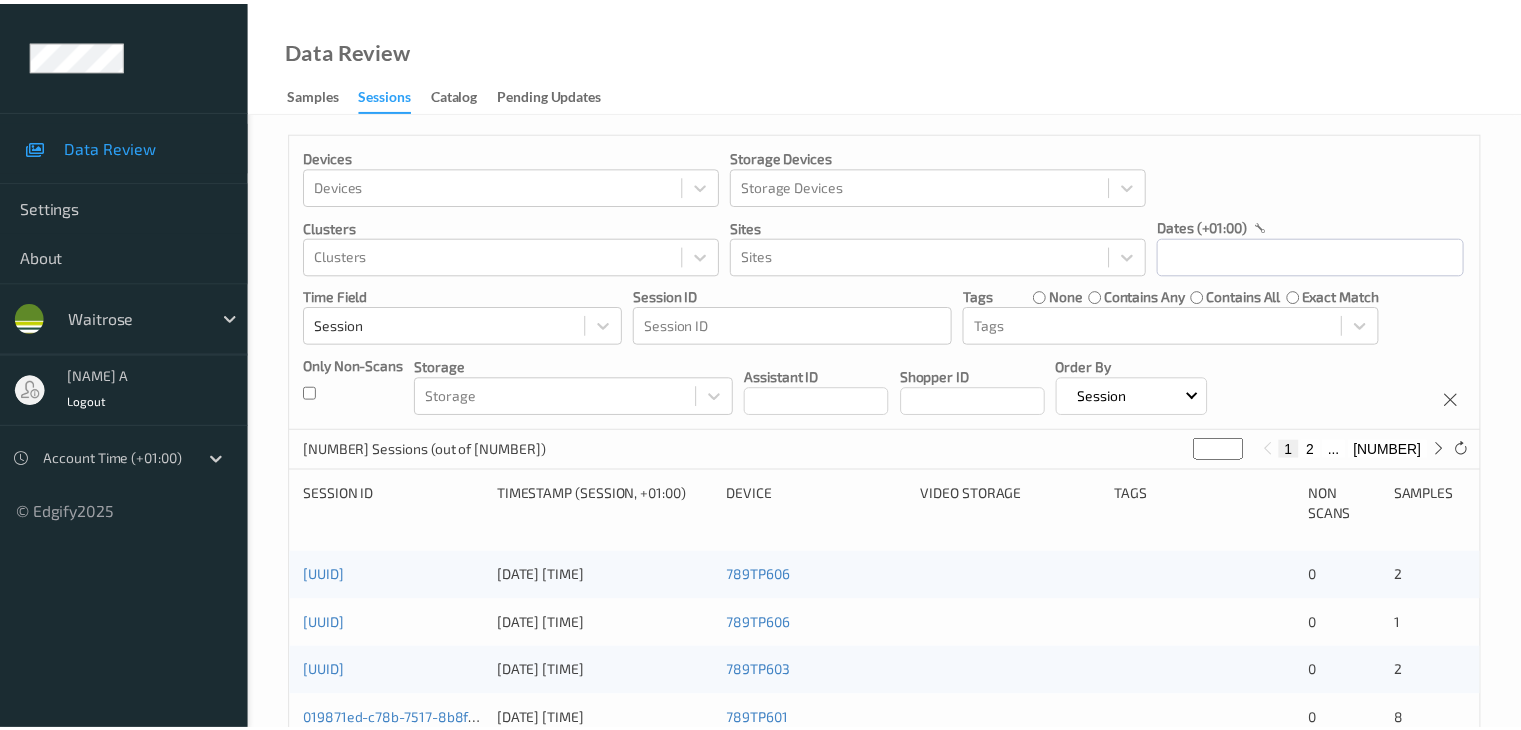 scroll, scrollTop: 0, scrollLeft: 0, axis: both 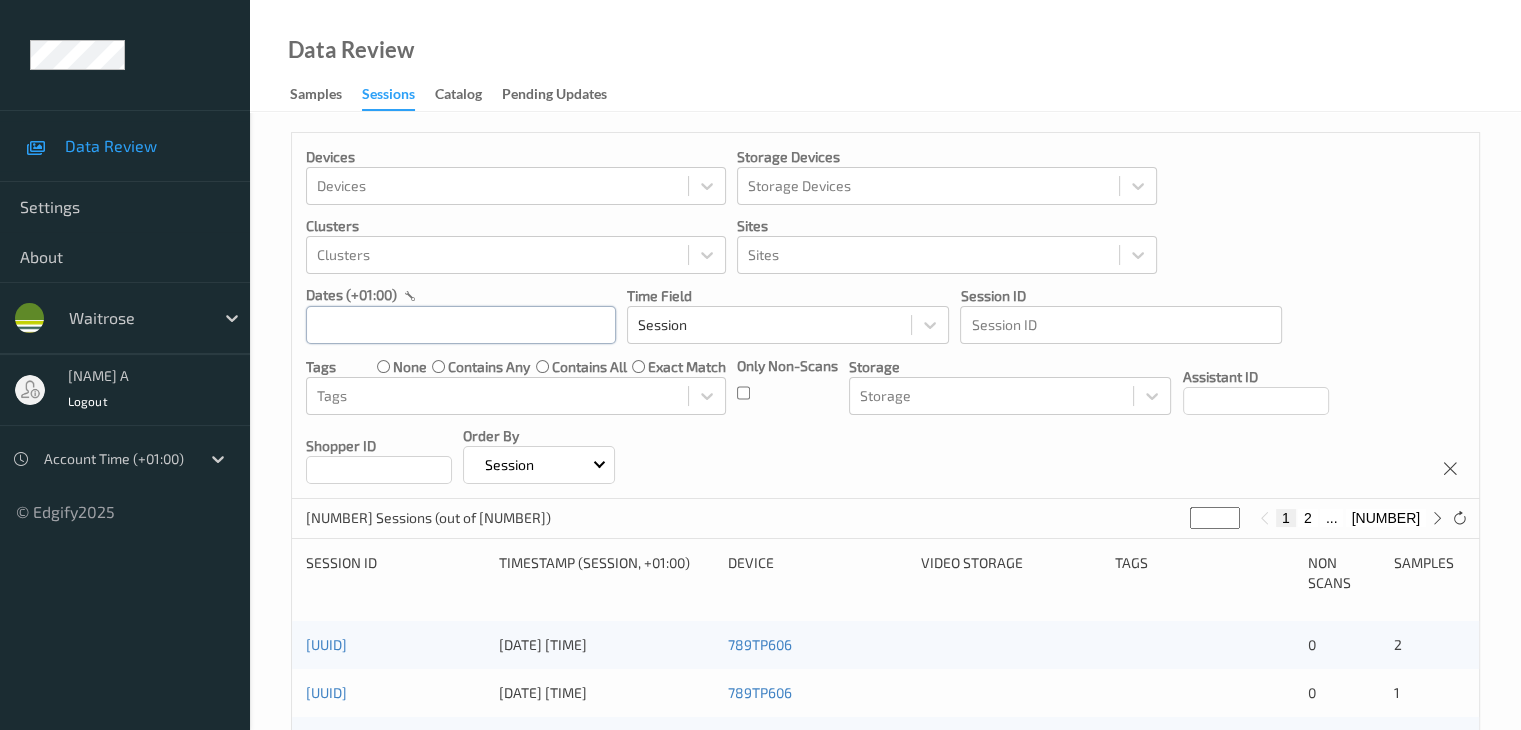 click at bounding box center [461, 325] 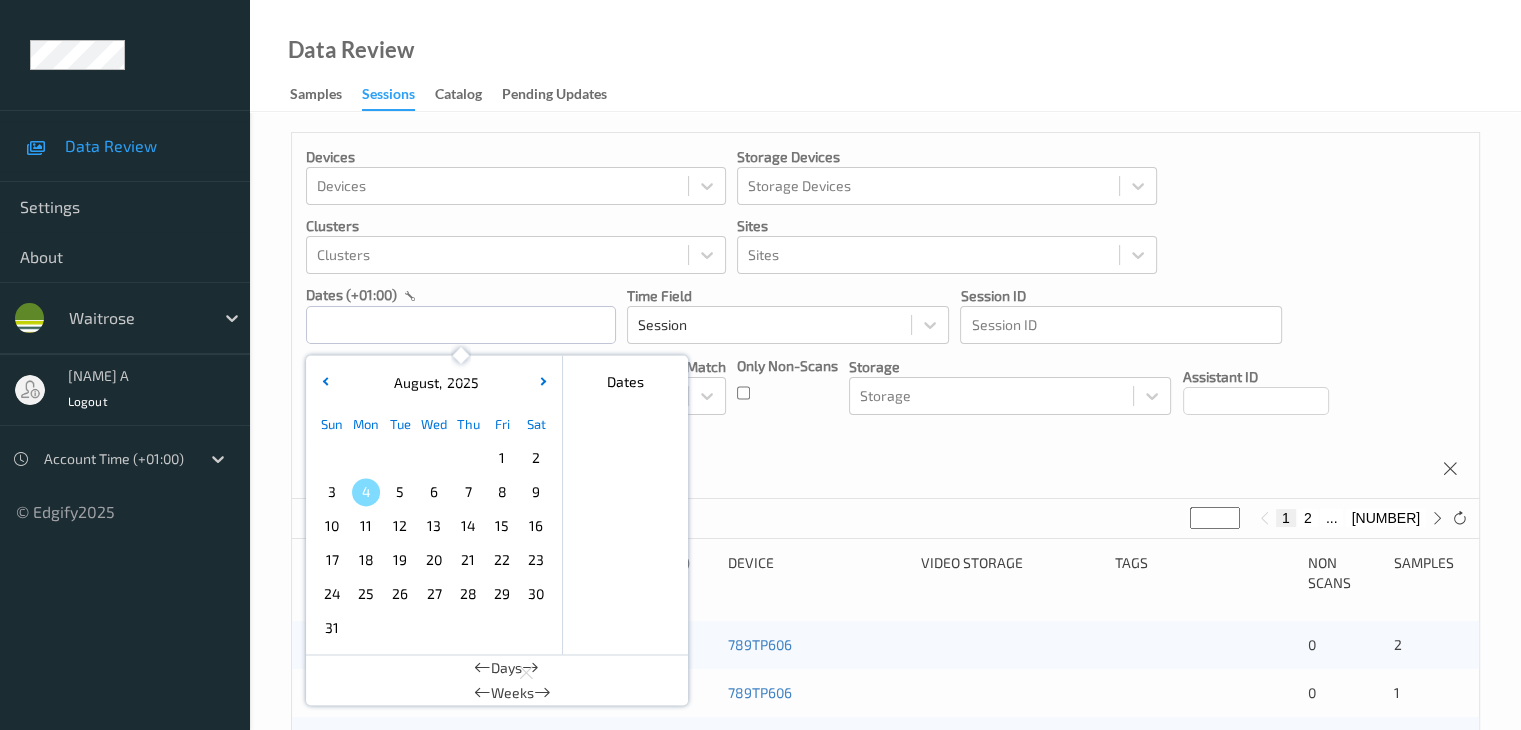 click on "2" at bounding box center [536, 458] 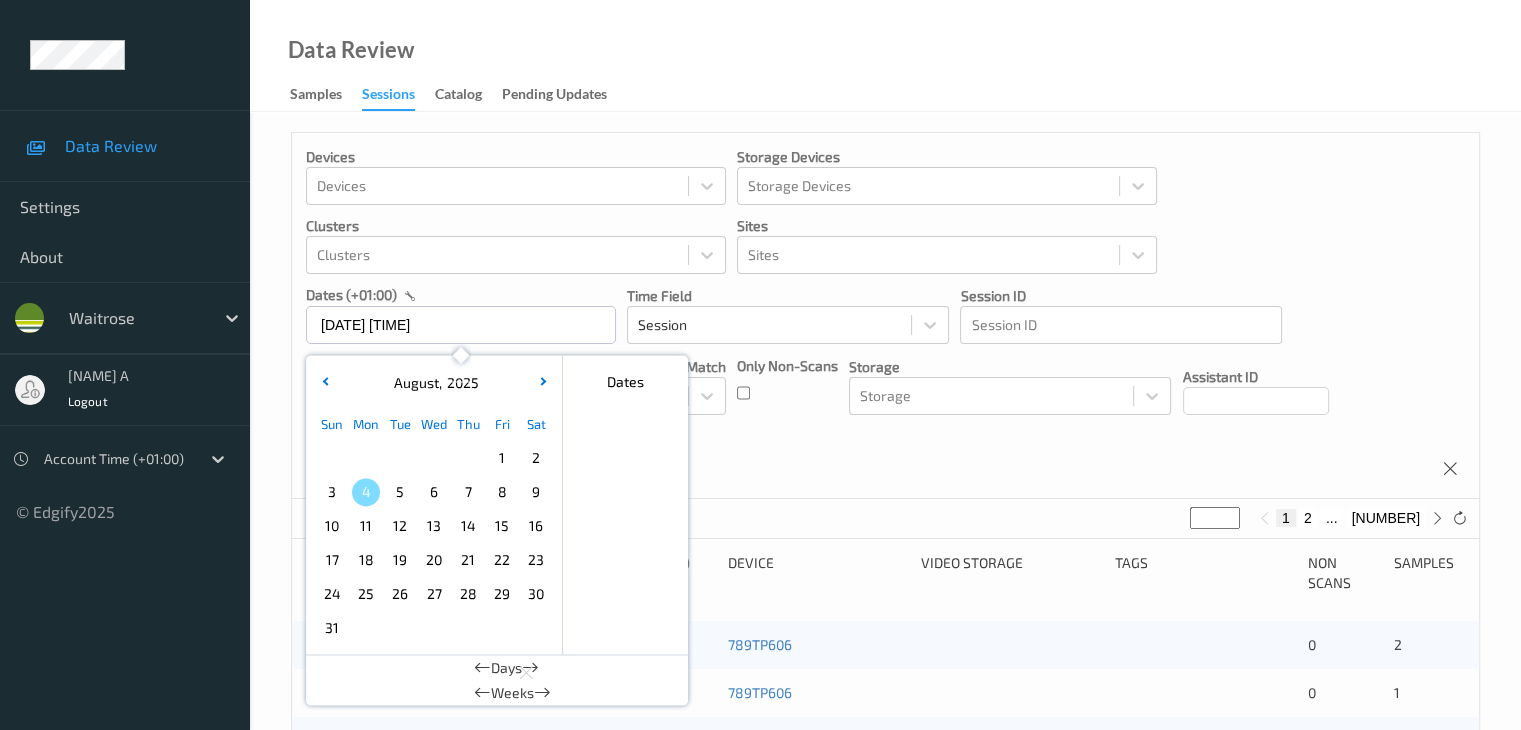 click on "2" at bounding box center [536, 458] 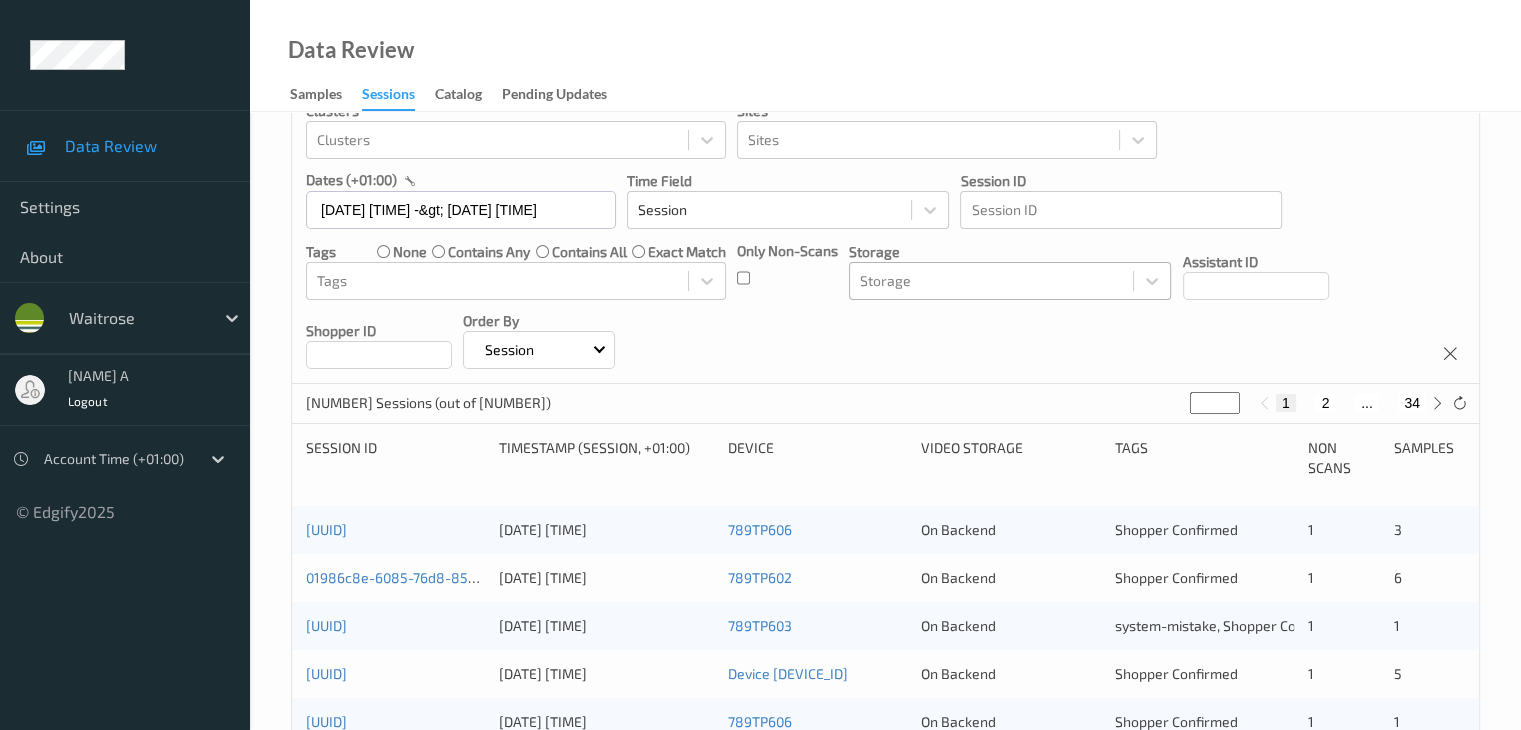 scroll, scrollTop: 200, scrollLeft: 0, axis: vertical 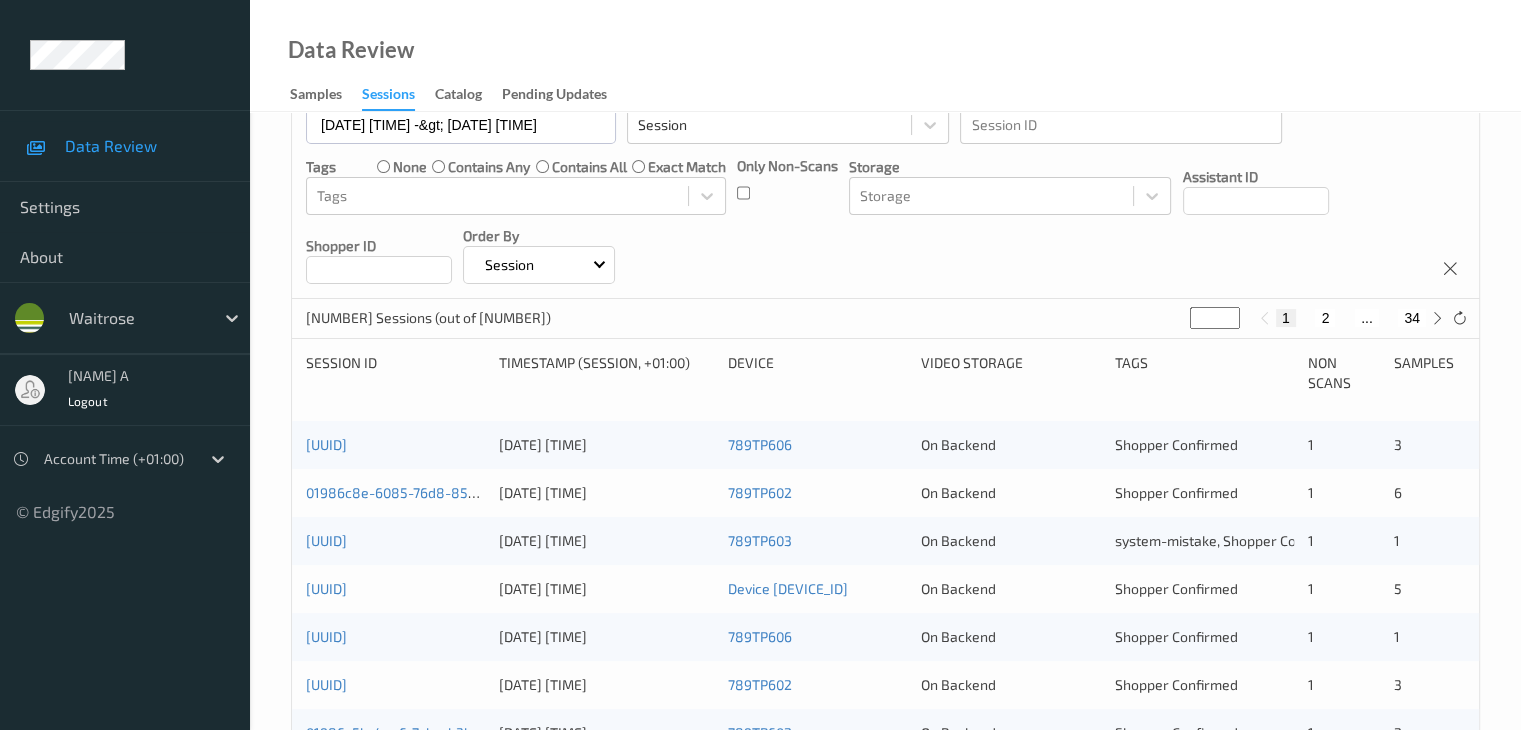 type on "*" 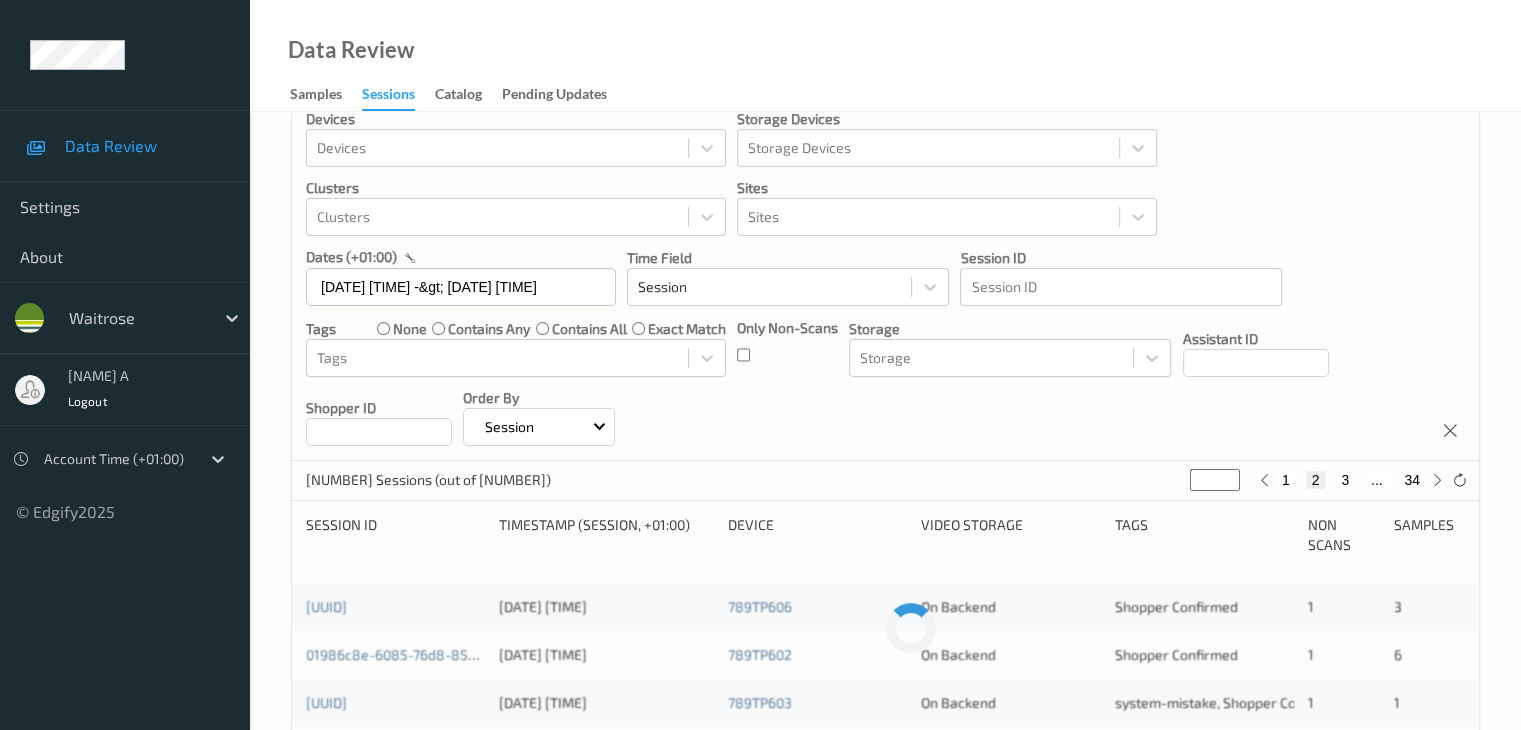 scroll, scrollTop: 0, scrollLeft: 0, axis: both 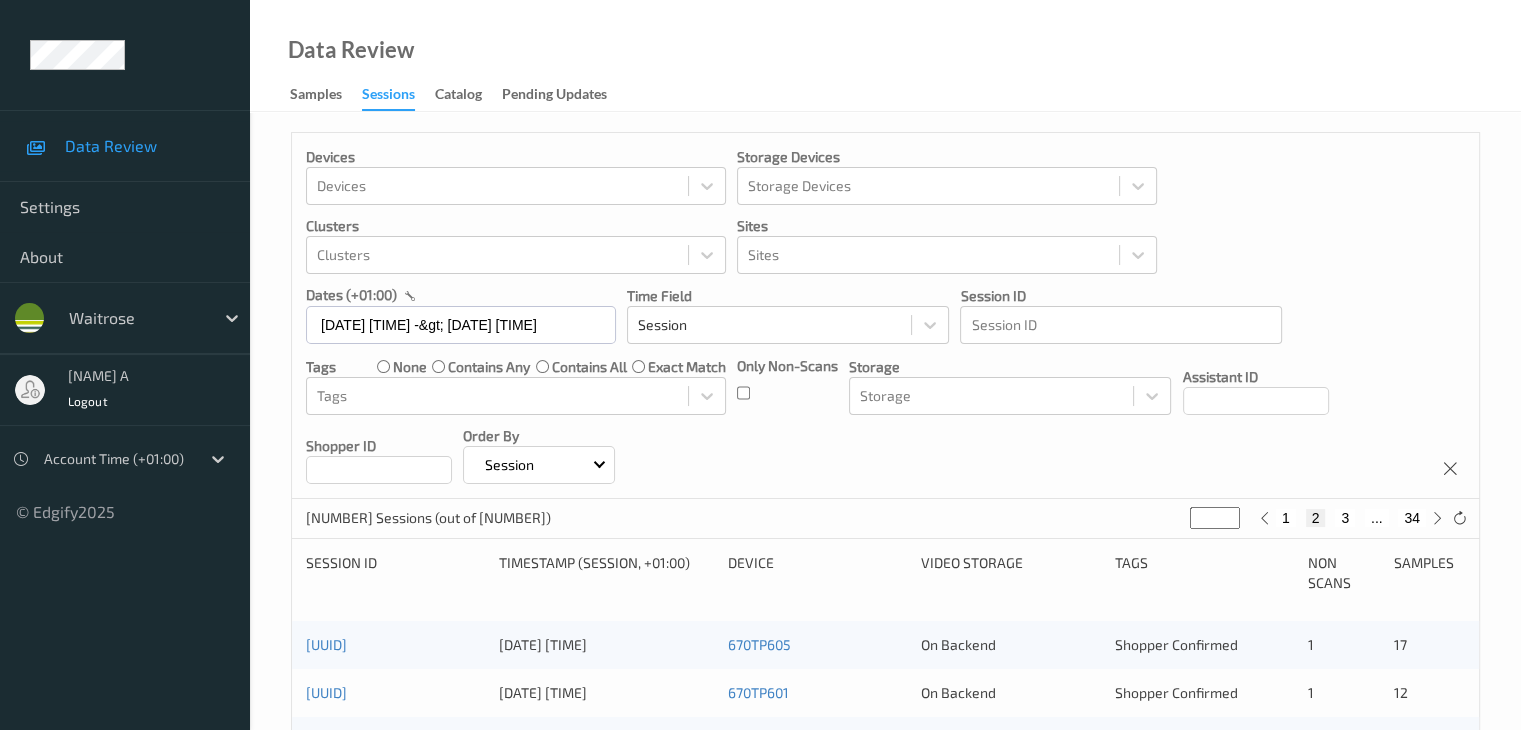 click on "*" at bounding box center [1215, 518] 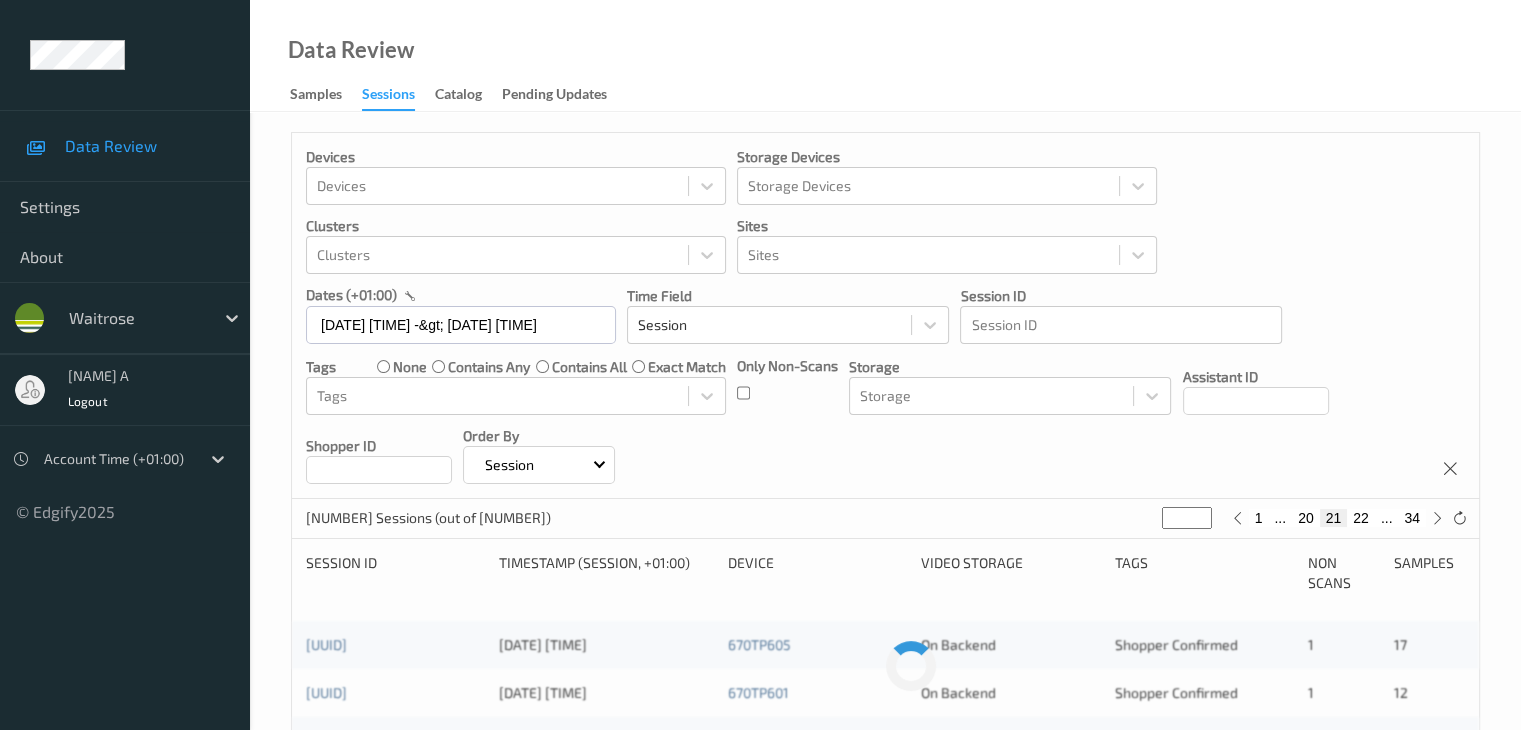 type on "**" 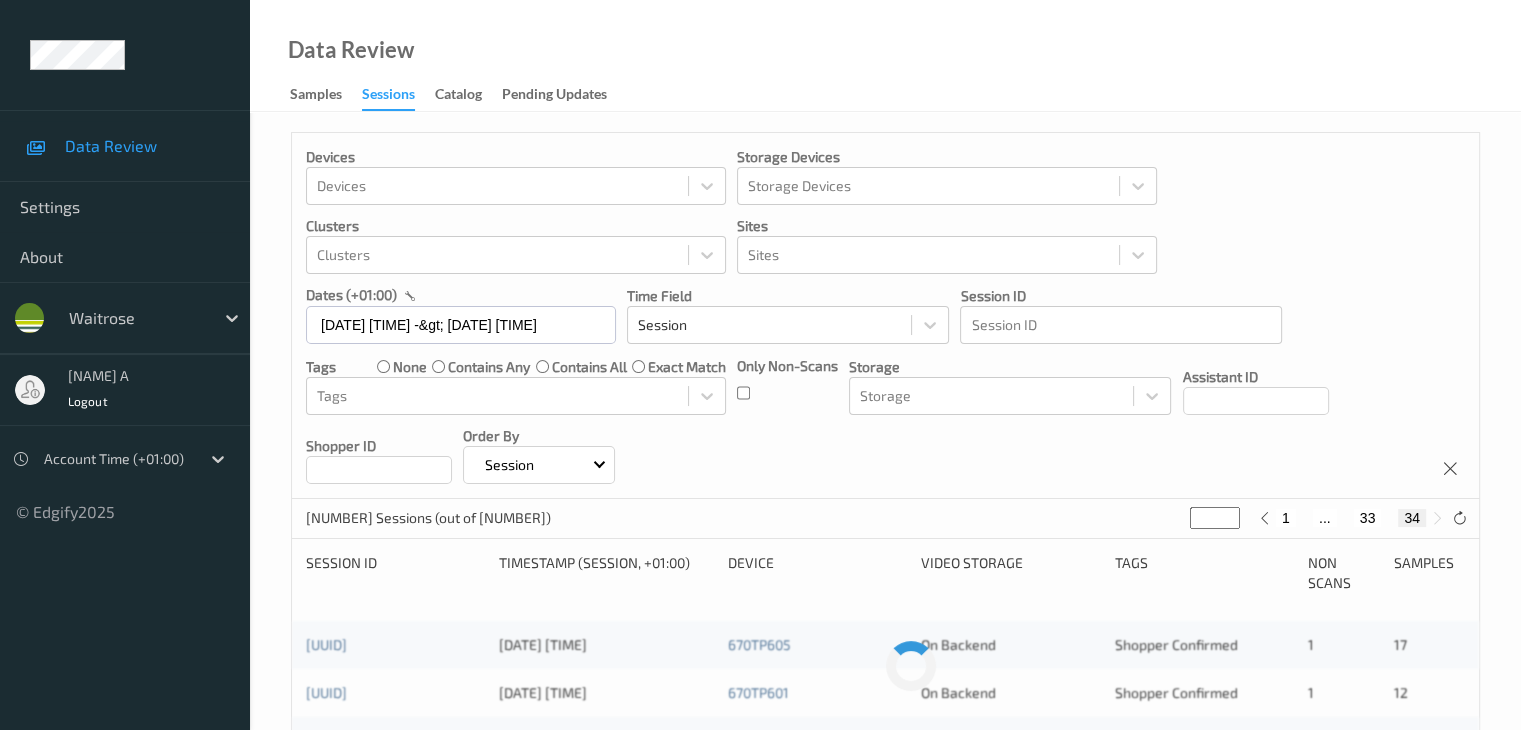 type on "*" 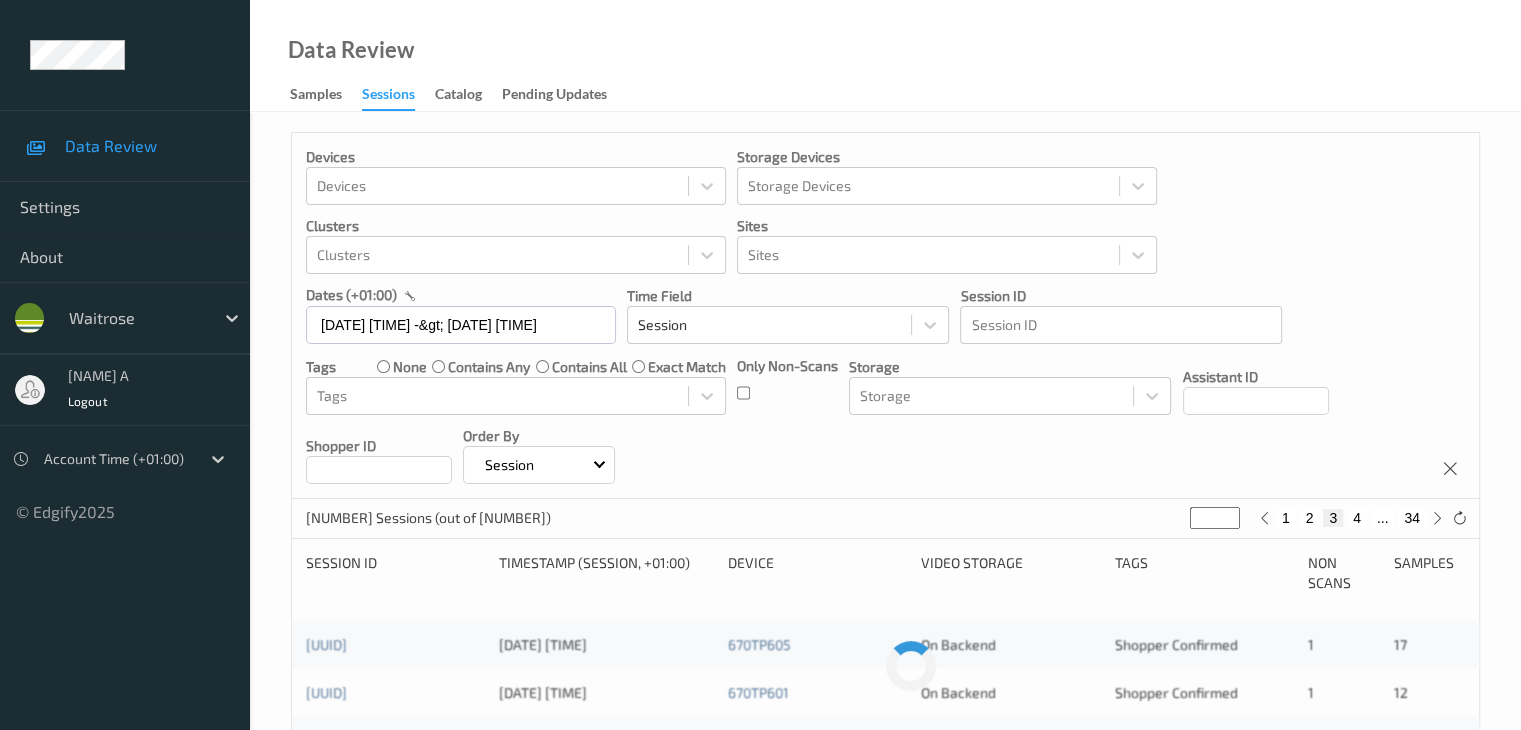 type on "*" 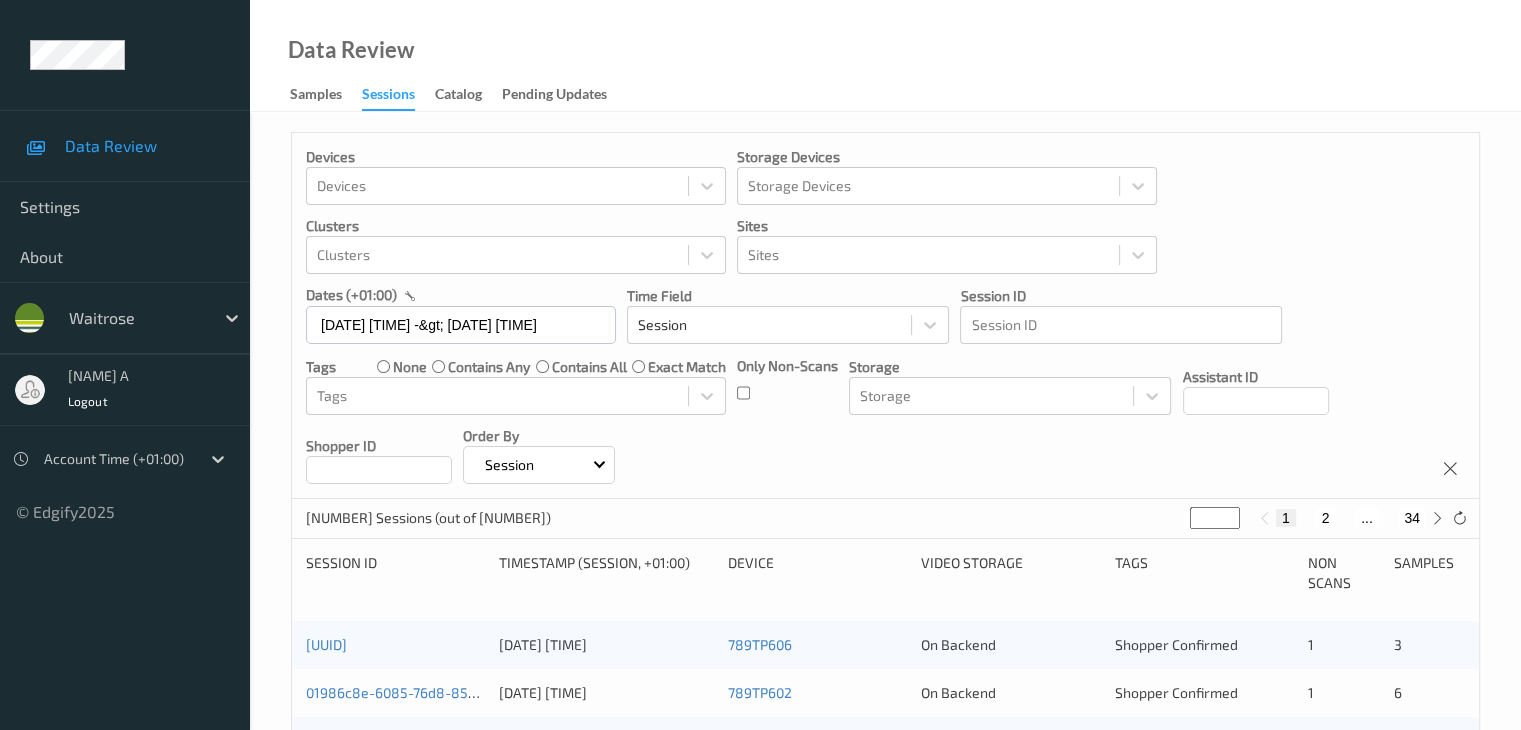 type on "**" 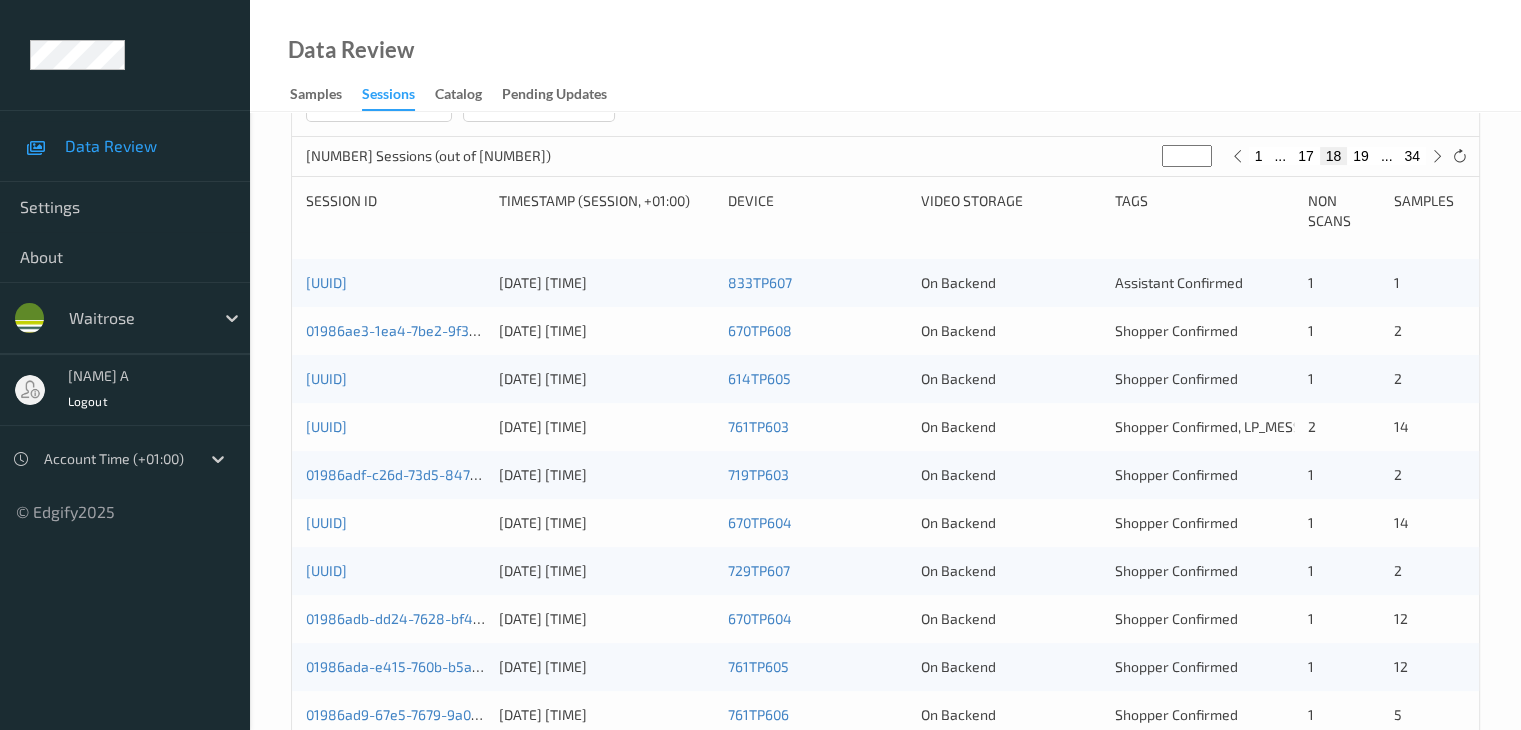 scroll, scrollTop: 200, scrollLeft: 0, axis: vertical 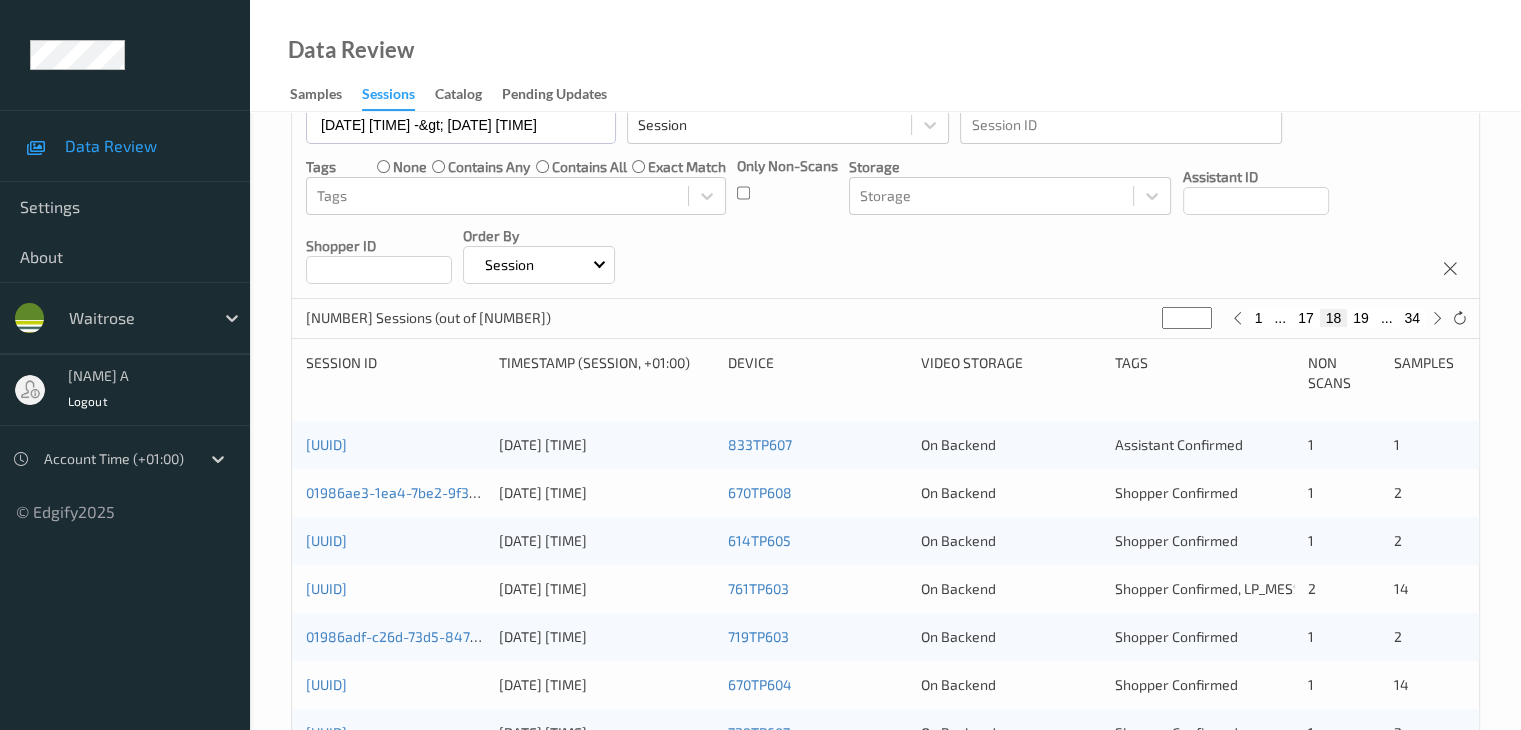type on "**" 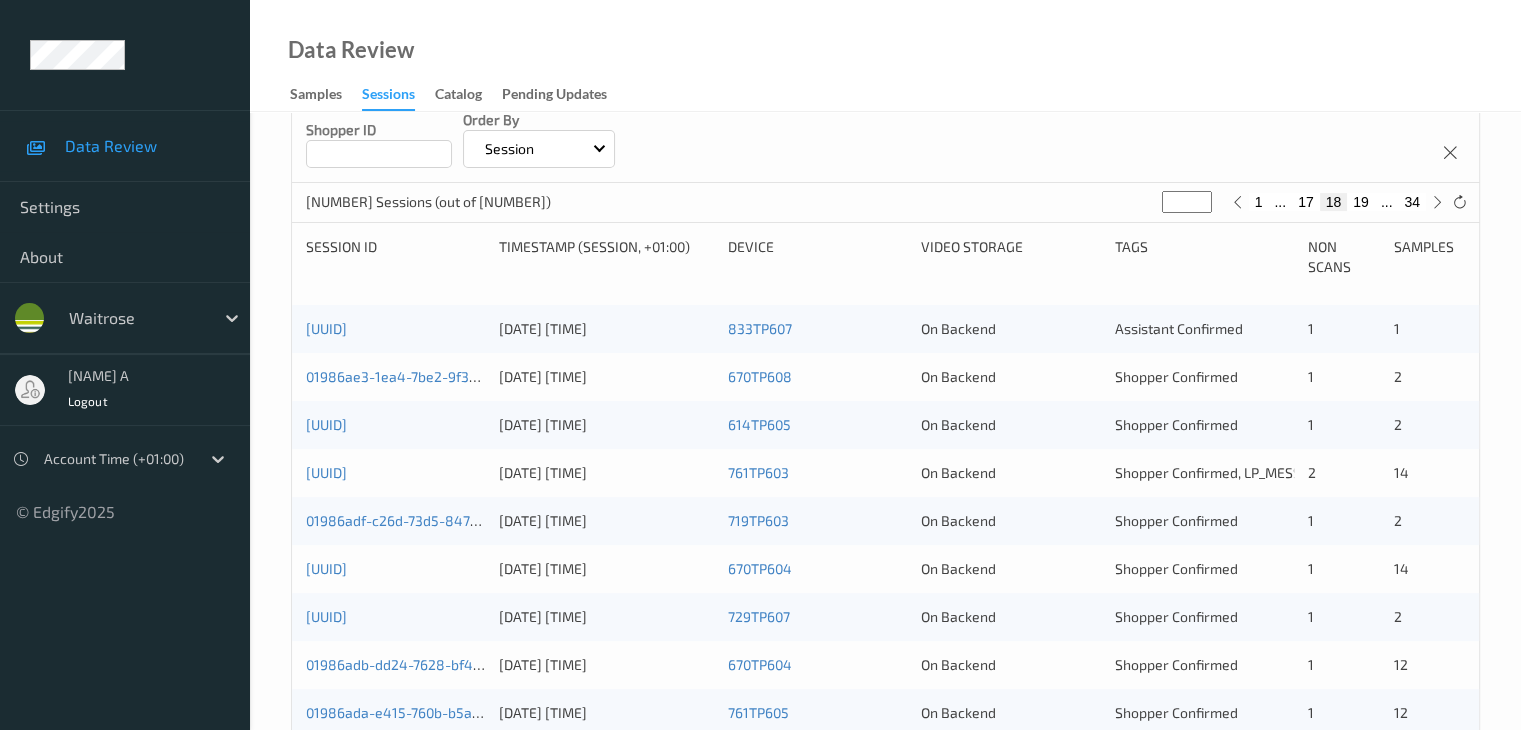 scroll, scrollTop: 332, scrollLeft: 0, axis: vertical 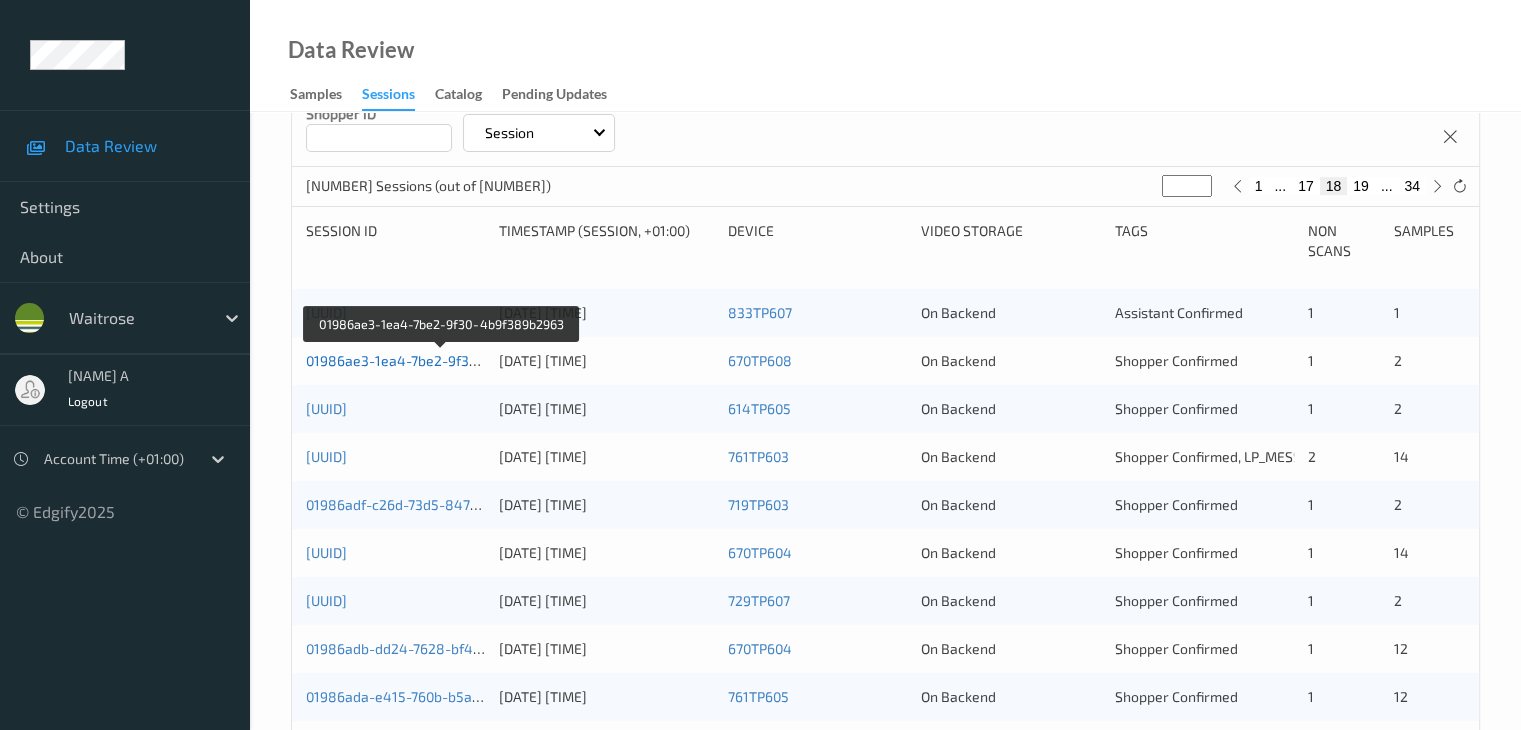 click on "01986ae3-1ea4-7be2-9f30-4b9f389b2963" at bounding box center (442, 360) 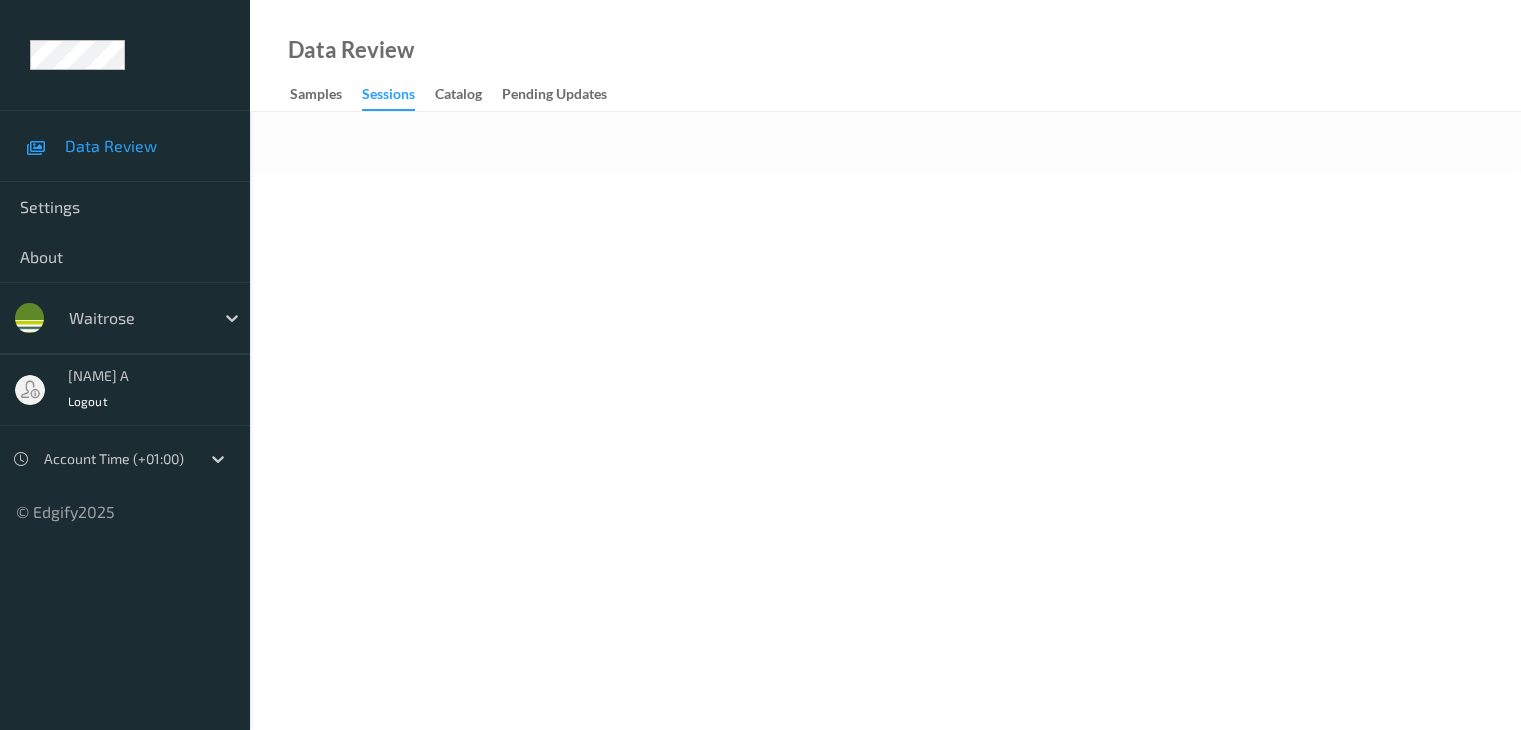 scroll, scrollTop: 0, scrollLeft: 0, axis: both 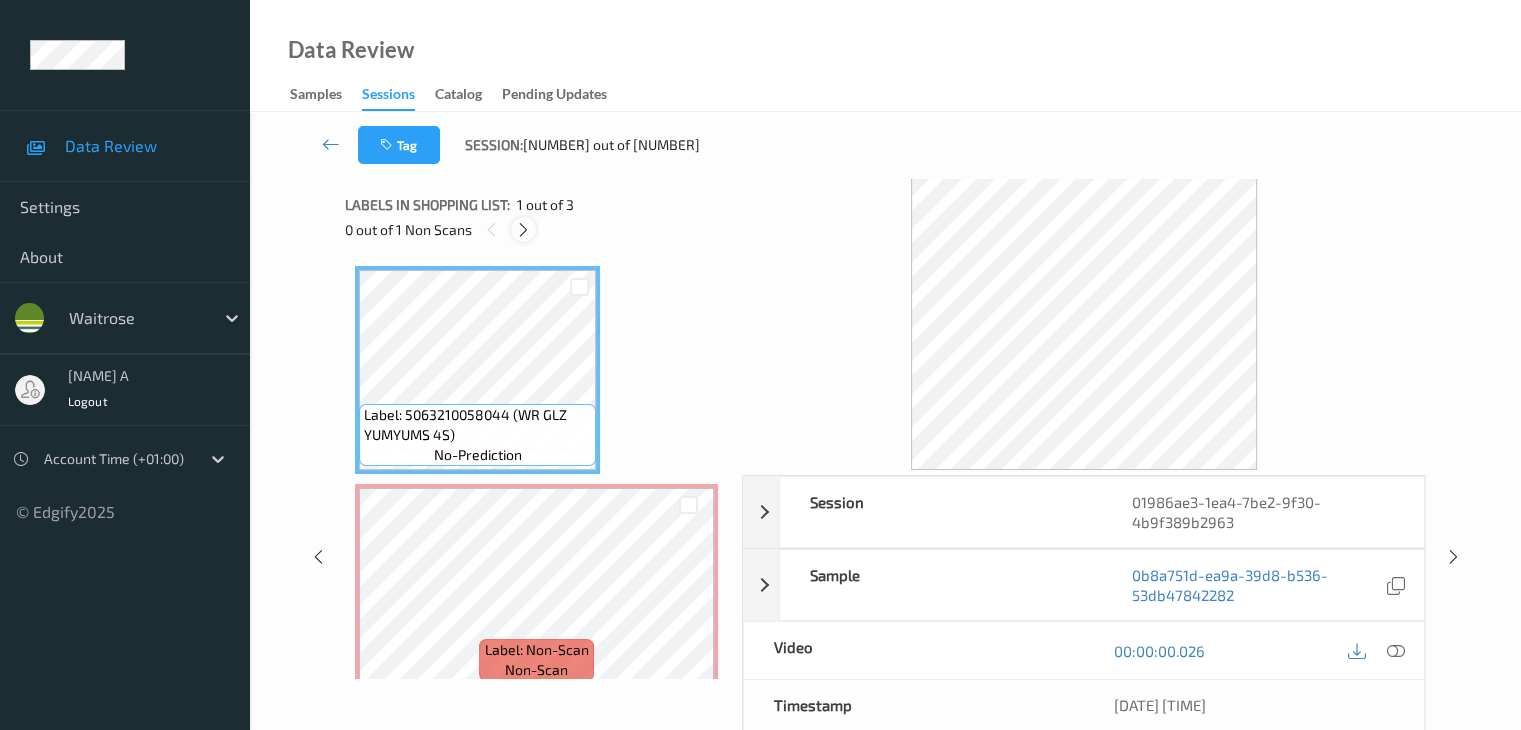 click at bounding box center [523, 230] 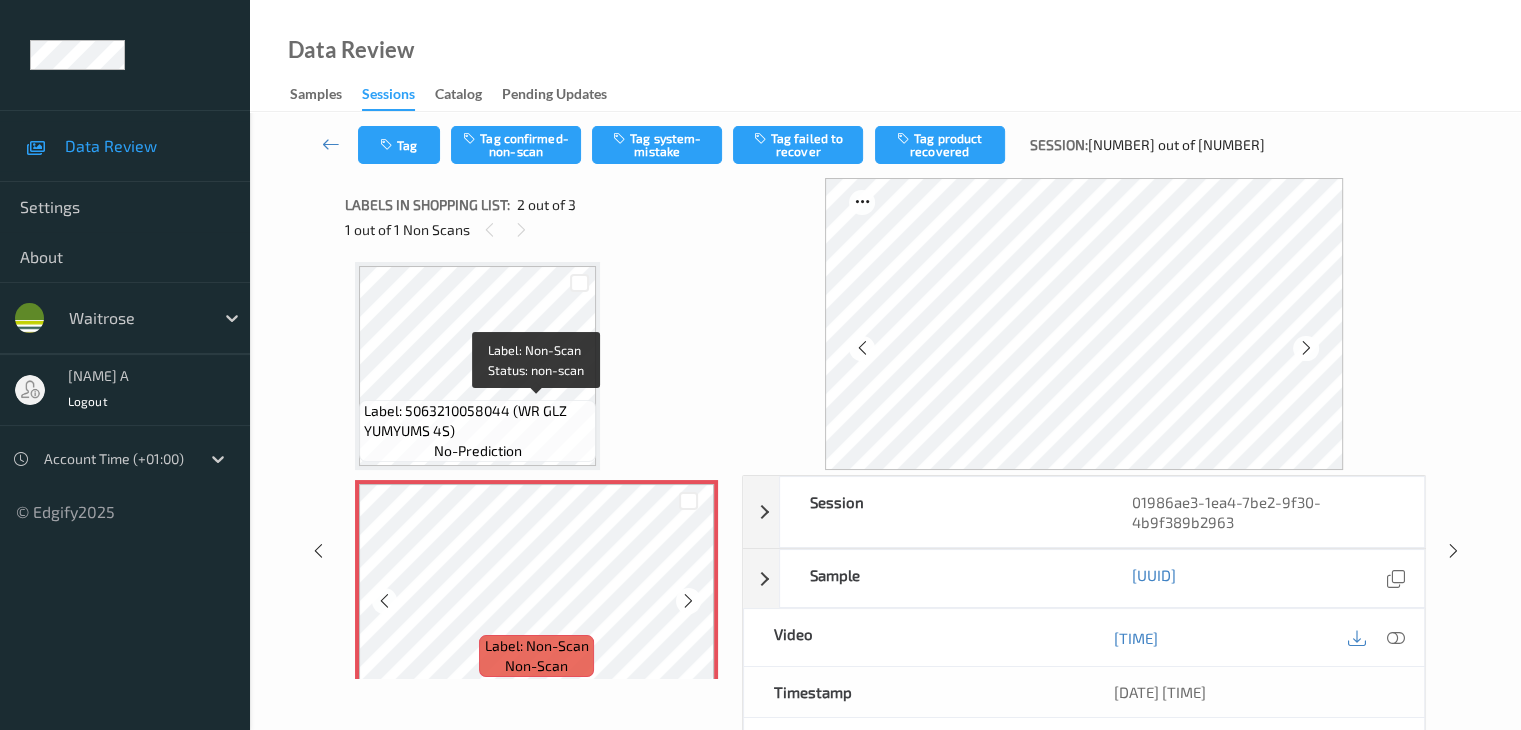 scroll, scrollTop: 0, scrollLeft: 0, axis: both 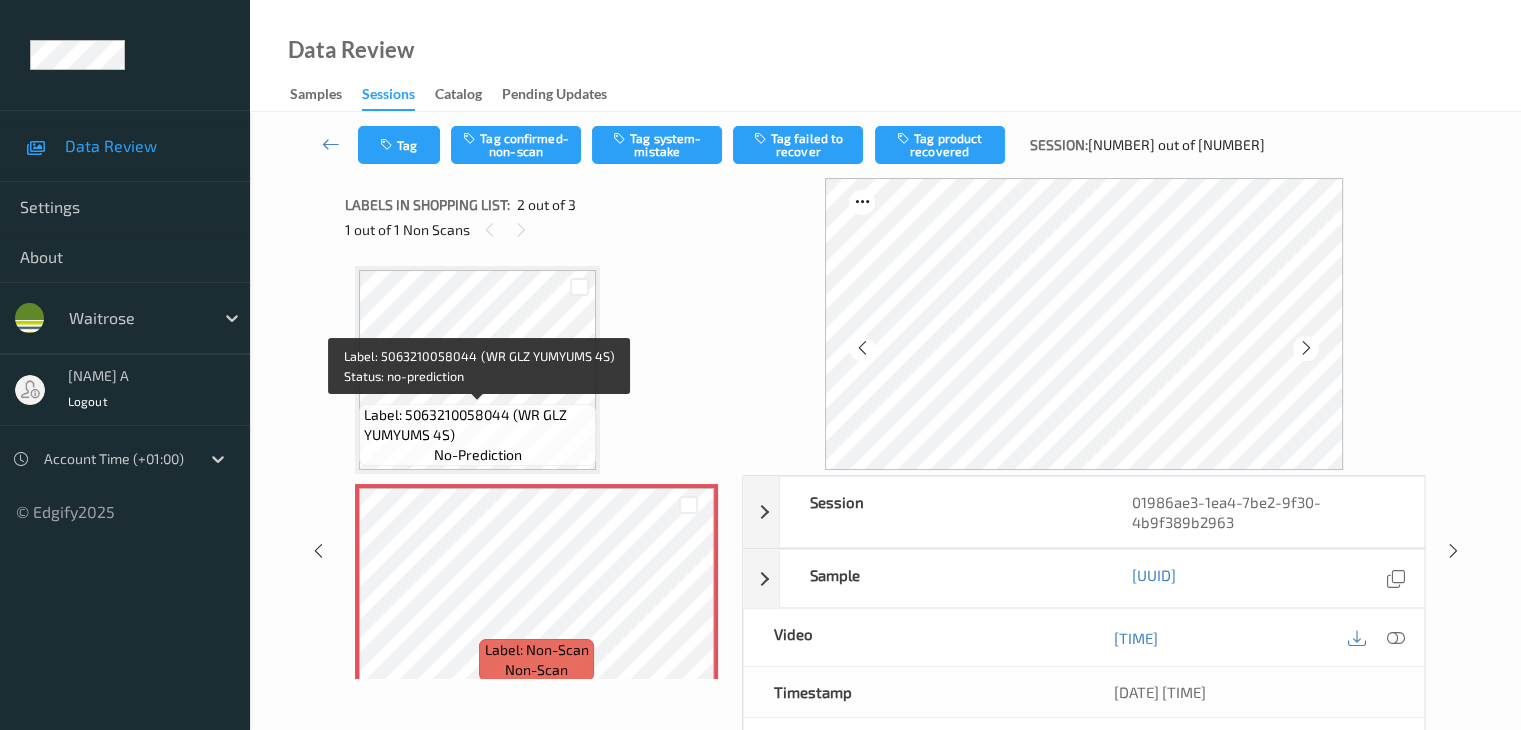 click on "Label: 5063210058044 (WR GLZ YUMYUMS 4S)" at bounding box center [477, 425] 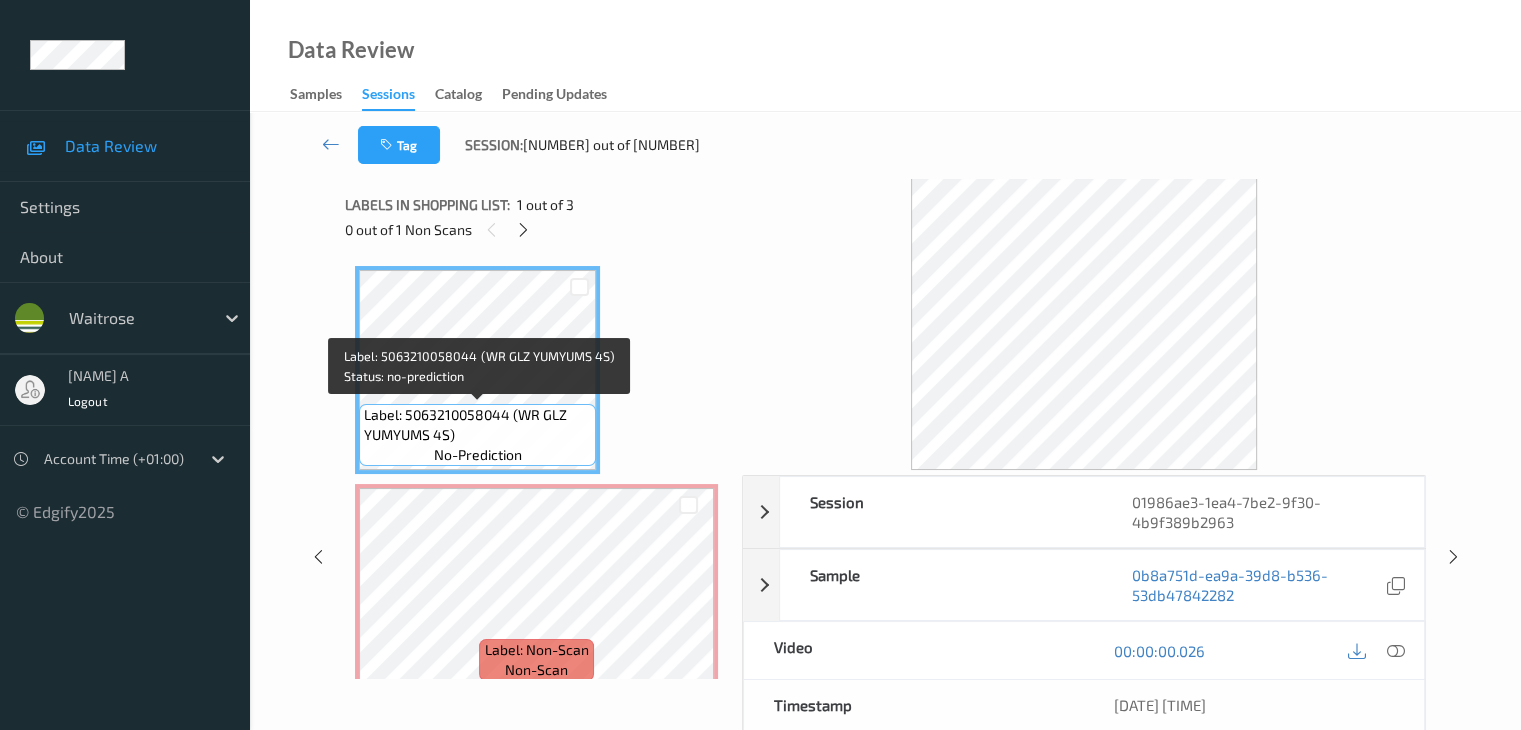 scroll, scrollTop: 200, scrollLeft: 0, axis: vertical 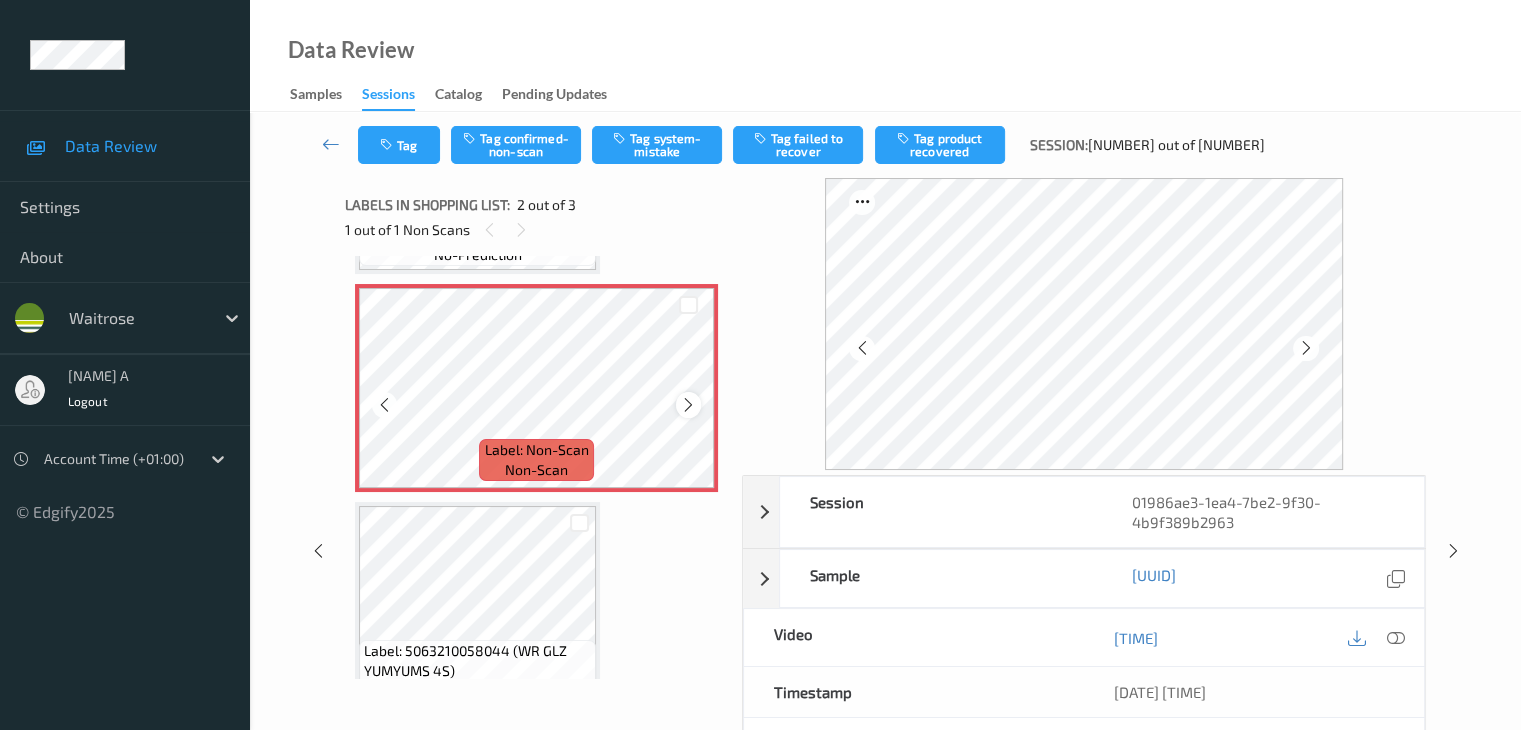 click at bounding box center (688, 404) 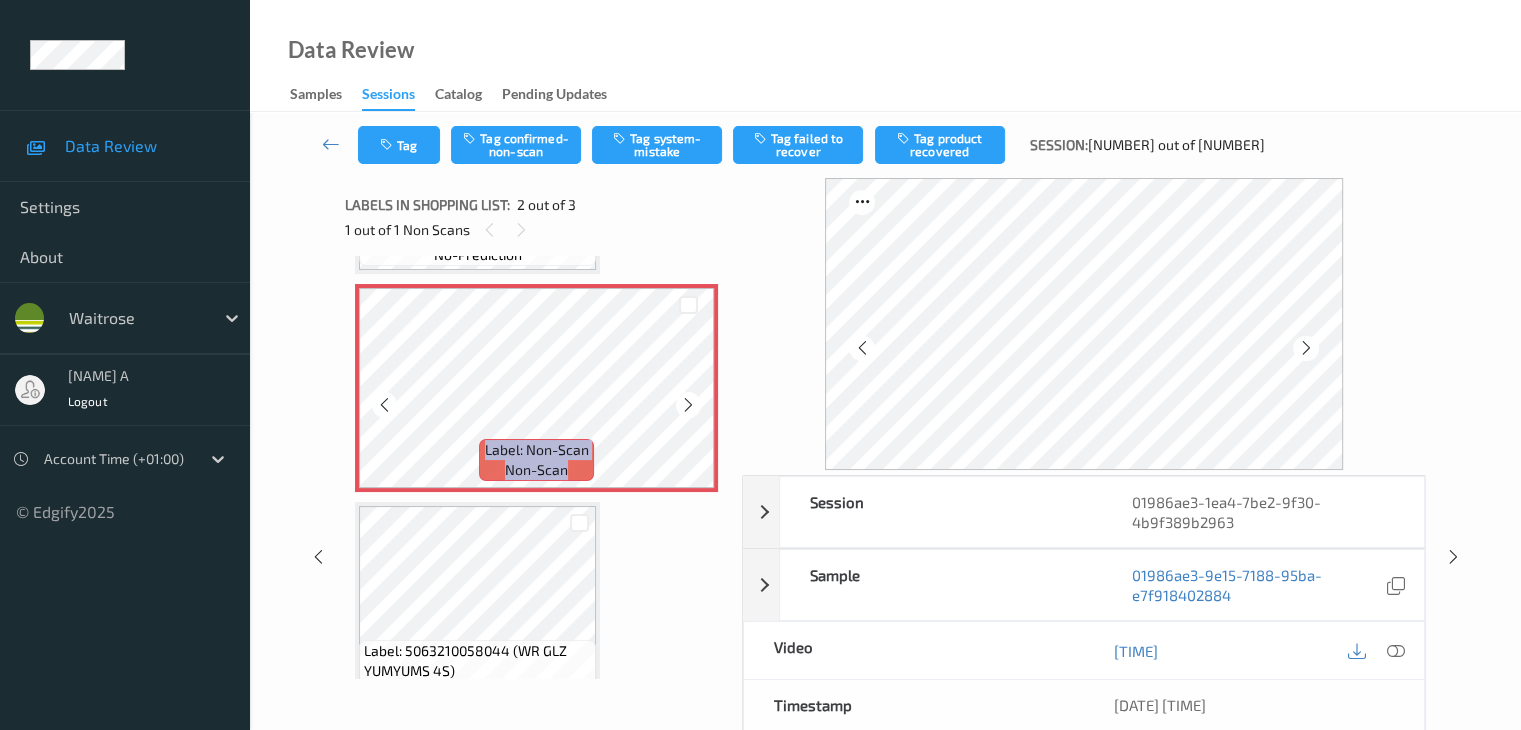 click at bounding box center [688, 405] 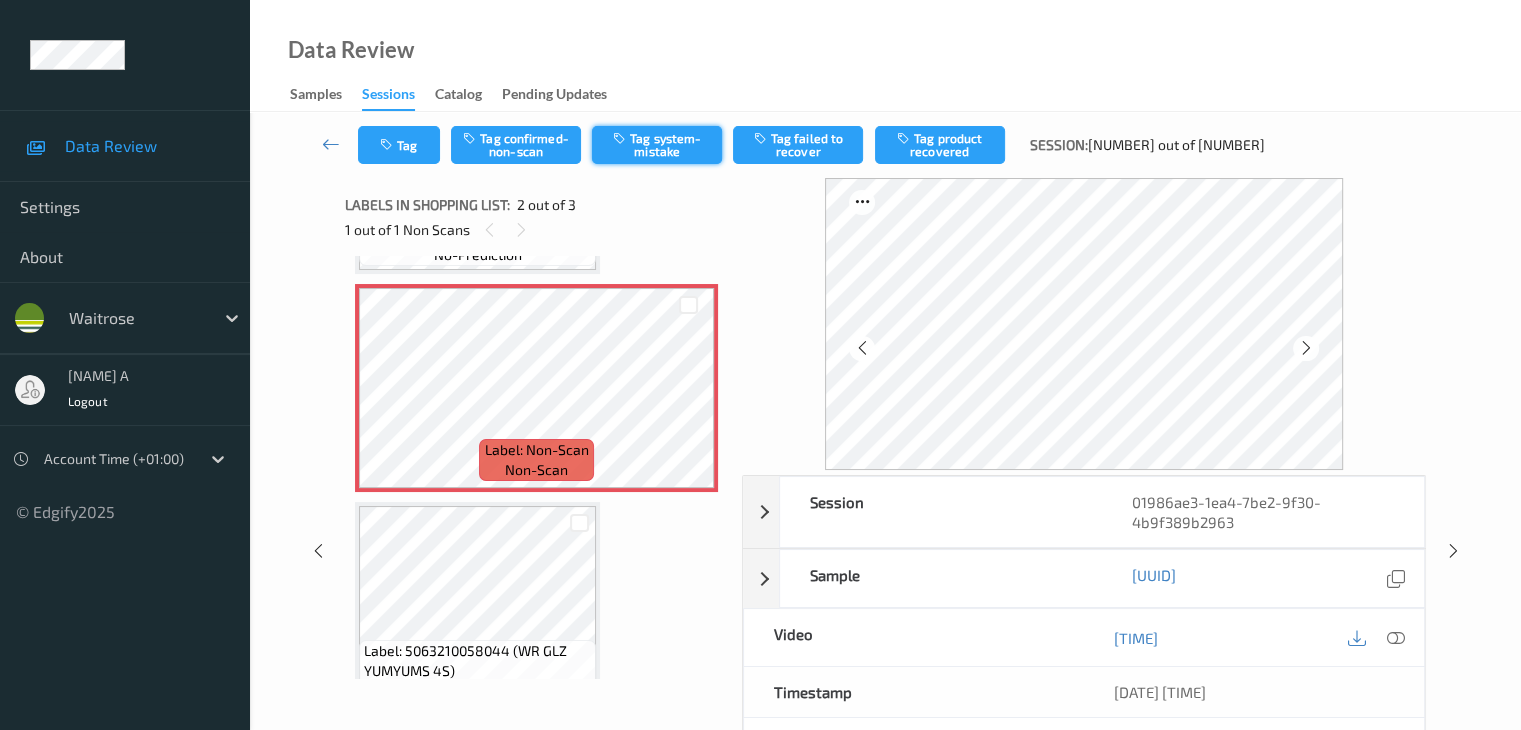 click on "Tag   system-mistake" at bounding box center [657, 145] 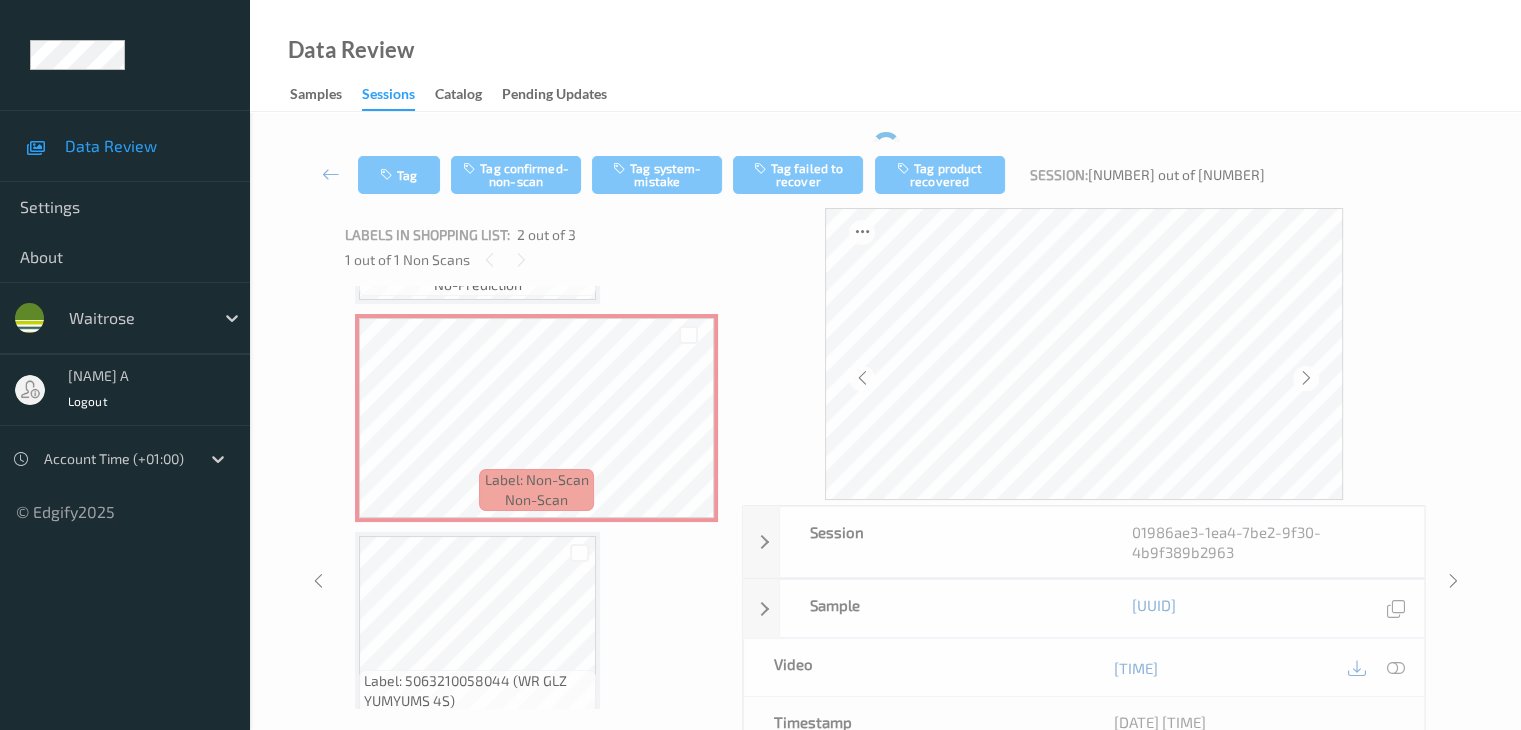 click on "Tag Tag   confirmed-non-scan Tag   system-mistake Tag   failed to recover Tag   product recovered Session: [NUMBER] out of [NUMBER]" at bounding box center [885, 175] 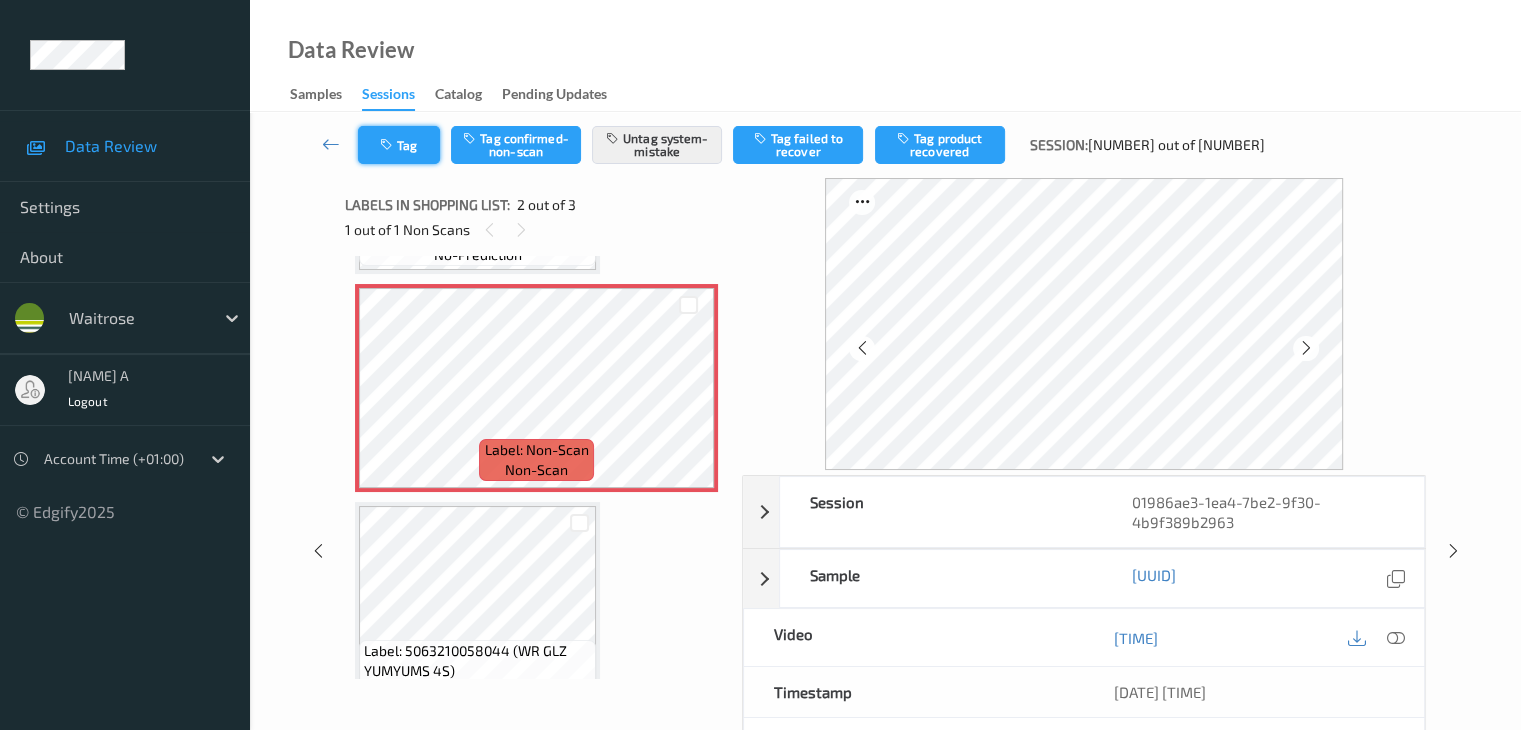 click on "Tag" at bounding box center [399, 145] 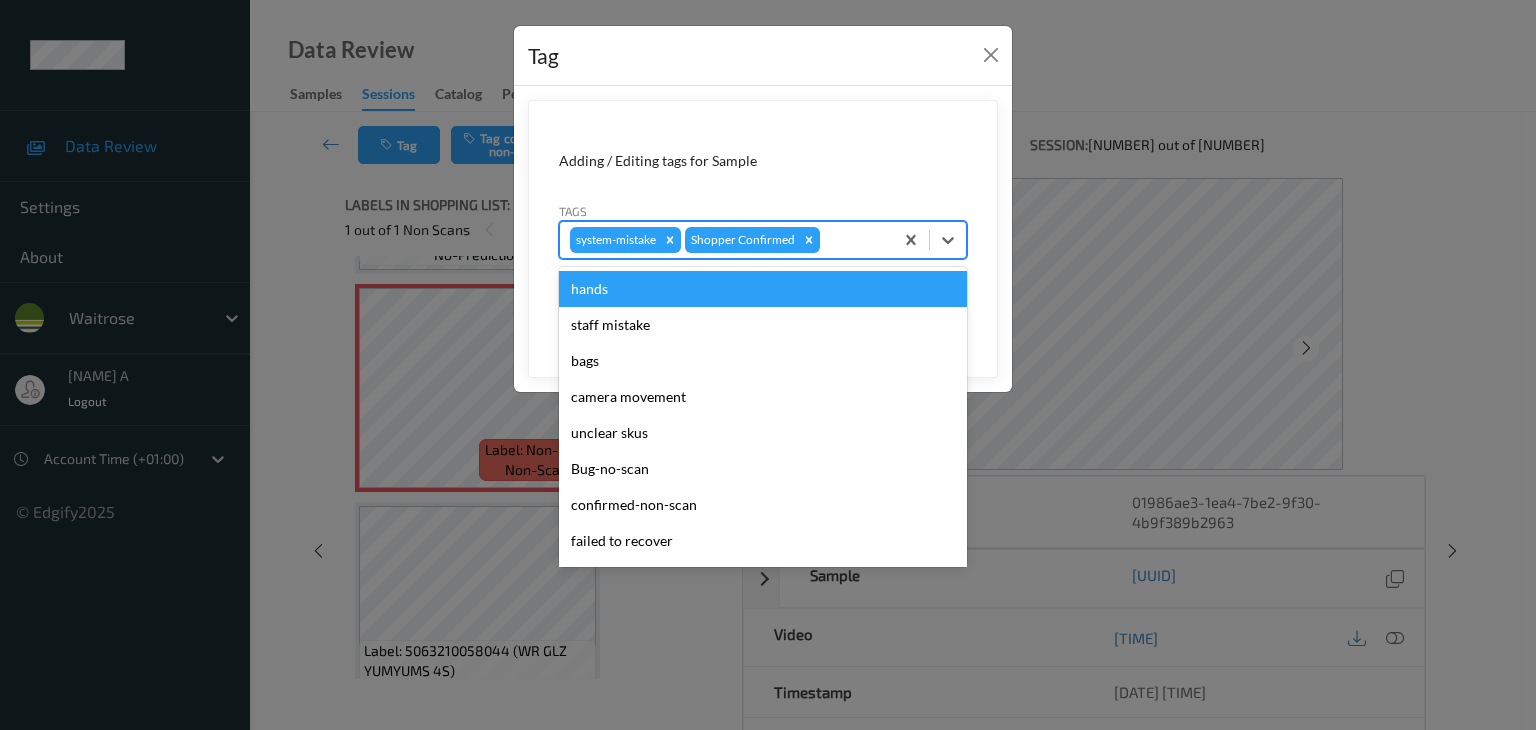 click at bounding box center (853, 240) 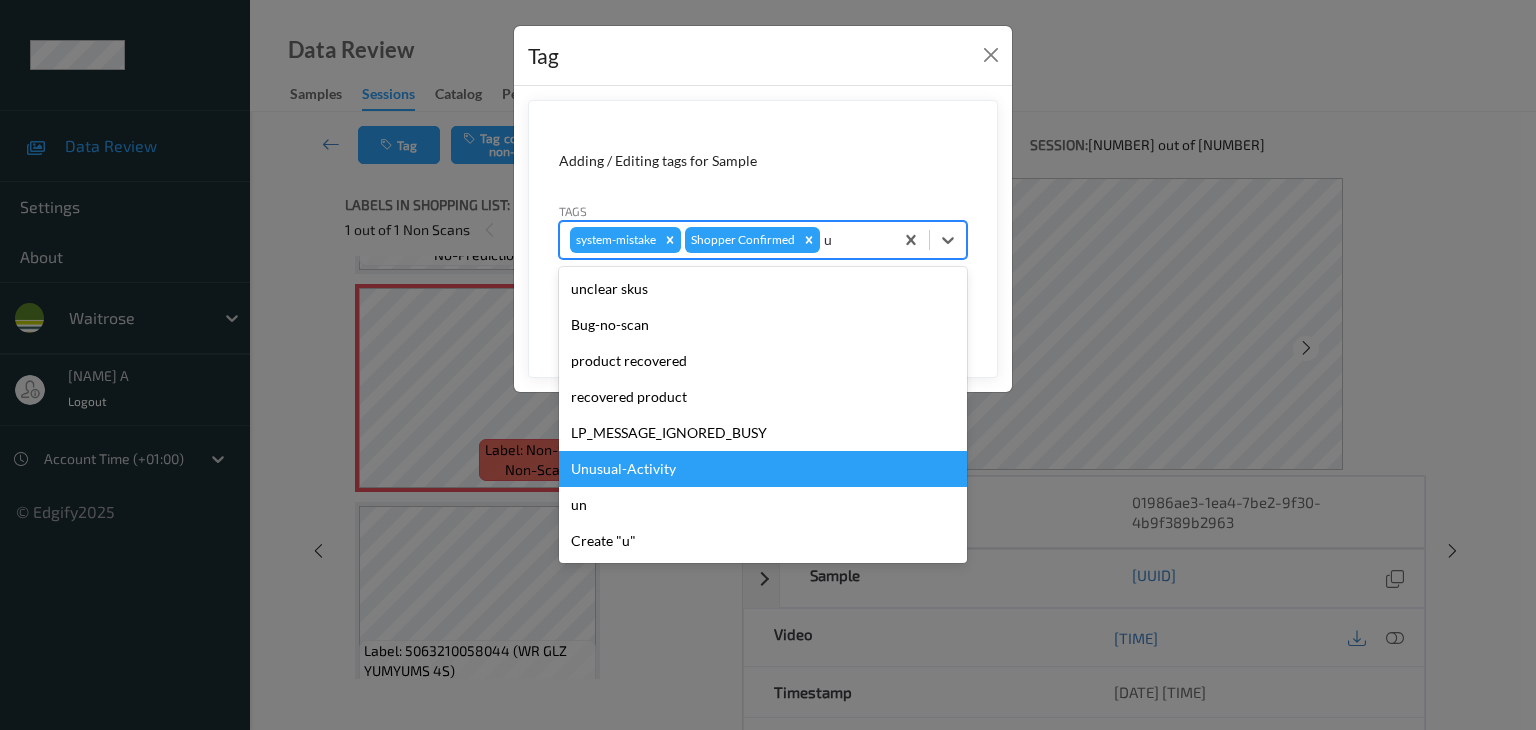 click on "Unusual-Activity" at bounding box center (763, 469) 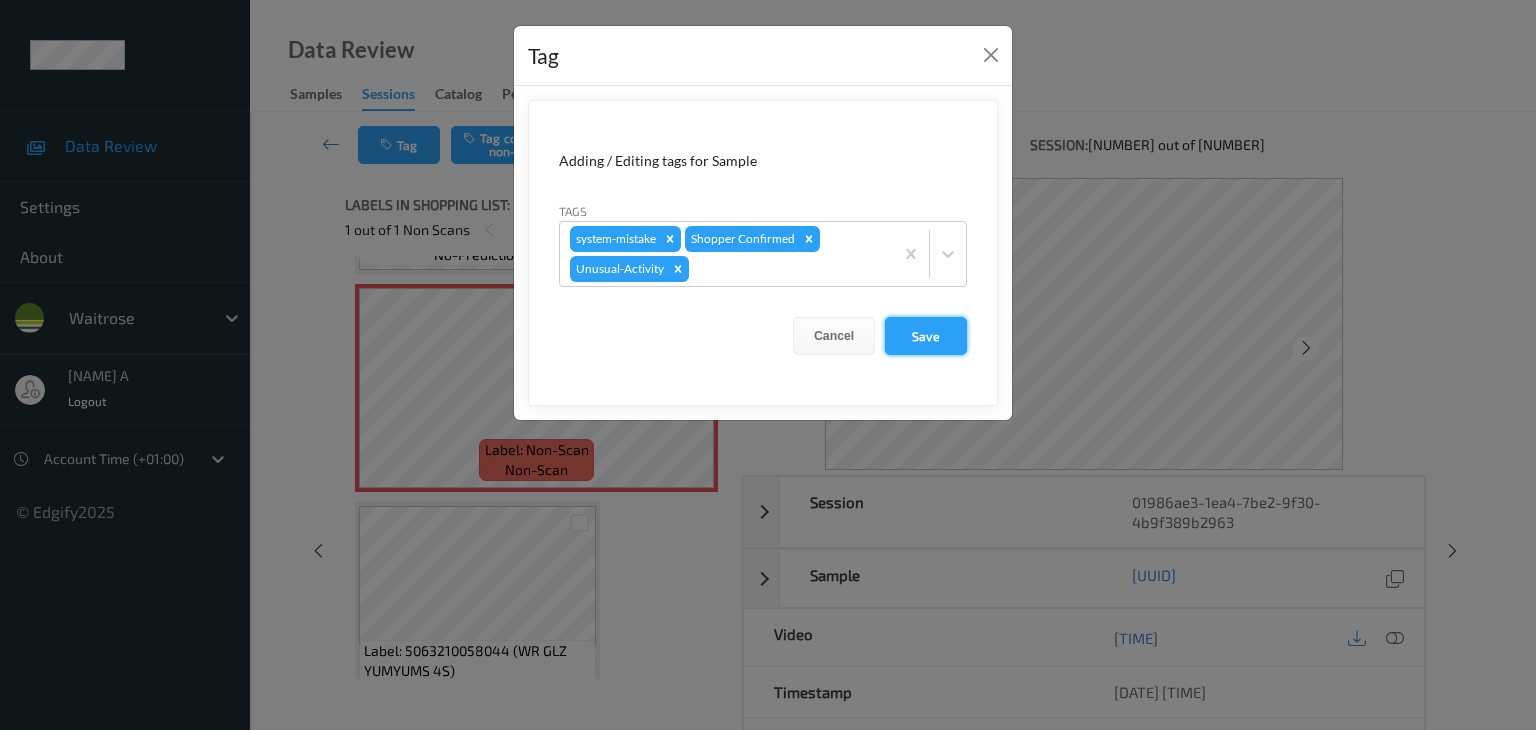 click on "Save" at bounding box center (926, 336) 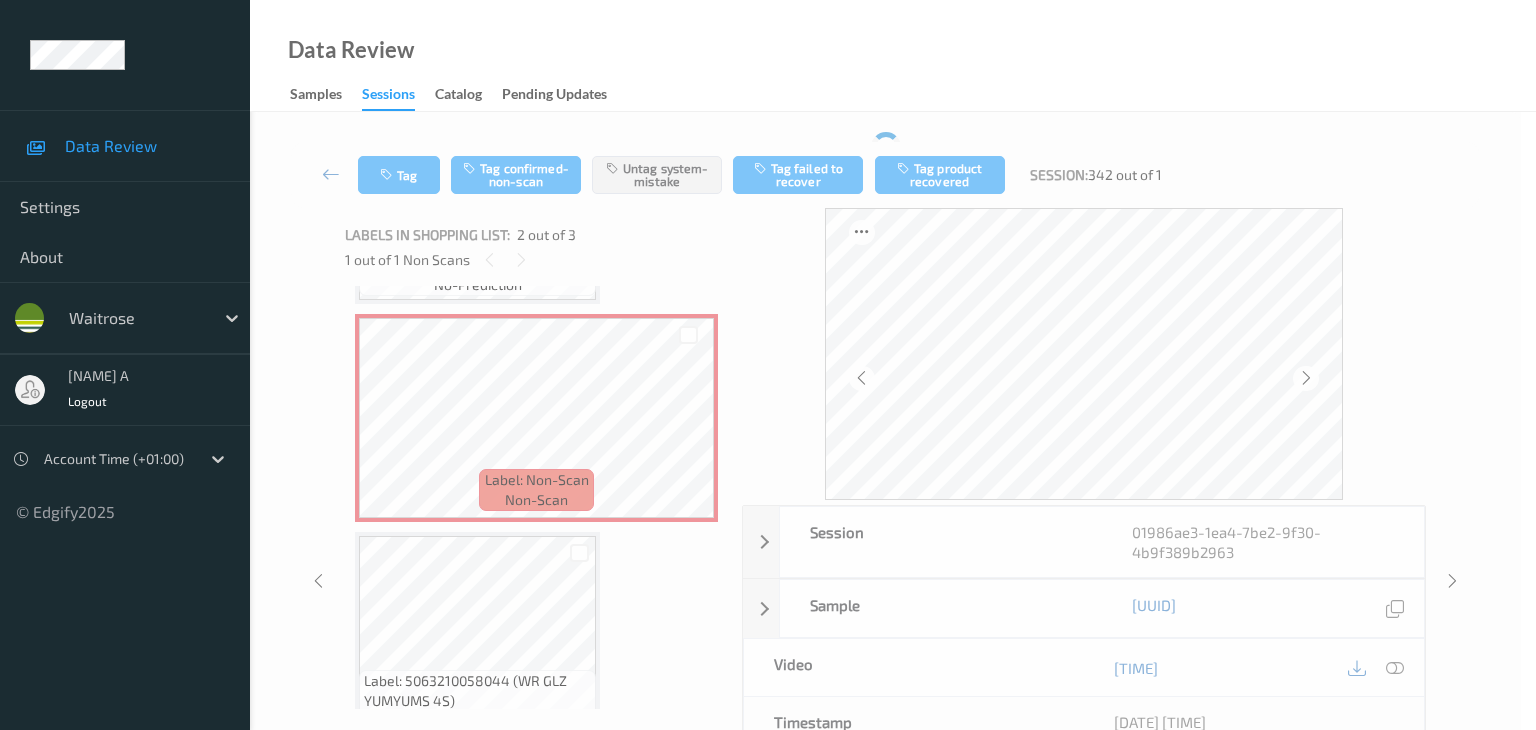 click on "Data Review Samples Sessions Catalog Pending Updates" at bounding box center [893, 56] 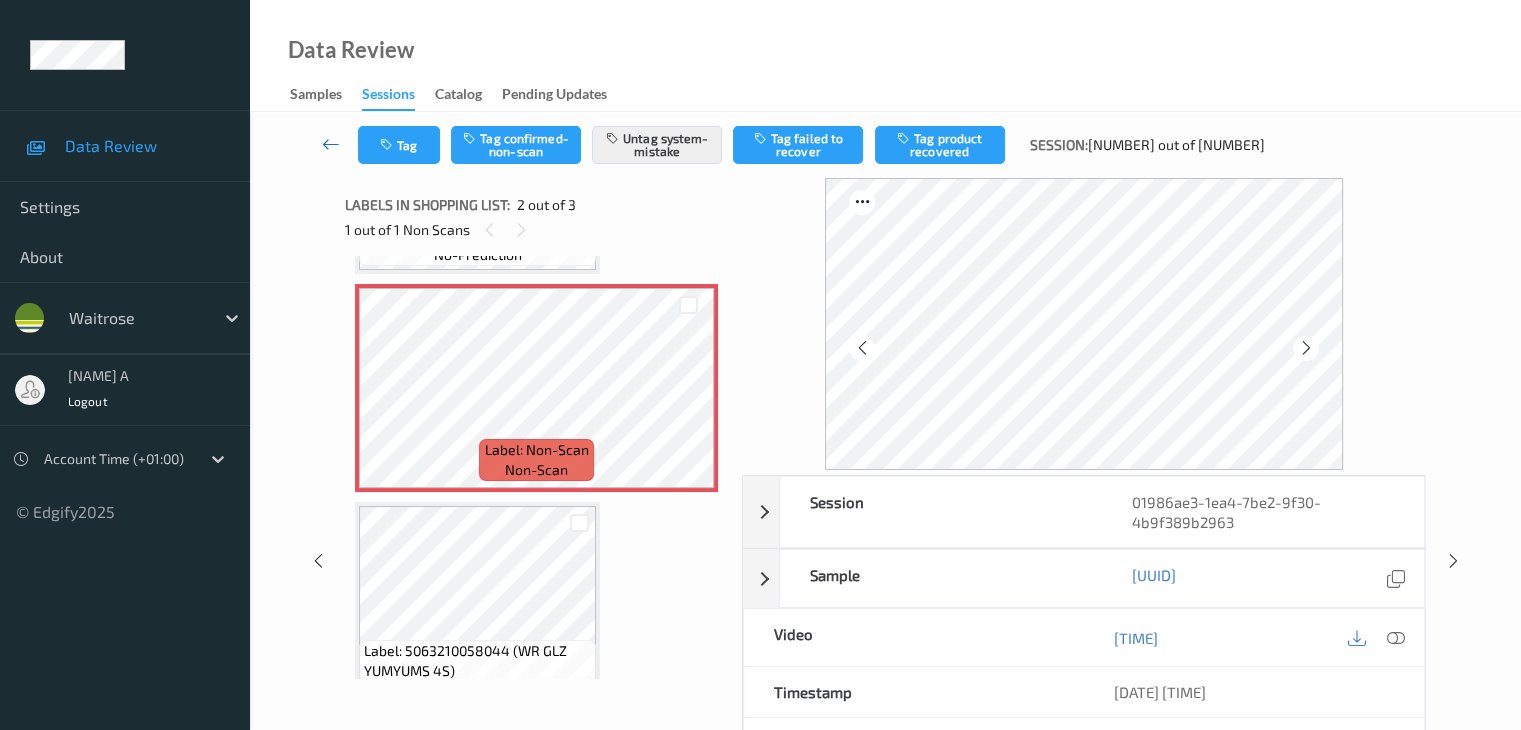 click at bounding box center (331, 144) 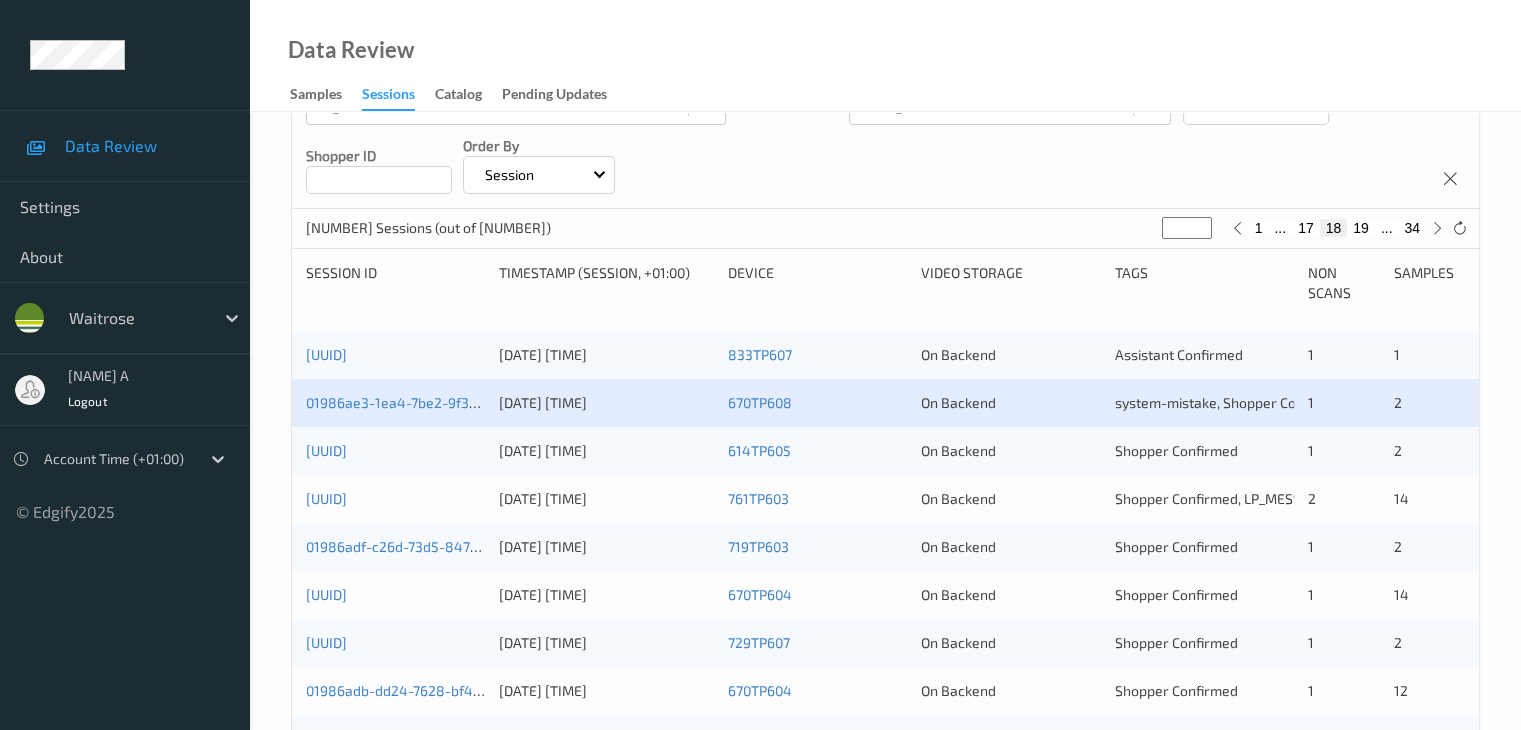 scroll, scrollTop: 400, scrollLeft: 0, axis: vertical 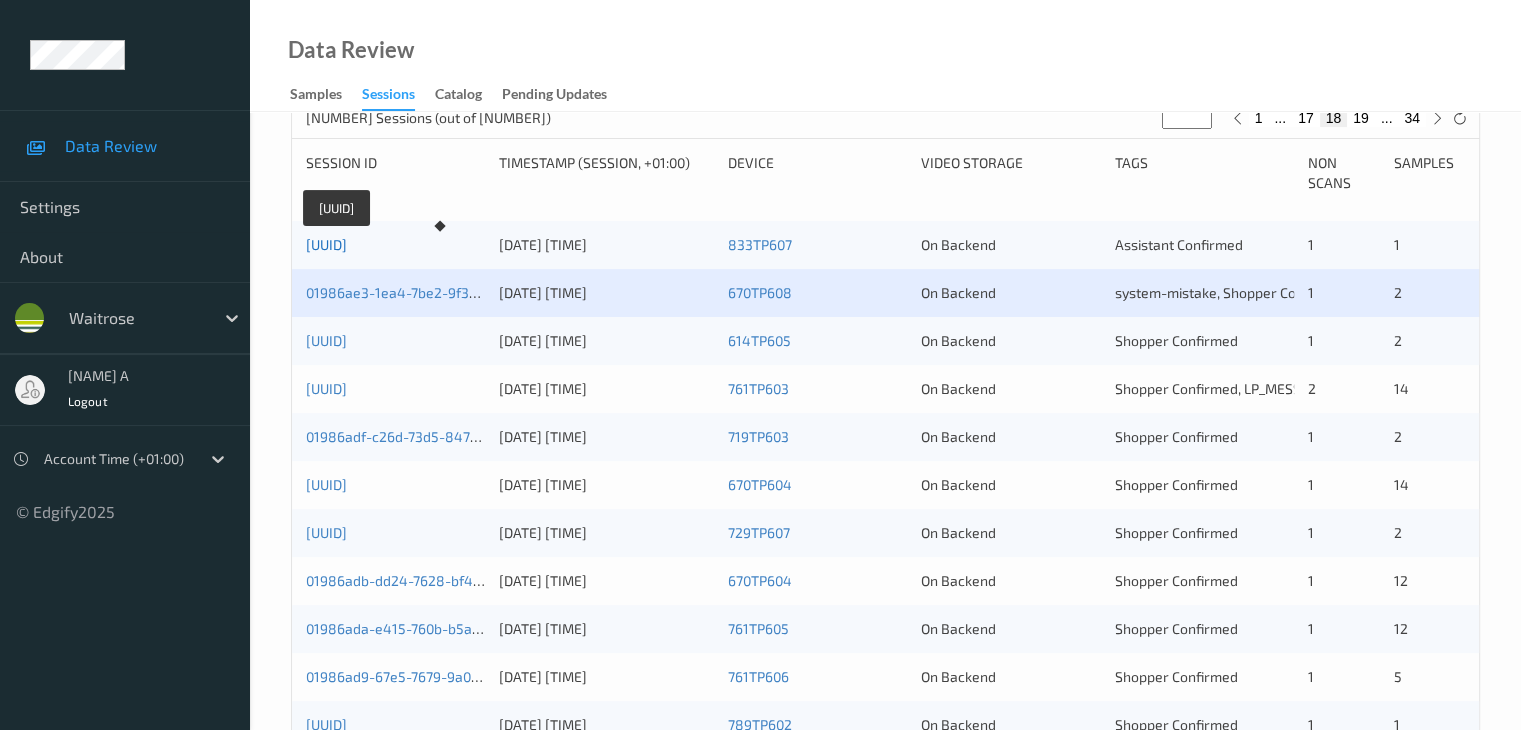 click on "[UUID]" at bounding box center (326, 244) 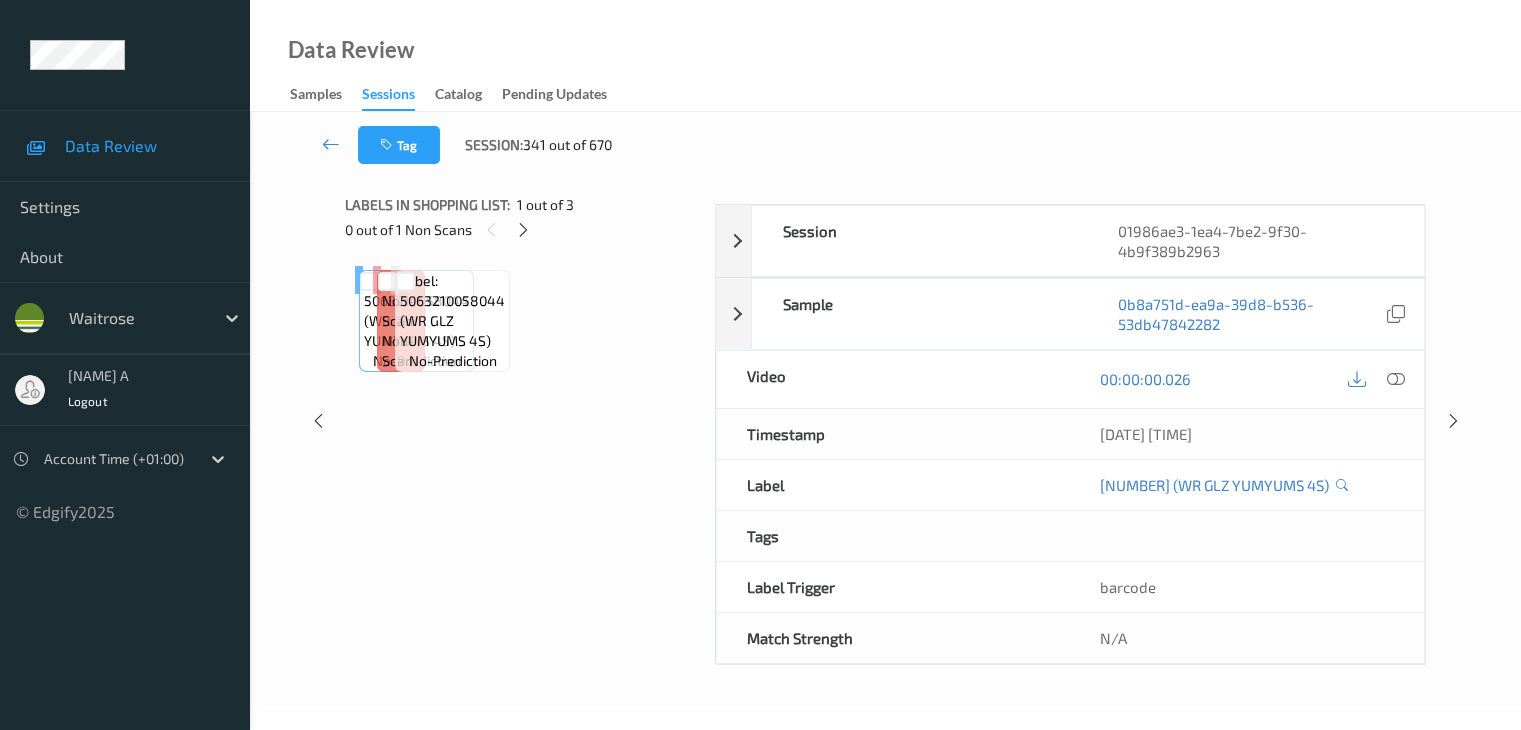 scroll, scrollTop: 0, scrollLeft: 0, axis: both 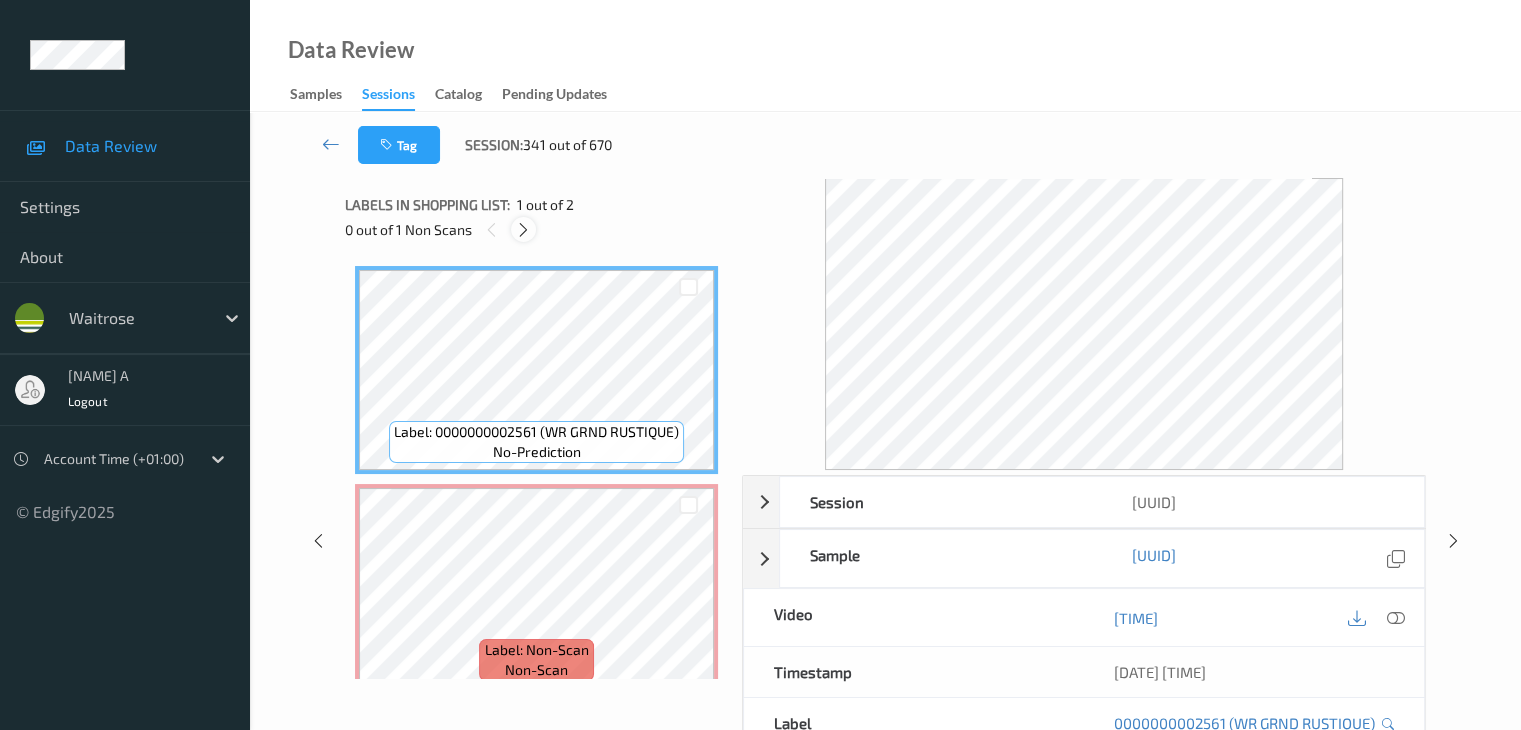 click at bounding box center (523, 230) 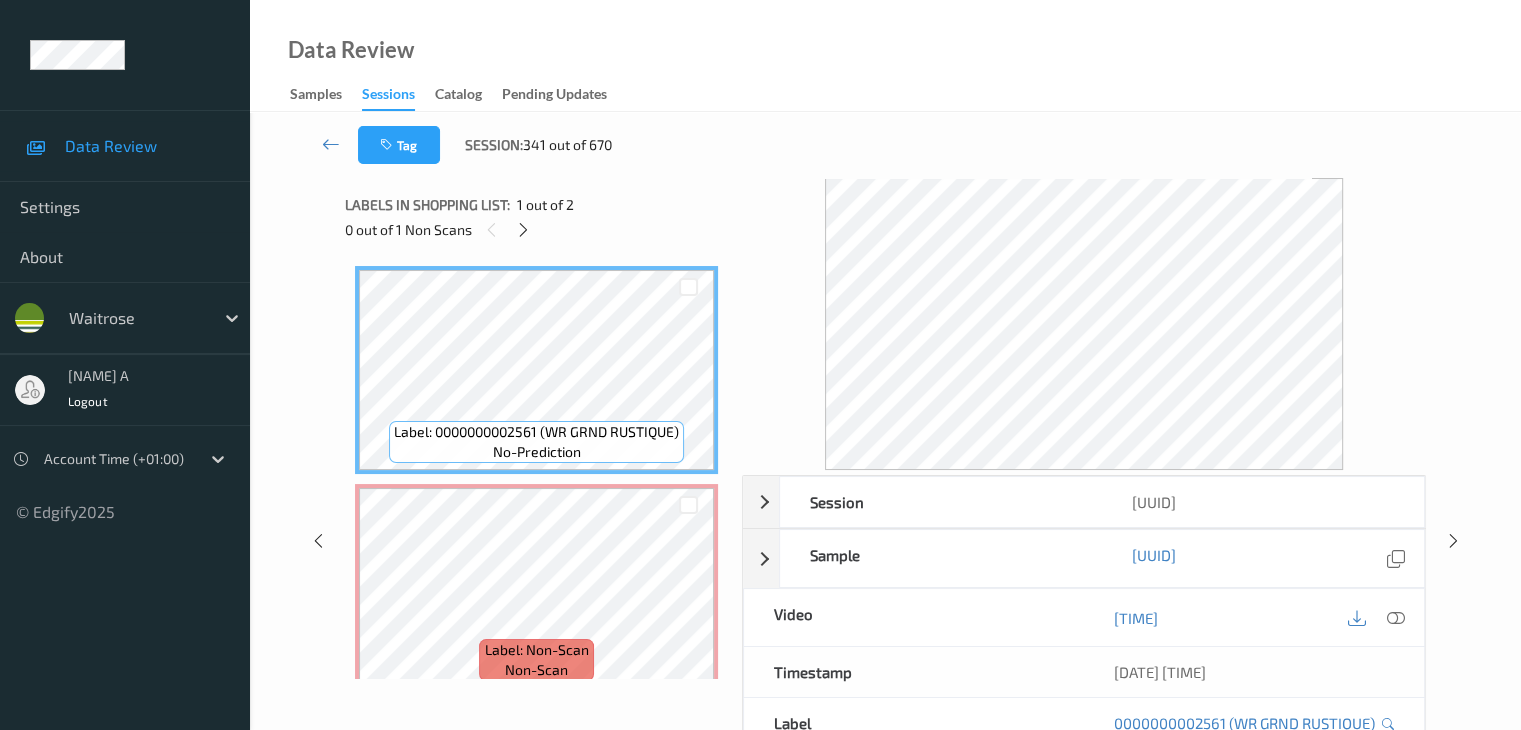 scroll, scrollTop: 10, scrollLeft: 0, axis: vertical 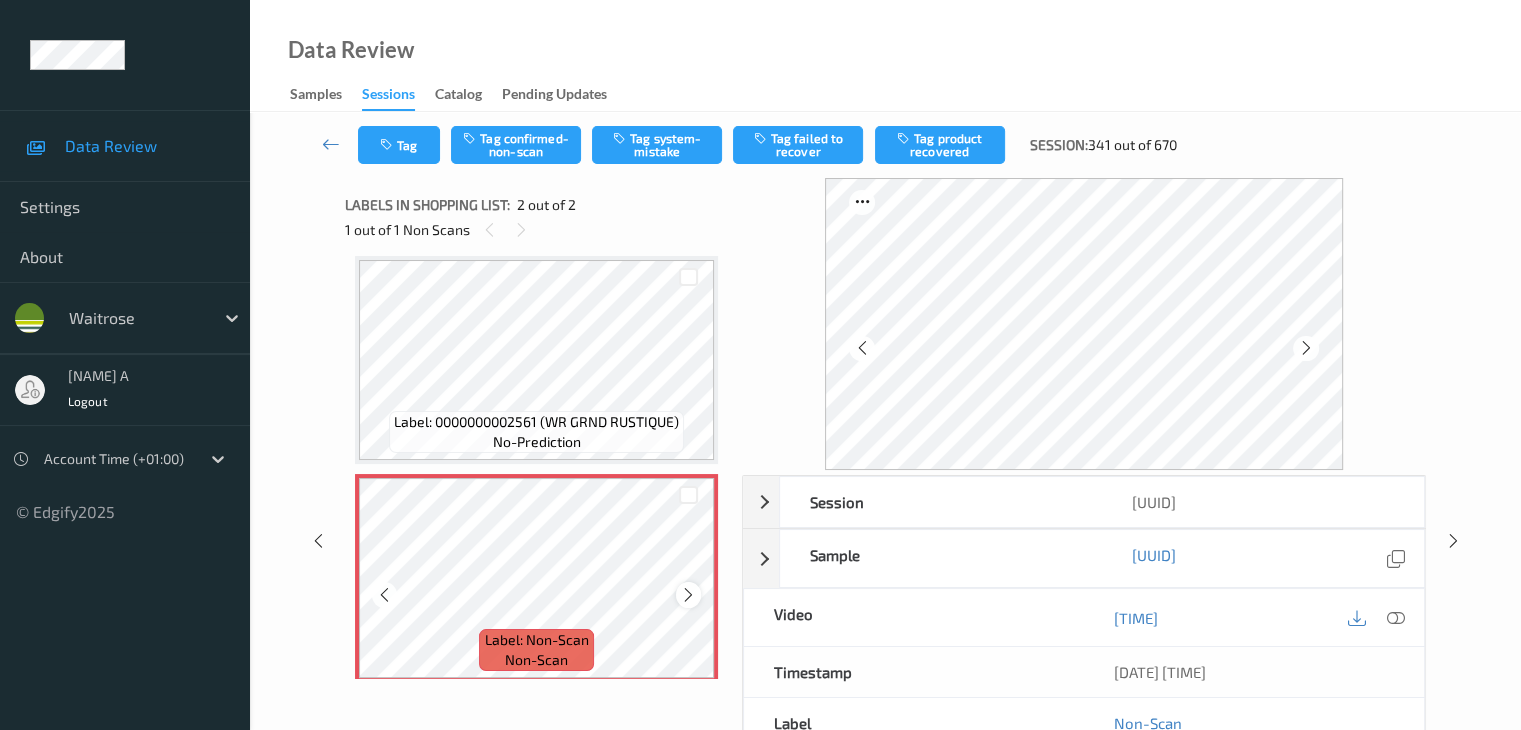 click at bounding box center [688, 595] 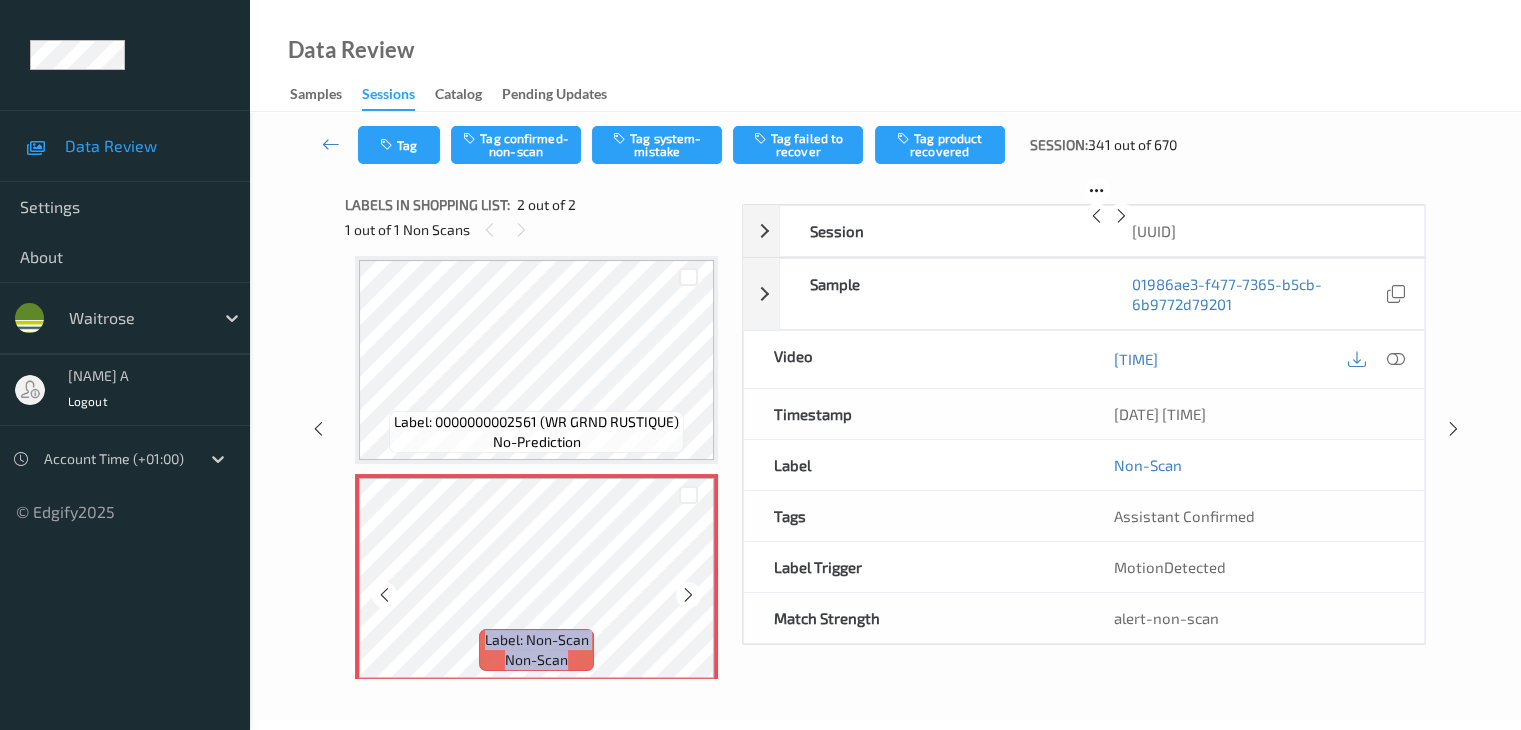 click at bounding box center (688, 595) 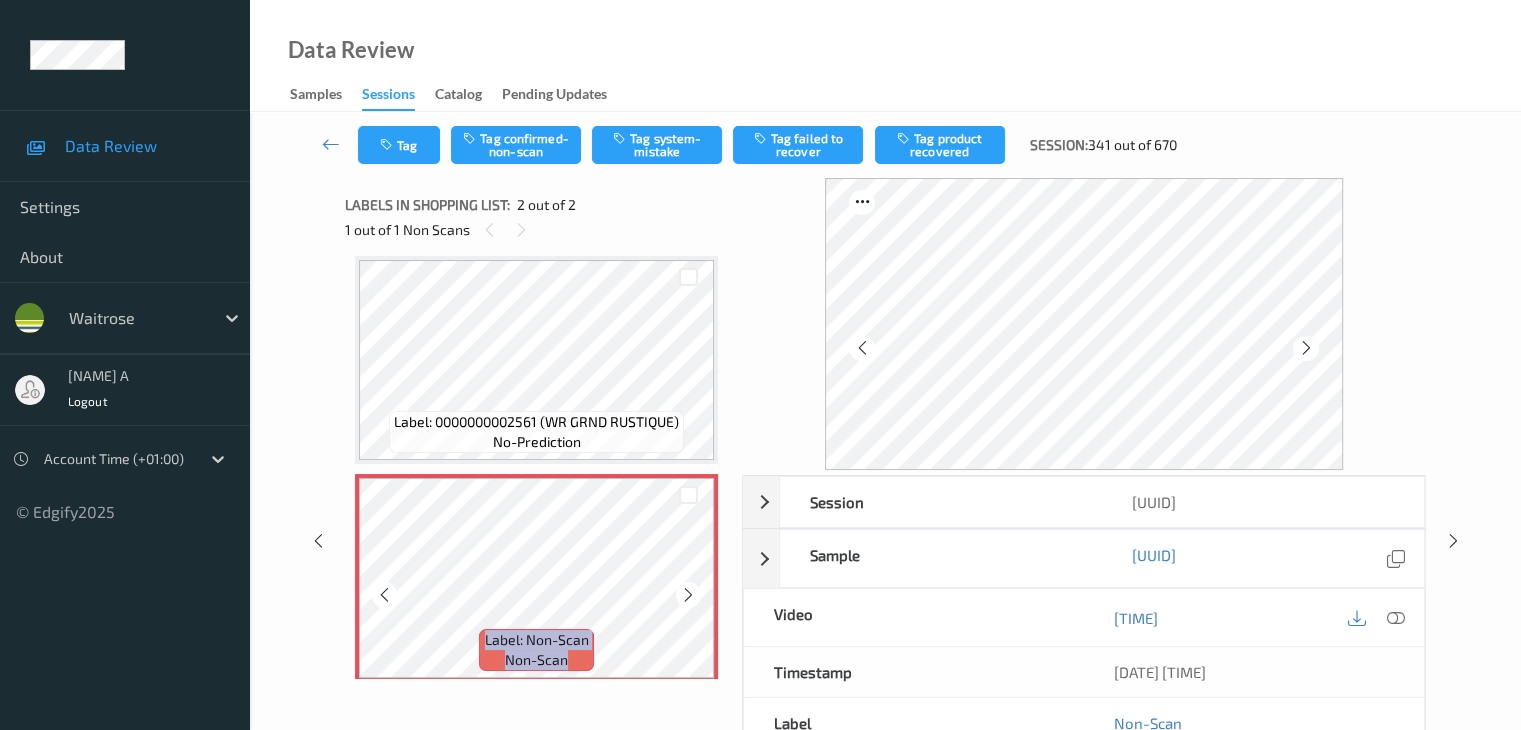 click at bounding box center (688, 595) 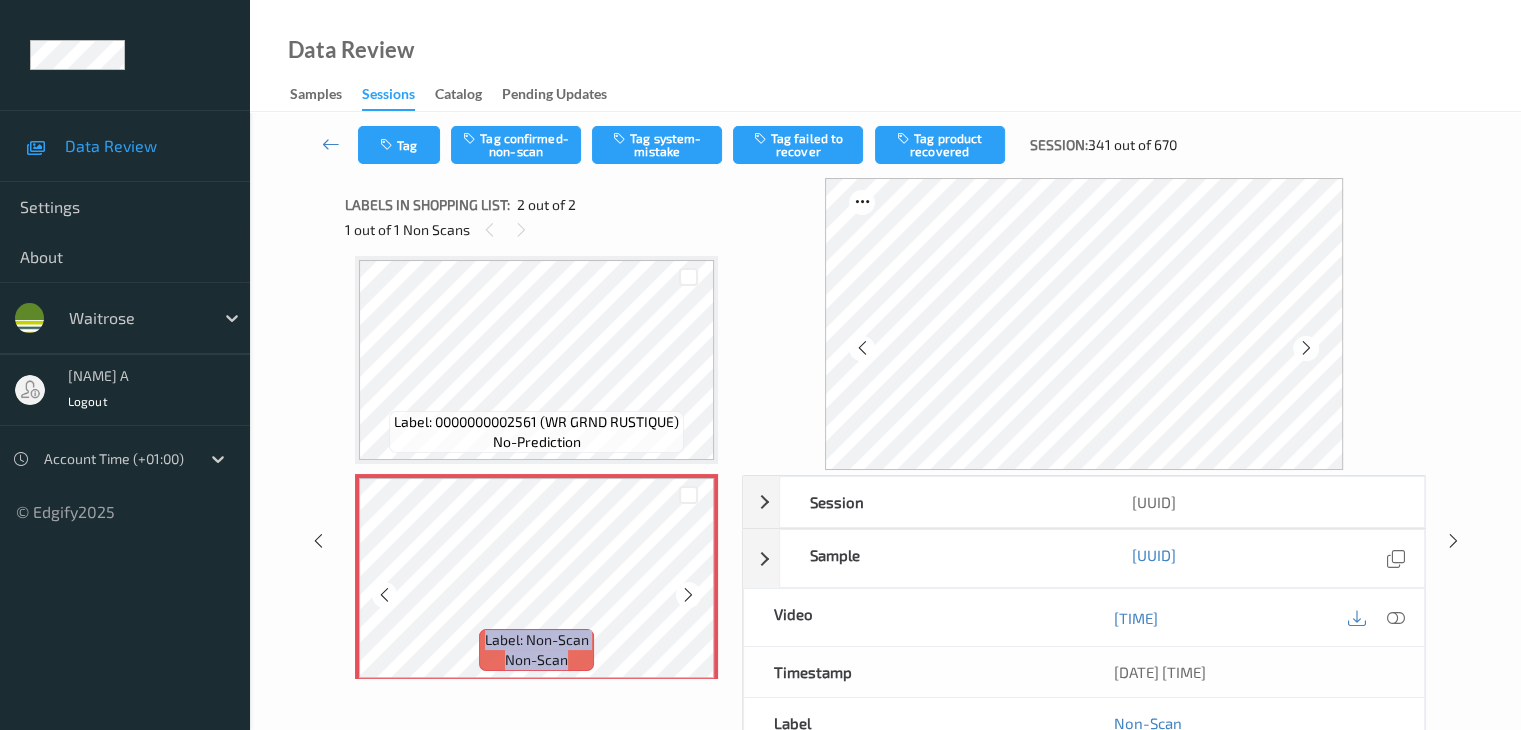 click at bounding box center [688, 595] 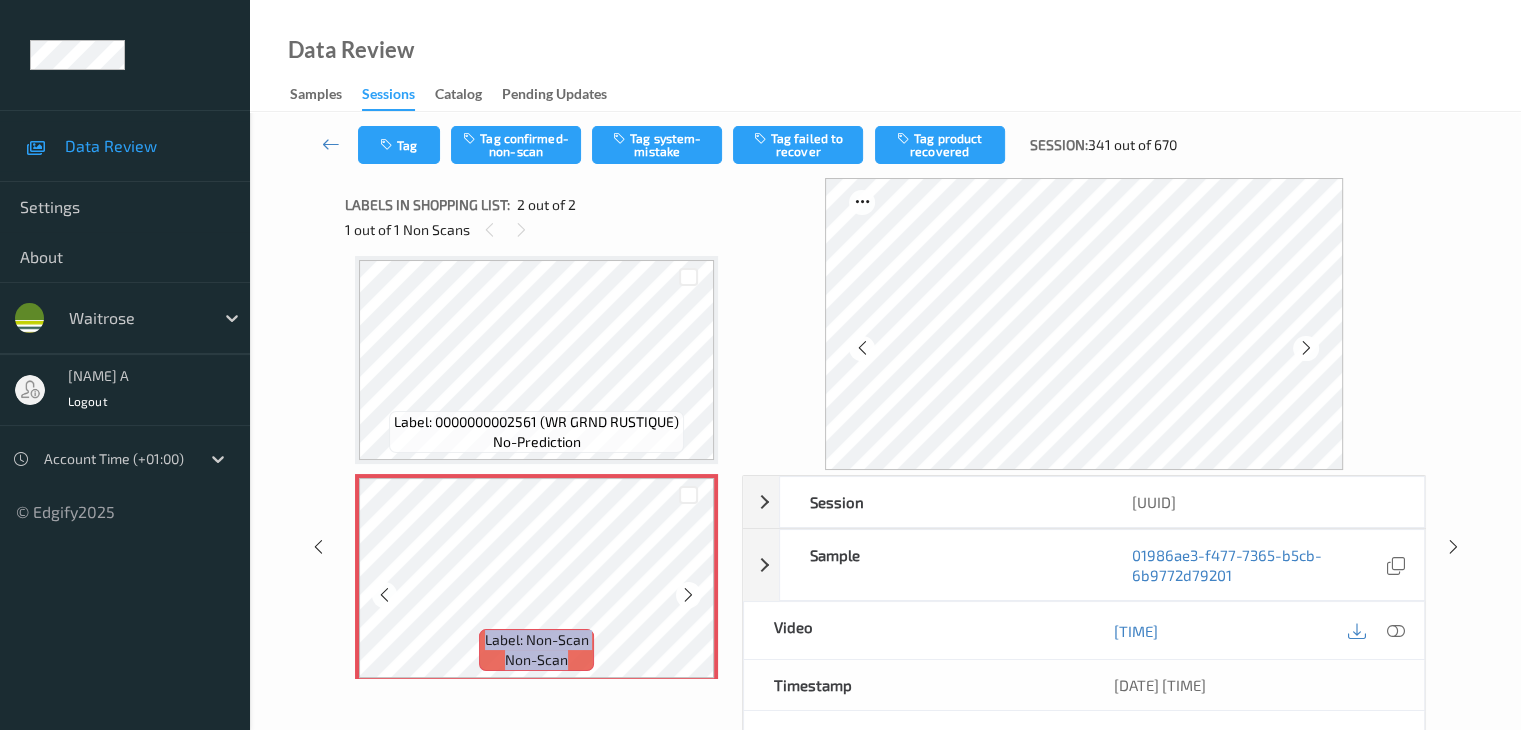 click at bounding box center [688, 595] 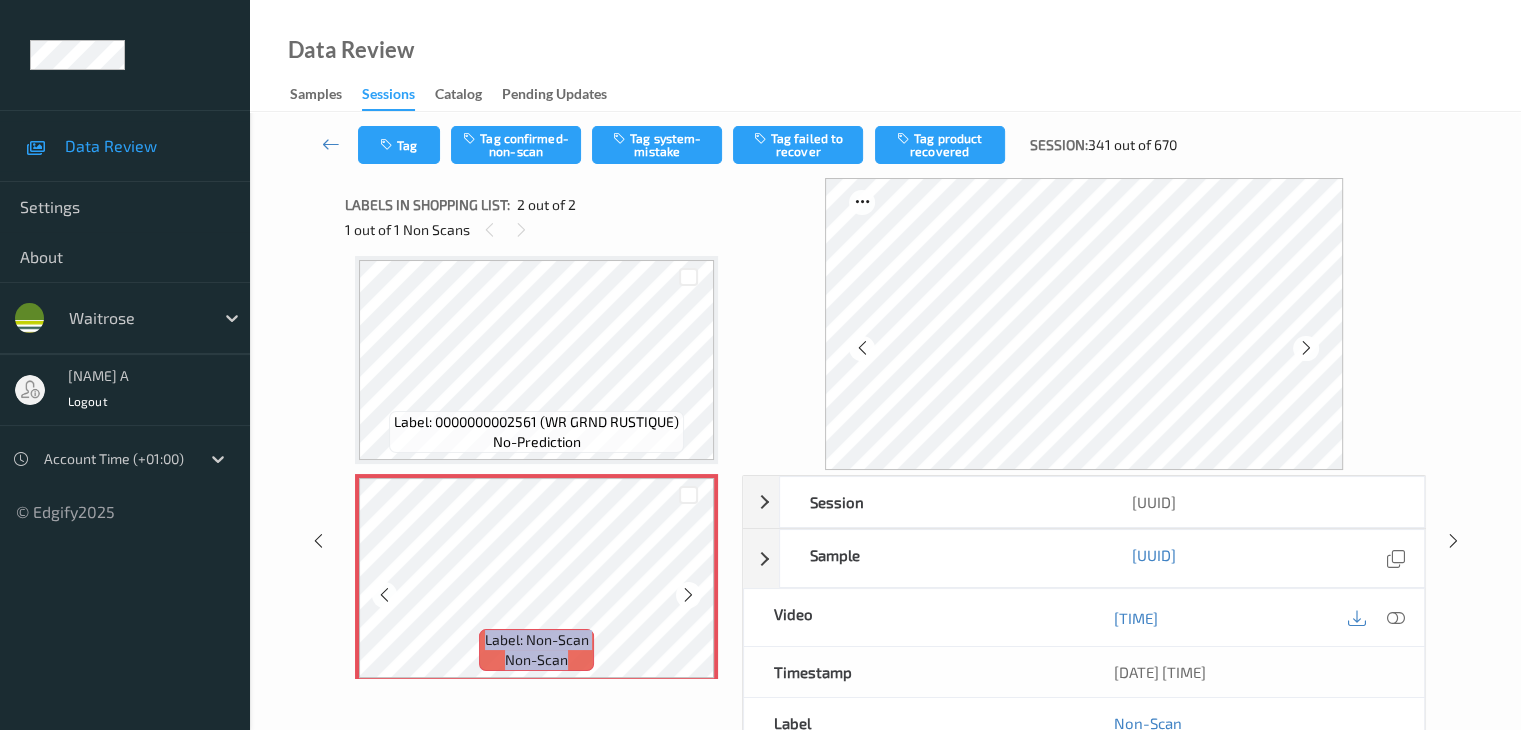 click at bounding box center (688, 595) 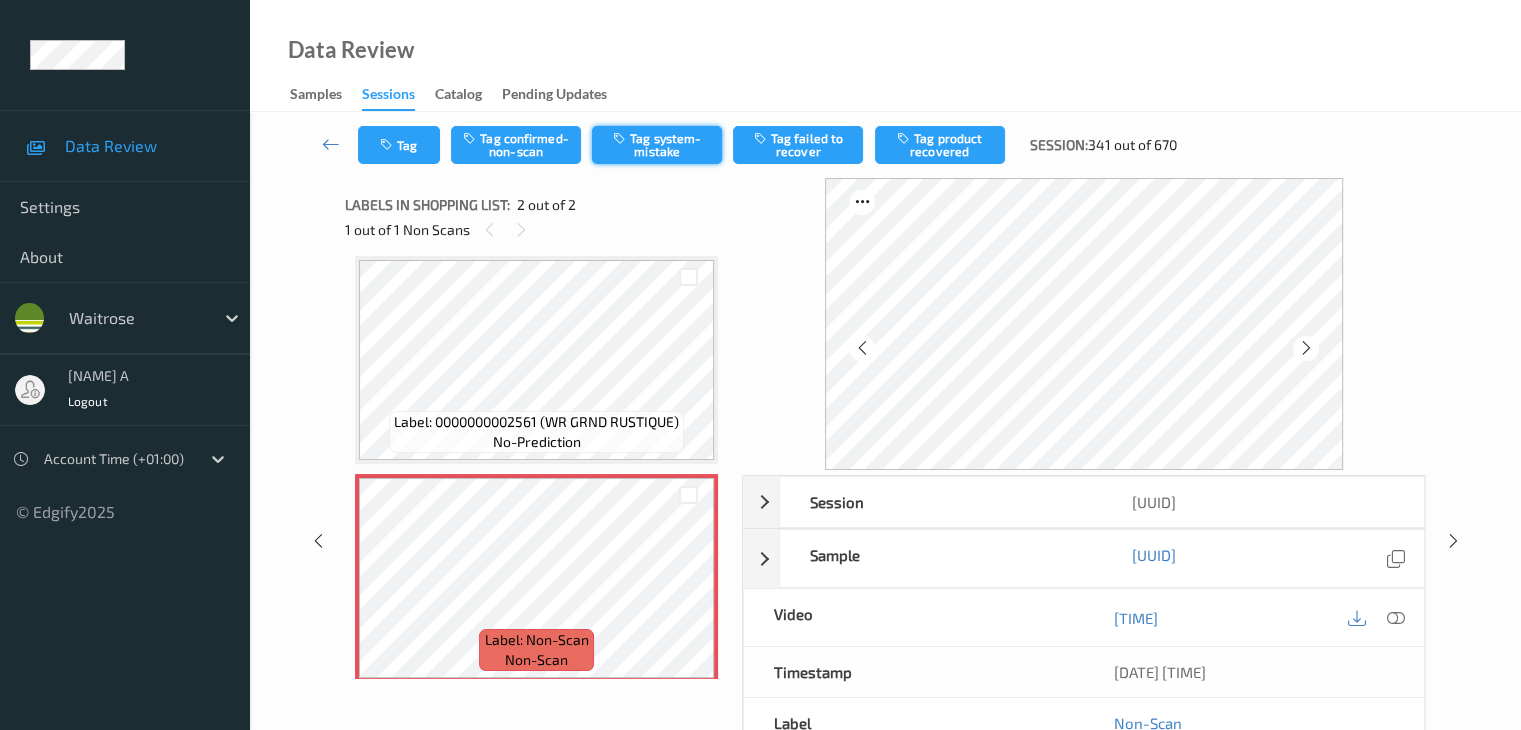 click on "Tag   system-mistake" at bounding box center (657, 145) 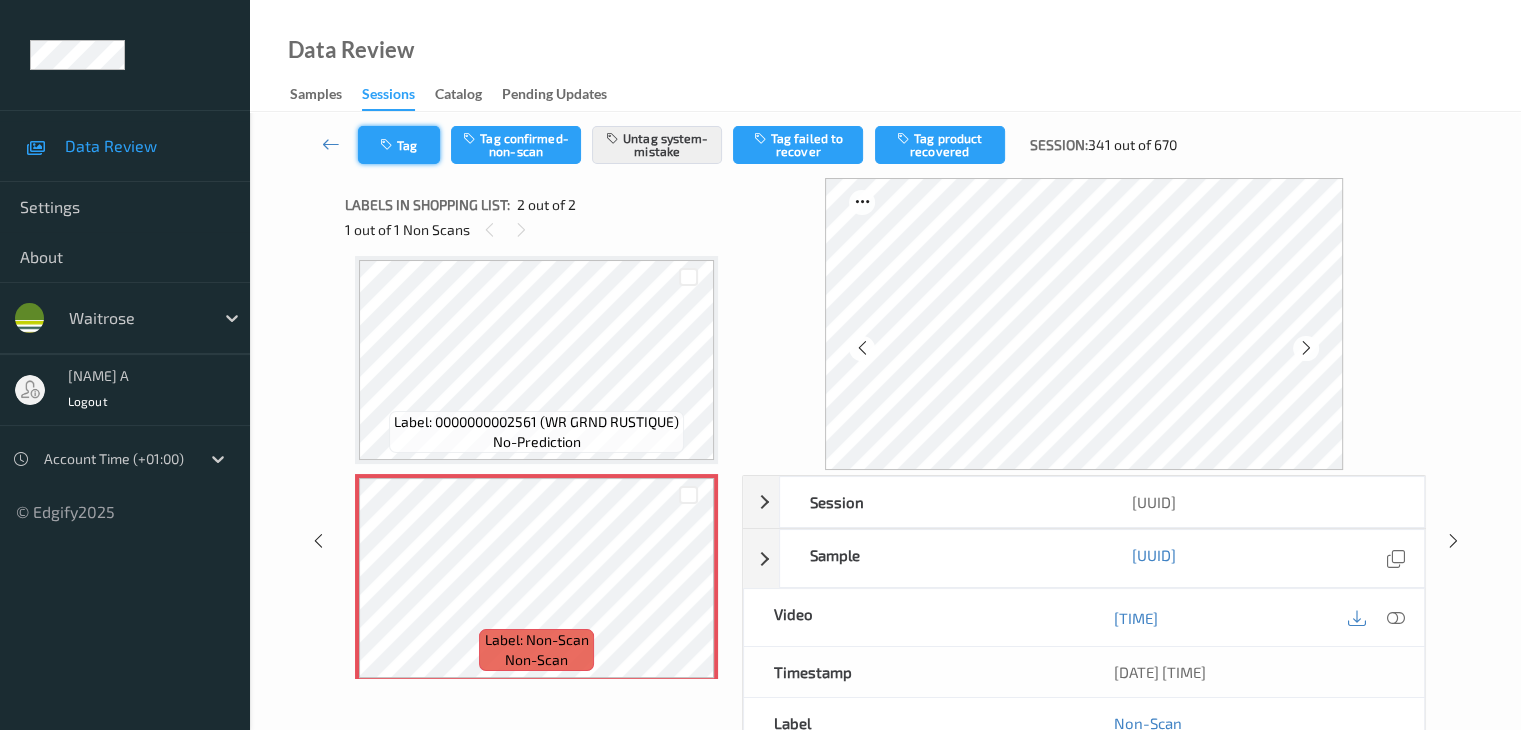 click on "Tag" at bounding box center [399, 145] 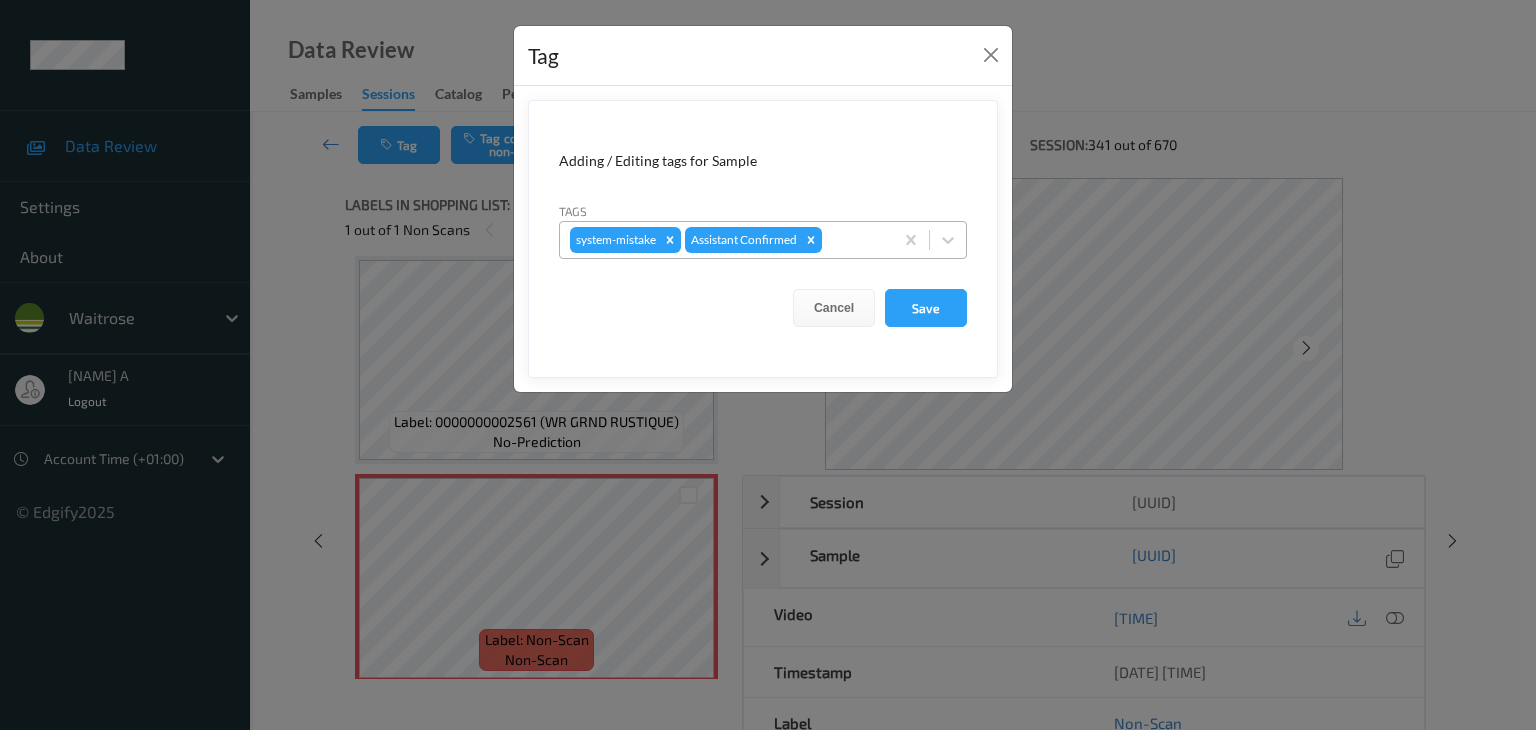 click at bounding box center (854, 240) 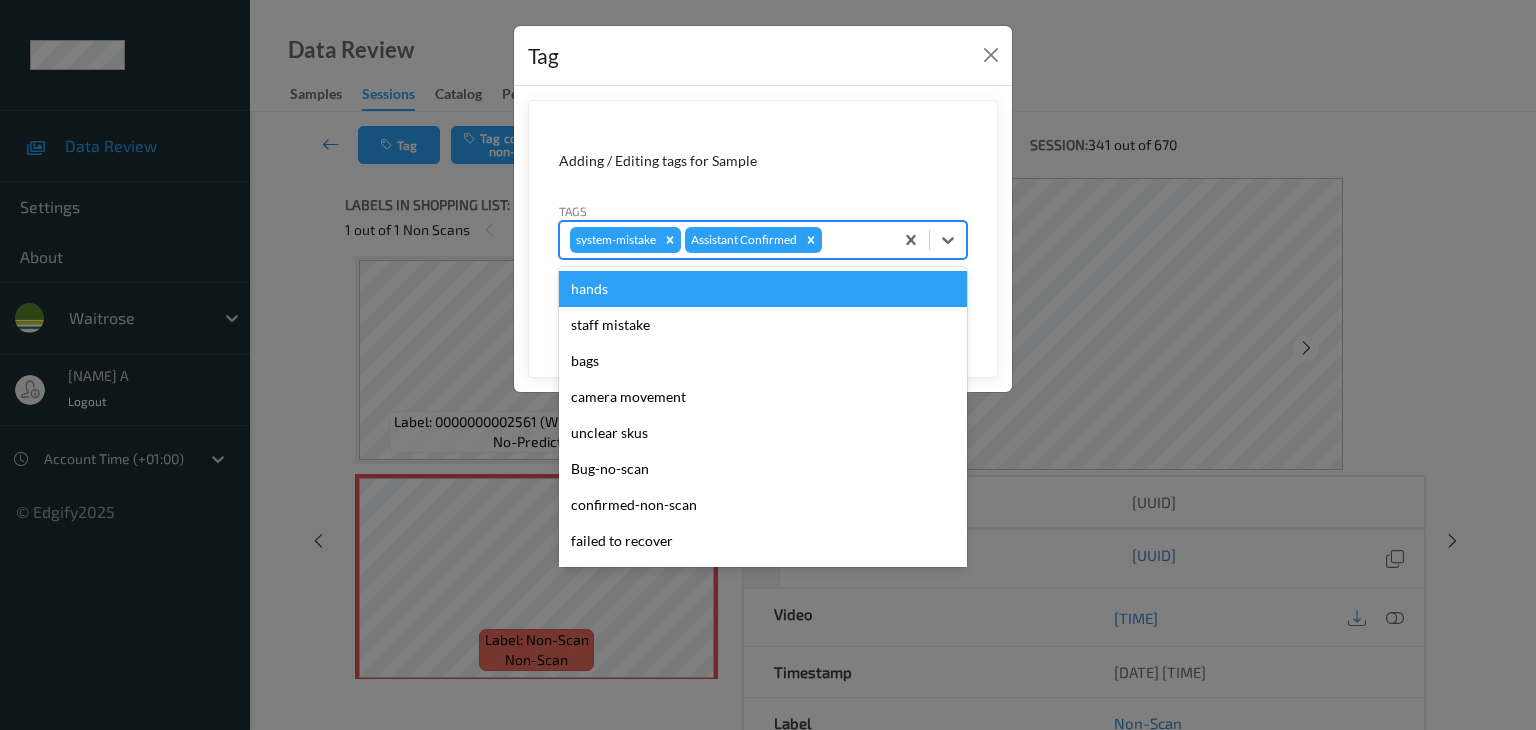 type on "u" 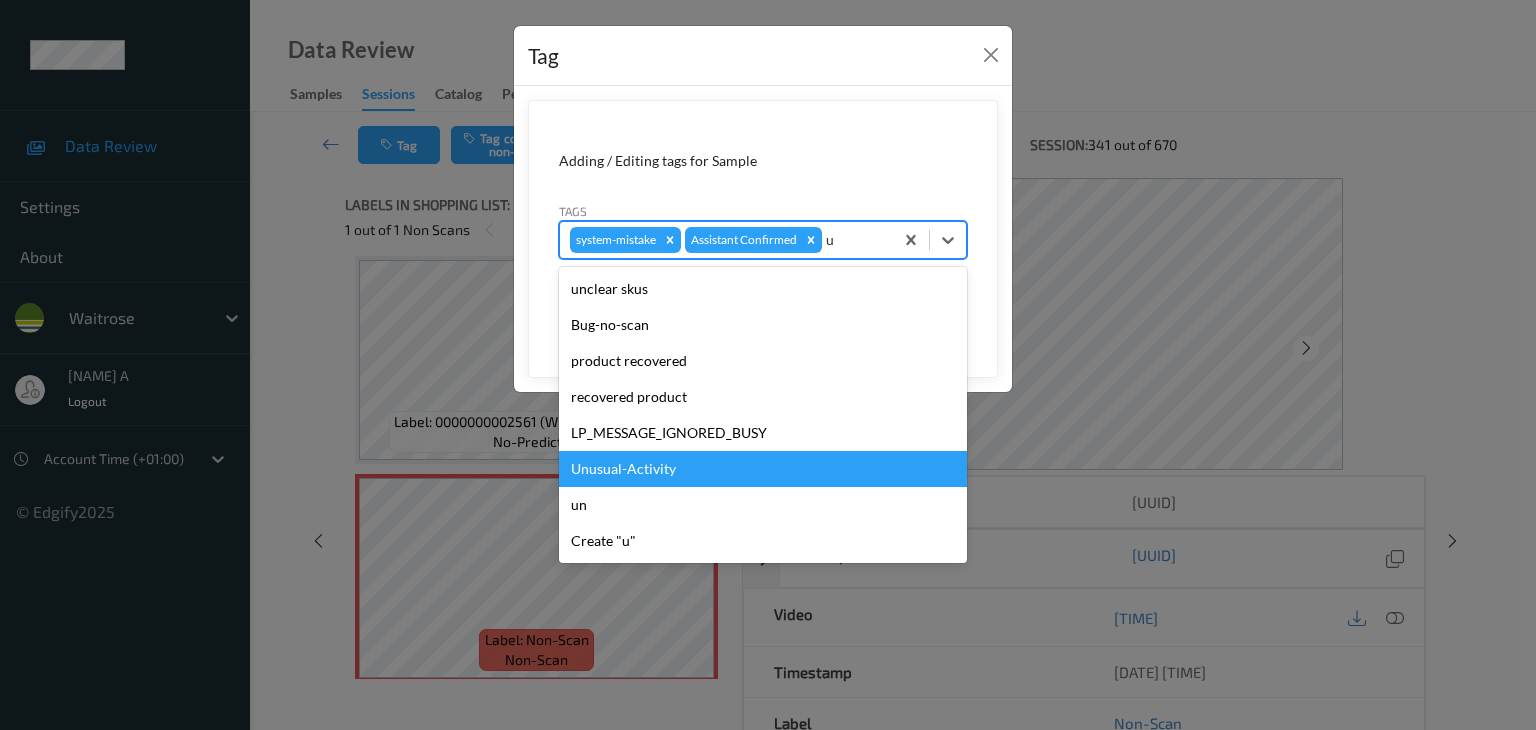 click on "Unusual-Activity" at bounding box center (763, 469) 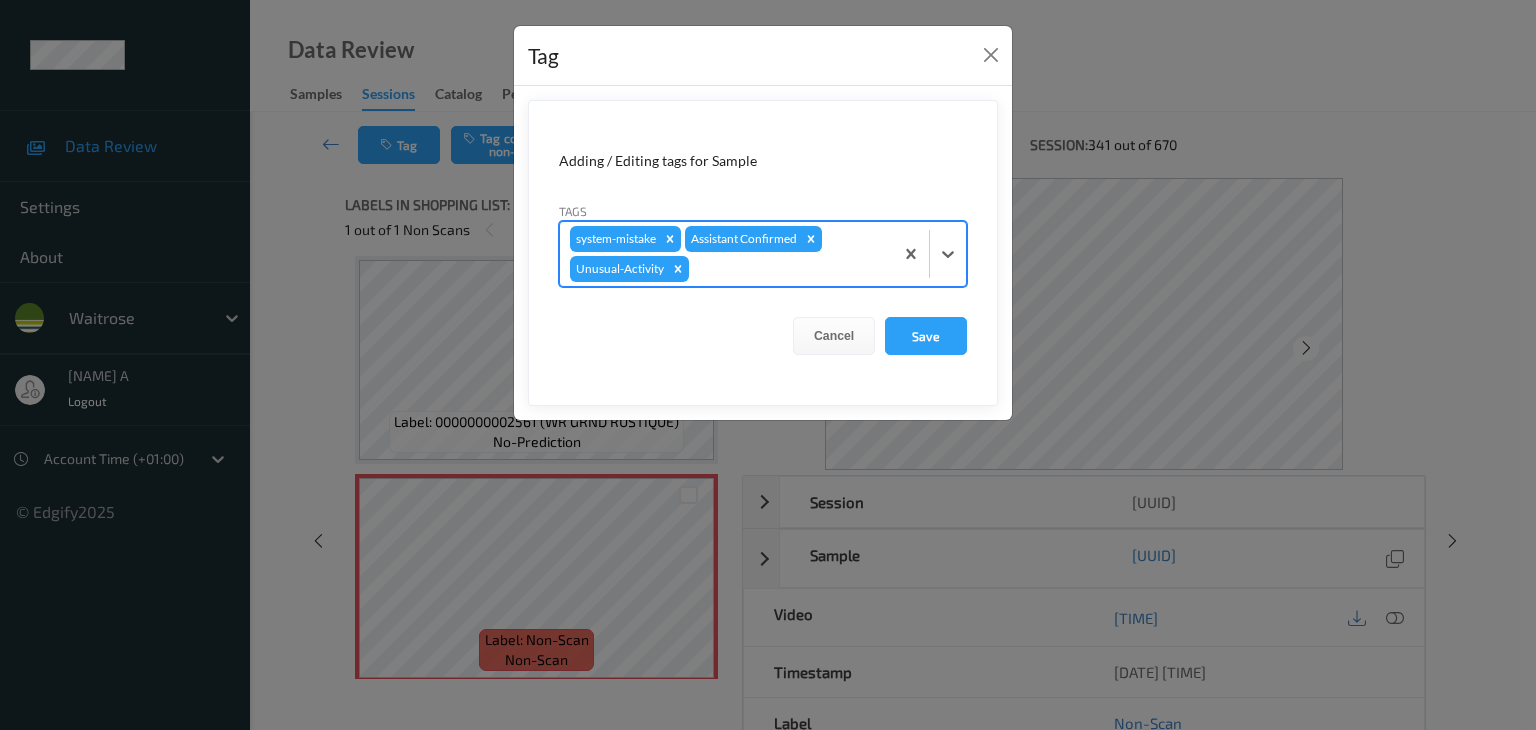 type on "p" 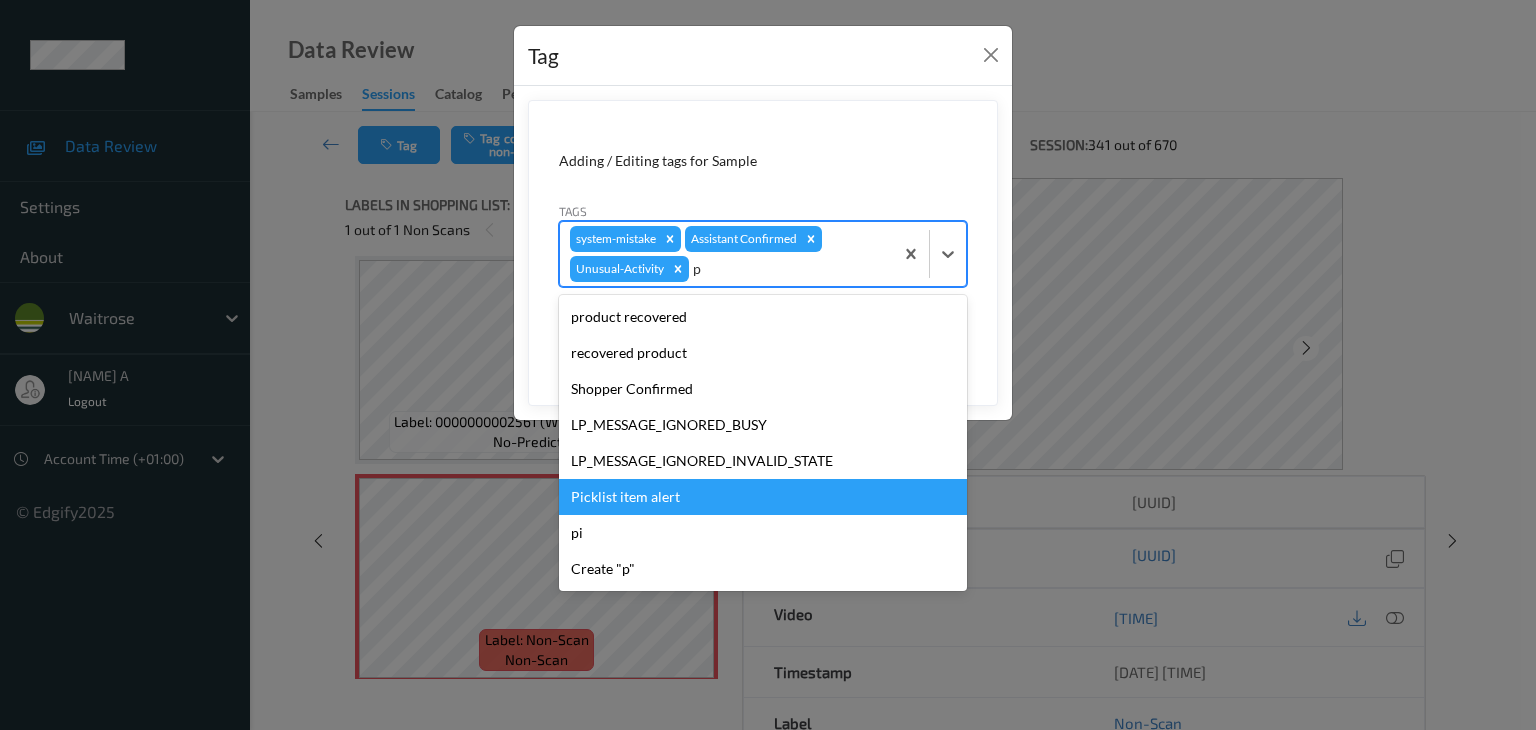 click on "Picklist item alert" at bounding box center [763, 497] 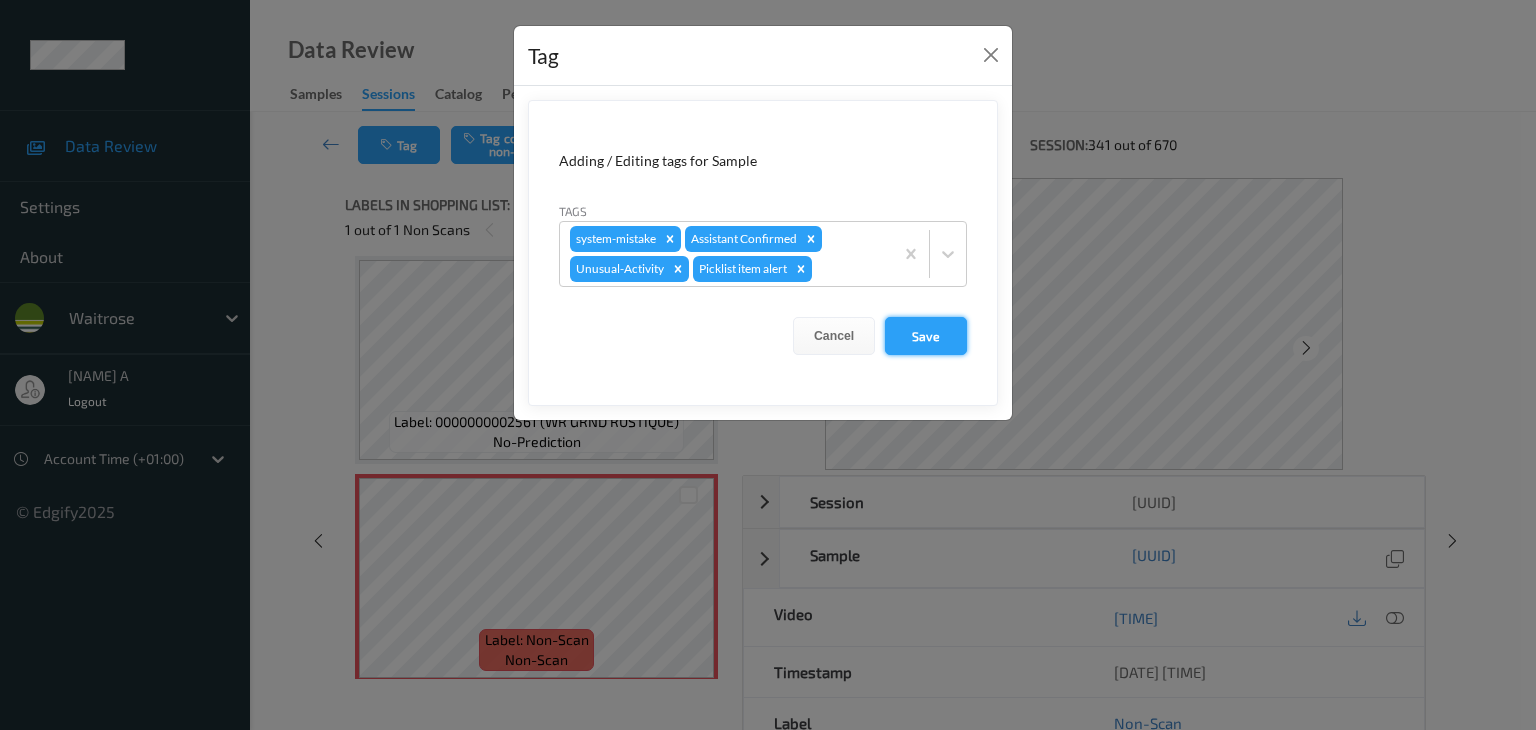 click on "Save" at bounding box center [926, 336] 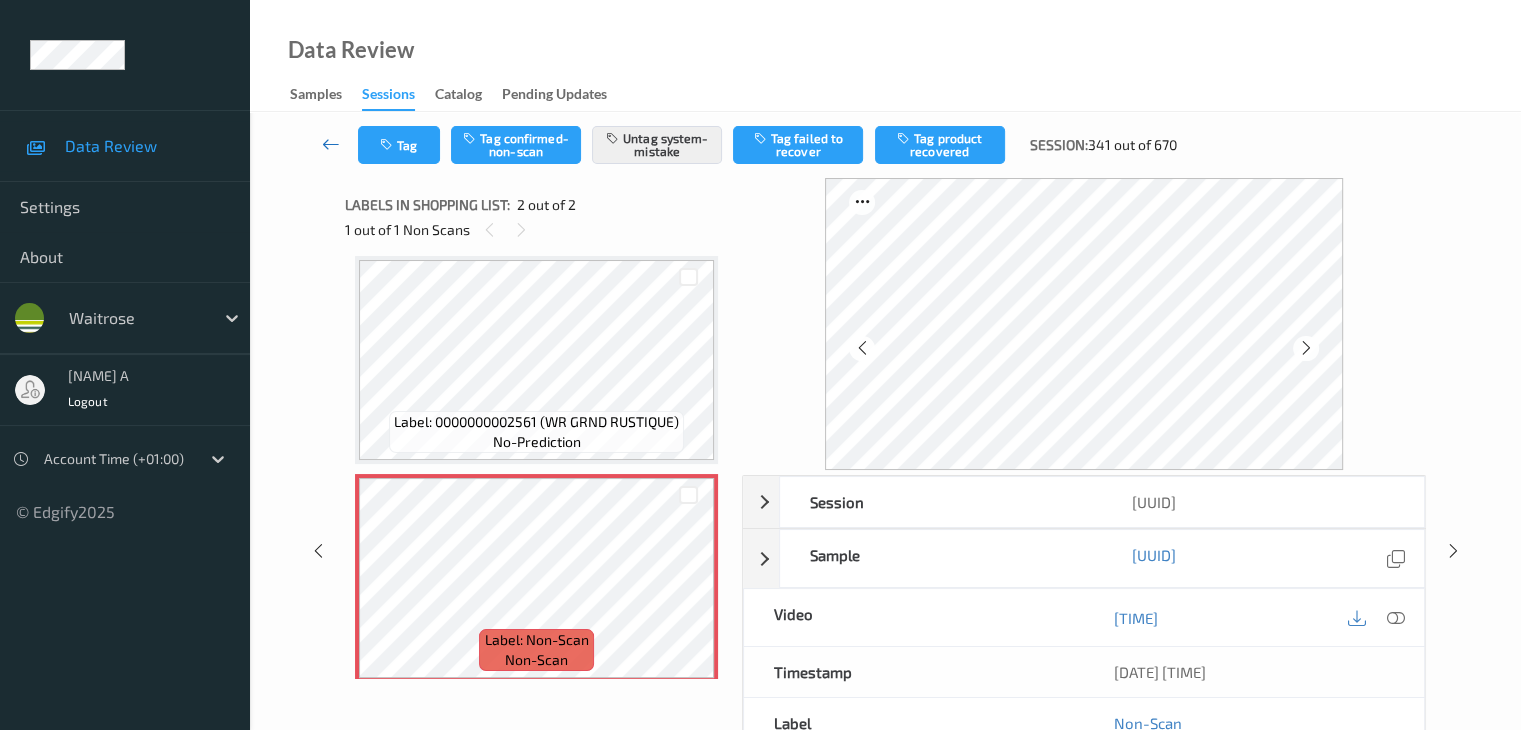 click at bounding box center [331, 144] 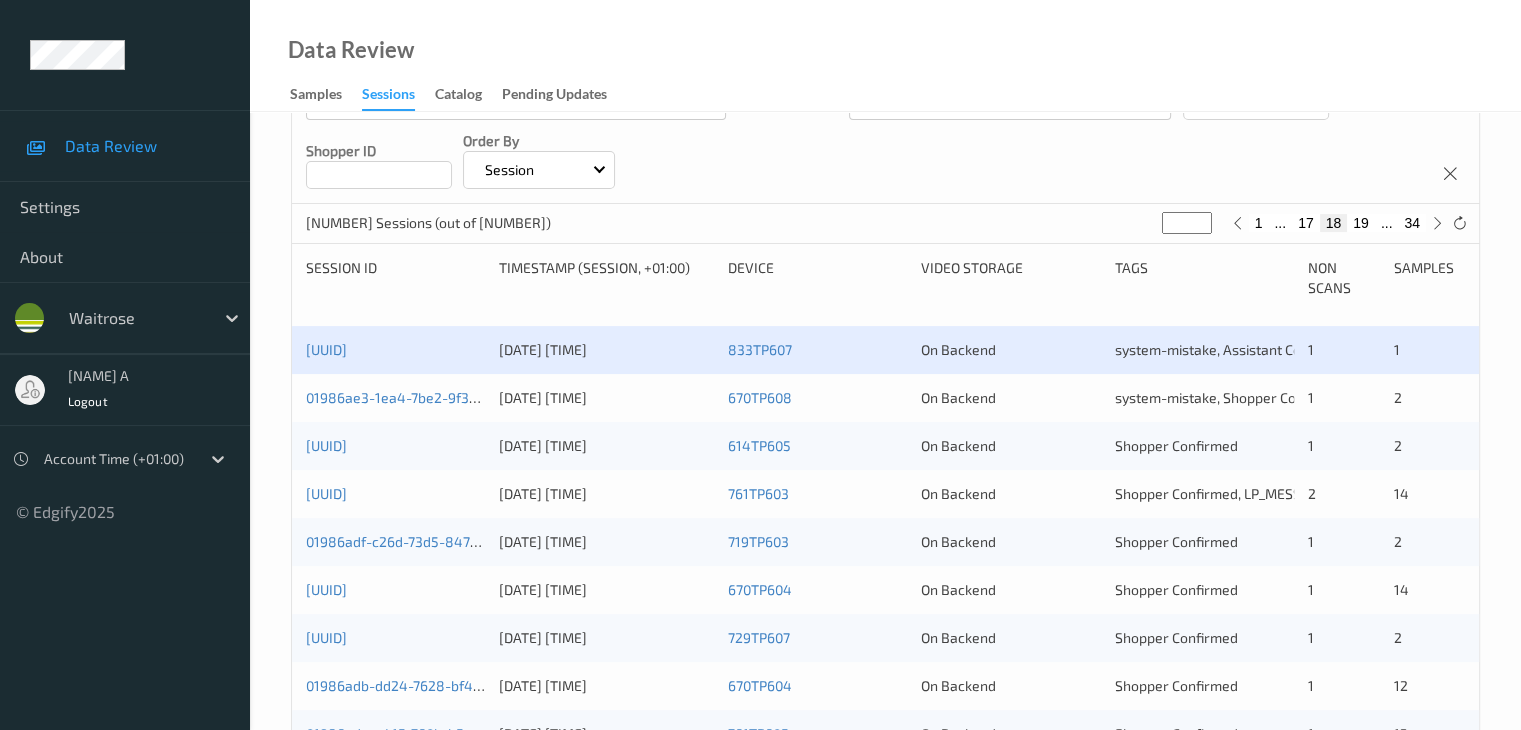 scroll, scrollTop: 300, scrollLeft: 0, axis: vertical 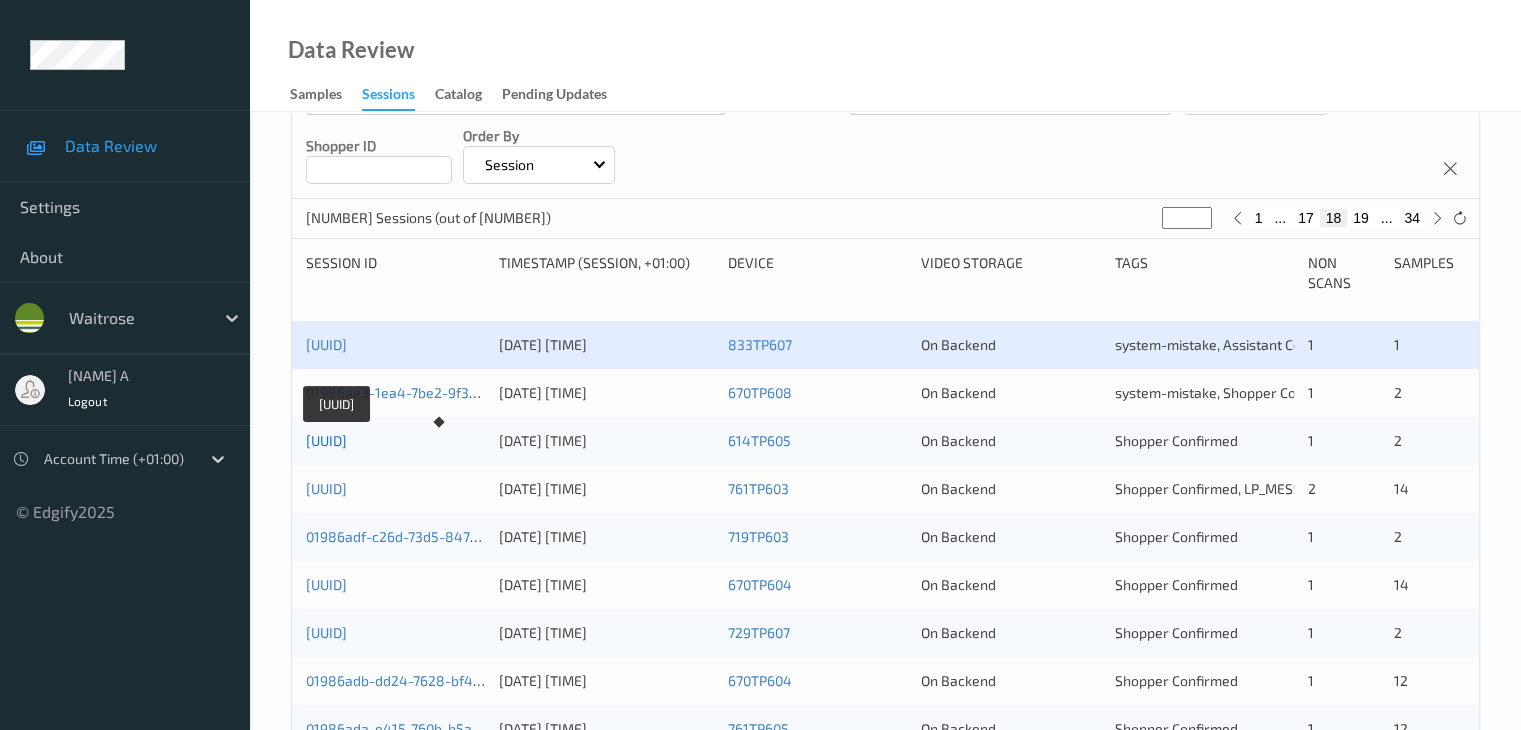 click on "[UUID]" at bounding box center (326, 440) 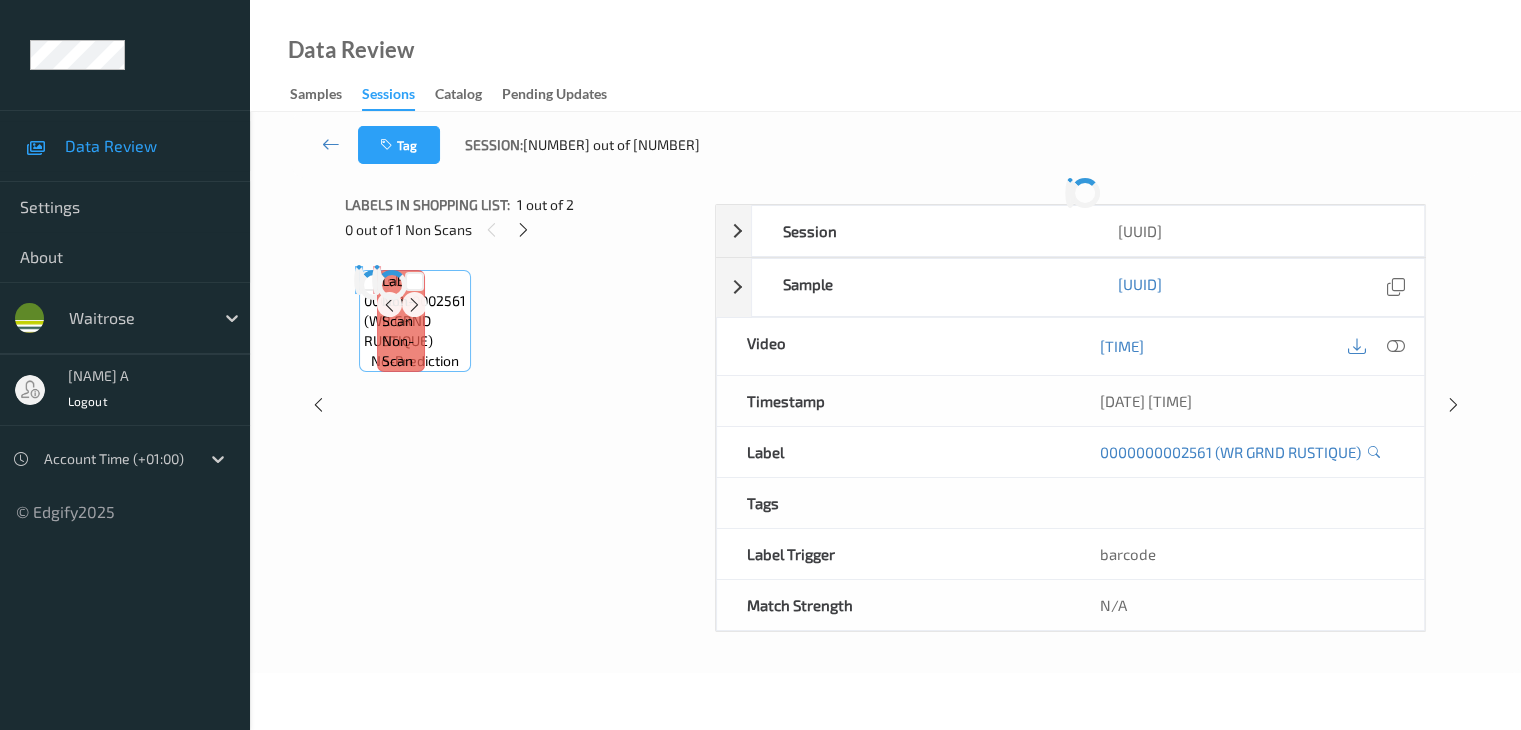 scroll, scrollTop: 0, scrollLeft: 0, axis: both 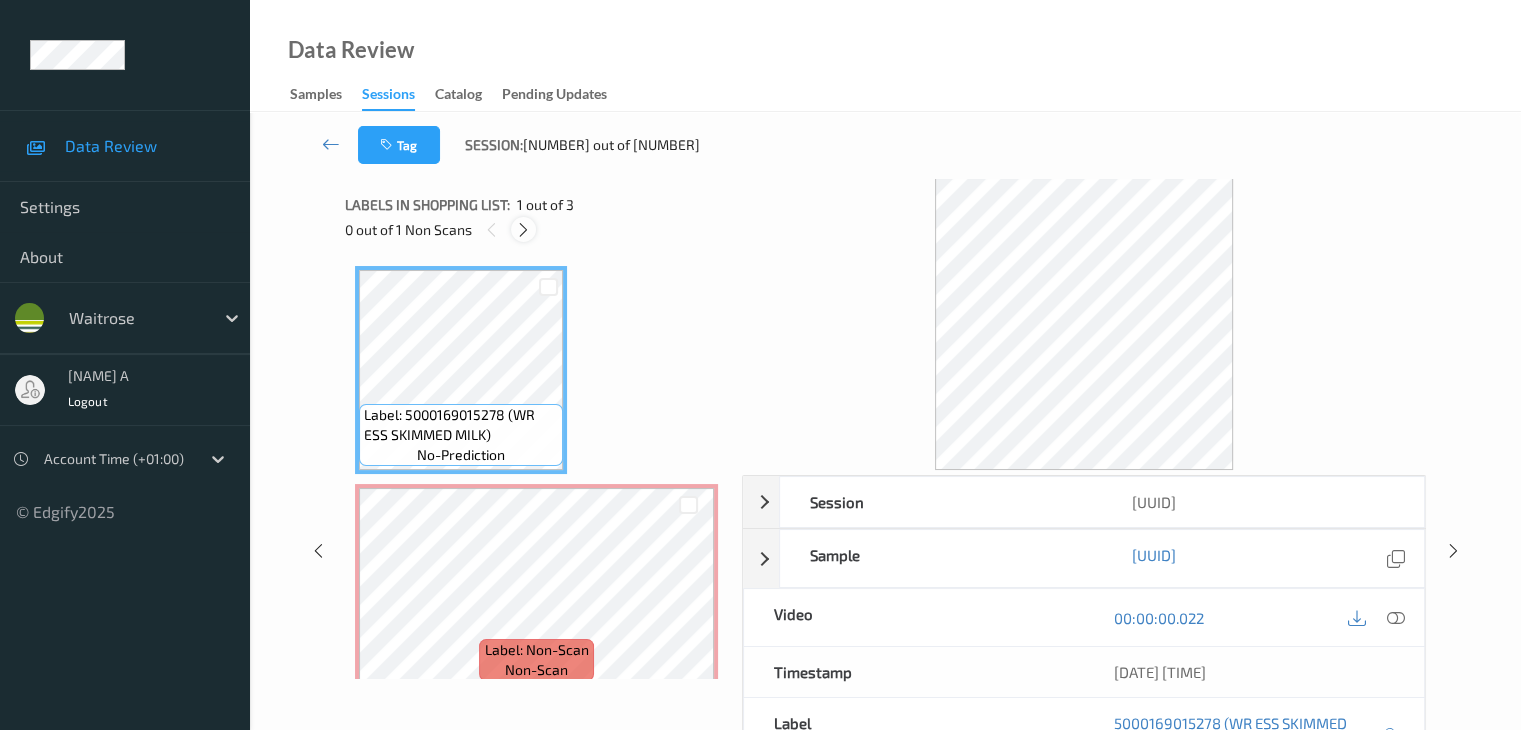 click at bounding box center [523, 230] 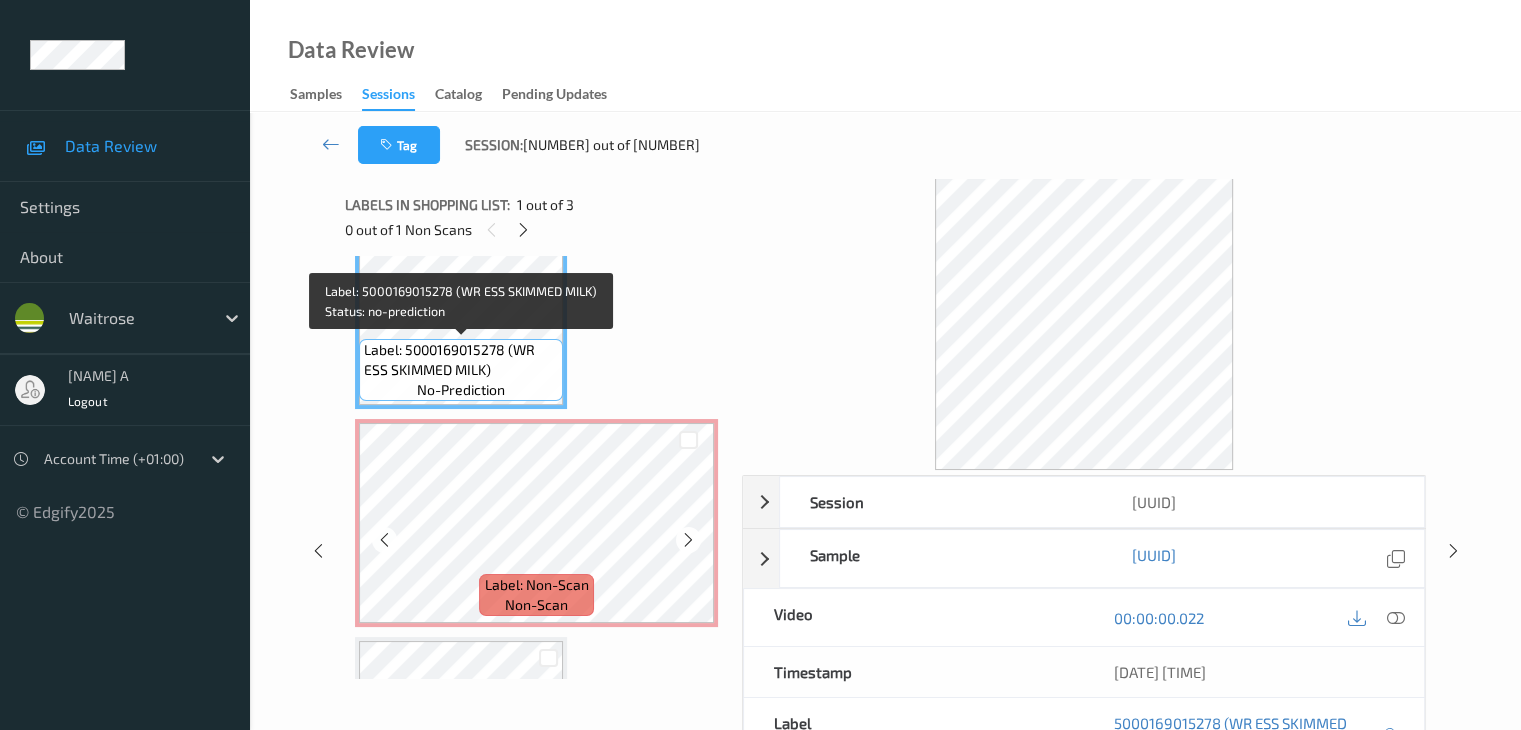 scroll, scrollTop: 100, scrollLeft: 0, axis: vertical 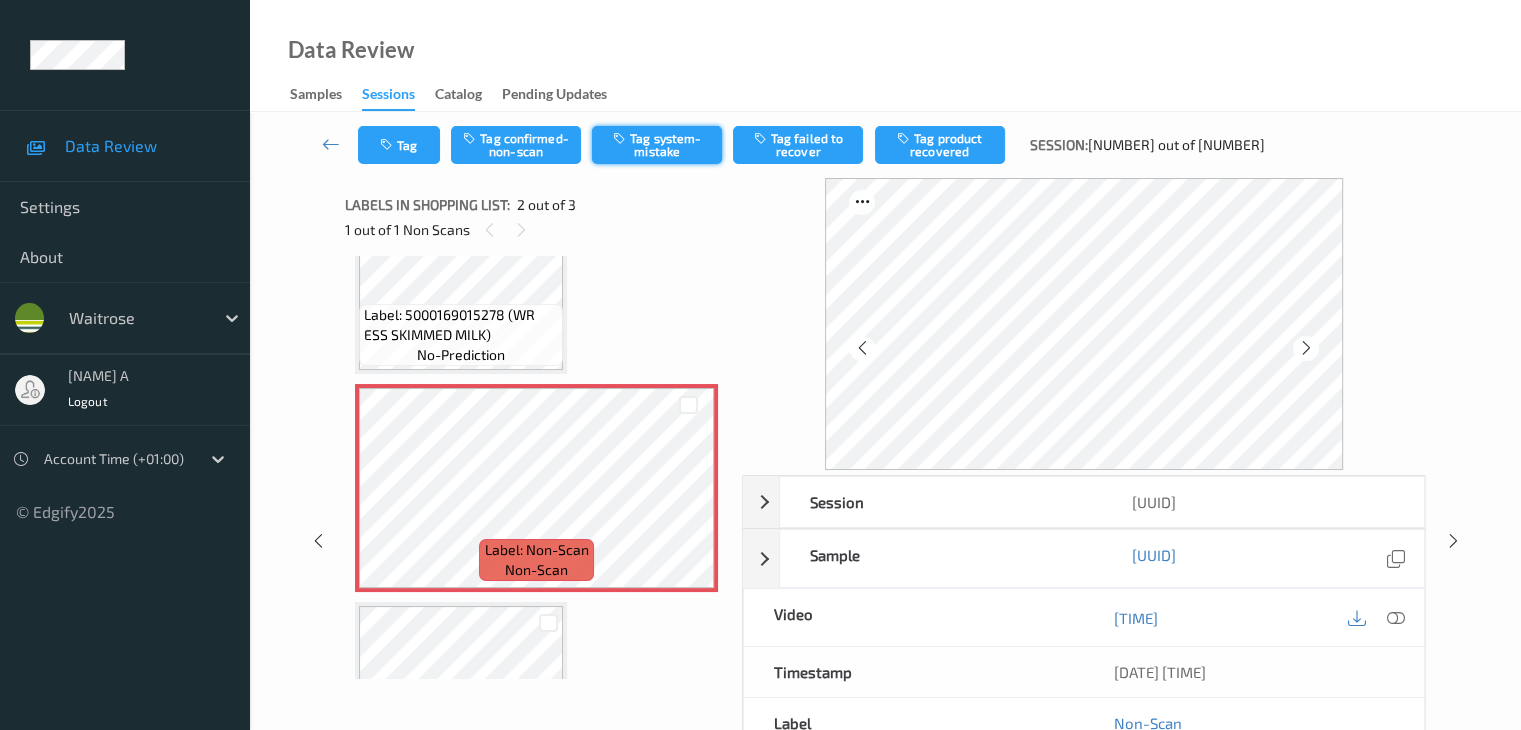 click on "Tag   system-mistake" at bounding box center (657, 145) 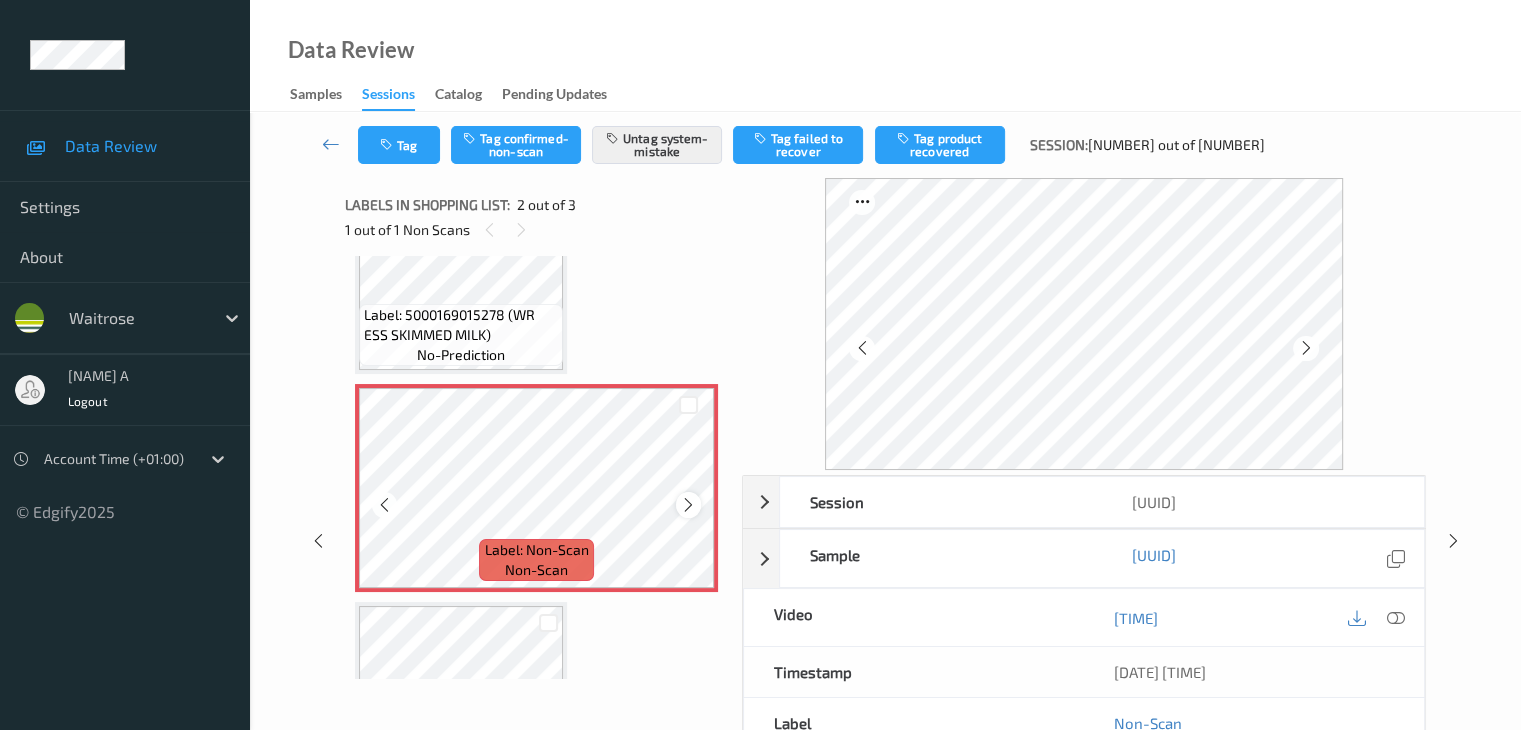 click at bounding box center (688, 505) 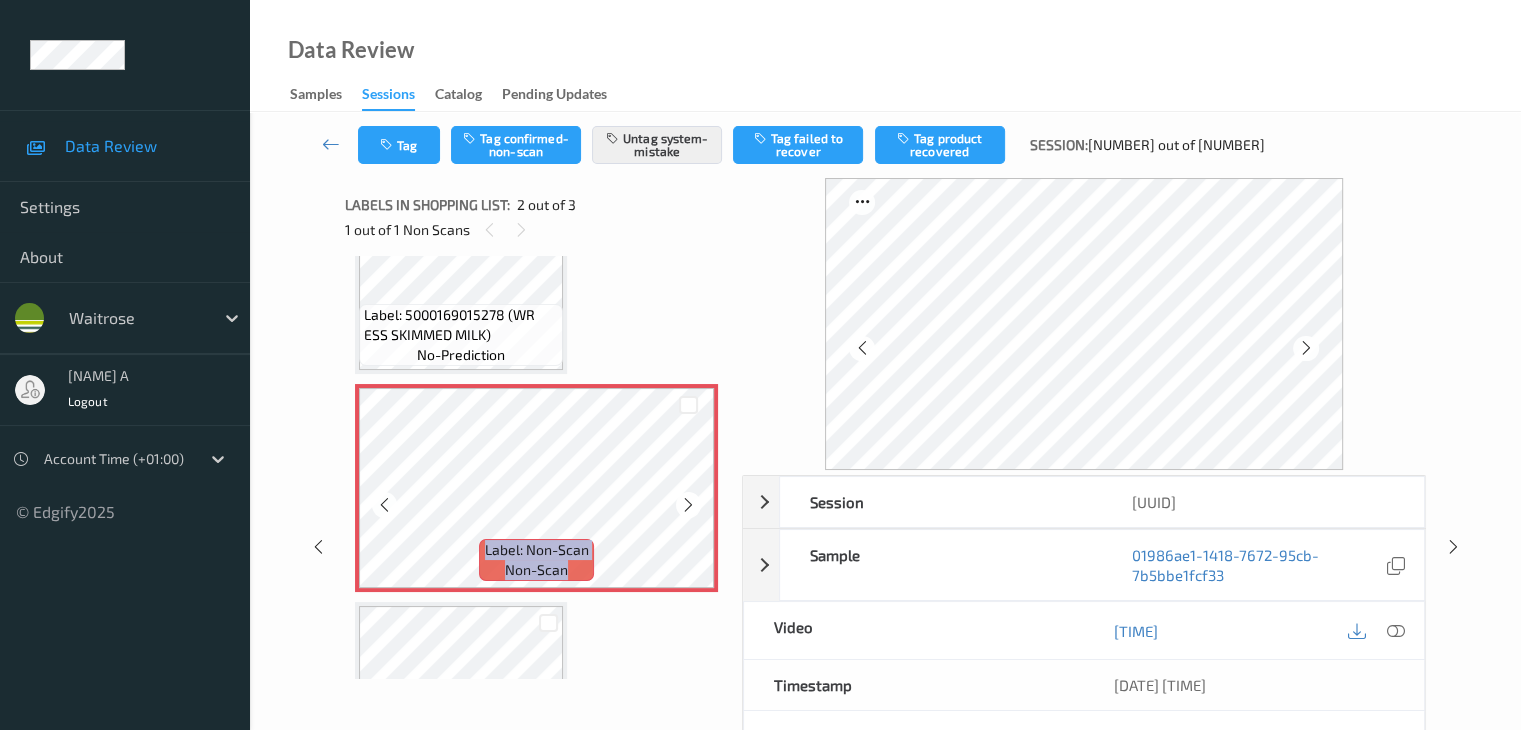 click at bounding box center (688, 505) 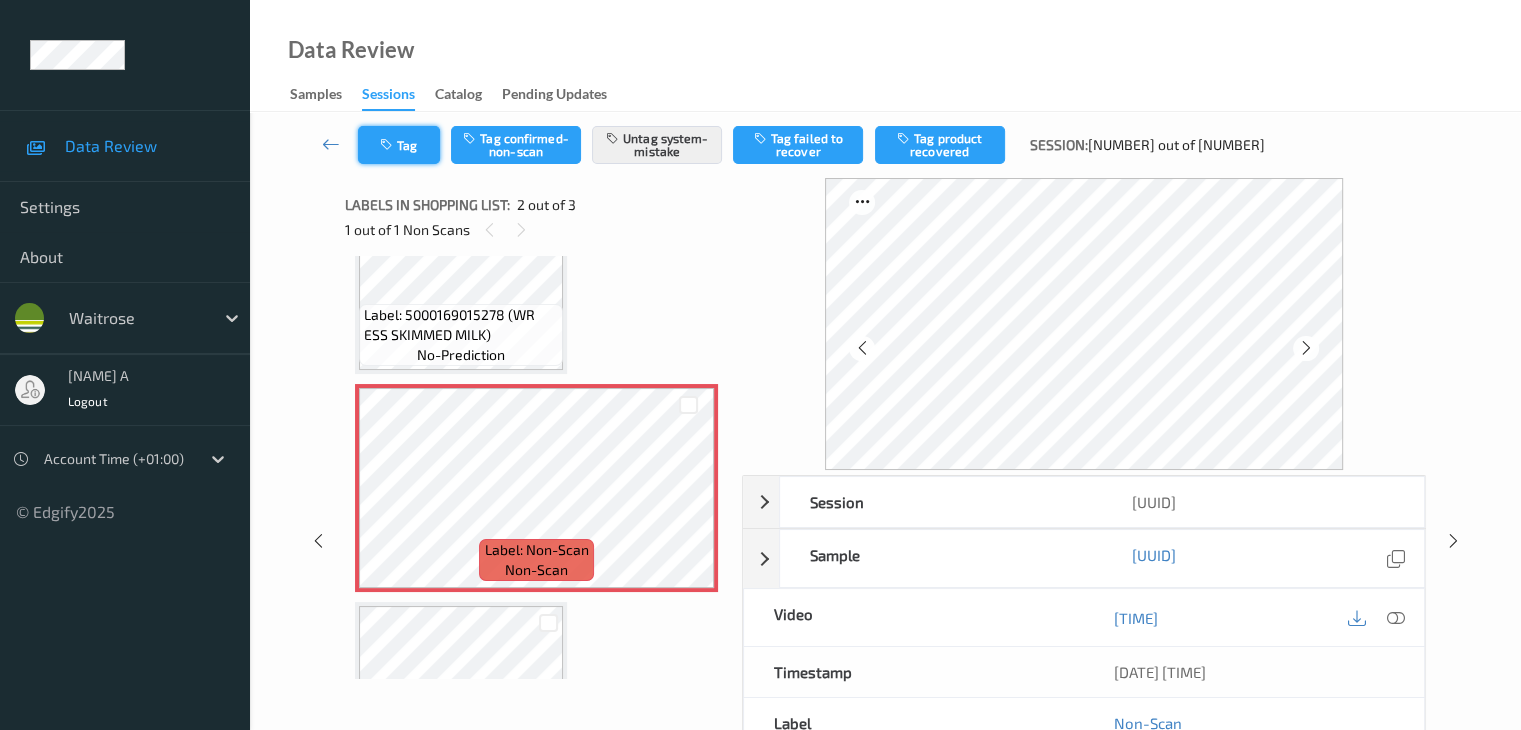click on "Tag" at bounding box center (399, 145) 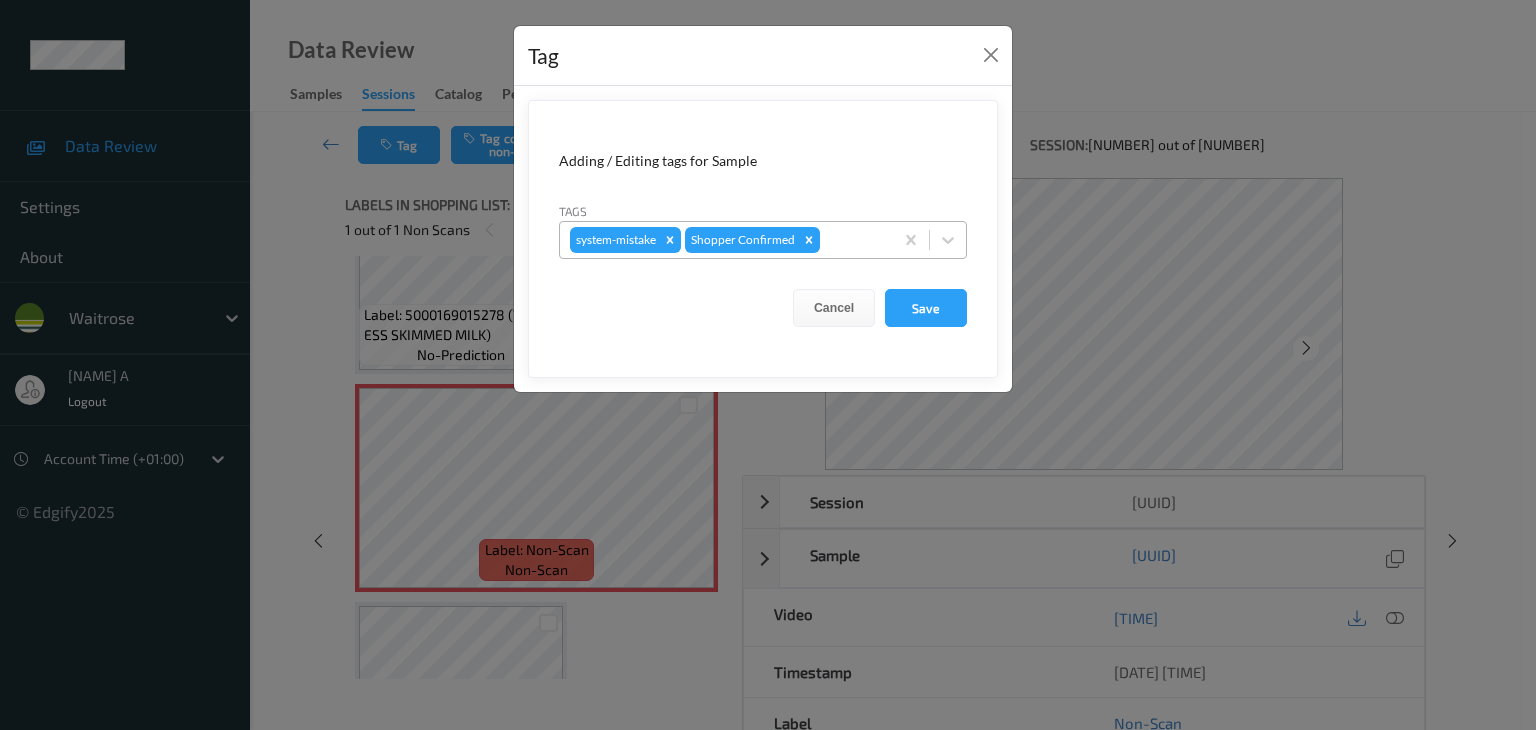 click at bounding box center [853, 240] 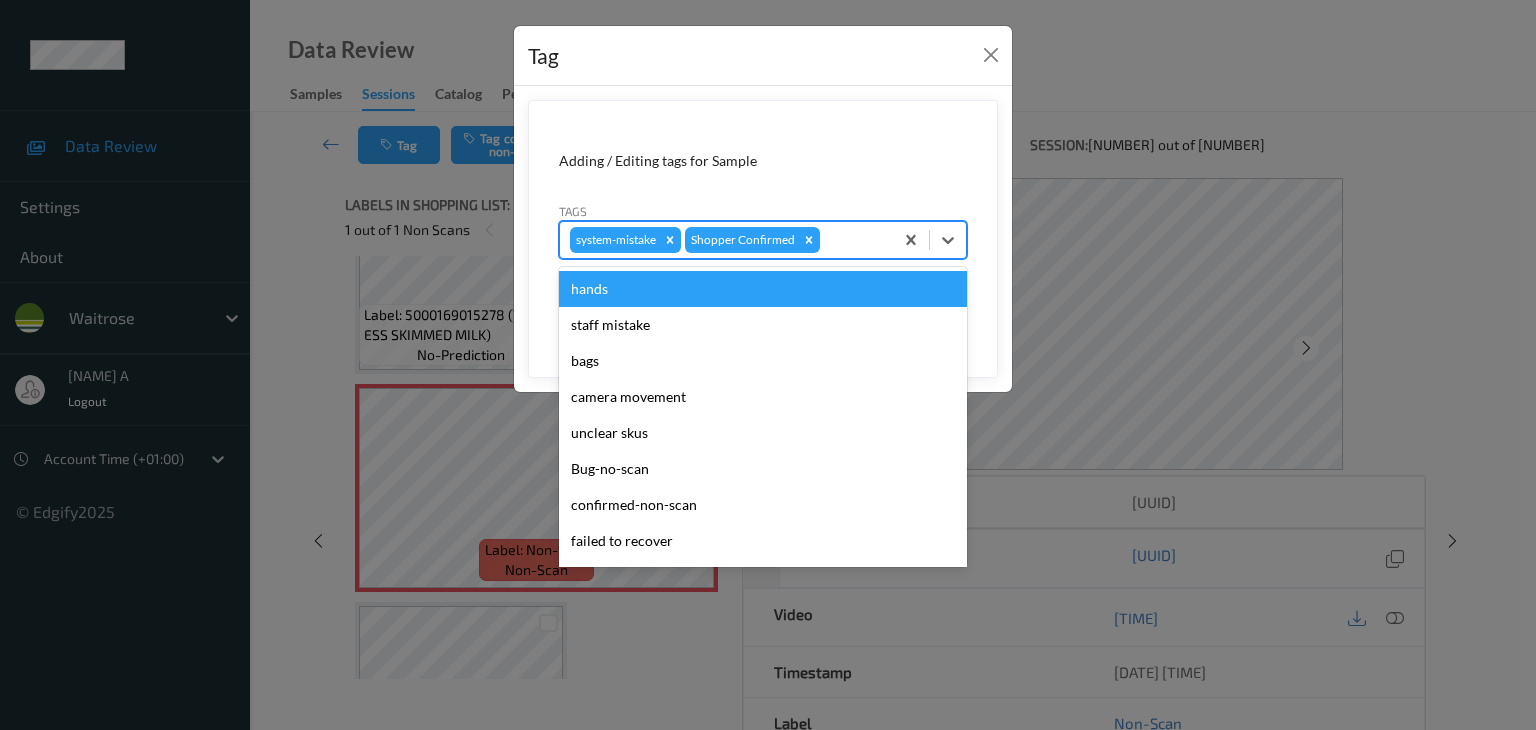 type on "u" 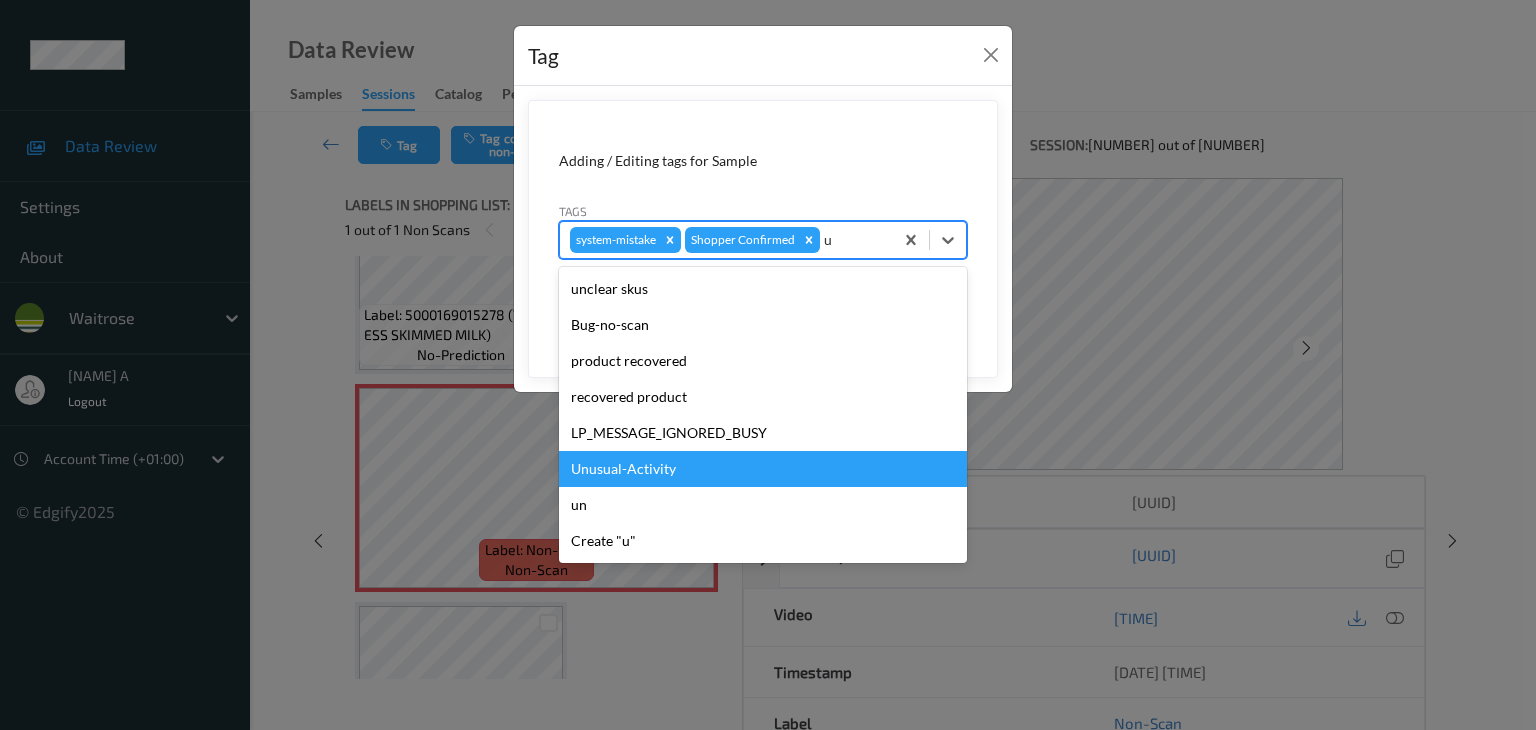 click on "Unusual-Activity" at bounding box center (763, 469) 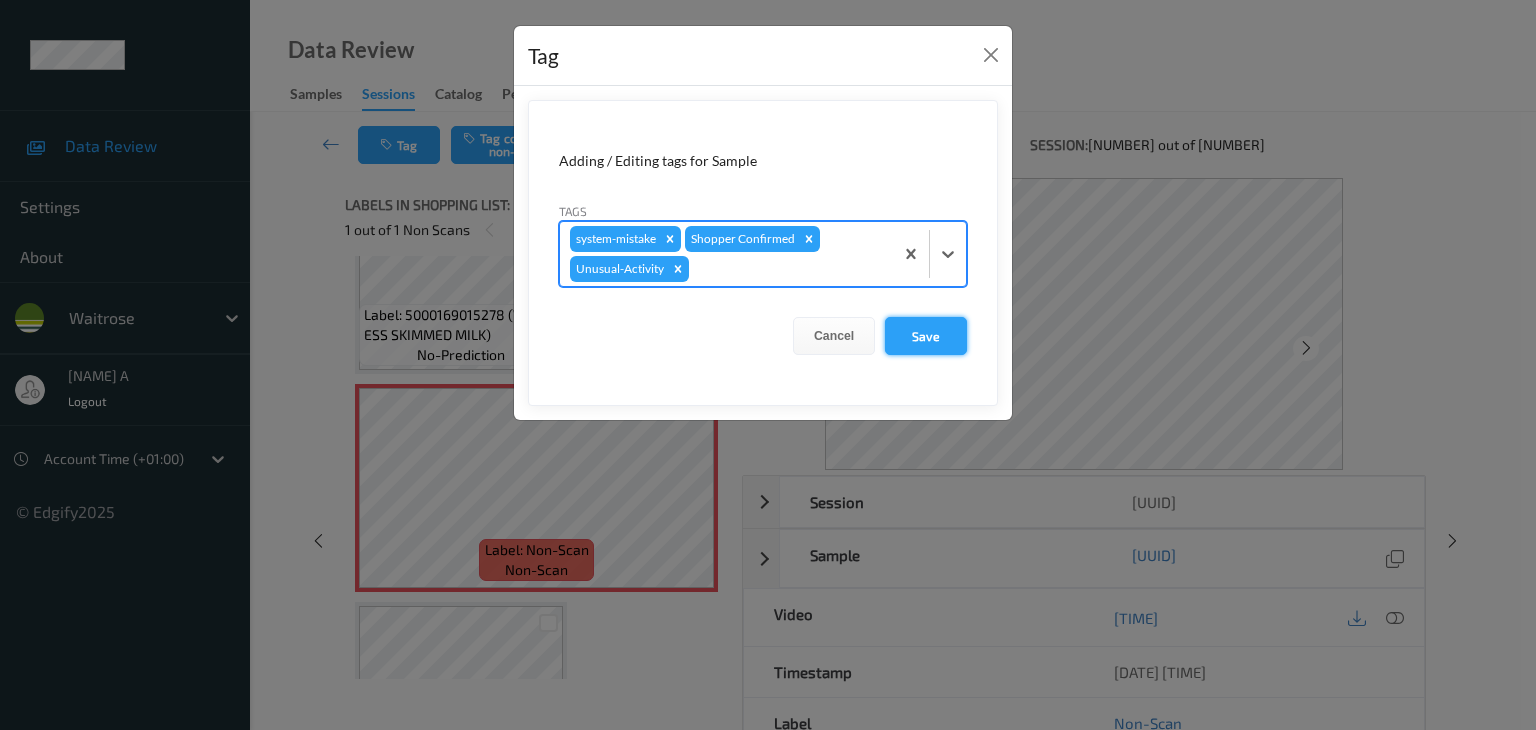 click on "Save" at bounding box center [926, 336] 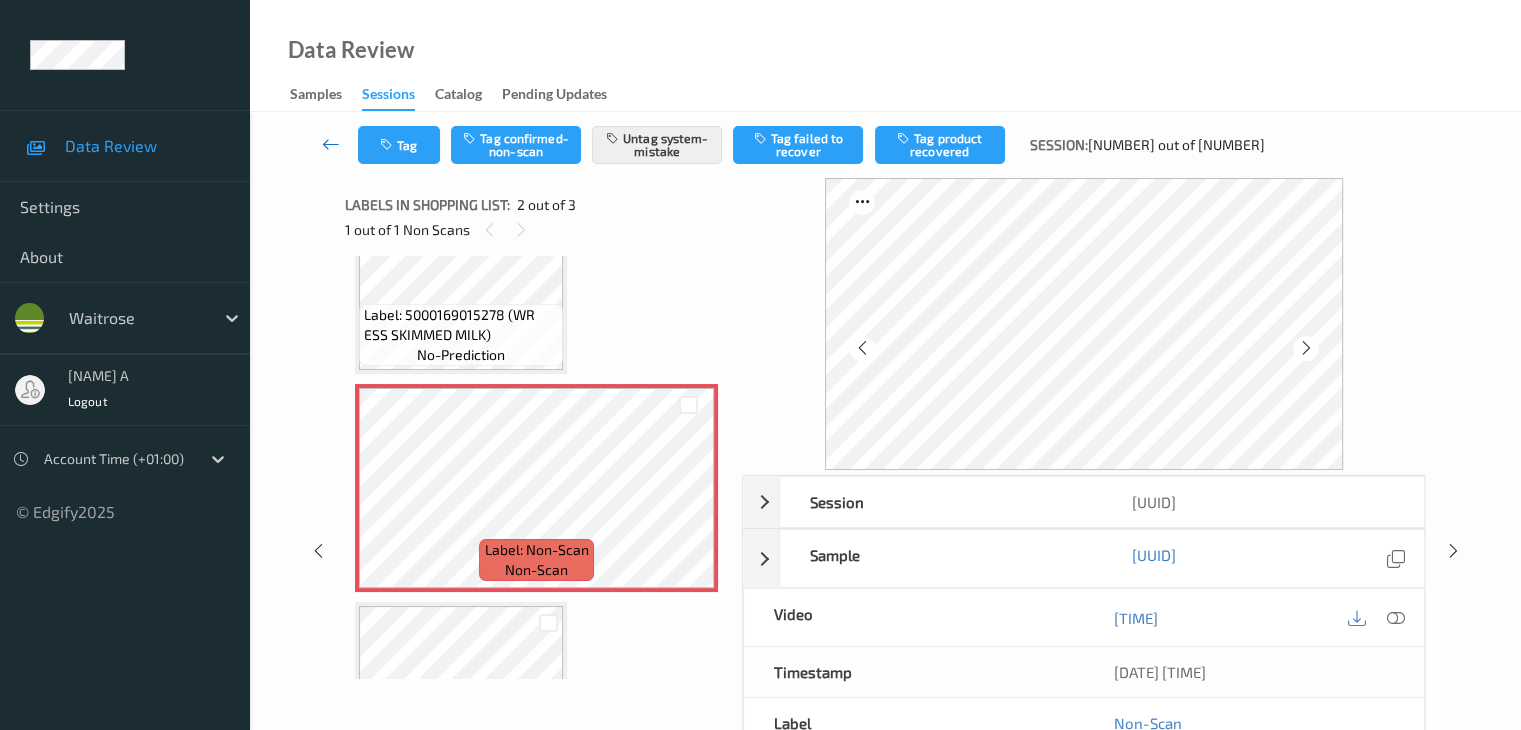 click at bounding box center [331, 144] 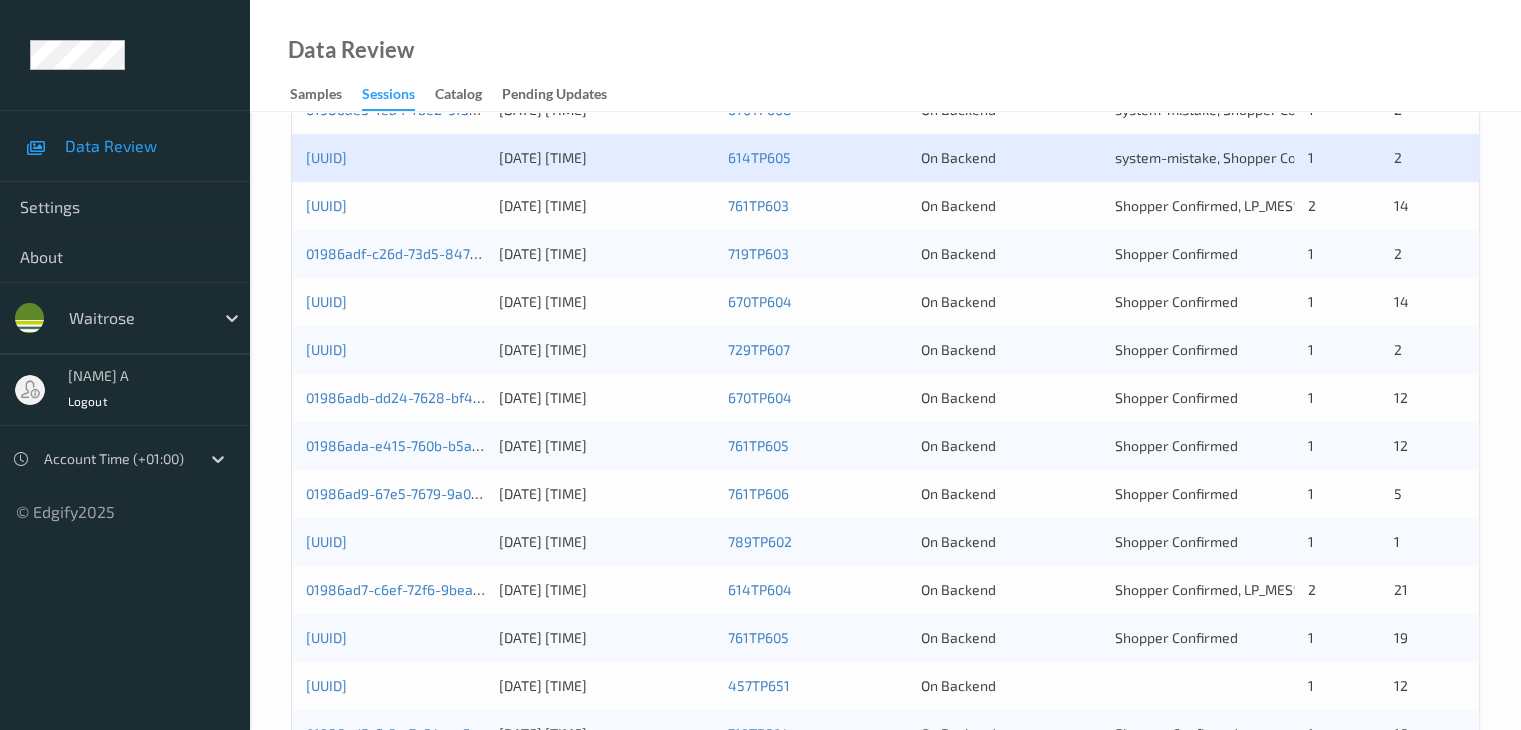 scroll, scrollTop: 400, scrollLeft: 0, axis: vertical 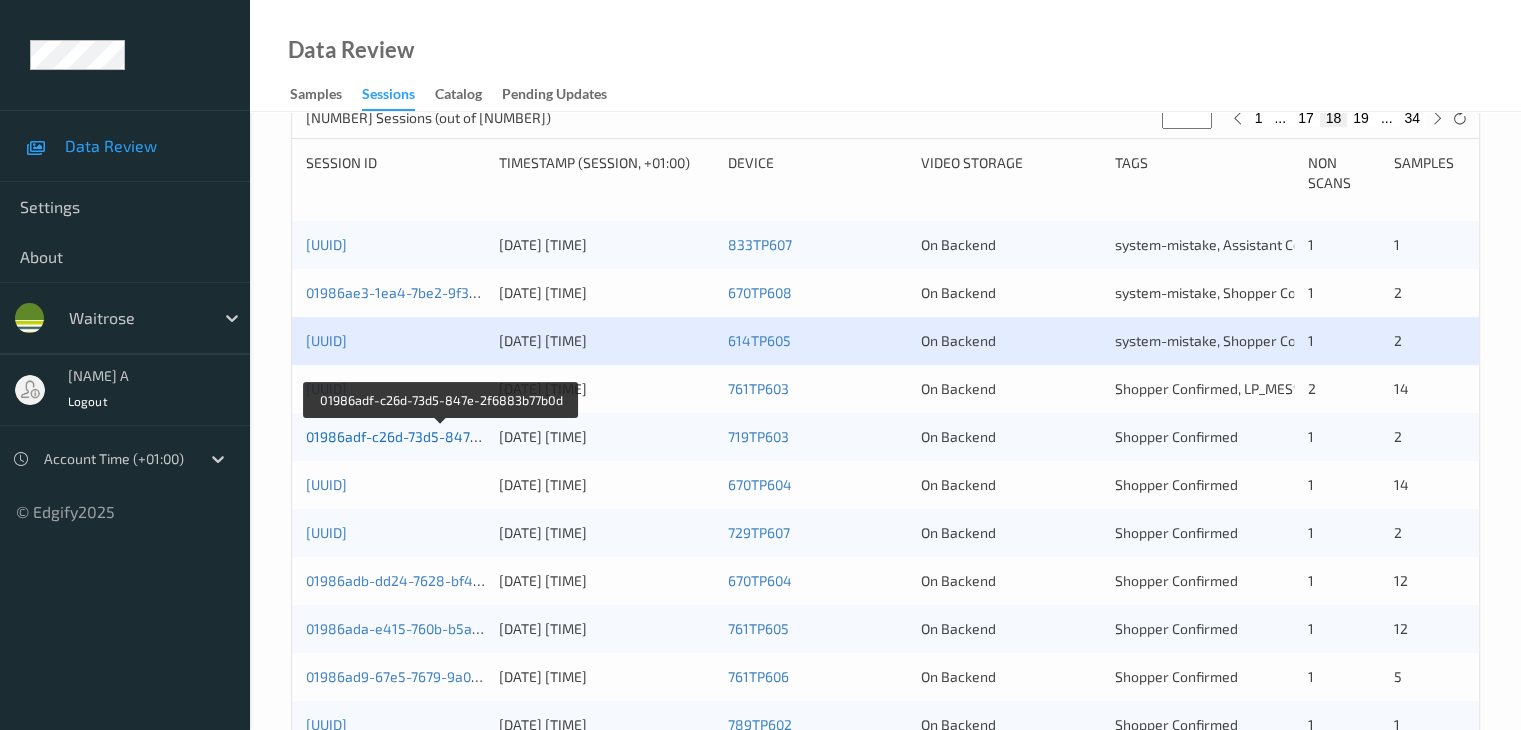 click on "01986adf-c26d-73d5-847e-2f6883b77b0d" at bounding box center (441, 436) 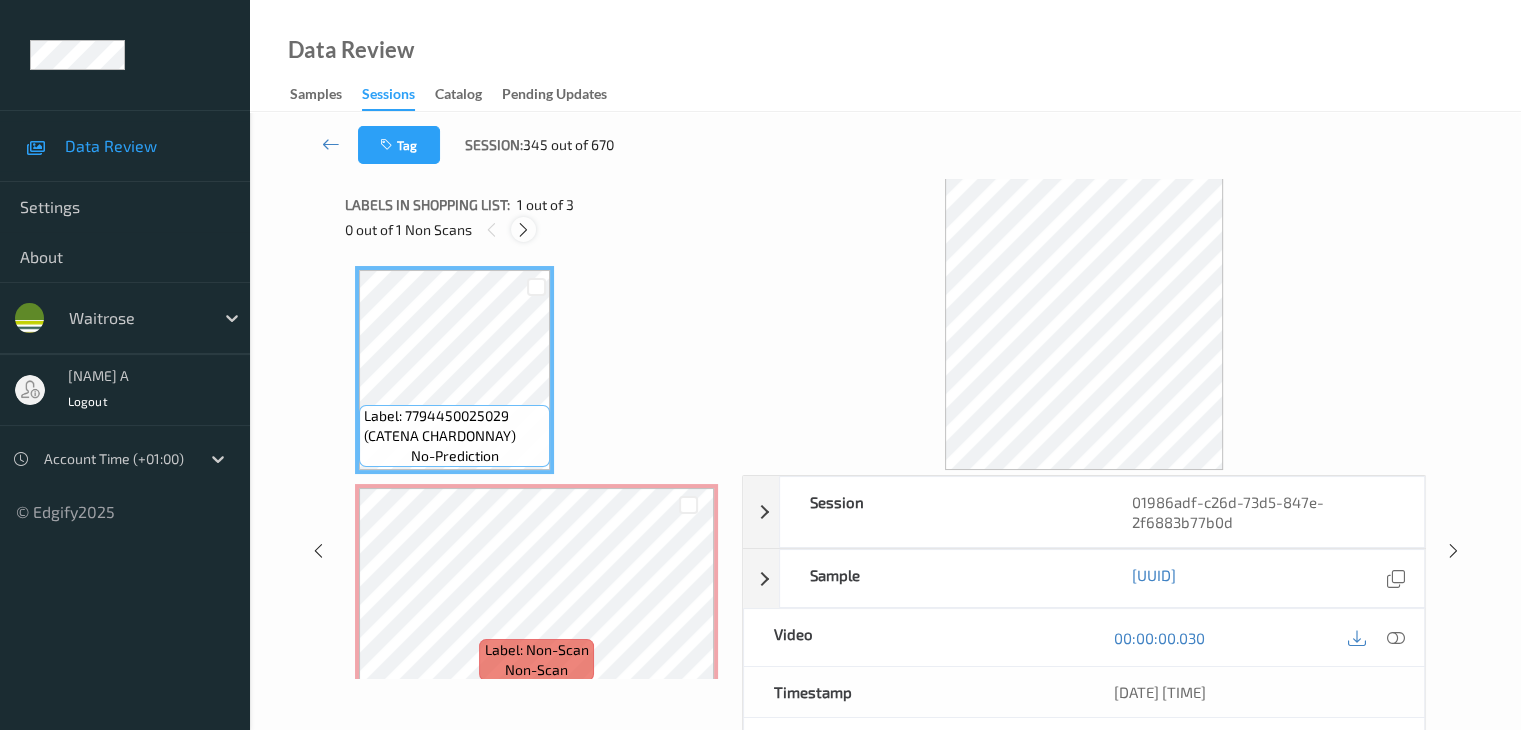 click at bounding box center [523, 230] 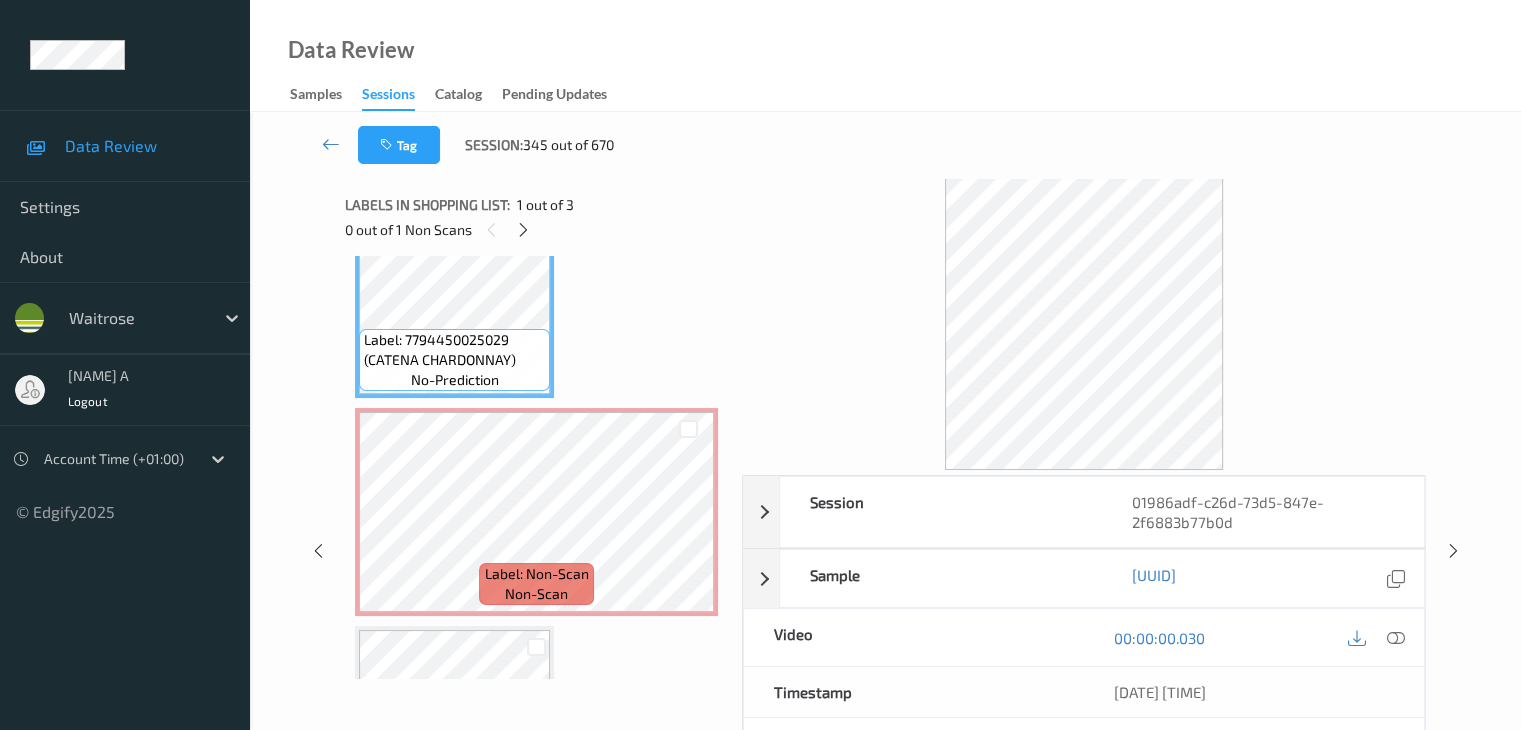 scroll, scrollTop: 110, scrollLeft: 0, axis: vertical 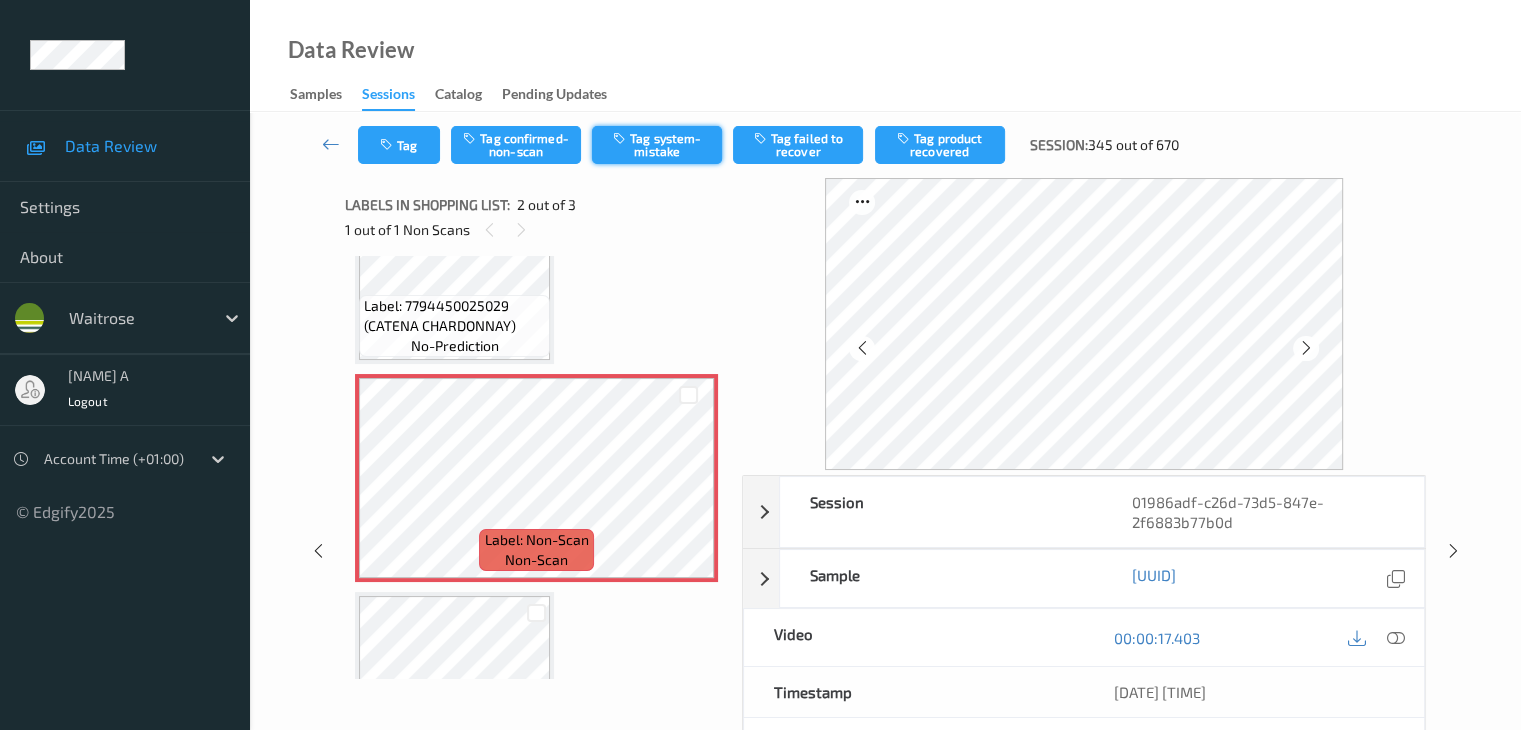 click on "Tag   system-mistake" at bounding box center [657, 145] 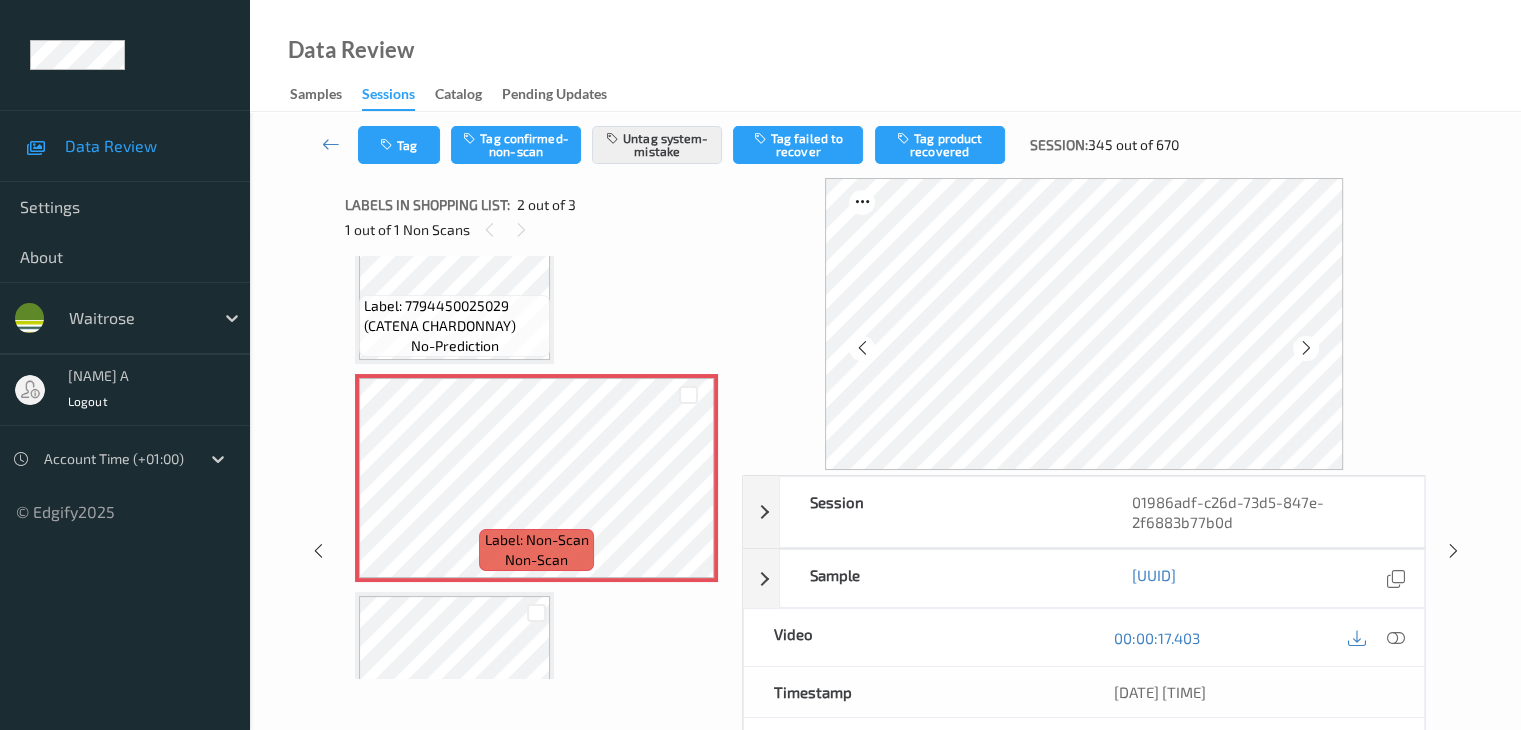click on "Tag Tag confirmed-non-scan Untag system-mistake Tag failed to recover Tag product recovered Session: [NUMBER] out of [NUMBER]" at bounding box center [885, 145] 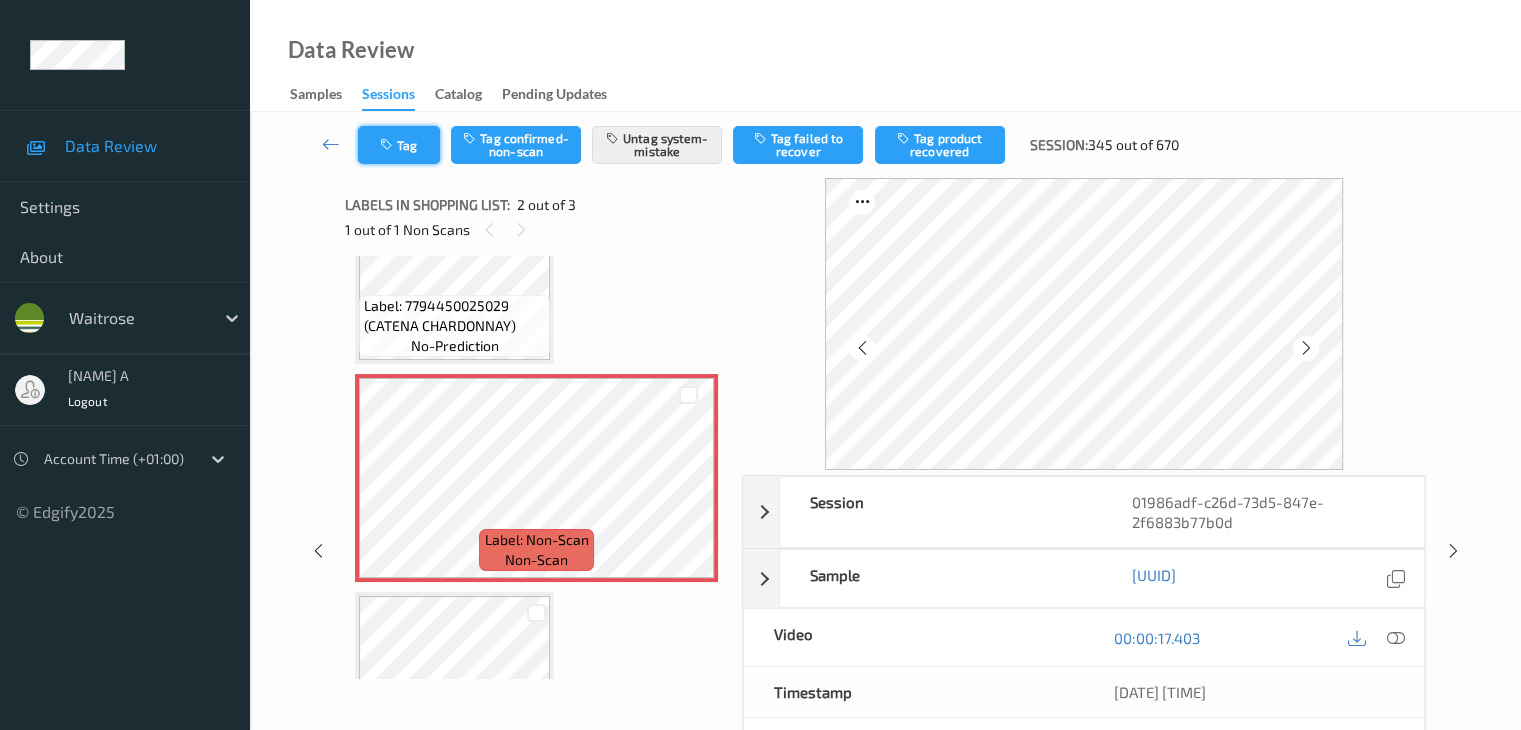 click on "Tag" at bounding box center (399, 145) 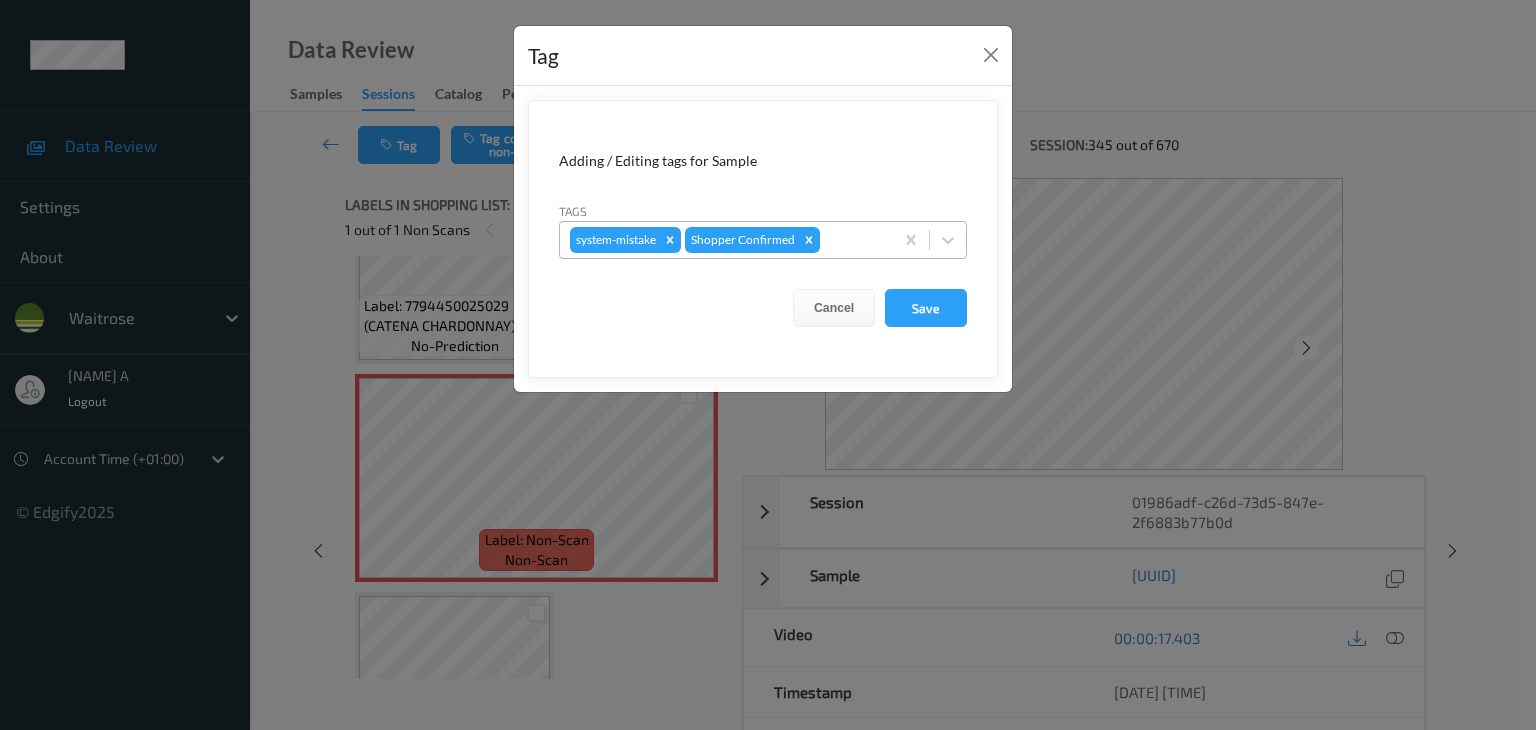 click at bounding box center [853, 240] 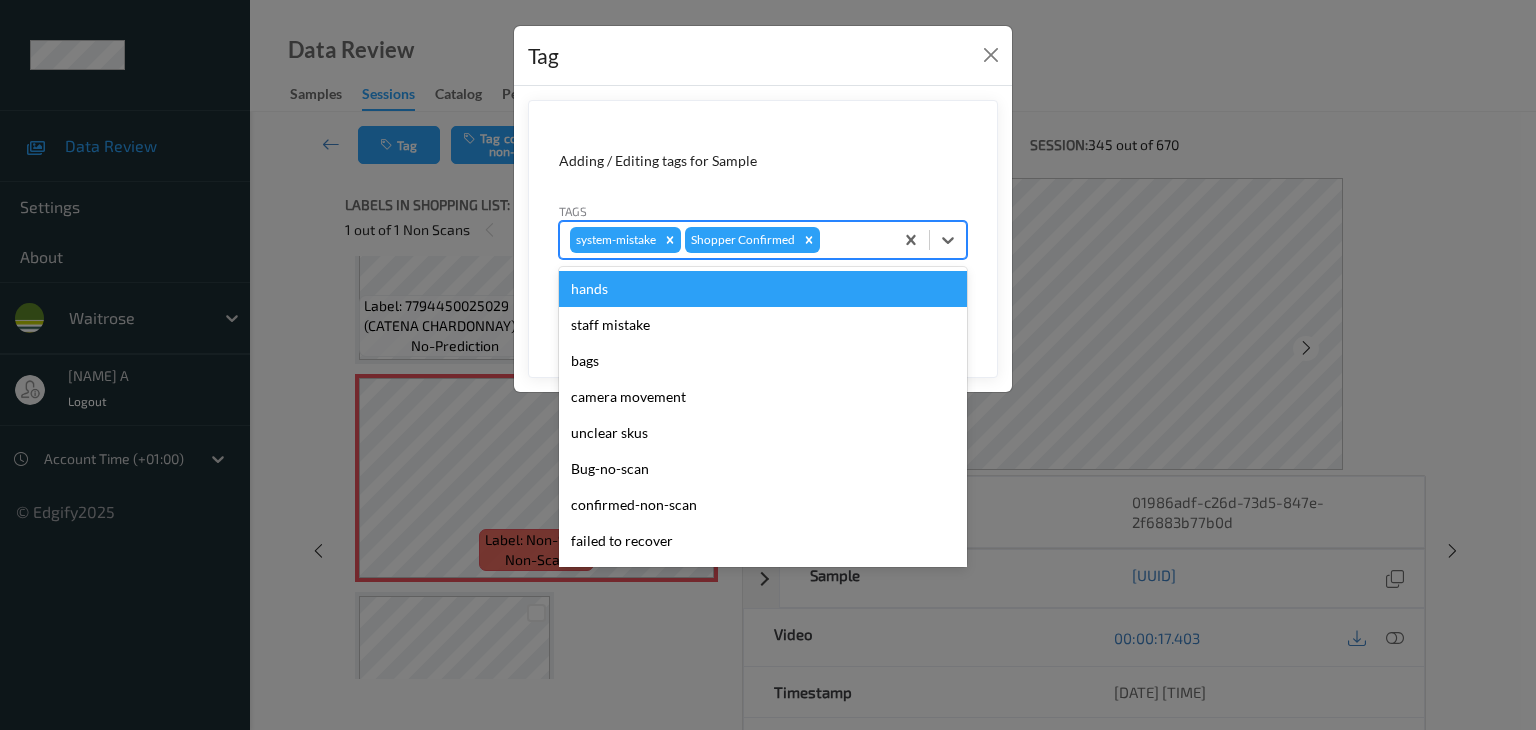 type on "u" 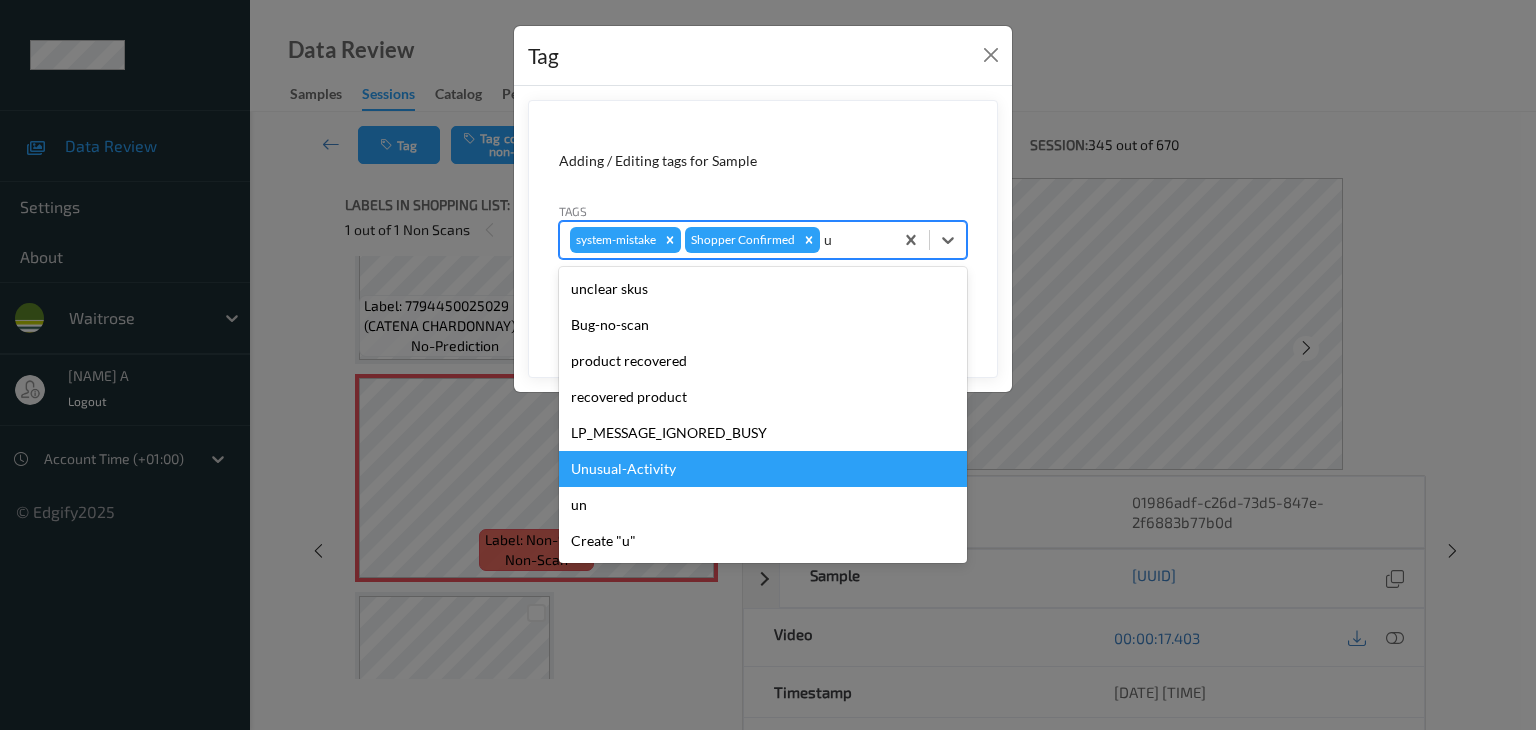 click on "Unusual-Activity" at bounding box center (763, 469) 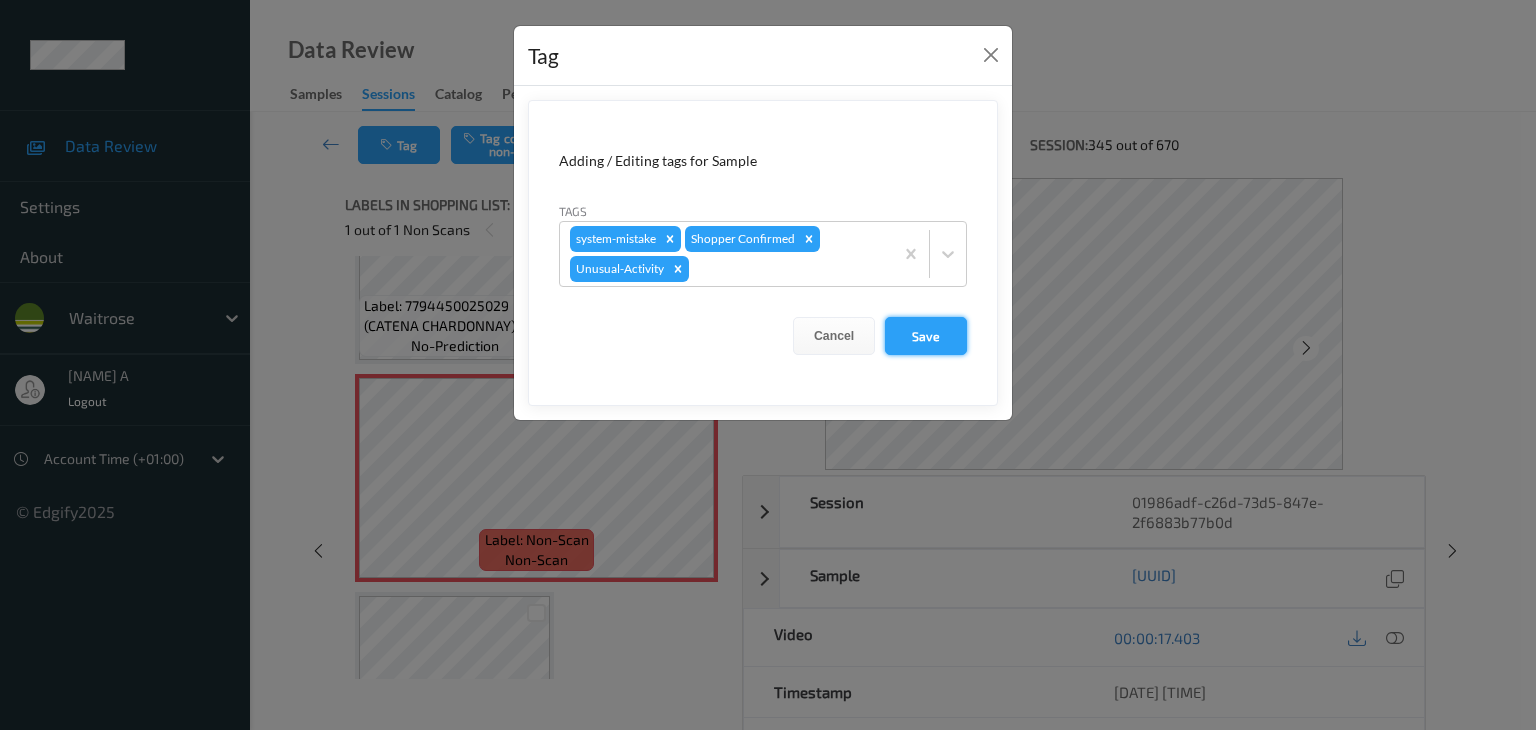 click on "Save" at bounding box center (926, 336) 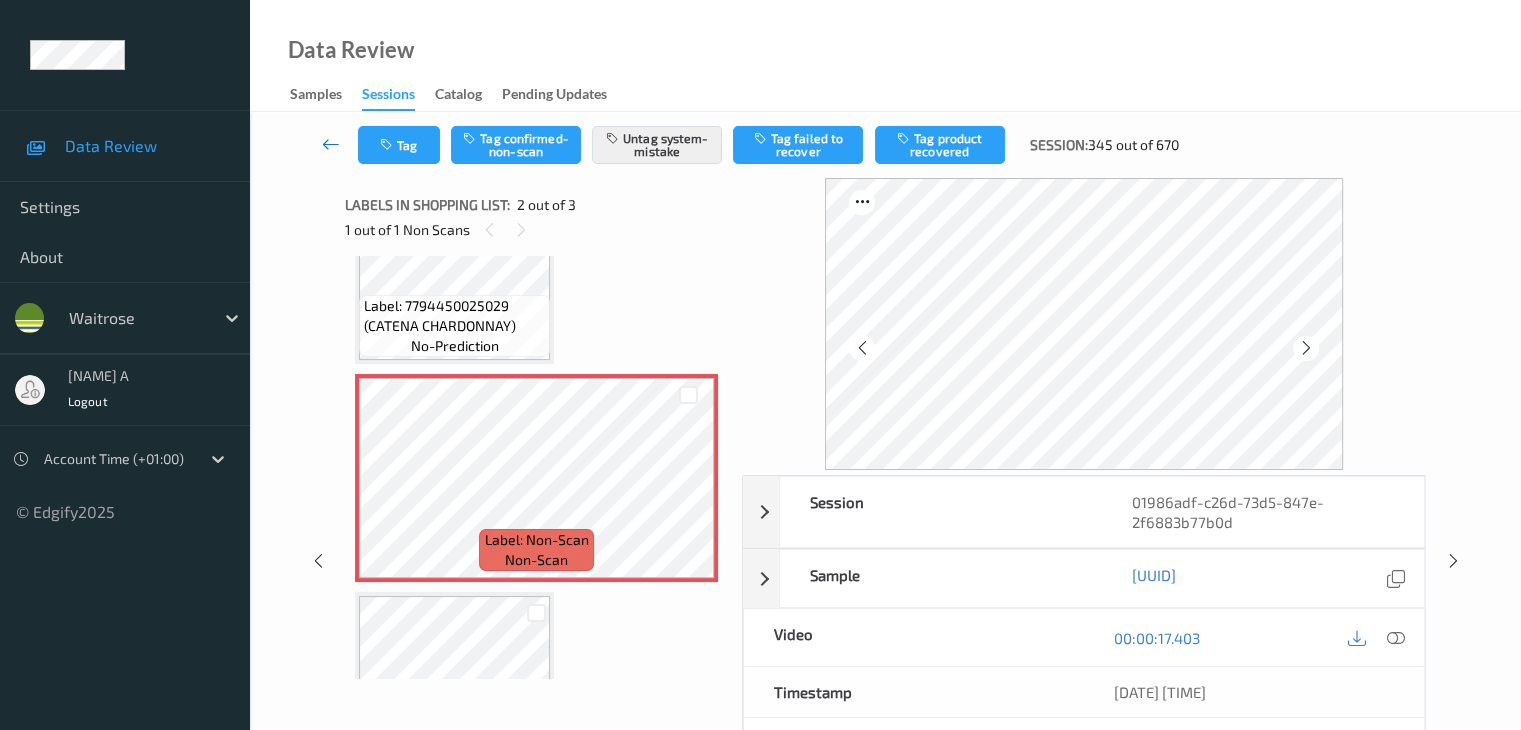 click at bounding box center [331, 144] 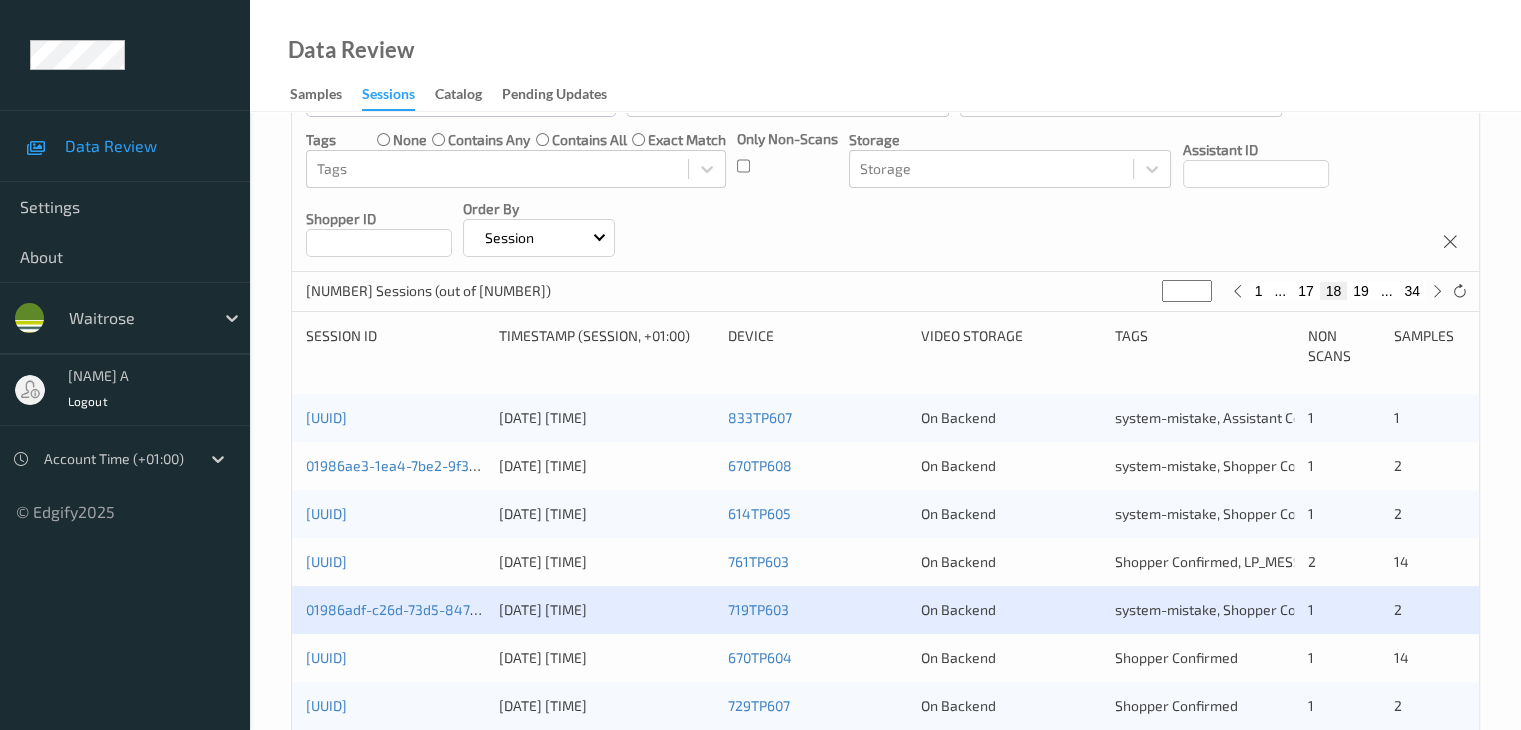 scroll, scrollTop: 400, scrollLeft: 0, axis: vertical 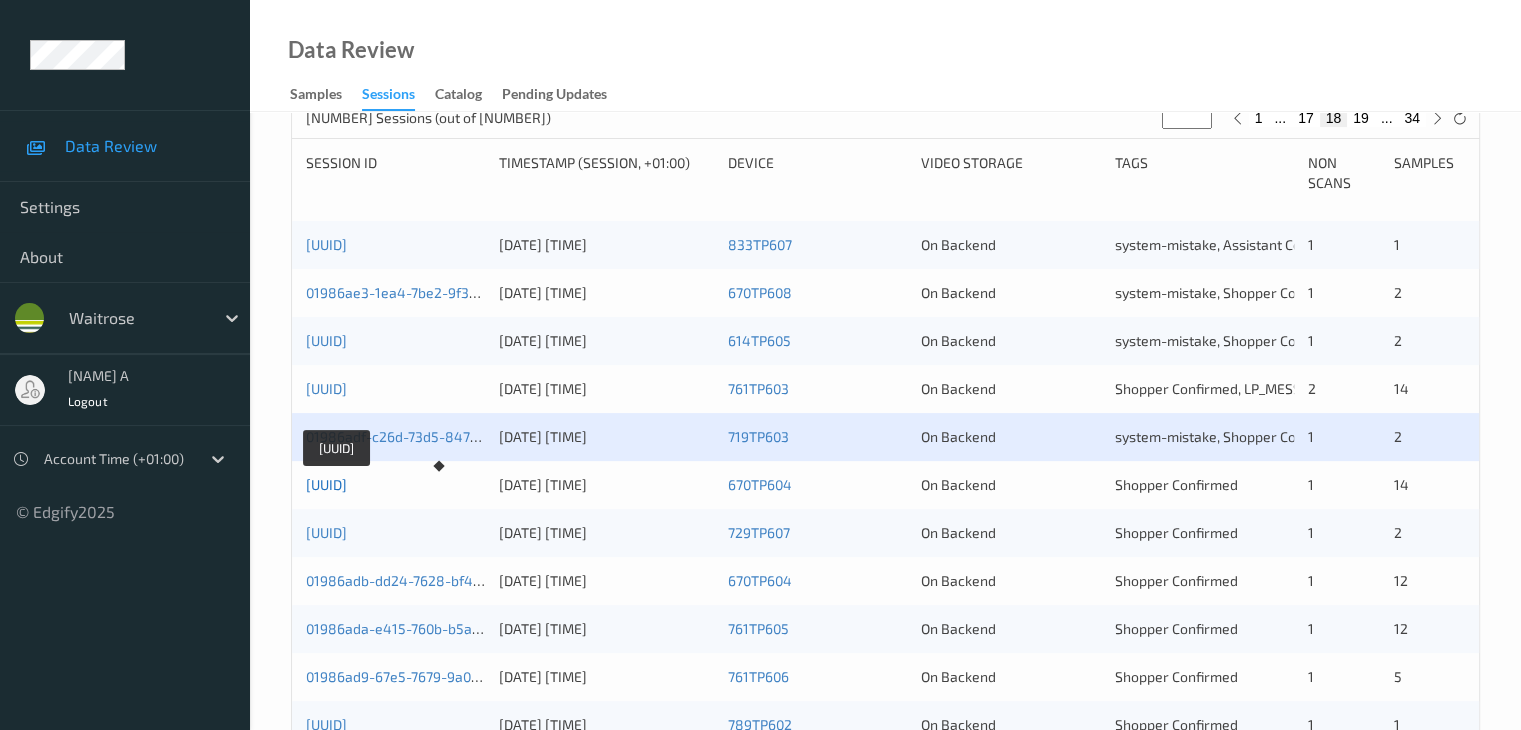 click on "[UUID]" at bounding box center [326, 484] 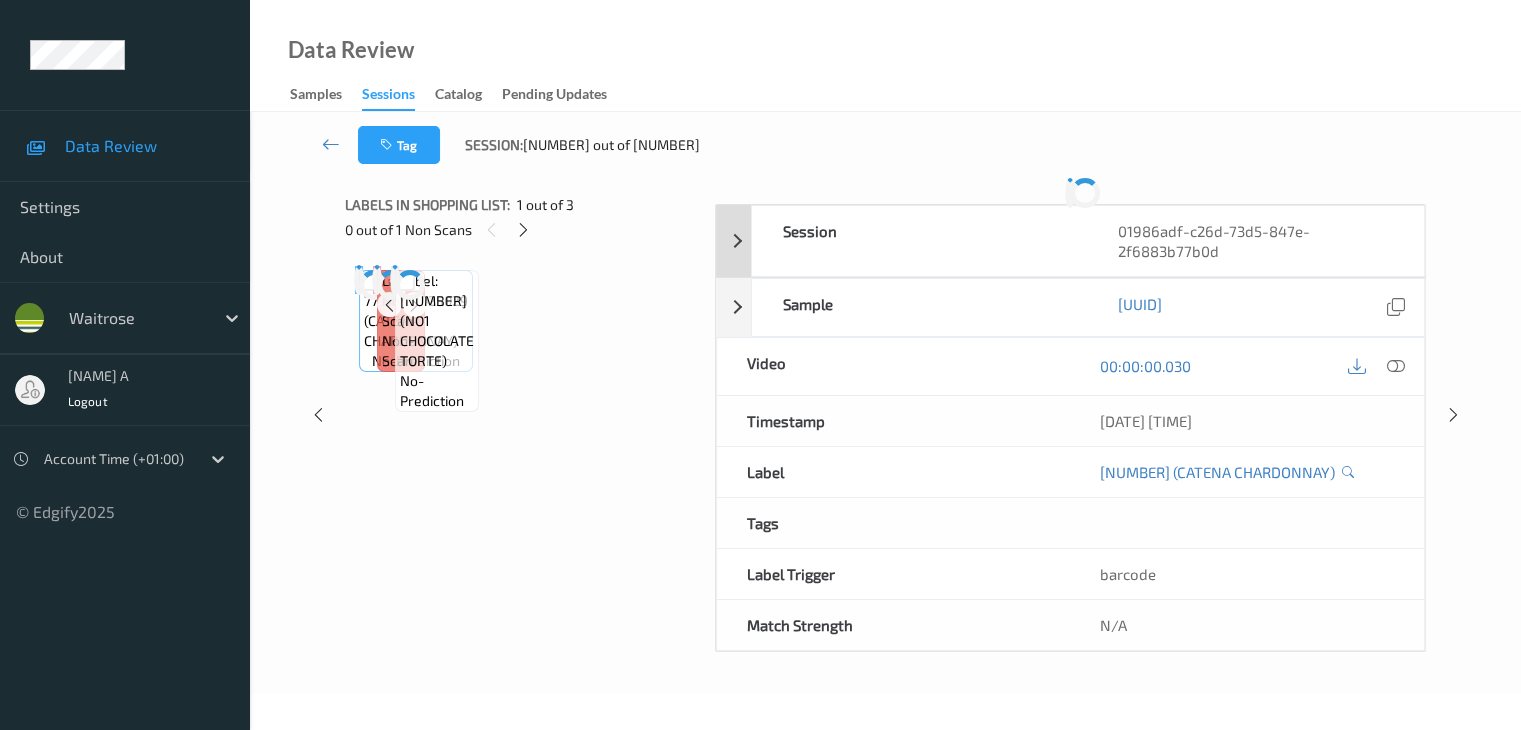 scroll, scrollTop: 0, scrollLeft: 0, axis: both 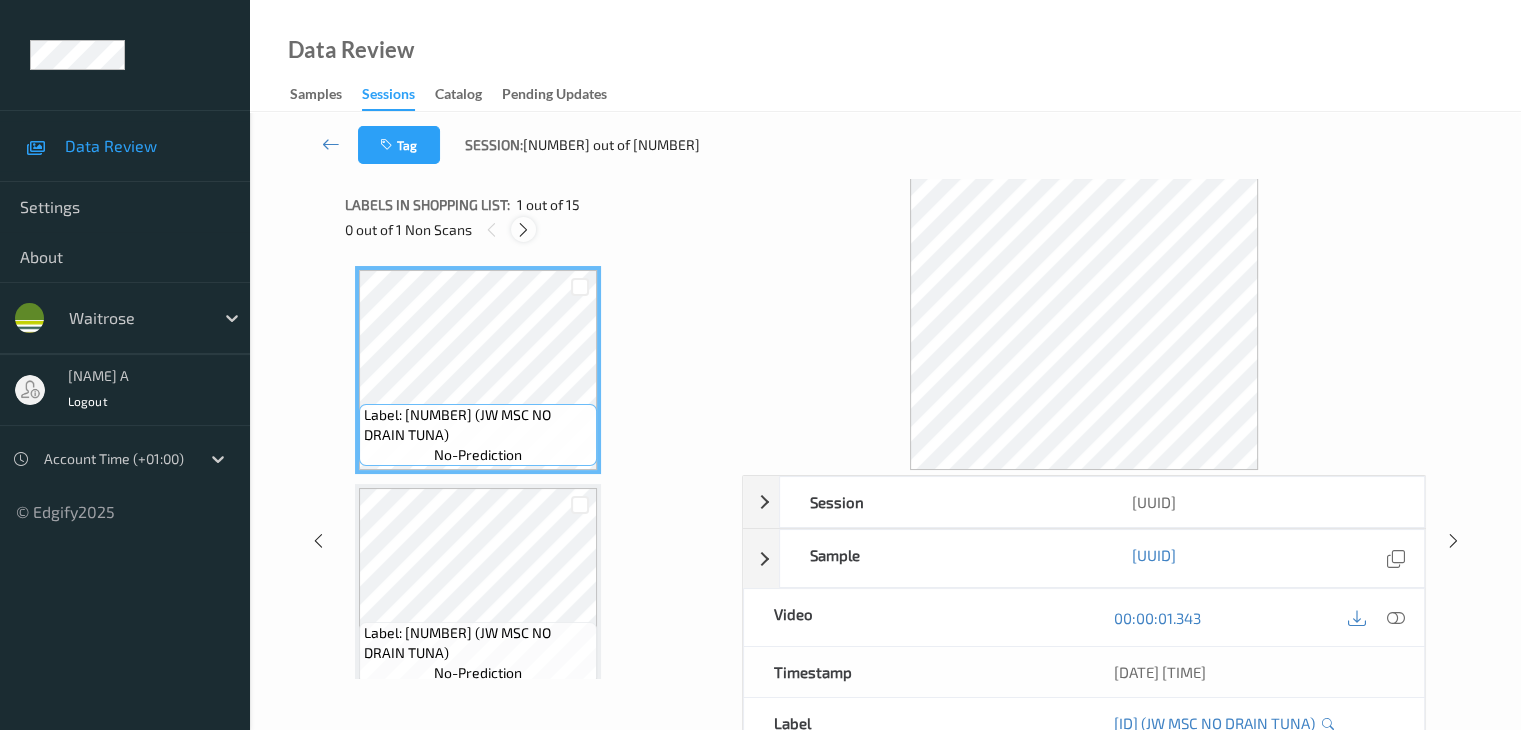 click at bounding box center [523, 229] 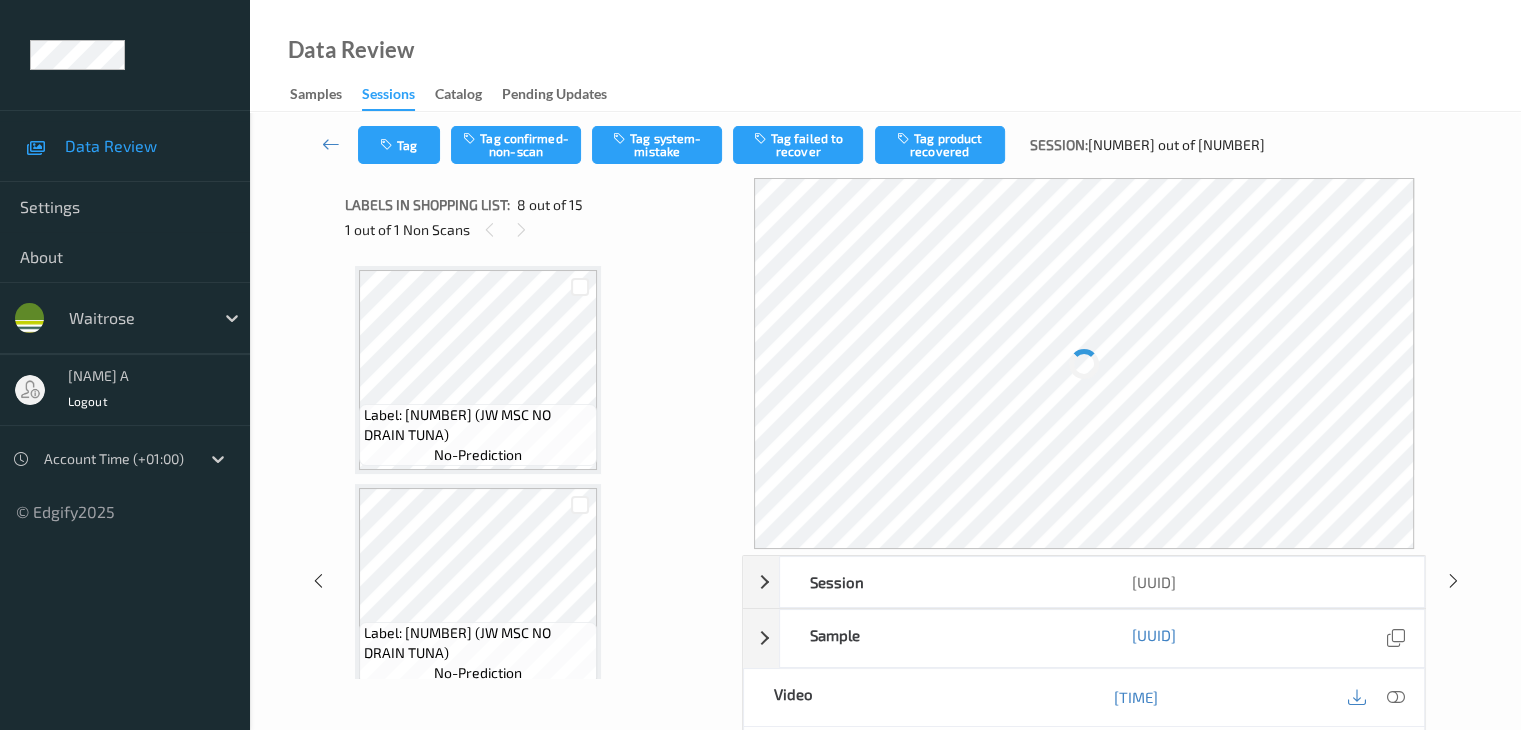 scroll, scrollTop: 1318, scrollLeft: 0, axis: vertical 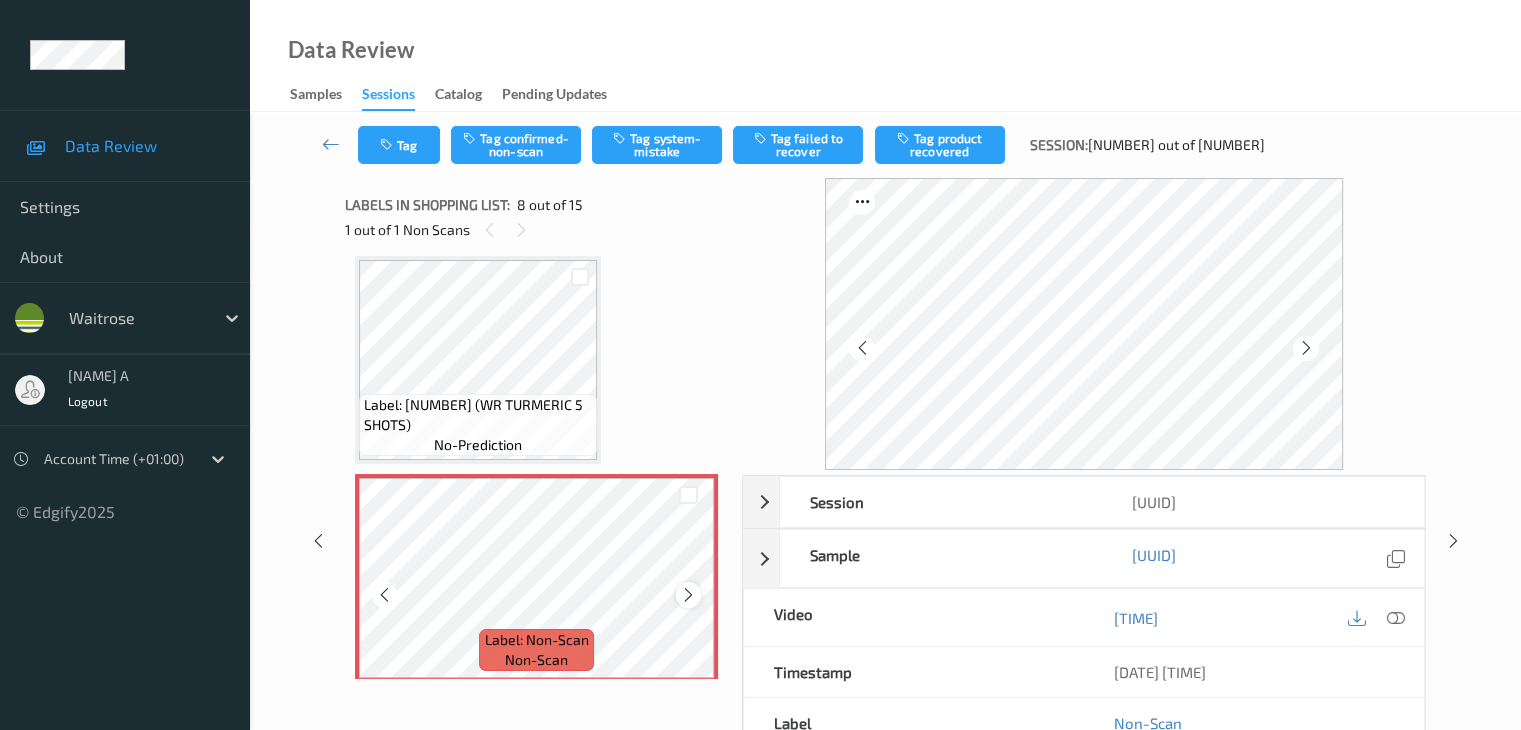 click at bounding box center (688, 595) 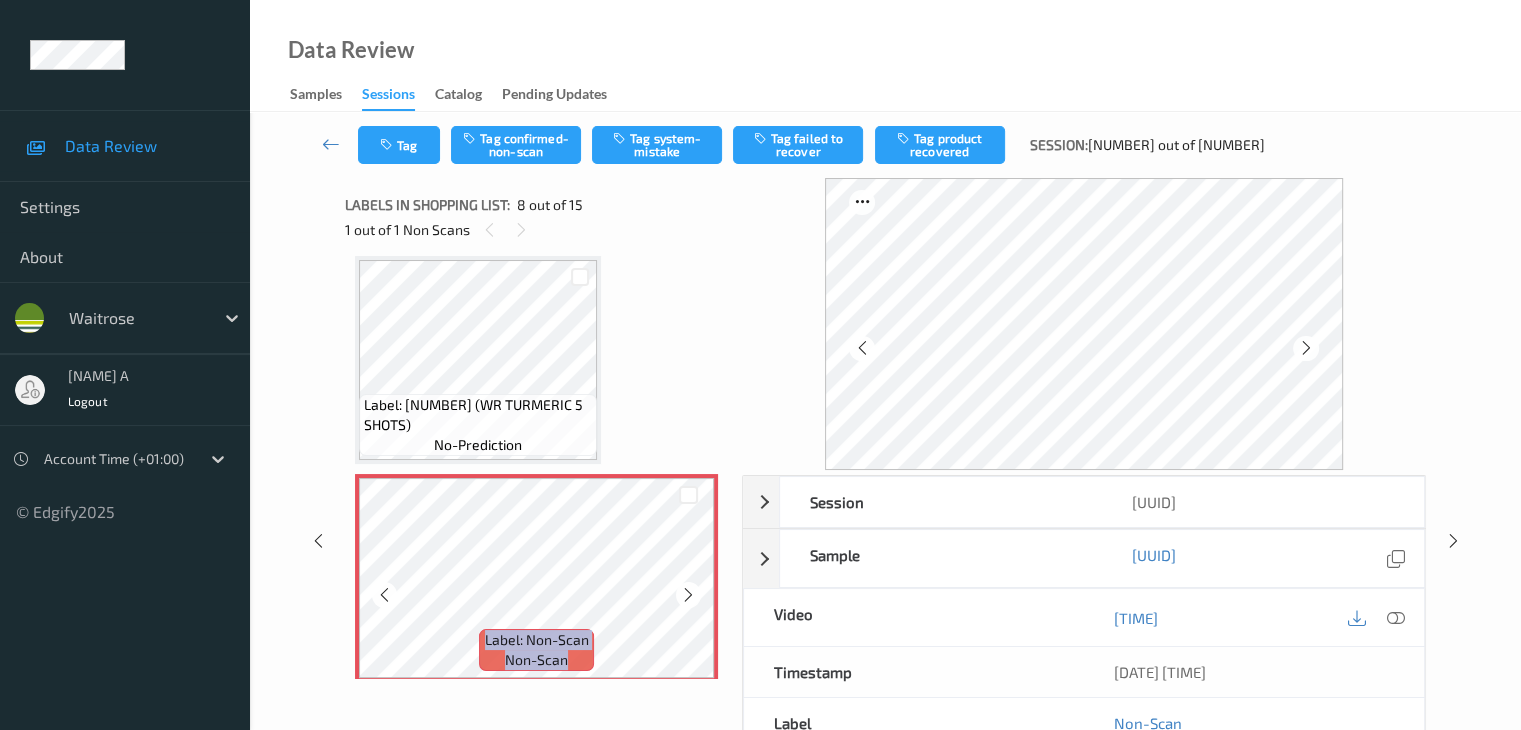 click at bounding box center (688, 595) 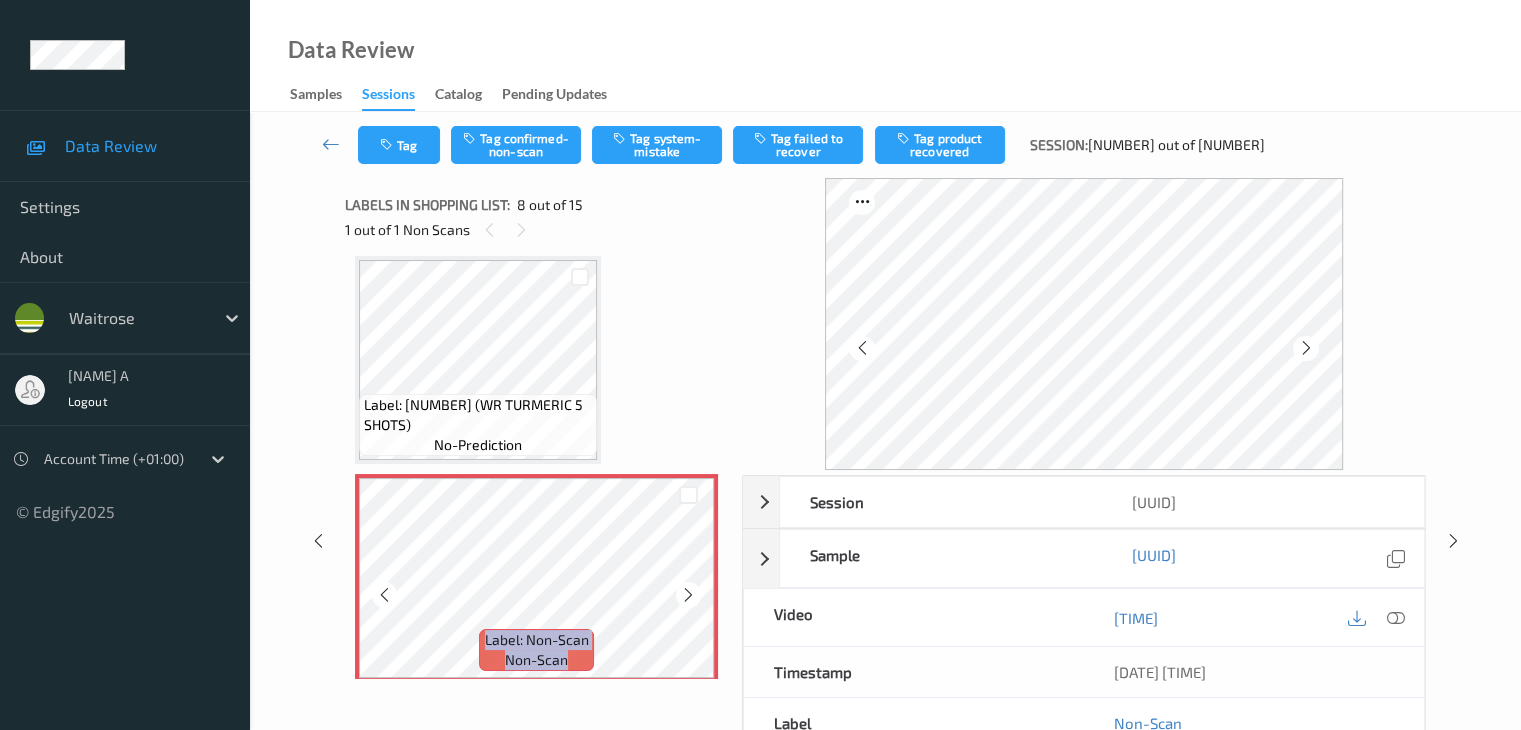 click at bounding box center [688, 595] 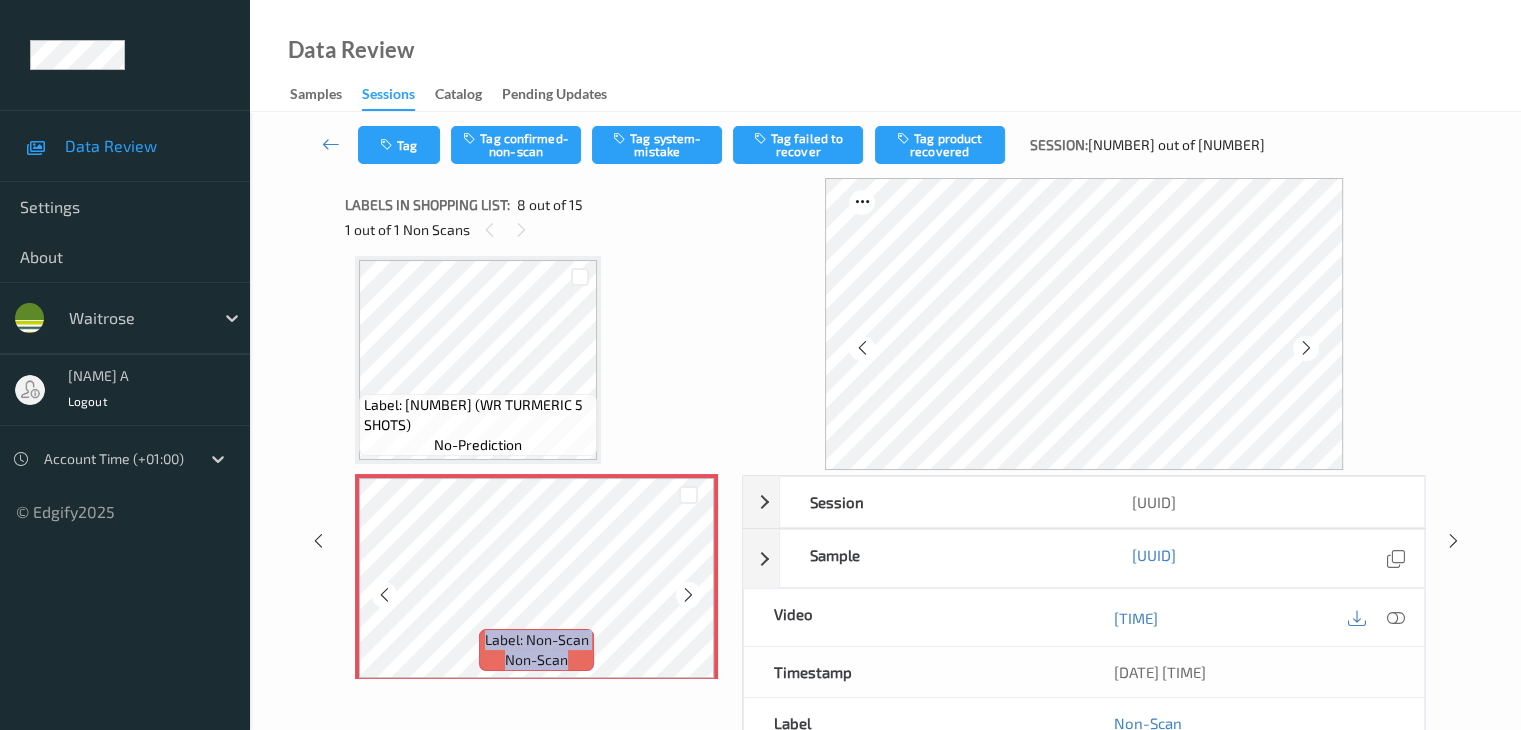click at bounding box center (688, 595) 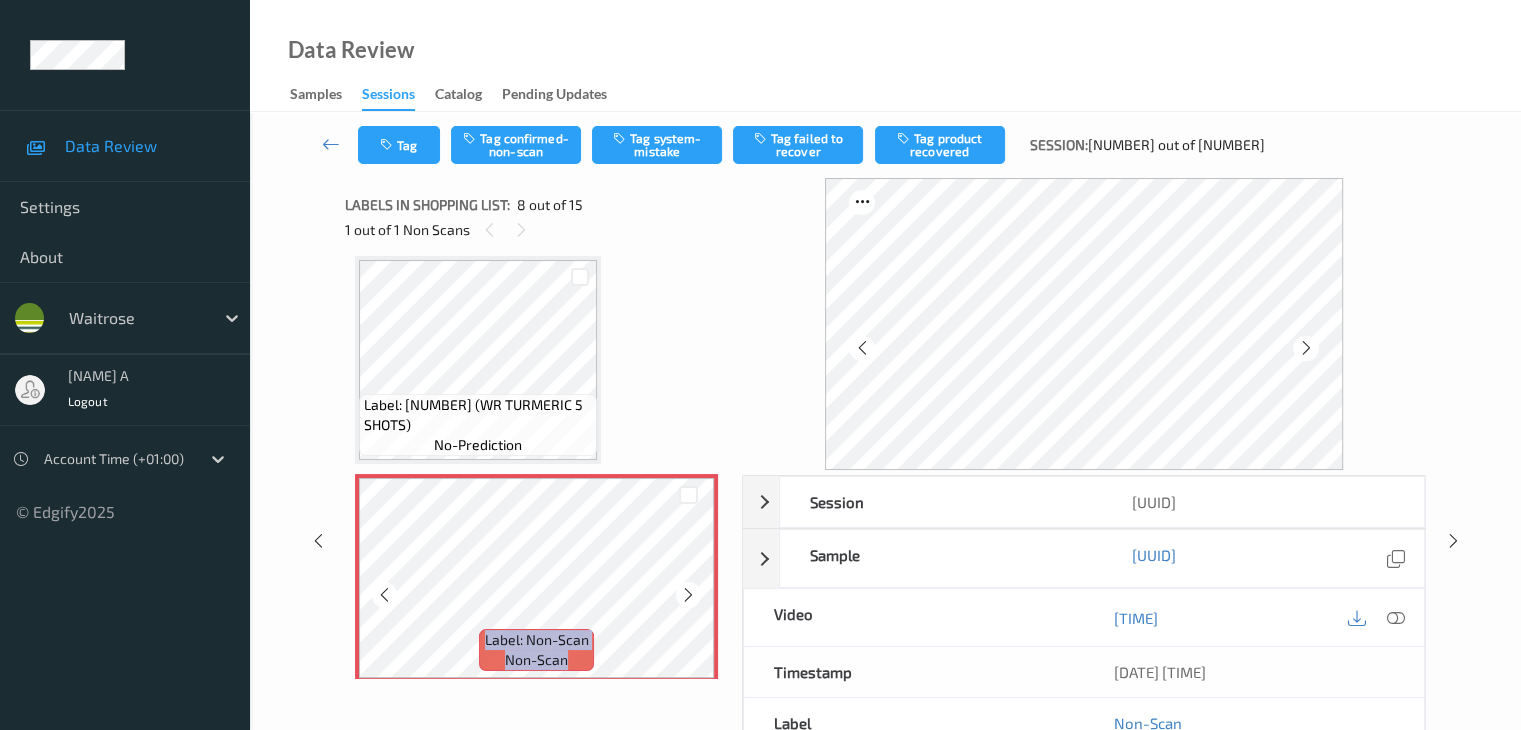 click at bounding box center [688, 595] 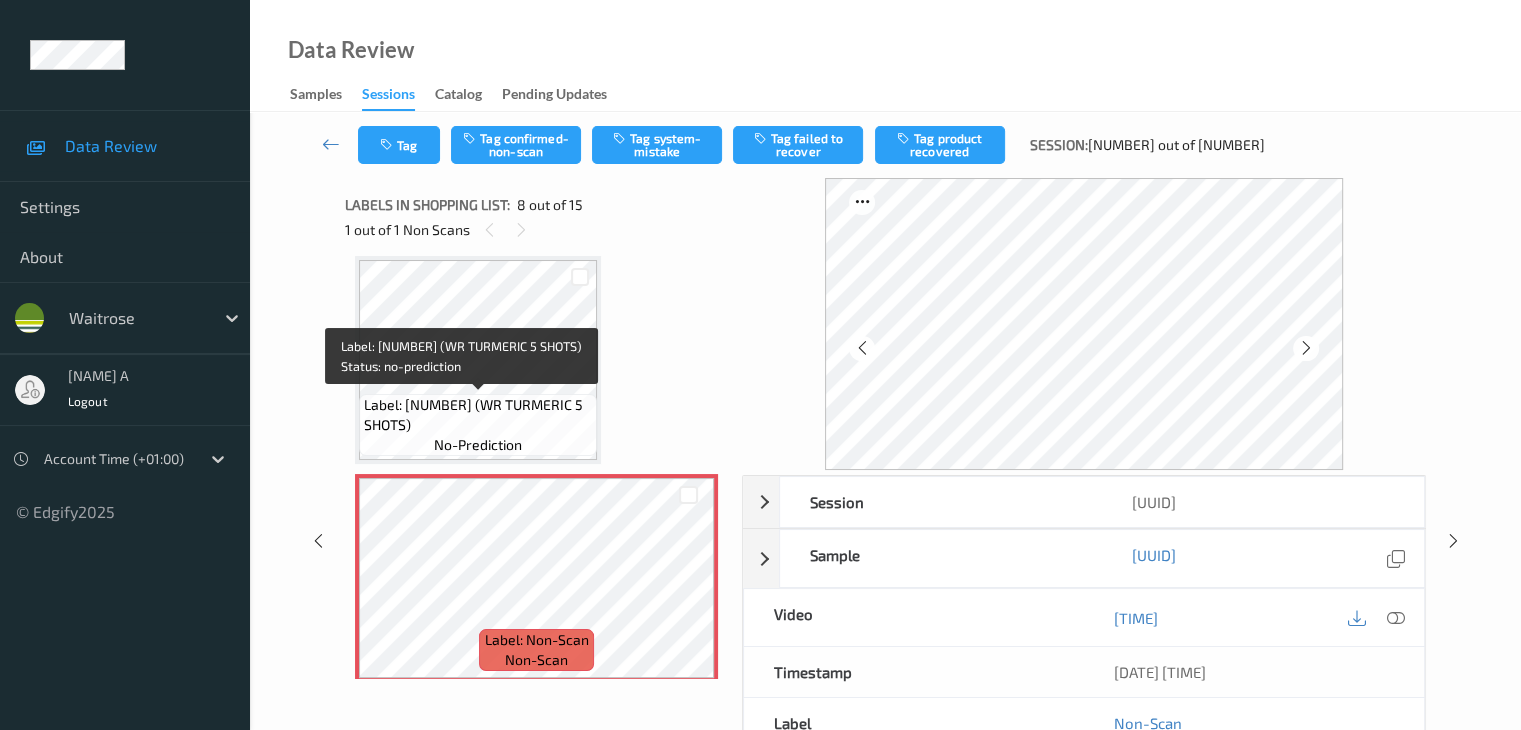 click on "no-prediction" at bounding box center (478, 445) 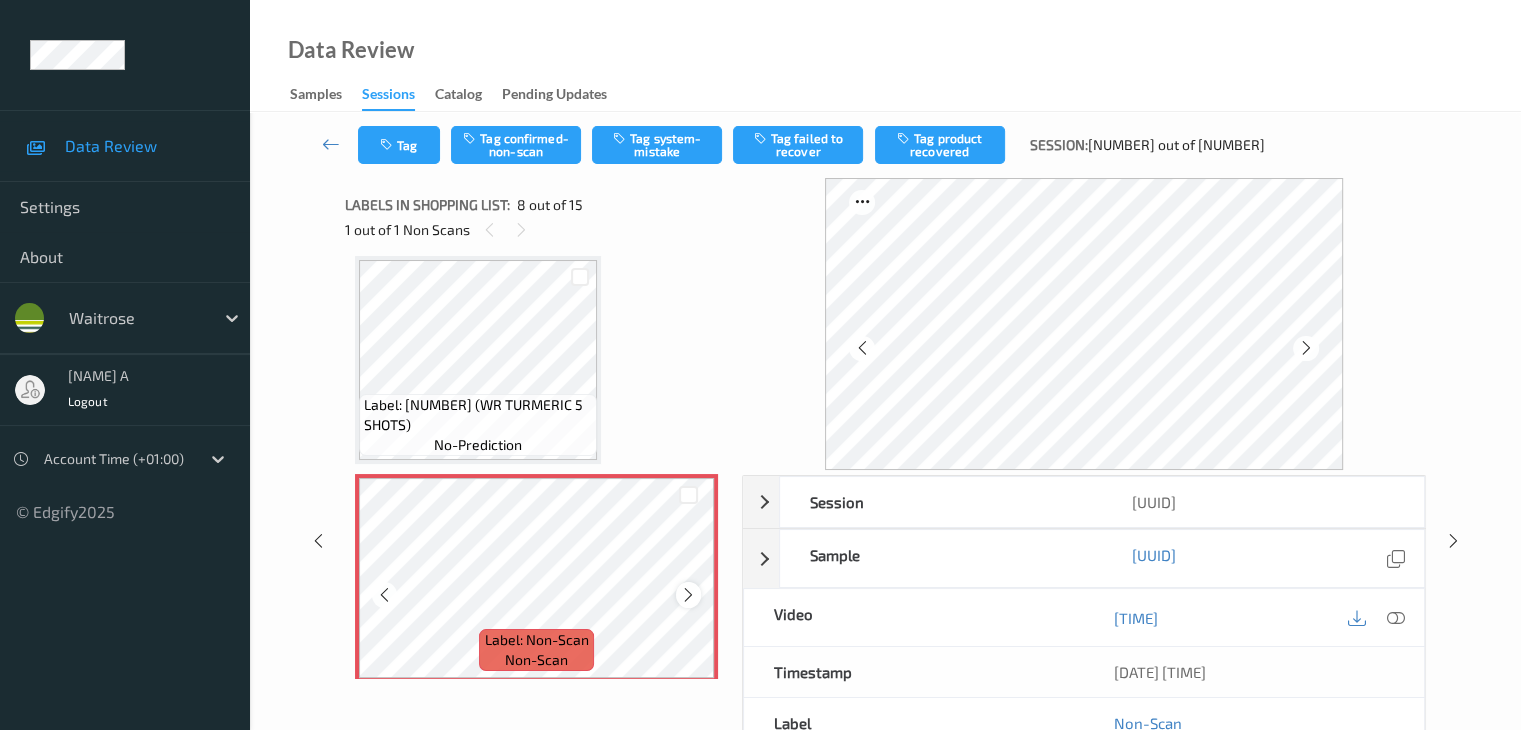 click at bounding box center [688, 595] 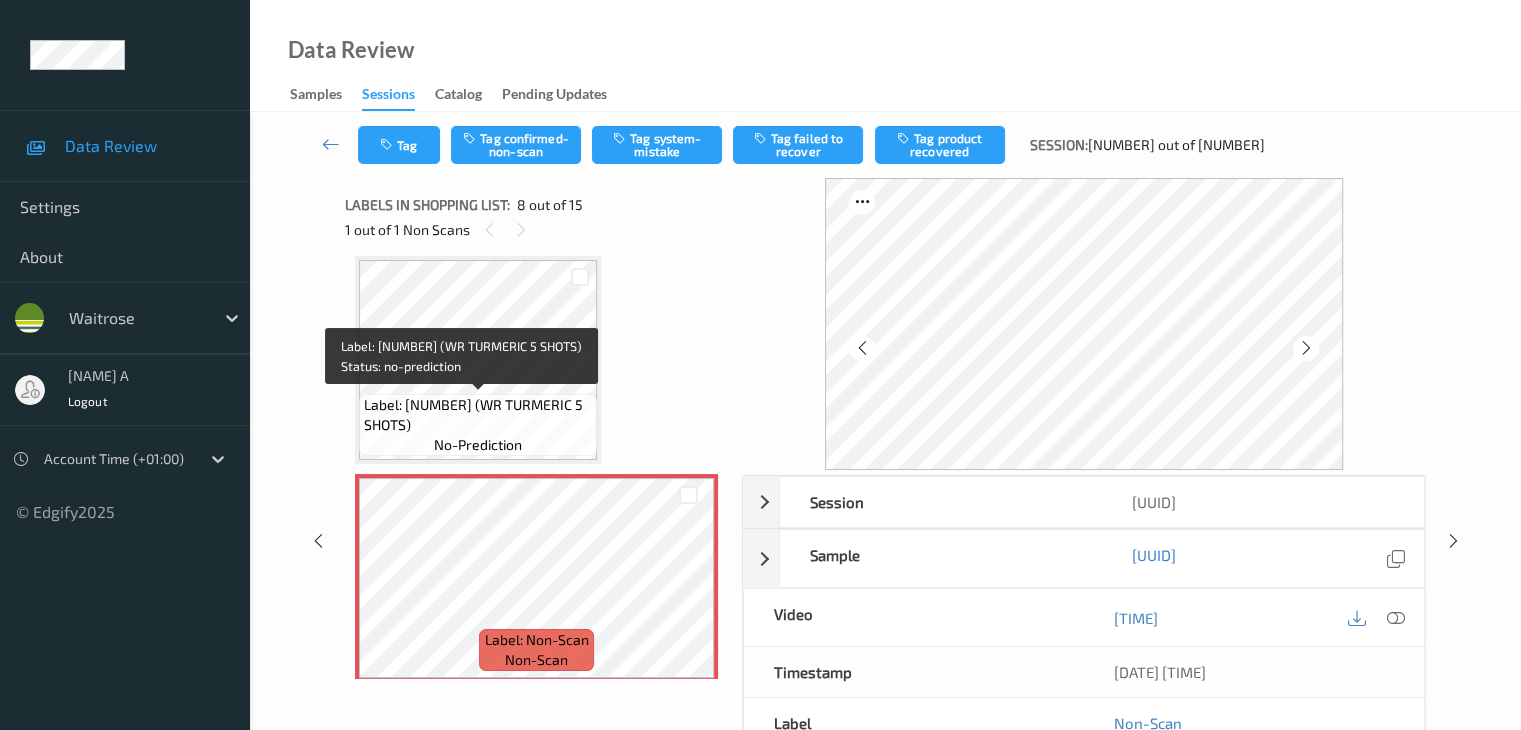 click on "Label: [NUMBER] (WR TURMERIC 5 SHOTS)" at bounding box center (478, 415) 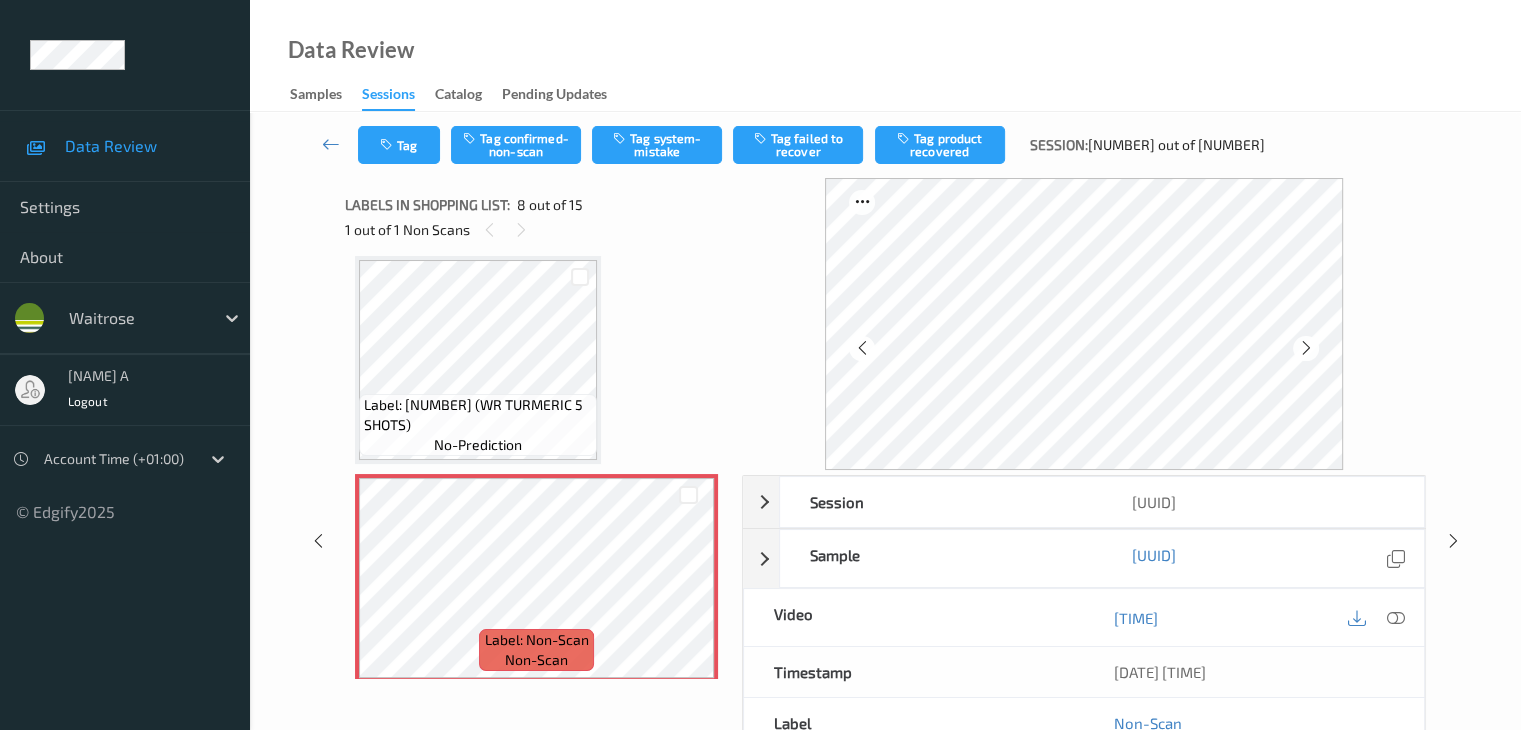 click on "Label: [NUMBER] (WR TURMERIC 5 SHOTS)" at bounding box center (478, 415) 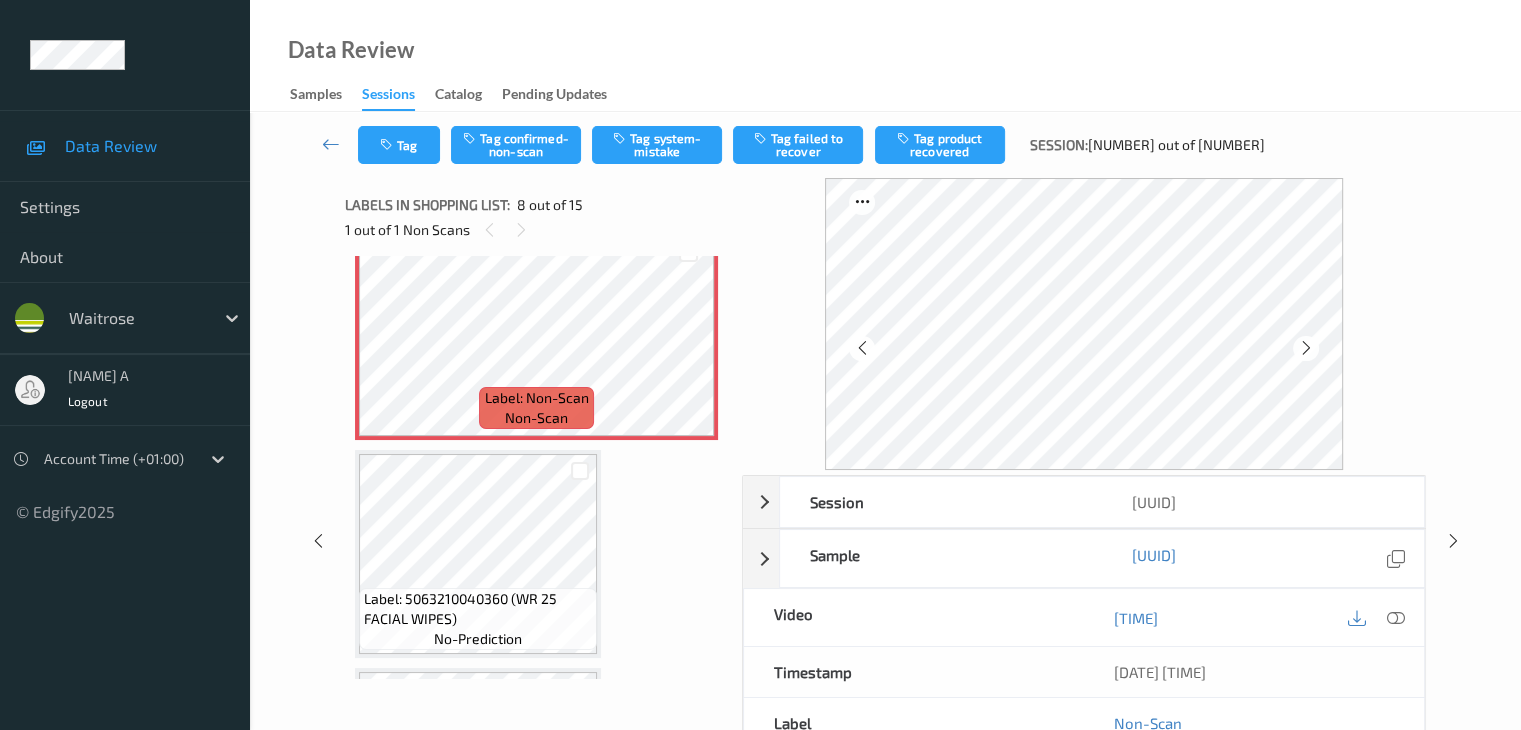 scroll, scrollTop: 1718, scrollLeft: 0, axis: vertical 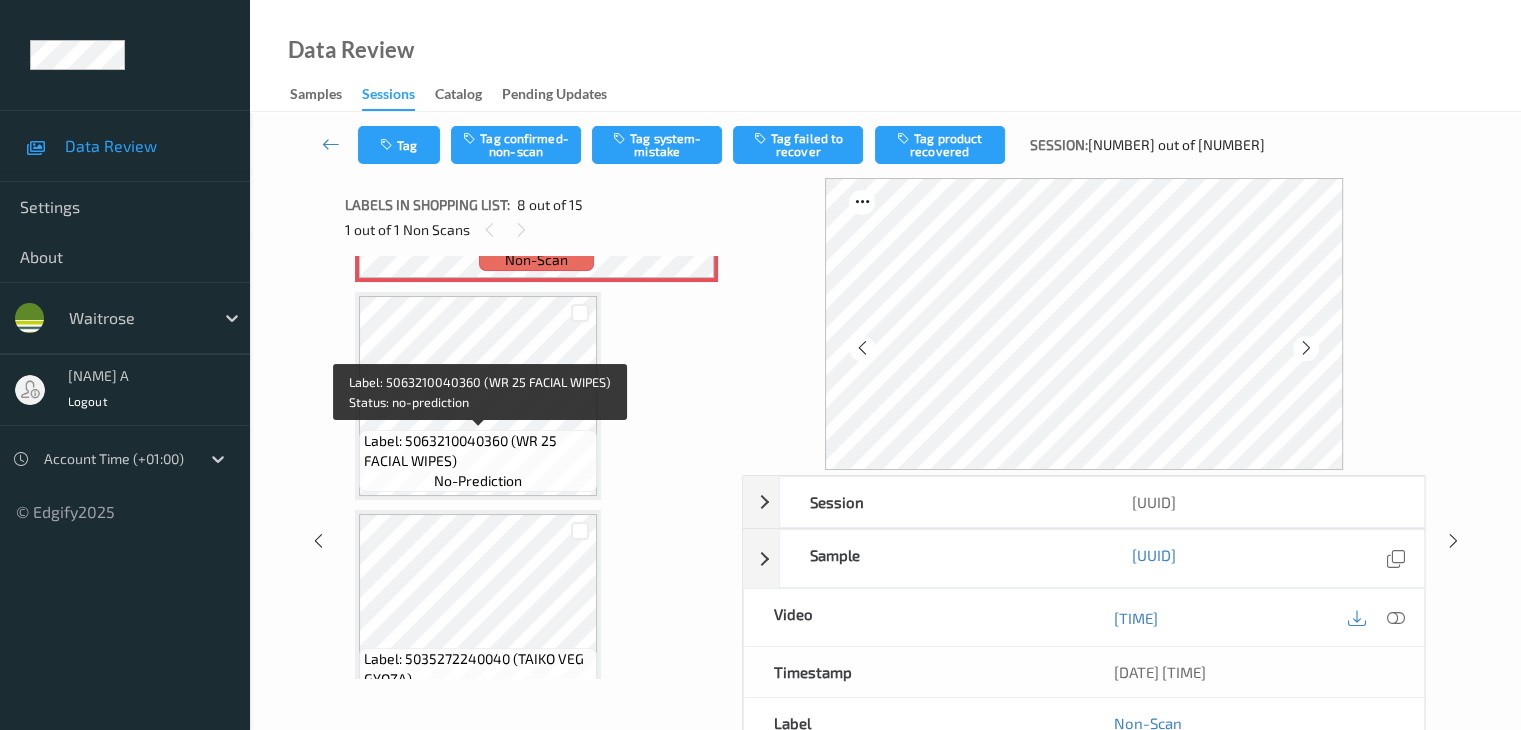 click on "Label: 5063210040360 (WR 25 FACIAL WIPES)" at bounding box center (478, 451) 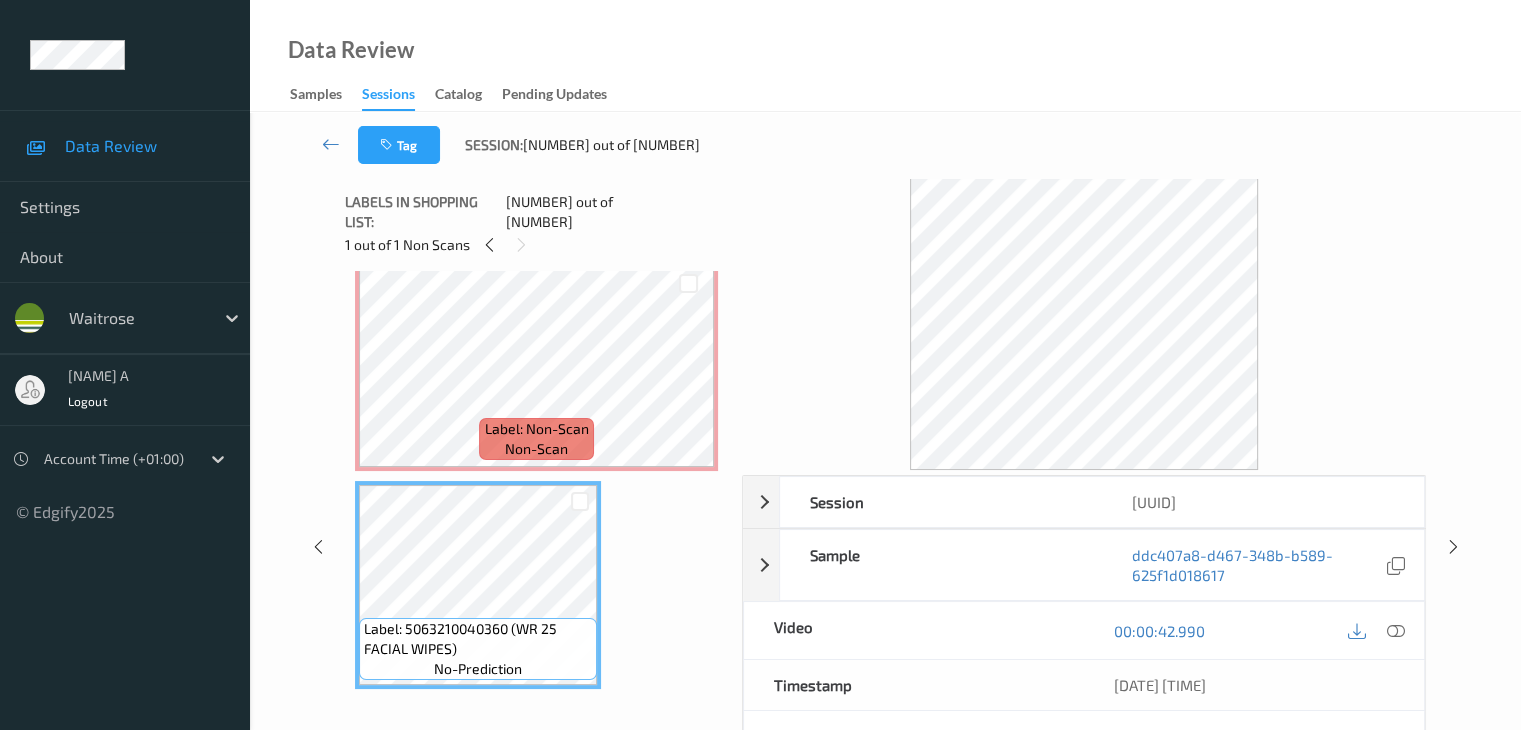 scroll, scrollTop: 1518, scrollLeft: 0, axis: vertical 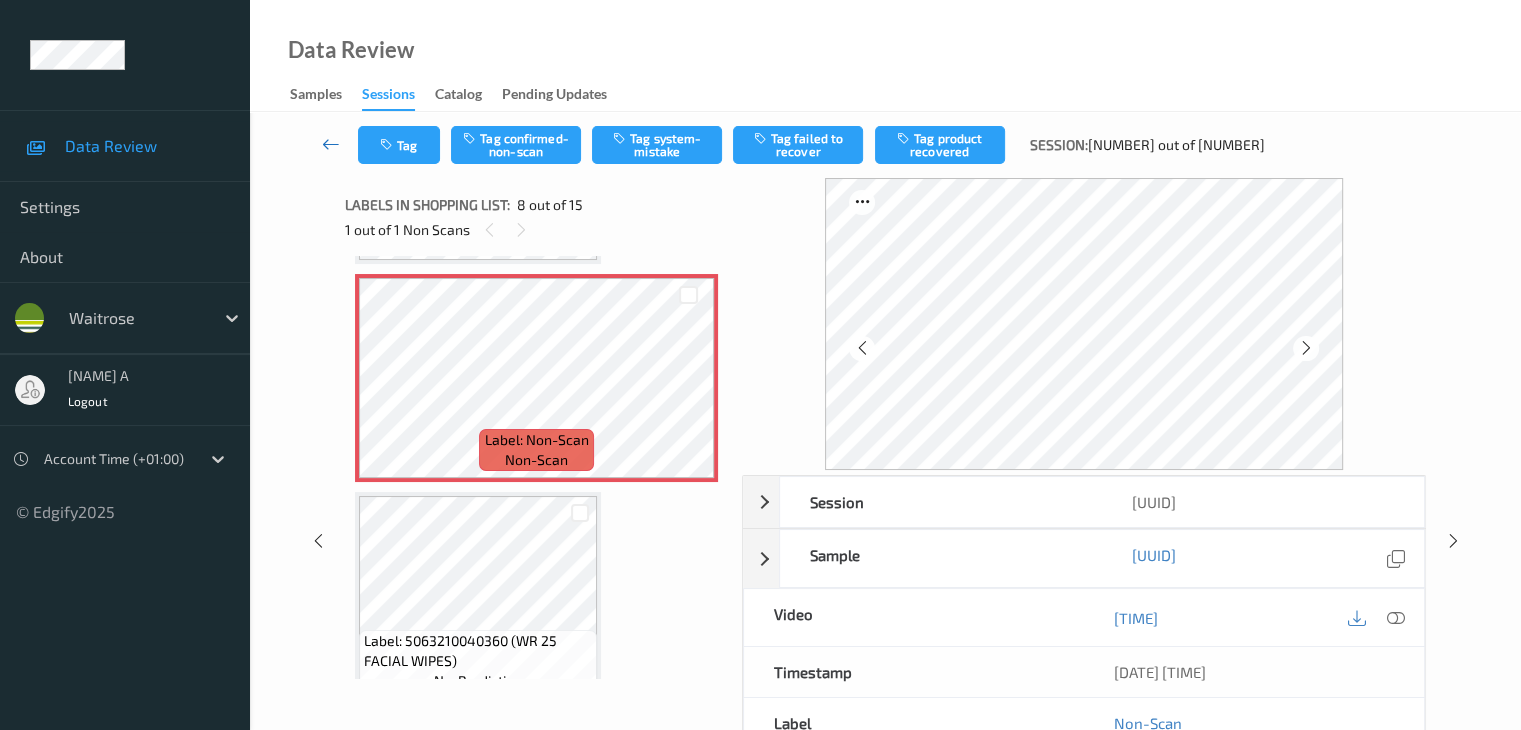 click at bounding box center [331, 144] 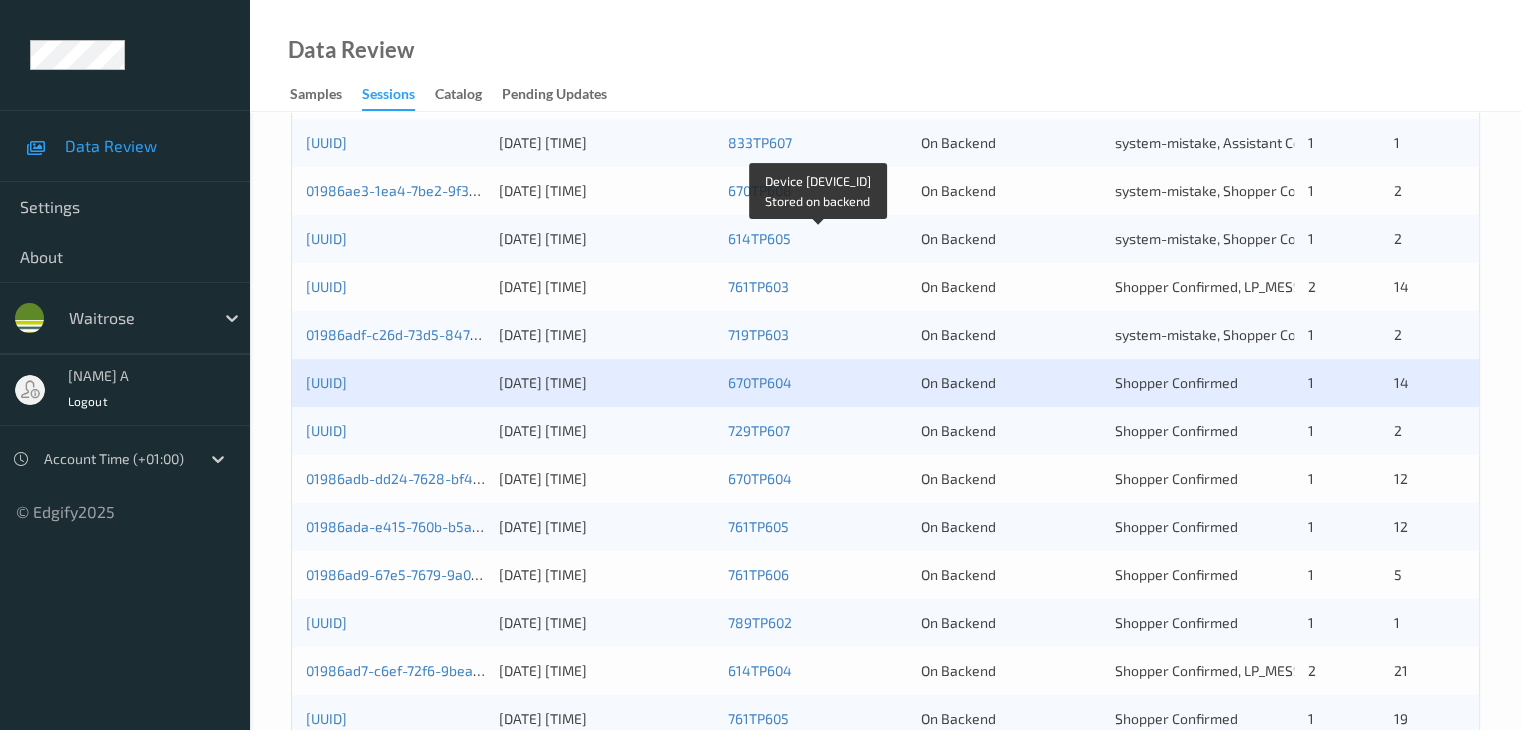 scroll, scrollTop: 700, scrollLeft: 0, axis: vertical 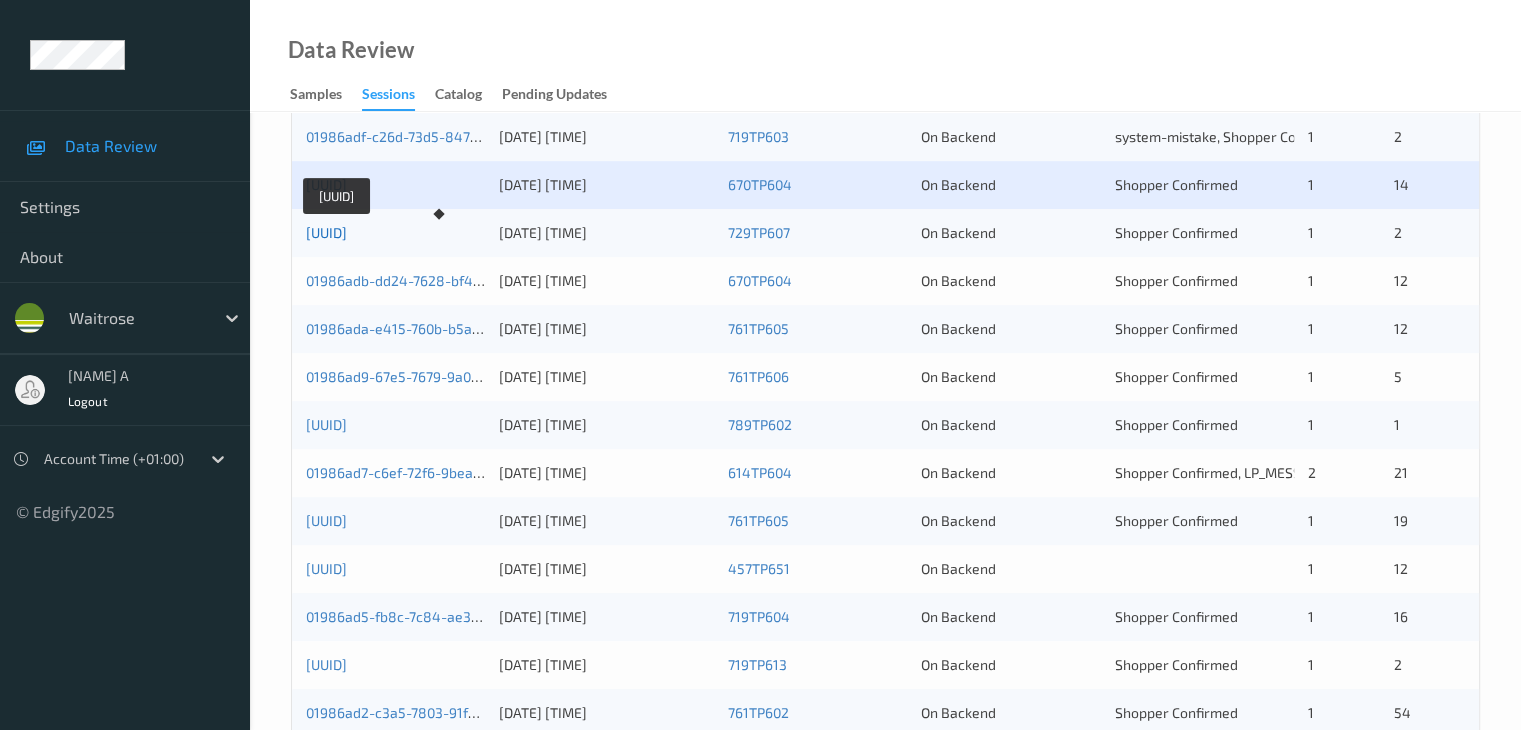 click on "[UUID]" at bounding box center [326, 232] 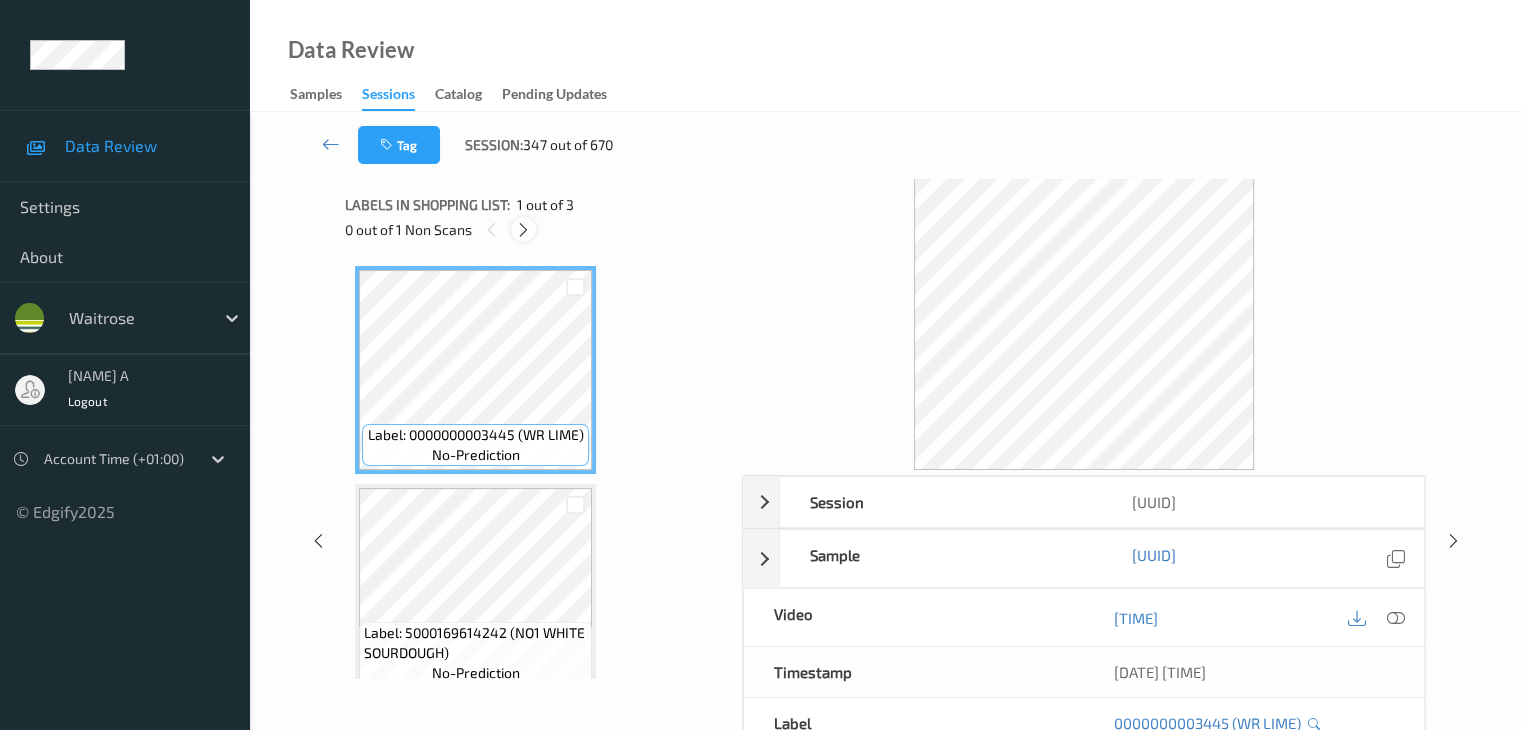 click at bounding box center [523, 230] 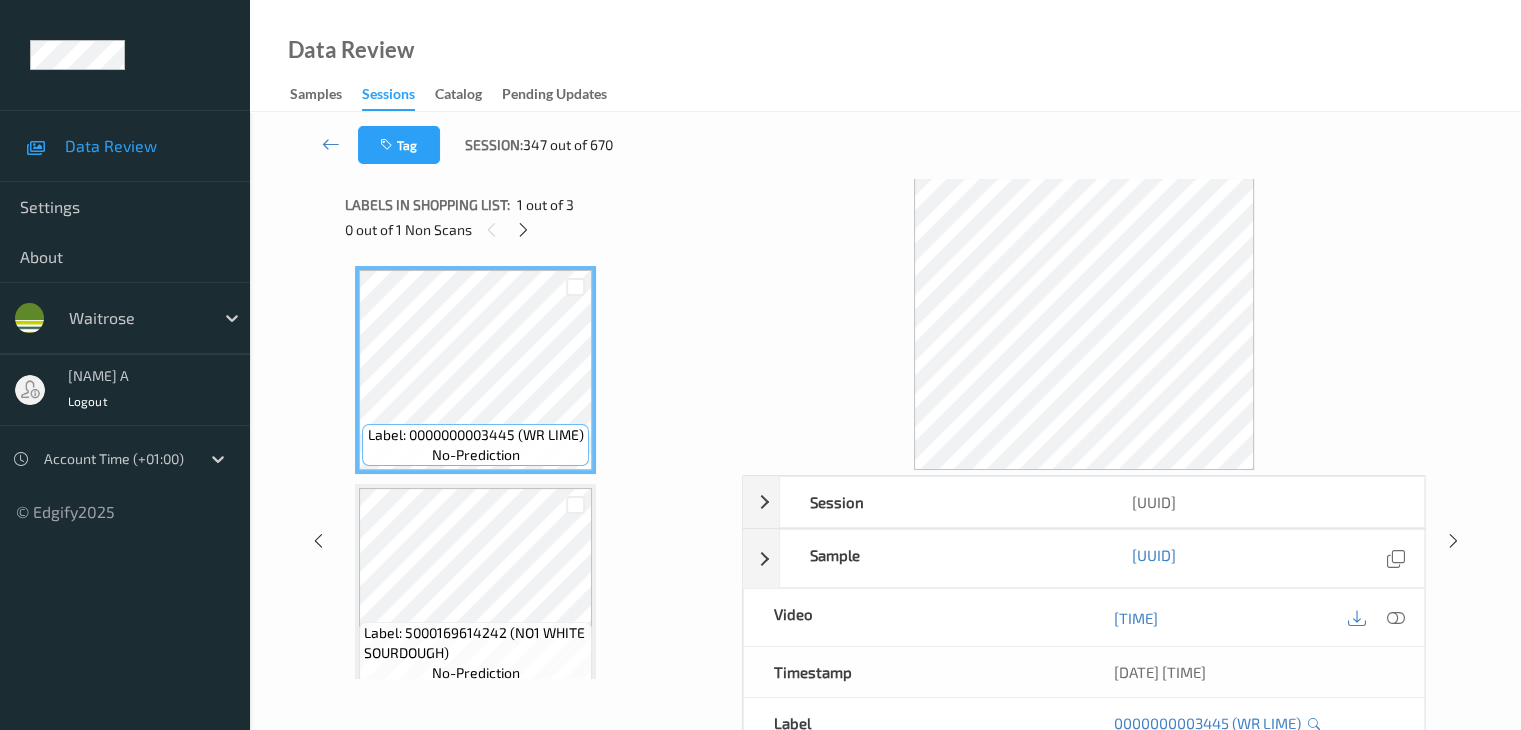 scroll, scrollTop: 100, scrollLeft: 0, axis: vertical 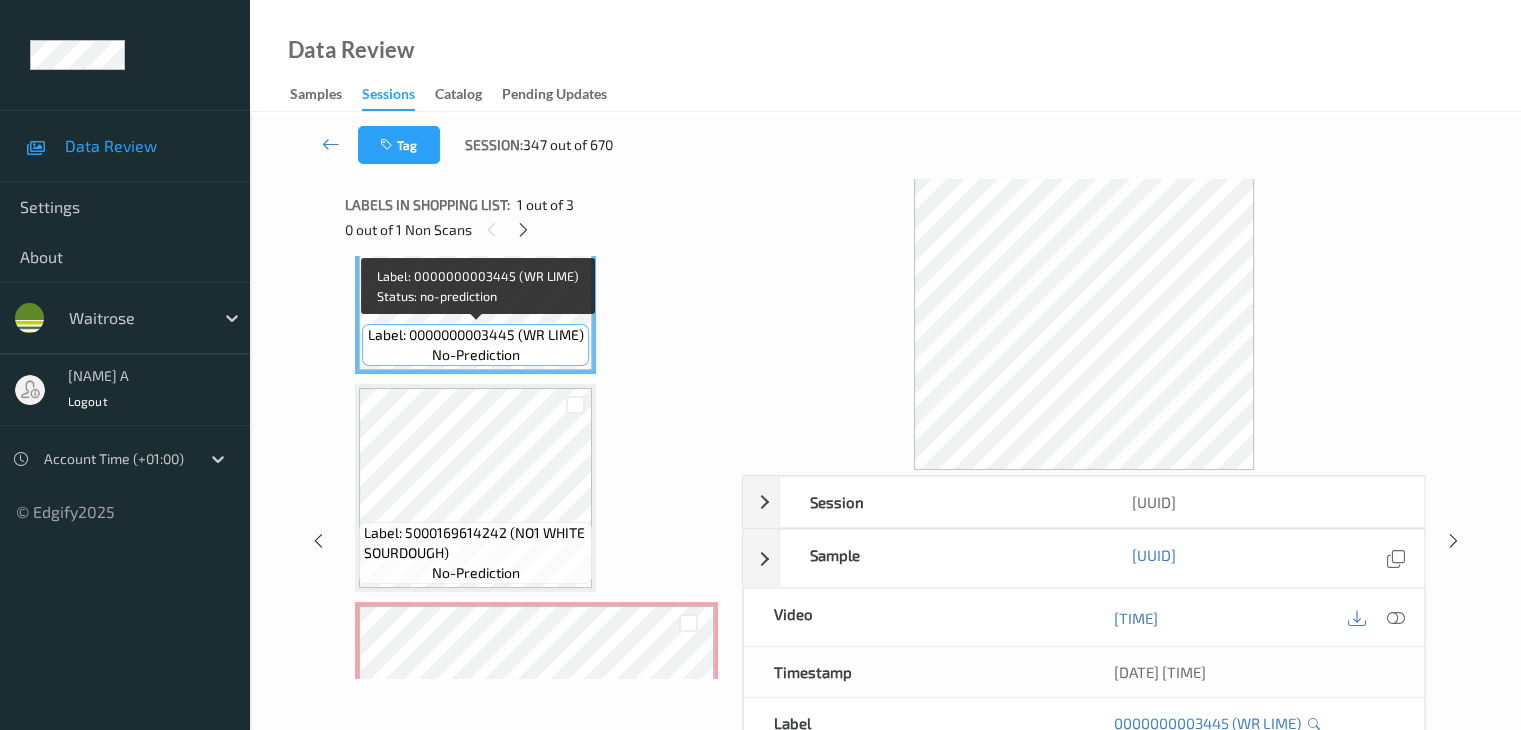click on "Label: 0000000003445 (WR LIME) no-prediction" at bounding box center [475, 345] 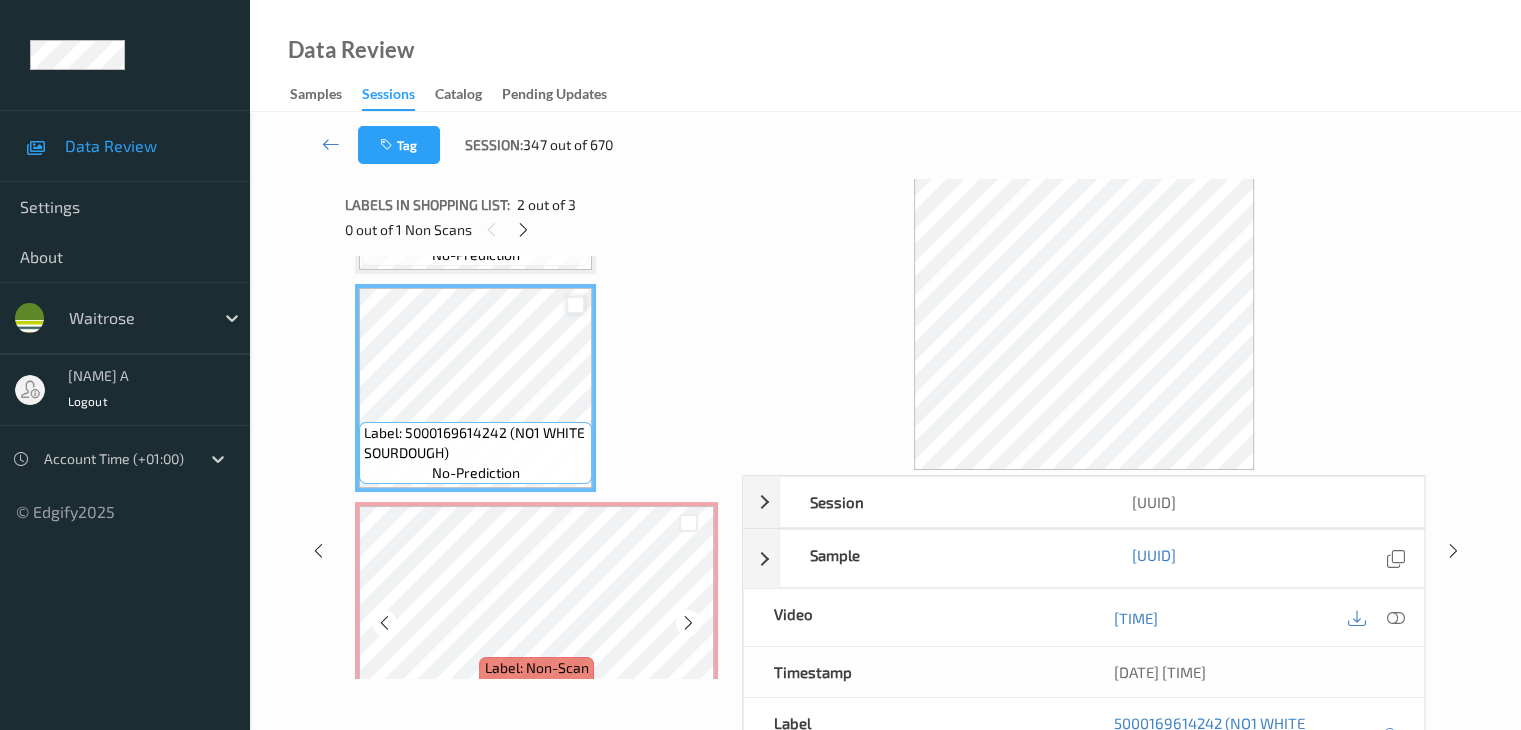 scroll, scrollTop: 241, scrollLeft: 0, axis: vertical 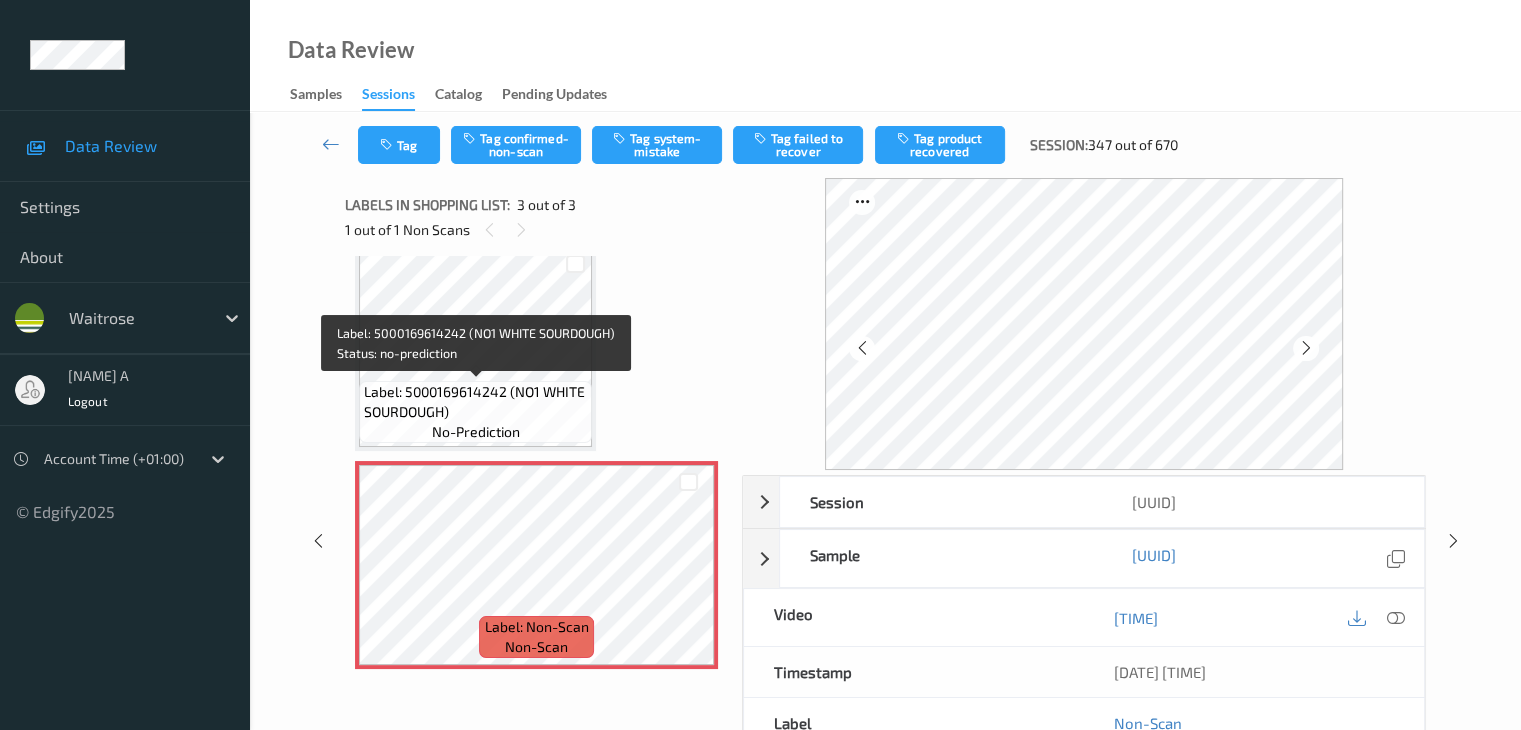 click on "Label: 5000169614242 (NO1 WHITE SOURDOUGH)" at bounding box center (475, 402) 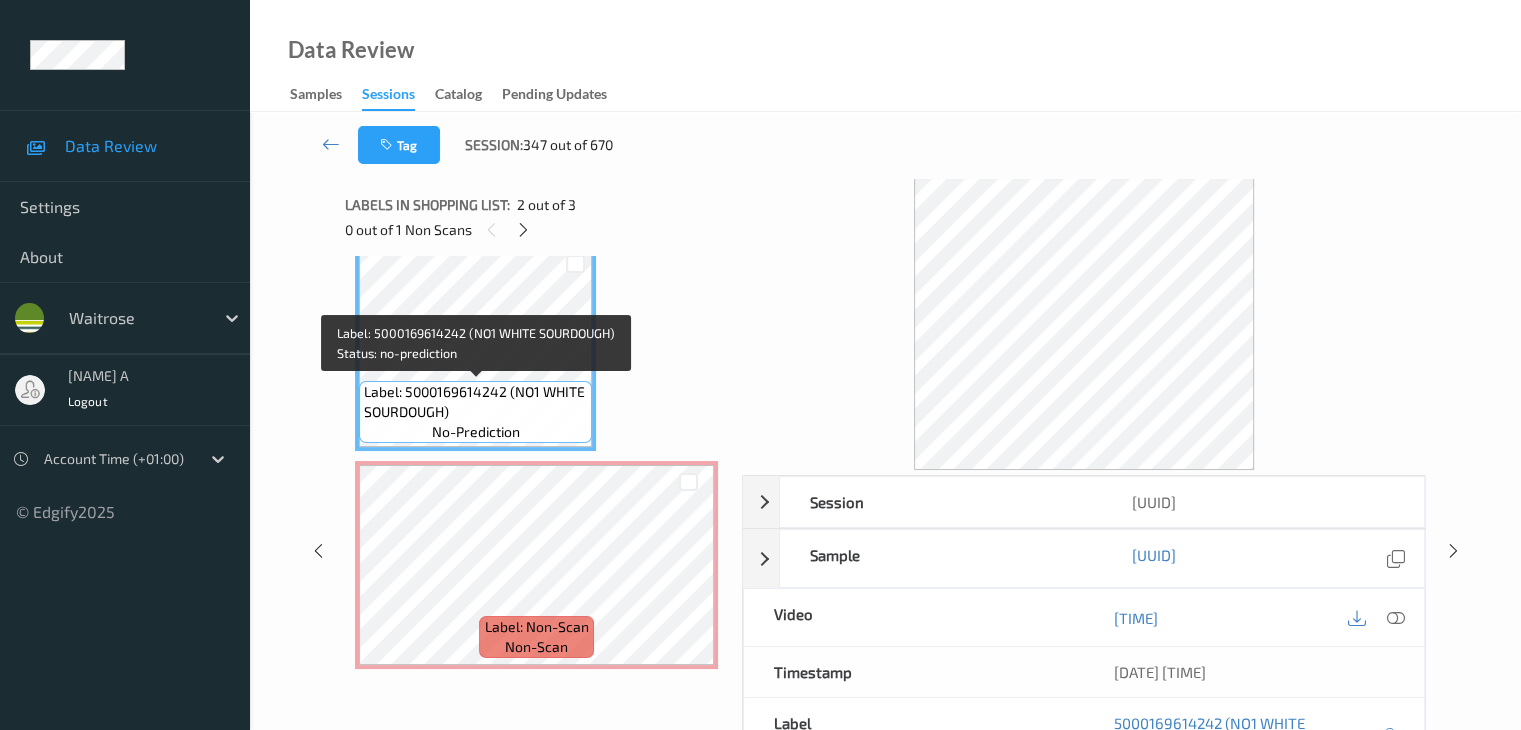 click on "Label: 5000169614242 (NO1 WHITE SOURDOUGH)" at bounding box center [475, 402] 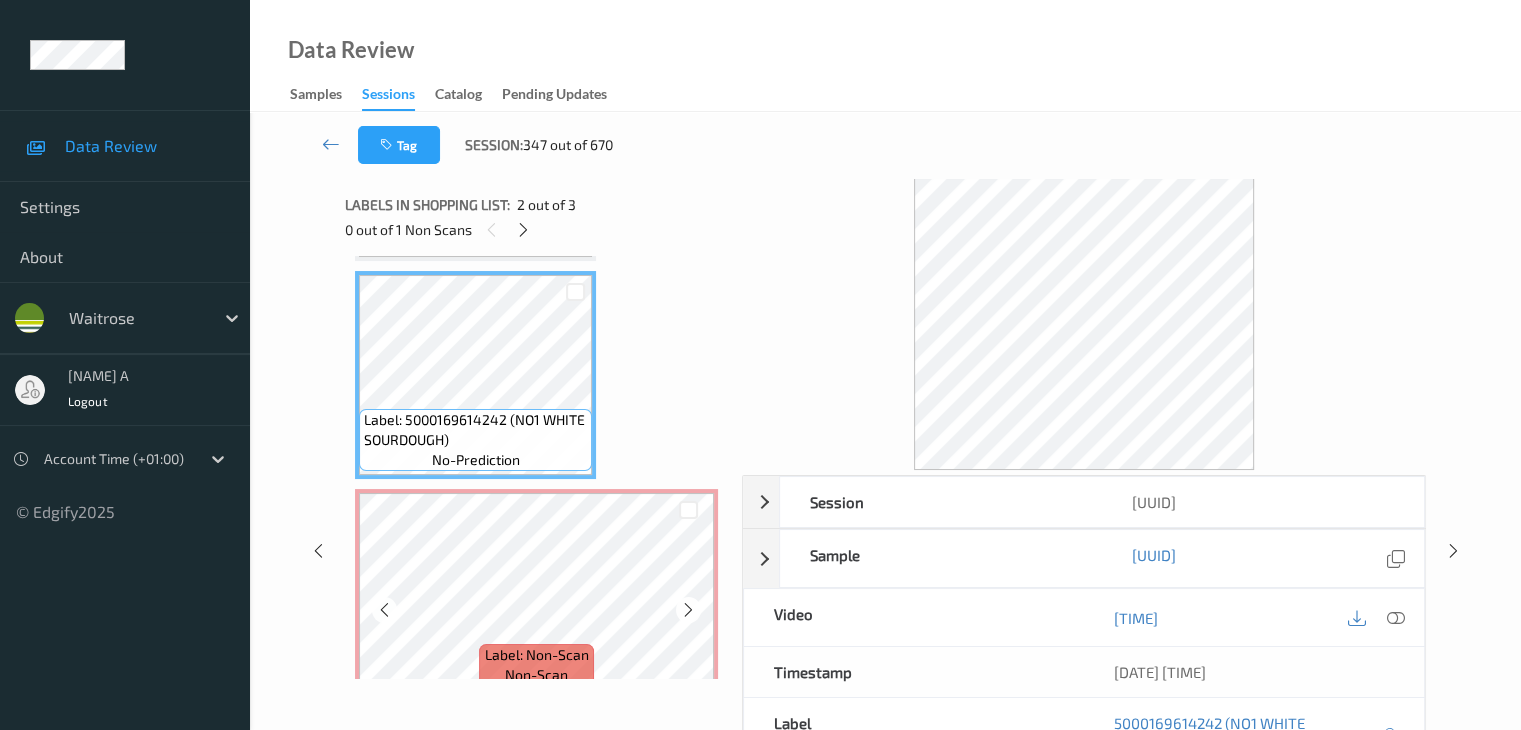 scroll, scrollTop: 241, scrollLeft: 0, axis: vertical 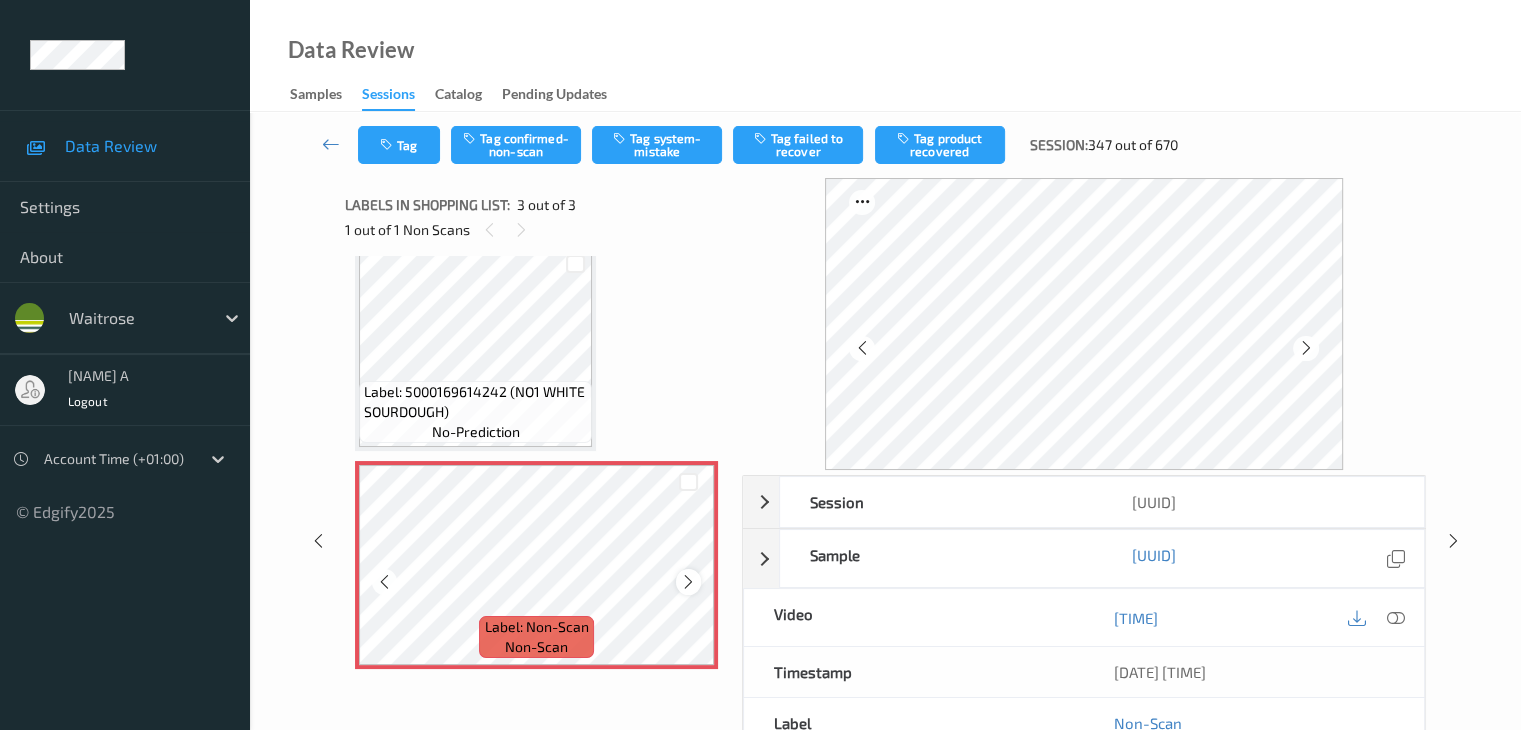 click at bounding box center [688, 582] 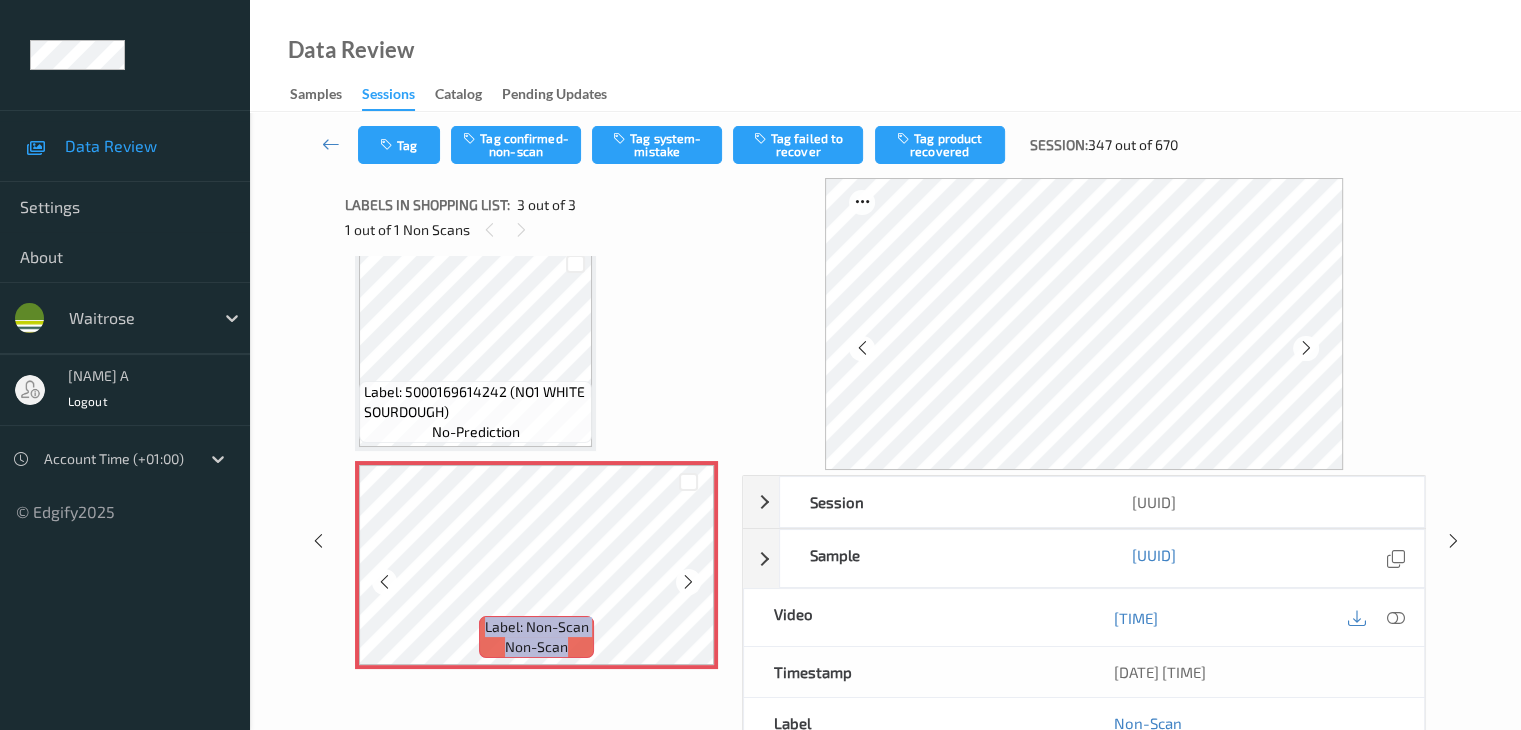 click at bounding box center [688, 582] 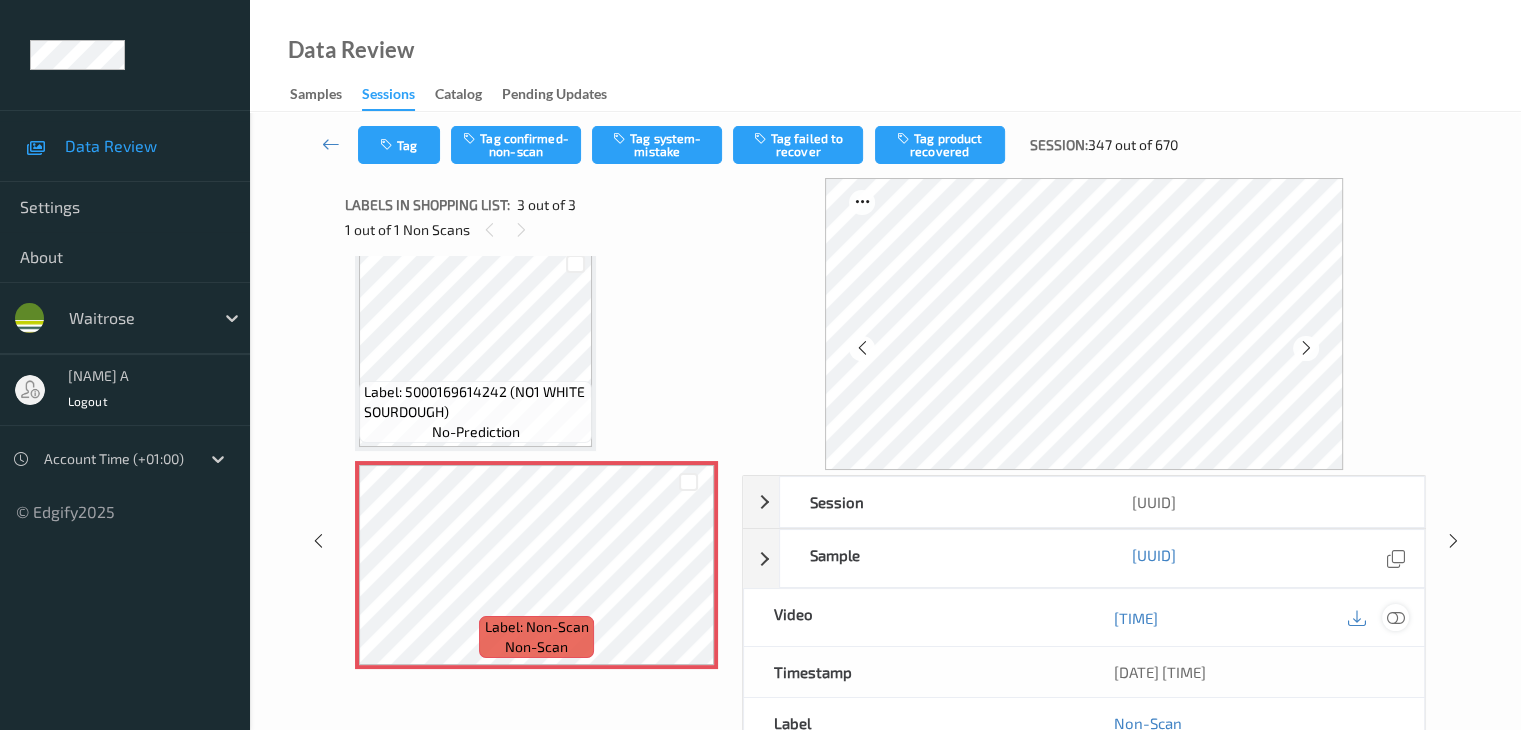 click at bounding box center (1395, 618) 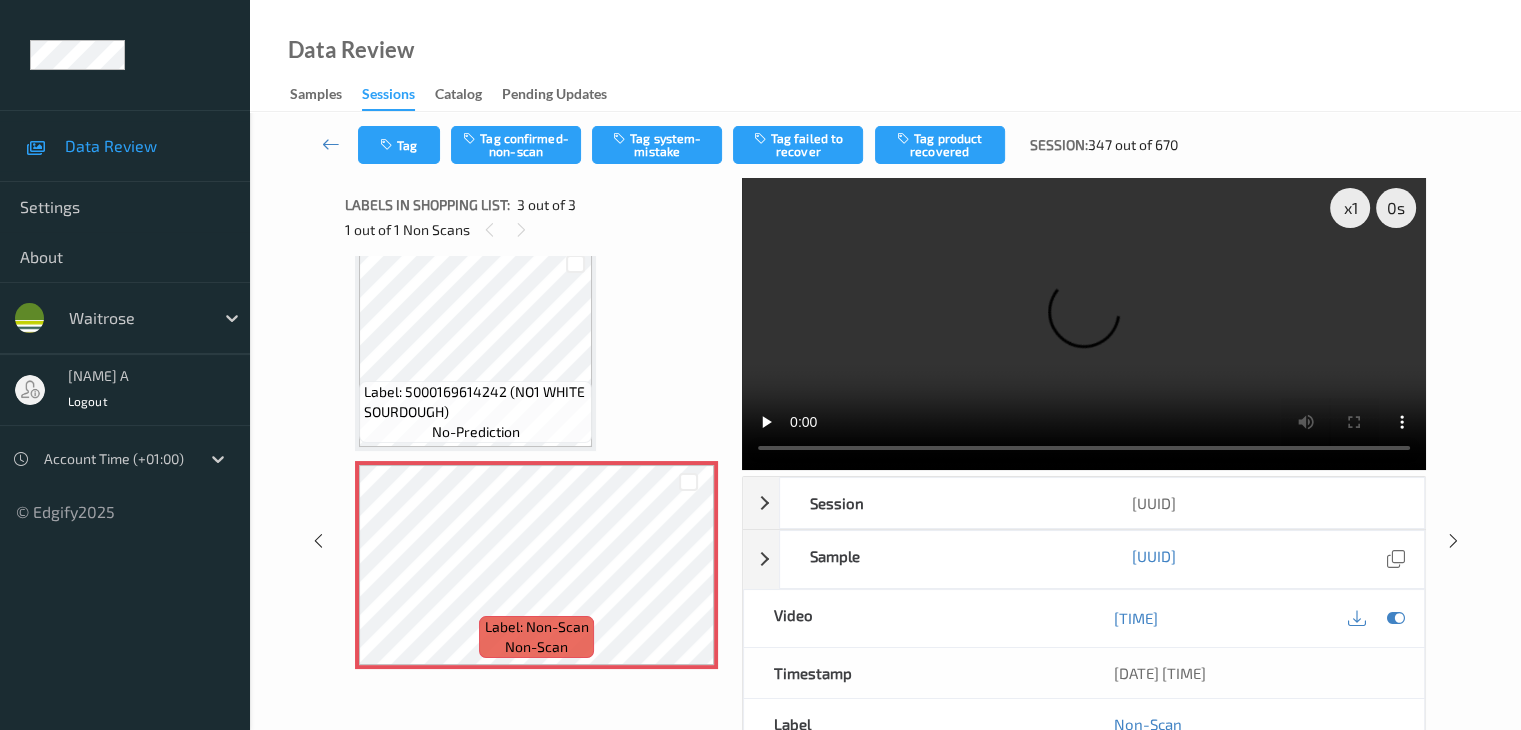 type 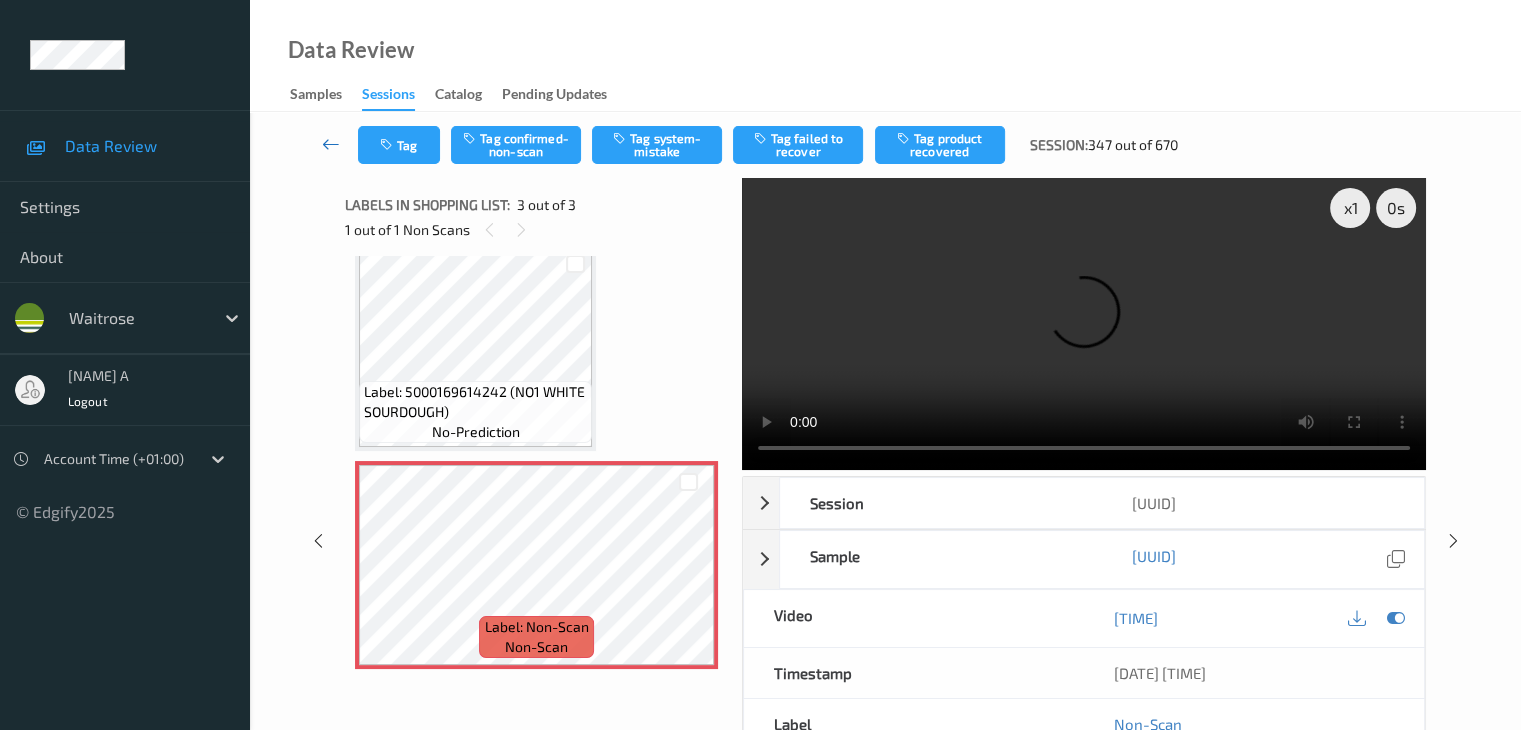 click at bounding box center (331, 144) 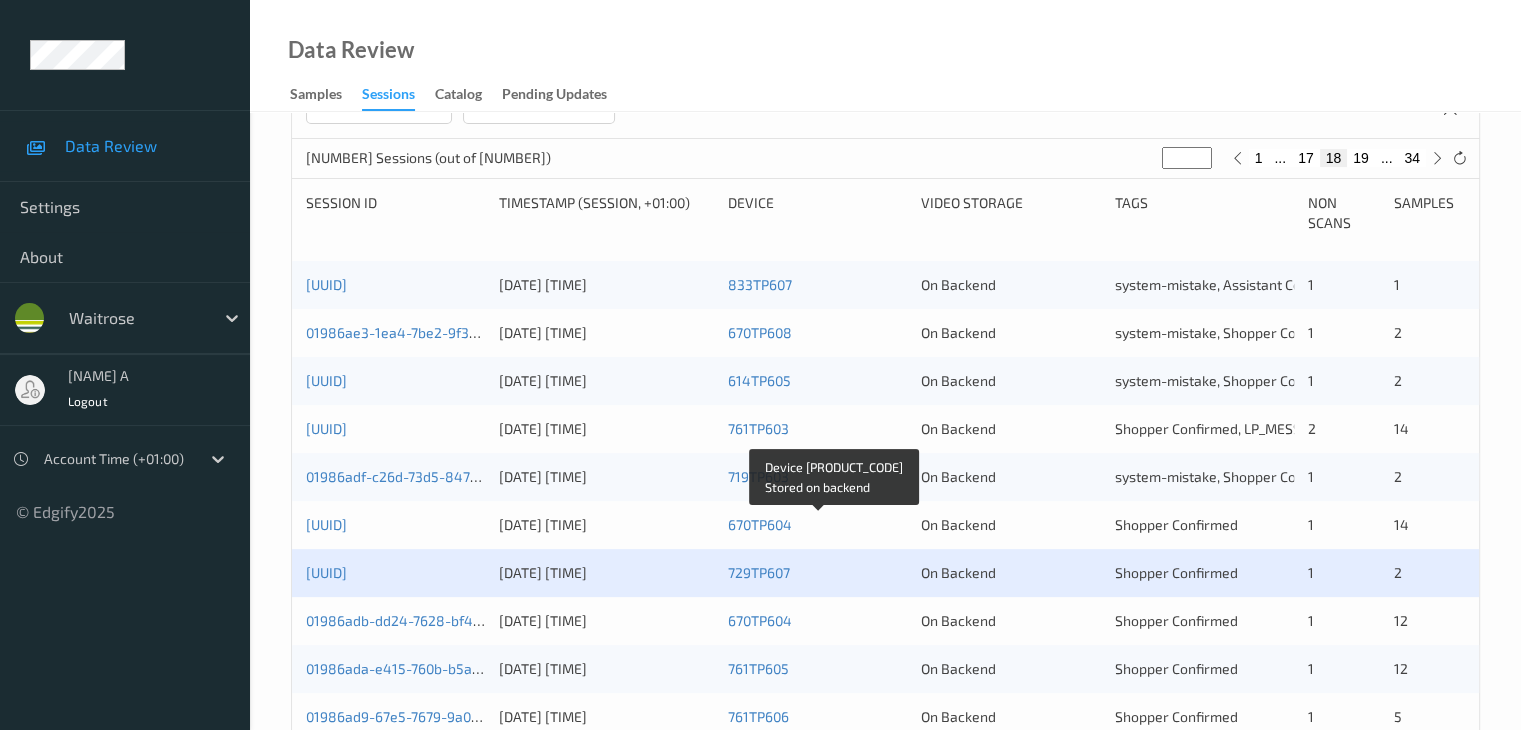 scroll, scrollTop: 300, scrollLeft: 0, axis: vertical 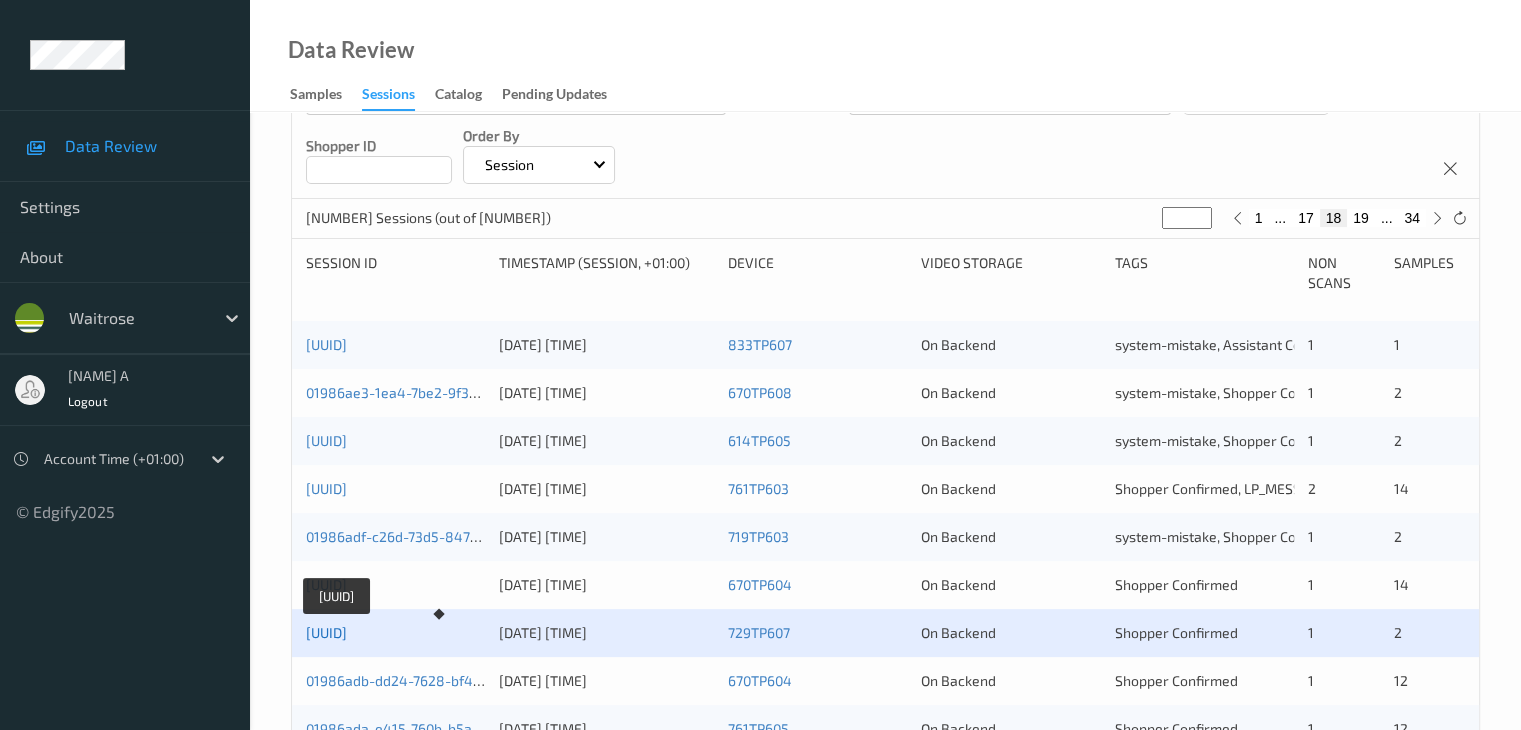 click on "[UUID]" at bounding box center (326, 632) 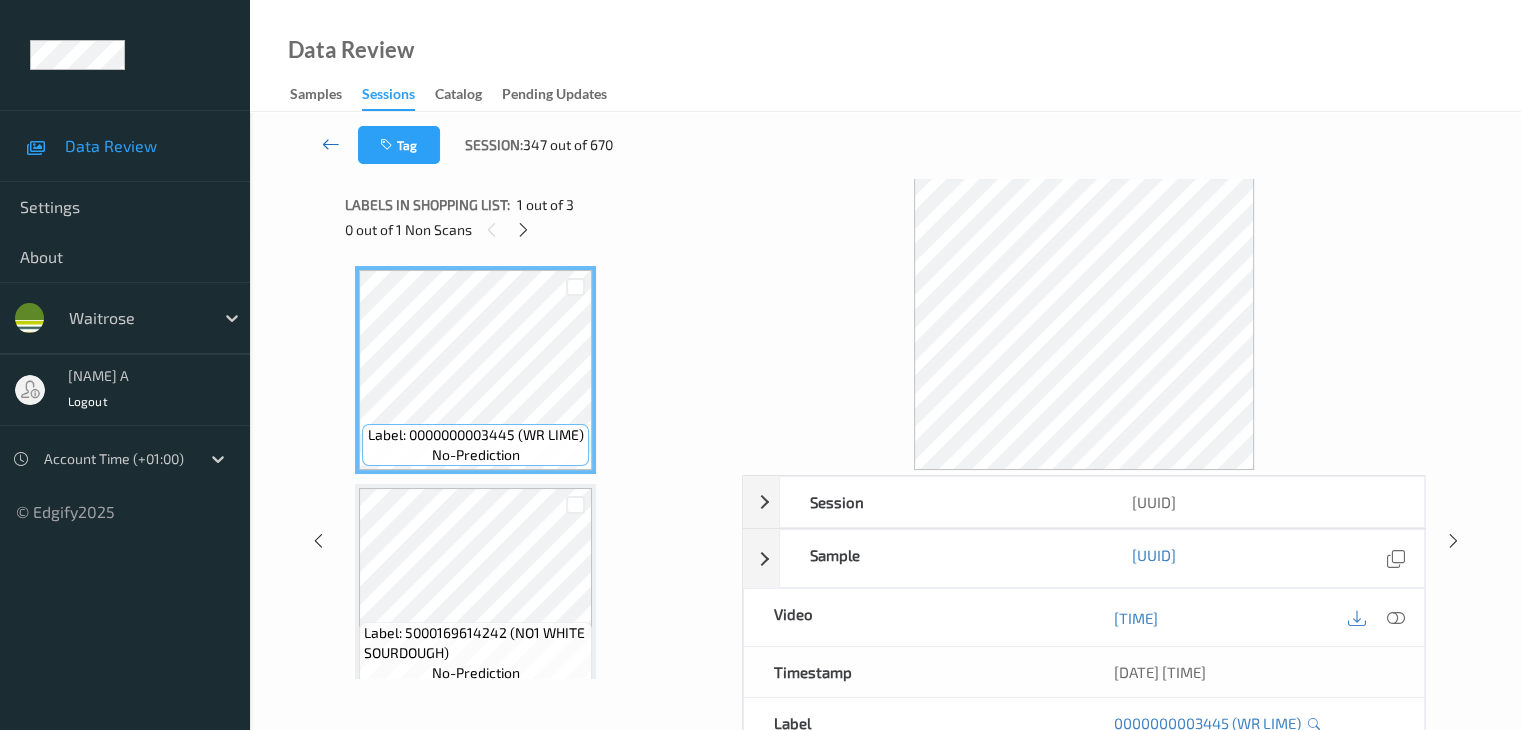 click at bounding box center [331, 144] 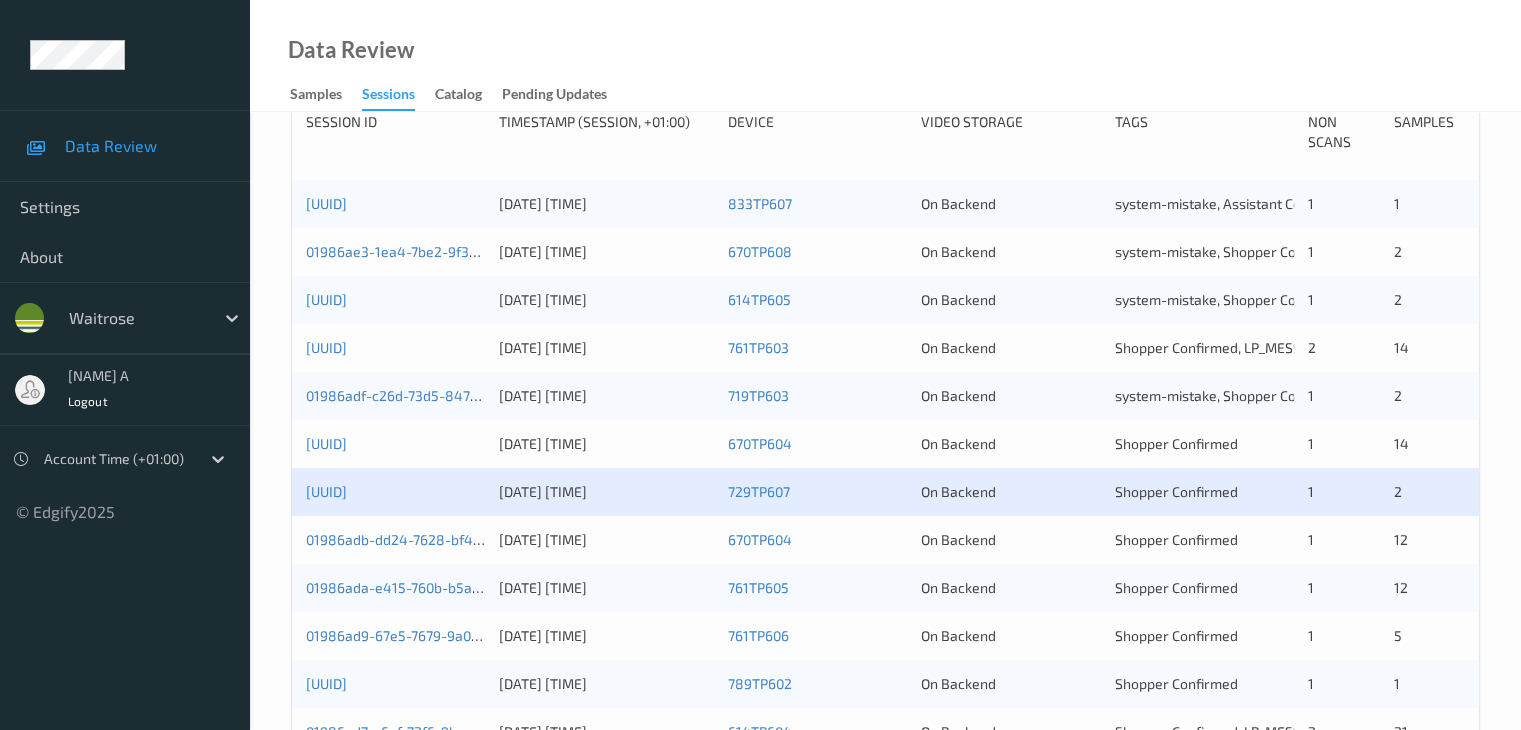 scroll, scrollTop: 600, scrollLeft: 0, axis: vertical 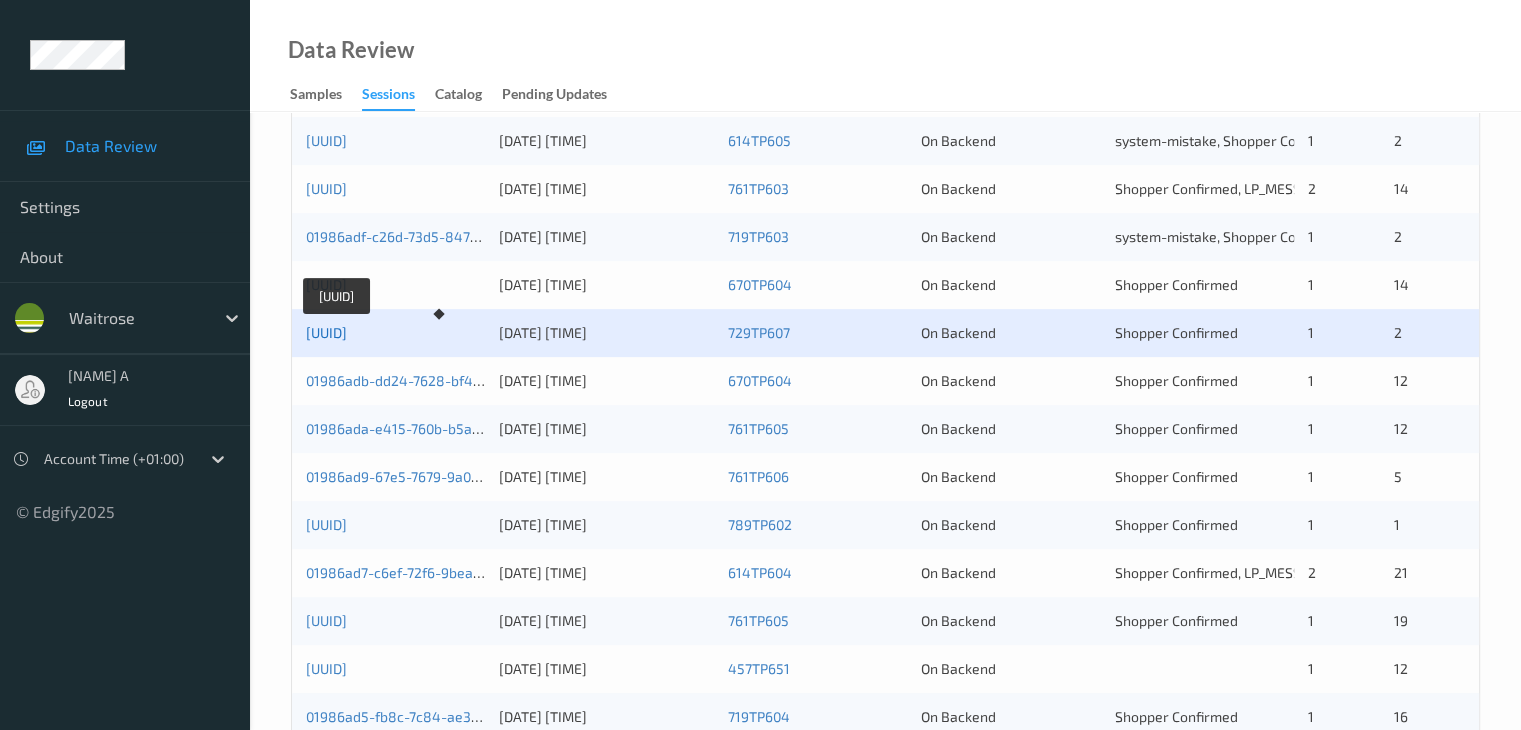 click on "[UUID]" at bounding box center (326, 332) 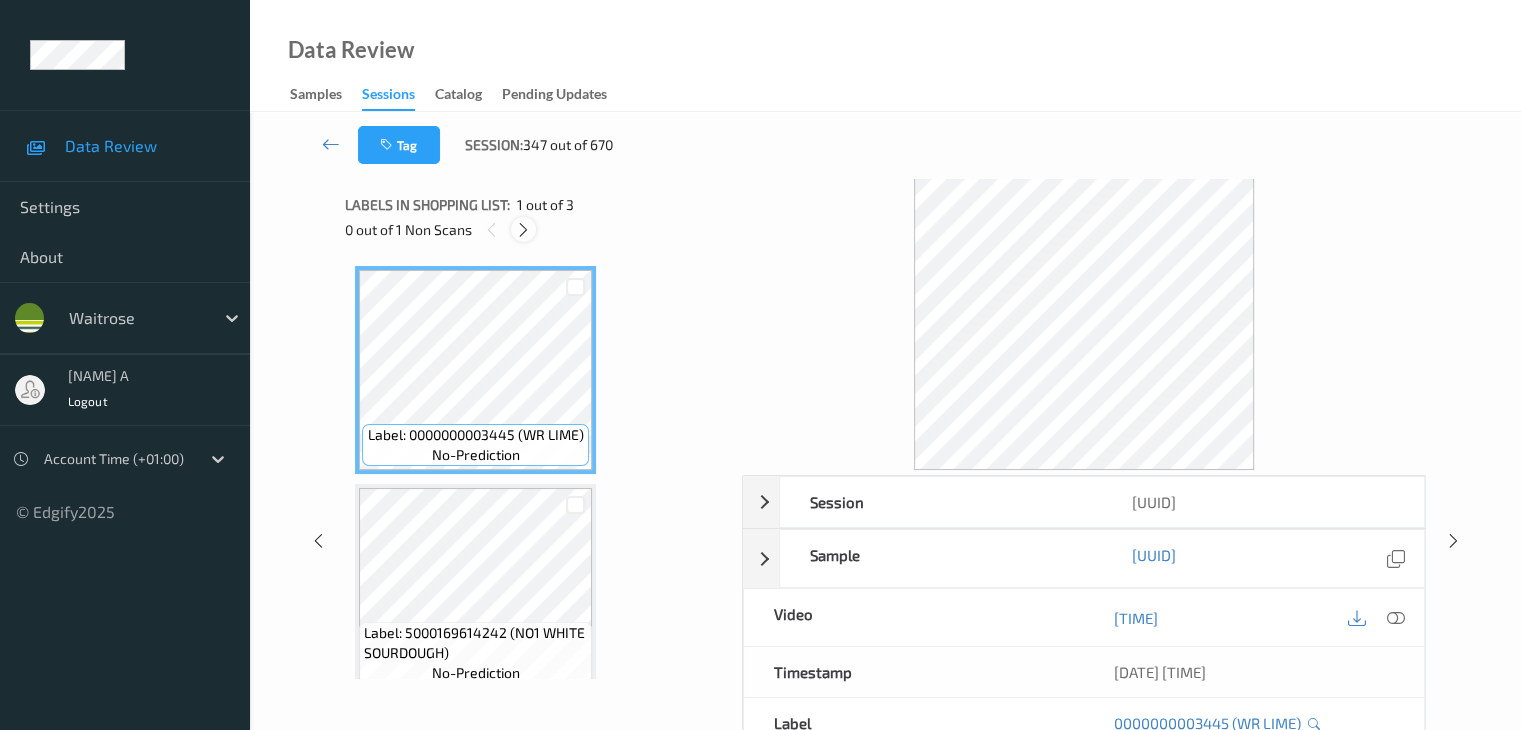 click at bounding box center [523, 230] 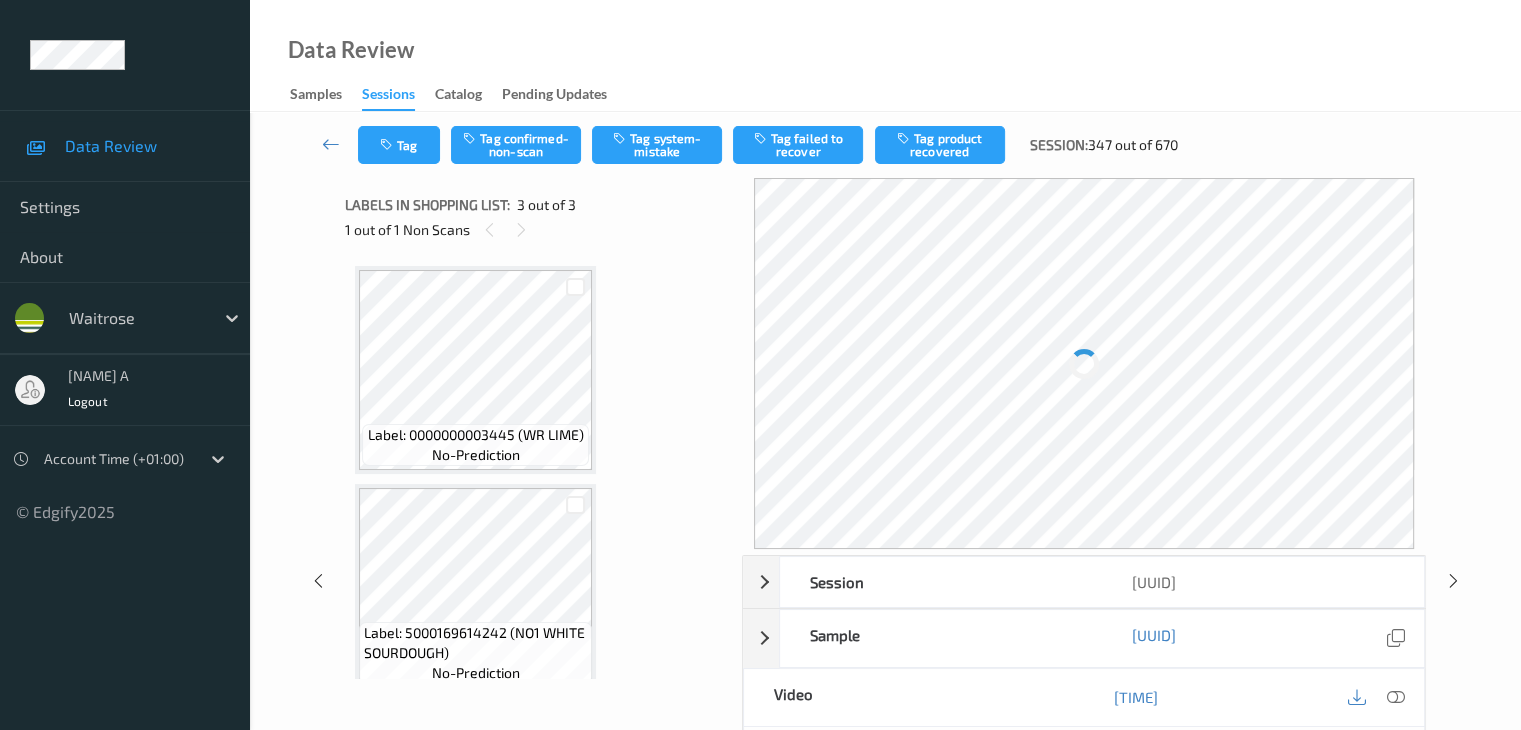scroll, scrollTop: 228, scrollLeft: 0, axis: vertical 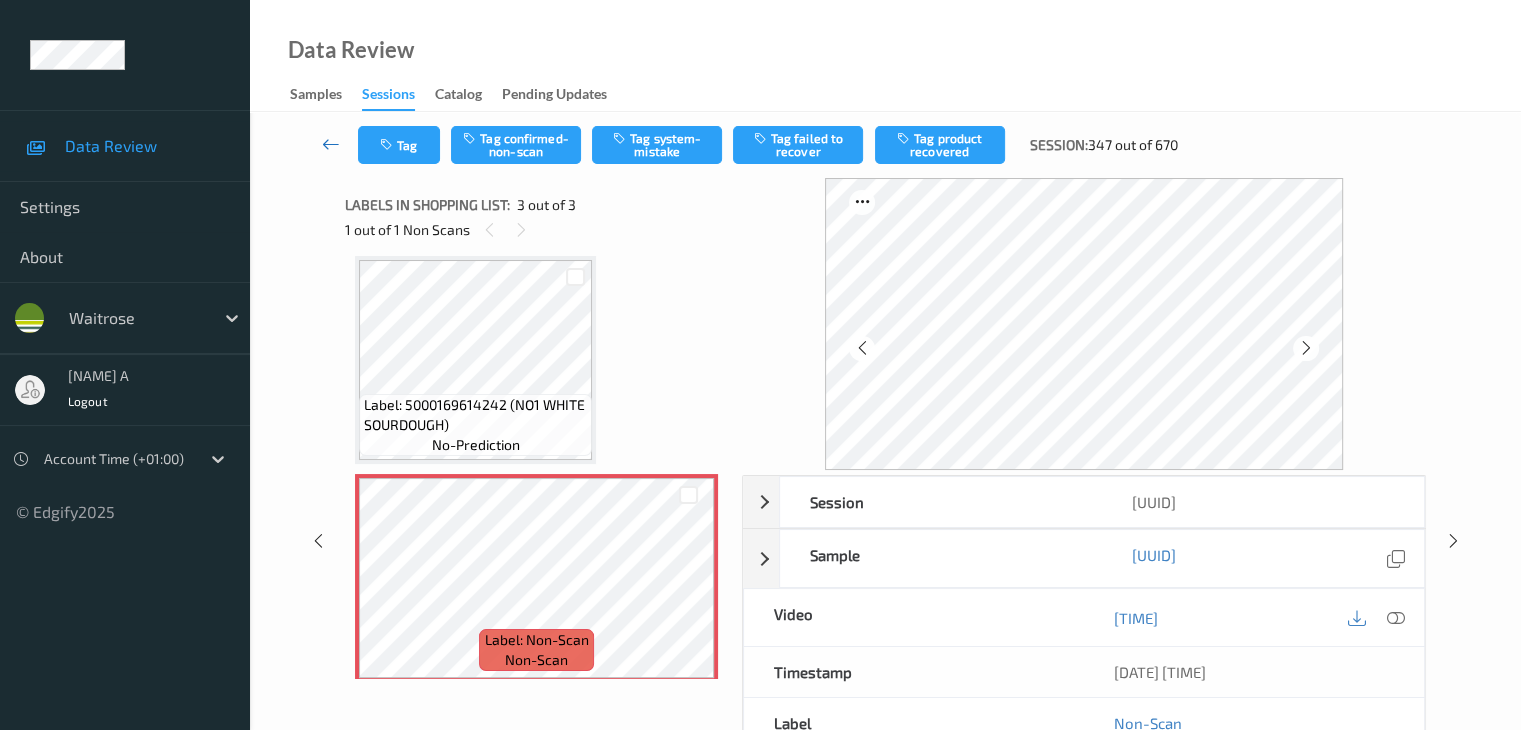 click at bounding box center [331, 144] 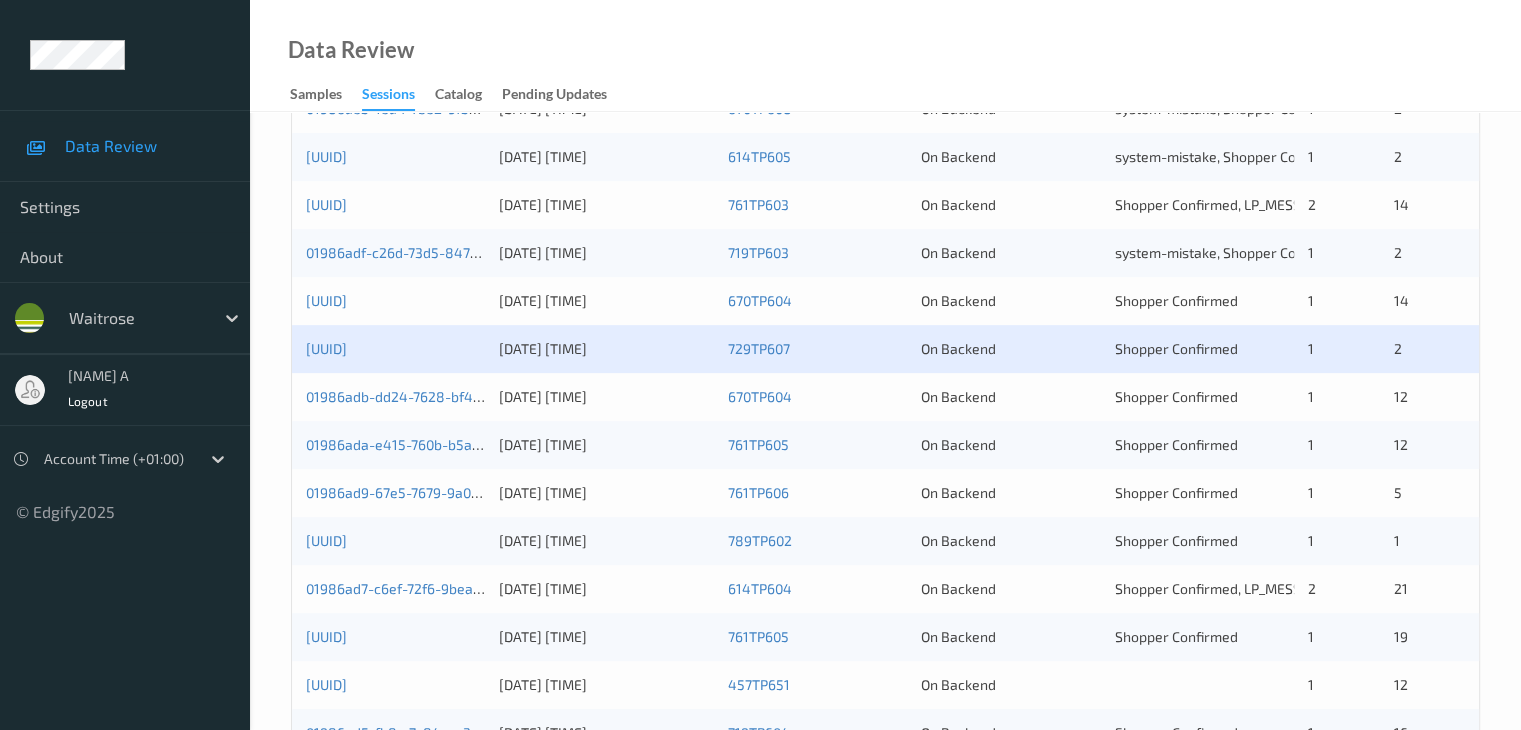 scroll, scrollTop: 700, scrollLeft: 0, axis: vertical 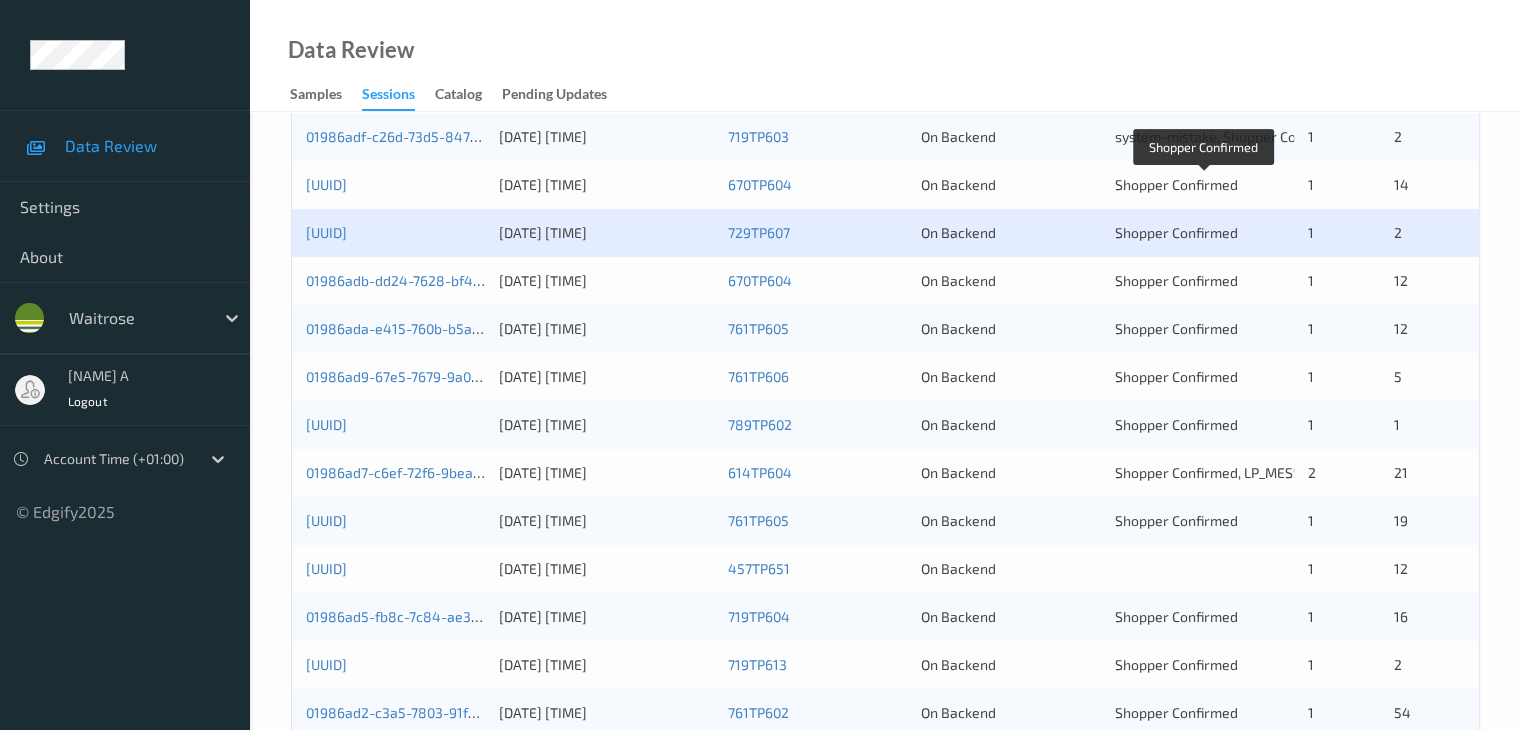 click on "Shopper Confirmed" at bounding box center [1176, 184] 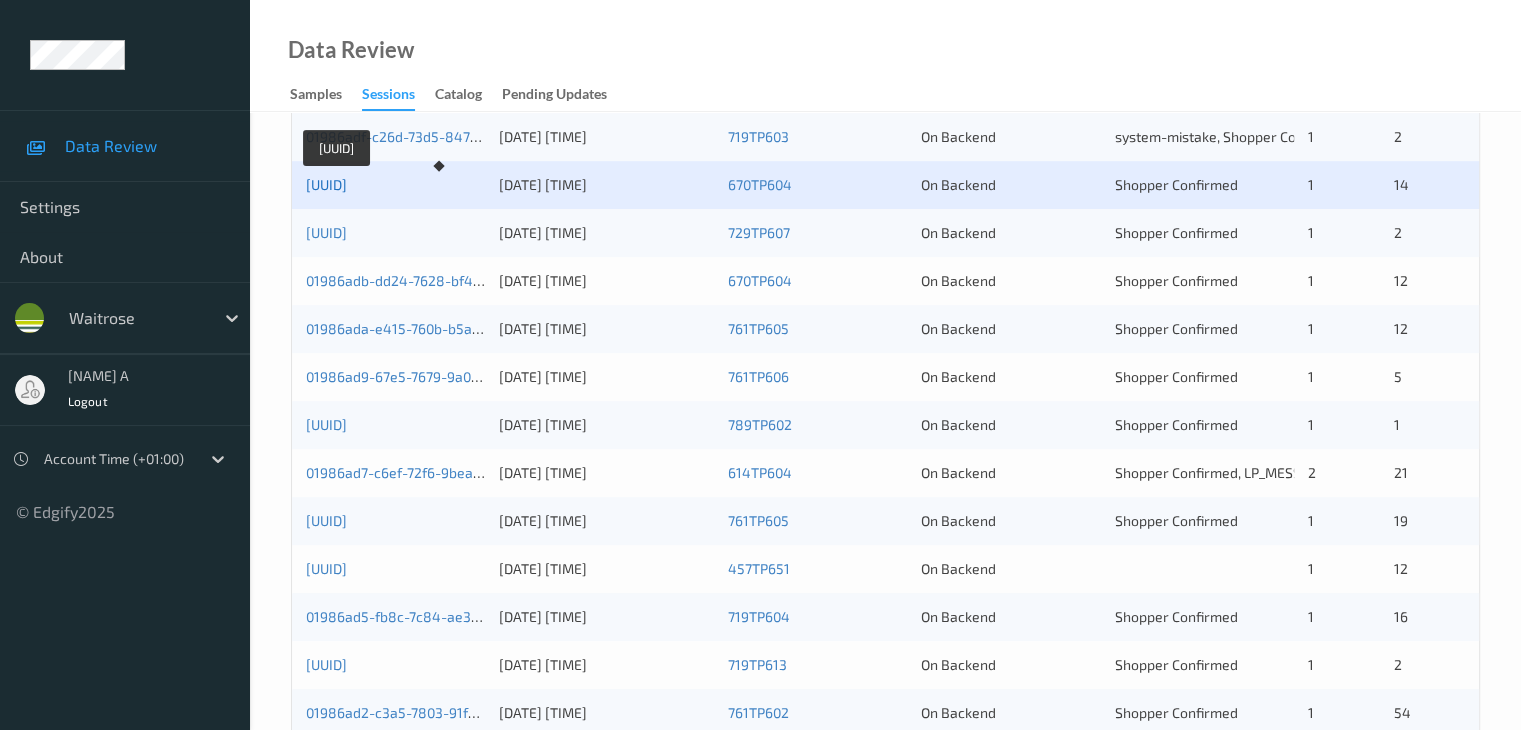 click on "[UUID]" at bounding box center (326, 184) 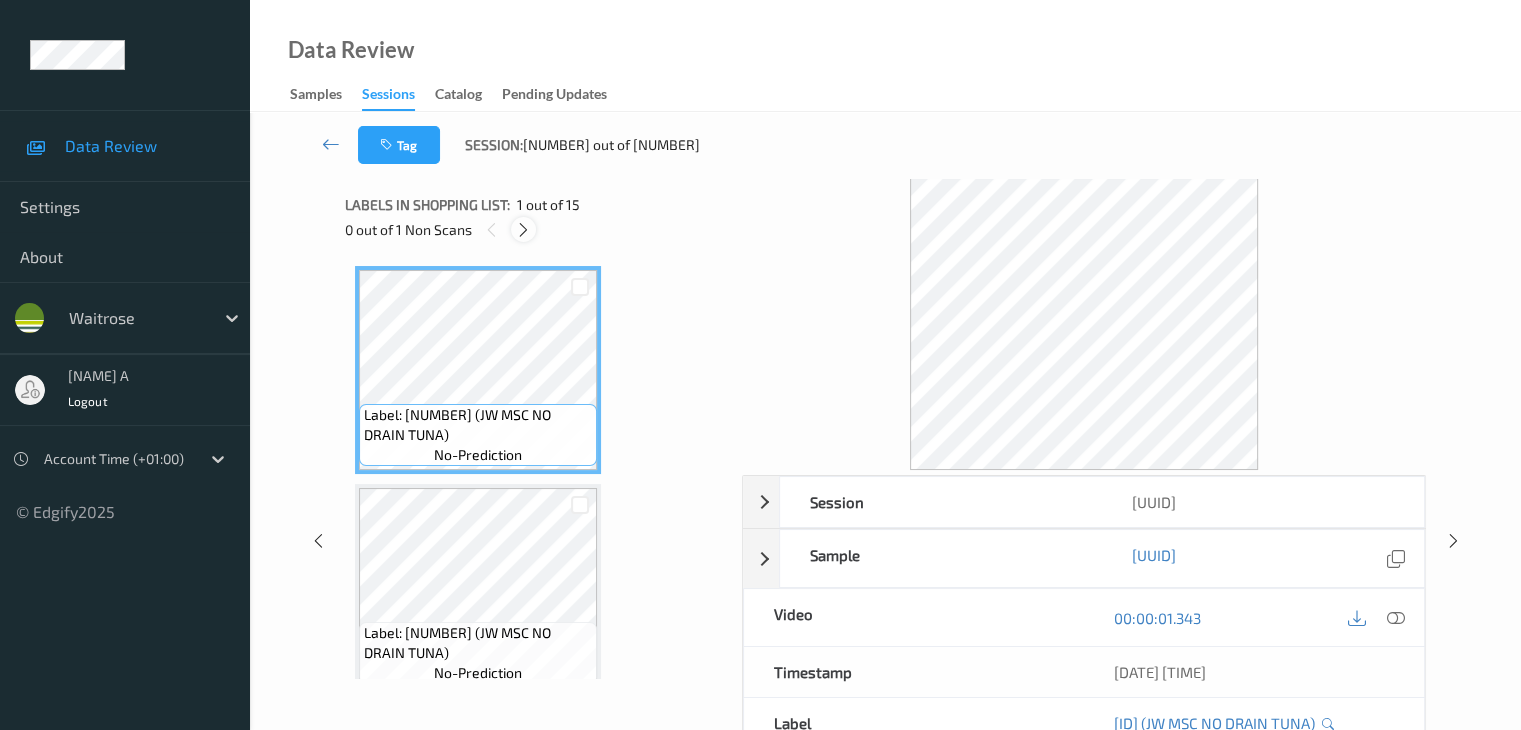click at bounding box center (523, 230) 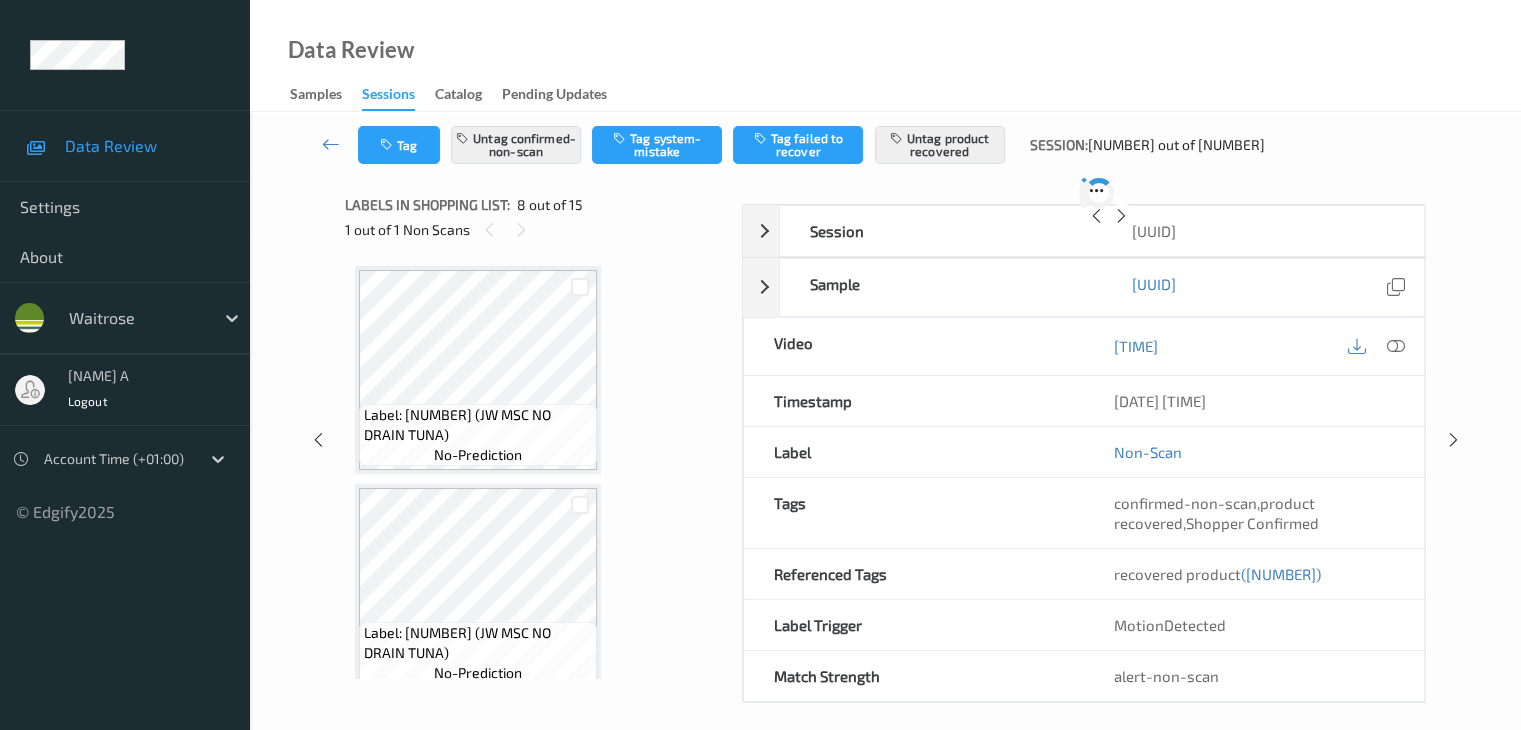 scroll, scrollTop: 1318, scrollLeft: 0, axis: vertical 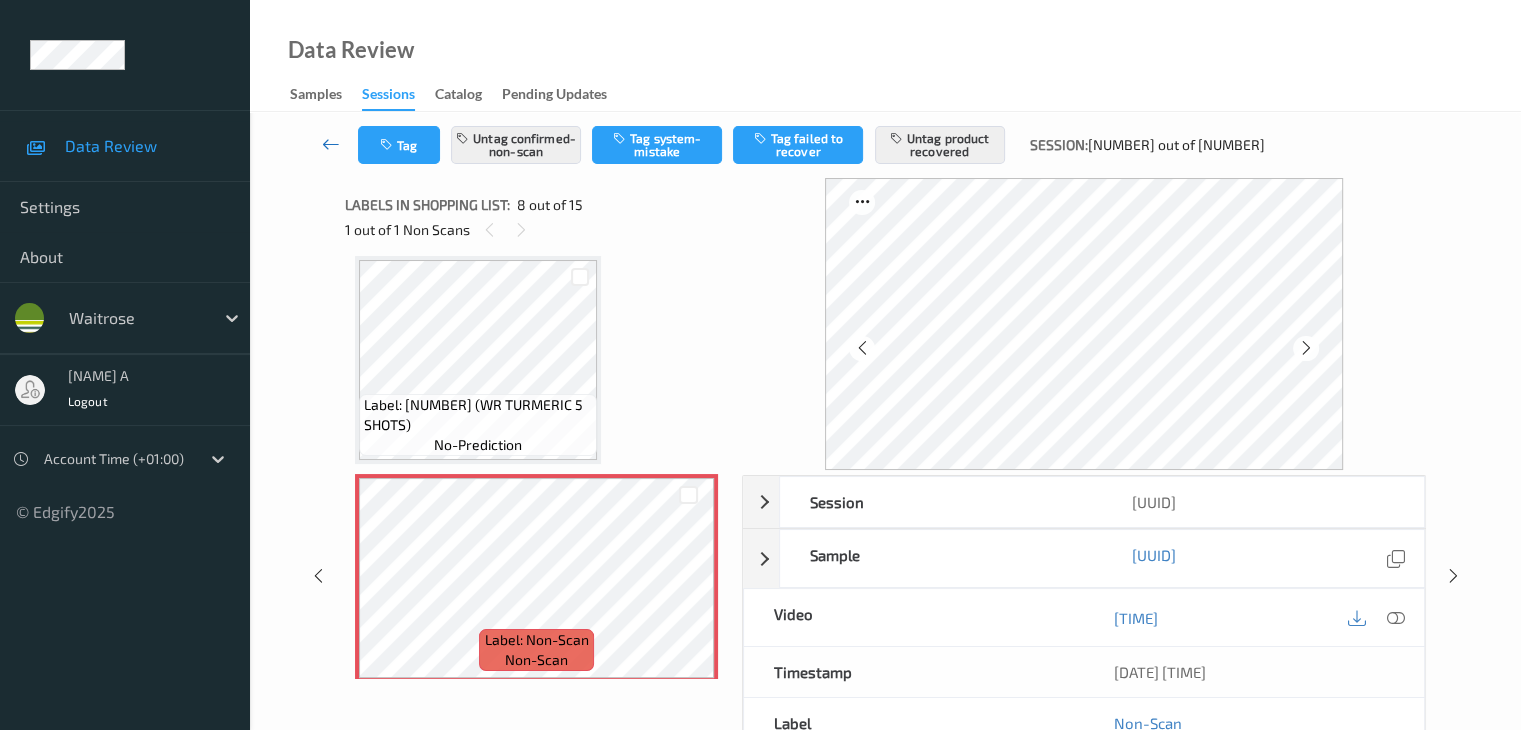 click at bounding box center [331, 144] 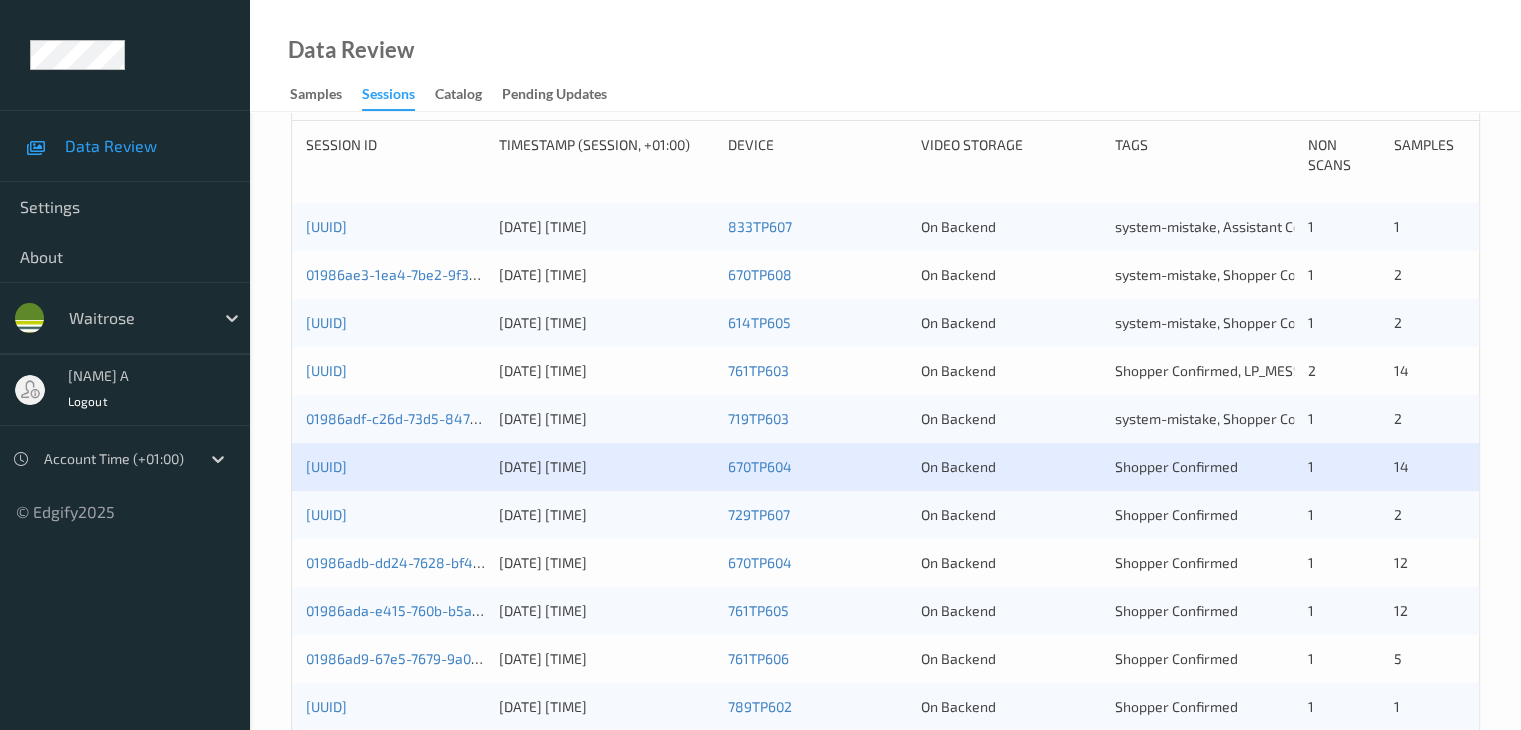 scroll, scrollTop: 600, scrollLeft: 0, axis: vertical 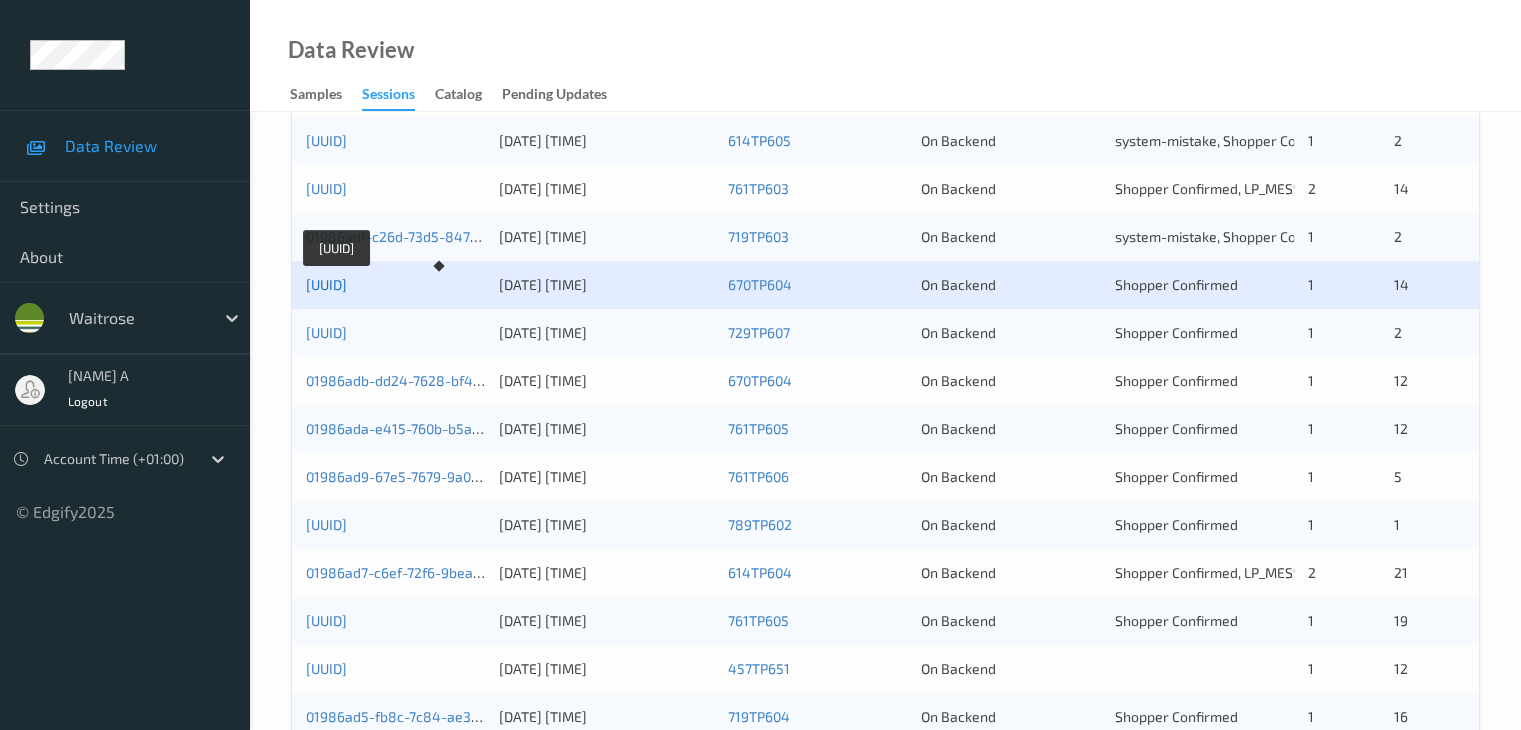 click on "[UUID]" at bounding box center [326, 284] 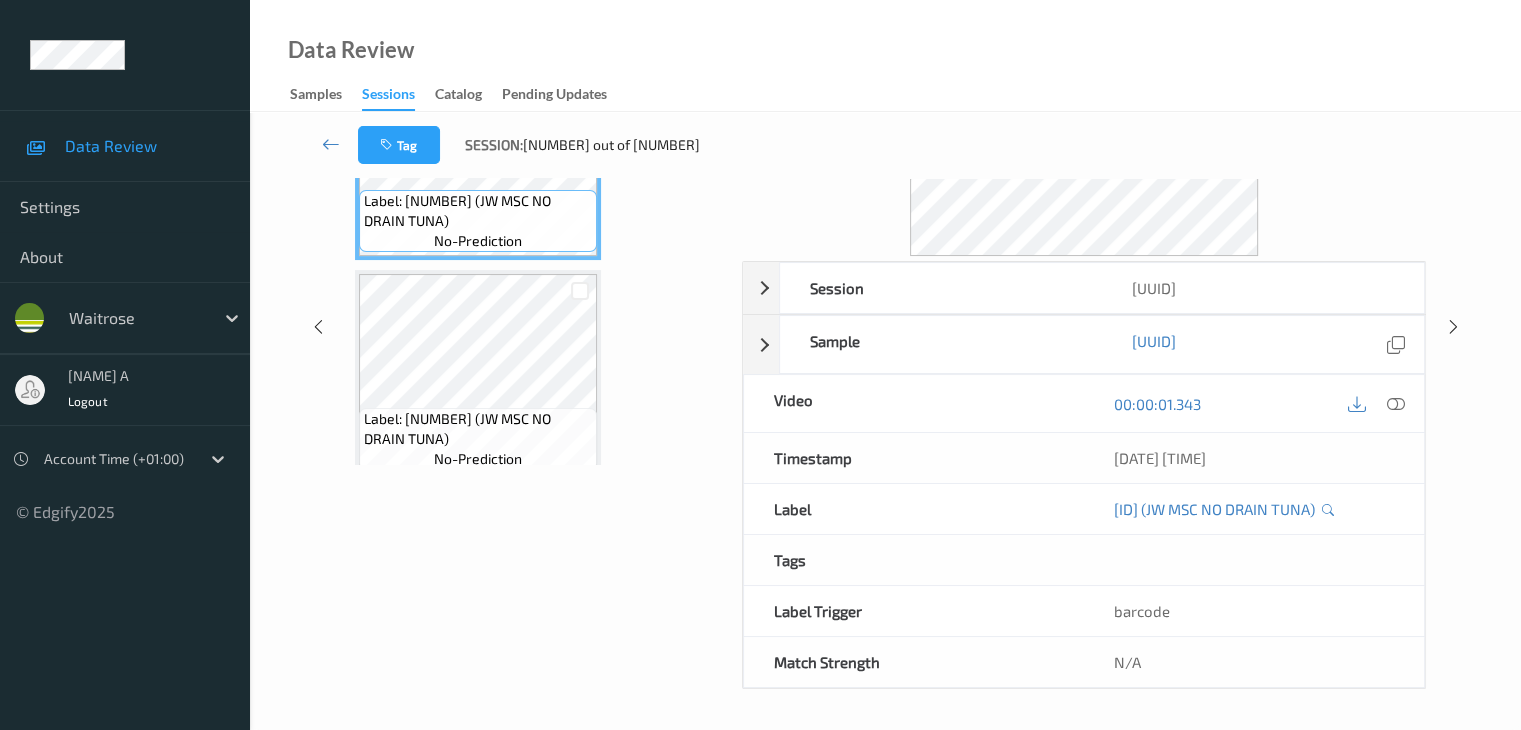 scroll, scrollTop: 0, scrollLeft: 0, axis: both 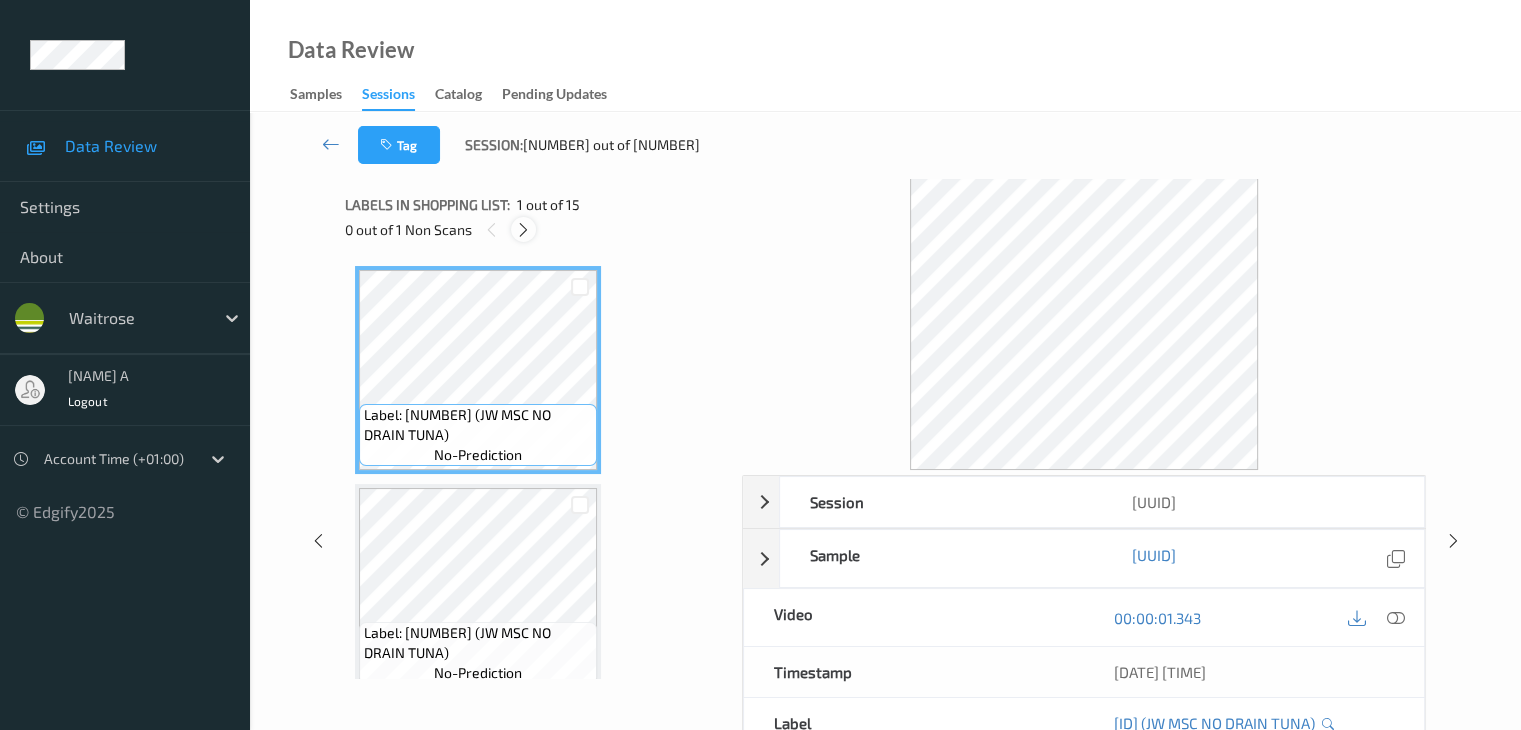 click at bounding box center (523, 230) 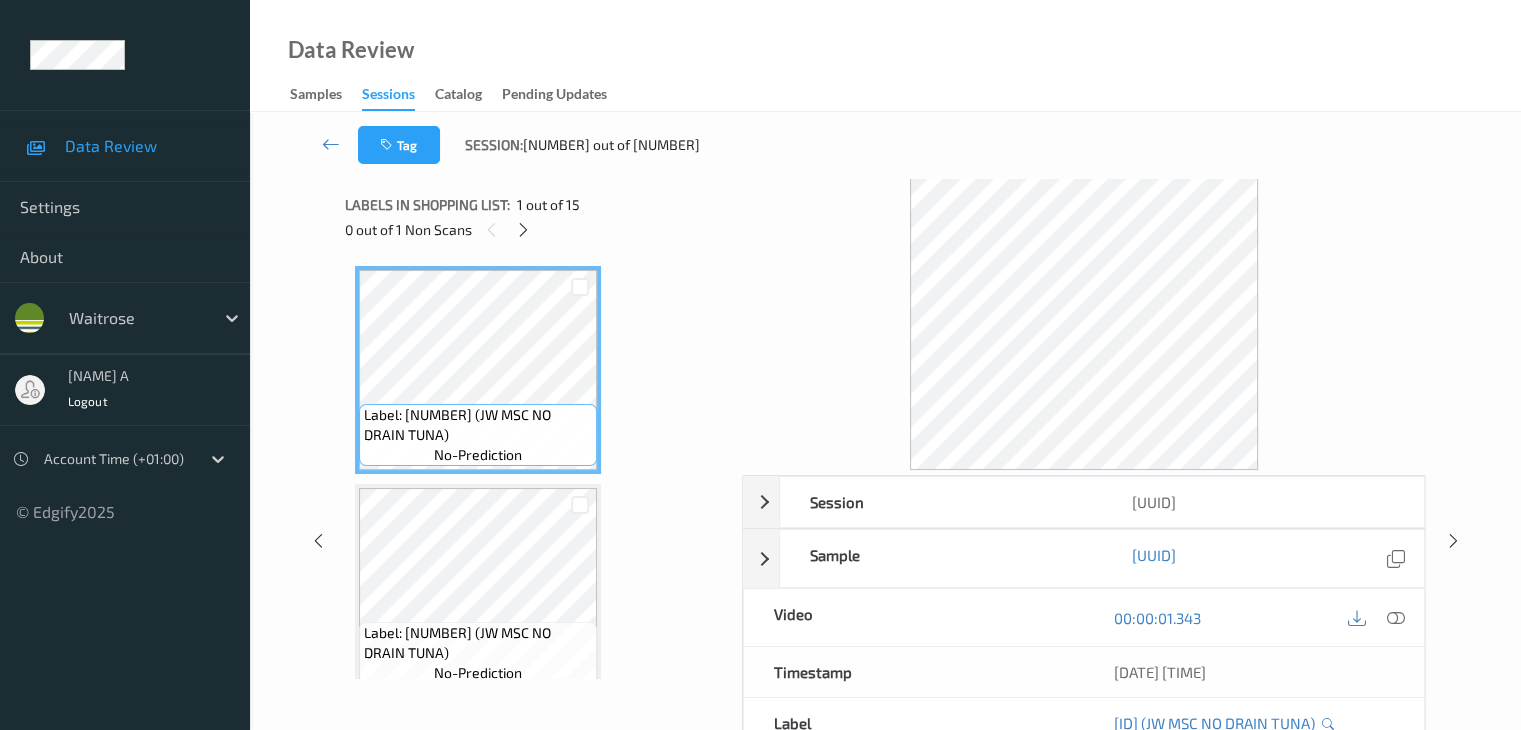 scroll, scrollTop: 1318, scrollLeft: 0, axis: vertical 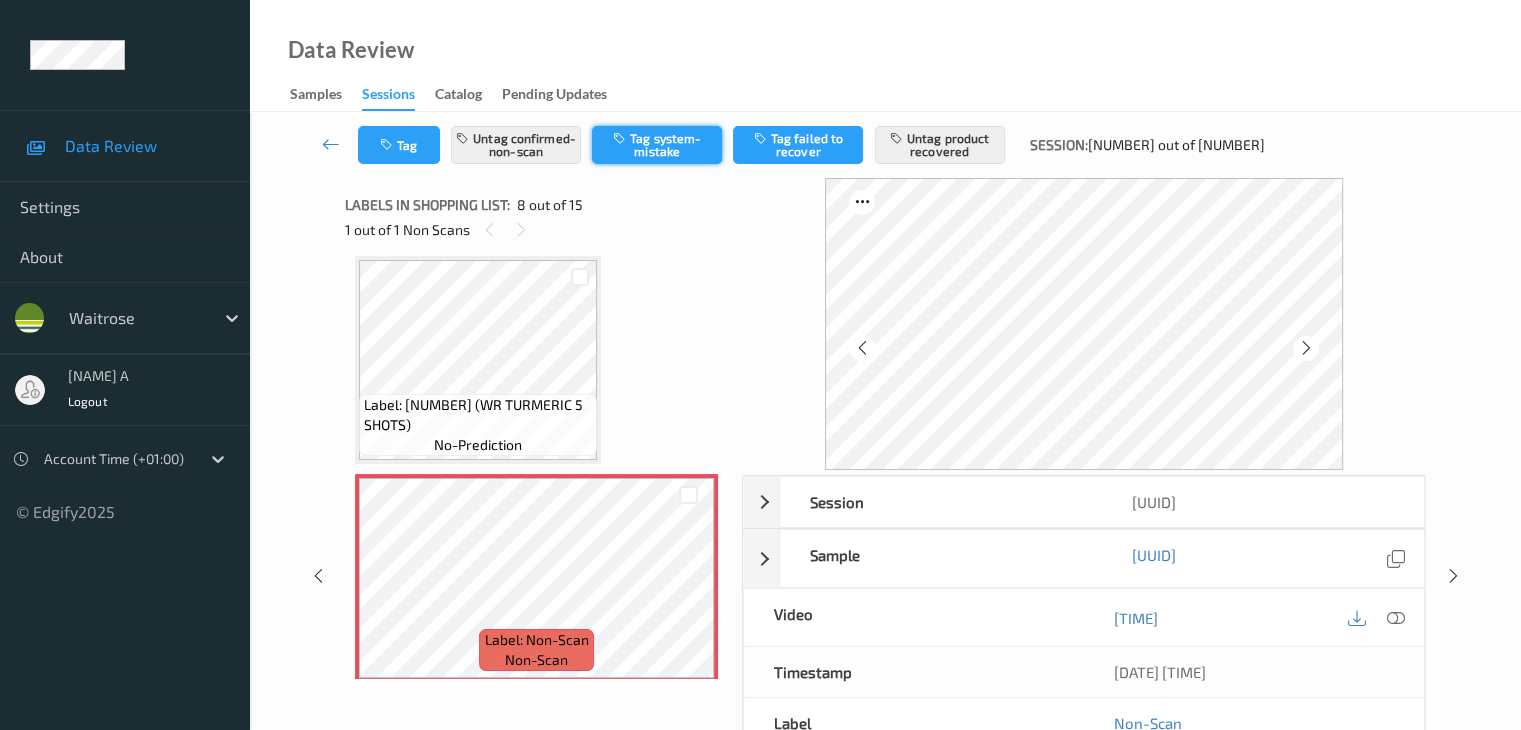 click on "Tag   system-mistake" at bounding box center [657, 145] 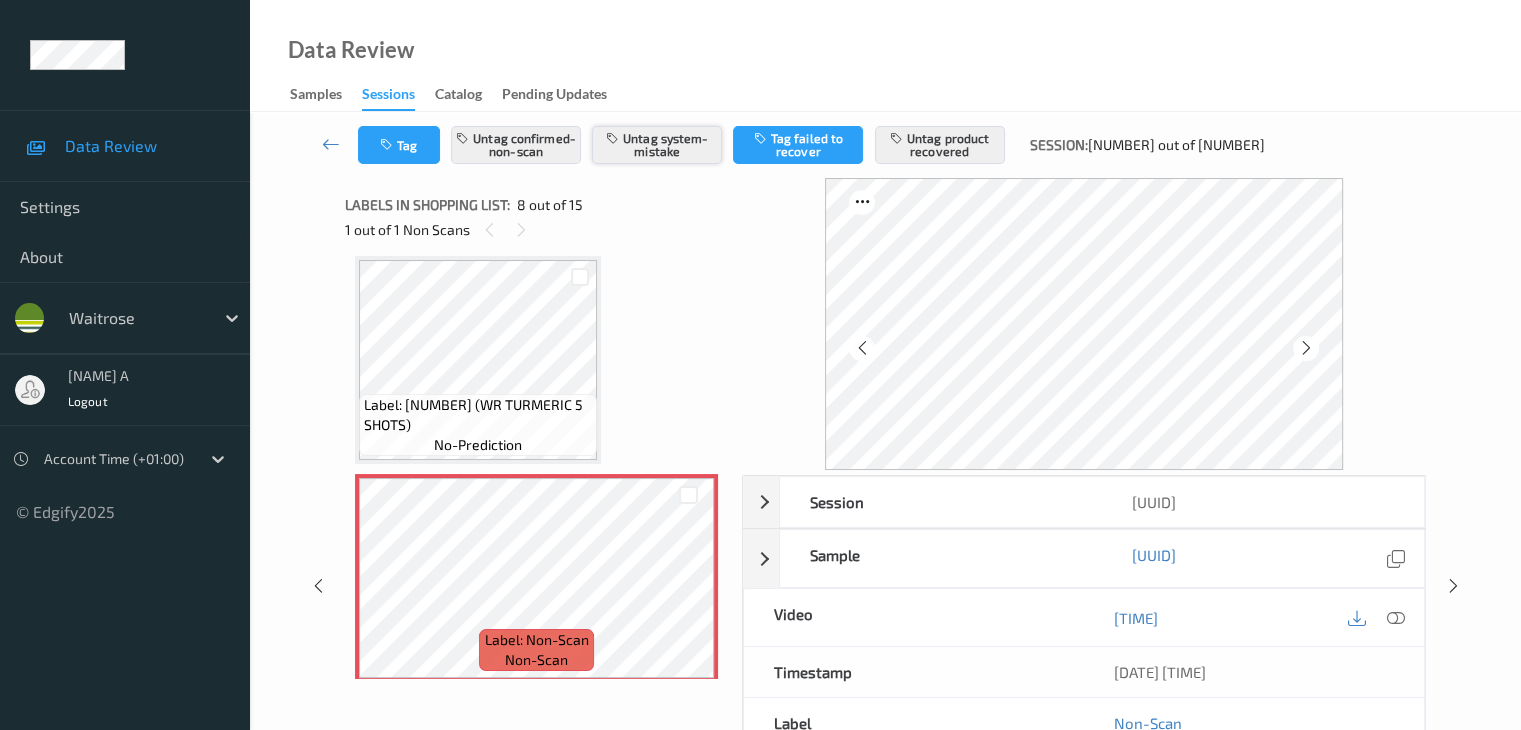 click on "Untag   system-mistake" at bounding box center (657, 145) 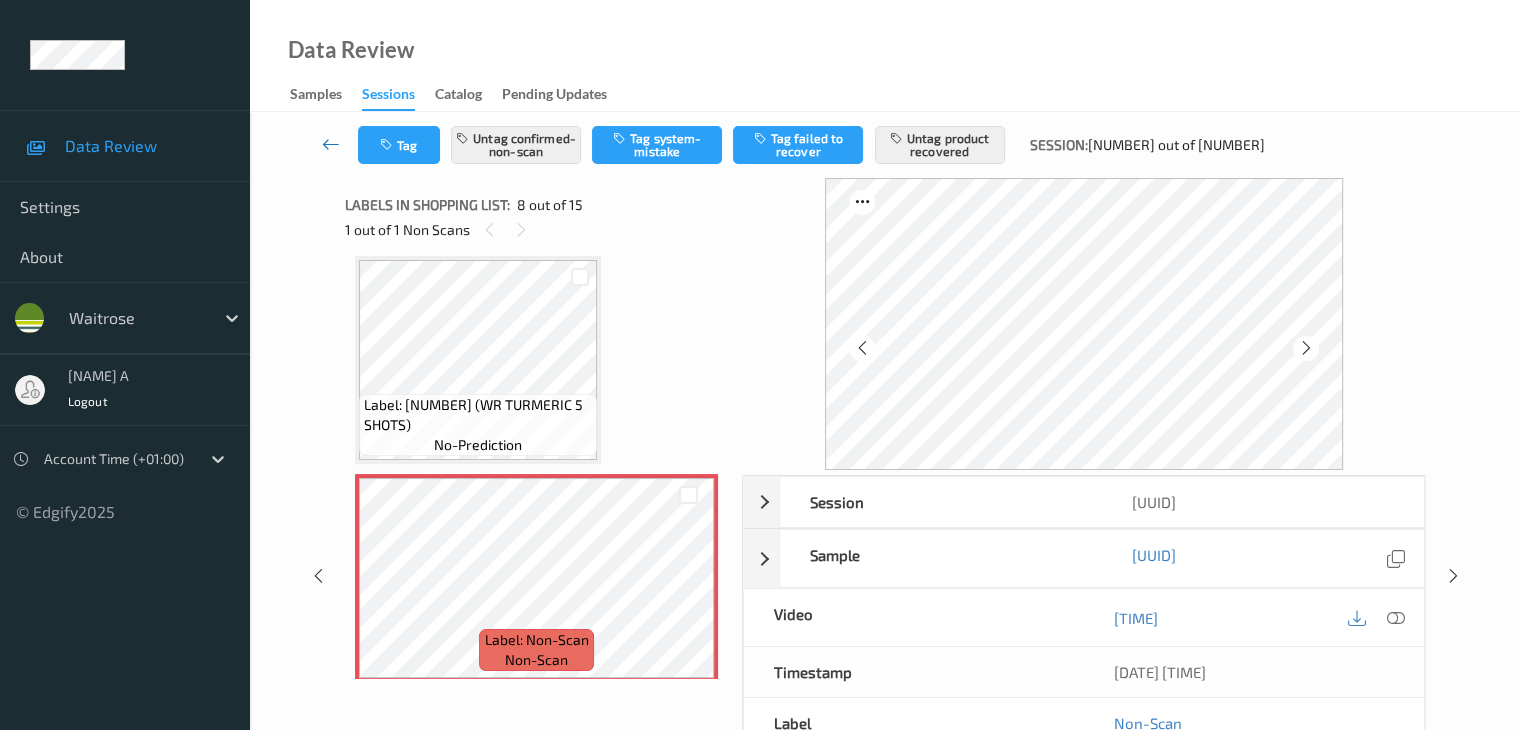 click at bounding box center [331, 144] 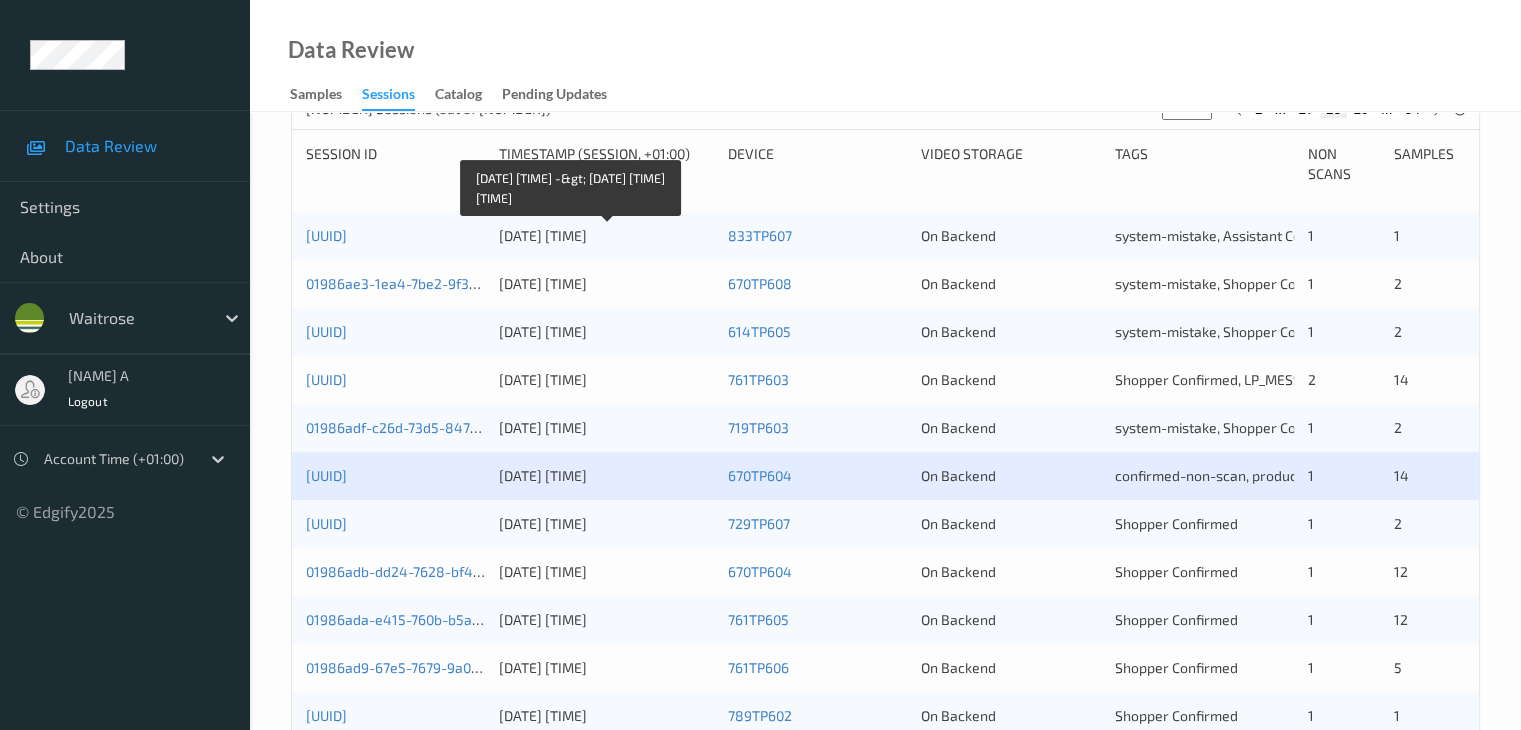 scroll, scrollTop: 600, scrollLeft: 0, axis: vertical 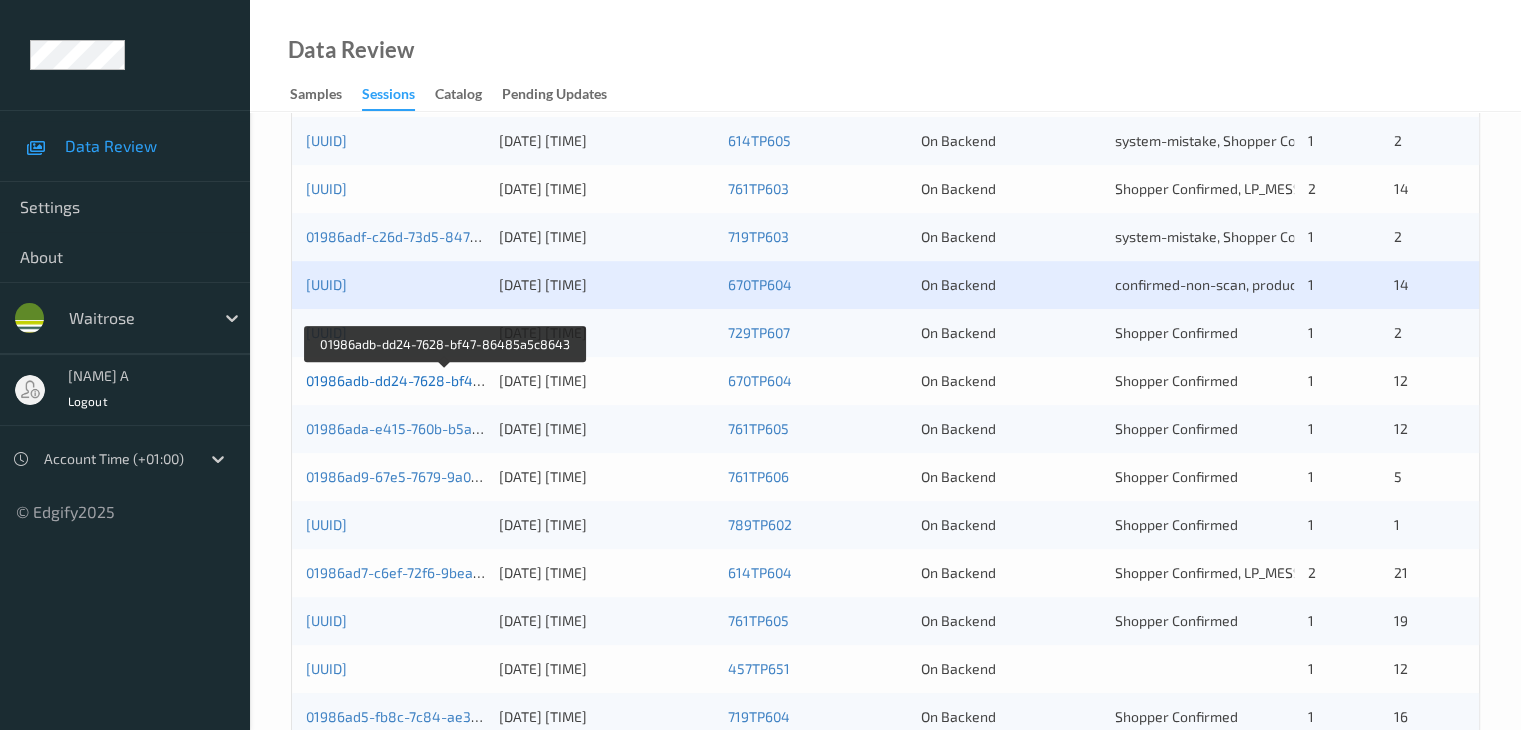 click on "01986adb-dd24-7628-bf47-86485a5c8643" at bounding box center [446, 380] 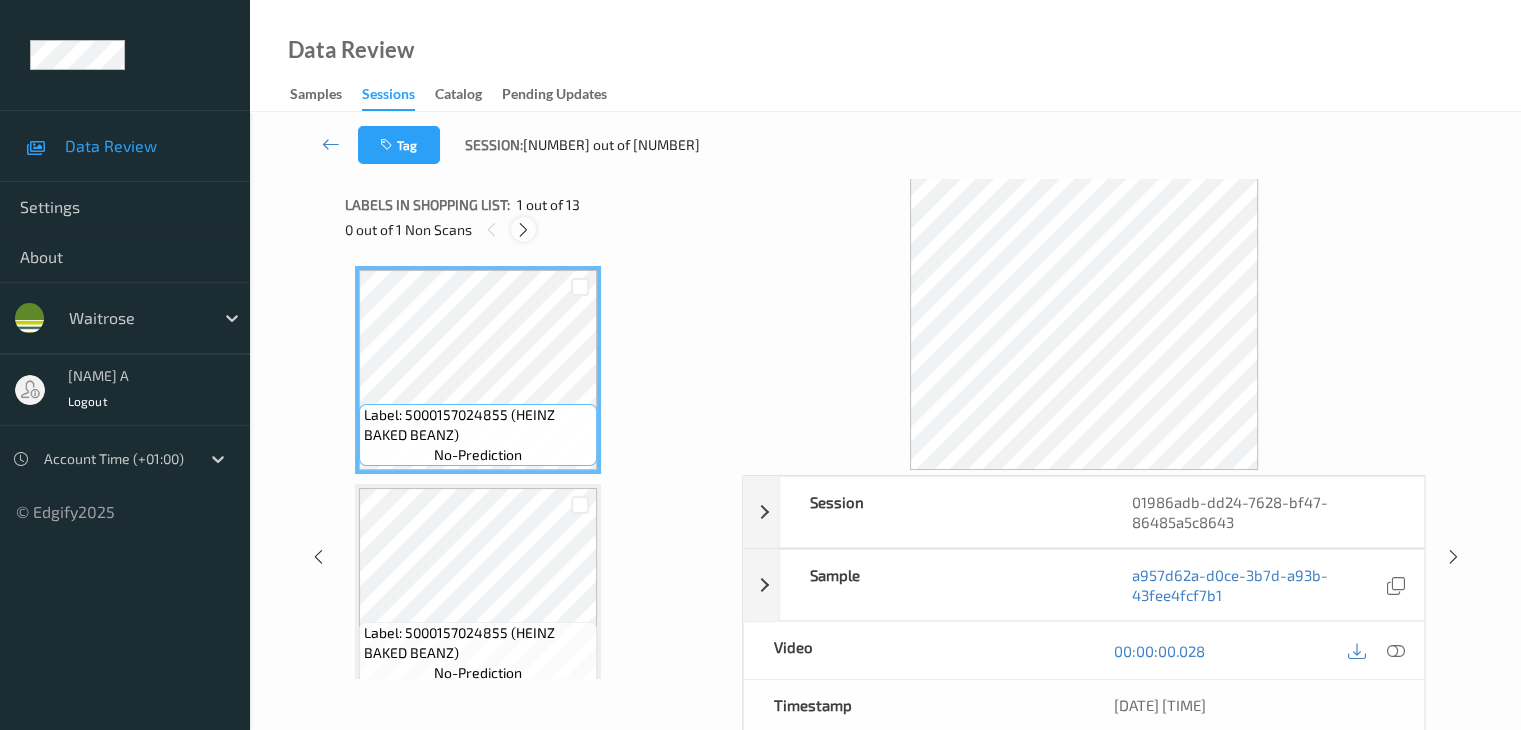 click at bounding box center (523, 229) 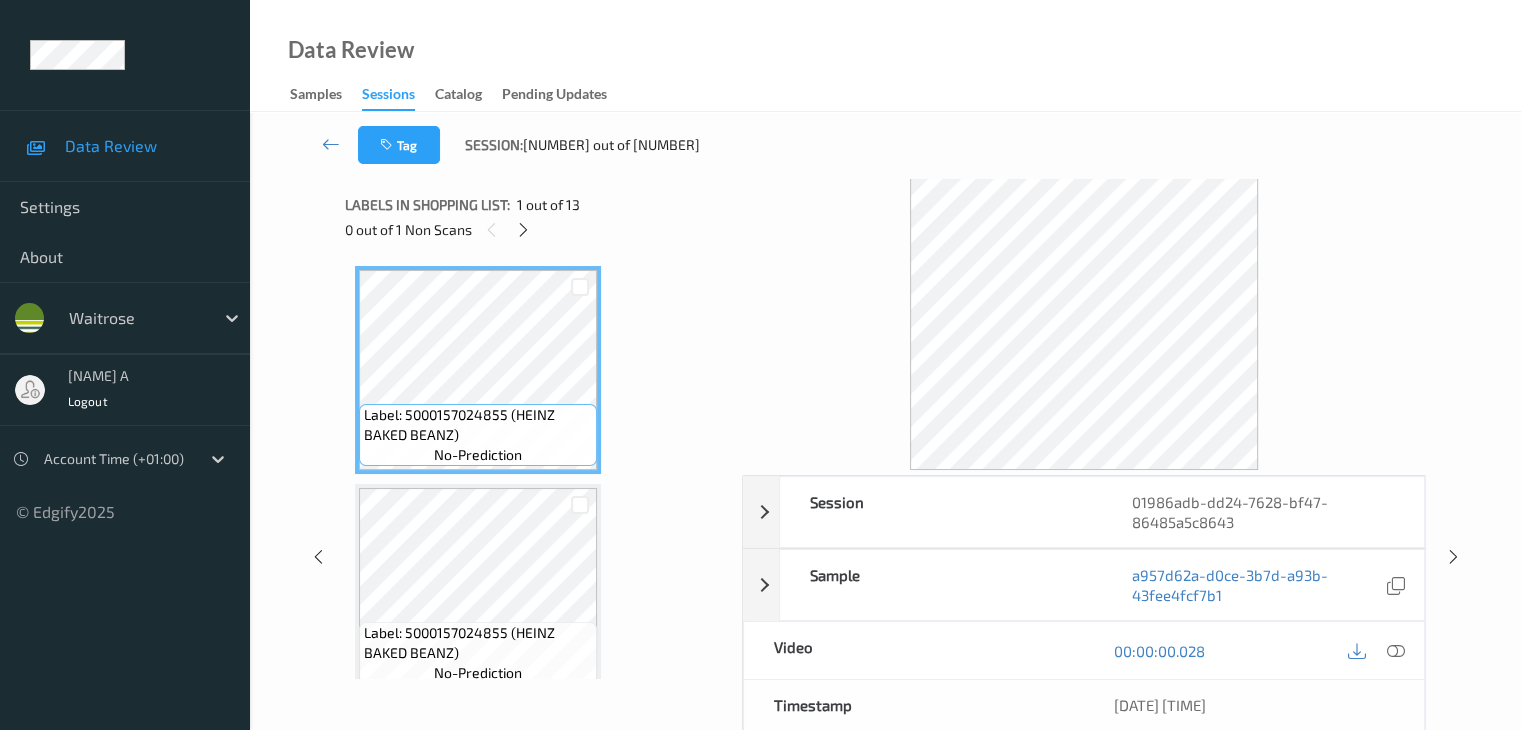 scroll, scrollTop: 228, scrollLeft: 0, axis: vertical 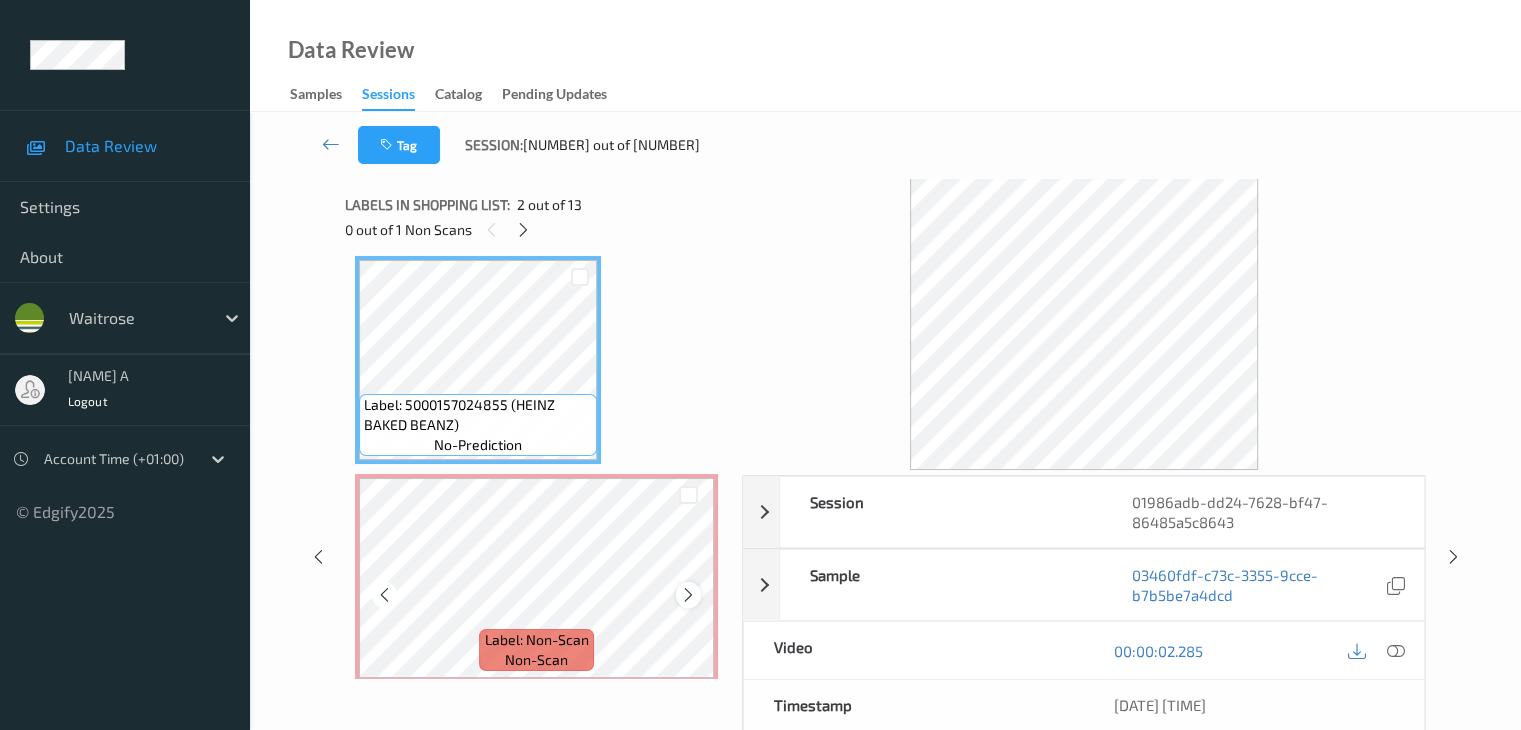 click at bounding box center (688, 595) 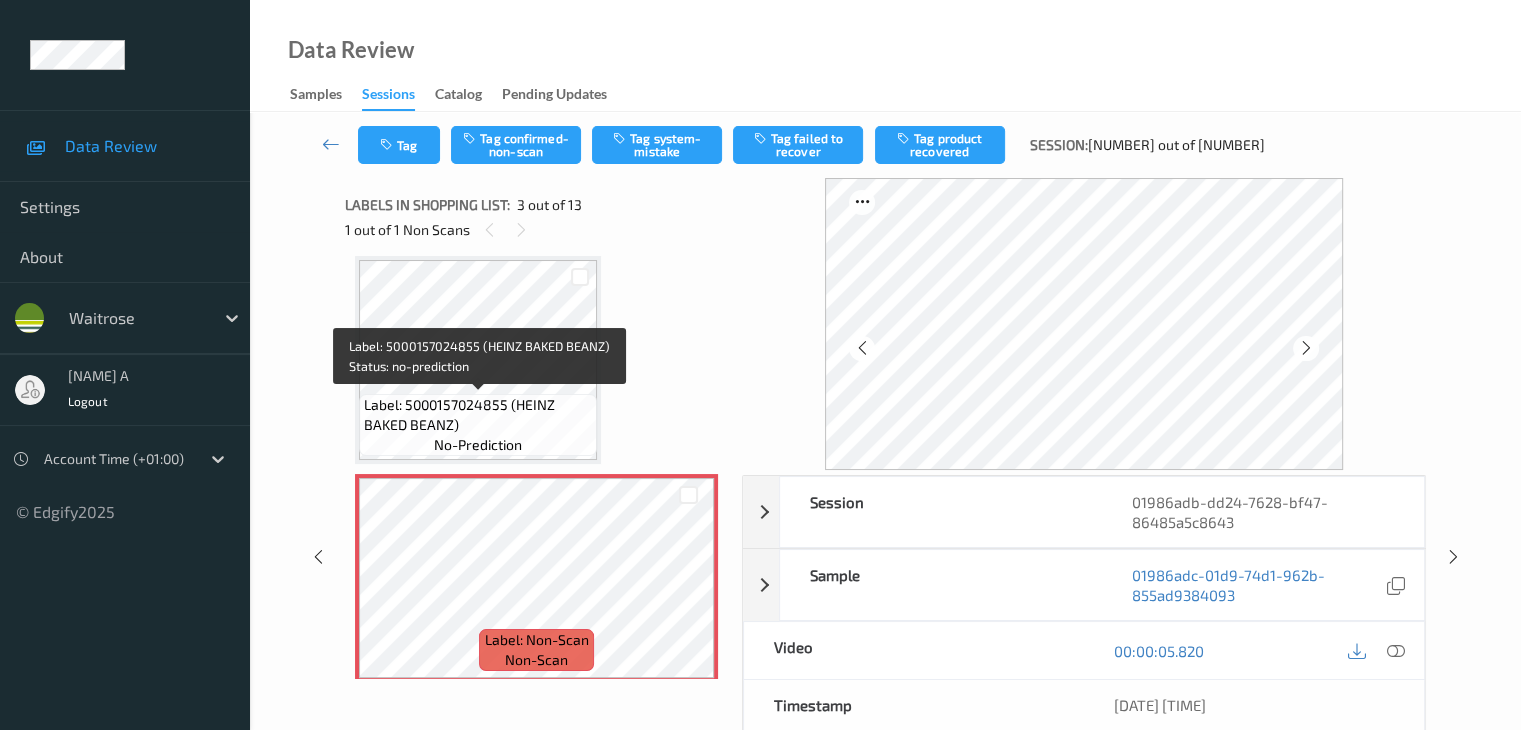 click on "Label: 5000157024855 (HEINZ BAKED BEANZ)" at bounding box center [478, 415] 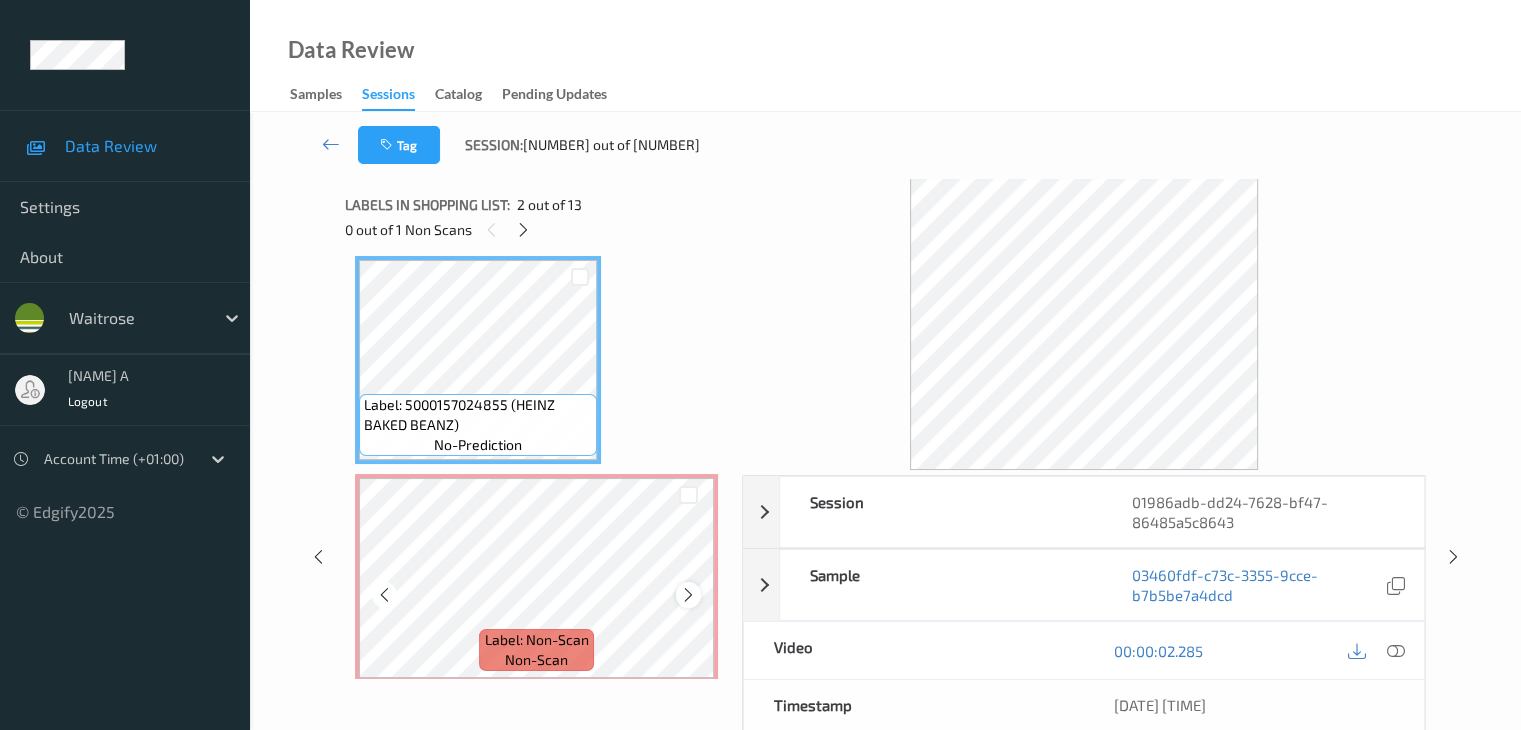 click at bounding box center (688, 595) 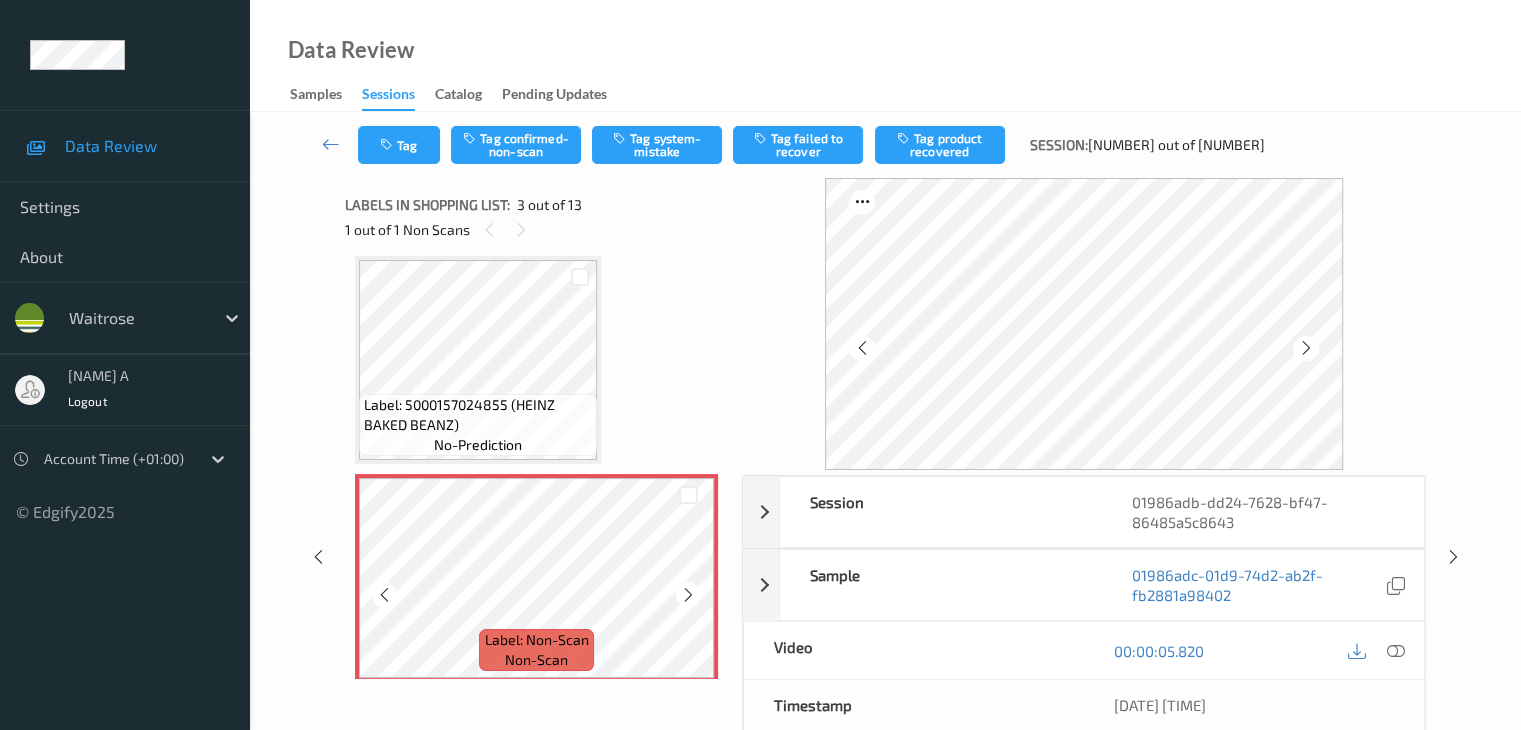 click at bounding box center [688, 595] 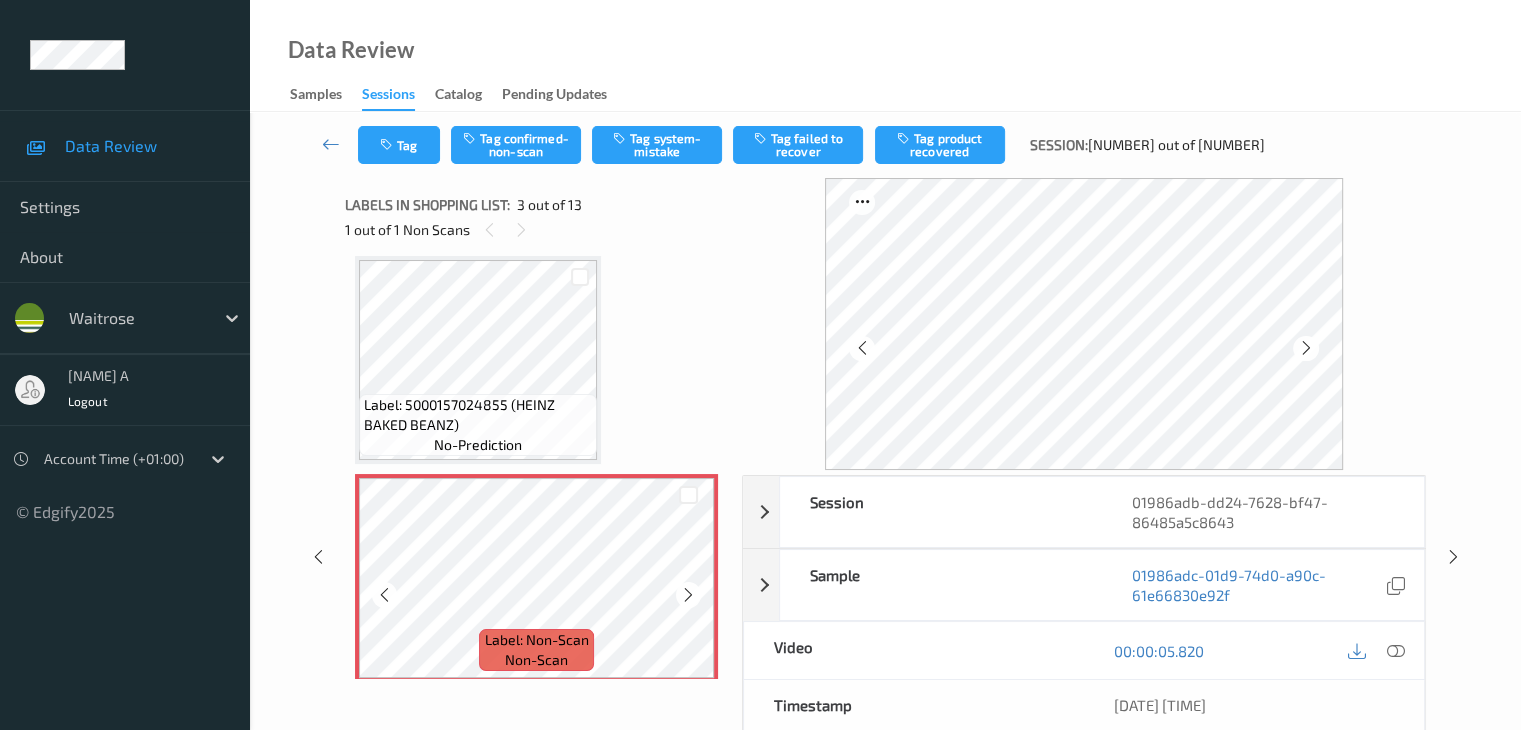 click at bounding box center [688, 595] 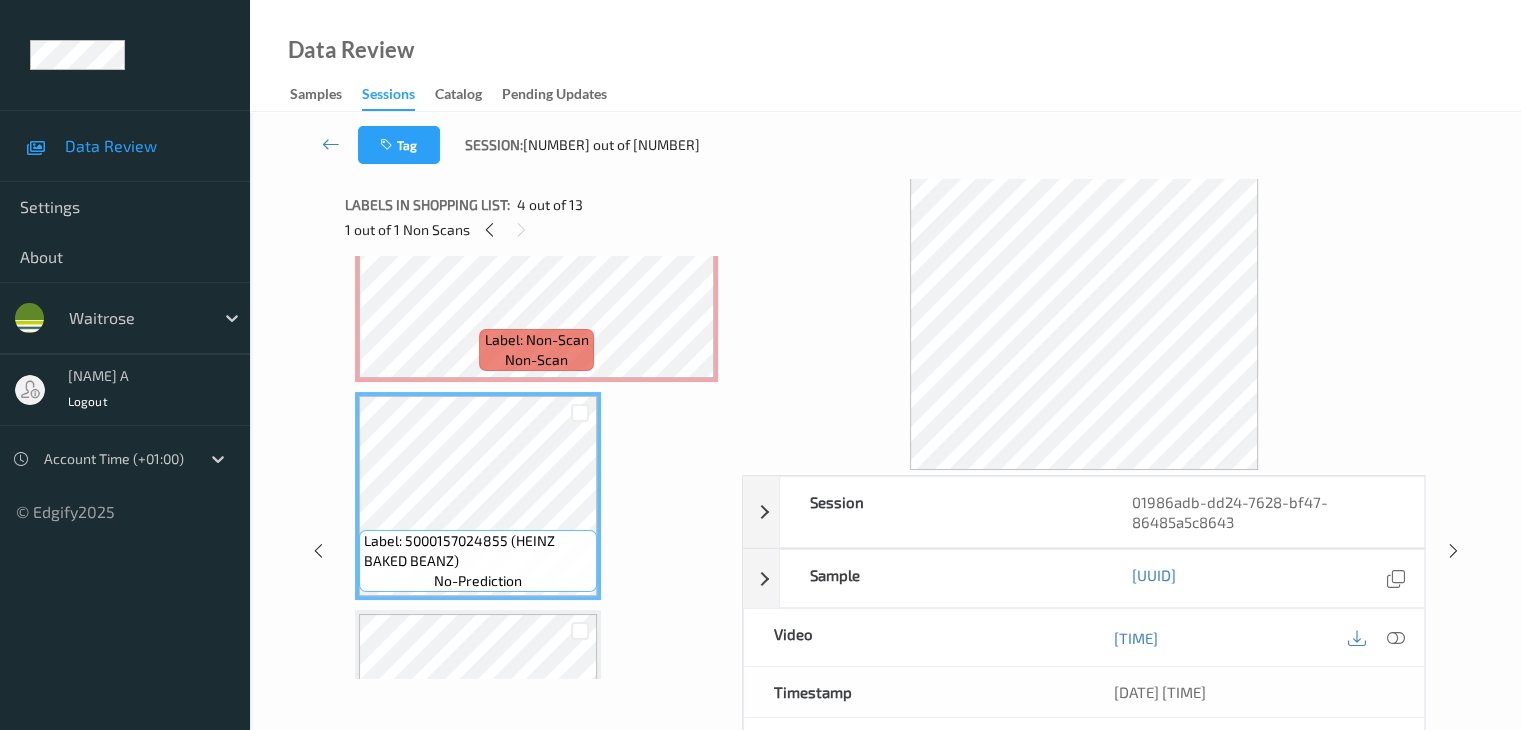 scroll, scrollTop: 228, scrollLeft: 0, axis: vertical 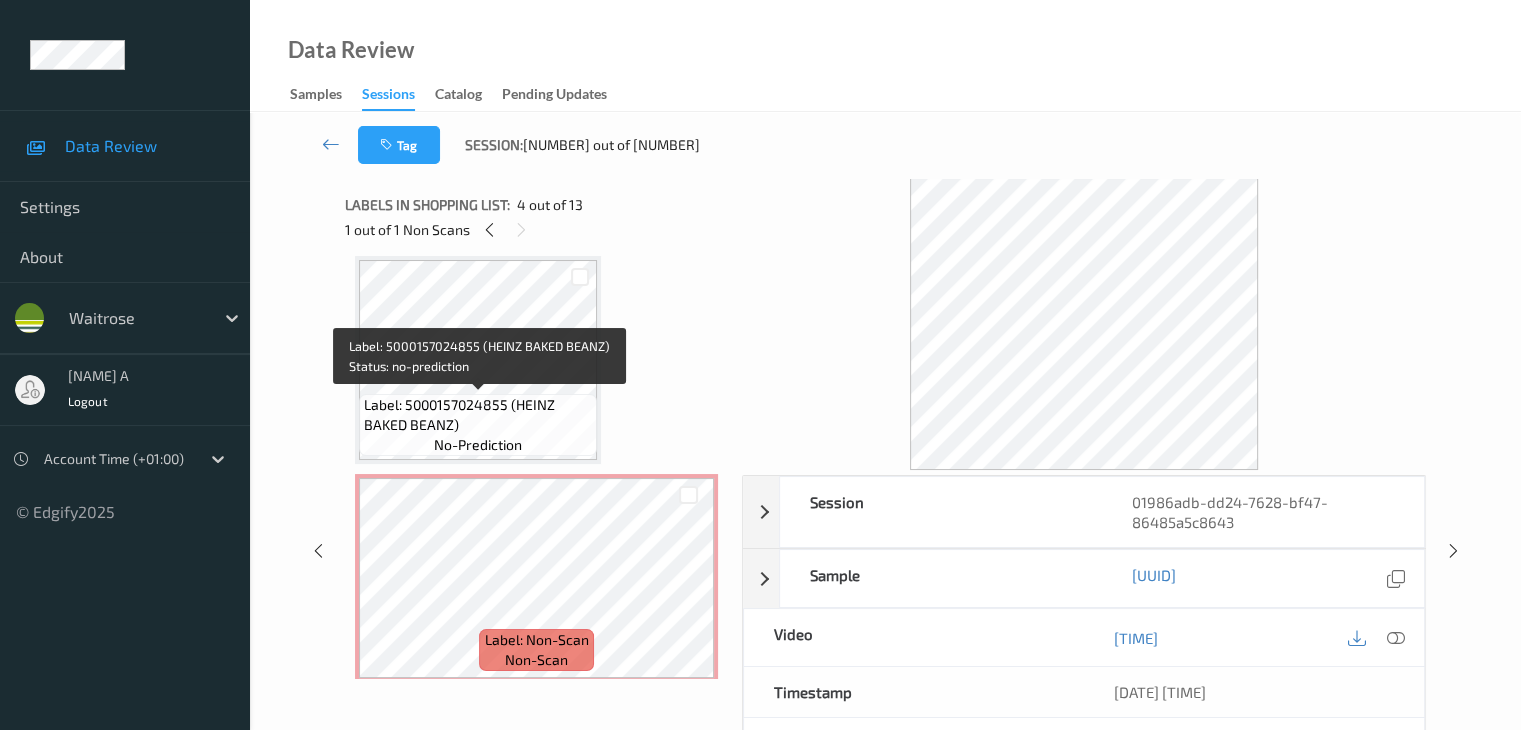 click on "Label: 5000157024855 (HEINZ BAKED BEANZ)" at bounding box center [478, 415] 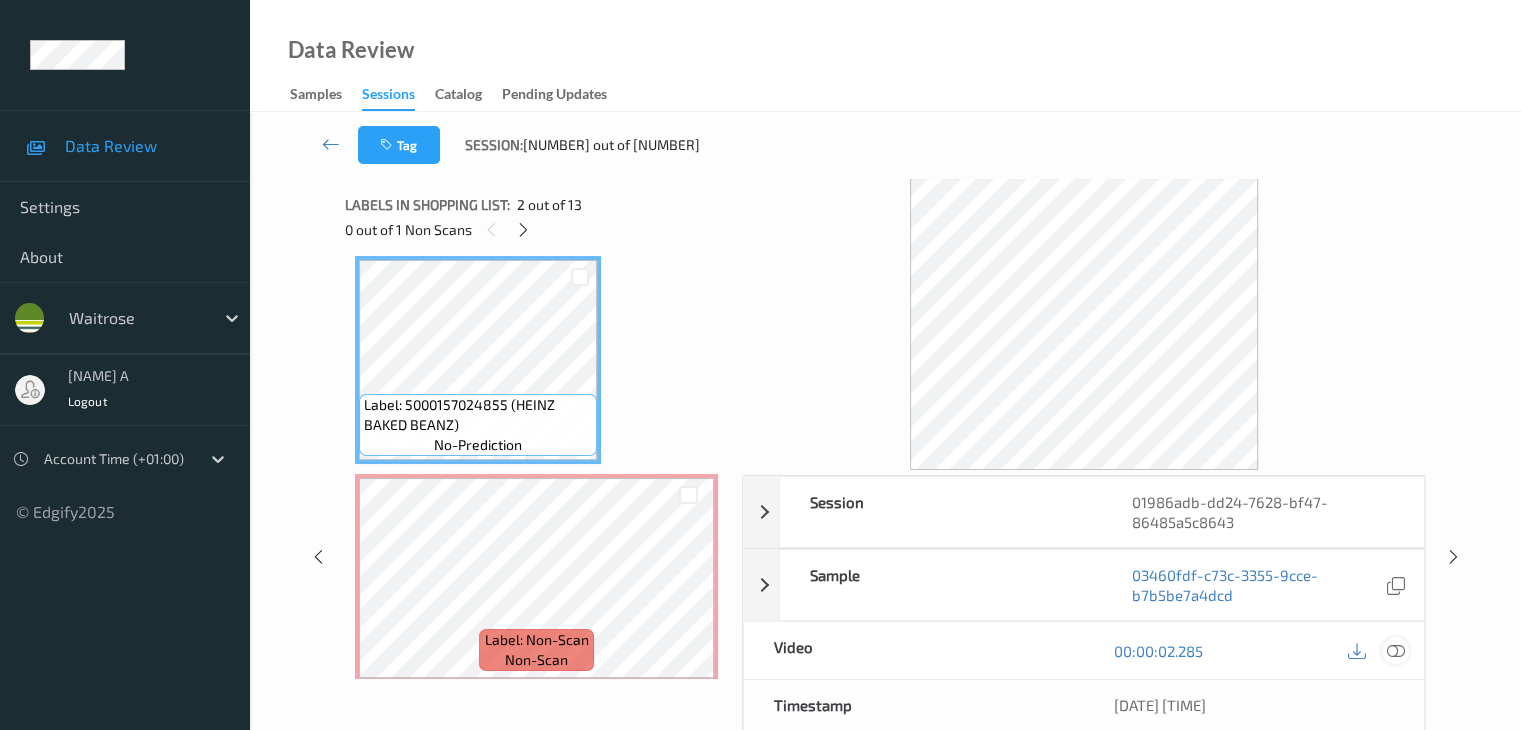 click at bounding box center [1395, 651] 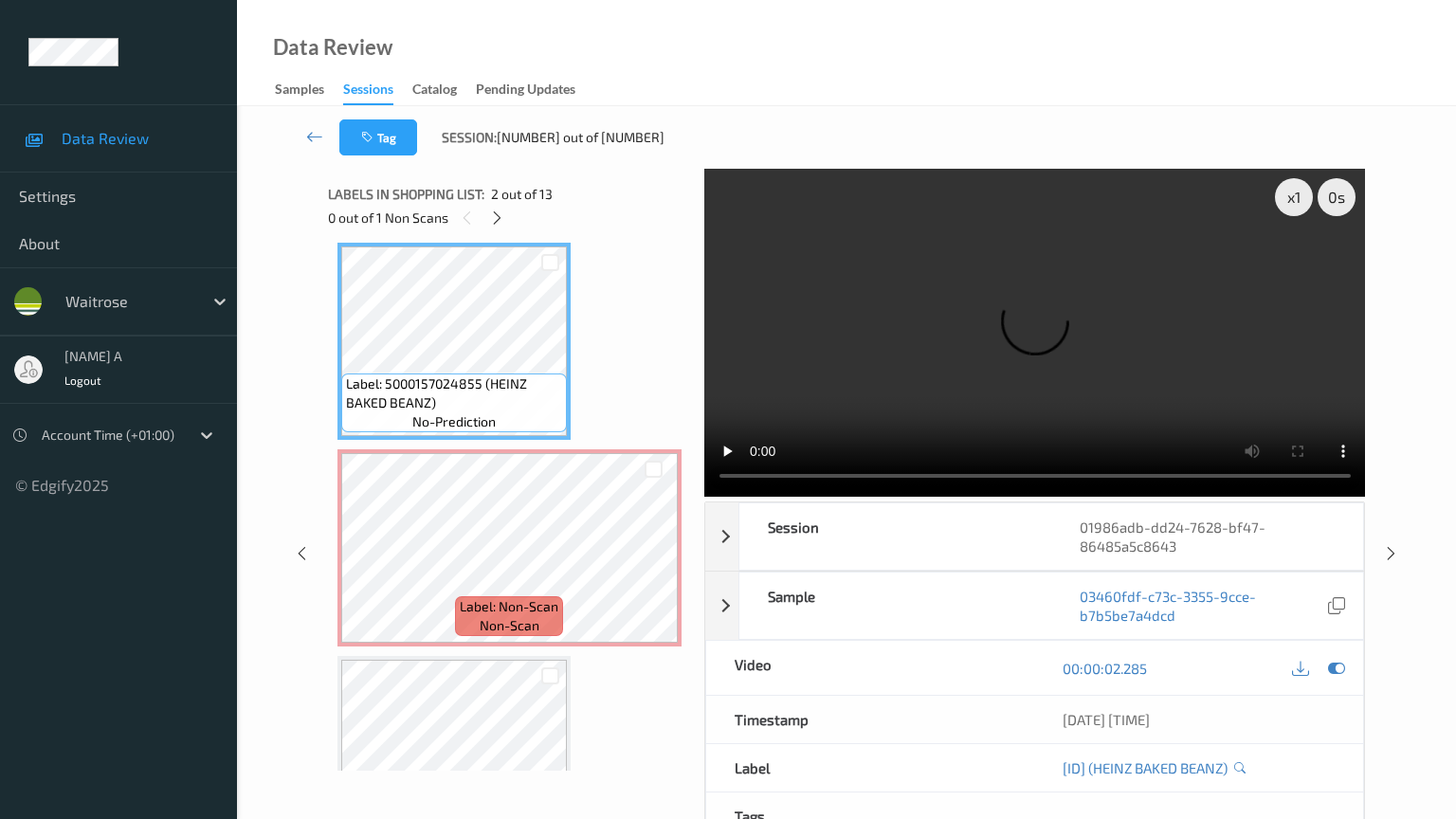 type 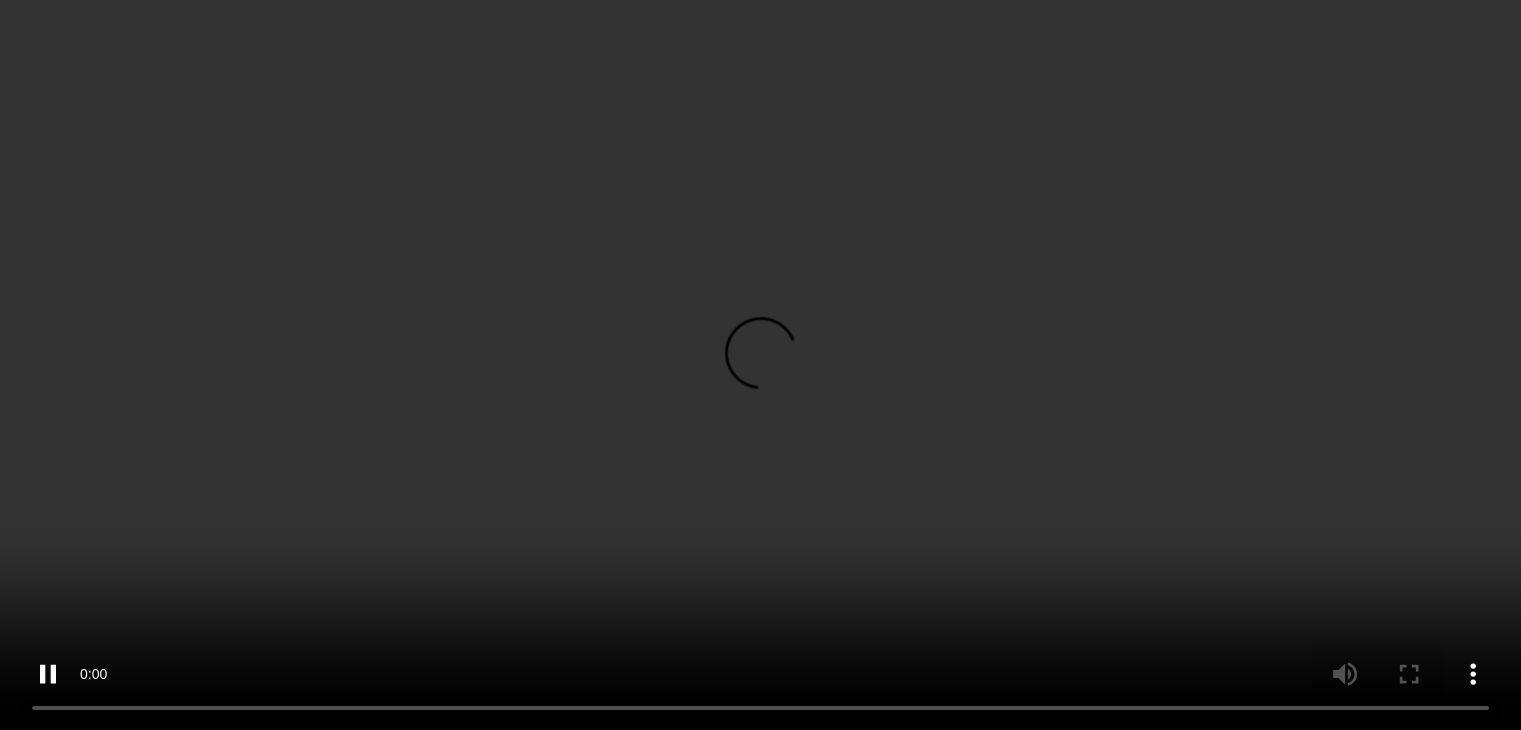 scroll, scrollTop: 300, scrollLeft: 0, axis: vertical 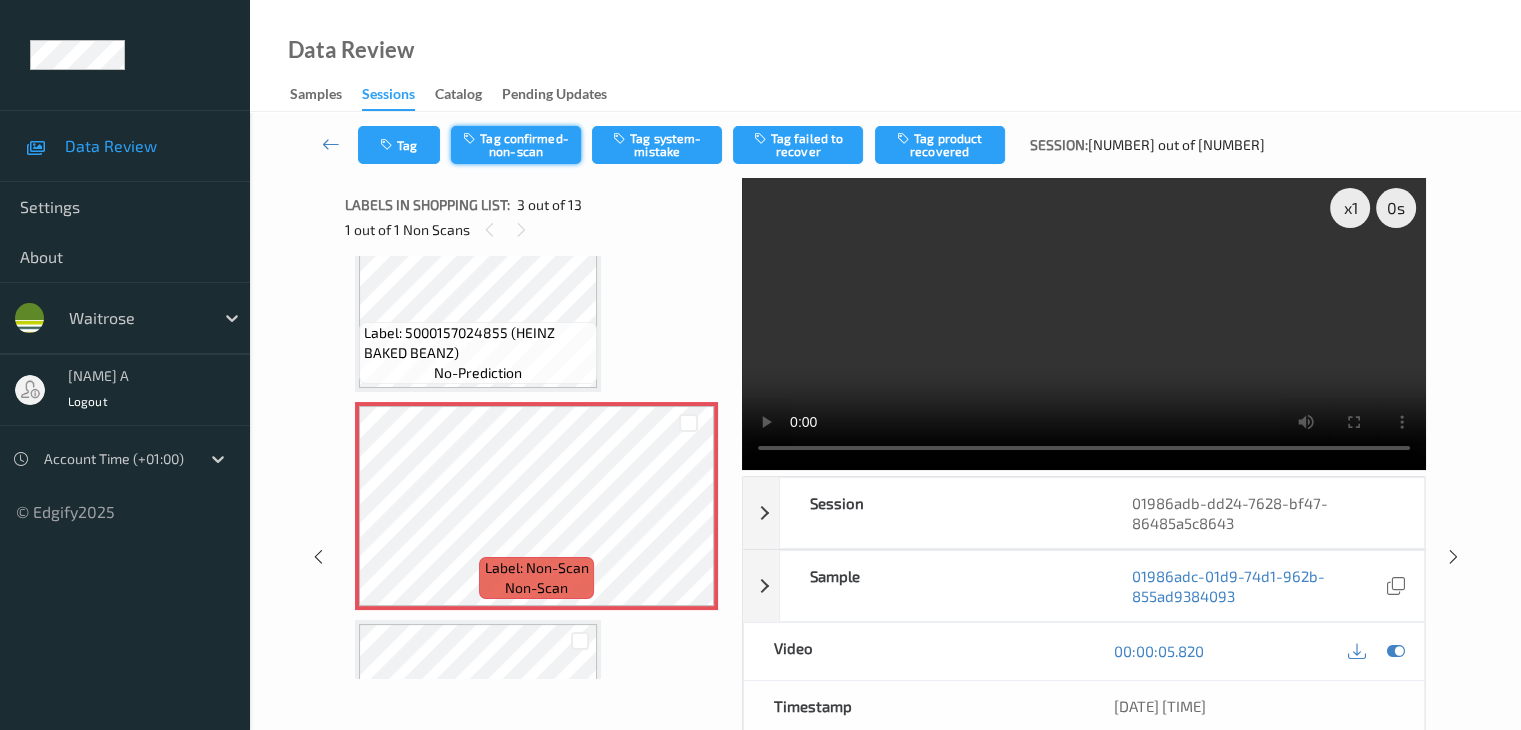 click on "Tag   confirmed-non-scan" at bounding box center [516, 145] 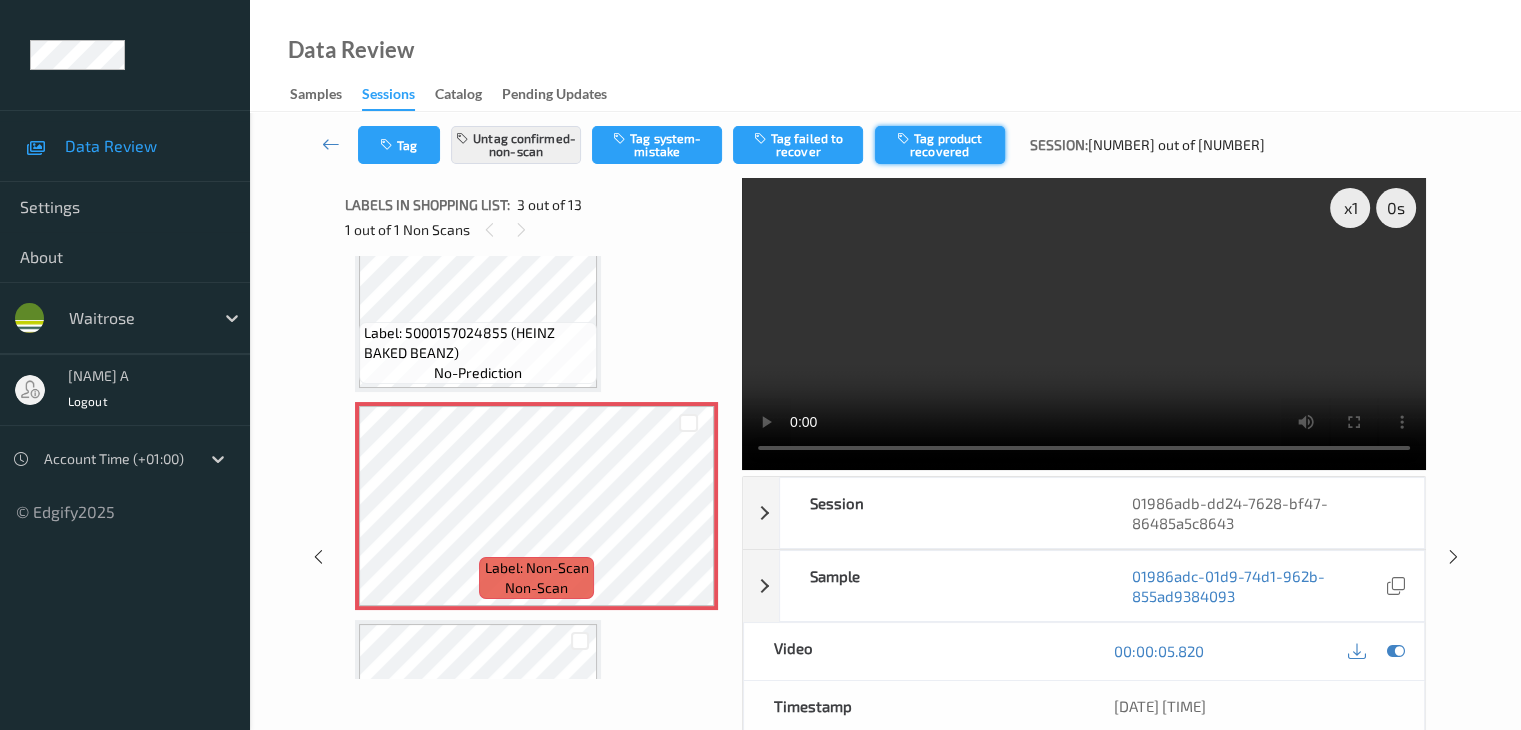 click on "Tag   product recovered" at bounding box center (940, 145) 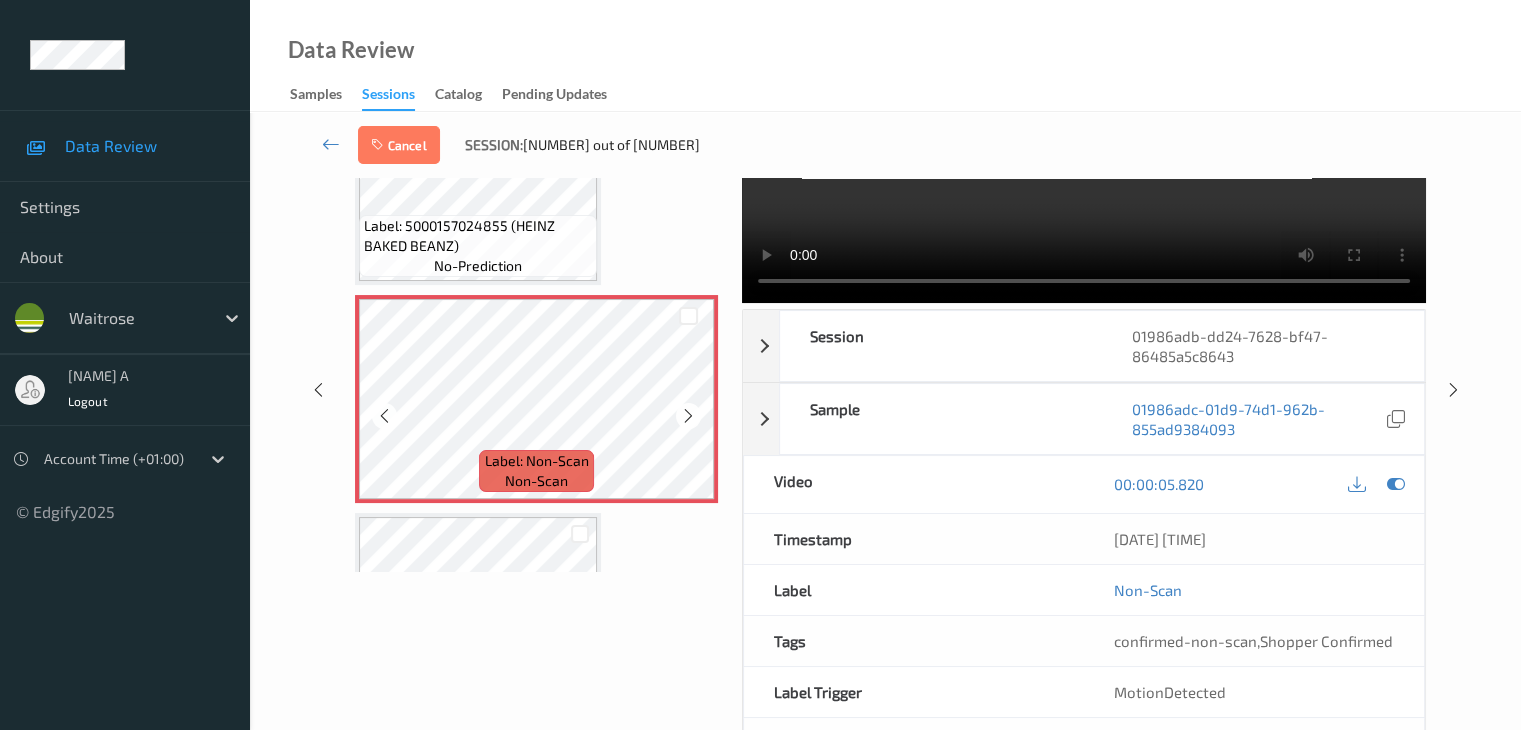 scroll, scrollTop: 200, scrollLeft: 0, axis: vertical 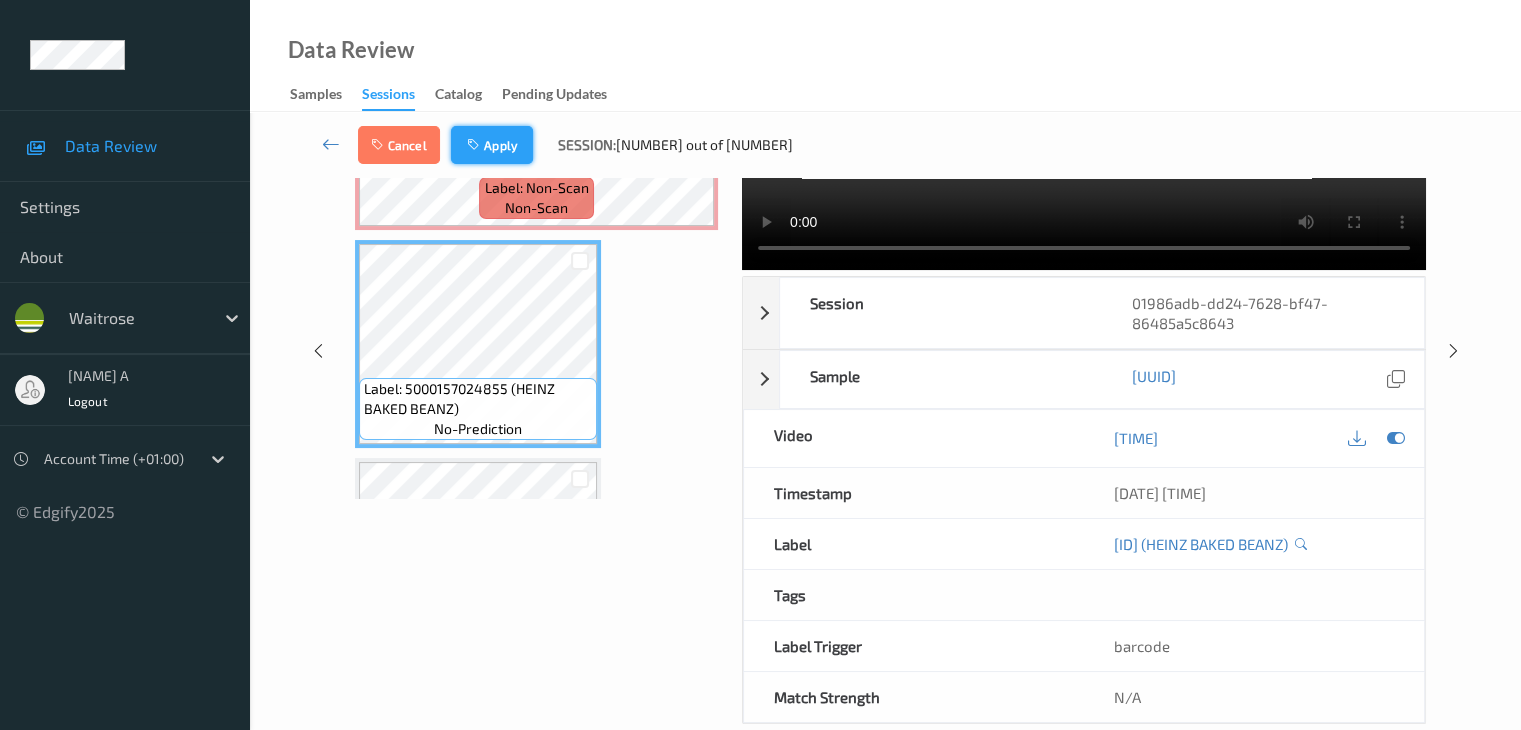 click on "Apply" at bounding box center [492, 145] 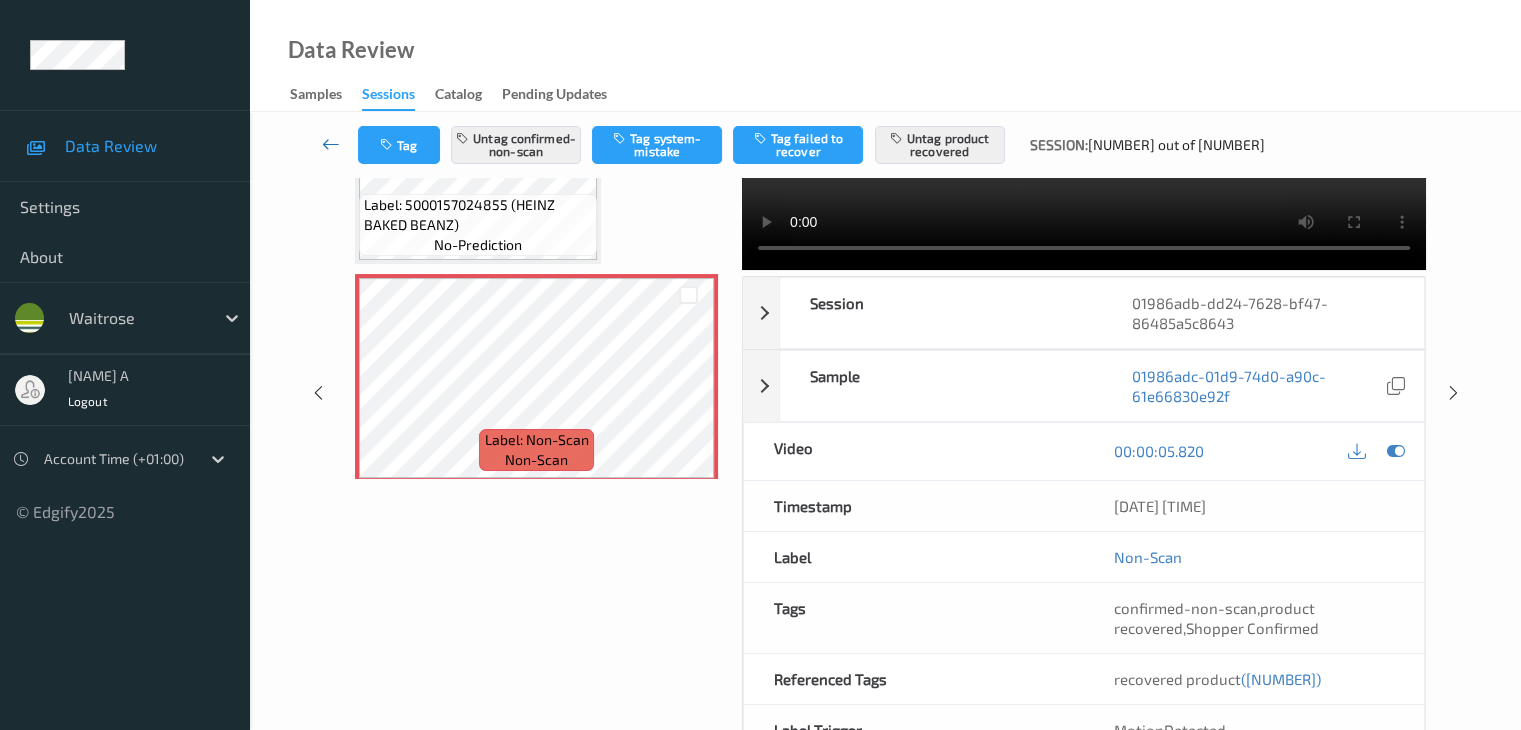 click at bounding box center (331, 144) 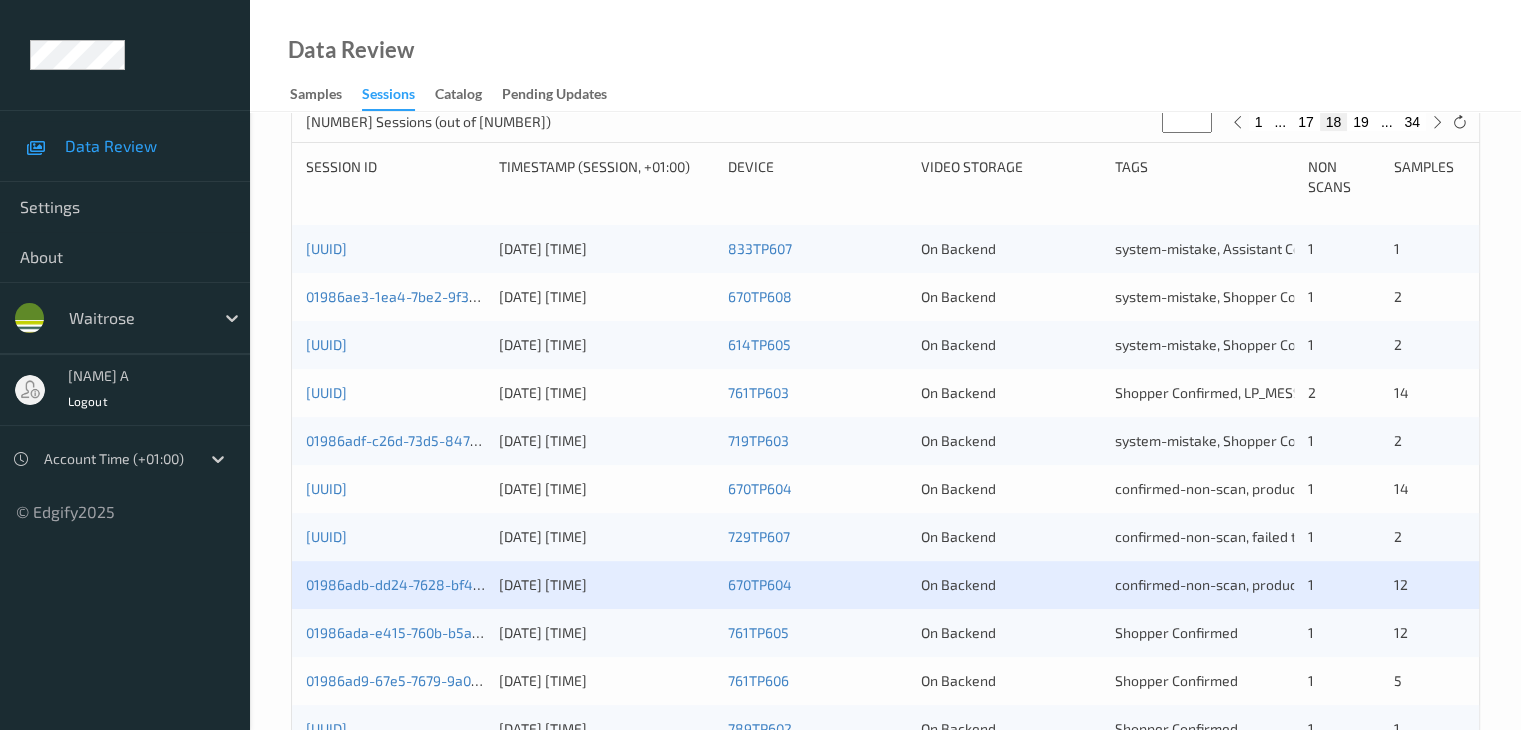 scroll, scrollTop: 500, scrollLeft: 0, axis: vertical 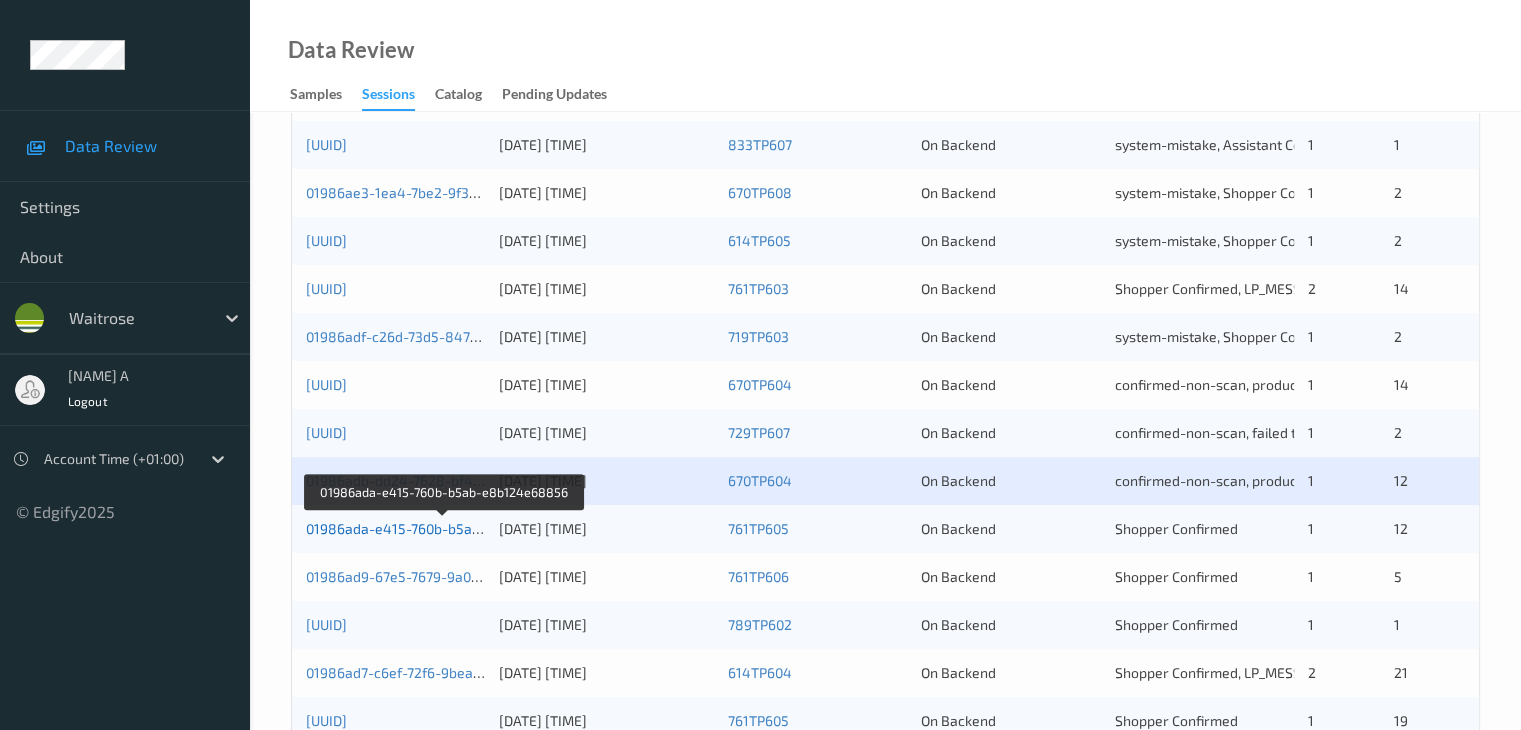 click on "01986ada-e415-760b-b5ab-e8b124e68856" at bounding box center [445, 528] 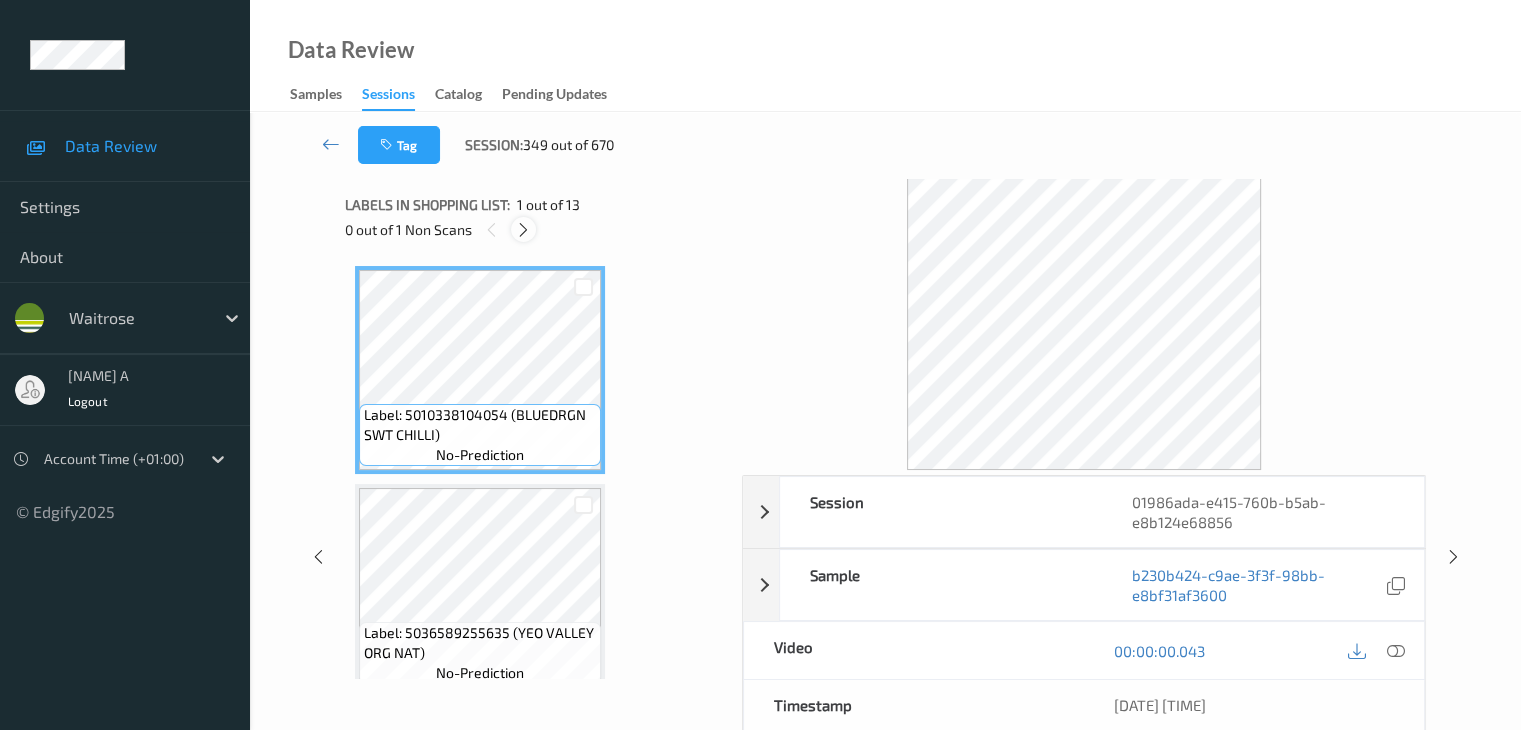 click at bounding box center [523, 230] 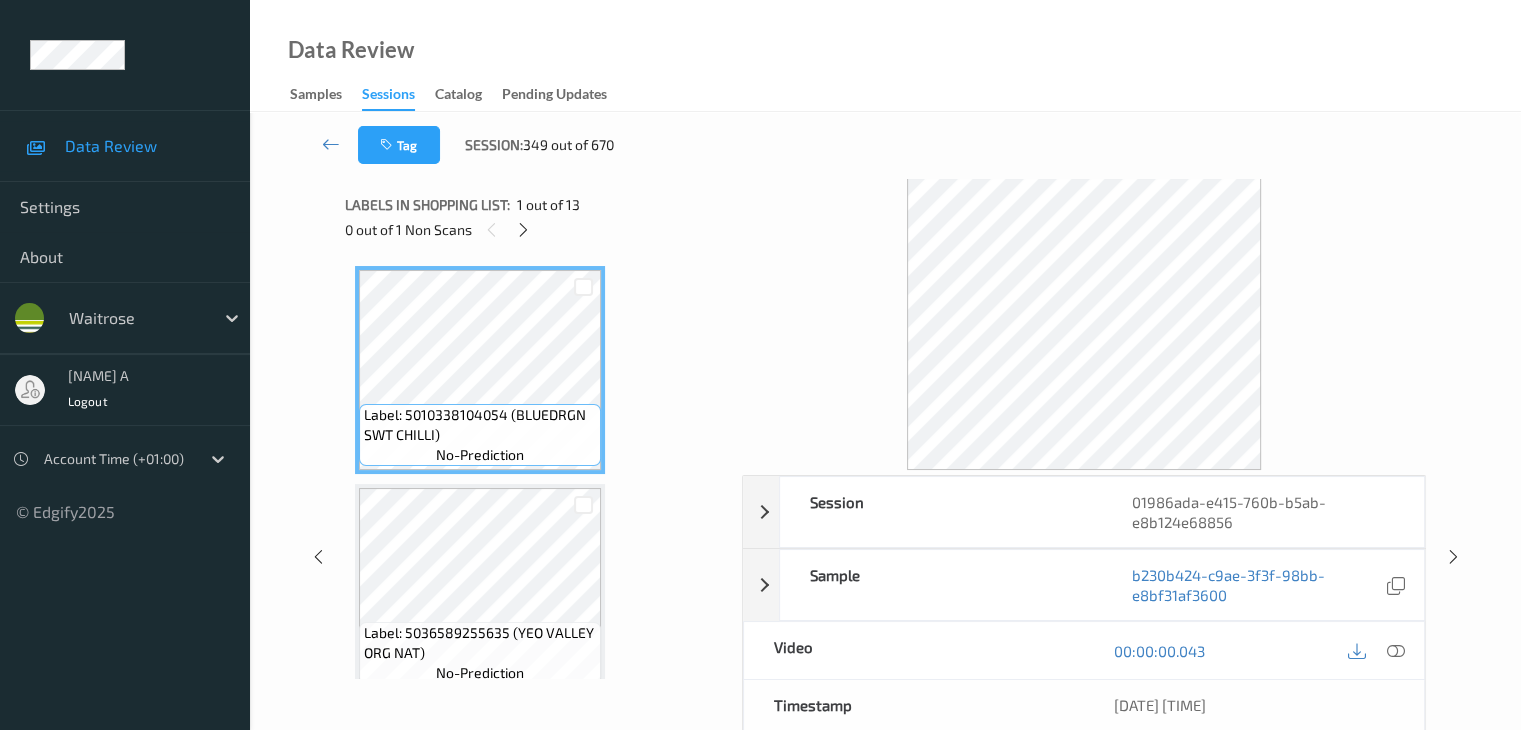 scroll, scrollTop: 2408, scrollLeft: 0, axis: vertical 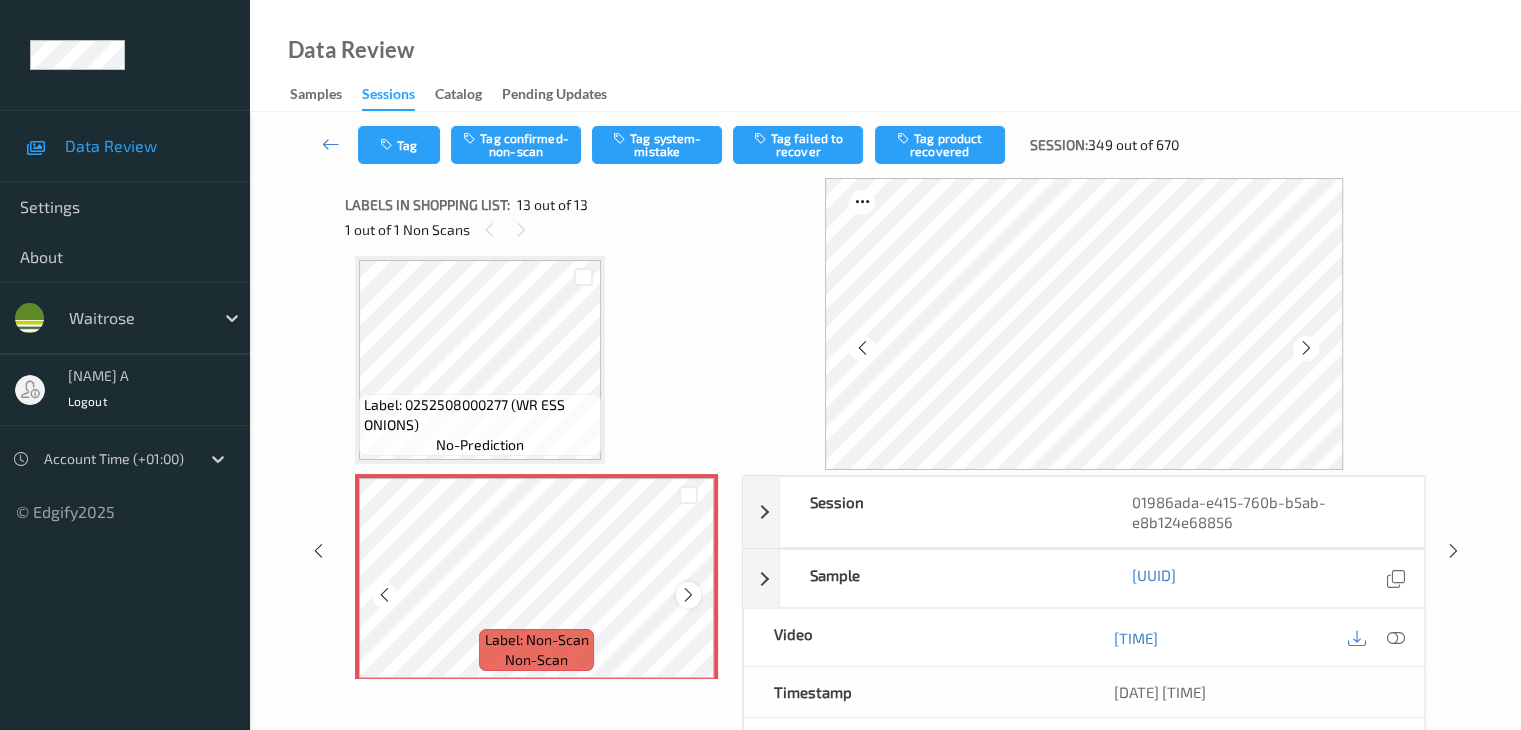 click at bounding box center (688, 595) 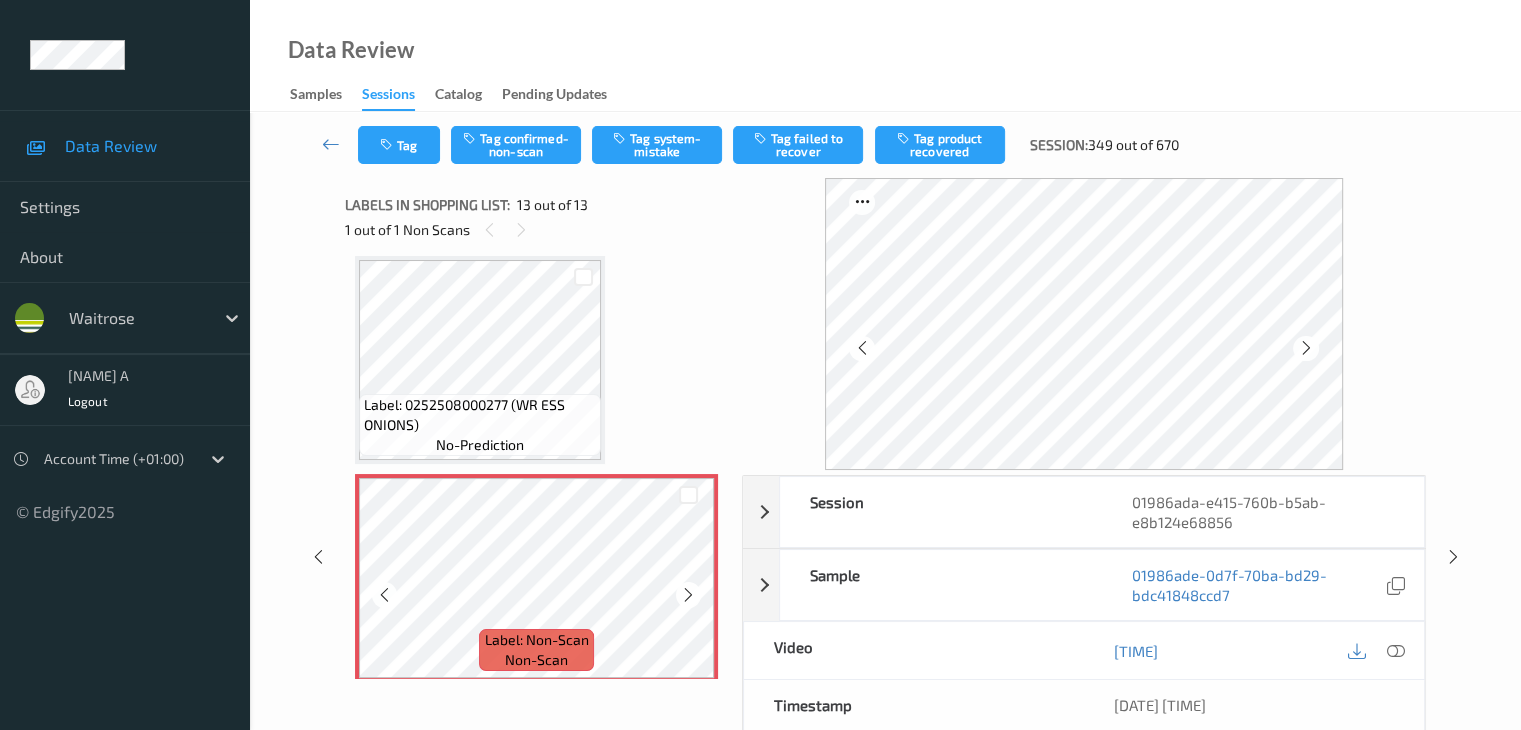 click at bounding box center [688, 595] 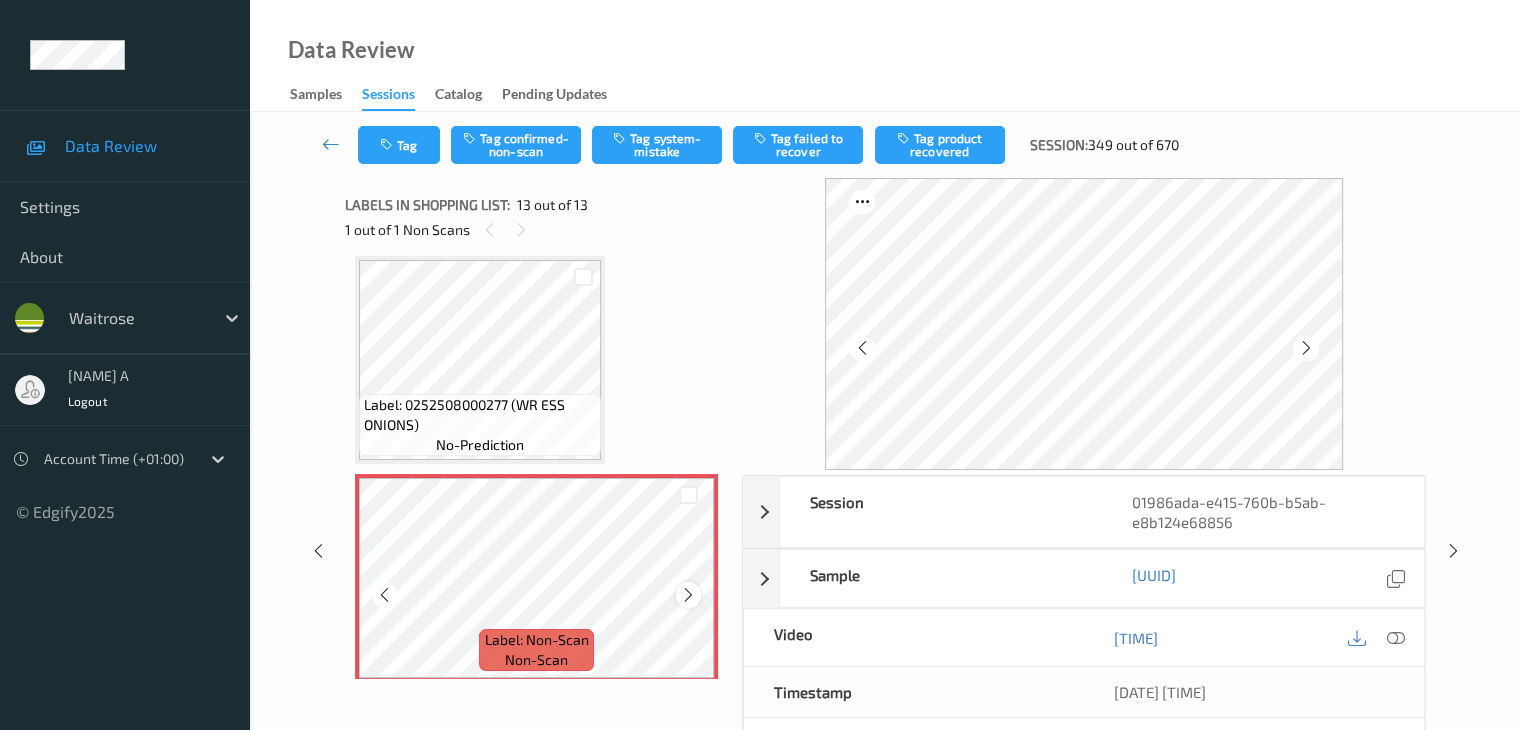 click at bounding box center [688, 595] 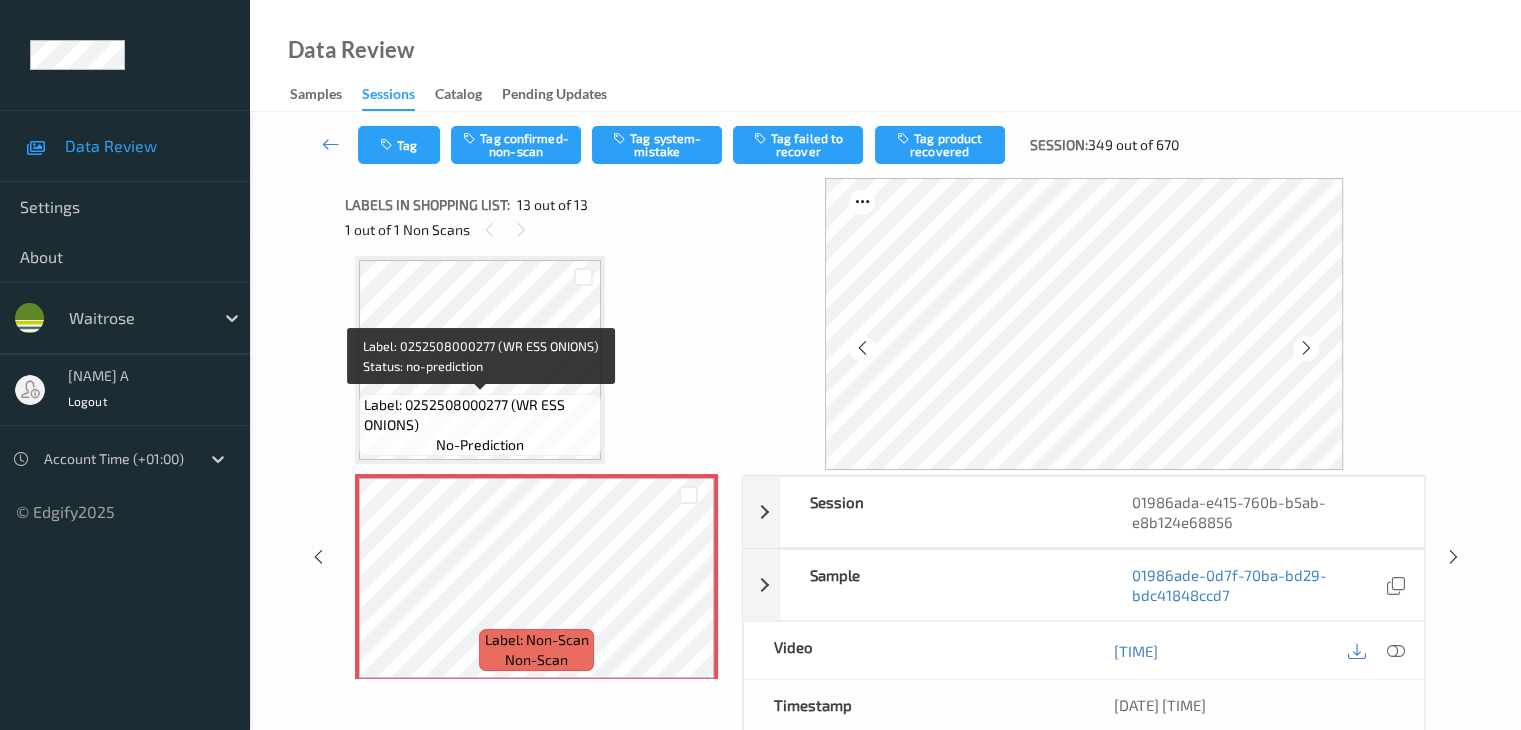 click on "Label: 0252508000277 (WR ESS ONIONS)" at bounding box center [480, 415] 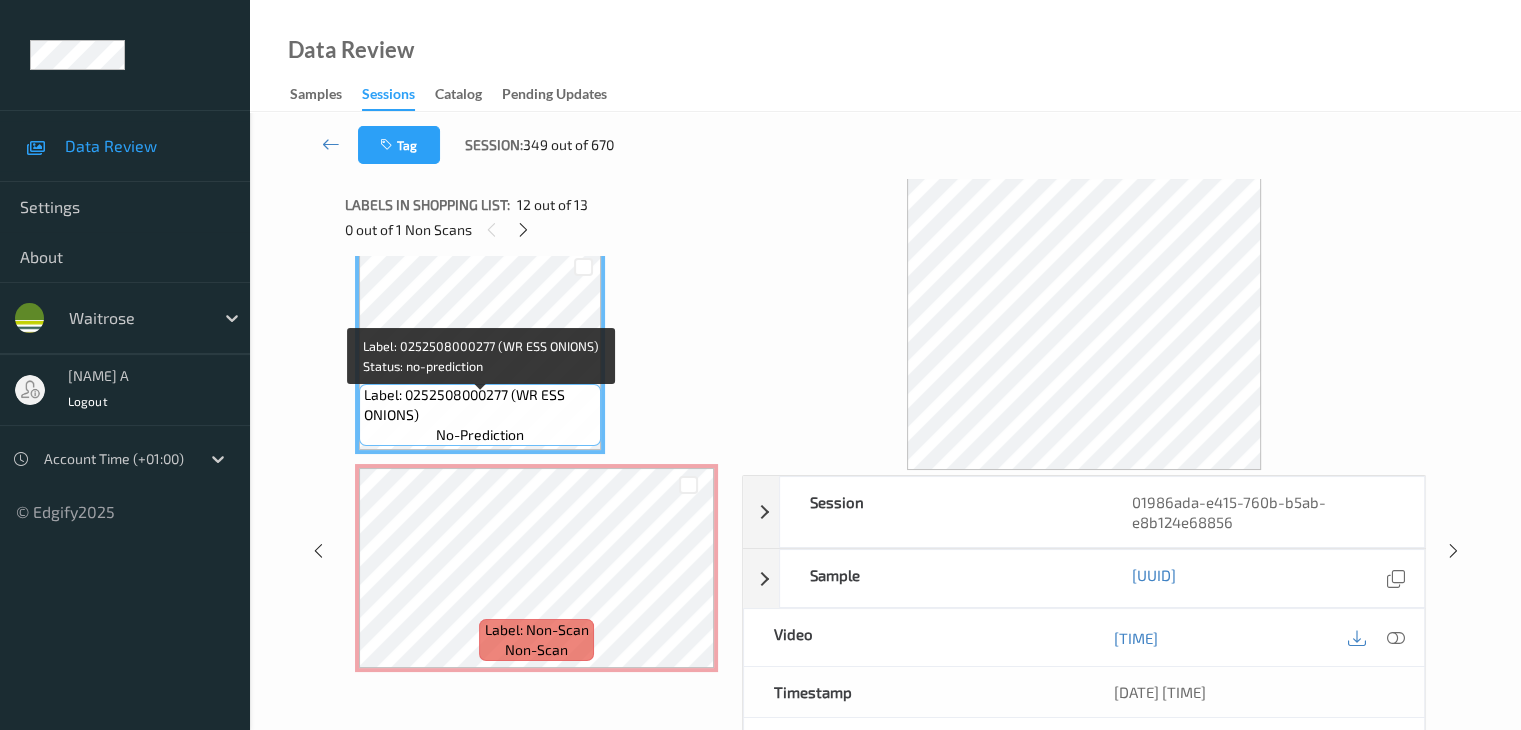 scroll, scrollTop: 2421, scrollLeft: 0, axis: vertical 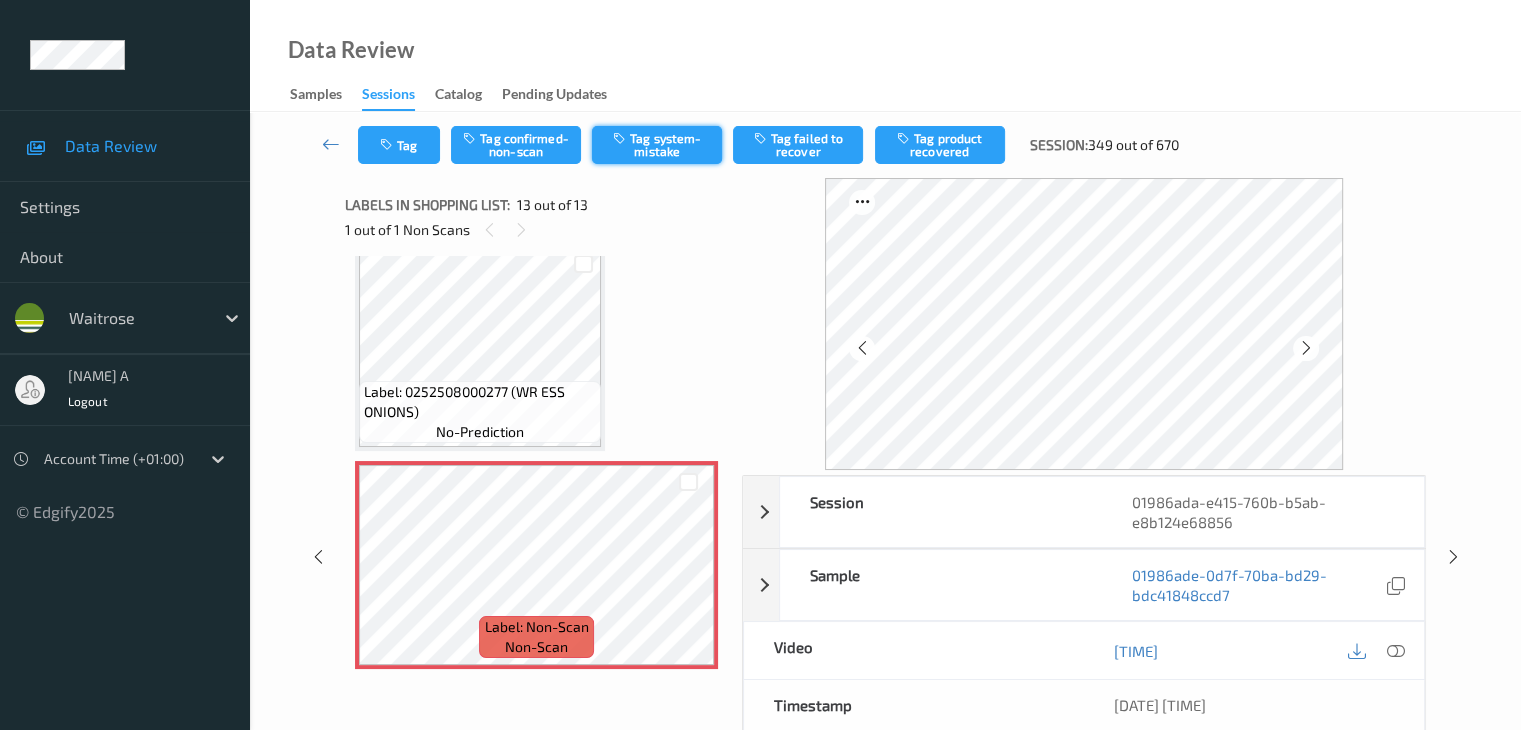 click on "Tag   system-mistake" at bounding box center [657, 145] 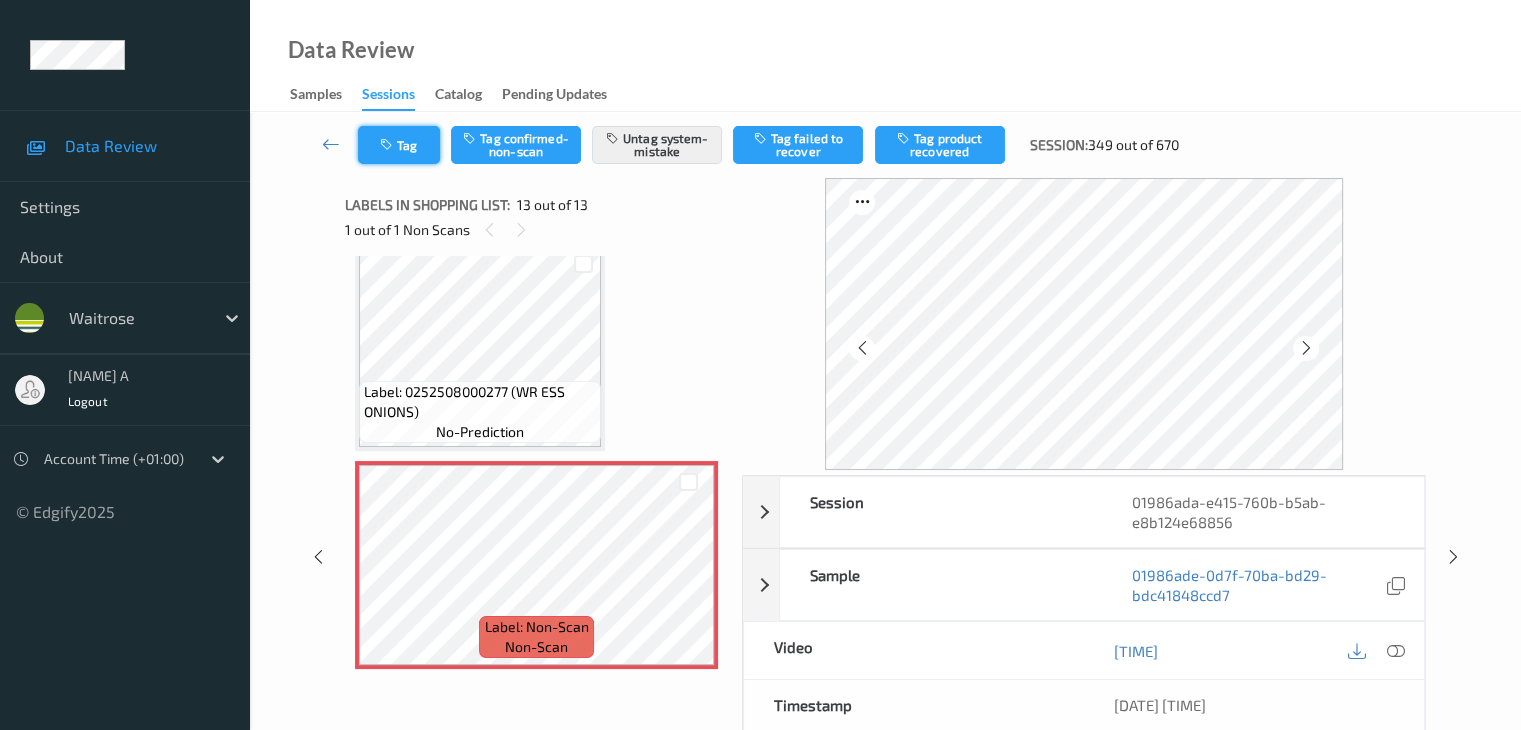 click on "Tag" at bounding box center (399, 145) 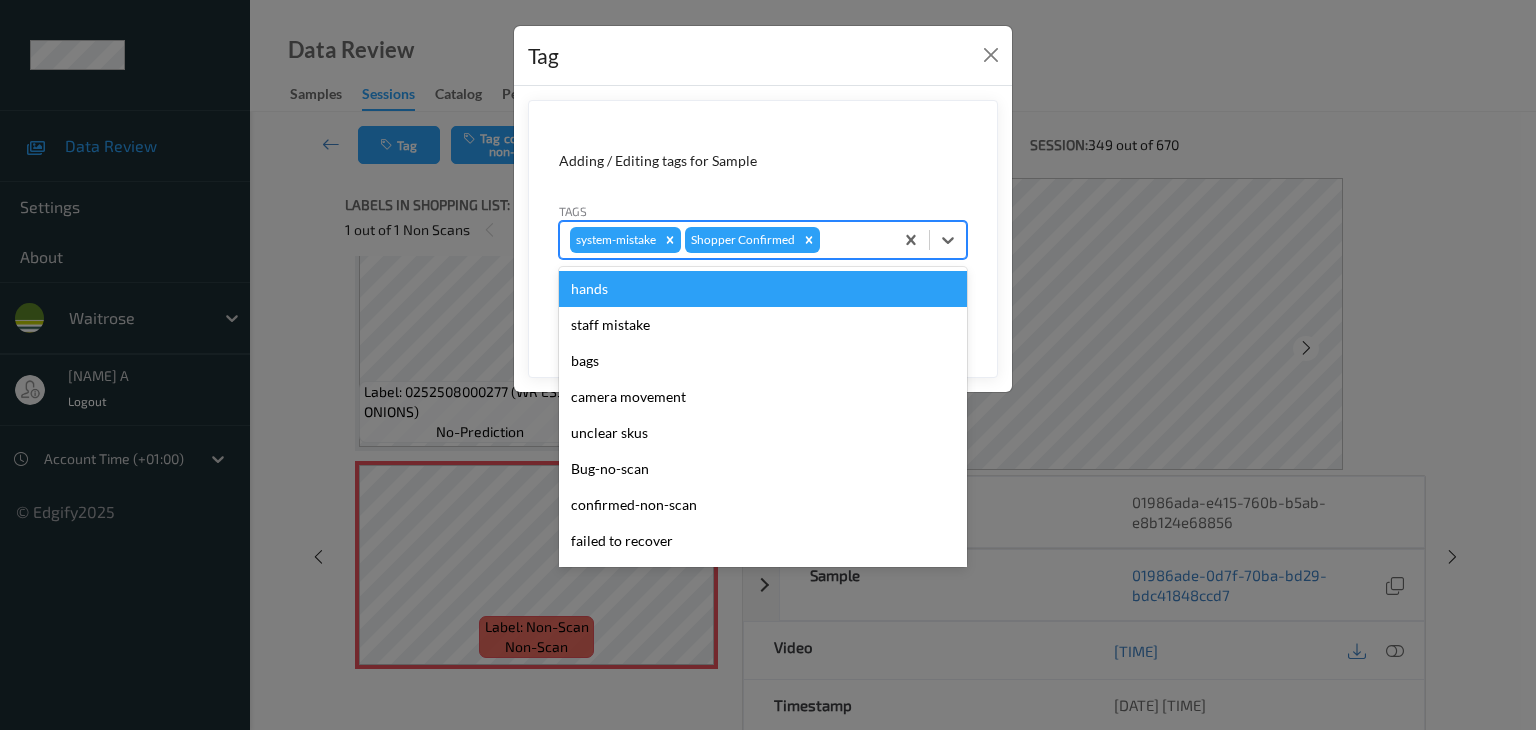 click at bounding box center (853, 240) 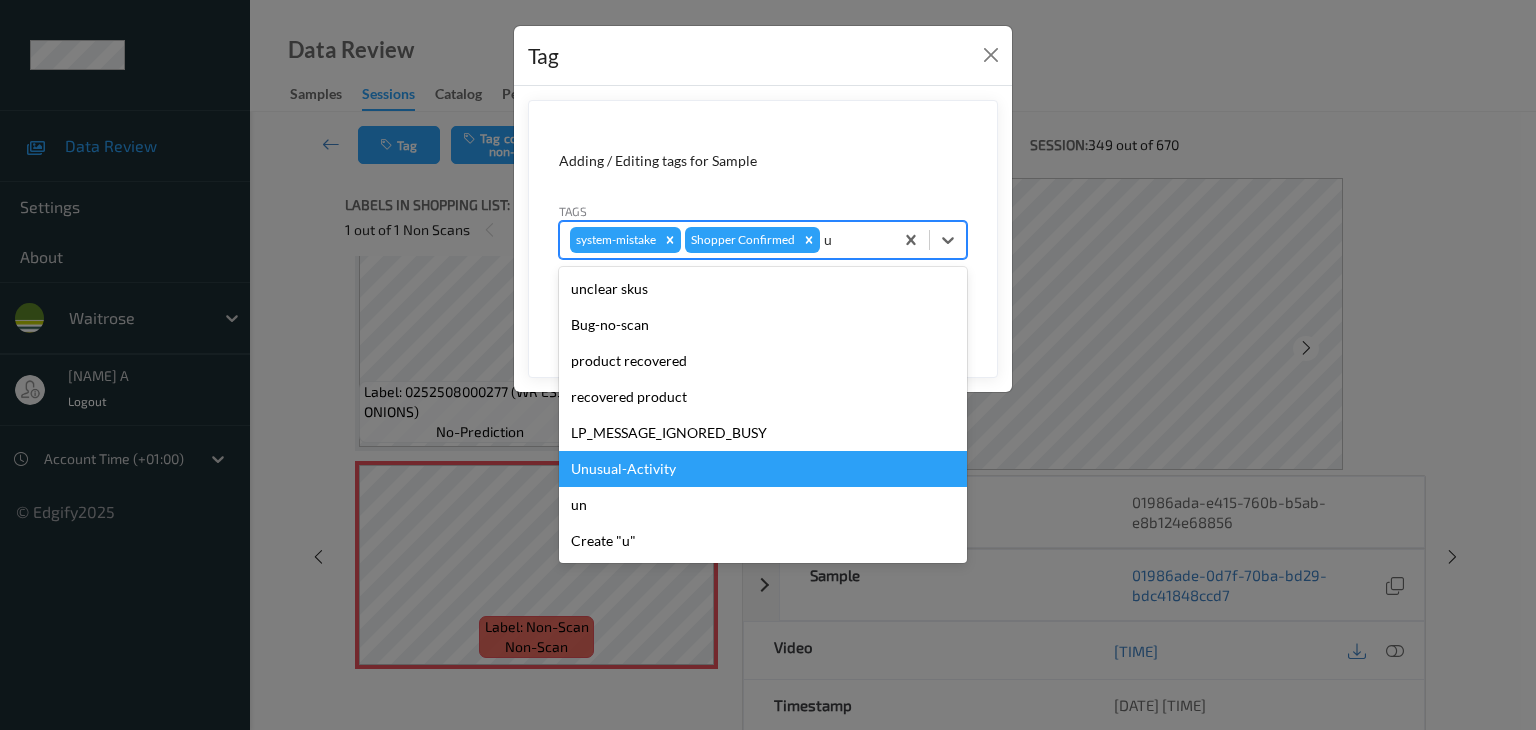 click on "Unusual-Activity" at bounding box center (763, 469) 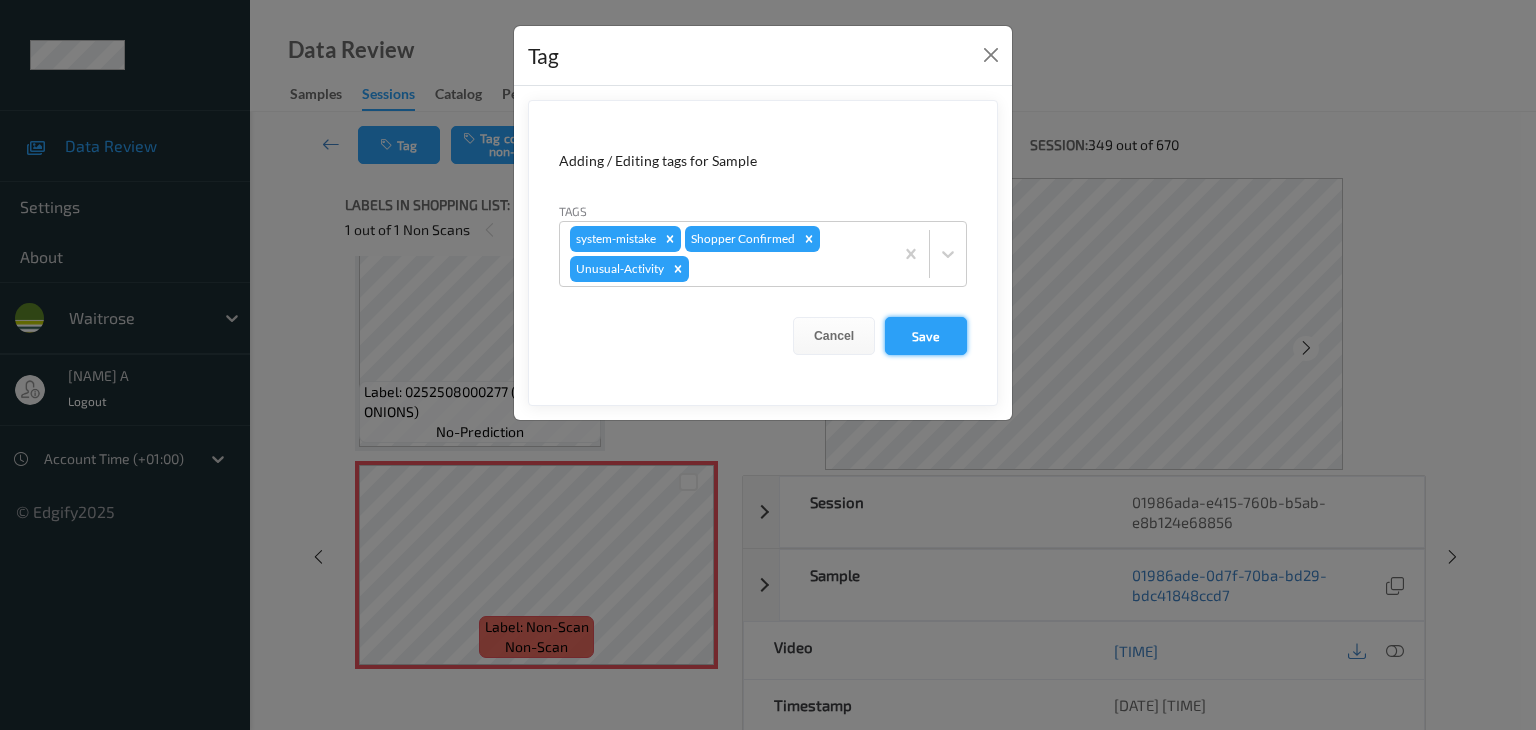 click on "Save" at bounding box center (926, 336) 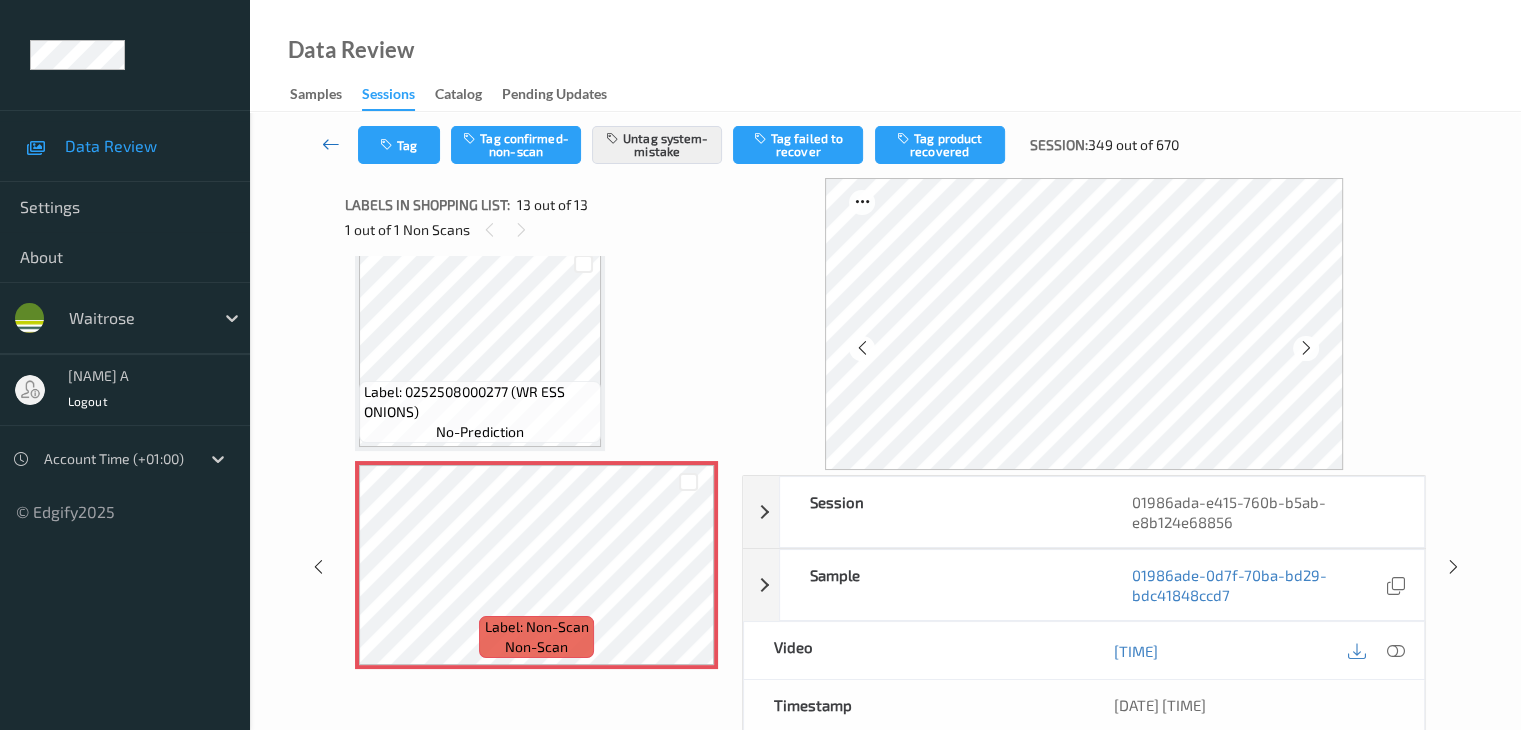 click at bounding box center (331, 144) 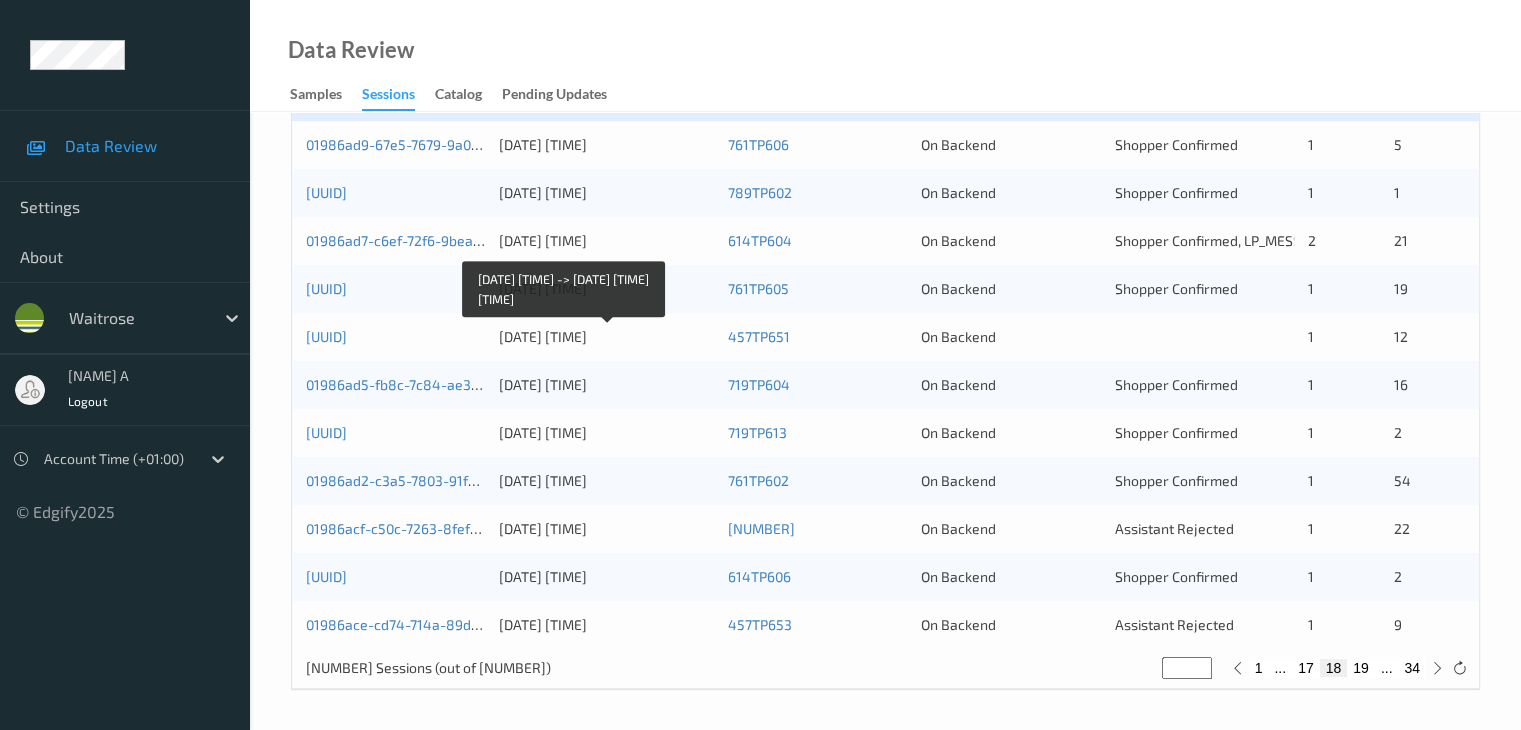 scroll, scrollTop: 732, scrollLeft: 0, axis: vertical 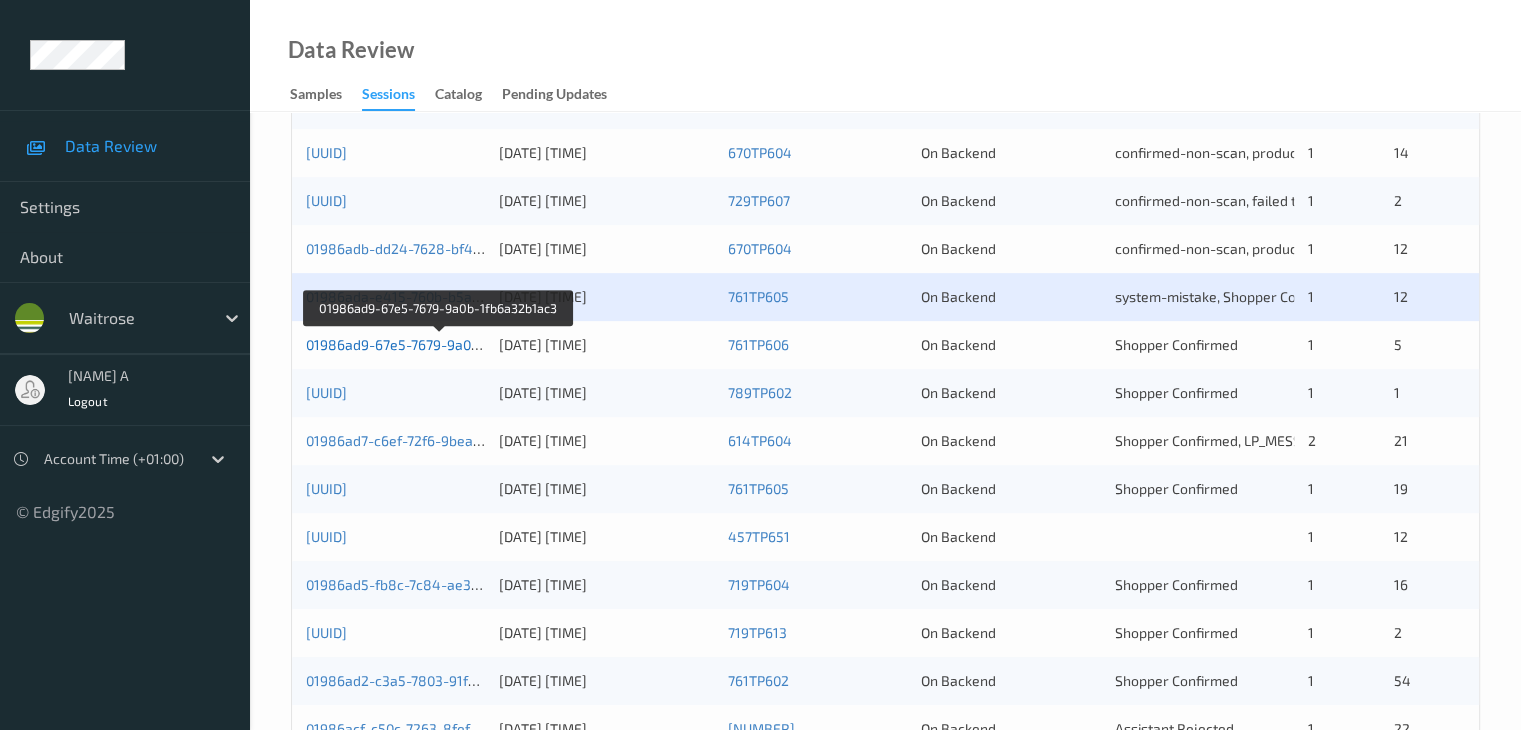click on "01986ad9-67e5-7679-9a0b-1fb6a32b1ac3" at bounding box center (439, 344) 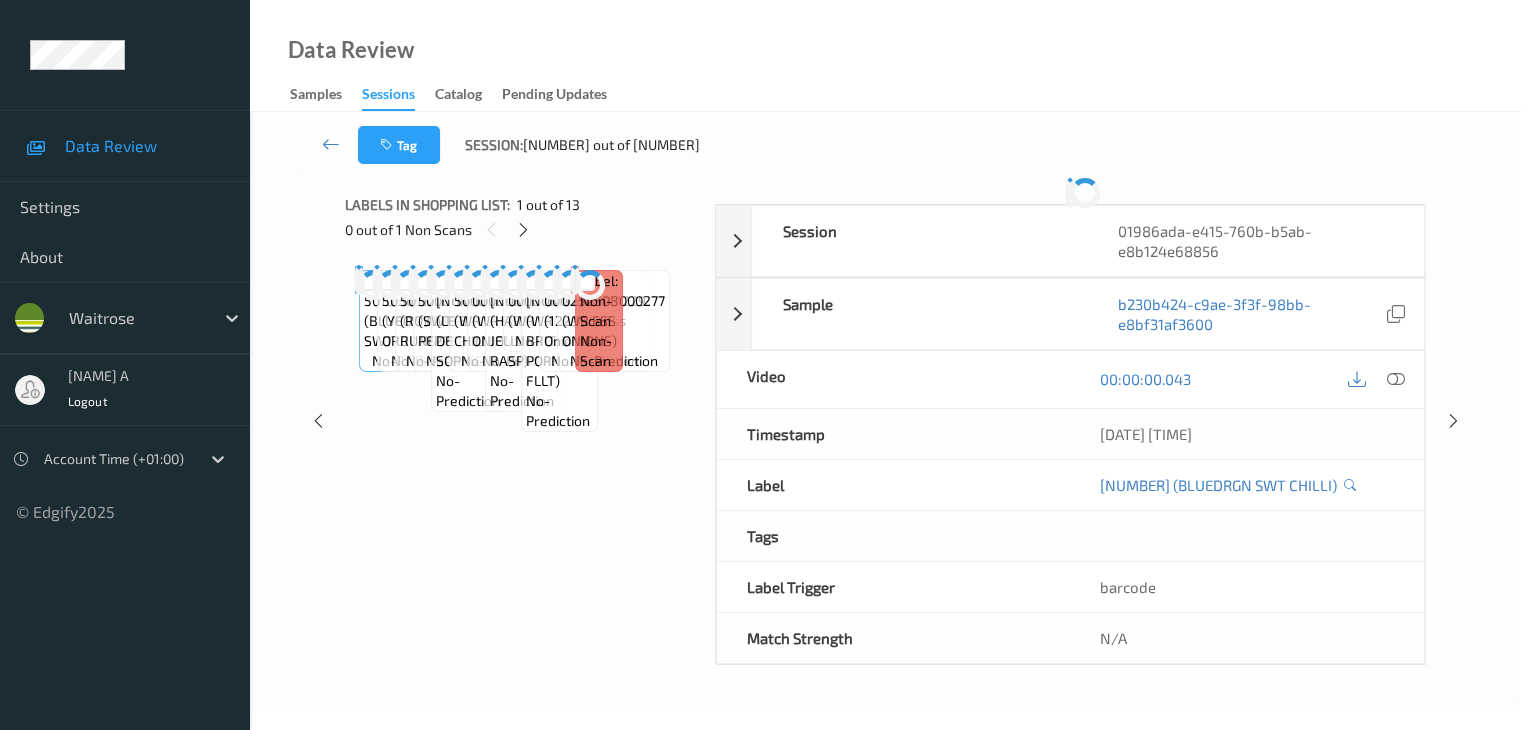 scroll, scrollTop: 0, scrollLeft: 0, axis: both 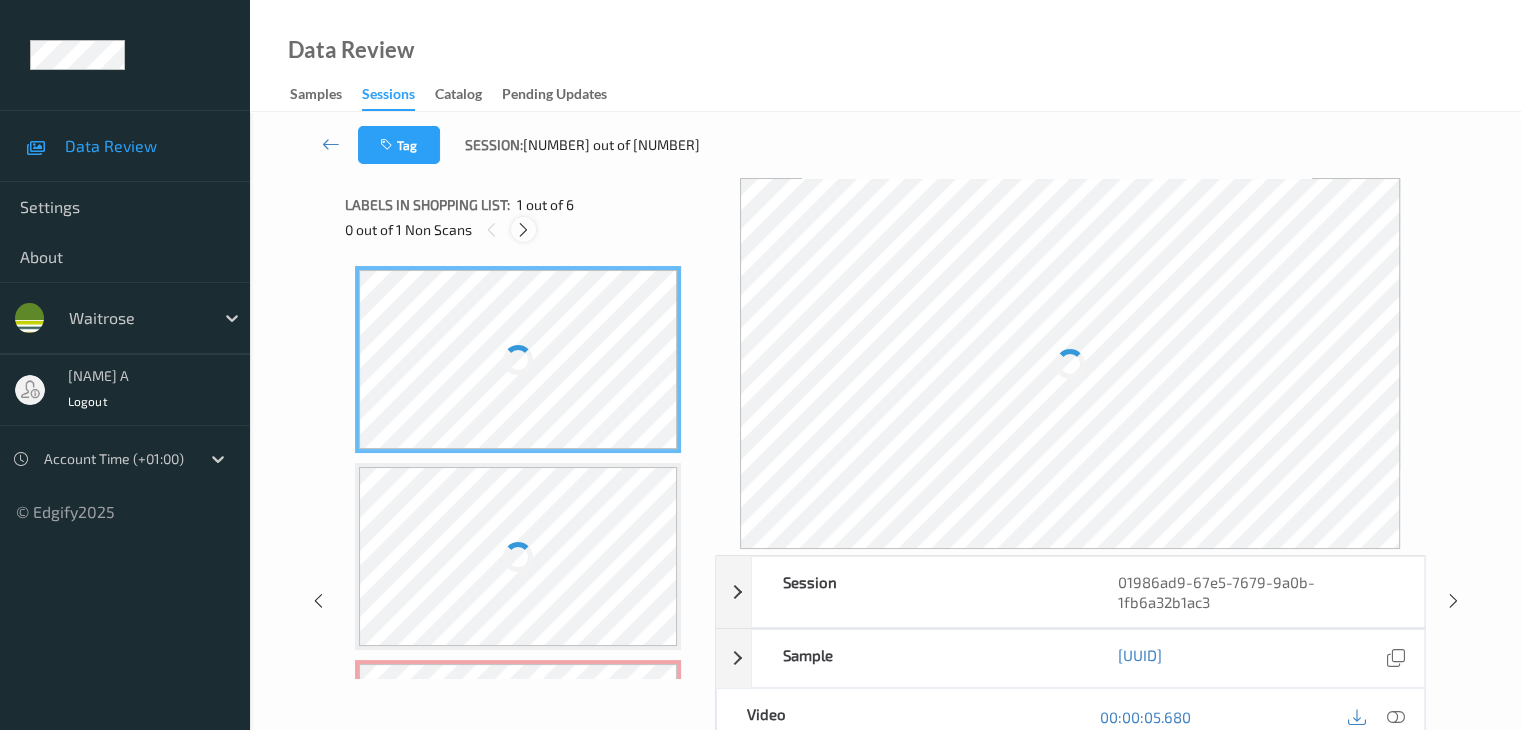 click at bounding box center [523, 230] 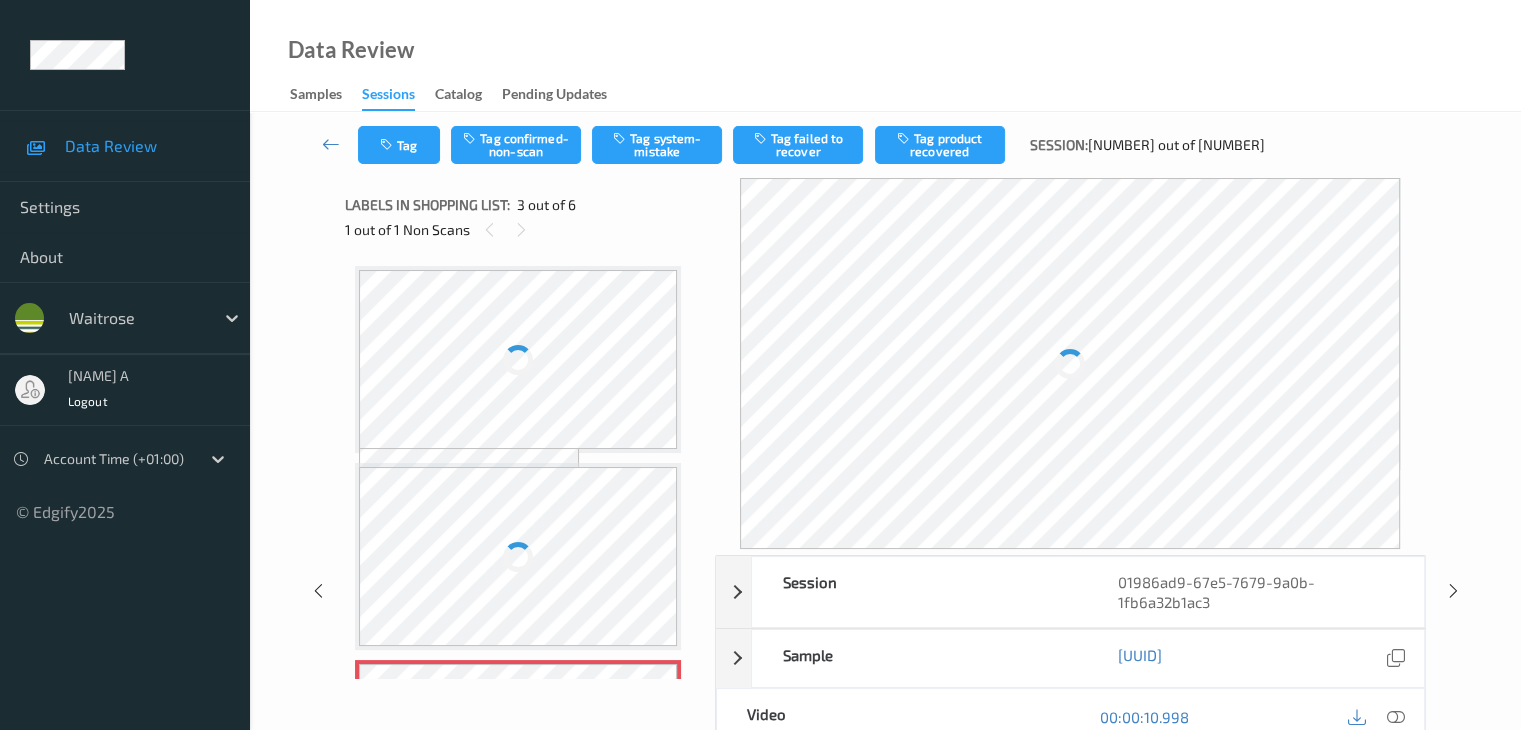scroll, scrollTop: 207, scrollLeft: 0, axis: vertical 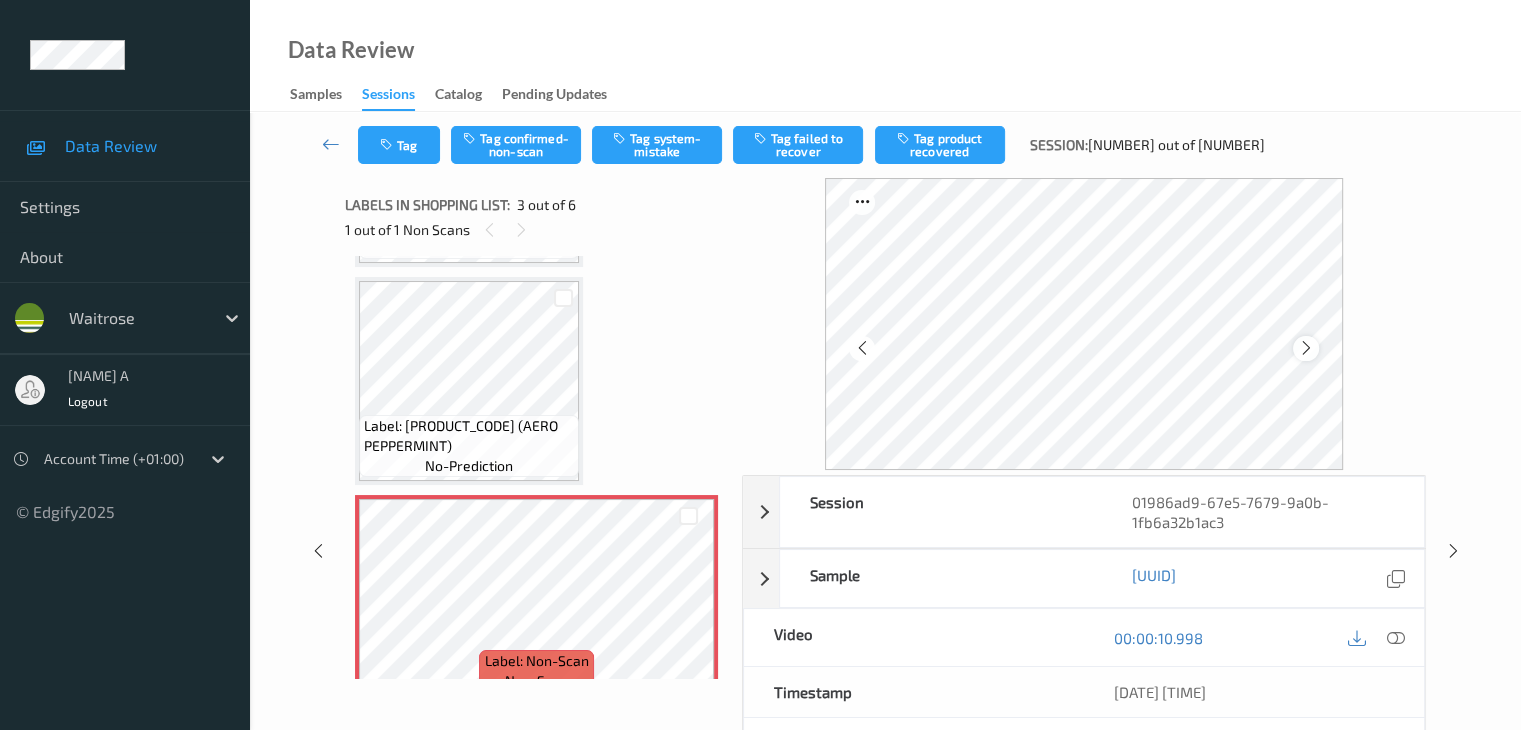 click at bounding box center [1306, 348] 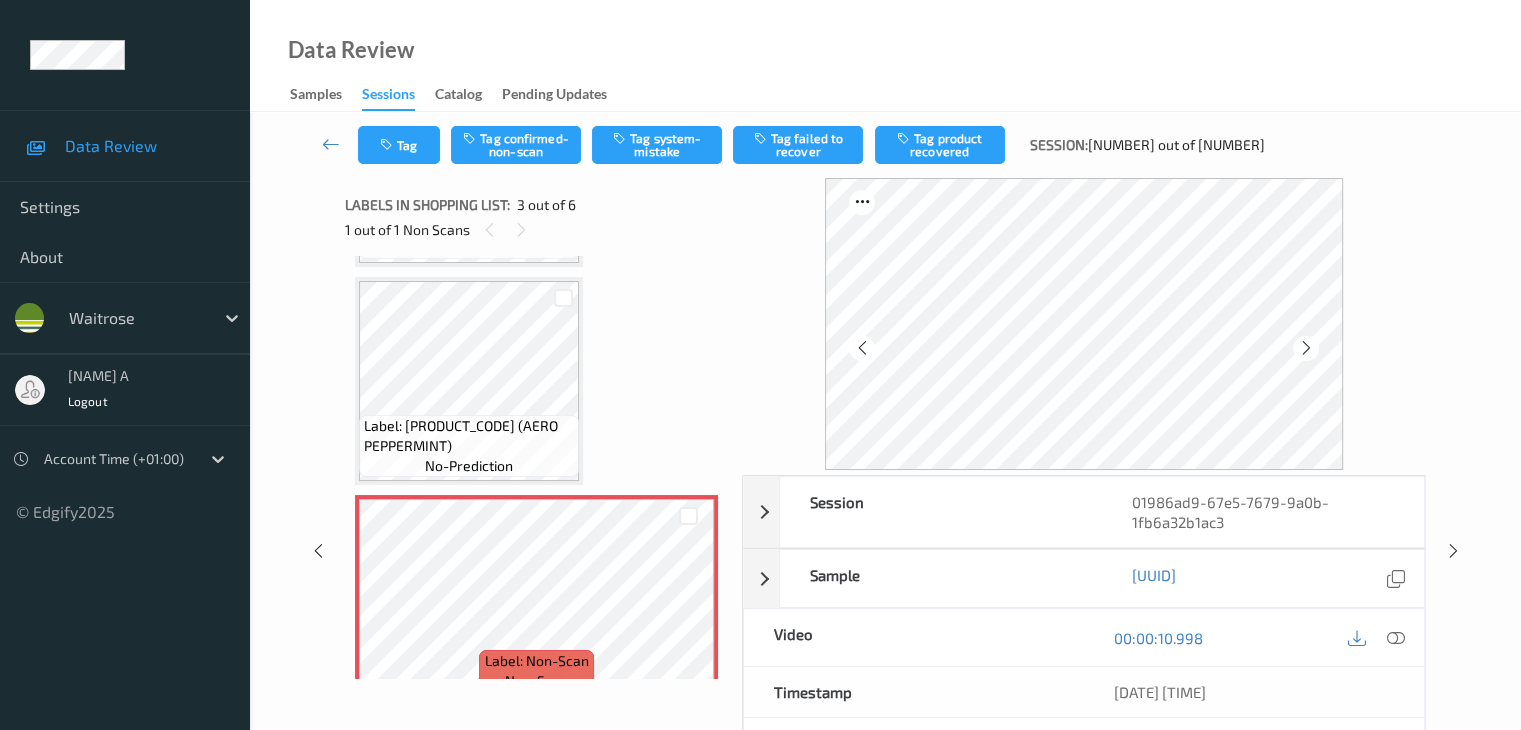 click at bounding box center (1306, 348) 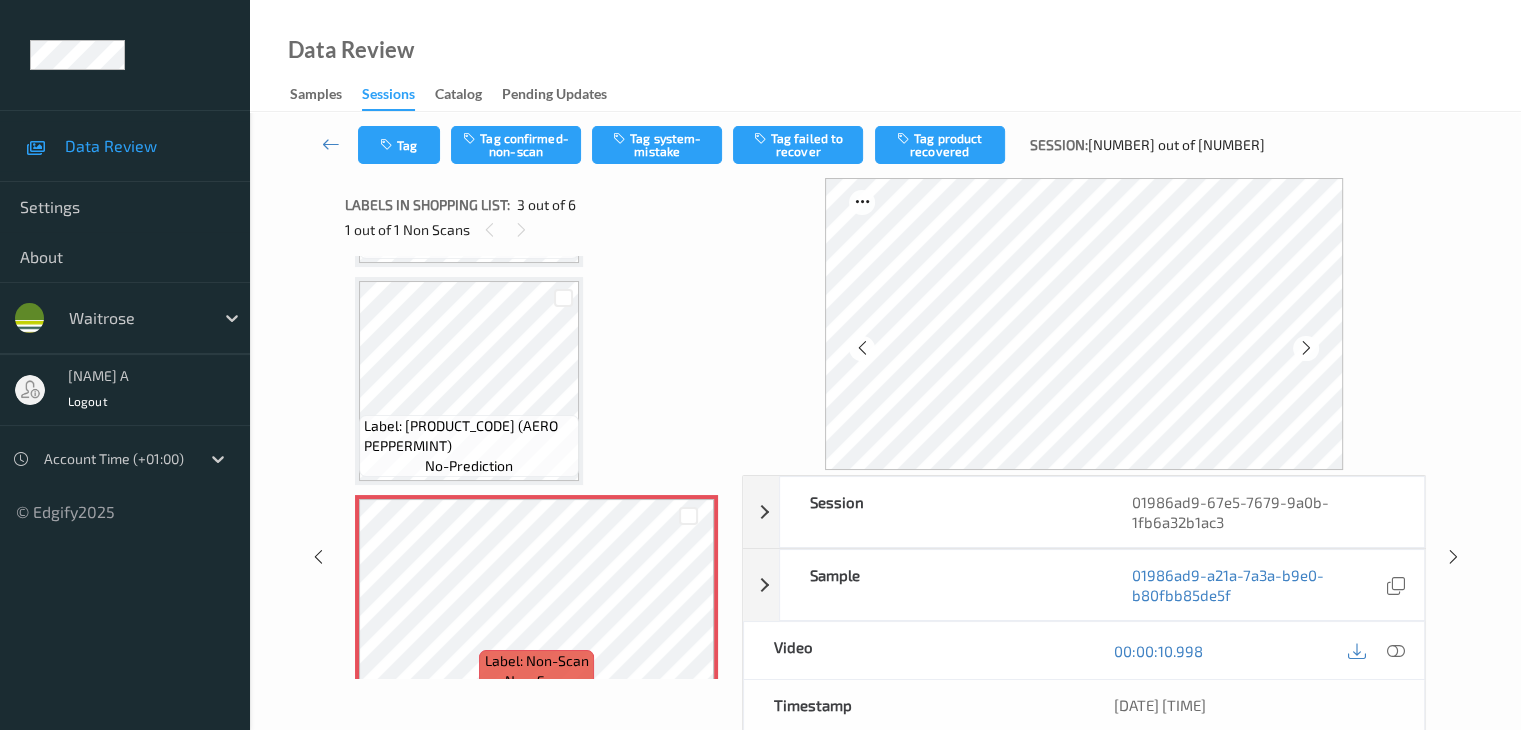 click at bounding box center (1306, 348) 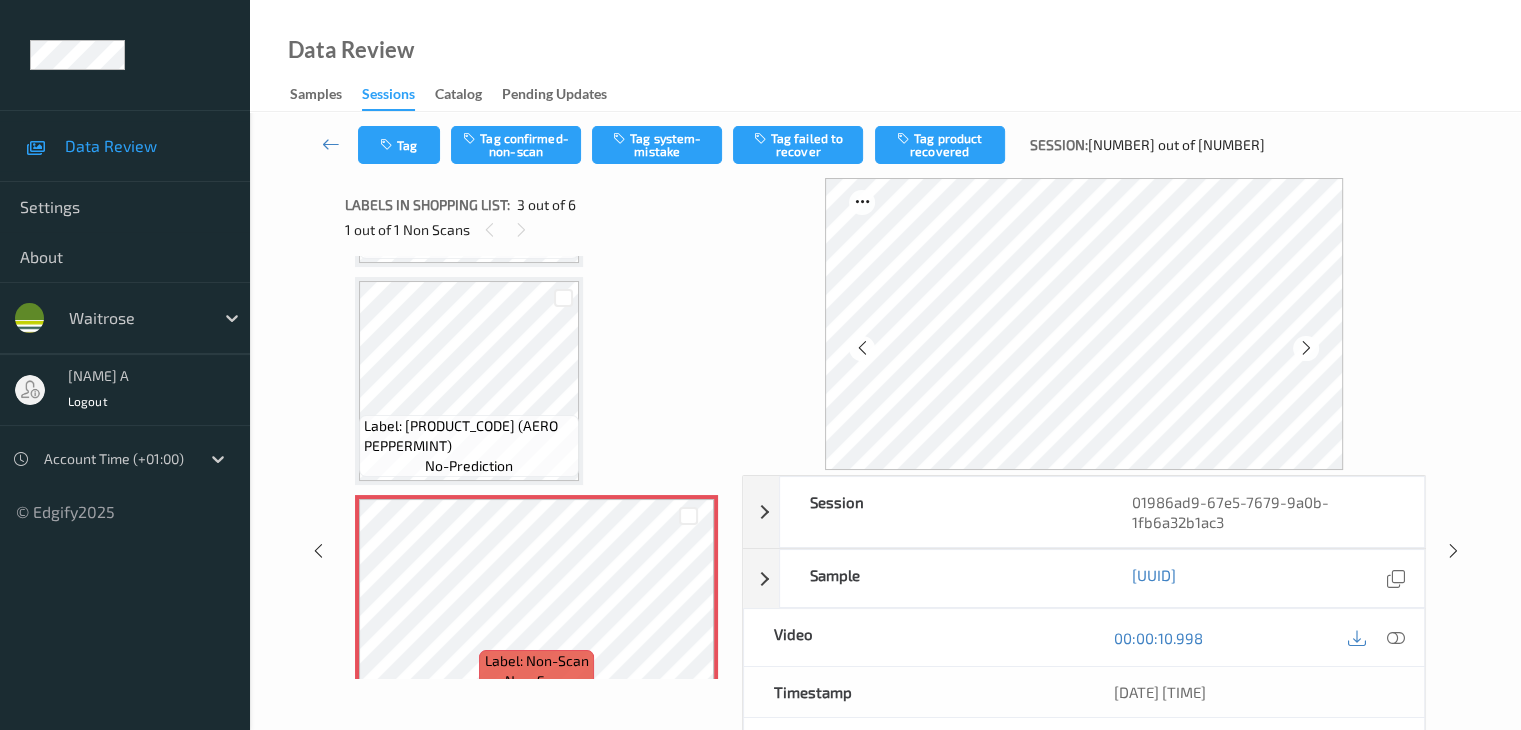 click on "Label: [NUMBER] (PROPERCORN SWT SALTY) no-prediction Label: [NUMBER] (AERO PEPPERMINT) no-prediction Label: Non-Scan non-scan Label: Non-Scan non-scan Label: Non-Scan non-scan Label: [NUMBER] (SOUR PATCH KIDS) no-prediction Label: [NUMBER] (MALTESERS POUCH) no-prediction Label: [NUMBER] (TERRYS CHOC MINIS) no-prediction" at bounding box center (536, 708) 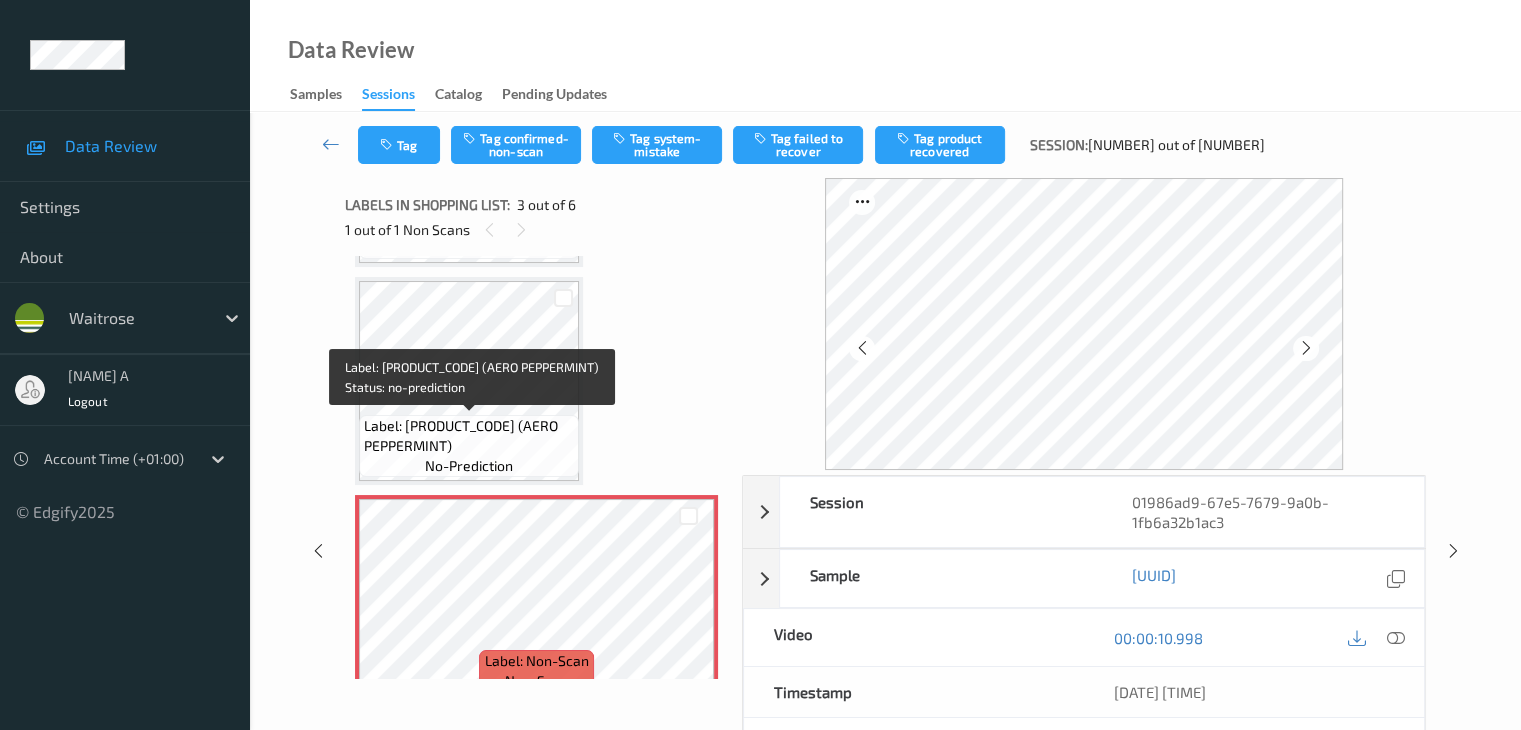 click on "Label: [PRODUCT_CODE] (AERO PEPPERMINT)" at bounding box center (469, 436) 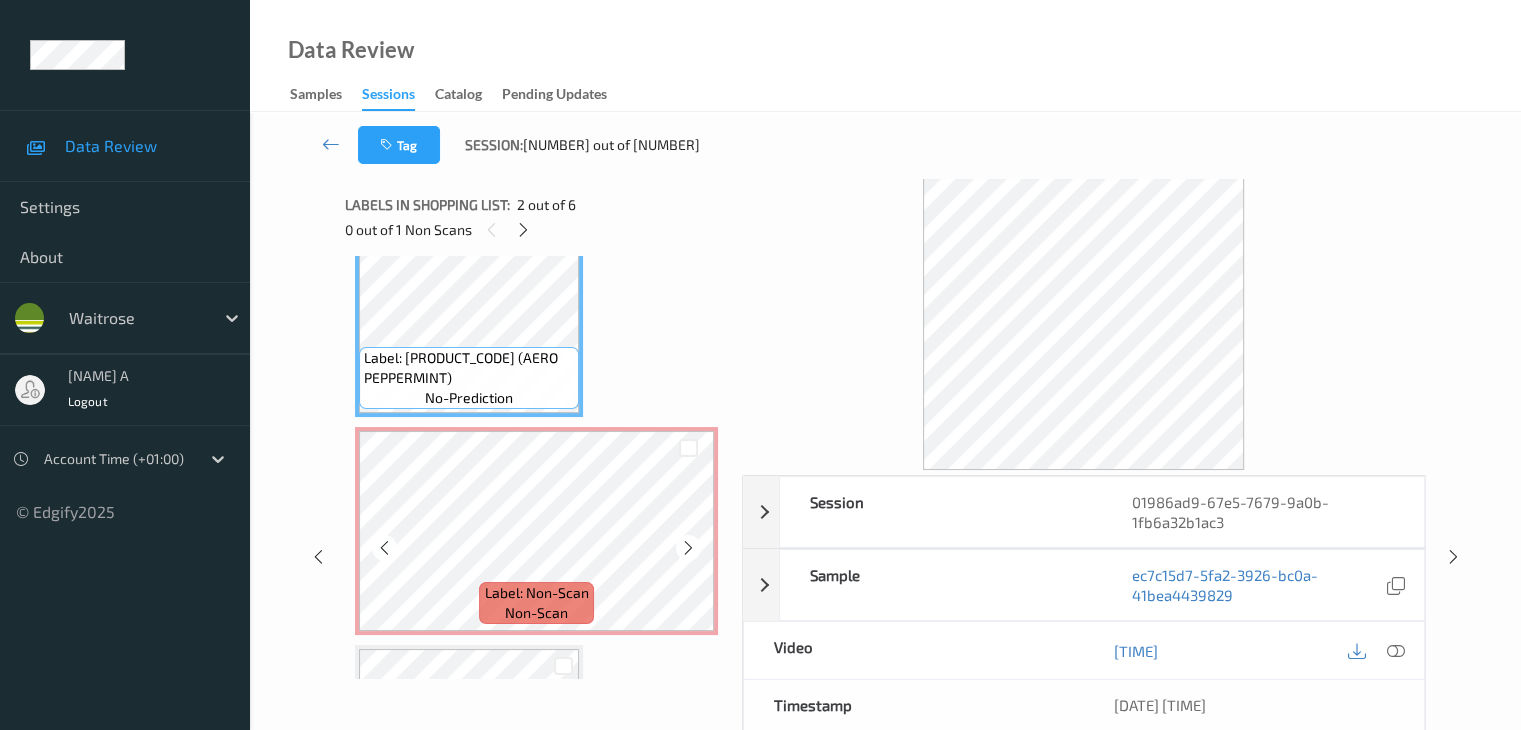 scroll, scrollTop: 307, scrollLeft: 0, axis: vertical 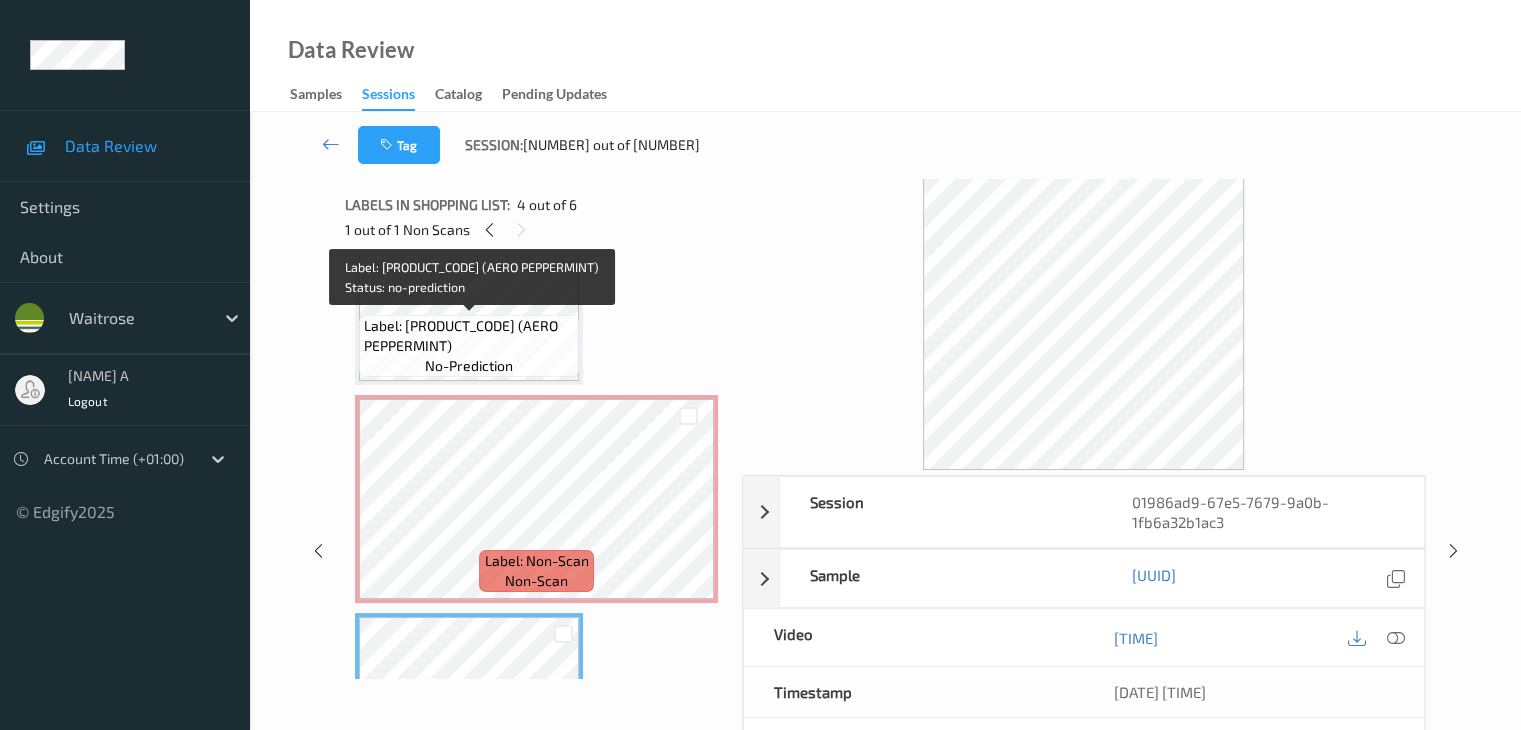 click on "Label: [PRODUCT_CODE] (AERO PEPPERMINT)" at bounding box center [469, 336] 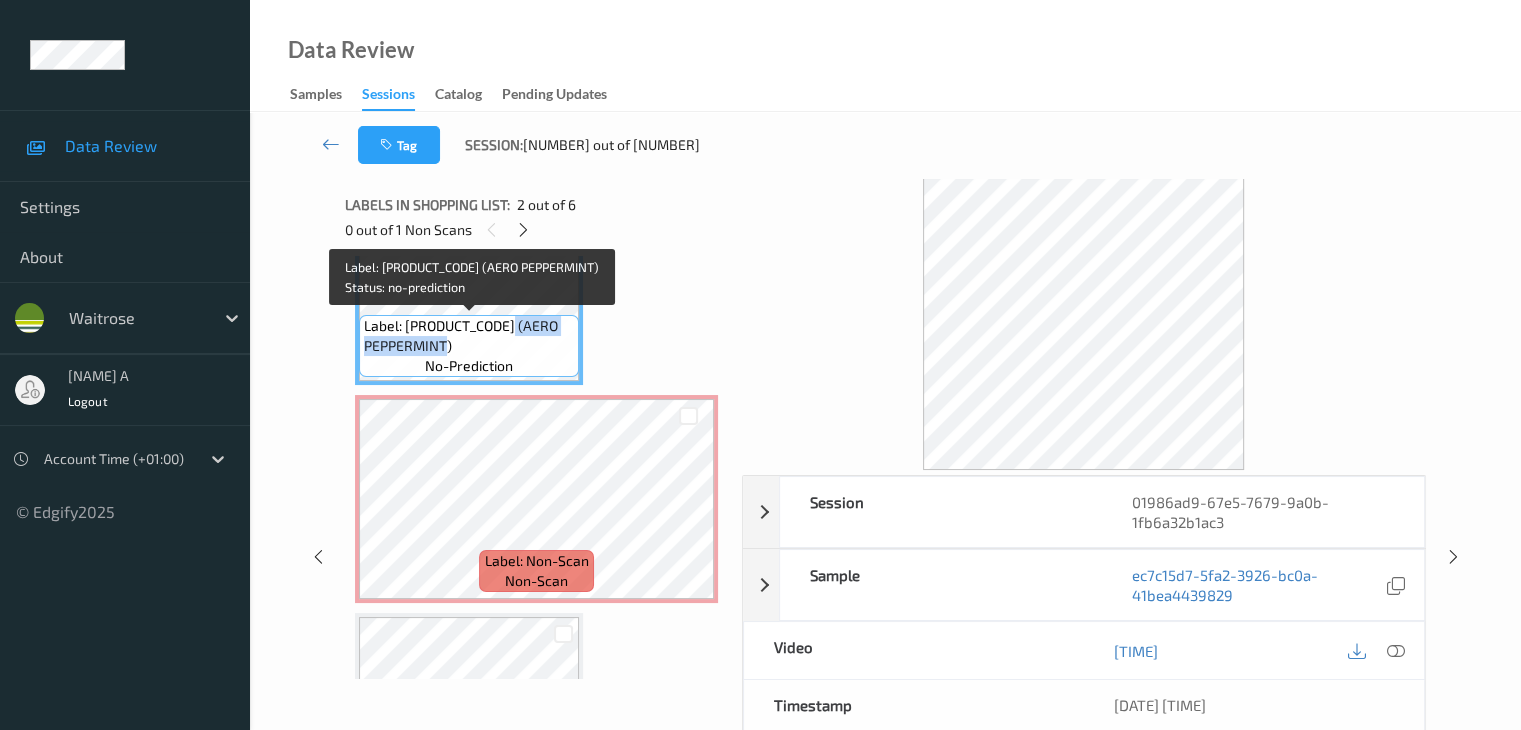drag, startPoint x: 508, startPoint y: 329, endPoint x: 518, endPoint y: 357, distance: 29.732138 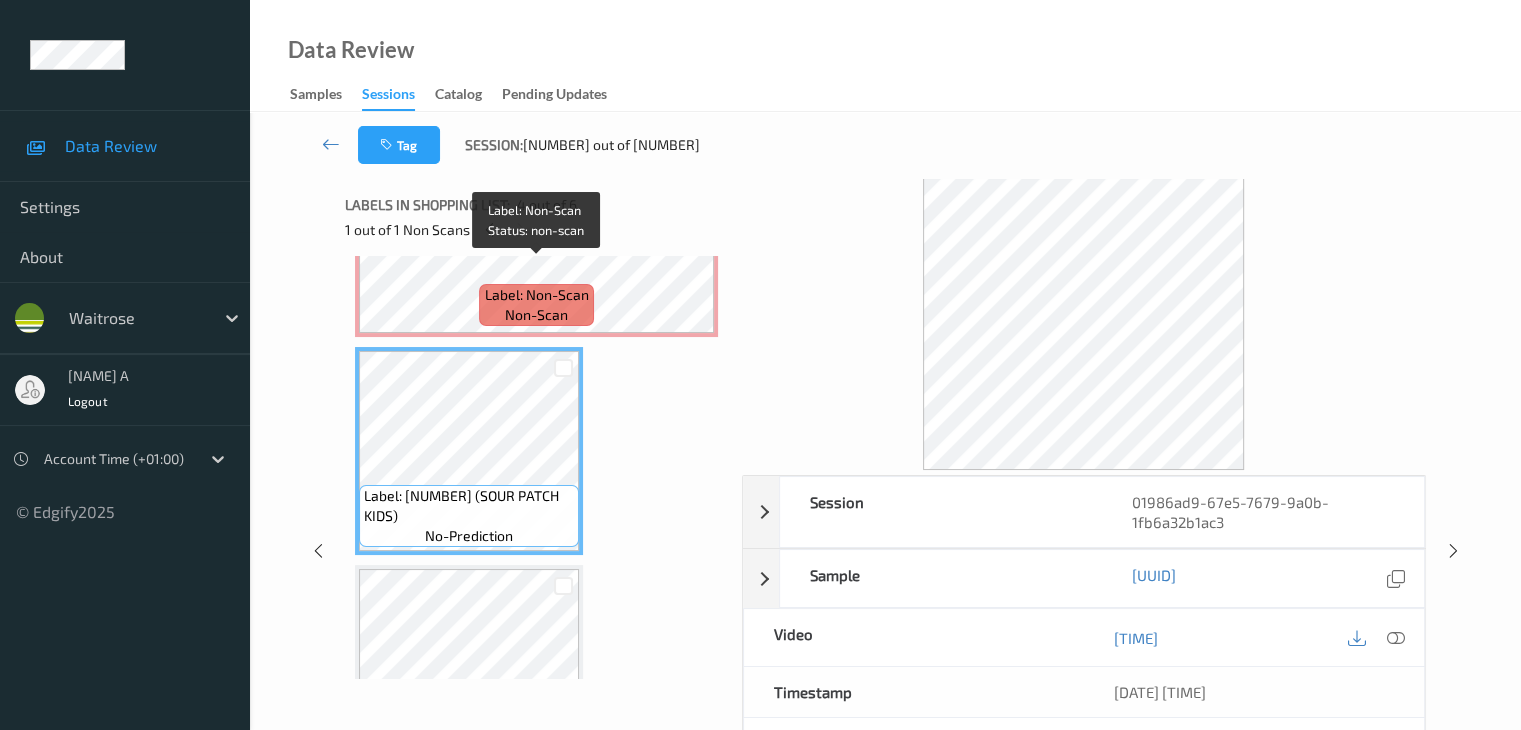 scroll, scrollTop: 600, scrollLeft: 0, axis: vertical 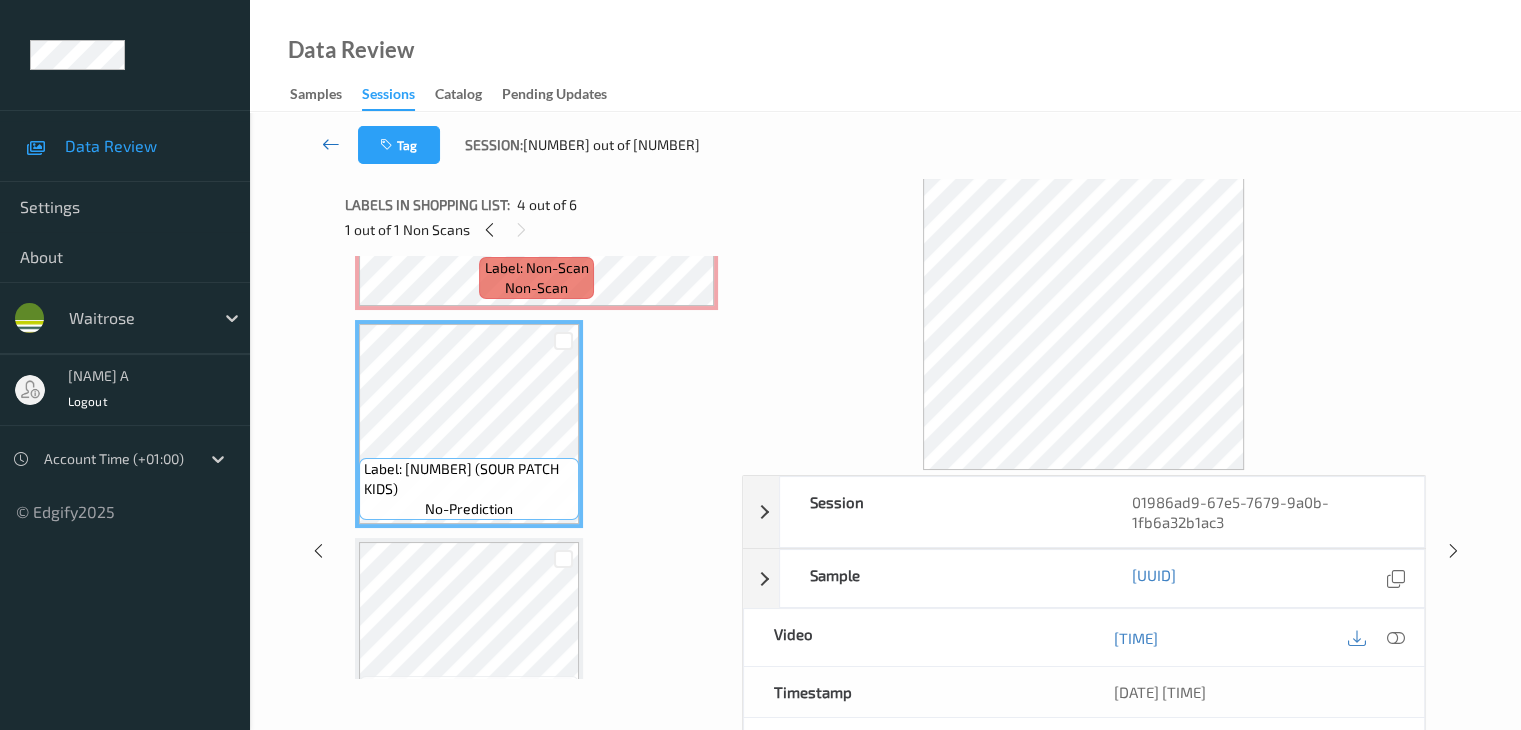 click at bounding box center (331, 144) 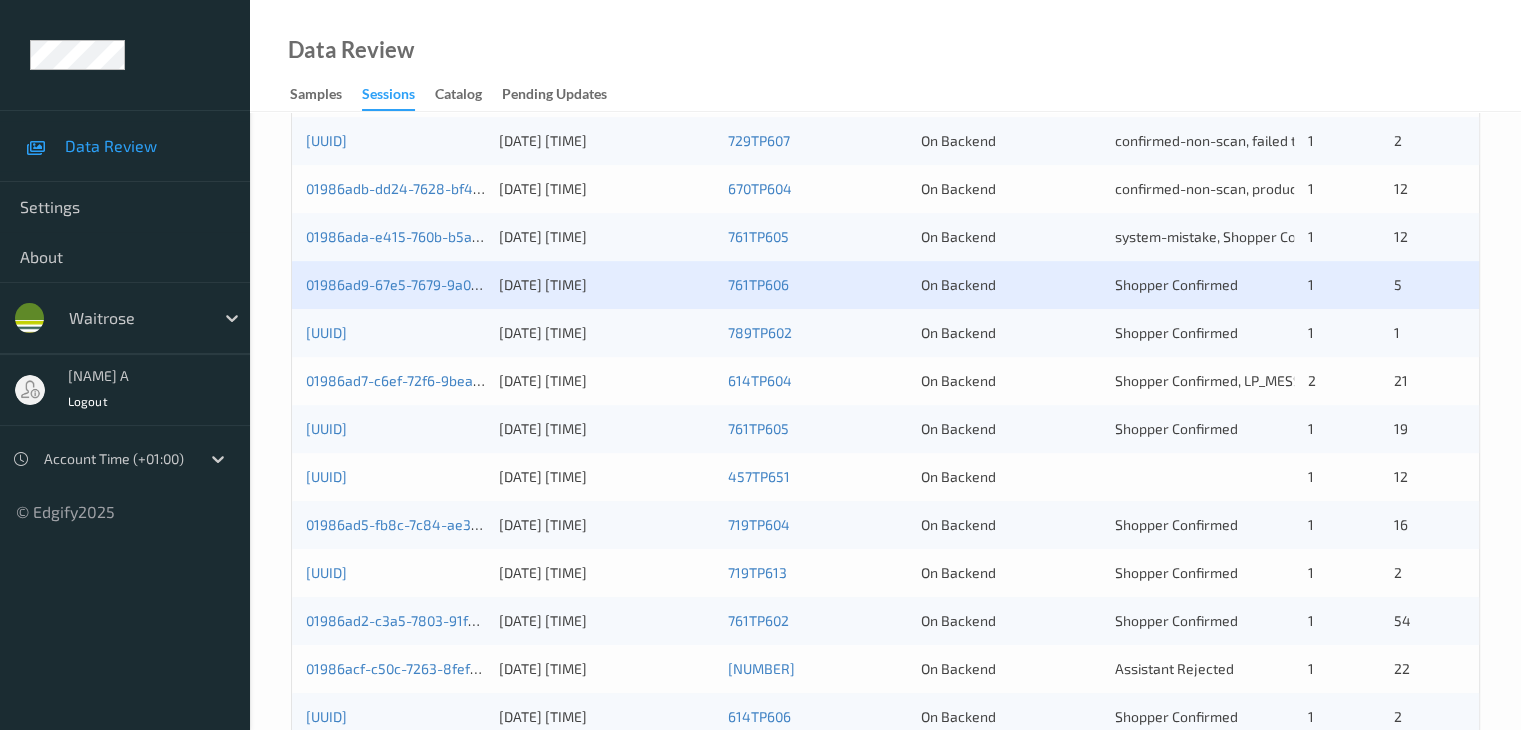 scroll, scrollTop: 900, scrollLeft: 0, axis: vertical 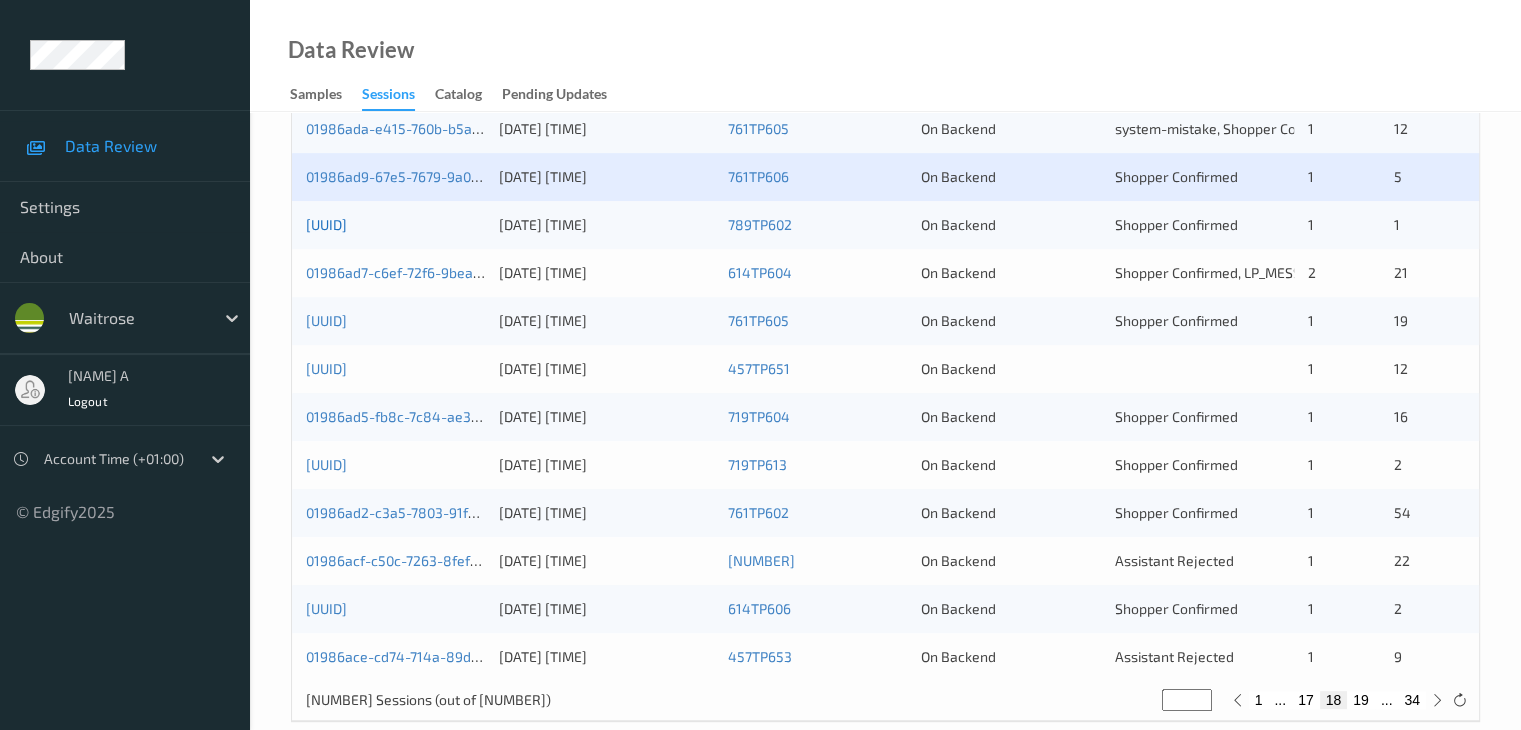 click on "[UUID]" at bounding box center [326, 224] 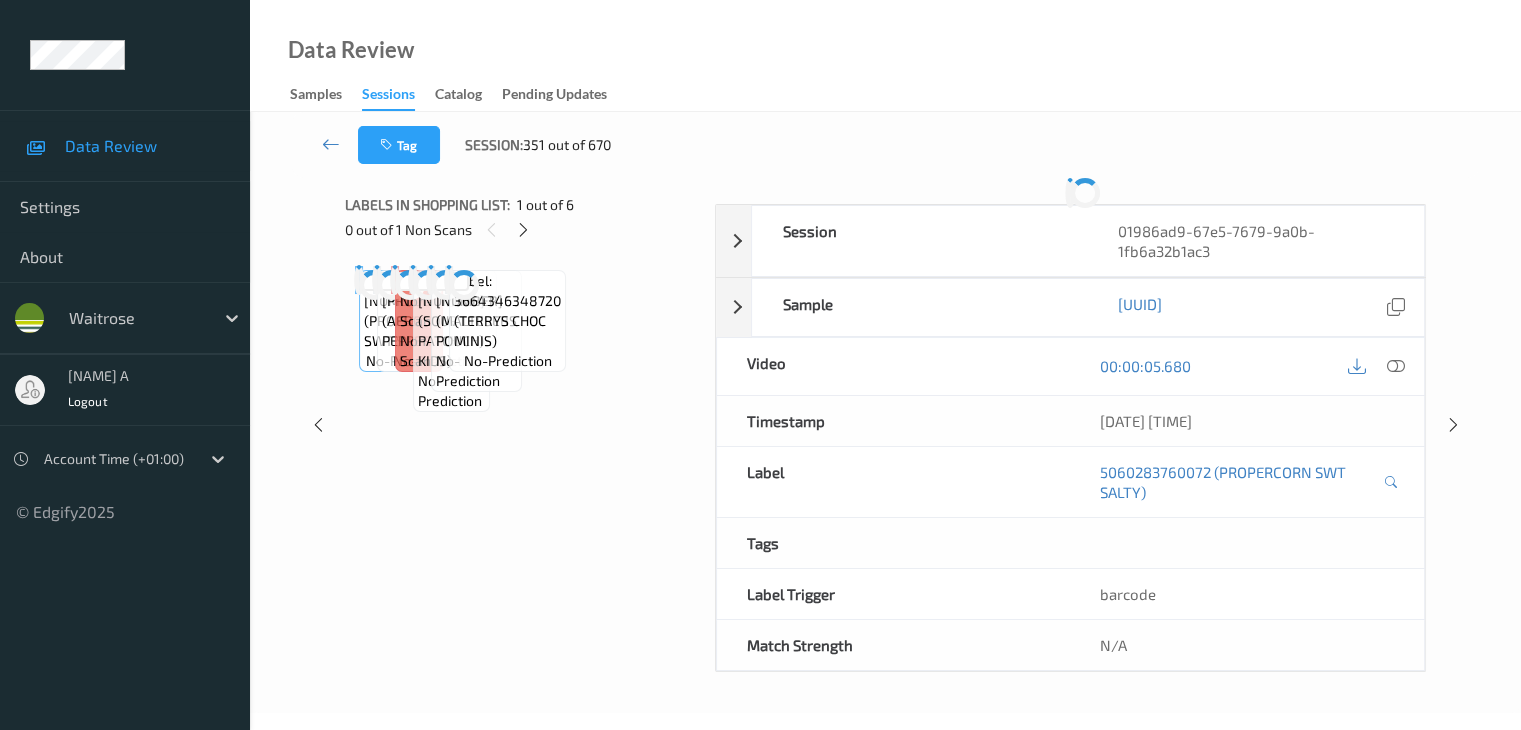scroll, scrollTop: 0, scrollLeft: 0, axis: both 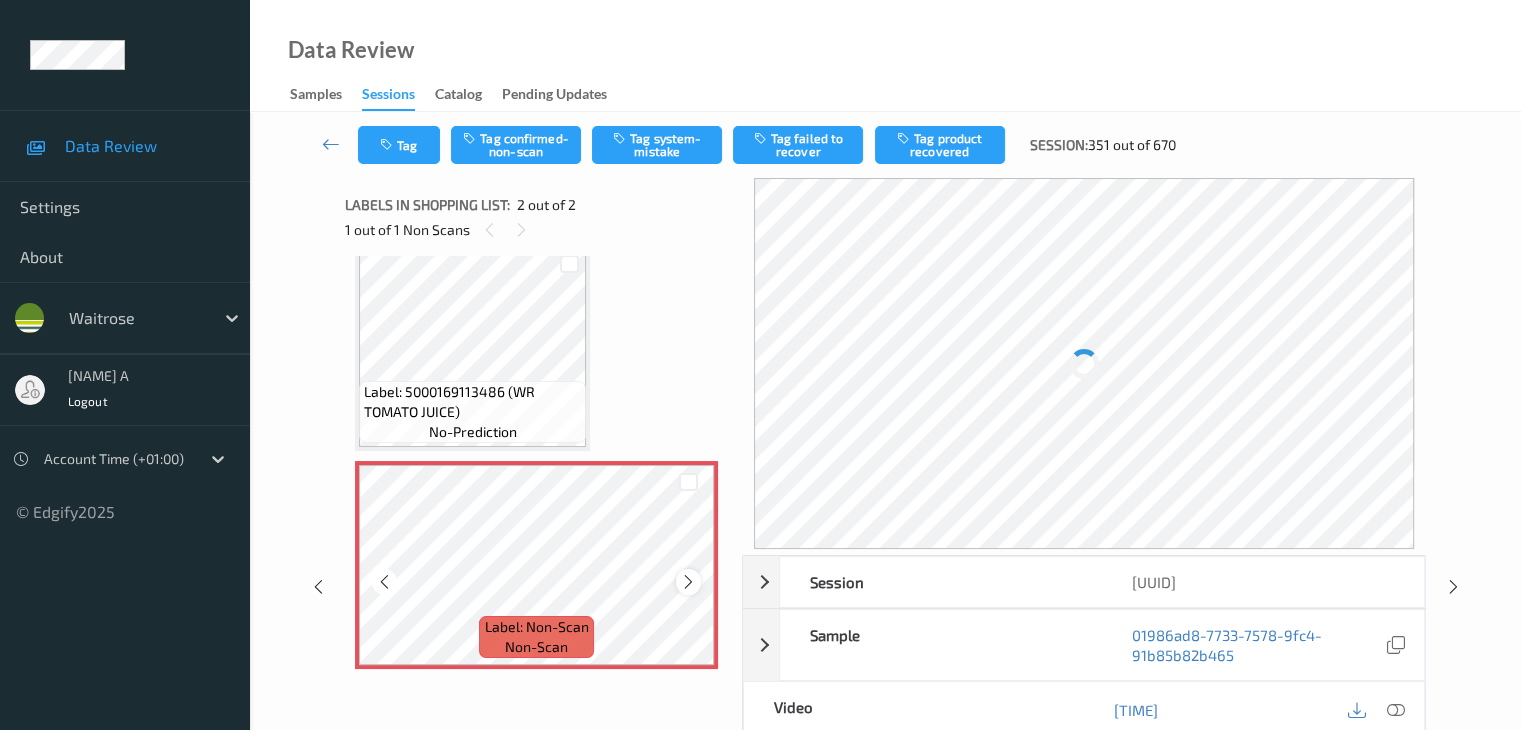 click at bounding box center (688, 581) 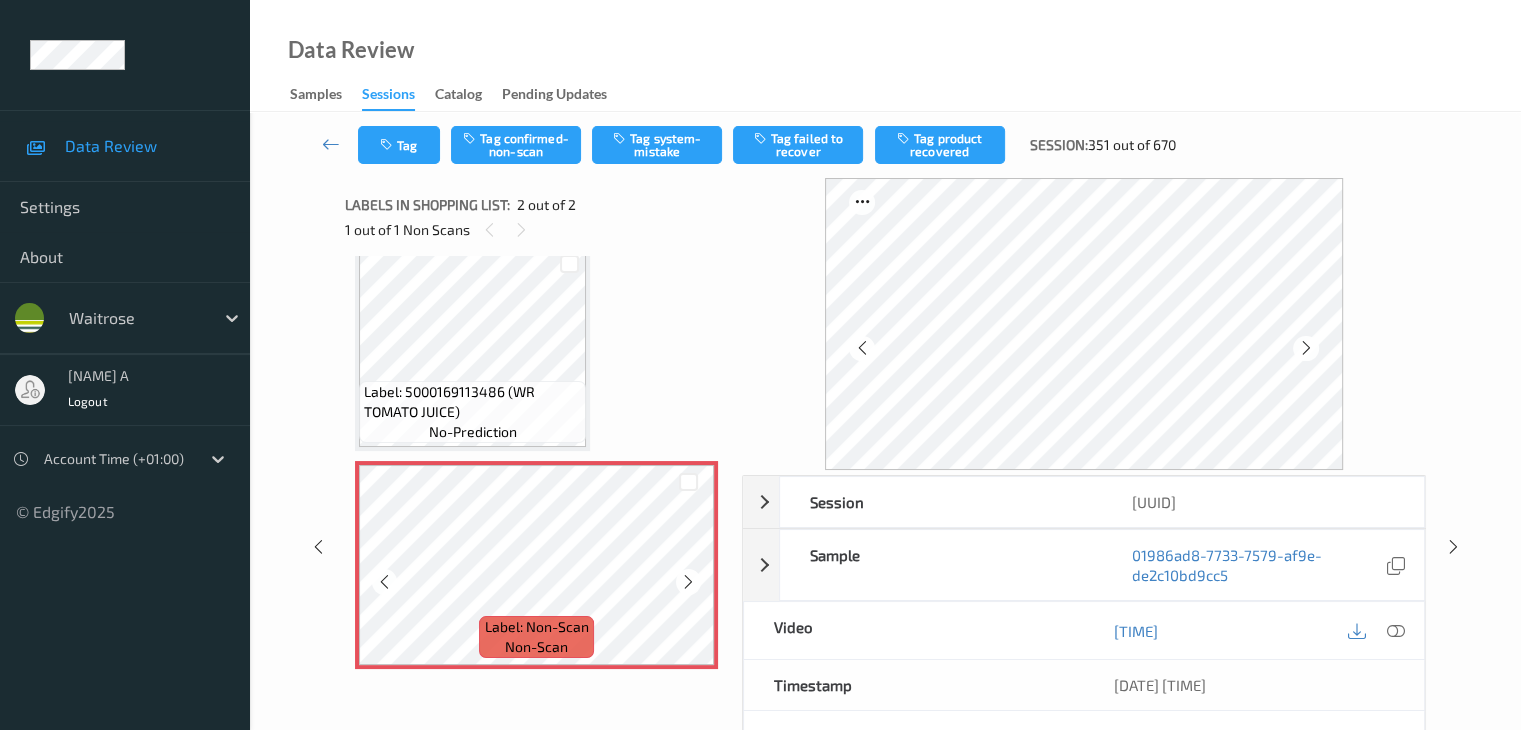 click at bounding box center [688, 581] 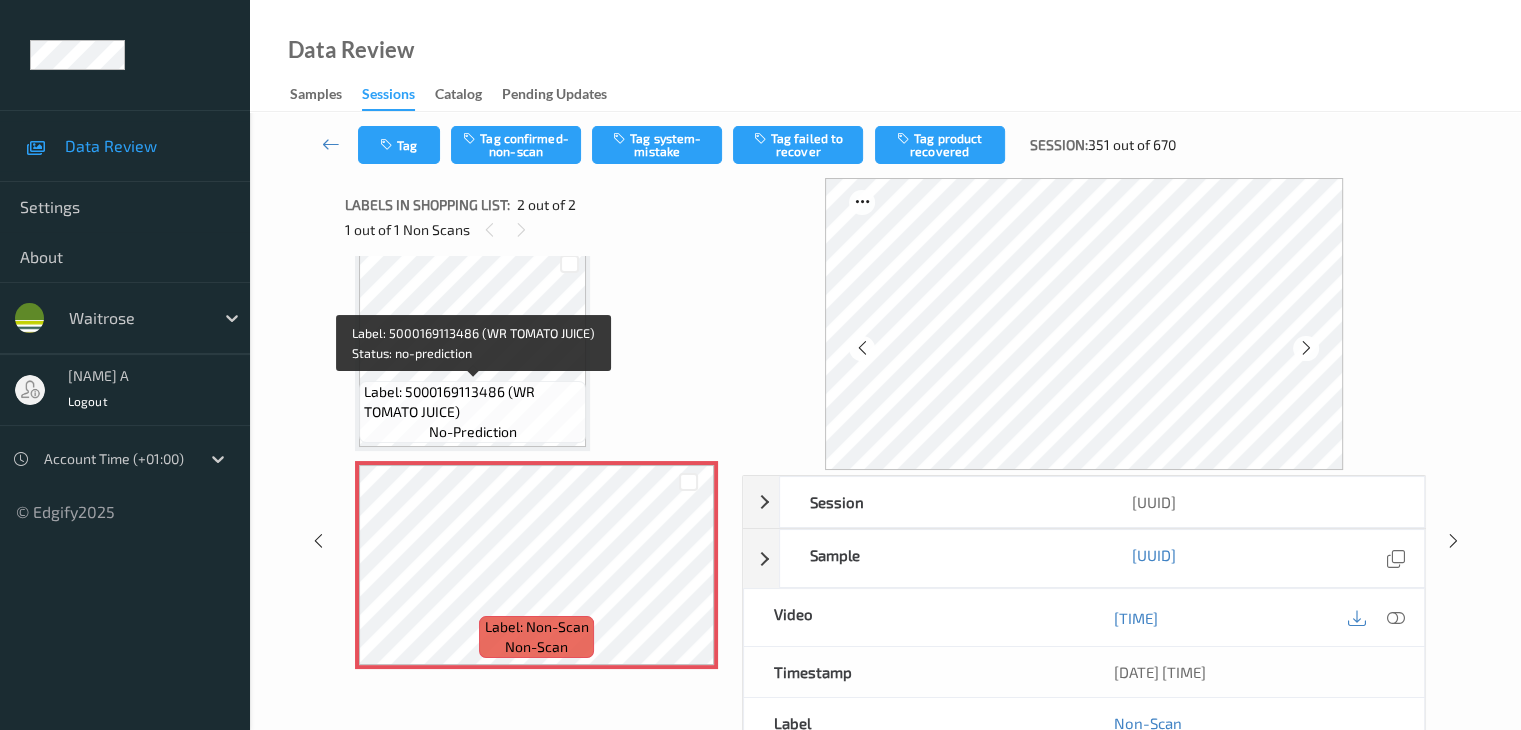 click on "Label: 5000169113486 (WR TOMATO JUICE)" at bounding box center (472, 402) 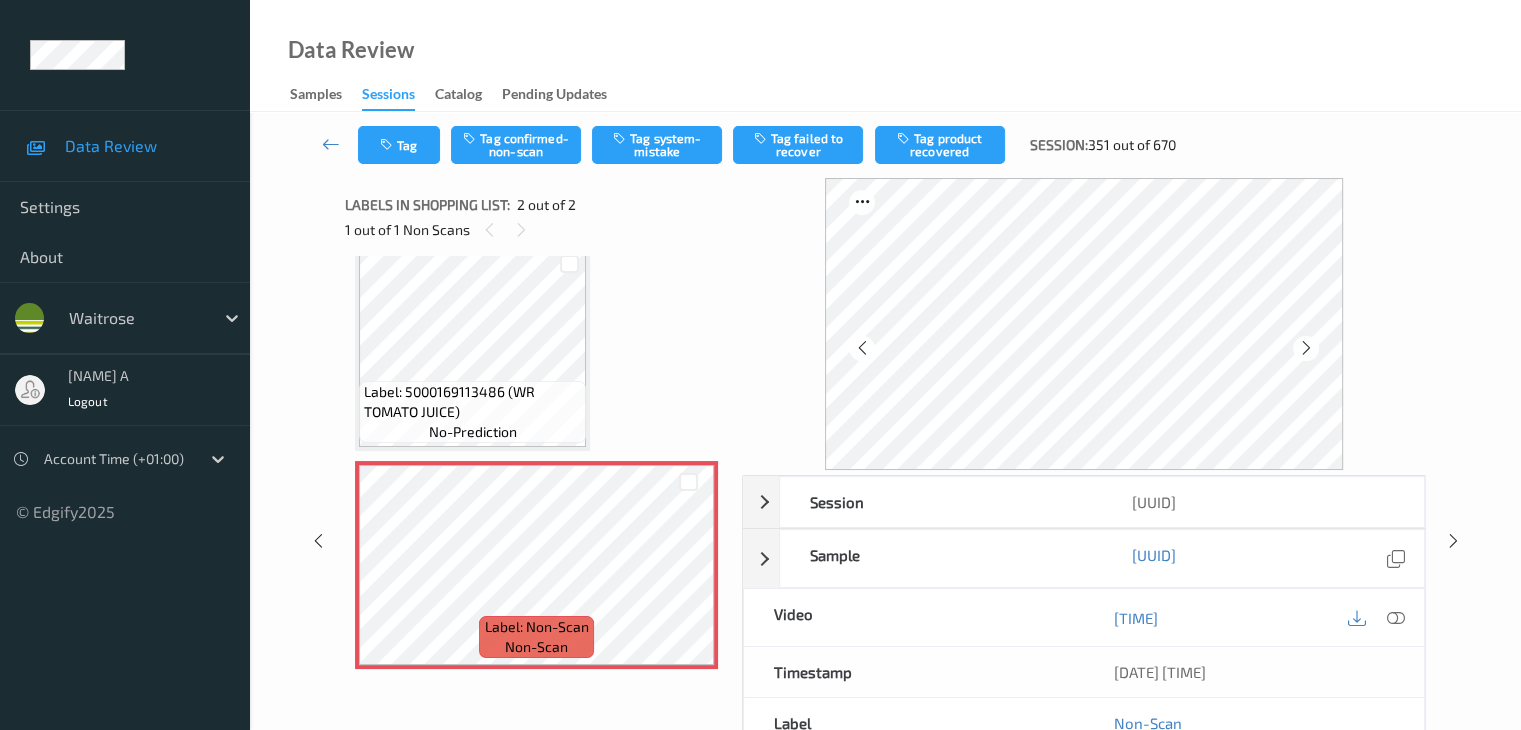 click on "Tag Tag   confirmed-non-scan Tag   system-mistake Tag   failed to recover Tag   product recovered Session: [NUMBER] out of [NUMBER]" at bounding box center [885, 145] 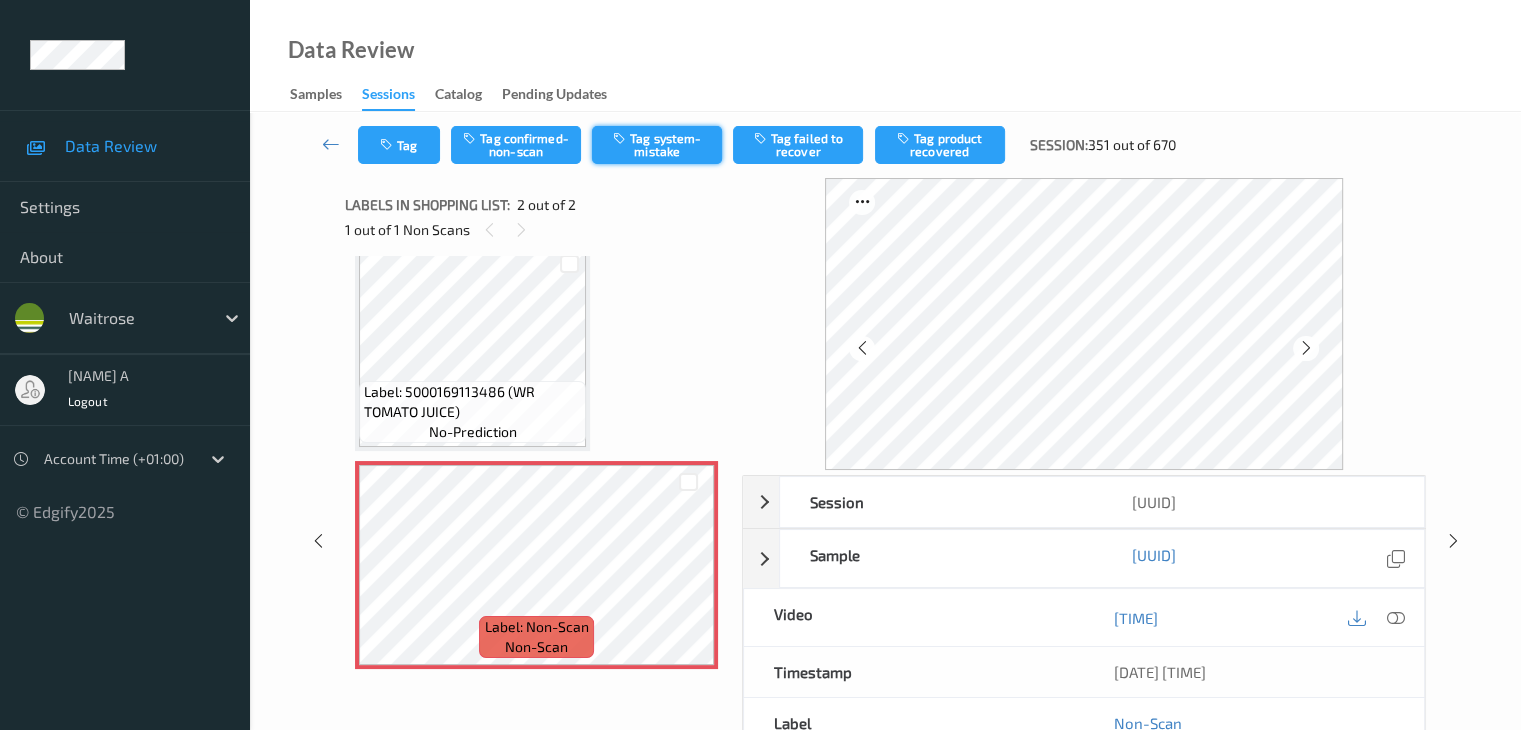 click on "Tag   system-mistake" at bounding box center (657, 145) 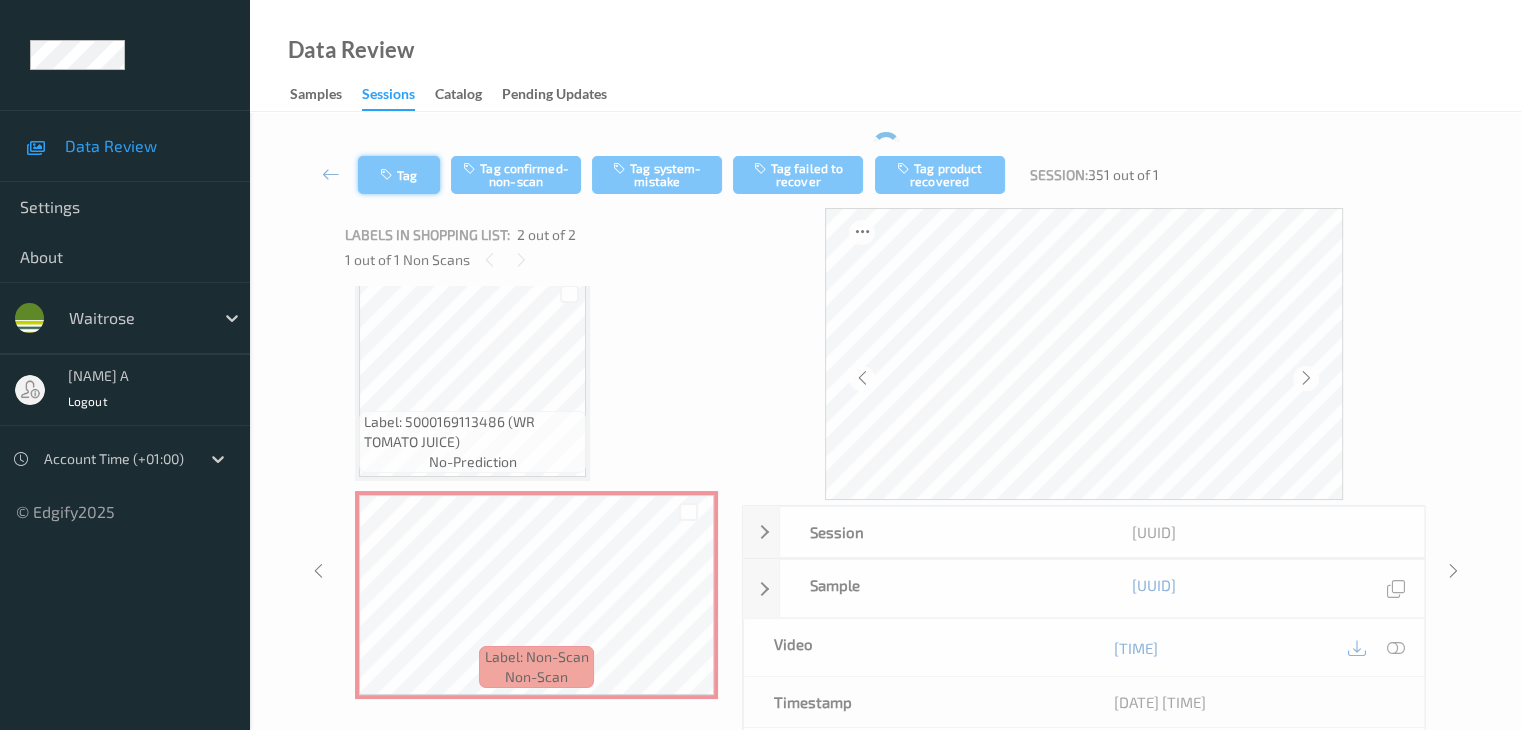 click on "Tag" at bounding box center (399, 175) 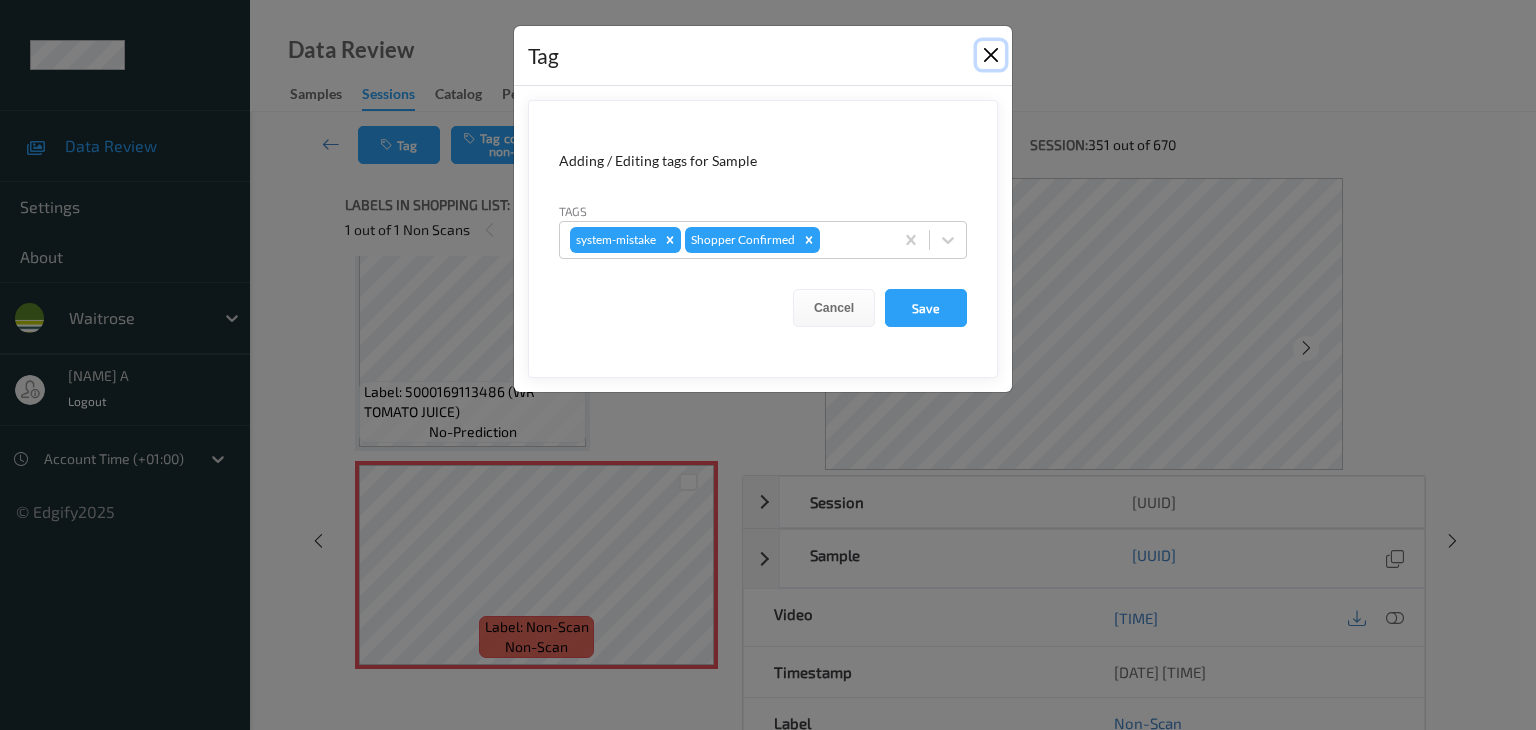 click at bounding box center [991, 55] 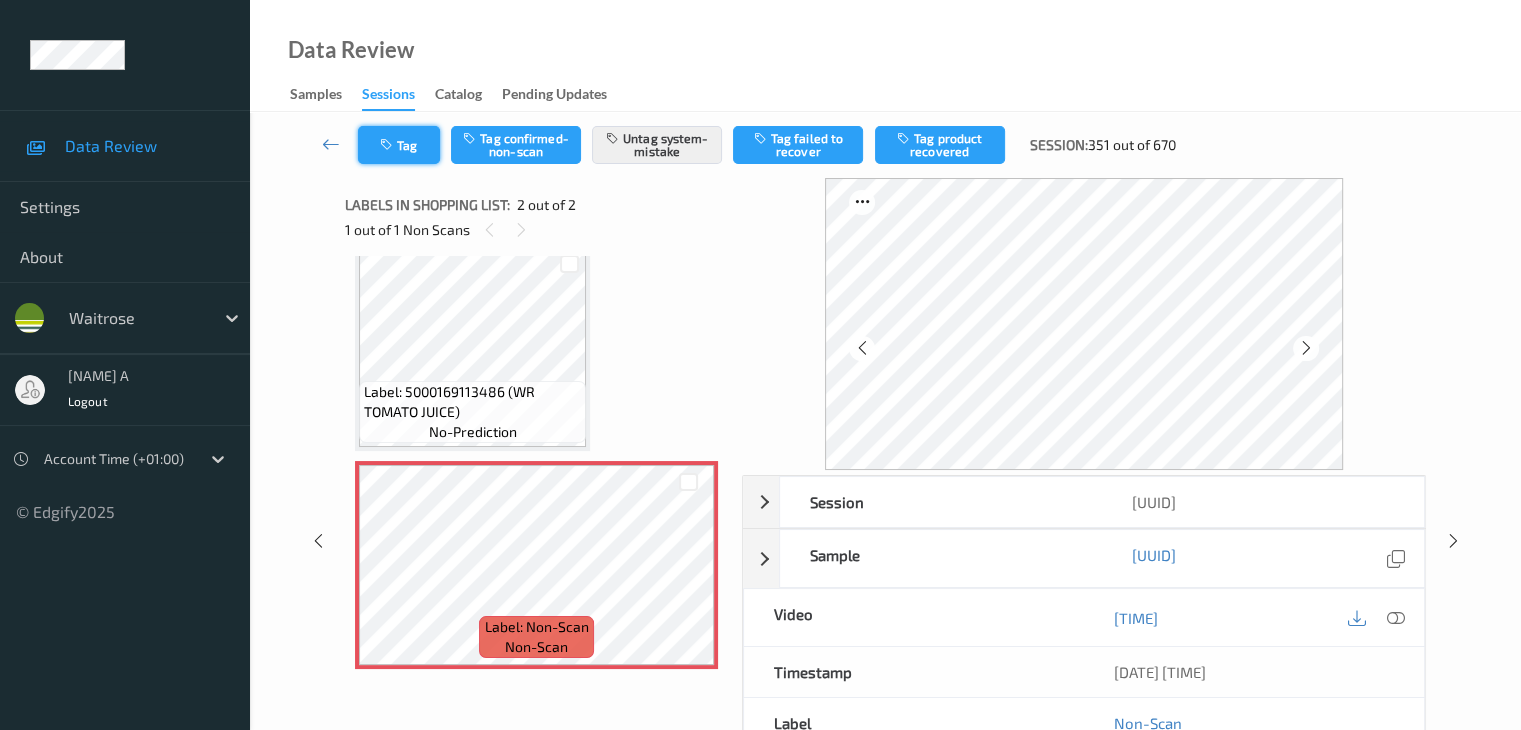 click at bounding box center (388, 145) 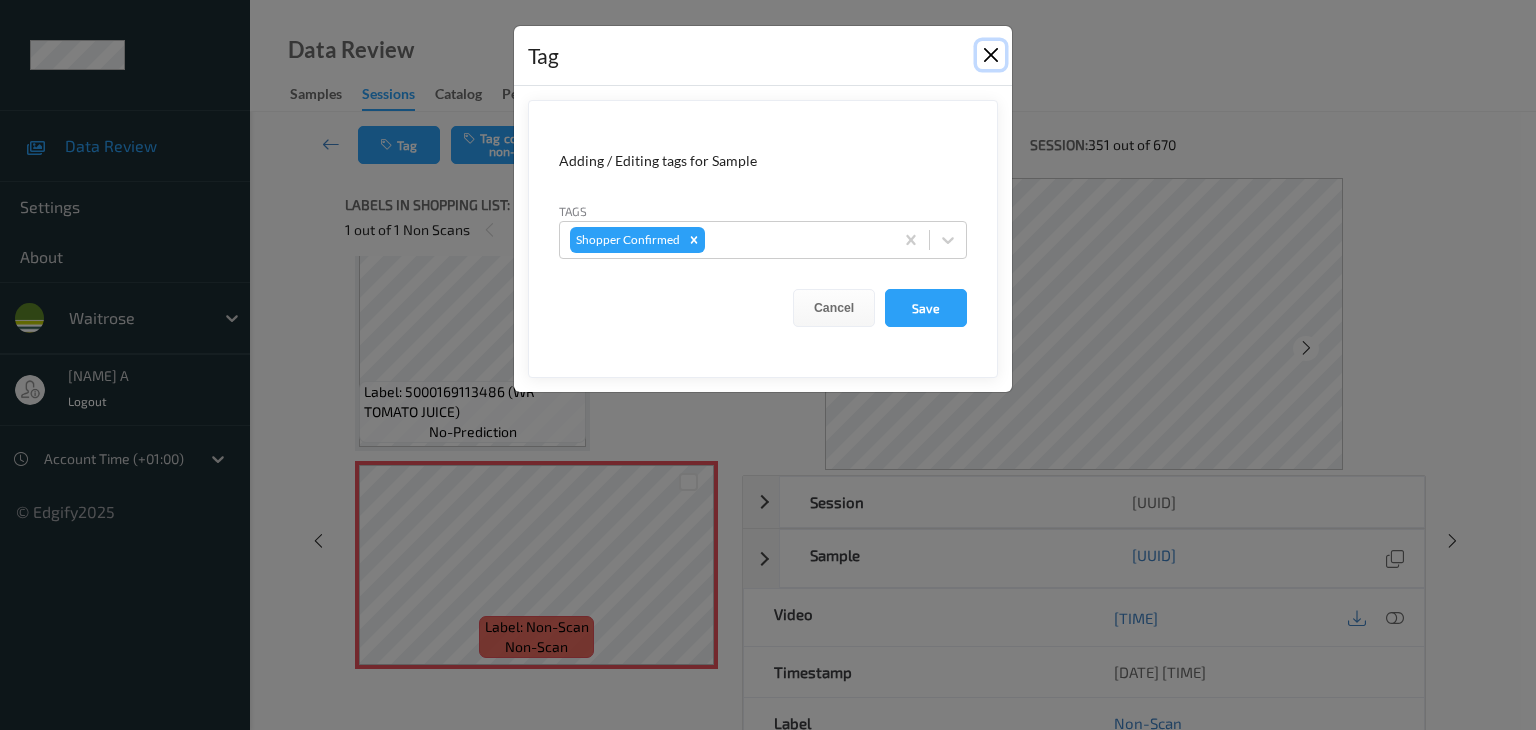 click at bounding box center [991, 55] 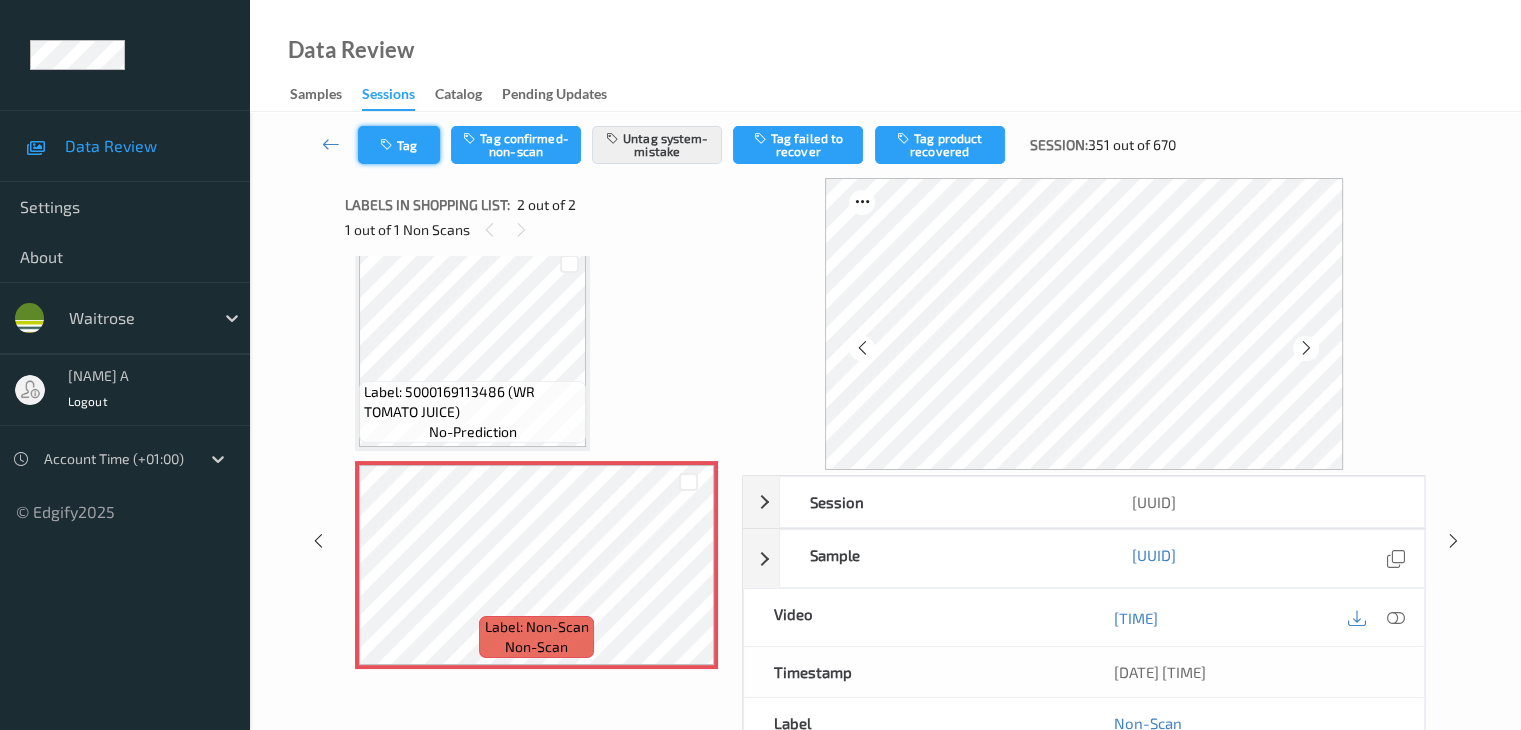 click on "Tag" at bounding box center [399, 145] 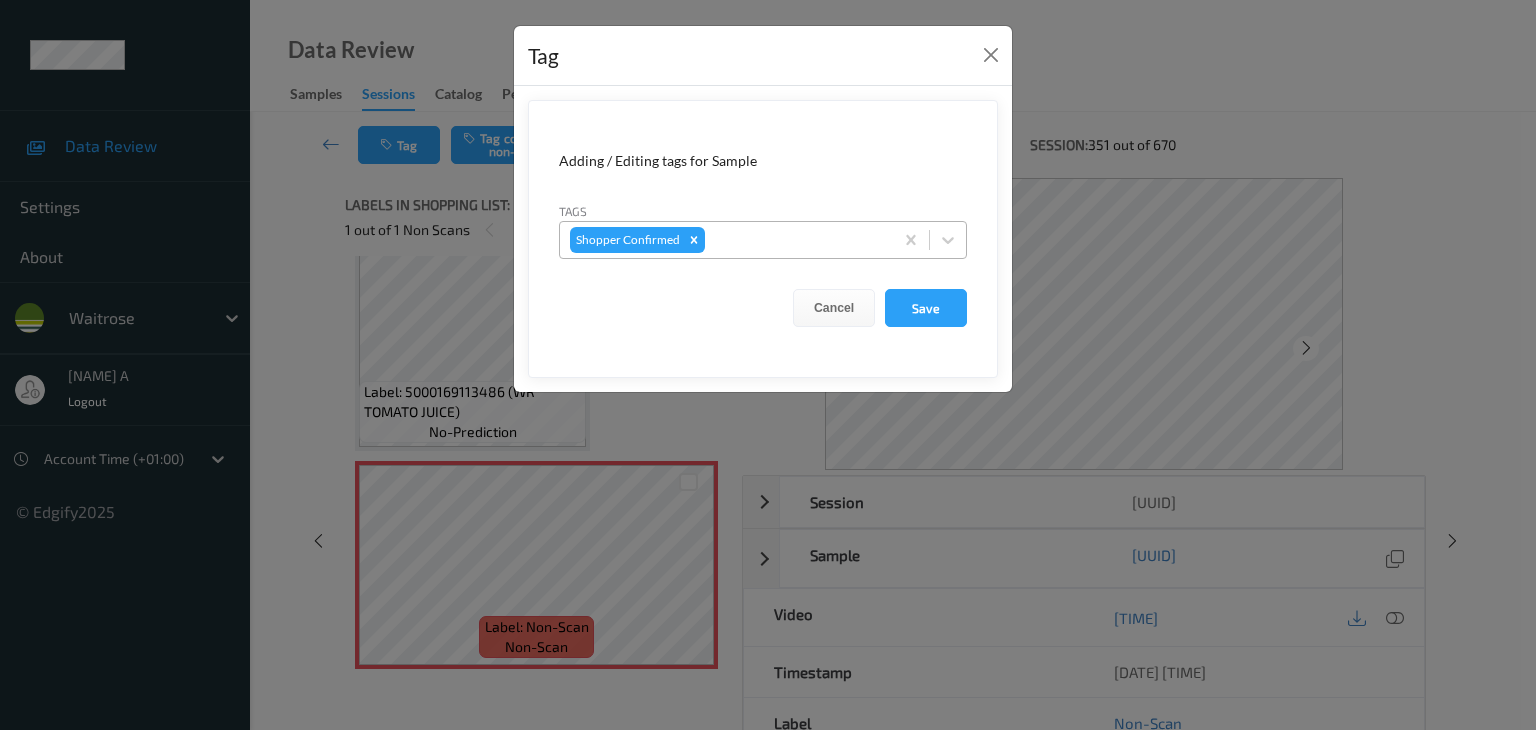 click at bounding box center [796, 240] 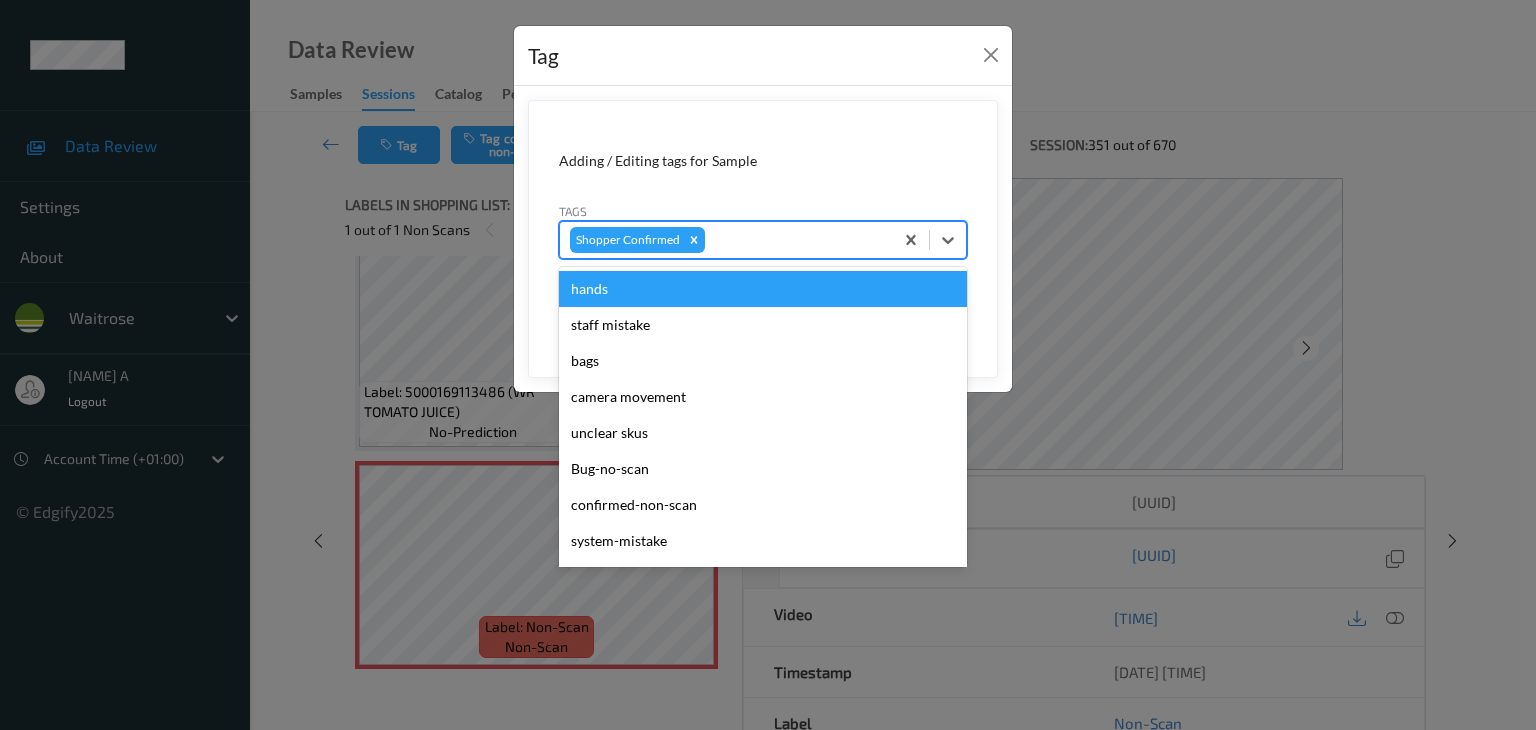 type on "u" 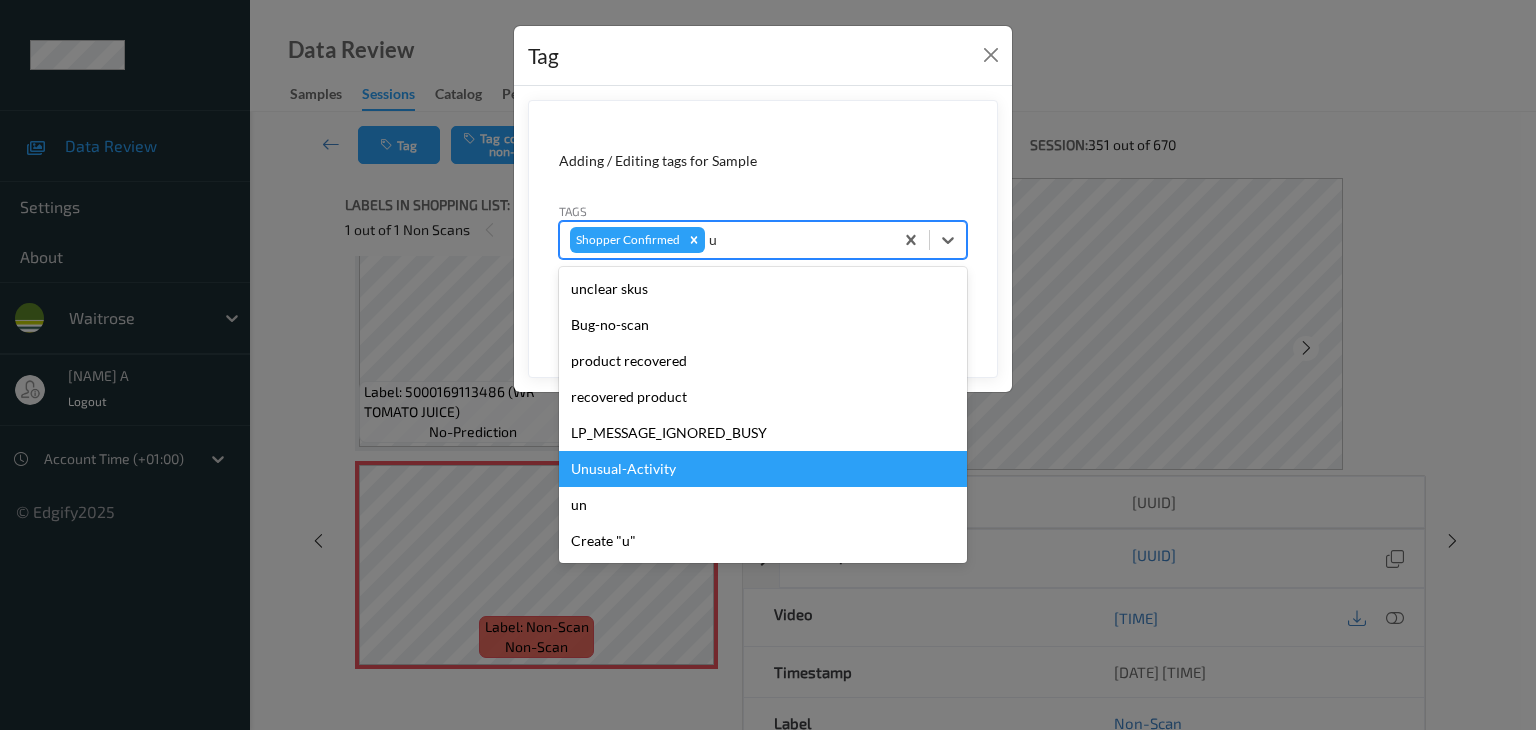 click on "Unusual-Activity" at bounding box center [763, 469] 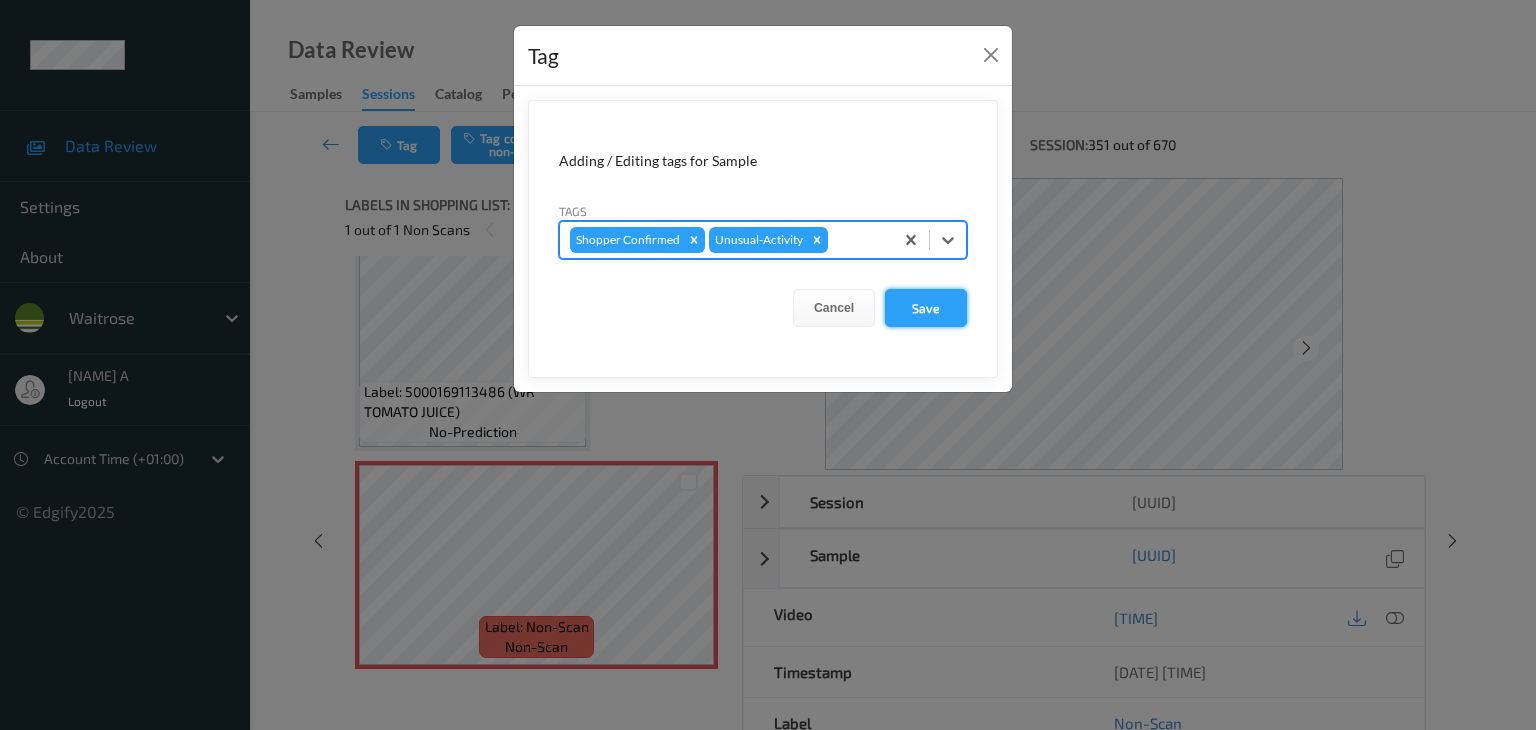 click on "Save" at bounding box center (926, 308) 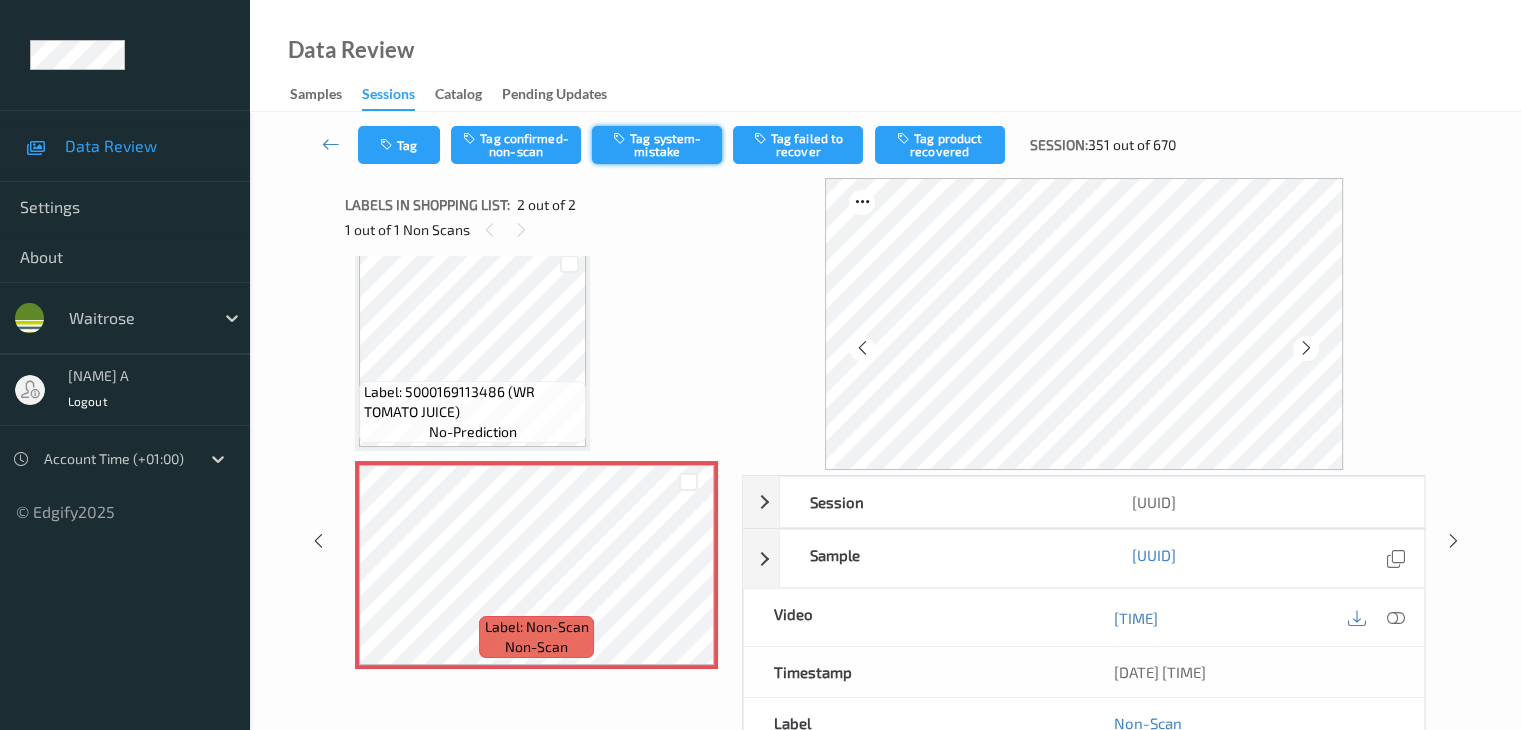 click on "Tag   system-mistake" at bounding box center (657, 145) 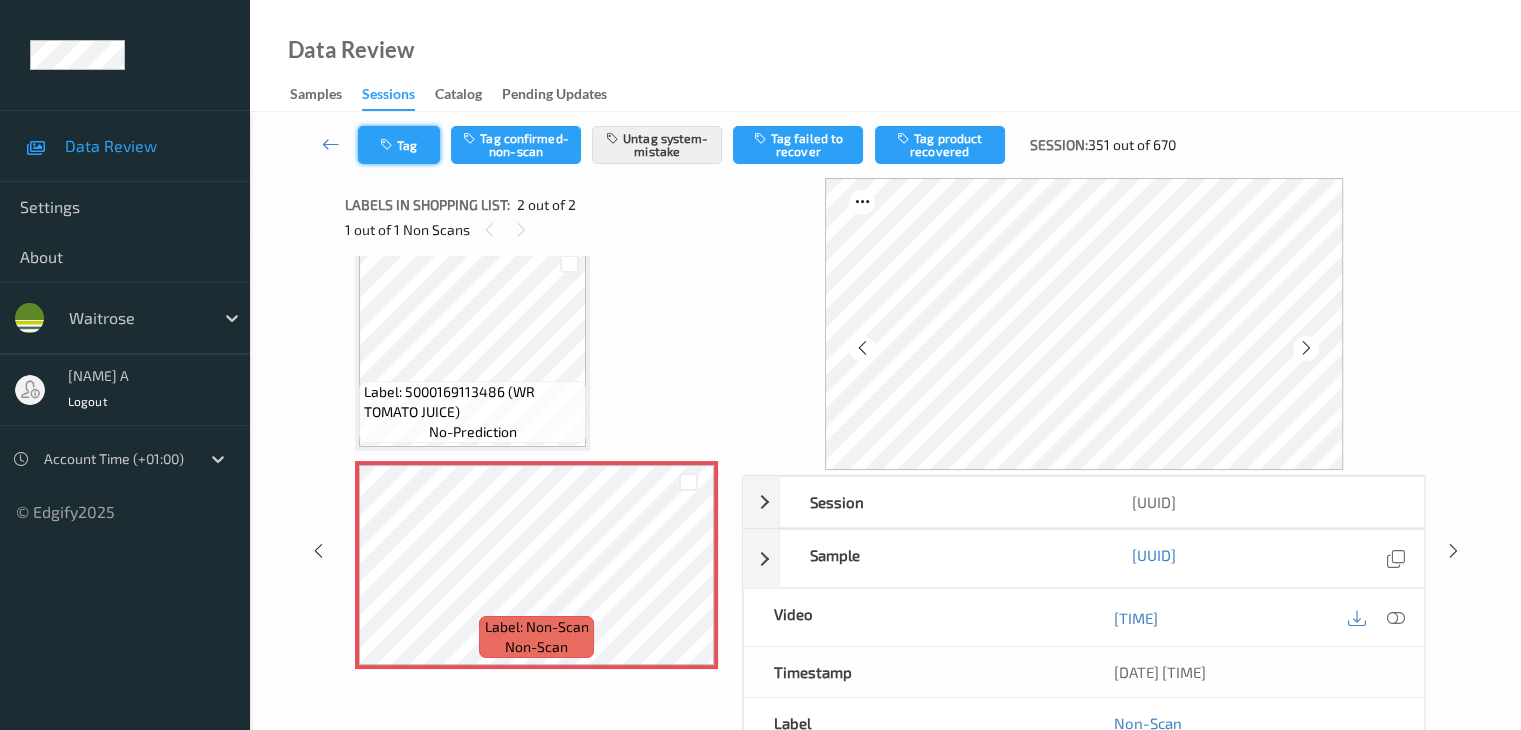 click on "Tag" at bounding box center (399, 145) 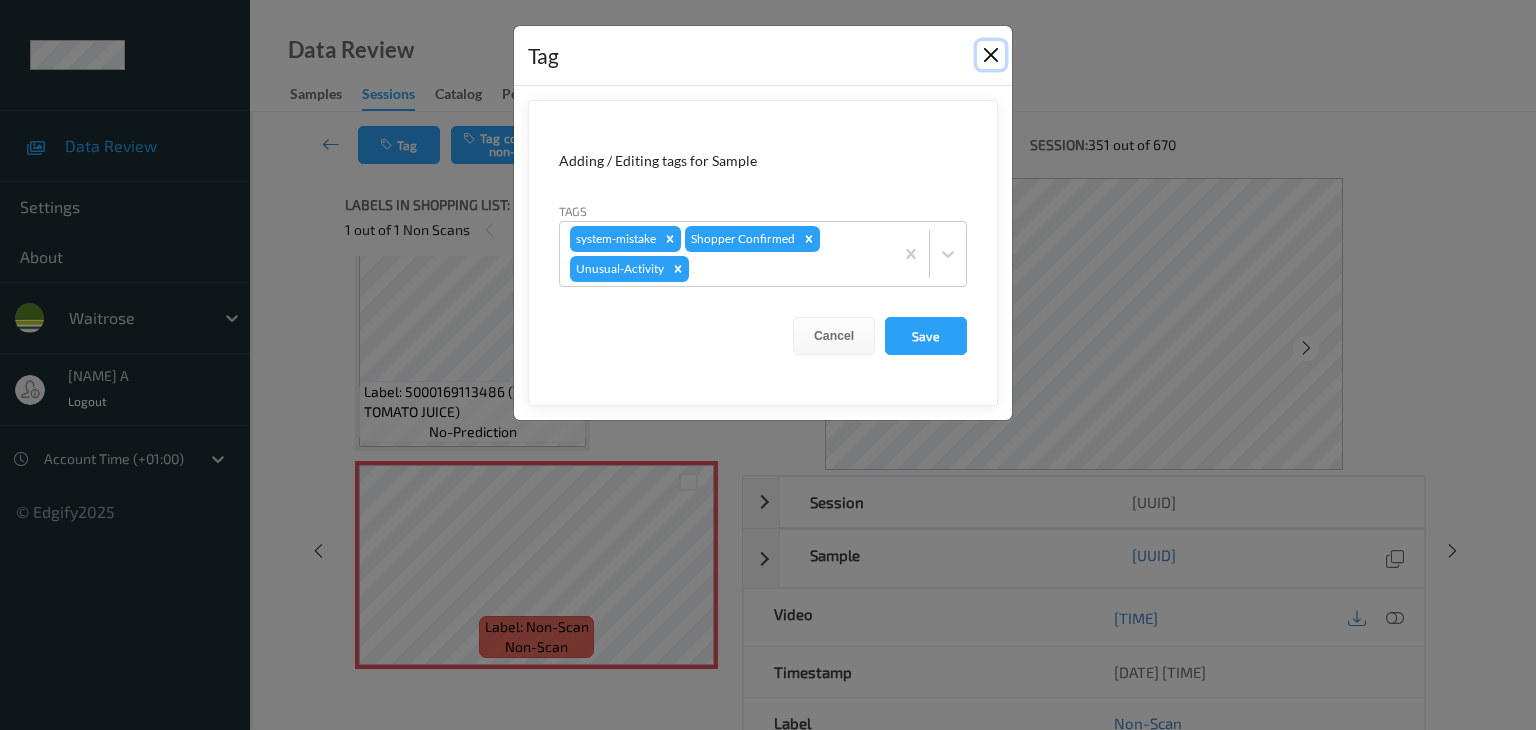 click at bounding box center (991, 55) 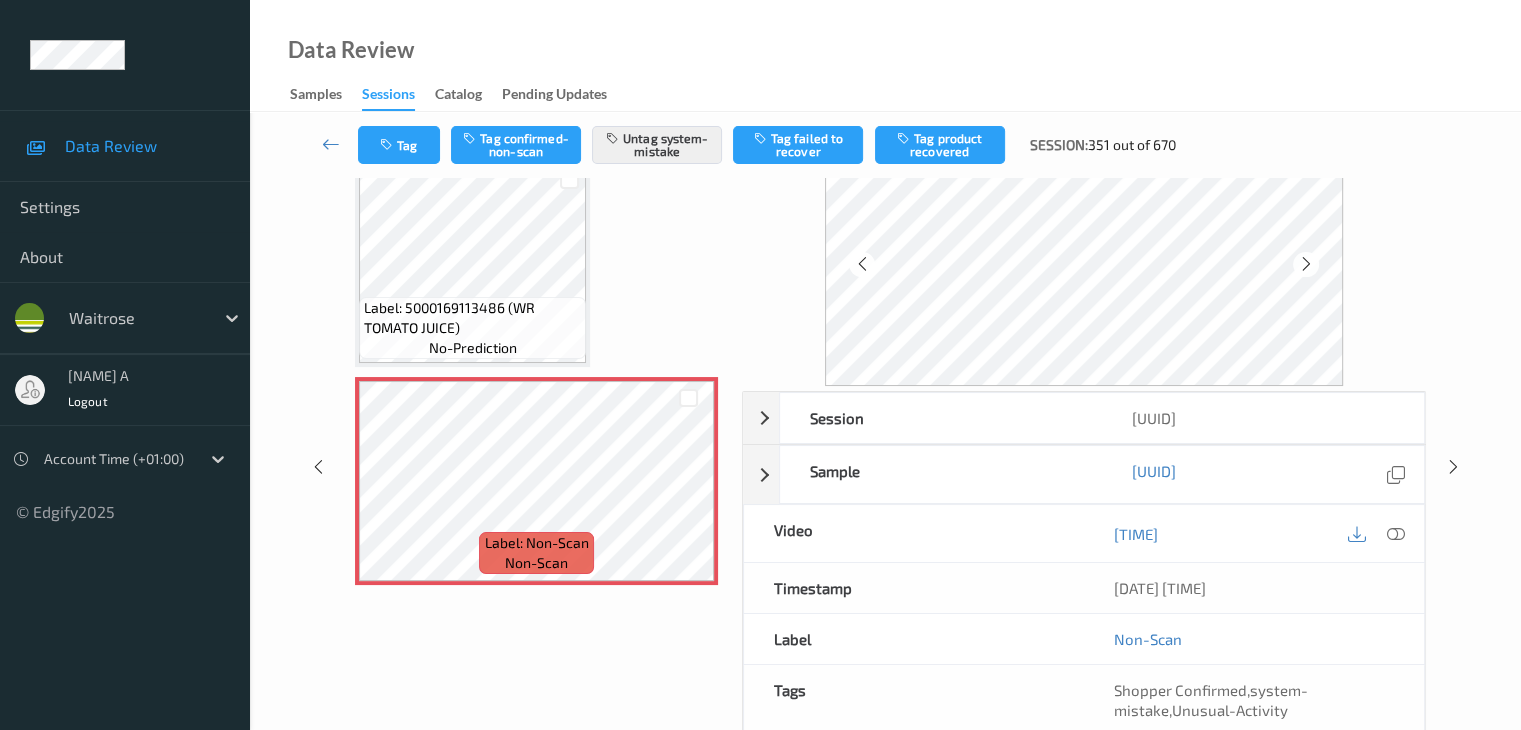 scroll, scrollTop: 0, scrollLeft: 0, axis: both 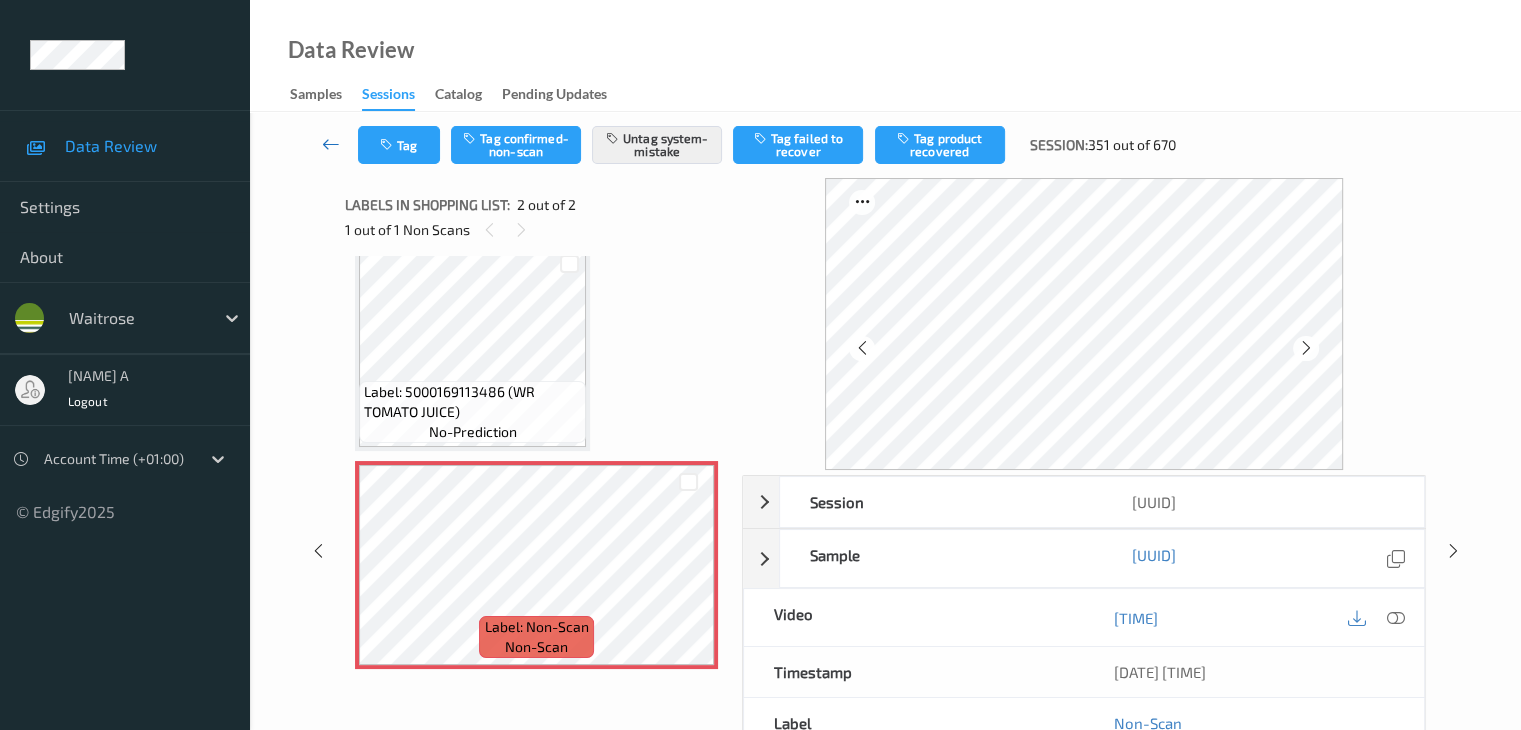 click at bounding box center [331, 144] 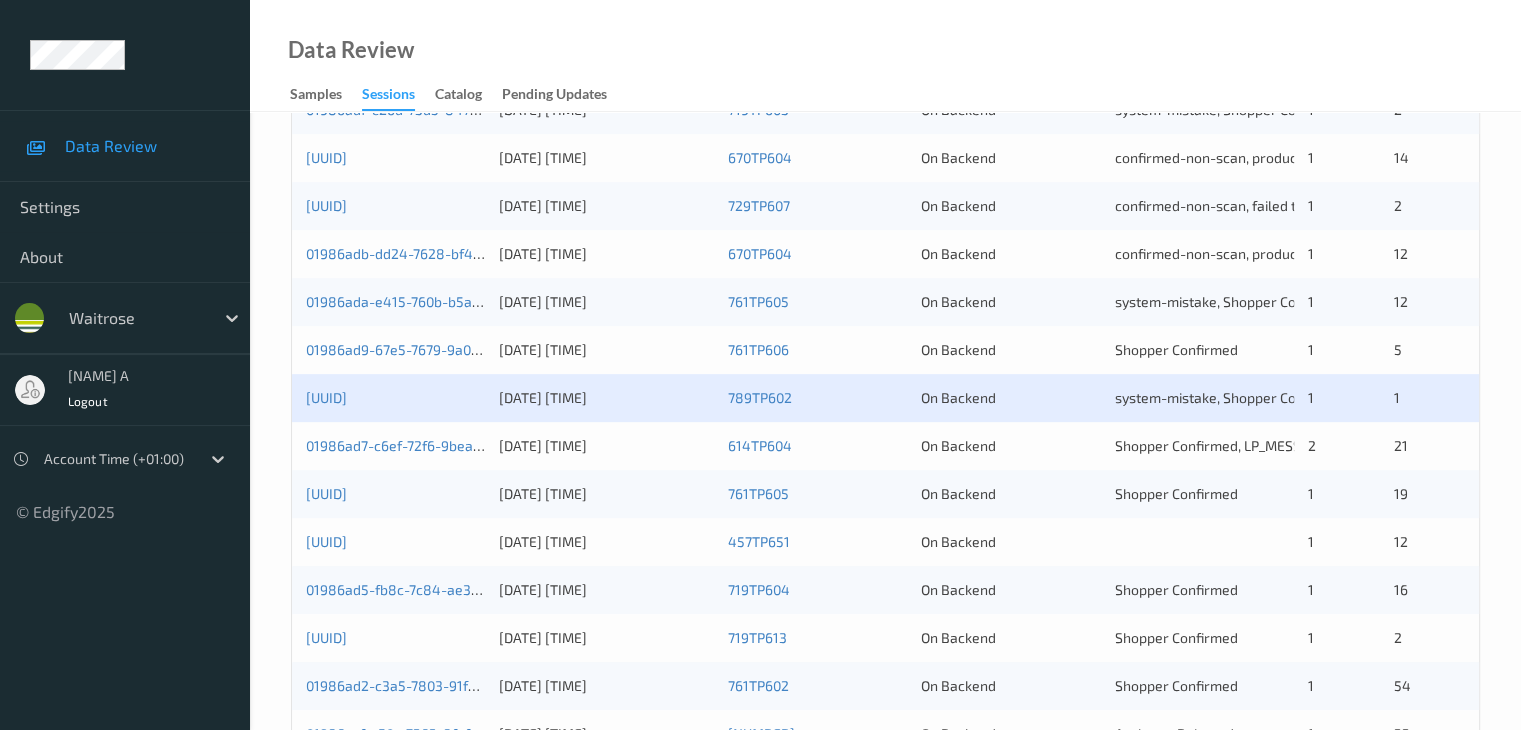 scroll, scrollTop: 900, scrollLeft: 0, axis: vertical 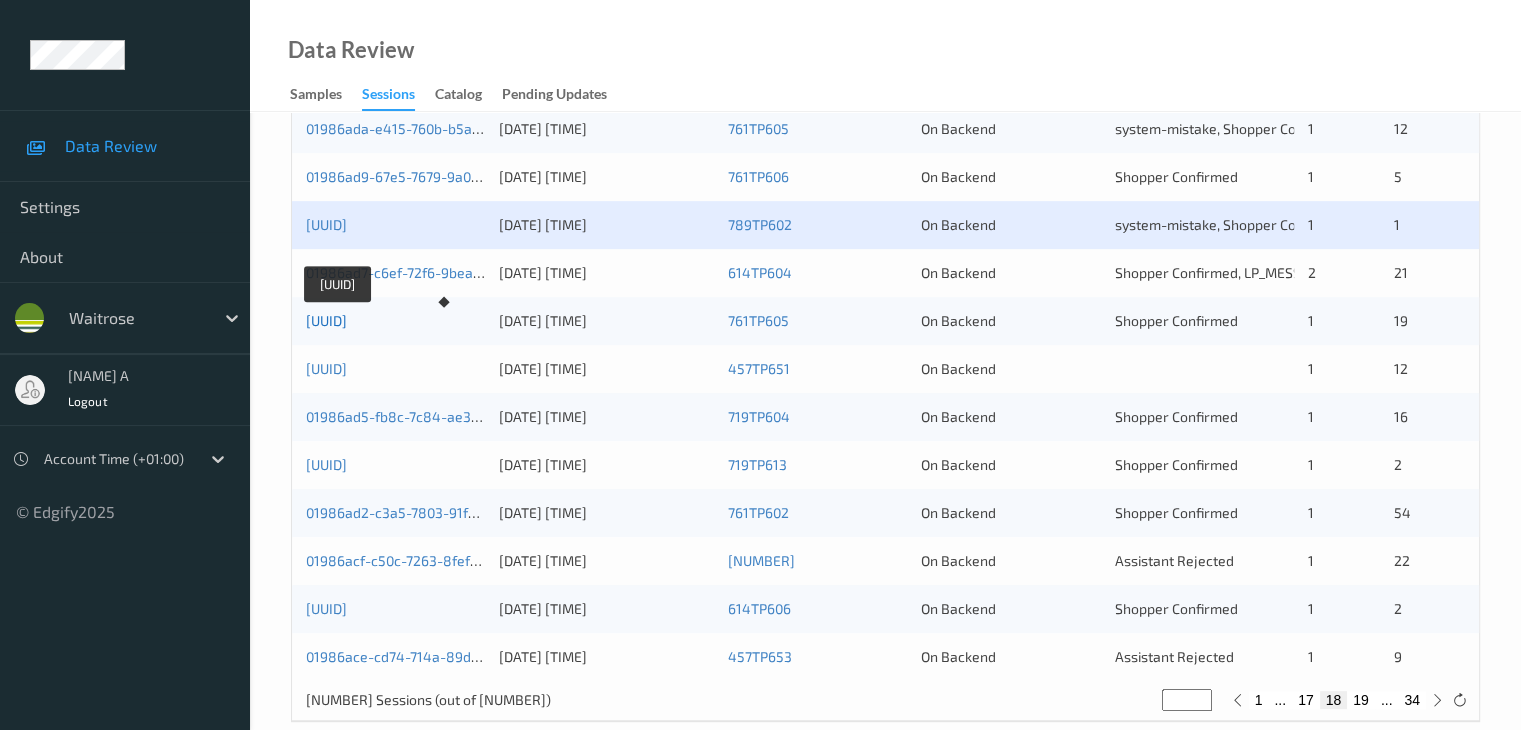 click on "[UUID]" at bounding box center (326, 320) 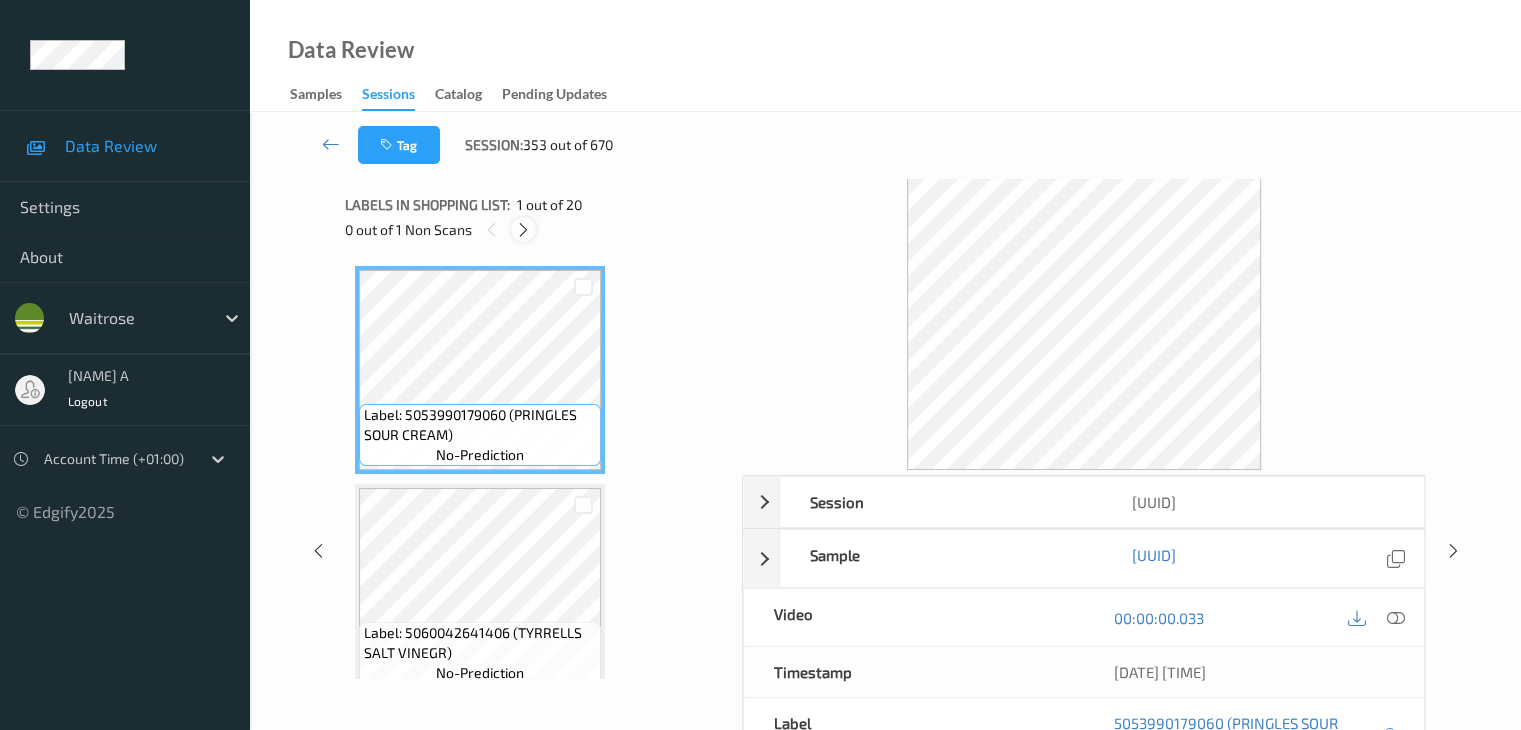 click at bounding box center (523, 230) 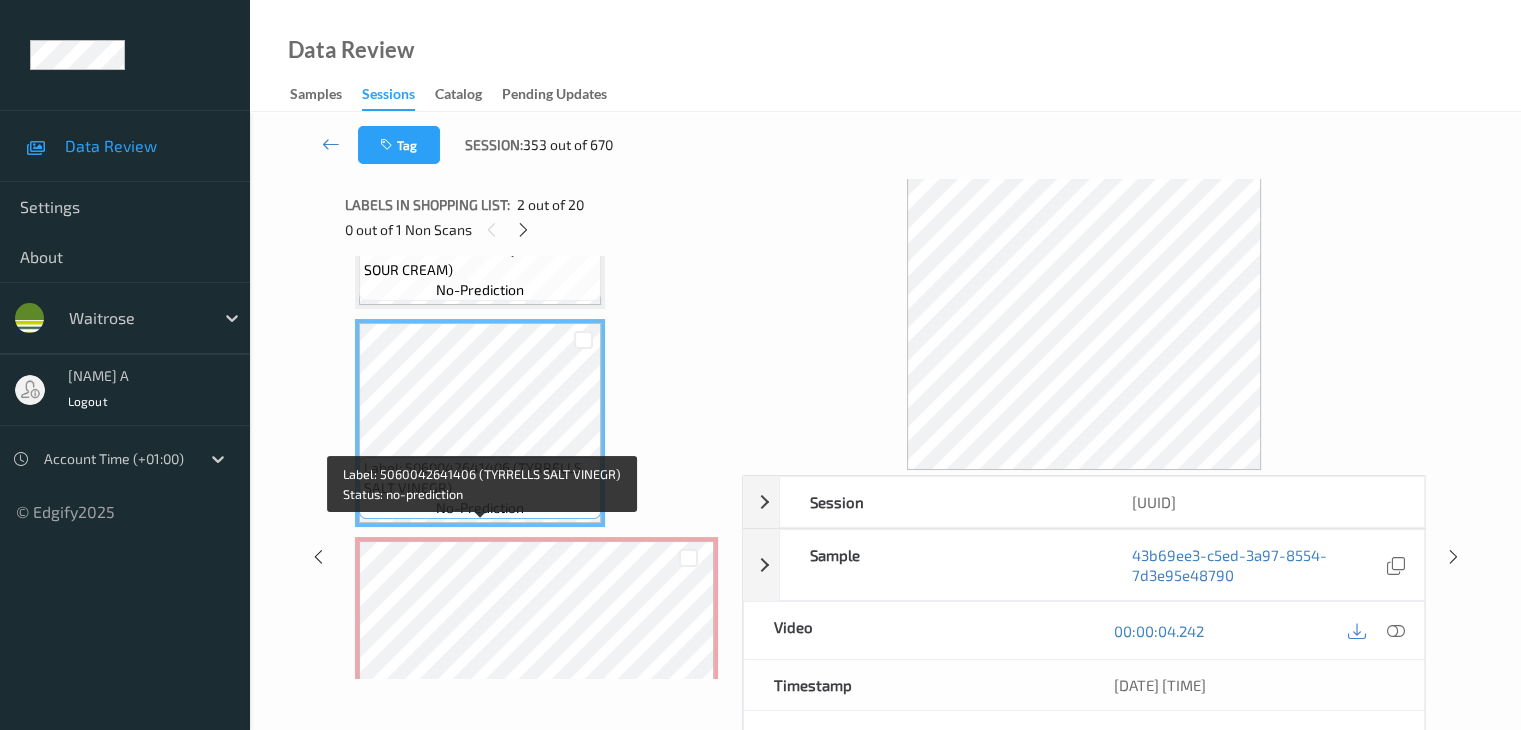 scroll, scrollTop: 200, scrollLeft: 0, axis: vertical 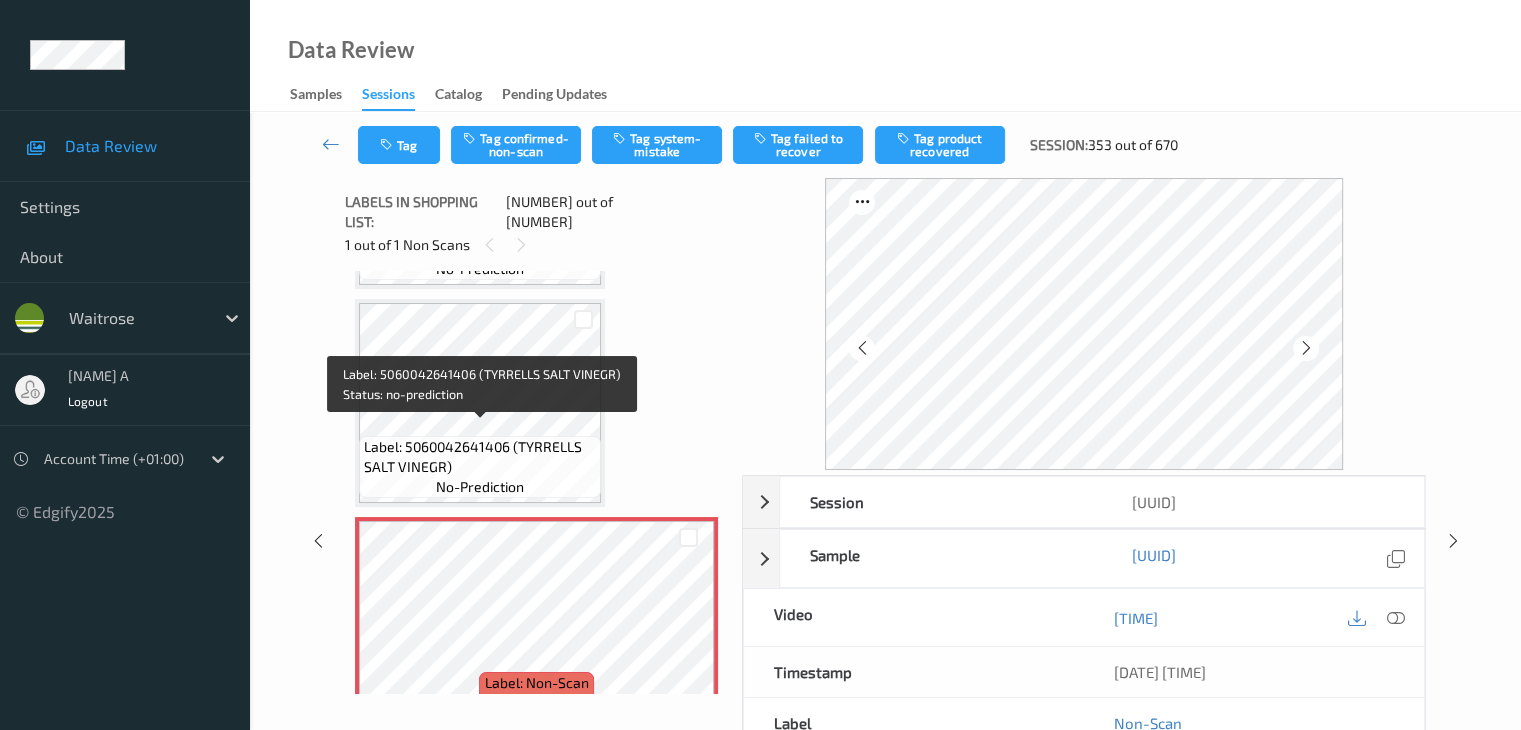 click on "Label: 5060042641406 (TYRRELLS SALT VINEGR)" at bounding box center [480, 457] 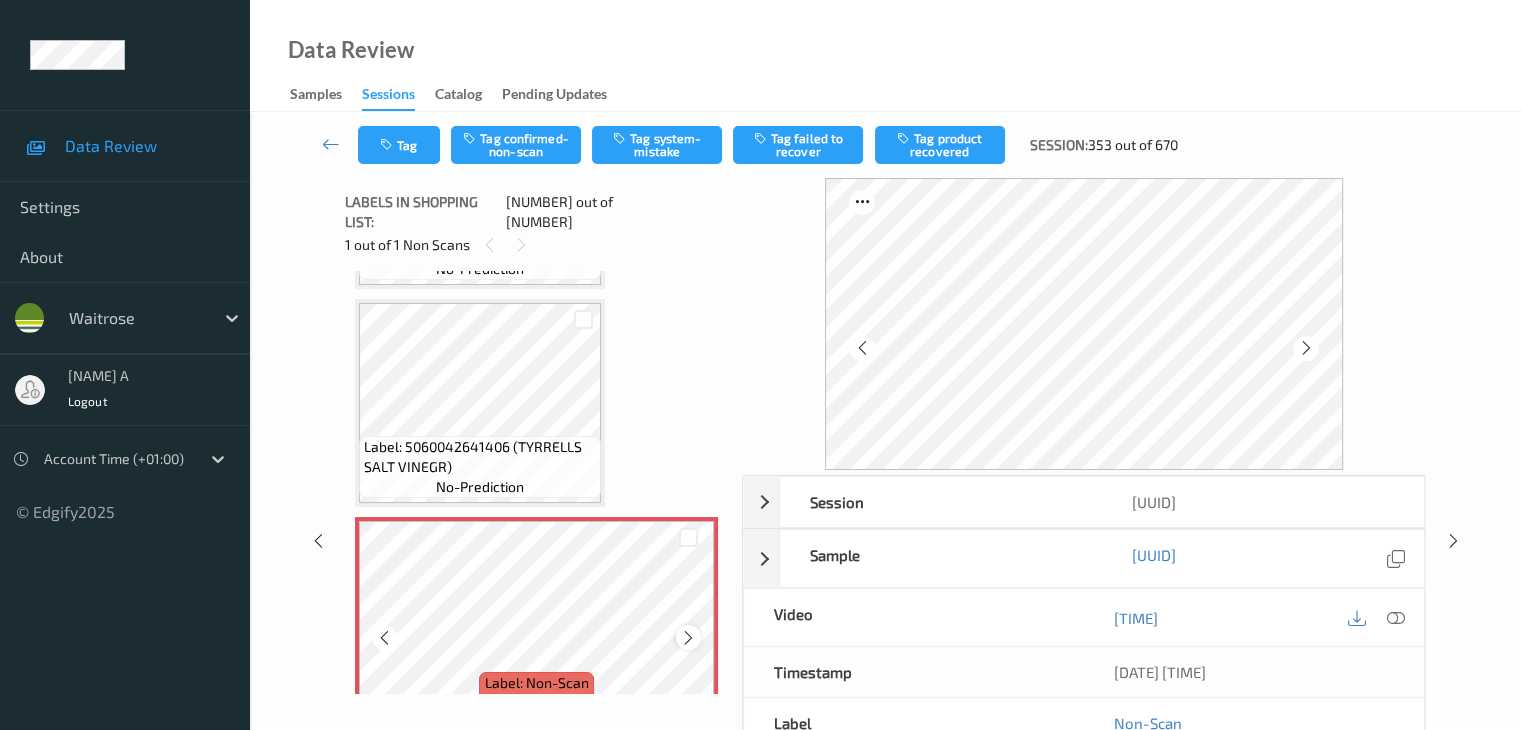 click at bounding box center [688, 638] 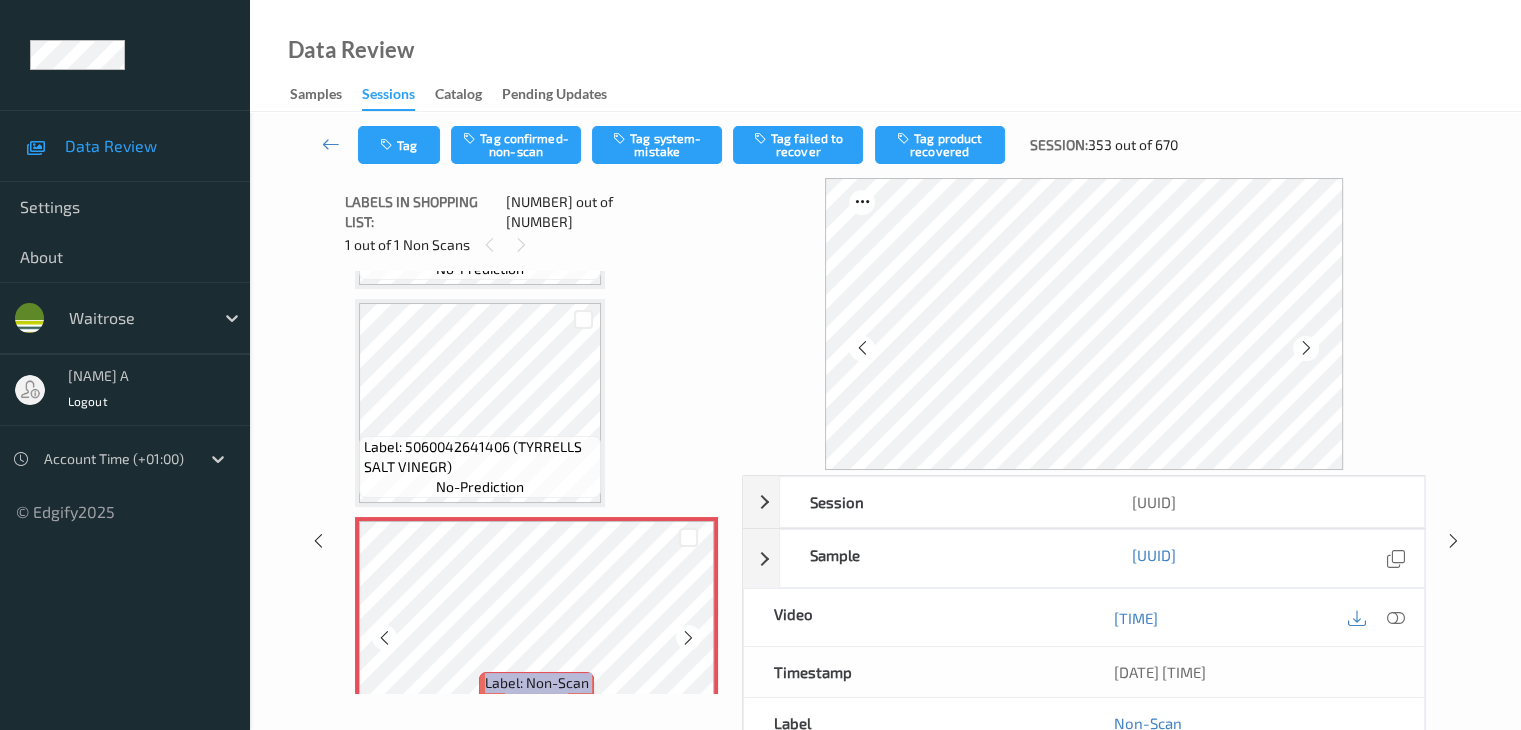 click at bounding box center (688, 638) 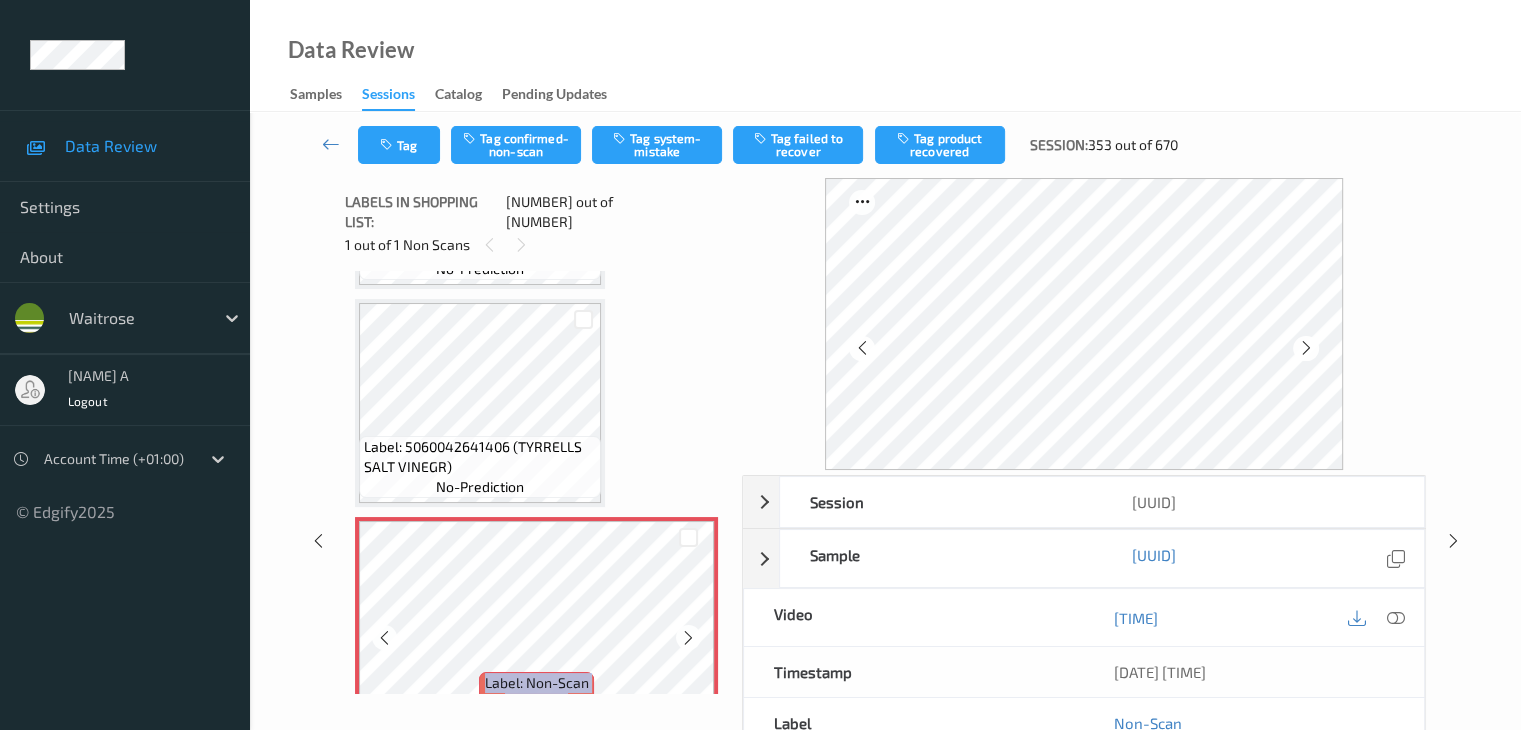 click at bounding box center (688, 638) 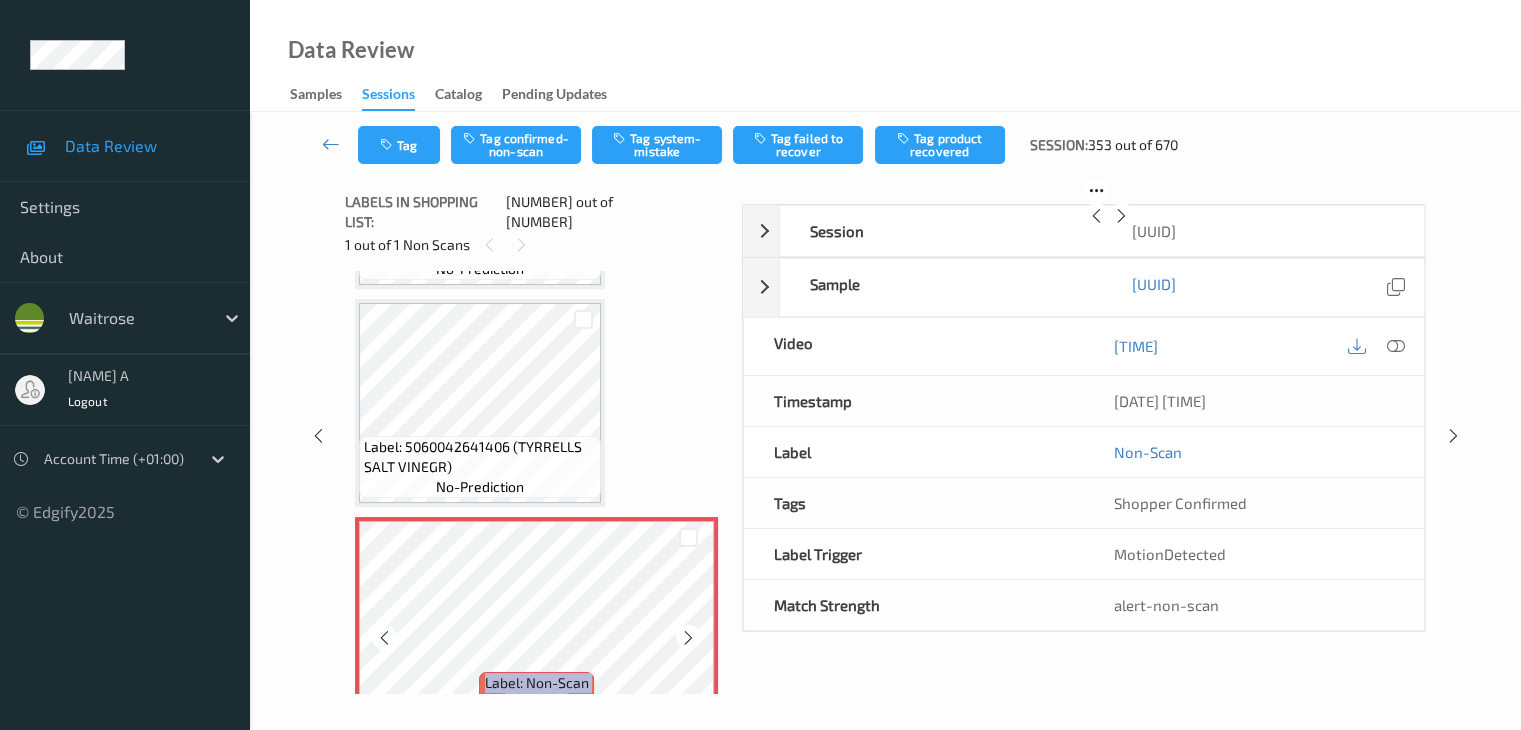 click at bounding box center (688, 638) 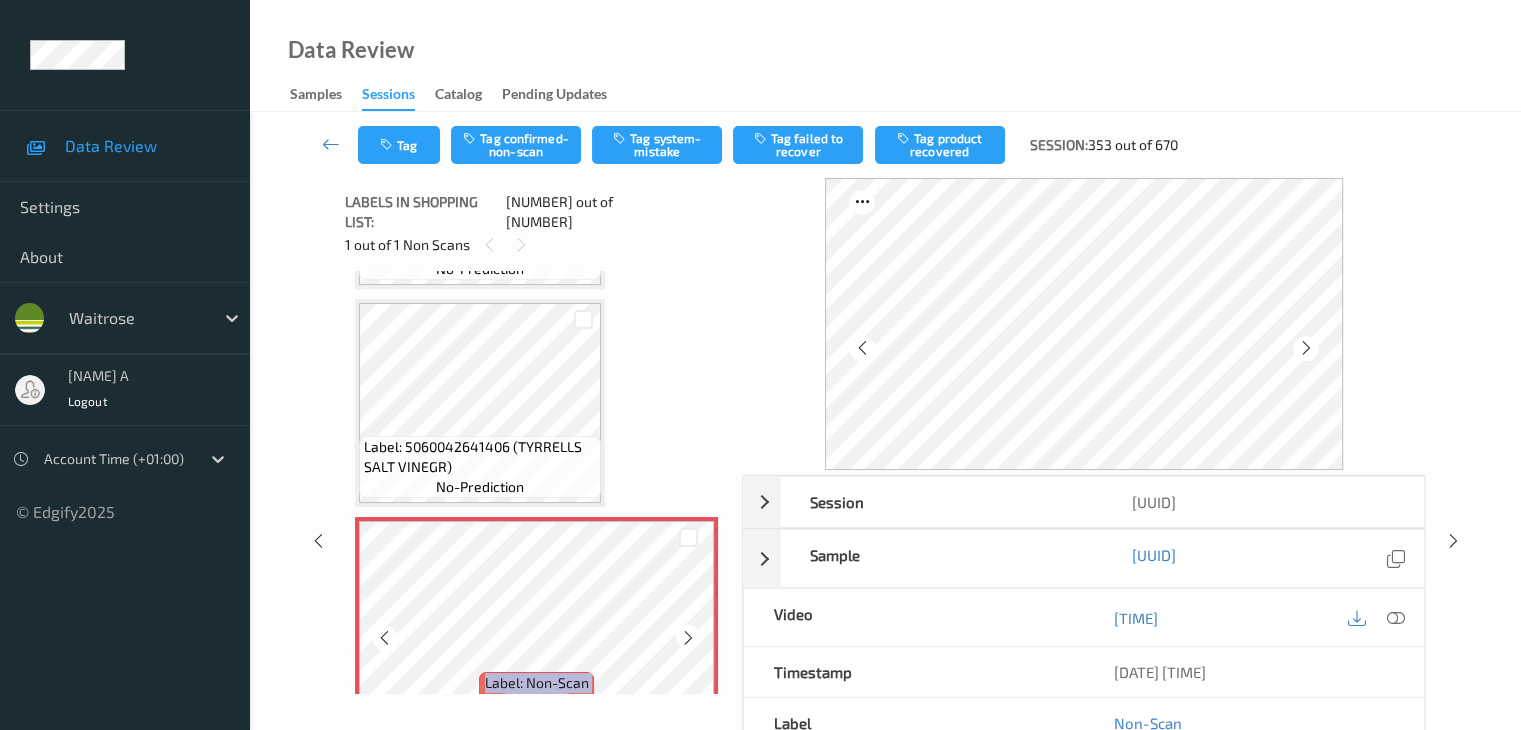 click at bounding box center (688, 638) 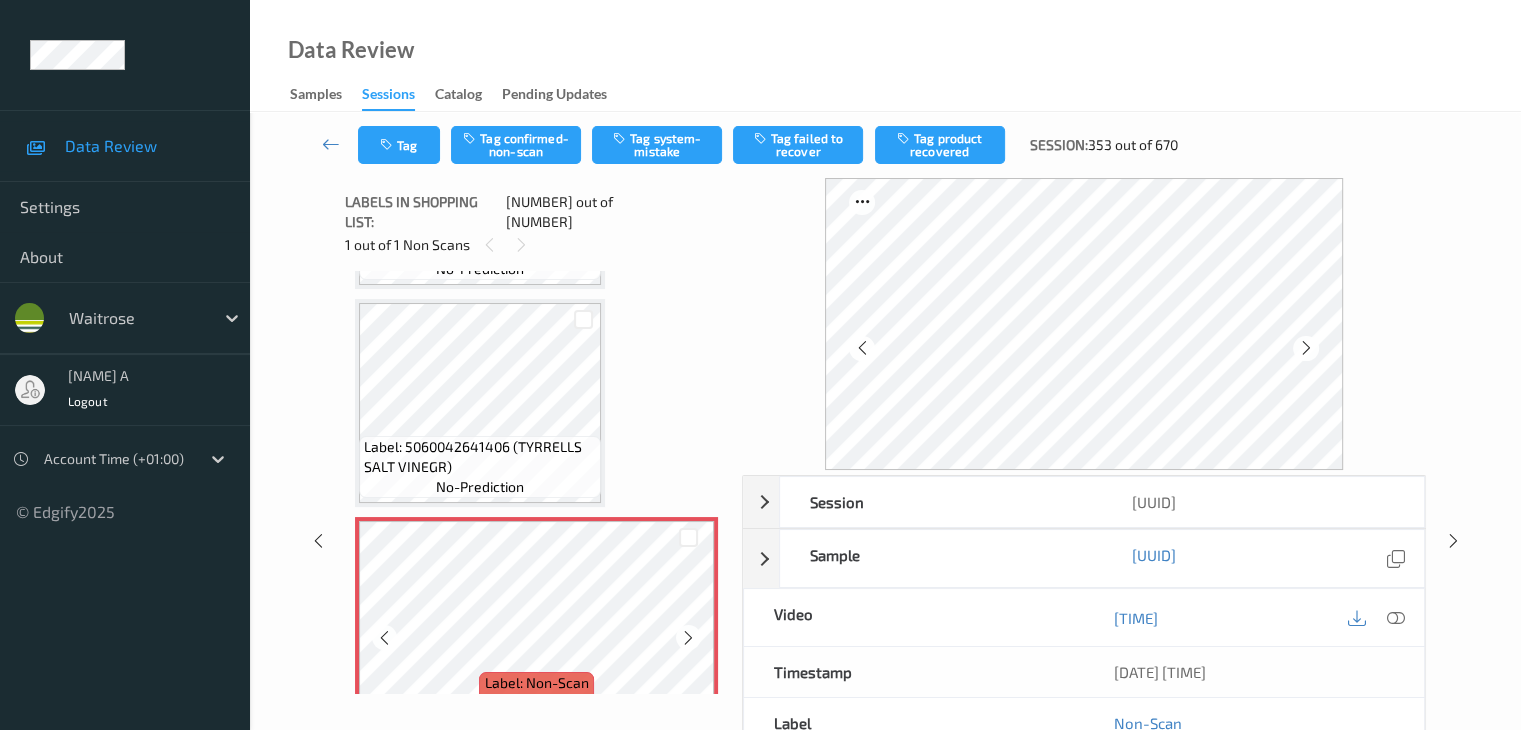 click at bounding box center (688, 638) 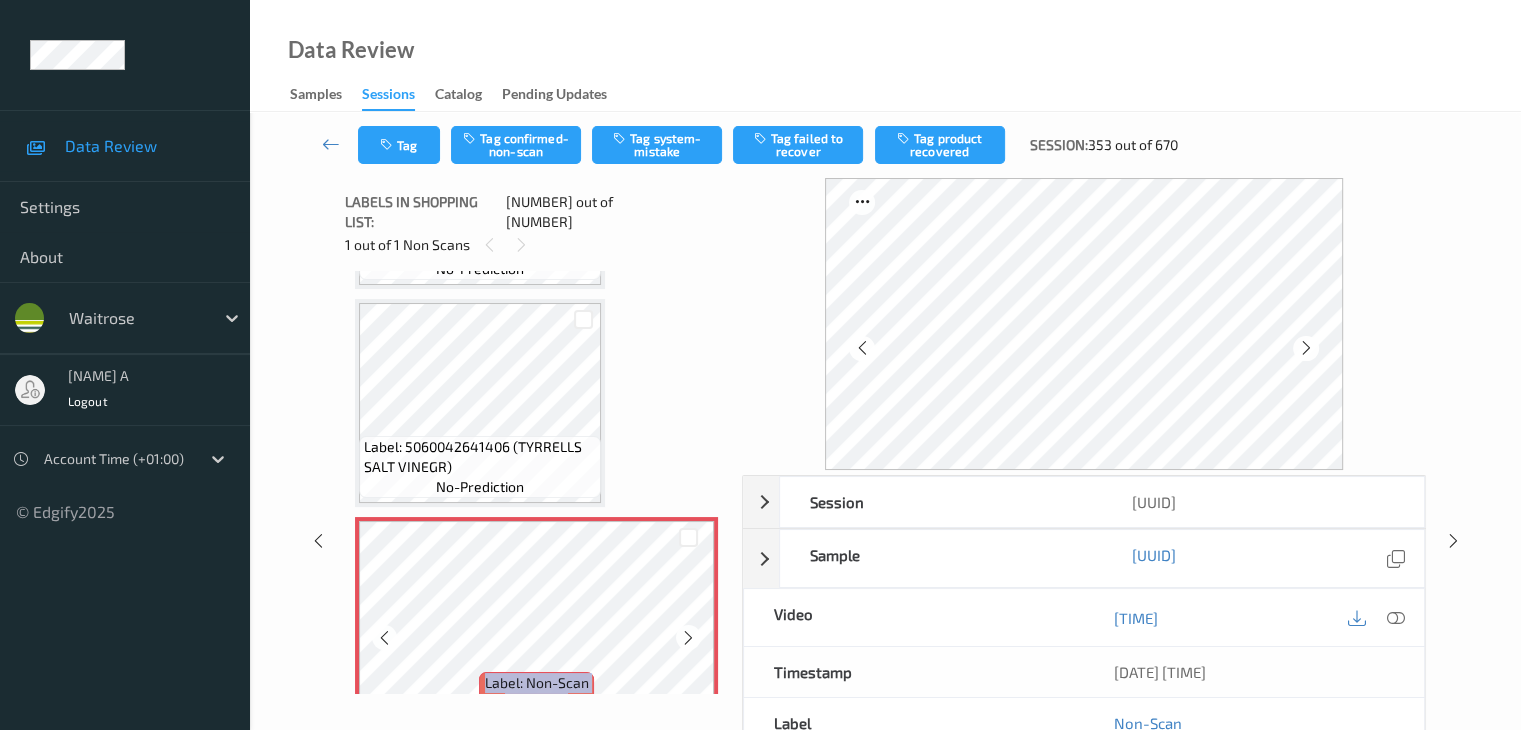 click at bounding box center (688, 638) 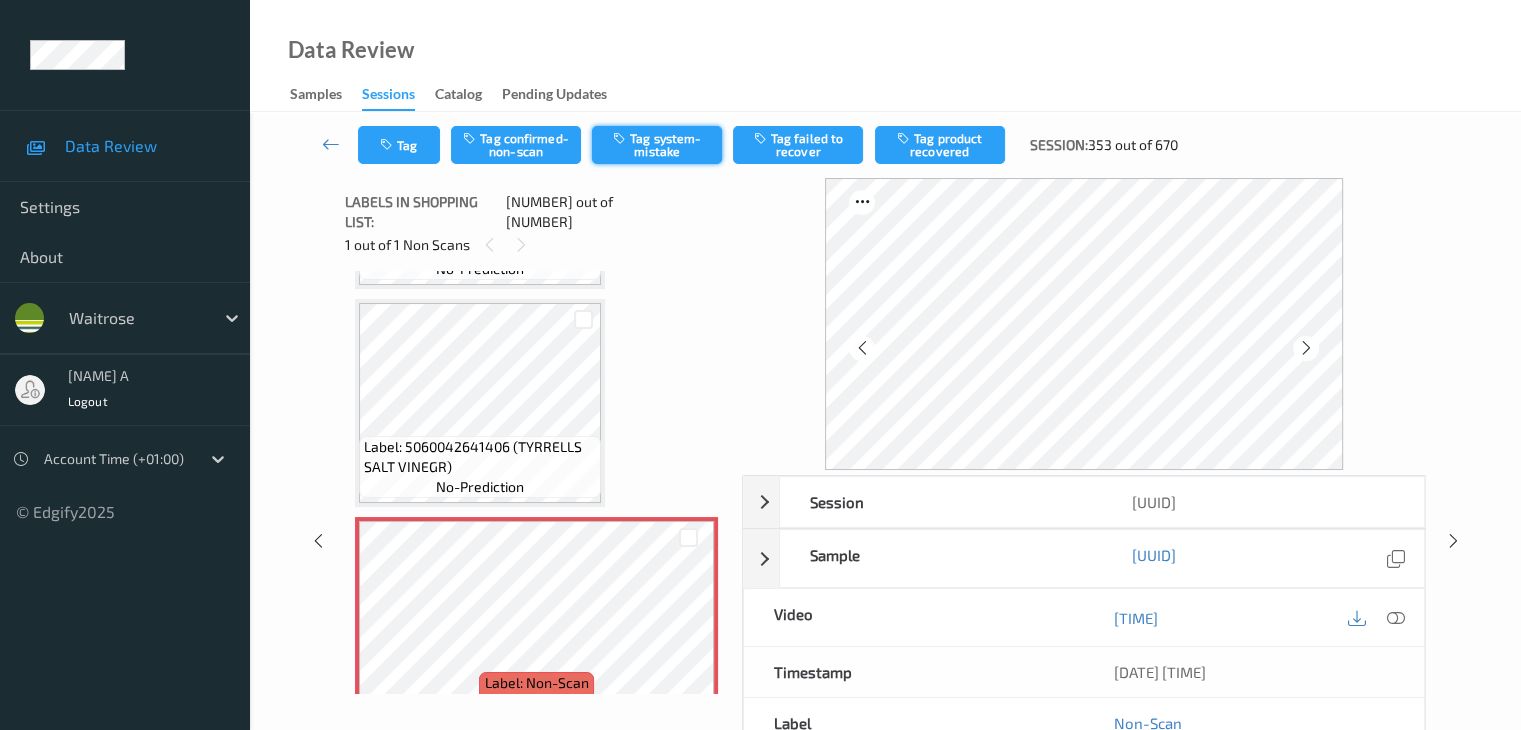 click on "Tag   system-mistake" at bounding box center (657, 145) 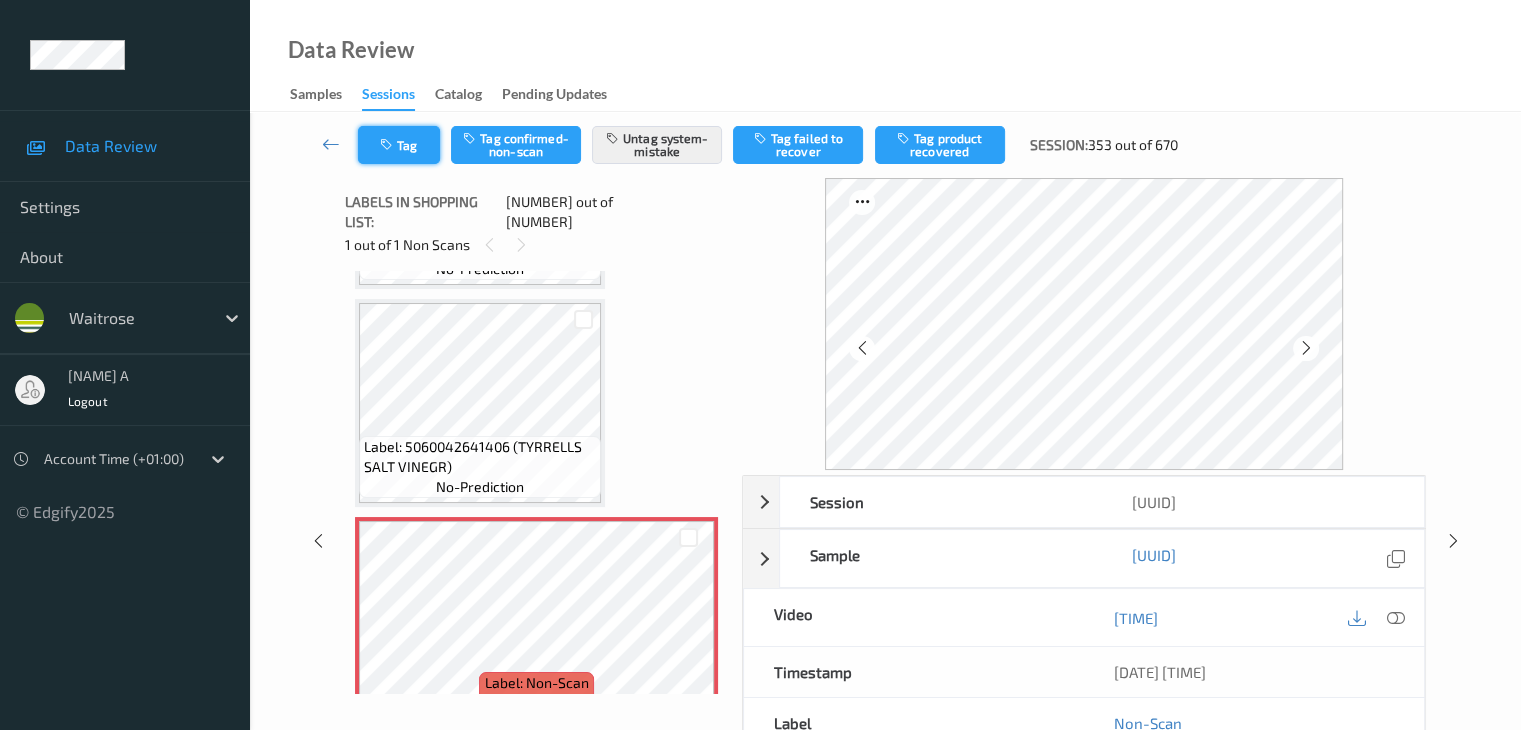 click on "Tag" at bounding box center (399, 145) 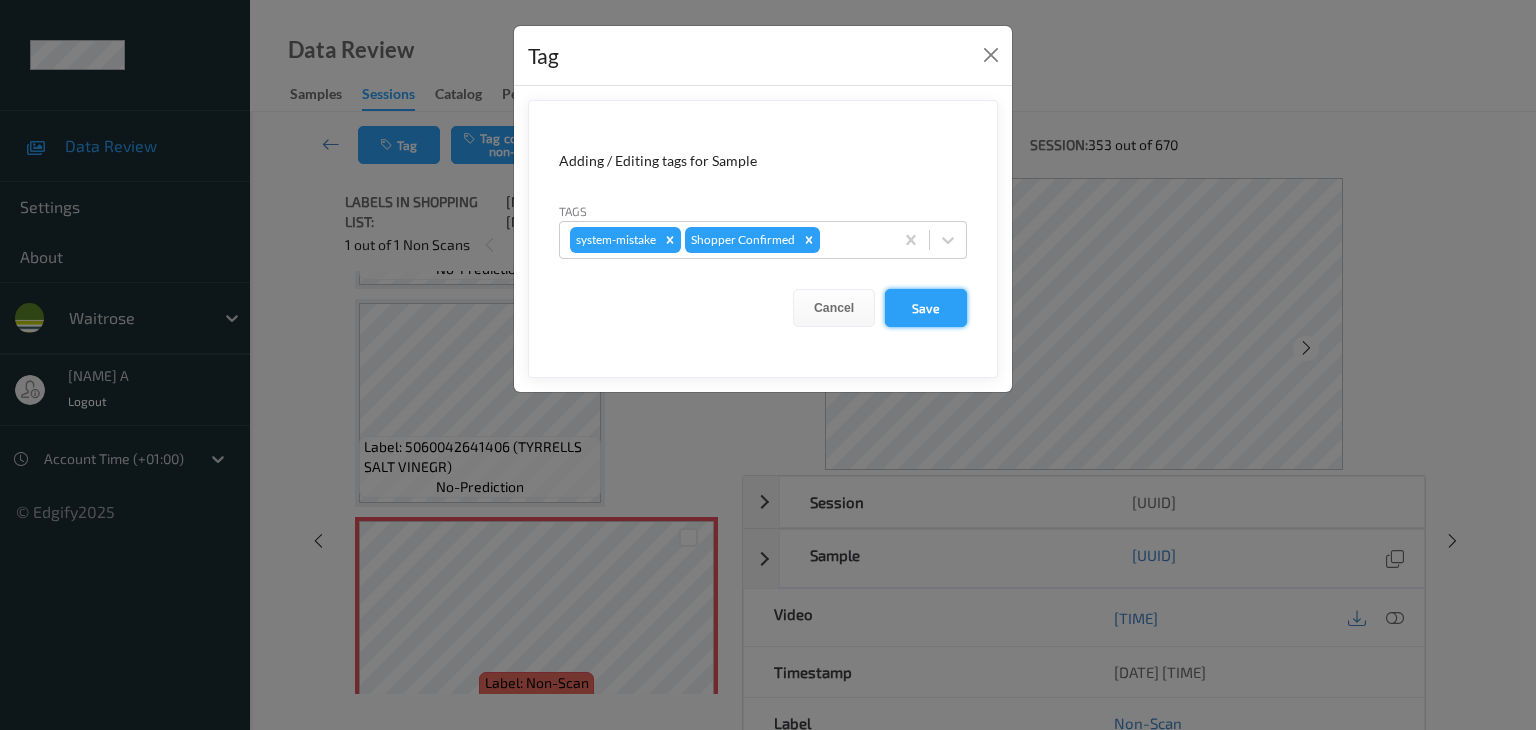 click on "Save" at bounding box center [926, 308] 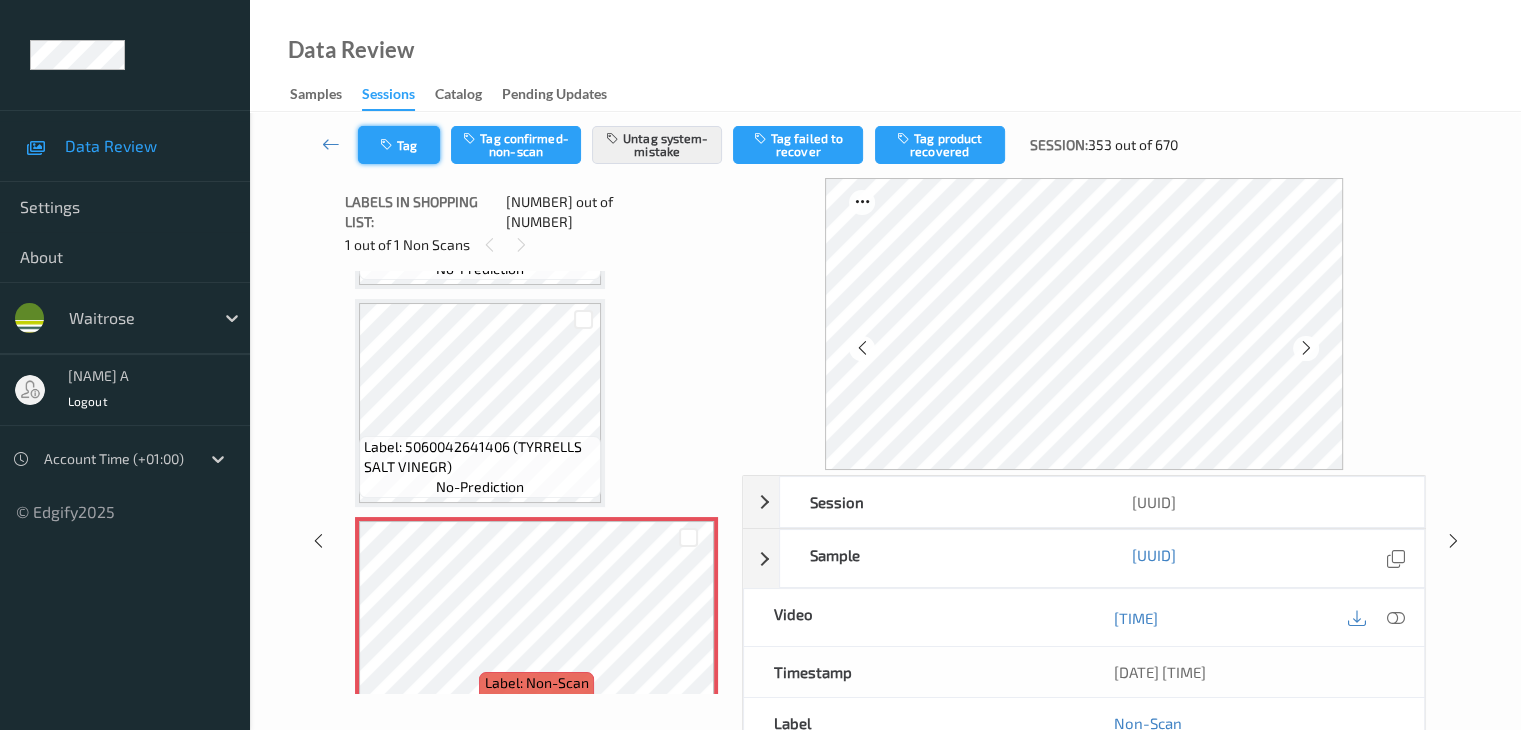click on "Tag" at bounding box center [399, 145] 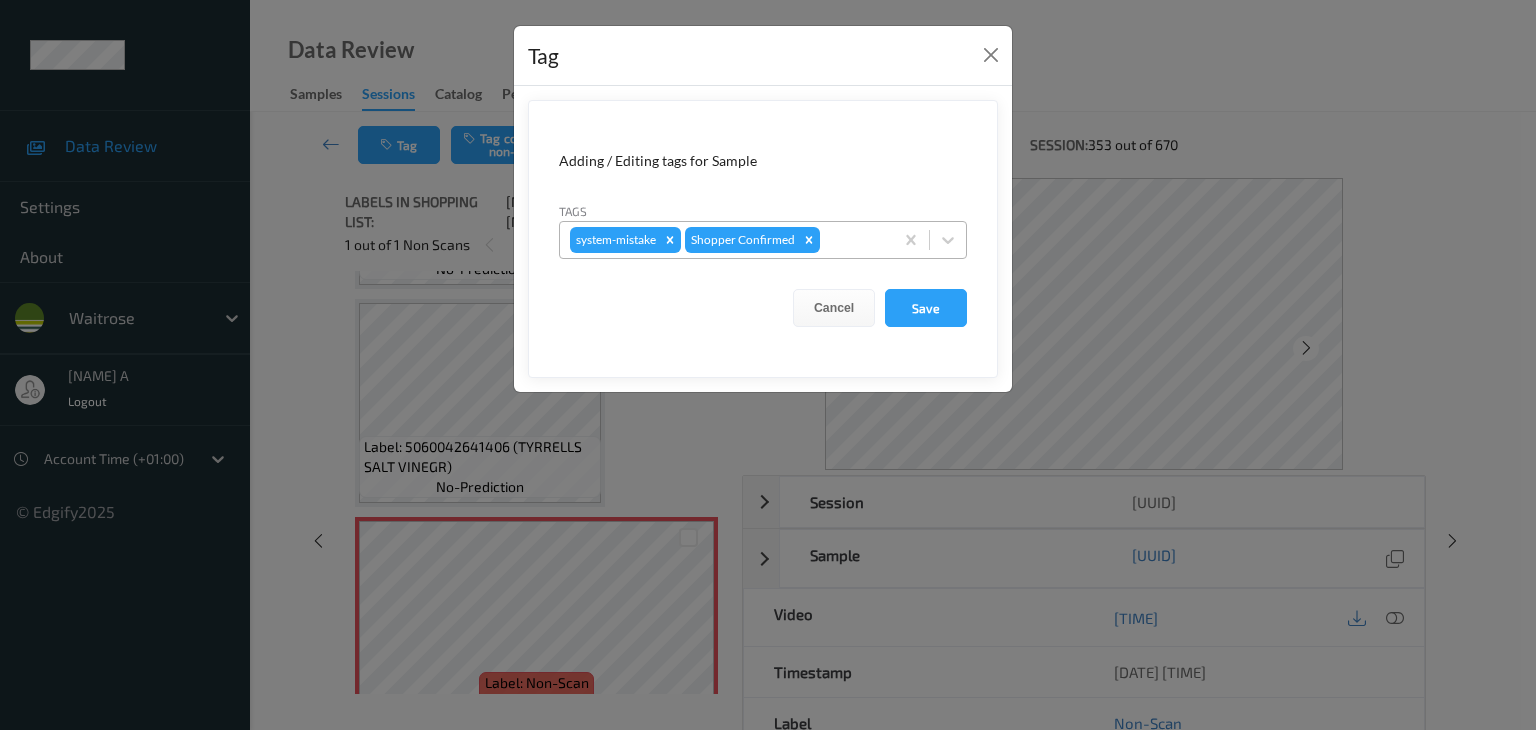 click at bounding box center (853, 240) 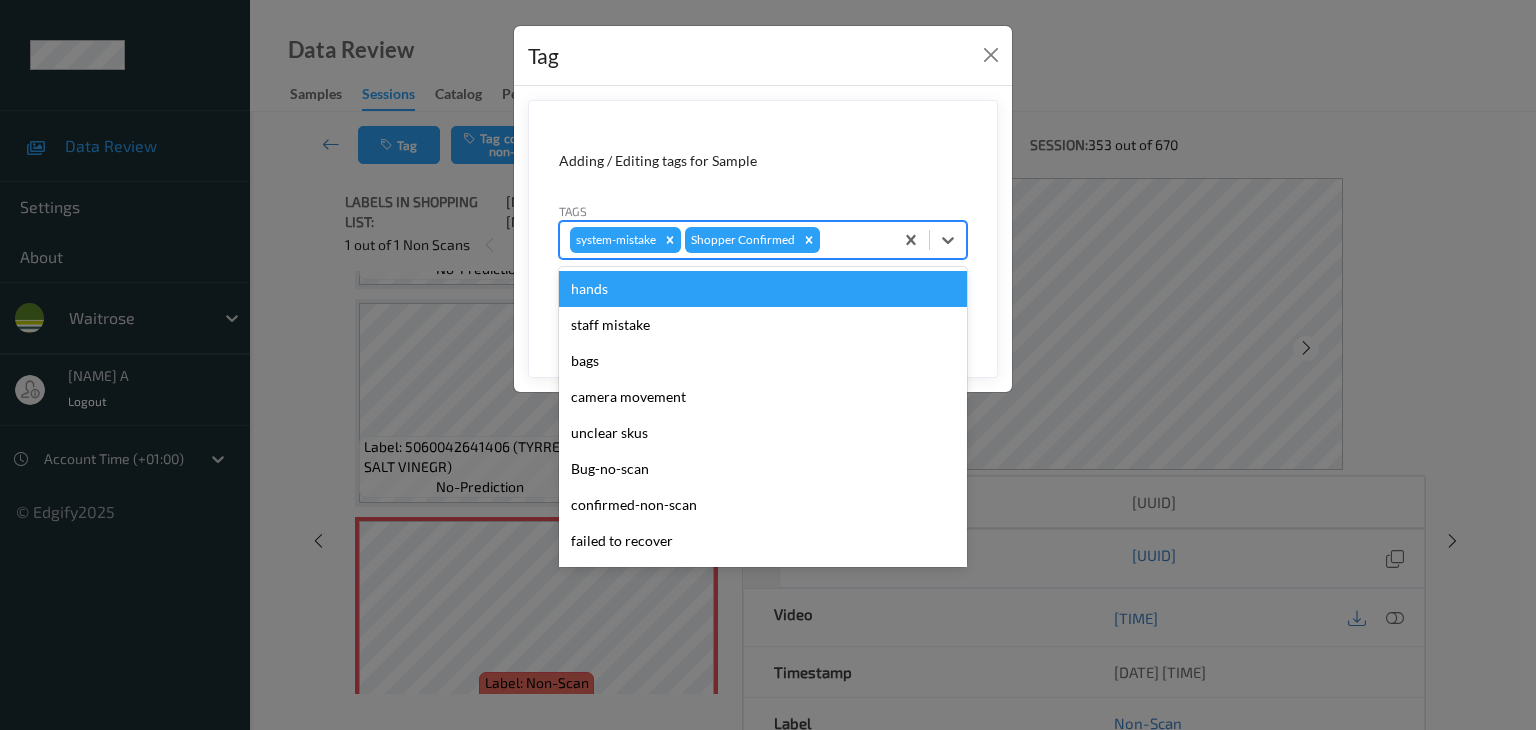 type on "u" 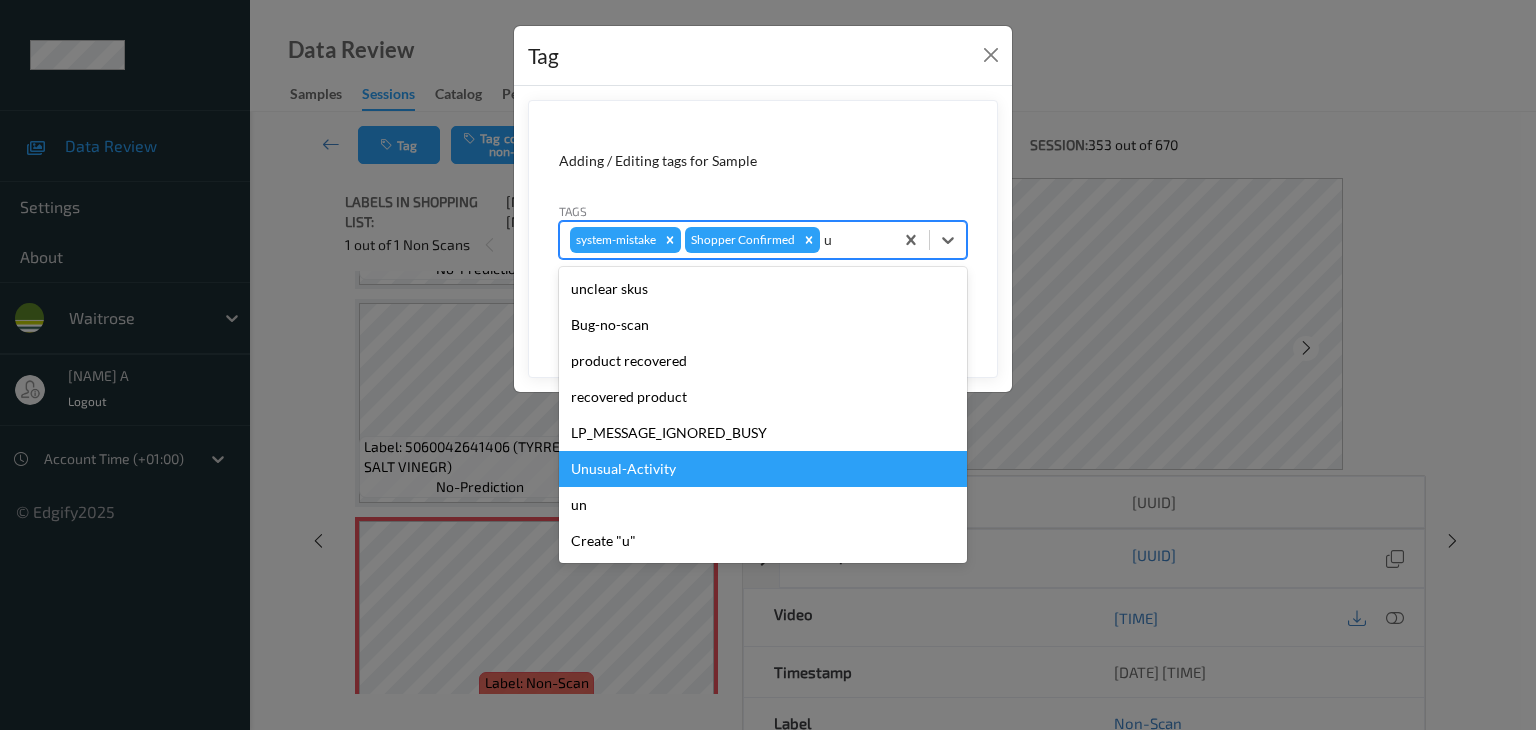 click on "Unusual-Activity" at bounding box center [763, 469] 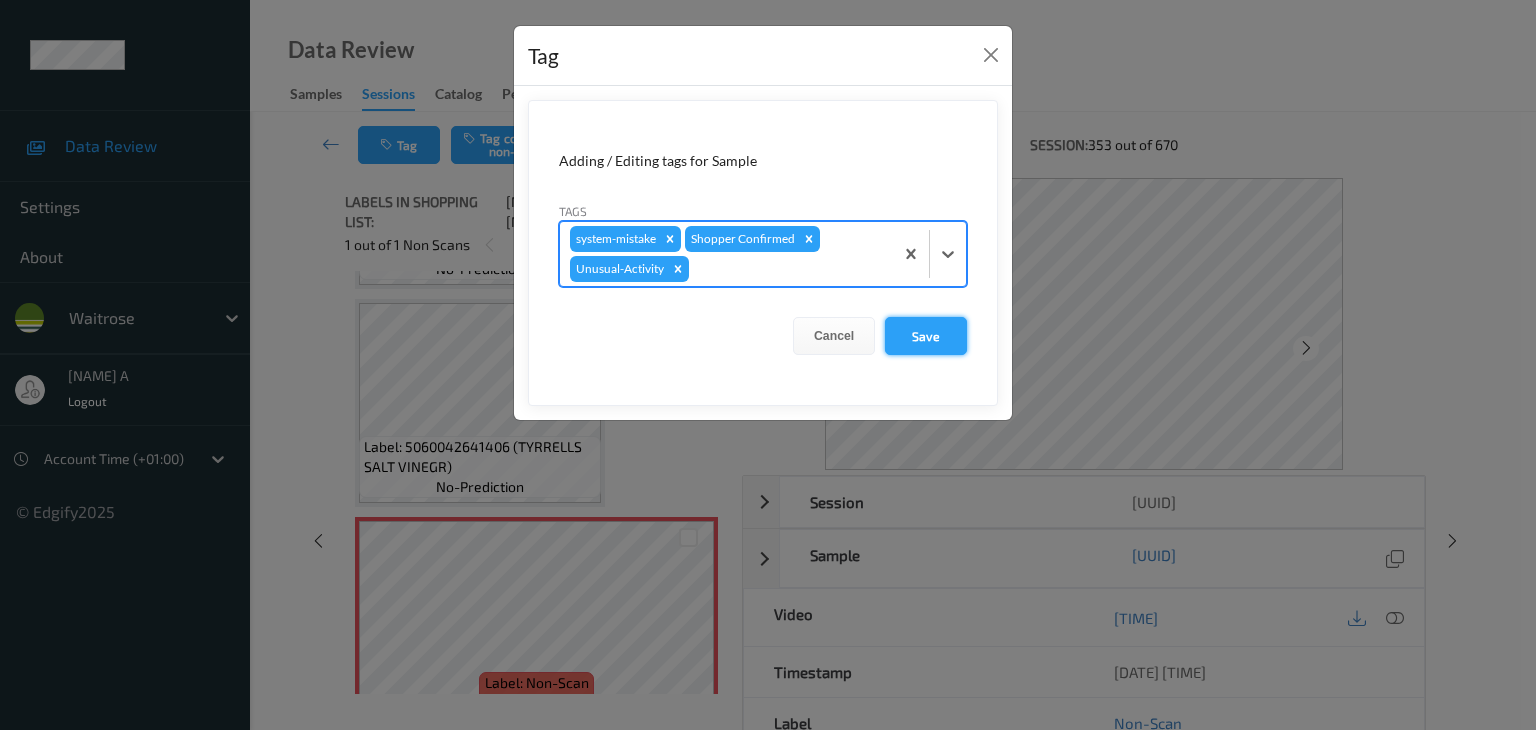 click on "Save" at bounding box center [926, 336] 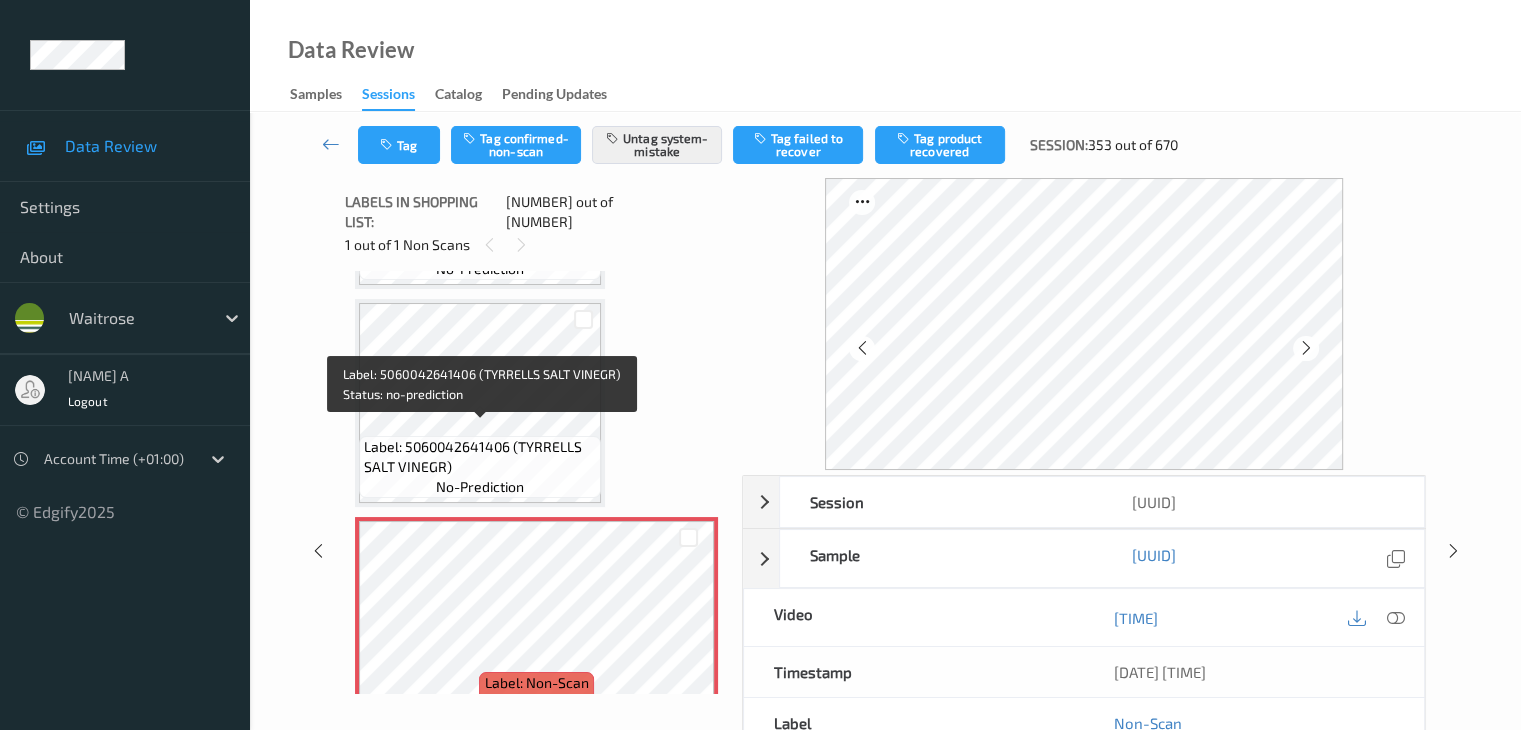 click on "Label: 5060042641406 (TYRRELLS SALT VINEGR)" at bounding box center [480, 457] 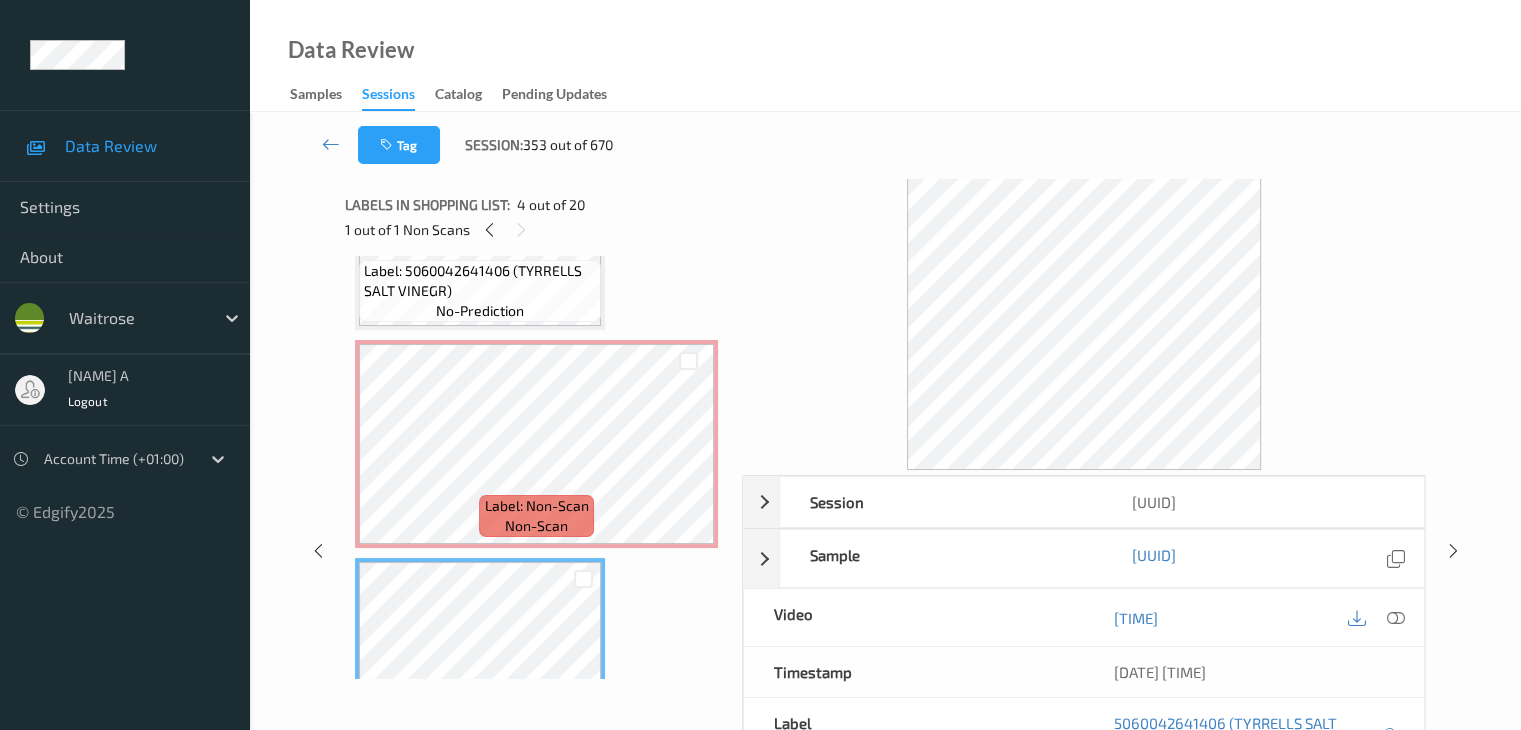 scroll, scrollTop: 300, scrollLeft: 0, axis: vertical 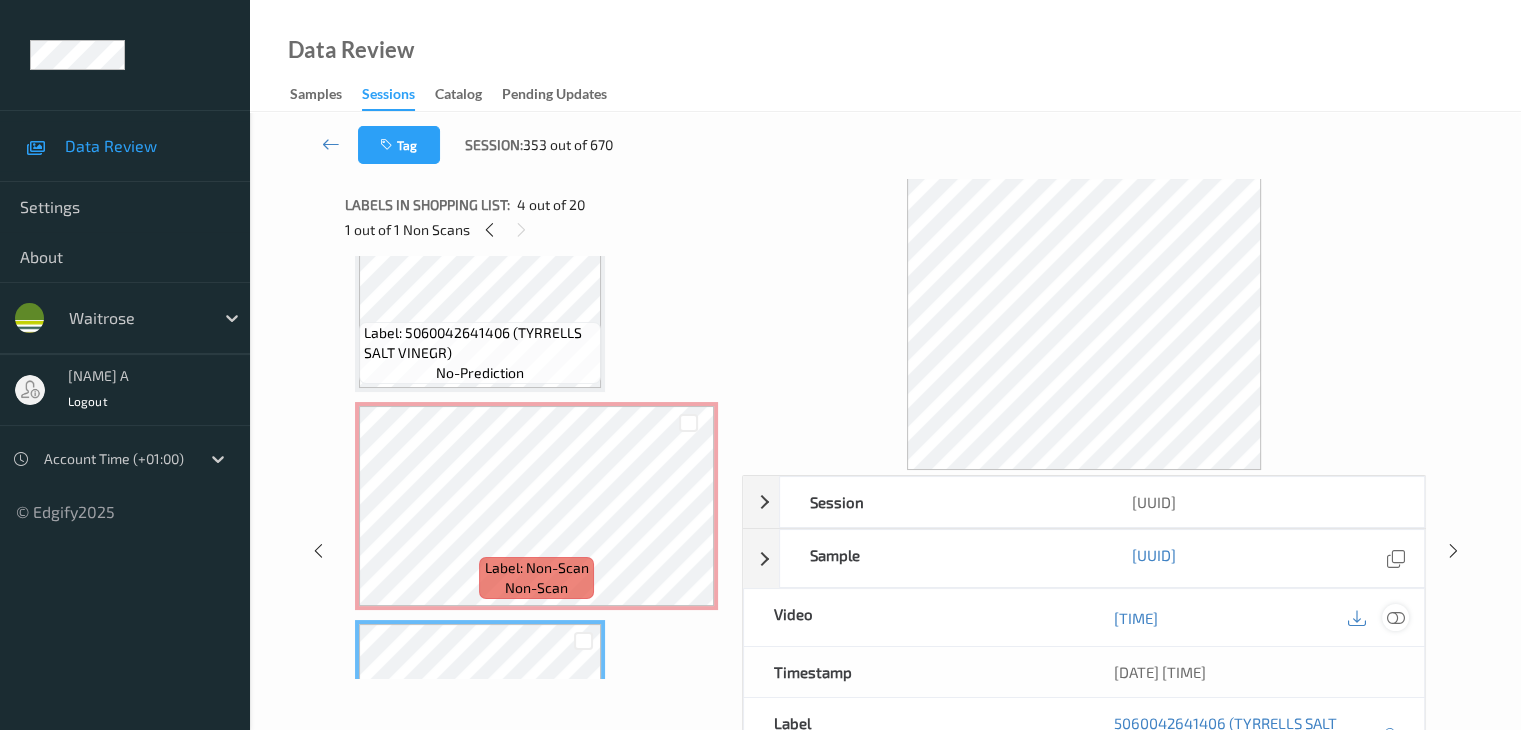 click at bounding box center (1395, 618) 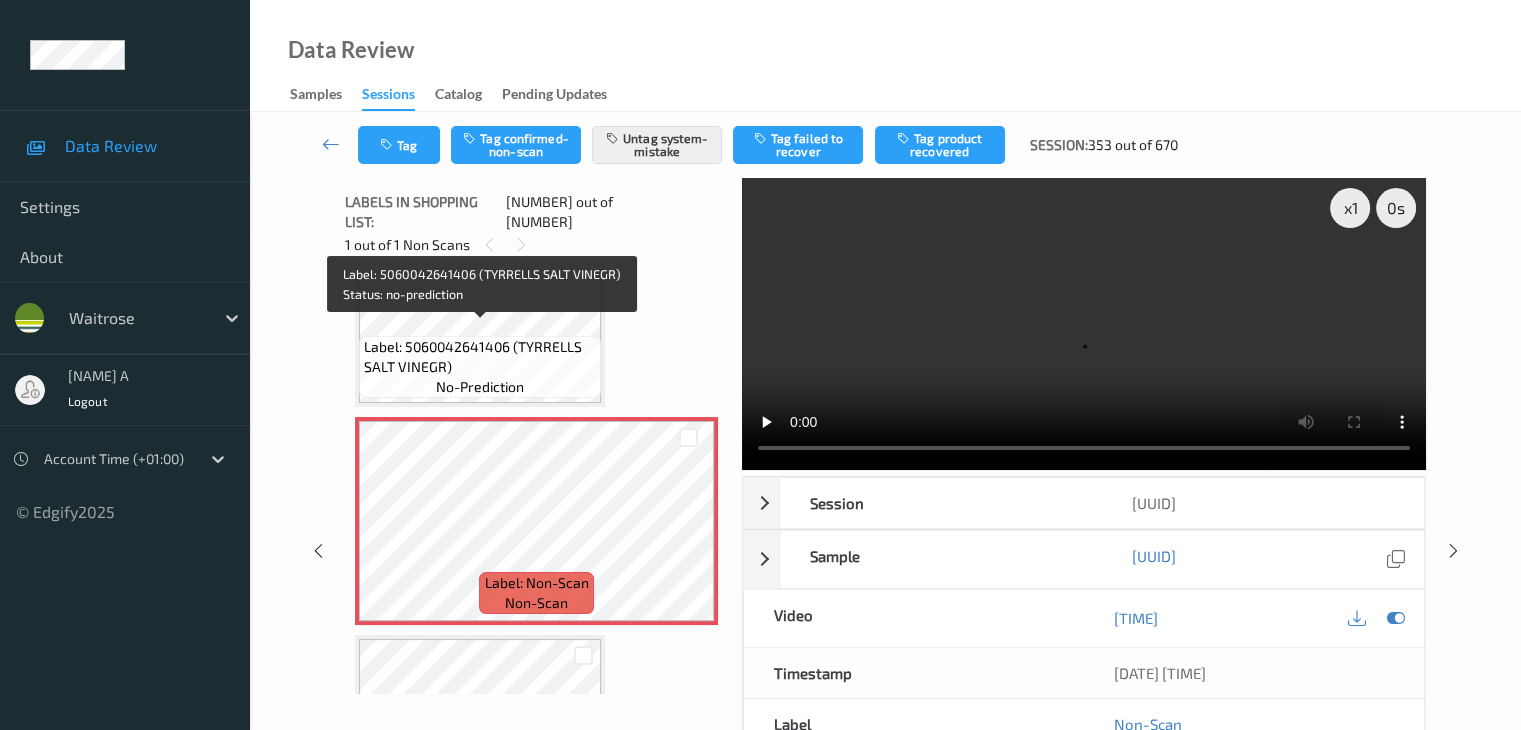 click on "Label: 5060042641406 (TYRRELLS SALT VINEGR)" at bounding box center (480, 357) 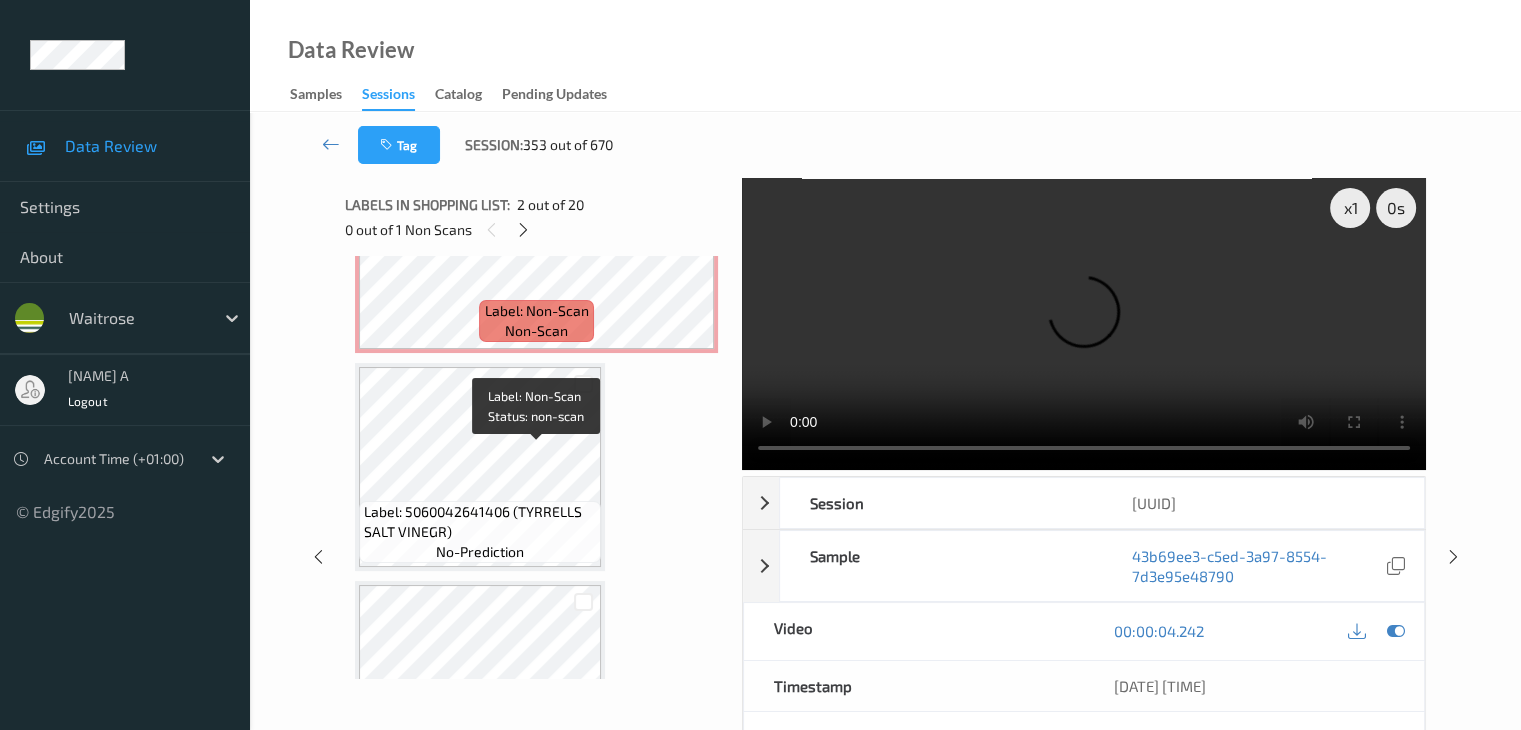 scroll, scrollTop: 600, scrollLeft: 0, axis: vertical 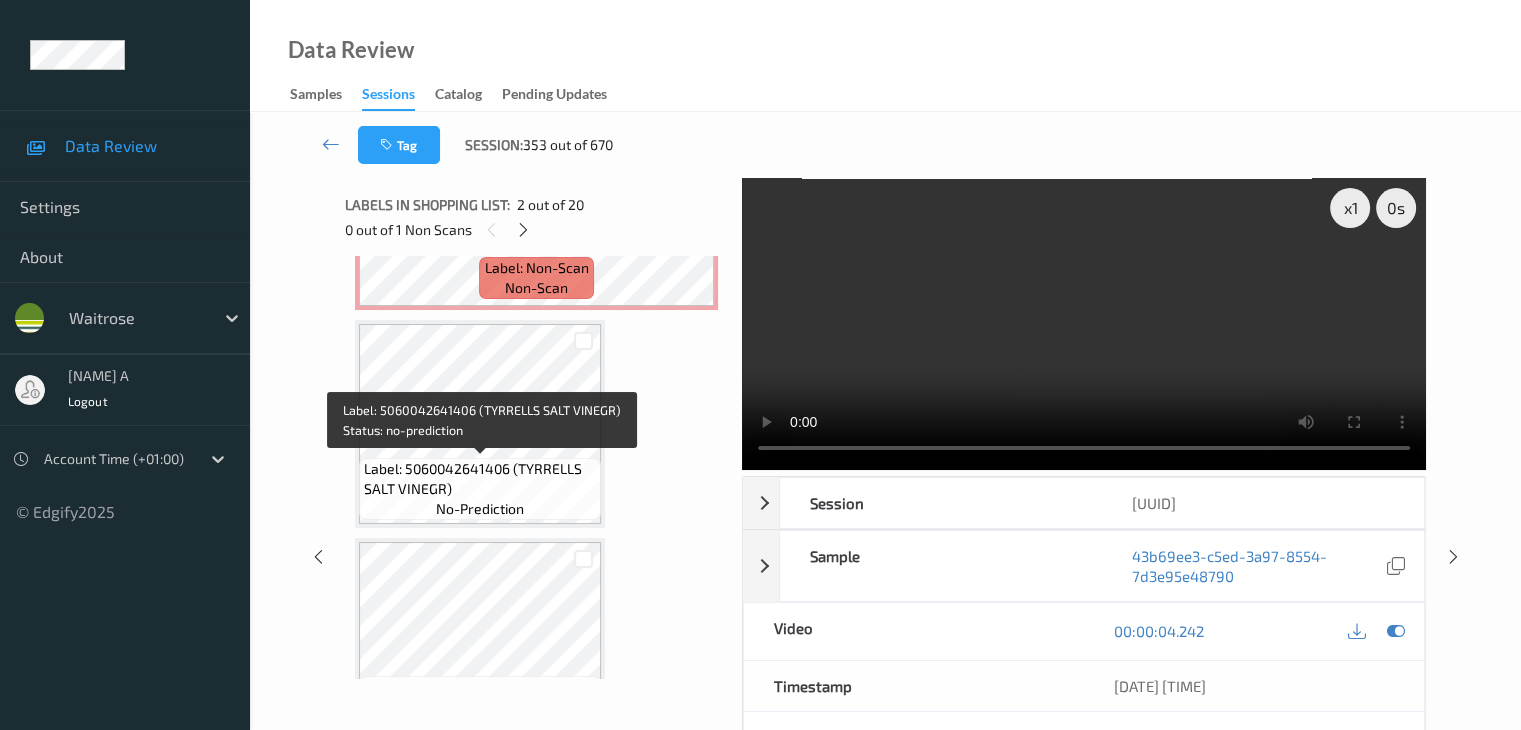 click on "Label: 5060042641406 (TYRRELLS SALT VINEGR)" at bounding box center (480, 479) 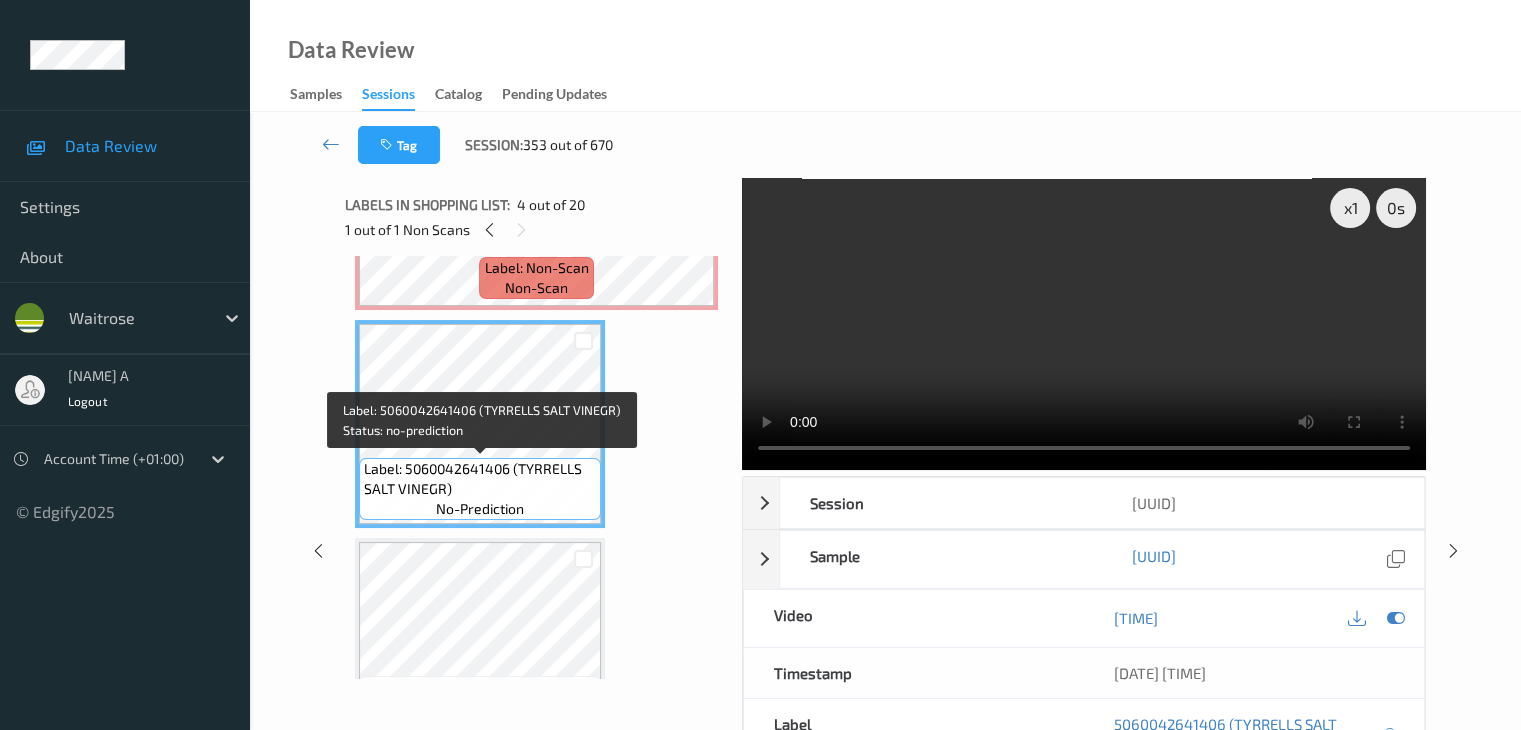 click on "Label: 5060042641406 (TYRRELLS SALT VINEGR)" at bounding box center (480, 479) 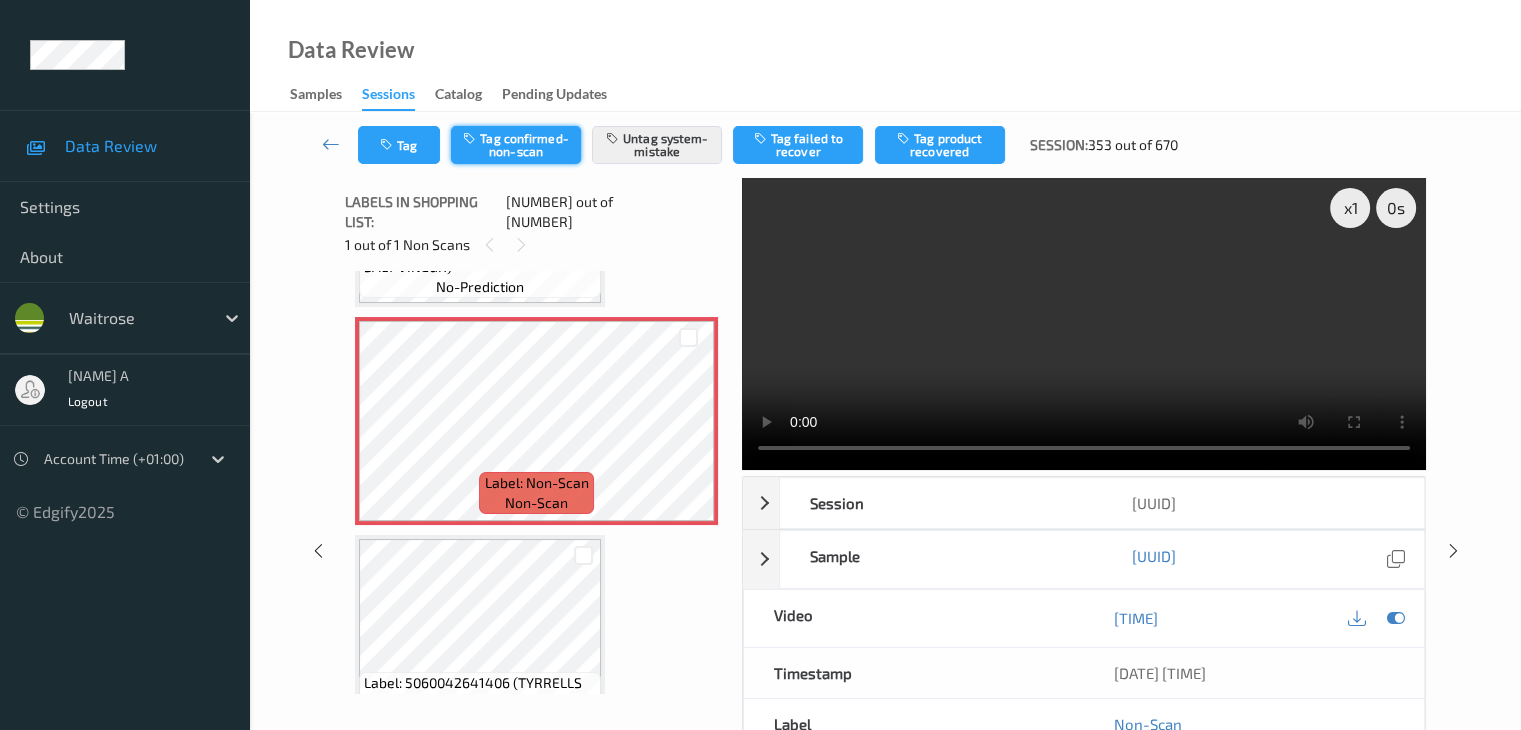drag, startPoint x: 536, startPoint y: 153, endPoint x: 556, endPoint y: 151, distance: 20.09975 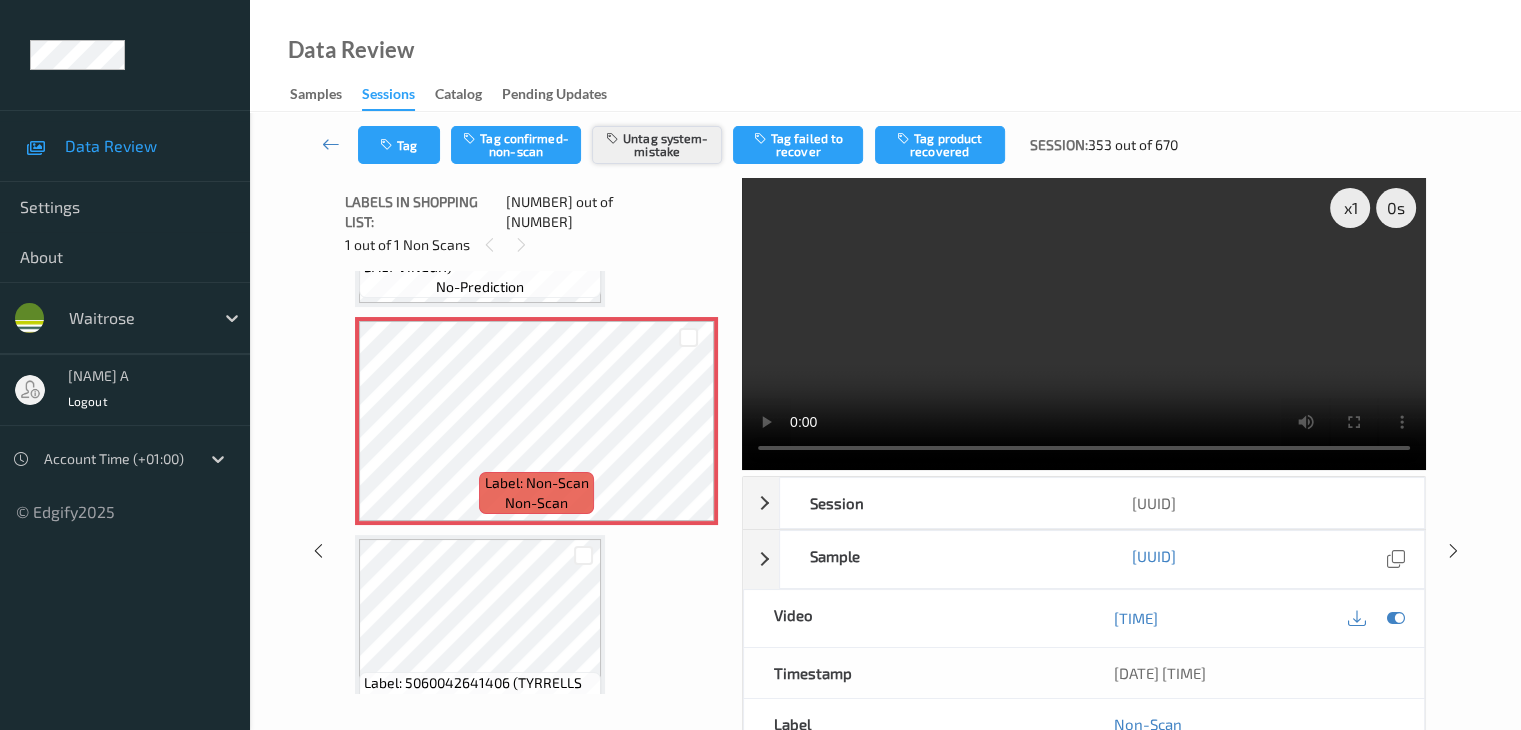 click on "Untag   system-mistake" at bounding box center (657, 145) 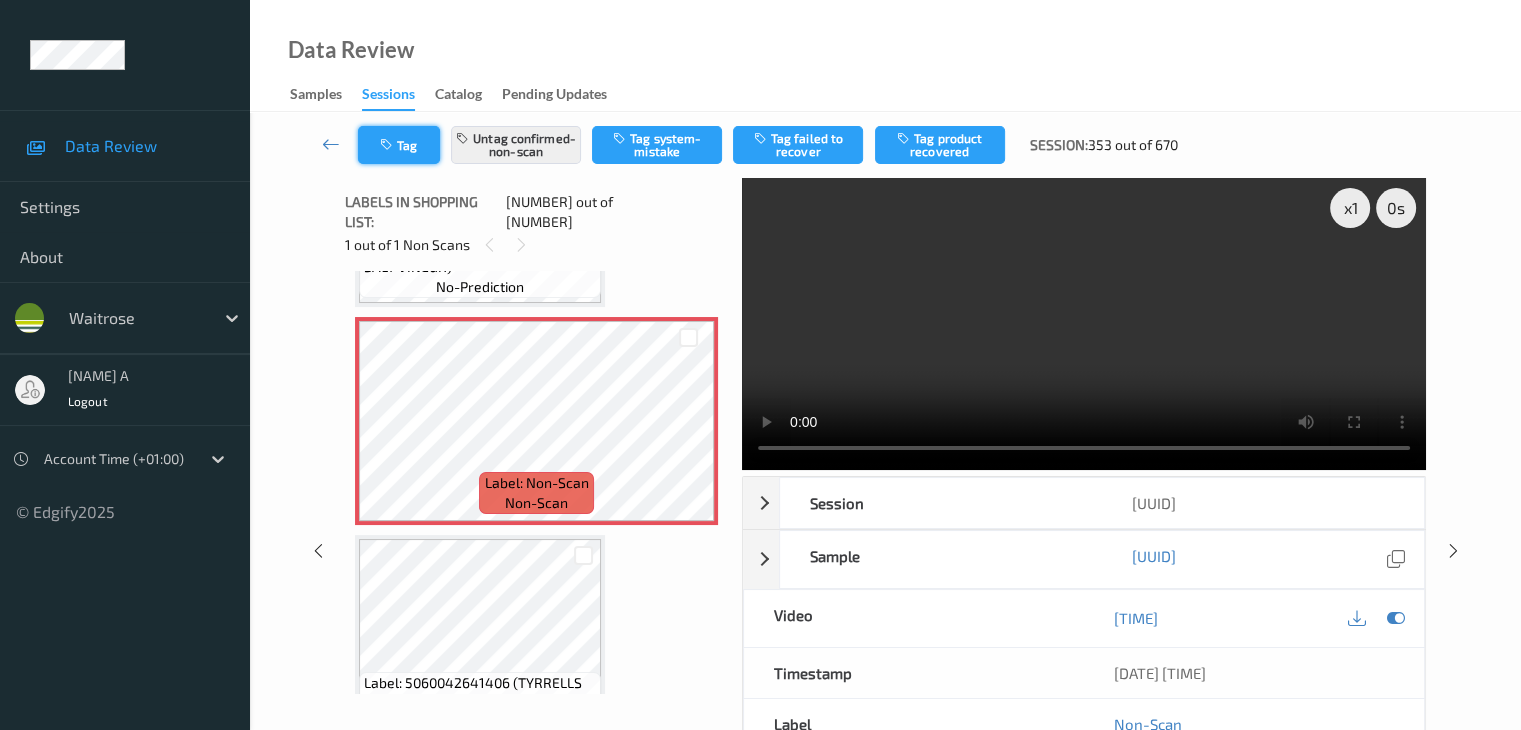 click at bounding box center (388, 145) 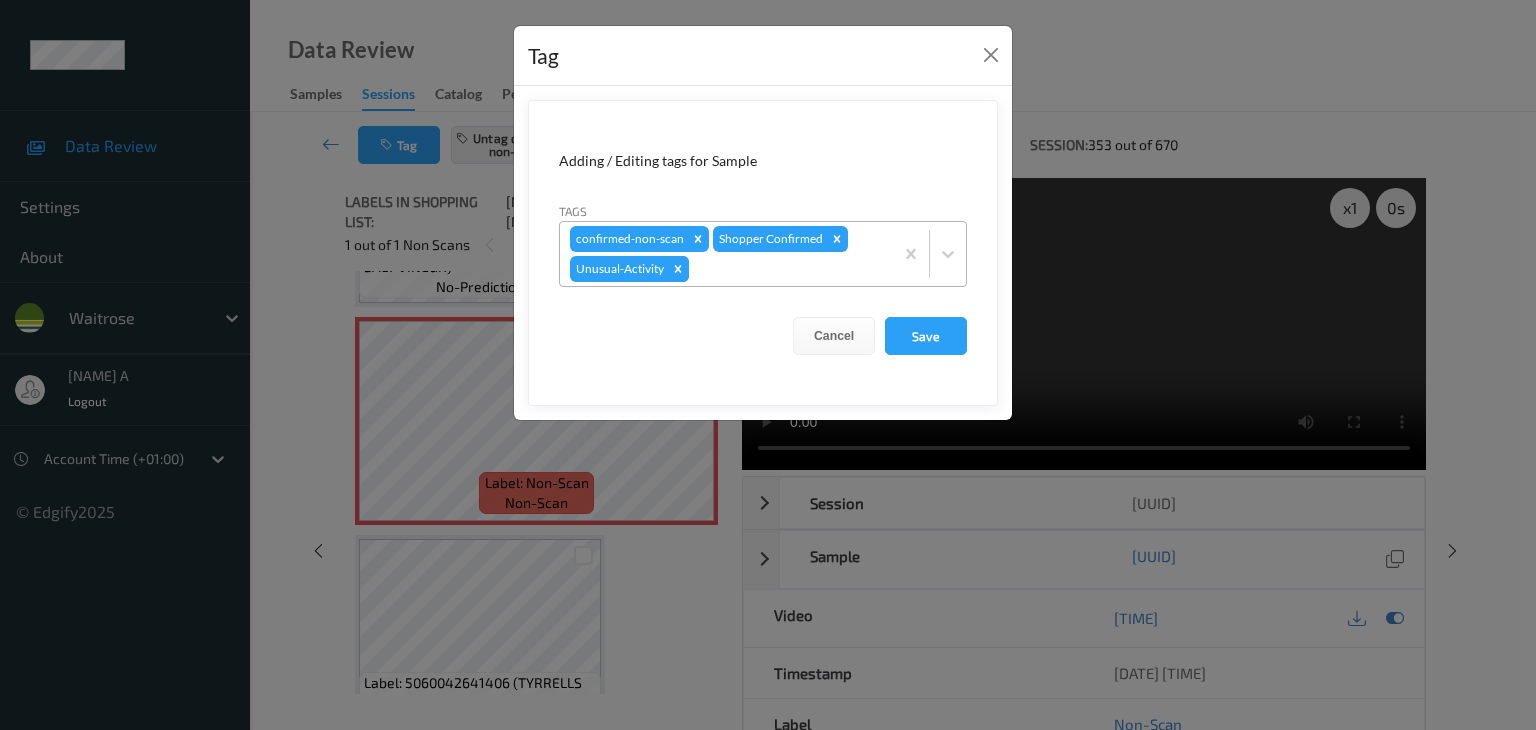 click 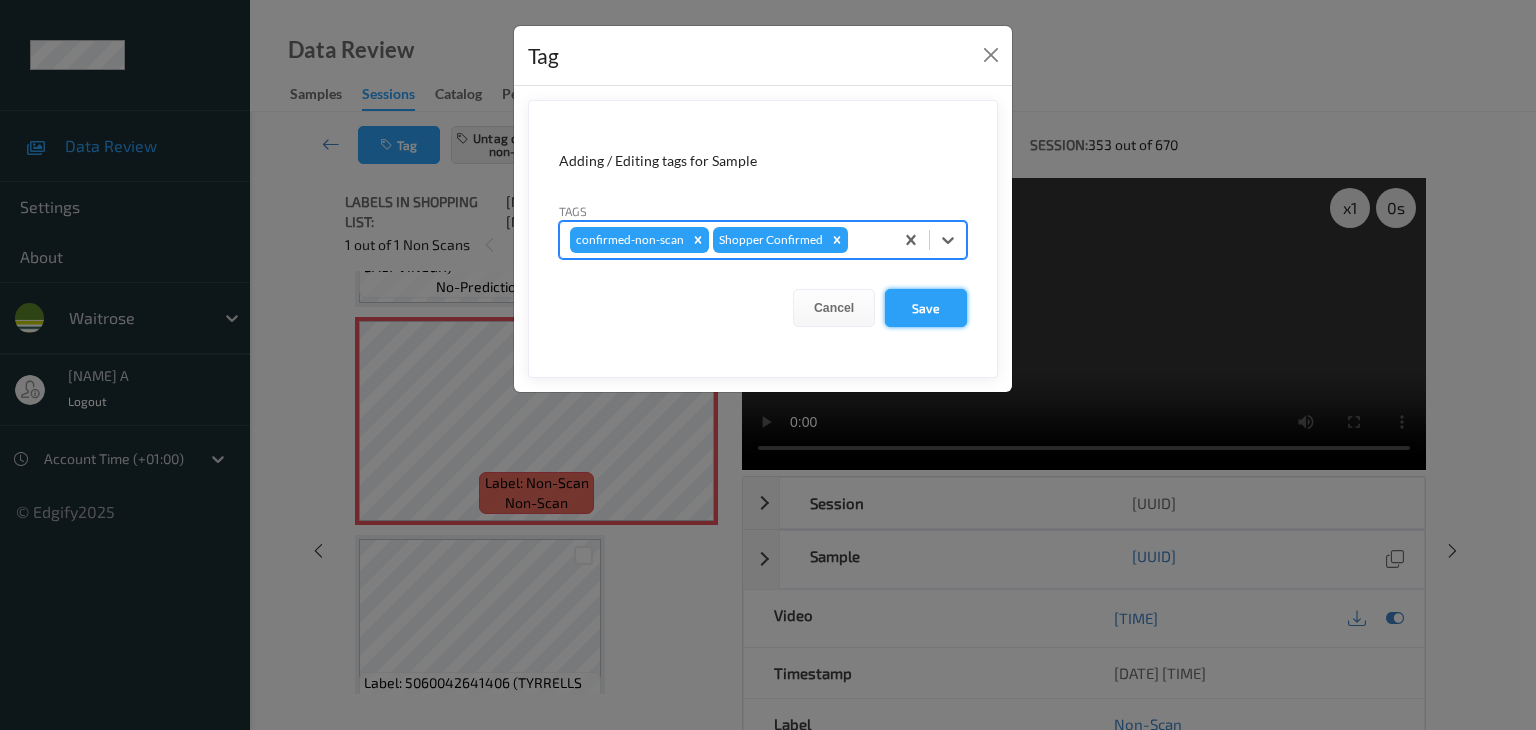 click on "Save" at bounding box center [926, 308] 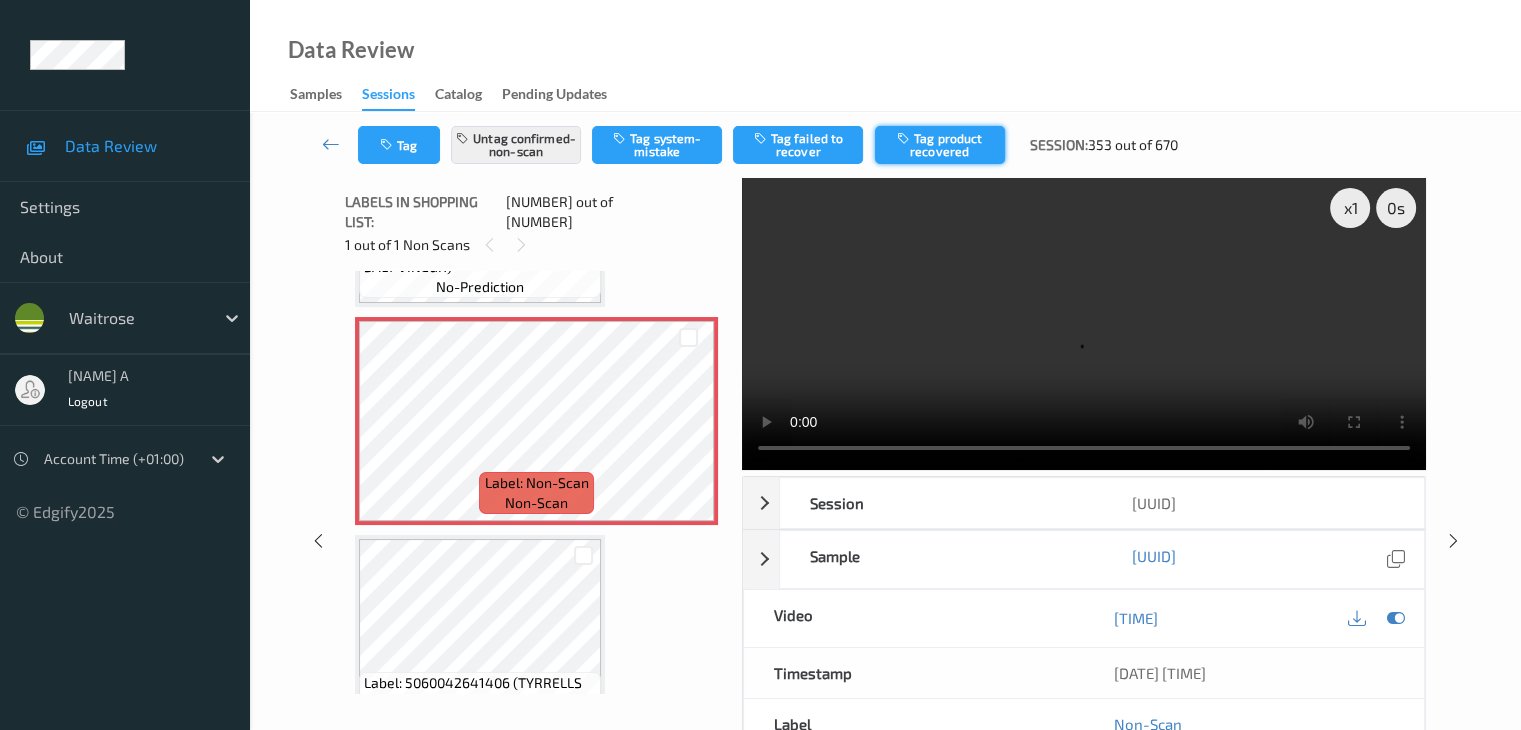 click on "Tag   product recovered" at bounding box center [940, 145] 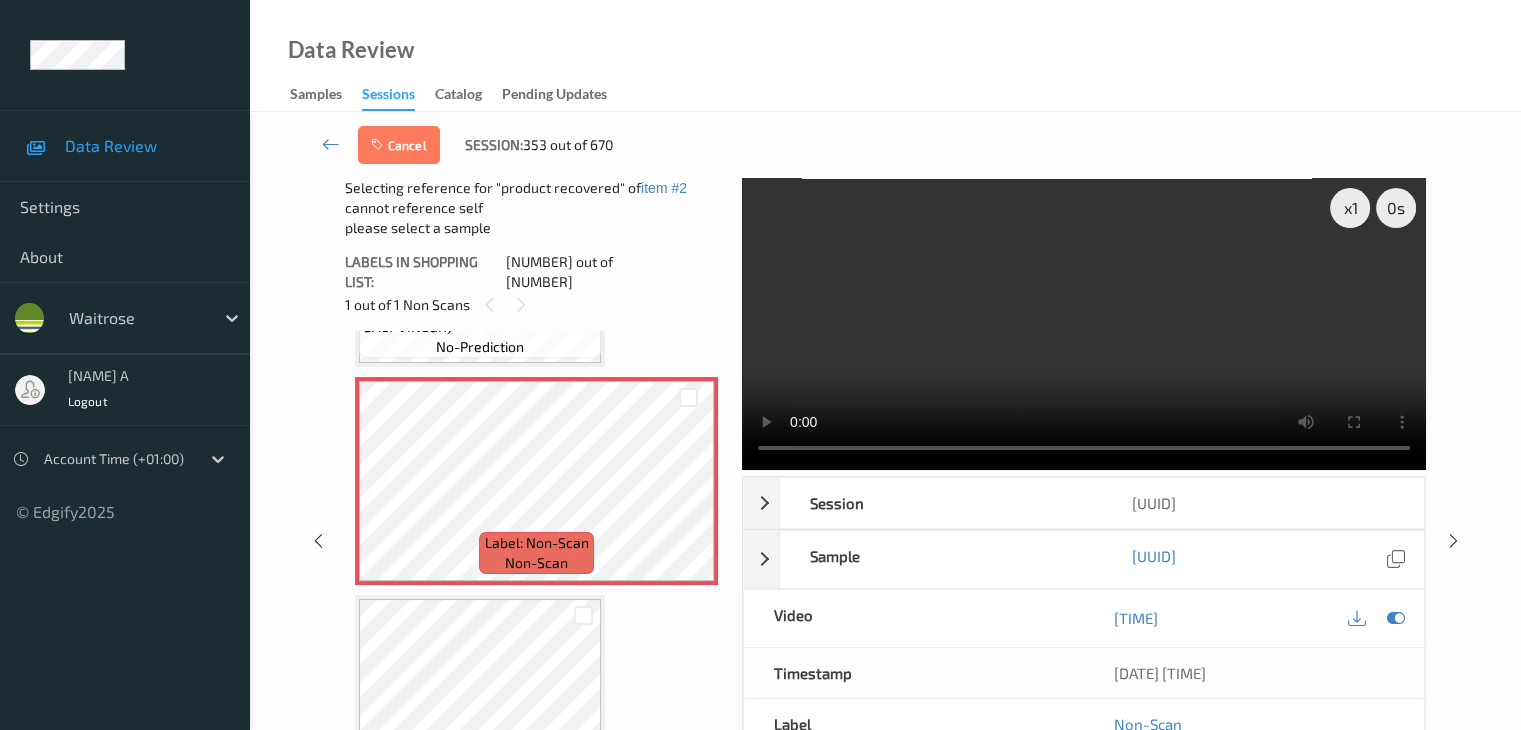 scroll, scrollTop: 600, scrollLeft: 0, axis: vertical 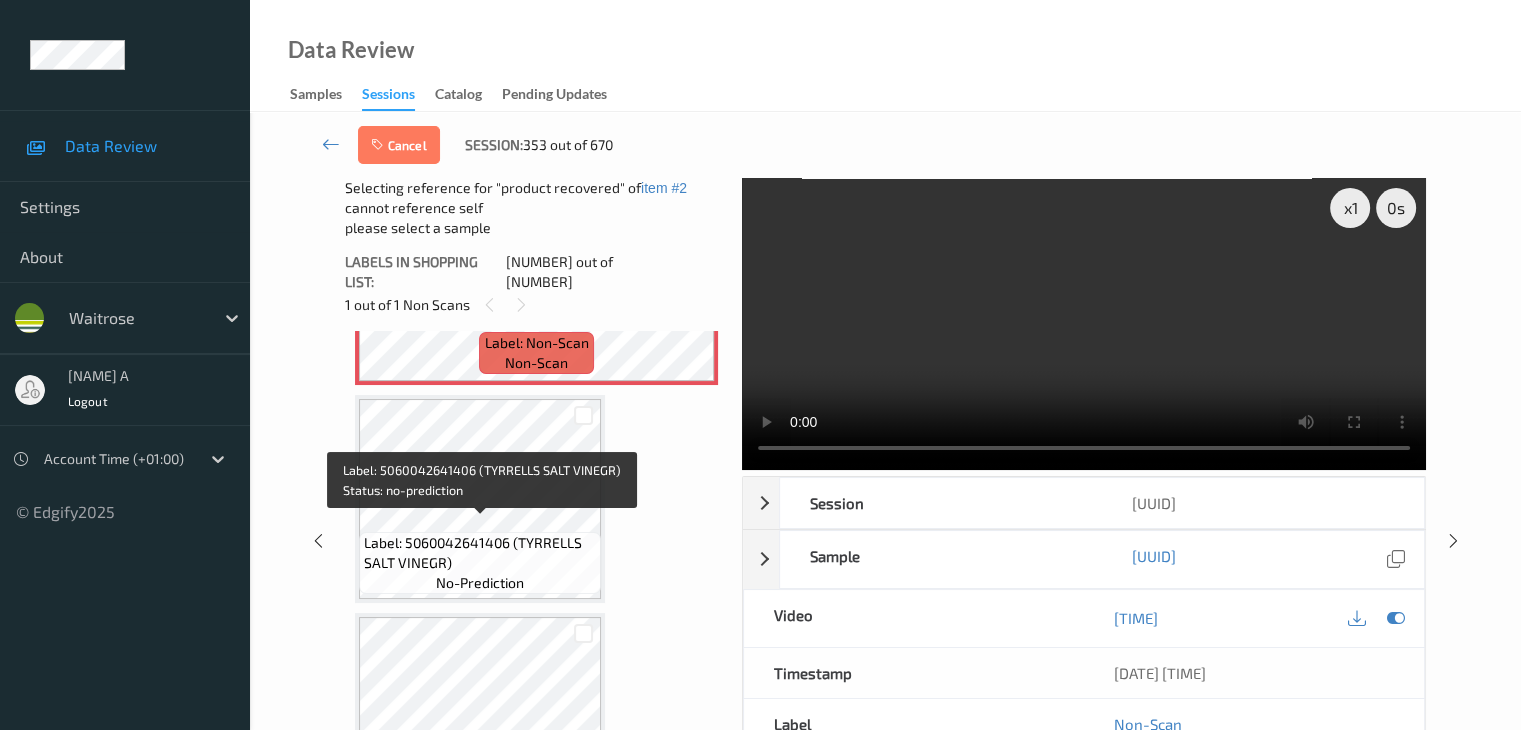 click on "Label: 5060042641406 (TYRRELLS SALT VINEGR)" at bounding box center [480, 553] 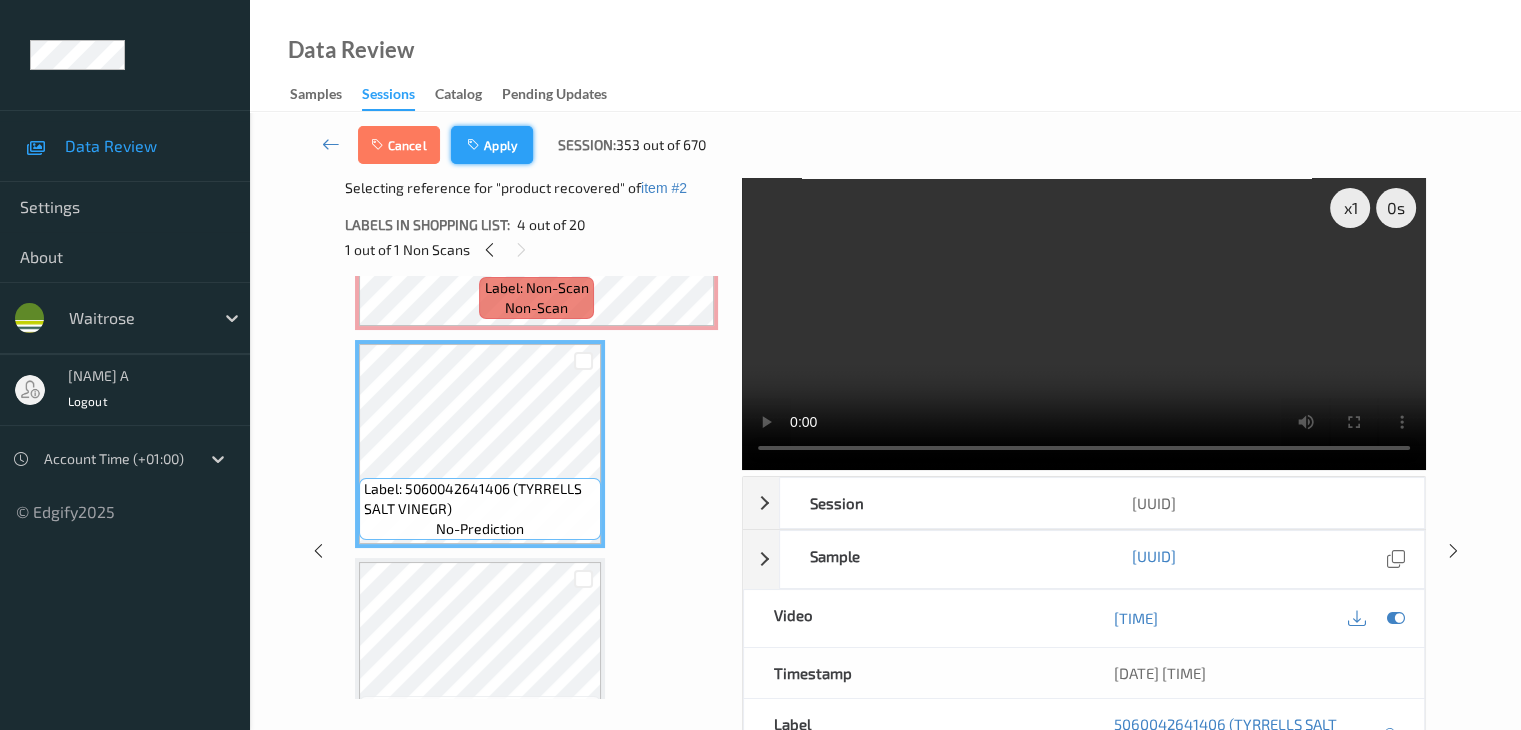 click on "Apply" at bounding box center [492, 145] 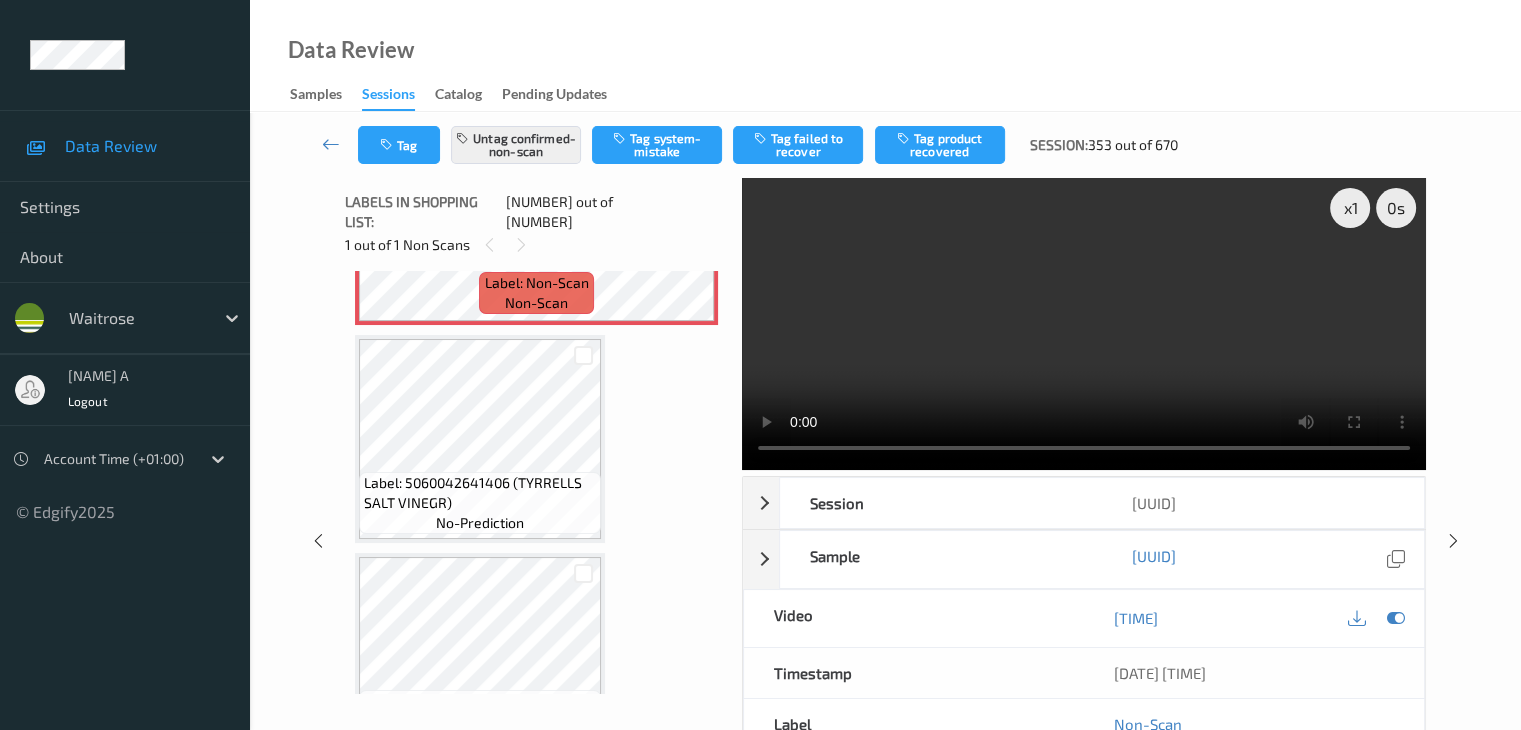 scroll, scrollTop: 228, scrollLeft: 0, axis: vertical 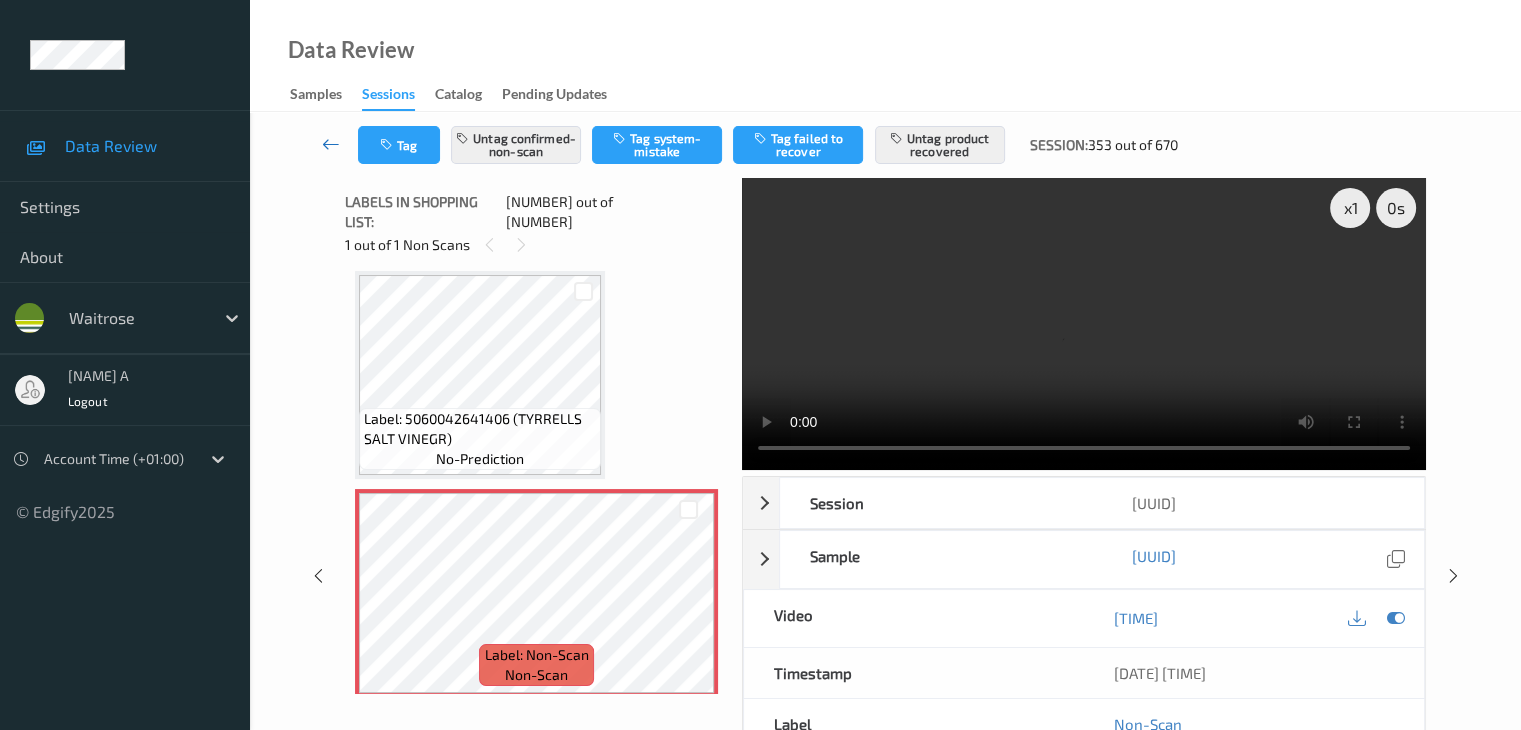 click at bounding box center [331, 144] 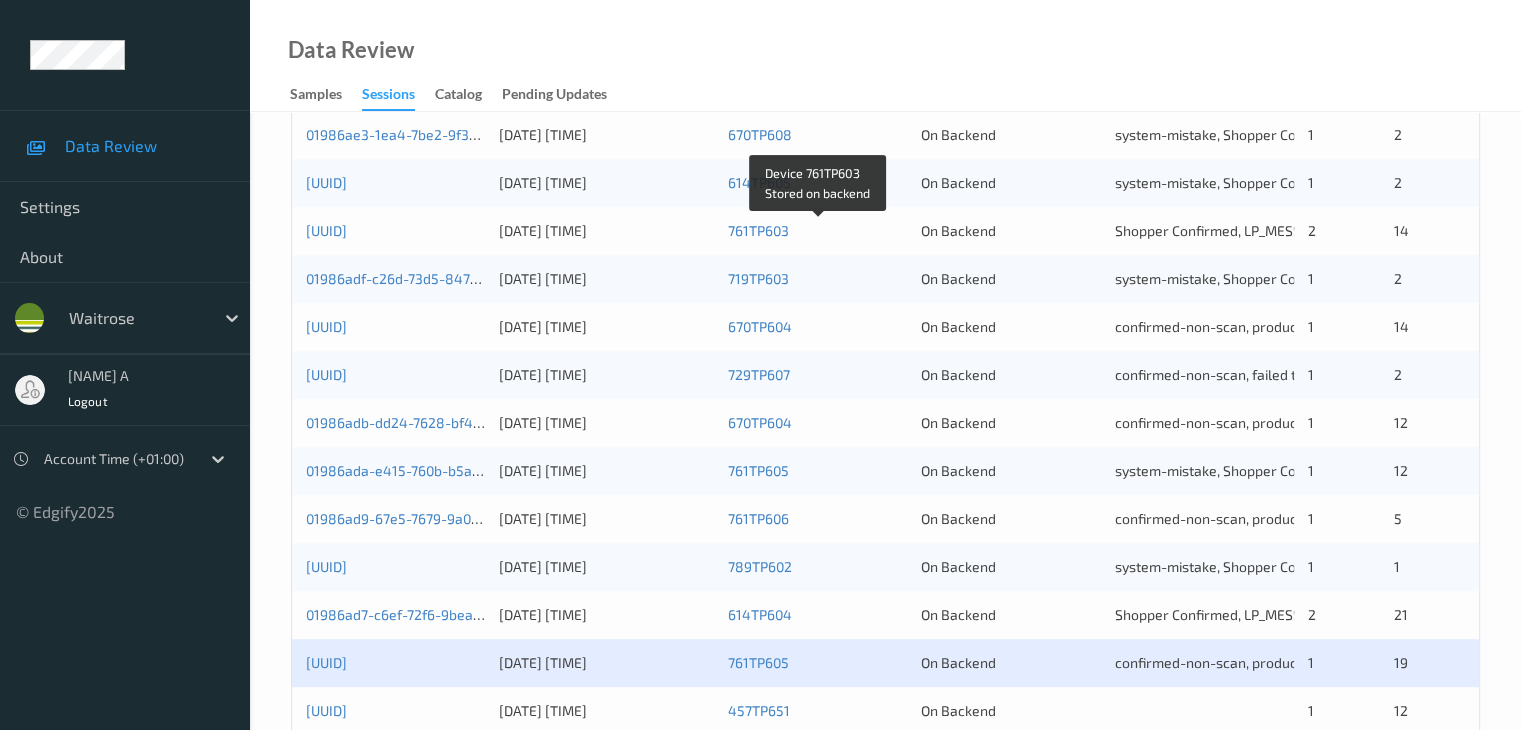 scroll, scrollTop: 700, scrollLeft: 0, axis: vertical 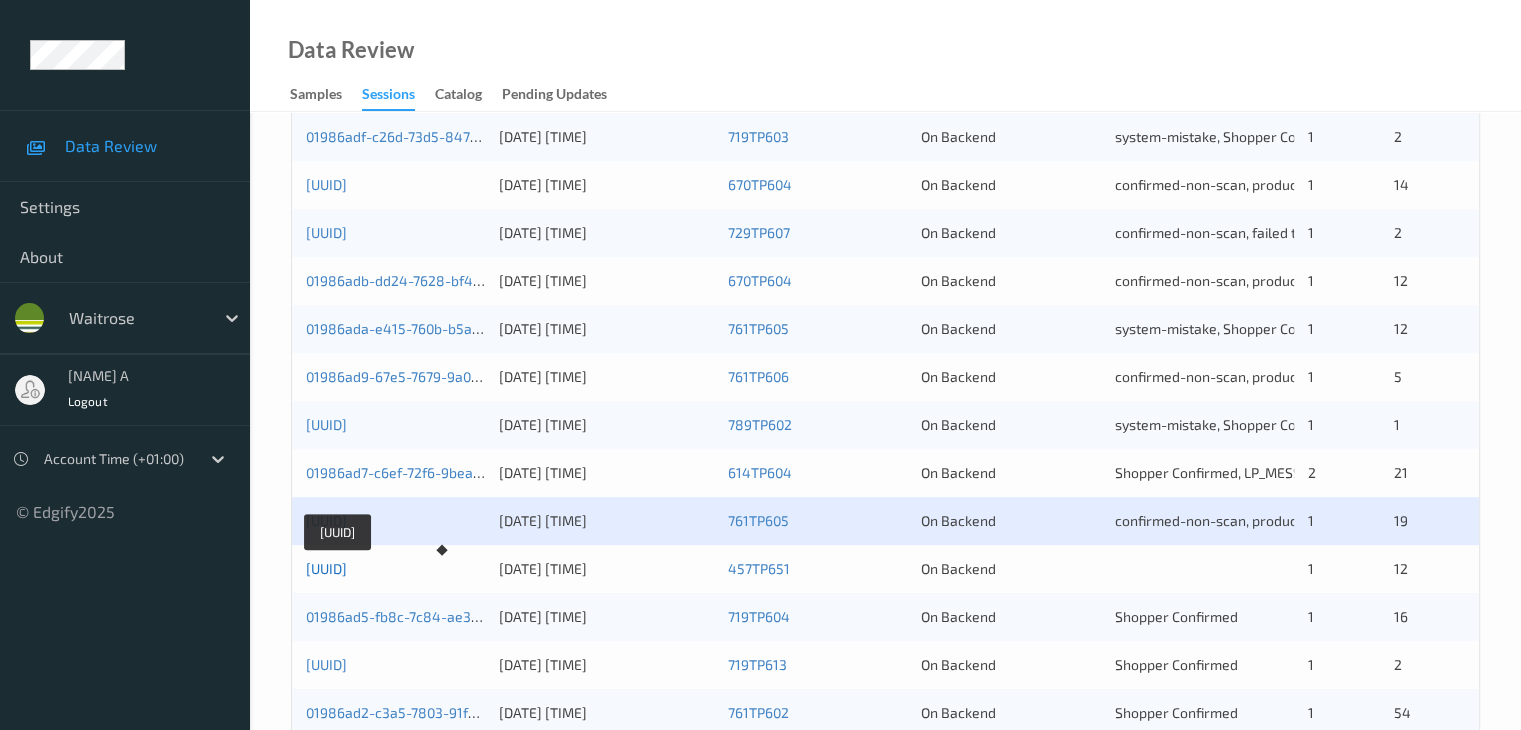 click on "01986ad6-582d-7e1e-b7ac-49d02aa53653" at bounding box center (326, 568) 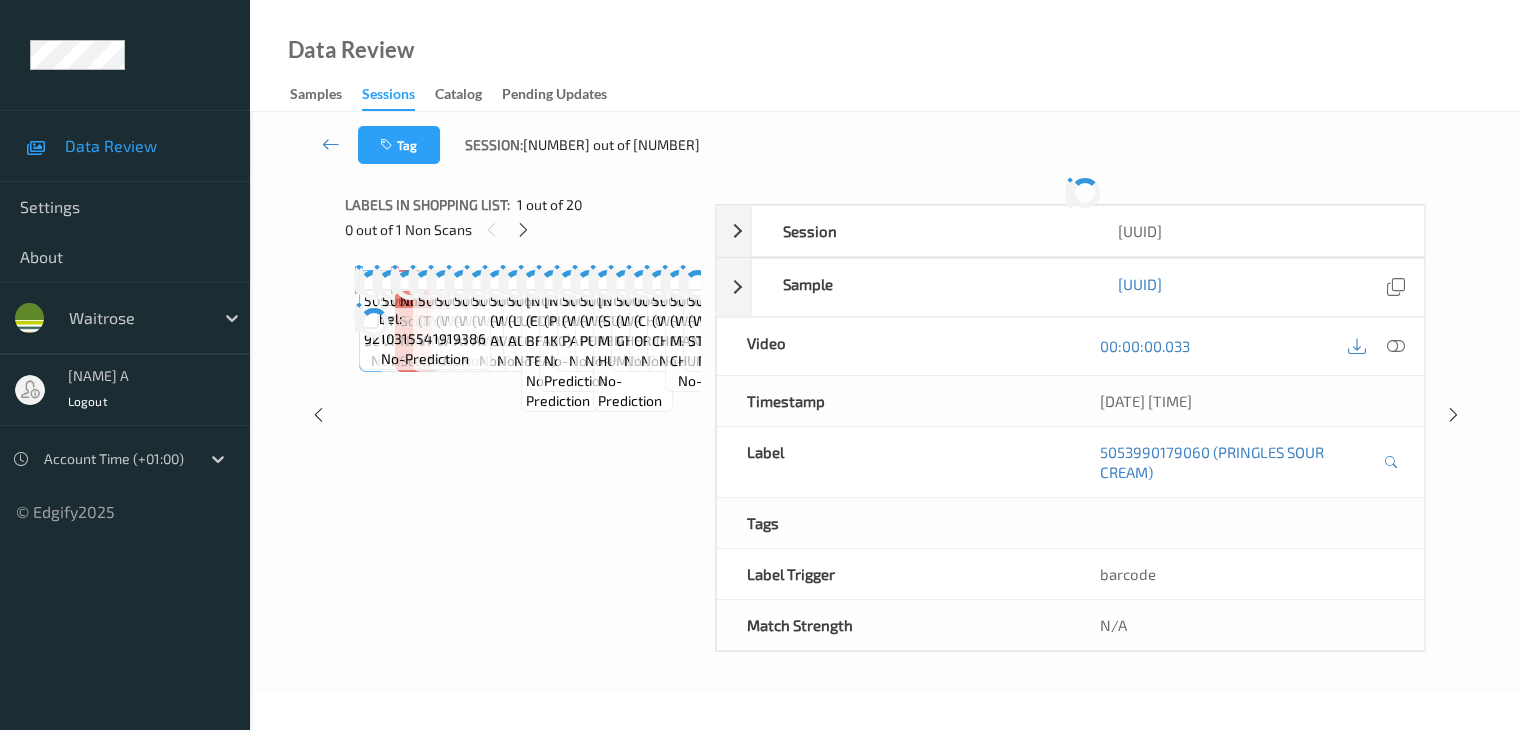 scroll, scrollTop: 0, scrollLeft: 0, axis: both 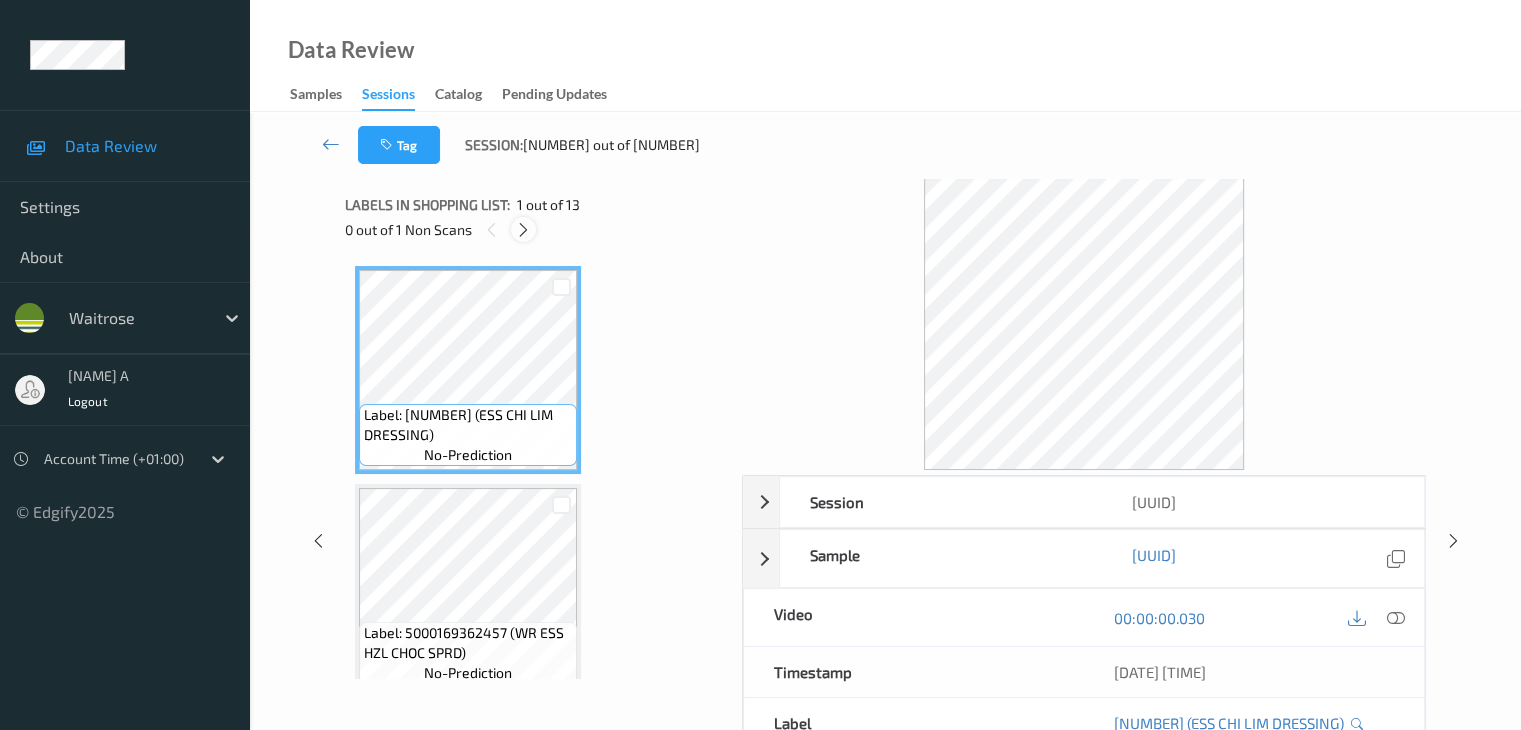 click at bounding box center (523, 229) 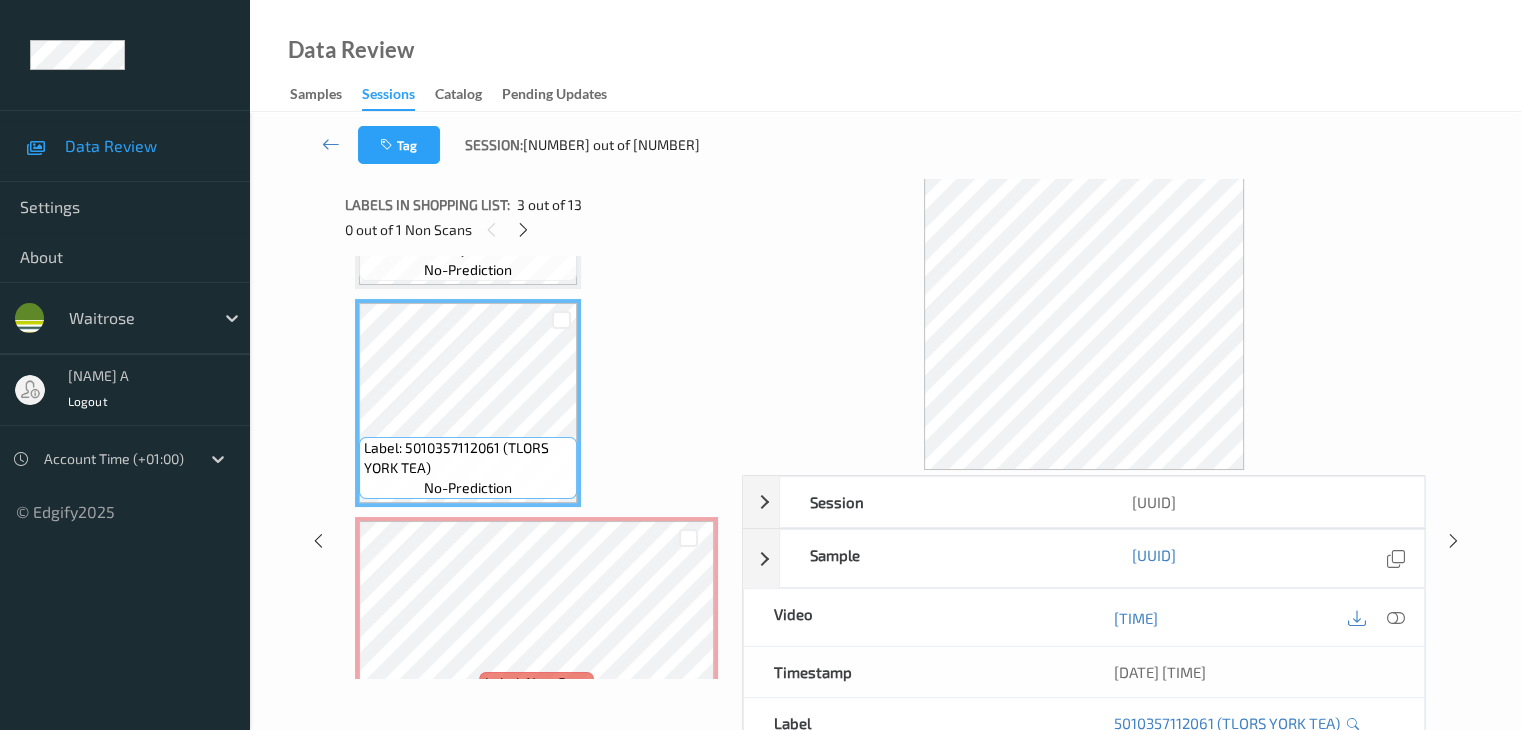 scroll, scrollTop: 600, scrollLeft: 0, axis: vertical 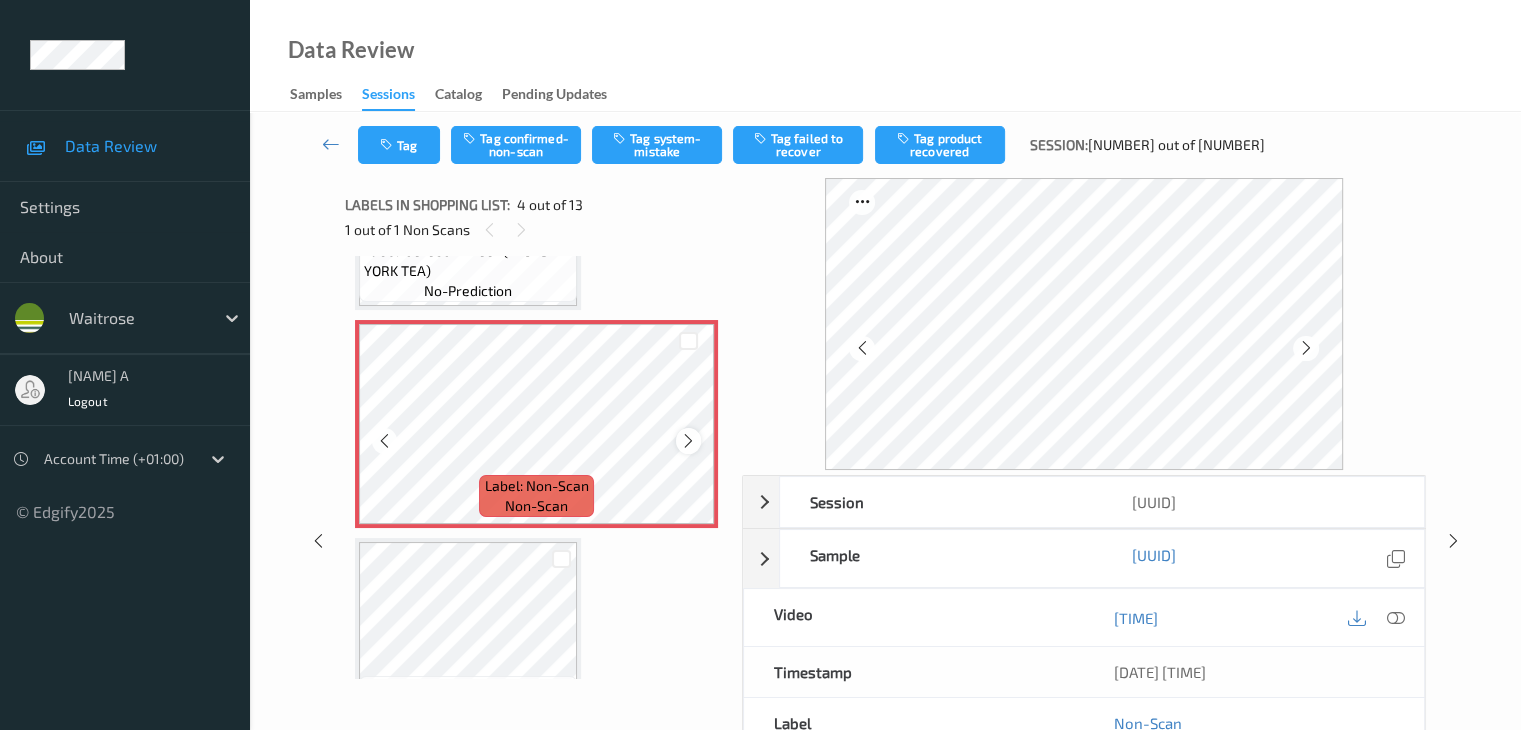 click at bounding box center (688, 440) 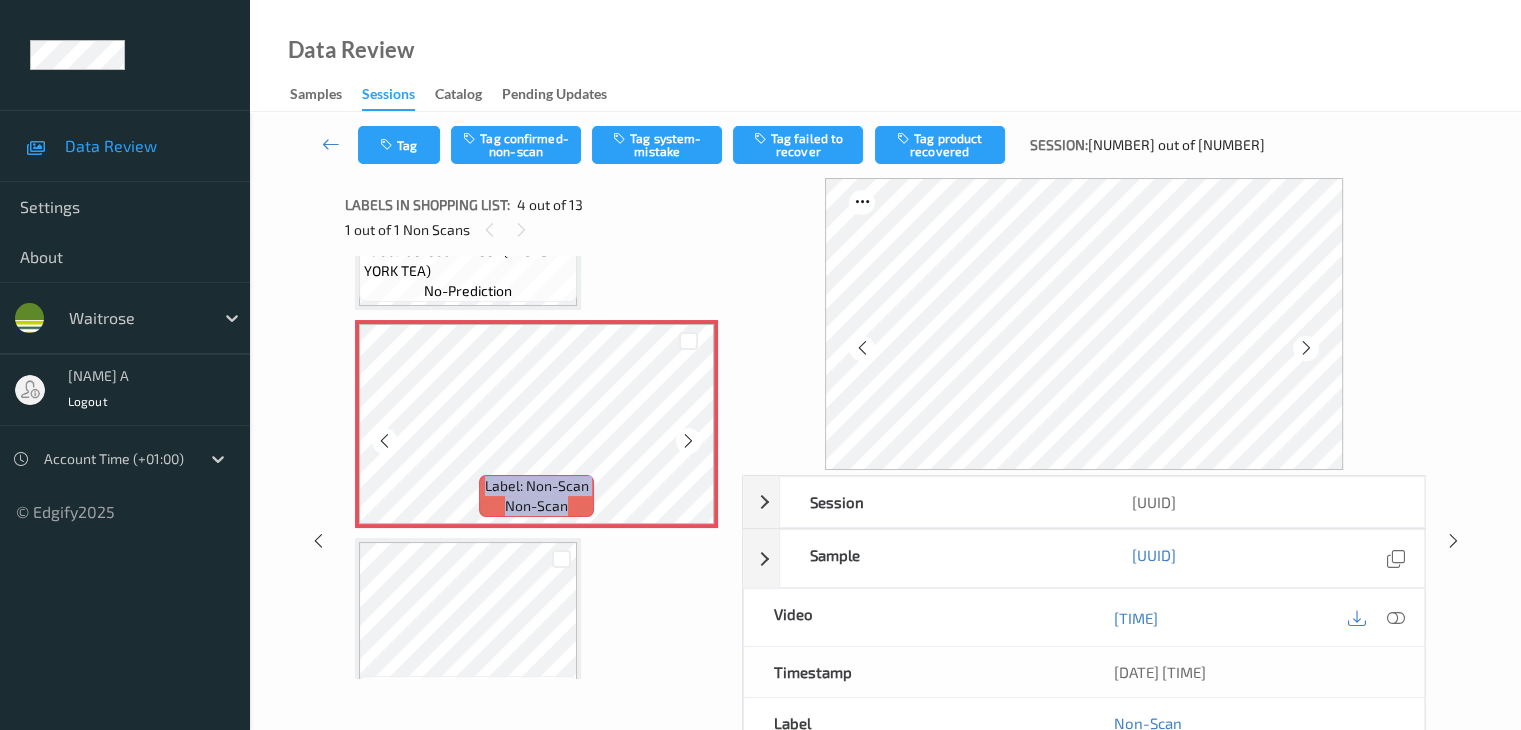 click at bounding box center [688, 440] 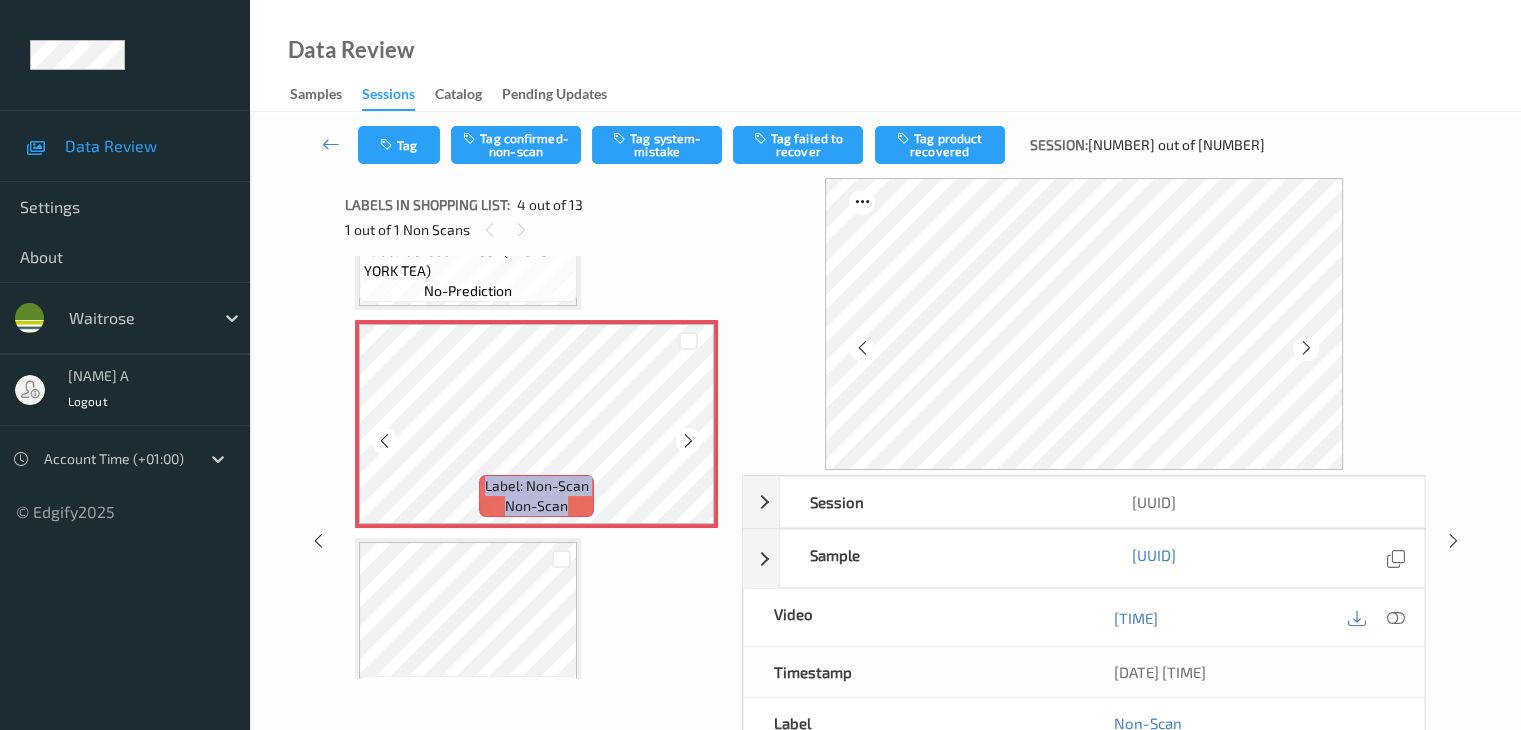 click at bounding box center [688, 440] 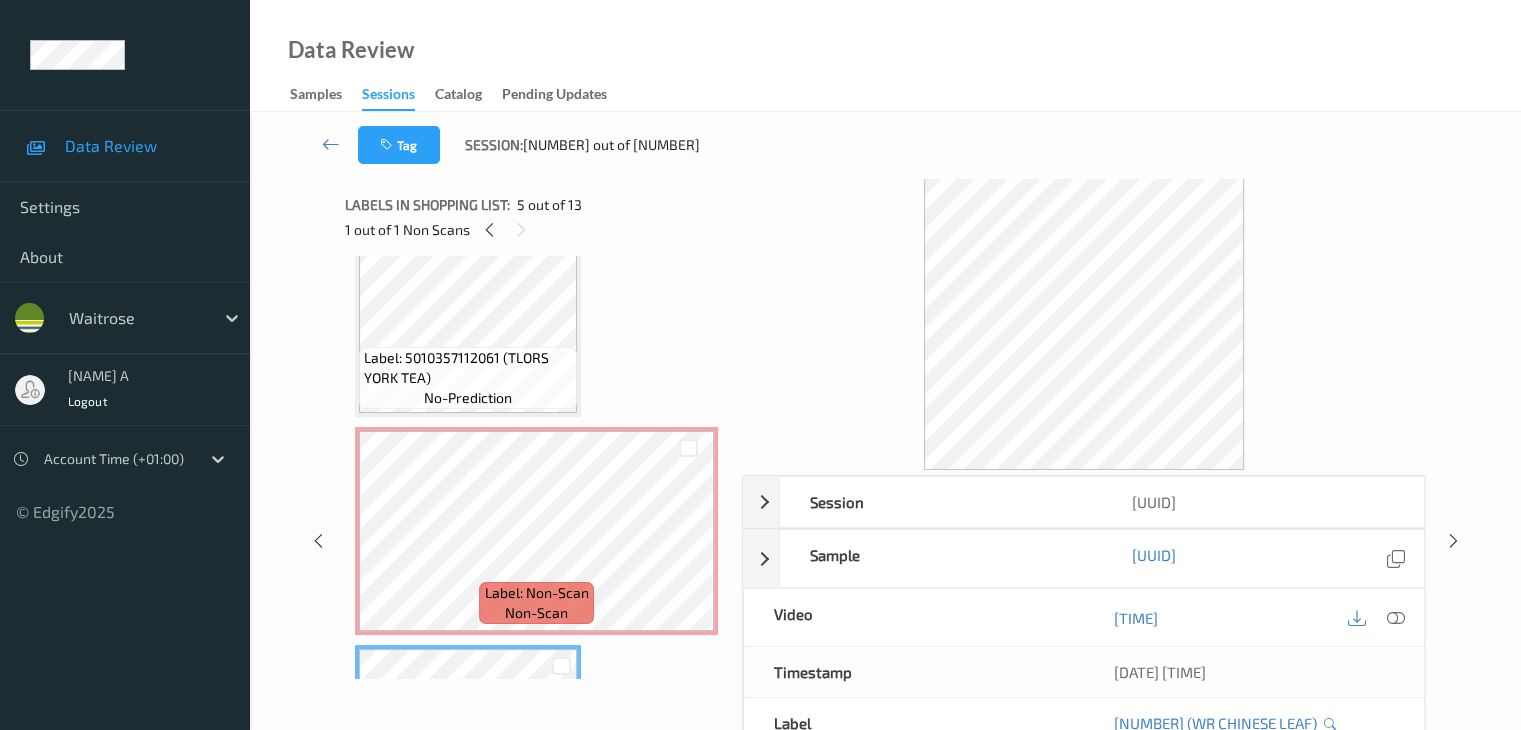 scroll, scrollTop: 600, scrollLeft: 0, axis: vertical 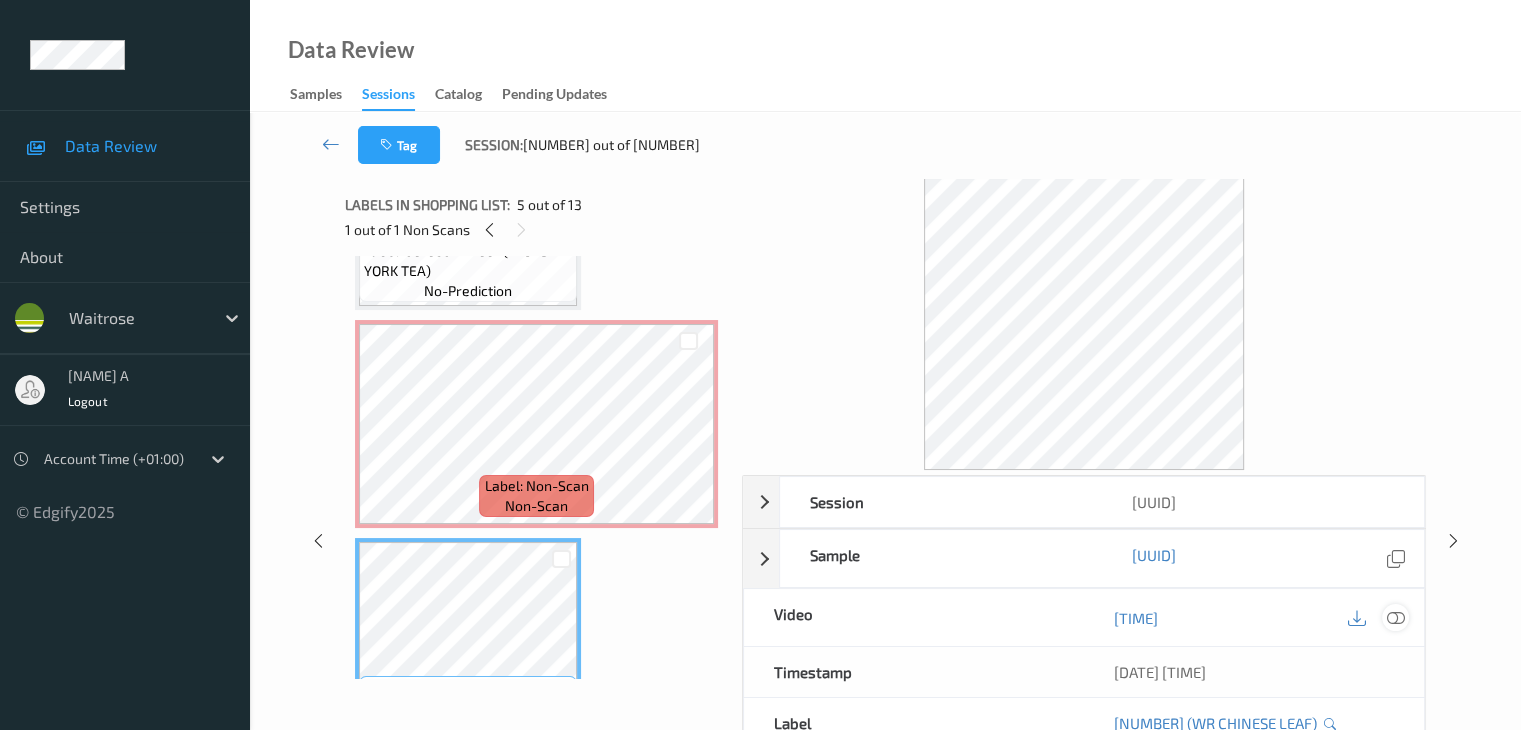 click at bounding box center [1395, 618] 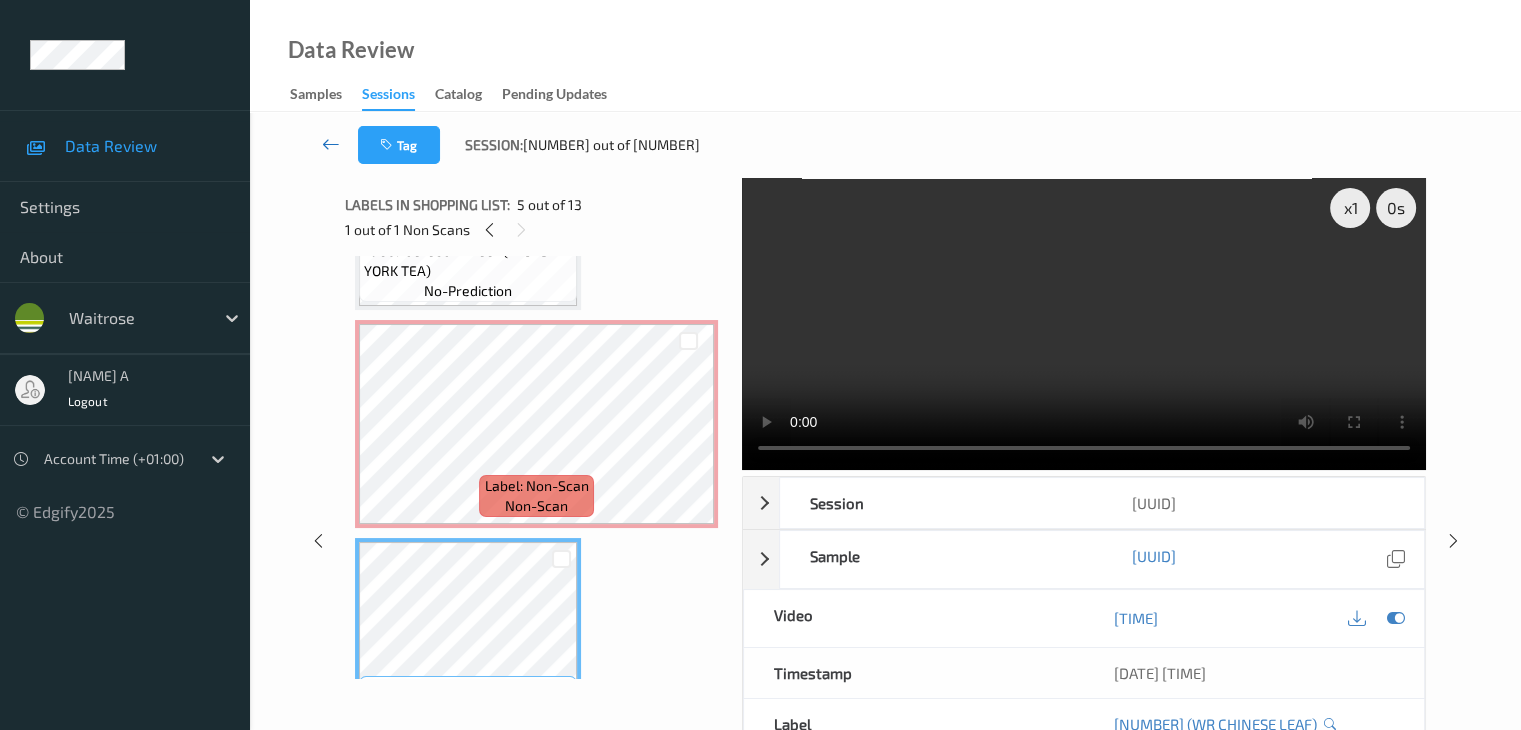 click at bounding box center (331, 145) 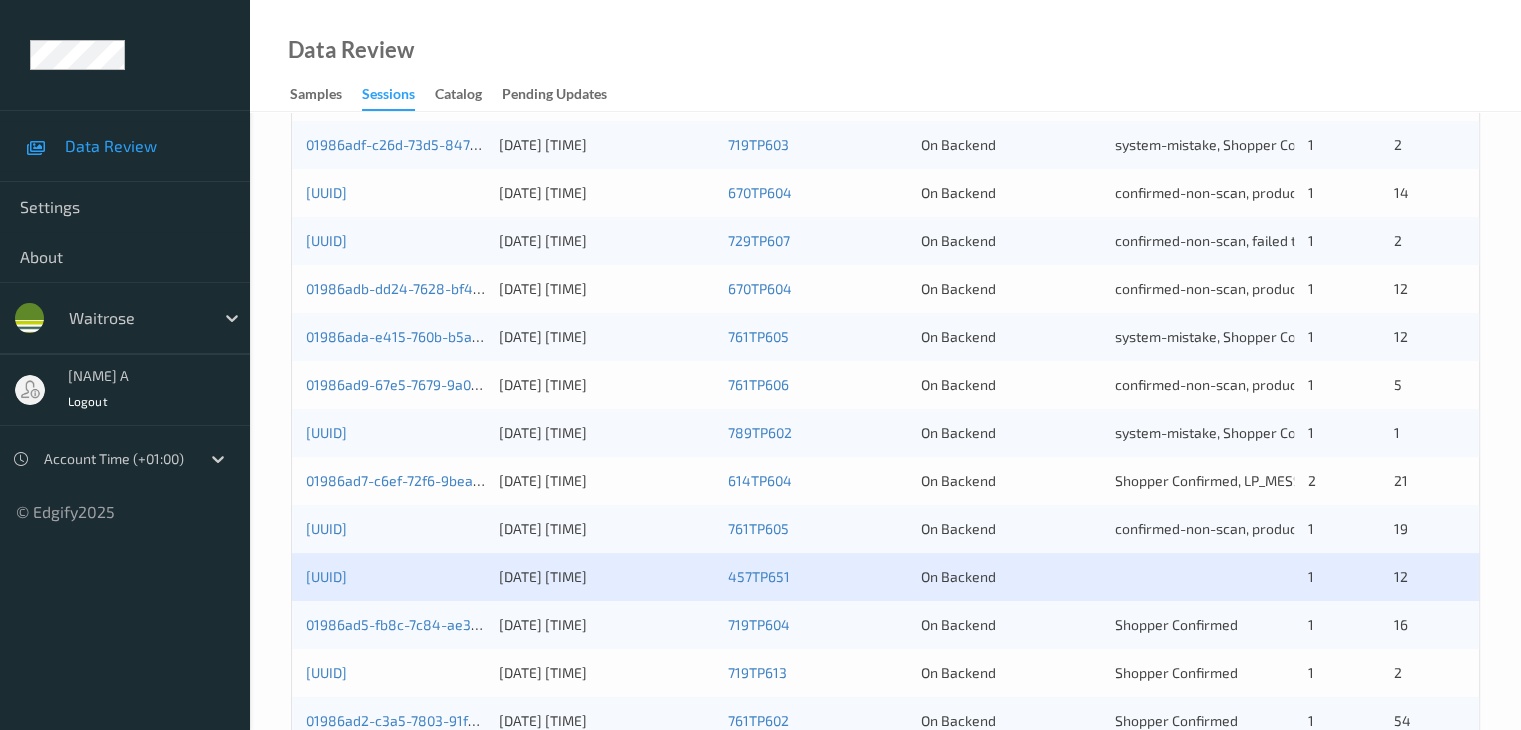 scroll, scrollTop: 700, scrollLeft: 0, axis: vertical 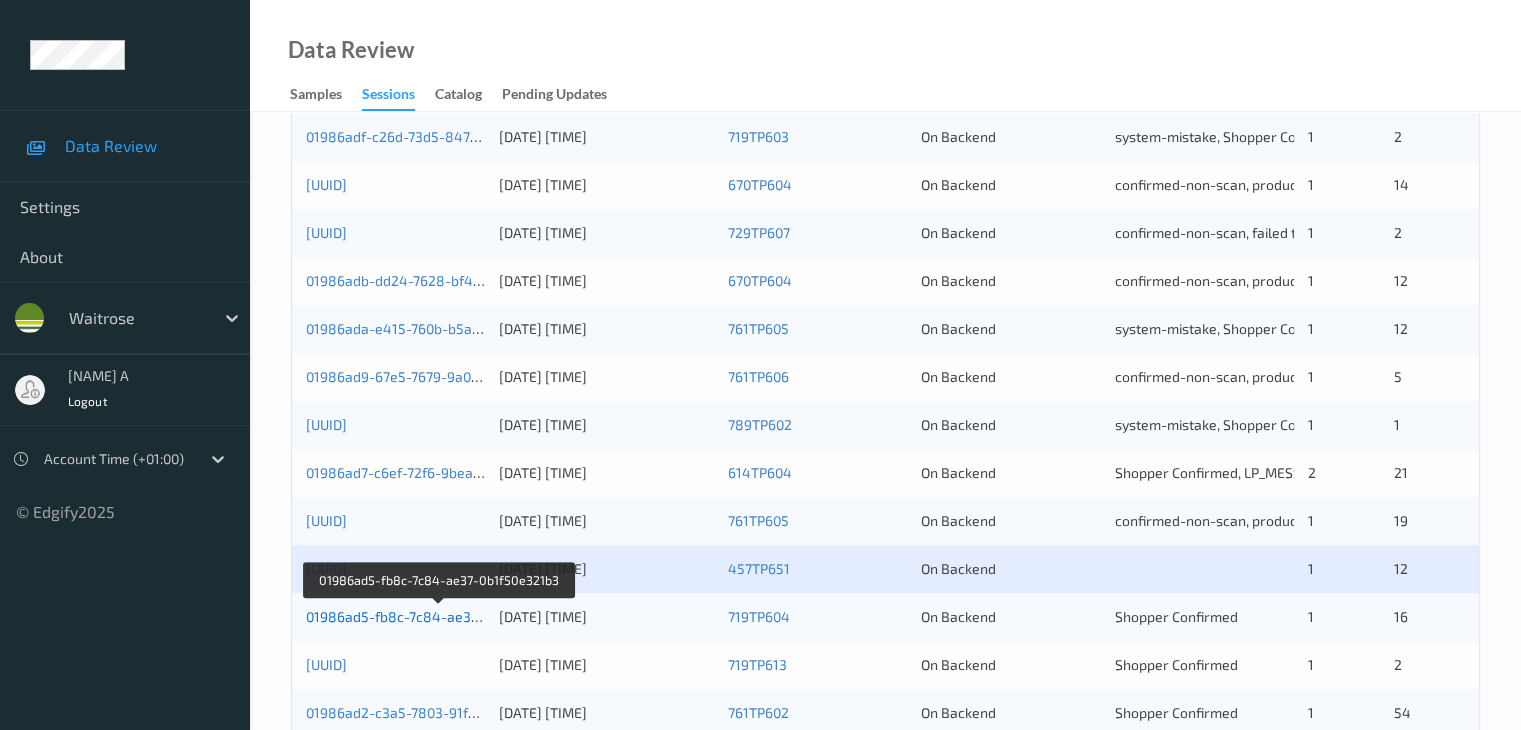 click on "01986ad5-fb8c-7c84-ae37-0b1f50e321b3" at bounding box center (439, 616) 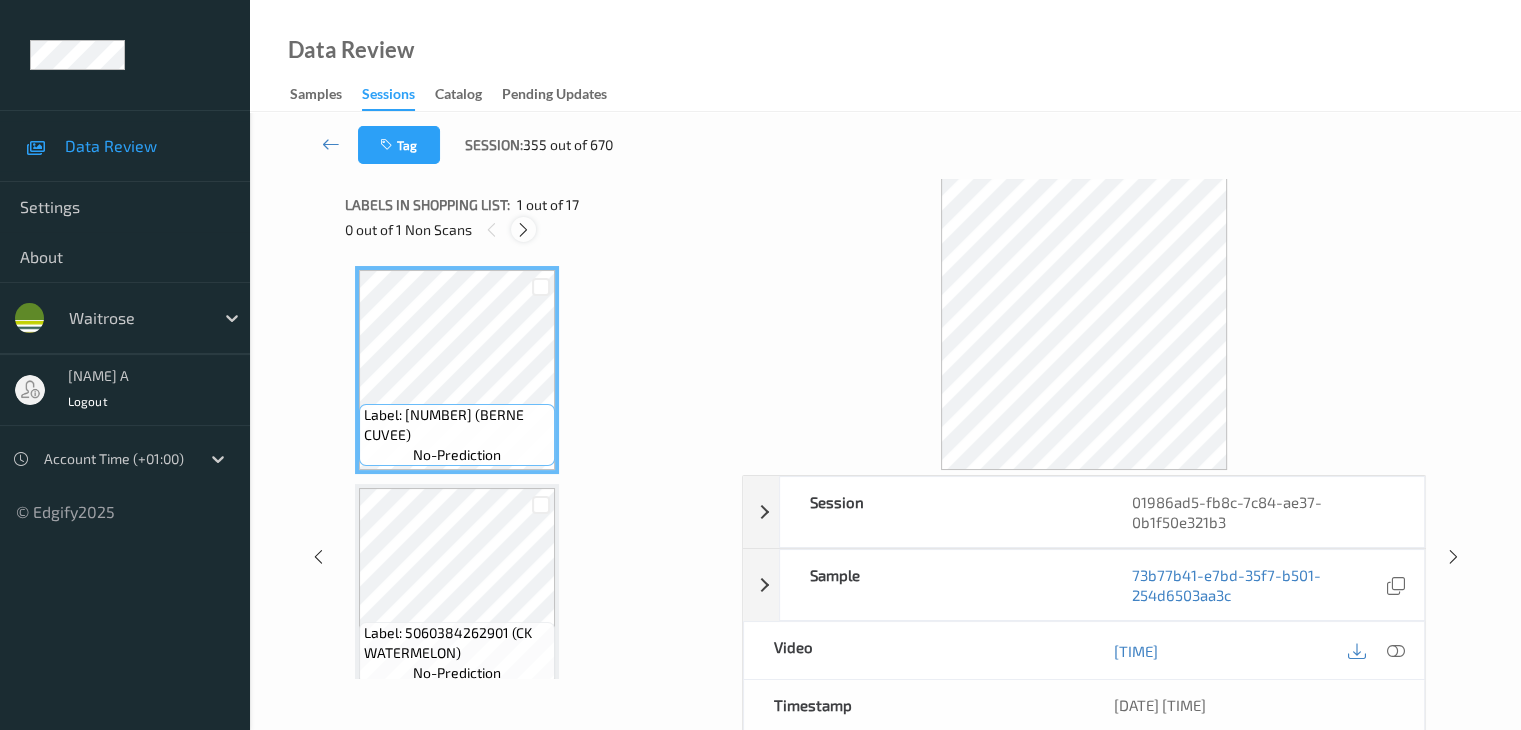 click at bounding box center [523, 230] 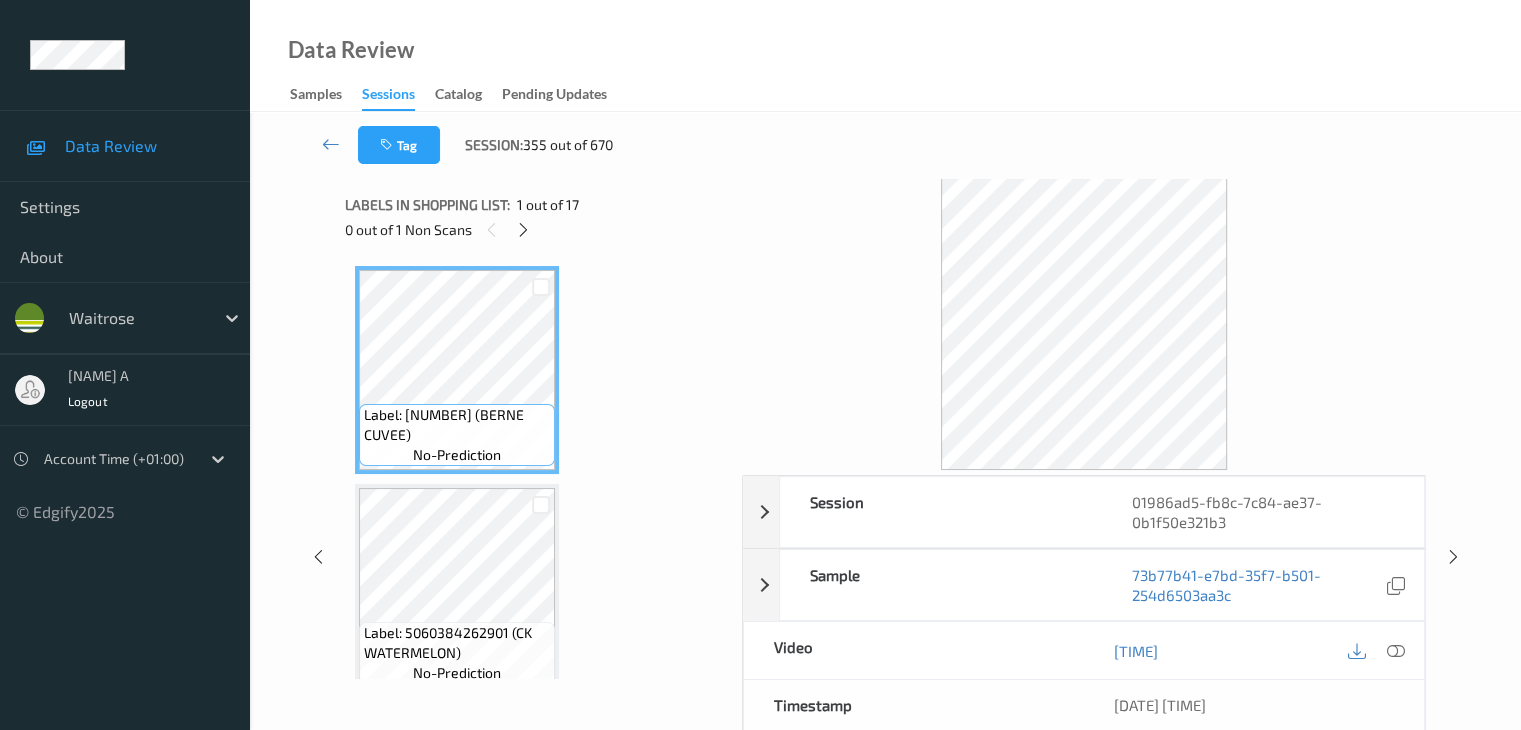 scroll, scrollTop: 446, scrollLeft: 0, axis: vertical 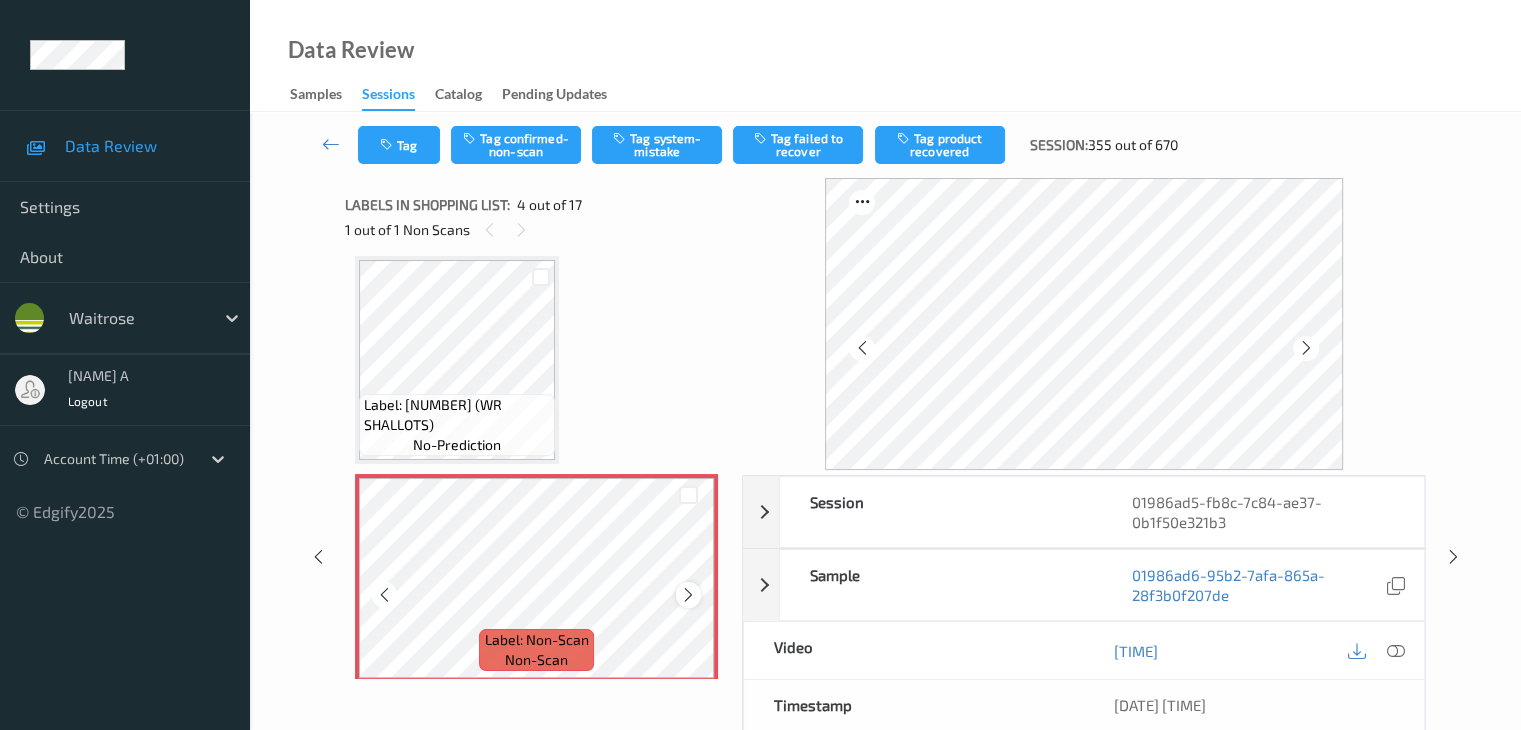click at bounding box center [688, 595] 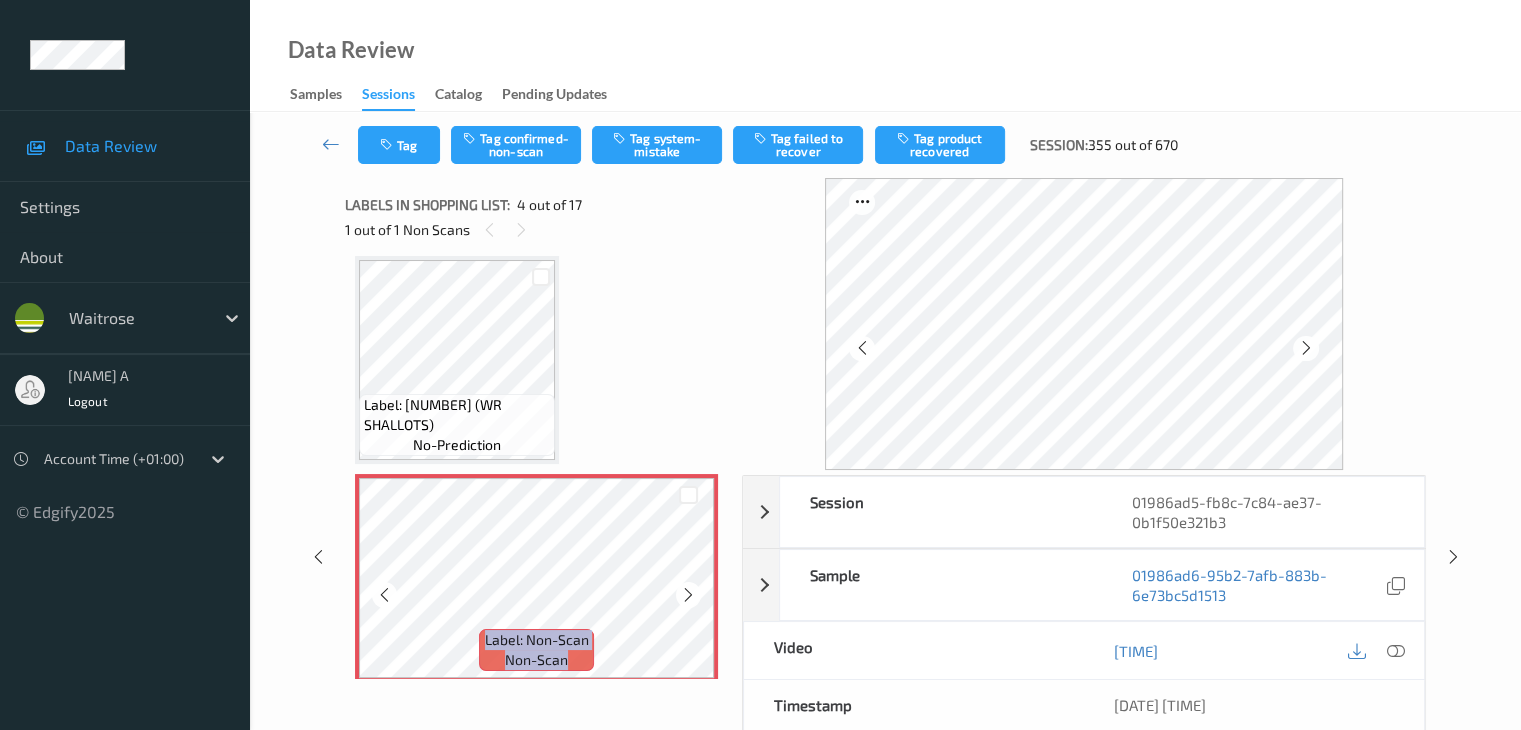 click at bounding box center (688, 595) 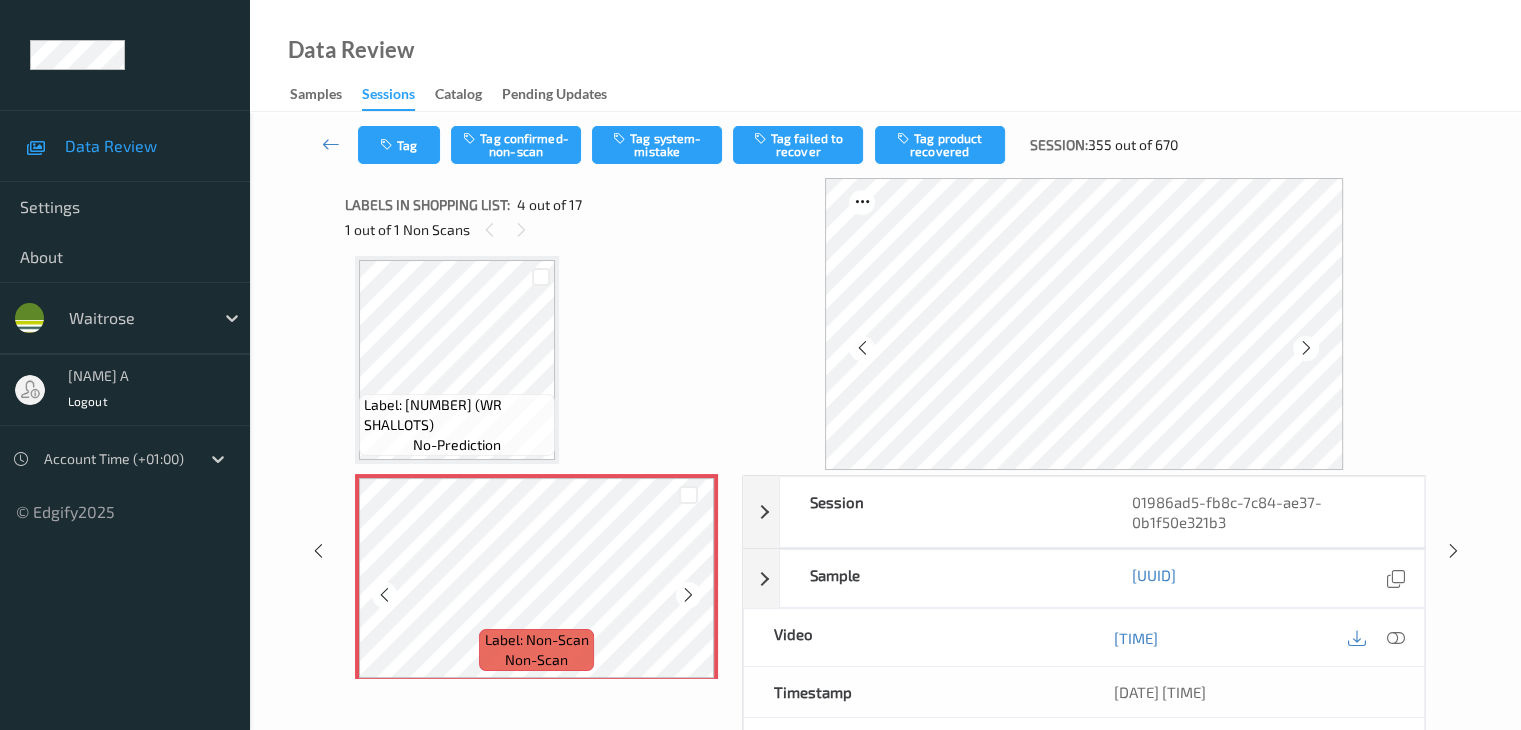click at bounding box center [688, 595] 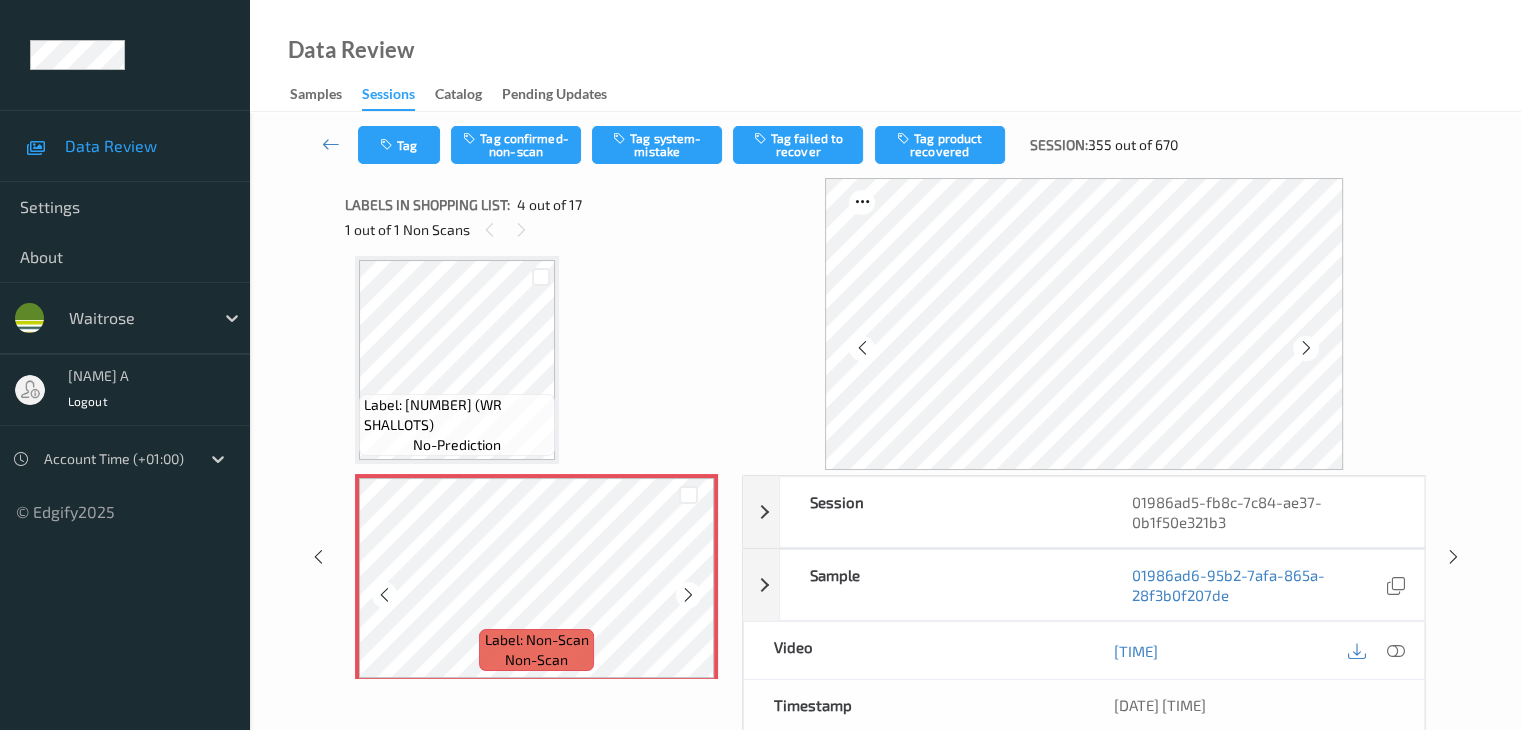 click at bounding box center [688, 595] 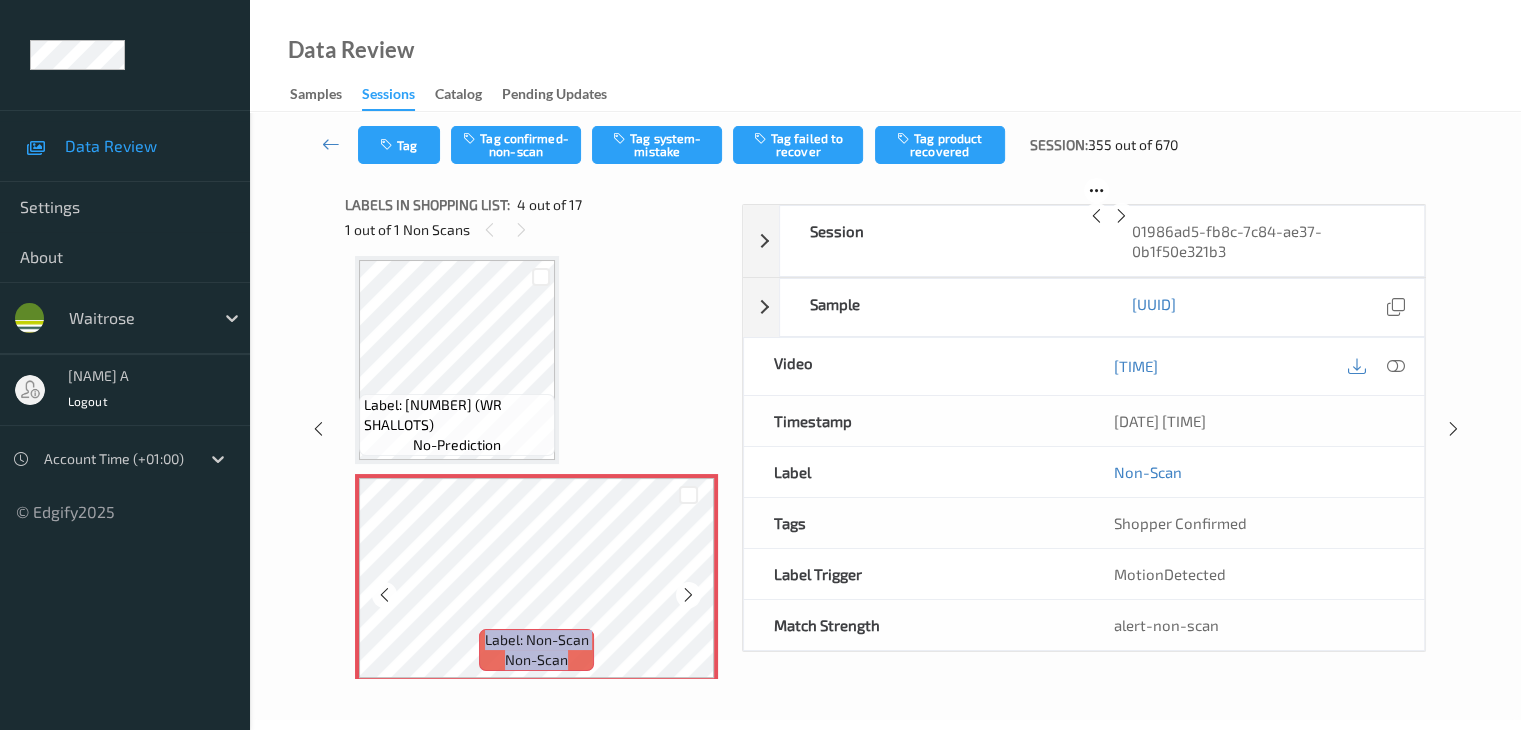 click at bounding box center [688, 595] 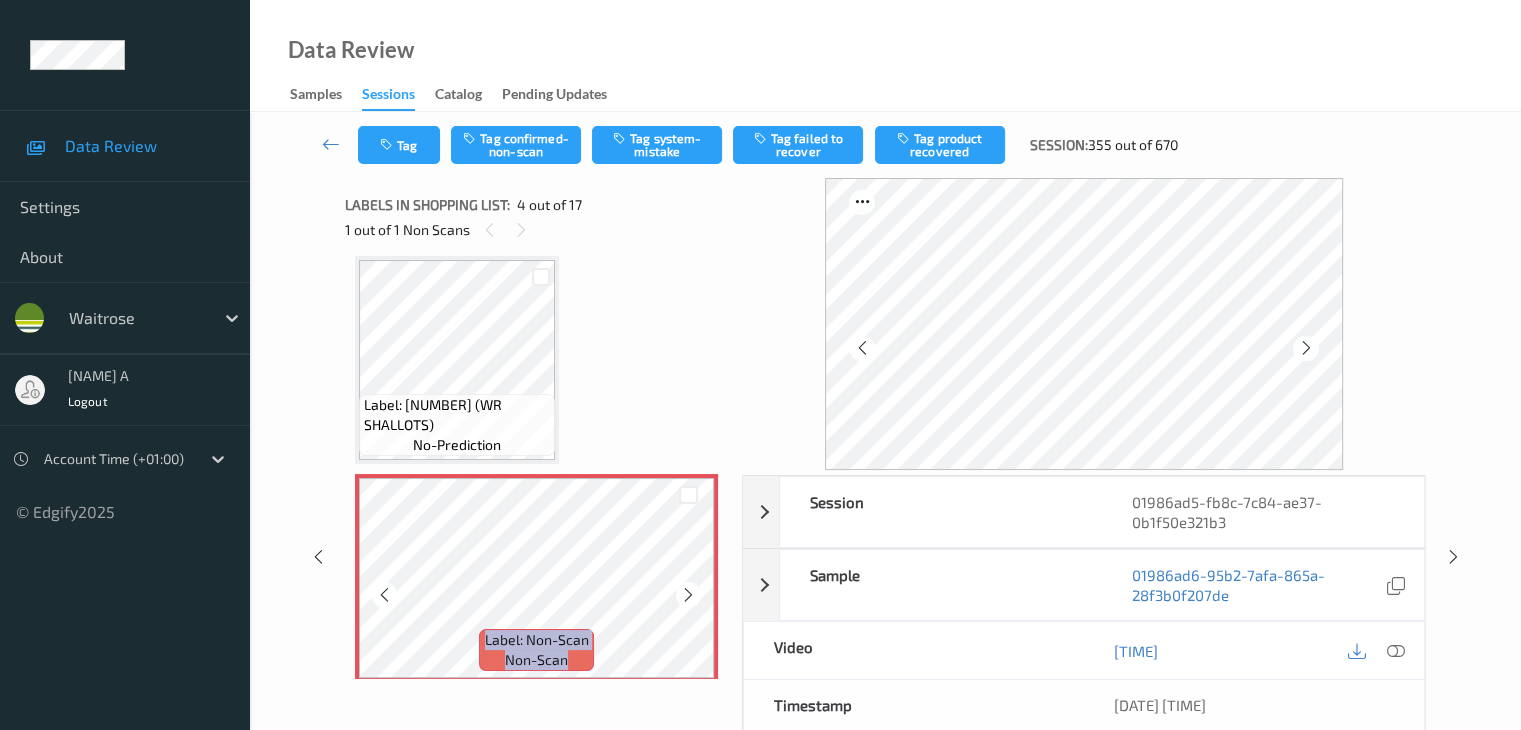 click at bounding box center (688, 595) 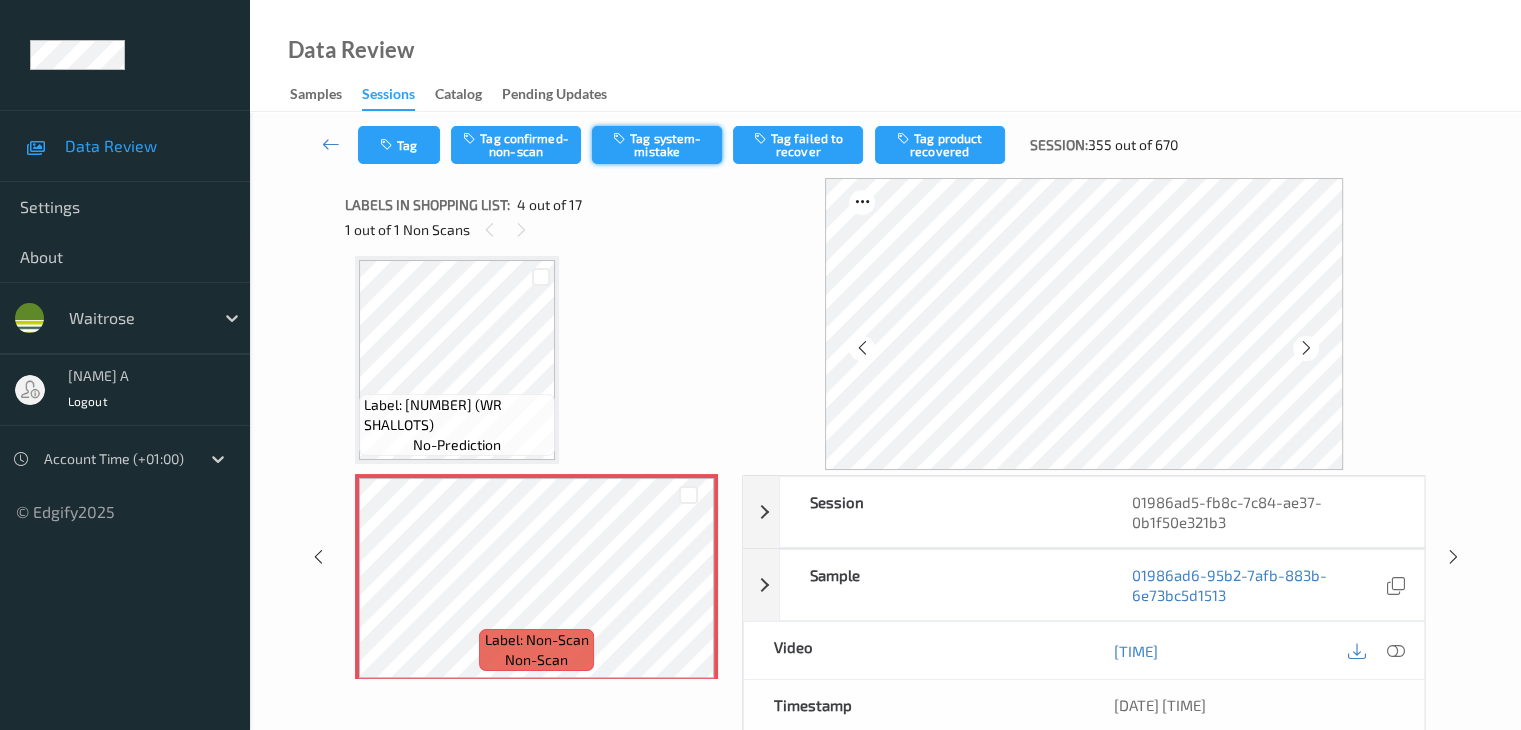 click on "Tag   system-mistake" at bounding box center (657, 145) 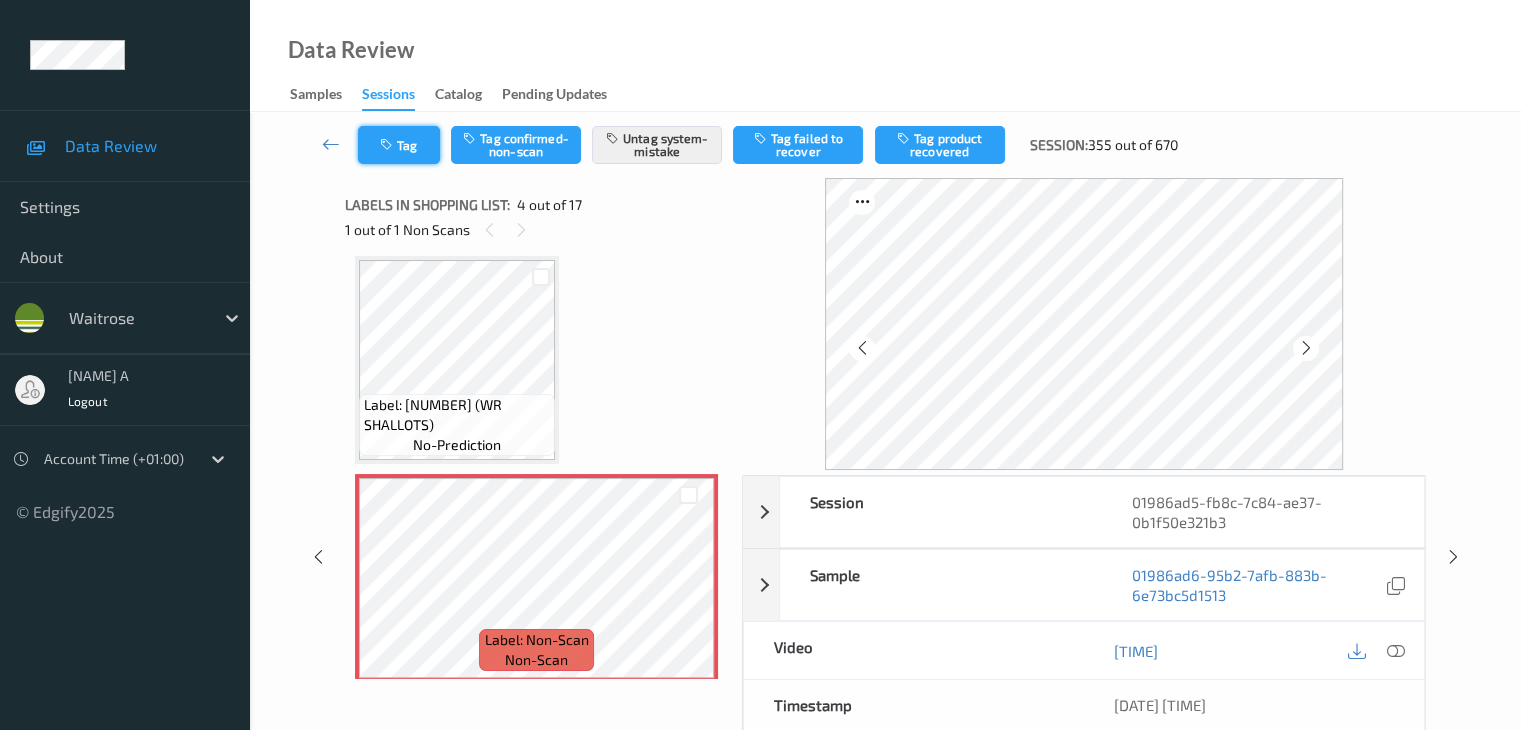 click on "Tag" at bounding box center (399, 145) 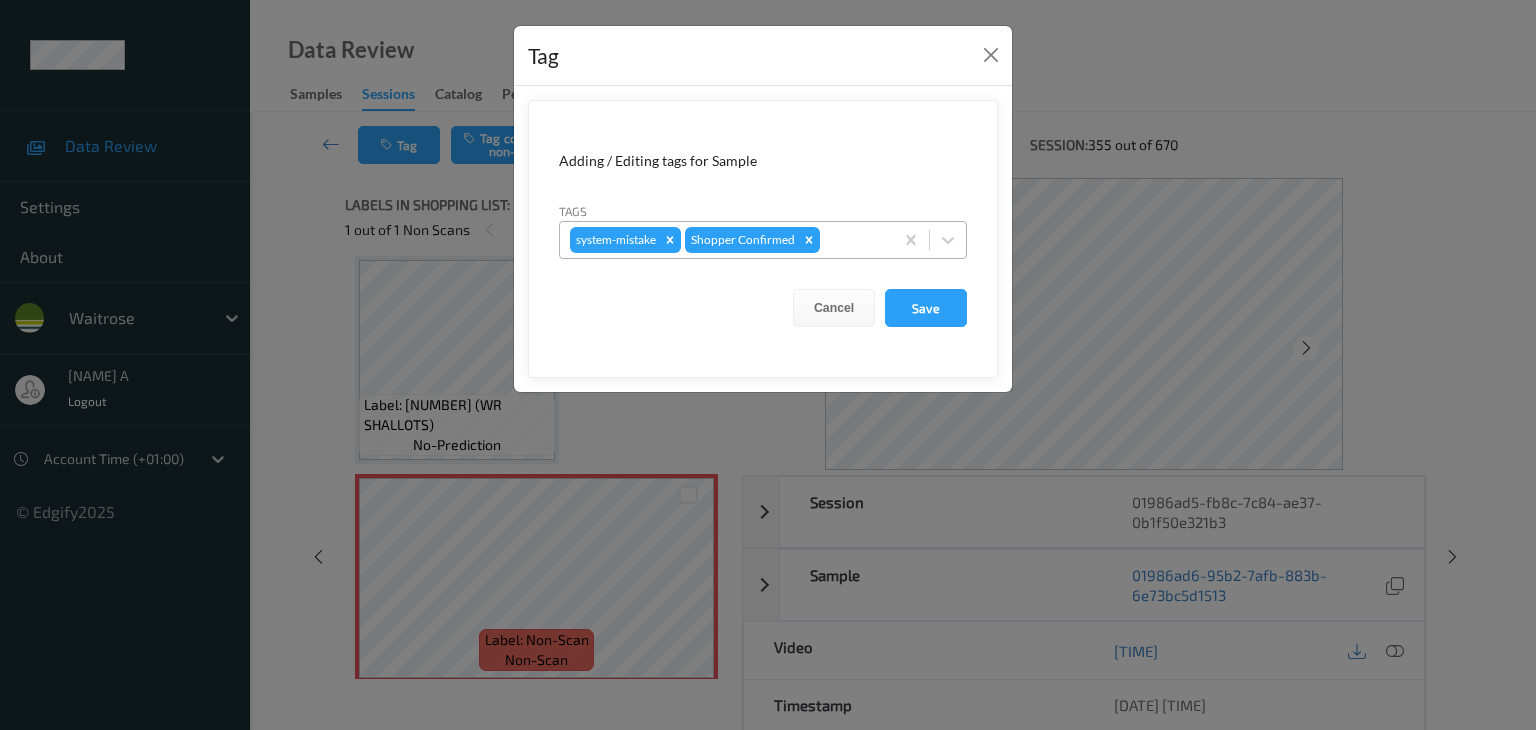 click at bounding box center [853, 240] 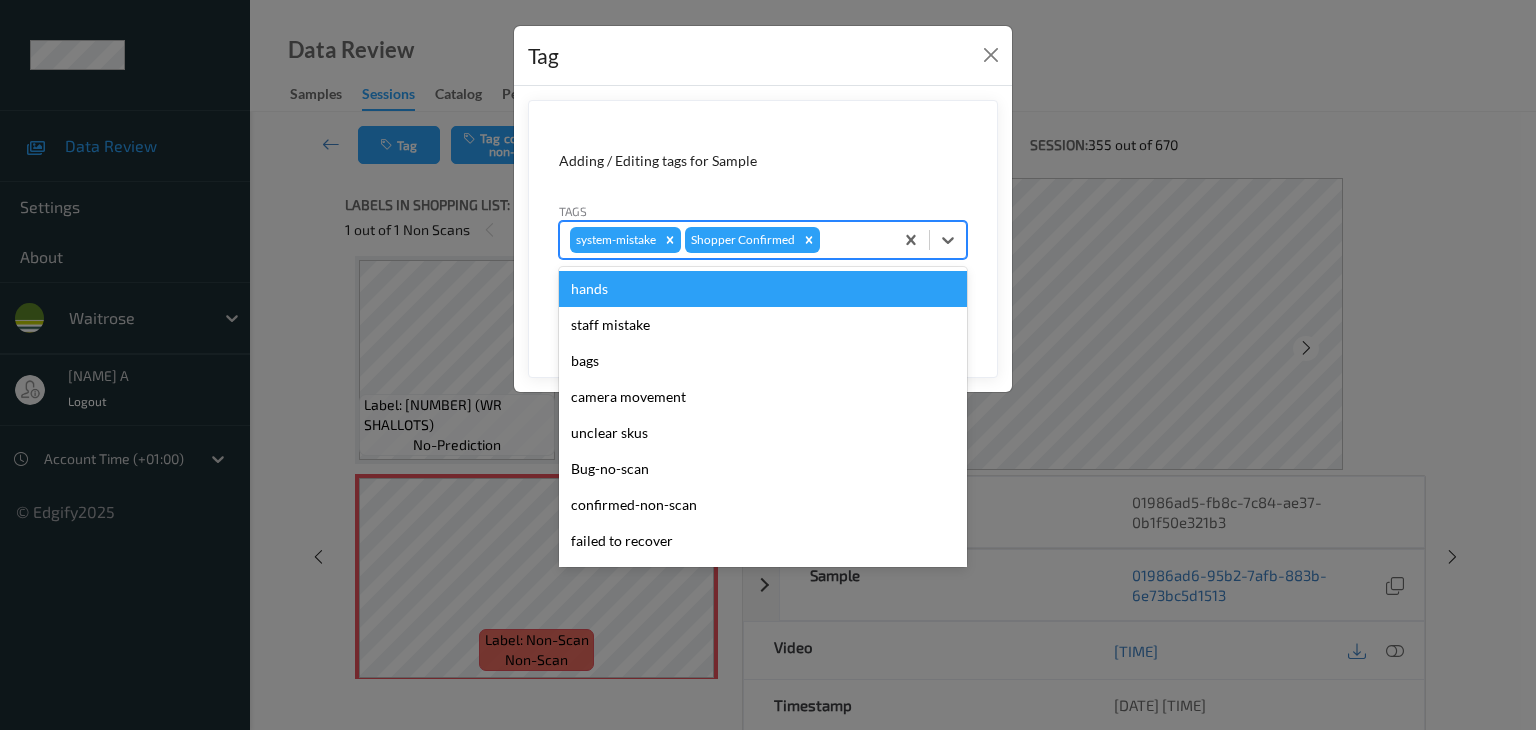 type on "u" 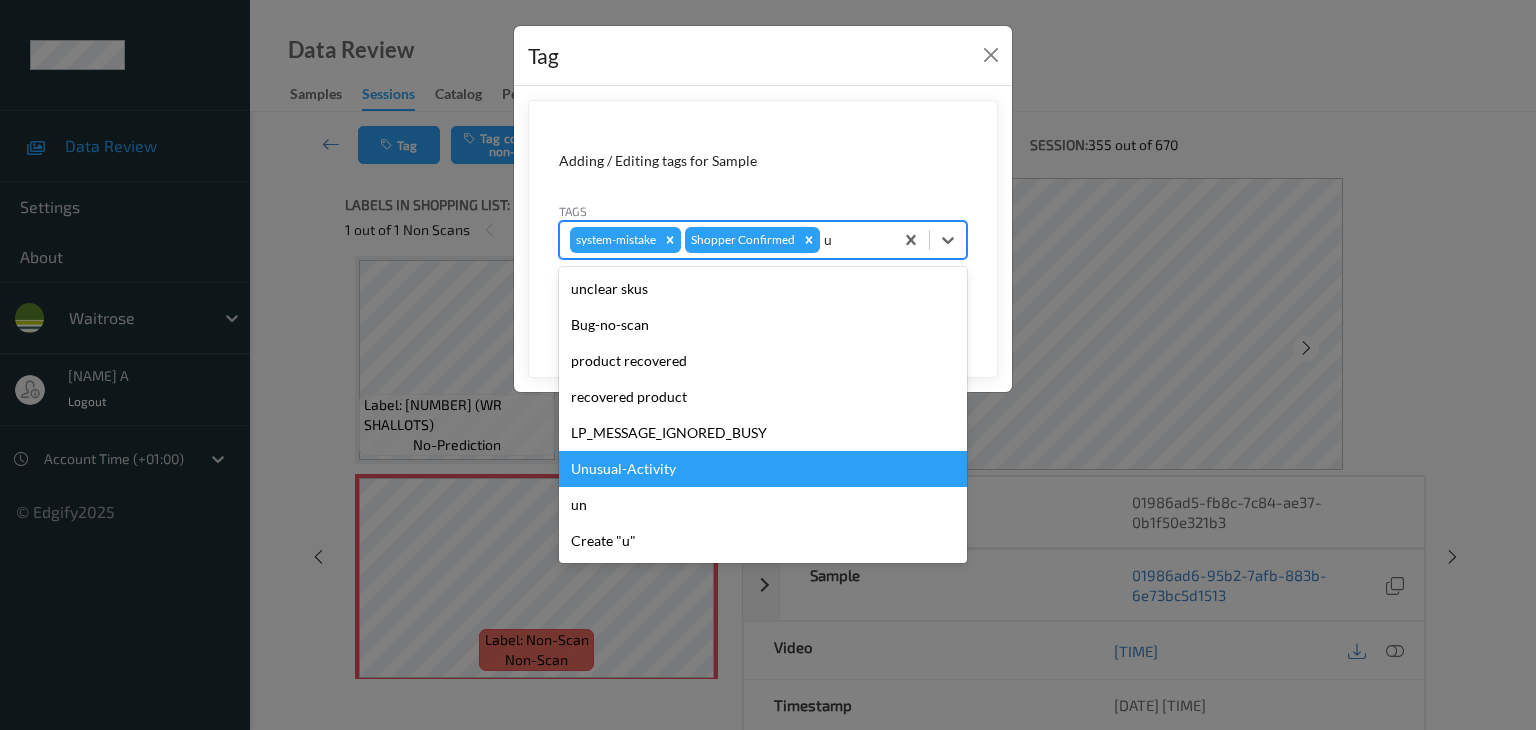 click on "Unusual-Activity" at bounding box center (763, 469) 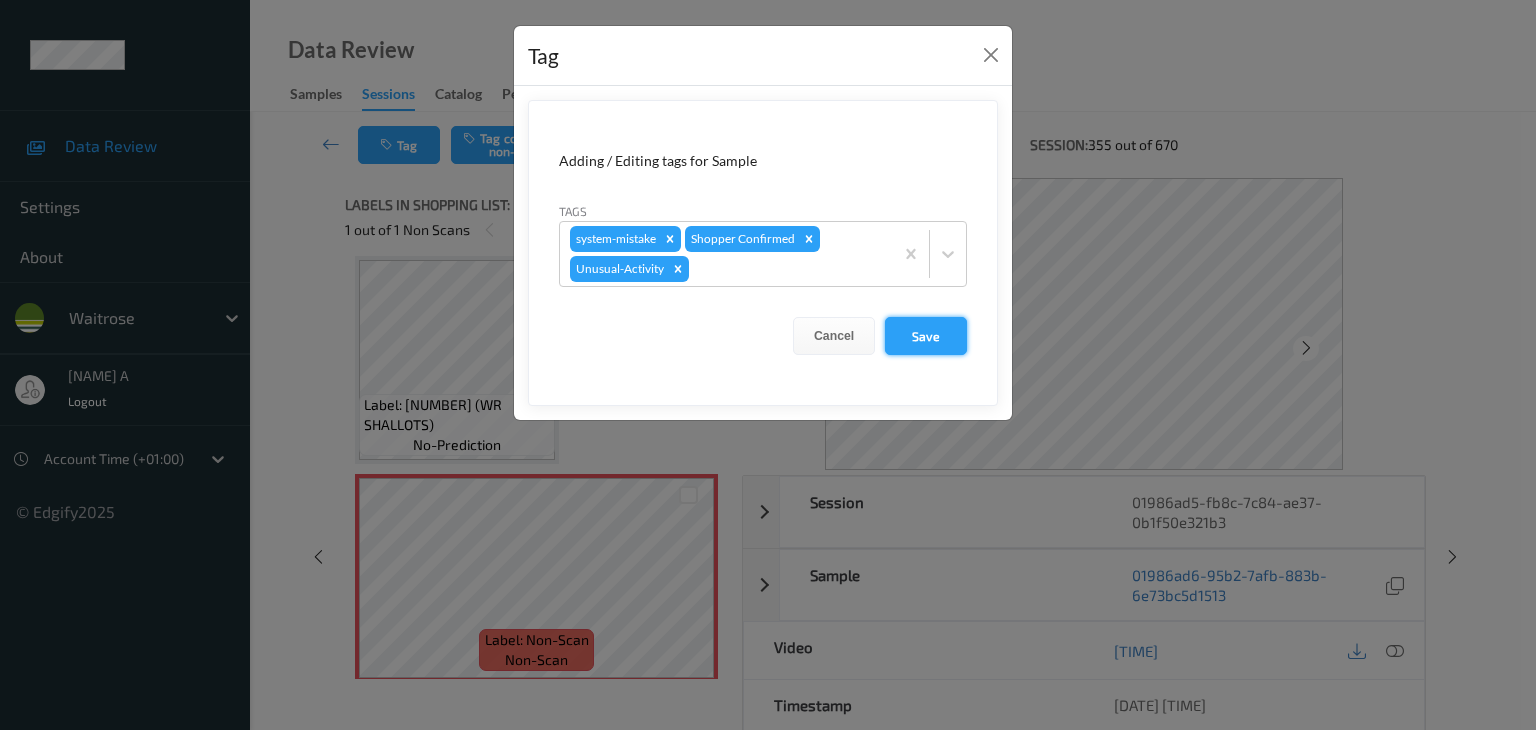 click on "Save" at bounding box center [926, 336] 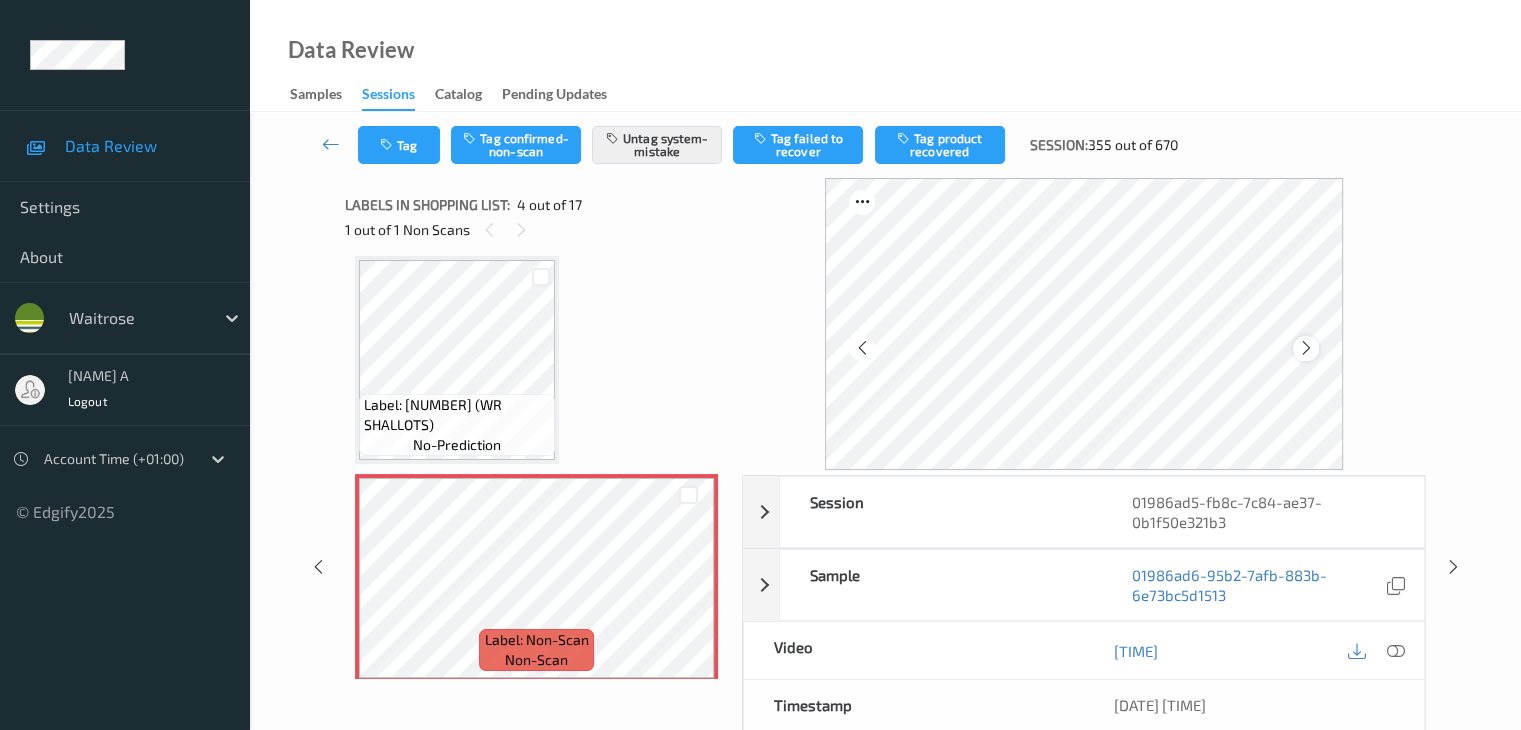click at bounding box center [1306, 348] 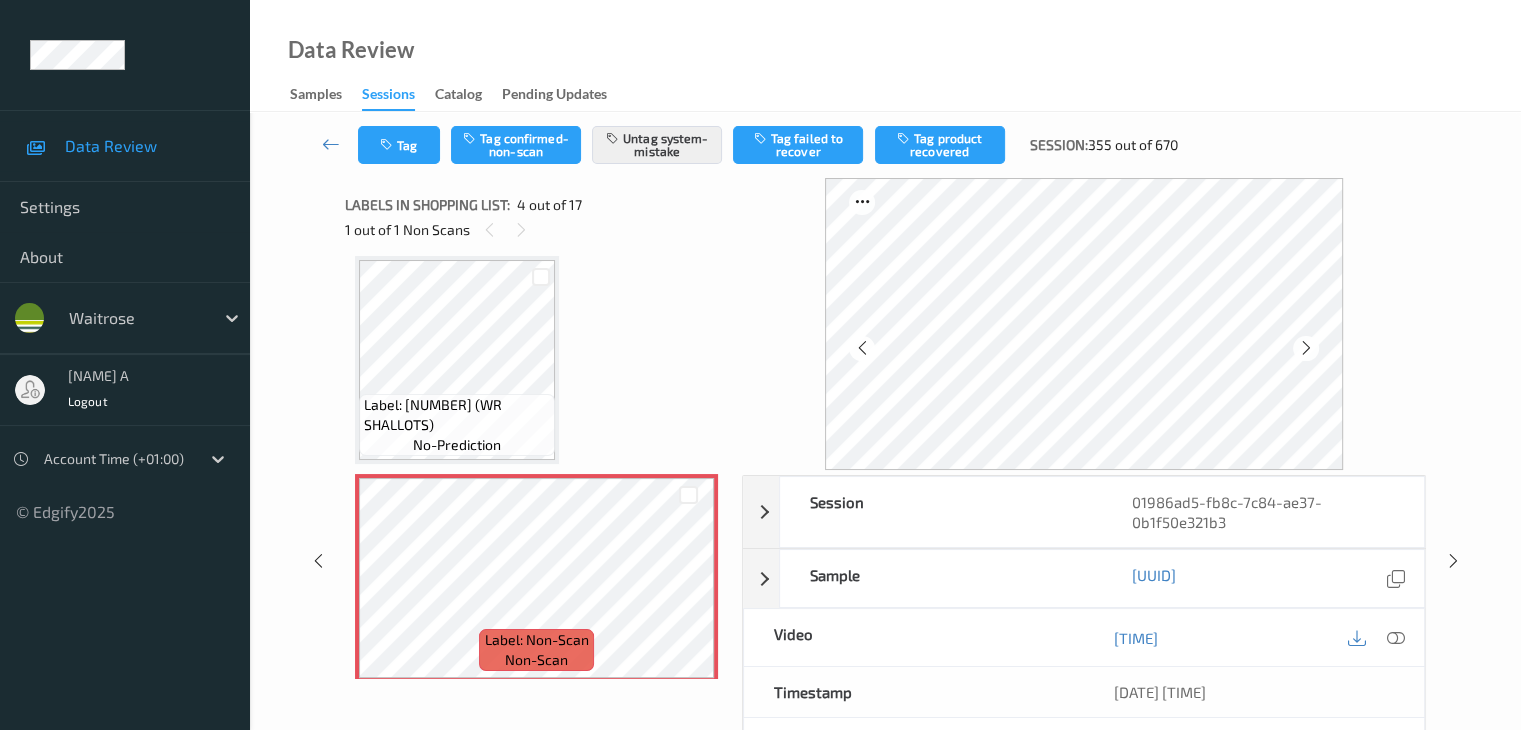 click at bounding box center [1306, 348] 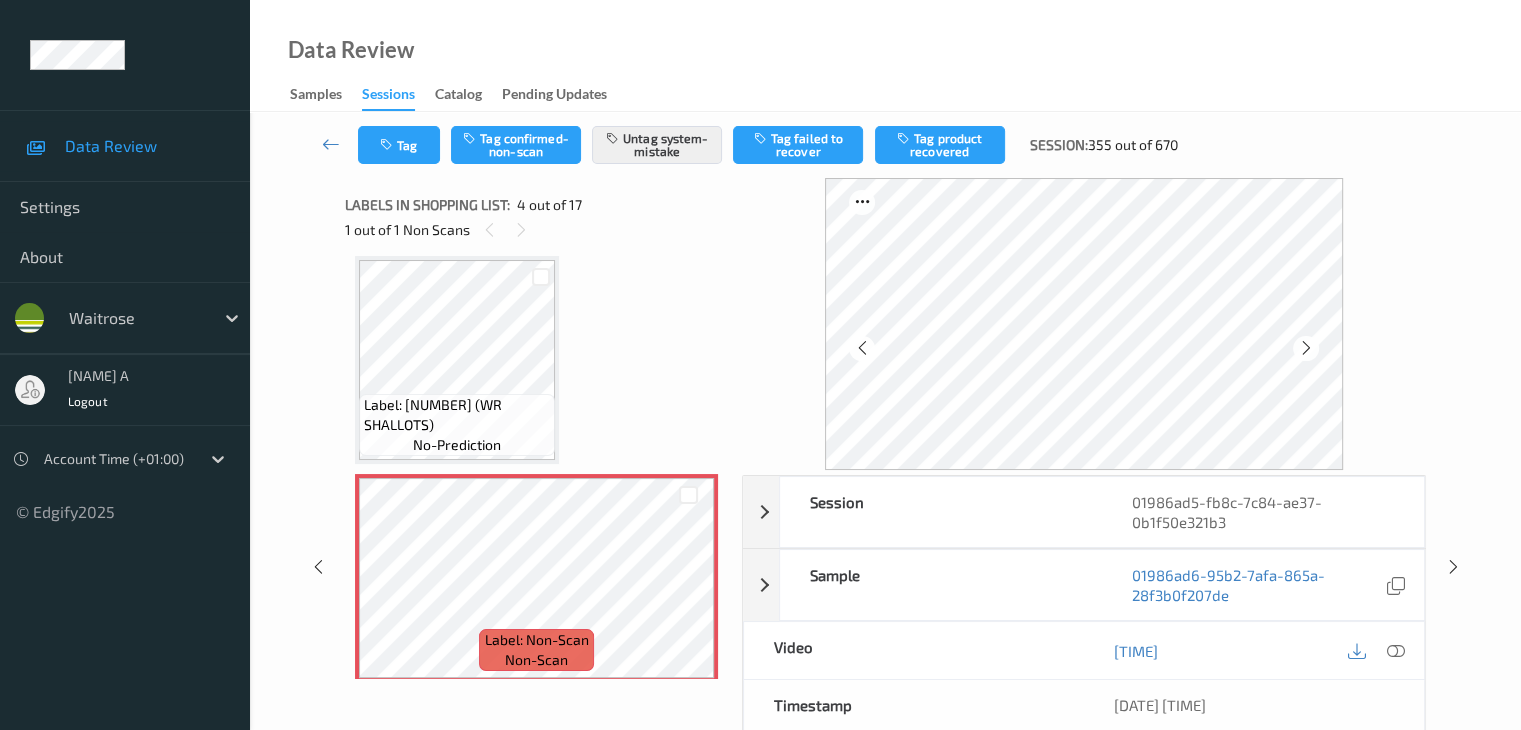 click at bounding box center (1306, 348) 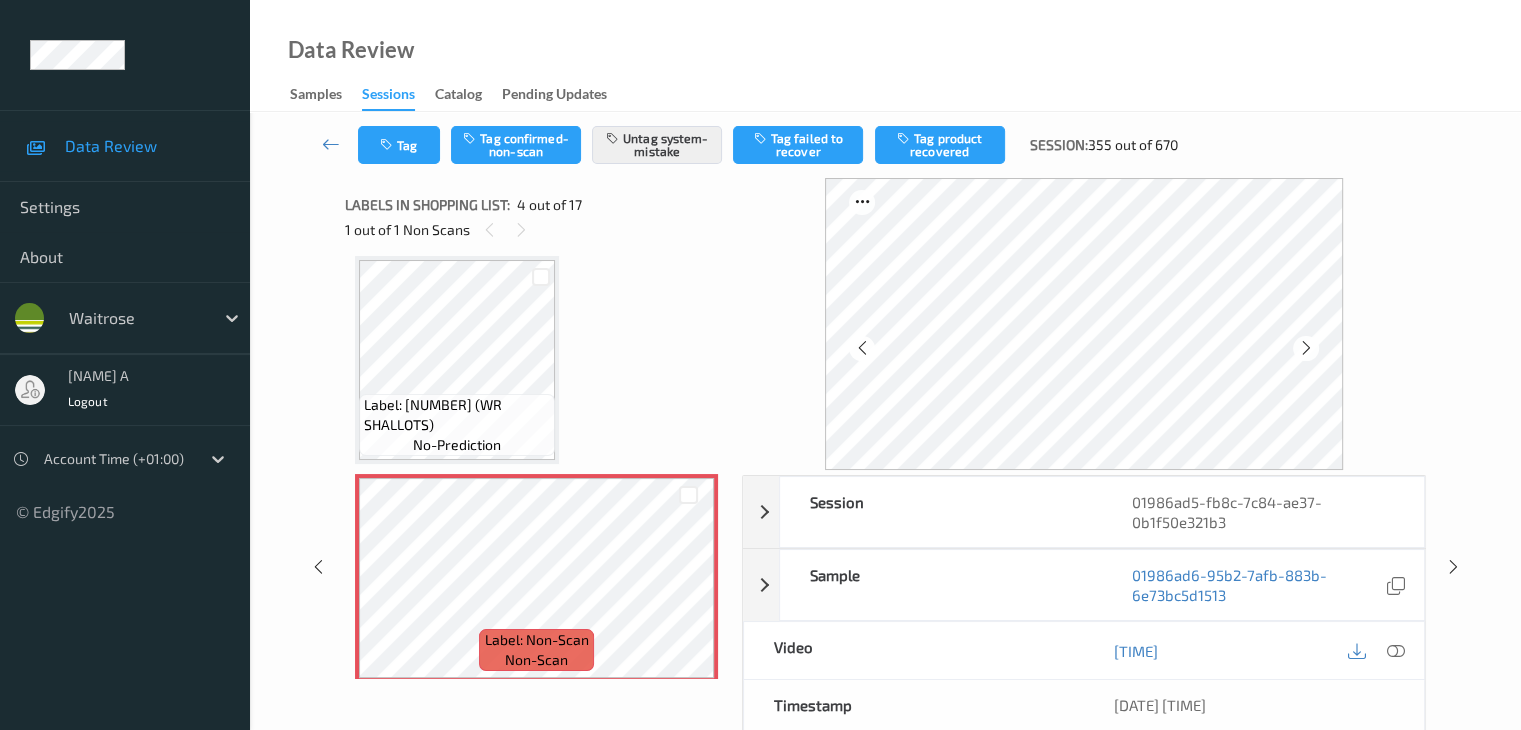 click at bounding box center (1306, 348) 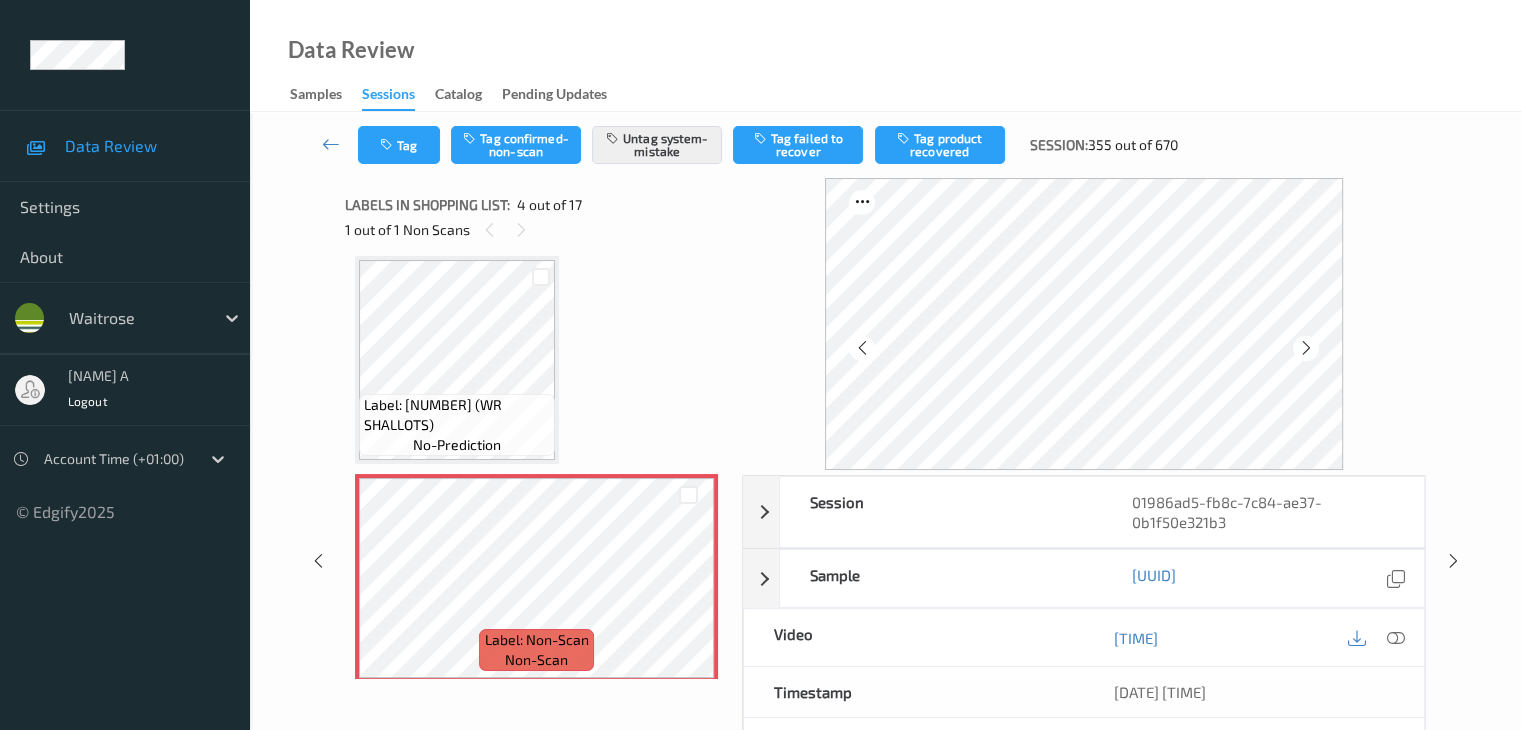 click at bounding box center (1306, 348) 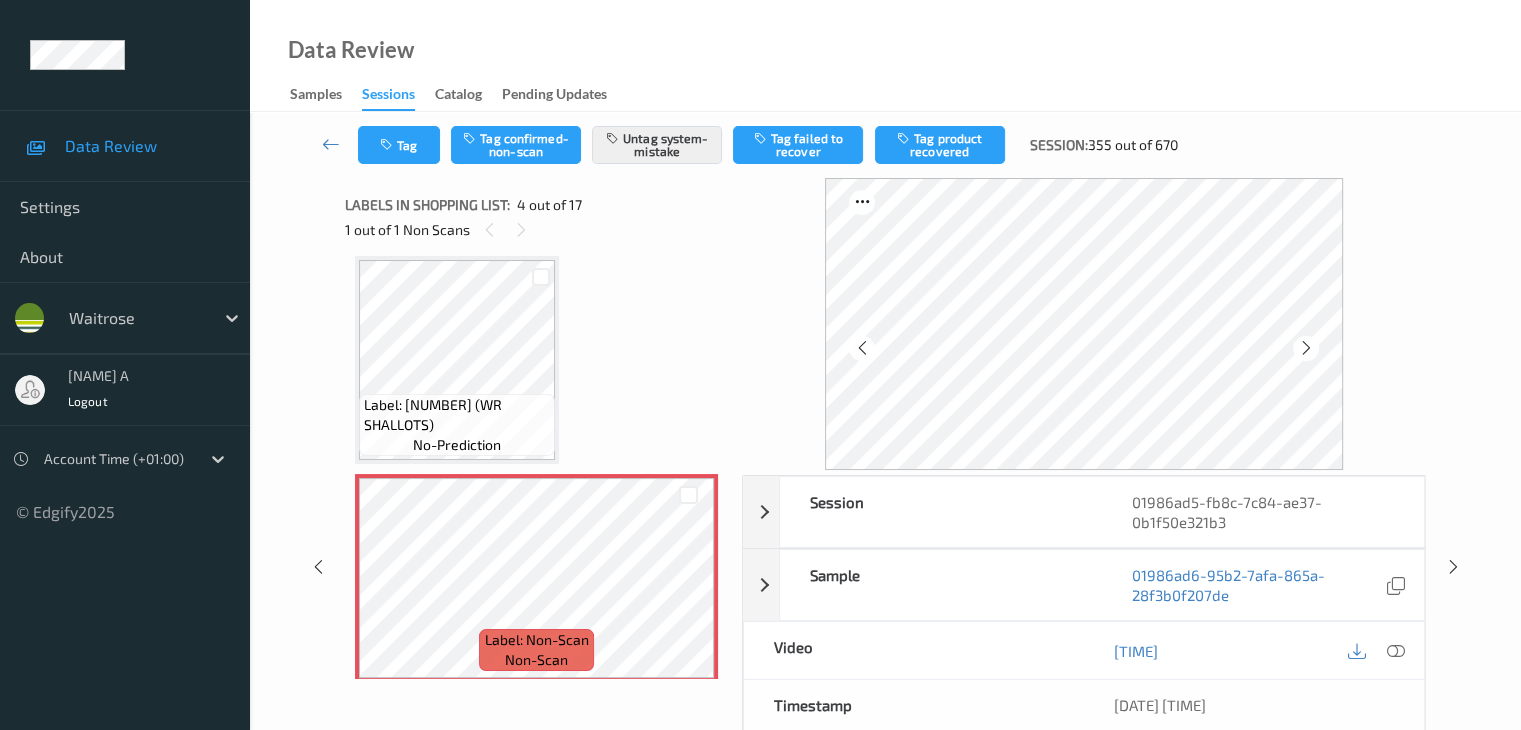 click at bounding box center (1306, 348) 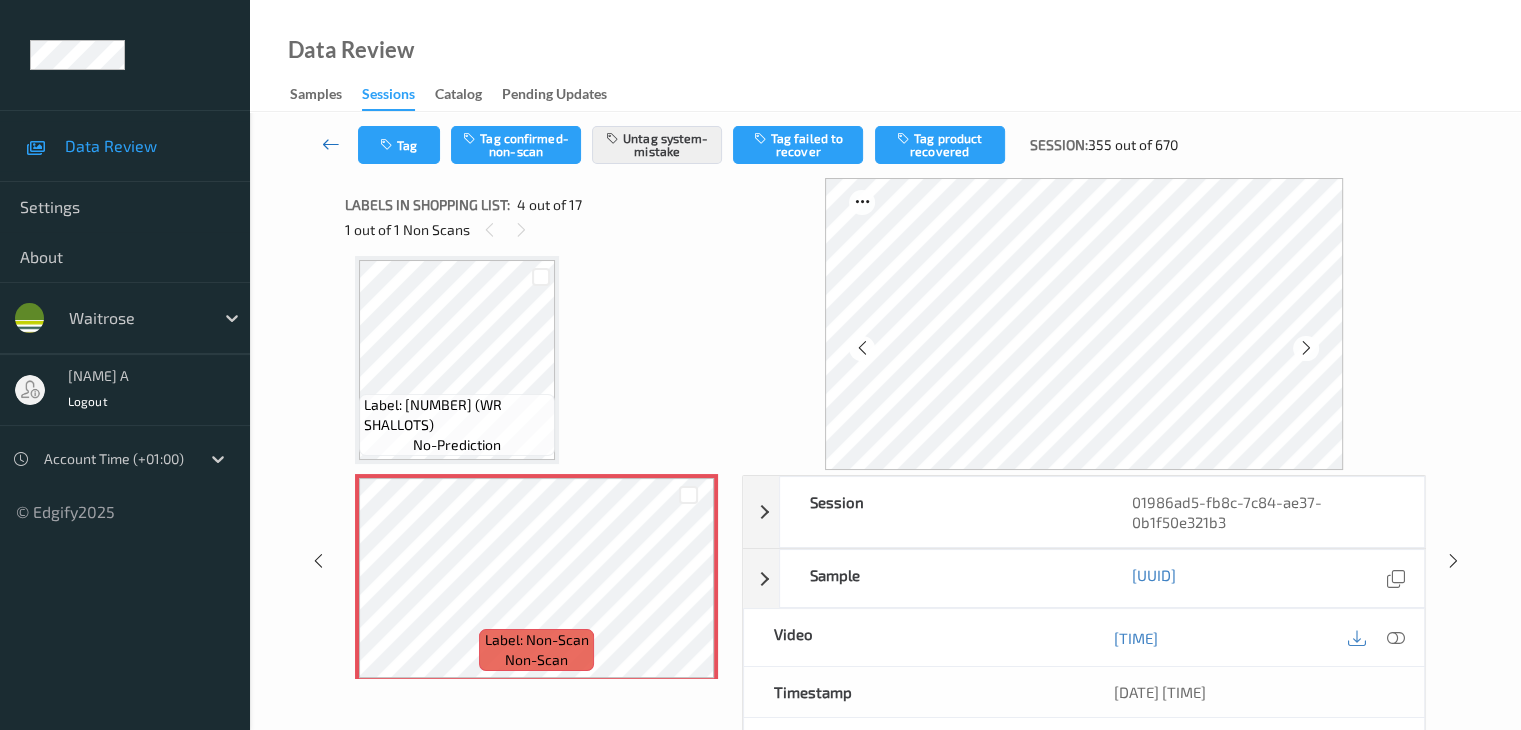 click at bounding box center [331, 144] 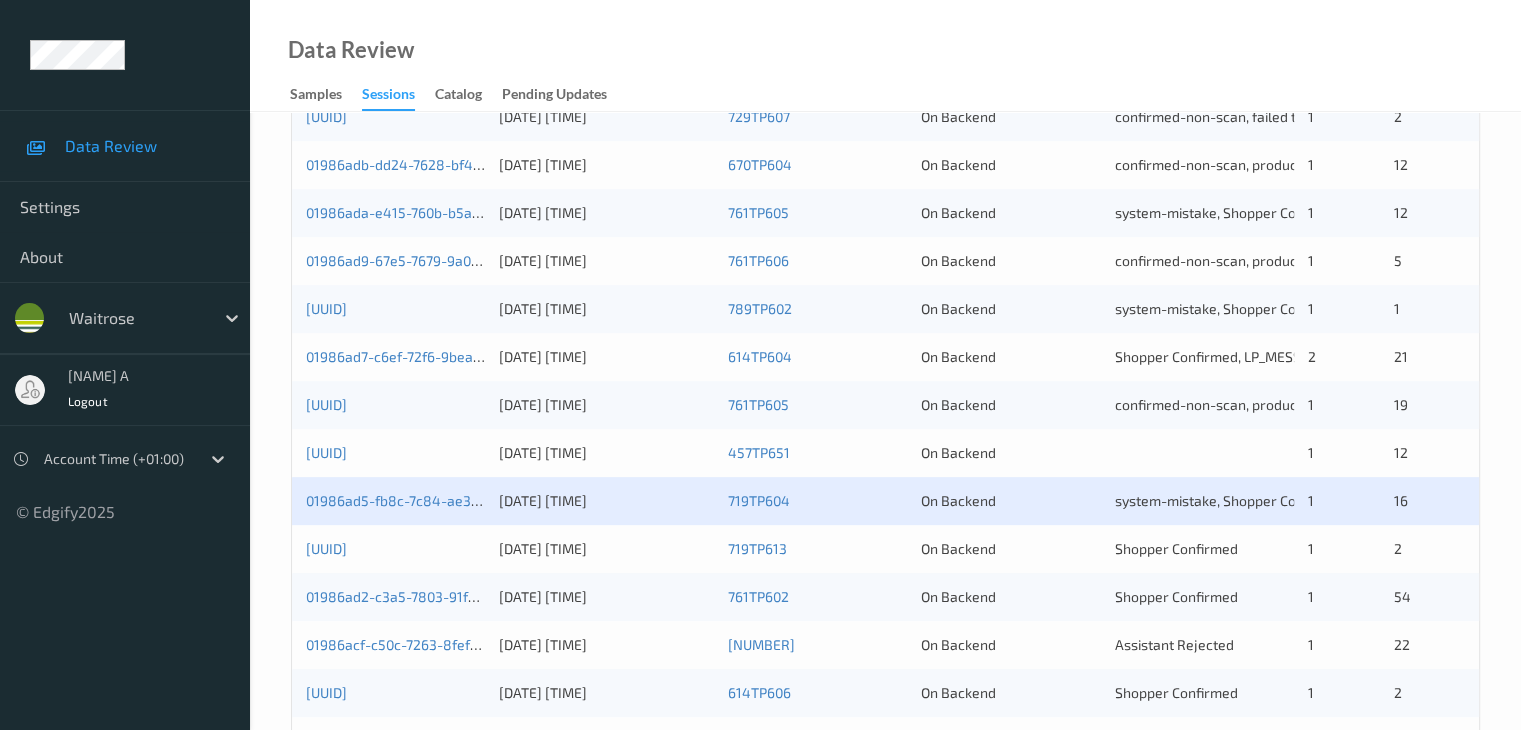 scroll, scrollTop: 932, scrollLeft: 0, axis: vertical 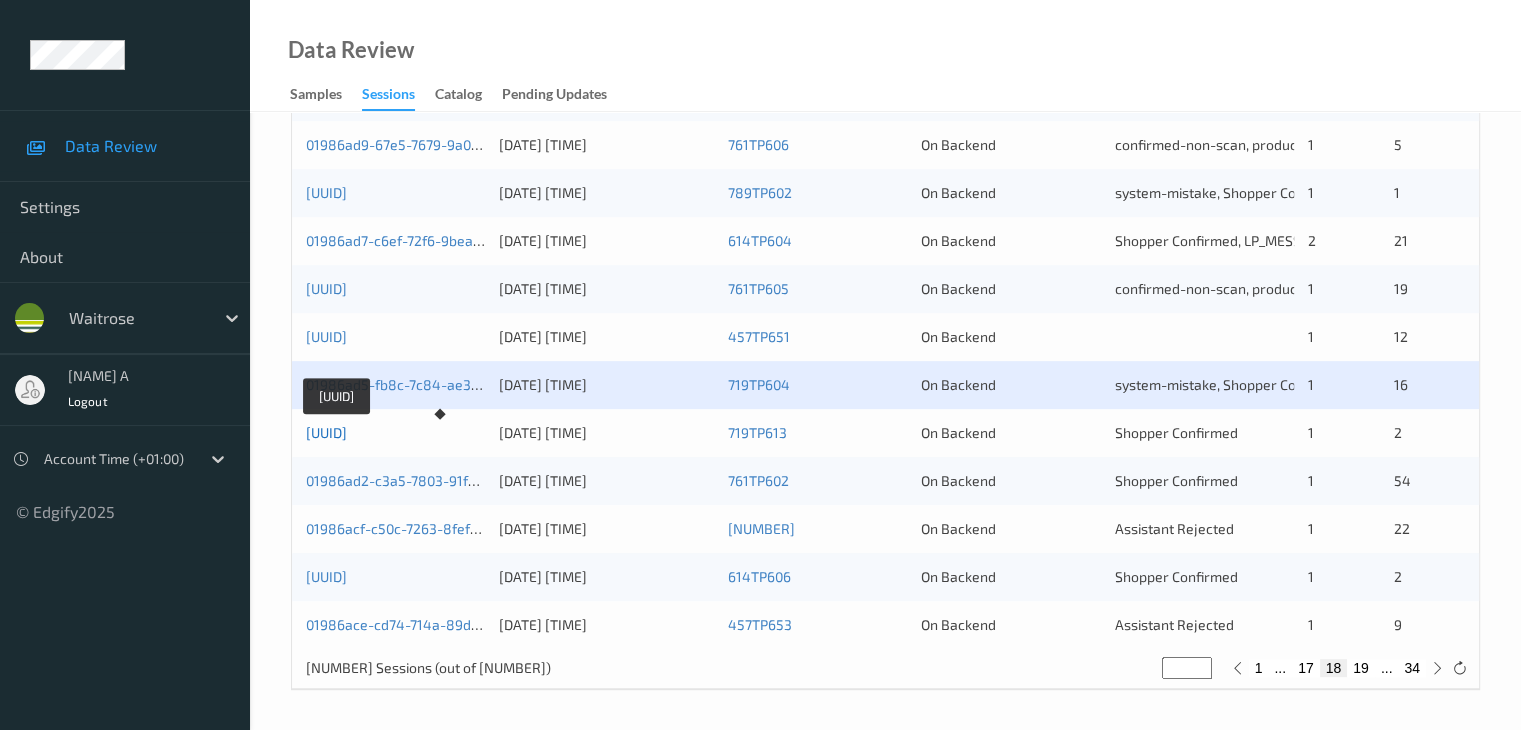 click on "01986ad4-5d0f-7447-bbcd-0c8528976cfe" at bounding box center [326, 432] 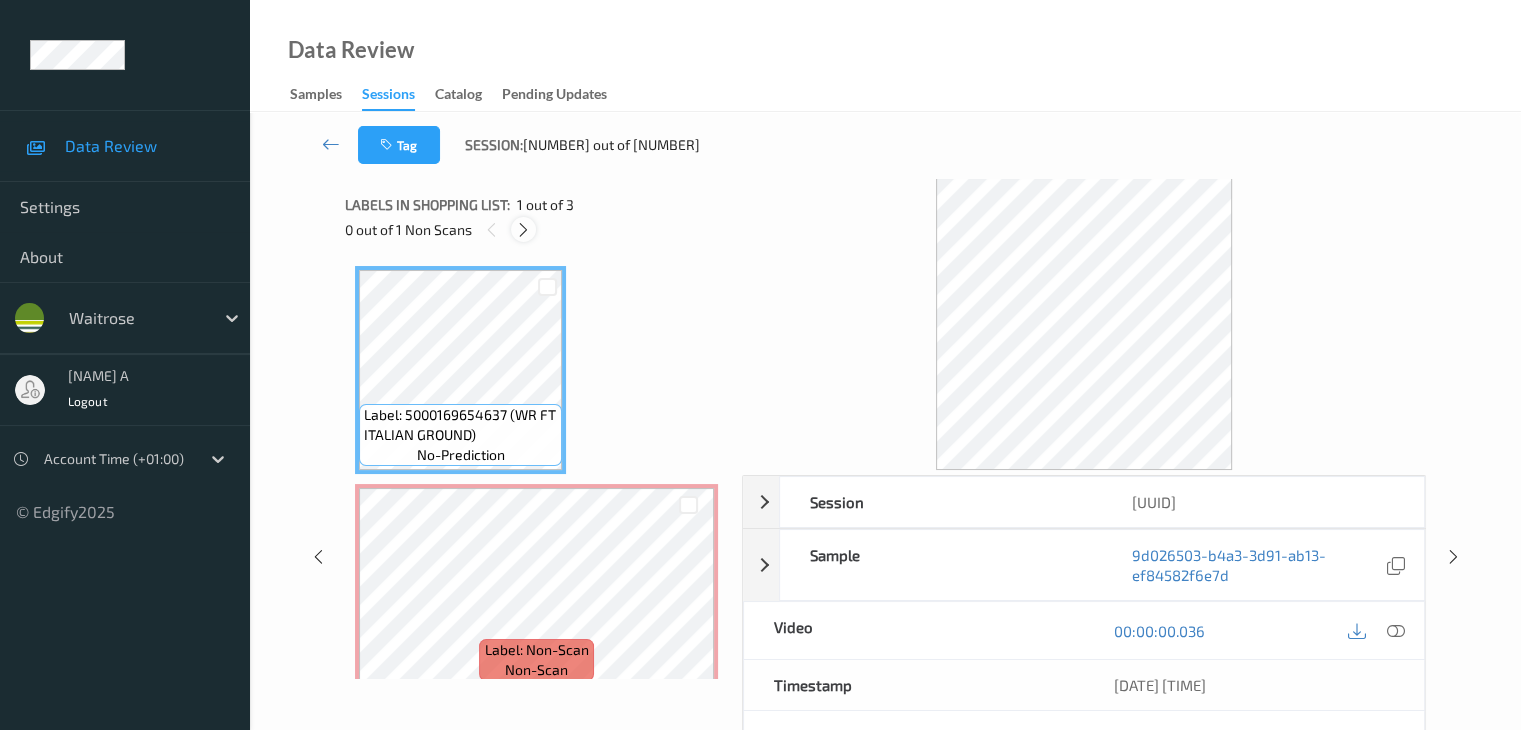 click at bounding box center [523, 230] 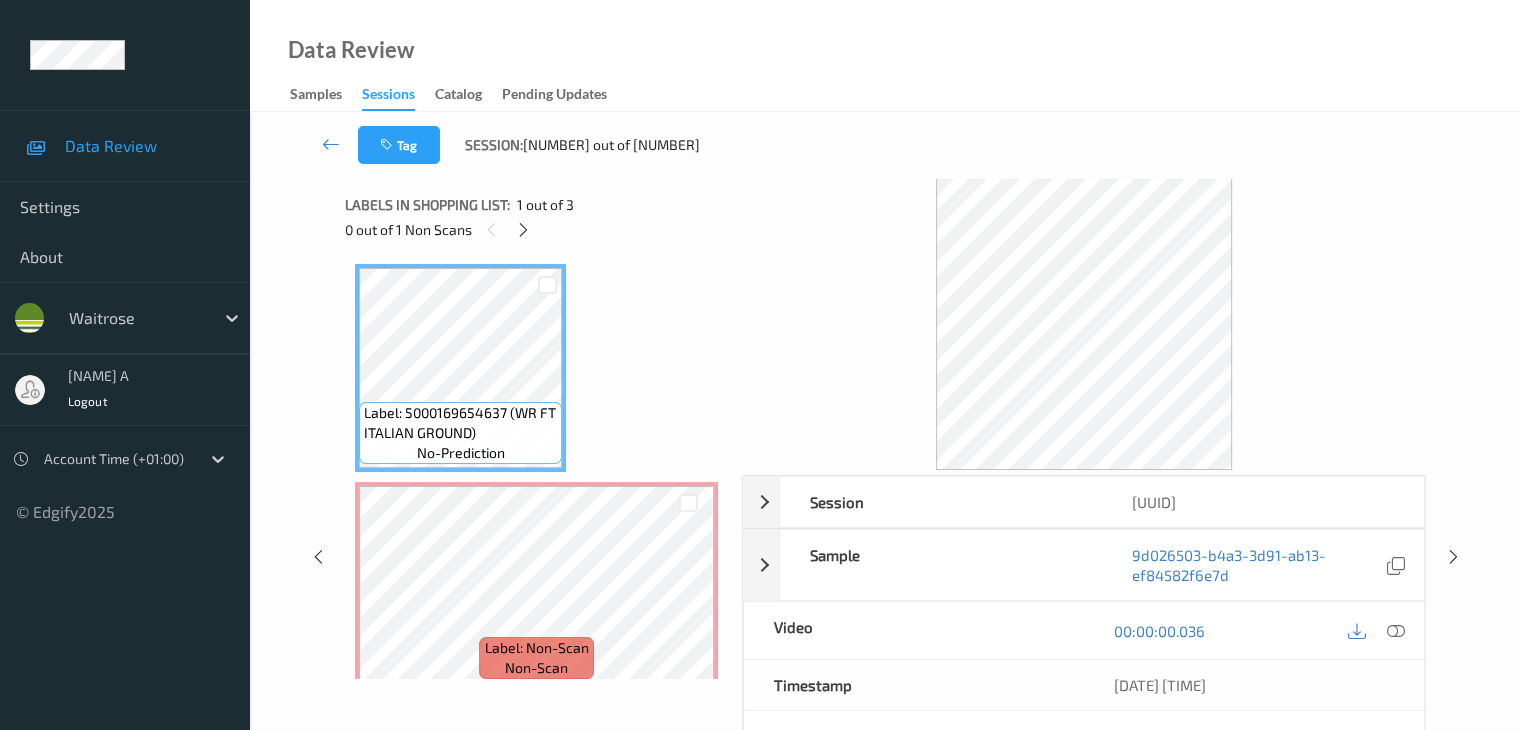 scroll, scrollTop: 0, scrollLeft: 0, axis: both 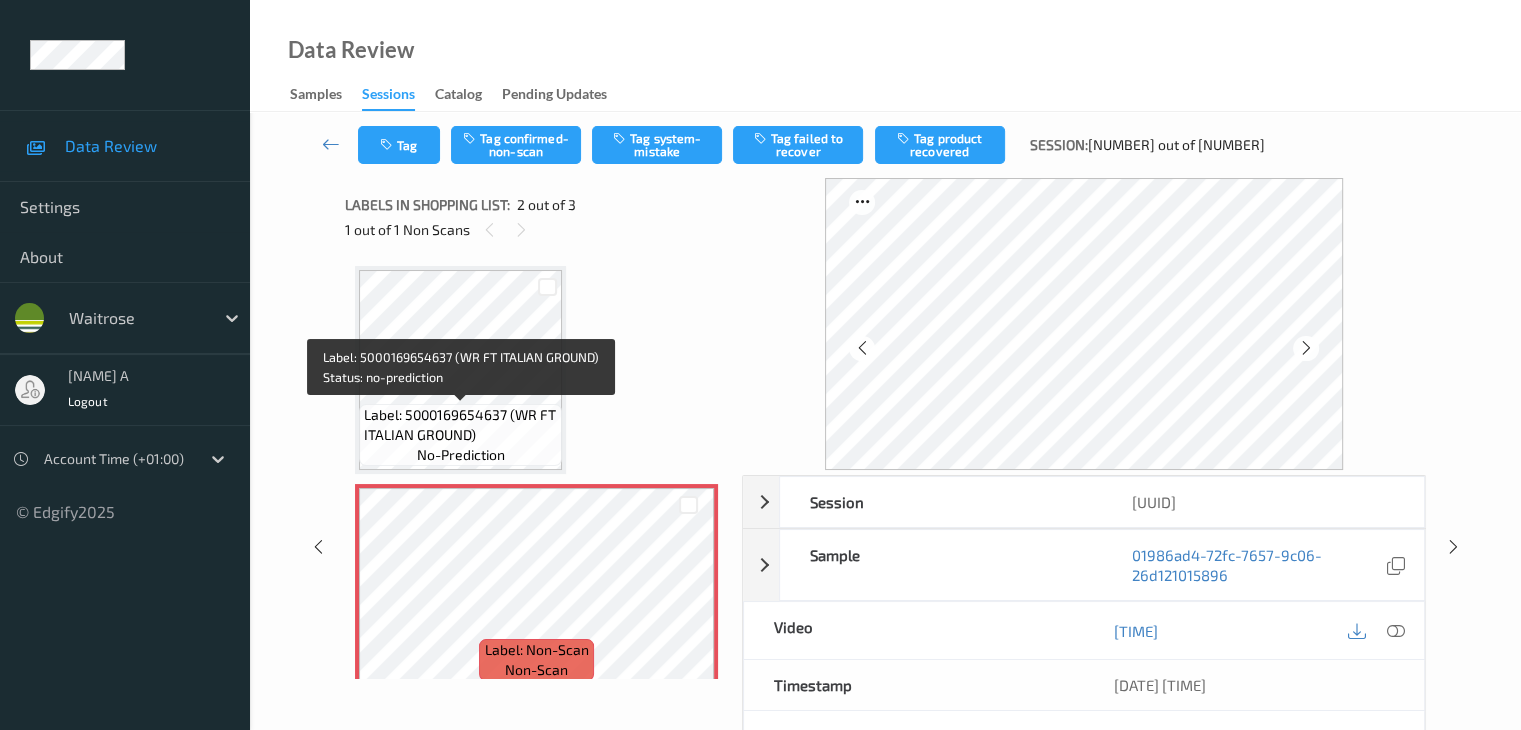 click on "Label: 5000169654637 (WR FT ITALIAN GROUND)" at bounding box center (460, 425) 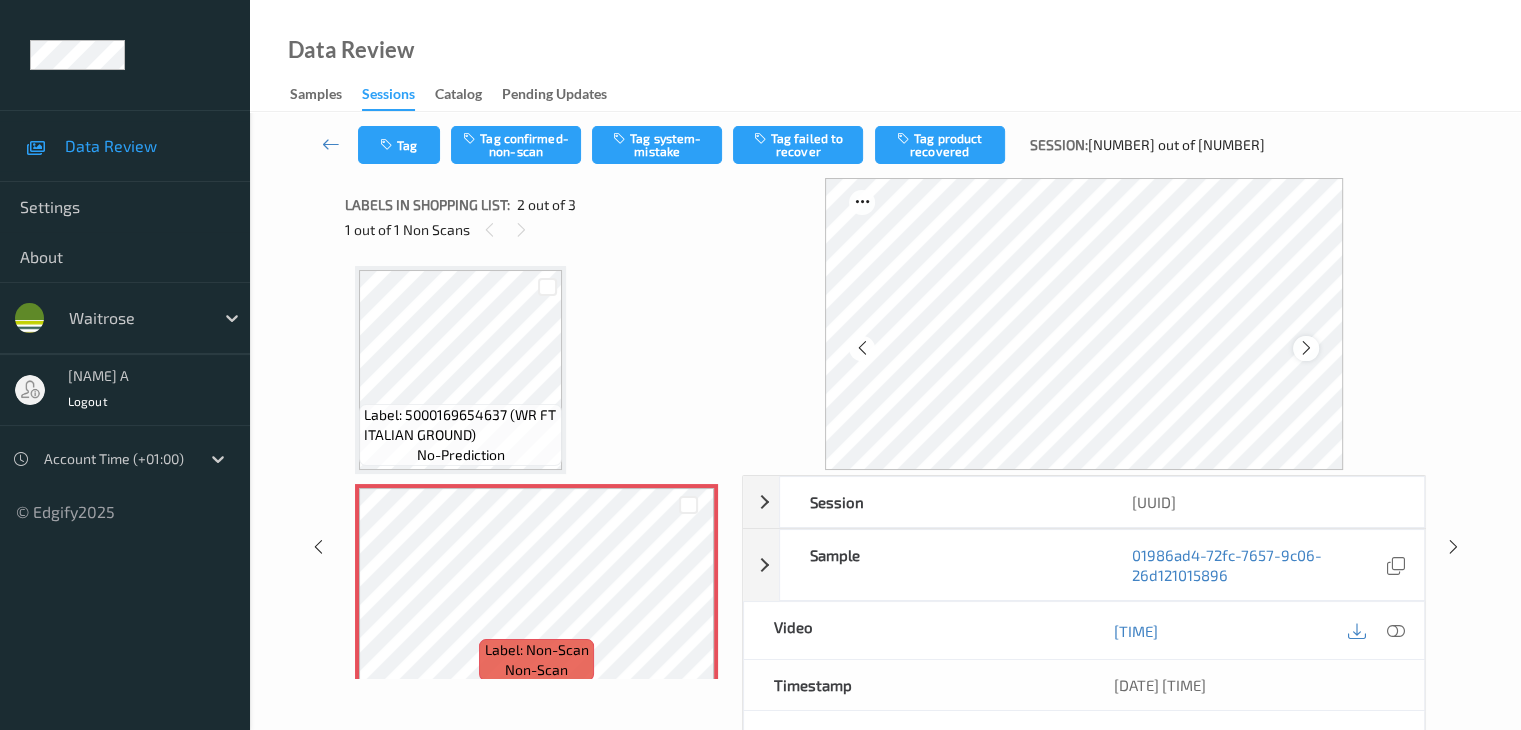 click at bounding box center [1306, 348] 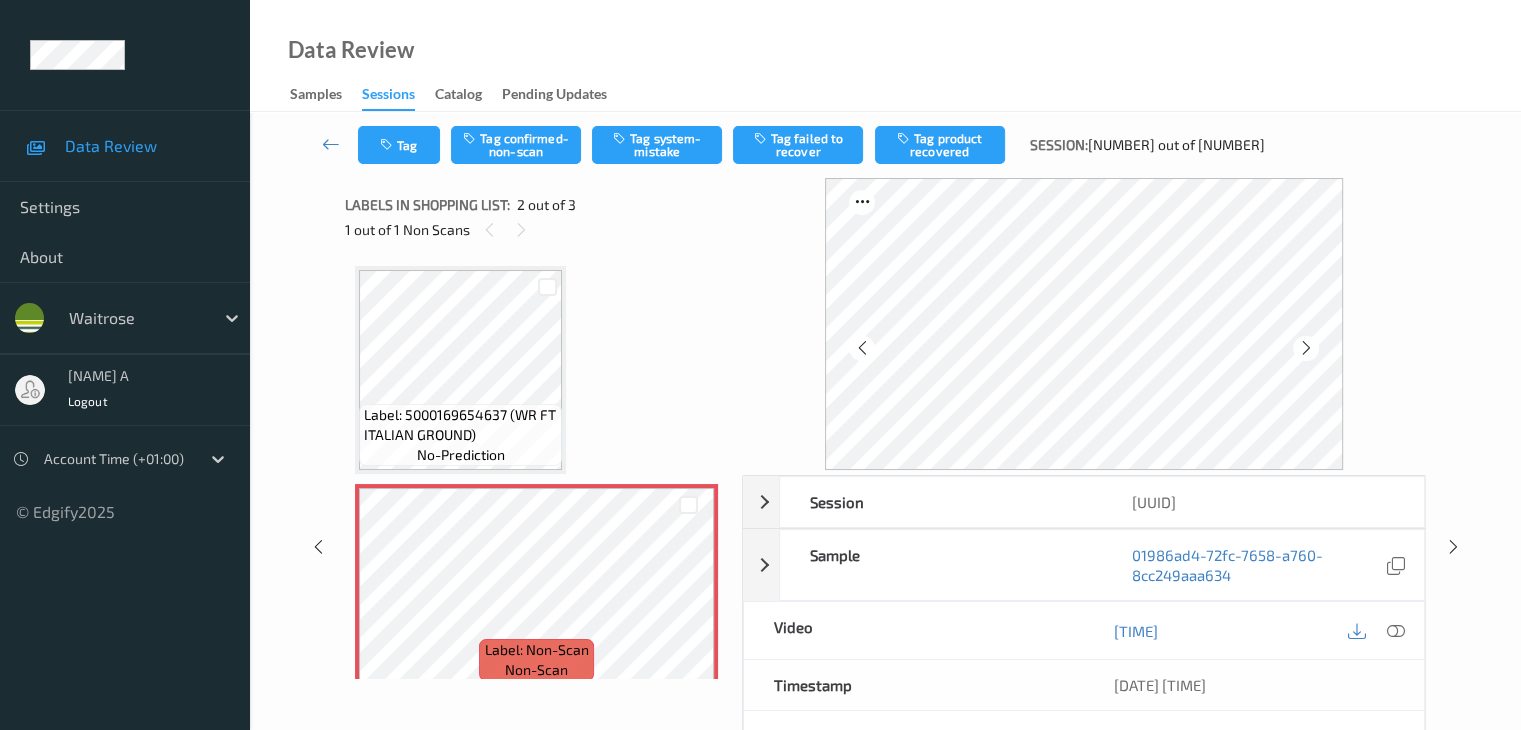 click at bounding box center [1306, 348] 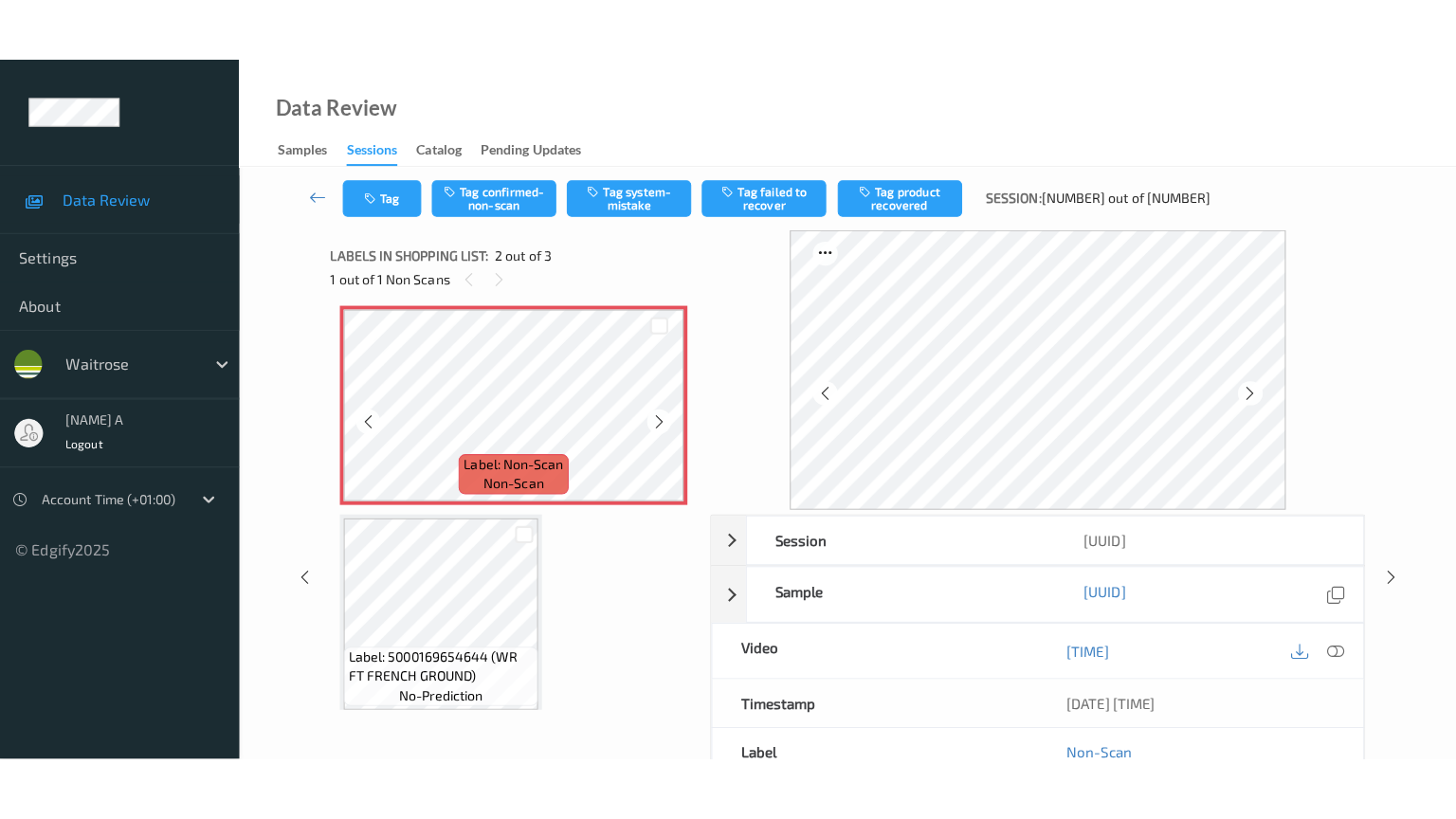 scroll, scrollTop: 228, scrollLeft: 0, axis: vertical 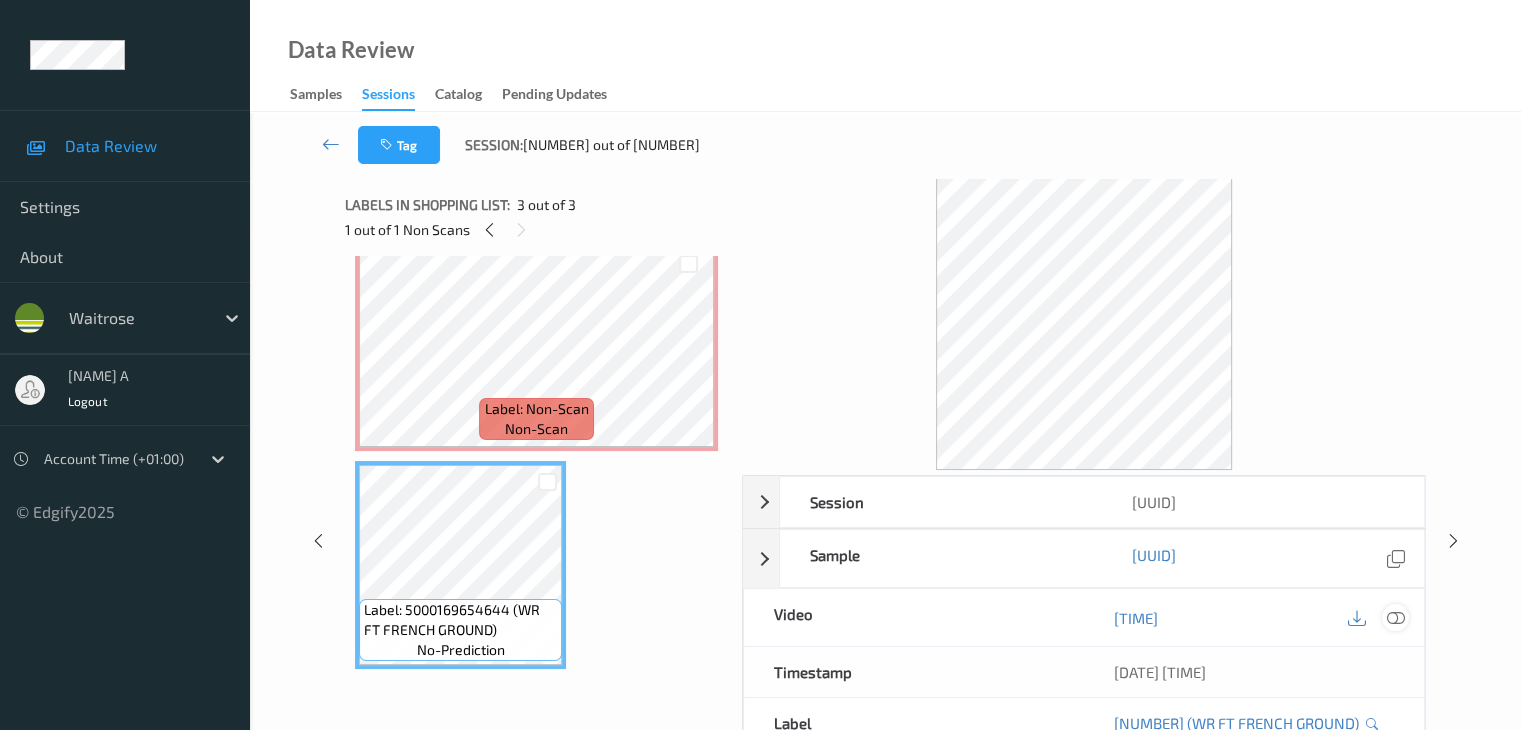 click at bounding box center (1395, 618) 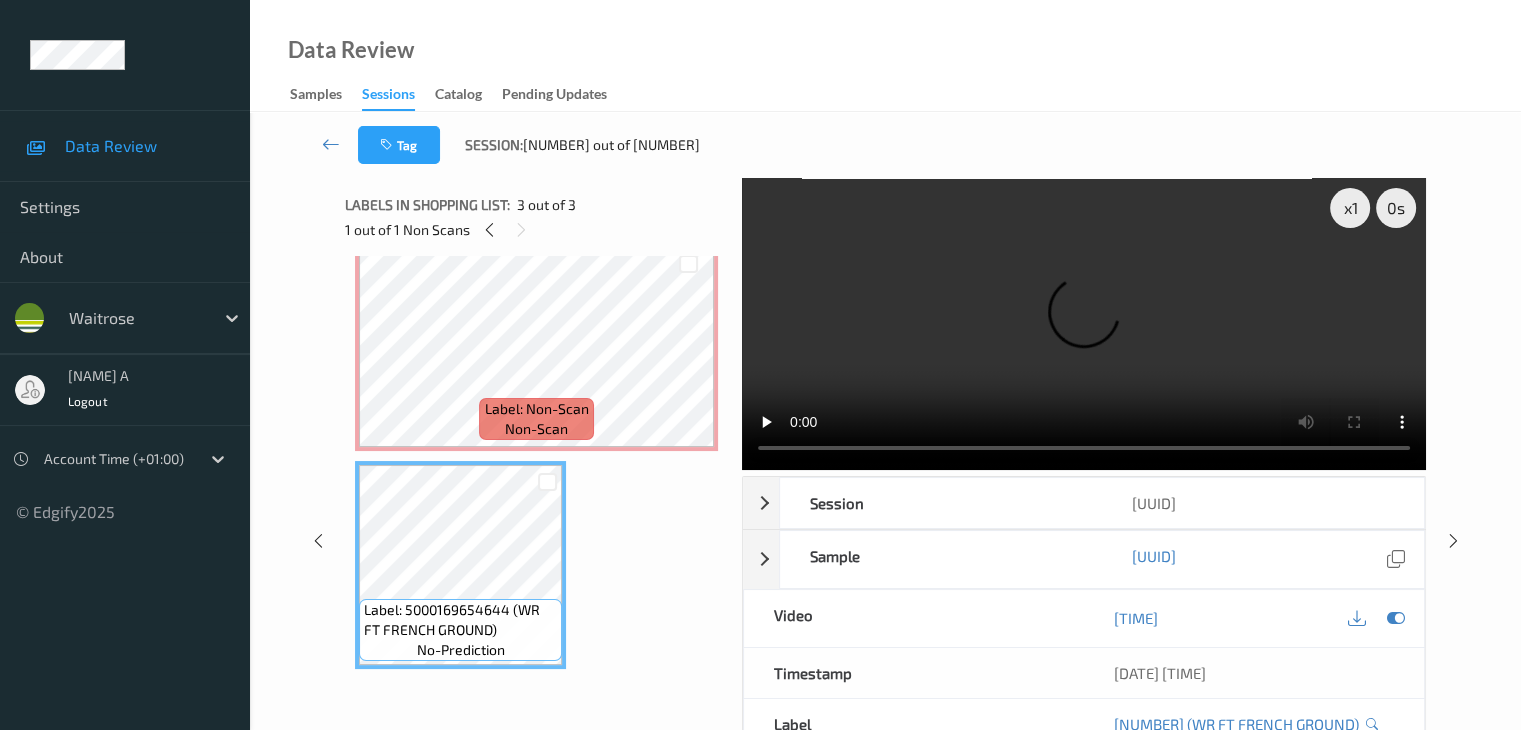 type 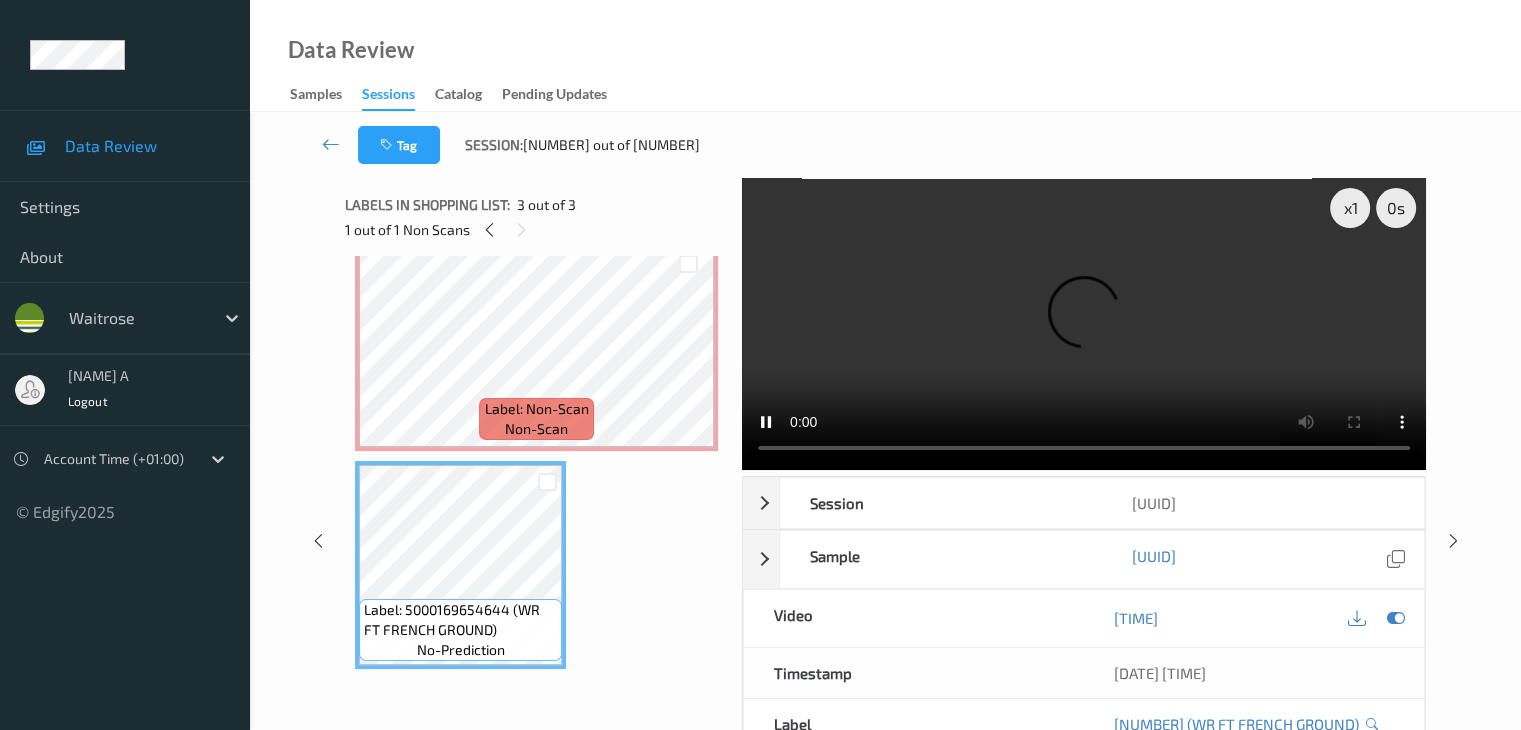 scroll, scrollTop: 107, scrollLeft: 0, axis: vertical 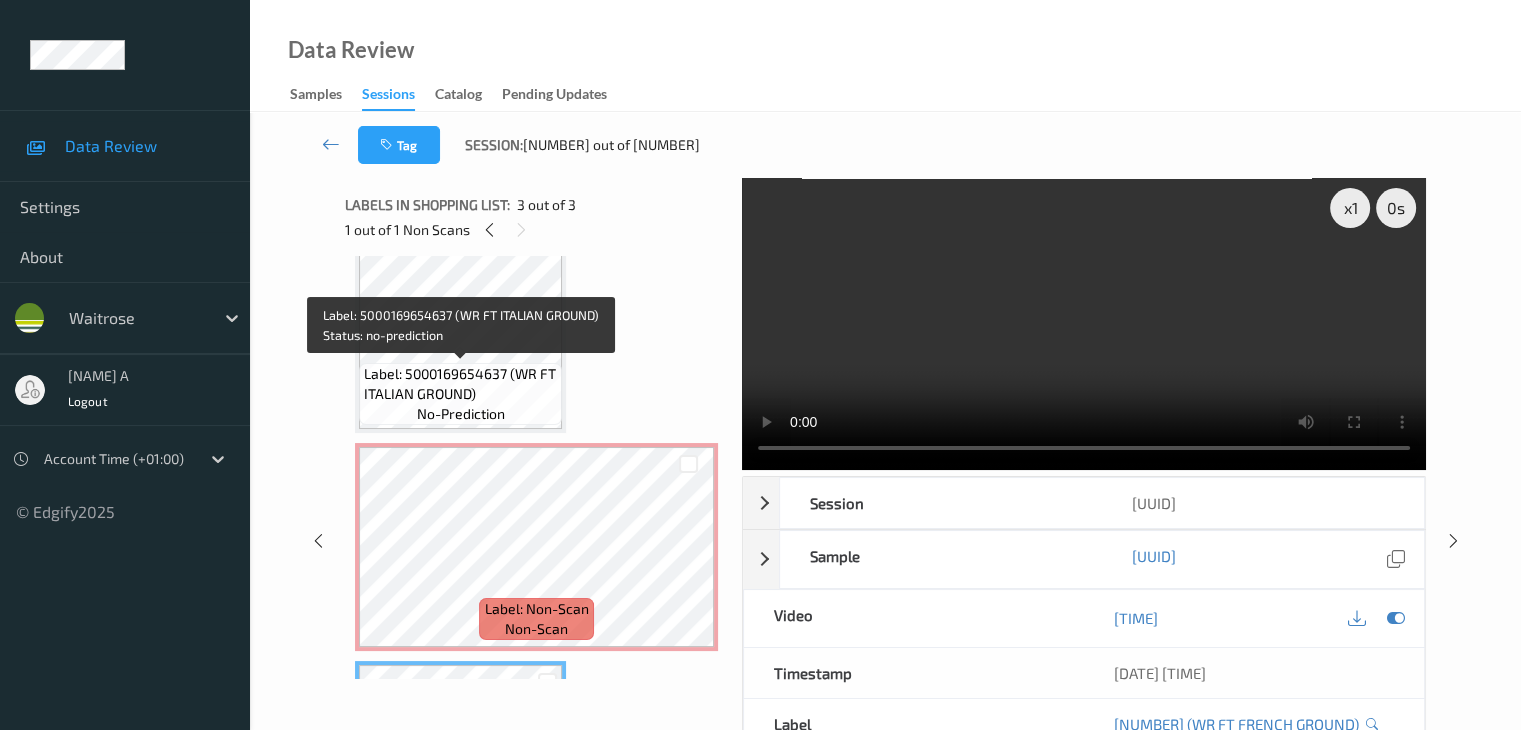 click on "Label: 5000169654637 (WR FT ITALIAN GROUND)" at bounding box center (460, 384) 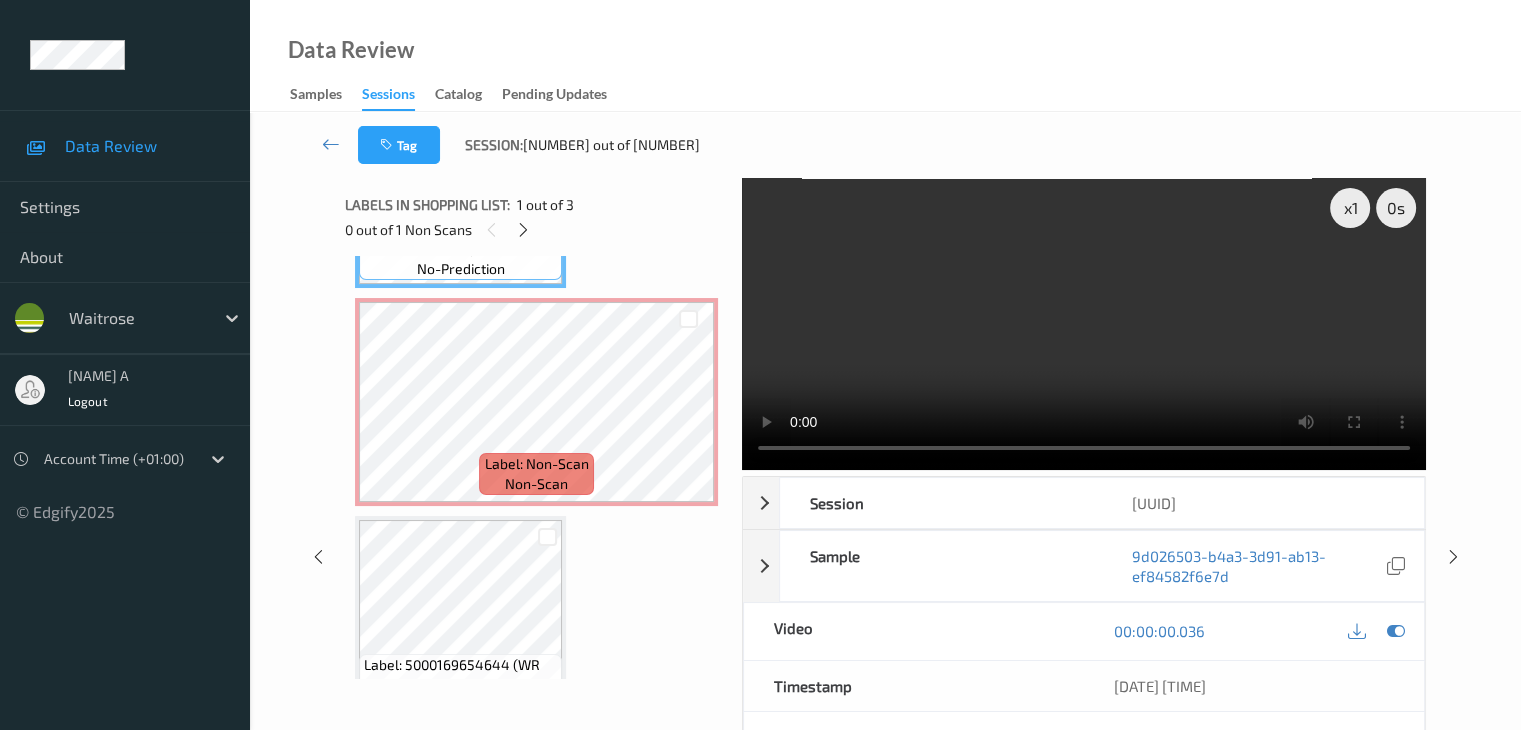 scroll, scrollTop: 200, scrollLeft: 0, axis: vertical 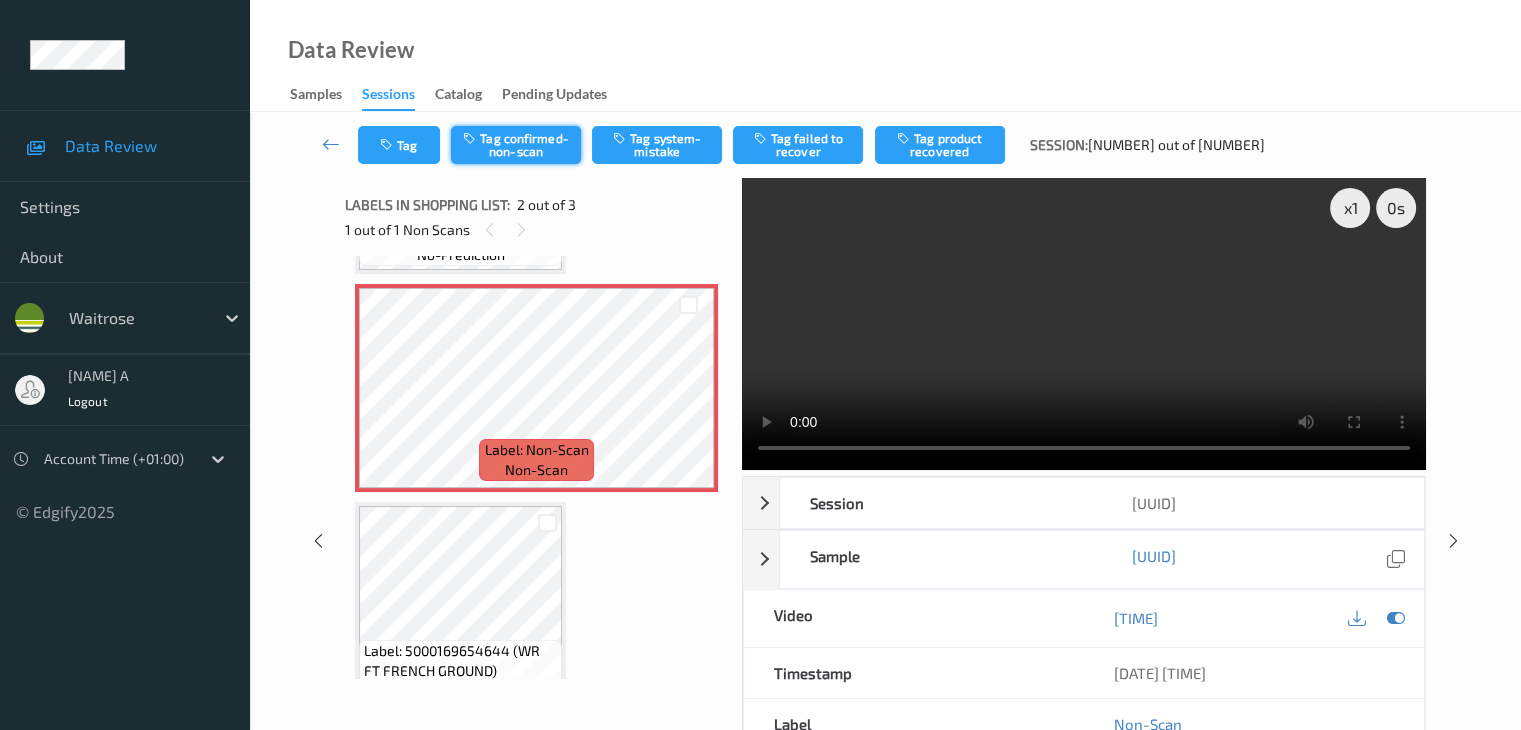 click on "Tag   confirmed-non-scan" at bounding box center [516, 145] 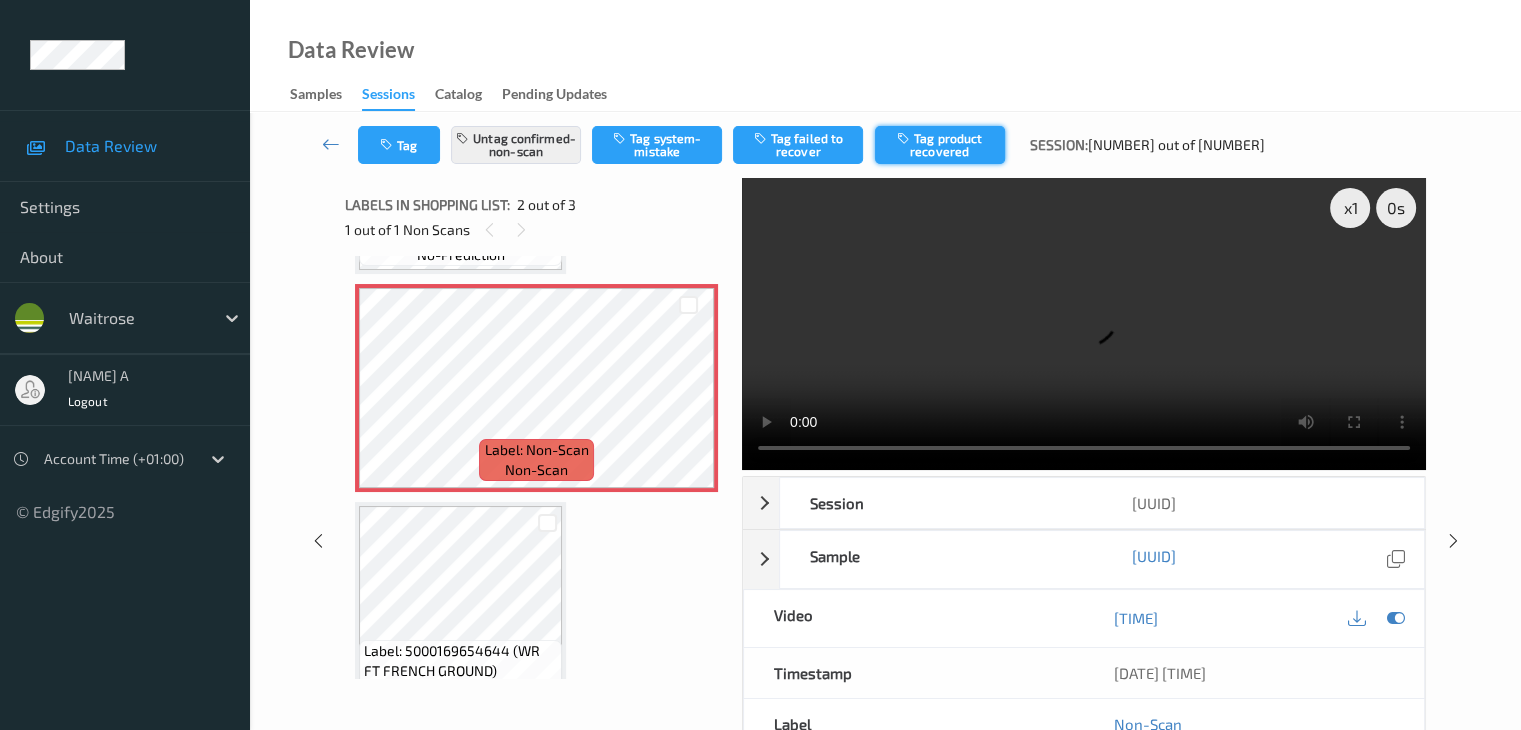 click on "Tag   product recovered" at bounding box center (940, 145) 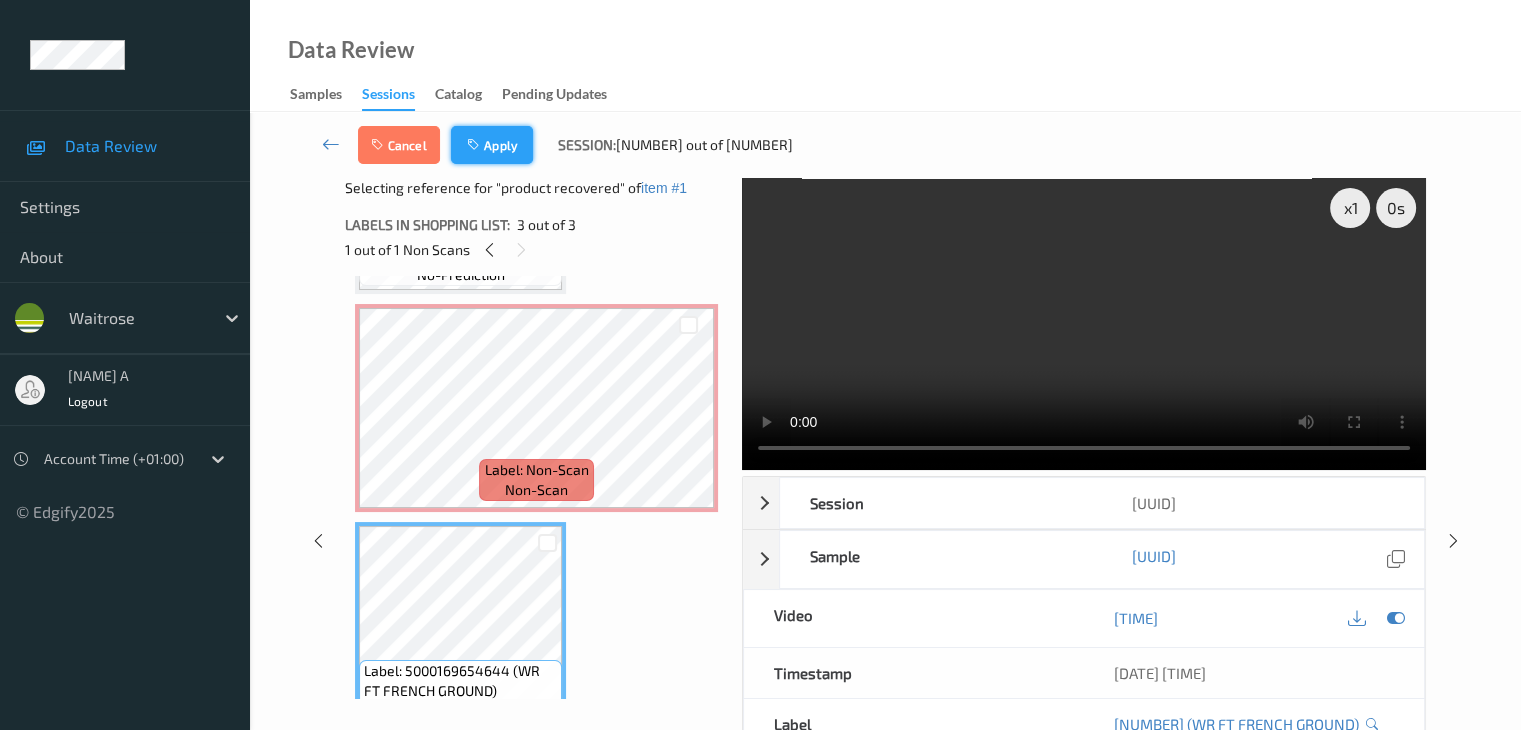 click at bounding box center (475, 145) 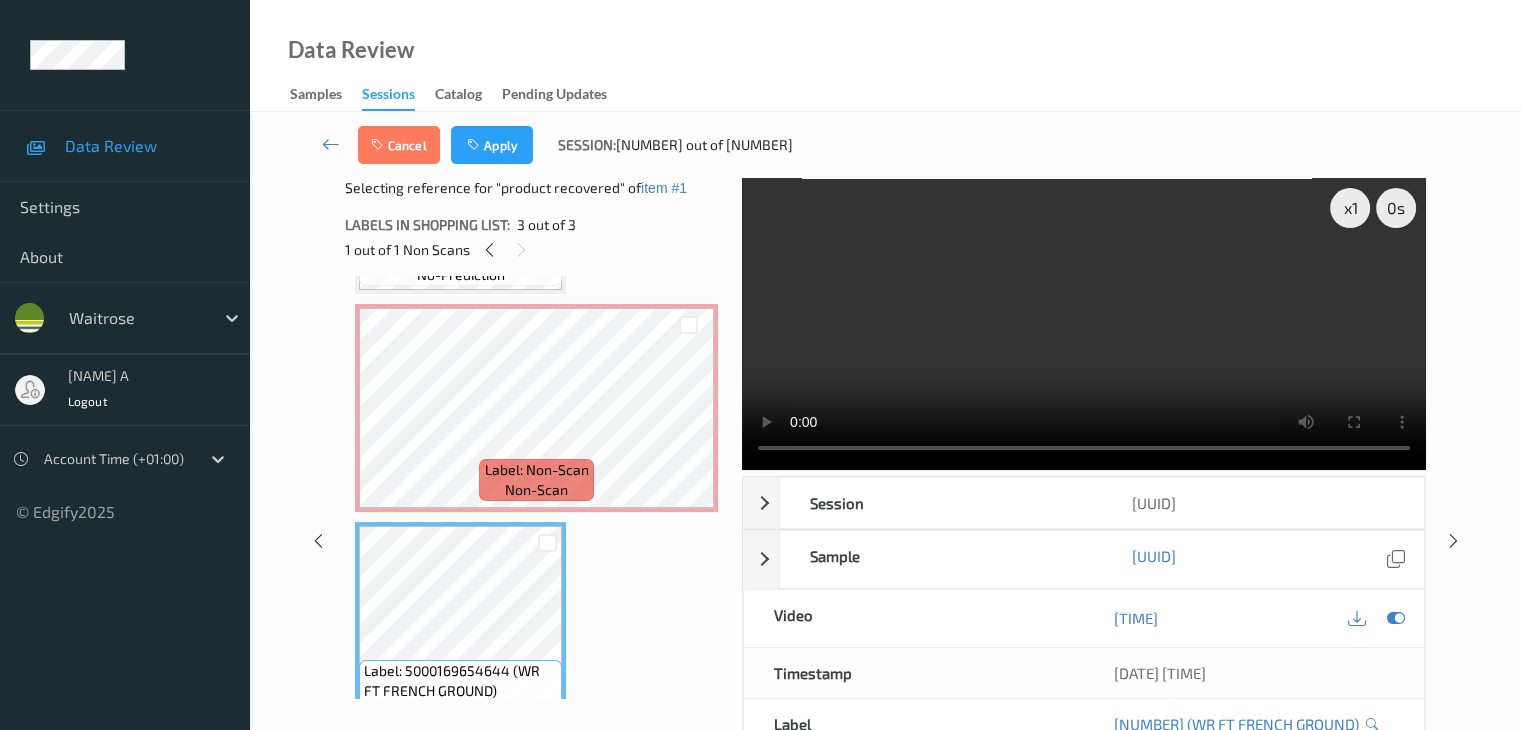 scroll, scrollTop: 10, scrollLeft: 0, axis: vertical 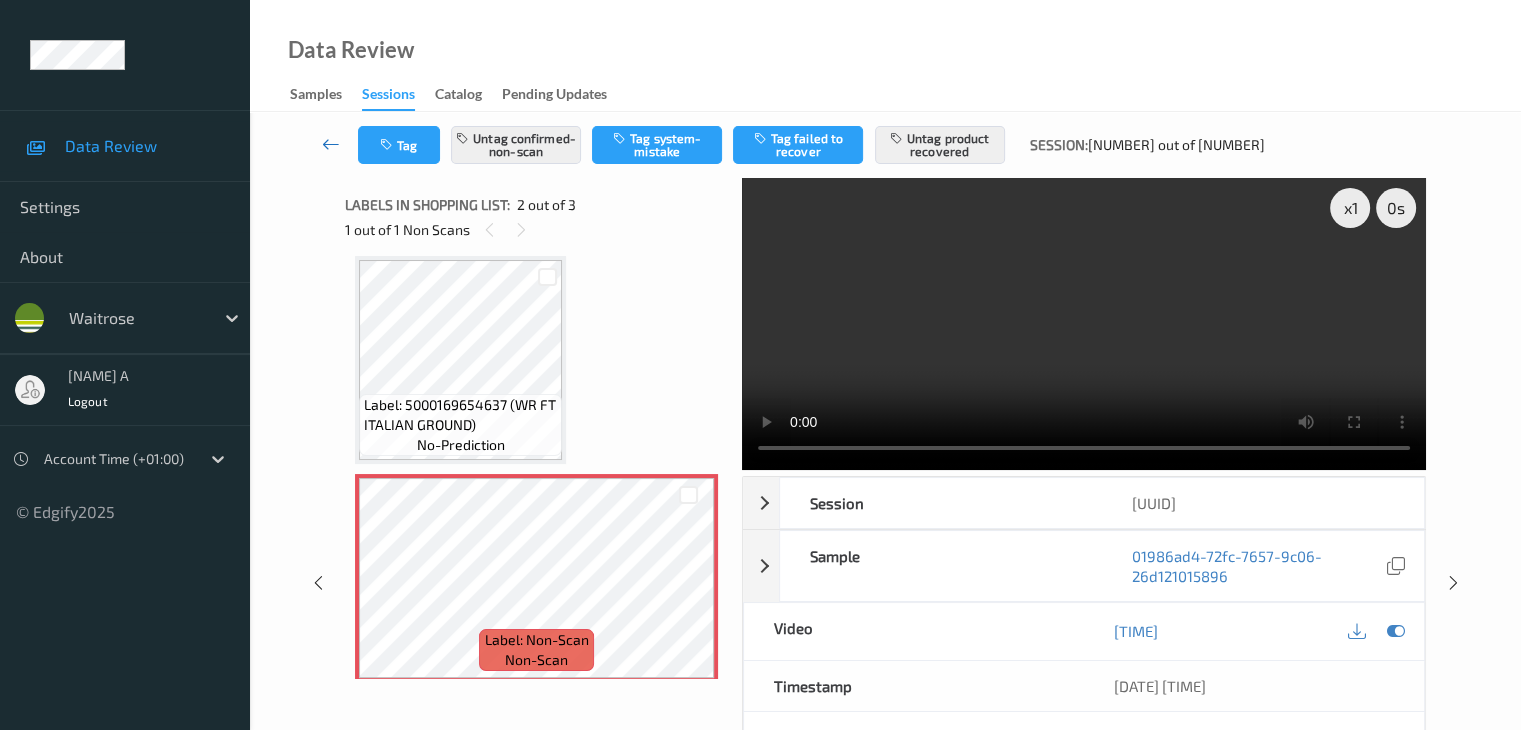 click at bounding box center [331, 145] 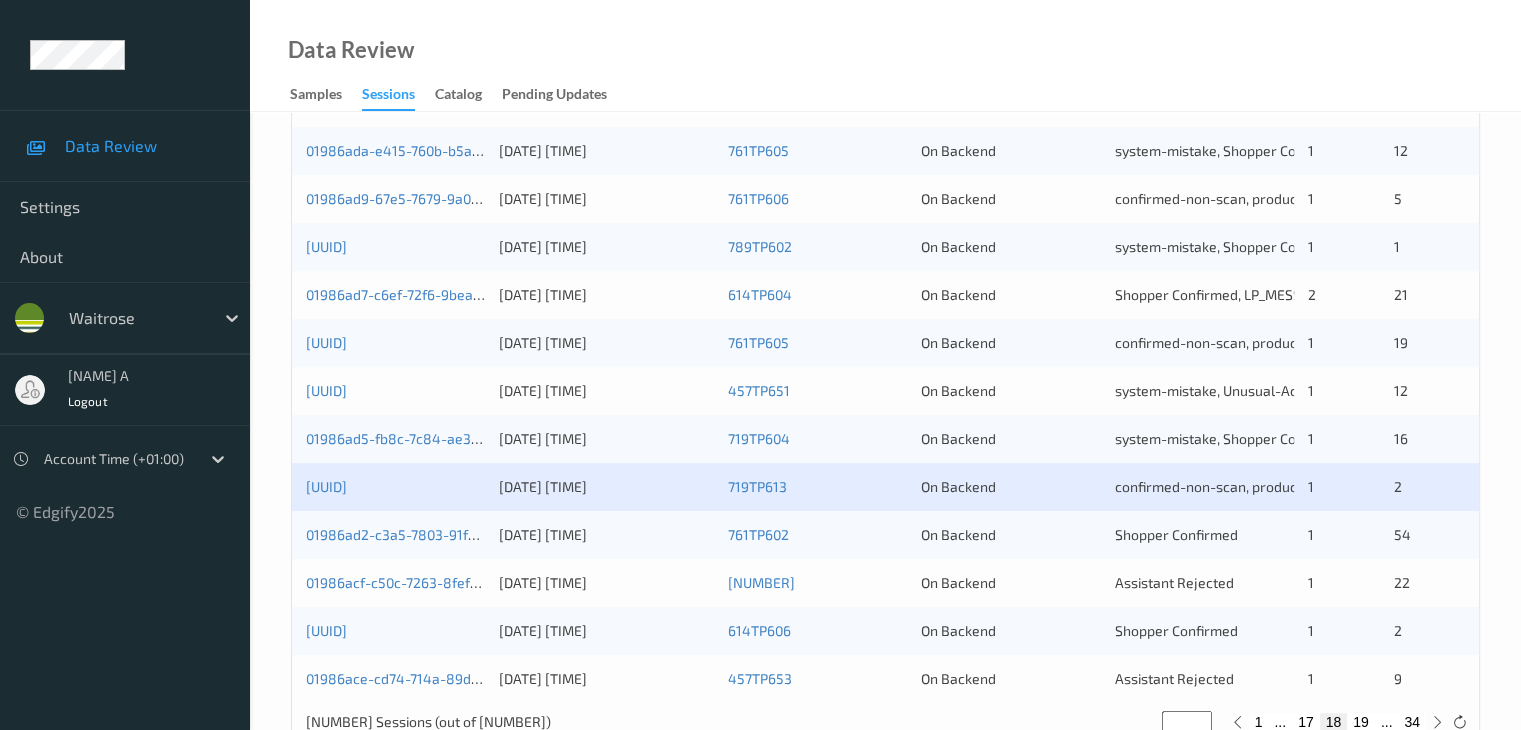 scroll, scrollTop: 932, scrollLeft: 0, axis: vertical 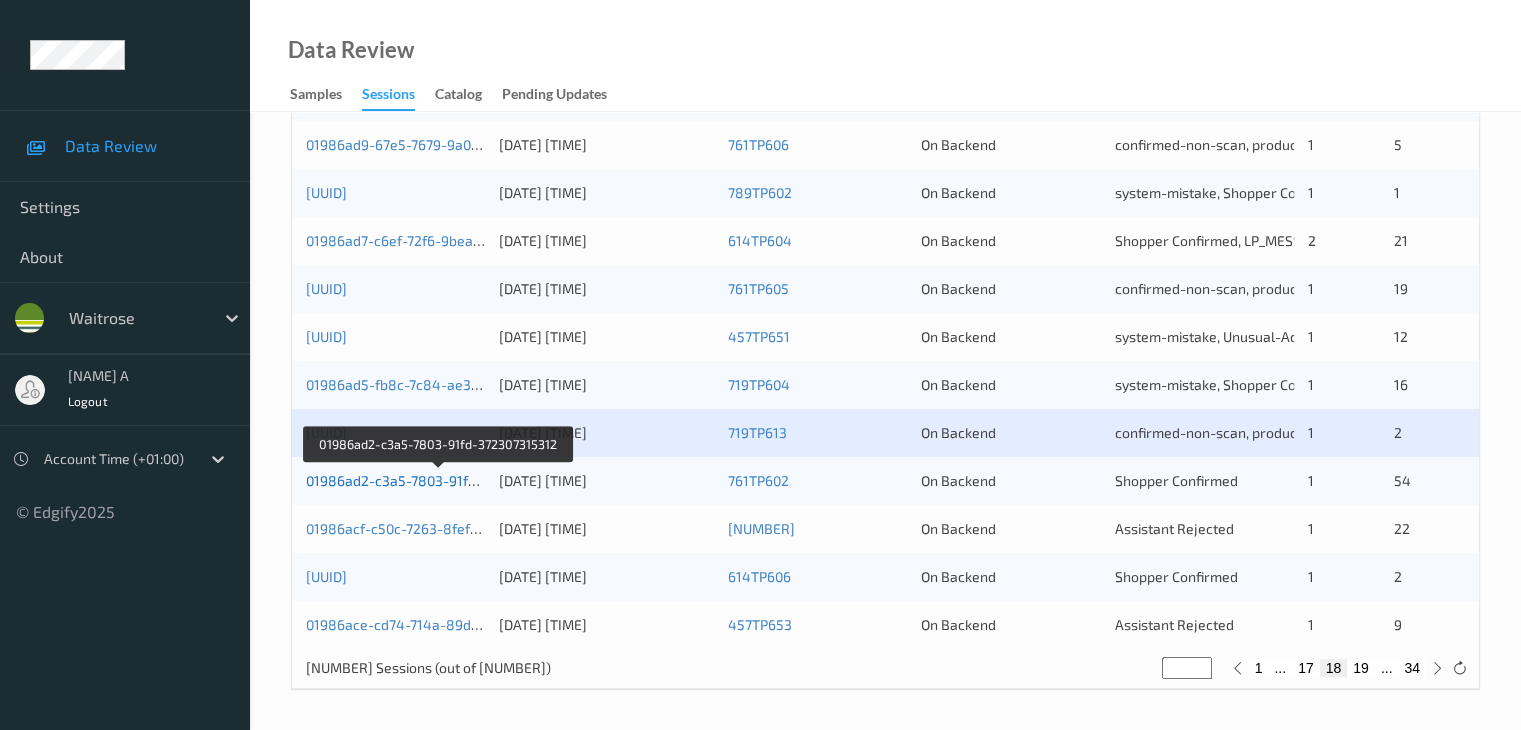 click on "01986ad2-c3a5-7803-91fd-372307315312" at bounding box center (439, 480) 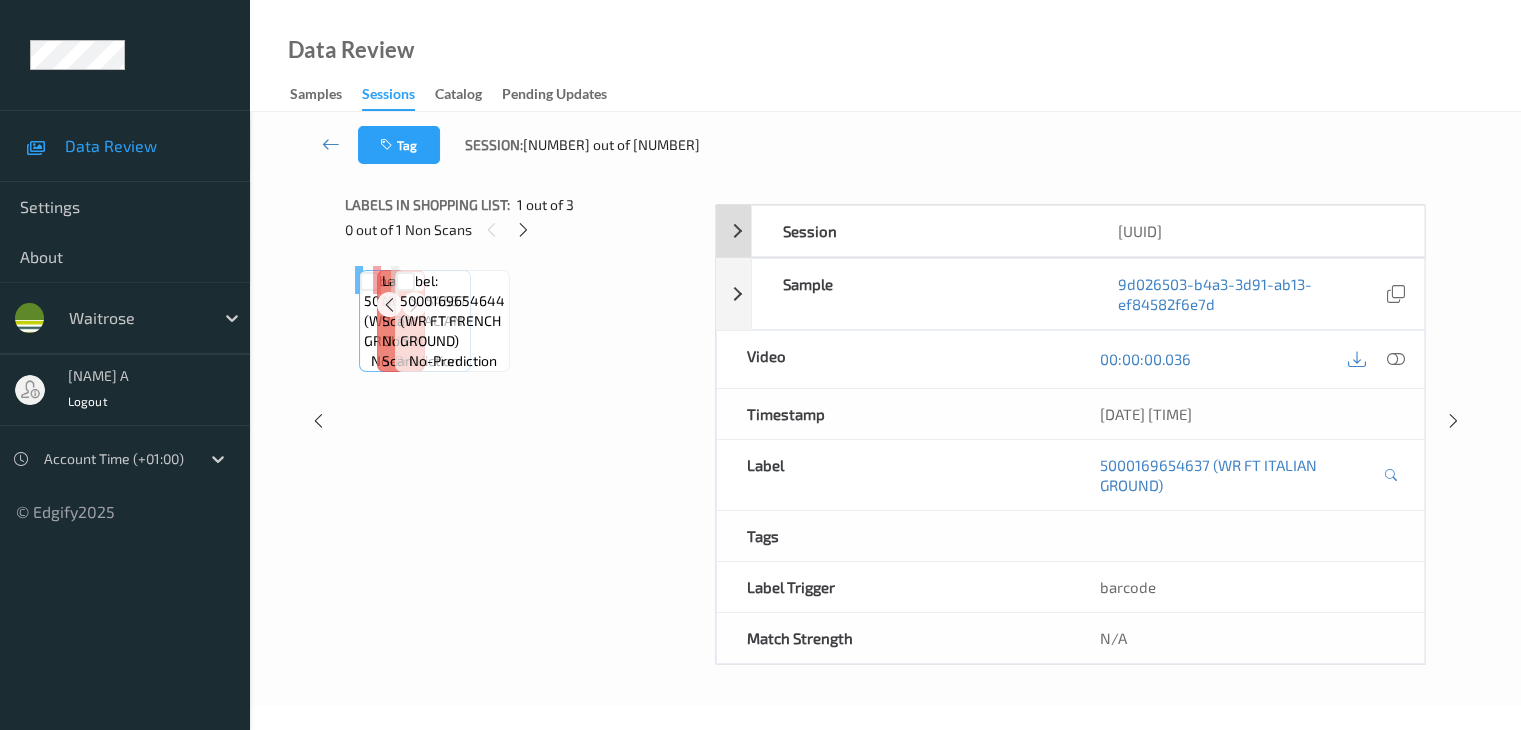 scroll, scrollTop: 0, scrollLeft: 0, axis: both 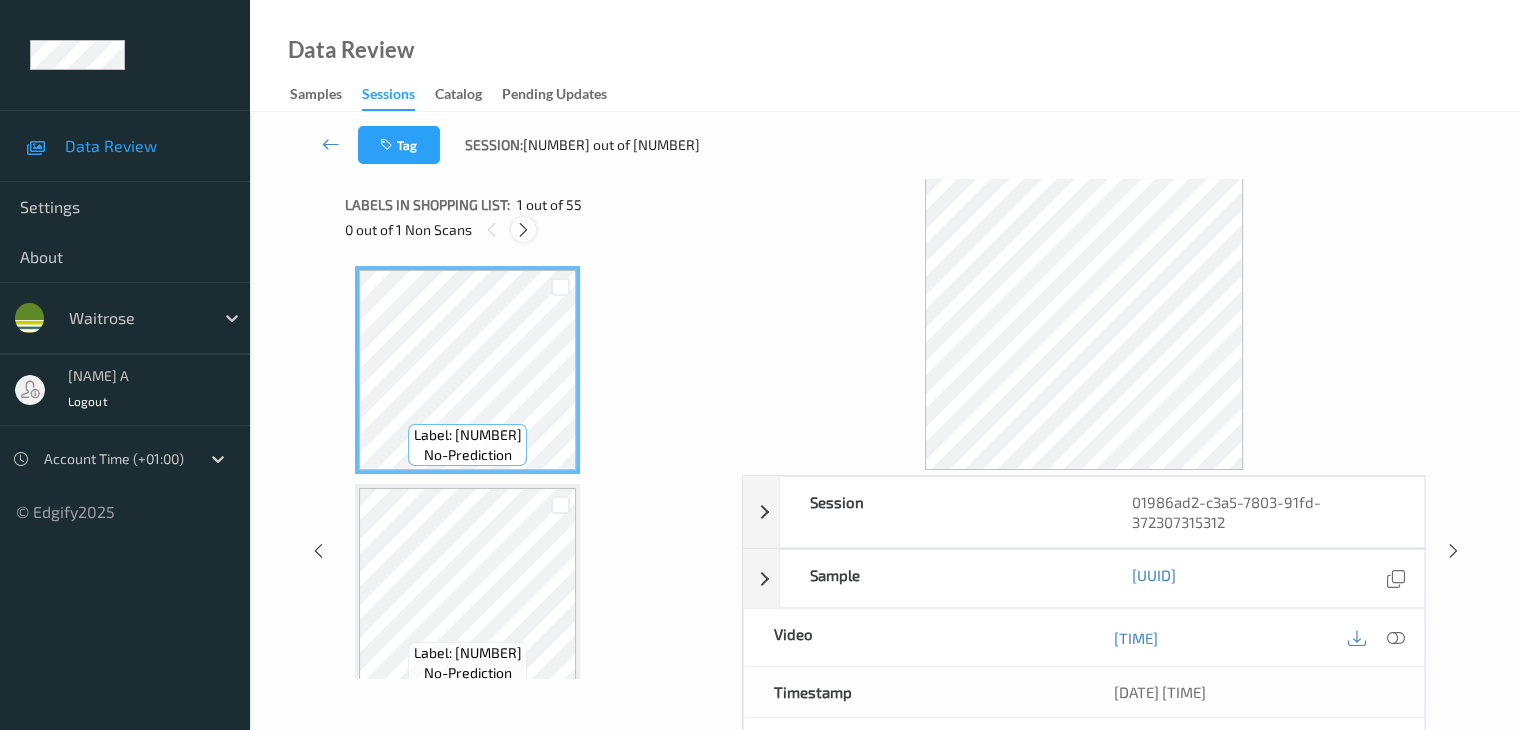 click at bounding box center [523, 230] 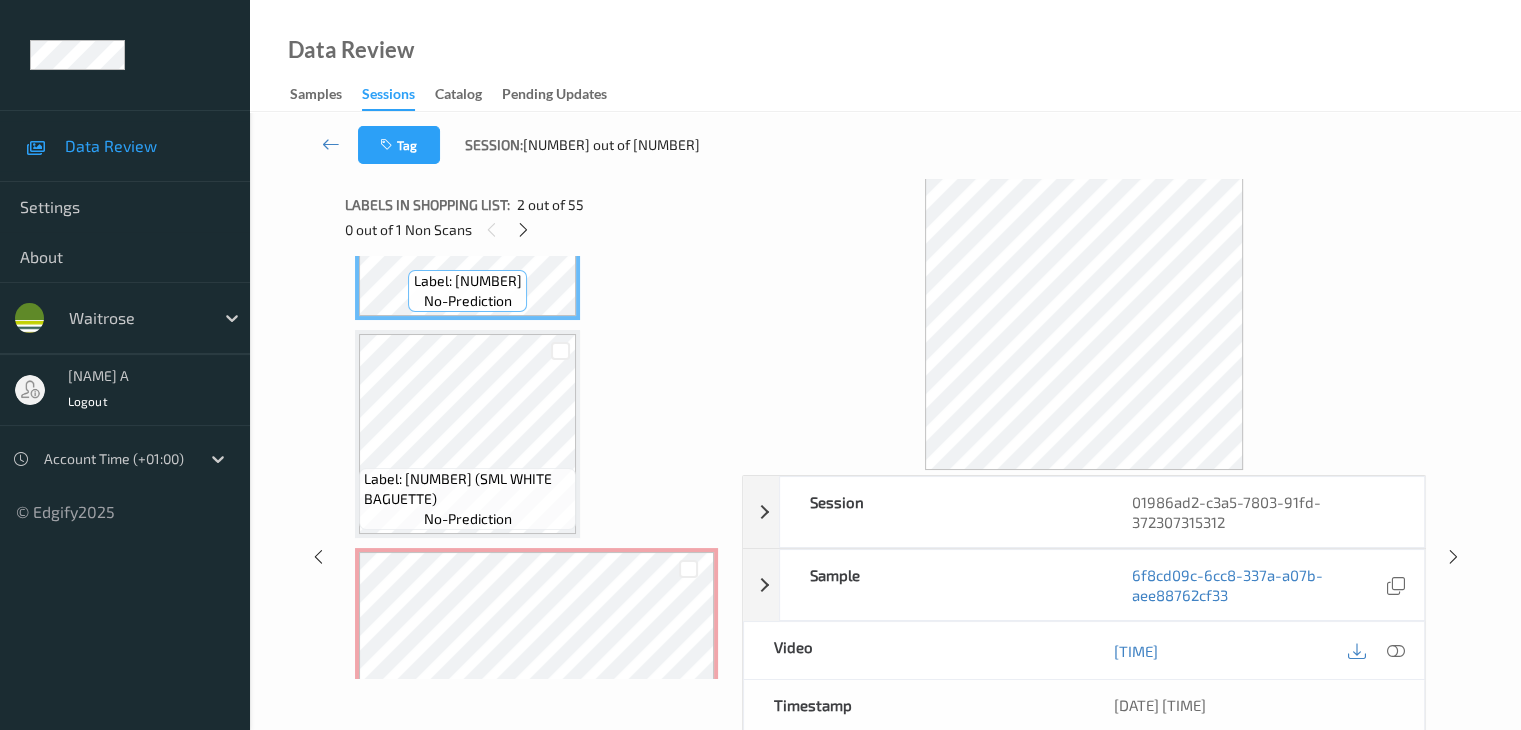 scroll, scrollTop: 400, scrollLeft: 0, axis: vertical 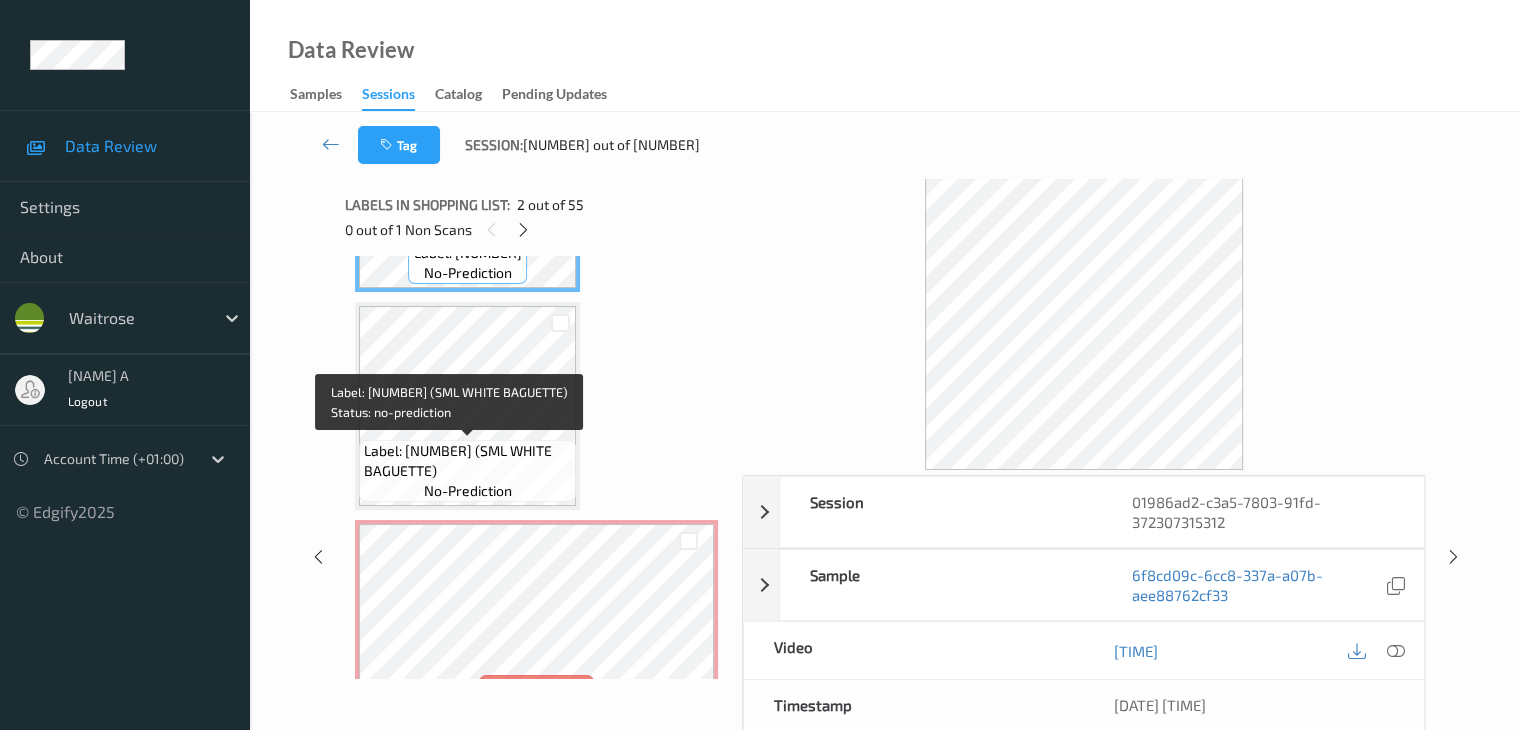 click on "Label: 0000000008051 (SML WHITE BAGUETTE)" at bounding box center [467, 461] 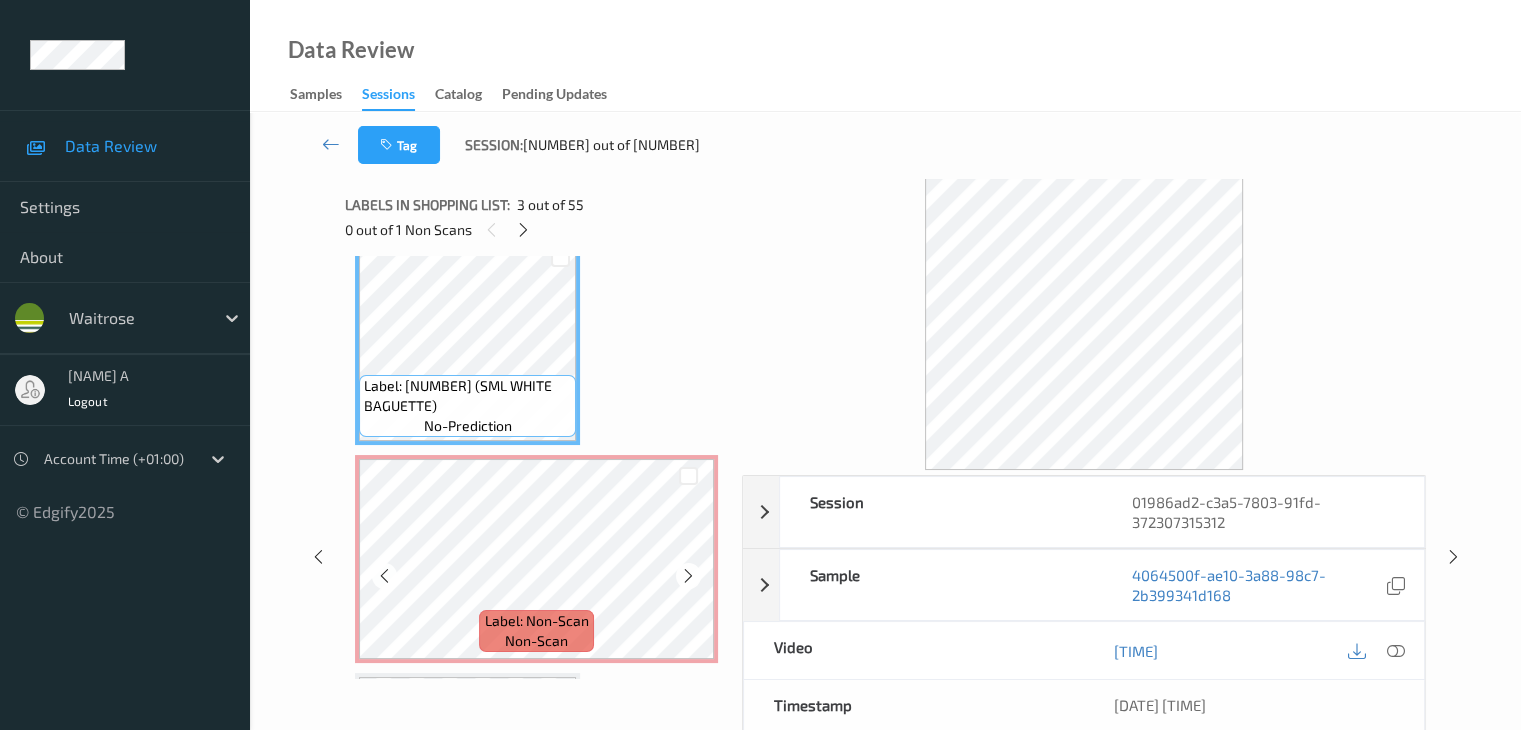 scroll, scrollTop: 500, scrollLeft: 0, axis: vertical 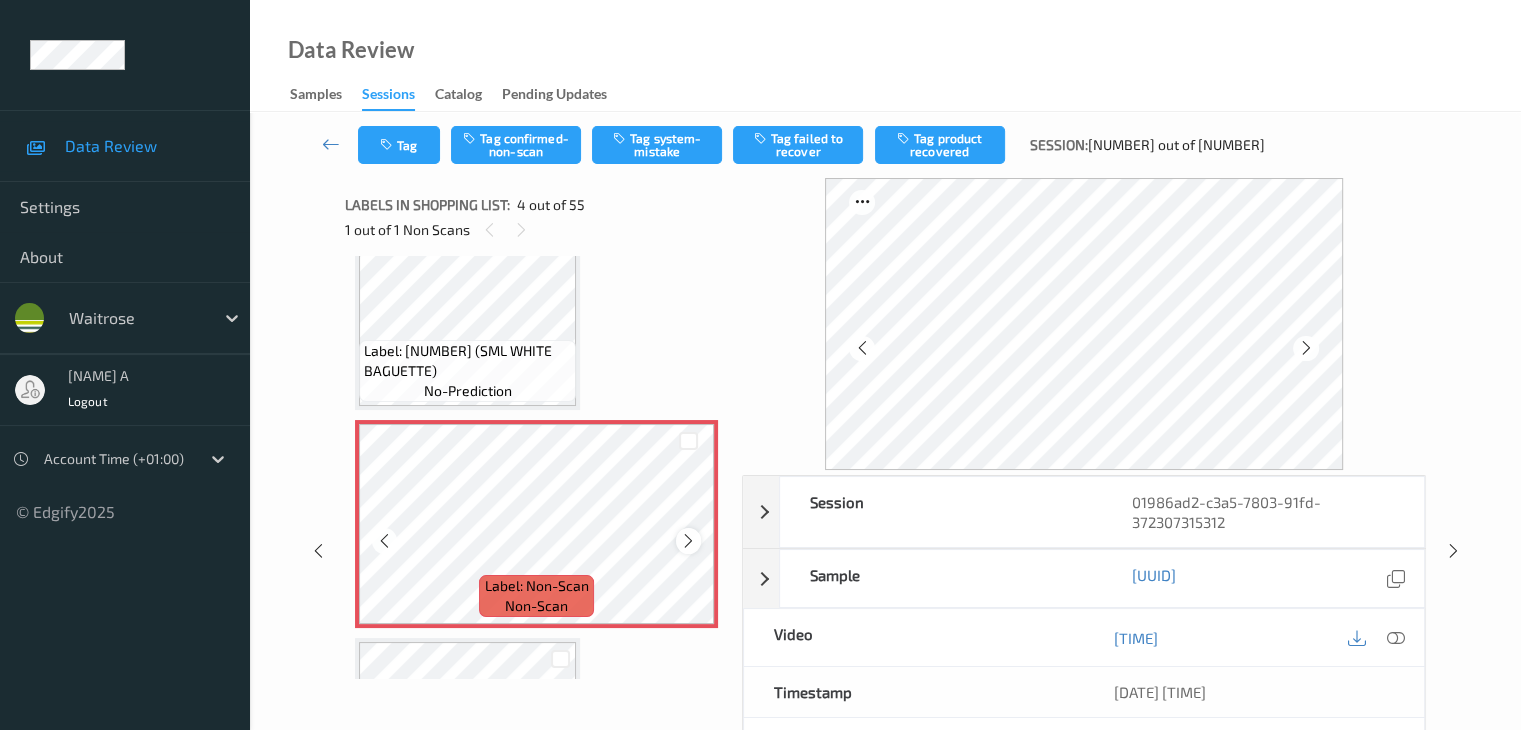 click at bounding box center [688, 541] 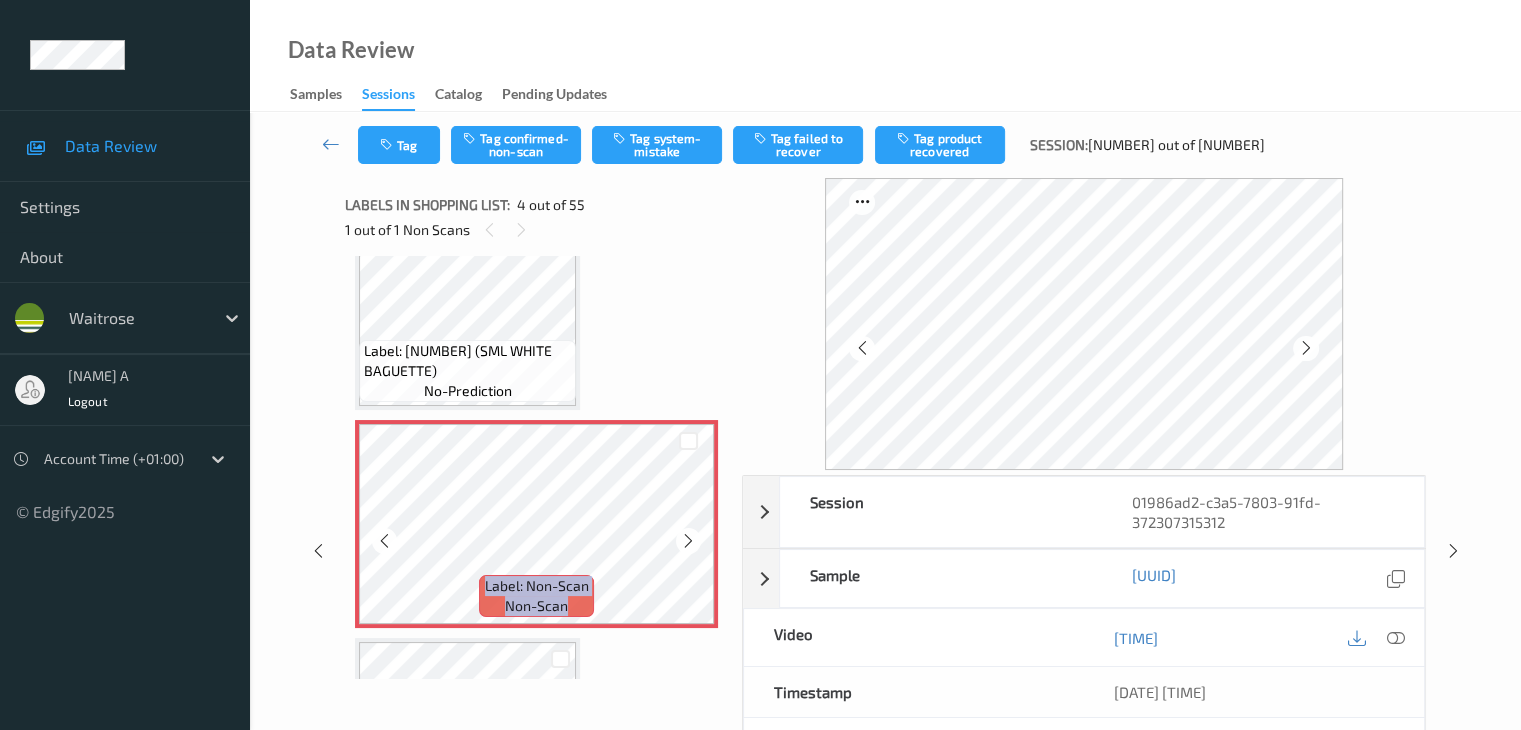 click at bounding box center (688, 541) 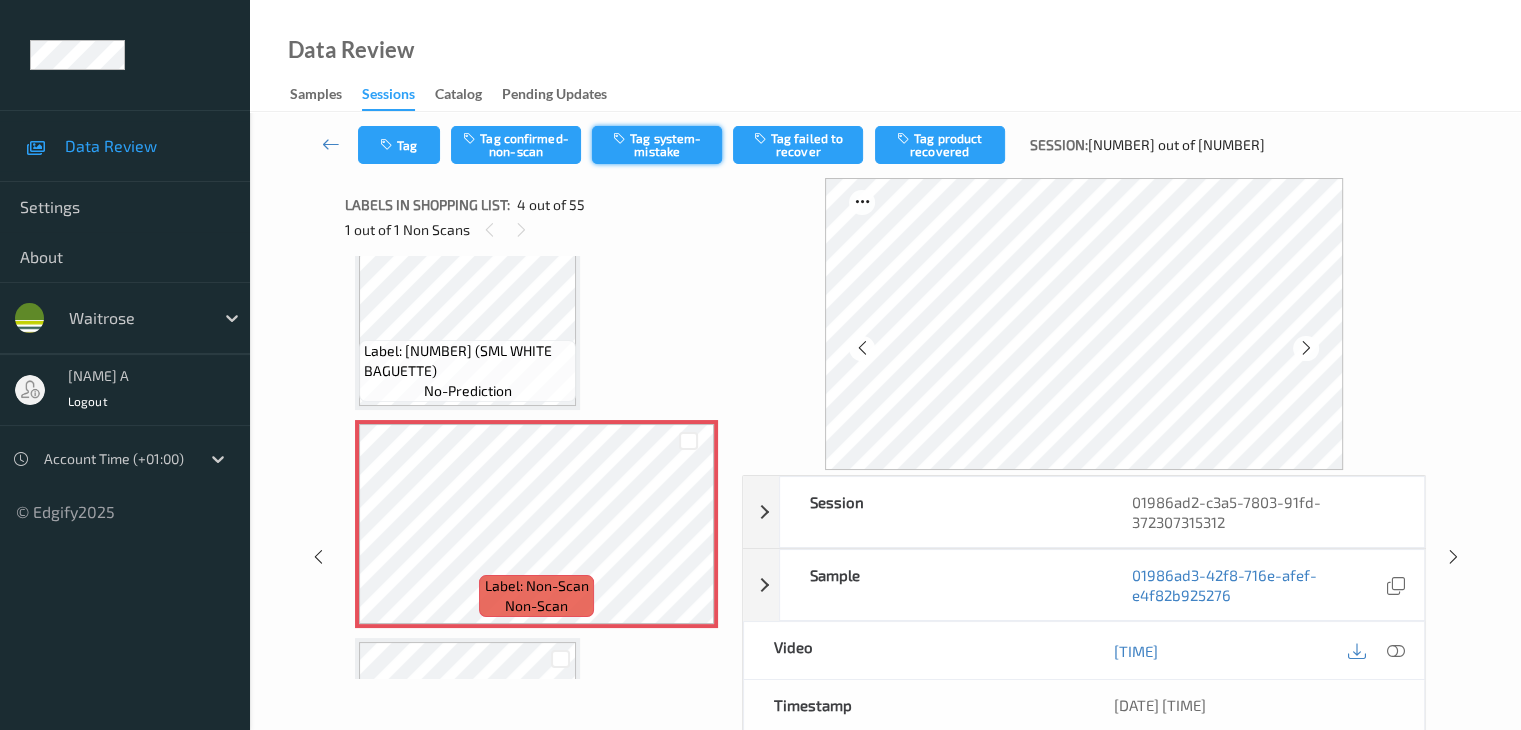 click on "Tag   system-mistake" at bounding box center [657, 145] 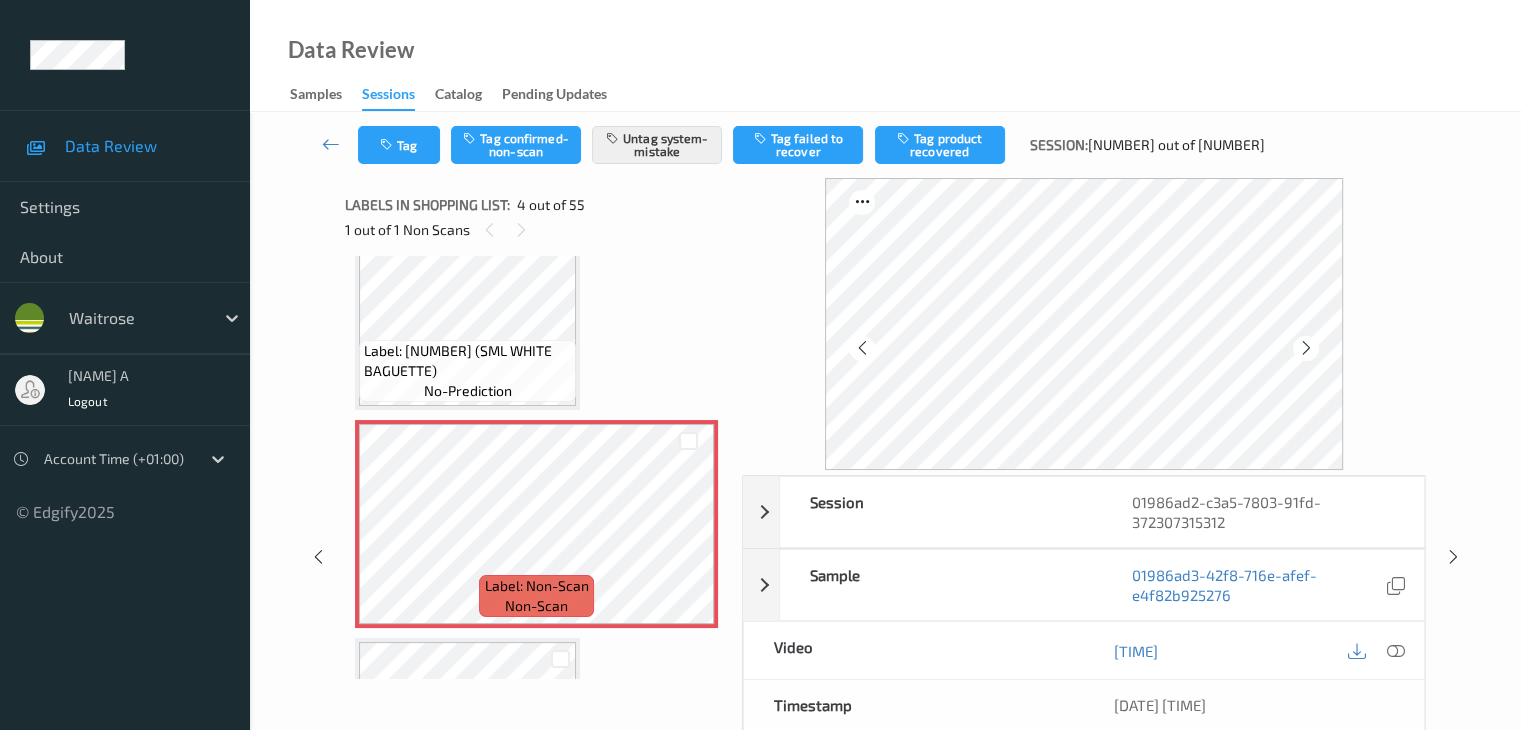 click on "Tag Tag   confirmed-non-scan Untag   system-mistake Tag   failed to recover Tag   product recovered Session: 357 out of 670" at bounding box center (885, 145) 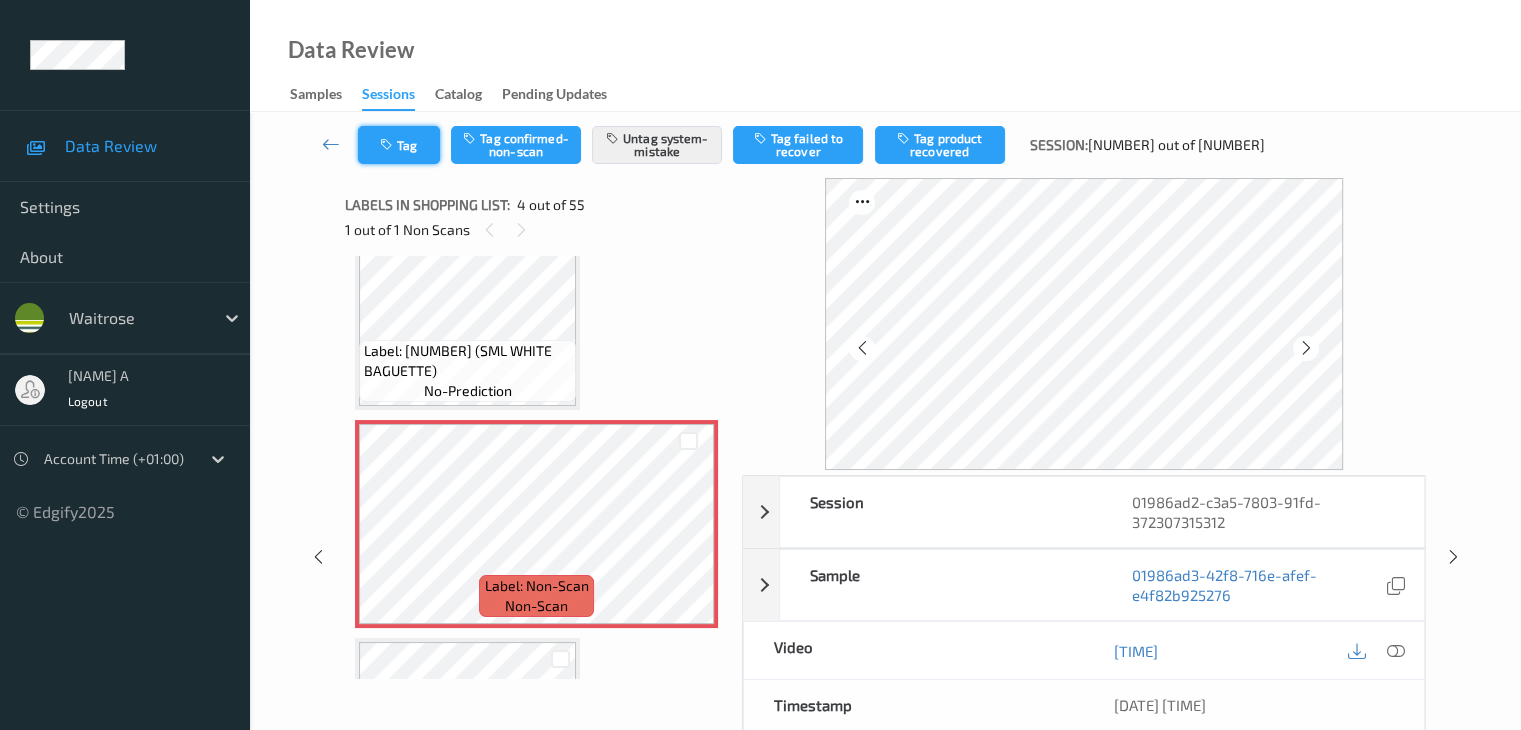 click on "Tag" at bounding box center (399, 145) 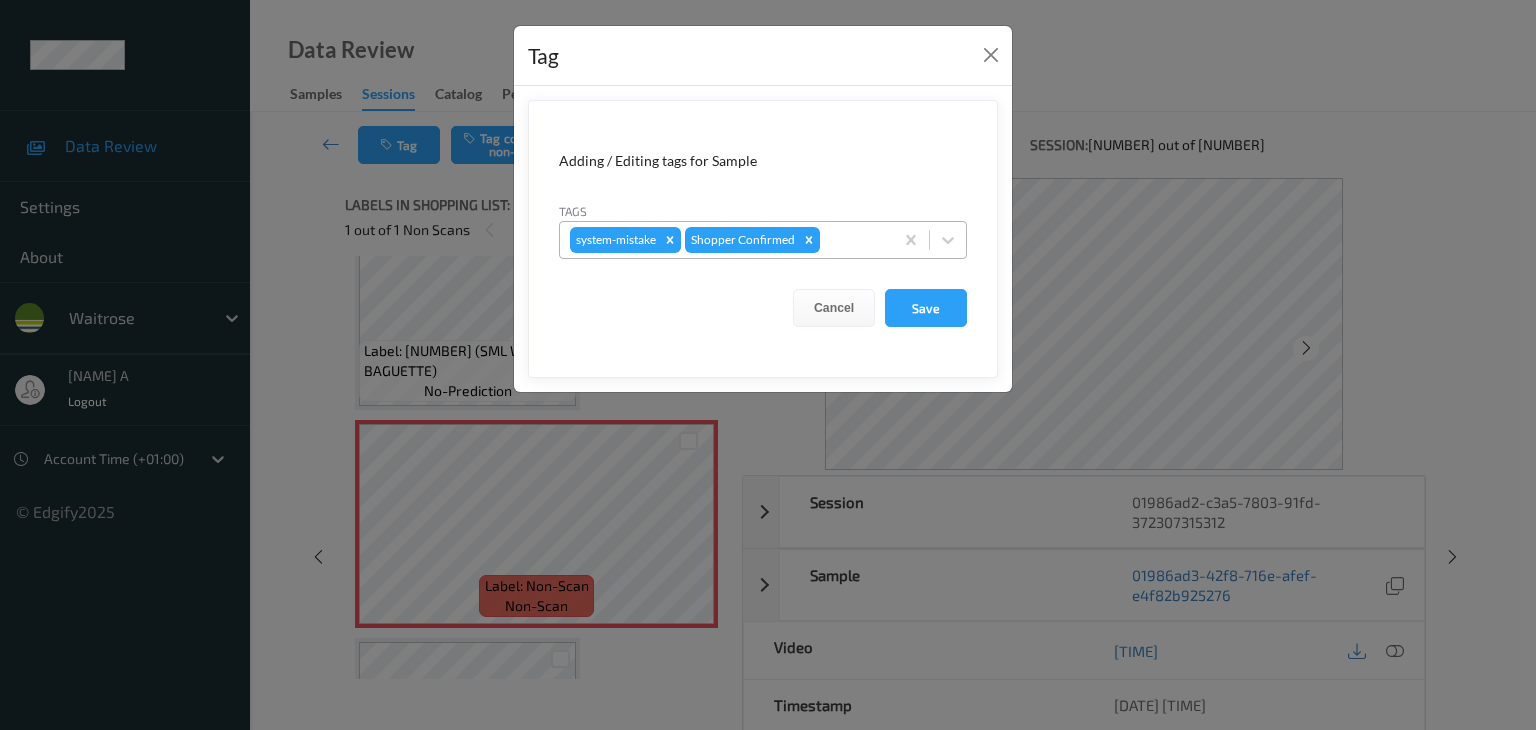 click at bounding box center (853, 240) 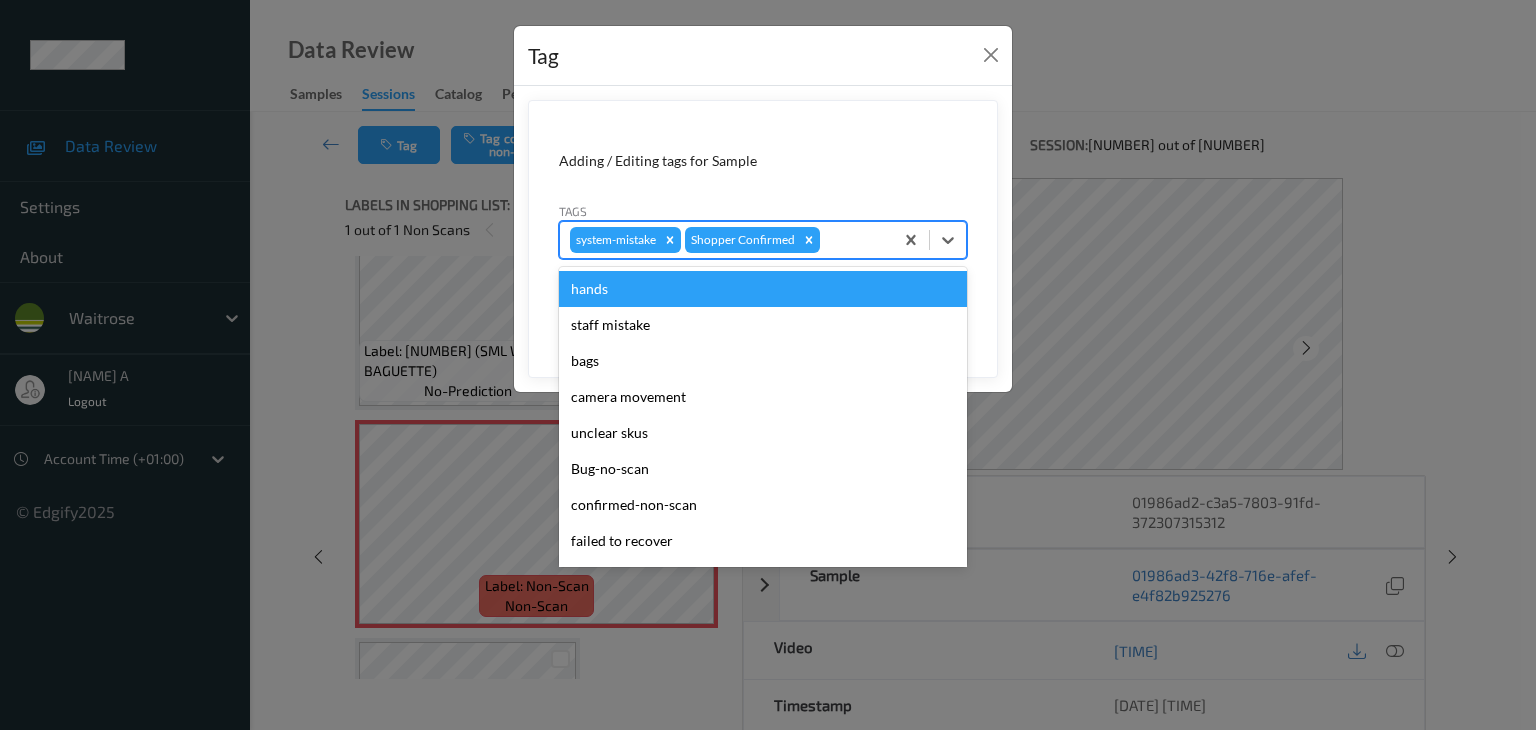 type on "u" 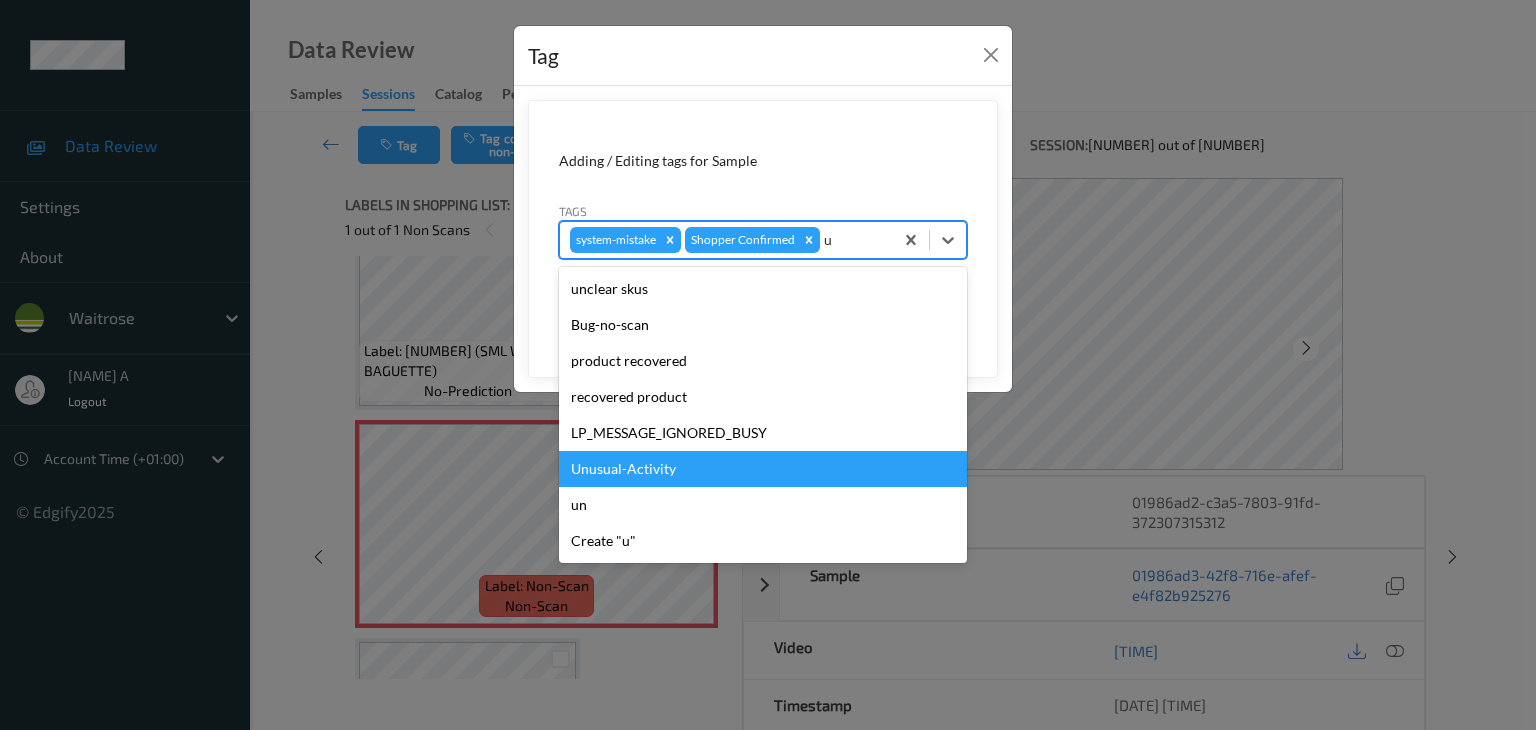 click on "Unusual-Activity" at bounding box center [763, 469] 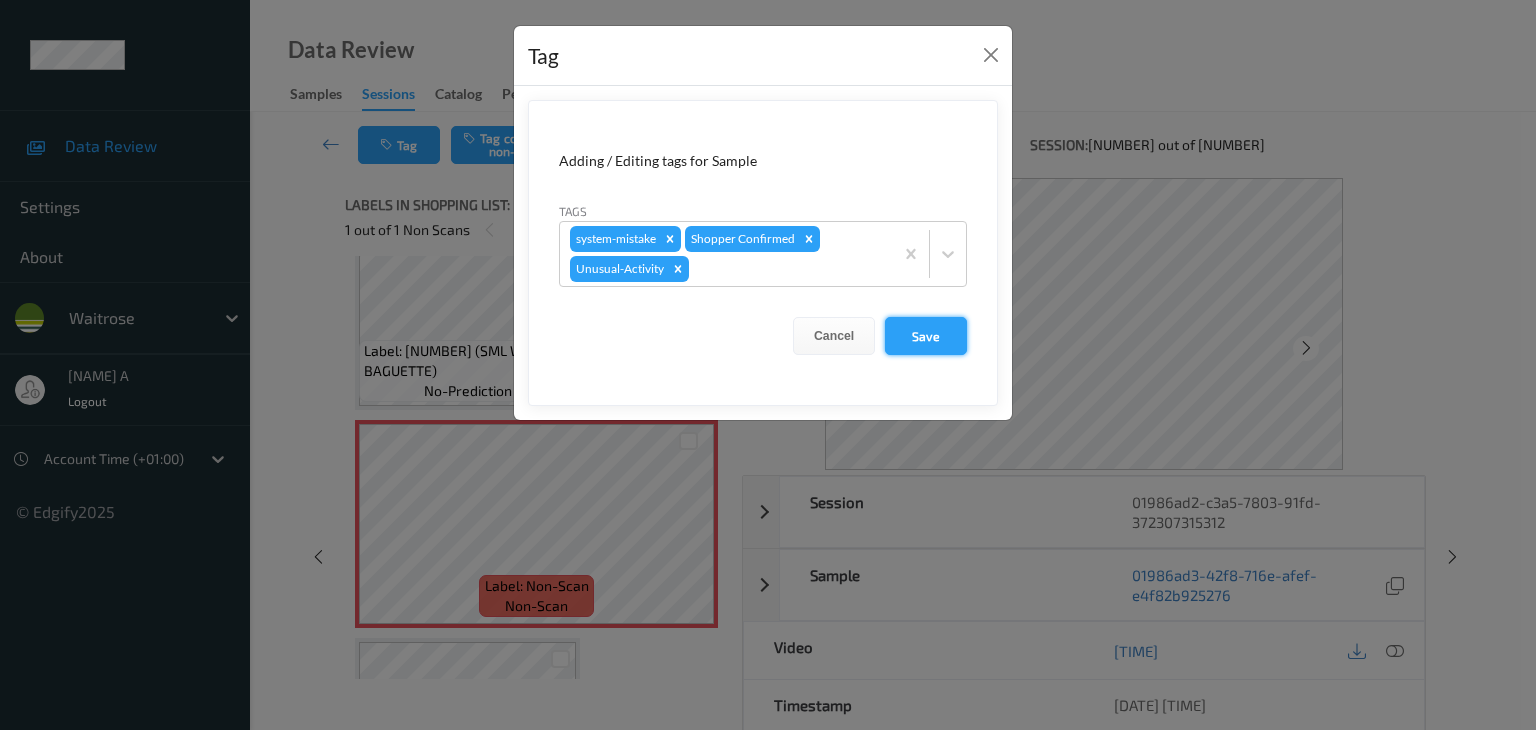 click on "Save" at bounding box center (926, 336) 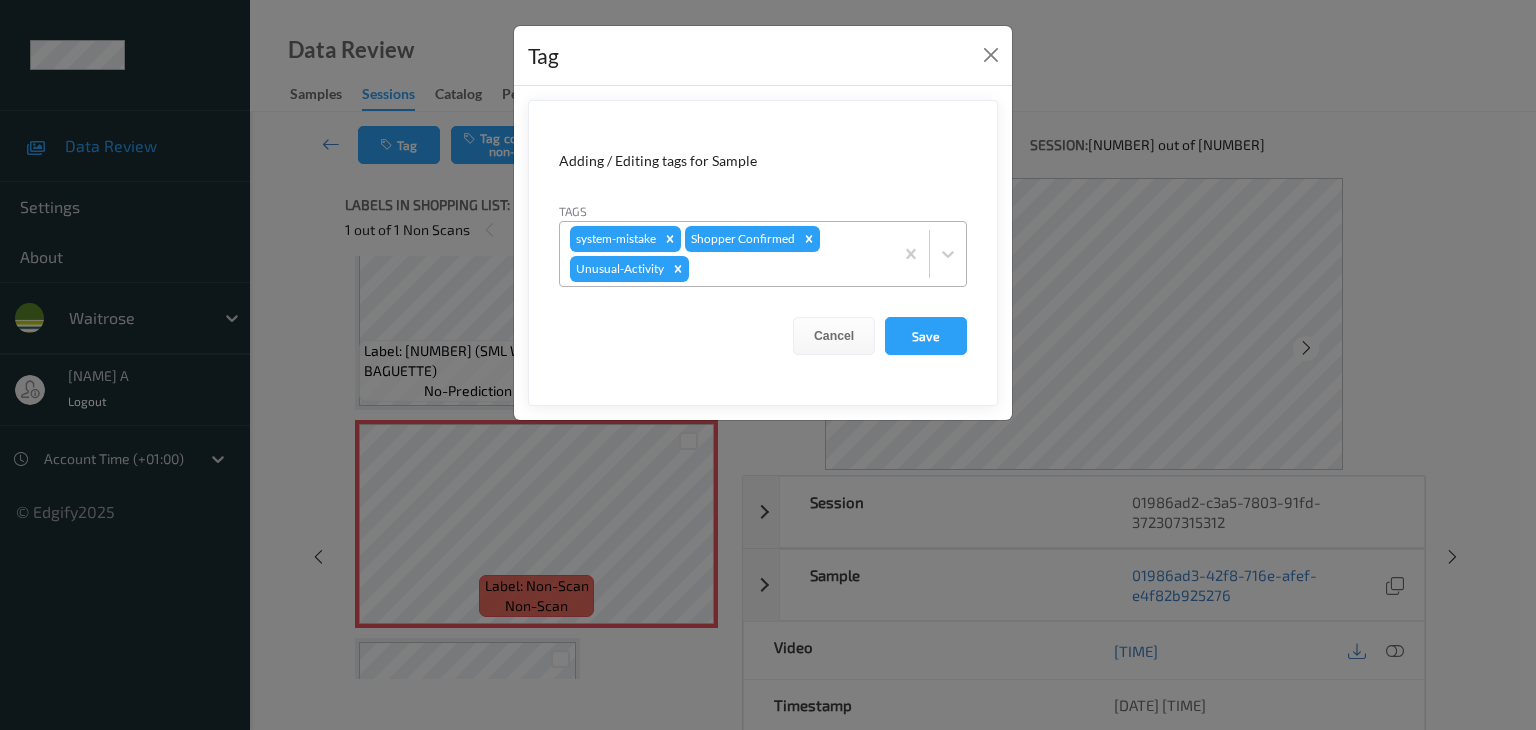 click at bounding box center [788, 269] 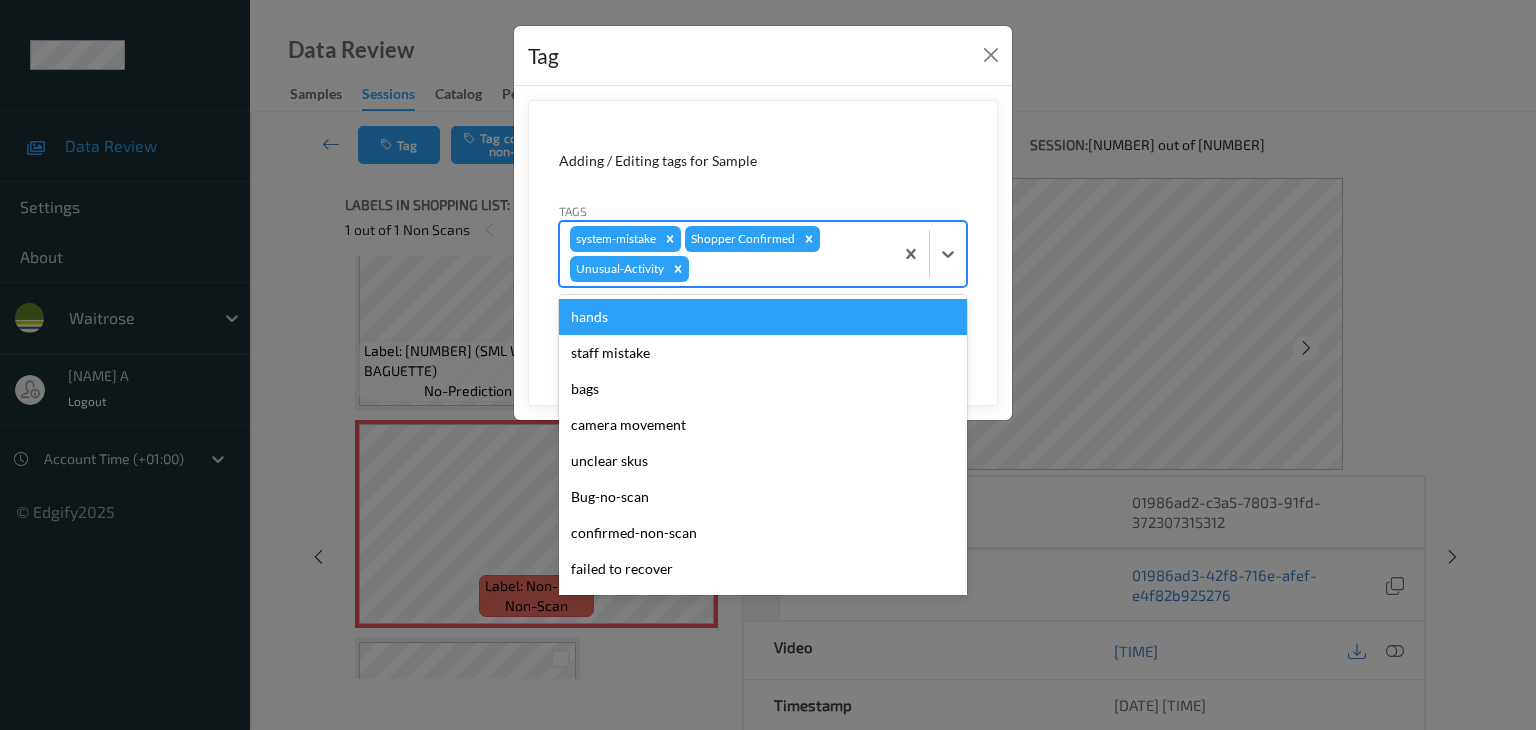 type on "u" 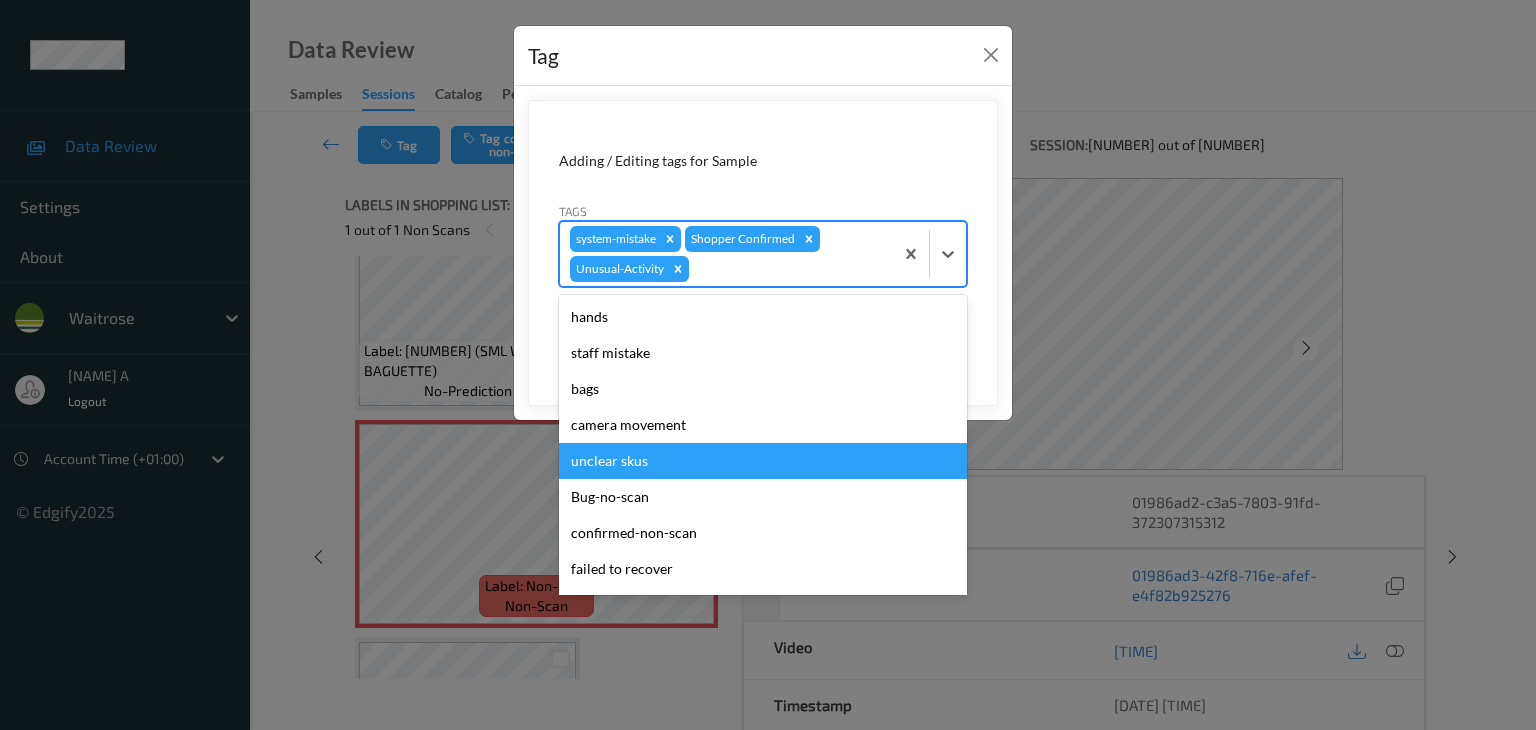 type on "p" 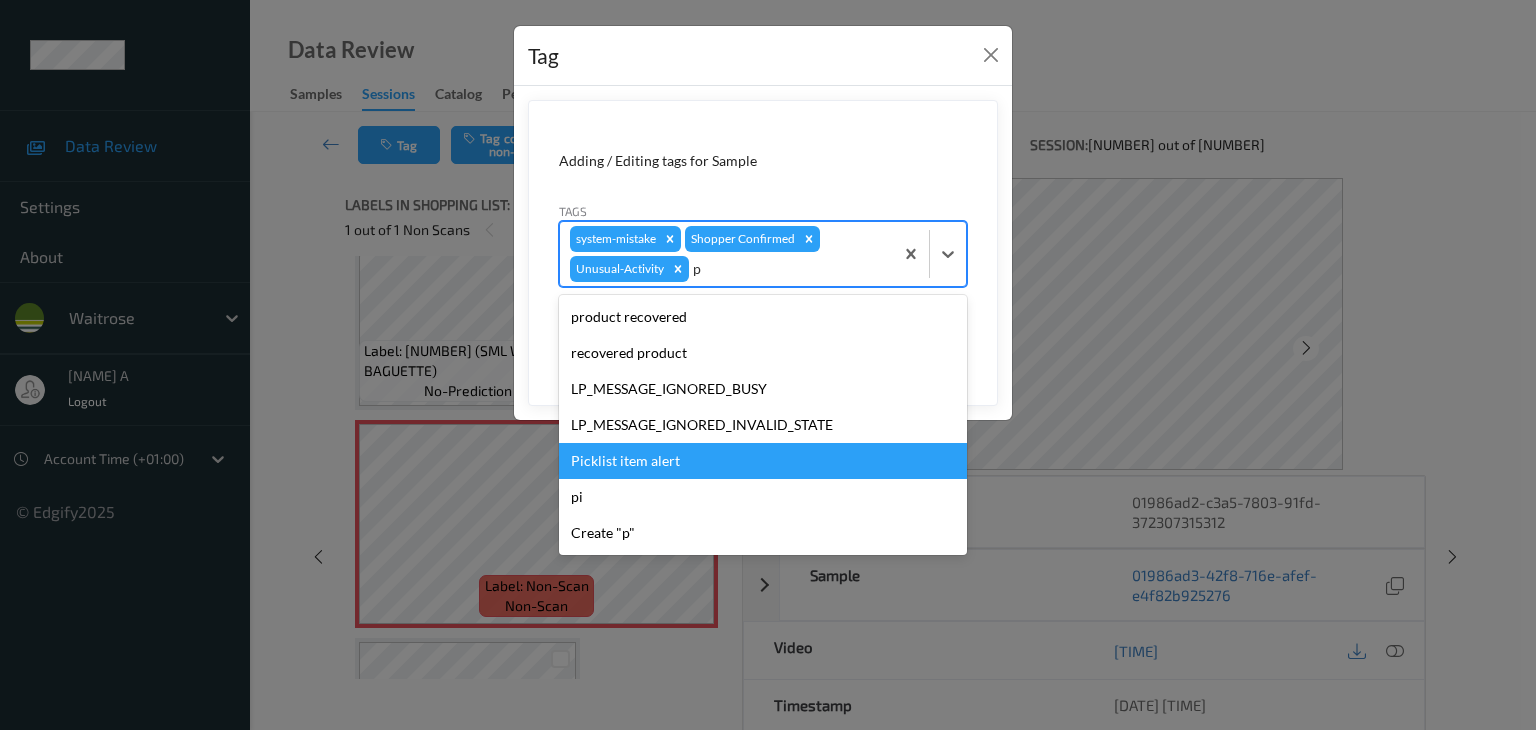 click on "Picklist item alert" at bounding box center [763, 461] 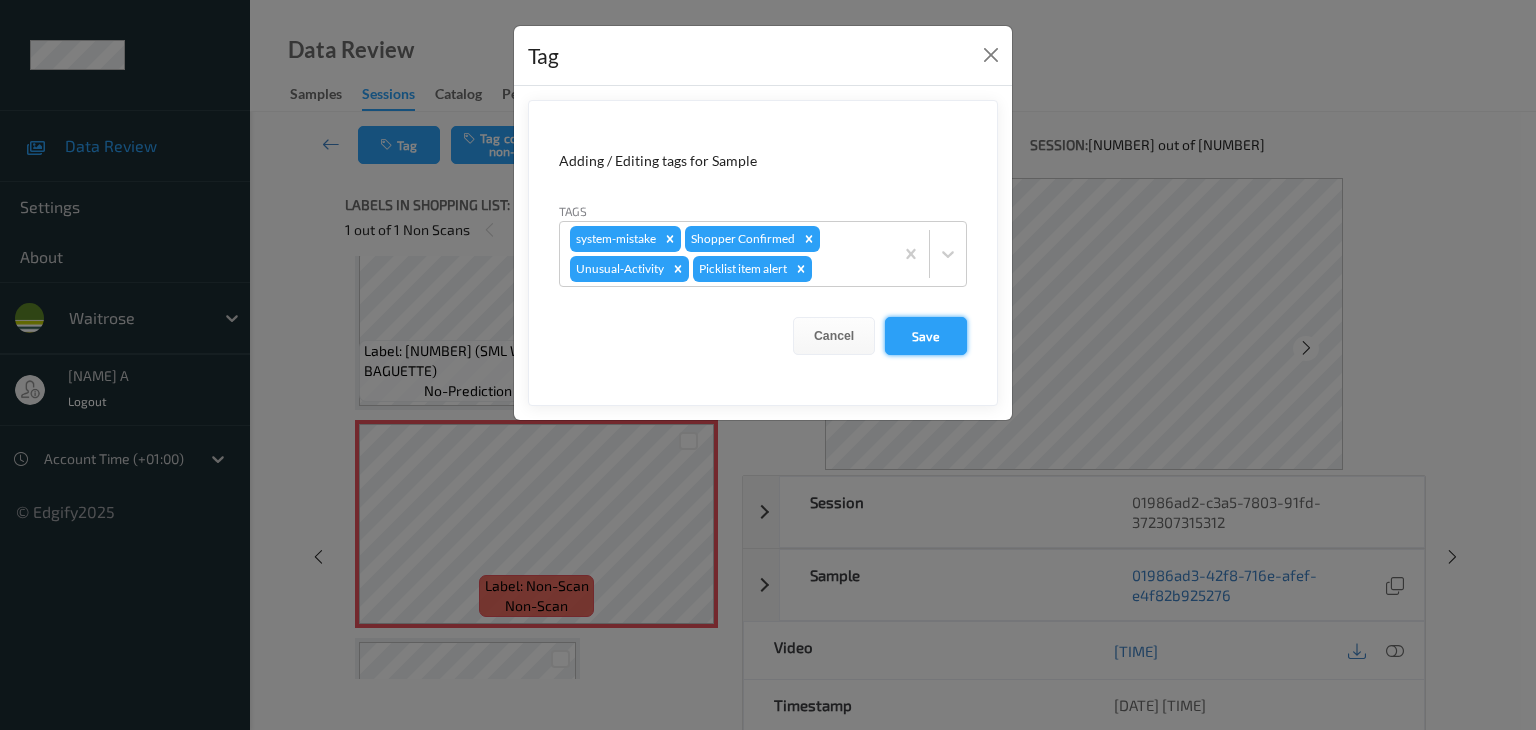 click on "Save" at bounding box center (926, 336) 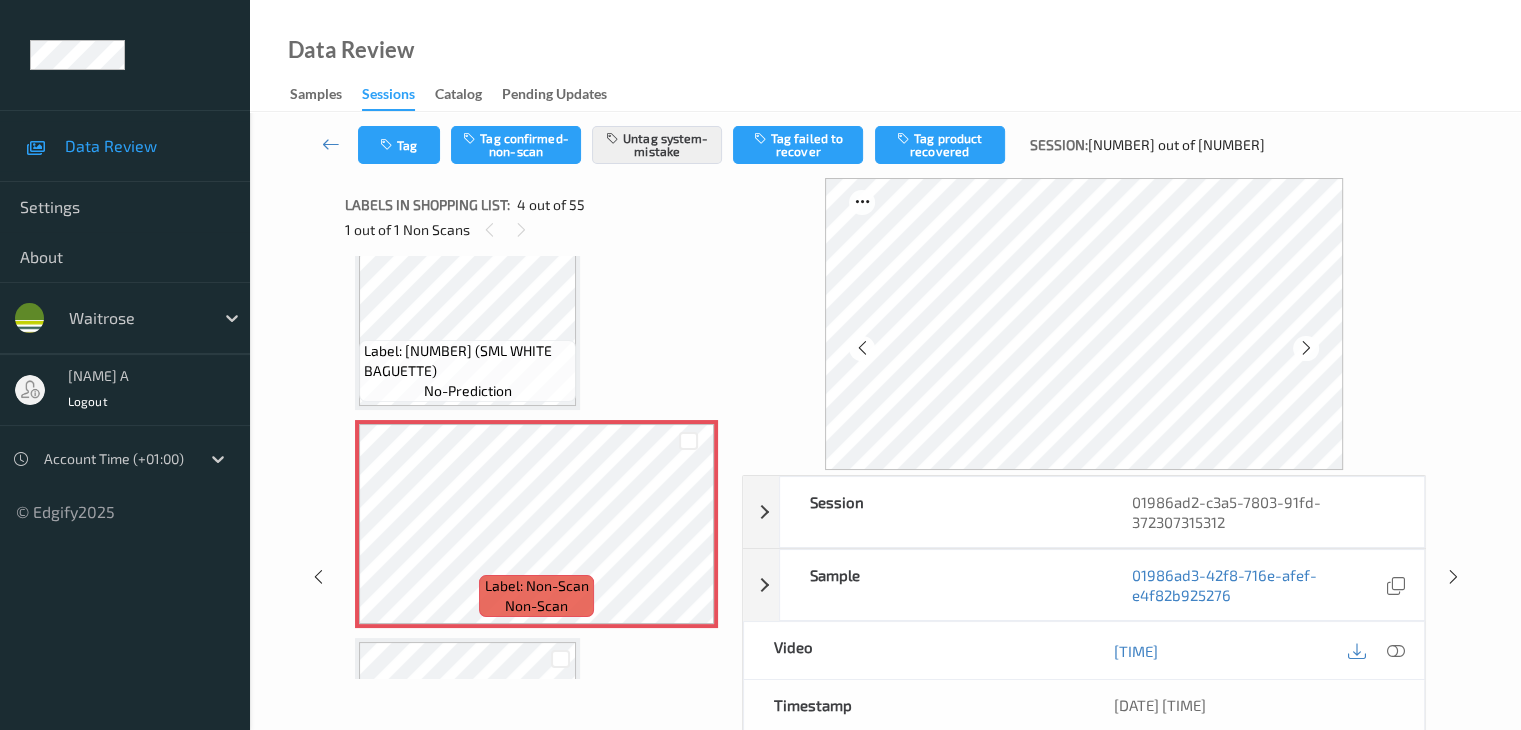 scroll, scrollTop: 800, scrollLeft: 0, axis: vertical 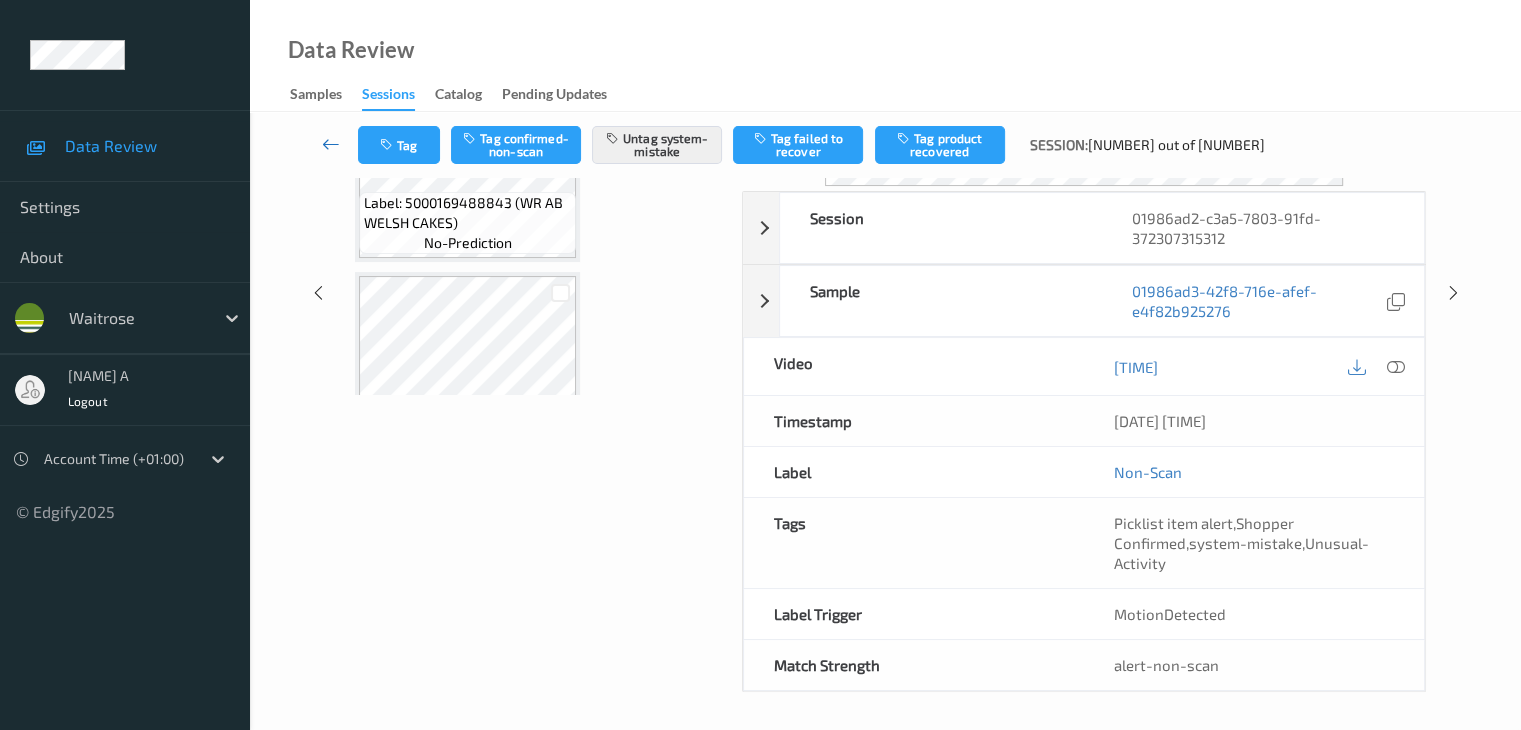 click at bounding box center [331, 144] 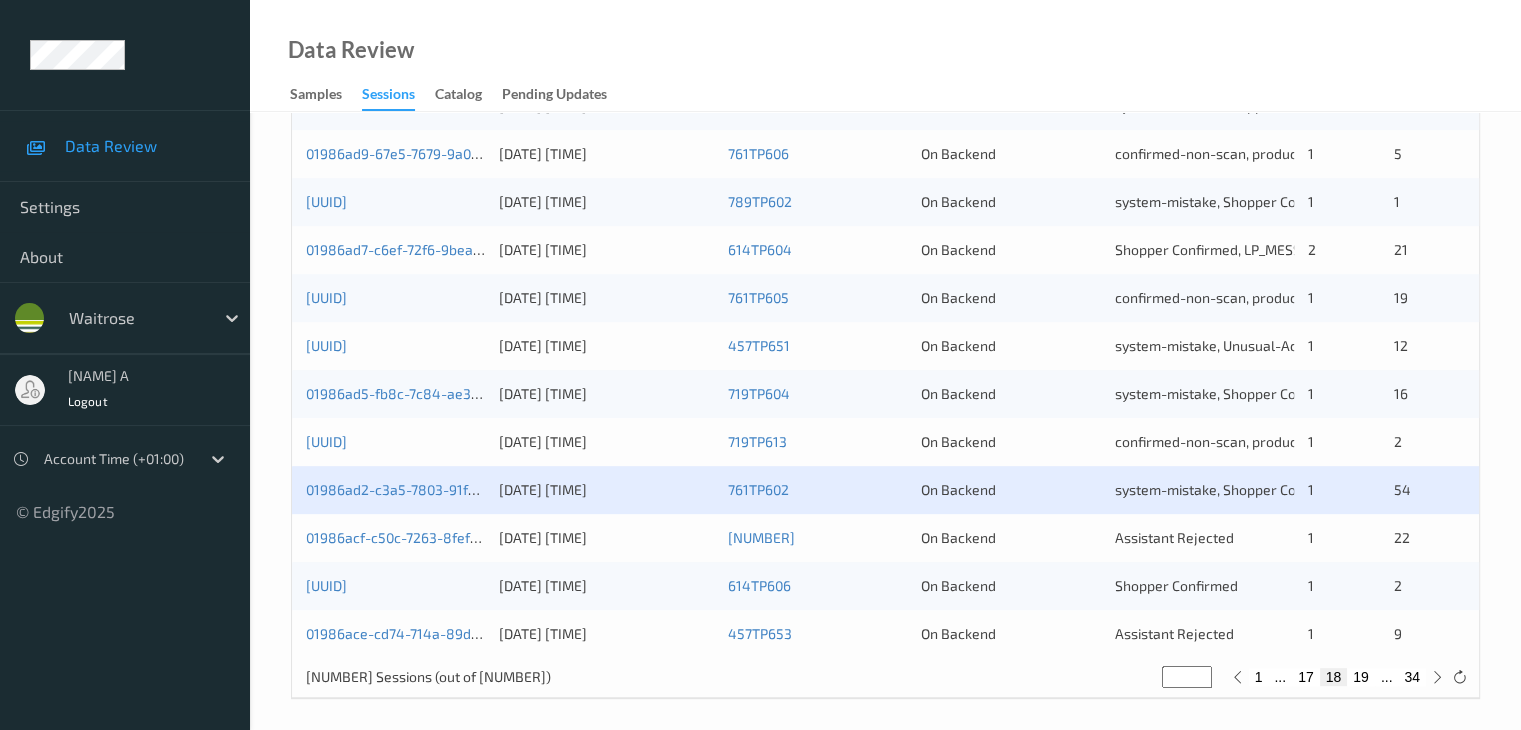 scroll, scrollTop: 932, scrollLeft: 0, axis: vertical 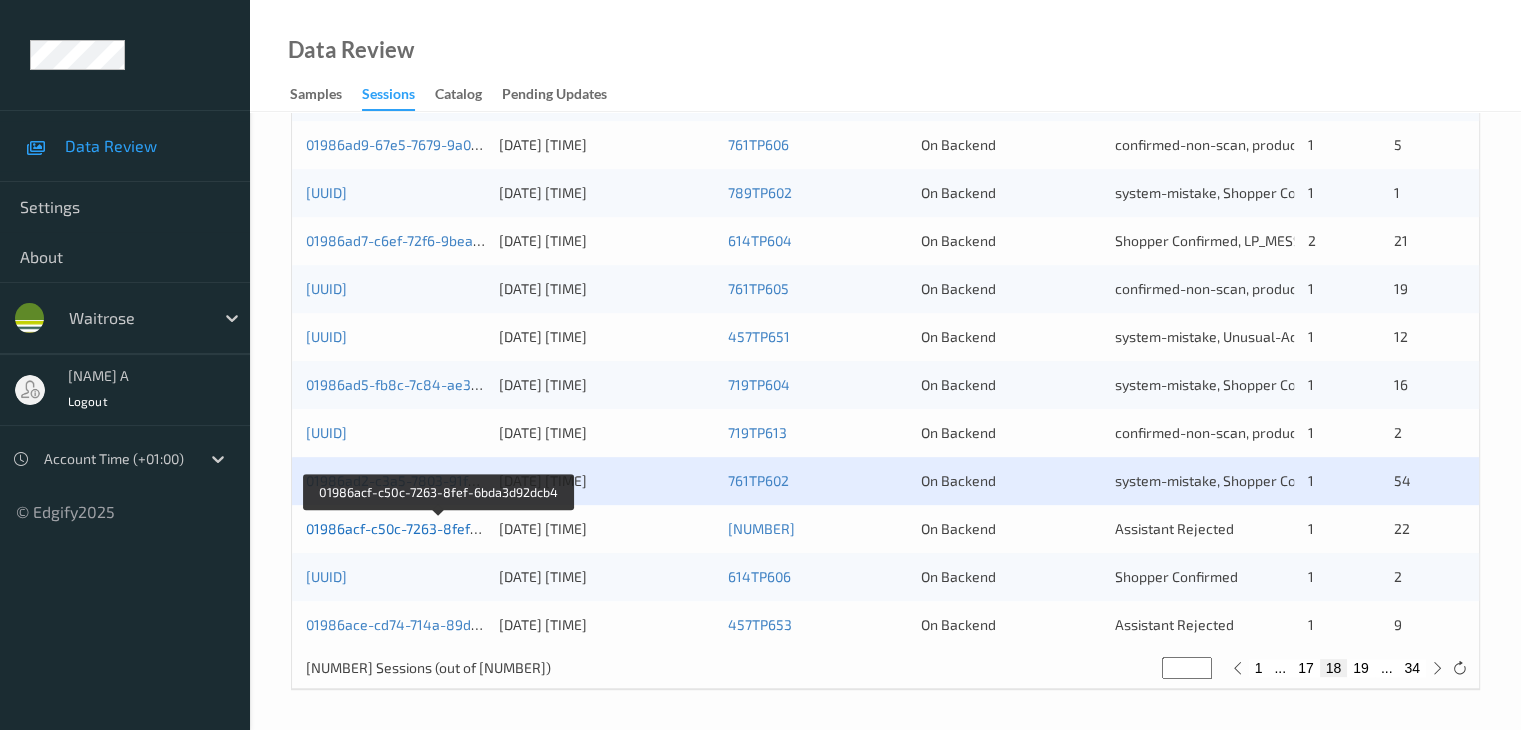 click on "01986acf-c50c-7263-8fef-6bda3d92dcb4" at bounding box center [439, 528] 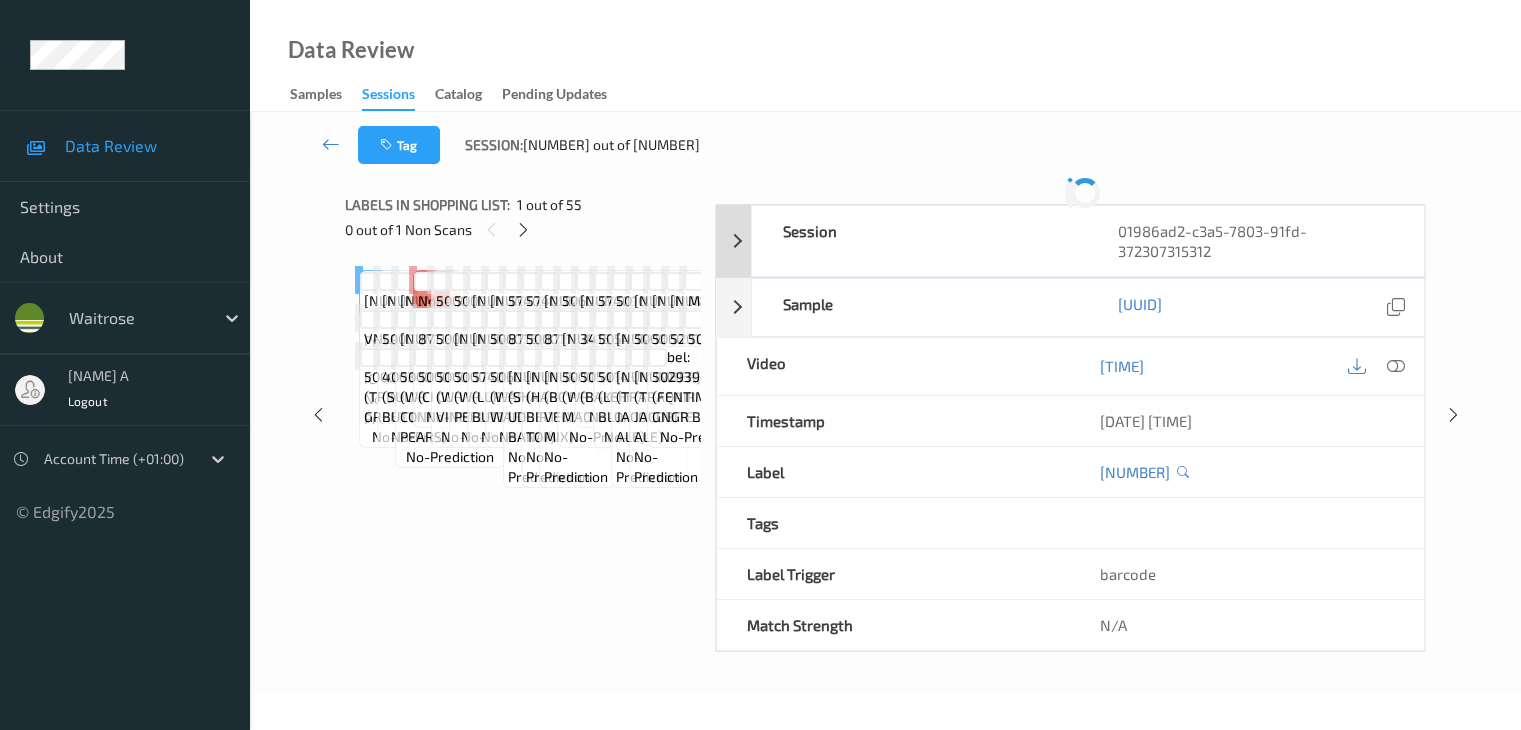 scroll, scrollTop: 0, scrollLeft: 0, axis: both 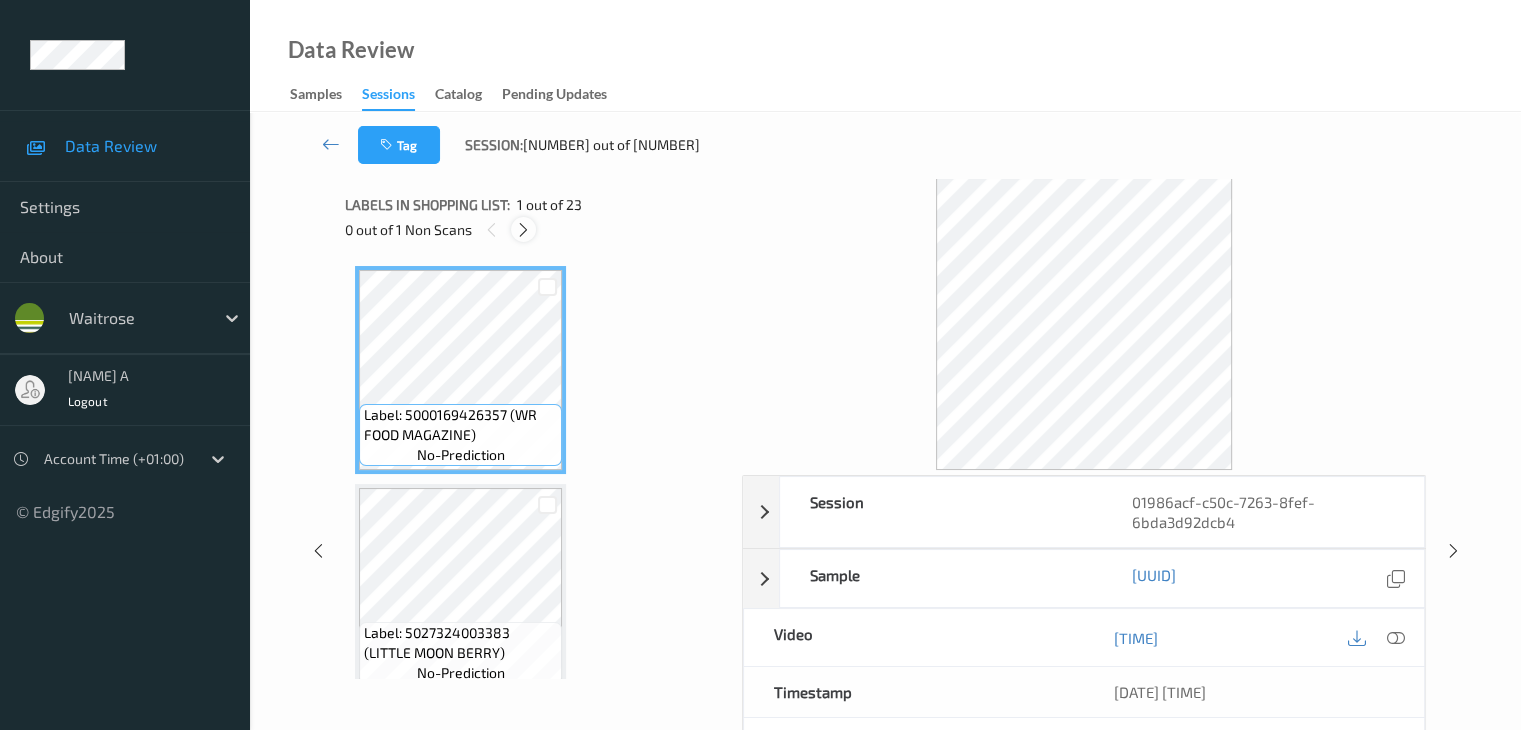 click at bounding box center (523, 230) 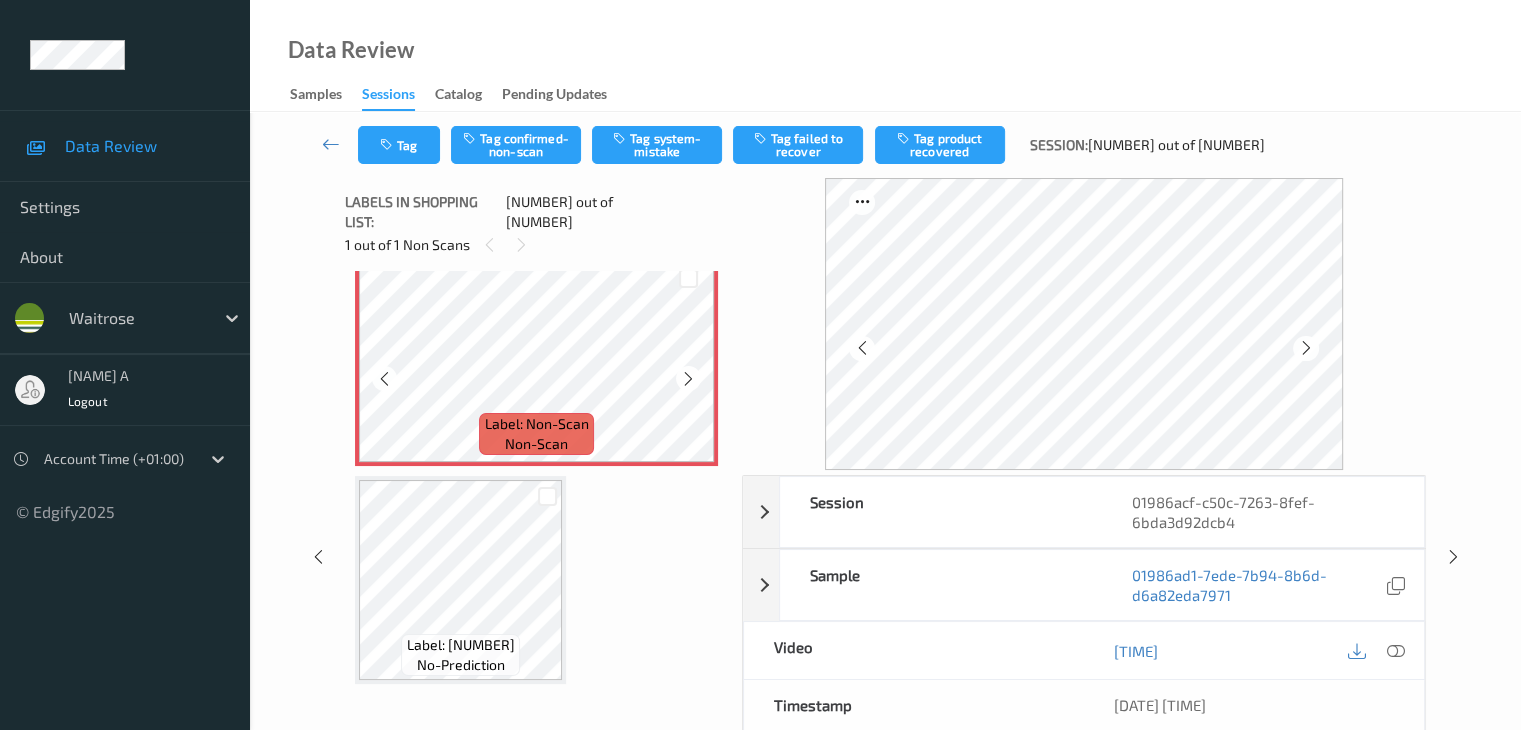 scroll, scrollTop: 4401, scrollLeft: 0, axis: vertical 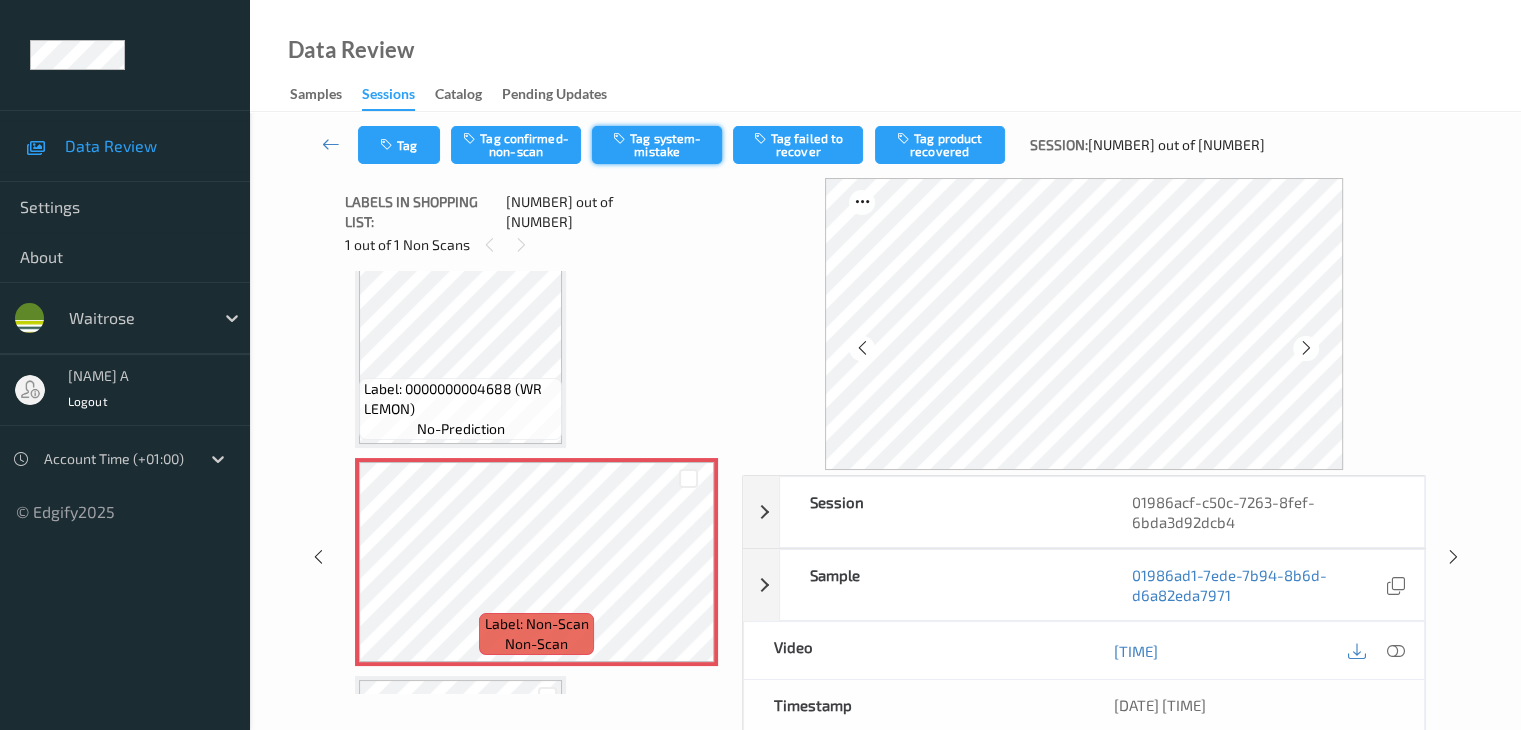 click on "Tag   system-mistake" at bounding box center [657, 145] 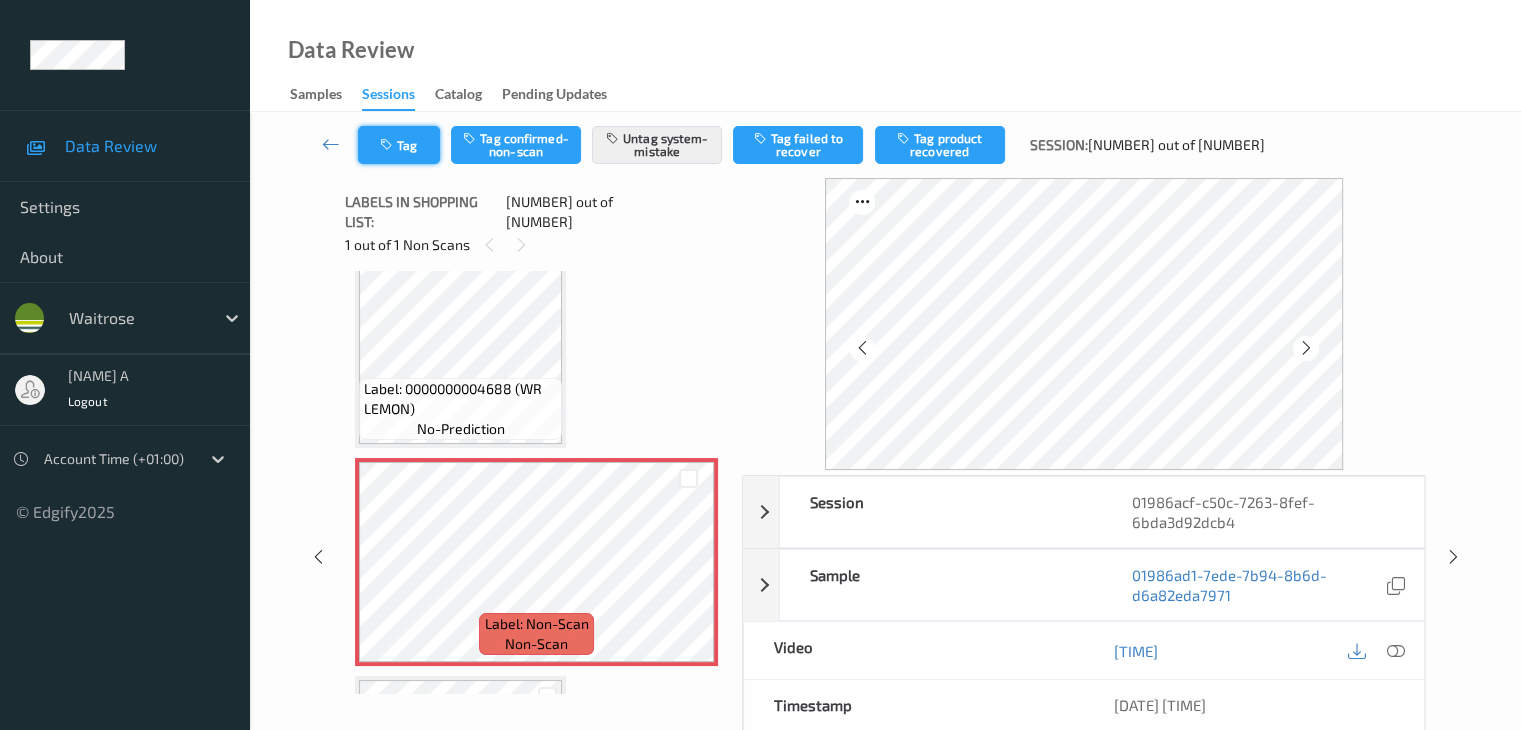 click at bounding box center [388, 145] 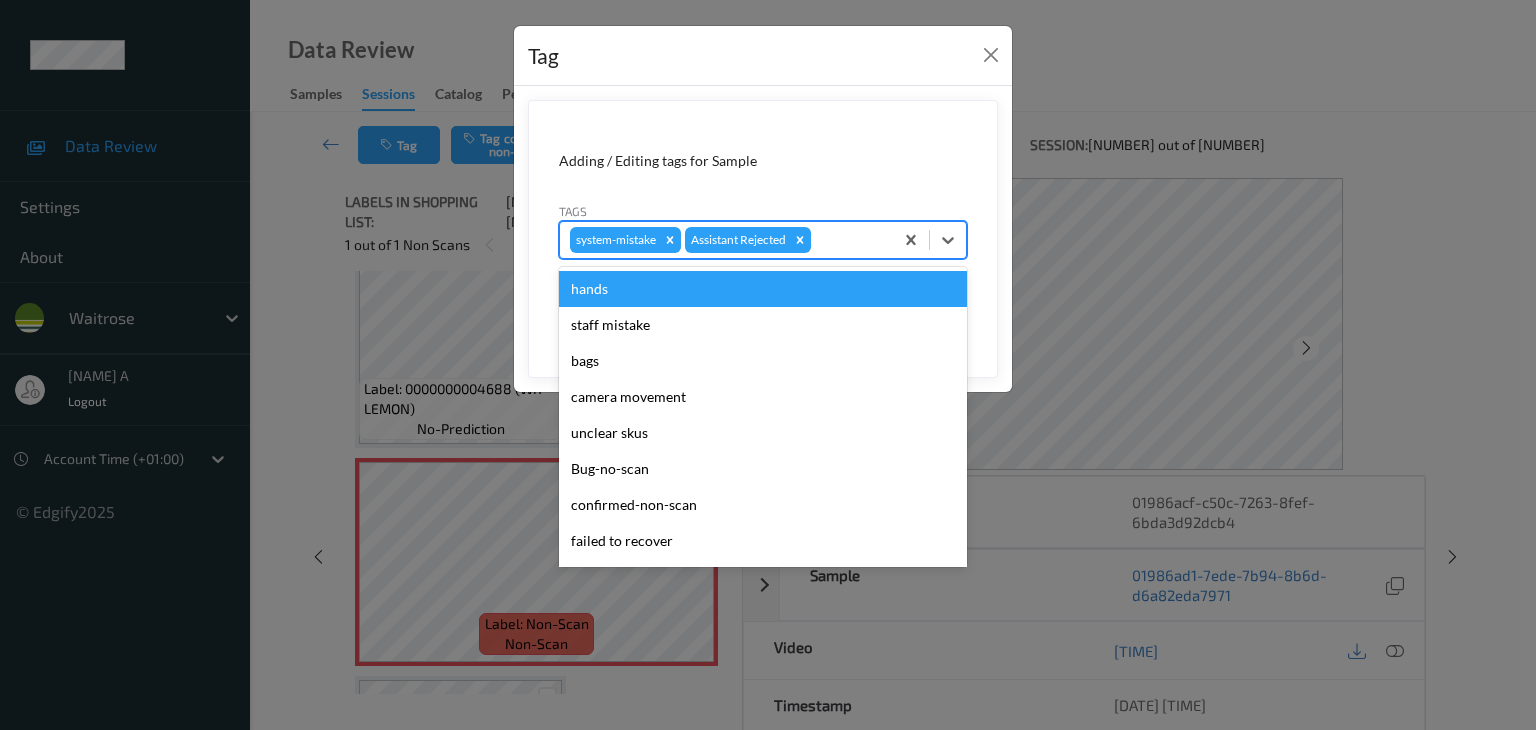 click at bounding box center (849, 240) 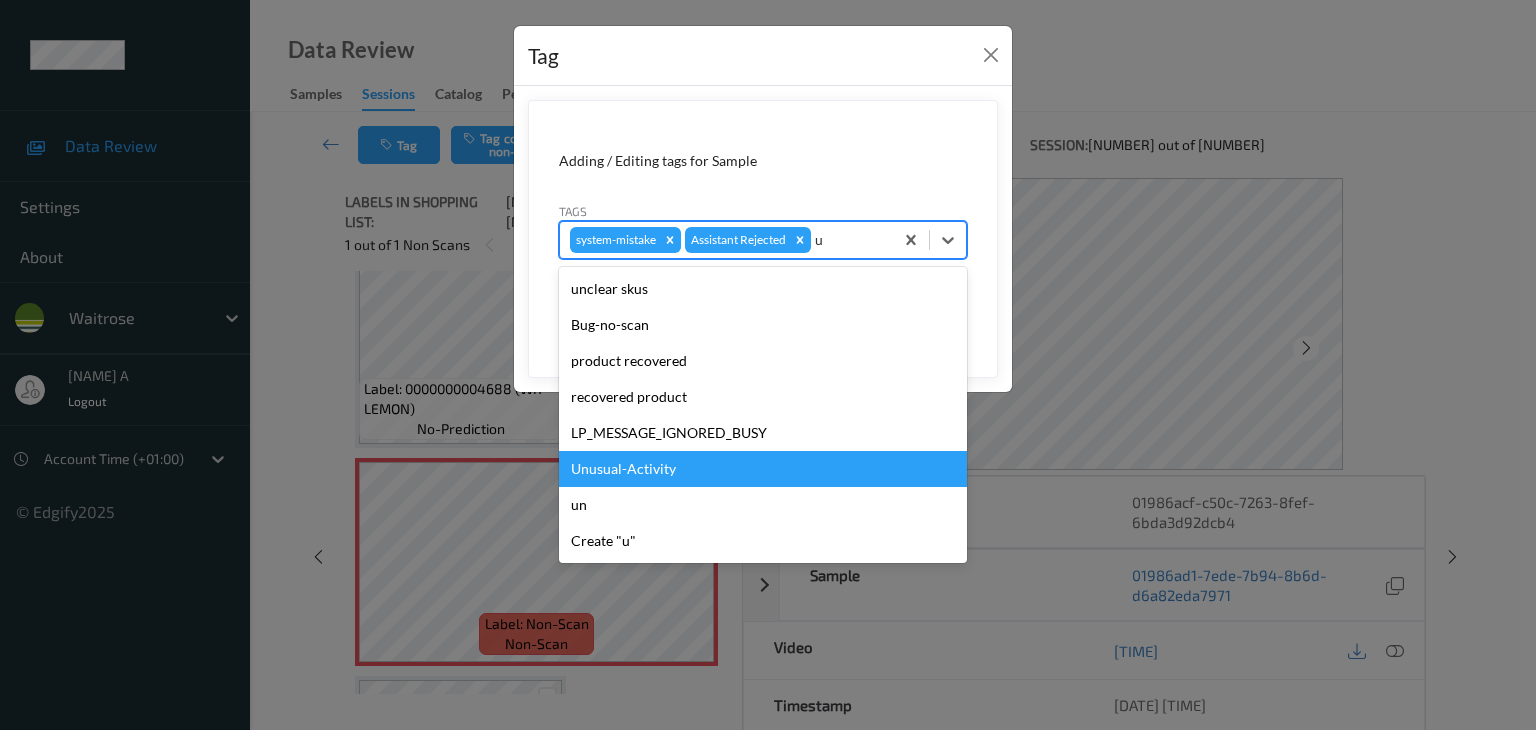 click on "Unusual-Activity" at bounding box center [763, 469] 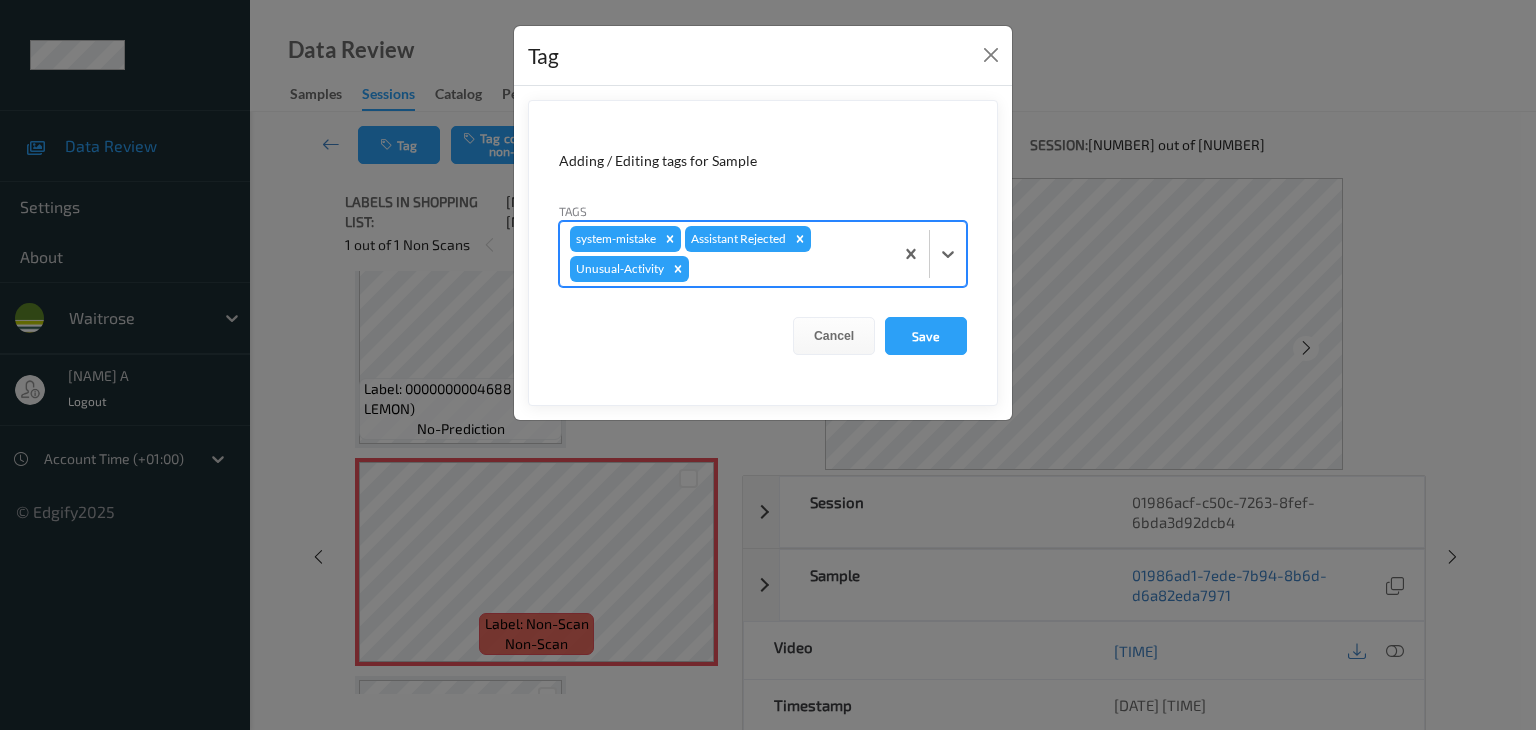type on "p" 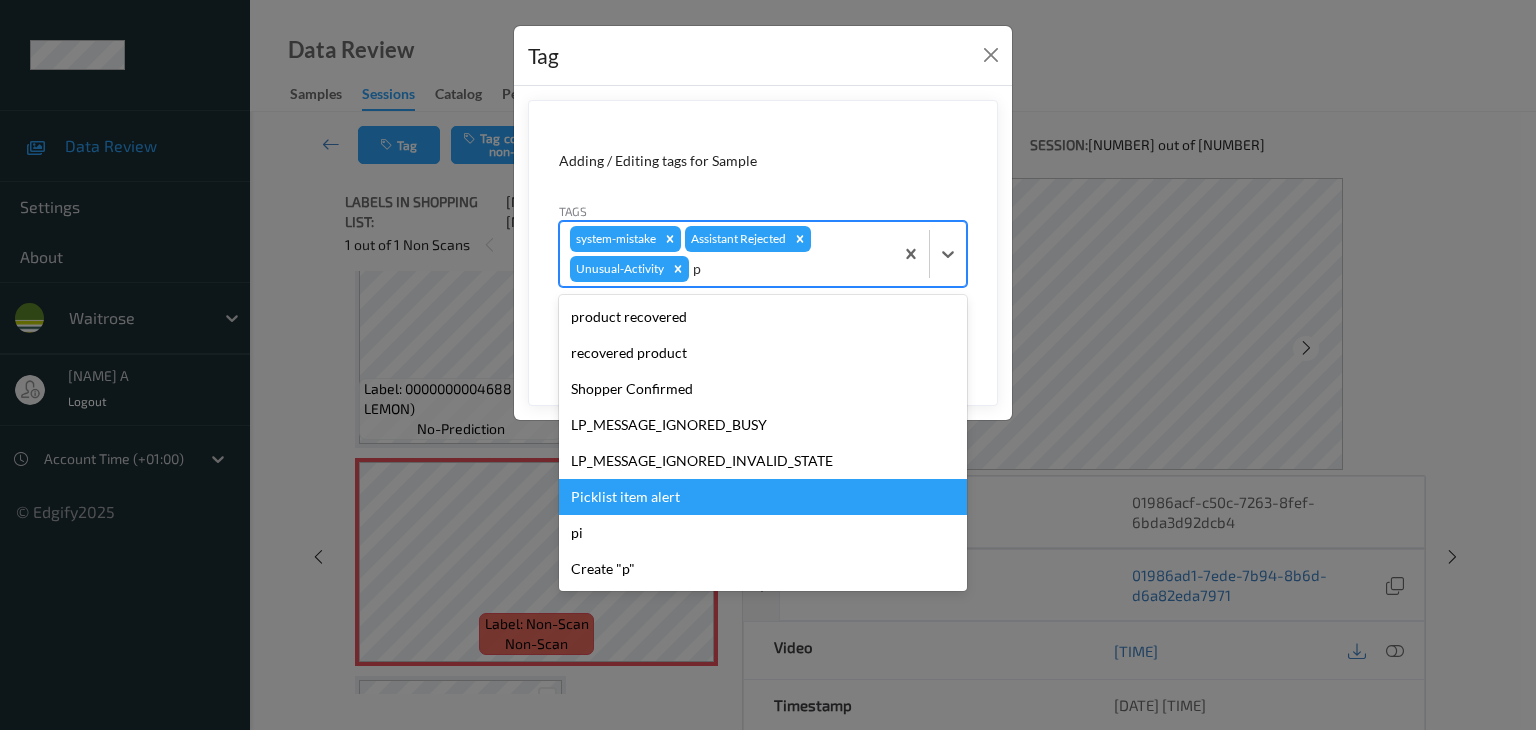 click on "Picklist item alert" at bounding box center [763, 497] 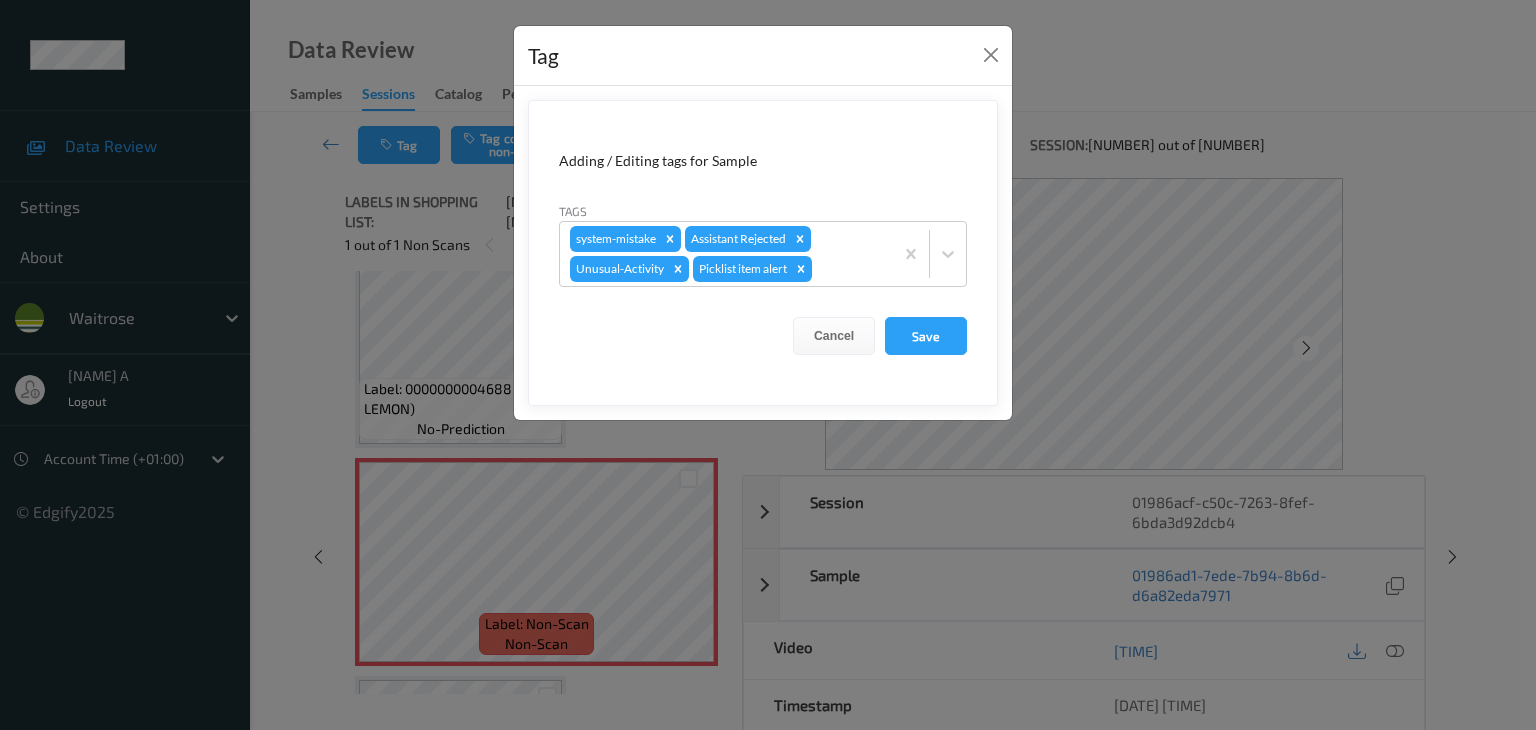 click on "Adding / Editing tags for Sample   Tags system-mistake Assistant Rejected Unusual-Activity Picklist item alert Cancel Save" at bounding box center (763, 253) 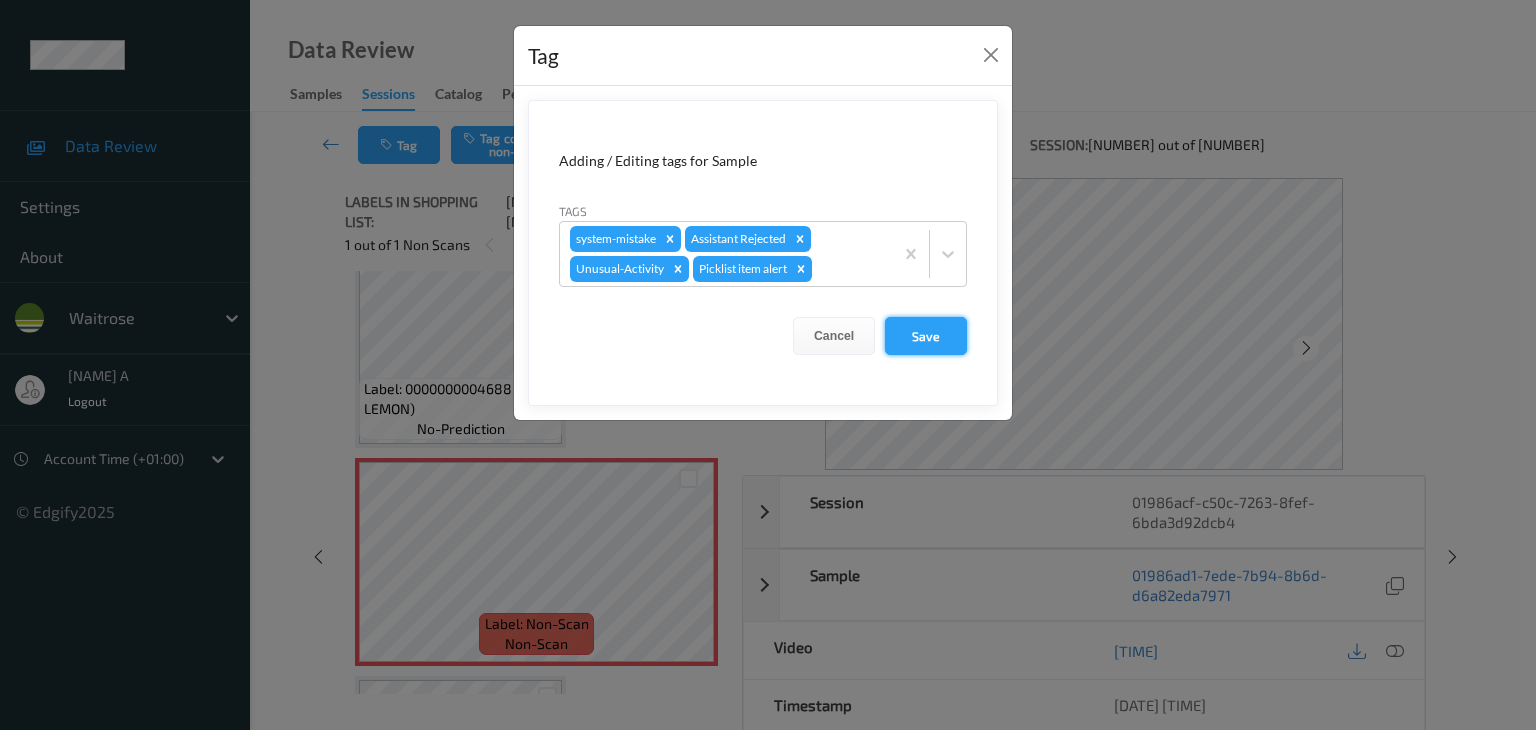 click on "Save" at bounding box center [926, 336] 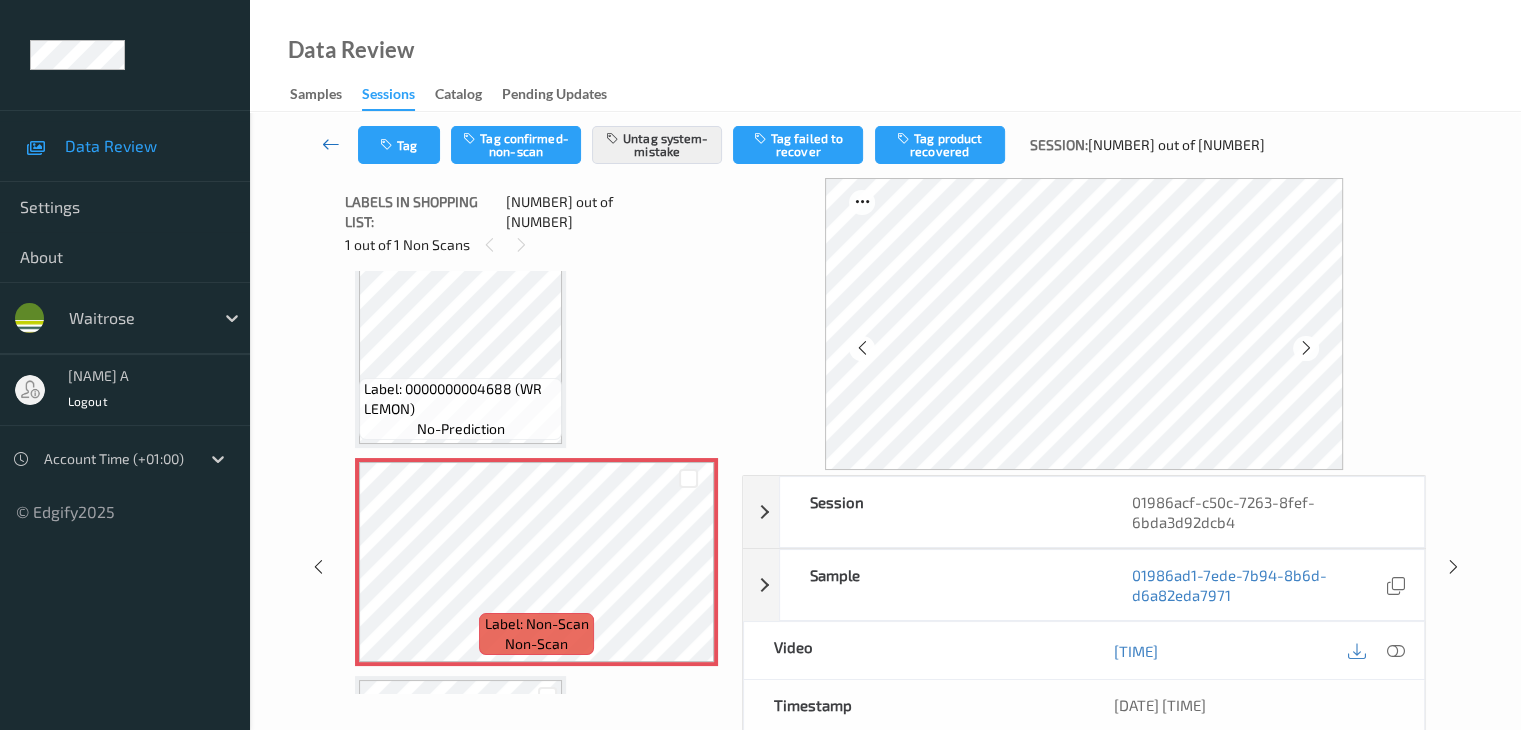 click at bounding box center [331, 144] 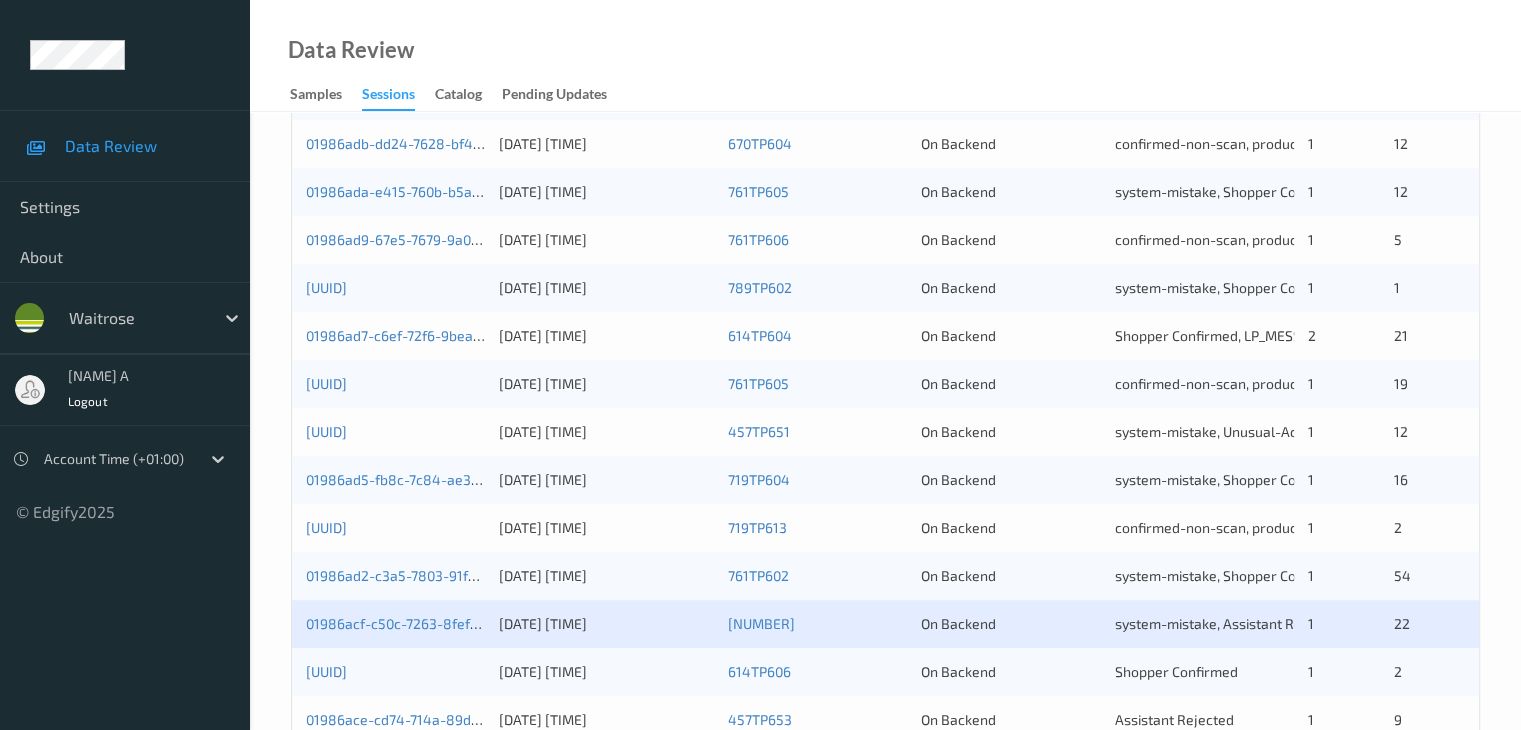 scroll, scrollTop: 932, scrollLeft: 0, axis: vertical 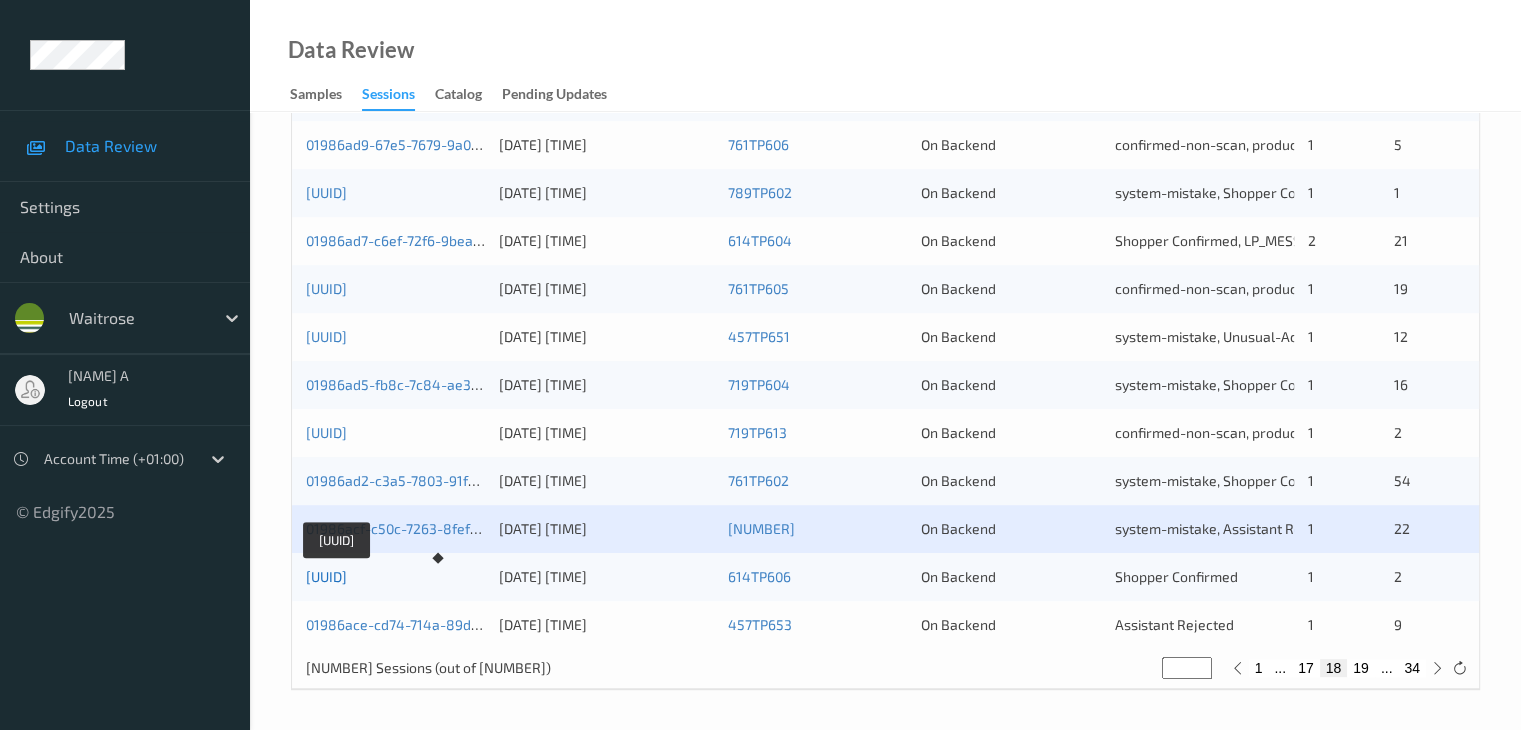 click on "01986ace-ee7d-7738-a973-baa2c5167f2b" at bounding box center [326, 576] 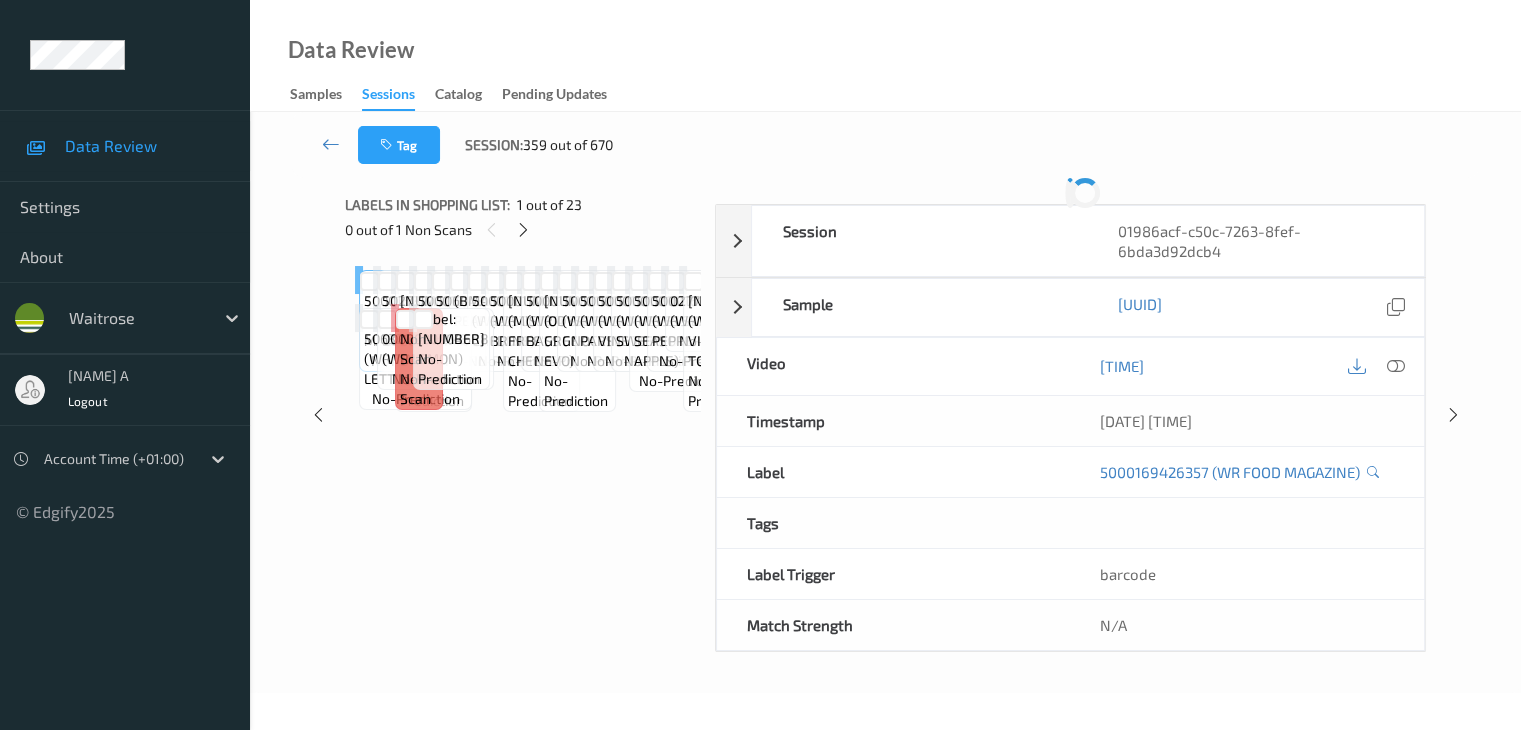 scroll, scrollTop: 0, scrollLeft: 0, axis: both 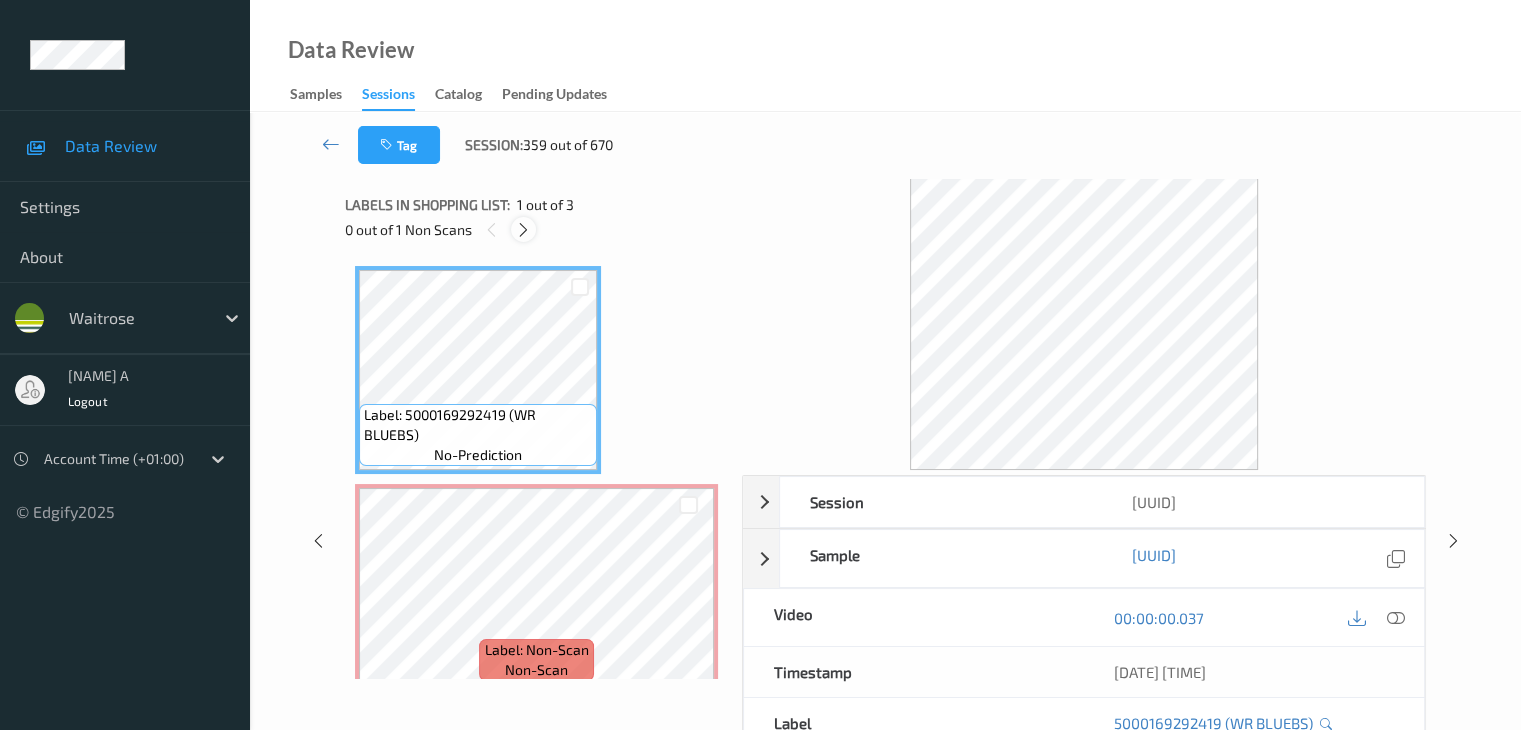 click at bounding box center [523, 230] 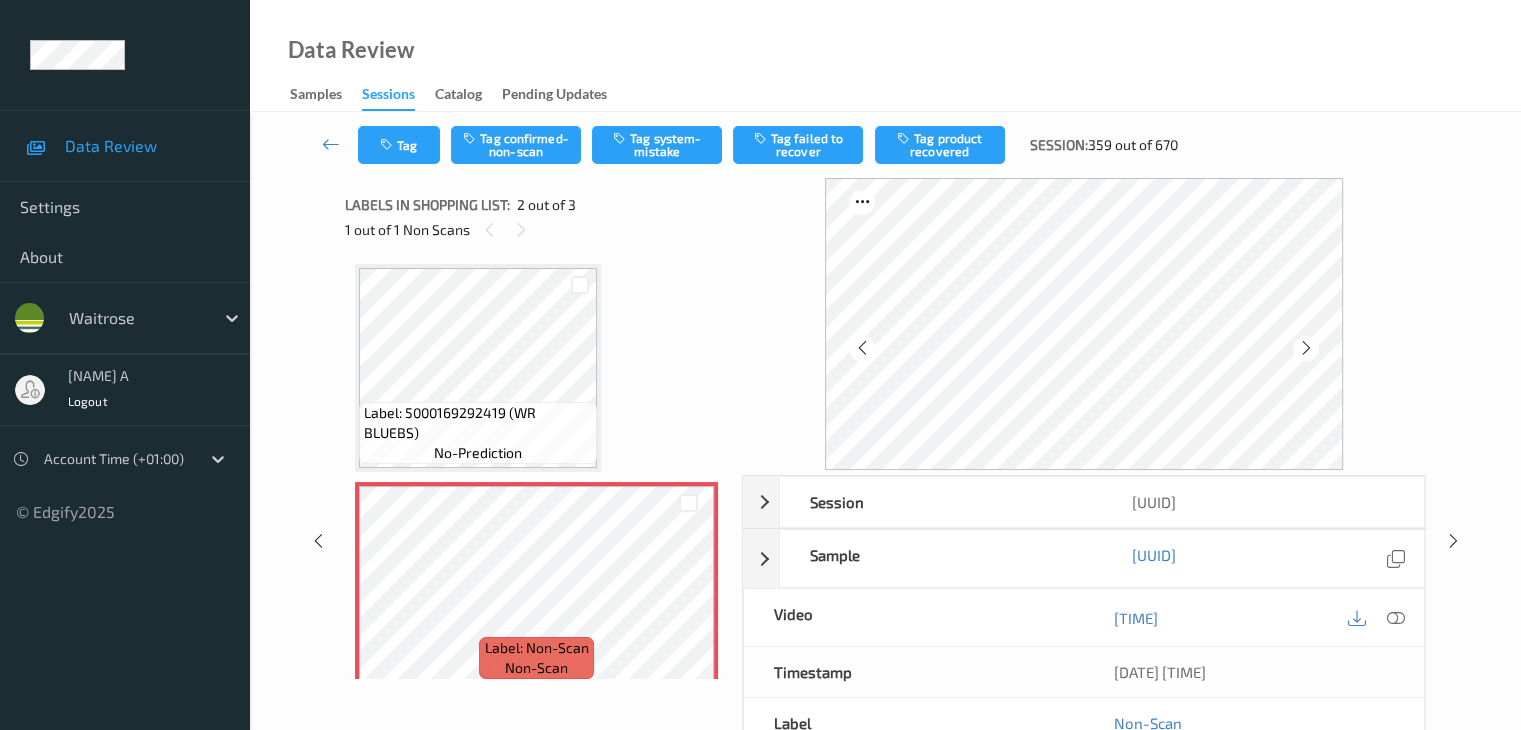 scroll, scrollTop: 0, scrollLeft: 0, axis: both 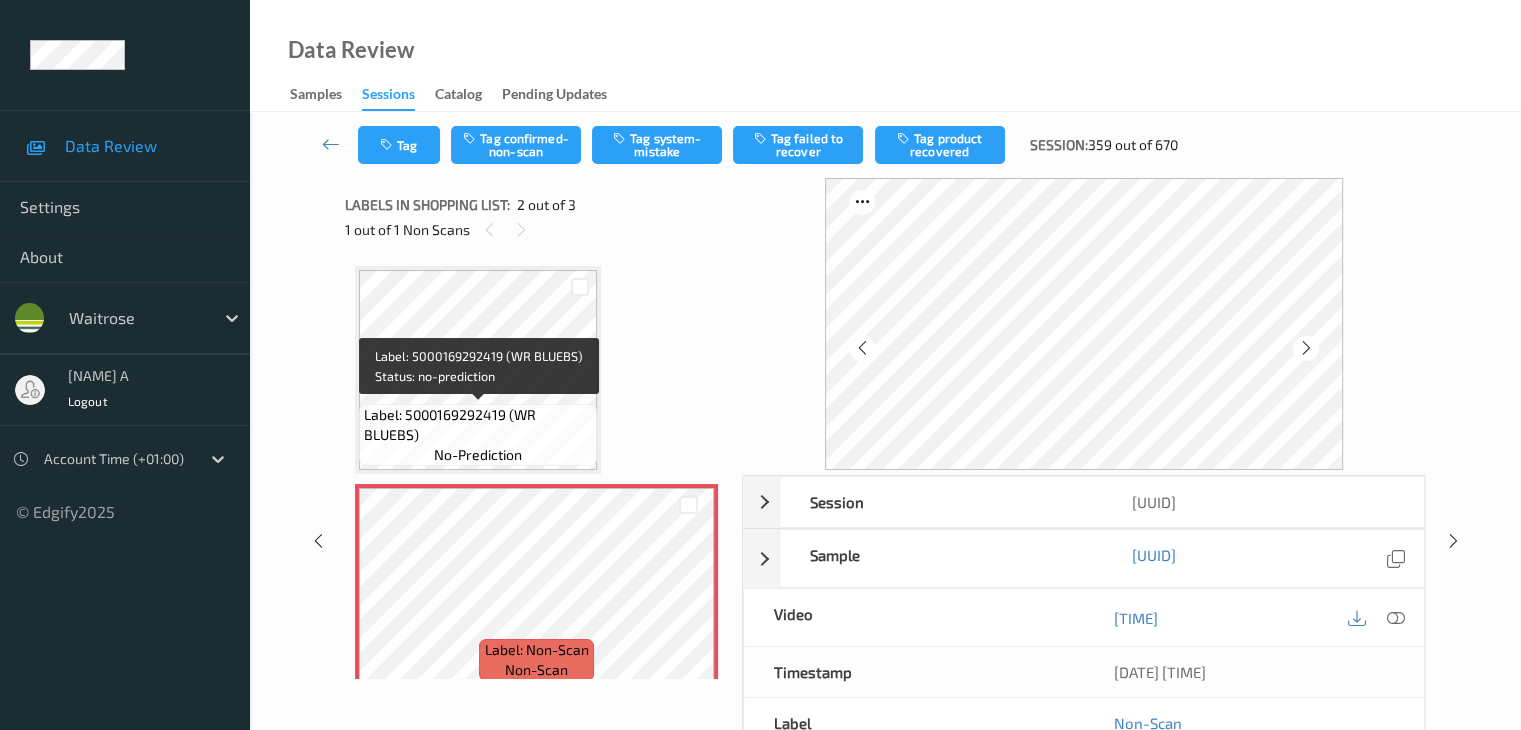 click on "Label: 5000169292419 (WR BLUEBS)" at bounding box center (478, 425) 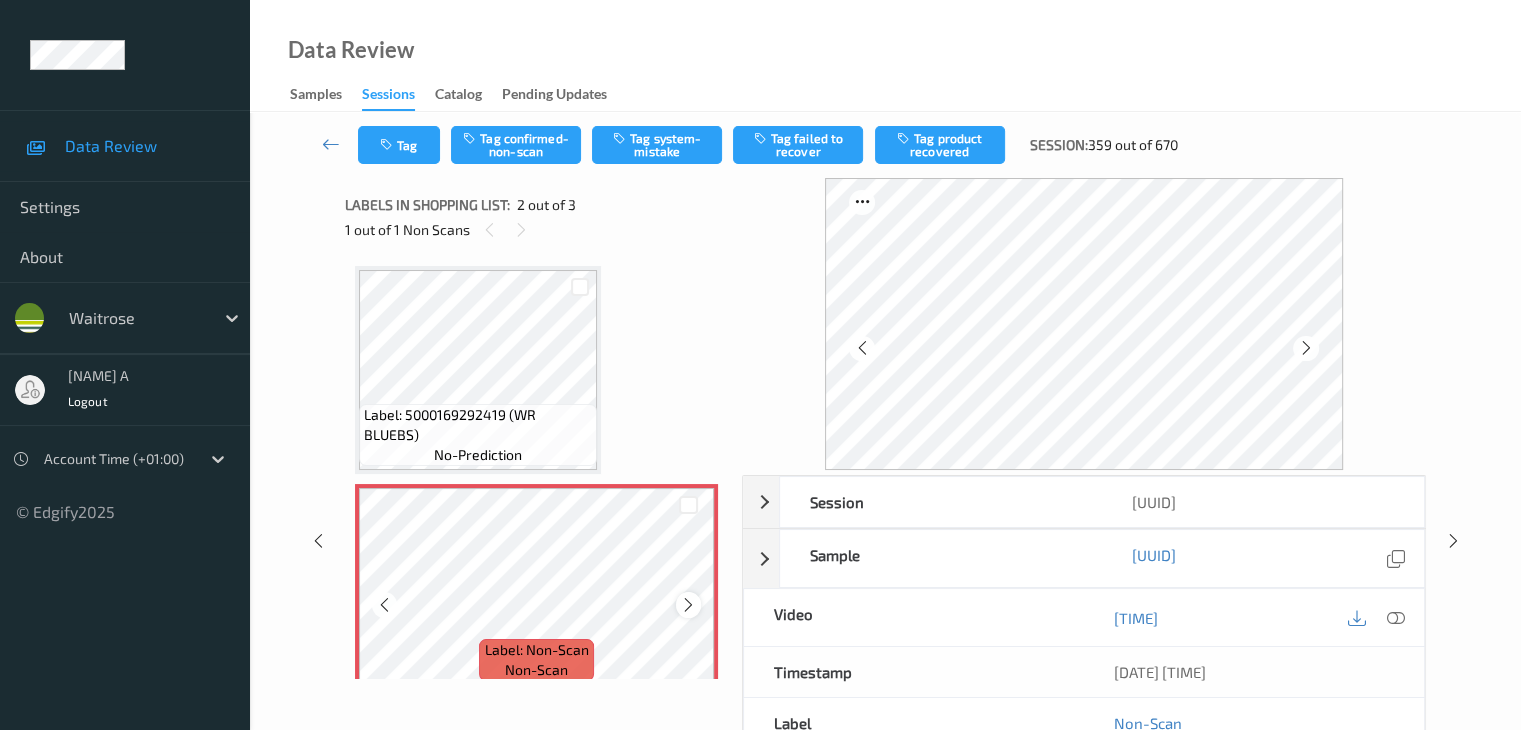 click at bounding box center [688, 605] 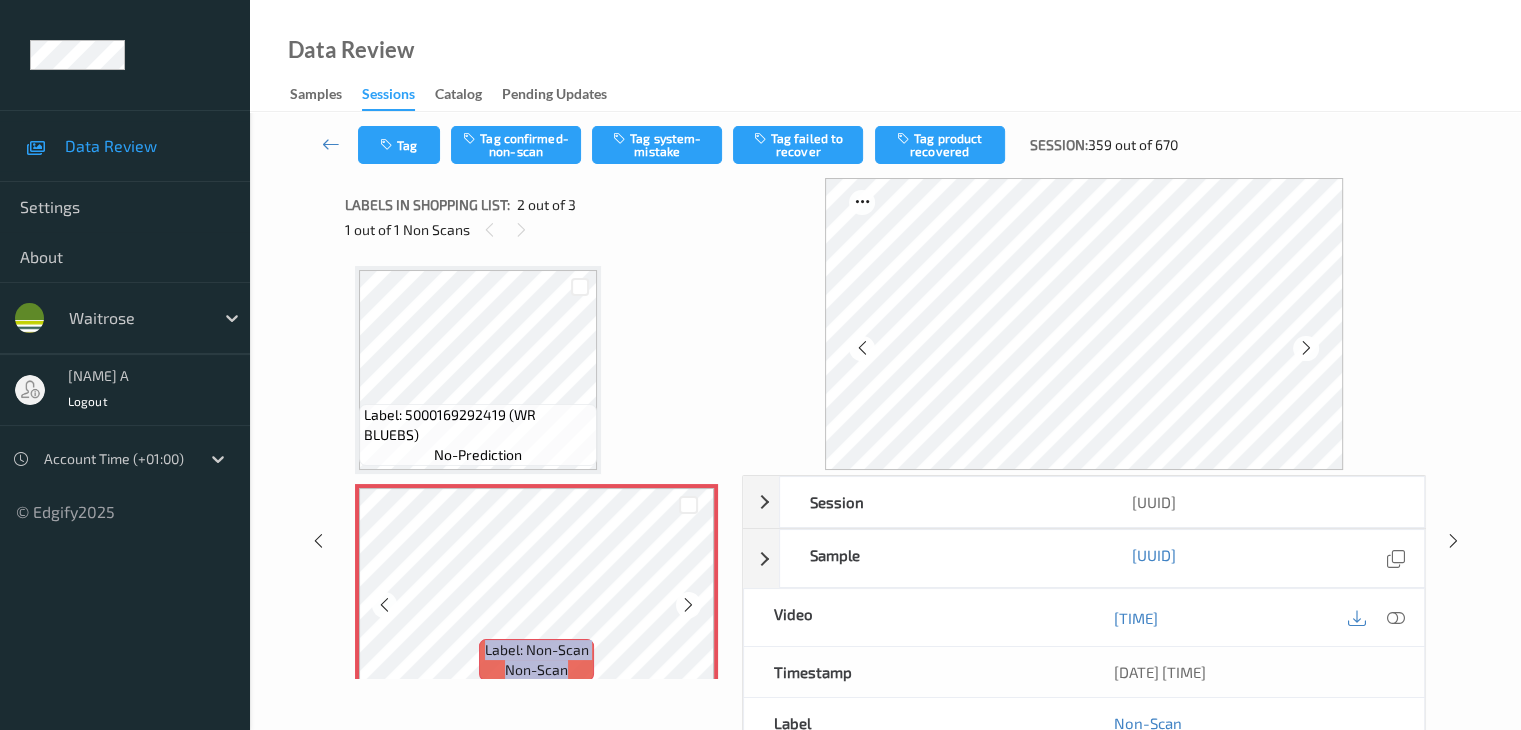 click at bounding box center (688, 605) 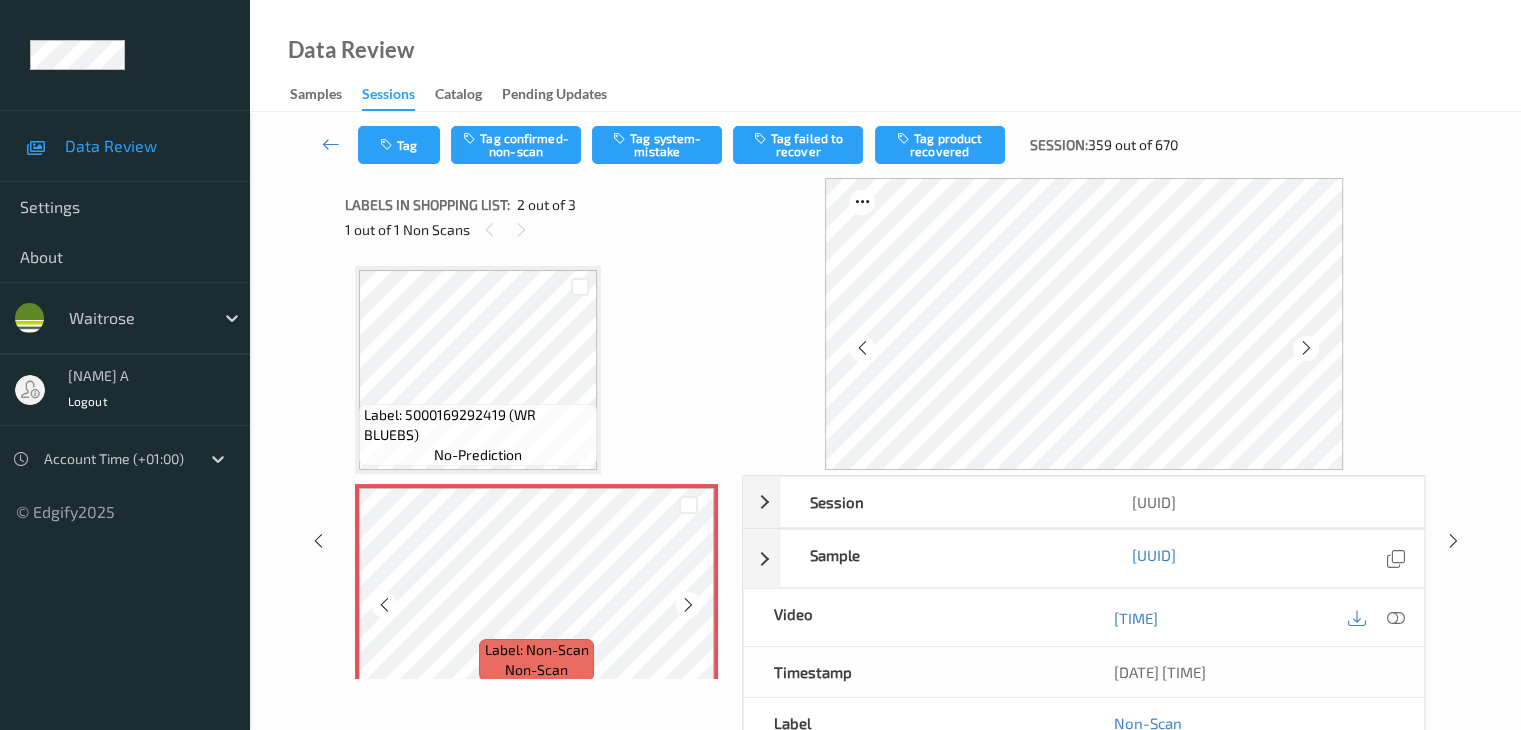 click at bounding box center (688, 605) 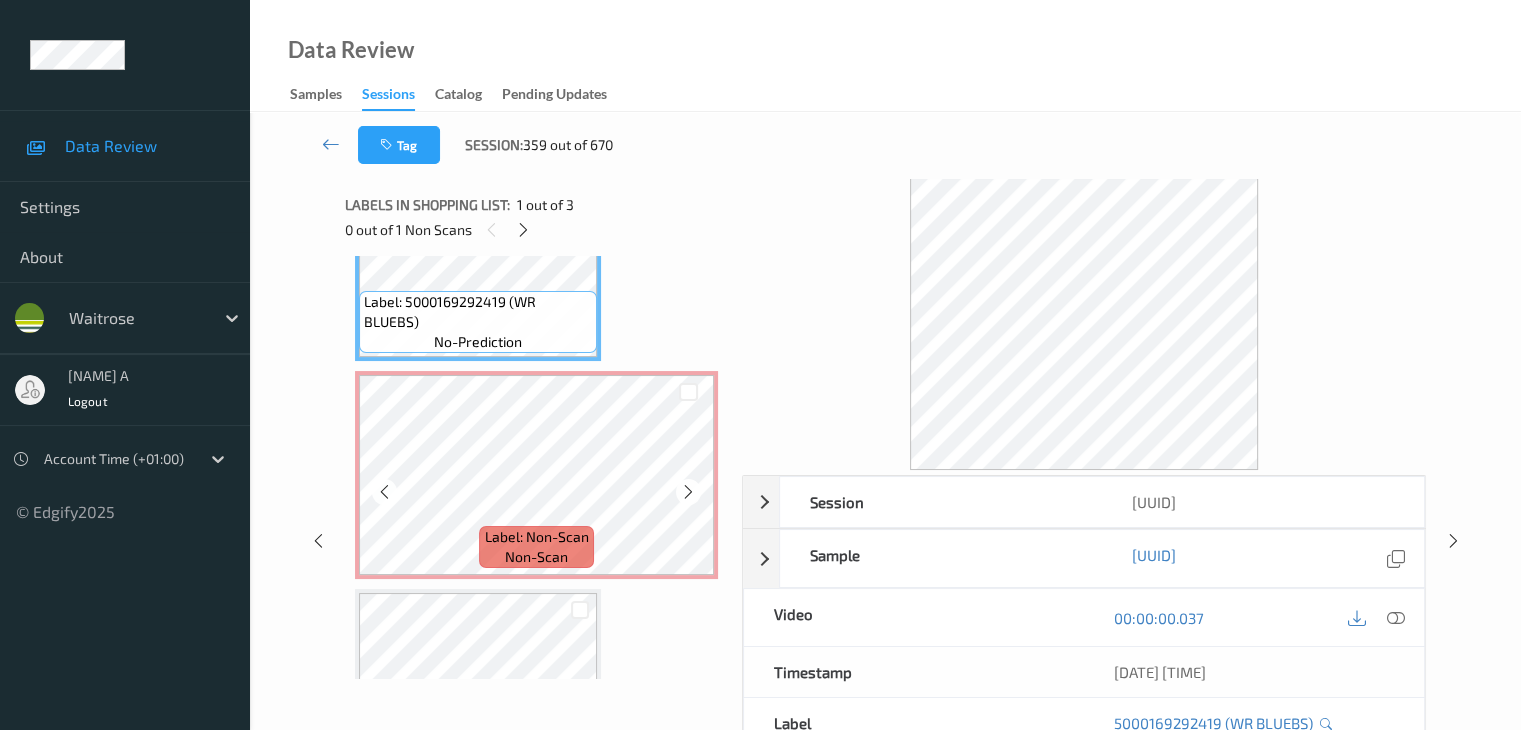 scroll, scrollTop: 200, scrollLeft: 0, axis: vertical 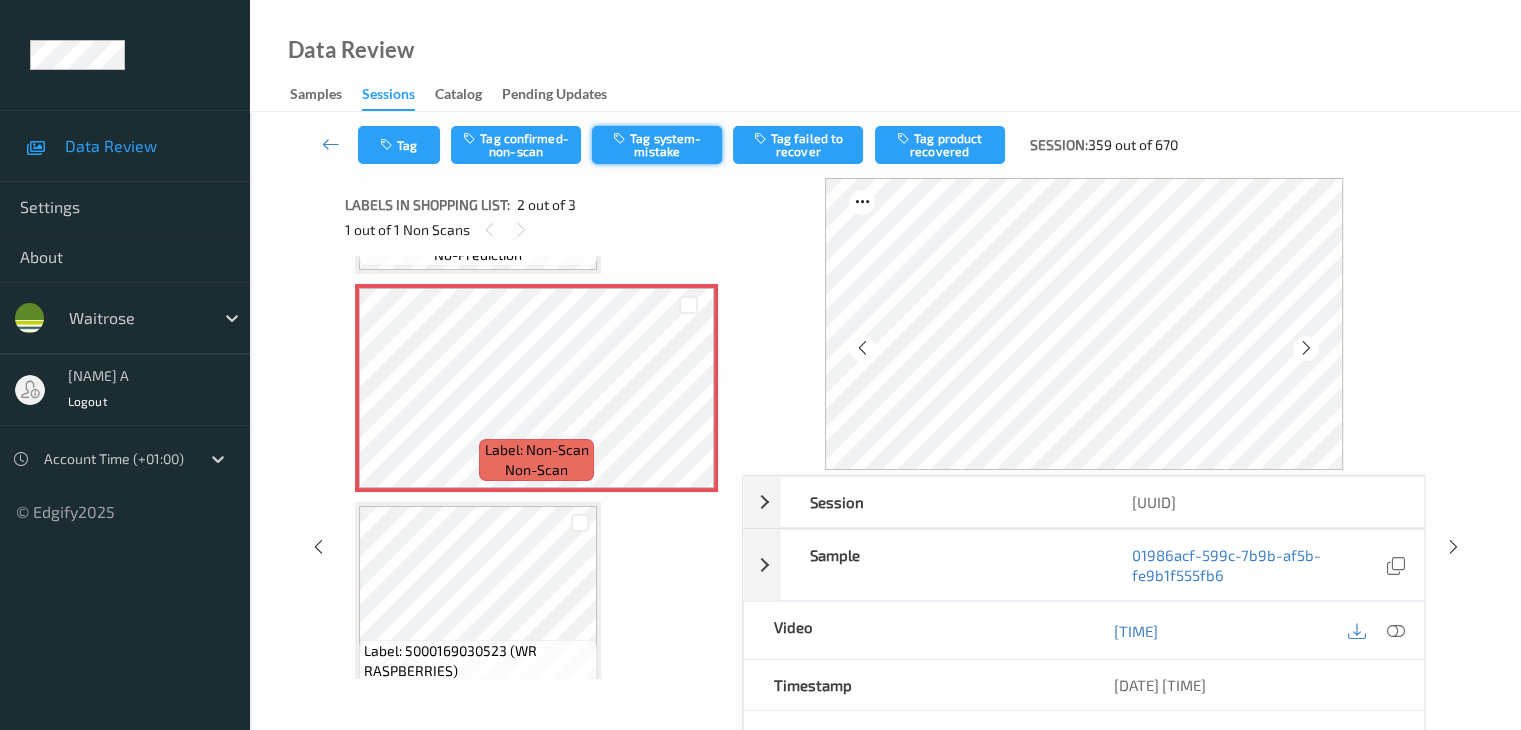 click on "Tag   system-mistake" at bounding box center [657, 145] 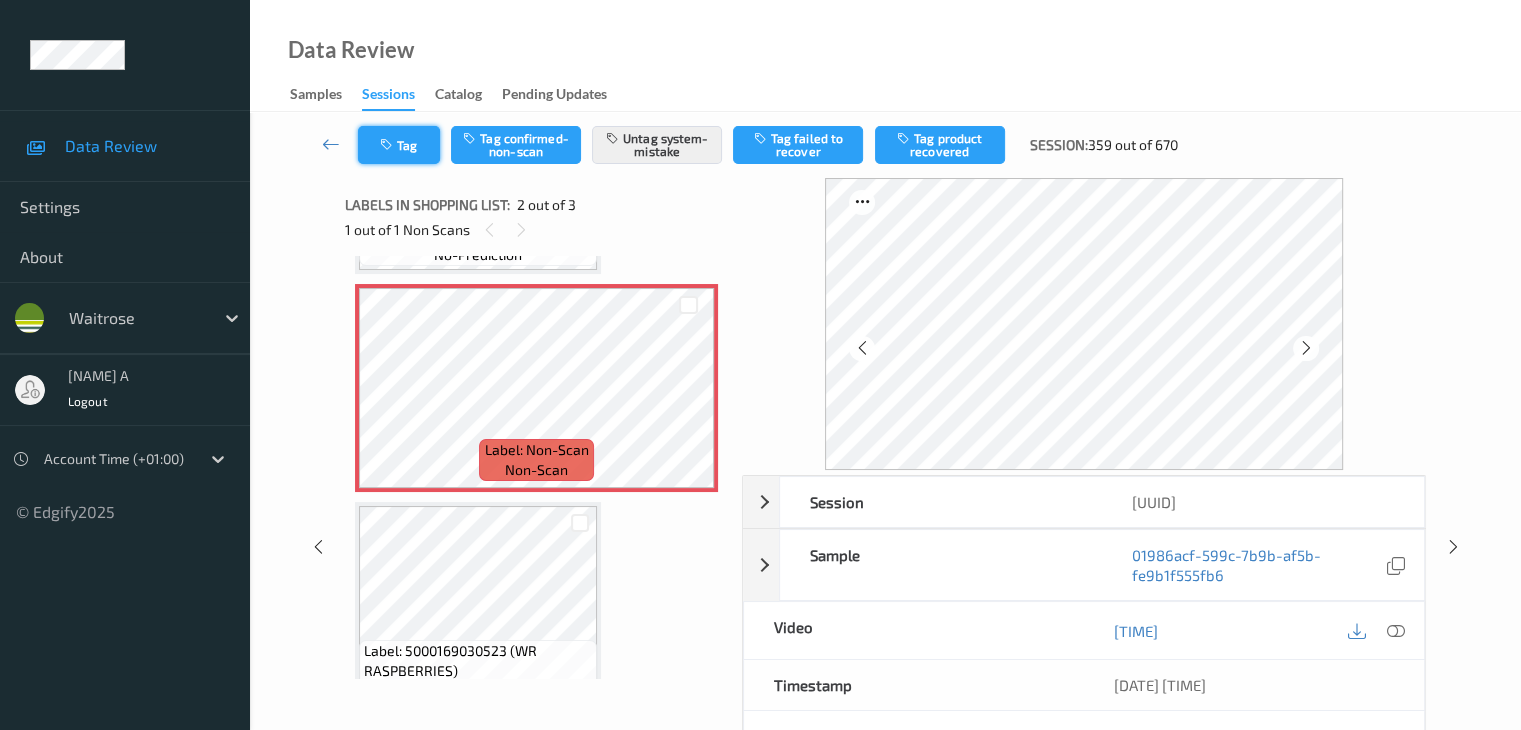 click on "Tag" at bounding box center (399, 145) 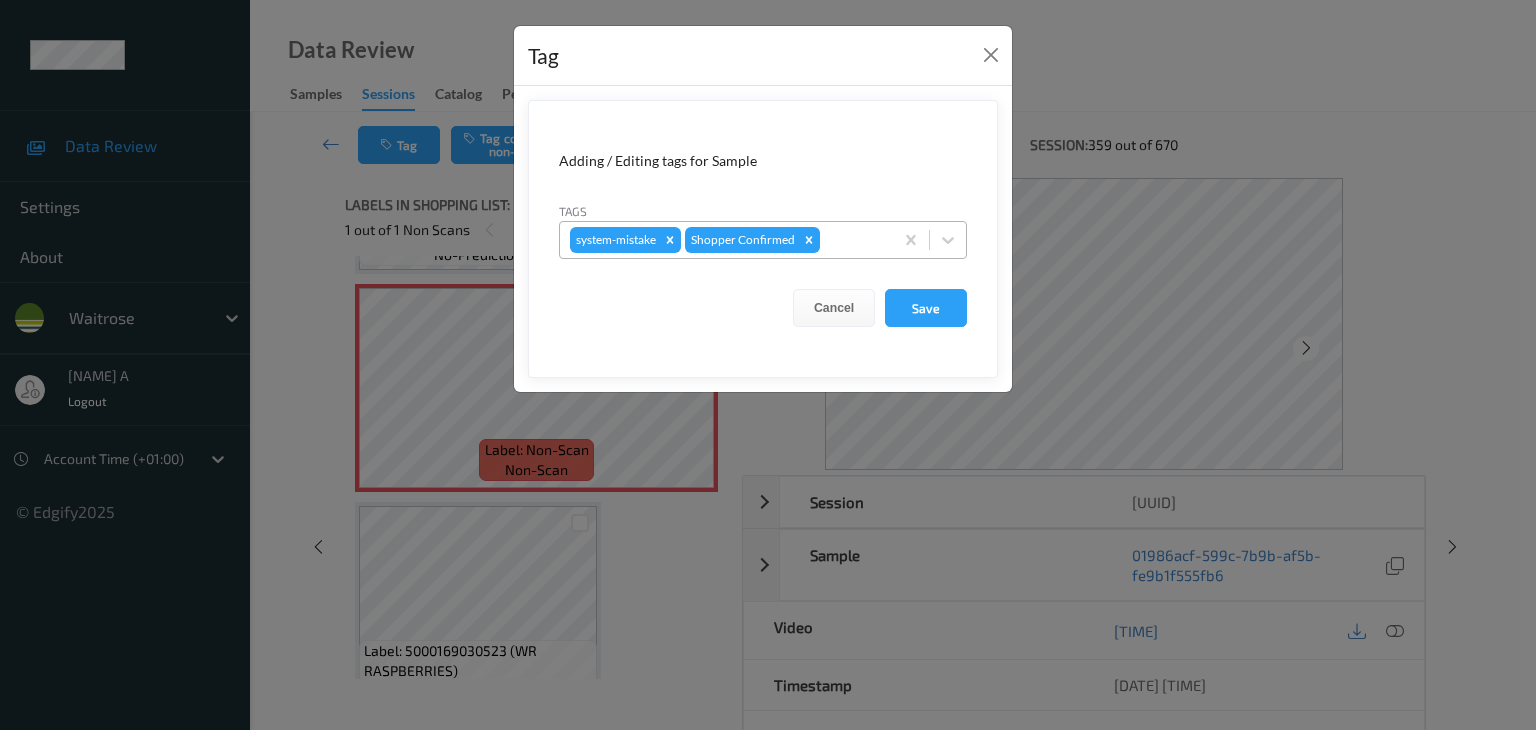 click at bounding box center (853, 240) 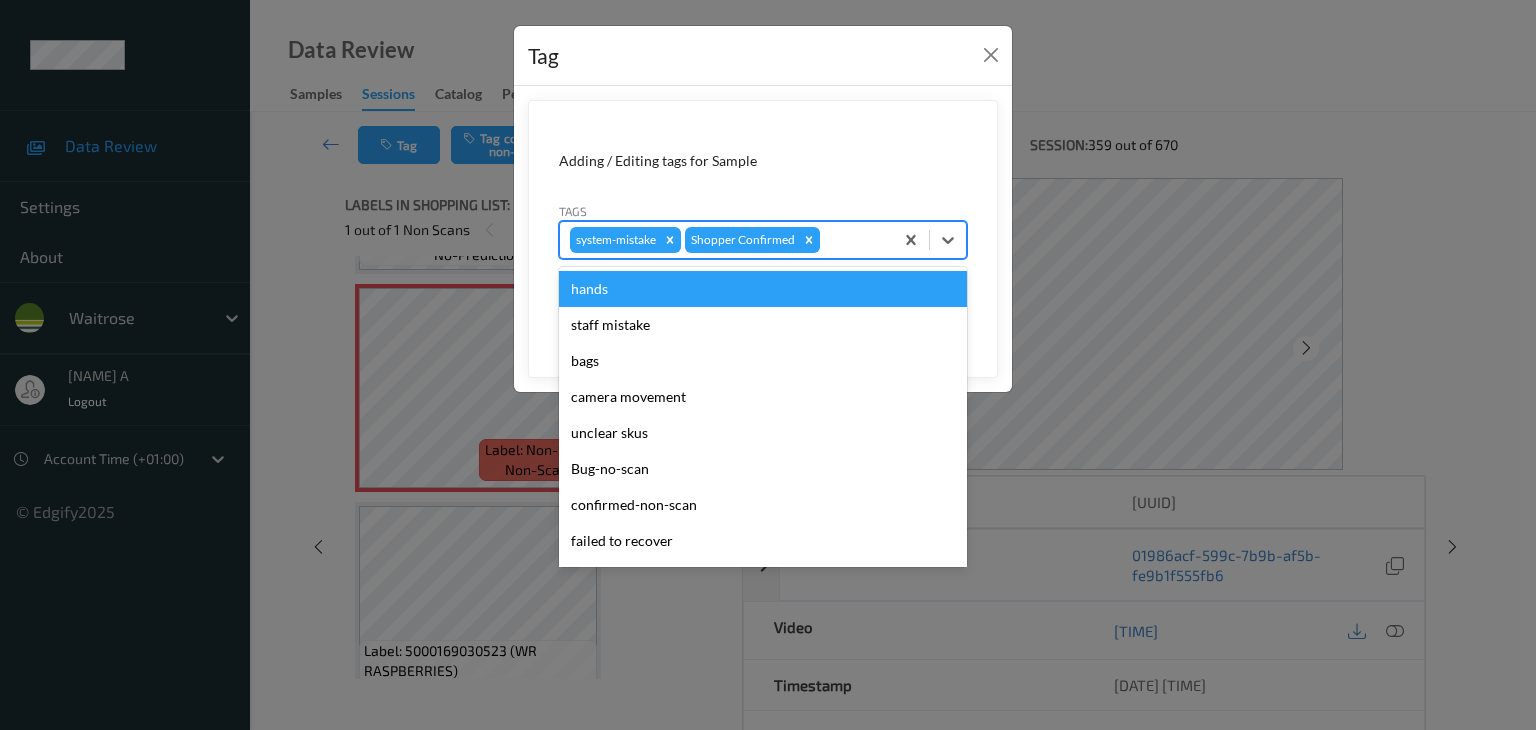 type on "u" 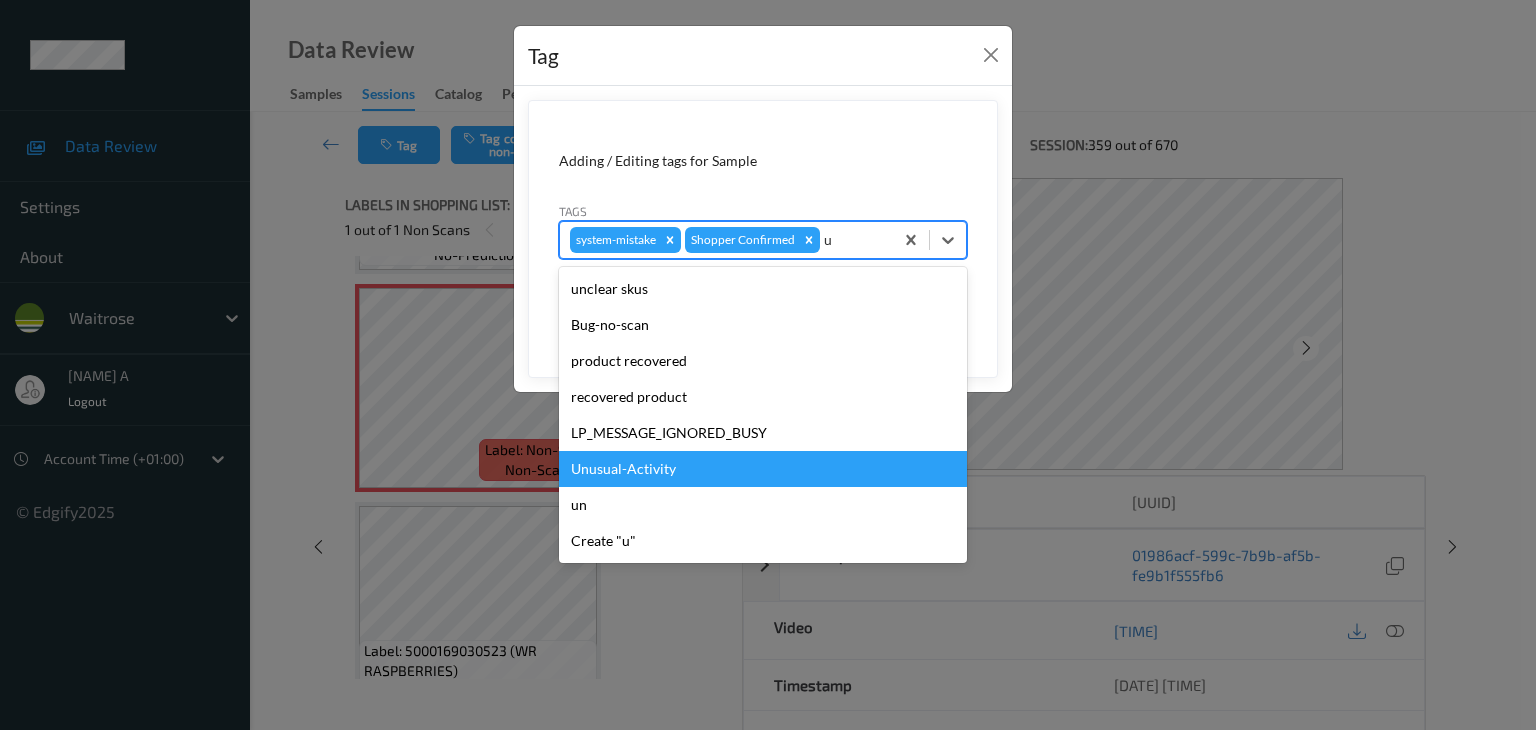 click on "Unusual-Activity" at bounding box center (763, 469) 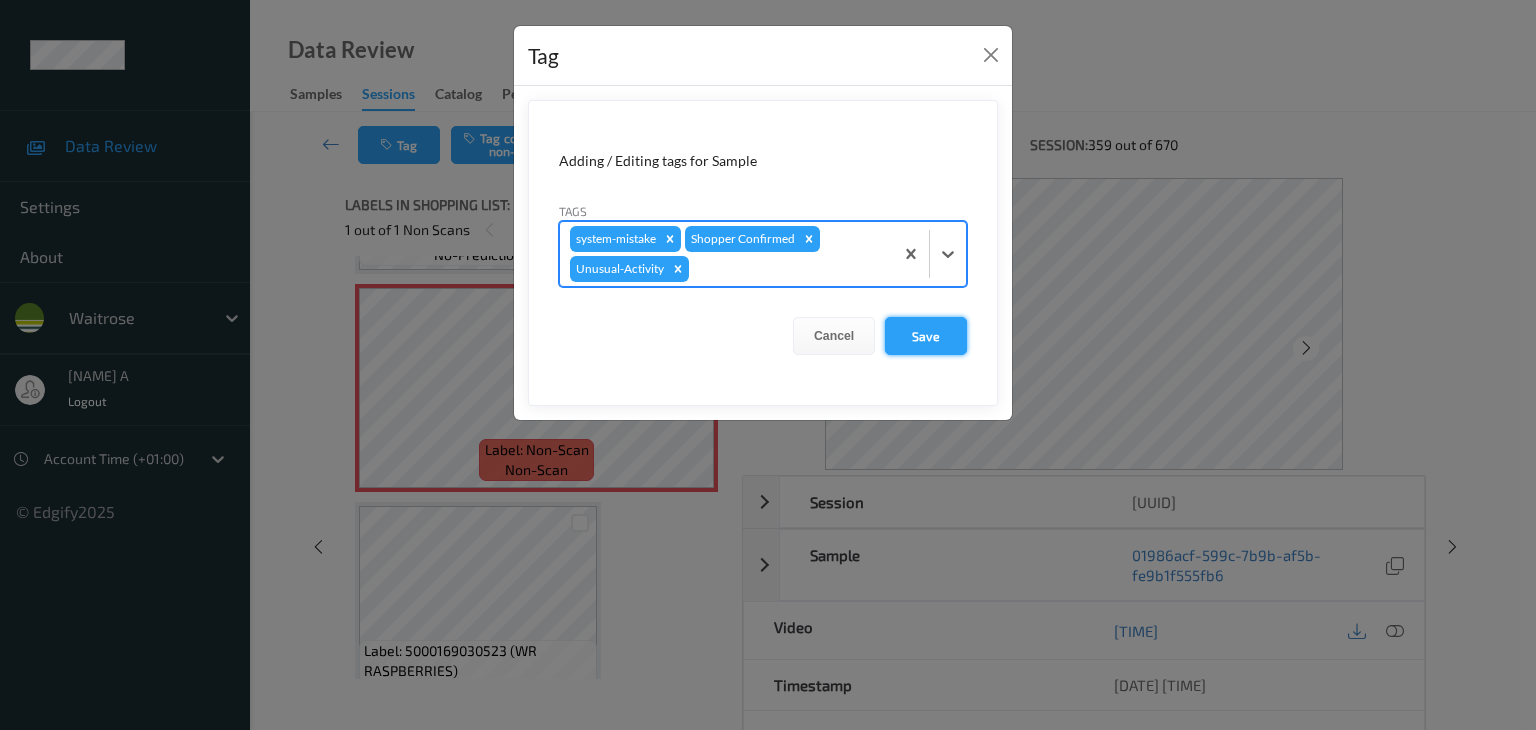click on "Save" at bounding box center [926, 336] 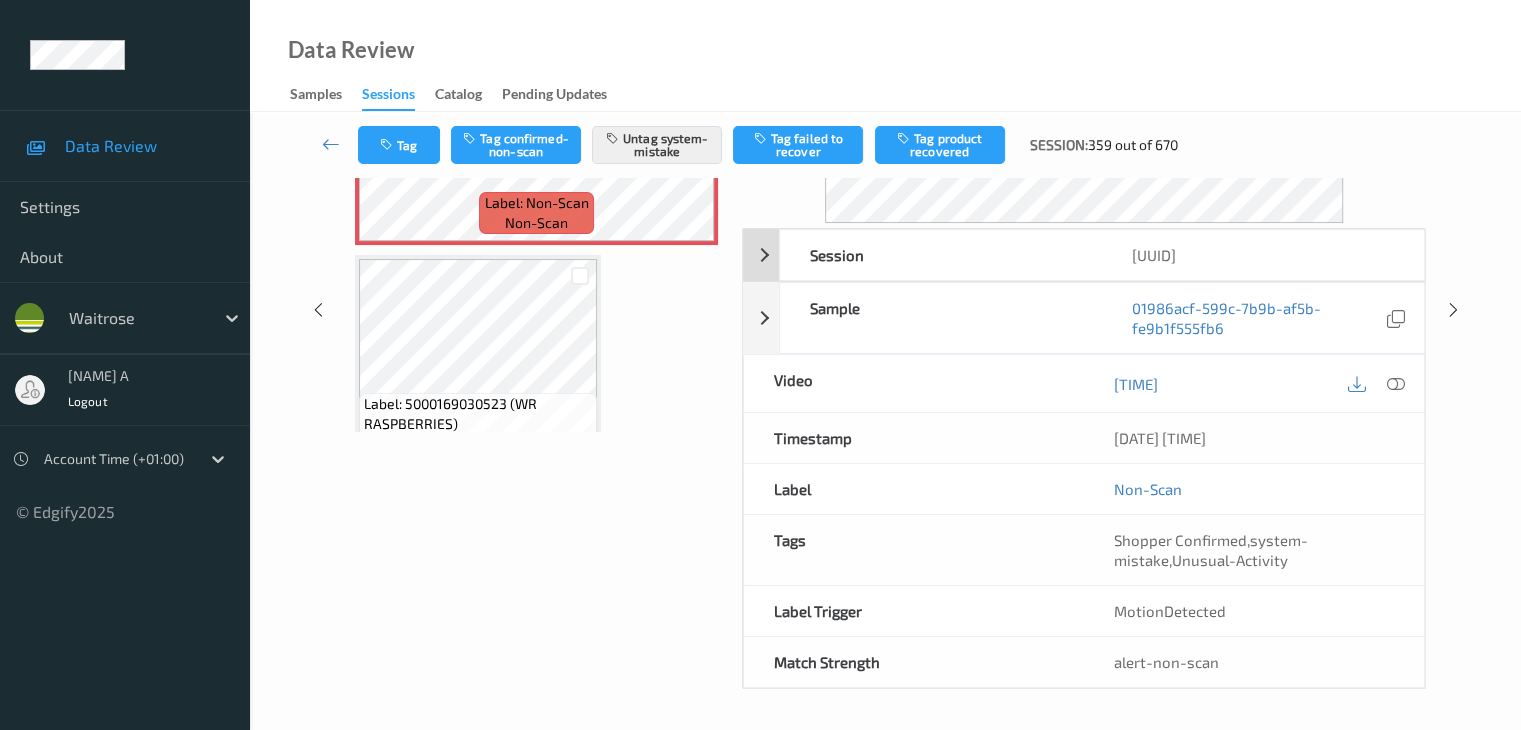 scroll, scrollTop: 0, scrollLeft: 0, axis: both 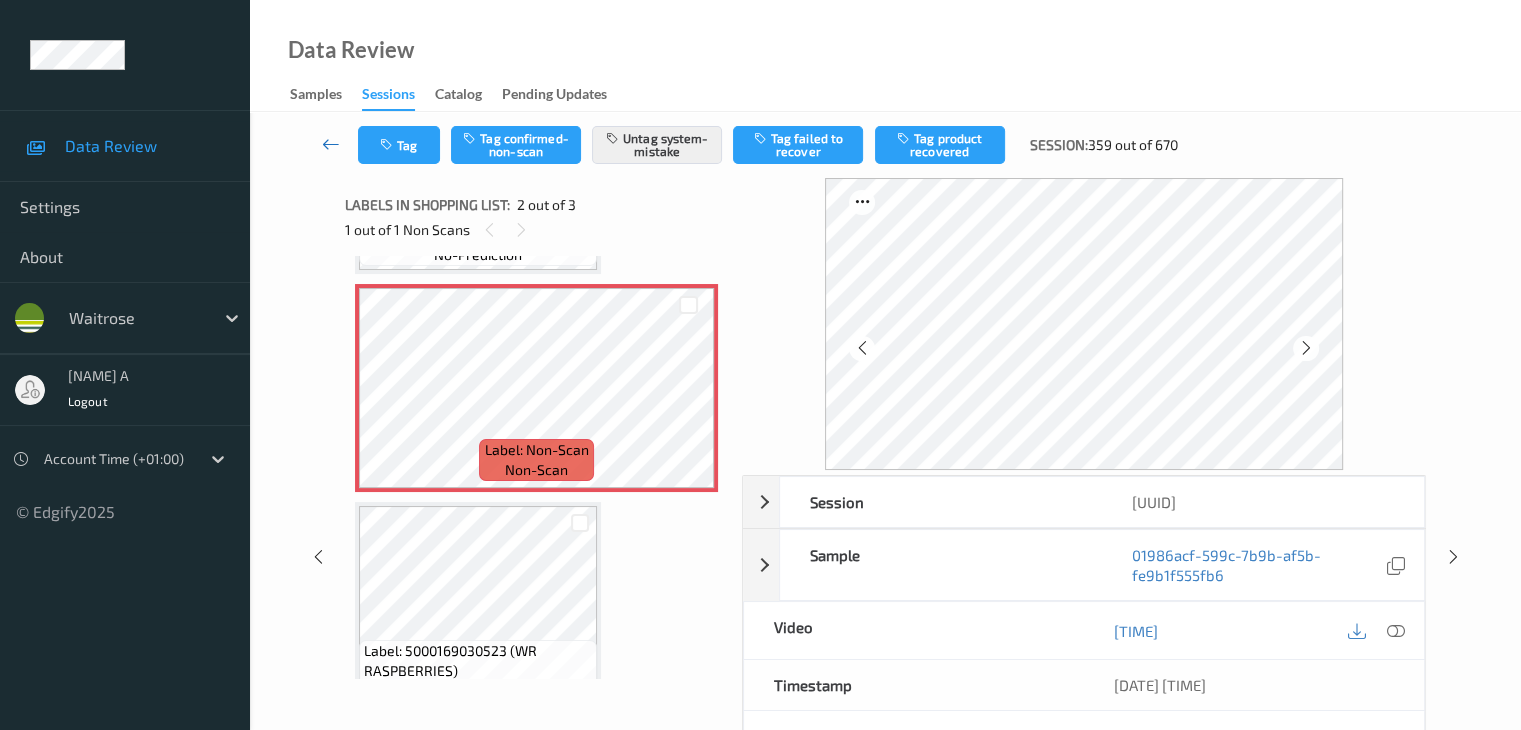 click at bounding box center [331, 144] 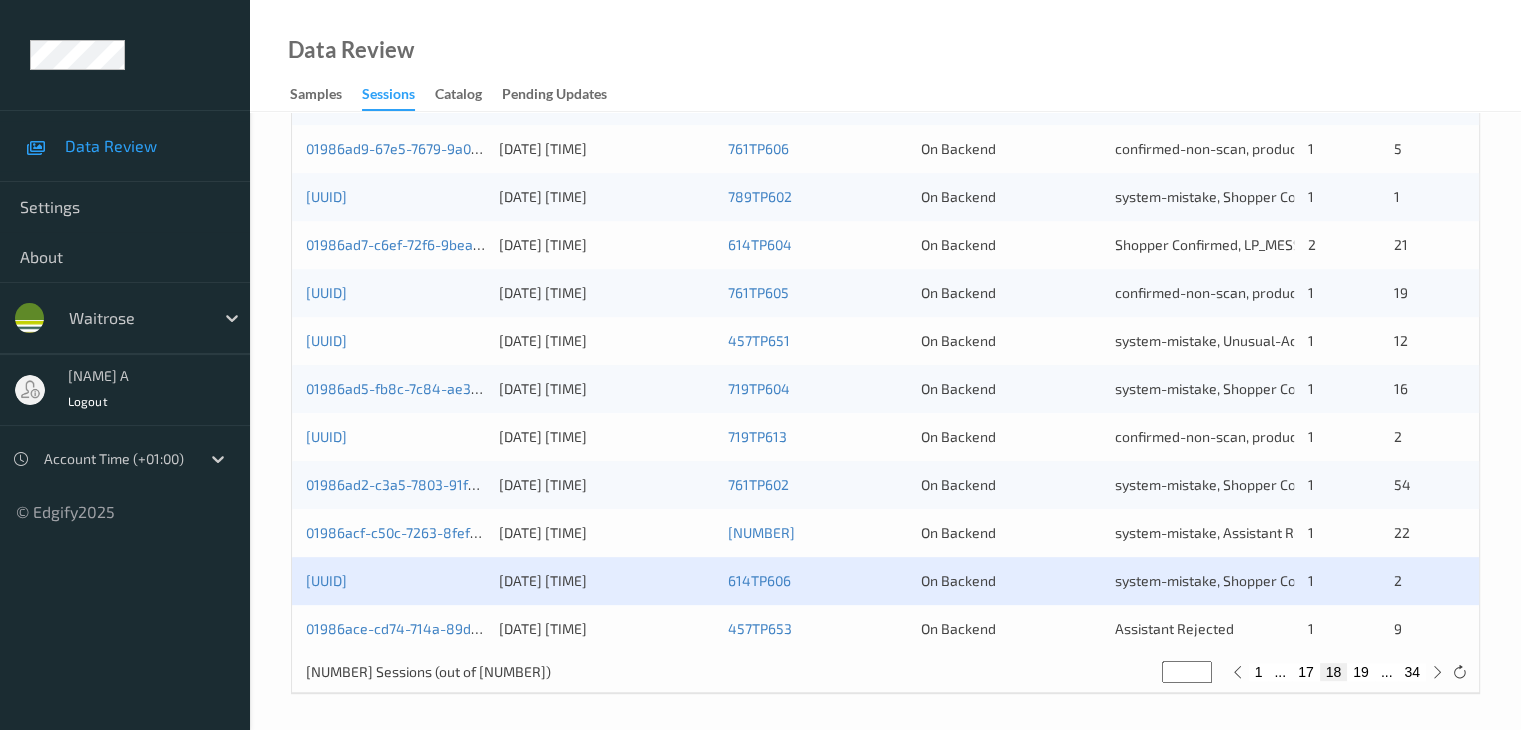 scroll, scrollTop: 932, scrollLeft: 0, axis: vertical 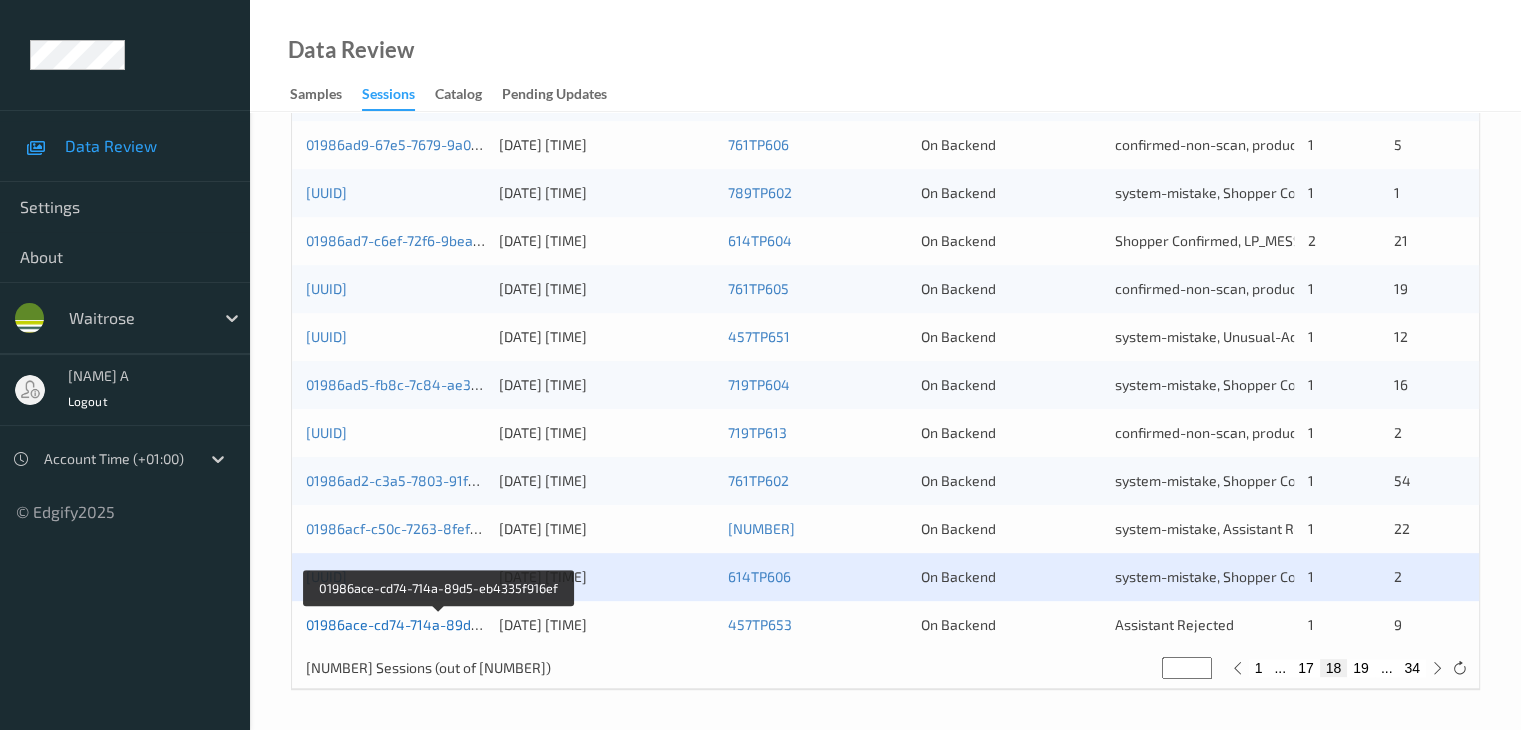 click on "01986ace-cd74-714a-89d5-eb4335f916ef" at bounding box center [440, 624] 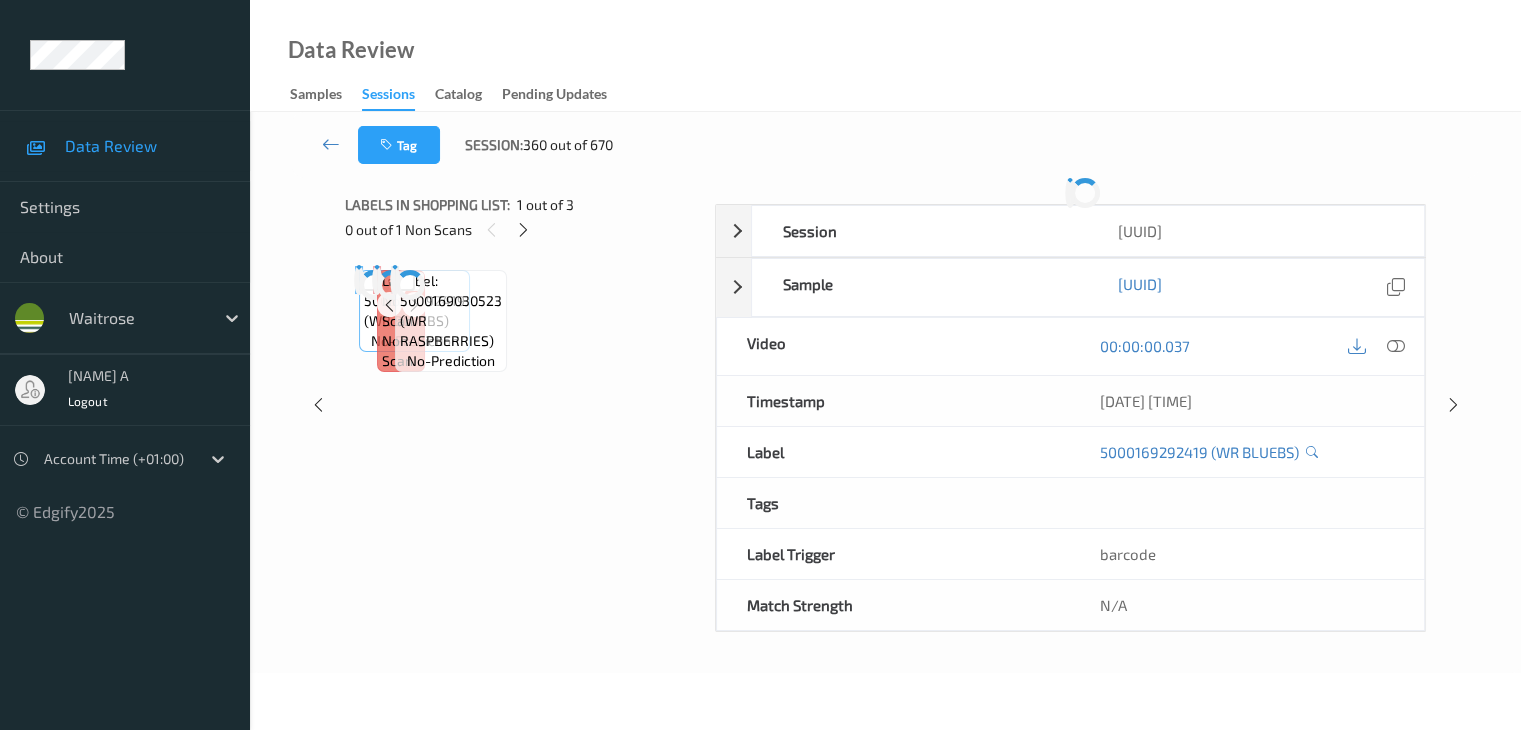 scroll, scrollTop: 0, scrollLeft: 0, axis: both 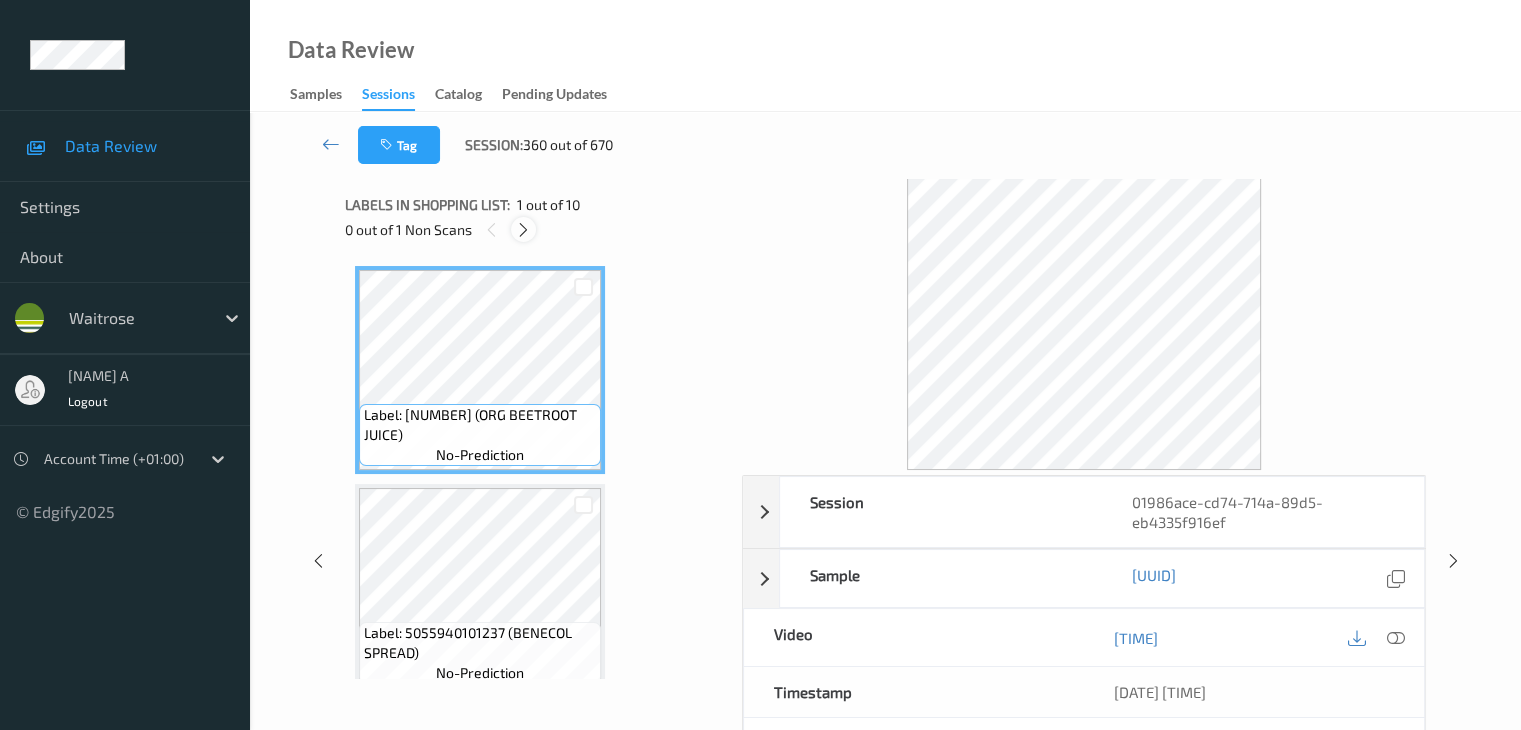 click at bounding box center [523, 229] 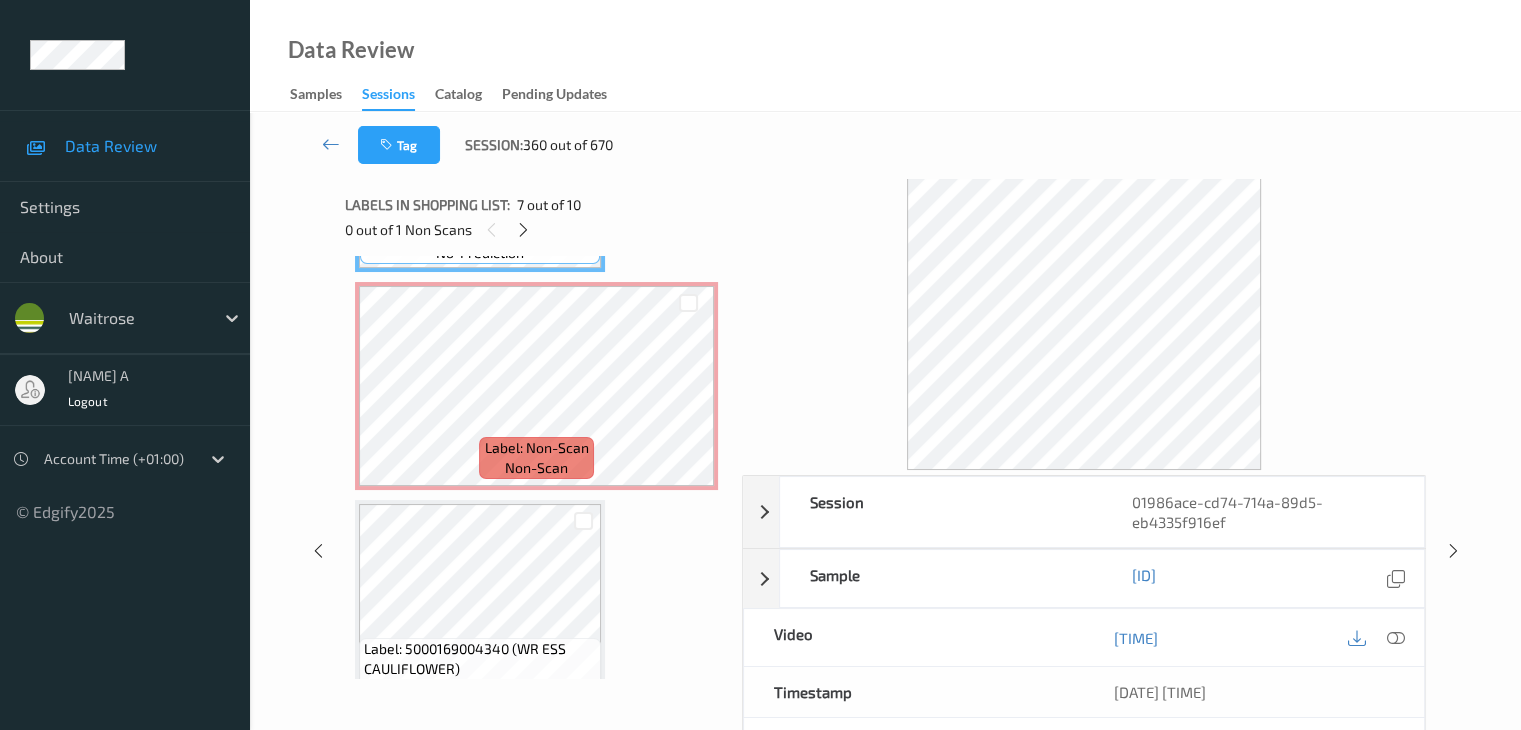 scroll, scrollTop: 1618, scrollLeft: 0, axis: vertical 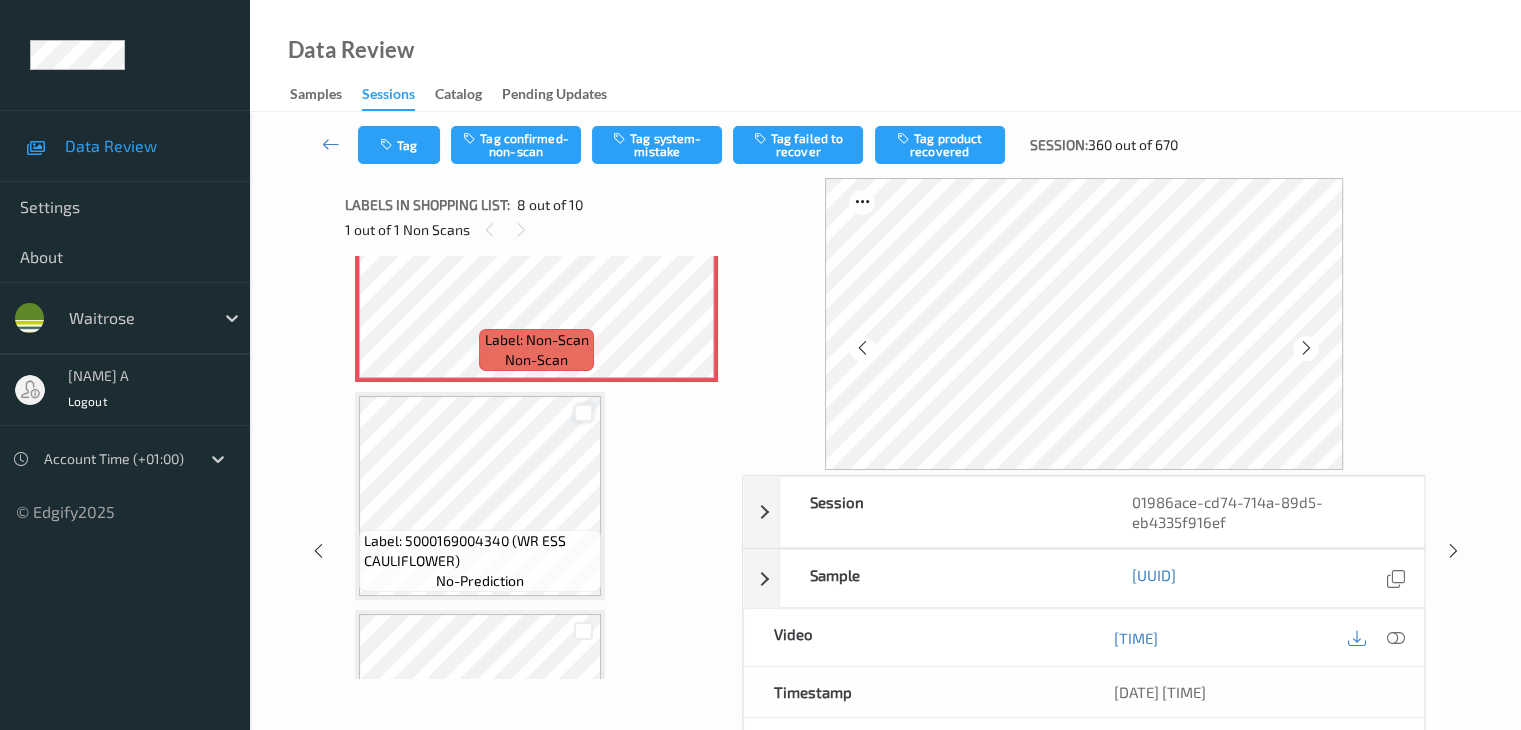 click at bounding box center [583, 413] 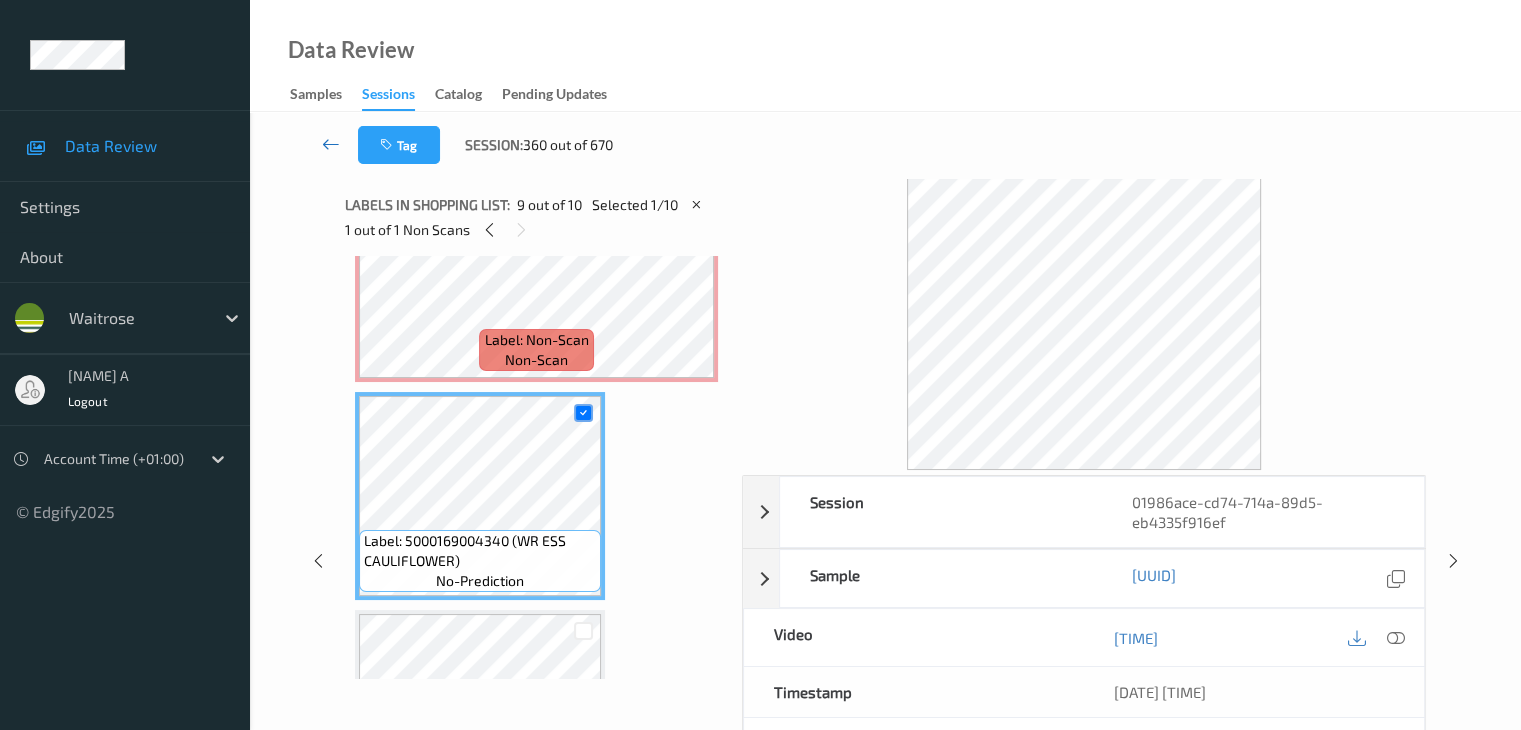 click at bounding box center [331, 144] 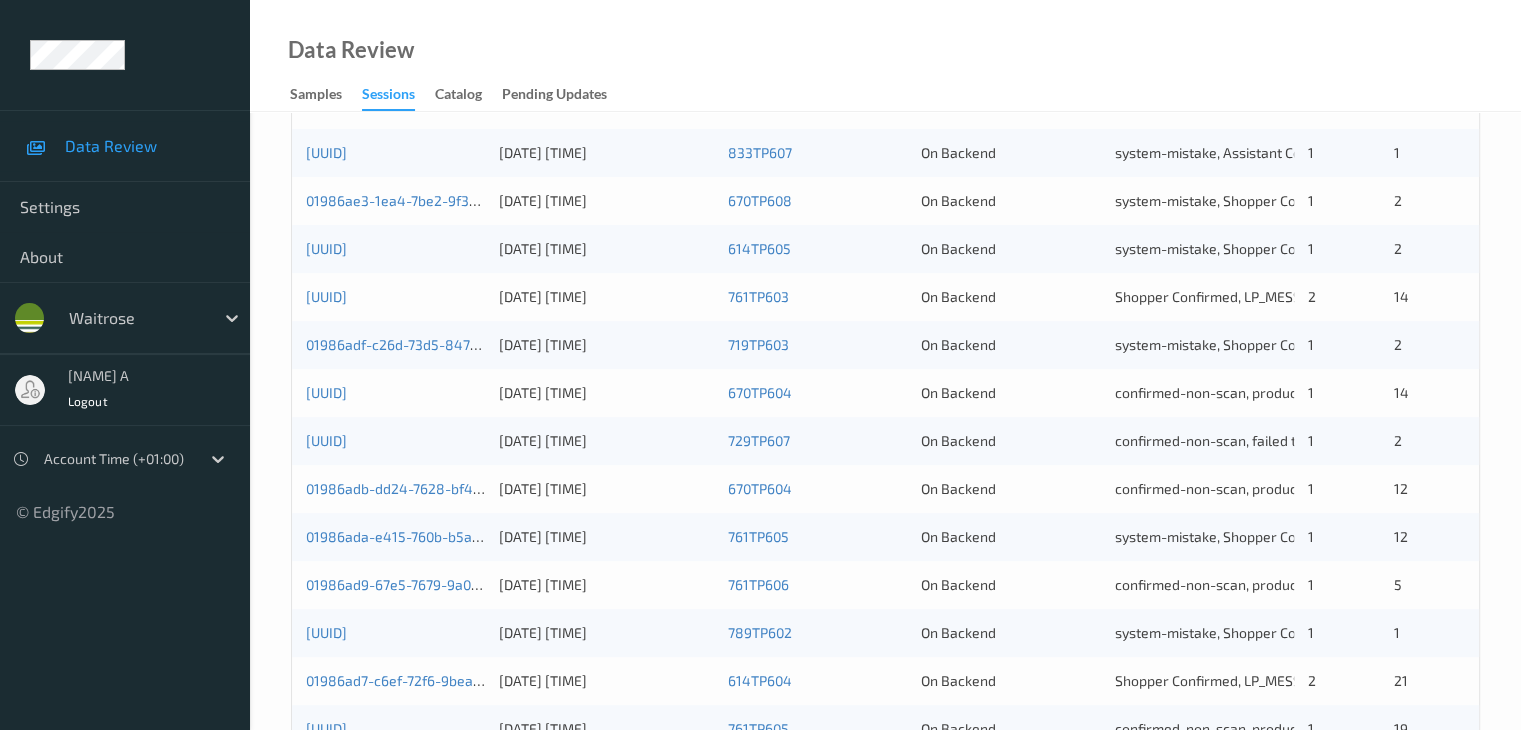 scroll, scrollTop: 532, scrollLeft: 0, axis: vertical 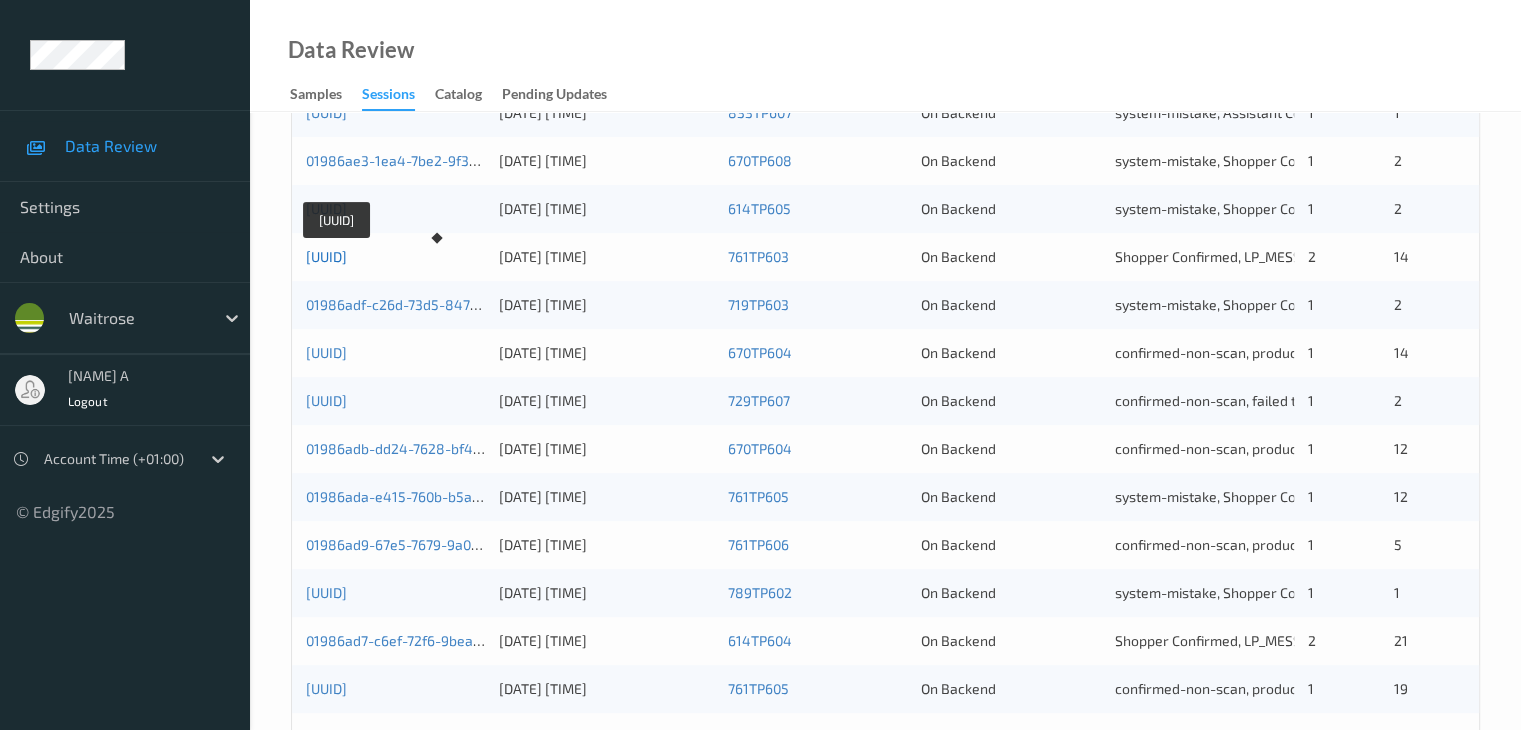 click on "01986adf-e468-7ee0-9271-ebf9f8c0b3ef" at bounding box center [326, 256] 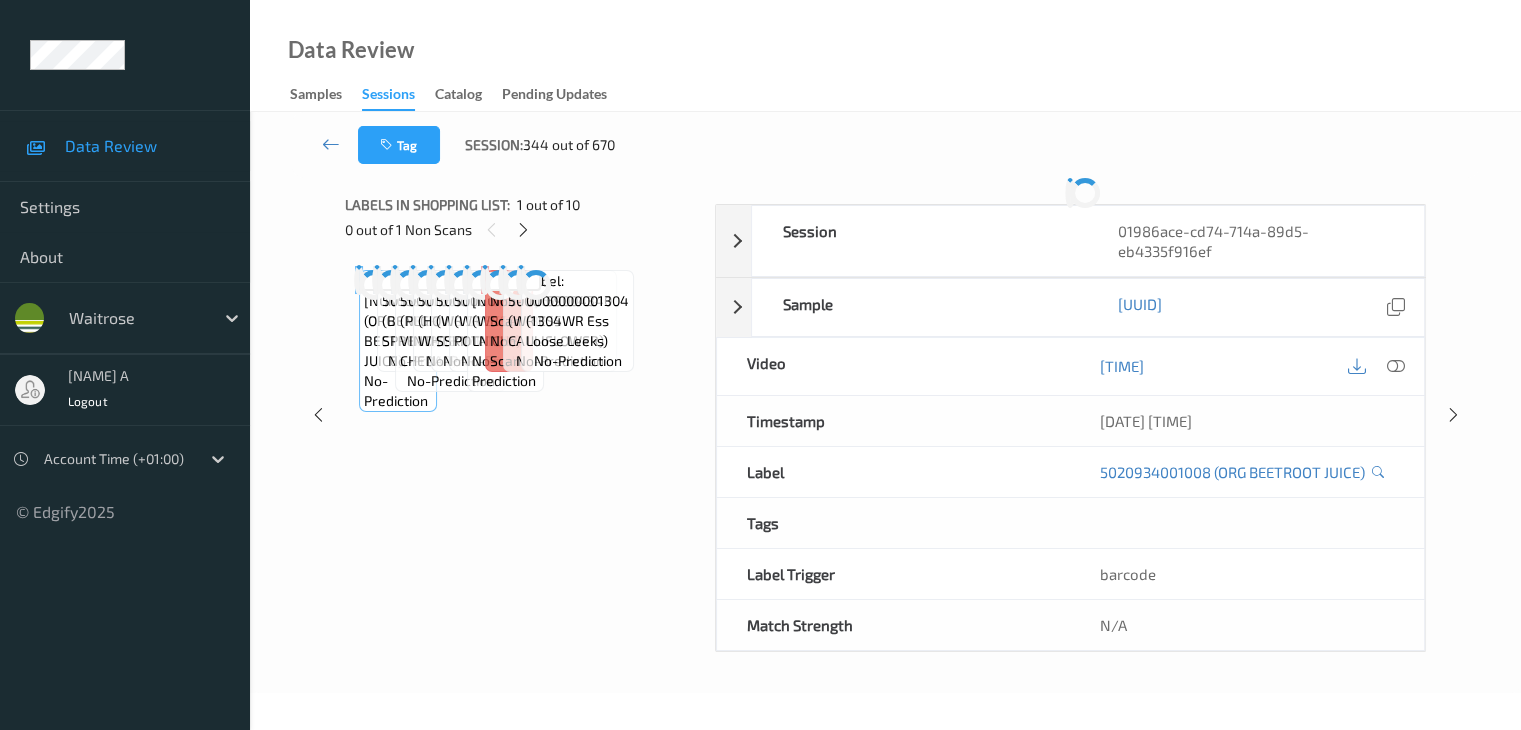 scroll, scrollTop: 0, scrollLeft: 0, axis: both 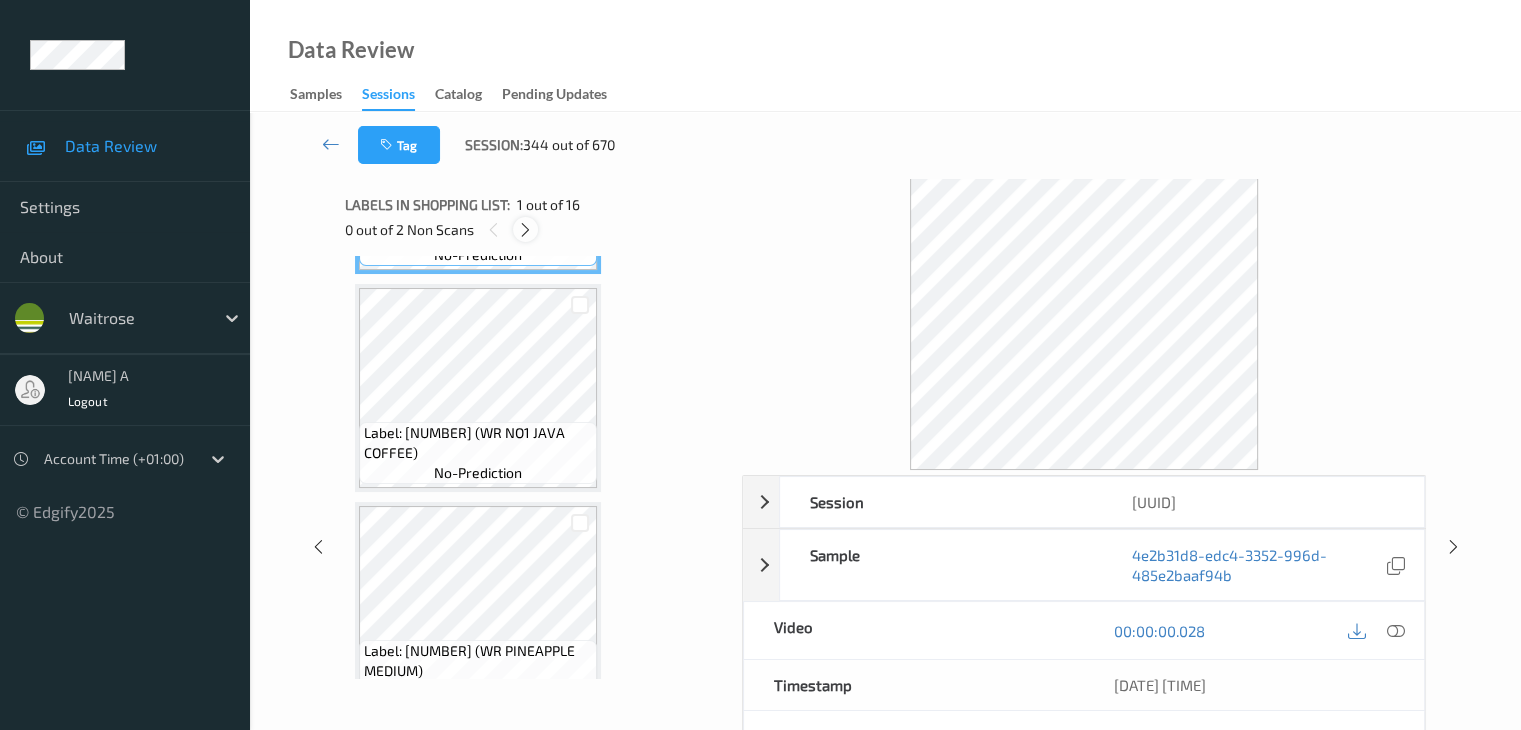 click at bounding box center (525, 230) 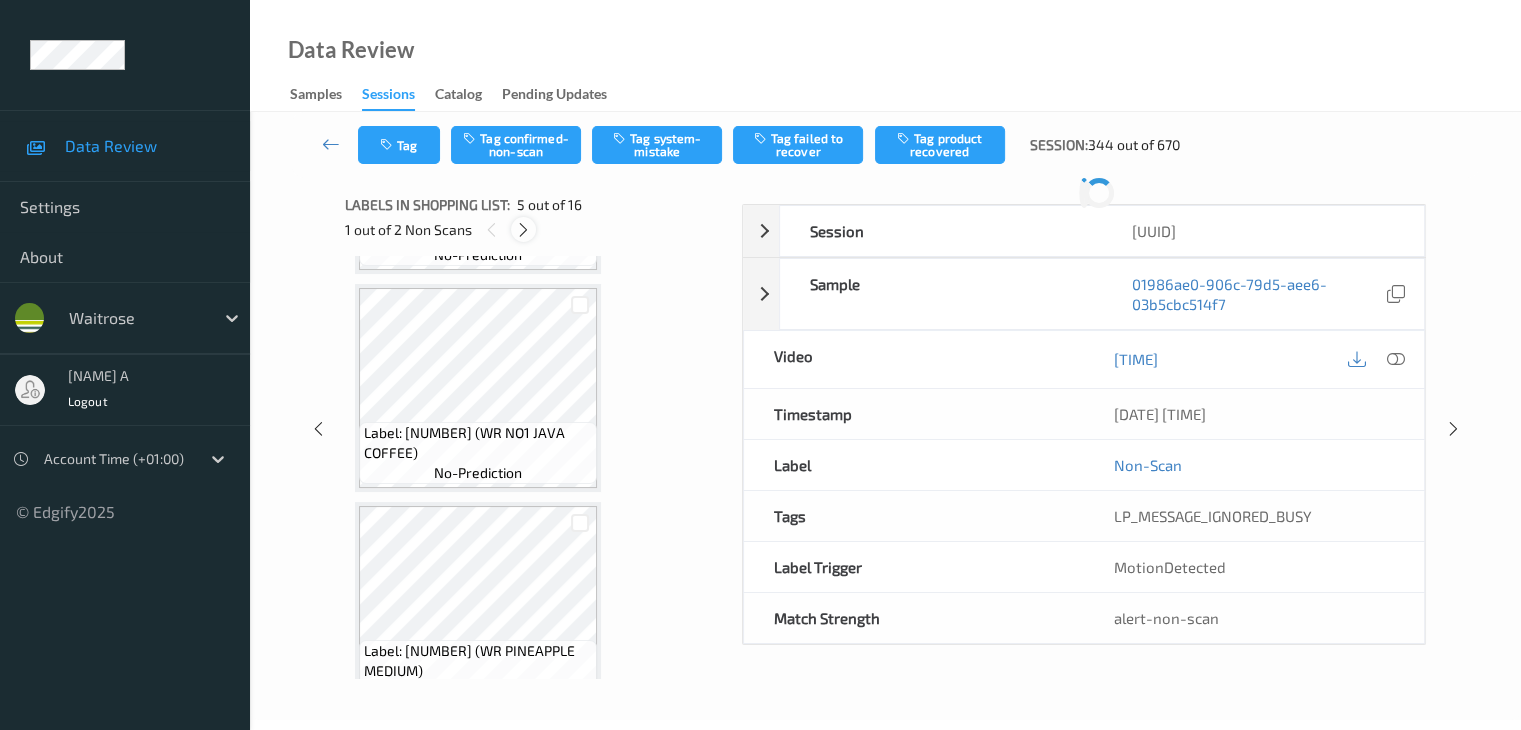 scroll, scrollTop: 664, scrollLeft: 0, axis: vertical 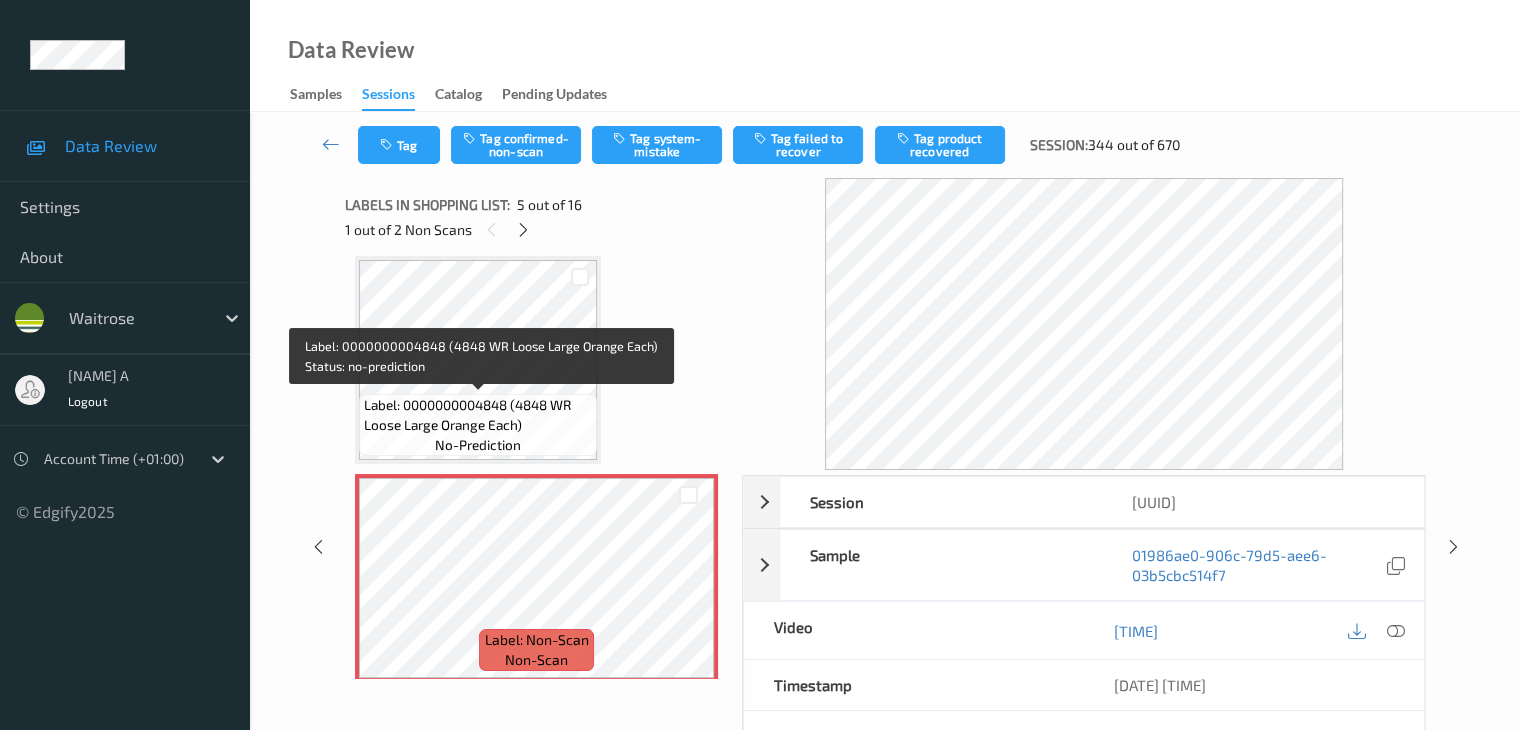 click on "Label: 0000000004848 (4848 WR Loose Large Orange Each) no-prediction" at bounding box center (478, 425) 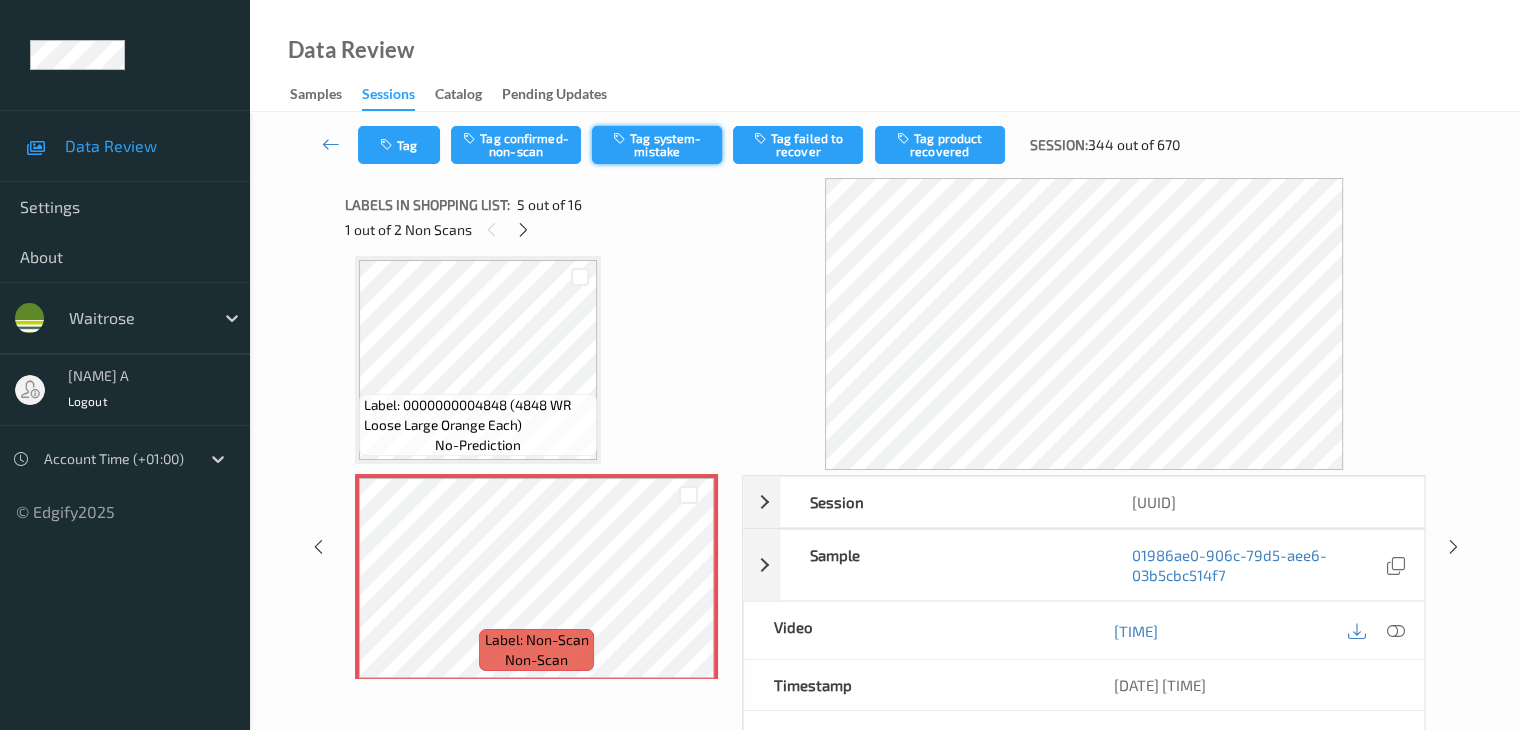 click on "Tag   system-mistake" at bounding box center [657, 145] 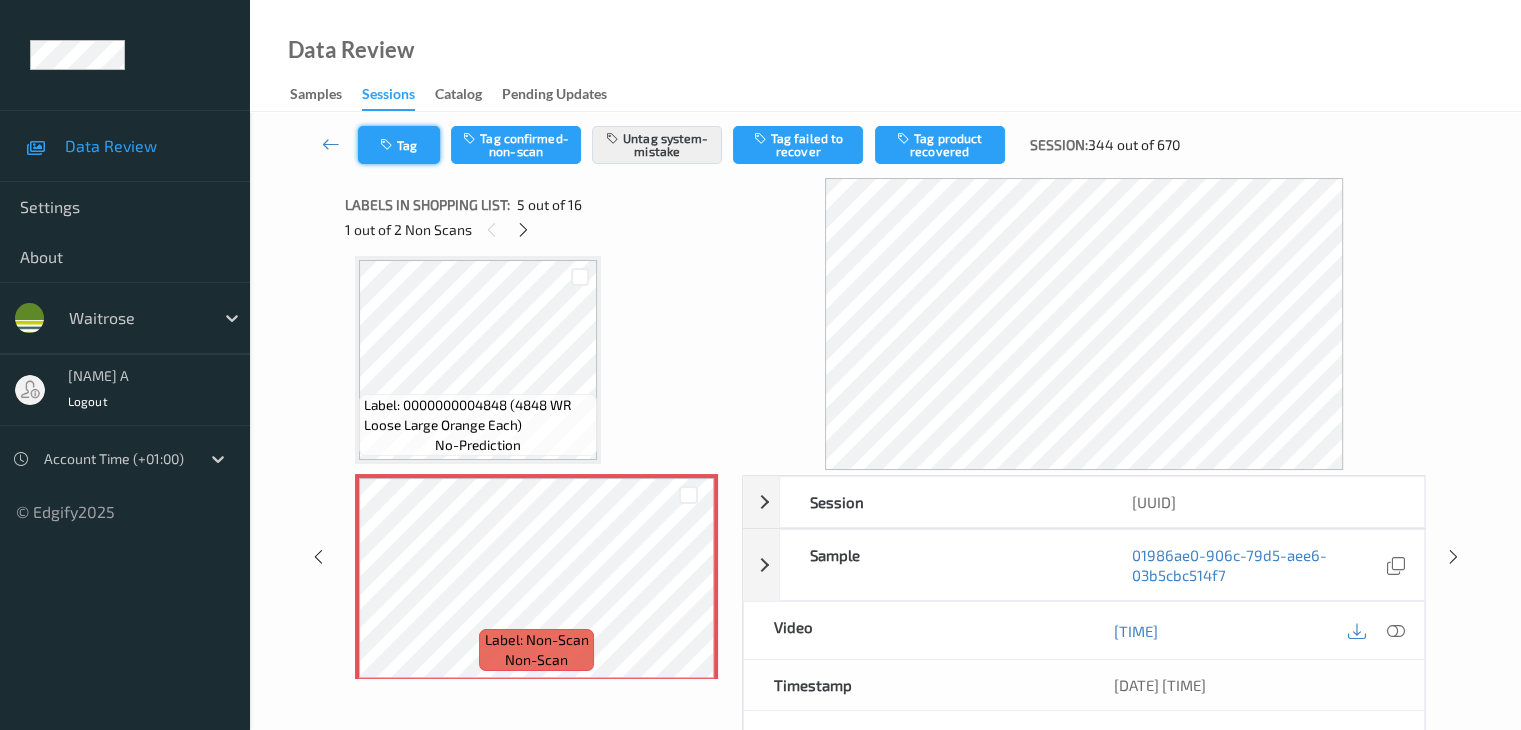 click on "Tag" at bounding box center [399, 145] 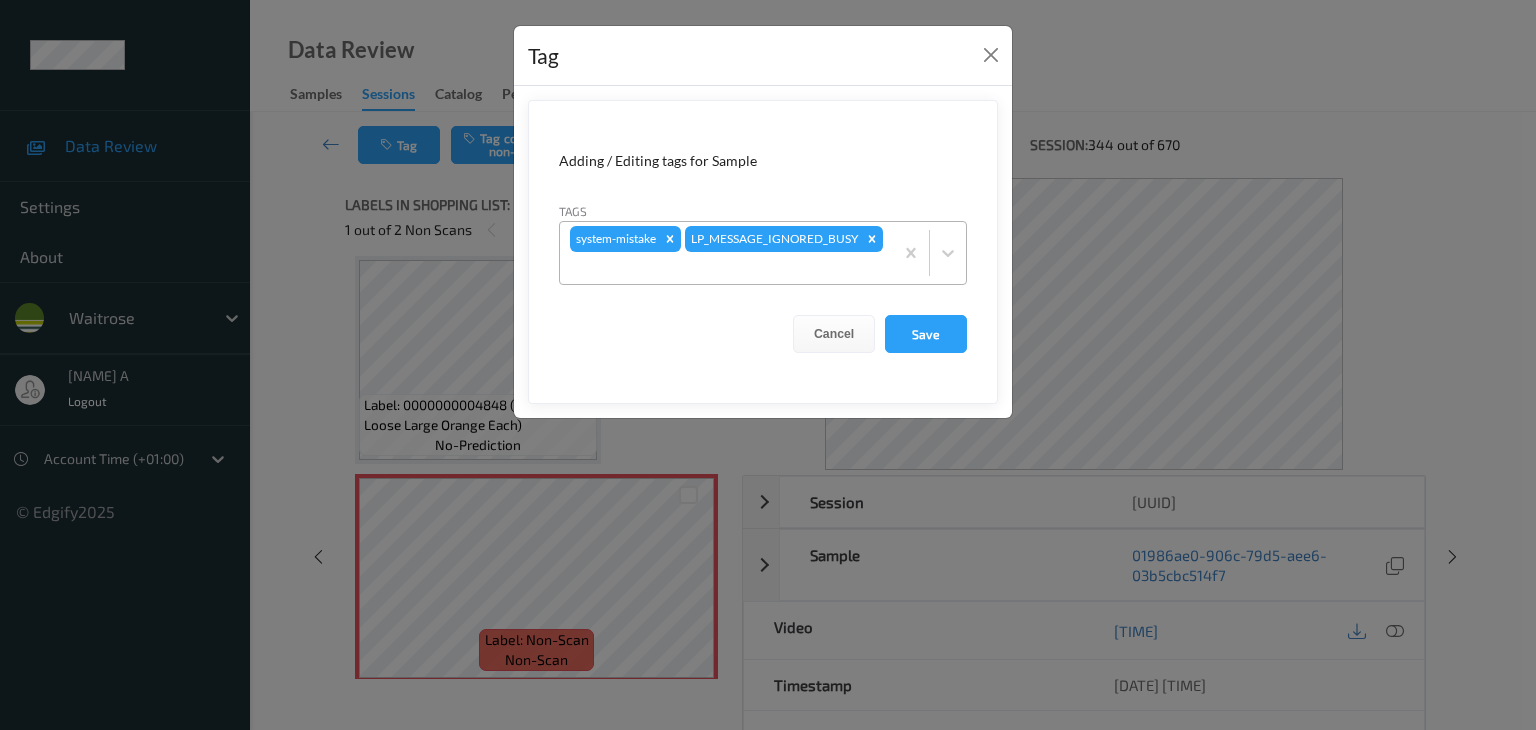 click at bounding box center (726, 268) 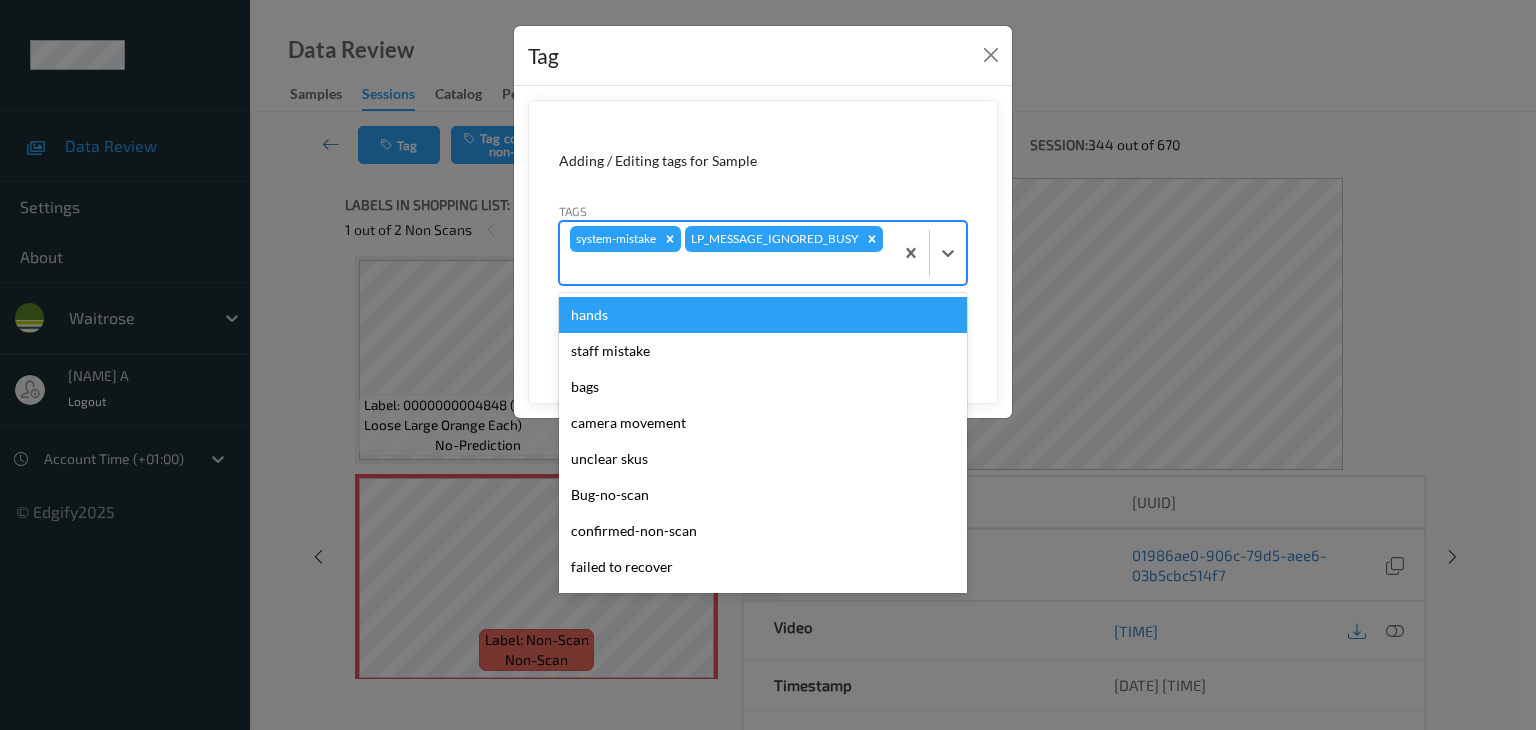type on "u" 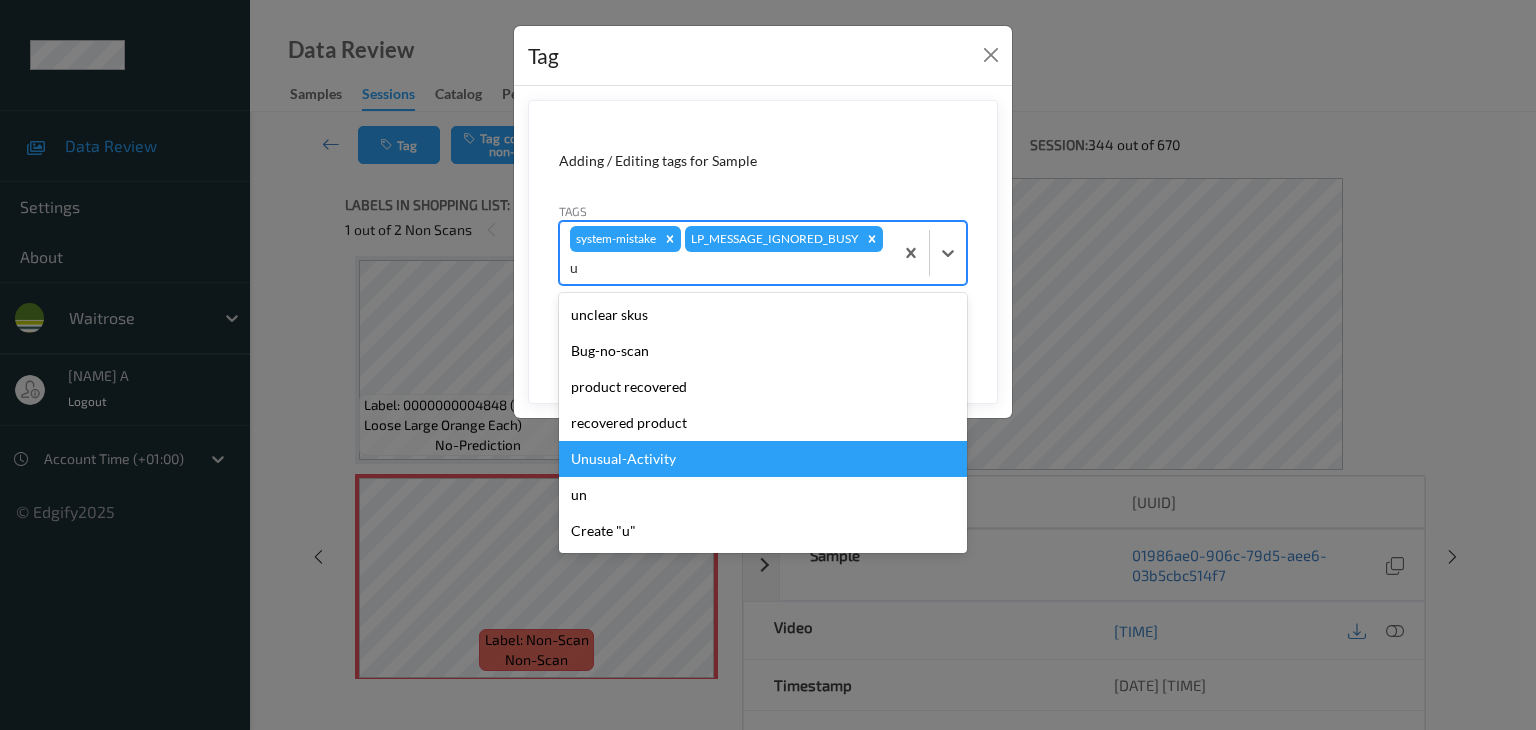 click on "Unusual-Activity" at bounding box center [763, 459] 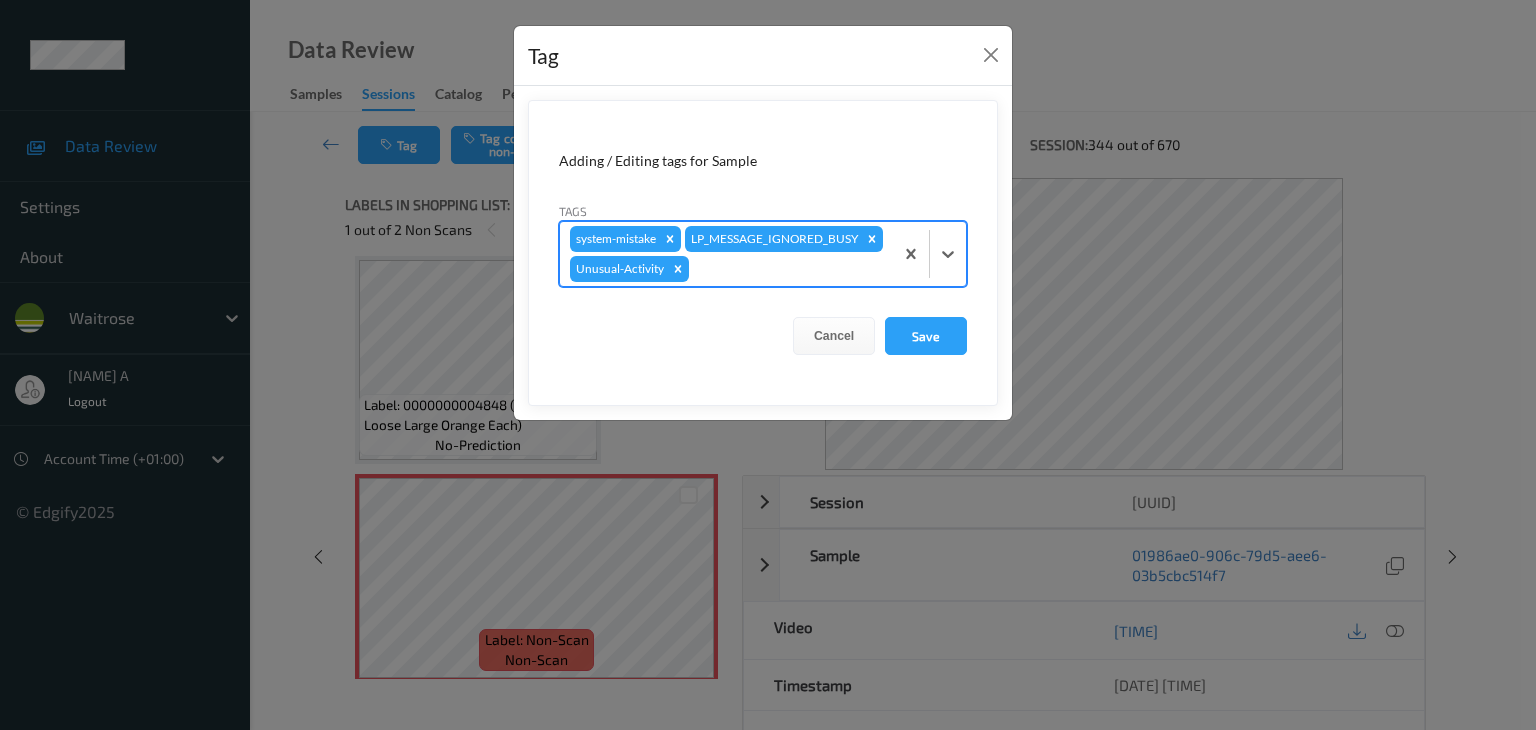 type on "p" 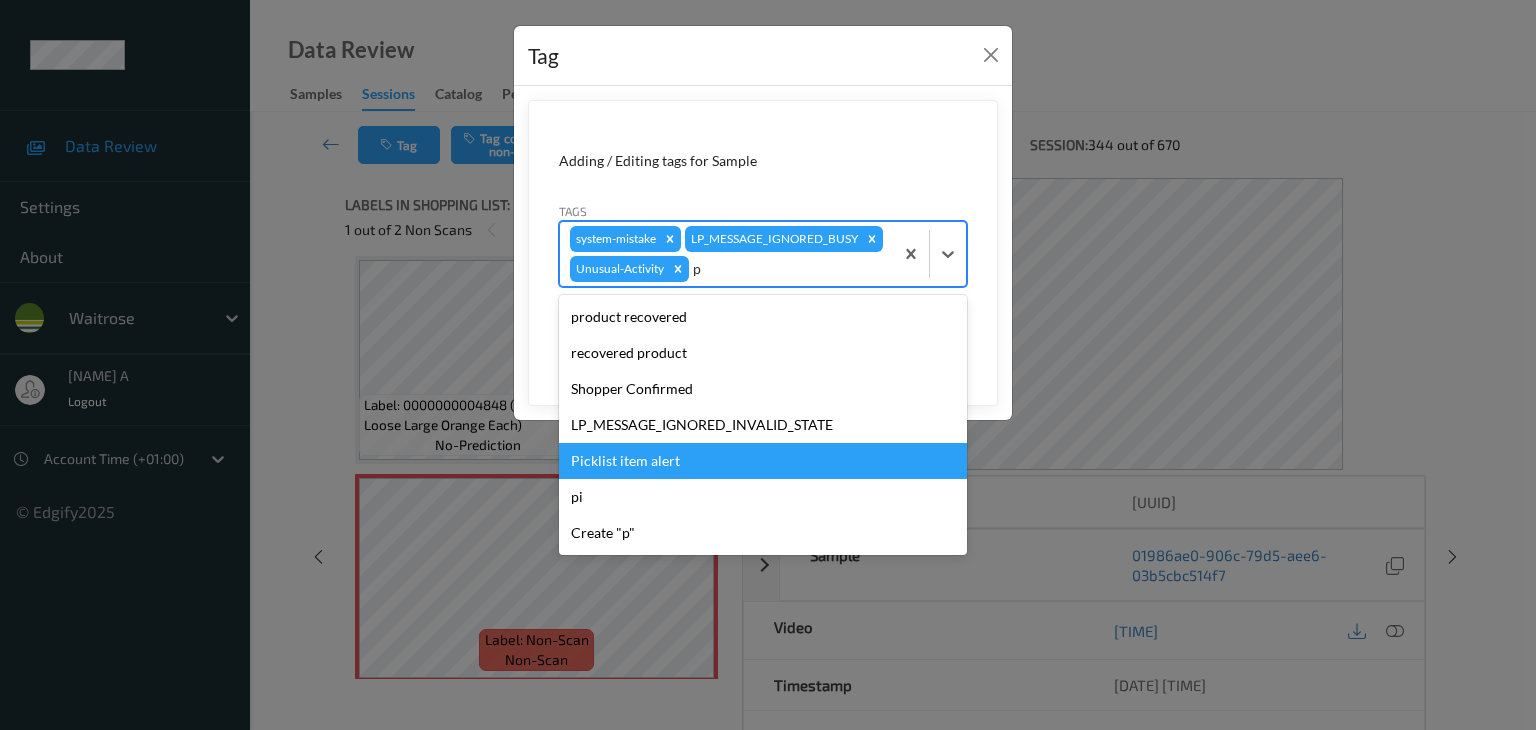 click on "Picklist item alert" at bounding box center [763, 461] 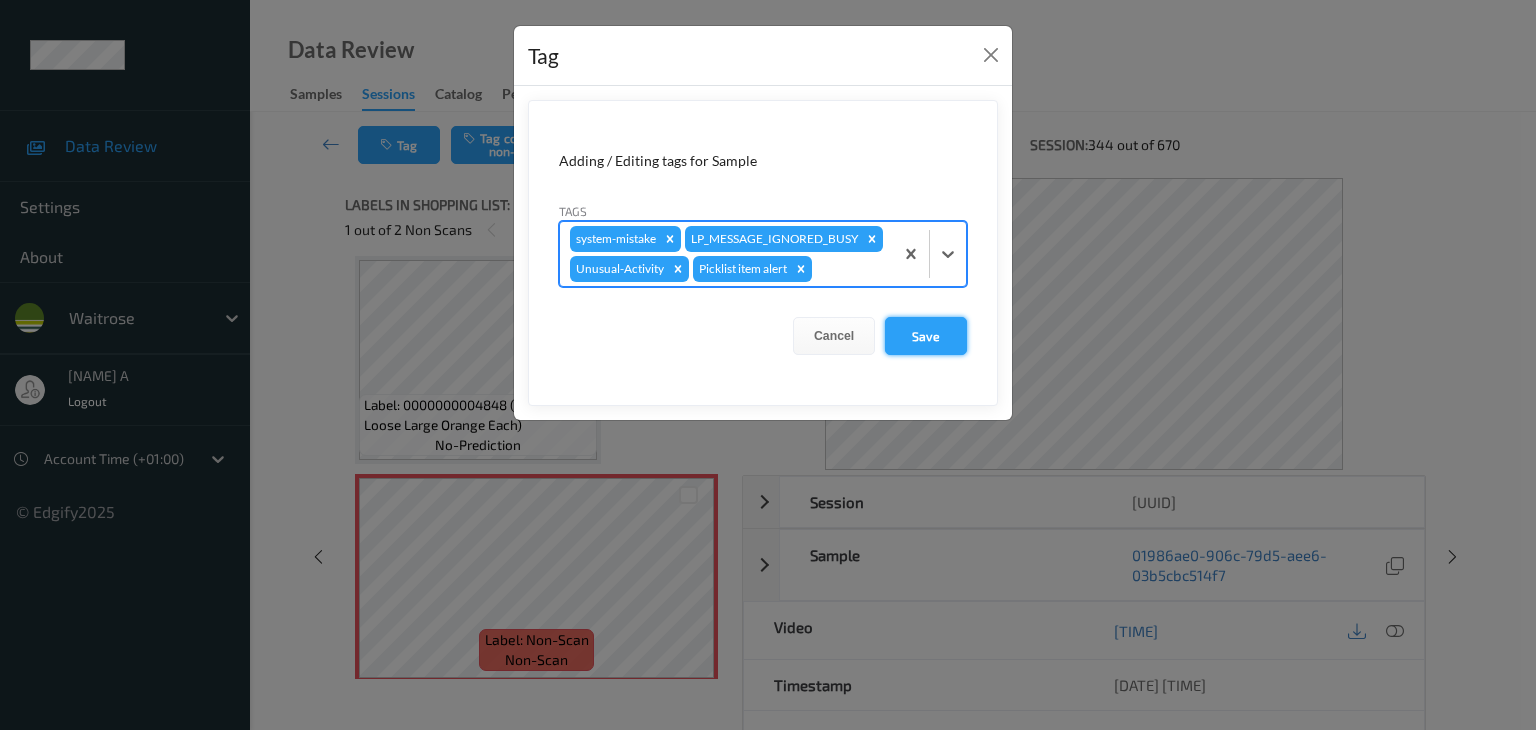 click on "Save" at bounding box center [926, 336] 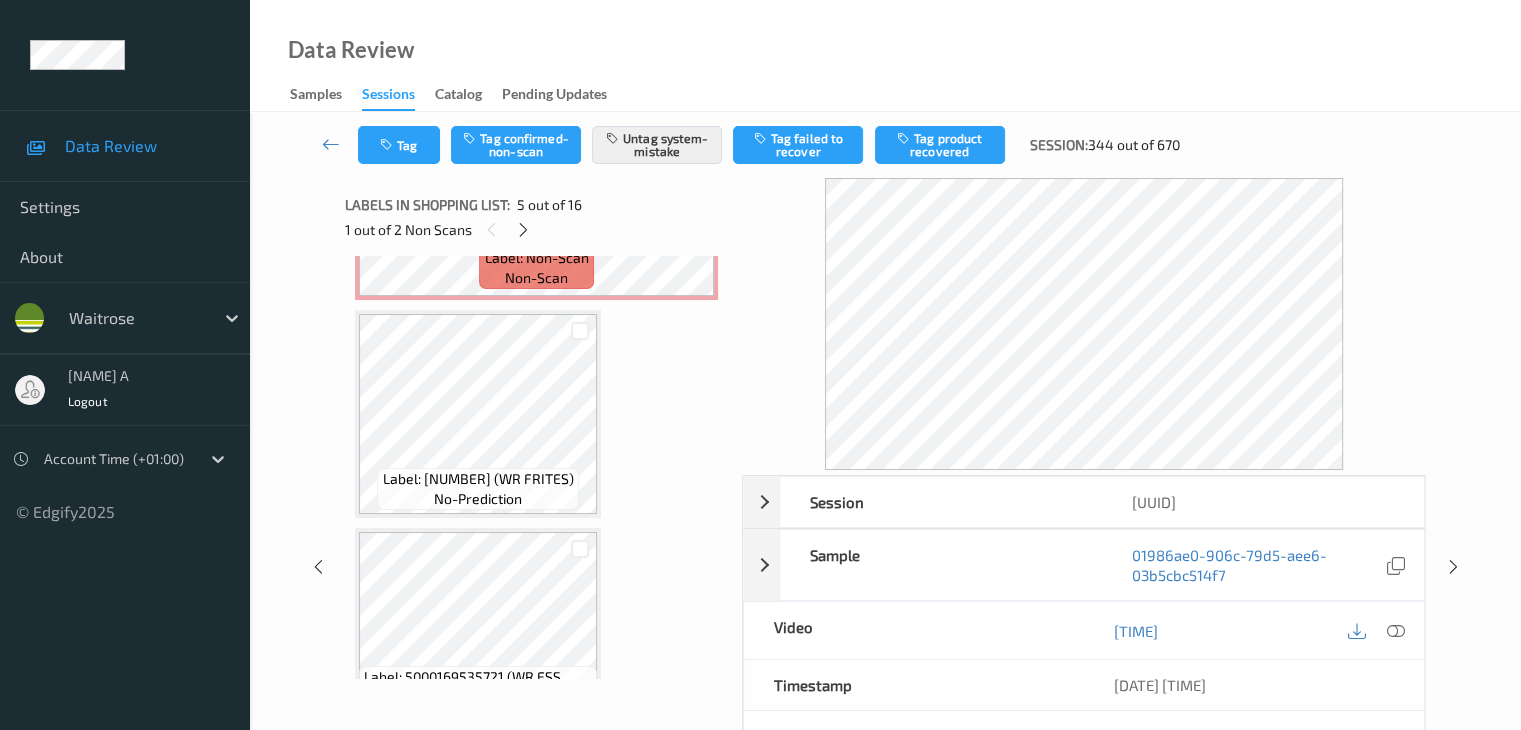 scroll, scrollTop: 964, scrollLeft: 0, axis: vertical 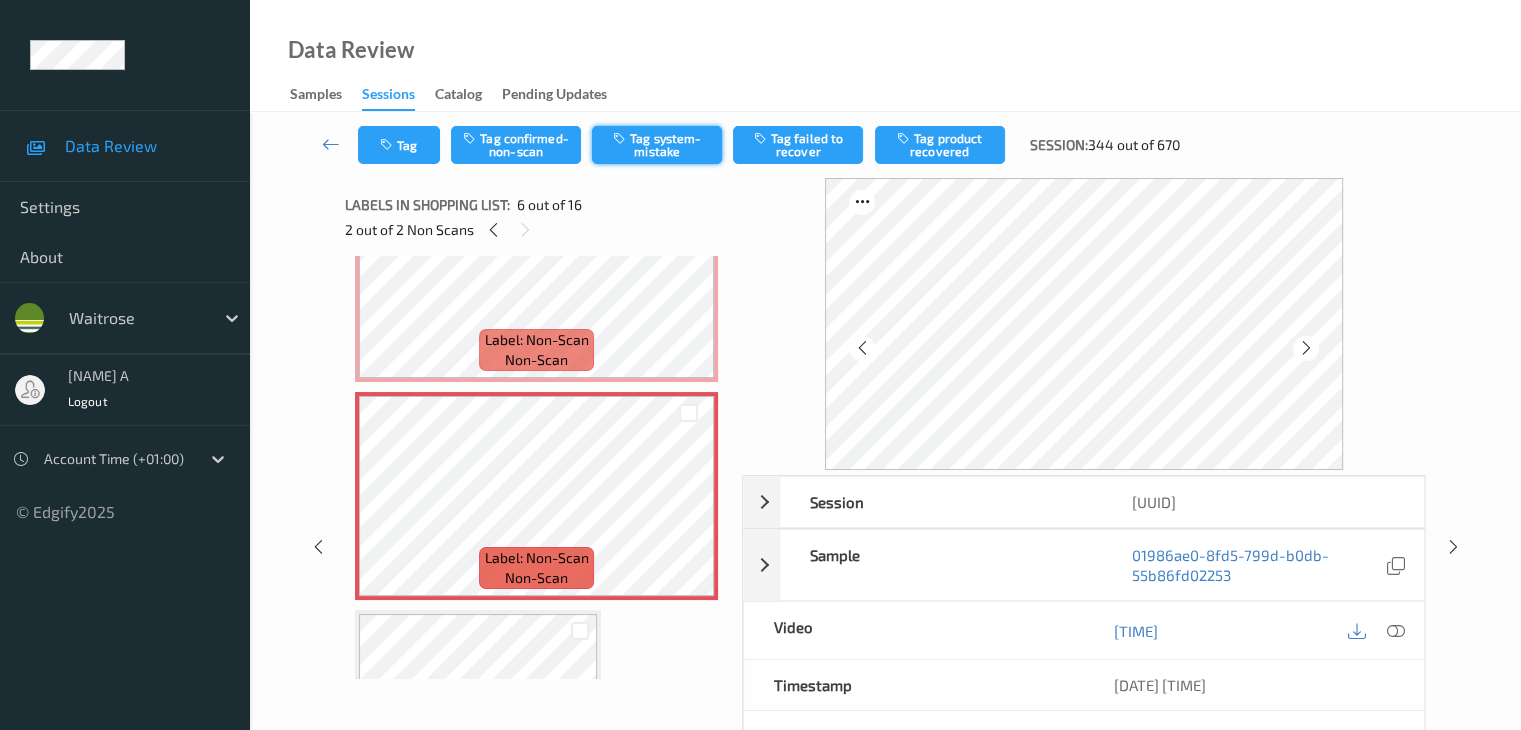 click on "Tag   system-mistake" at bounding box center [657, 145] 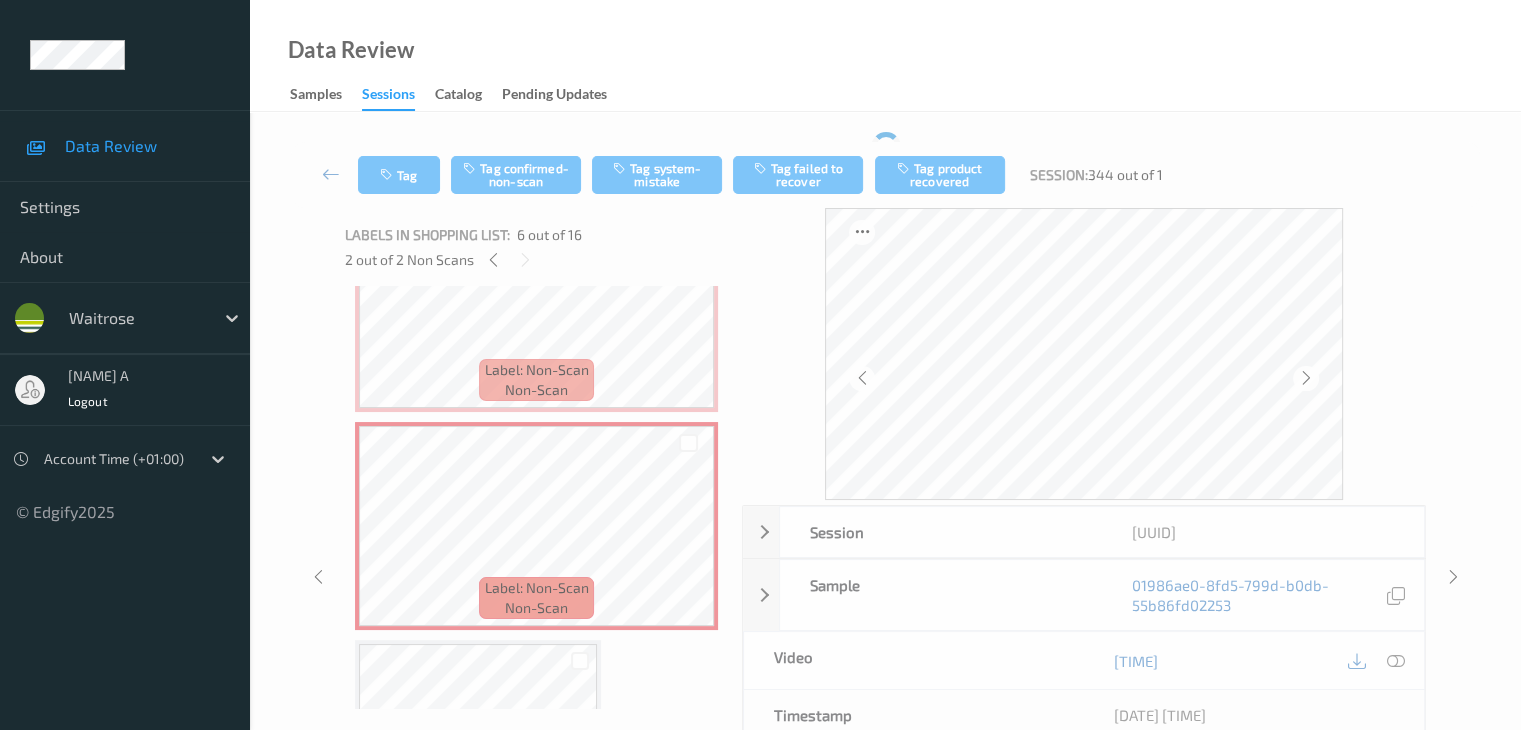 click on "Tag Tag   confirmed-non-scan Tag   system-mistake Tag   failed to recover Tag   product recovered Session: 344 out of 1" at bounding box center [885, 175] 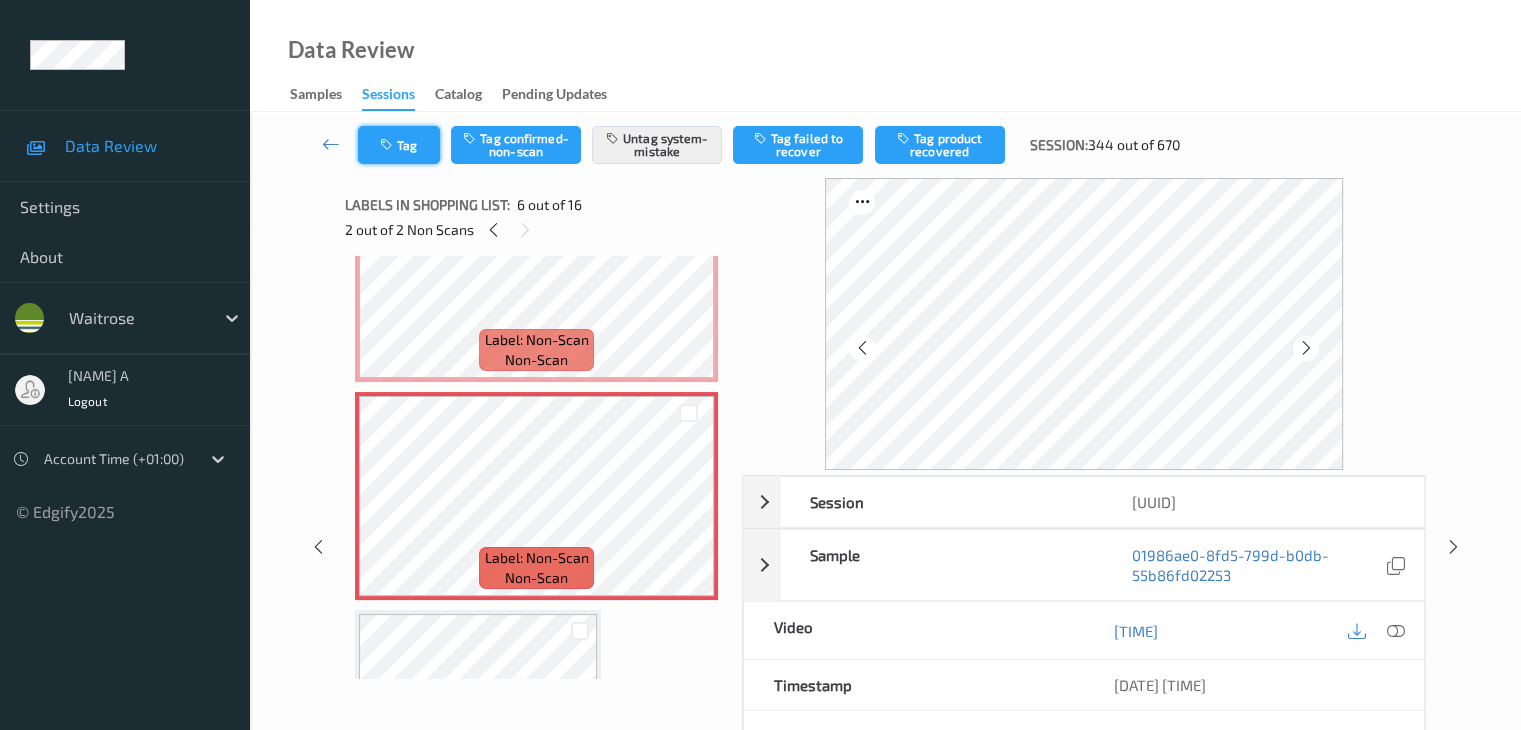 click on "Tag" at bounding box center [399, 145] 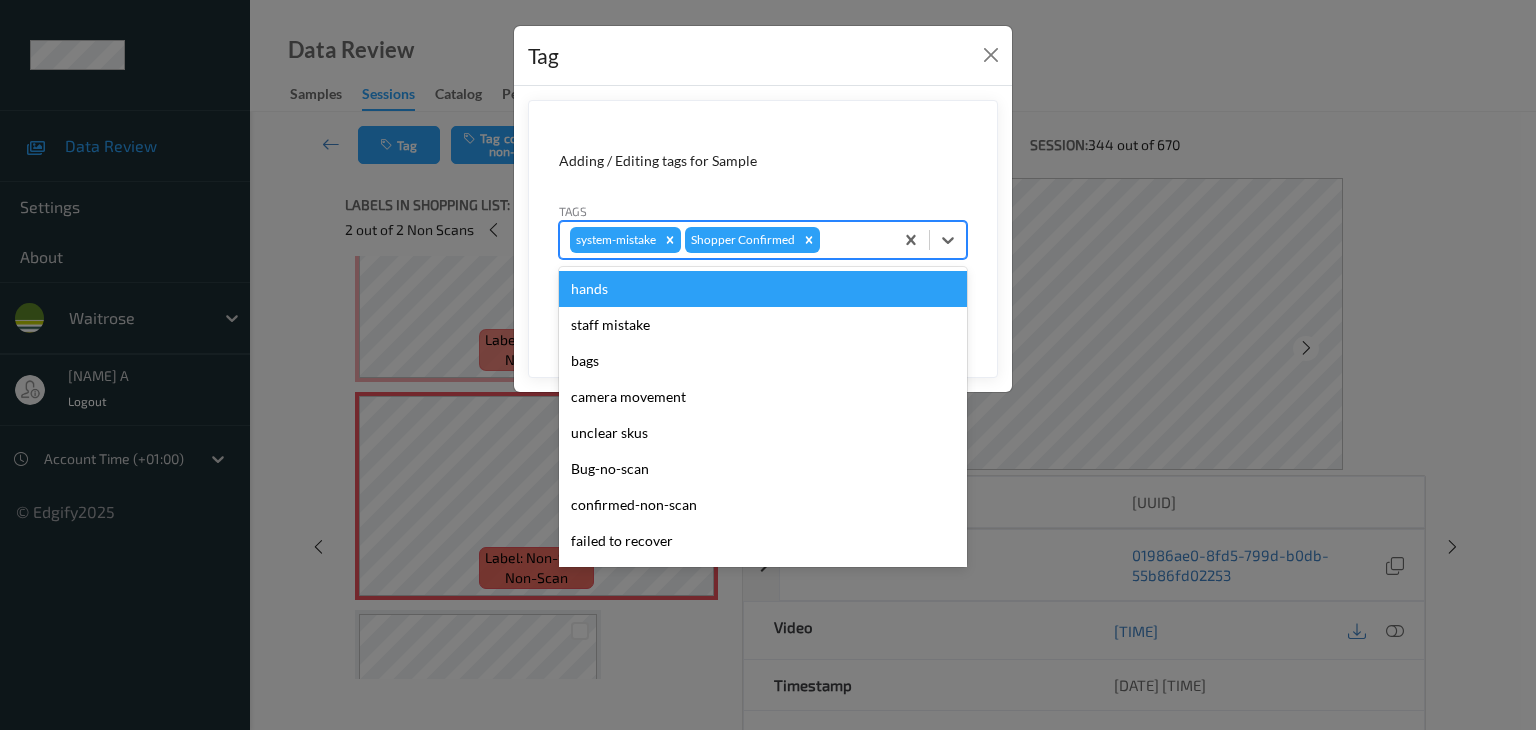click at bounding box center [853, 240] 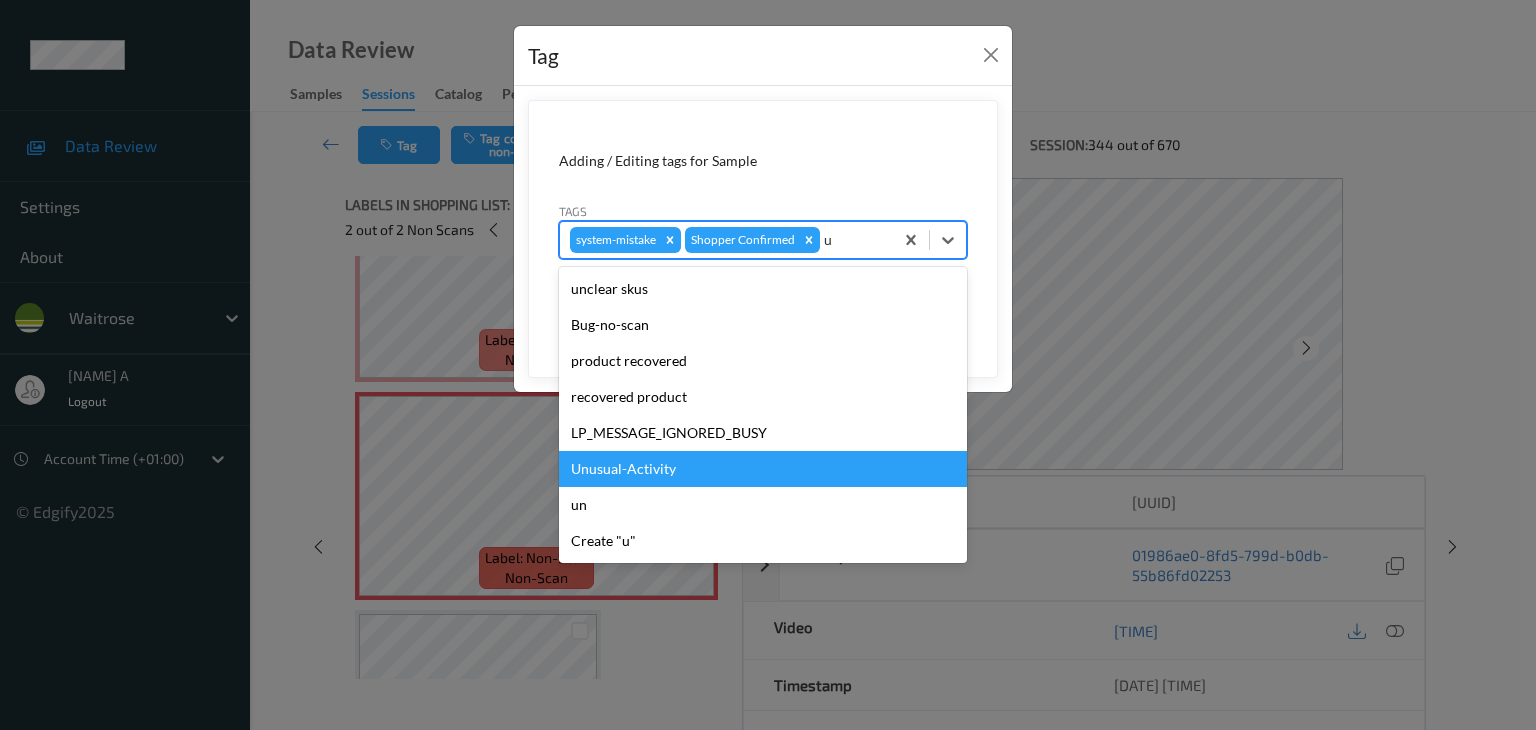 click on "Unusual-Activity" at bounding box center (763, 469) 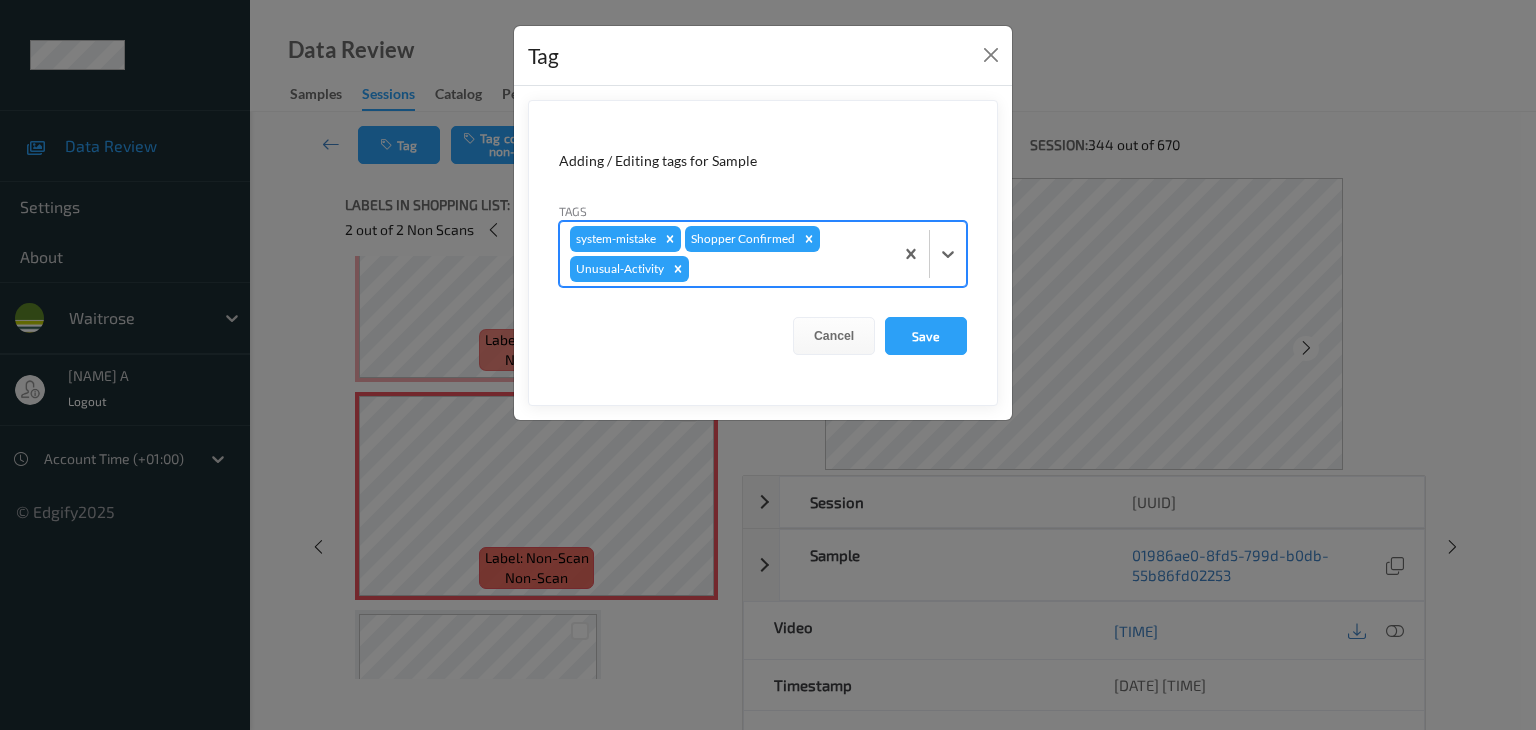 type on "p" 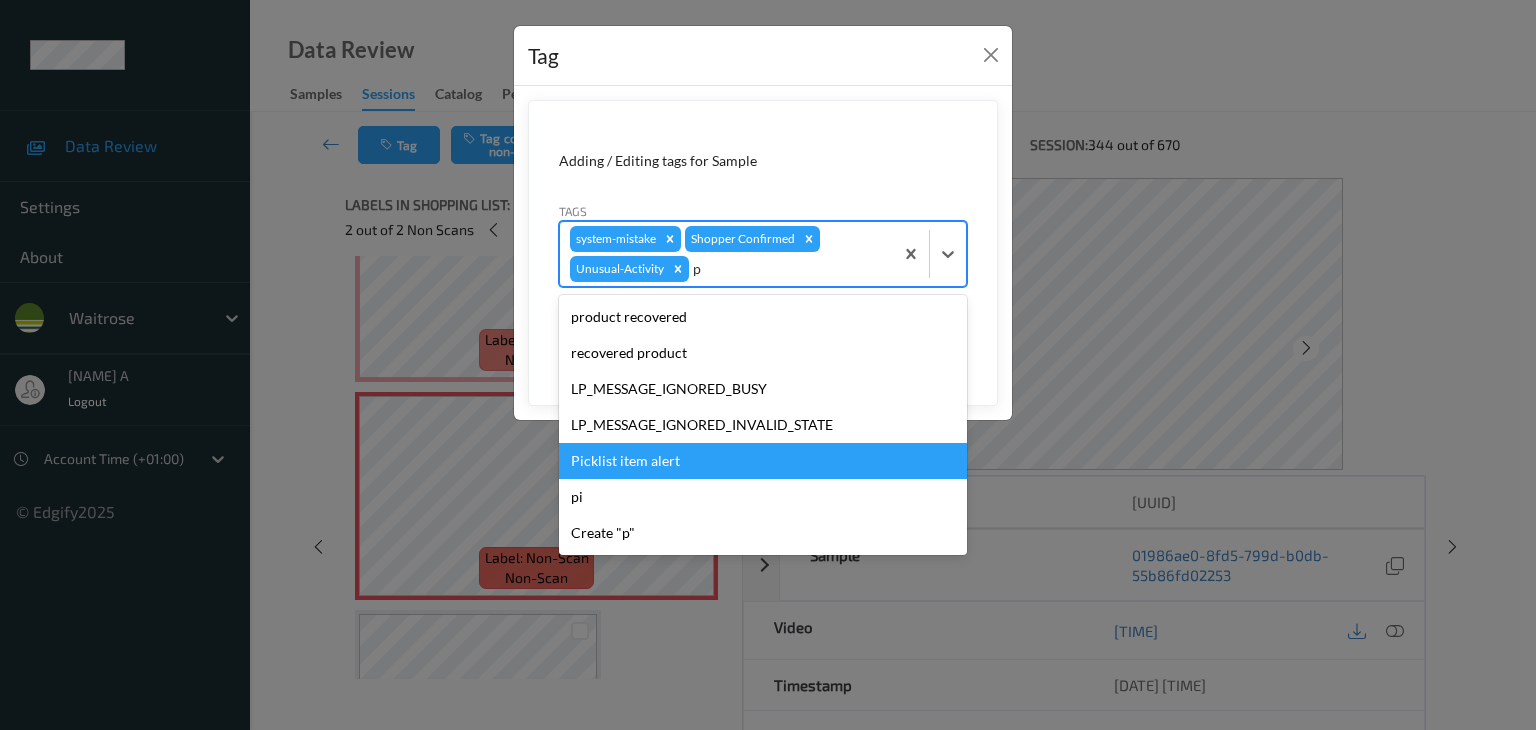 click on "Picklist item alert" at bounding box center [763, 461] 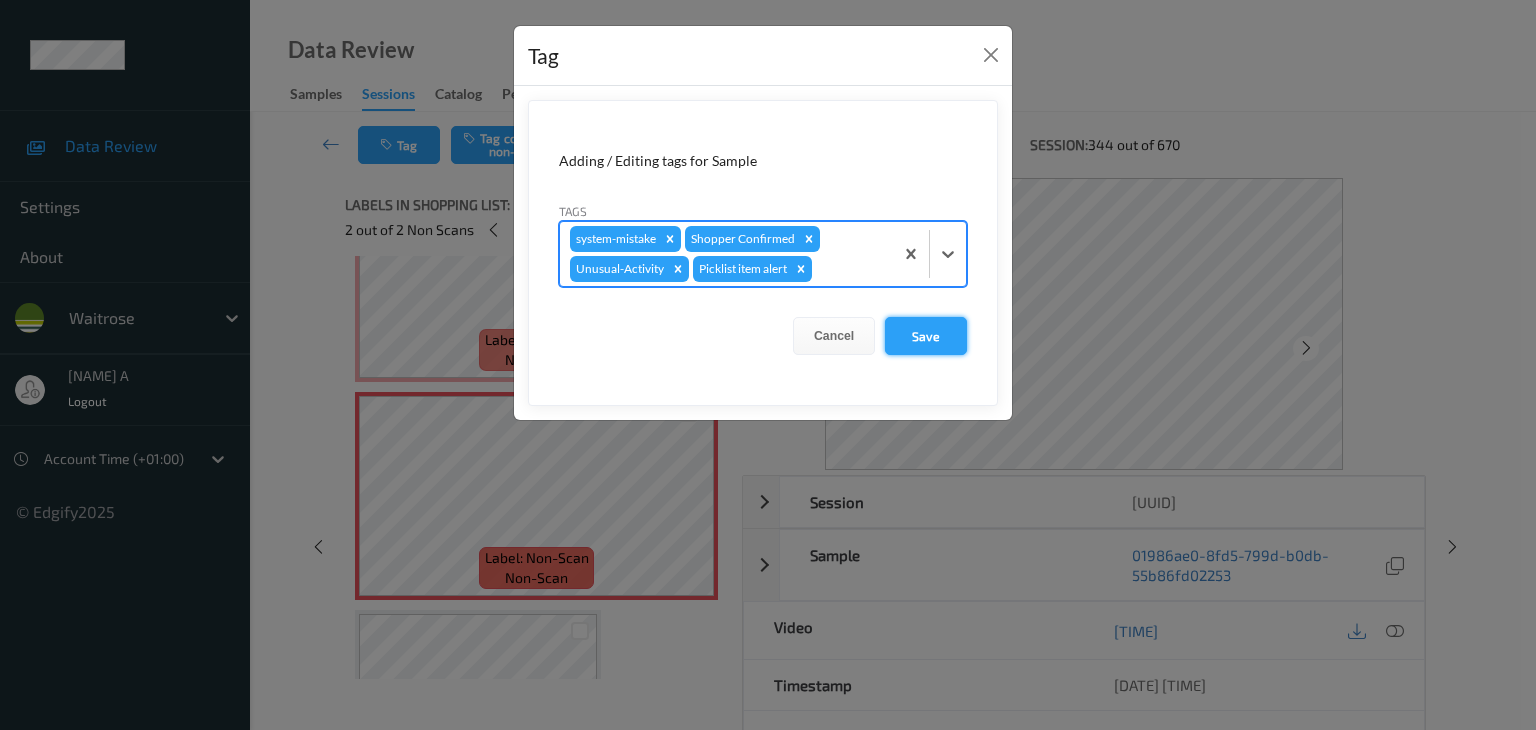 click on "Save" at bounding box center (926, 336) 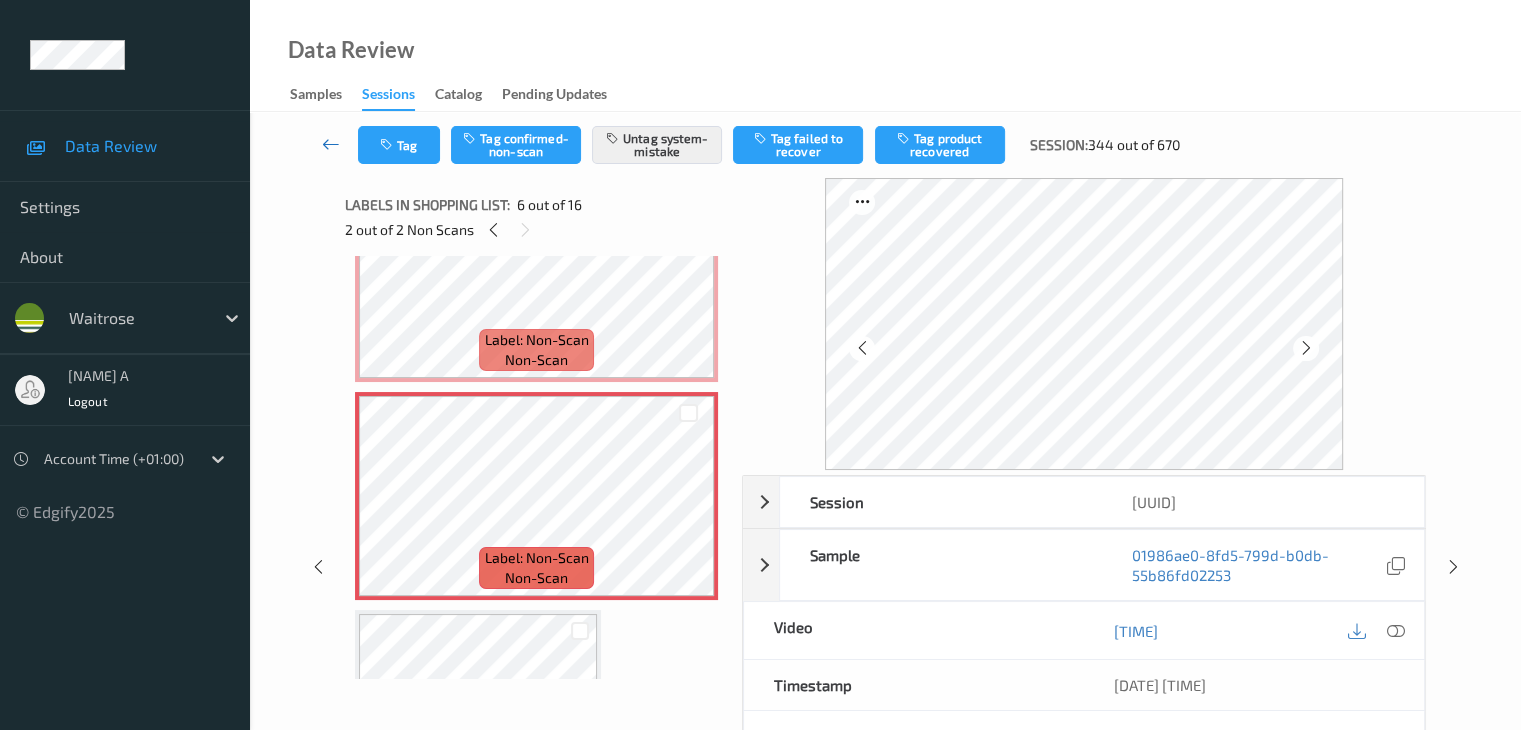 click at bounding box center [331, 144] 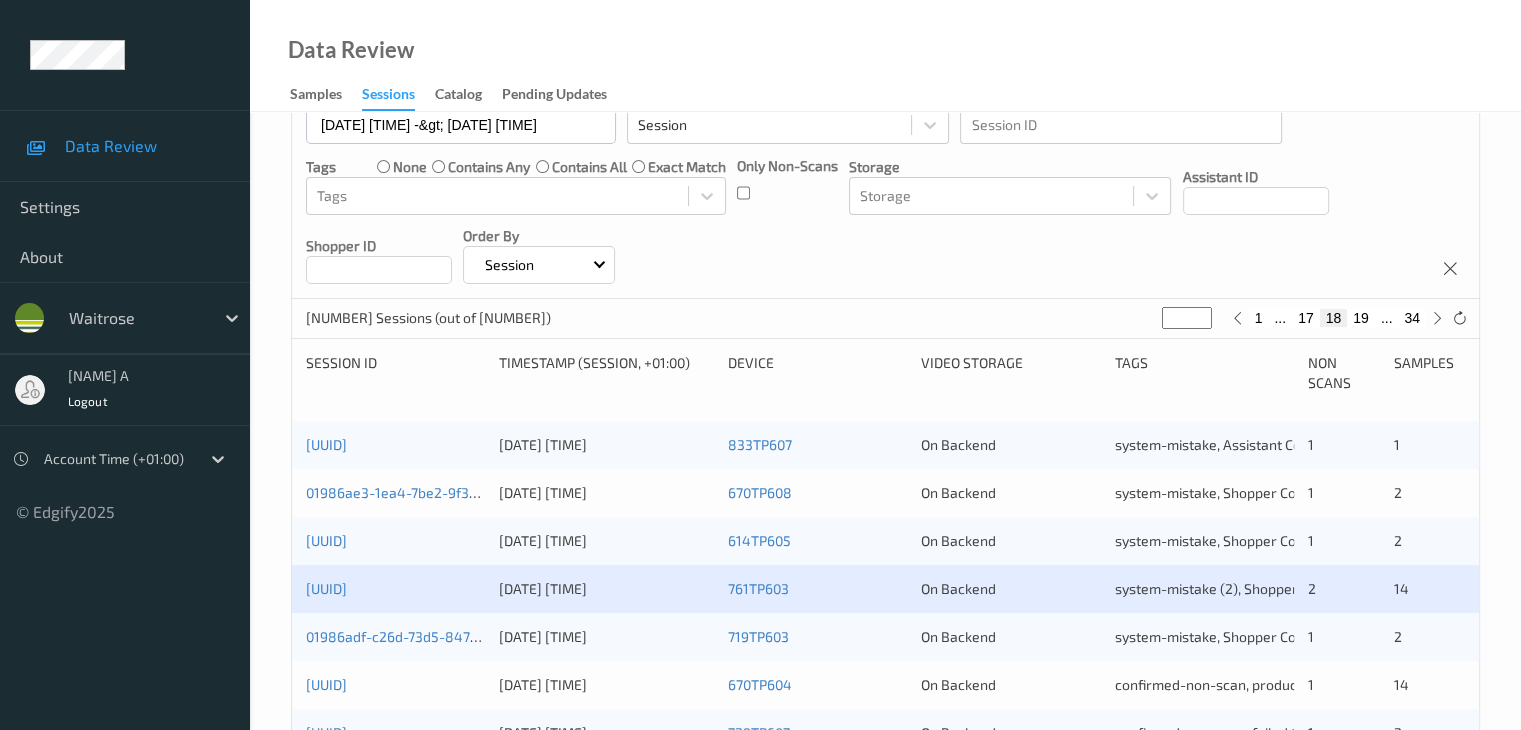 scroll, scrollTop: 400, scrollLeft: 0, axis: vertical 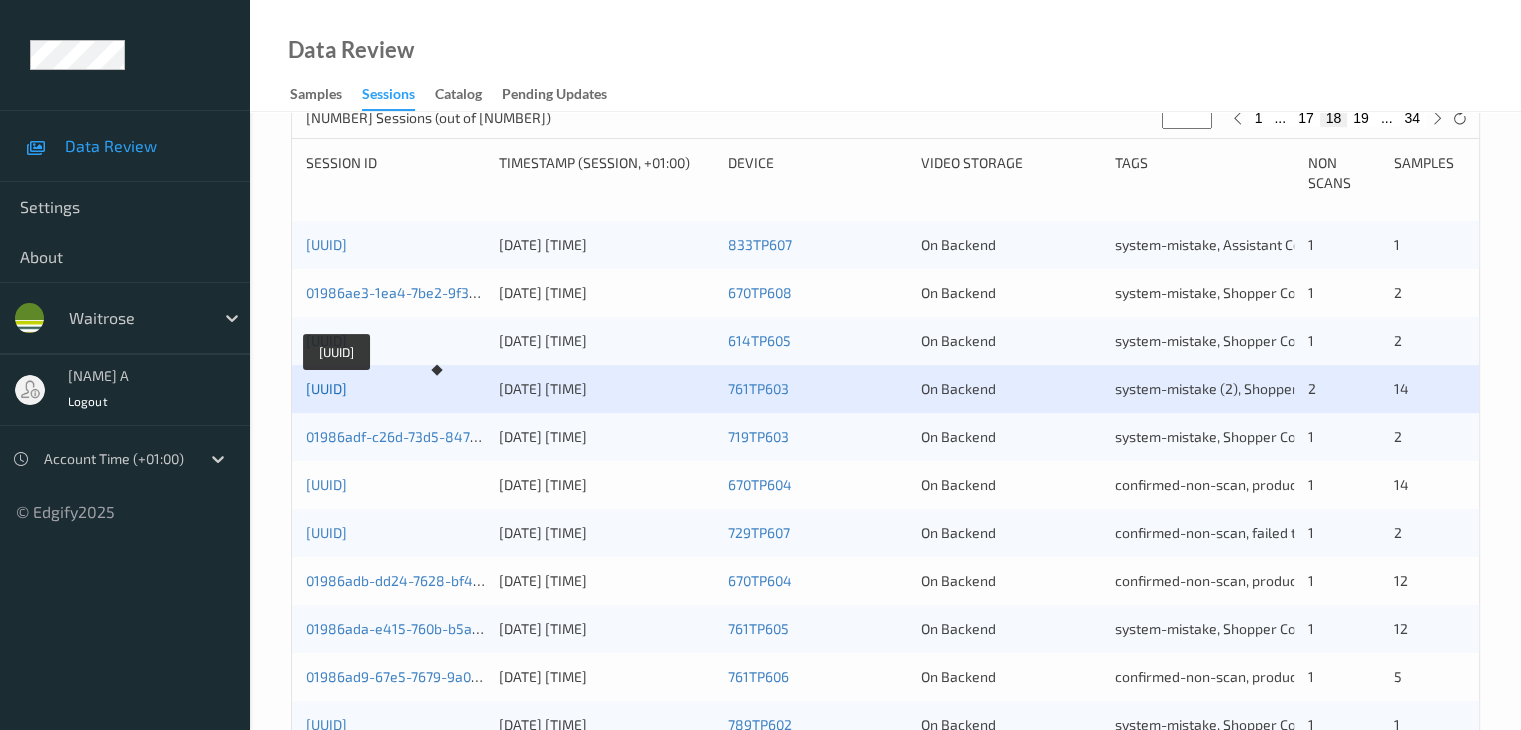 click on "01986adf-e468-7ee0-9271-ebf9f8c0b3ef" at bounding box center (326, 388) 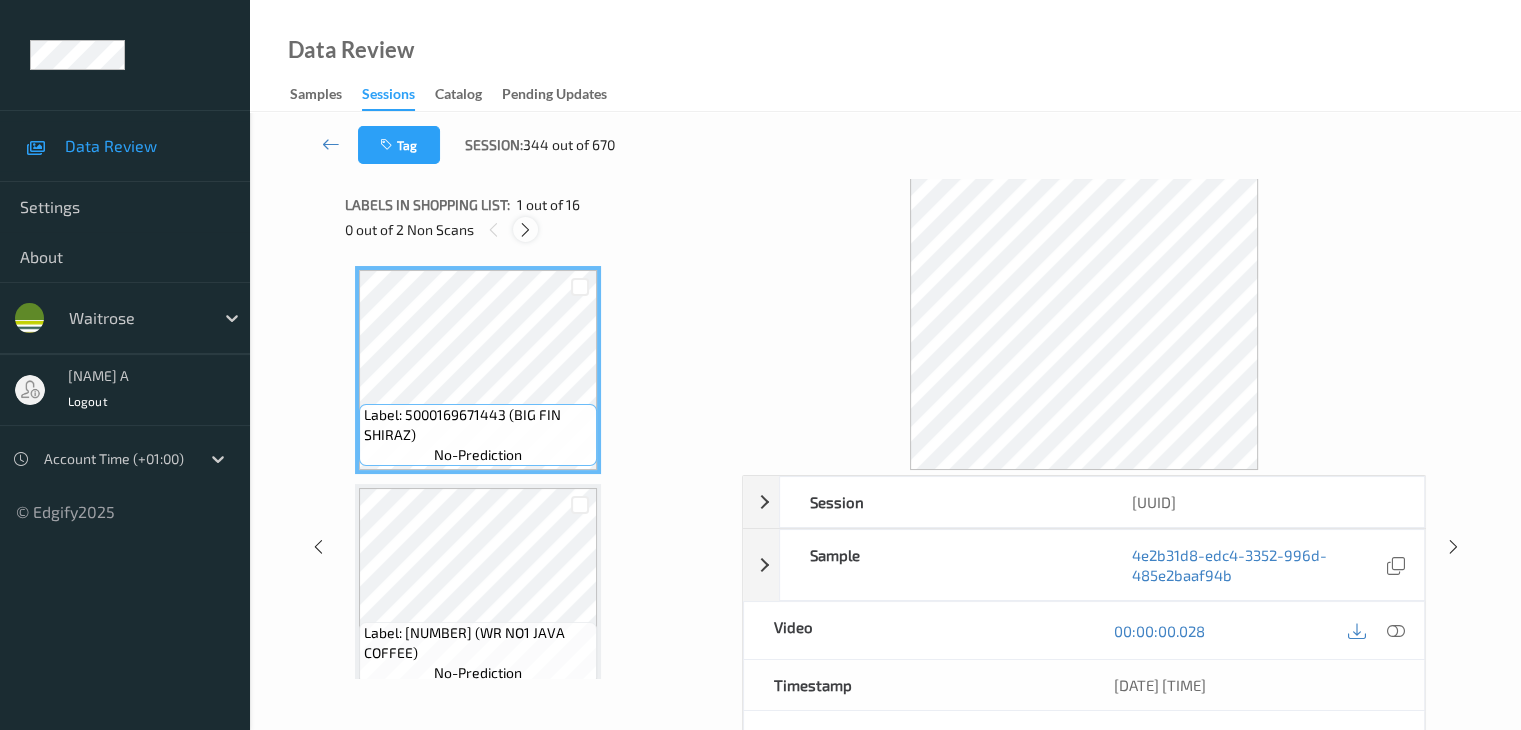 click at bounding box center [525, 230] 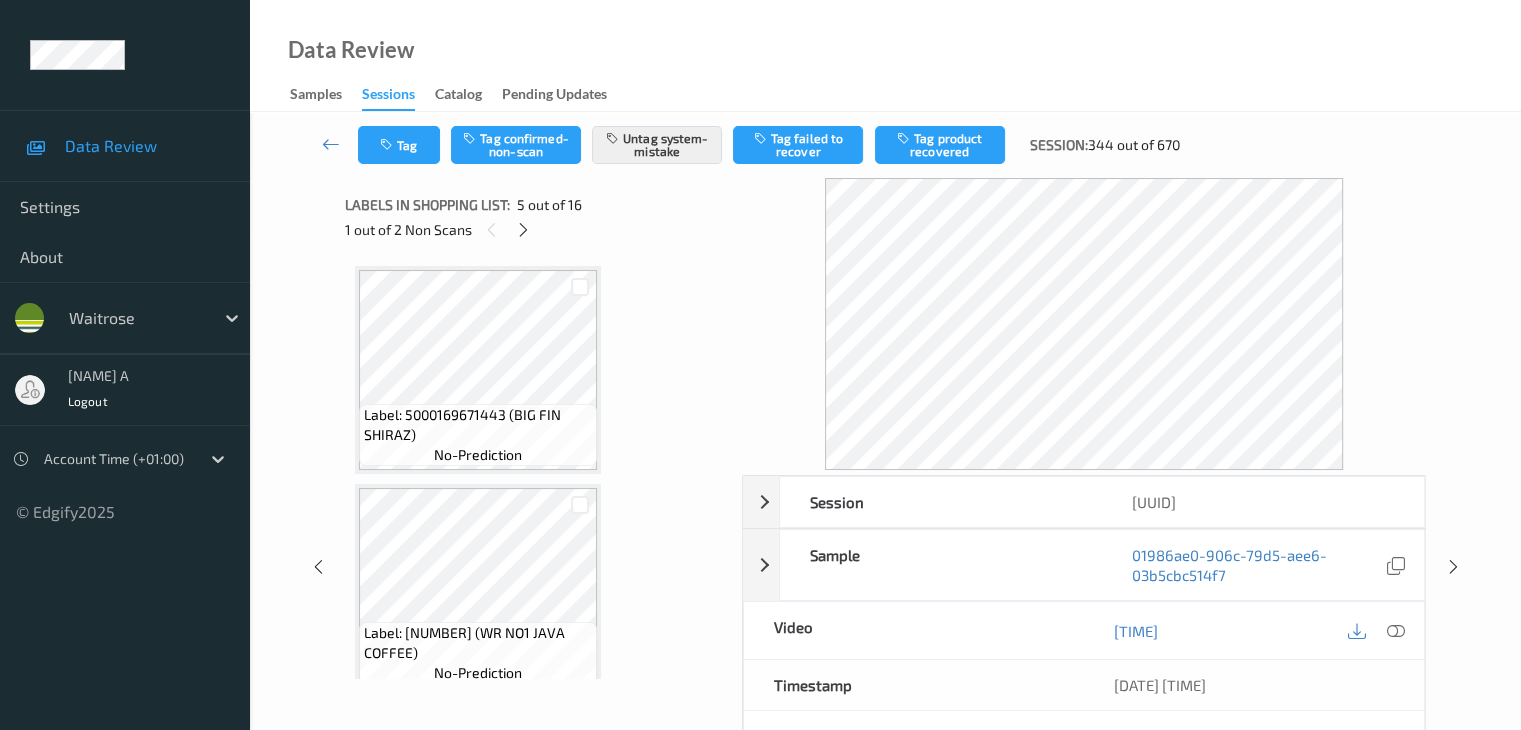 scroll, scrollTop: 664, scrollLeft: 0, axis: vertical 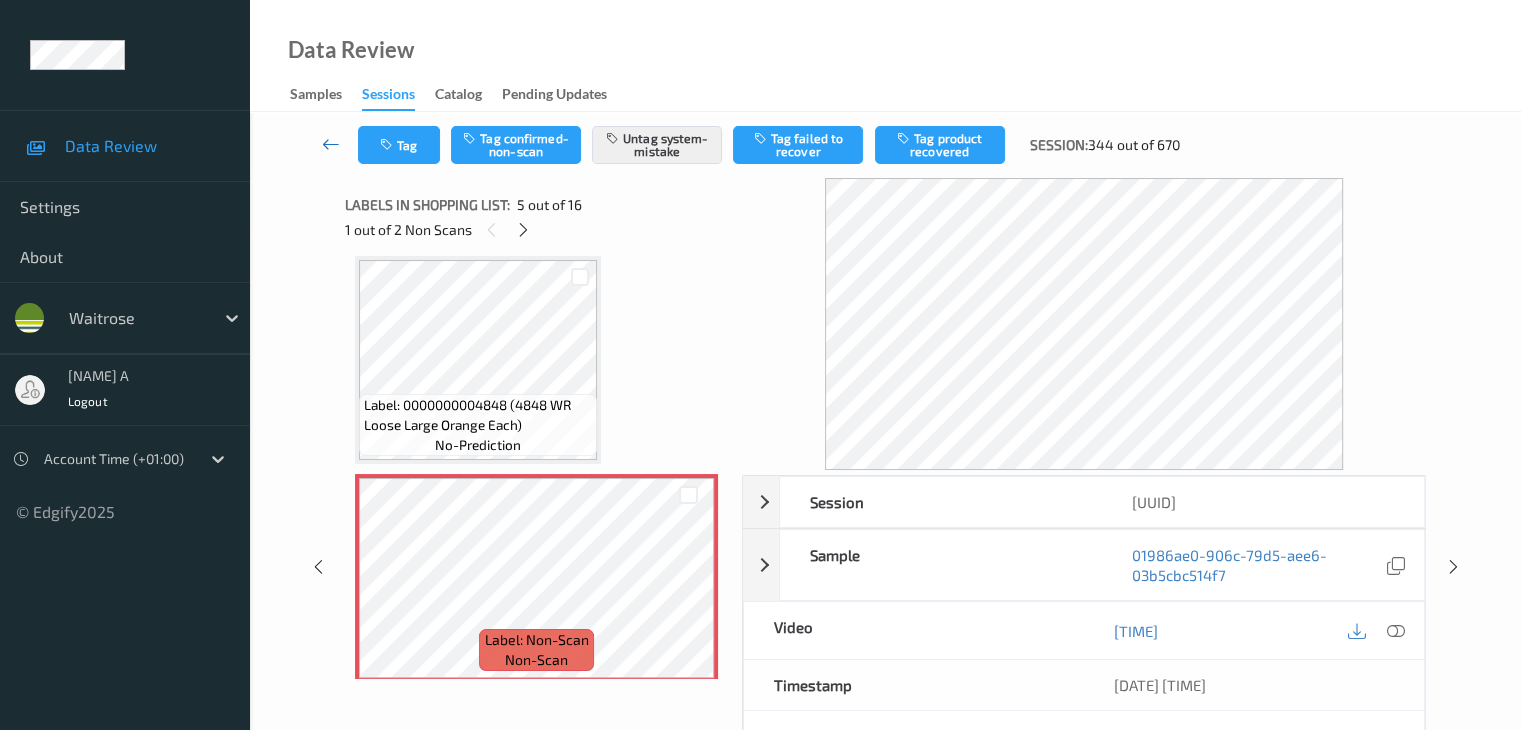 click at bounding box center [331, 144] 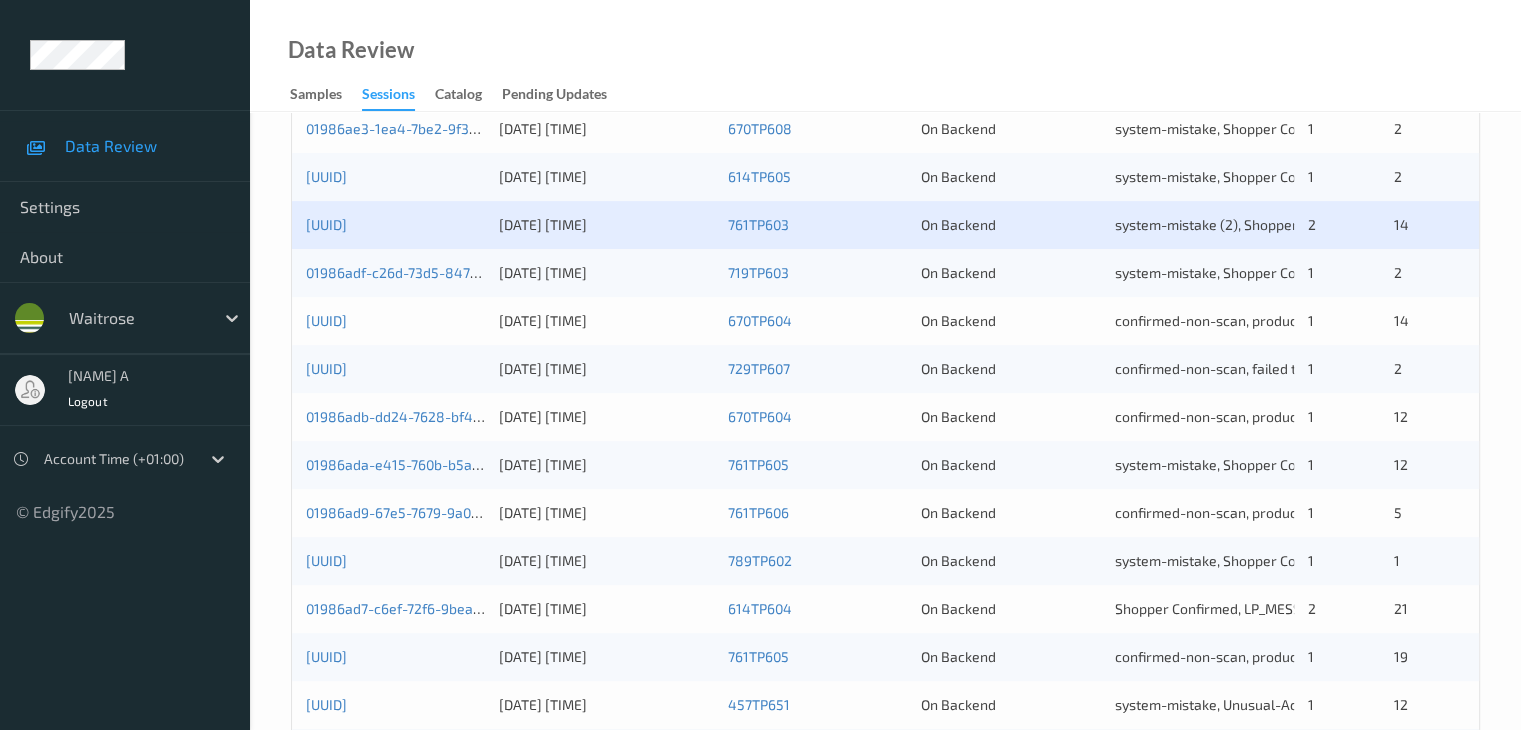 scroll, scrollTop: 600, scrollLeft: 0, axis: vertical 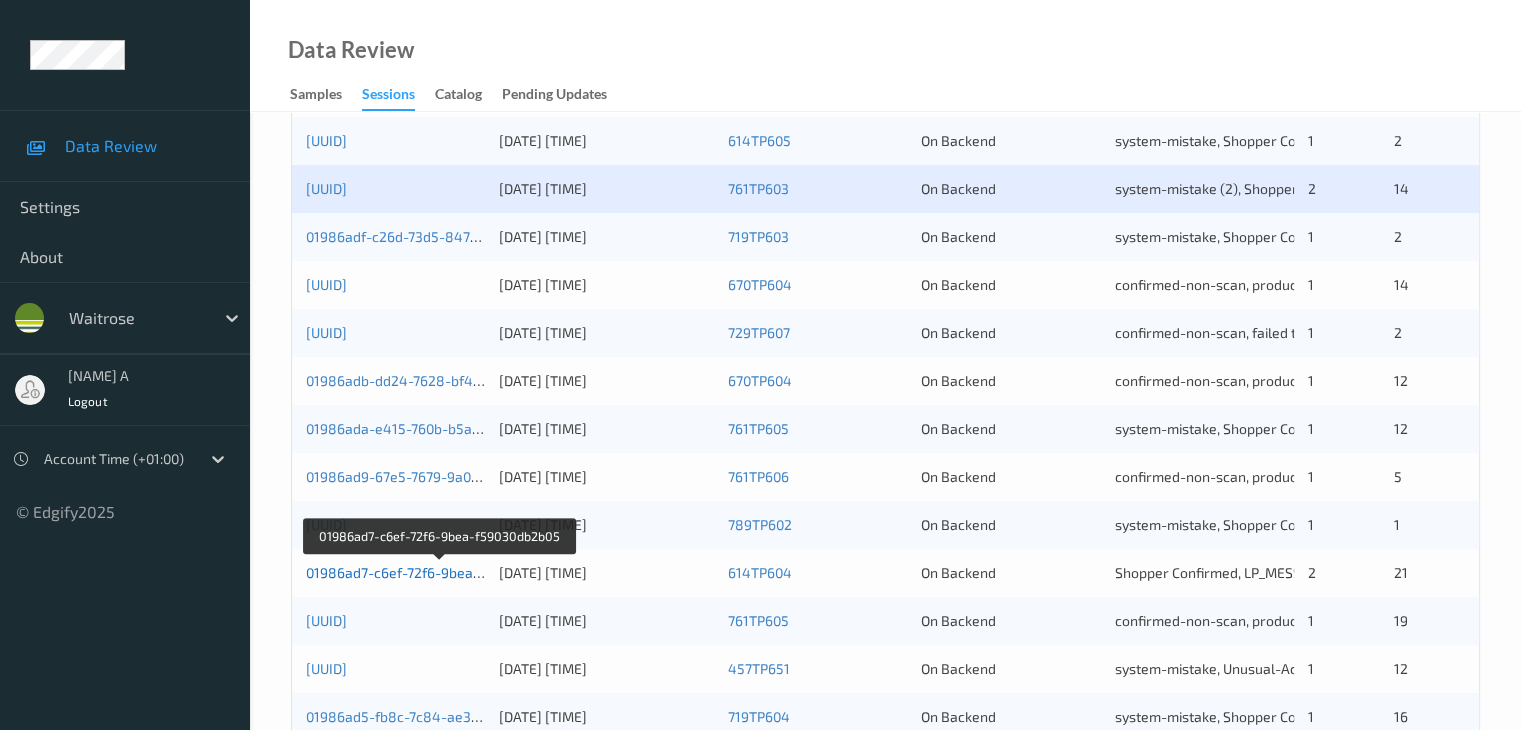 click on "01986ad7-c6ef-72f6-9bea-f59030db2b05" at bounding box center [439, 572] 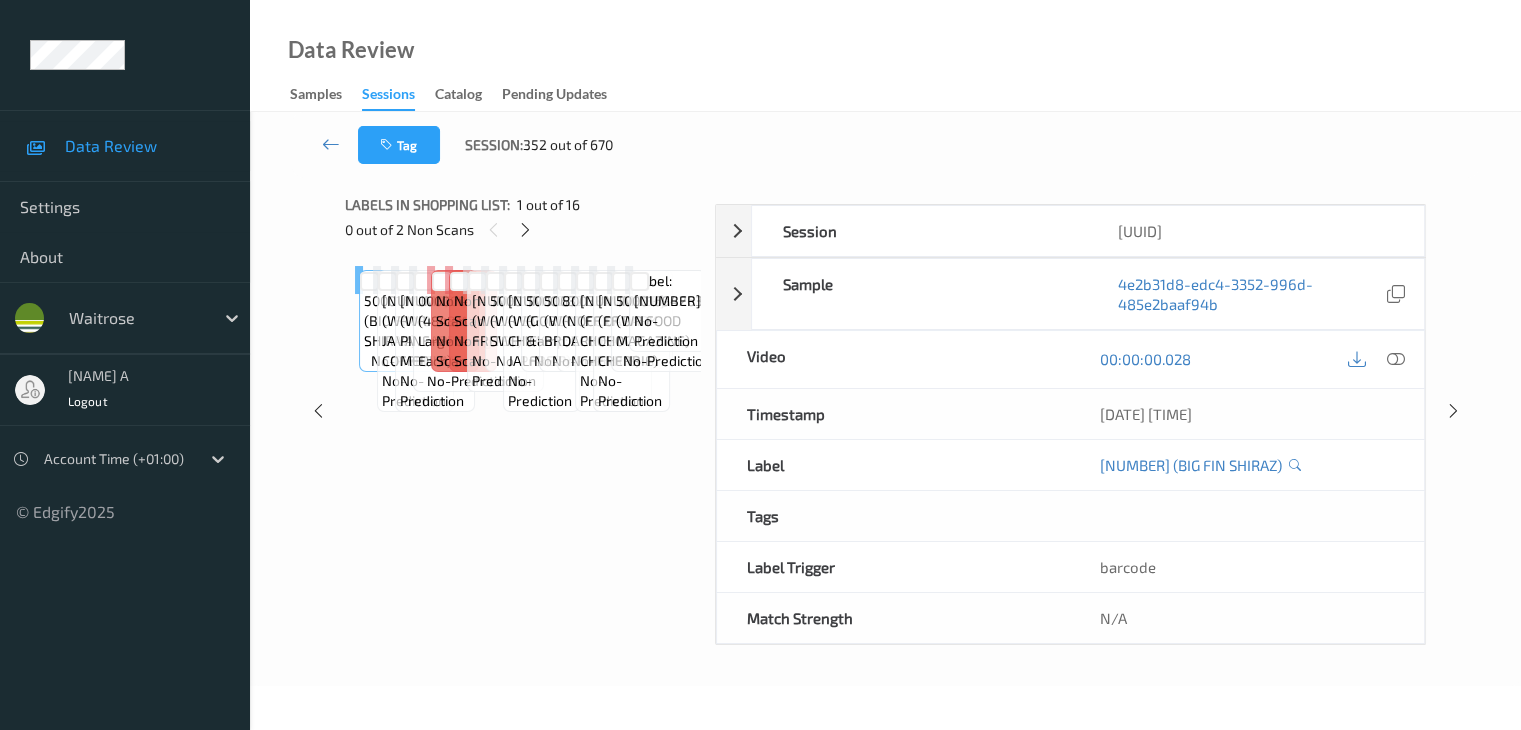 scroll, scrollTop: 0, scrollLeft: 0, axis: both 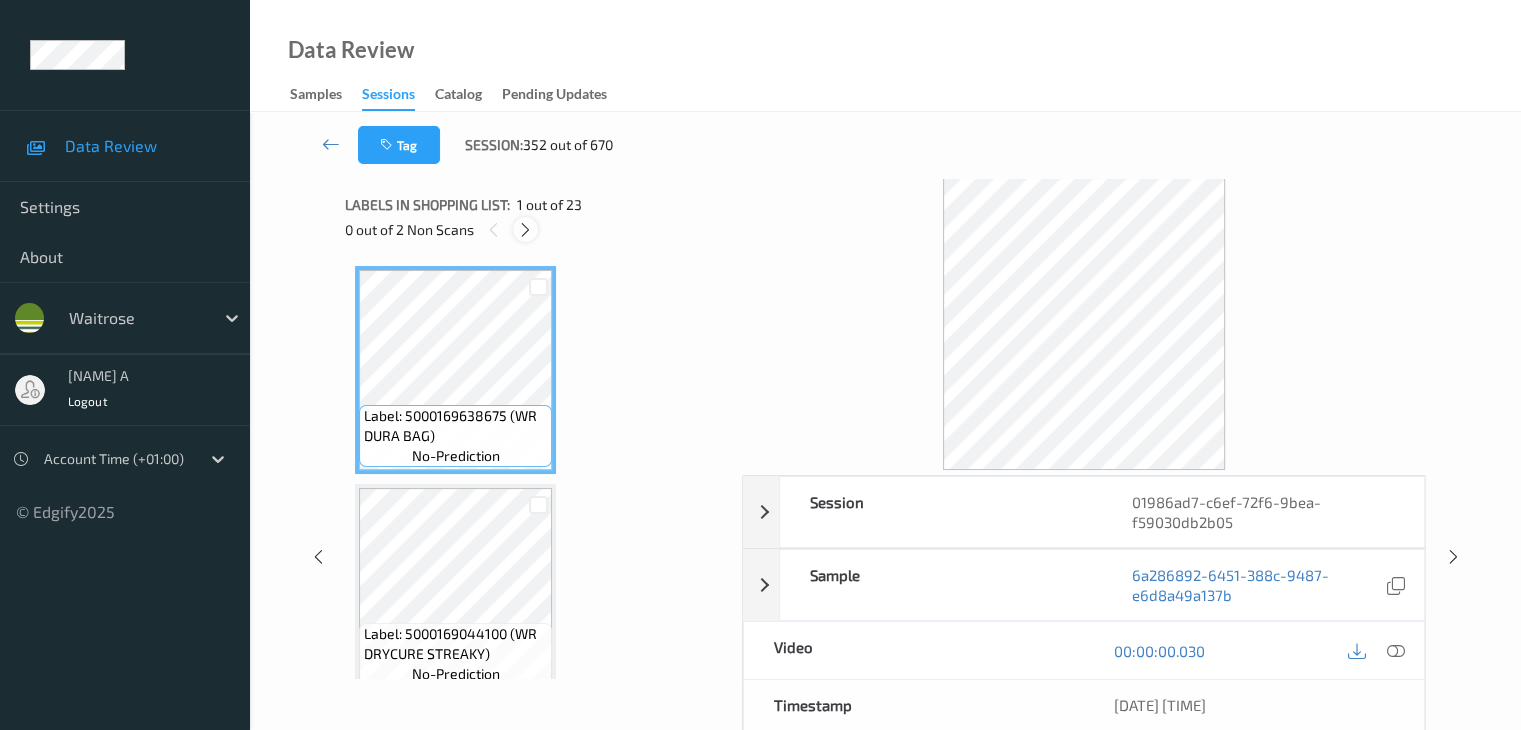 click at bounding box center (525, 230) 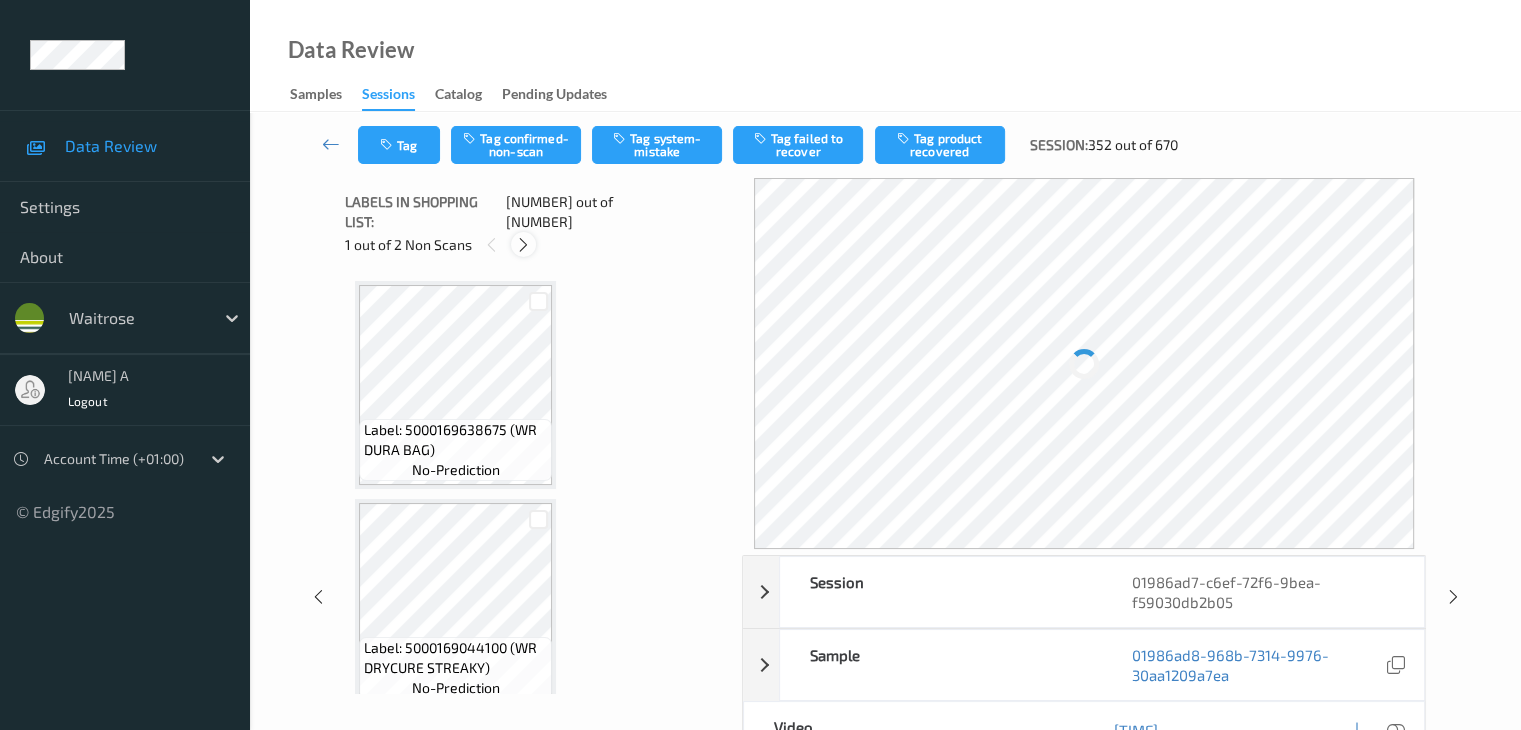 scroll, scrollTop: 2408, scrollLeft: 0, axis: vertical 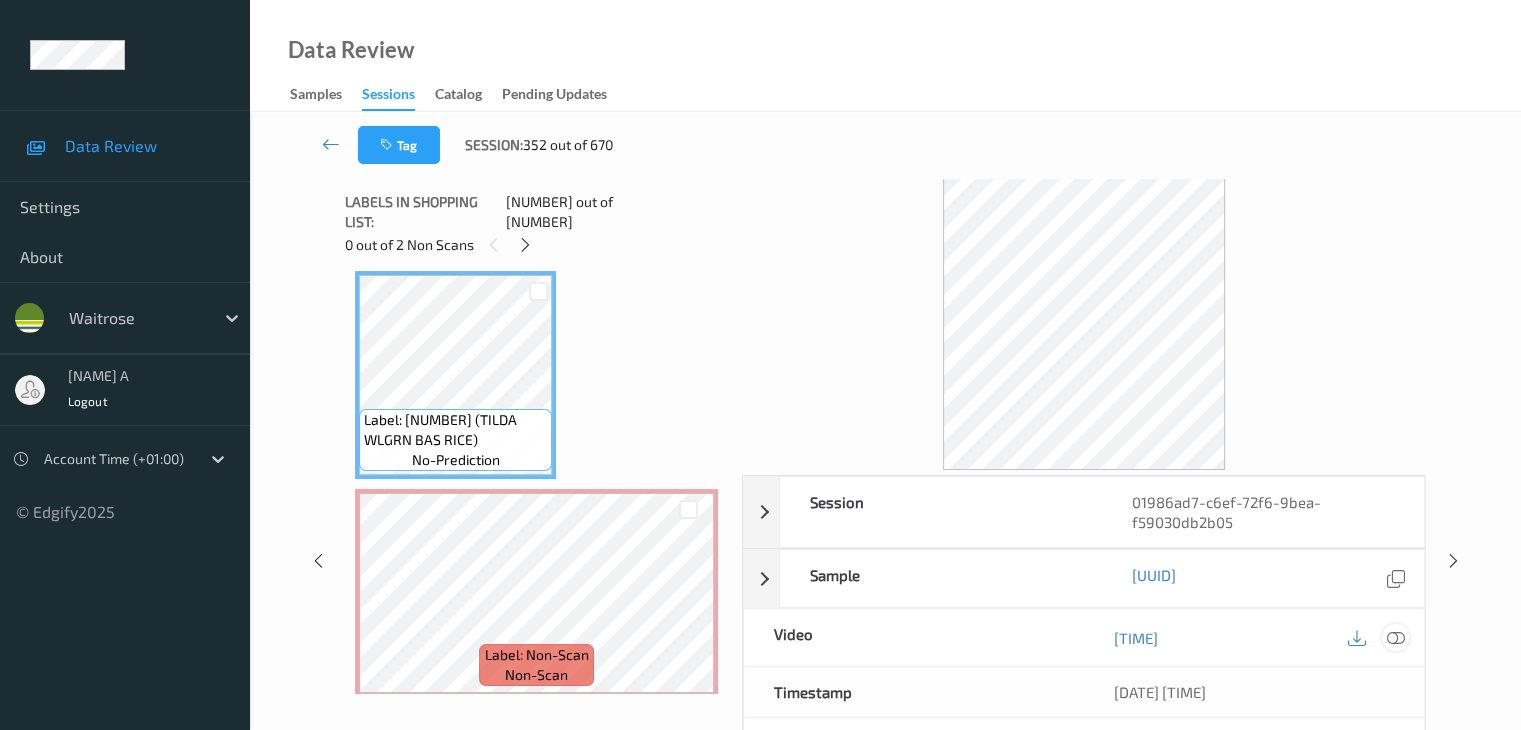 click at bounding box center (1395, 638) 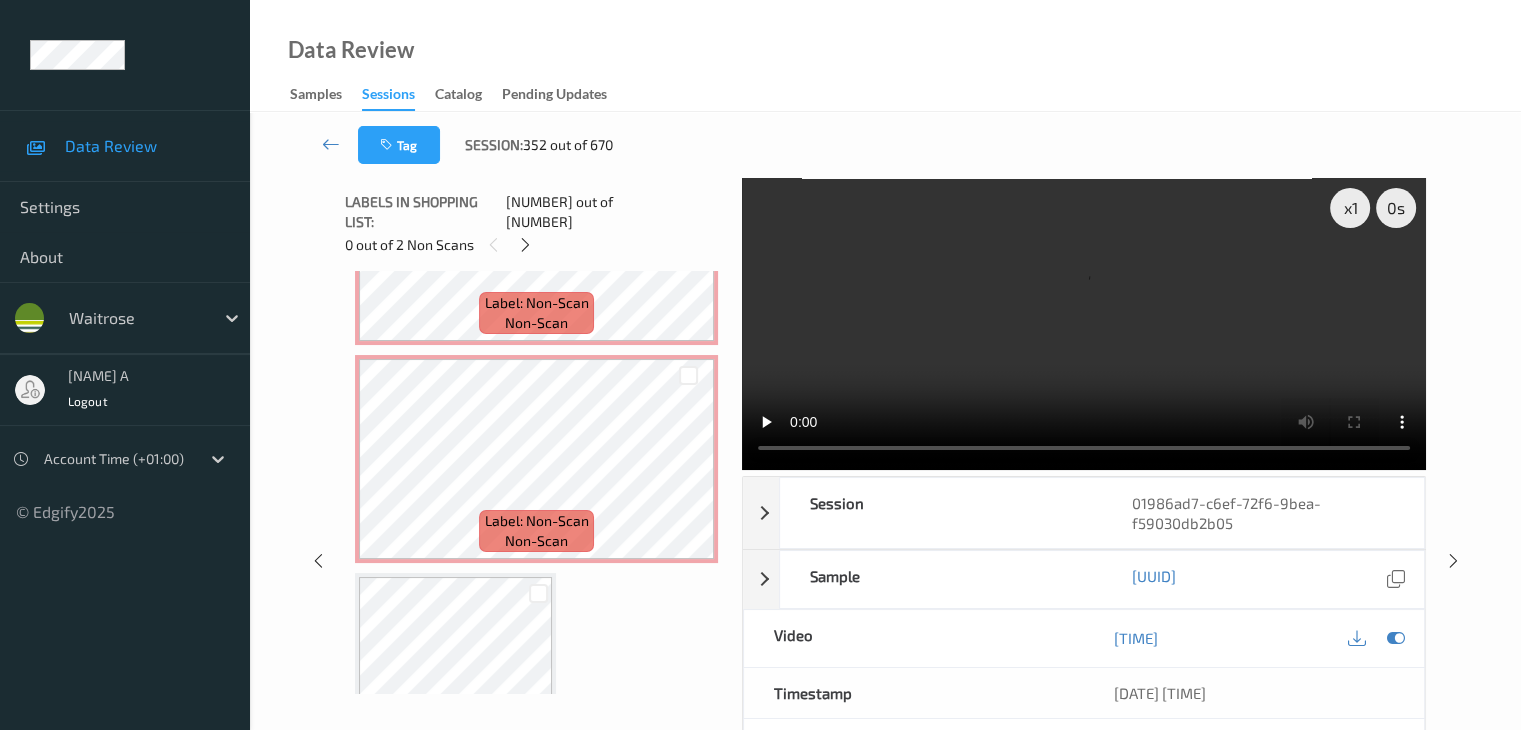 scroll, scrollTop: 2908, scrollLeft: 0, axis: vertical 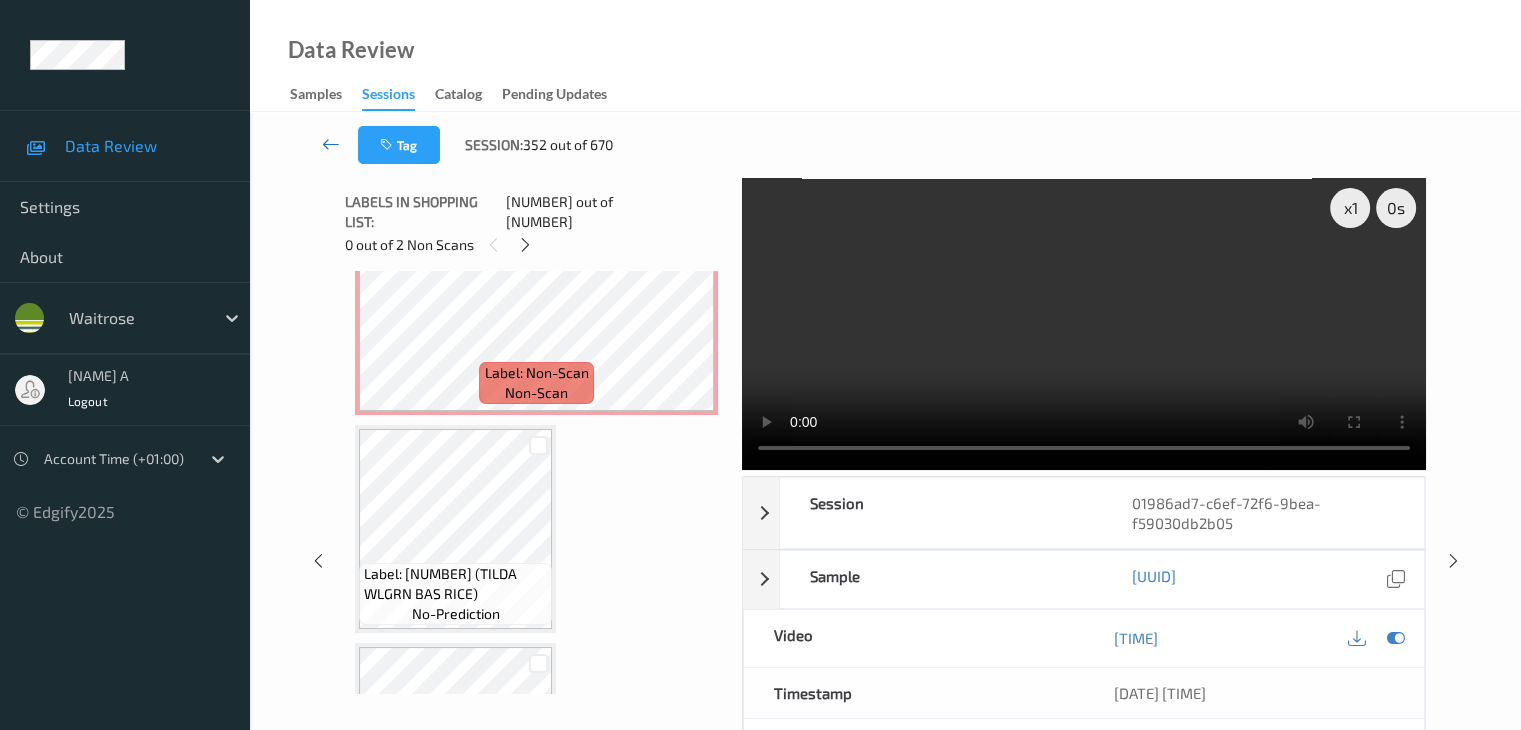 click at bounding box center [331, 144] 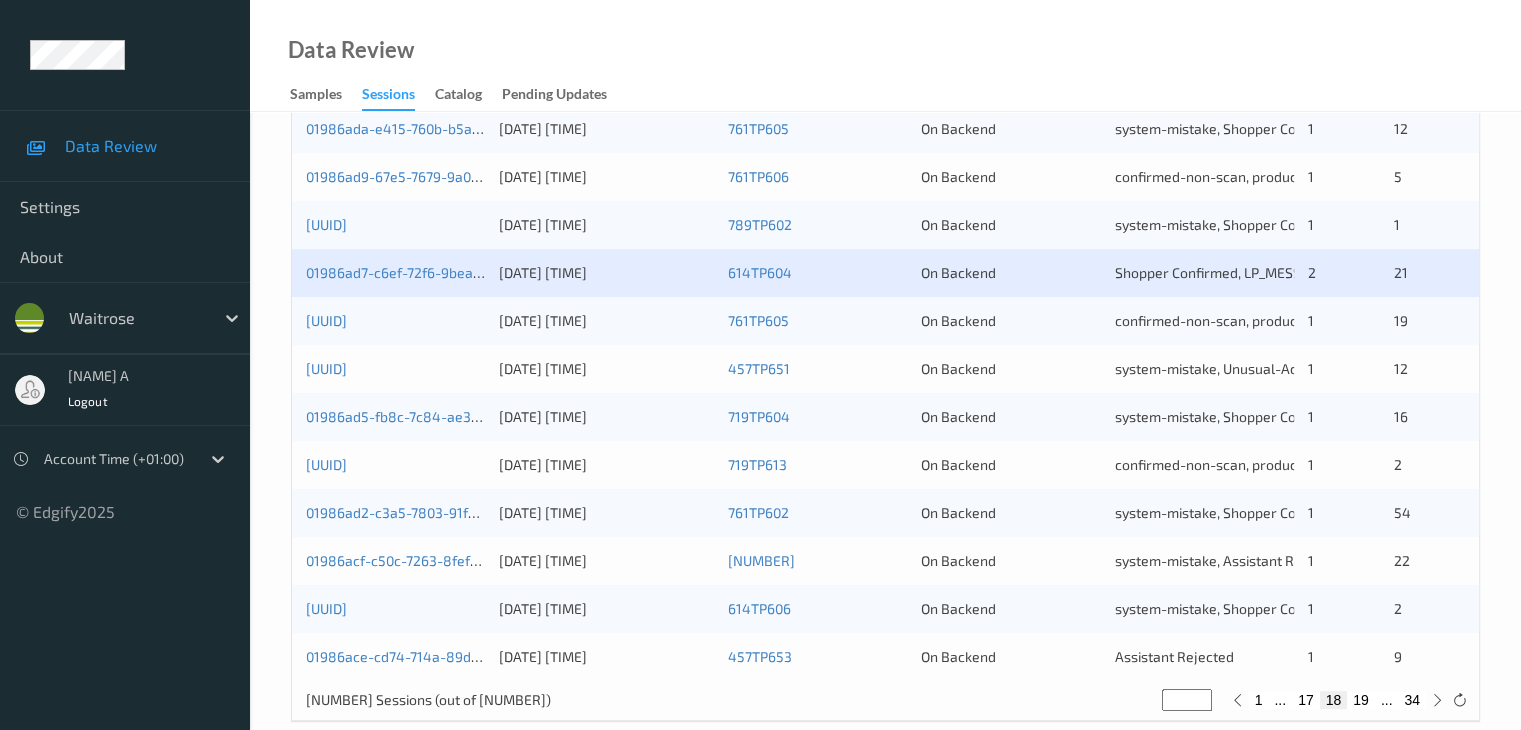 scroll, scrollTop: 932, scrollLeft: 0, axis: vertical 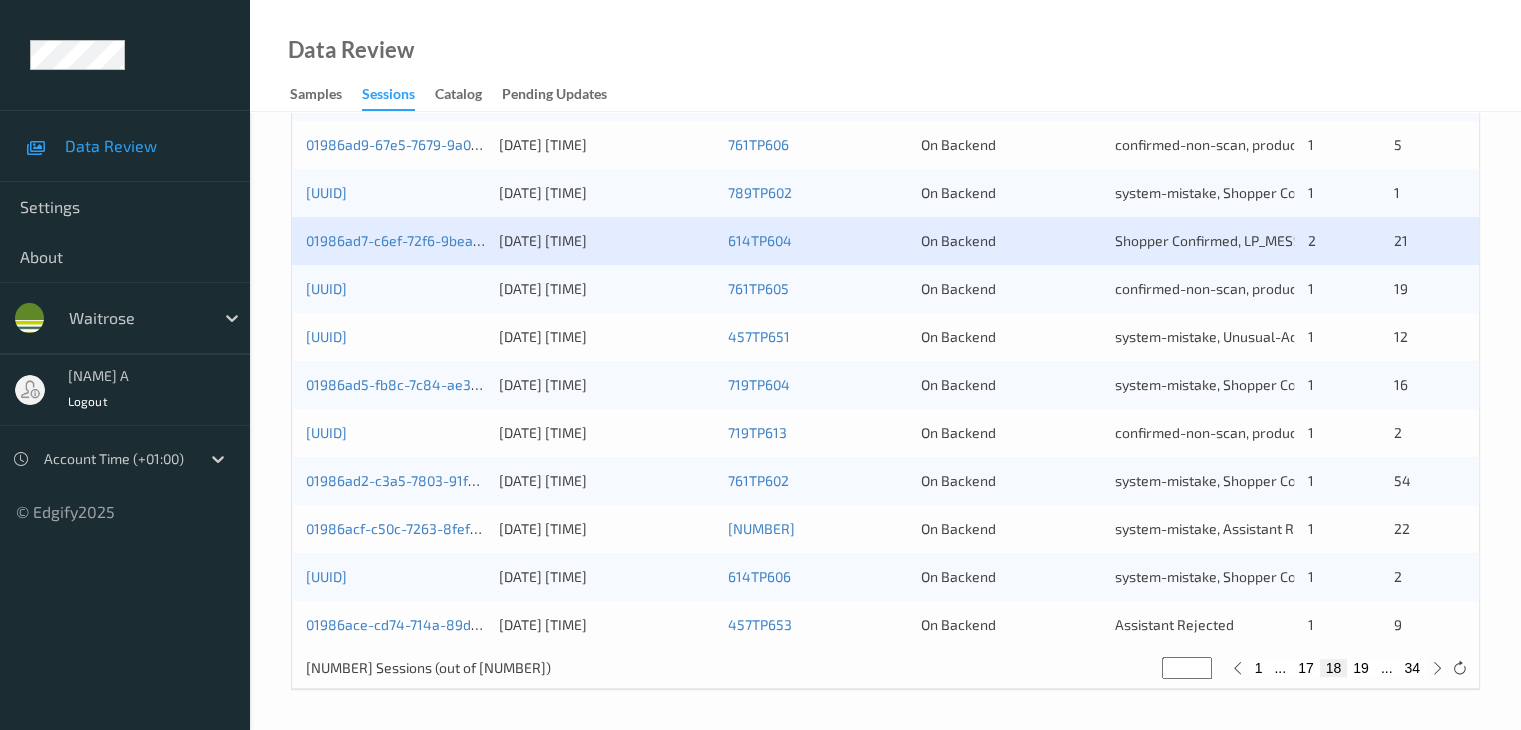 click on "19" at bounding box center [1361, 668] 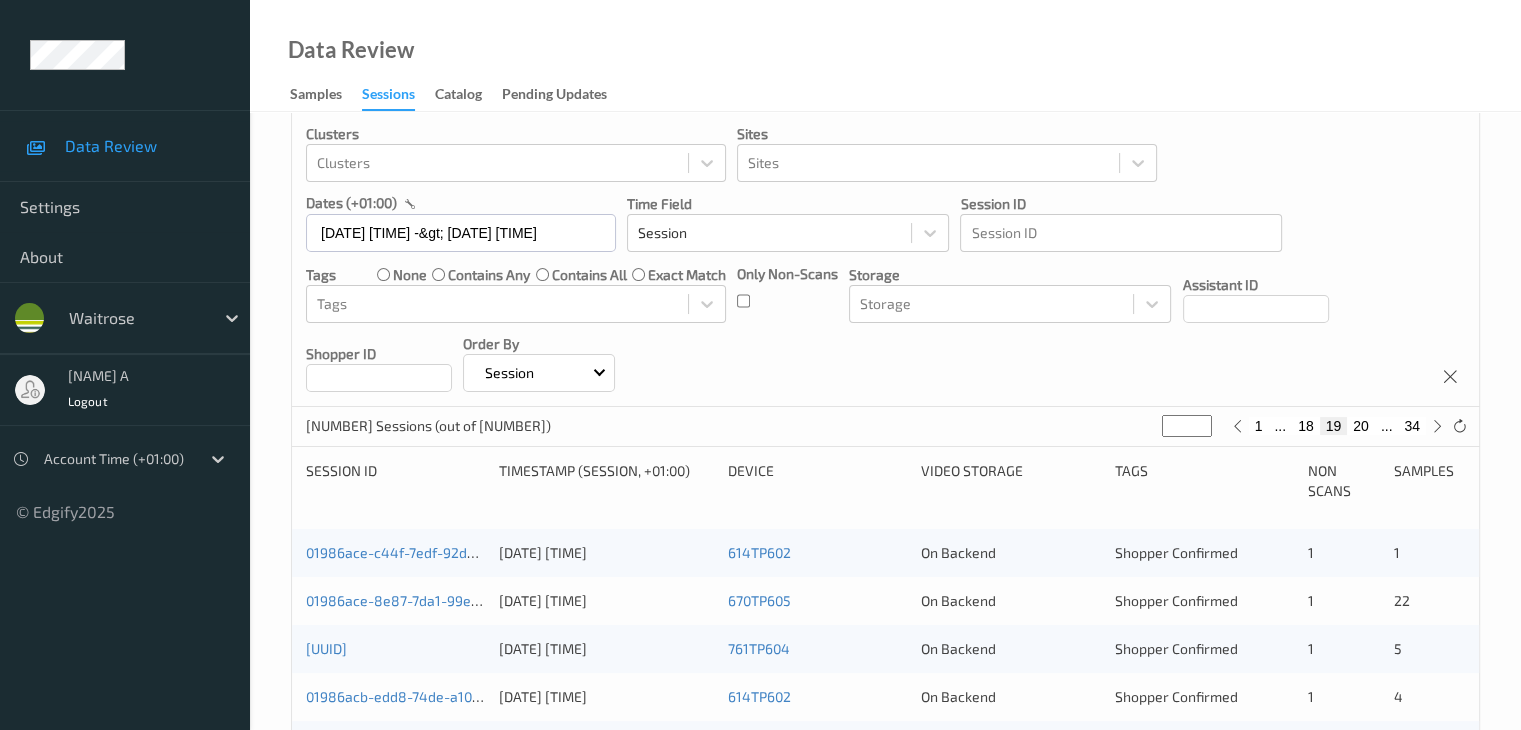 scroll, scrollTop: 300, scrollLeft: 0, axis: vertical 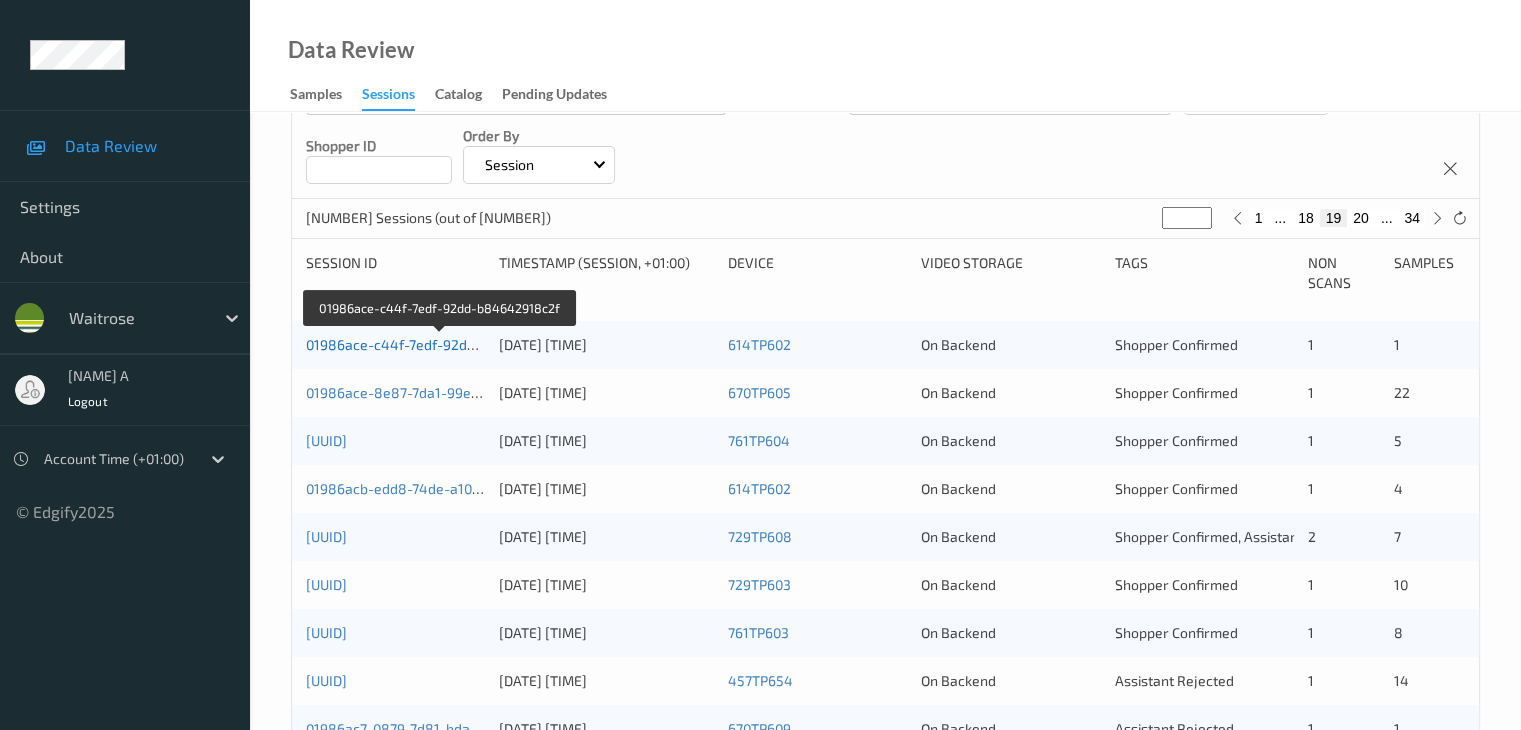 click on "01986ace-c44f-7edf-92dd-b84642918c2f" at bounding box center (440, 344) 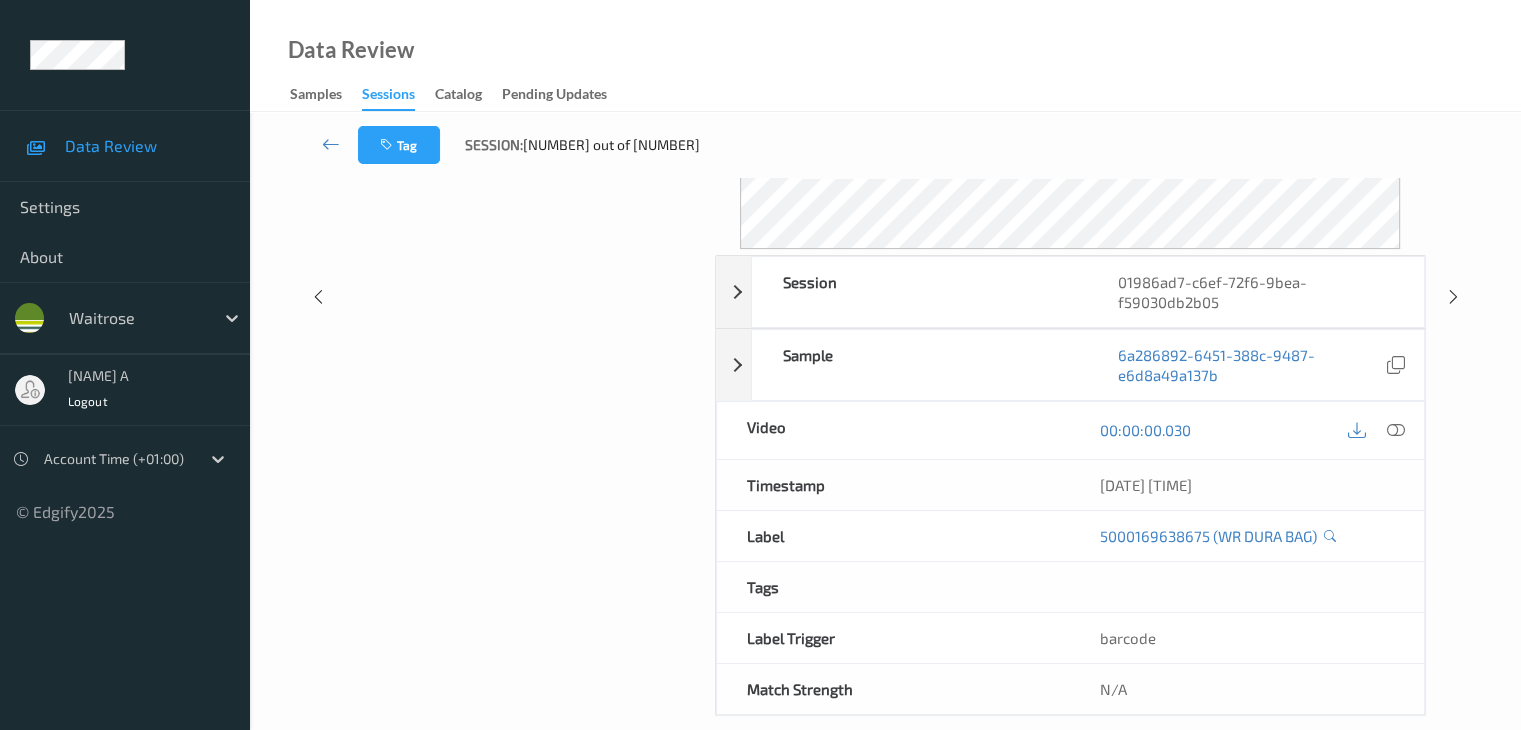 scroll, scrollTop: 0, scrollLeft: 0, axis: both 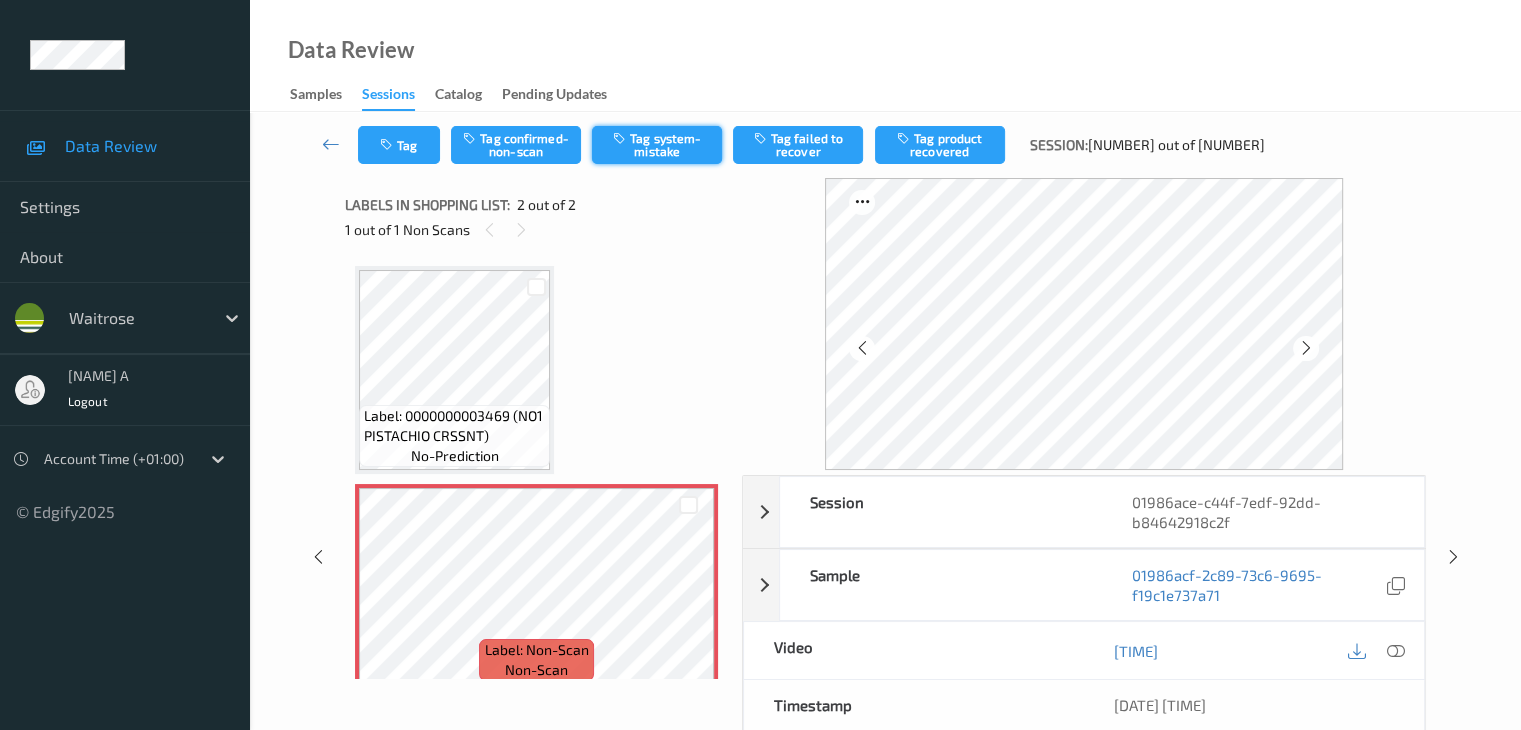 click on "Tag   system-mistake" at bounding box center (657, 145) 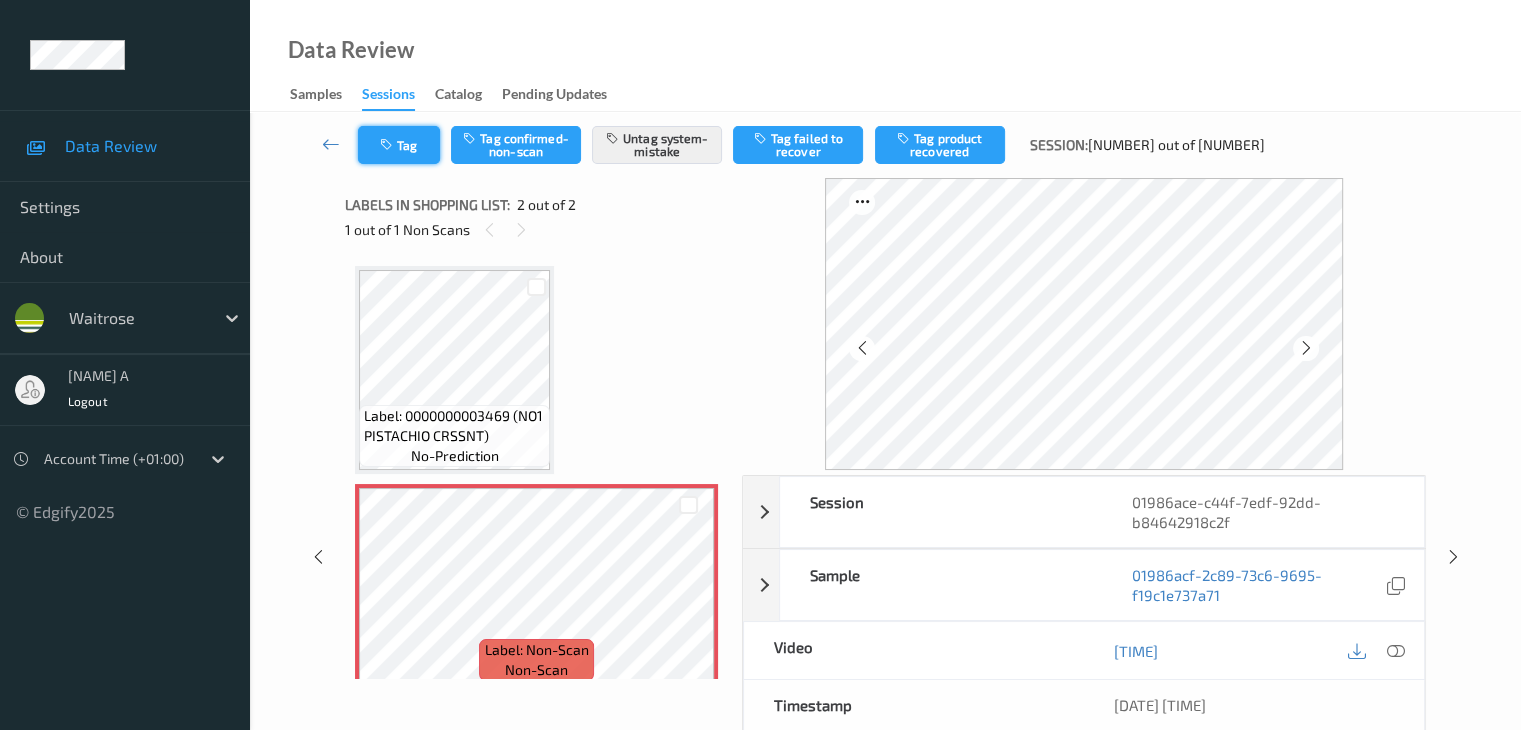 click on "Tag" at bounding box center [399, 145] 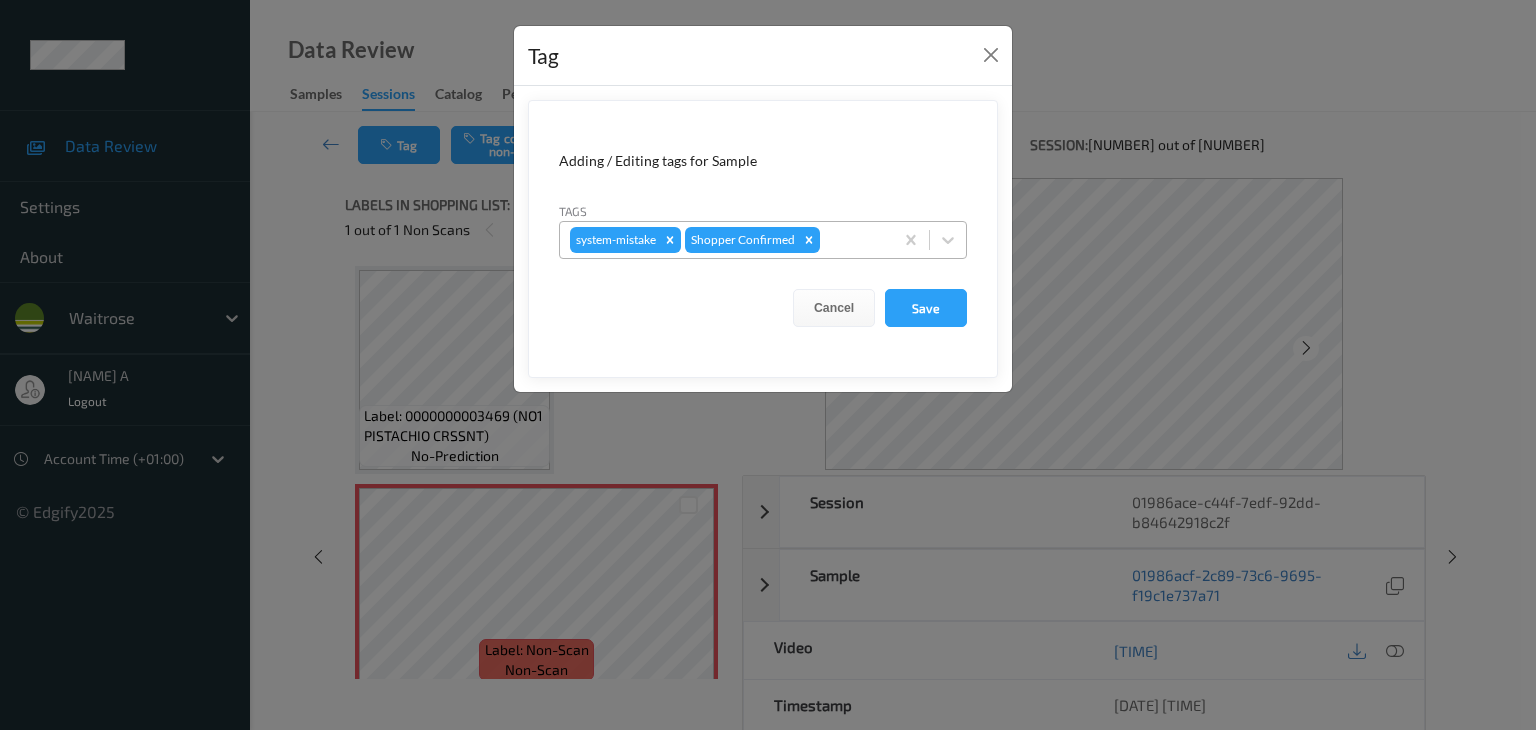 click at bounding box center (853, 240) 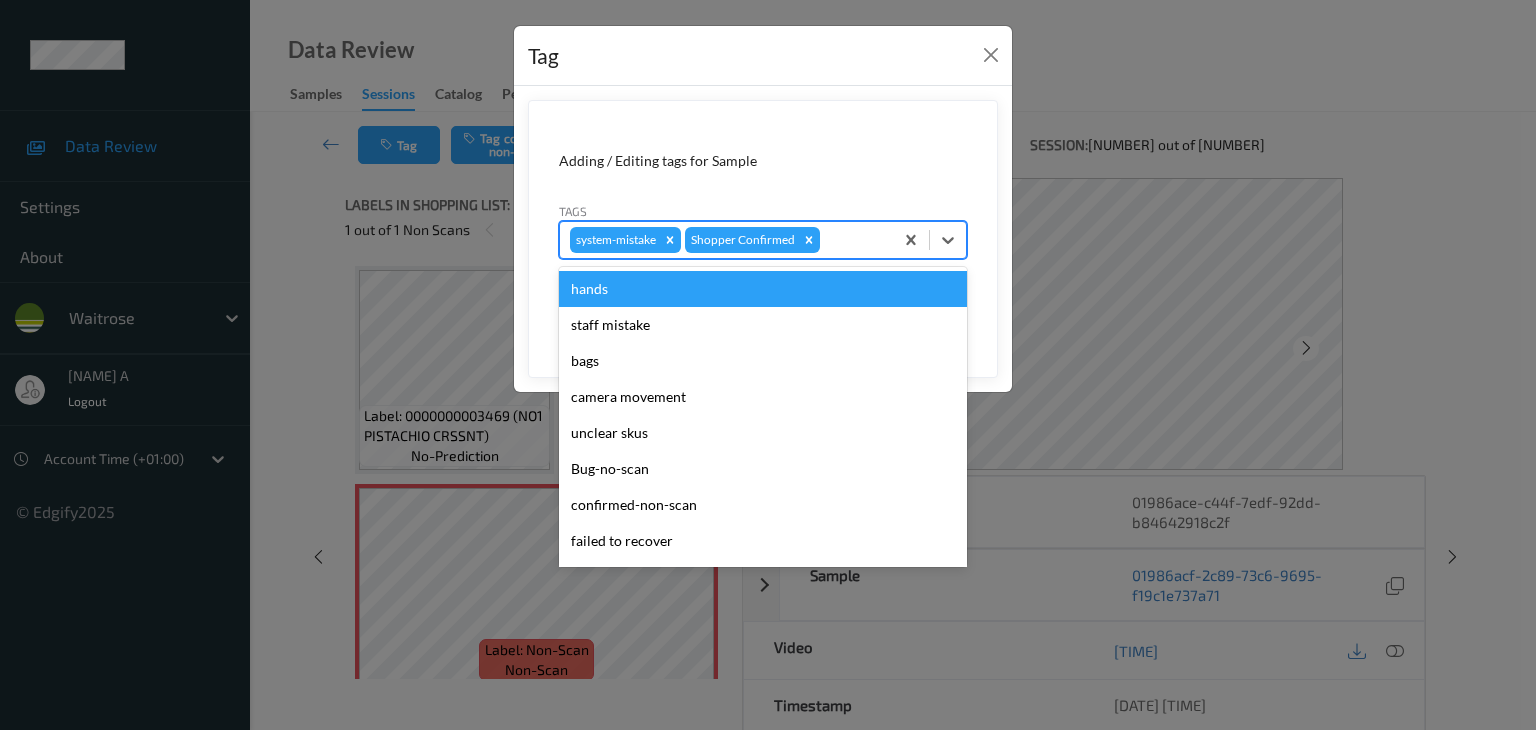 type on "u" 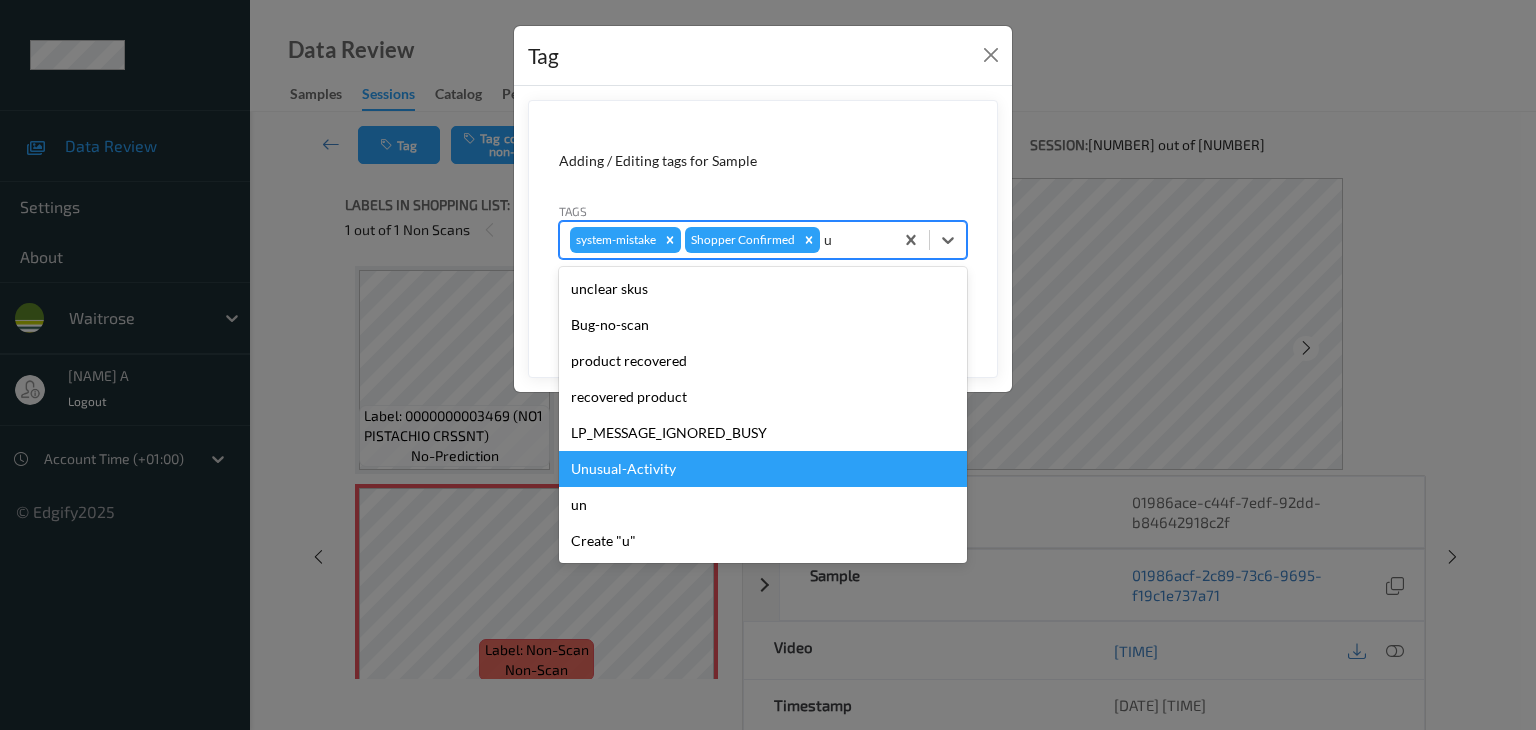 click on "Unusual-Activity" at bounding box center [763, 469] 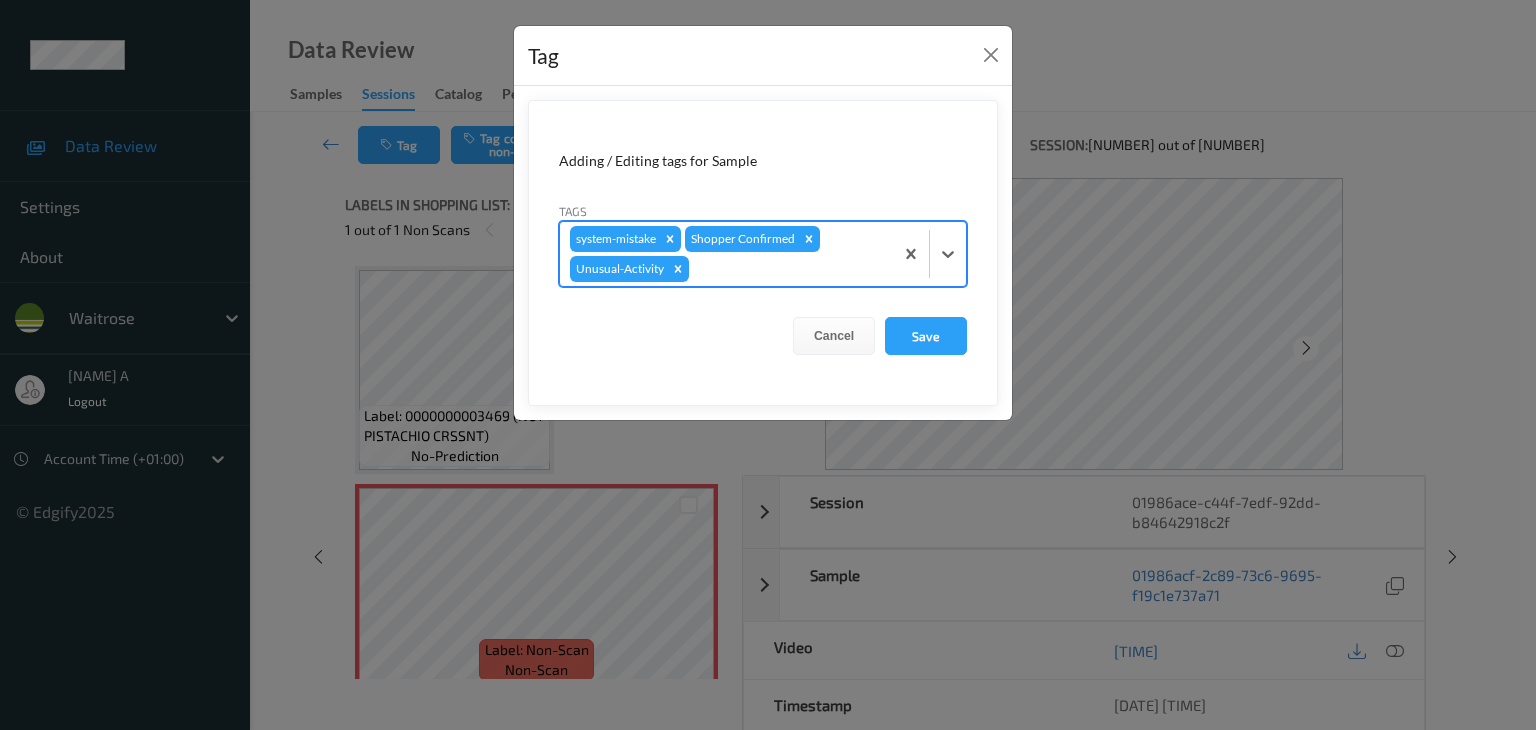type on "p" 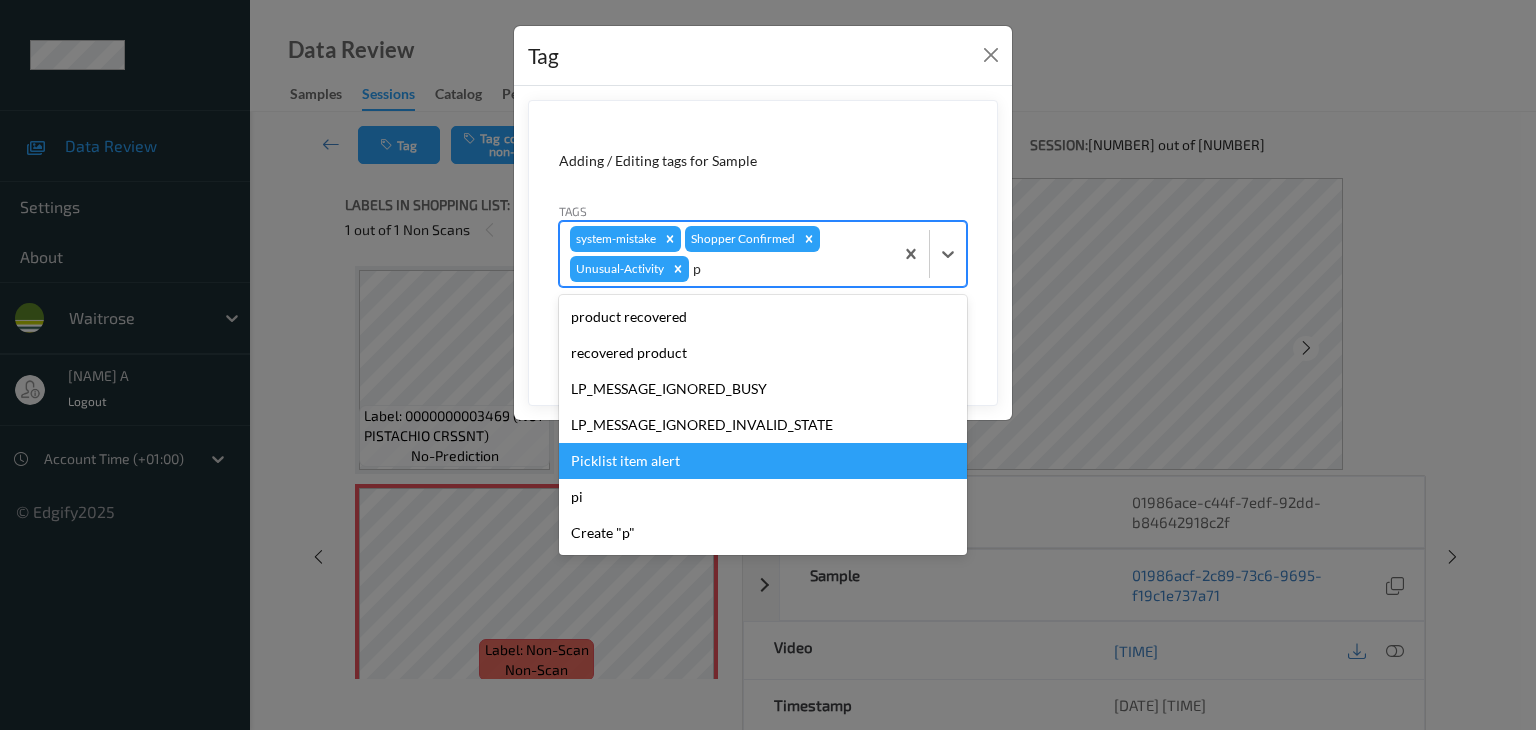 click on "Picklist item alert" at bounding box center (763, 461) 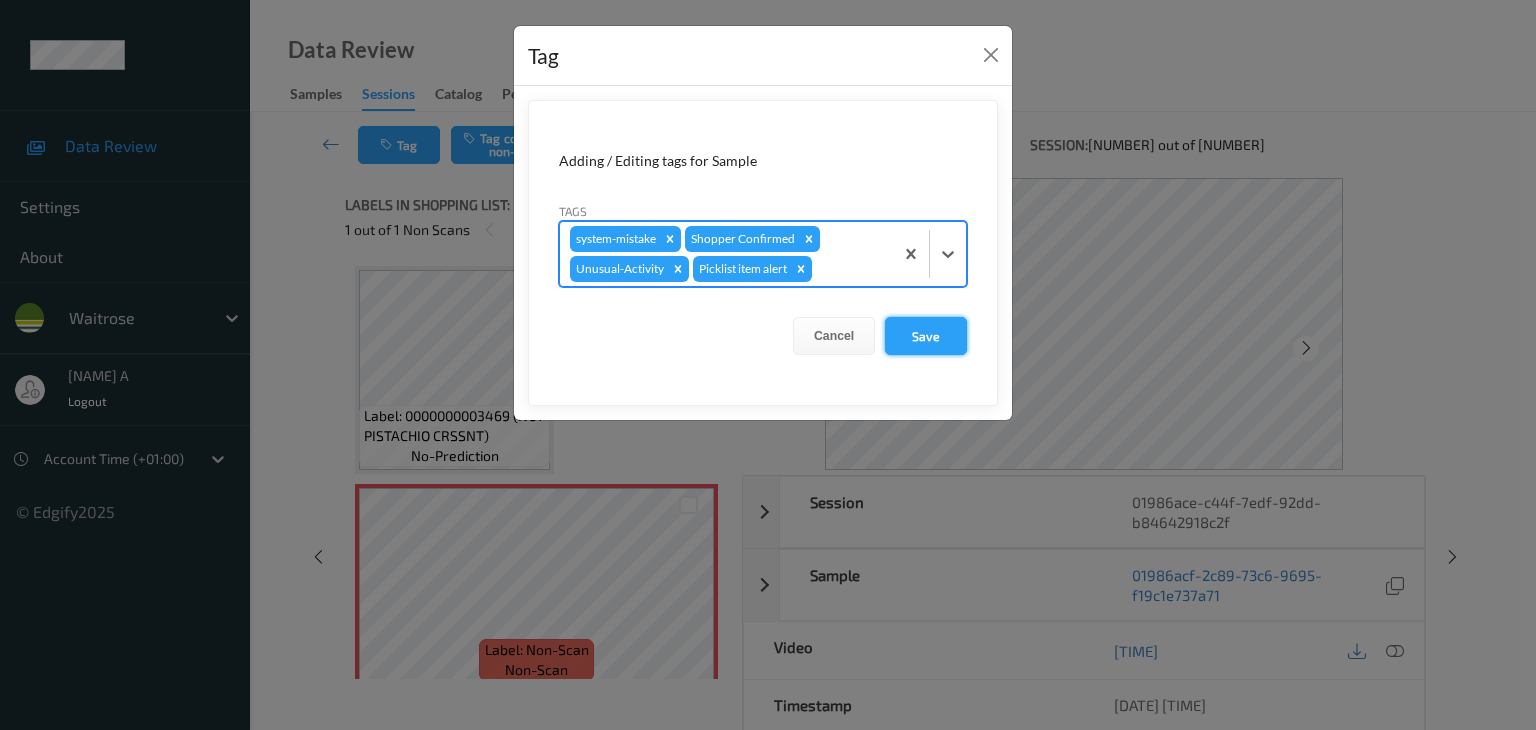 click on "Save" at bounding box center [926, 336] 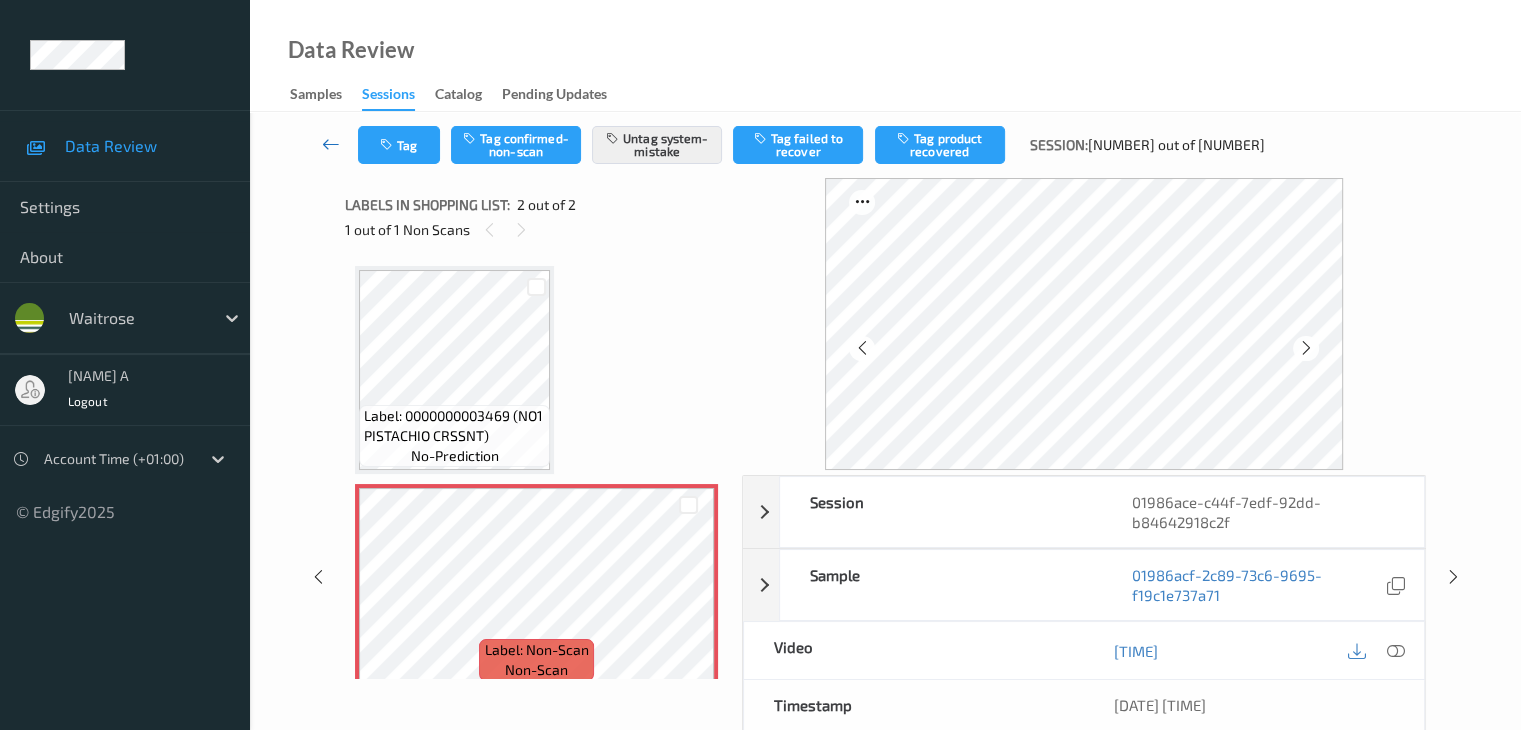 click at bounding box center (331, 144) 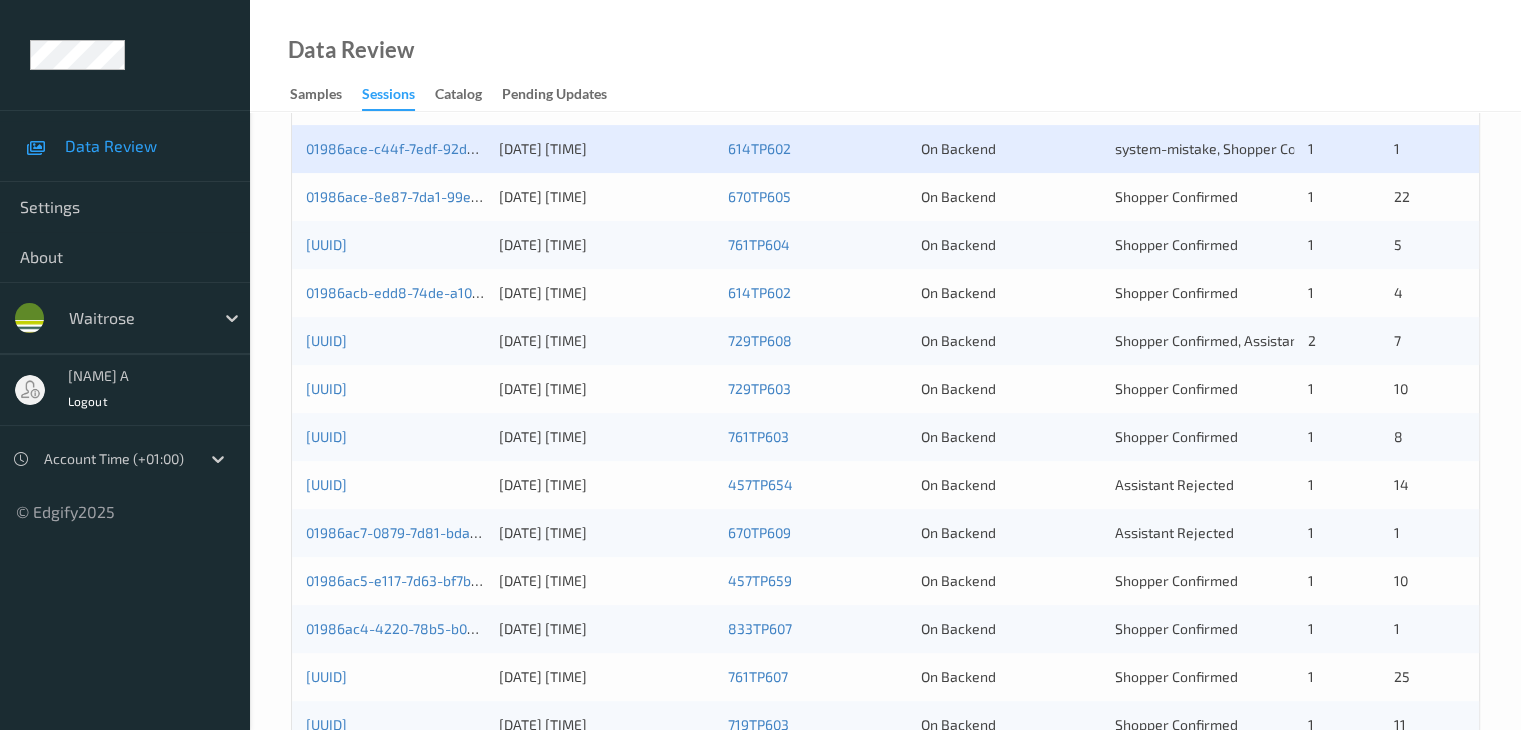 scroll, scrollTop: 500, scrollLeft: 0, axis: vertical 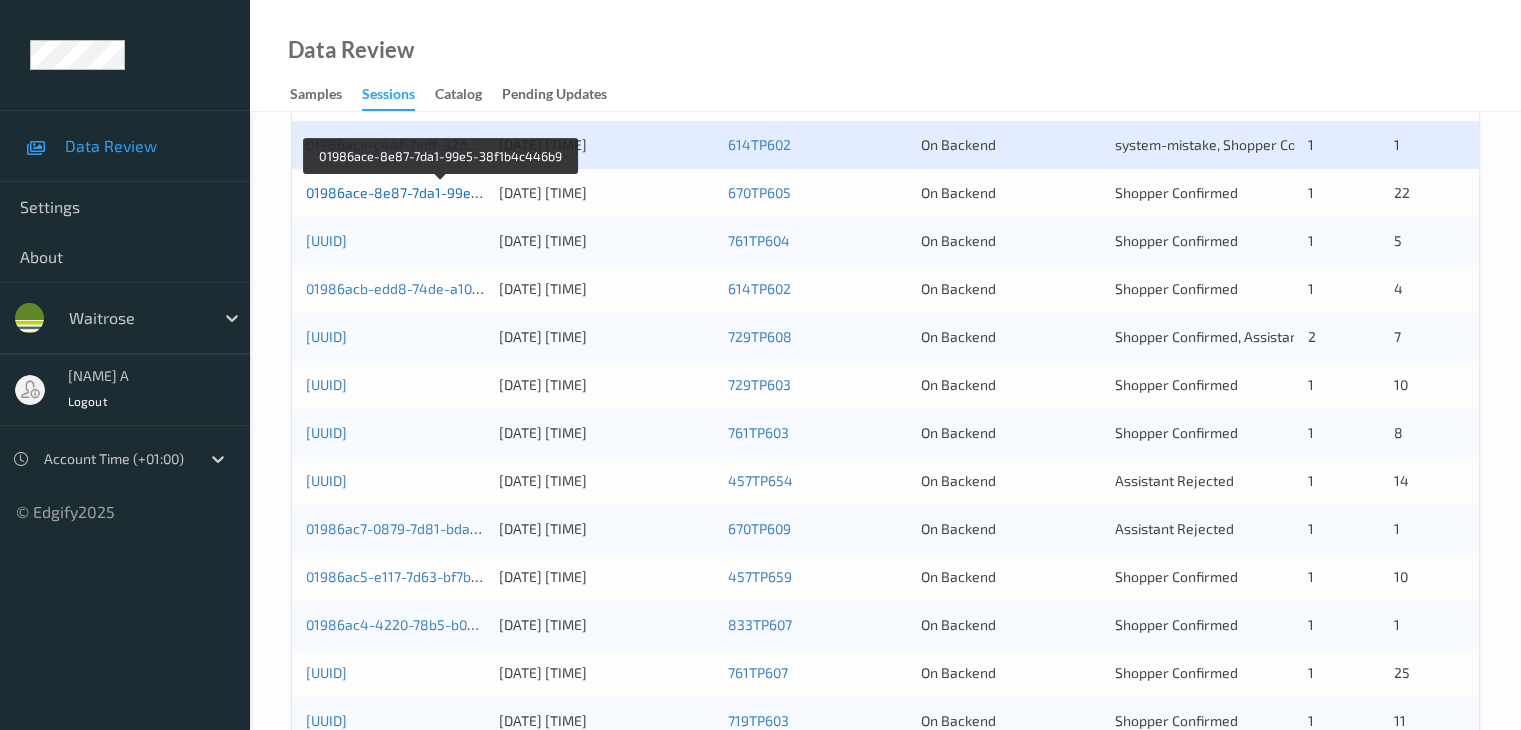click on "01986ace-8e87-7da1-99e5-38f1b4c446b9" at bounding box center [442, 192] 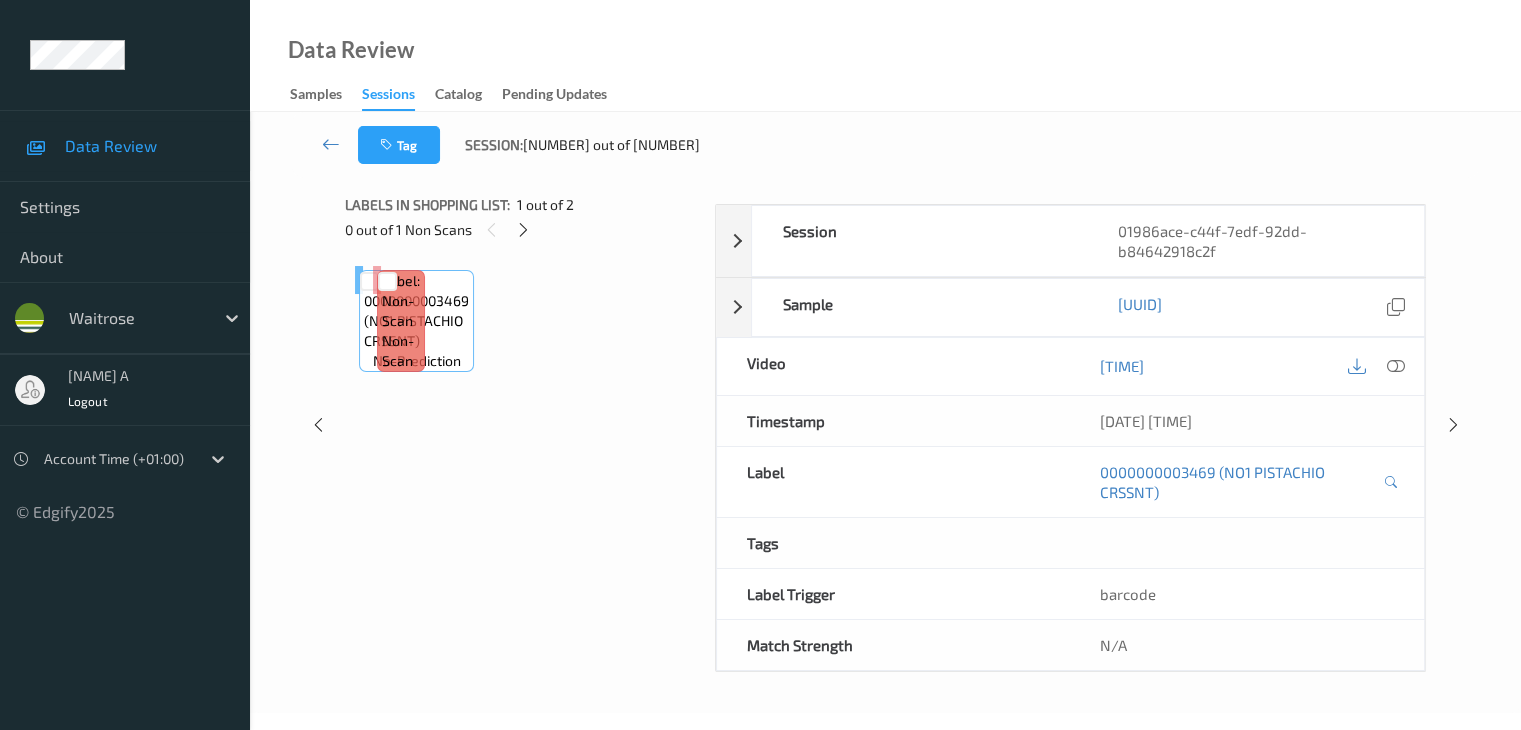 scroll, scrollTop: 0, scrollLeft: 0, axis: both 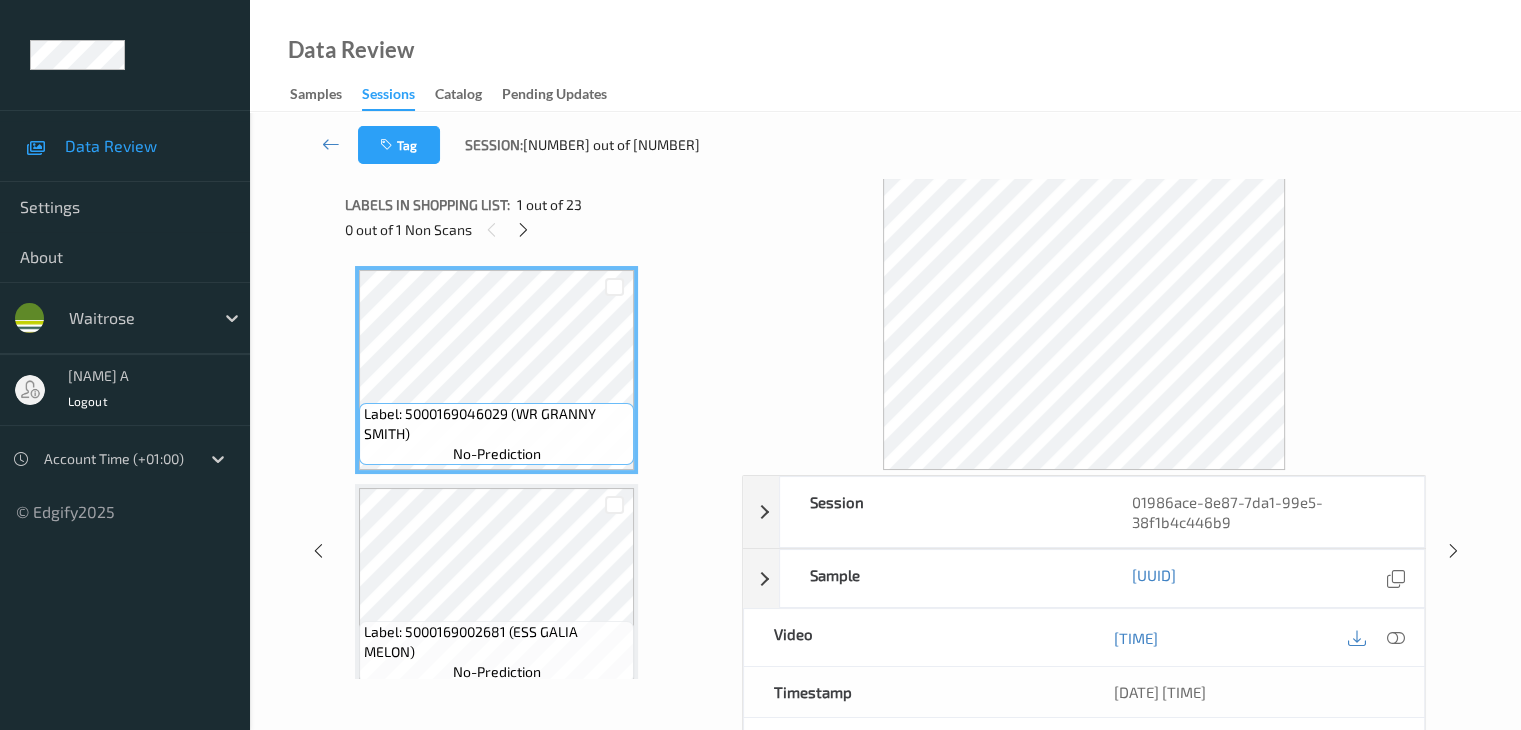 click on "0 out of 1 Non Scans" at bounding box center (536, 229) 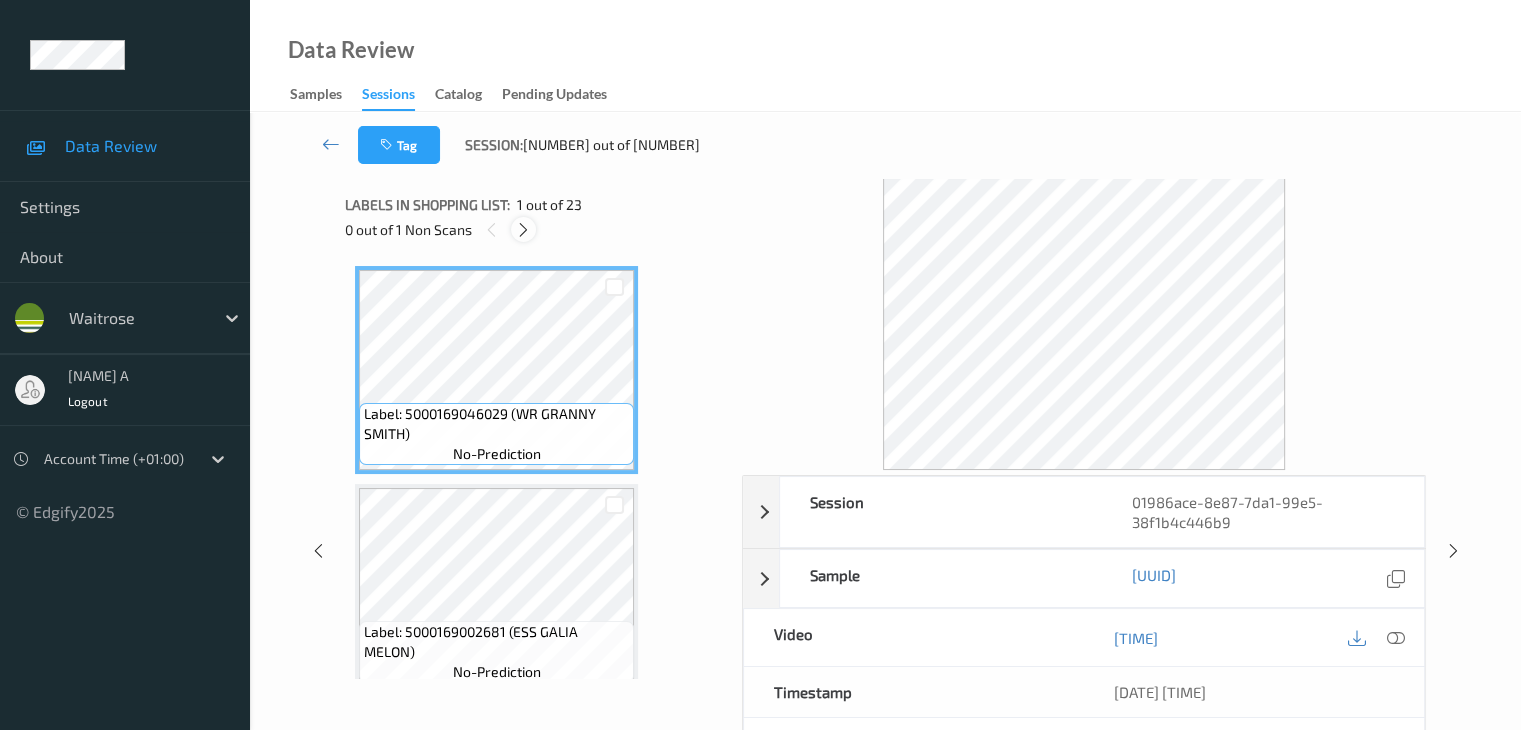 click at bounding box center [523, 230] 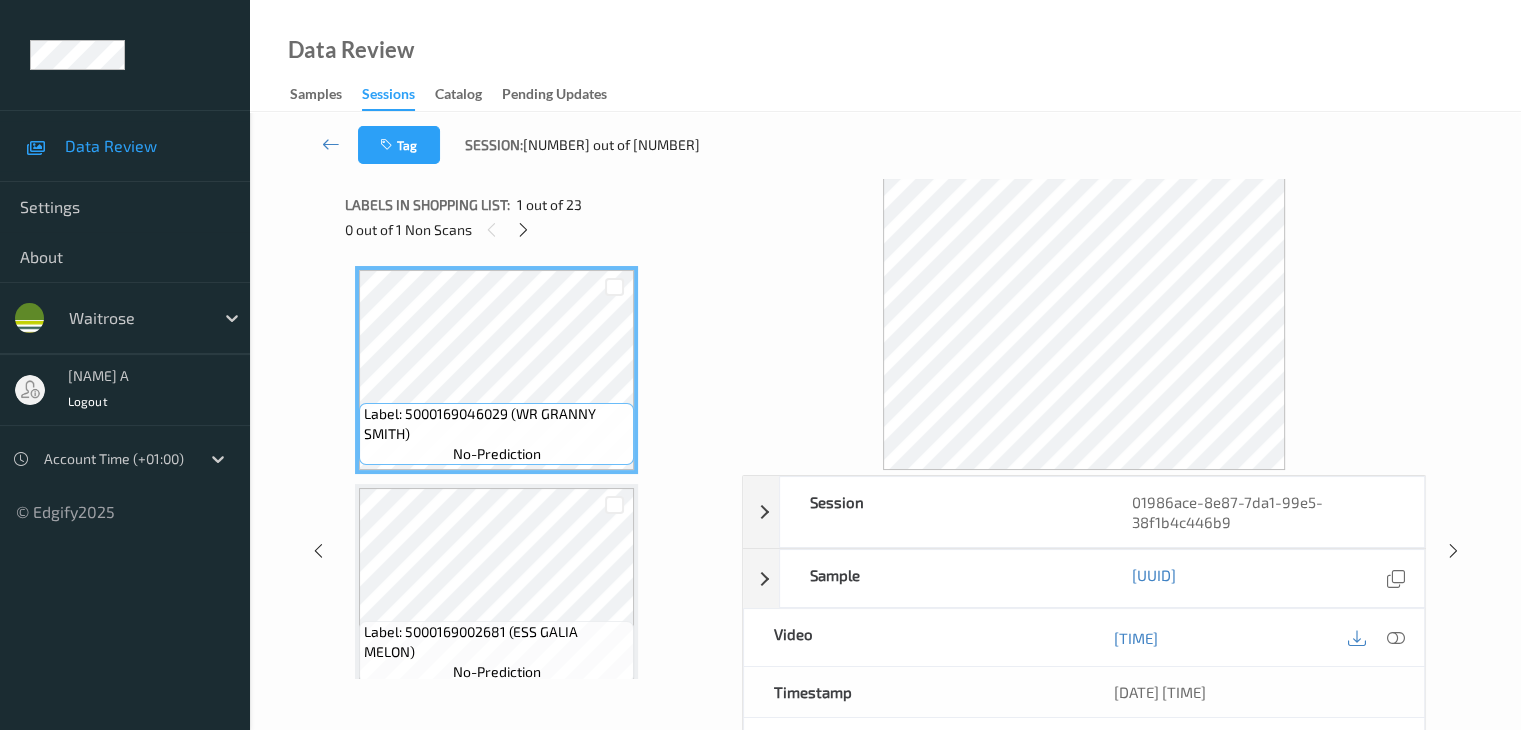 scroll, scrollTop: 2190, scrollLeft: 0, axis: vertical 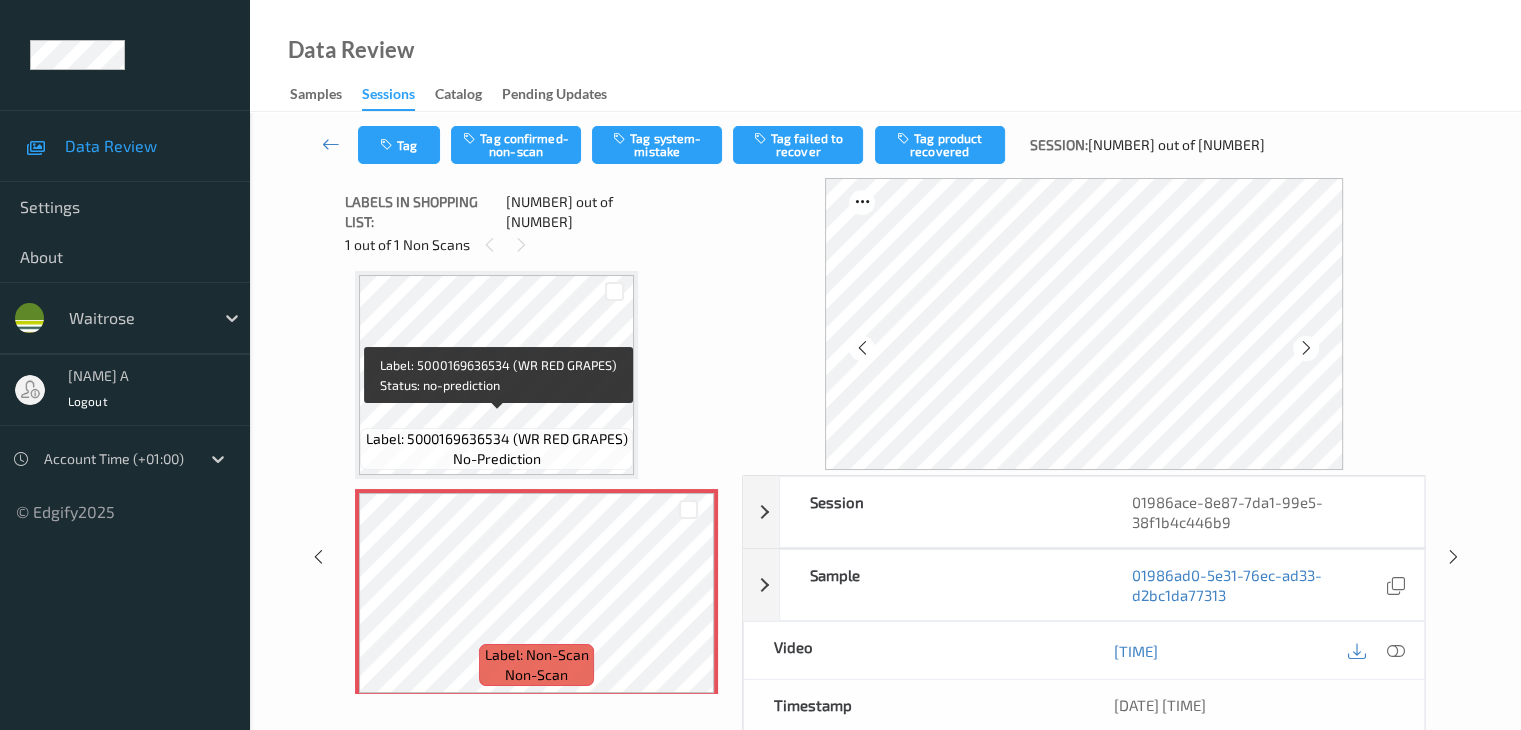 click on "Label: 5000169636534 (WR RED GRAPES) no-prediction" at bounding box center [496, 449] 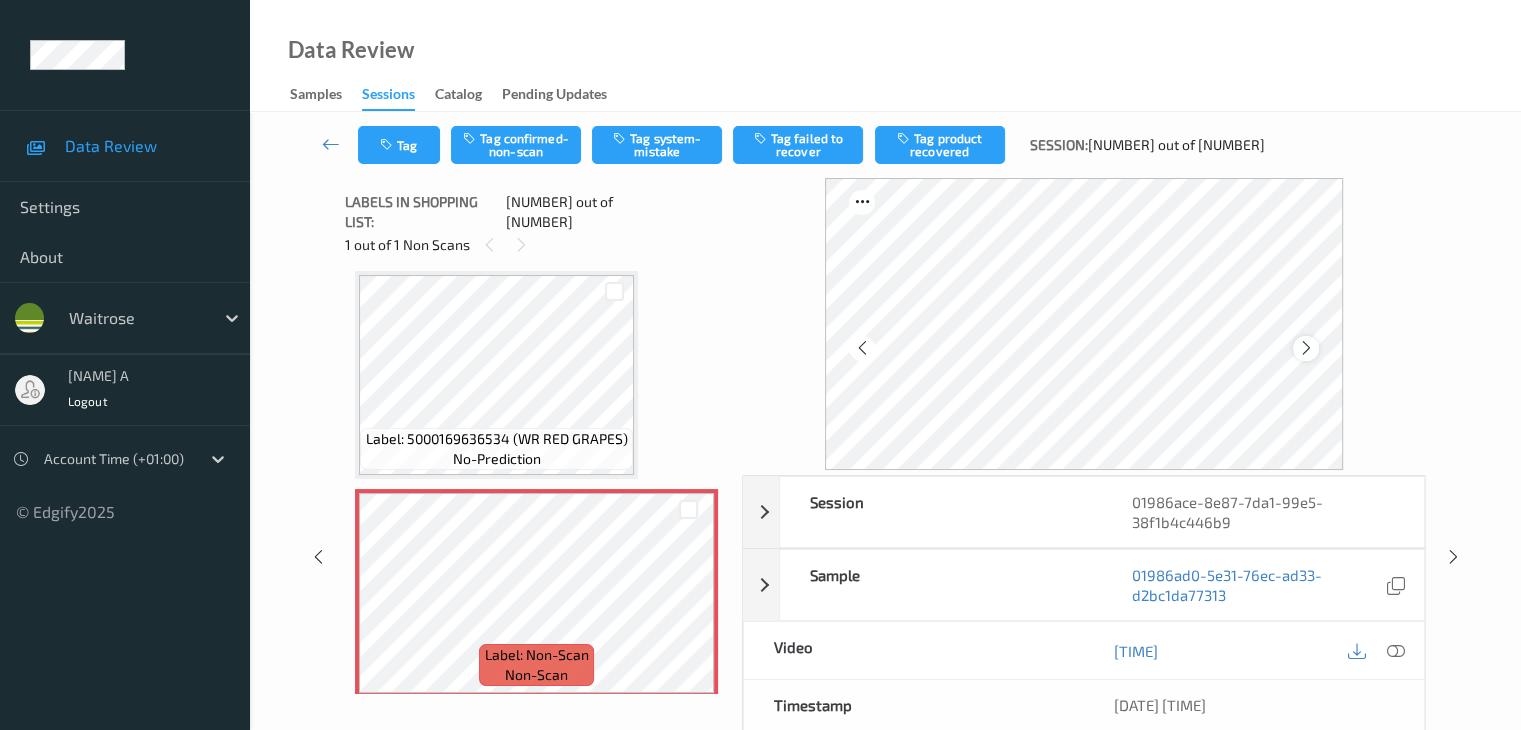 click at bounding box center [1306, 348] 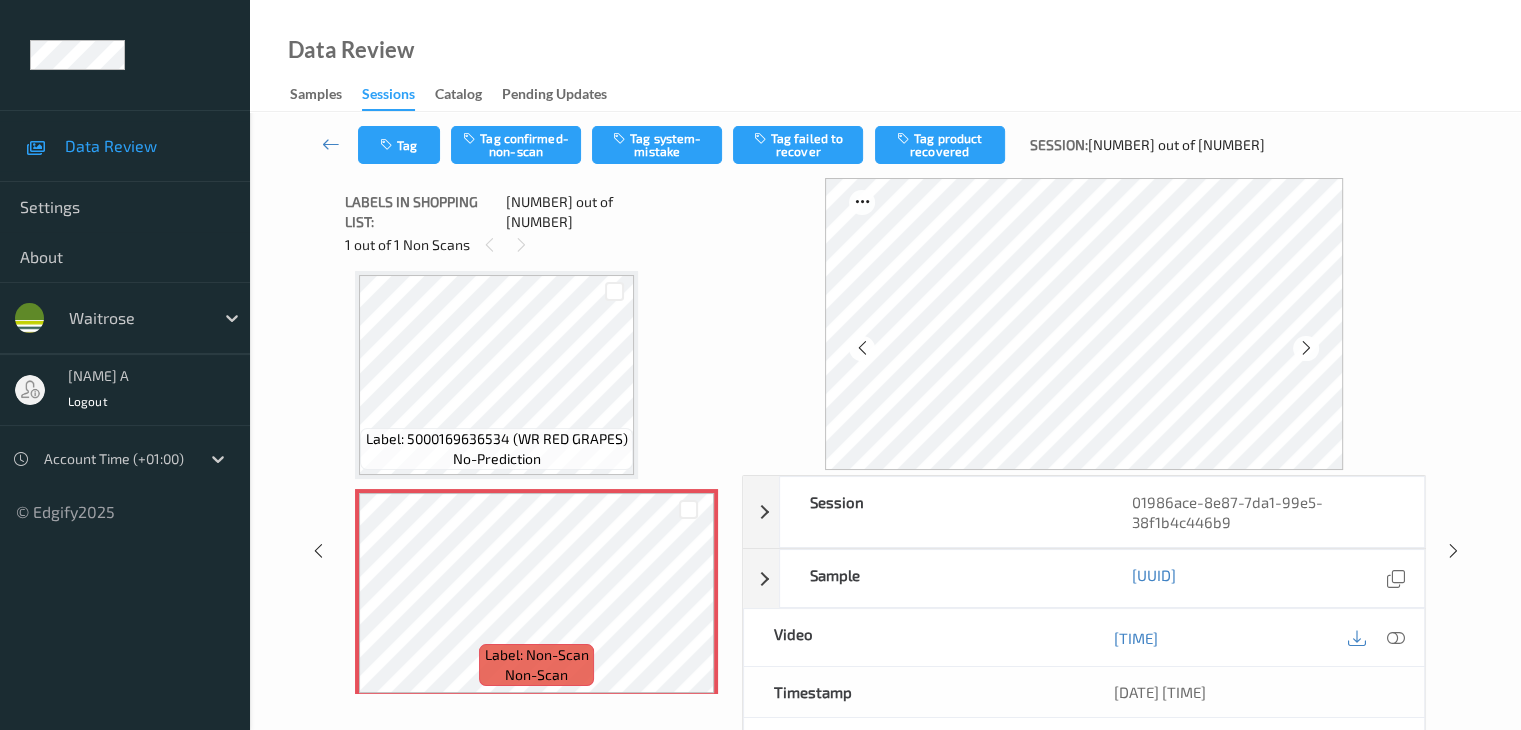 click at bounding box center [1306, 348] 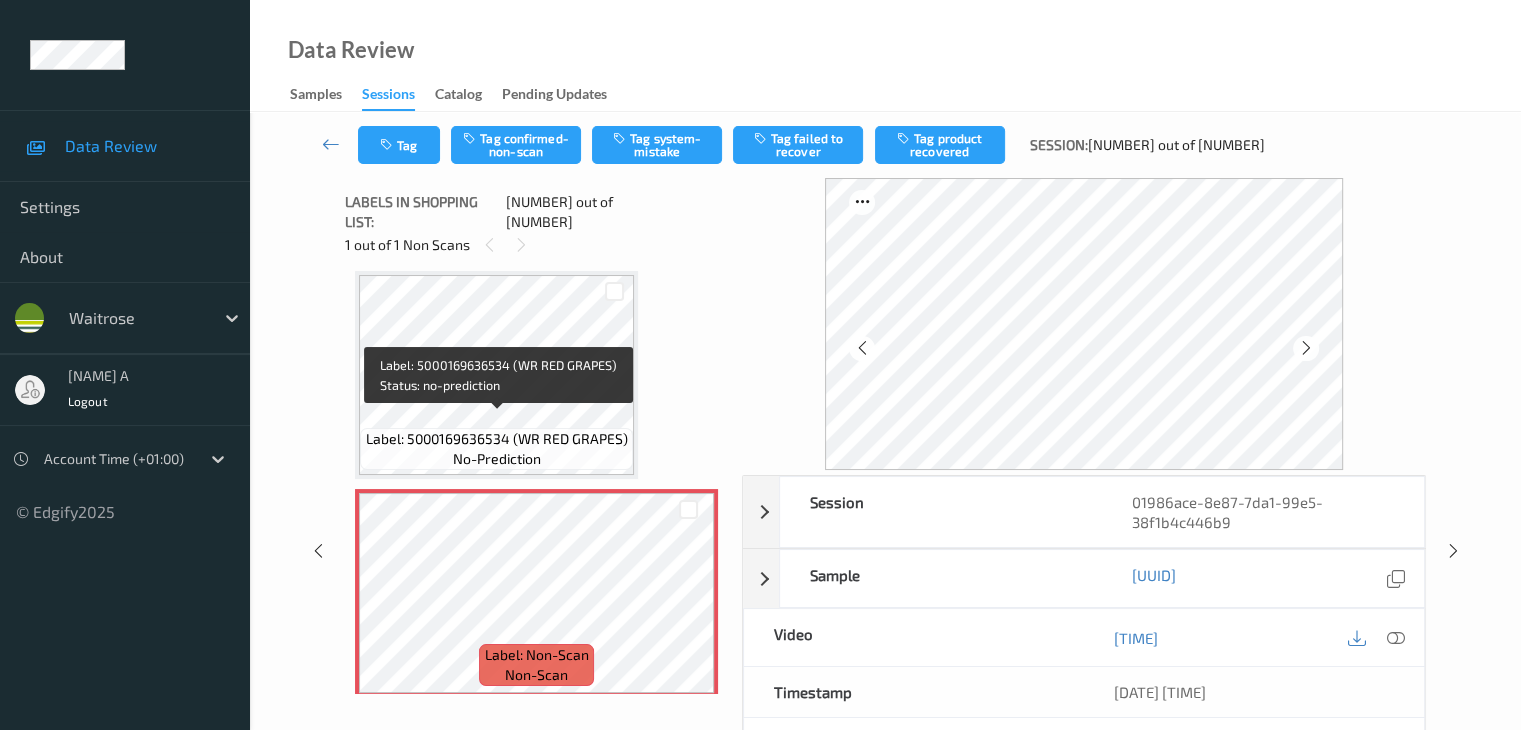 click on "no-prediction" at bounding box center (497, 459) 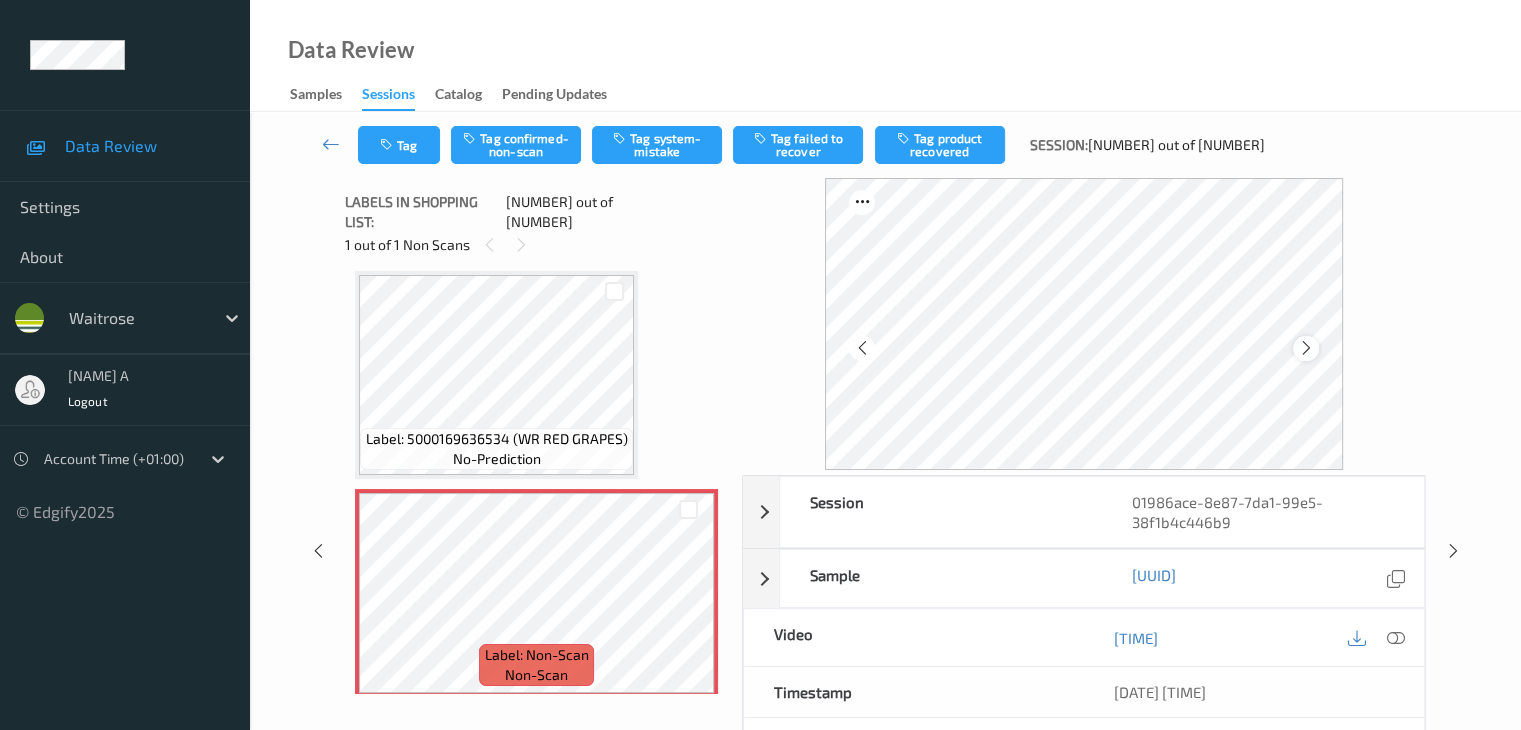 click at bounding box center [1306, 348] 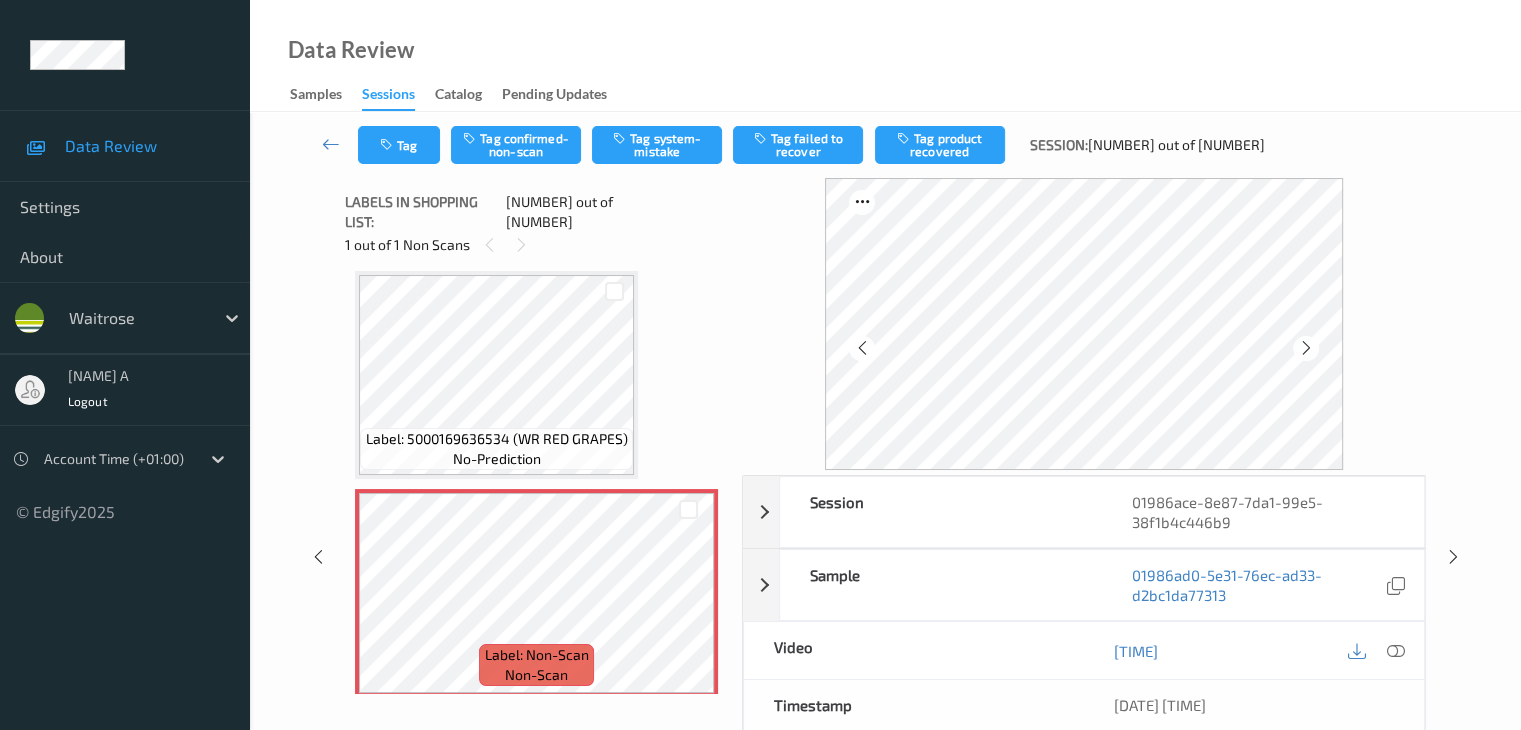 click at bounding box center [1306, 348] 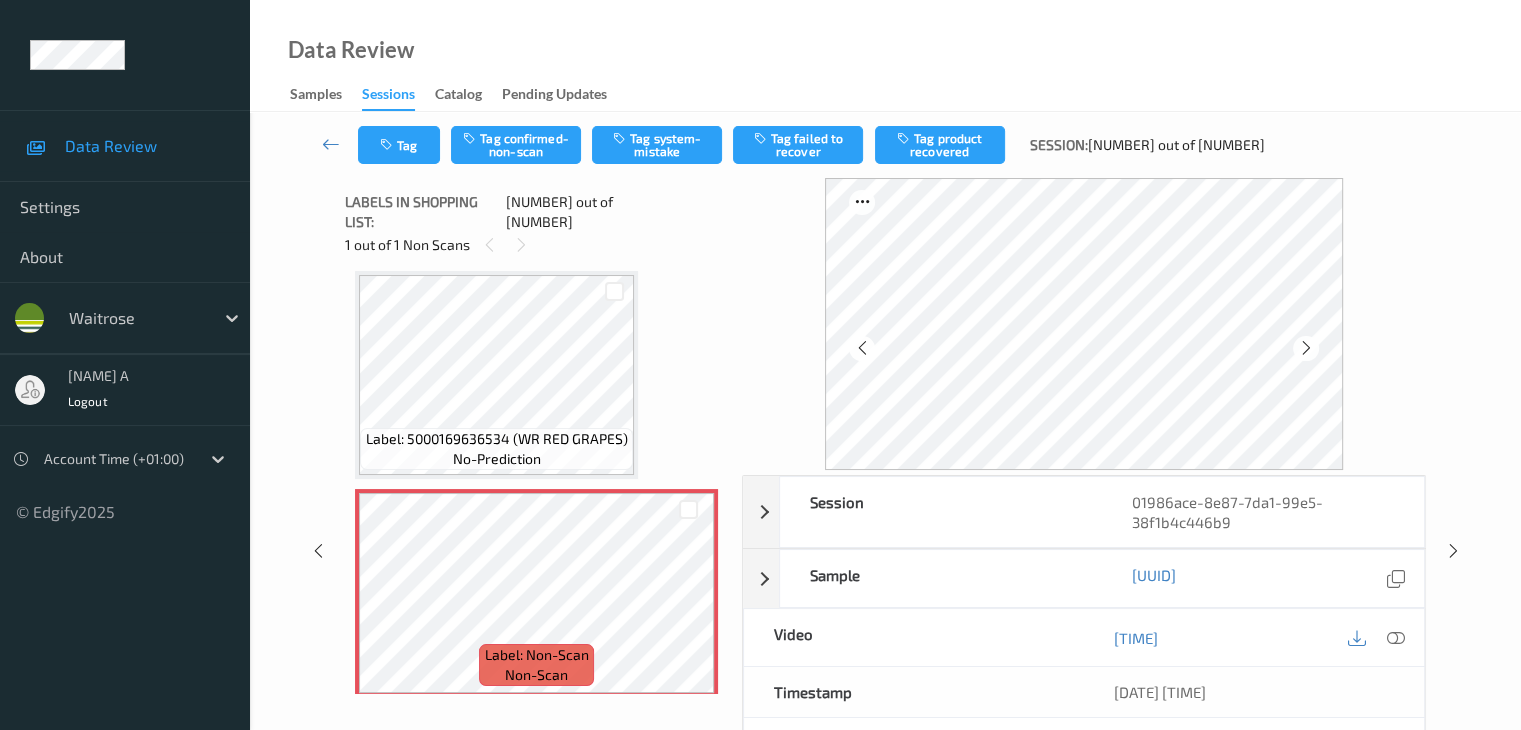 click at bounding box center (1306, 348) 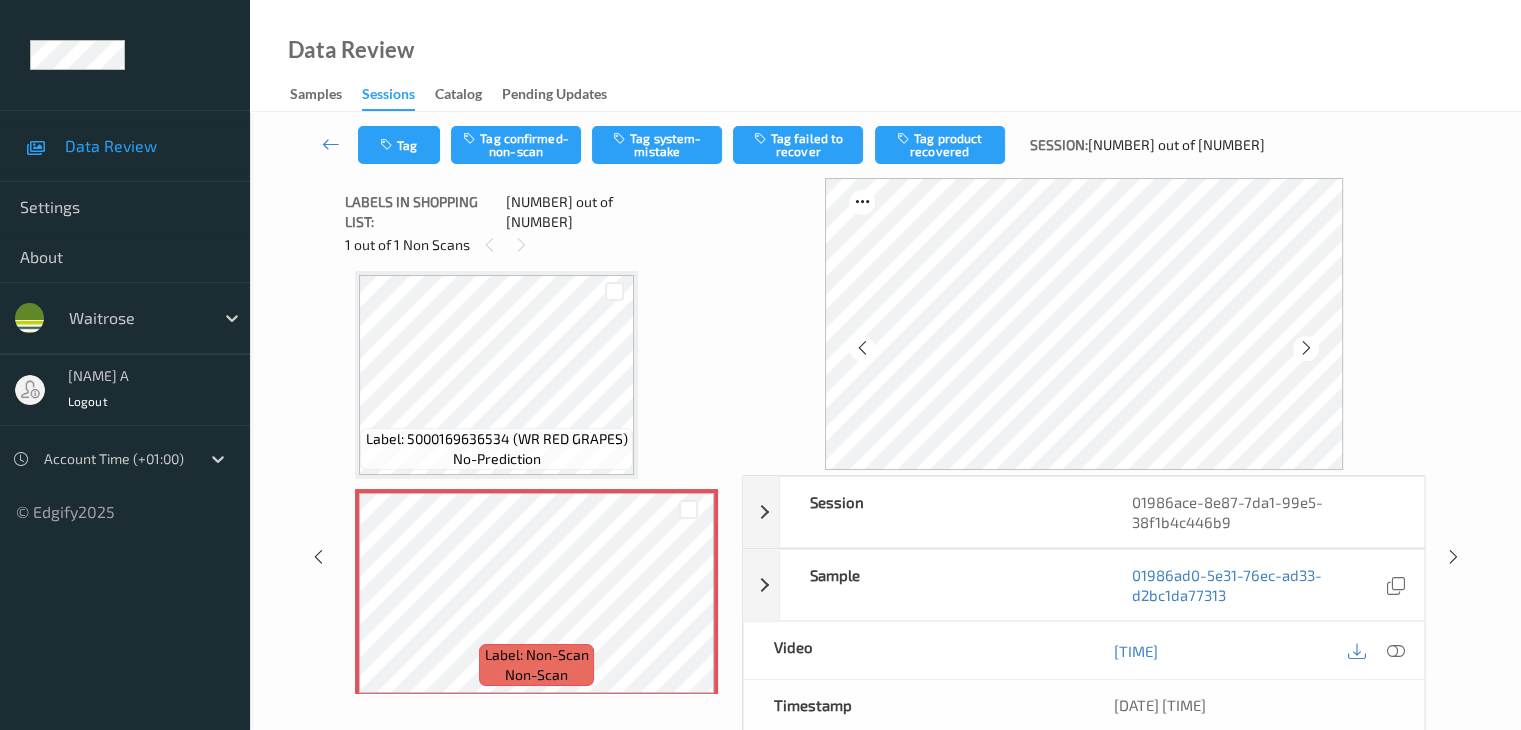 click at bounding box center (1306, 348) 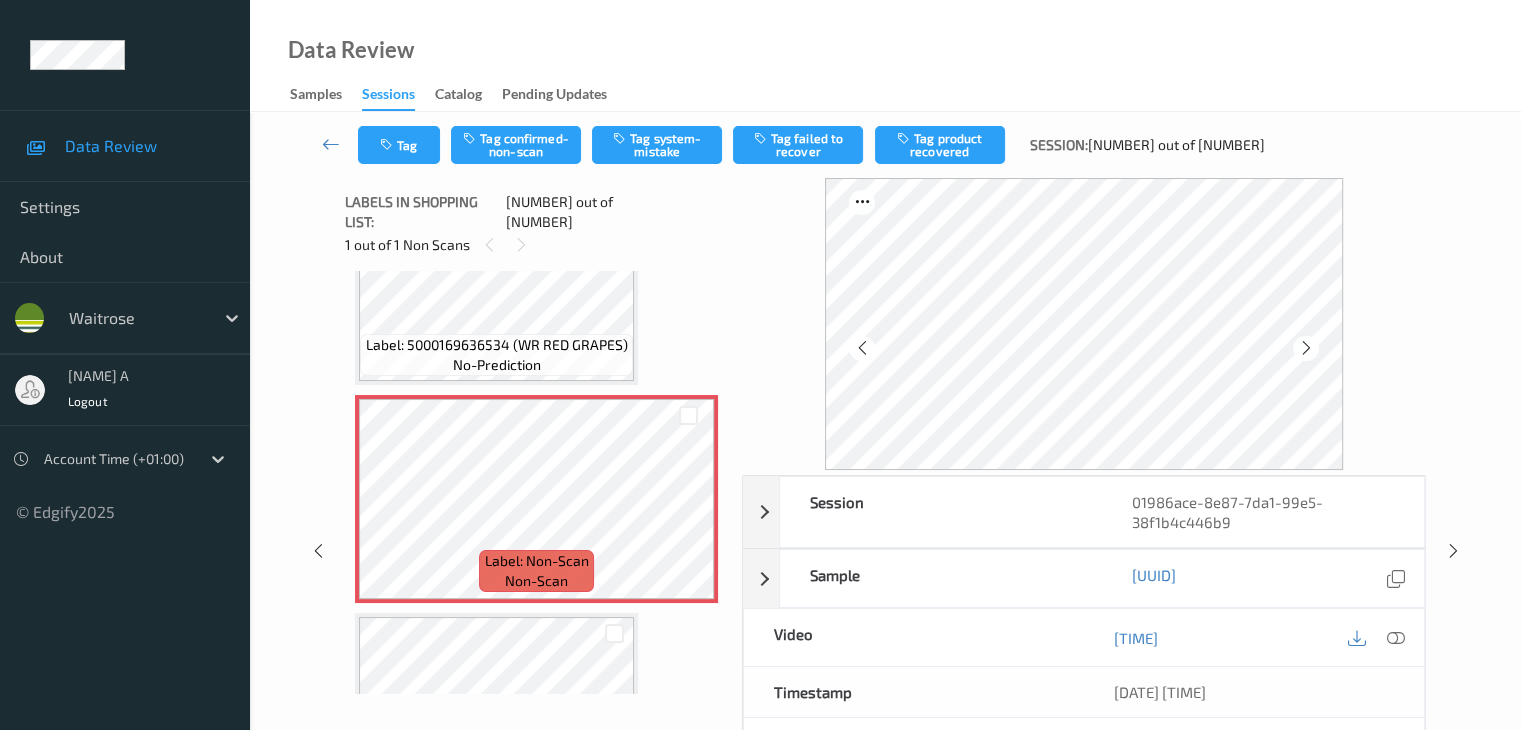 scroll, scrollTop: 2390, scrollLeft: 0, axis: vertical 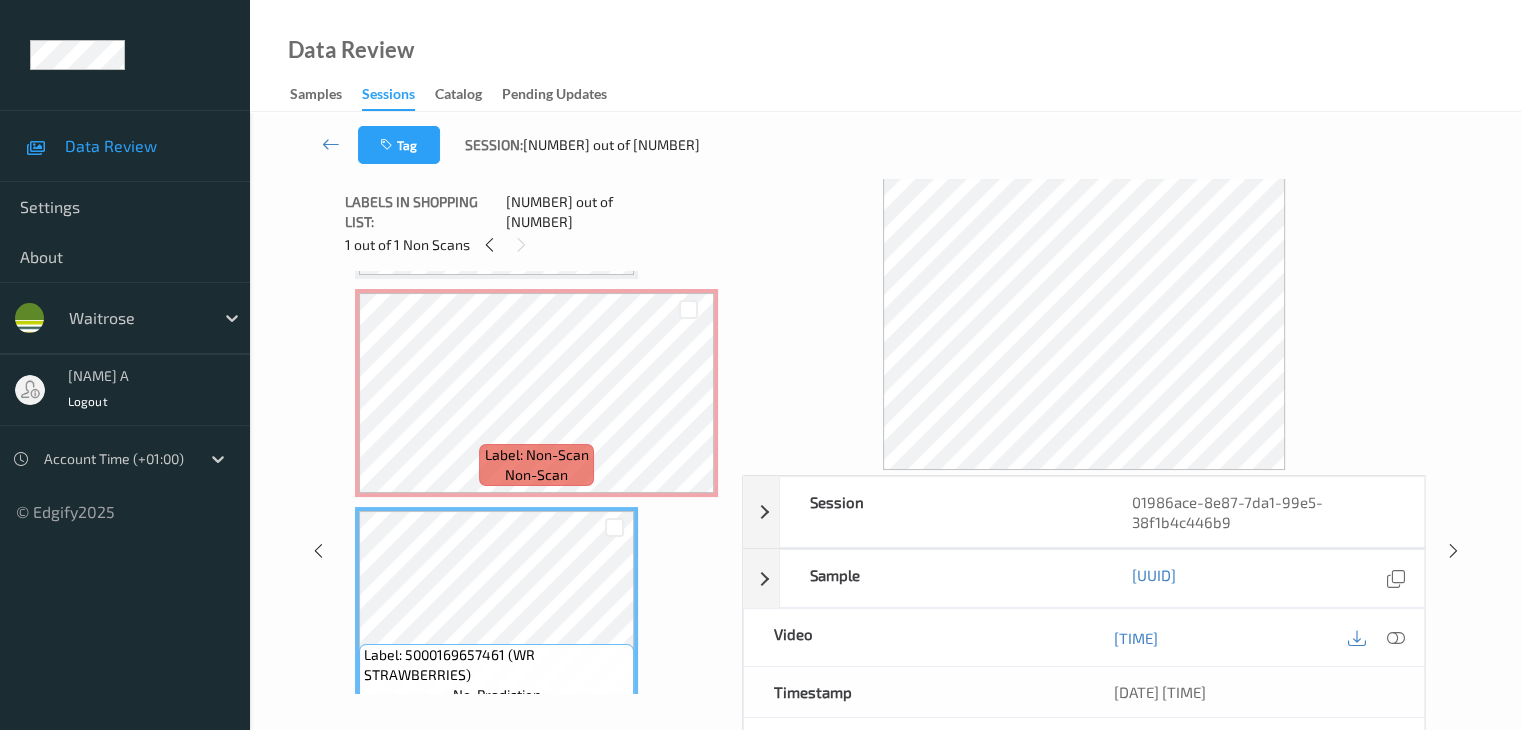 click on "Label: 5000169046029 (WR GRANNY SMITH) no-prediction Label: 5000169002681 (ESS GALIA MELON) no-prediction Label: 5000169525524 (WR DORG FT BANANAS) no-prediction Label: 5000169048702 (WR ESS SWEETCORN) no-prediction Label: 5000171061522 (JW TUNA SPW 3PCK) no-prediction Label: 5000169099261 (WR CHERRY VINE TOMS) no-prediction Label: 5000169393635 (WR BLUEBS) no-prediction Label: 10500016910786700305 (WR MOROCCAN COUSCOUS) no-prediction Label: 5000169157428 (WR ESS GREEK FETA S3) no-prediction Label: 5000169247266 (WR ESS SOFT CHEESE) no-prediction Label: 5000169636534 (WR RED GRAPES) no-prediction Label: Non-Scan non-scan Label: Non-Scan non-scan Label: Non-Scan non-scan Label: 5000169657461 (WR STRAWBERRIES) no-prediction Label: 5000169030523 (WR RASPBERRIES) no-prediction Label: 5000169669501 (WR CYPRIOT HALLOUMI) no-prediction Label: 0287991003207 (ESS SMKD MACKEREL) no-prediction Label: 5063210048137 (WR SWEET POT FALAFEL) no-prediction Label: 8000430138931 (GALBANI BURRATA) no-prediction no-prediction" at bounding box center (536, 393) 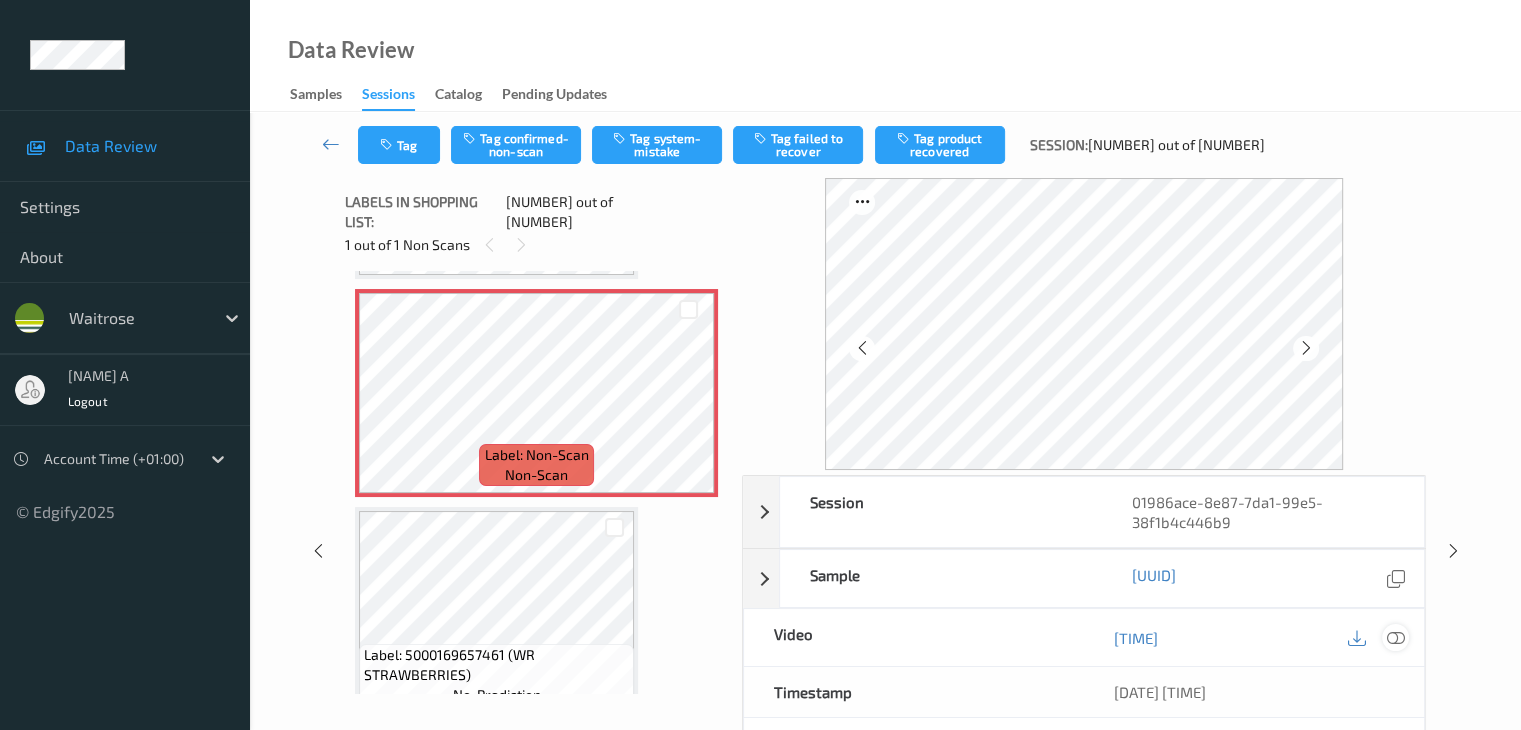 click at bounding box center [1395, 638] 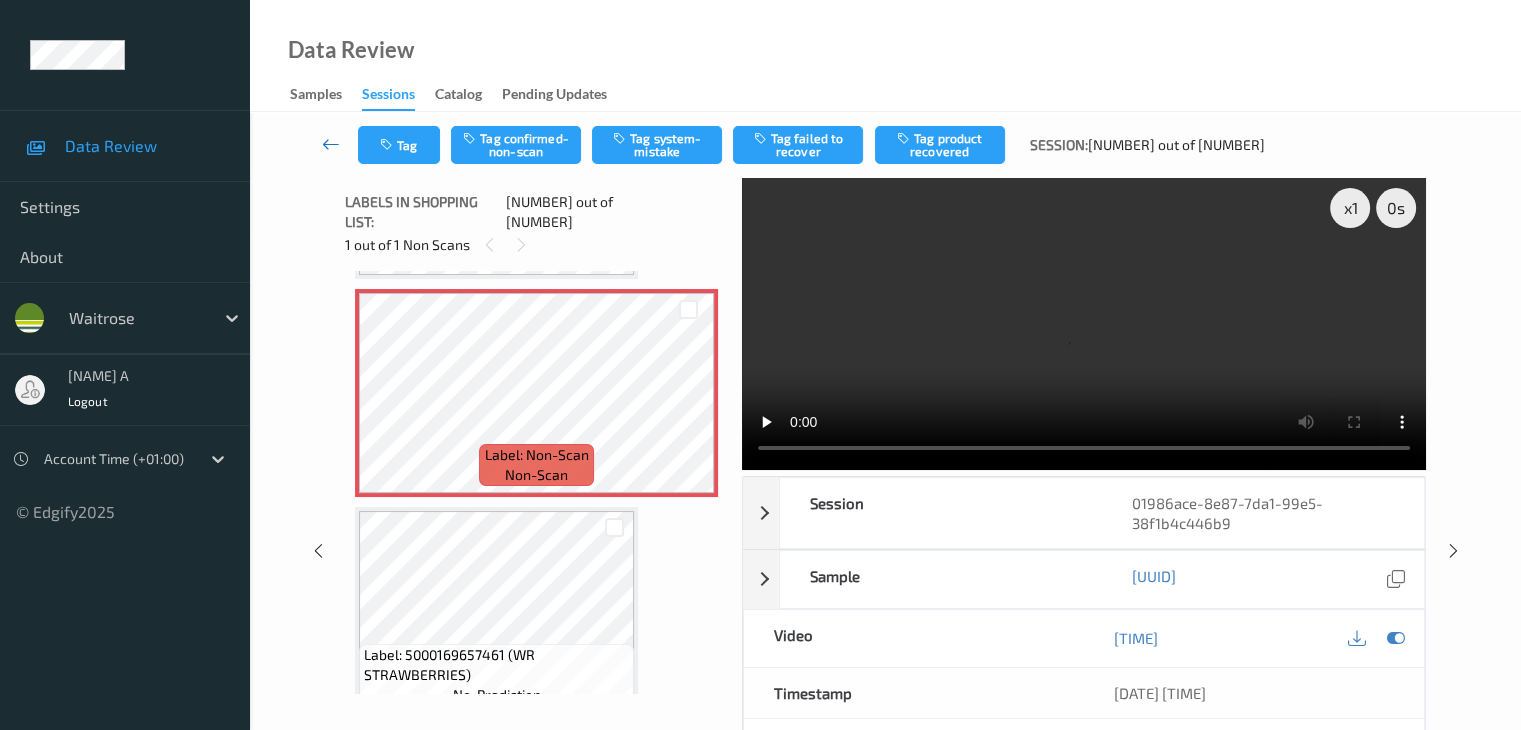 click at bounding box center [331, 144] 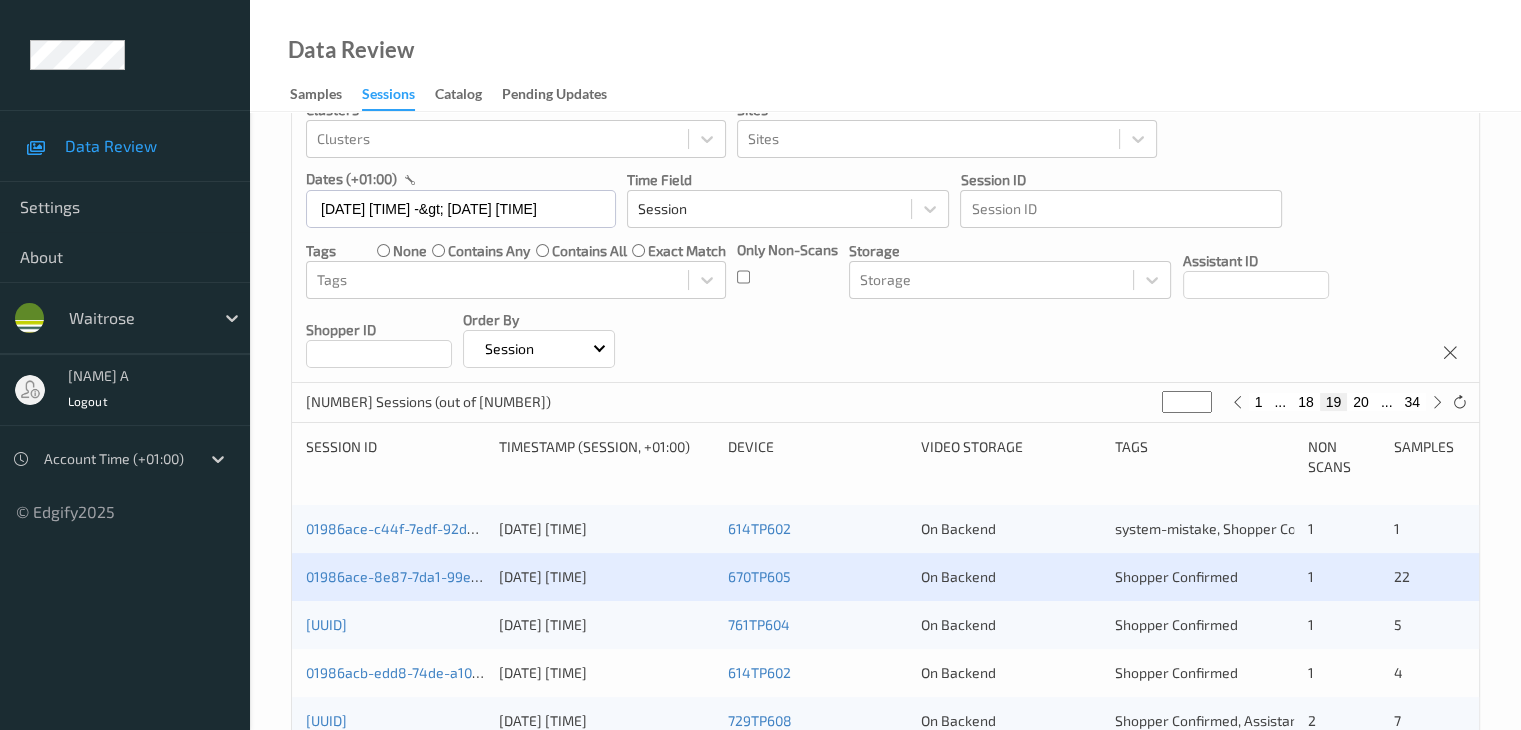 scroll, scrollTop: 200, scrollLeft: 0, axis: vertical 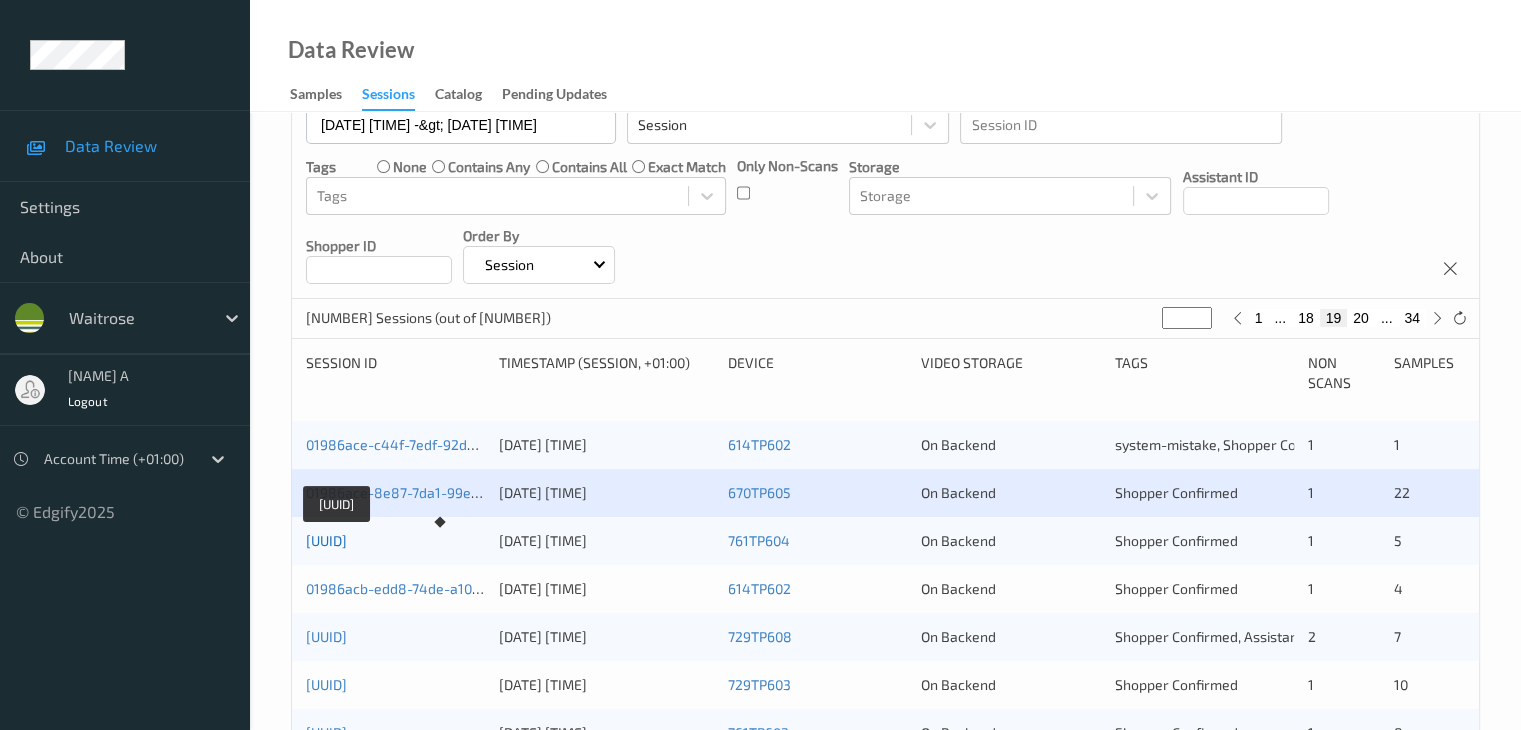 click on "01986acc-205b-79c0-ae4e-bed86a3ac651" at bounding box center (326, 540) 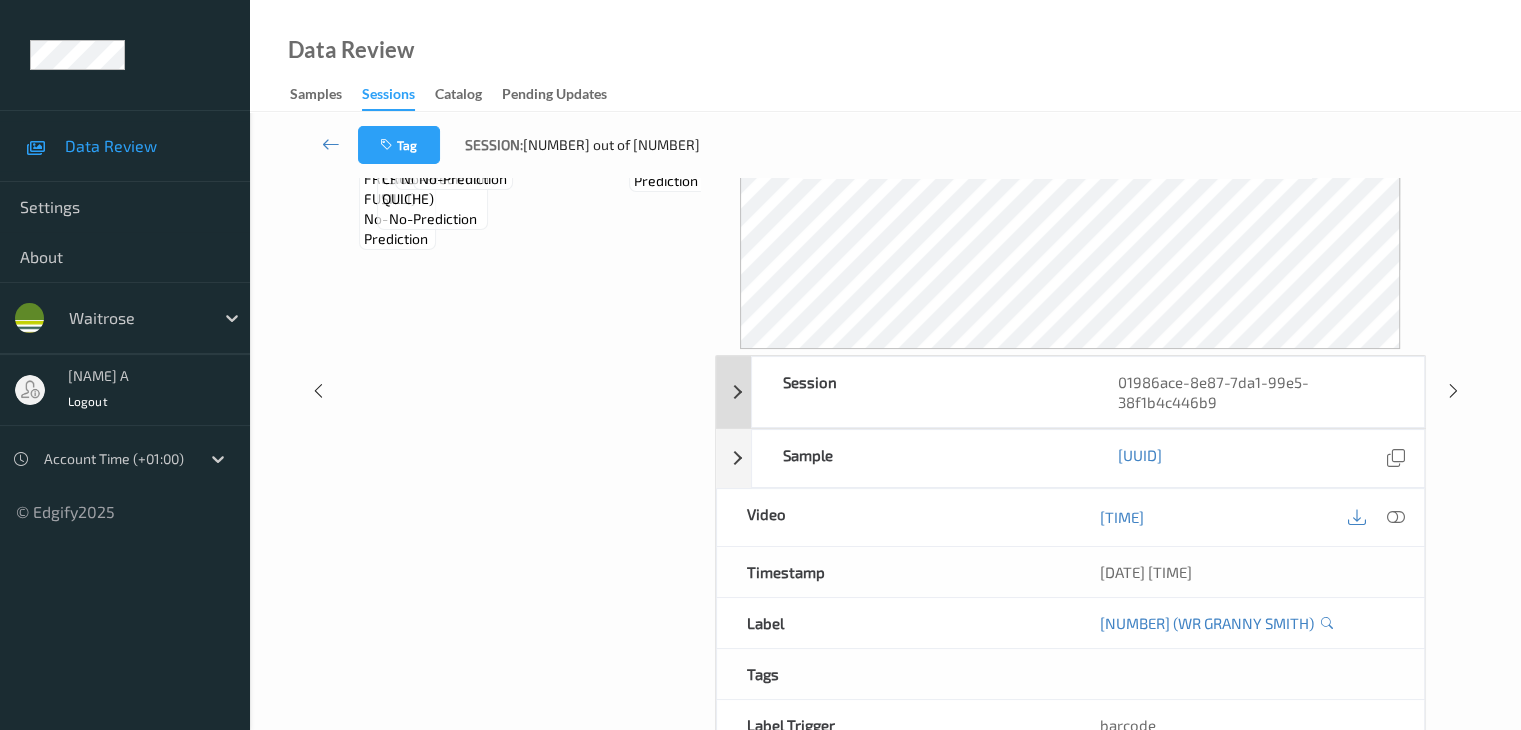 scroll, scrollTop: 0, scrollLeft: 0, axis: both 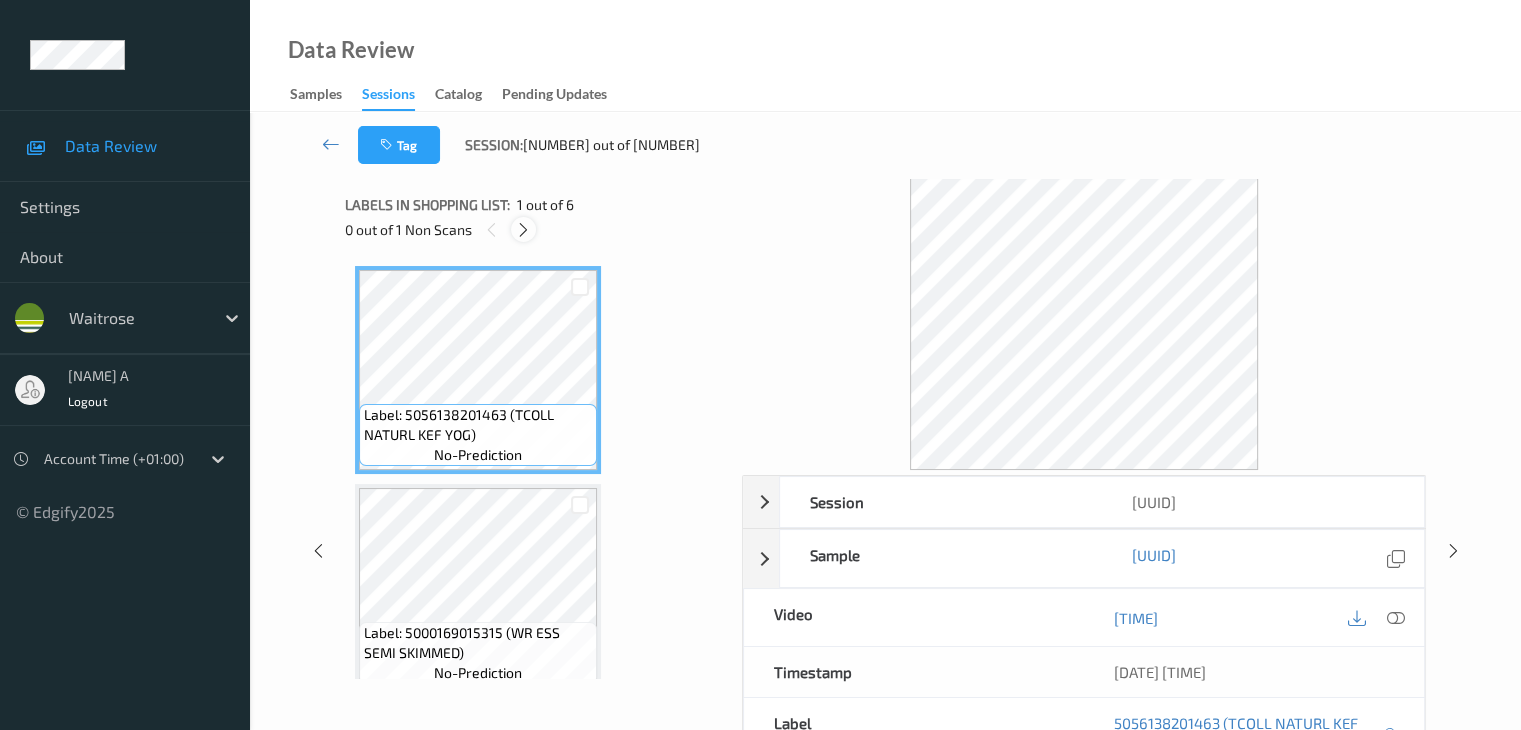 click at bounding box center [523, 230] 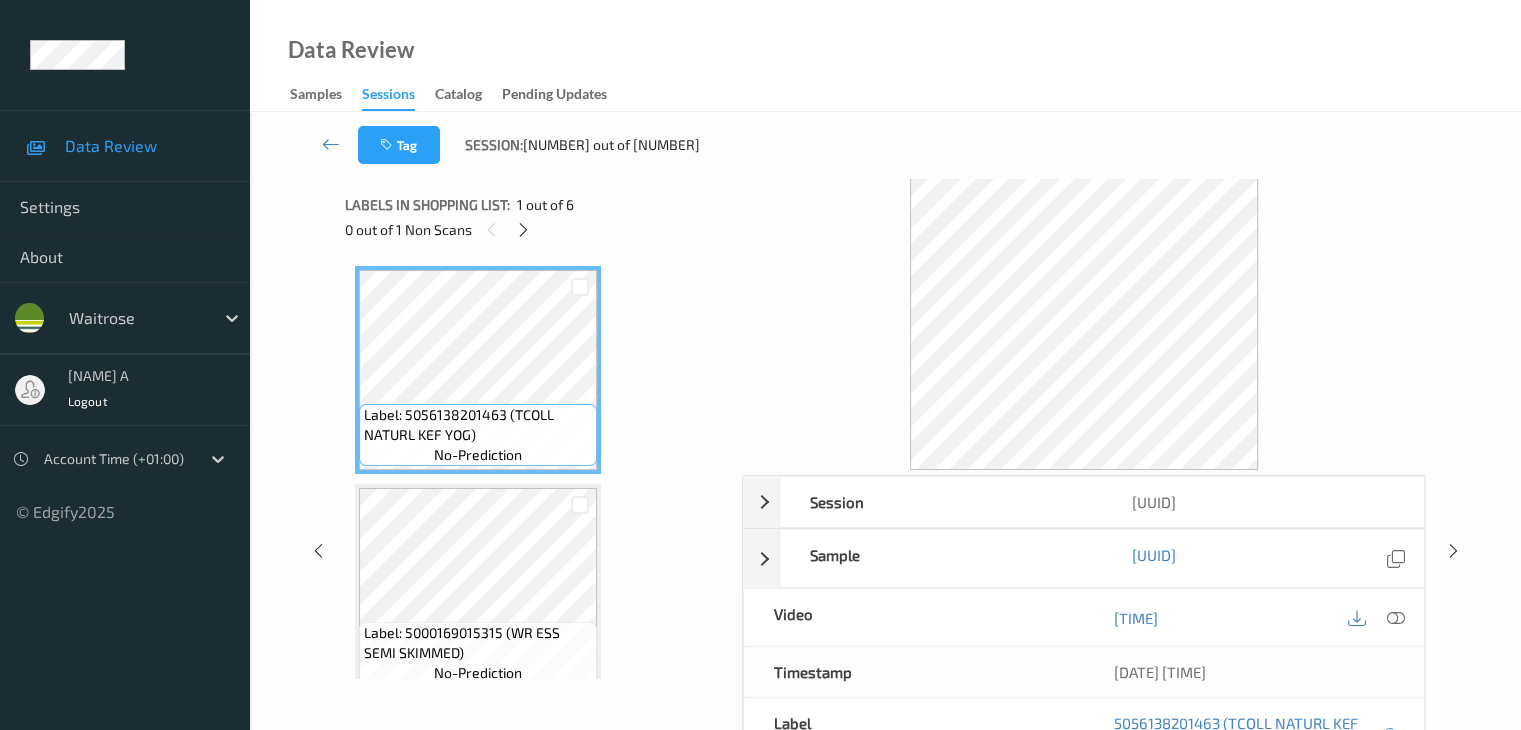 scroll, scrollTop: 882, scrollLeft: 0, axis: vertical 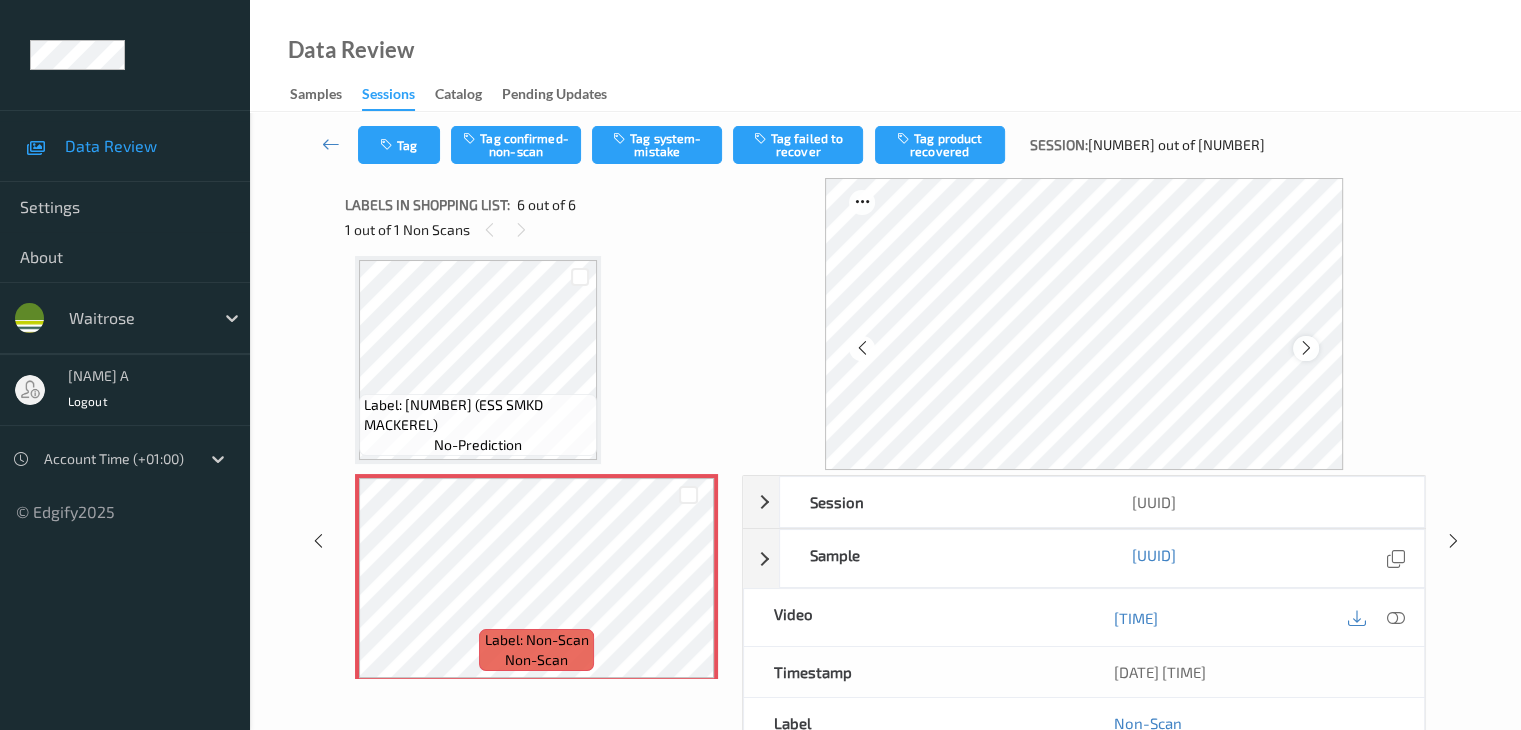 click at bounding box center [1305, 348] 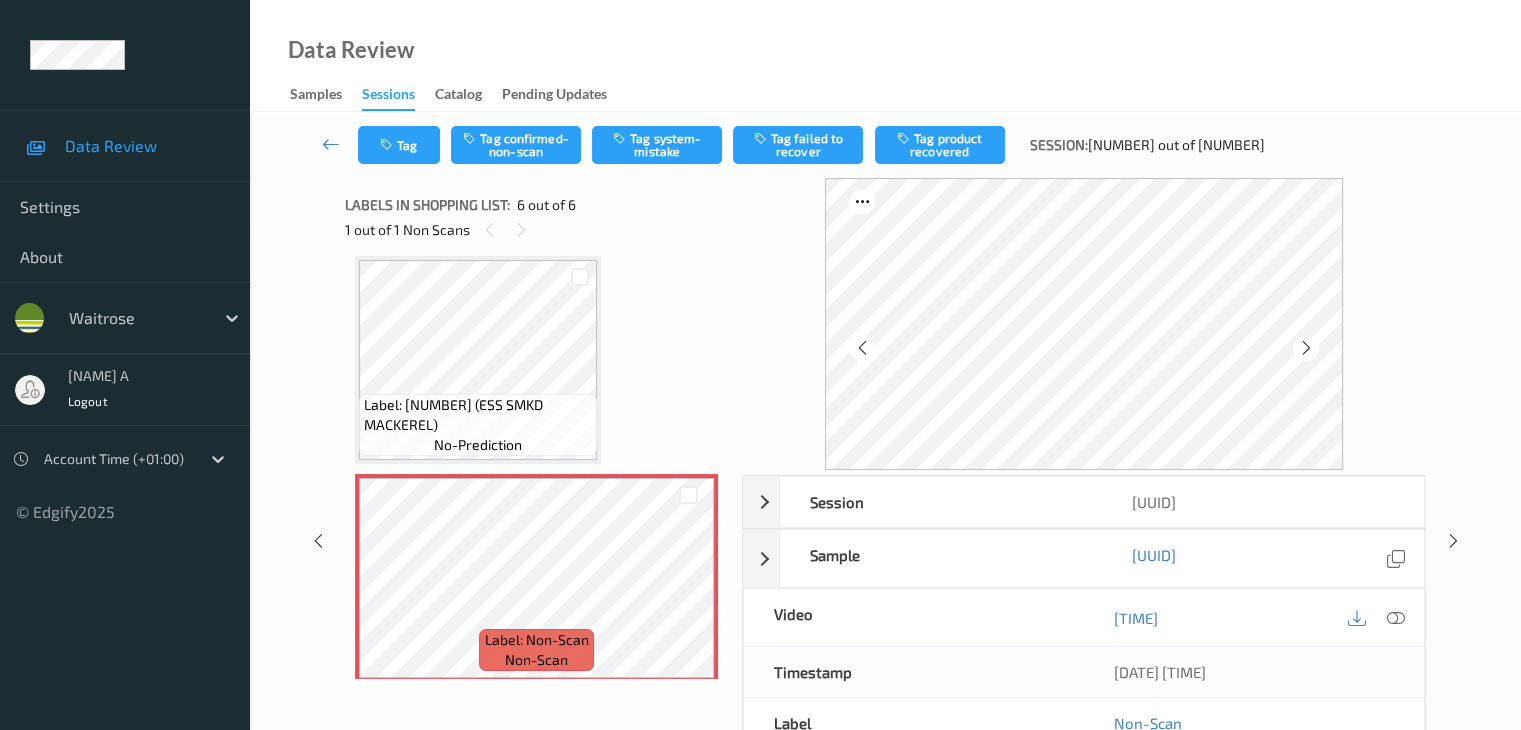 click at bounding box center (1305, 348) 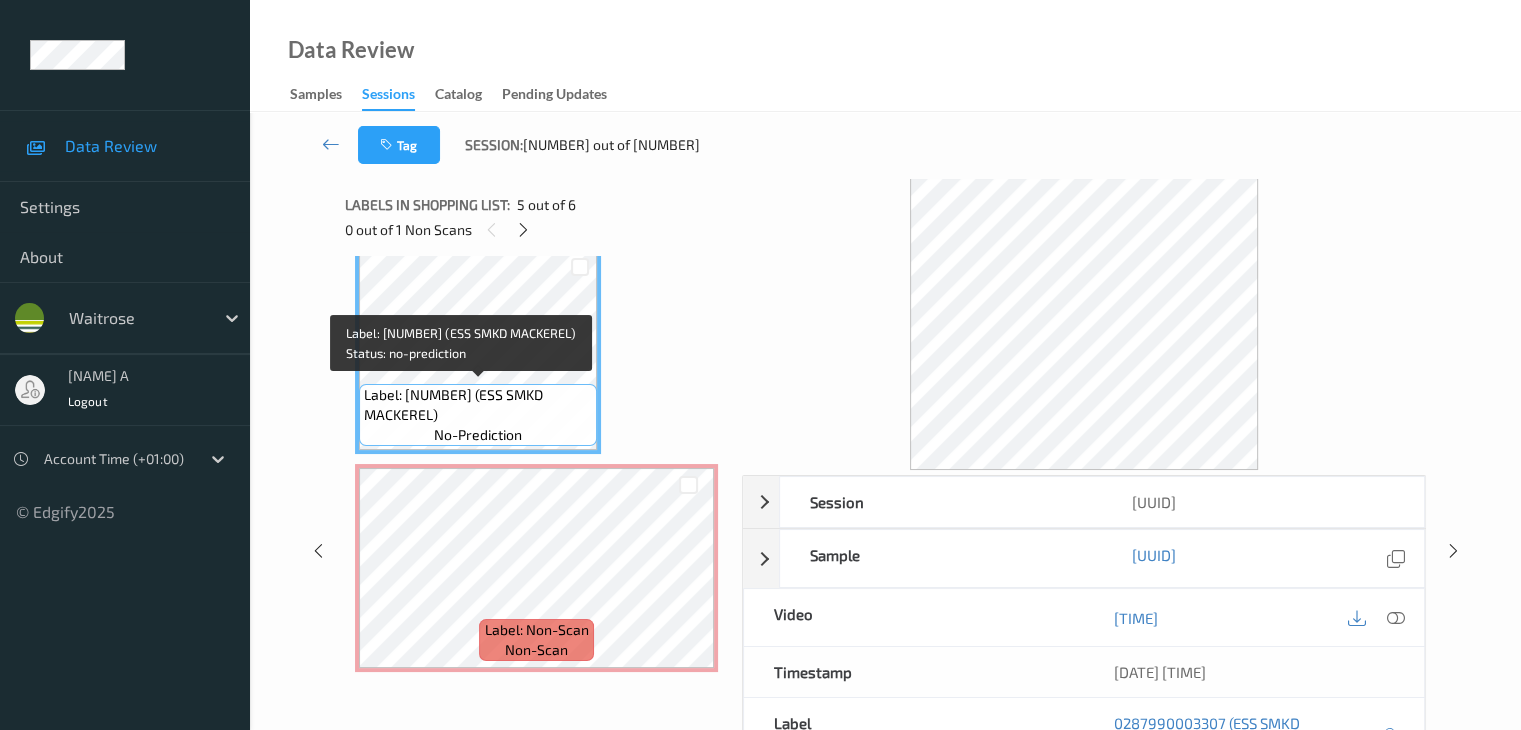 scroll, scrollTop: 895, scrollLeft: 0, axis: vertical 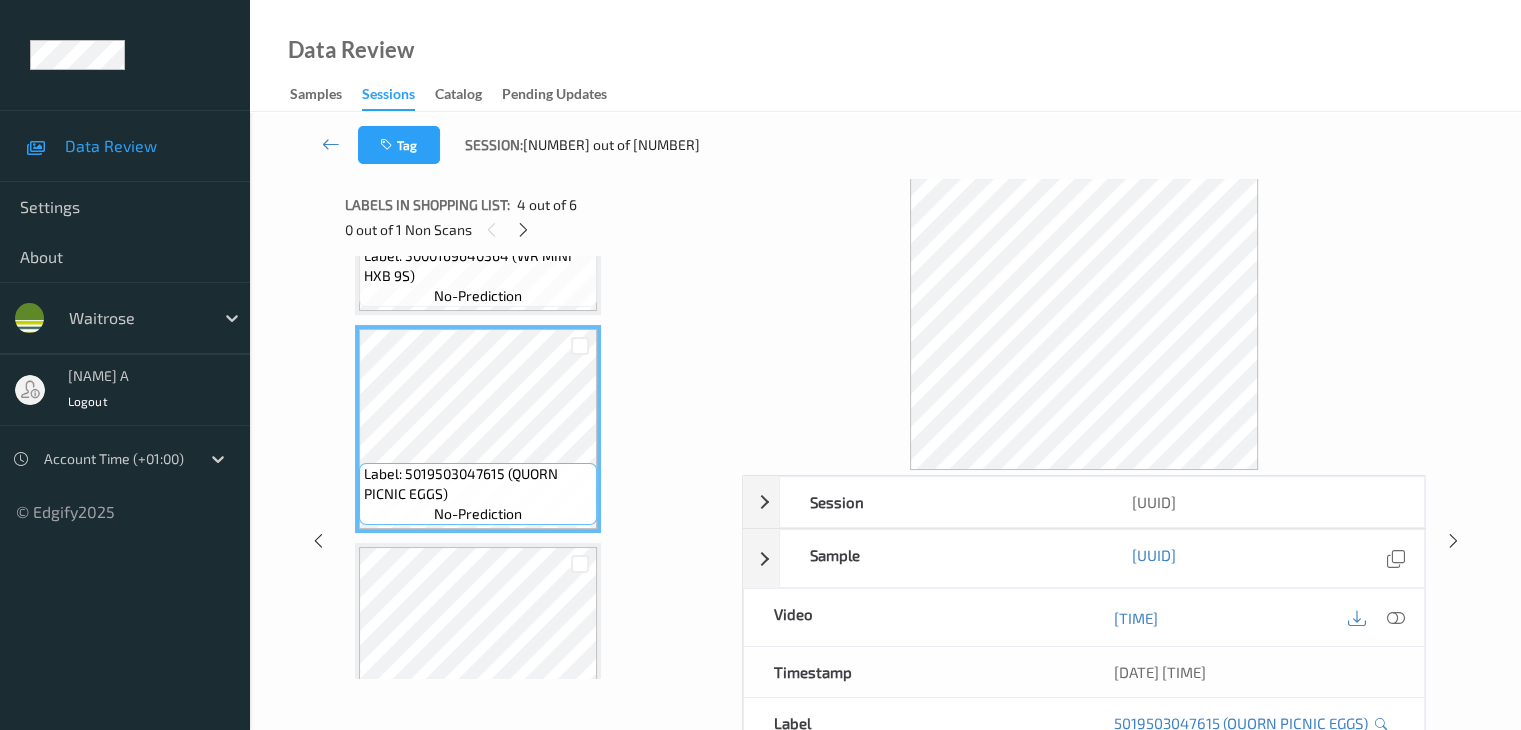 click at bounding box center (580, 563) 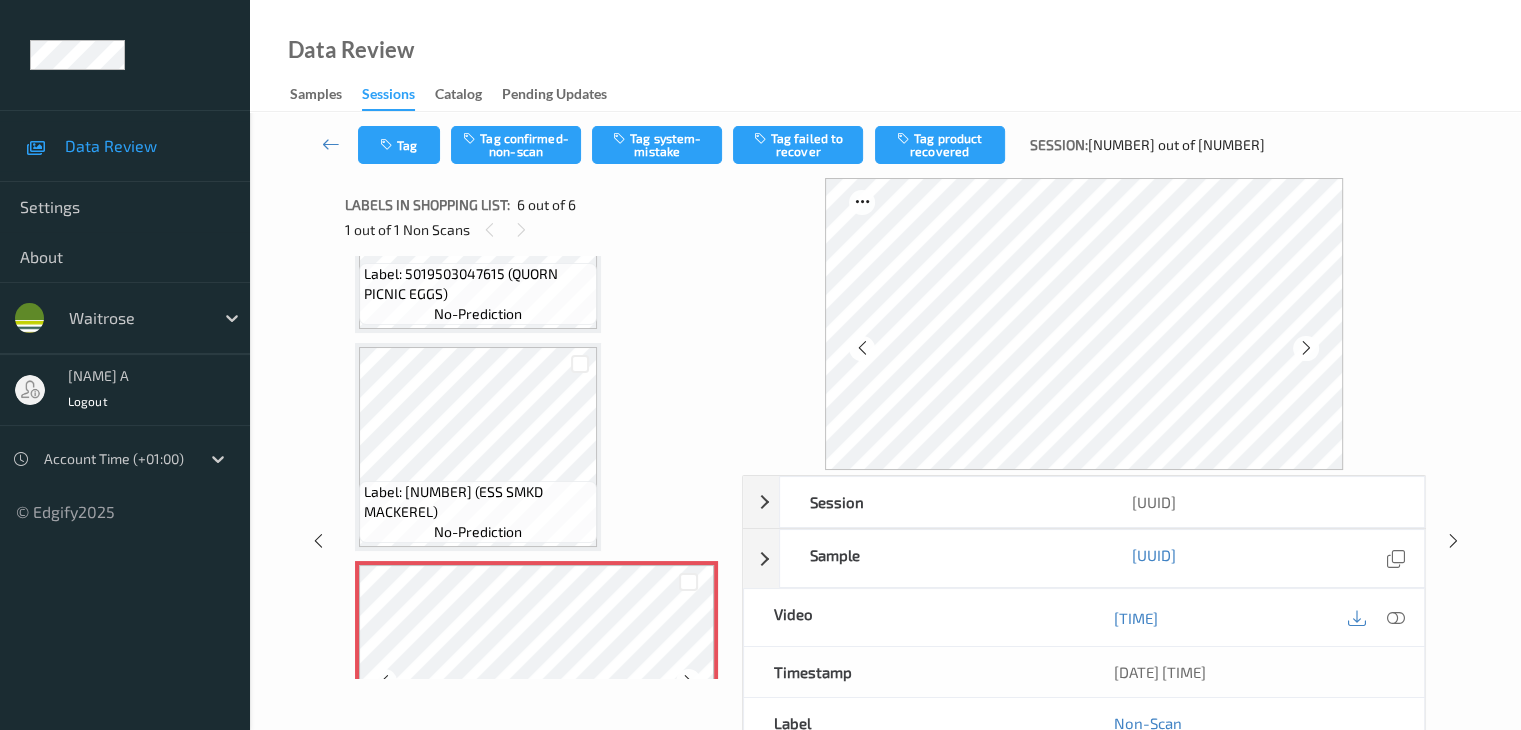 scroll, scrollTop: 895, scrollLeft: 0, axis: vertical 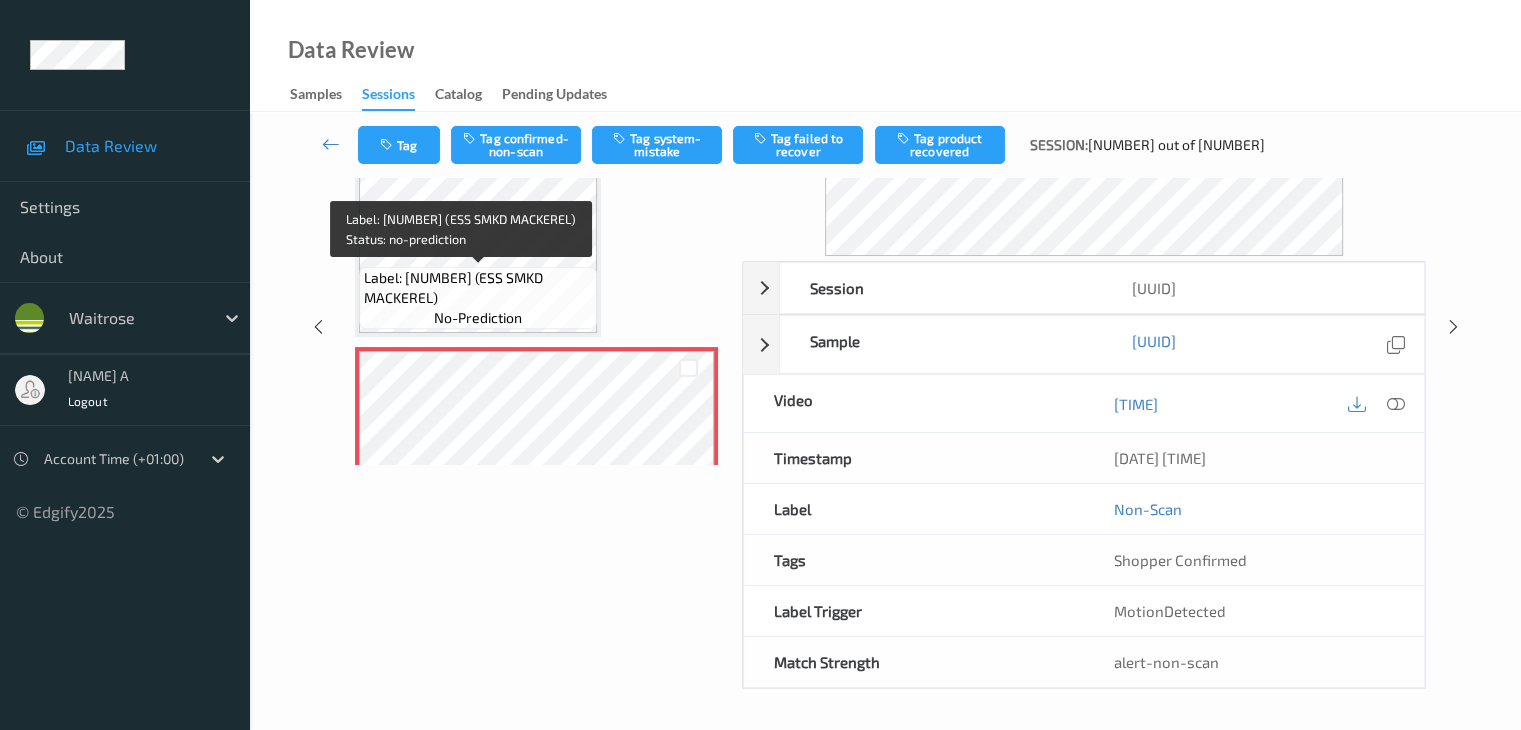 click on "Label: 0287990003307 (ESS SMKD MACKEREL)" at bounding box center [478, 288] 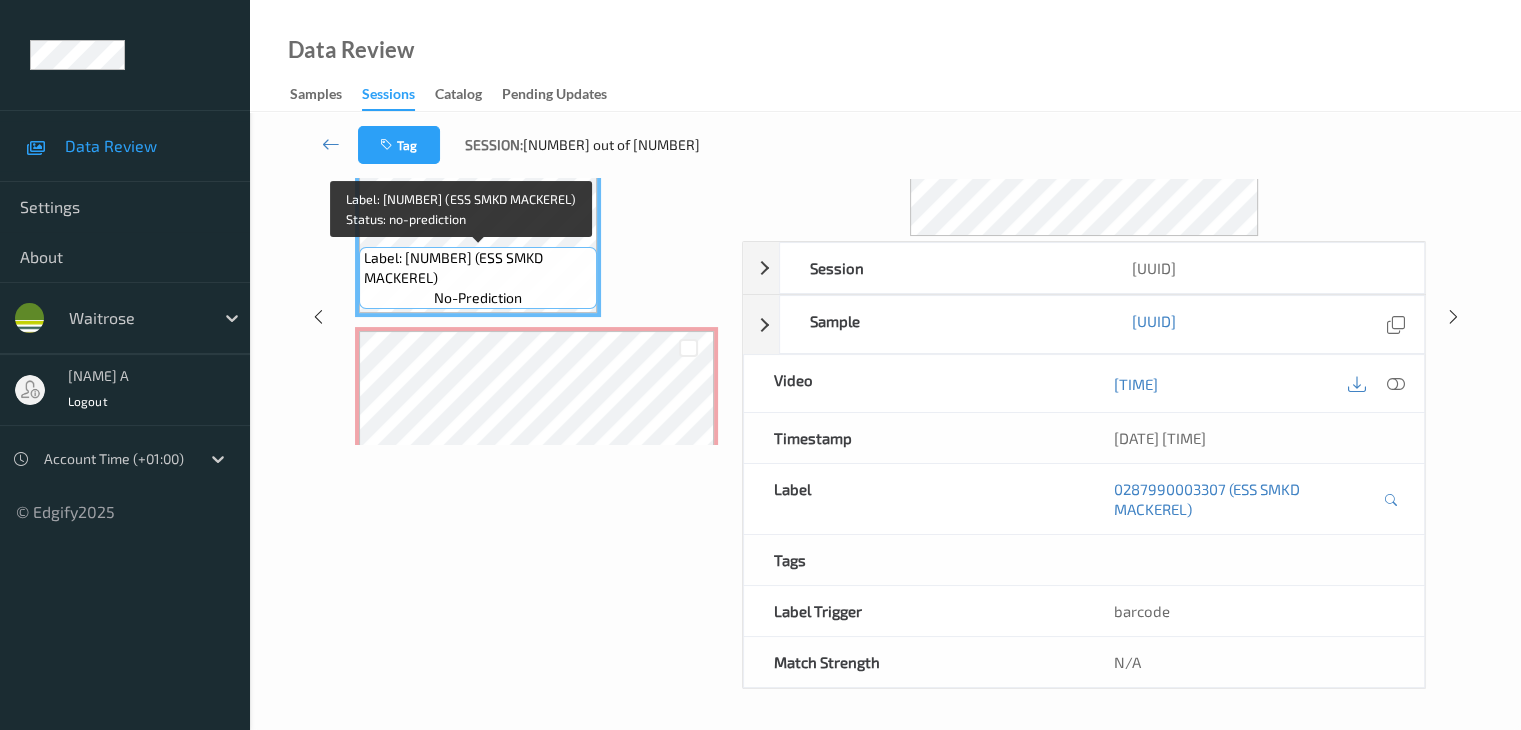 scroll, scrollTop: 0, scrollLeft: 0, axis: both 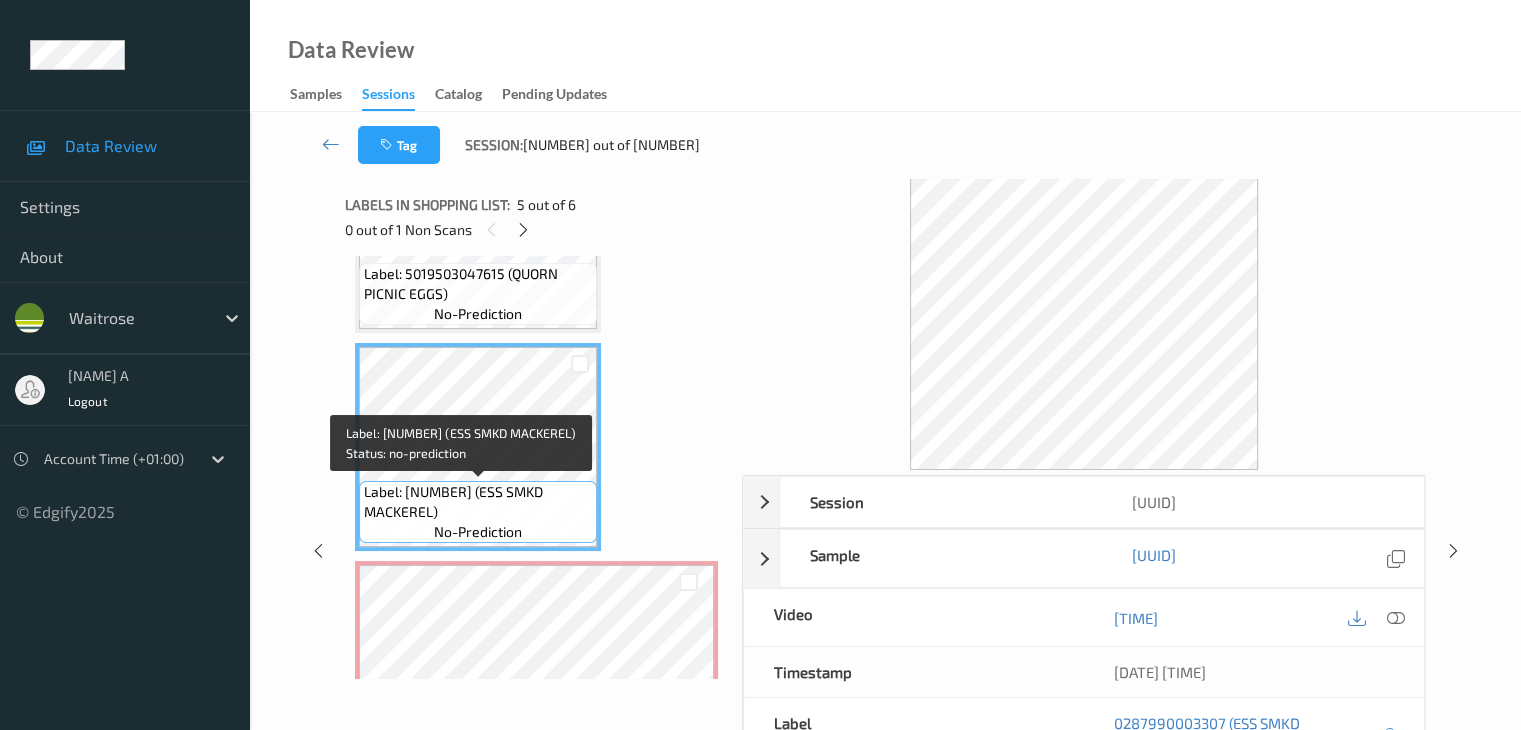 click on "Label: 0287990003307 (ESS SMKD MACKEREL)" at bounding box center [478, 502] 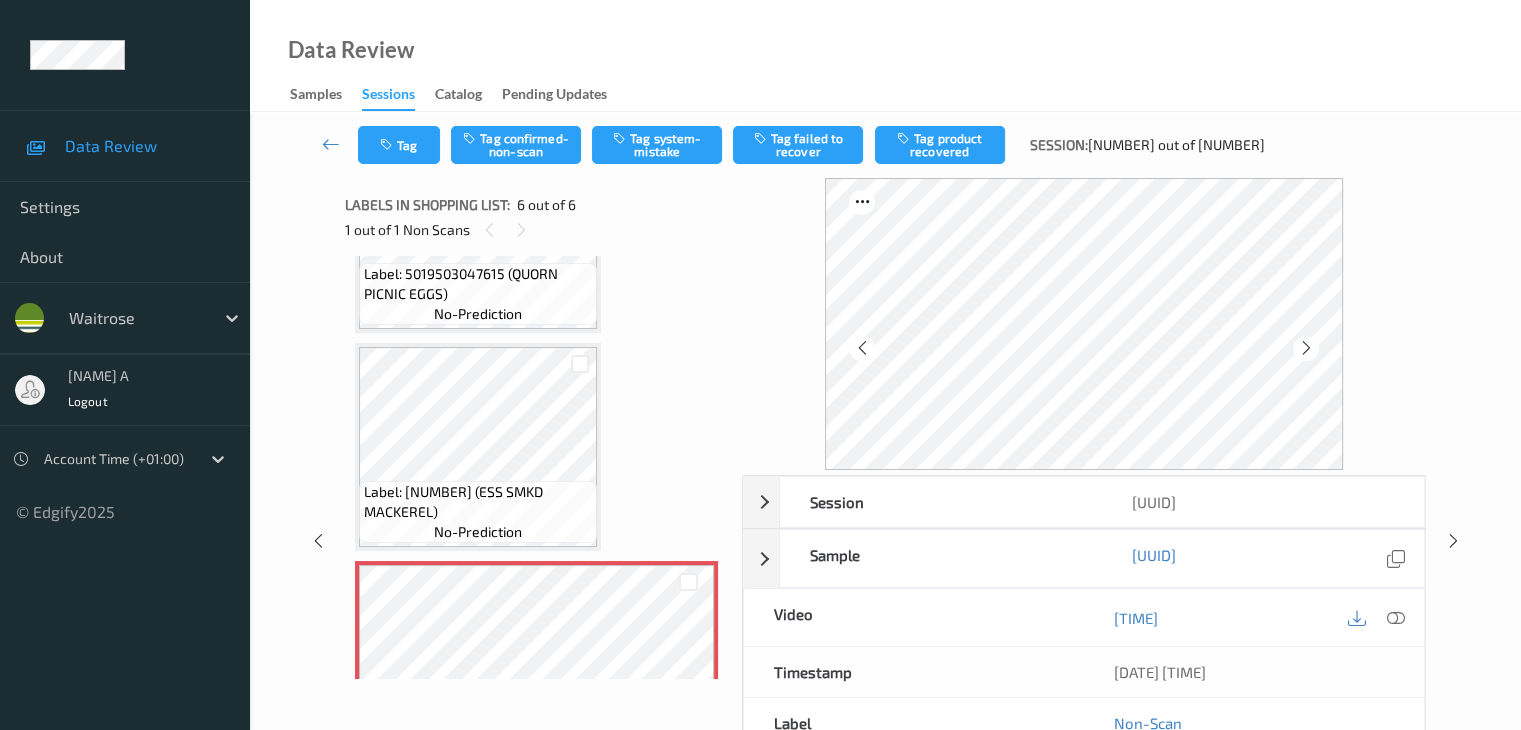 click on "Tag Tag   confirmed-non-scan Tag   system-mistake Tag   failed to recover Tag   product recovered Session: 363 out of 670" at bounding box center (885, 145) 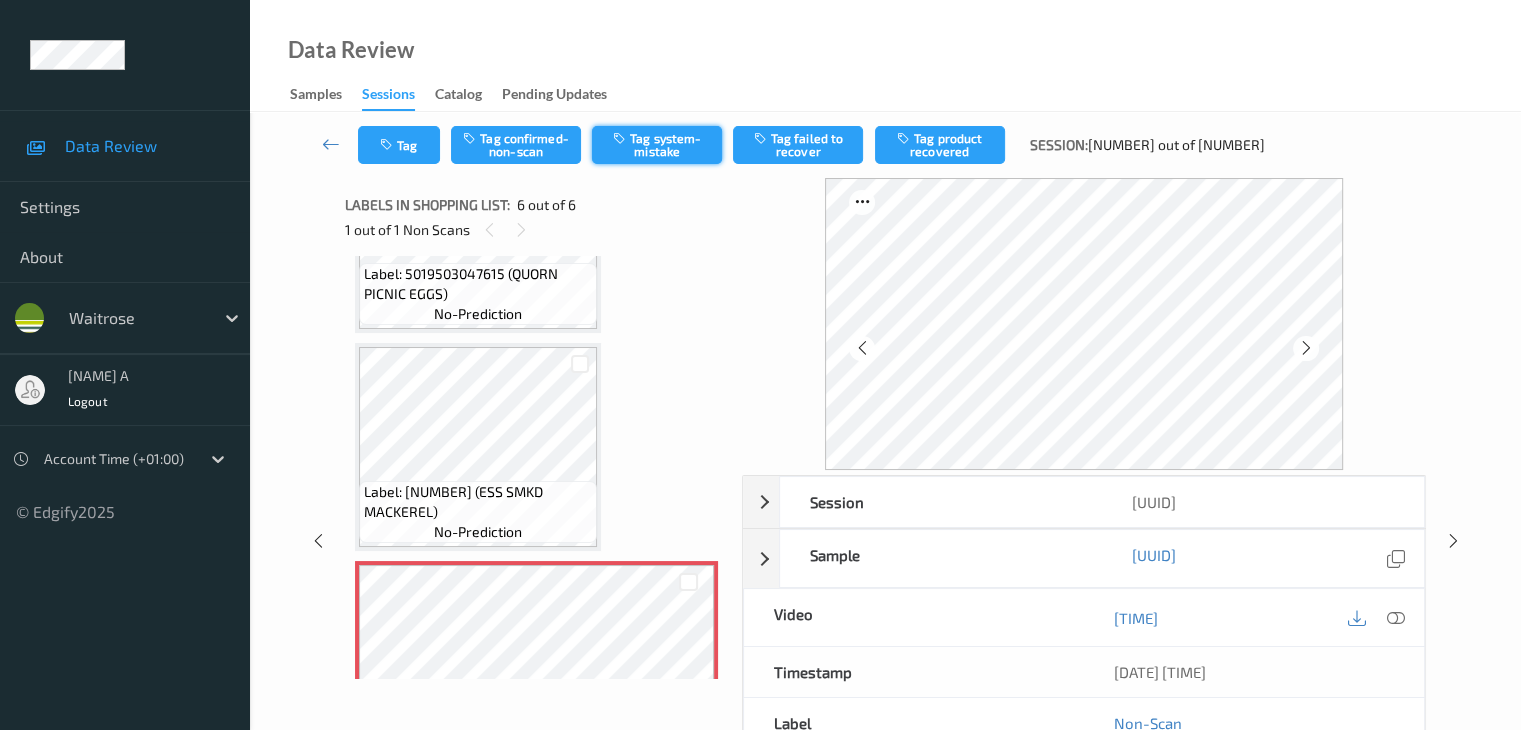 click on "Tag   system-mistake" at bounding box center (657, 145) 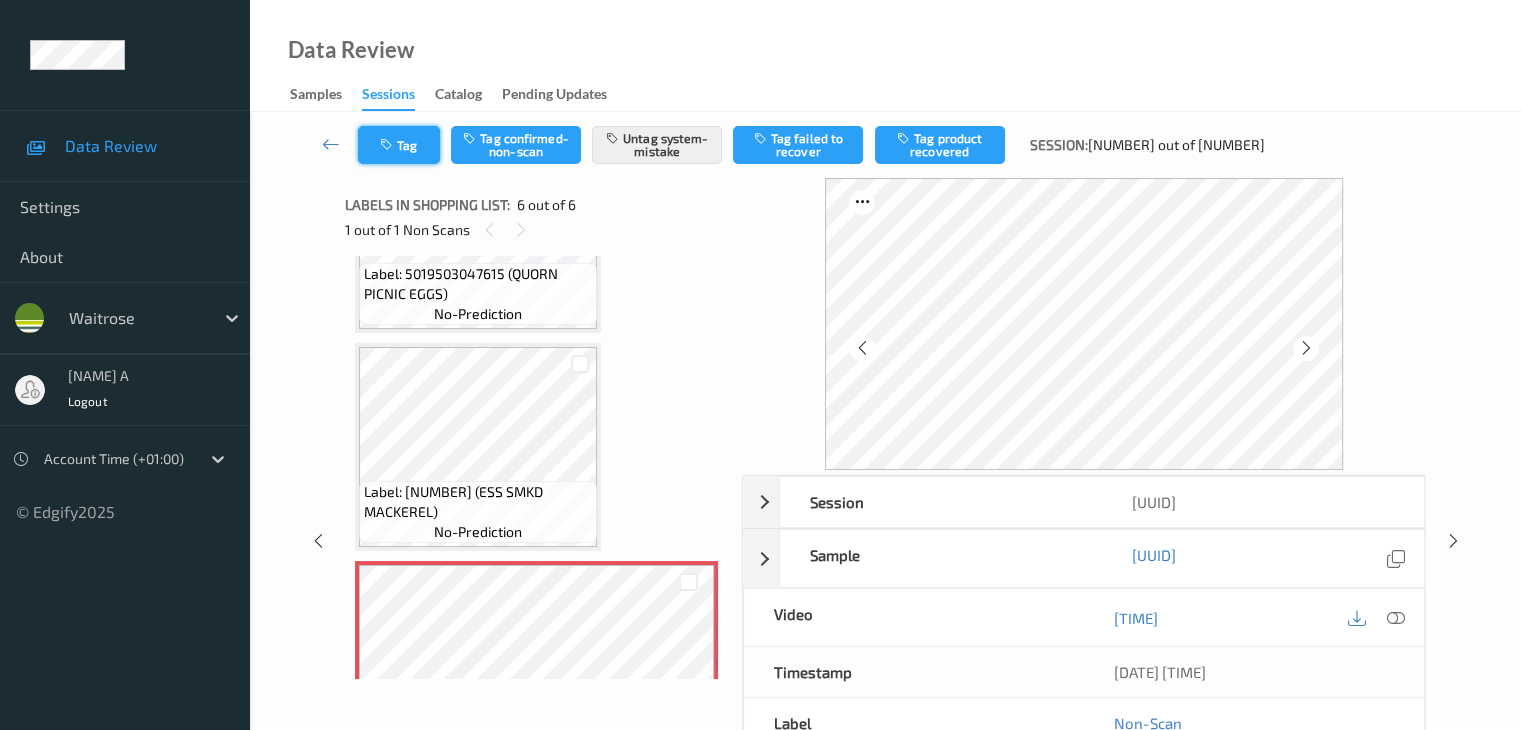 click on "Tag" at bounding box center [399, 145] 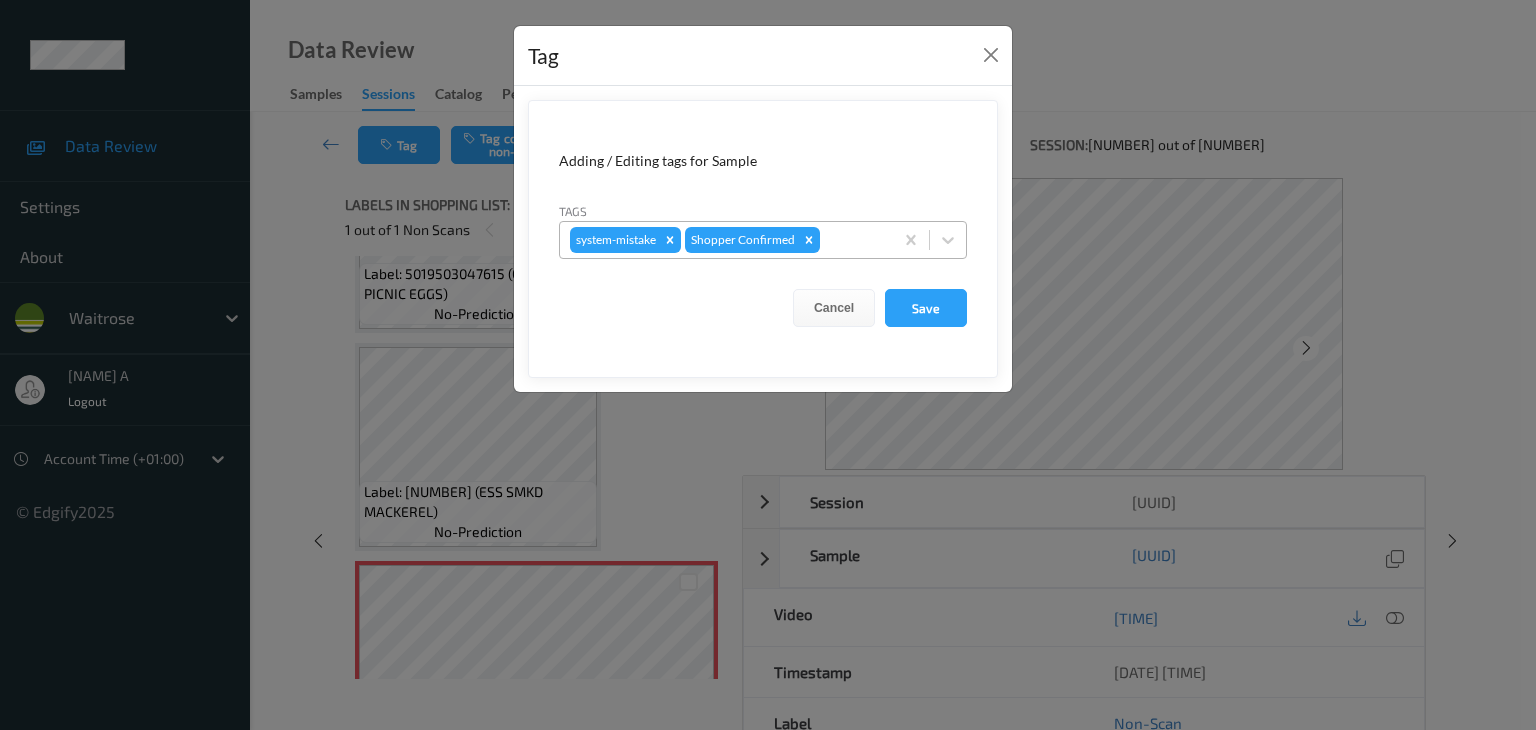 click at bounding box center (853, 240) 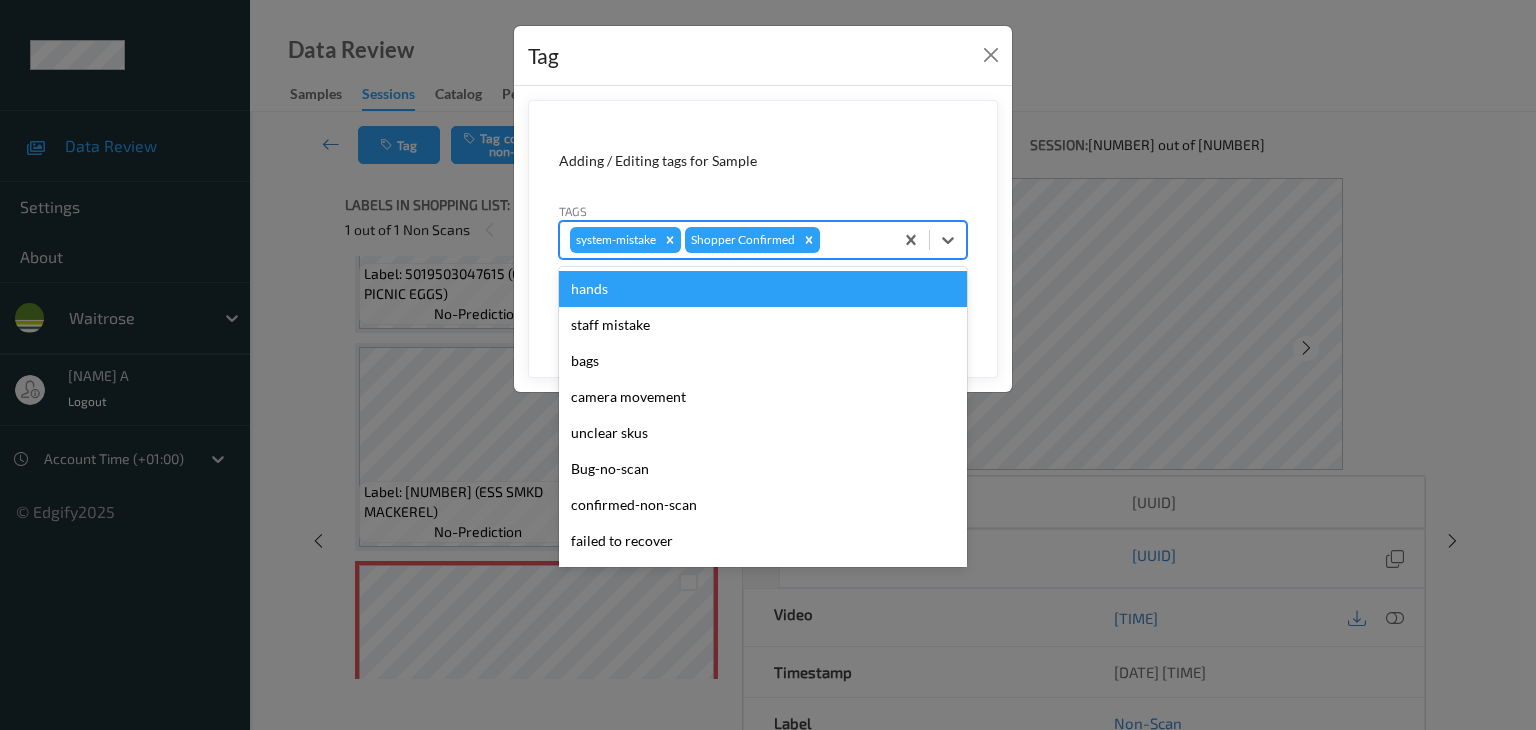 type on "u" 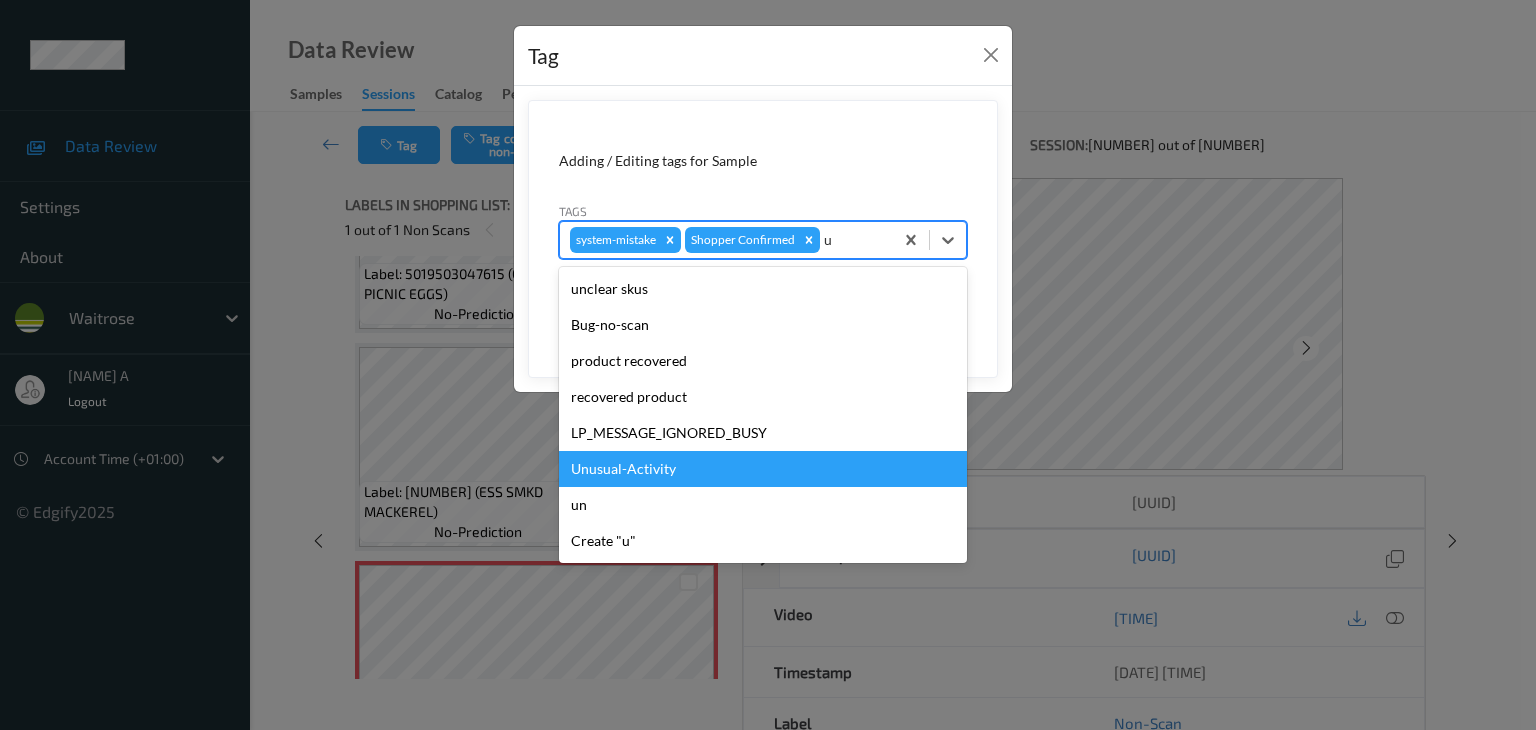 click on "Unusual-Activity" at bounding box center [763, 469] 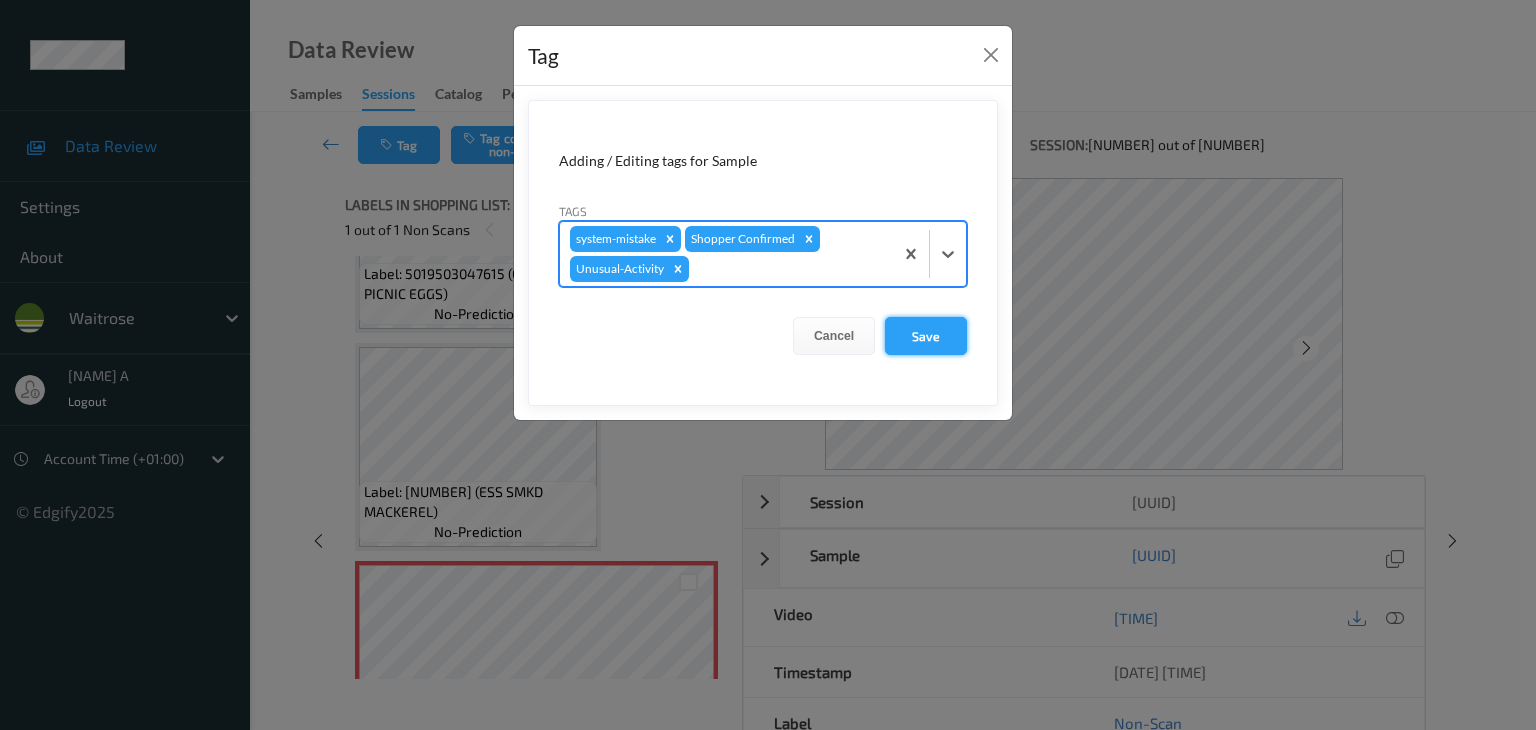 click on "Save" at bounding box center [926, 336] 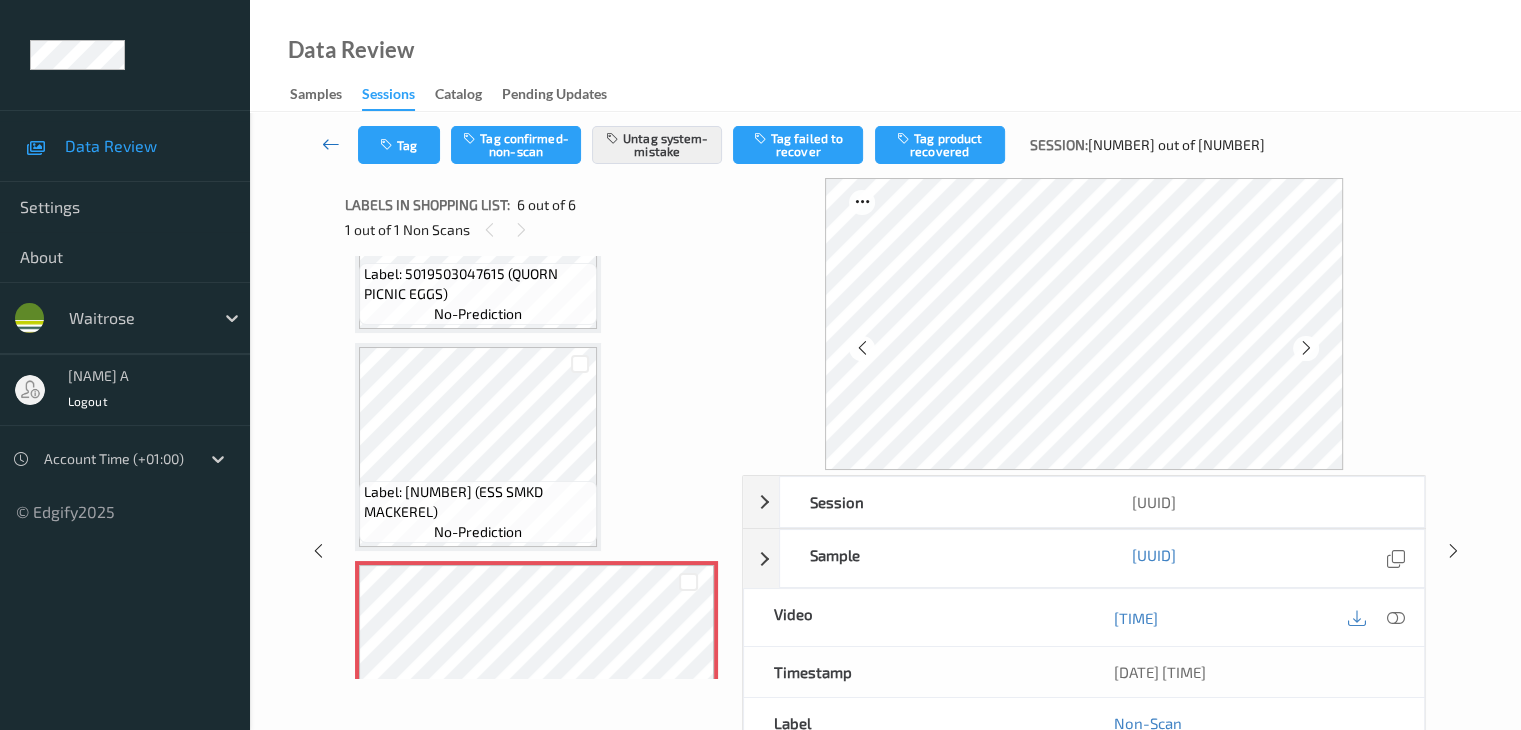 click at bounding box center (331, 144) 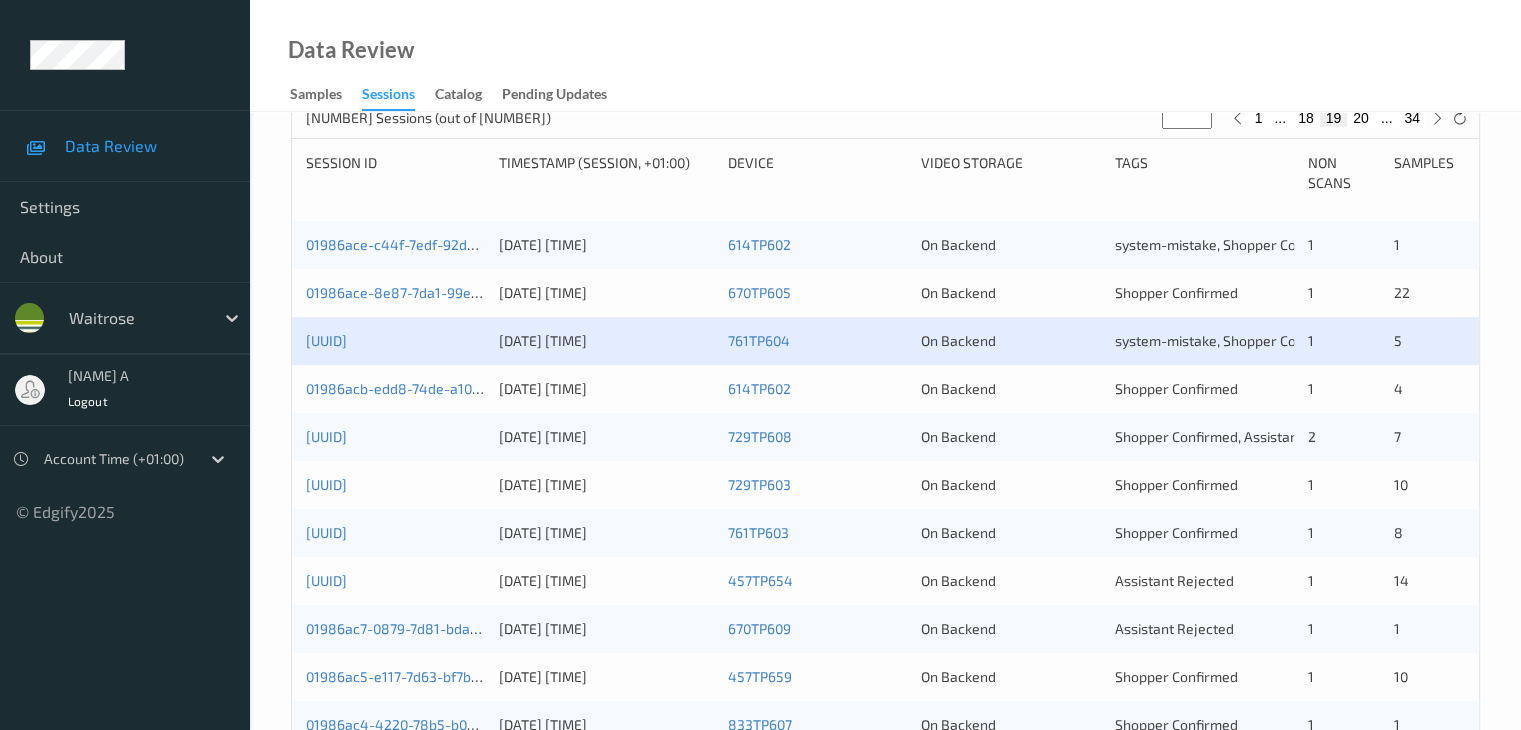 scroll, scrollTop: 300, scrollLeft: 0, axis: vertical 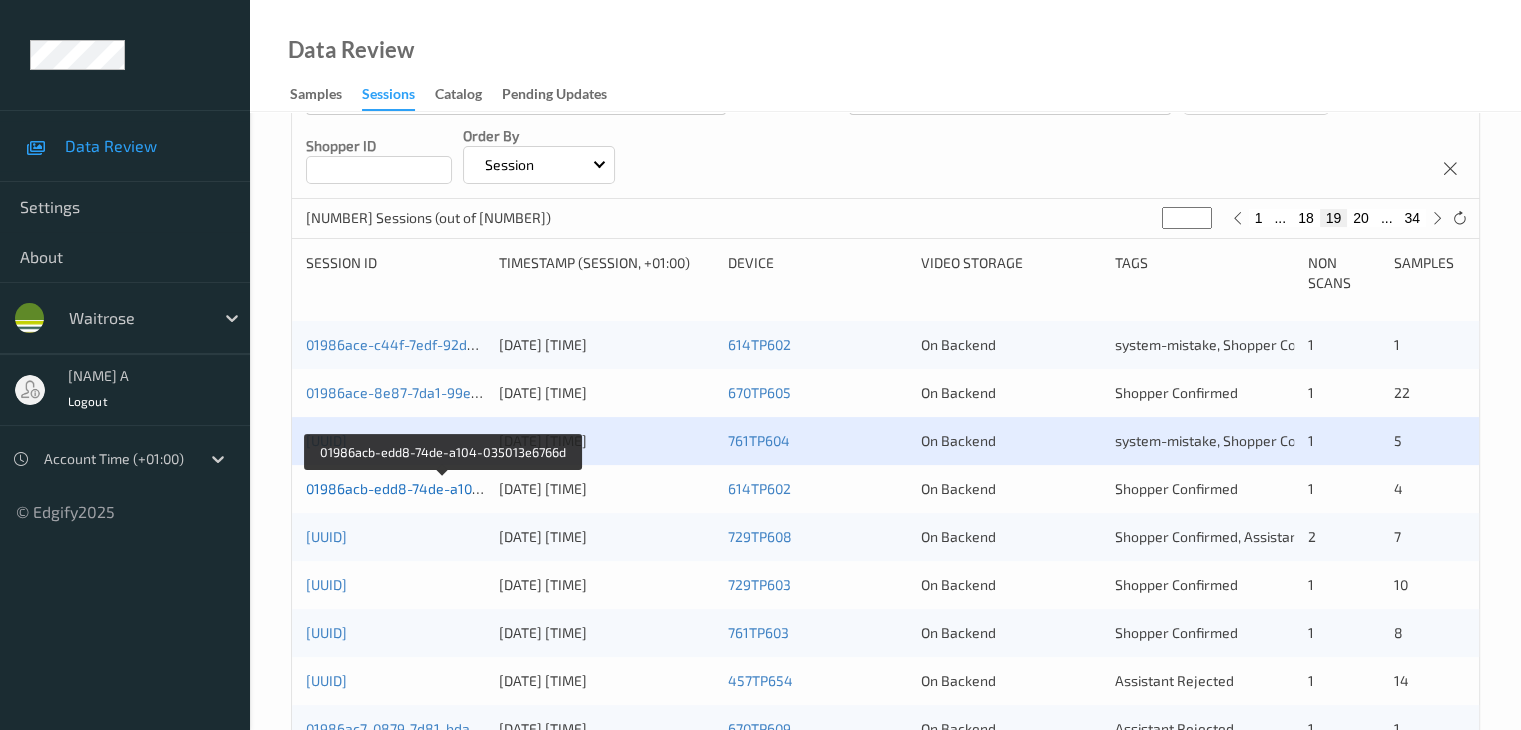 click on "01986acb-edd8-74de-a104-035013e6766d" at bounding box center (443, 488) 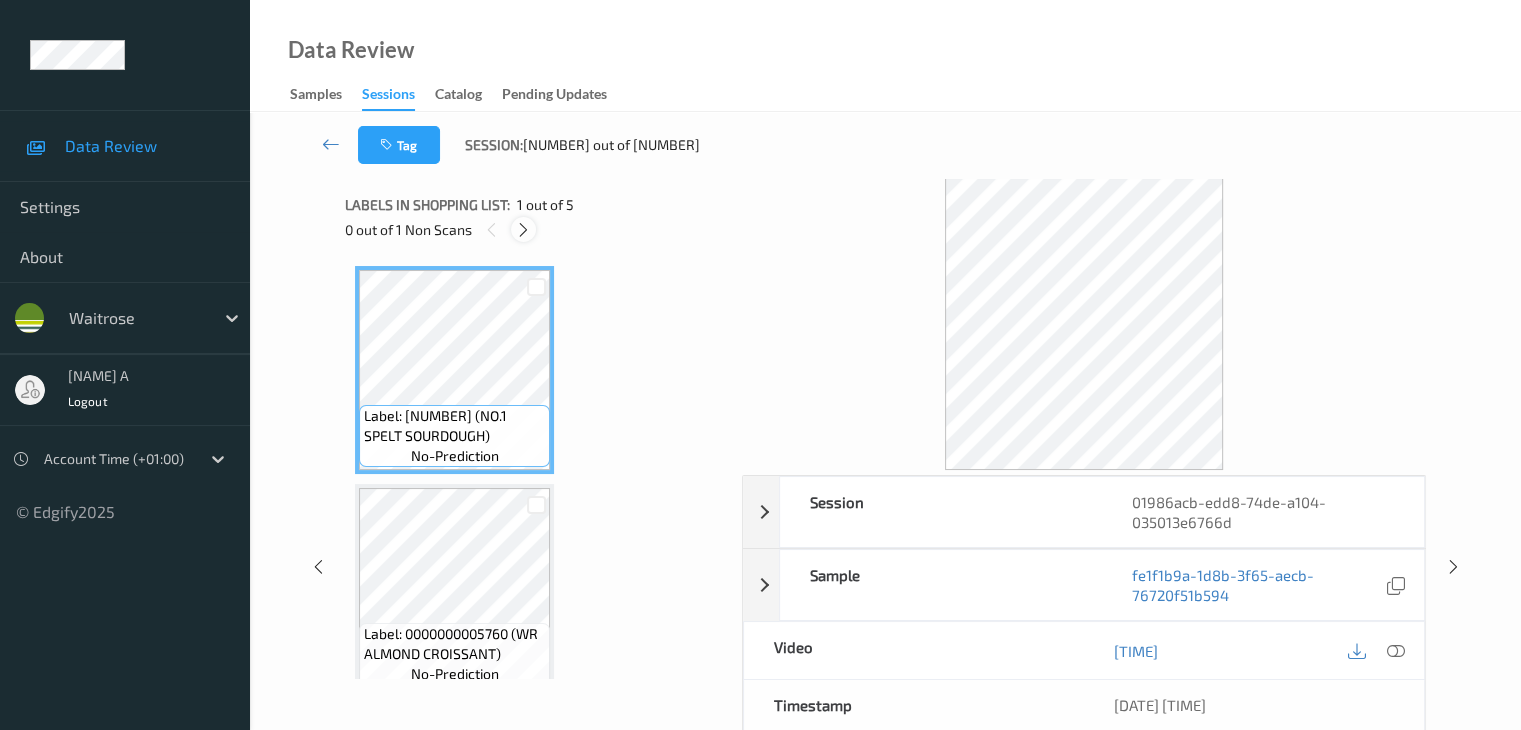 click at bounding box center [523, 230] 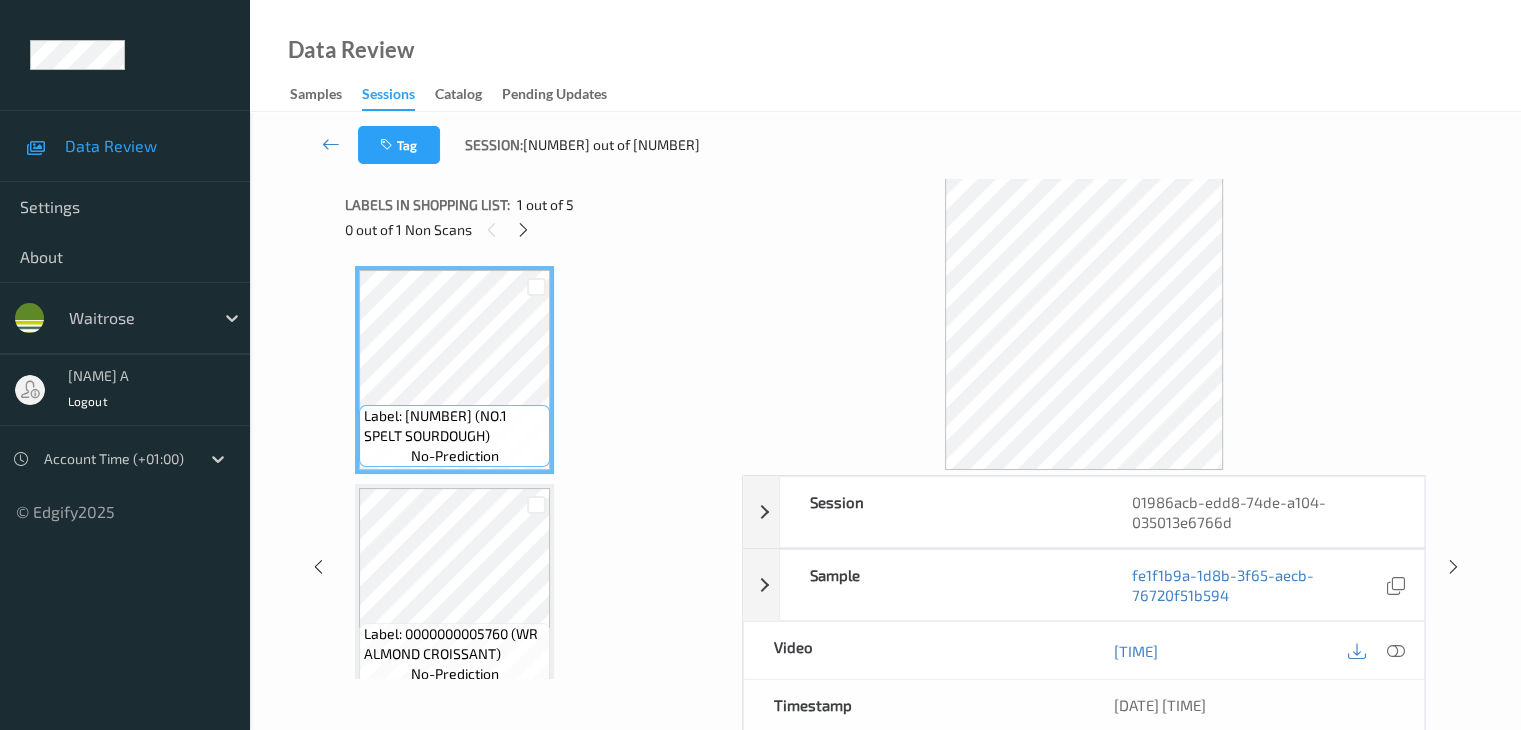 scroll, scrollTop: 228, scrollLeft: 0, axis: vertical 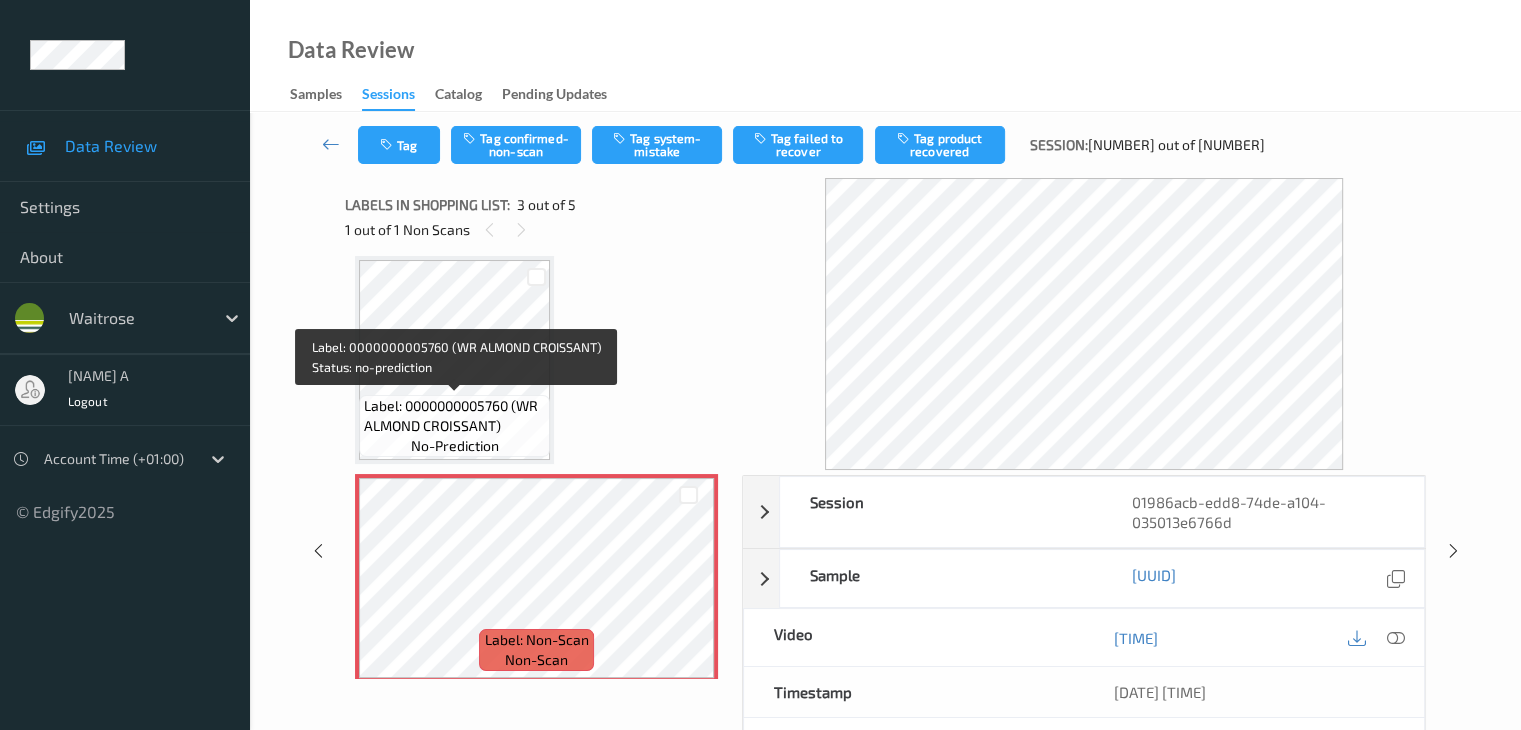 click on "Label: 0000000005760 (WR ALMOND CROISSANT)" at bounding box center [454, 416] 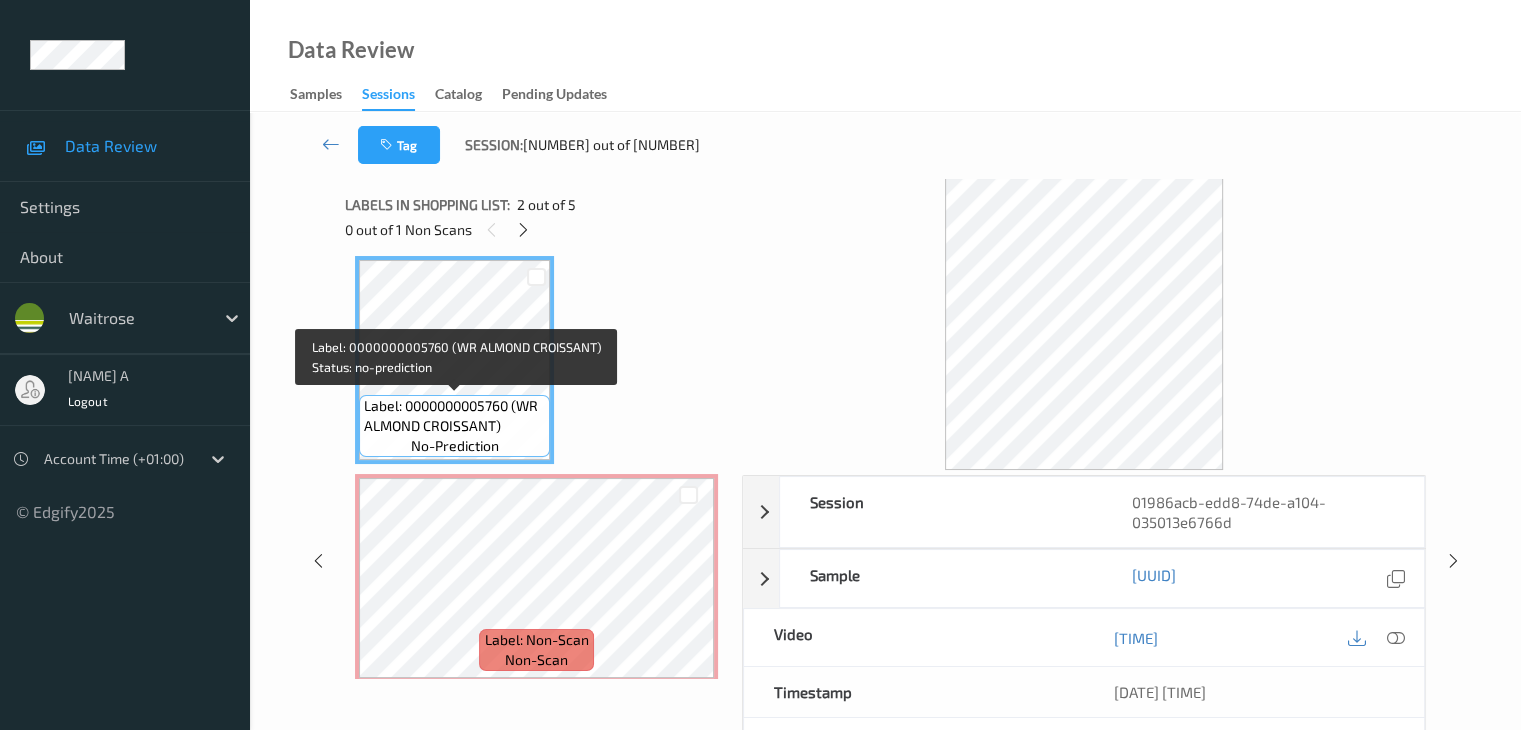 click on "Label: 0000000005760 (WR ALMOND CROISSANT)" at bounding box center [454, 416] 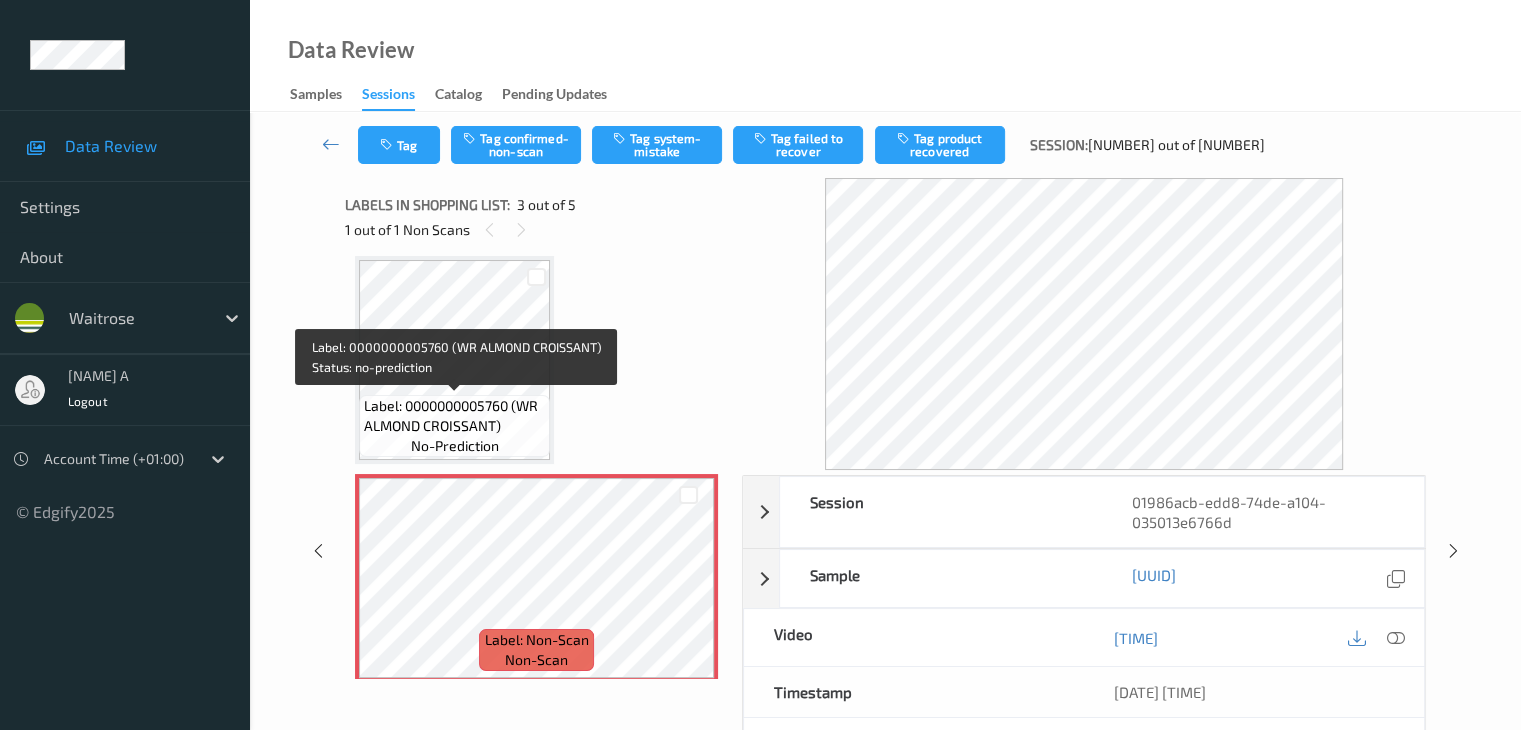 click on "Label: 0000000005760 (WR ALMOND CROISSANT)" at bounding box center [454, 416] 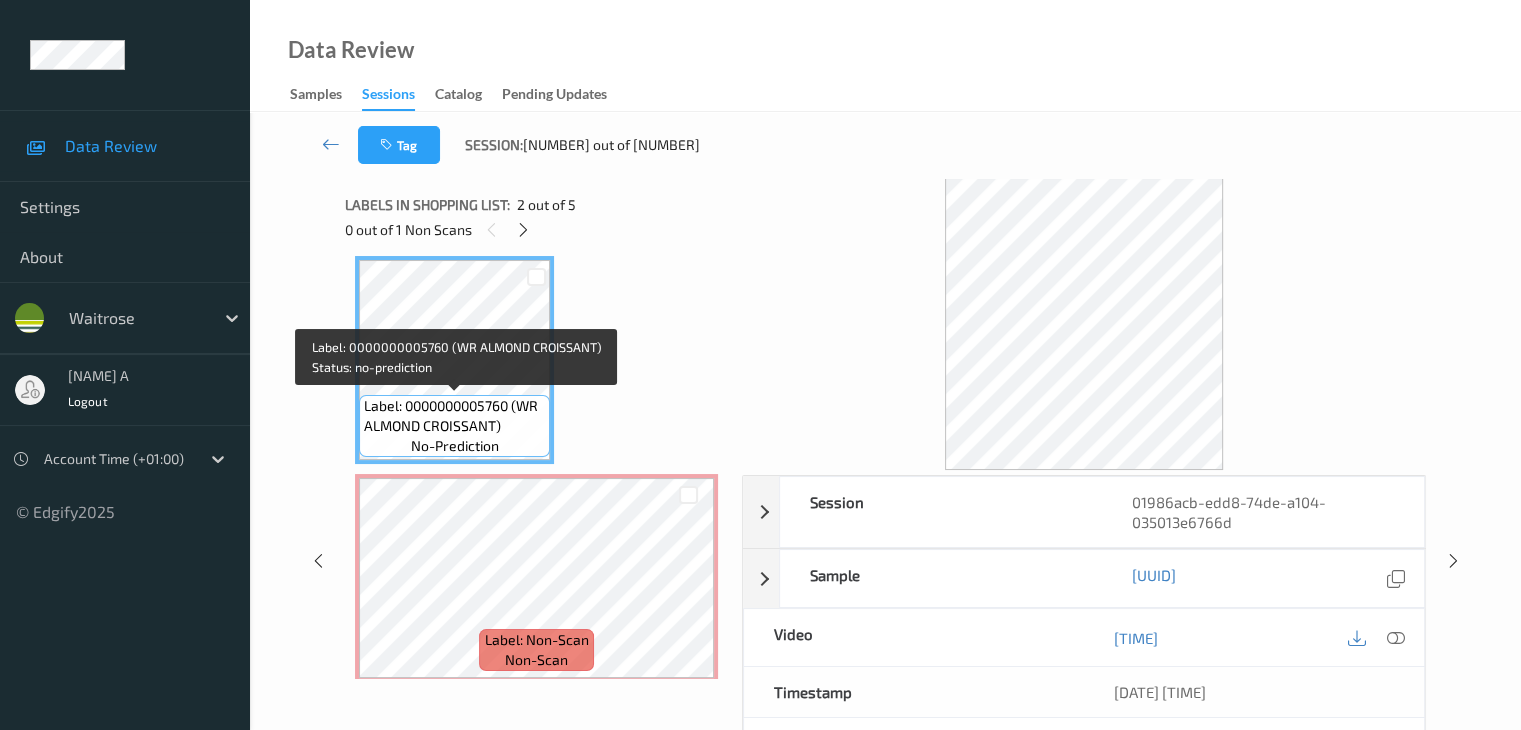 click on "Label: 0000000005760 (WR ALMOND CROISSANT)" at bounding box center (454, 416) 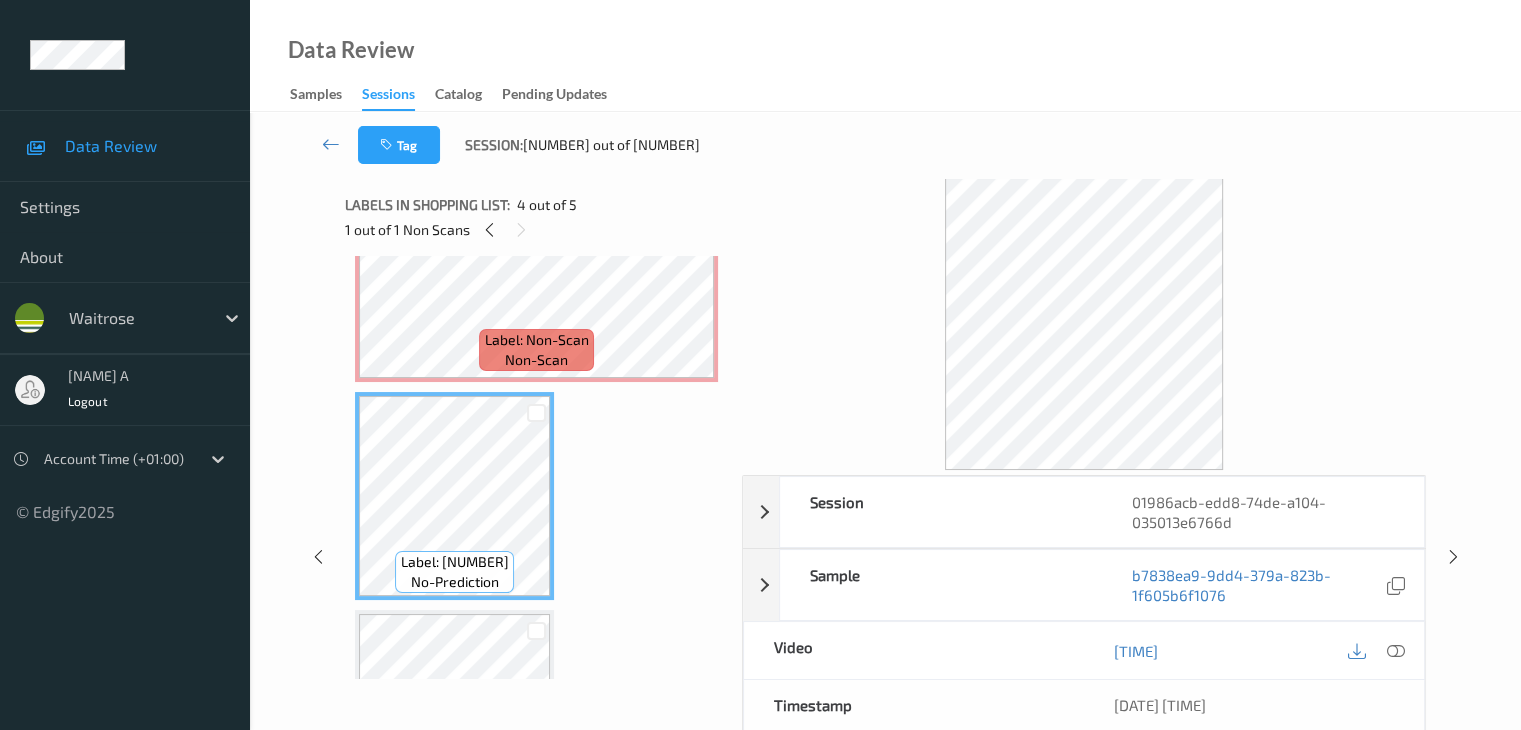 scroll, scrollTop: 428, scrollLeft: 0, axis: vertical 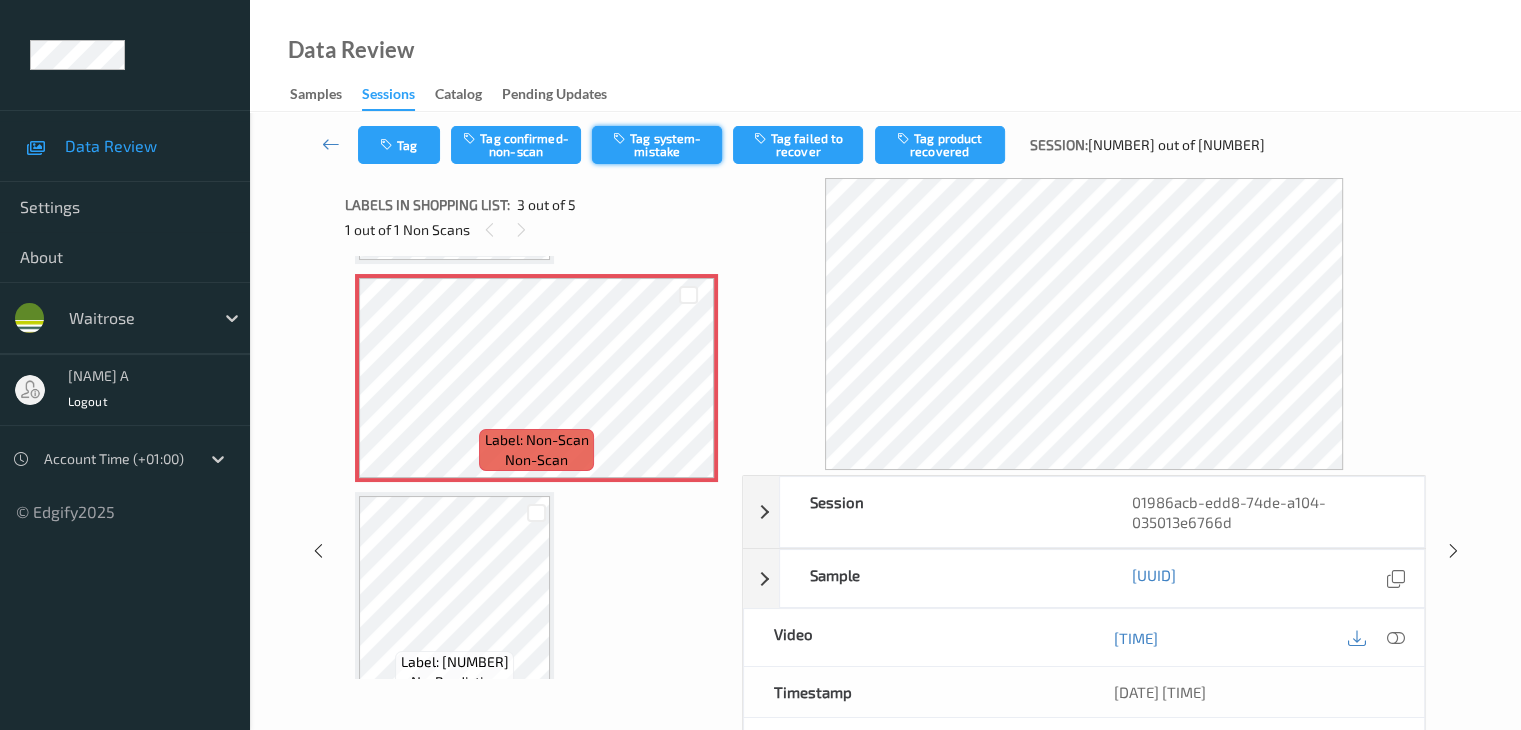 click on "Tag   system-mistake" at bounding box center (657, 145) 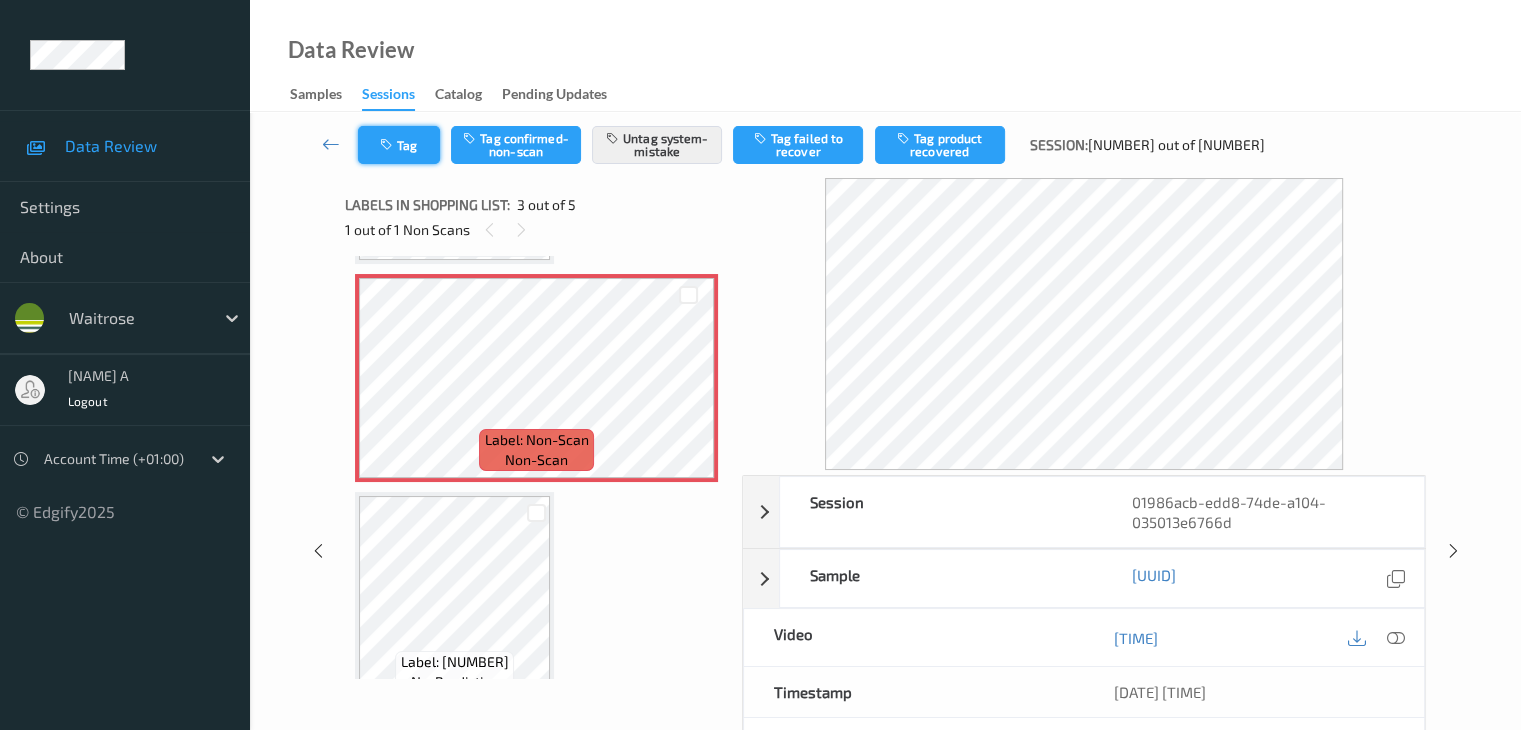 click on "Tag" at bounding box center [399, 145] 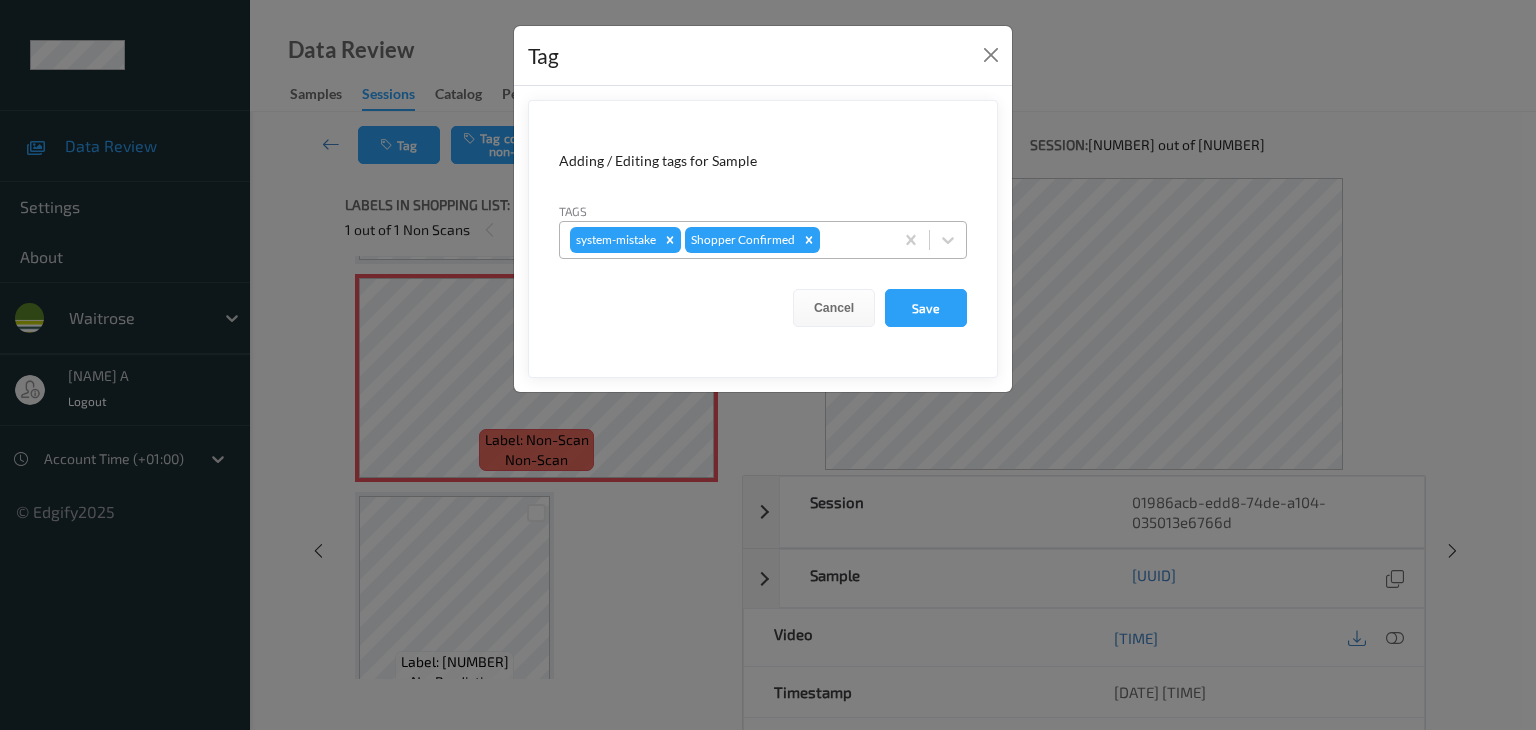 click at bounding box center [853, 240] 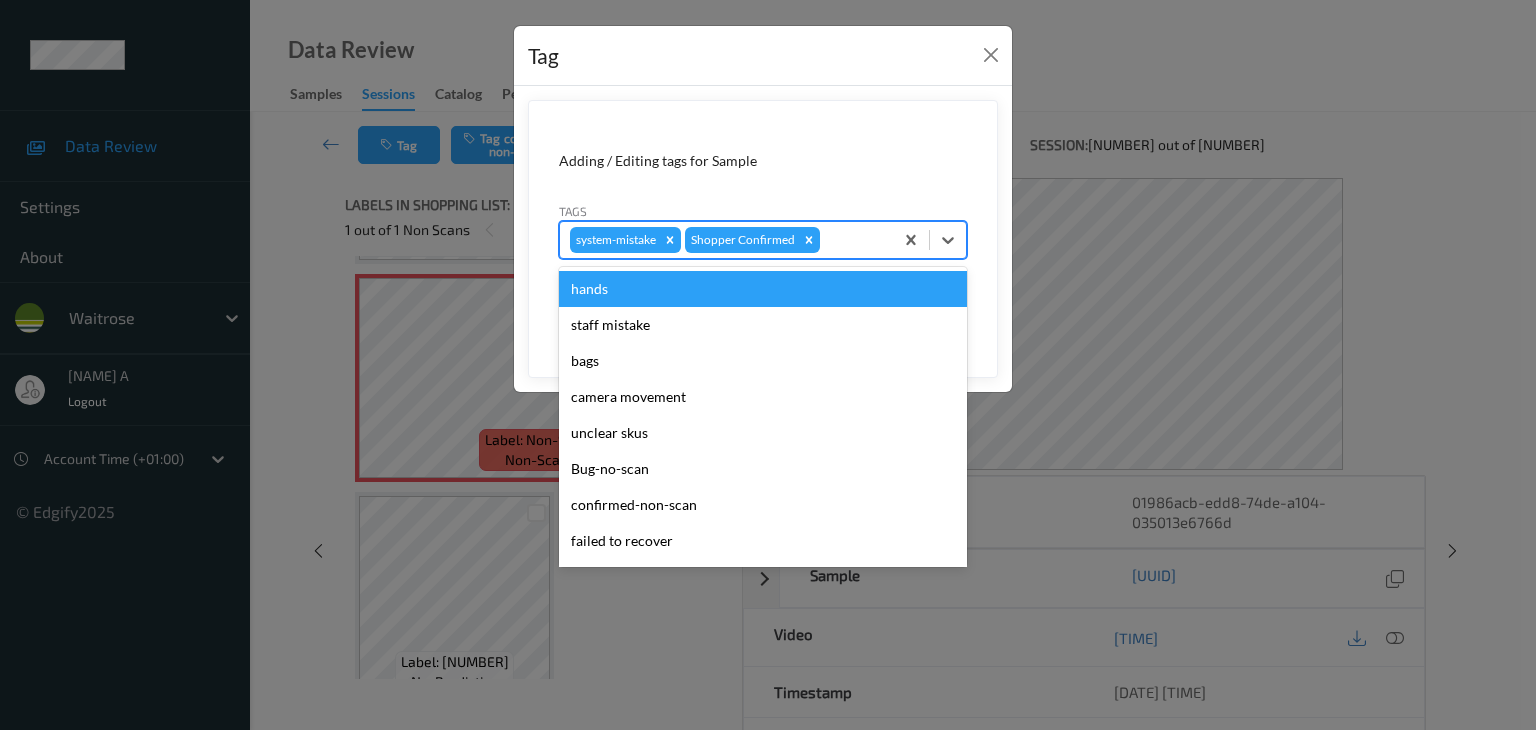 type on "u" 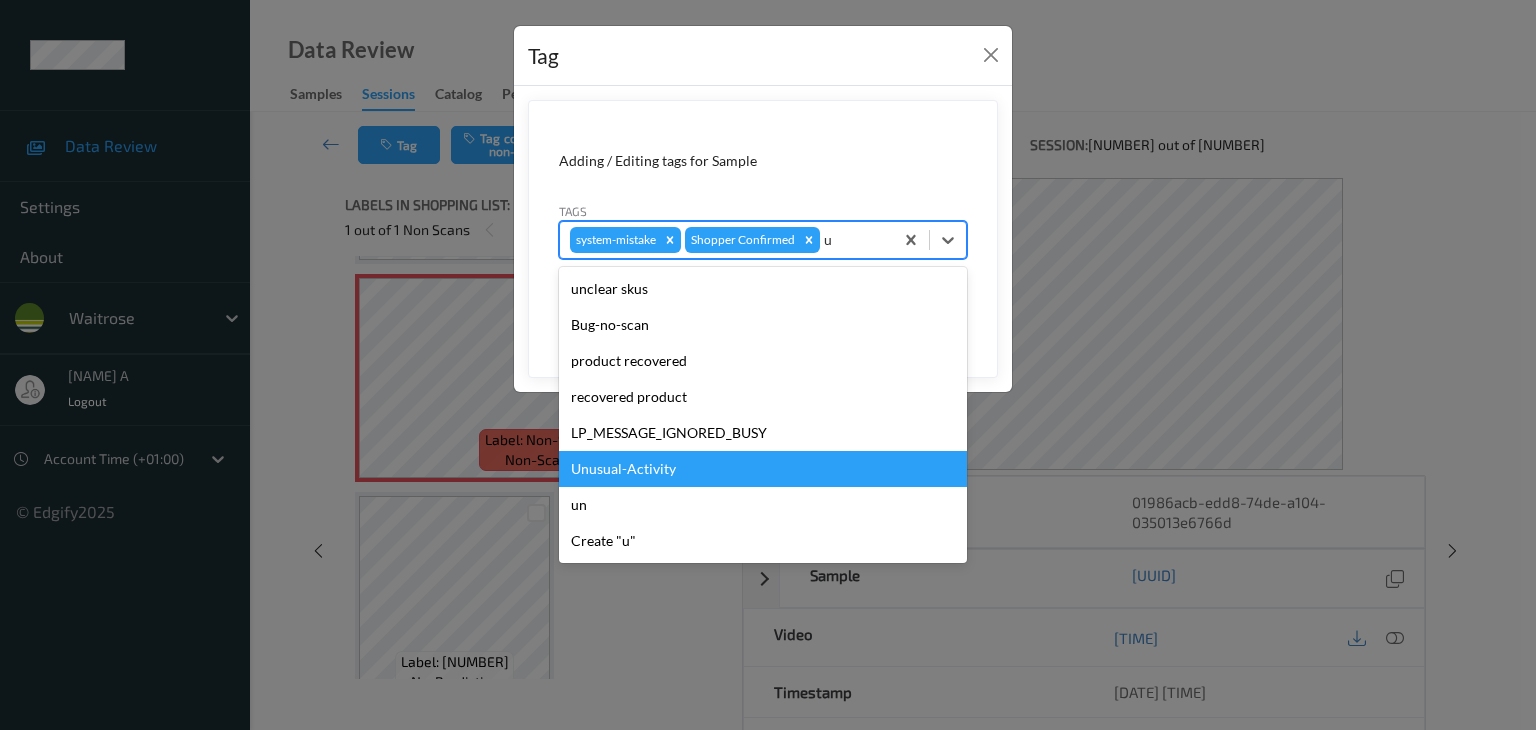 click on "Unusual-Activity" at bounding box center [763, 469] 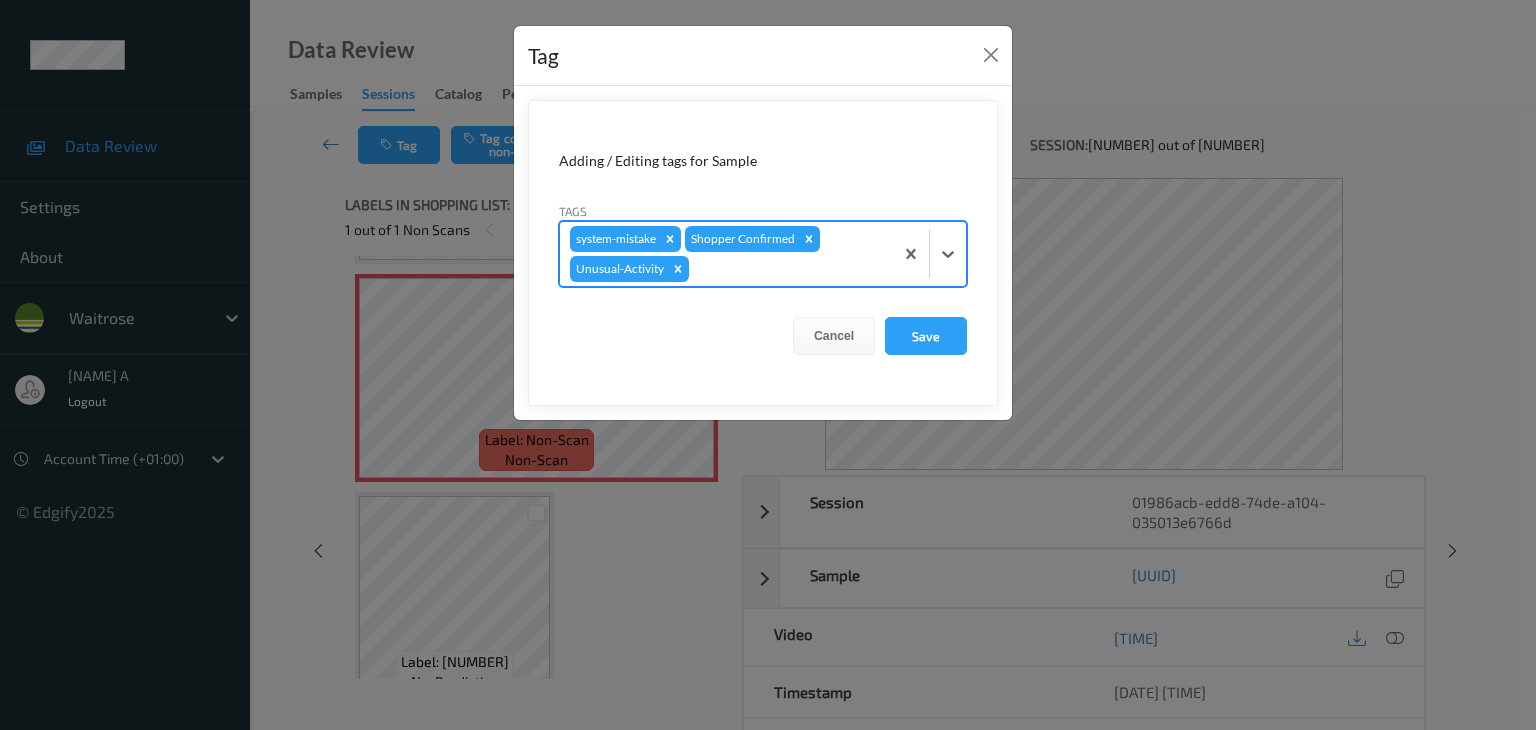 type on "p" 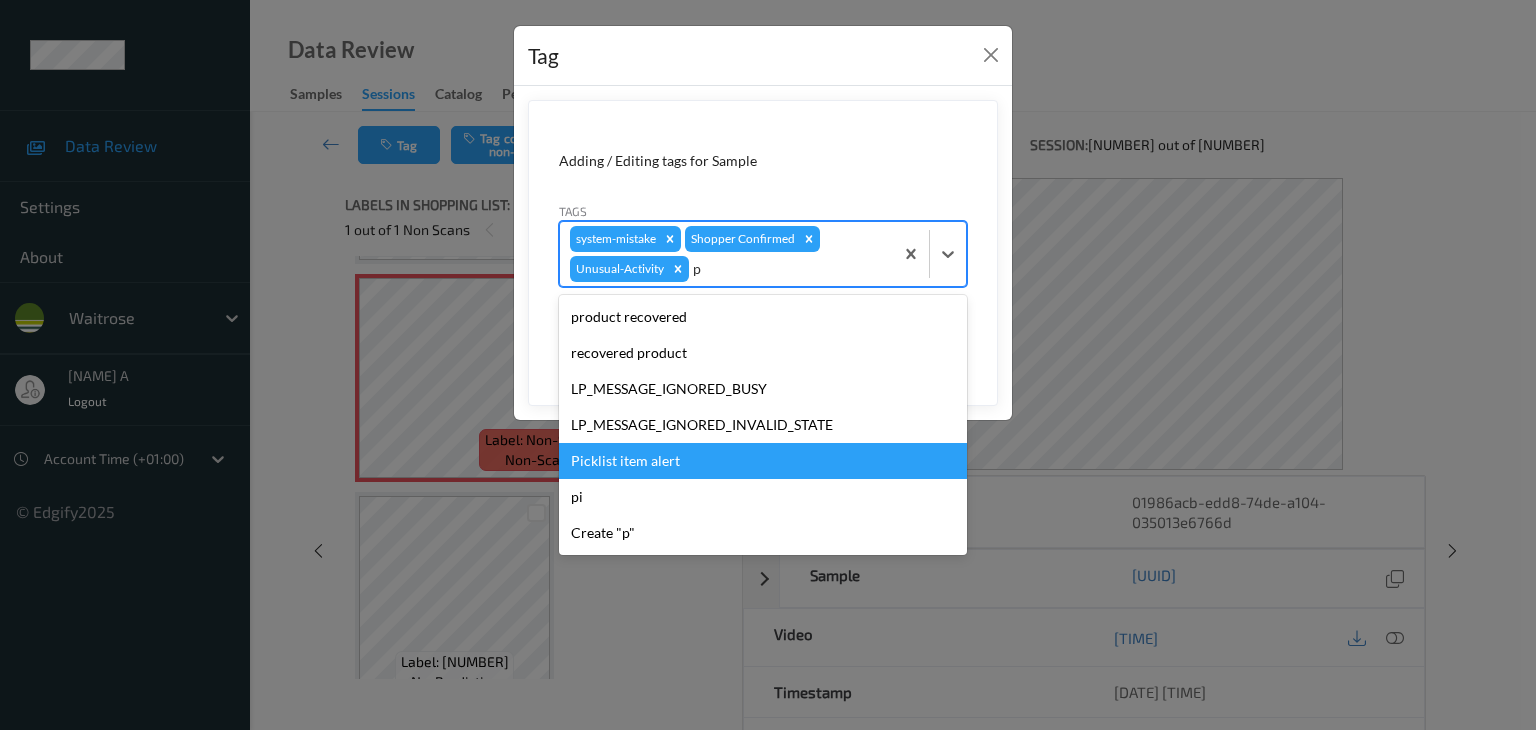 click on "Picklist item alert" at bounding box center (763, 461) 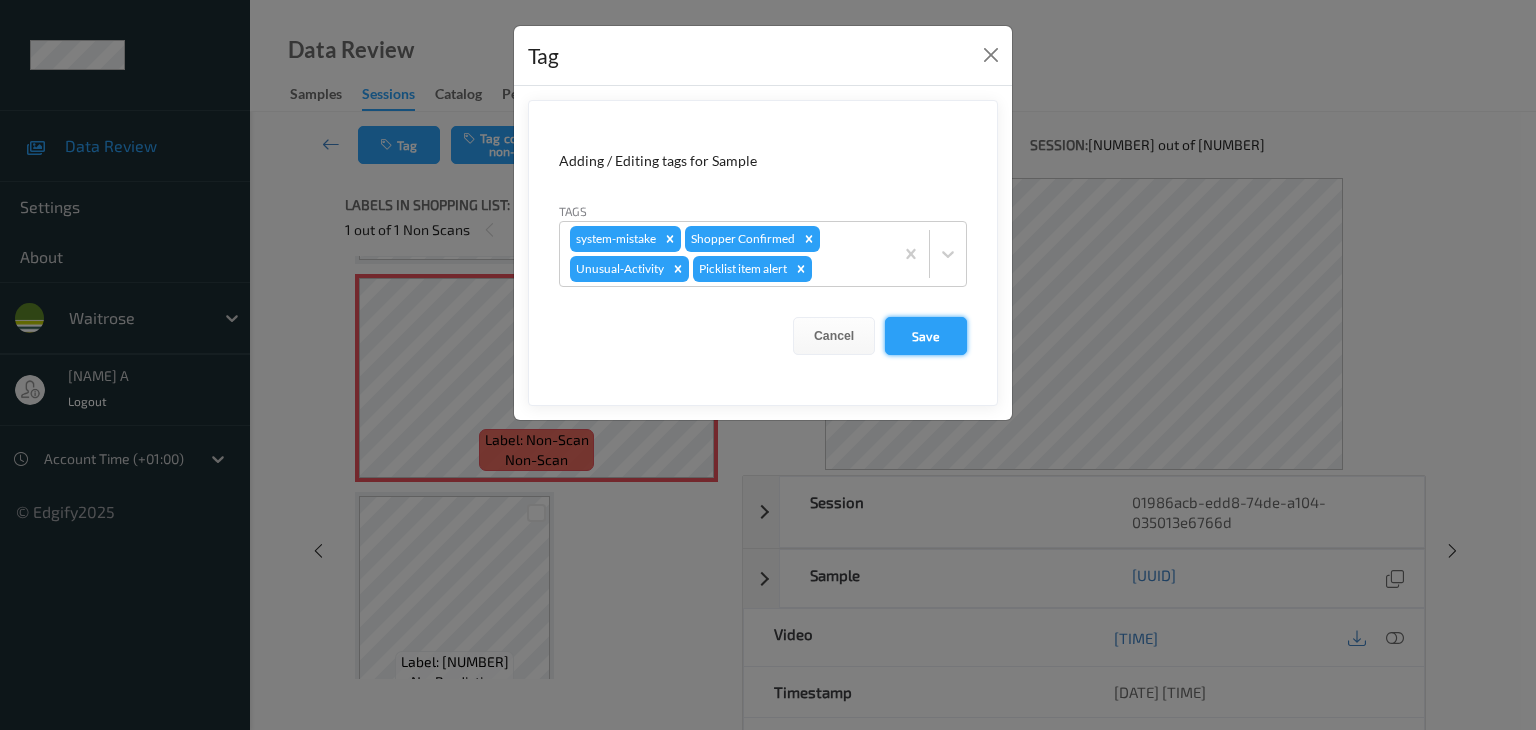 click on "Save" at bounding box center [926, 336] 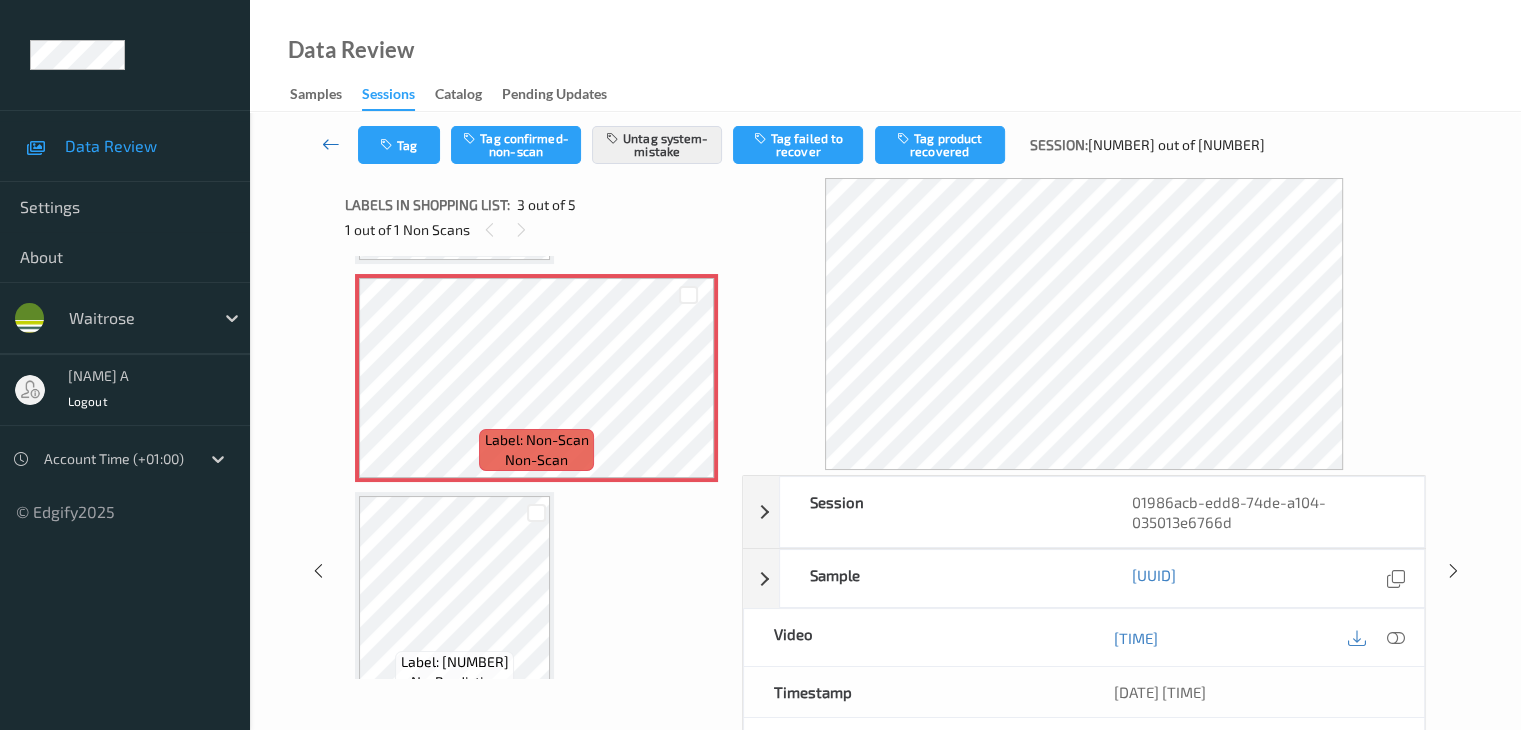 click at bounding box center (331, 144) 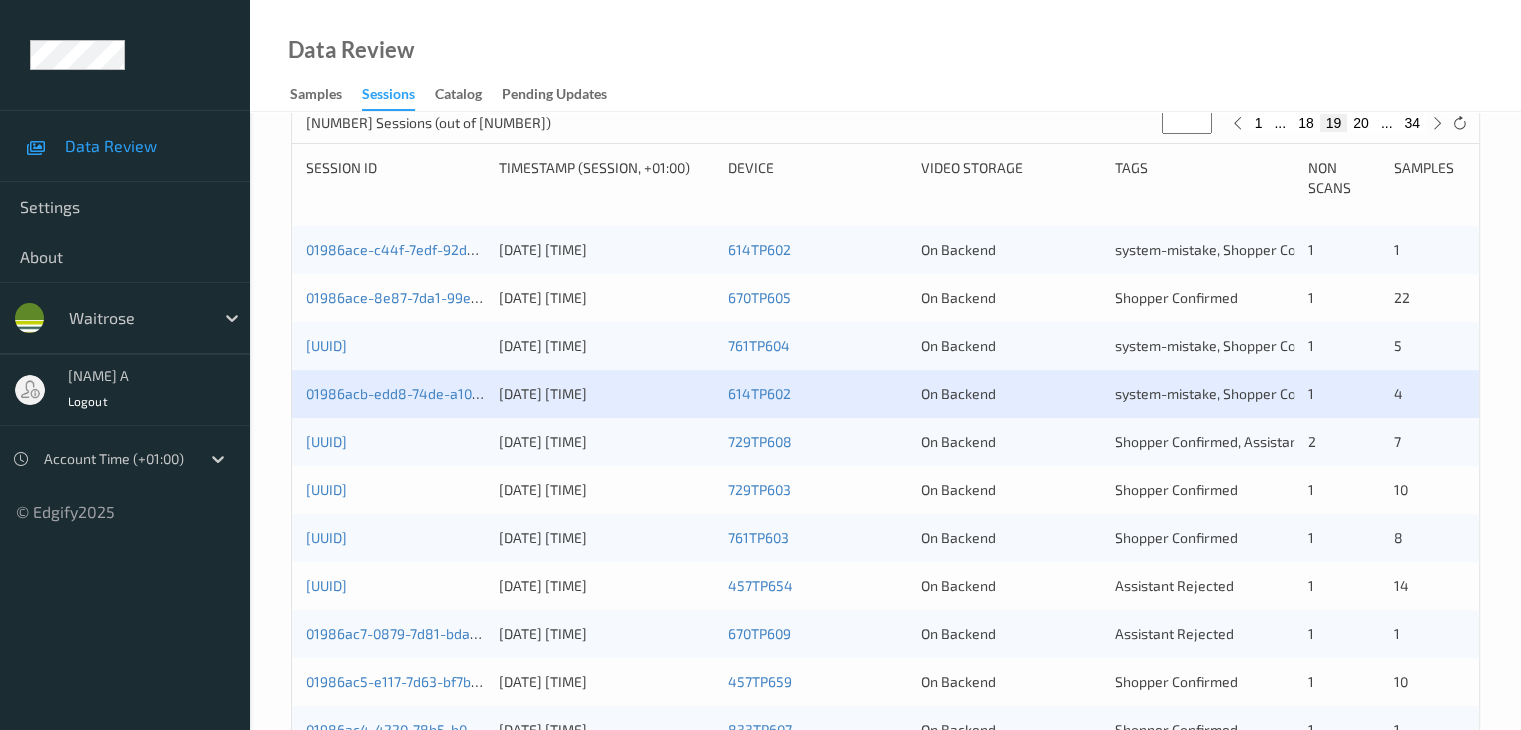scroll, scrollTop: 500, scrollLeft: 0, axis: vertical 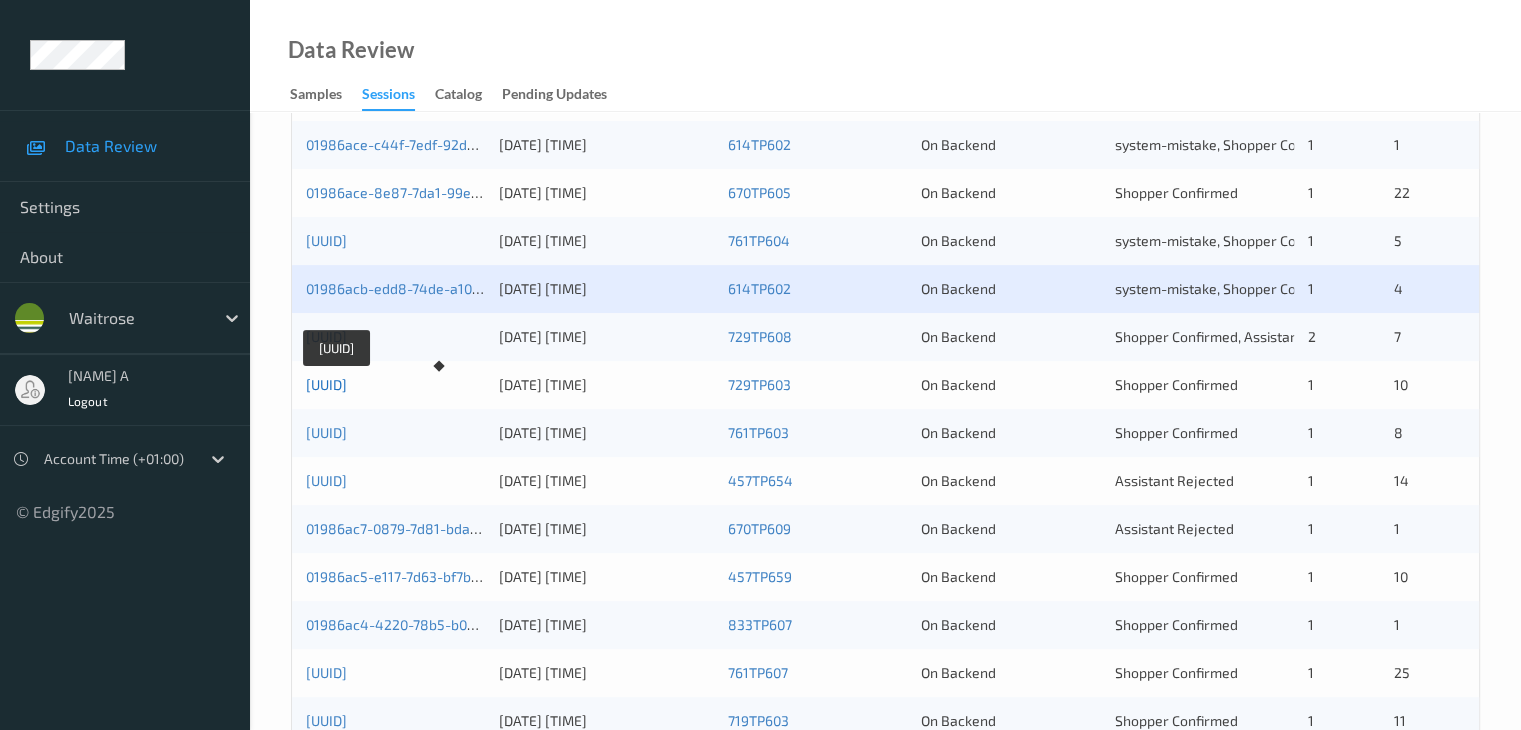 click on "01986ac8-e9e1-7891-aeb7-8a8d46f2c62e" at bounding box center (326, 384) 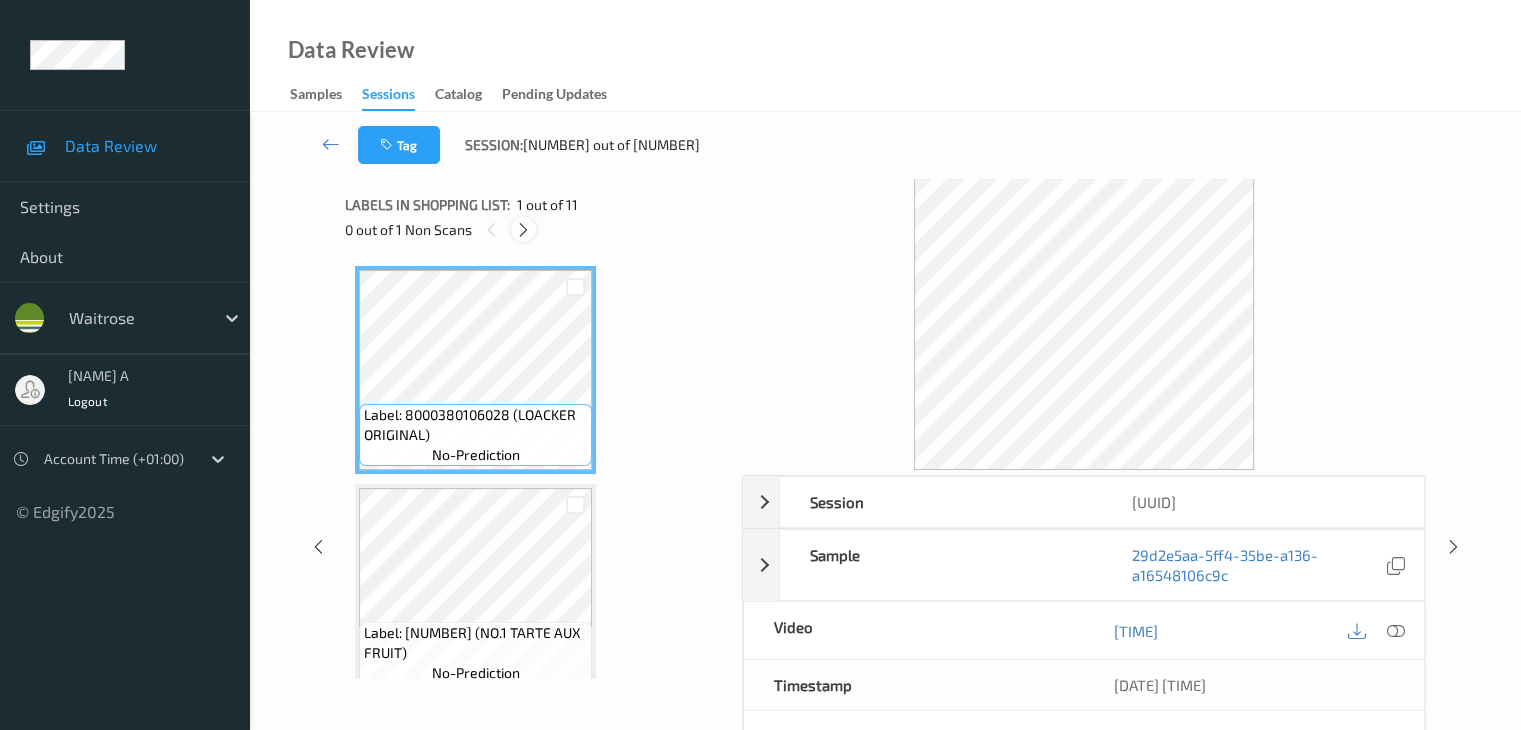 click at bounding box center [523, 230] 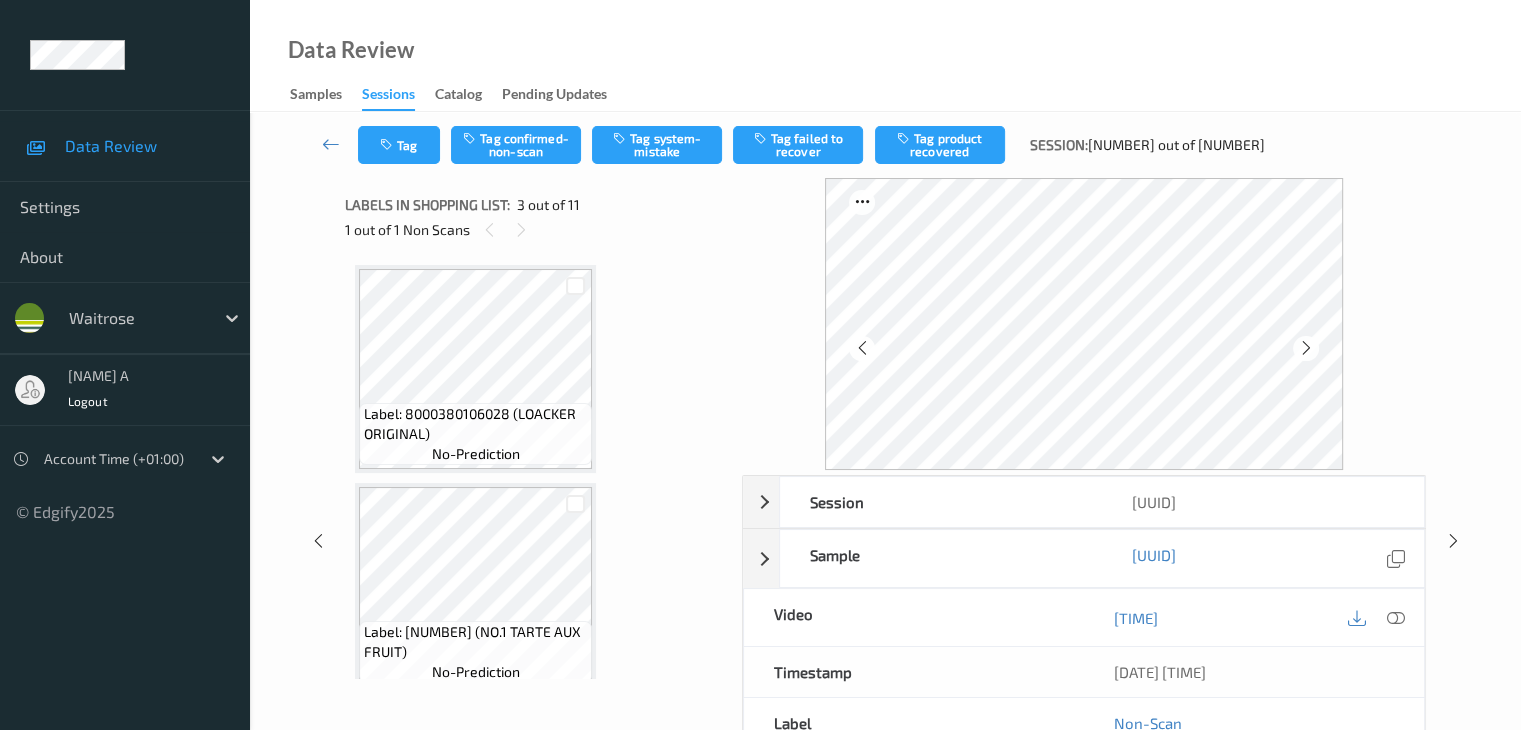 scroll, scrollTop: 0, scrollLeft: 0, axis: both 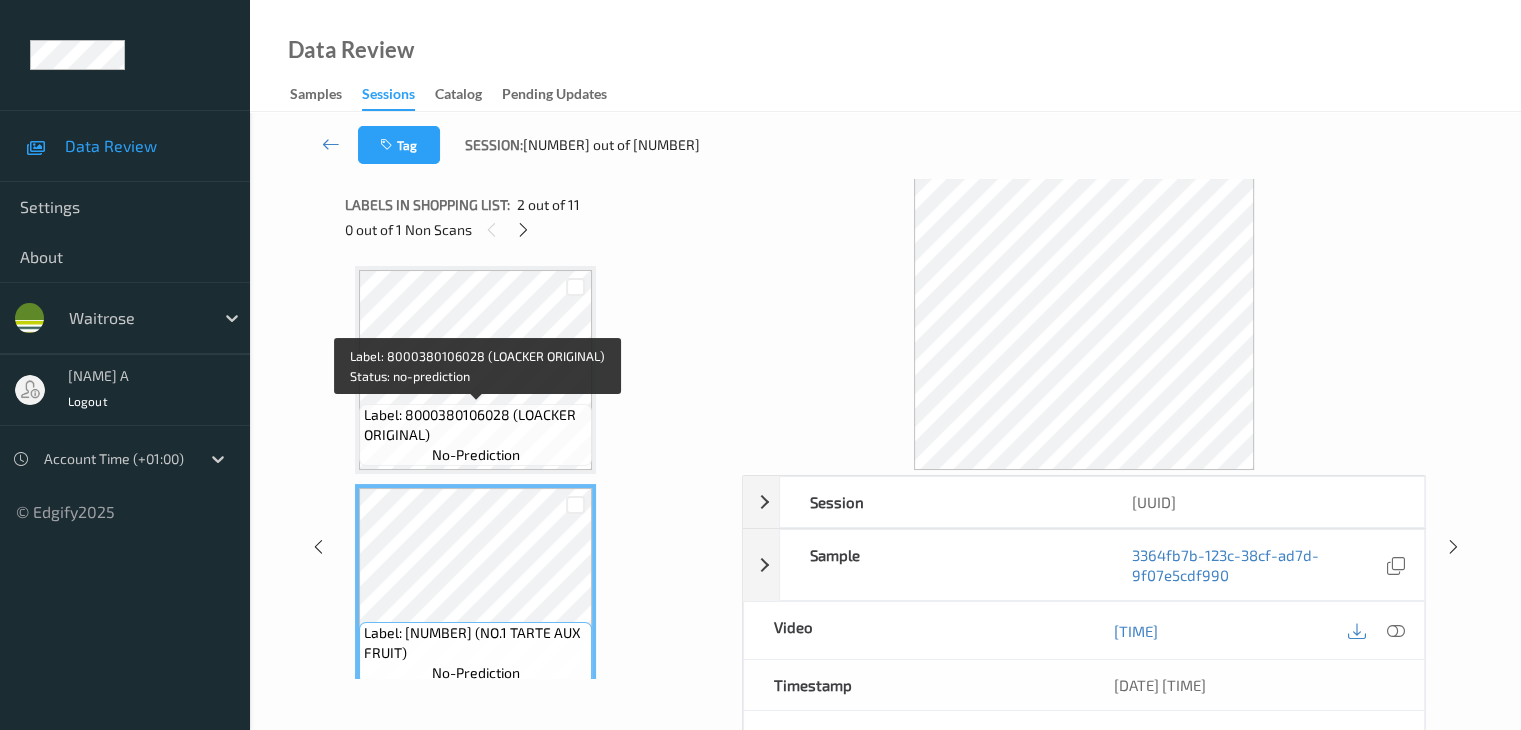 click on "Label: 8000380106028 (LOACKER ORIGINAL)" at bounding box center [475, 425] 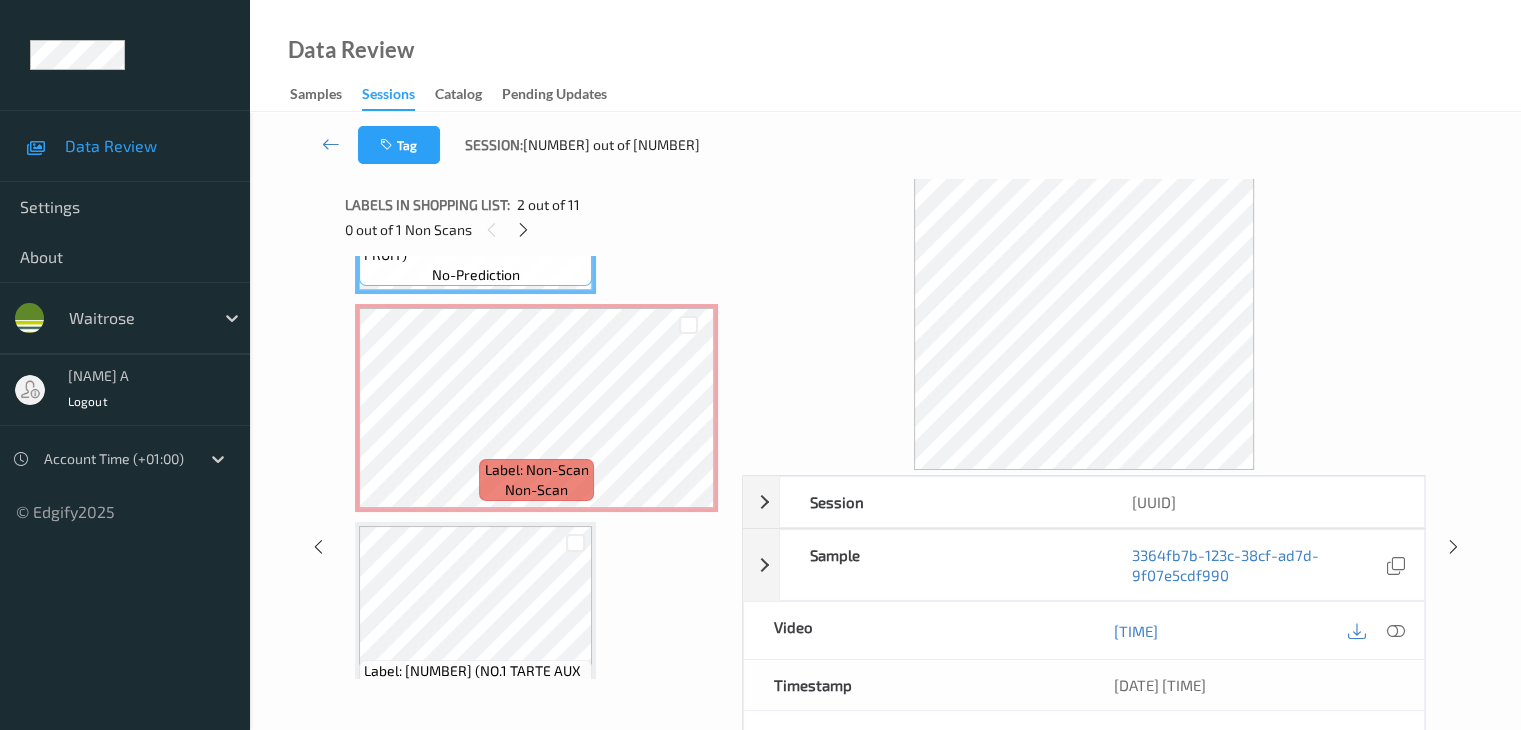scroll, scrollTop: 400, scrollLeft: 0, axis: vertical 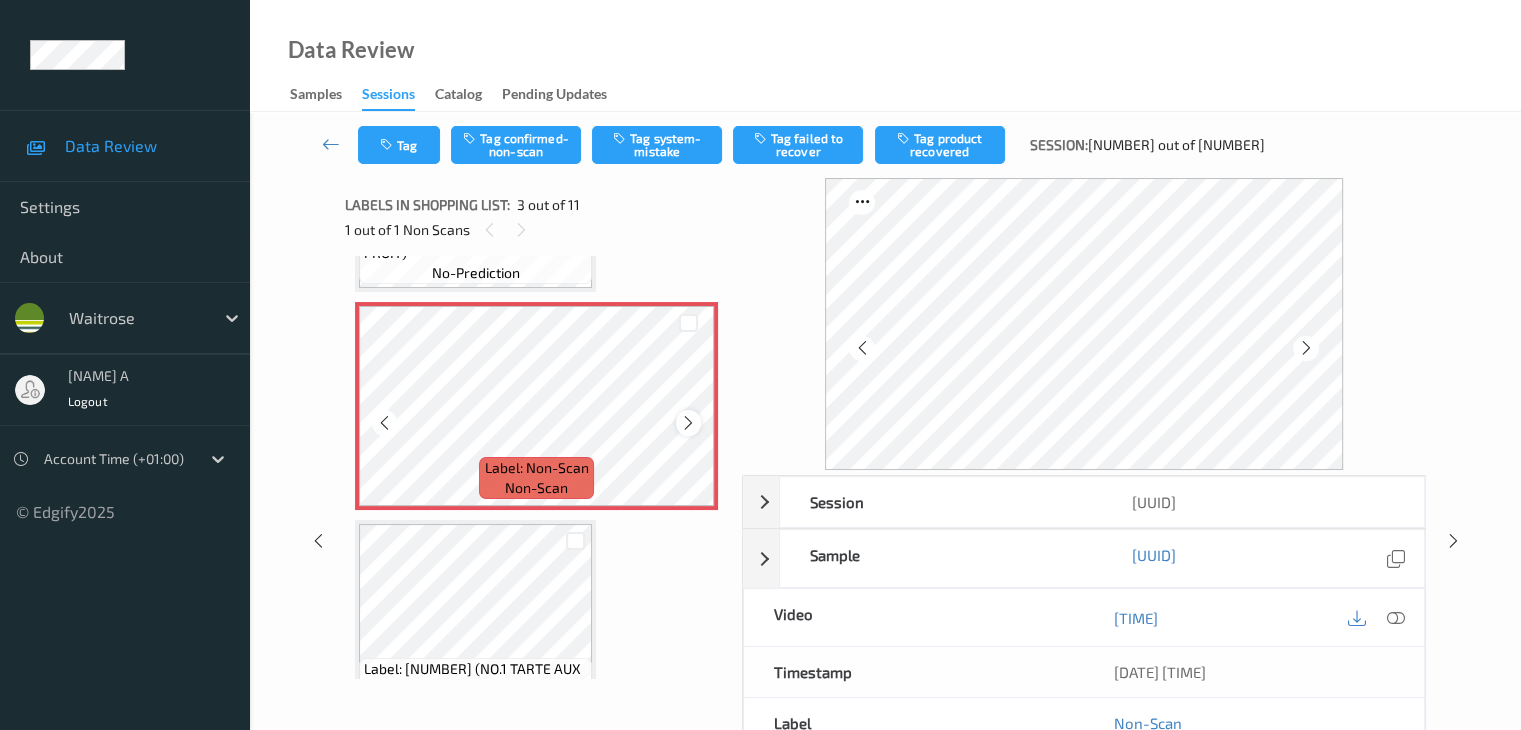 click at bounding box center (688, 423) 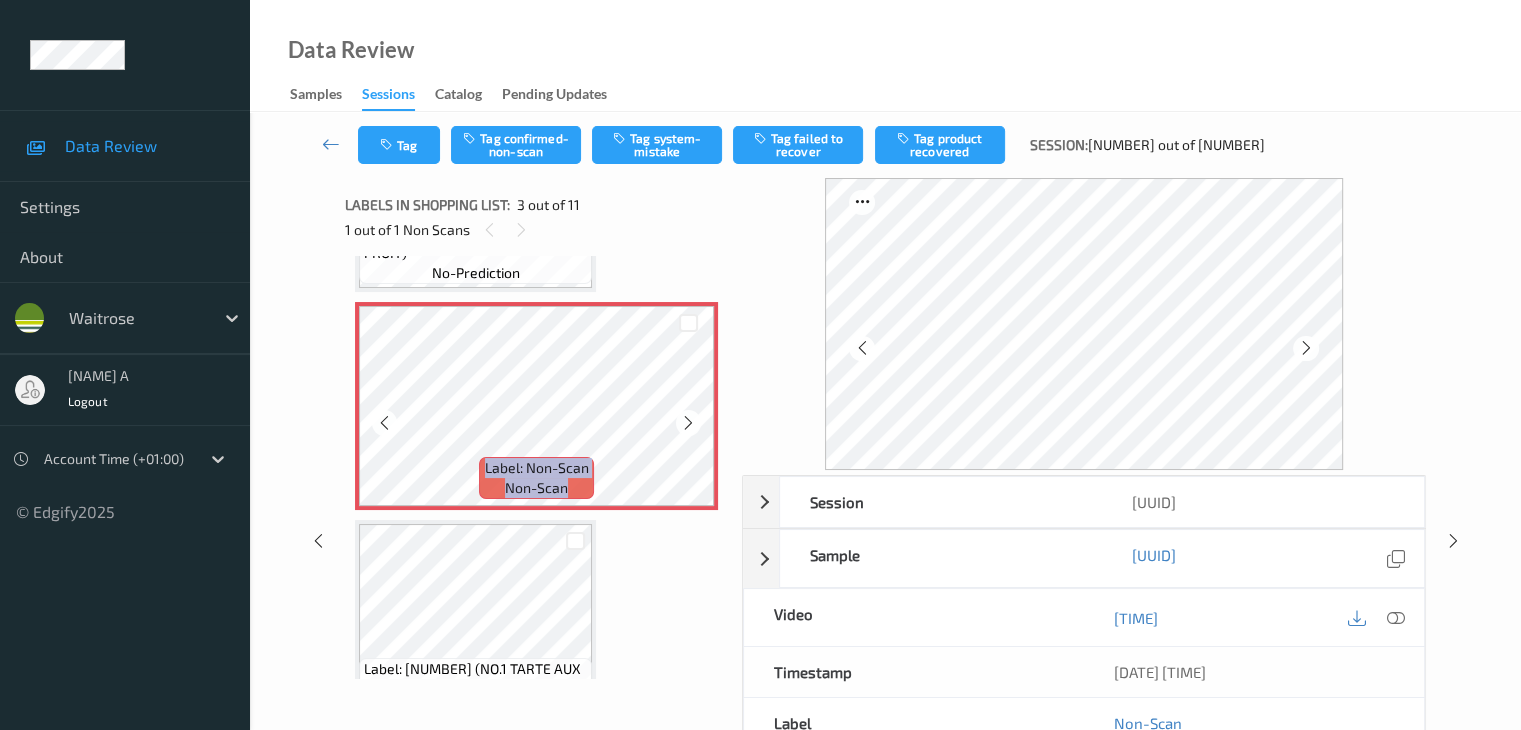 click at bounding box center (688, 423) 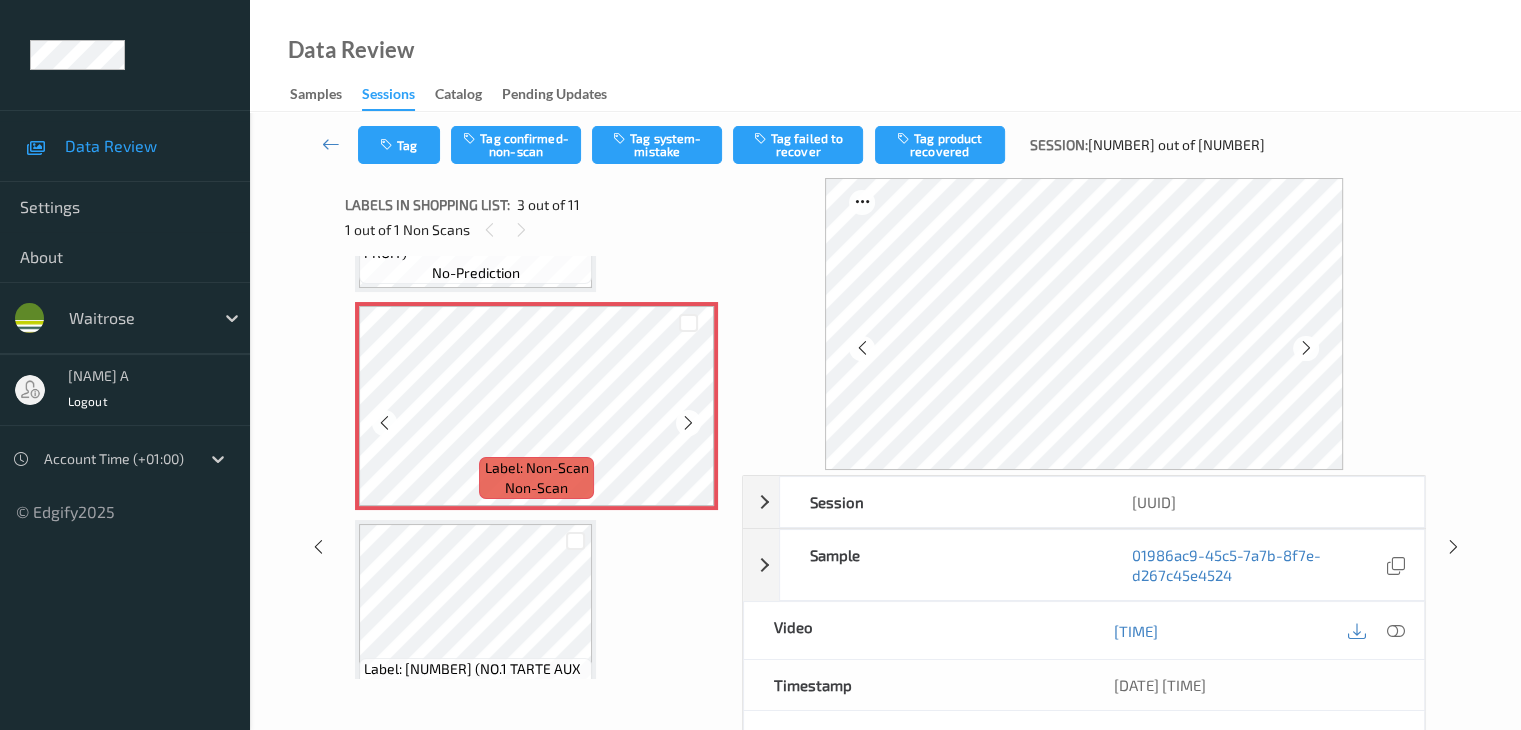 click at bounding box center (688, 423) 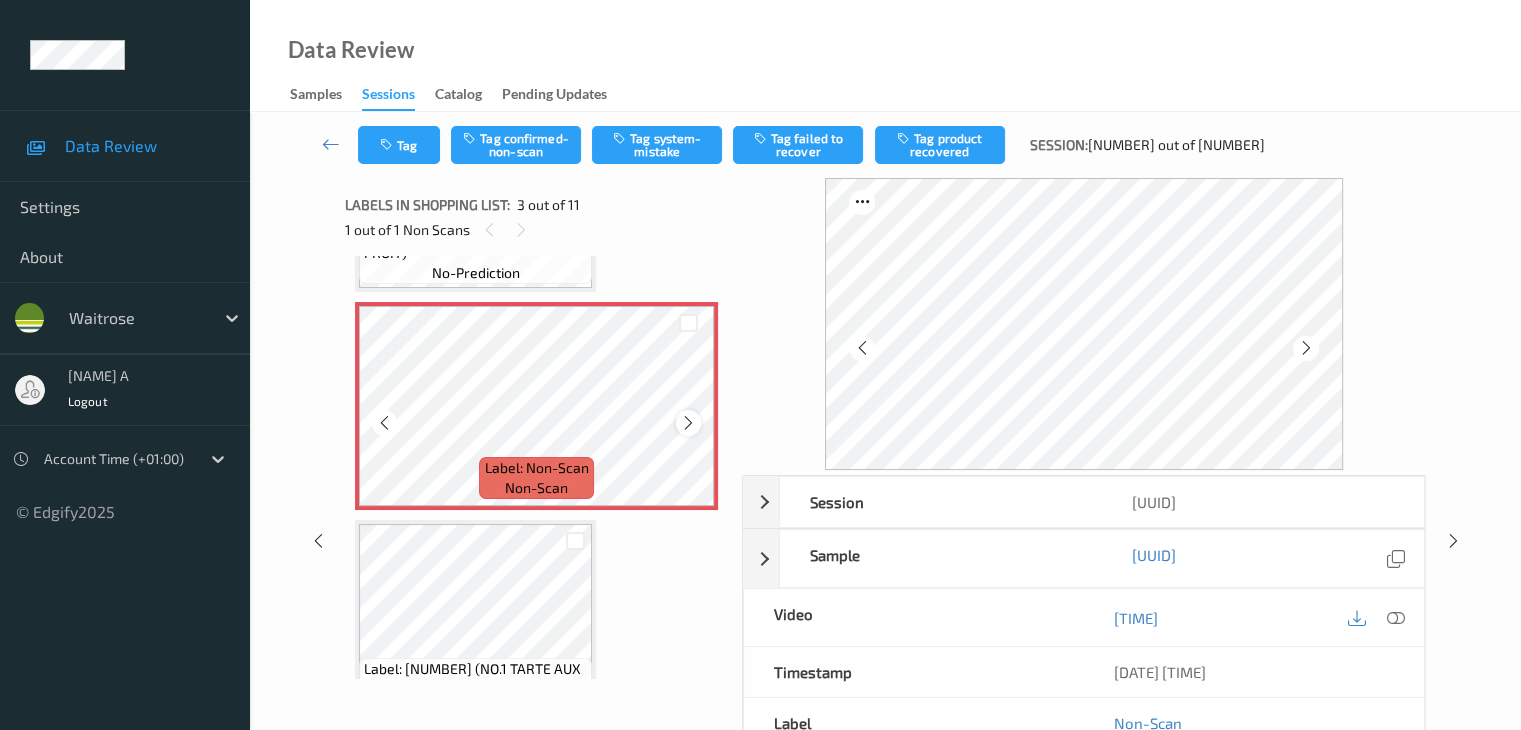 scroll, scrollTop: 300, scrollLeft: 0, axis: vertical 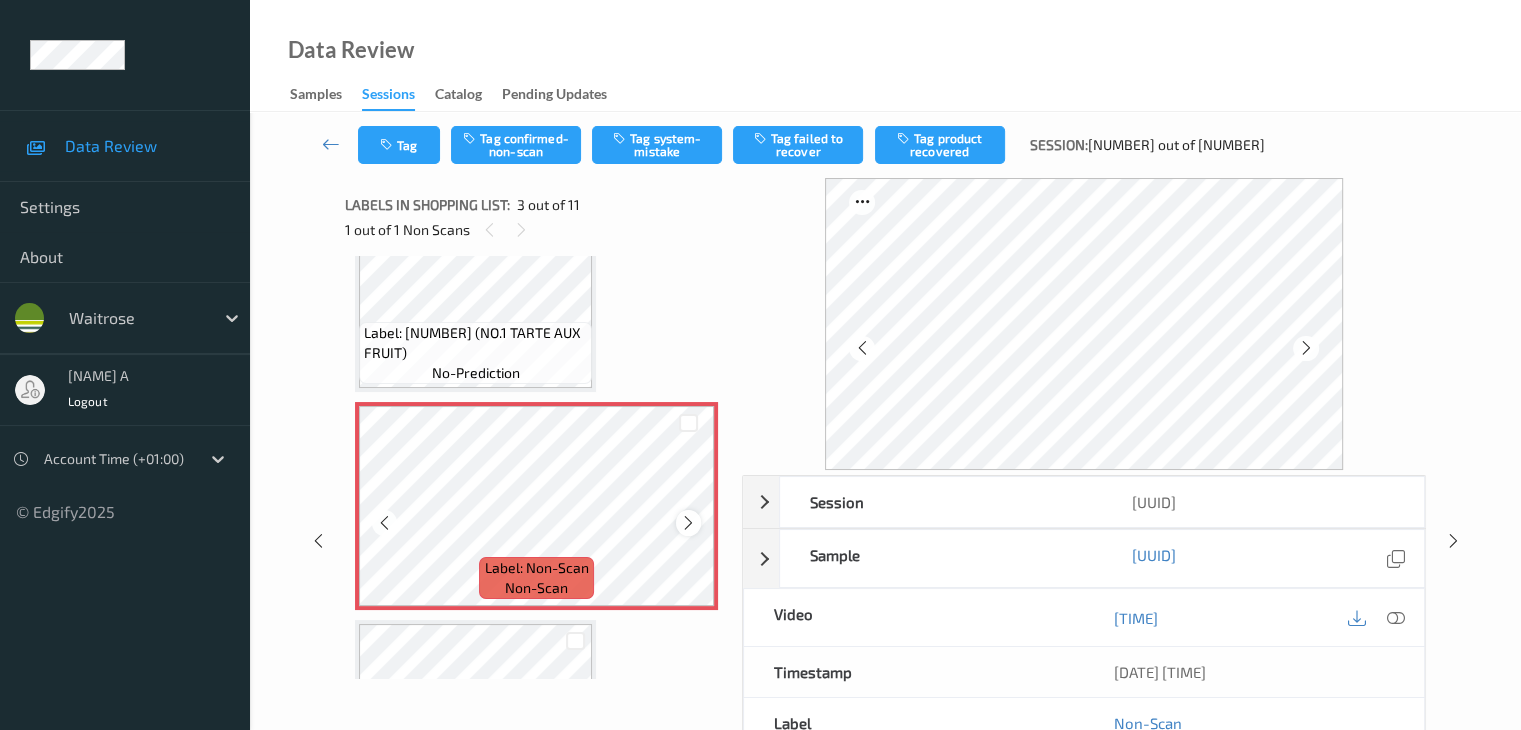 click at bounding box center [688, 523] 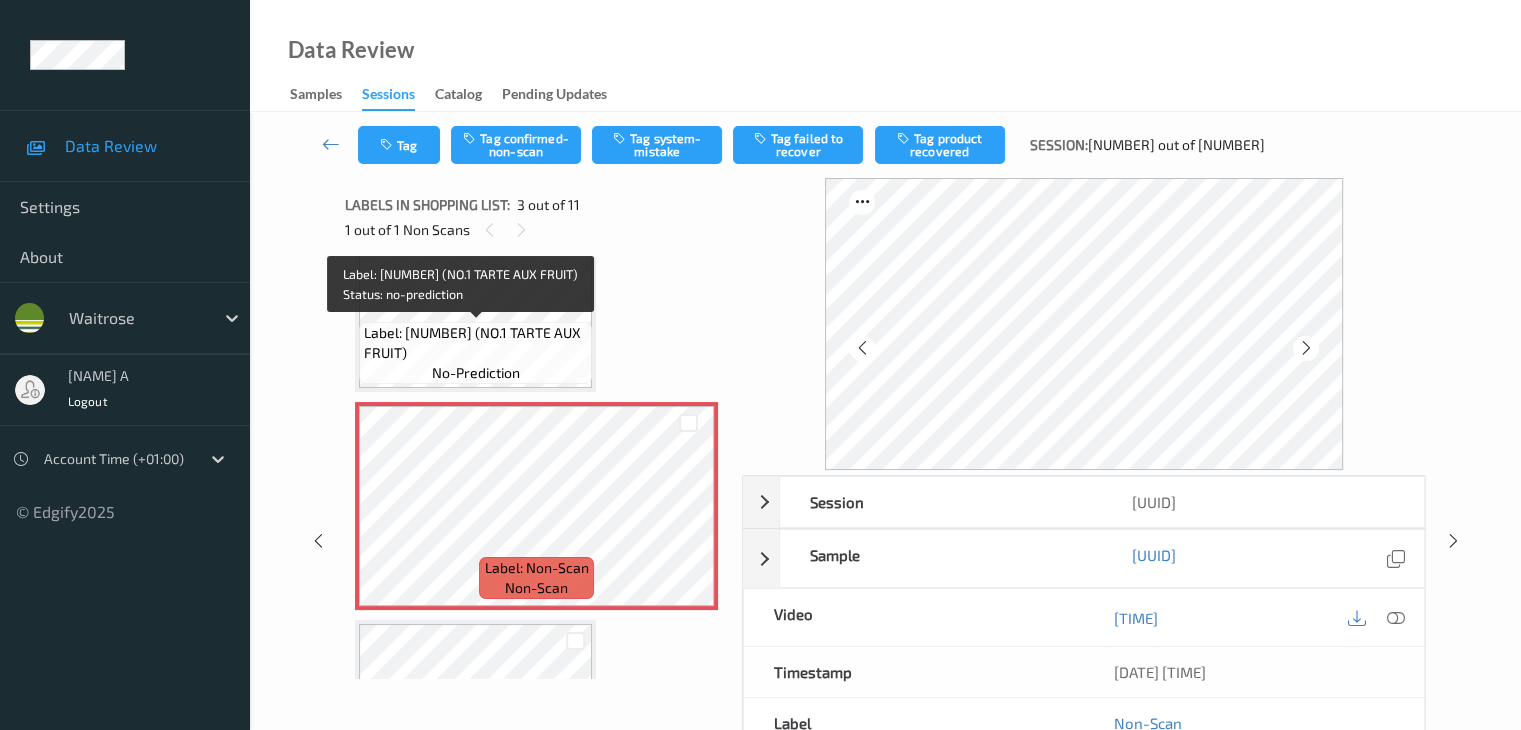 click on "Label: 5000169232910 (NO.1 TARTE AUX FRUIT)" at bounding box center (475, 343) 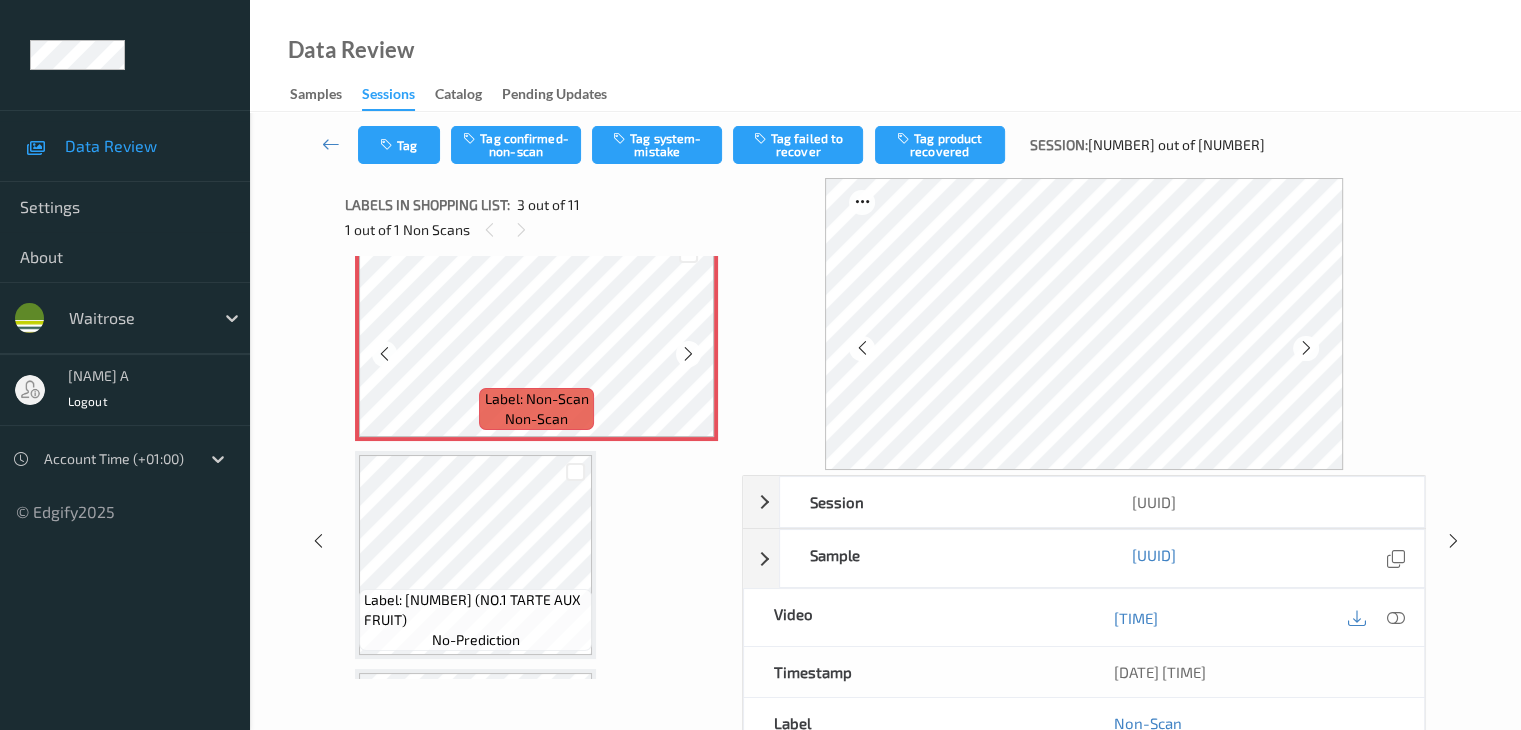 scroll, scrollTop: 500, scrollLeft: 0, axis: vertical 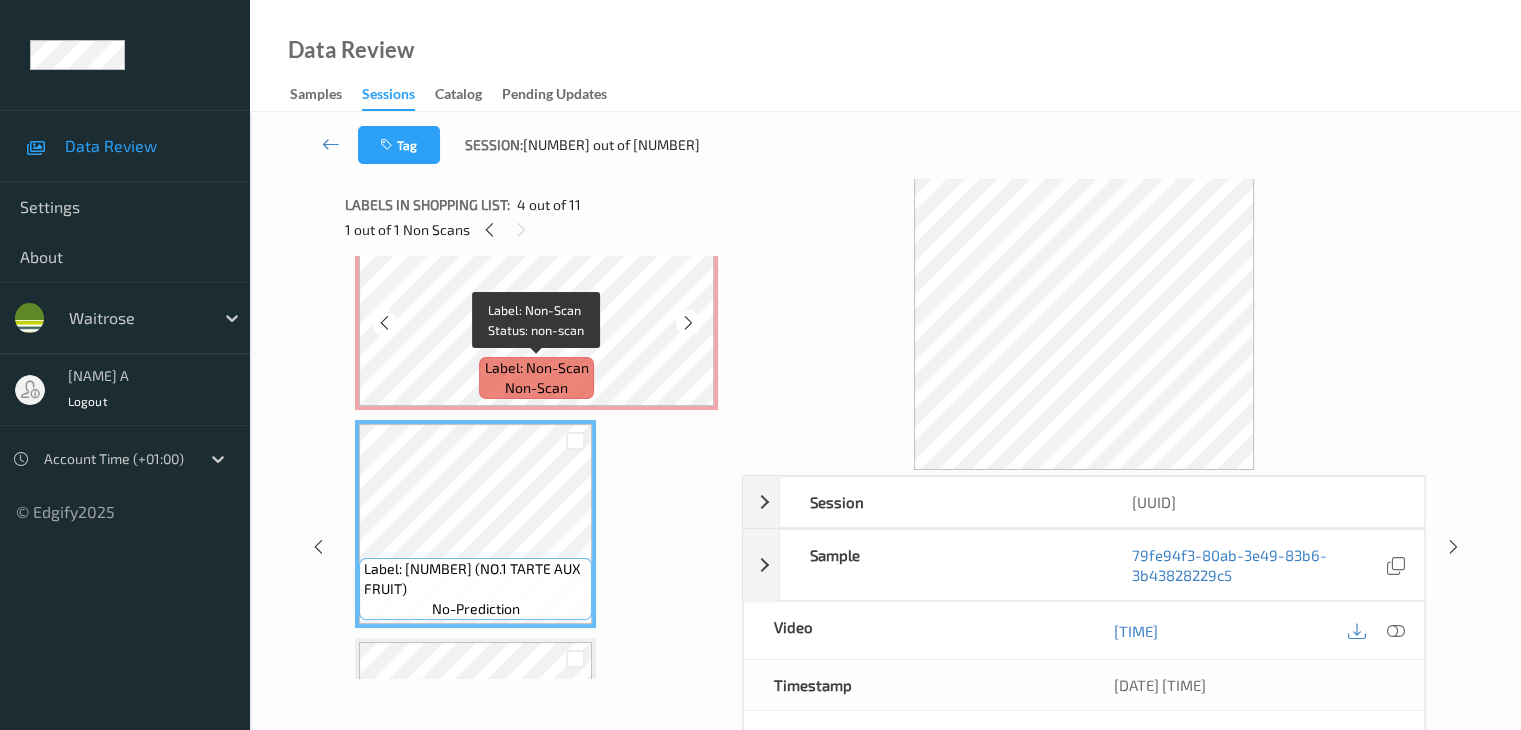 click on "Label: Non-Scan" at bounding box center (537, 368) 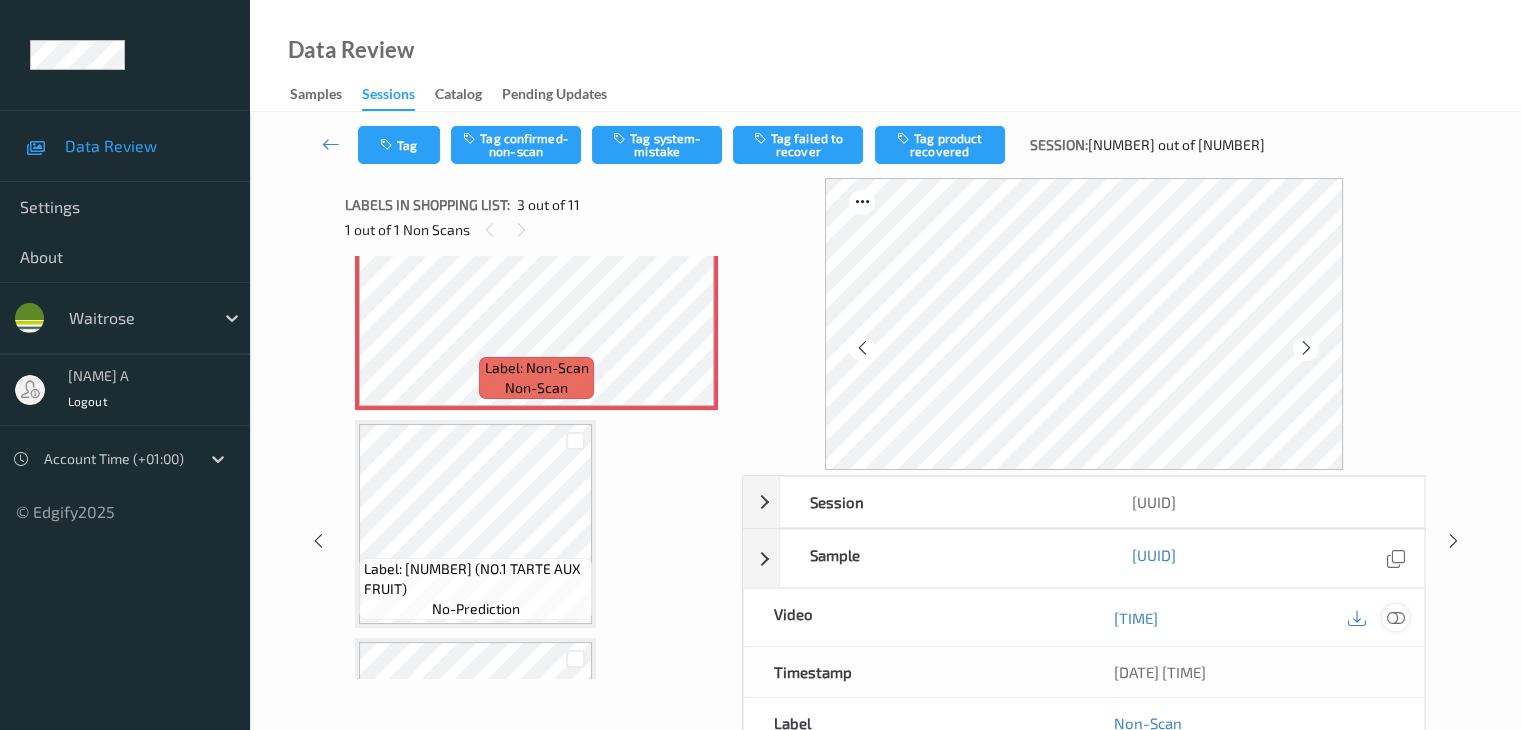 click at bounding box center (1395, 618) 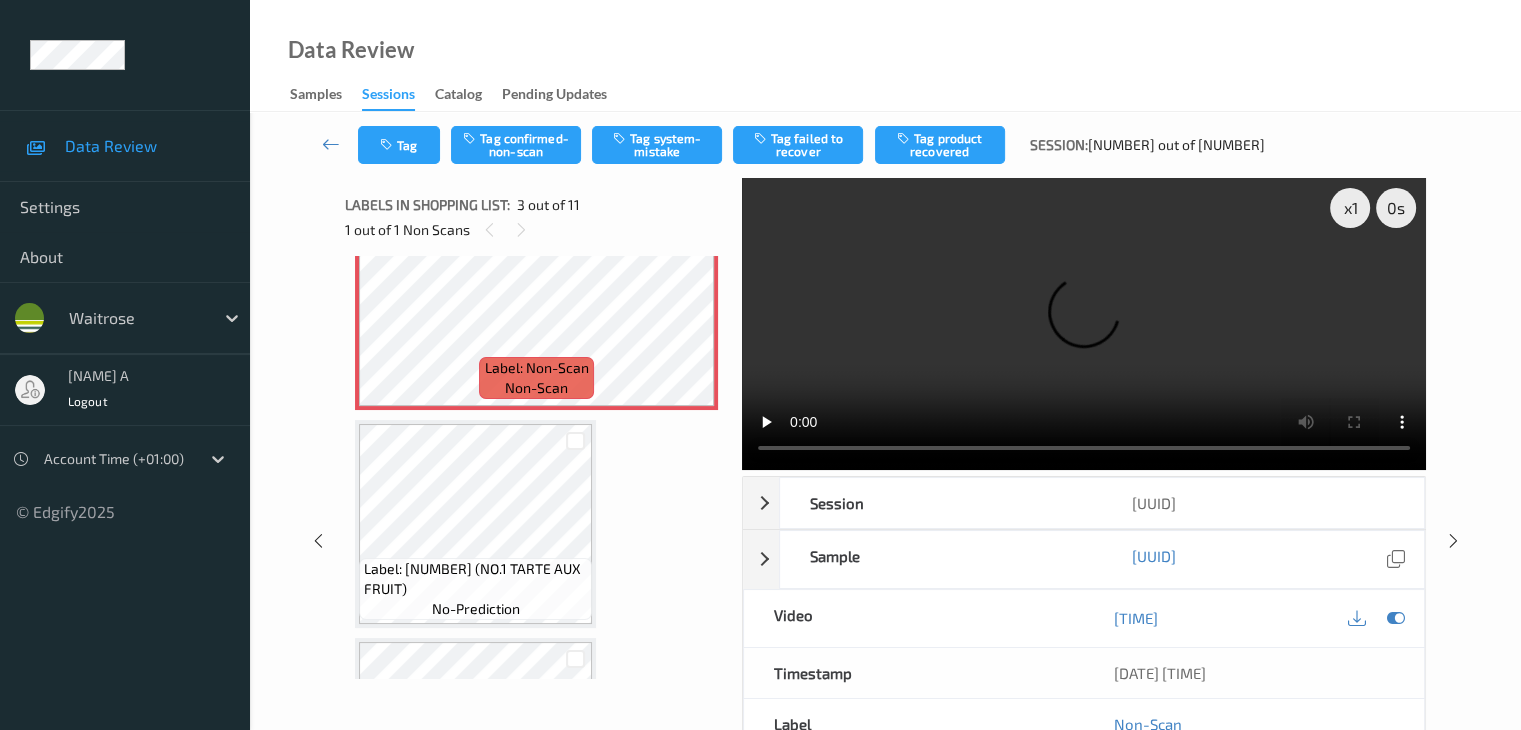 type 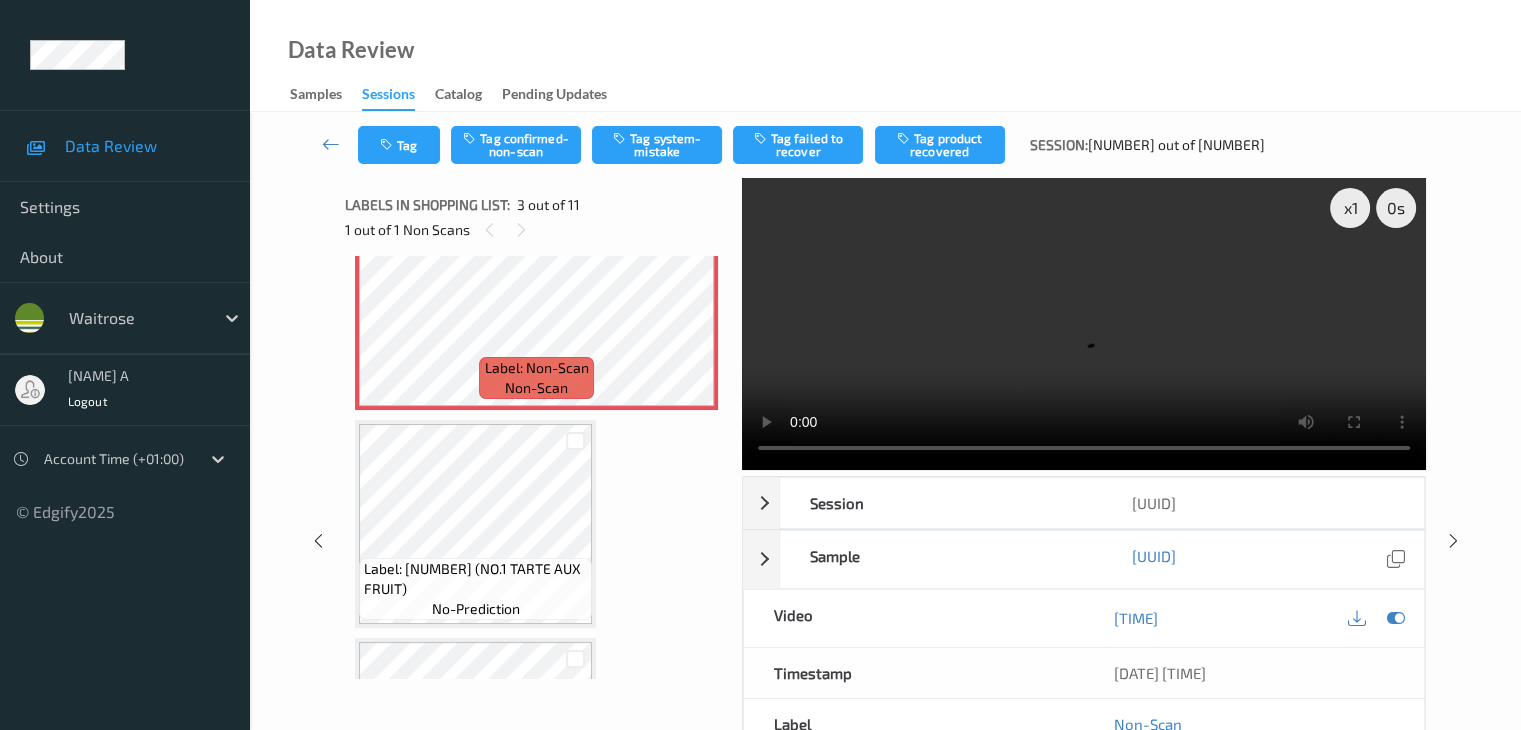 scroll, scrollTop: 300, scrollLeft: 0, axis: vertical 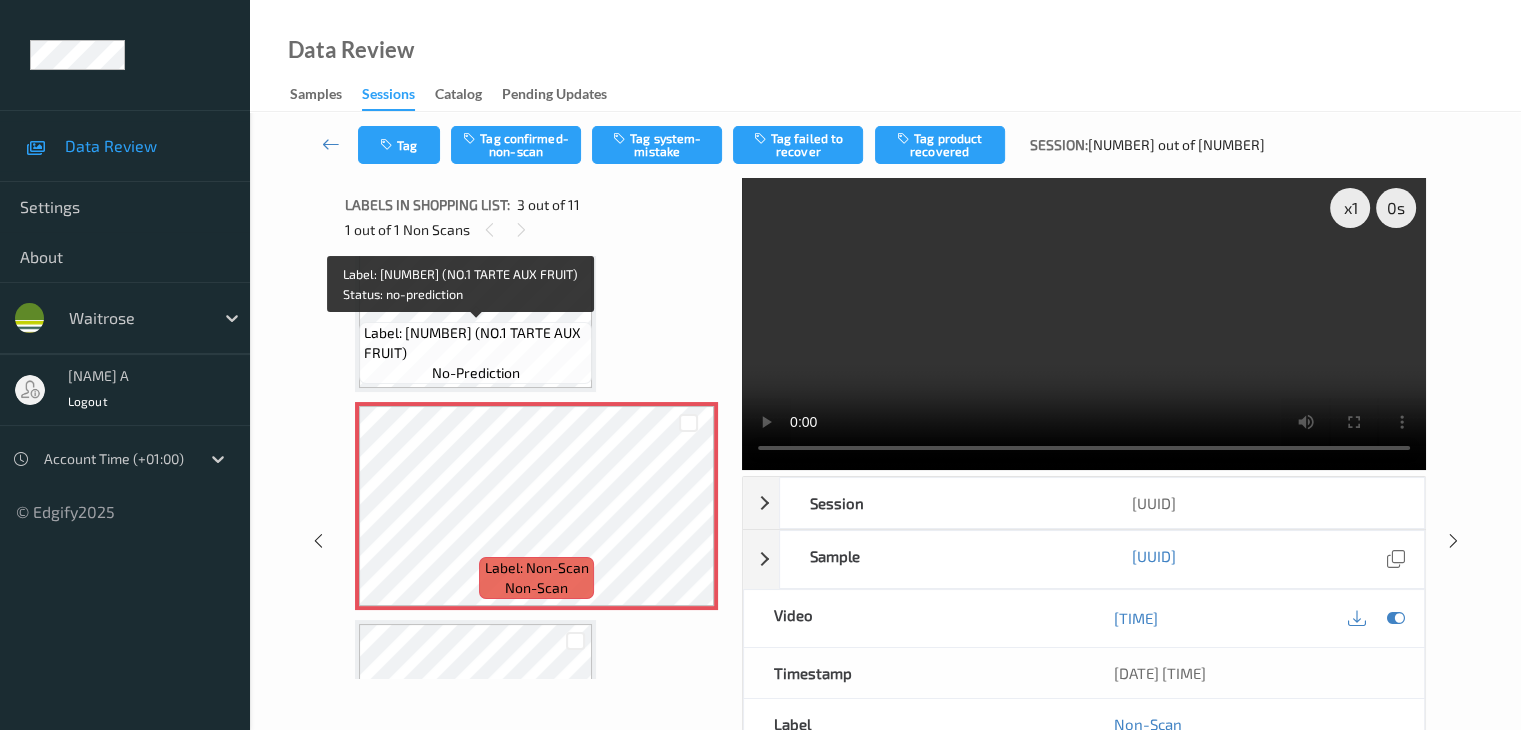click on "Label: 5000169232910 (NO.1 TARTE AUX FRUIT)" at bounding box center [475, 343] 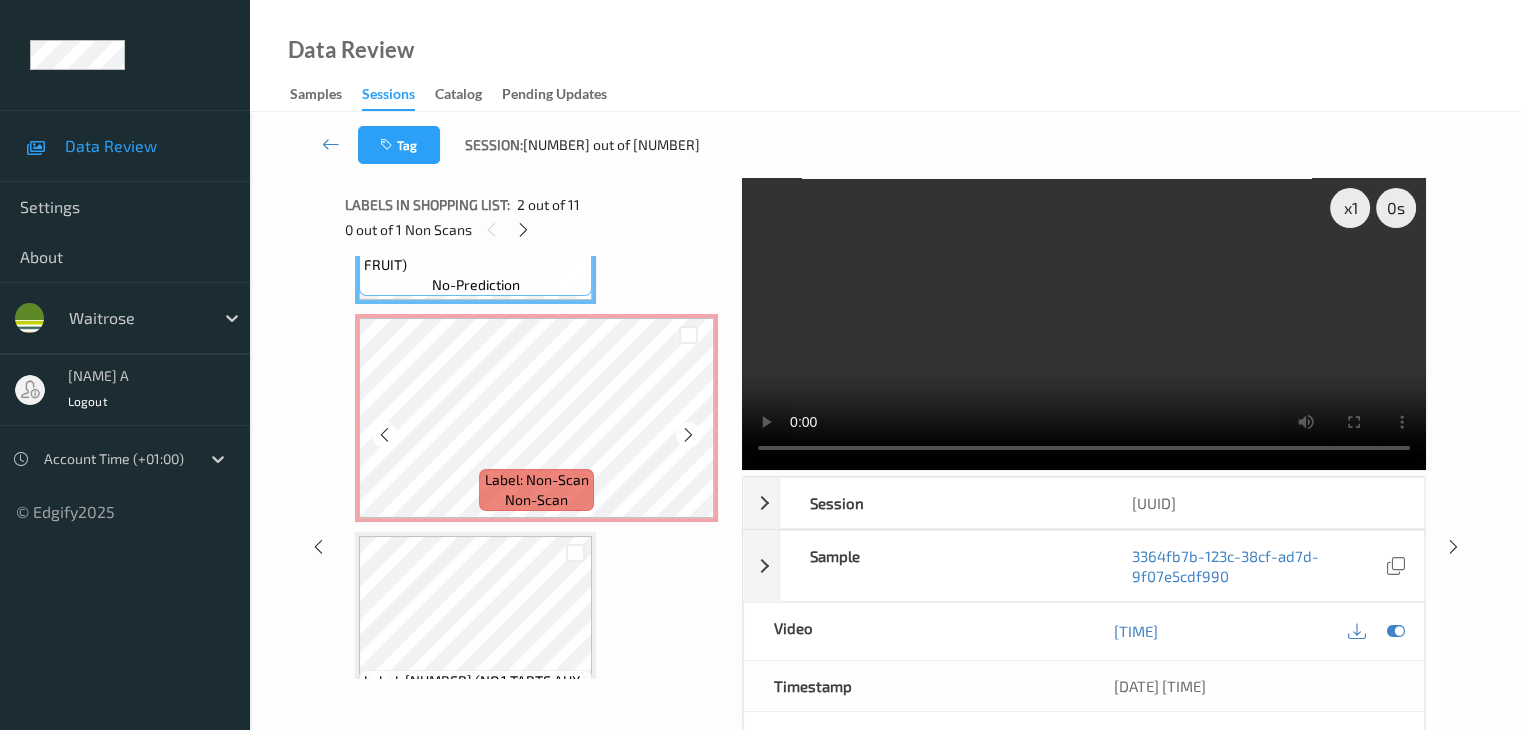 scroll, scrollTop: 400, scrollLeft: 0, axis: vertical 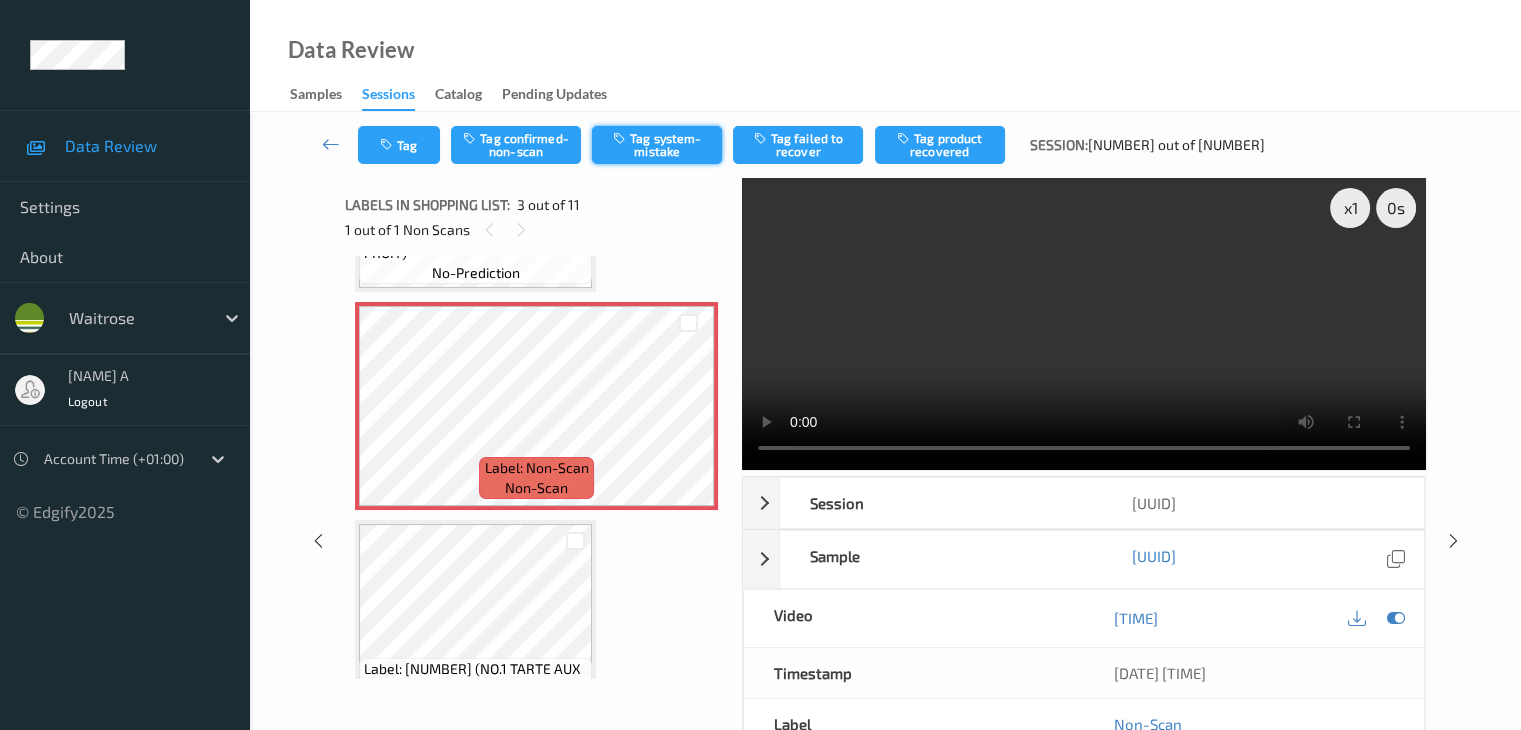 click on "Tag   system-mistake" at bounding box center [657, 145] 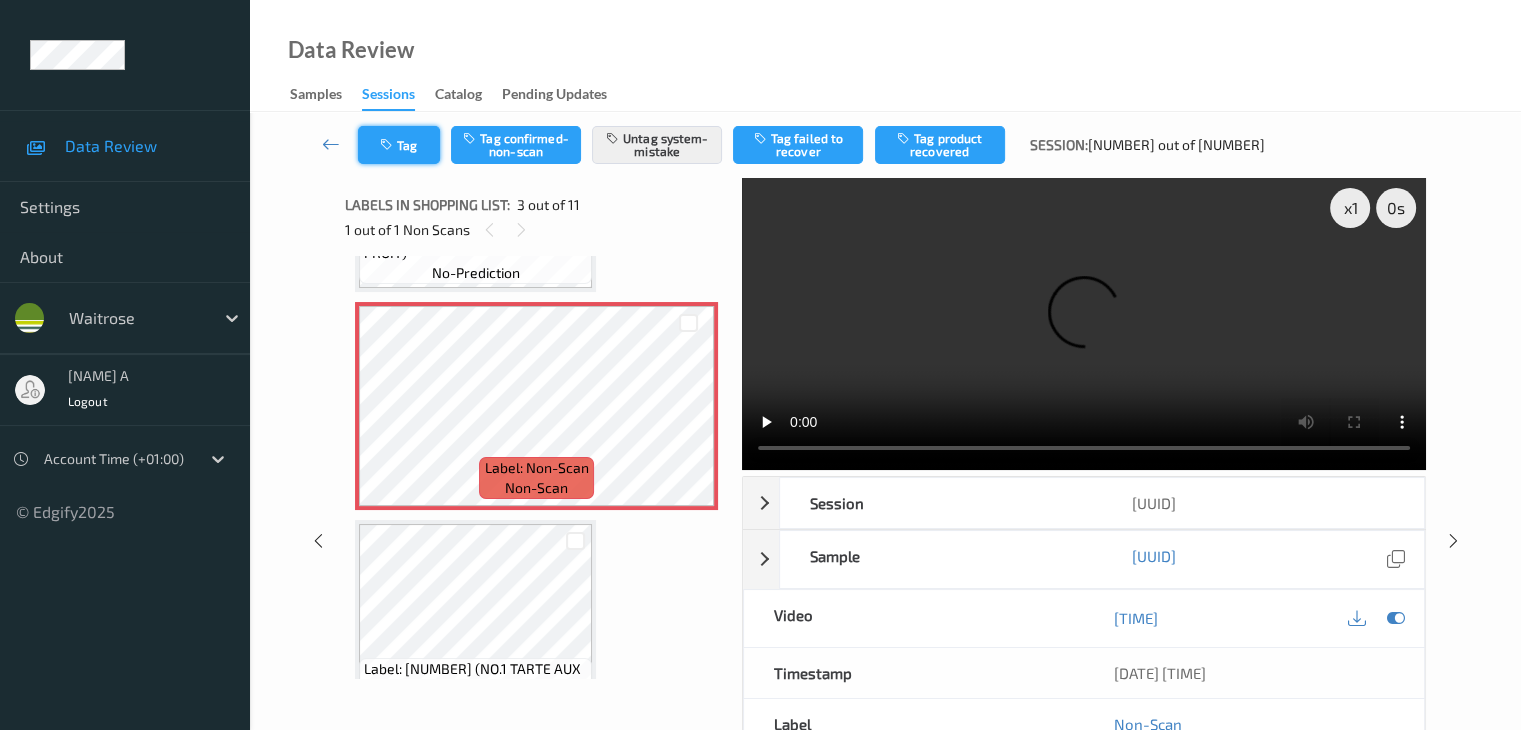 click on "Tag Tag   confirmed-non-scan Untag   system-mistake Tag   failed to recover Tag   product recovered Session: 366 out of 670" at bounding box center [885, 145] 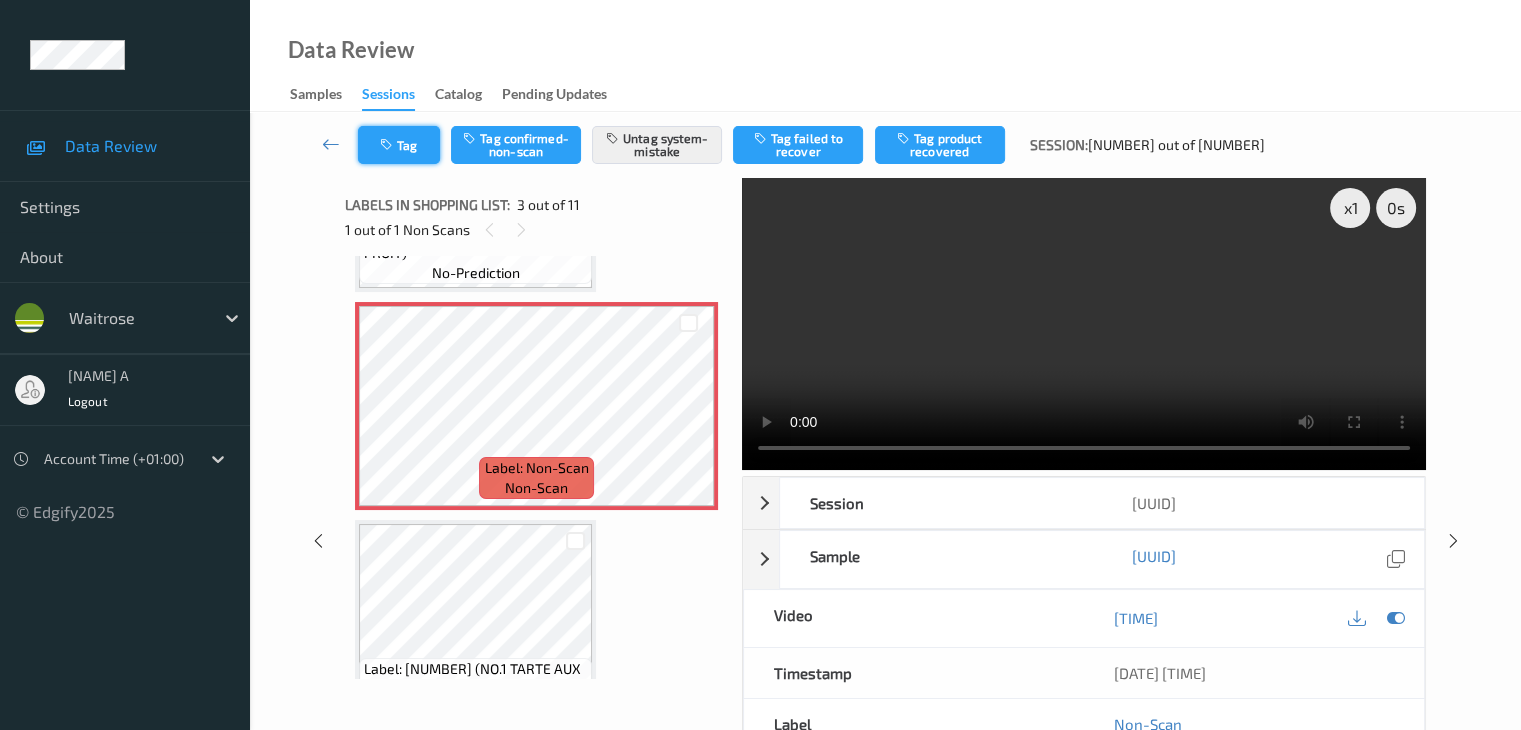 click on "Tag" at bounding box center (399, 145) 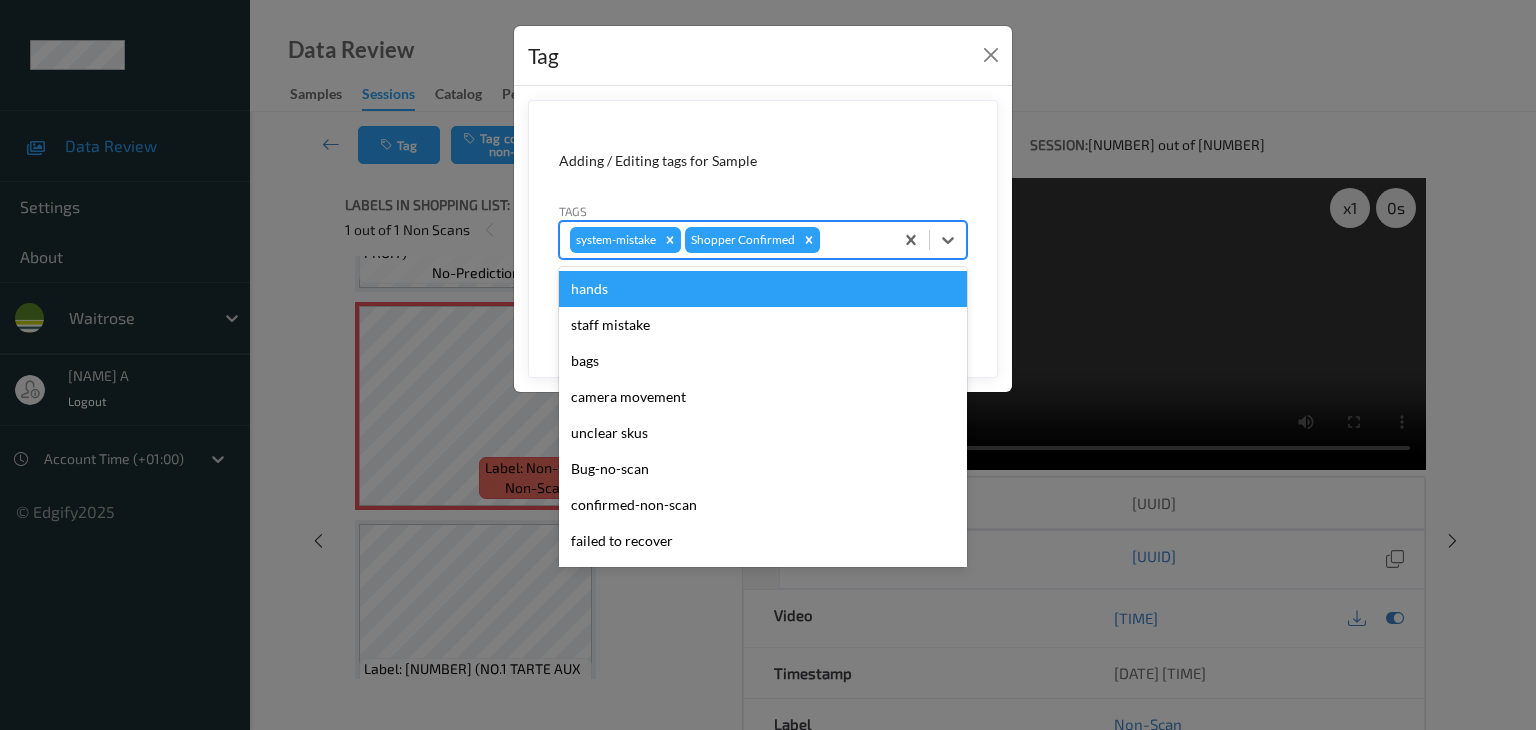 click at bounding box center (853, 240) 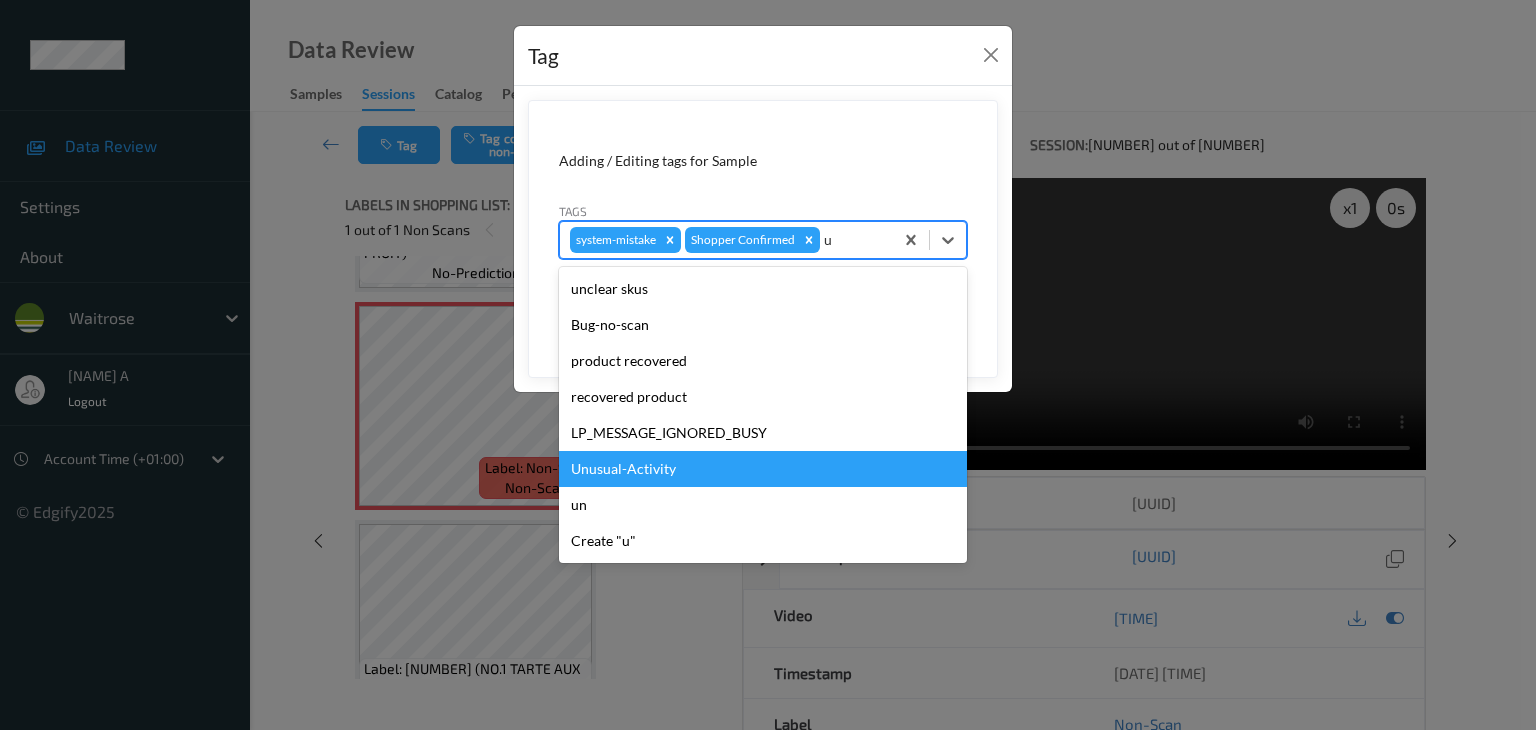 click on "Unusual-Activity" at bounding box center [763, 469] 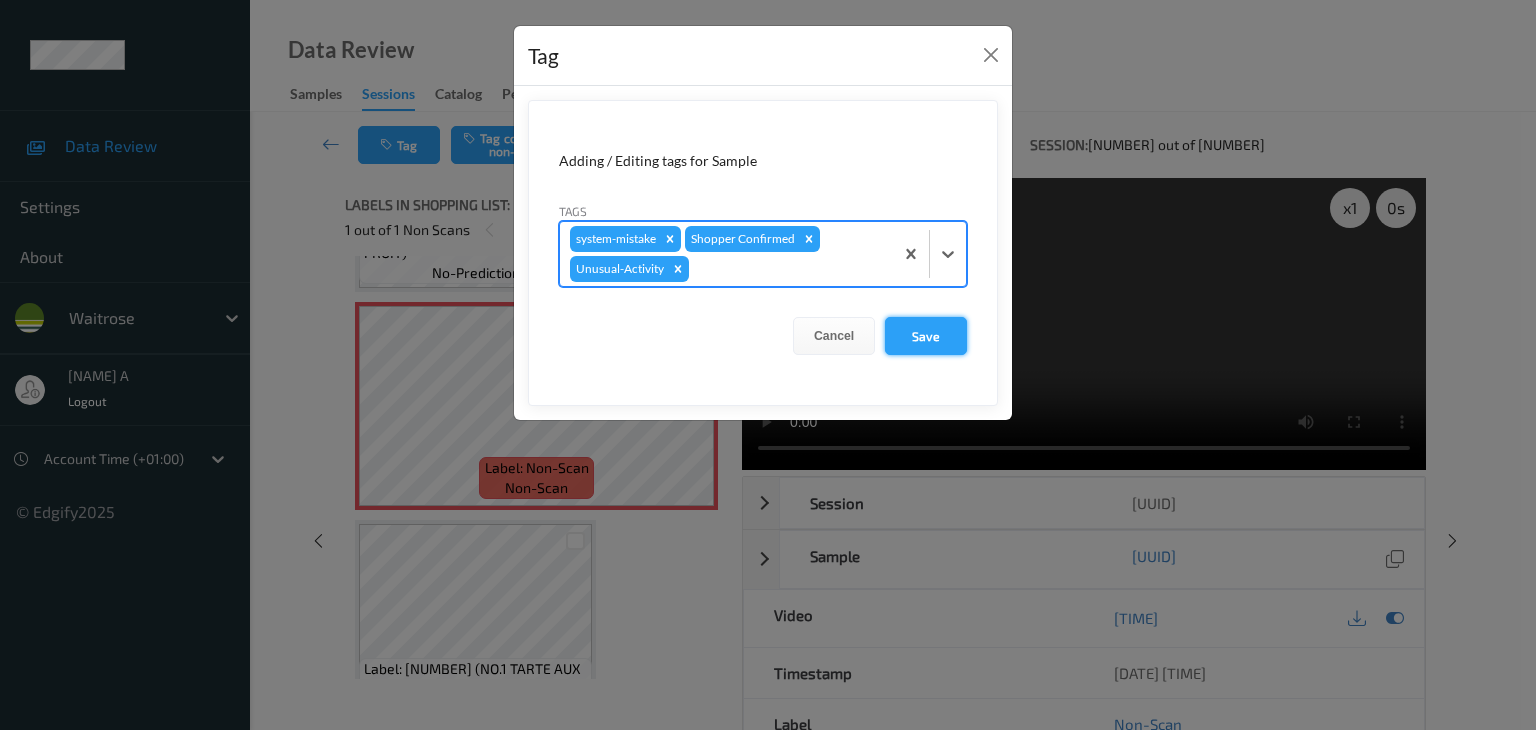 click on "Save" at bounding box center [926, 336] 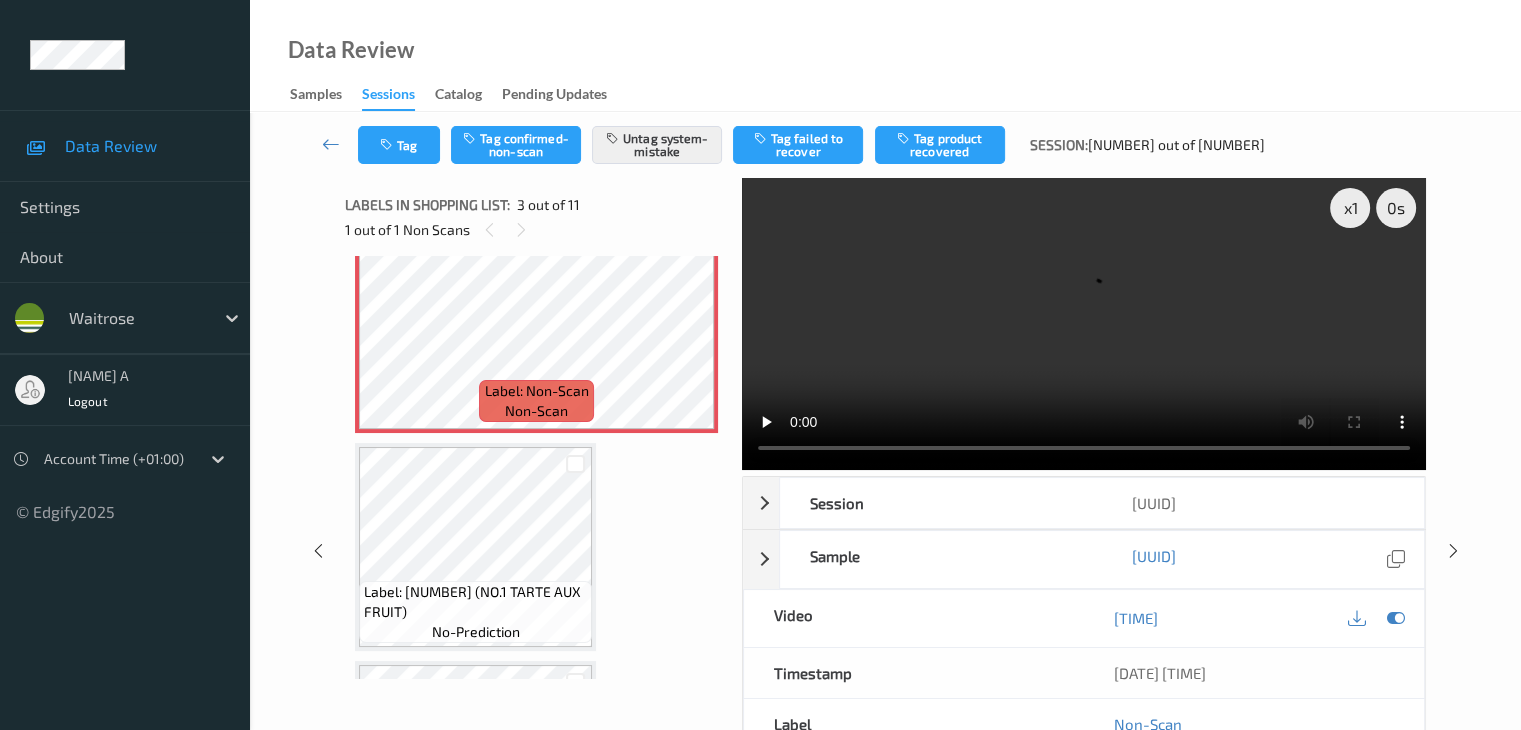 scroll, scrollTop: 600, scrollLeft: 0, axis: vertical 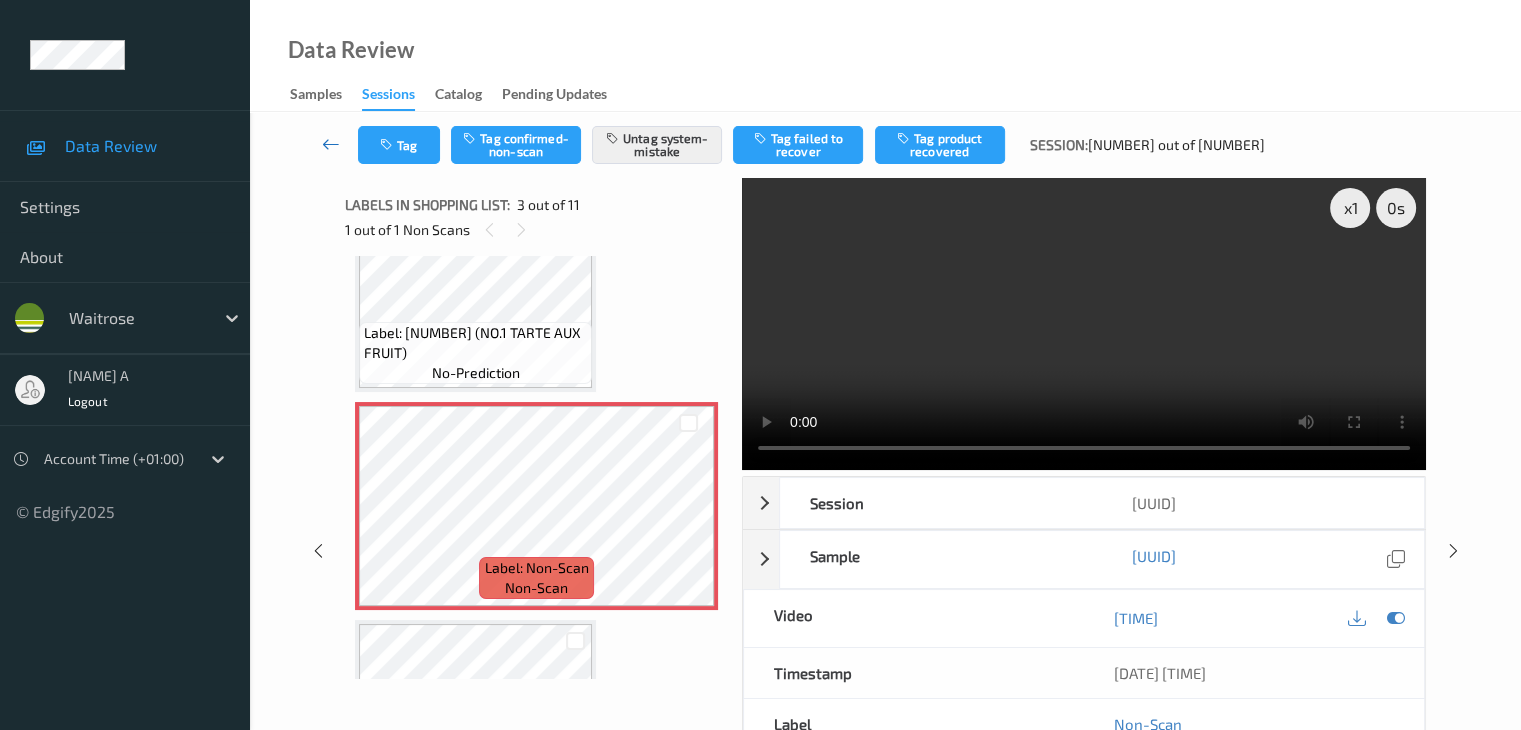 click at bounding box center [331, 144] 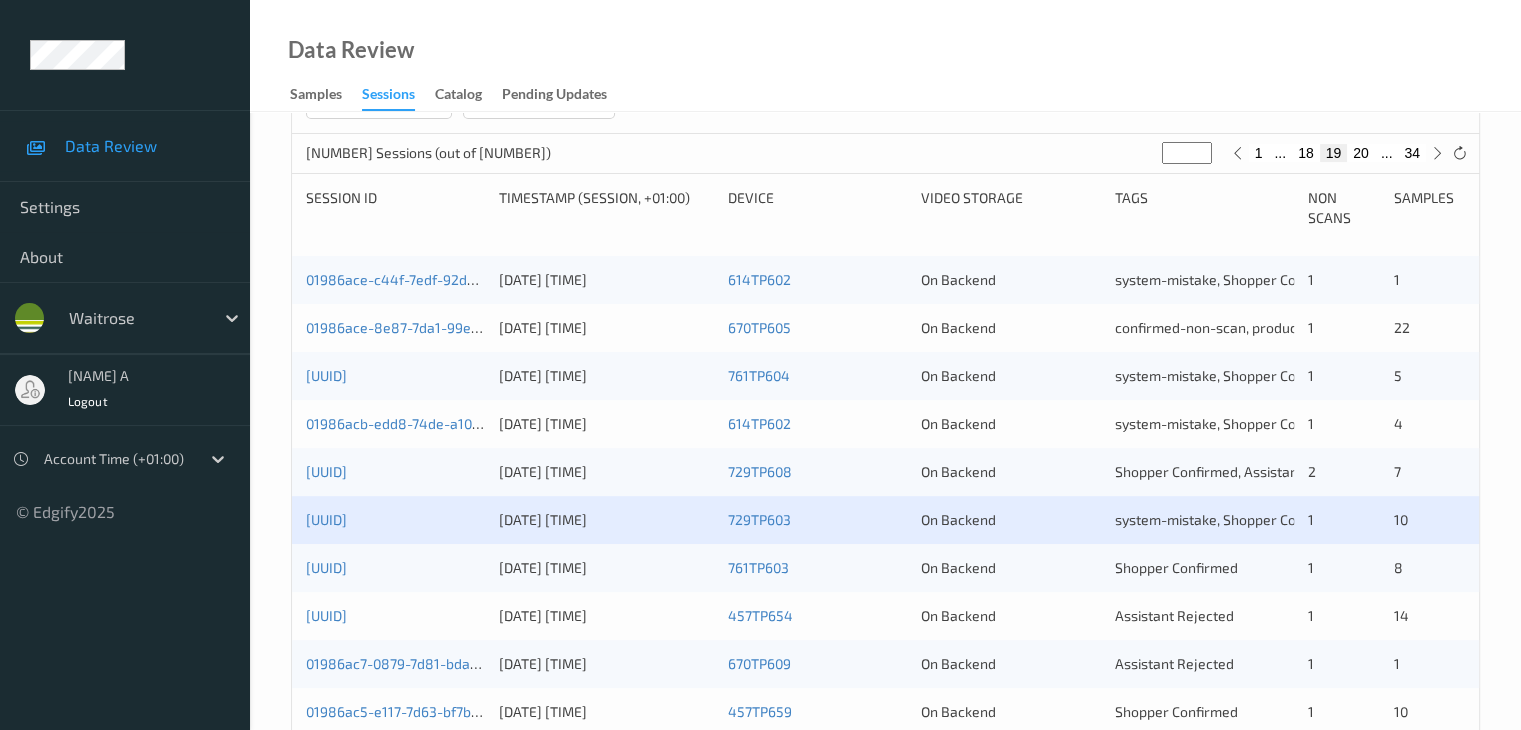 scroll, scrollTop: 400, scrollLeft: 0, axis: vertical 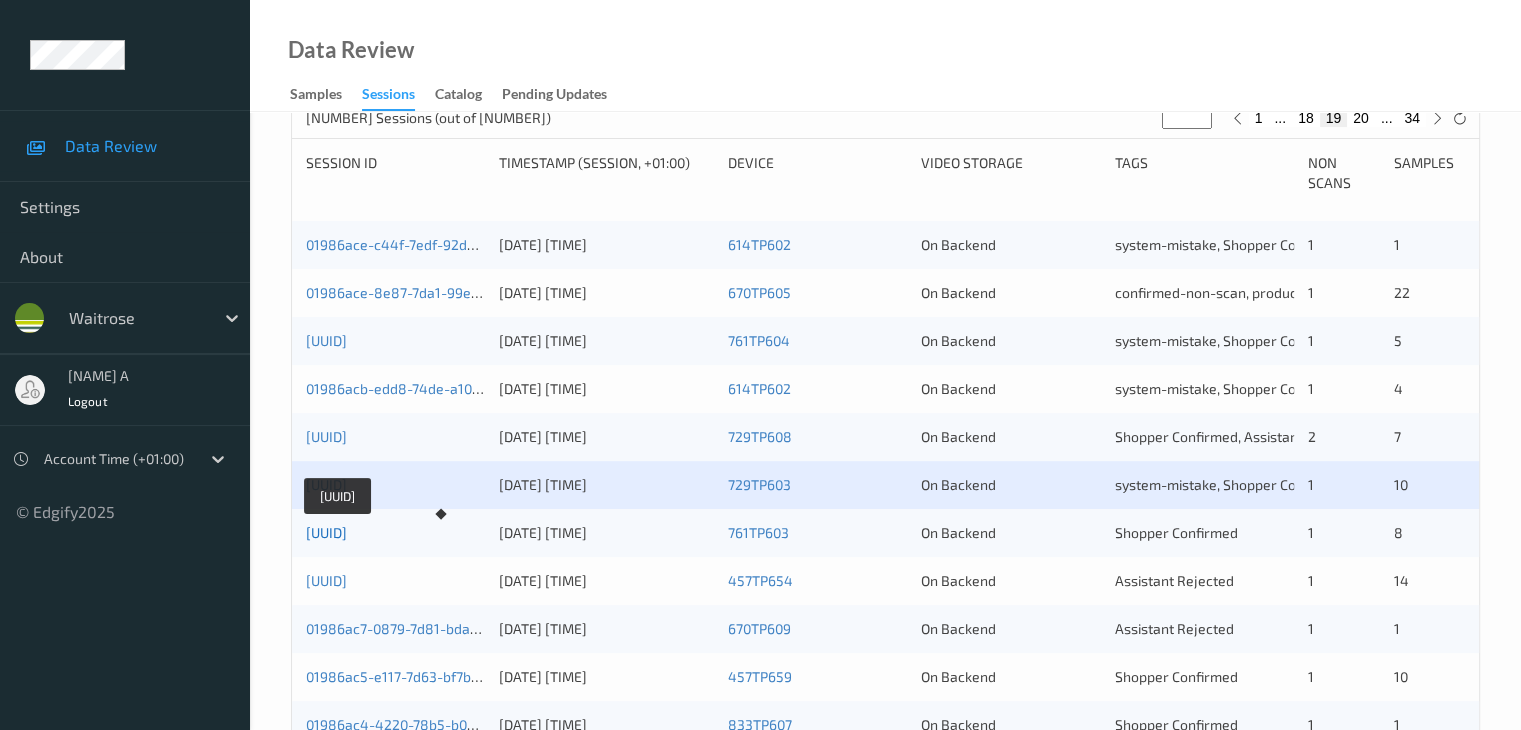 click on "01986ac7-91cb-7885-be36-3b4253c4d278" at bounding box center [326, 532] 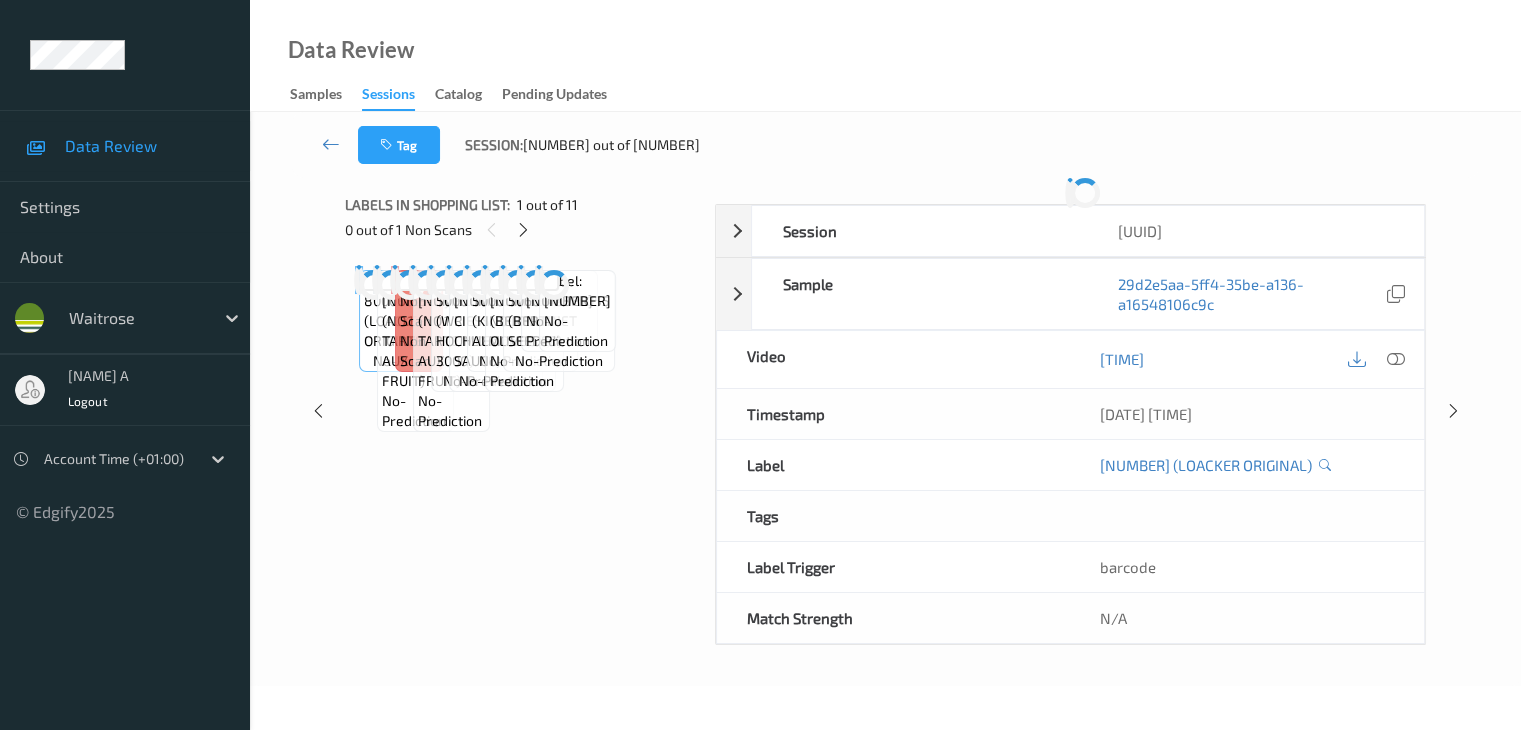 scroll, scrollTop: 0, scrollLeft: 0, axis: both 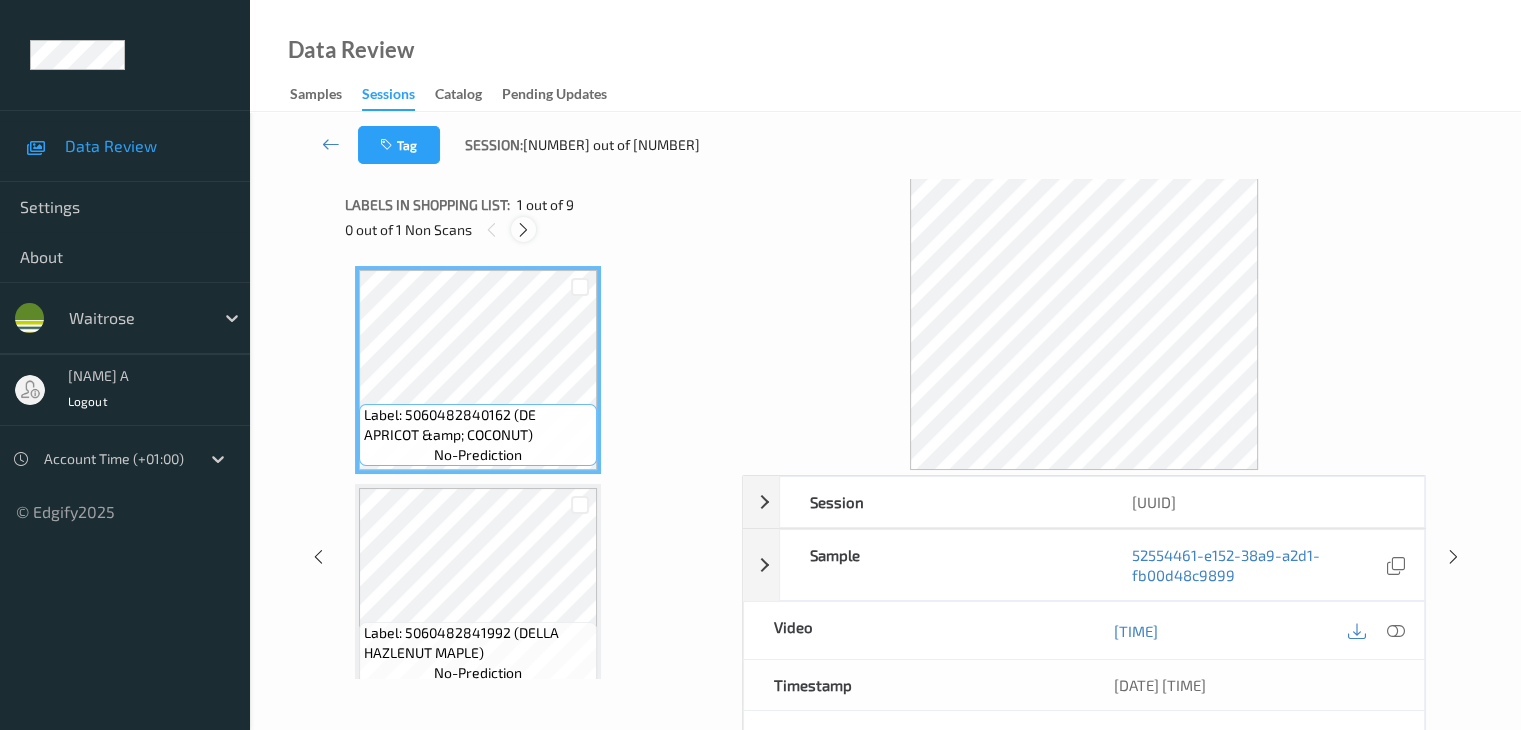 click at bounding box center (523, 229) 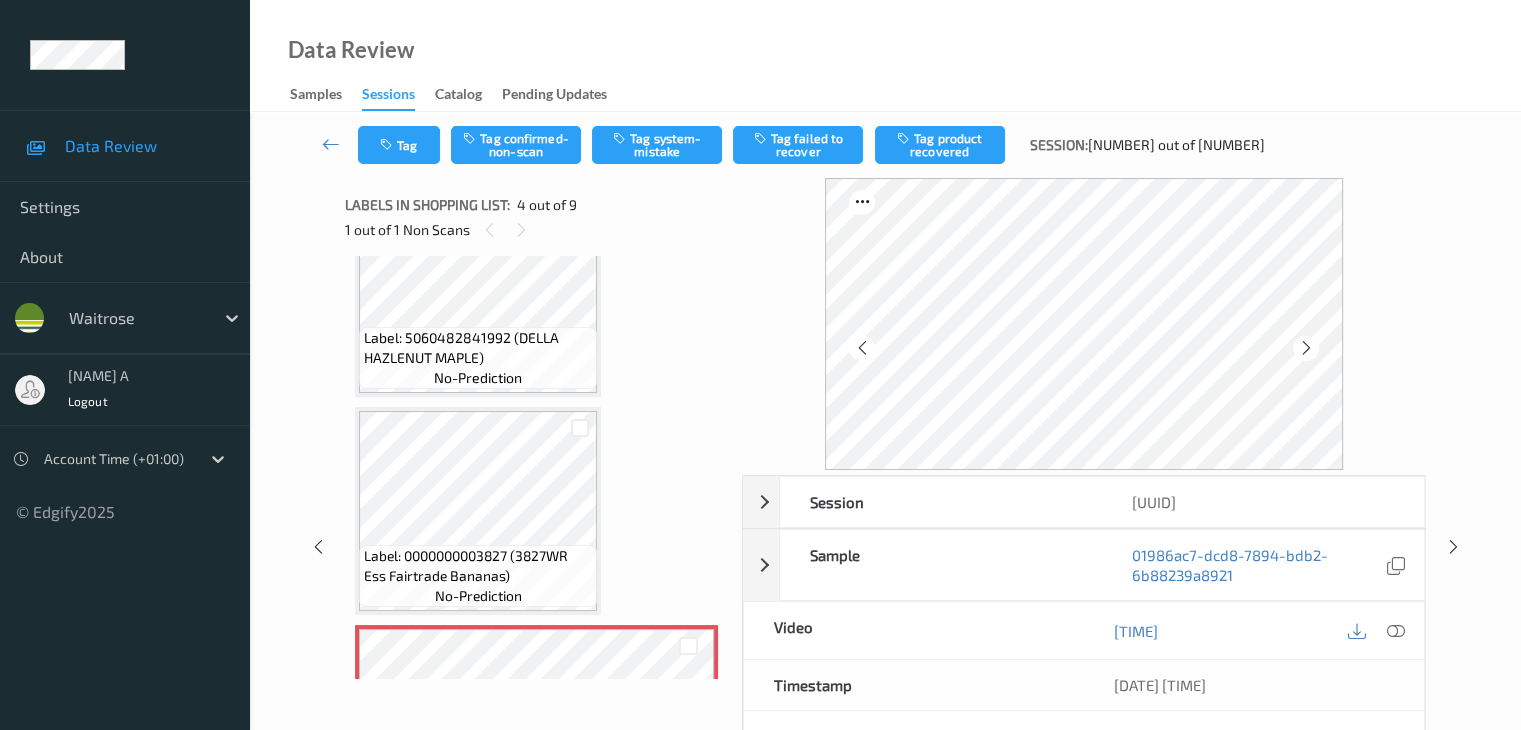 scroll, scrollTop: 446, scrollLeft: 0, axis: vertical 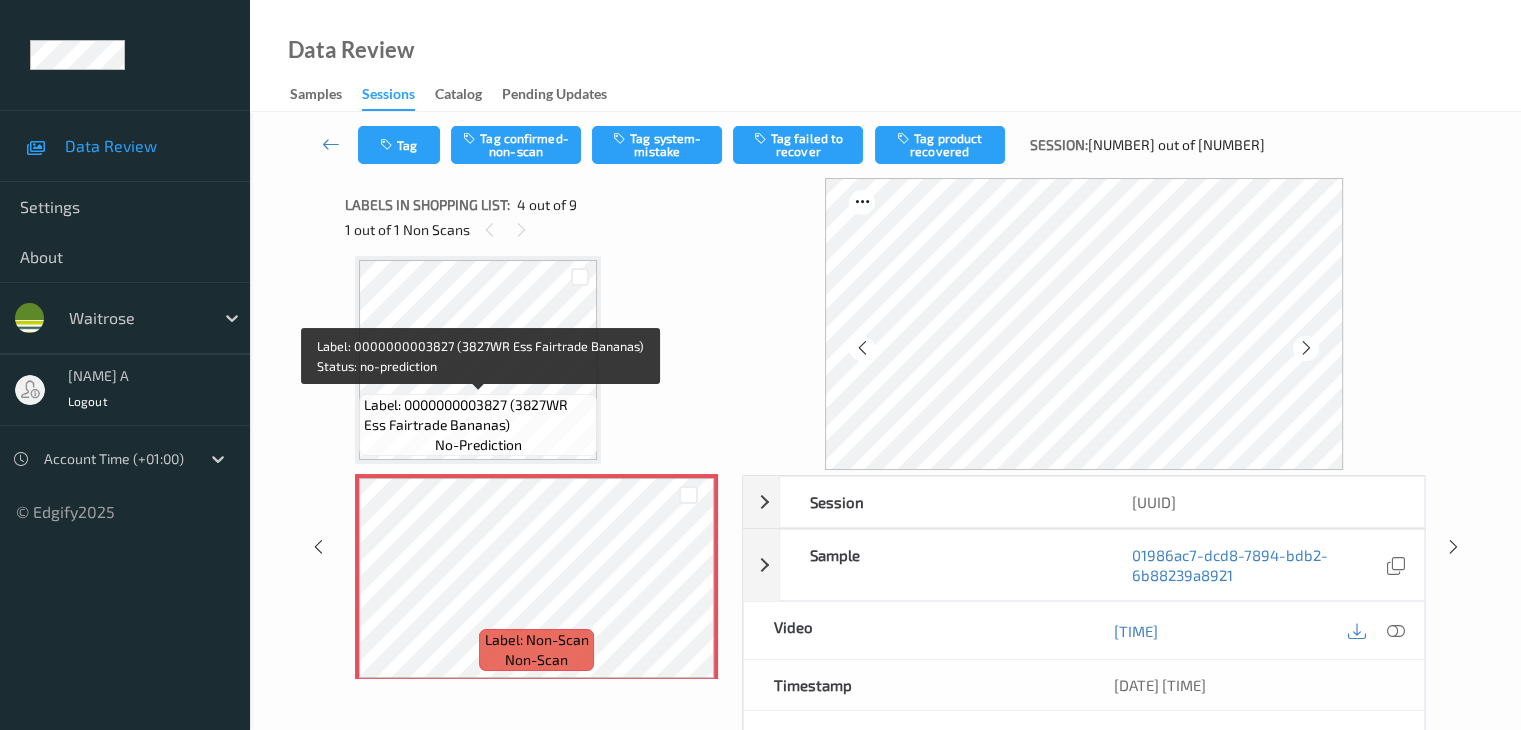 click on "Label: 0000000003827 (3827WR Ess Fairtrade Bananas)" at bounding box center (478, 415) 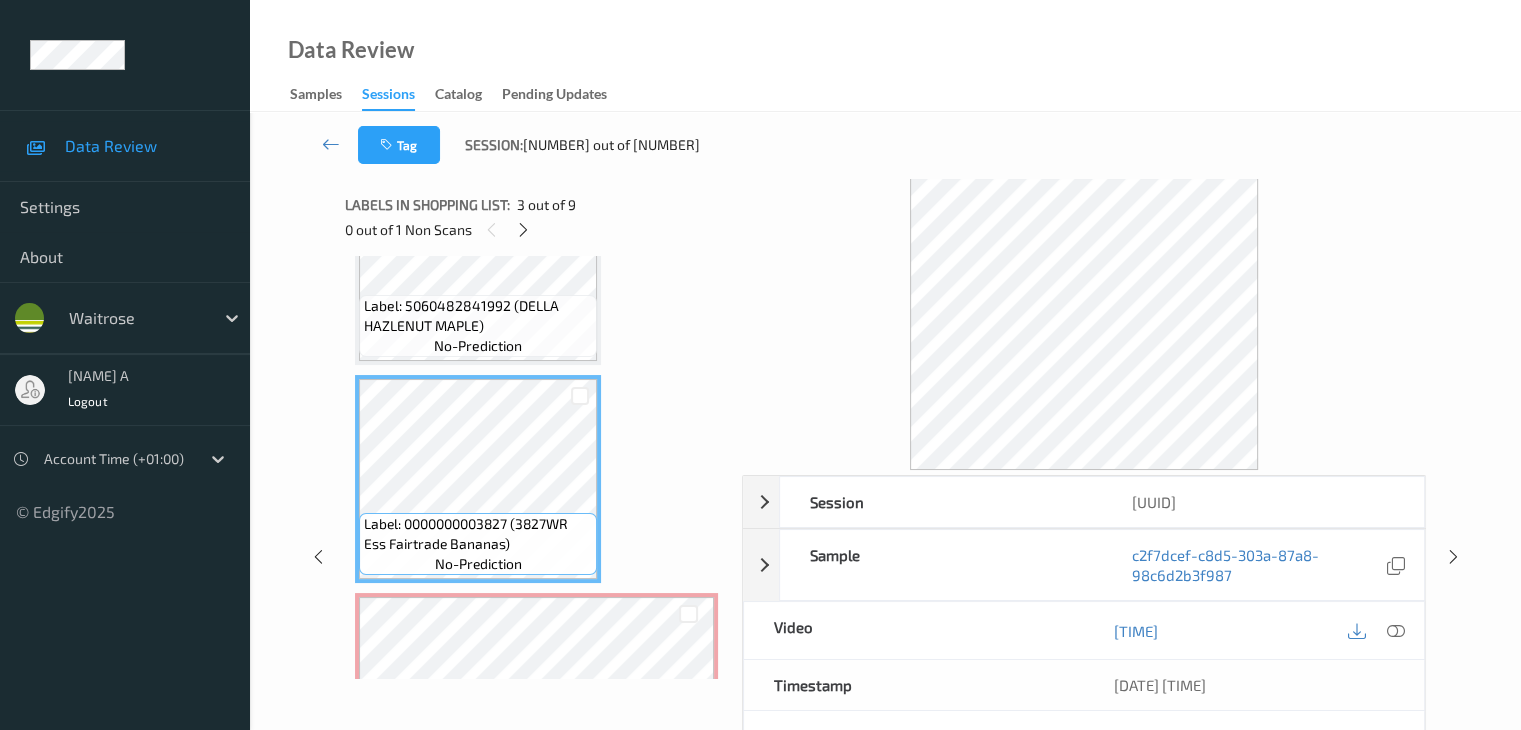 scroll, scrollTop: 446, scrollLeft: 0, axis: vertical 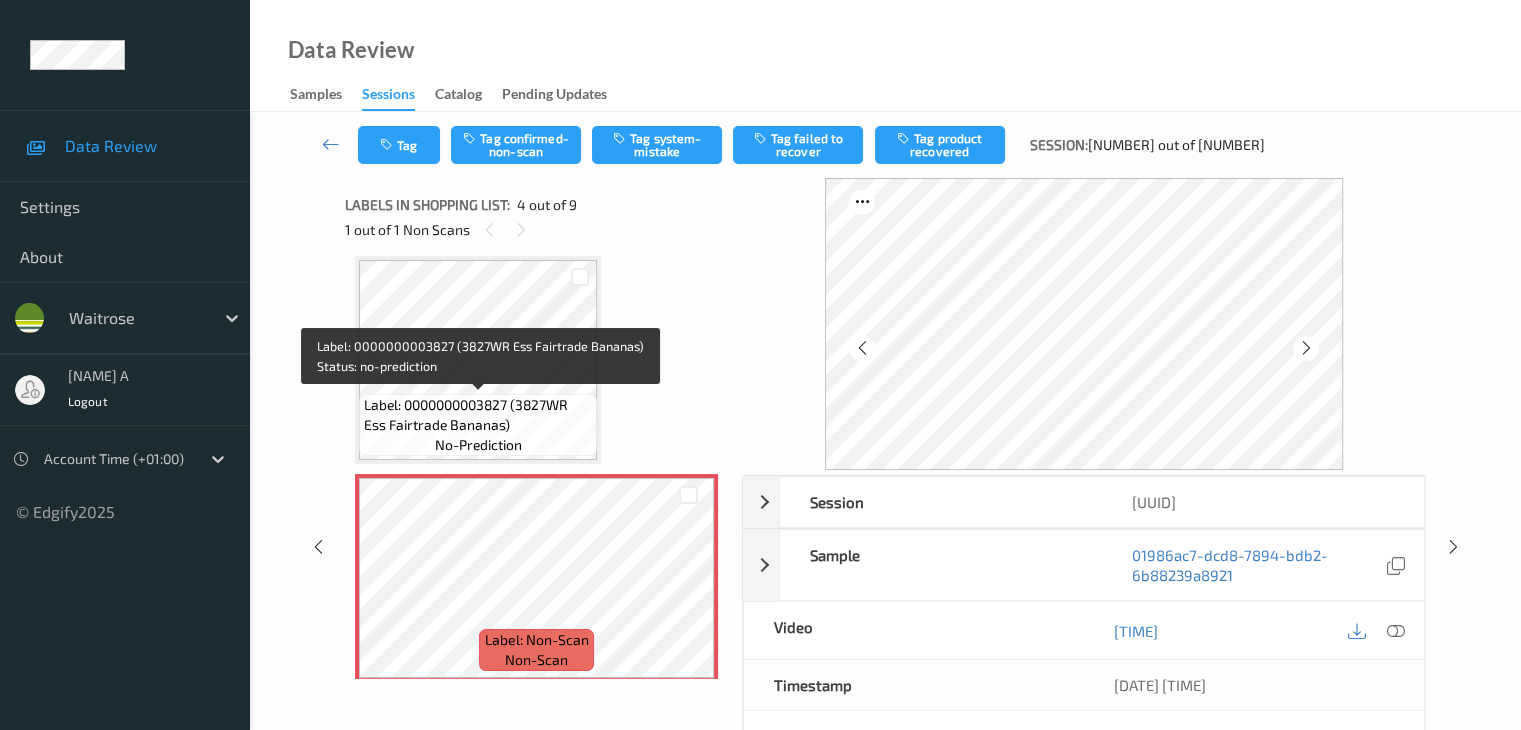 click on "Label: 0000000003827 (3827WR Ess Fairtrade Bananas)" at bounding box center [478, 415] 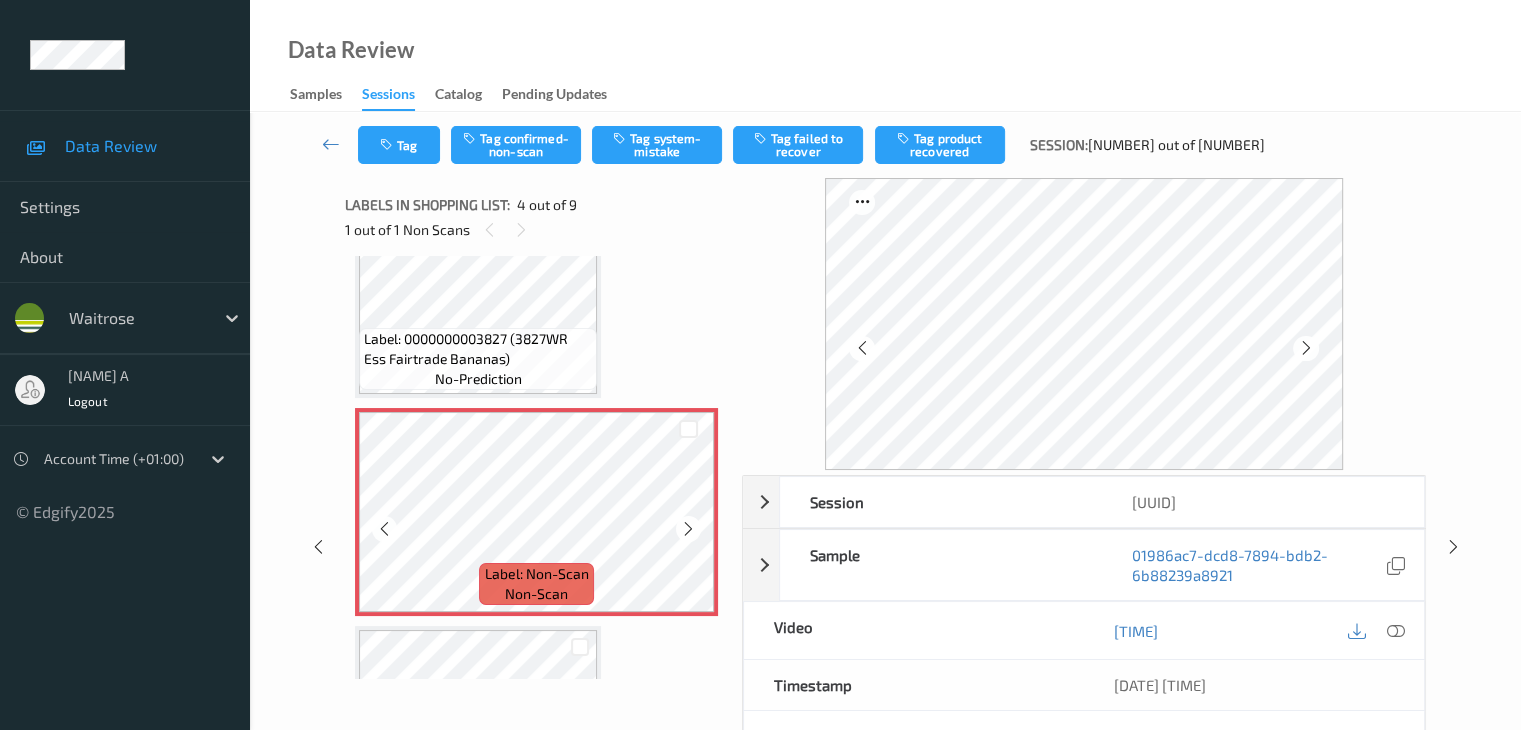scroll, scrollTop: 546, scrollLeft: 0, axis: vertical 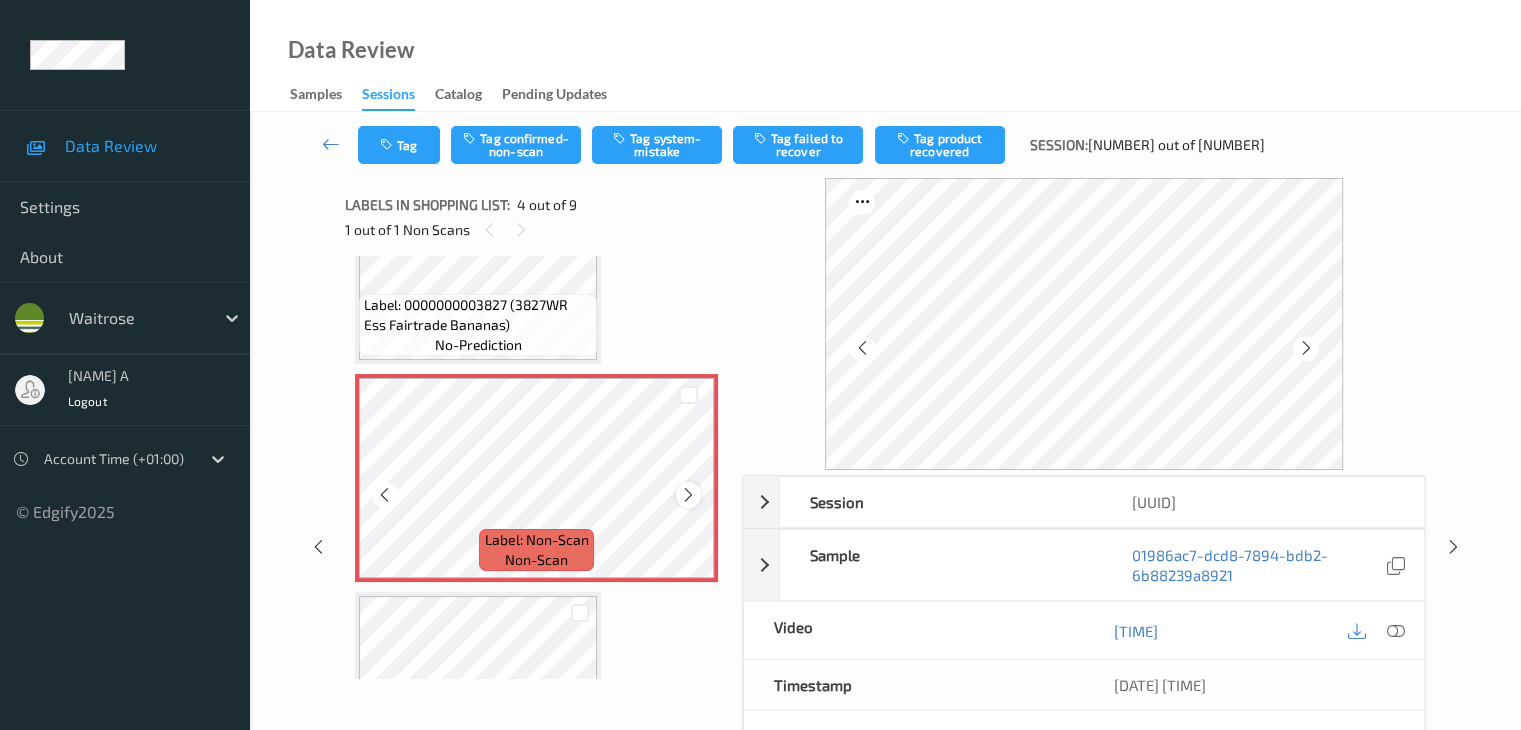 click at bounding box center (688, 494) 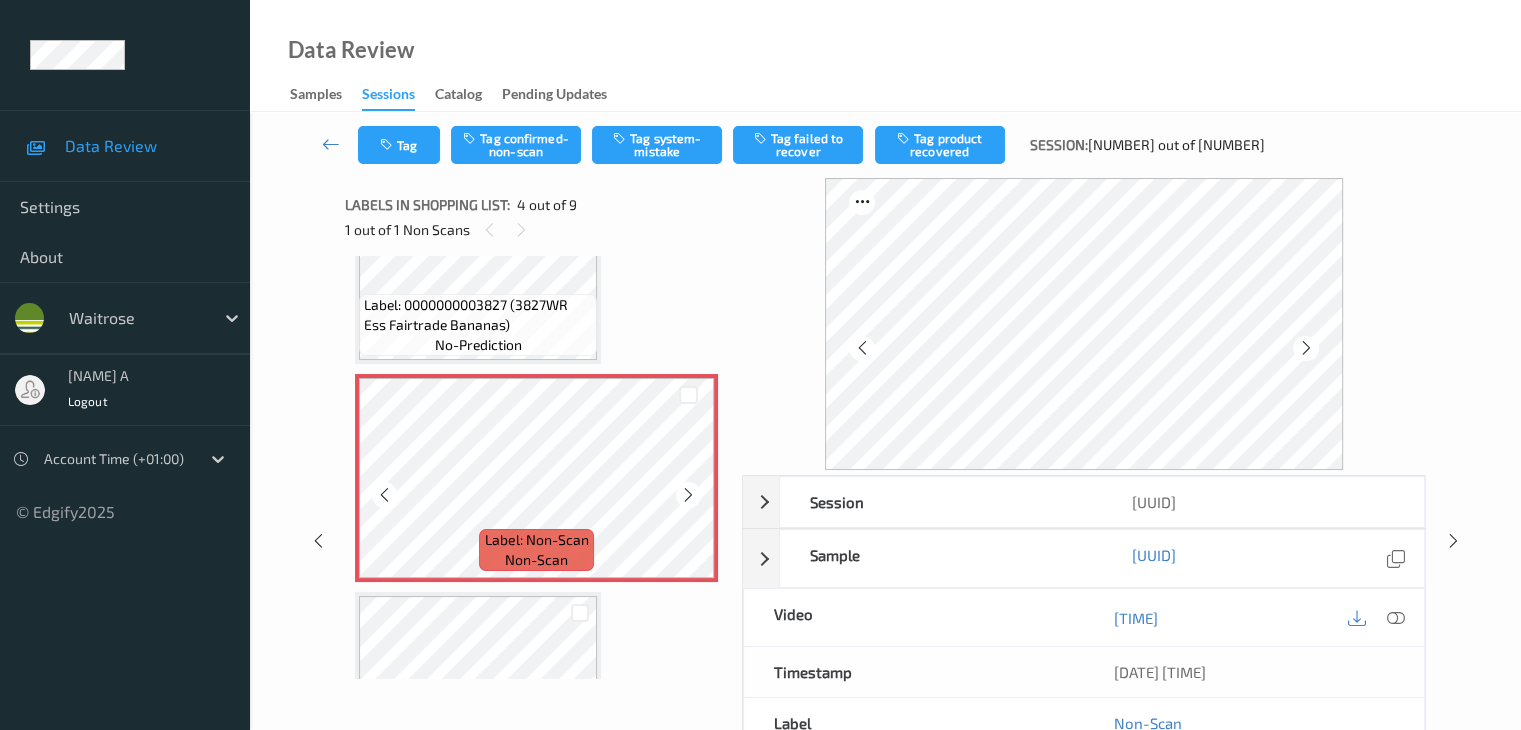 click at bounding box center [688, 494] 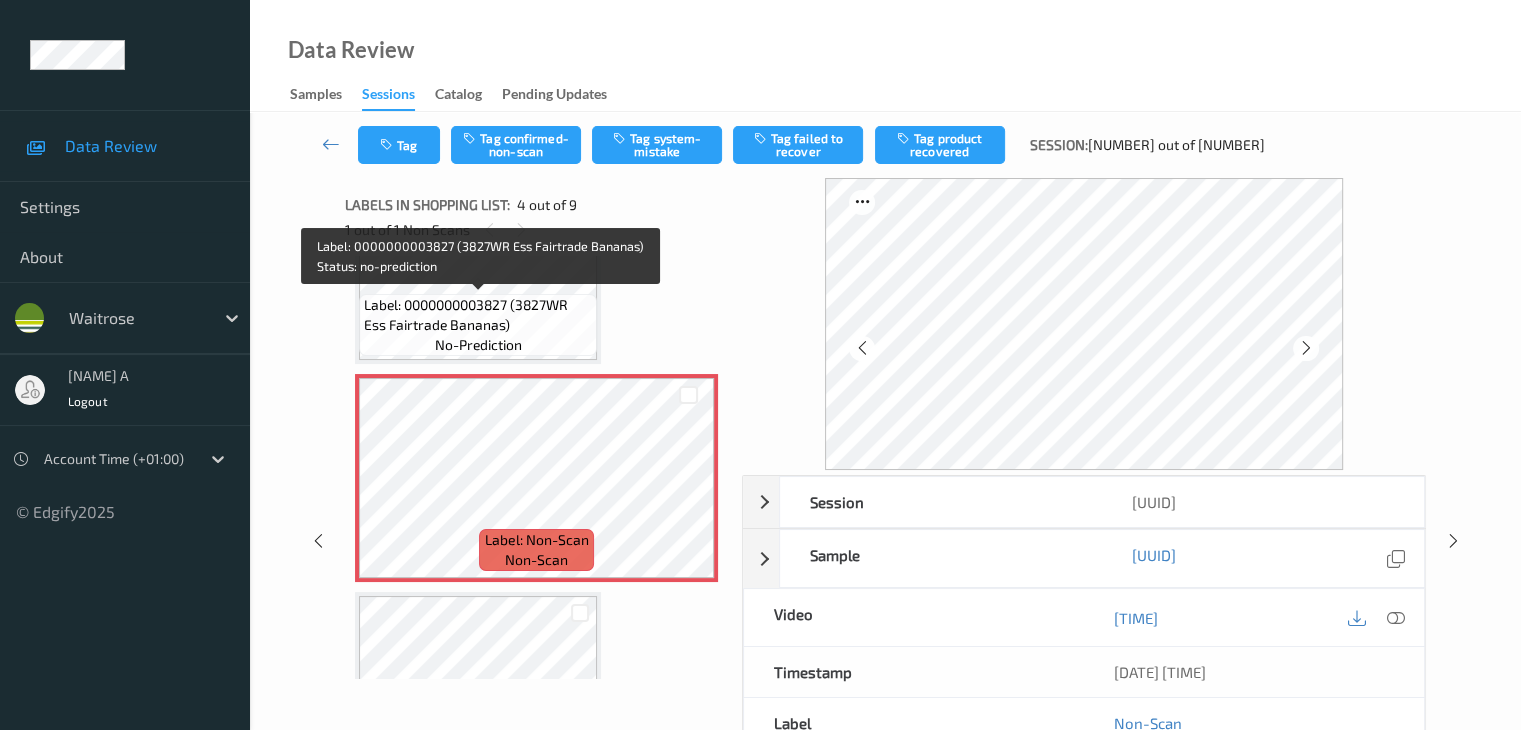 click on "Label: 0000000003827 (3827WR Ess Fairtrade Bananas) no-prediction" at bounding box center (478, 325) 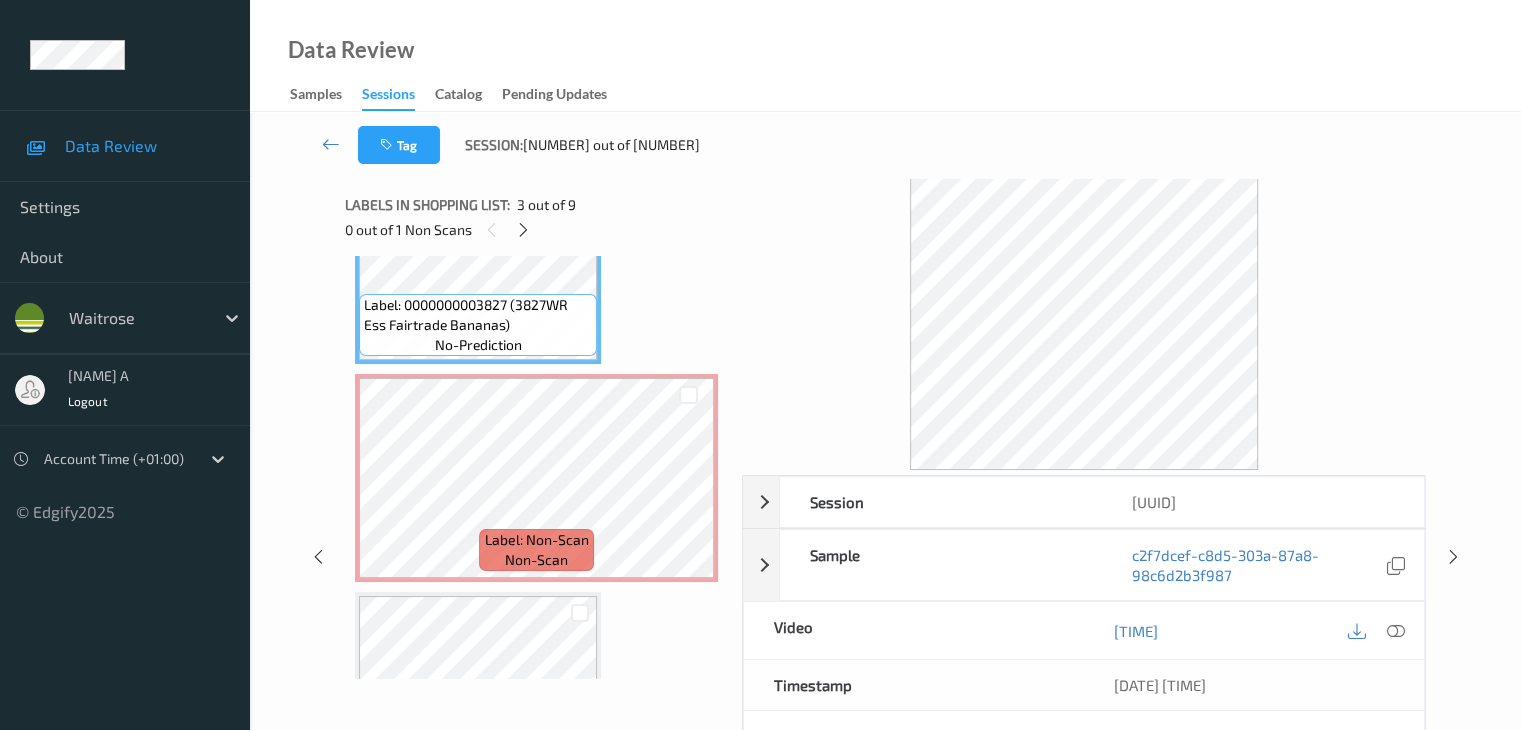 click on "Label: 5060482840162 (DE APRICOT &amp; COCONUT) no-prediction Label: 5060482841992 (DELLA HAZLENUT MAPLE) no-prediction Label: 0000000003827 (3827WR Ess Fairtrade Bananas) no-prediction Label: Non-Scan non-scan Label: Non-Scan non-scan Label: Non-Scan non-scan Label: 0267684001093 (WR ESS FT BANANAS) no-prediction Label: 5000169028520 (TANGERINES) no-prediction Label: 5000169393635 (WR BLUEBS) no-prediction Label: 5000169179697 (WR PR AVOCADO) no-prediction Label: 5011451103863 (SIMPLE REFR FACL WSH) no-prediction" at bounding box center [536, 696] 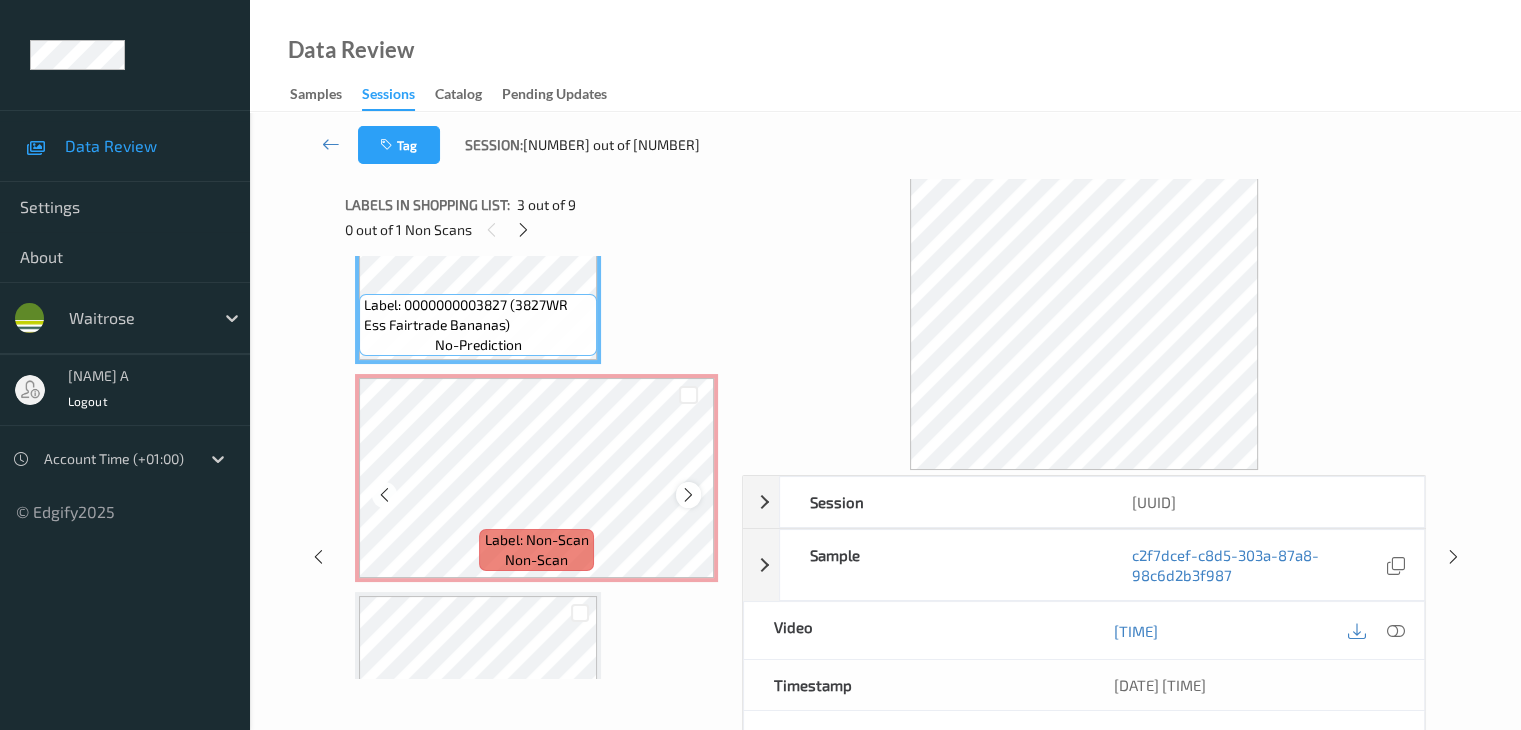 click at bounding box center (688, 495) 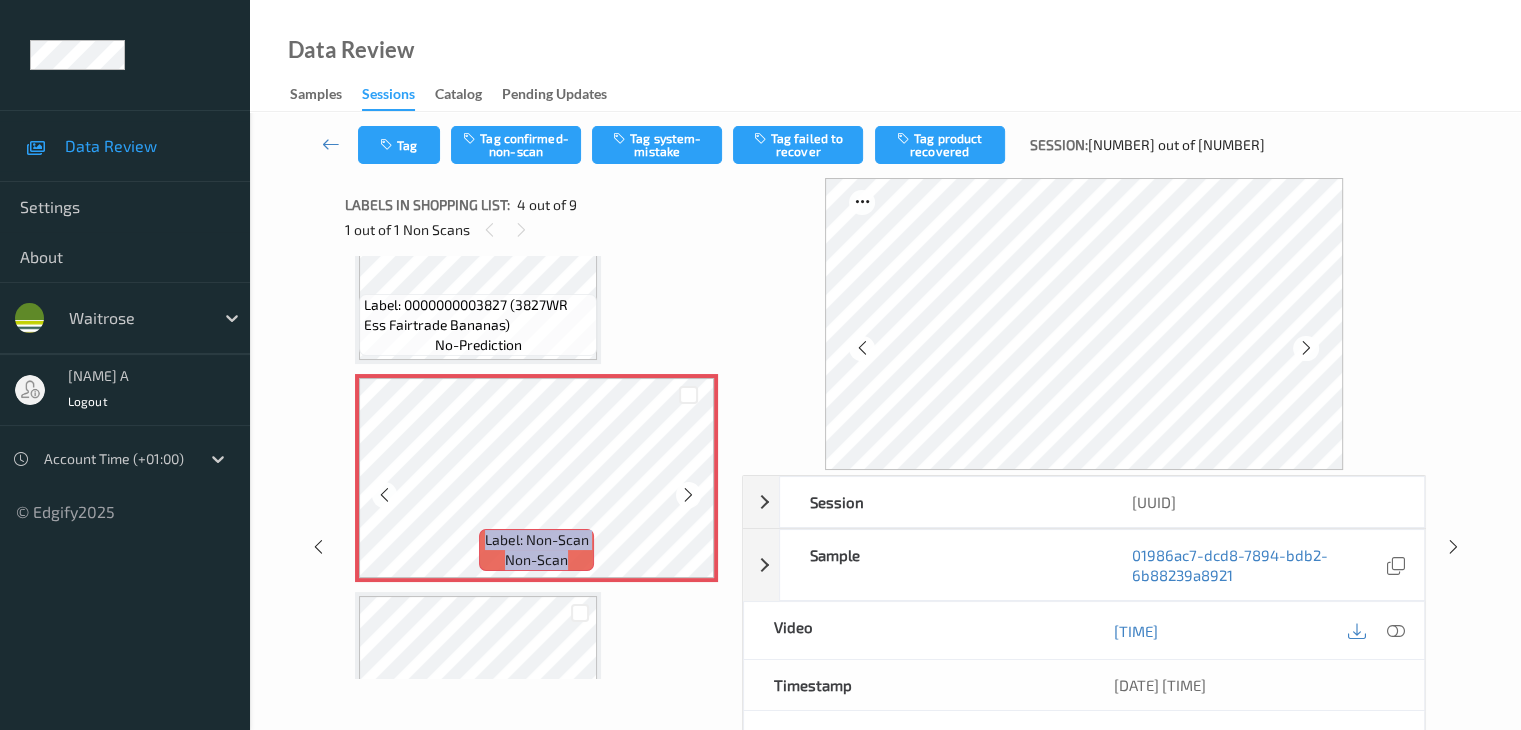 click at bounding box center [688, 495] 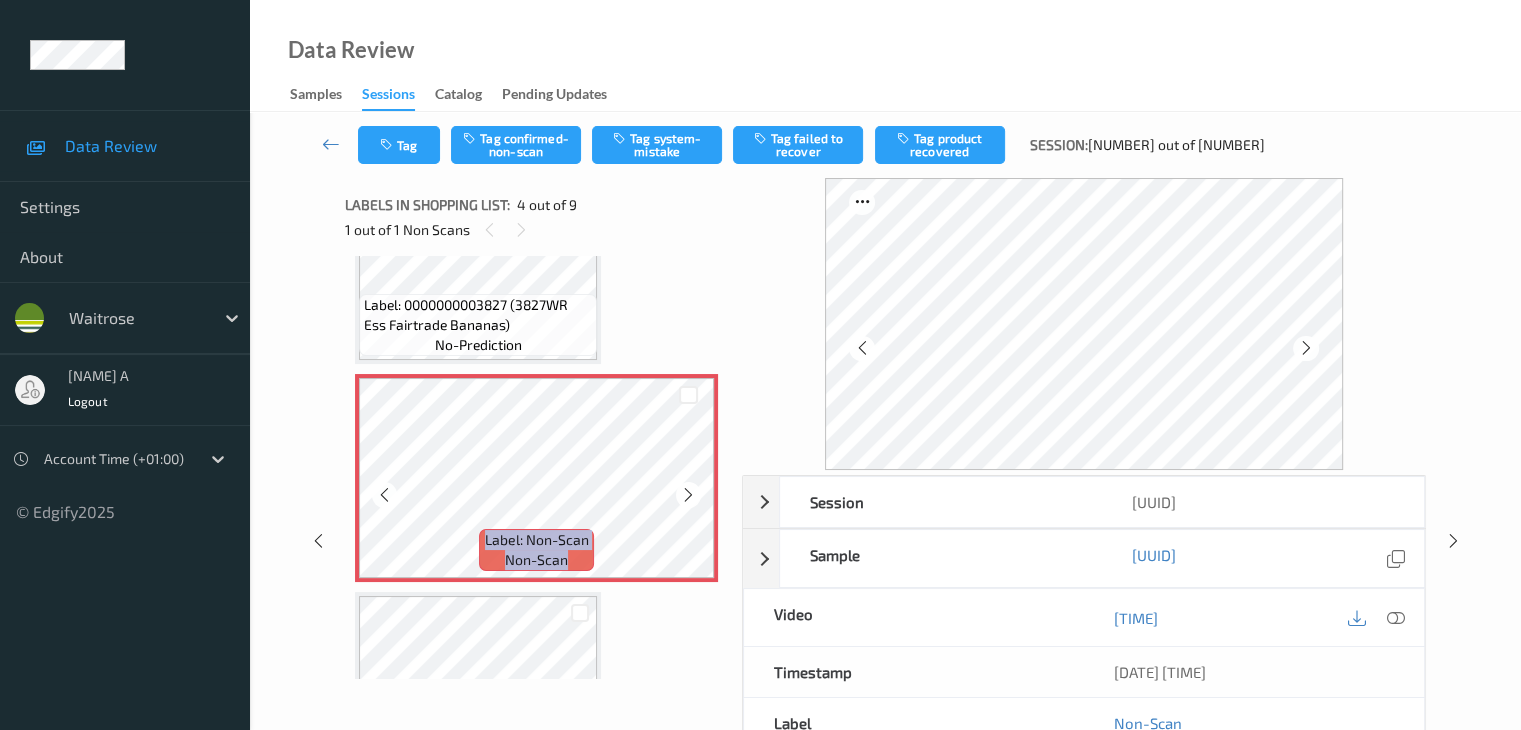 click at bounding box center (688, 495) 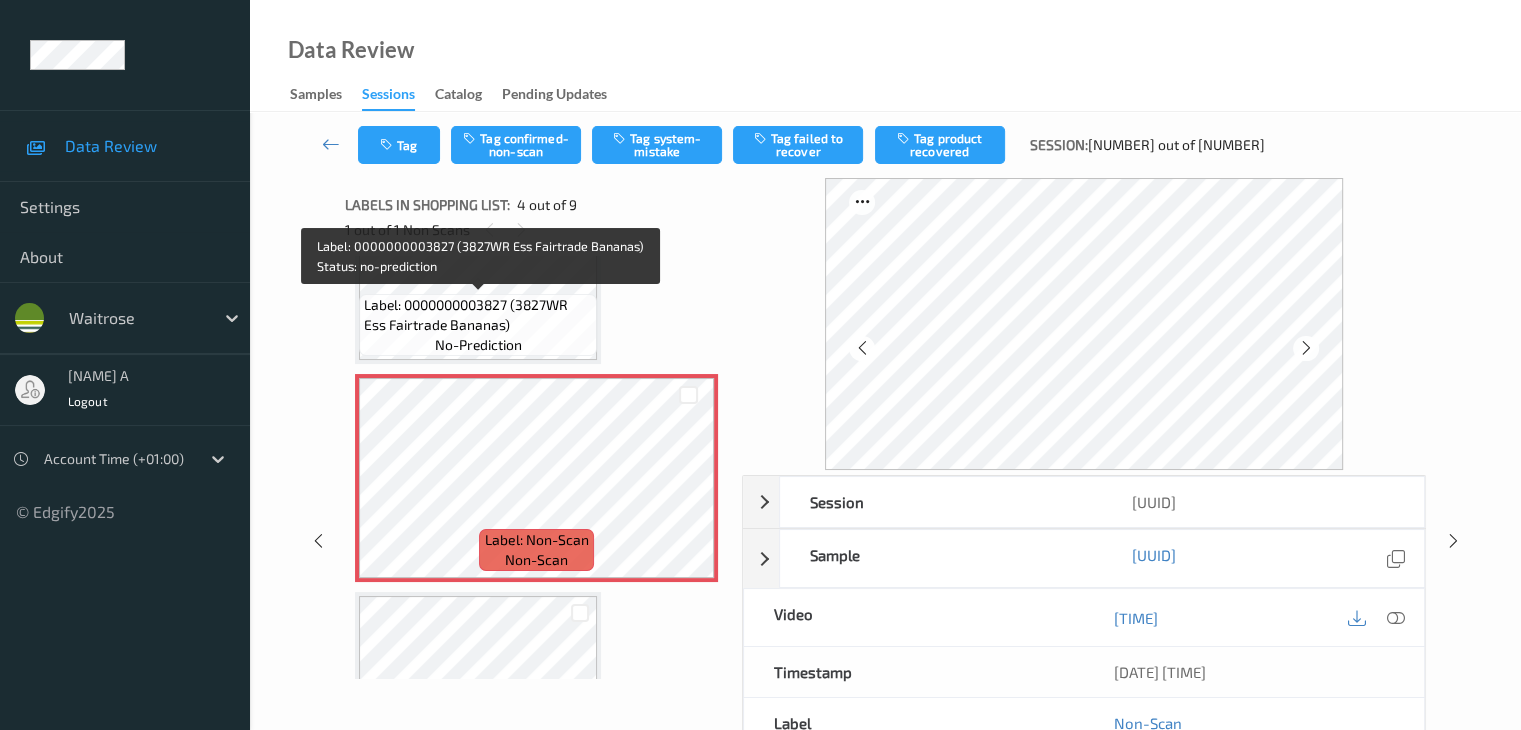 click on "Label: 0000000003827 (3827WR Ess Fairtrade Bananas)" at bounding box center (478, 315) 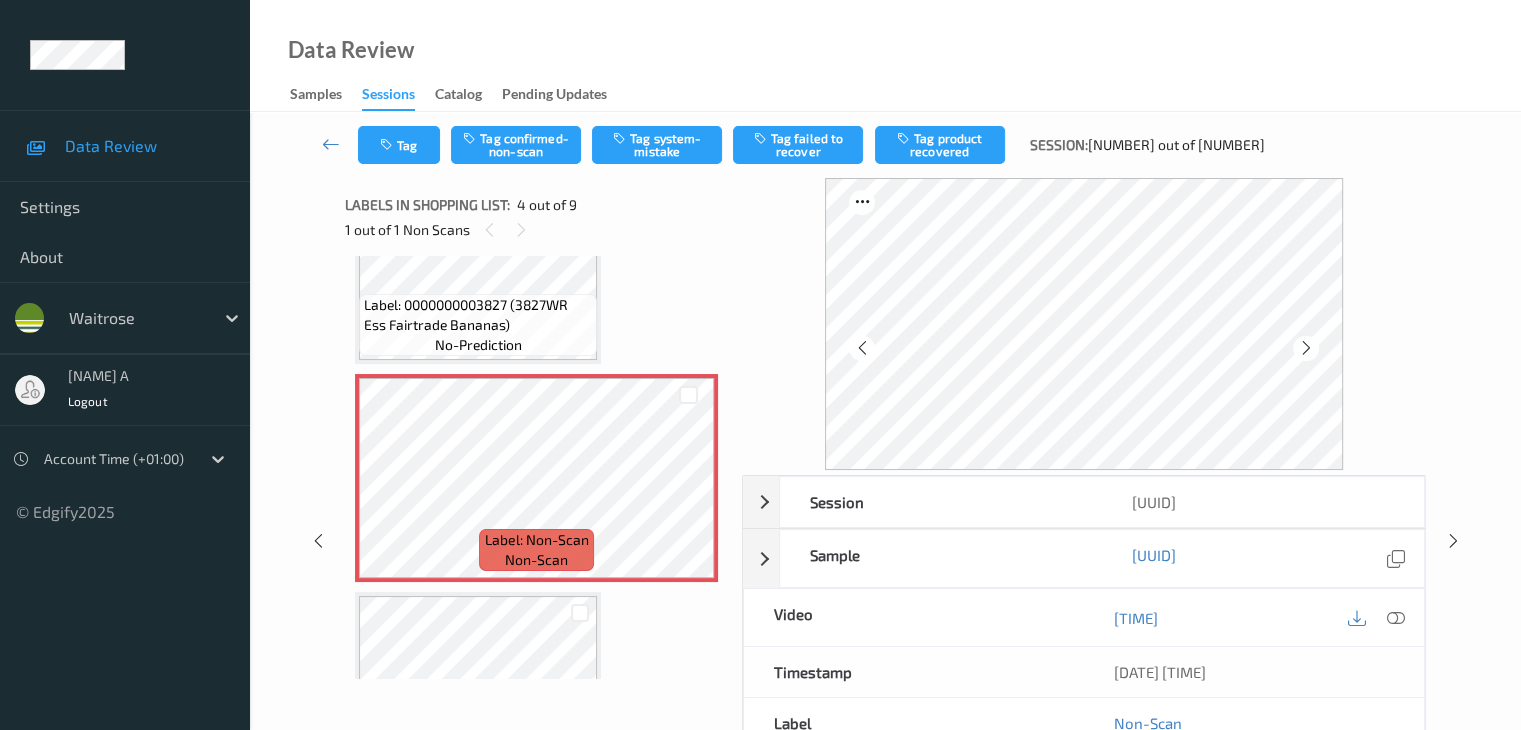 click on "Label: 0000000003827 (3827WR Ess Fairtrade Bananas) no-prediction" at bounding box center [478, 260] 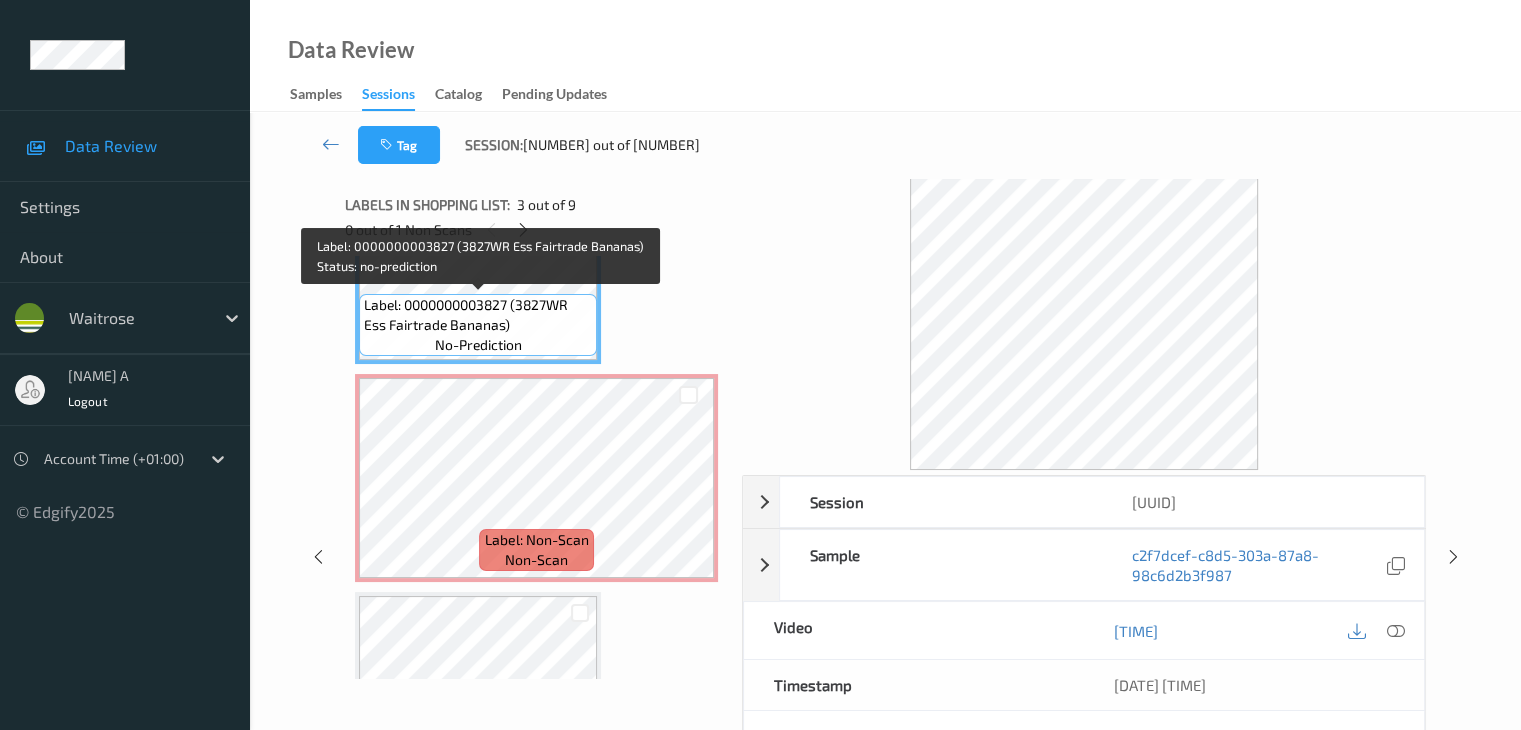 click on "Label: 0000000003827 (3827WR Ess Fairtrade Bananas)" at bounding box center [478, 315] 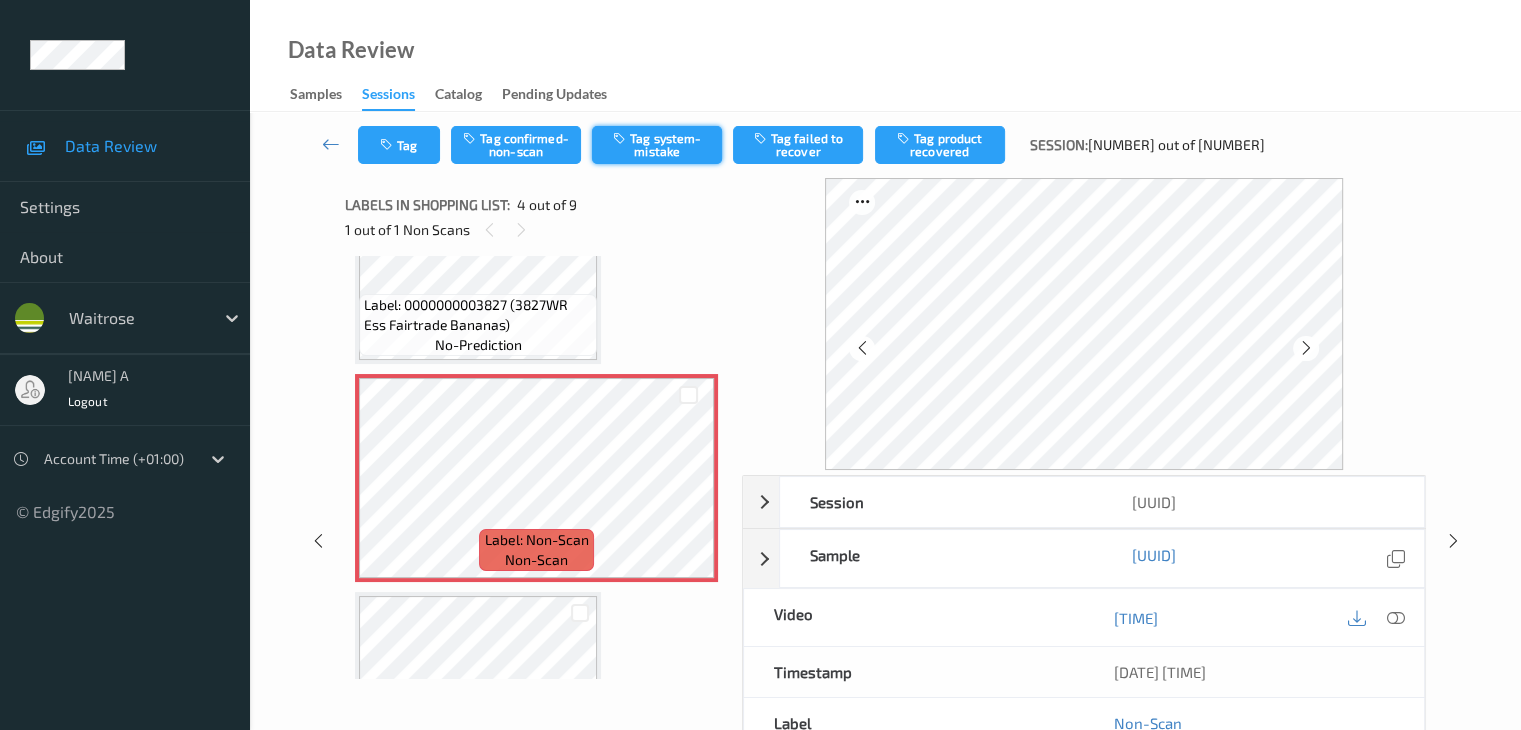 click on "Tag   system-mistake" at bounding box center (657, 145) 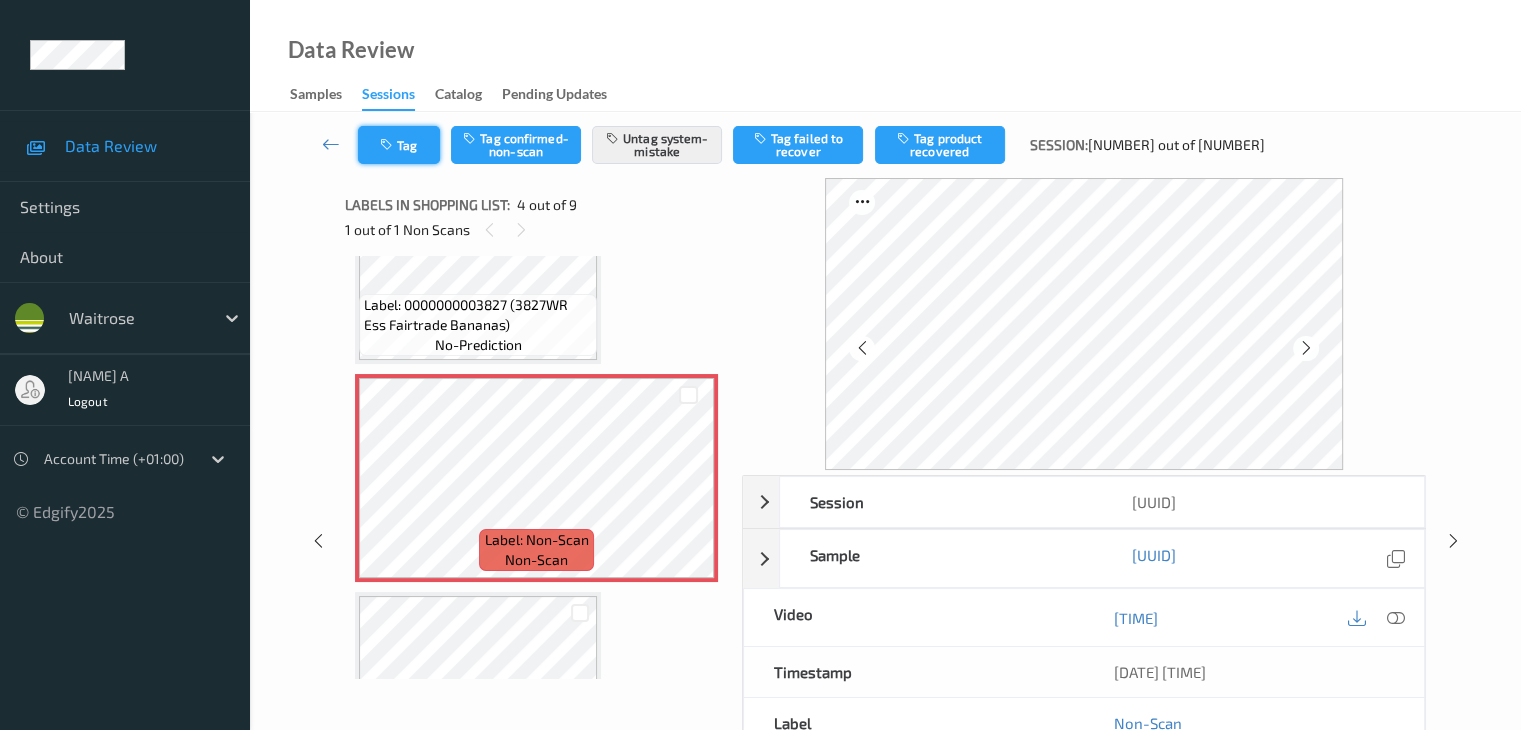 click on "Tag" at bounding box center [399, 145] 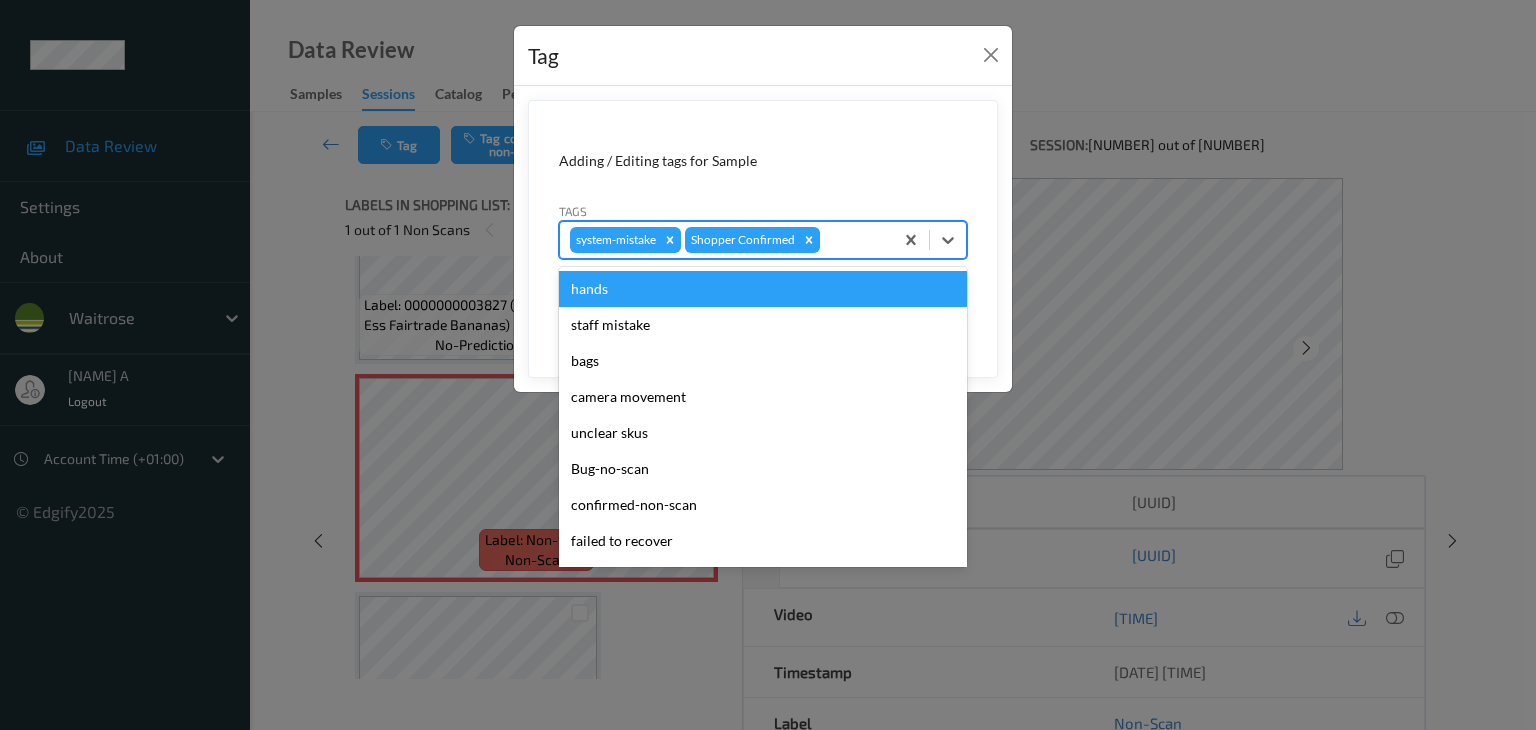 click at bounding box center [853, 240] 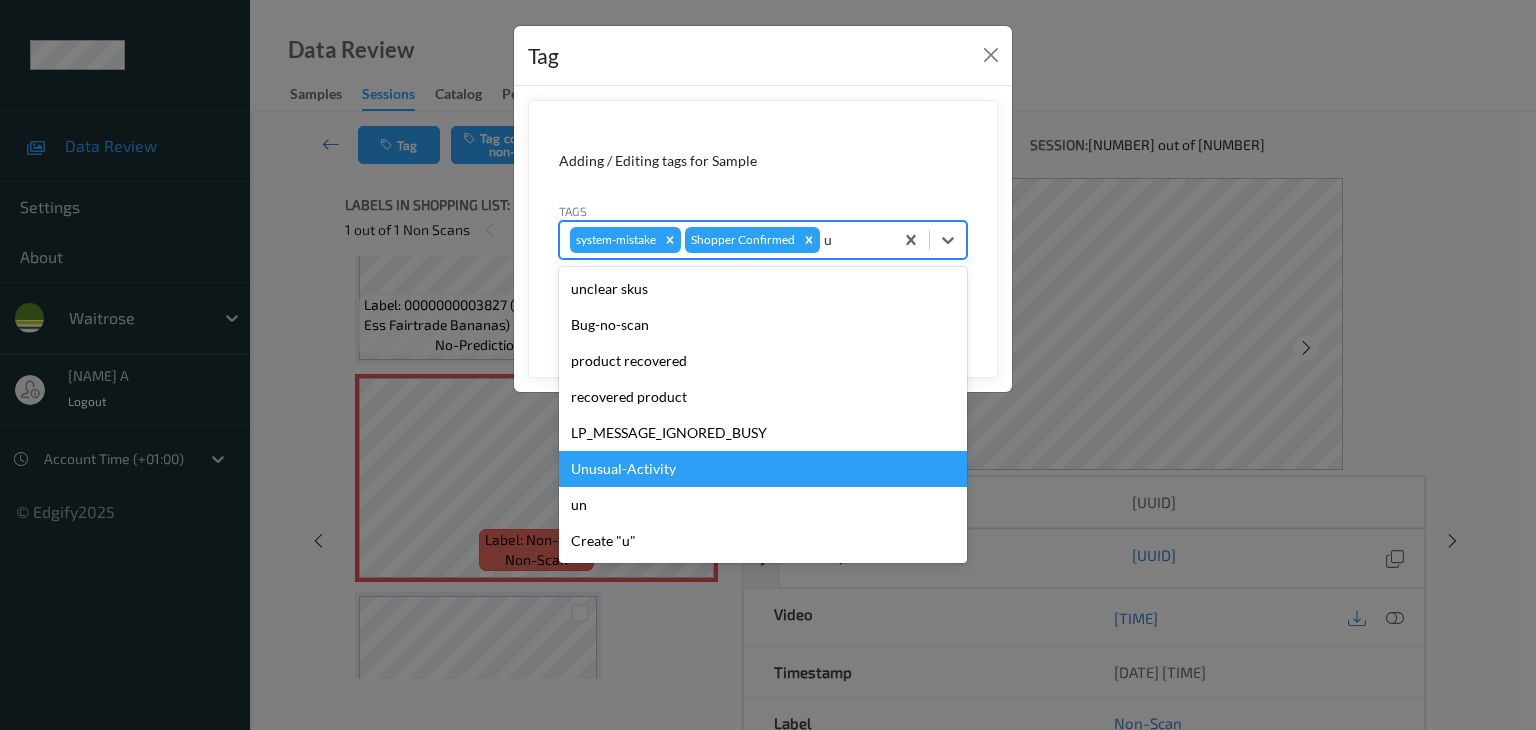 click on "Unusual-Activity" at bounding box center (763, 469) 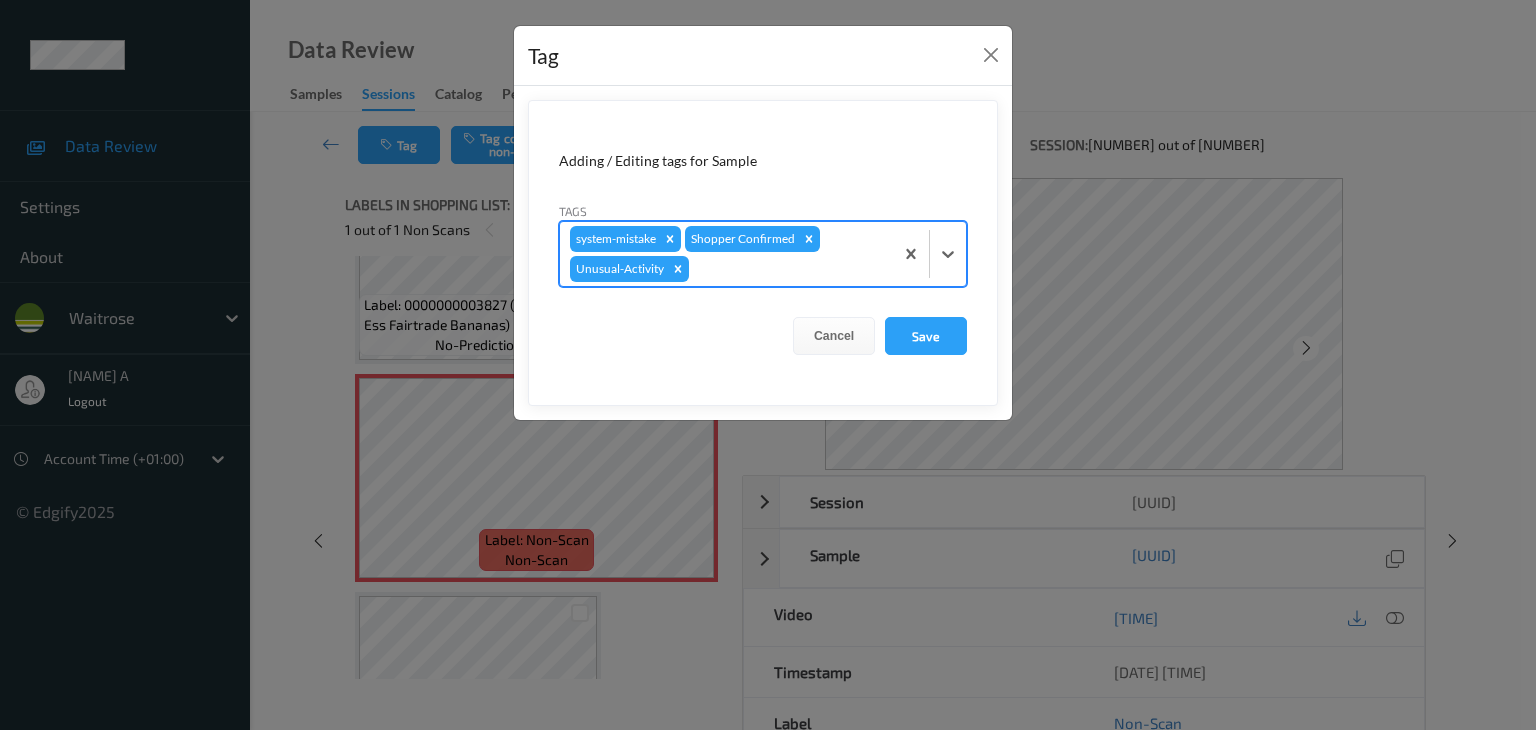 type on "p" 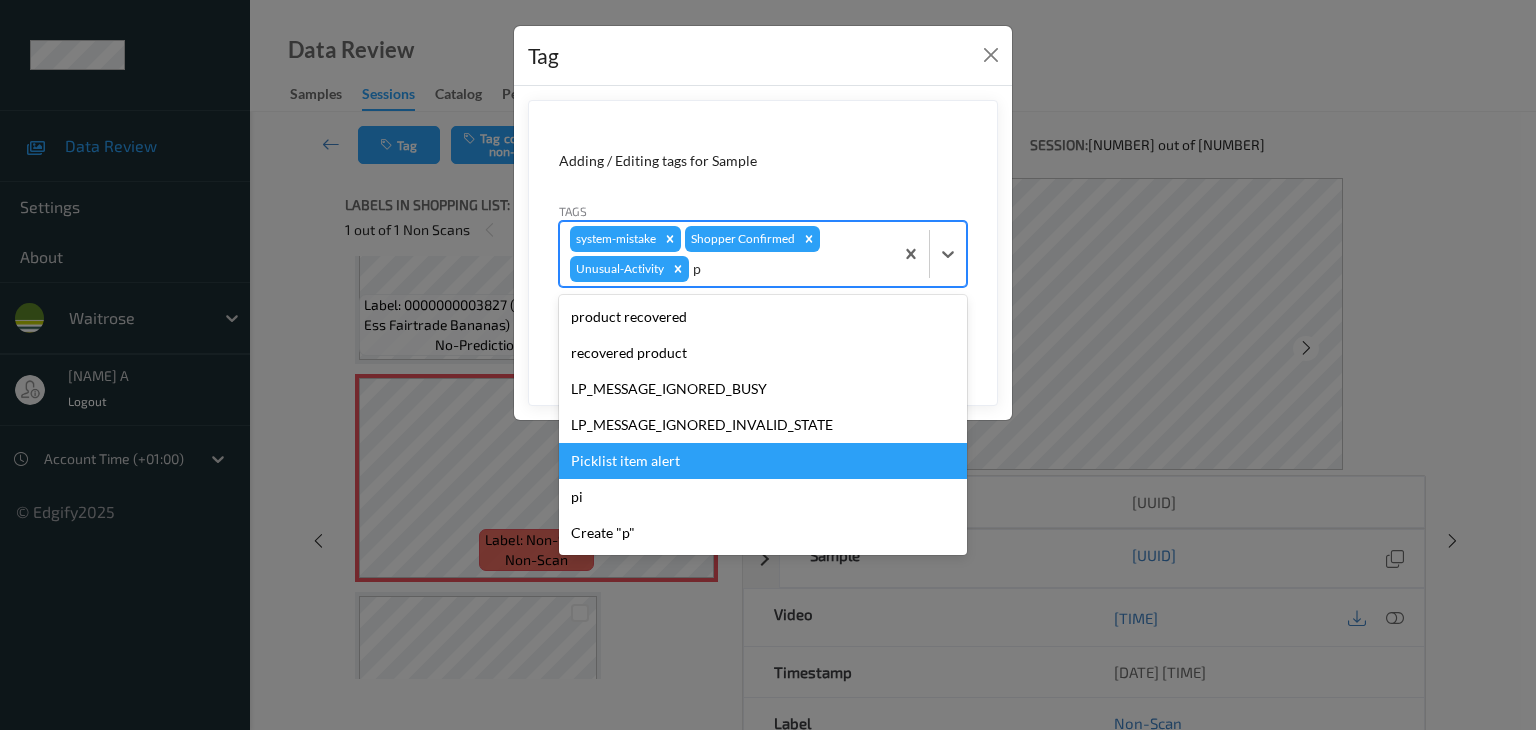 click on "Picklist item alert" at bounding box center [763, 461] 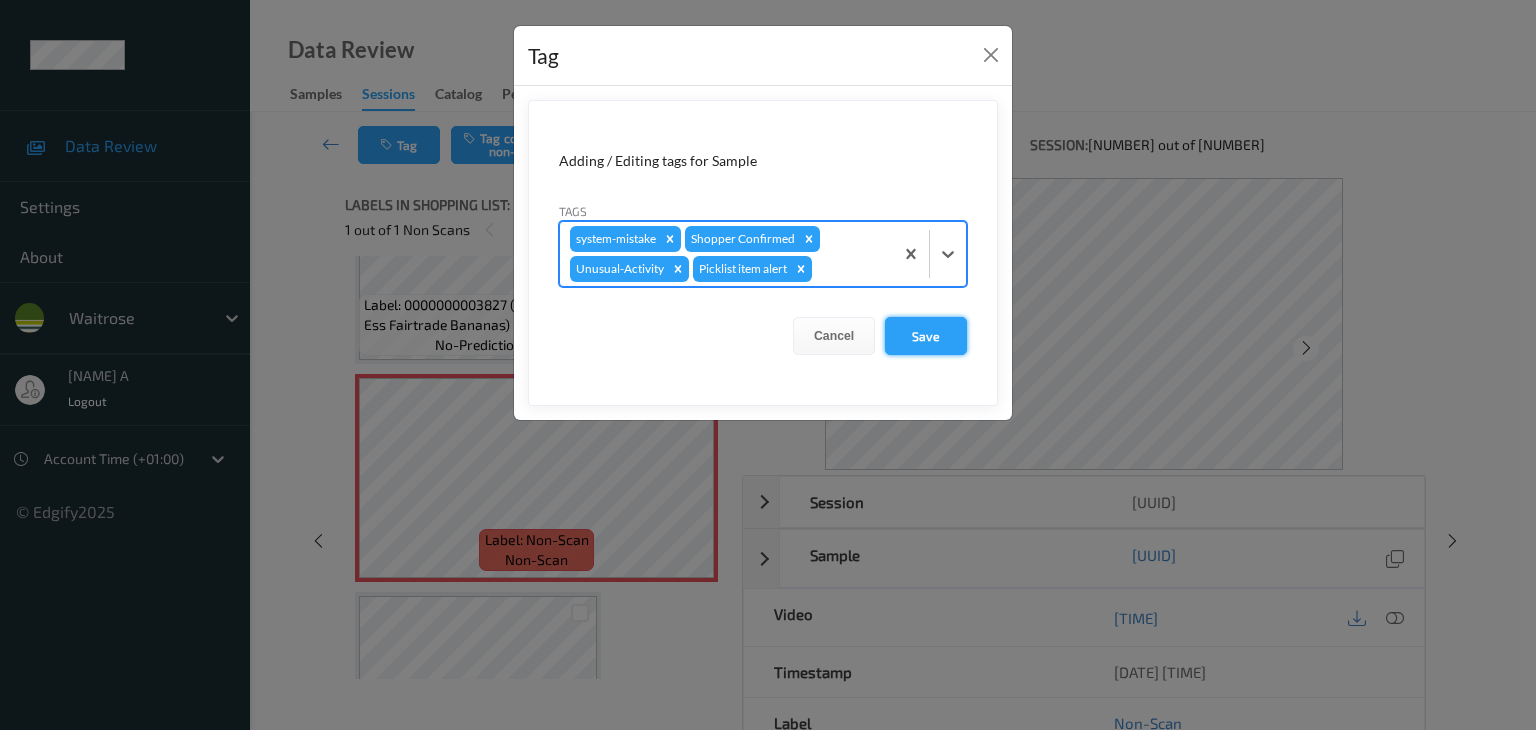 click on "Save" at bounding box center (926, 336) 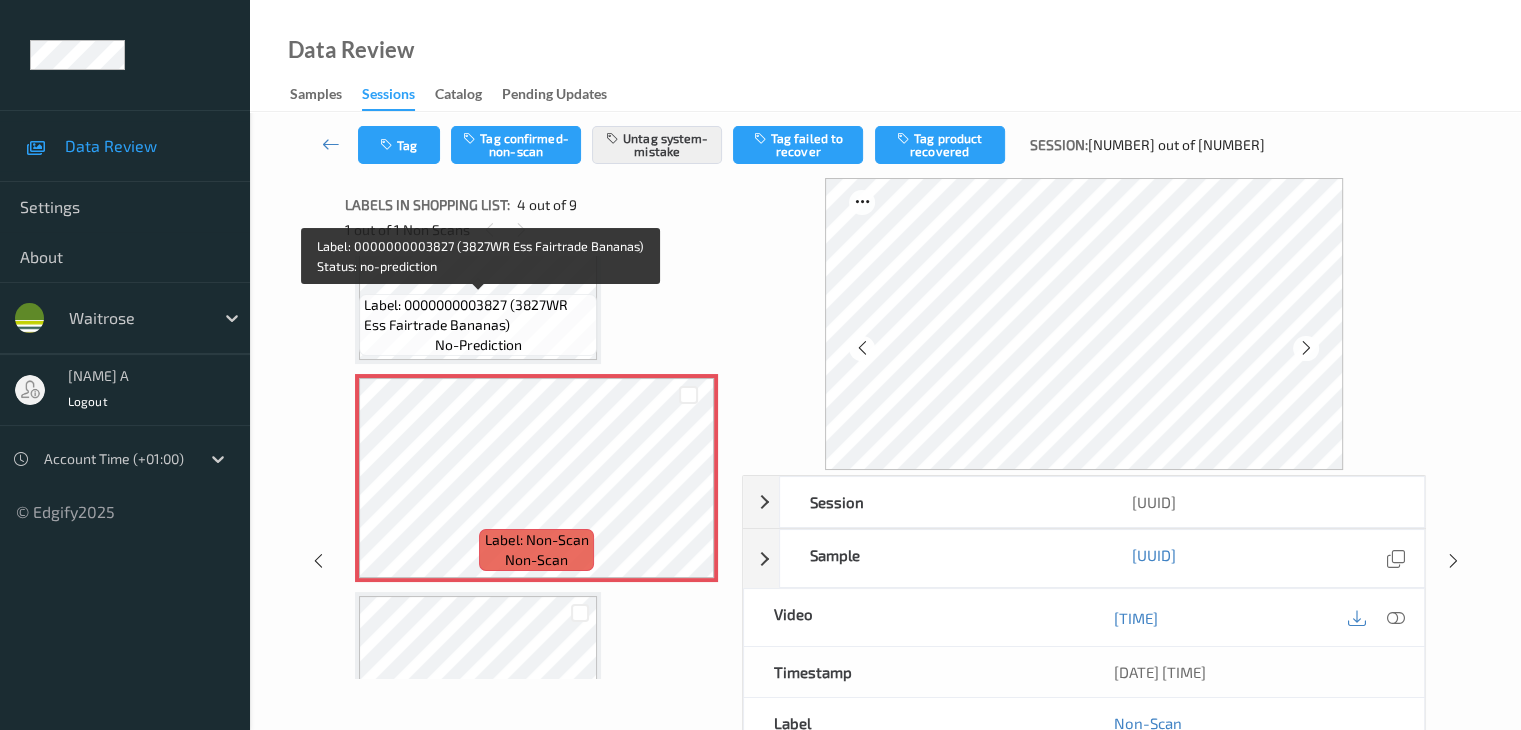 click on "no-prediction" at bounding box center [478, 345] 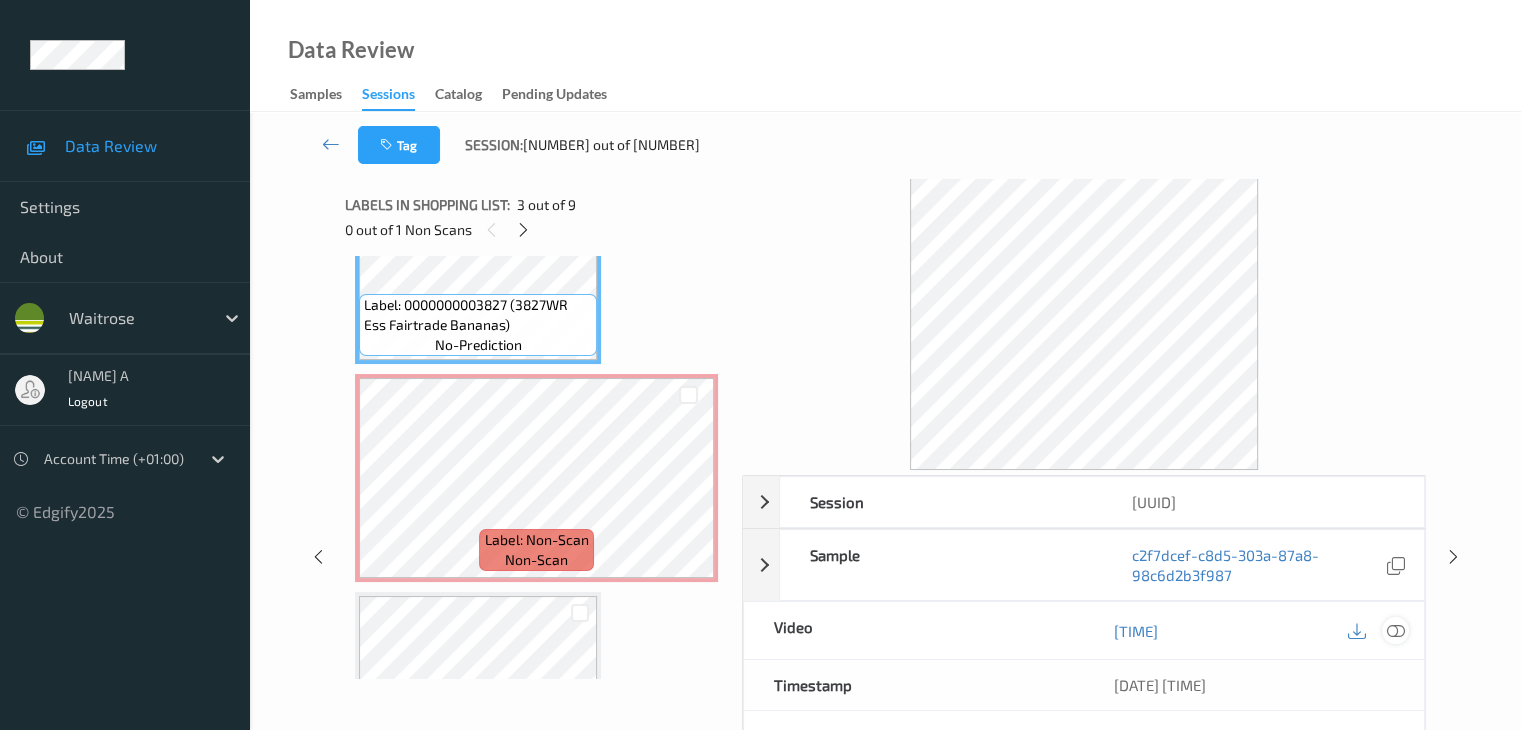 click at bounding box center [1395, 631] 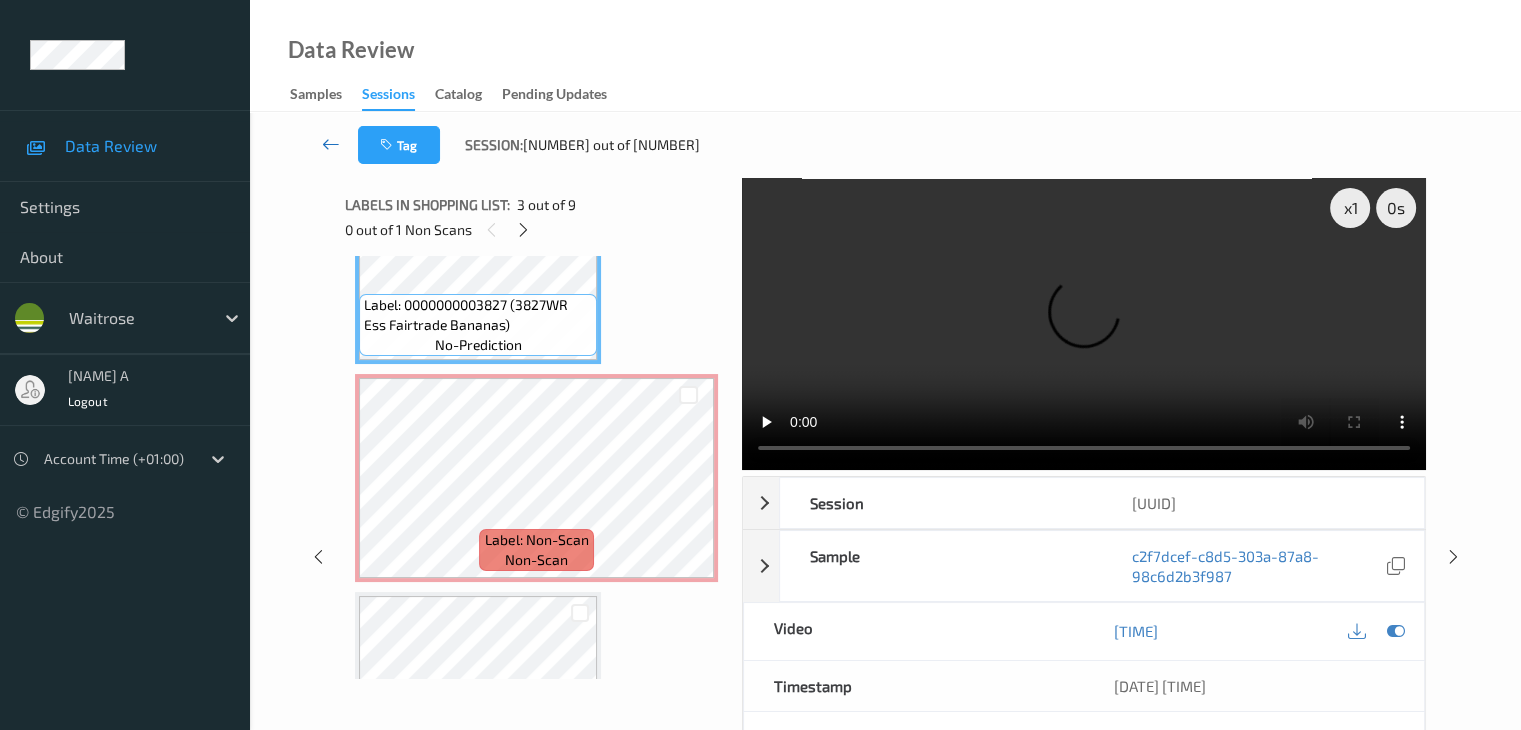 click at bounding box center [331, 144] 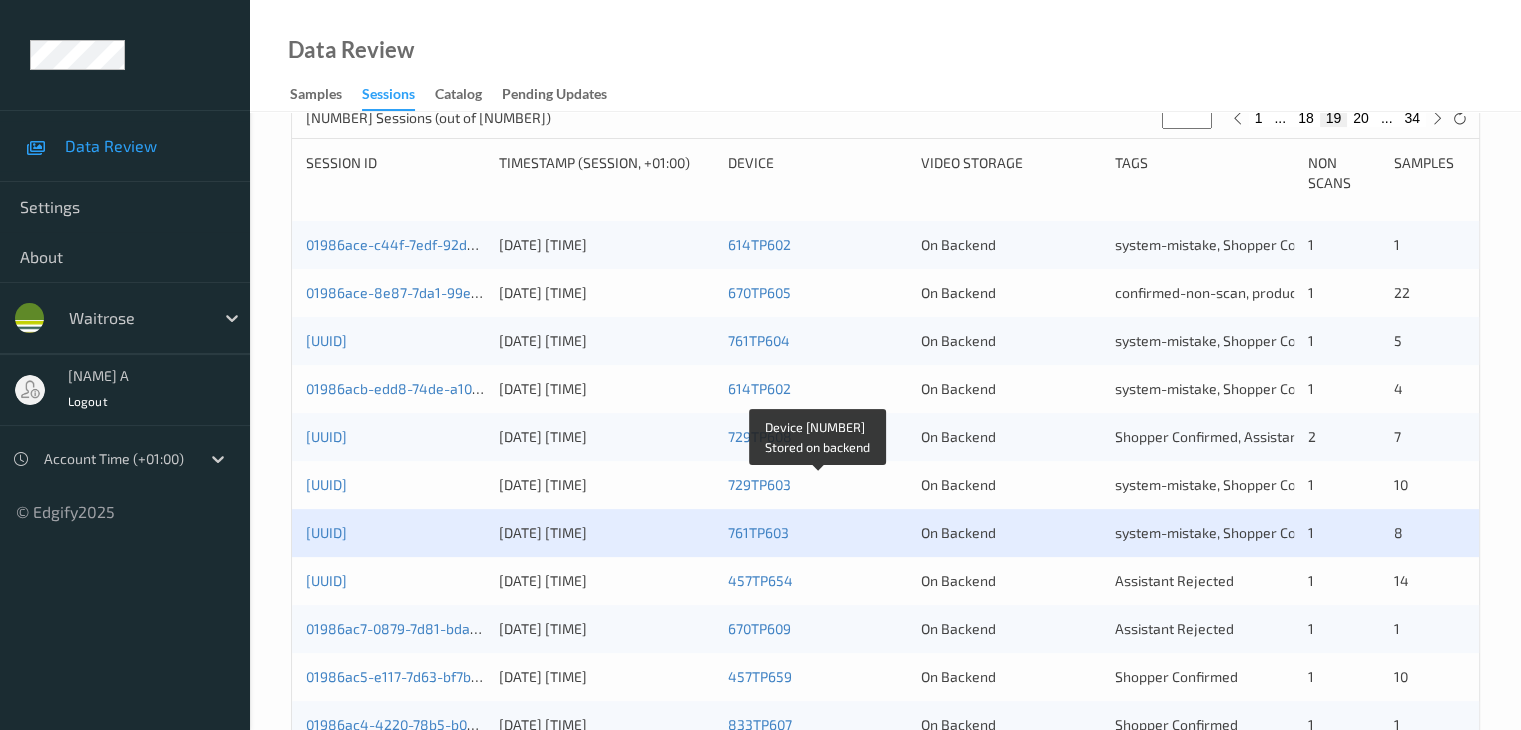 scroll, scrollTop: 600, scrollLeft: 0, axis: vertical 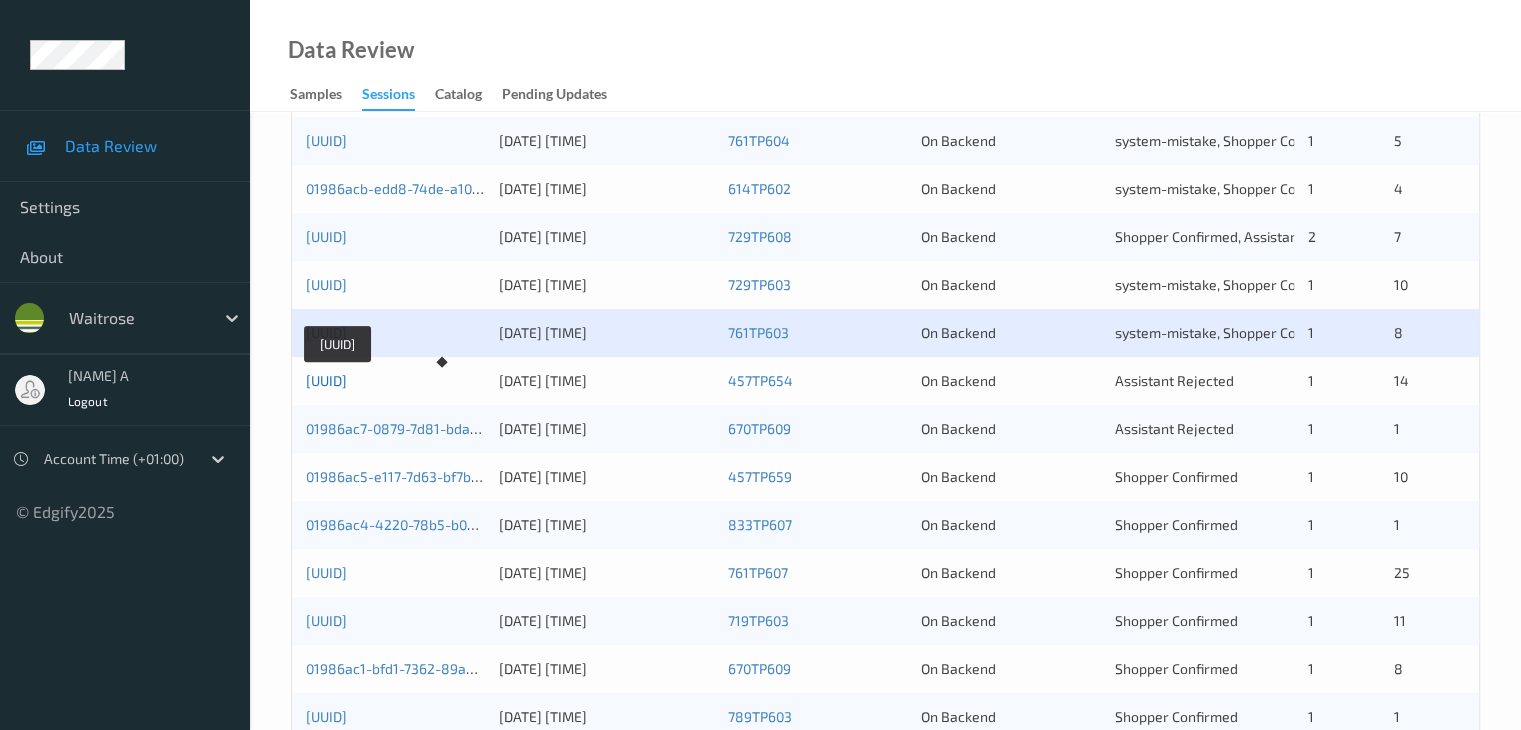 click on "01986ac7-72d3-74f9-88a6-d89432e50275" at bounding box center (326, 380) 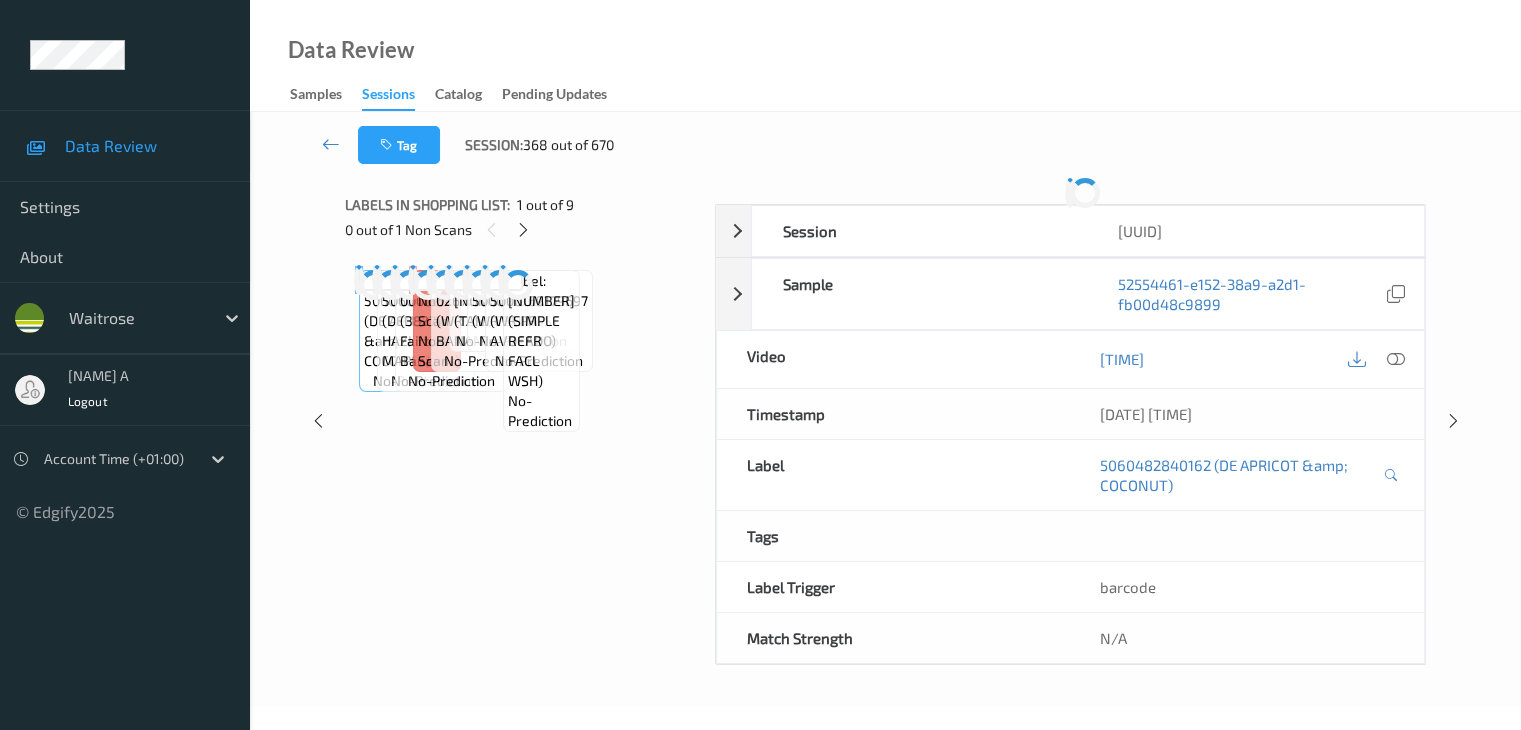 scroll, scrollTop: 0, scrollLeft: 0, axis: both 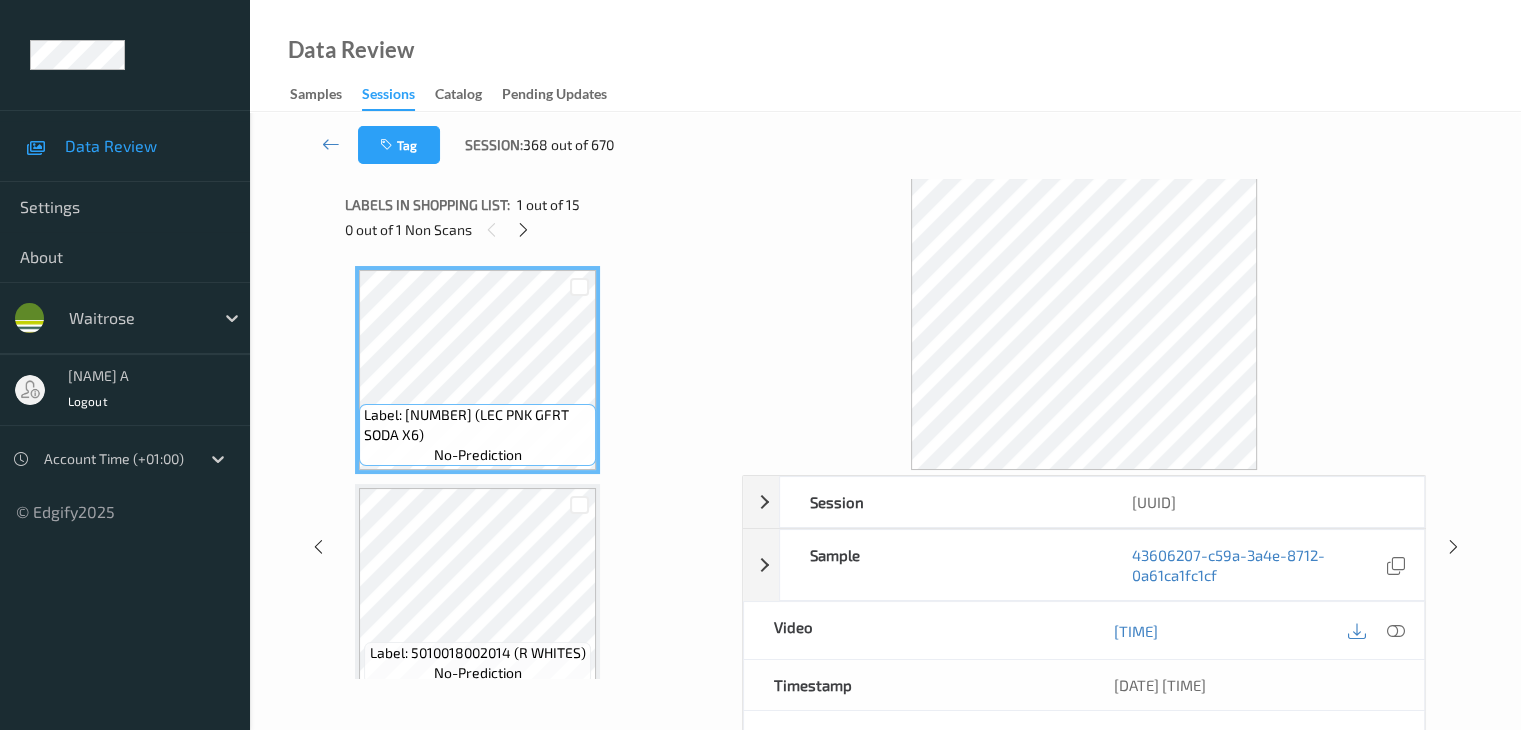click on "0 out of 1 Non Scans" at bounding box center (536, 229) 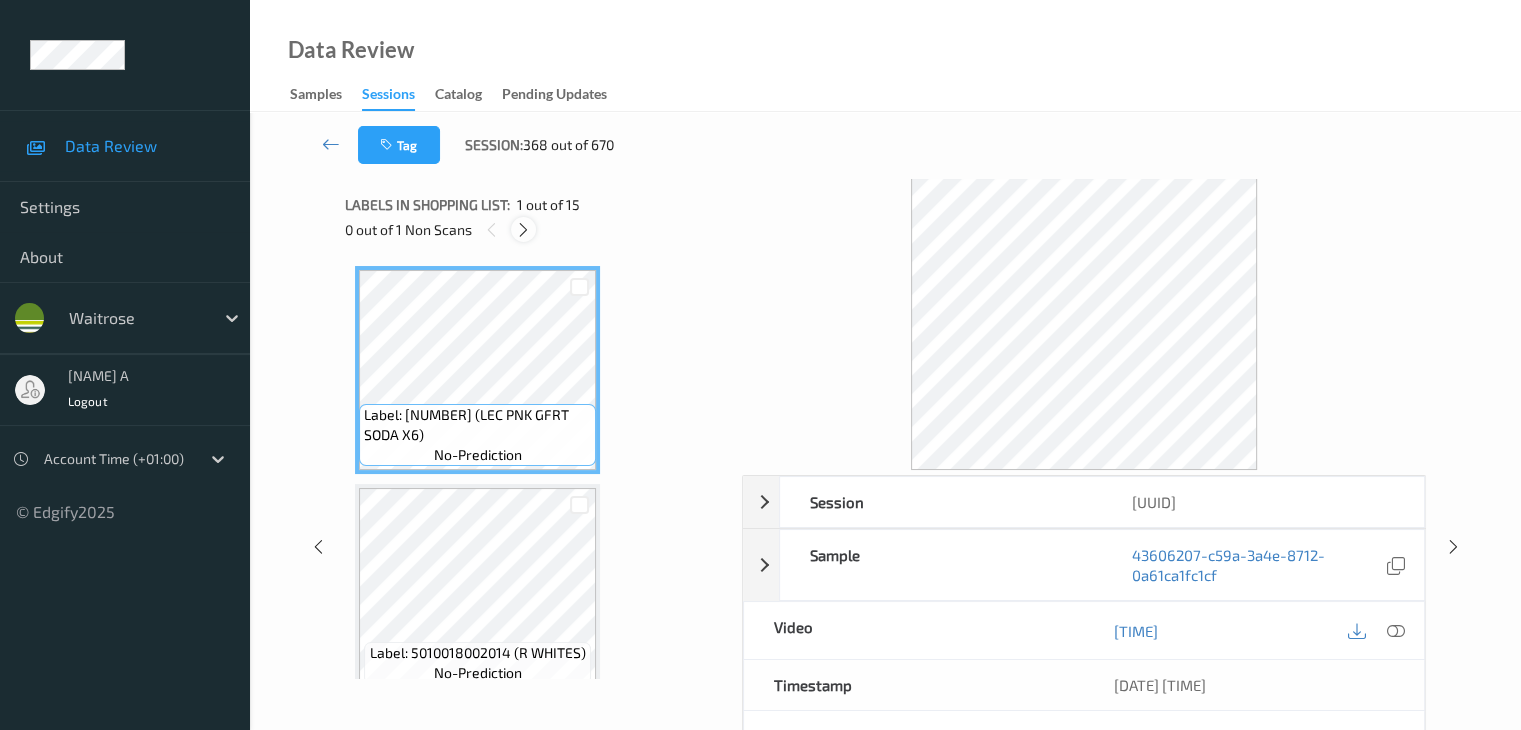 click at bounding box center (523, 230) 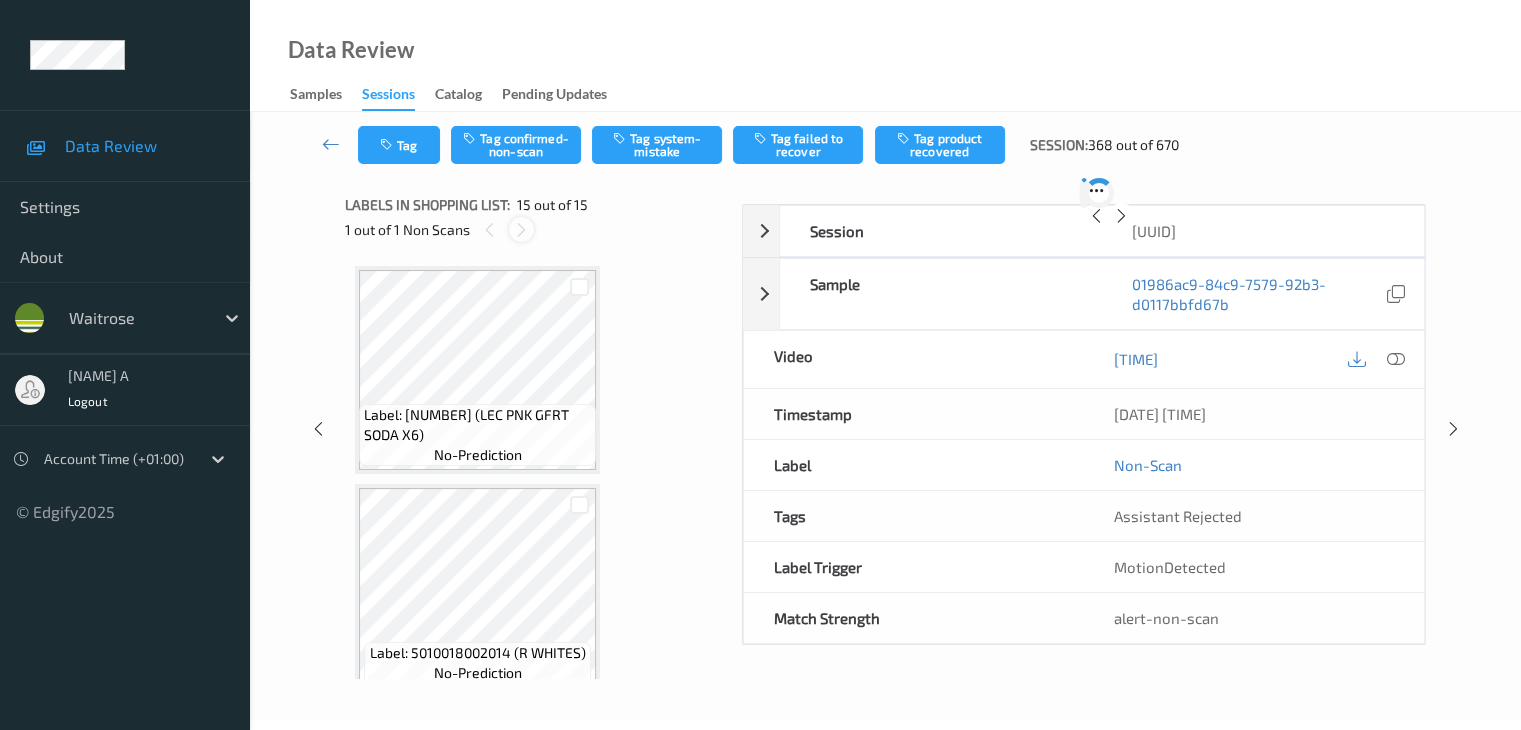 scroll, scrollTop: 2844, scrollLeft: 0, axis: vertical 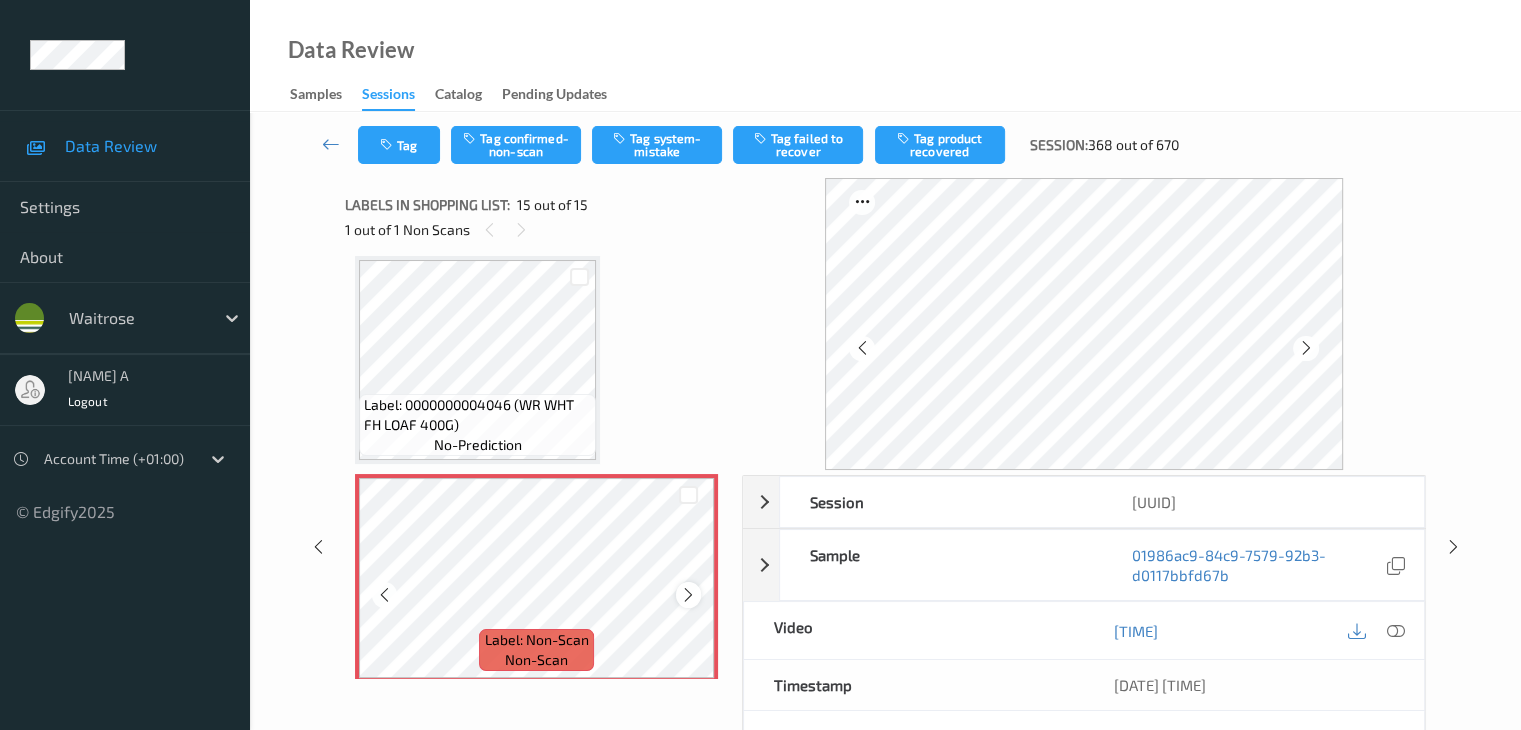 click at bounding box center (688, 594) 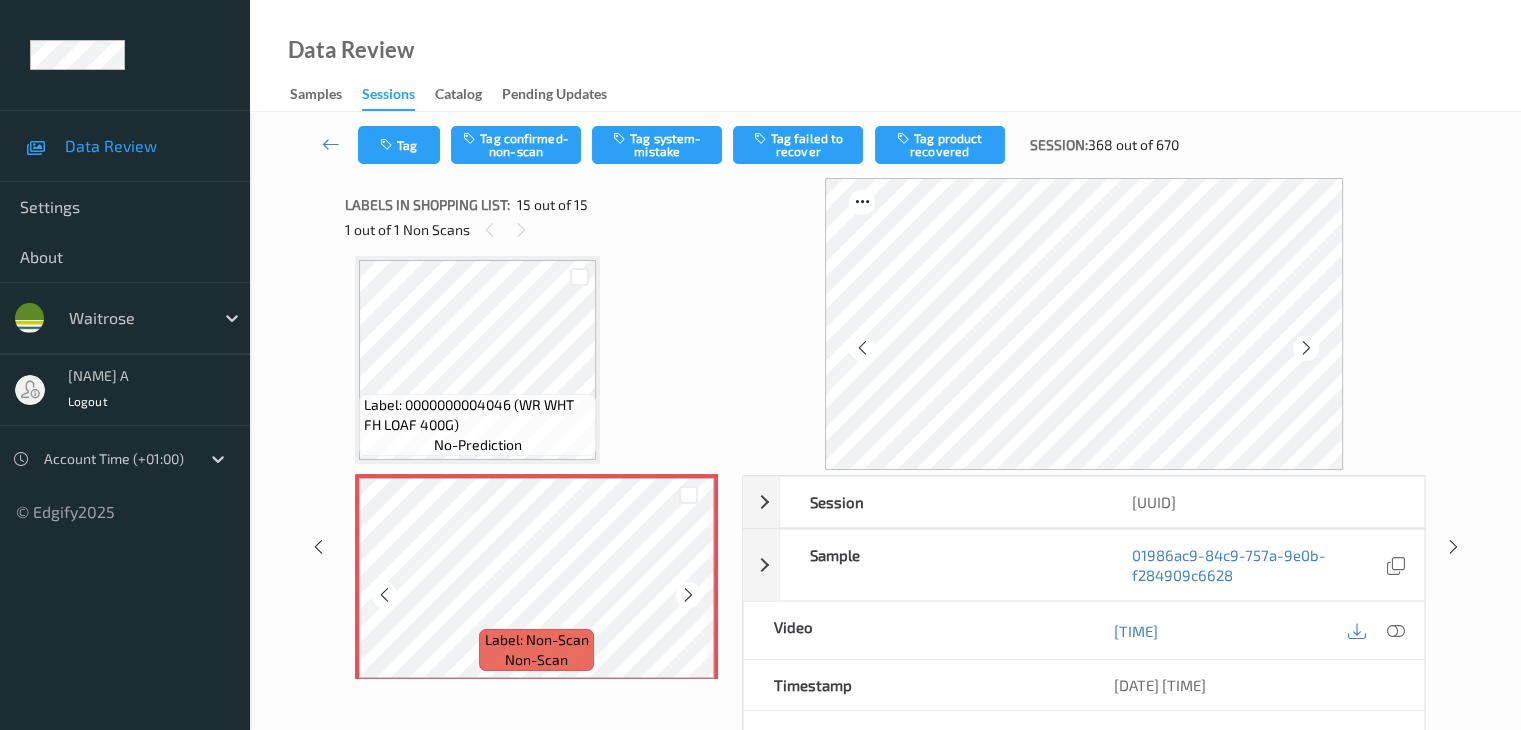 click at bounding box center [688, 594] 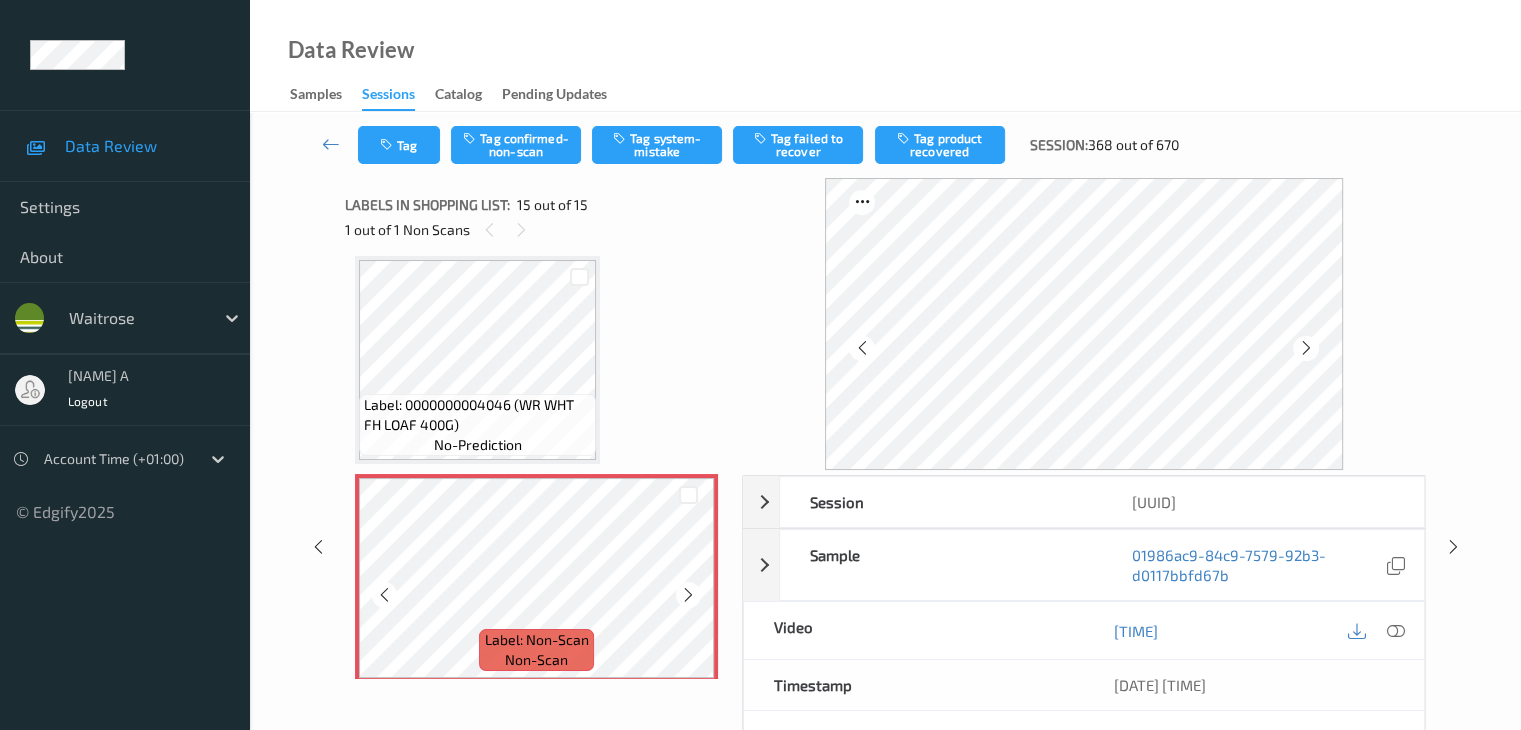 click at bounding box center [688, 594] 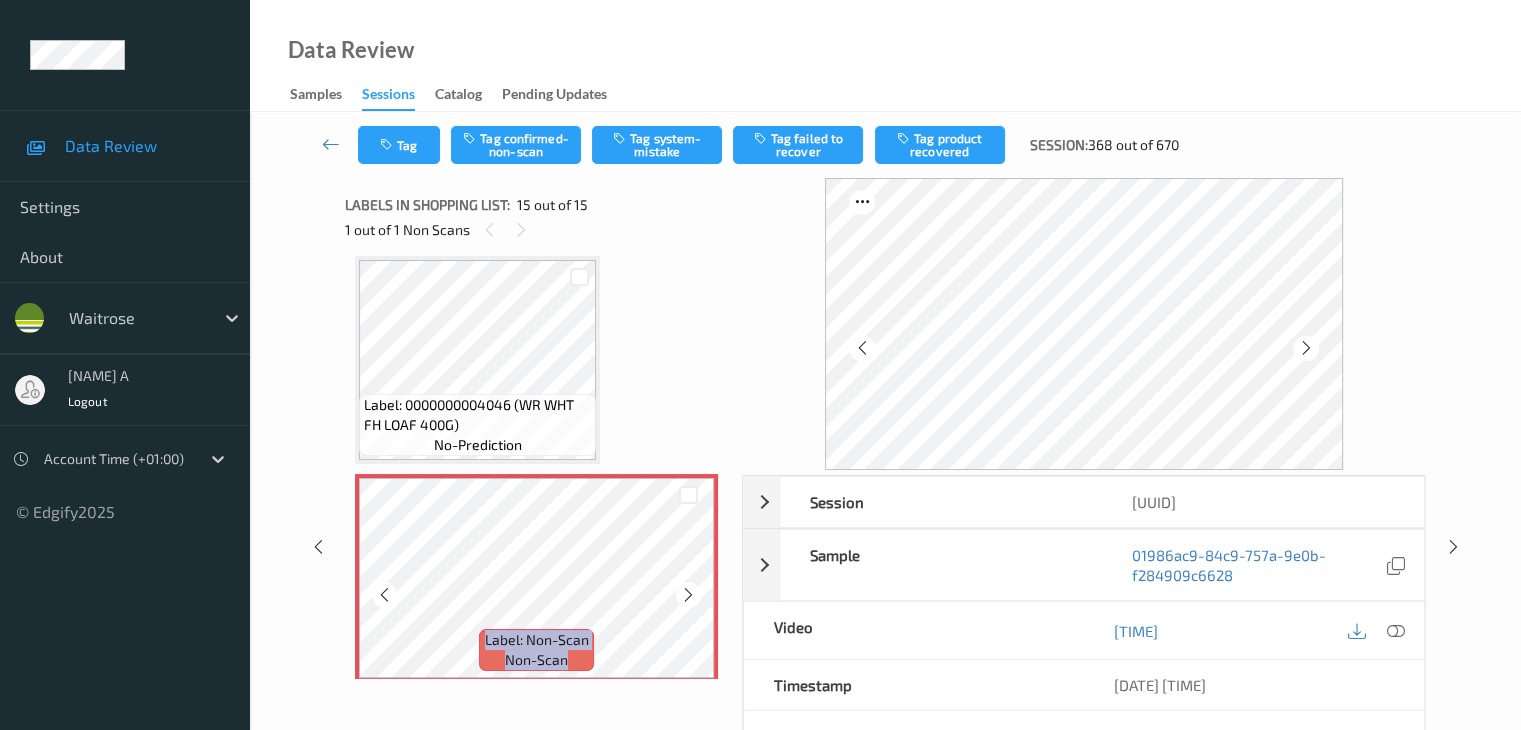 click at bounding box center (688, 594) 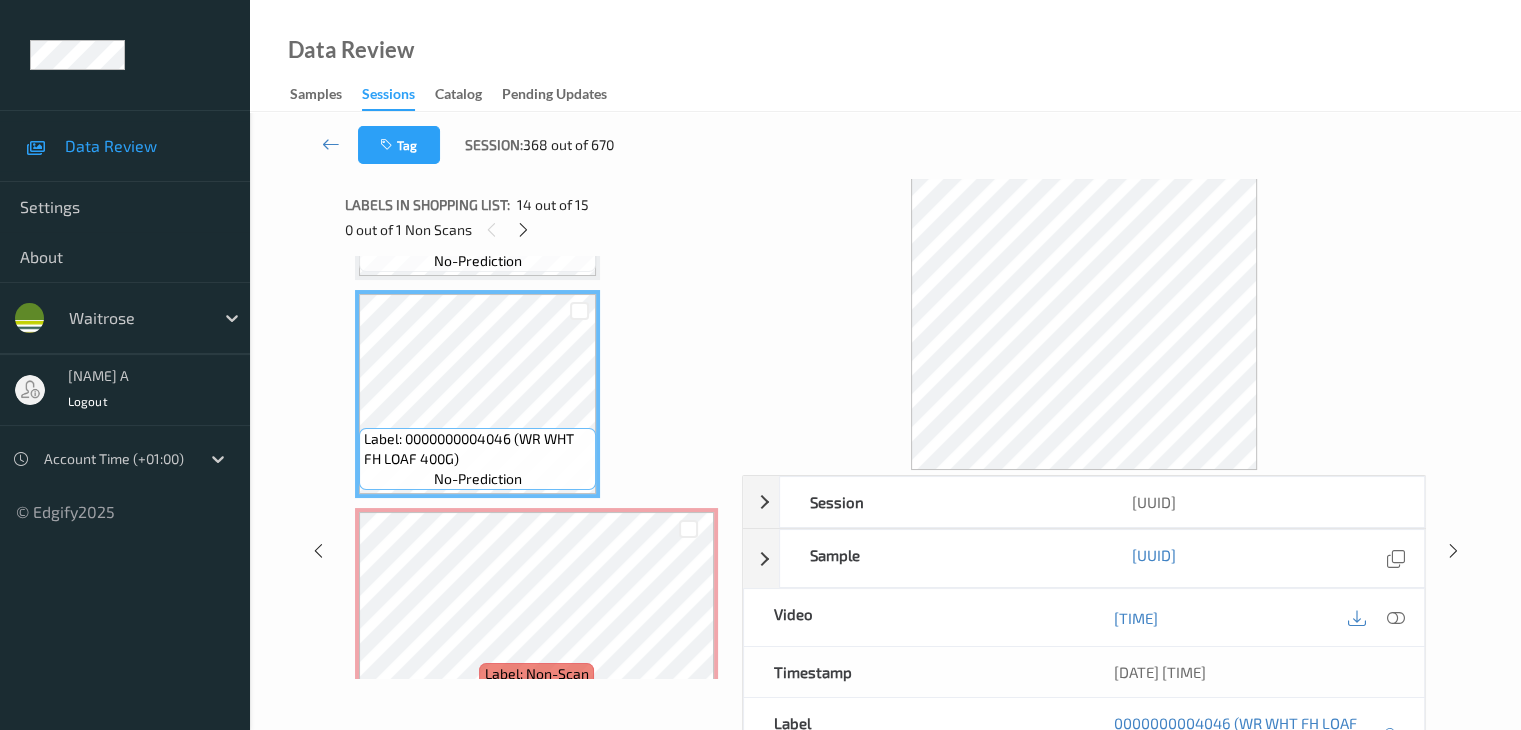 scroll, scrollTop: 2844, scrollLeft: 0, axis: vertical 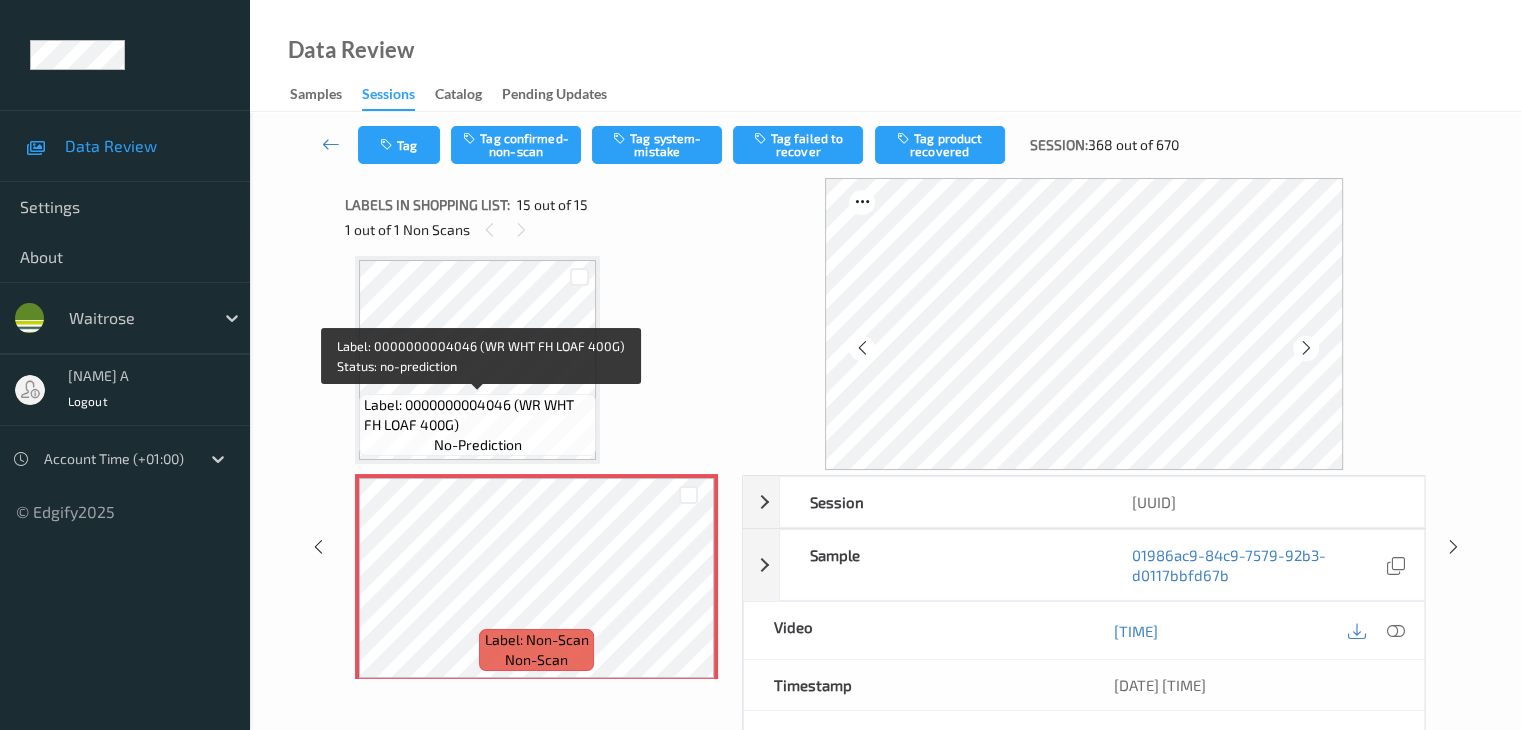 click on "Label: 0000000004046 (WR WHT FH LOAF 400G)" at bounding box center [477, 415] 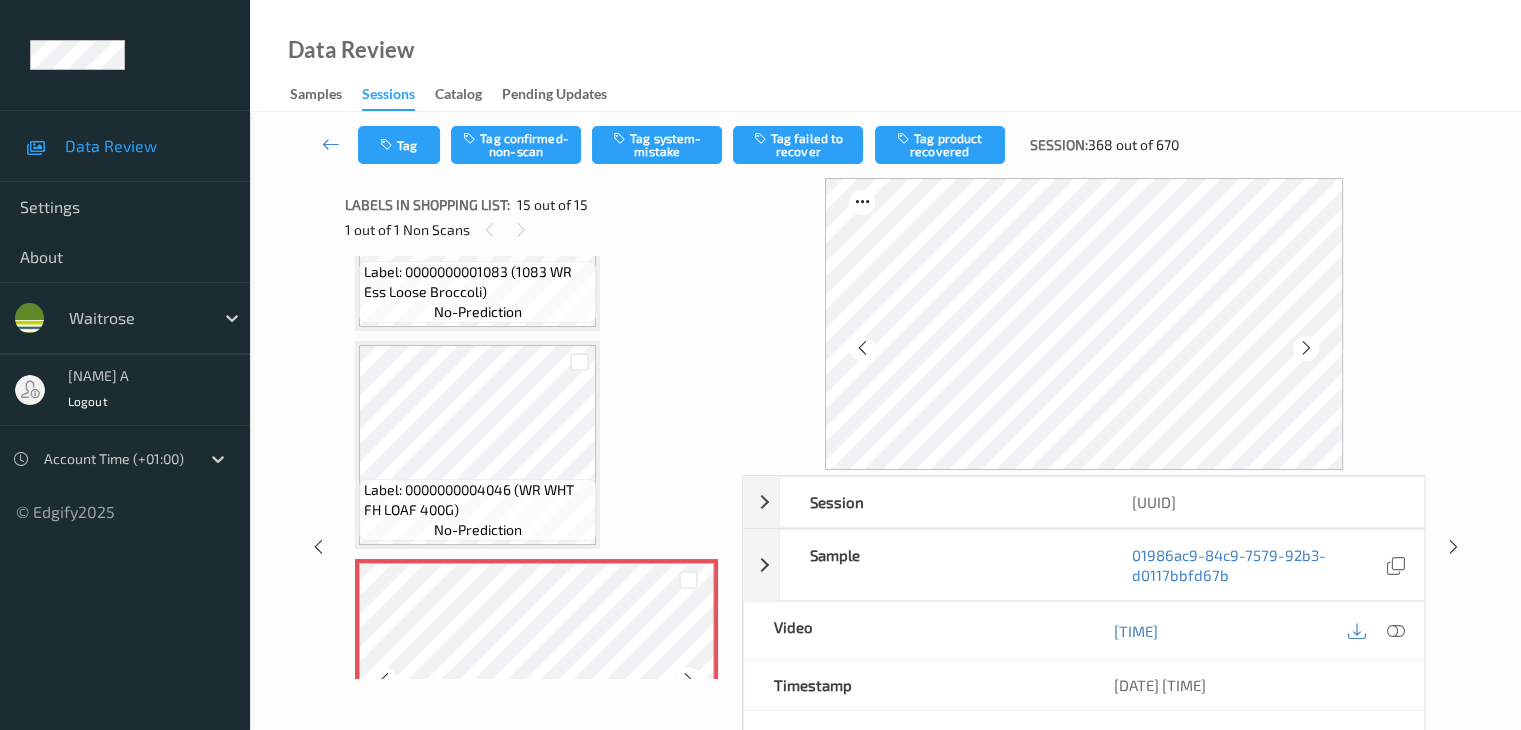 scroll, scrollTop: 2857, scrollLeft: 0, axis: vertical 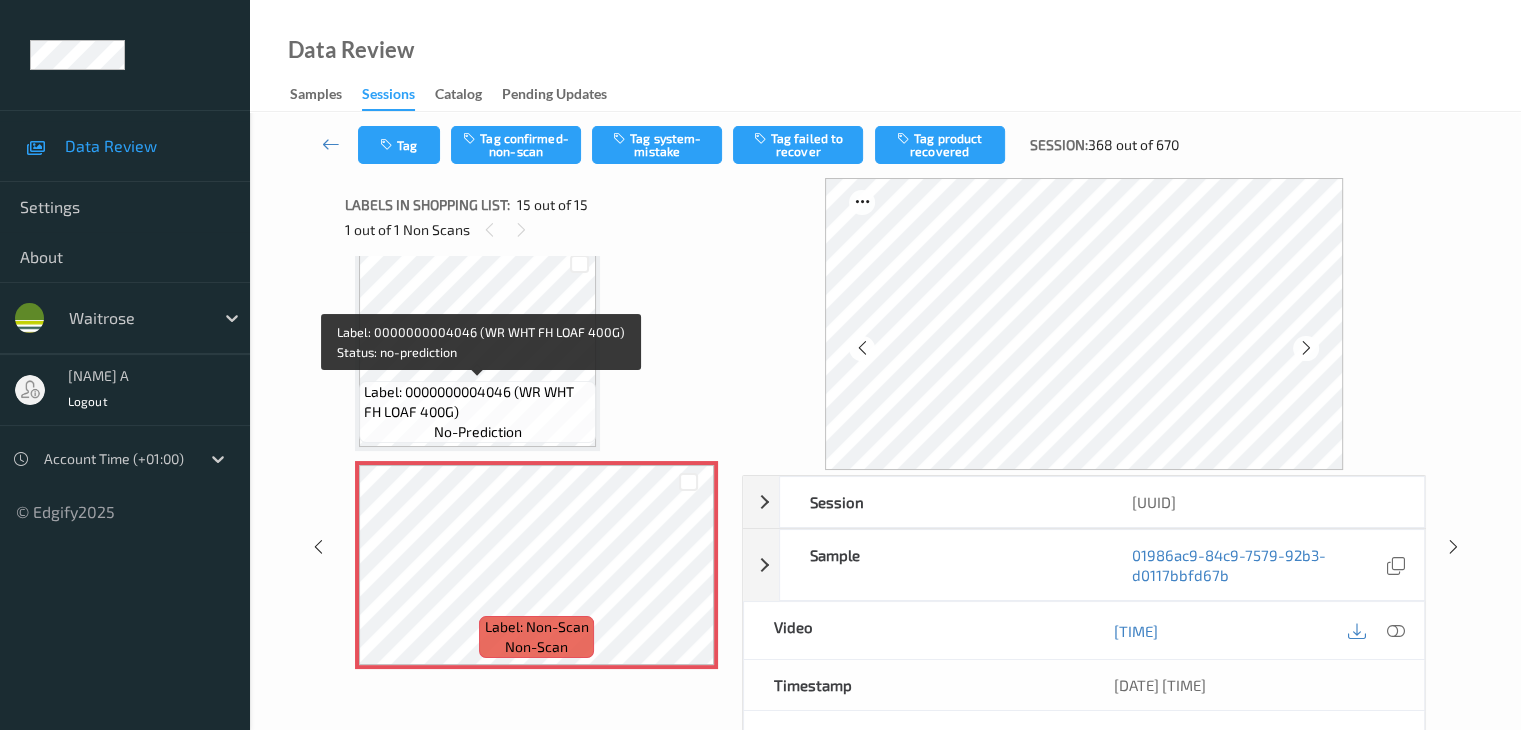 click on "Label: 0000000004046 (WR WHT FH LOAF 400G)" at bounding box center [477, 402] 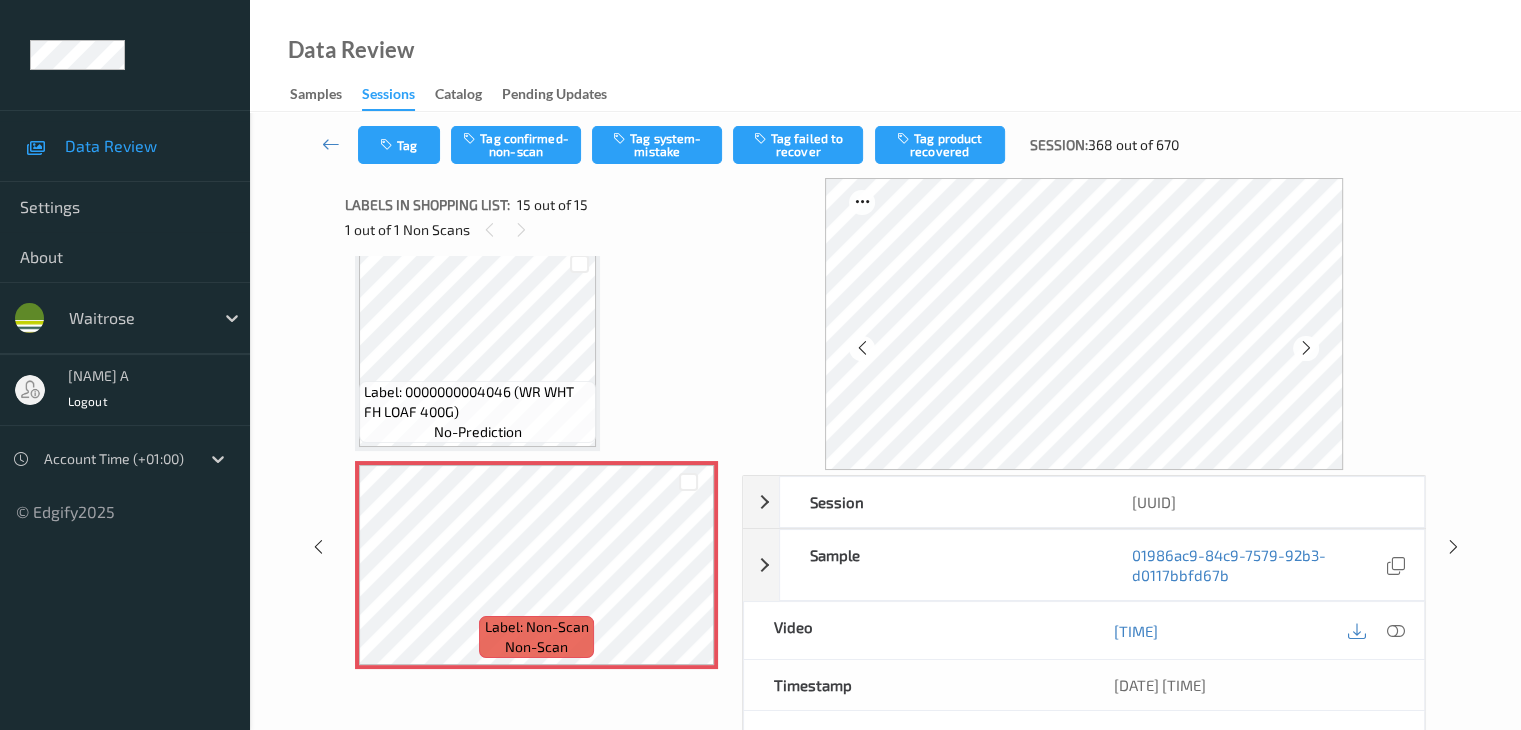 scroll, scrollTop: 244, scrollLeft: 0, axis: vertical 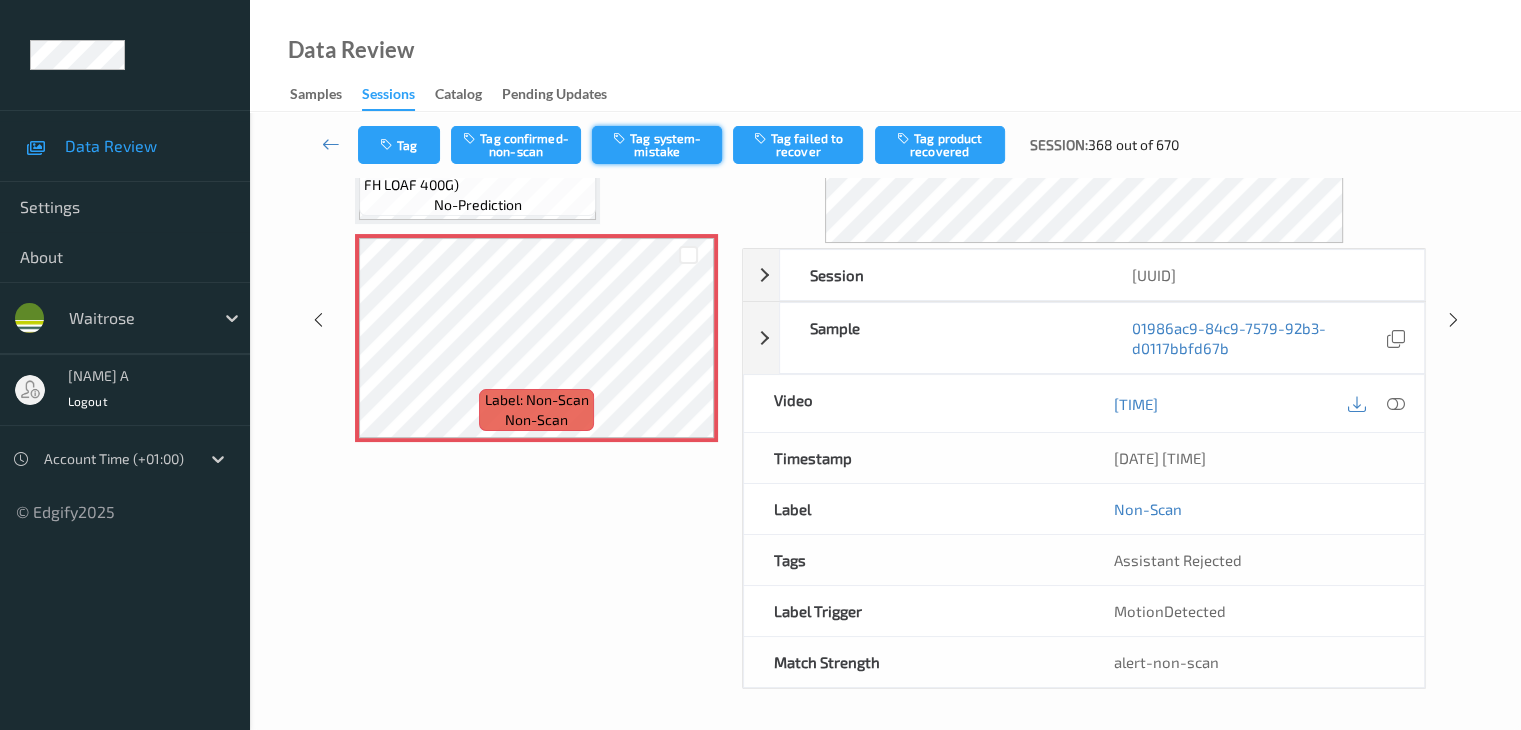click on "Tag   system-mistake" at bounding box center [657, 145] 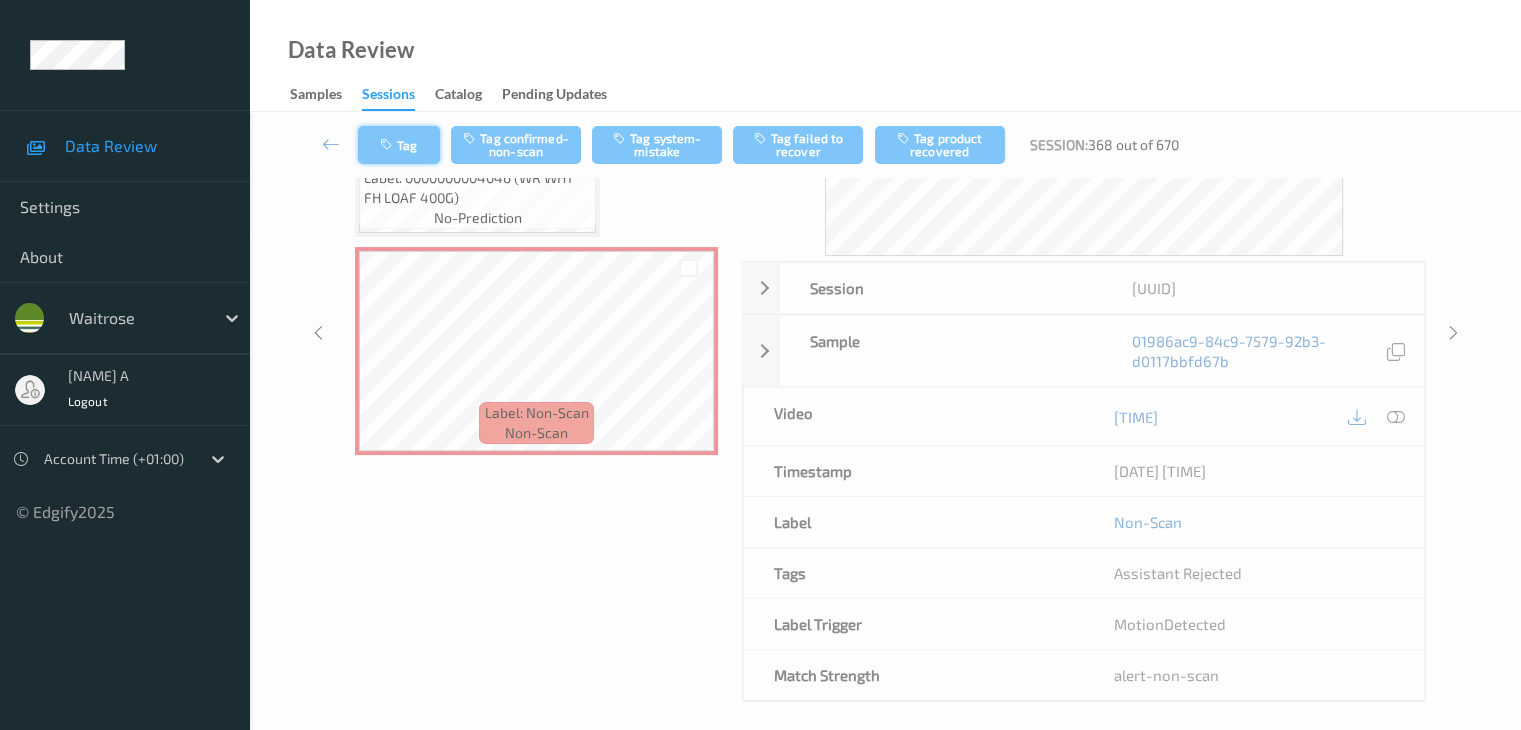 click on "Tag" at bounding box center (399, 145) 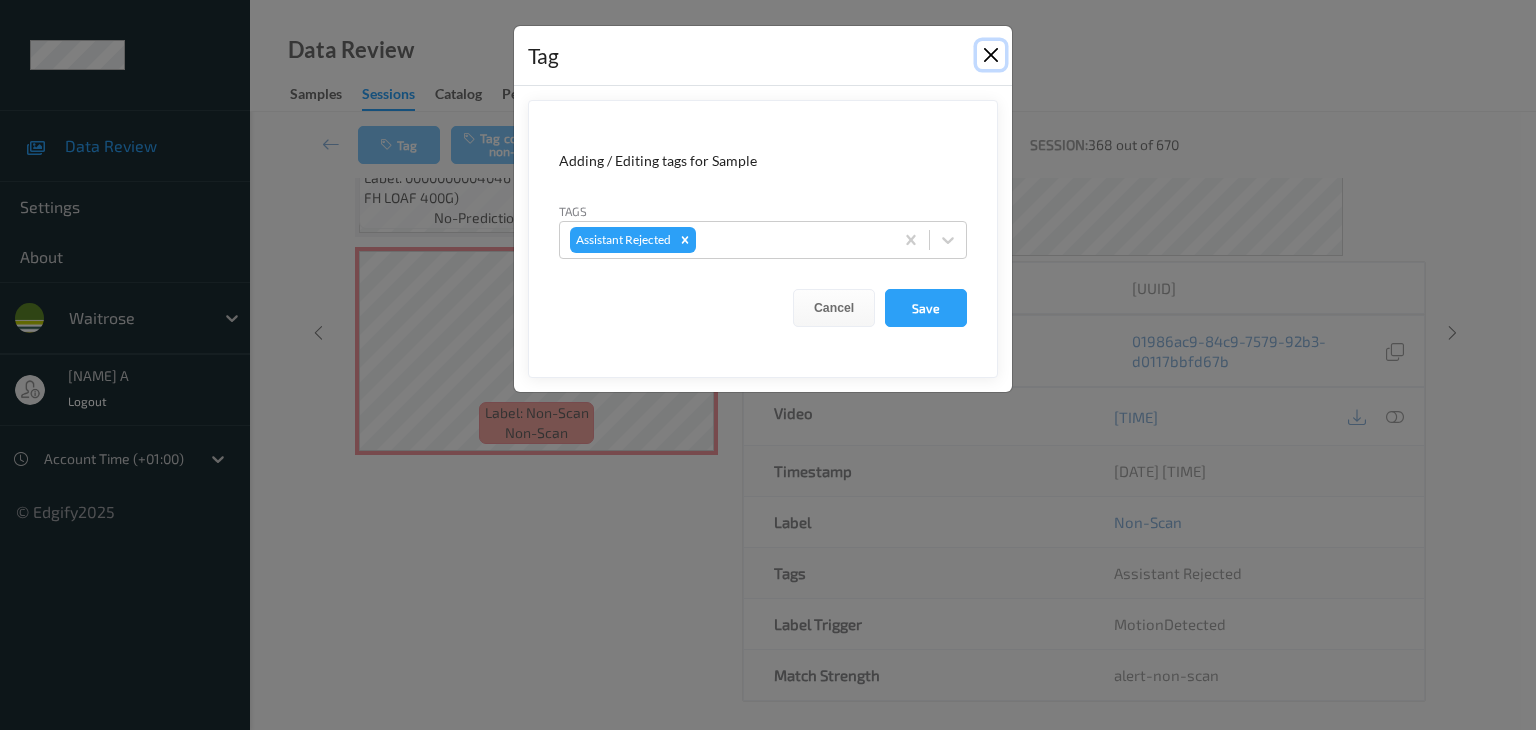 click at bounding box center [991, 55] 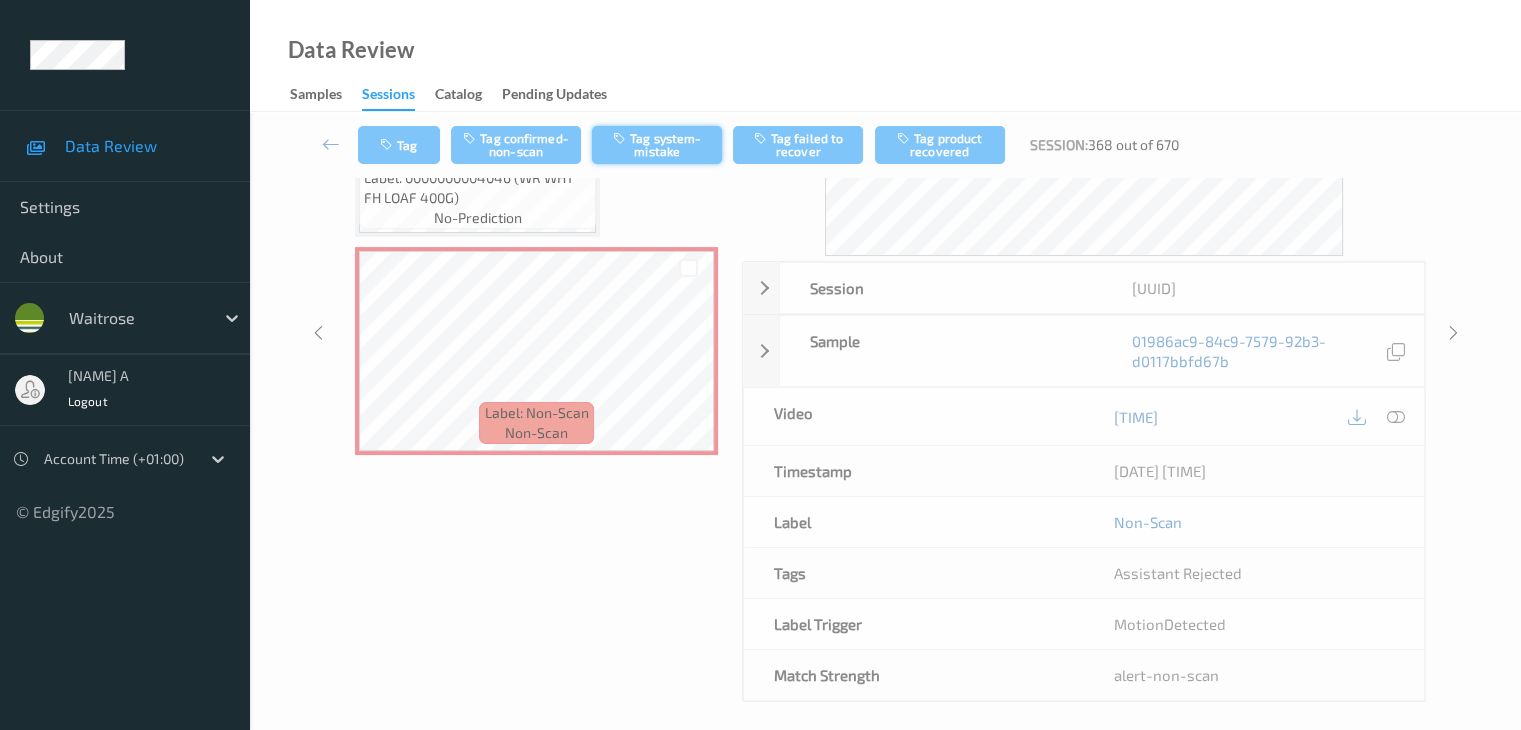 click on "Tag   system-mistake" at bounding box center [657, 145] 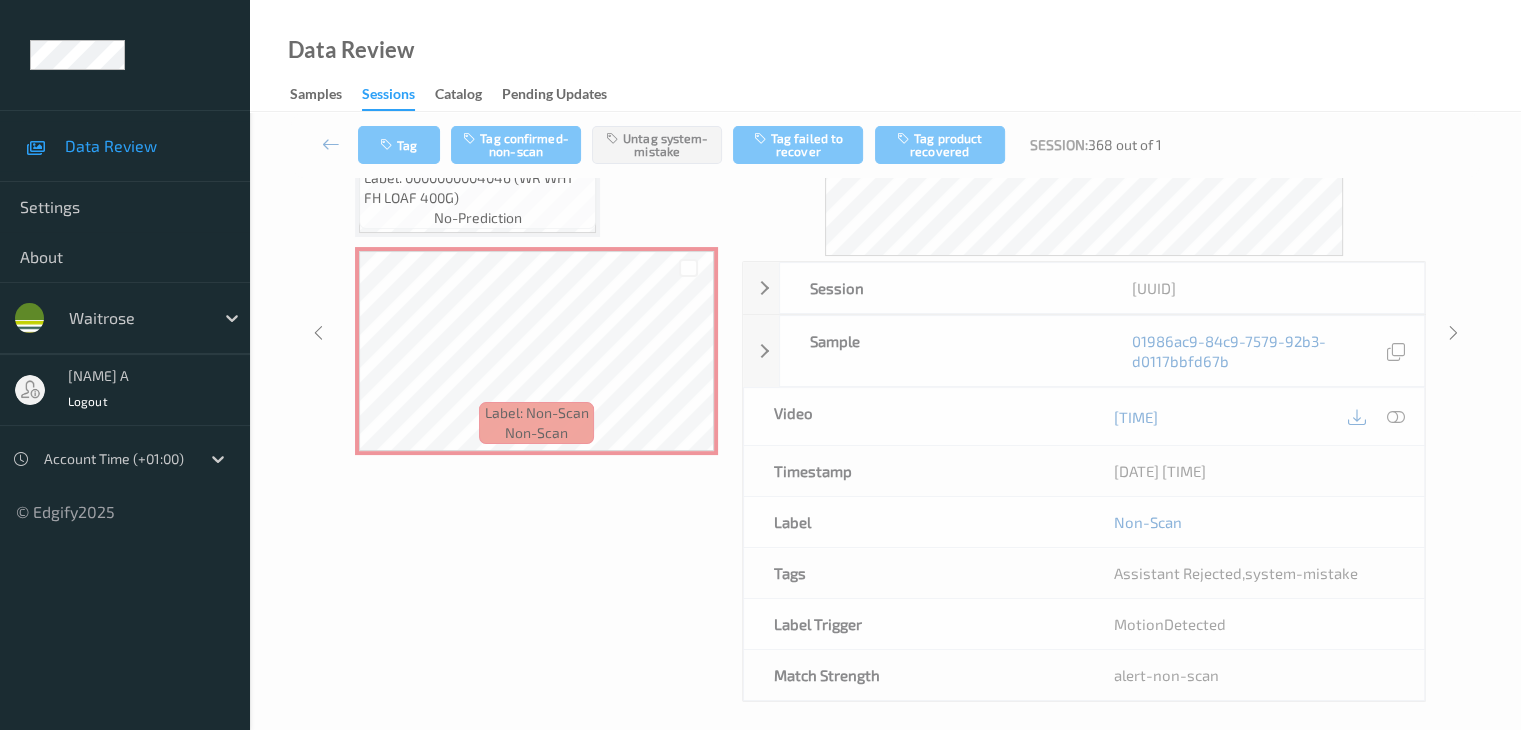 scroll, scrollTop: 2557, scrollLeft: 0, axis: vertical 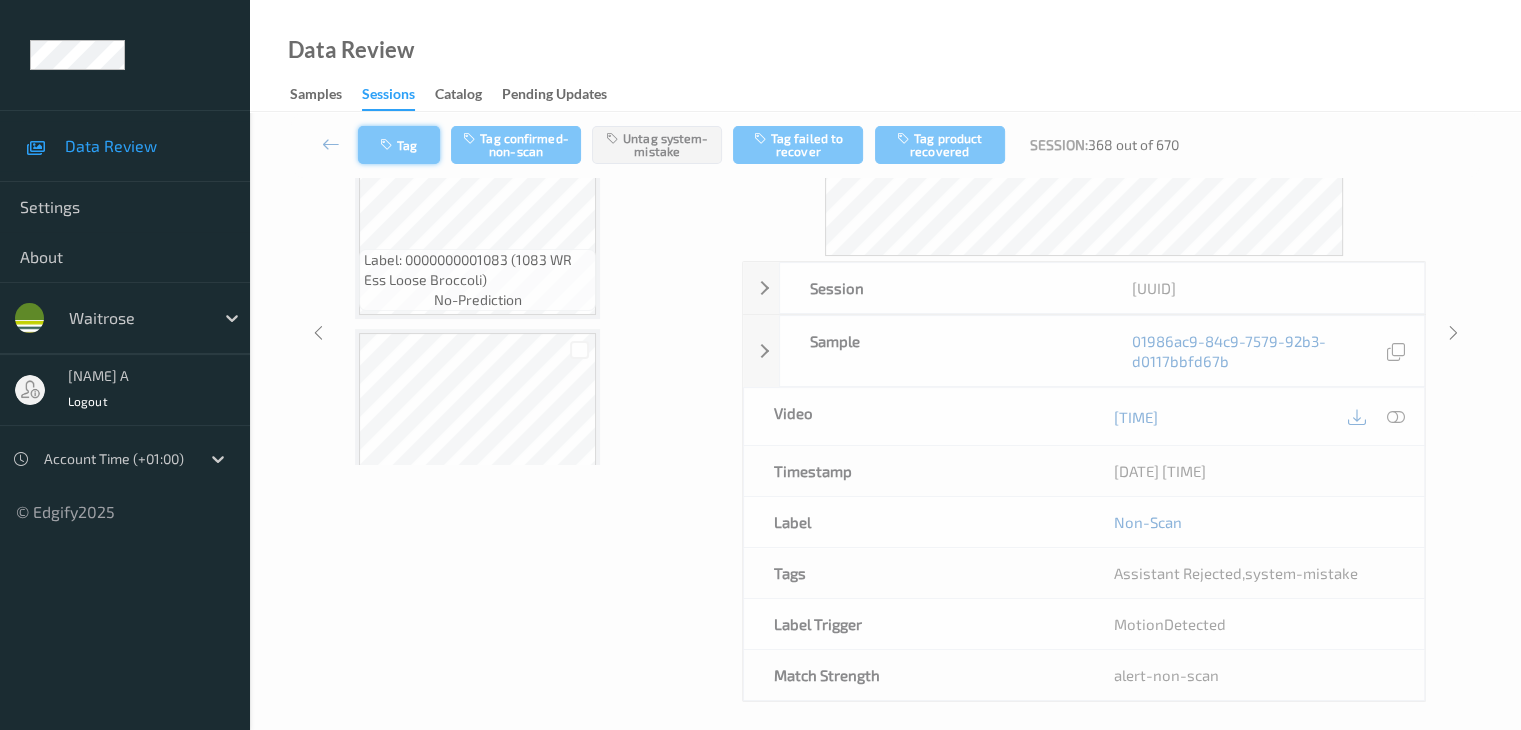 click on "Tag" at bounding box center [399, 145] 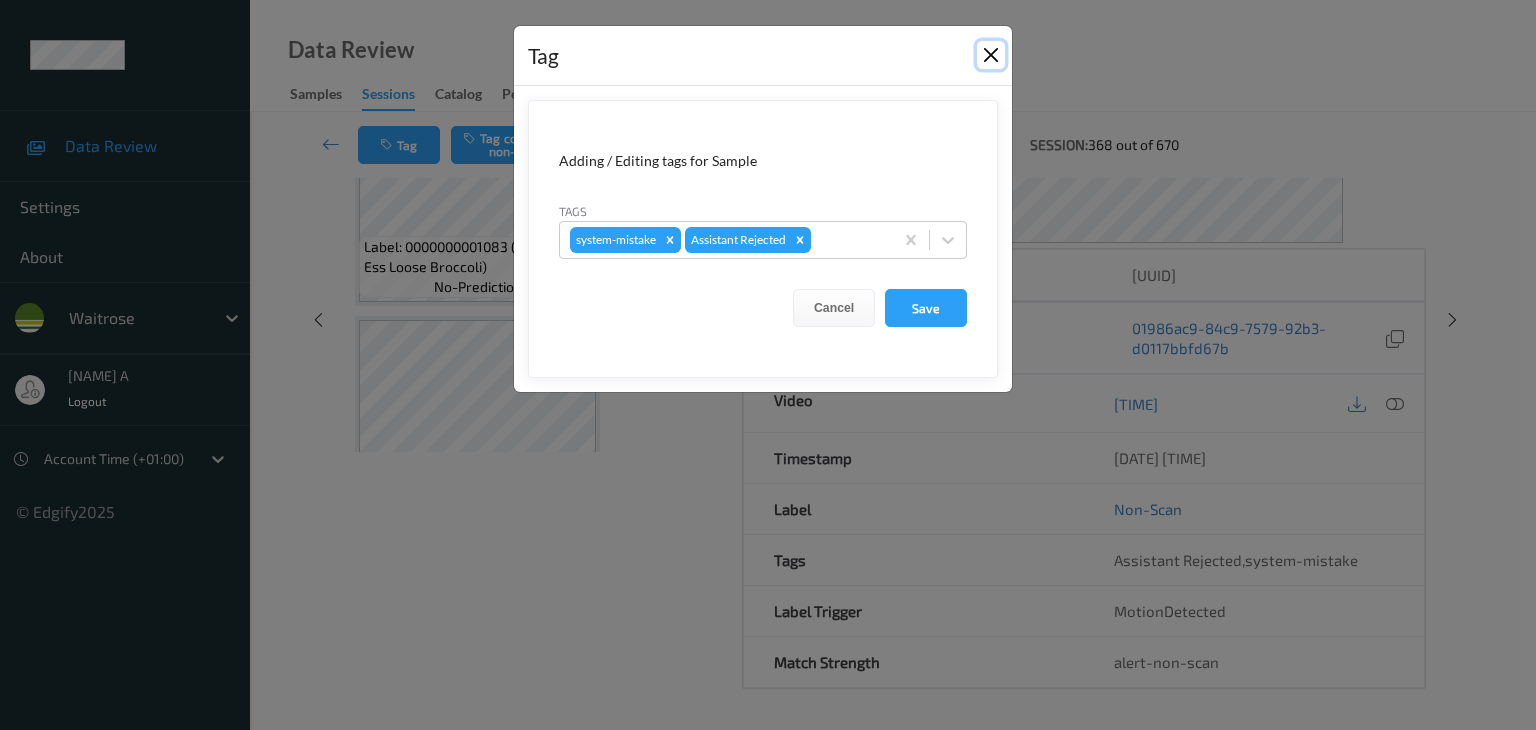 click at bounding box center (991, 55) 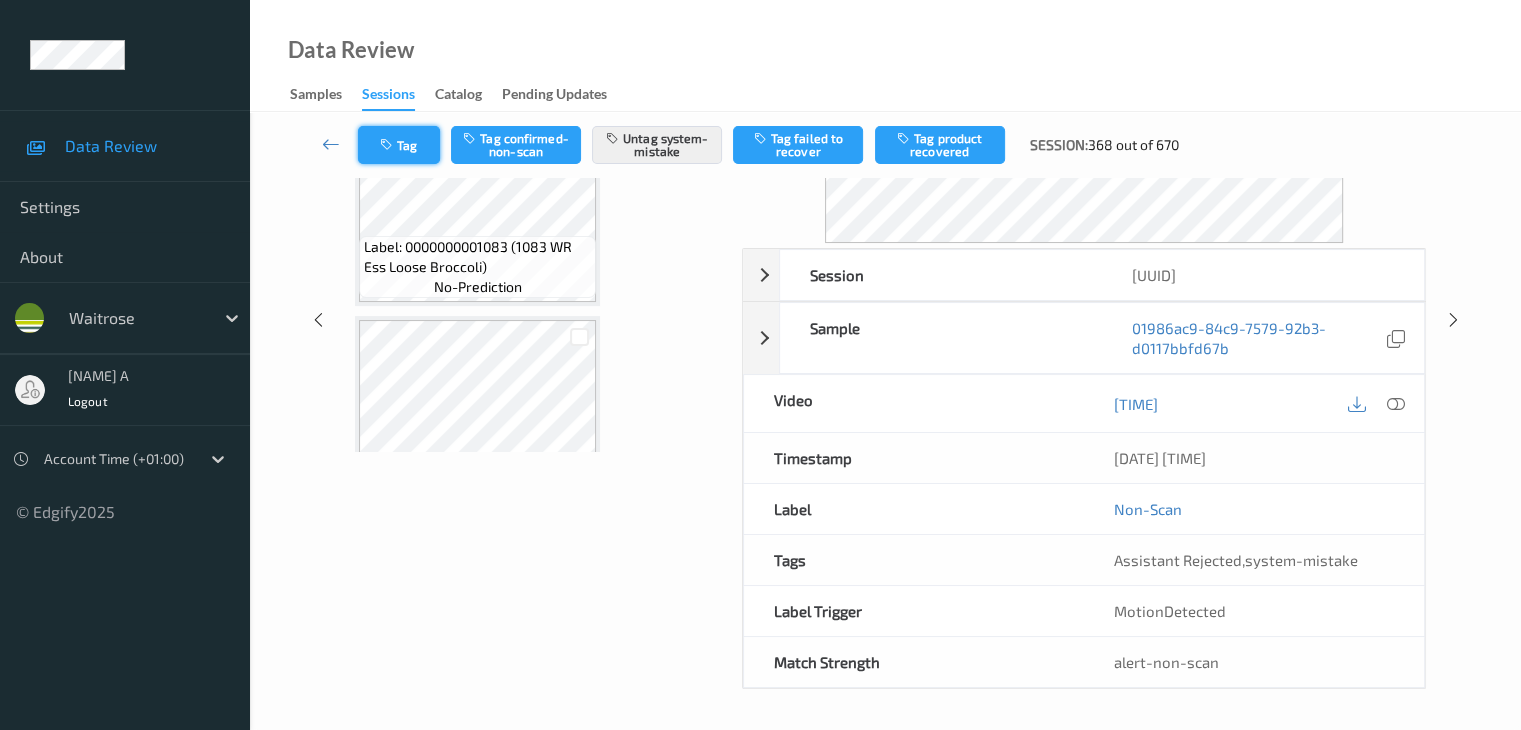 click on "Tag" at bounding box center [399, 145] 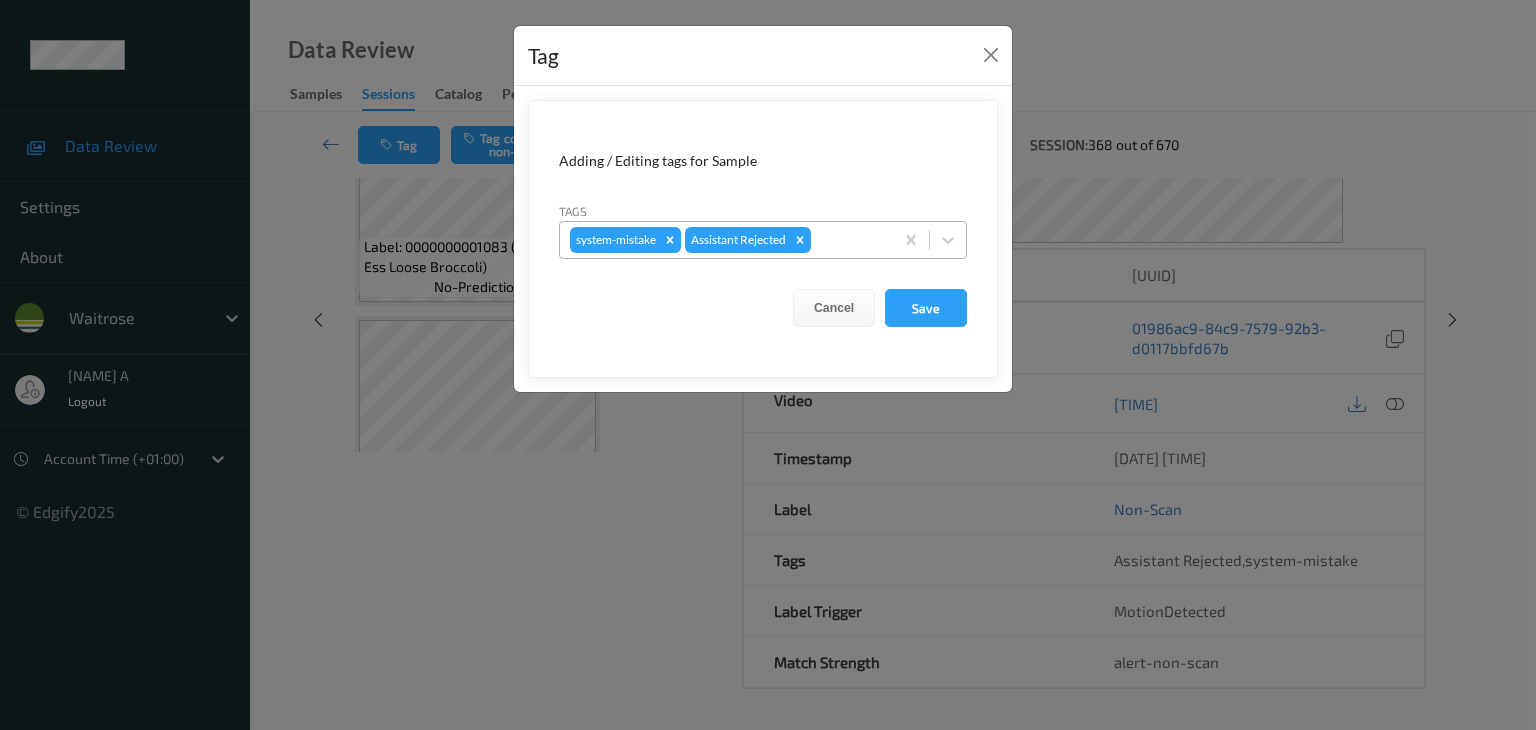 click at bounding box center (849, 240) 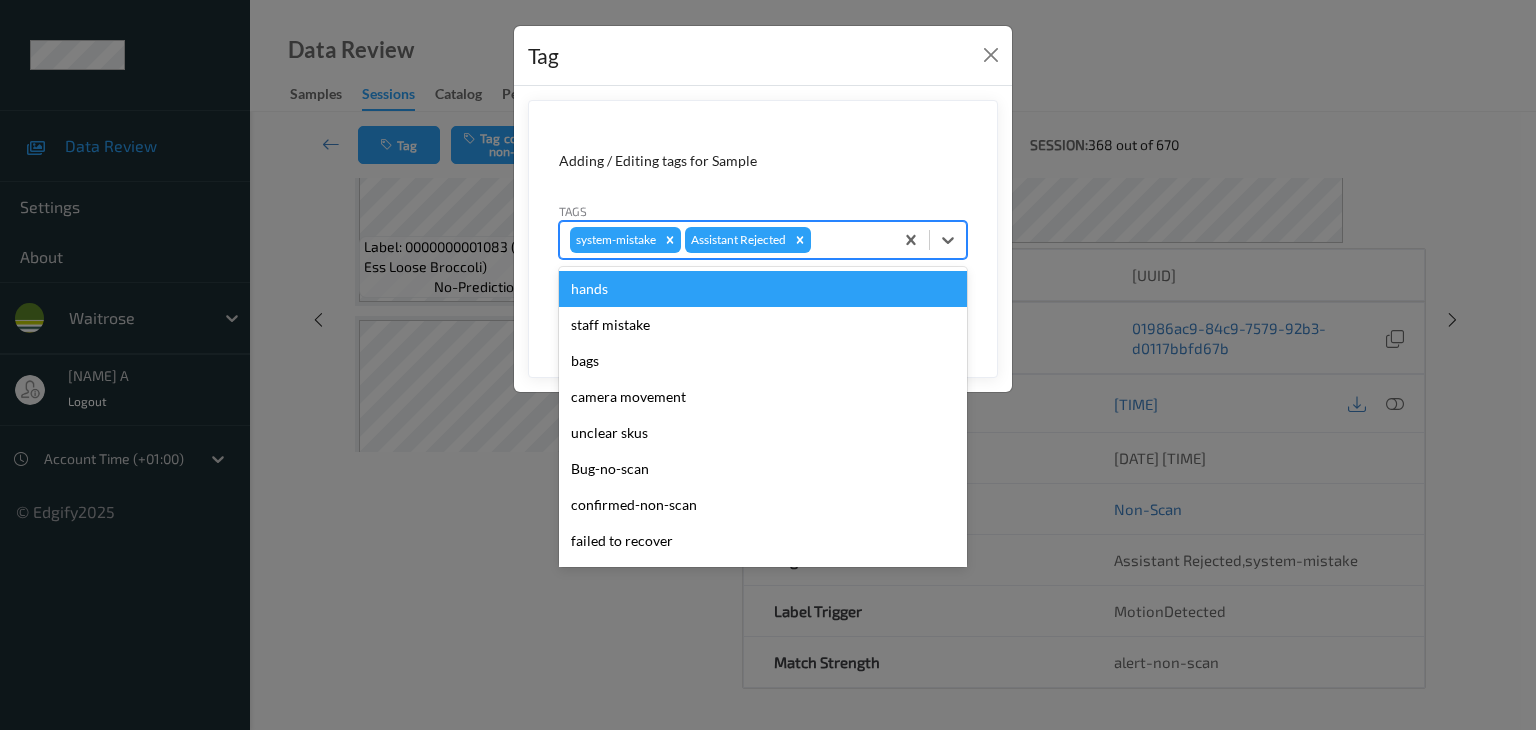 type on "u" 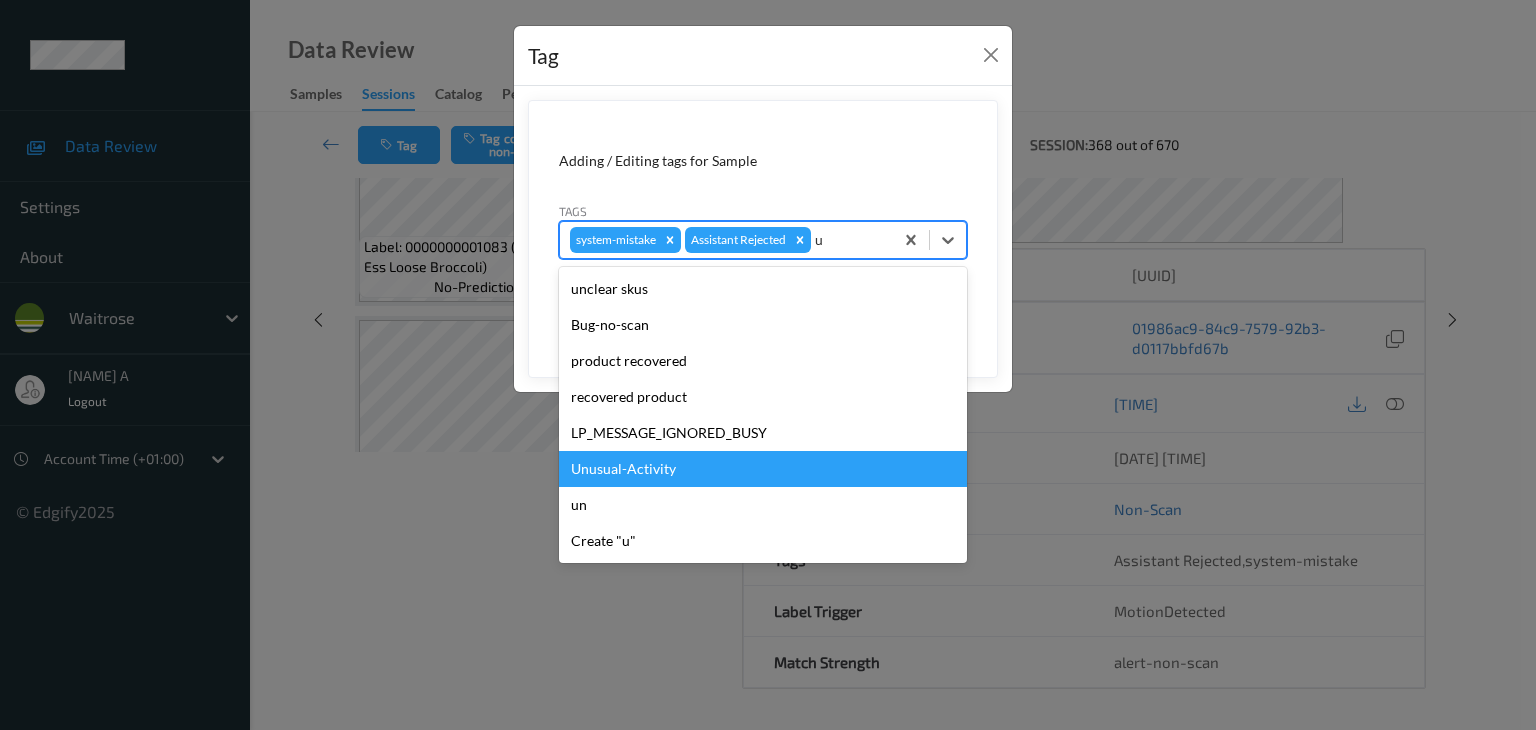 click on "Unusual-Activity" at bounding box center [763, 469] 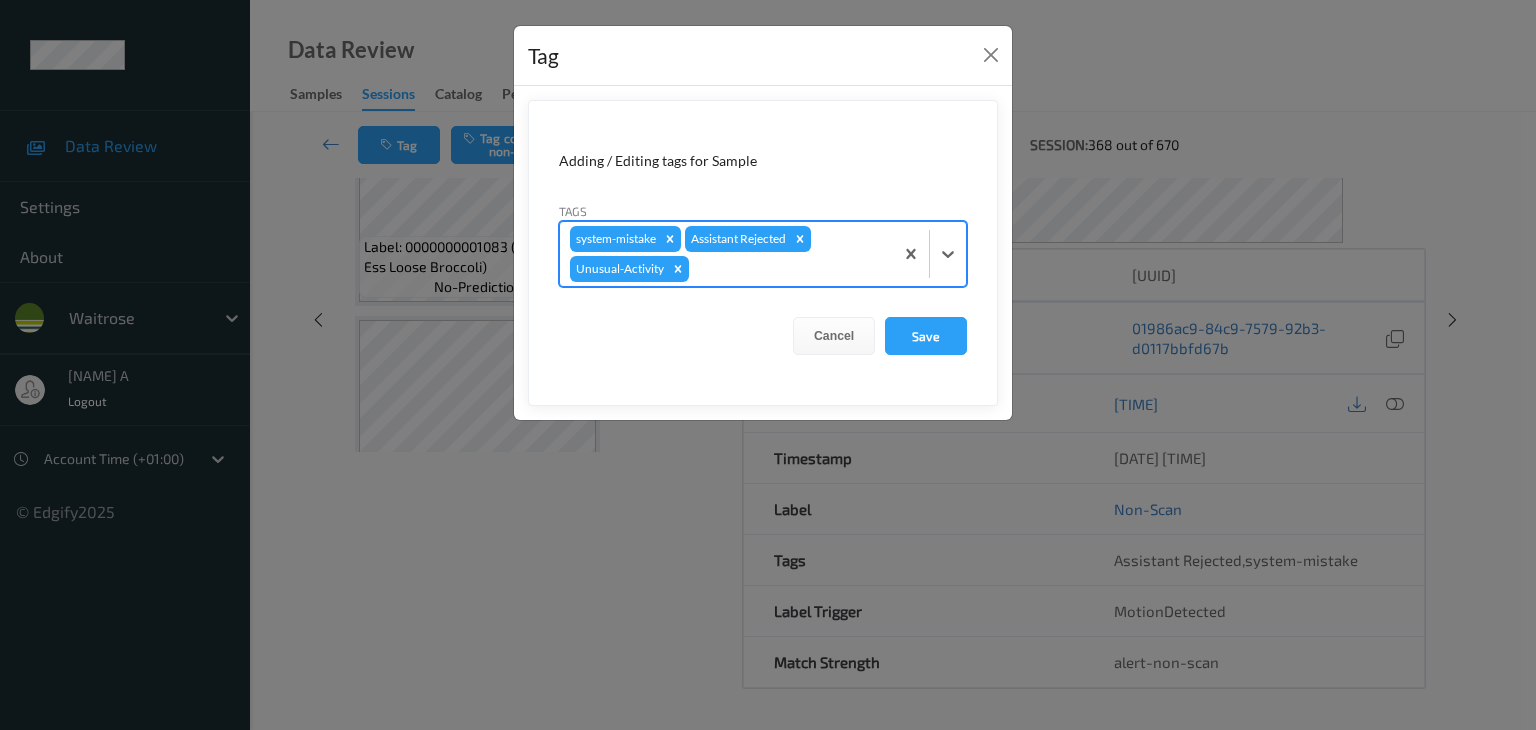 type on "p" 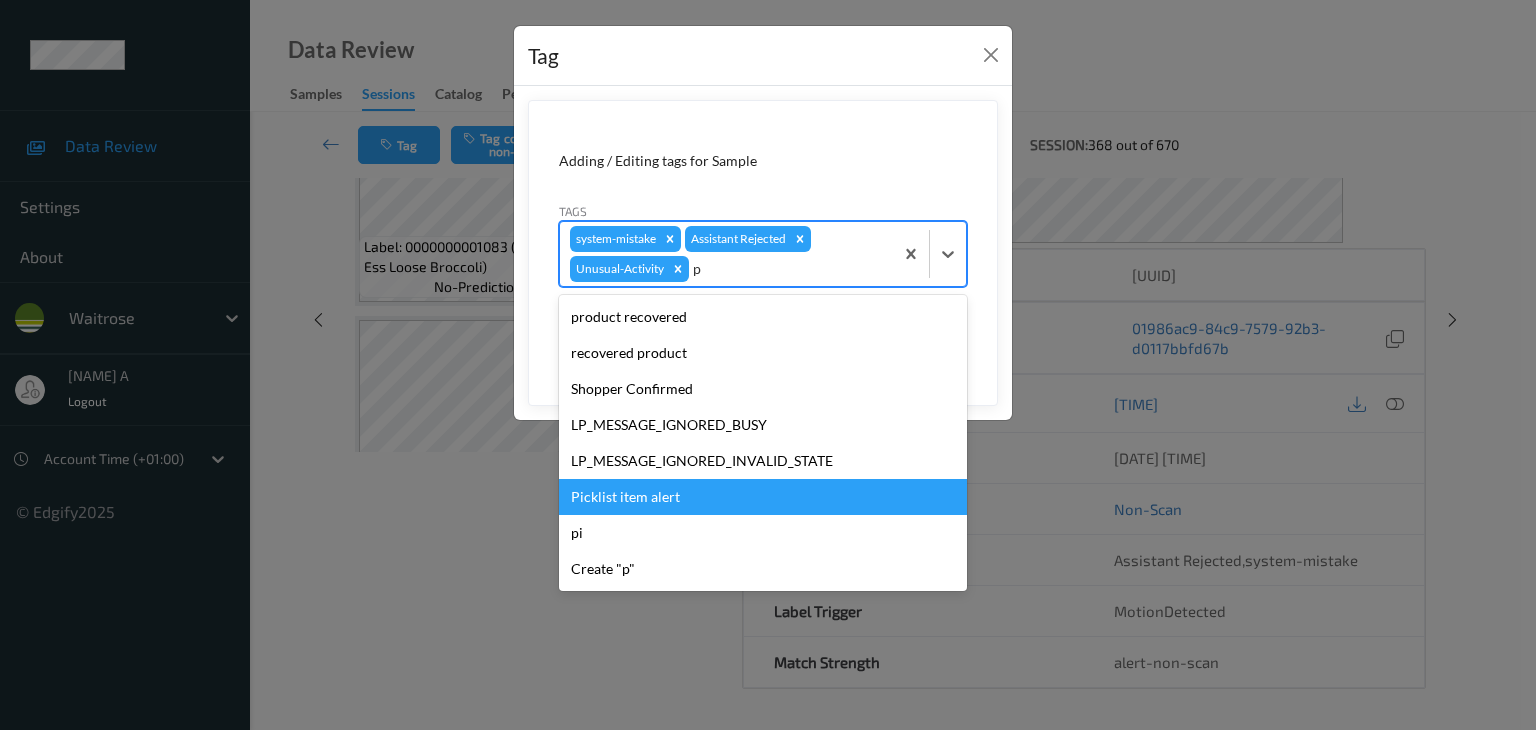 click on "Picklist item alert" at bounding box center (763, 497) 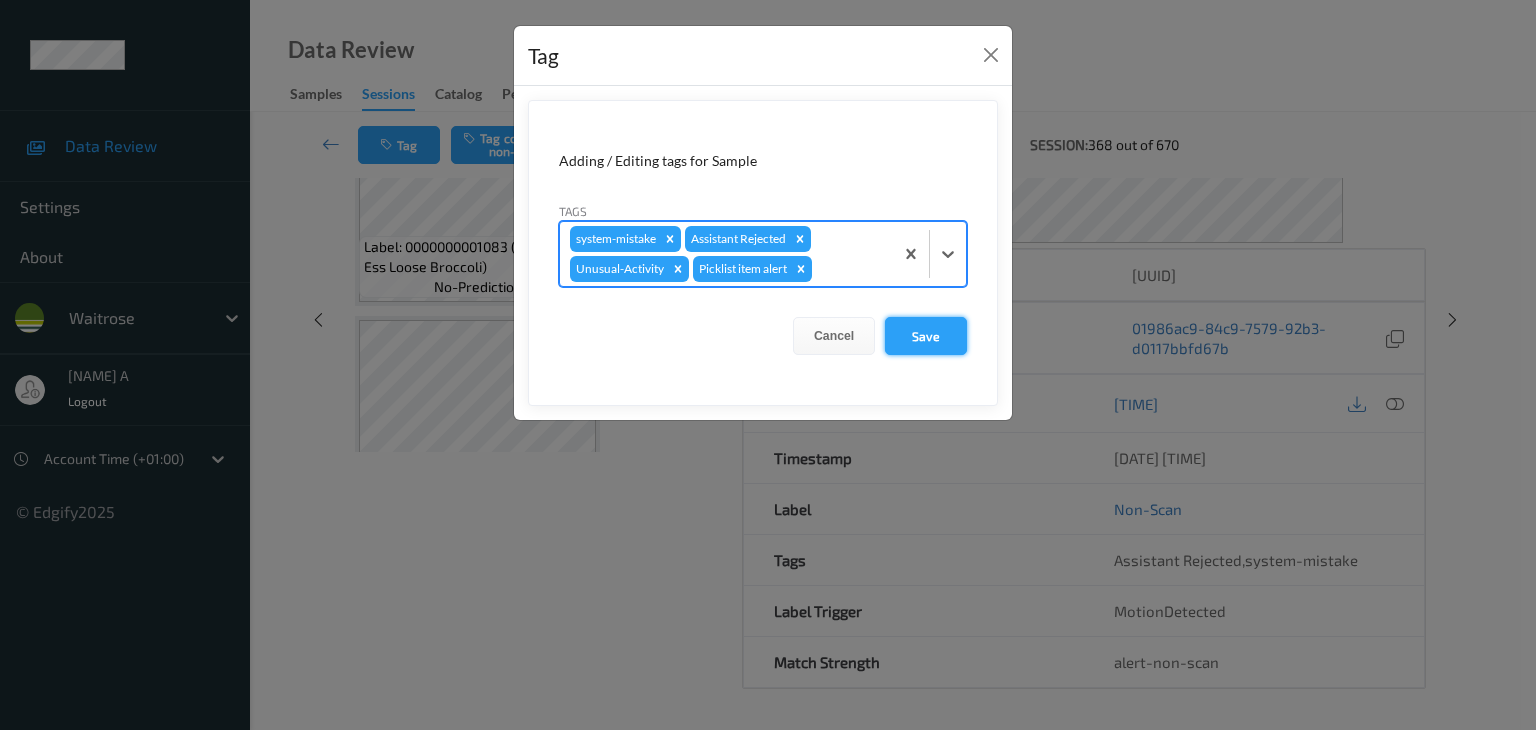 click on "Save" at bounding box center (926, 336) 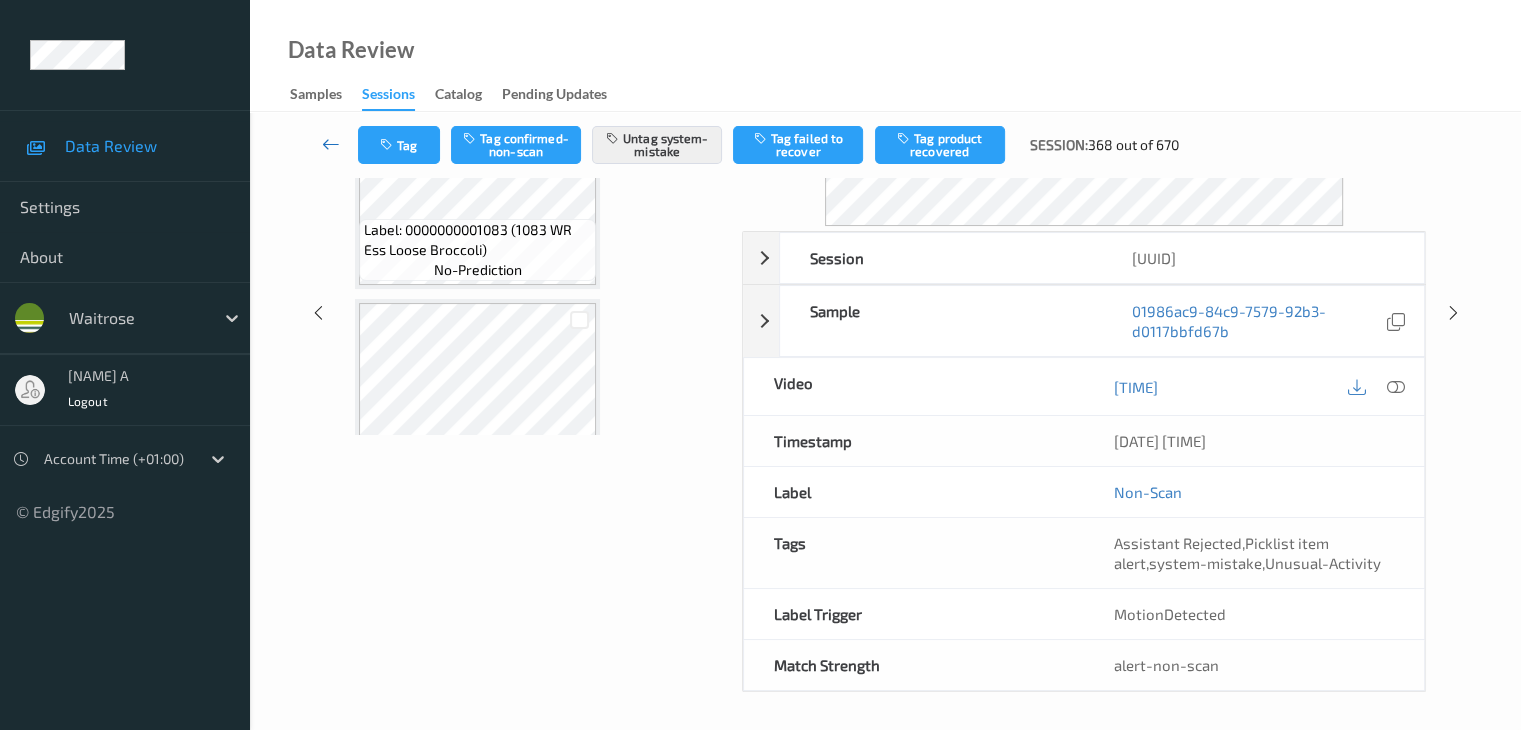 click at bounding box center [331, 144] 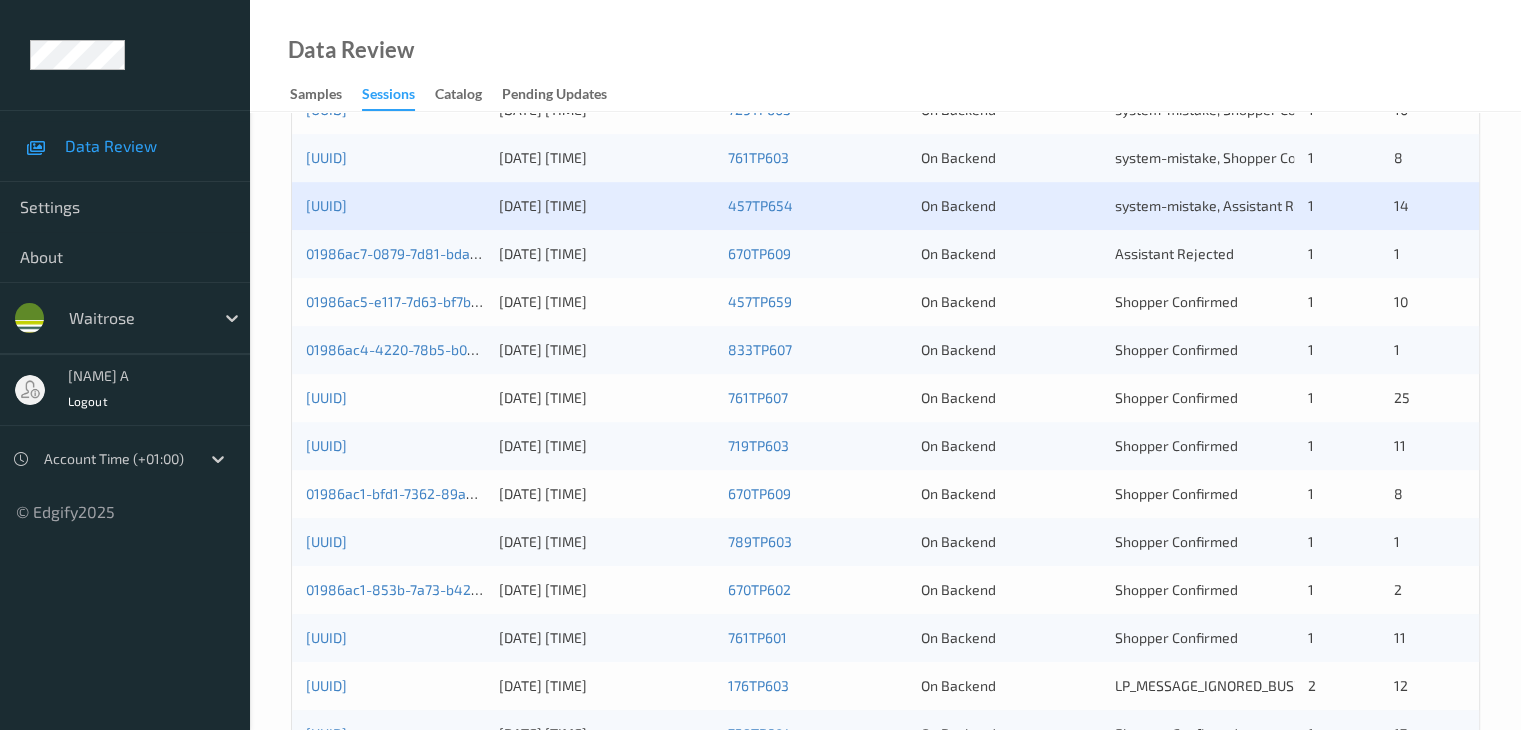 scroll, scrollTop: 820, scrollLeft: 0, axis: vertical 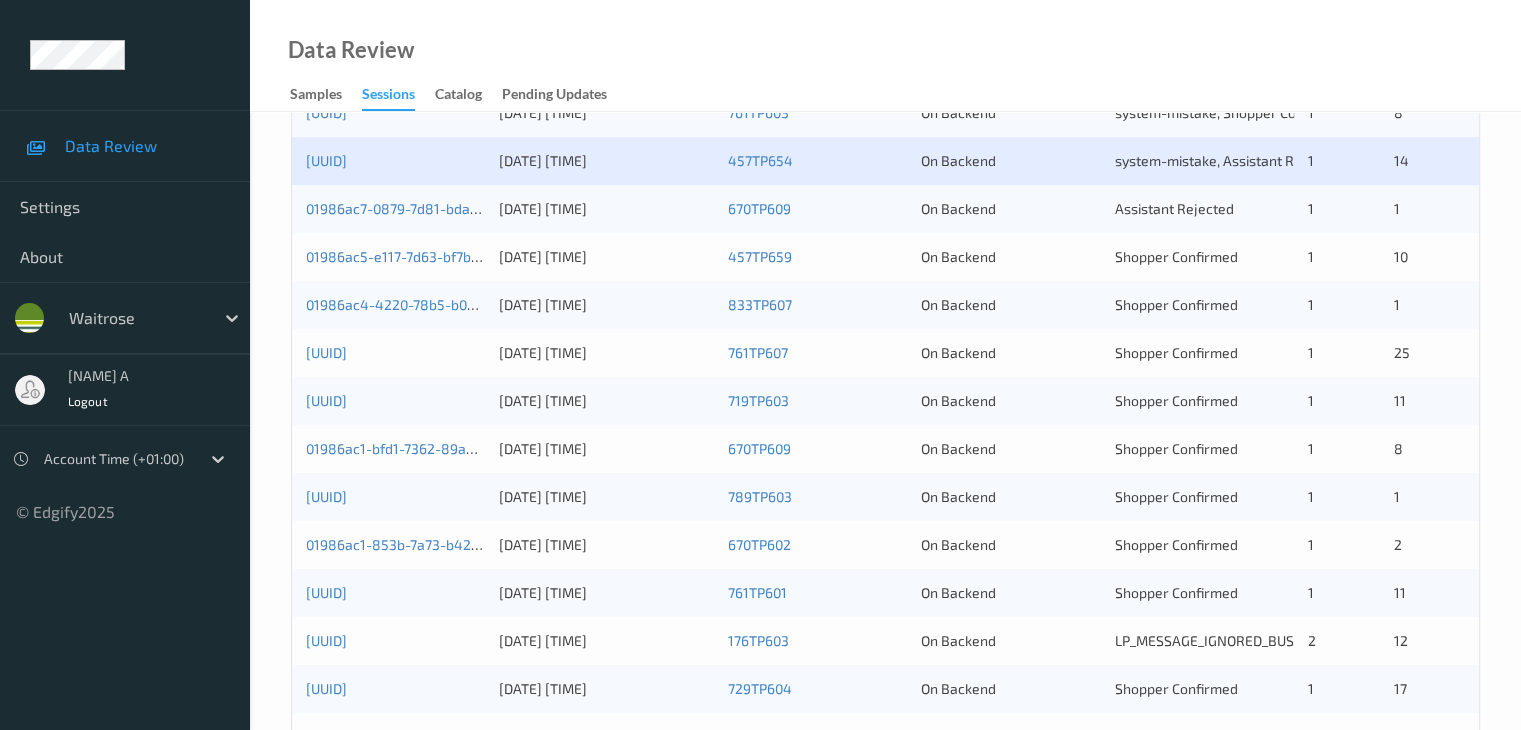 click on "01986ac7-0879-7d81-bda0-1ae7f374bc4f" at bounding box center (395, 209) 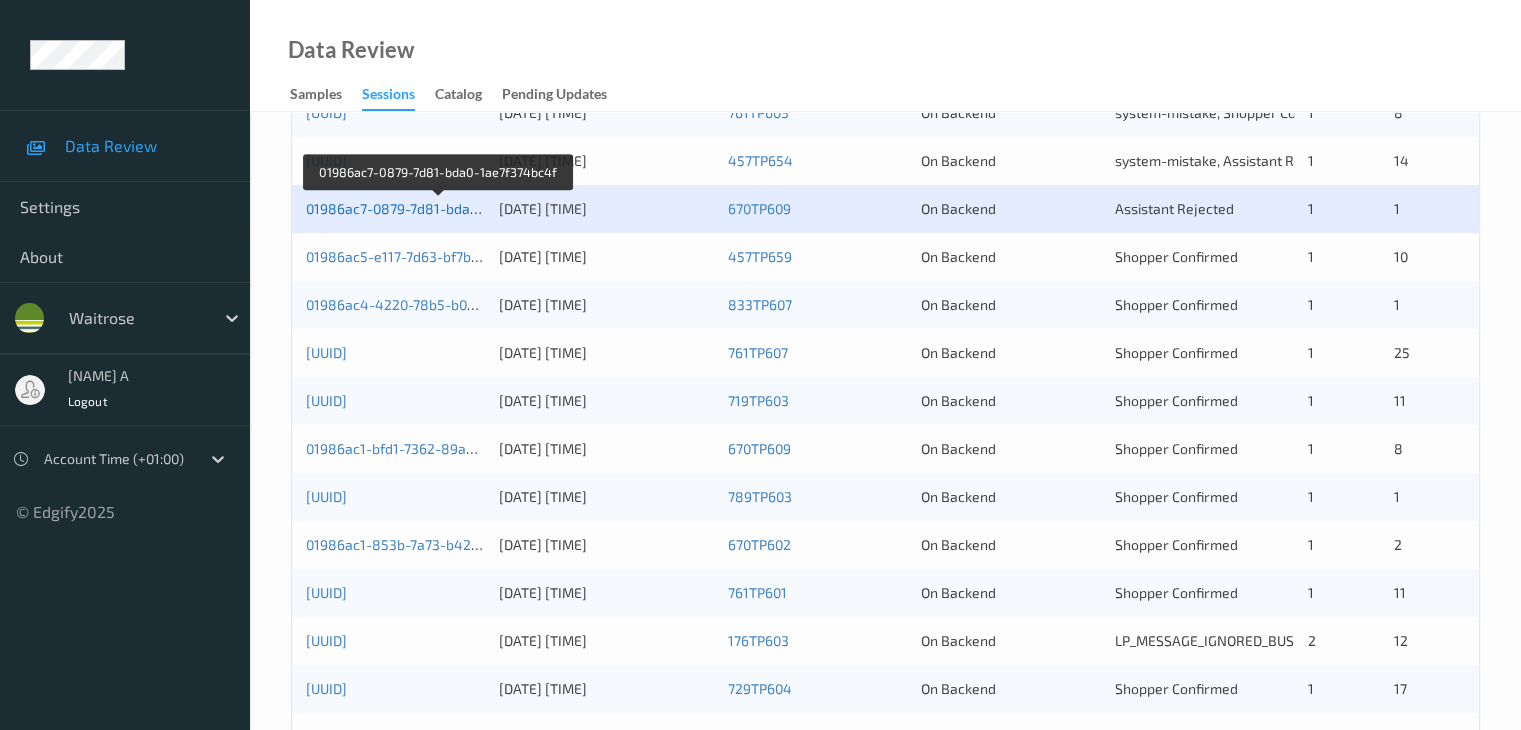 click on "01986ac7-0879-7d81-bda0-1ae7f374bc4f" at bounding box center (438, 208) 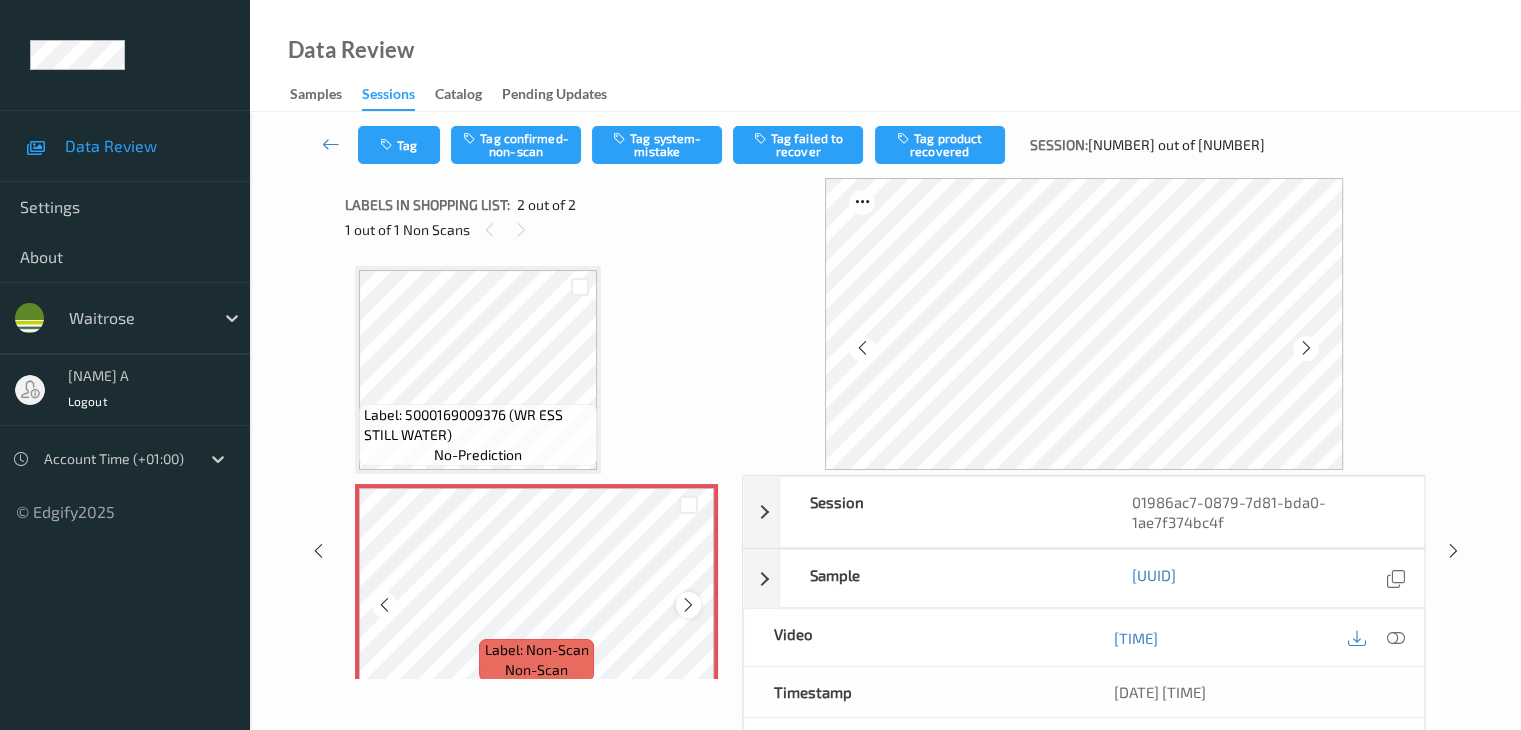 click at bounding box center [688, 604] 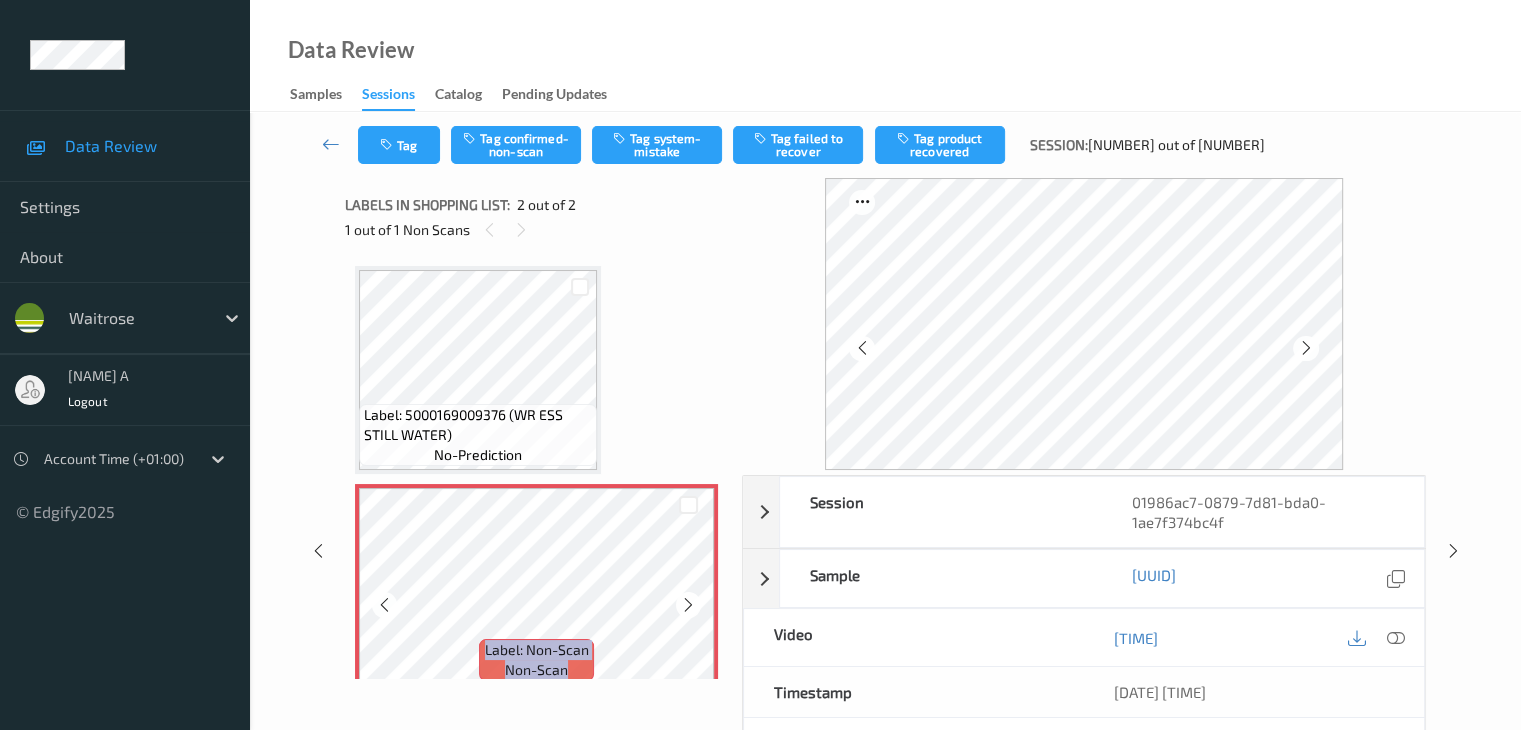 click at bounding box center [688, 605] 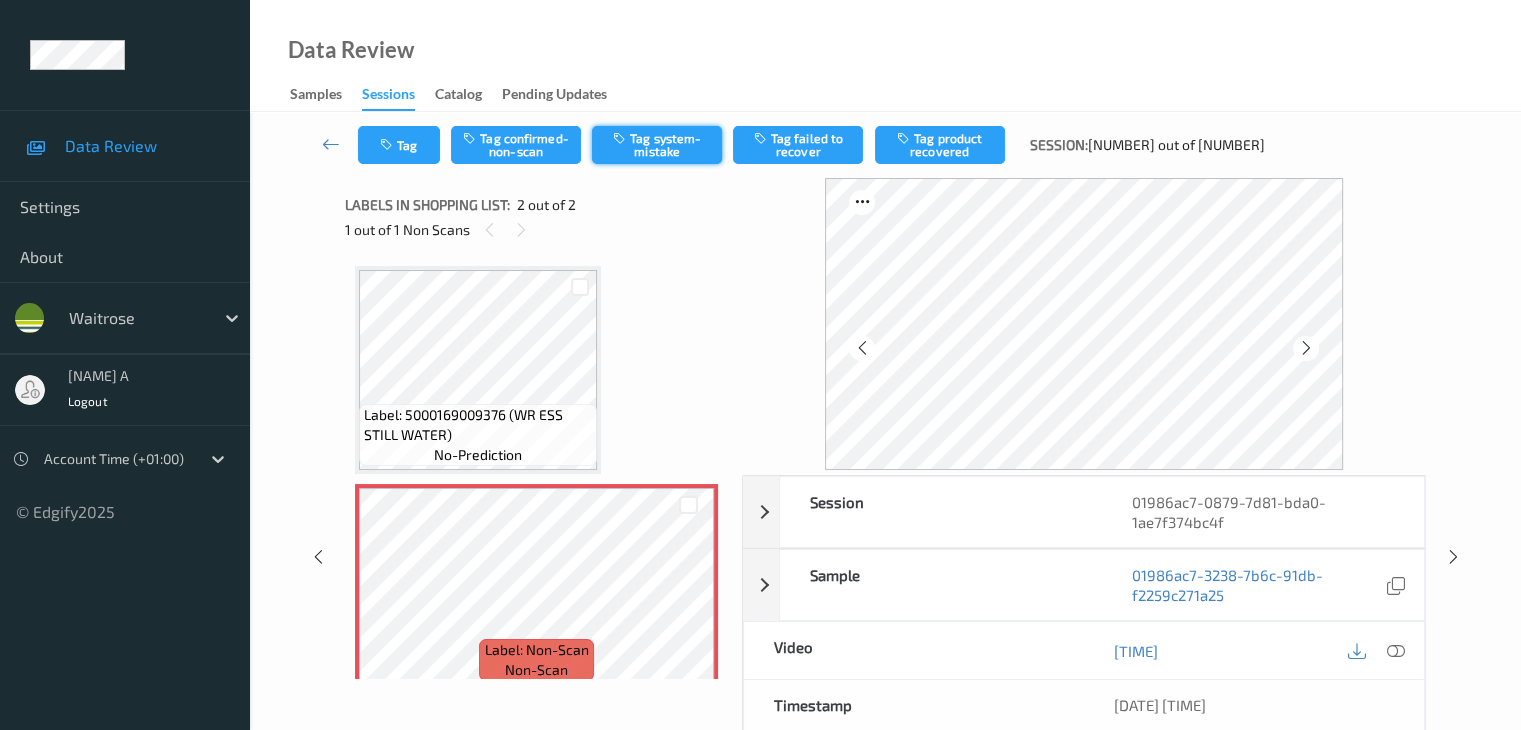 click on "Tag   system-mistake" at bounding box center [657, 145] 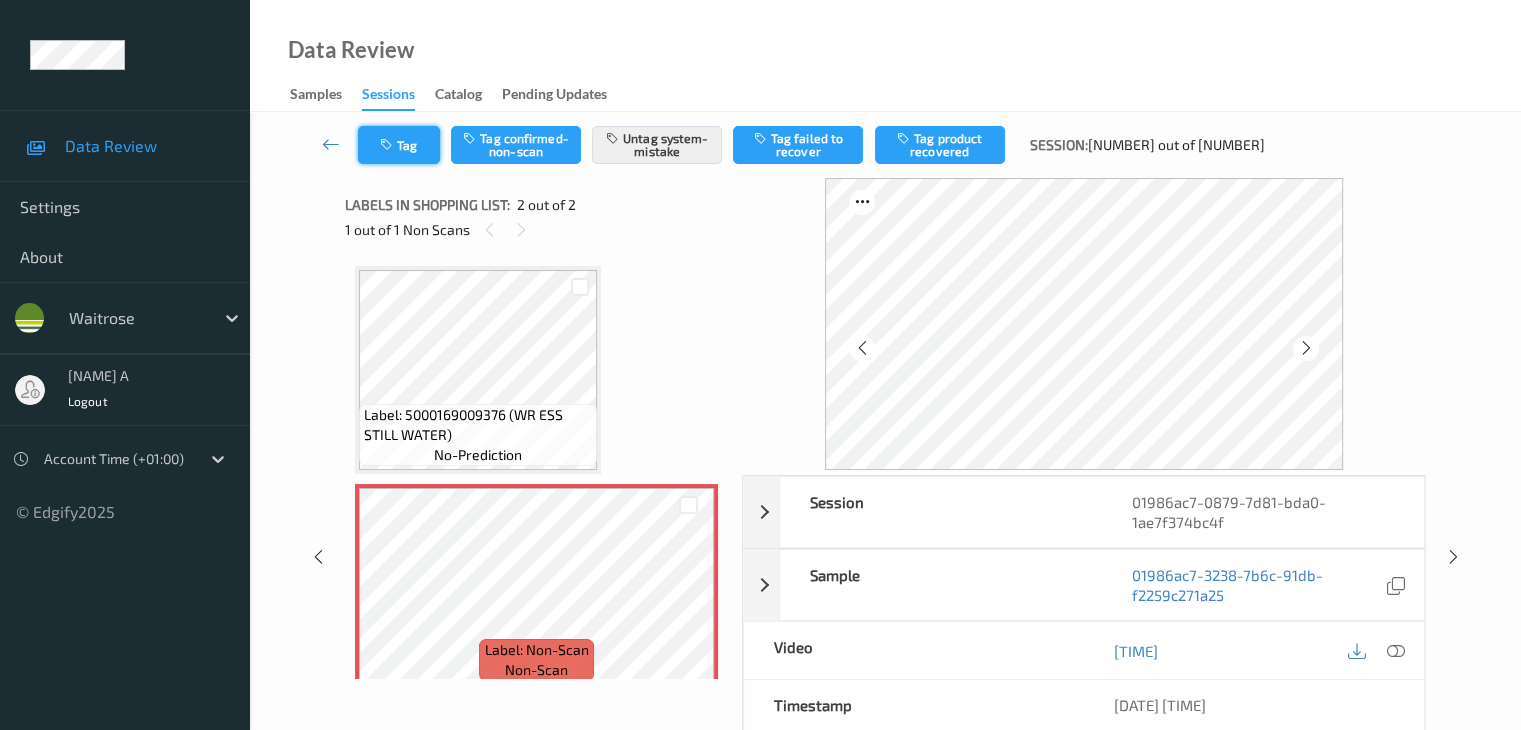 click on "Tag" at bounding box center [399, 145] 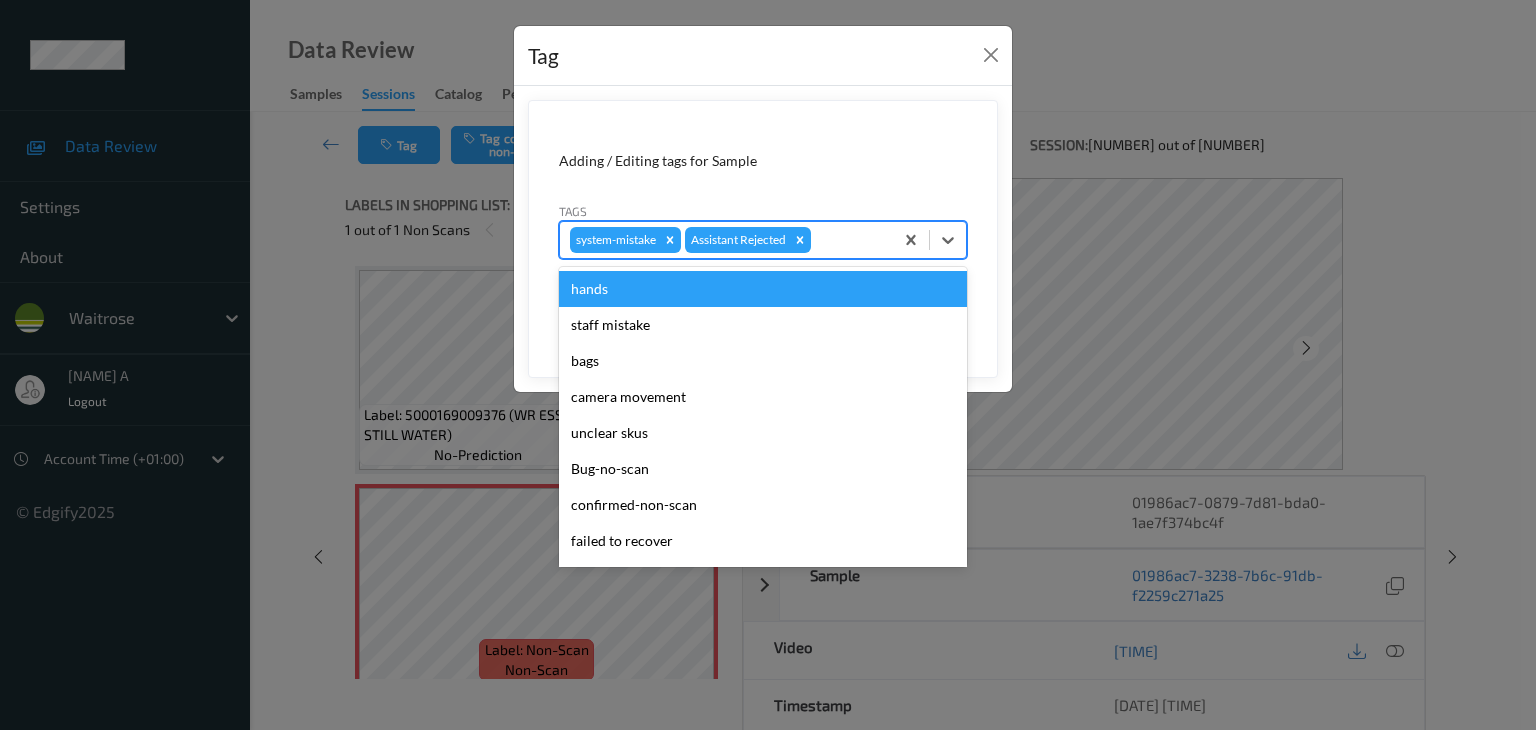 click at bounding box center [849, 240] 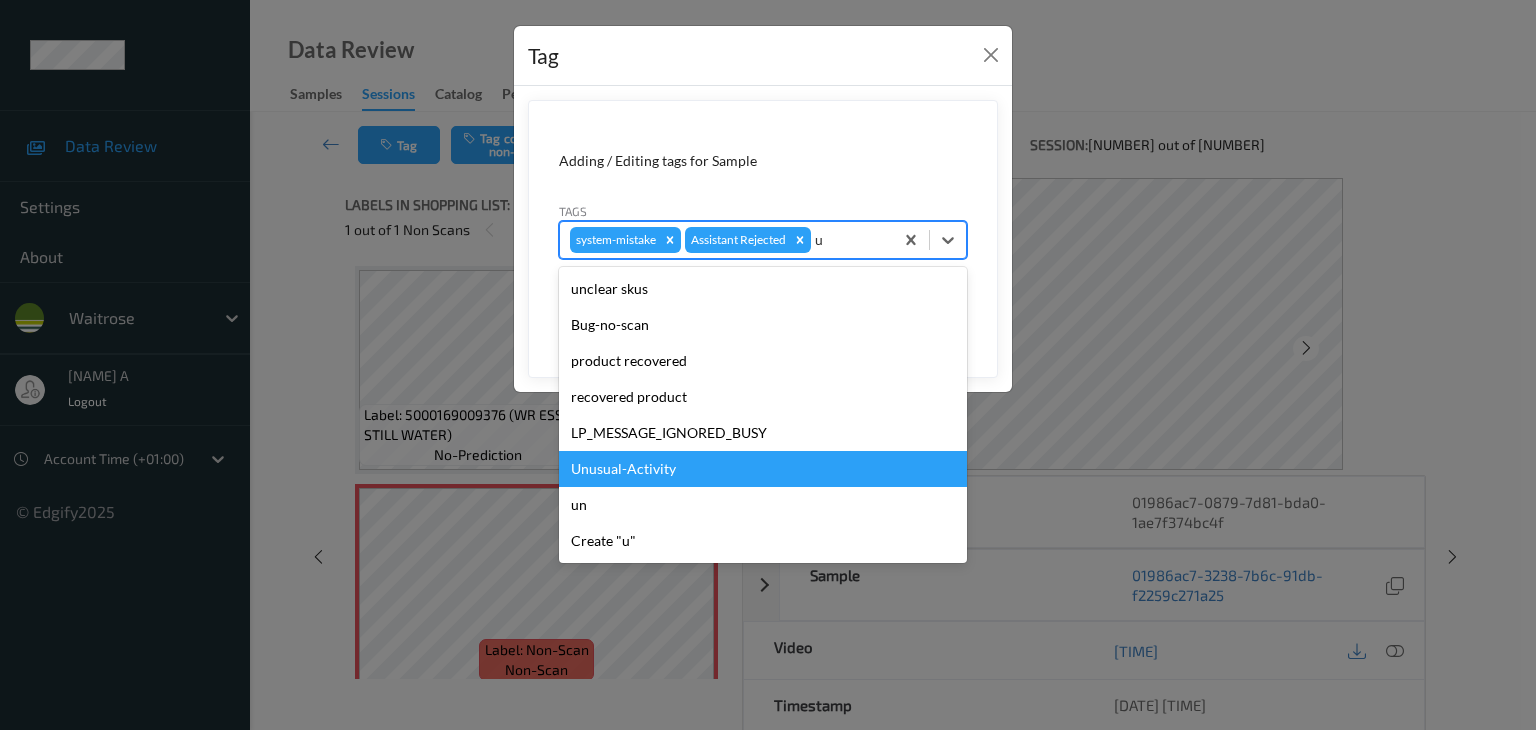 click on "Unusual-Activity" at bounding box center (763, 469) 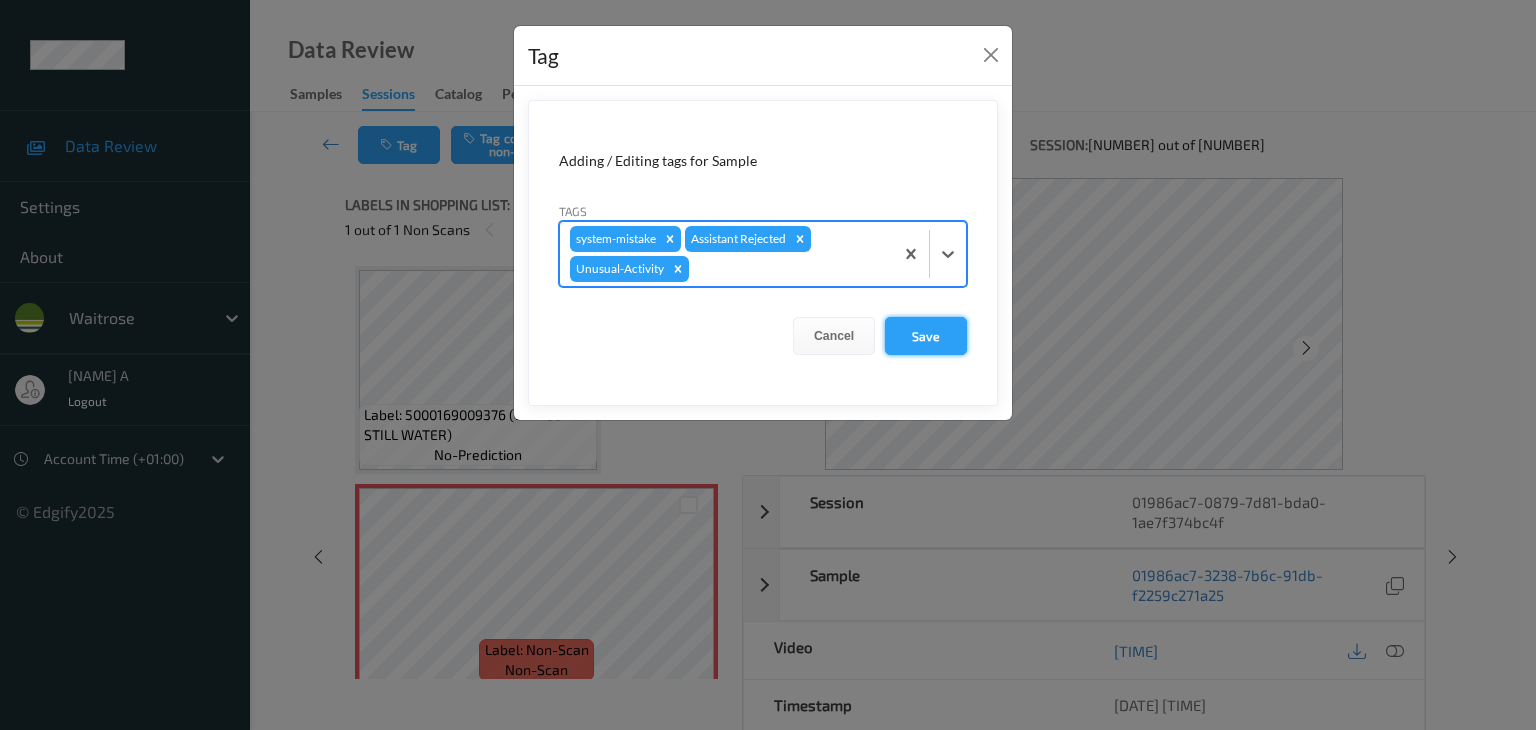 click on "Save" at bounding box center [926, 336] 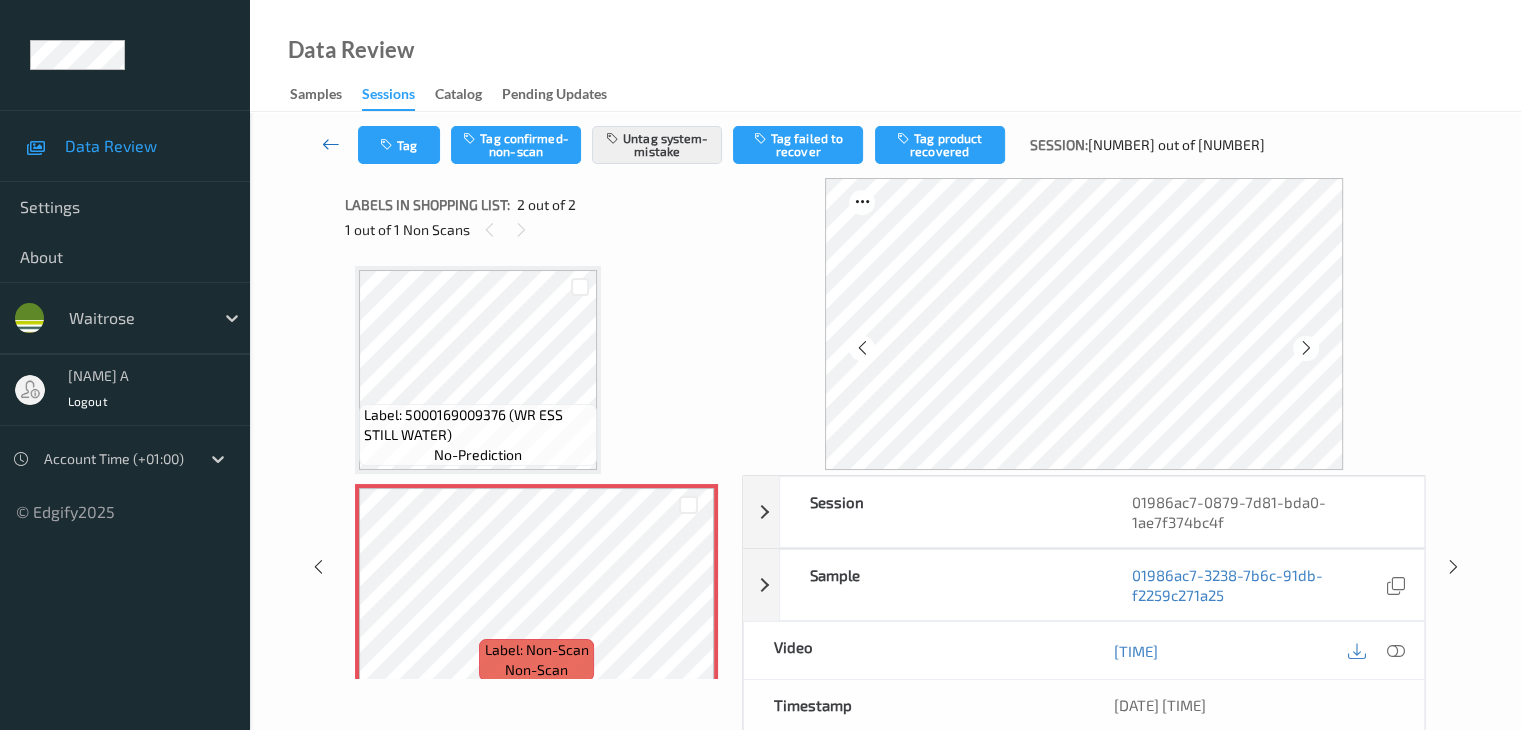 click at bounding box center [331, 144] 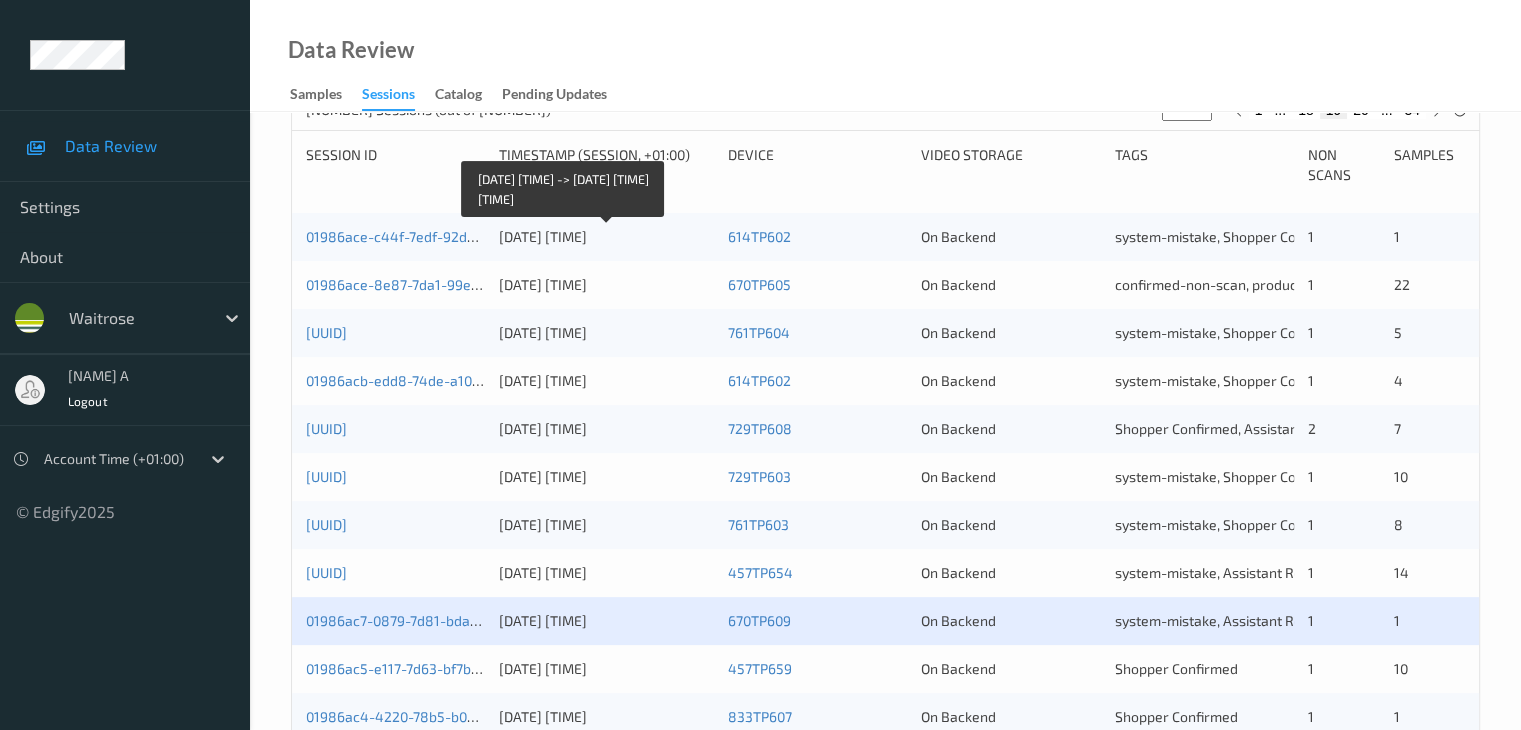 scroll, scrollTop: 500, scrollLeft: 0, axis: vertical 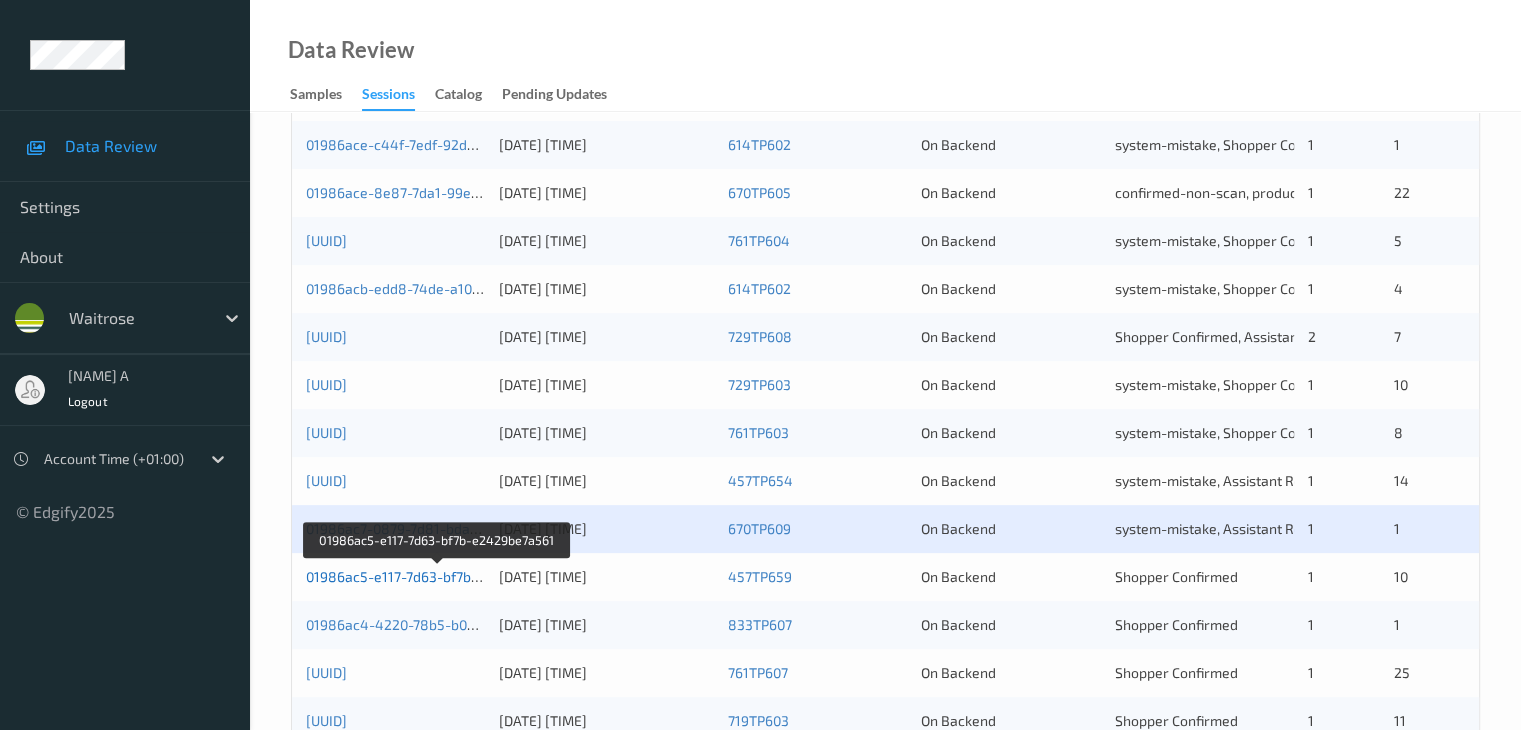 click on "01986ac5-e117-7d63-bf7b-e2429be7a561" at bounding box center (438, 576) 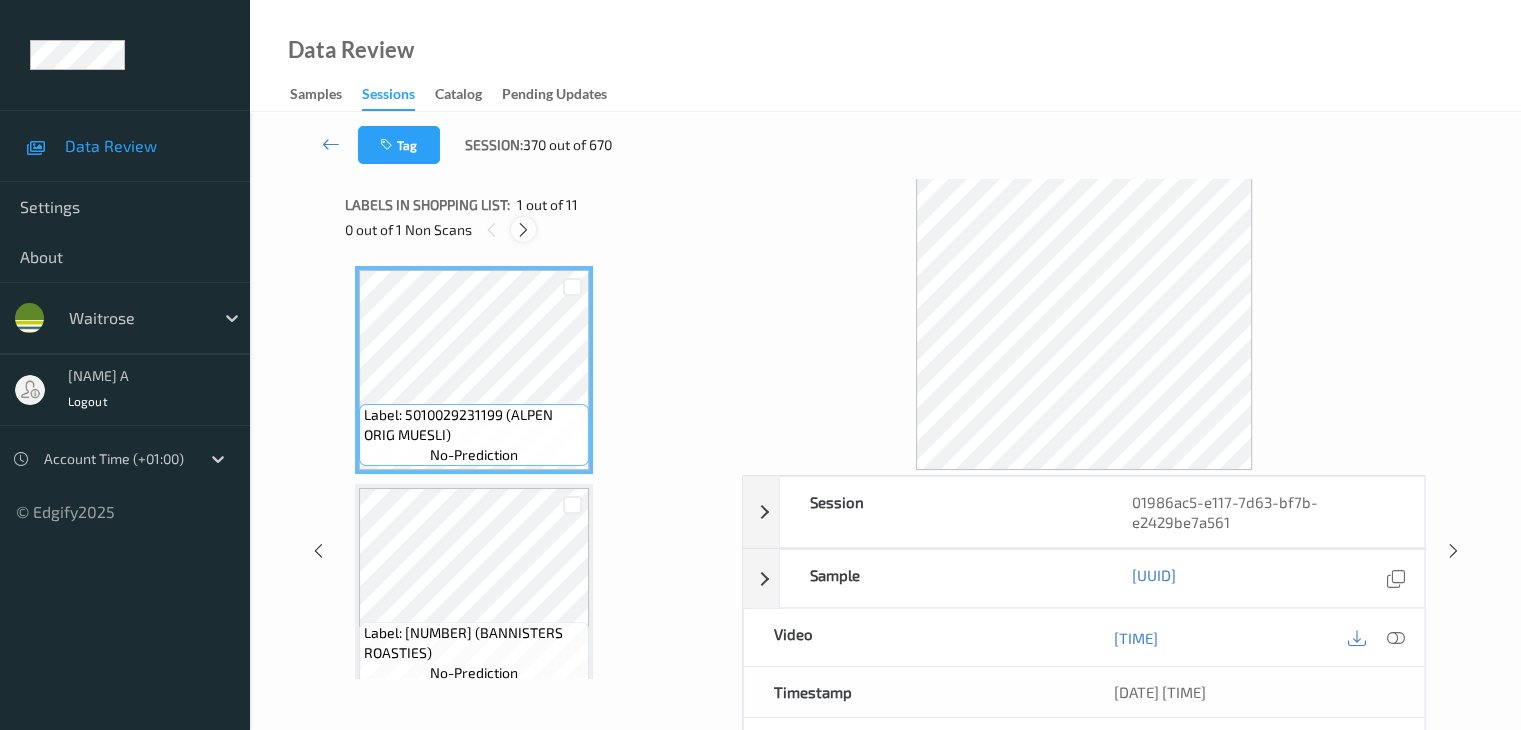 click at bounding box center [523, 230] 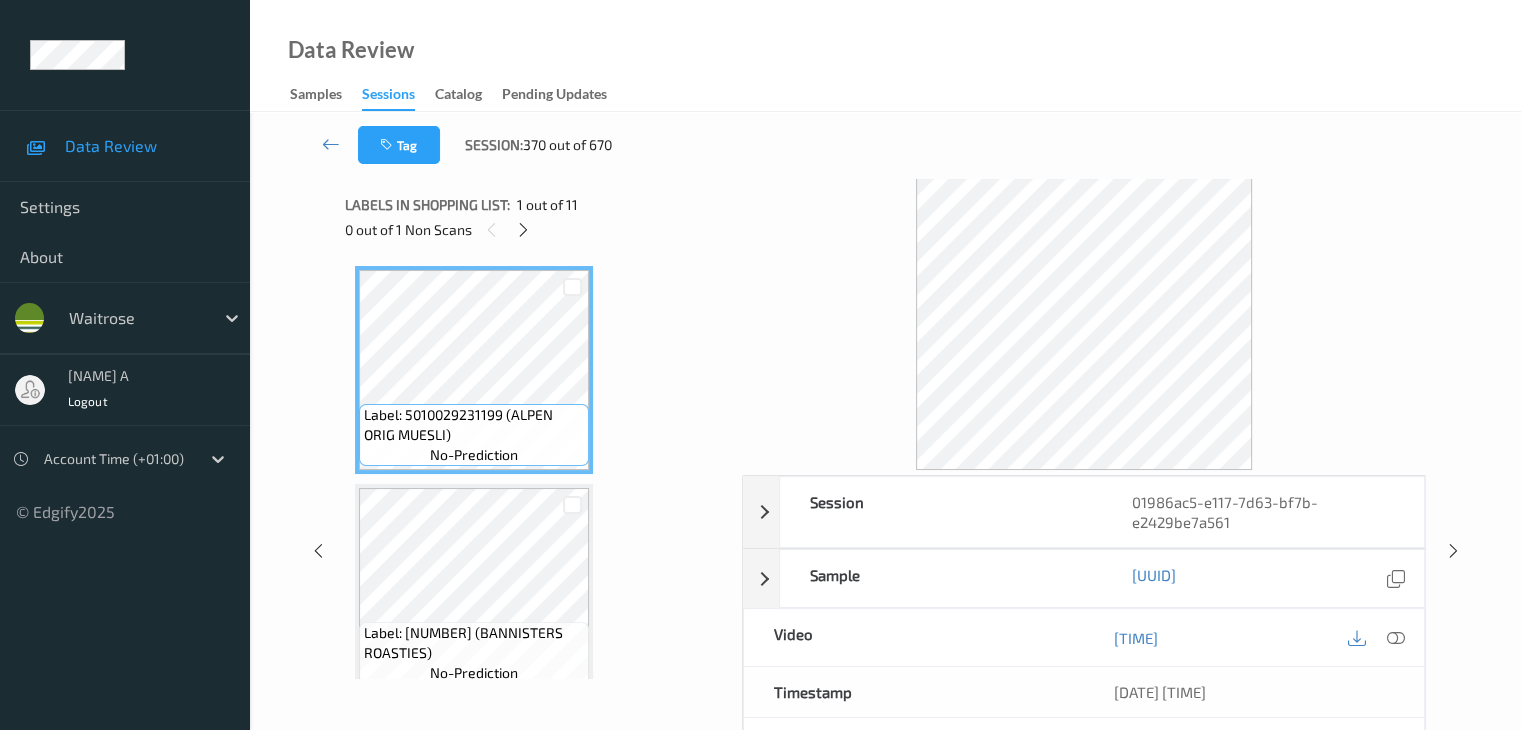 scroll, scrollTop: 1972, scrollLeft: 0, axis: vertical 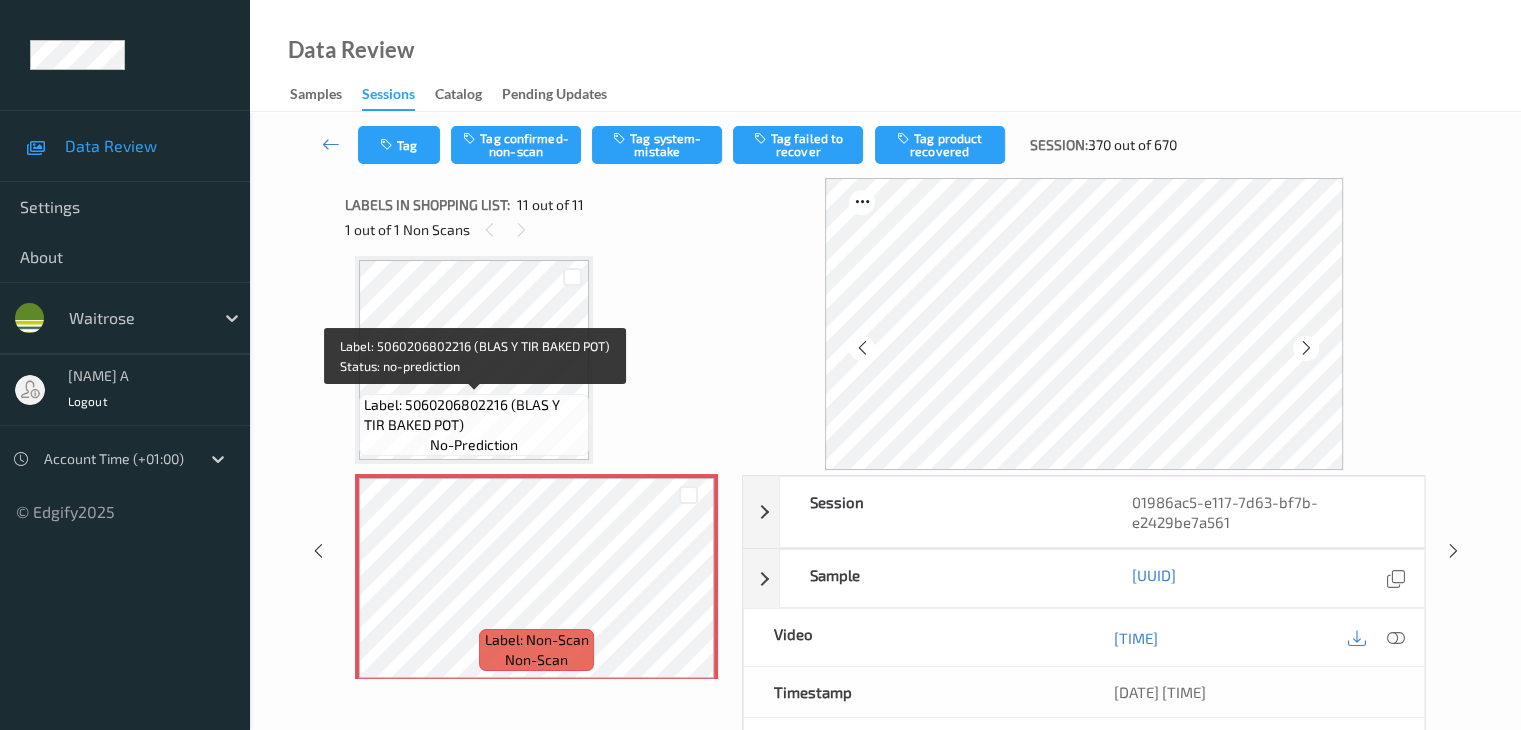 click on "Label: 5060206802216 (BLAS Y TIR BAKED POT)" at bounding box center [474, 415] 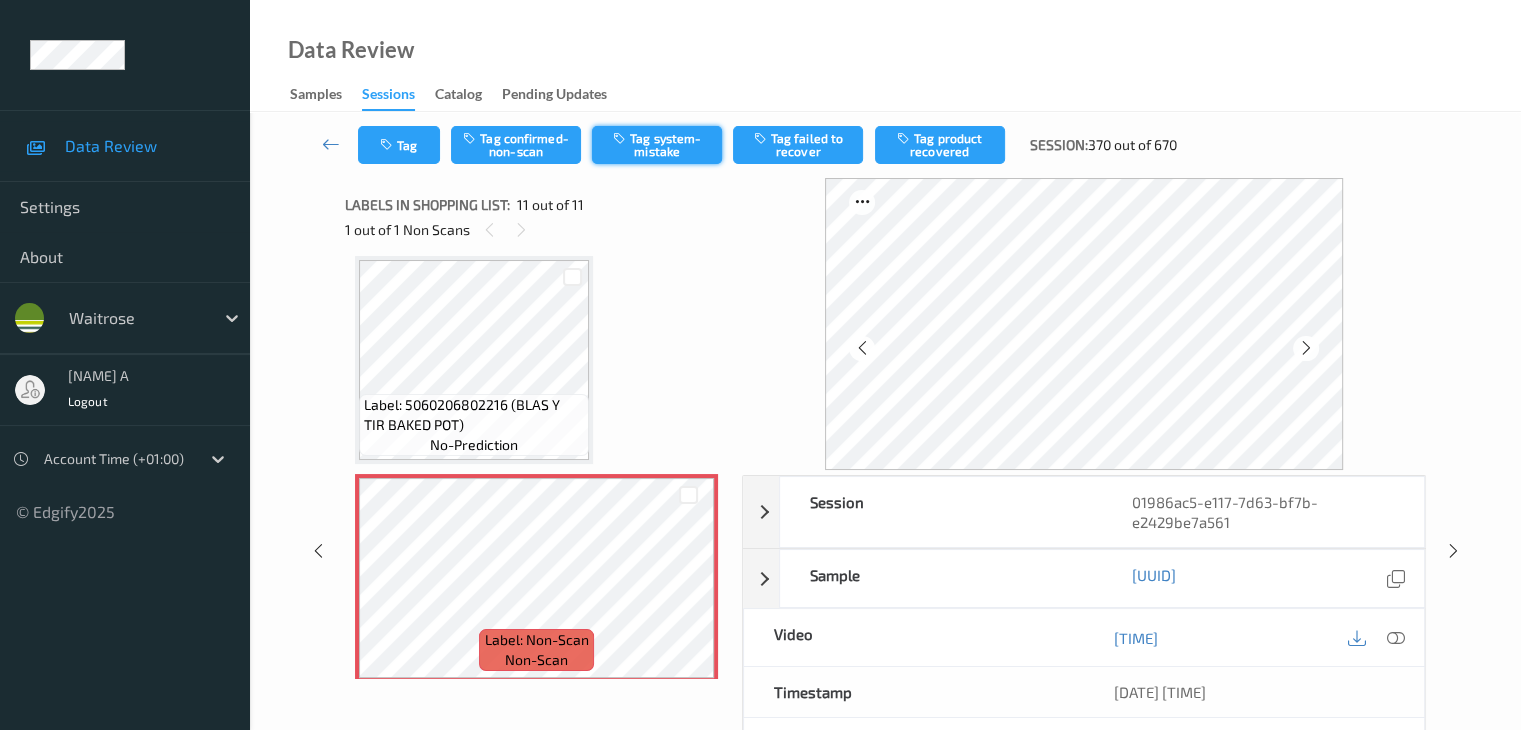 click on "Tag   system-mistake" at bounding box center (657, 145) 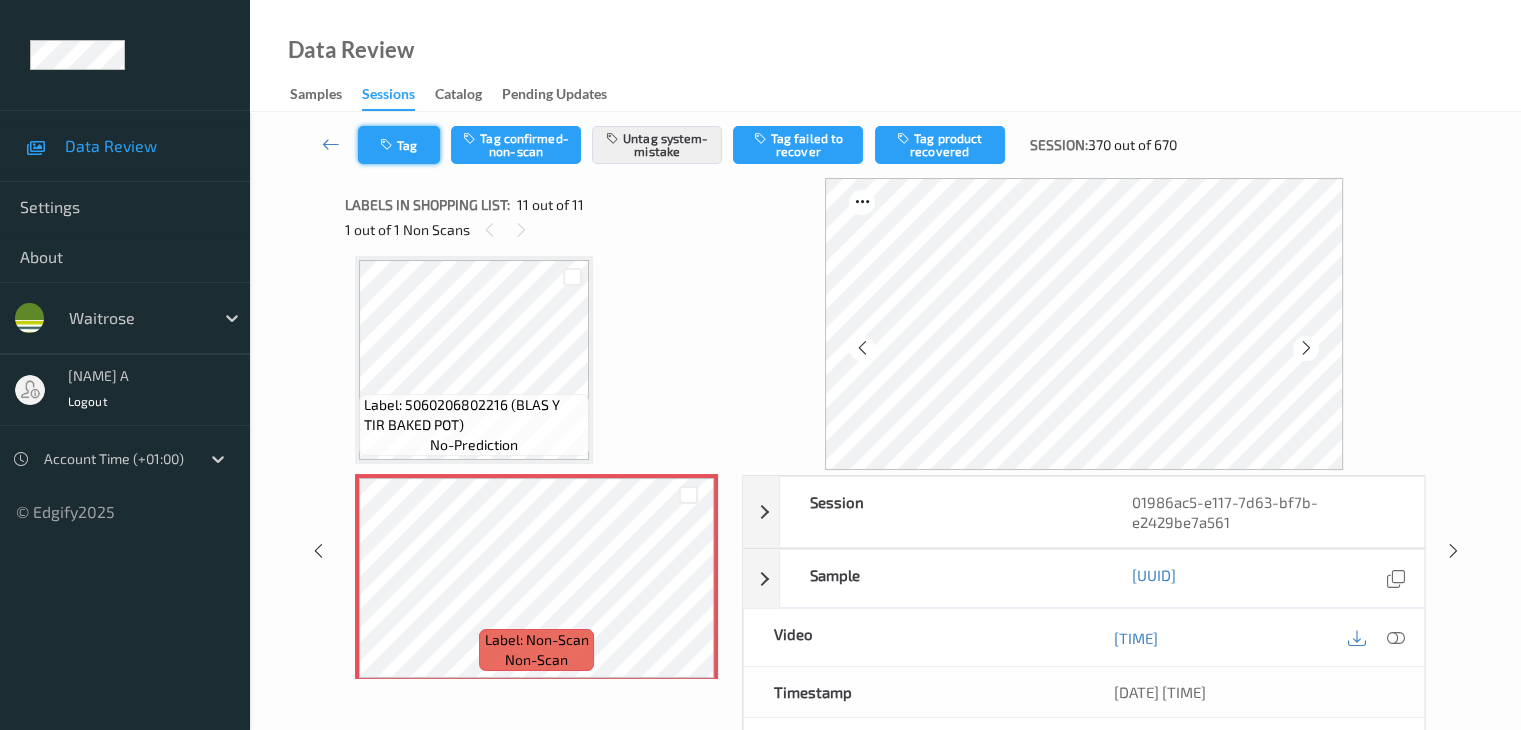 click at bounding box center [388, 145] 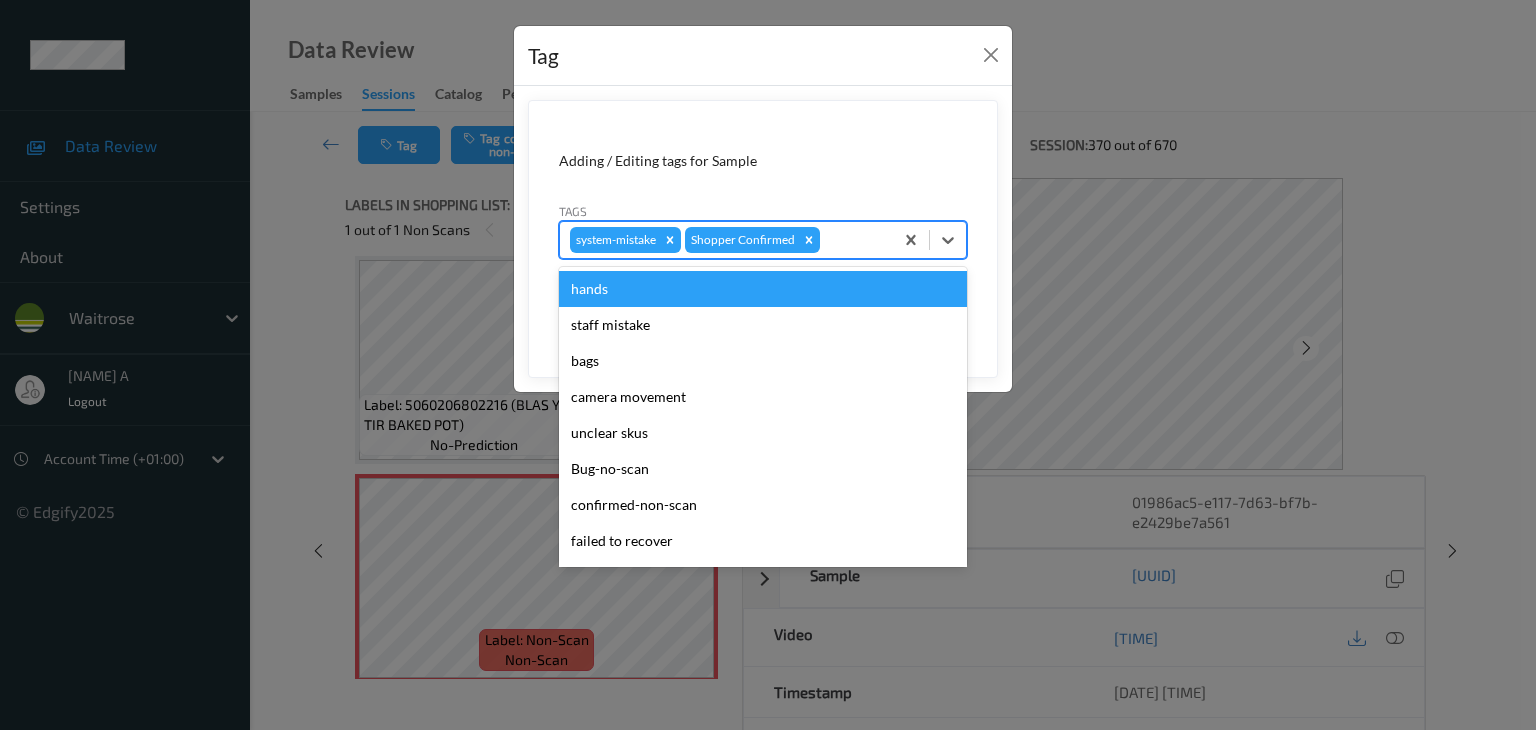 click at bounding box center (853, 240) 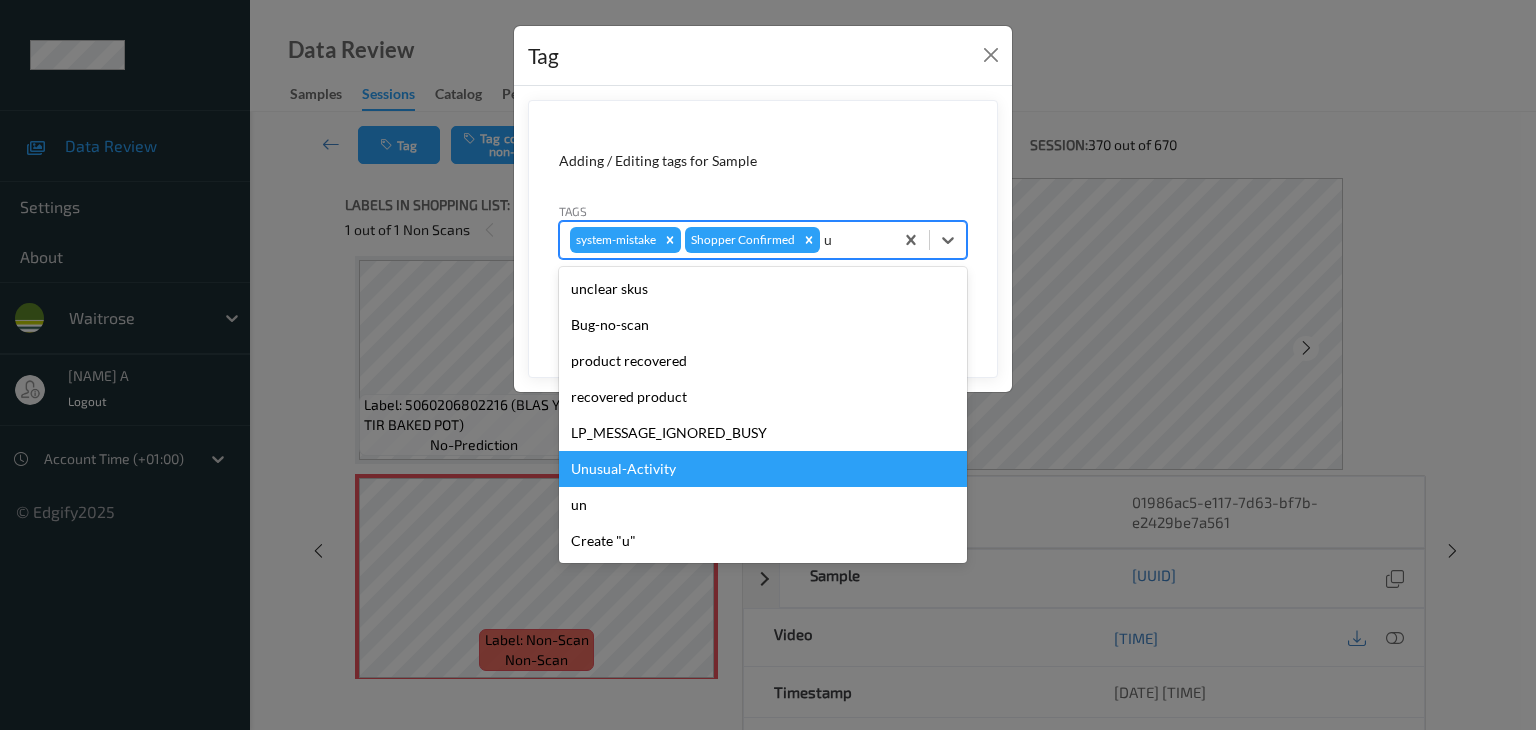 click on "Unusual-Activity" at bounding box center [763, 469] 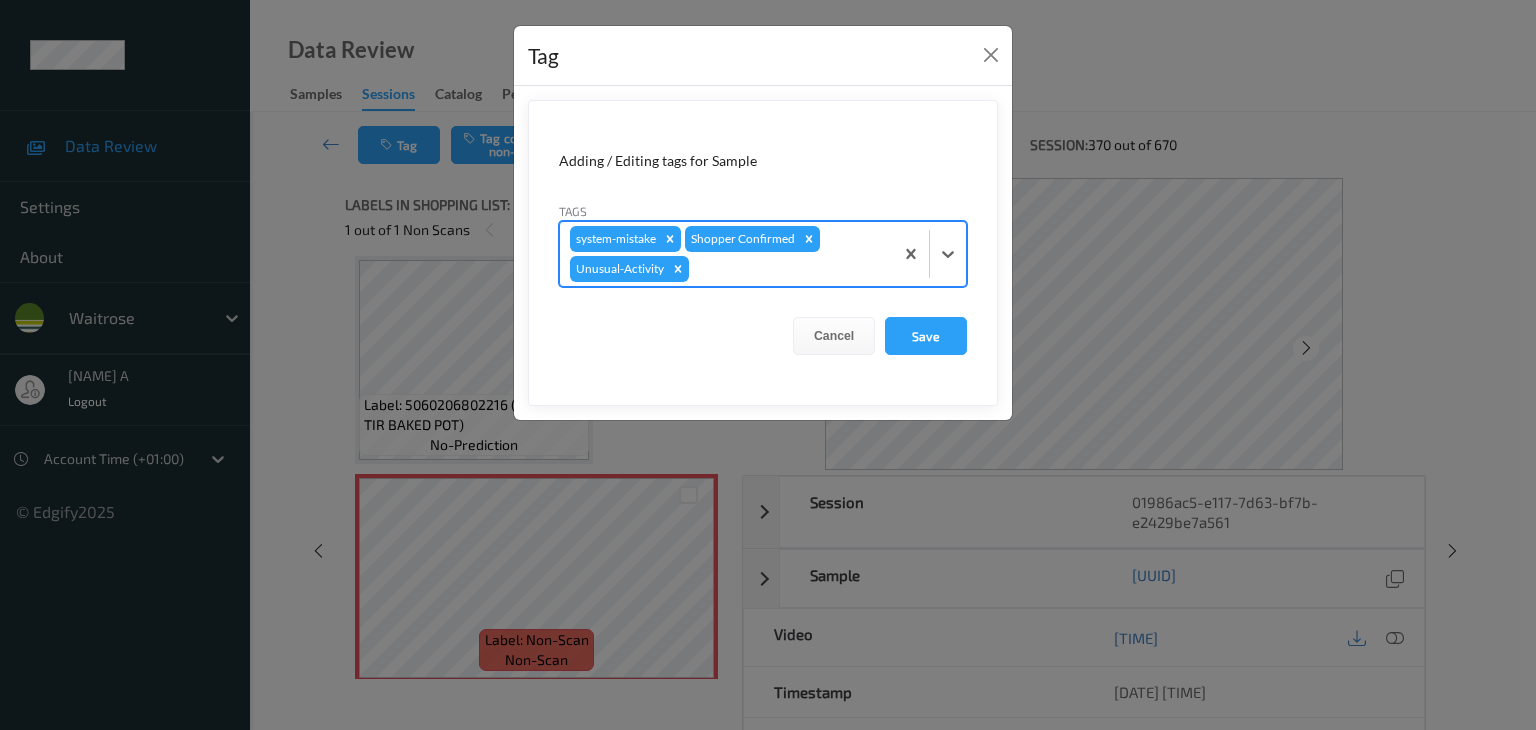 type on "p" 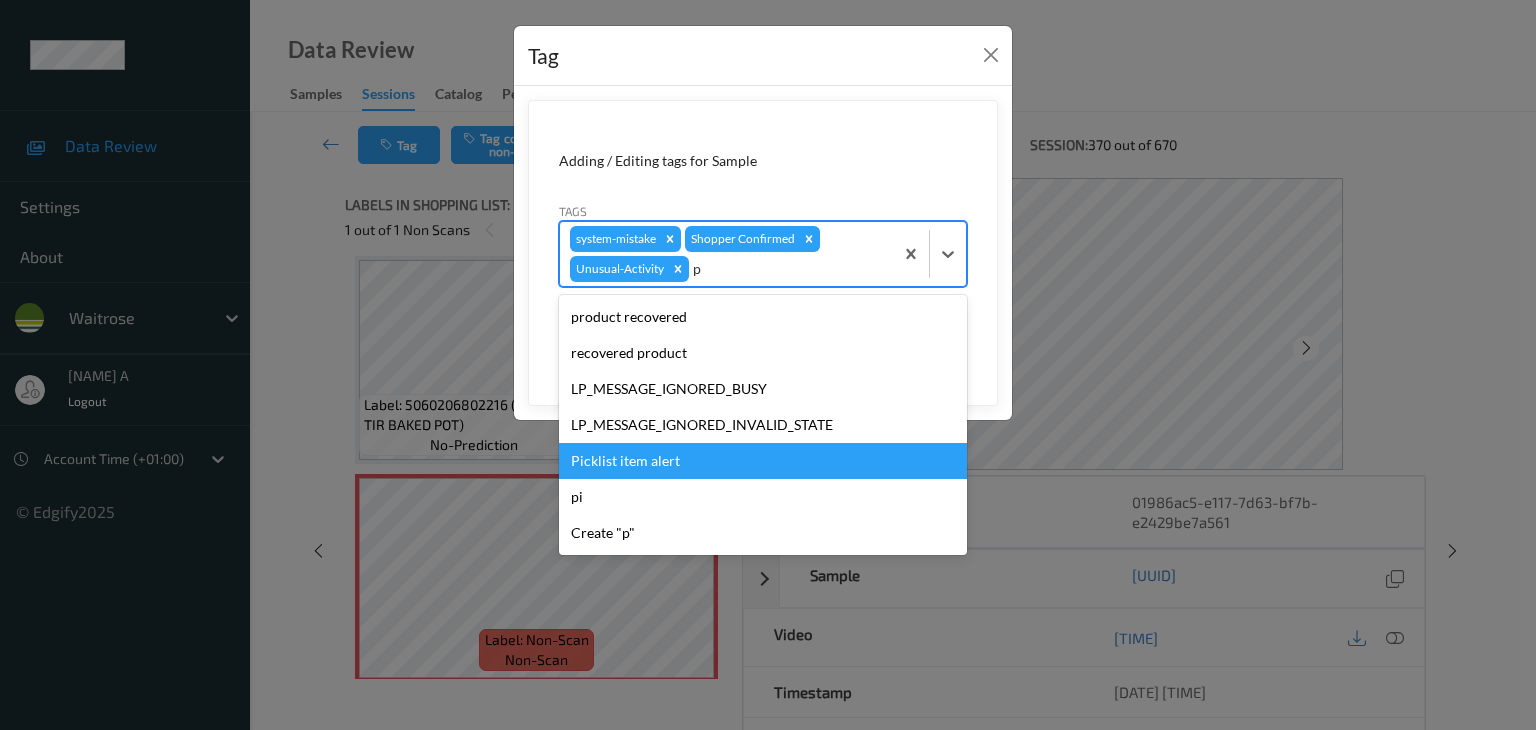 click on "Picklist item alert" at bounding box center (763, 461) 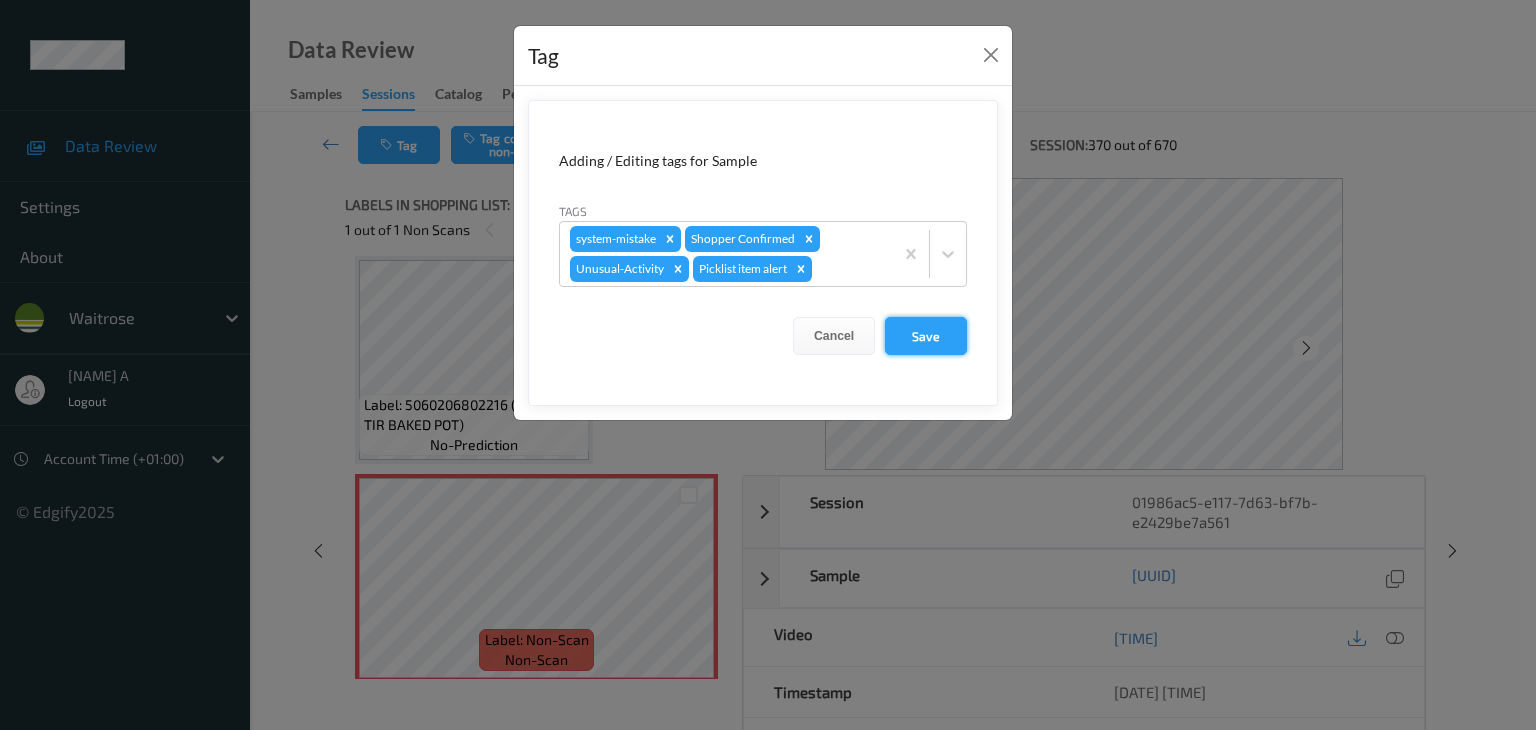click on "Save" at bounding box center [926, 336] 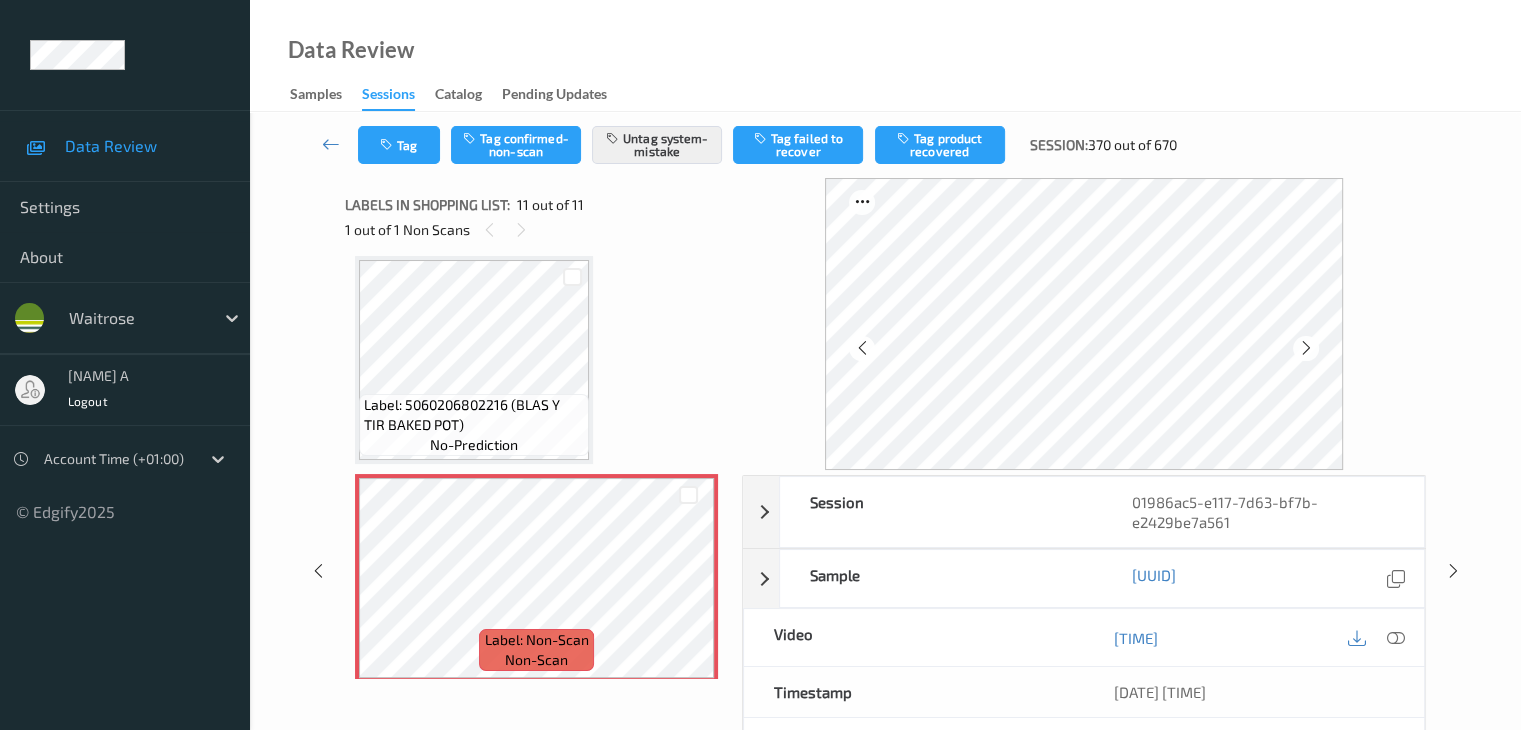scroll, scrollTop: 1985, scrollLeft: 0, axis: vertical 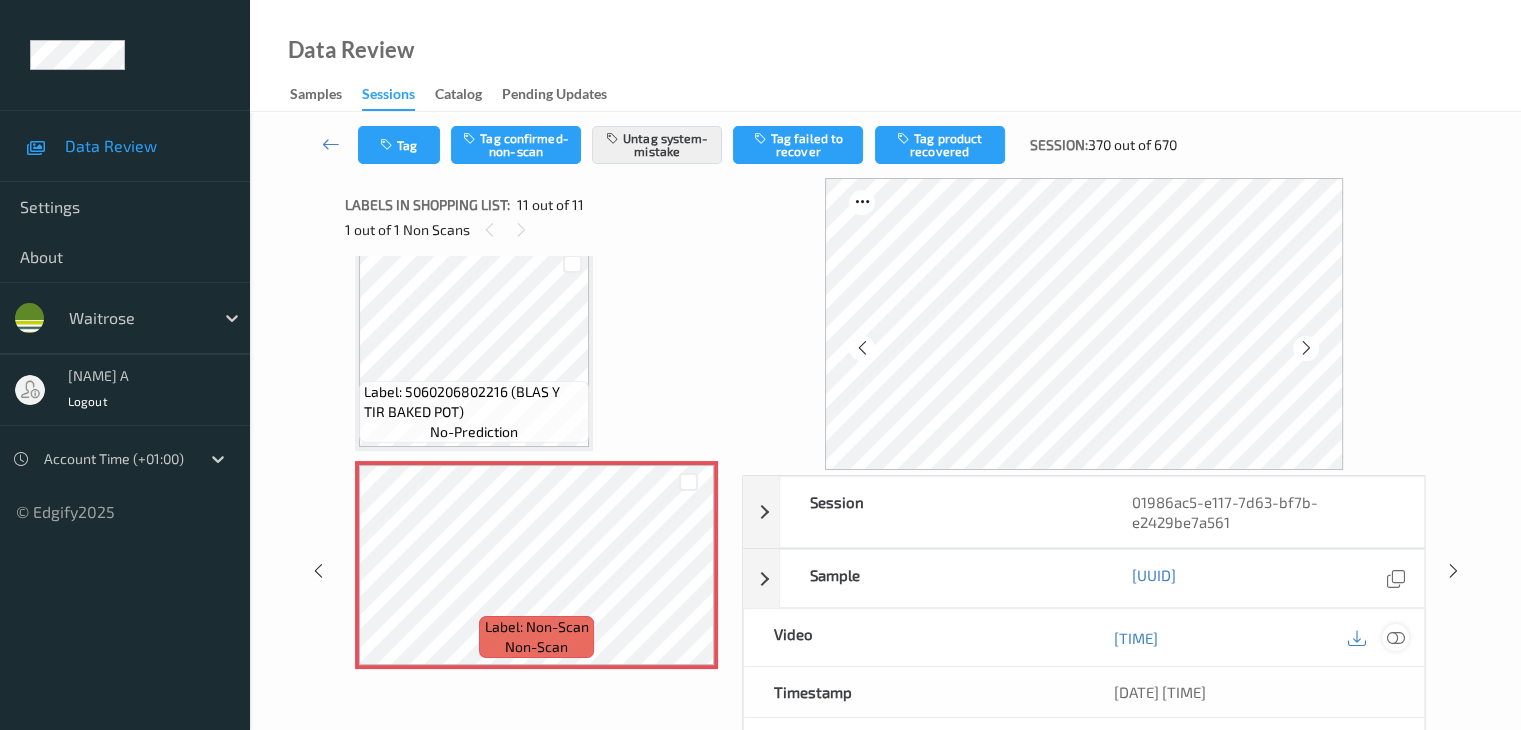 click at bounding box center [1395, 638] 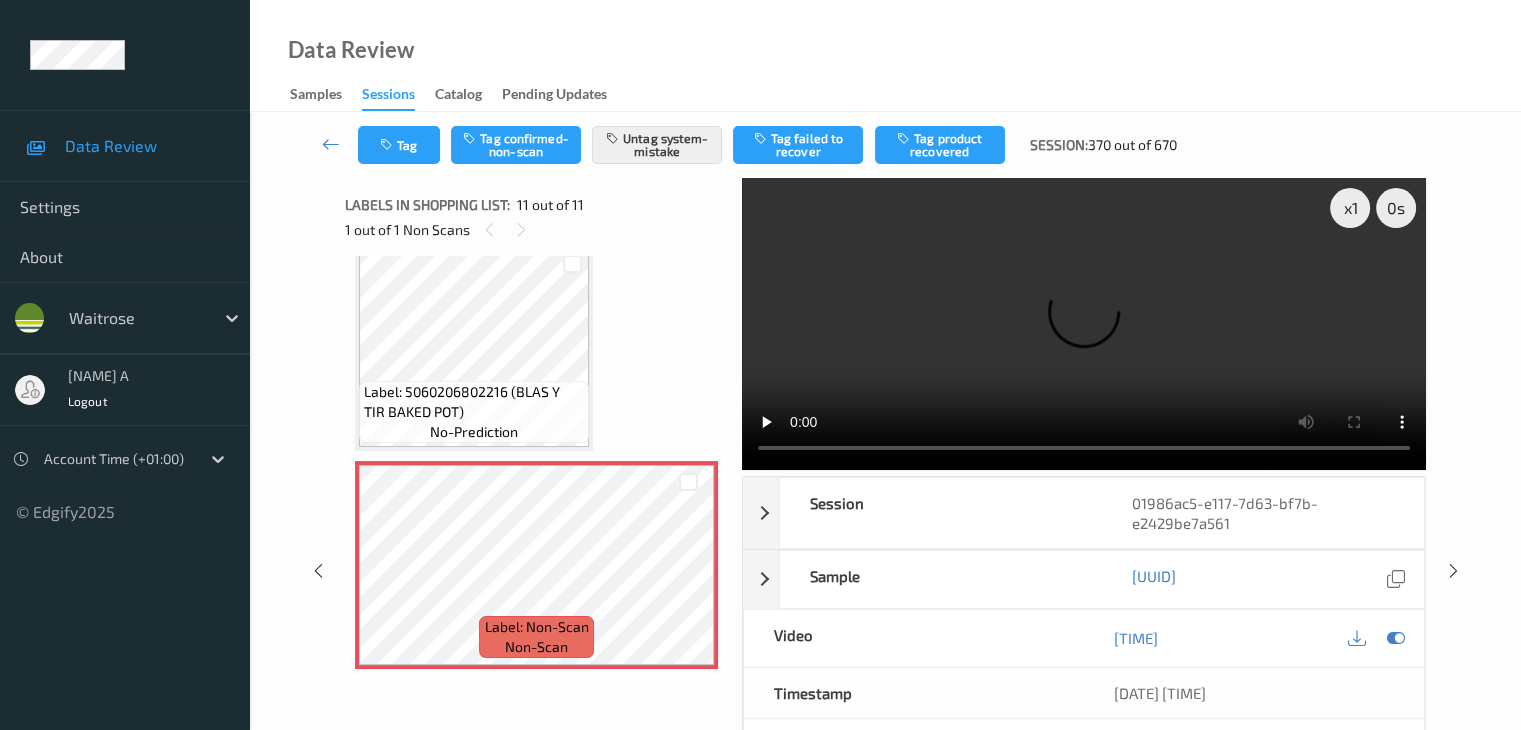 type 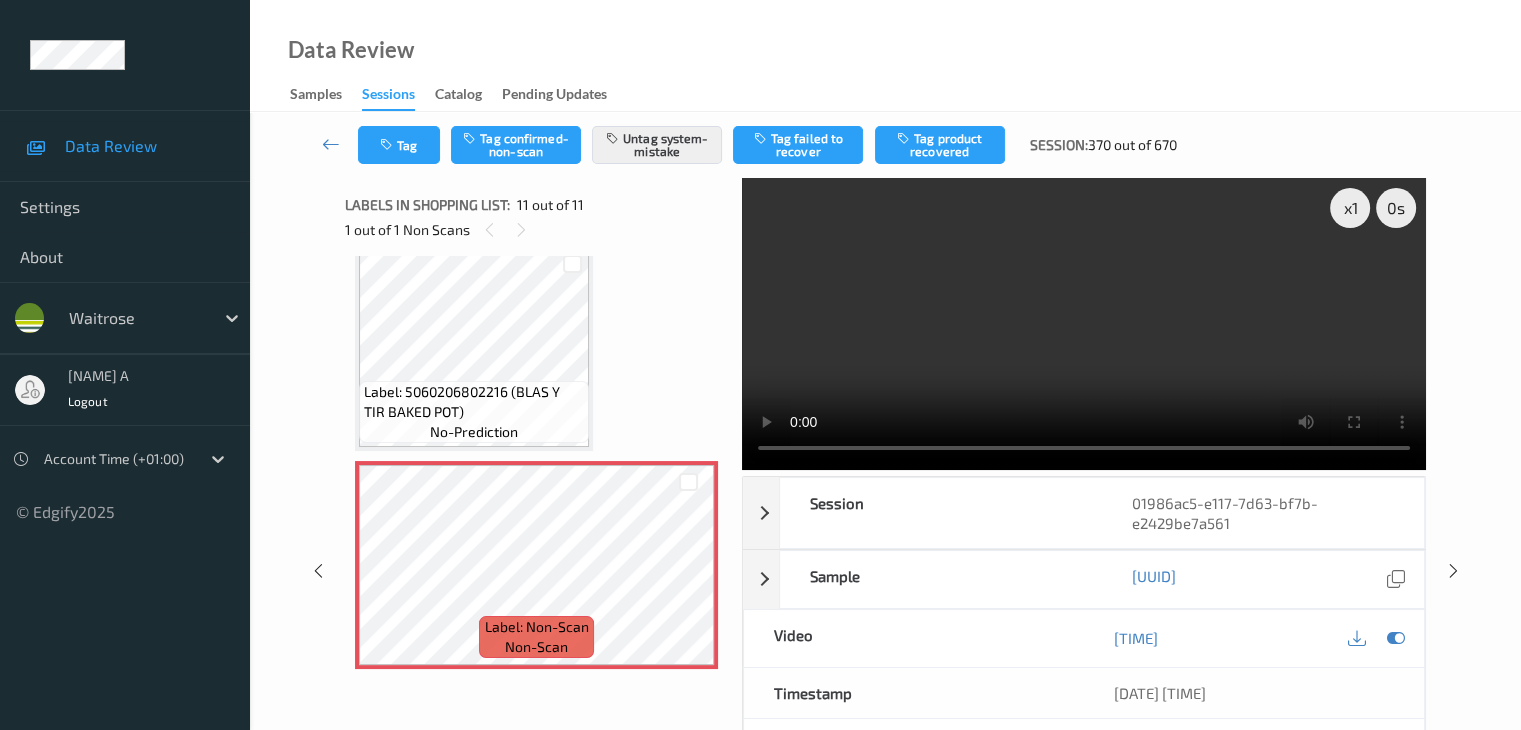click on "Data Review Samples Sessions Catalog Pending Updates" at bounding box center [885, 56] 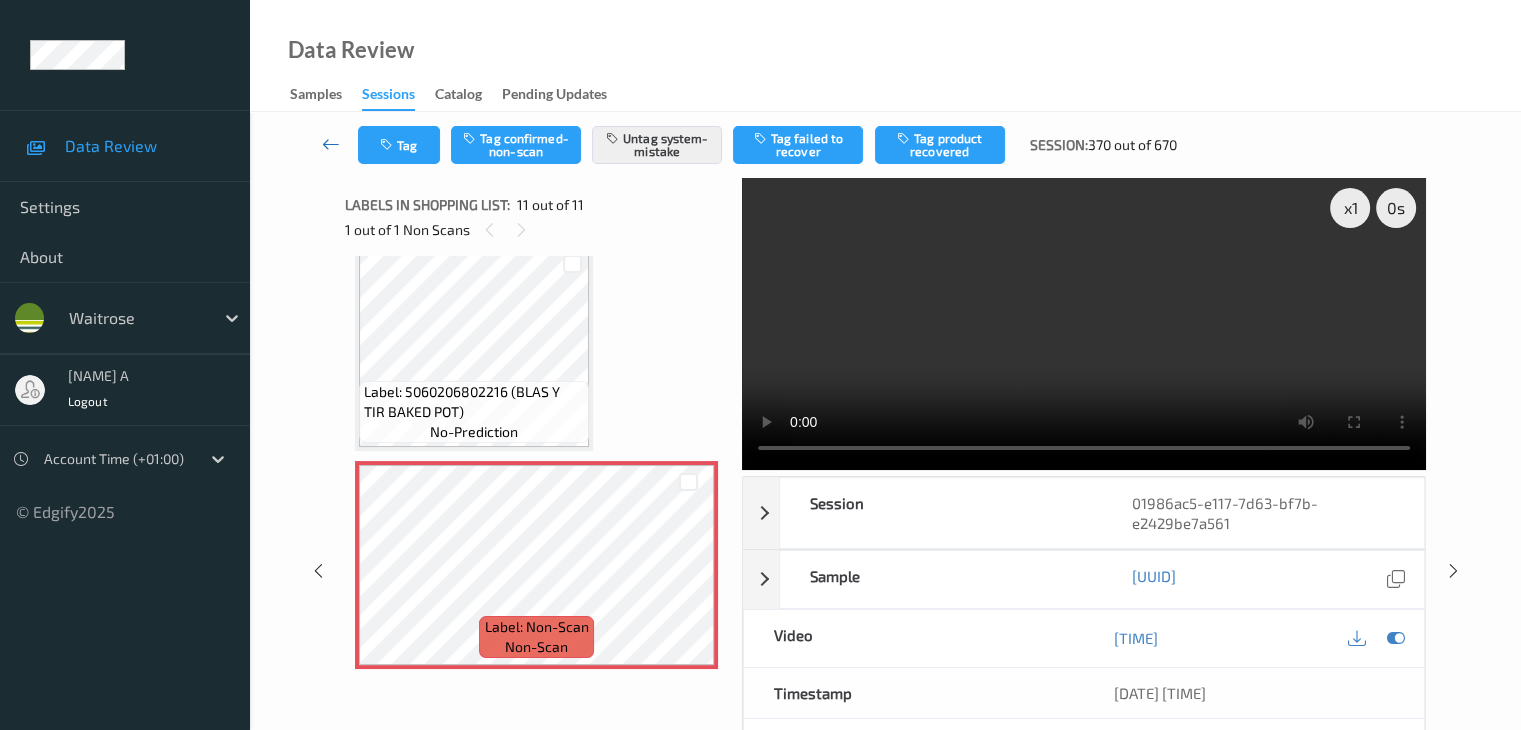 click at bounding box center [331, 144] 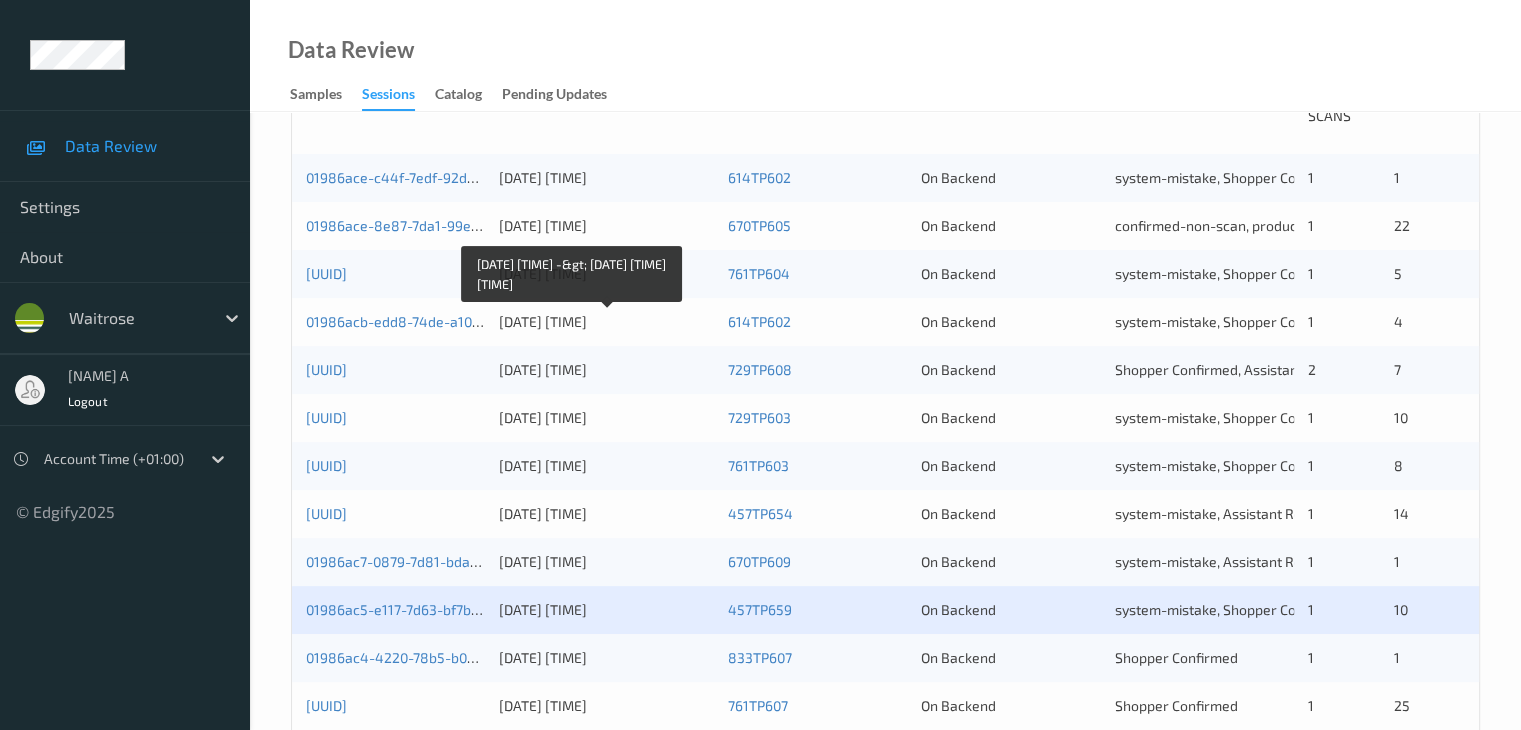 scroll, scrollTop: 700, scrollLeft: 0, axis: vertical 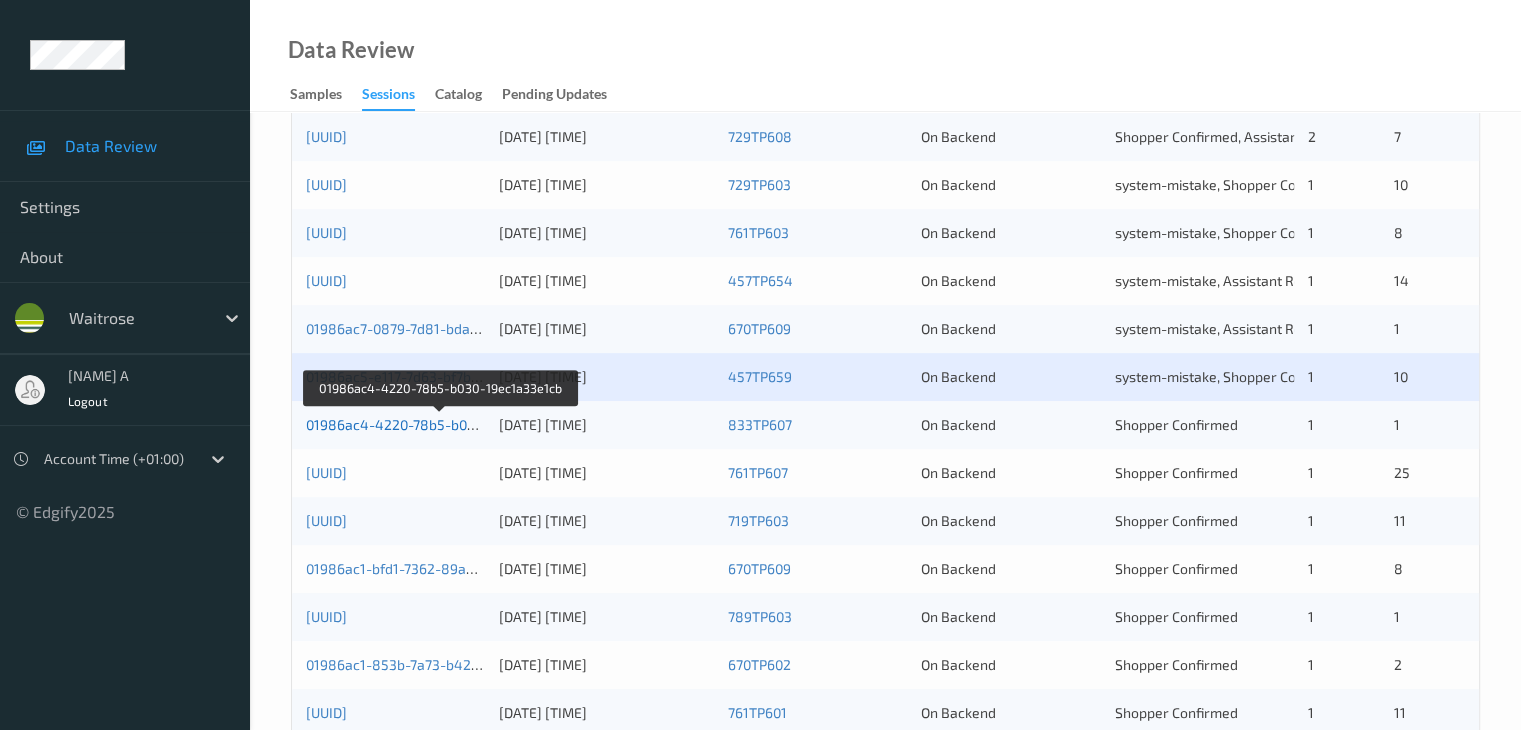 click on "01986ac4-4220-78b5-b030-19ec1a33e1cb" at bounding box center [441, 424] 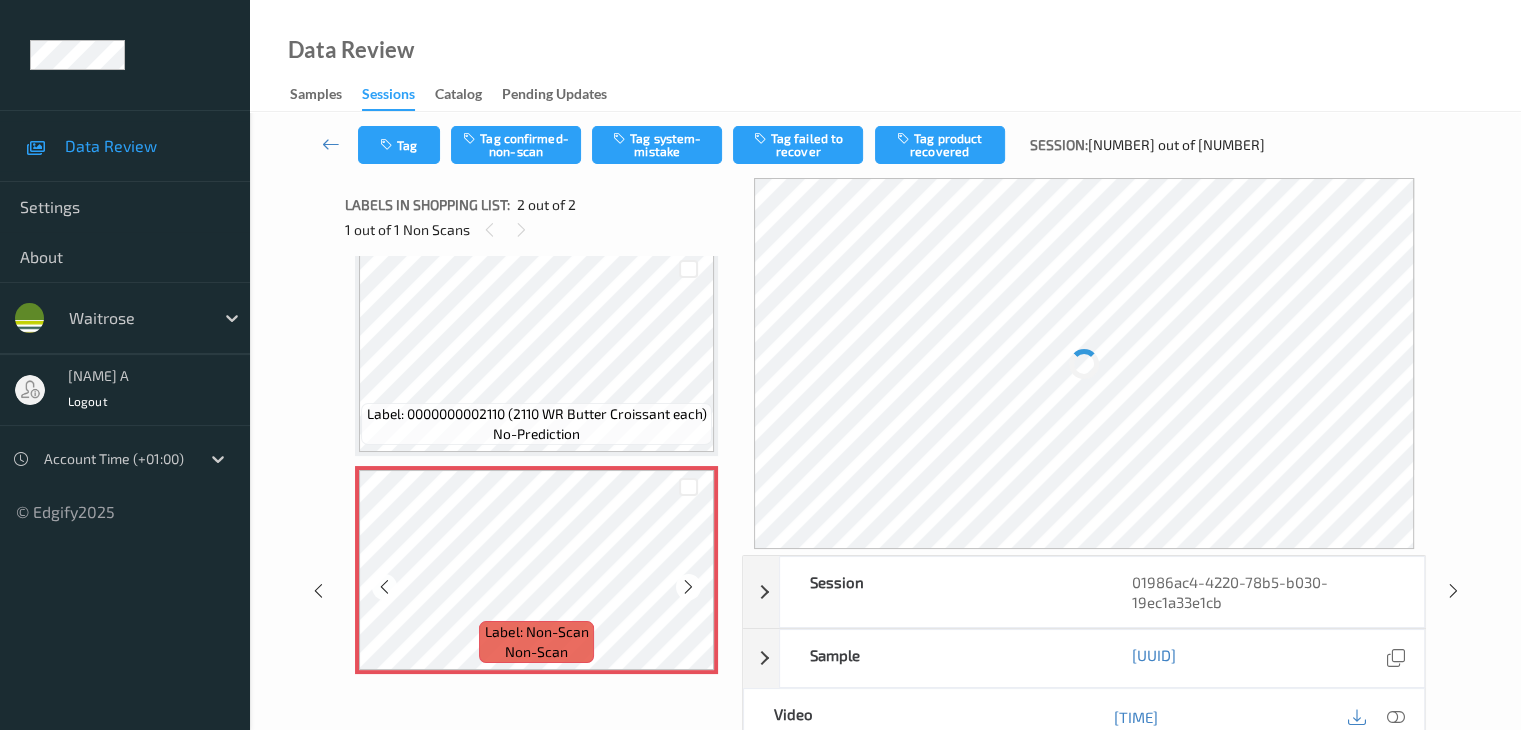 scroll, scrollTop: 23, scrollLeft: 0, axis: vertical 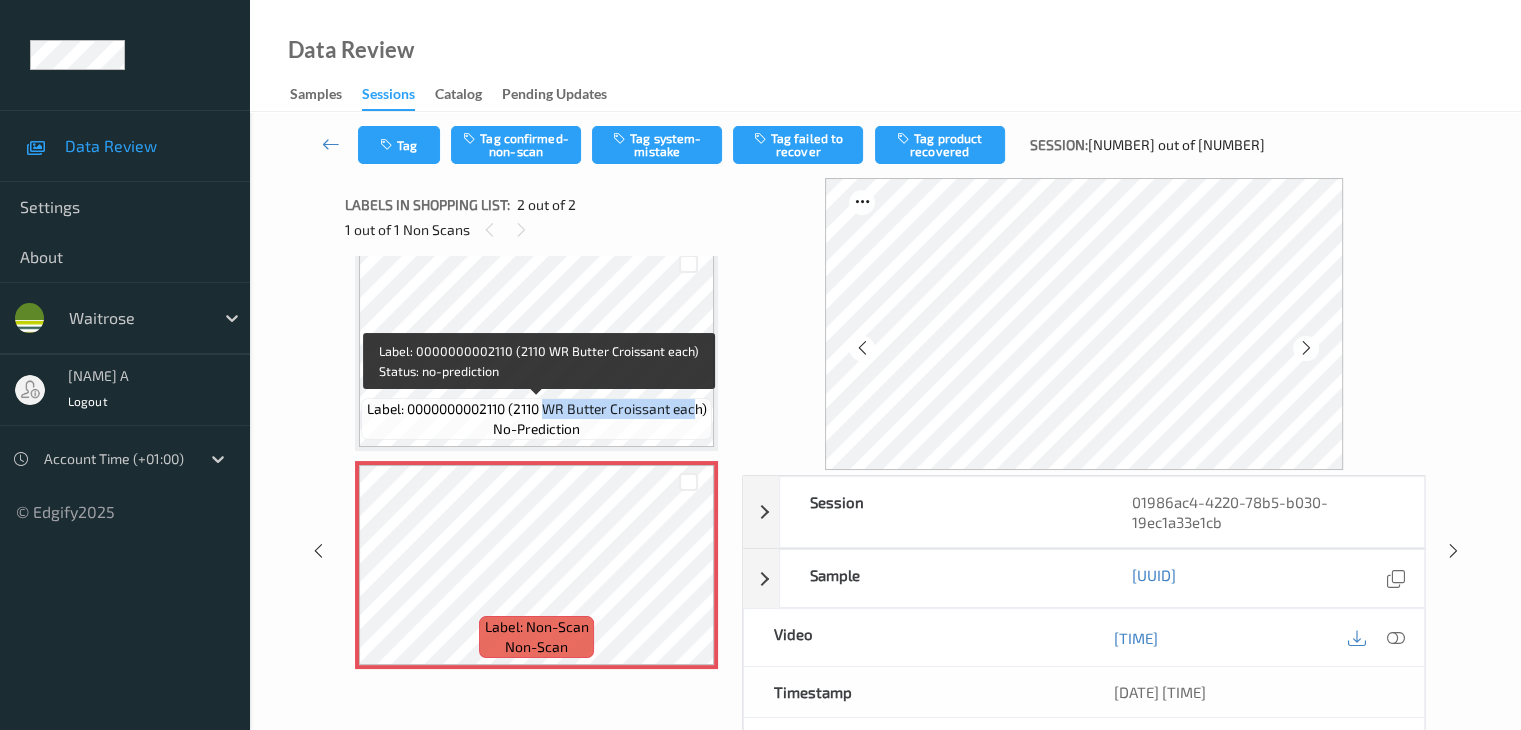 drag, startPoint x: 544, startPoint y: 410, endPoint x: 698, endPoint y: 409, distance: 154.00325 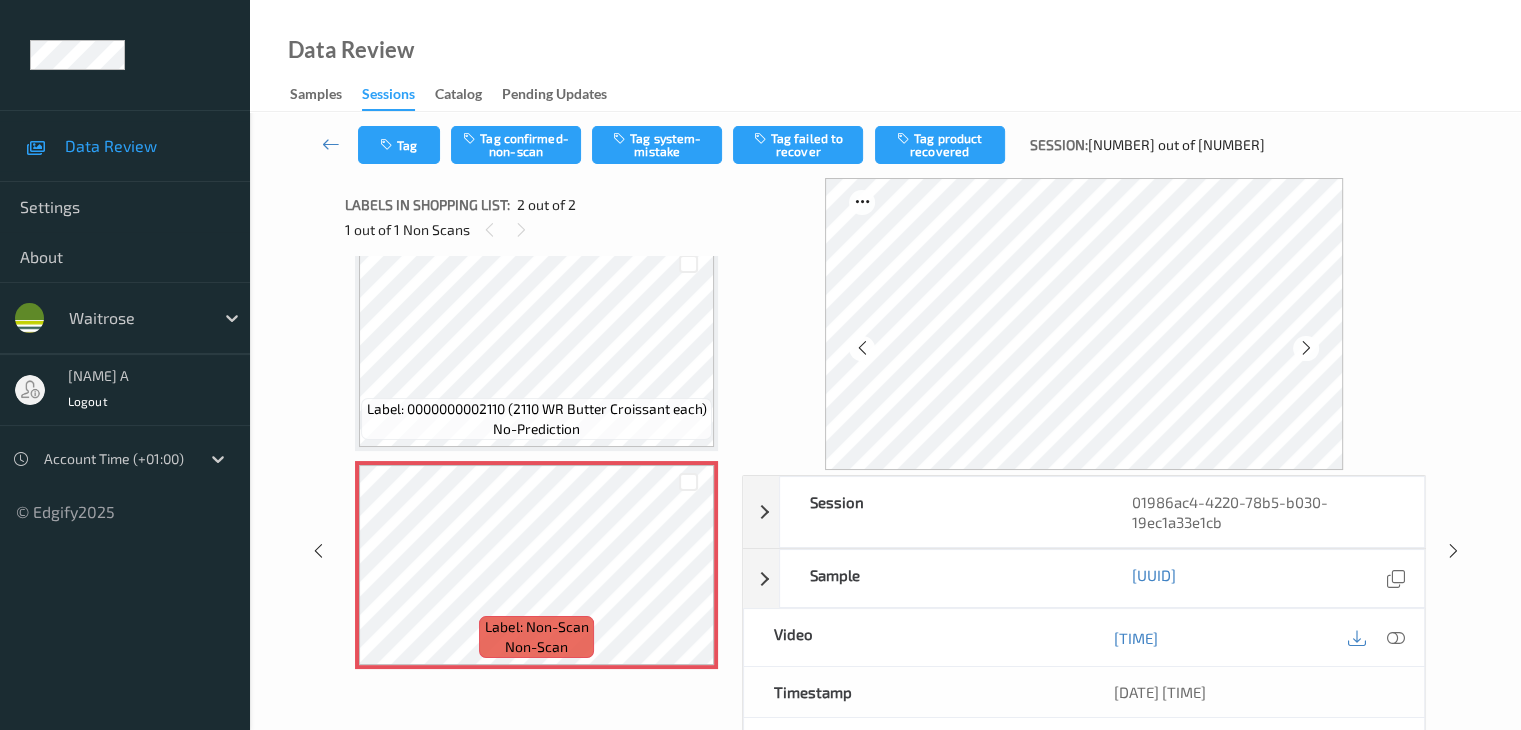 click on "Tag Tag   confirmed-non-scan Tag   system-mistake Tag   failed to recover Tag   product recovered Session: 371 out of 670" at bounding box center [885, 145] 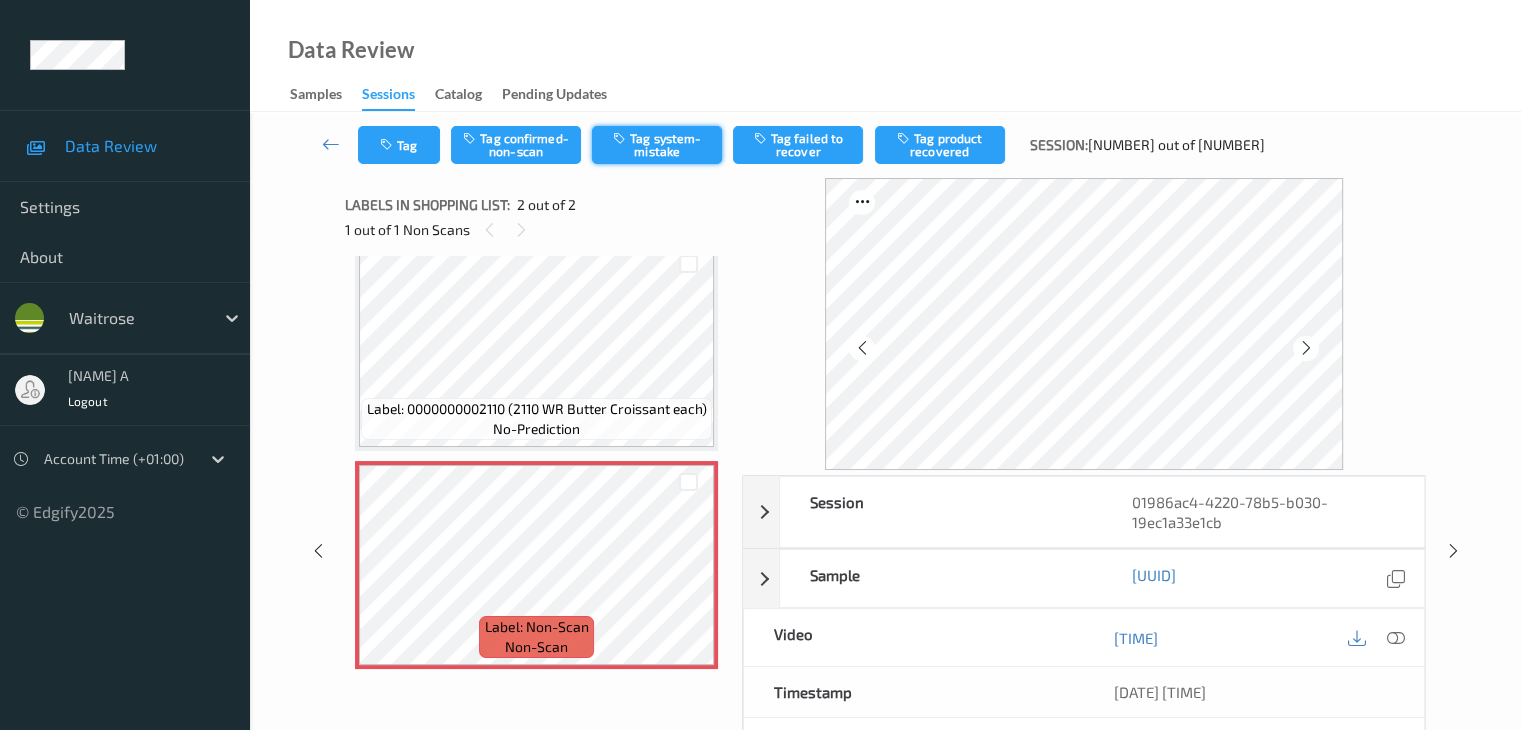 click on "Tag   system-mistake" at bounding box center (657, 145) 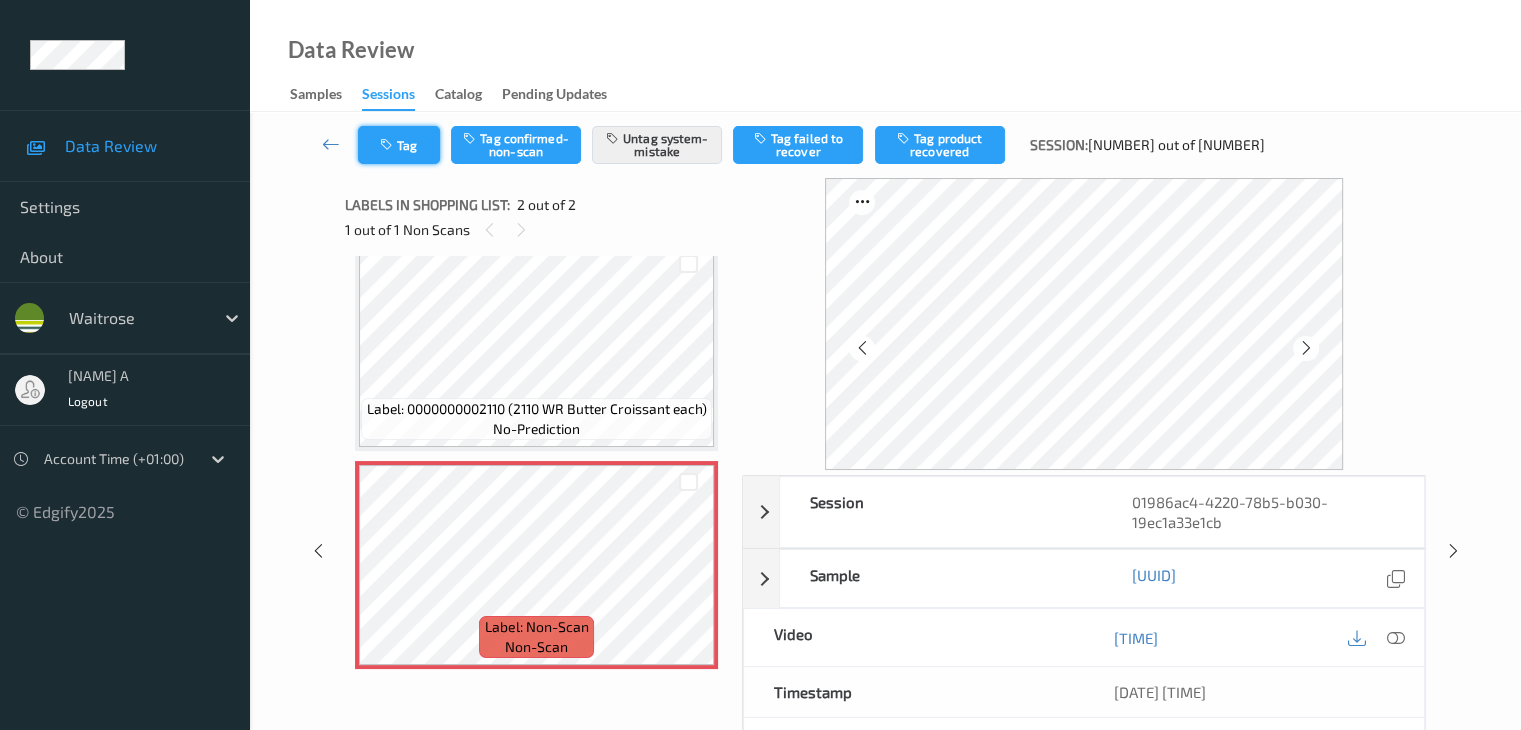 click on "Tag" at bounding box center [399, 145] 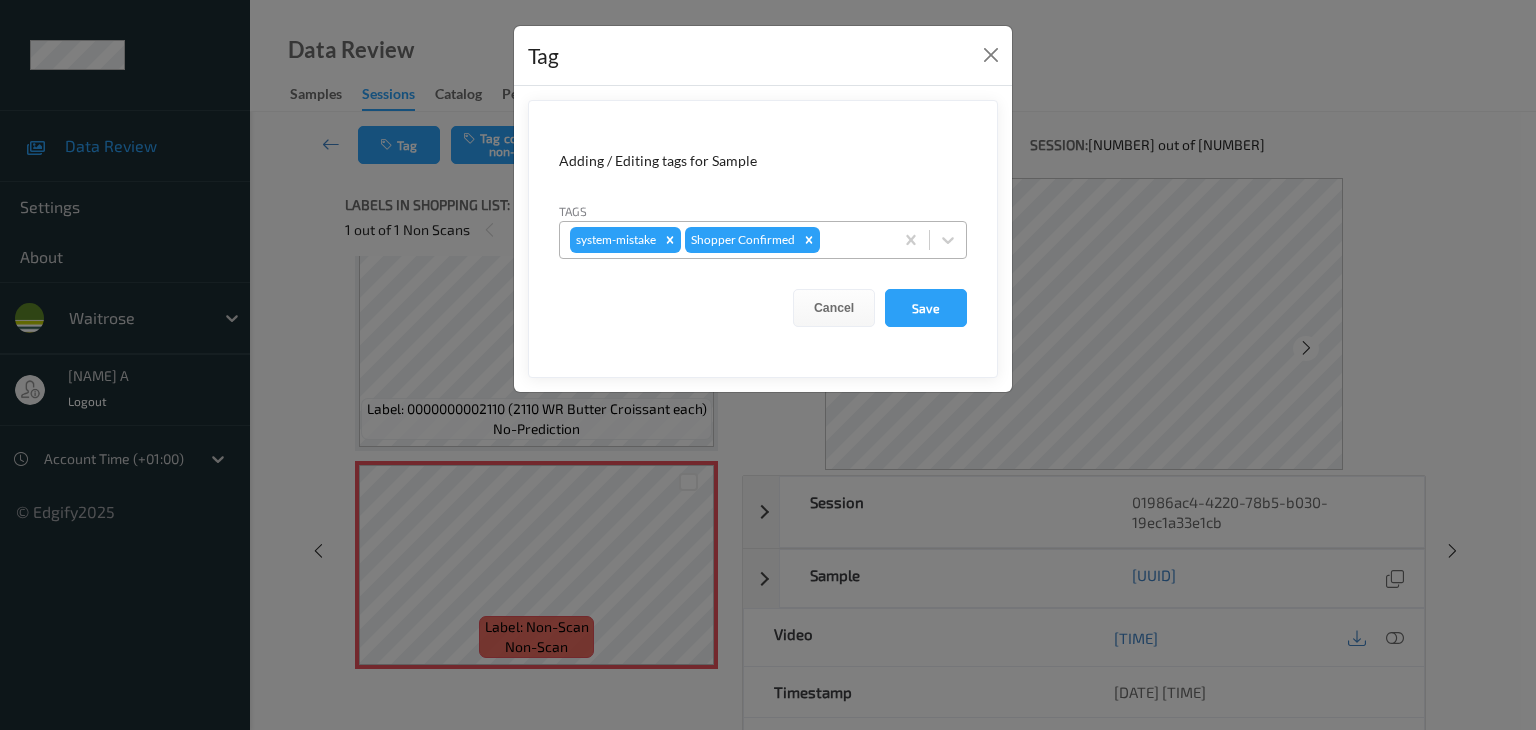 click at bounding box center [853, 240] 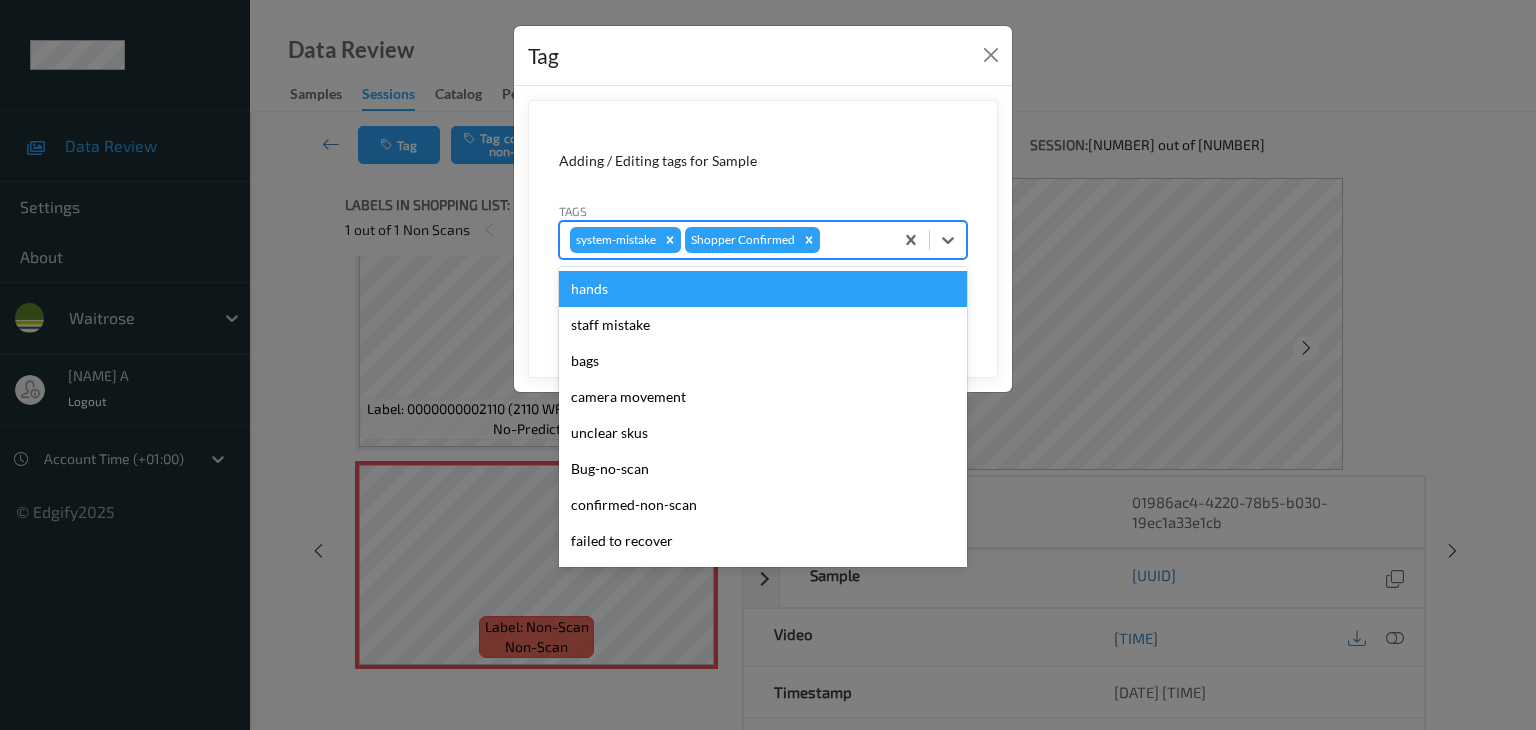 type on "u" 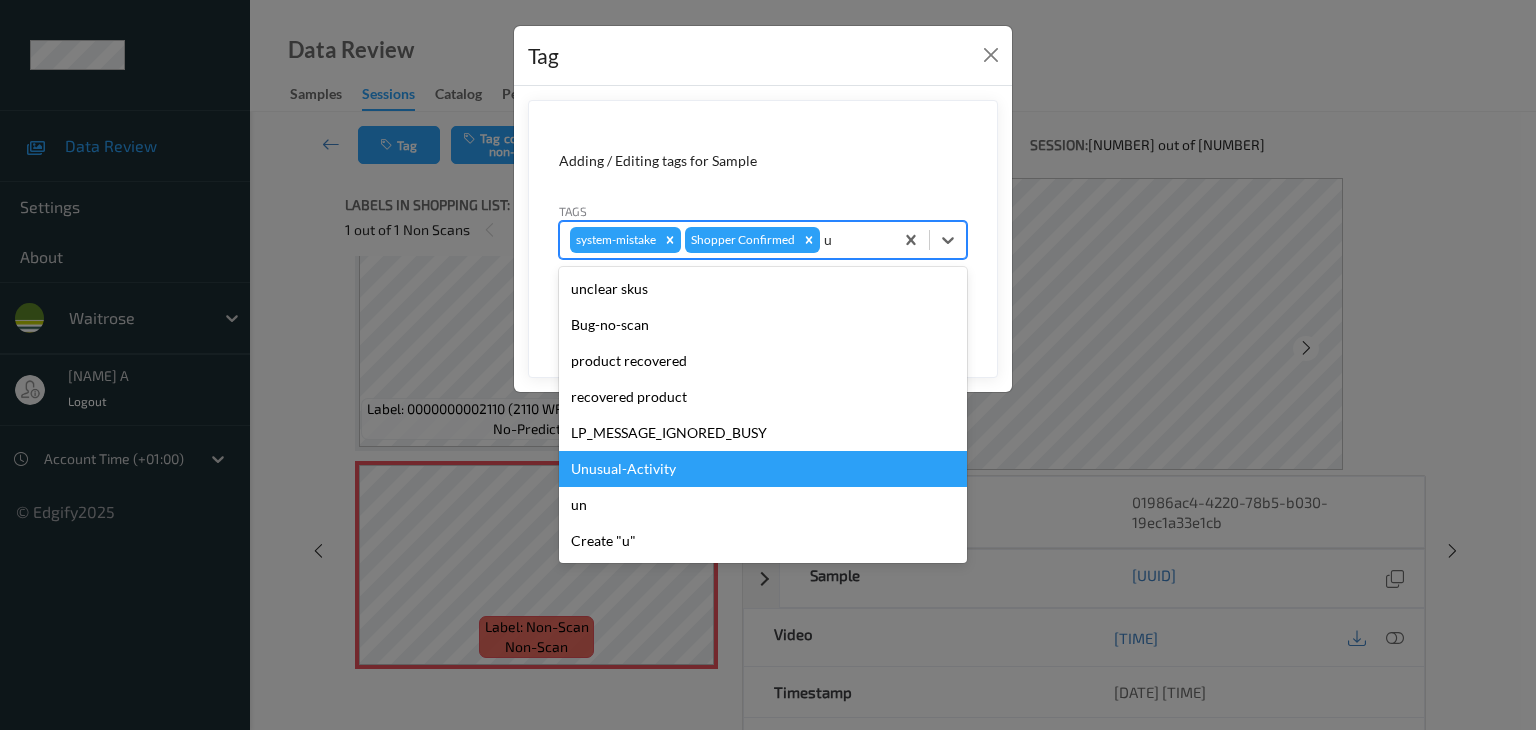 click on "Unusual-Activity" at bounding box center (763, 469) 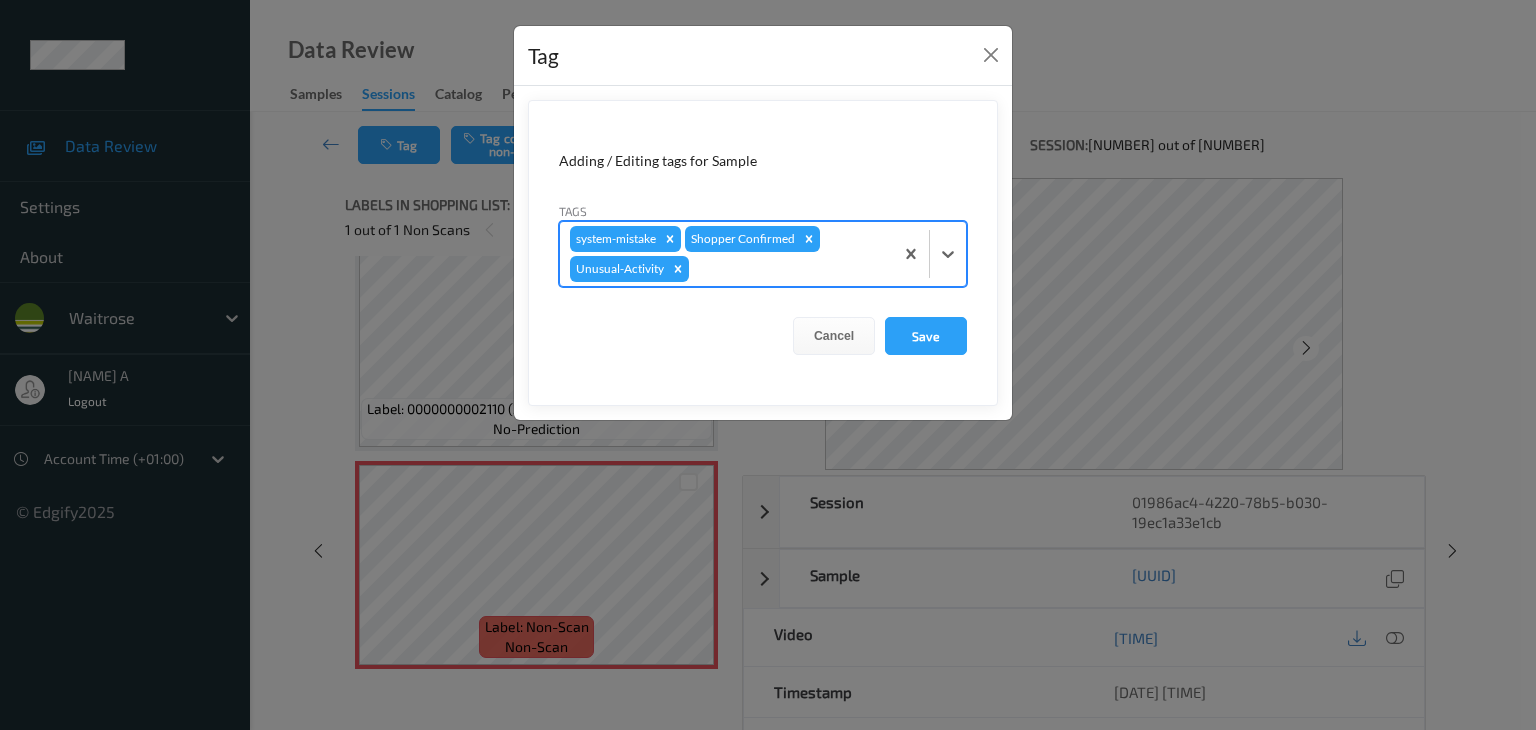 type on "p" 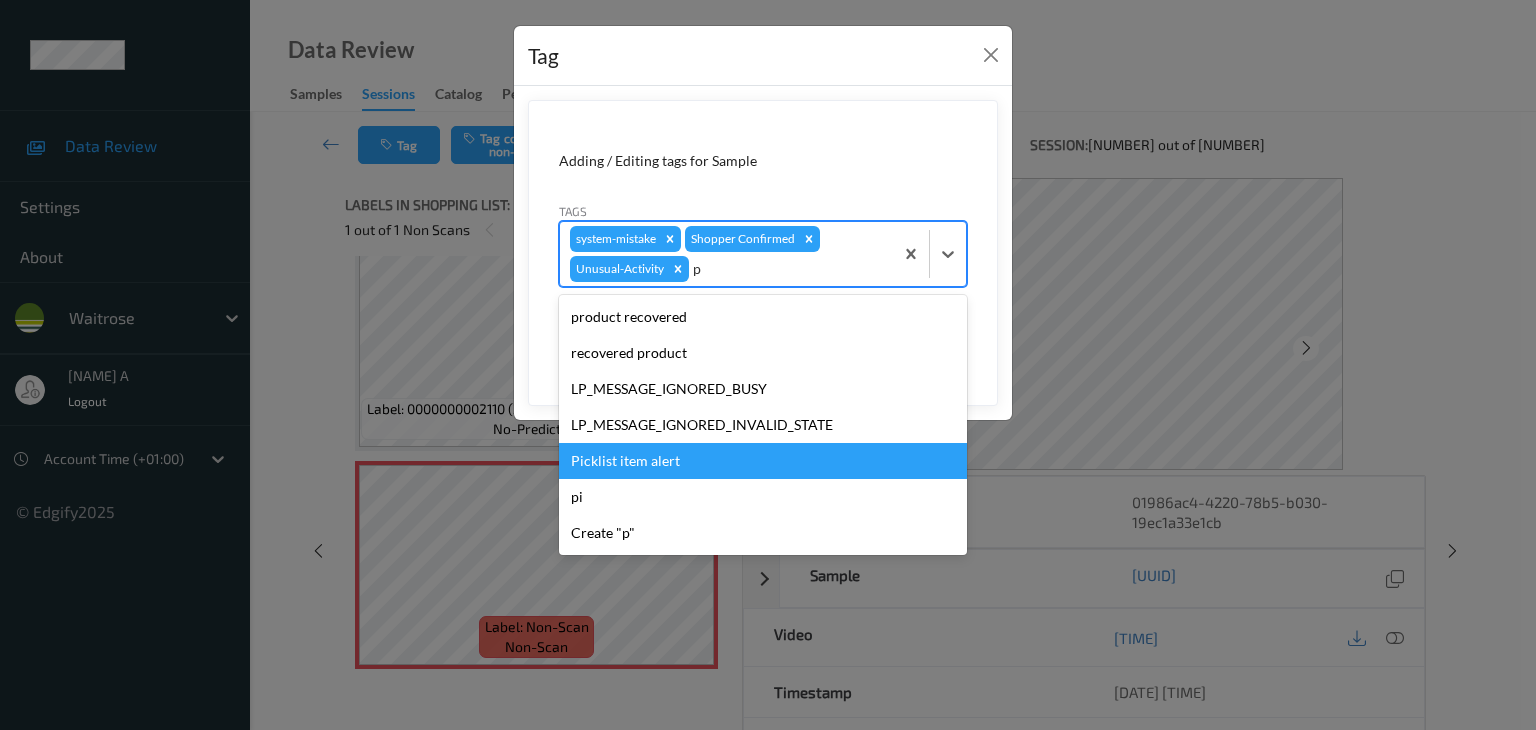 click on "Picklist item alert" at bounding box center [763, 461] 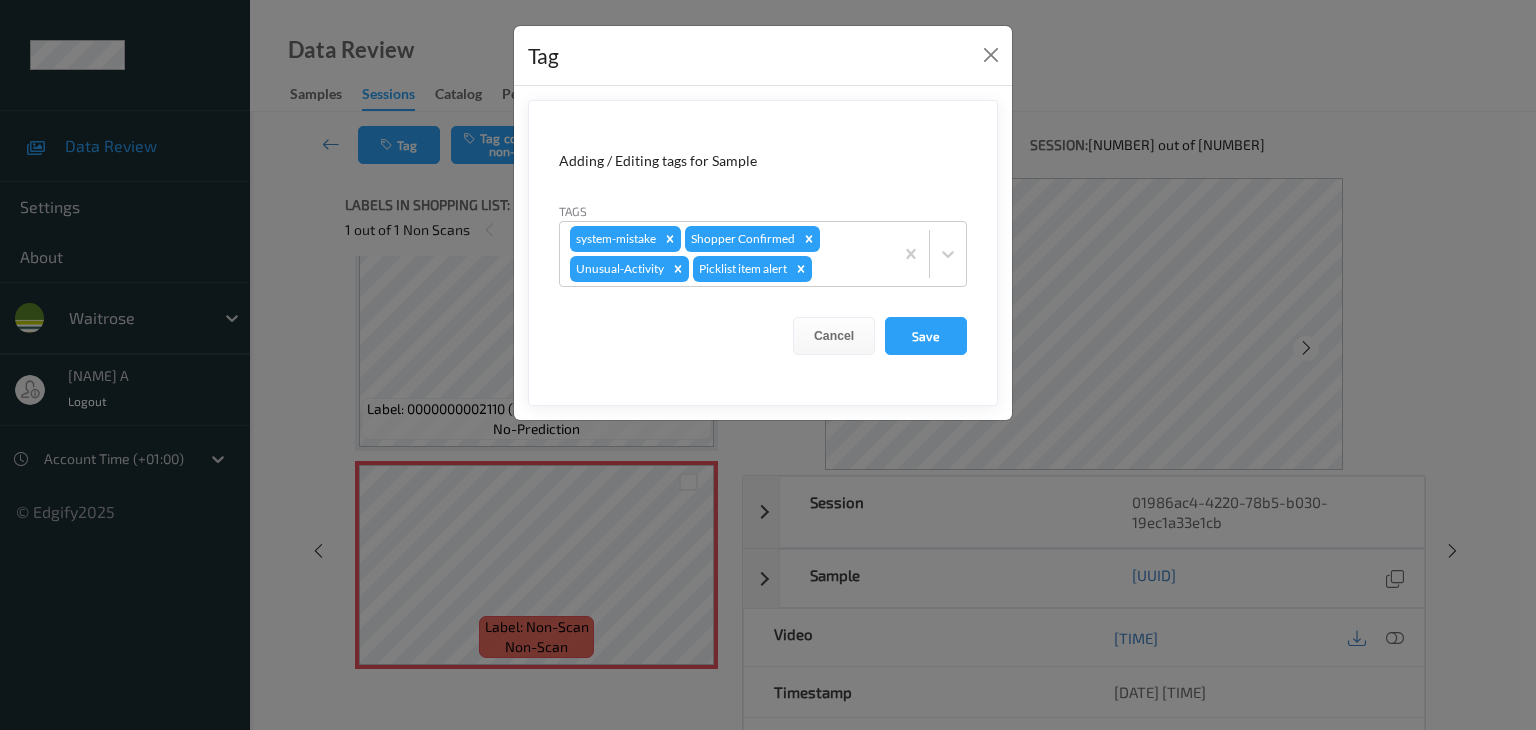 drag, startPoint x: 920, startPoint y: 341, endPoint x: 864, endPoint y: 164, distance: 185.64752 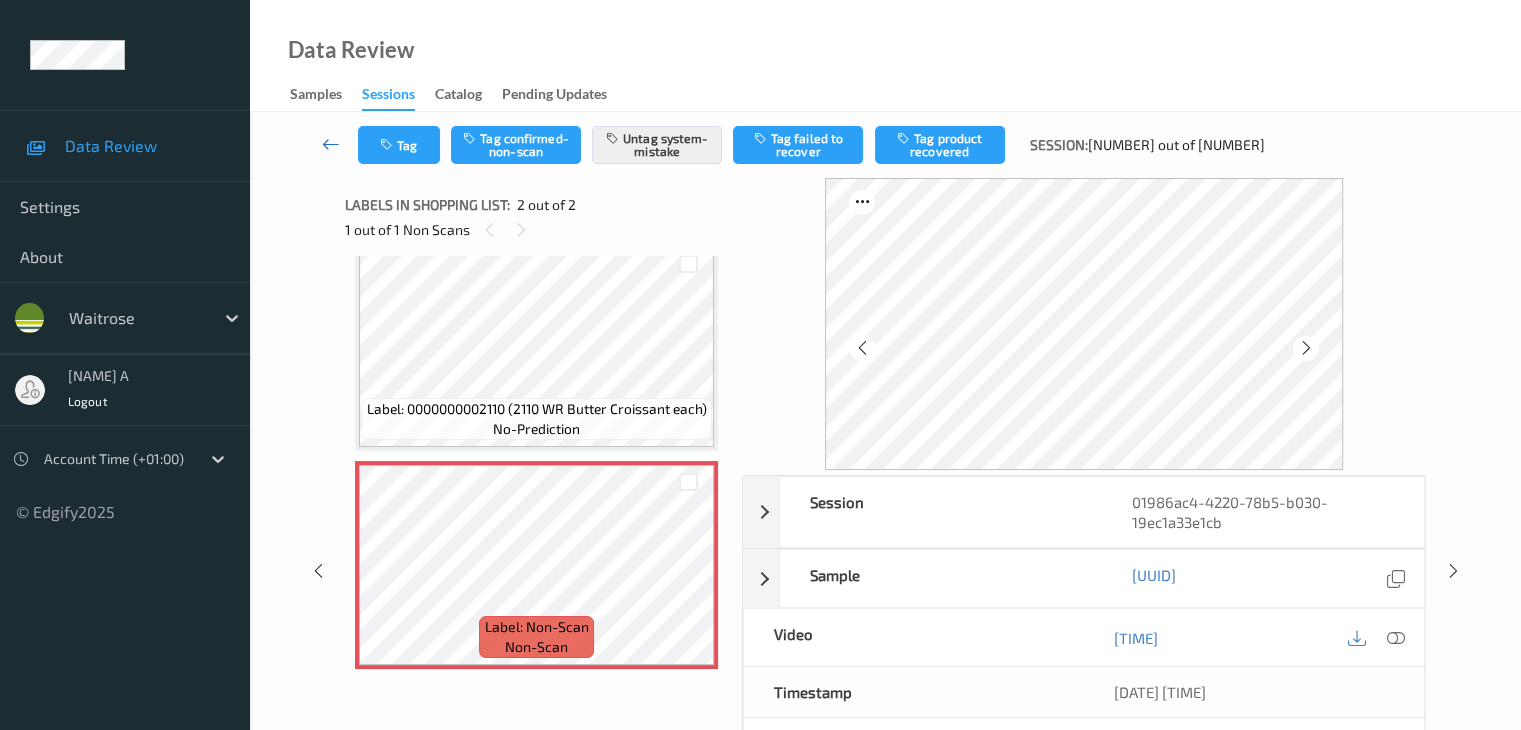 click at bounding box center [331, 144] 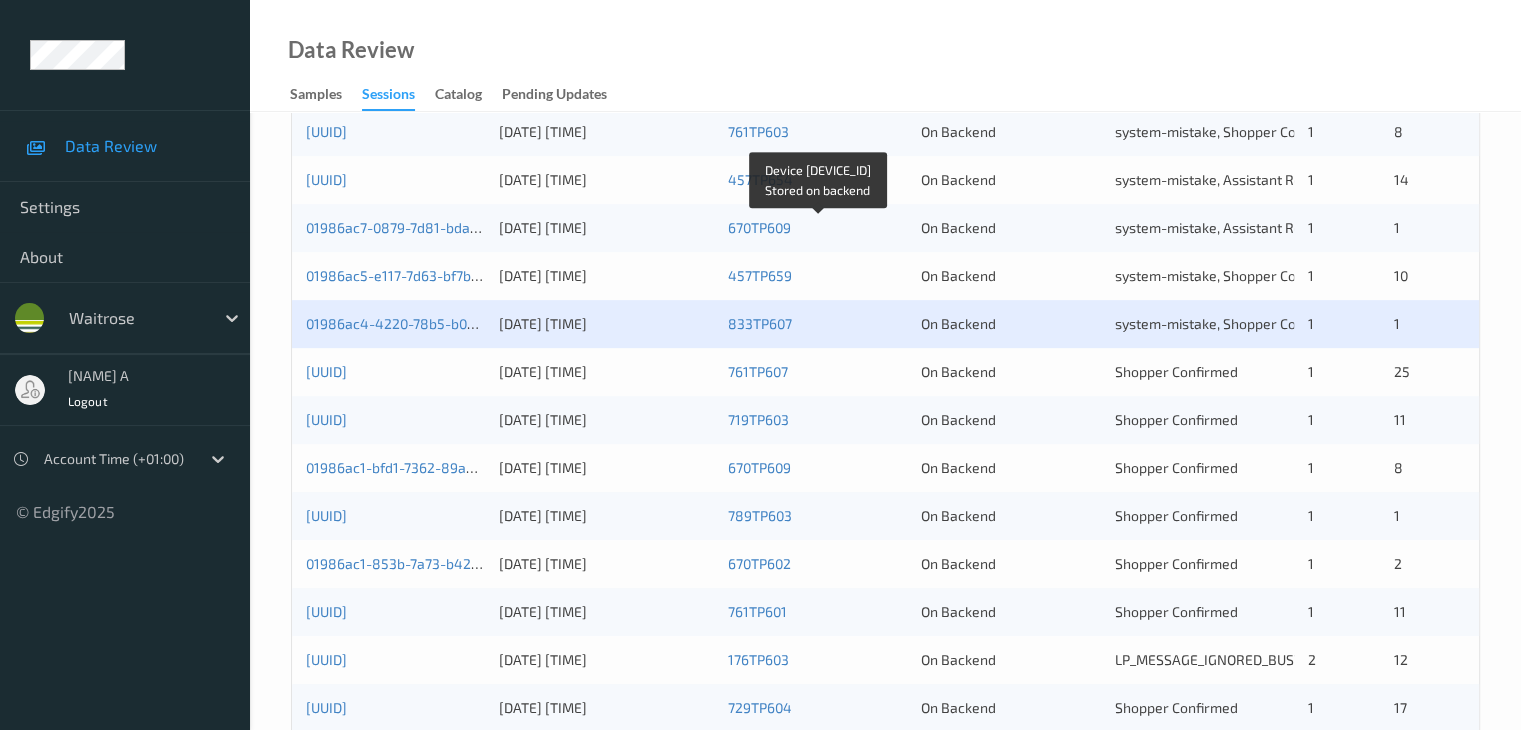scroll, scrollTop: 932, scrollLeft: 0, axis: vertical 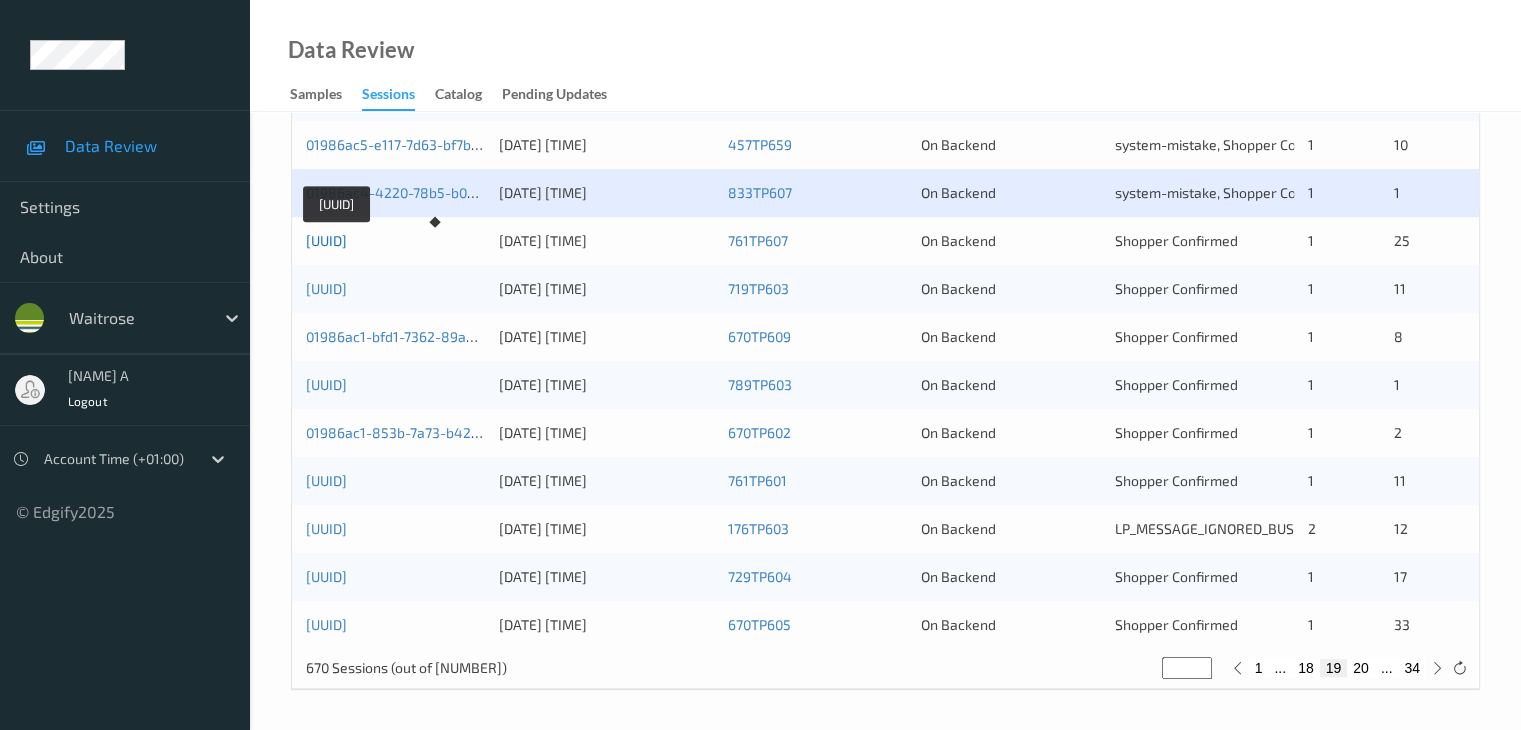 click on "01986ac4-1b67-7146-a56a-f743520fa115" at bounding box center (326, 240) 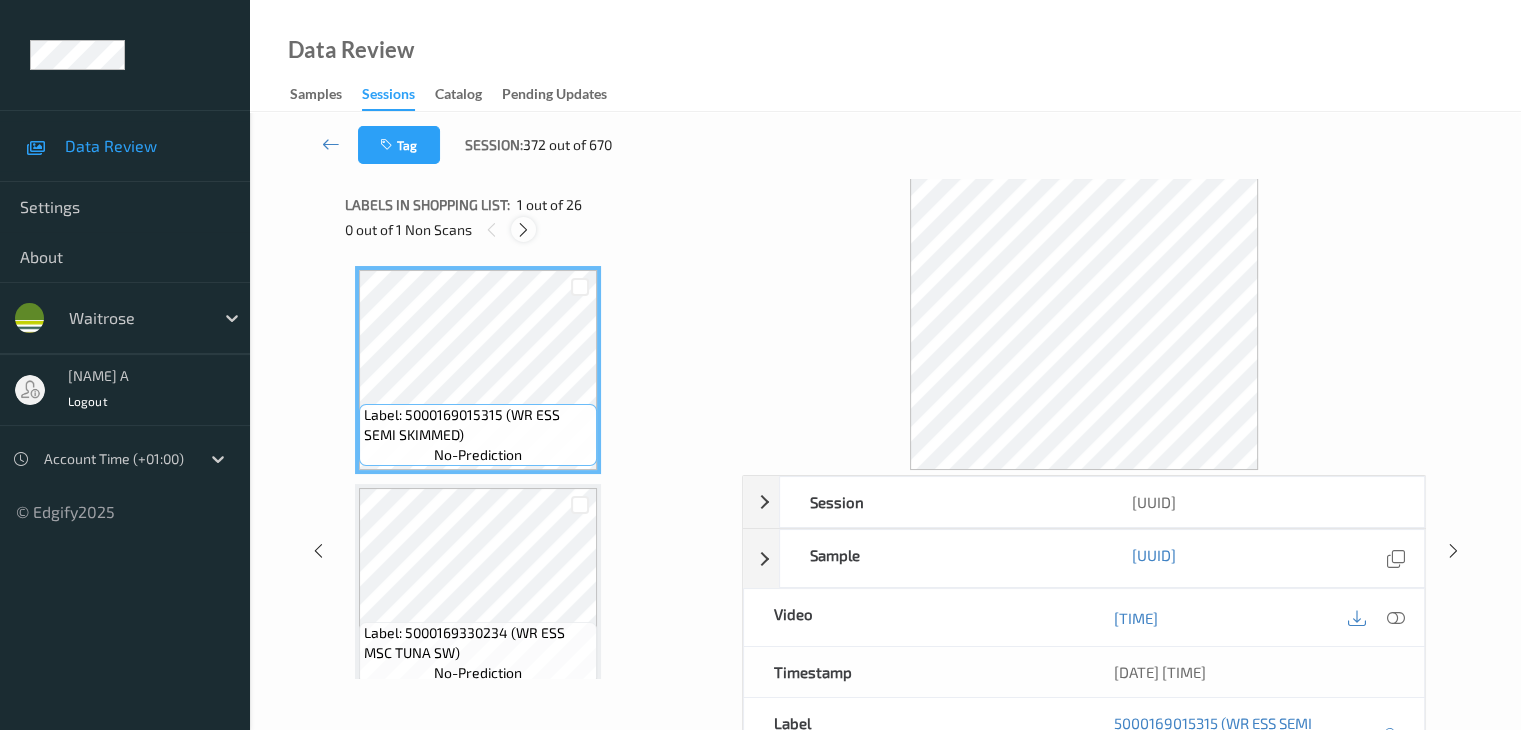click at bounding box center [523, 230] 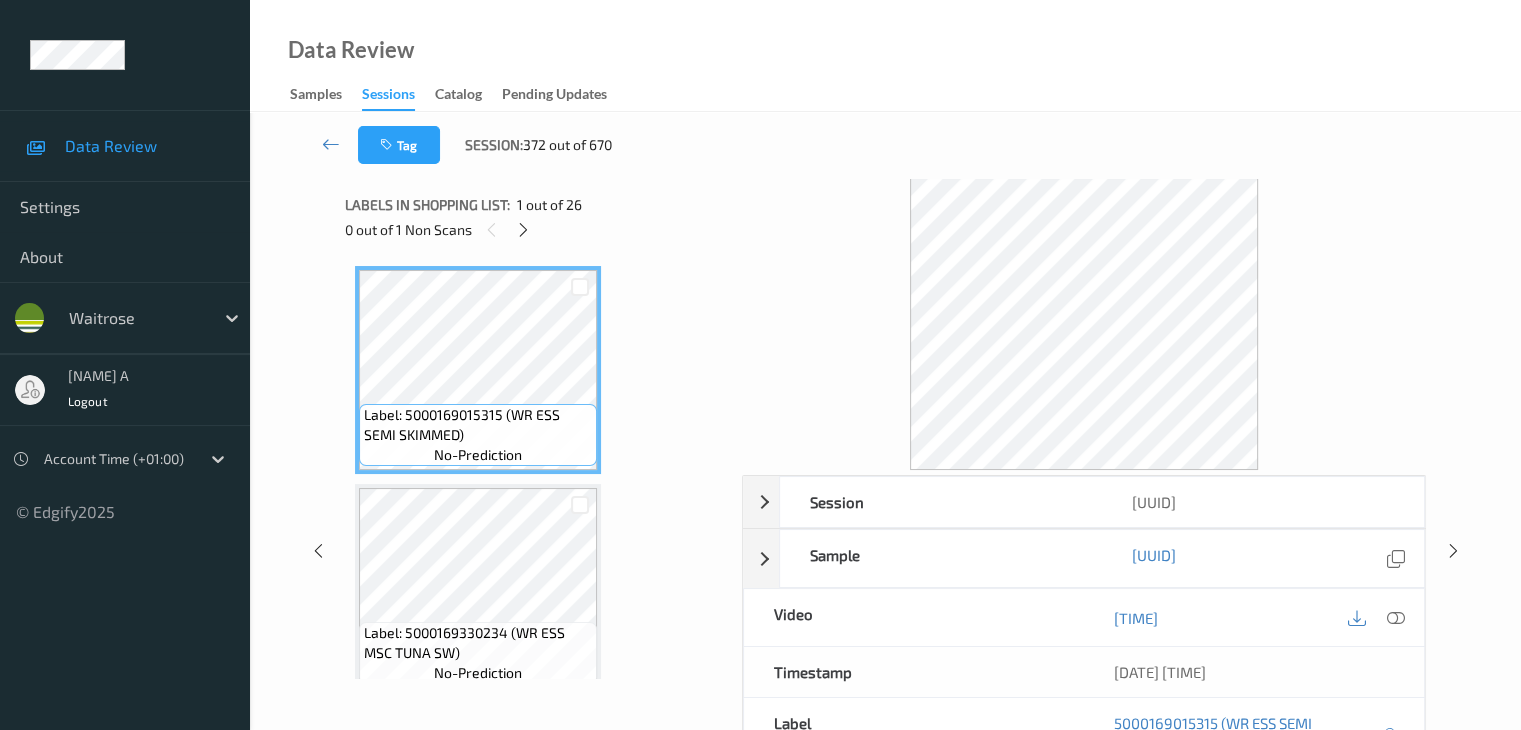scroll, scrollTop: 2844, scrollLeft: 0, axis: vertical 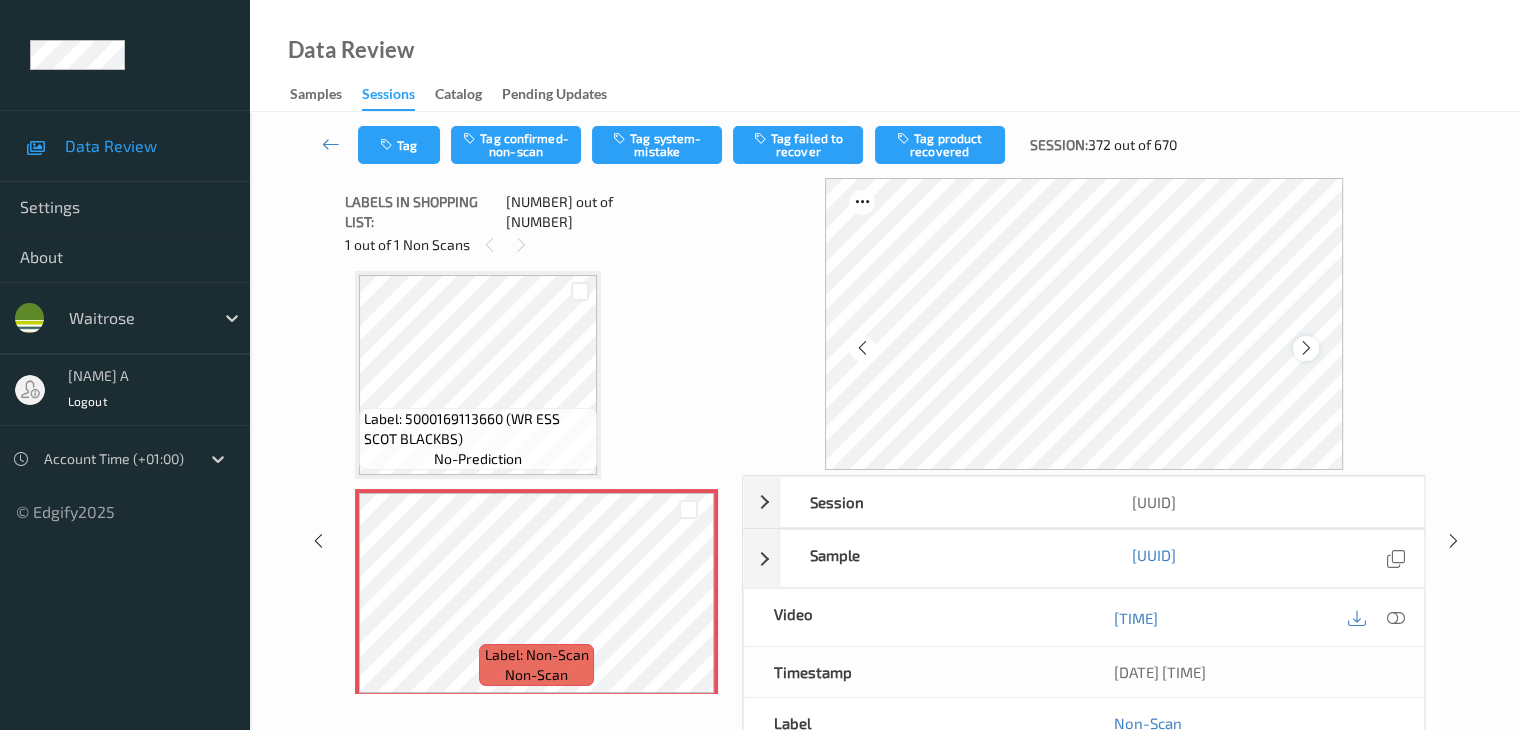click at bounding box center (1306, 348) 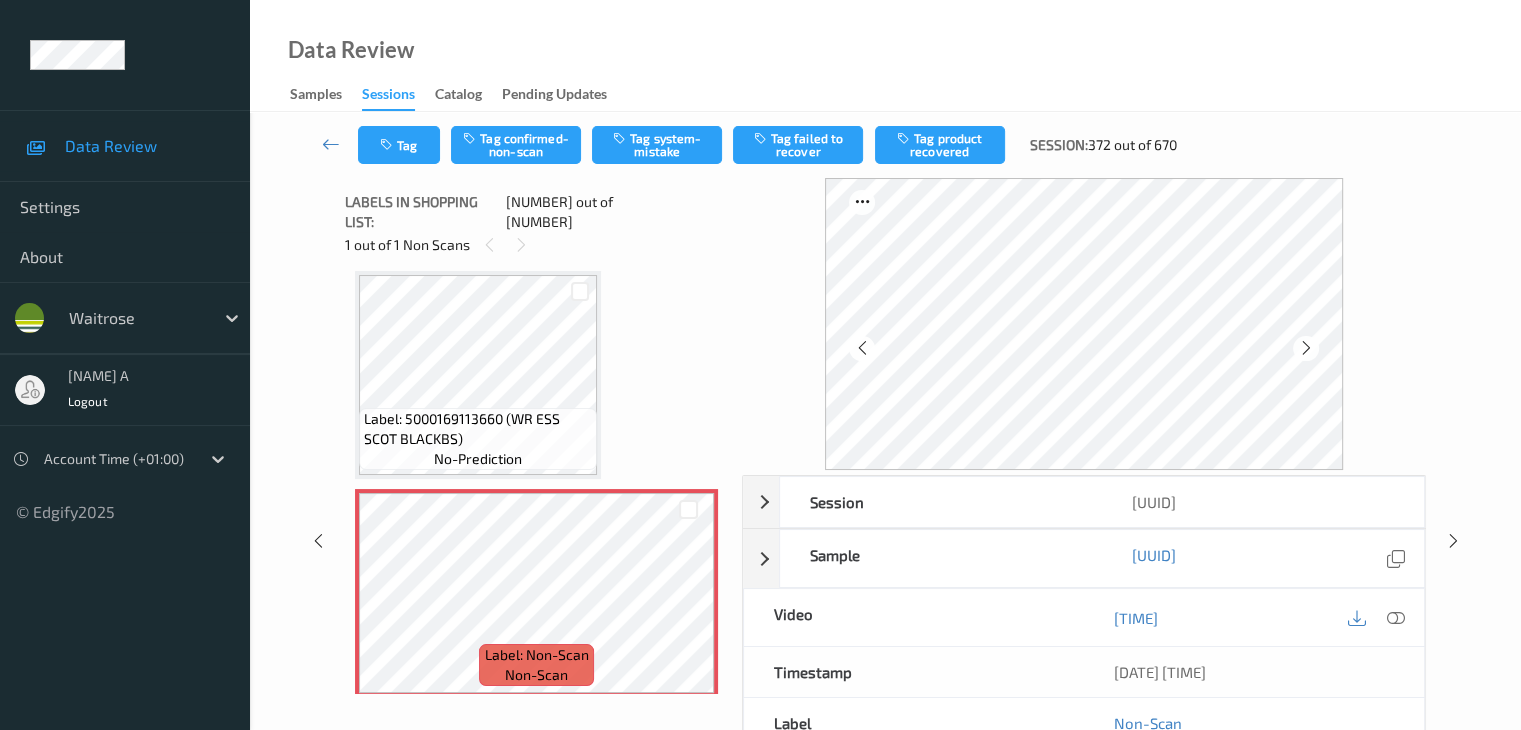 click at bounding box center [1306, 348] 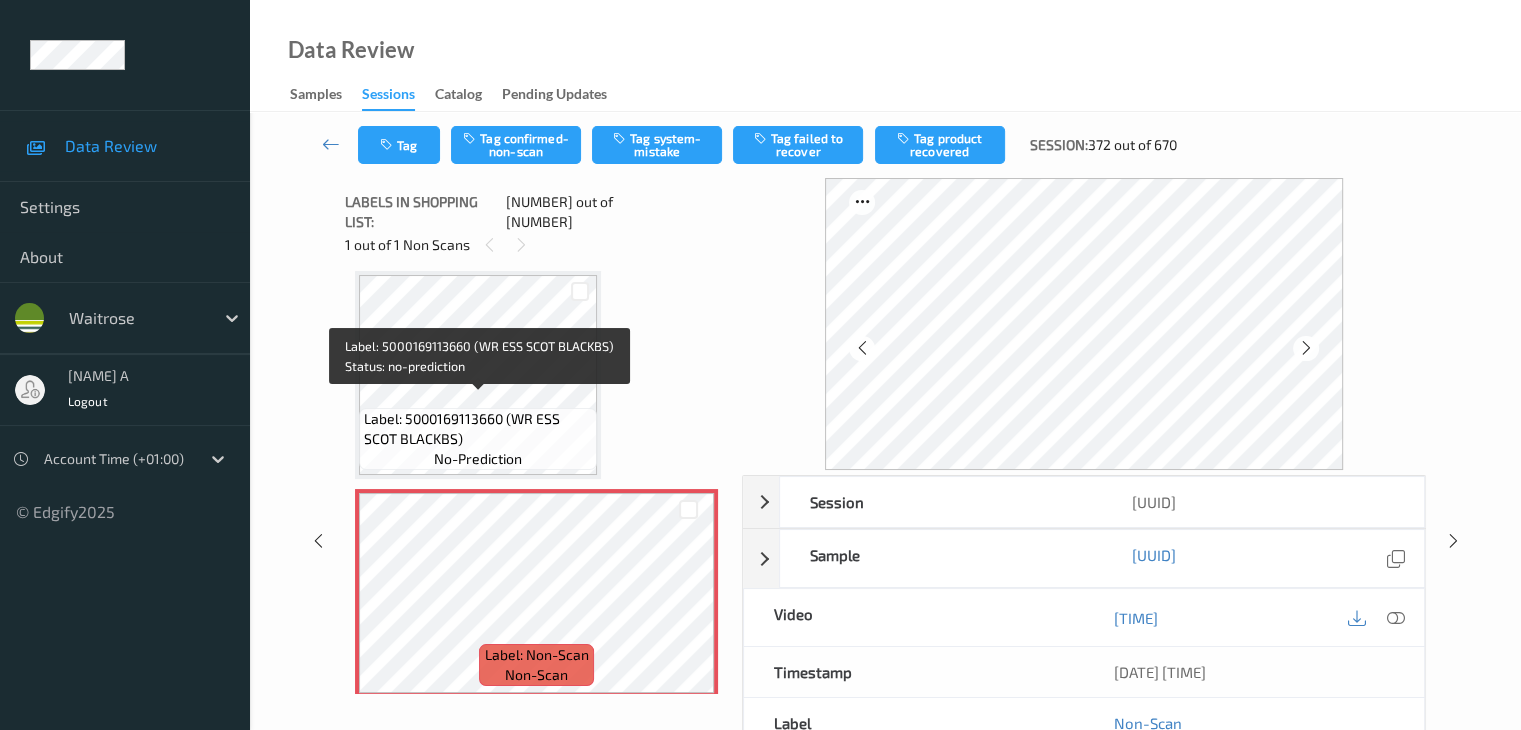 click on "Label: 5000169113660 (WR ESS SCOT BLACKBS)" at bounding box center [478, 429] 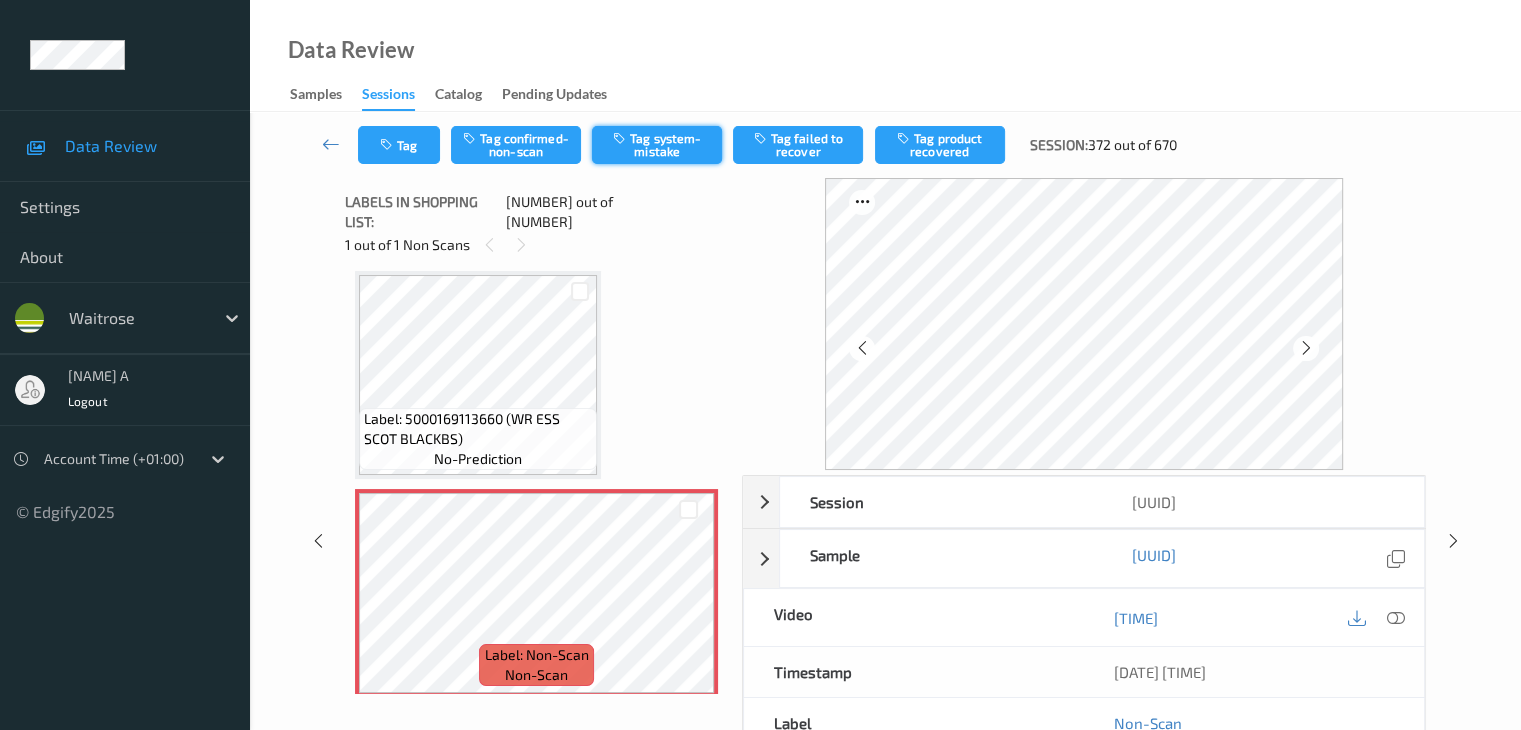 click on "Tag   system-mistake" at bounding box center (657, 145) 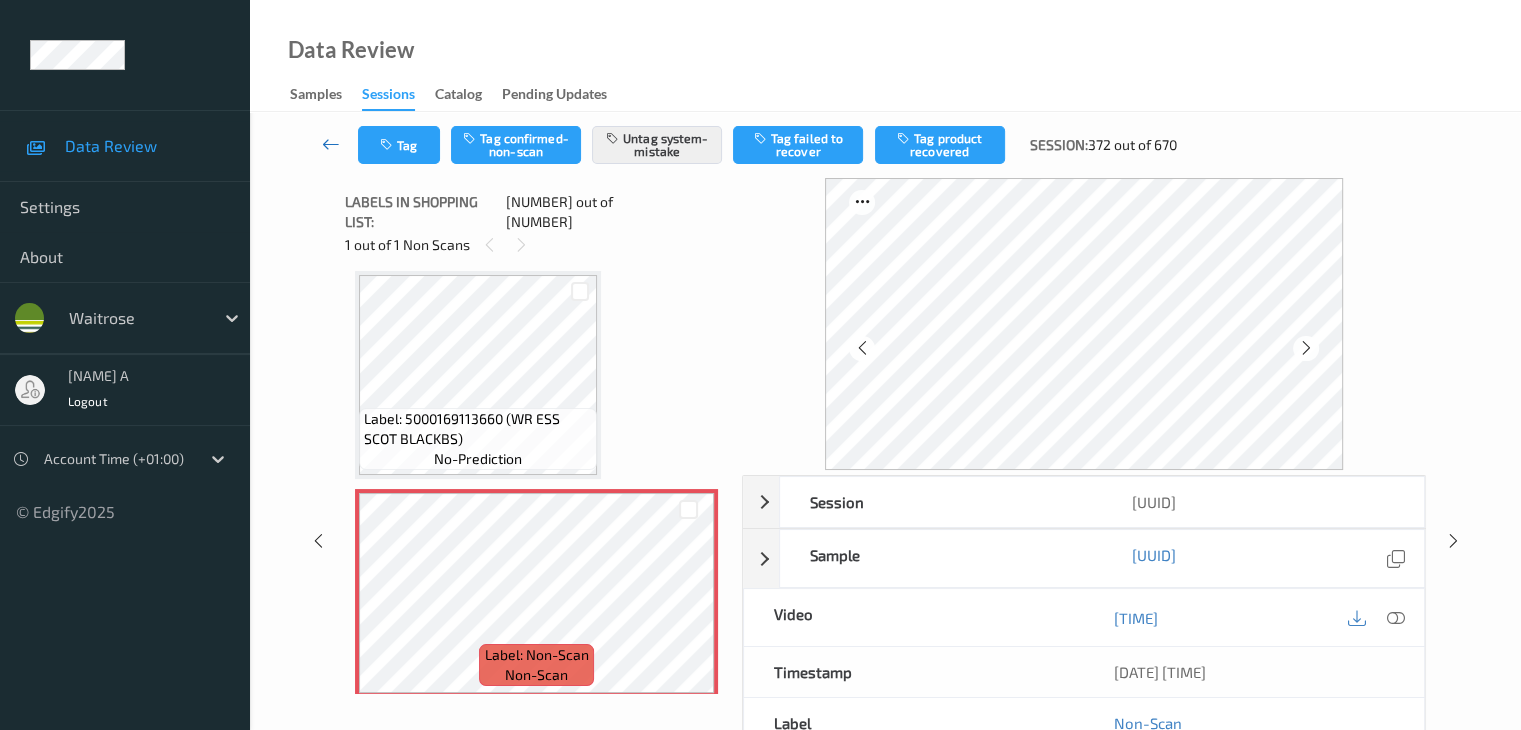 click at bounding box center (331, 144) 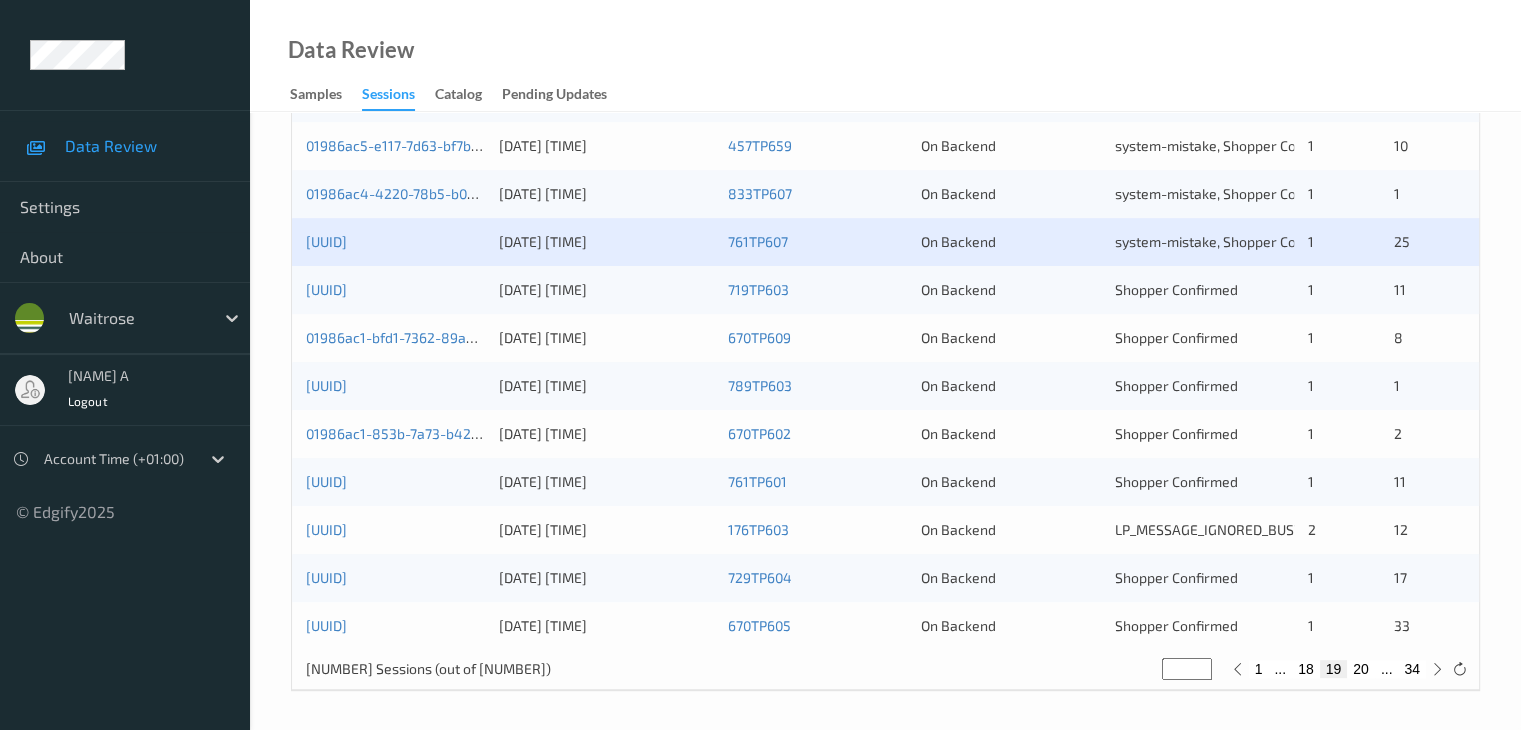 scroll, scrollTop: 932, scrollLeft: 0, axis: vertical 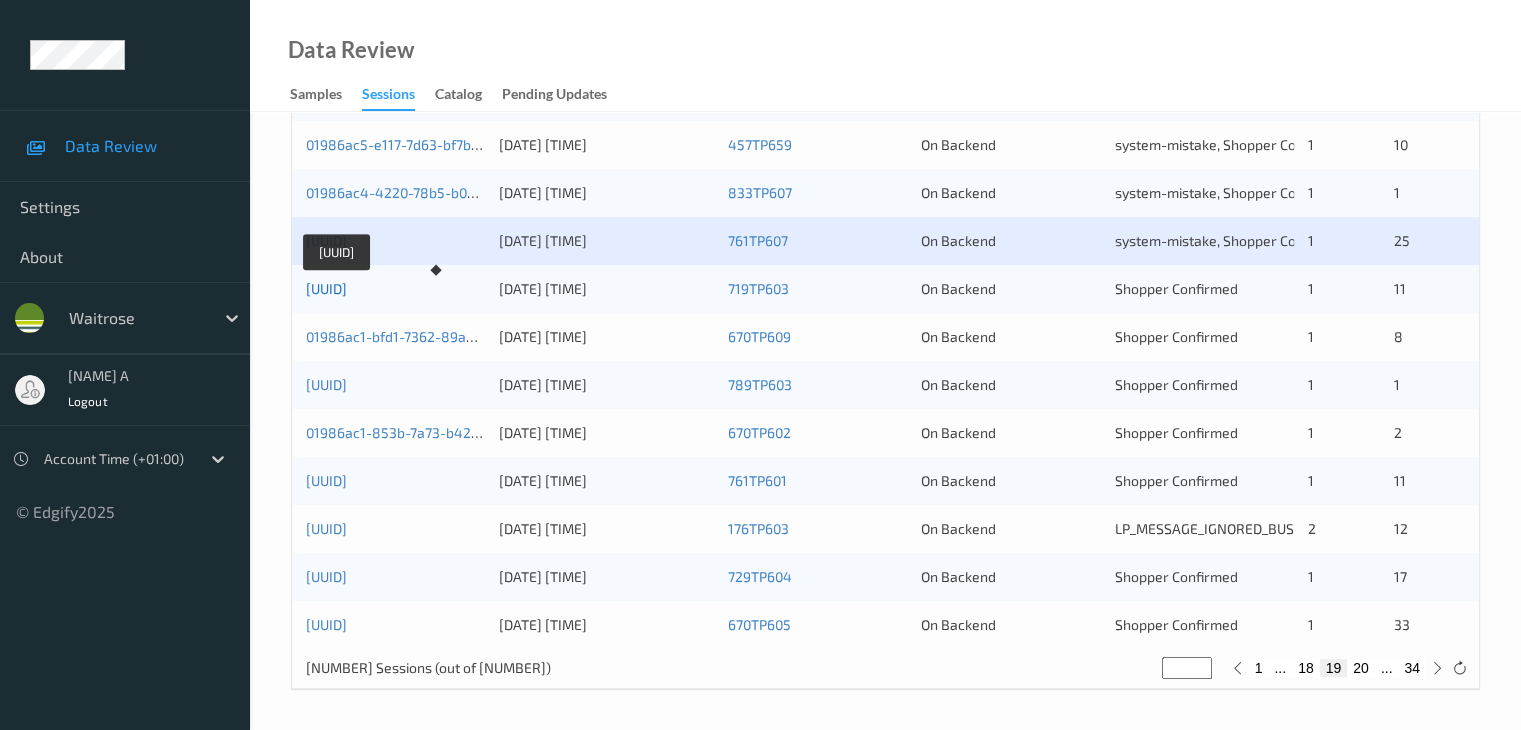 click on "01986ac4-182b-7162-853d-a671f7c74cf2" at bounding box center [326, 288] 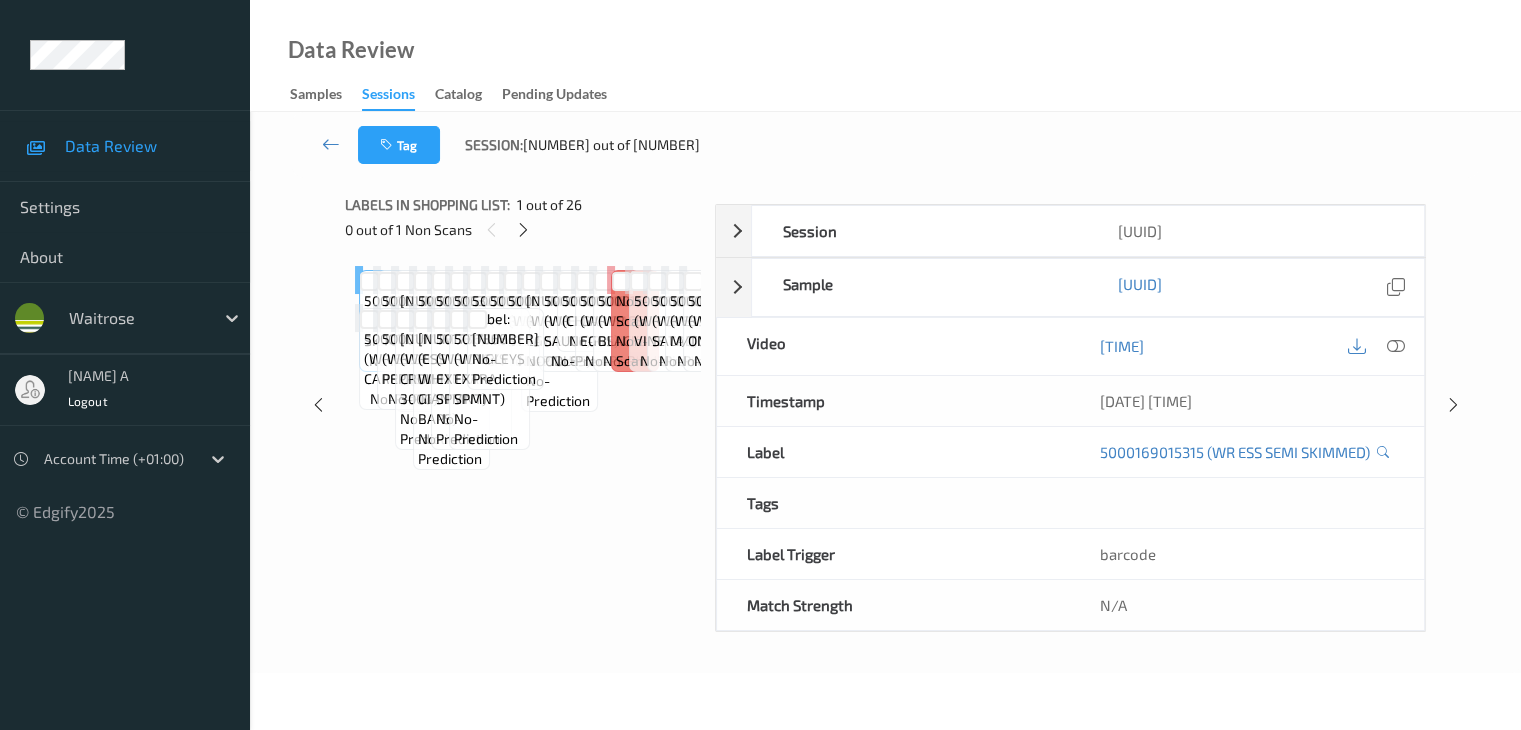 scroll, scrollTop: 0, scrollLeft: 0, axis: both 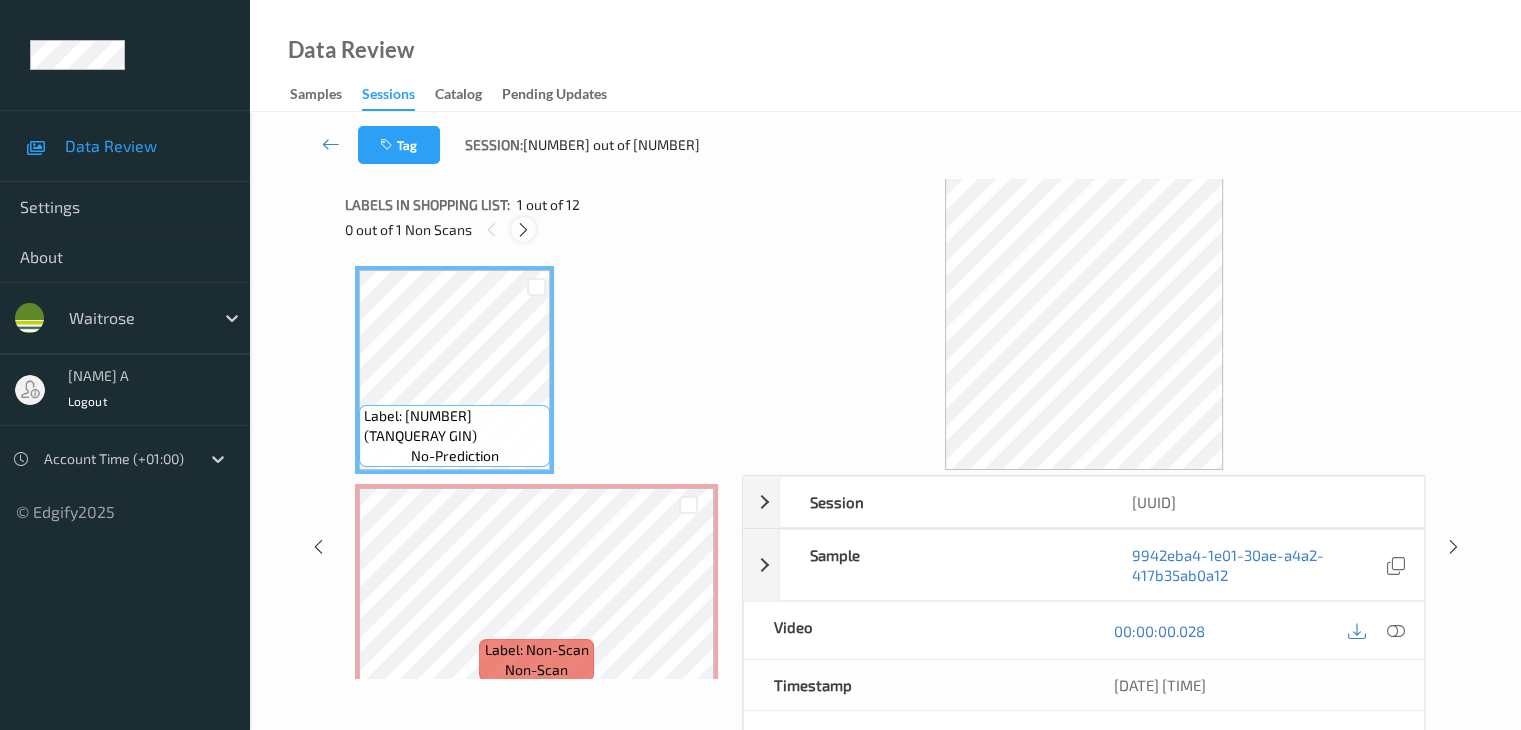 click at bounding box center [523, 230] 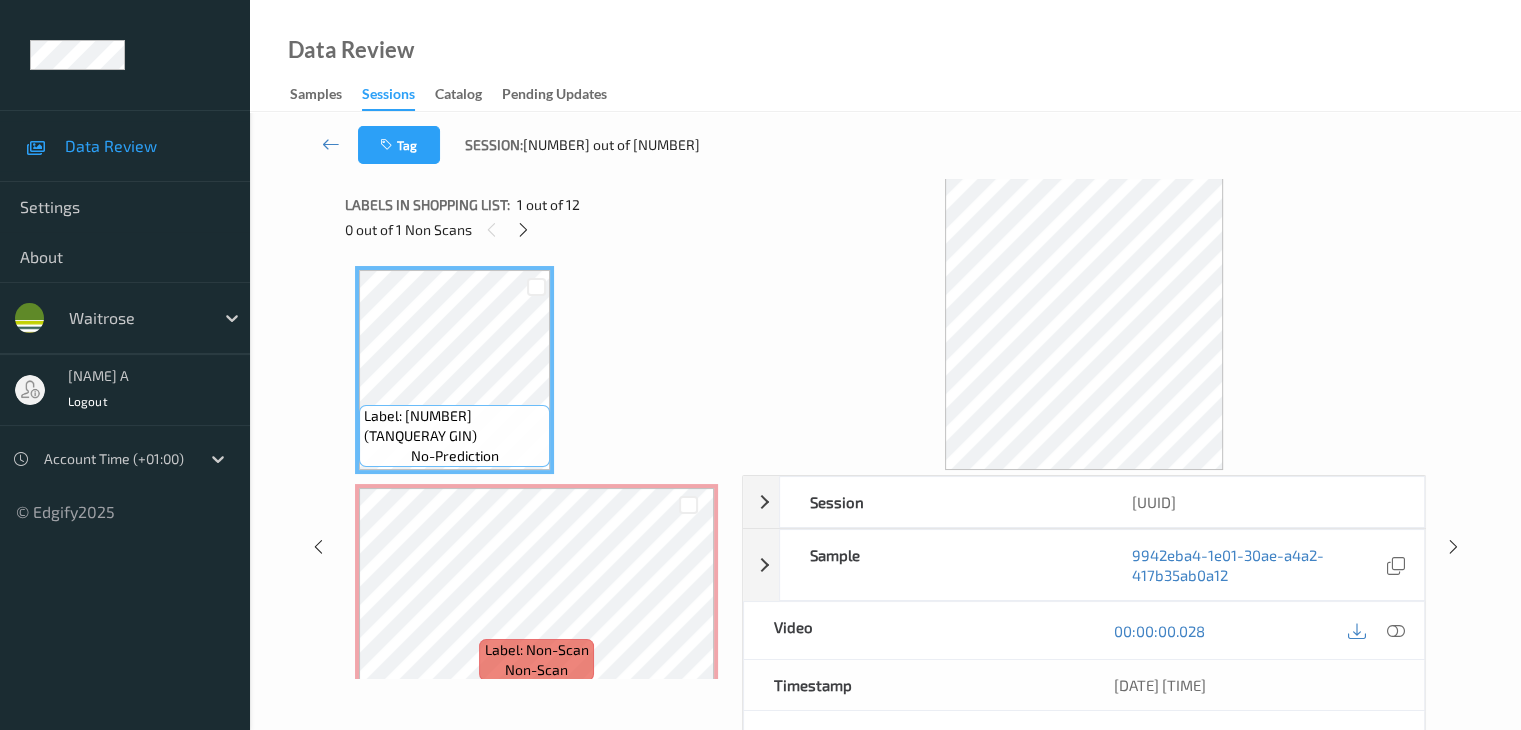 scroll, scrollTop: 10, scrollLeft: 0, axis: vertical 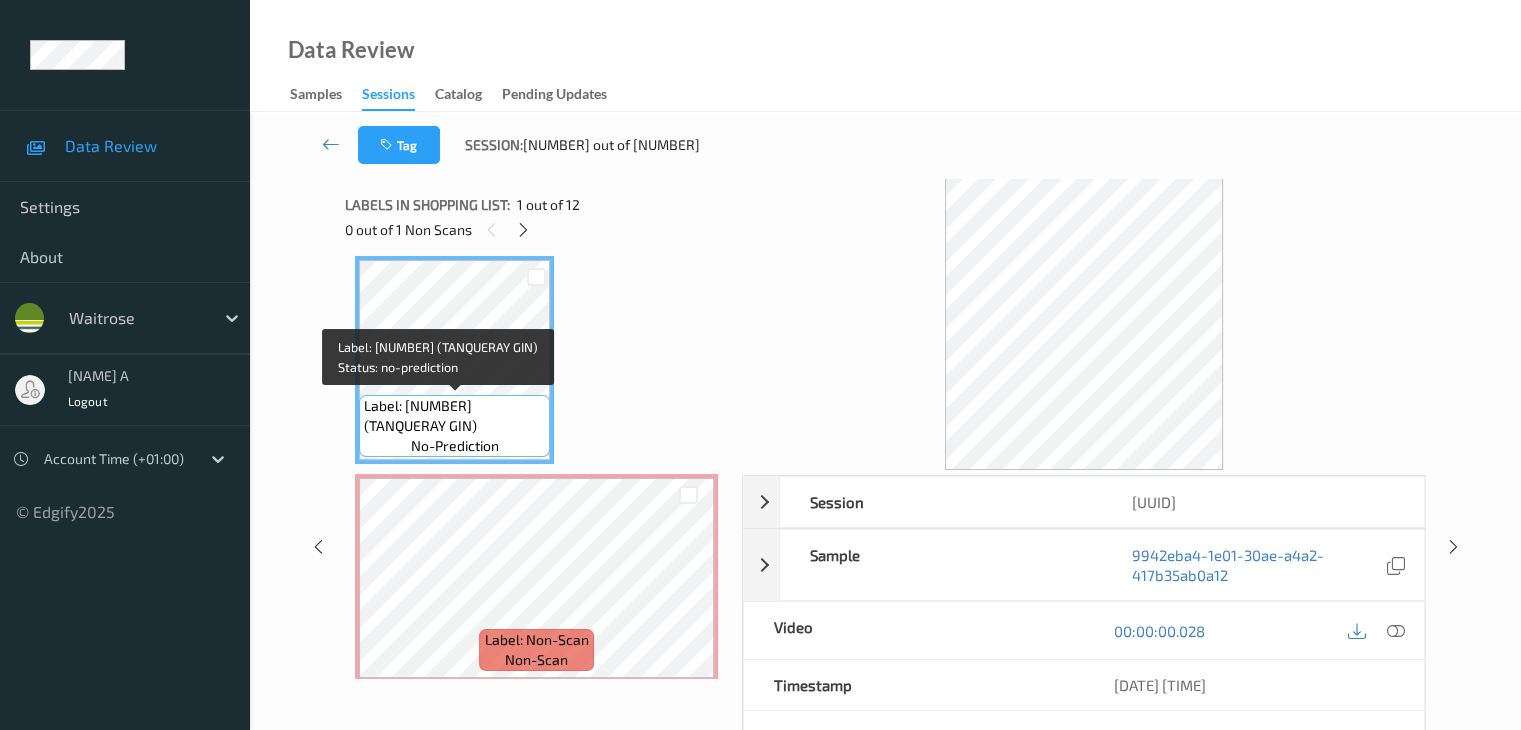 click on "Label: 5000291027248 (TANQUERAY GIN) no-prediction" at bounding box center (454, 426) 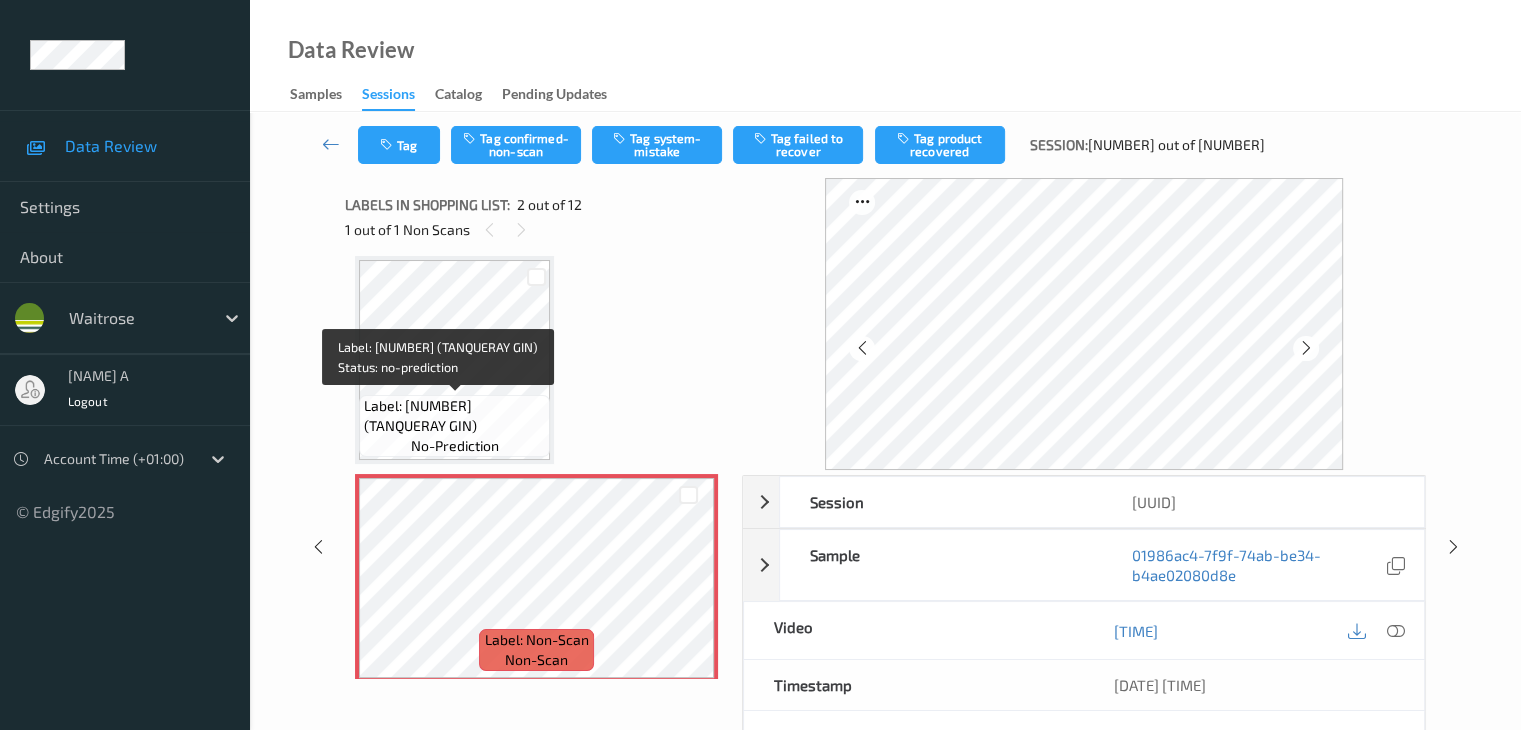 click on "Label: 5000291027248 (TANQUERAY GIN)" at bounding box center (454, 416) 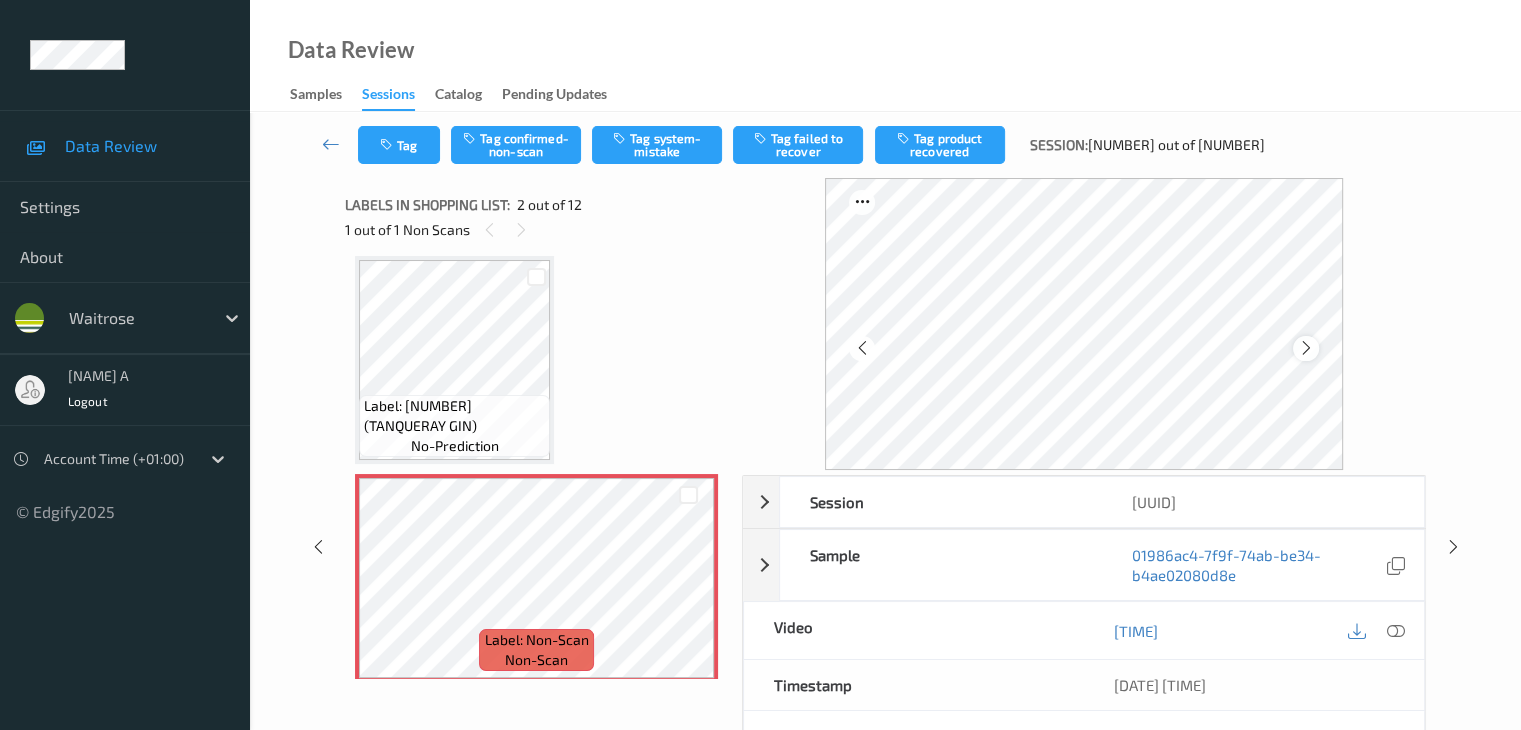 click at bounding box center [1306, 348] 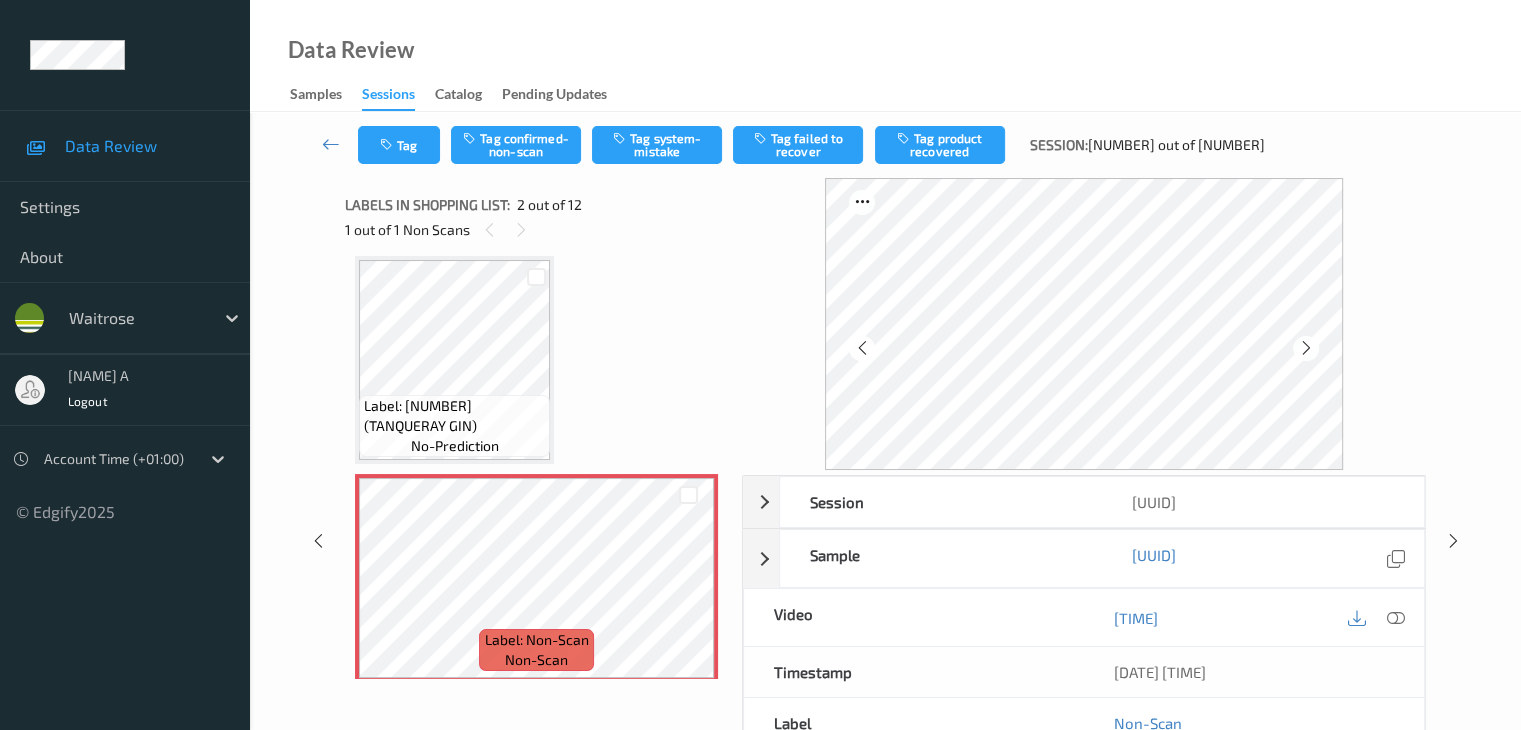 click at bounding box center [1306, 348] 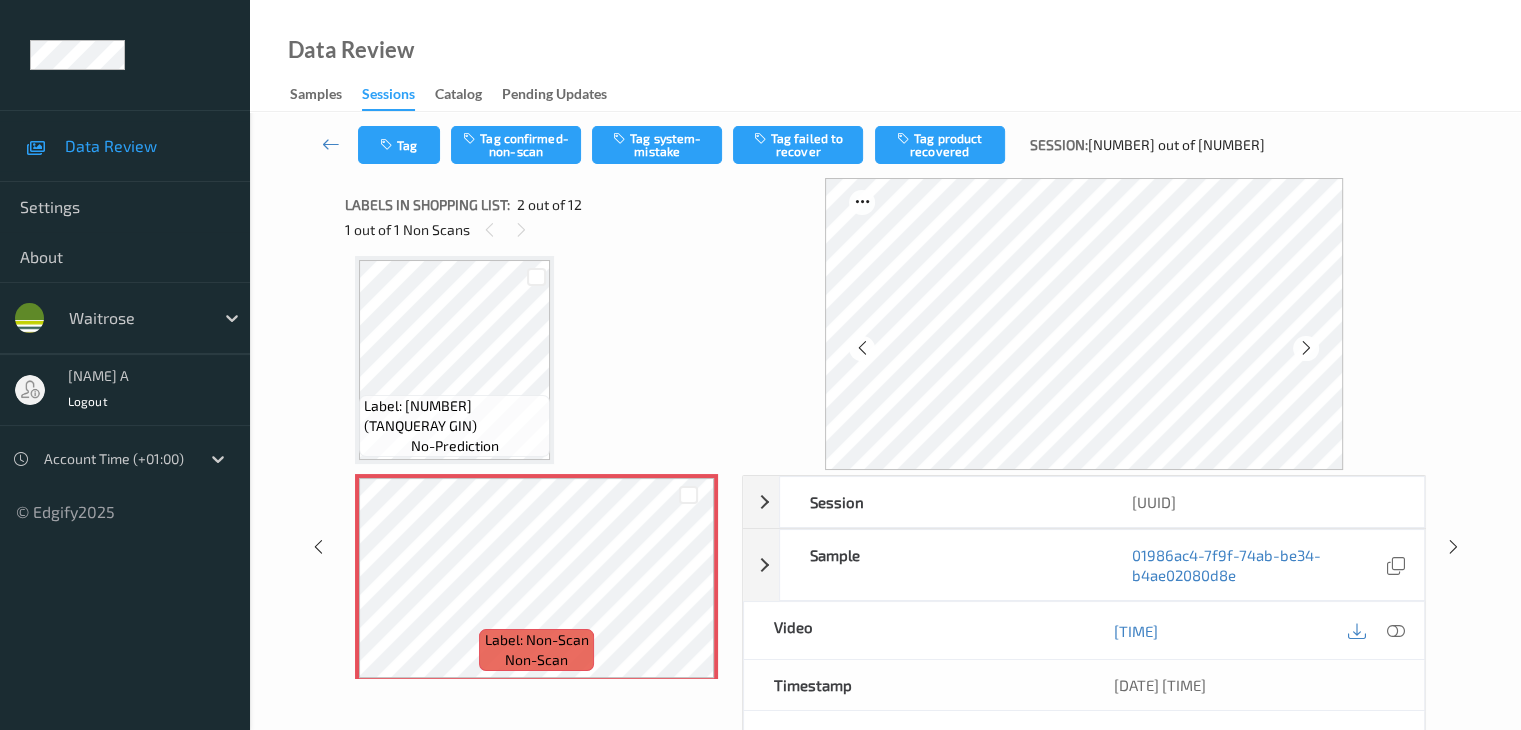 click at bounding box center [1306, 348] 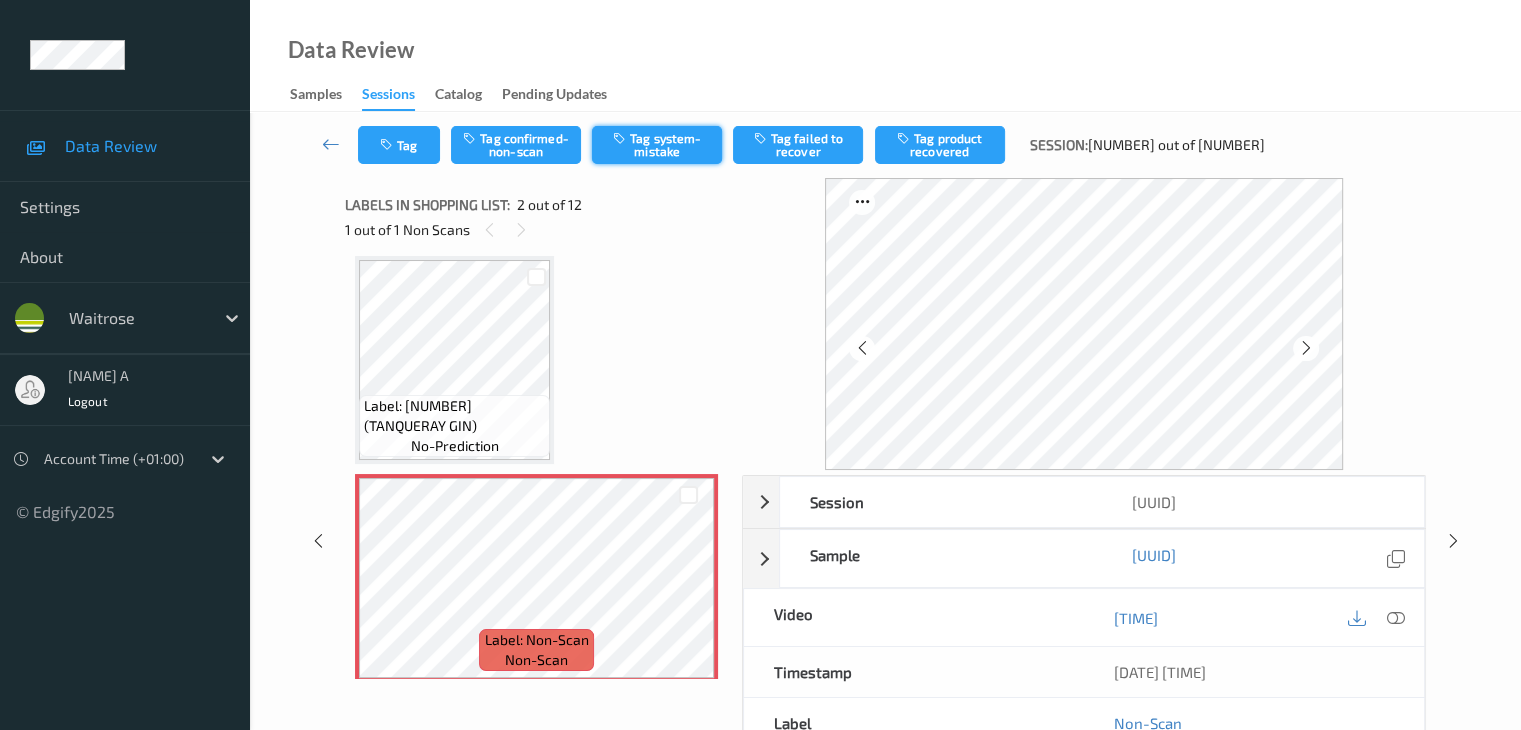 click on "Tag   system-mistake" at bounding box center (657, 145) 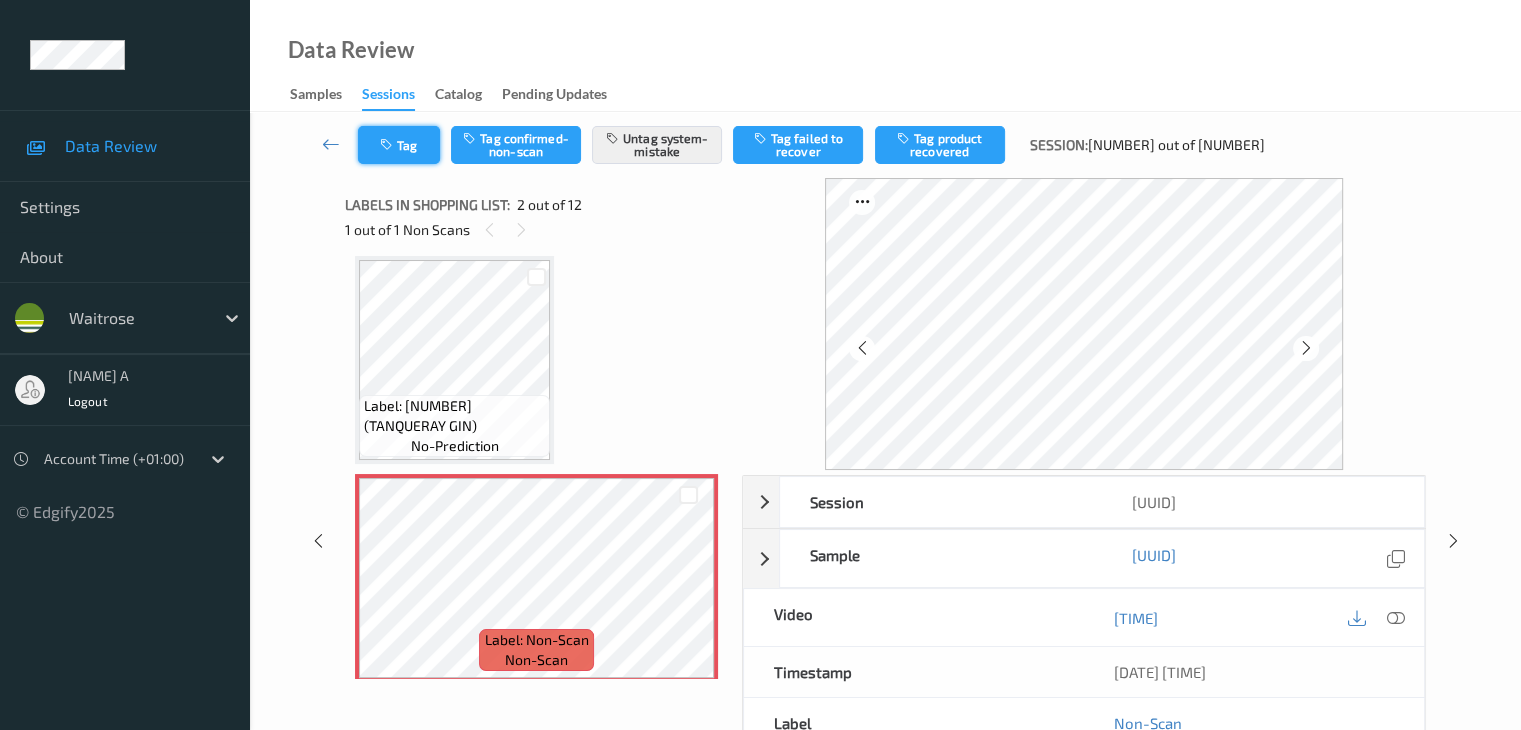 click on "Tag" at bounding box center [399, 145] 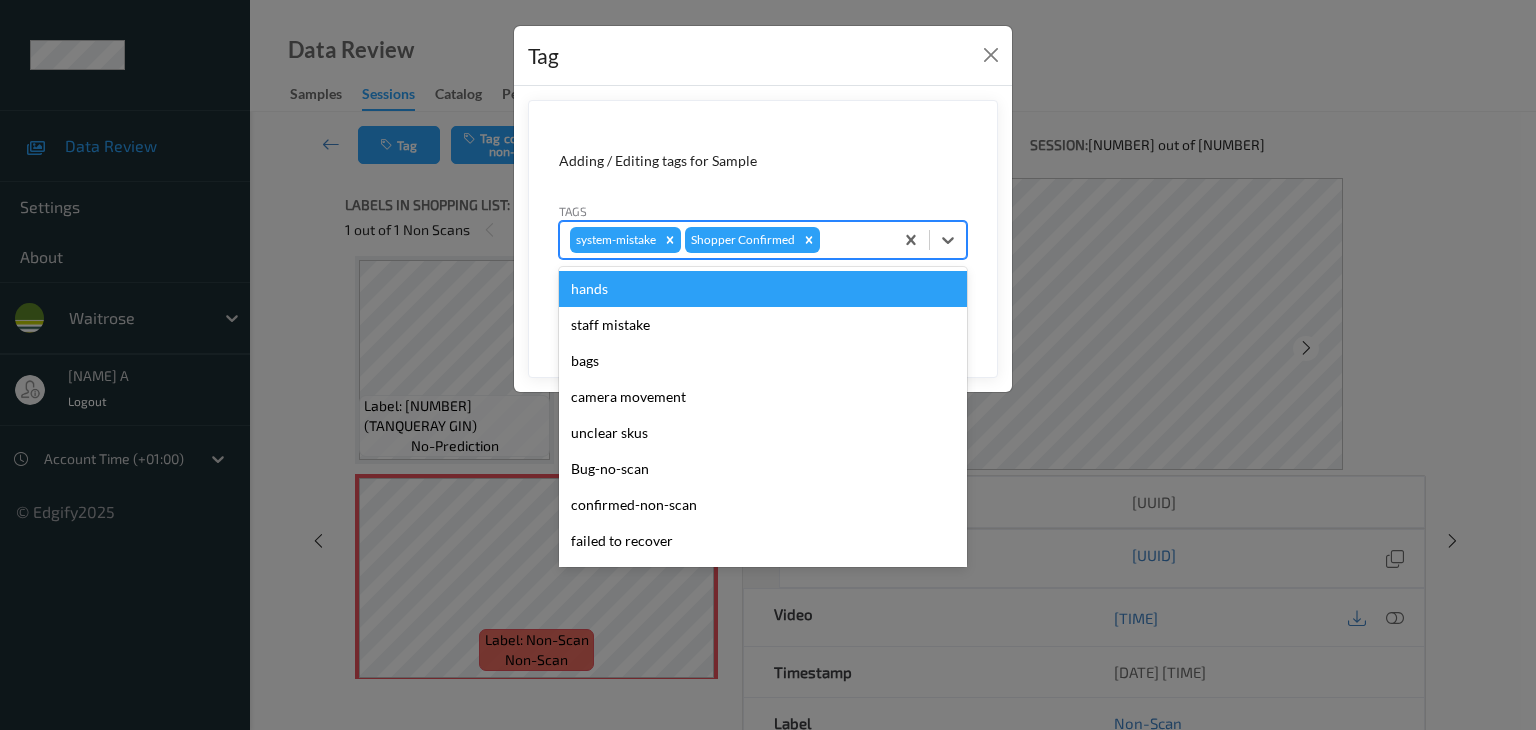 click at bounding box center (853, 240) 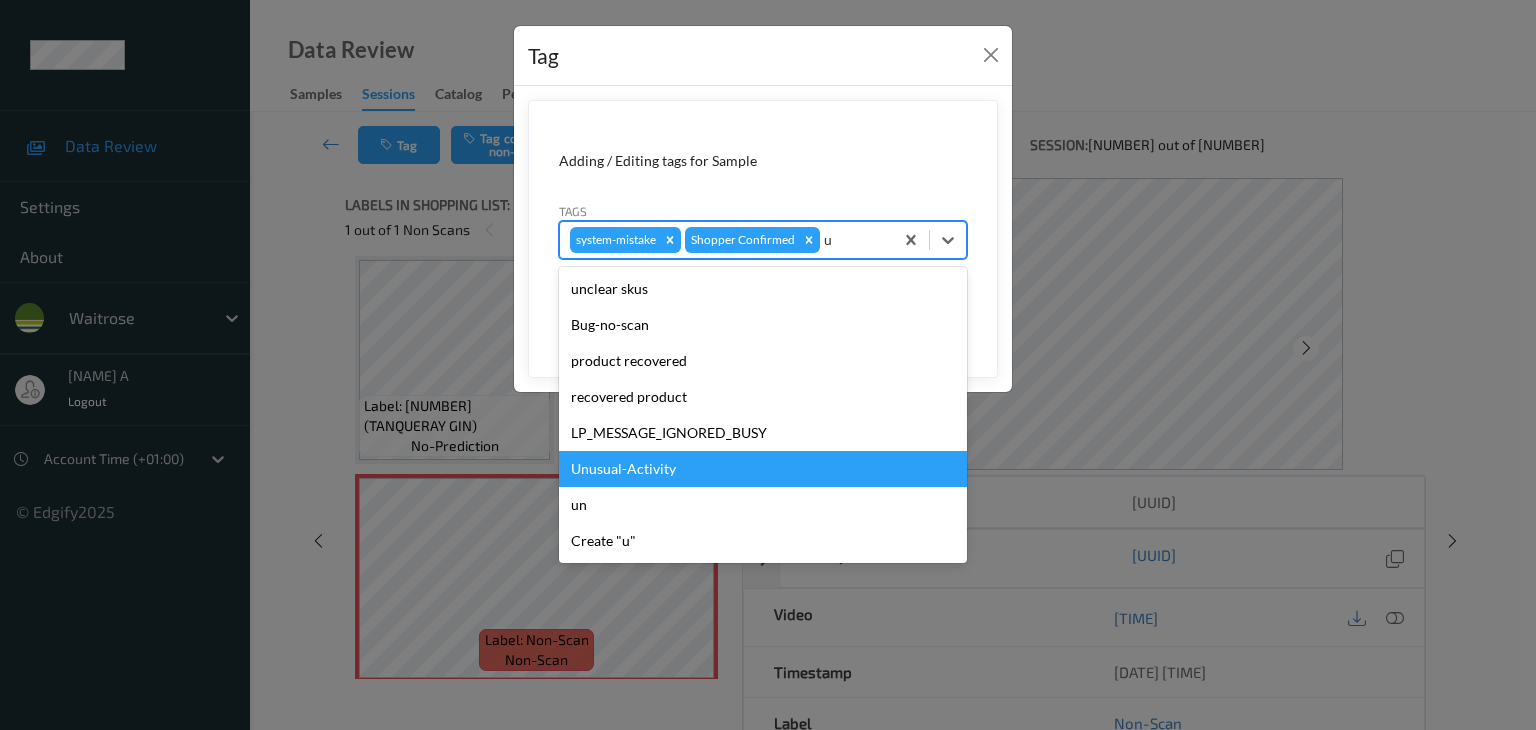 click on "Unusual-Activity" at bounding box center [763, 469] 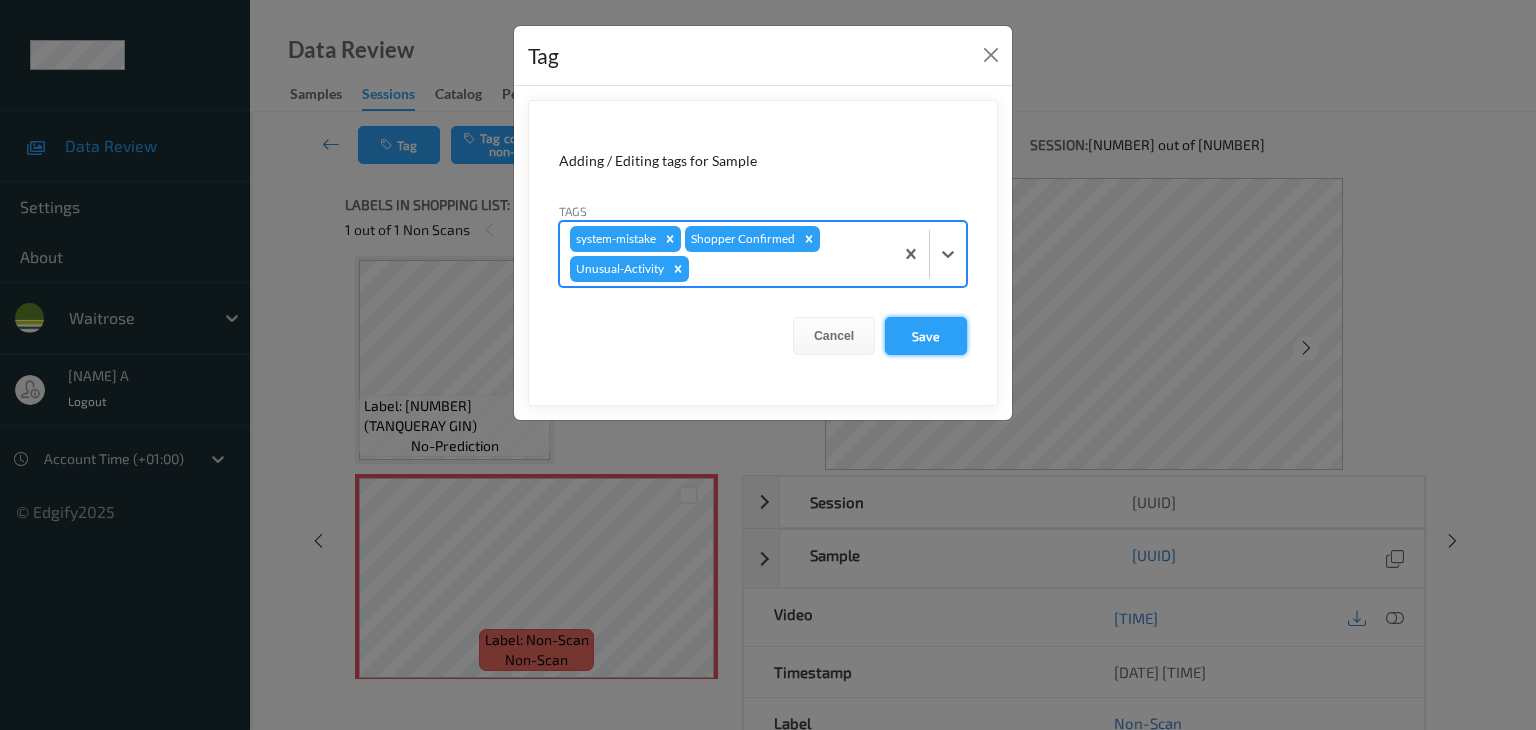 click on "Save" at bounding box center (926, 336) 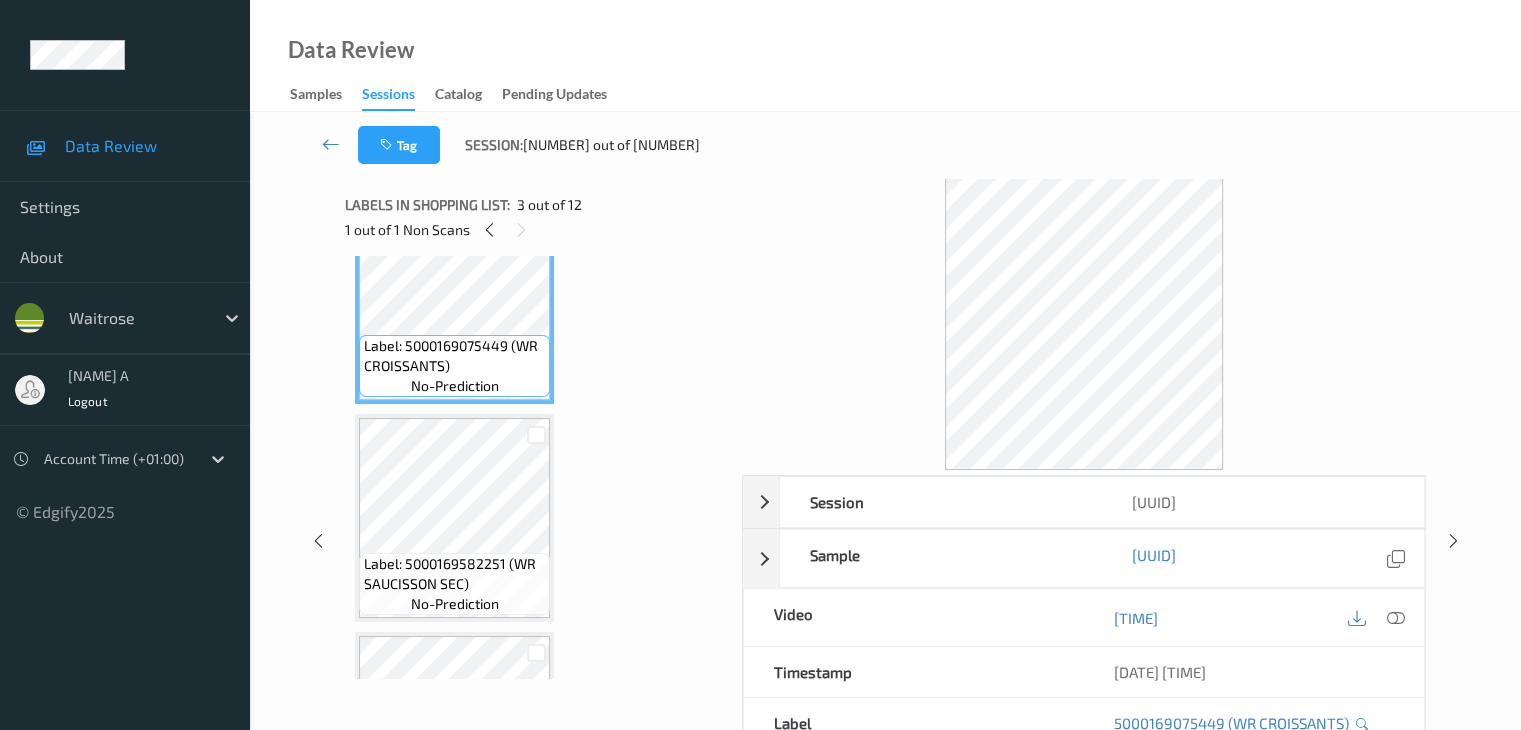 scroll, scrollTop: 510, scrollLeft: 0, axis: vertical 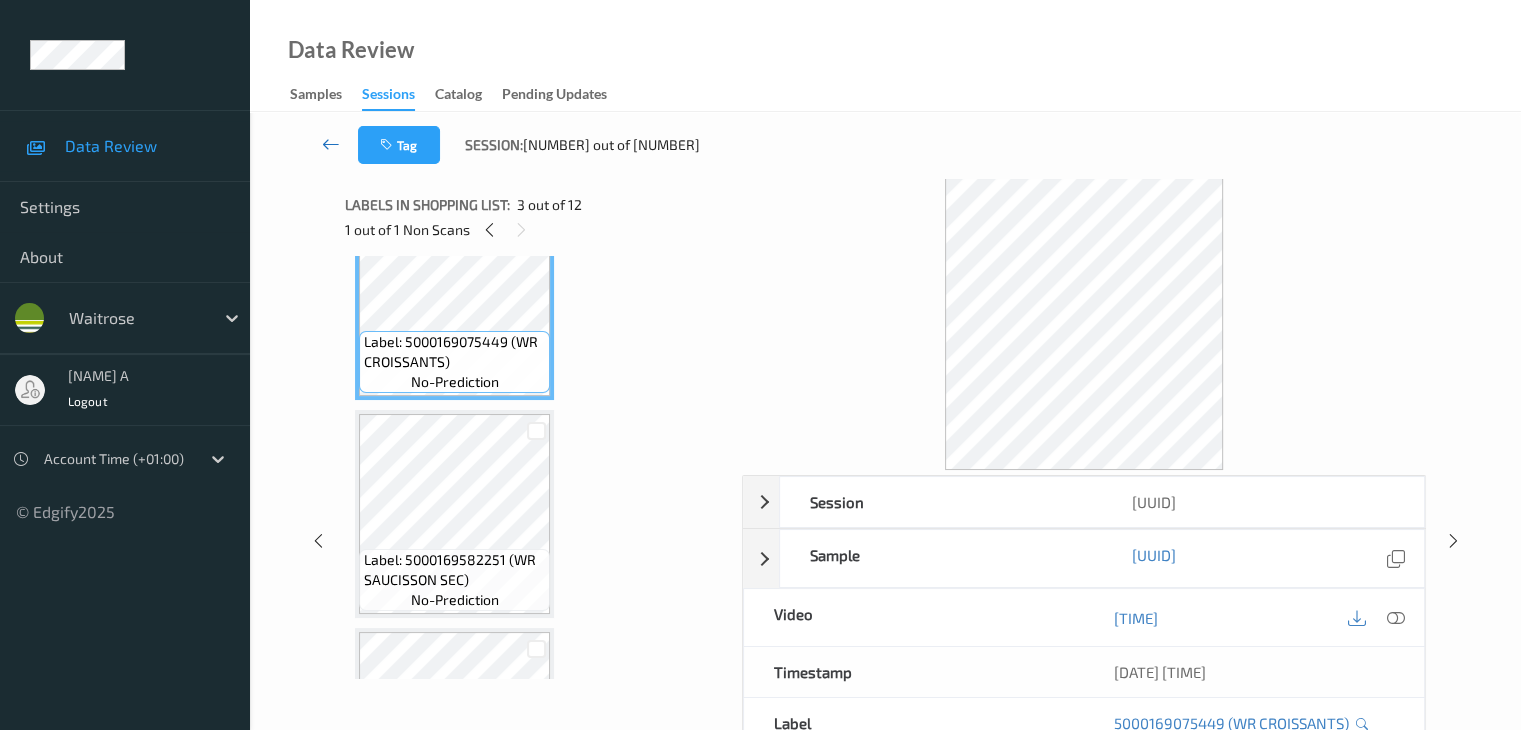 click at bounding box center [331, 144] 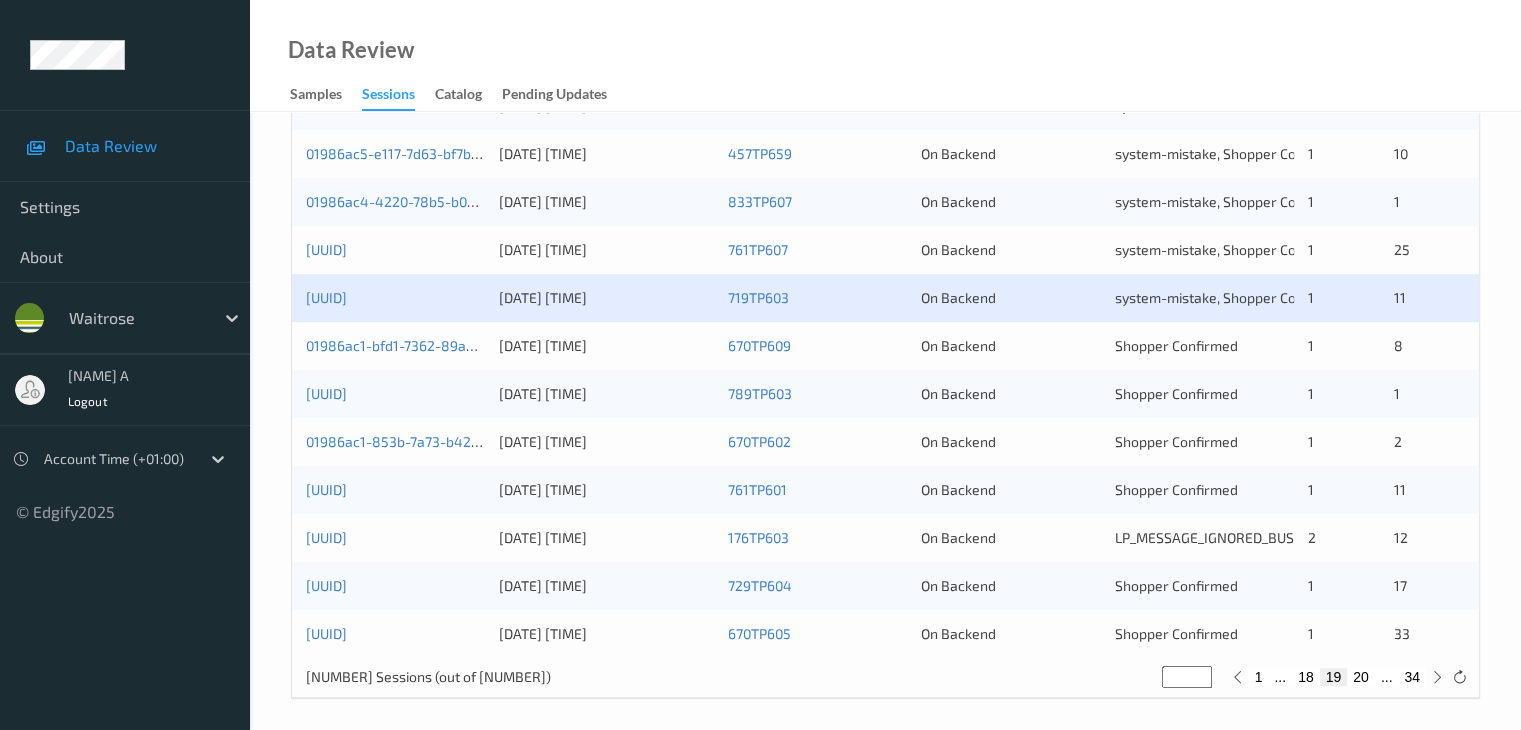 scroll, scrollTop: 932, scrollLeft: 0, axis: vertical 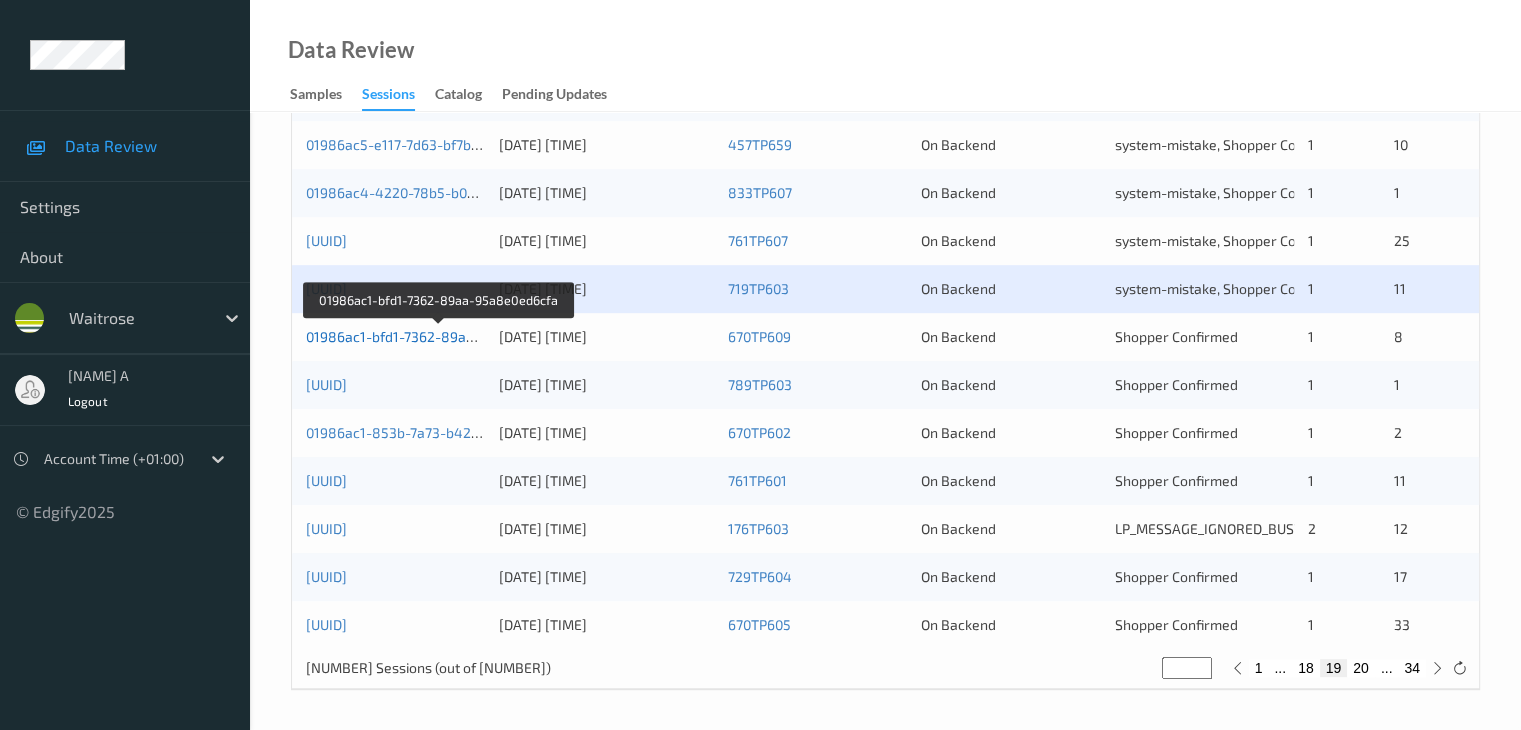 click on "01986ac1-bfd1-7362-89aa-95a8e0ed6cfa" at bounding box center (439, 336) 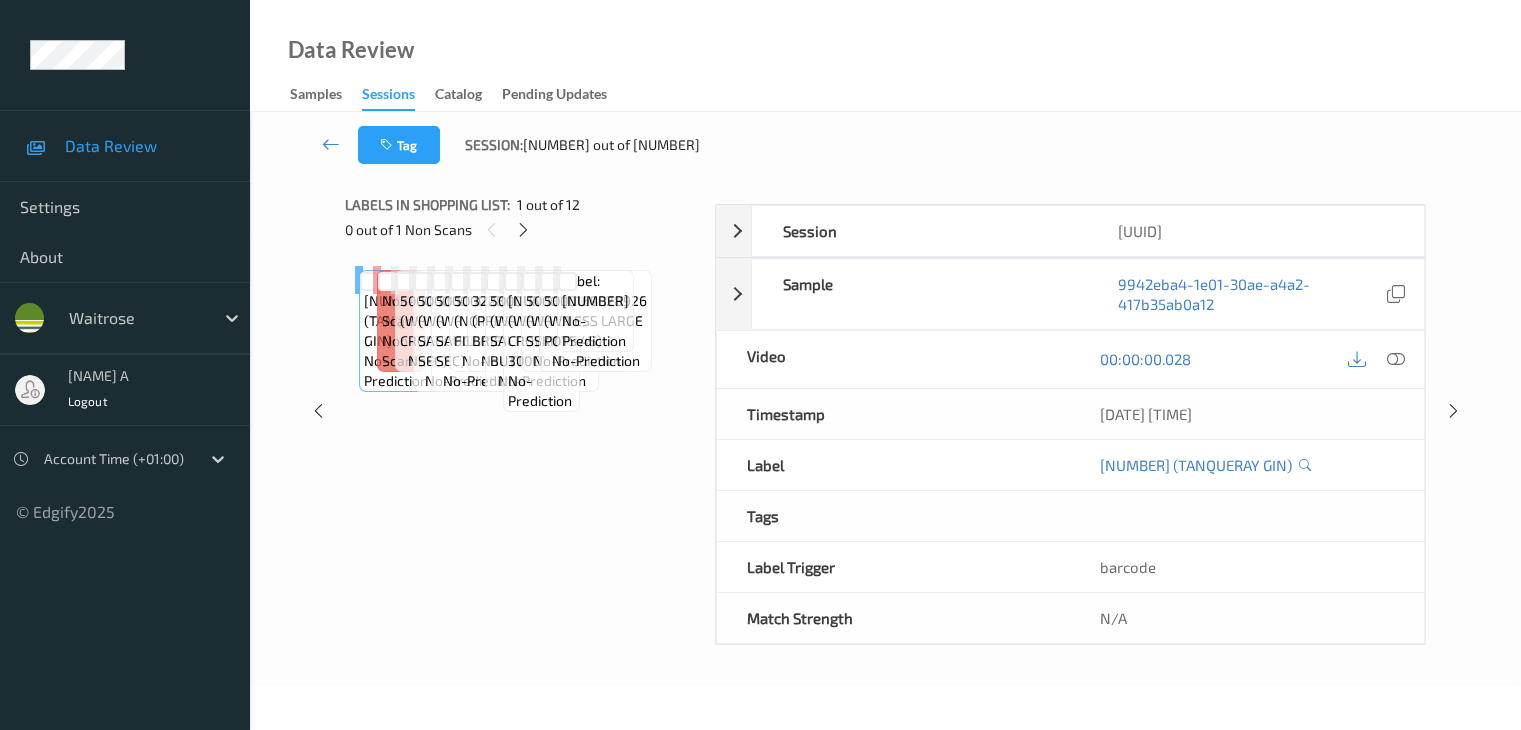 scroll, scrollTop: 0, scrollLeft: 0, axis: both 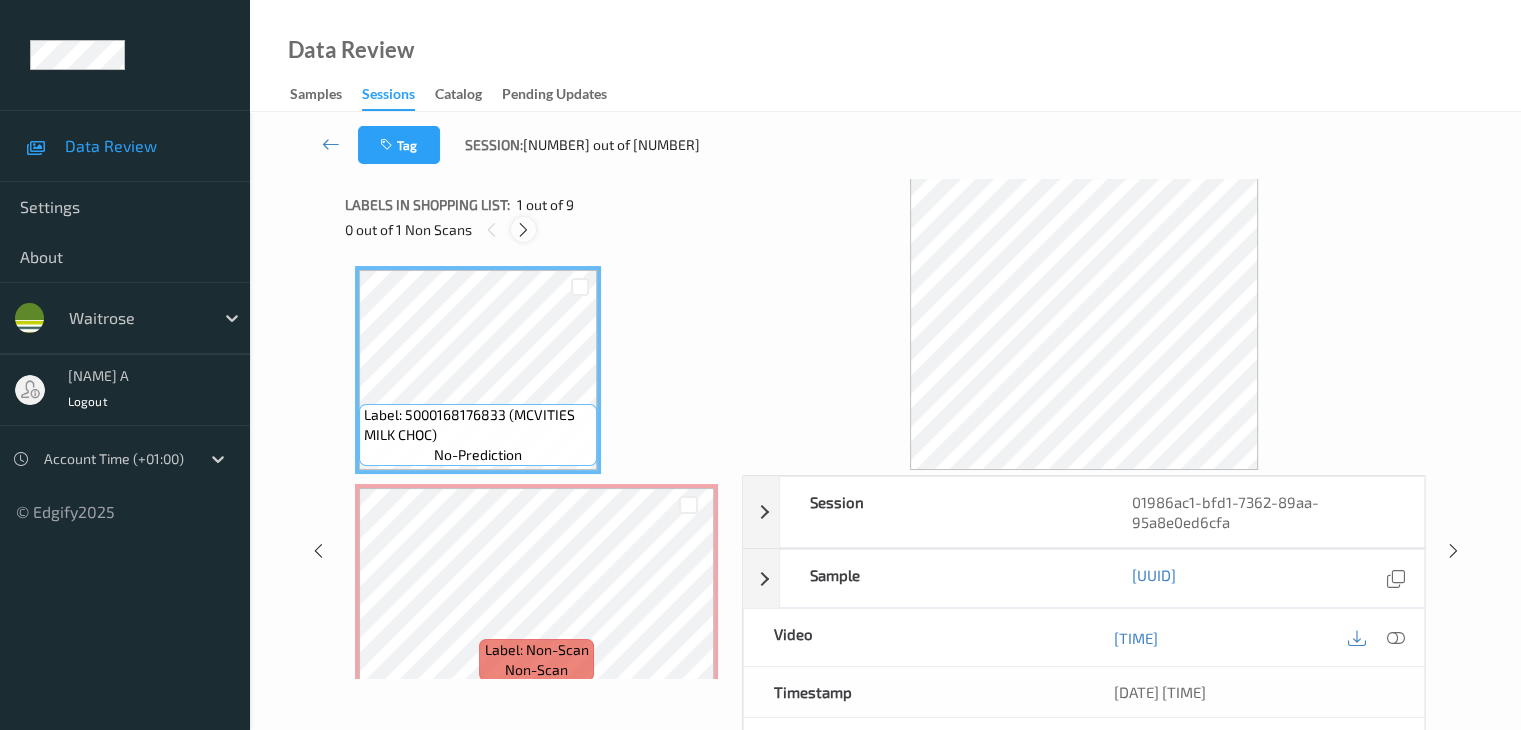 click at bounding box center [523, 229] 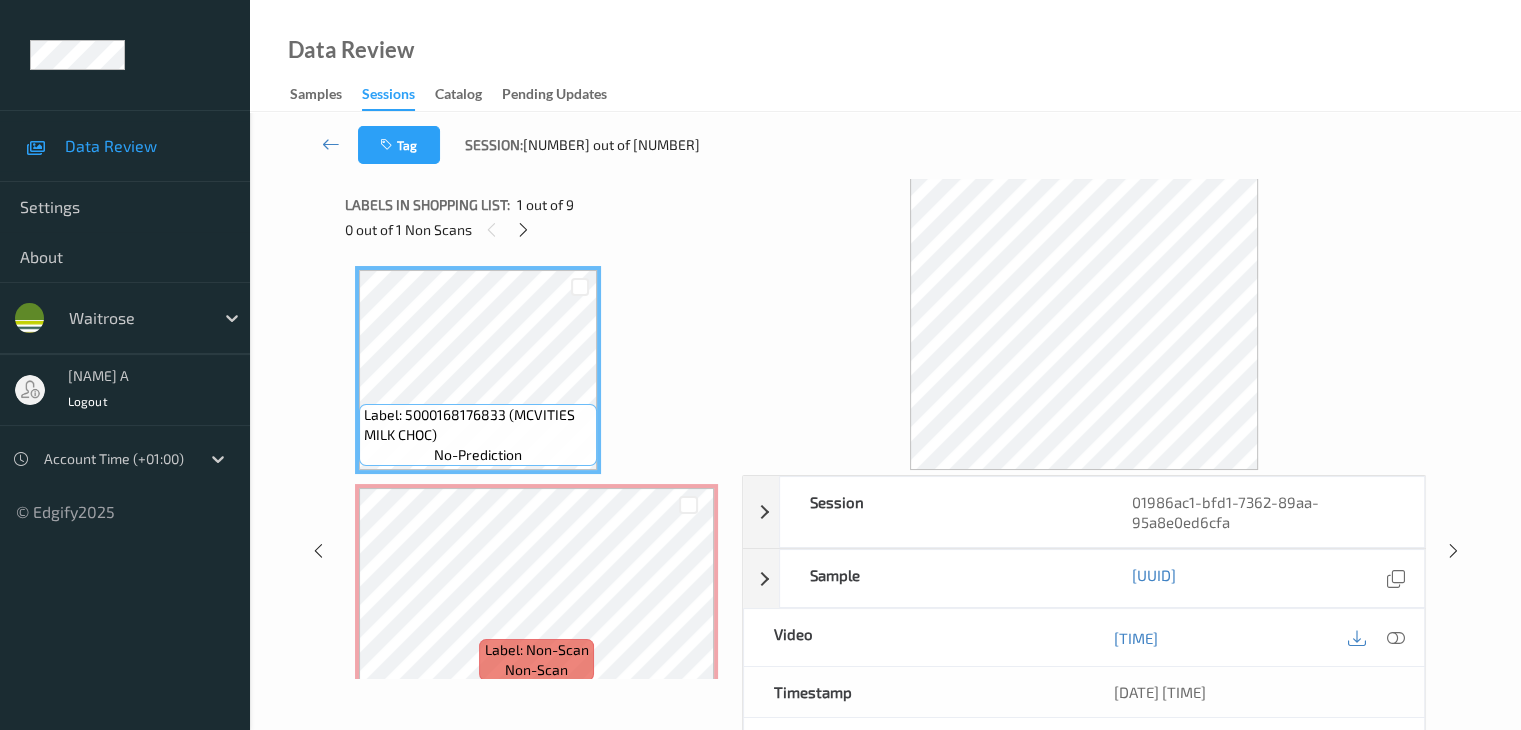 scroll, scrollTop: 10, scrollLeft: 0, axis: vertical 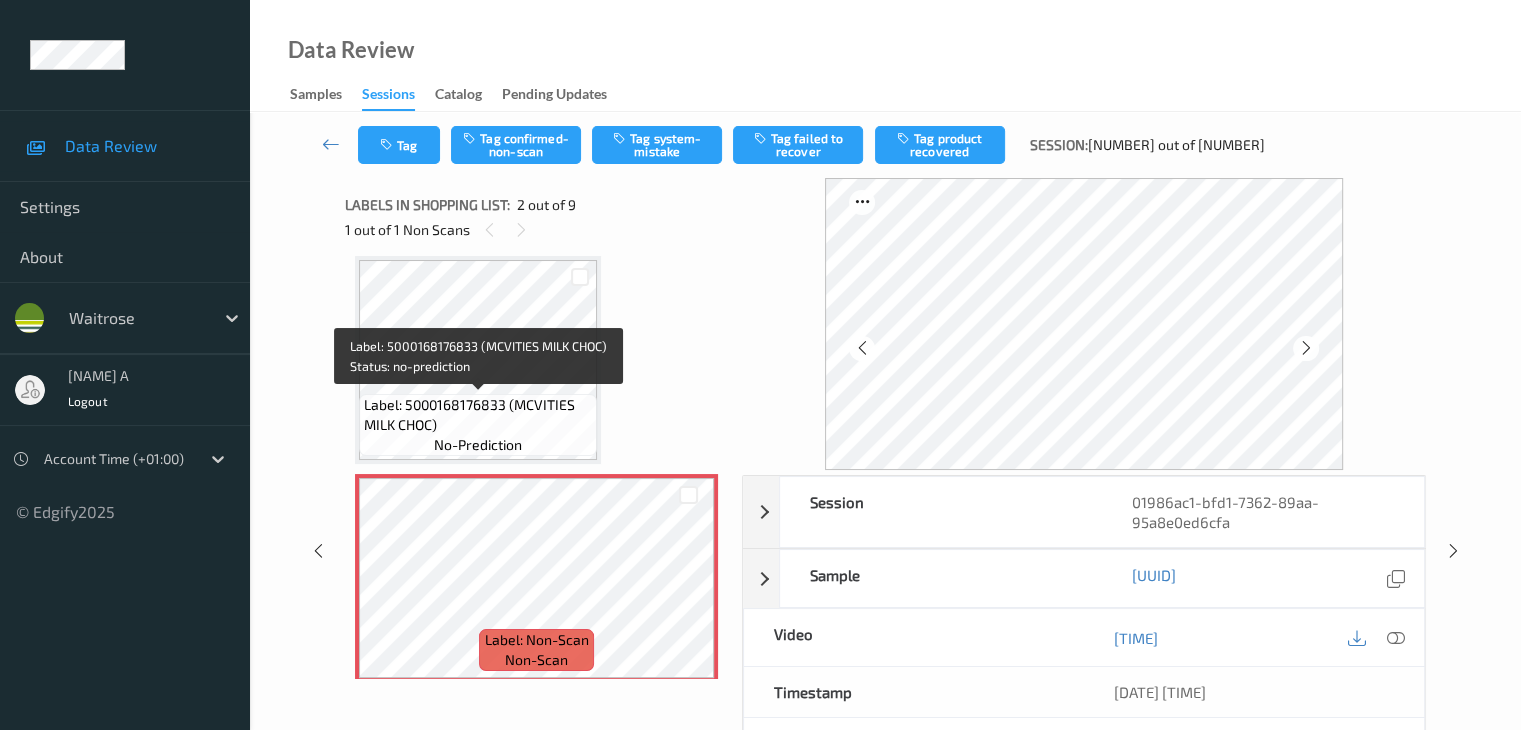 click on "Label: 5000168176833 (MCVITIES MILK CHOC)" at bounding box center (478, 415) 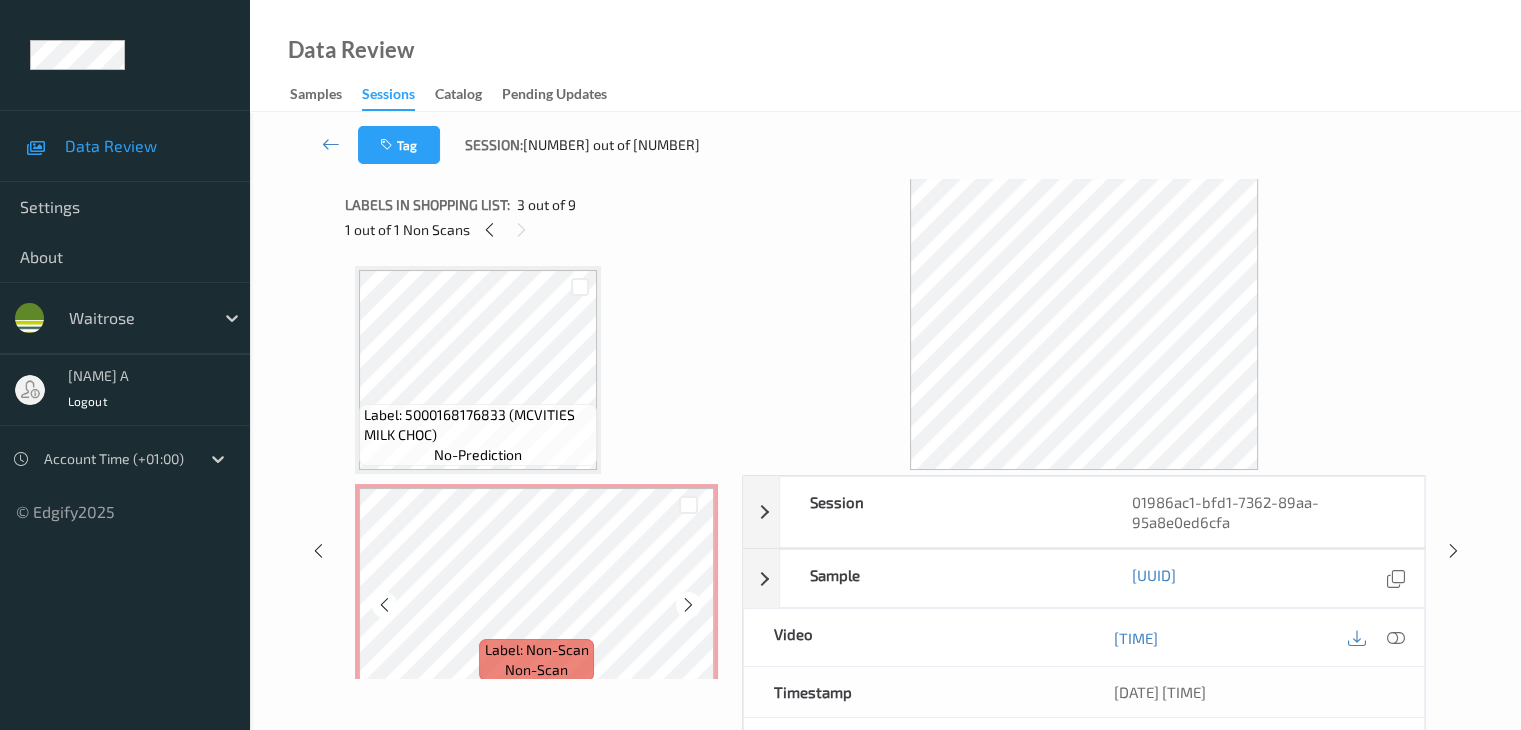 scroll, scrollTop: 0, scrollLeft: 0, axis: both 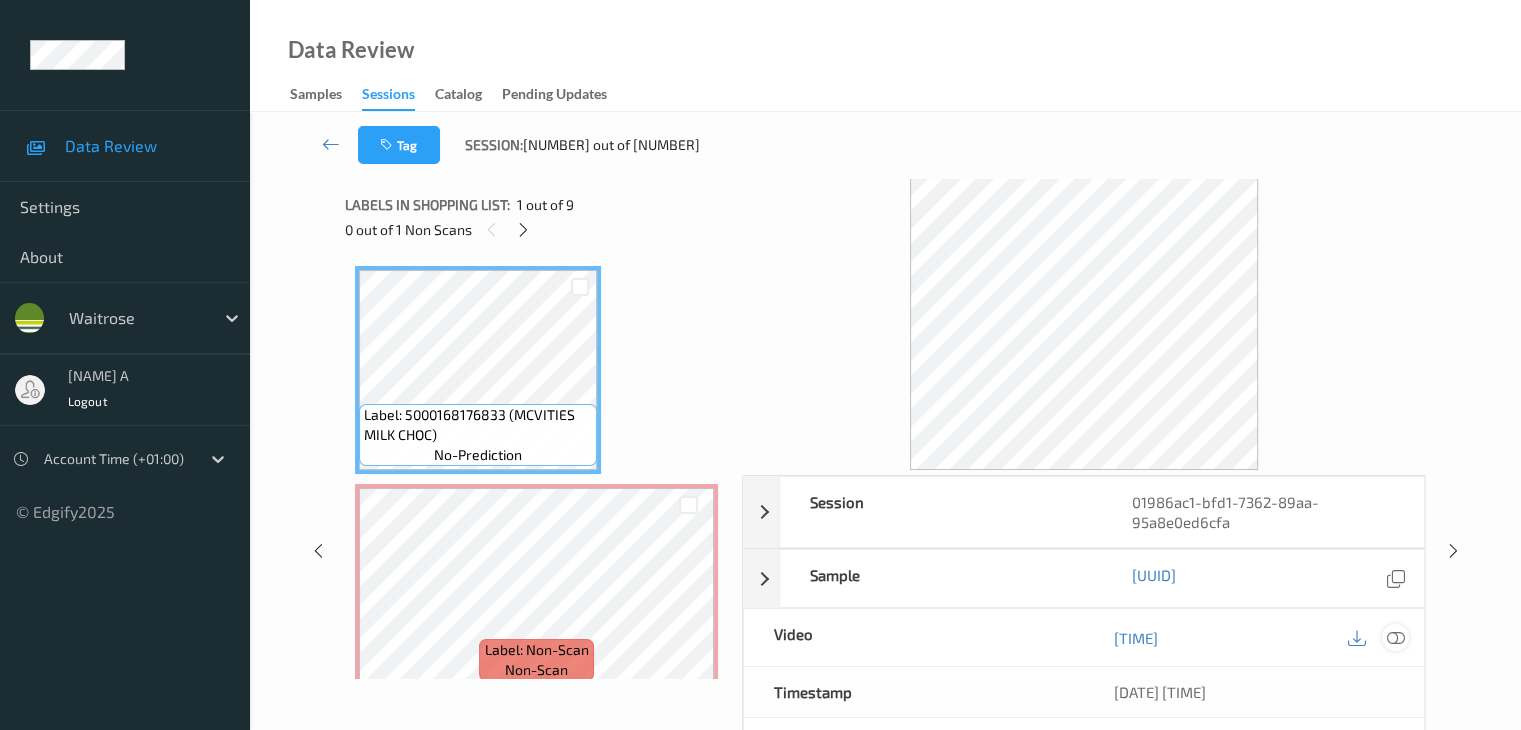 click at bounding box center [1395, 638] 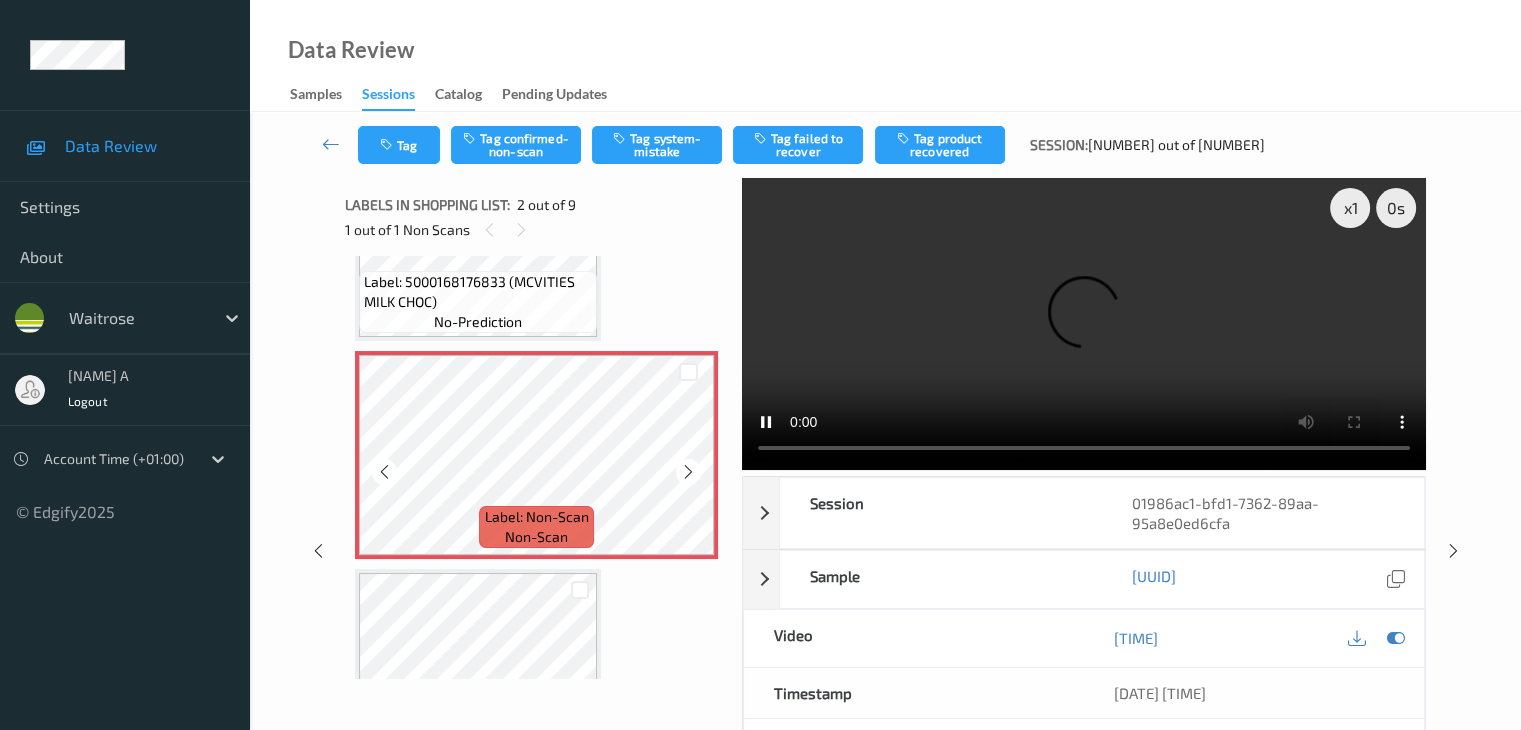 scroll, scrollTop: 100, scrollLeft: 0, axis: vertical 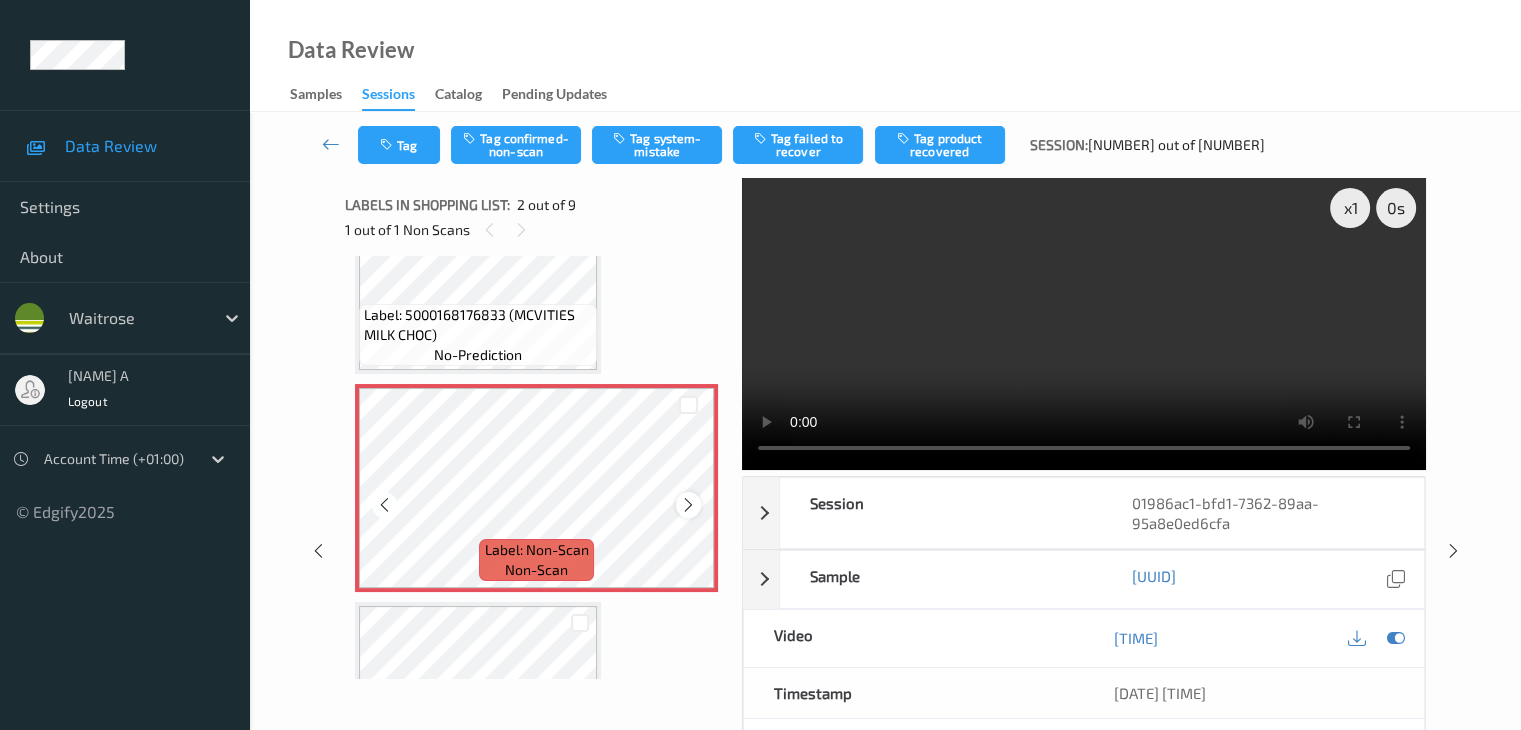 click at bounding box center [688, 505] 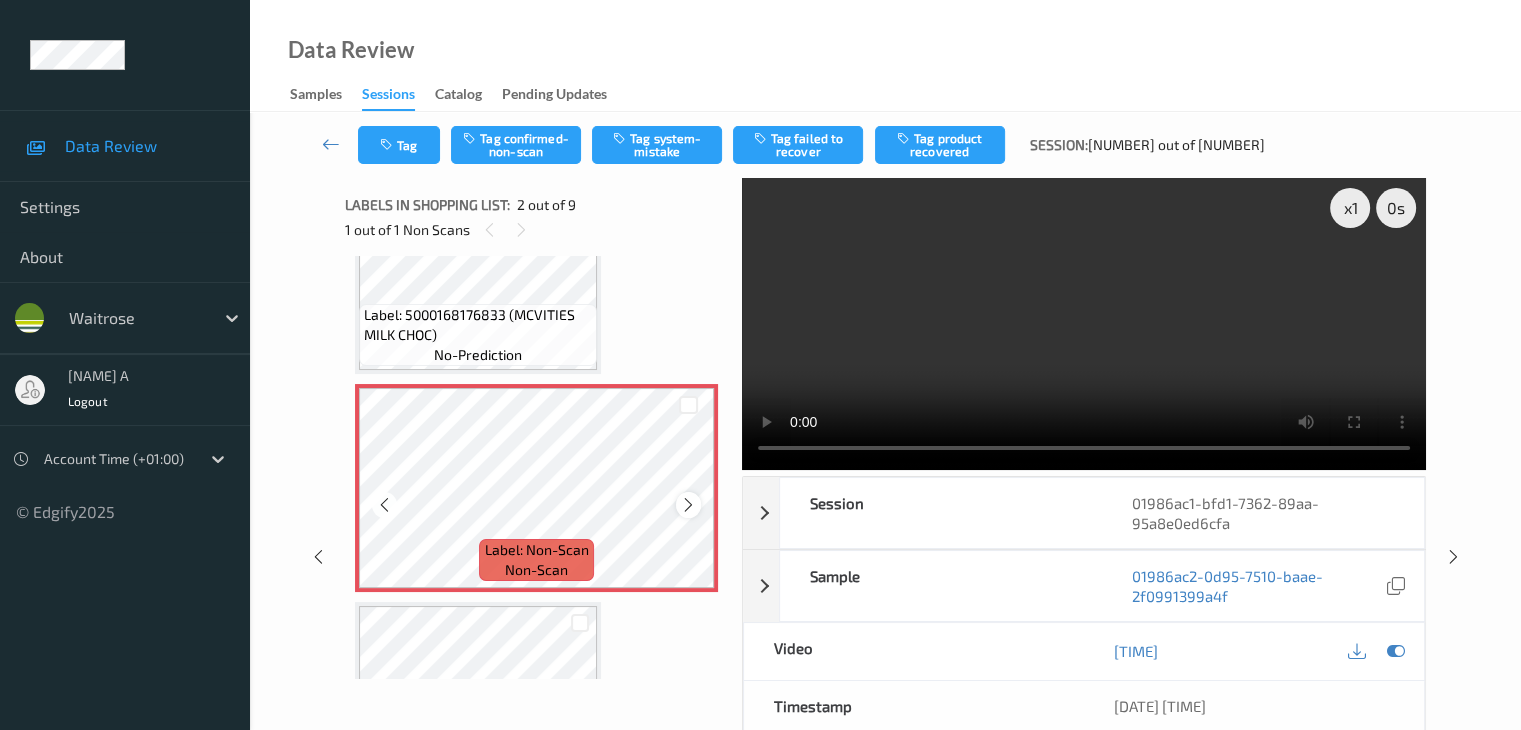 click at bounding box center [688, 505] 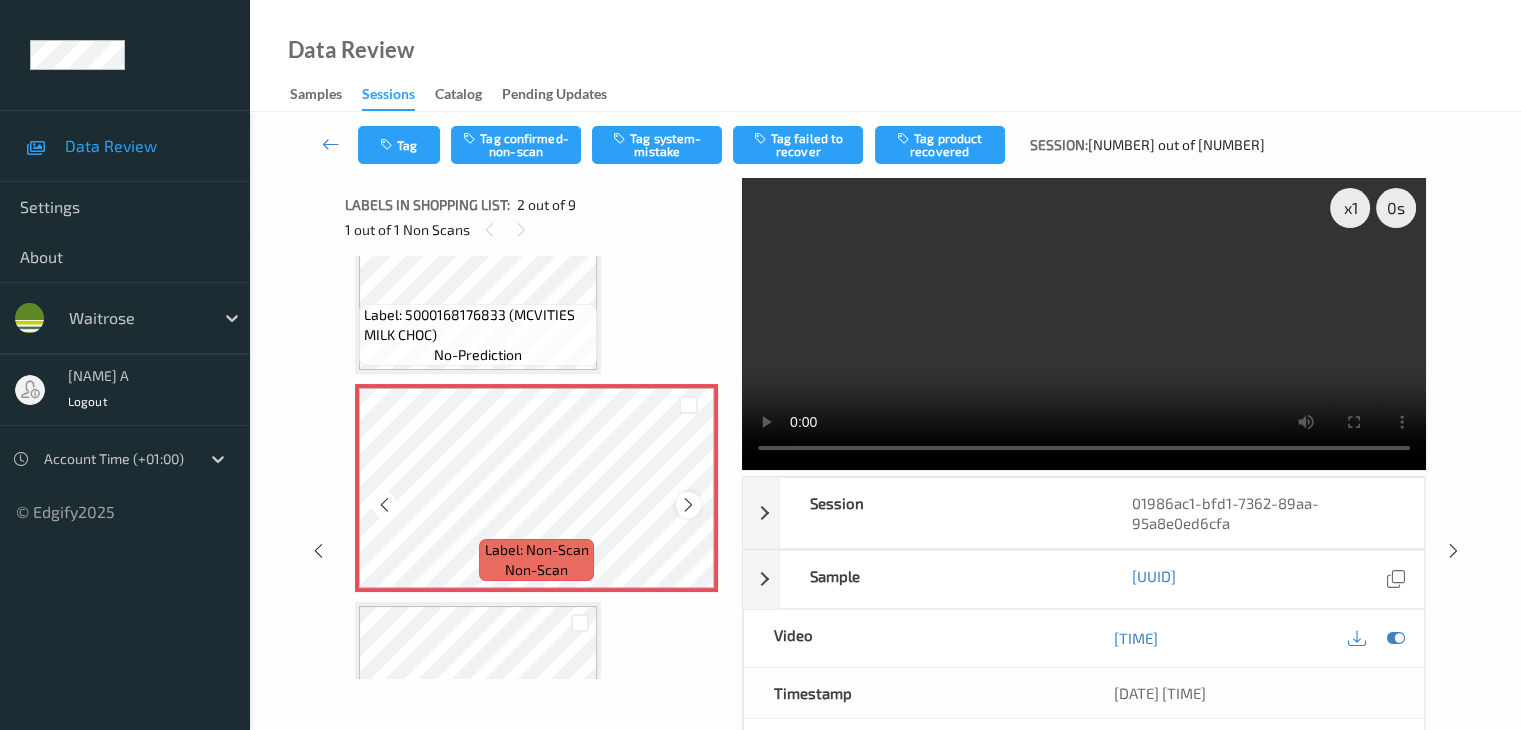 click at bounding box center [688, 504] 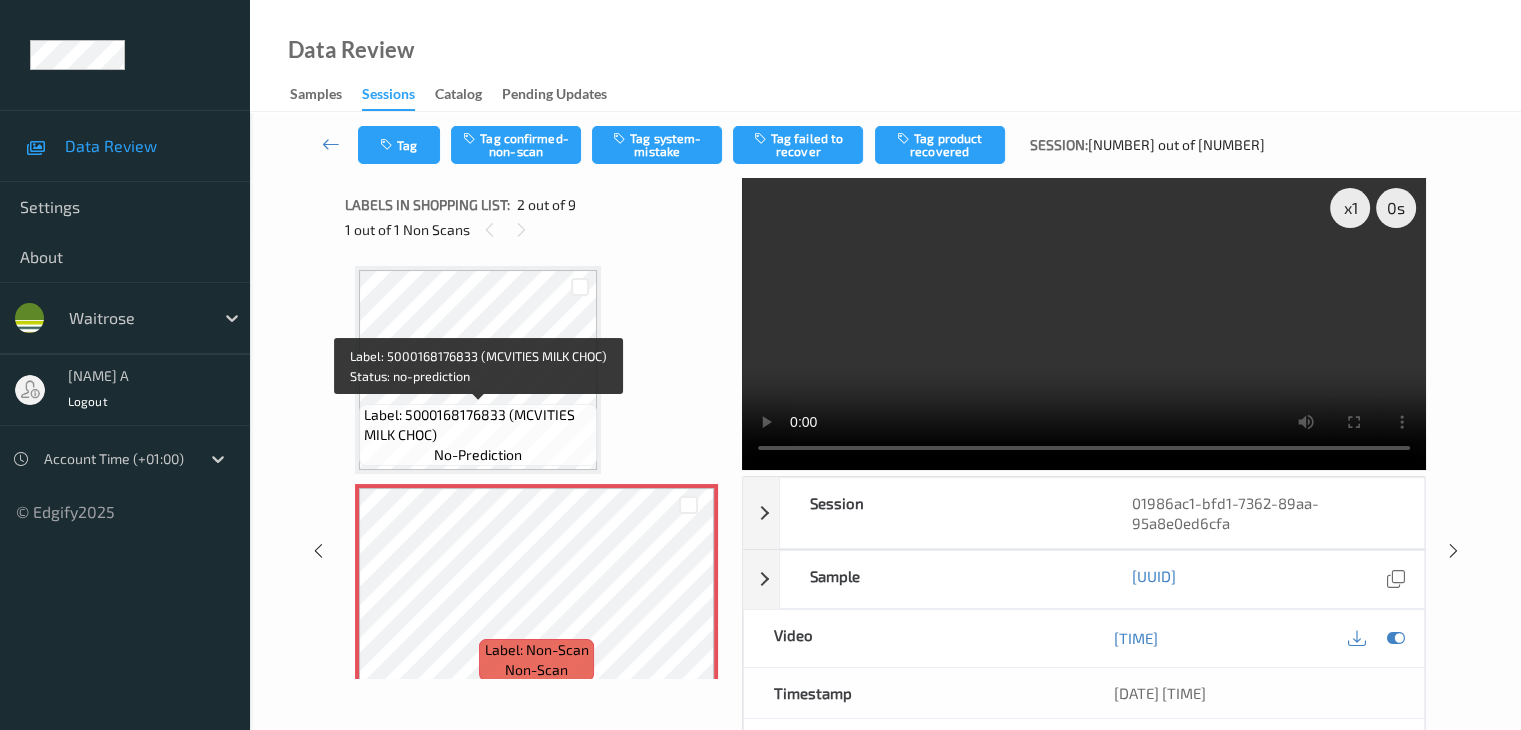 click on "Label: 5000168176833 (MCVITIES MILK CHOC)" at bounding box center (478, 425) 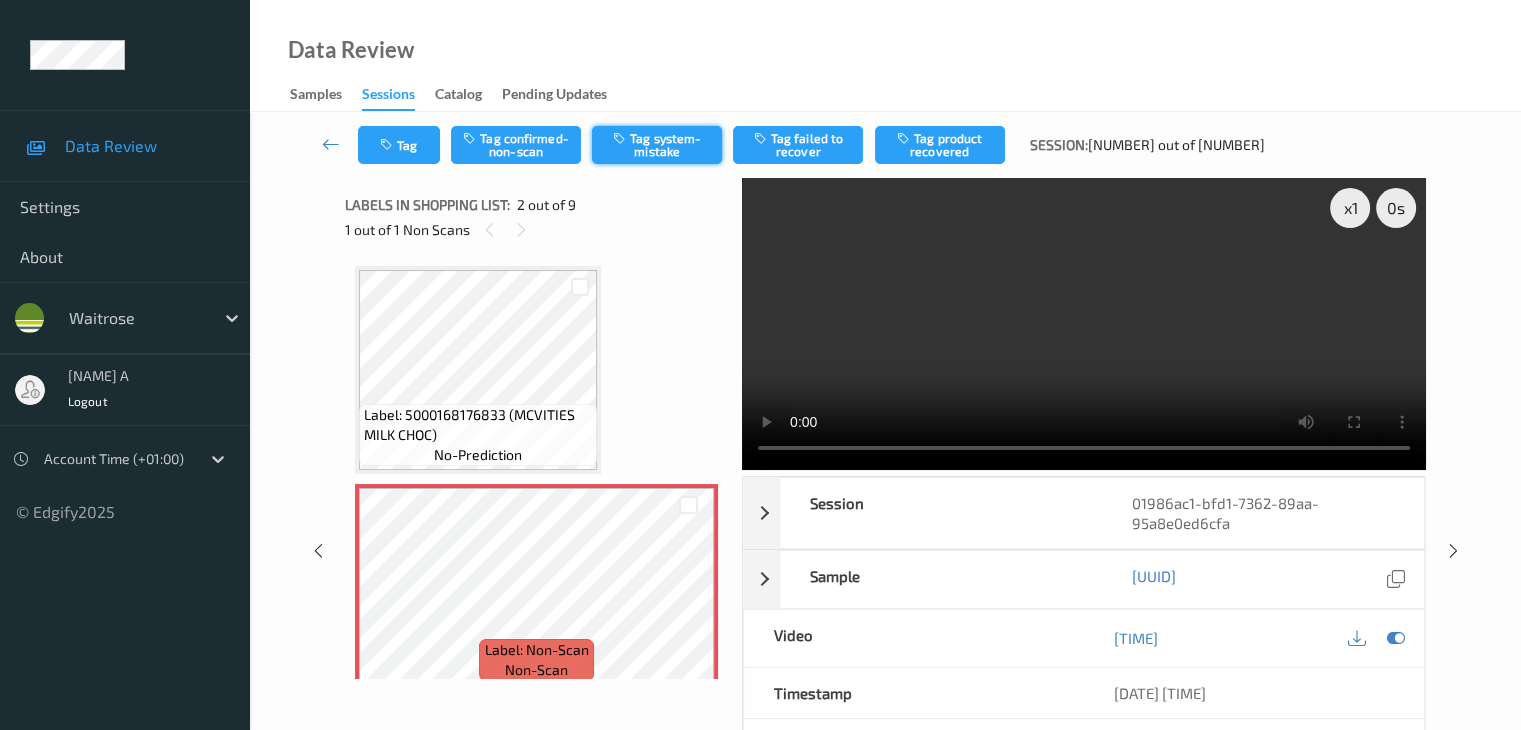 click on "Tag   system-mistake" at bounding box center (657, 145) 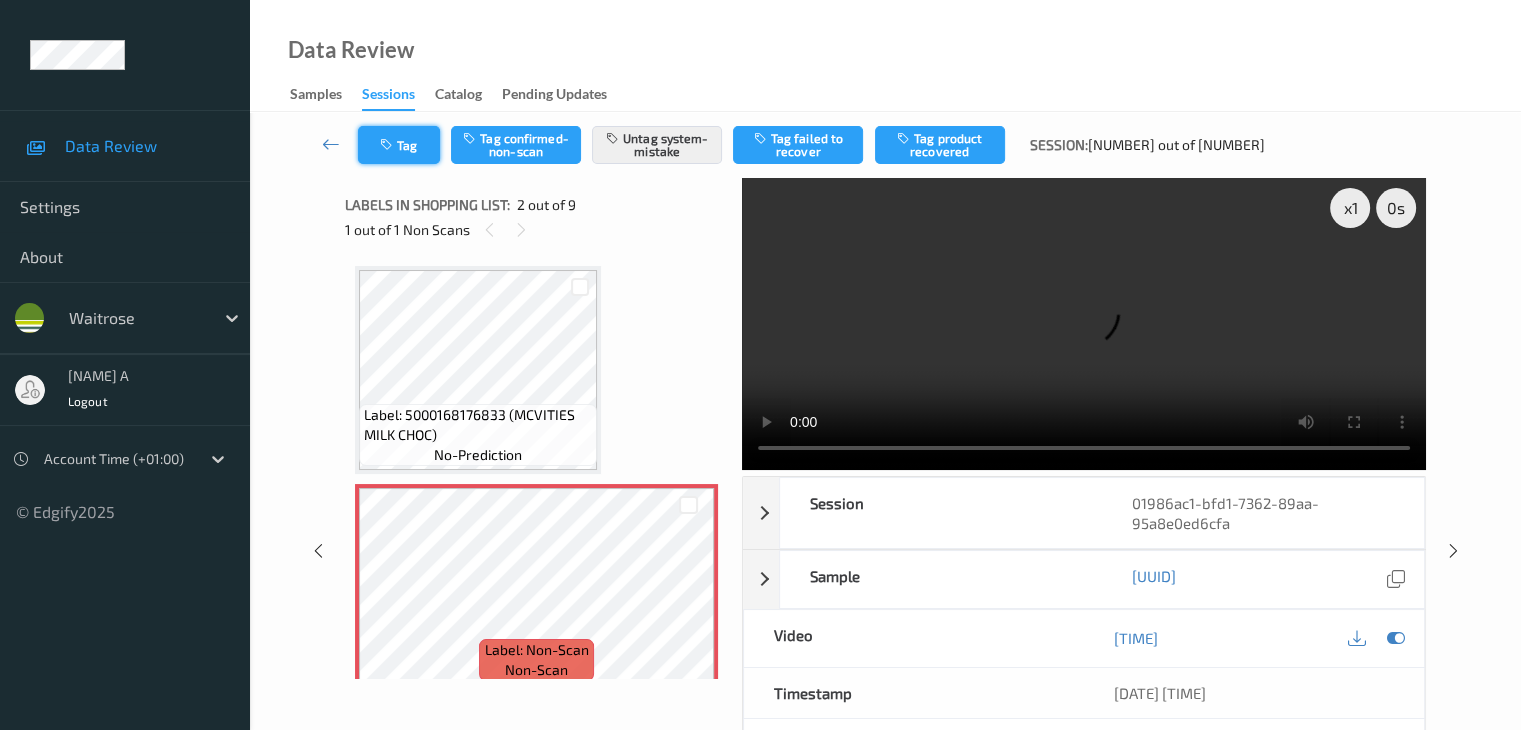 click on "Tag" at bounding box center [399, 145] 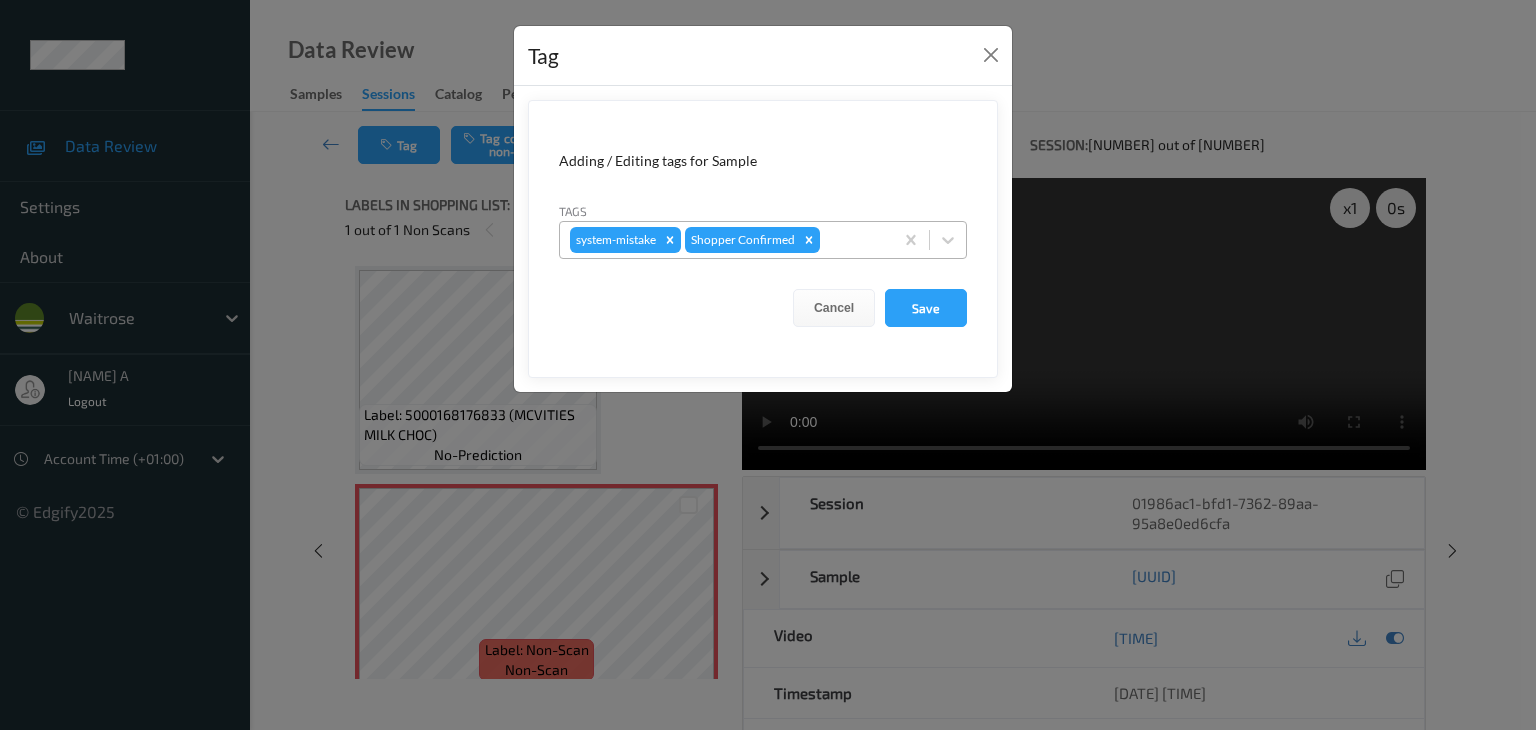 click at bounding box center (853, 240) 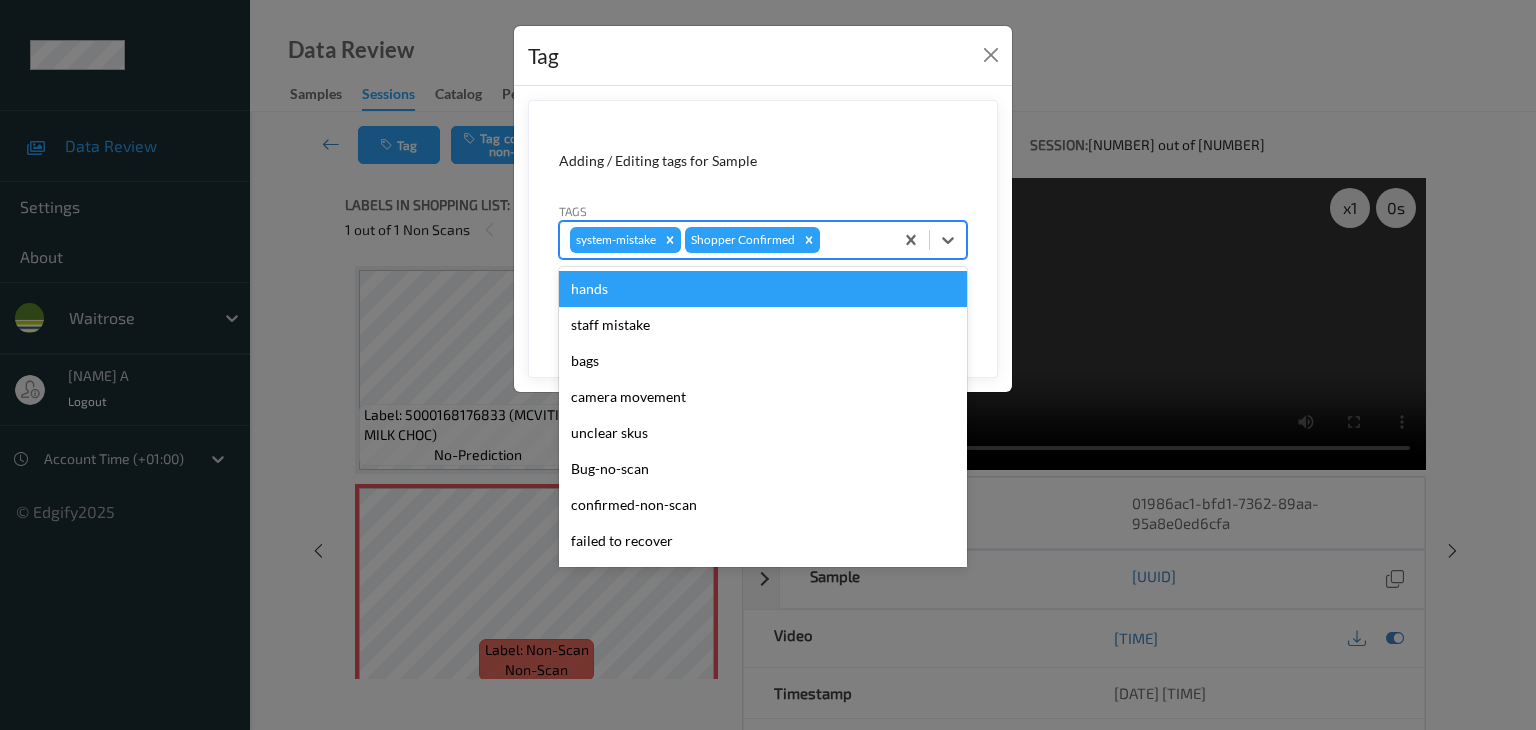 type on "u" 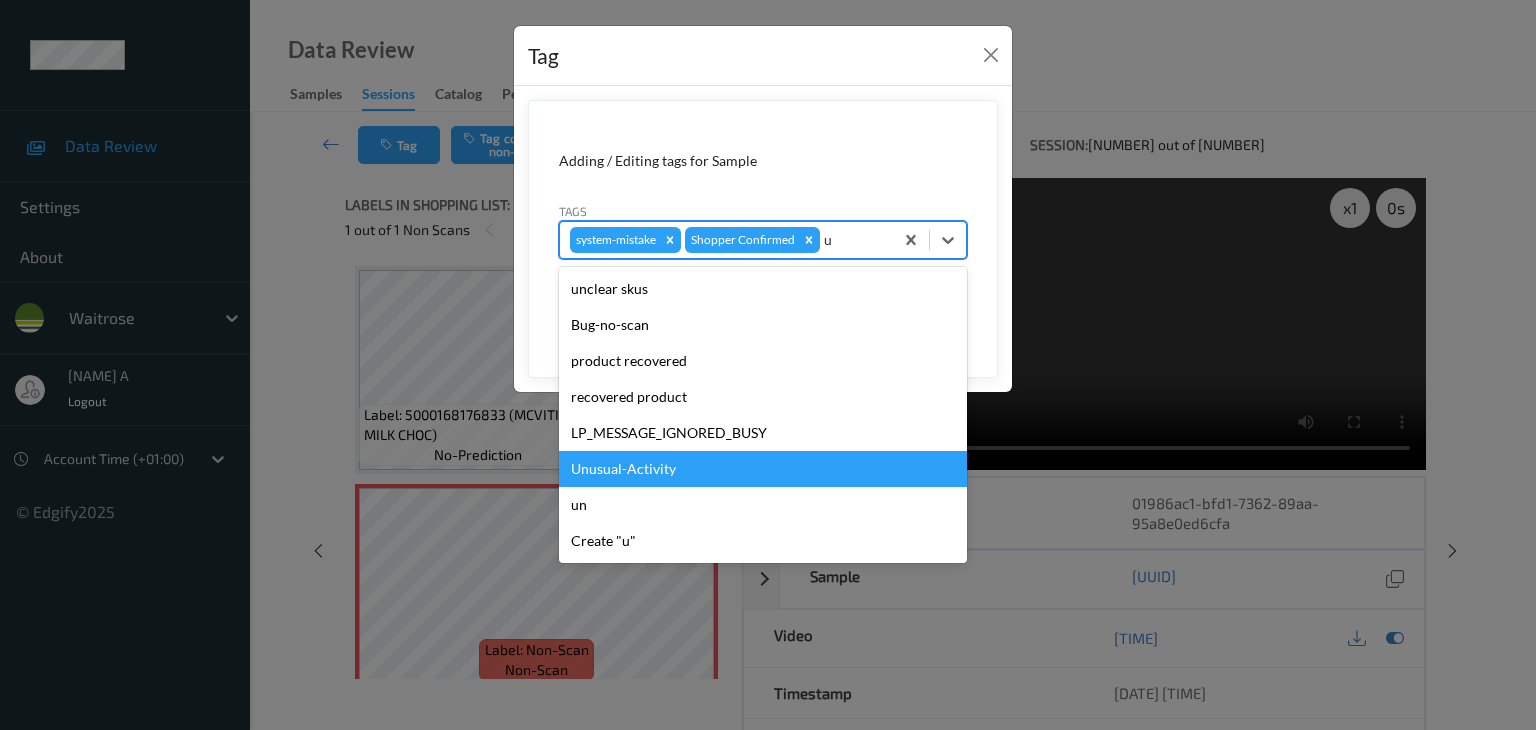 click on "Unusual-Activity" at bounding box center (763, 469) 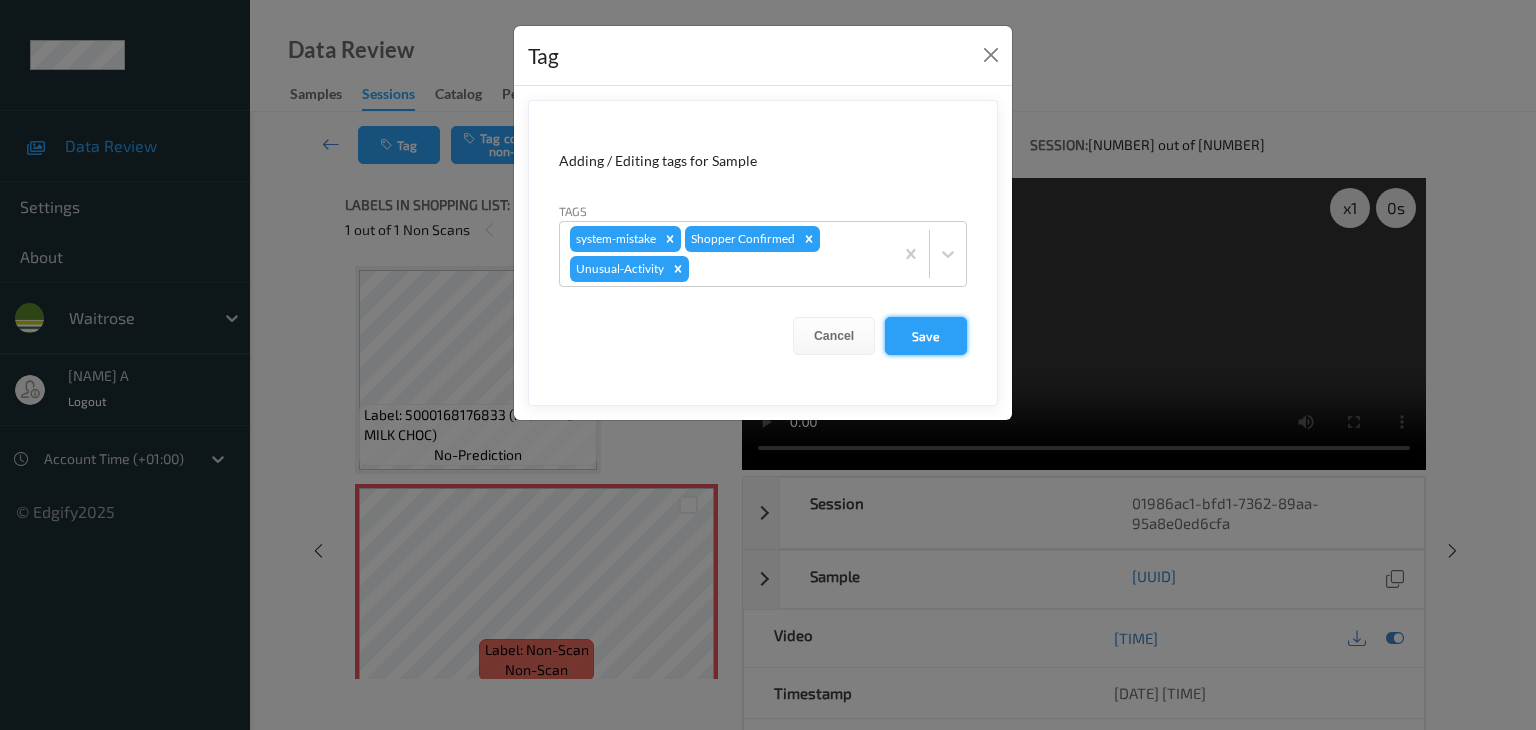 click on "Save" at bounding box center (926, 336) 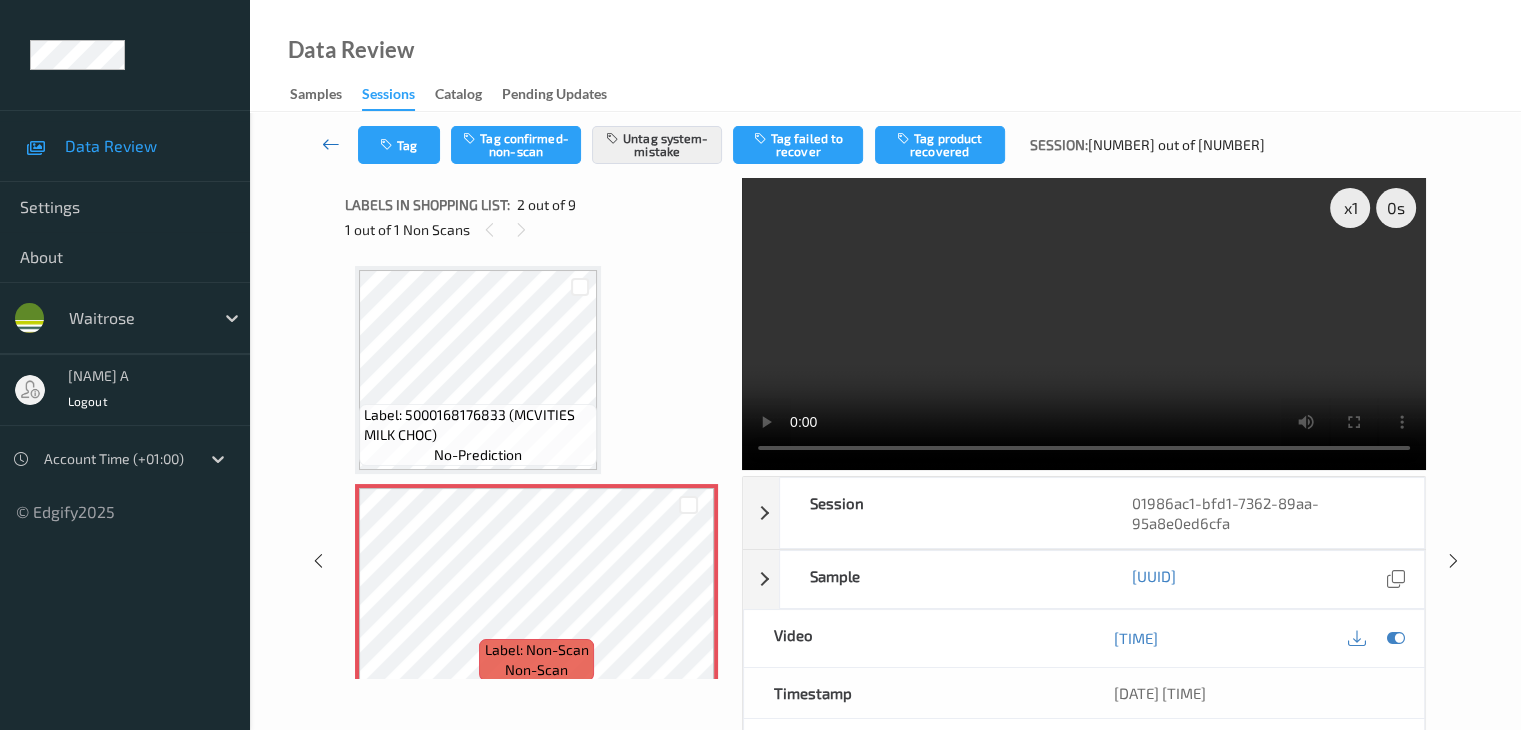 click at bounding box center [331, 144] 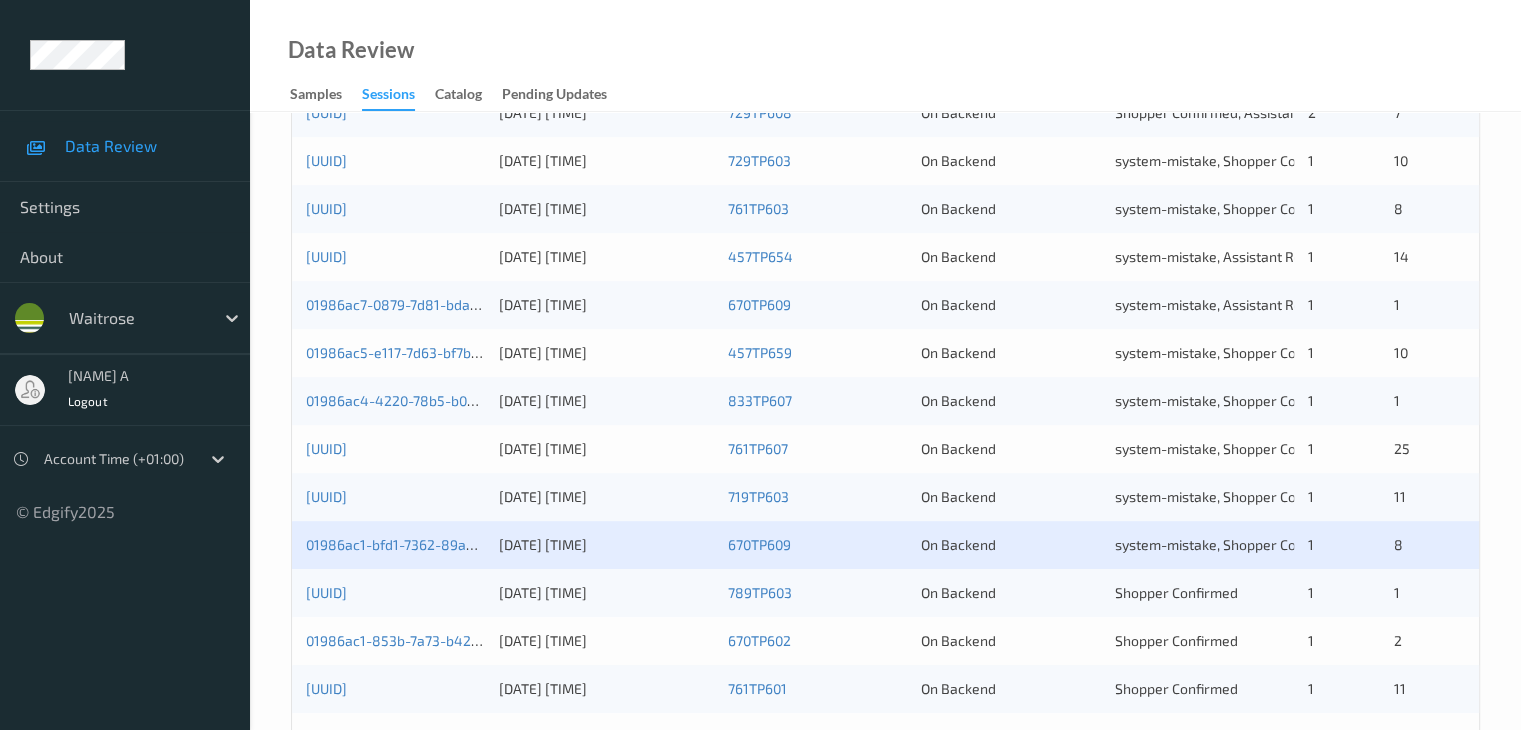 scroll, scrollTop: 800, scrollLeft: 0, axis: vertical 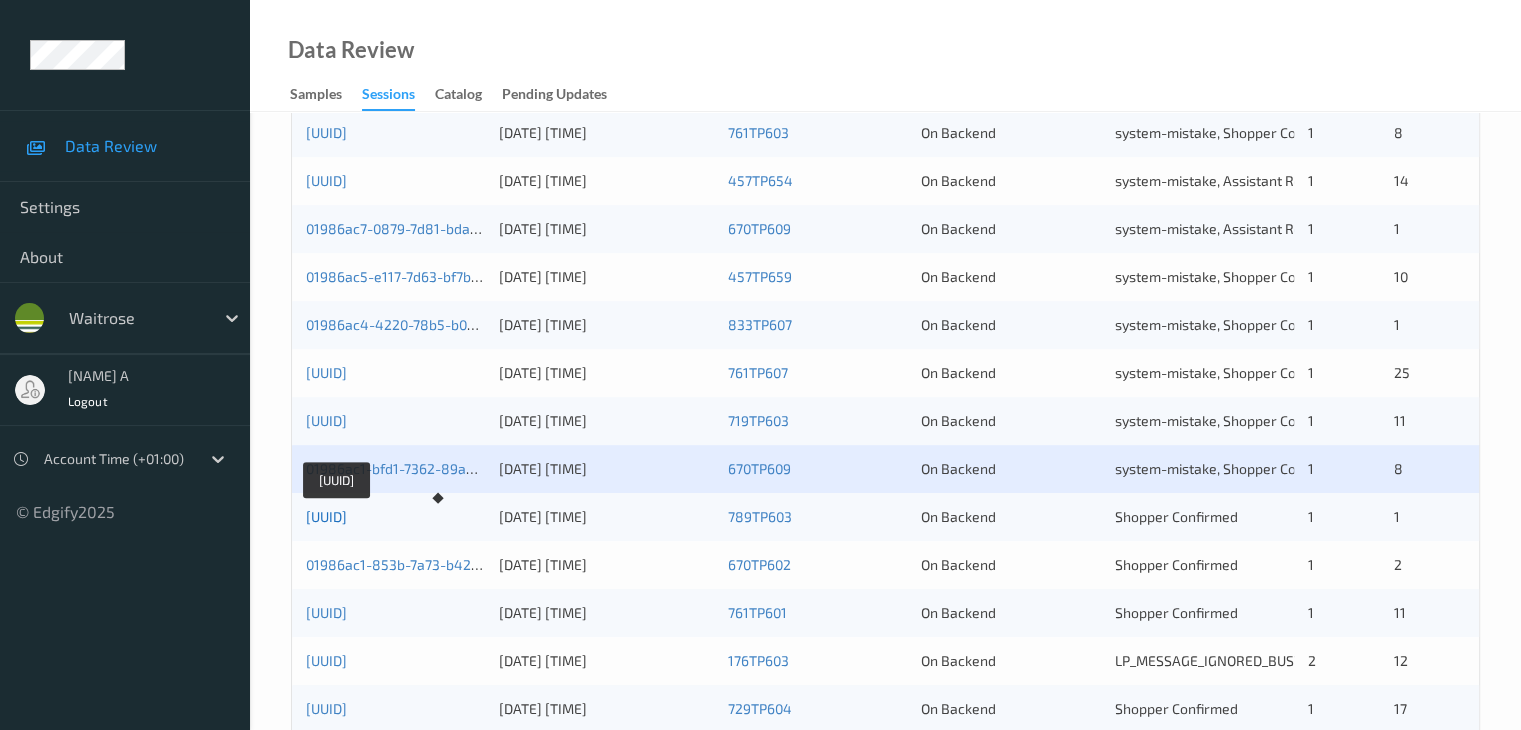 click on "01986ac1-a7d9-7941-a914-4fce538b5029" at bounding box center [326, 516] 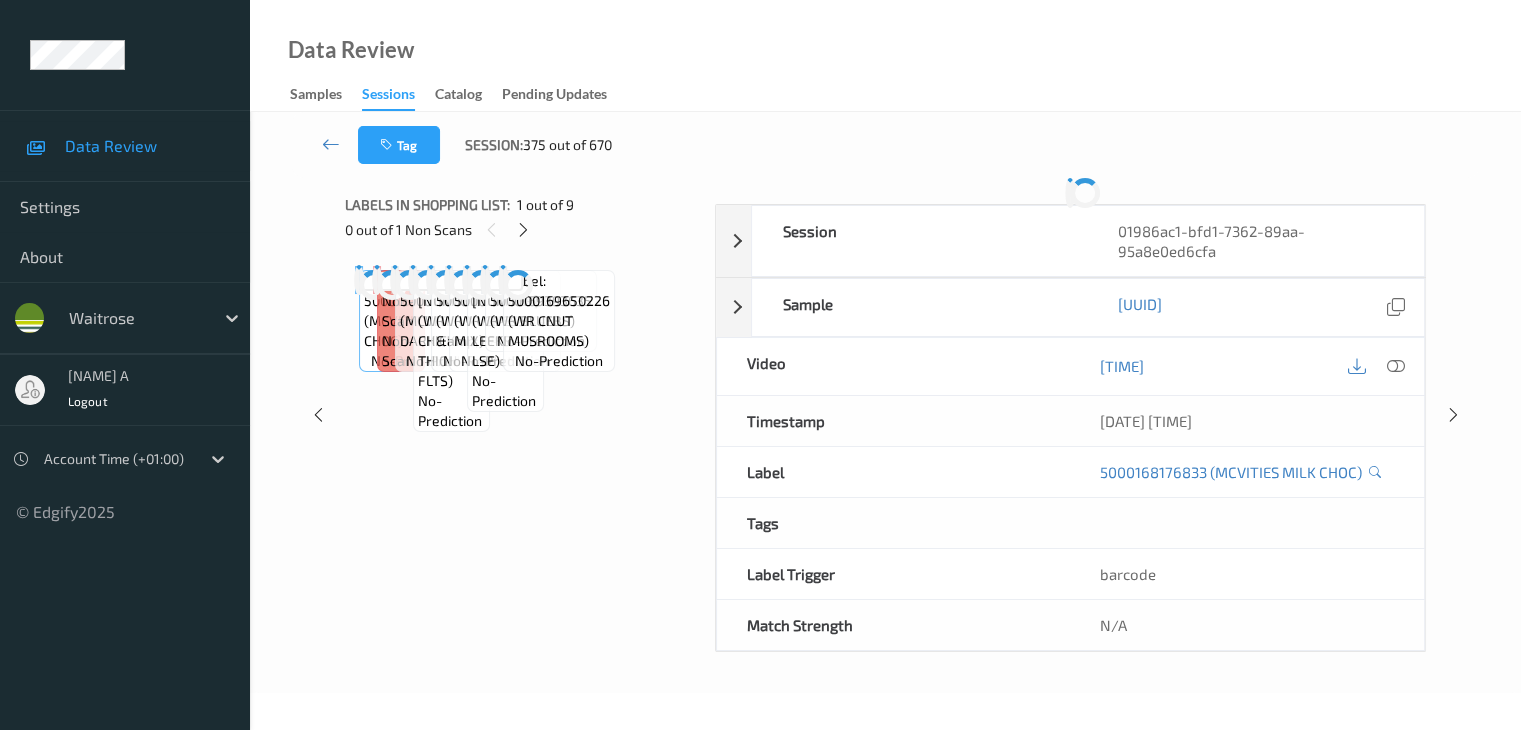 scroll, scrollTop: 0, scrollLeft: 0, axis: both 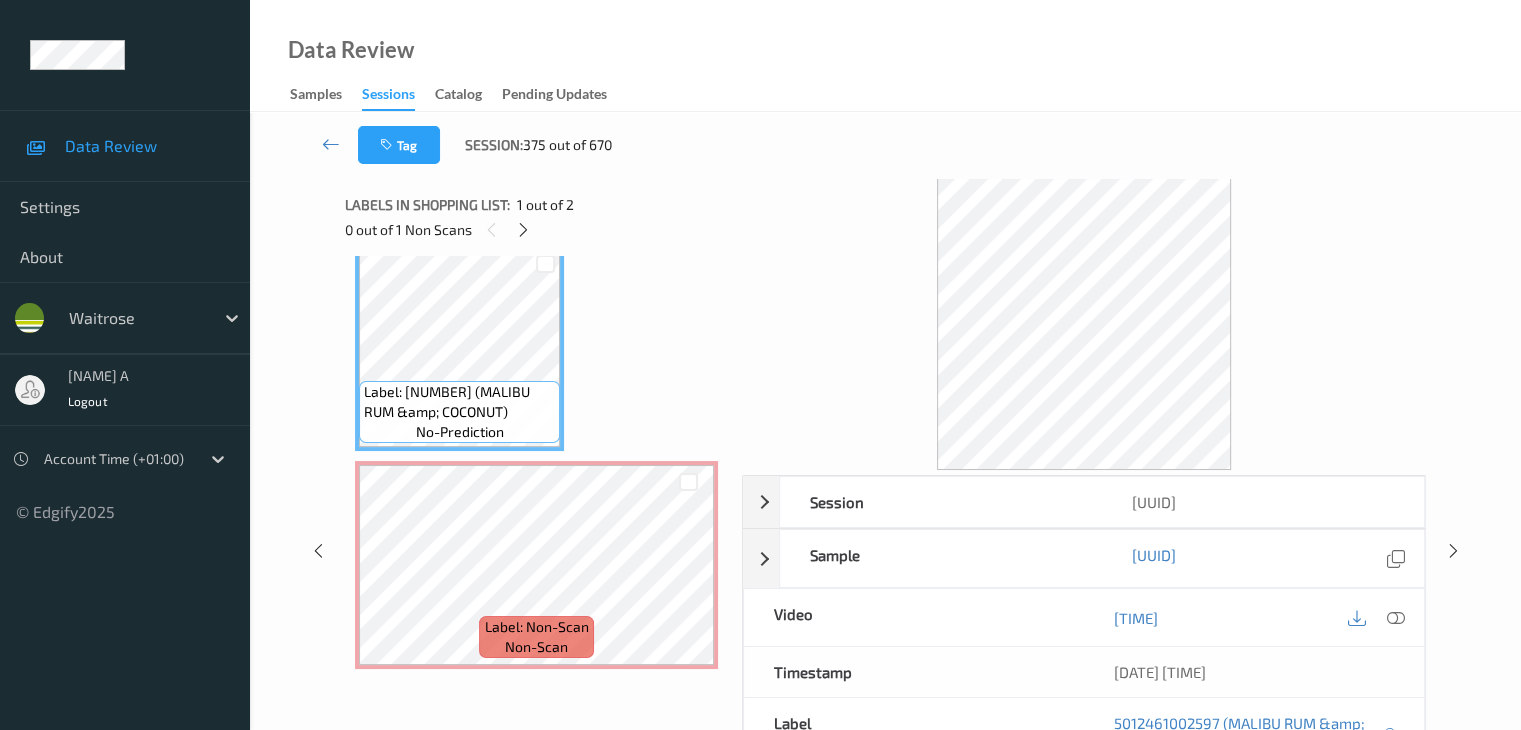 click on "Label: 5012461002597 (MALIBU RUM &amp; COCONUT) no-prediction Label: Non-Scan non-scan Label: Non-Scan non-scan Label: Non-Scan non-scan" at bounding box center [536, 456] 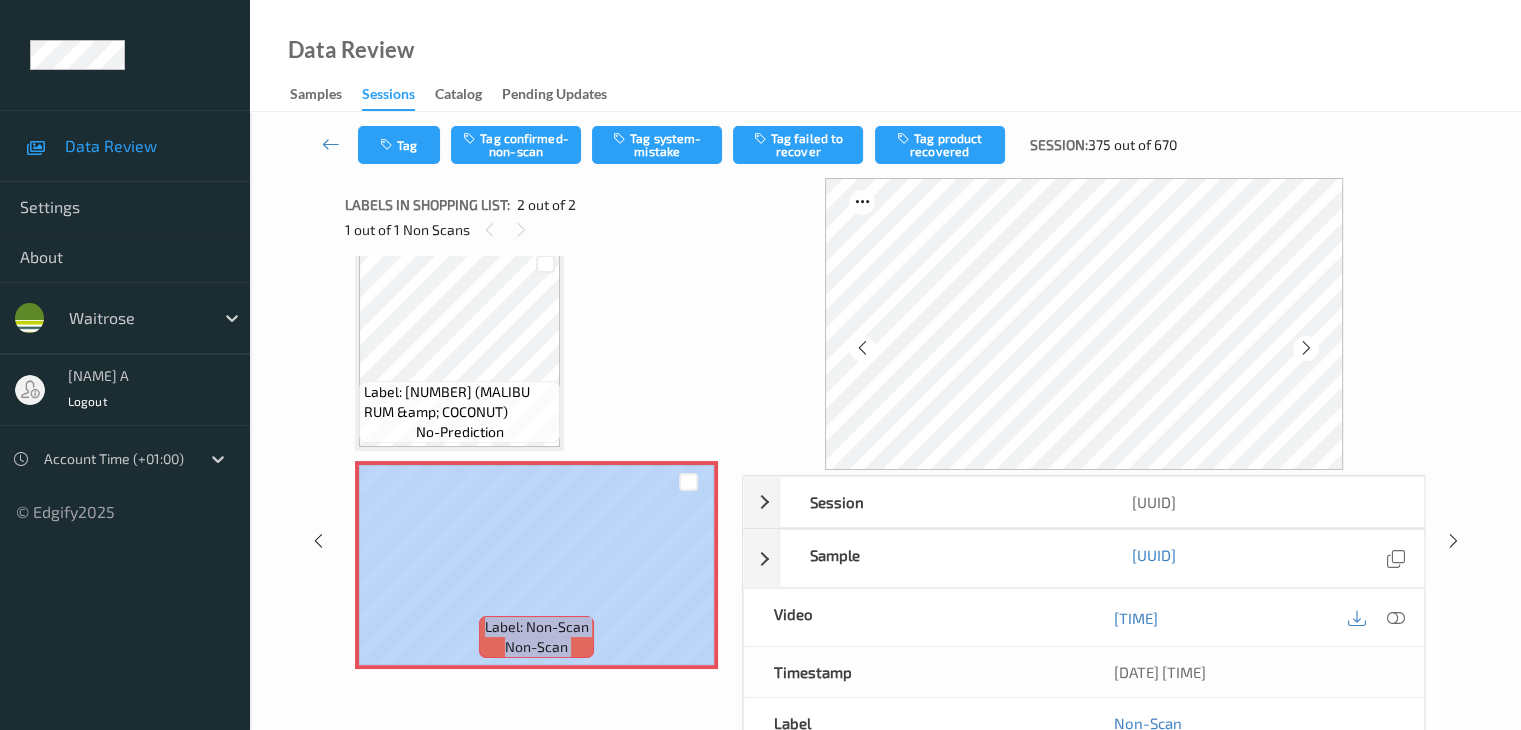 click on "Label: 5012461002597 (MALIBU RUM &amp; COCONUT) no-prediction Label: Non-Scan non-scan Label: Non-Scan non-scan Label: Non-Scan non-scan" at bounding box center [536, 456] 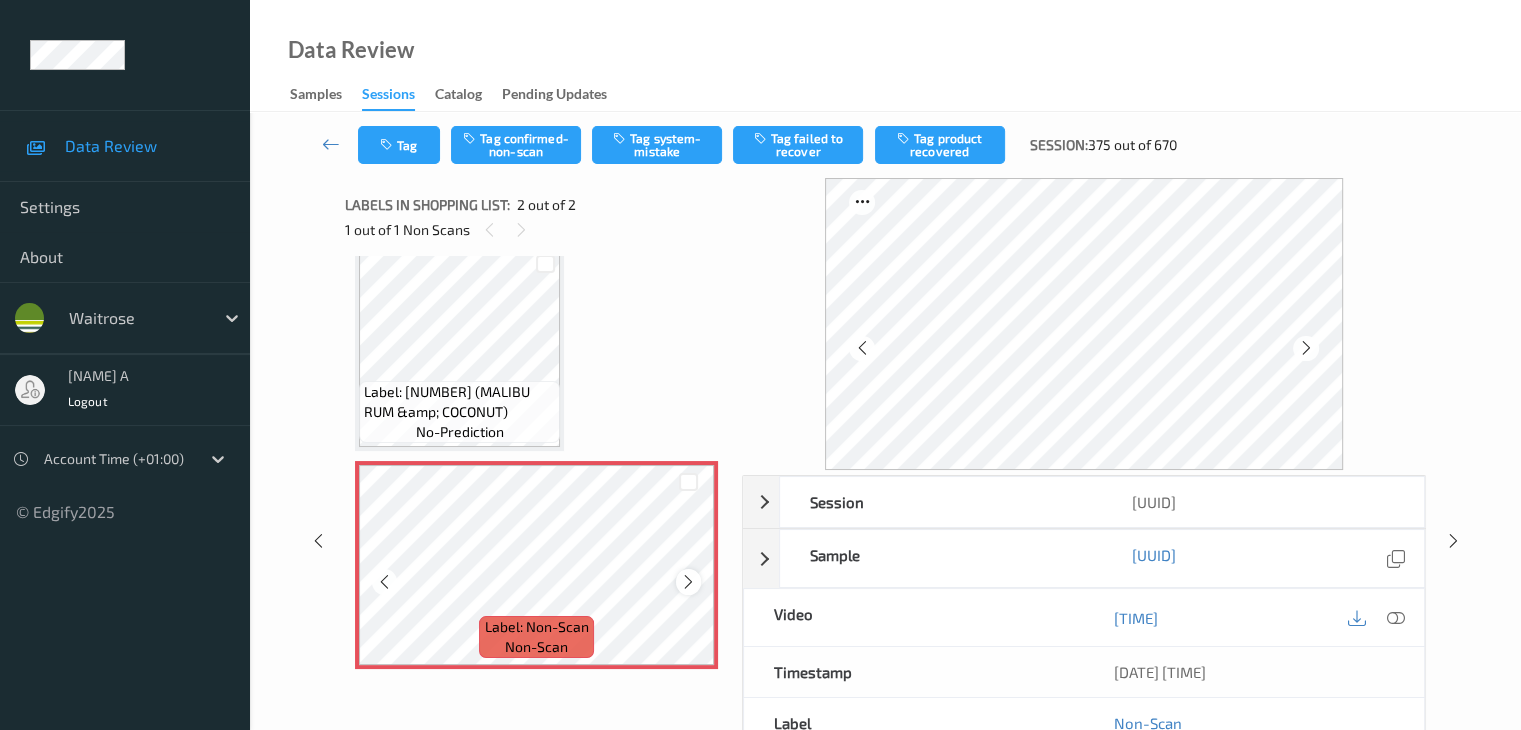 click at bounding box center [688, 582] 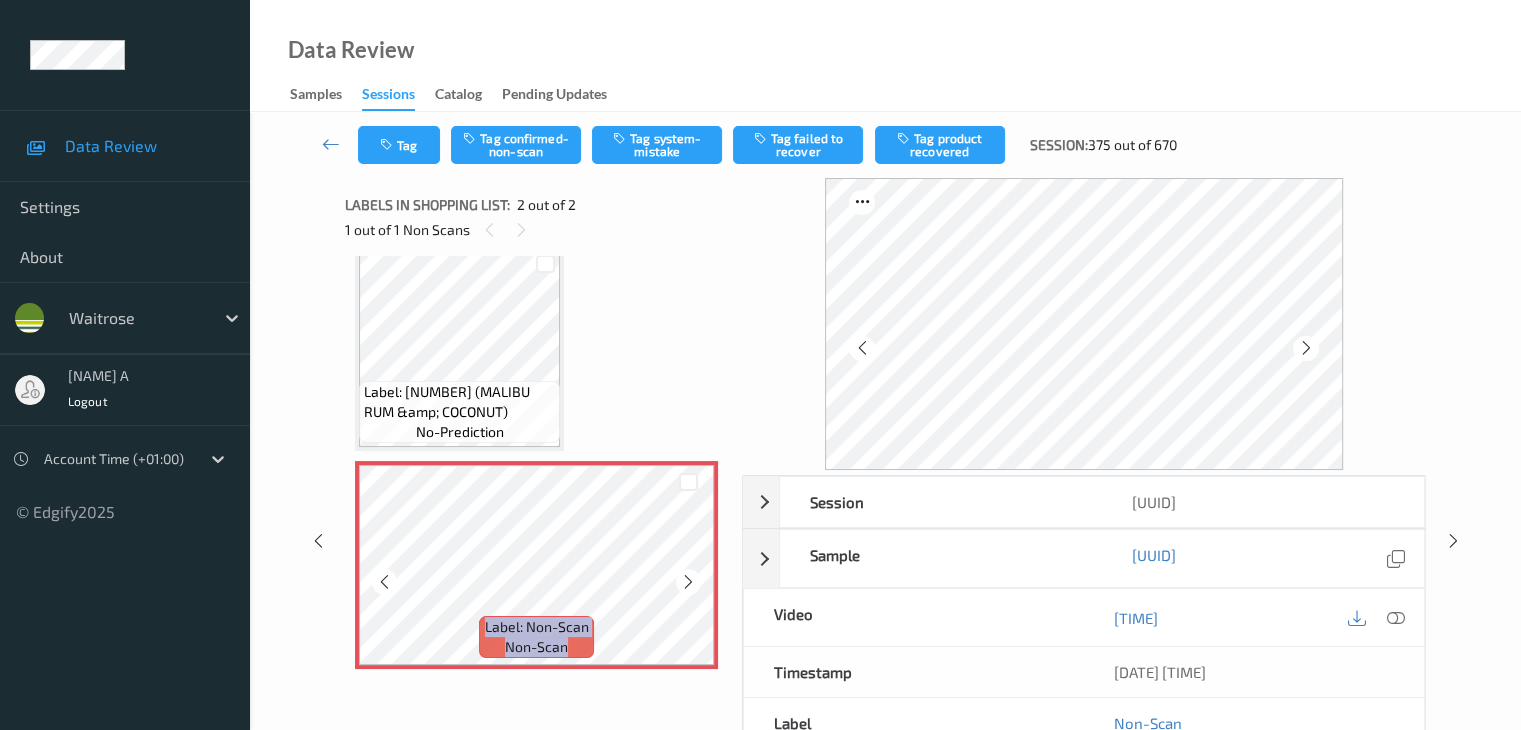 click at bounding box center (688, 582) 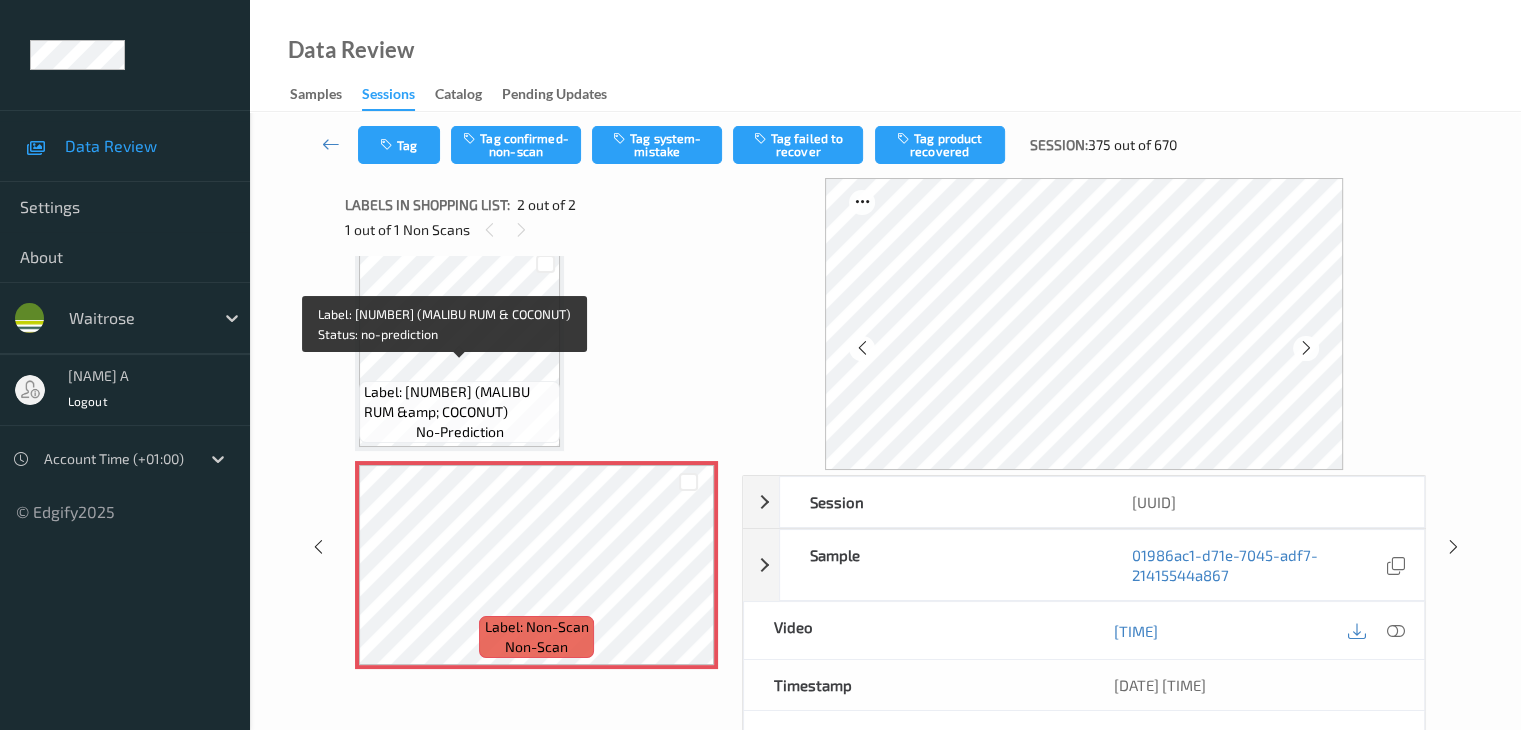 click on "Label: 5012461002597 (MALIBU RUM &amp; COCONUT)" at bounding box center (459, 402) 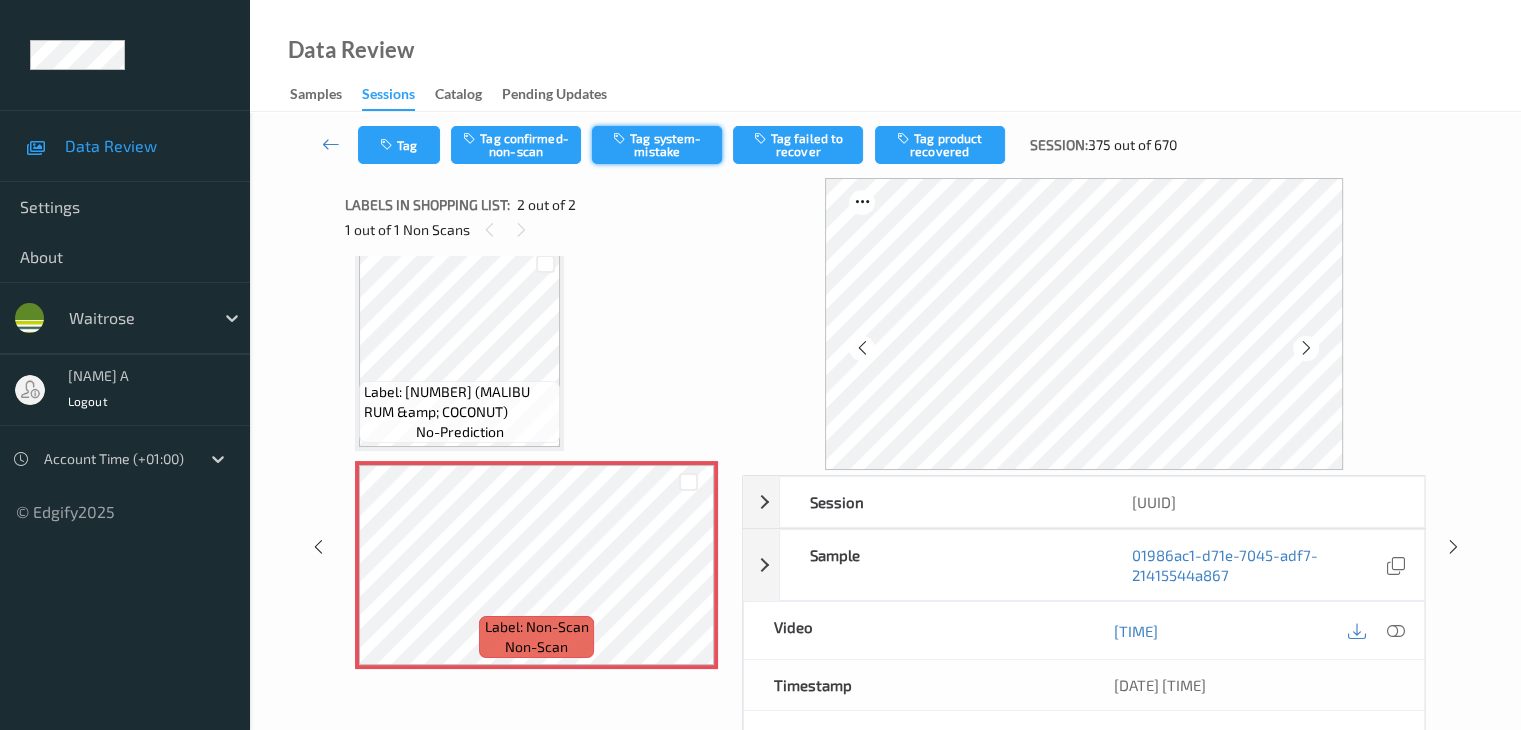 click on "Tag   system-mistake" at bounding box center (657, 145) 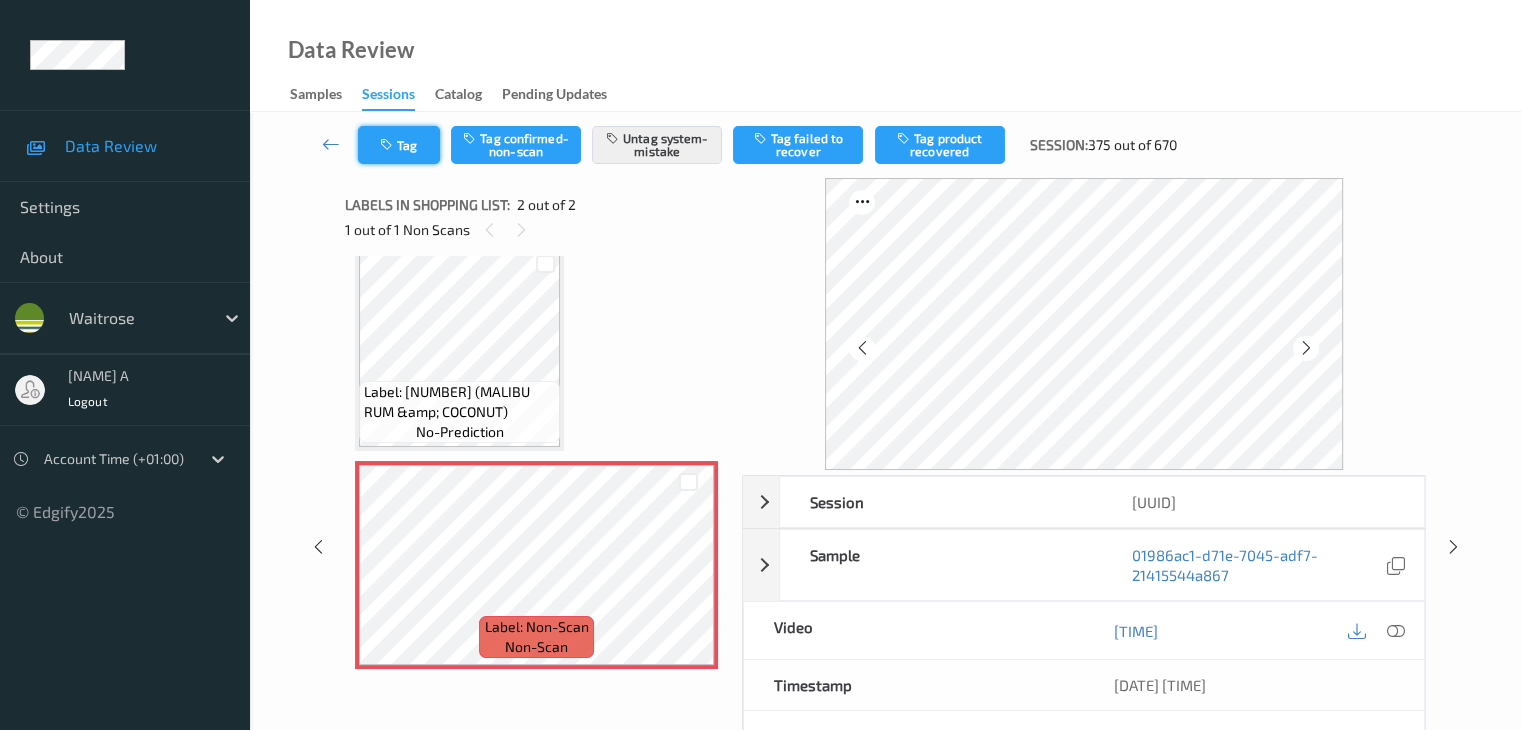 click on "Tag" at bounding box center (399, 145) 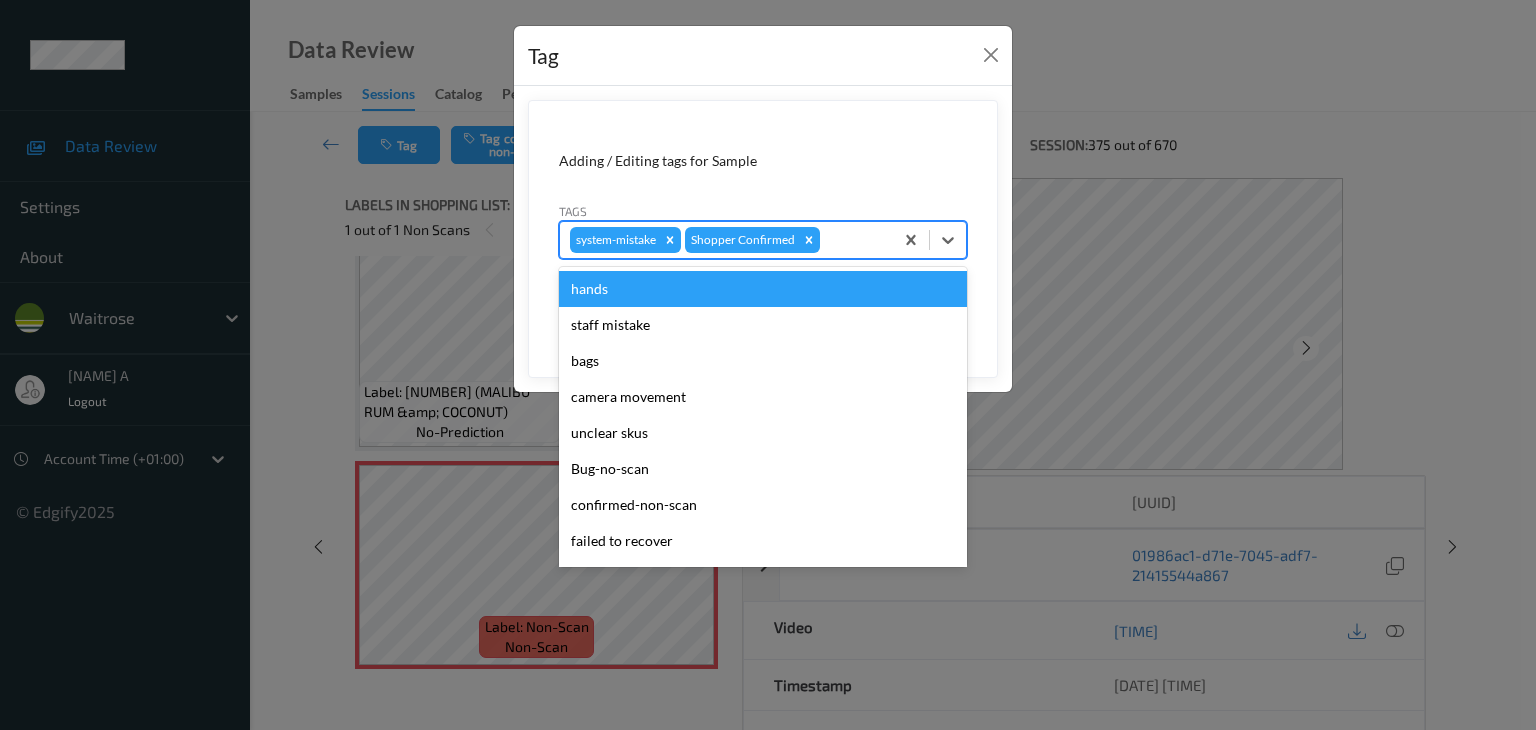 click at bounding box center (853, 240) 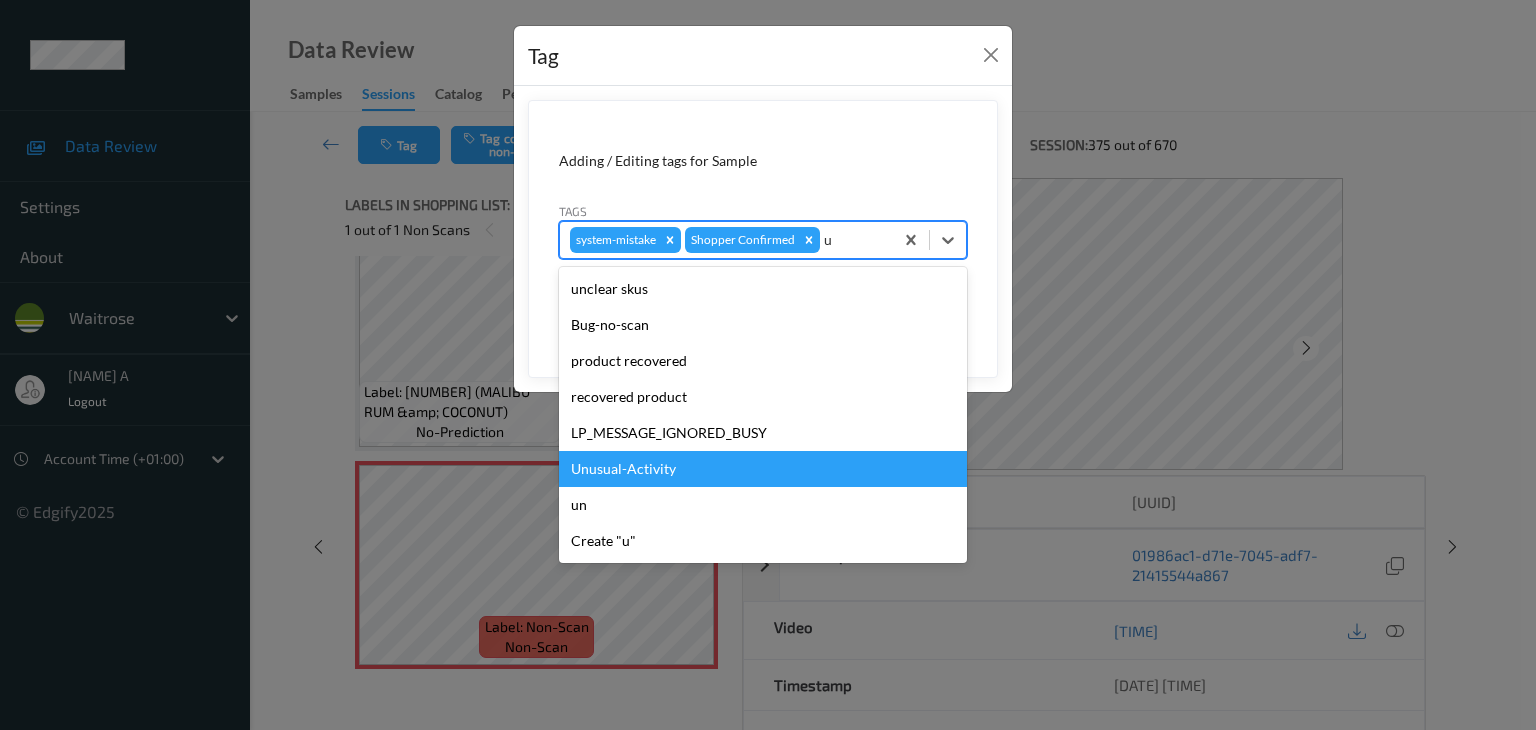 click on "Unusual-Activity" at bounding box center [763, 469] 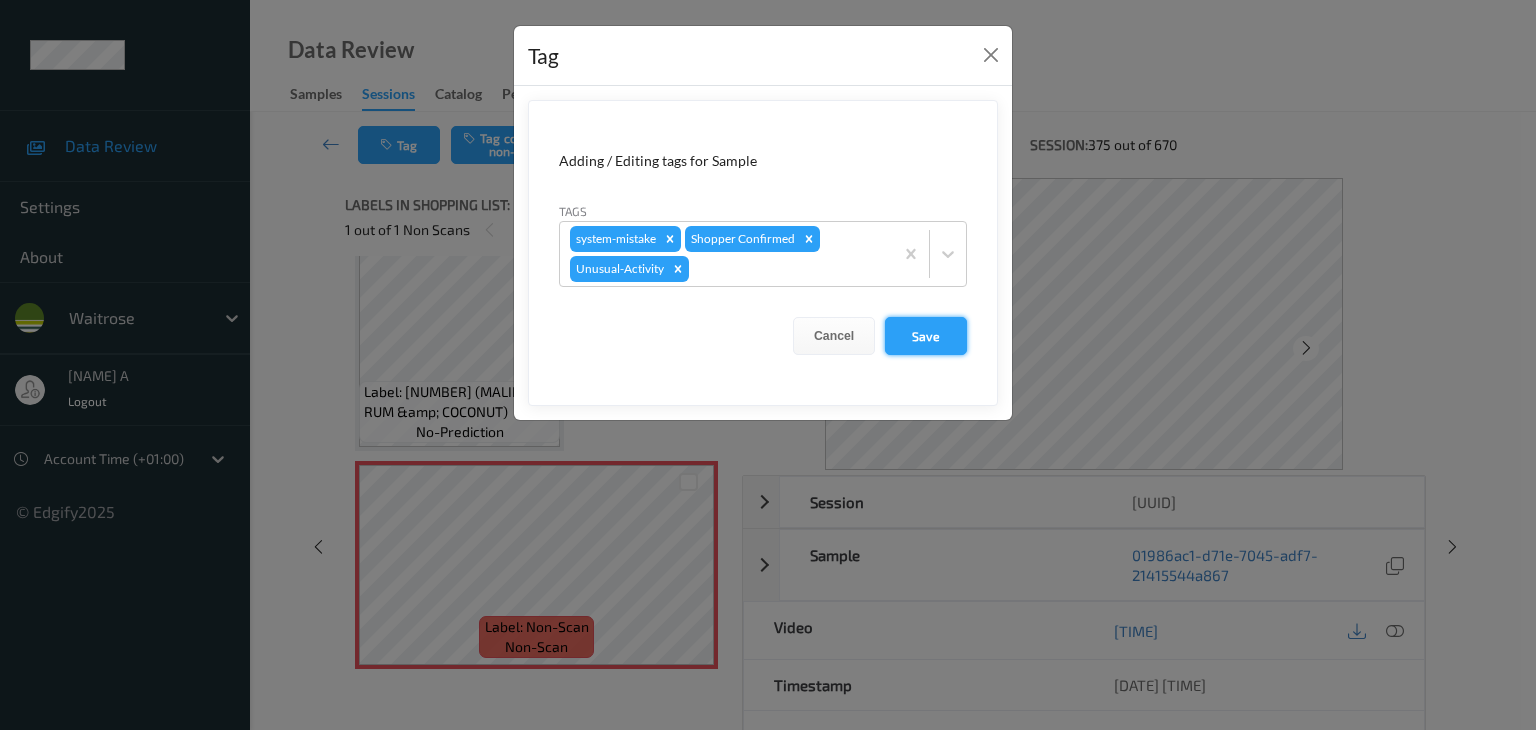 click on "Save" at bounding box center (926, 336) 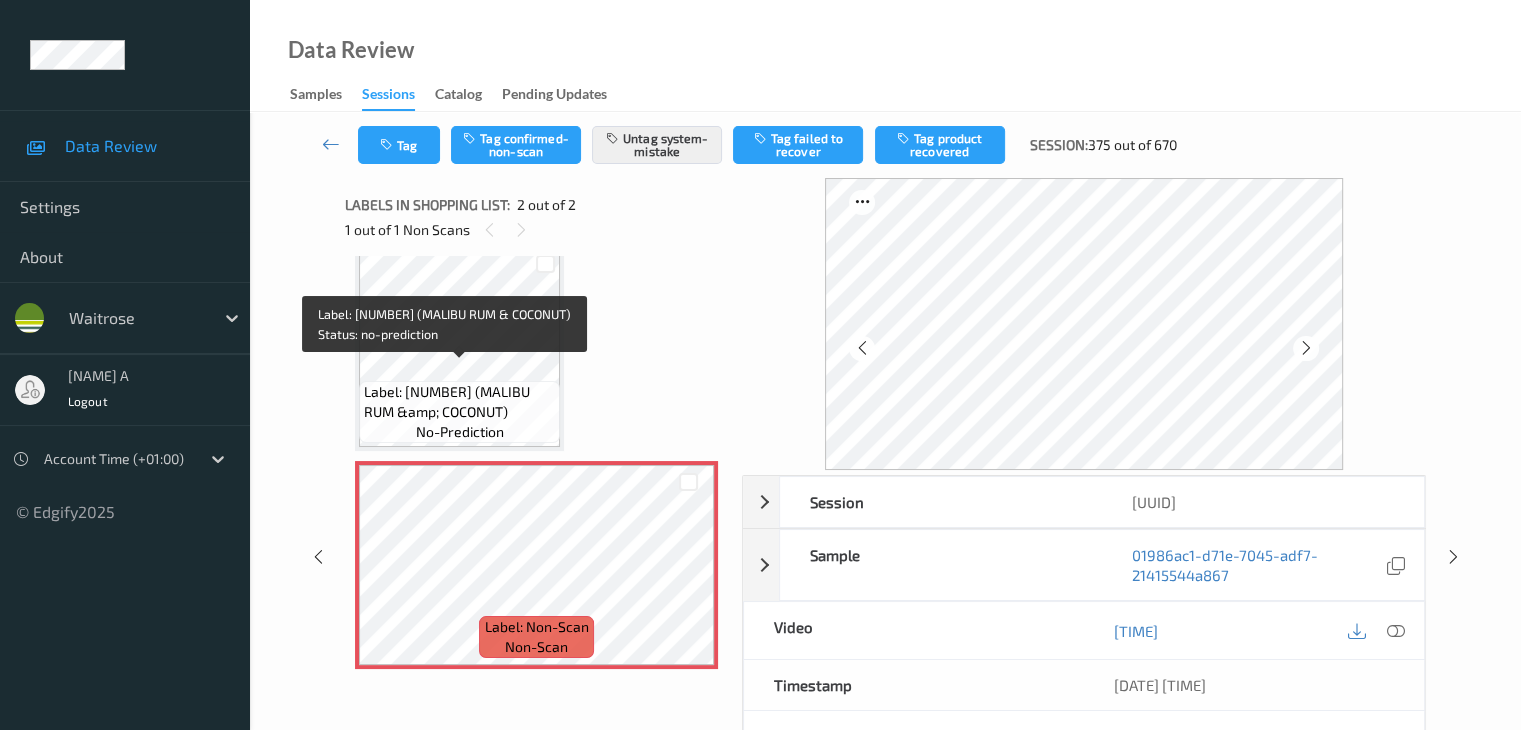drag, startPoint x: 370, startPoint y: 395, endPoint x: 445, endPoint y: 412, distance: 76.902534 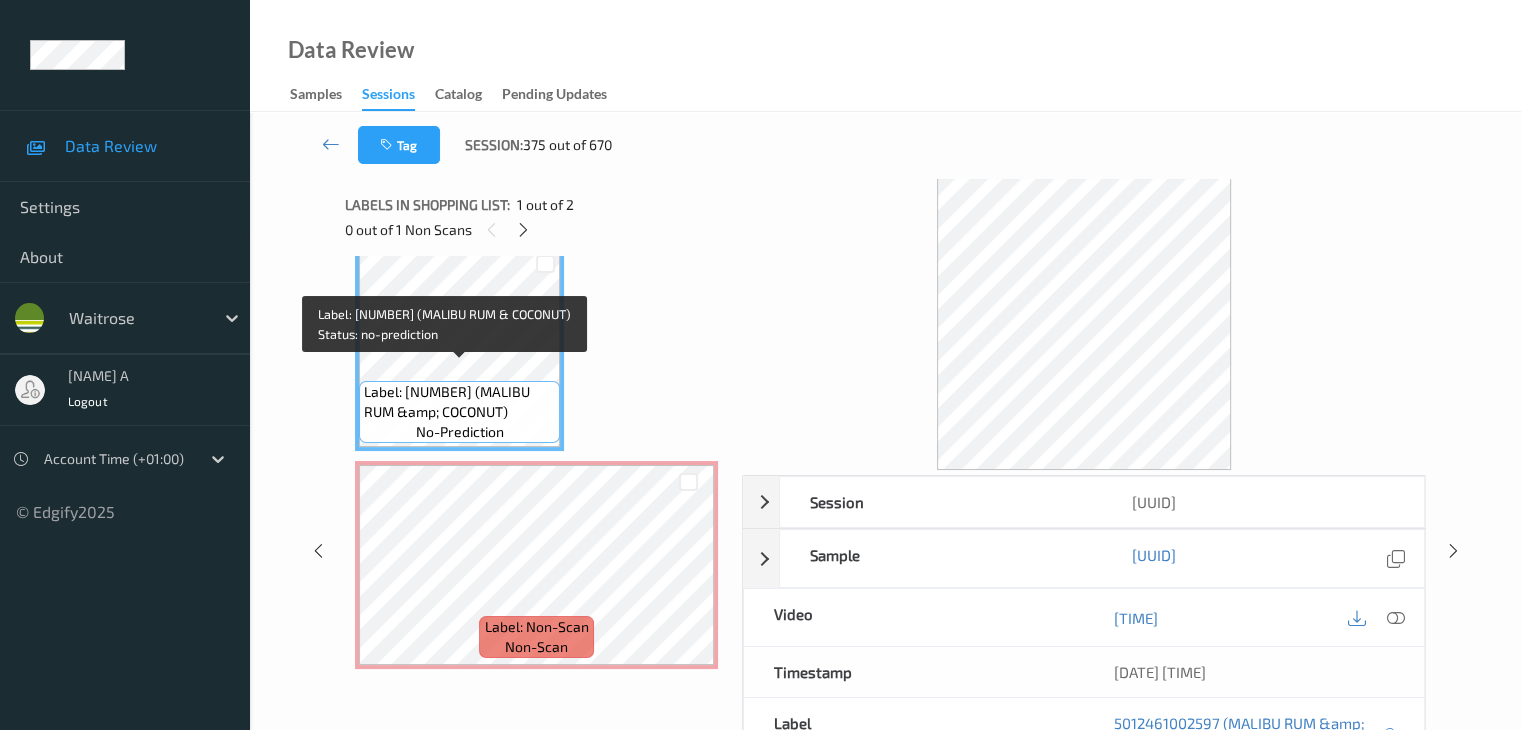 copy on "MALIBU RUM &amp; COCONUT)" 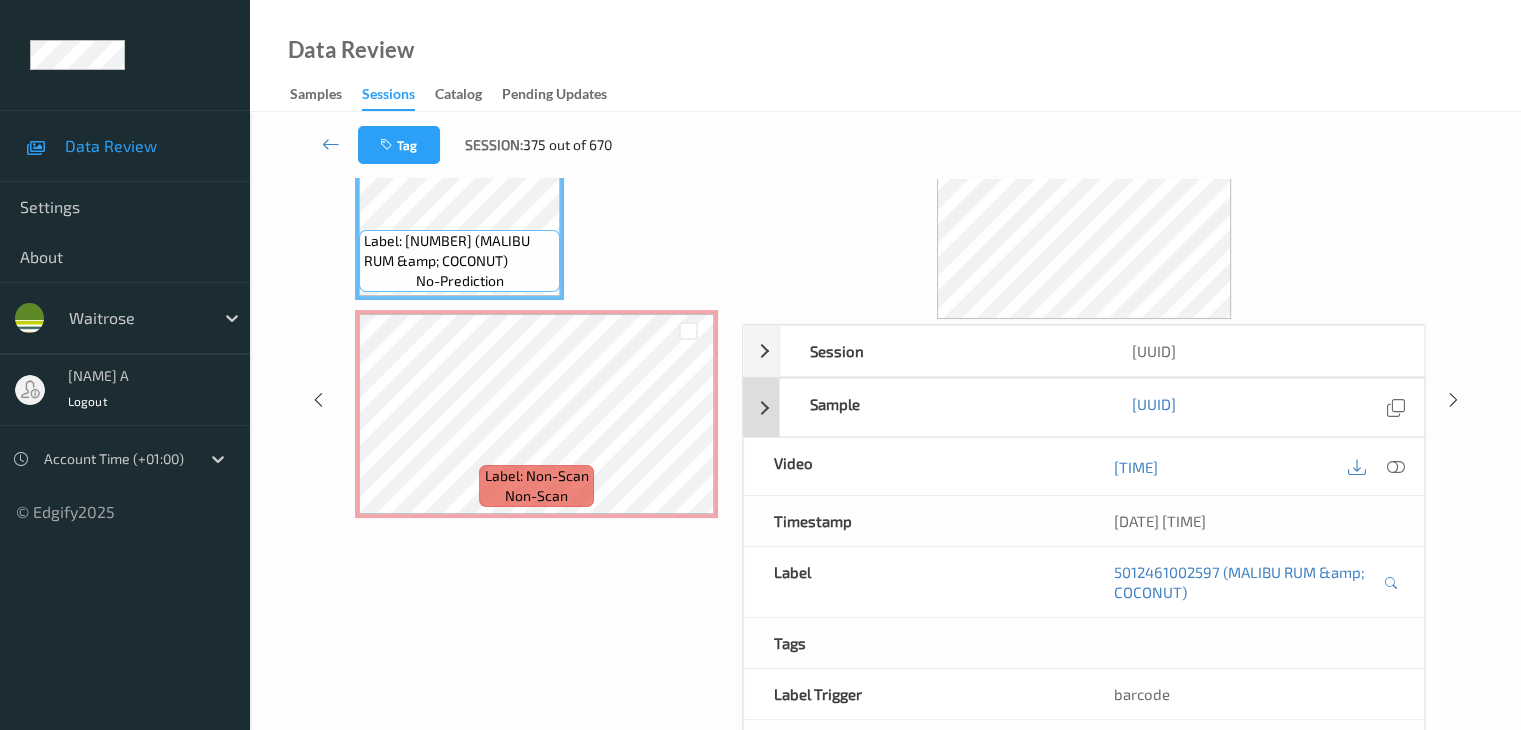 scroll, scrollTop: 200, scrollLeft: 0, axis: vertical 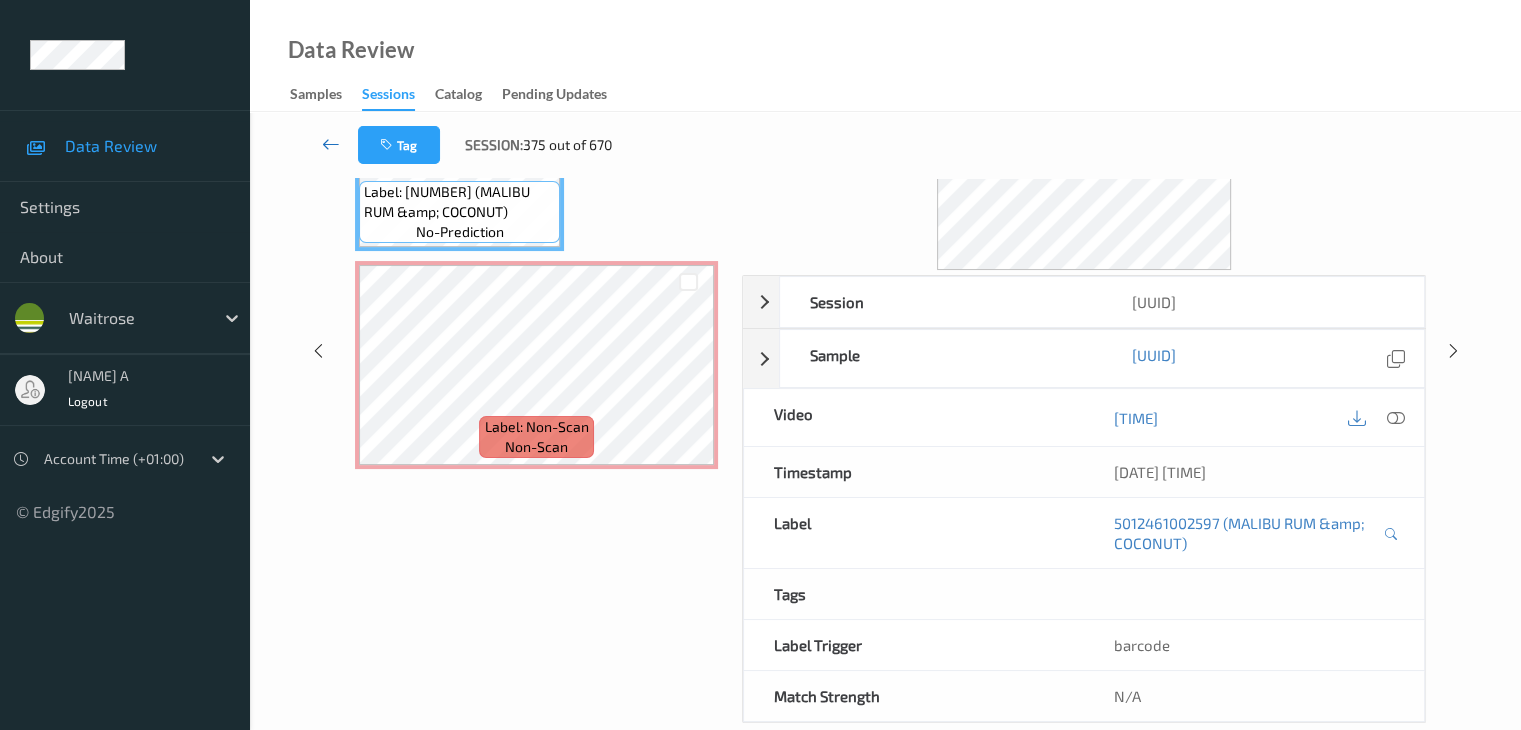 click at bounding box center (331, 144) 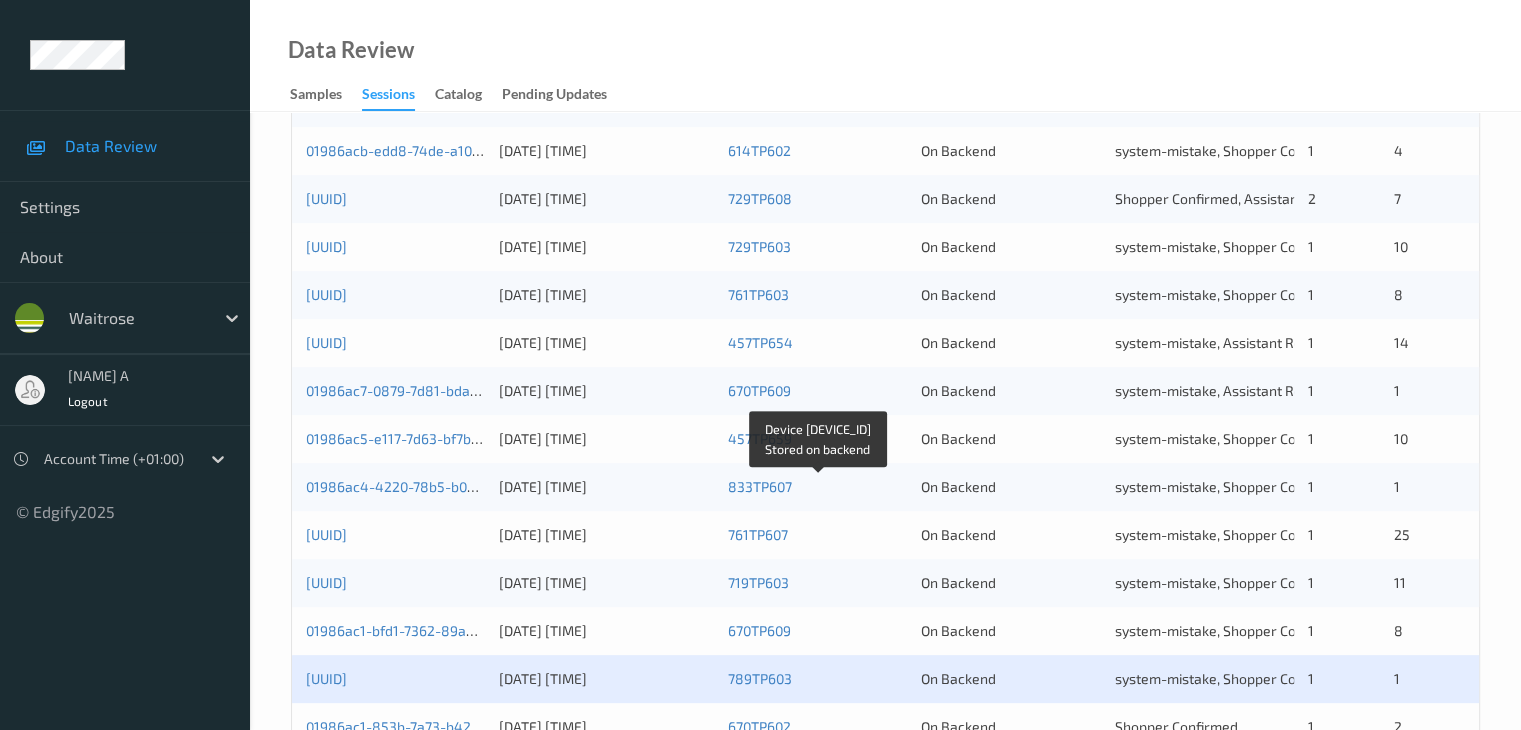 scroll, scrollTop: 932, scrollLeft: 0, axis: vertical 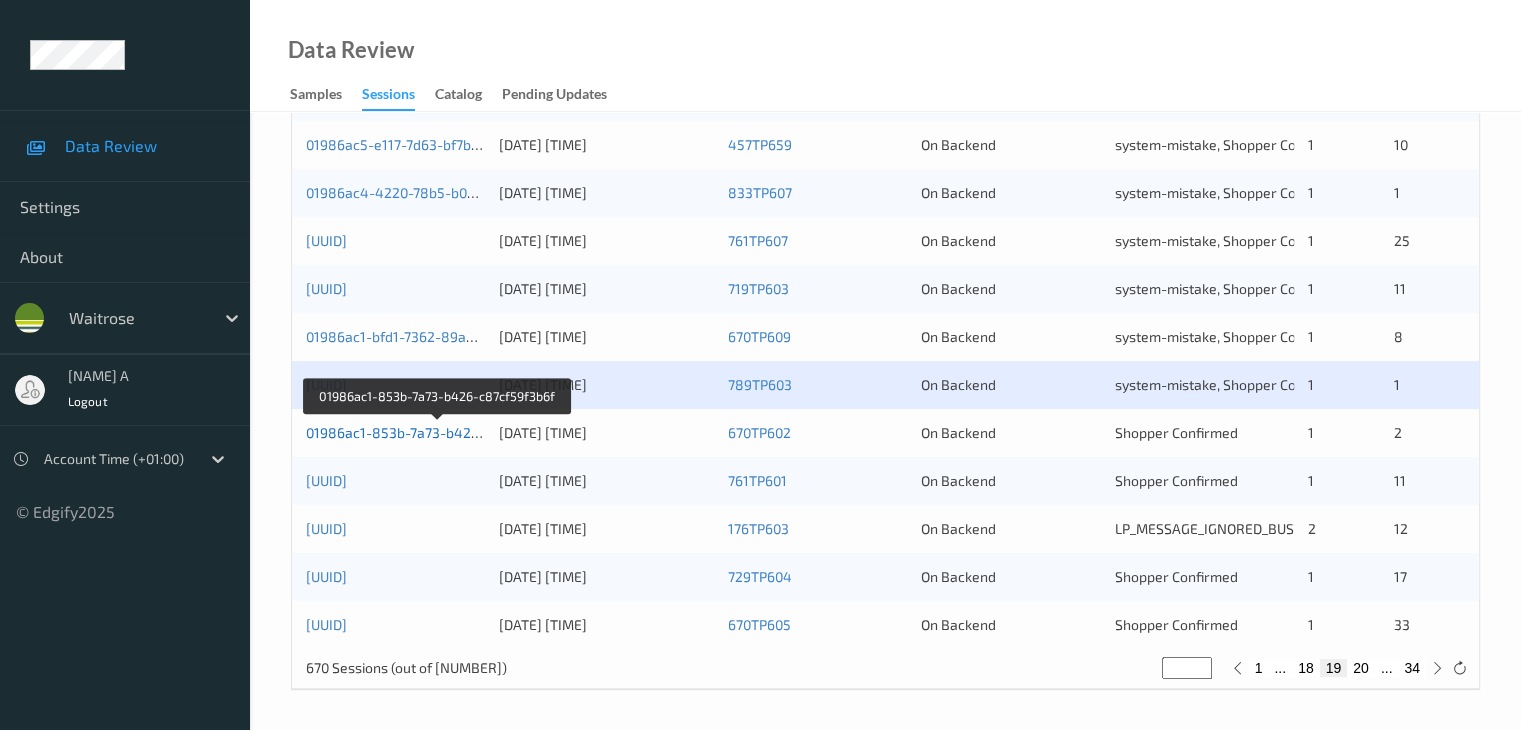 click on "01986ac1-853b-7a73-b426-c87cf59f3b6f" at bounding box center [438, 432] 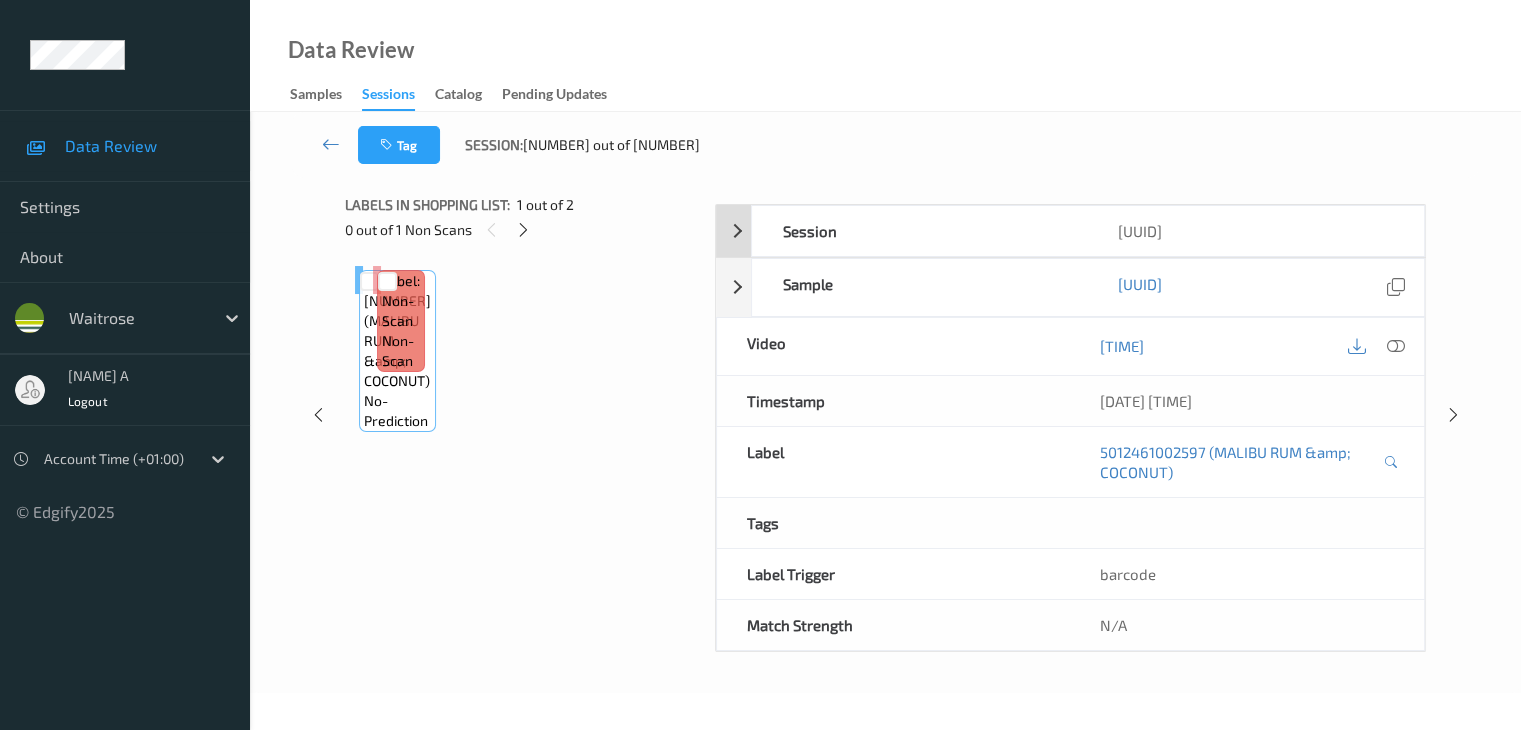 scroll, scrollTop: 0, scrollLeft: 0, axis: both 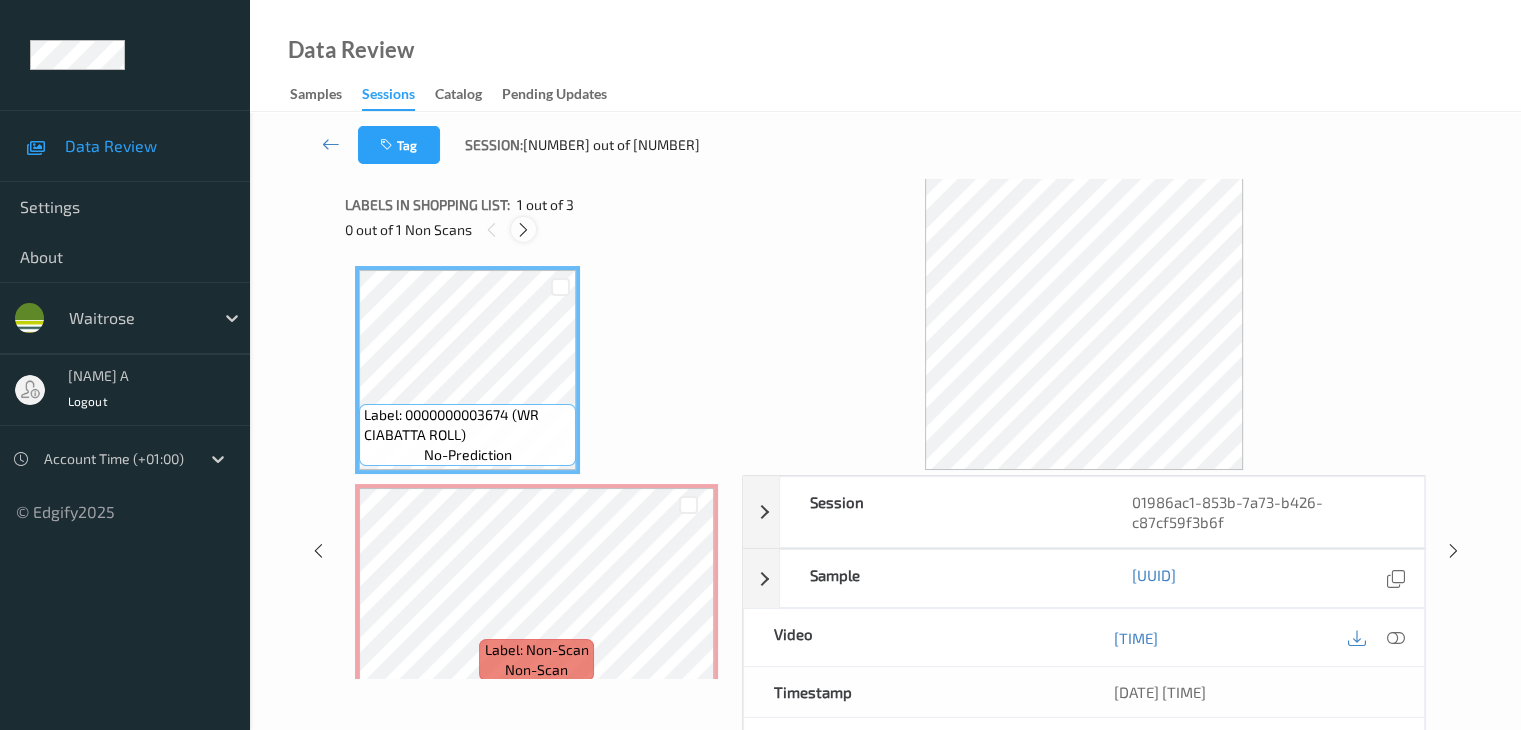 click at bounding box center (523, 229) 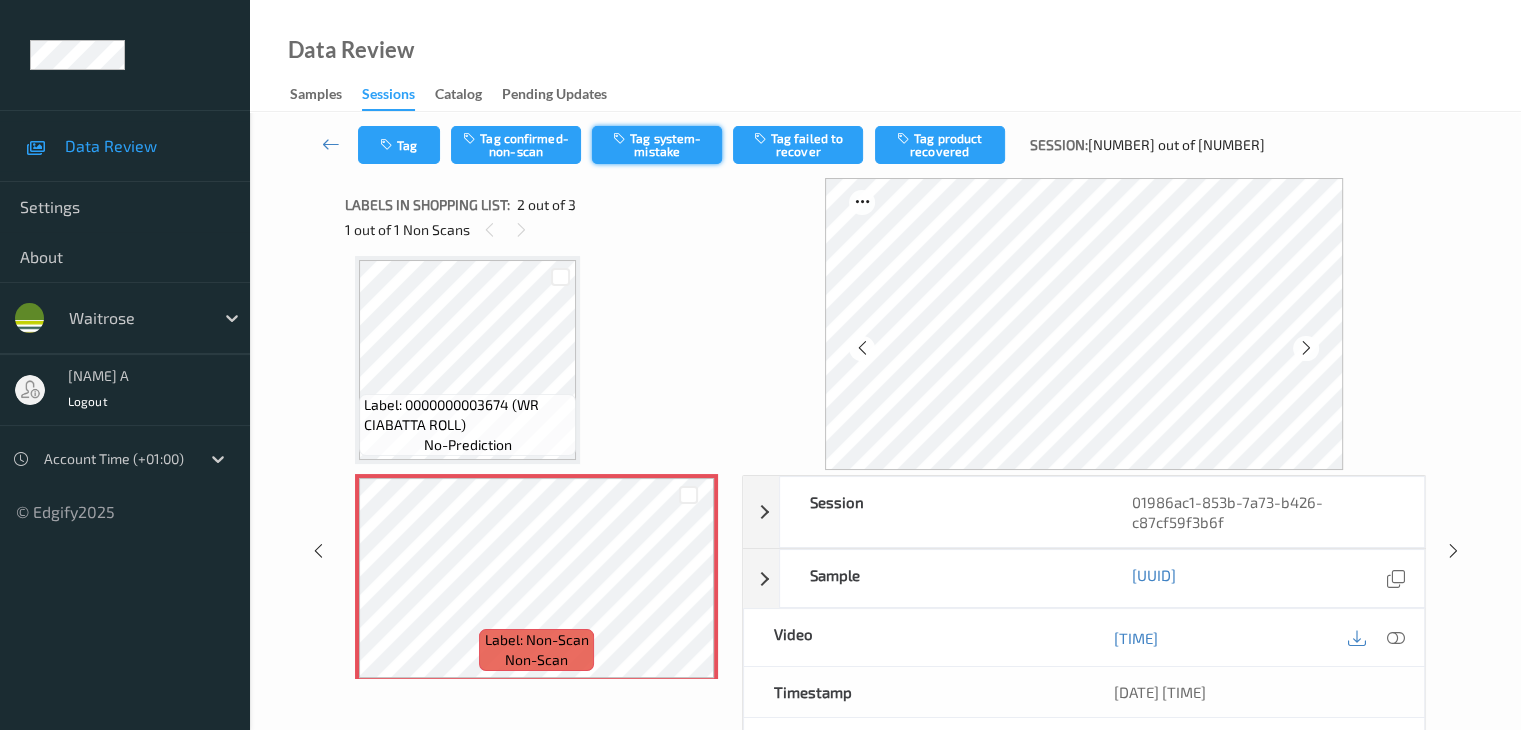 click on "Tag   system-mistake" at bounding box center [657, 145] 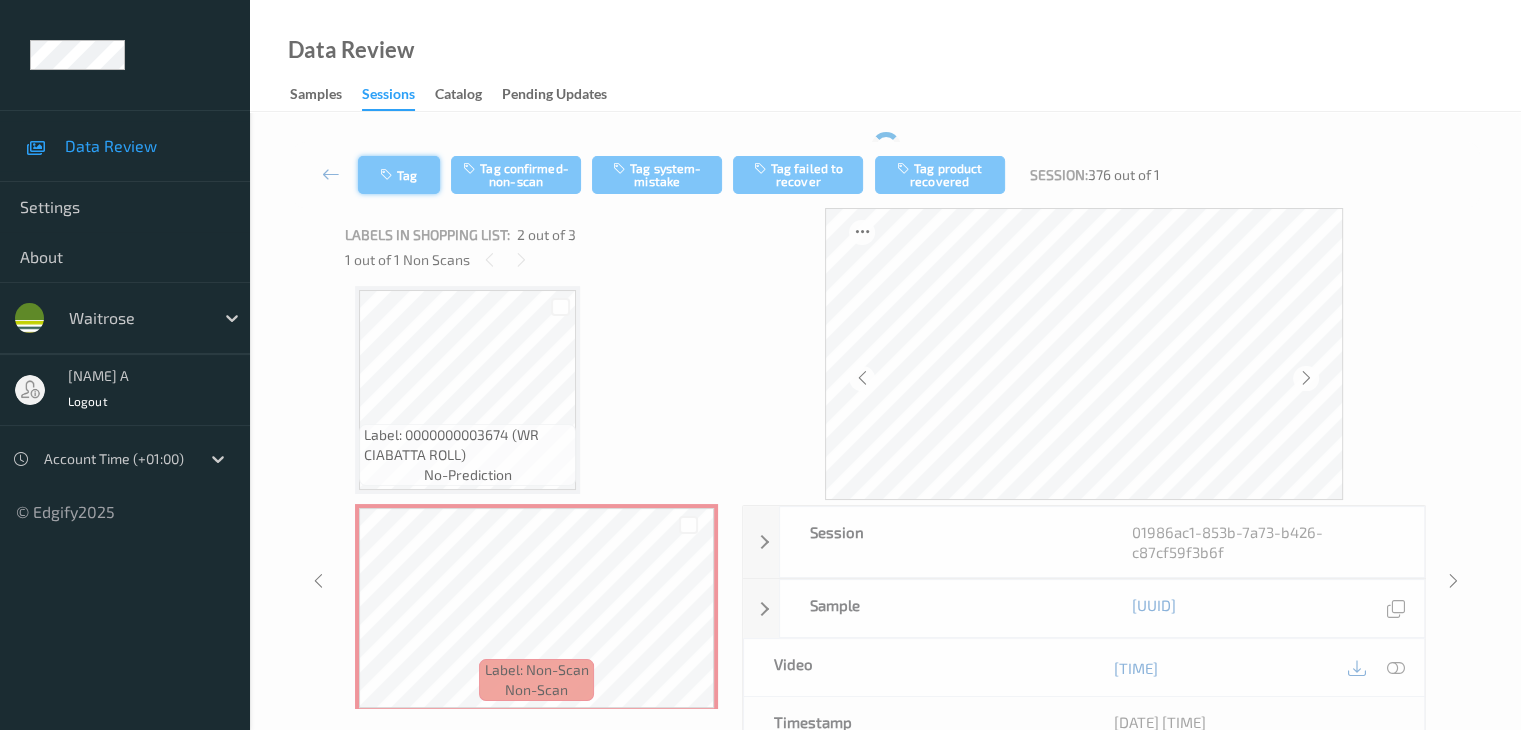 click on "Tag" at bounding box center (399, 175) 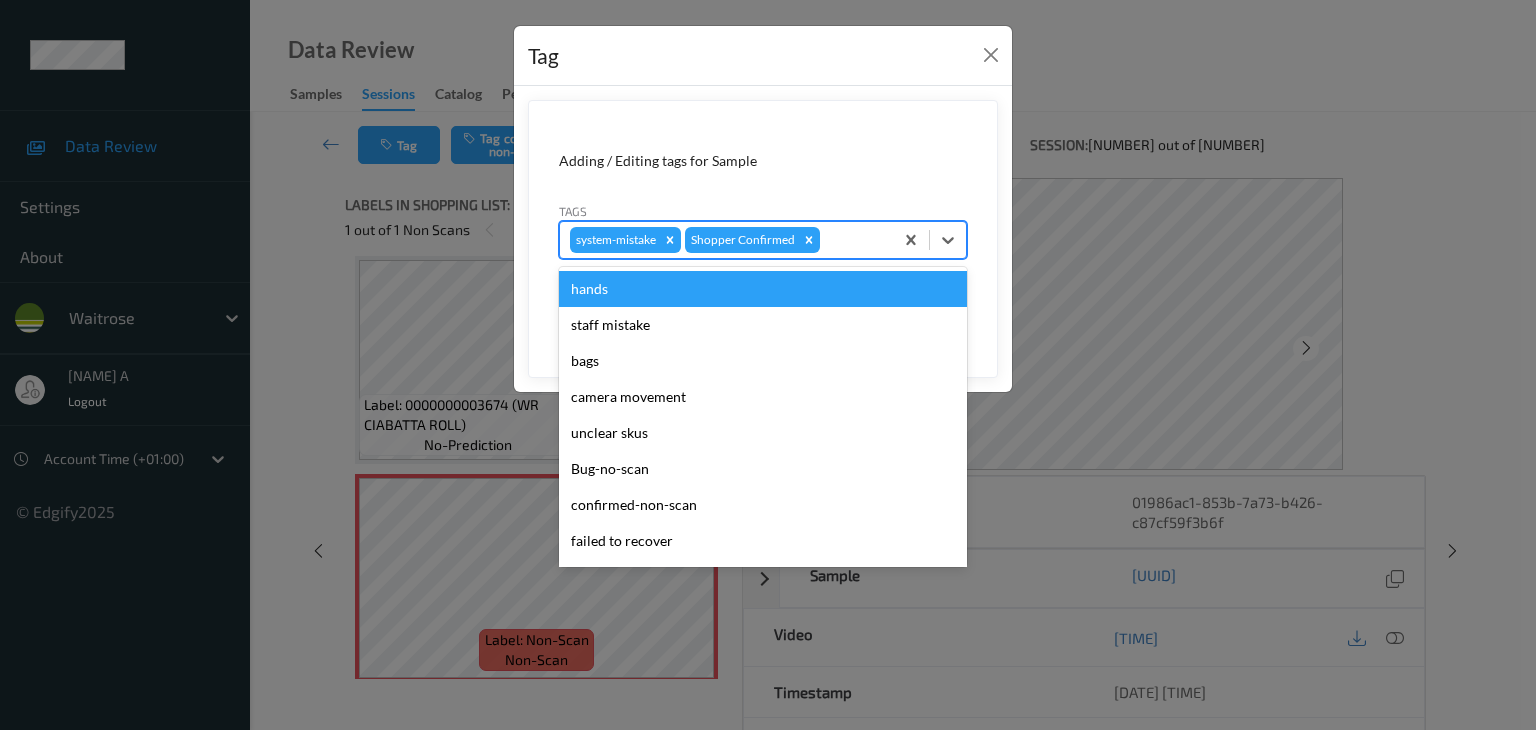 click at bounding box center [853, 240] 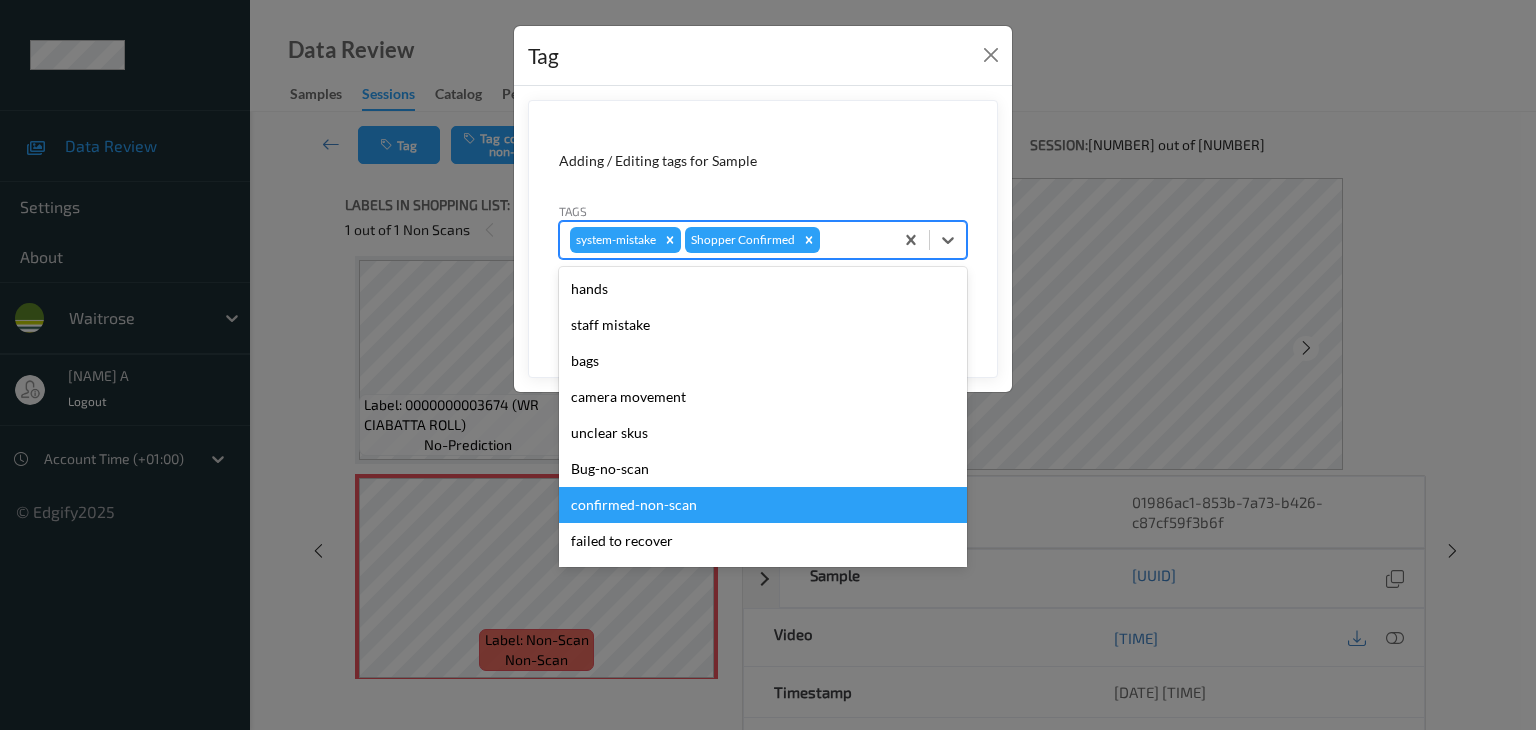 type on "u" 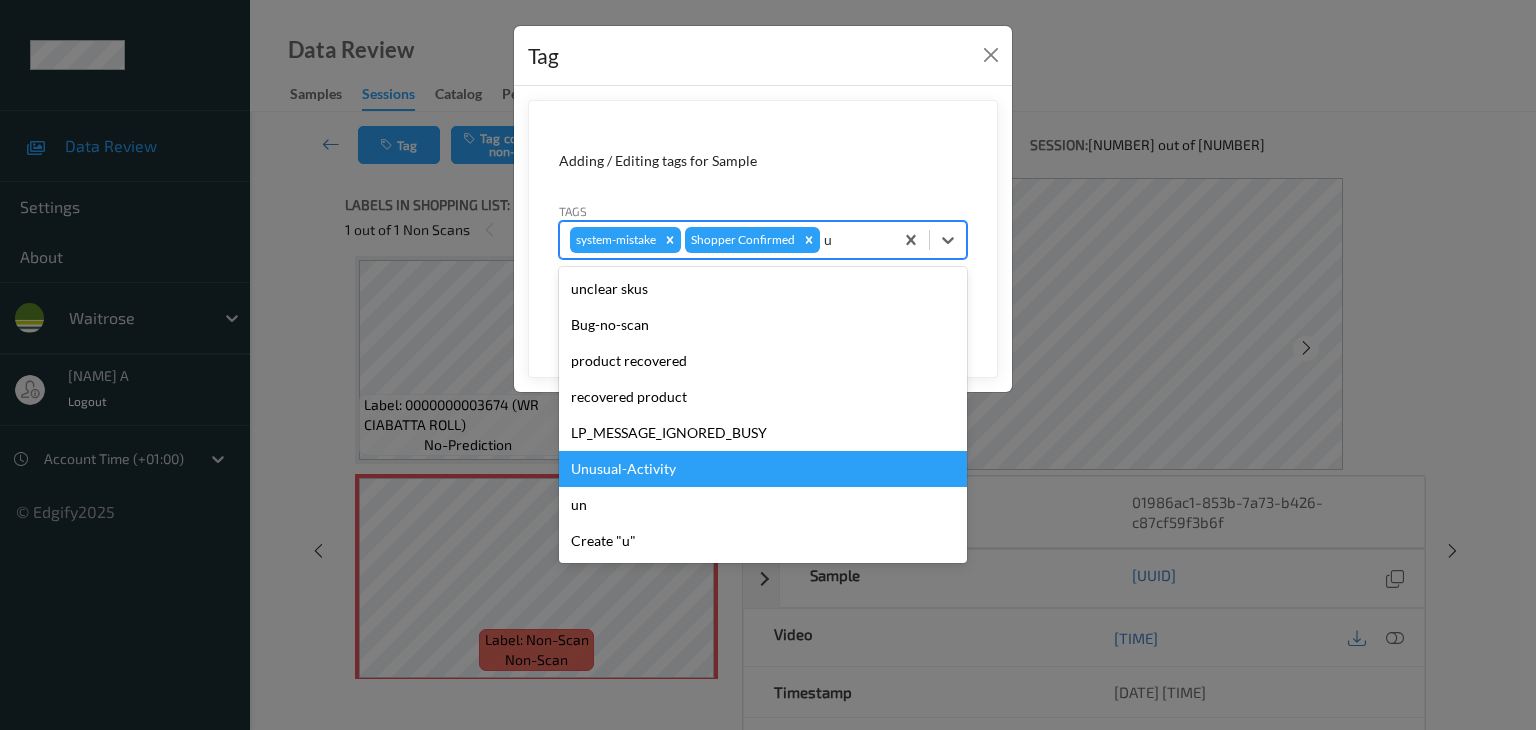 click on "Unusual-Activity" at bounding box center (763, 469) 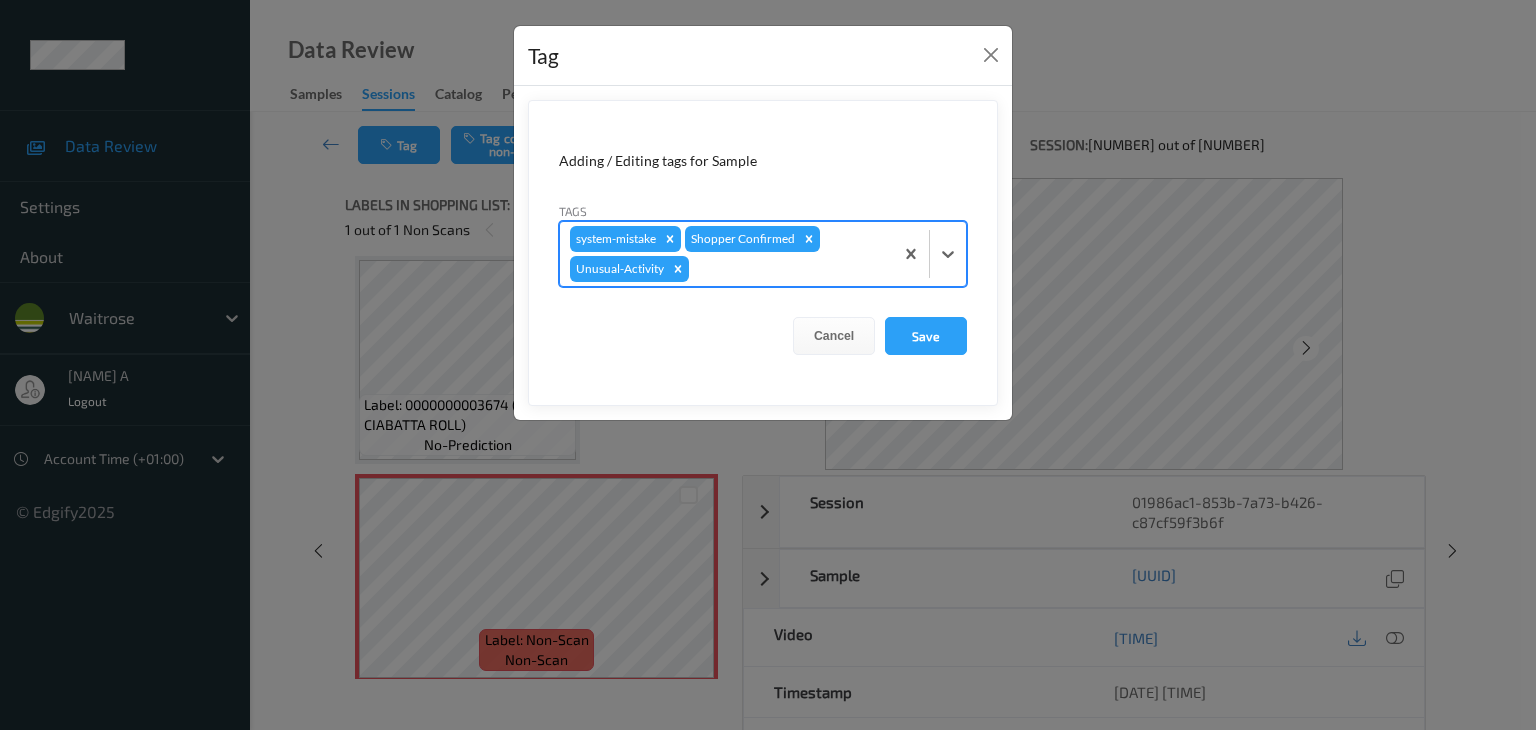 type on "p" 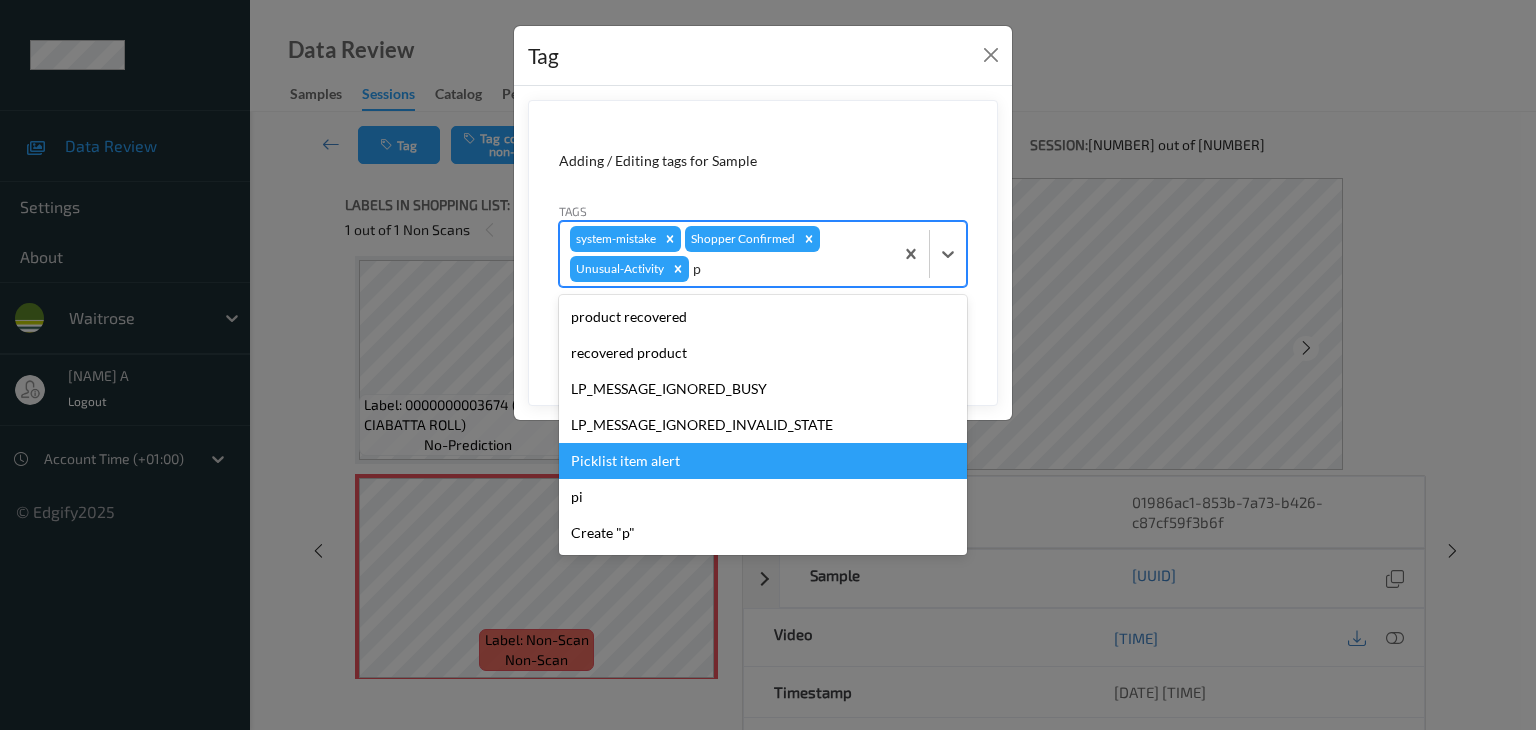 click on "Picklist item alert" at bounding box center [763, 461] 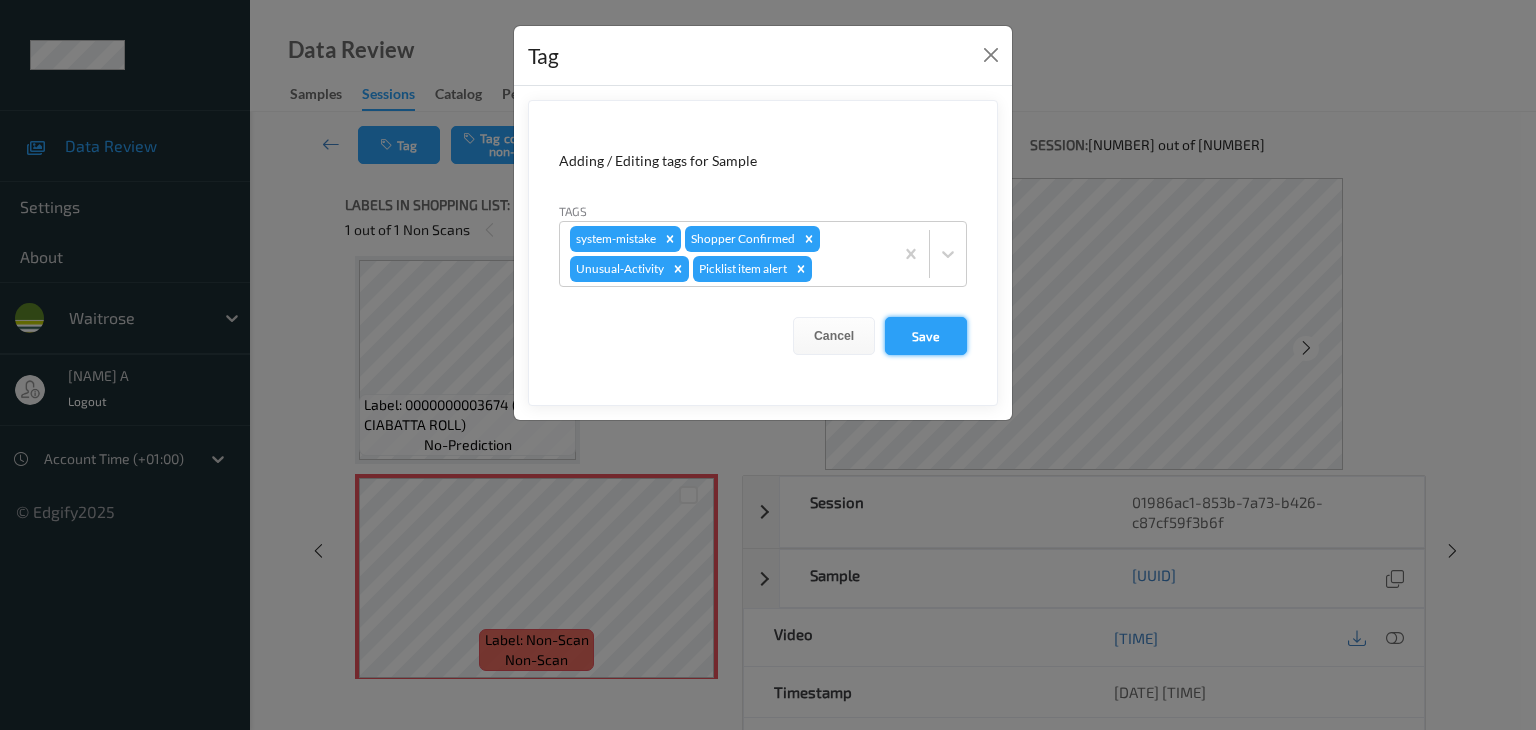 click on "Save" at bounding box center [926, 336] 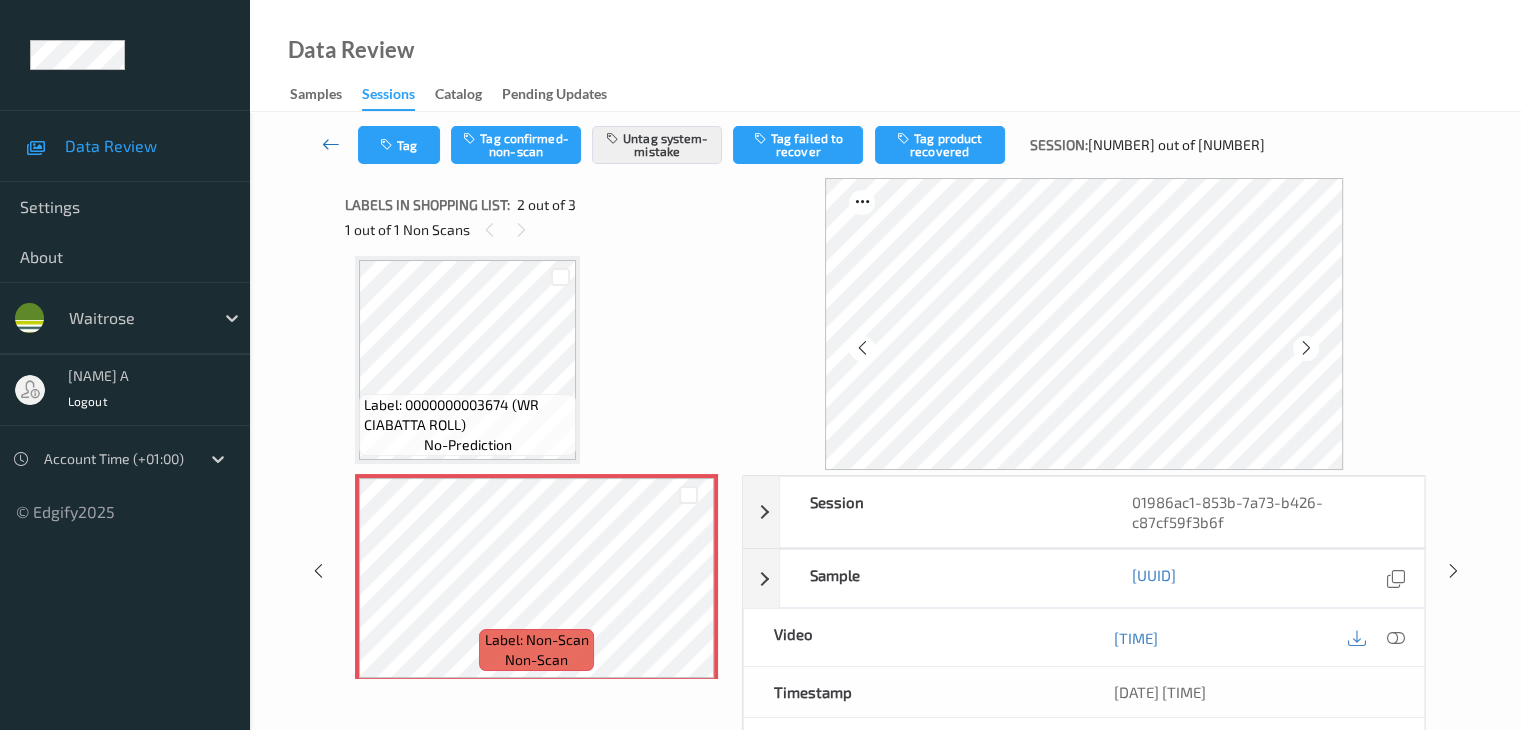 click at bounding box center (331, 144) 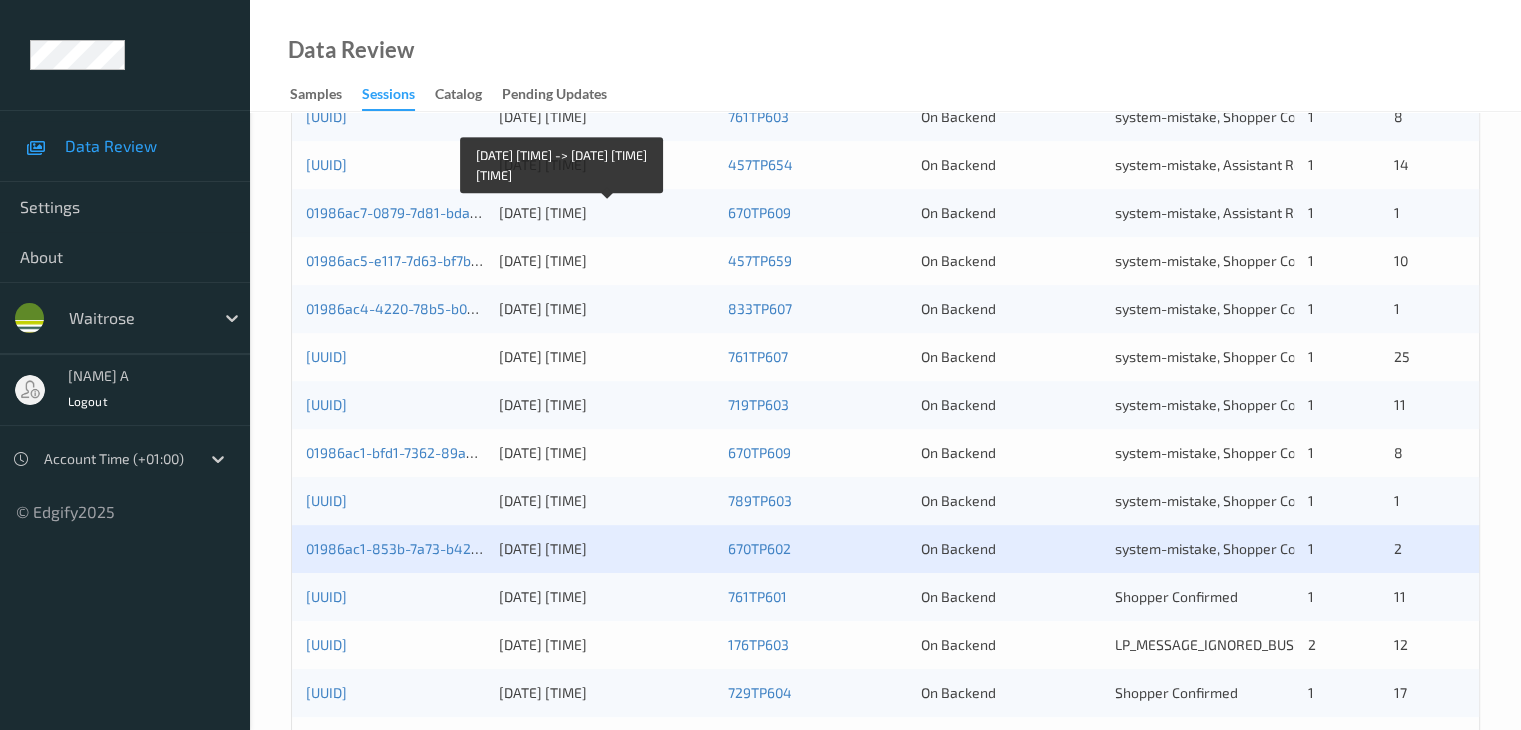 scroll, scrollTop: 932, scrollLeft: 0, axis: vertical 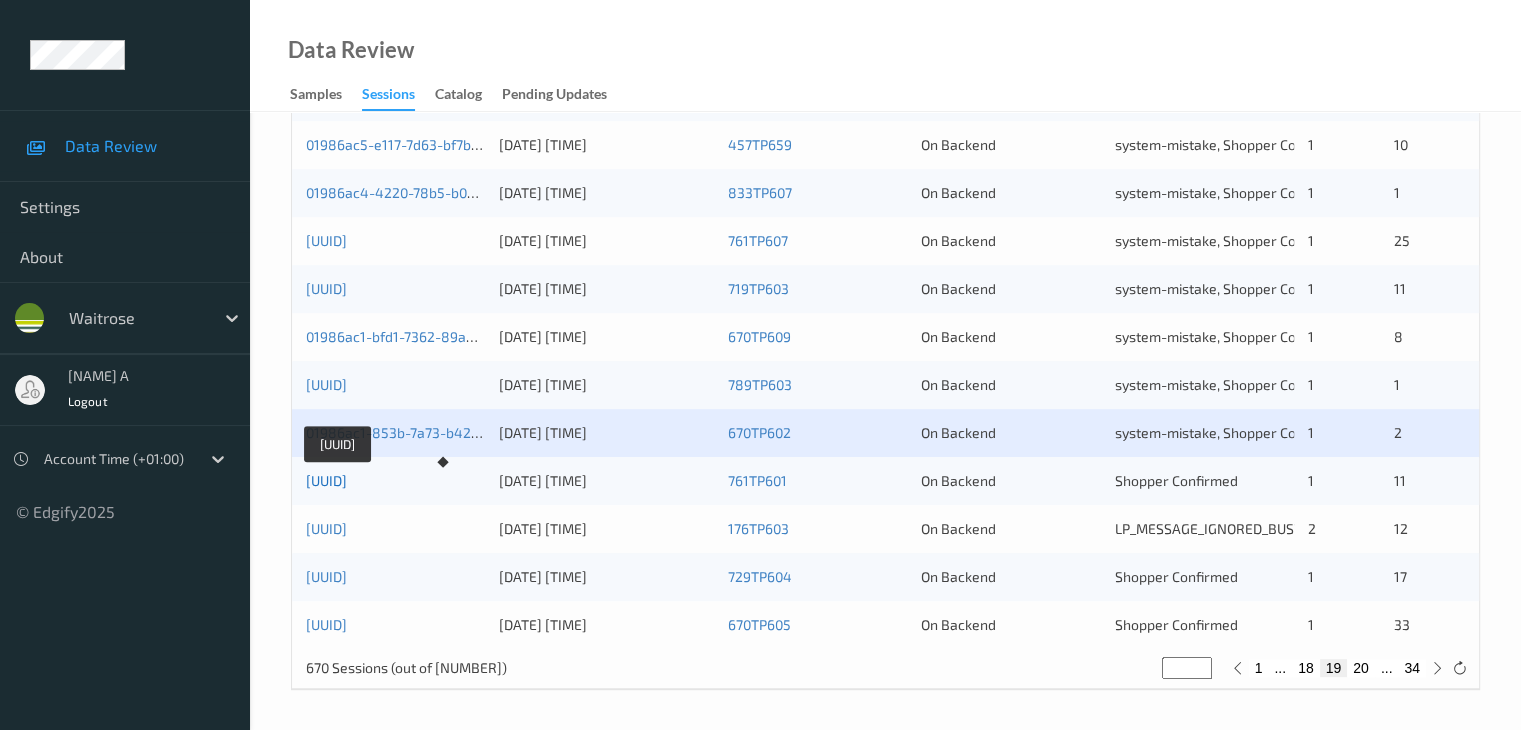 click on "01986ac1-084d-7d44-868b-bbb8c8d79f22" at bounding box center [326, 480] 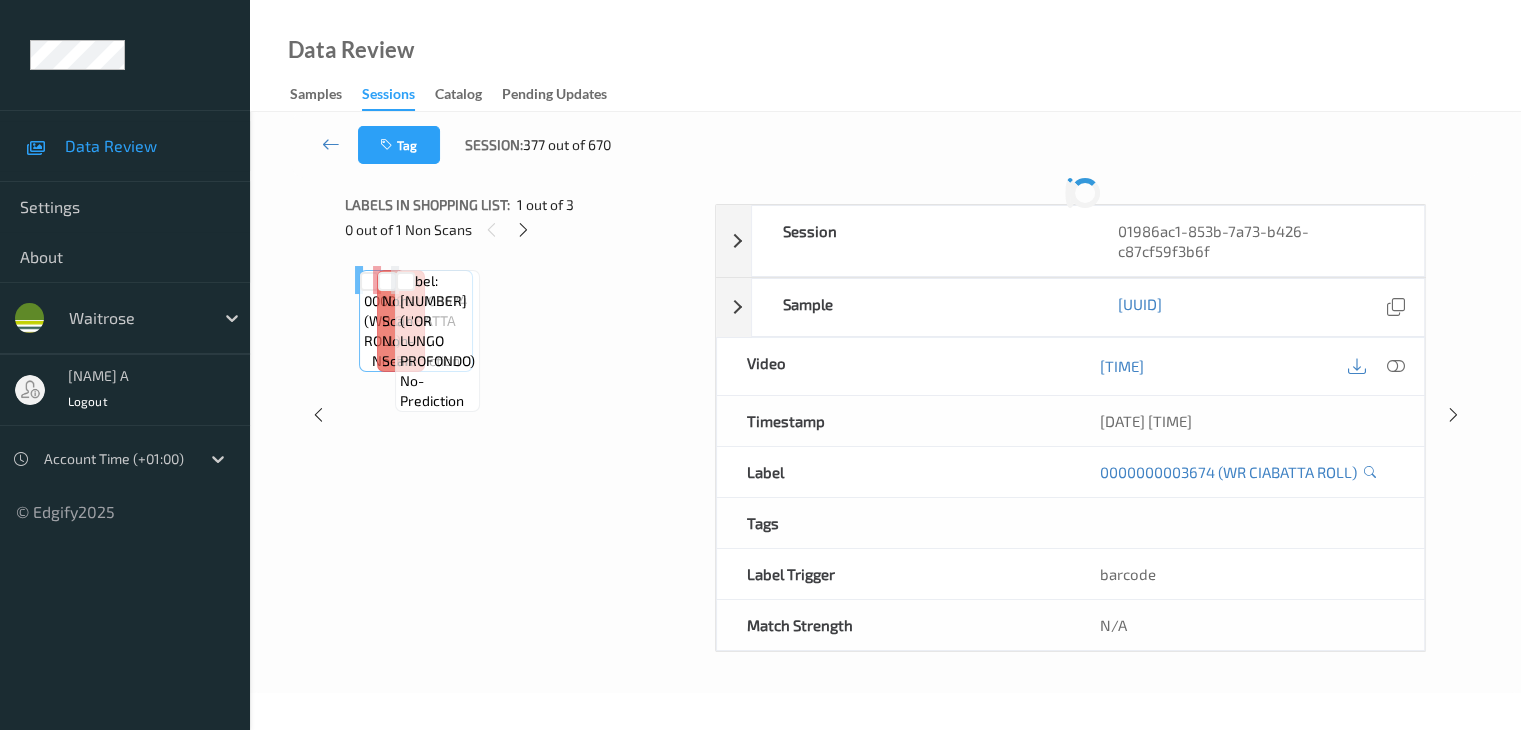 scroll, scrollTop: 0, scrollLeft: 0, axis: both 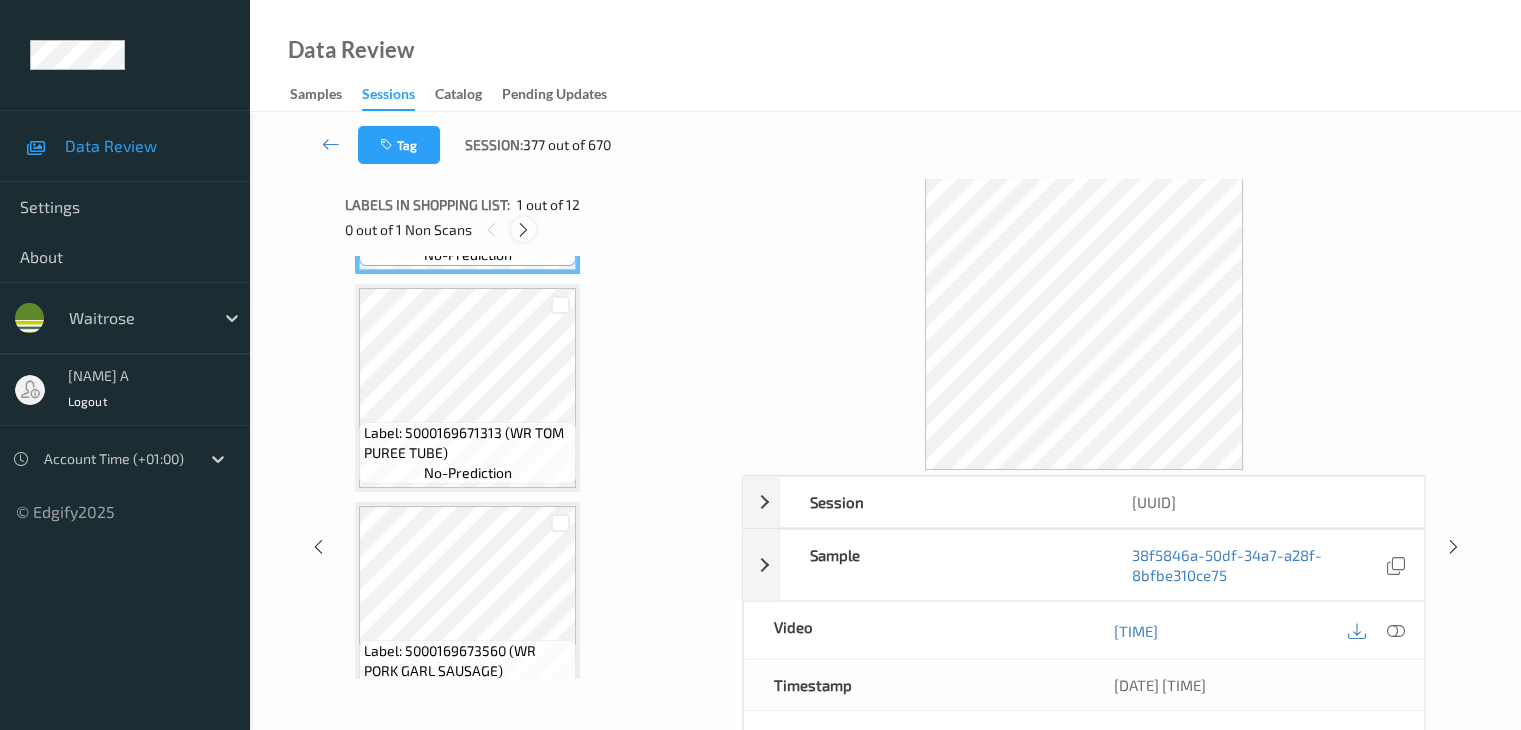 click at bounding box center [523, 230] 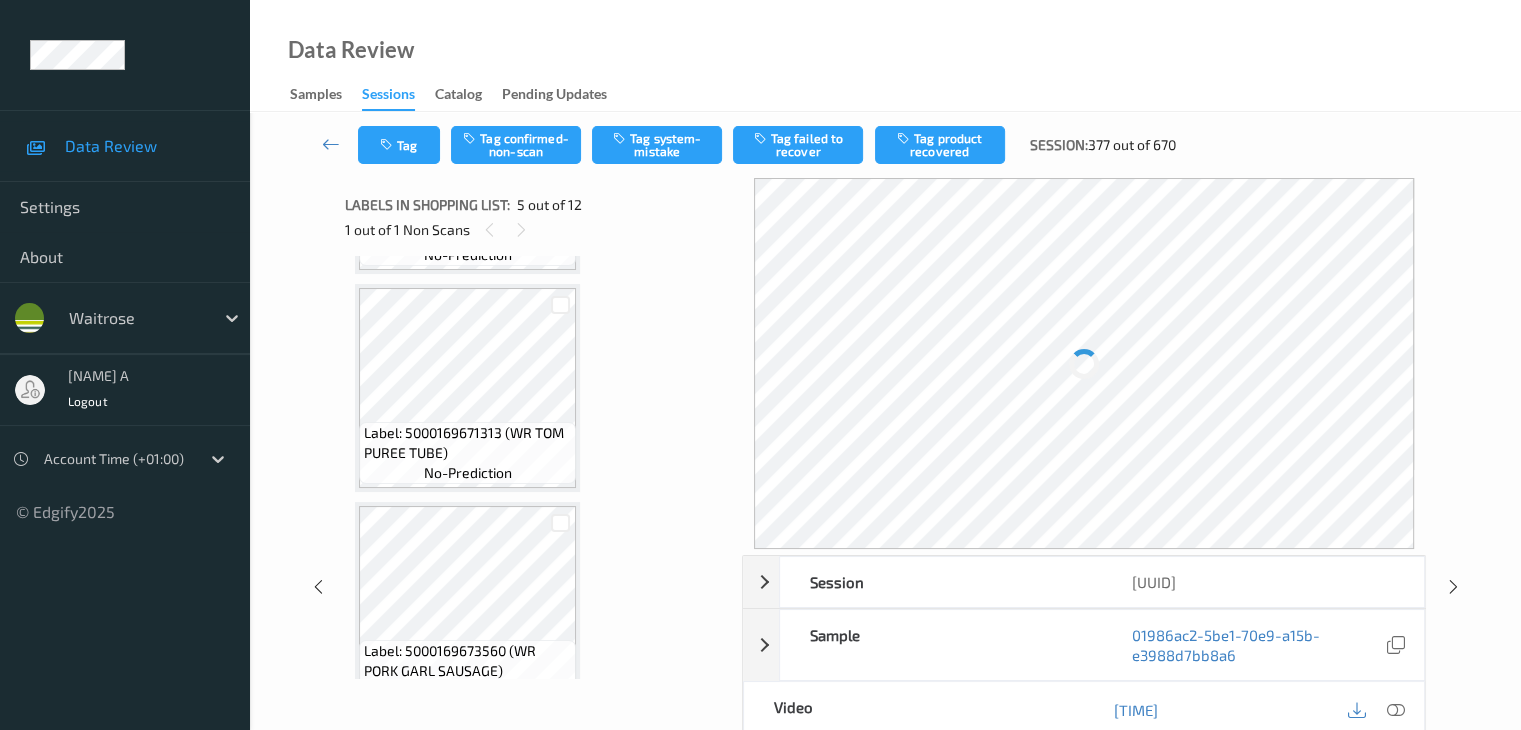scroll, scrollTop: 664, scrollLeft: 0, axis: vertical 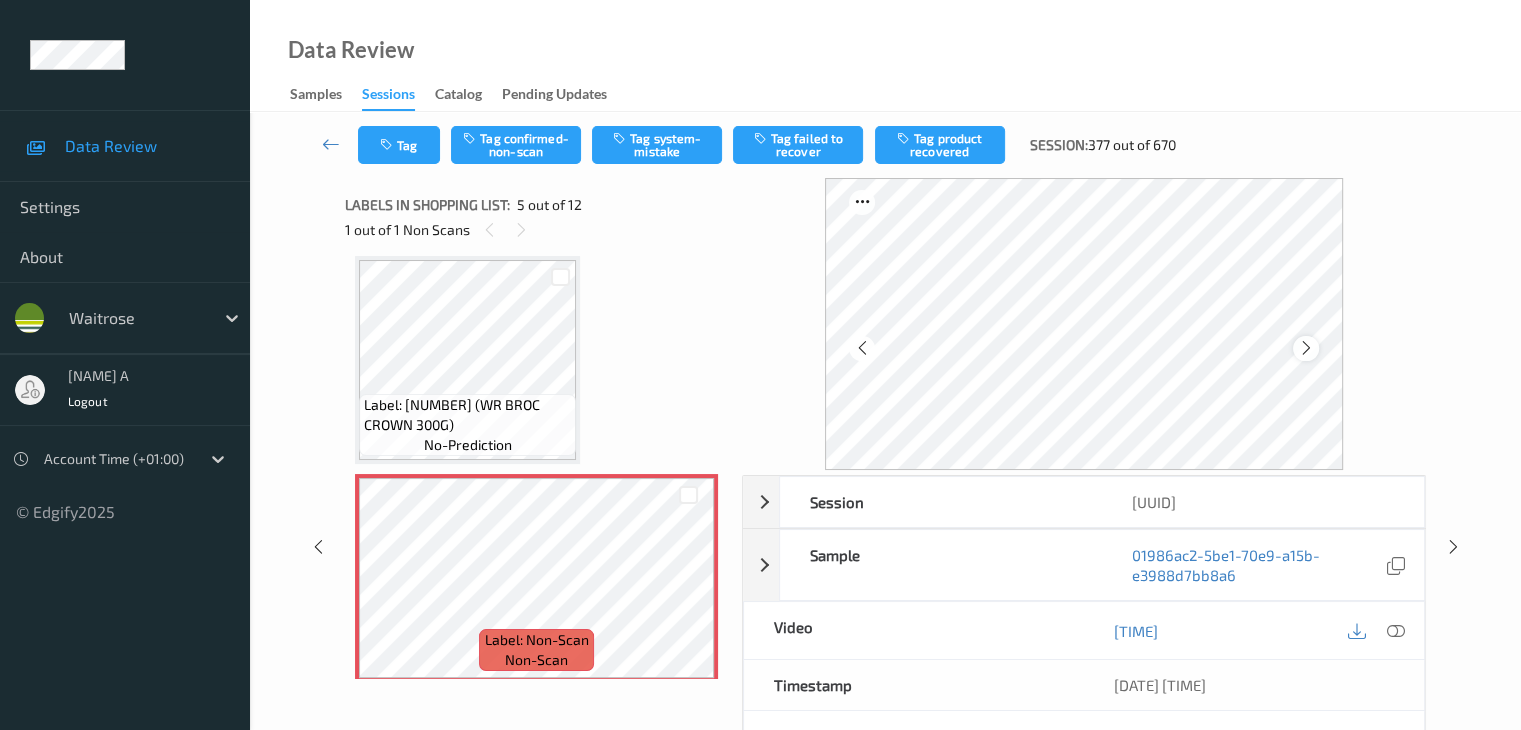 click at bounding box center [1306, 348] 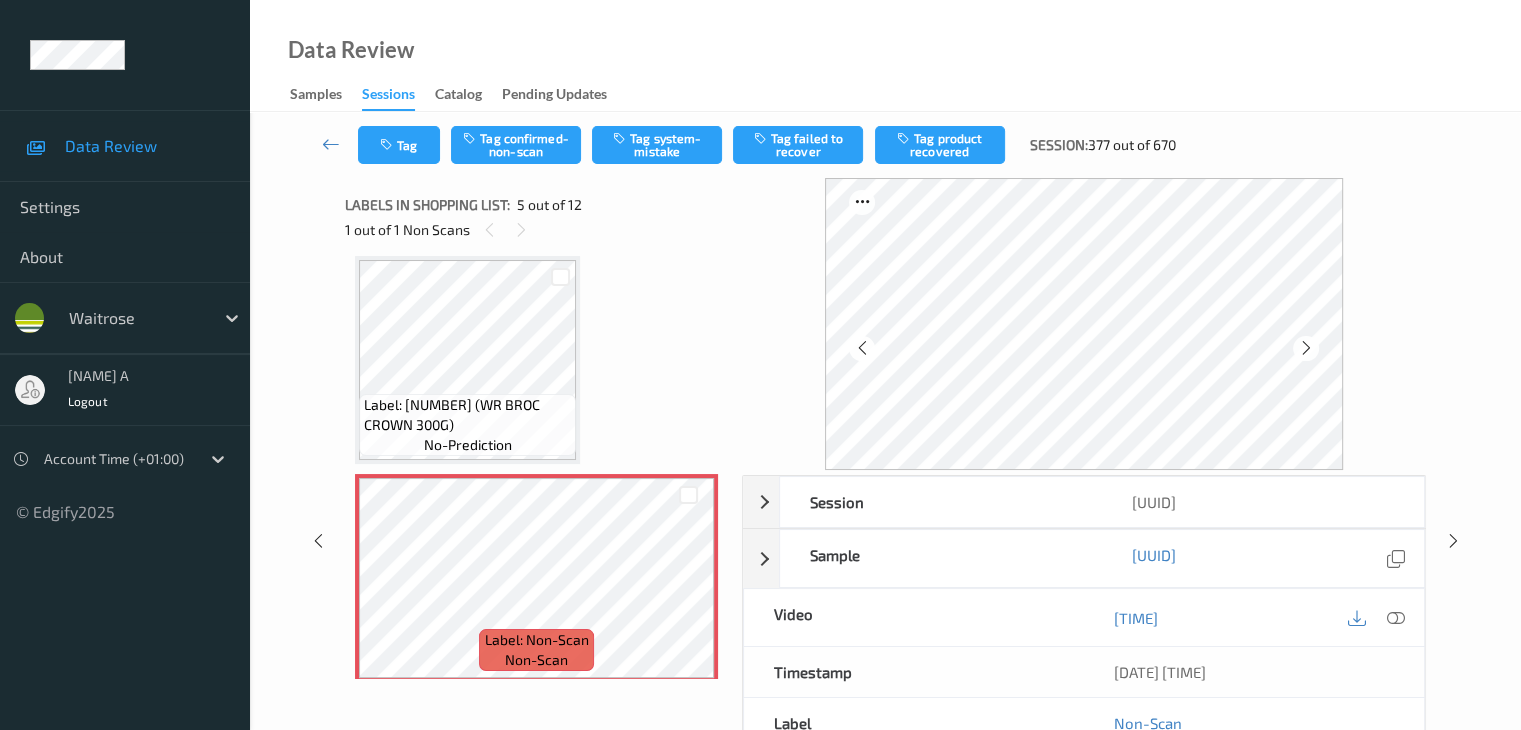 click at bounding box center [1306, 348] 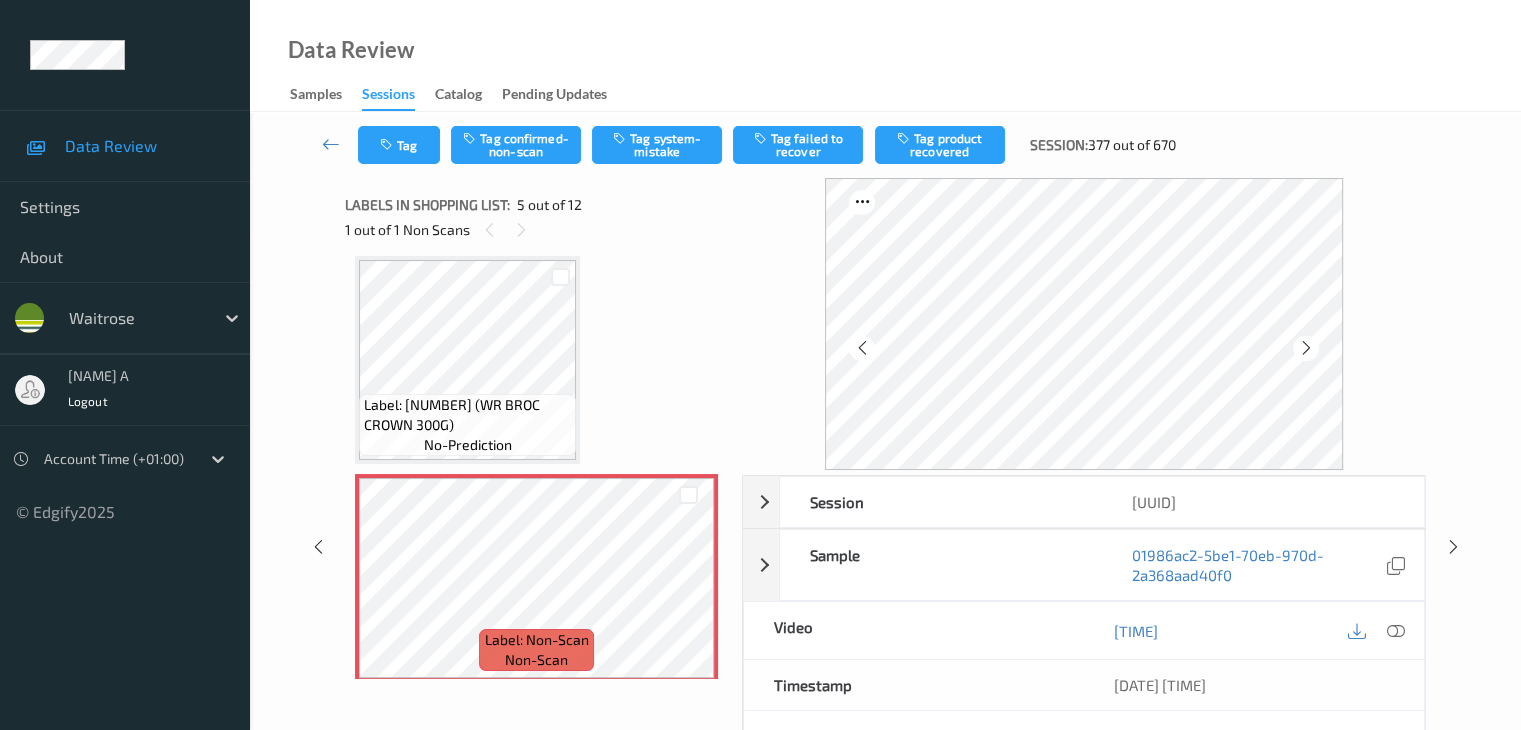 click at bounding box center (1306, 348) 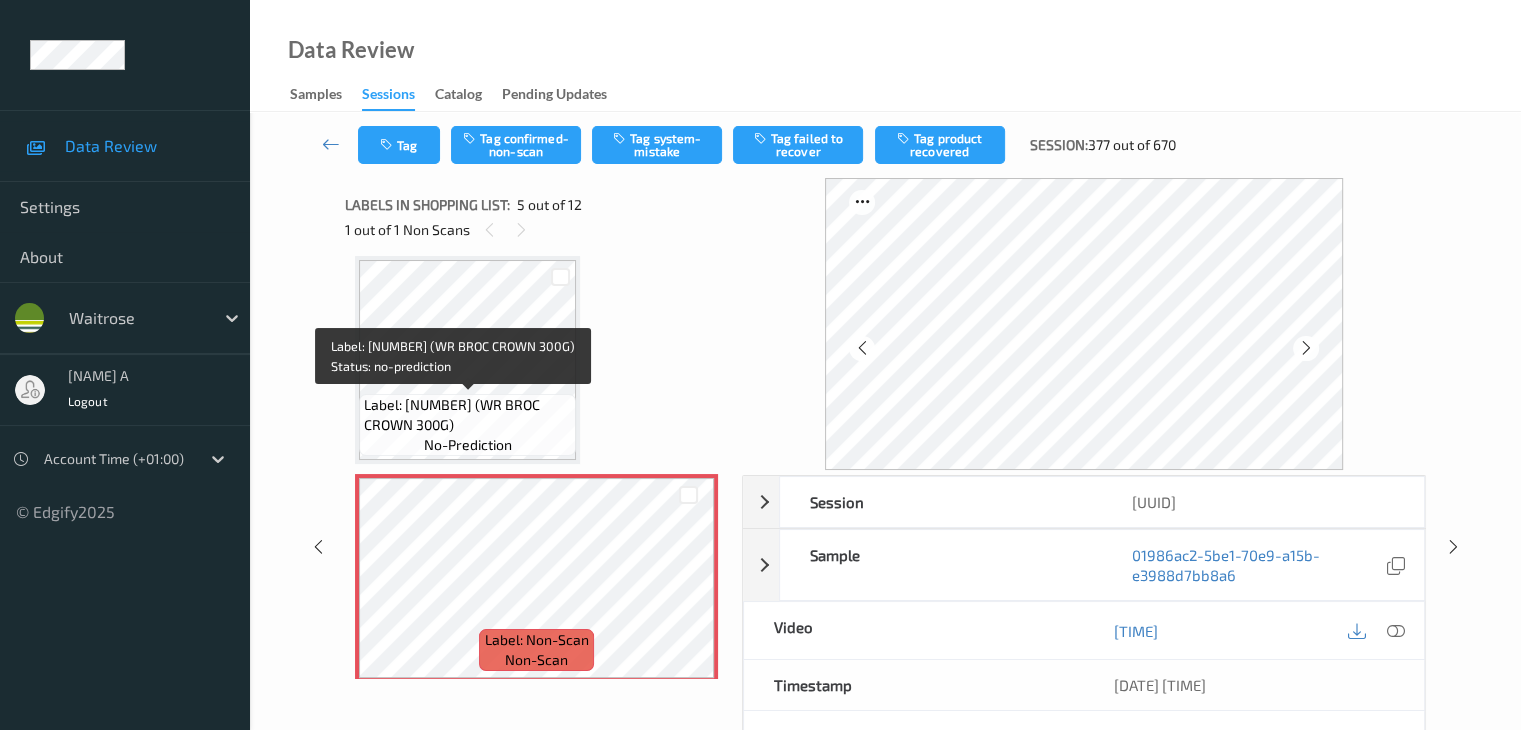 click on "Label: 5000169779897 (WR BROC CROWN 300G)" at bounding box center [467, 415] 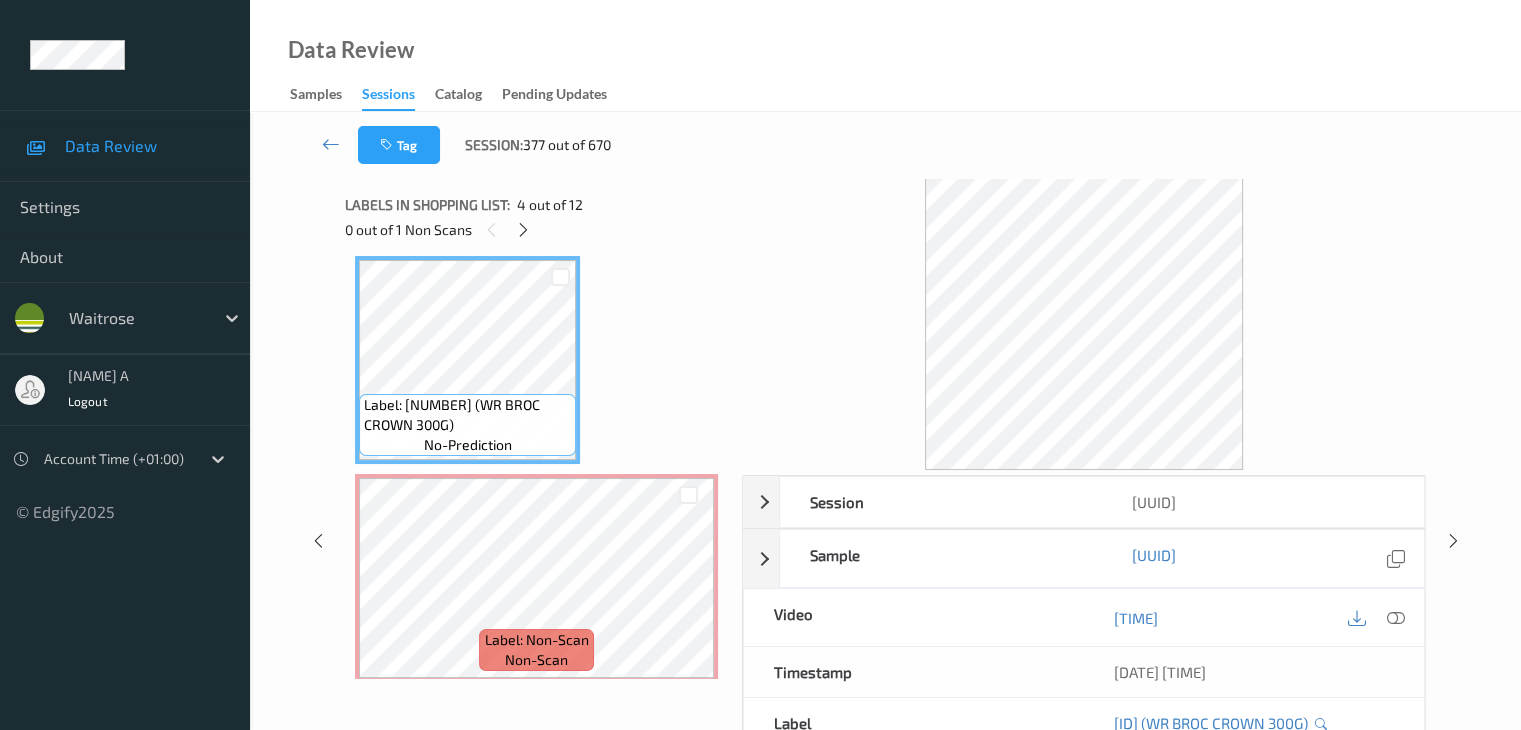click on "00:01:18.601" at bounding box center [1254, 617] 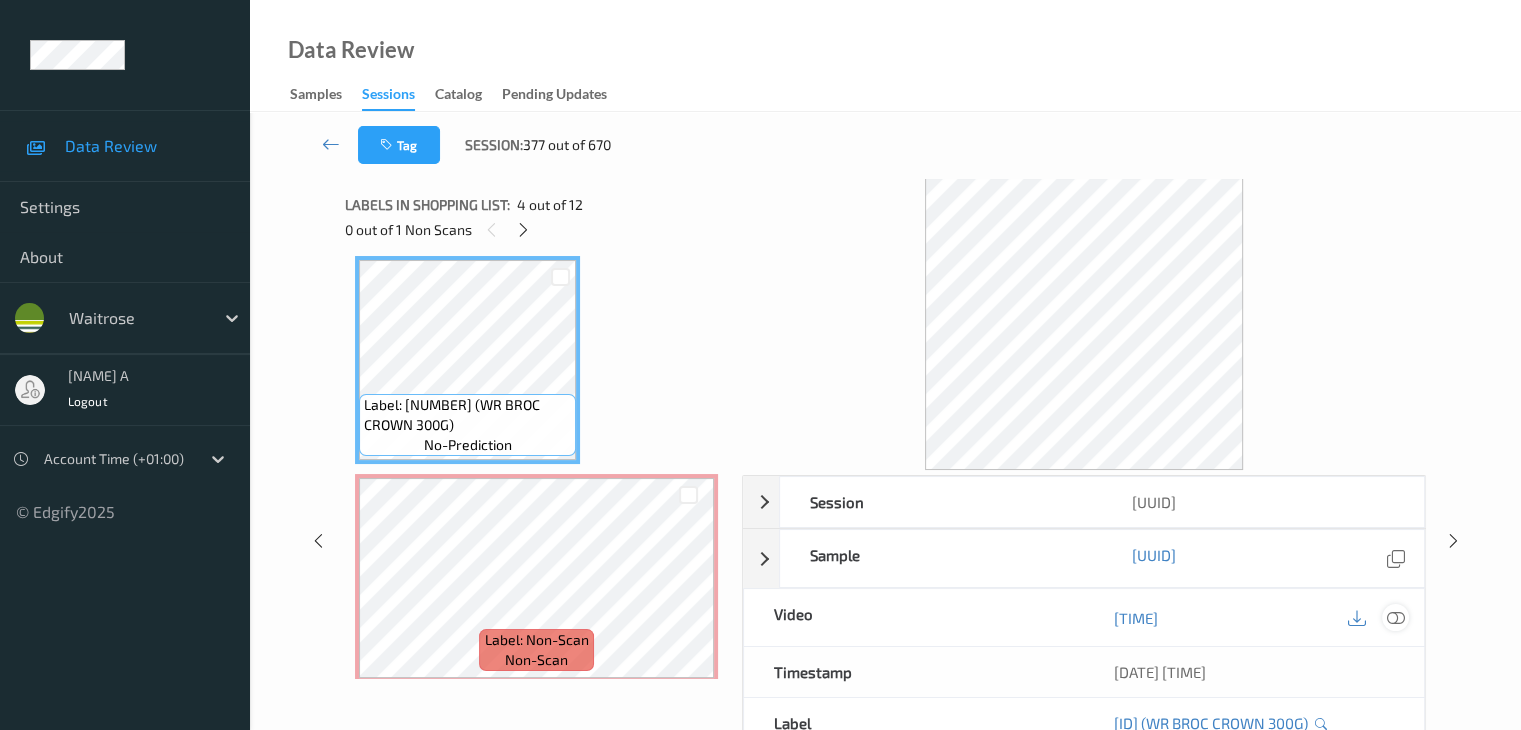 click at bounding box center [1395, 617] 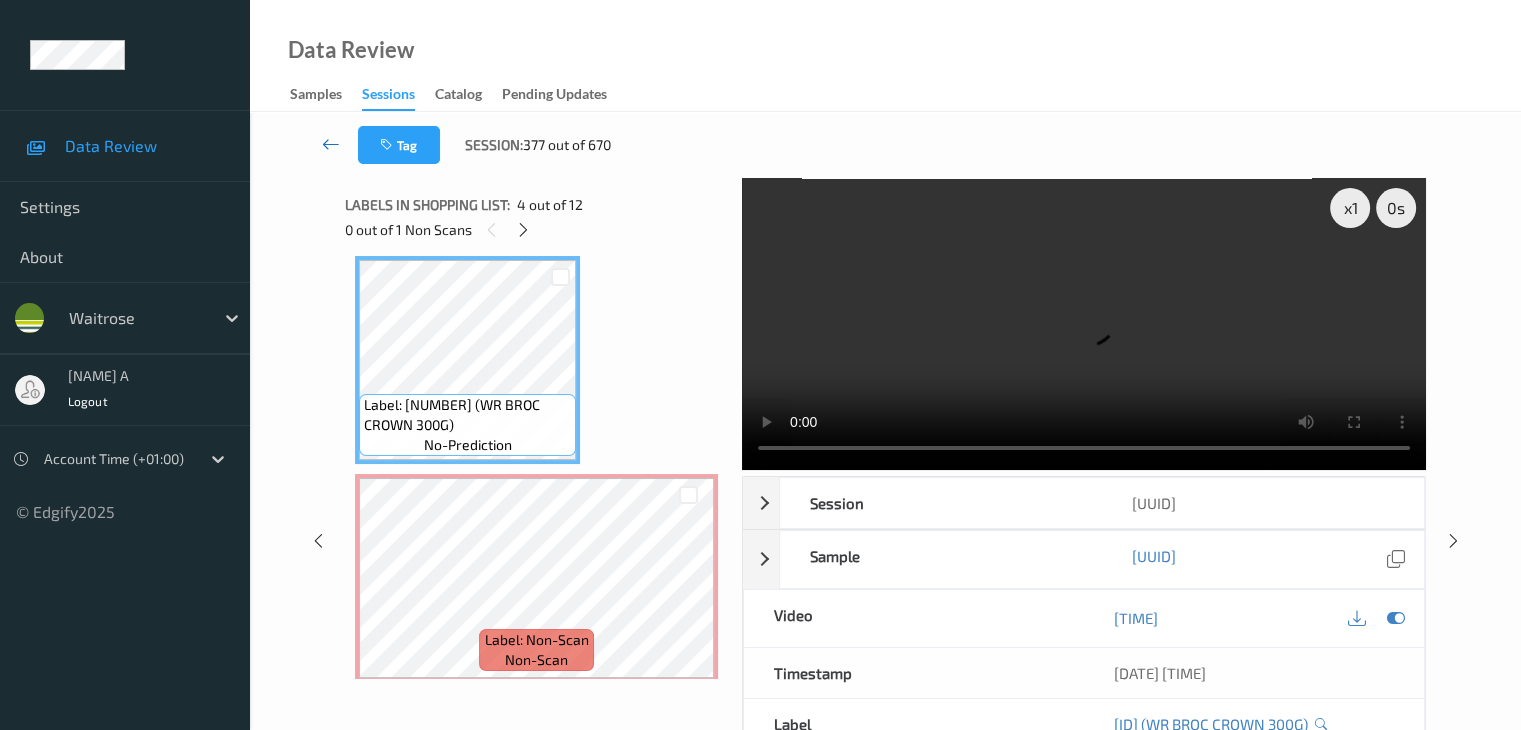 click at bounding box center [331, 144] 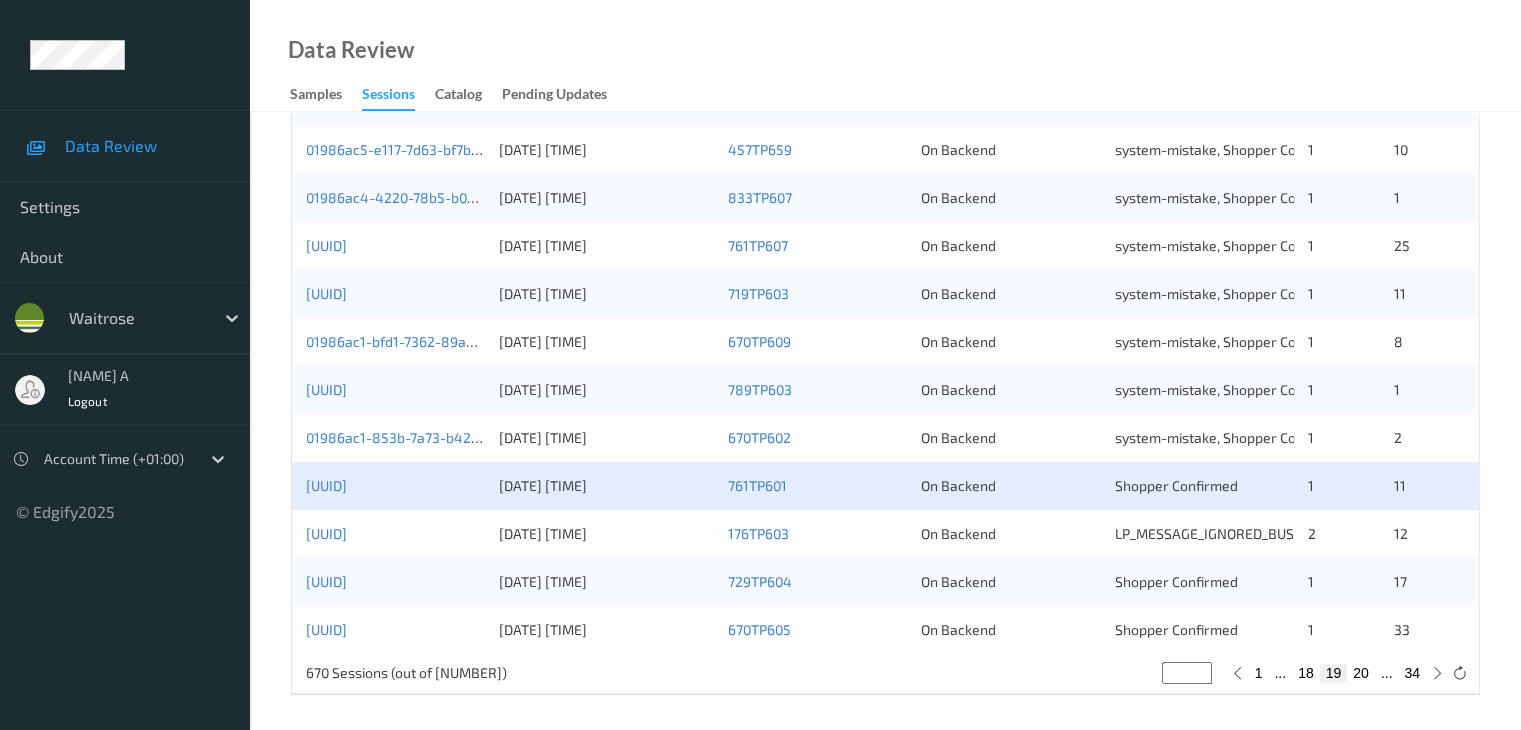 scroll, scrollTop: 932, scrollLeft: 0, axis: vertical 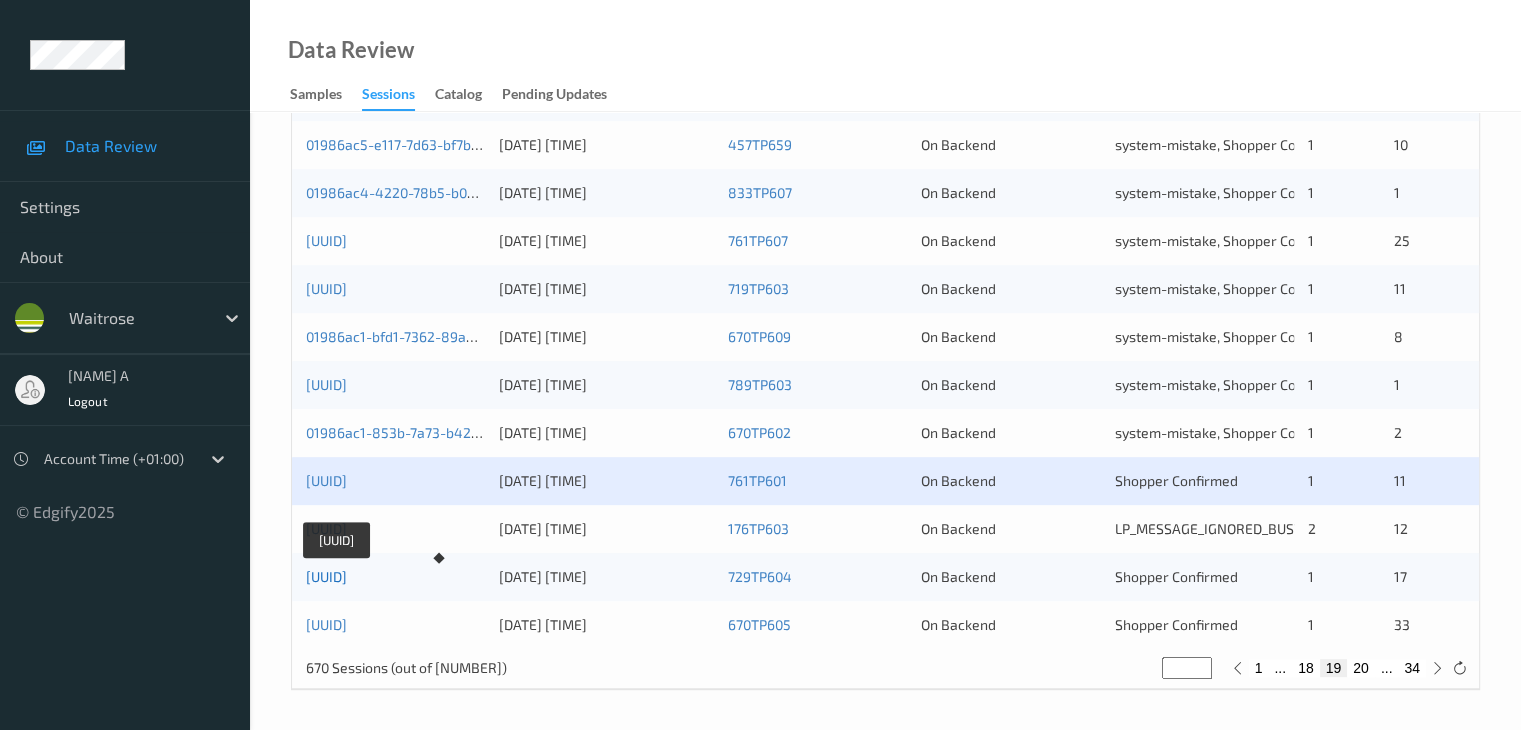click on "01986abf-0c5f-7eaa-b08e-6a563ddbf769" at bounding box center (326, 576) 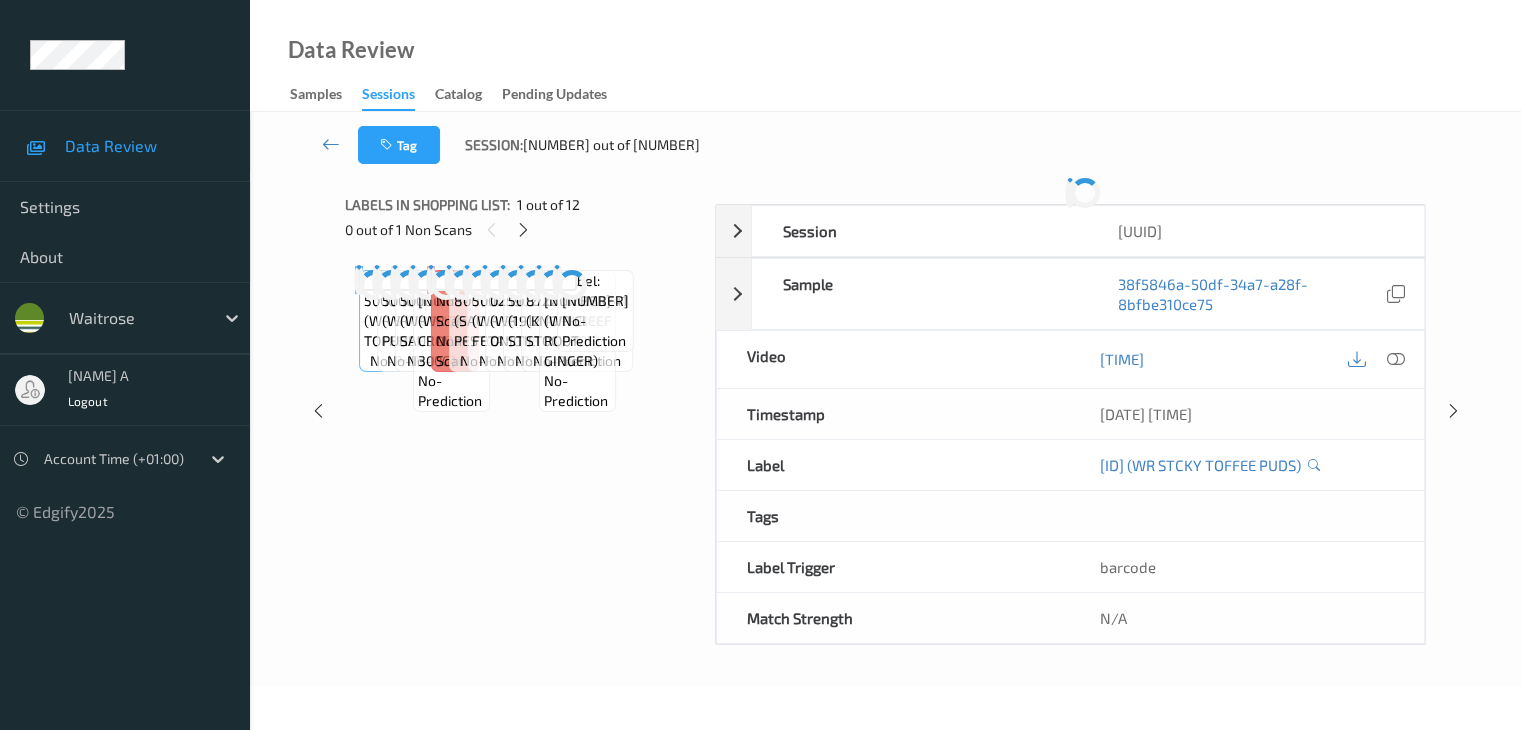 scroll, scrollTop: 0, scrollLeft: 0, axis: both 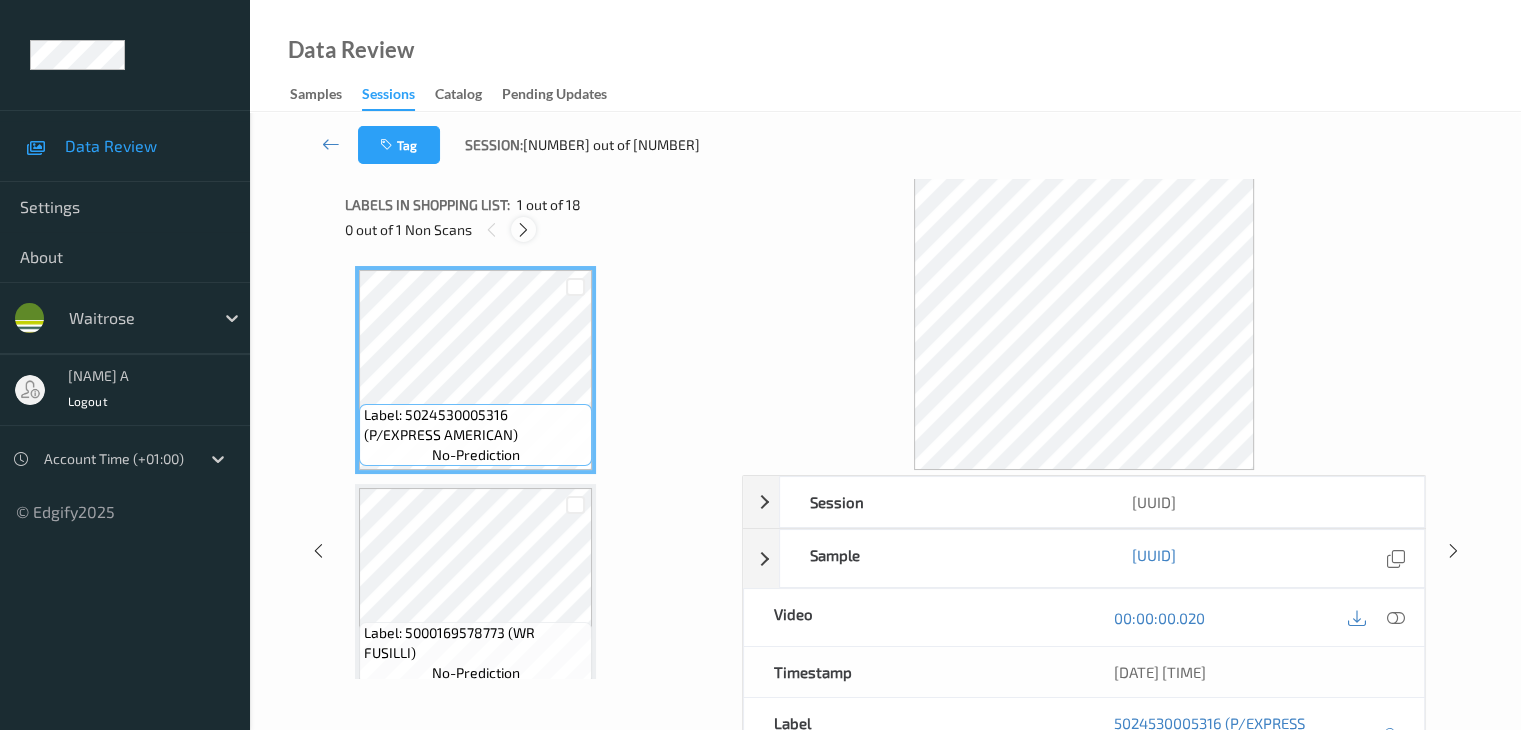 click at bounding box center (523, 230) 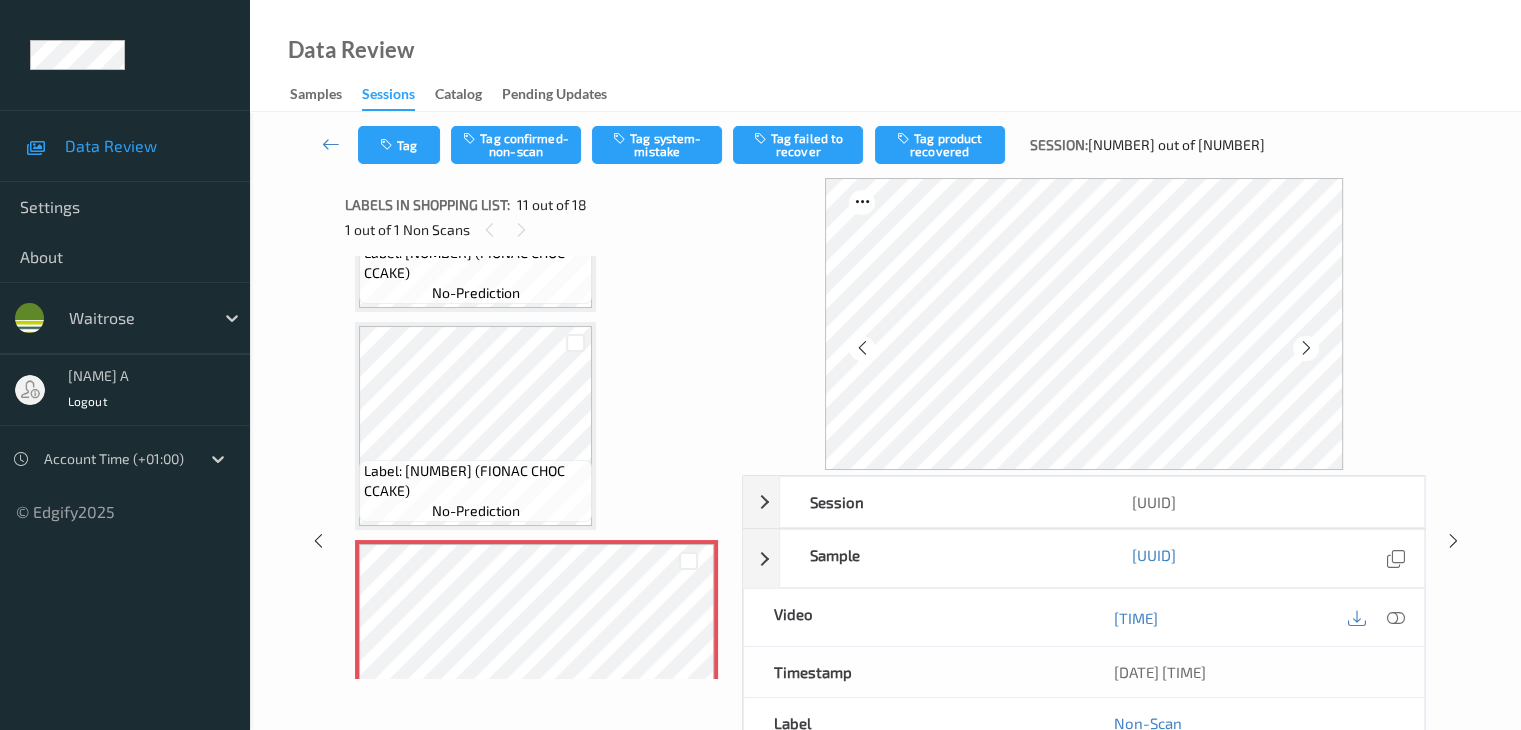 scroll, scrollTop: 1872, scrollLeft: 0, axis: vertical 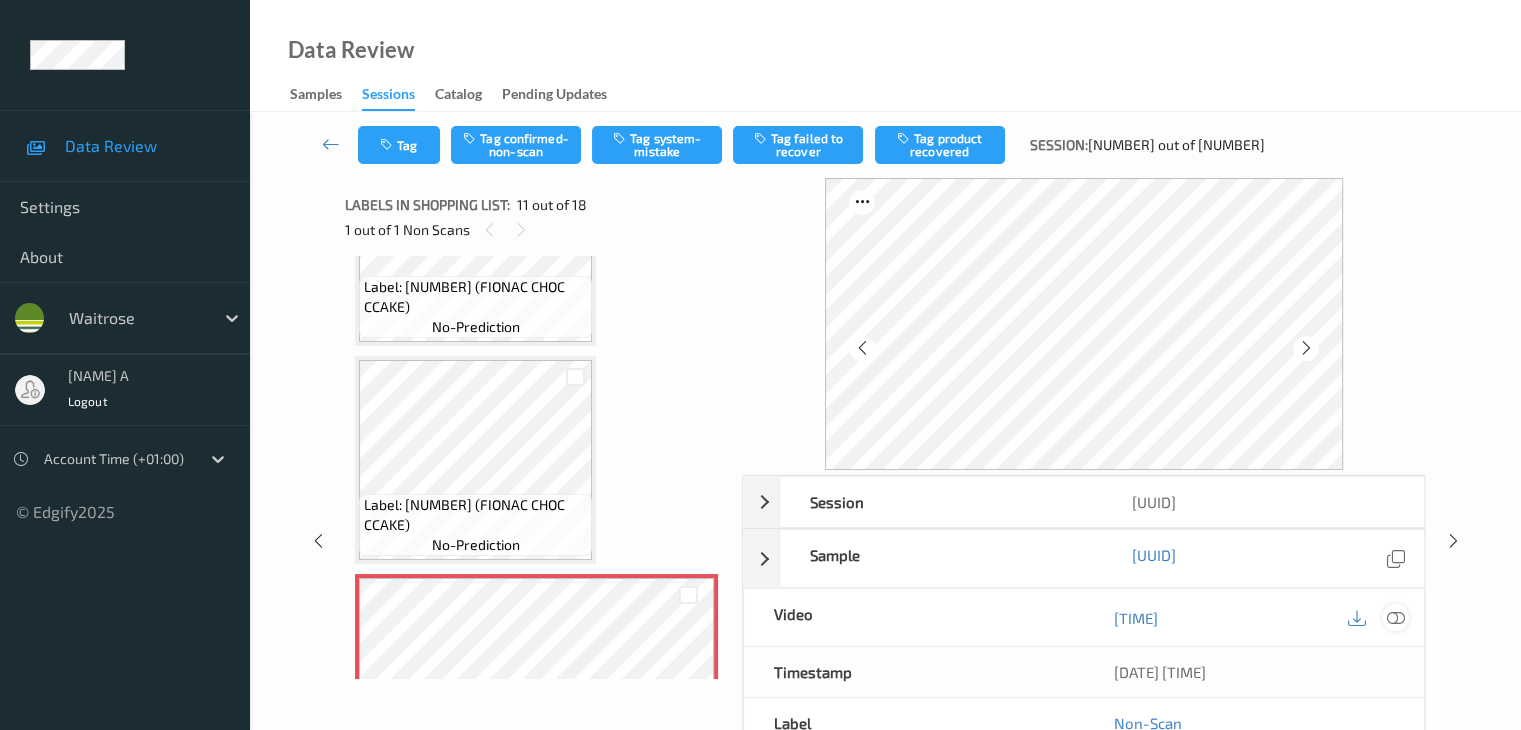 click at bounding box center (1395, 618) 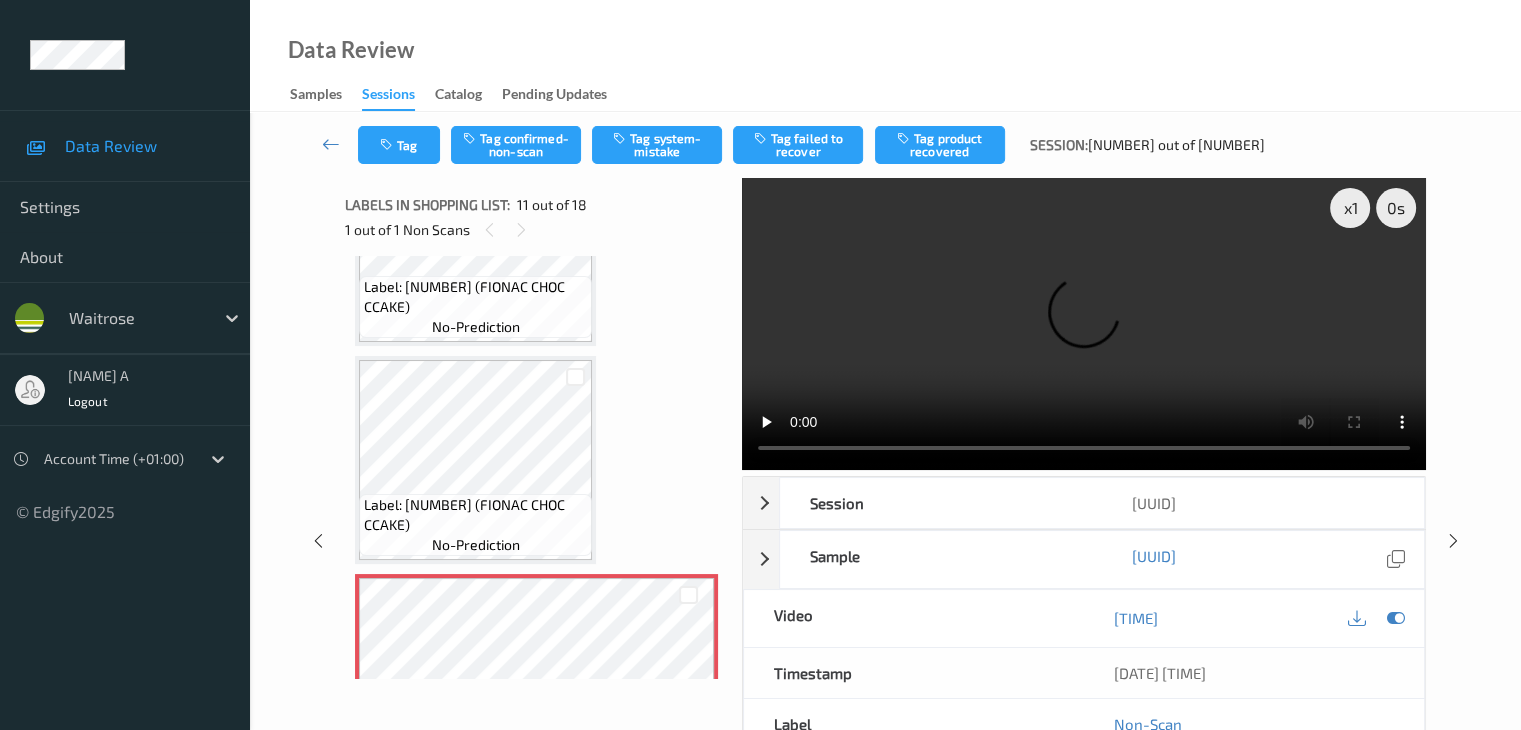 type 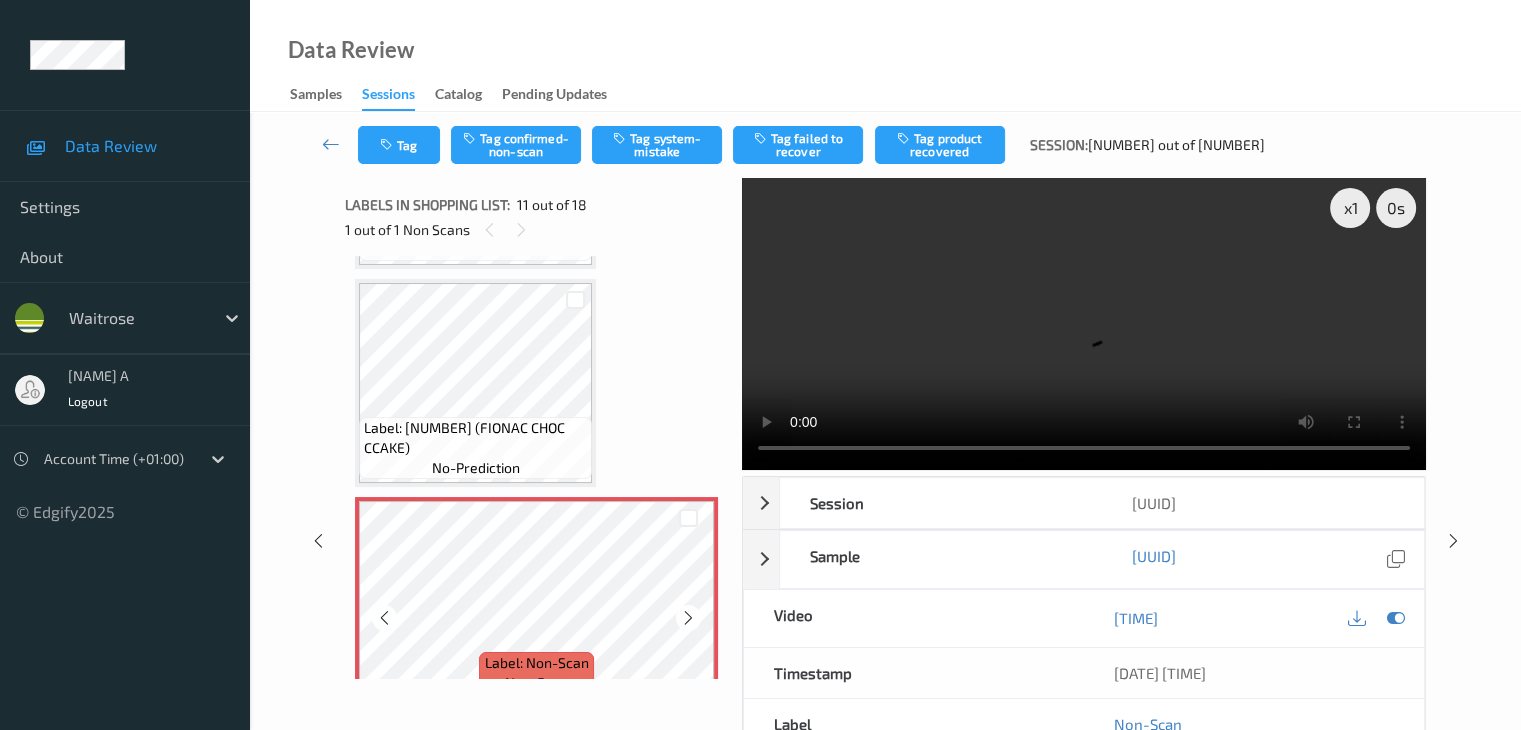 scroll, scrollTop: 2072, scrollLeft: 0, axis: vertical 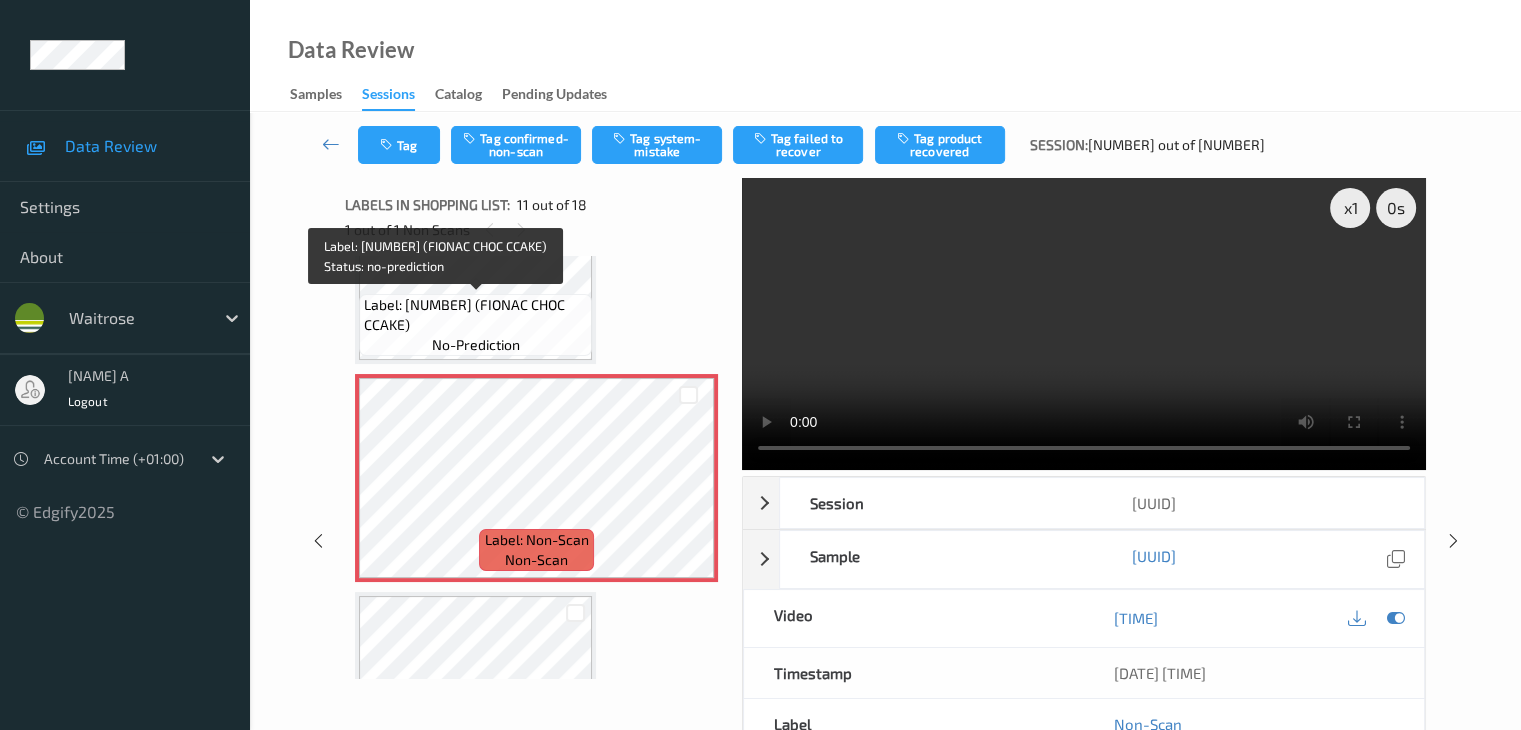 click on "Label: 10506090006258900119 (FIONAC CHOC CCAKE)" at bounding box center (475, 315) 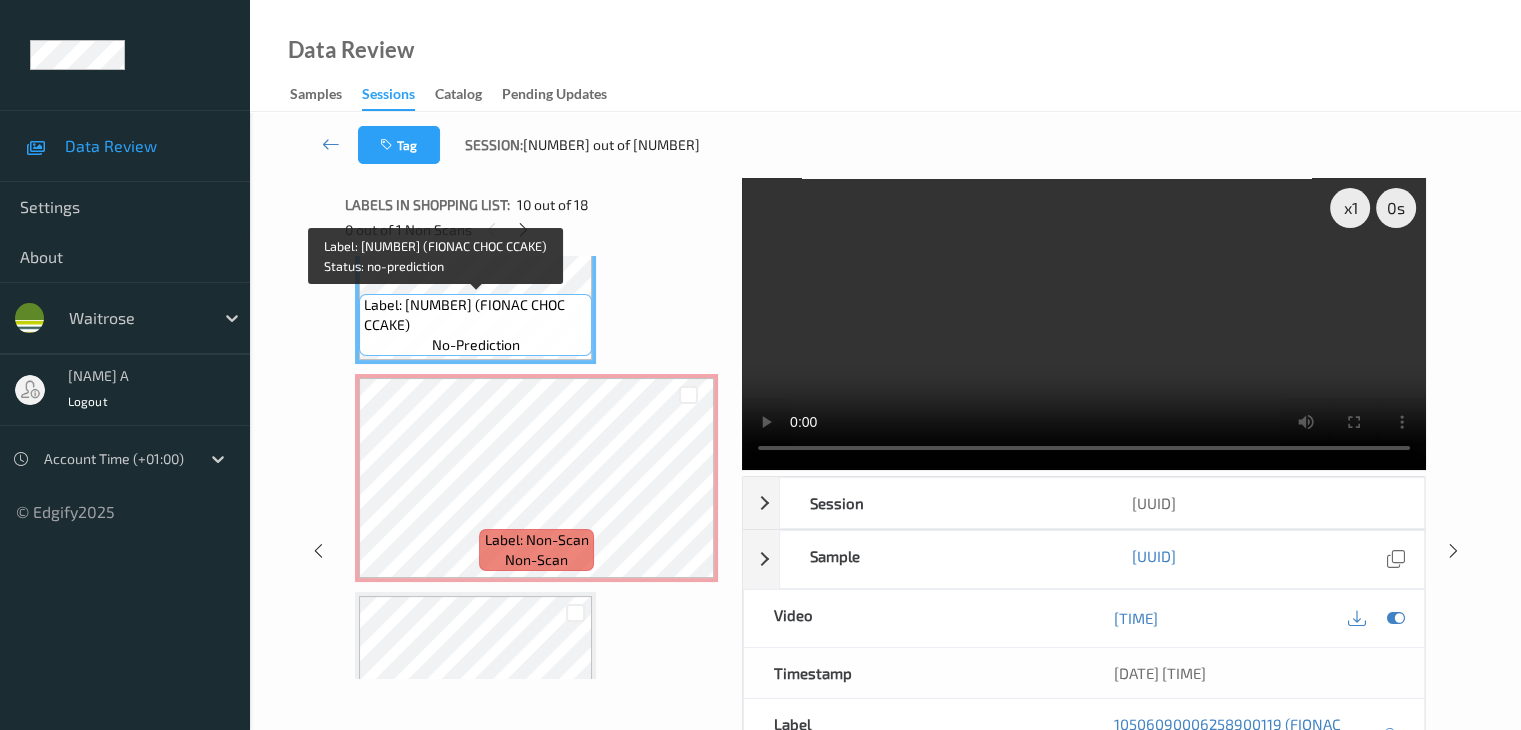 click on "Label: 10506090006258900119 (FIONAC CHOC CCAKE)" at bounding box center (475, 315) 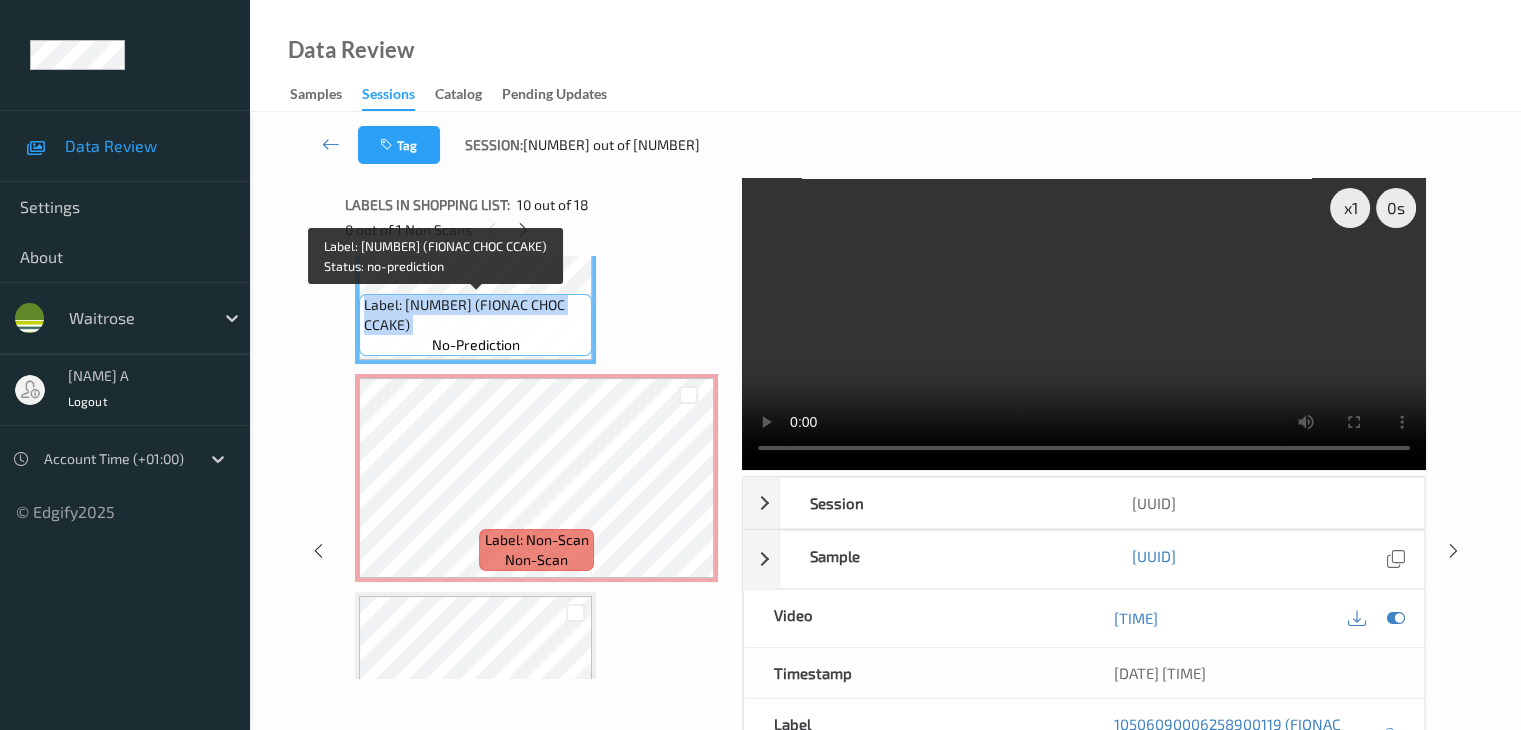 click on "Label: 10506090006258900119 (FIONAC CHOC CCAKE)" at bounding box center [475, 315] 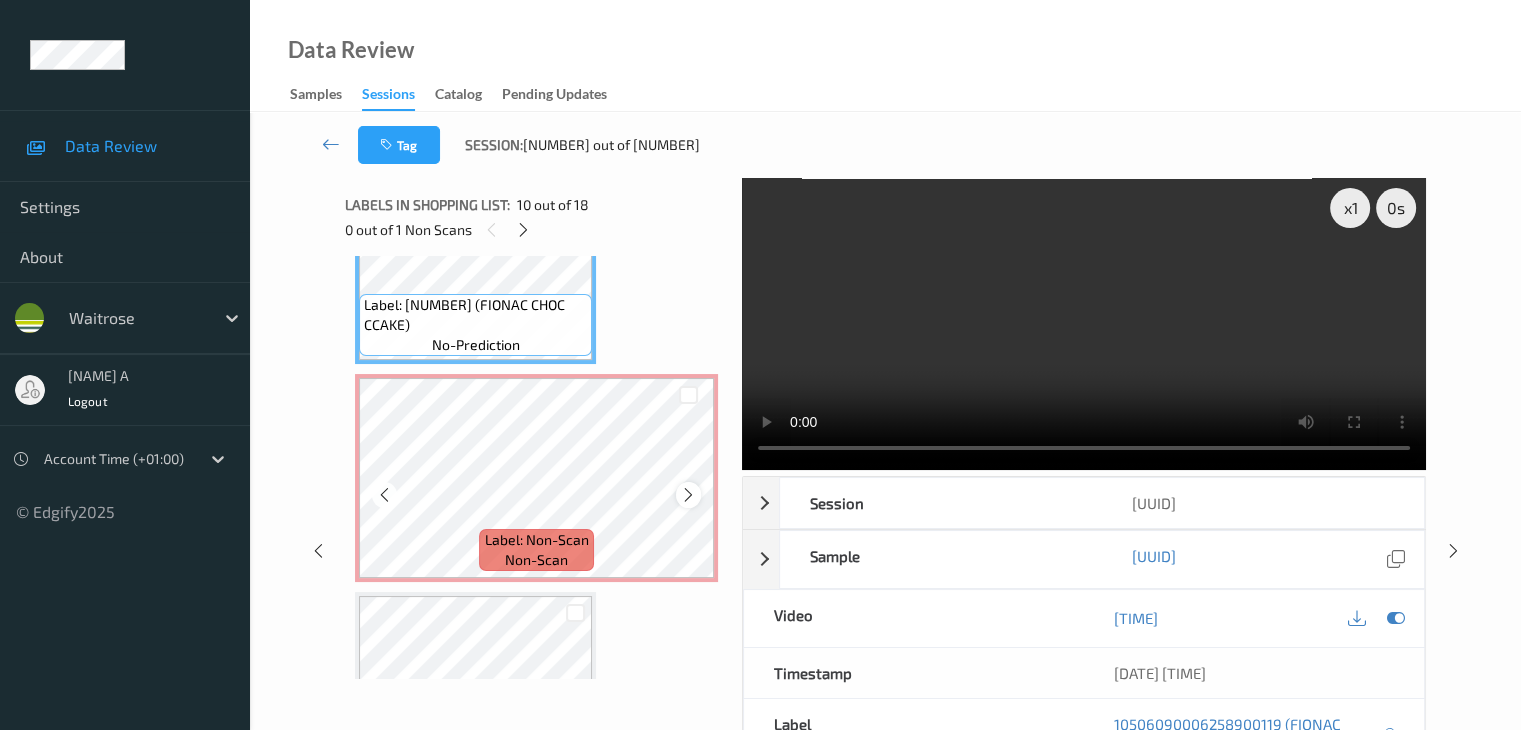 click at bounding box center [688, 495] 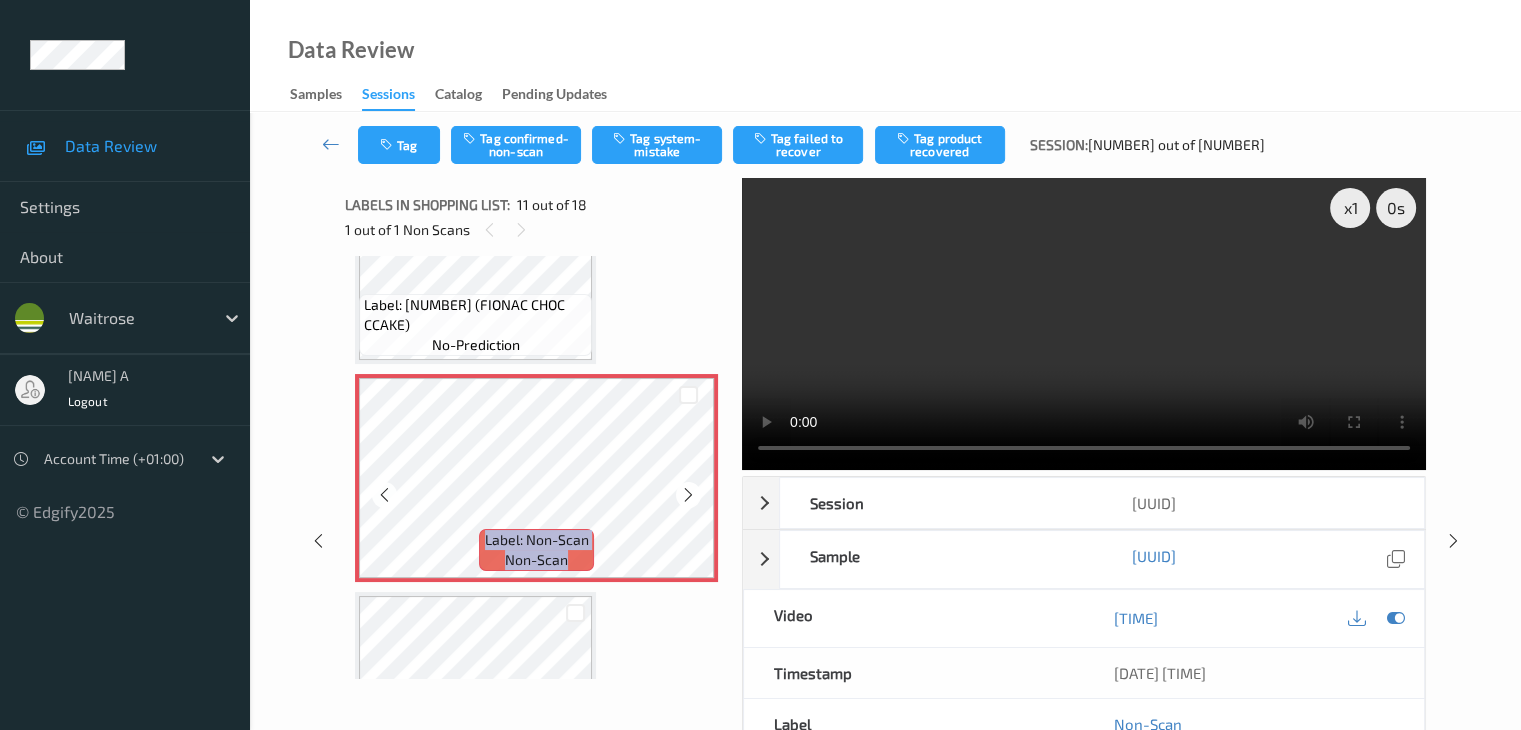 click at bounding box center [688, 495] 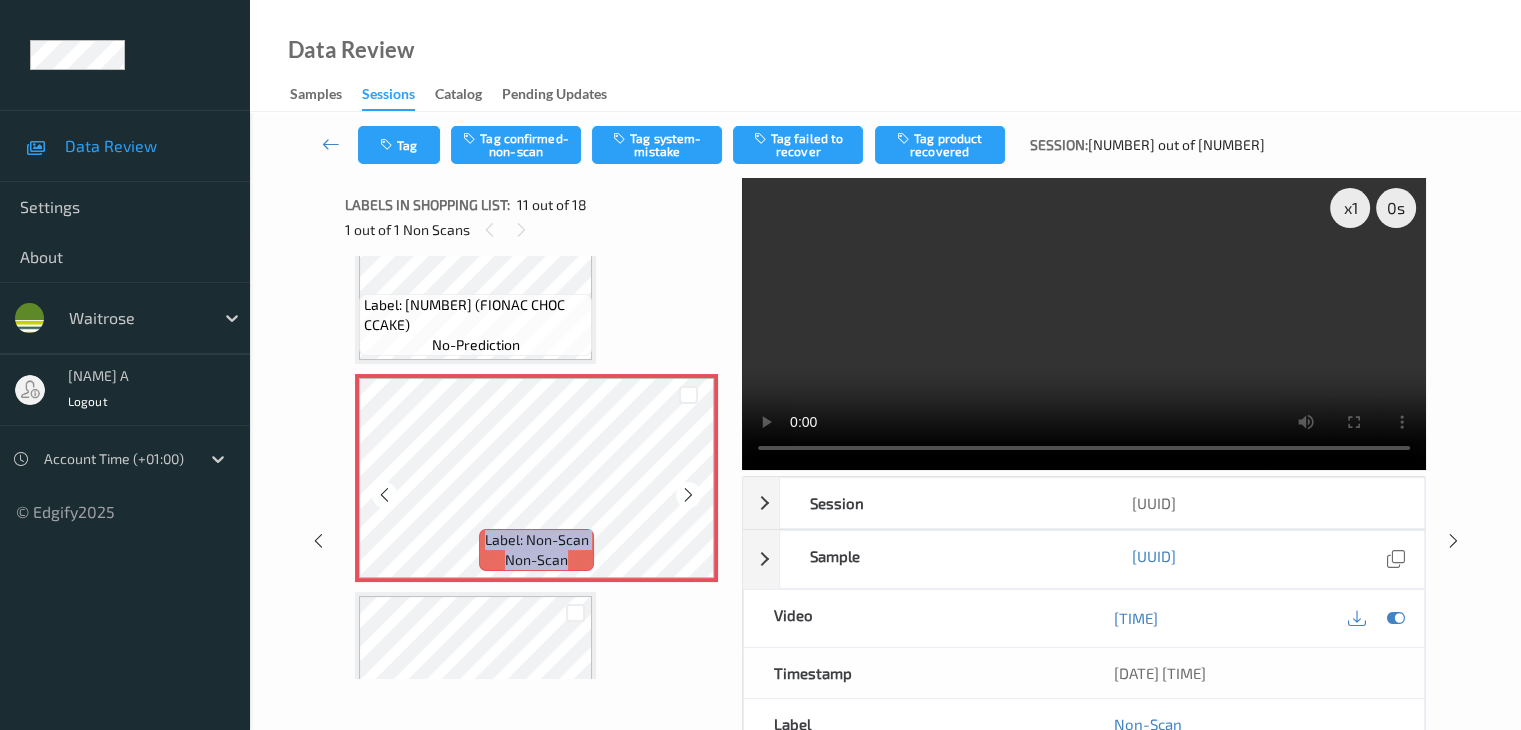 click at bounding box center (688, 495) 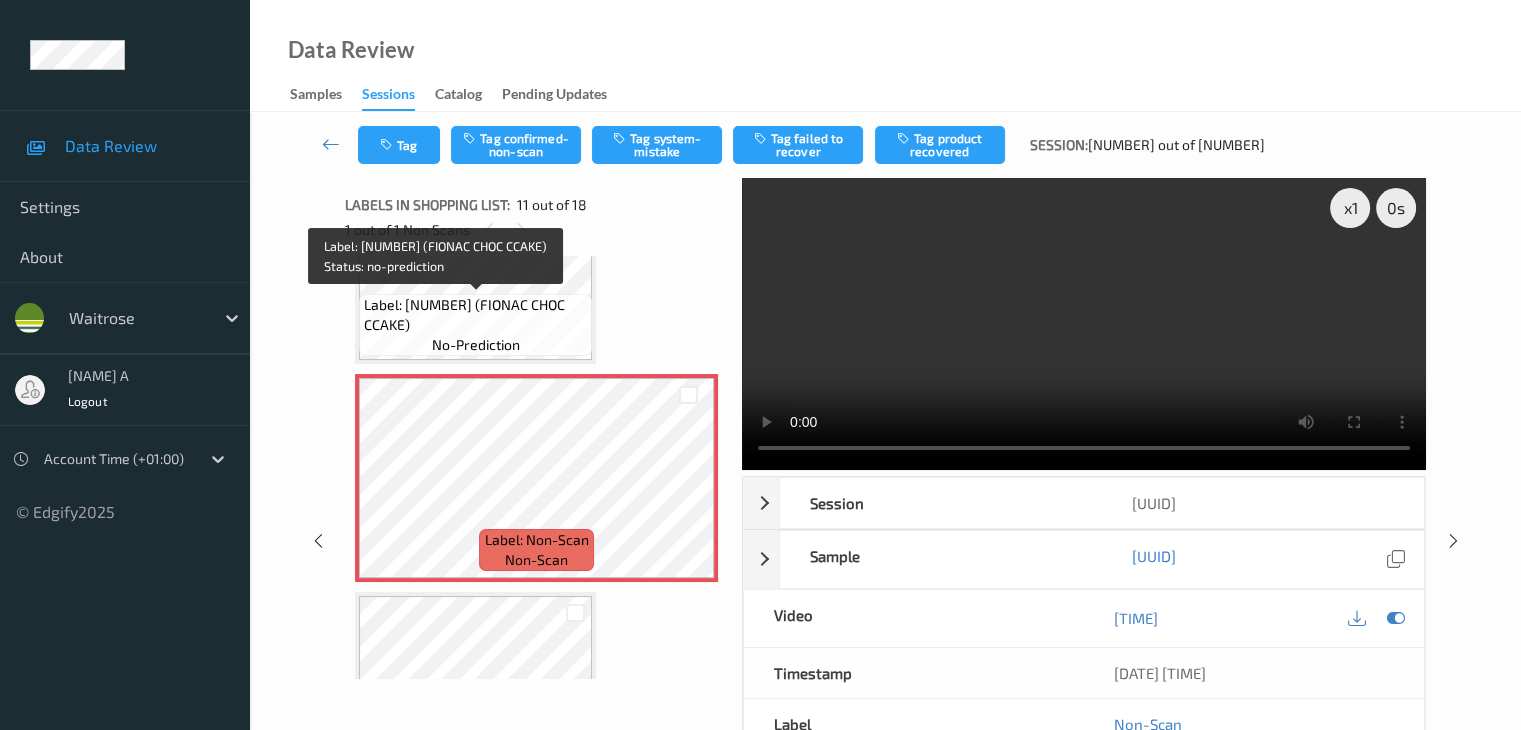 click on "Label: 10506090006258900119 (FIONAC CHOC CCAKE)" at bounding box center (475, 315) 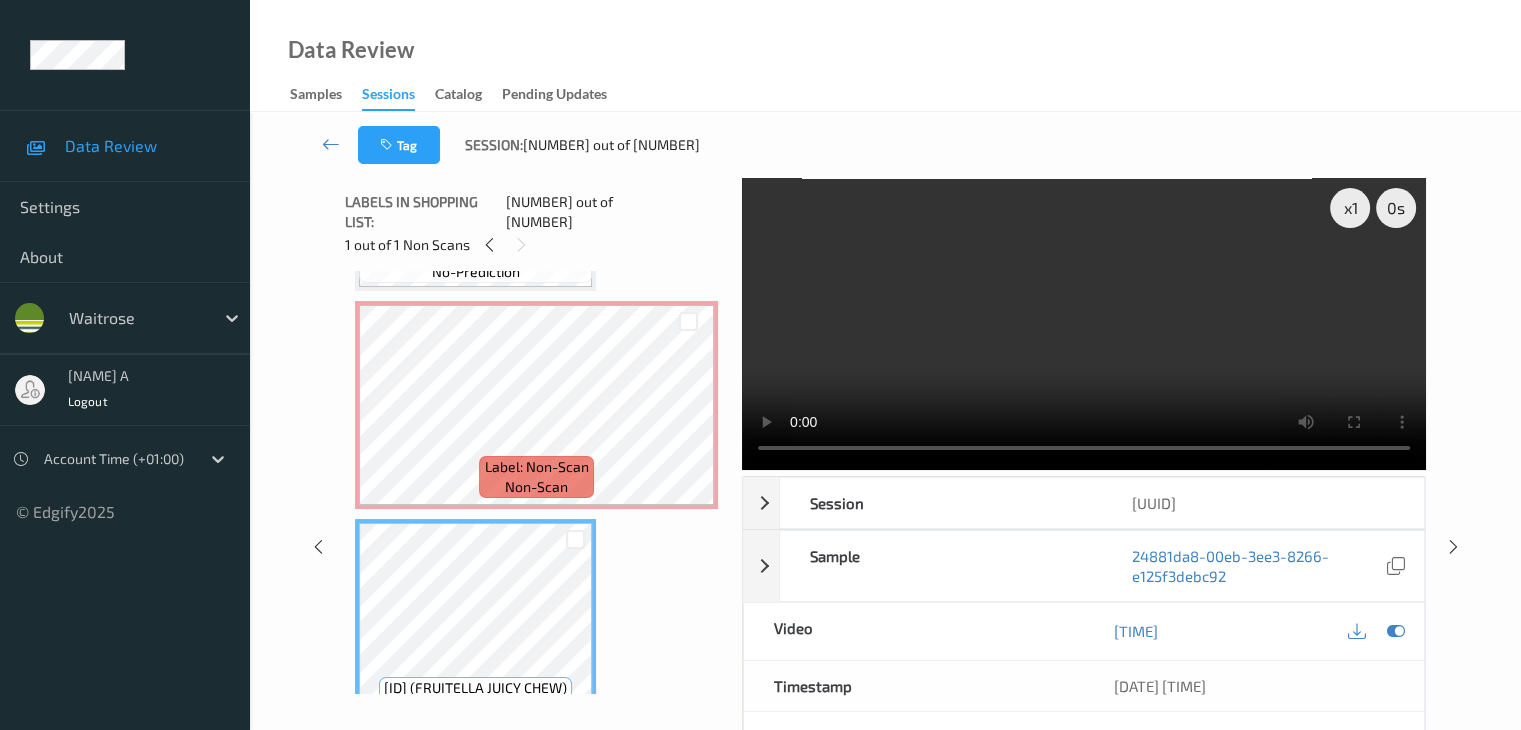 scroll, scrollTop: 2272, scrollLeft: 0, axis: vertical 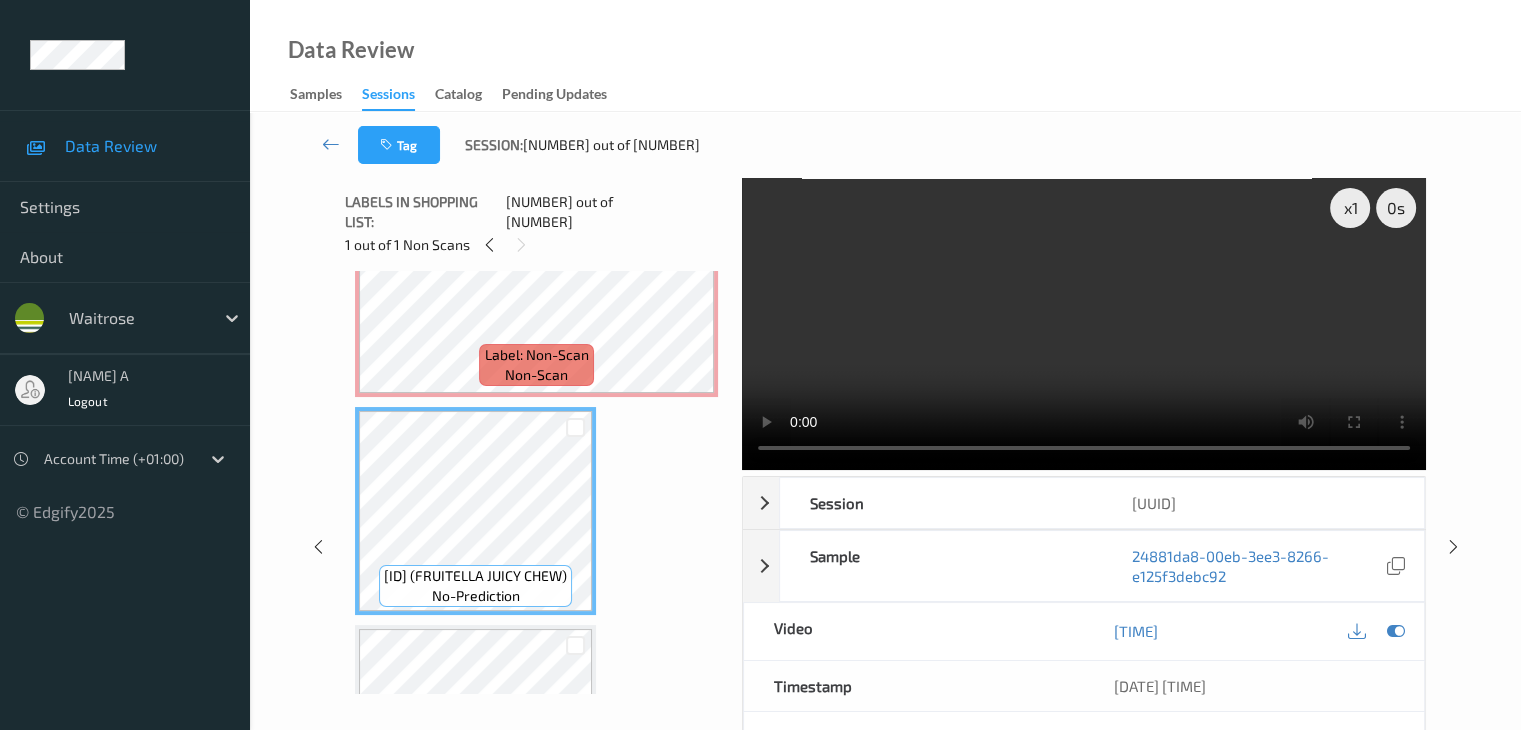 click on "Label: 8445291524545 (KITKAT MILK 8PK) no-prediction" at bounding box center [475, 729] 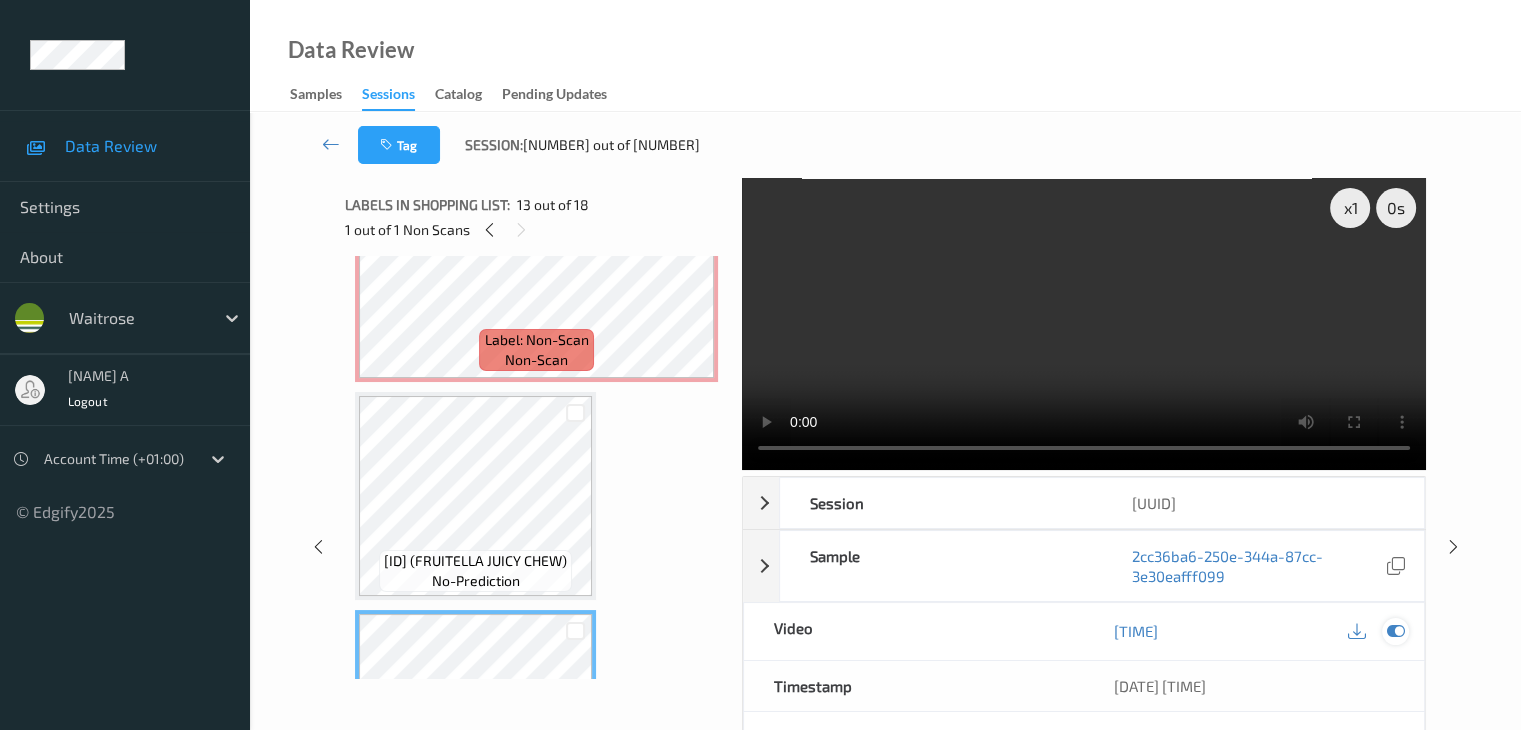 click at bounding box center [1395, 631] 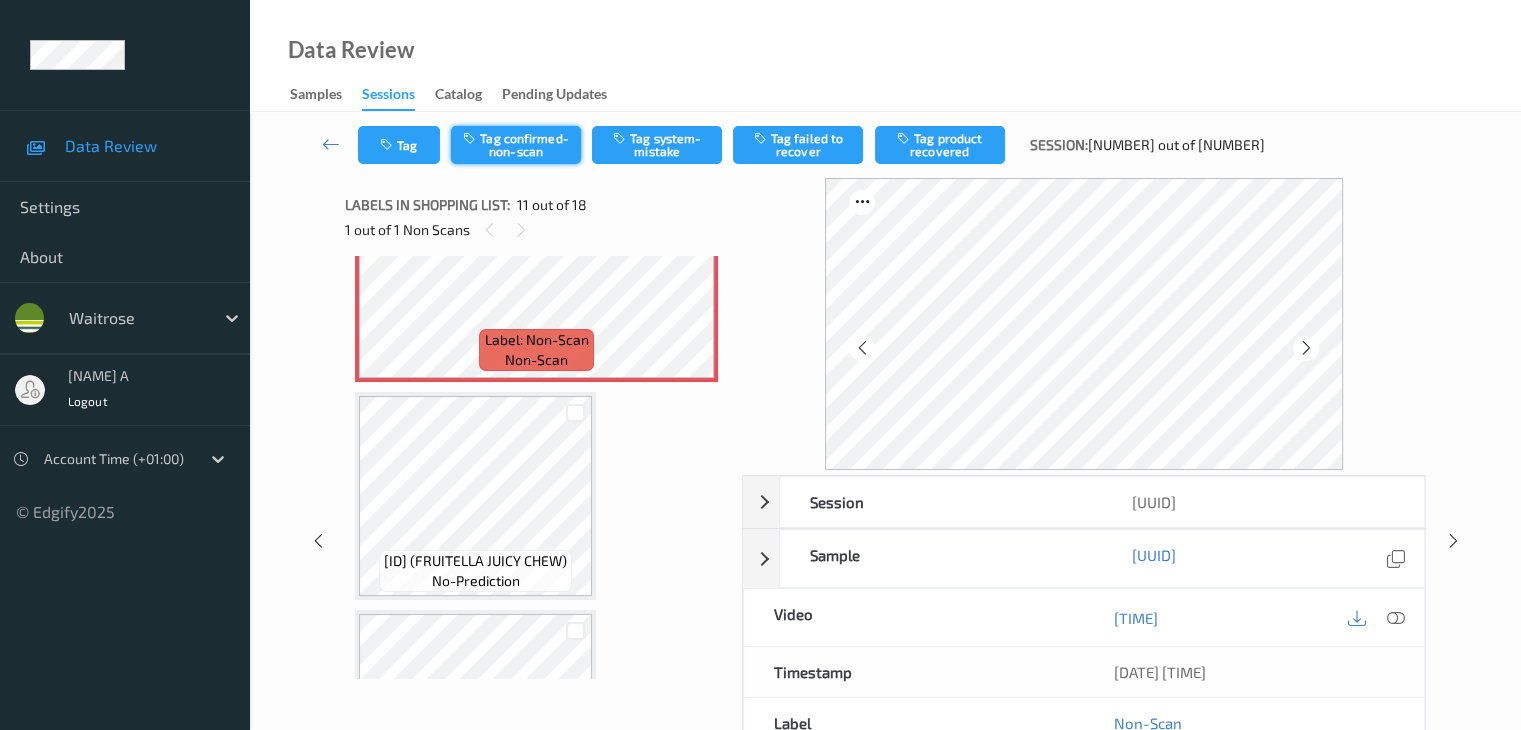 click on "Tag   confirmed-non-scan" at bounding box center [516, 145] 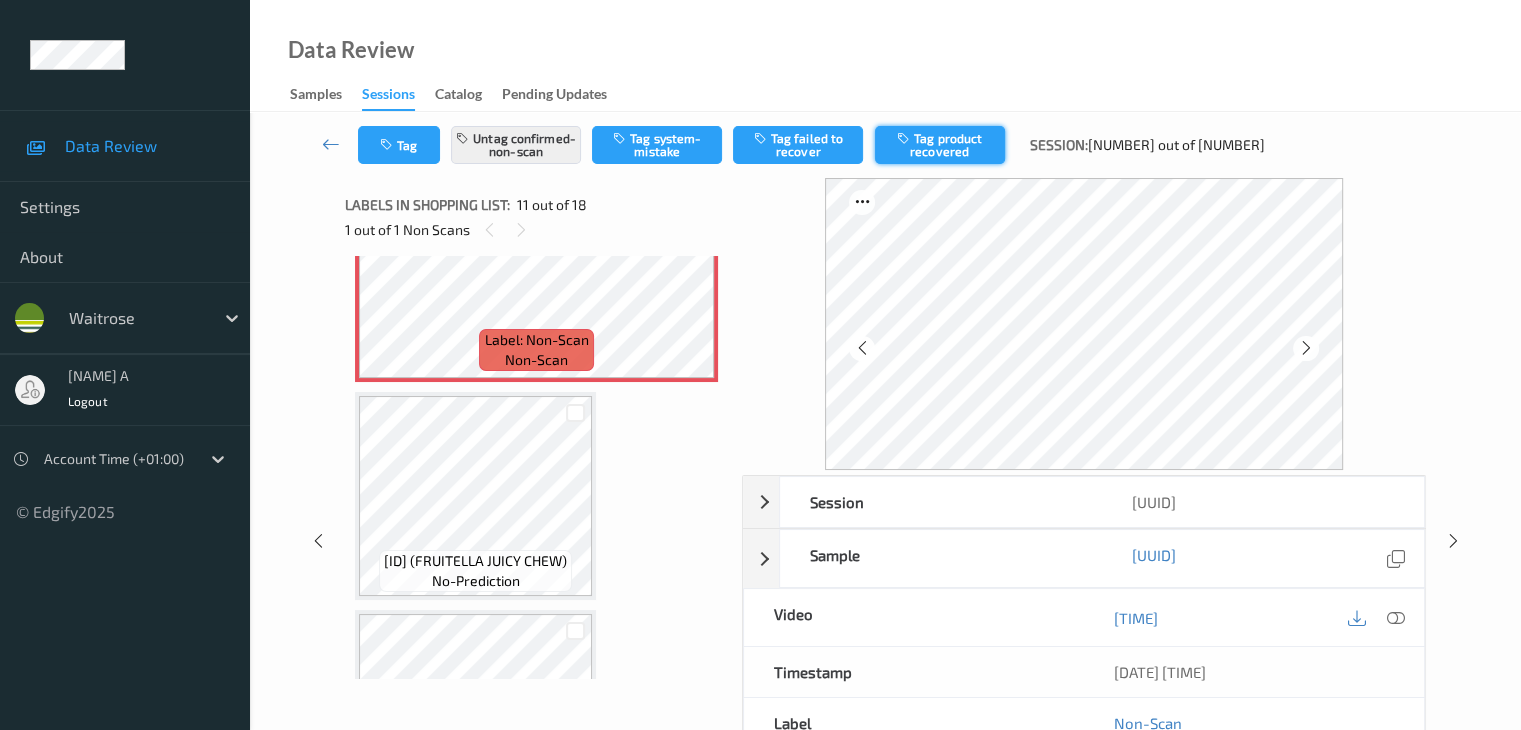 click on "Tag   product recovered" at bounding box center (940, 145) 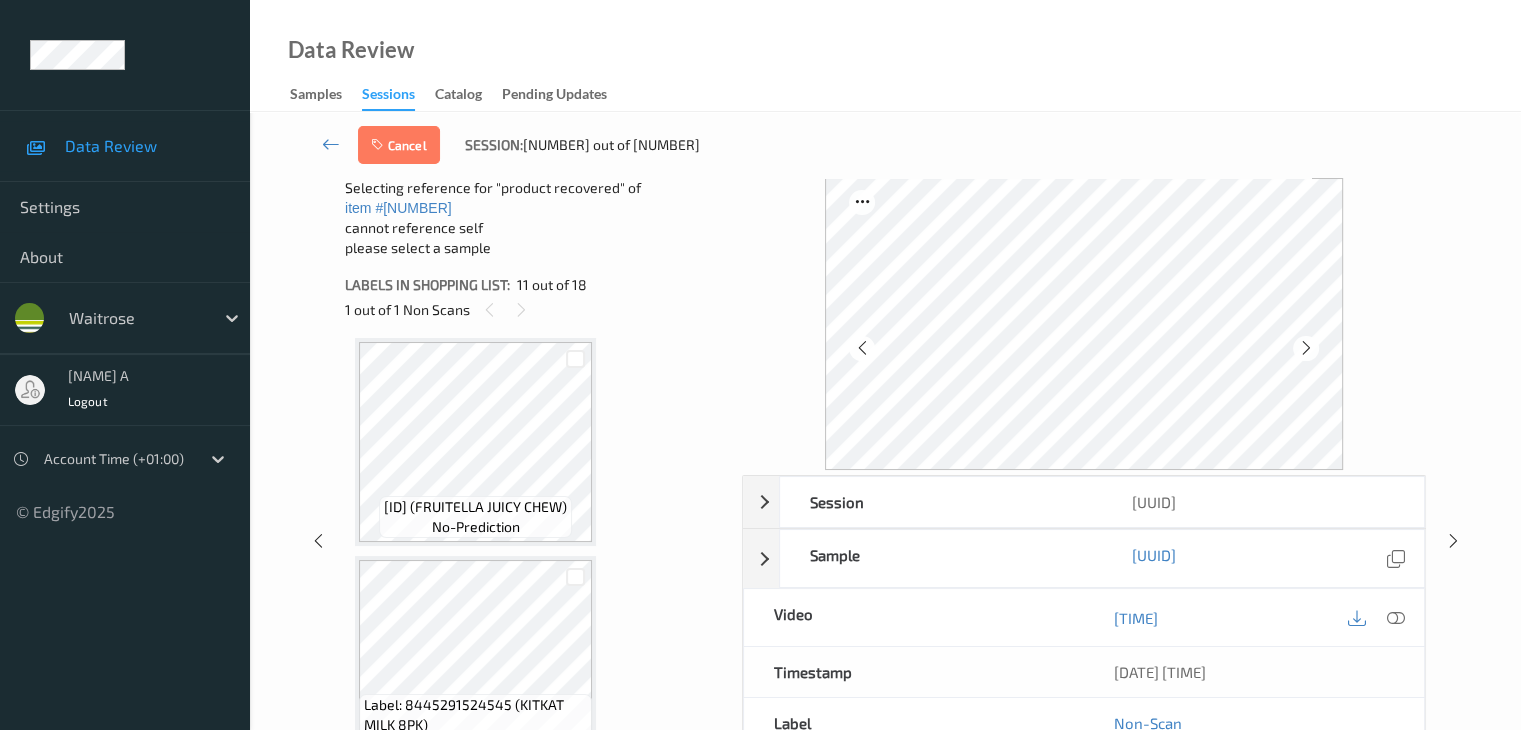 scroll, scrollTop: 2372, scrollLeft: 0, axis: vertical 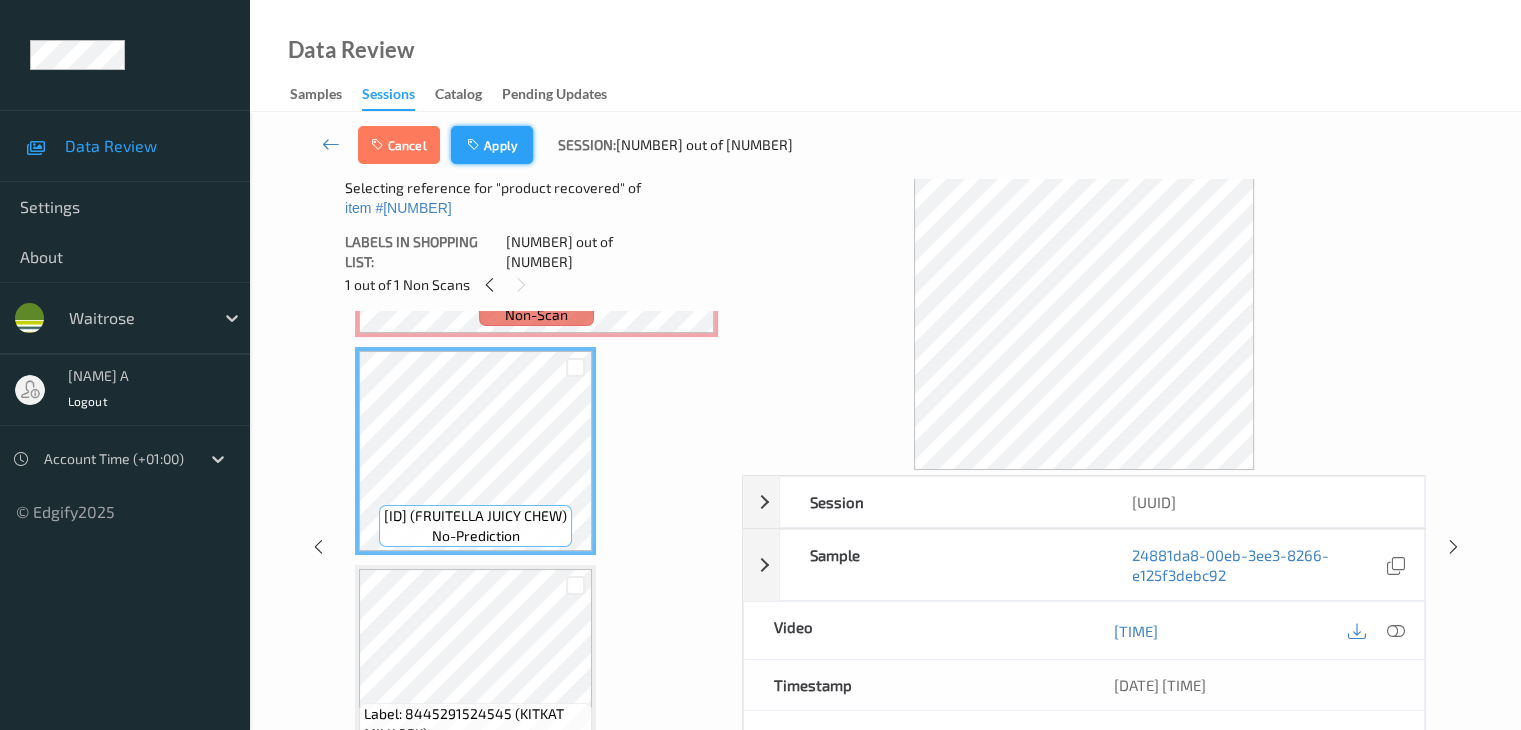 click on "Apply" at bounding box center [492, 145] 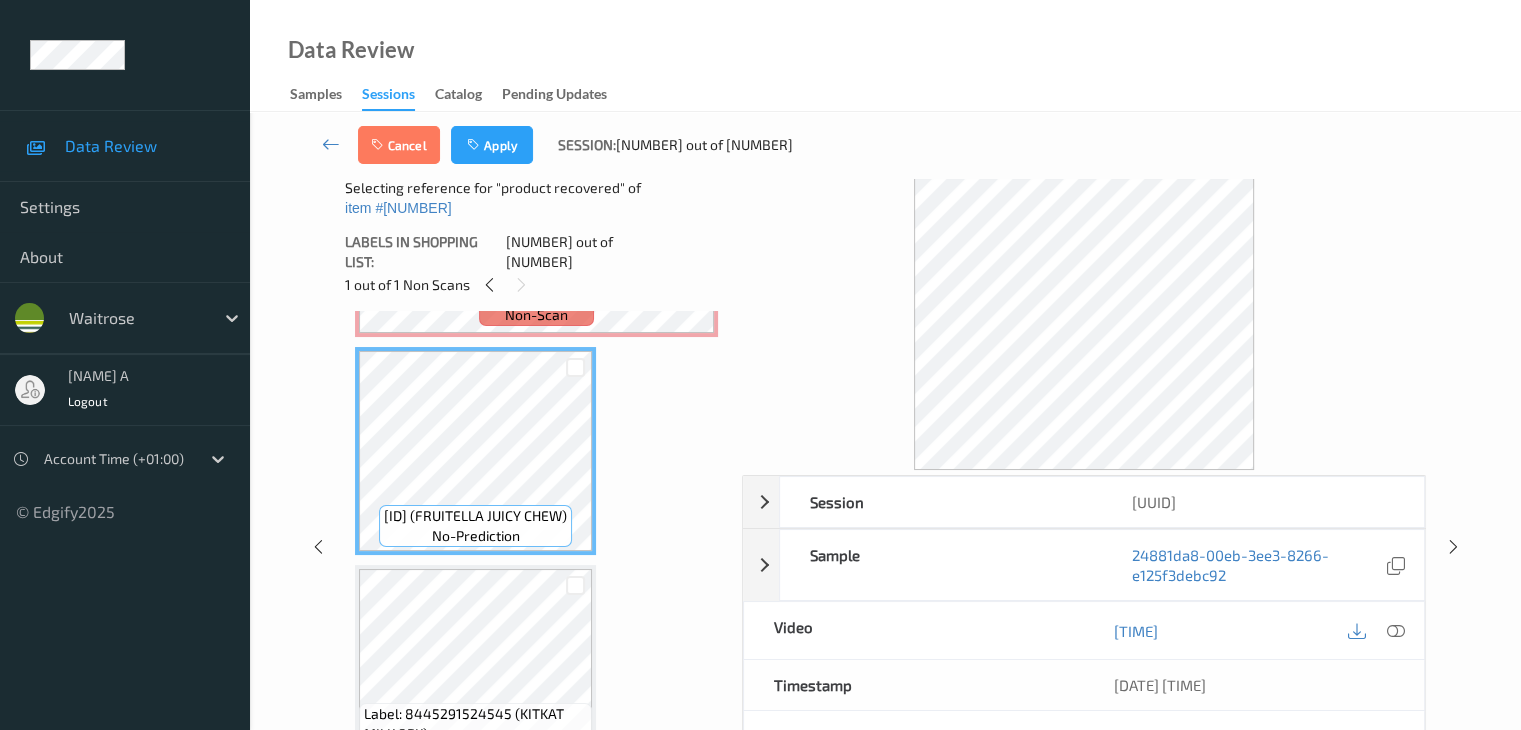 scroll, scrollTop: 1972, scrollLeft: 0, axis: vertical 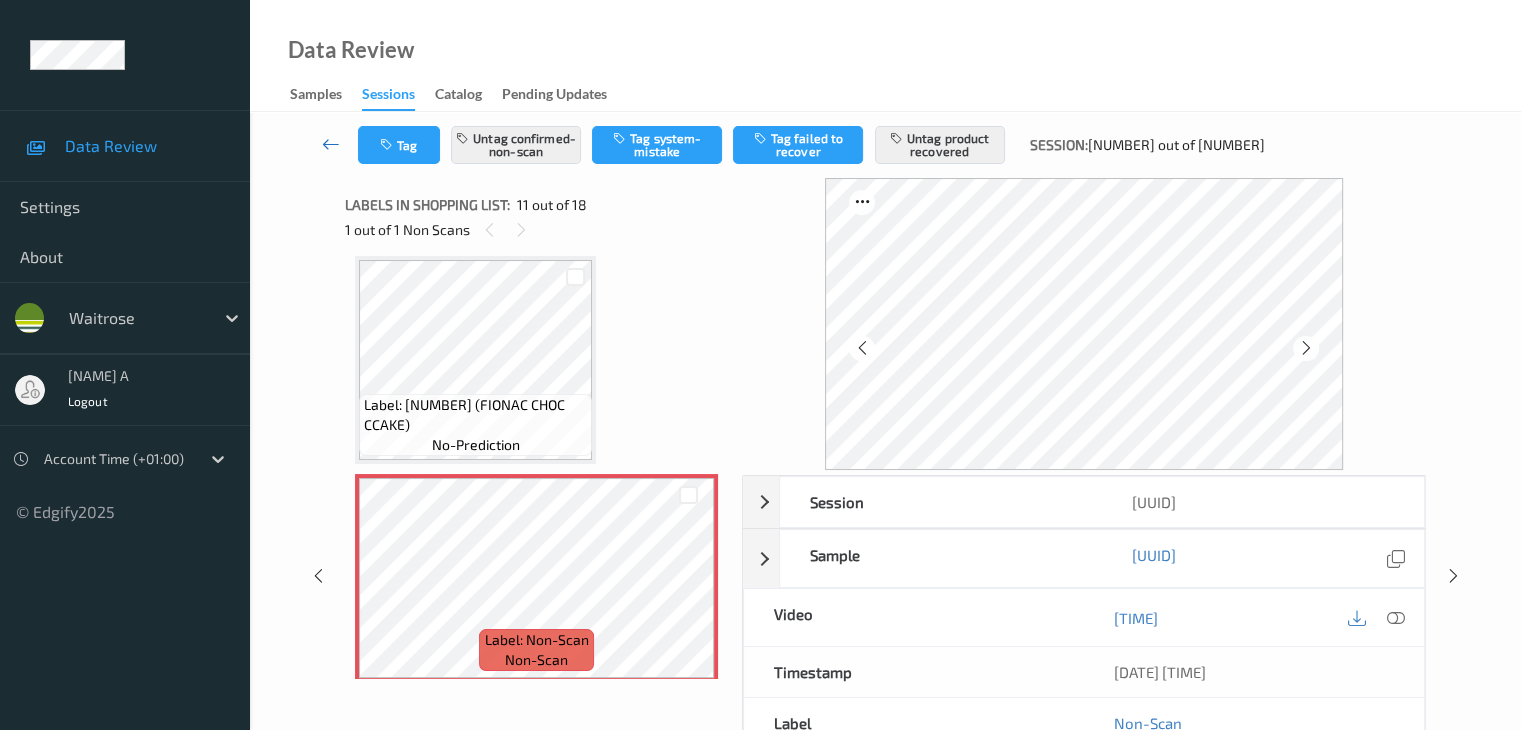 click at bounding box center (331, 144) 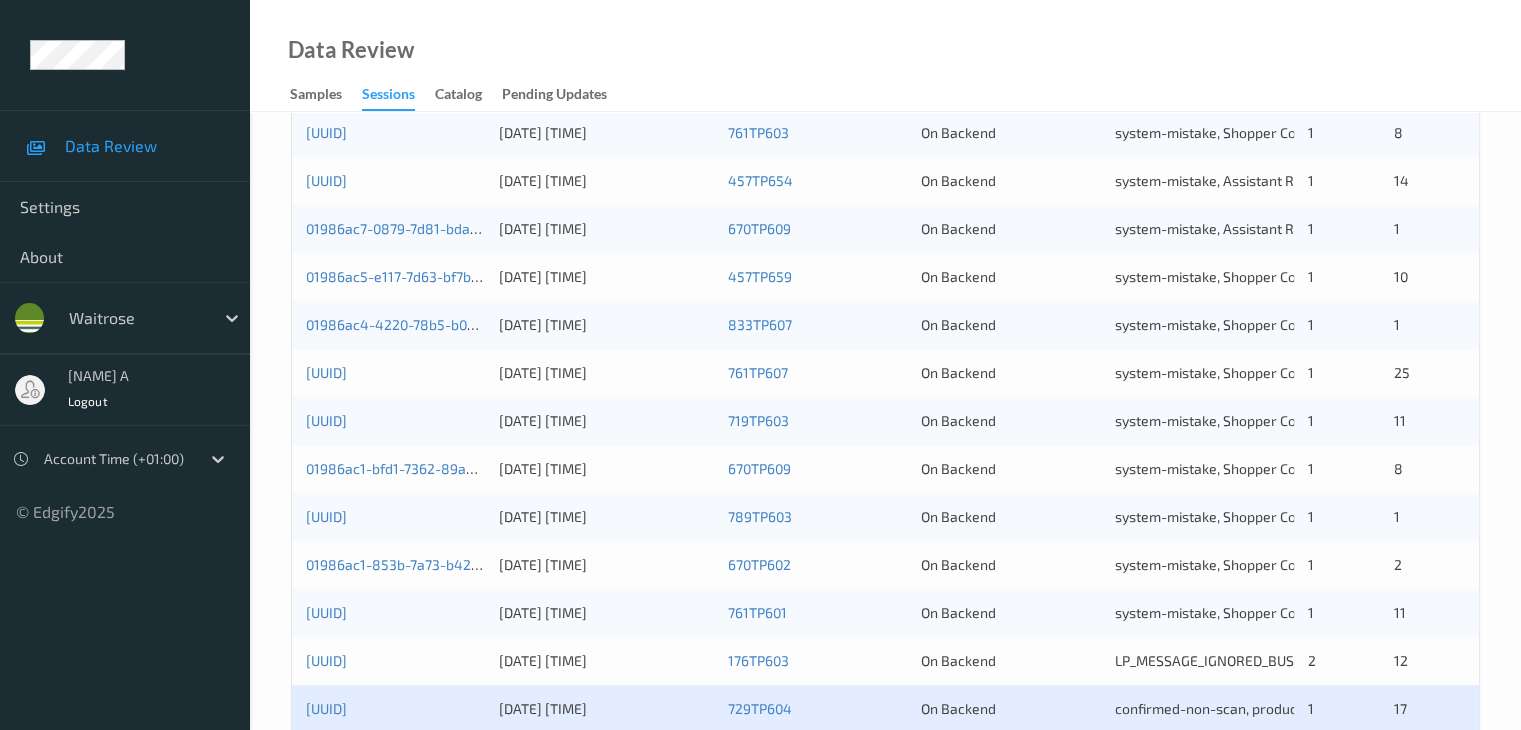 scroll, scrollTop: 932, scrollLeft: 0, axis: vertical 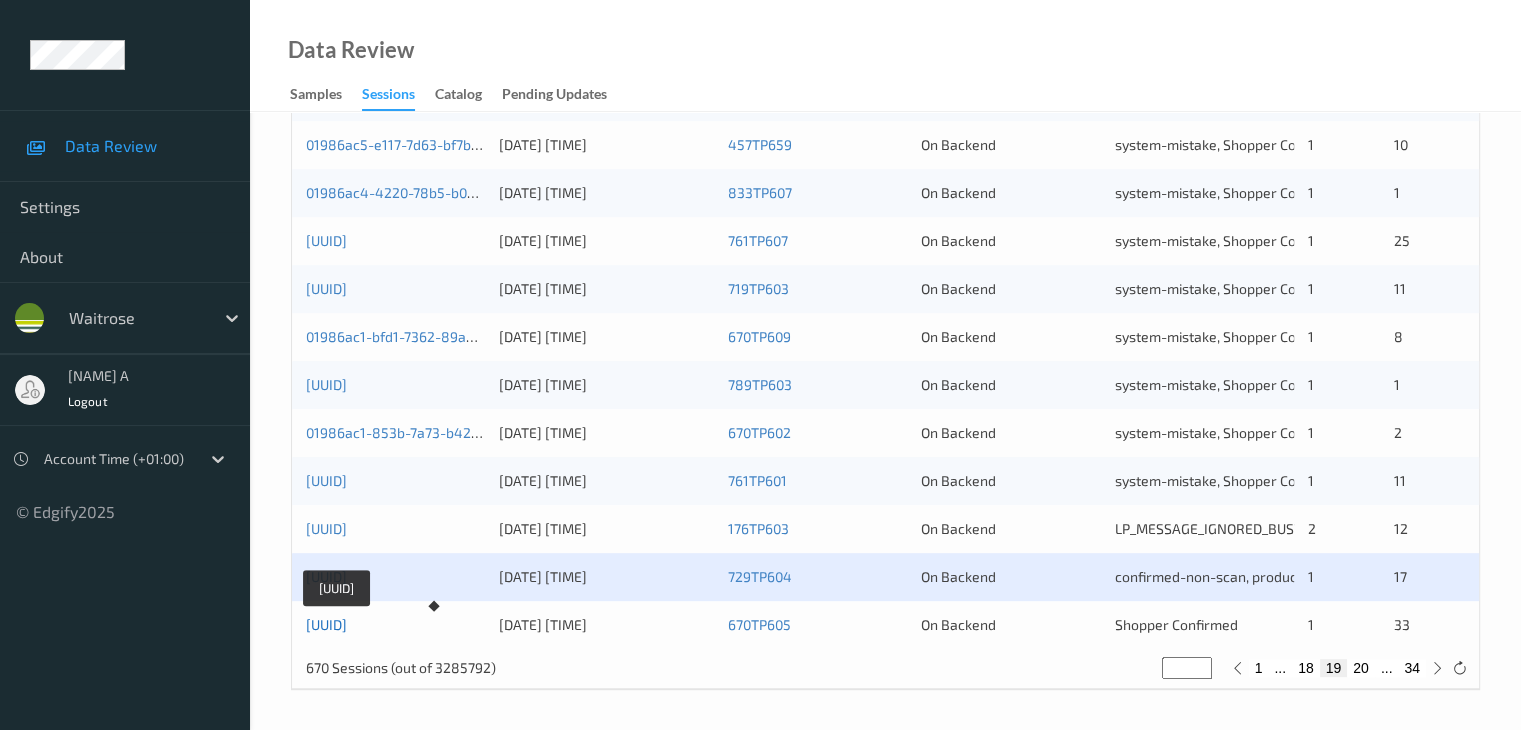 click on "01986abc-1cde-7136-a310-05f92f2f3a73" at bounding box center [326, 624] 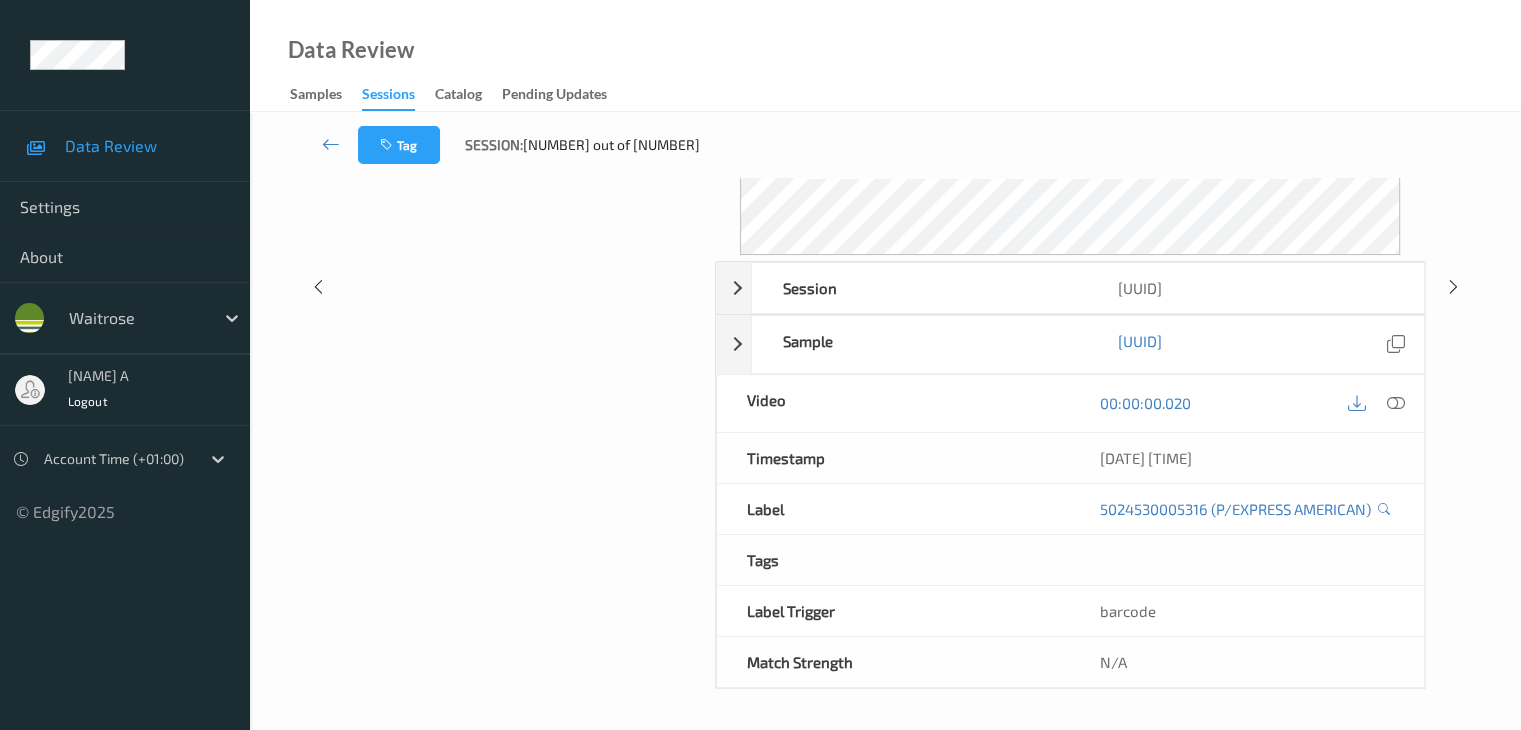 scroll, scrollTop: 0, scrollLeft: 0, axis: both 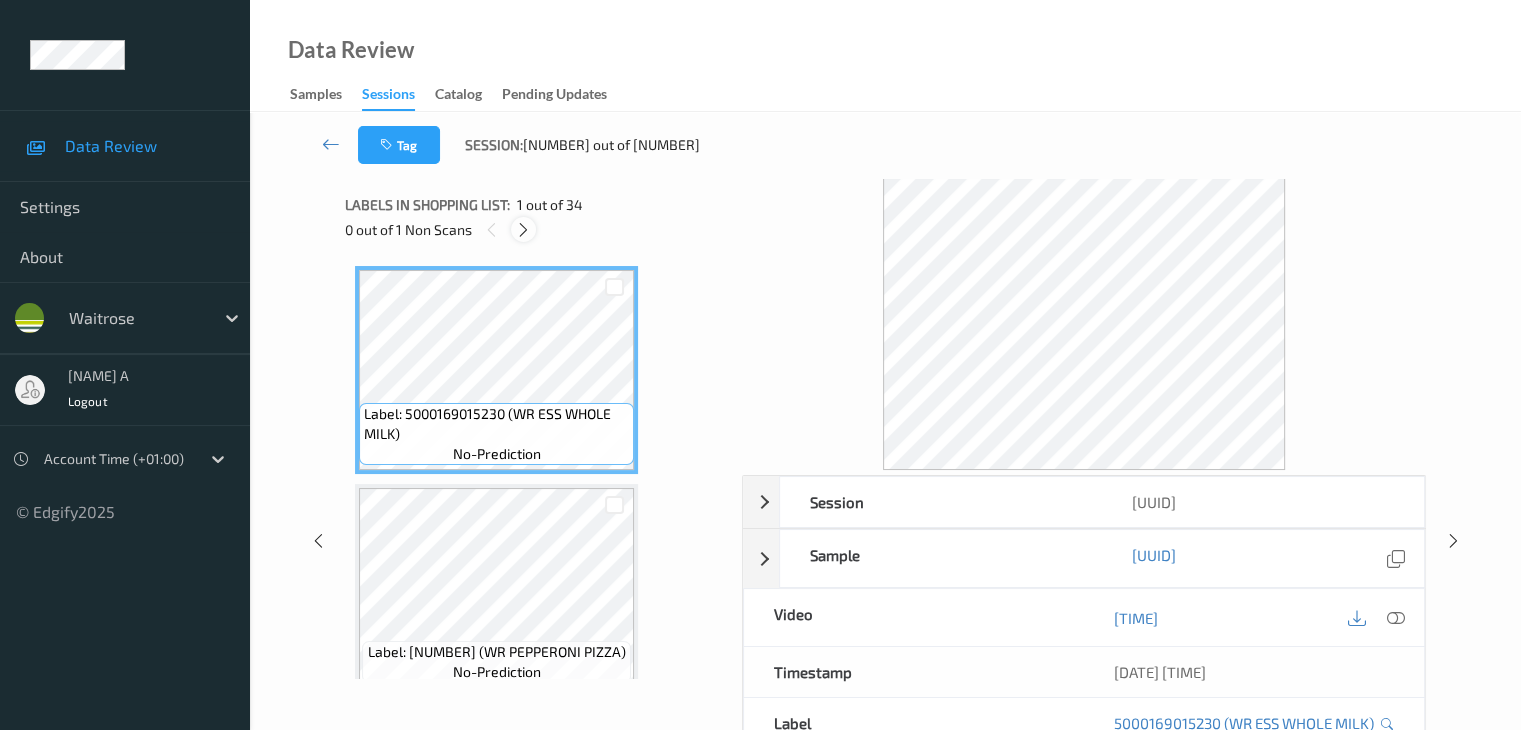 click at bounding box center (523, 230) 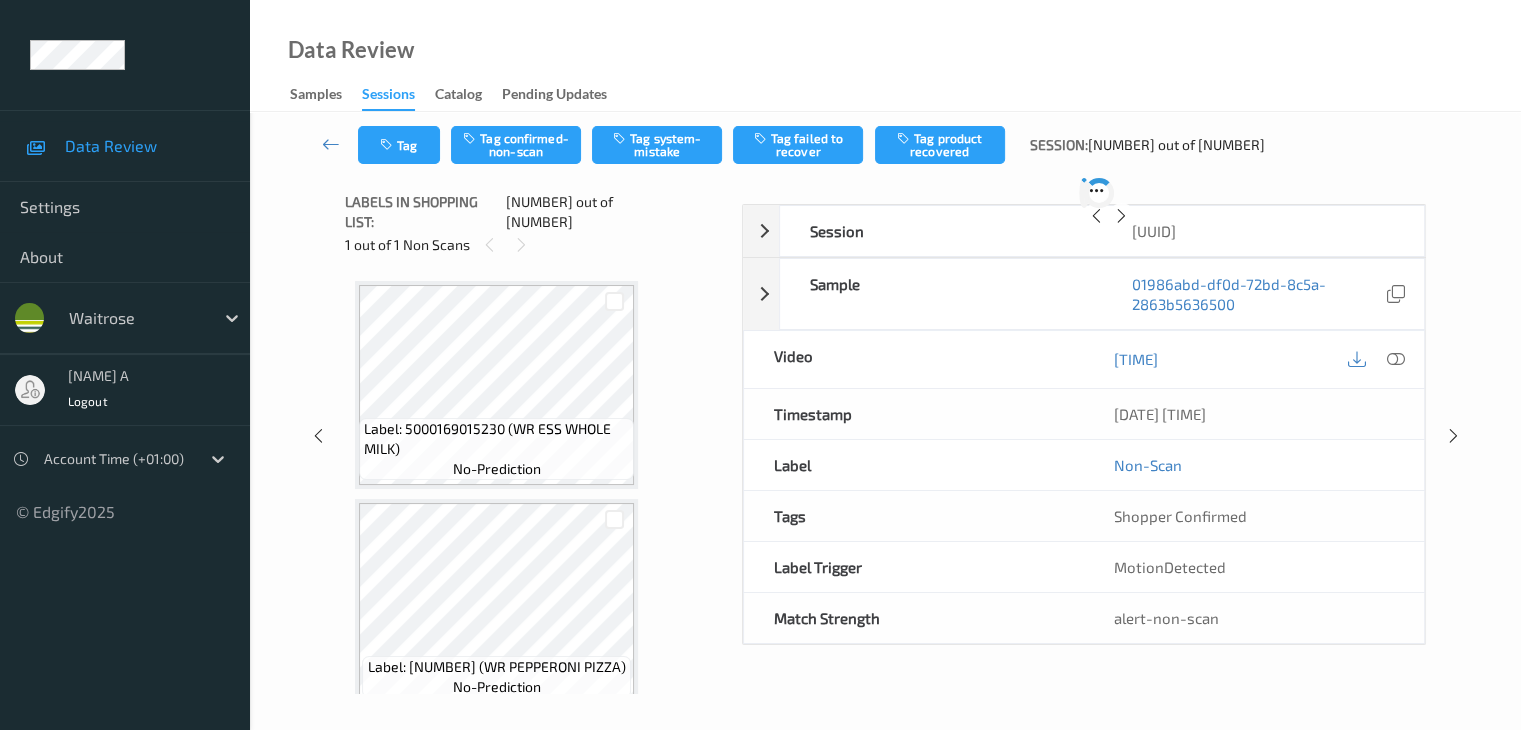 scroll, scrollTop: 2626, scrollLeft: 0, axis: vertical 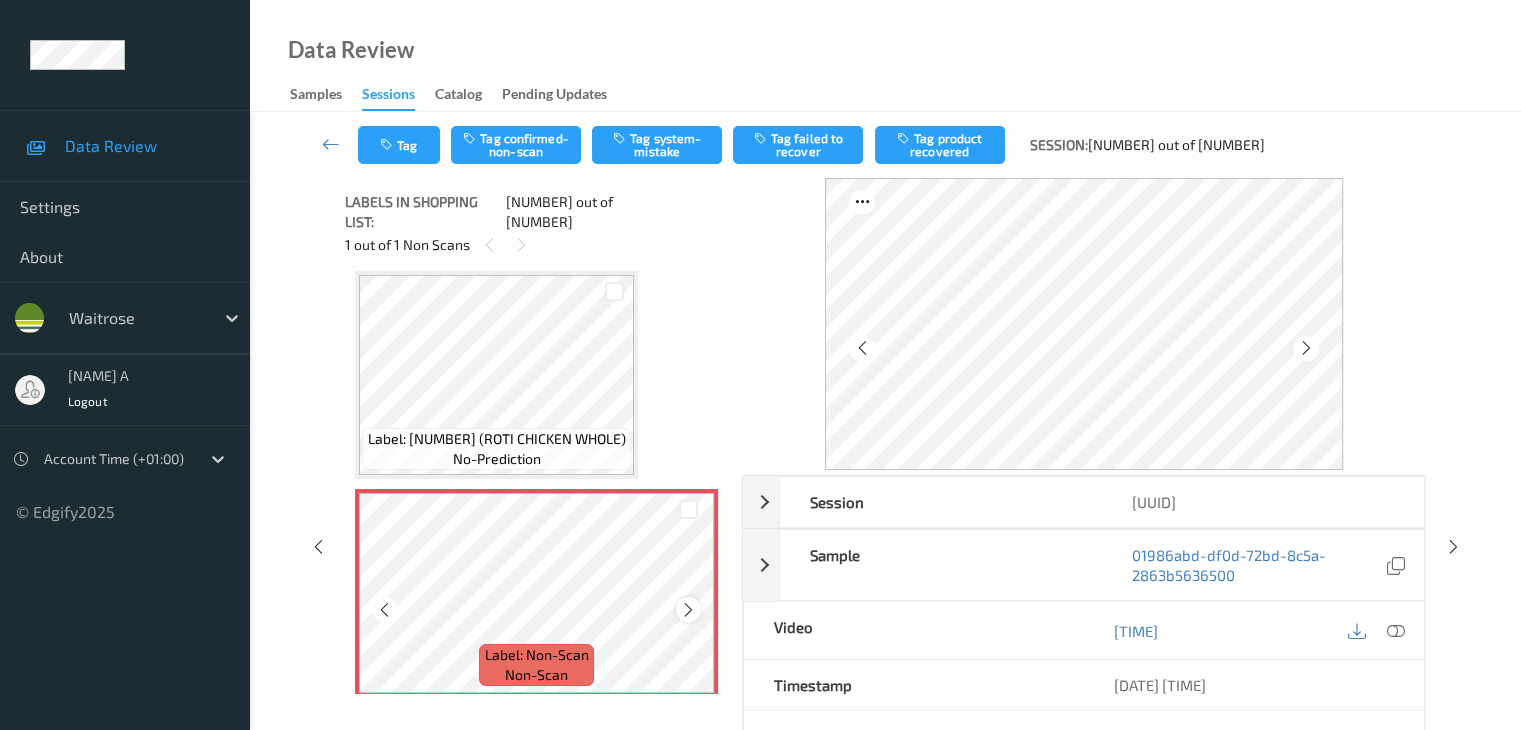 click at bounding box center [688, 610] 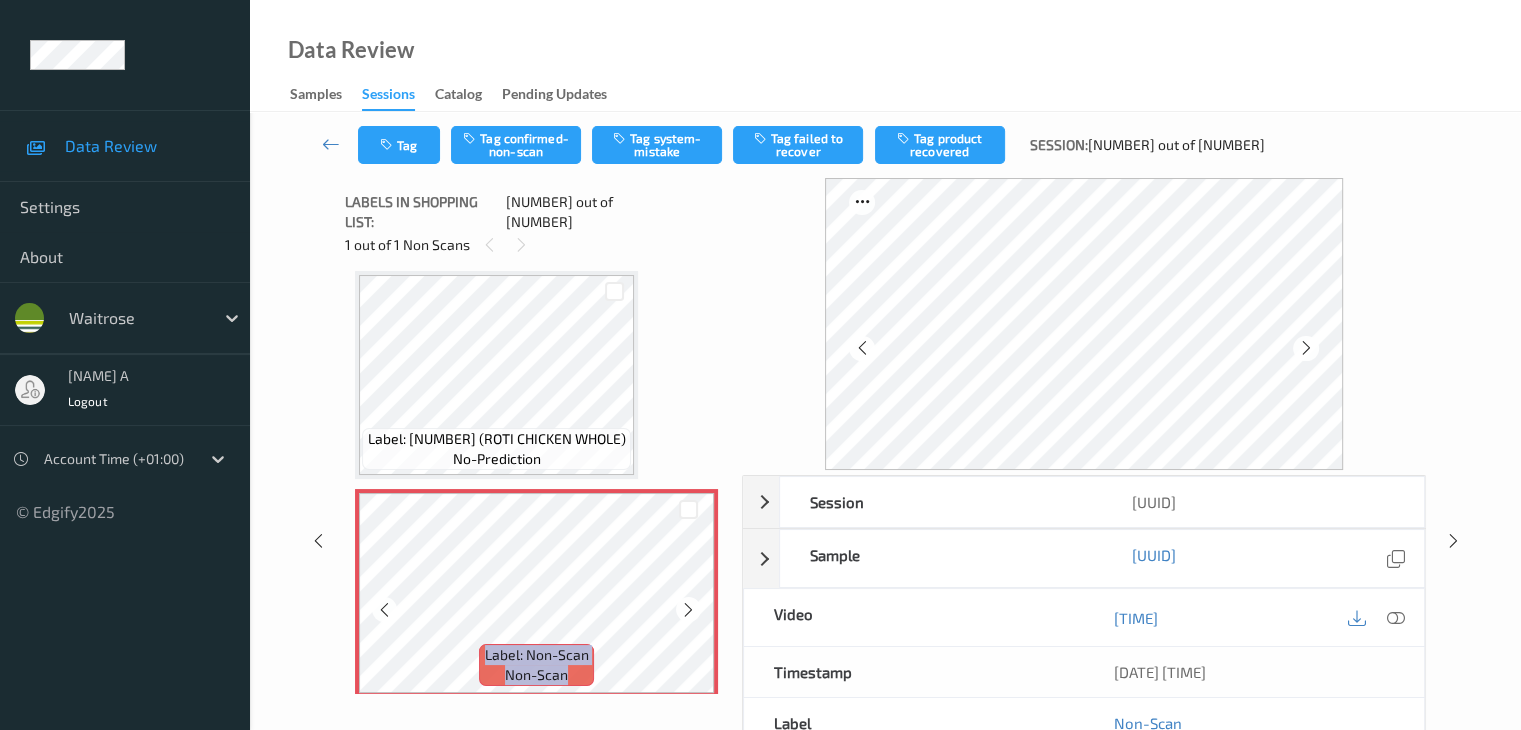 click at bounding box center [688, 610] 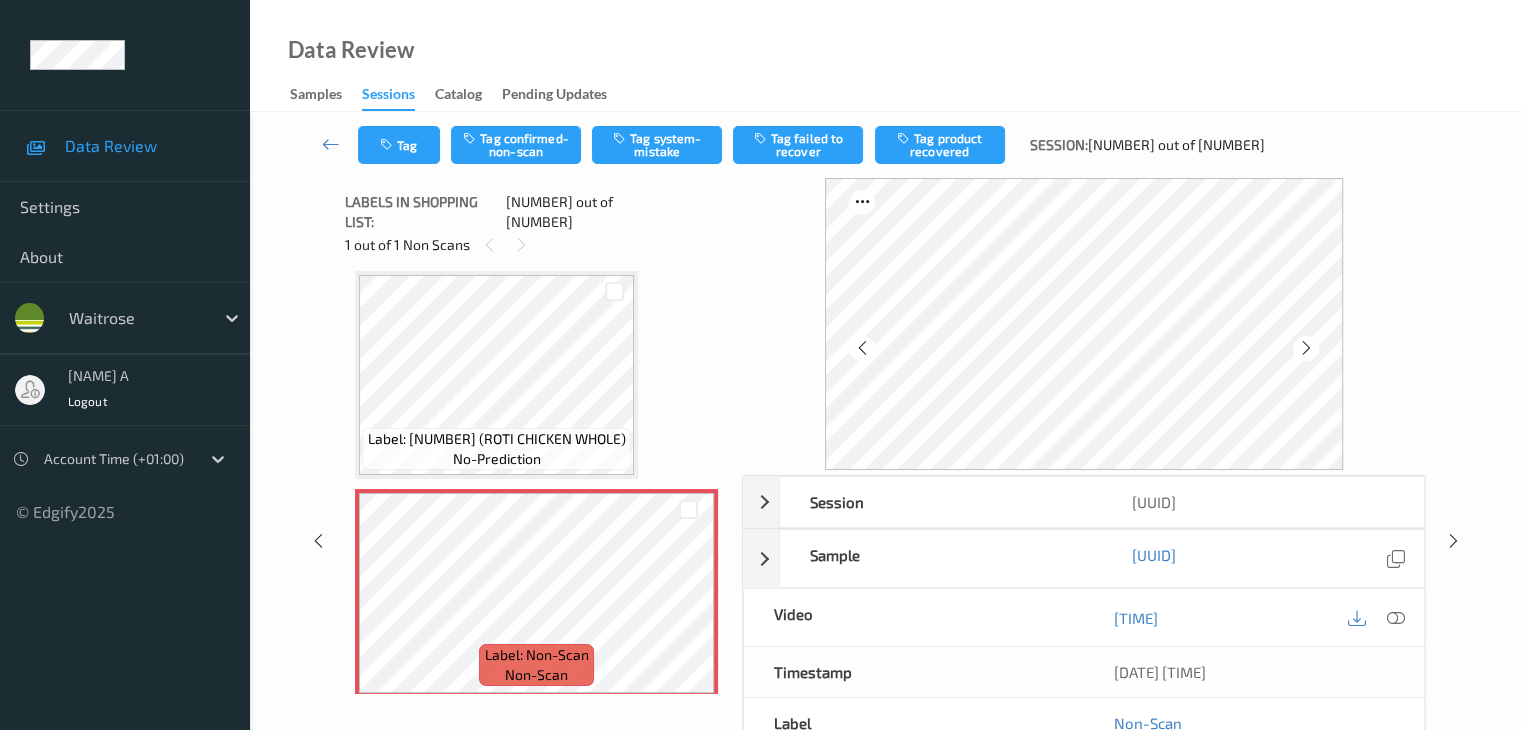 click on "Tag Tag   confirmed-non-scan Tag   system-mistake Tag   failed to recover Tag   product recovered Session: 380 out of 670" at bounding box center (885, 145) 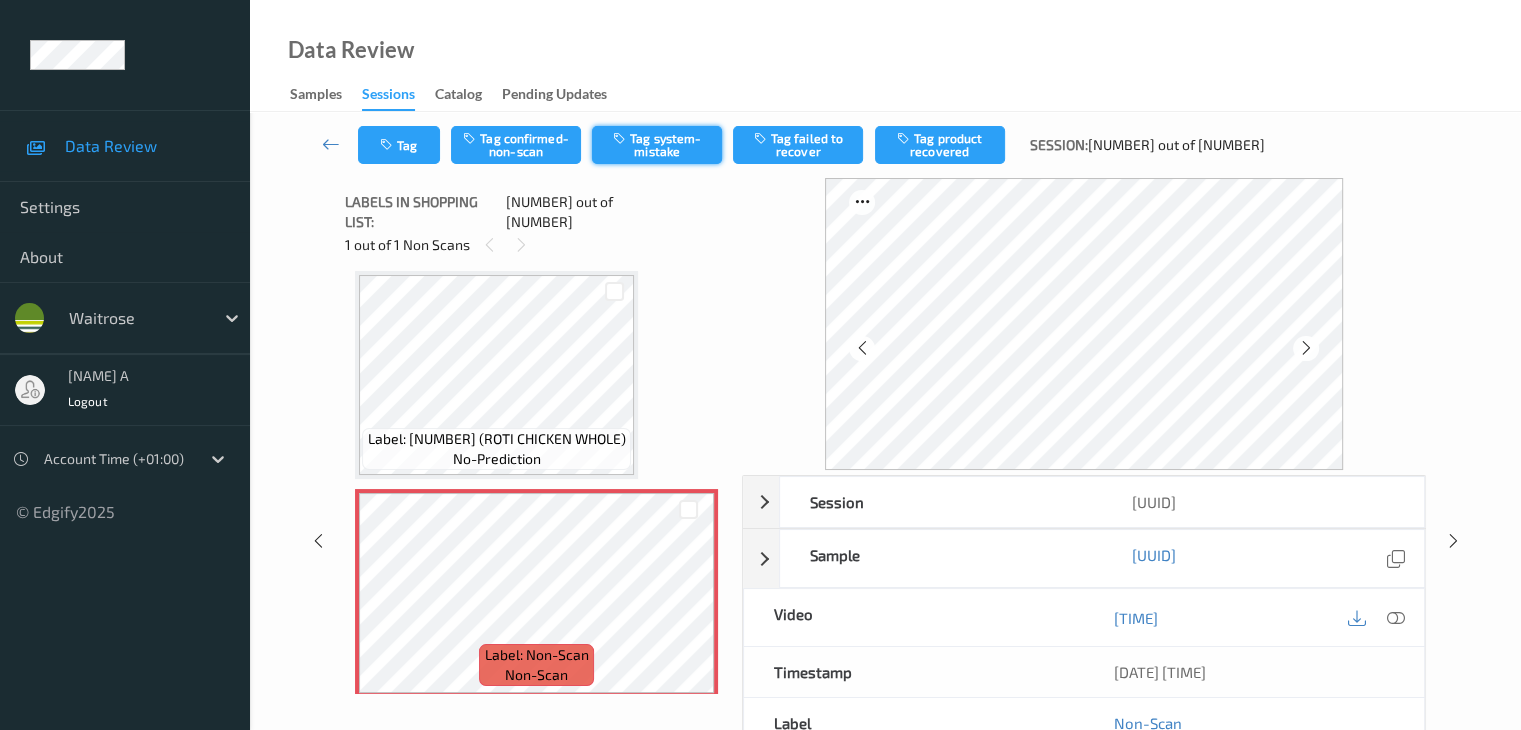 click on "Tag   system-mistake" at bounding box center [657, 145] 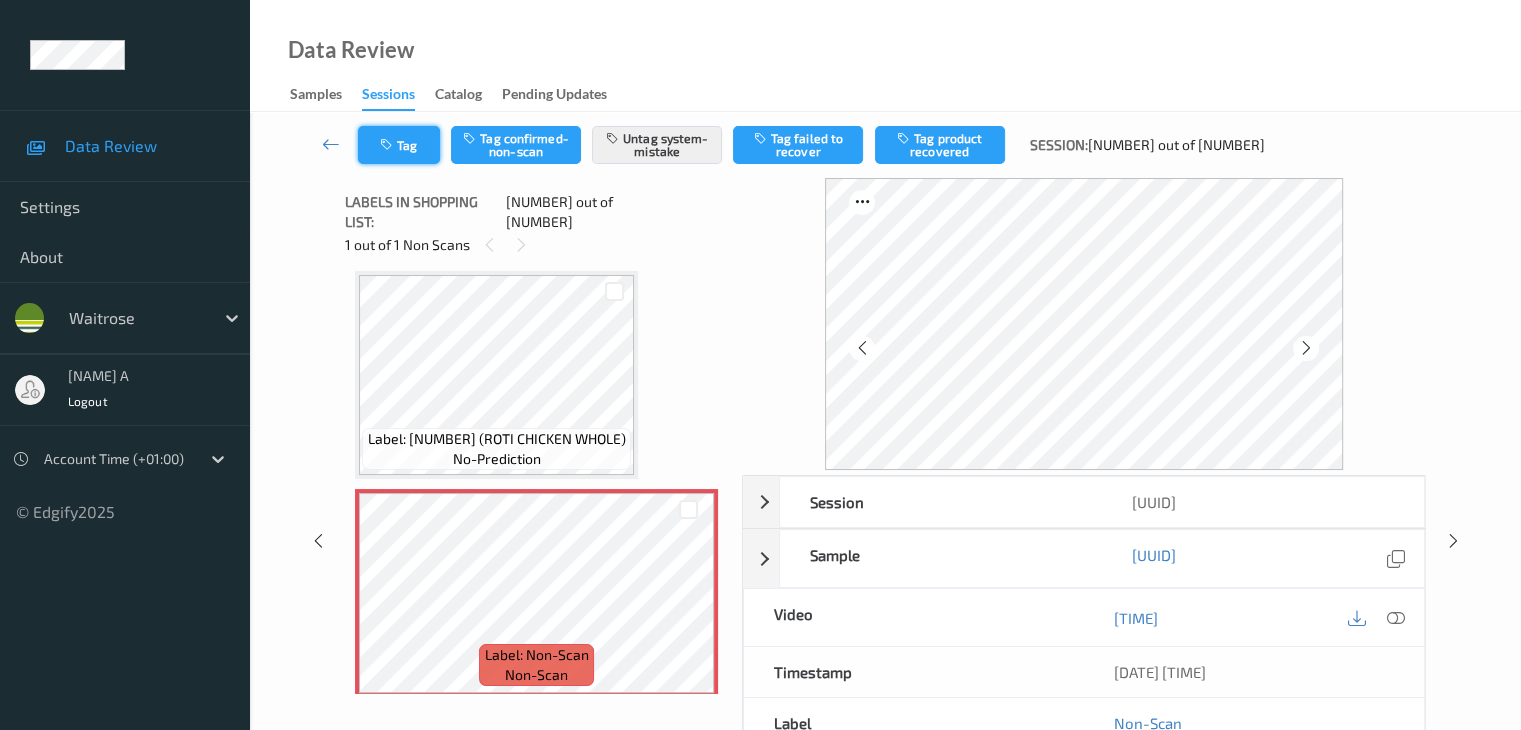 click on "Tag" at bounding box center (399, 145) 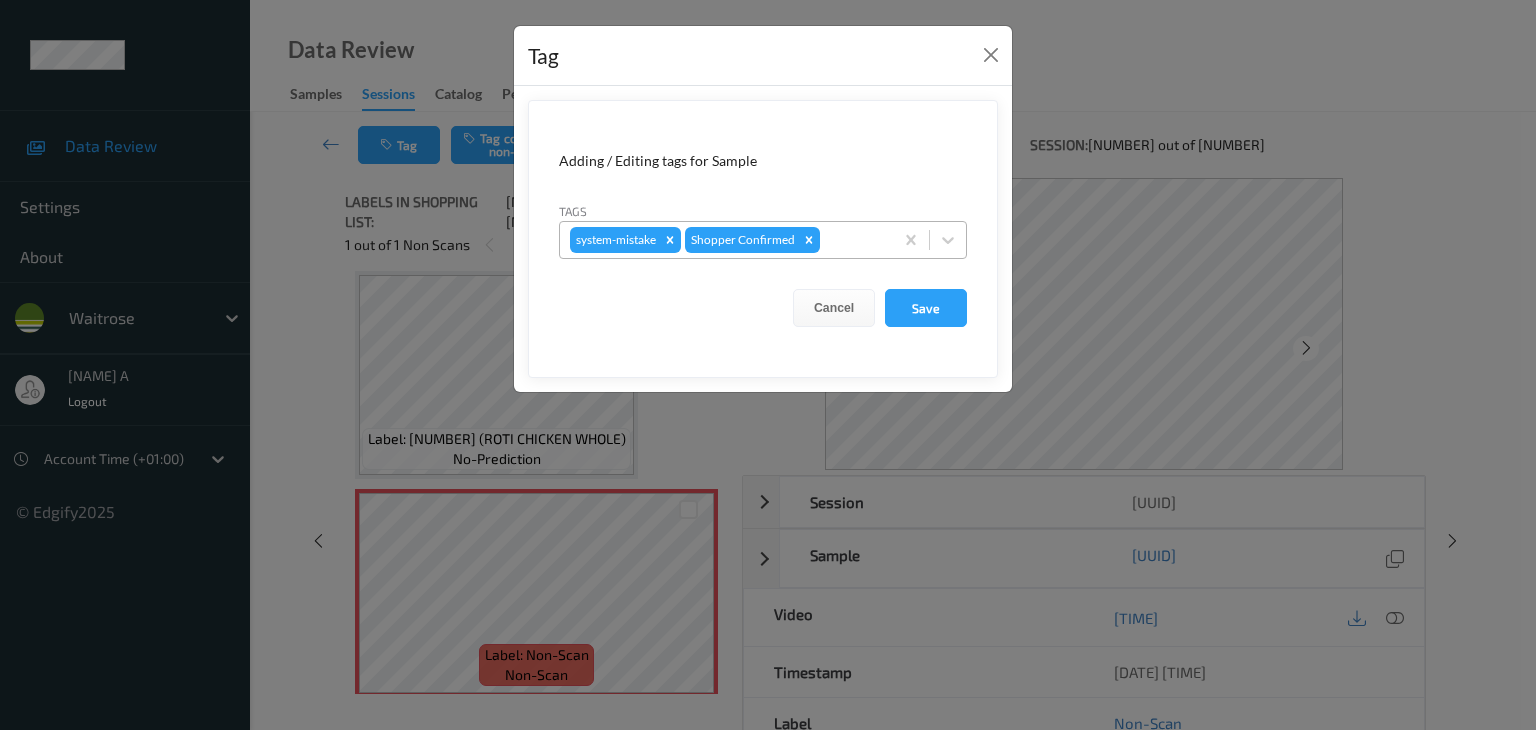 click at bounding box center (853, 240) 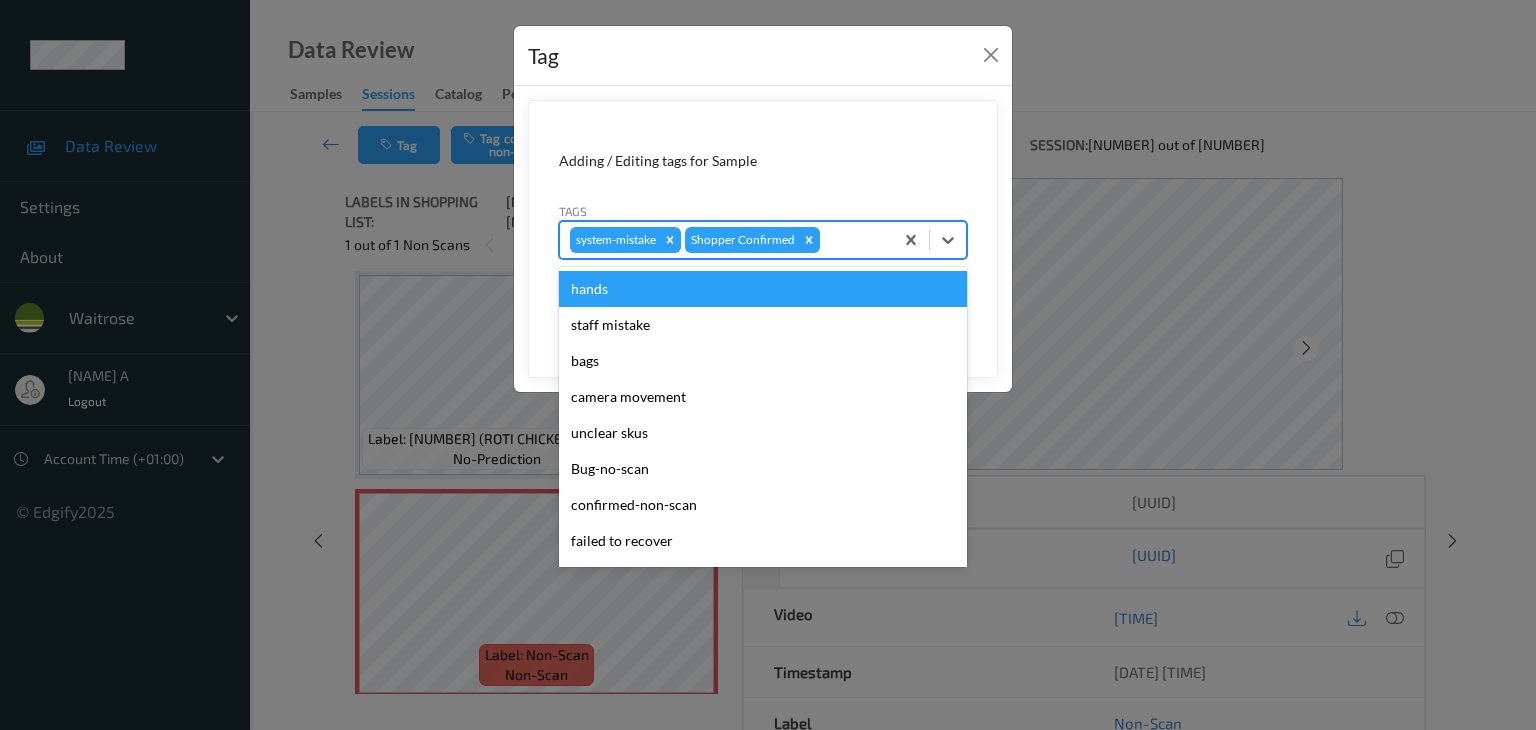 type on "u" 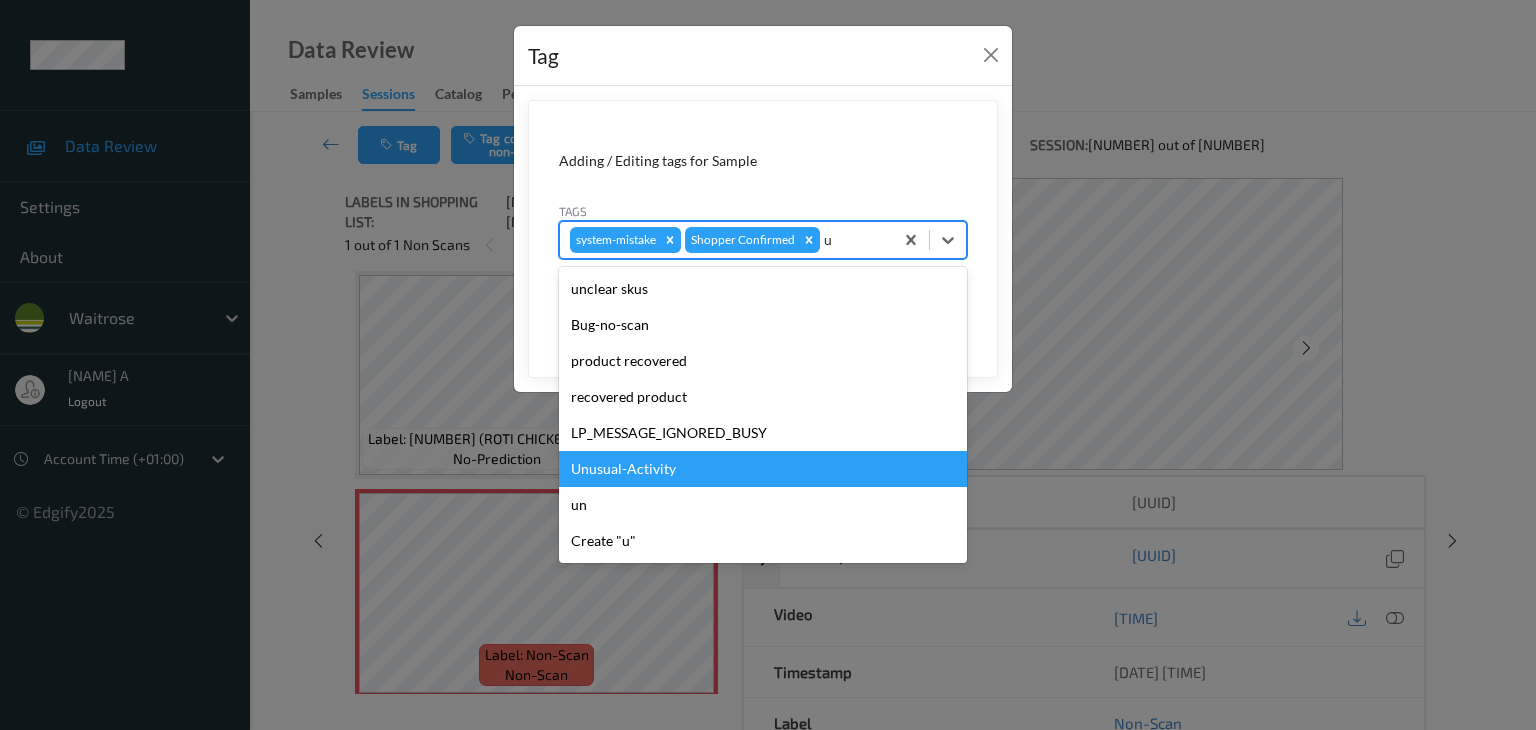 click on "Unusual-Activity" at bounding box center [763, 469] 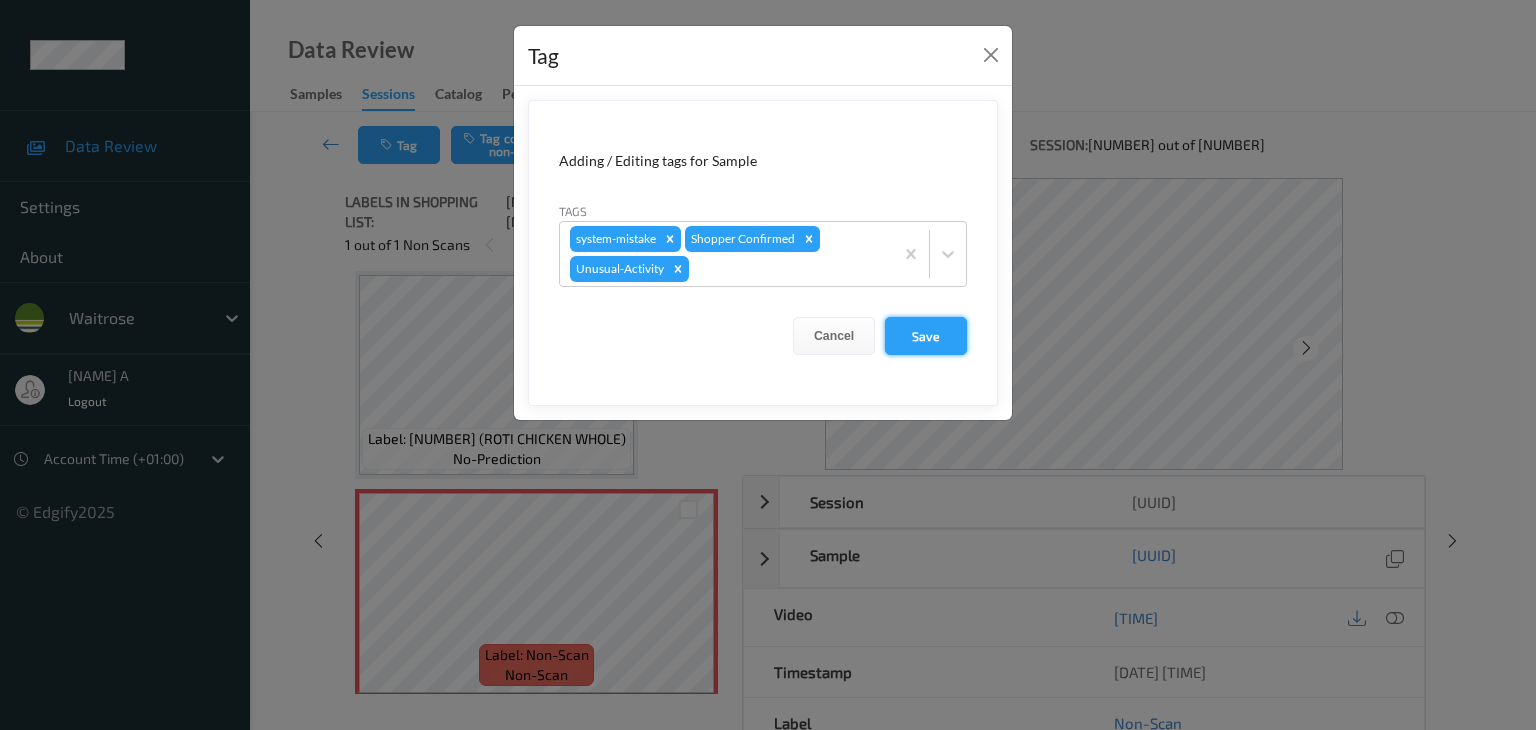 click on "Save" at bounding box center [926, 336] 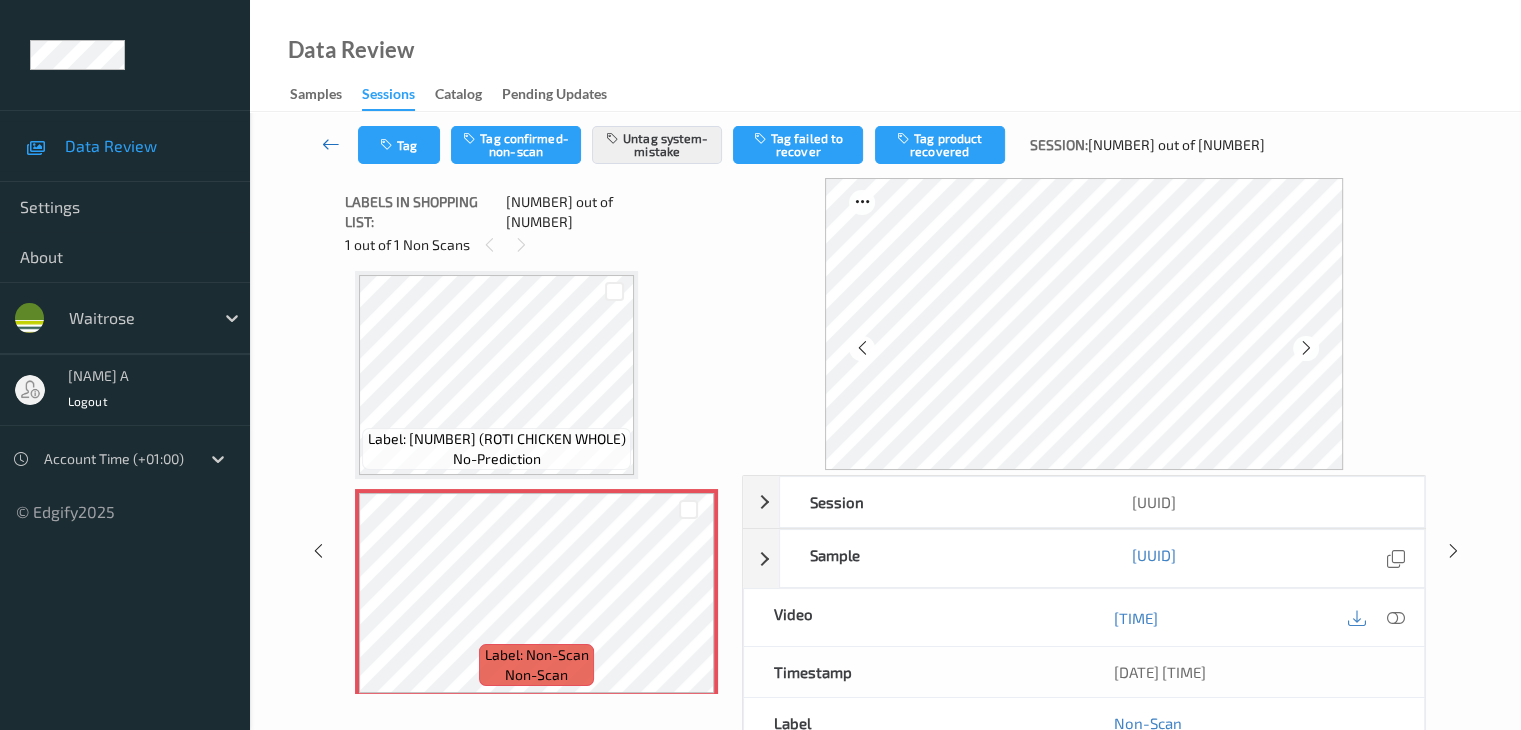 click at bounding box center [331, 144] 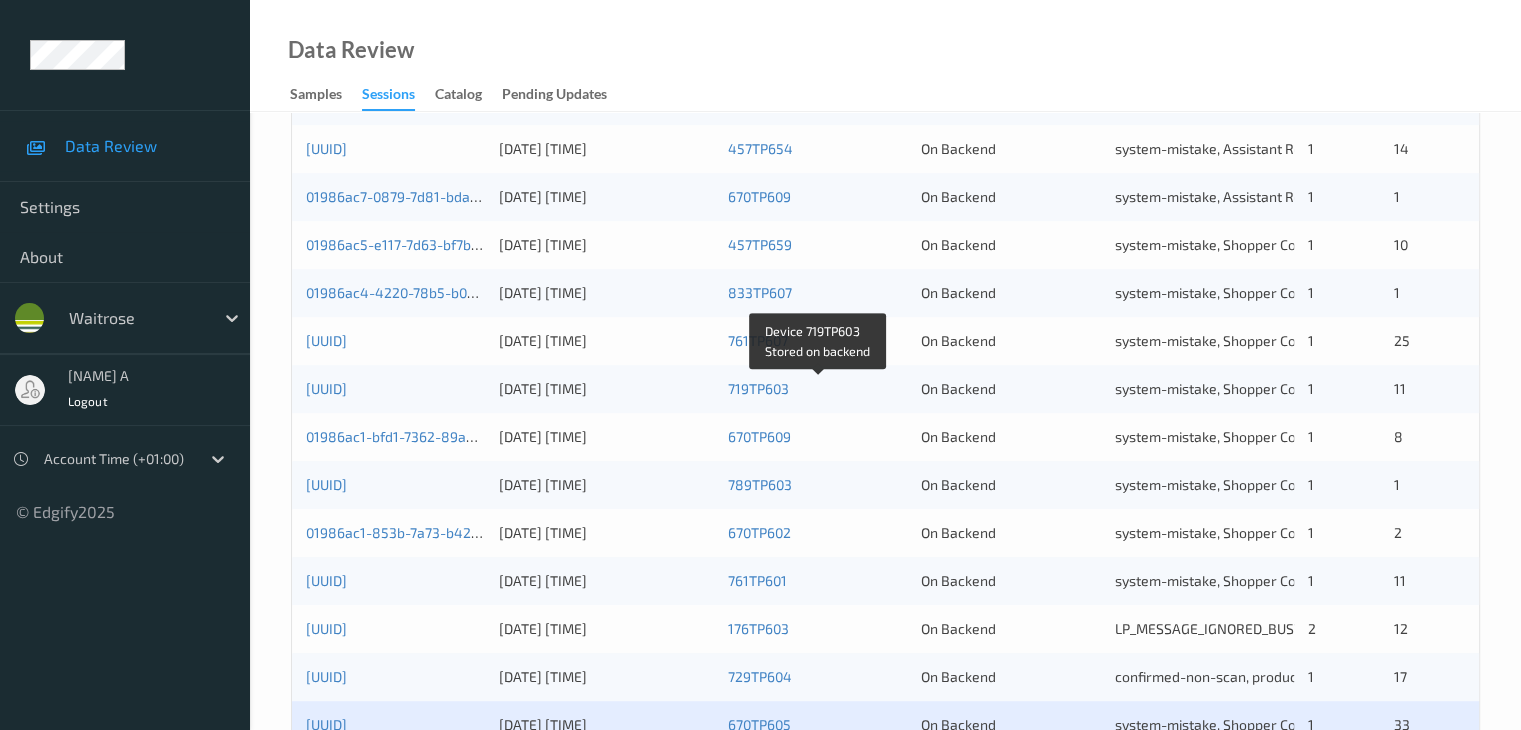 scroll, scrollTop: 932, scrollLeft: 0, axis: vertical 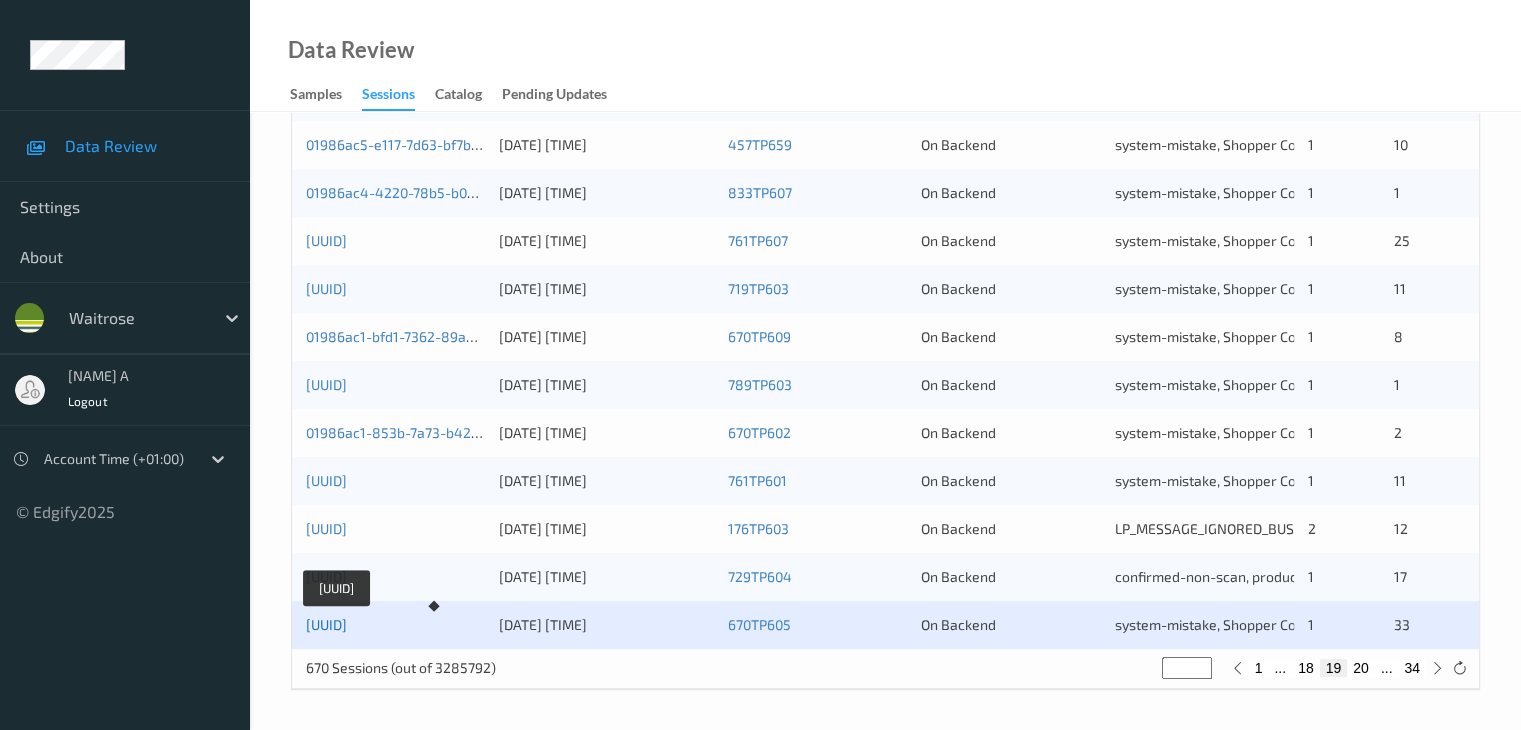 click on "01986abc-1cde-7136-a310-05f92f2f3a73" at bounding box center (326, 624) 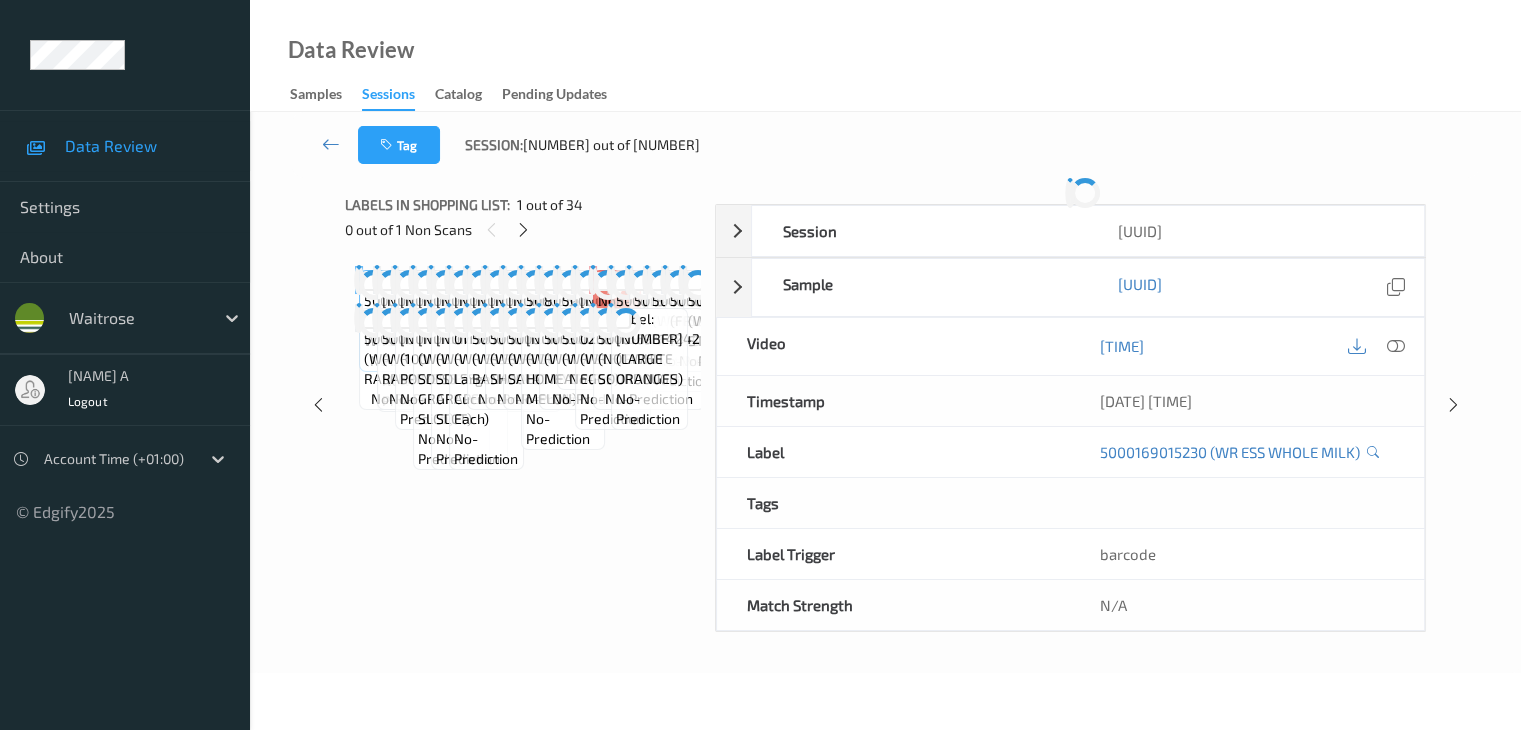 scroll, scrollTop: 0, scrollLeft: 0, axis: both 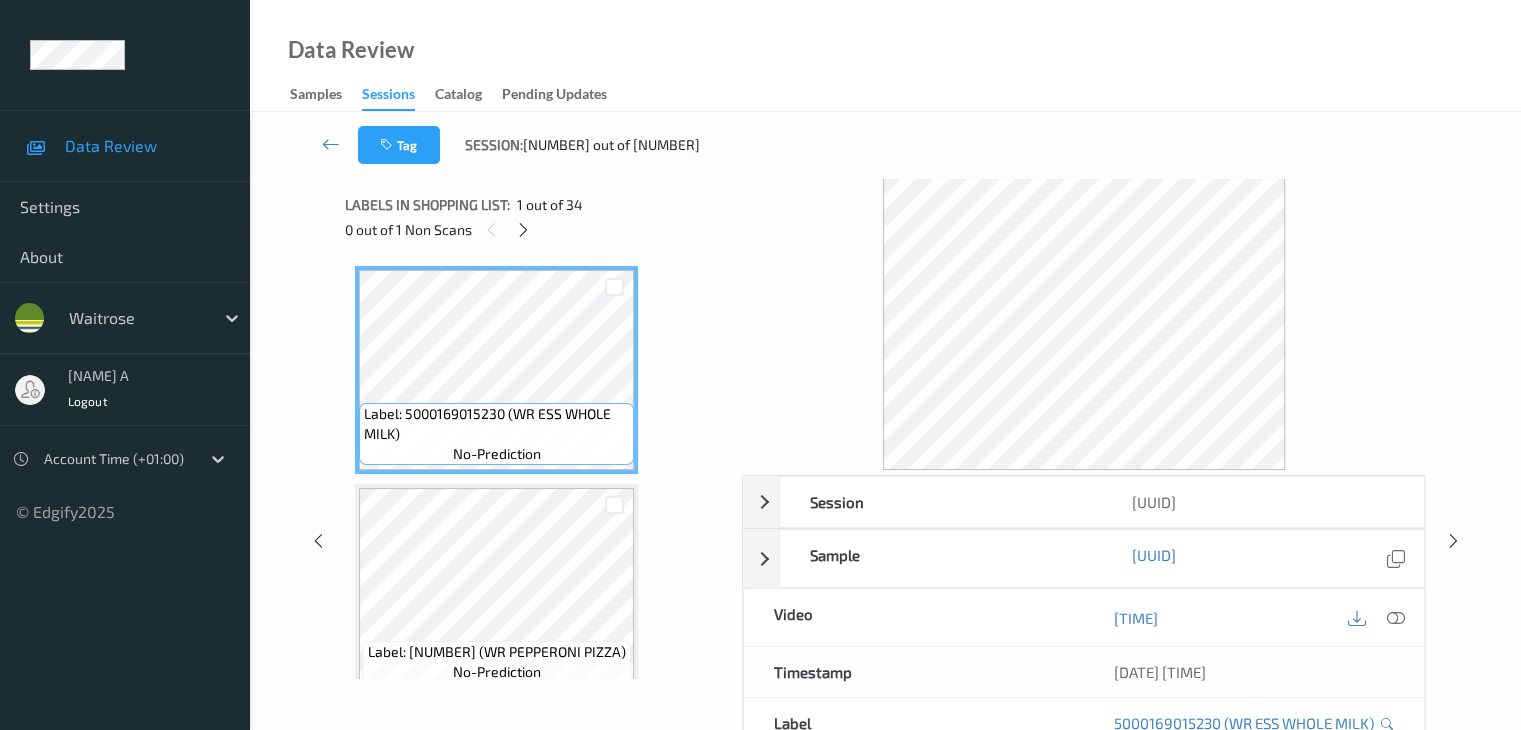 click on "0 out of 1 Non Scans" at bounding box center (536, 229) 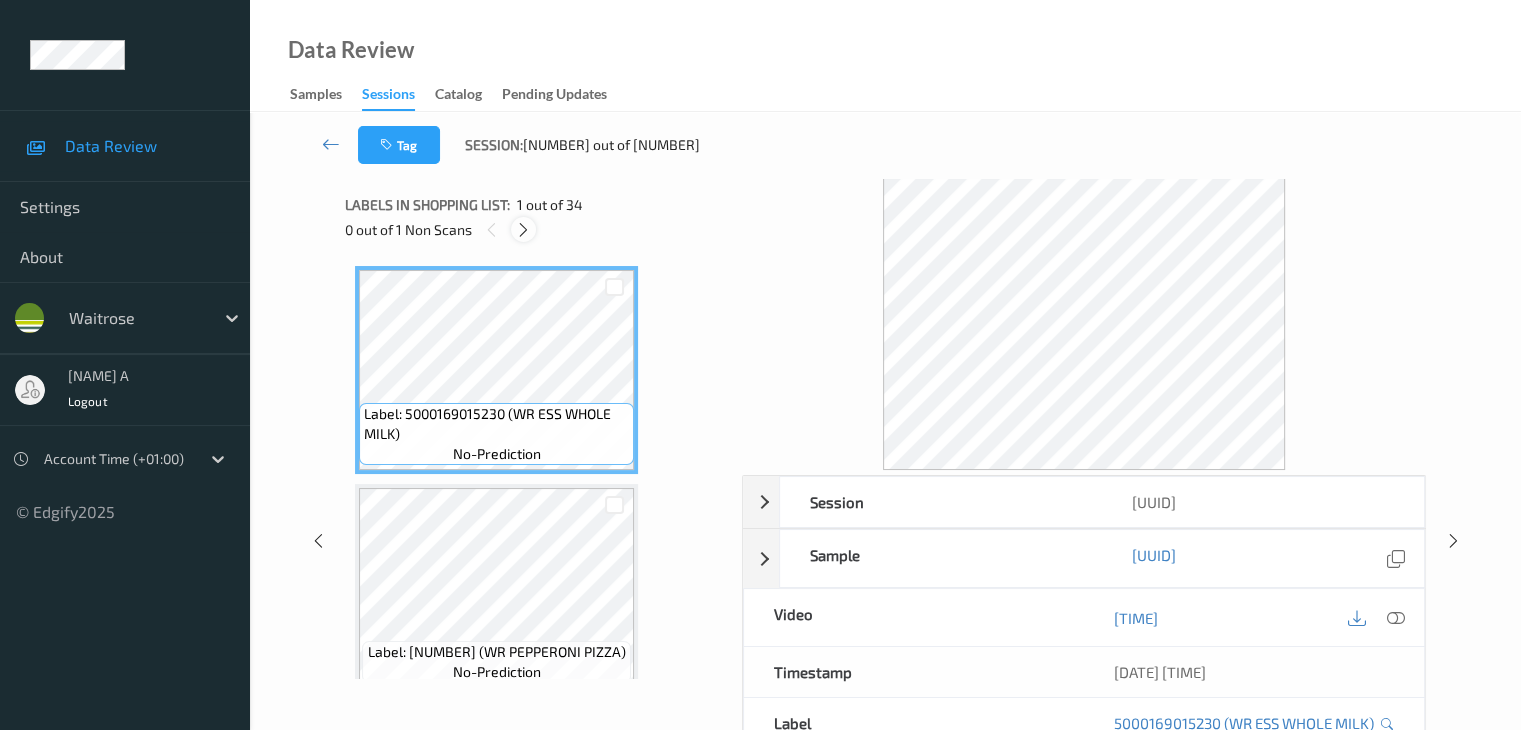 click at bounding box center [523, 230] 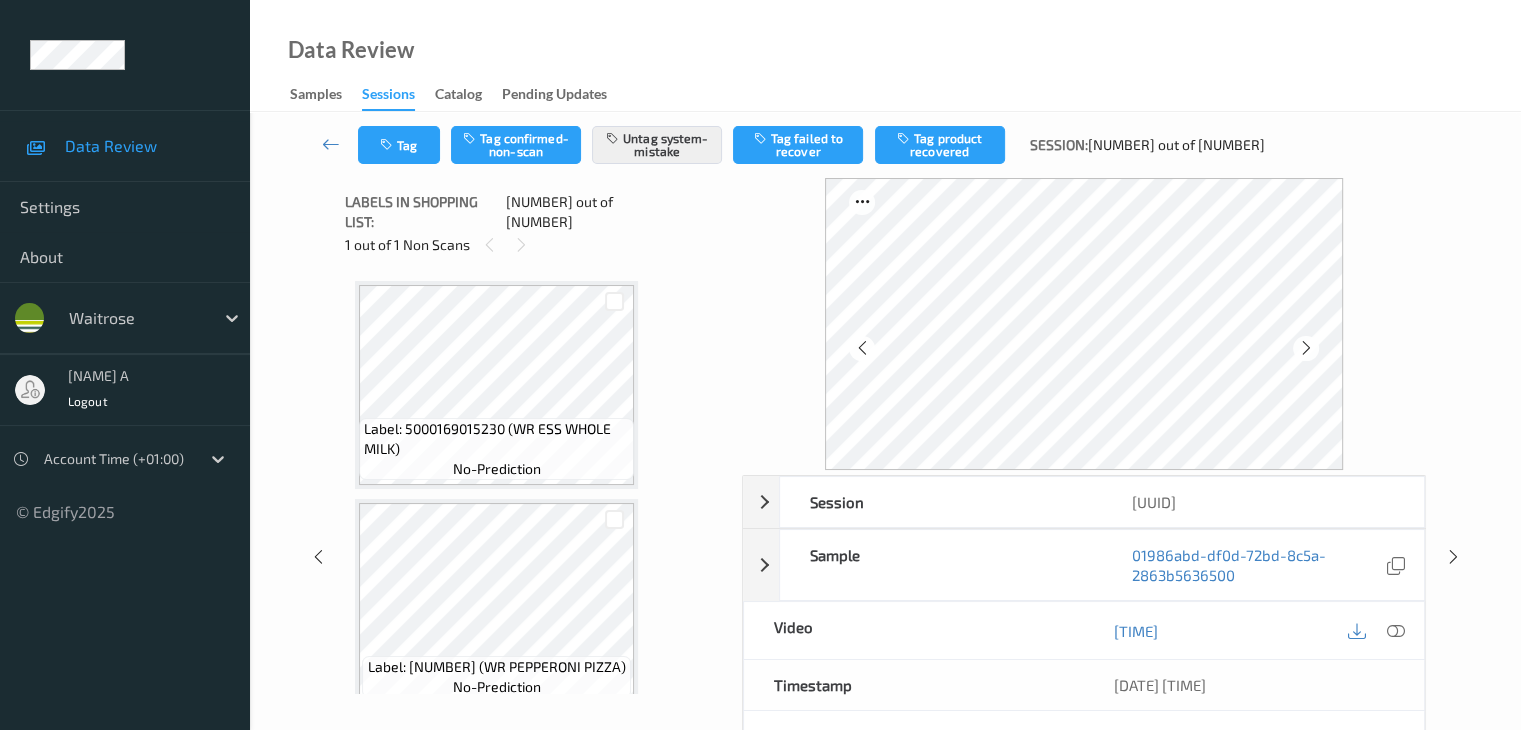 scroll, scrollTop: 2626, scrollLeft: 0, axis: vertical 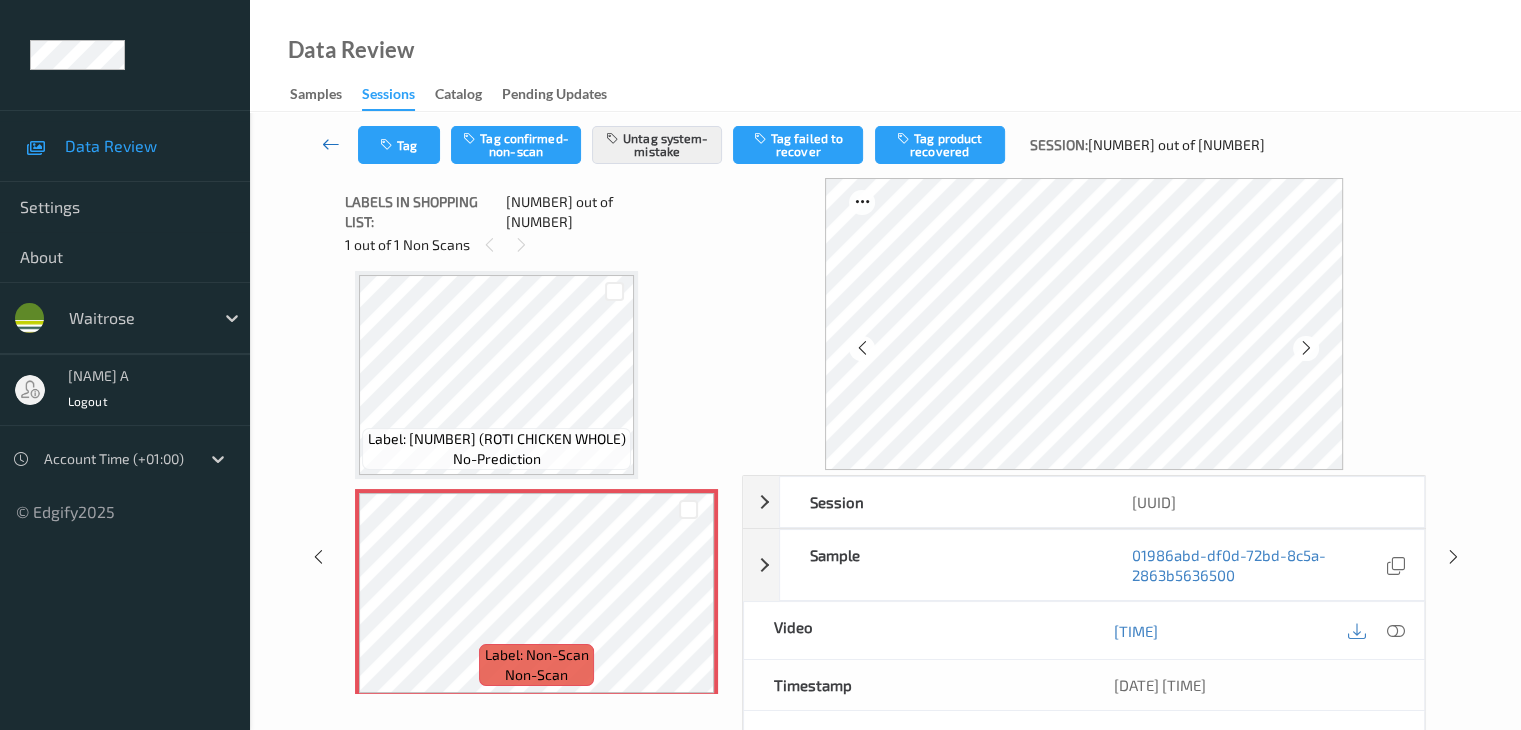 click at bounding box center (331, 144) 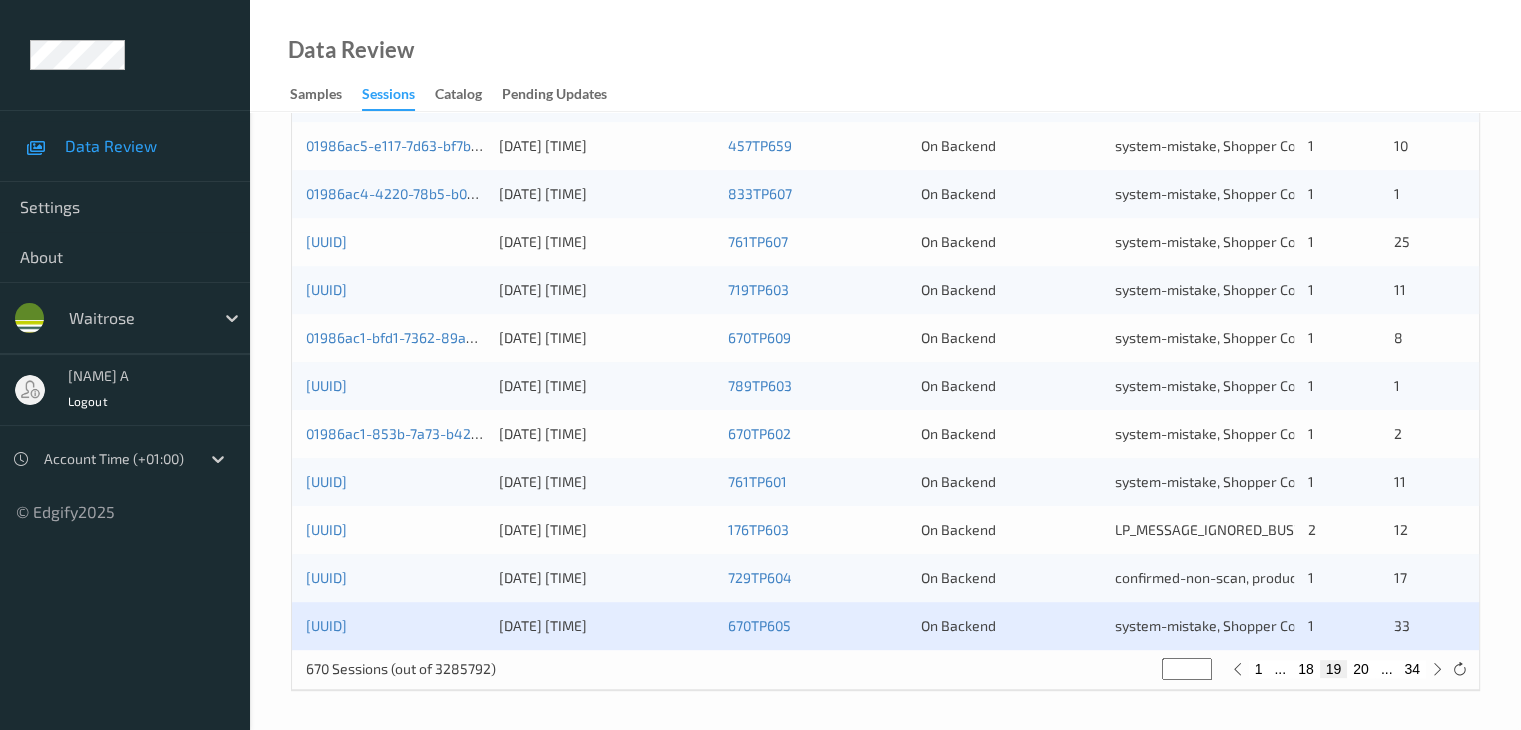 scroll, scrollTop: 932, scrollLeft: 0, axis: vertical 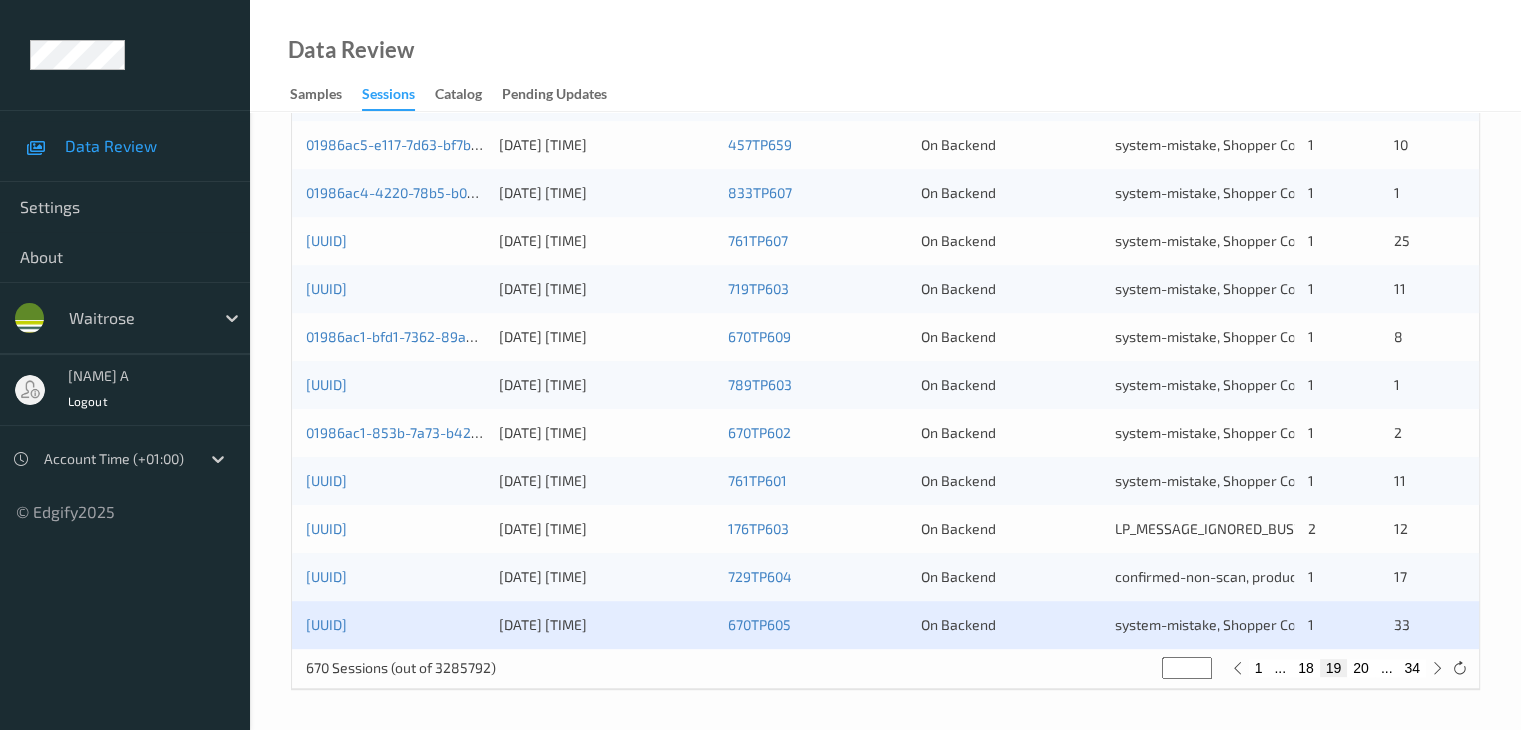 click on "01986abc-1cde-7136-a310-05f92f2f3a73 02/08/2025 13:22:50 670TP605 On Backend system-mistake, Shopper Confirmed, Unusual-Activity 1 33" at bounding box center (885, 625) 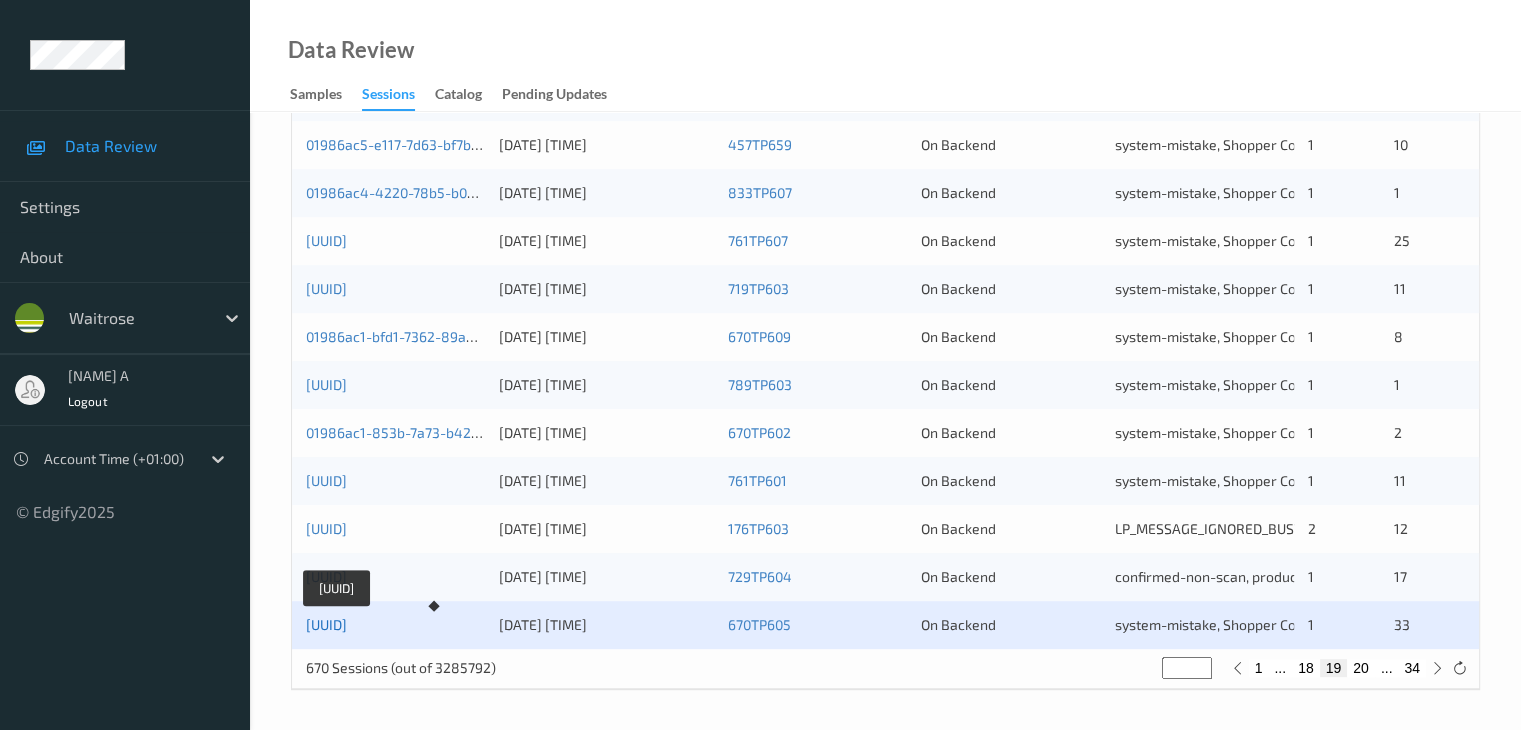 click on "01986abc-1cde-7136-a310-05f92f2f3a73" at bounding box center (326, 624) 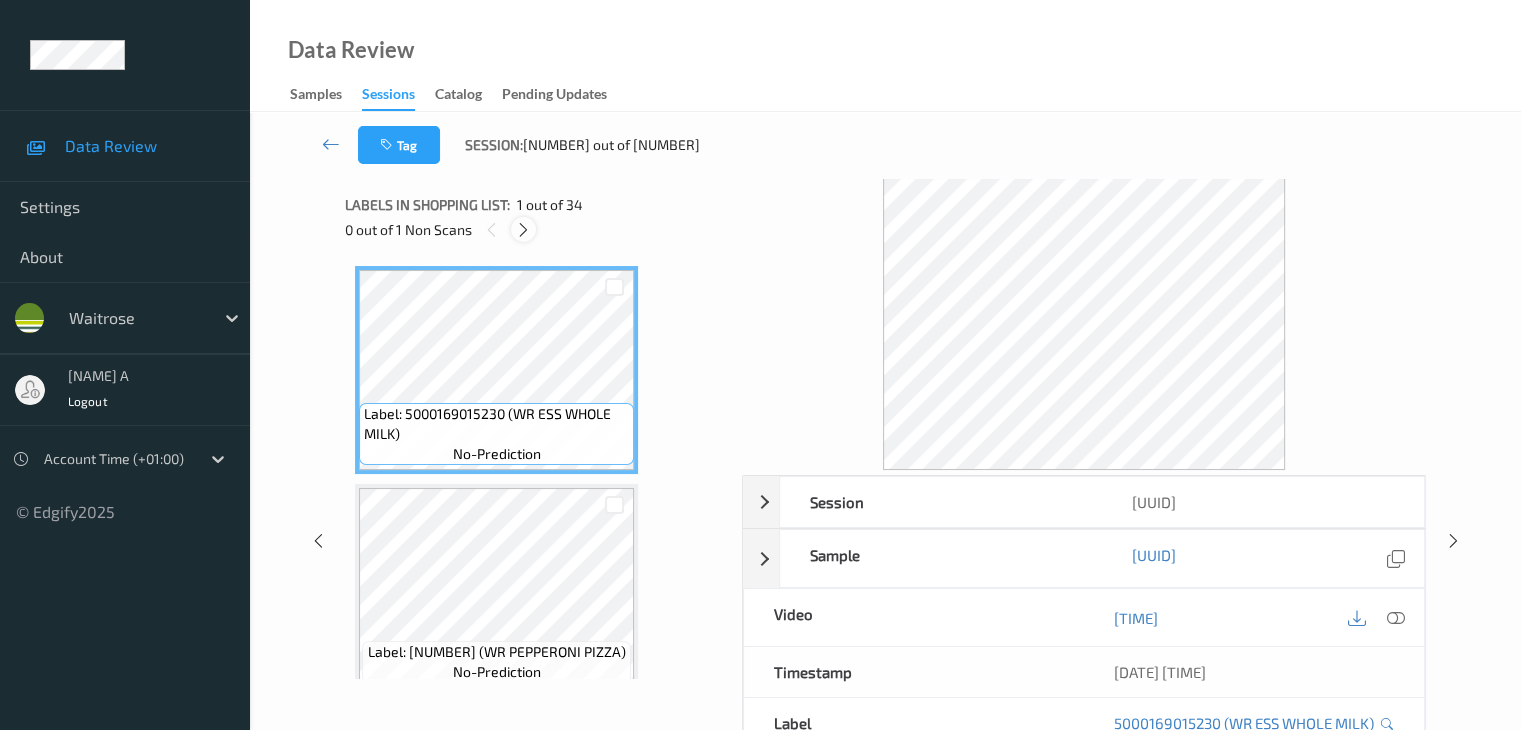 click at bounding box center (523, 230) 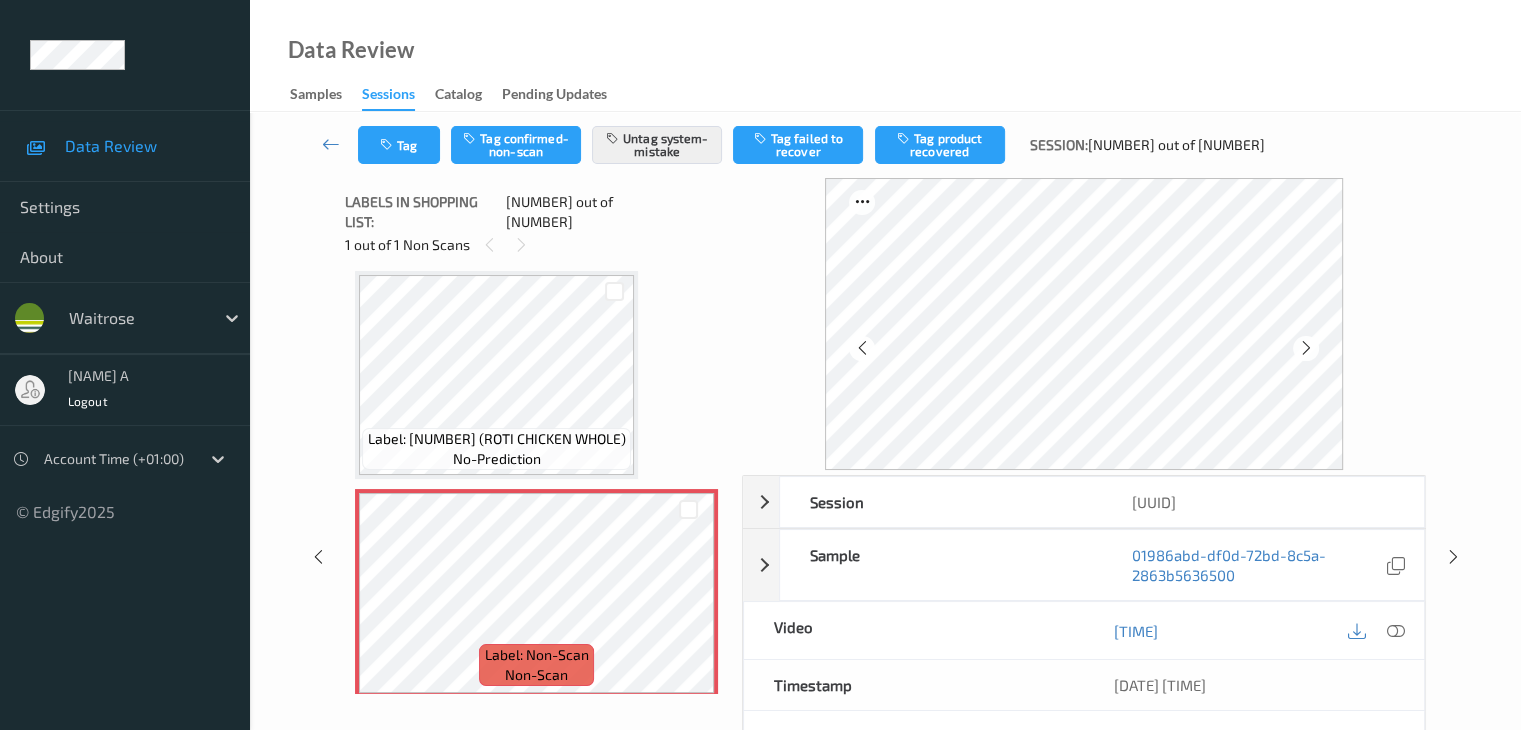 scroll, scrollTop: 2826, scrollLeft: 0, axis: vertical 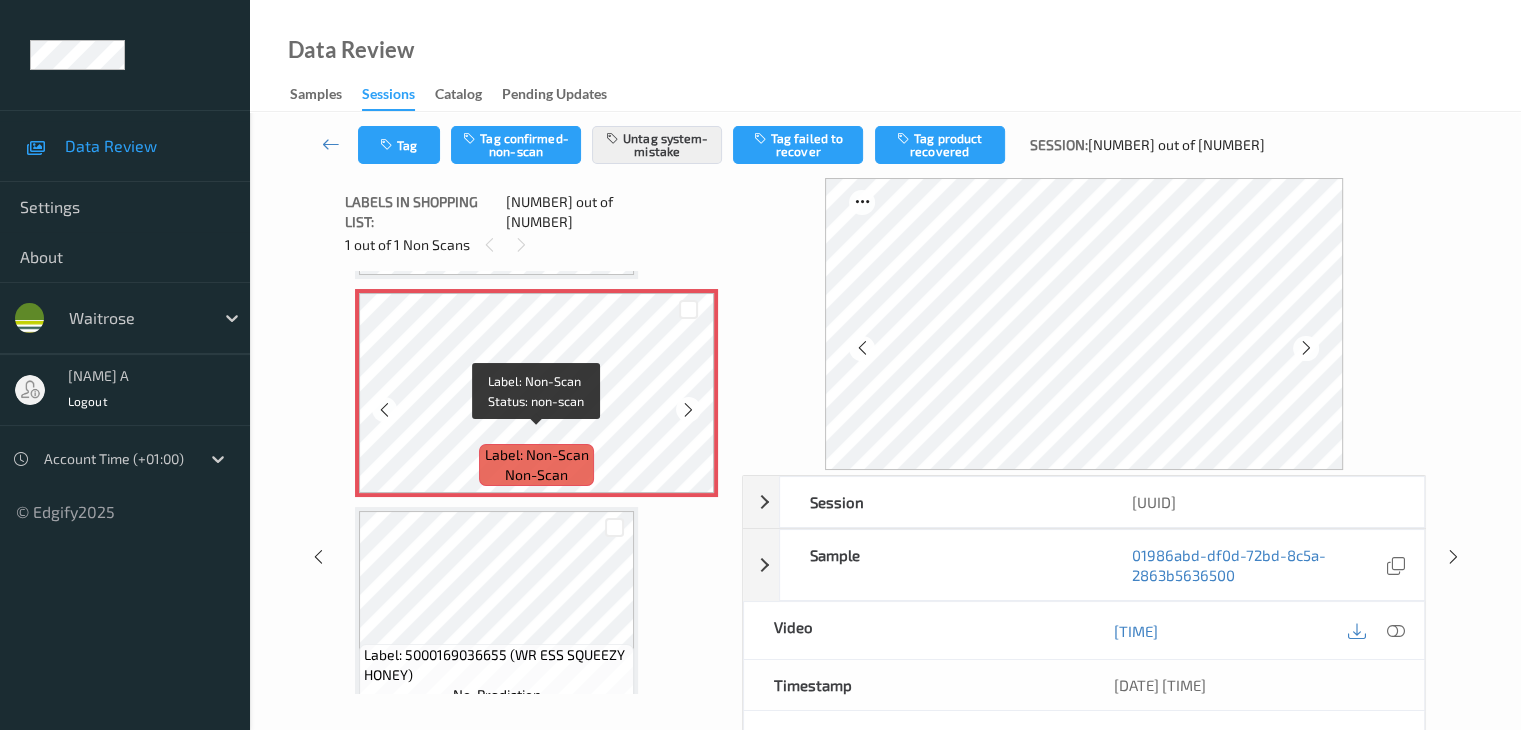 click on "Label: Non-Scan non-scan" at bounding box center [536, 465] 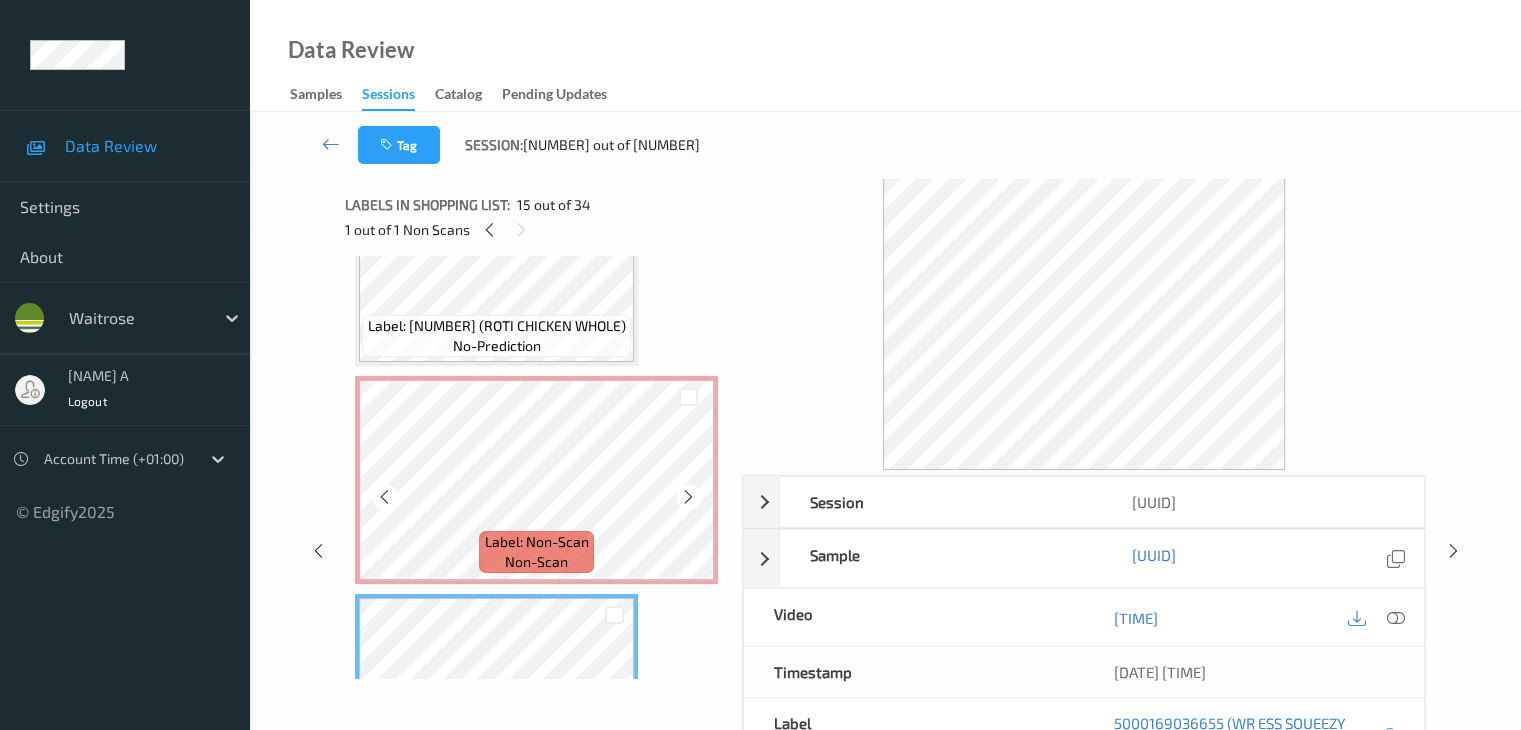 scroll, scrollTop: 2626, scrollLeft: 0, axis: vertical 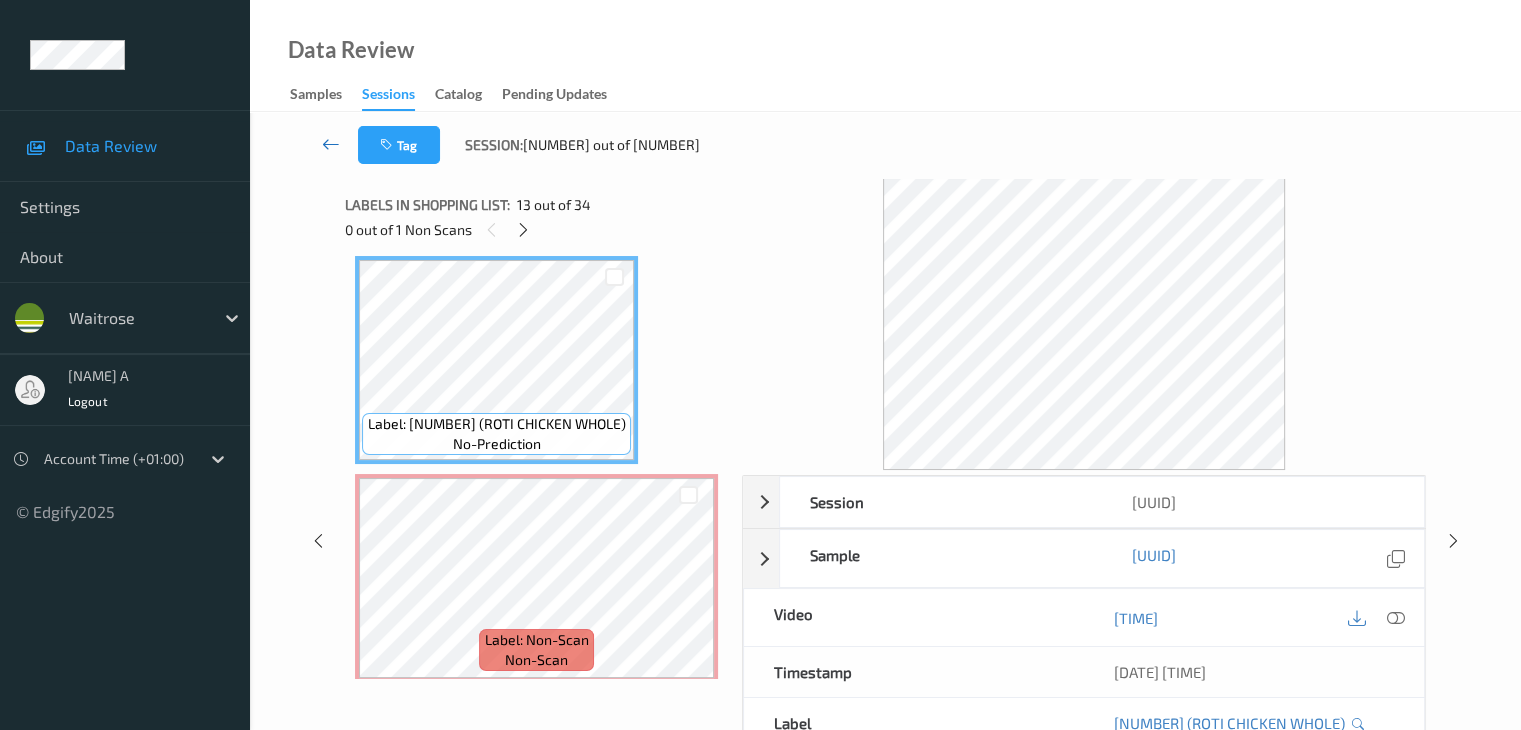 click at bounding box center [331, 144] 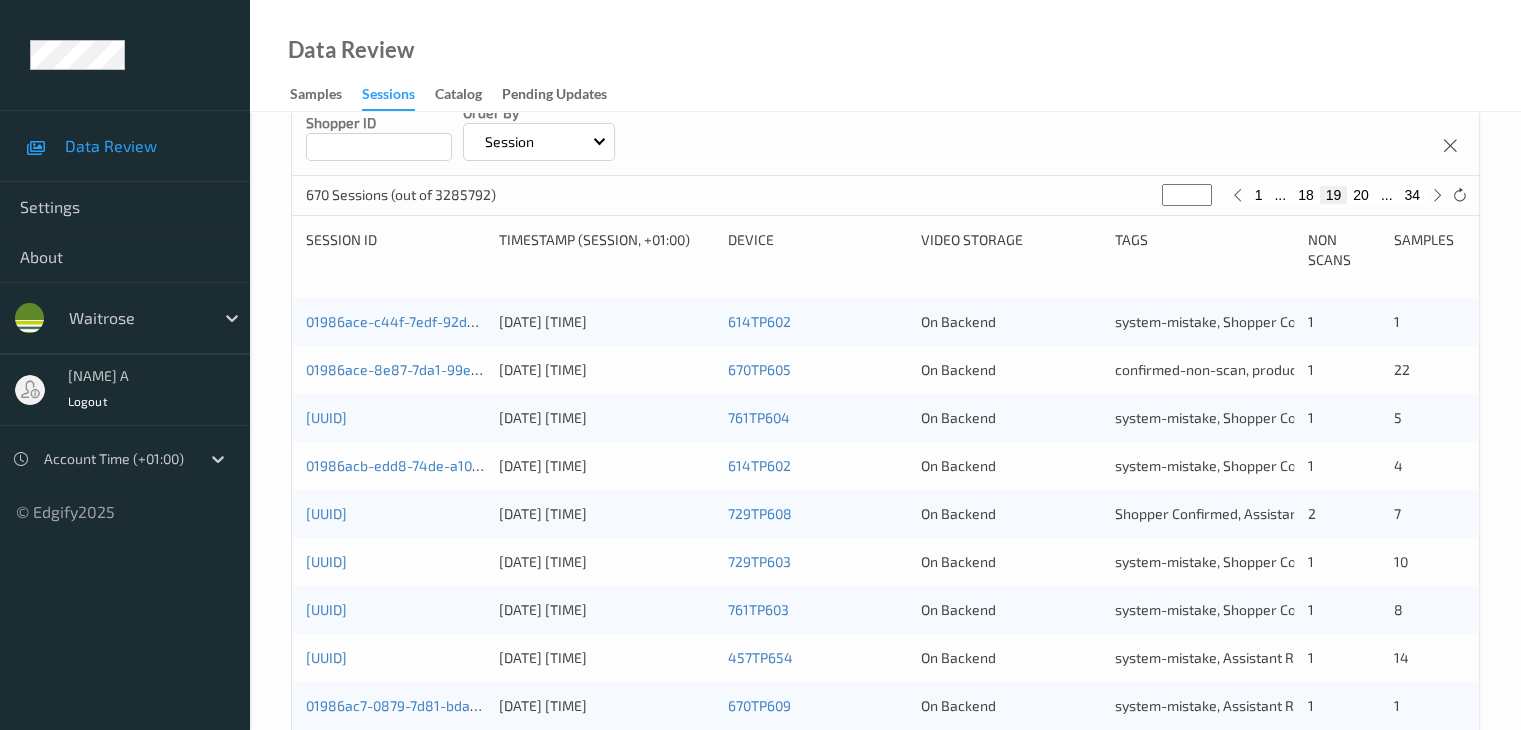 scroll, scrollTop: 432, scrollLeft: 0, axis: vertical 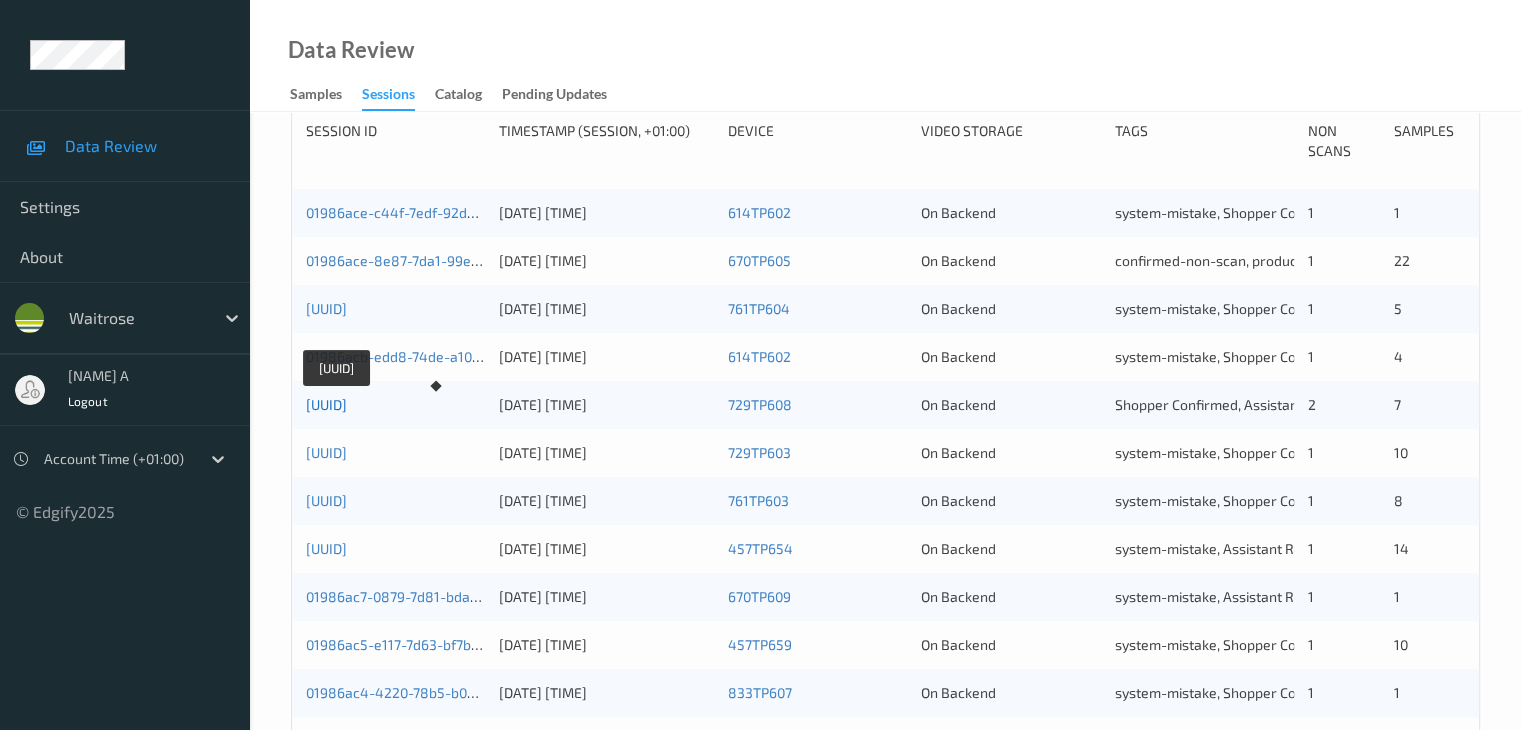 click on "01986ac9-1e78-749f-afa3-44f16933b122" at bounding box center (326, 404) 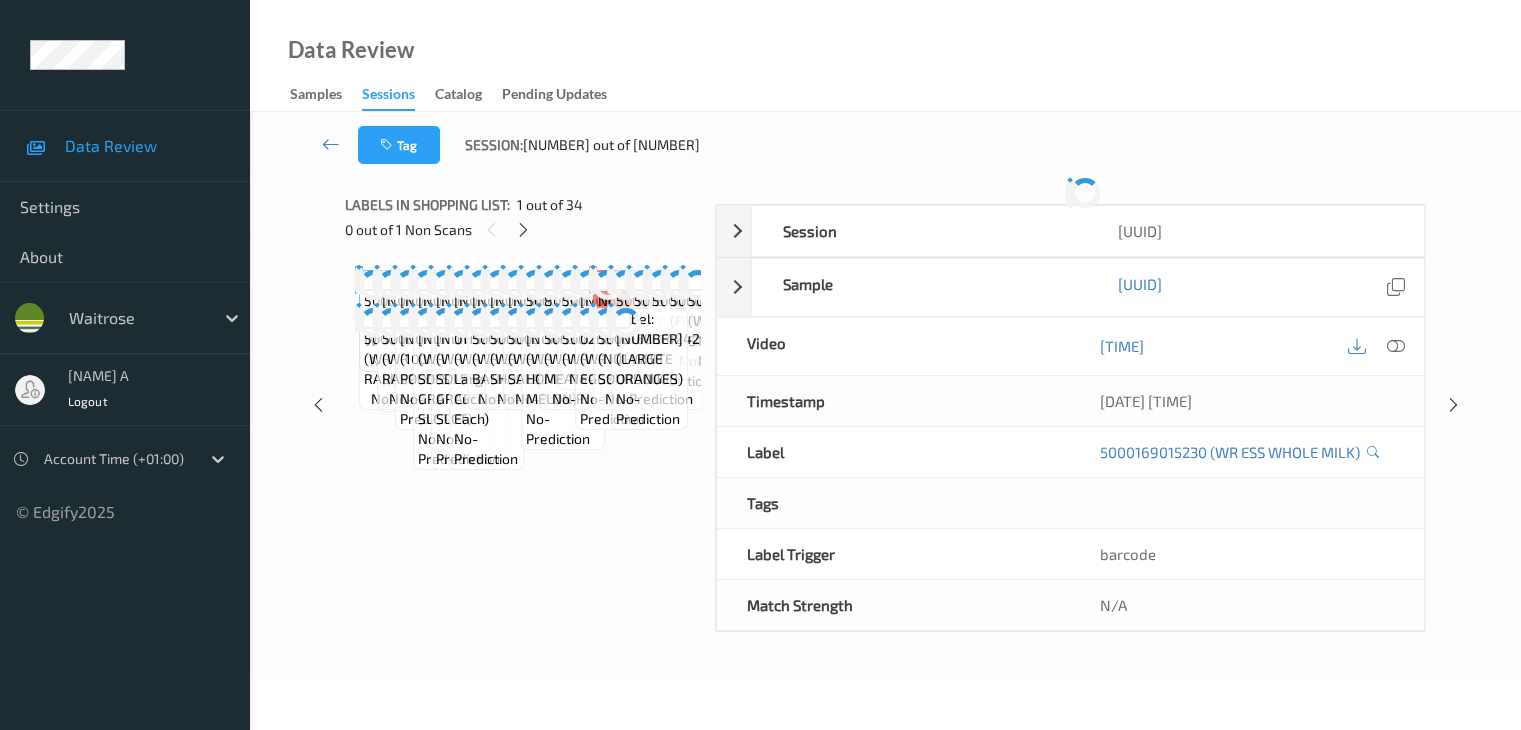 scroll, scrollTop: 0, scrollLeft: 0, axis: both 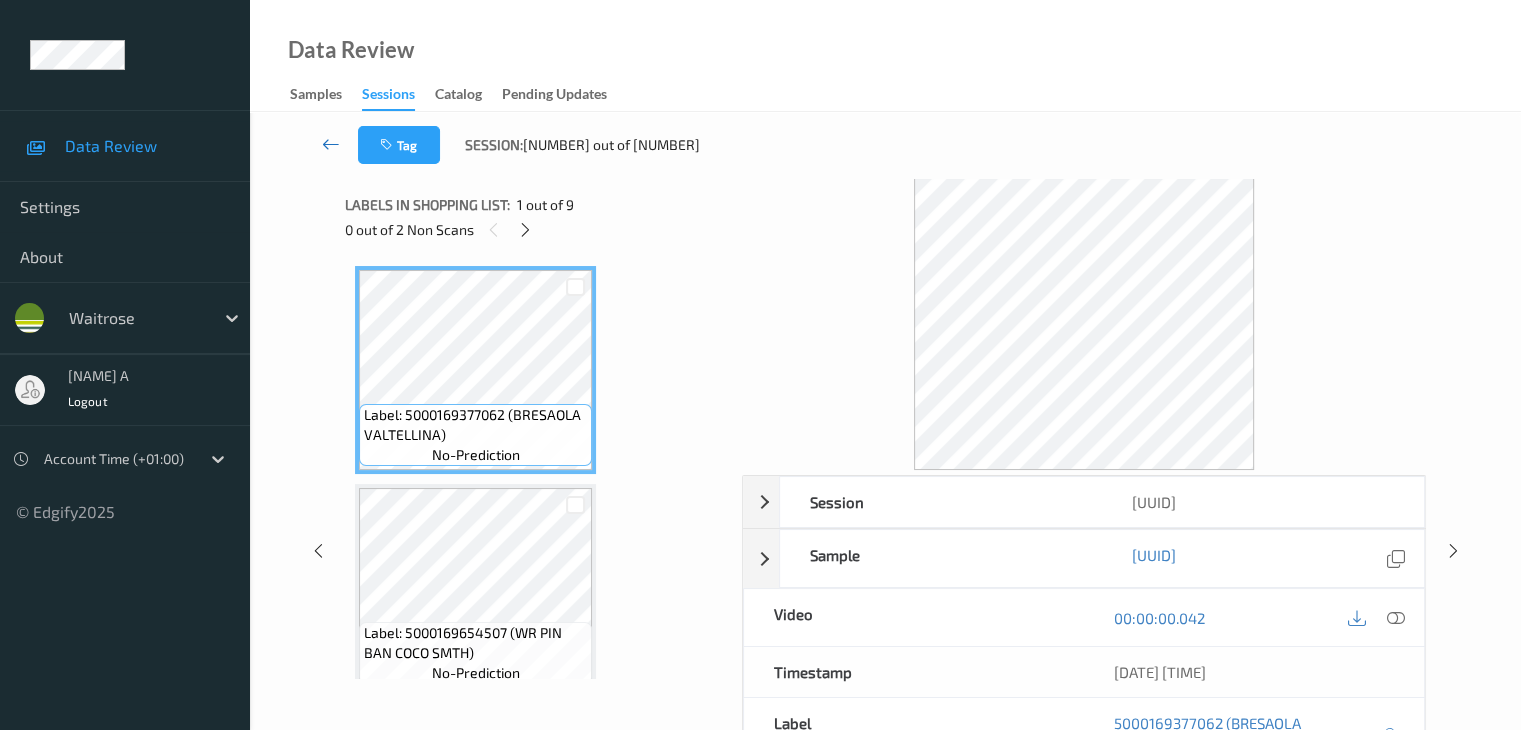 click at bounding box center (331, 144) 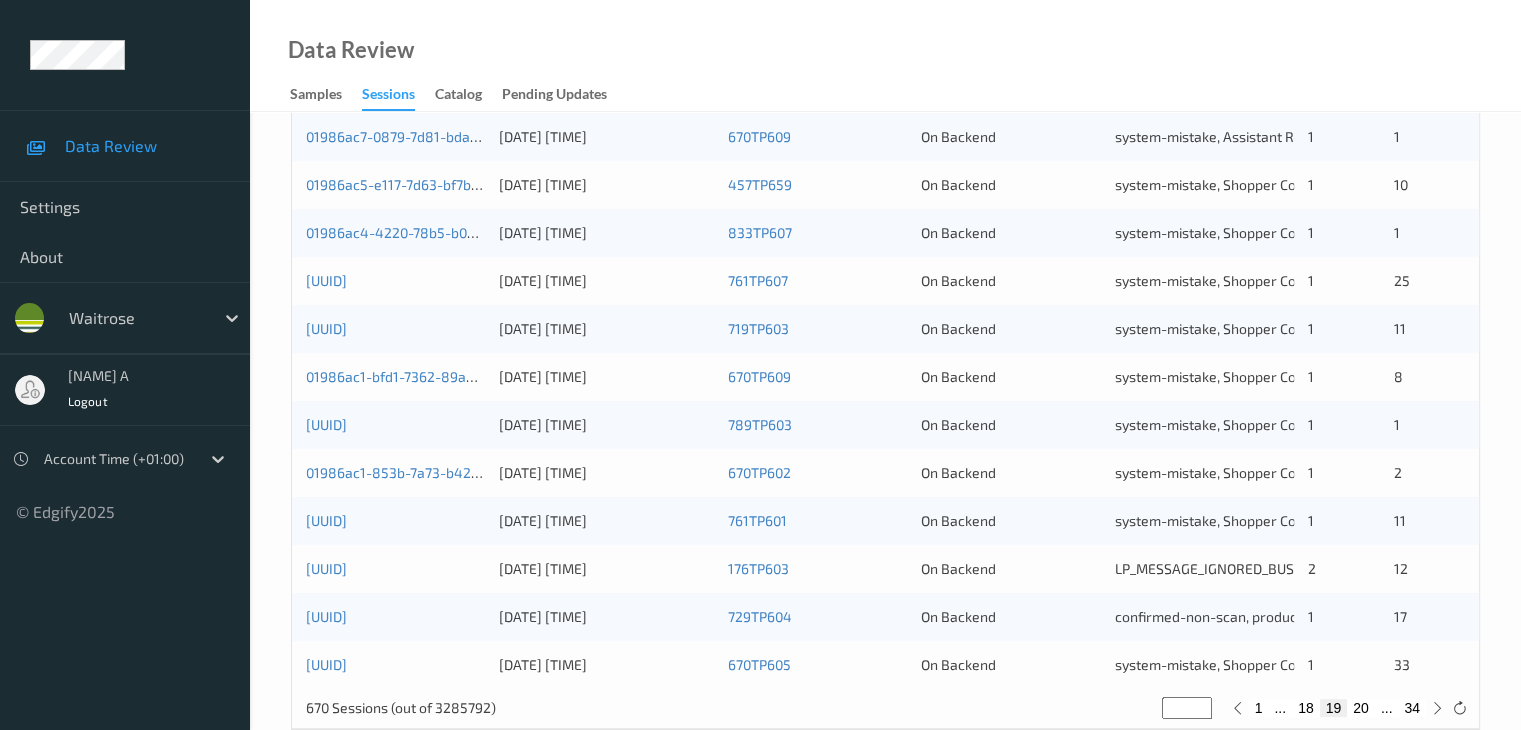 scroll, scrollTop: 900, scrollLeft: 0, axis: vertical 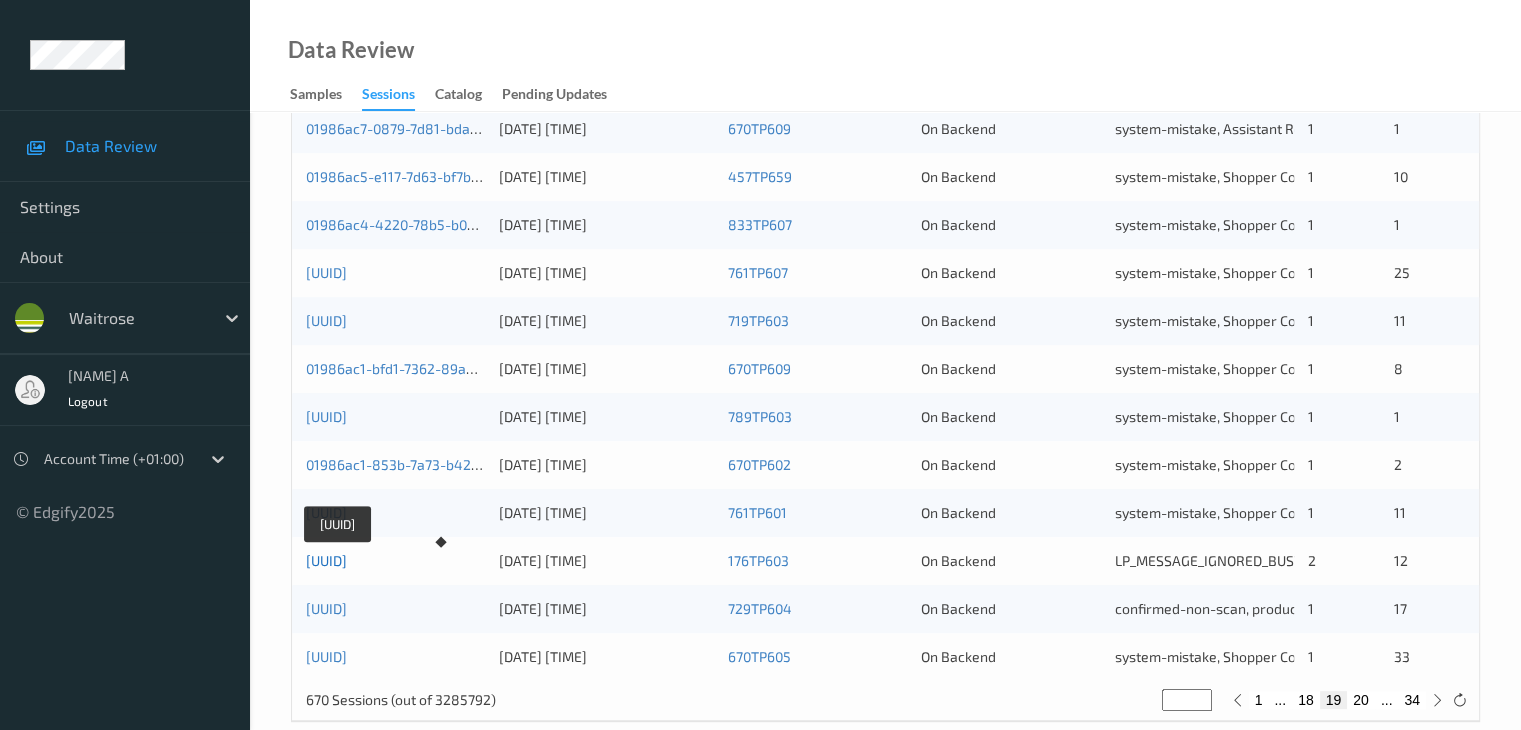 click on "01986ac0-d5fc-74e3-98e6-9e023989df0b" at bounding box center [326, 560] 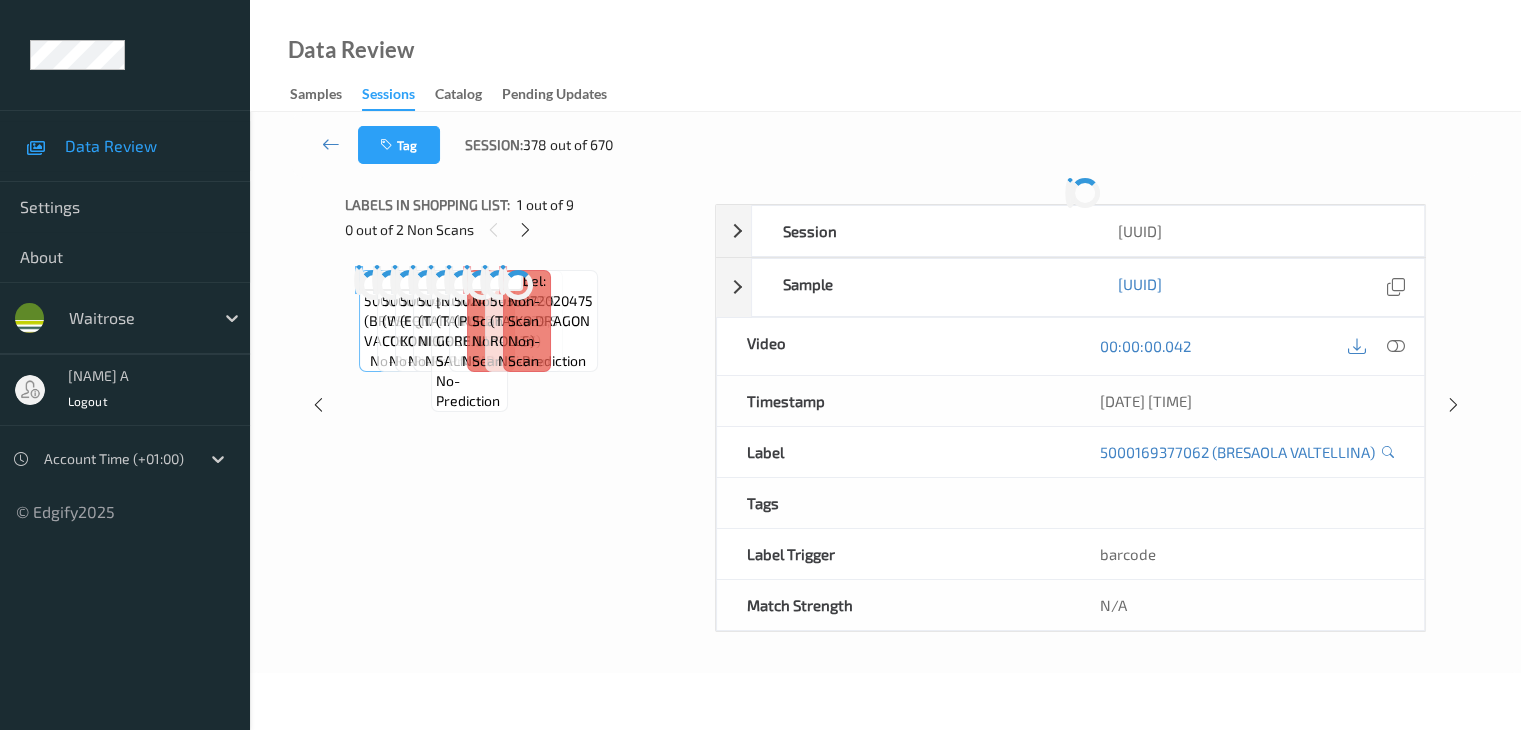 scroll, scrollTop: 0, scrollLeft: 0, axis: both 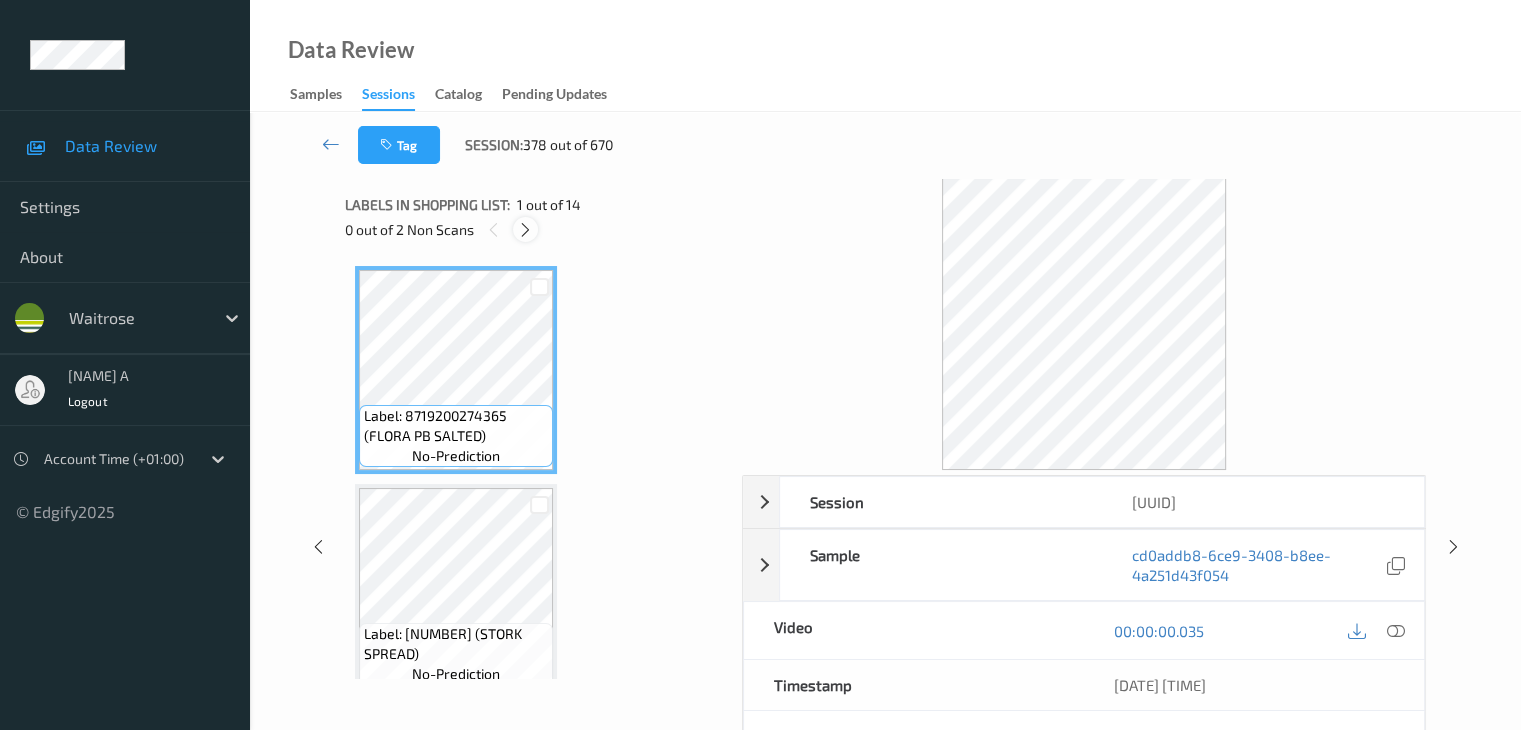 click at bounding box center [525, 230] 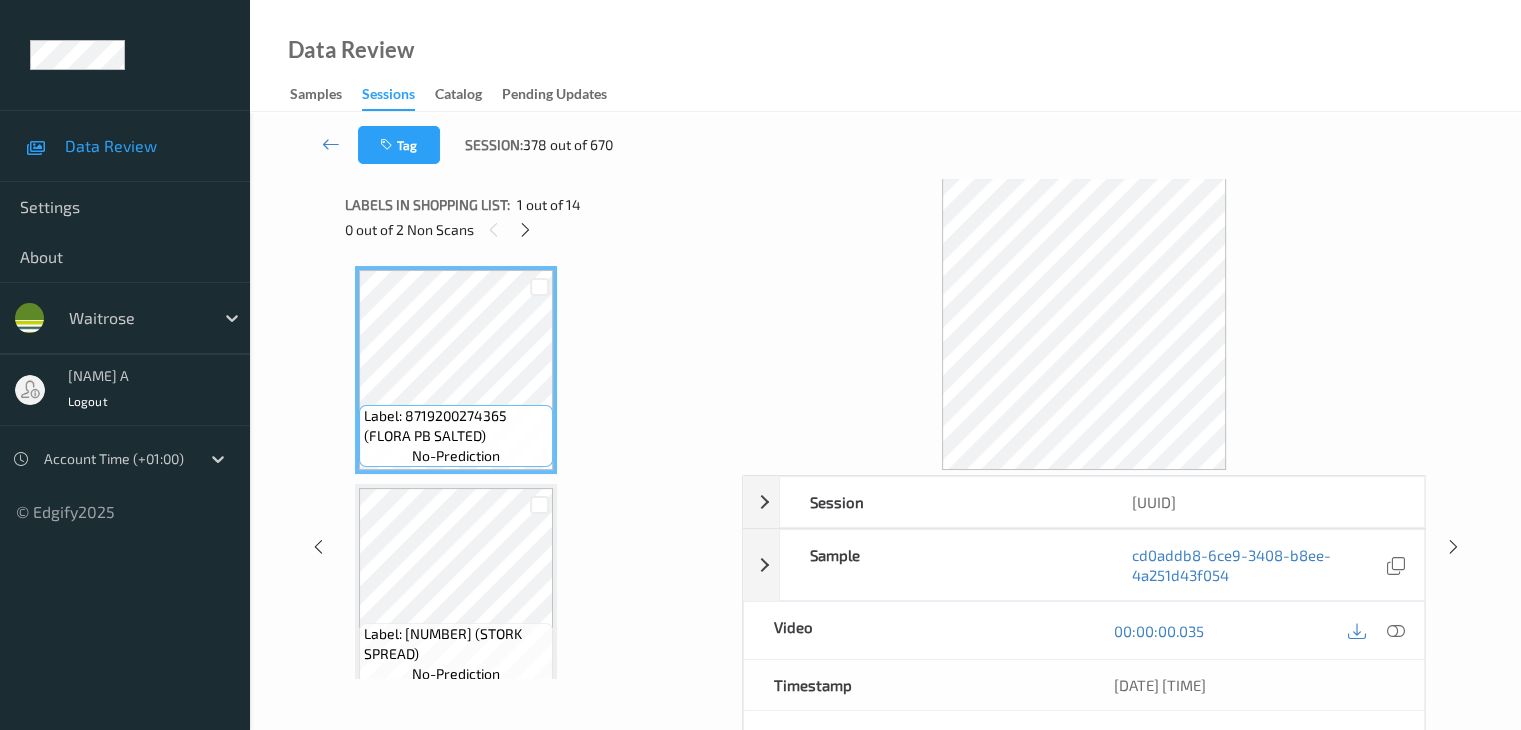 scroll, scrollTop: 882, scrollLeft: 0, axis: vertical 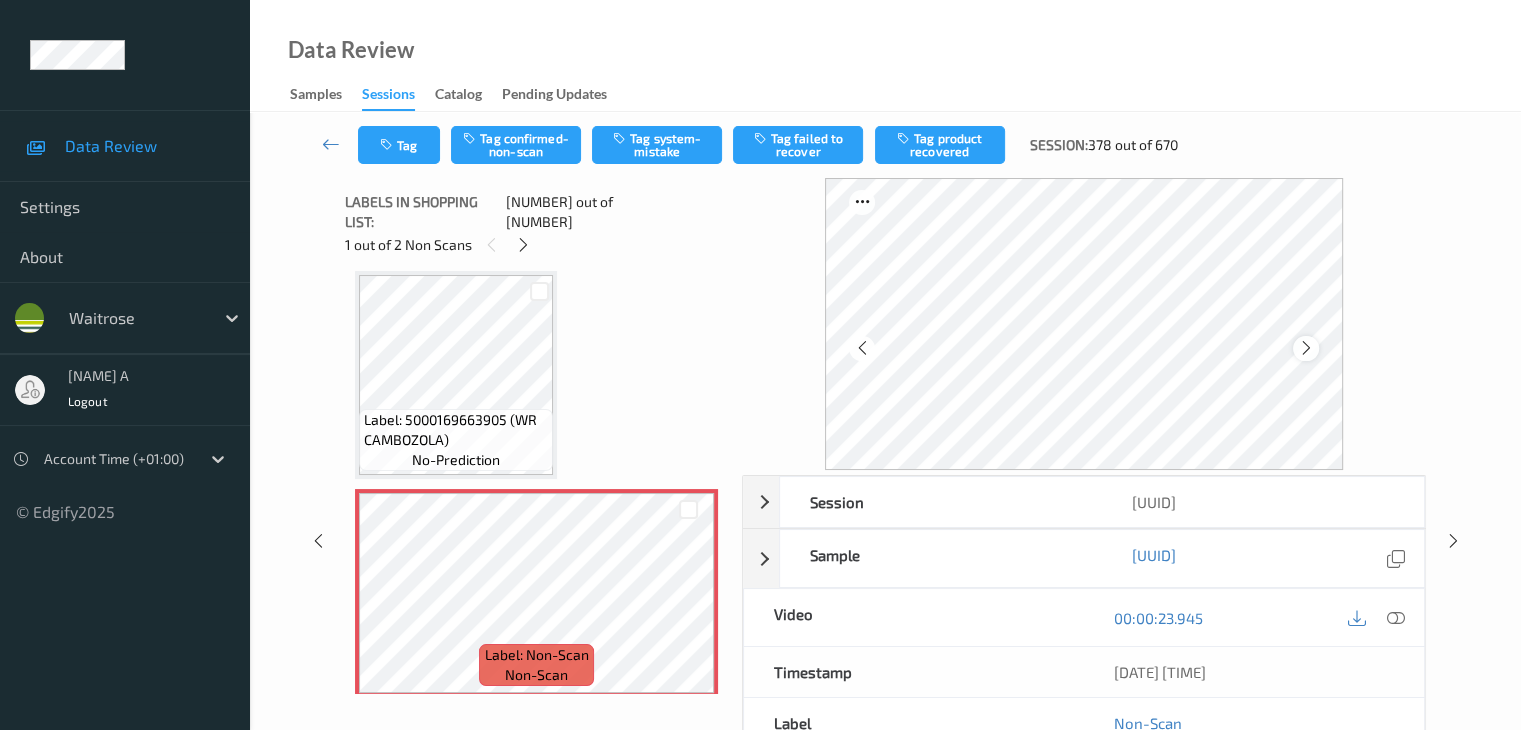click at bounding box center (1306, 348) 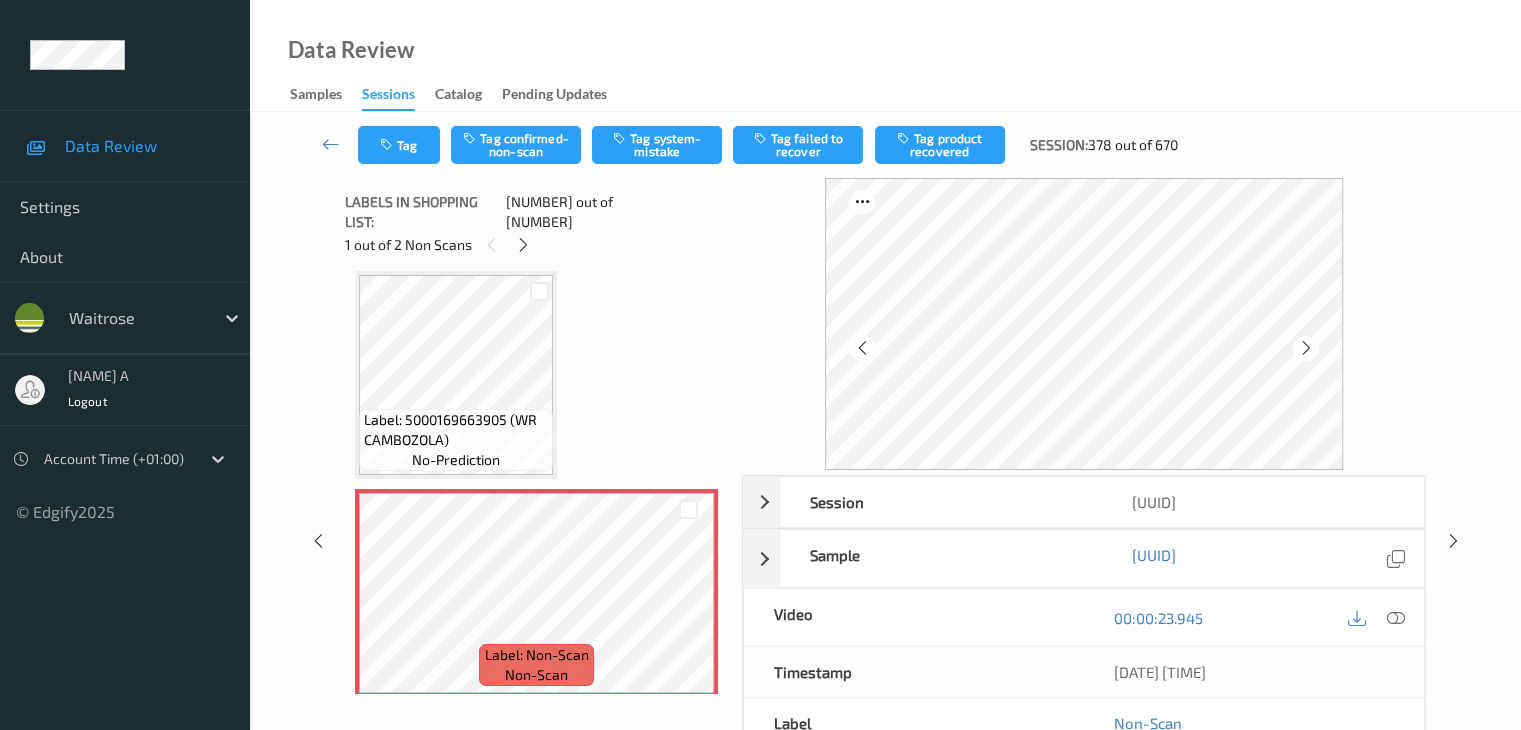 click at bounding box center [1306, 348] 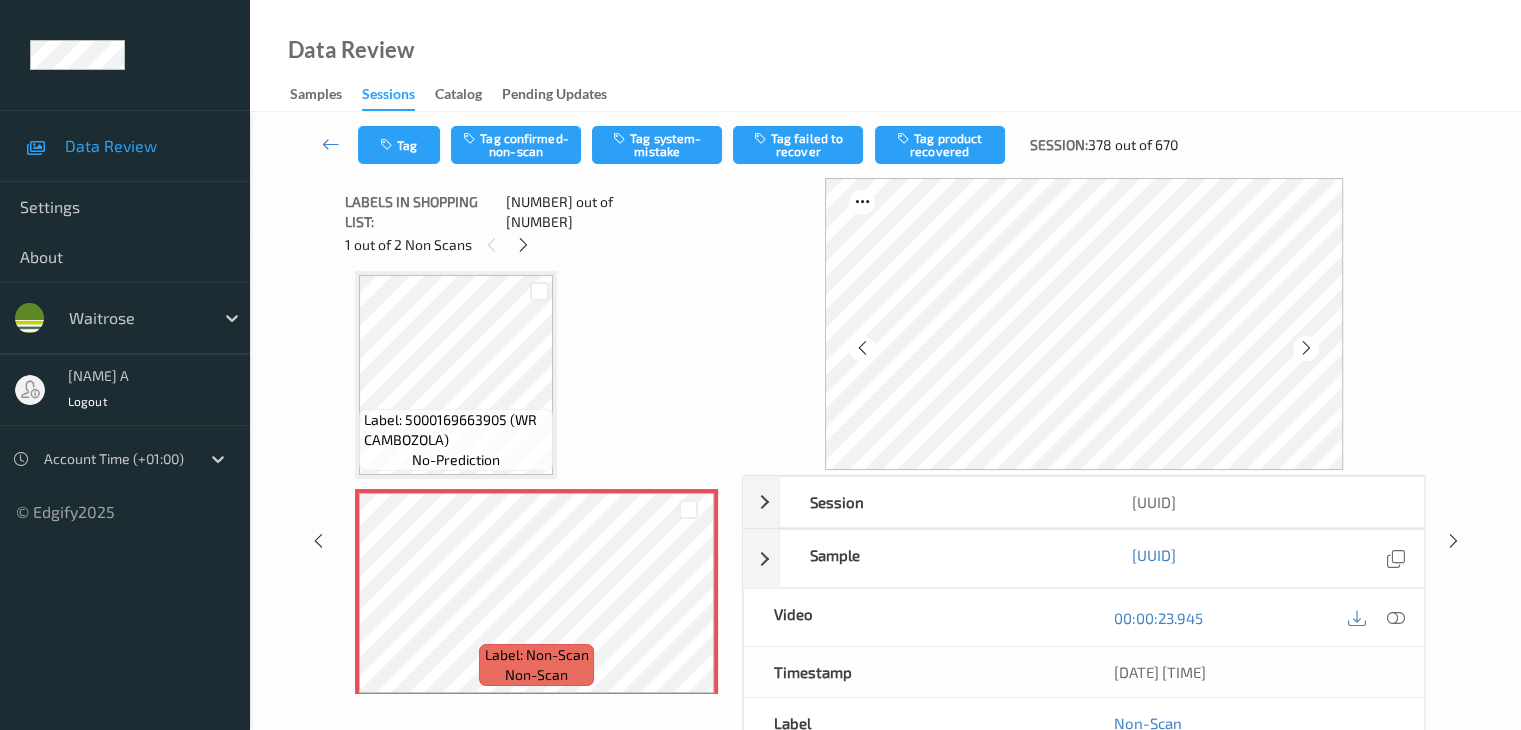 click at bounding box center (1306, 348) 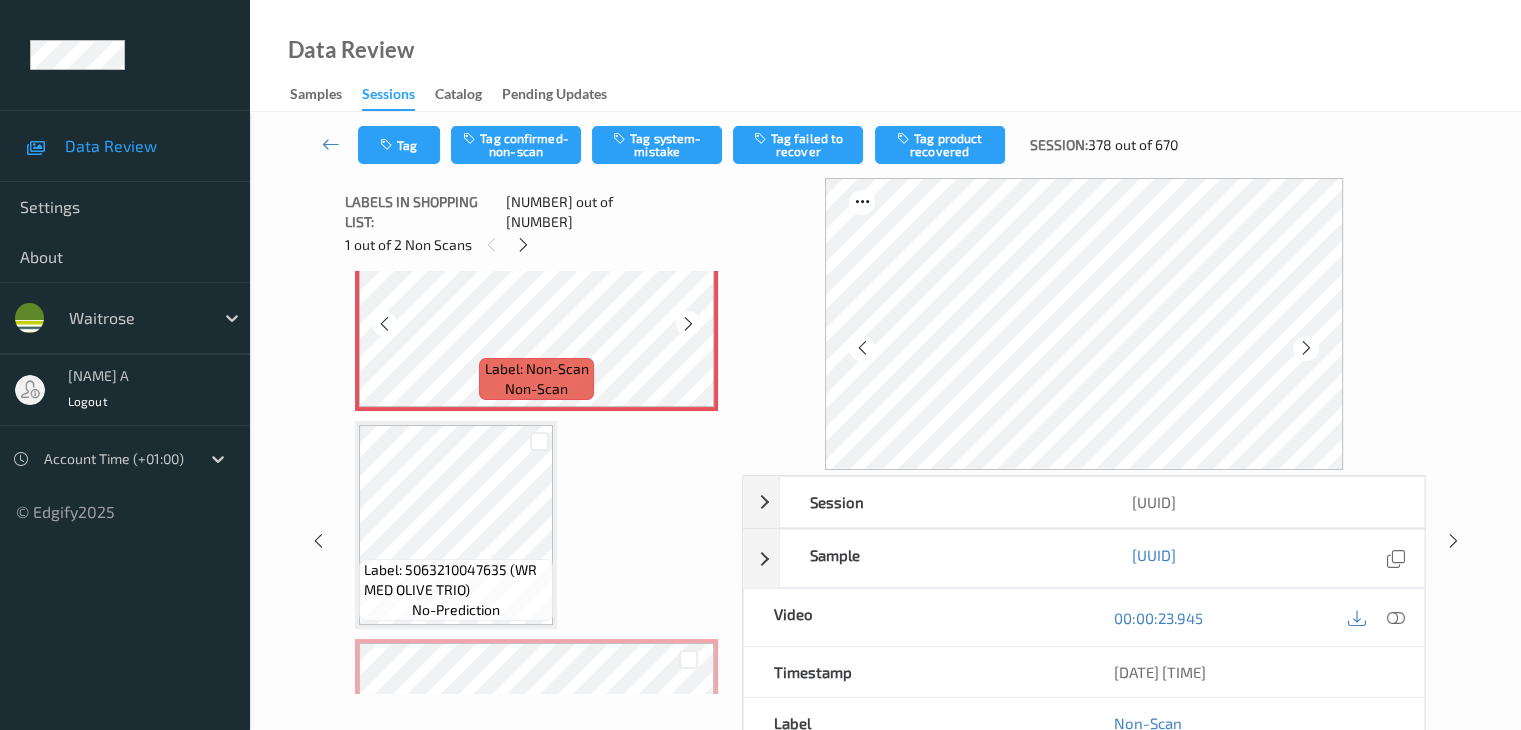 scroll, scrollTop: 1382, scrollLeft: 0, axis: vertical 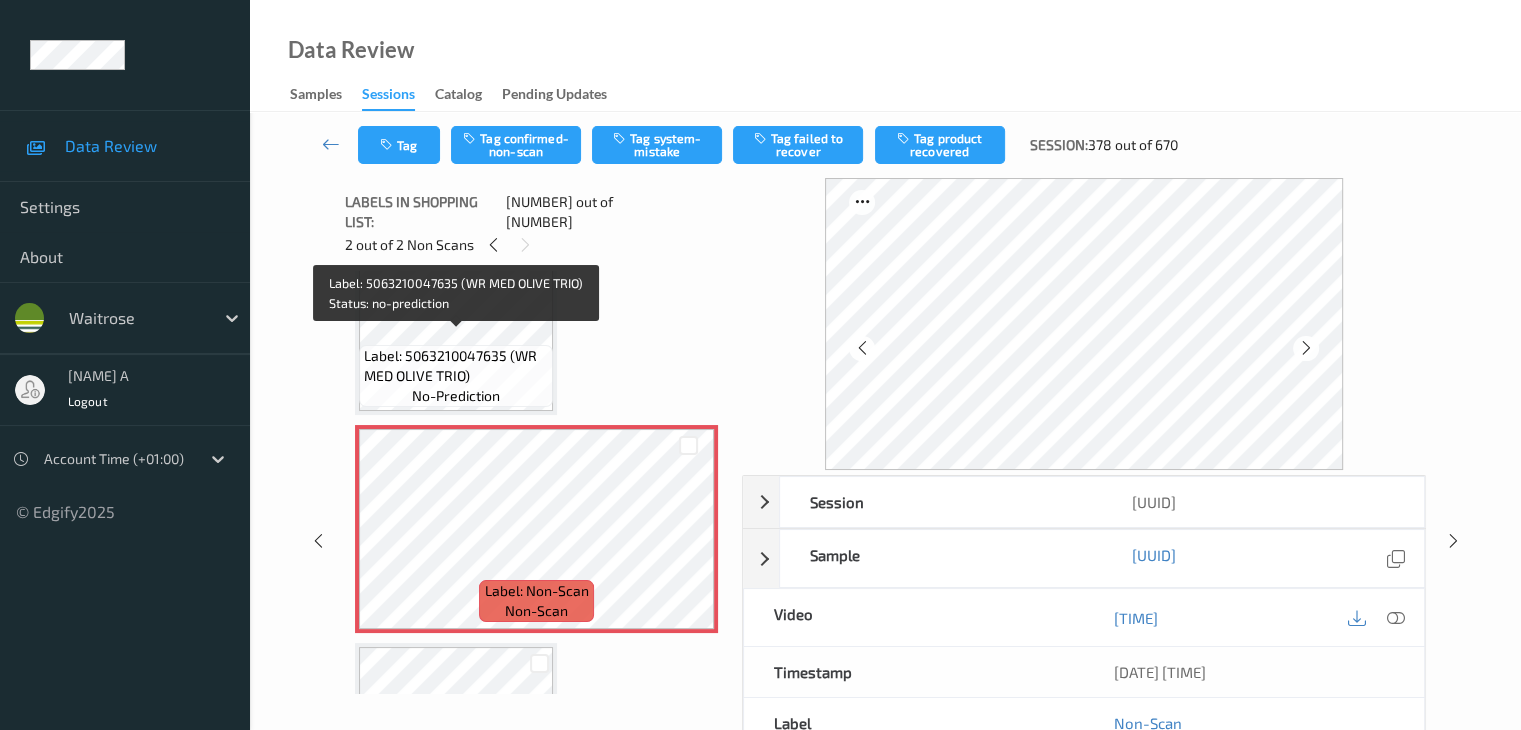 click on "Label: 5063210047635 (WR MED OLIVE TRIO)" at bounding box center (456, 366) 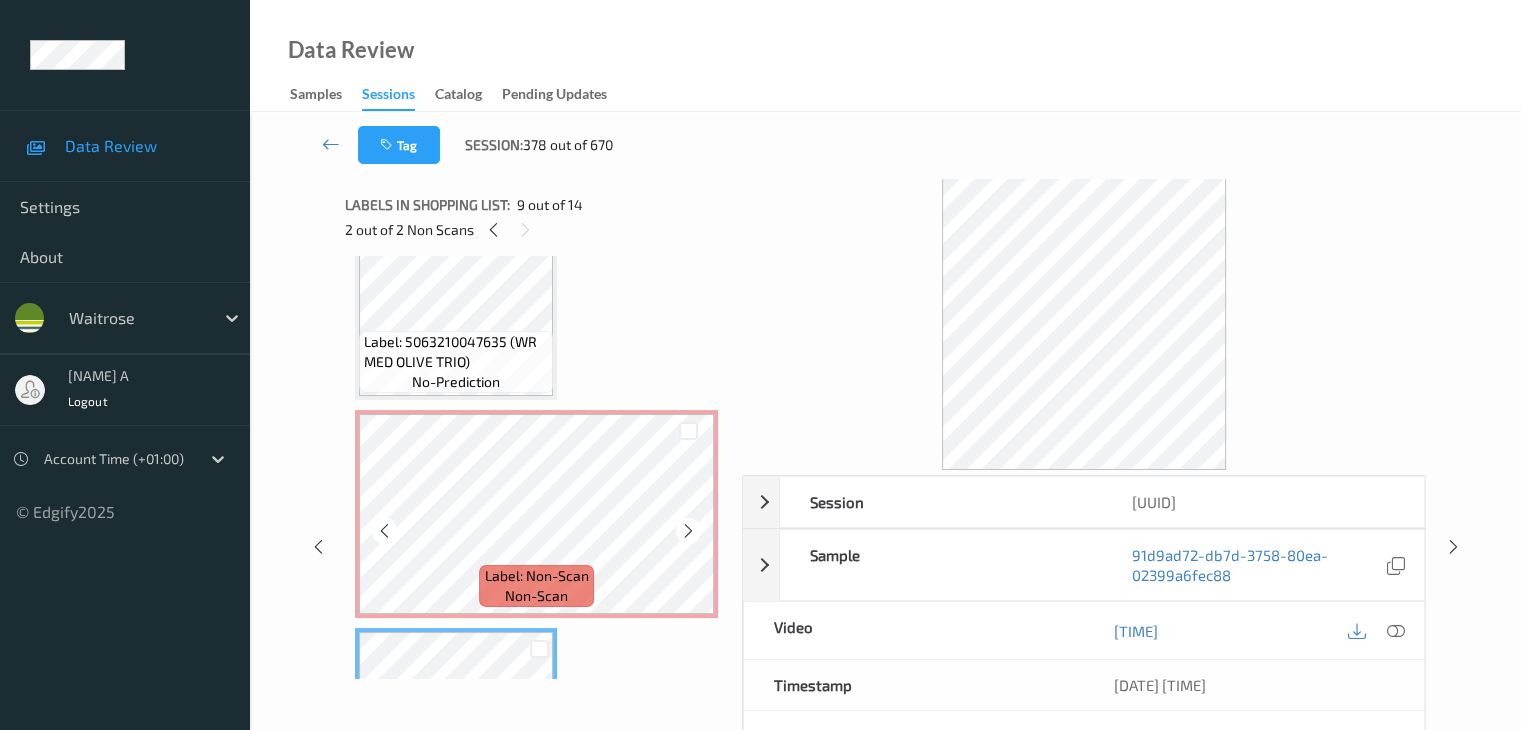 scroll, scrollTop: 1182, scrollLeft: 0, axis: vertical 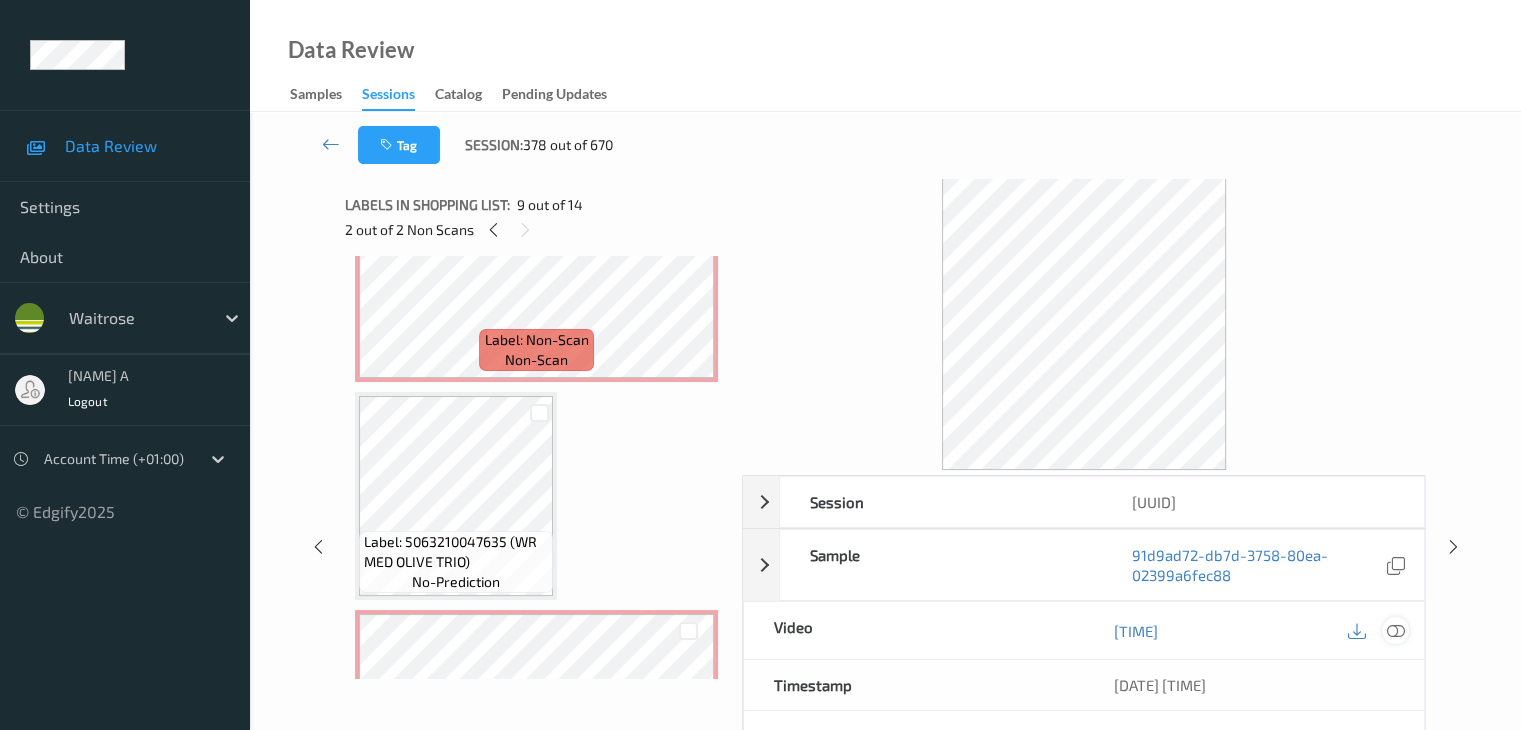 click at bounding box center (1395, 631) 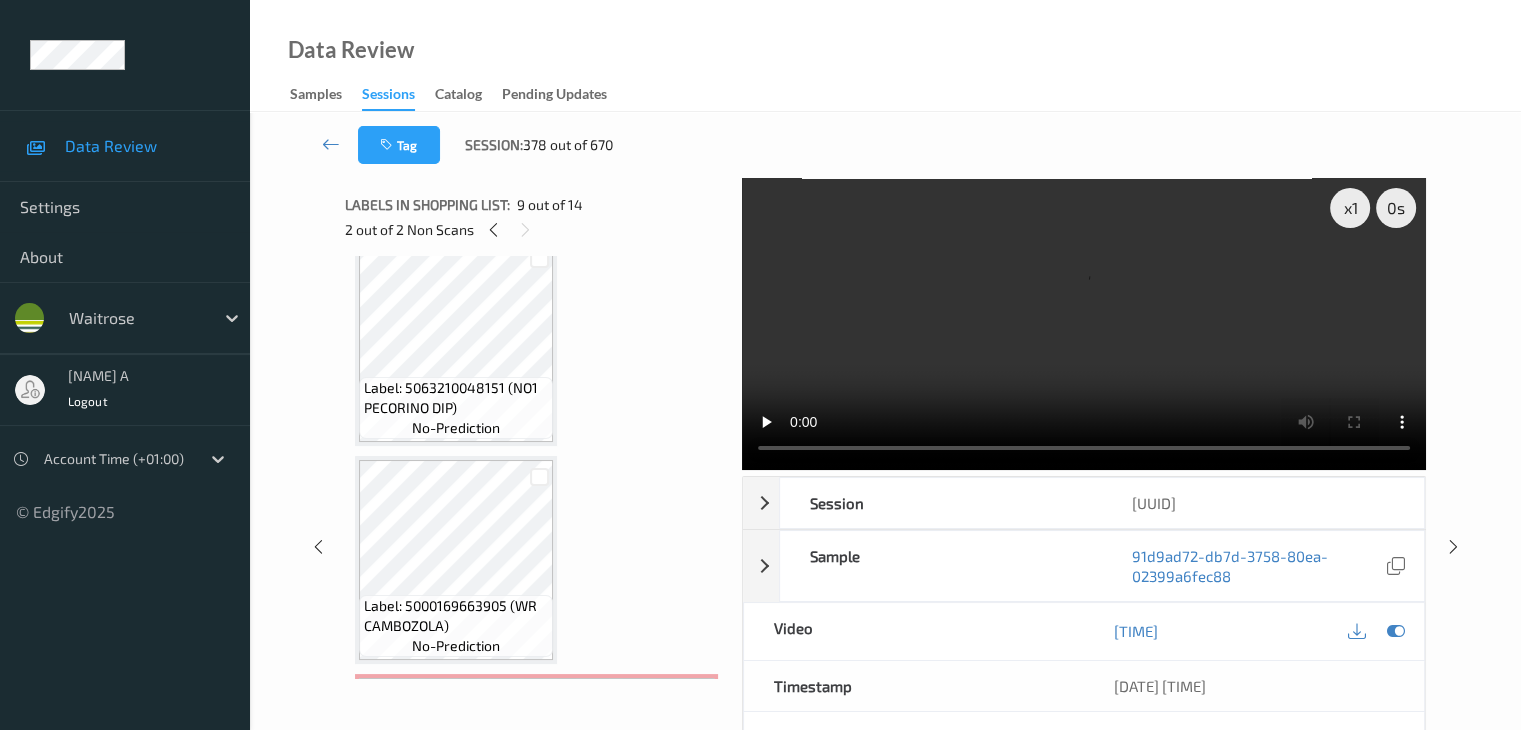 scroll, scrollTop: 882, scrollLeft: 0, axis: vertical 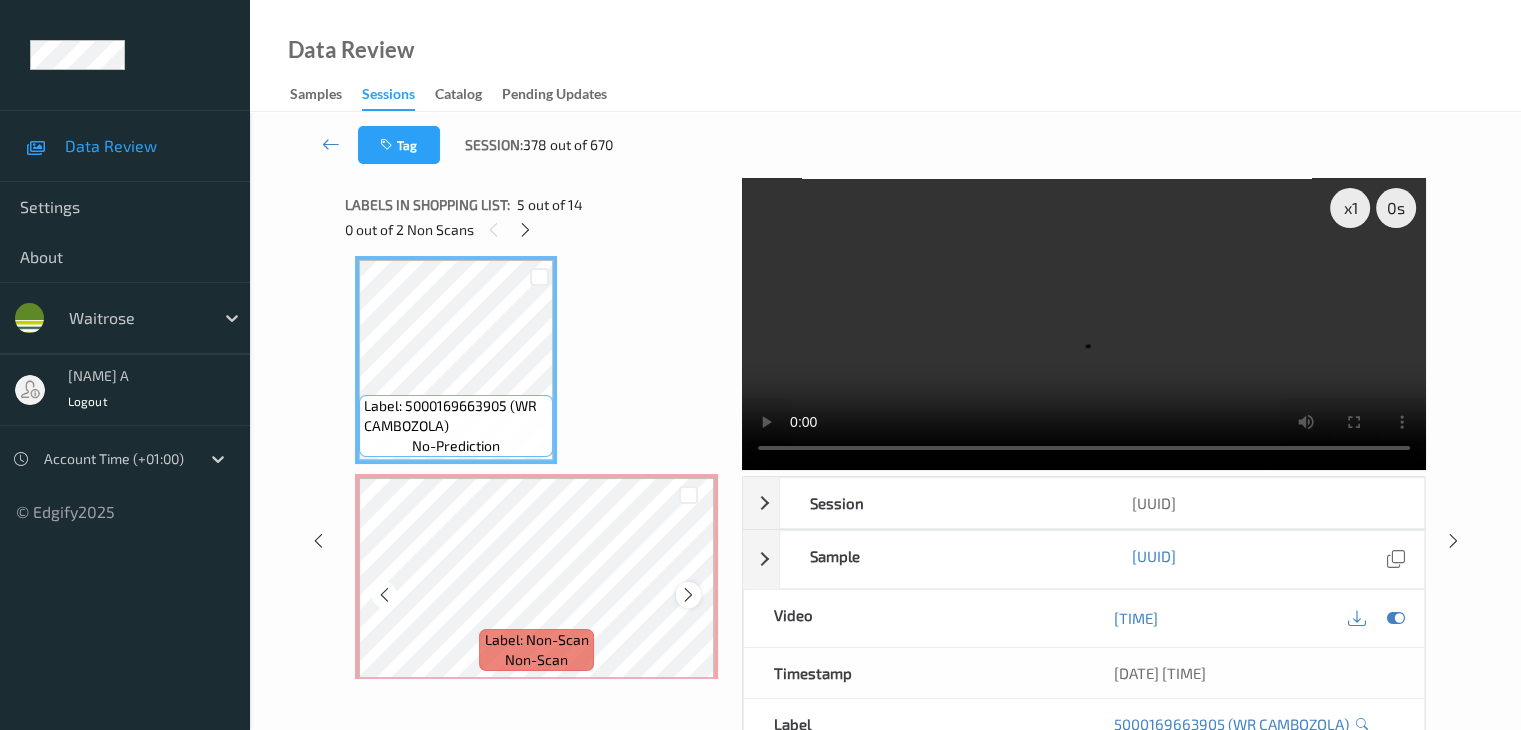 click at bounding box center [688, 595] 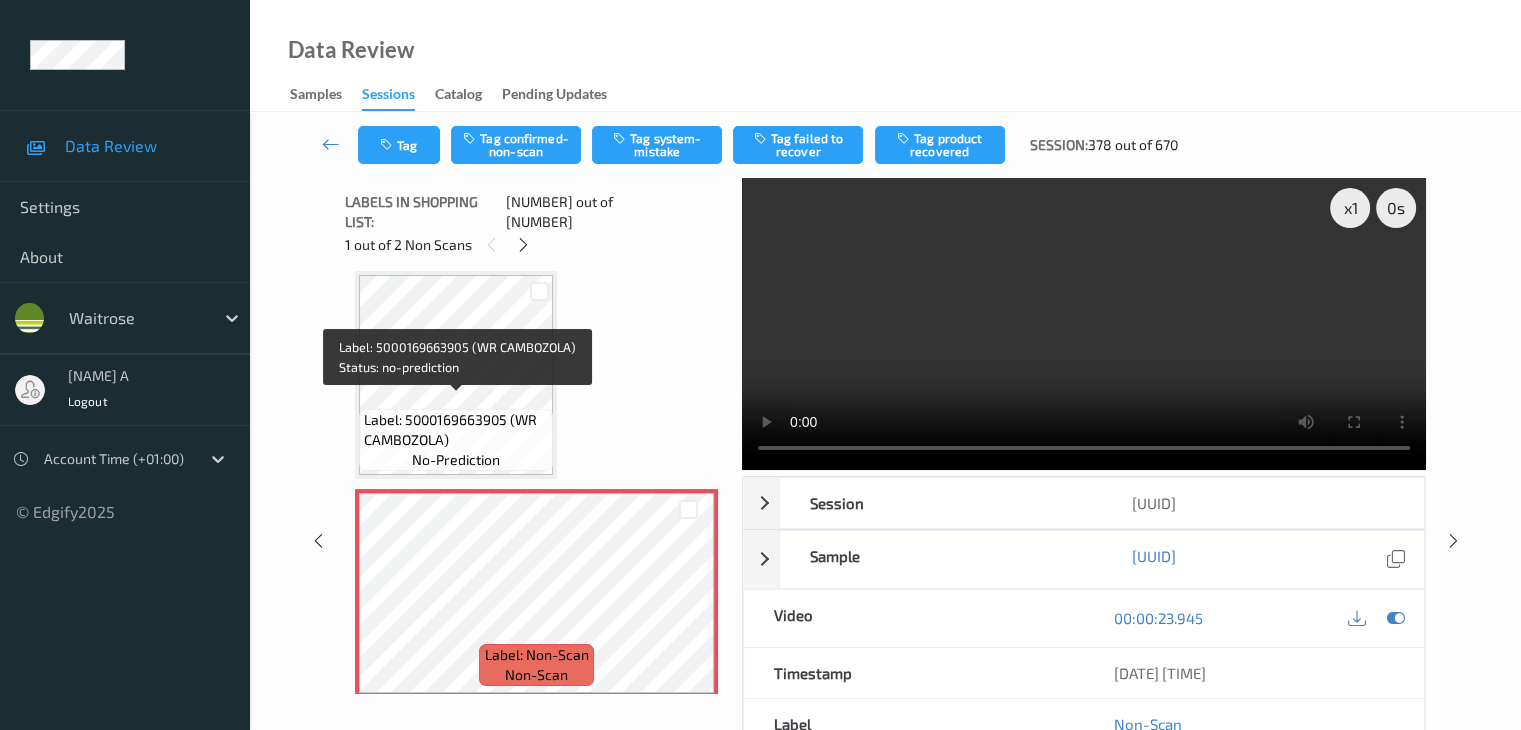 click on "Label: 5000169663905 (WR CAMBOZOLA)" at bounding box center [456, 430] 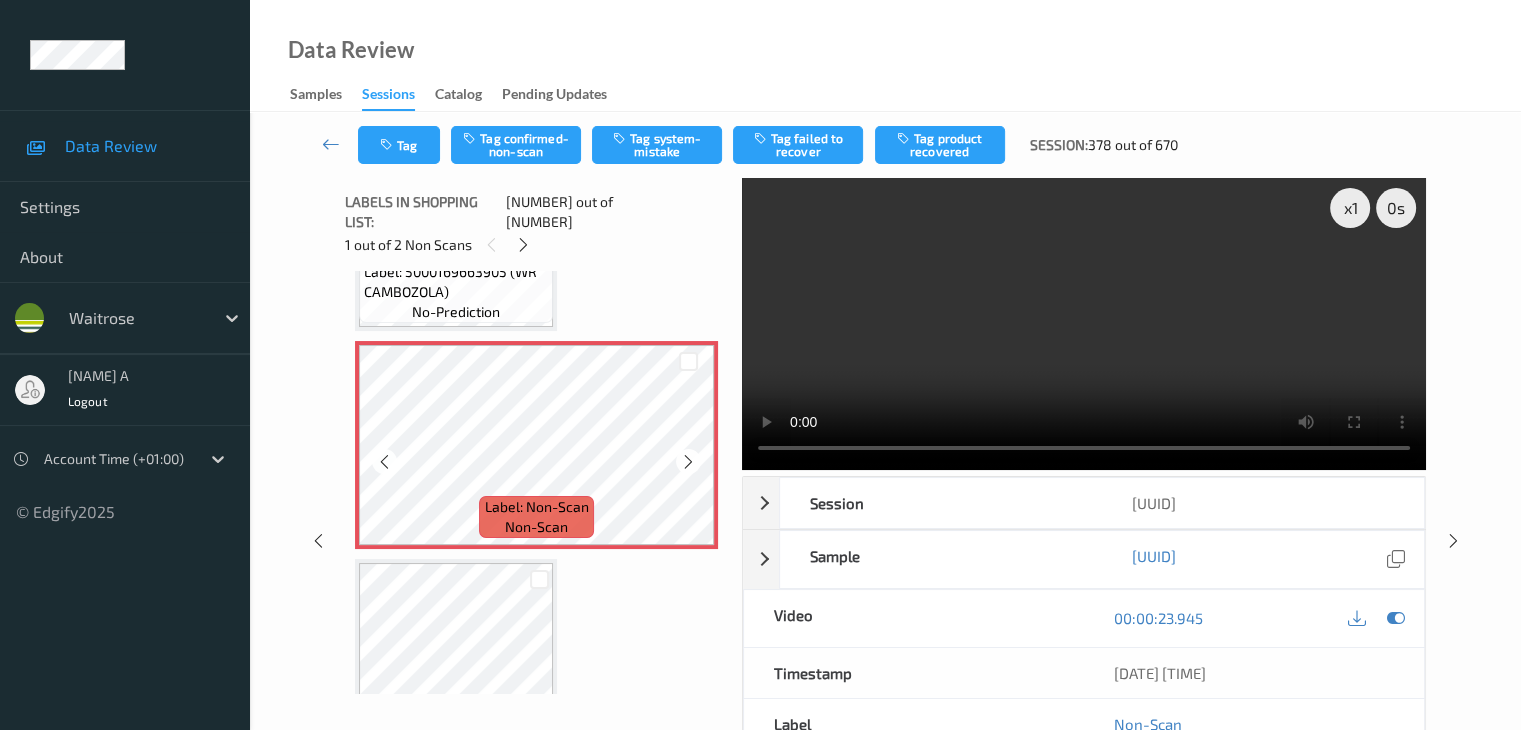 scroll, scrollTop: 982, scrollLeft: 0, axis: vertical 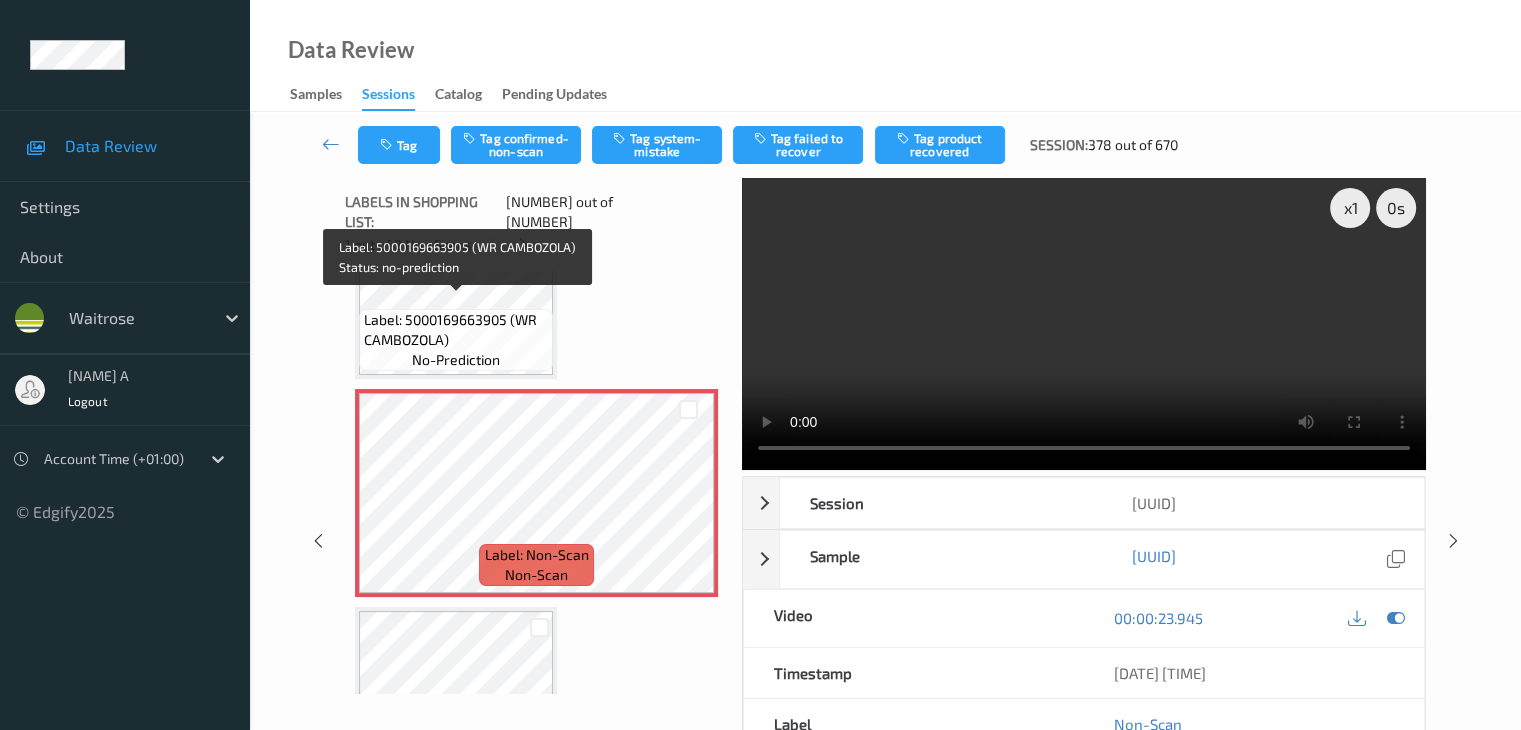 click on "Label: 5000169663905 (WR CAMBOZOLA)" at bounding box center [456, 330] 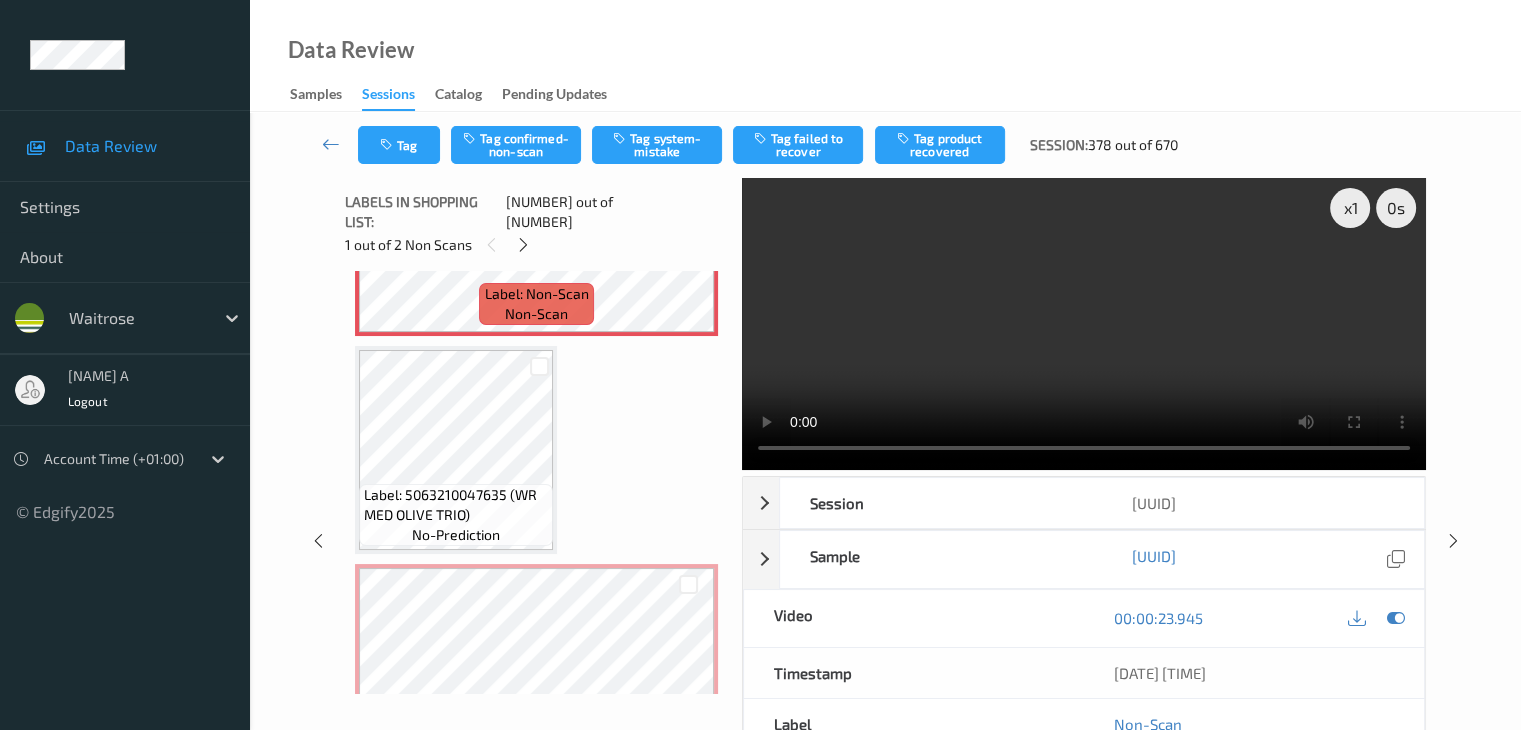scroll, scrollTop: 1282, scrollLeft: 0, axis: vertical 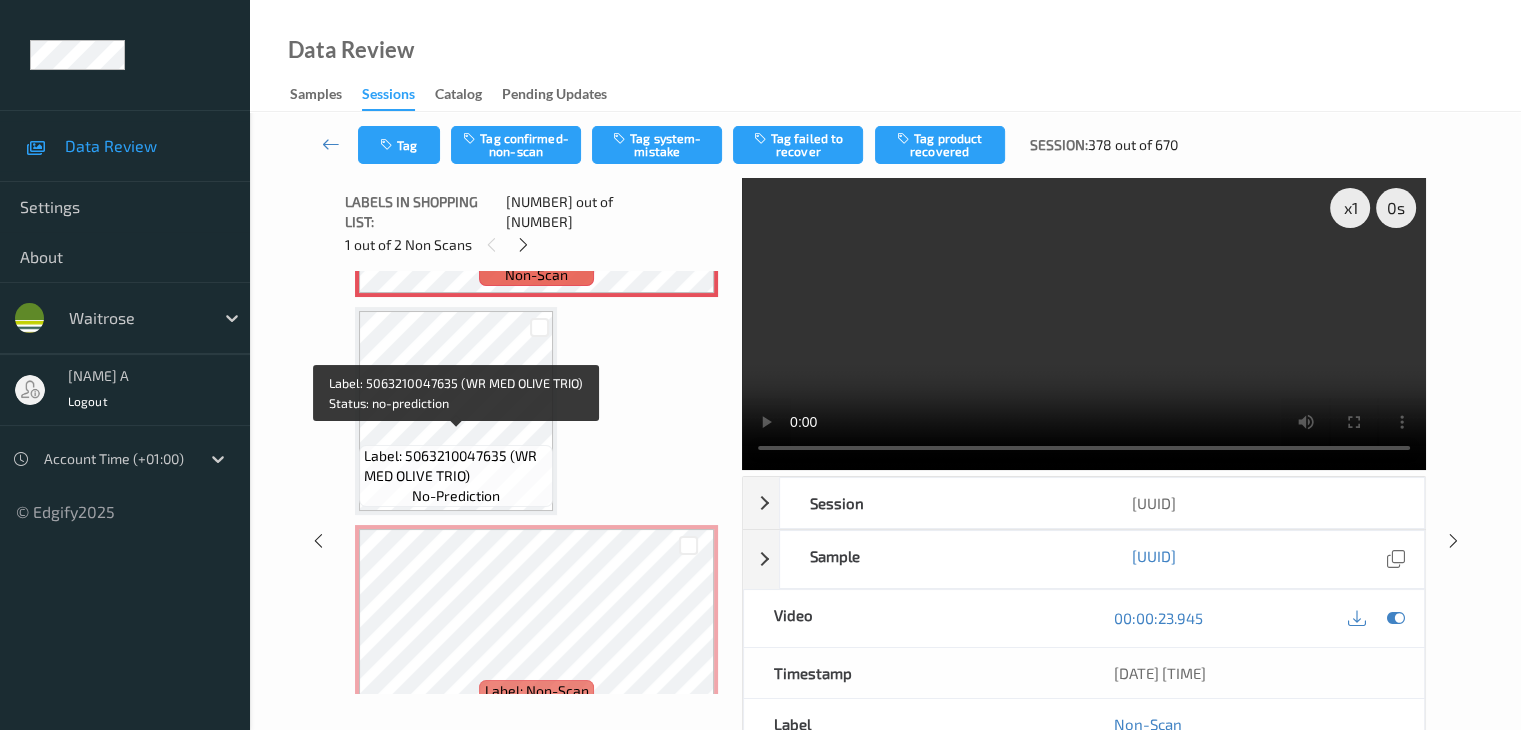 click on "Label: 5063210047635 (WR MED OLIVE TRIO)" at bounding box center [456, 466] 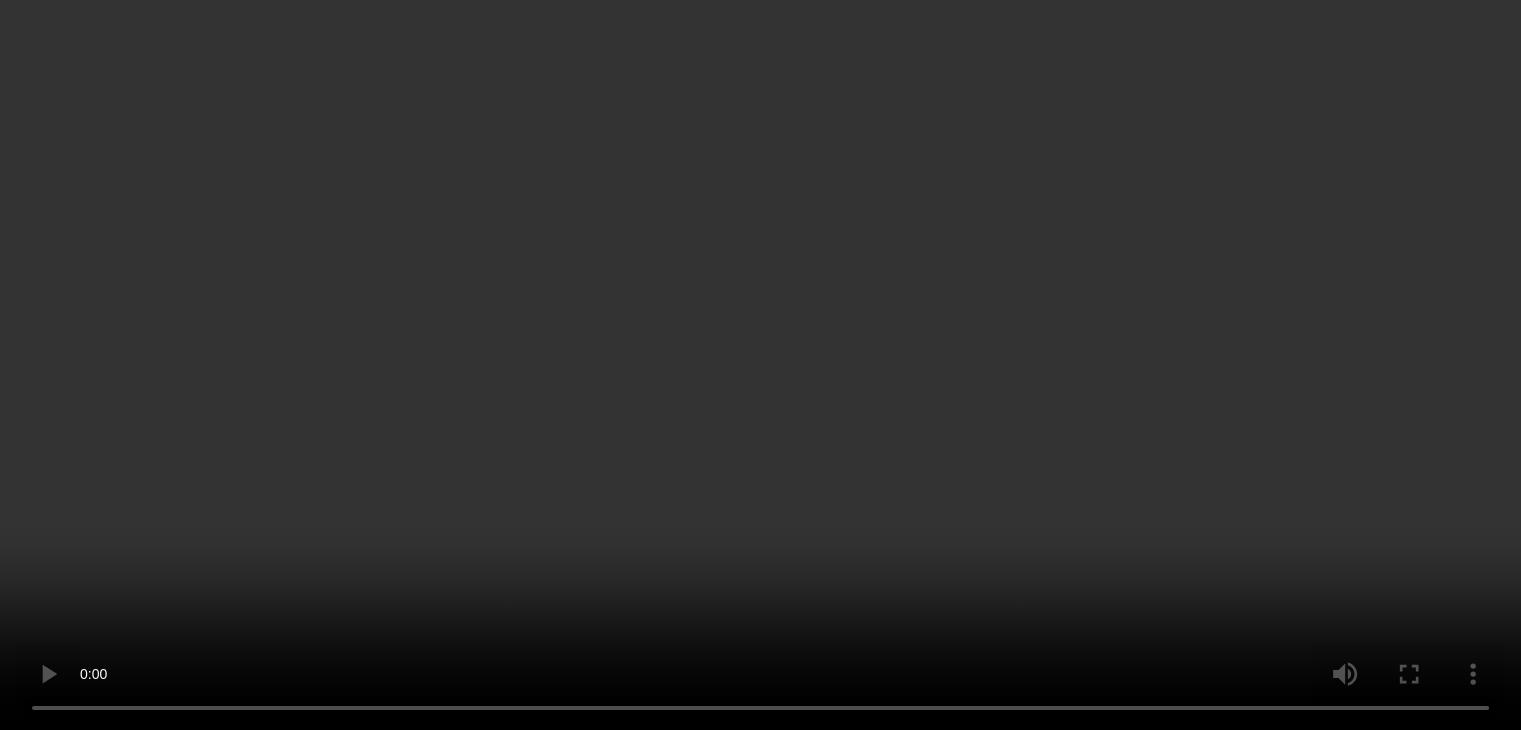 scroll, scrollTop: 1082, scrollLeft: 0, axis: vertical 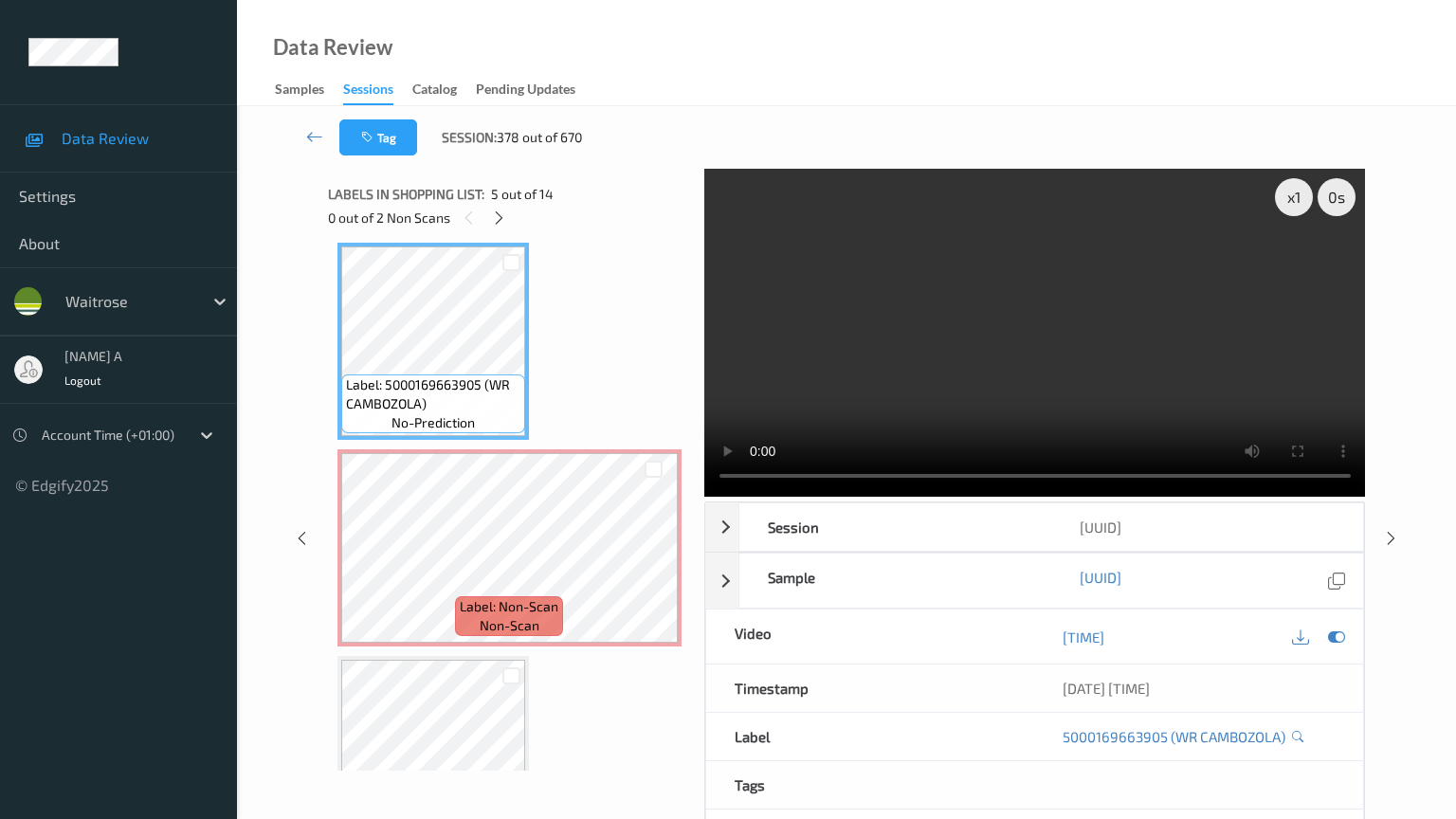 type 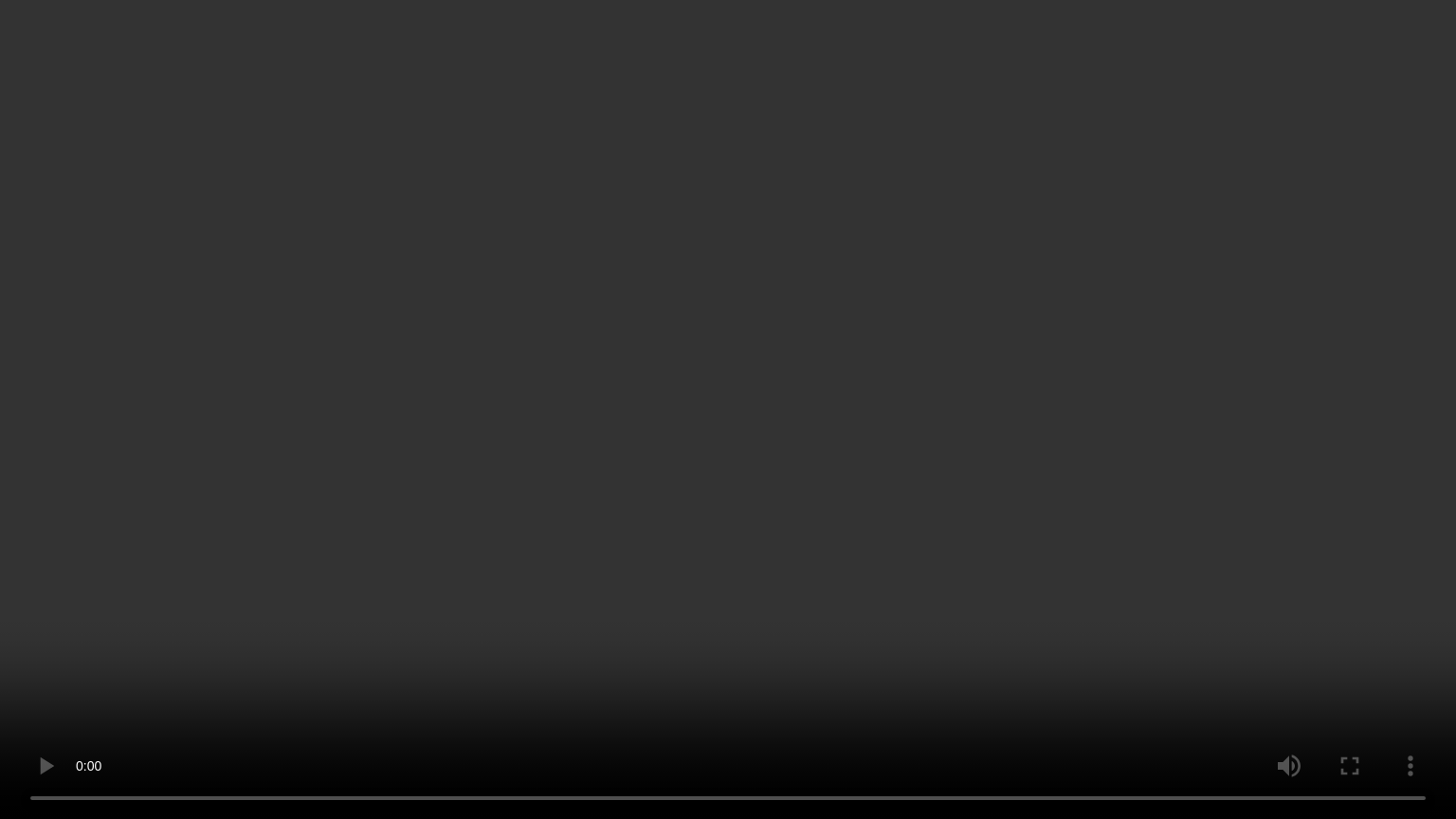 click at bounding box center (728, 410) 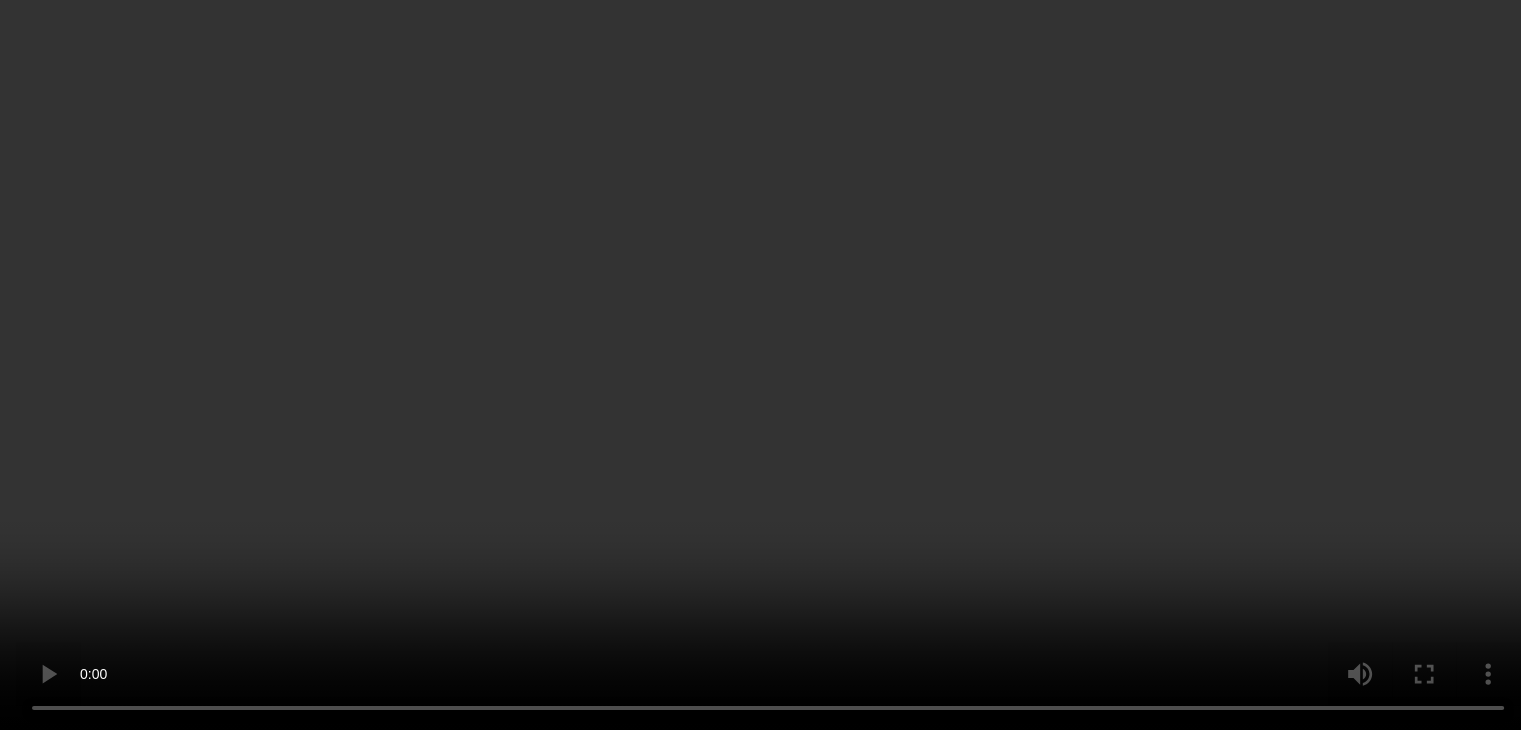 scroll, scrollTop: 982, scrollLeft: 0, axis: vertical 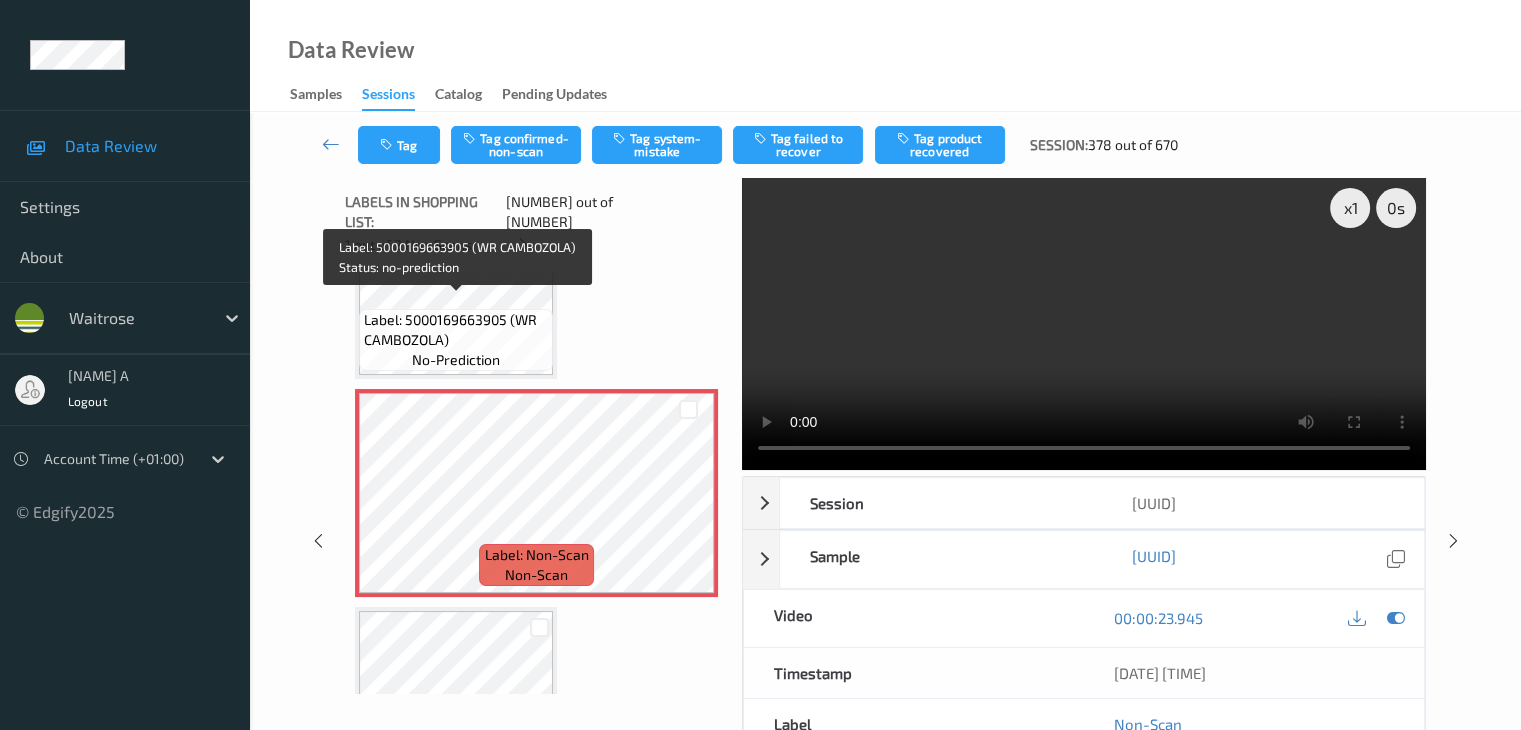 click on "Label: 5000169663905 (WR CAMBOZOLA)" at bounding box center [456, 330] 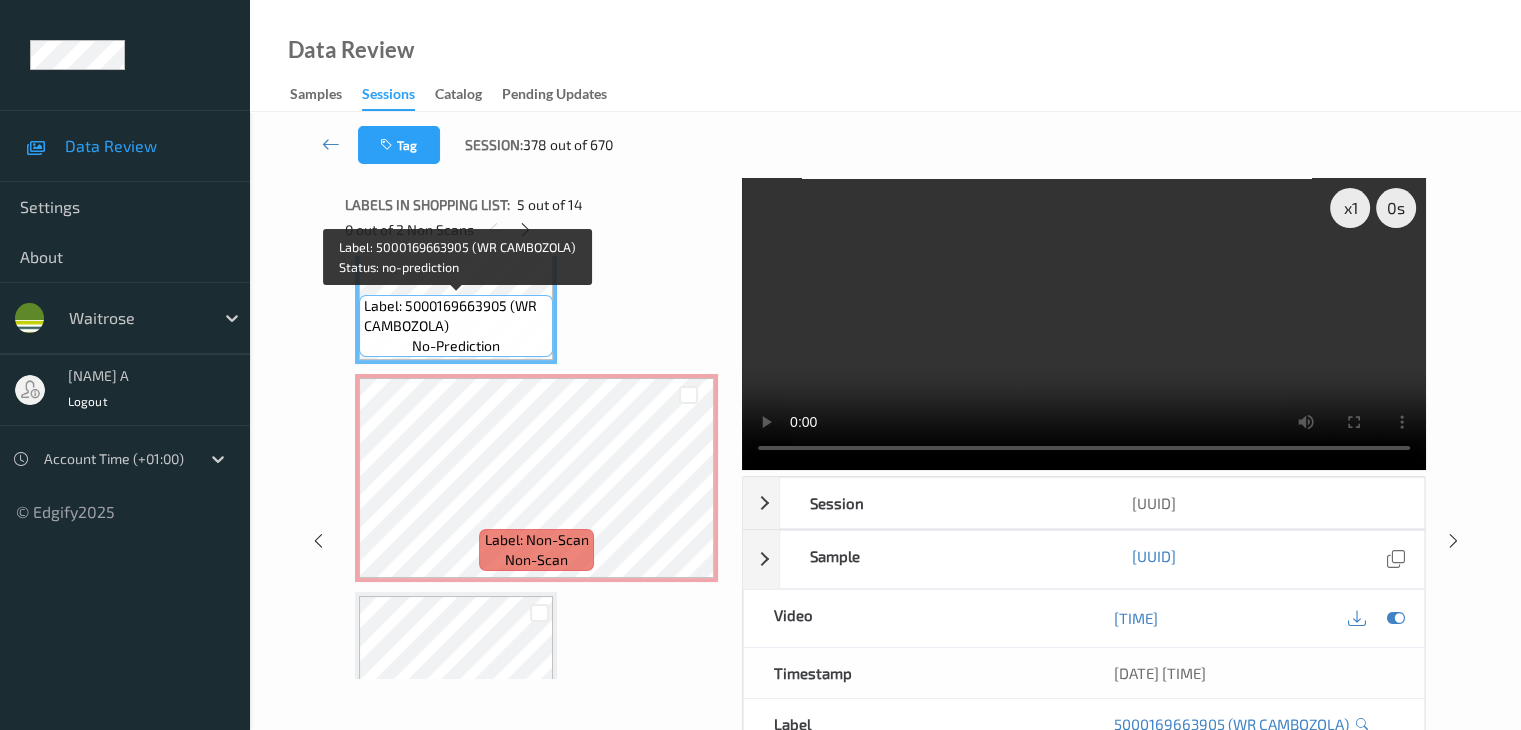 click on "Label: 5000169663905 (WR CAMBOZOLA)" at bounding box center (456, 316) 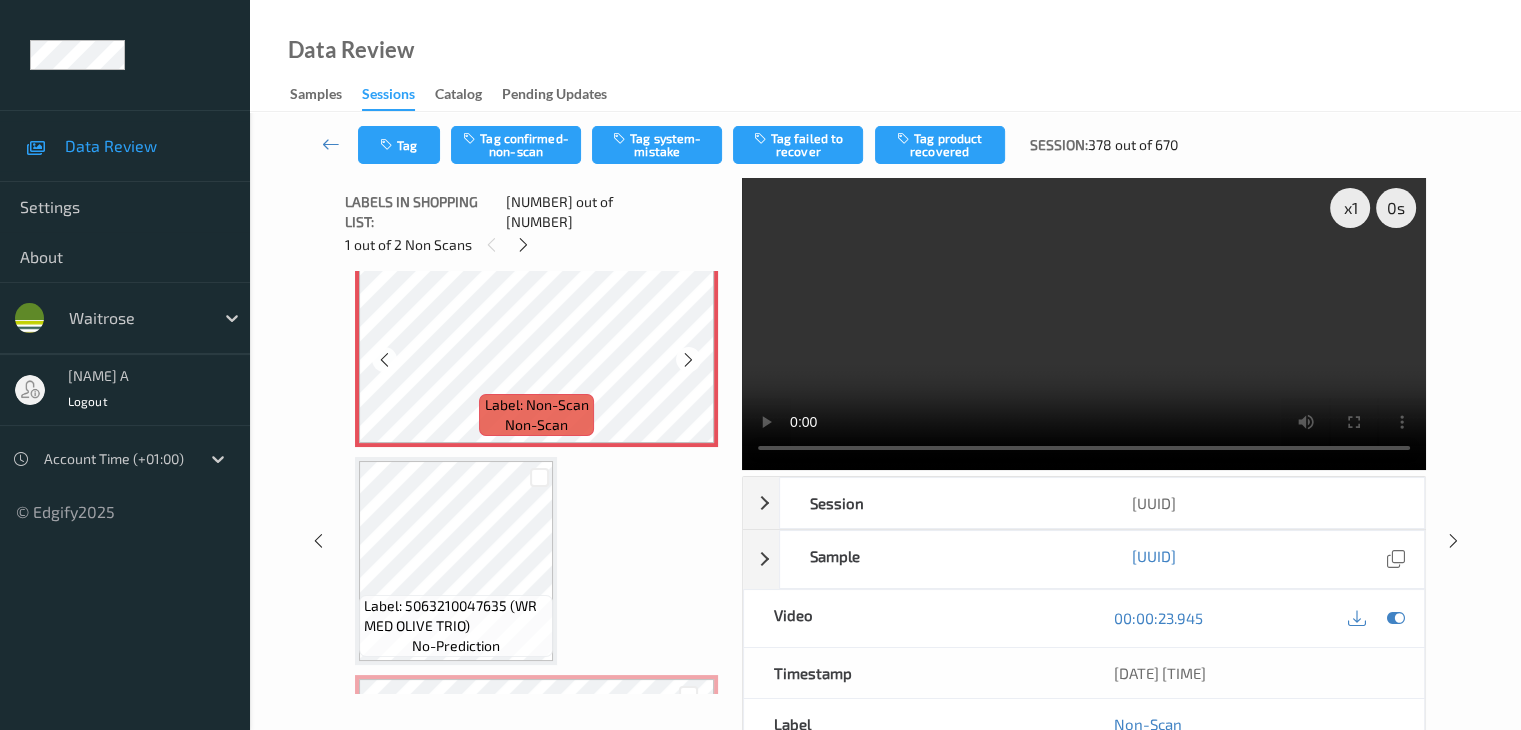 scroll, scrollTop: 1182, scrollLeft: 0, axis: vertical 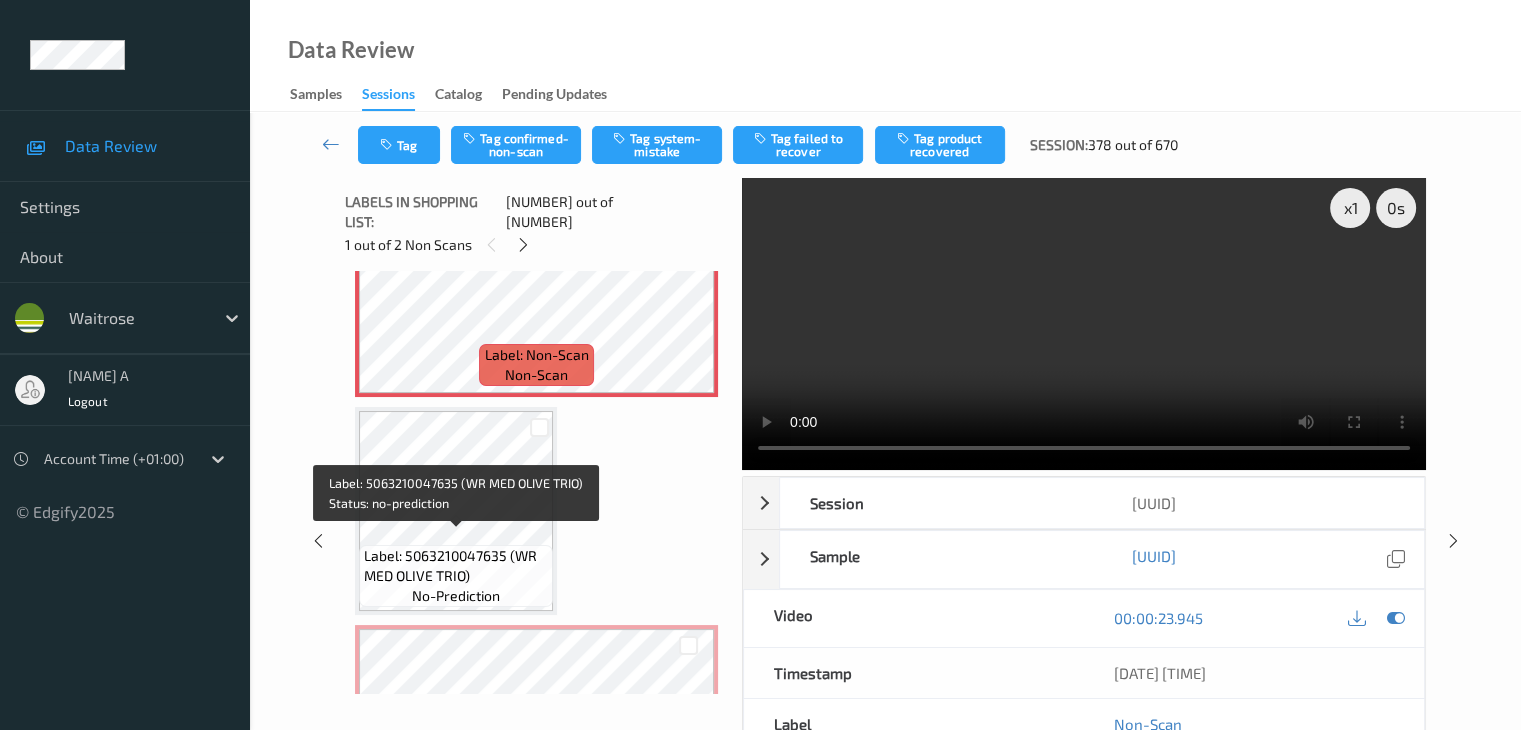 click on "Label: 5063210047635 (WR MED OLIVE TRIO)" at bounding box center (456, 566) 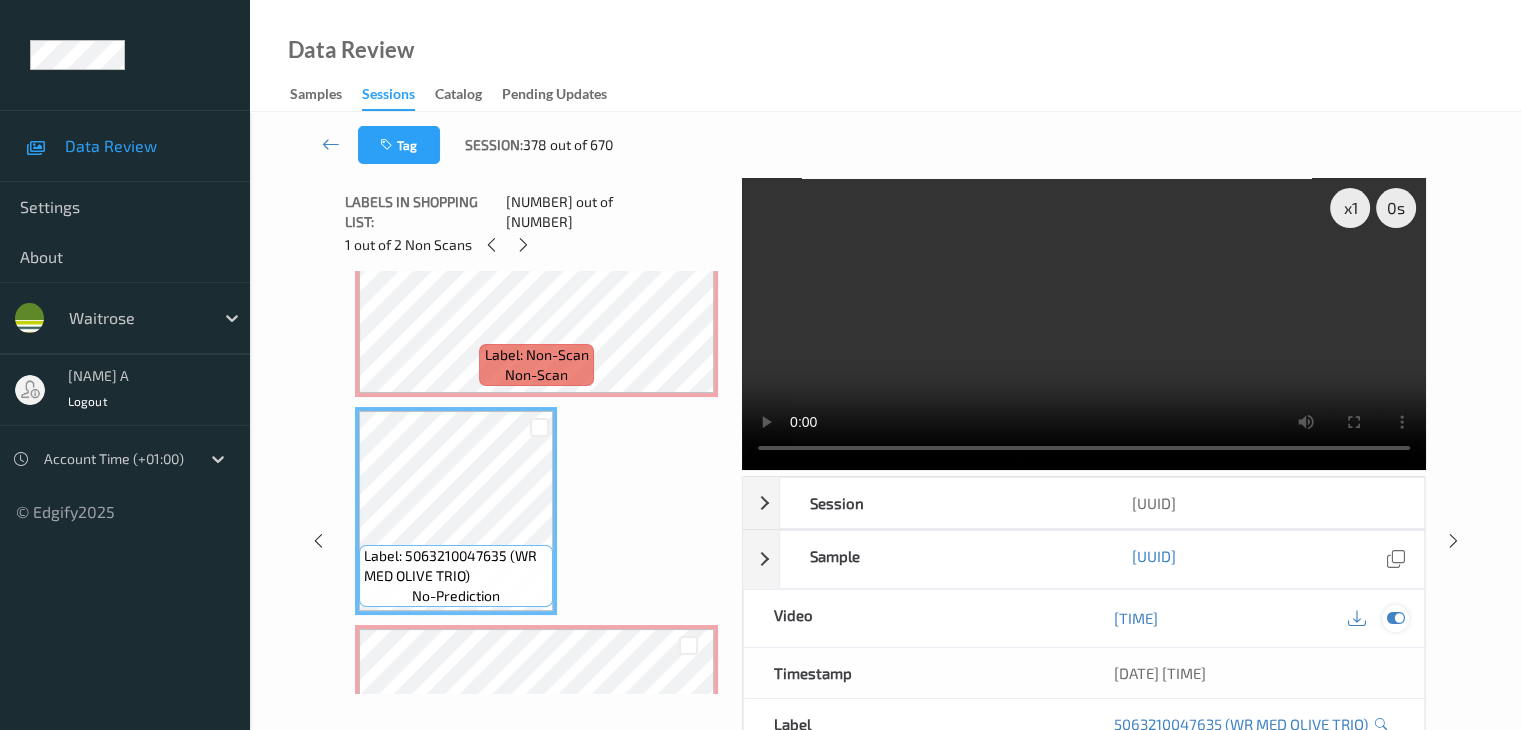 click at bounding box center (1395, 618) 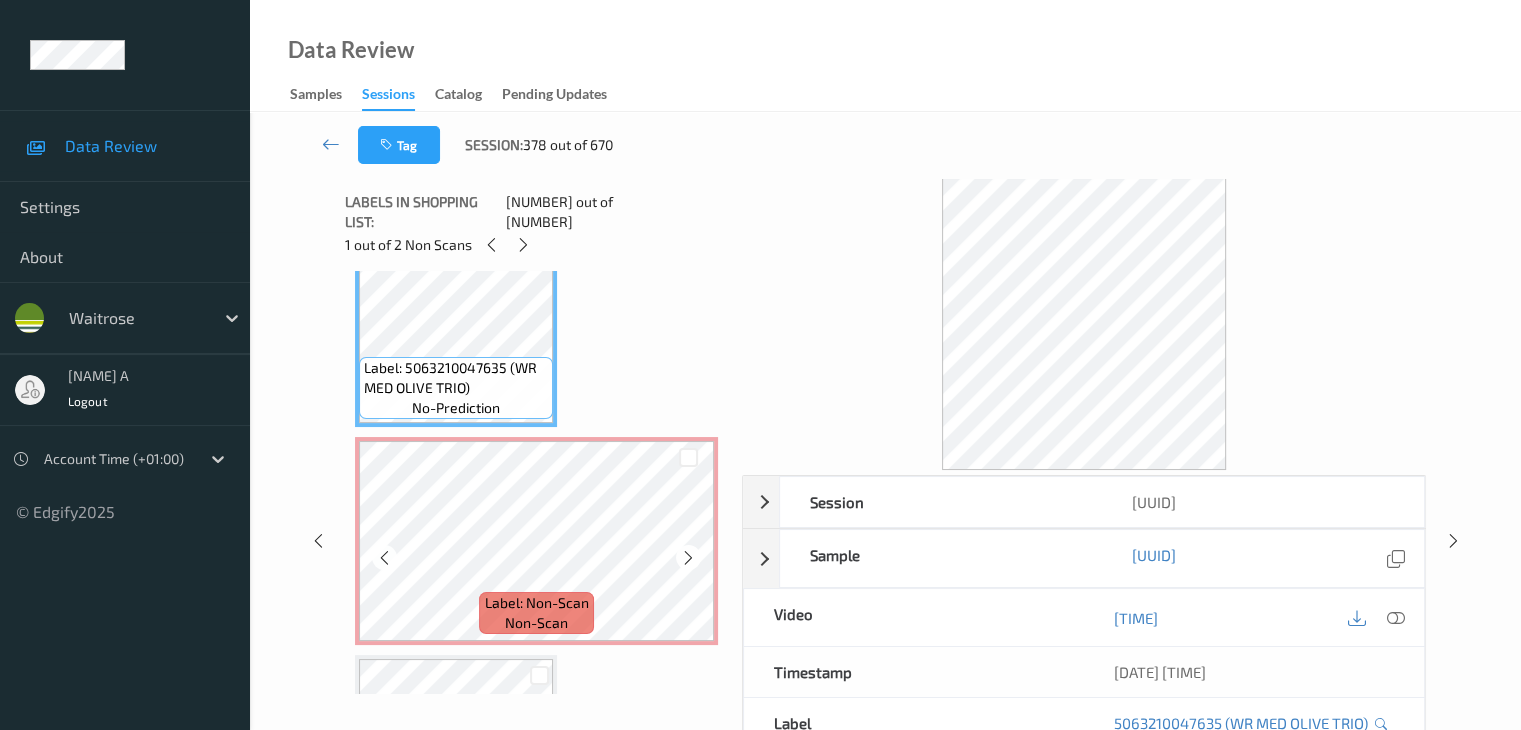 scroll, scrollTop: 1382, scrollLeft: 0, axis: vertical 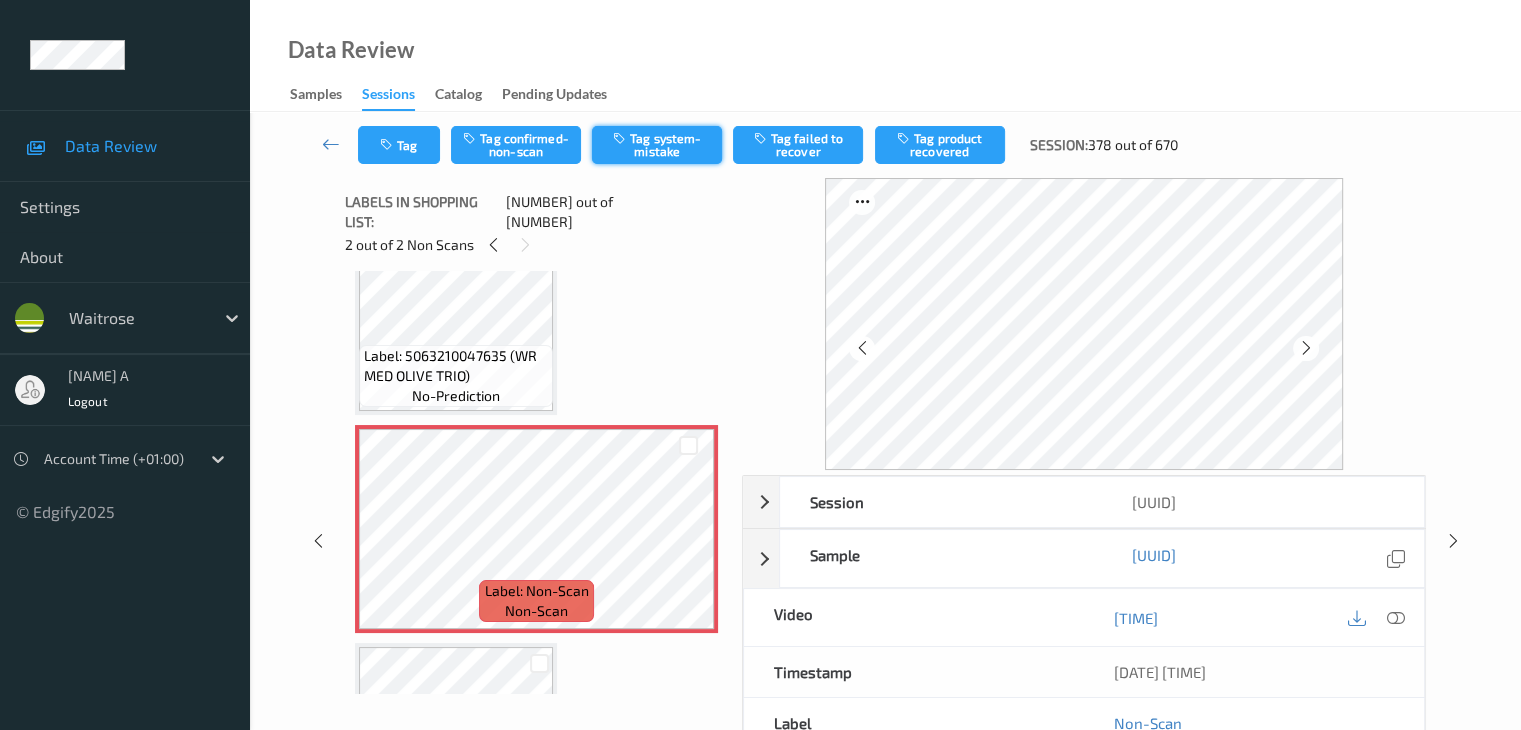 click on "Tag   system-mistake" at bounding box center (657, 145) 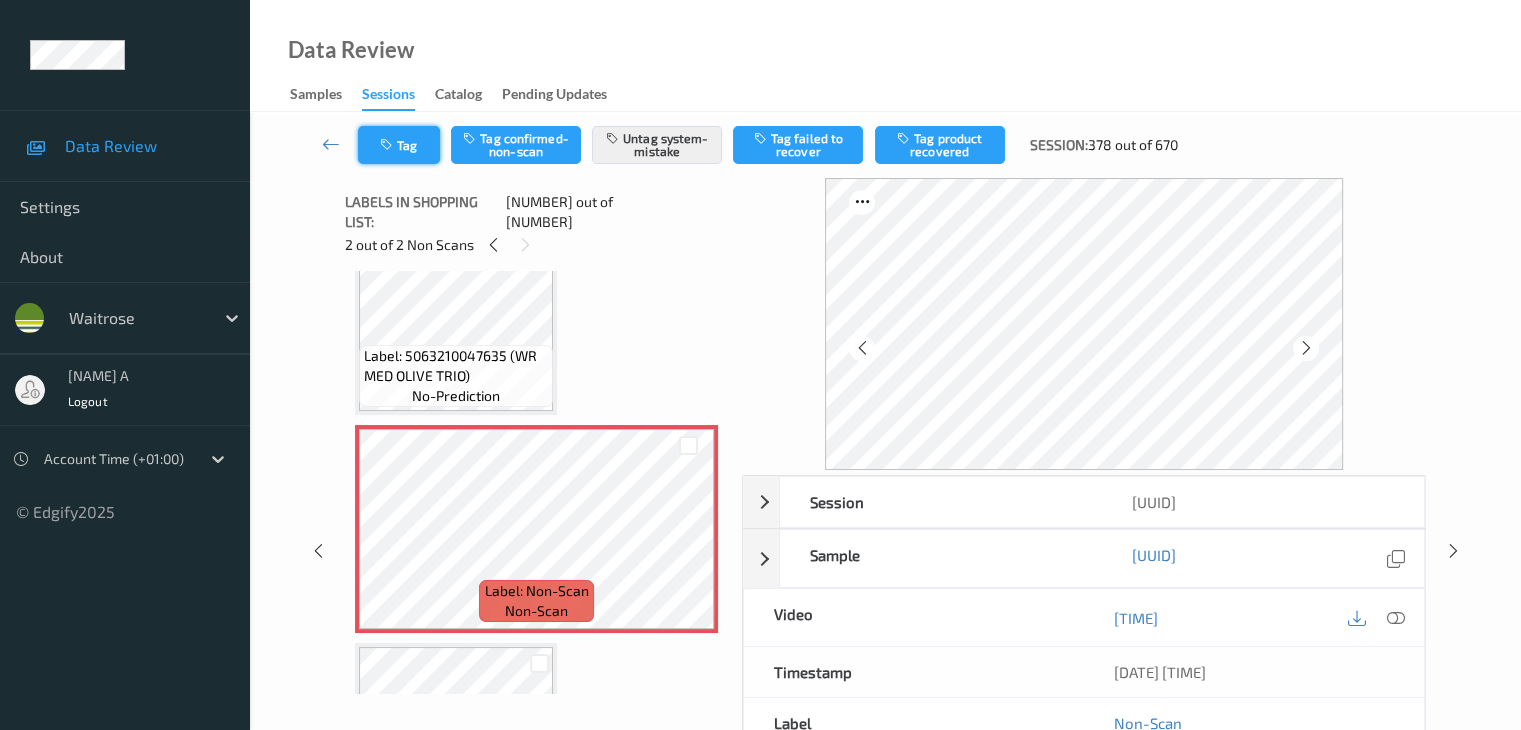 click on "Tag" at bounding box center (399, 145) 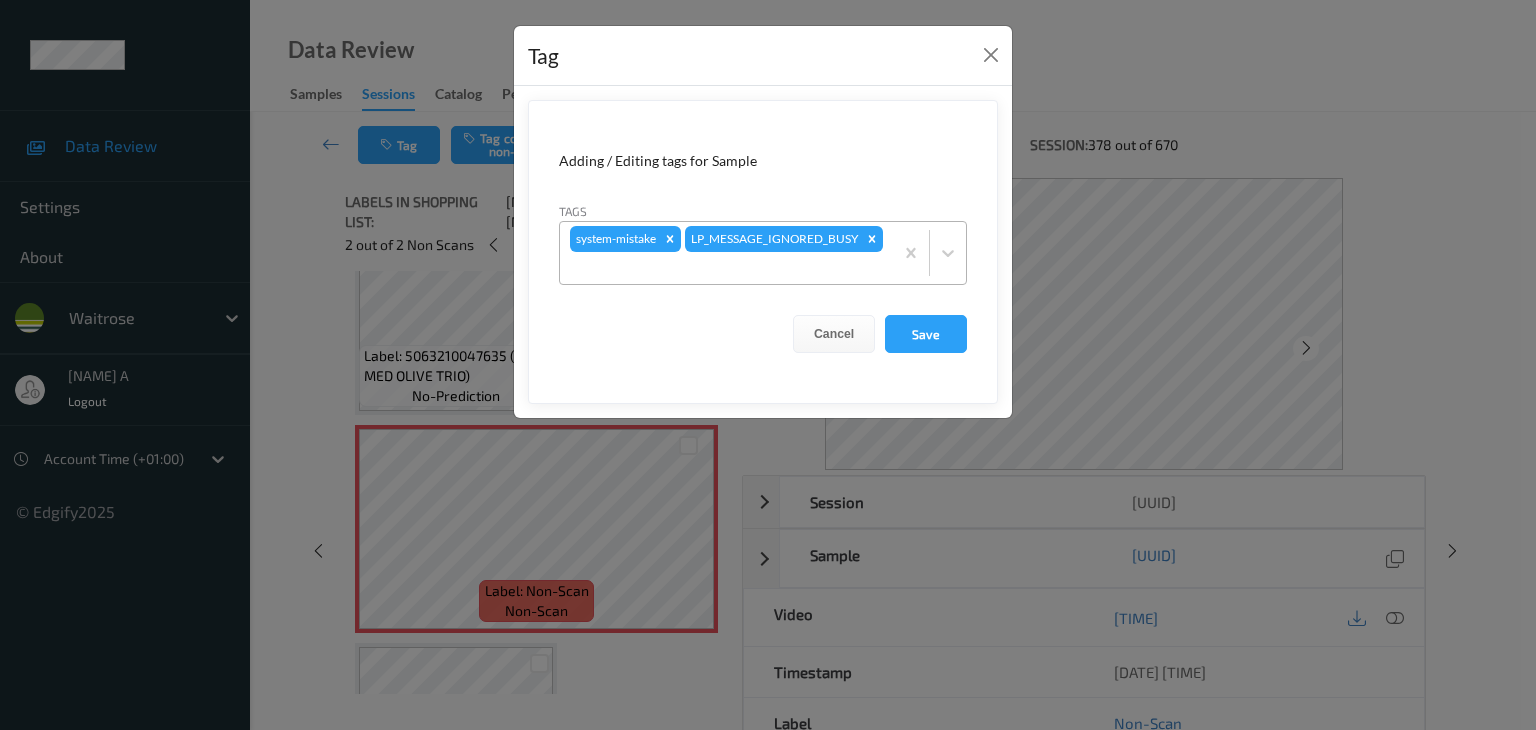 click on "system-mistake LP_MESSAGE_IGNORED_BUSY" at bounding box center [726, 253] 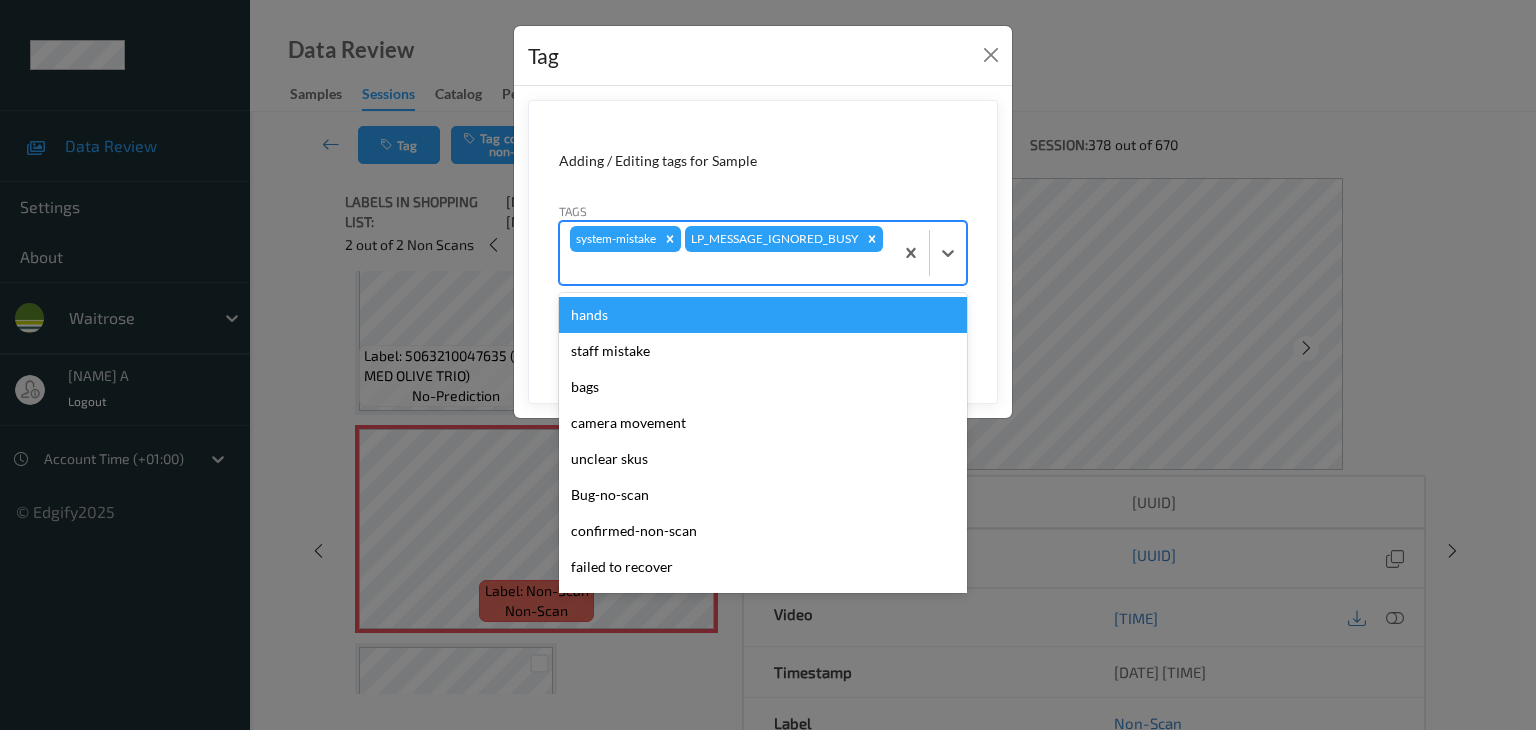 type on "i" 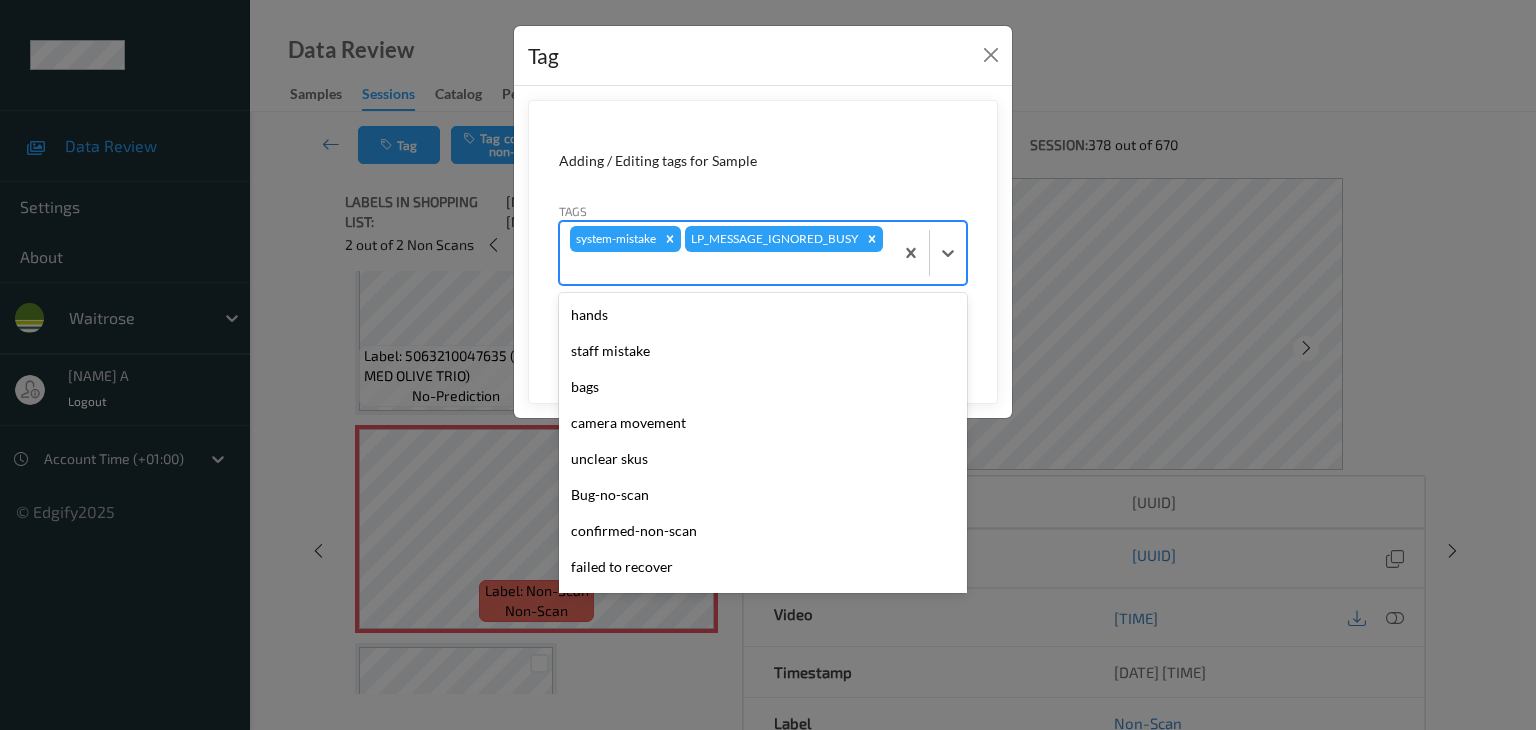 type on "u" 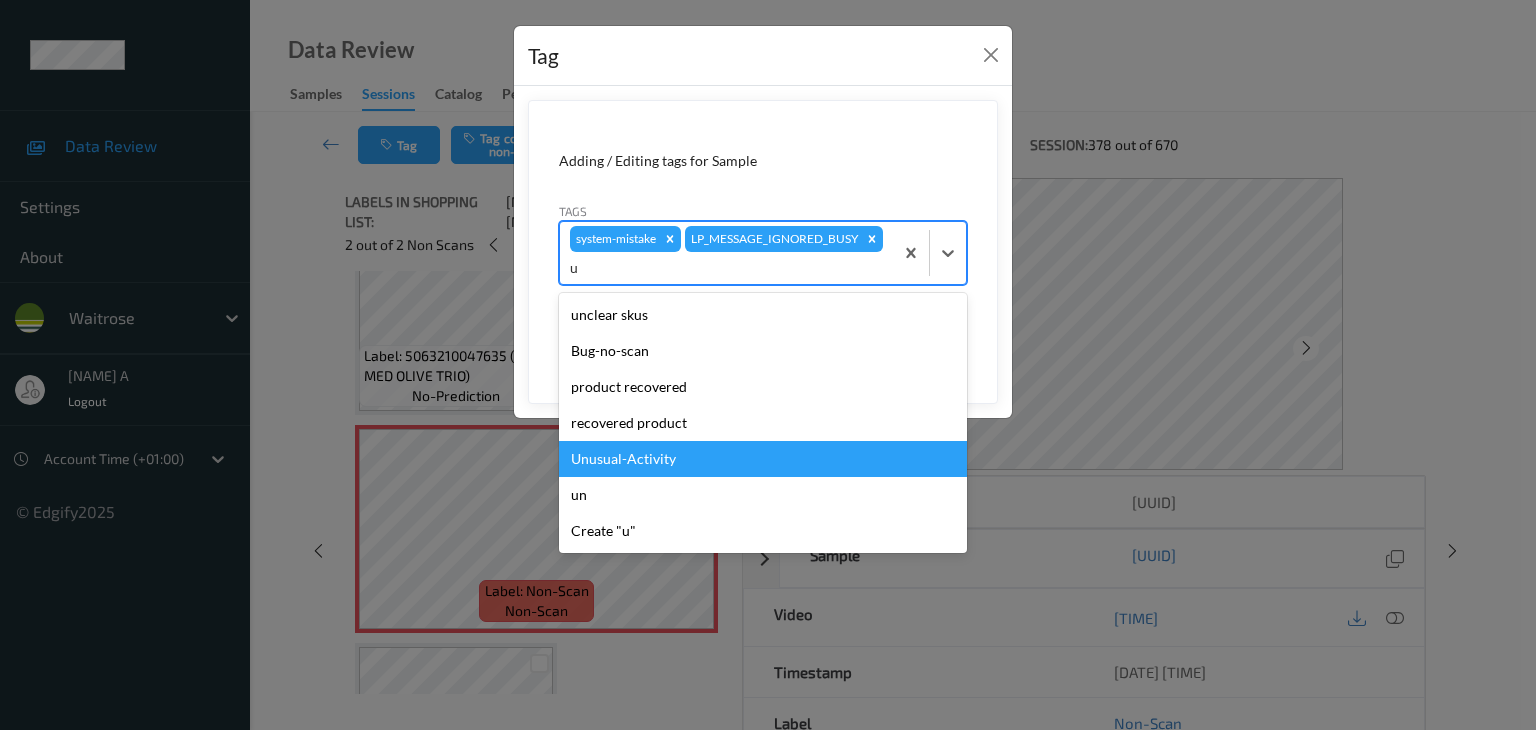 click on "Unusual-Activity" at bounding box center (763, 459) 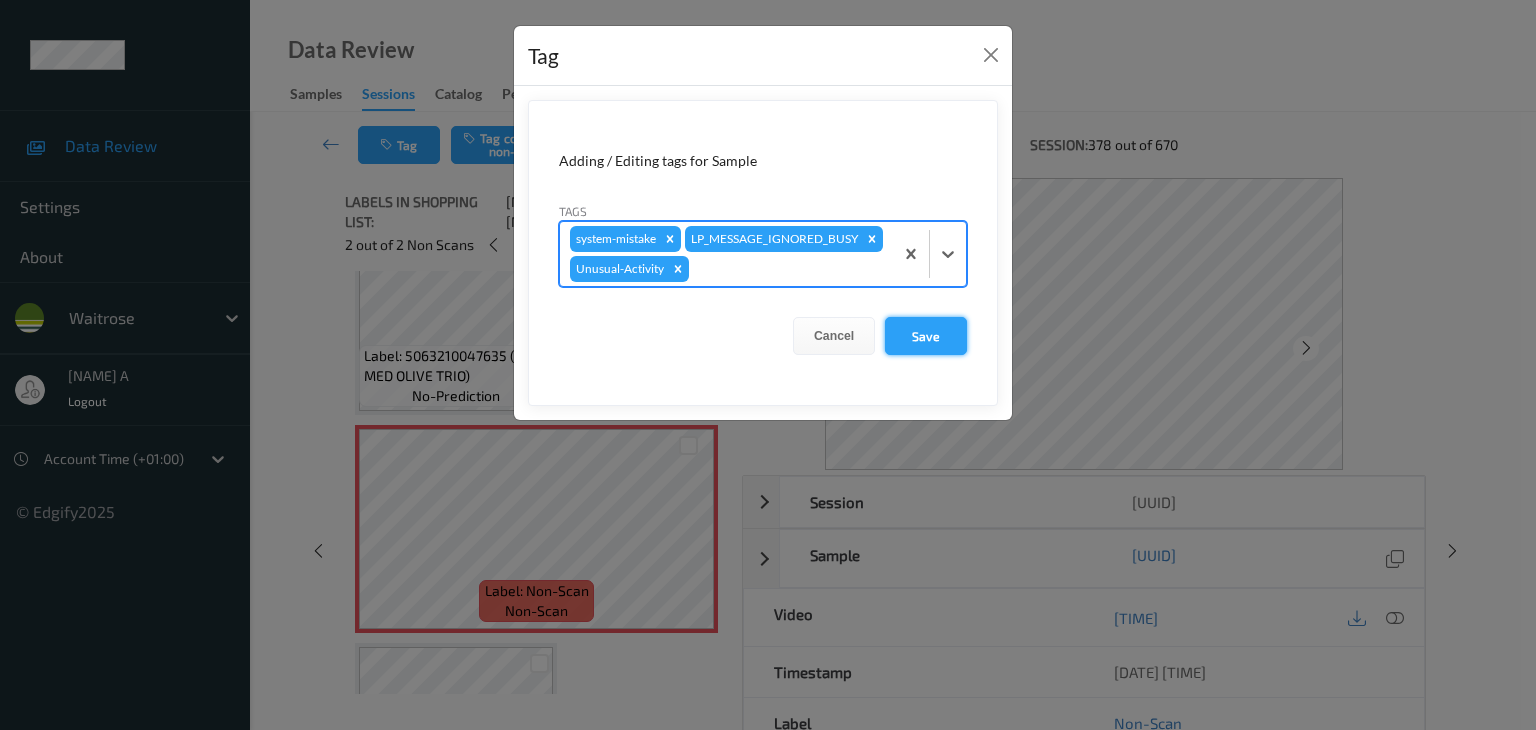 click on "Save" at bounding box center [926, 336] 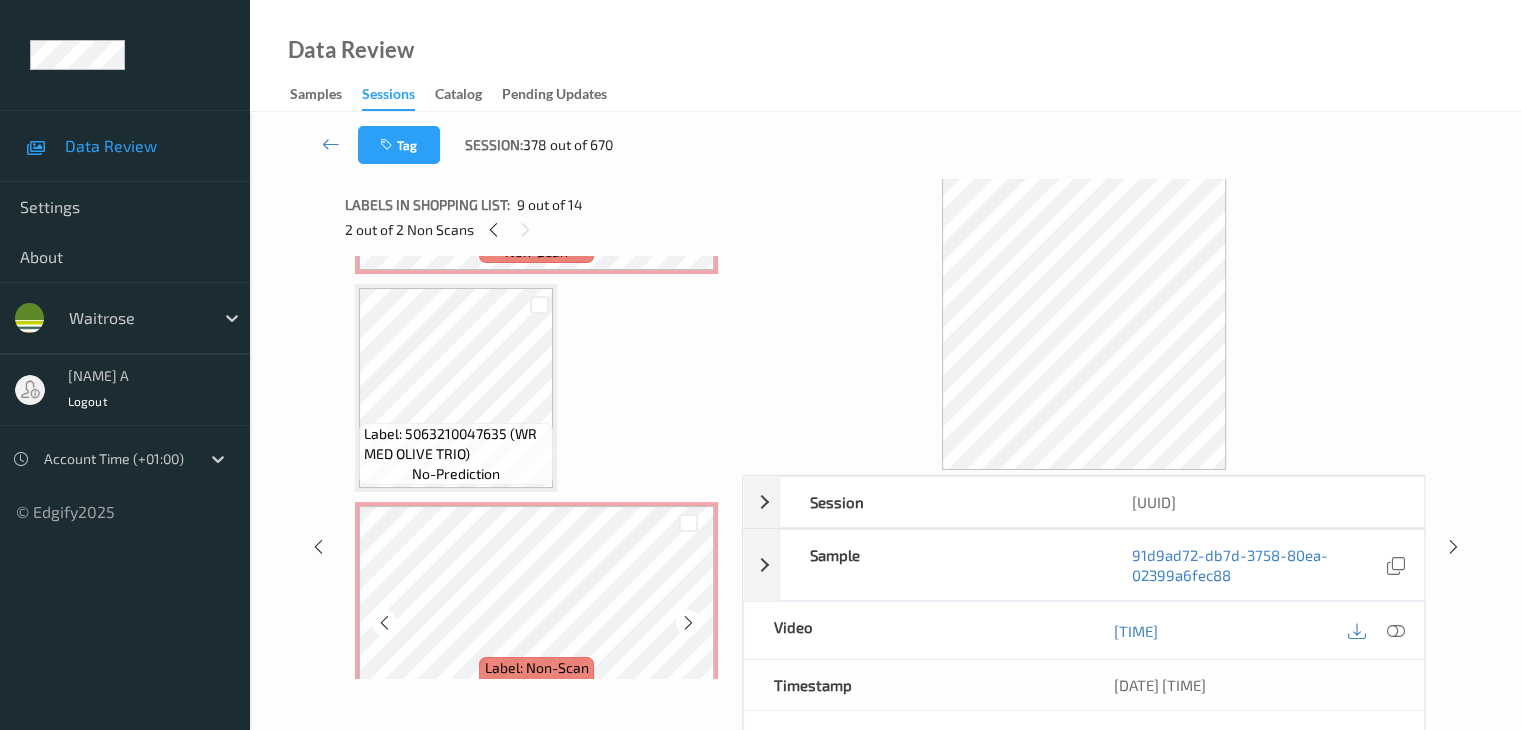 scroll, scrollTop: 1182, scrollLeft: 0, axis: vertical 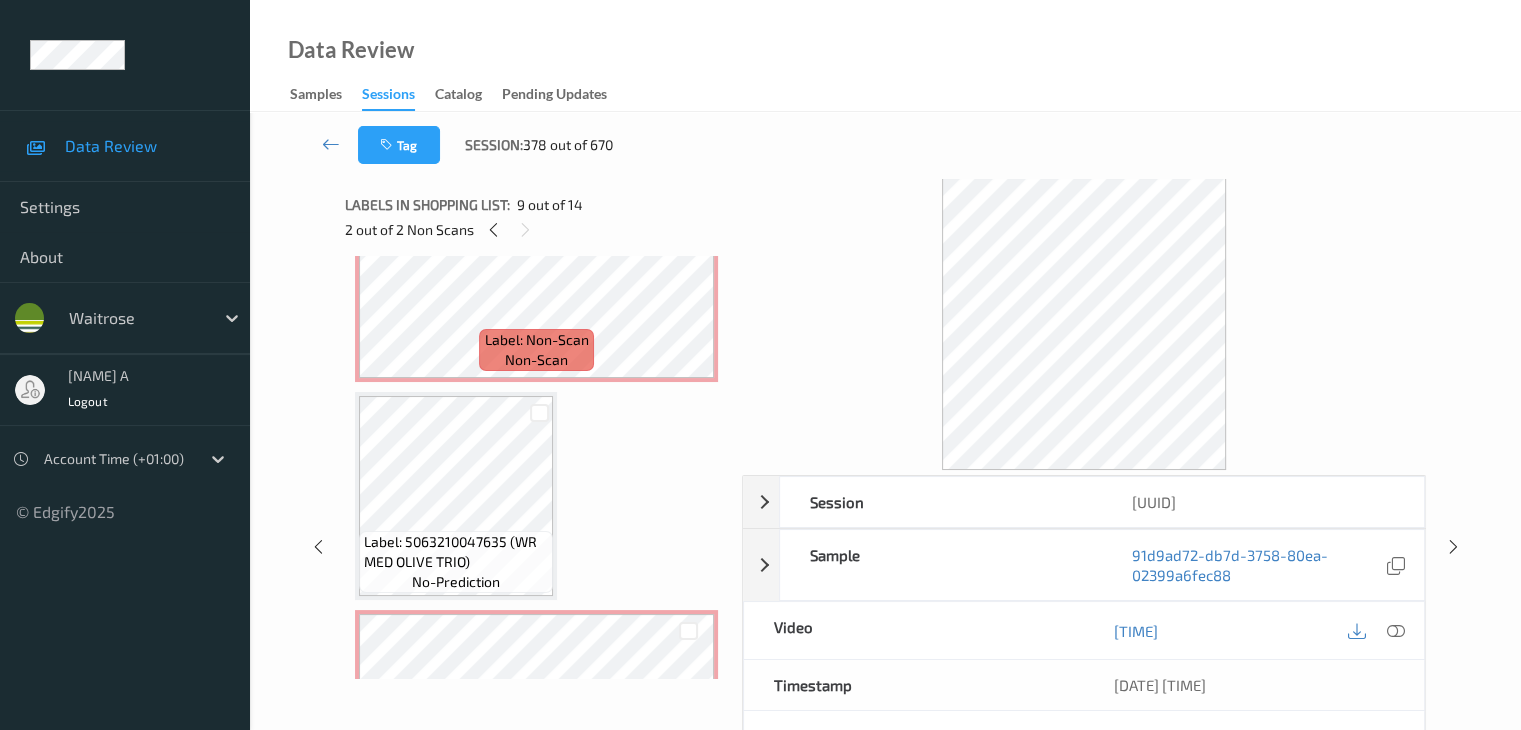 click at bounding box center (539, 412) 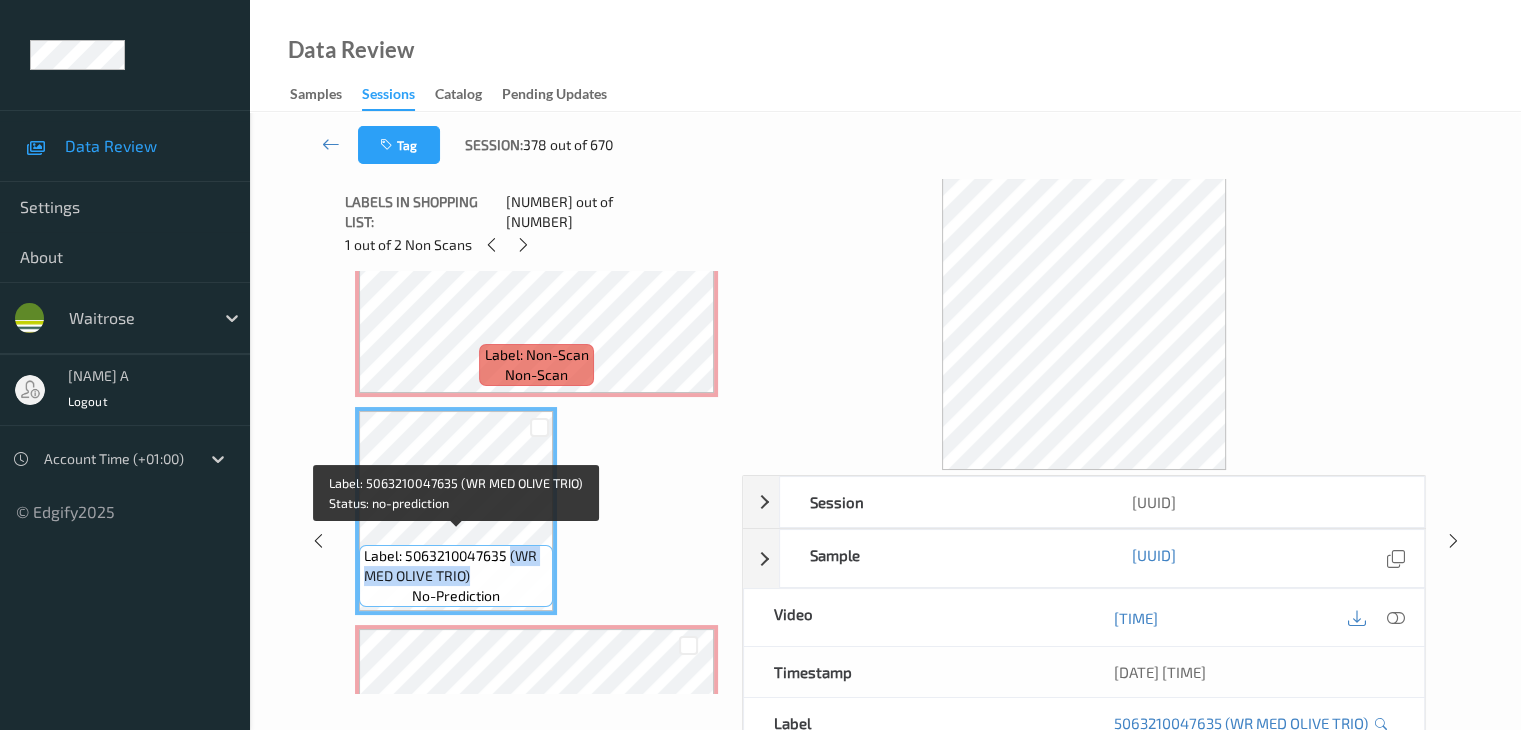 drag, startPoint x: 508, startPoint y: 541, endPoint x: 515, endPoint y: 558, distance: 18.384777 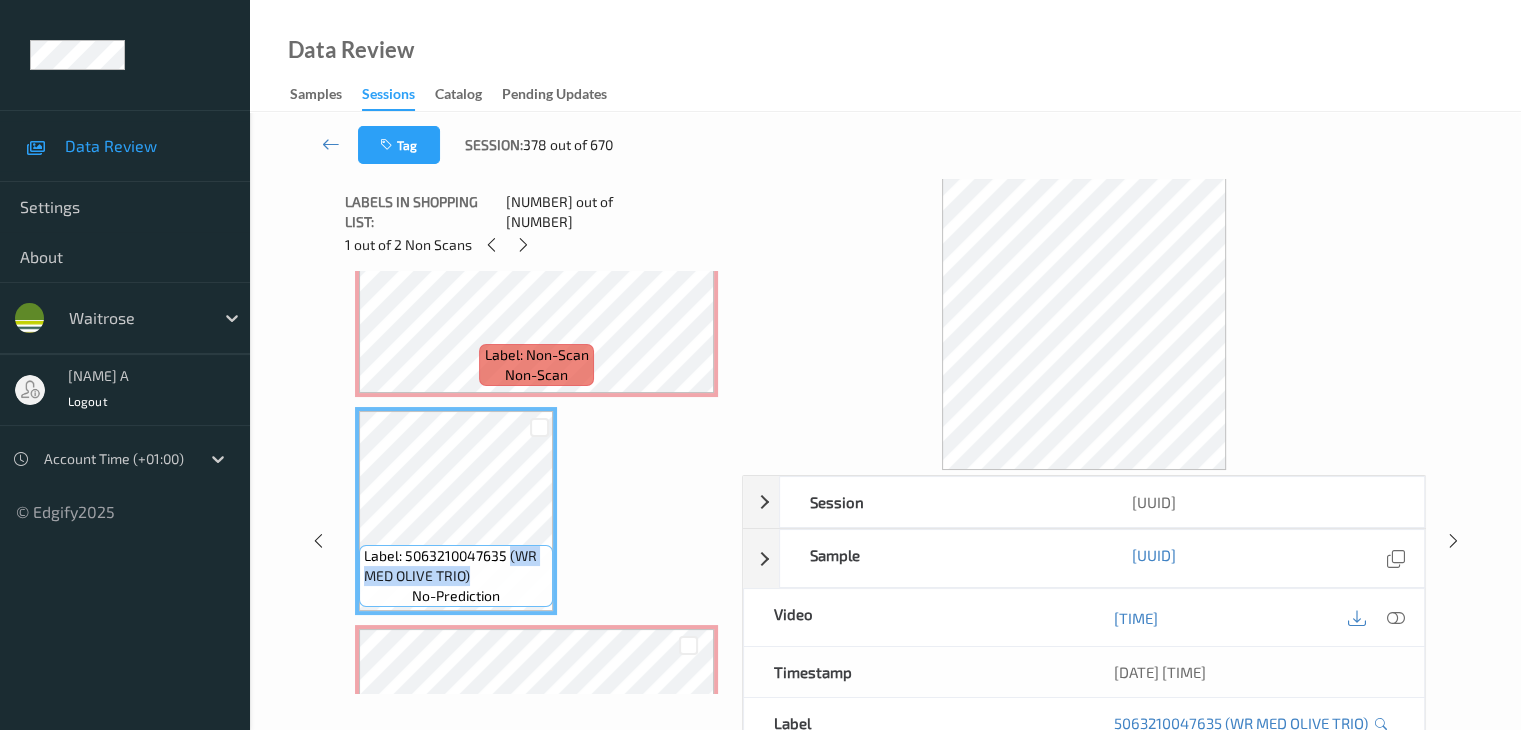 copy on "(WR MED OLIVE TRIO)" 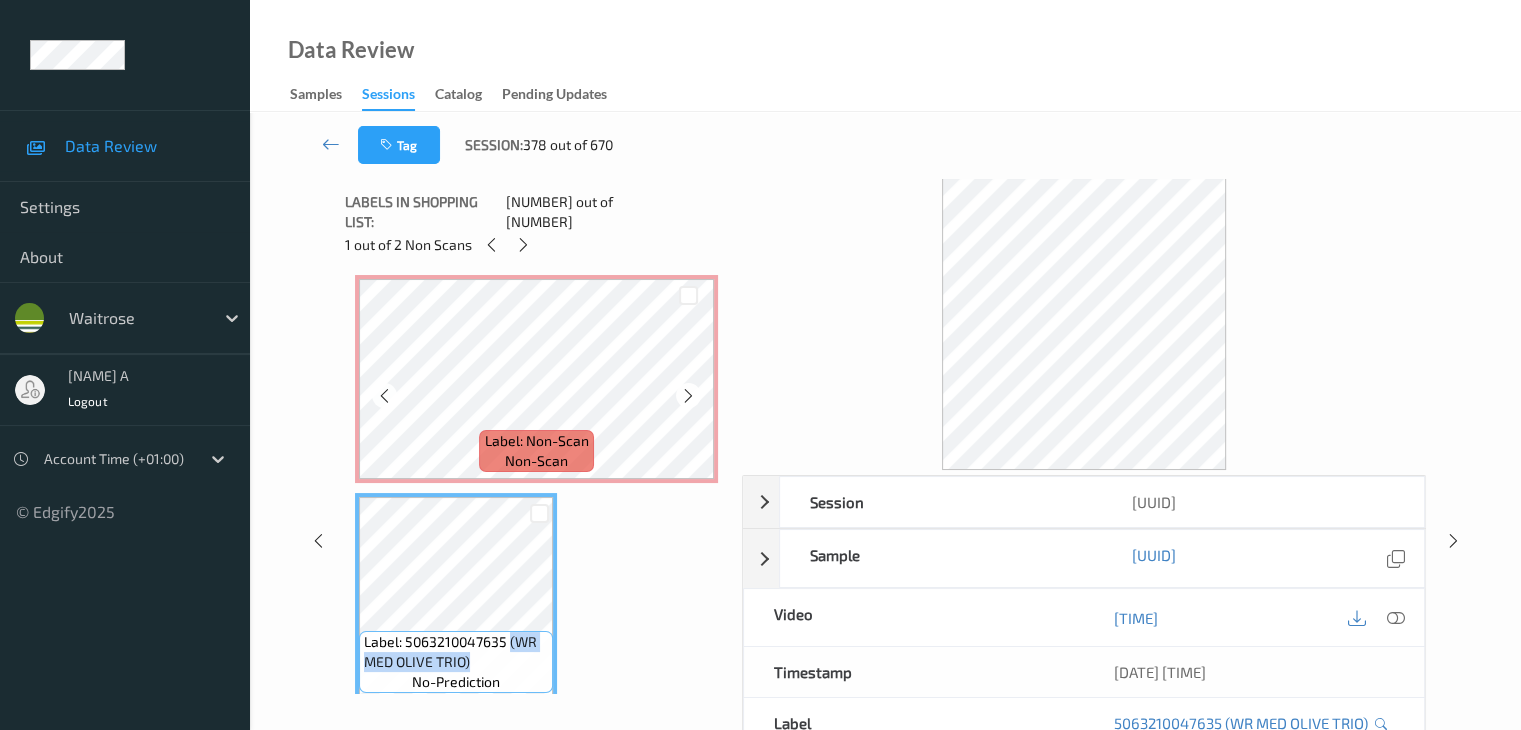 scroll, scrollTop: 982, scrollLeft: 0, axis: vertical 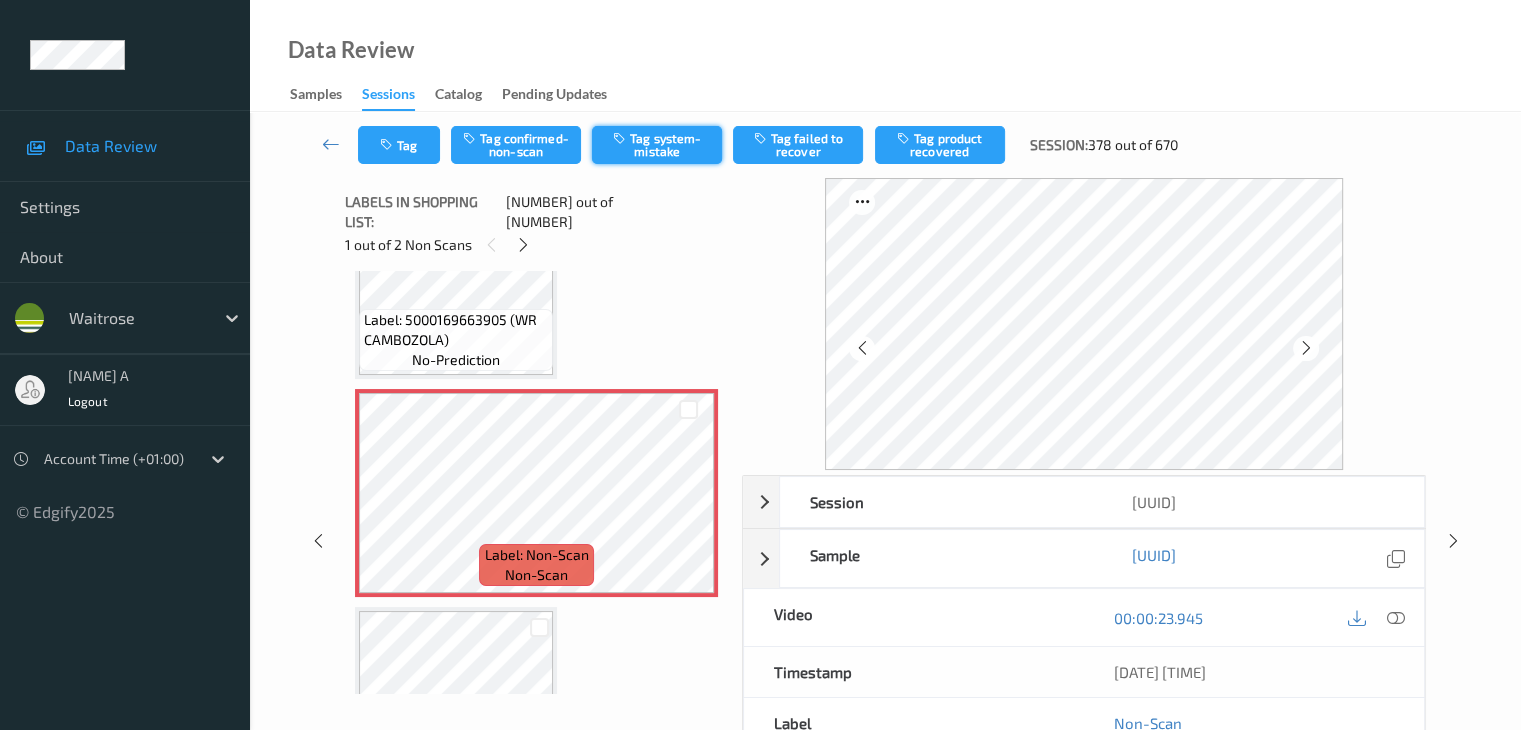 click on "Tag   system-mistake" at bounding box center (657, 145) 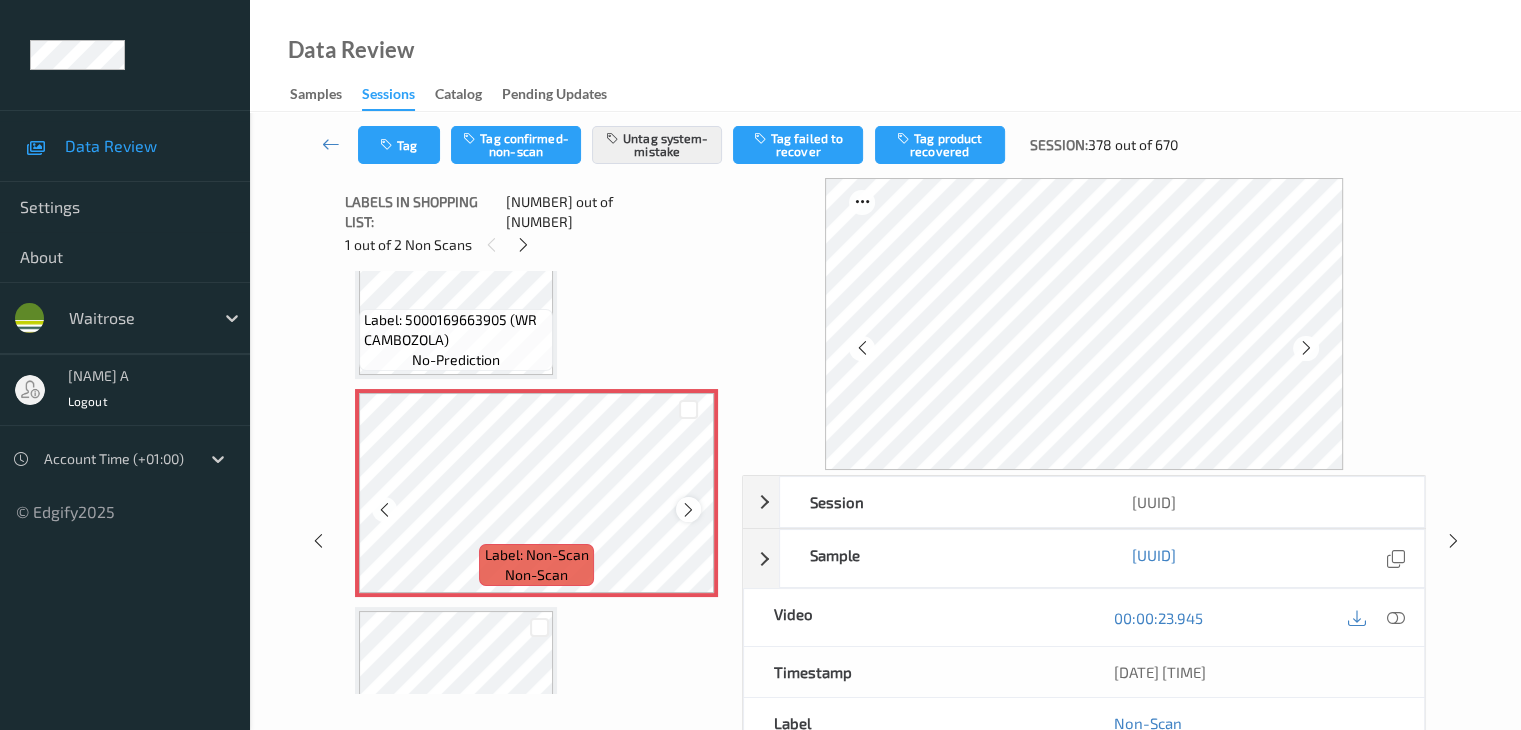 click at bounding box center (688, 510) 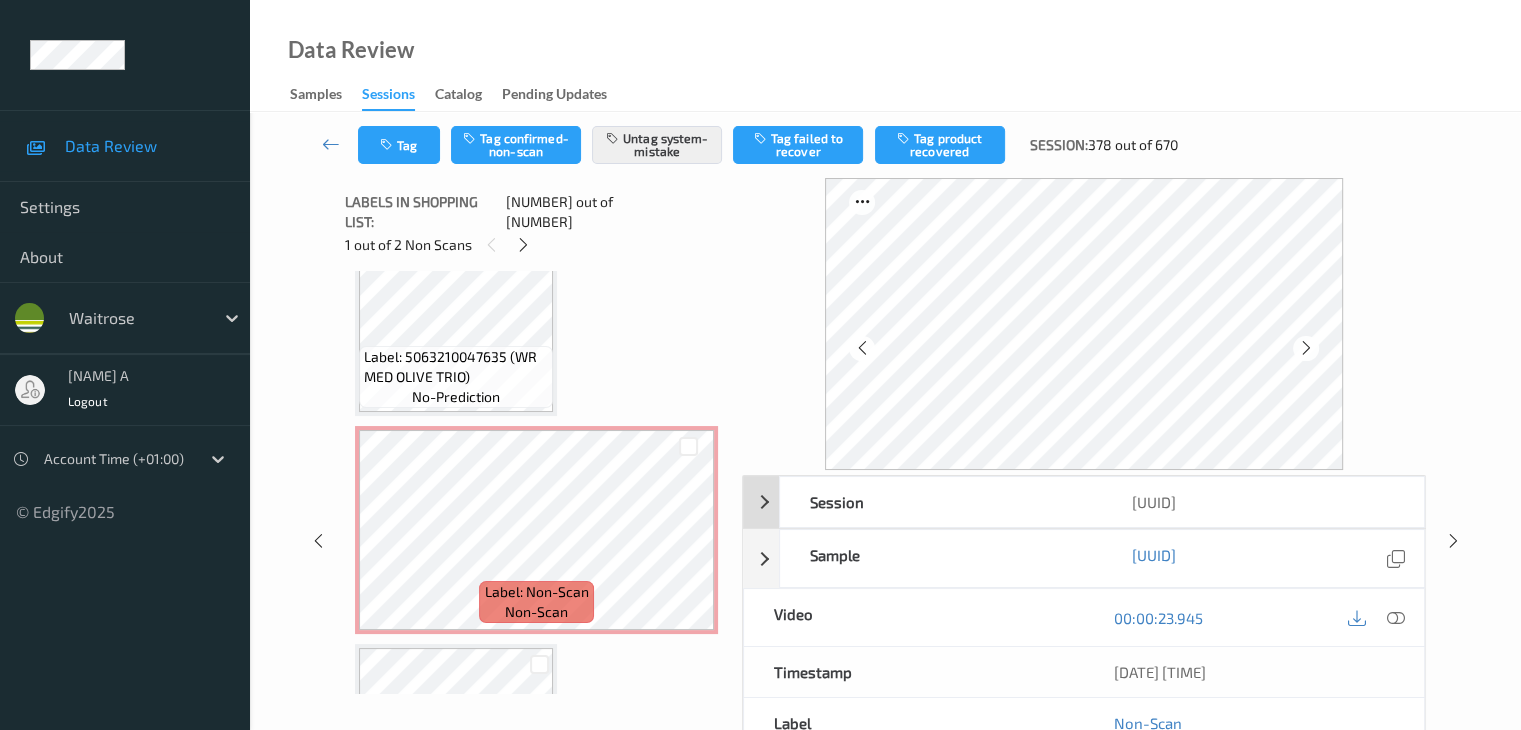 scroll, scrollTop: 1482, scrollLeft: 0, axis: vertical 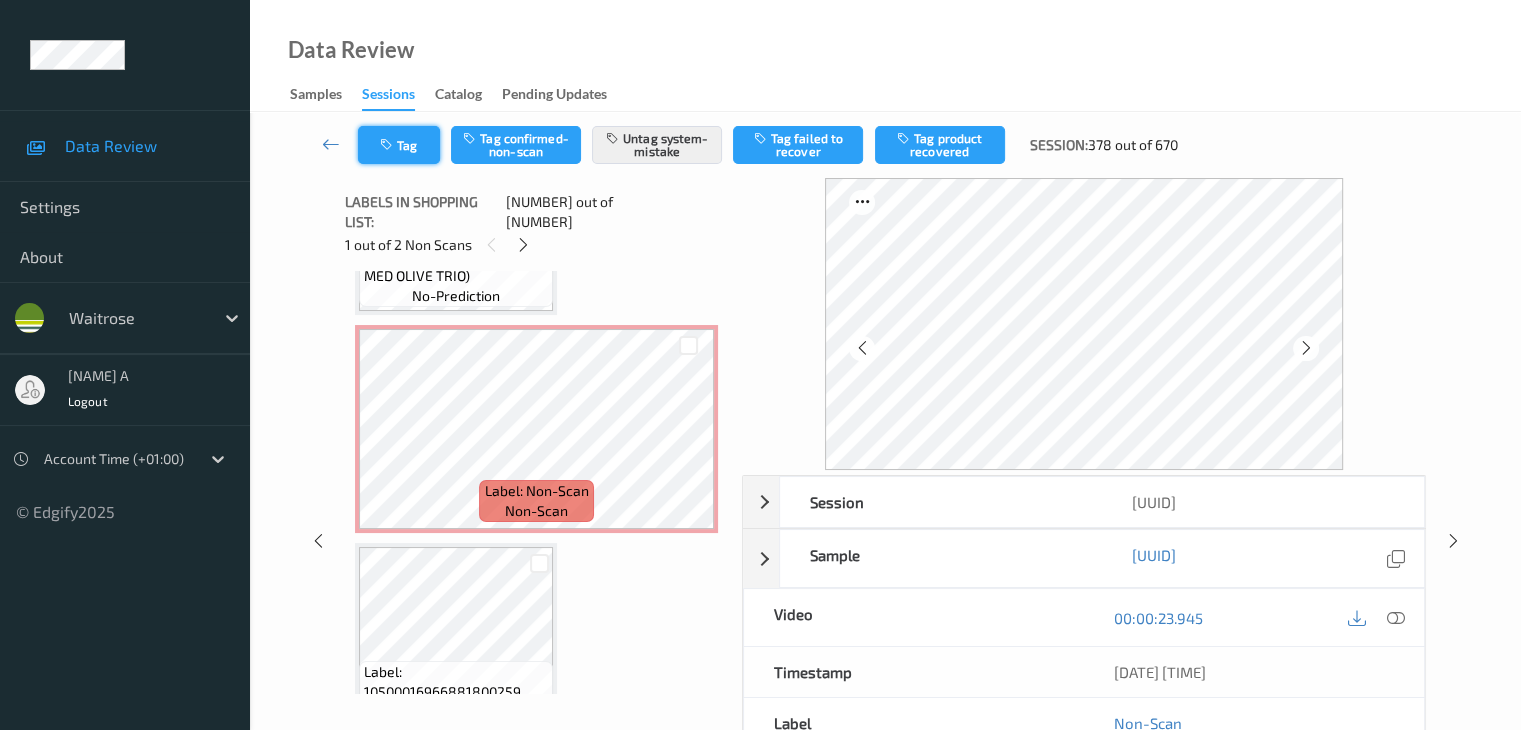 click on "Tag" at bounding box center [399, 145] 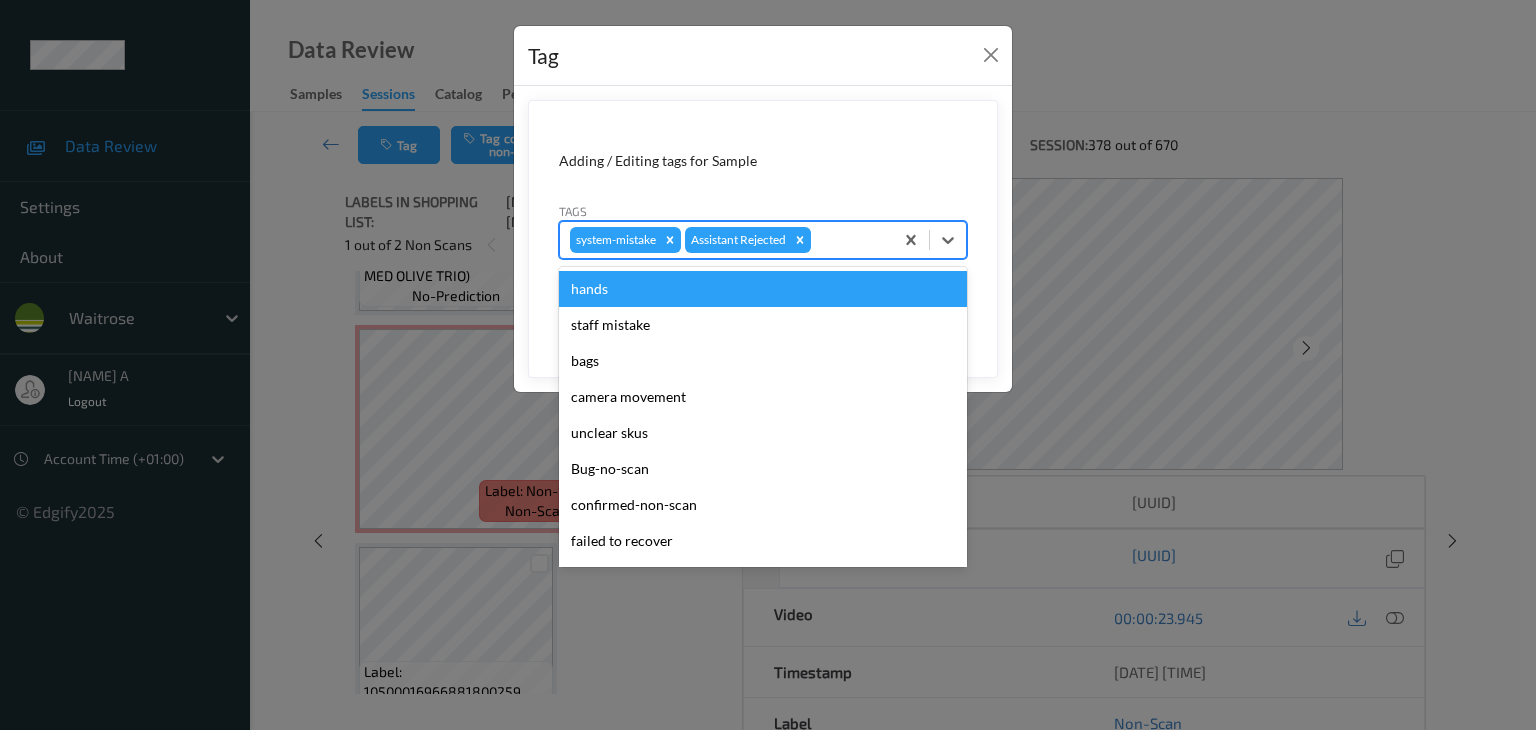 click on "system-mistake Assistant Rejected" at bounding box center [726, 240] 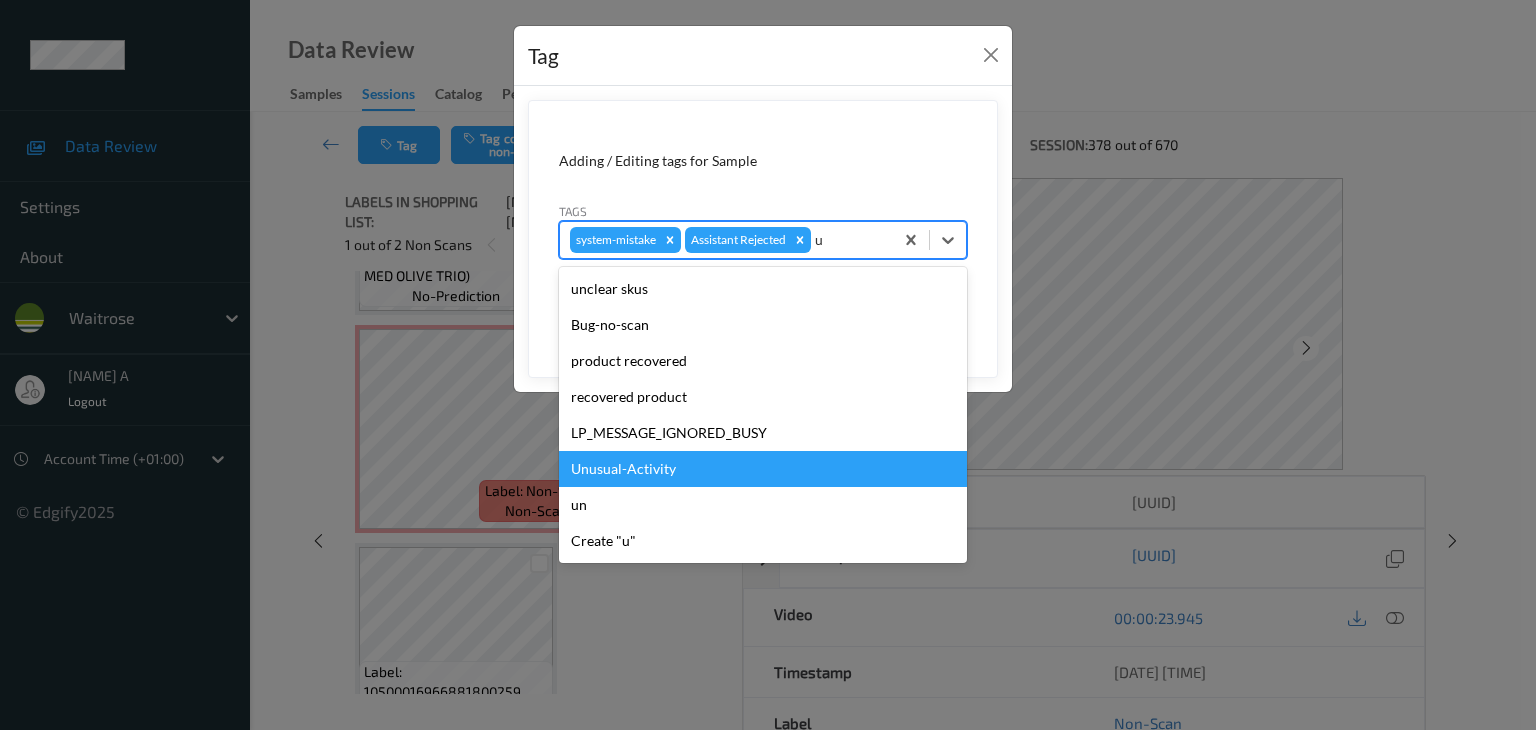 click on "Unusual-Activity" at bounding box center (763, 469) 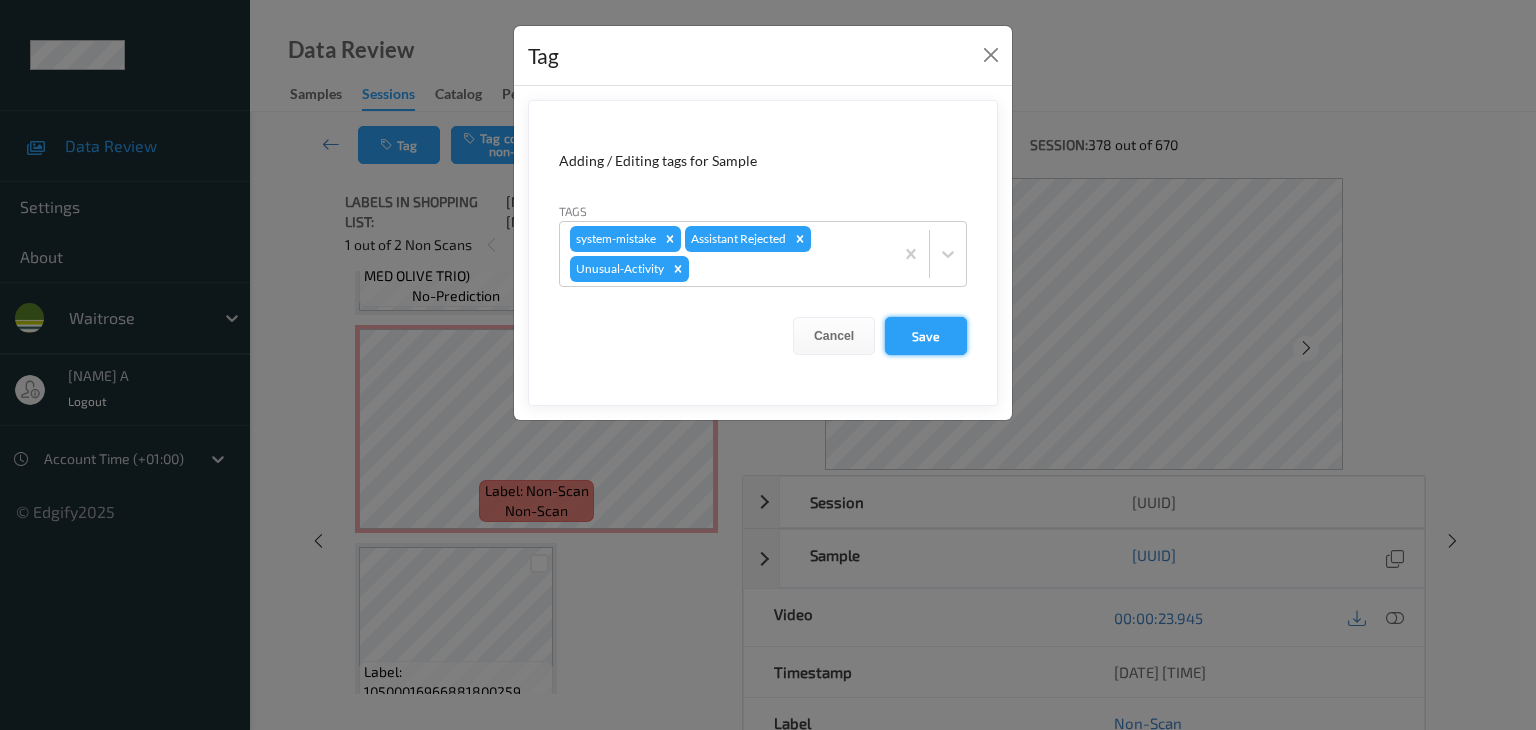 click on "Save" at bounding box center [926, 336] 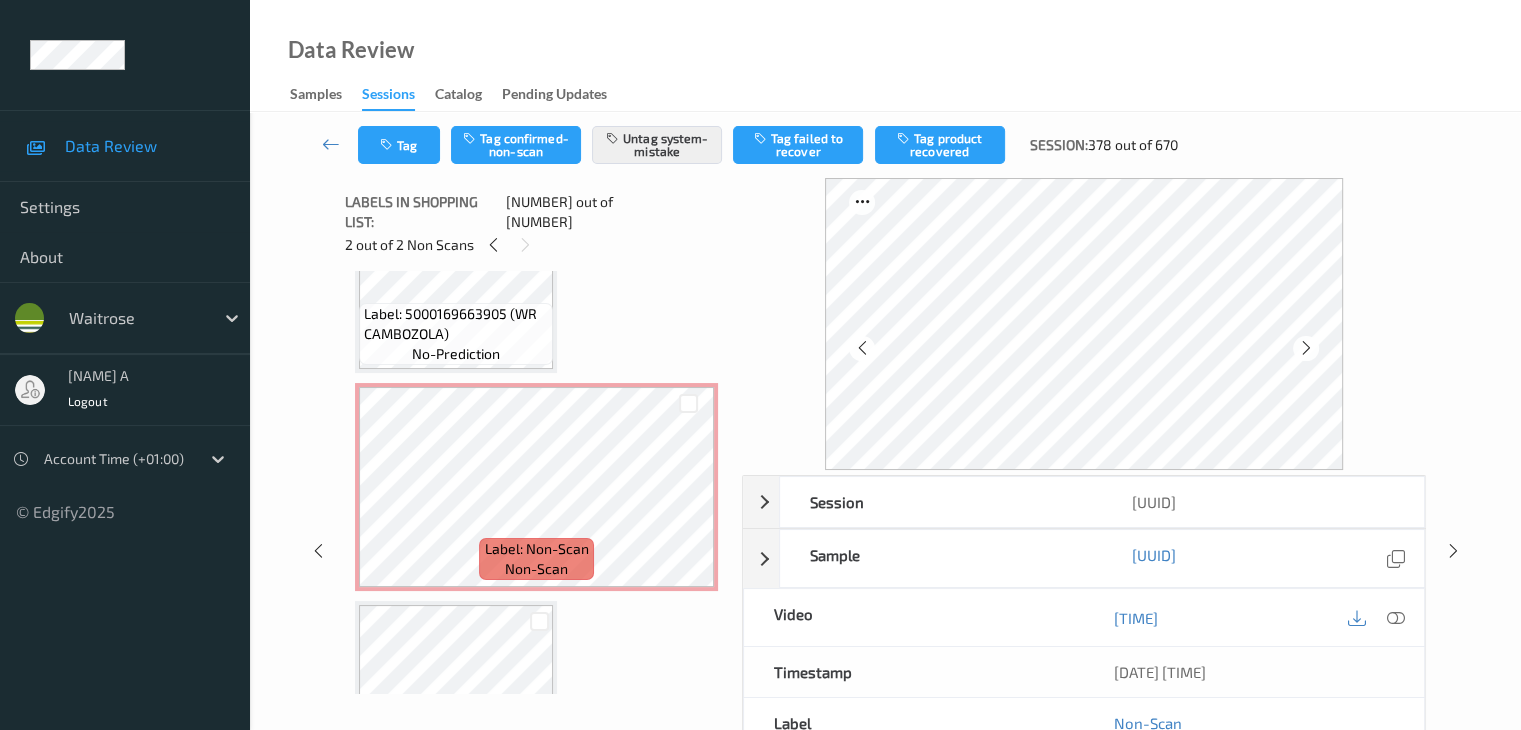 scroll, scrollTop: 982, scrollLeft: 0, axis: vertical 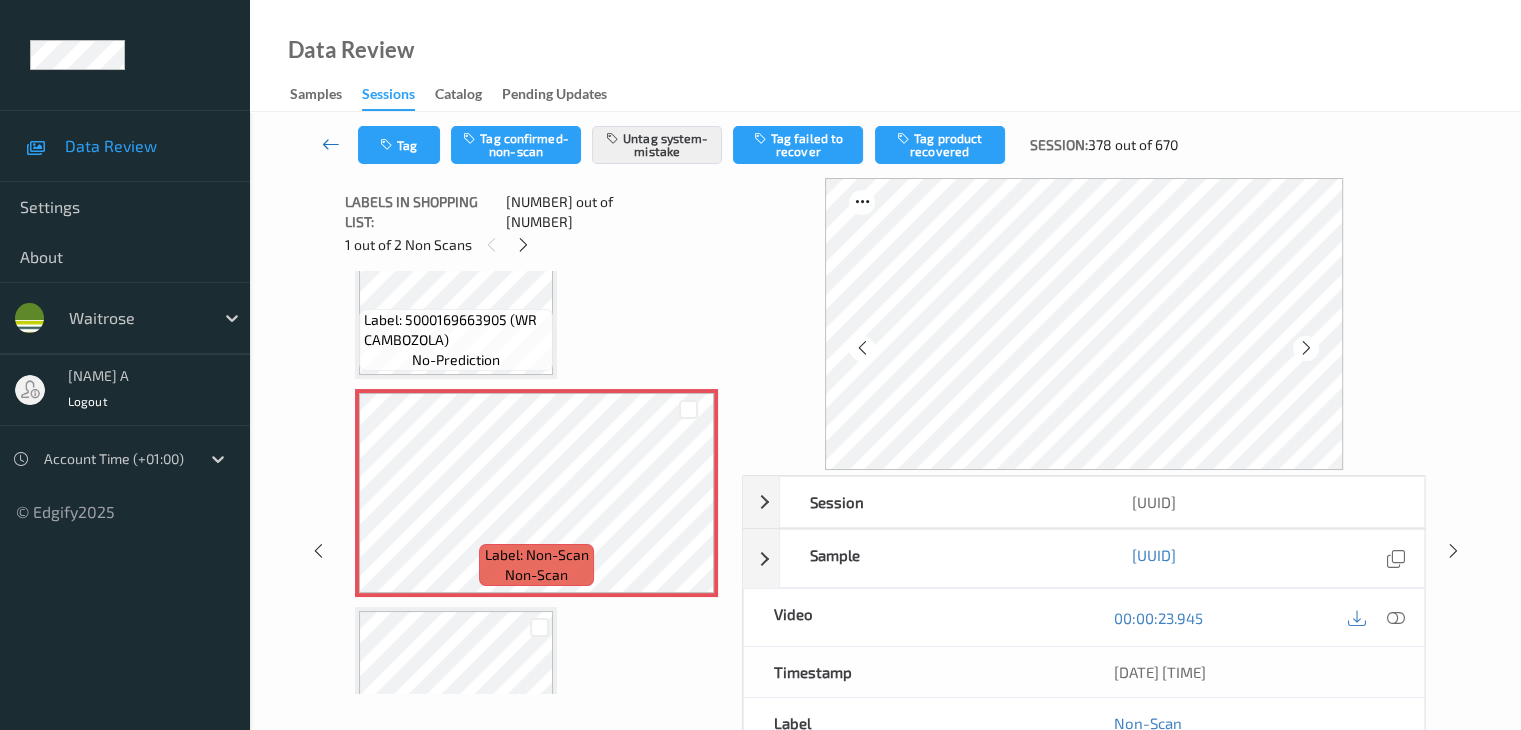 click at bounding box center [331, 144] 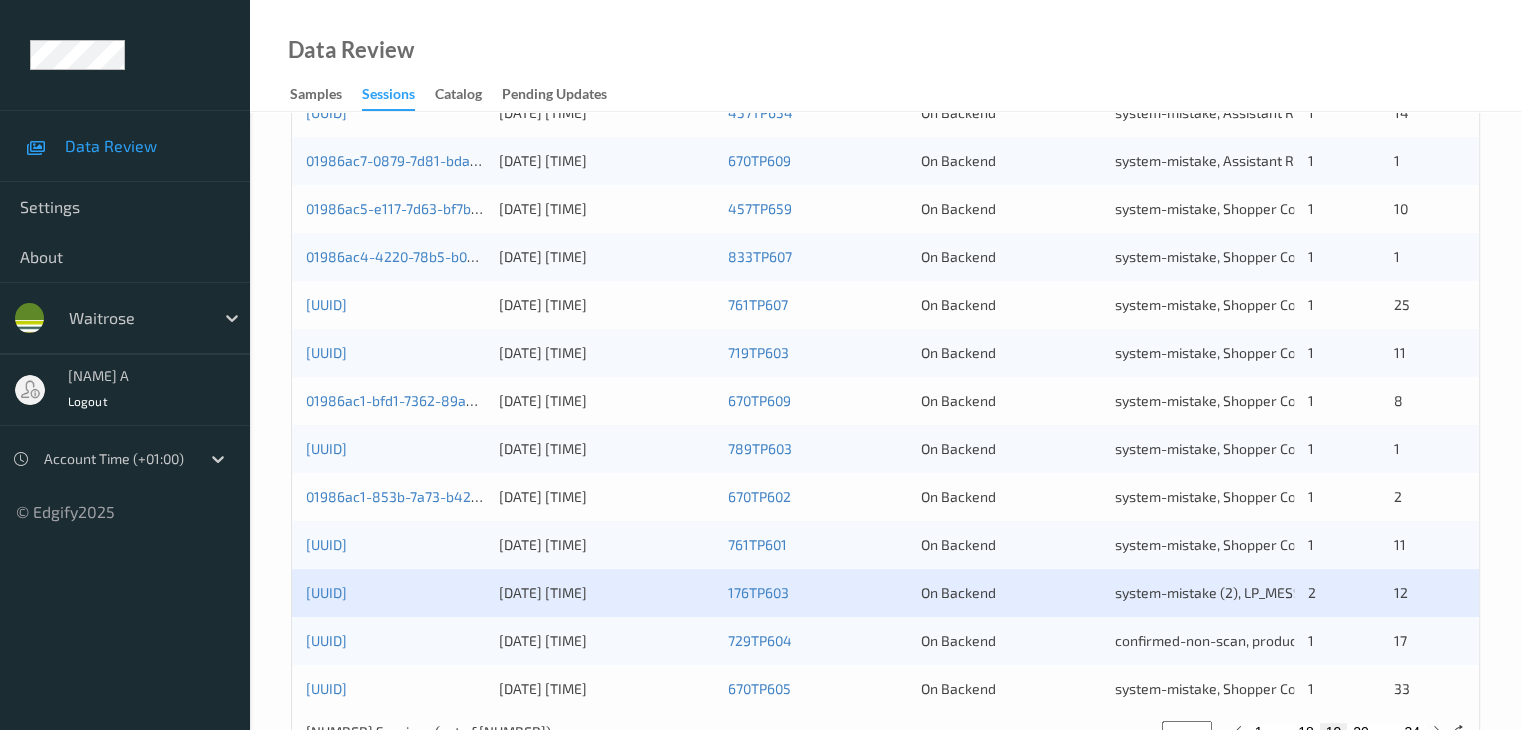 scroll, scrollTop: 932, scrollLeft: 0, axis: vertical 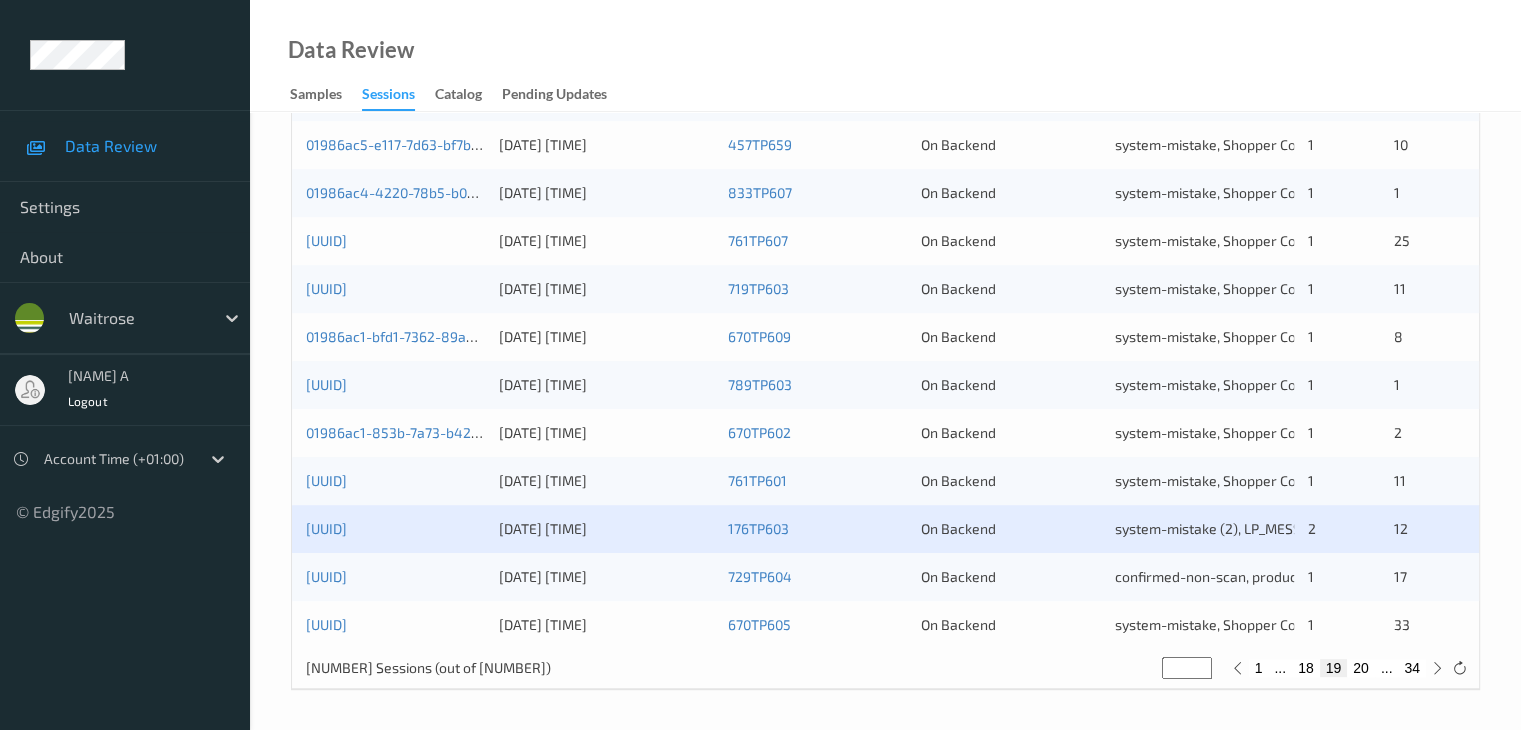 click on "20" at bounding box center (1361, 668) 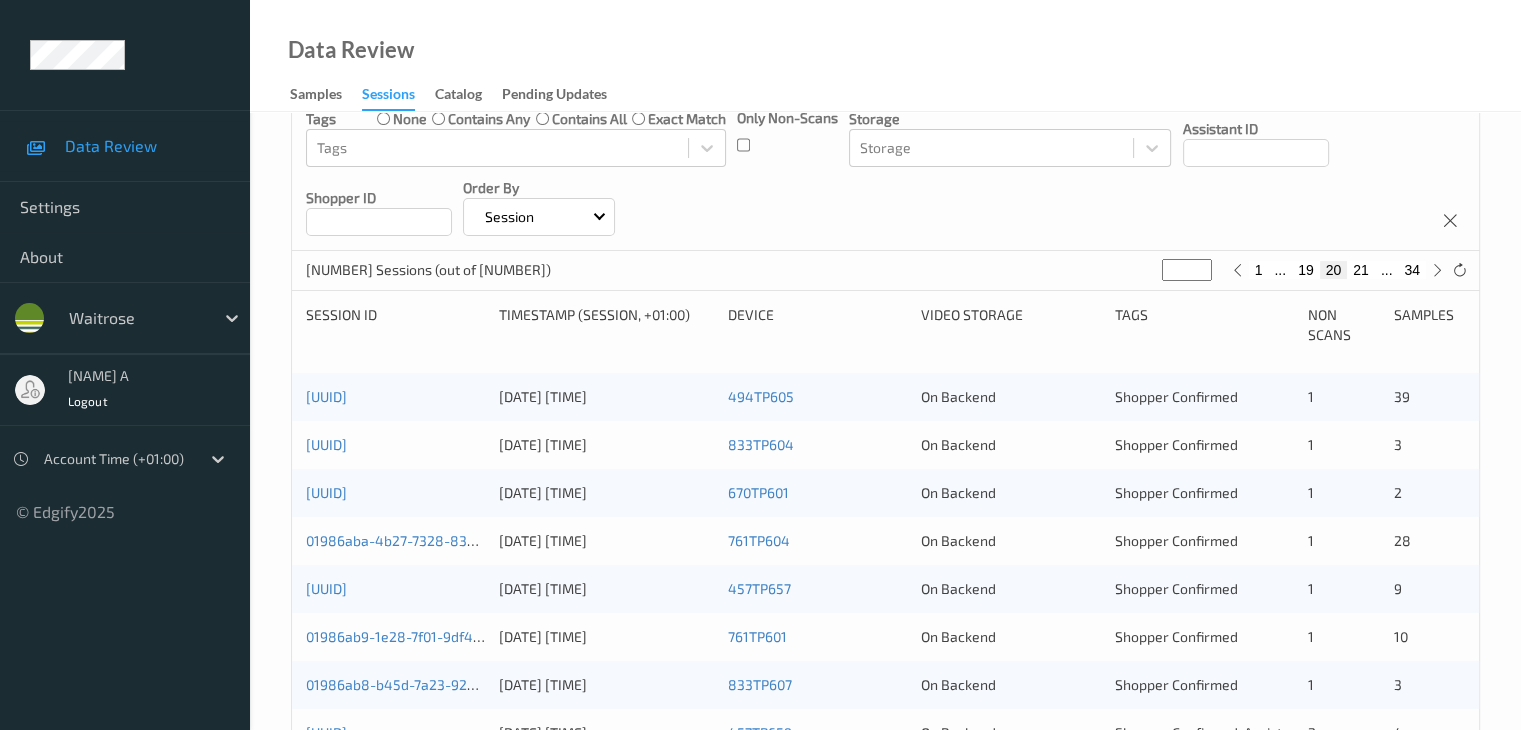 scroll, scrollTop: 200, scrollLeft: 0, axis: vertical 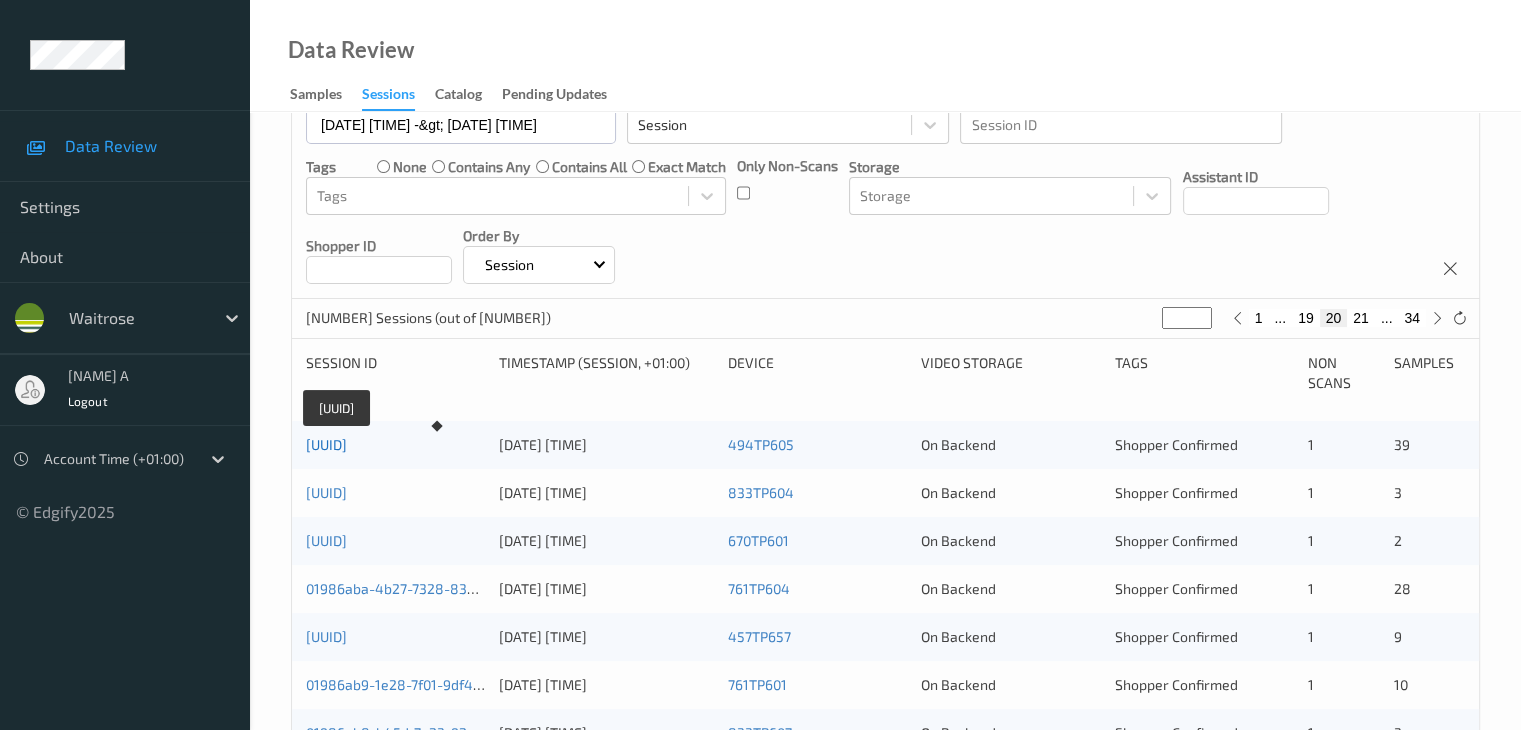 click on "01986abb-cef9-7b13-9c0e-e55416021b7c" at bounding box center [326, 444] 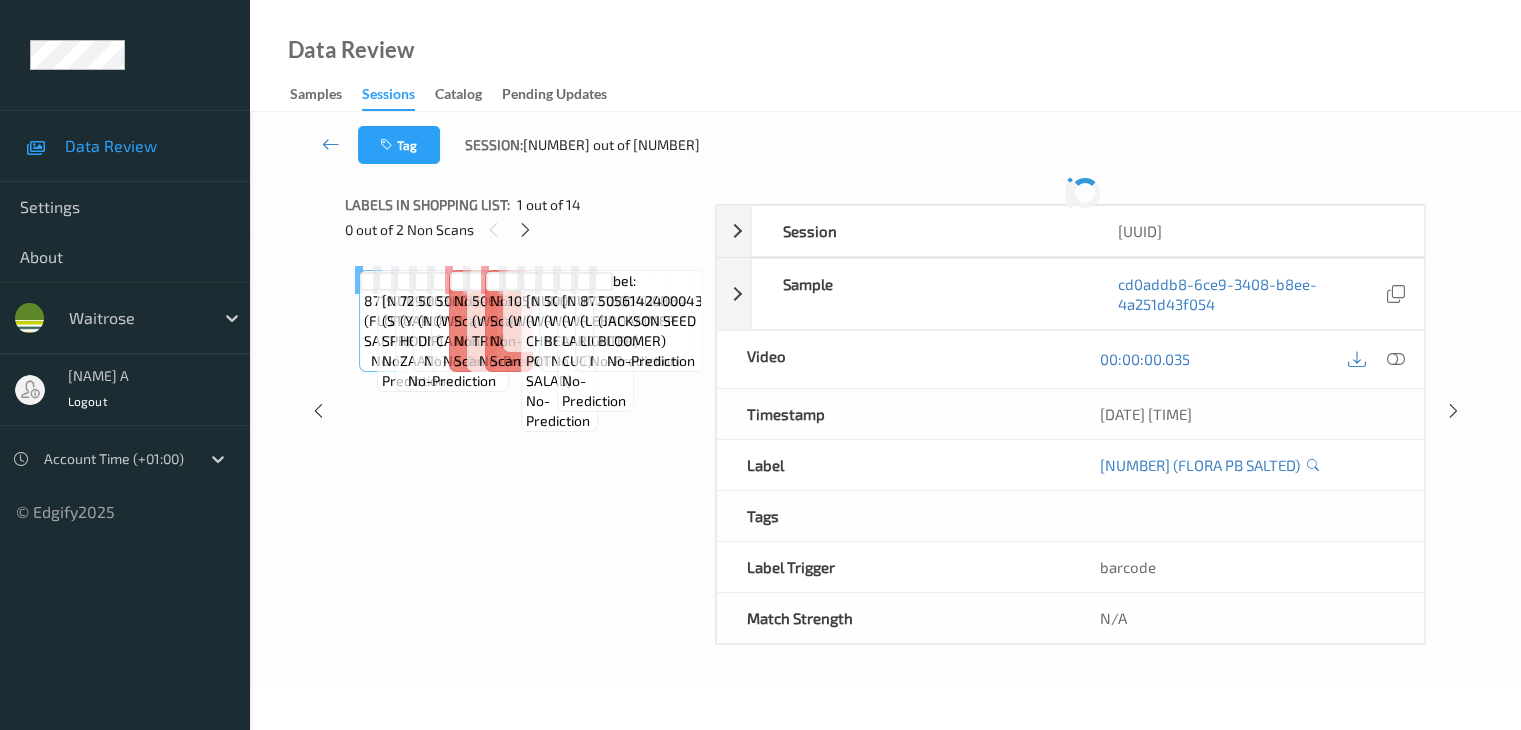 scroll, scrollTop: 0, scrollLeft: 0, axis: both 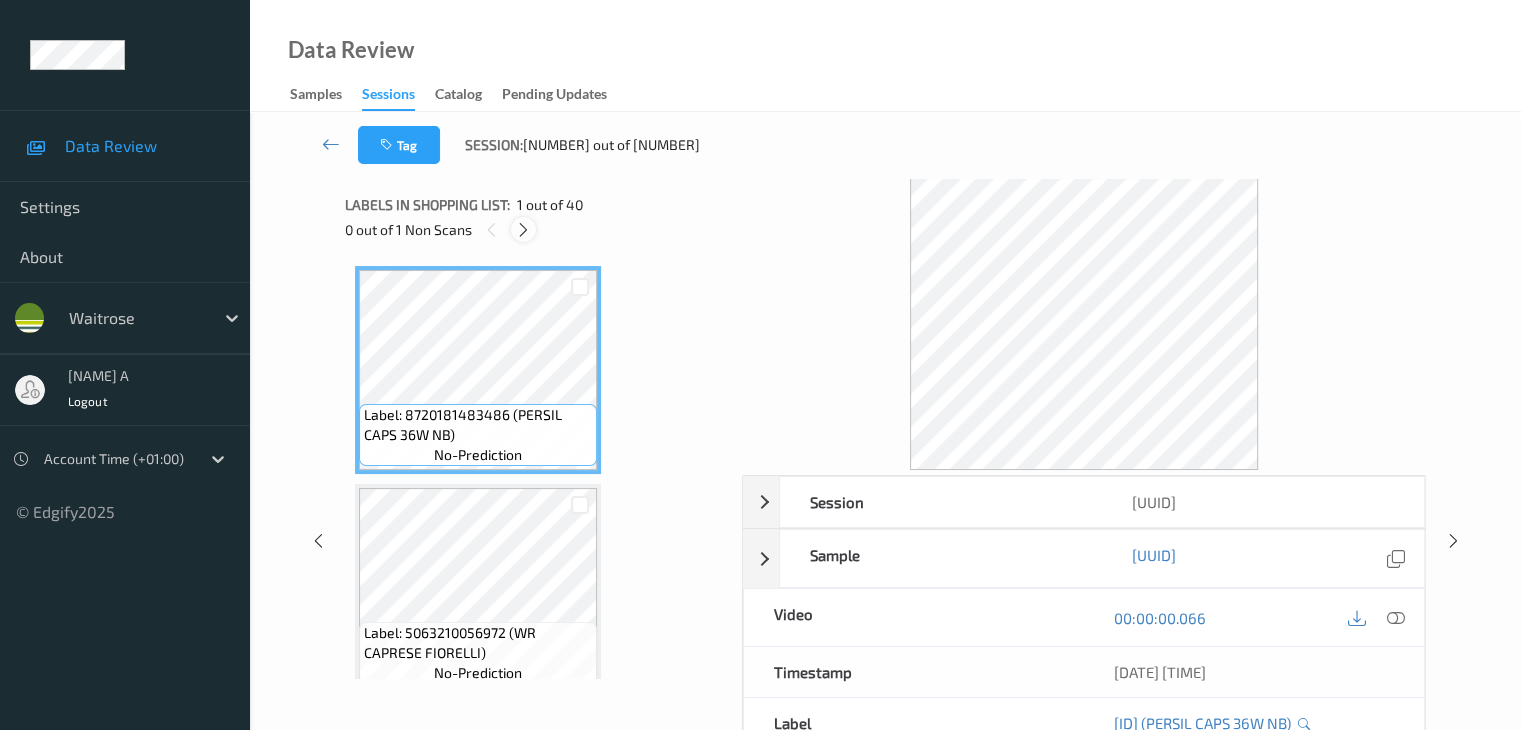 click at bounding box center [523, 229] 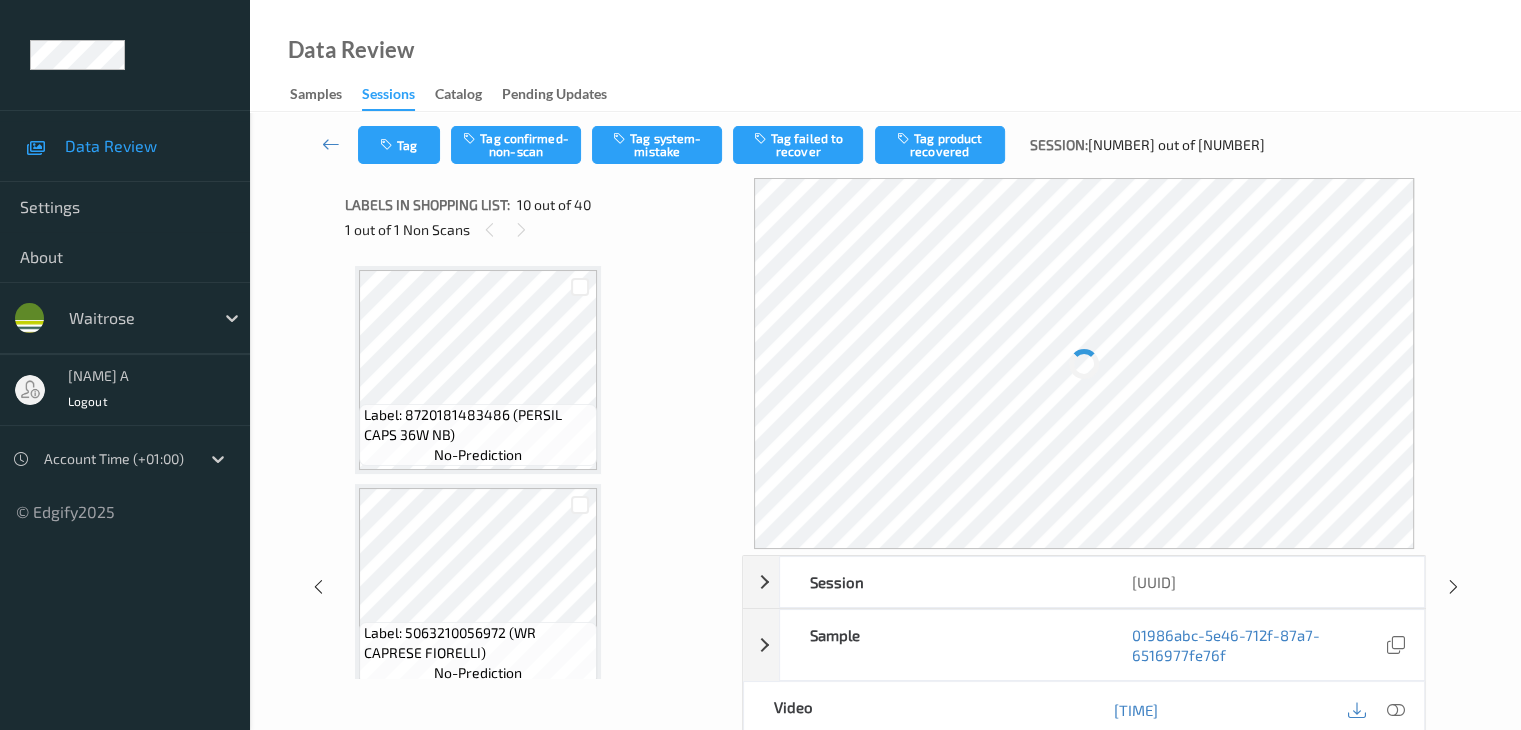 scroll, scrollTop: 1754, scrollLeft: 0, axis: vertical 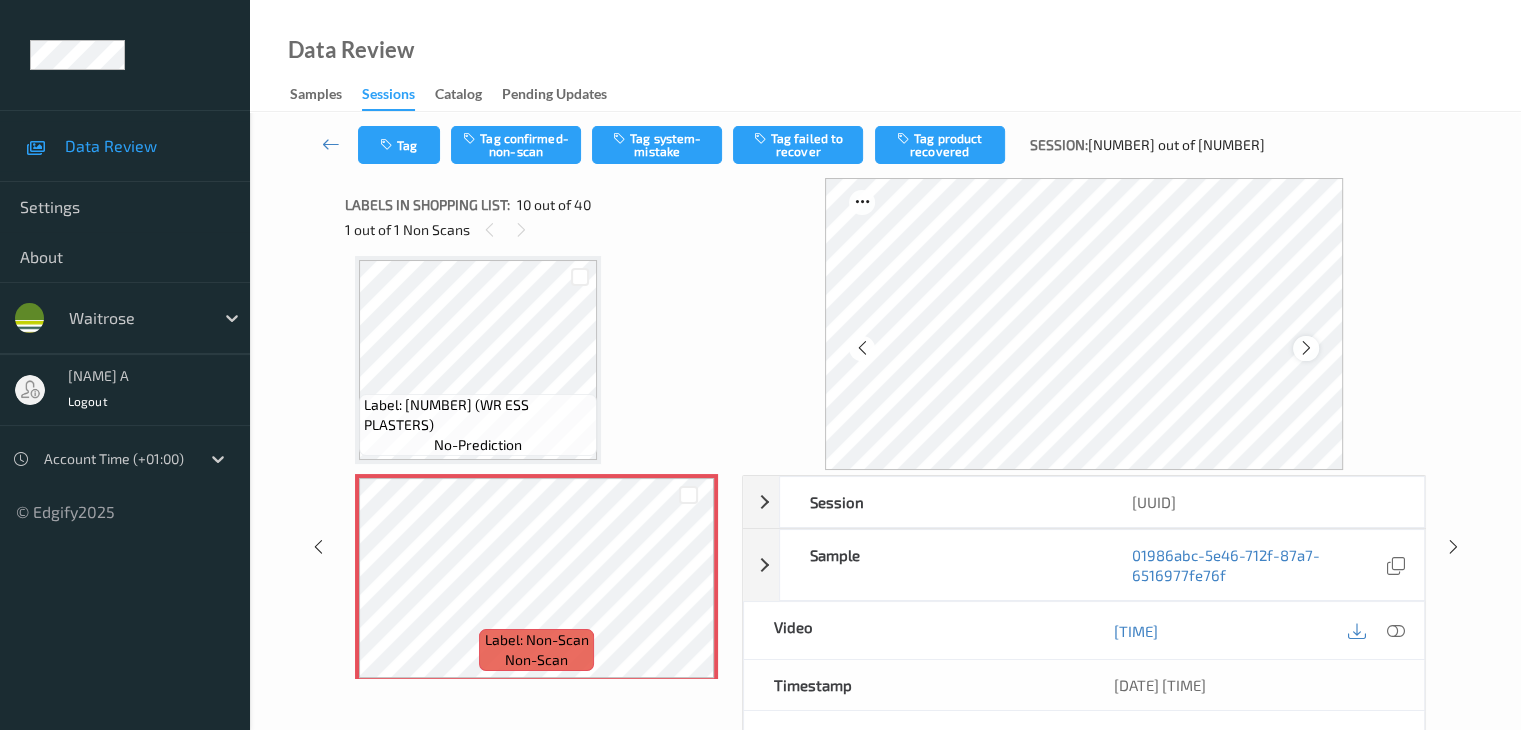 click at bounding box center [1306, 348] 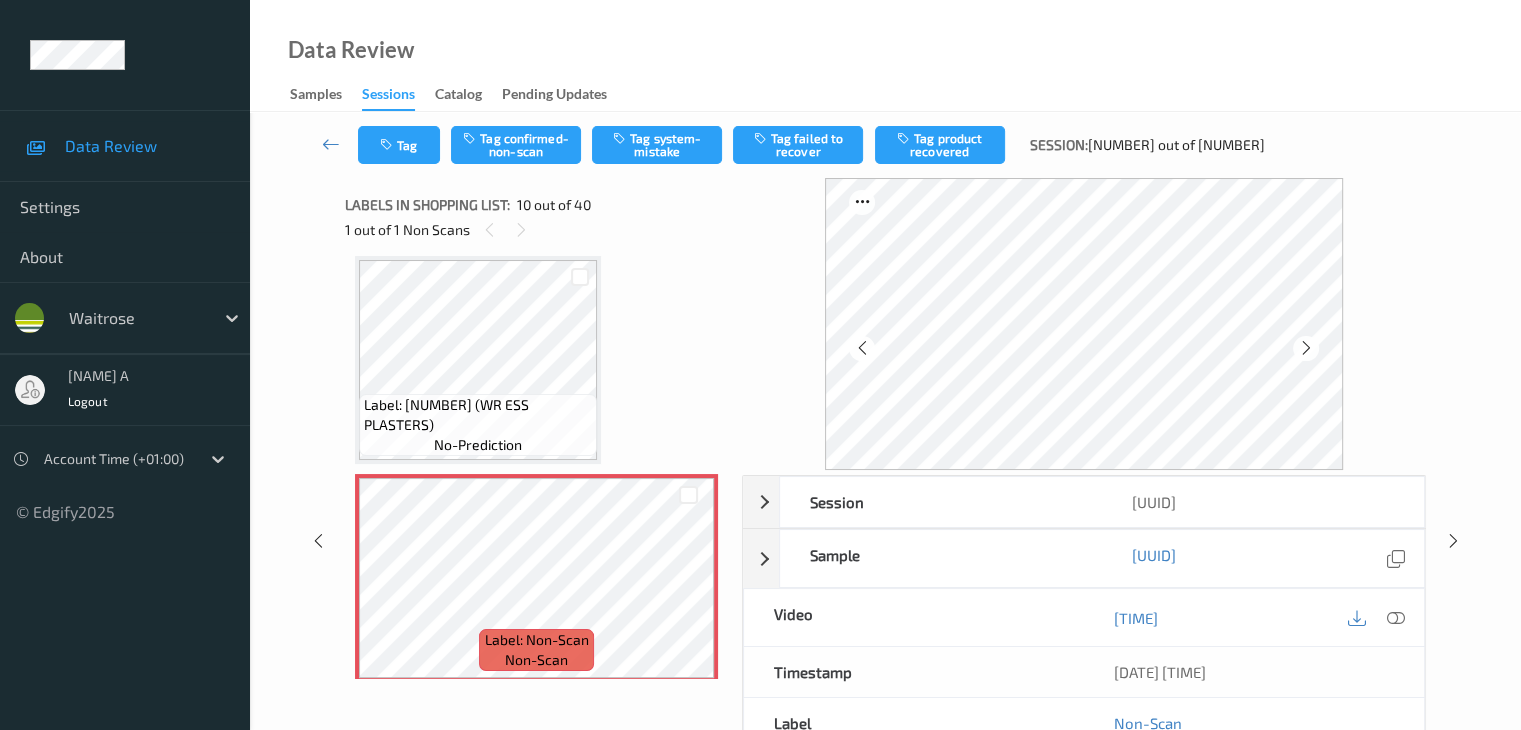 click at bounding box center (1306, 348) 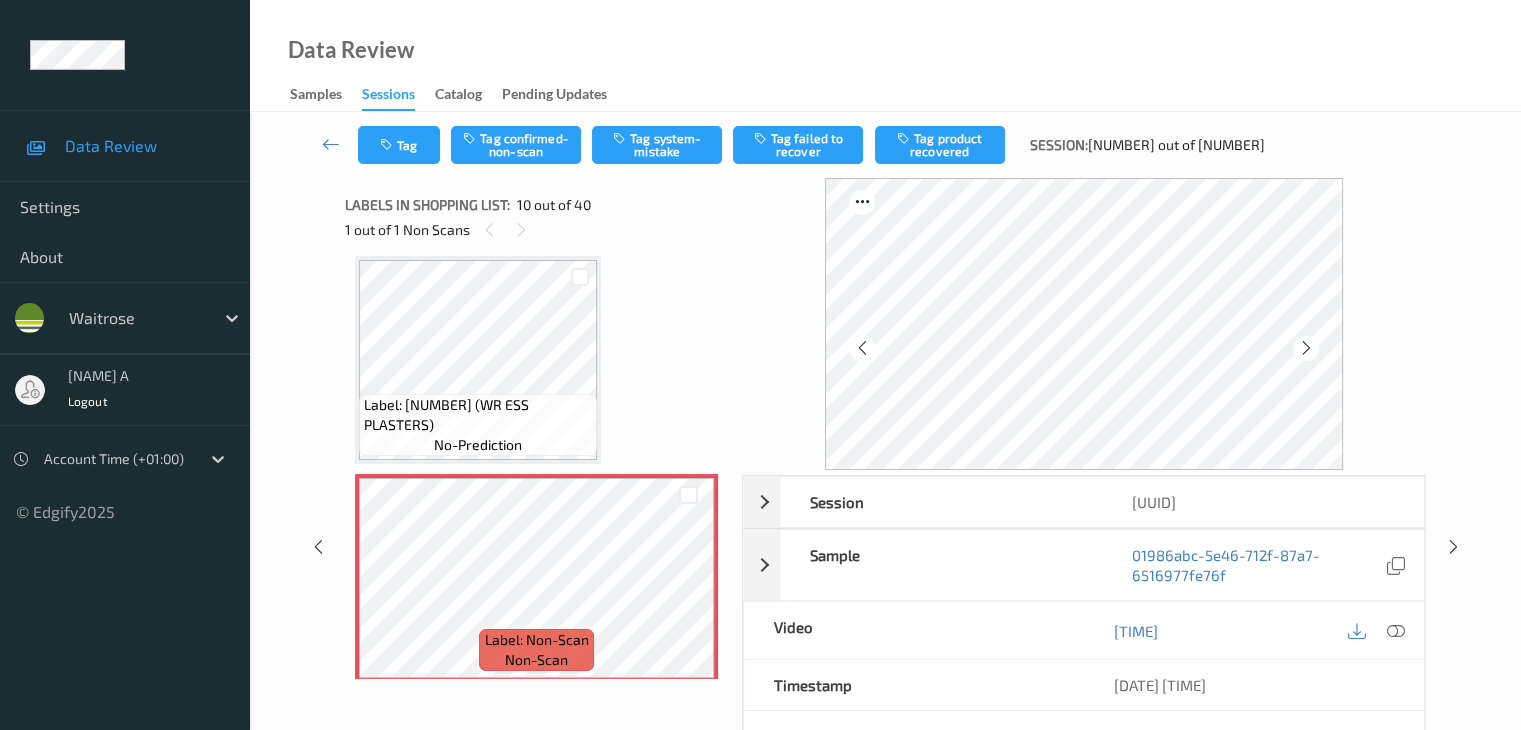 click at bounding box center [1306, 348] 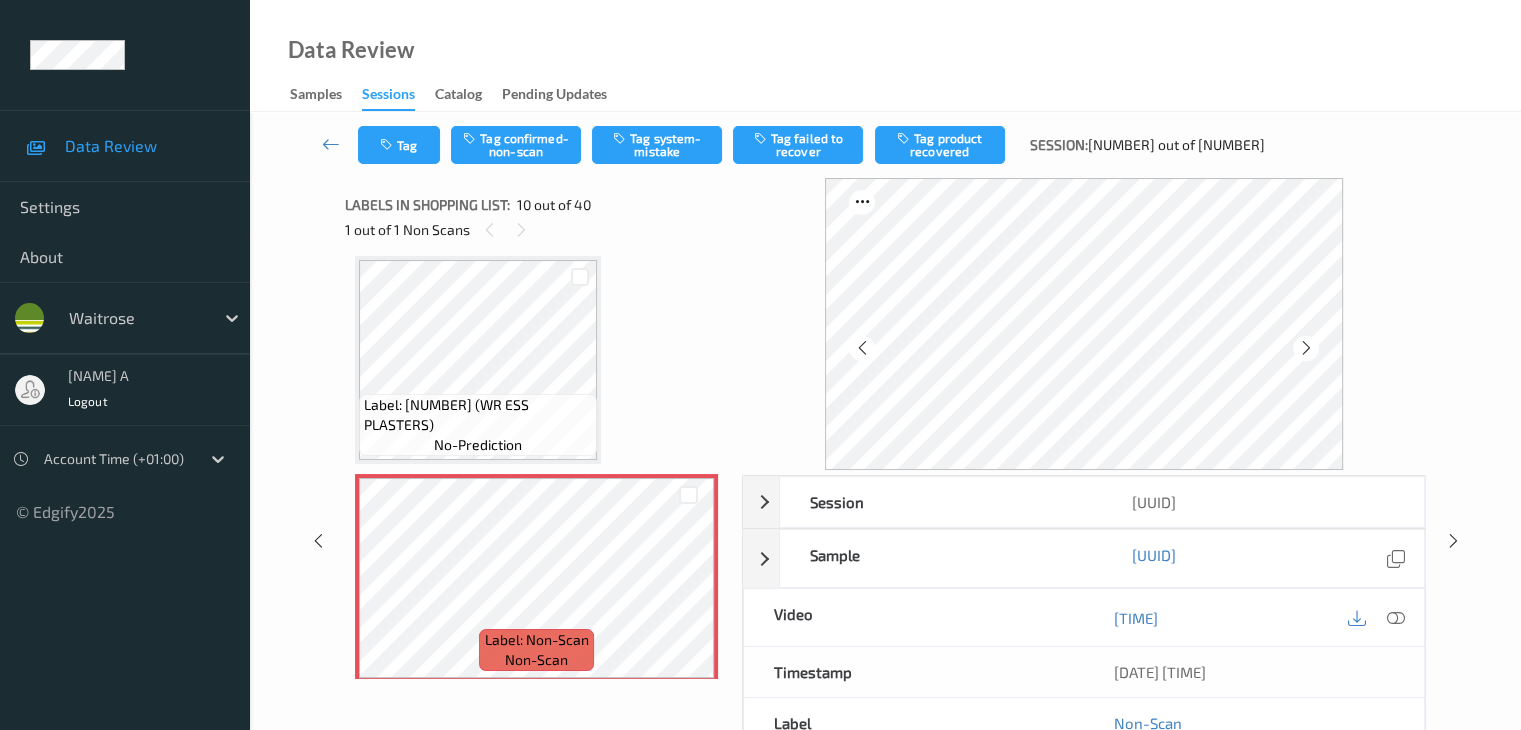 click at bounding box center [1306, 348] 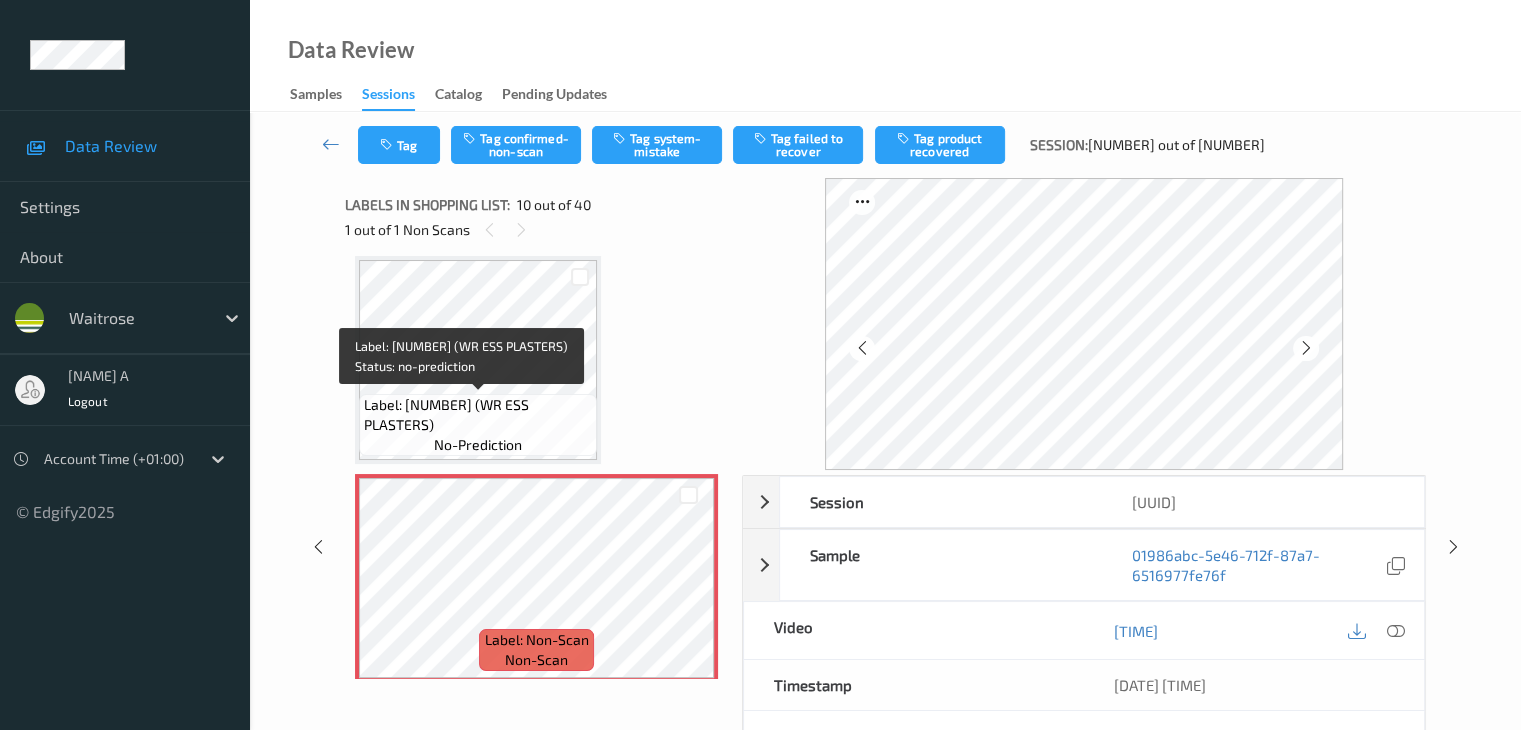 click on "Label: 5000169205846 (WR  ESS  PLASTERS)" at bounding box center (478, 415) 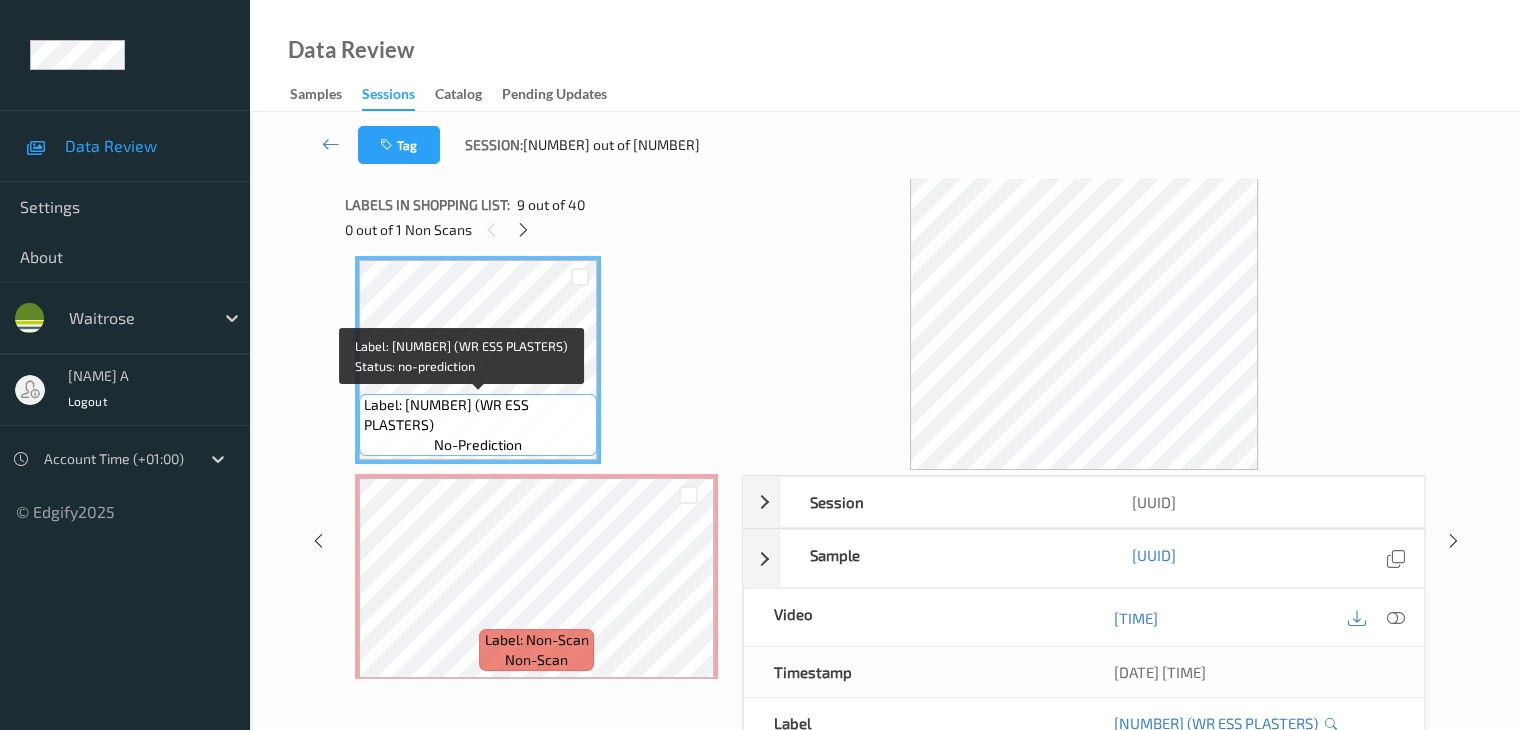 click on "Label: 5000169205846 (WR  ESS  PLASTERS)" at bounding box center (478, 415) 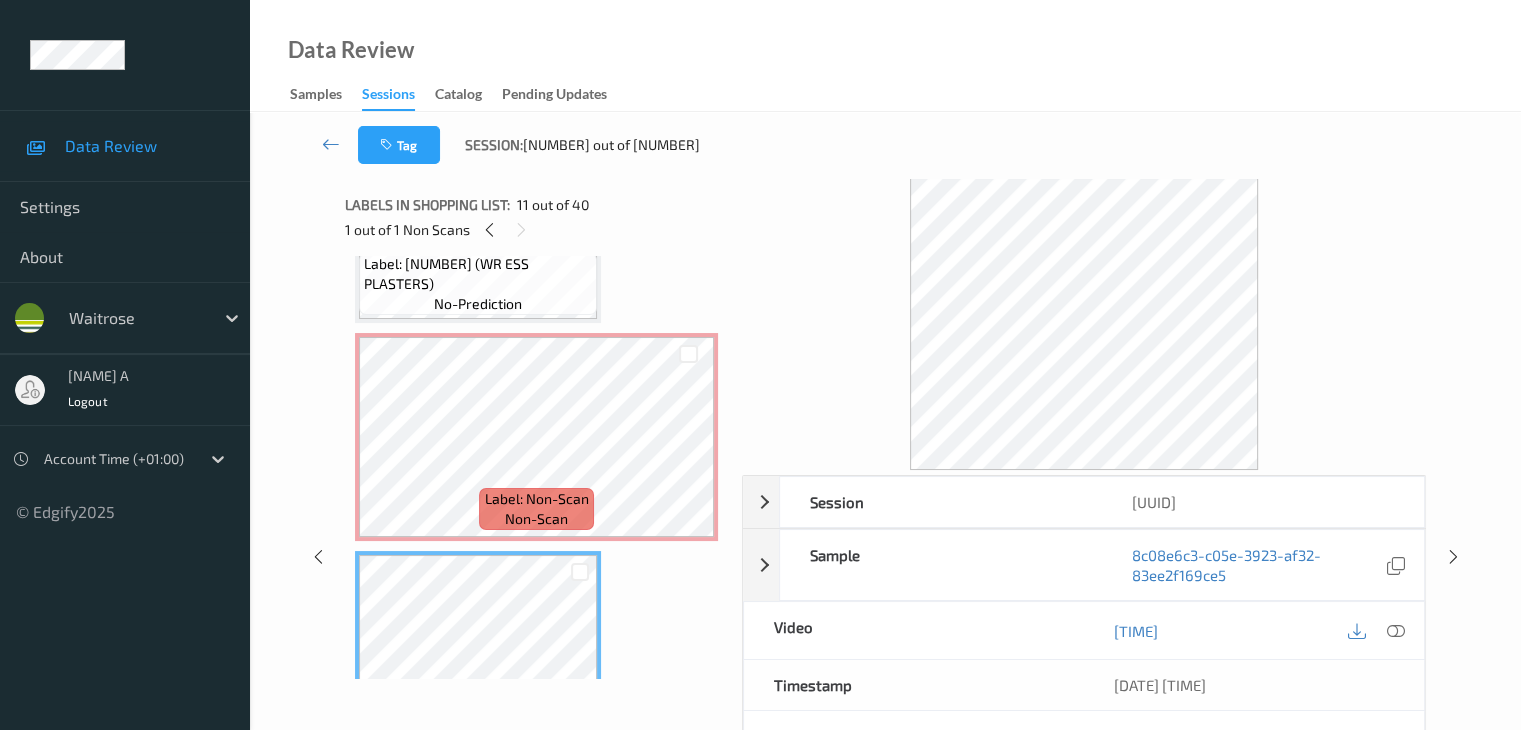 scroll, scrollTop: 1854, scrollLeft: 0, axis: vertical 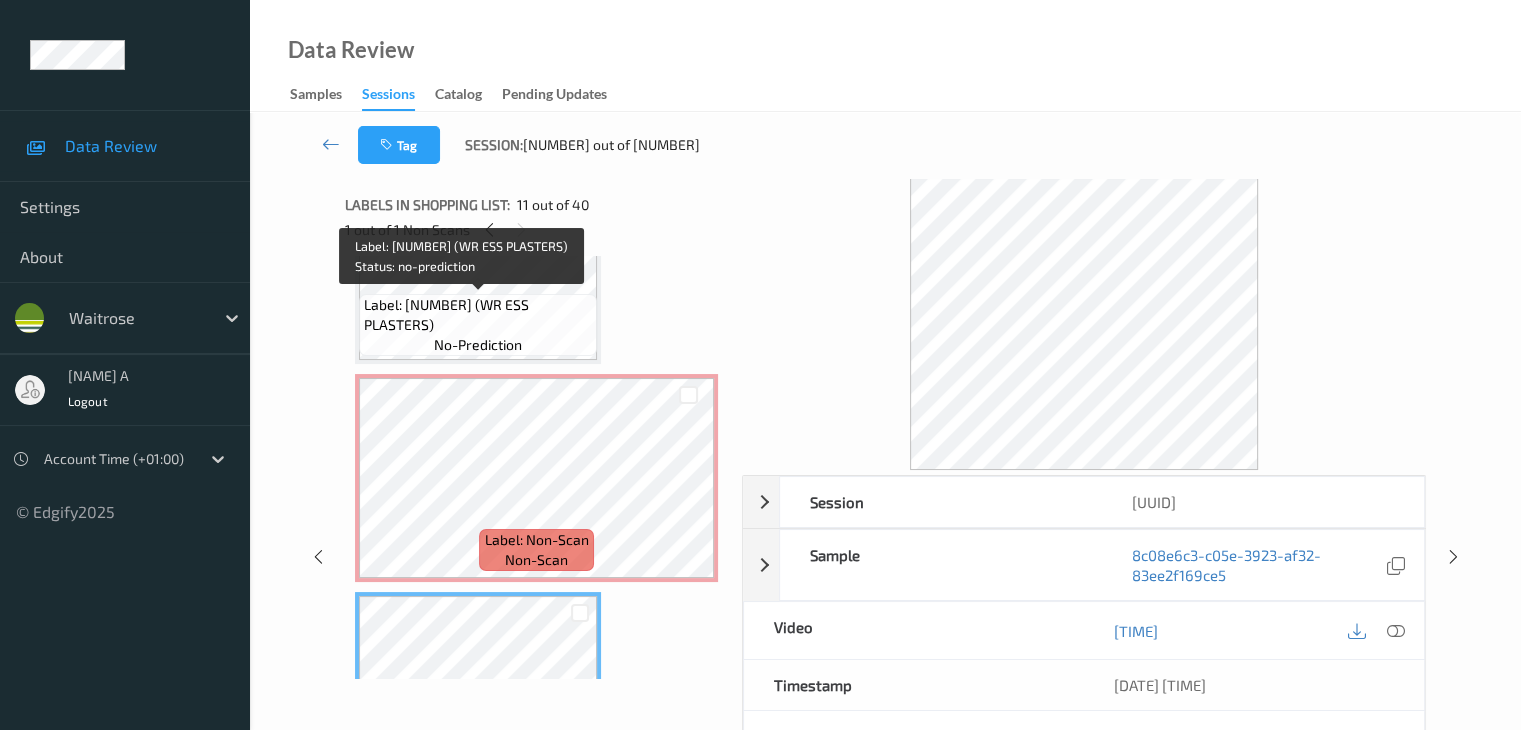 click on "Label: 5000169205846 (WR  ESS  PLASTERS)" at bounding box center [478, 315] 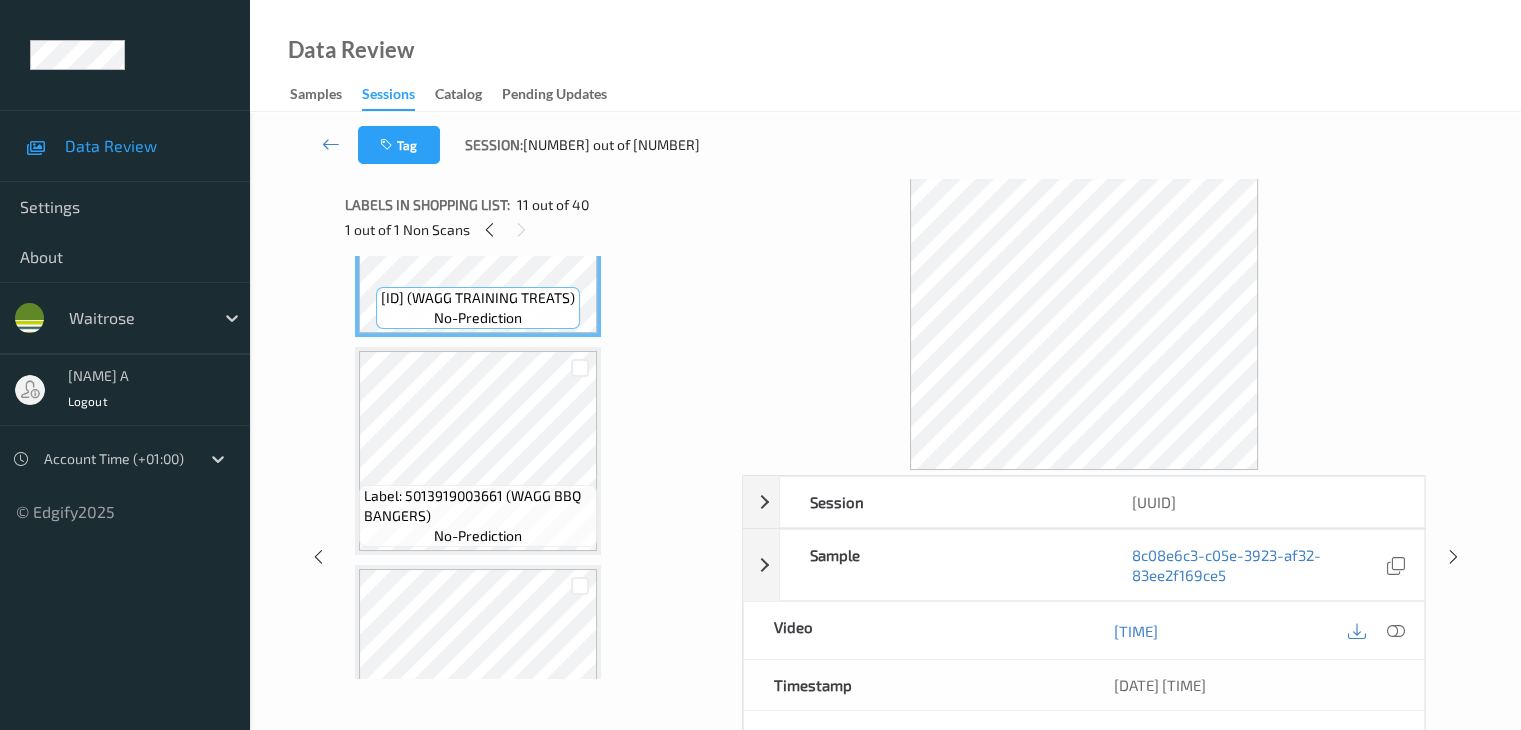 scroll, scrollTop: 2354, scrollLeft: 0, axis: vertical 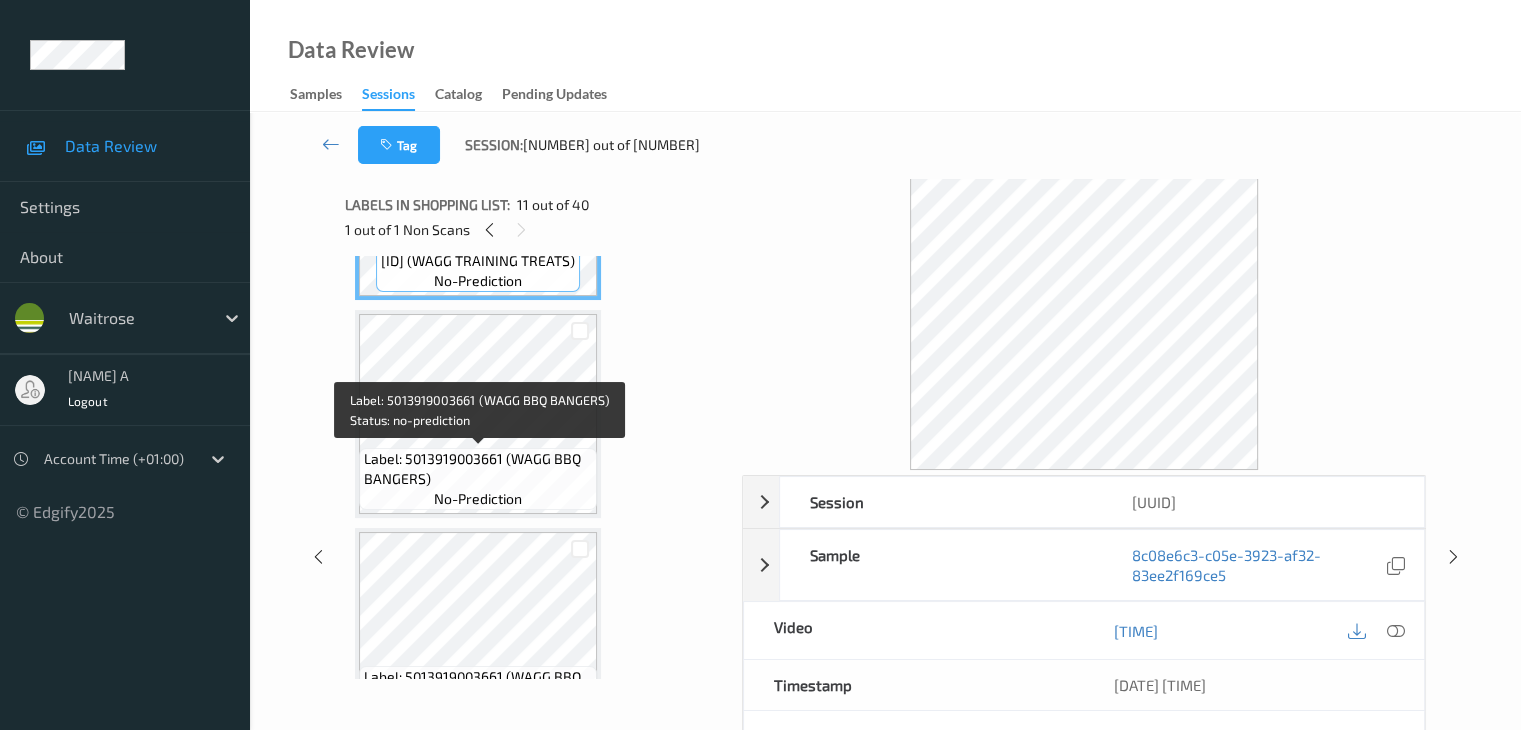 click on "Label: 5013919003661 (WAGG BBQ BANGERS)" at bounding box center (478, 469) 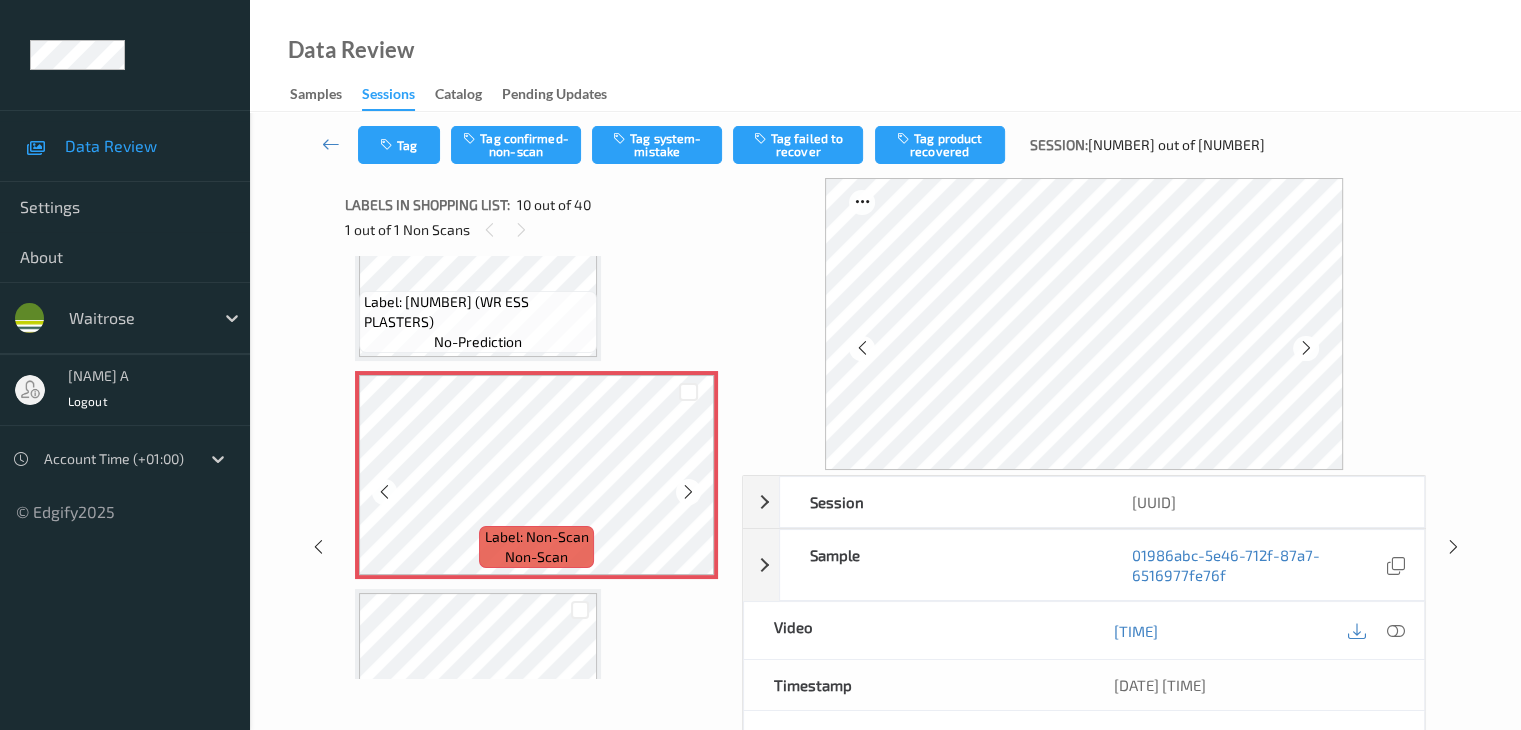 scroll, scrollTop: 1854, scrollLeft: 0, axis: vertical 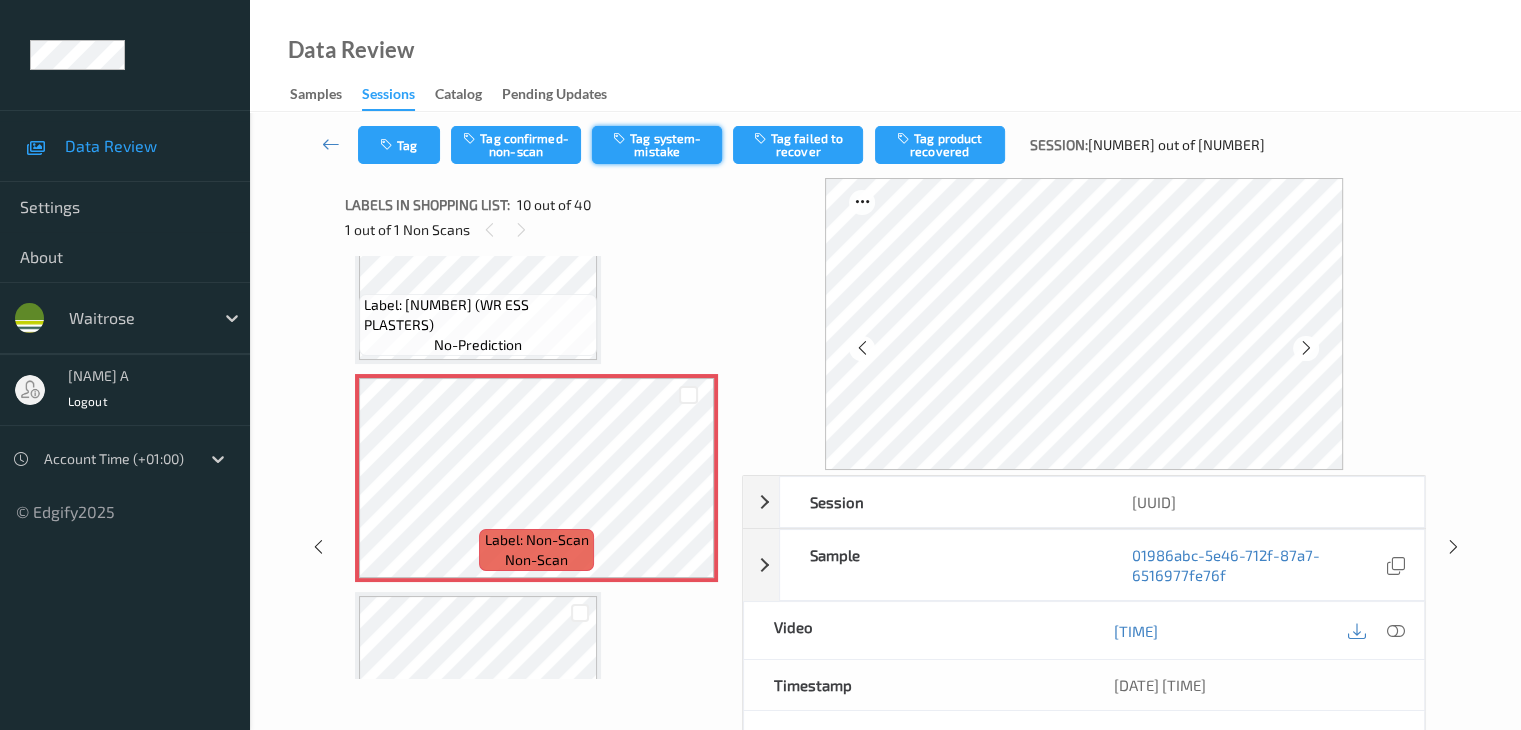 click on "Tag   system-mistake" at bounding box center [657, 145] 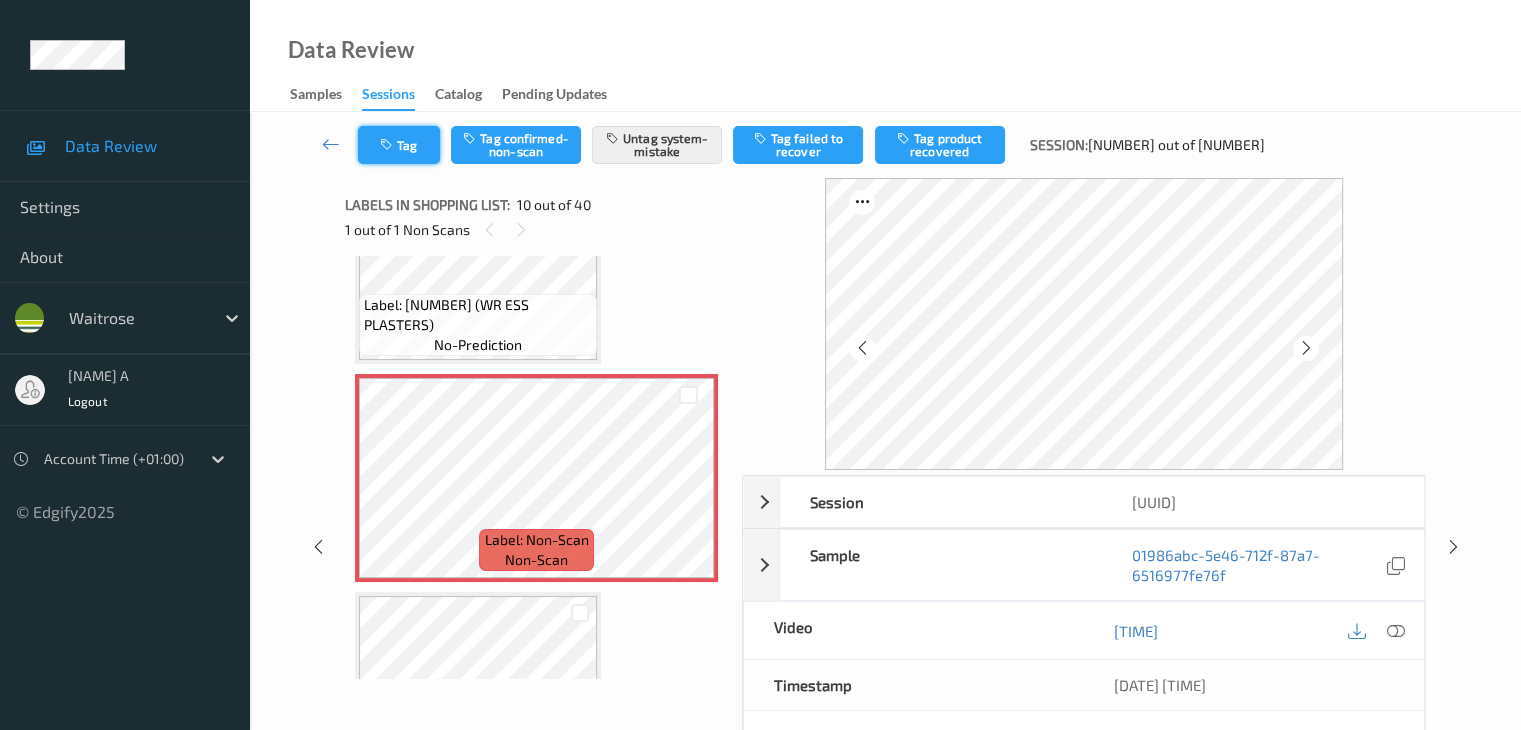 click on "Tag Tag   confirmed-non-scan Untag   system-mistake Tag   failed to recover Tag   product recovered Session: 381 out of 670" at bounding box center [885, 145] 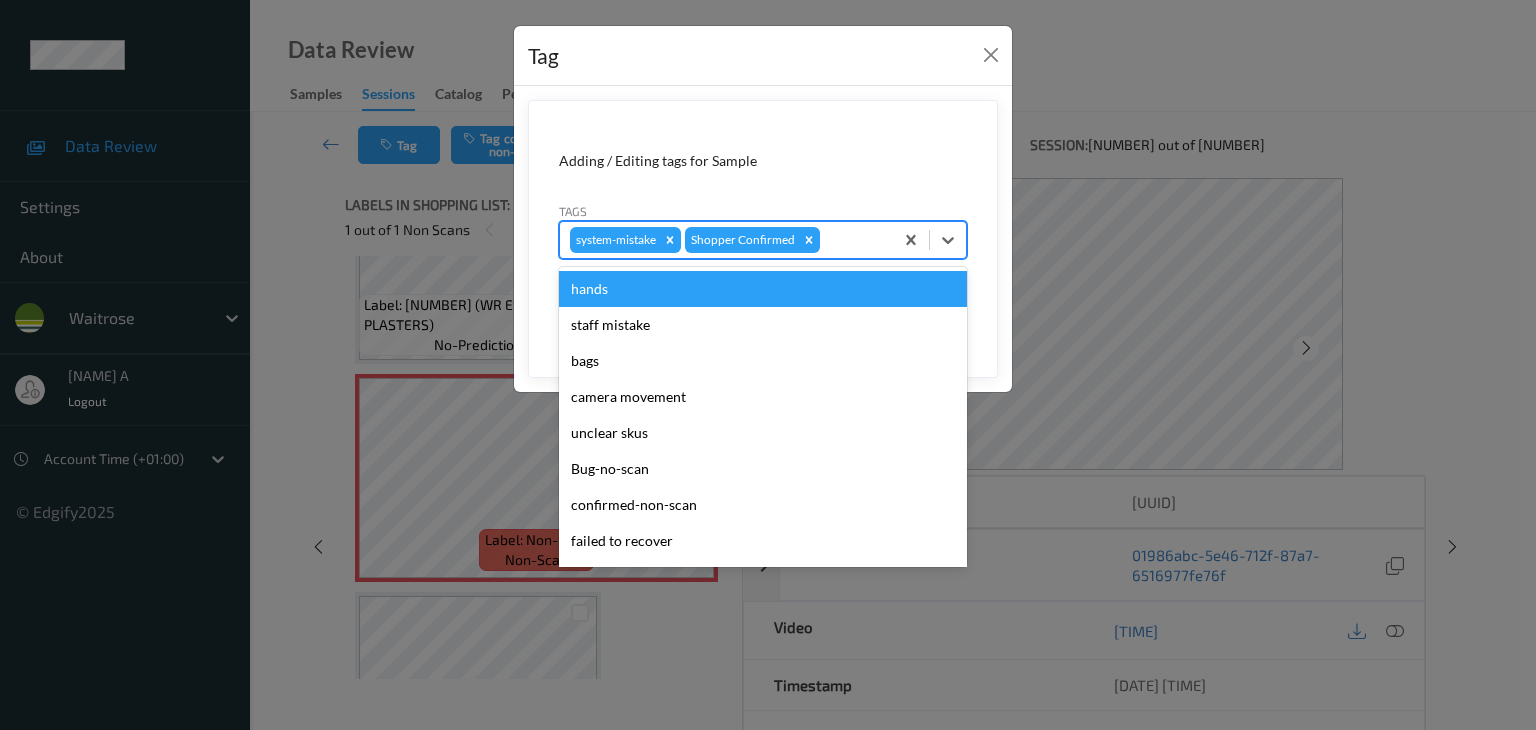 click at bounding box center [853, 240] 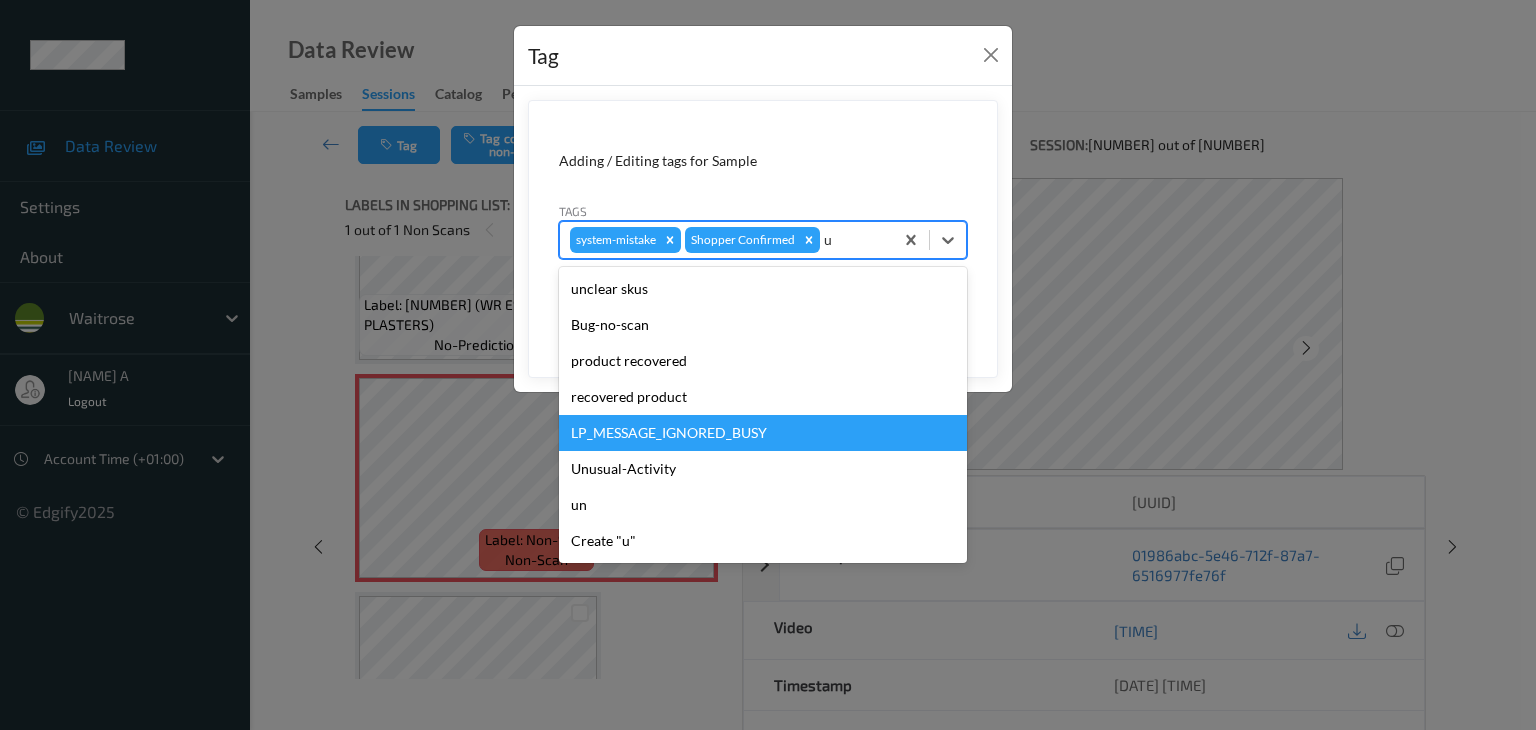 click on "LP_MESSAGE_IGNORED_BUSY" at bounding box center [763, 433] 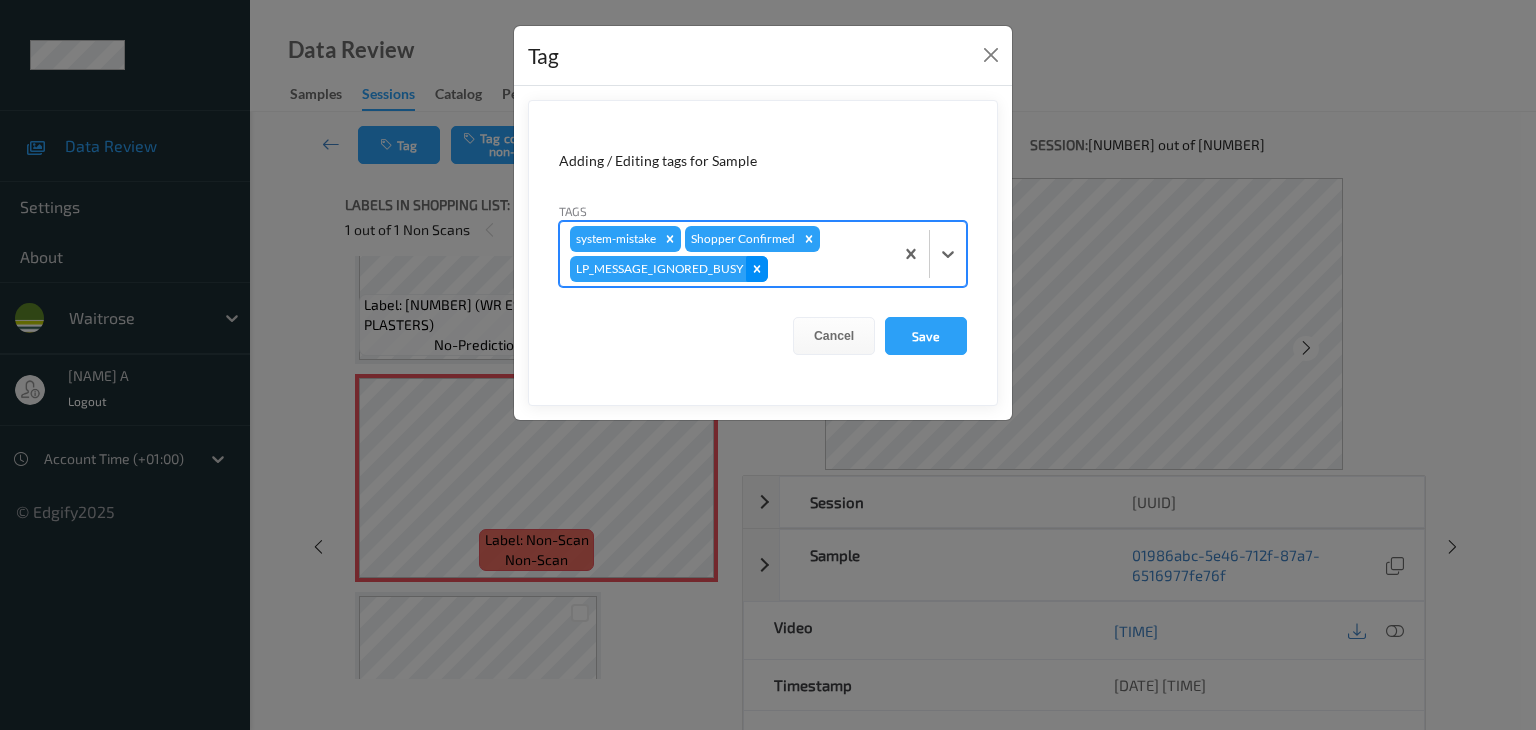 click 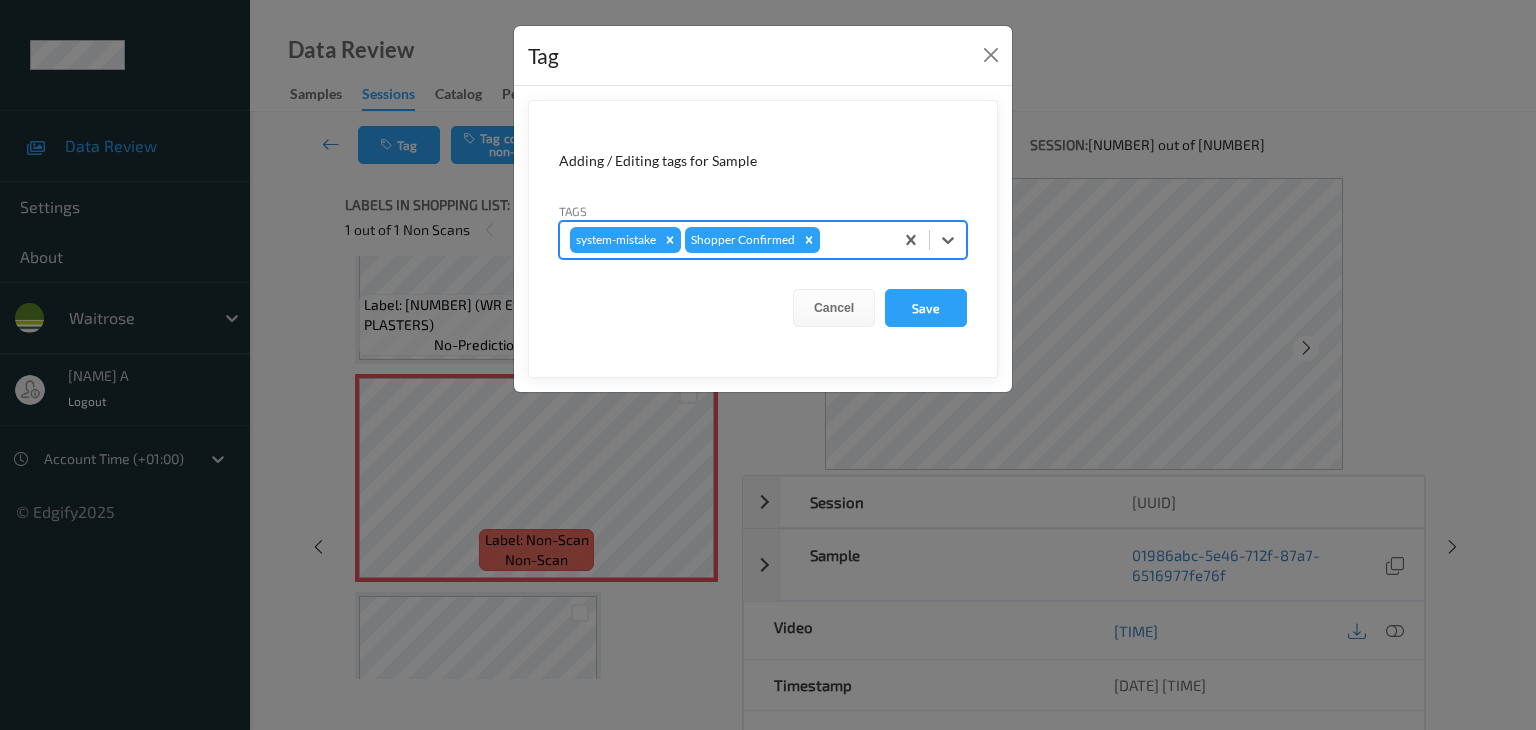 type on "u" 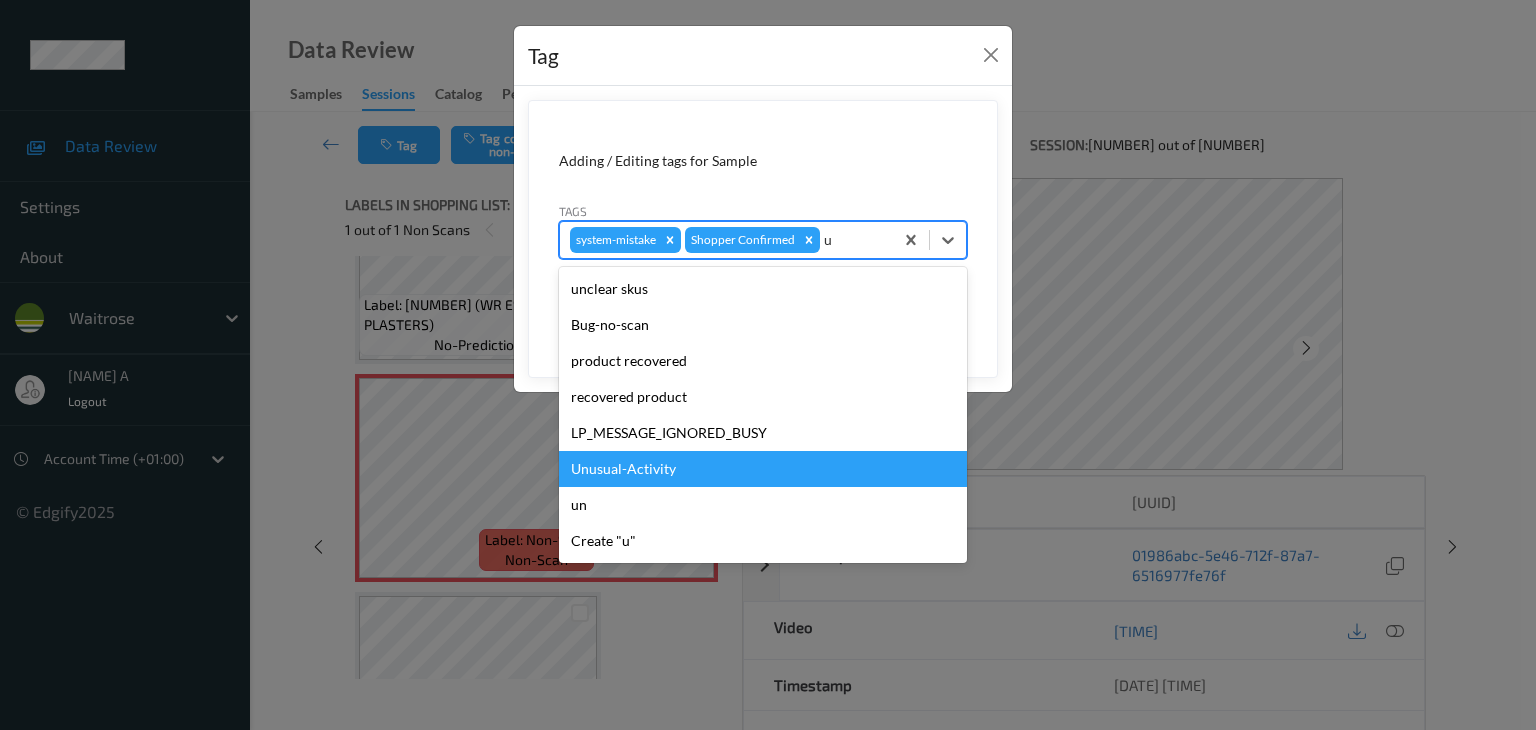 click on "Unusual-Activity" at bounding box center (763, 469) 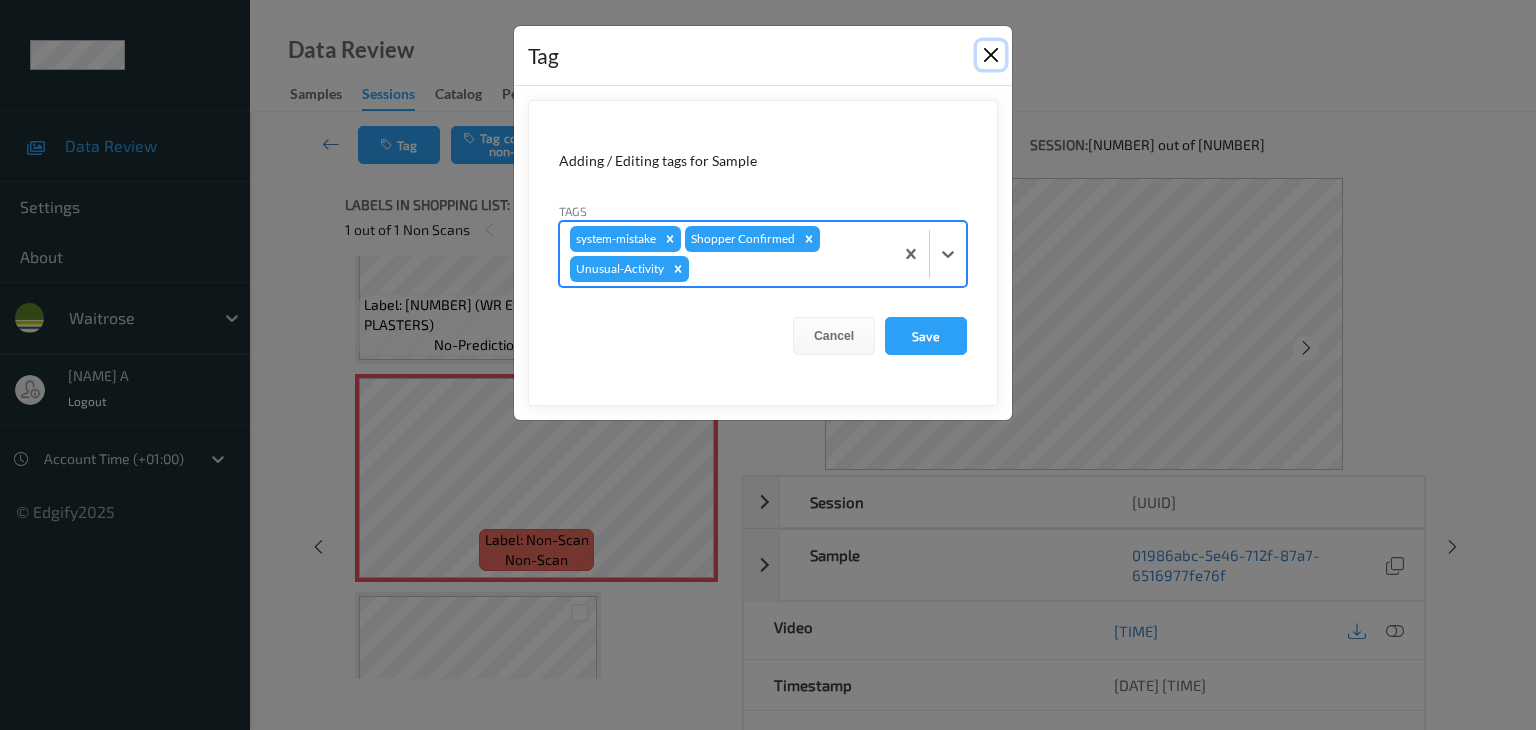 click at bounding box center [991, 55] 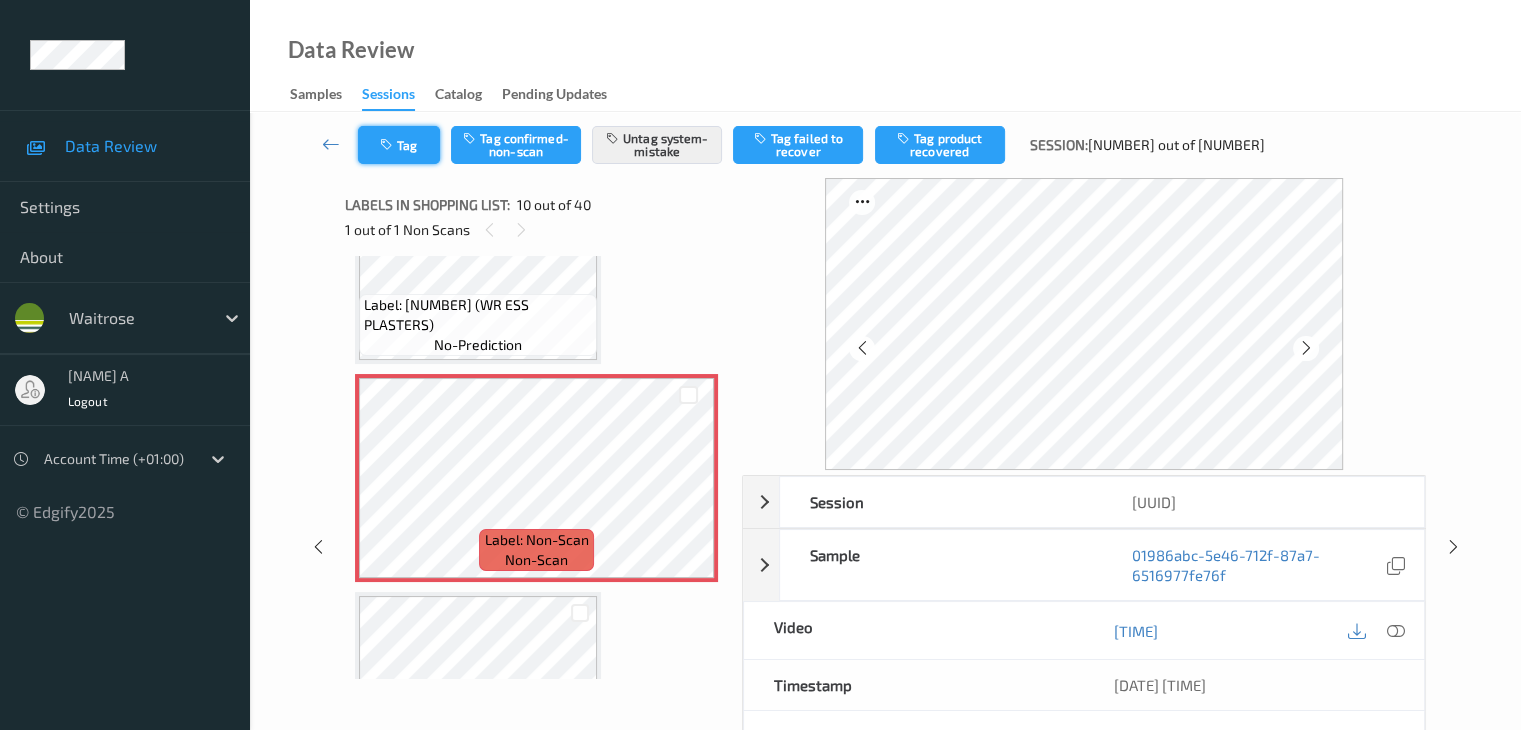 click on "Tag" at bounding box center [399, 145] 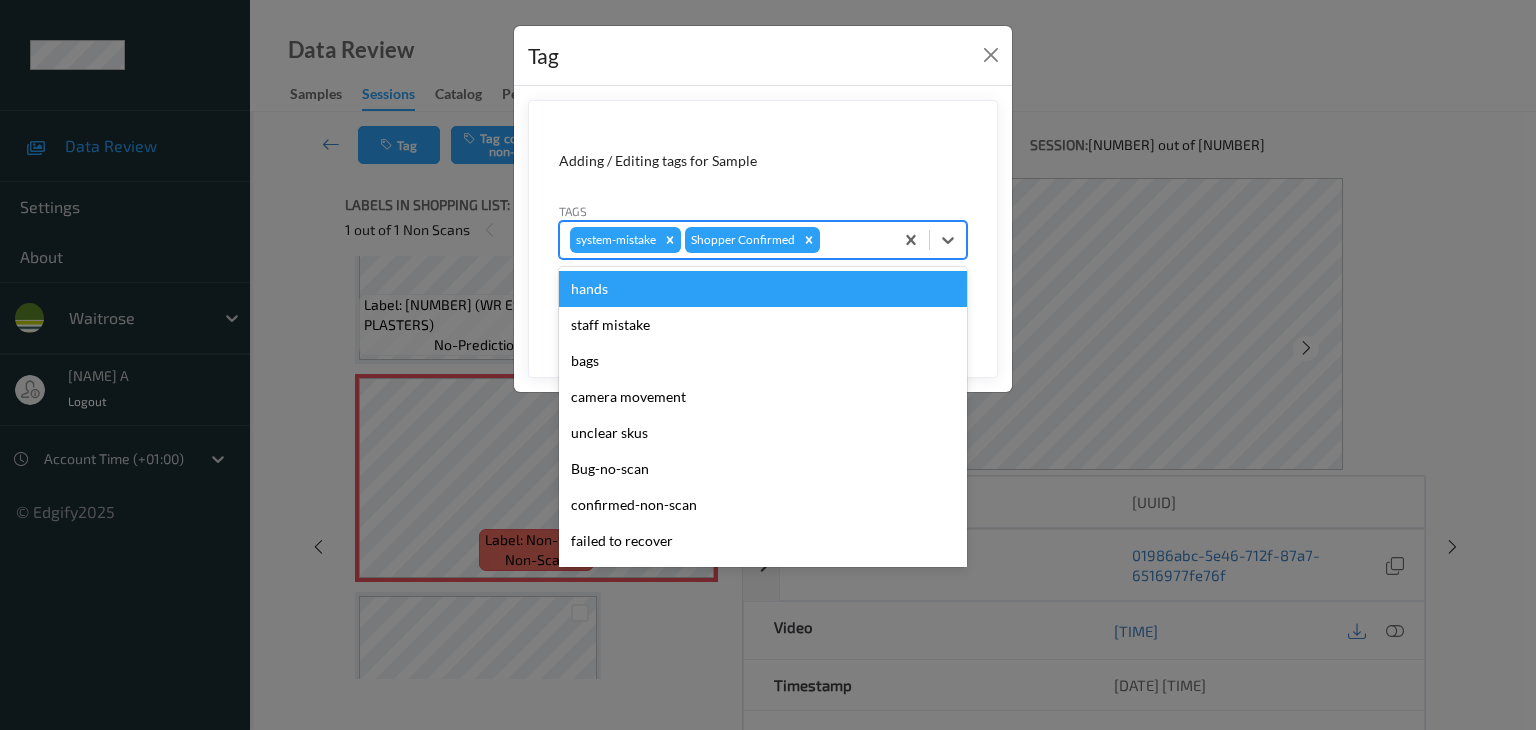 click at bounding box center [853, 240] 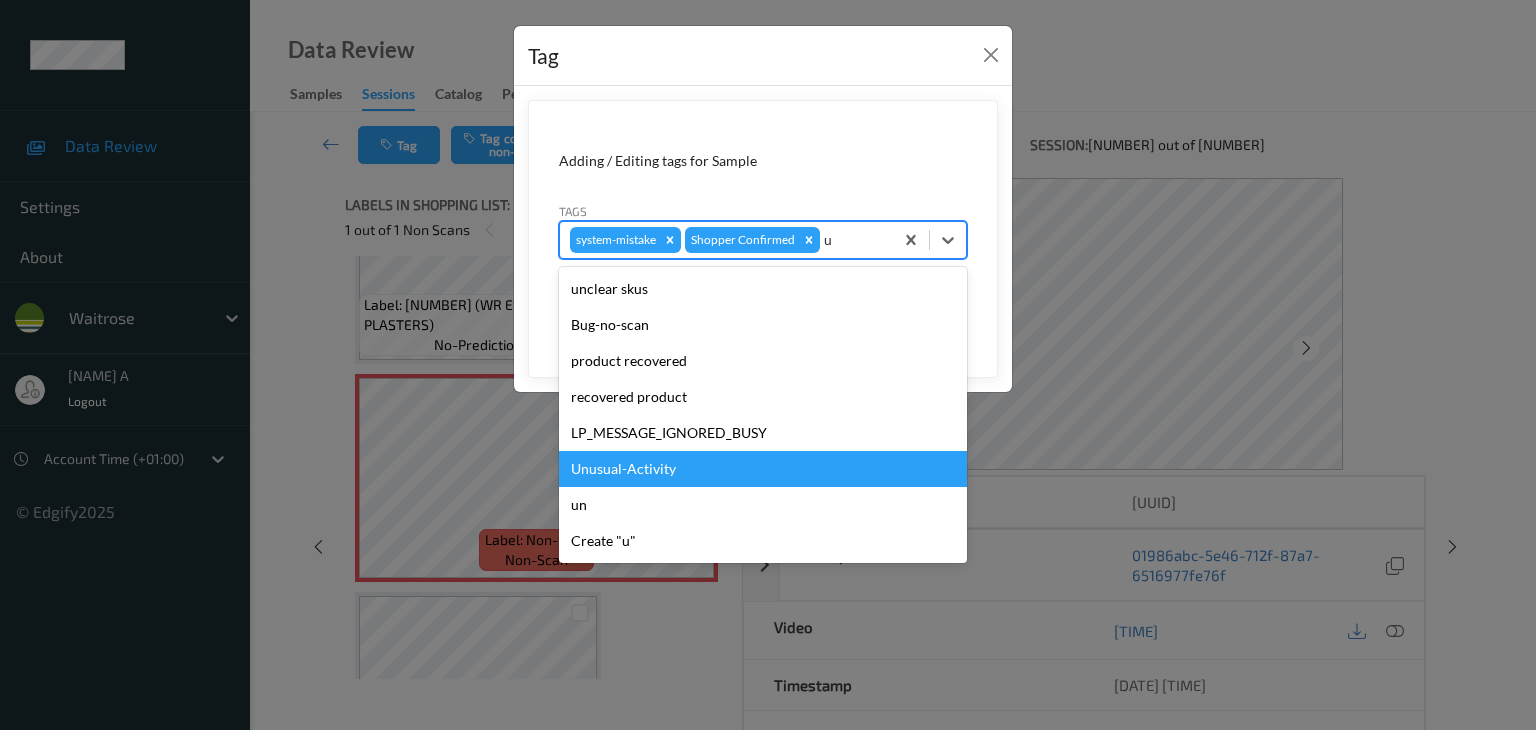 click on "Unusual-Activity" at bounding box center [763, 469] 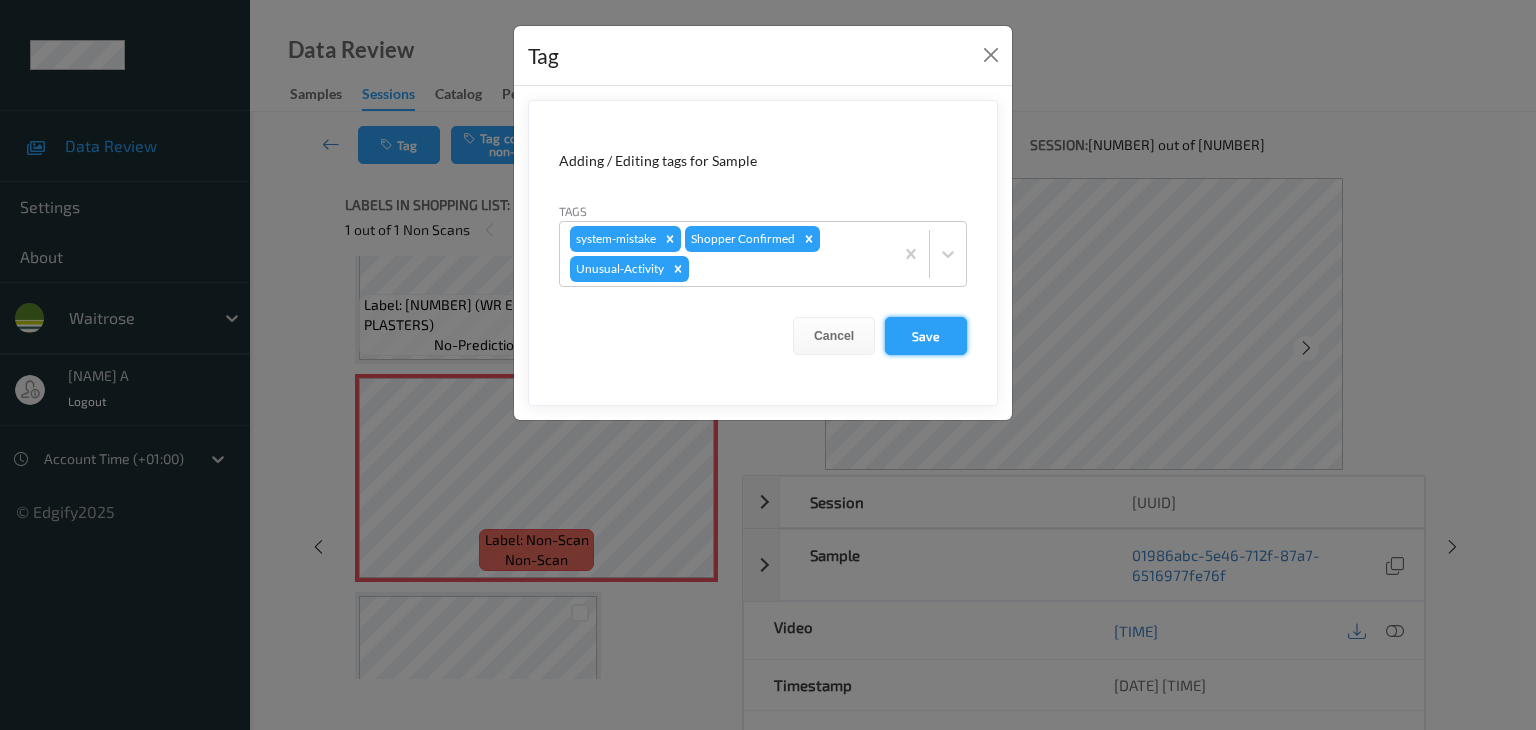 click on "Save" at bounding box center (926, 336) 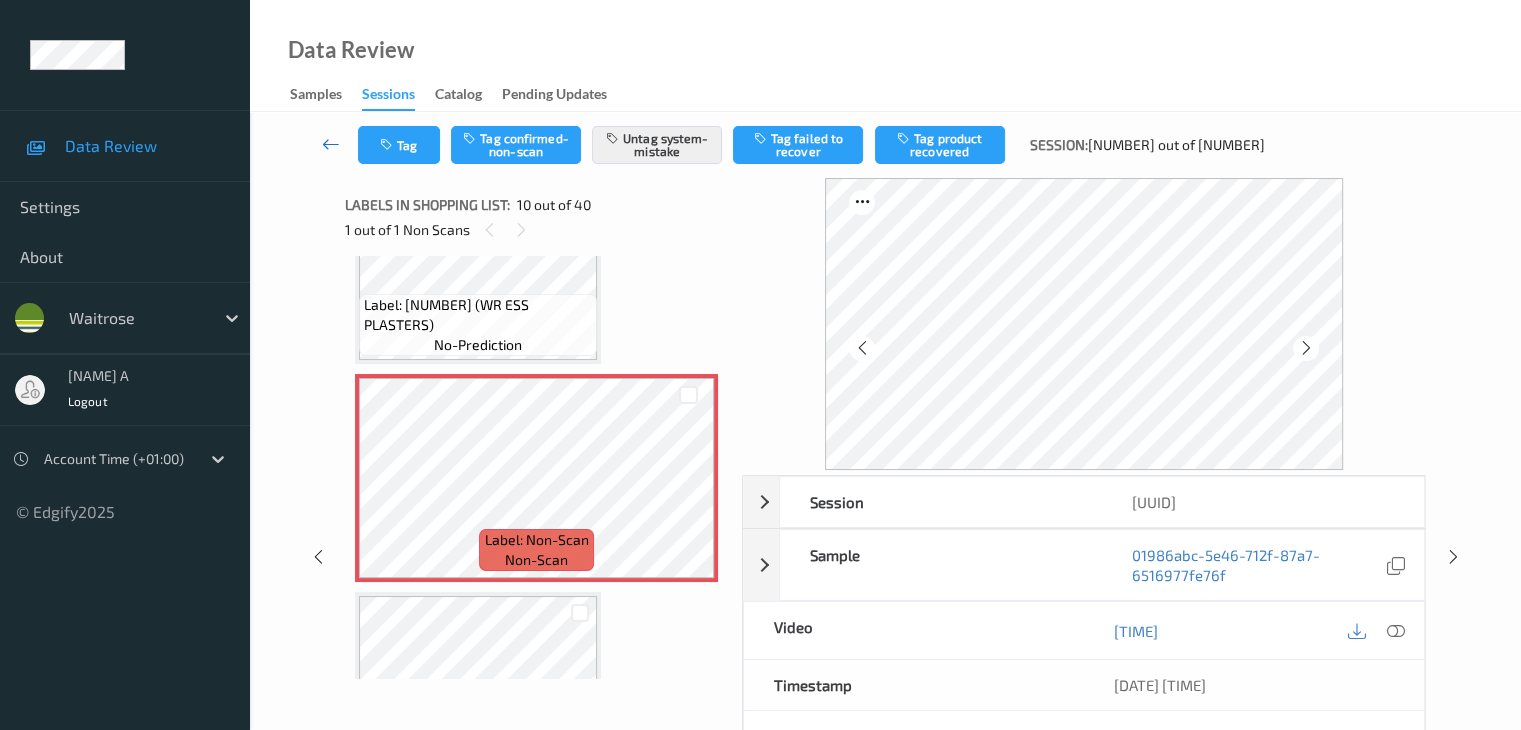click at bounding box center (331, 144) 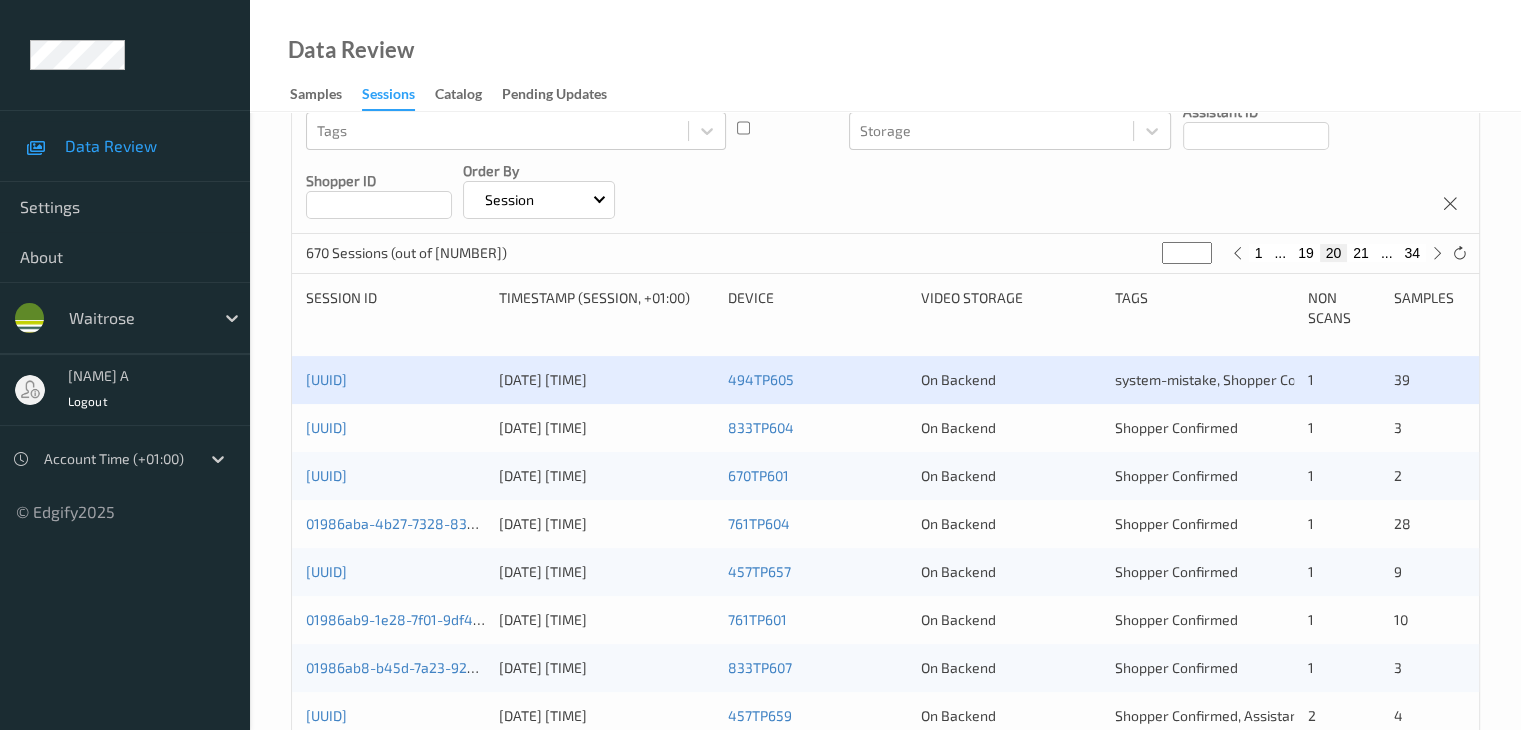 scroll, scrollTop: 300, scrollLeft: 0, axis: vertical 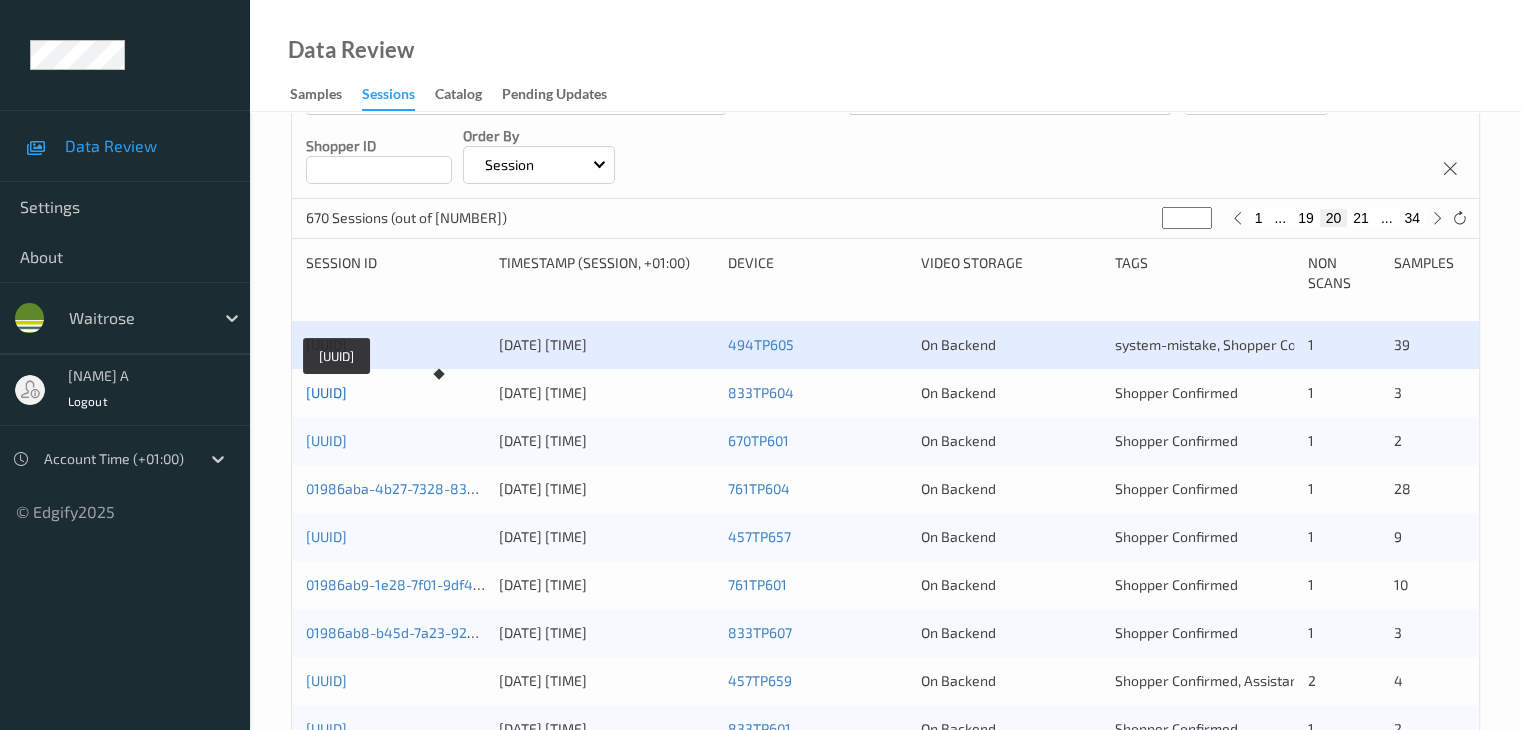 click on "01986abb-ccf9-71da-a3ea-b32127632436" at bounding box center [326, 392] 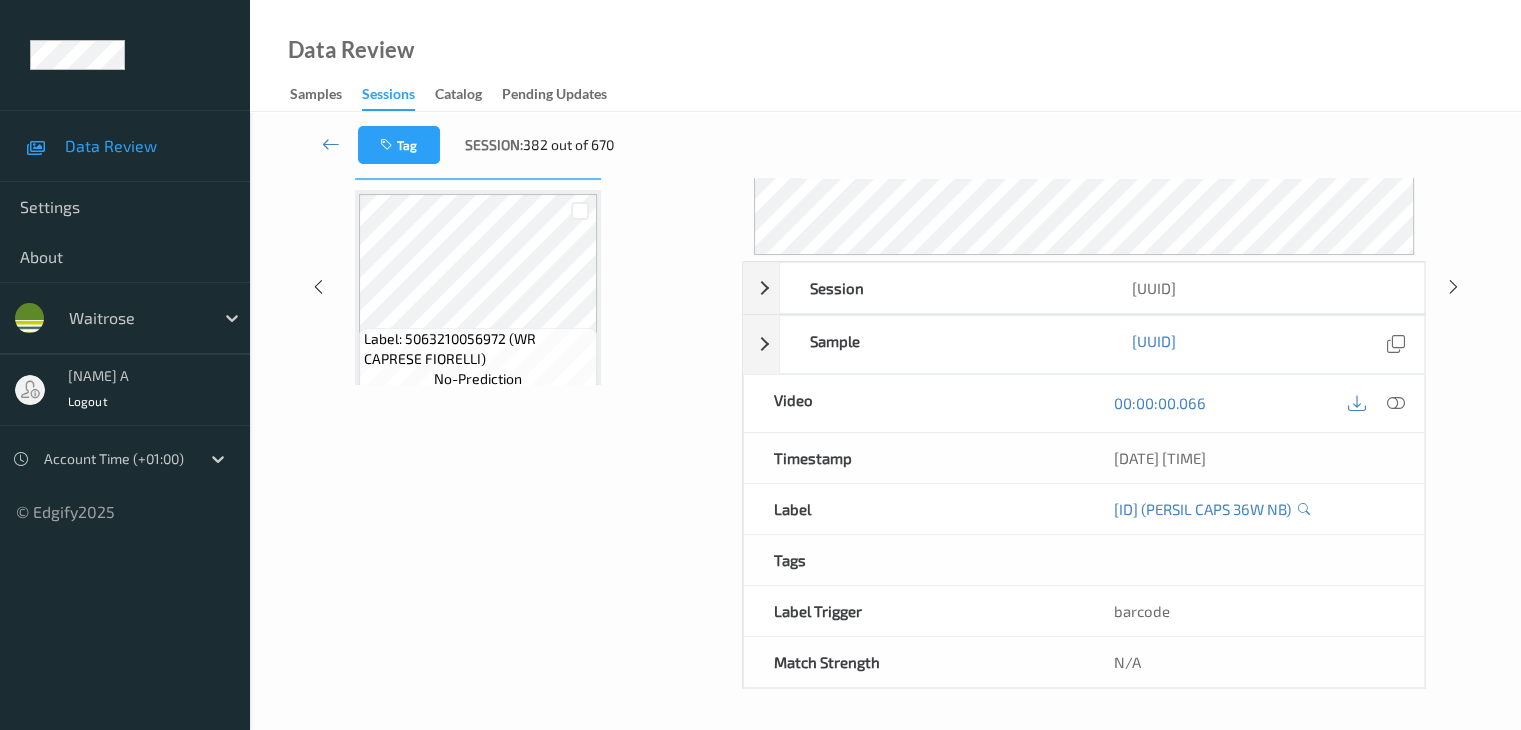 scroll, scrollTop: 0, scrollLeft: 0, axis: both 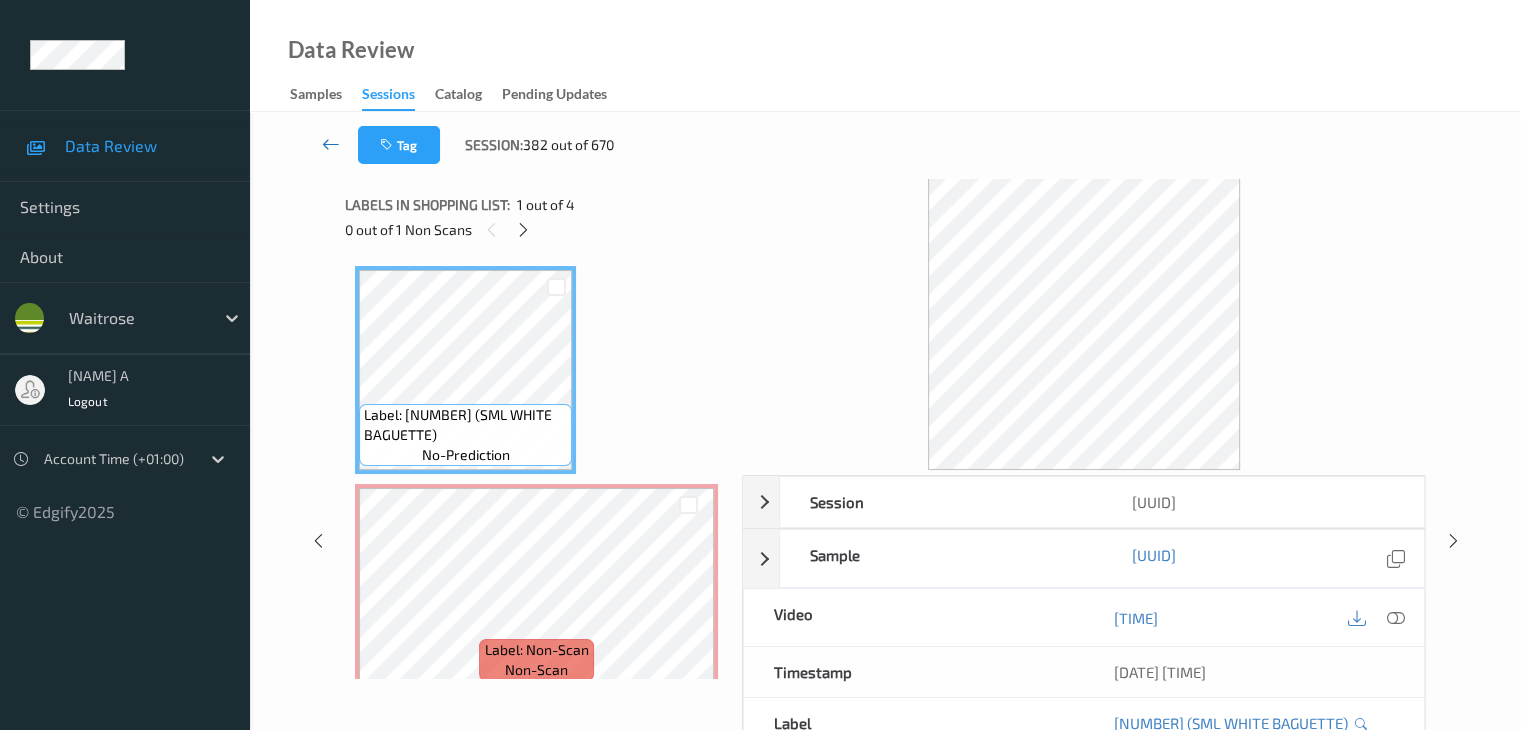 click at bounding box center [331, 144] 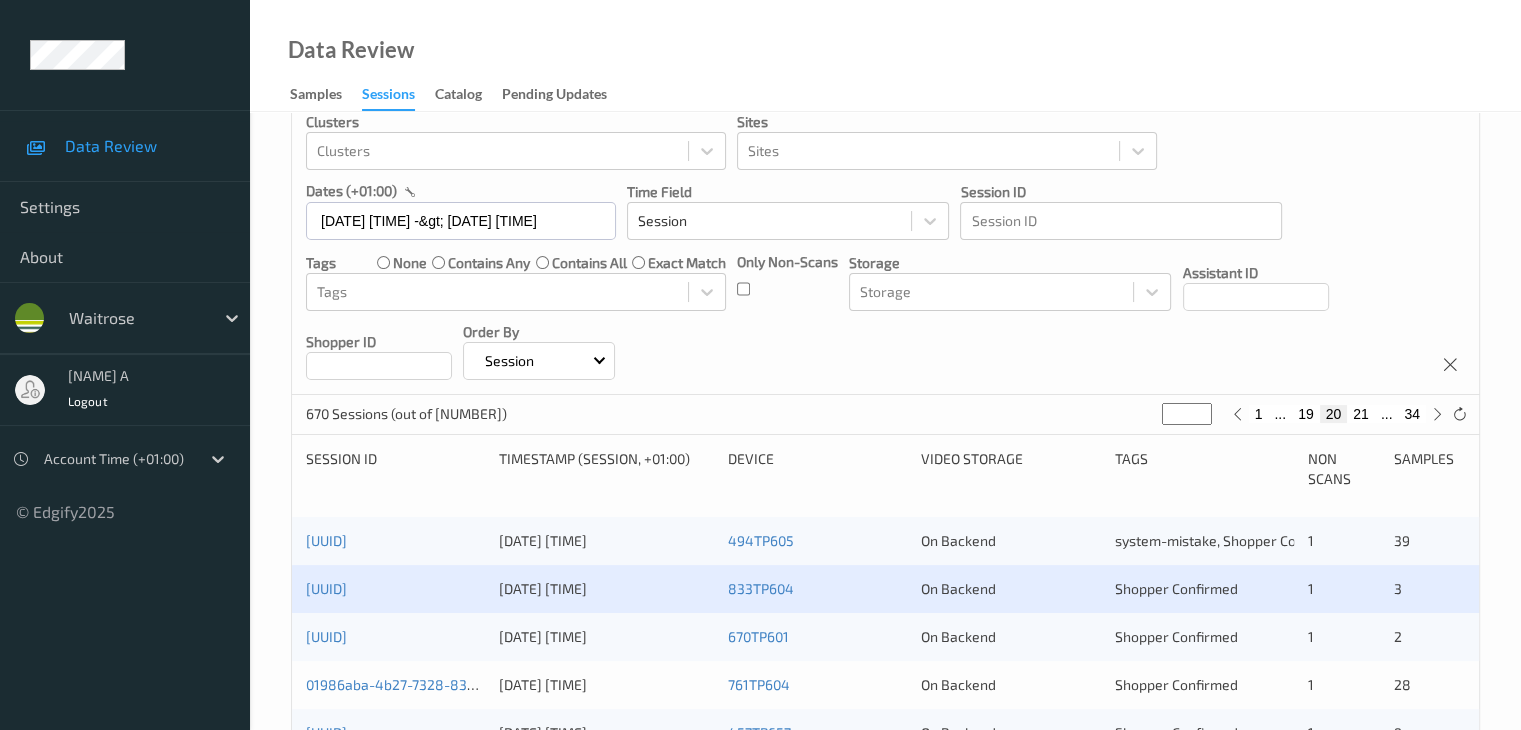 scroll, scrollTop: 200, scrollLeft: 0, axis: vertical 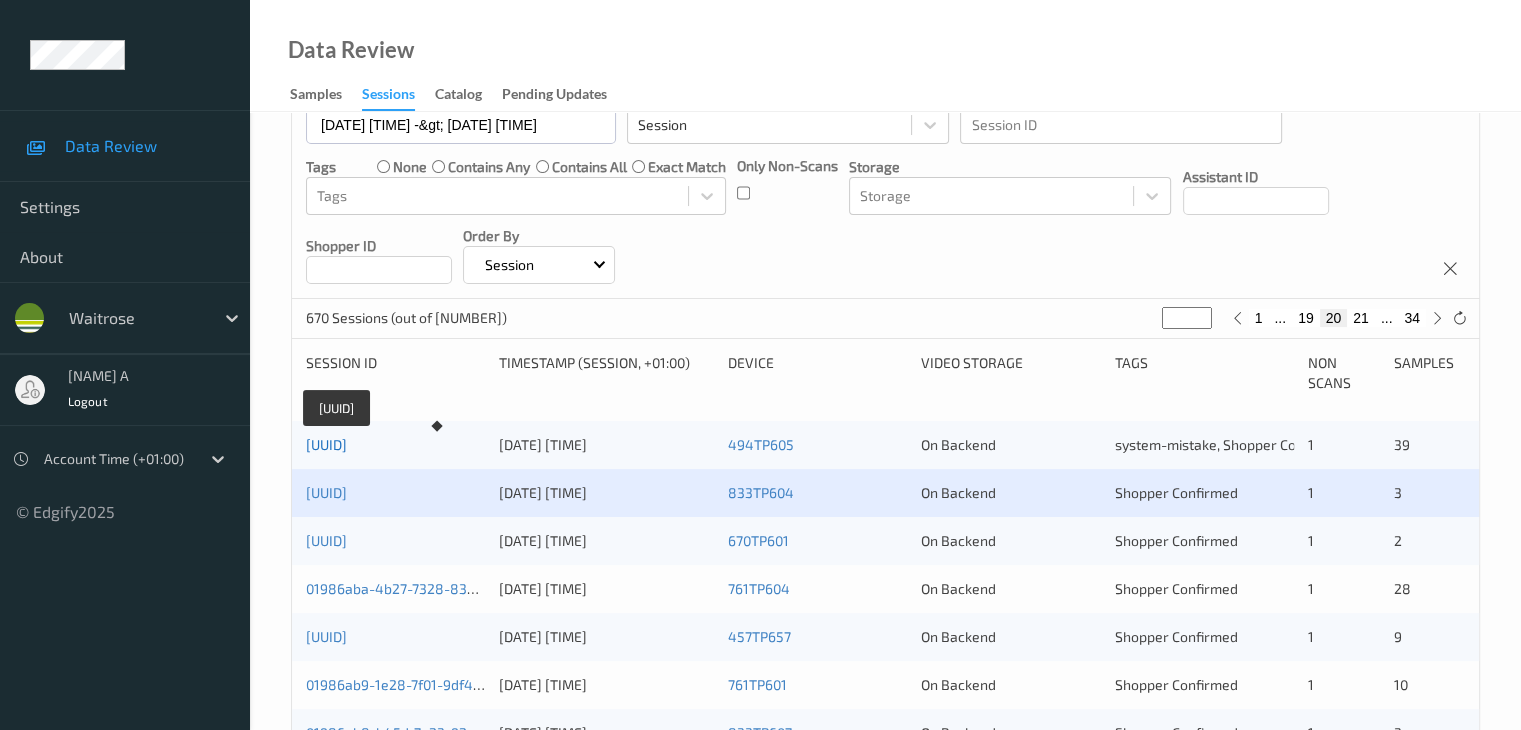 click on "01986abb-cef9-7b13-9c0e-e55416021b7c" at bounding box center (326, 444) 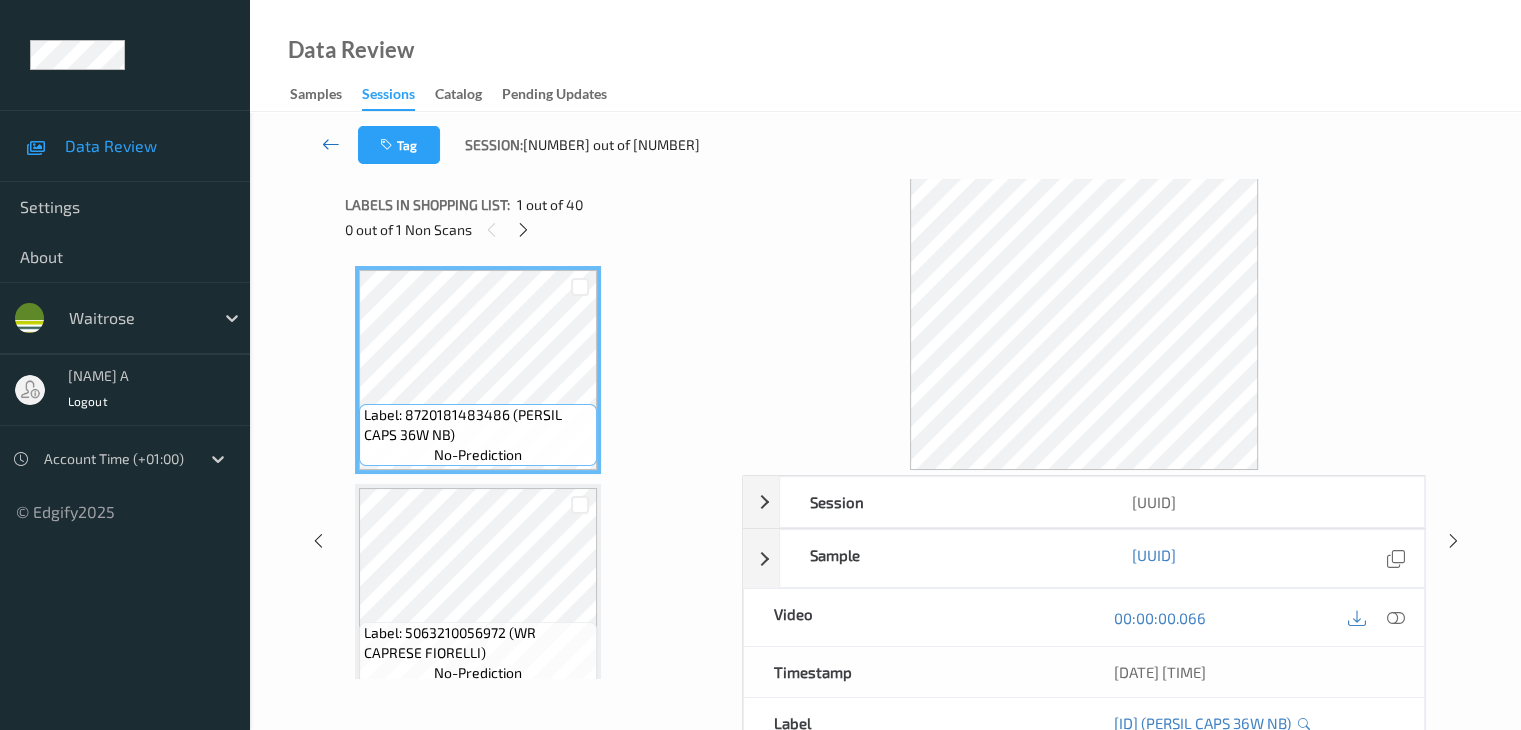 click at bounding box center (331, 144) 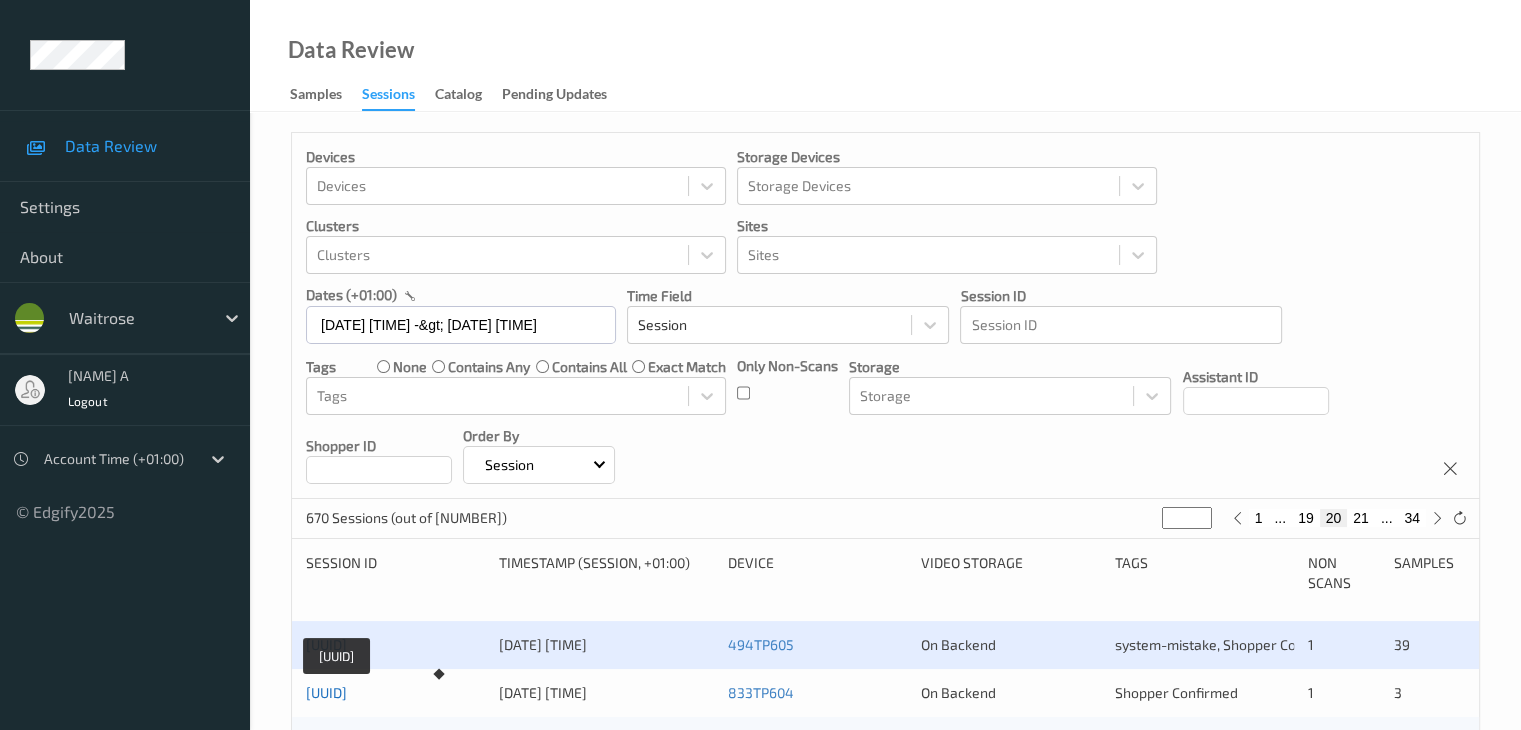 click on "01986abb-ccf9-71da-a3ea-b32127632436" at bounding box center (326, 692) 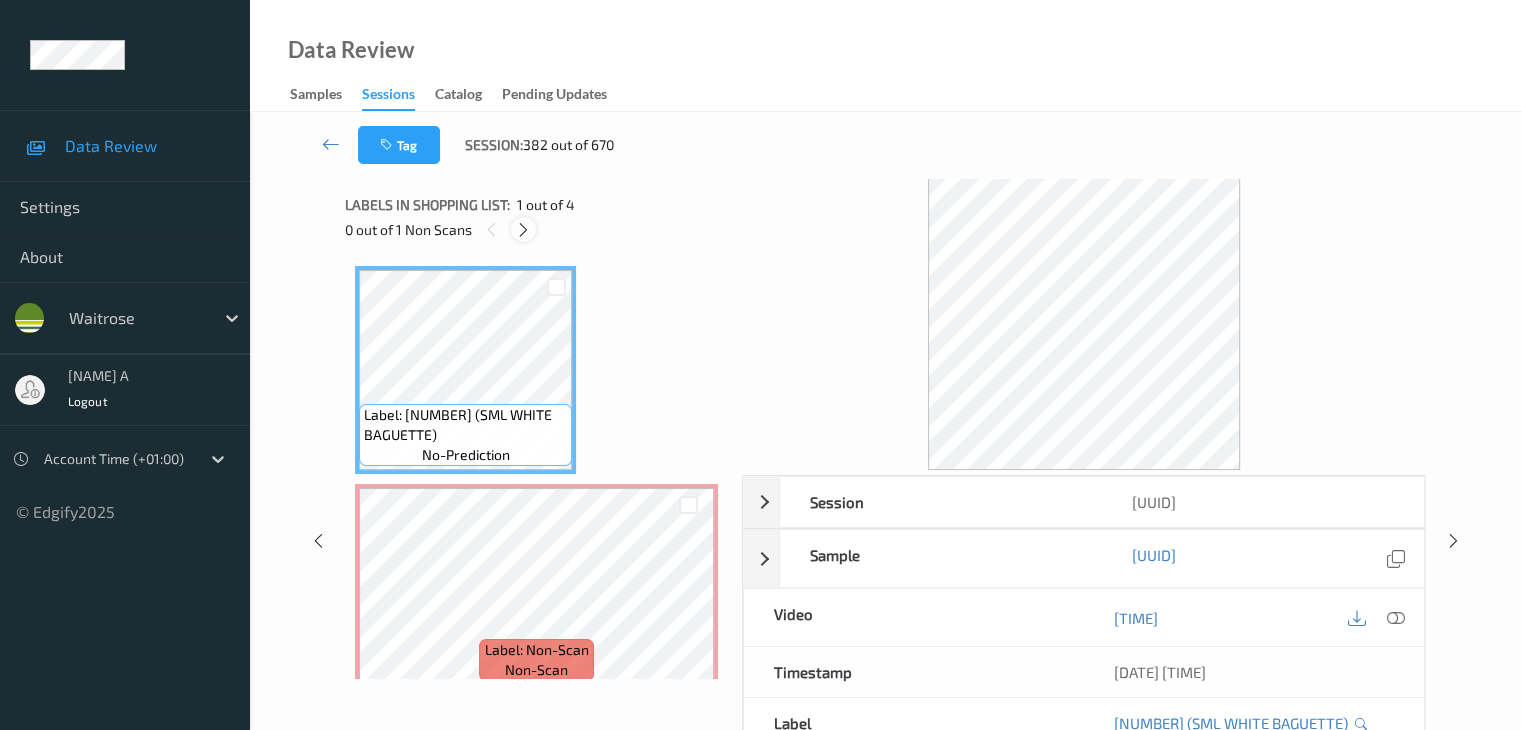 click at bounding box center [523, 230] 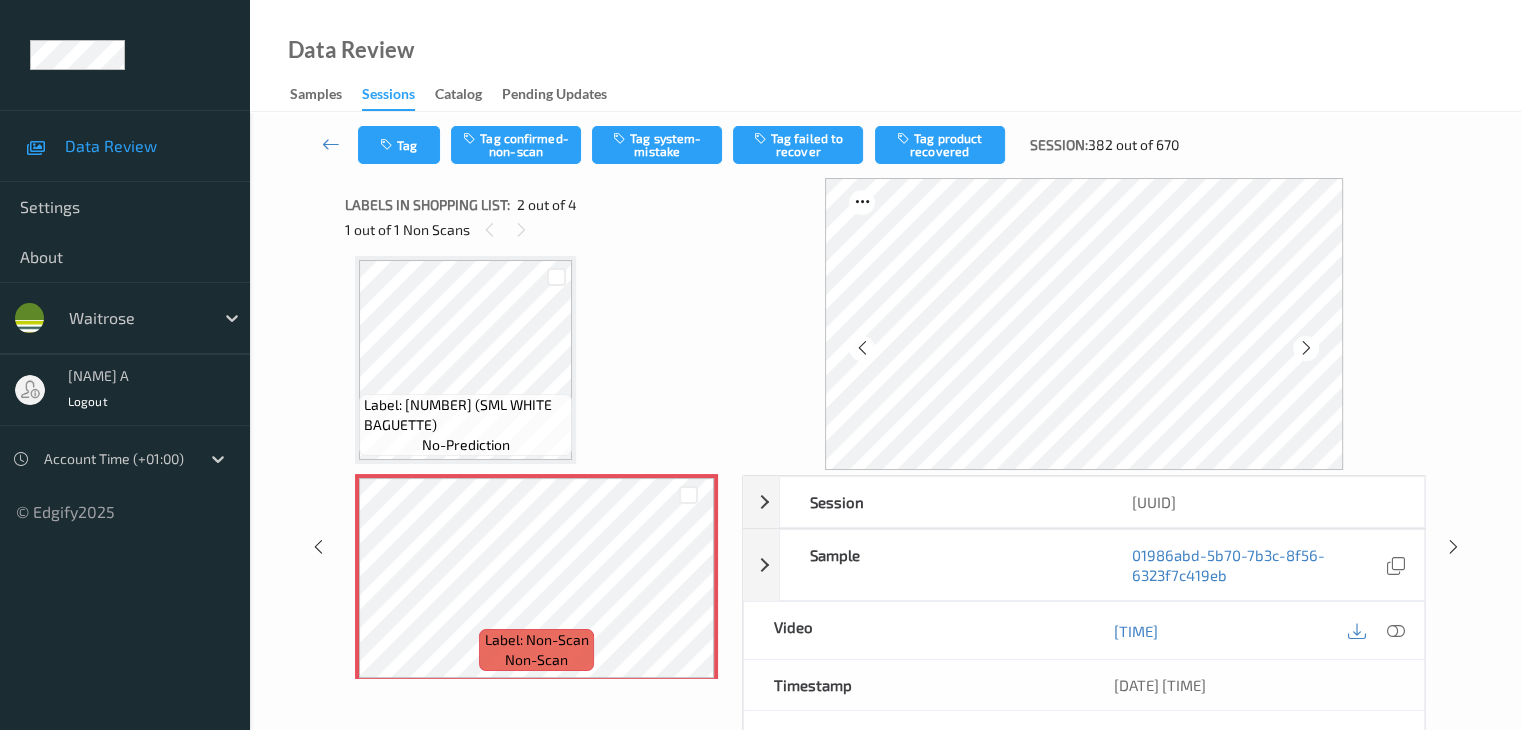 scroll, scrollTop: 0, scrollLeft: 0, axis: both 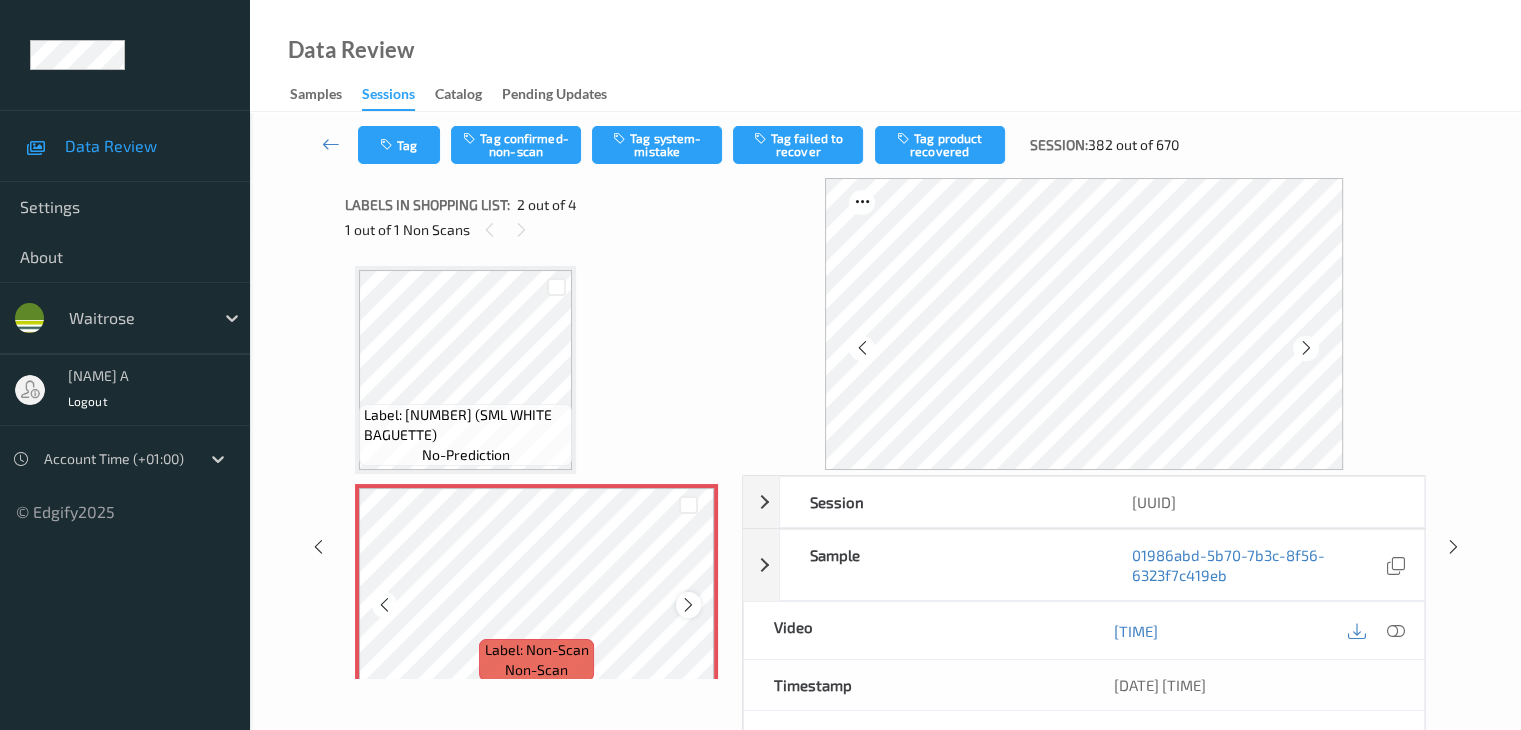 click at bounding box center [688, 605] 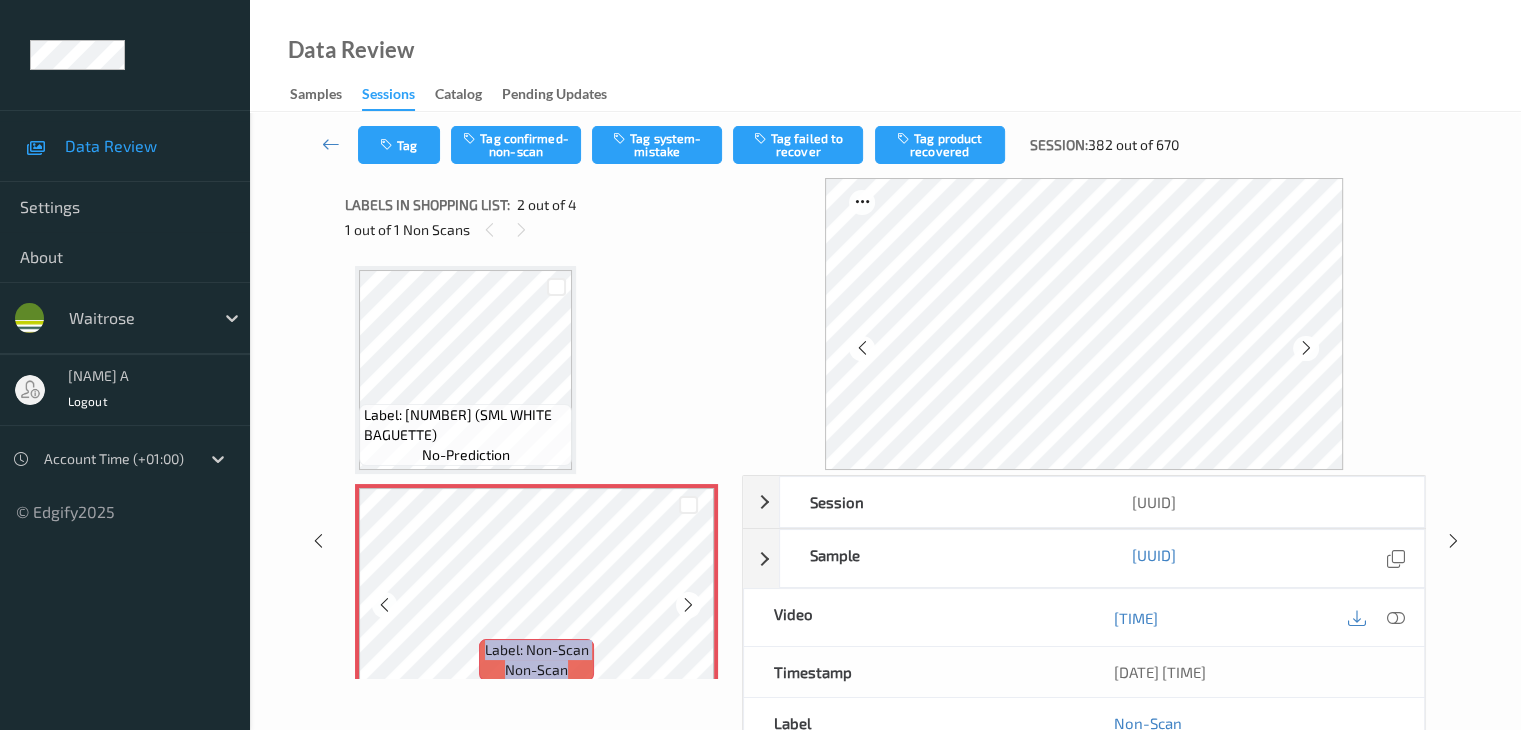 click at bounding box center [688, 605] 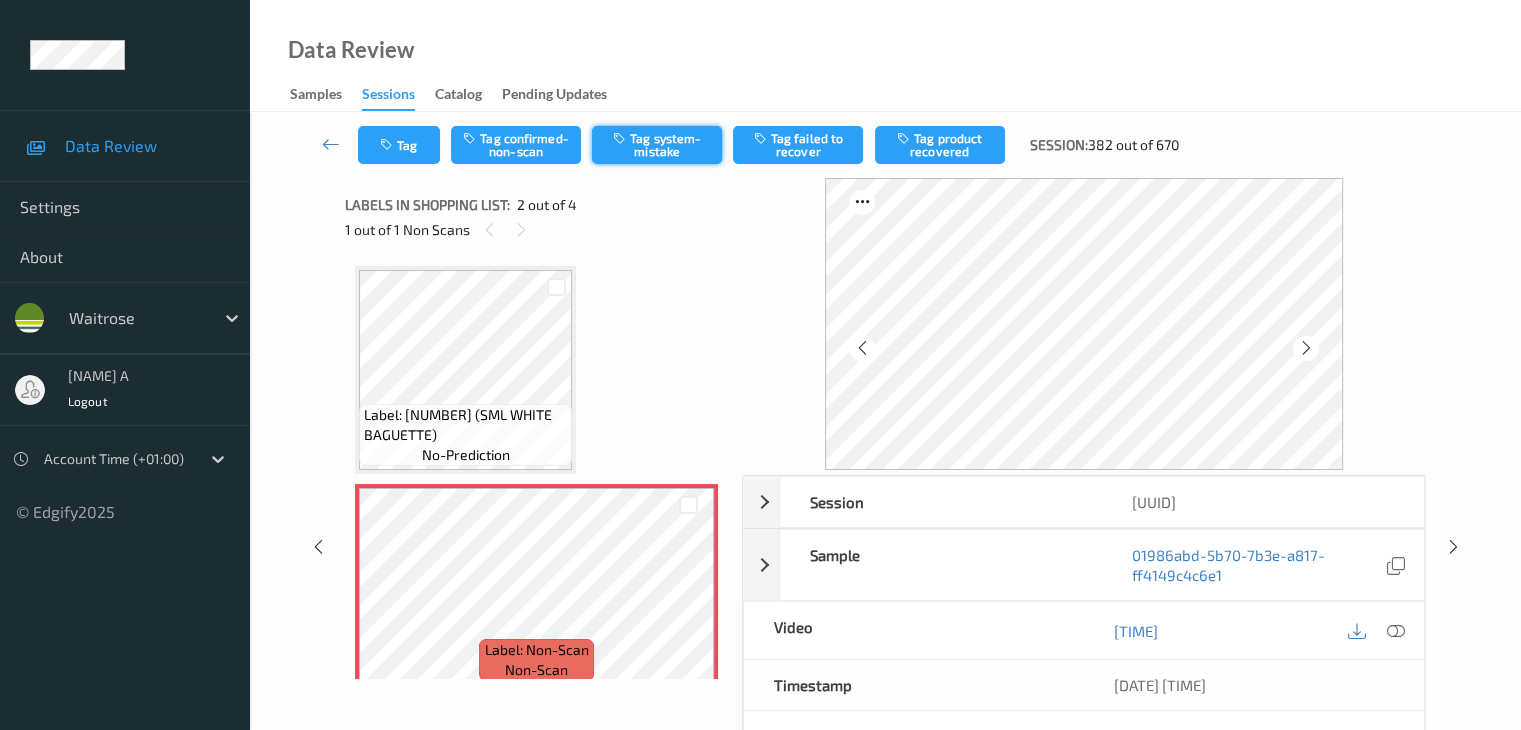 click on "Tag   system-mistake" at bounding box center (657, 145) 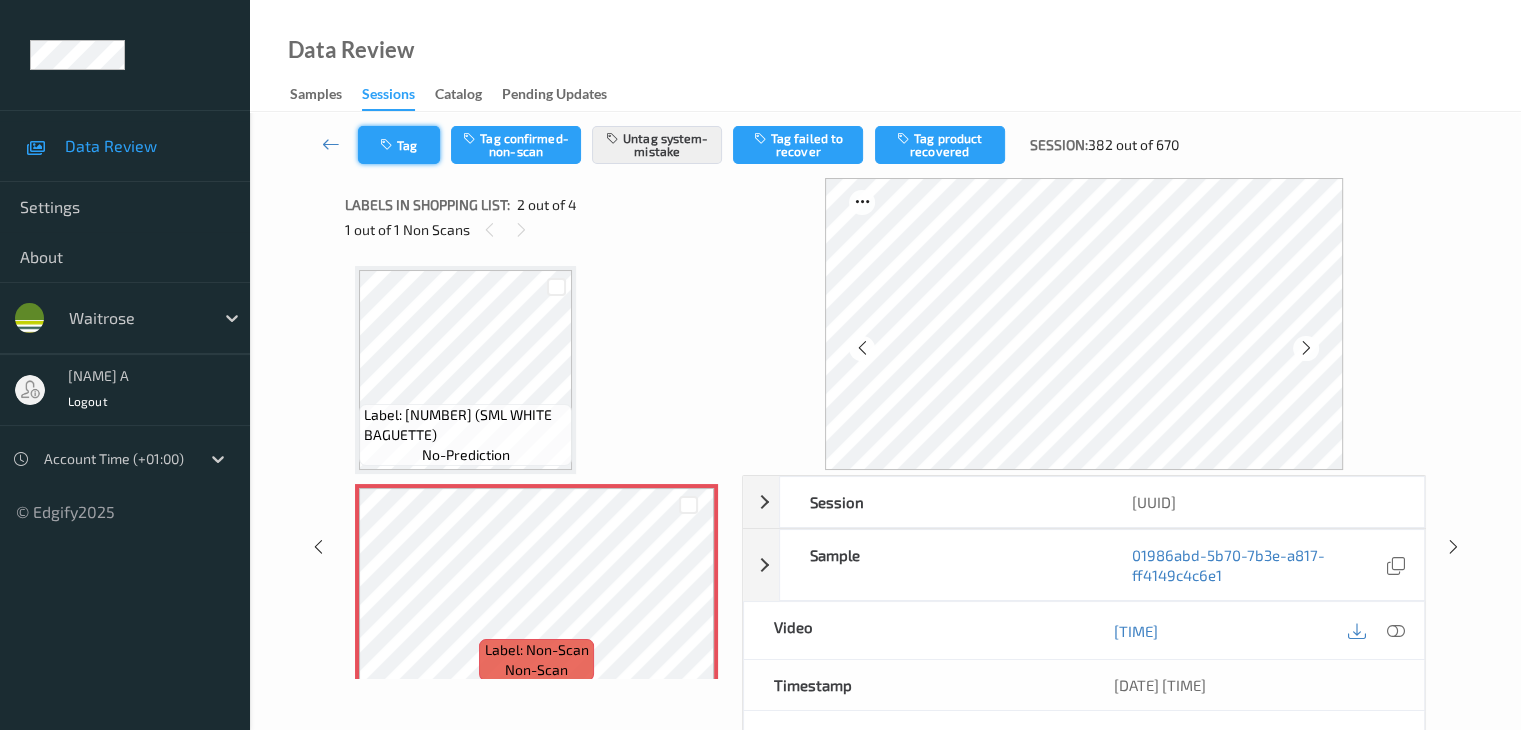 click at bounding box center [388, 145] 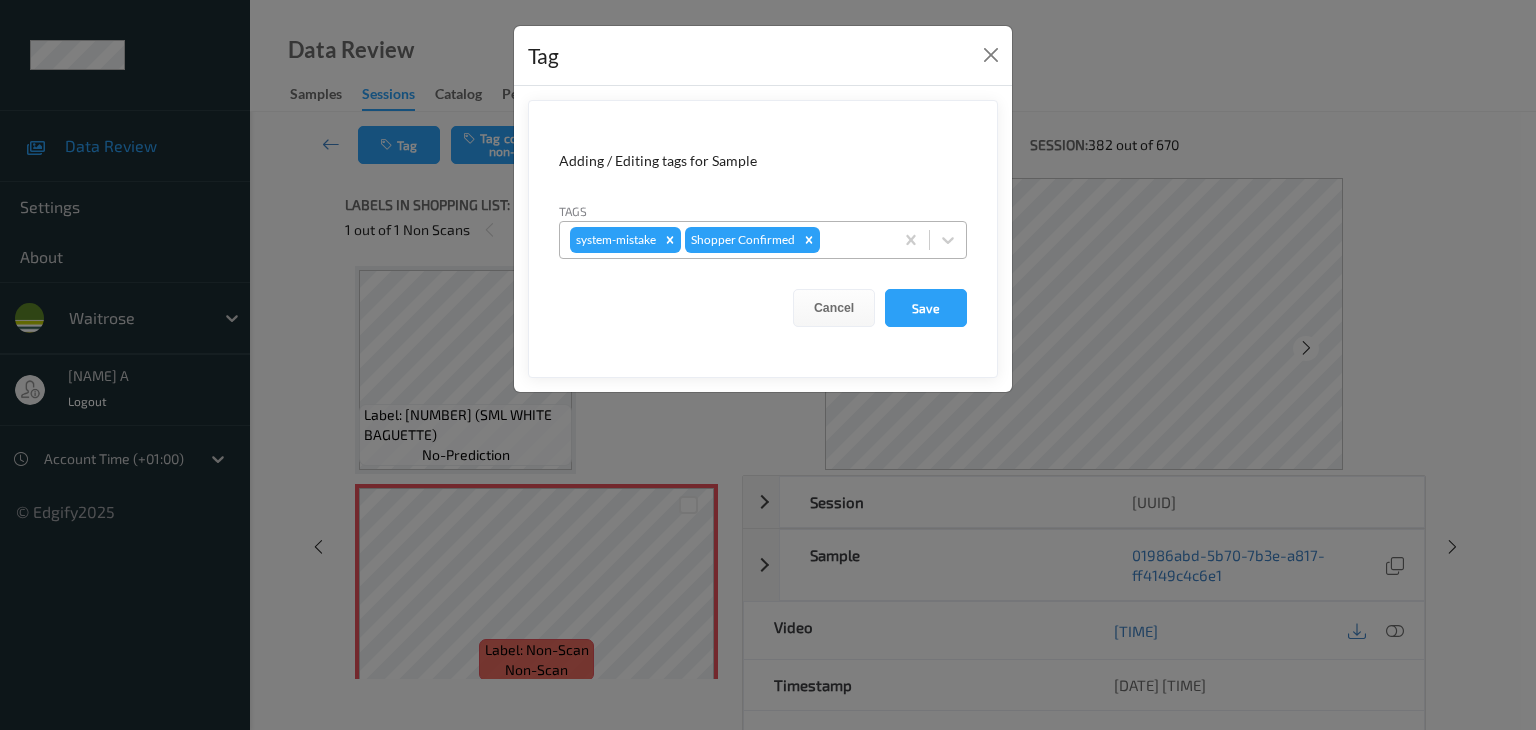 click at bounding box center [853, 240] 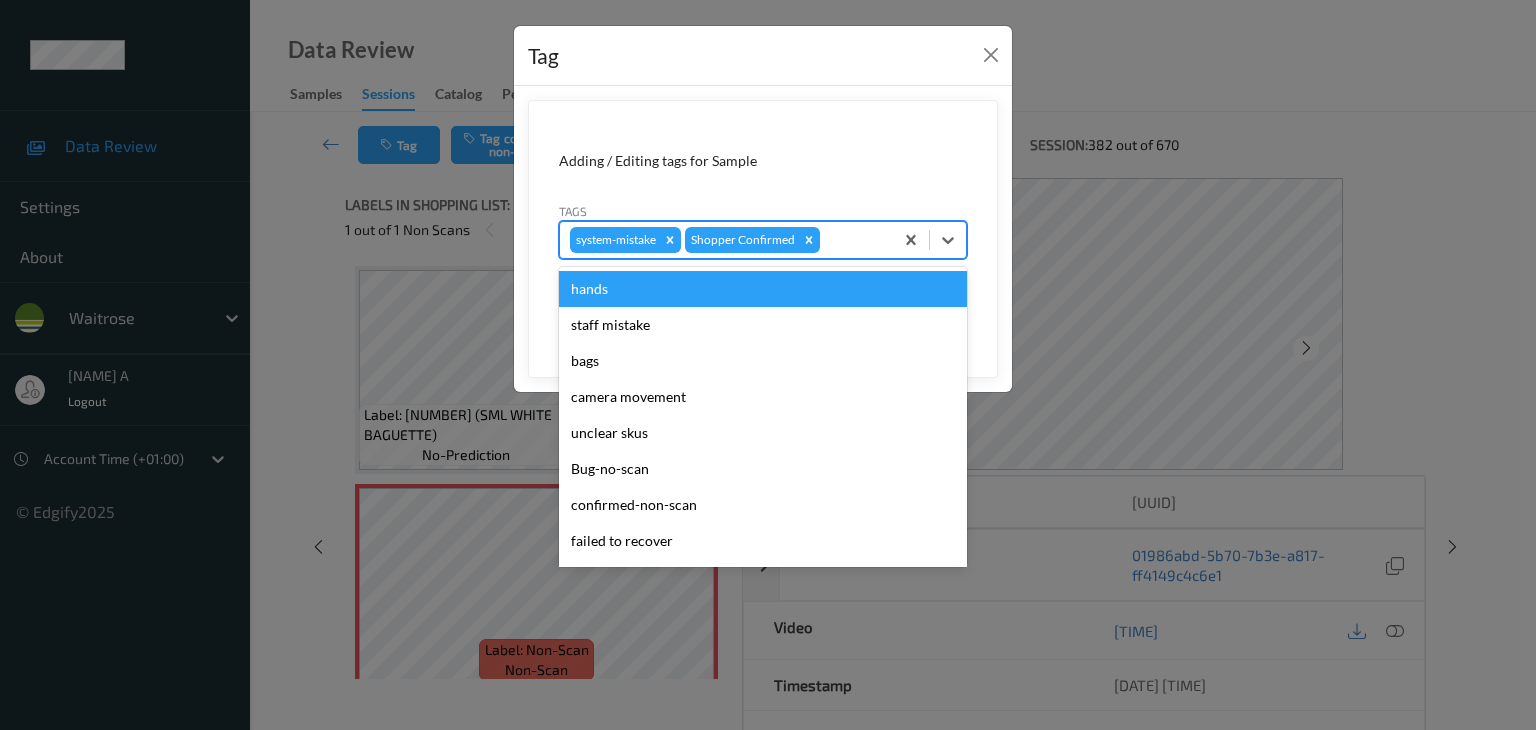 type on "u" 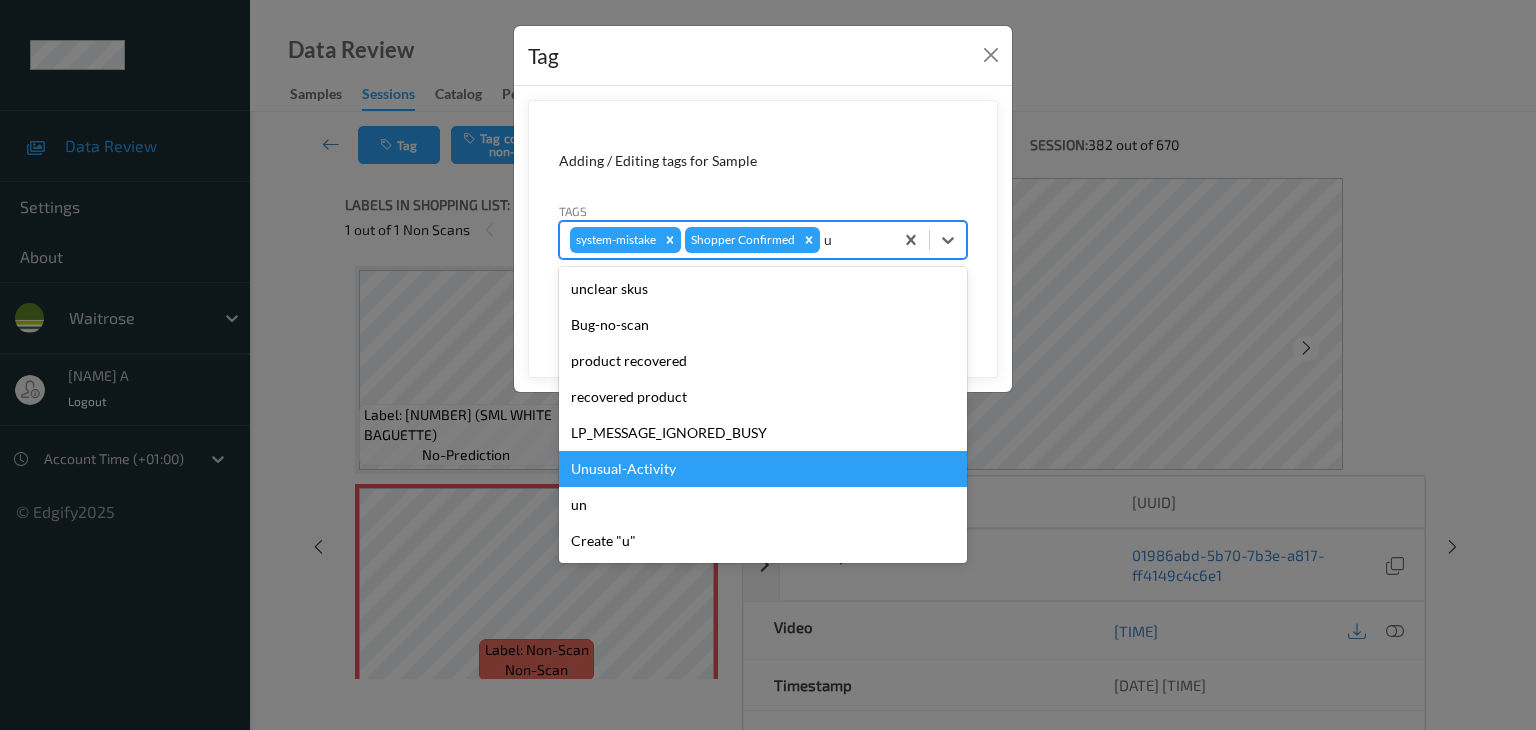click on "Unusual-Activity" at bounding box center (763, 469) 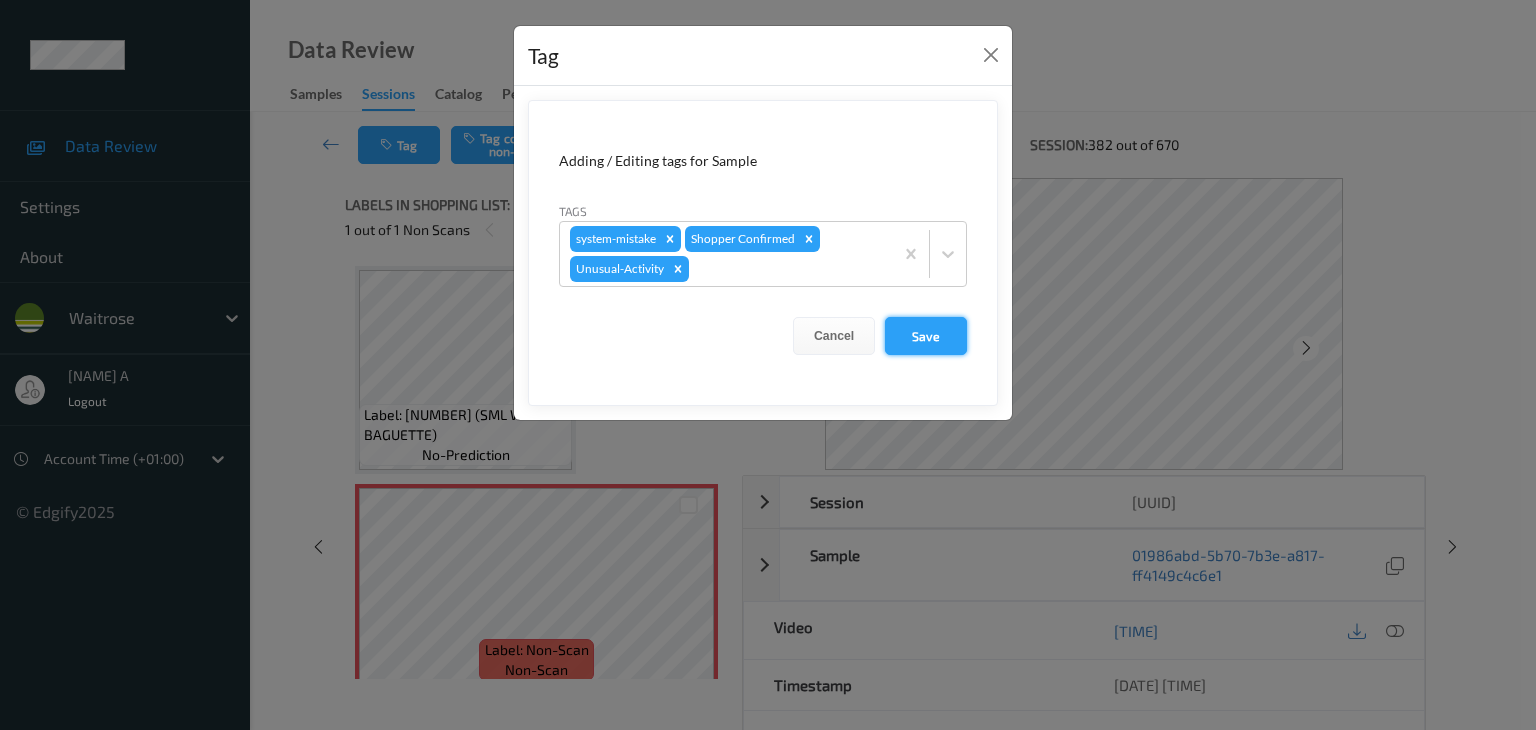 click on "Save" at bounding box center (926, 336) 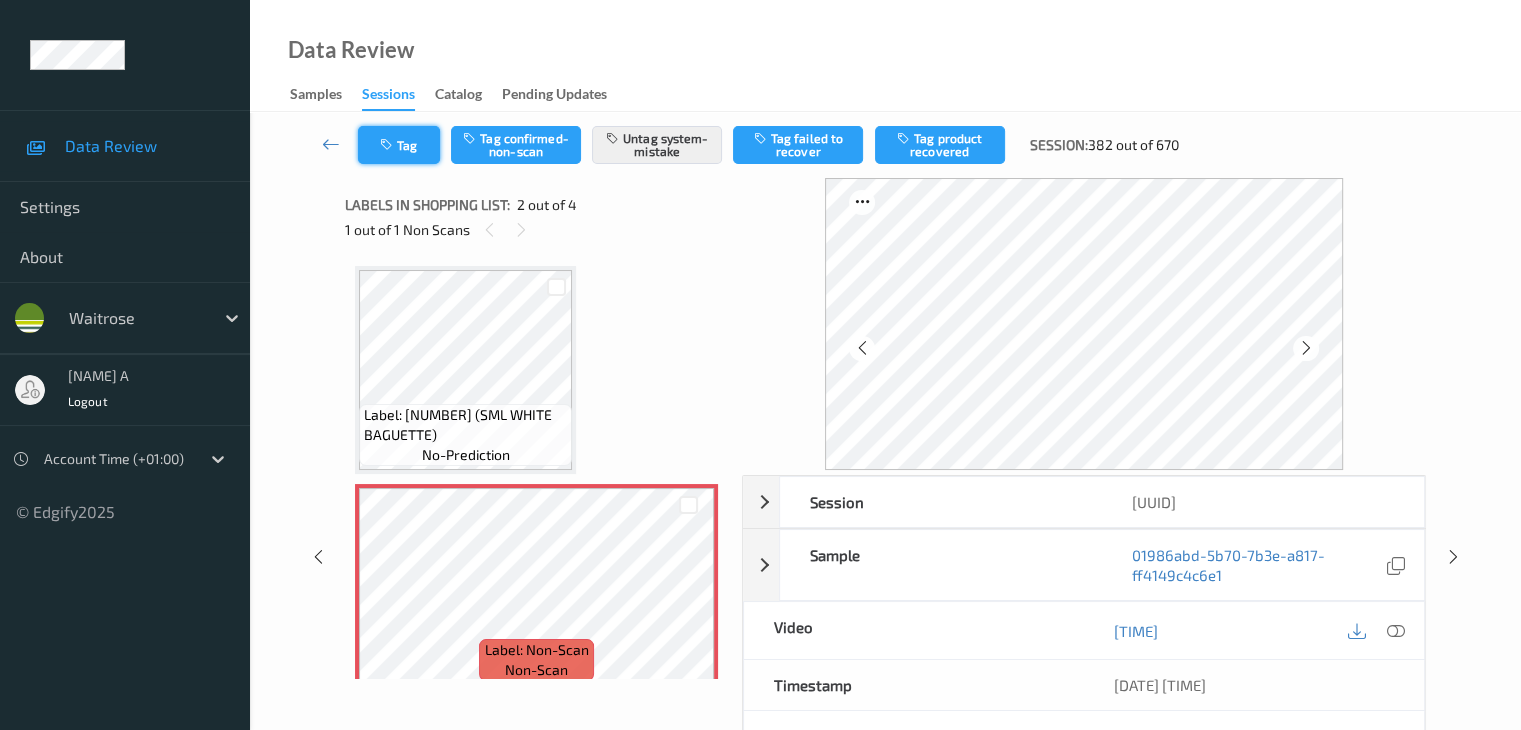 click on "Tag" at bounding box center [399, 145] 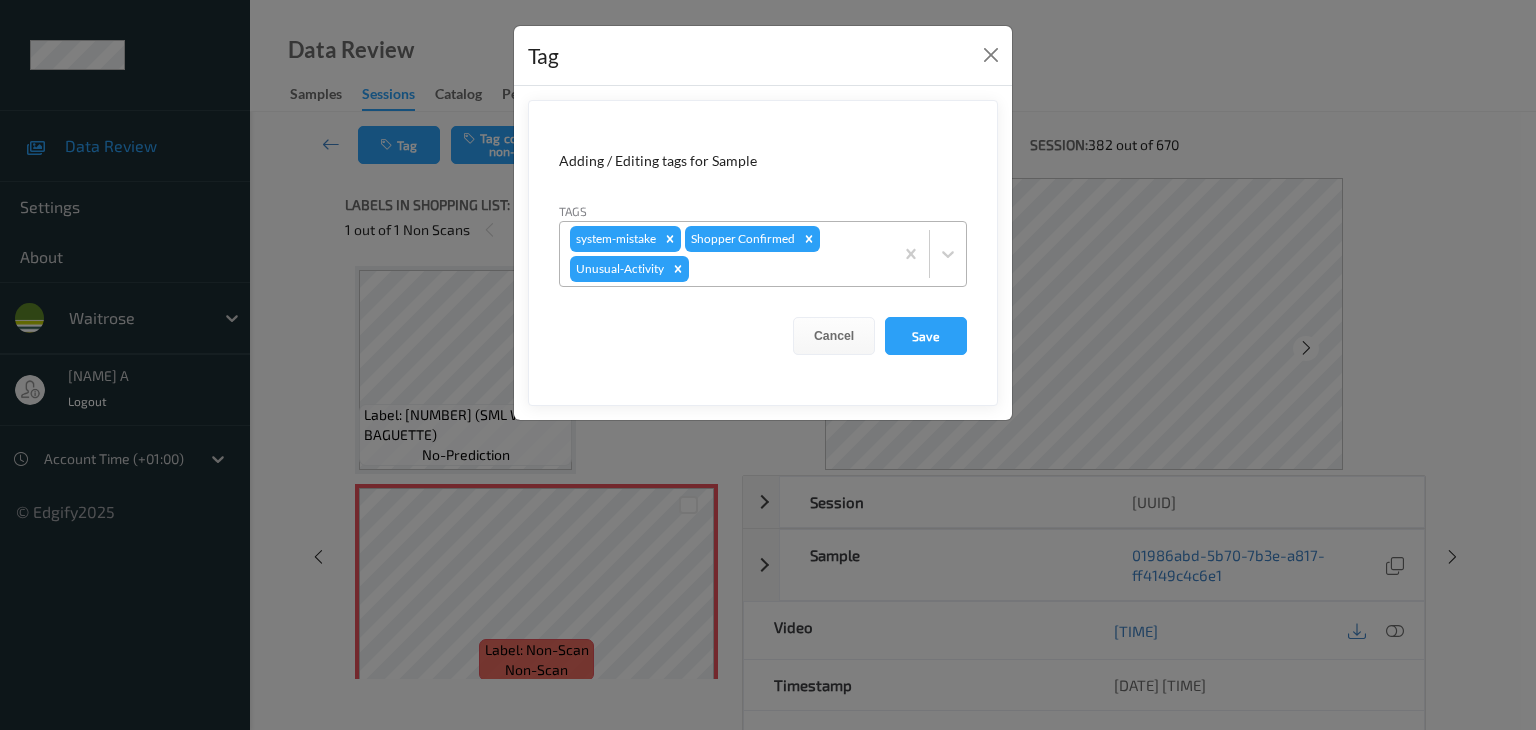 click at bounding box center [788, 269] 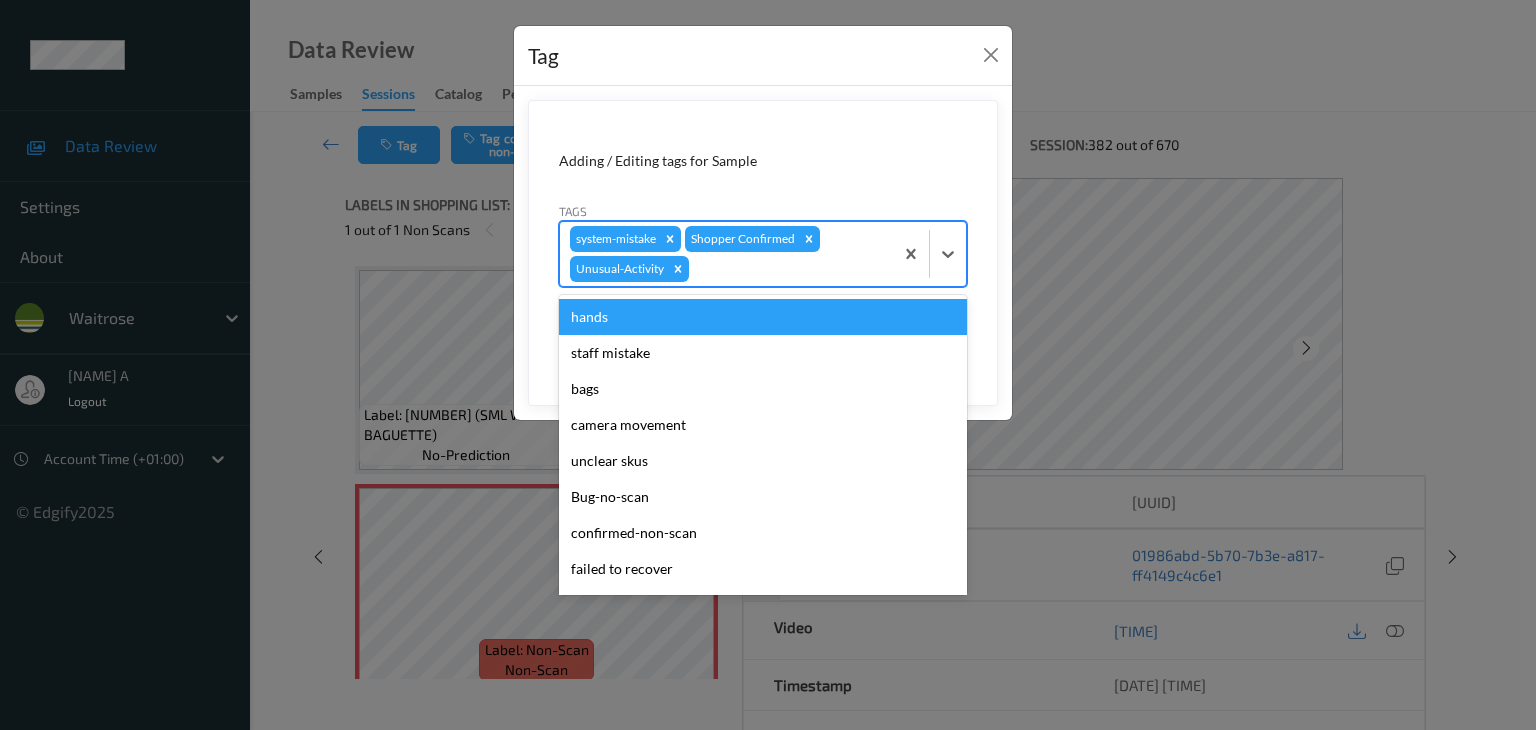 type on "p" 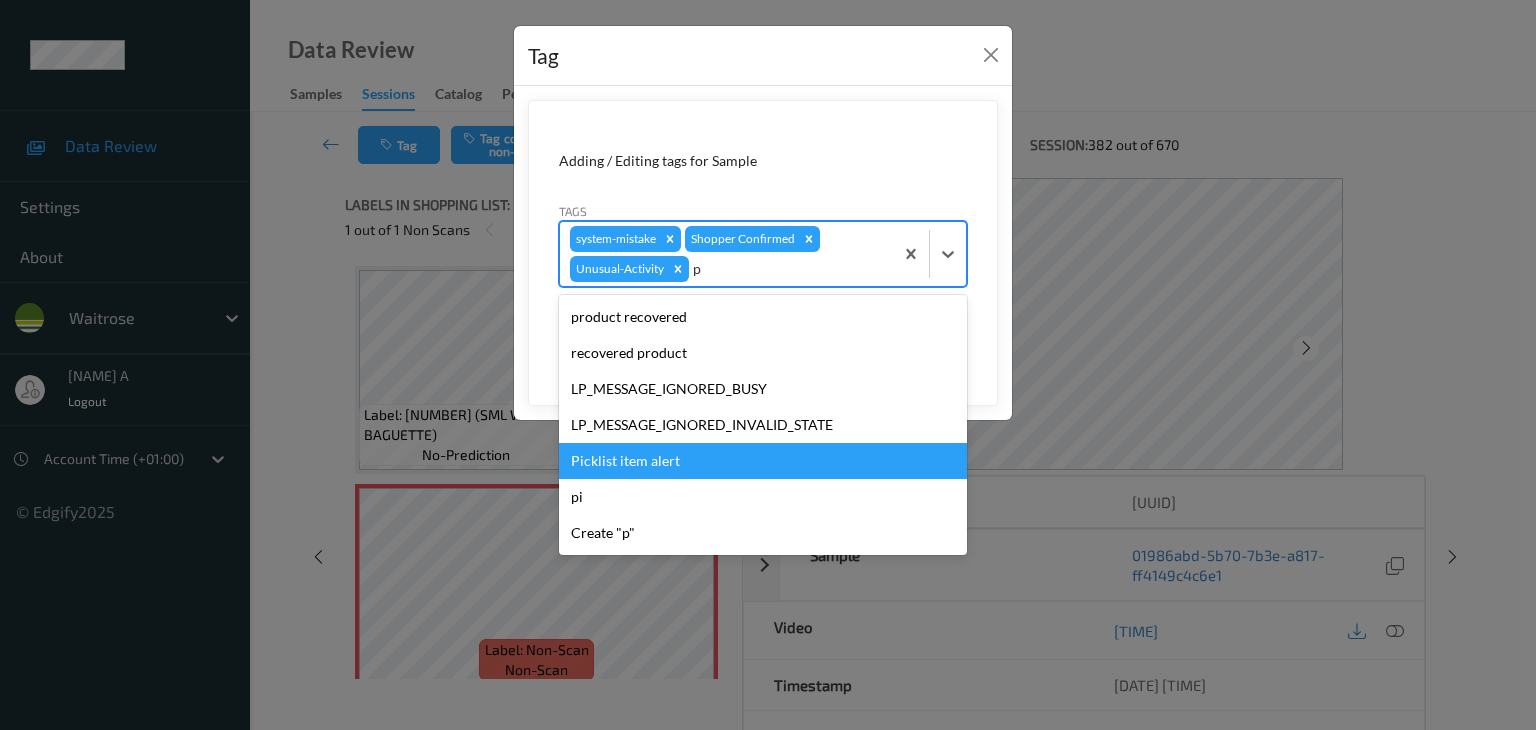 click on "Picklist item alert" at bounding box center [763, 461] 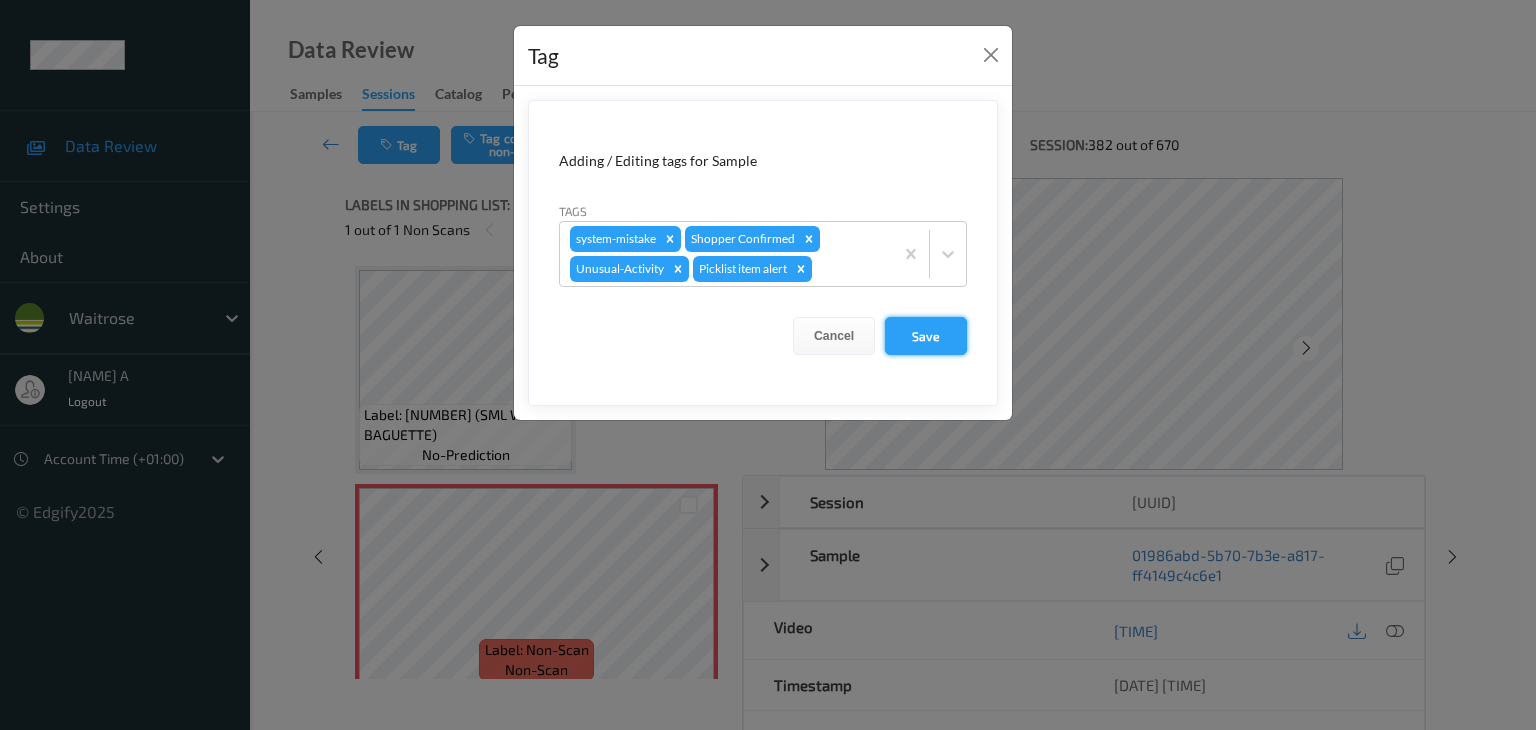 click on "Save" at bounding box center (926, 336) 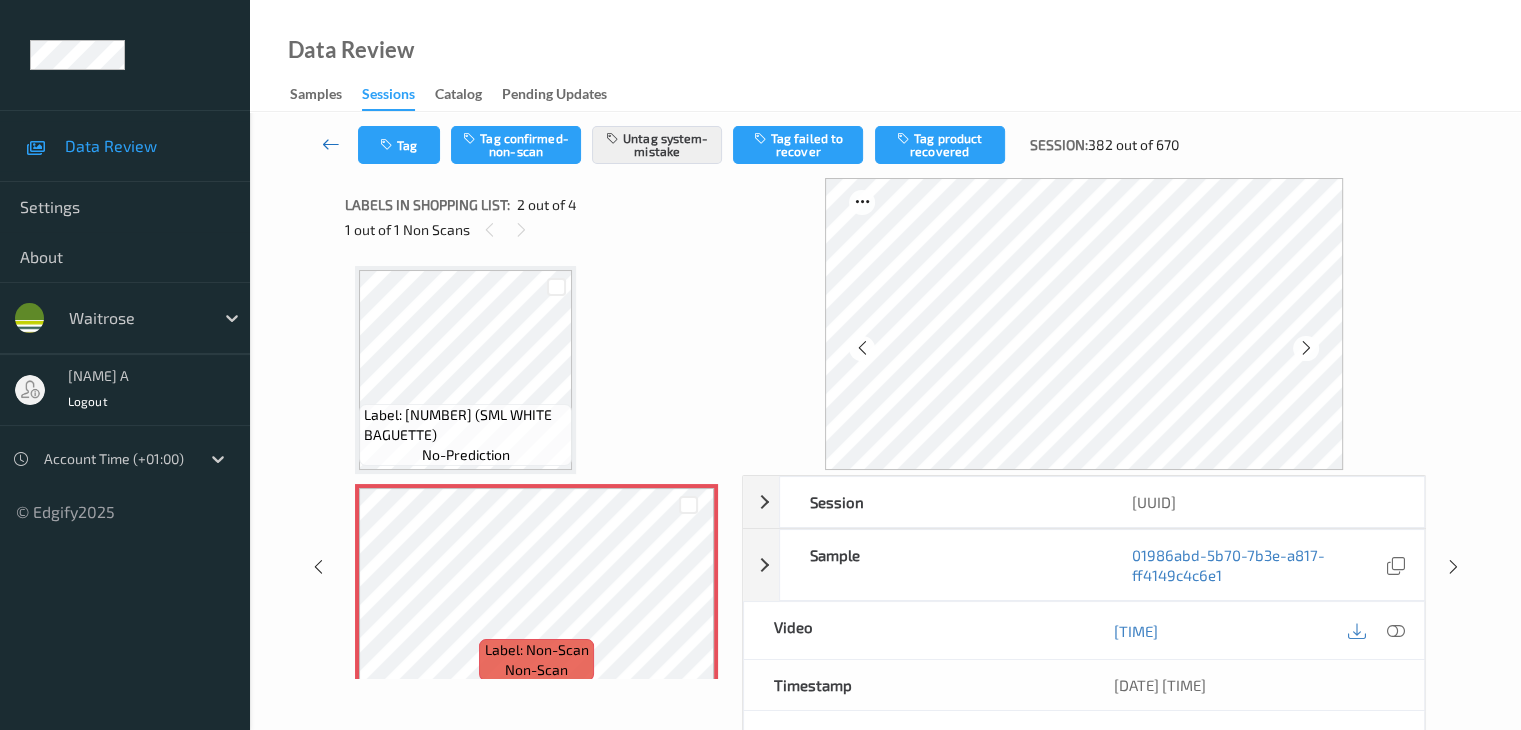 click at bounding box center [331, 144] 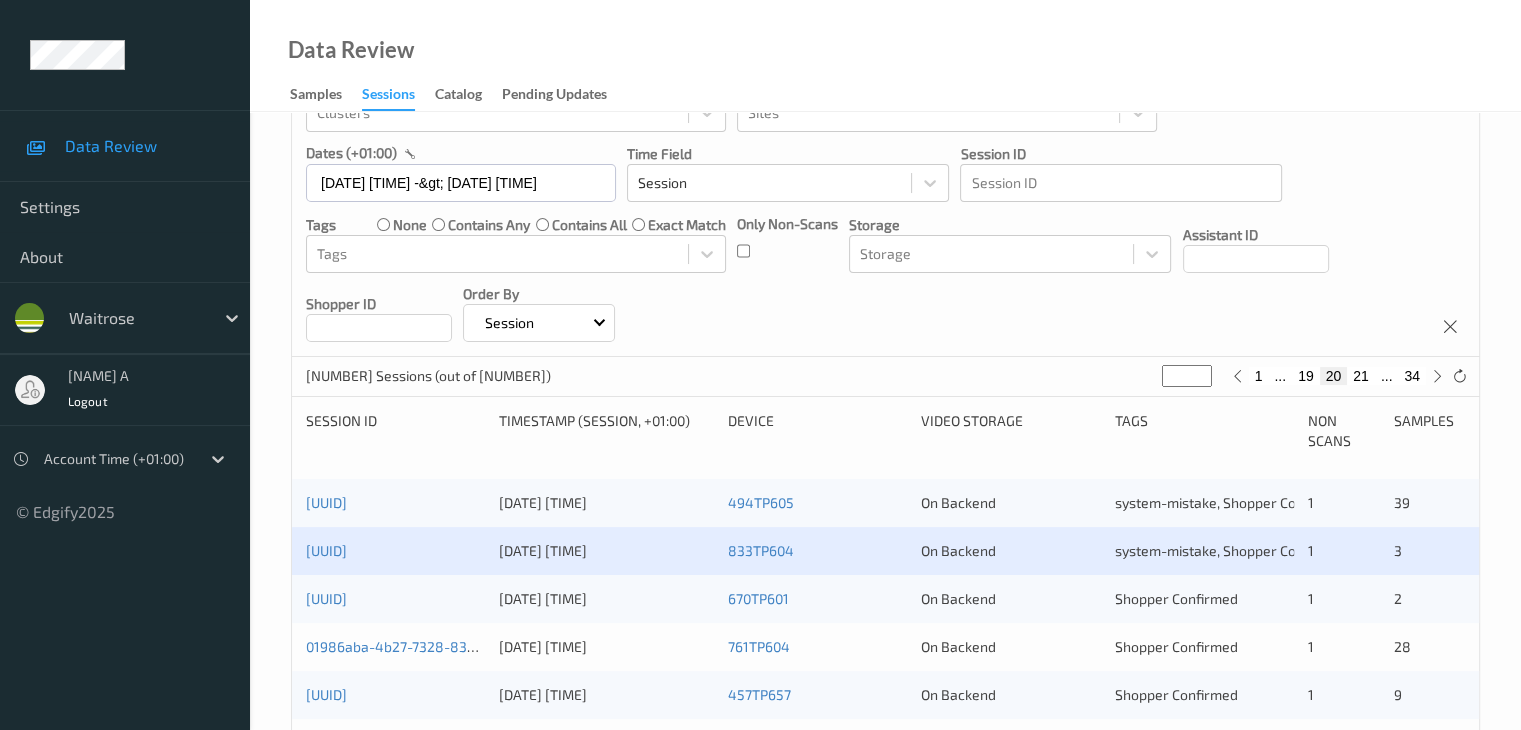 scroll, scrollTop: 200, scrollLeft: 0, axis: vertical 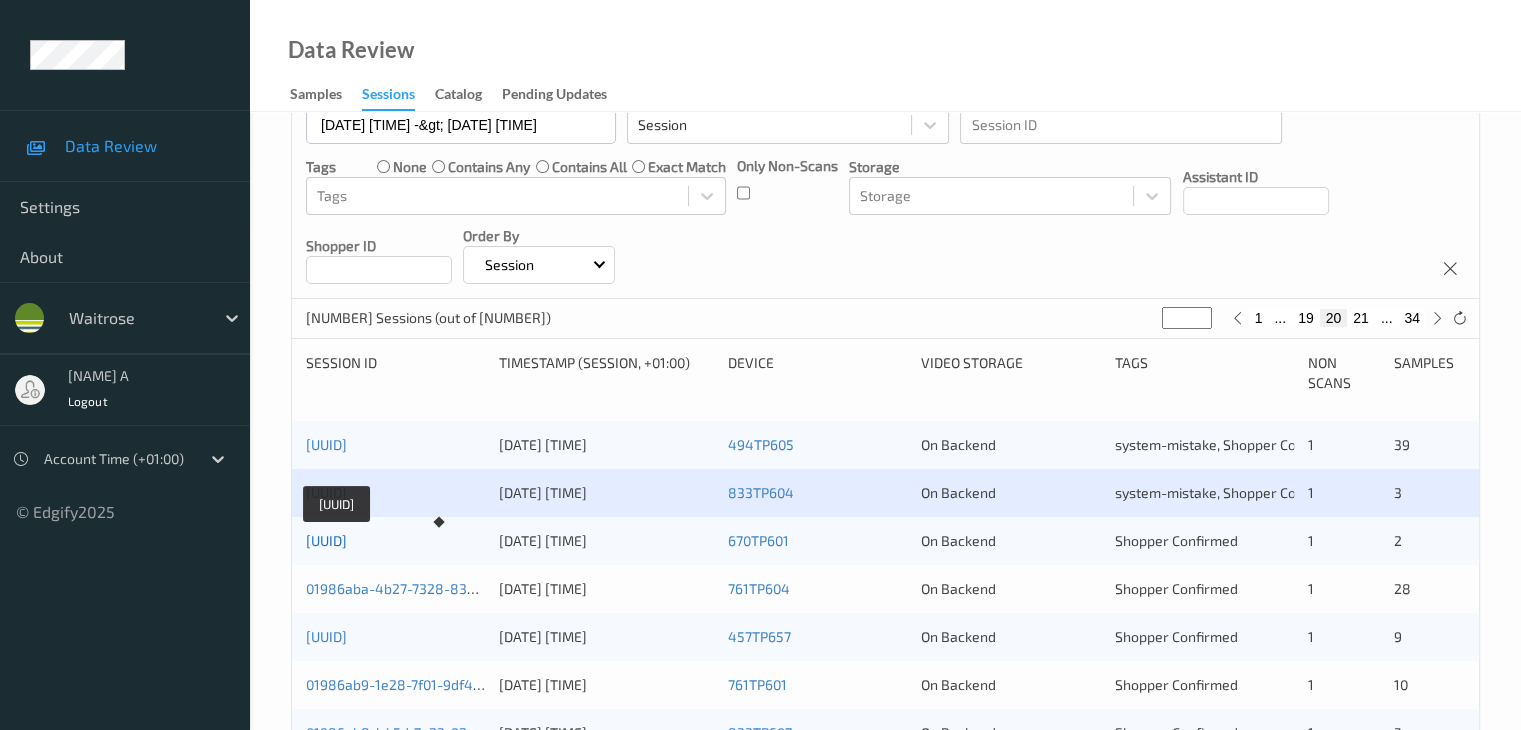 click on "01986abb-8a29-7011-b2b7-e1242b25c667" at bounding box center (326, 540) 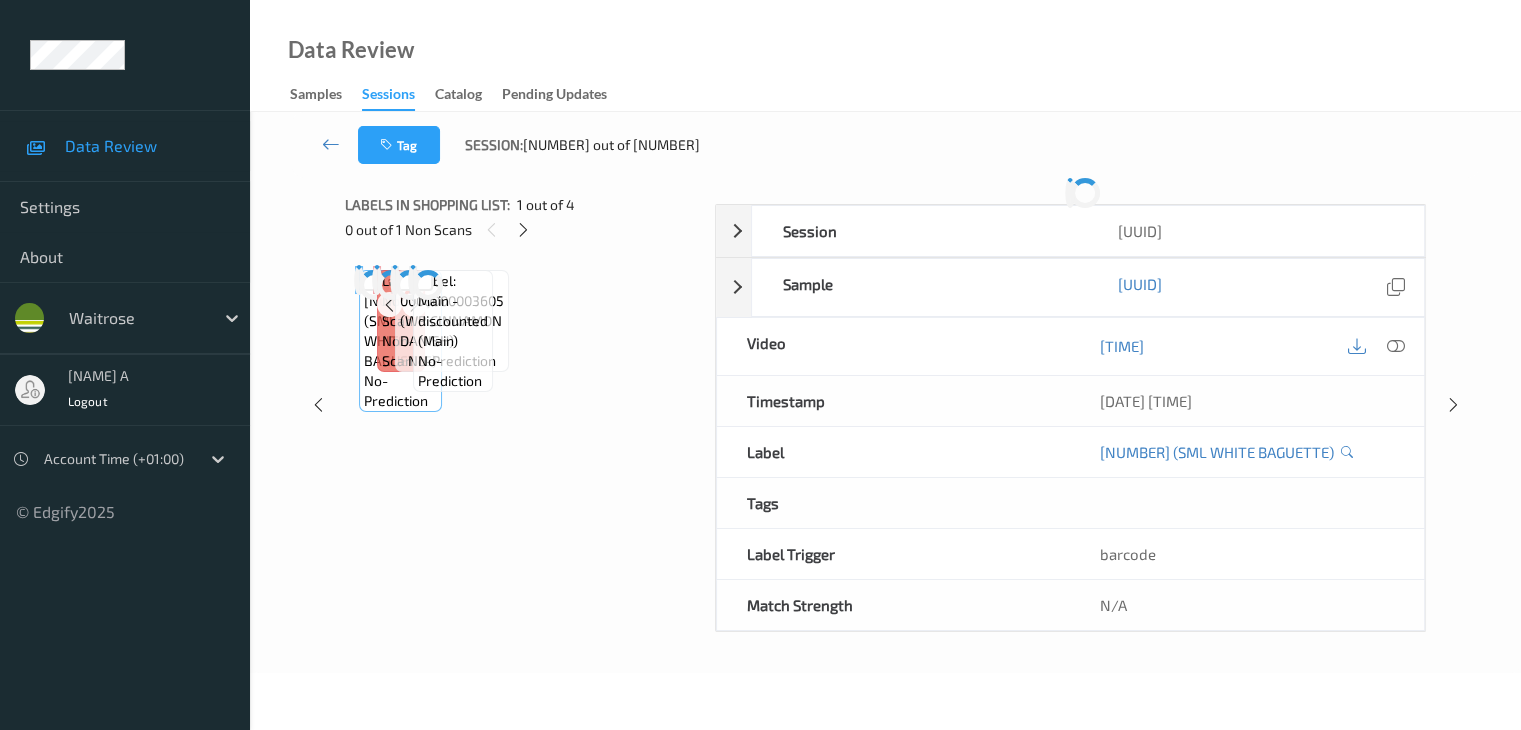 scroll, scrollTop: 0, scrollLeft: 0, axis: both 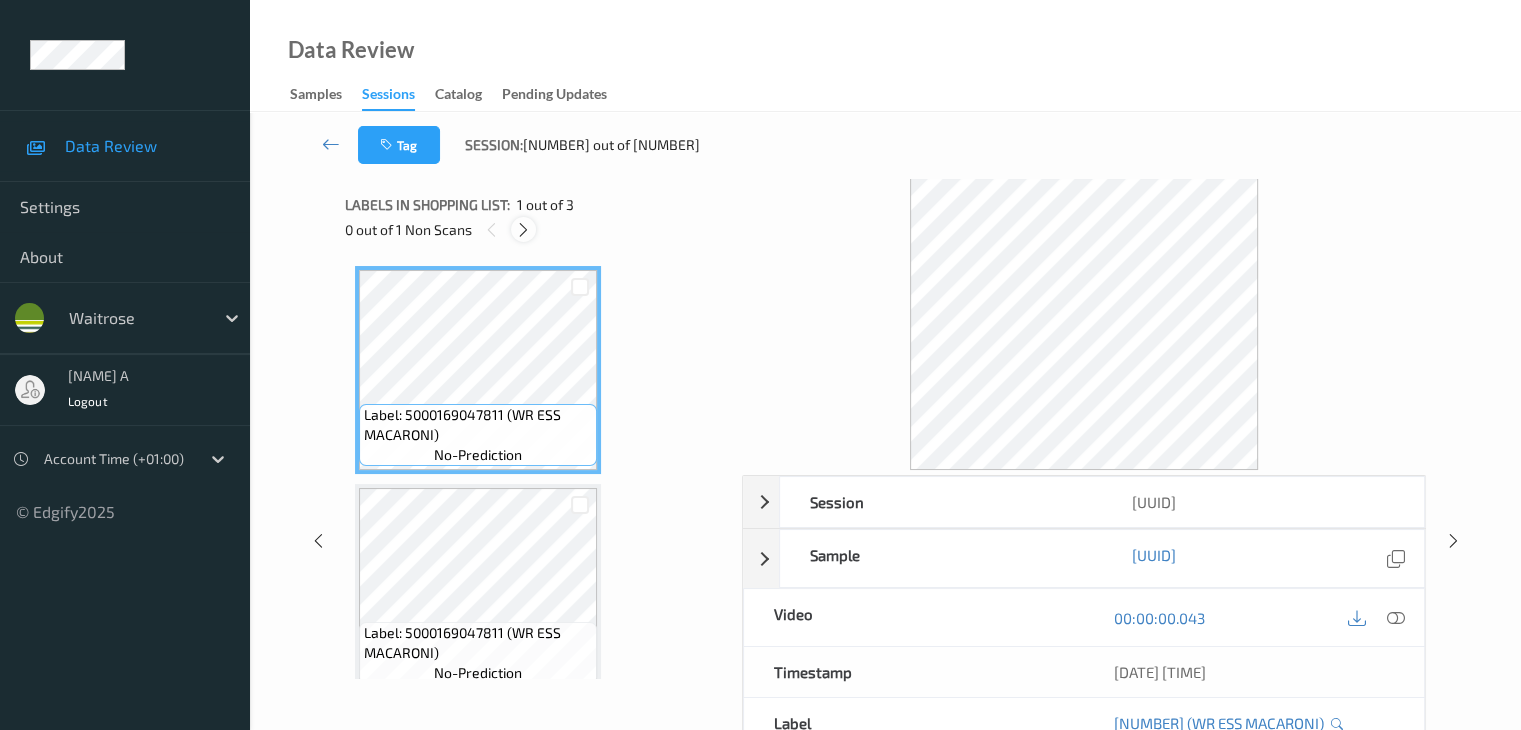 click at bounding box center [523, 230] 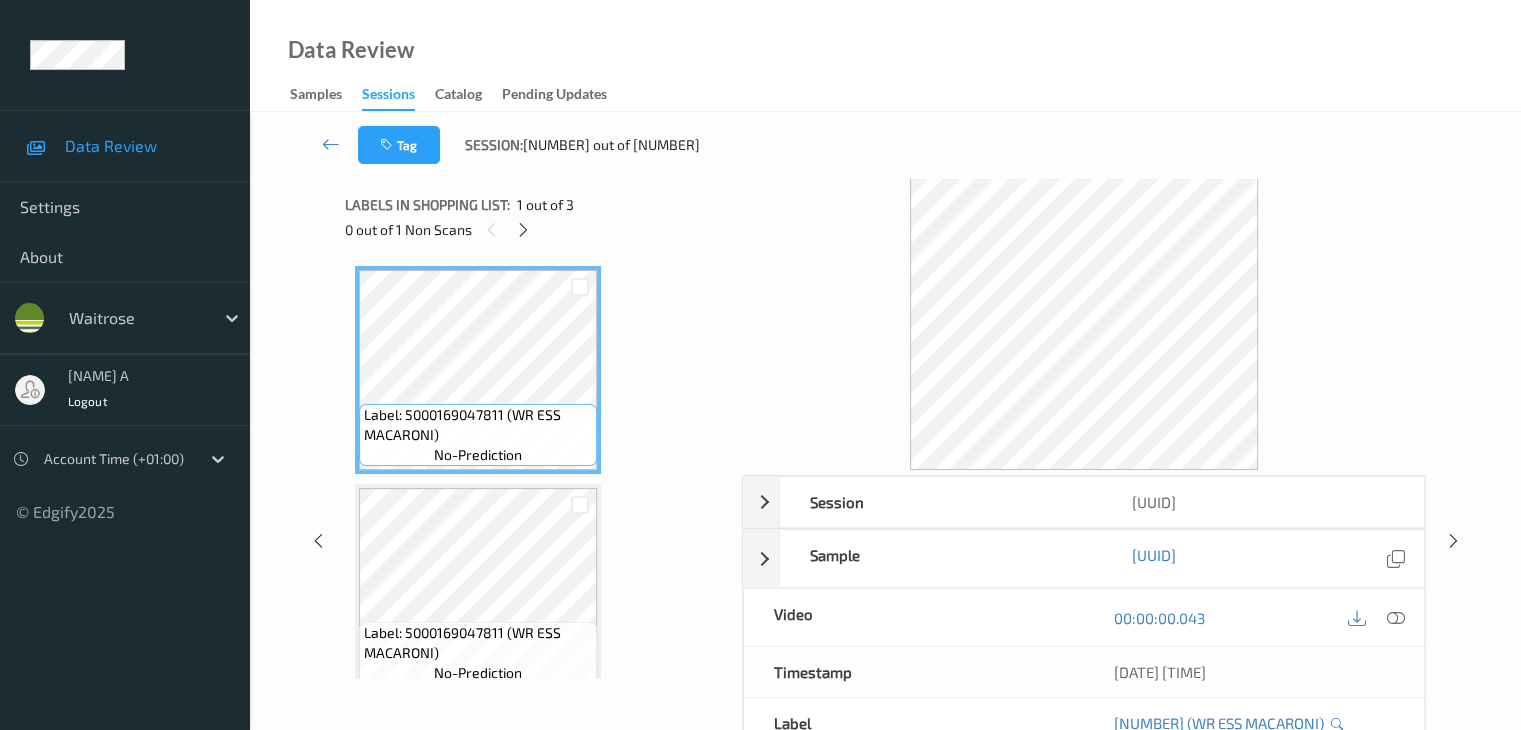 scroll, scrollTop: 228, scrollLeft: 0, axis: vertical 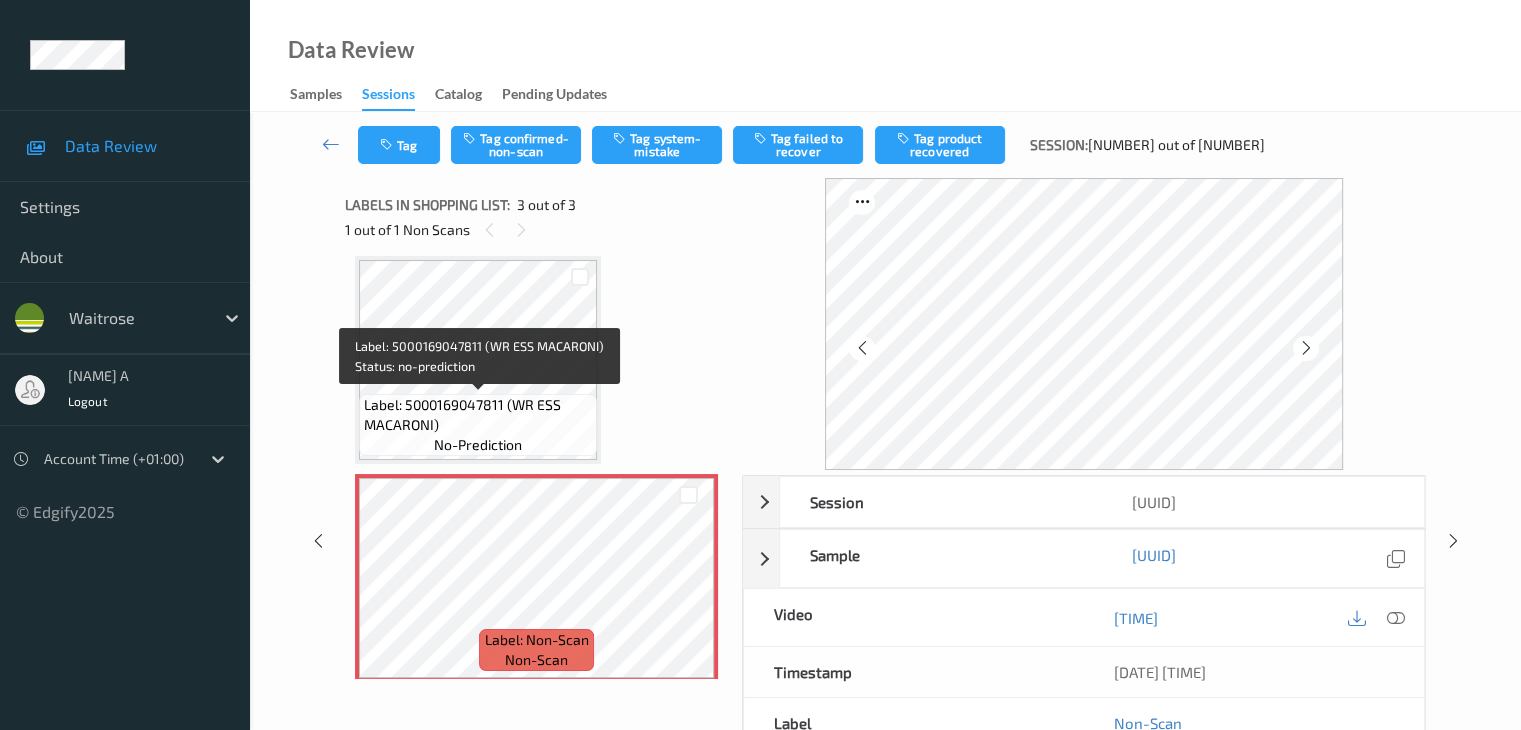 click on "Label: 5000169047811 (WR ESS MACARONI)" at bounding box center [478, 415] 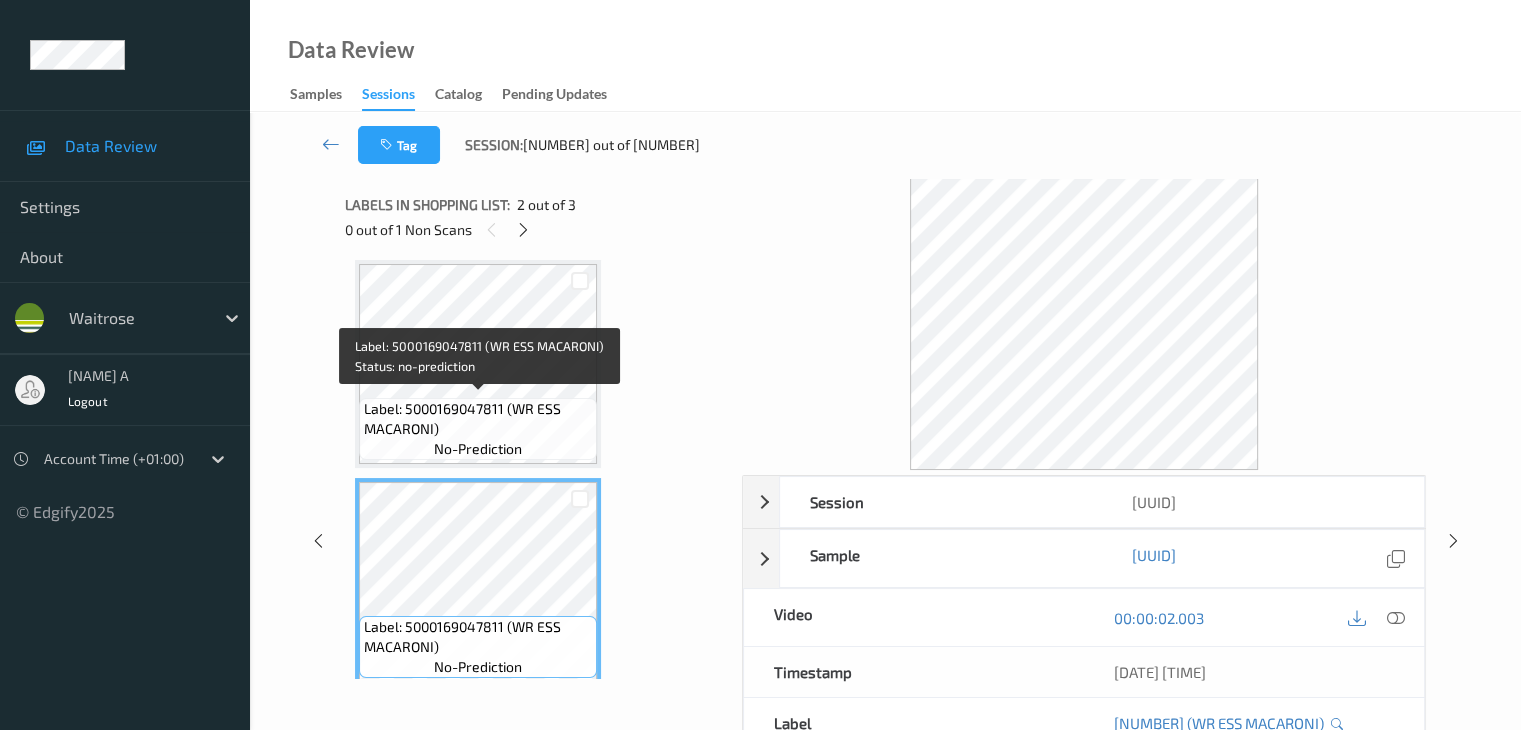 scroll, scrollTop: 0, scrollLeft: 0, axis: both 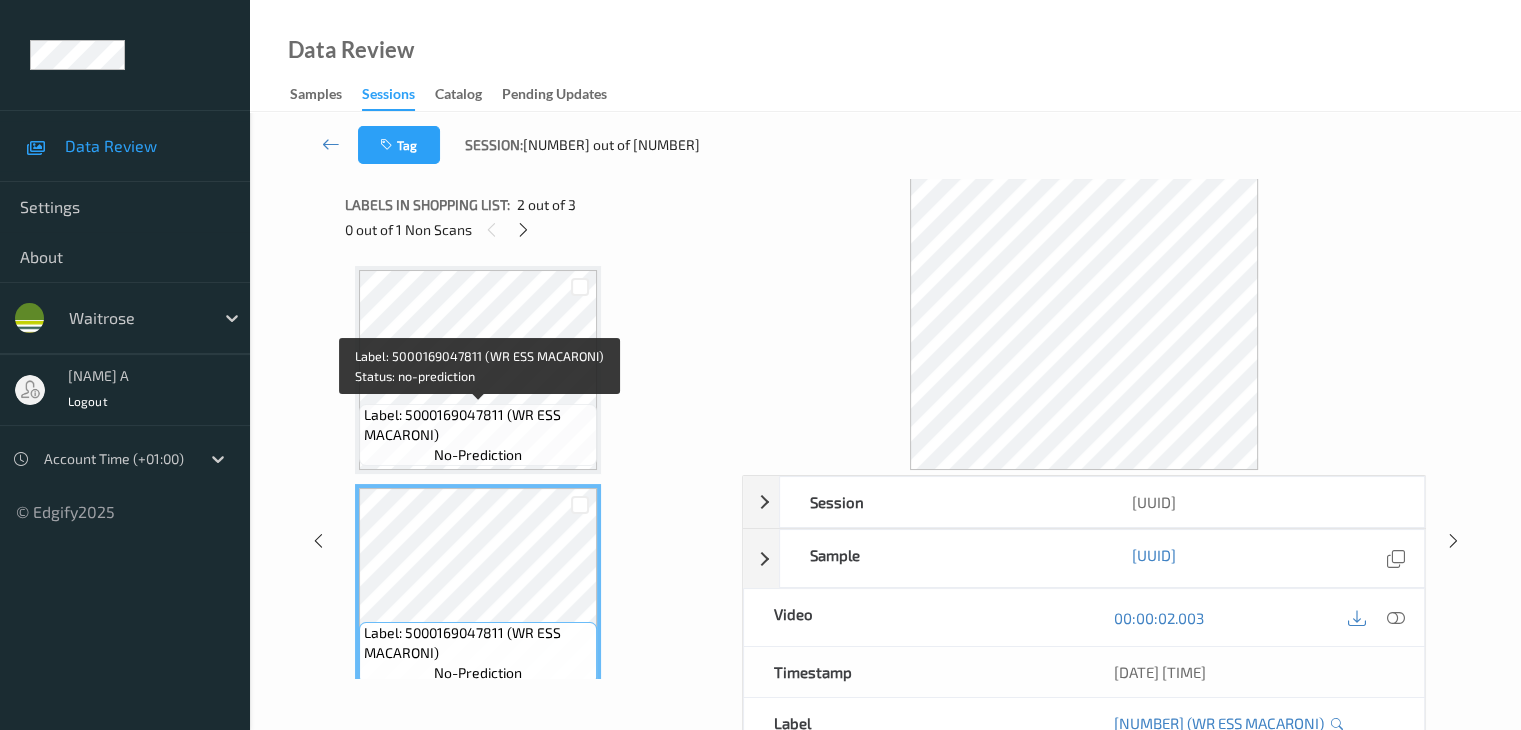 click on "Label: 5000169047811 (WR ESS MACARONI)" at bounding box center (478, 425) 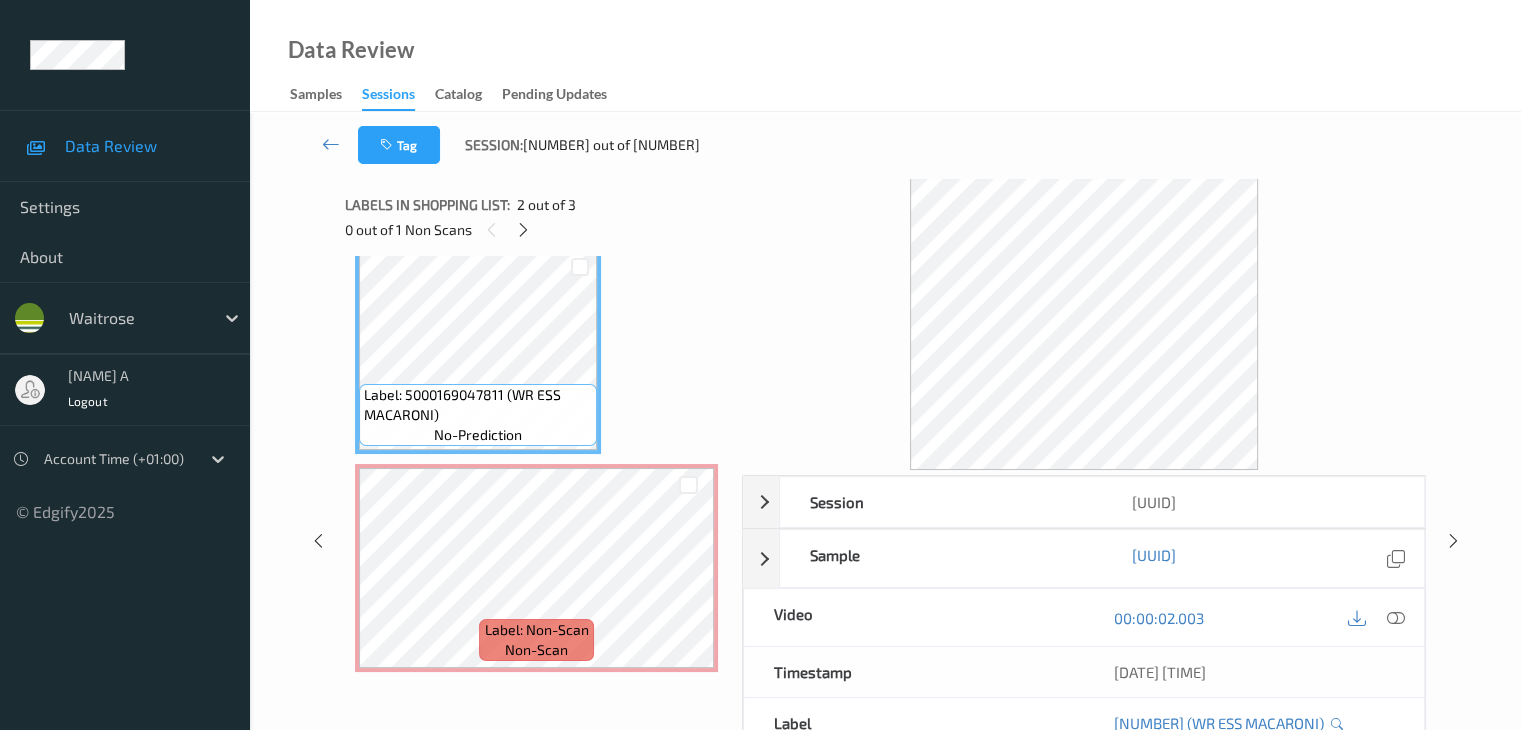 scroll, scrollTop: 241, scrollLeft: 0, axis: vertical 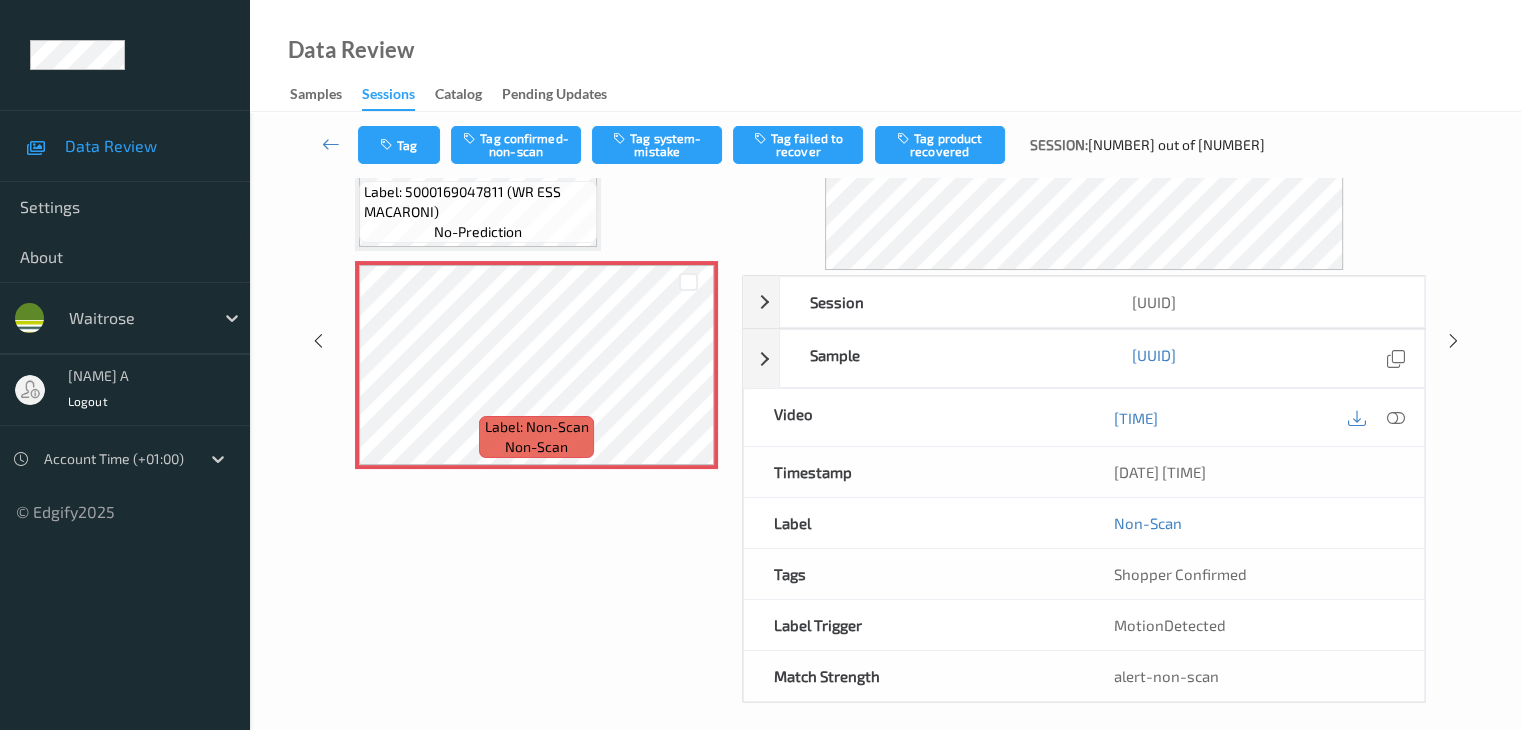 click on "Tag Tag   confirmed-non-scan Tag   system-mistake Tag   failed to recover Tag   product recovered Session: 383 out of 670" at bounding box center (885, 145) 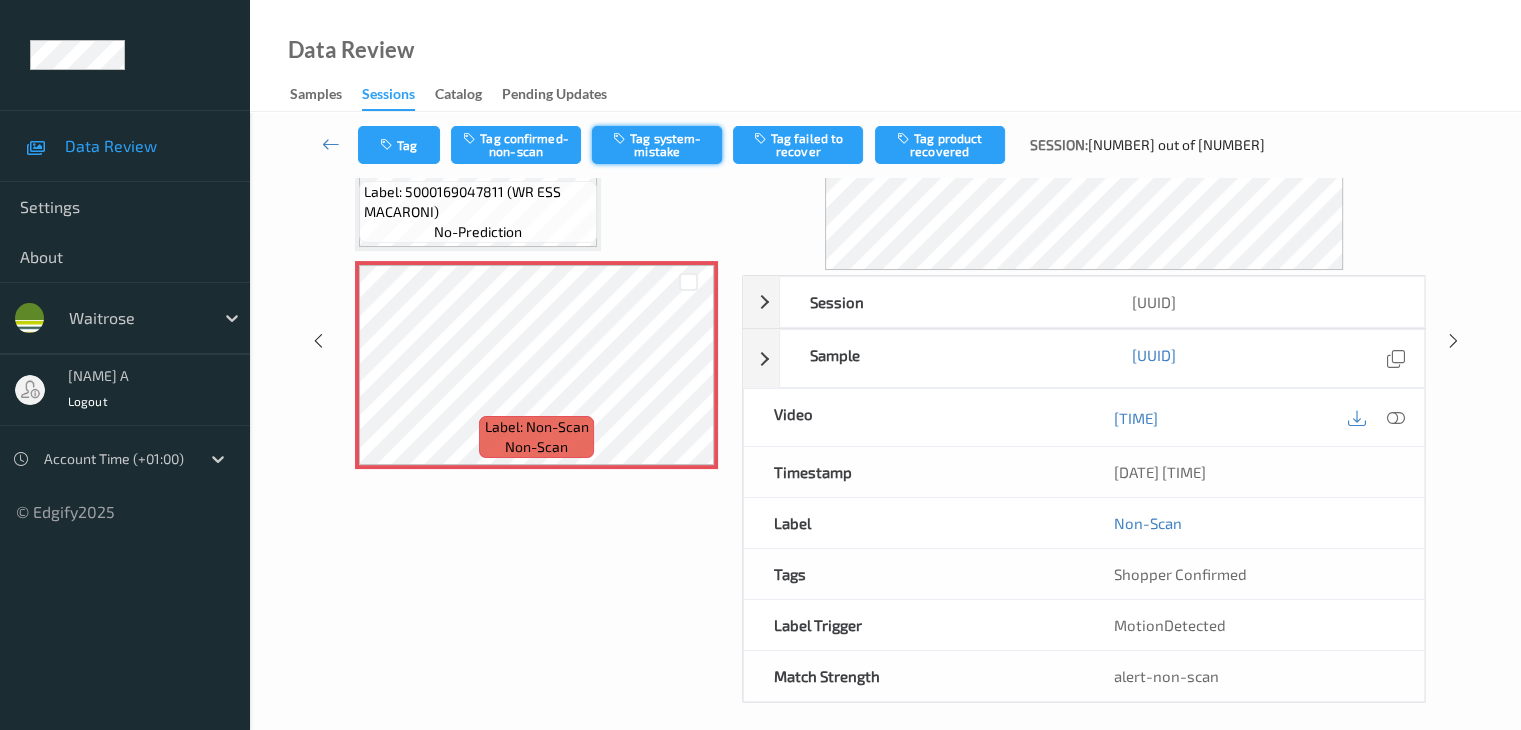 click on "Tag   system-mistake" at bounding box center [657, 145] 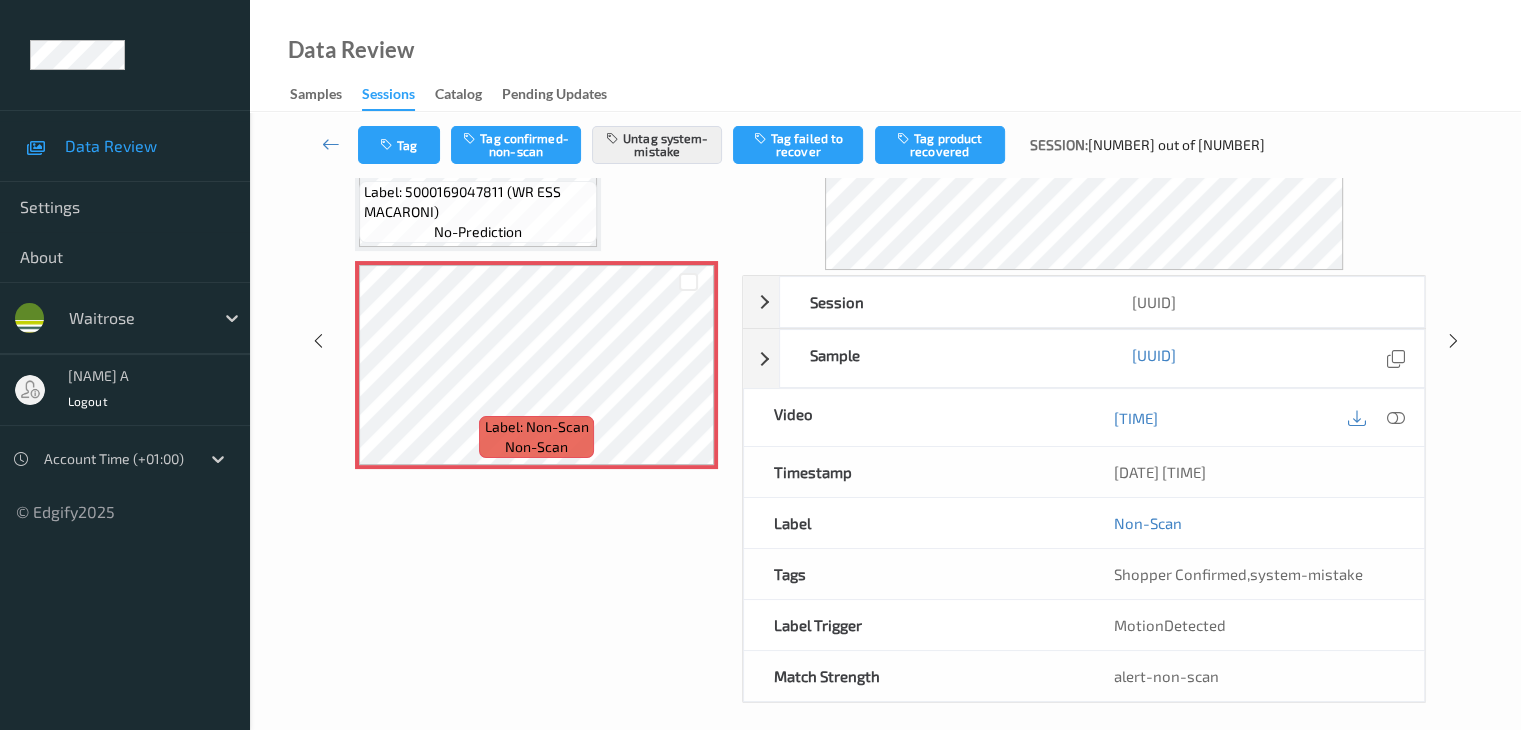 click on "Tag Tag   confirmed-non-scan Untag   system-mistake Tag   failed to recover Tag   product recovered Session: 383 out of 670" at bounding box center (885, 145) 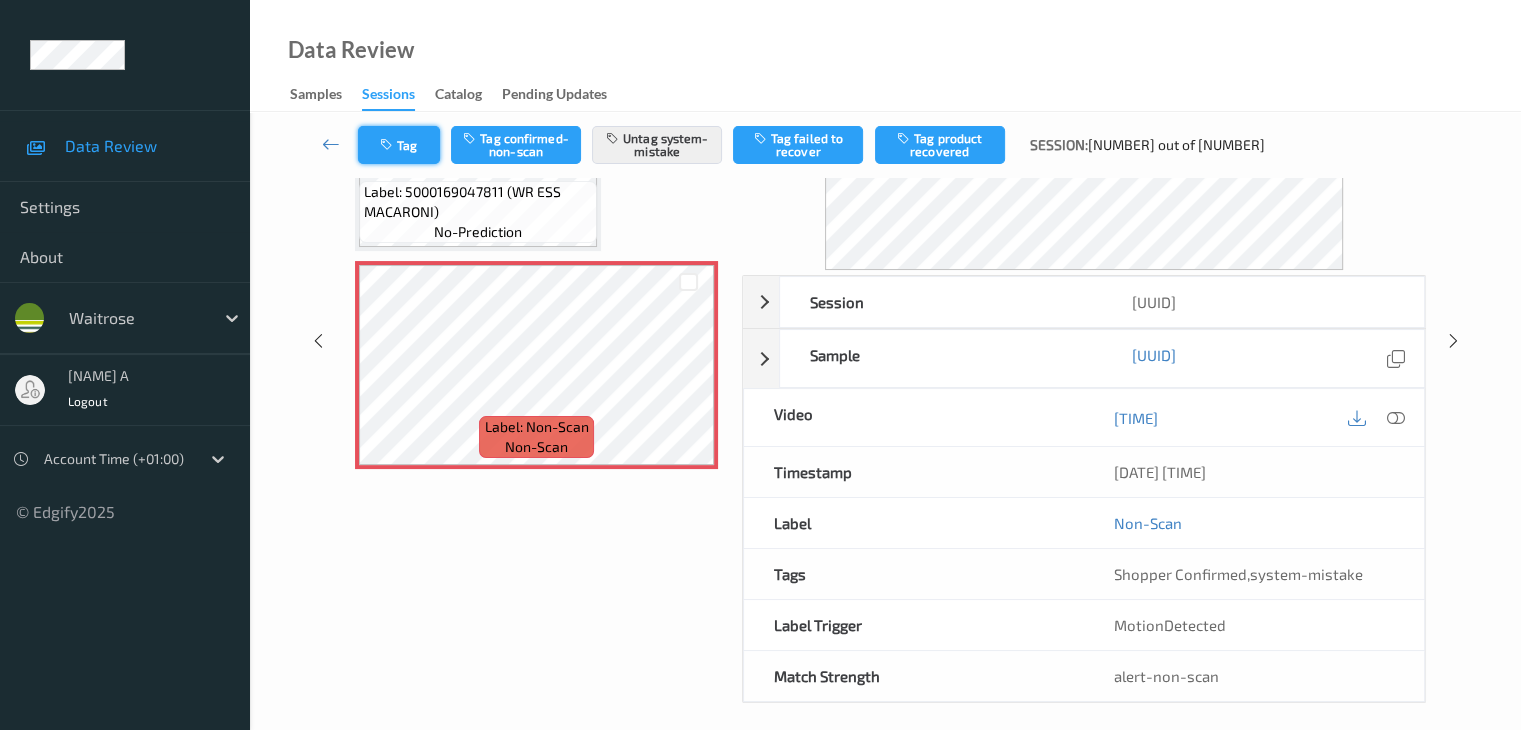 click on "Tag" at bounding box center (399, 145) 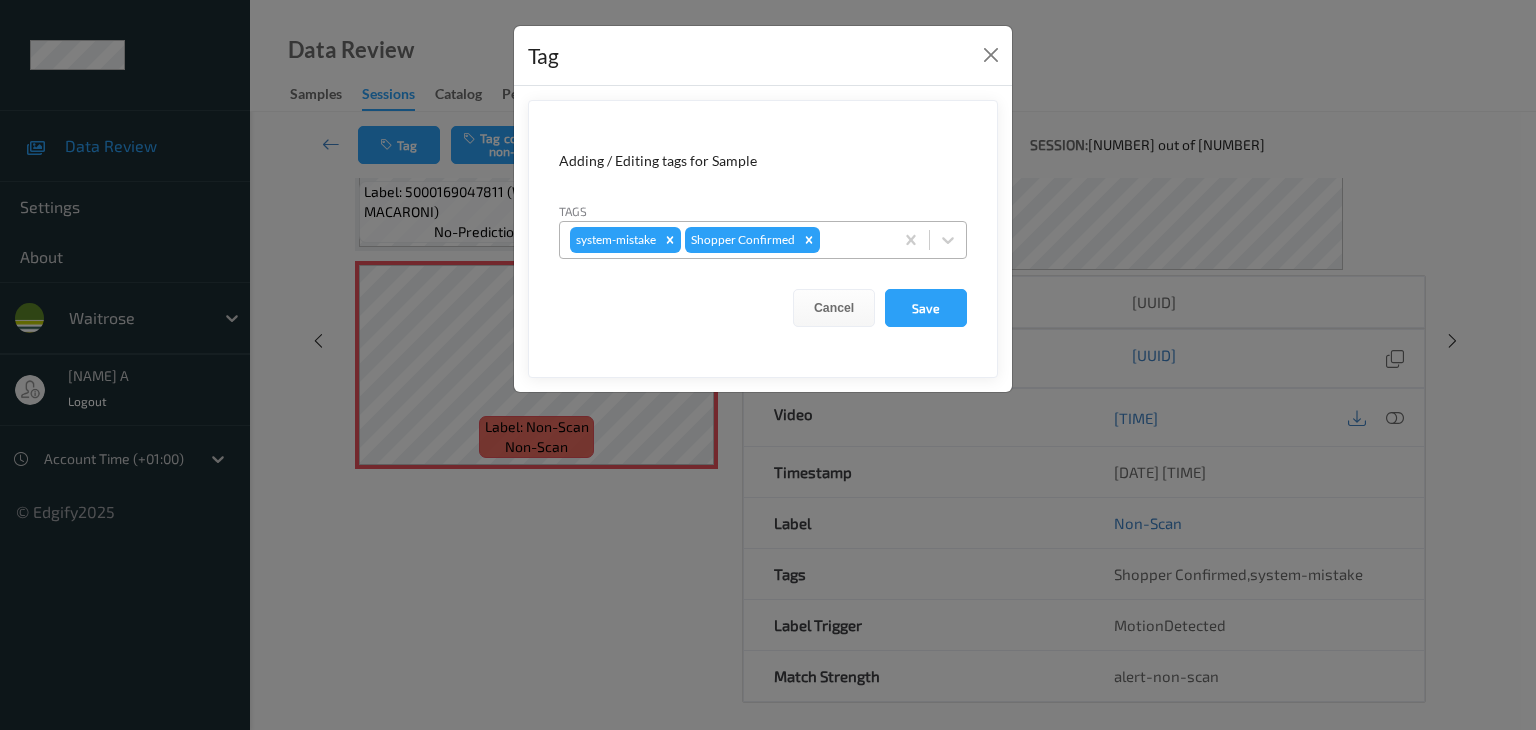click at bounding box center (853, 240) 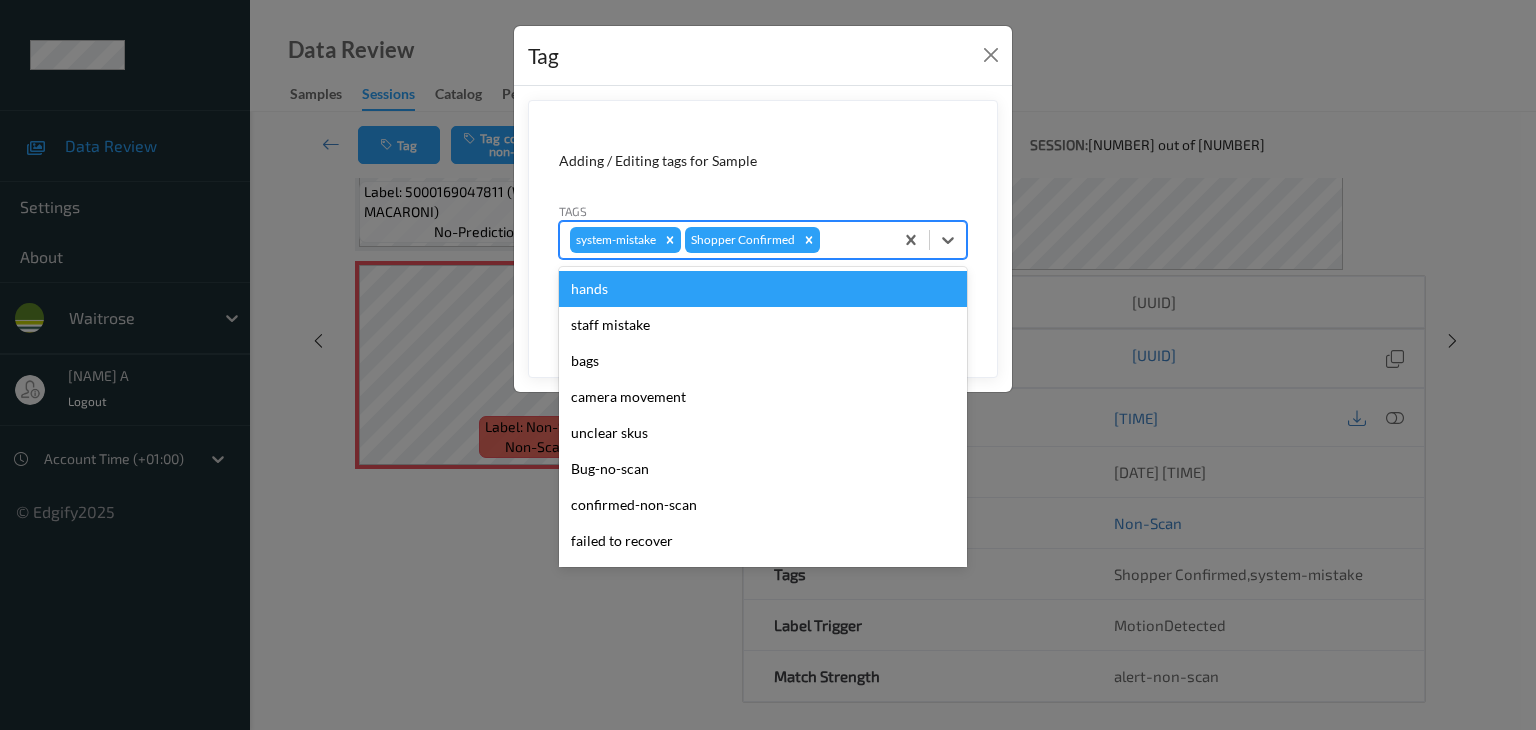 type on "u" 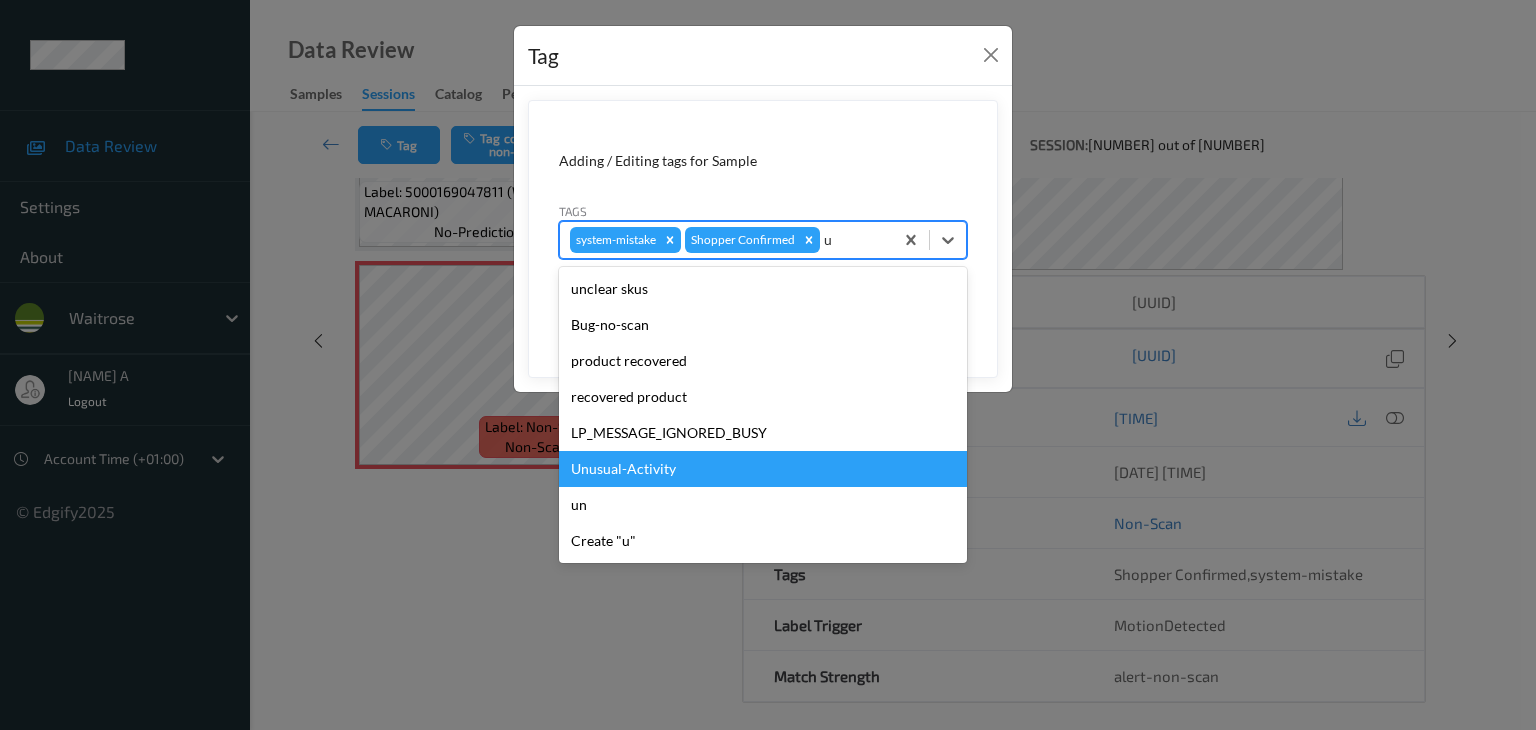 click on "Unusual-Activity" at bounding box center (763, 469) 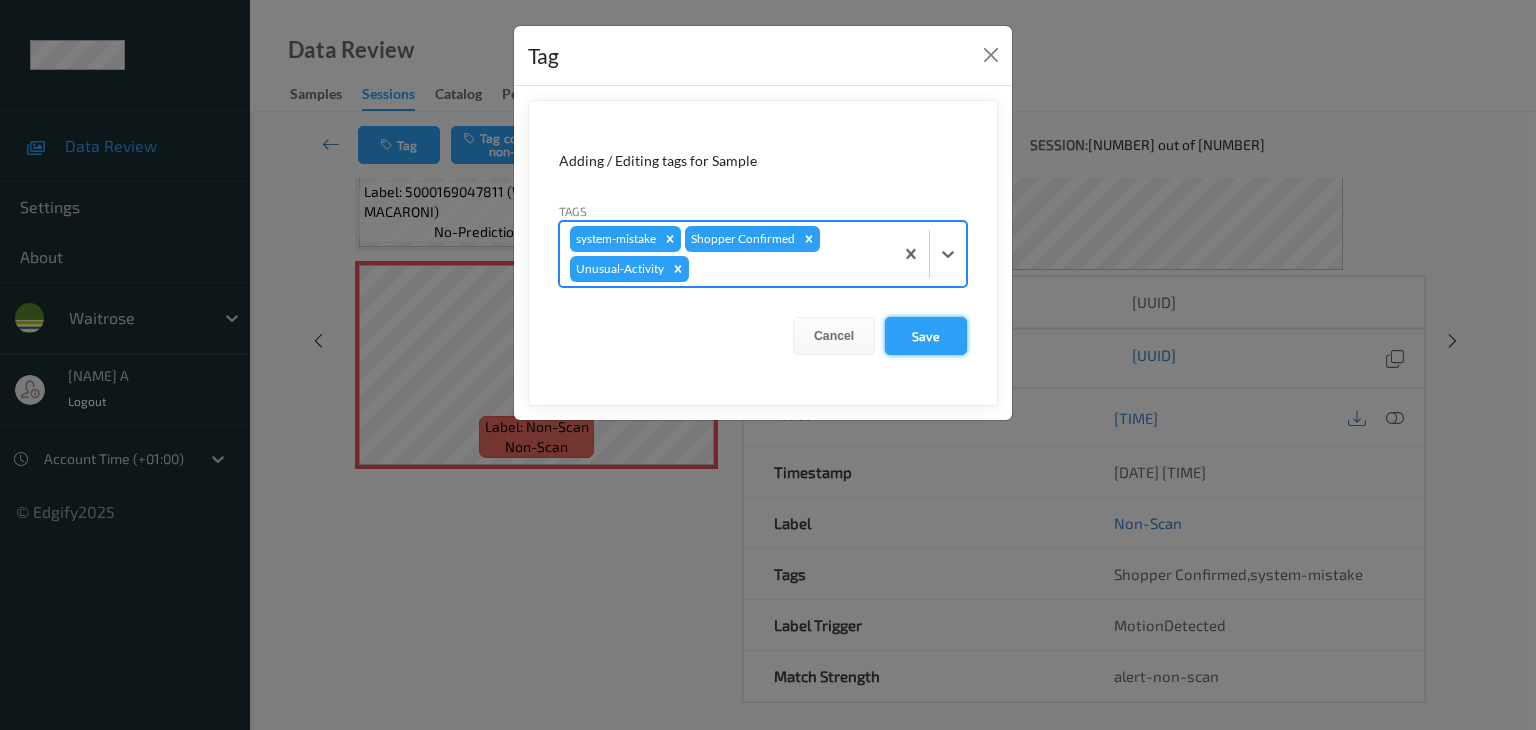 click on "Save" at bounding box center (926, 336) 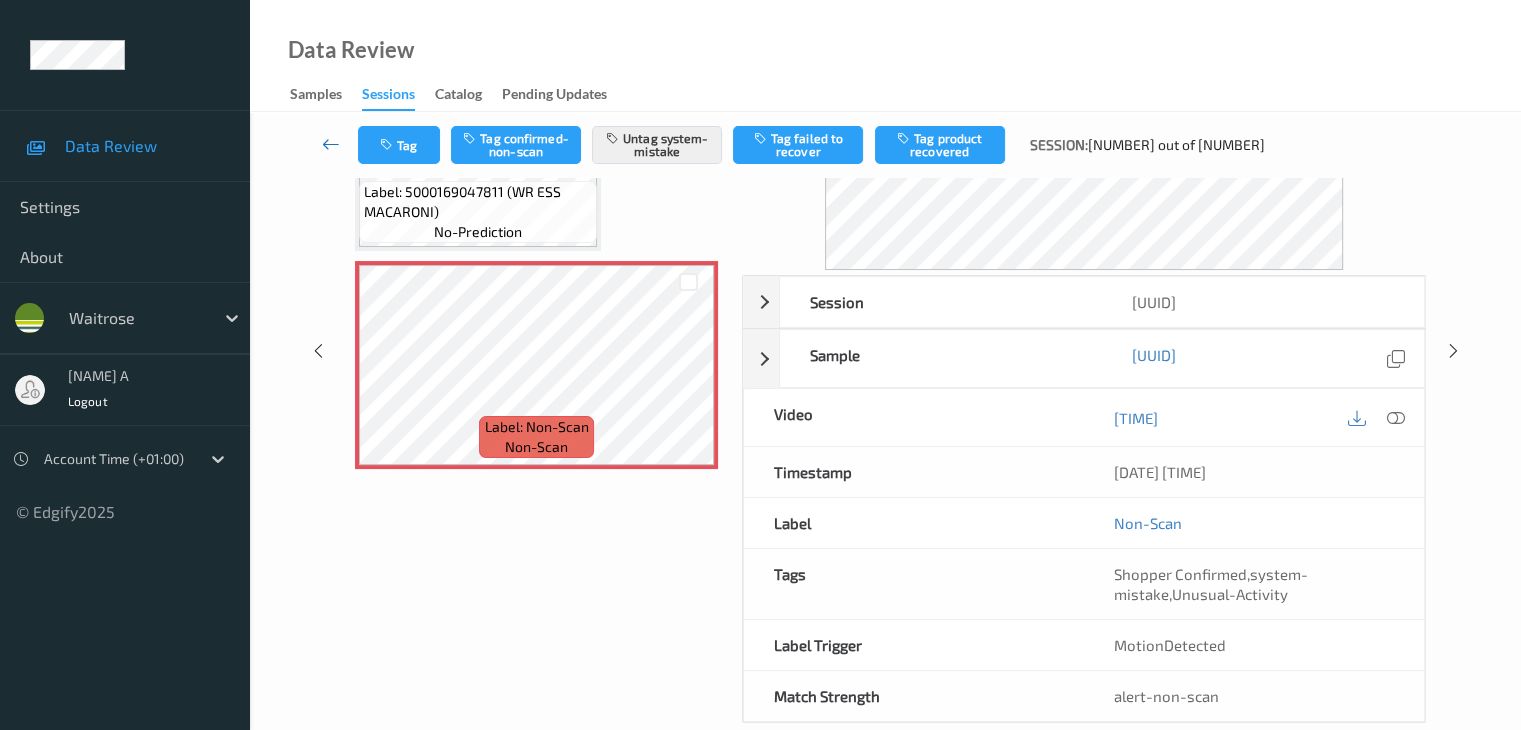 click at bounding box center [331, 144] 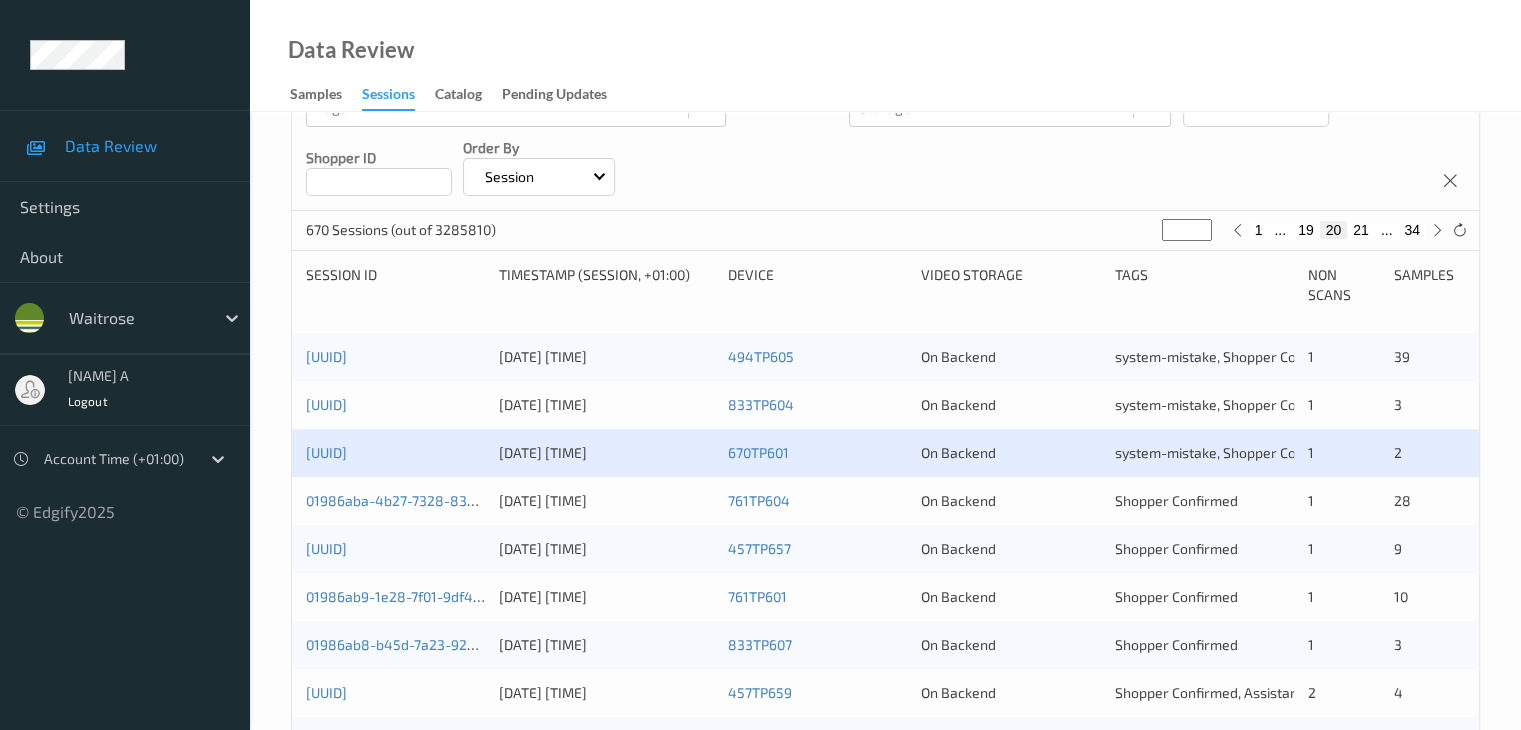 scroll, scrollTop: 324, scrollLeft: 0, axis: vertical 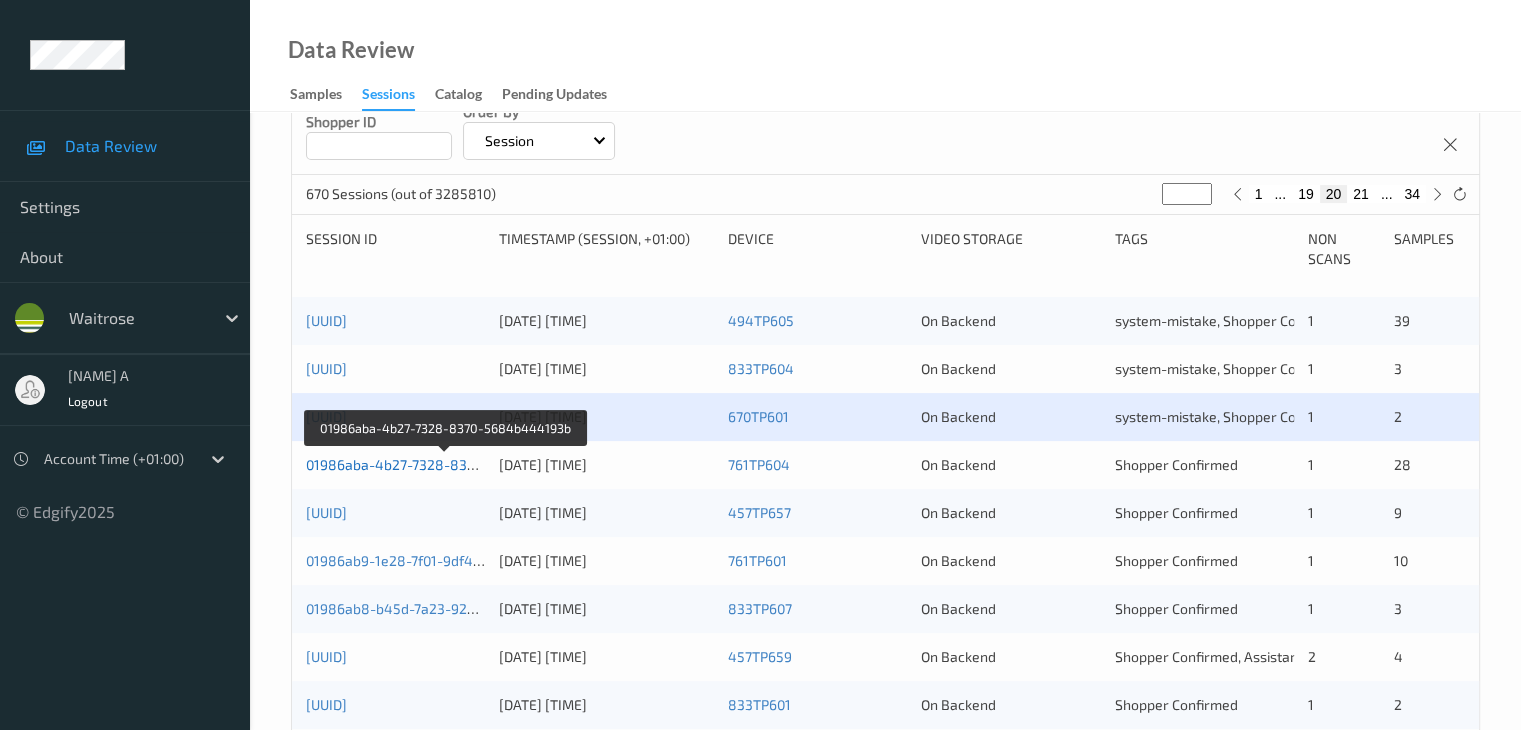 click on "01986aba-4b27-7328-8370-5684b444193b" at bounding box center [446, 464] 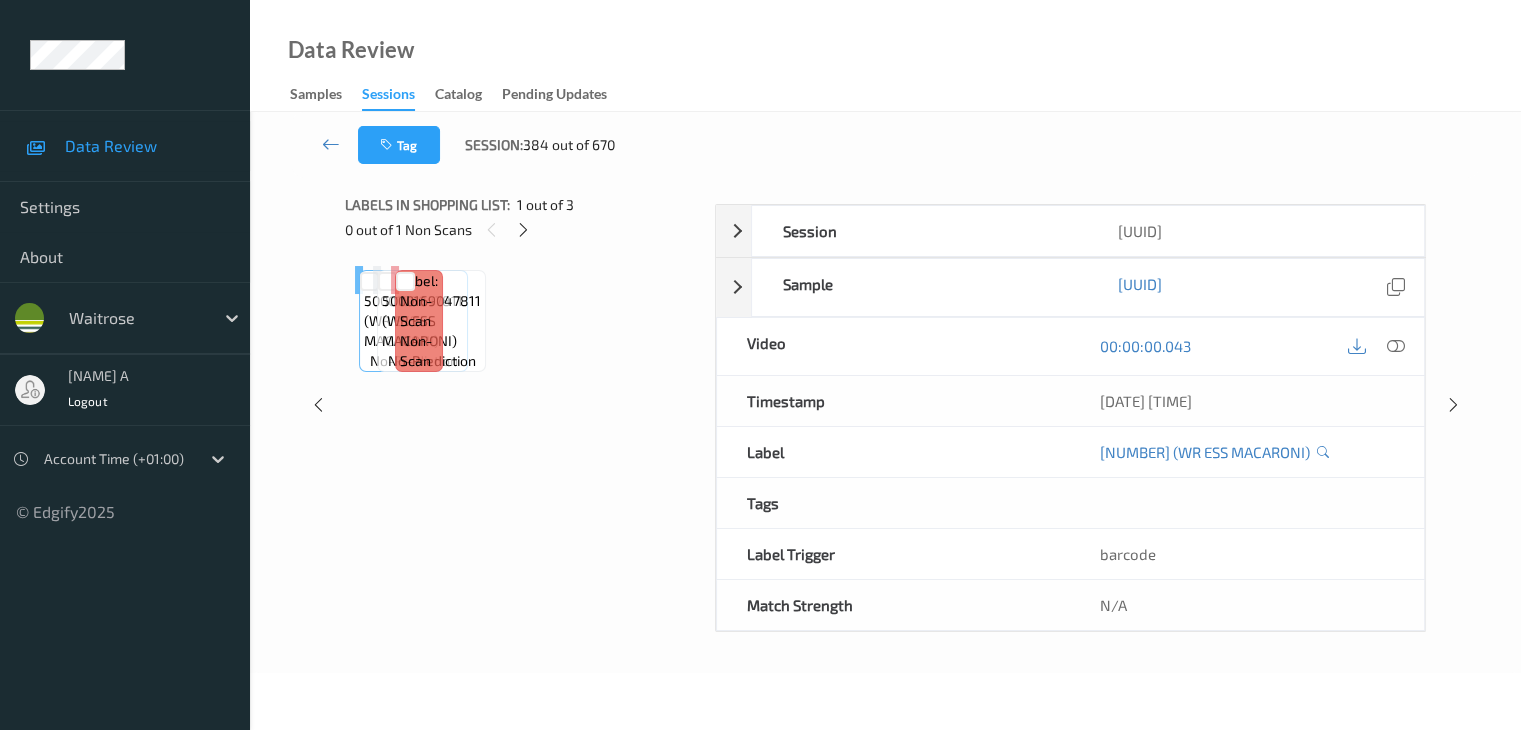scroll, scrollTop: 0, scrollLeft: 0, axis: both 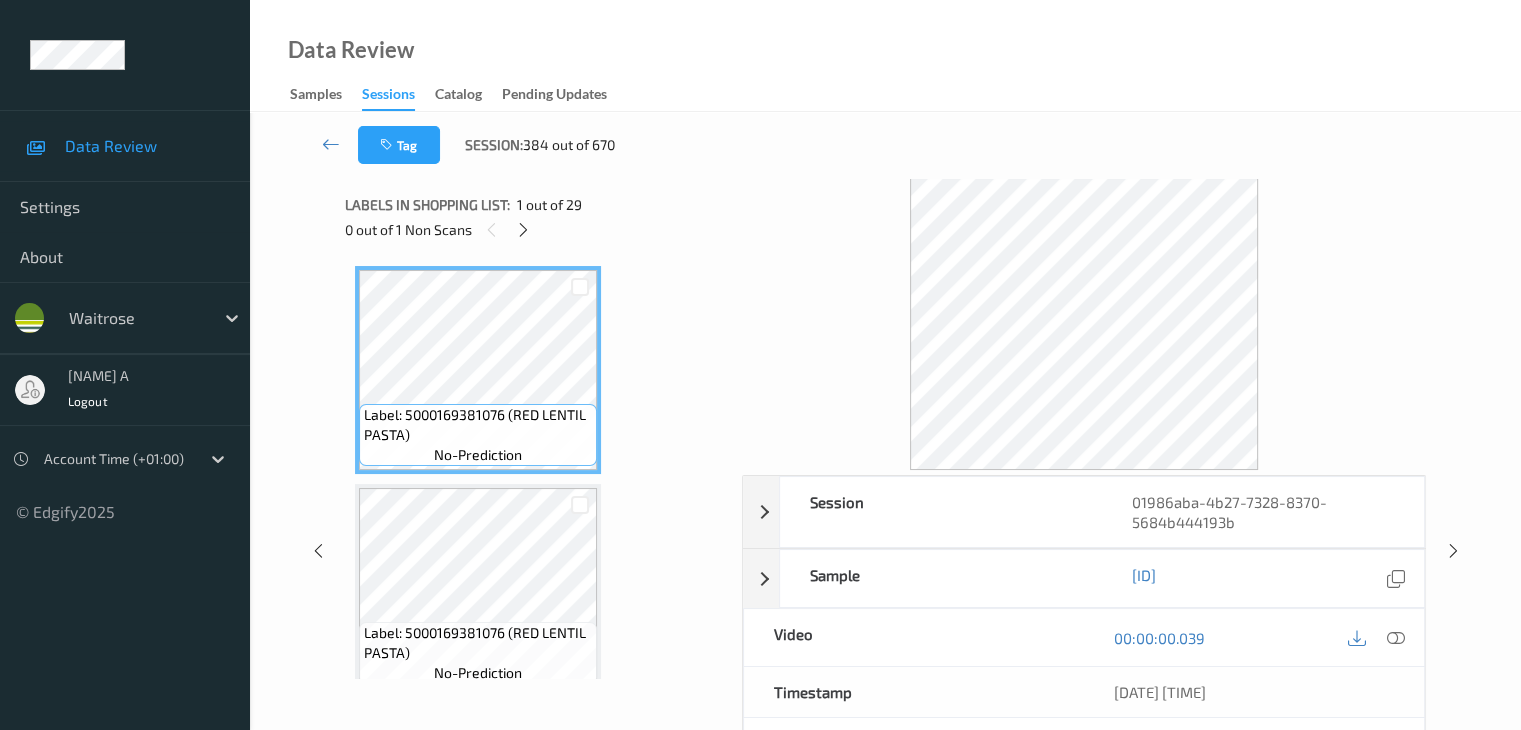 click on "0 out of 1 Non Scans" at bounding box center [536, 229] 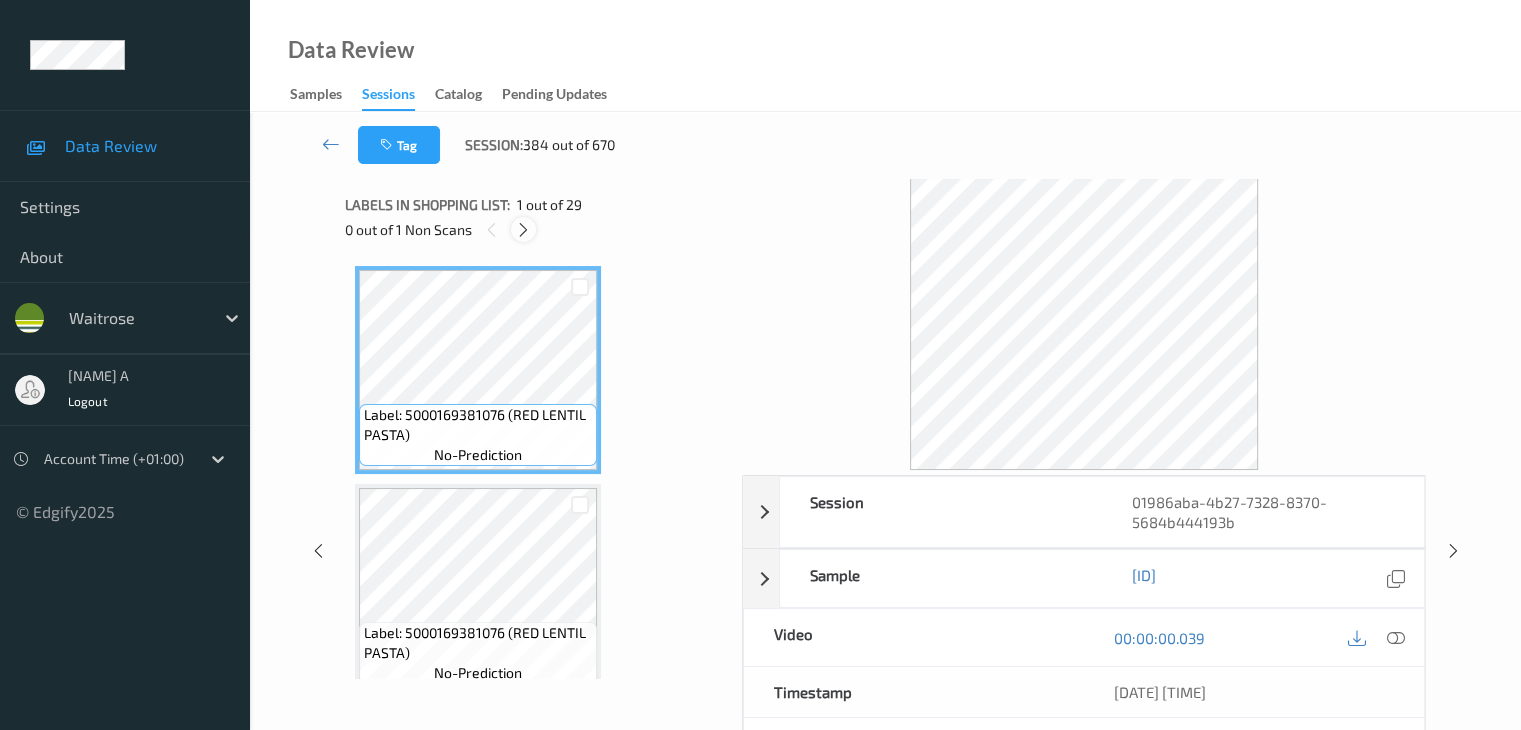 click at bounding box center (523, 230) 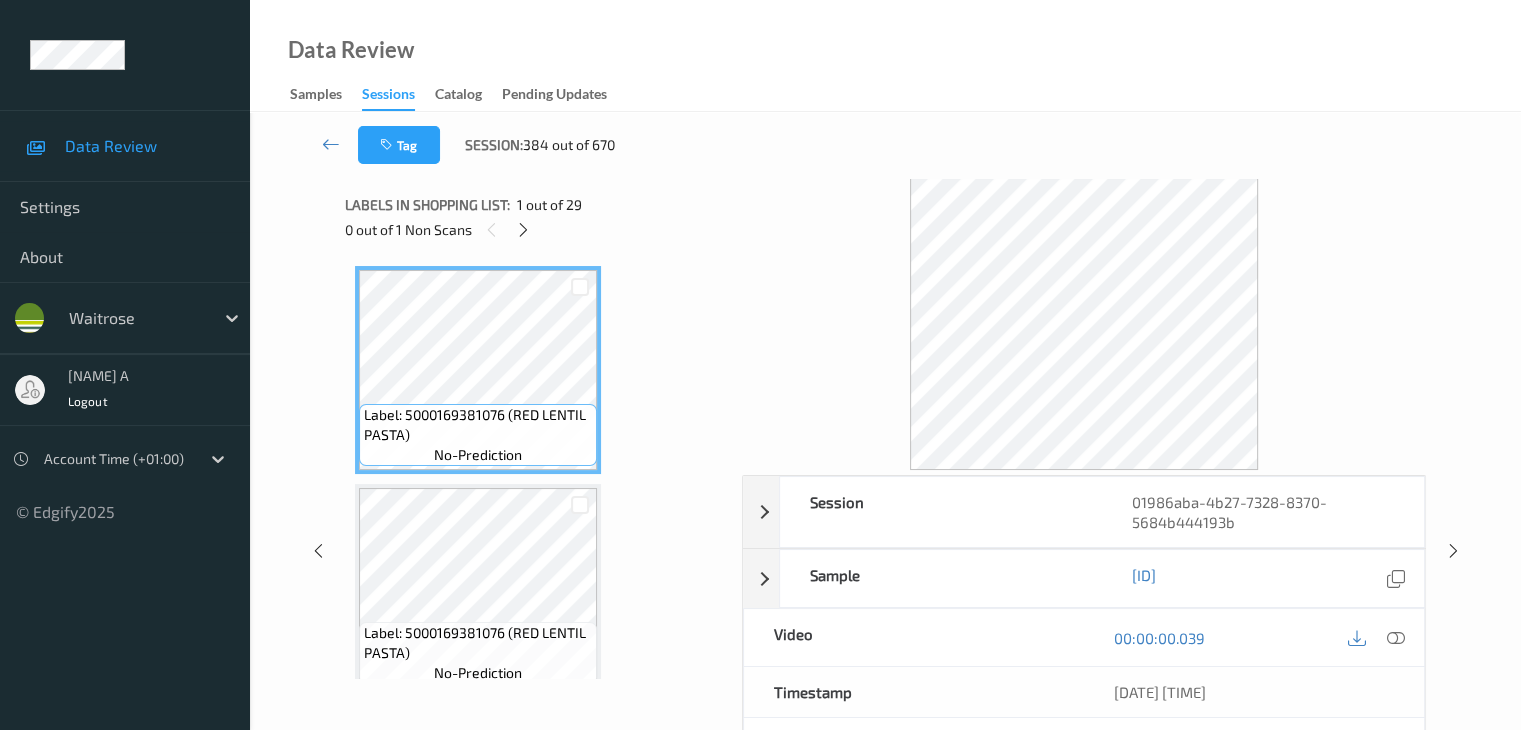 scroll, scrollTop: 664, scrollLeft: 0, axis: vertical 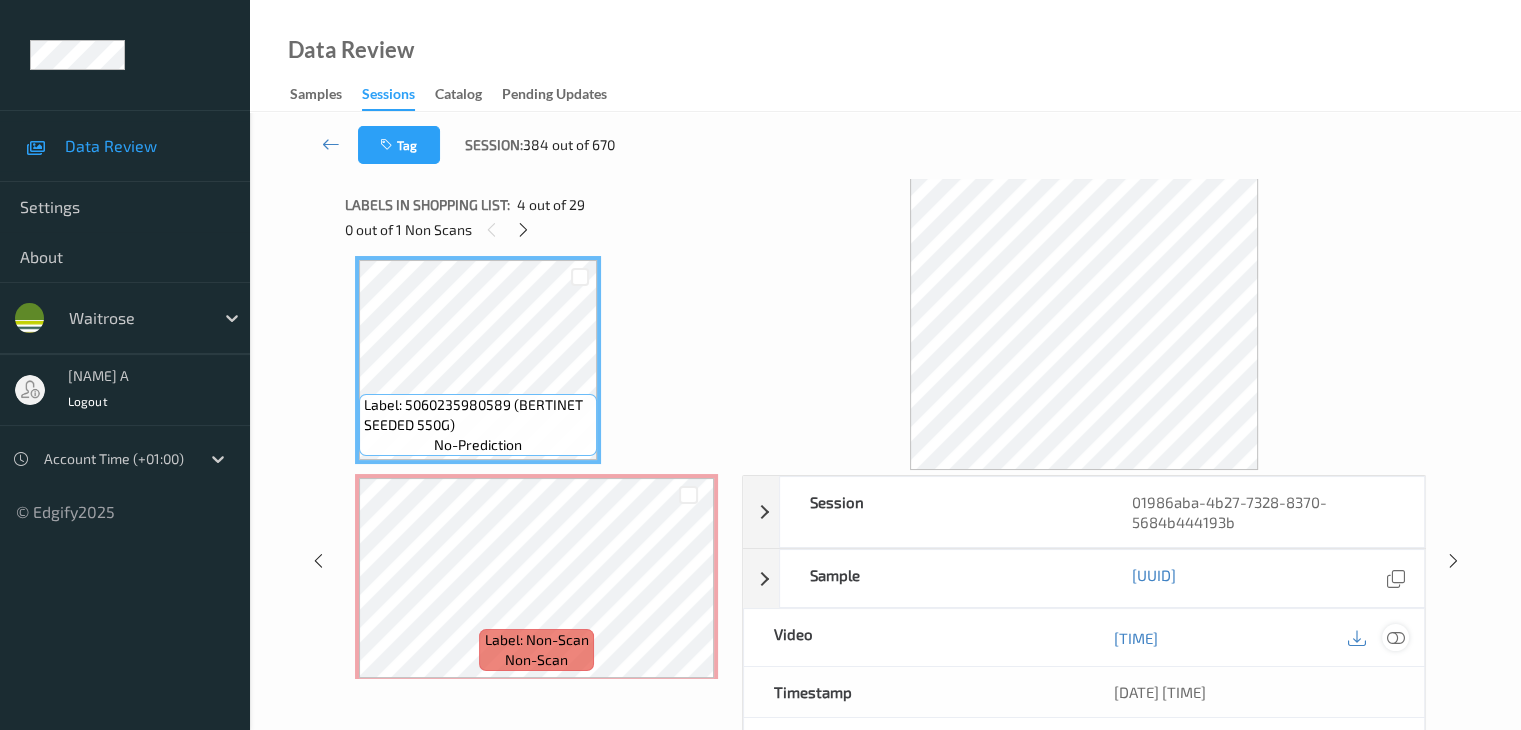 click at bounding box center [1395, 638] 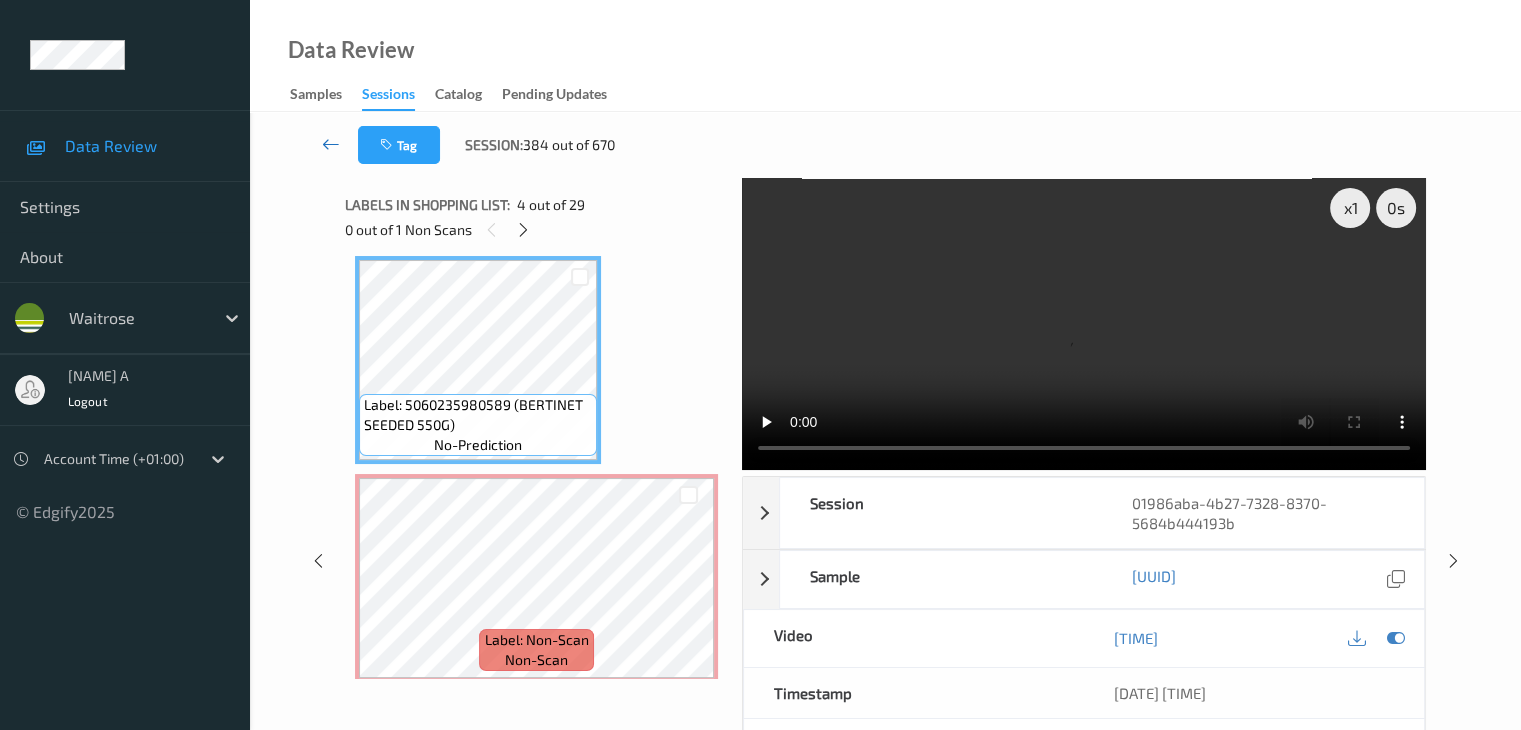click at bounding box center (331, 145) 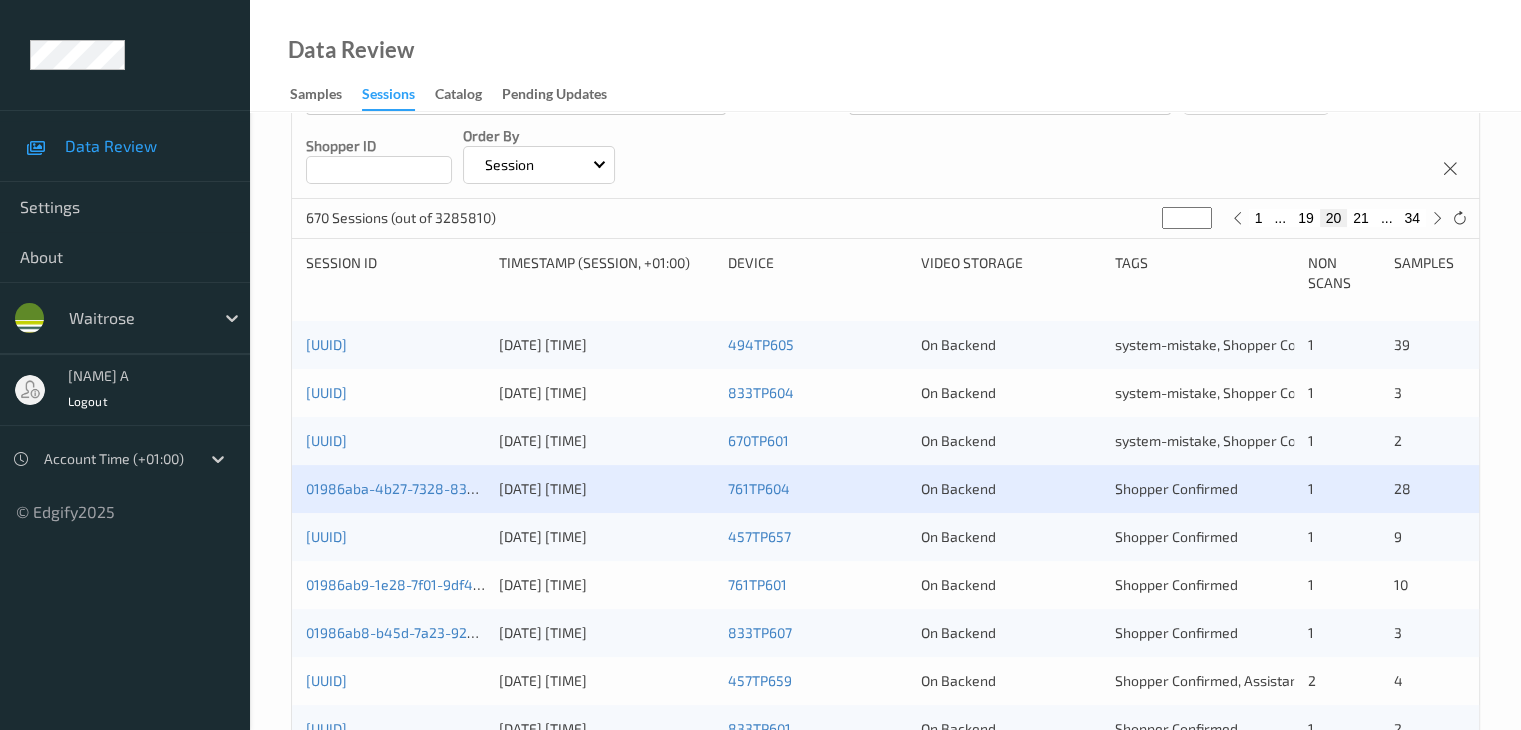 scroll, scrollTop: 400, scrollLeft: 0, axis: vertical 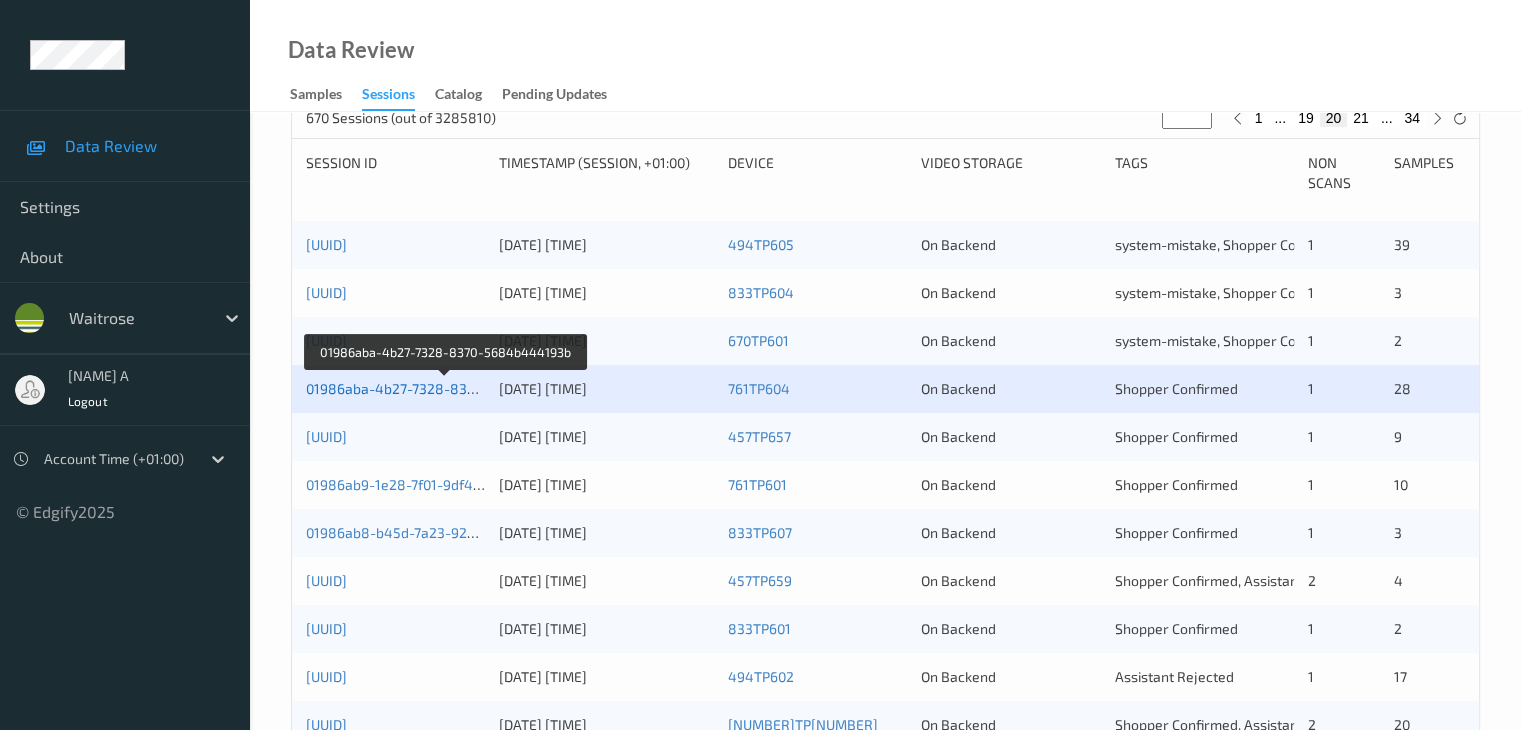 click on "01986aba-4b27-7328-8370-5684b444193b" at bounding box center (446, 388) 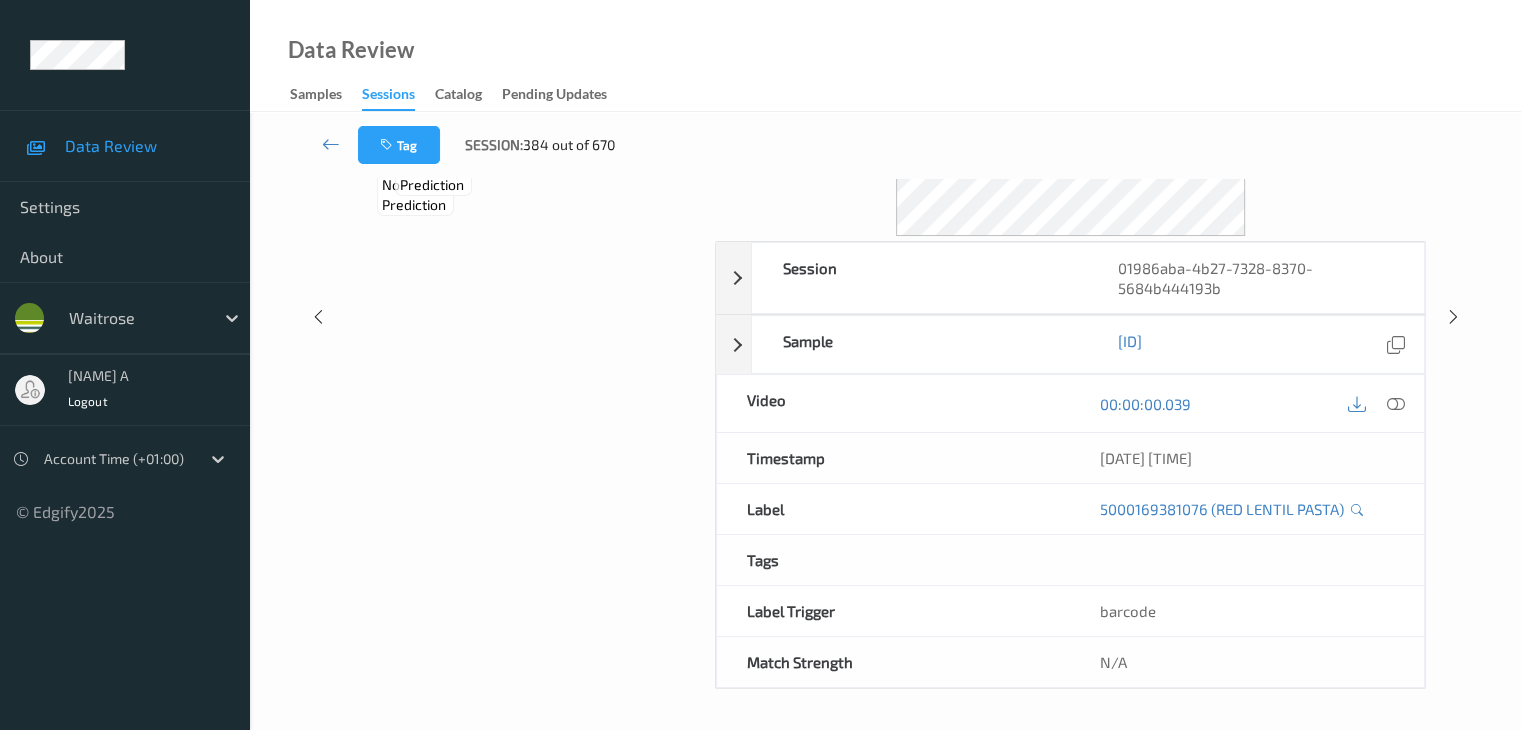 scroll, scrollTop: 0, scrollLeft: 0, axis: both 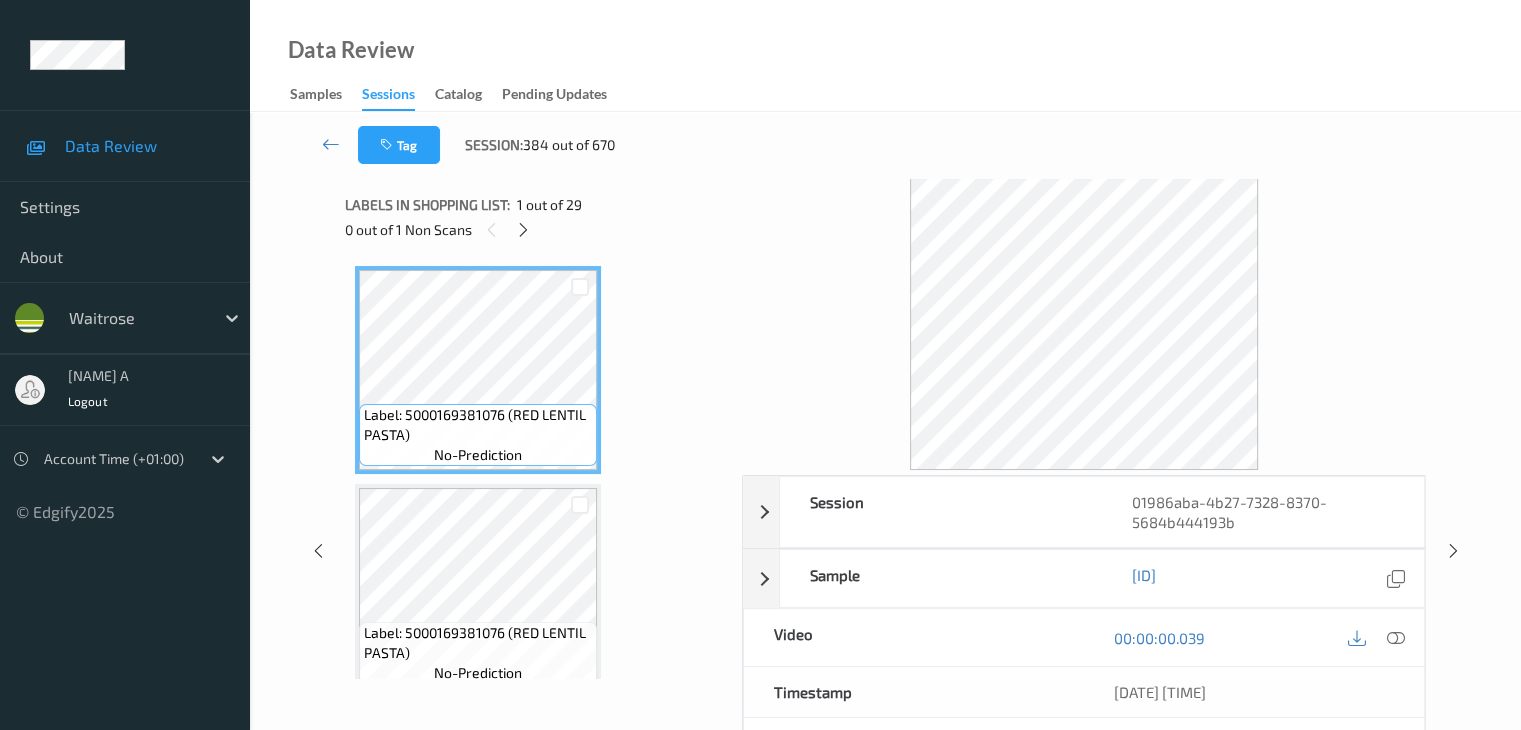 click on "0 out of 1 Non Scans" at bounding box center [536, 229] 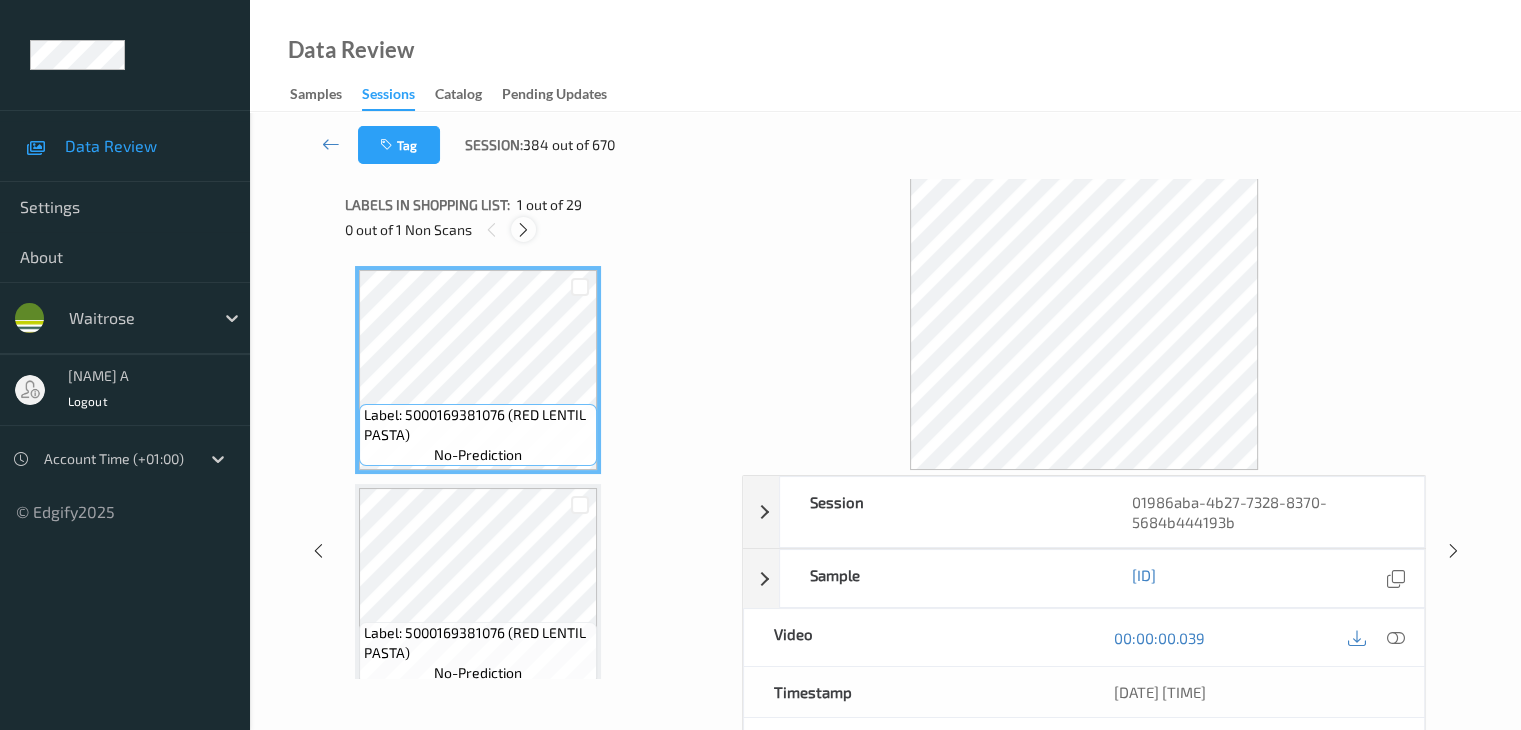 click at bounding box center [523, 230] 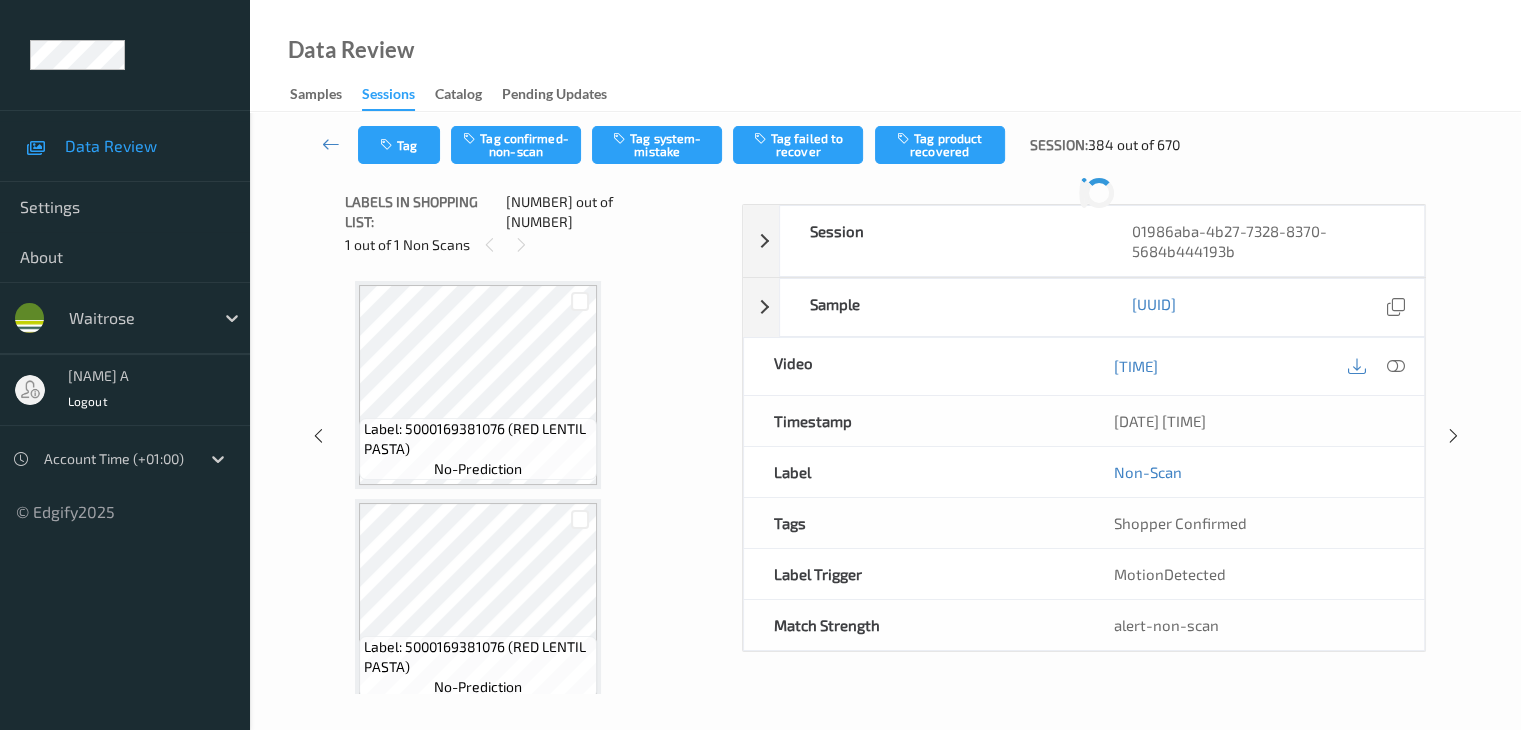 scroll, scrollTop: 664, scrollLeft: 0, axis: vertical 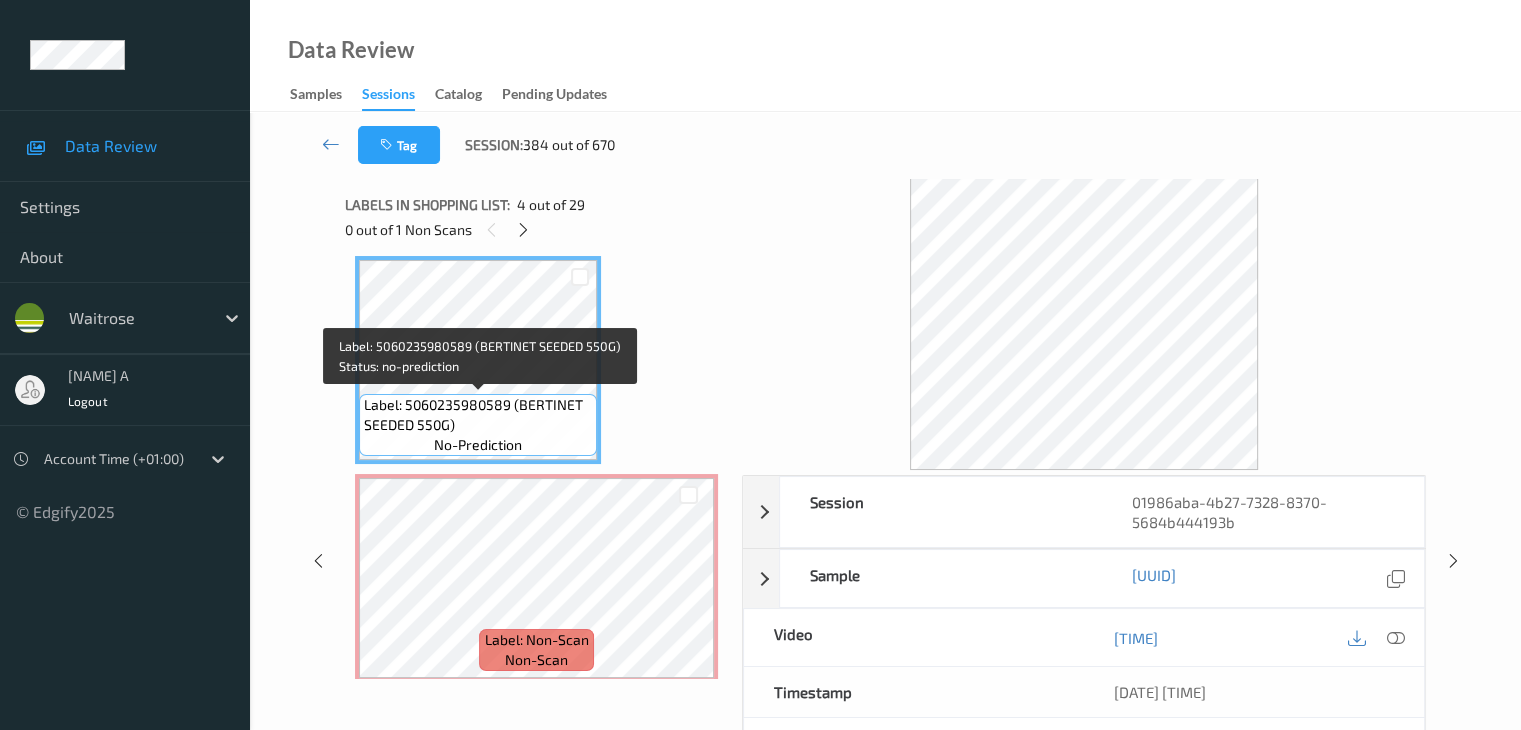 click on "Label: 5060235980589 (BERTINET SEEDED 550G) no-prediction" at bounding box center [478, 425] 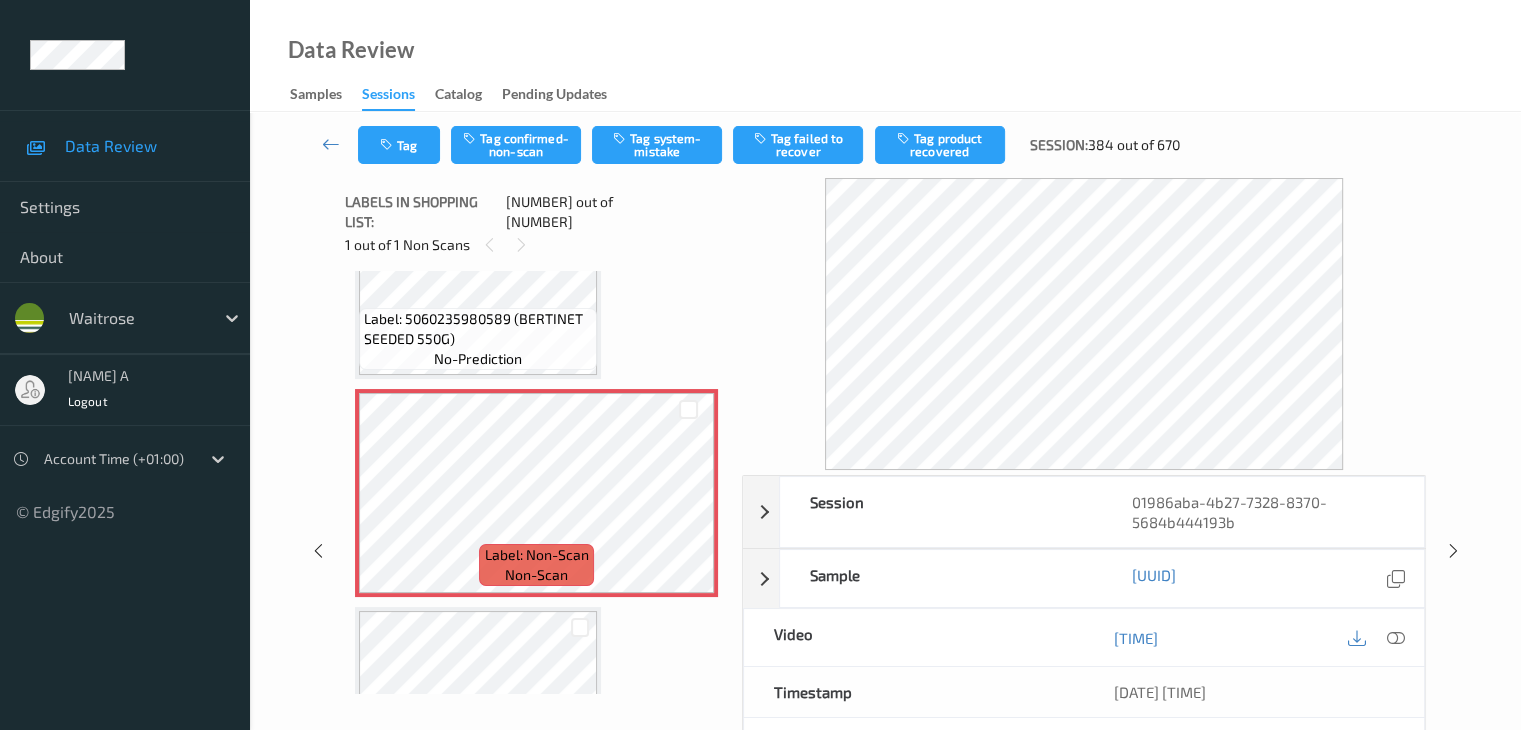 scroll, scrollTop: 664, scrollLeft: 0, axis: vertical 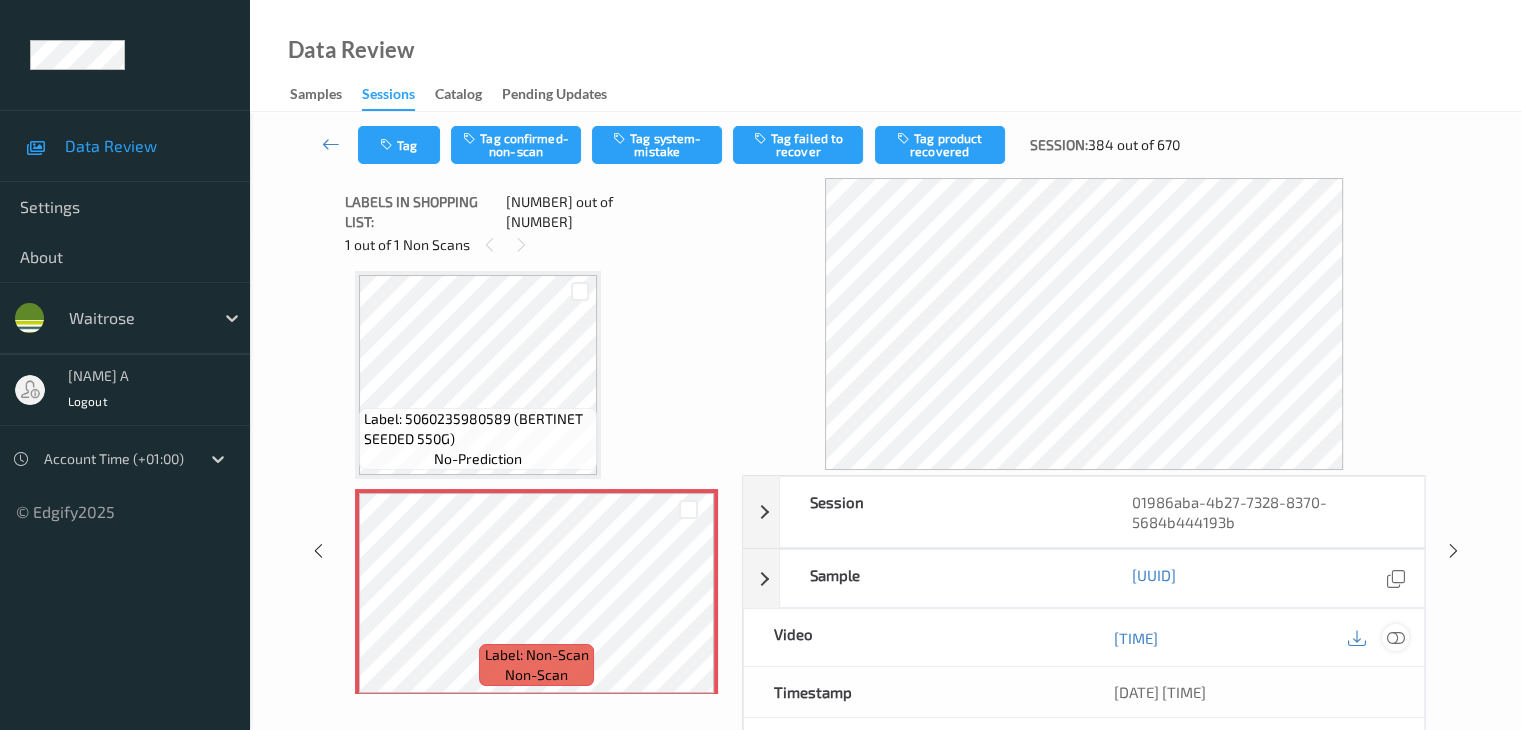click at bounding box center [1395, 638] 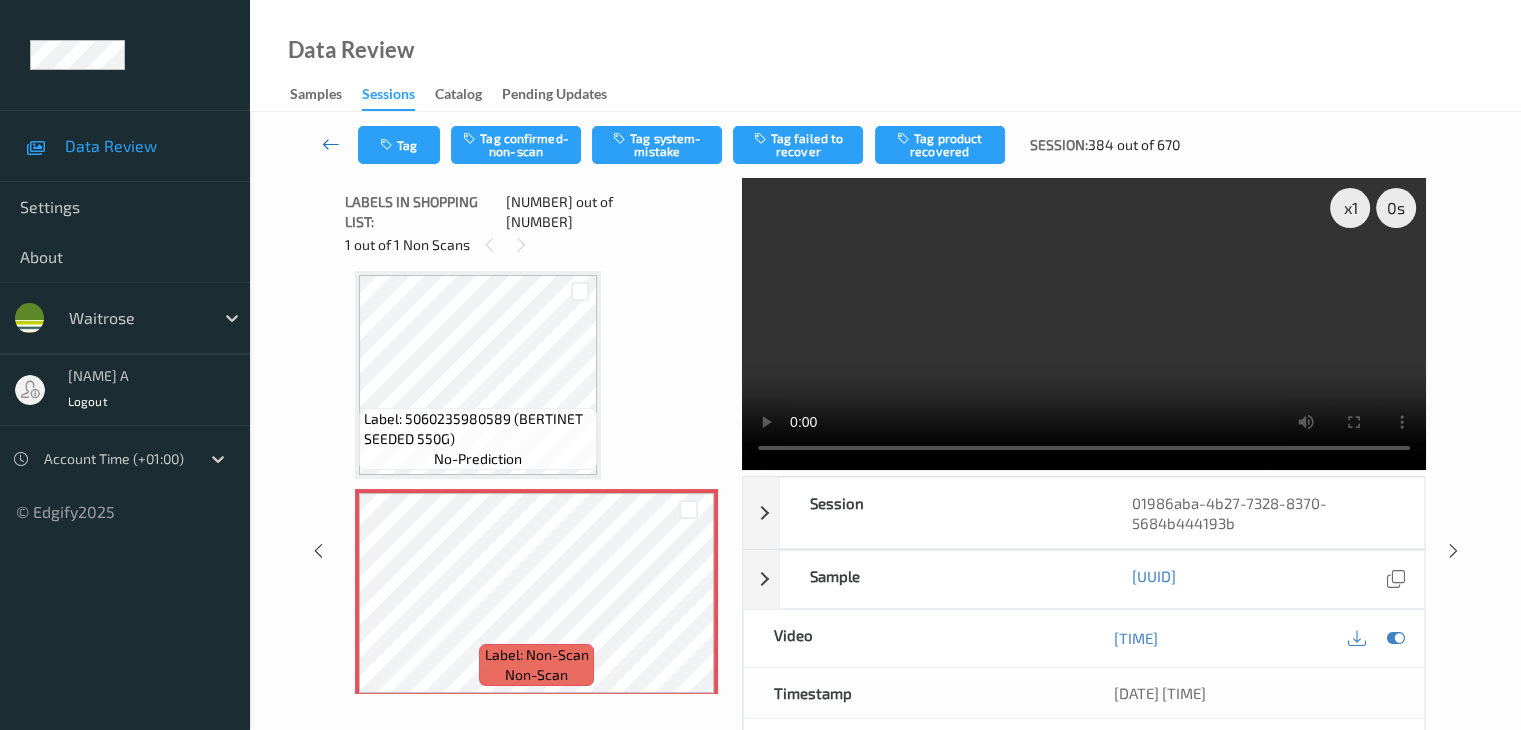 click at bounding box center [331, 144] 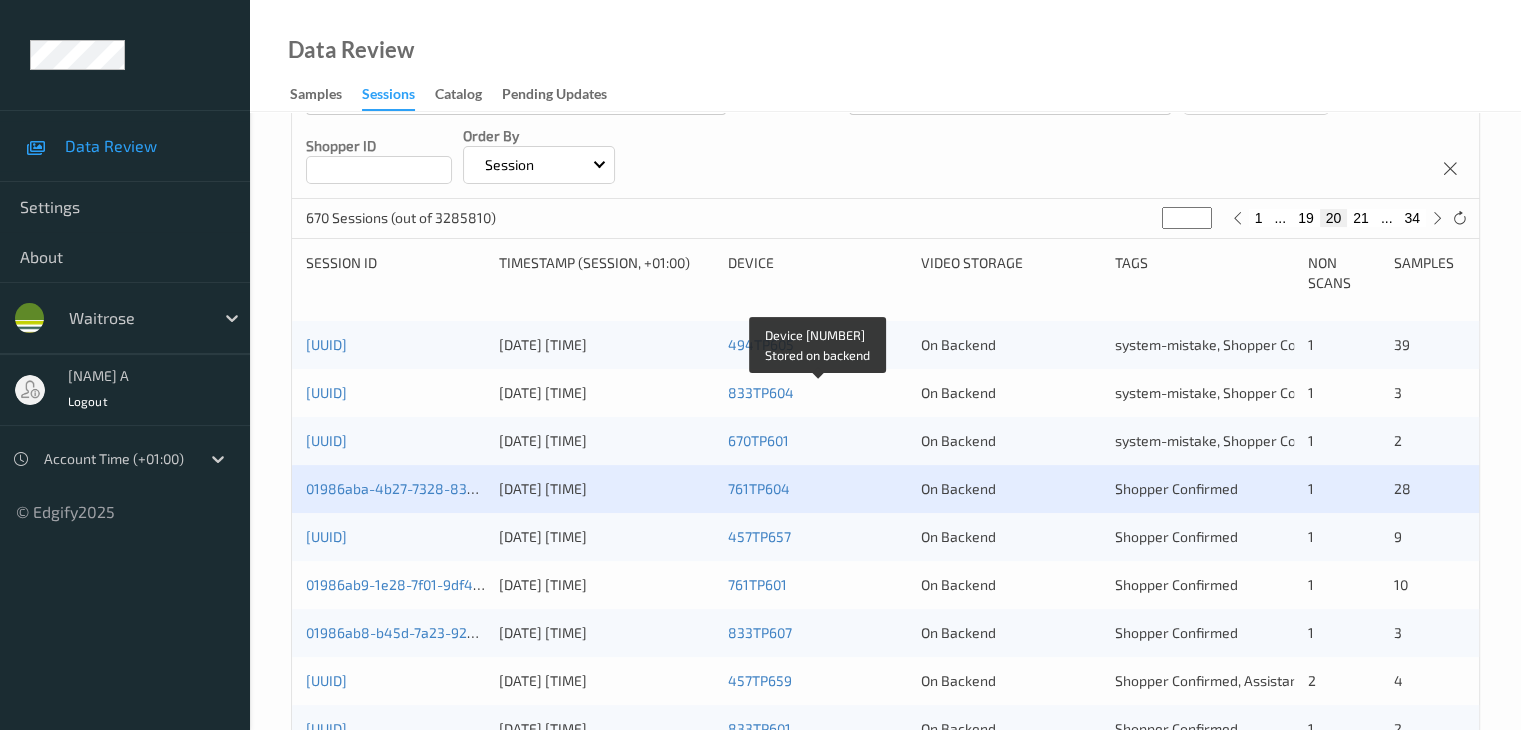 scroll, scrollTop: 400, scrollLeft: 0, axis: vertical 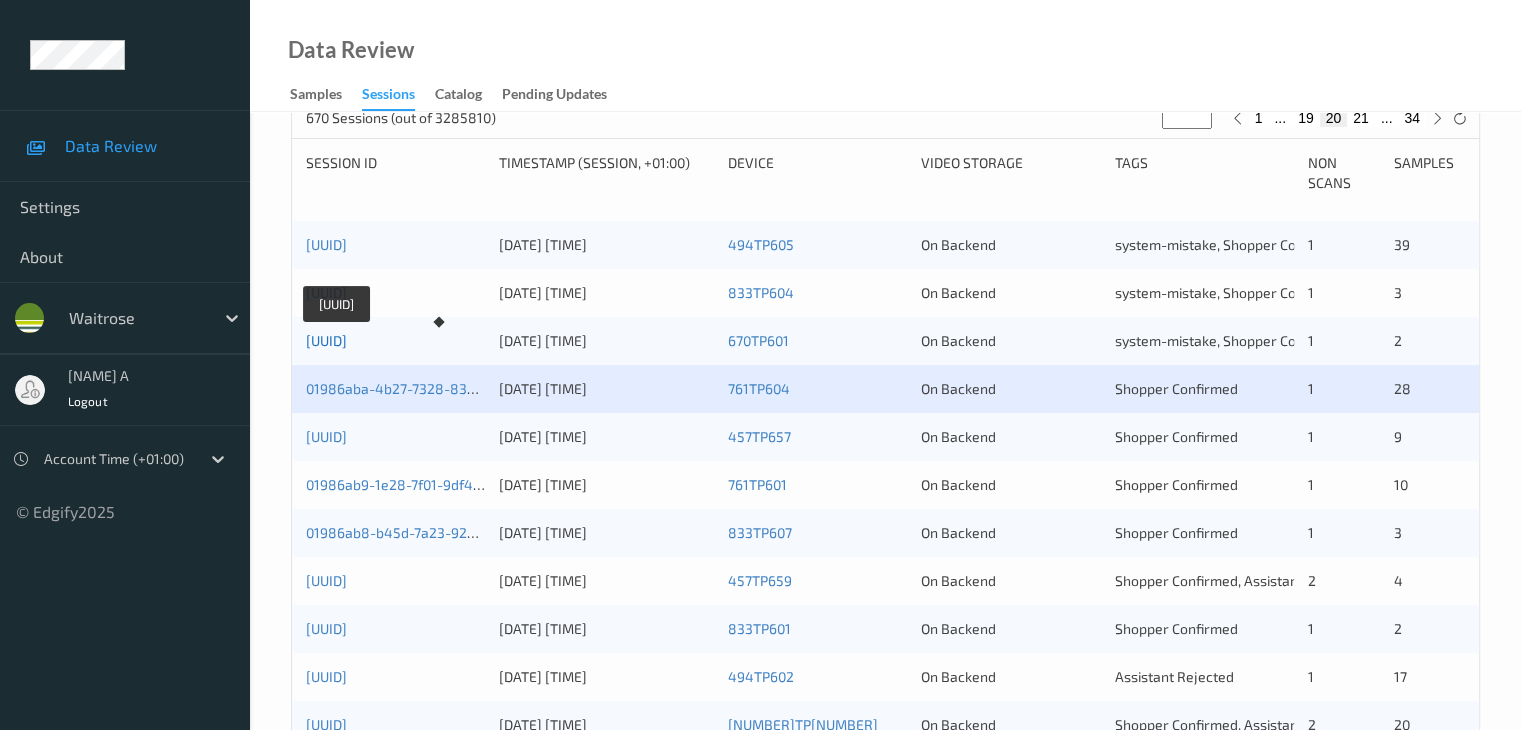 click on "01986abb-8a29-7011-b2b7-e1242b25c667" at bounding box center (326, 340) 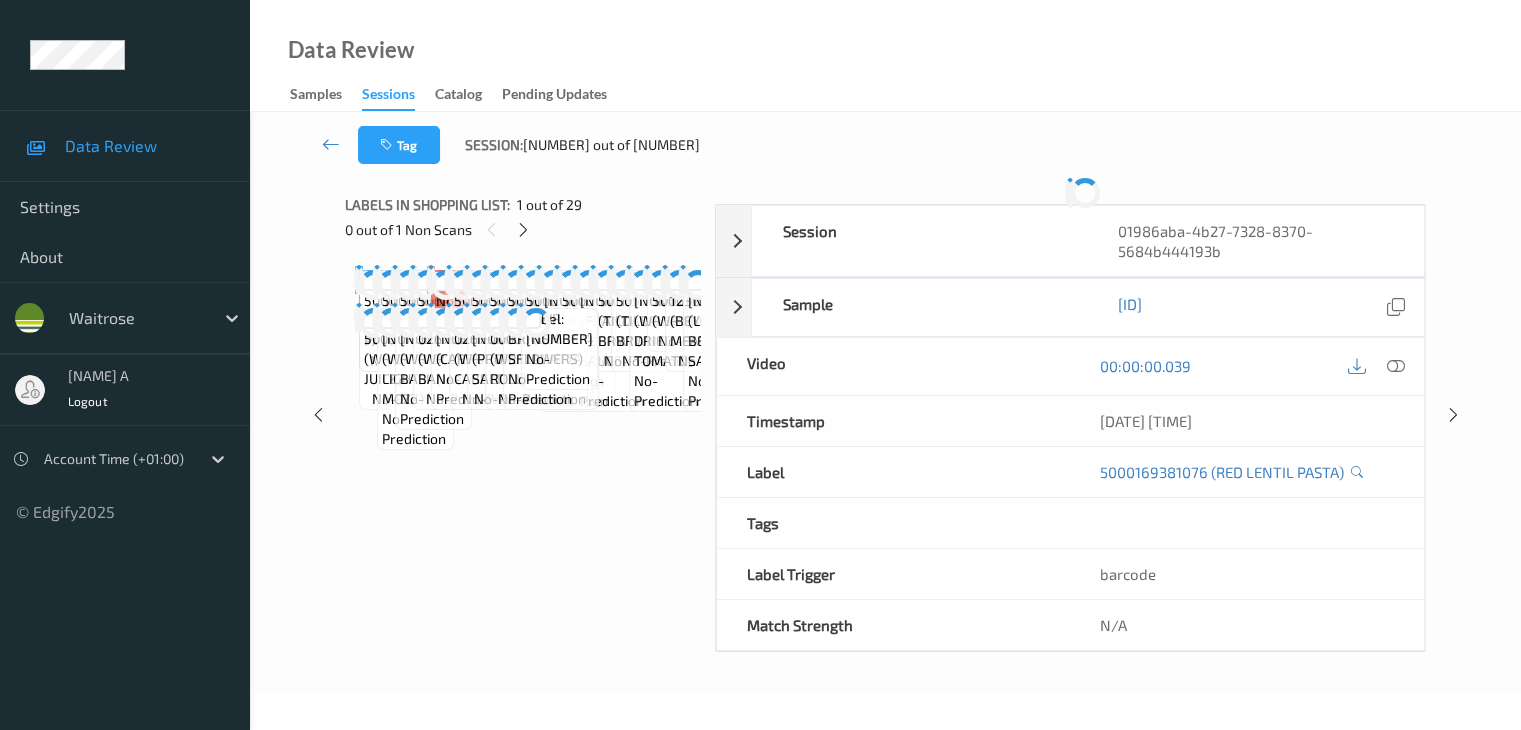 scroll, scrollTop: 0, scrollLeft: 0, axis: both 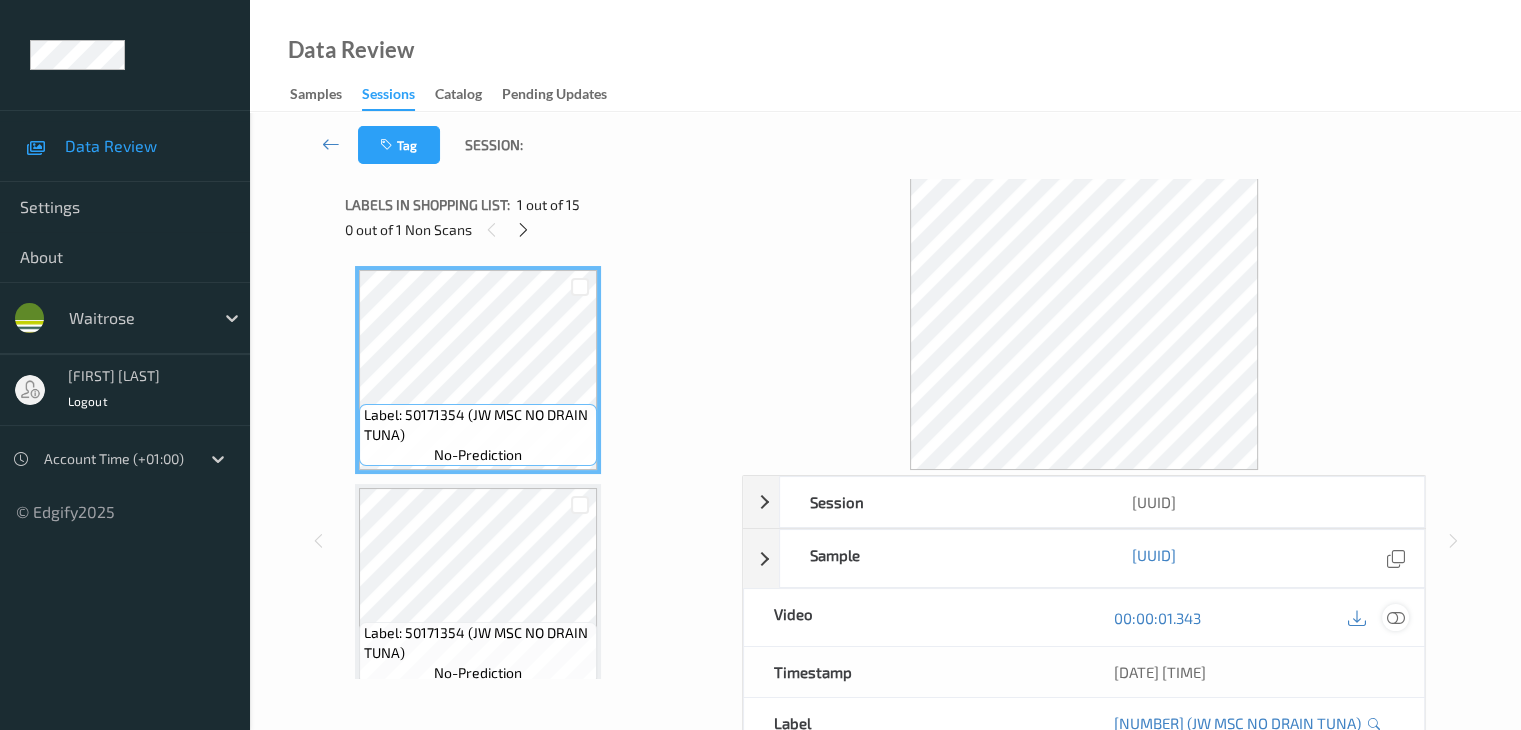 click at bounding box center [1395, 618] 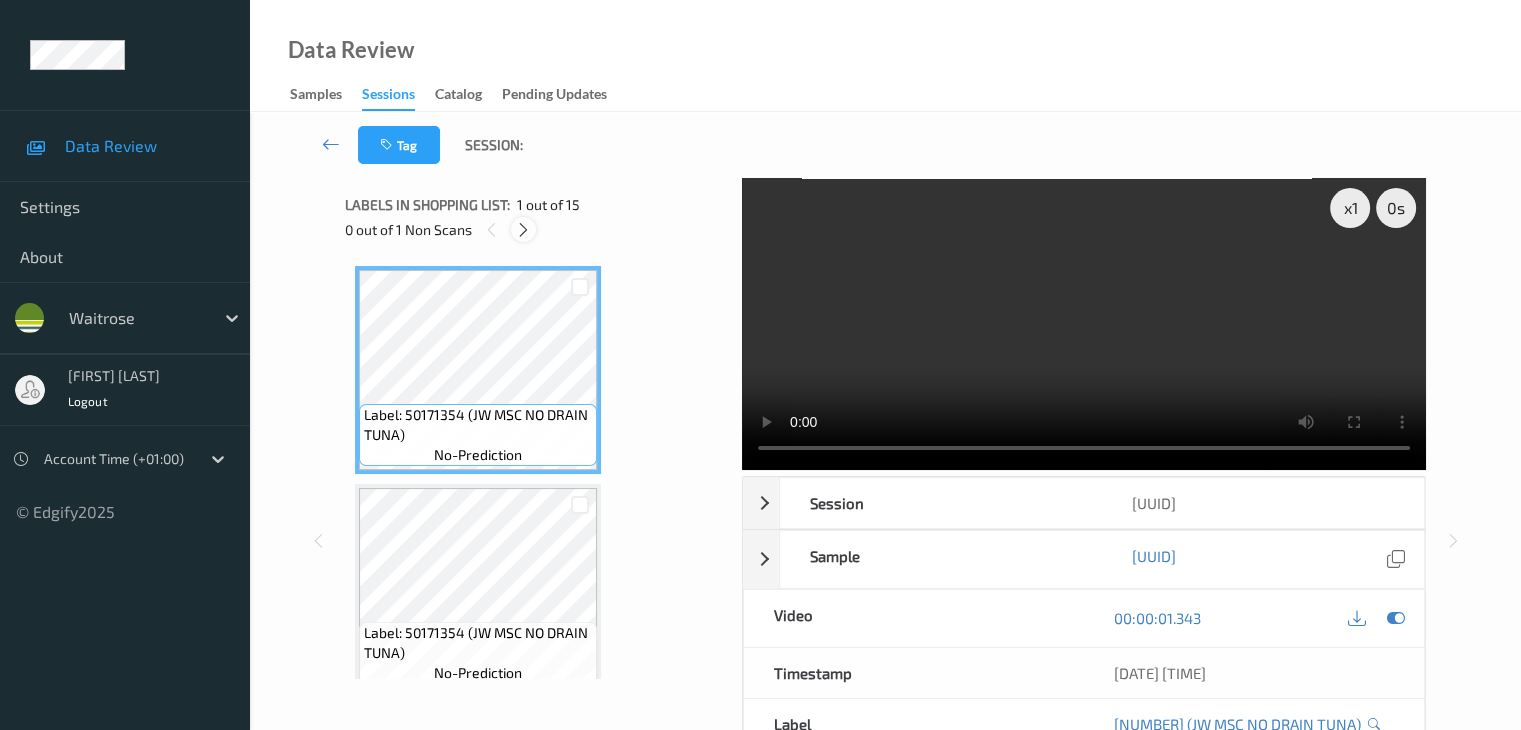click at bounding box center (523, 230) 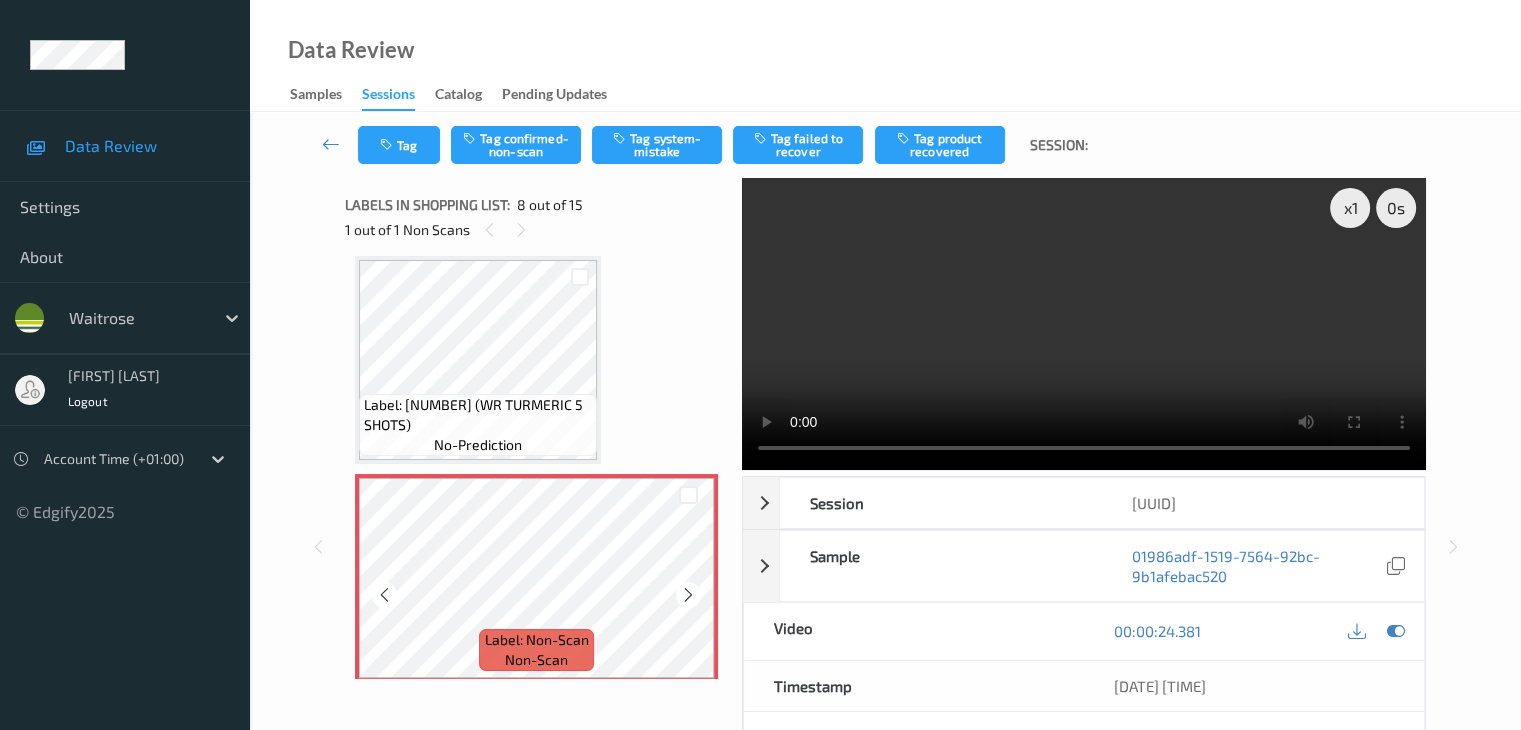 scroll, scrollTop: 1418, scrollLeft: 0, axis: vertical 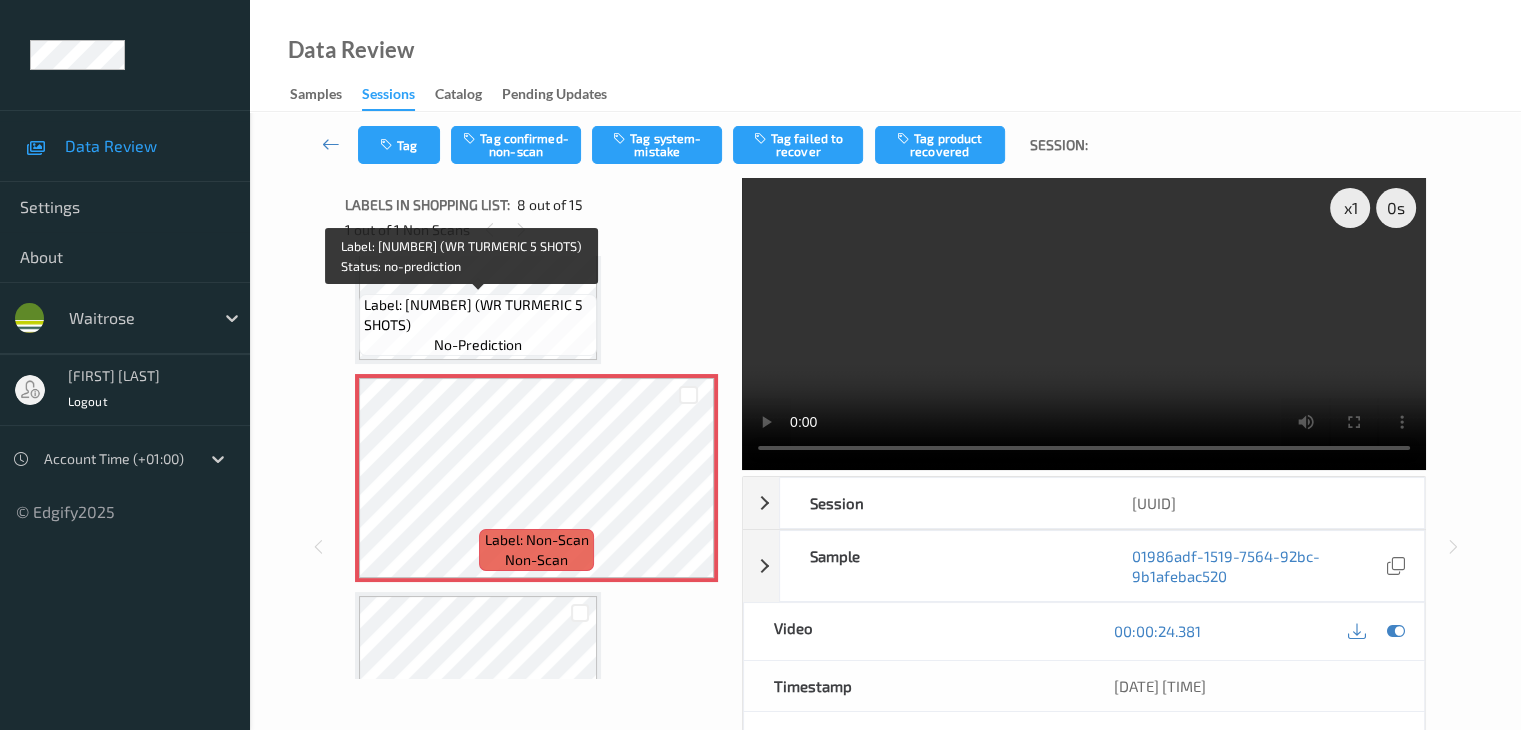 click on "Label: [NUMBER] (WR TURMERIC 5 SHOTS)" at bounding box center (478, 315) 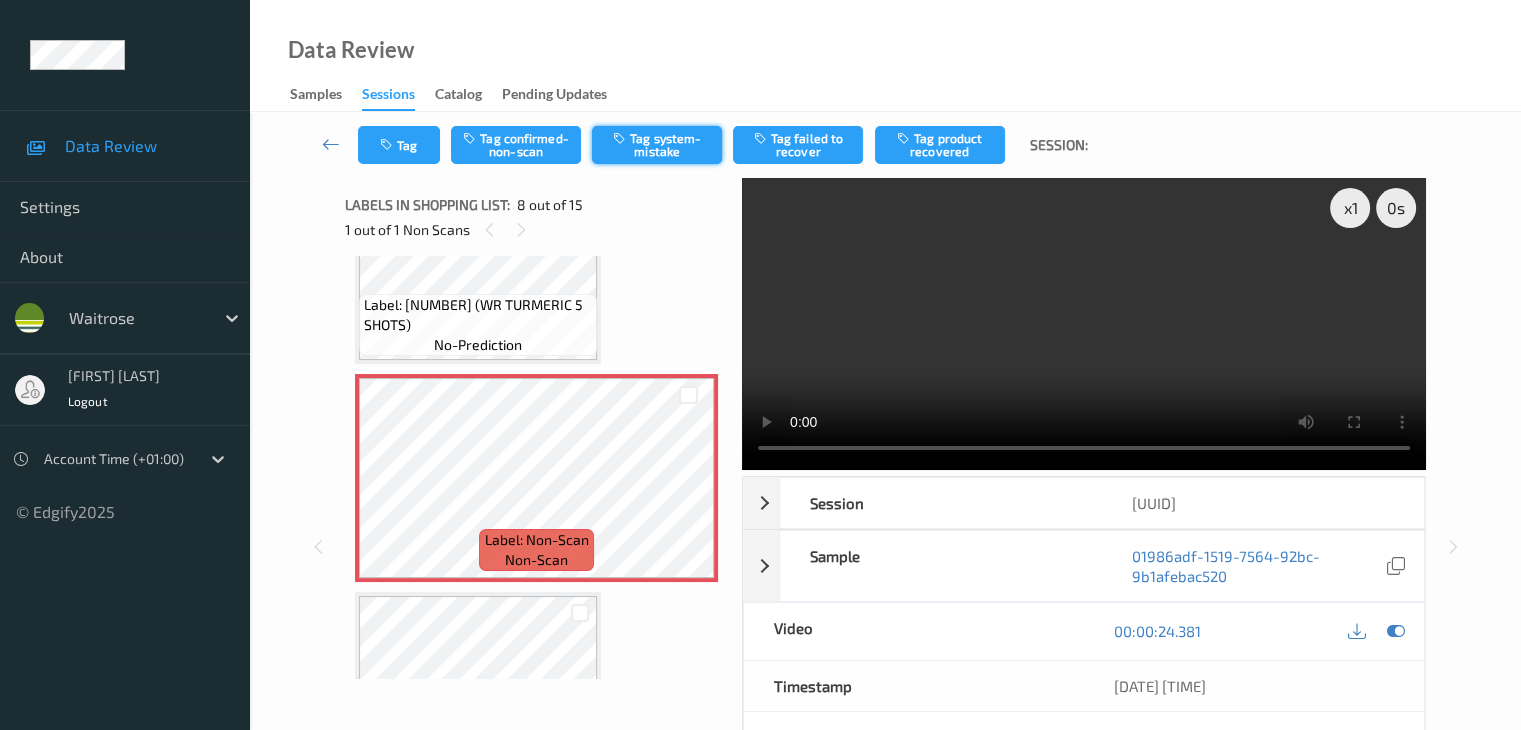 click on "Tag   system-mistake" at bounding box center (657, 145) 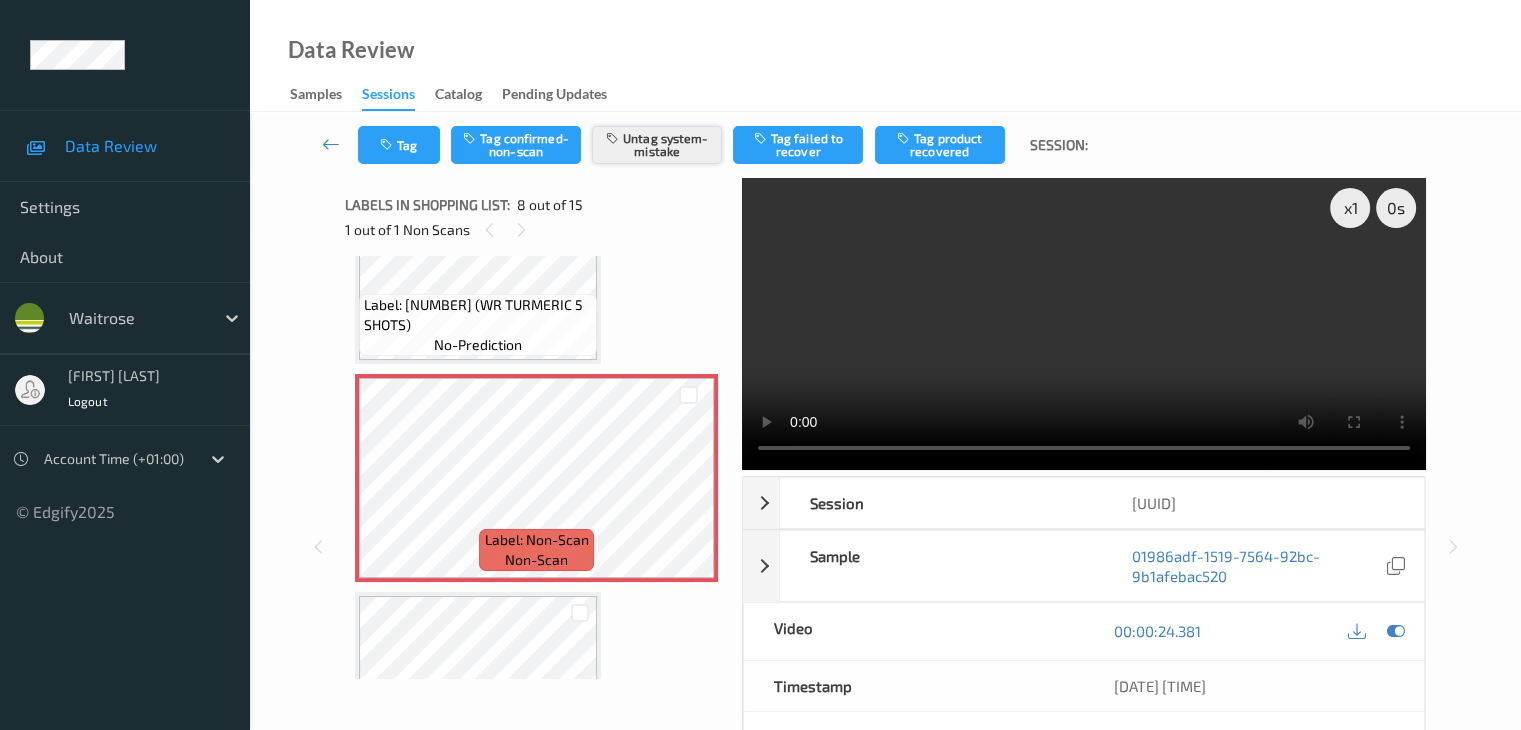 click on "Untag   system-mistake" at bounding box center [657, 145] 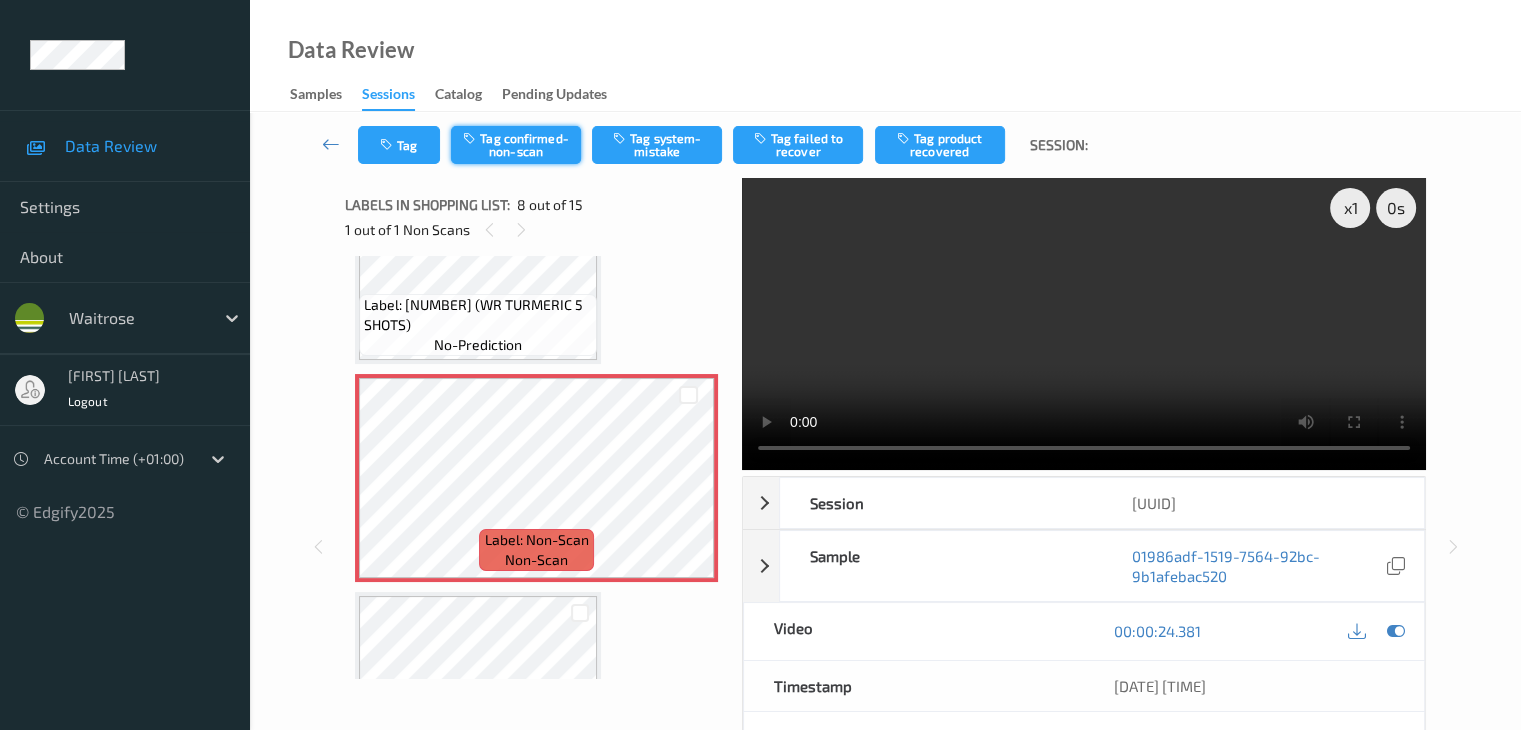 click on "Tag   confirmed-non-scan" at bounding box center [516, 145] 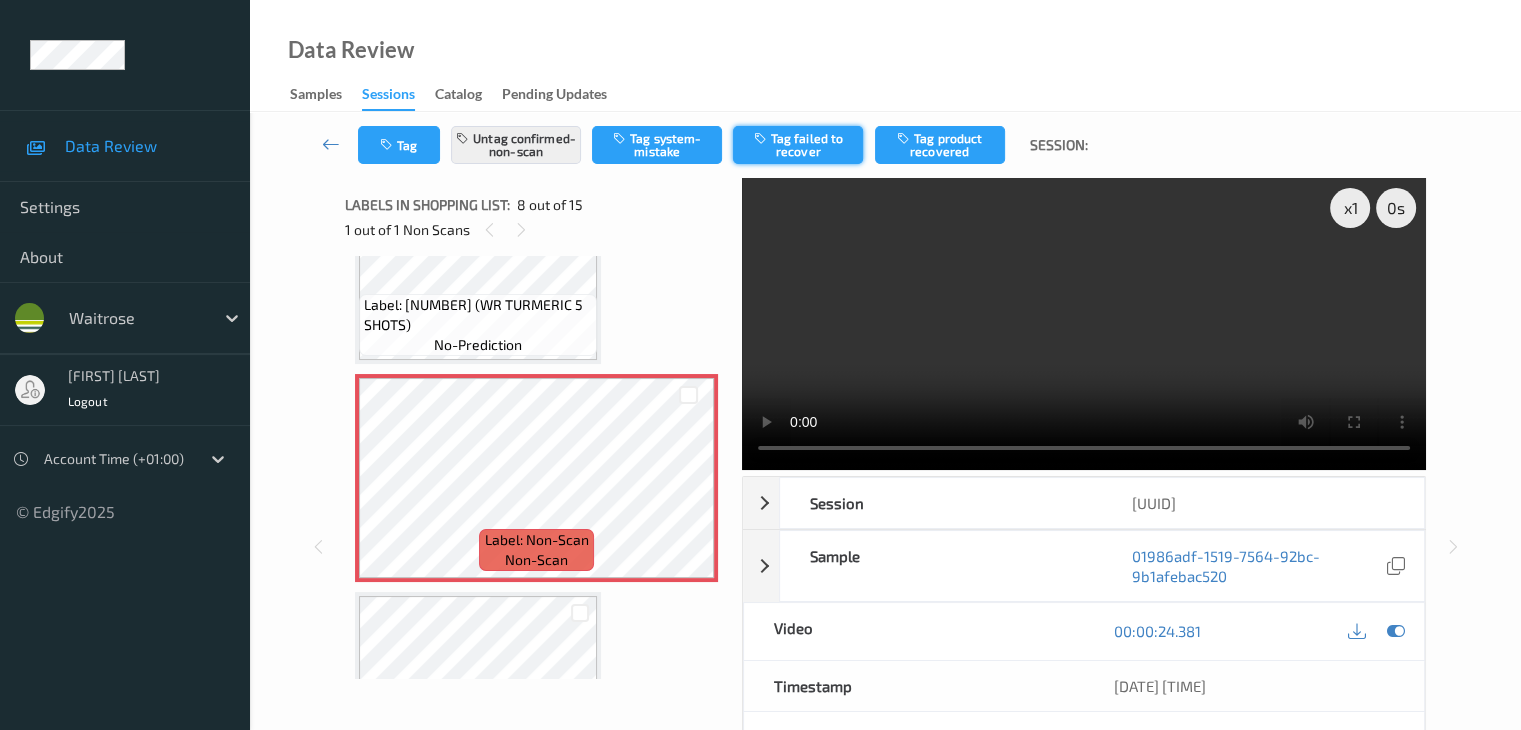 click on "Tag   failed to recover" at bounding box center [798, 145] 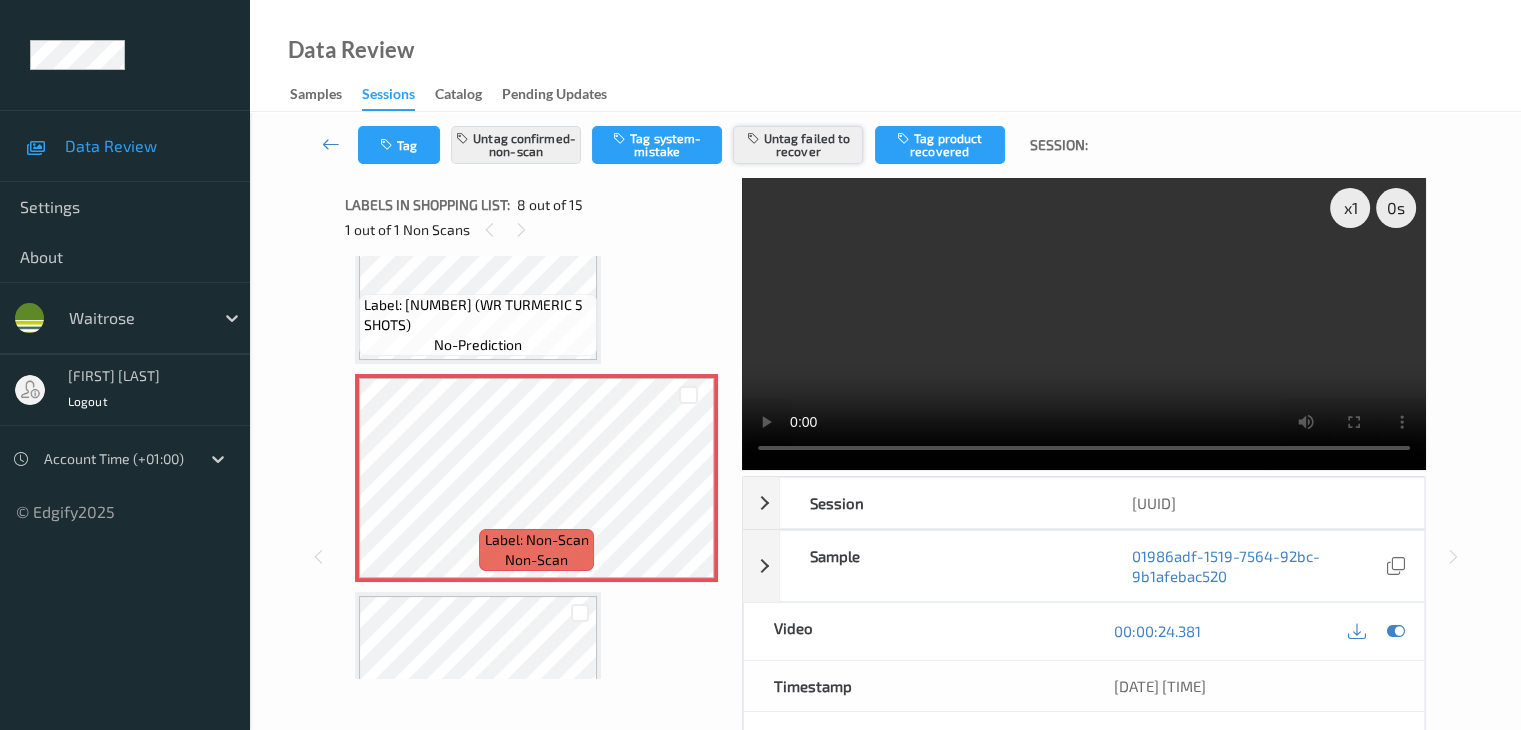 click on "Untag   failed to recover" at bounding box center (798, 145) 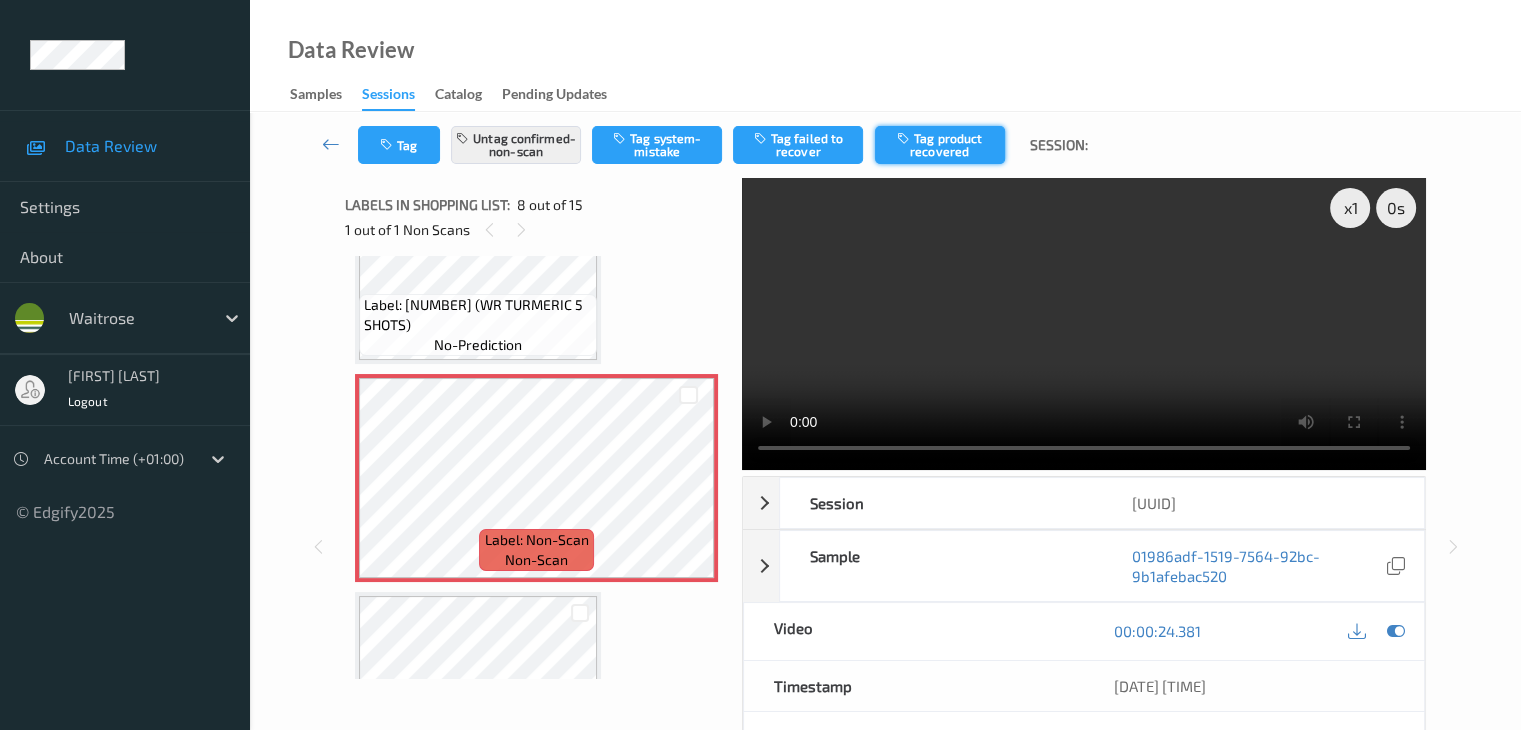 click on "Tag   product recovered" at bounding box center [940, 145] 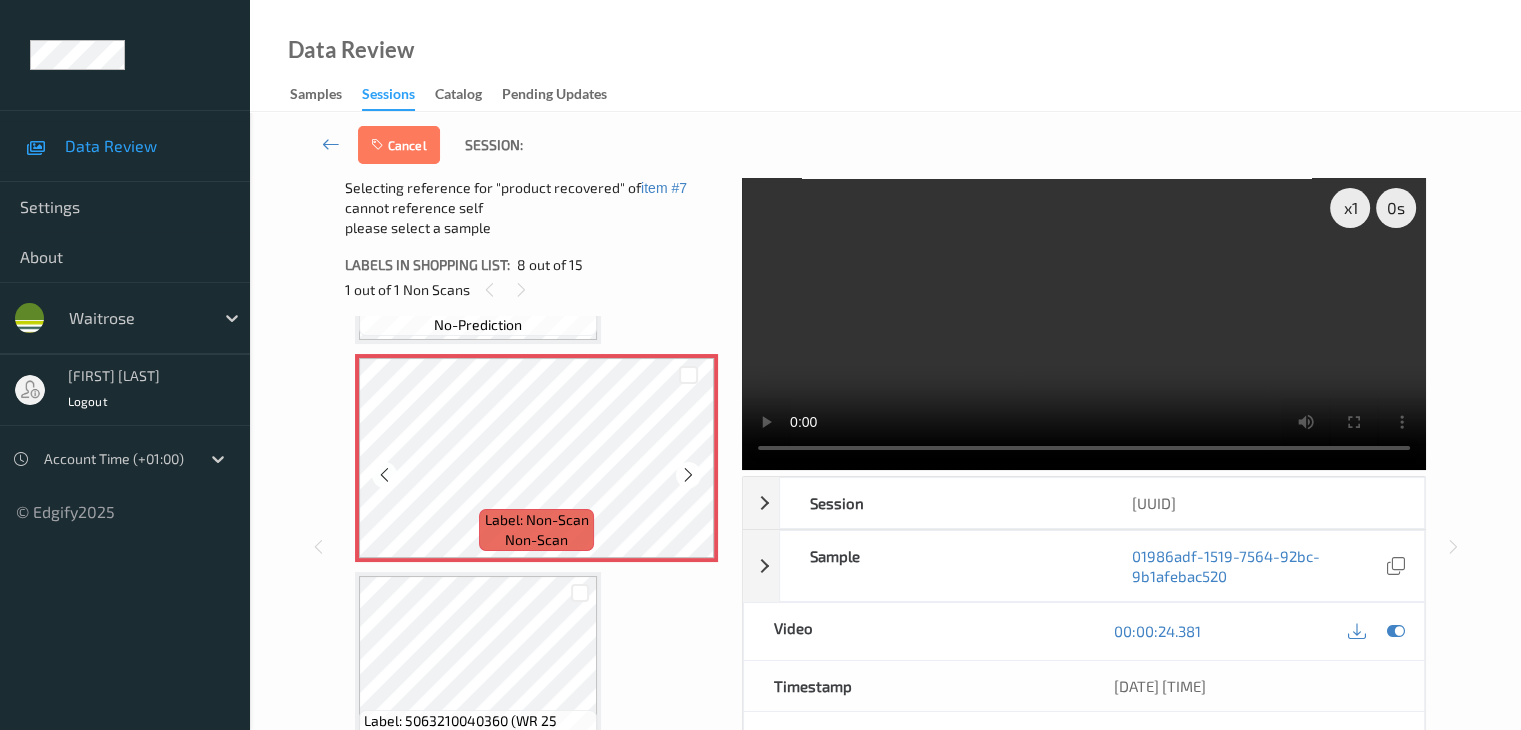 scroll, scrollTop: 1618, scrollLeft: 0, axis: vertical 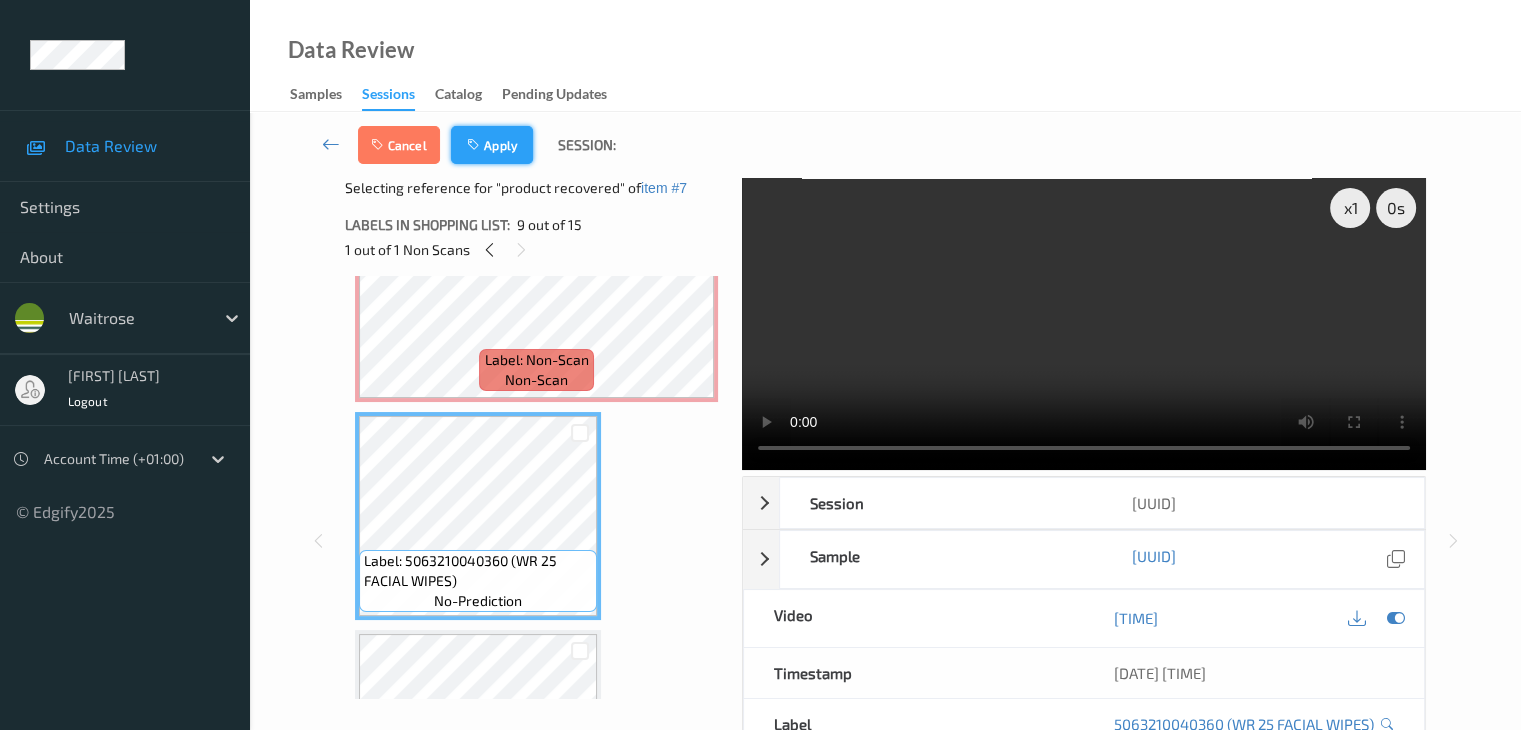 click on "Apply" at bounding box center [492, 145] 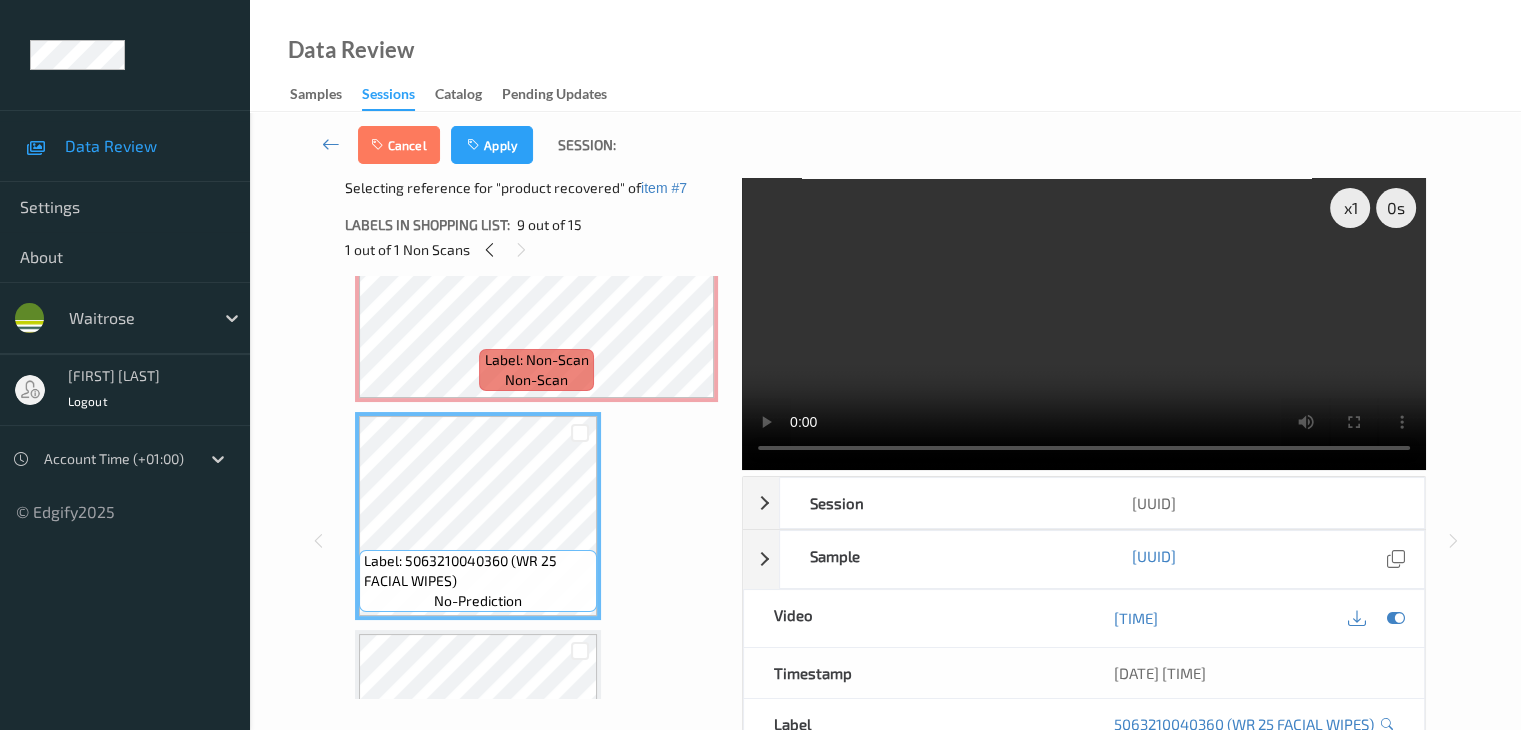 scroll, scrollTop: 1318, scrollLeft: 0, axis: vertical 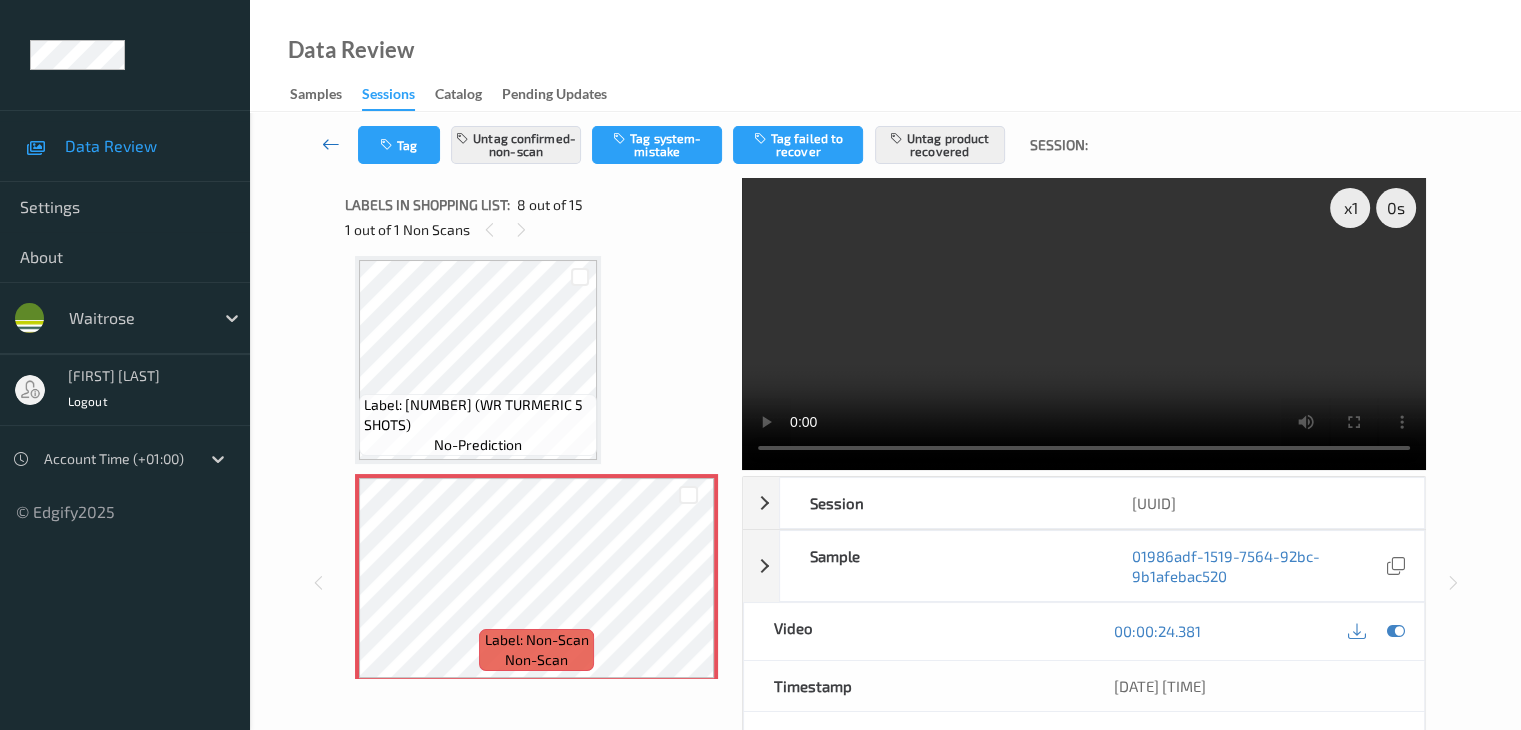 click at bounding box center [331, 144] 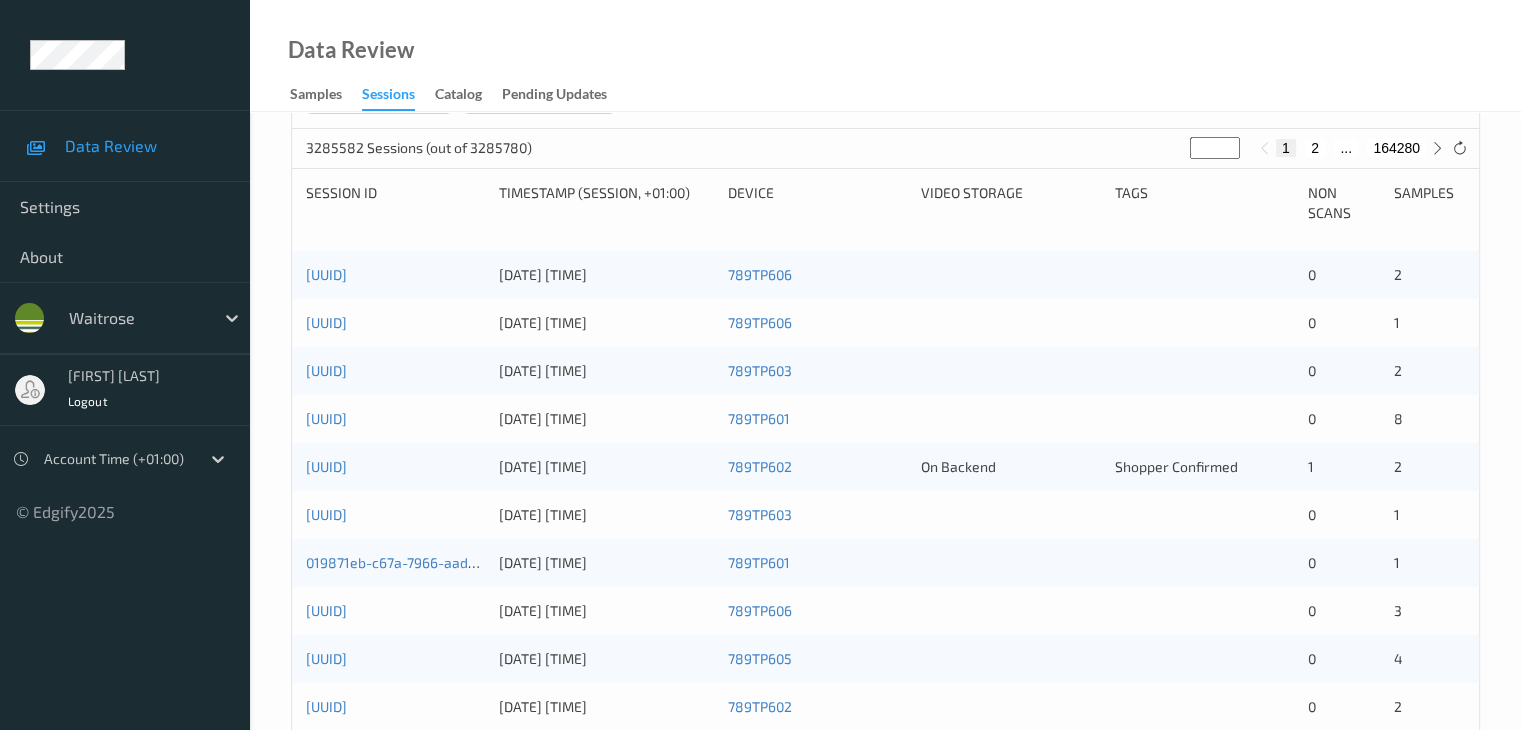 scroll, scrollTop: 400, scrollLeft: 0, axis: vertical 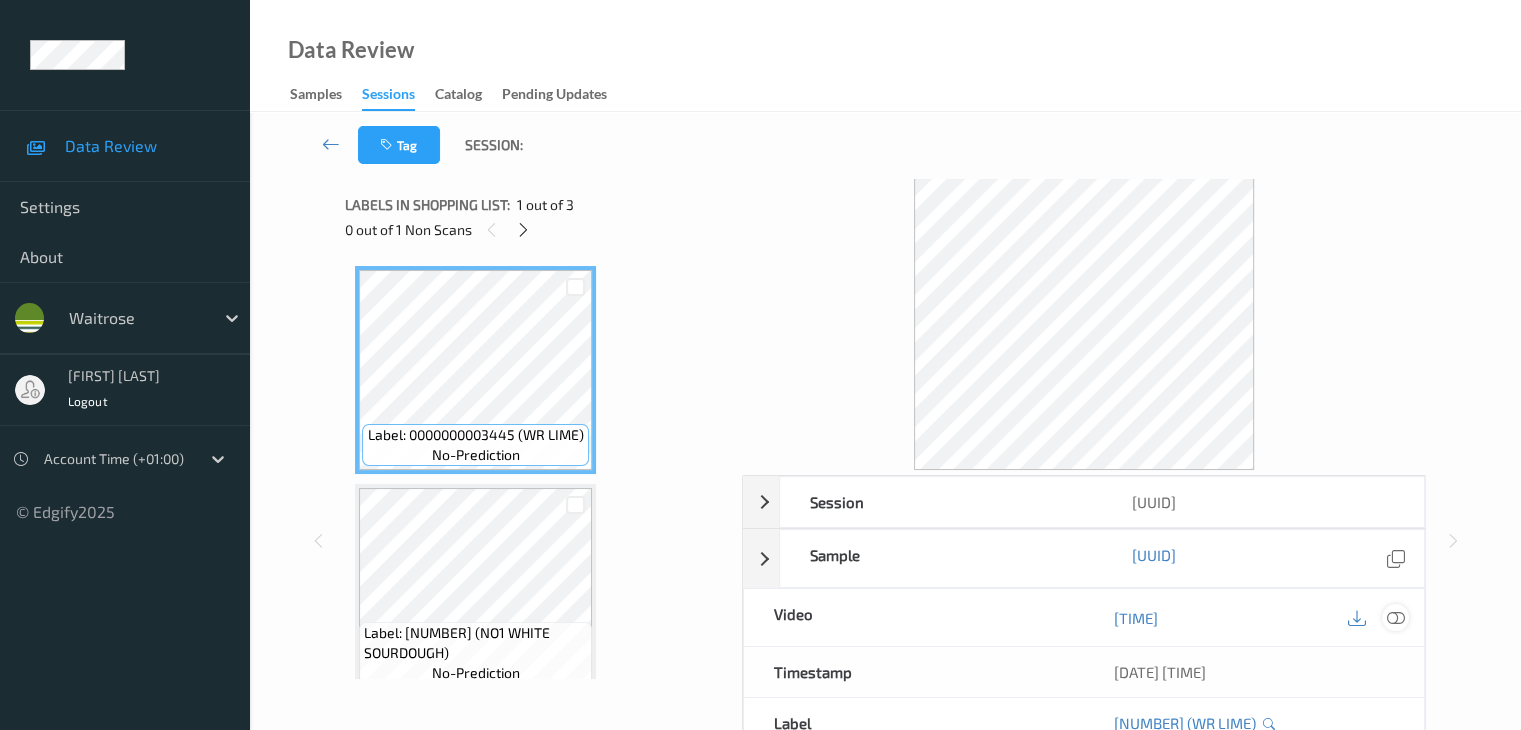 click at bounding box center [1395, 618] 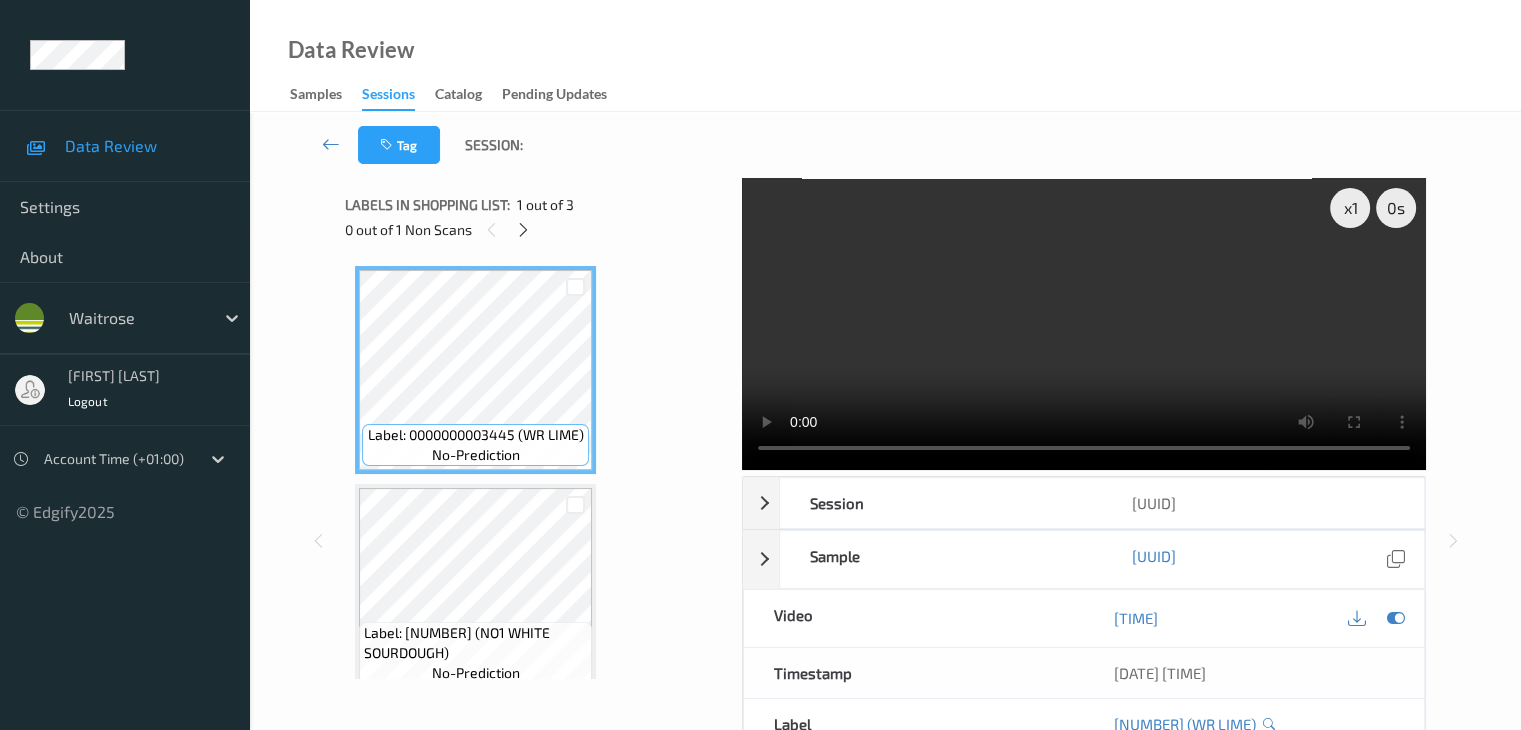 type 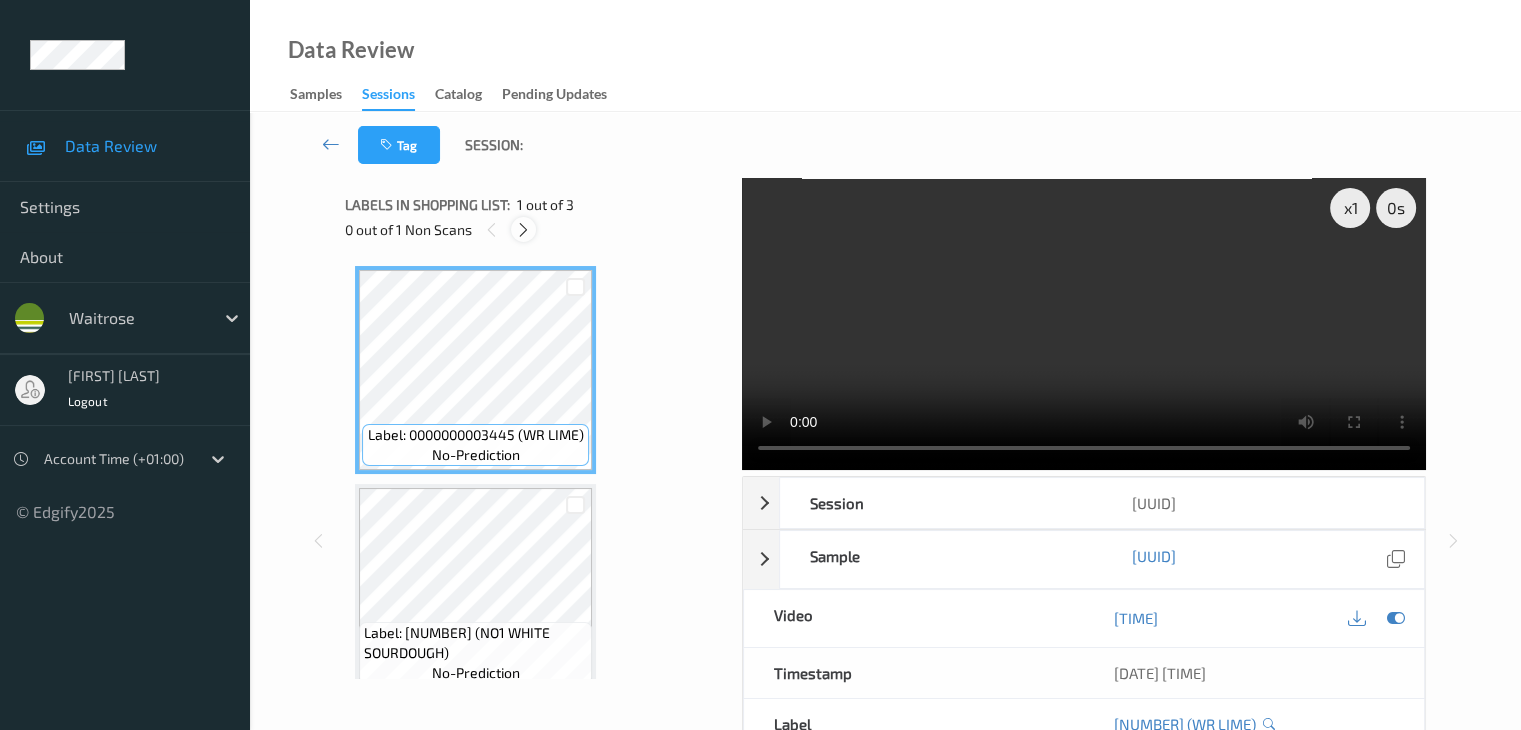 click at bounding box center (523, 230) 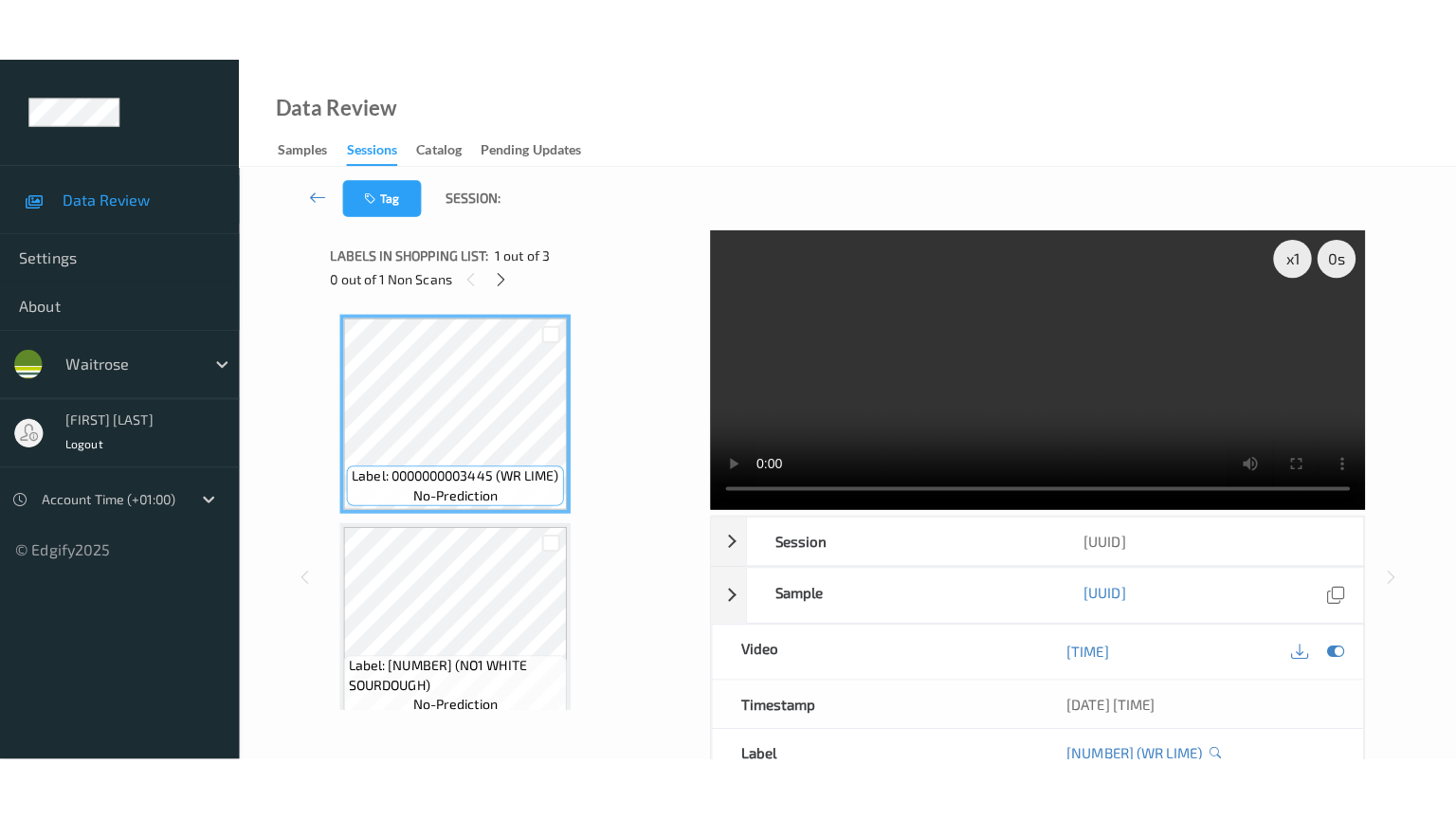 scroll, scrollTop: 216, scrollLeft: 0, axis: vertical 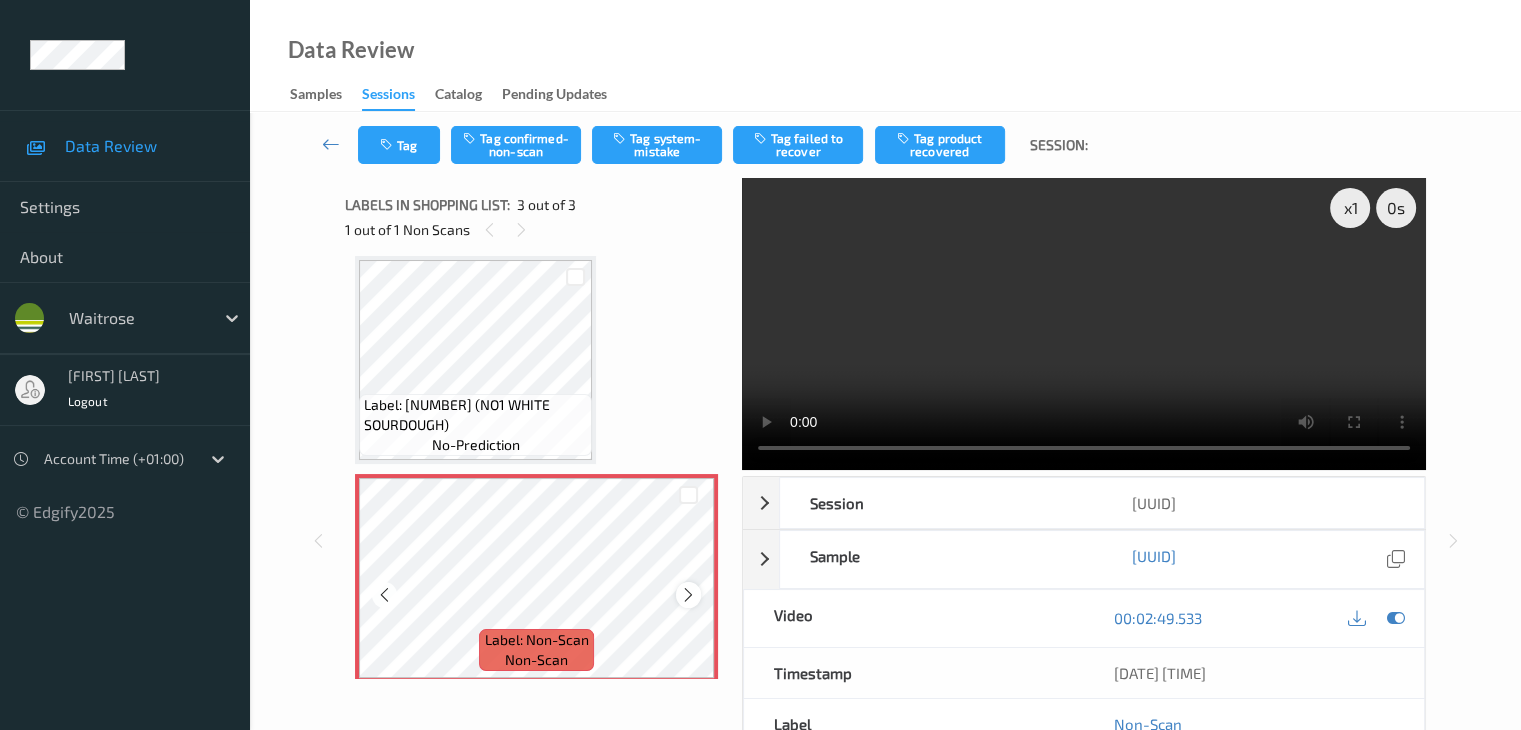 click at bounding box center [688, 595] 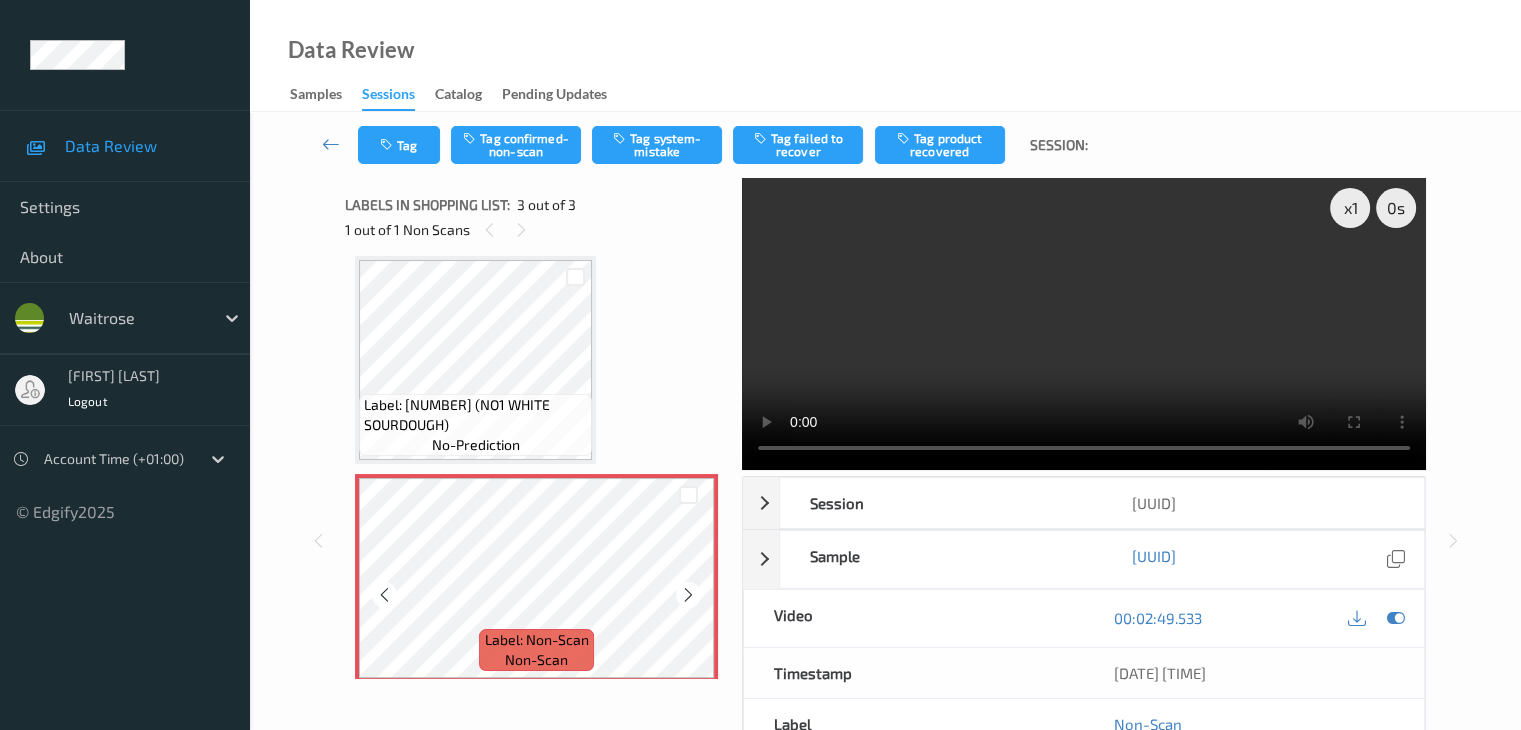 click at bounding box center [688, 595] 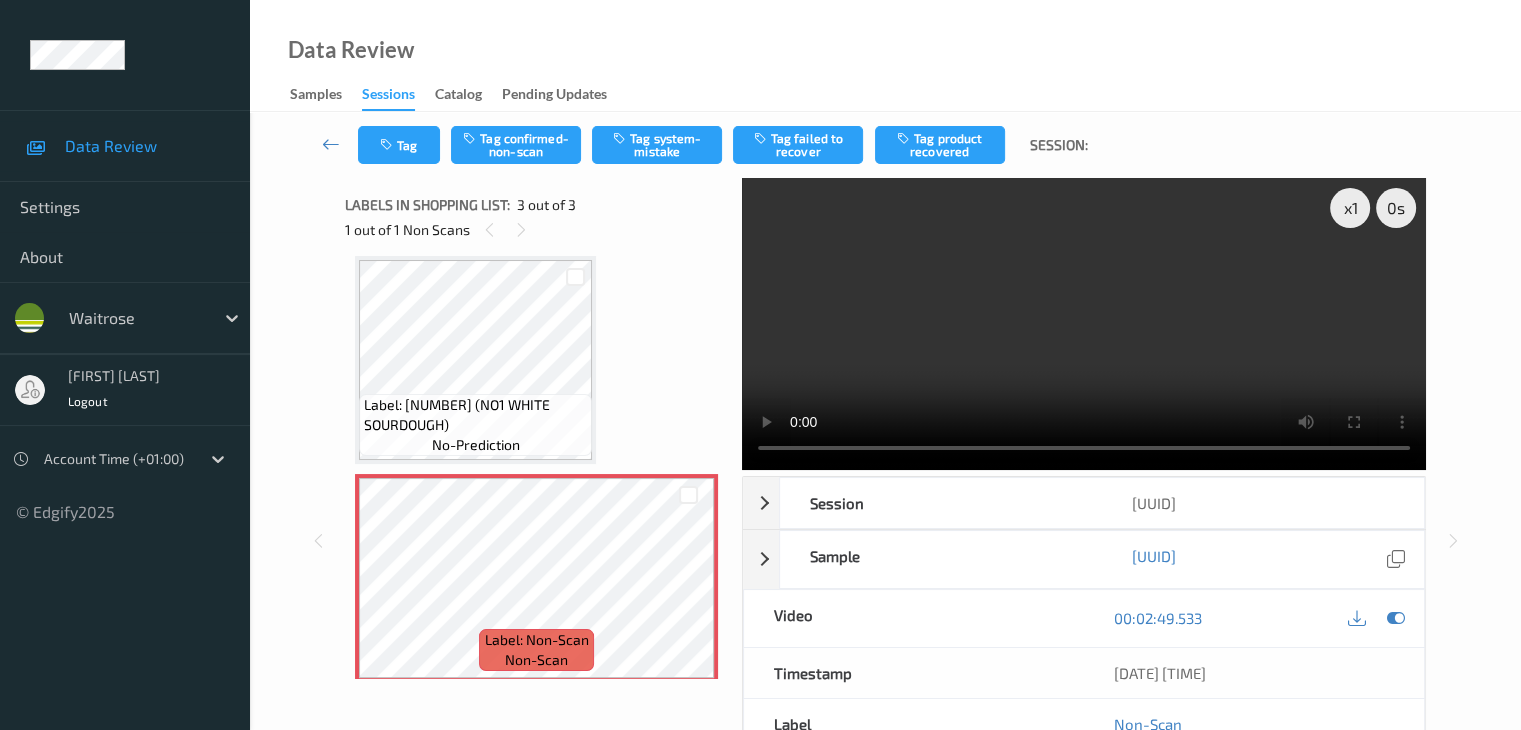 scroll, scrollTop: 107, scrollLeft: 0, axis: vertical 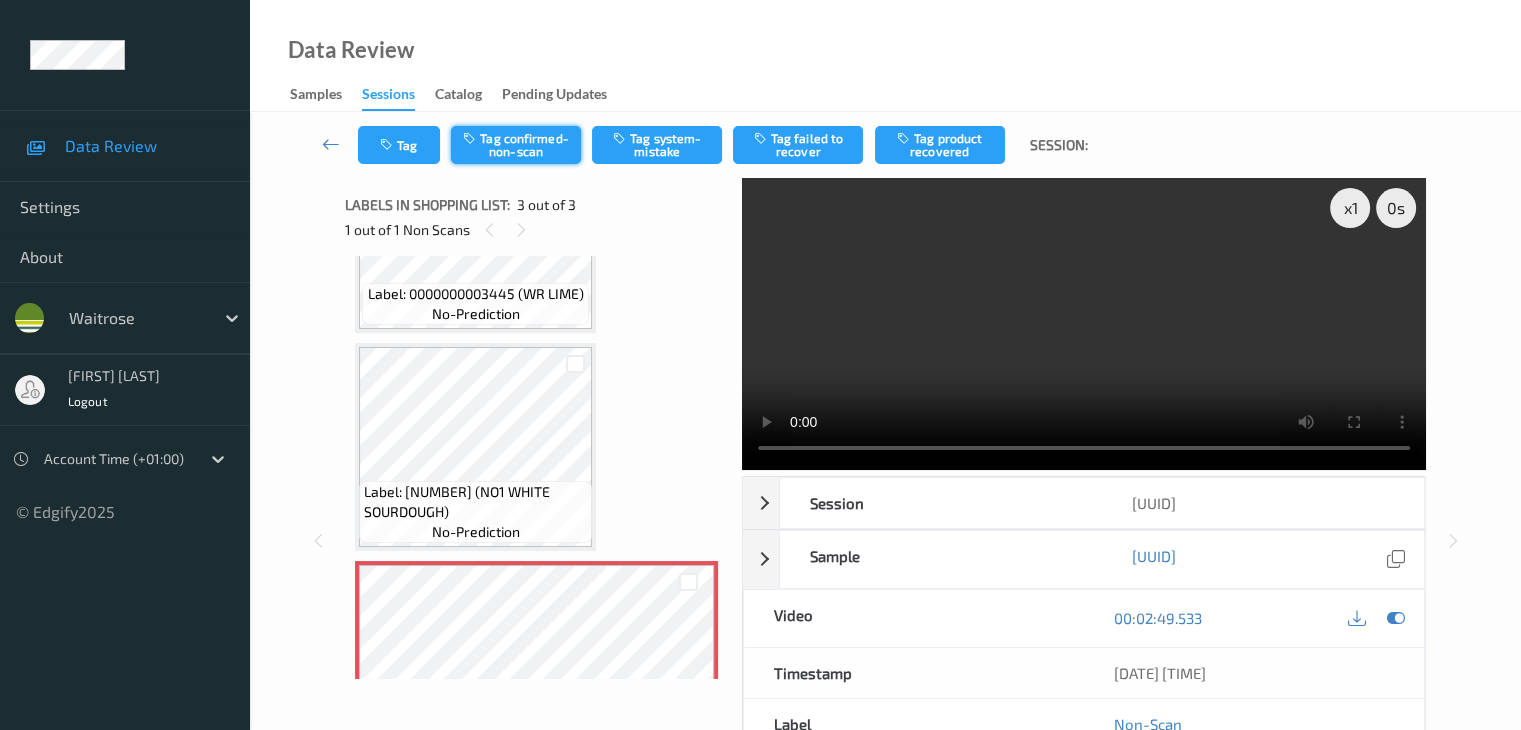 click on "Tag   confirmed-non-scan" at bounding box center (516, 145) 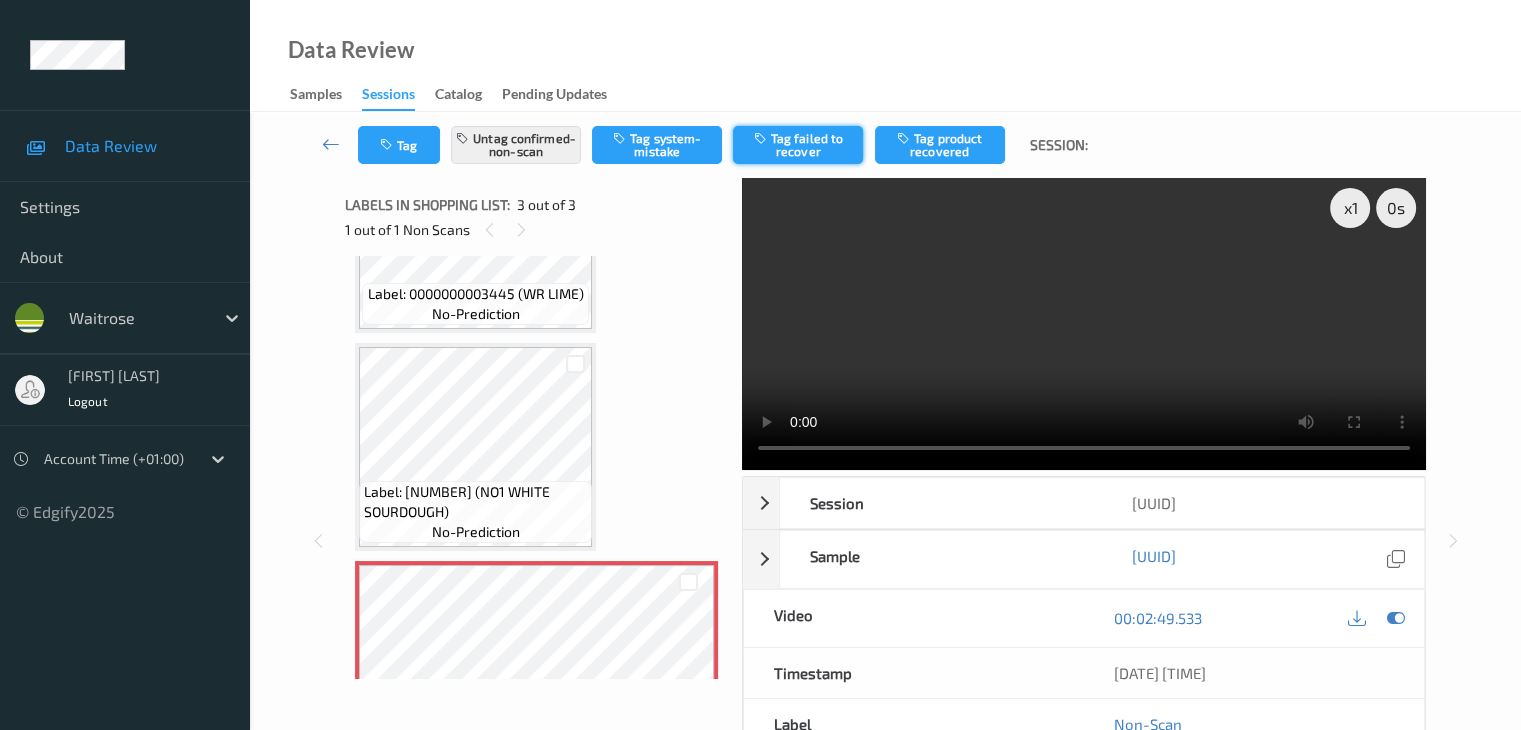 click on "Tag   failed to recover" at bounding box center (798, 145) 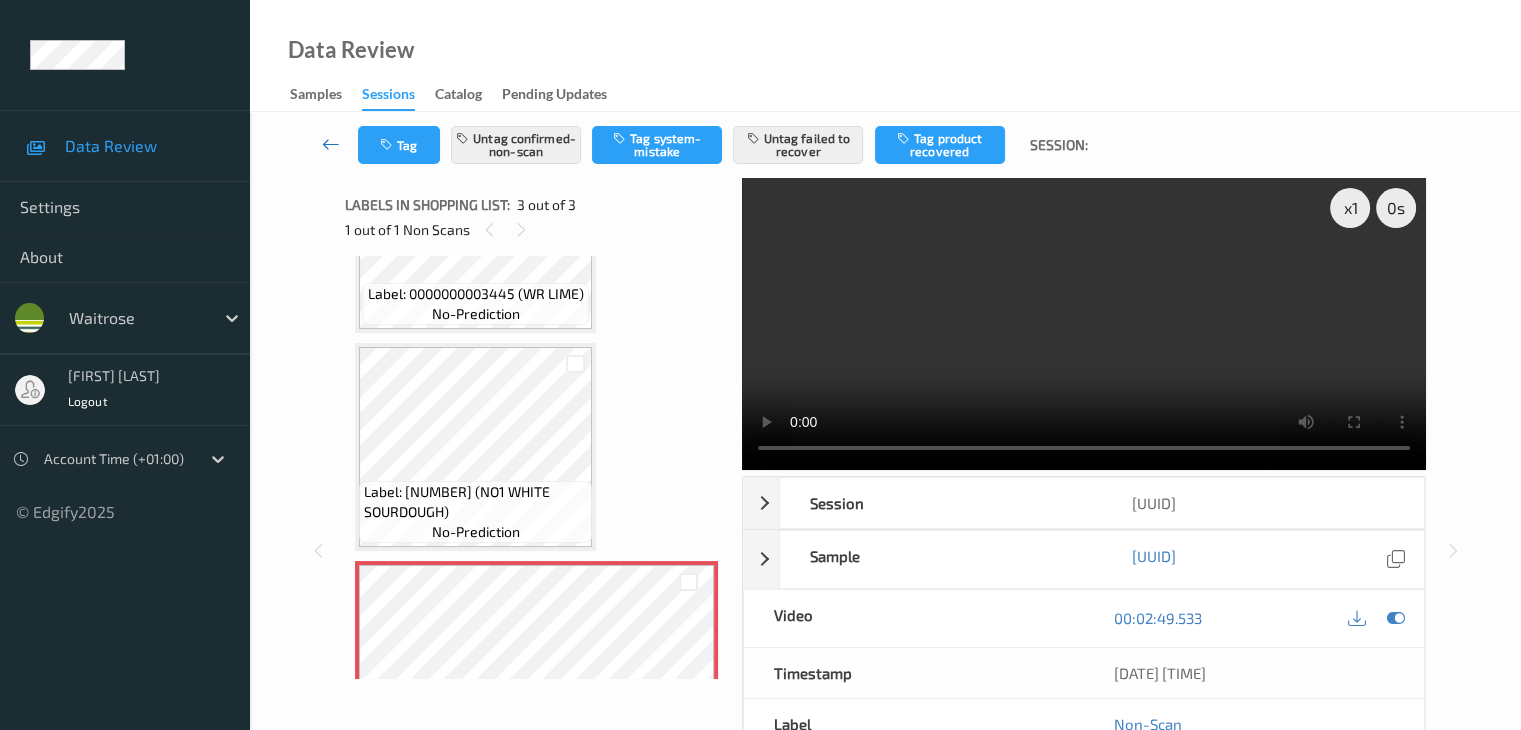 click at bounding box center [331, 144] 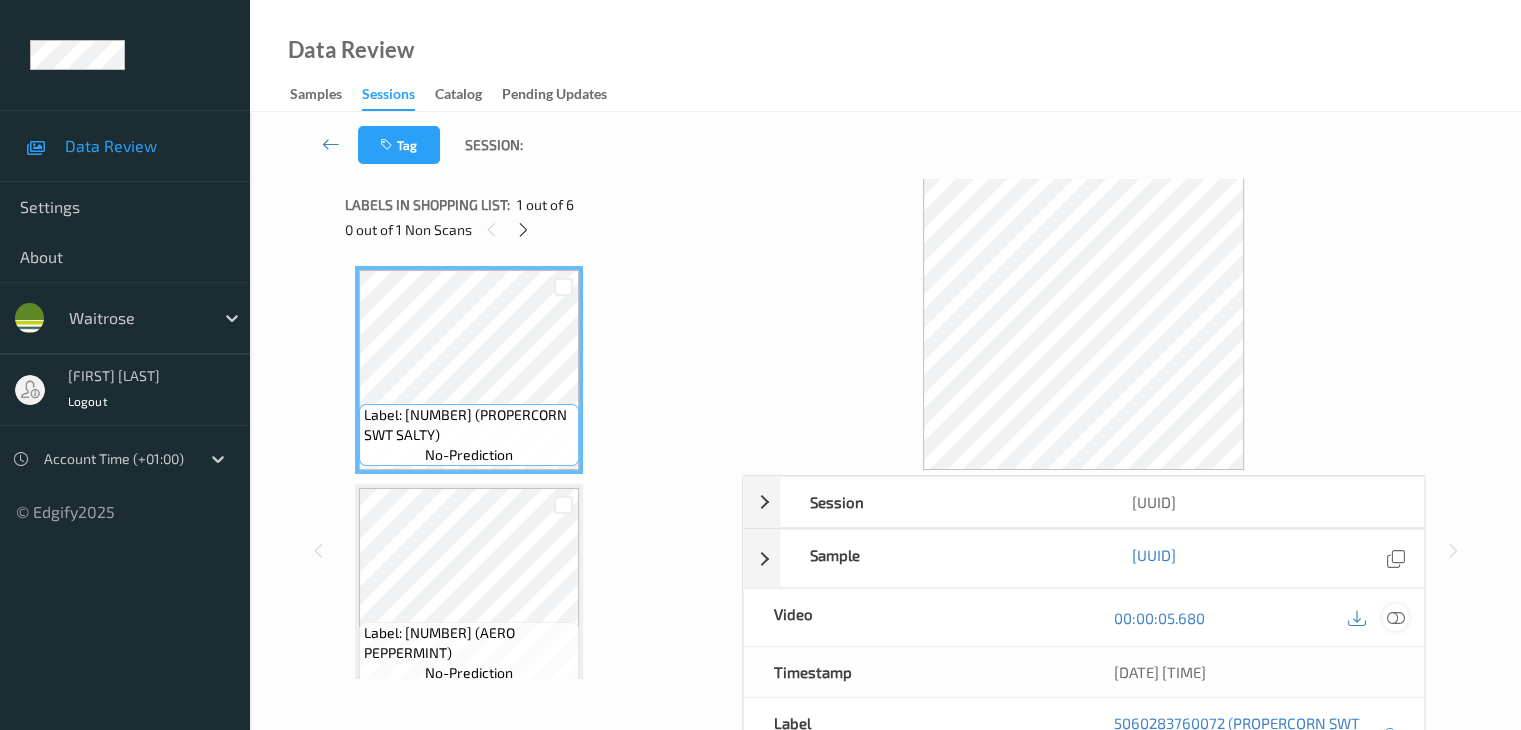 click at bounding box center (1395, 618) 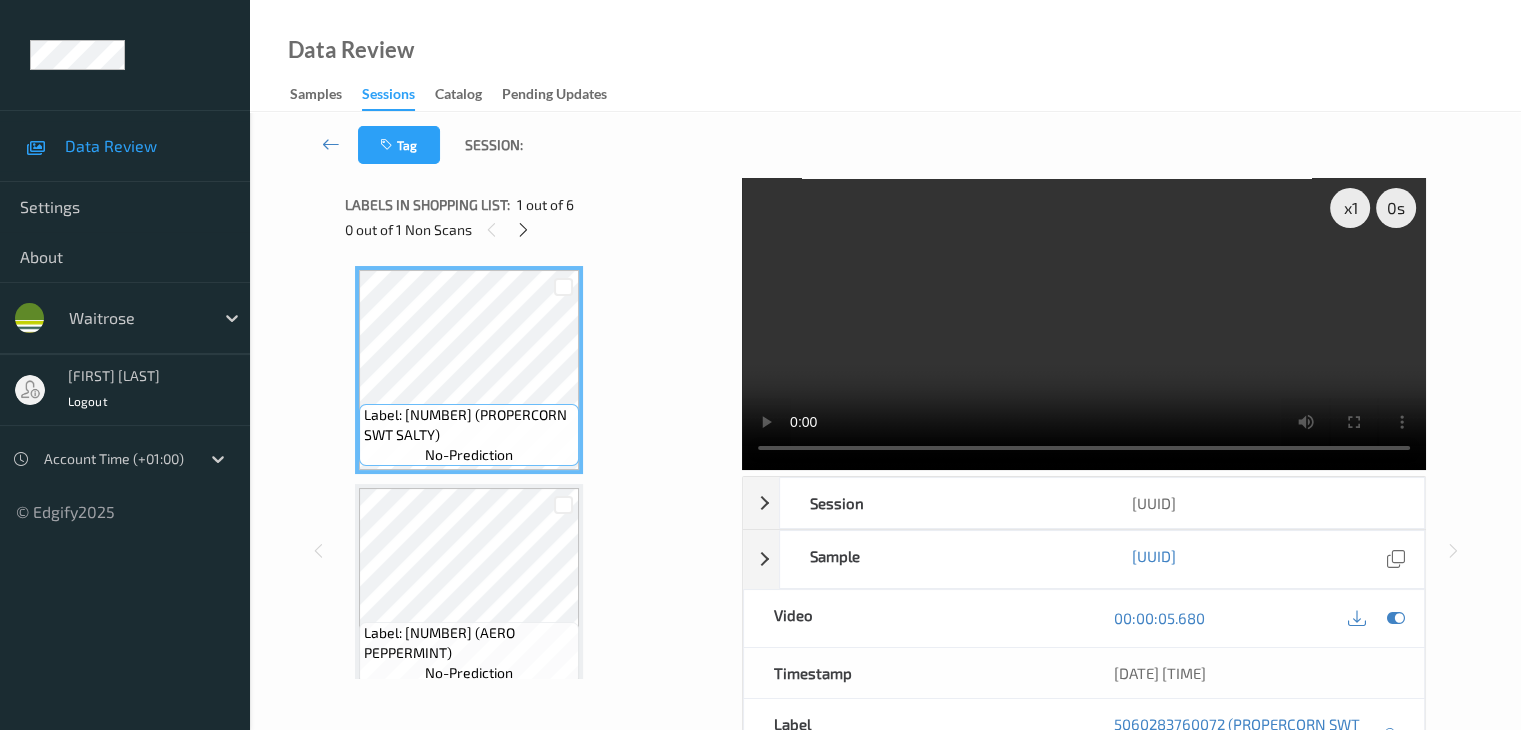 type 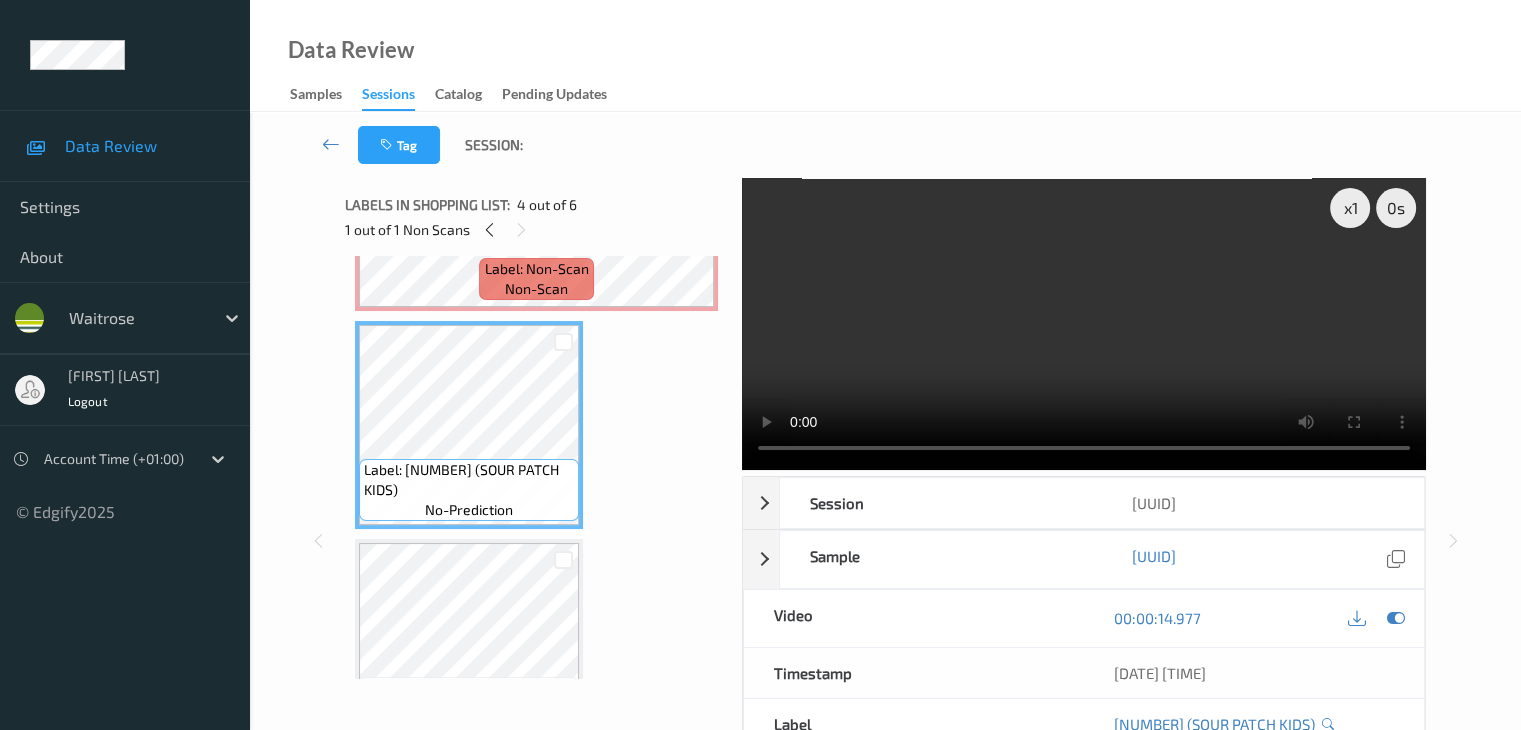 scroll, scrollTop: 600, scrollLeft: 0, axis: vertical 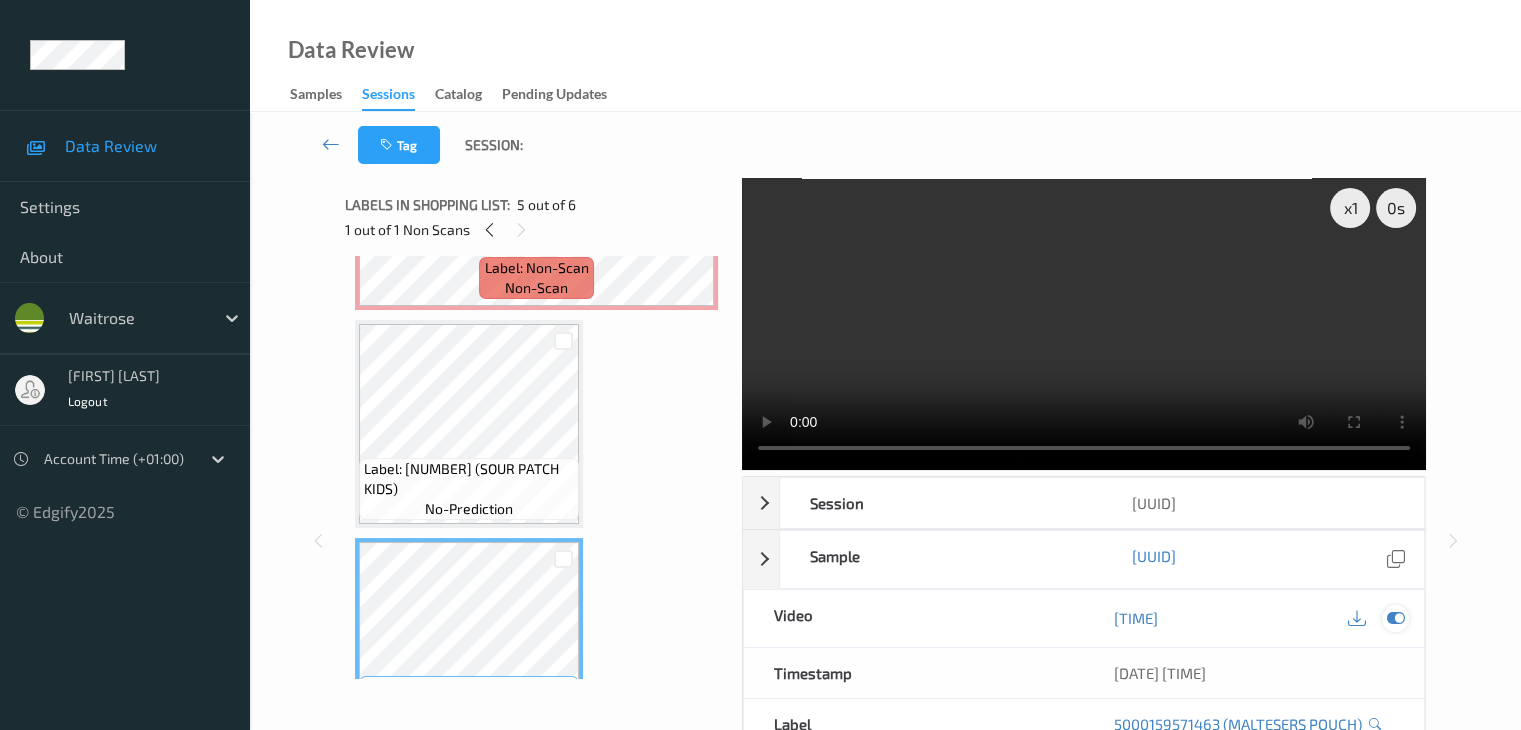 click at bounding box center [1395, 618] 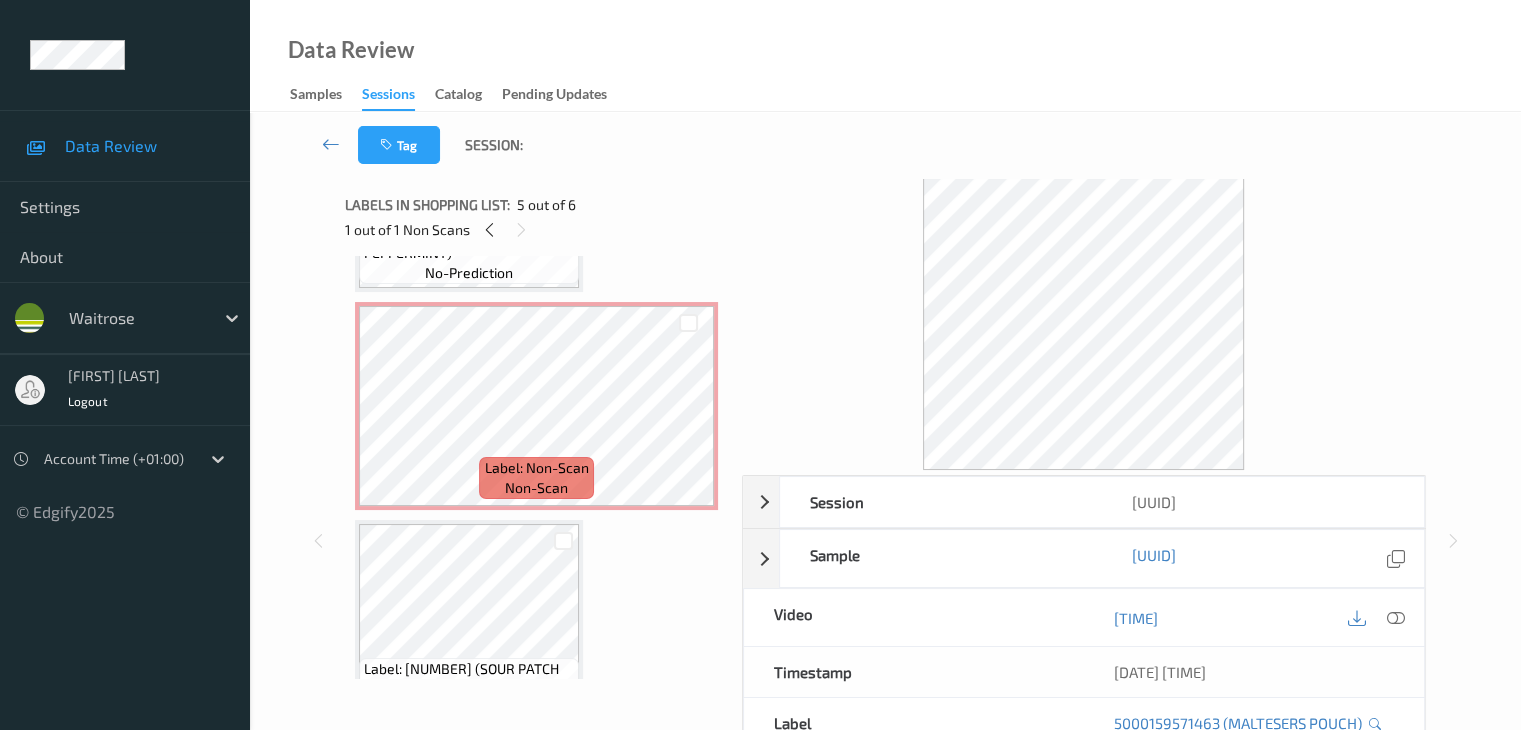 scroll, scrollTop: 400, scrollLeft: 0, axis: vertical 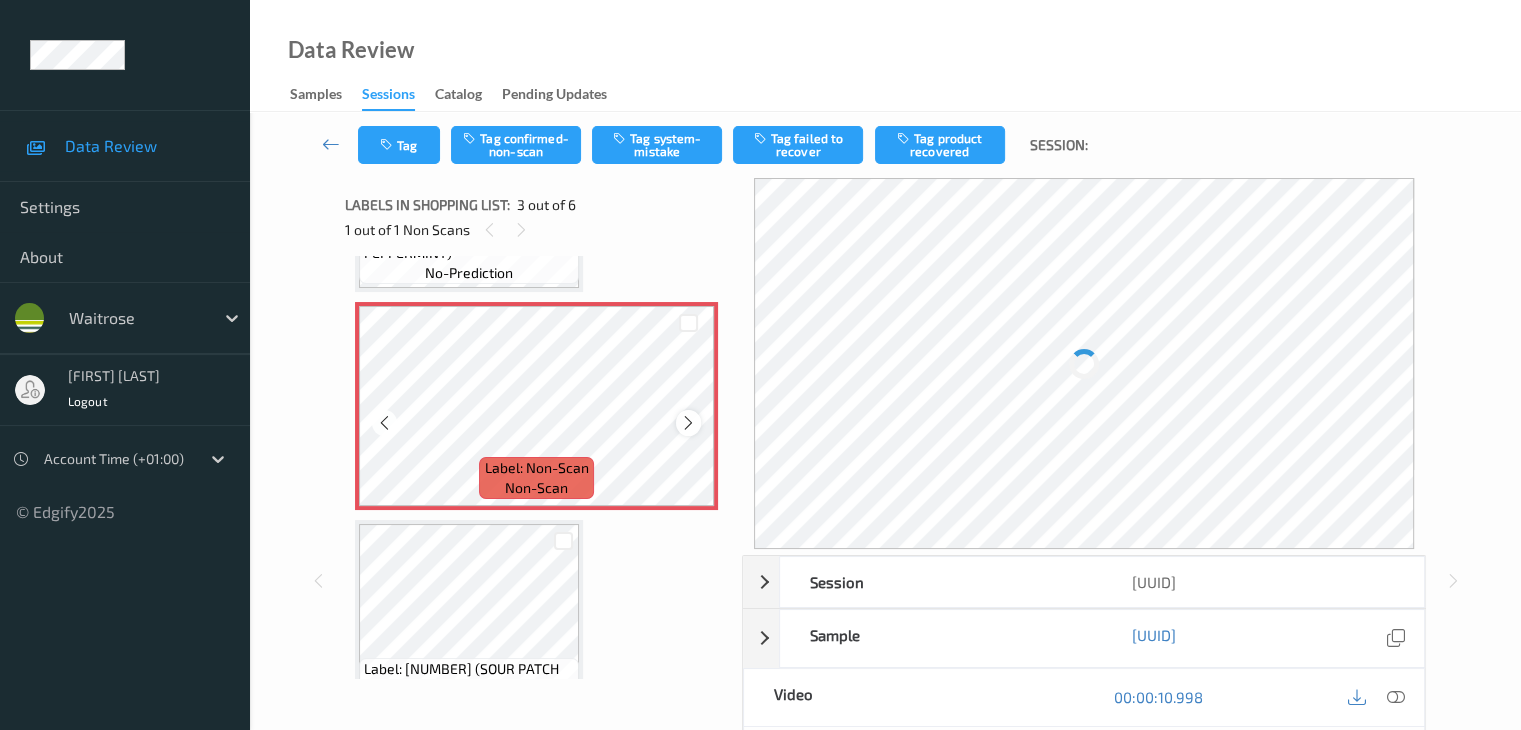 click at bounding box center [688, 423] 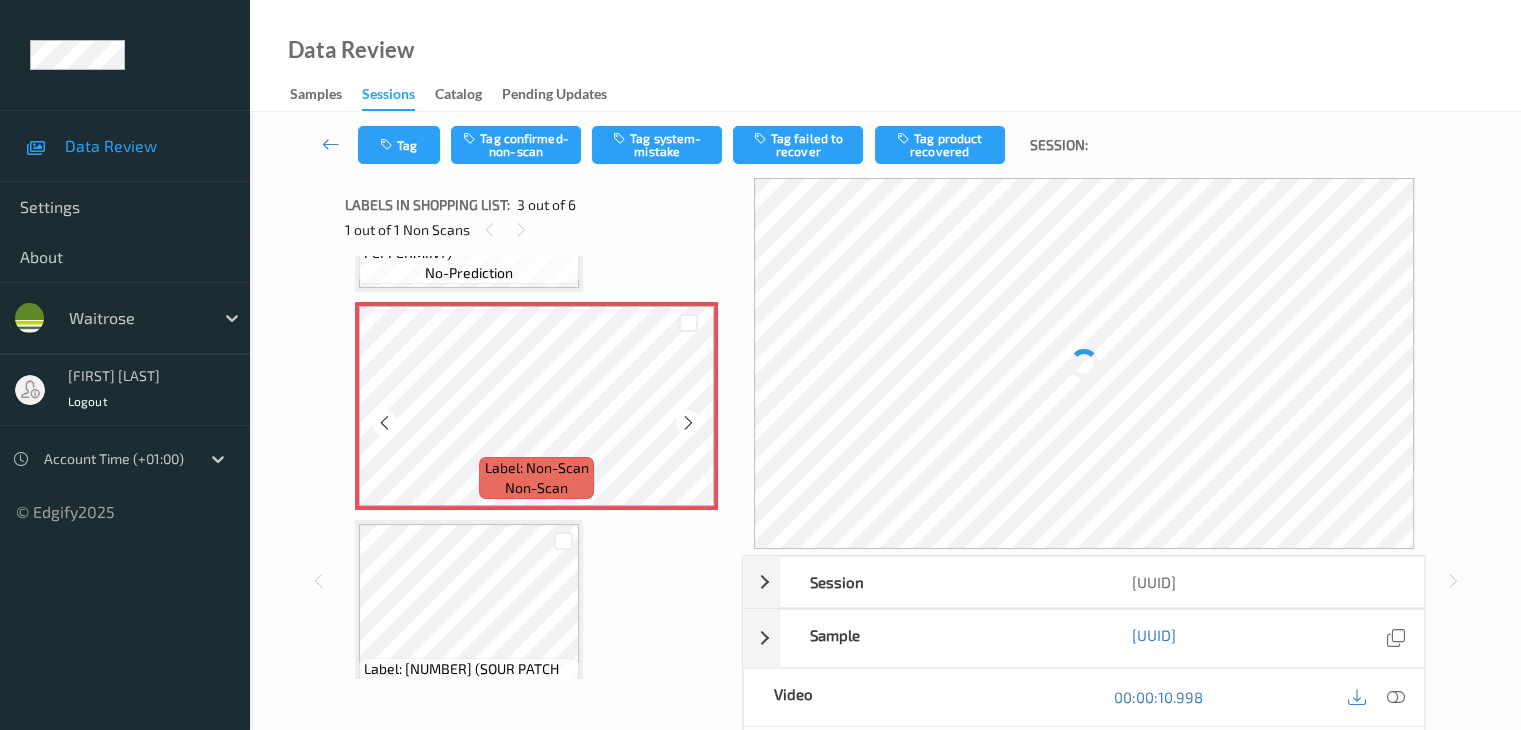 click at bounding box center [688, 423] 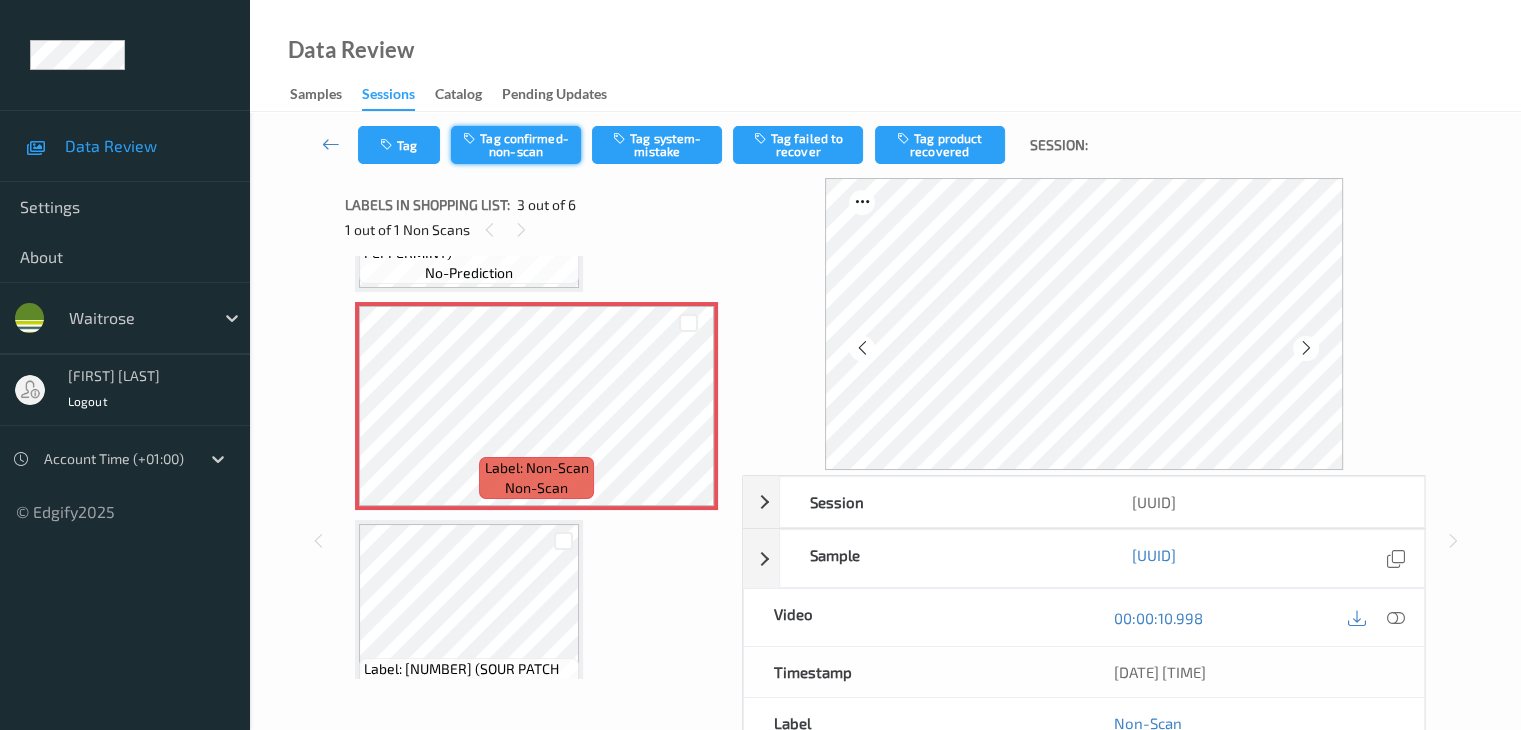 click on "Tag   confirmed-non-scan" at bounding box center (516, 145) 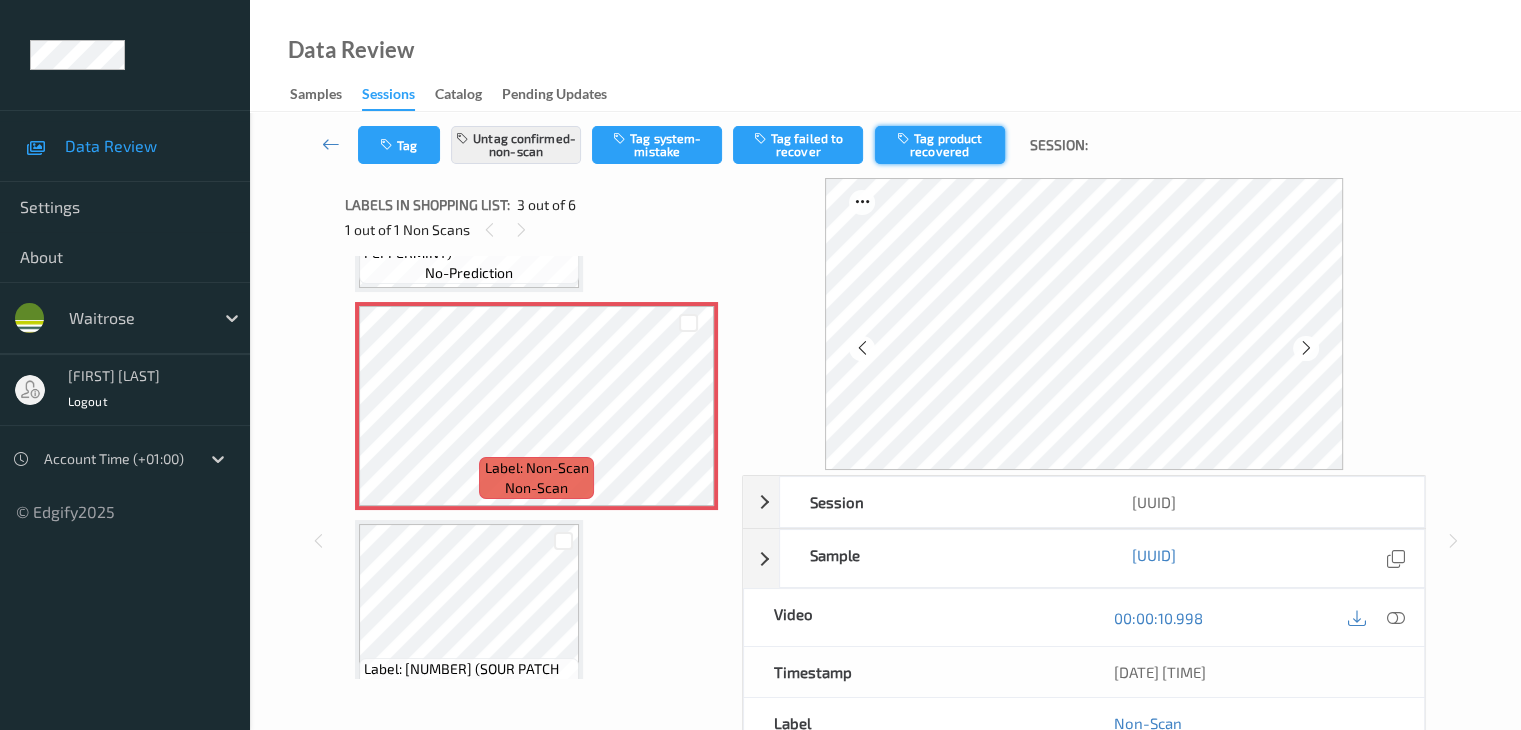 click on "Tag   product recovered" at bounding box center (940, 145) 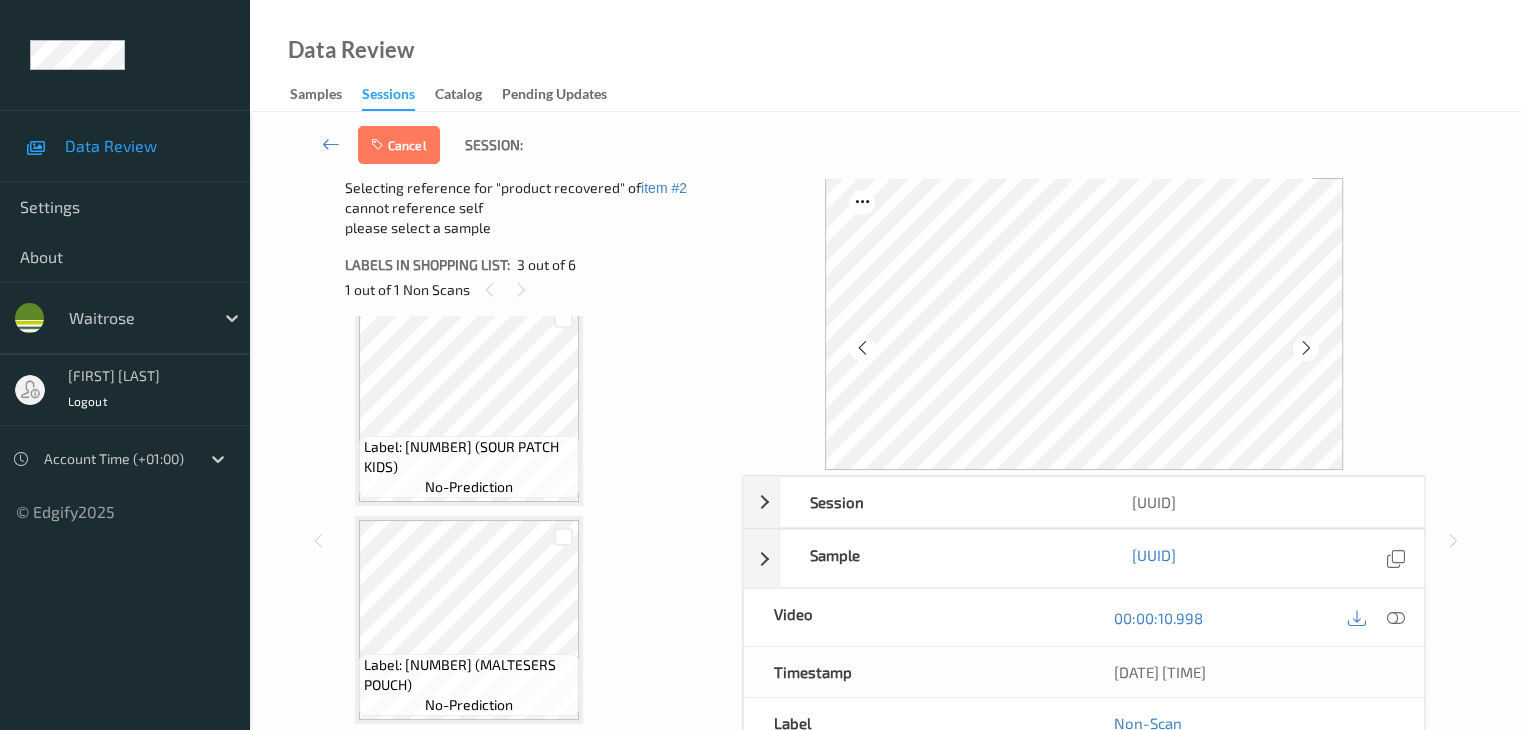 scroll, scrollTop: 800, scrollLeft: 0, axis: vertical 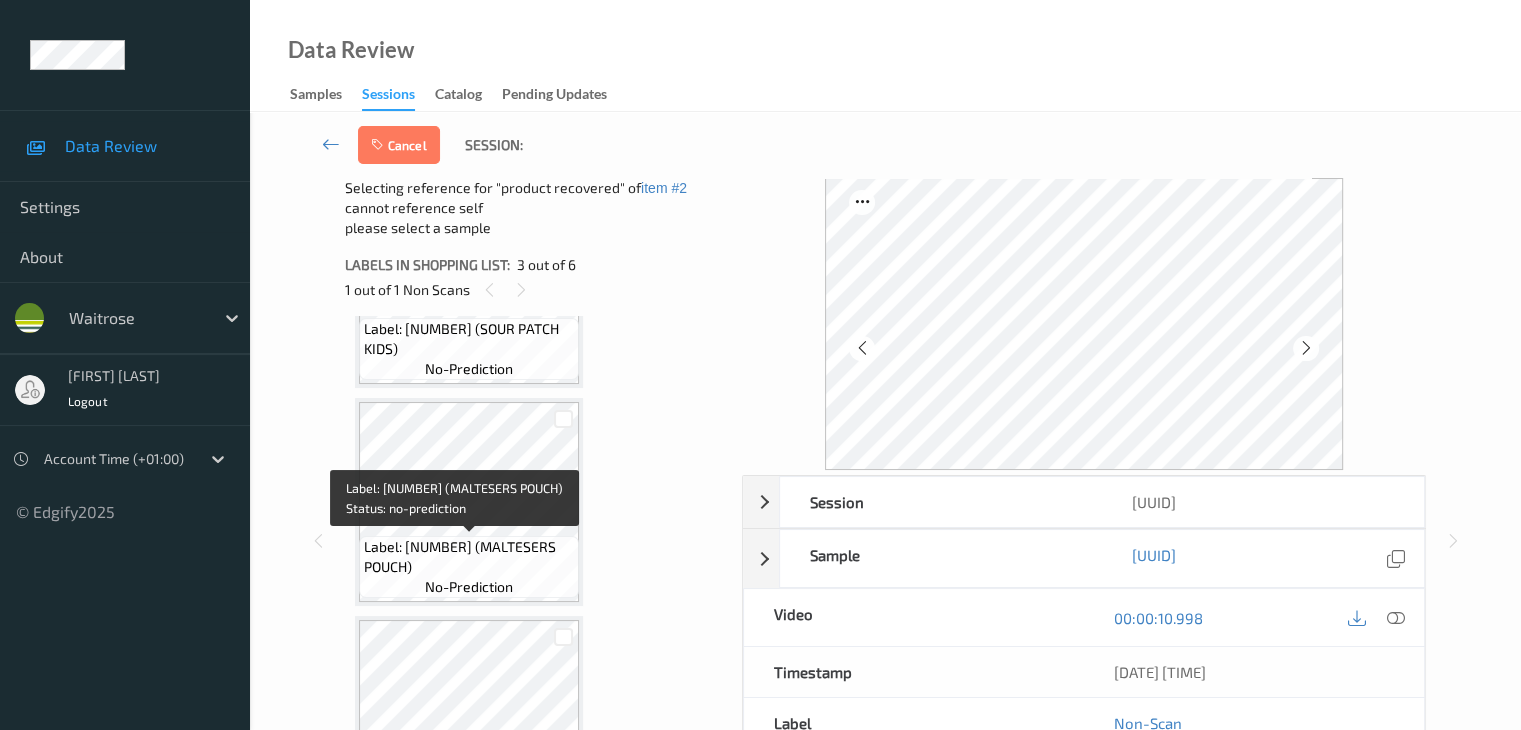 click on "Label: 5000159571463 (MALTESERS POUCH)" at bounding box center (469, 557) 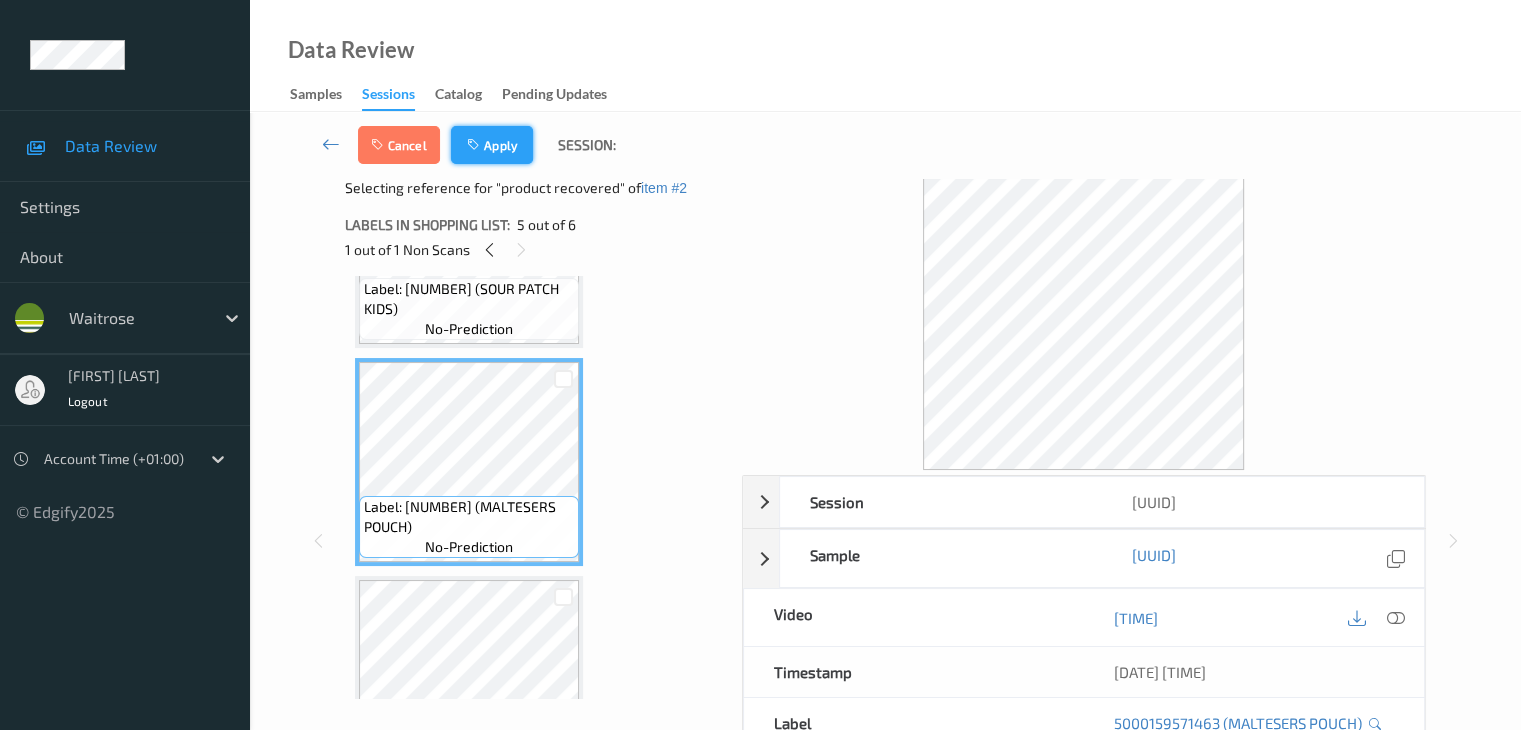 click on "Apply" at bounding box center (492, 145) 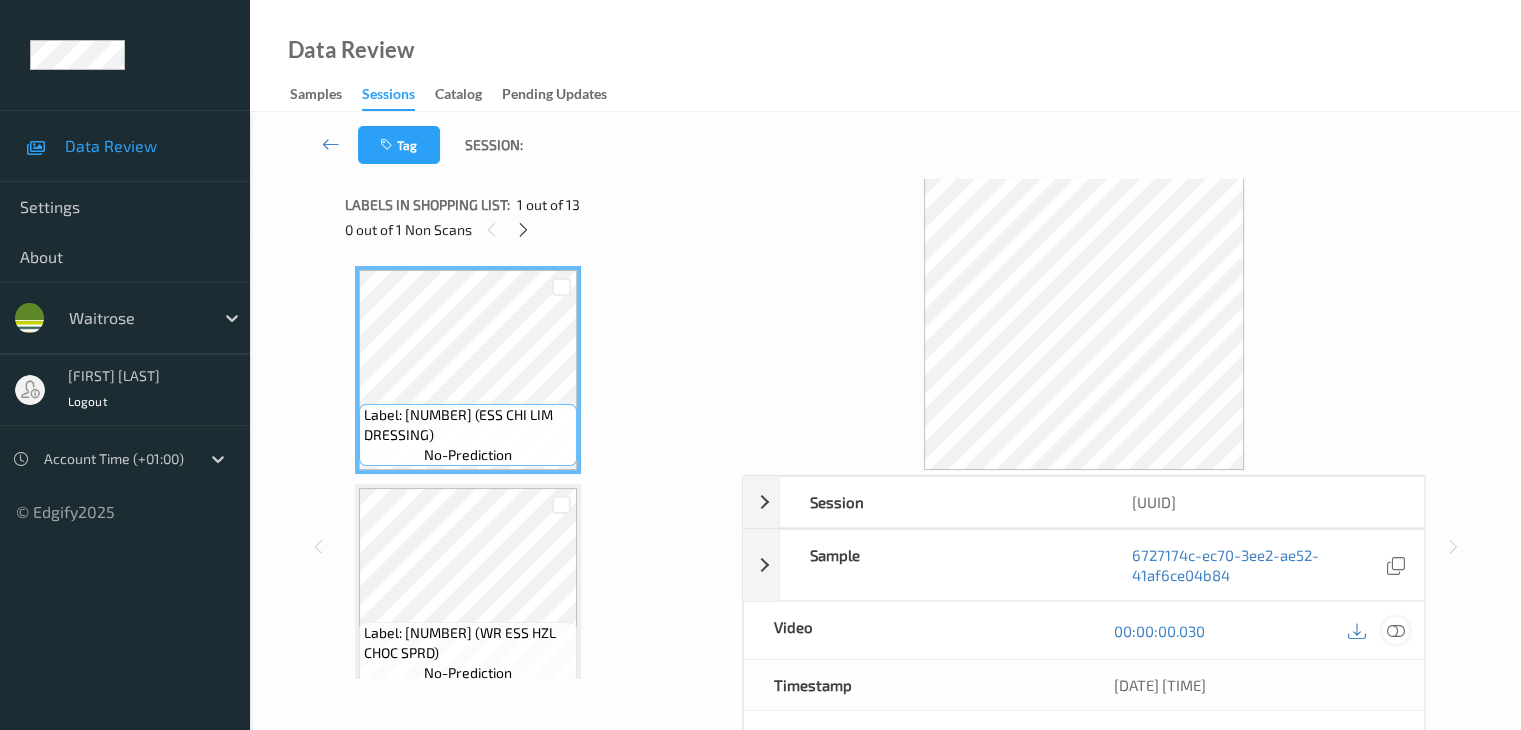 click at bounding box center [1395, 631] 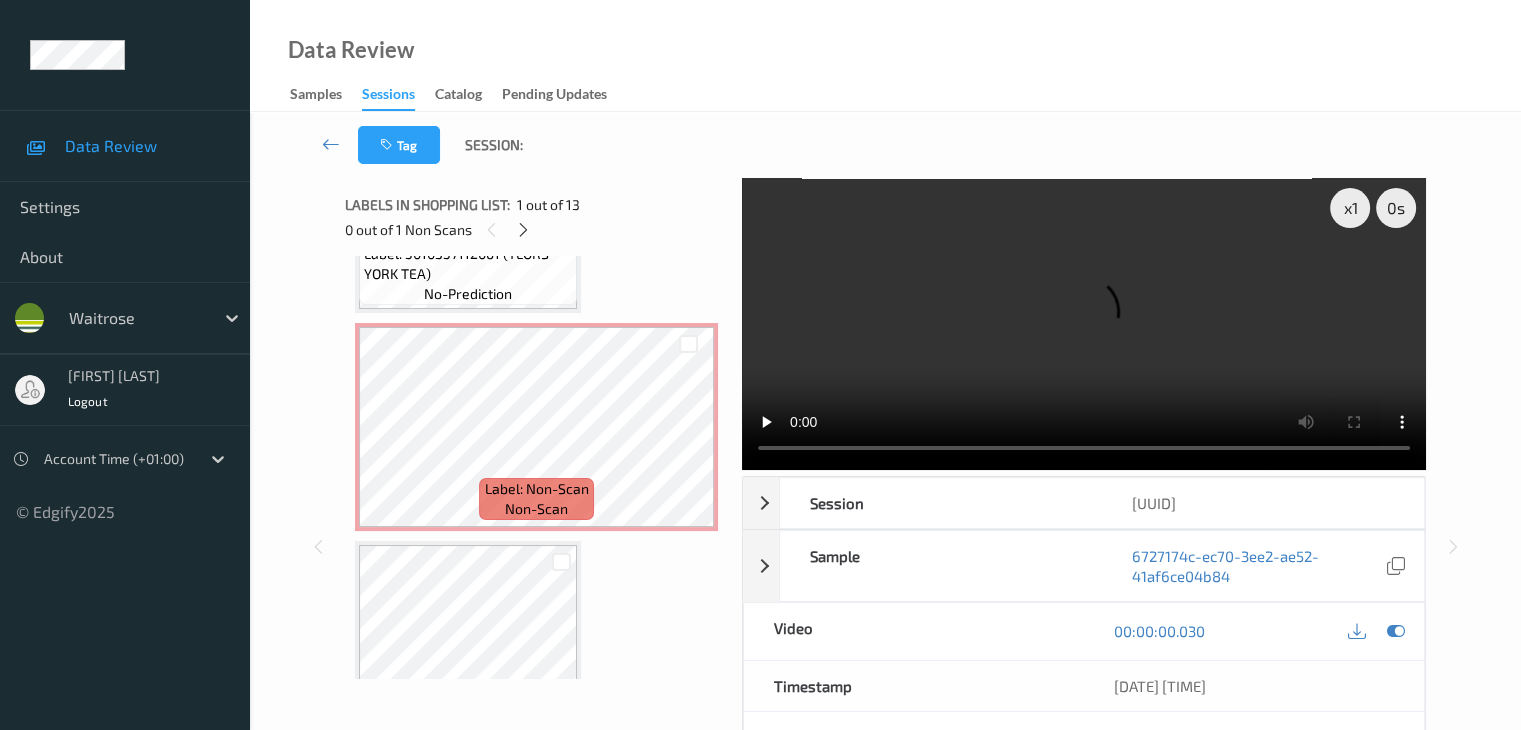 scroll, scrollTop: 600, scrollLeft: 0, axis: vertical 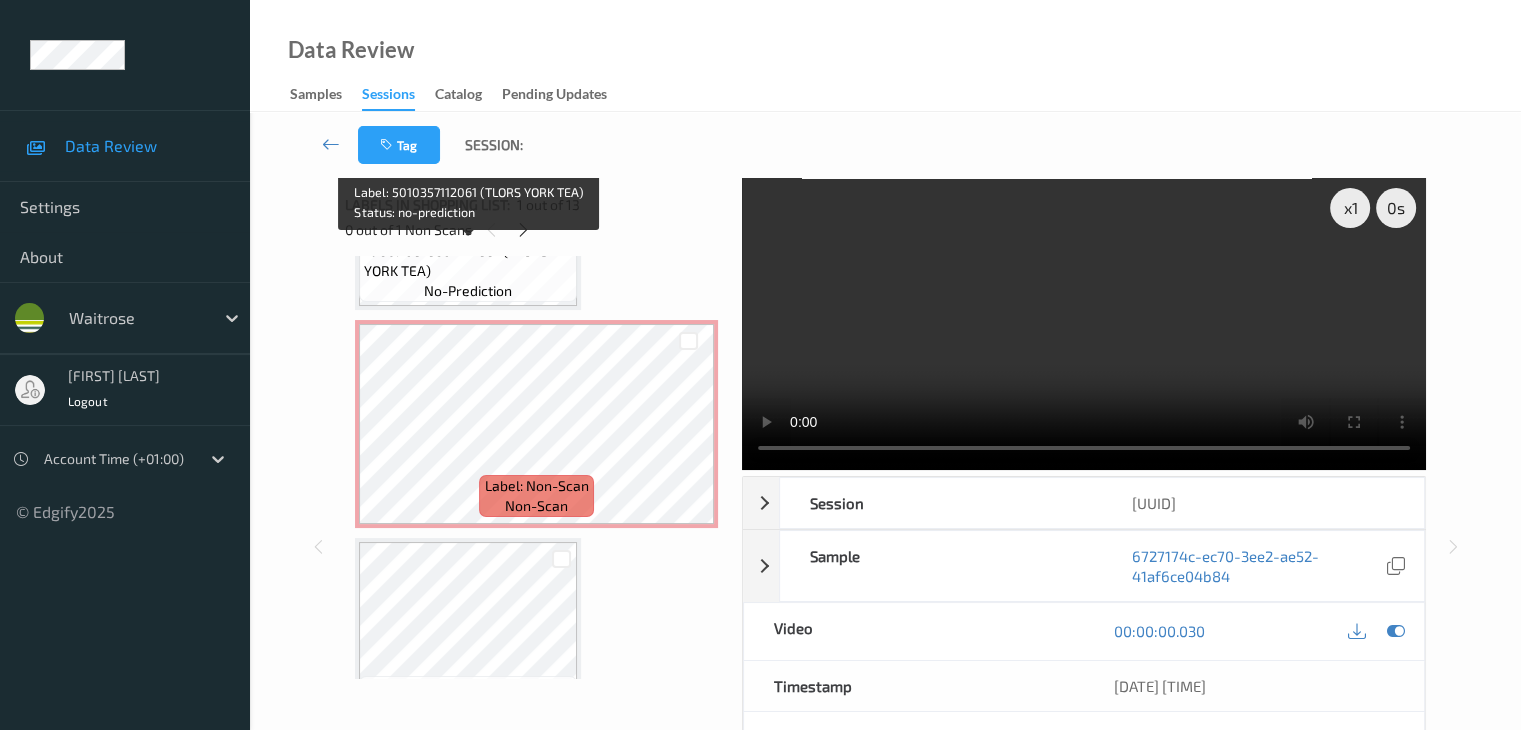 click on "Label: 5010357112061 (TLORS YORK TEA)" at bounding box center [468, 261] 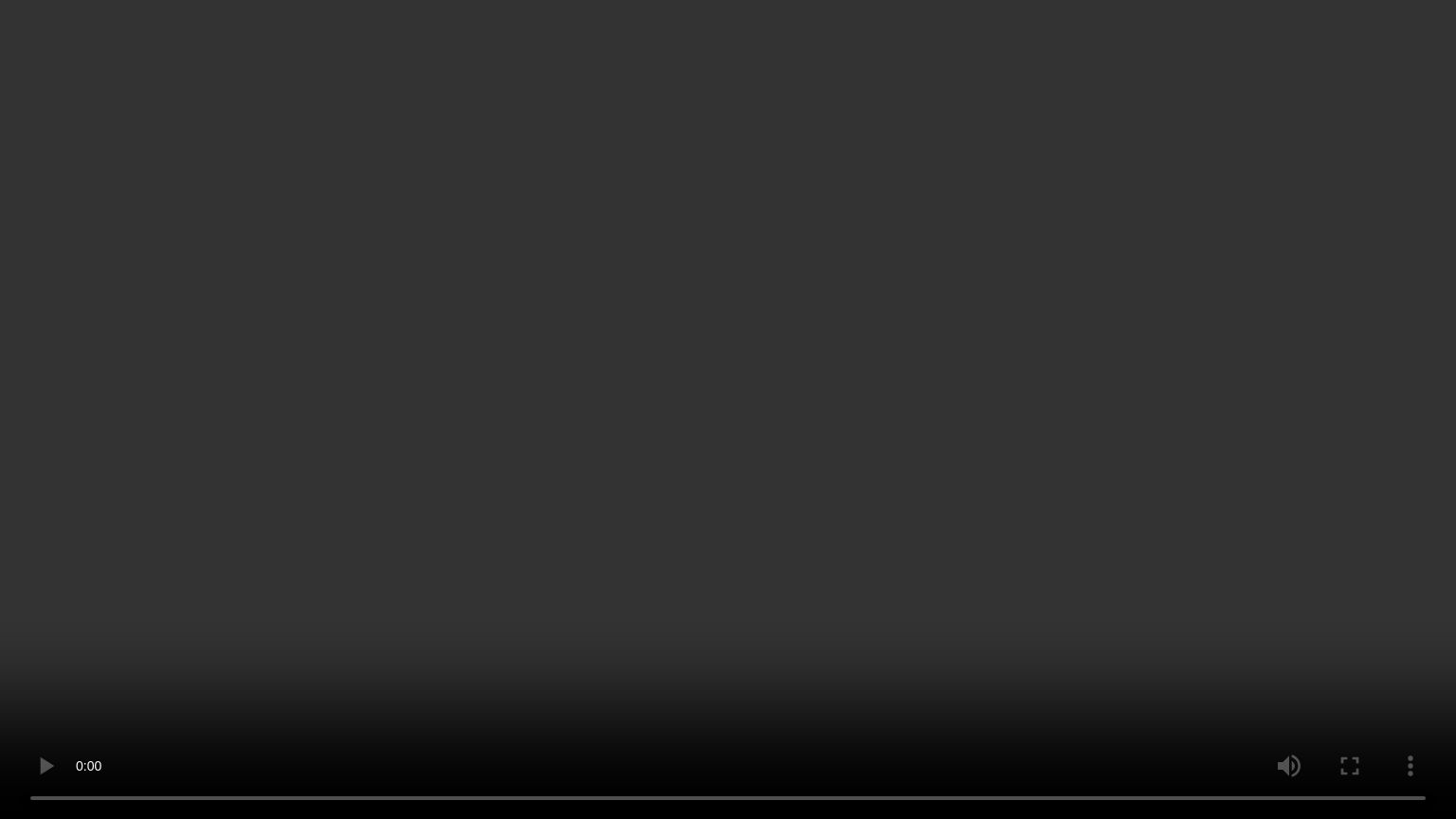 type 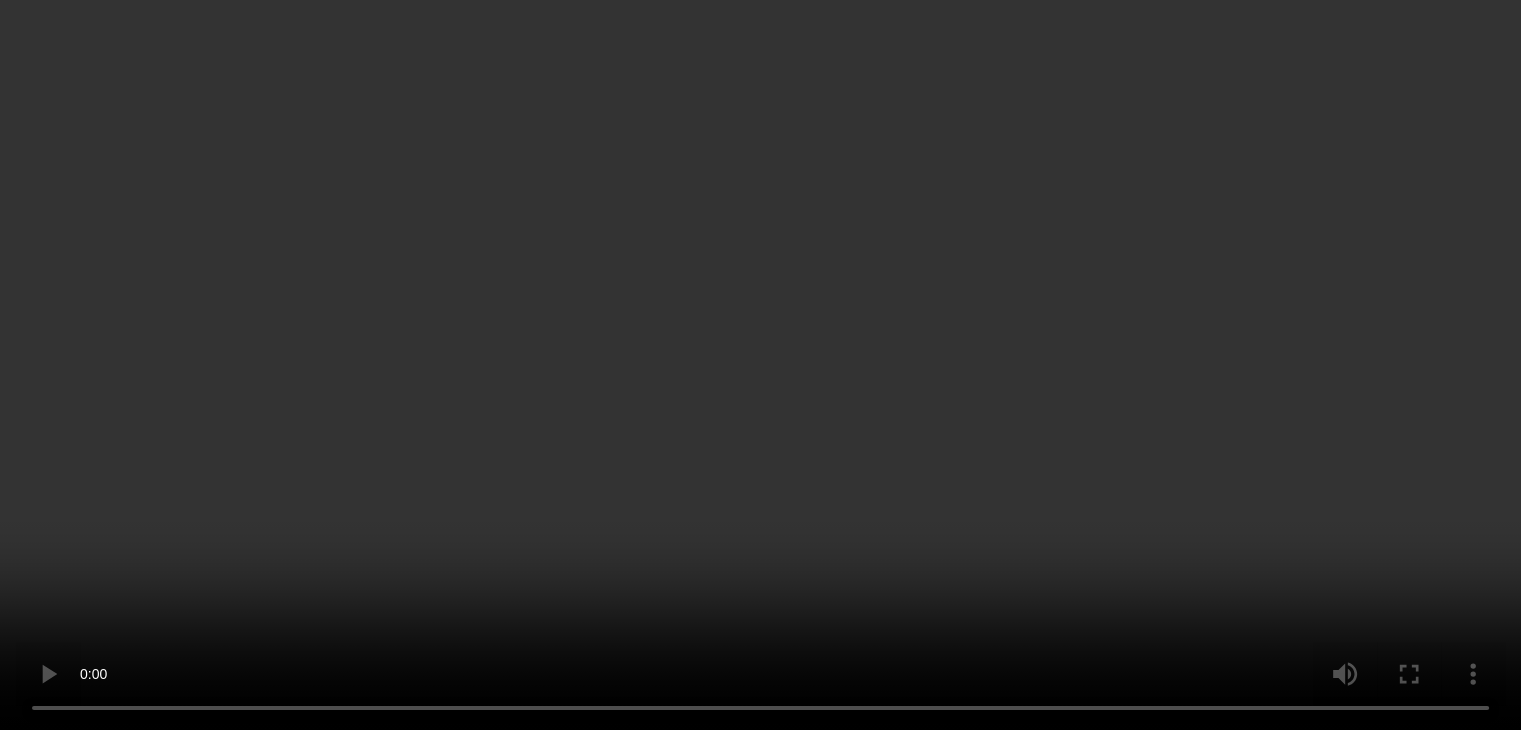 scroll, scrollTop: 400, scrollLeft: 0, axis: vertical 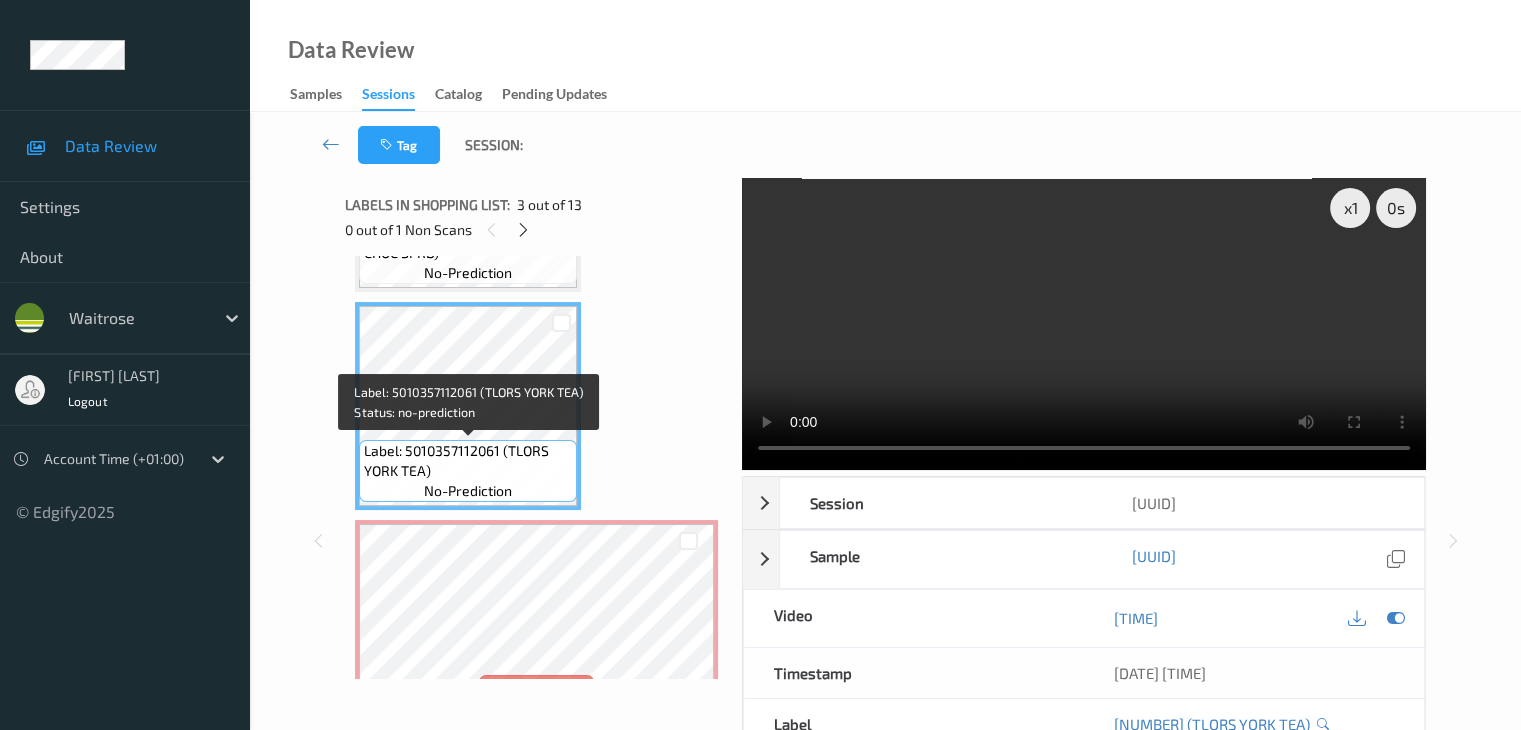 click on "Label: 5010357112061 (TLORS YORK TEA)" at bounding box center (468, 461) 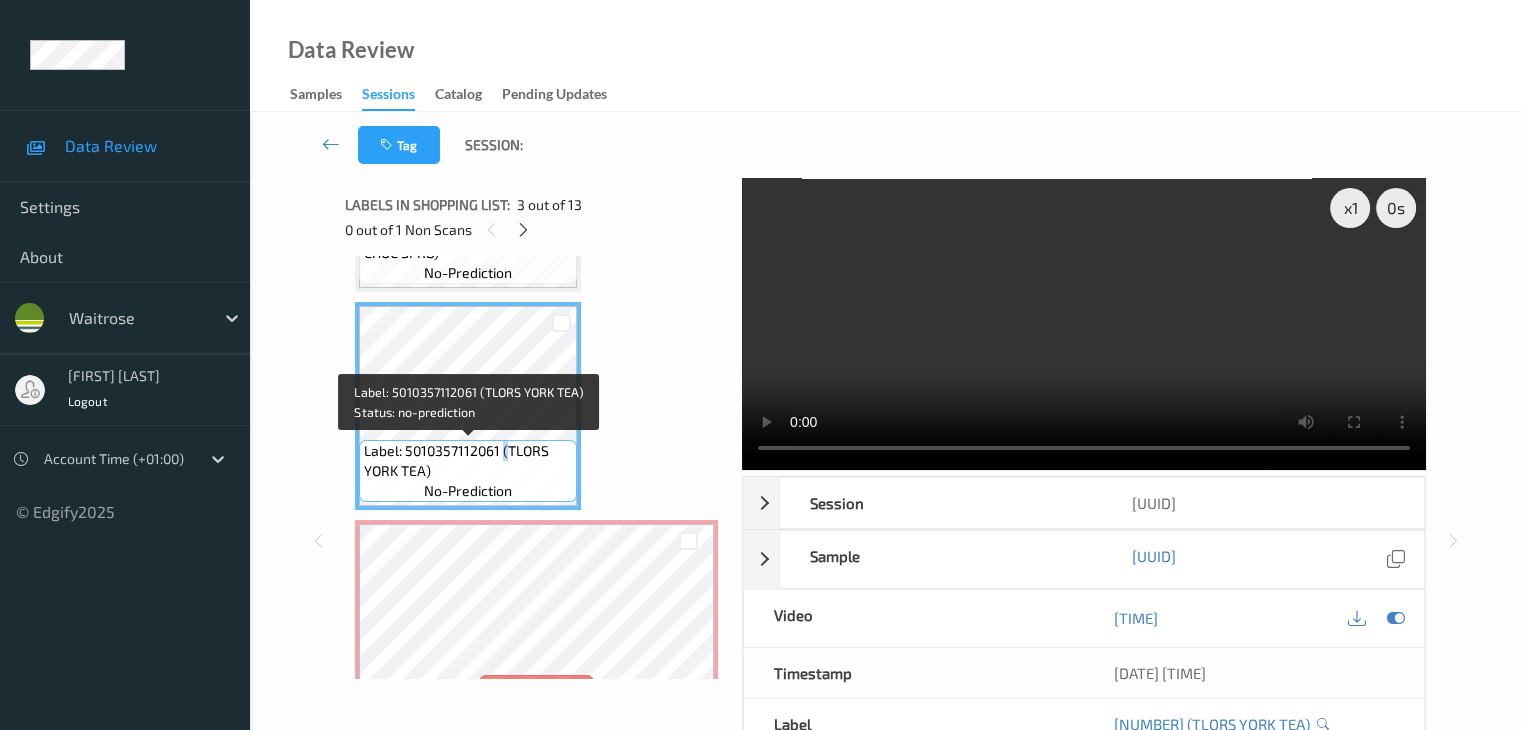 click on "Label: 5010357112061 (TLORS YORK TEA)" at bounding box center (468, 461) 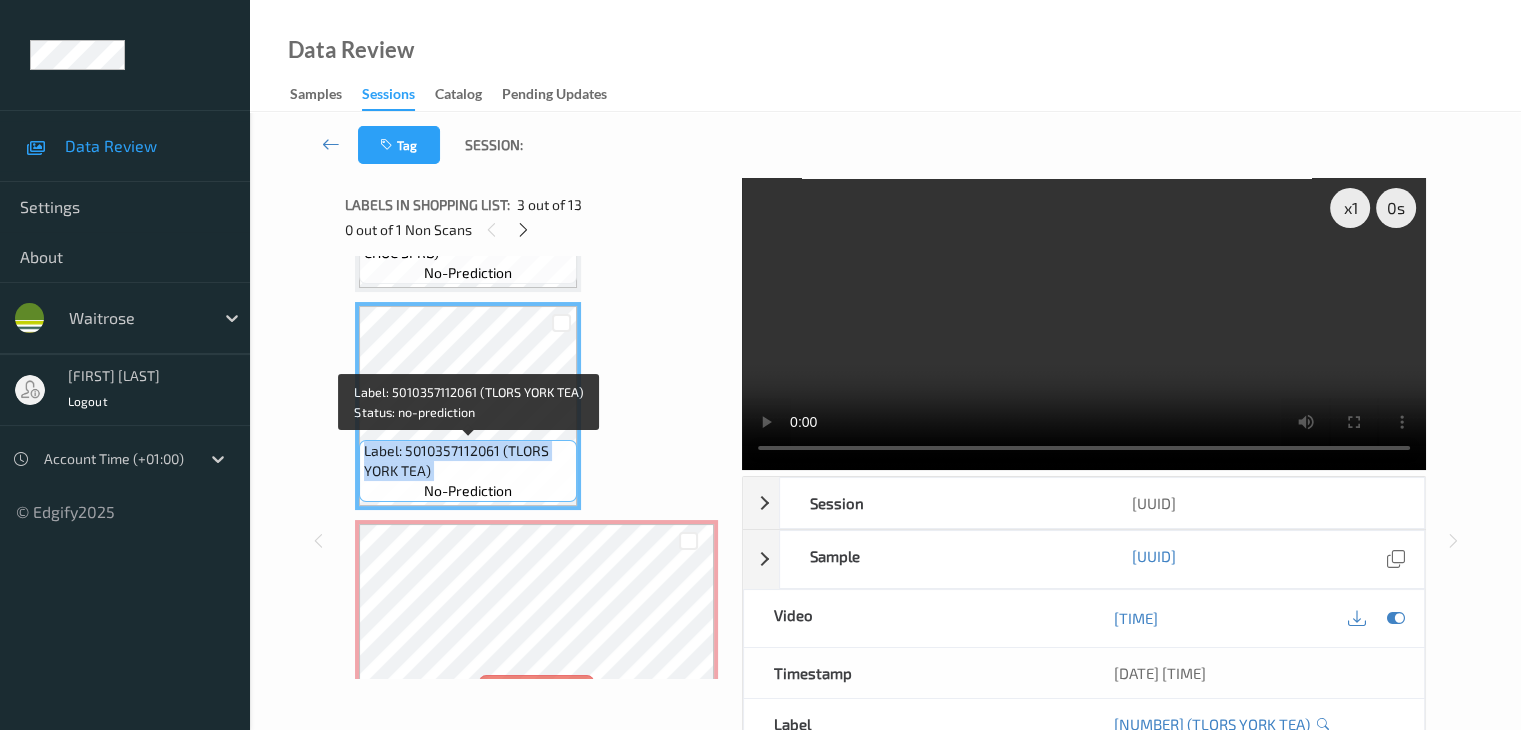 click on "Label: 5010357112061 (TLORS YORK TEA)" at bounding box center [468, 461] 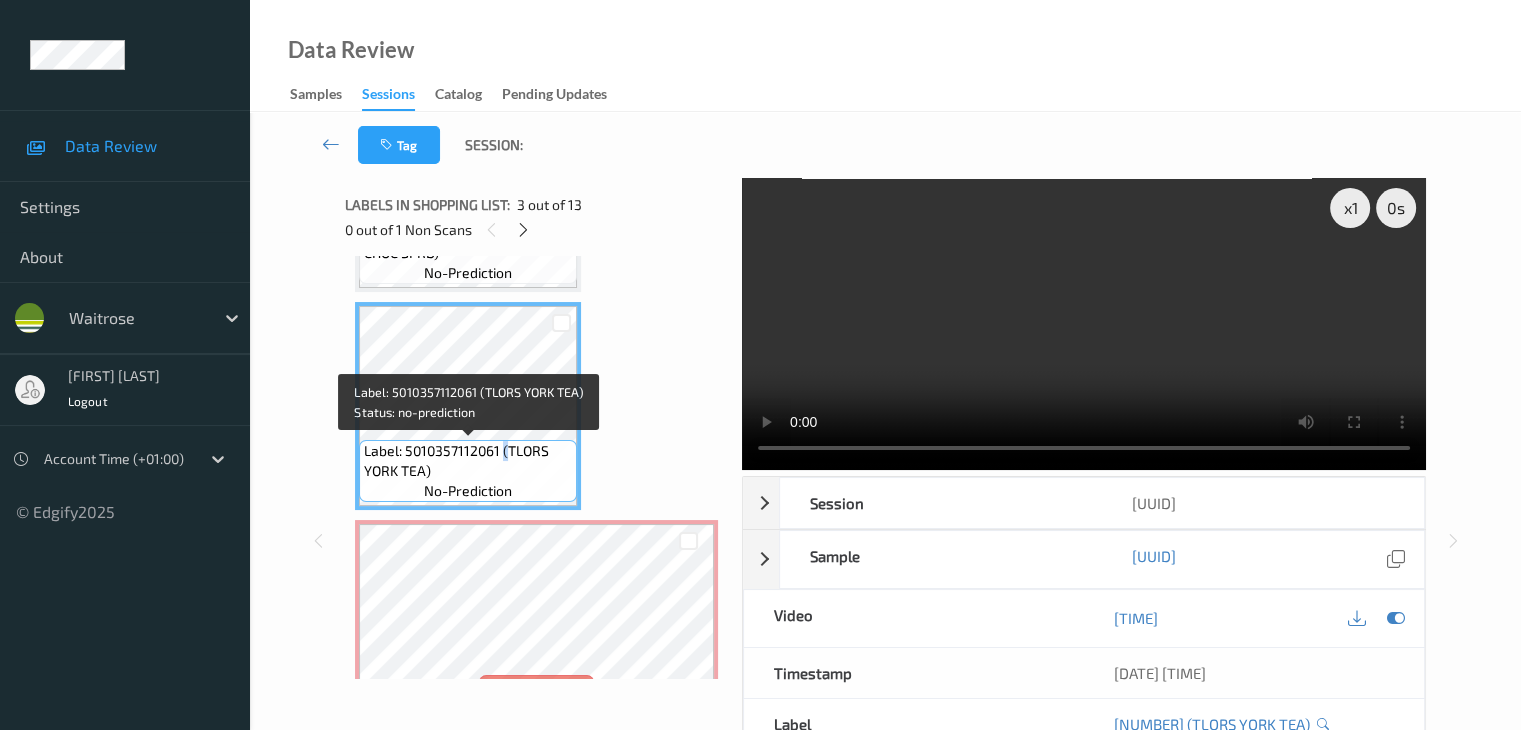 click on "Label: 5010357112061 (TLORS YORK TEA)" at bounding box center [468, 461] 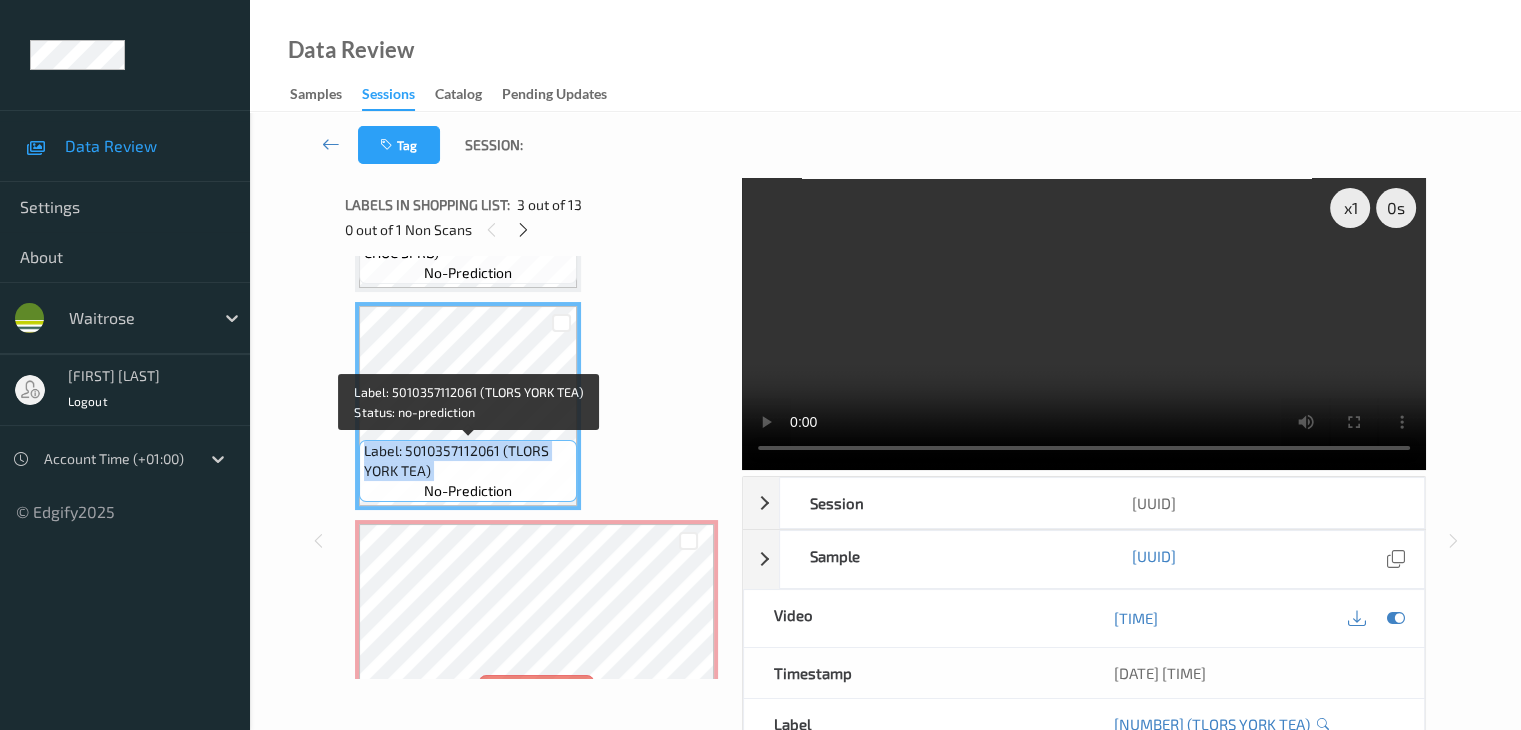 click on "Label: 5010357112061 (TLORS YORK TEA)" at bounding box center (468, 461) 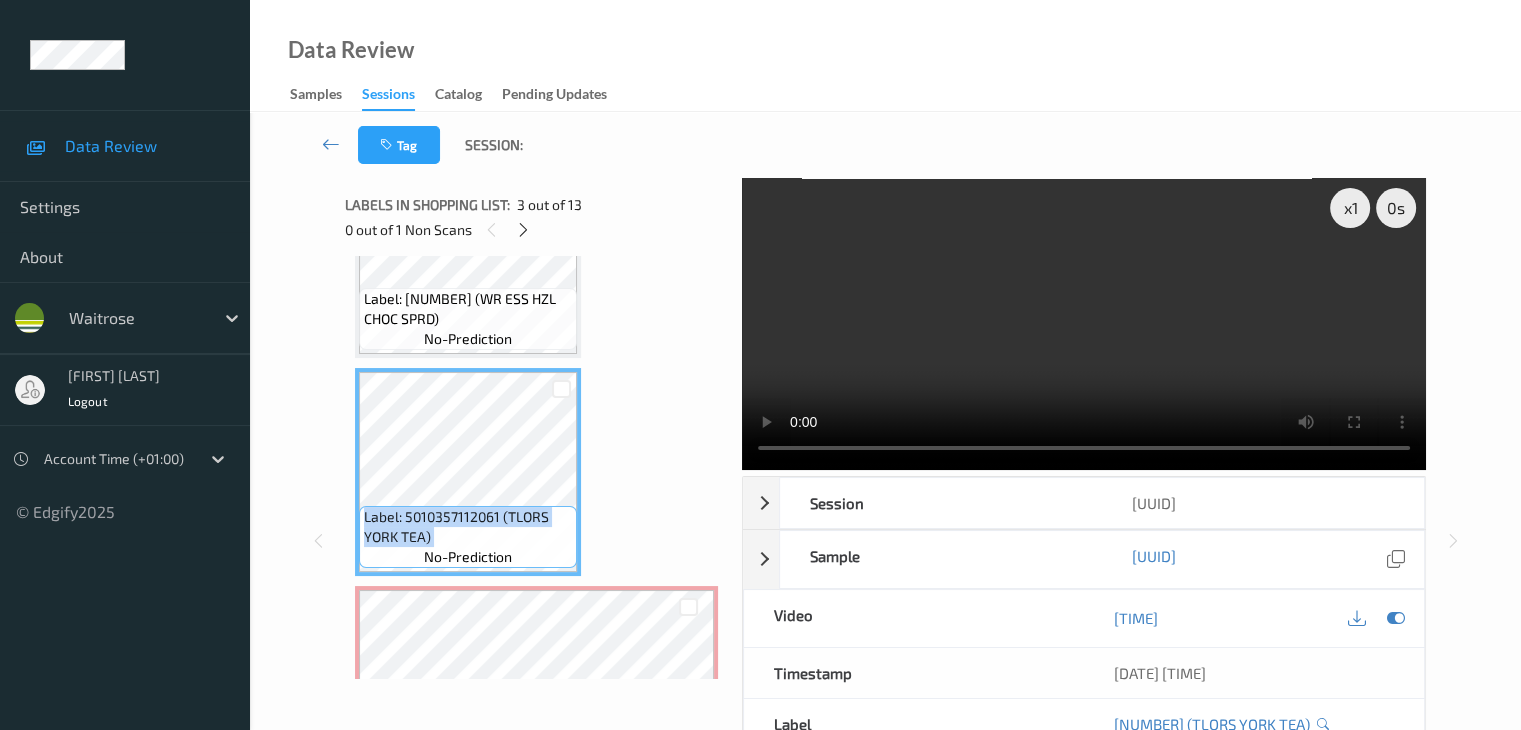 scroll, scrollTop: 300, scrollLeft: 0, axis: vertical 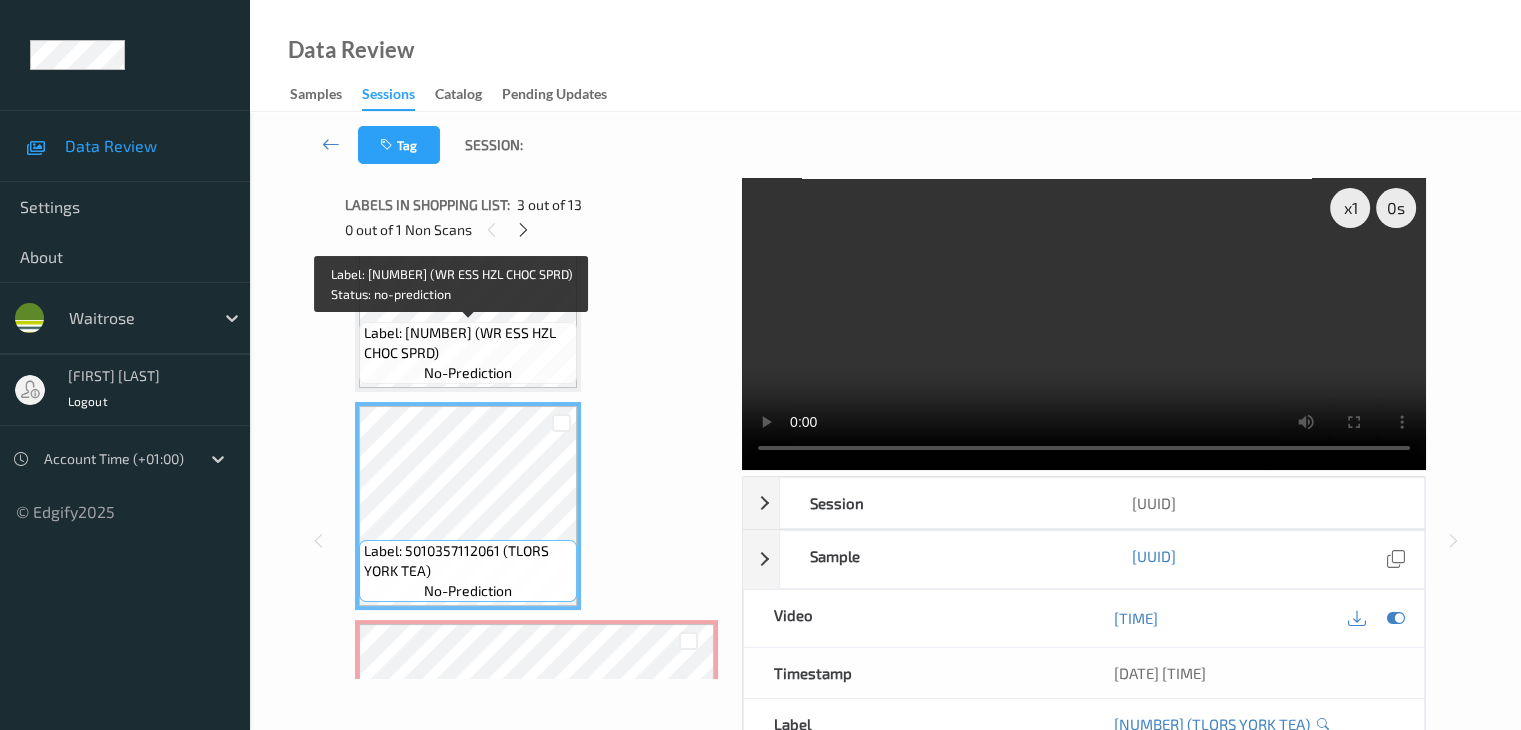 click on "Label: 5000169362457 (WR ESS HZL CHOC SPRD)" at bounding box center (468, 343) 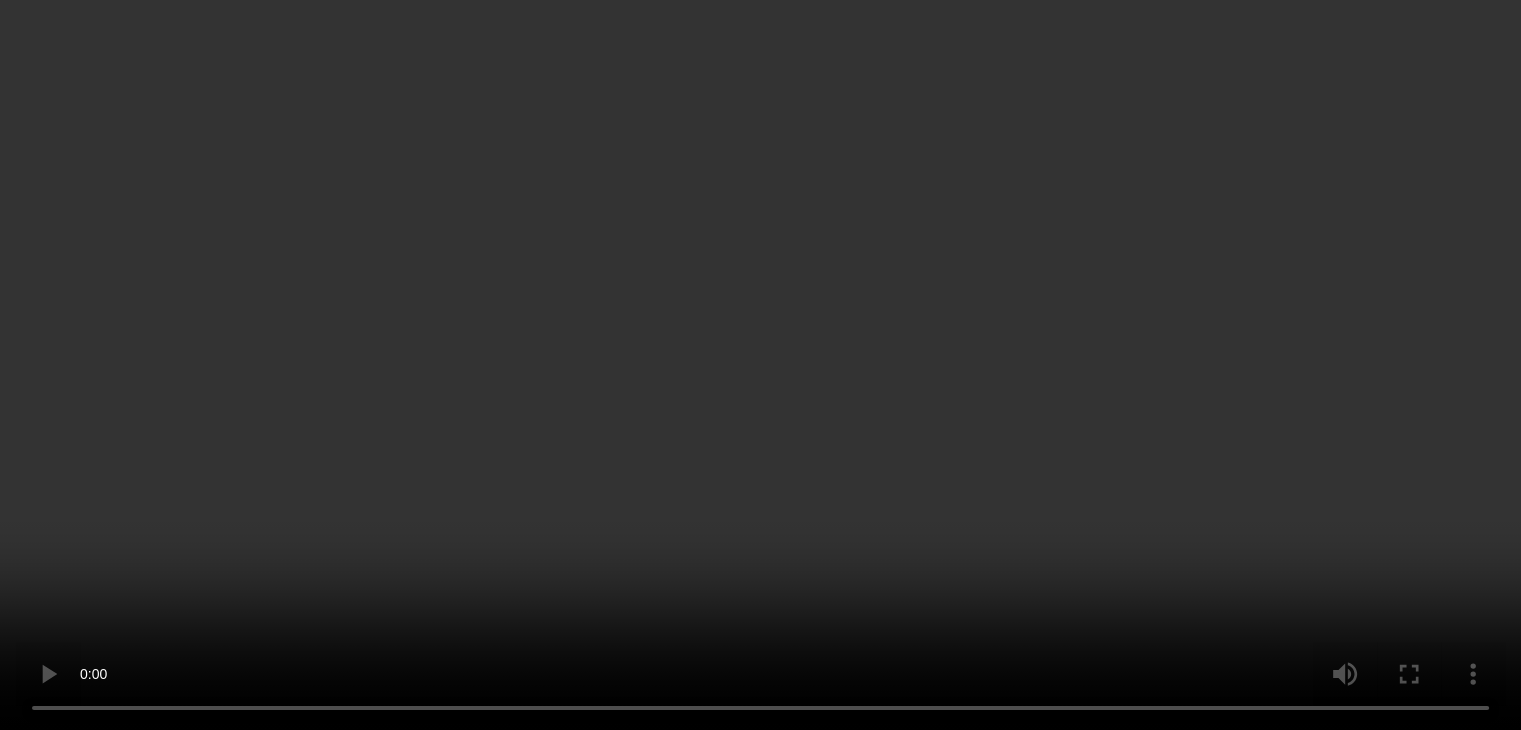 scroll, scrollTop: 600, scrollLeft: 0, axis: vertical 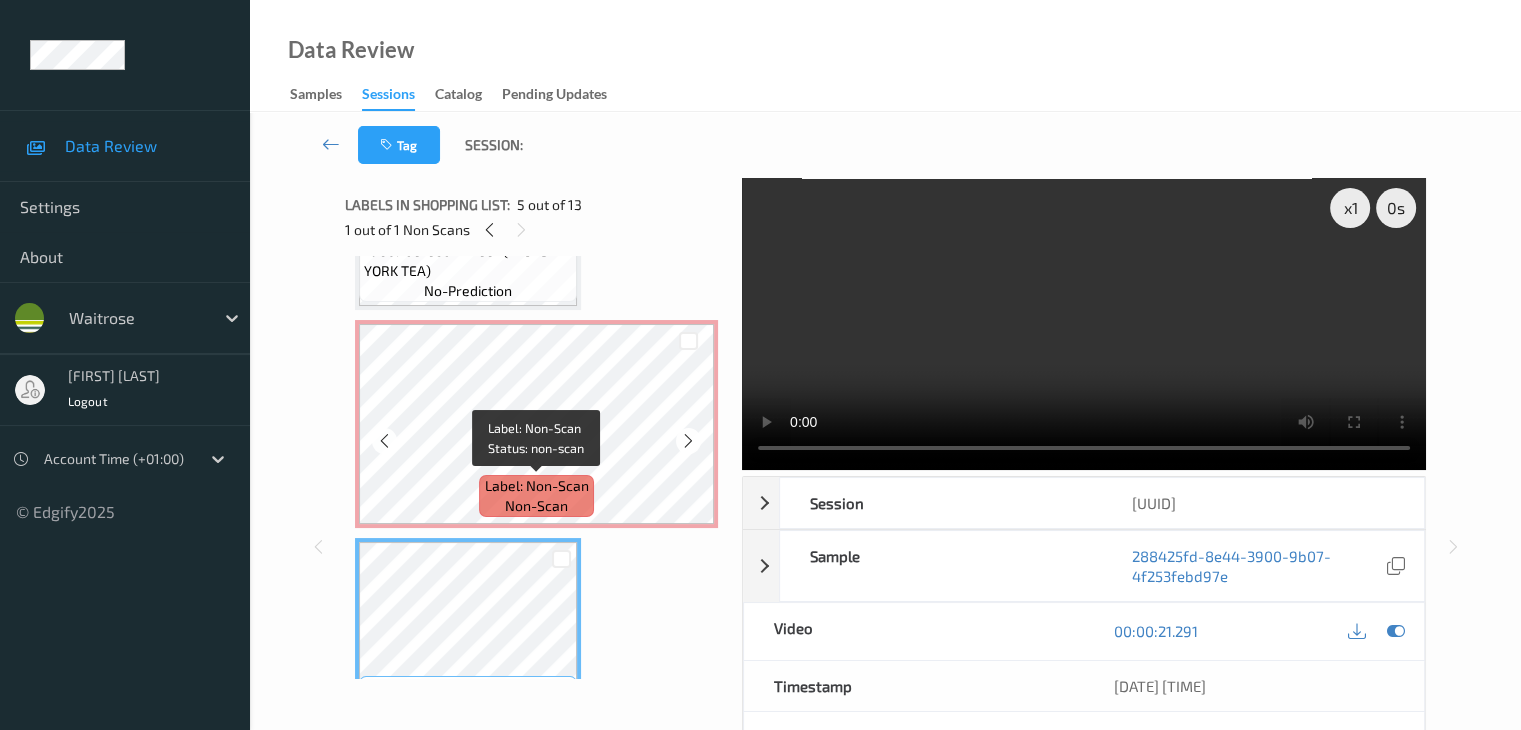 click on "non-scan" at bounding box center (536, 506) 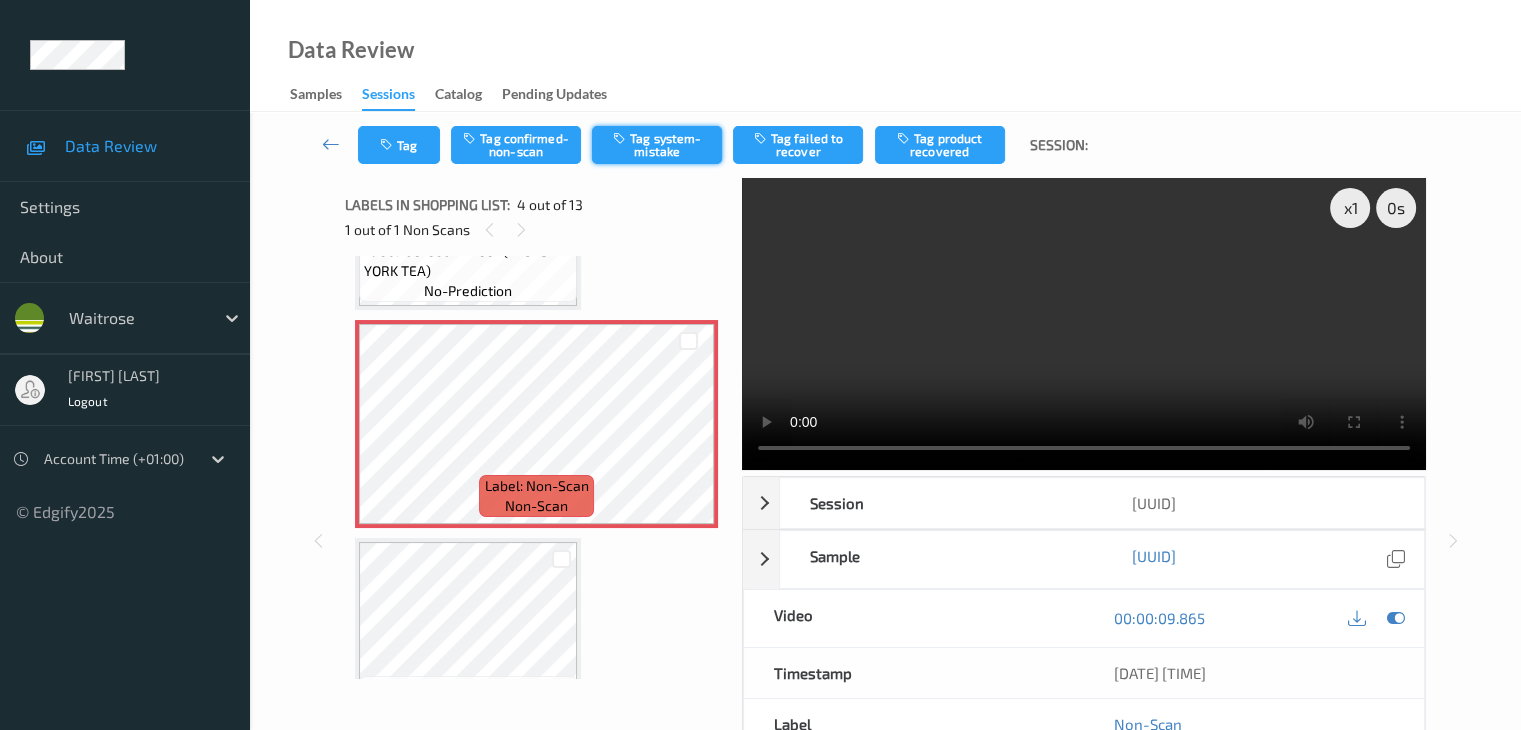 click on "Tag   system-mistake" at bounding box center [657, 145] 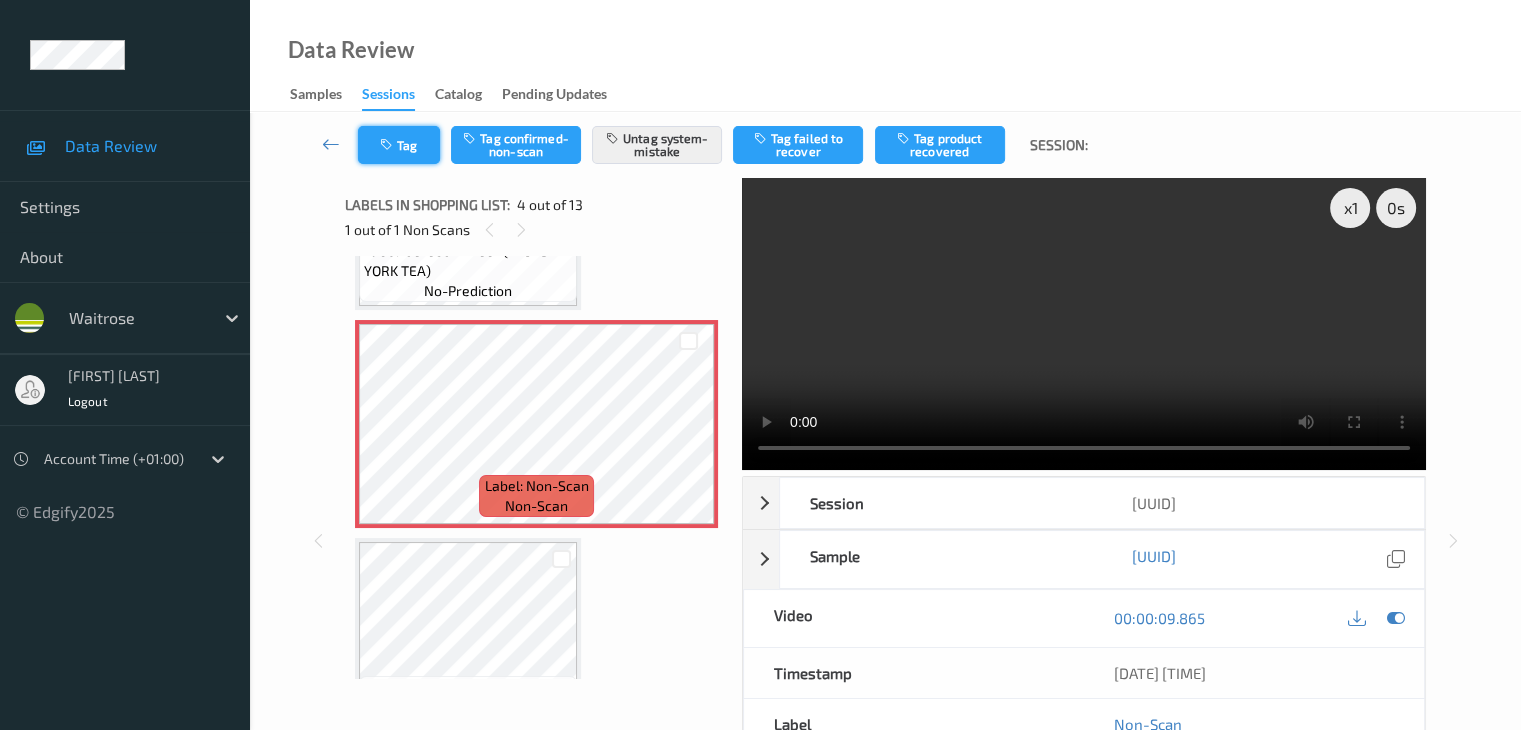 click on "Tag" at bounding box center [399, 145] 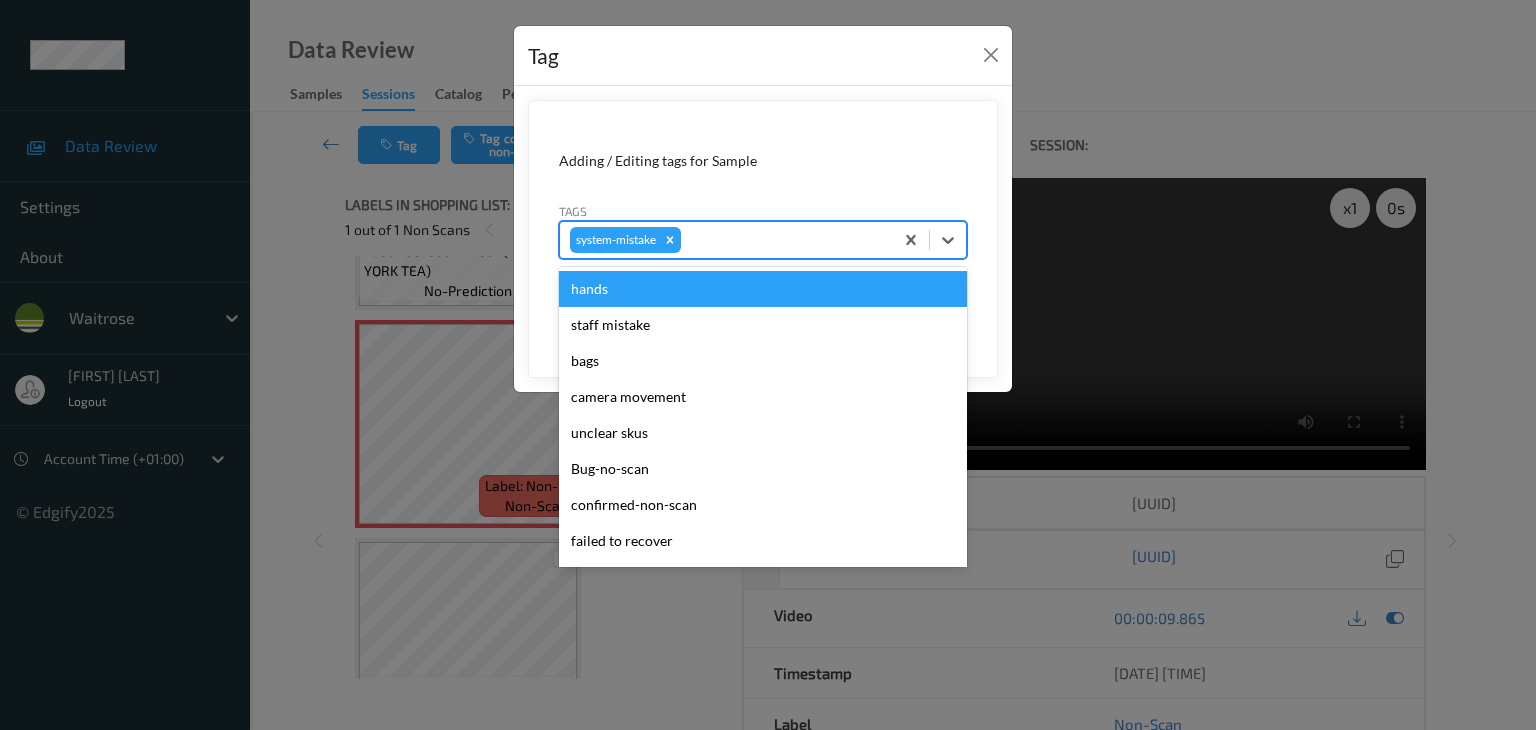 click at bounding box center (784, 240) 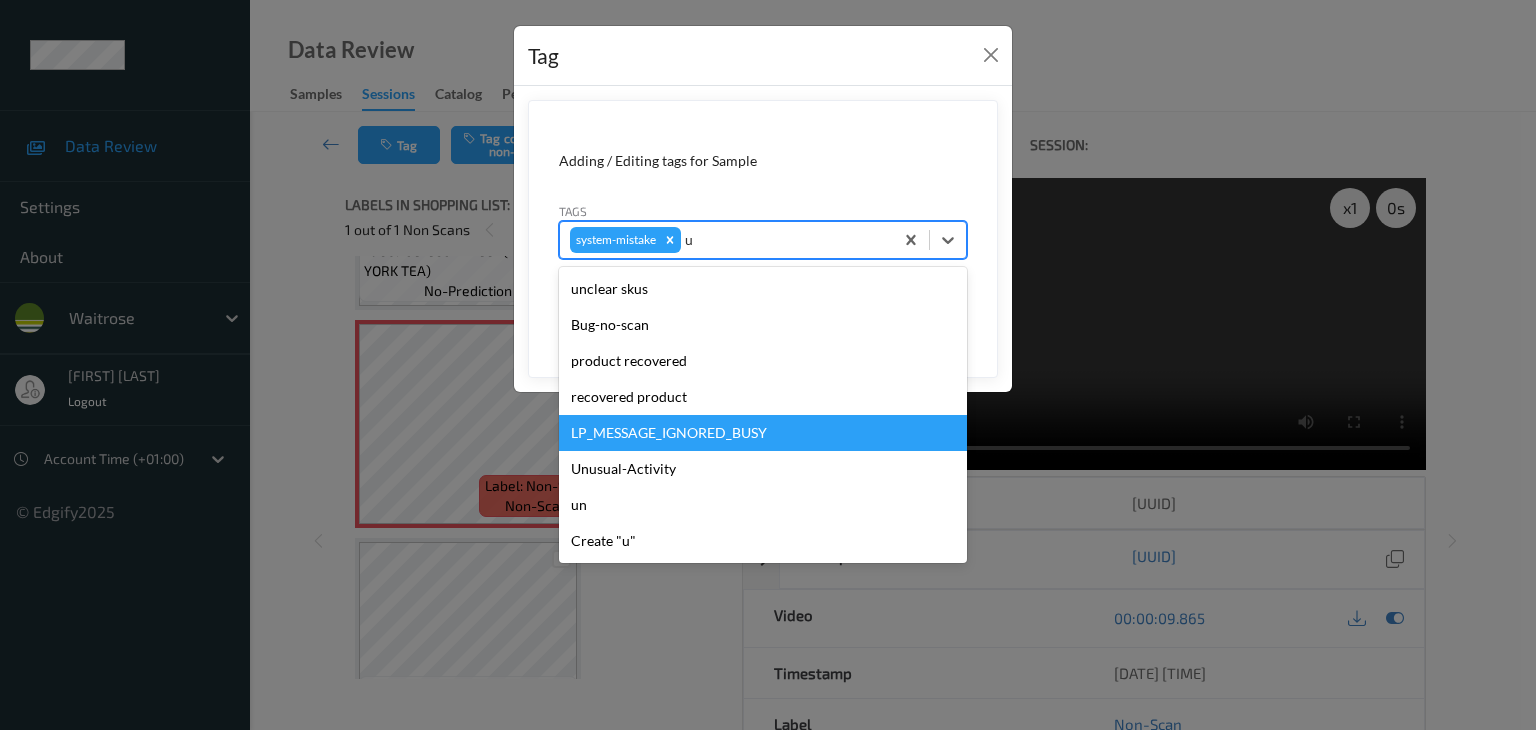 click on "Unusual-Activity" at bounding box center (763, 469) 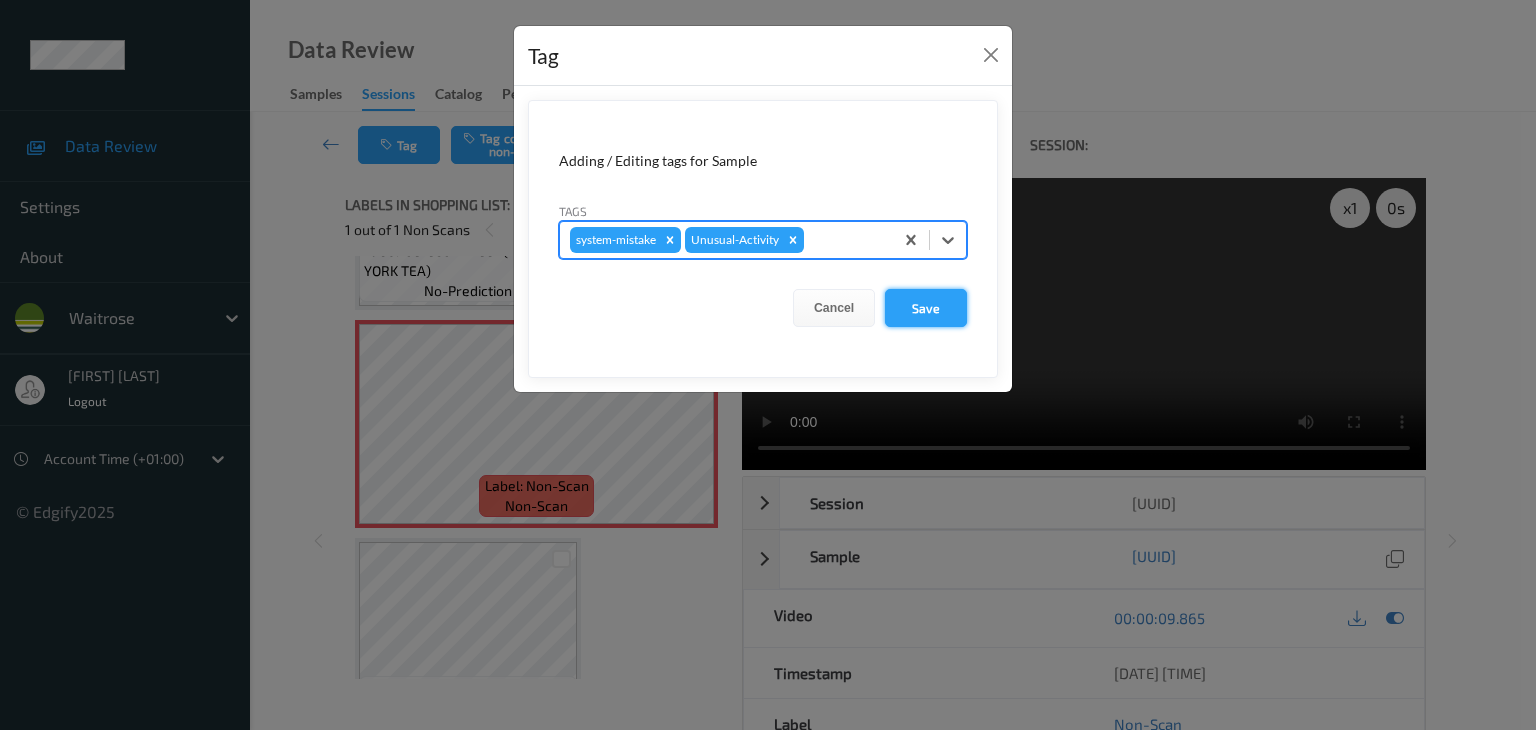 click on "Save" at bounding box center (926, 308) 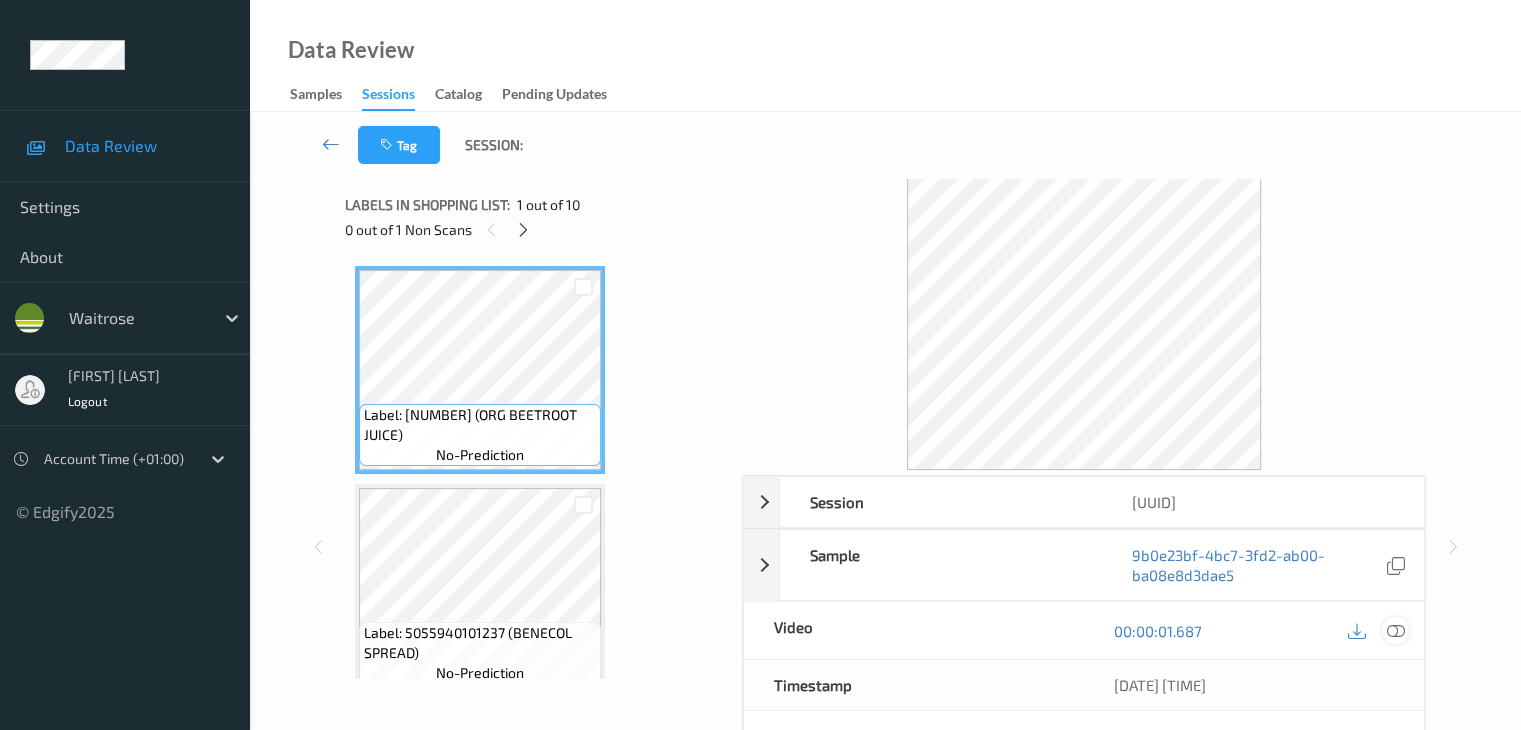 click at bounding box center (1395, 631) 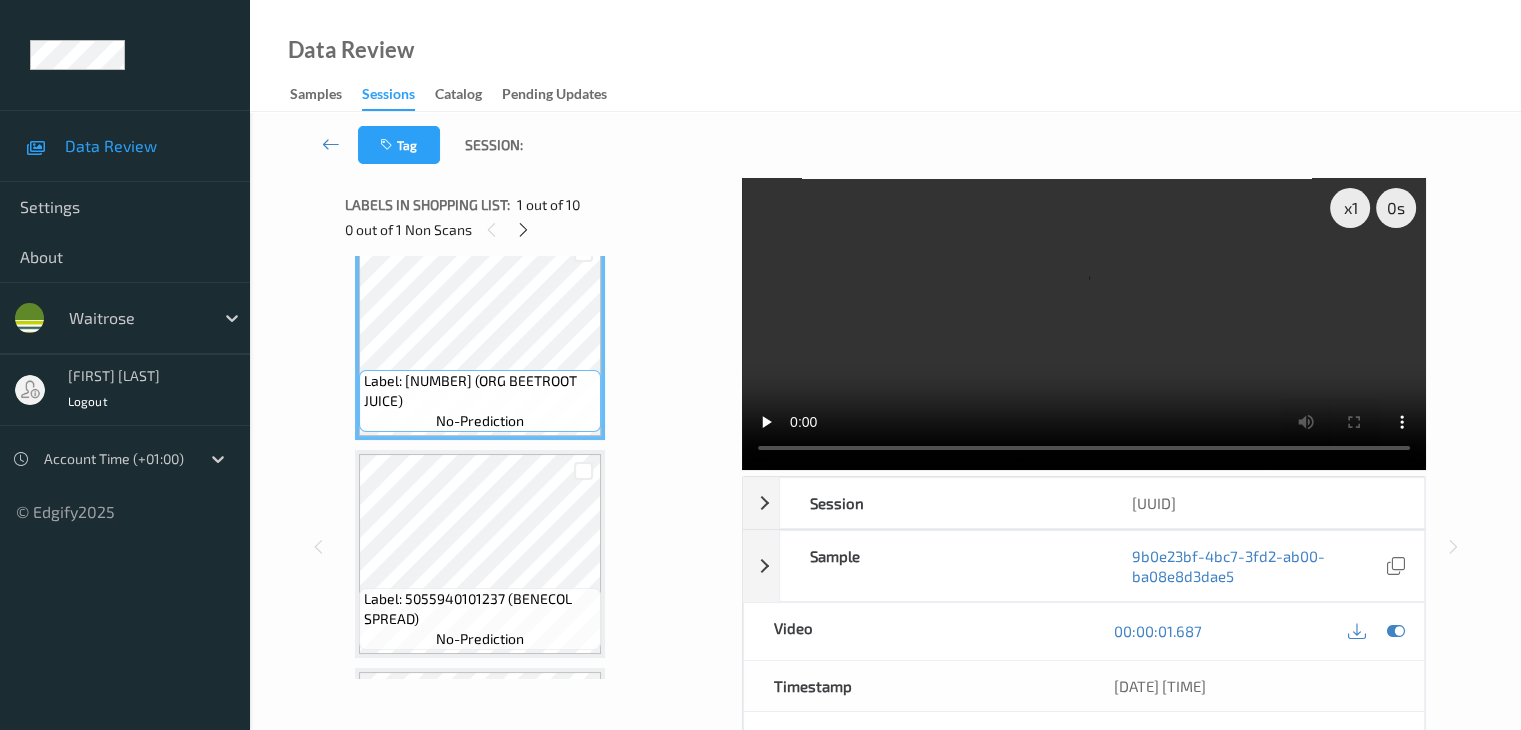 scroll, scrollTop: 0, scrollLeft: 0, axis: both 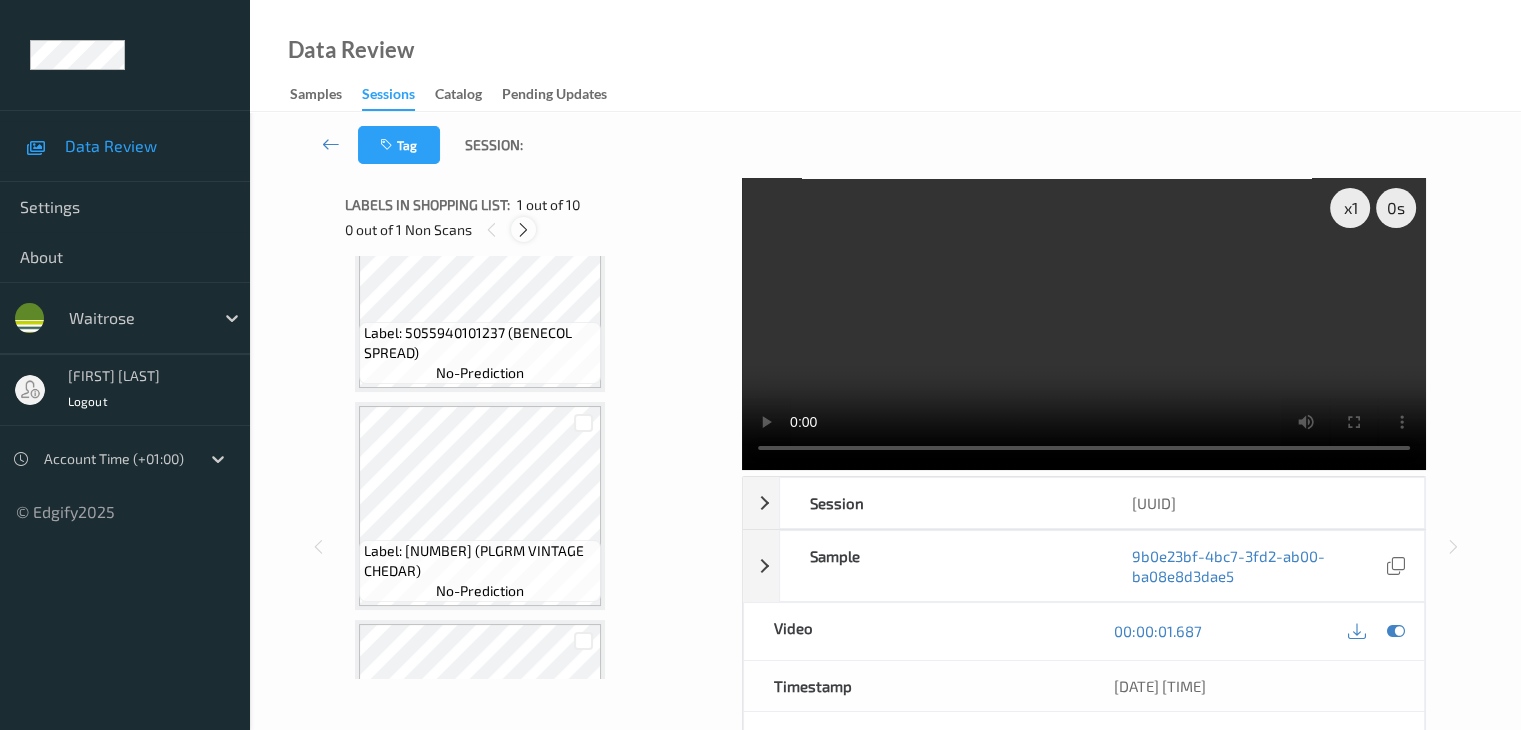 click at bounding box center (523, 230) 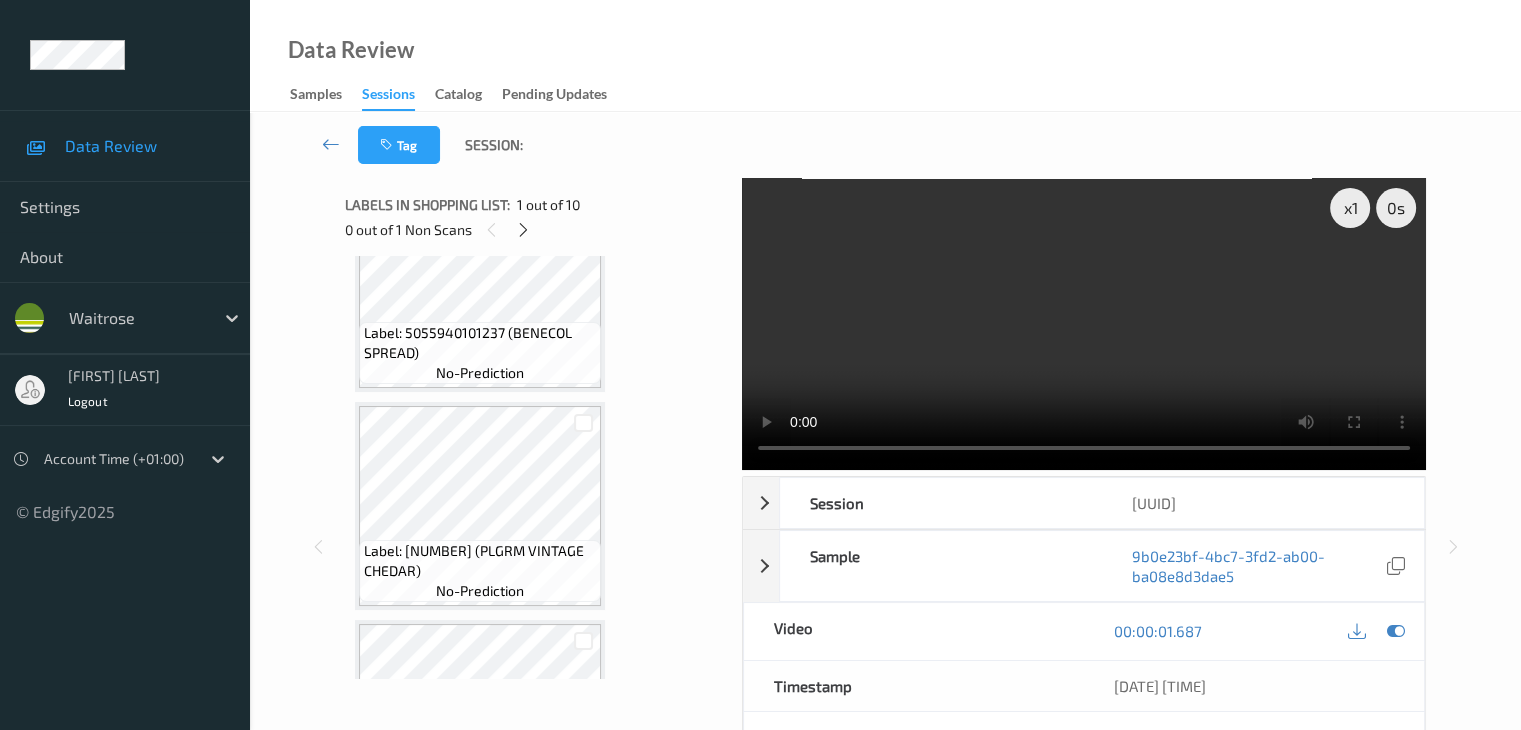 scroll, scrollTop: 1318, scrollLeft: 0, axis: vertical 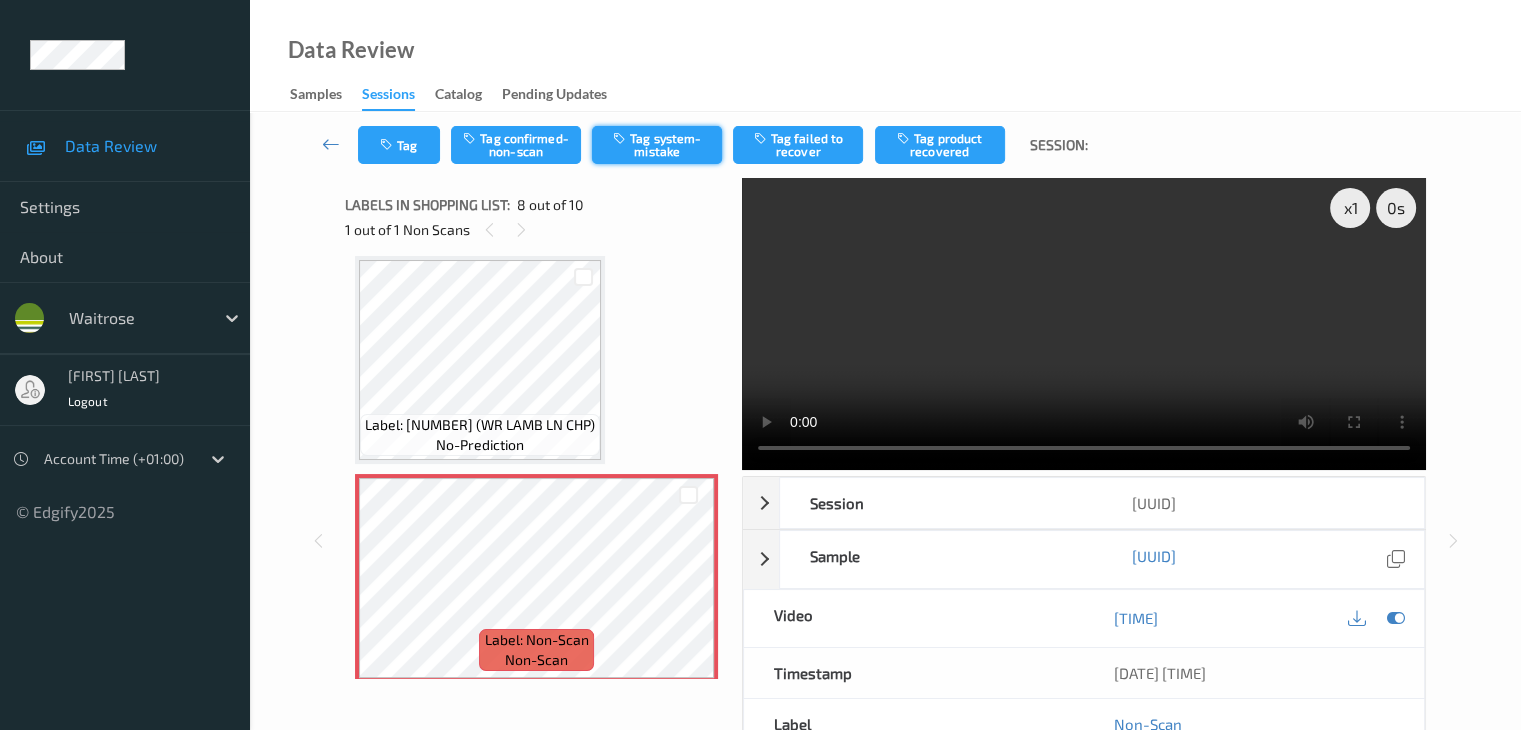 click on "Tag   system-mistake" at bounding box center (657, 145) 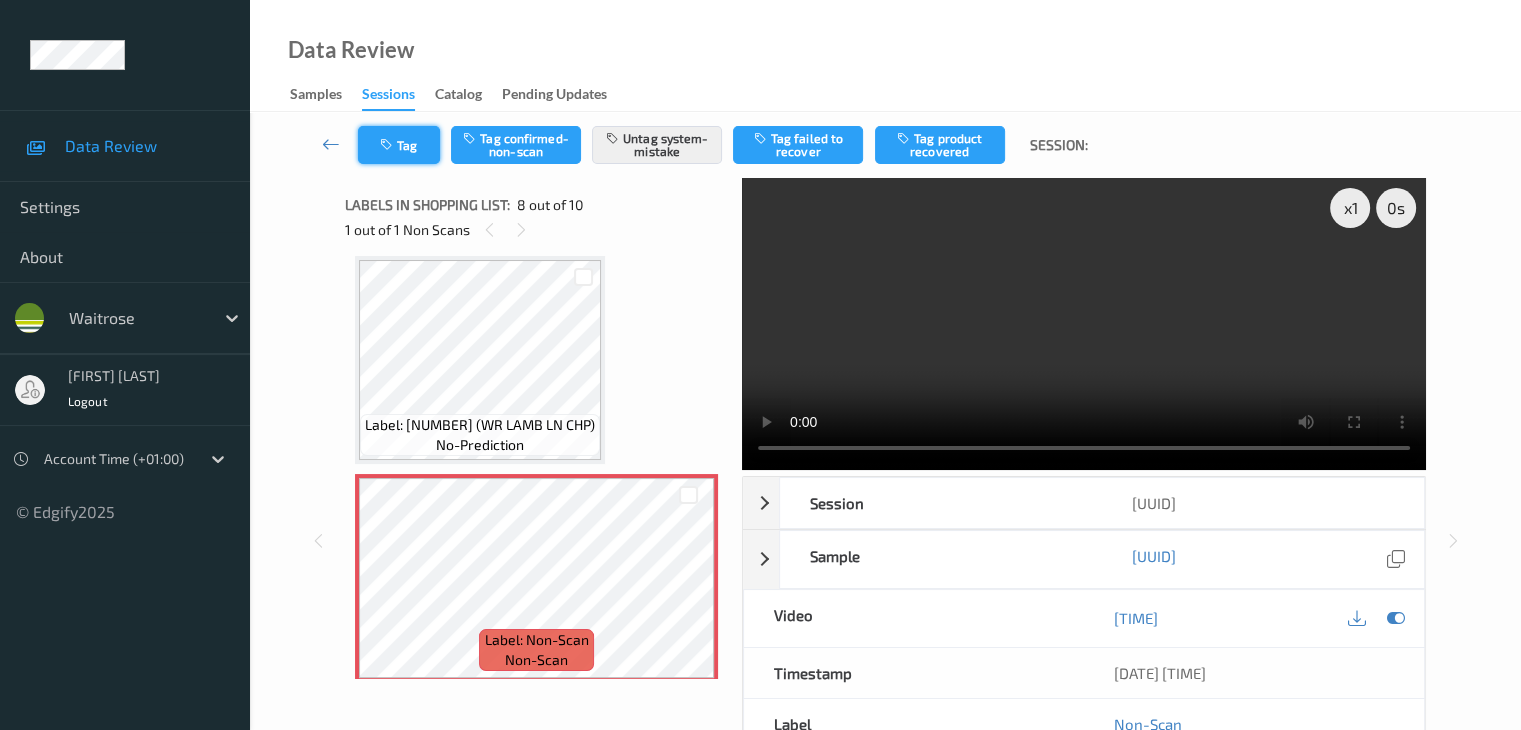 click on "Tag" at bounding box center (399, 145) 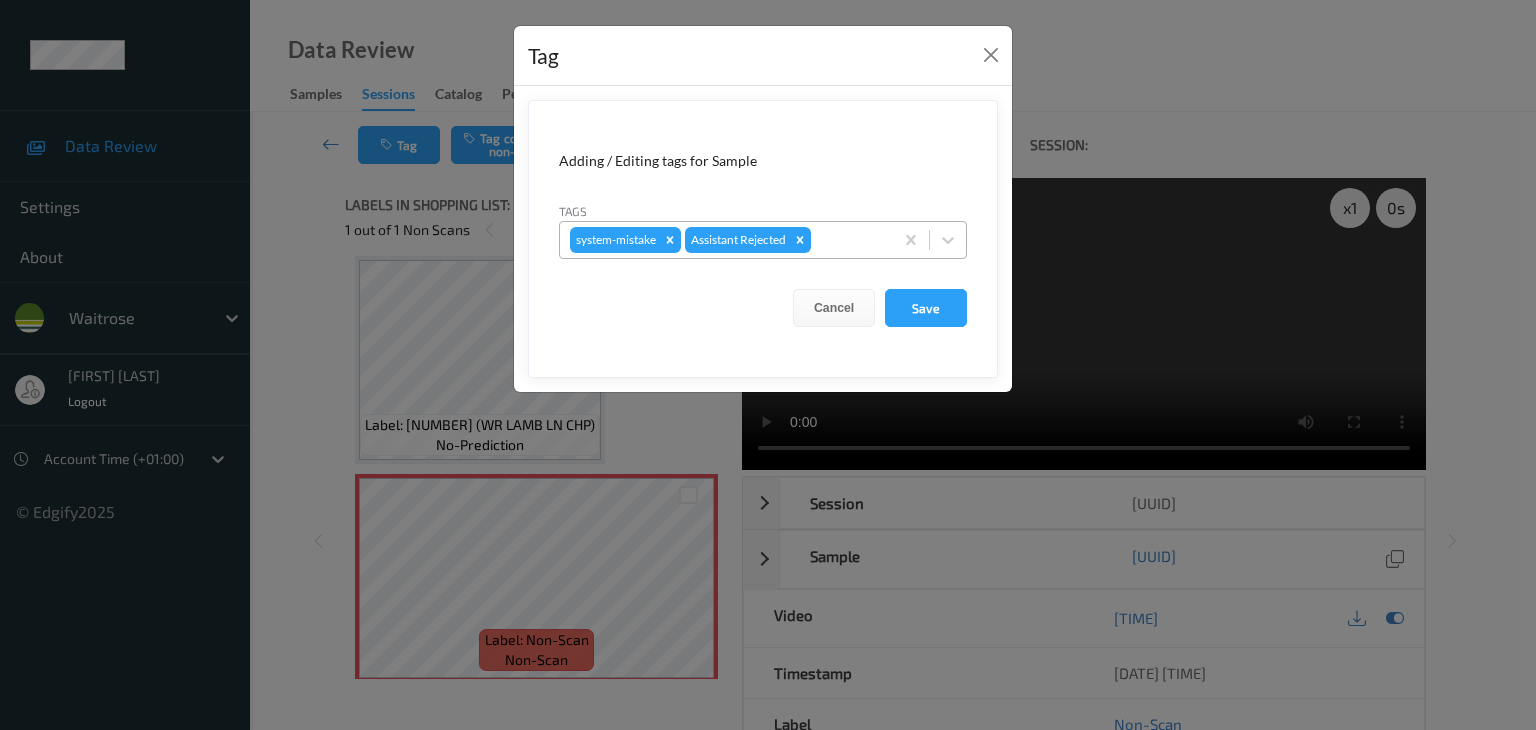 click at bounding box center [849, 240] 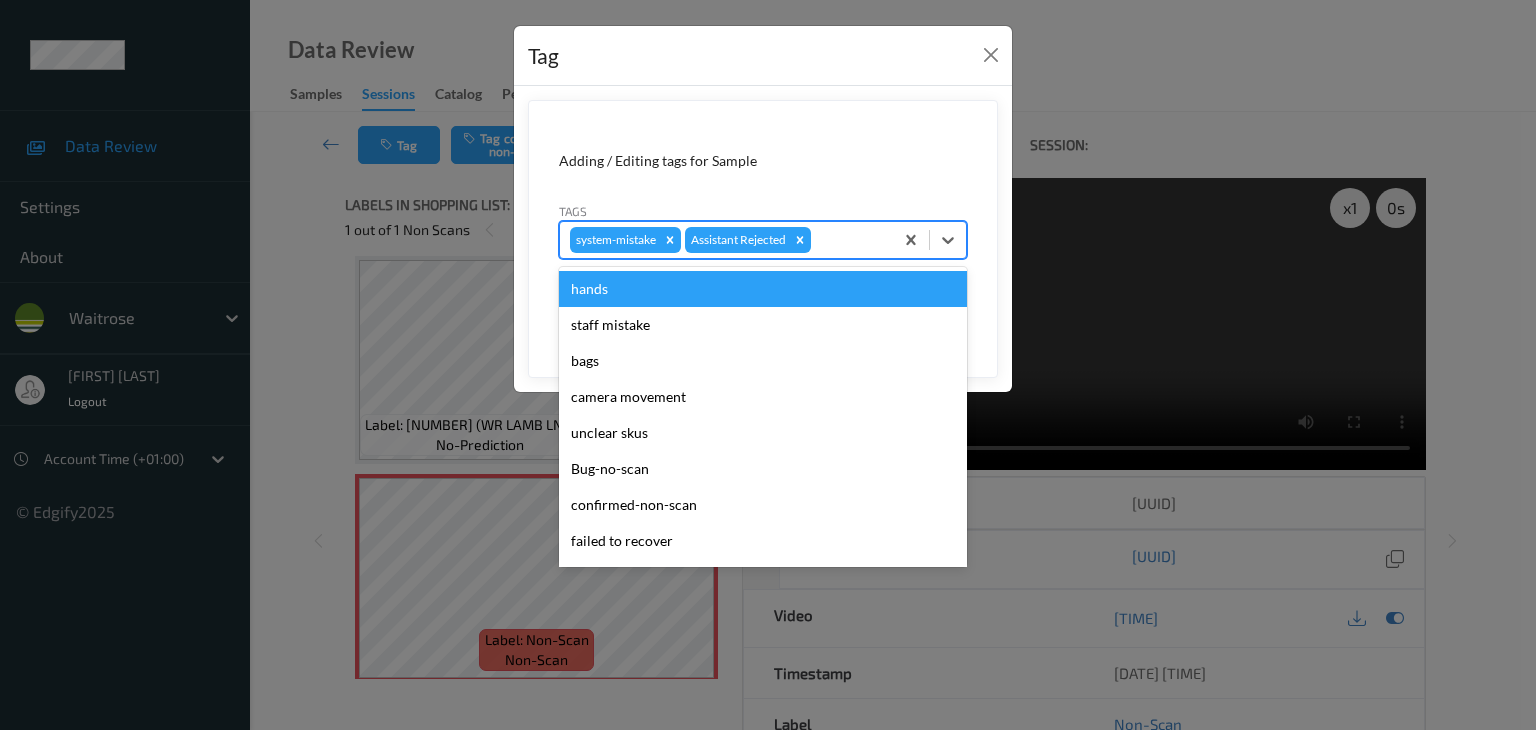 type on "u" 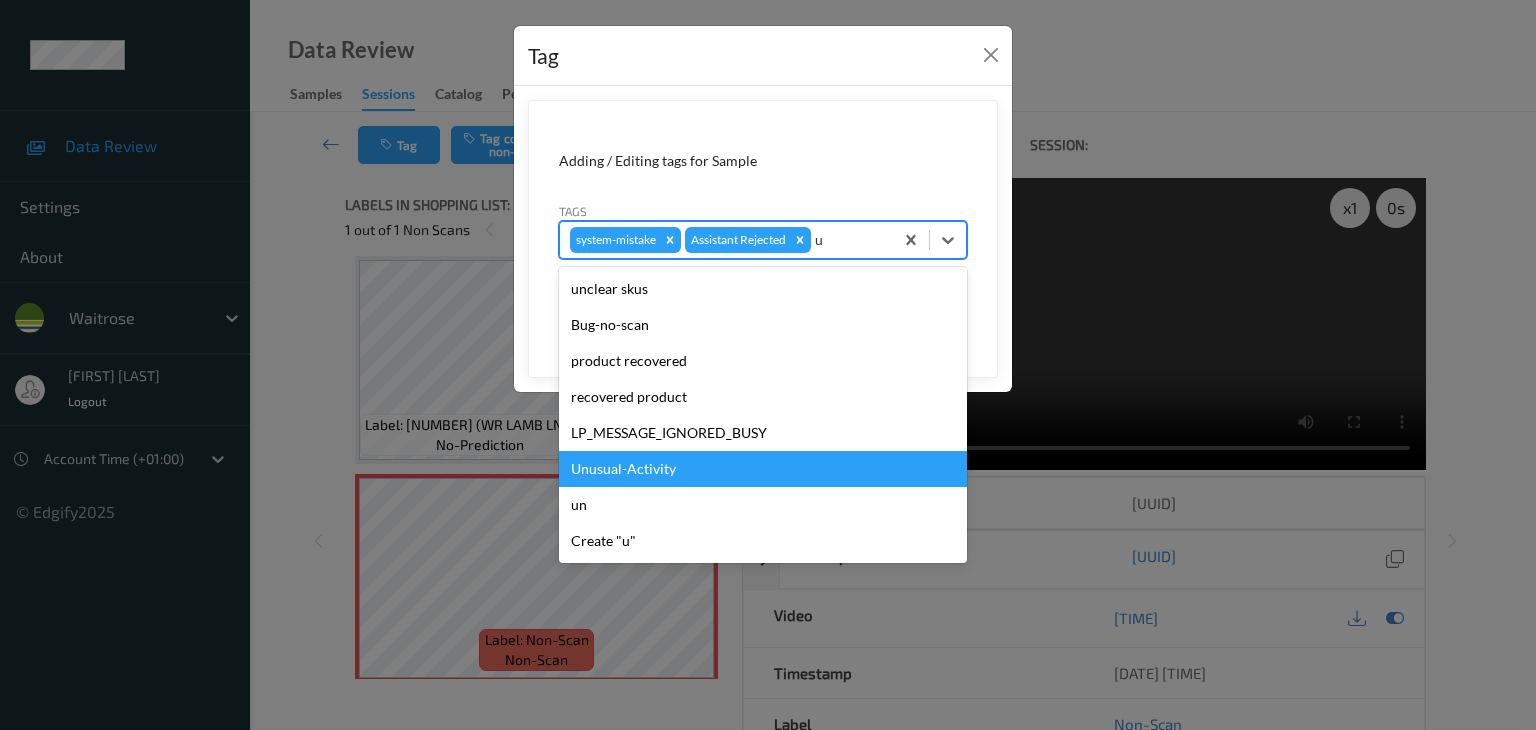 click on "Unusual-Activity" at bounding box center [763, 469] 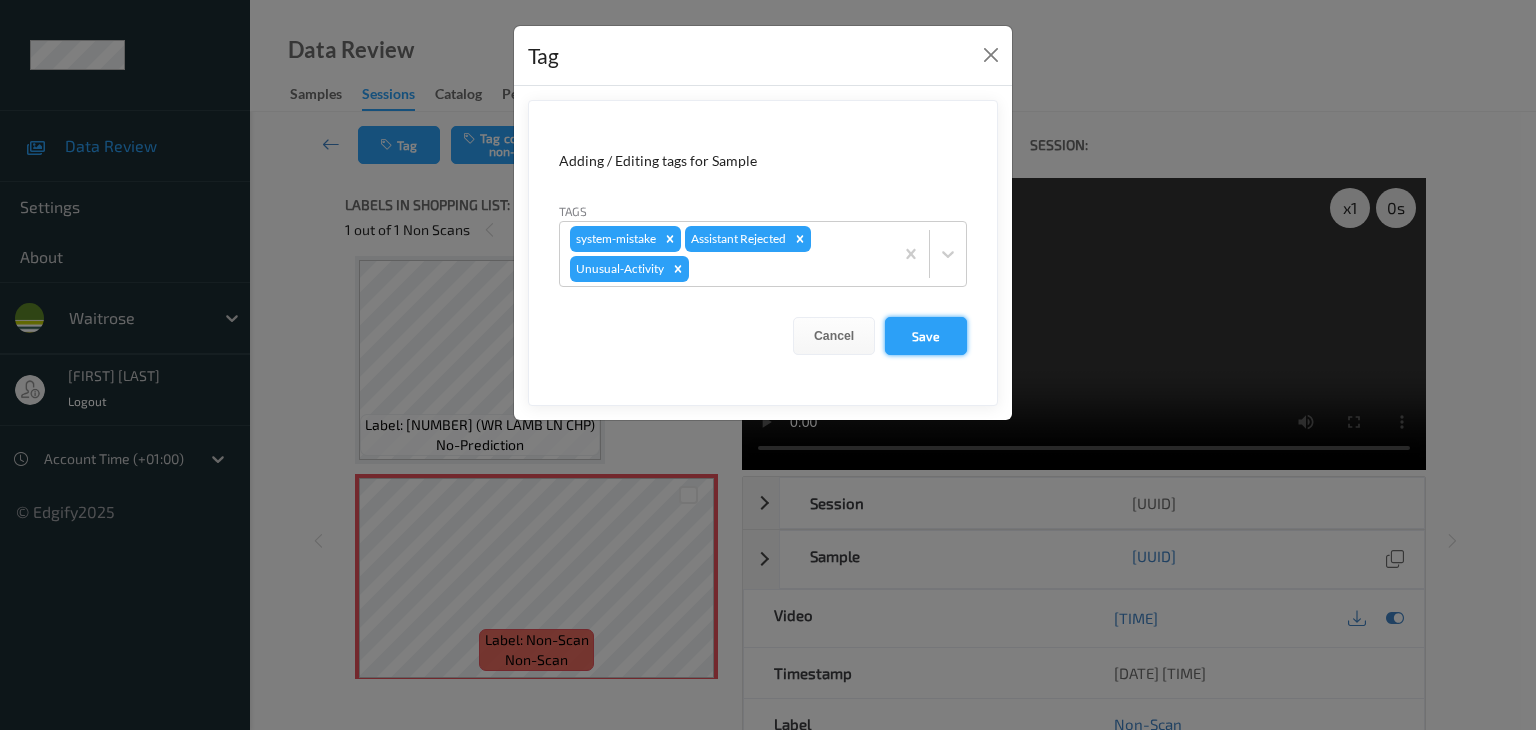 click on "Save" at bounding box center [926, 336] 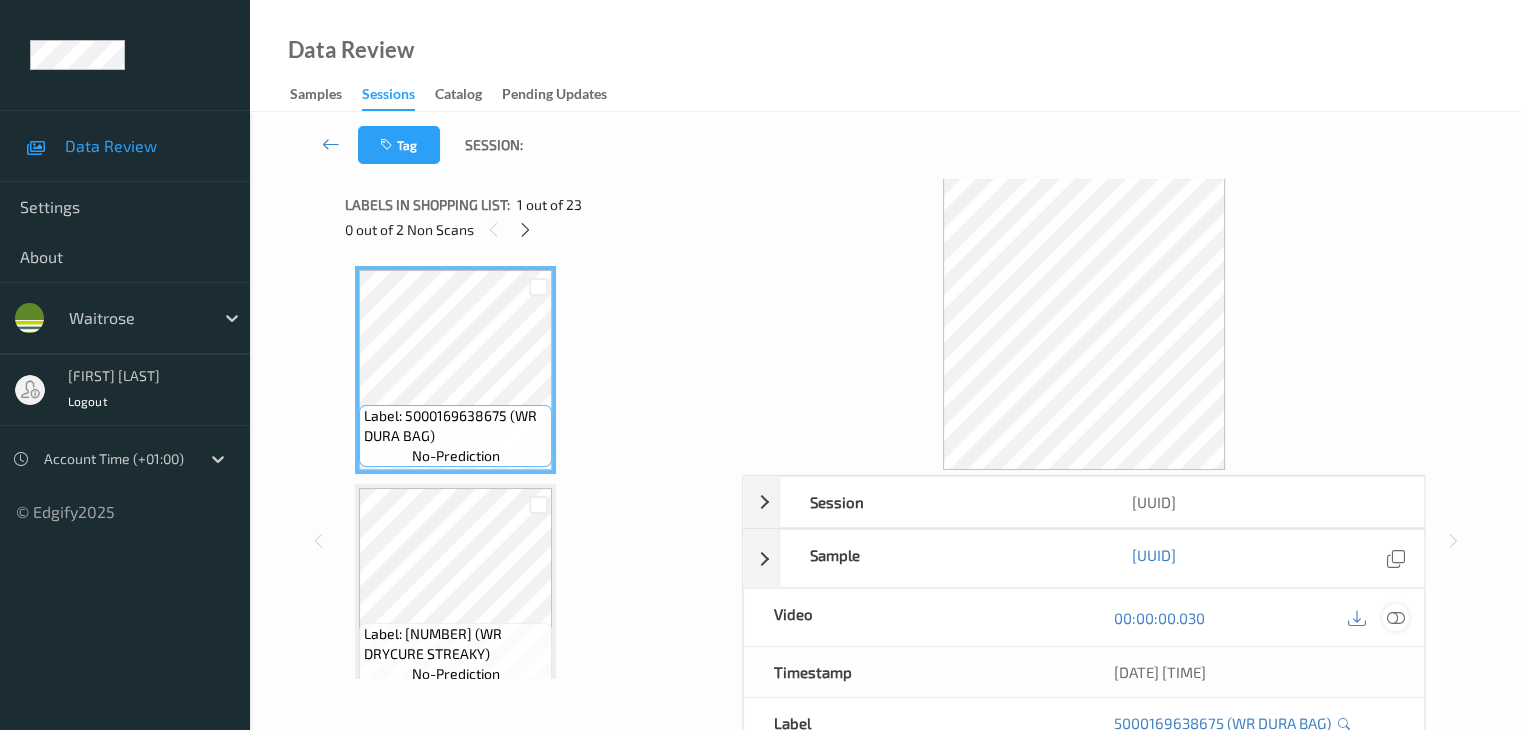 click at bounding box center (1395, 618) 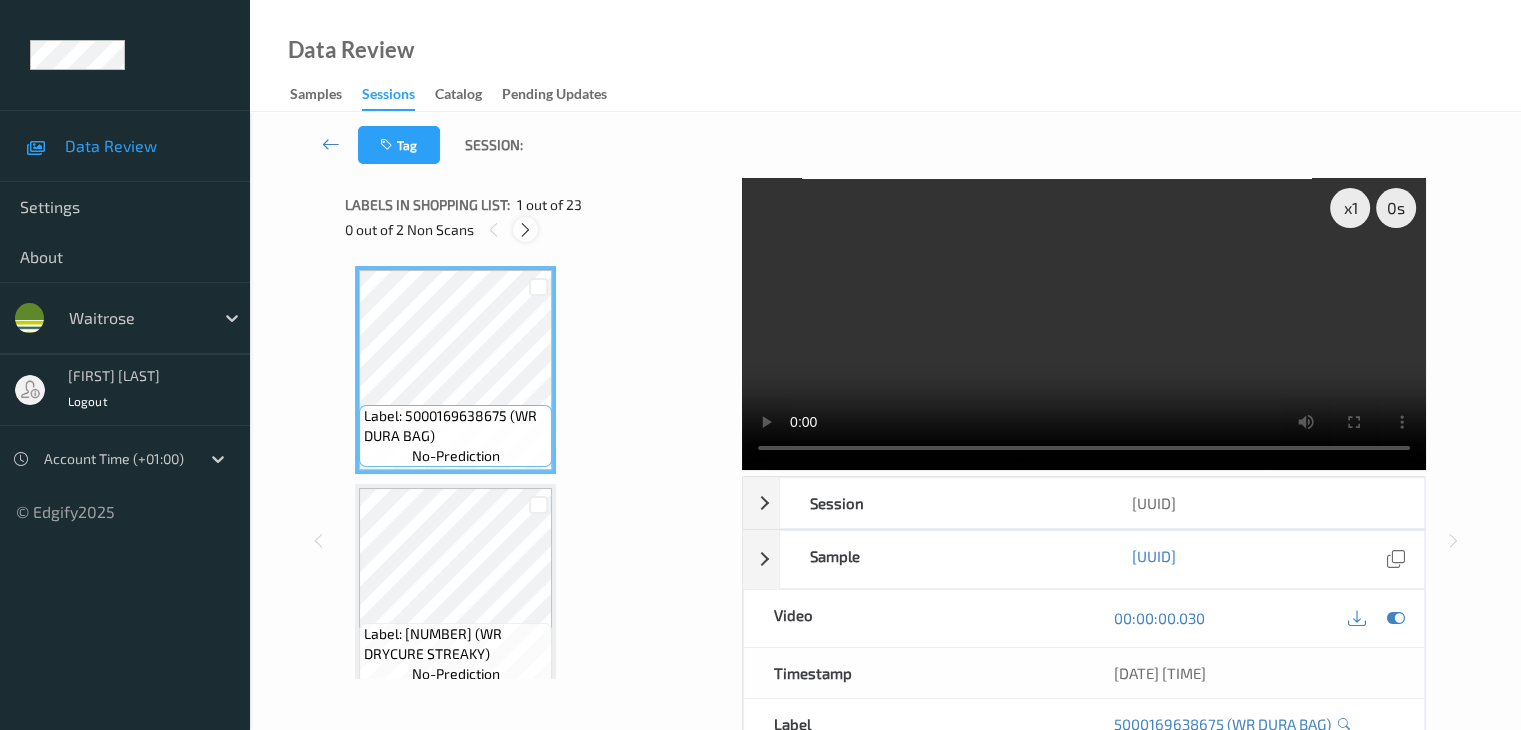 click at bounding box center [525, 230] 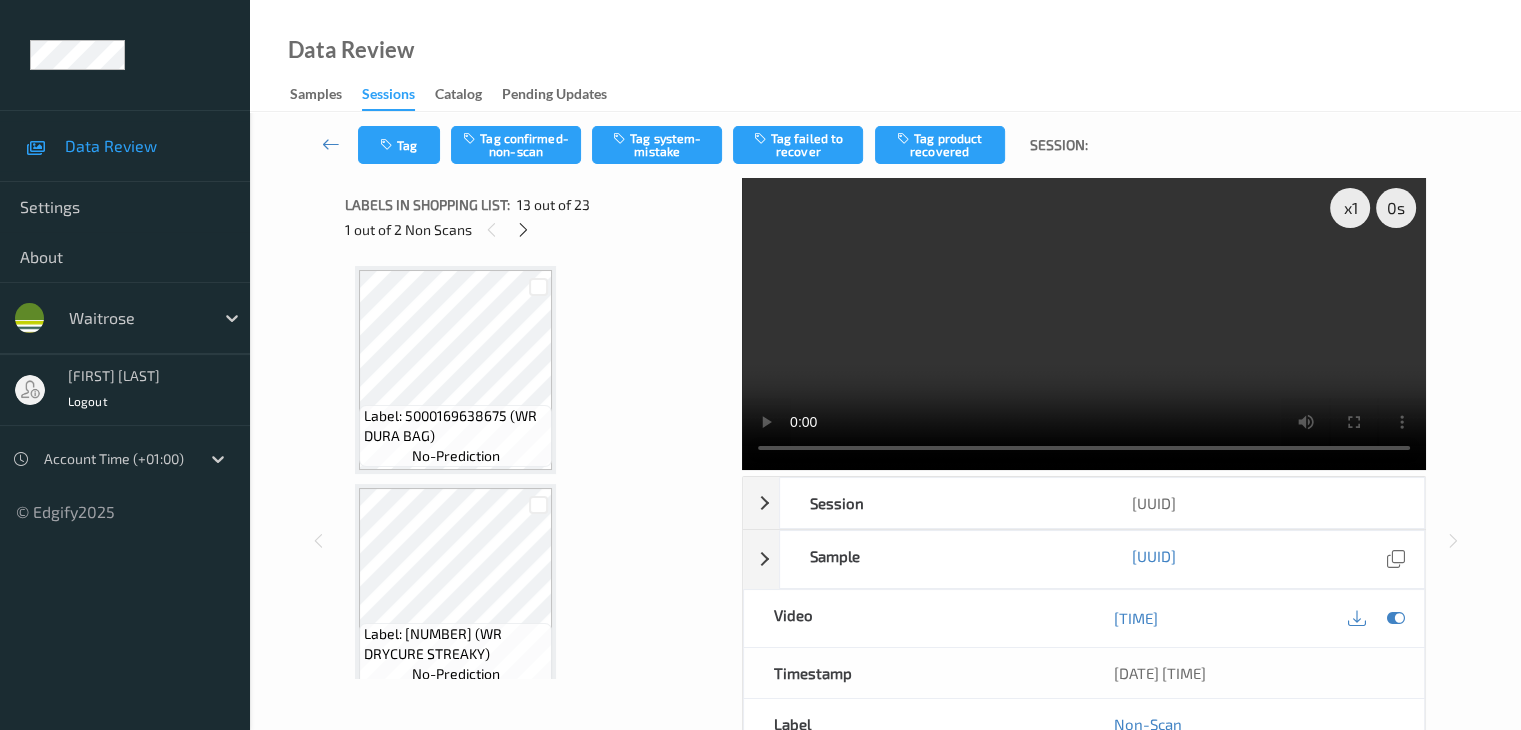 scroll, scrollTop: 2408, scrollLeft: 0, axis: vertical 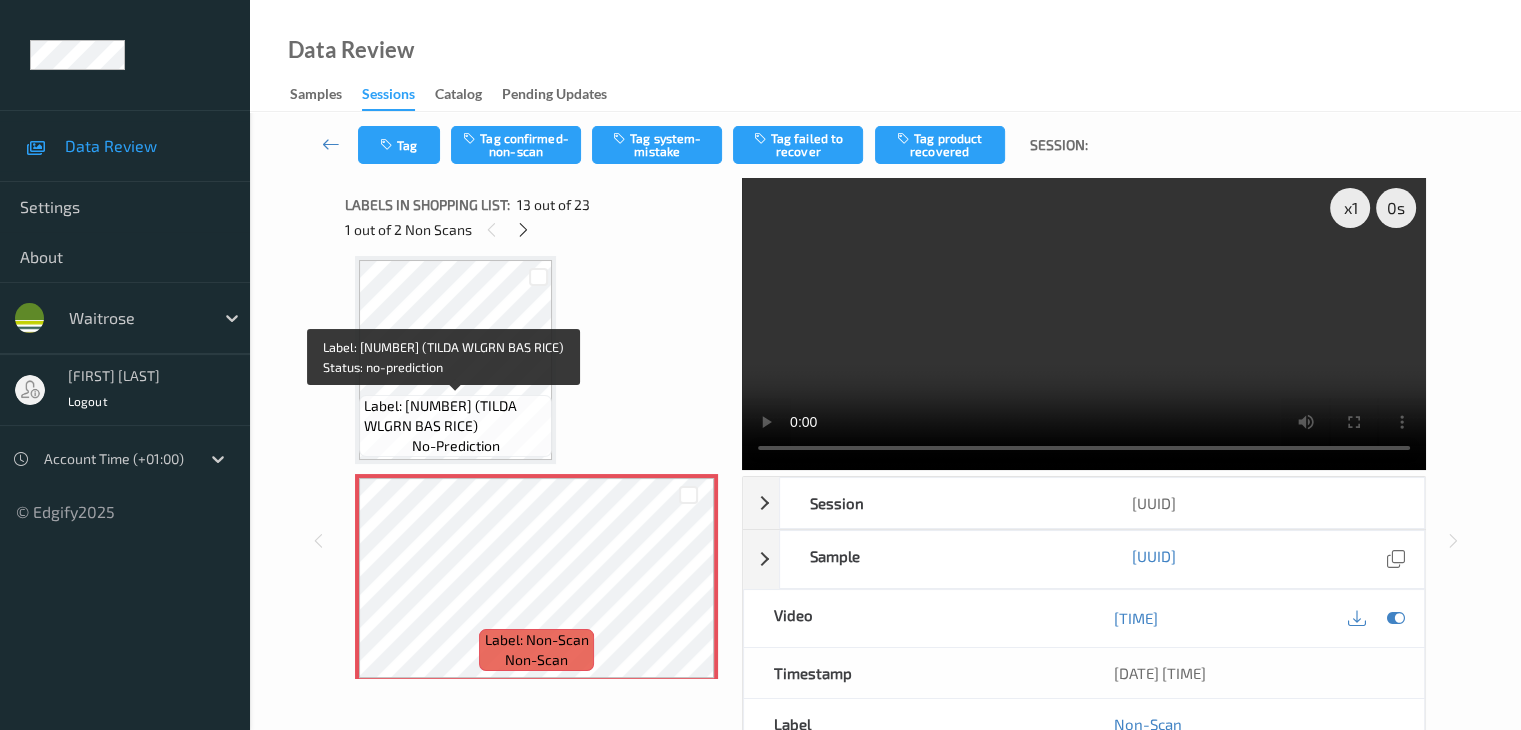 click on "Label: 5011157888132 (TILDA WLGRN BAS RICE)" at bounding box center (455, 416) 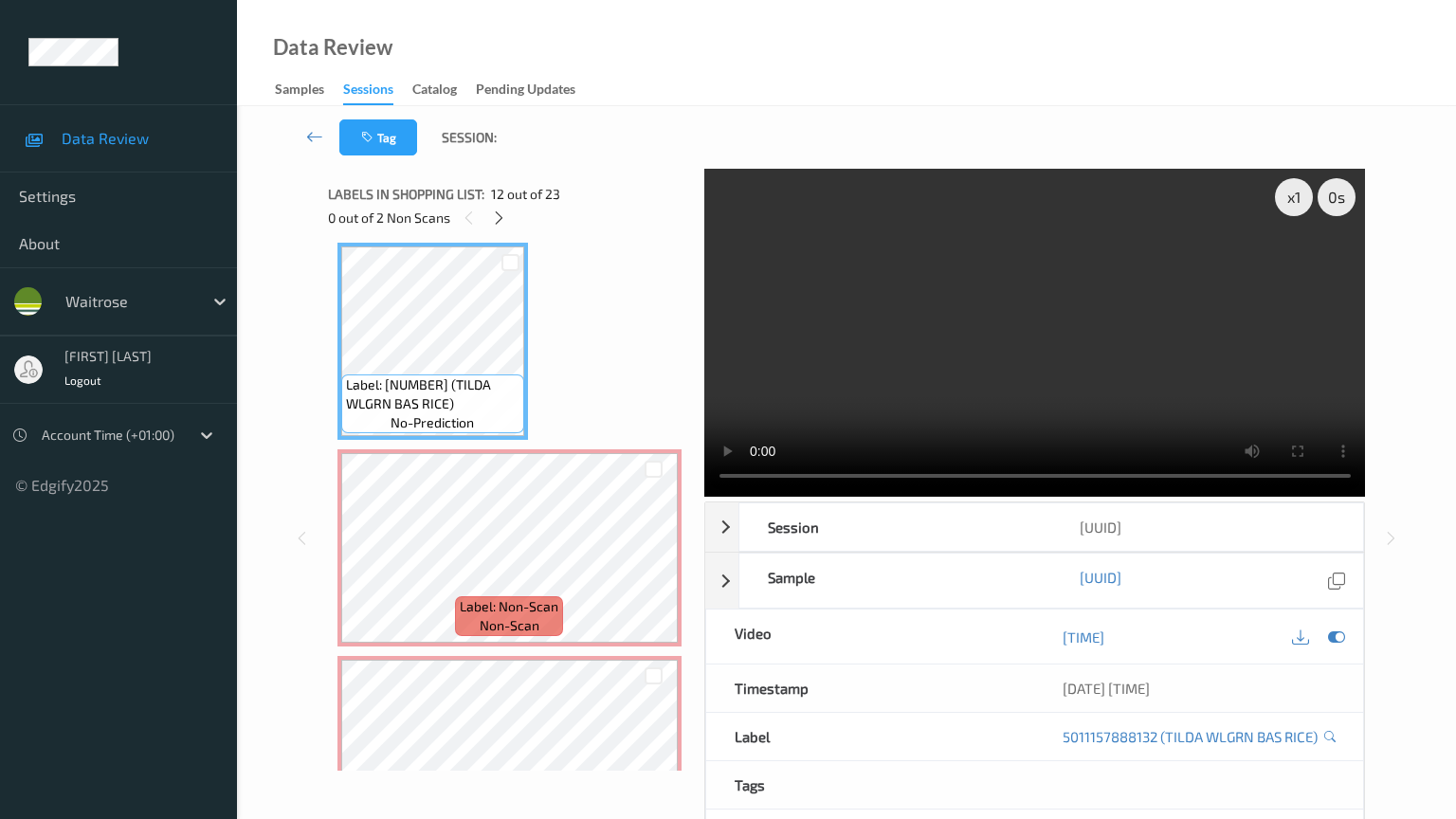 type 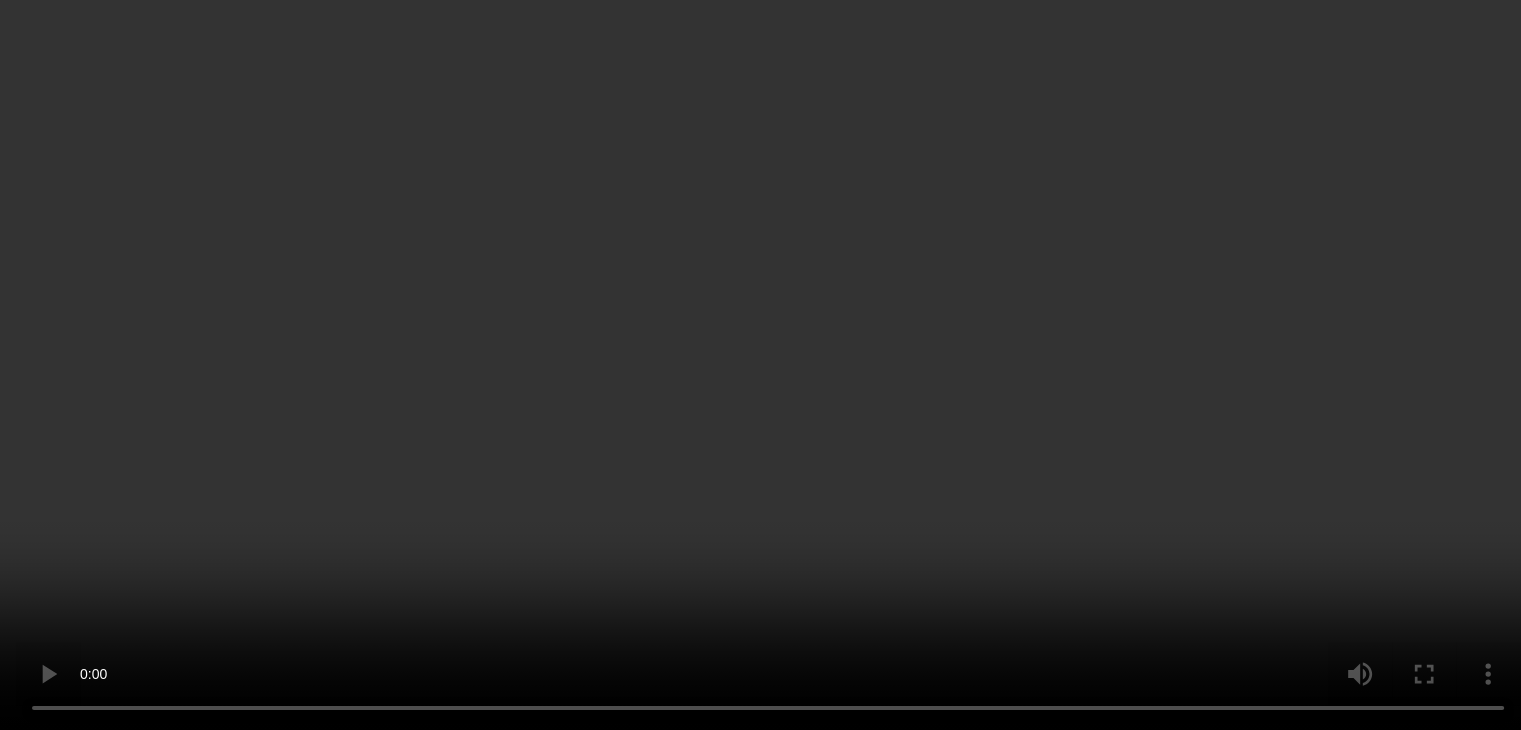 scroll, scrollTop: 2608, scrollLeft: 0, axis: vertical 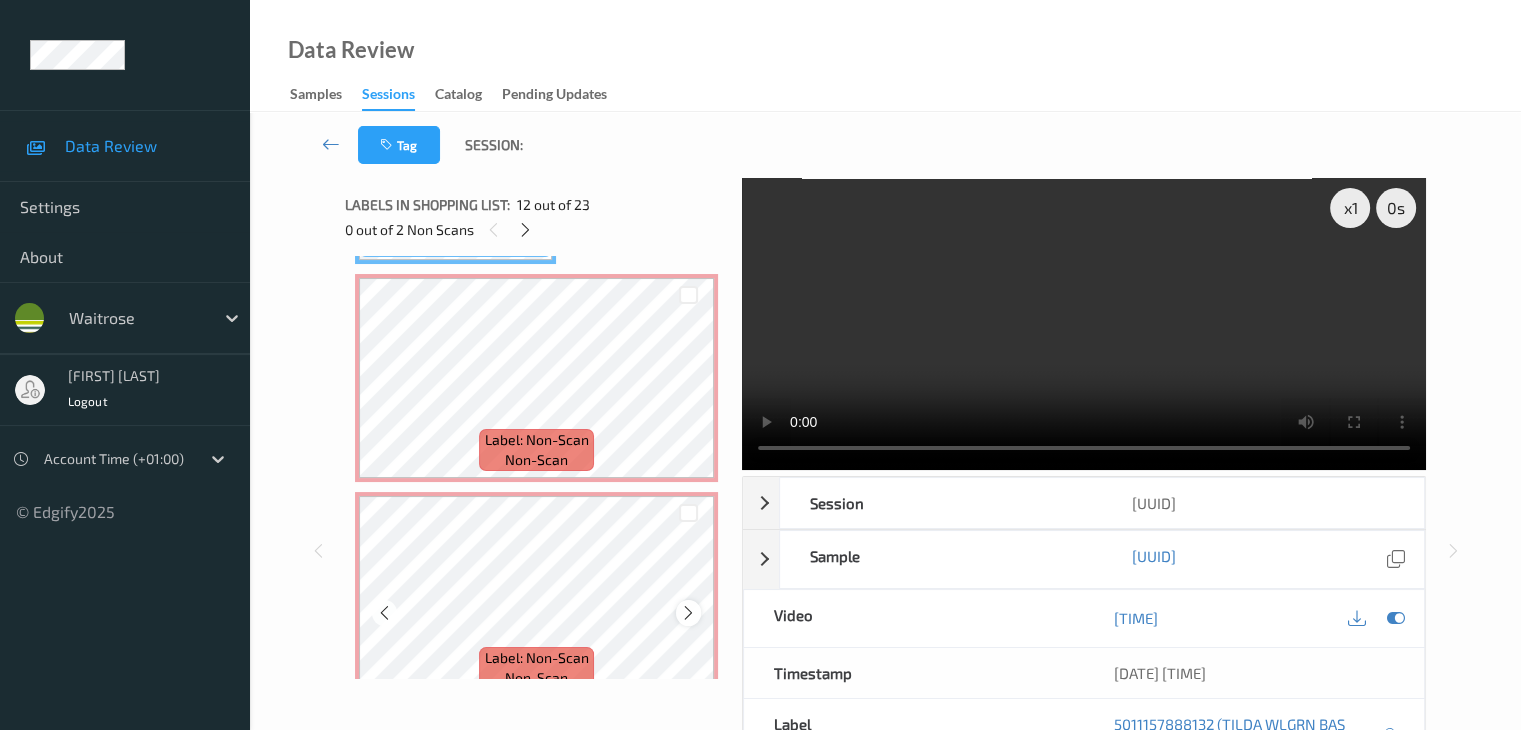 click at bounding box center [688, 613] 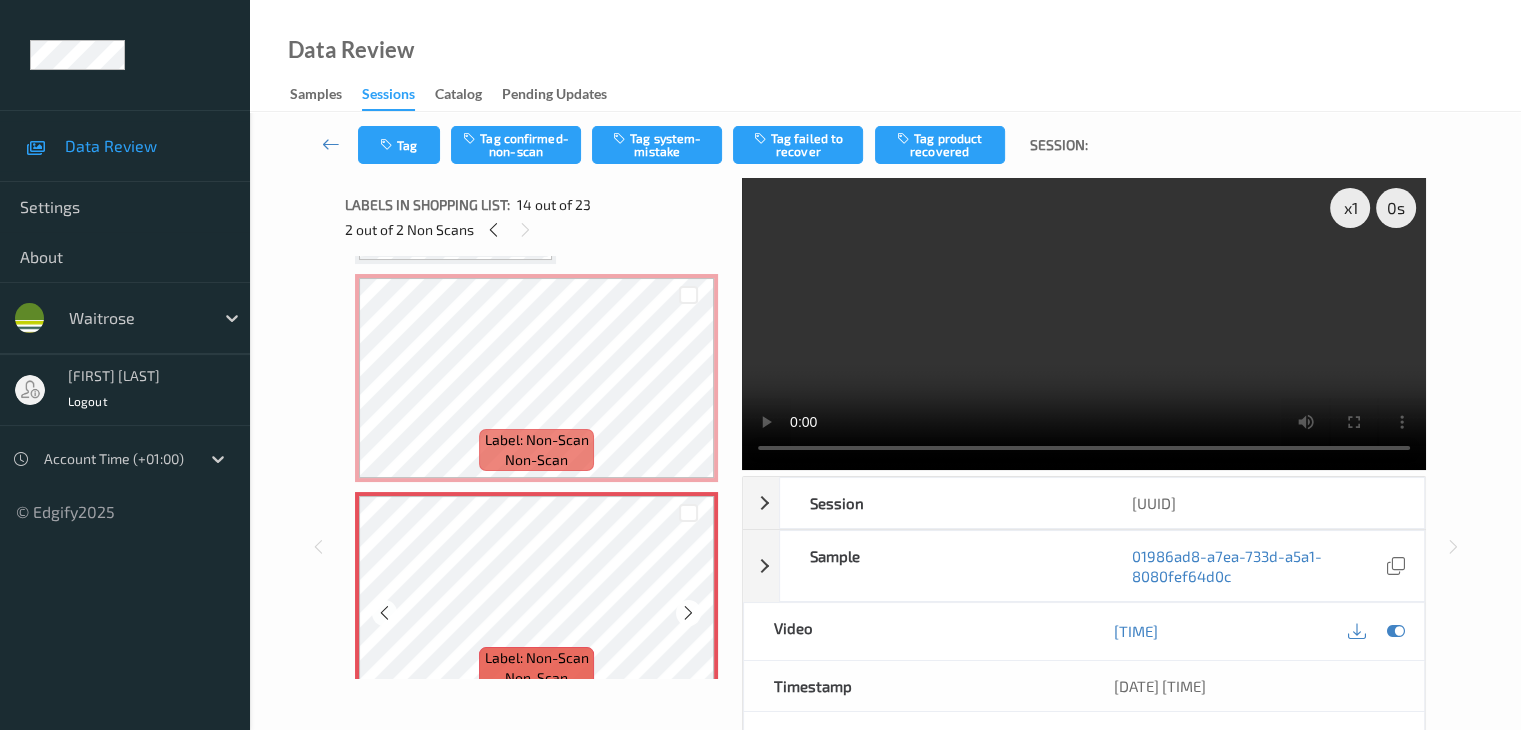 click at bounding box center (688, 613) 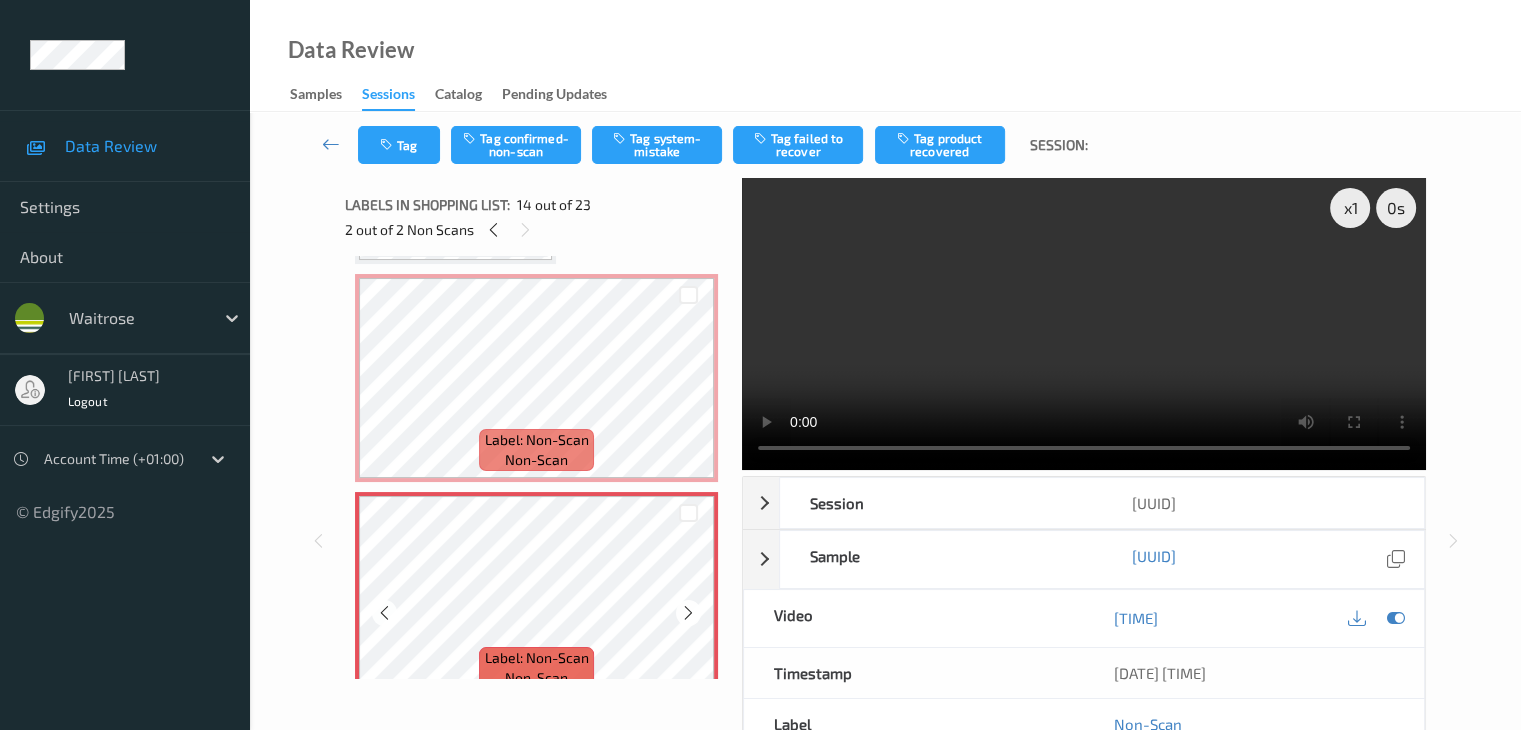 click at bounding box center (688, 613) 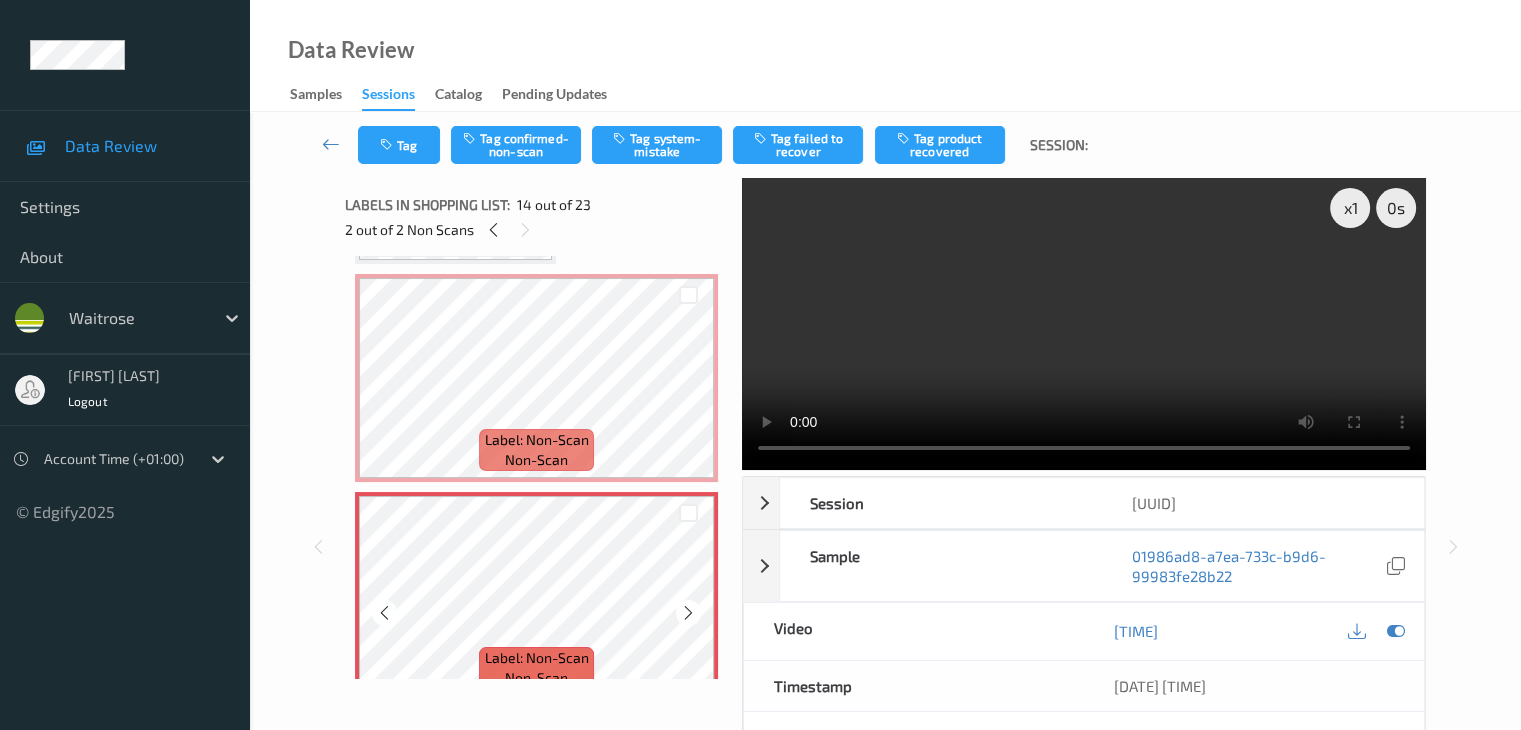 click at bounding box center (688, 613) 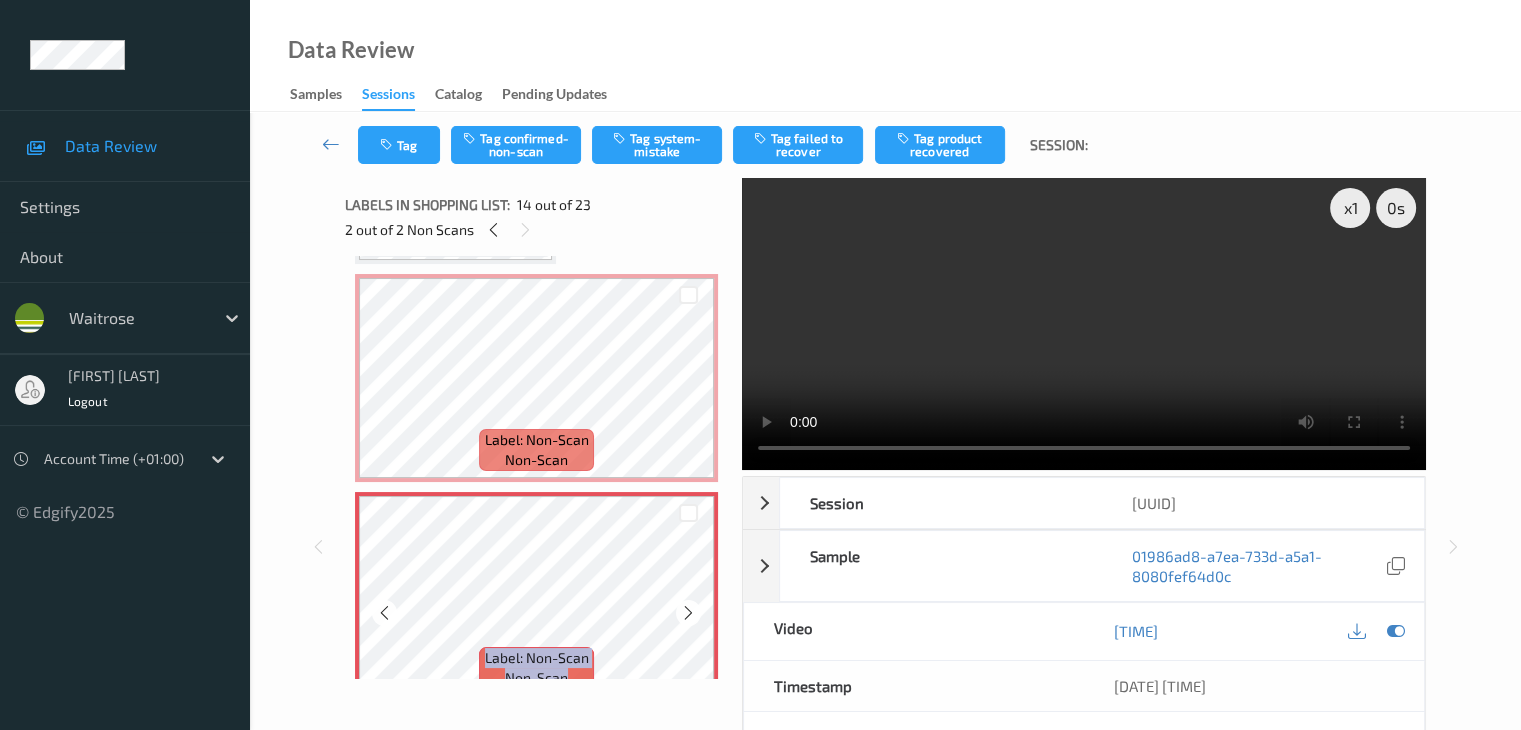 click at bounding box center (688, 613) 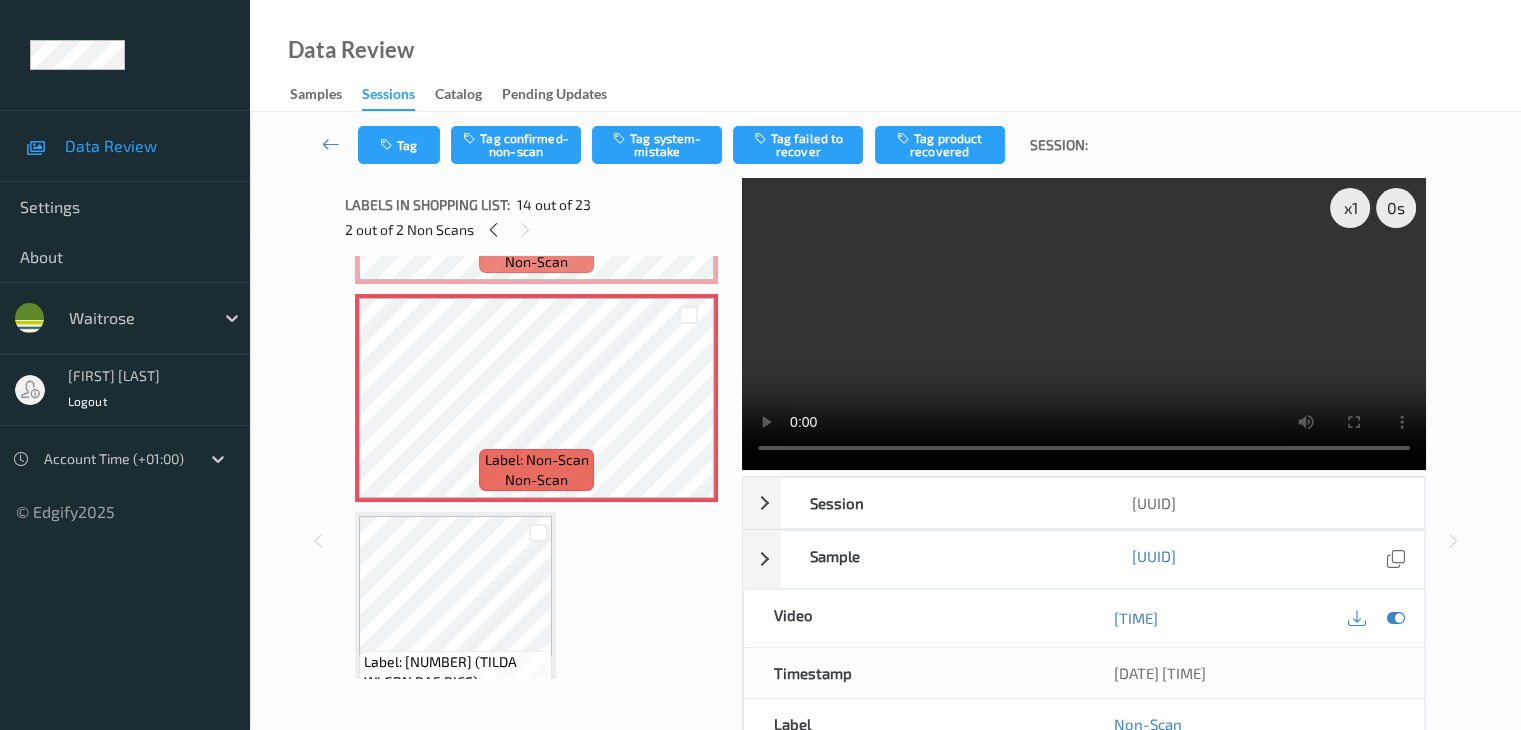 scroll, scrollTop: 2808, scrollLeft: 0, axis: vertical 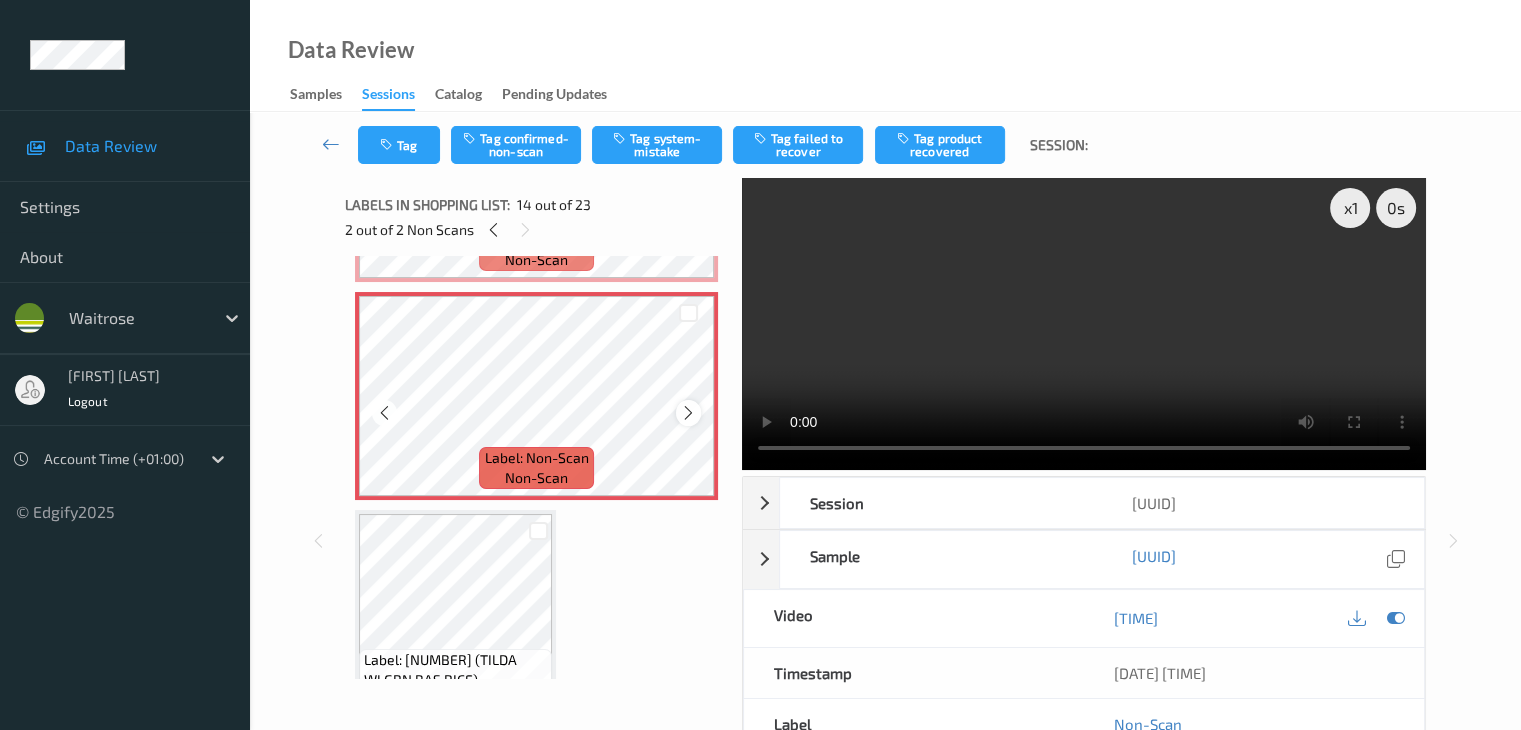 click at bounding box center (688, 413) 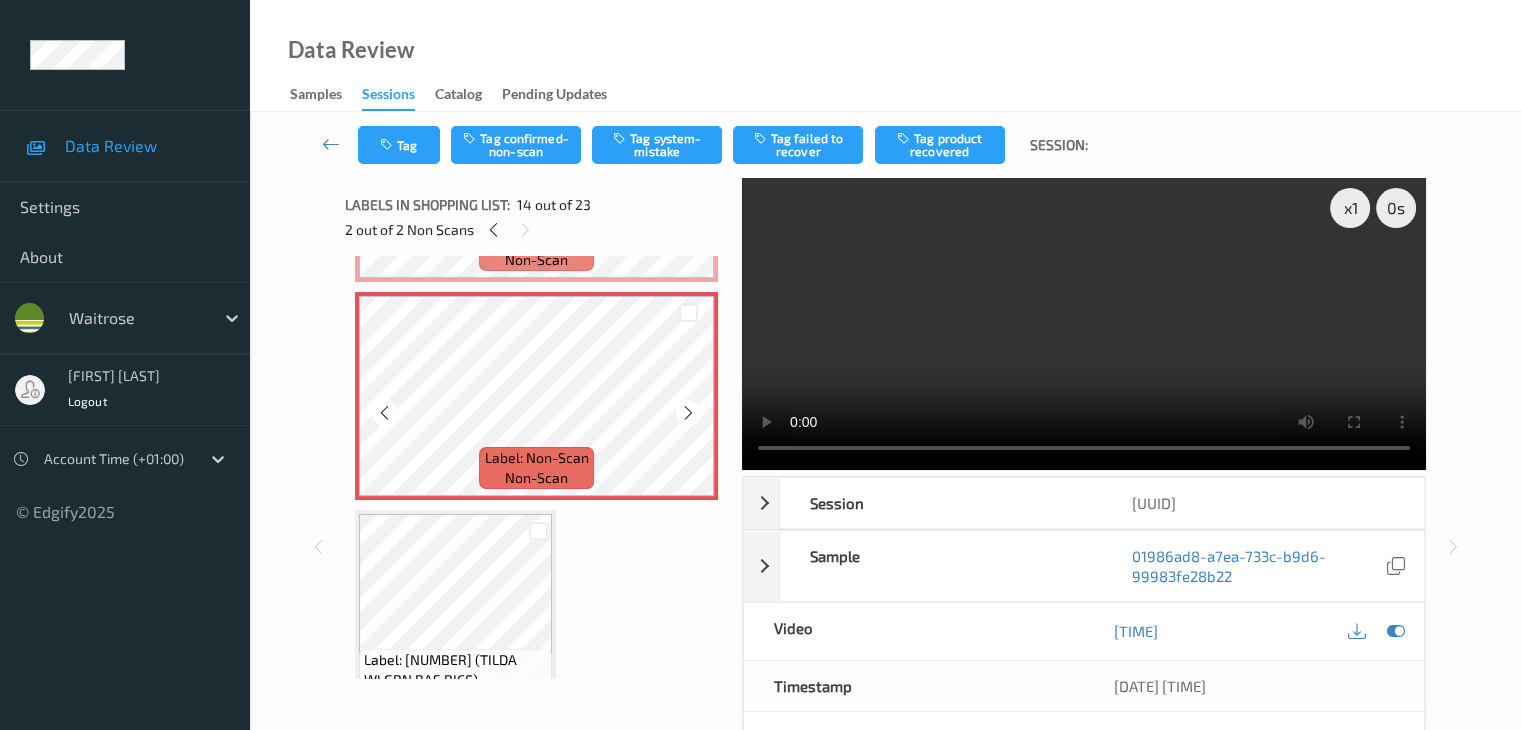 click at bounding box center (688, 413) 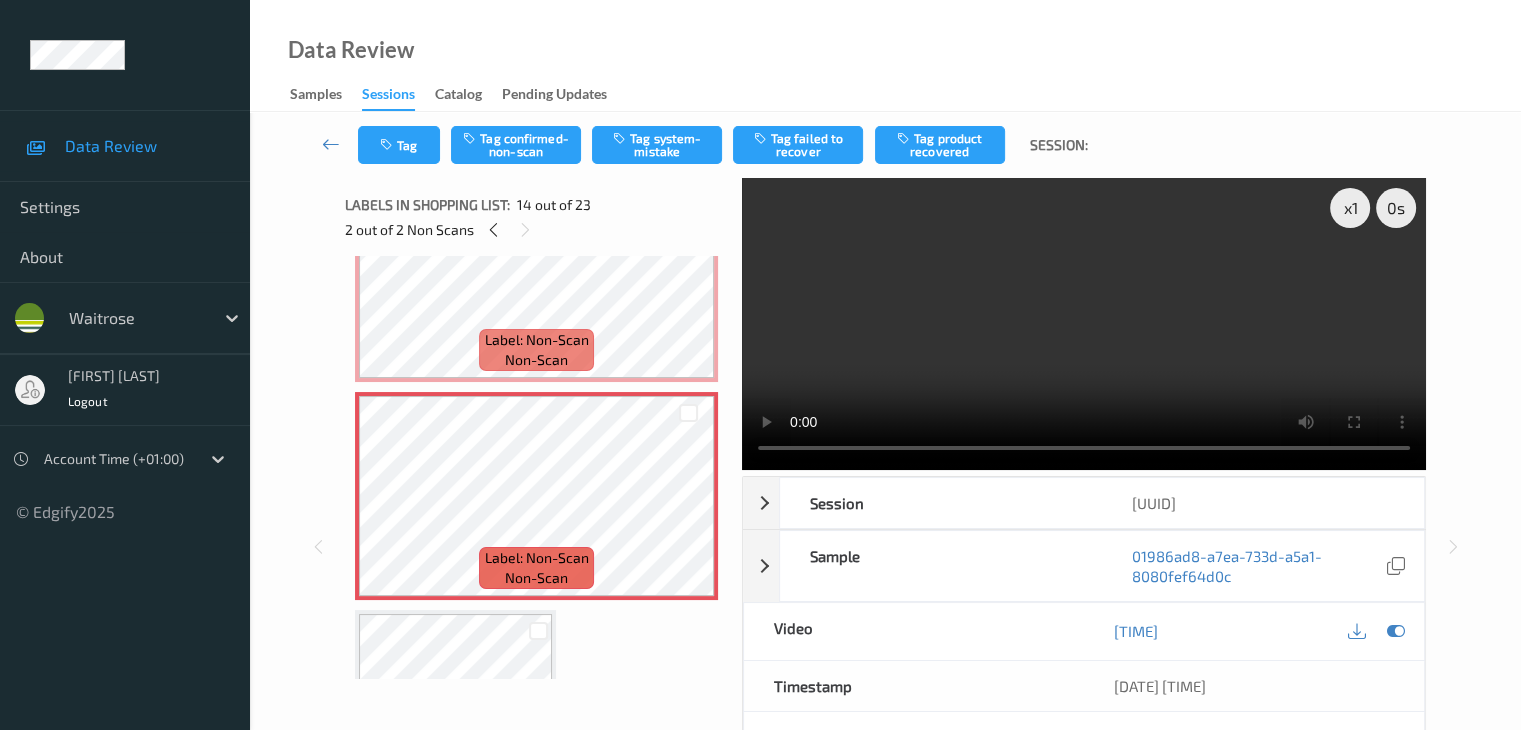 scroll, scrollTop: 2508, scrollLeft: 0, axis: vertical 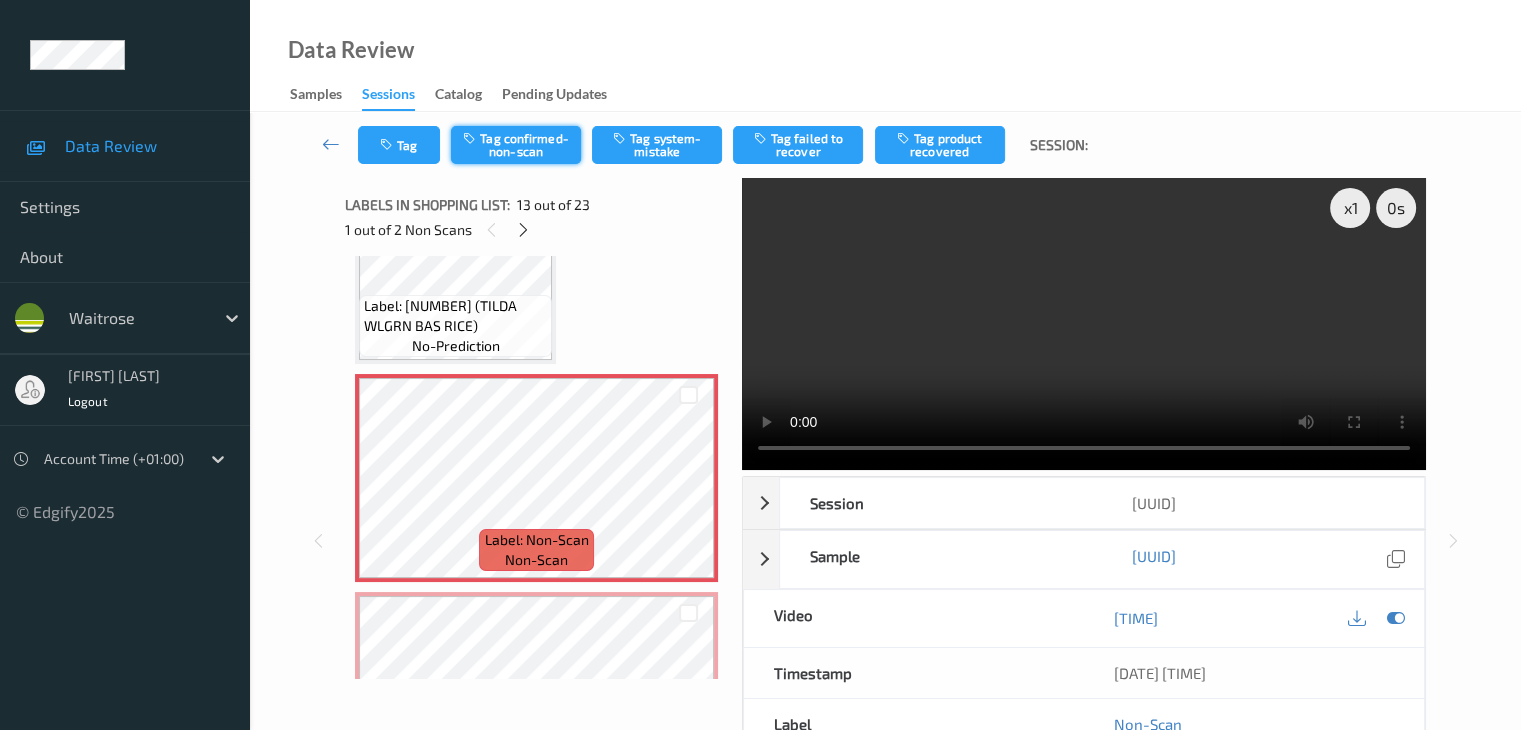 click on "Tag   confirmed-non-scan" at bounding box center (516, 145) 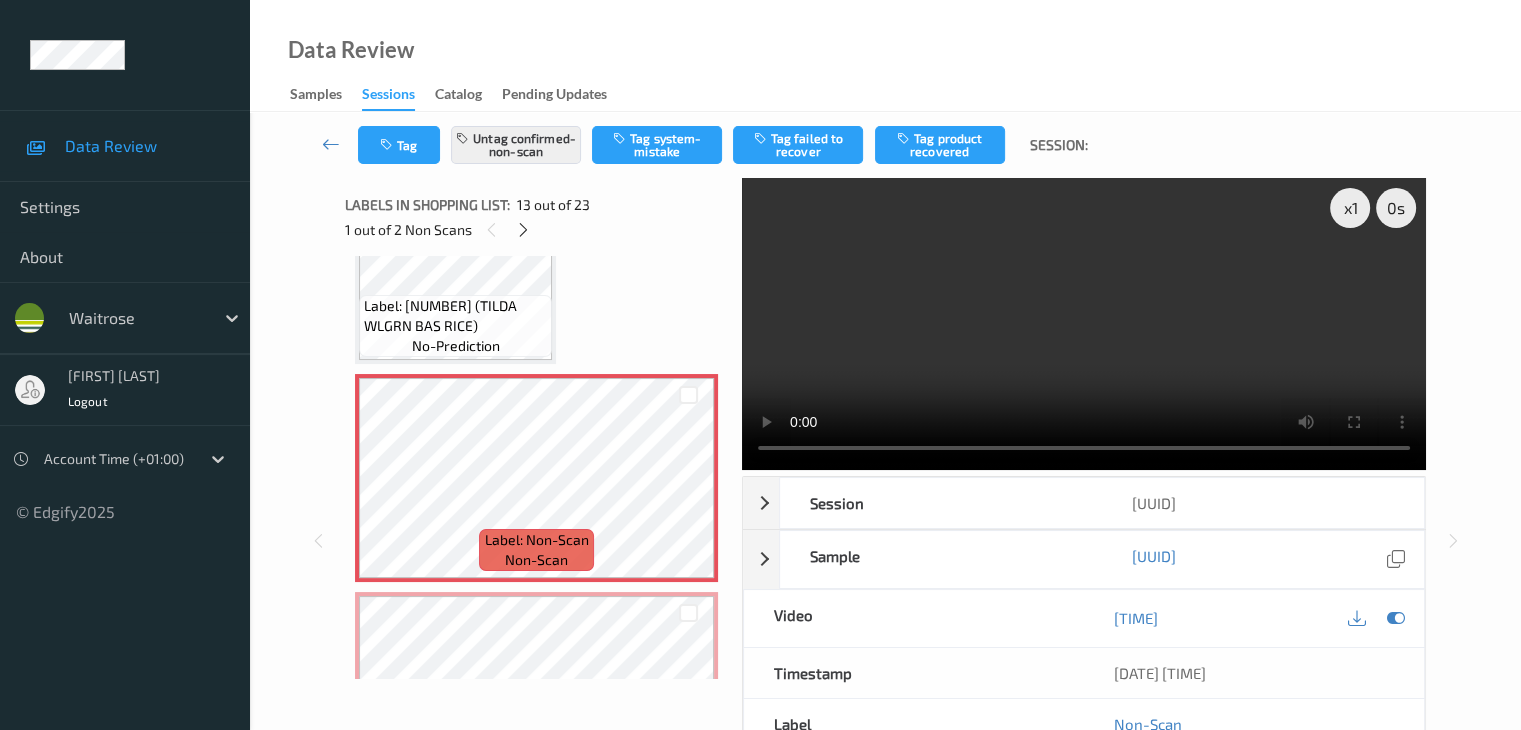 click on "Tag   product recovered" at bounding box center (940, 145) 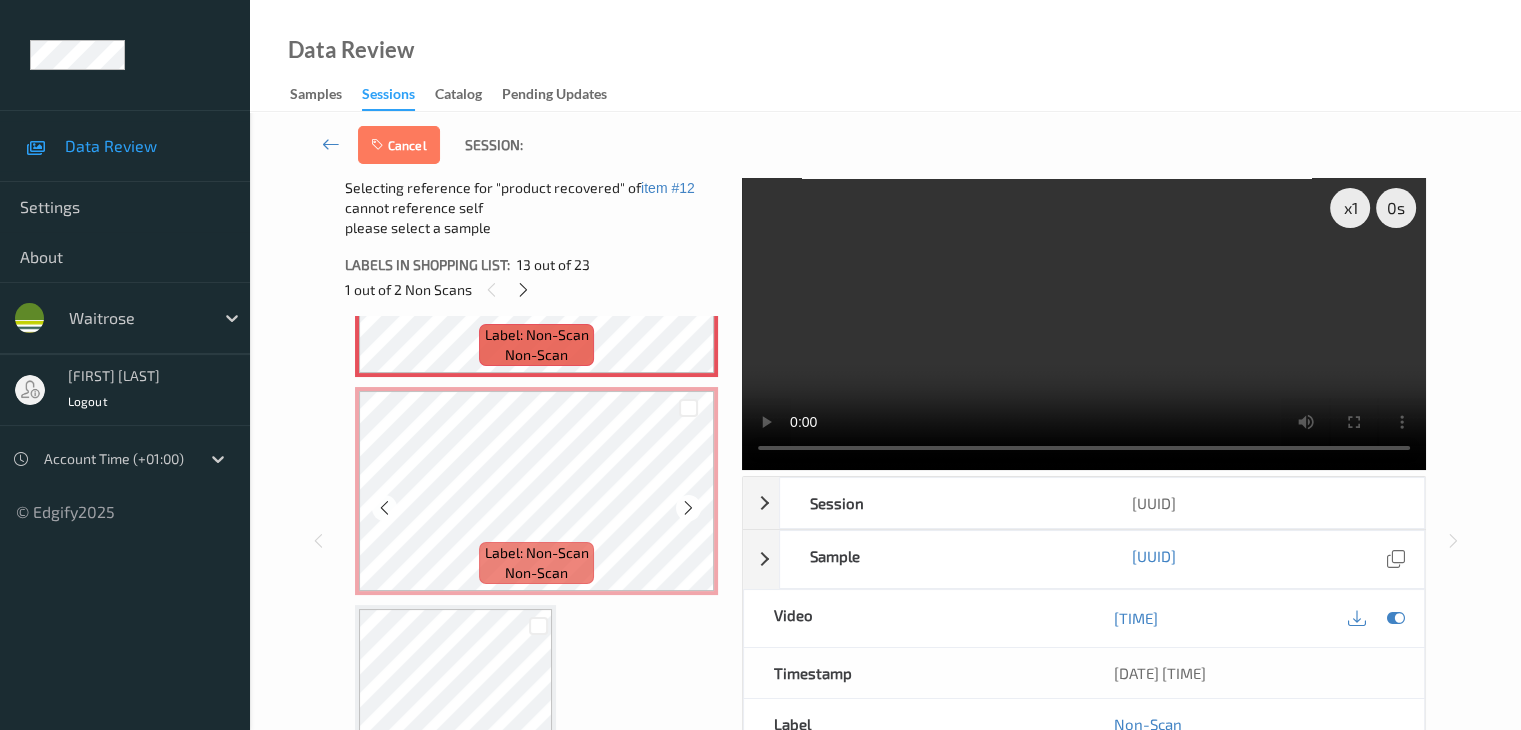 scroll, scrollTop: 2808, scrollLeft: 0, axis: vertical 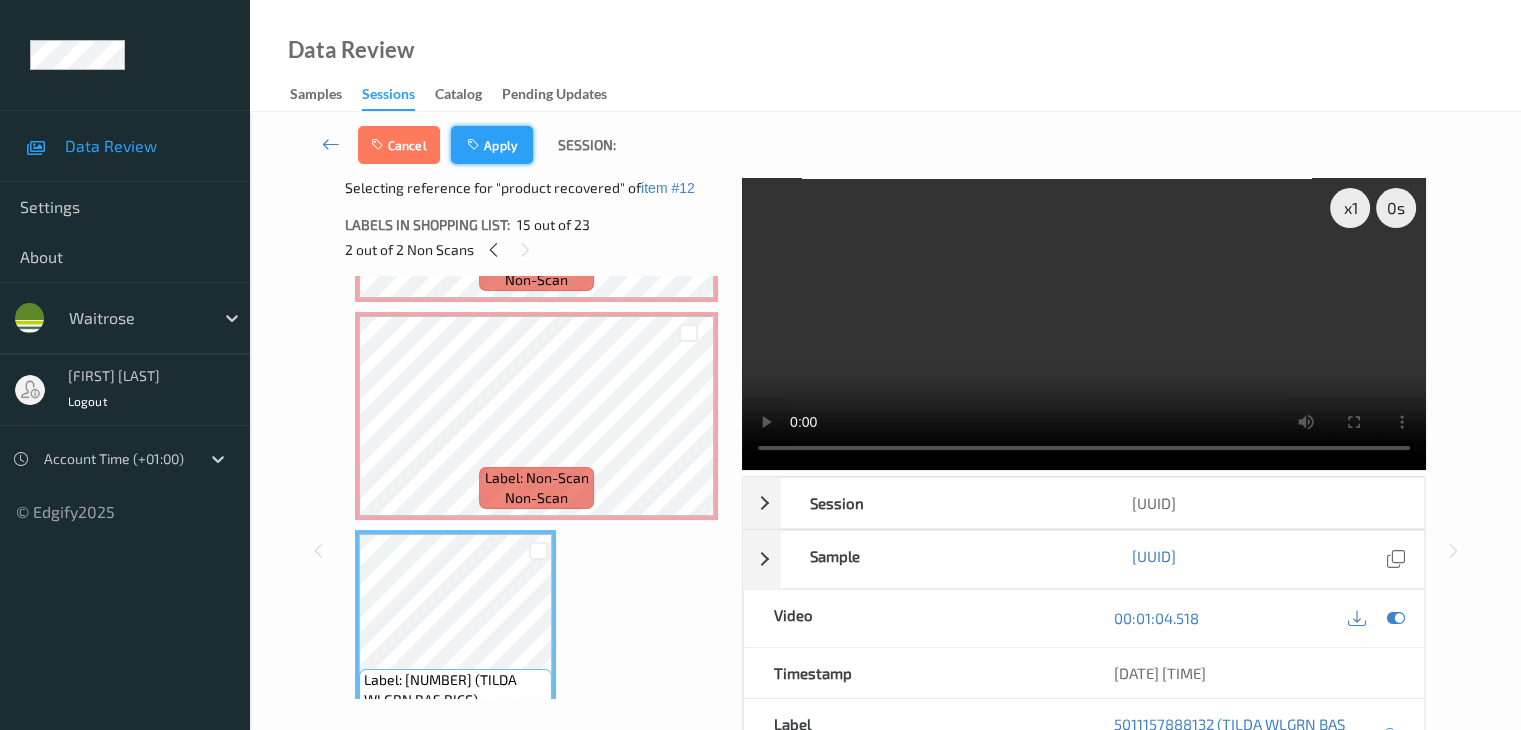 click on "Apply" at bounding box center (492, 145) 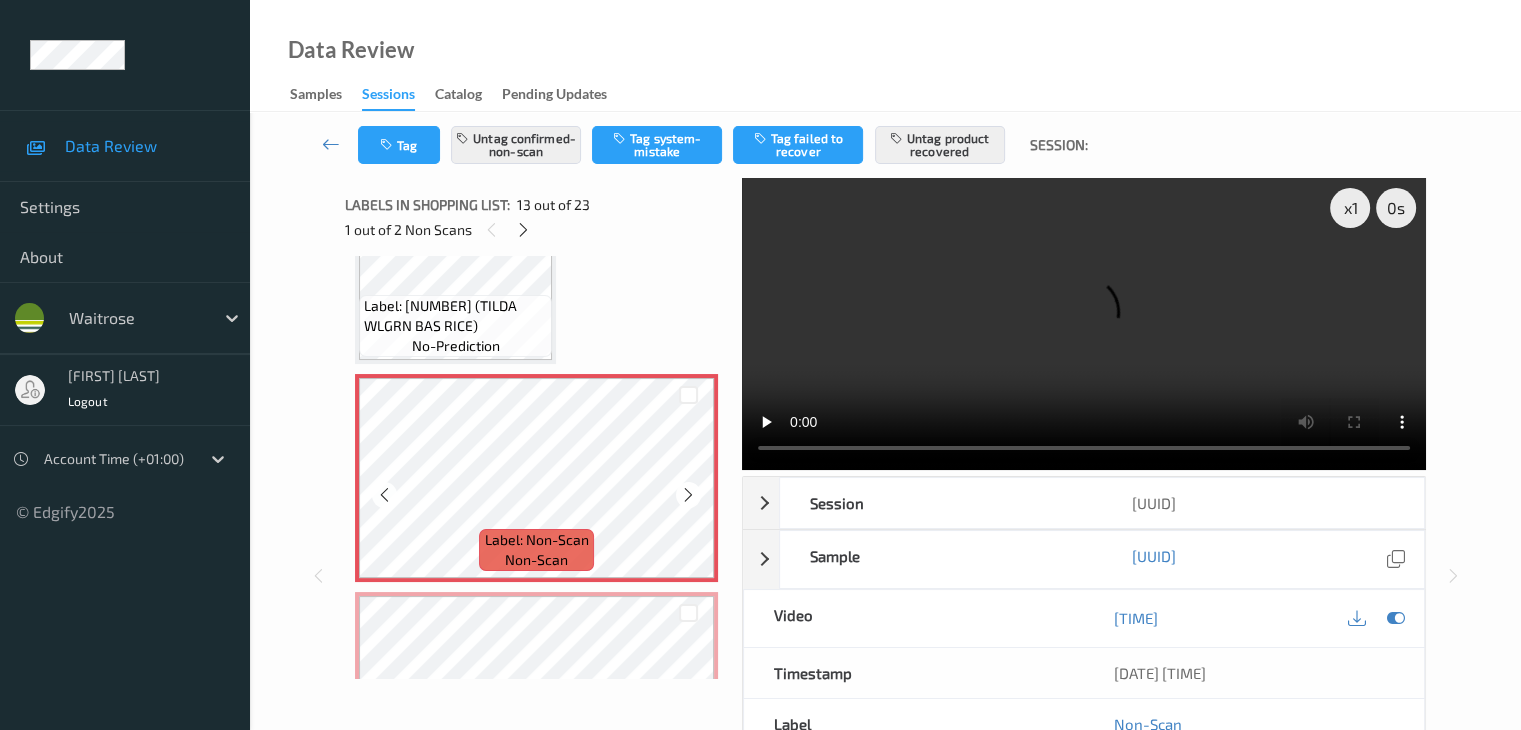 scroll, scrollTop: 2708, scrollLeft: 0, axis: vertical 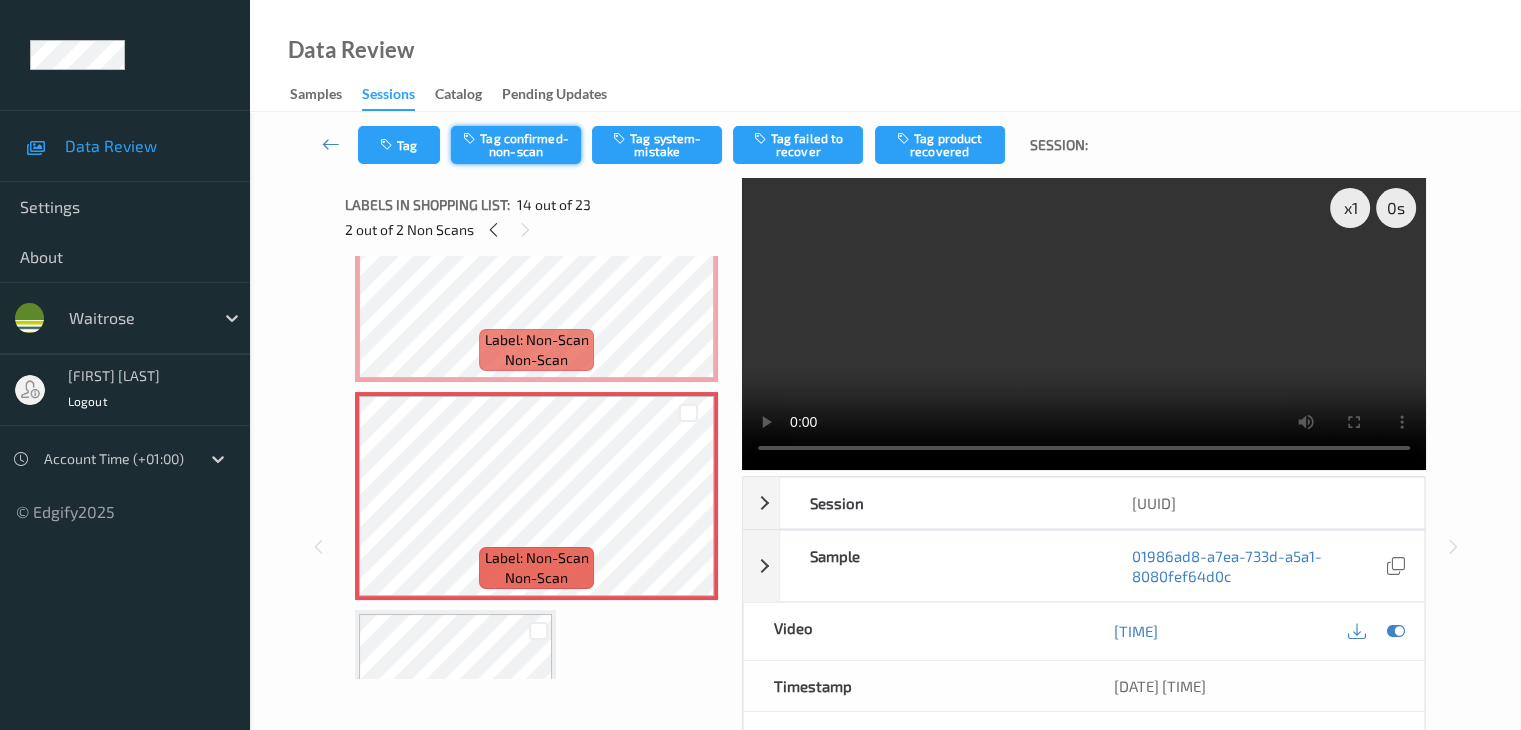 click on "Tag   confirmed-non-scan" at bounding box center (516, 145) 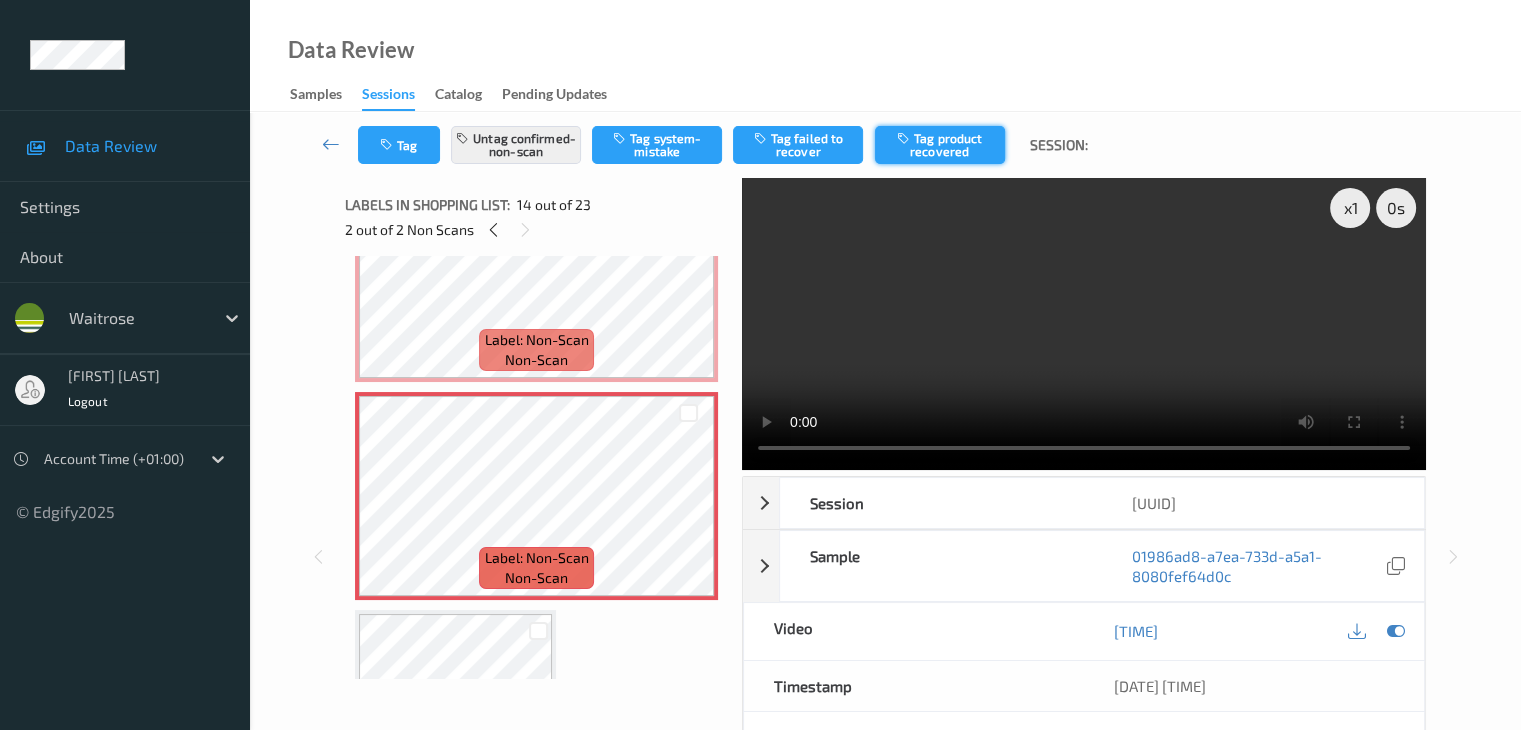 click on "Tag   product recovered" at bounding box center [940, 145] 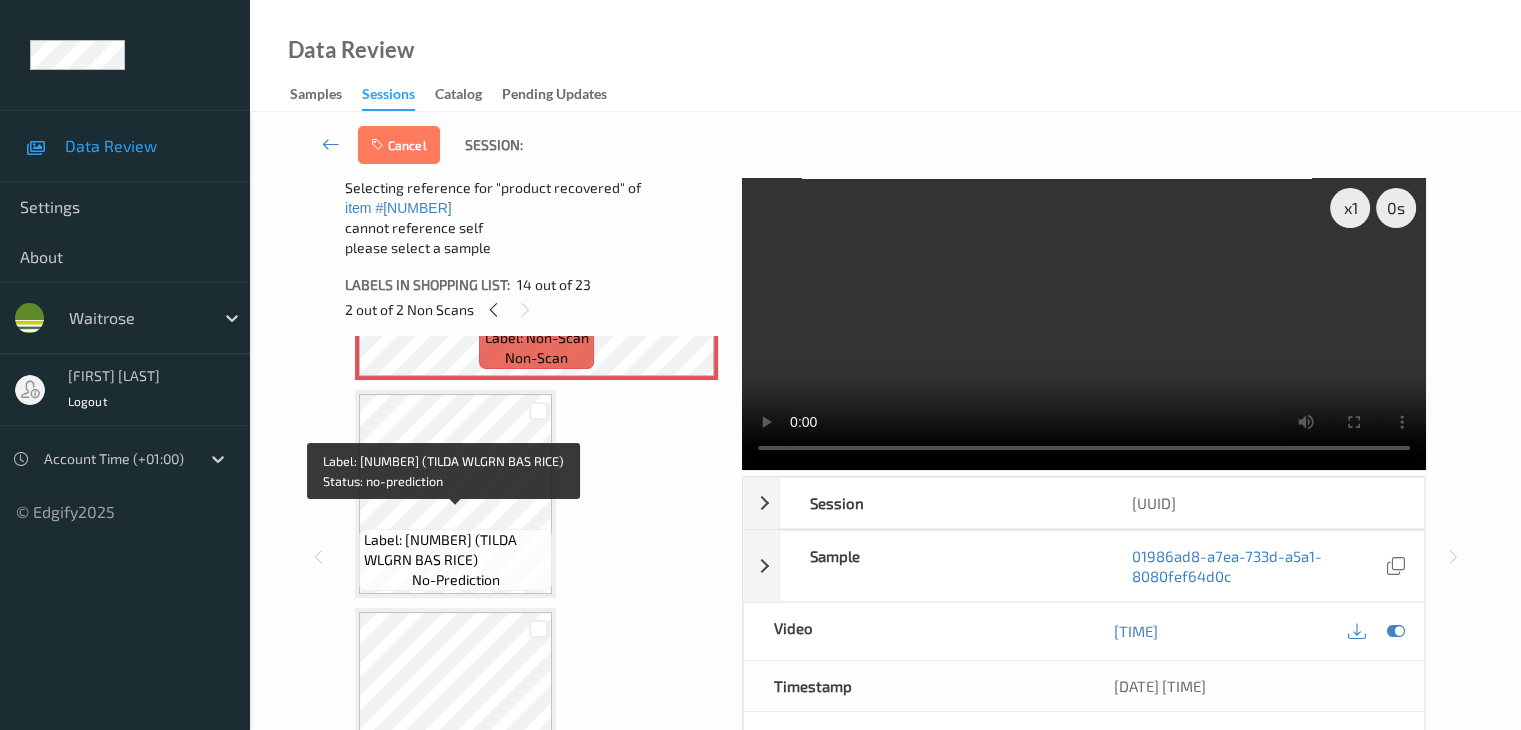 scroll, scrollTop: 3108, scrollLeft: 0, axis: vertical 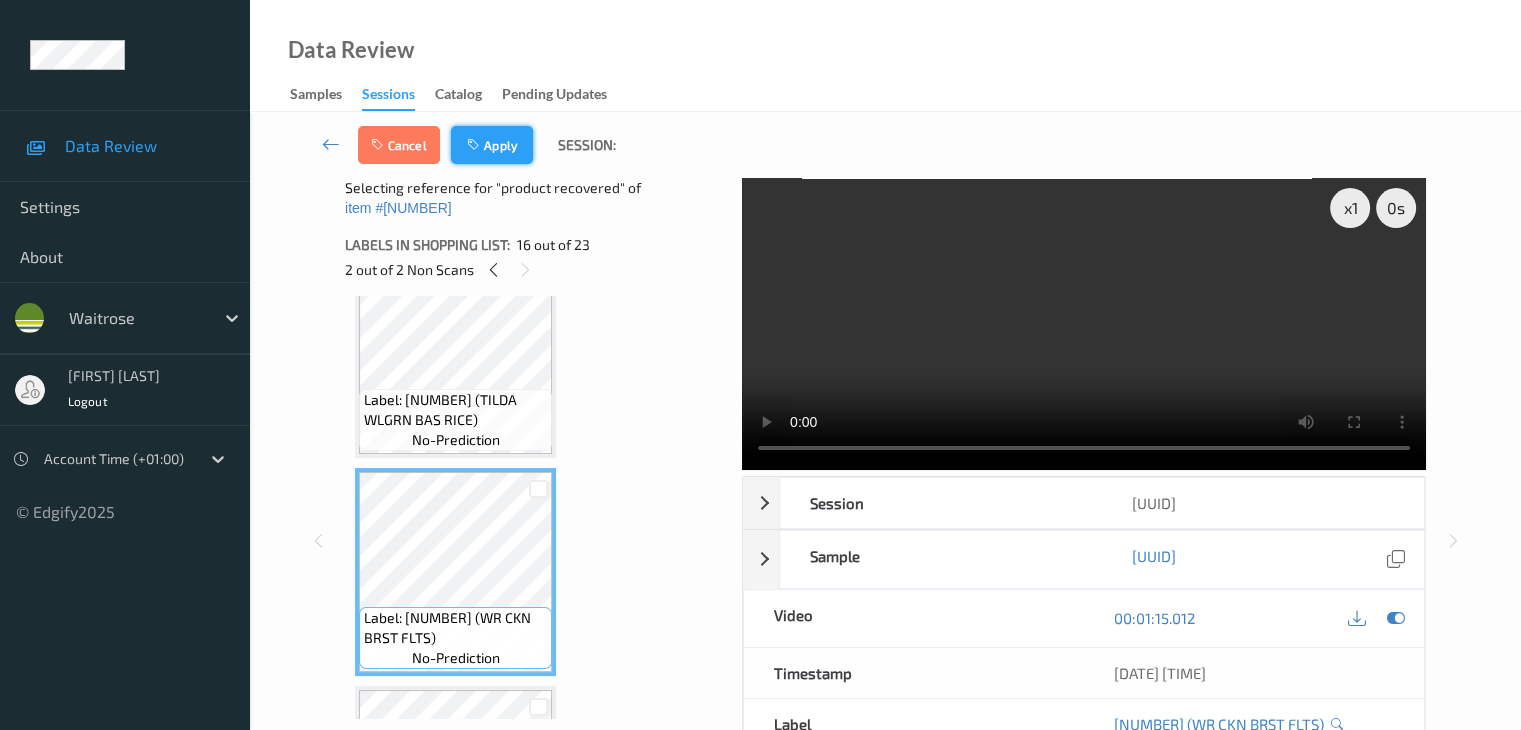 click on "Apply" at bounding box center [492, 145] 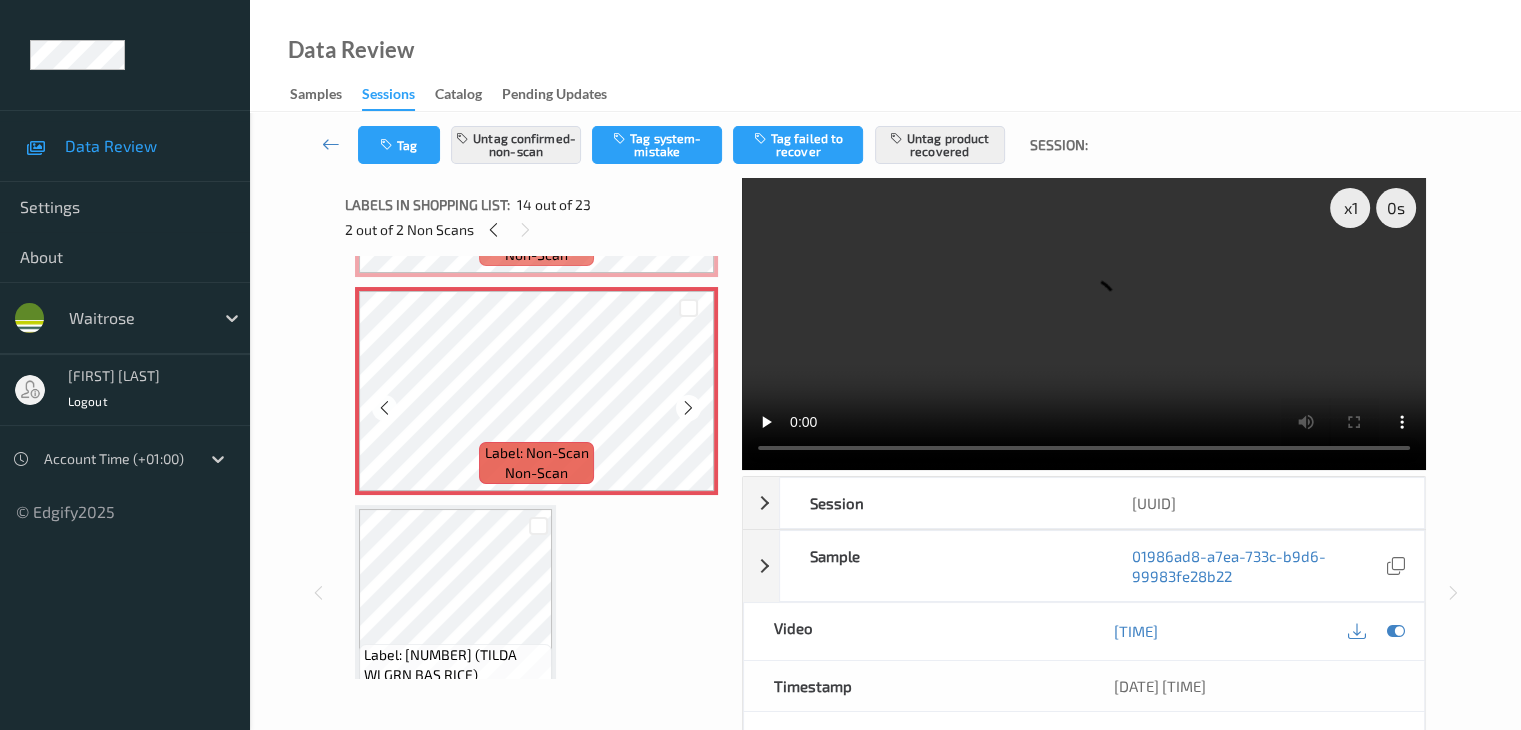 scroll, scrollTop: 2826, scrollLeft: 0, axis: vertical 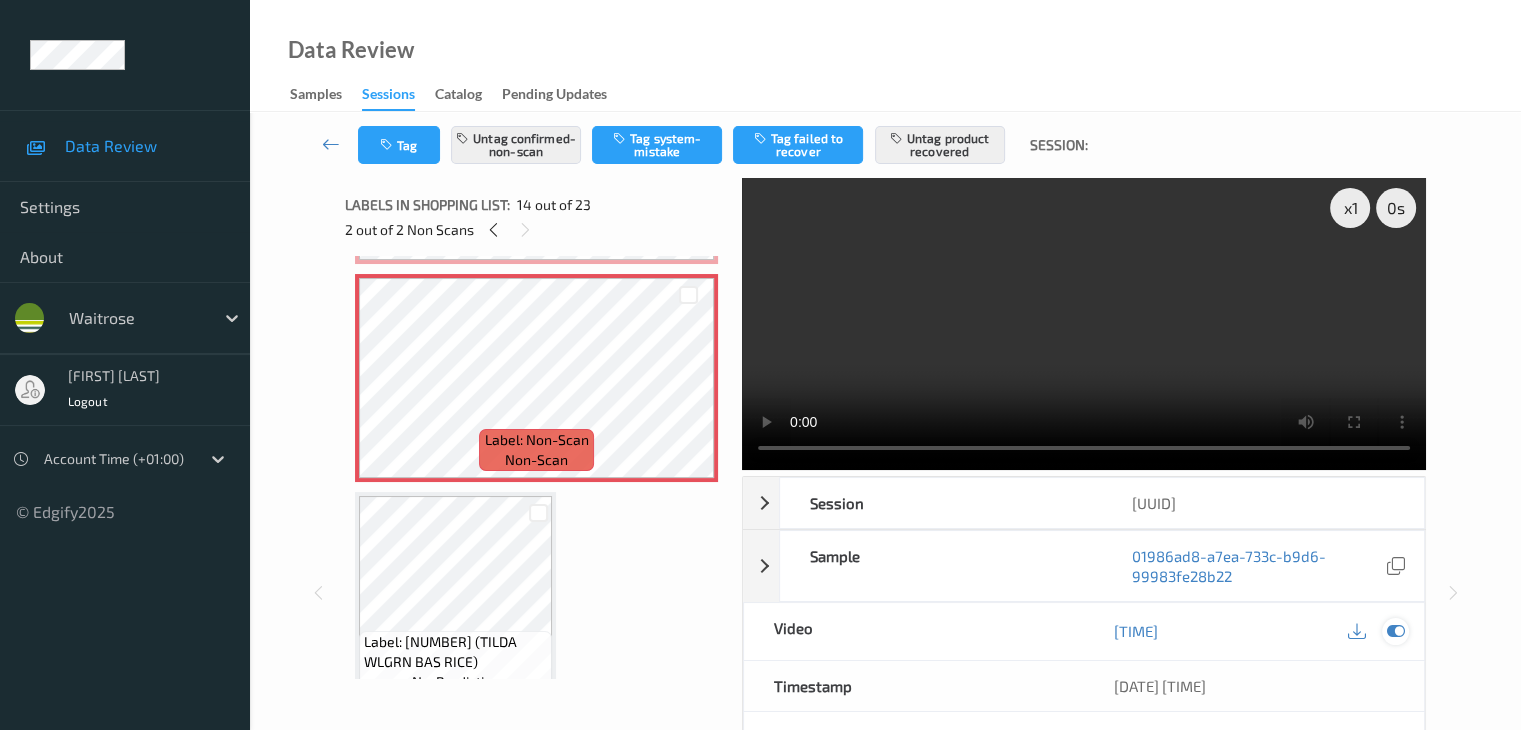 click at bounding box center (1395, 631) 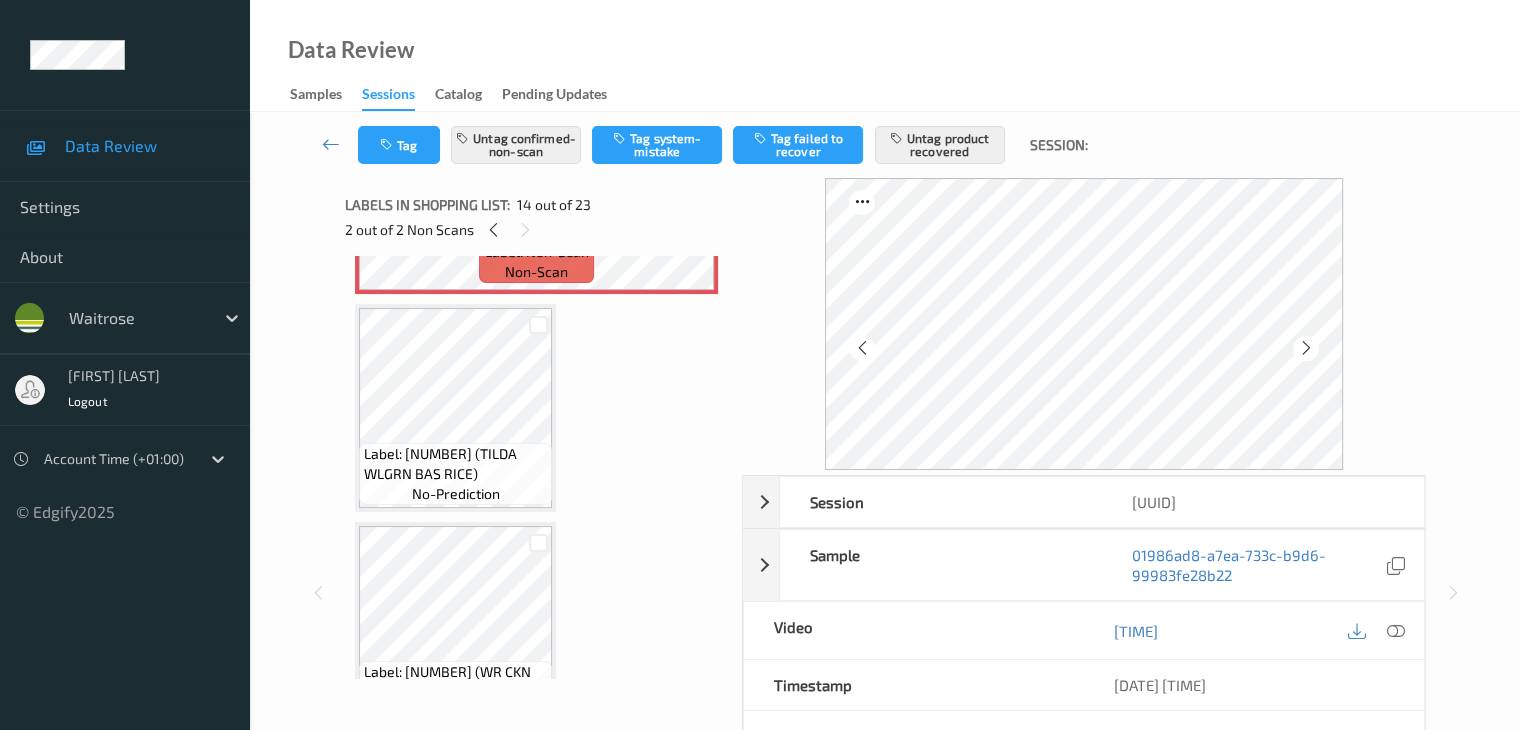 scroll, scrollTop: 3026, scrollLeft: 0, axis: vertical 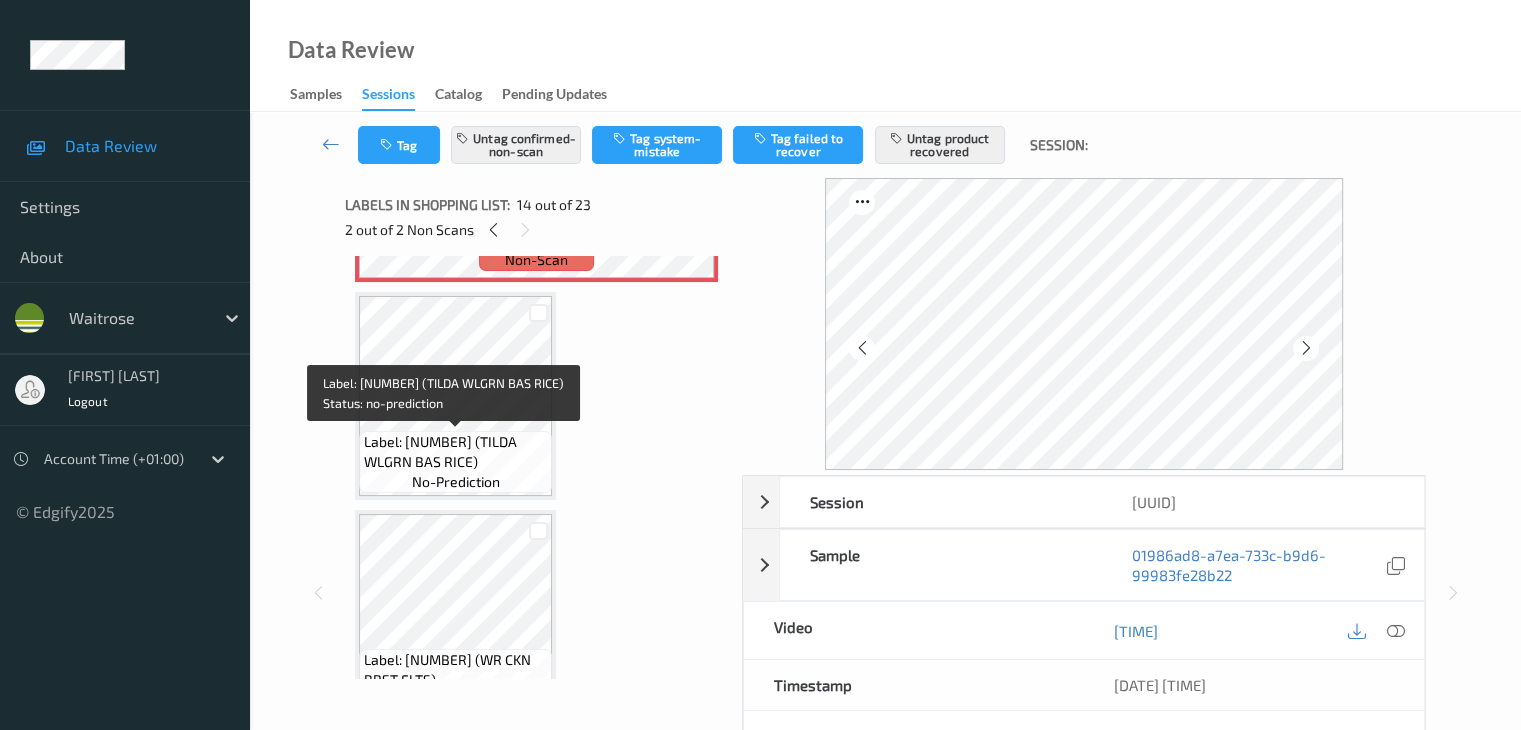 click on "Label: 5011157888132 (TILDA WLGRN BAS RICE)" at bounding box center (455, 452) 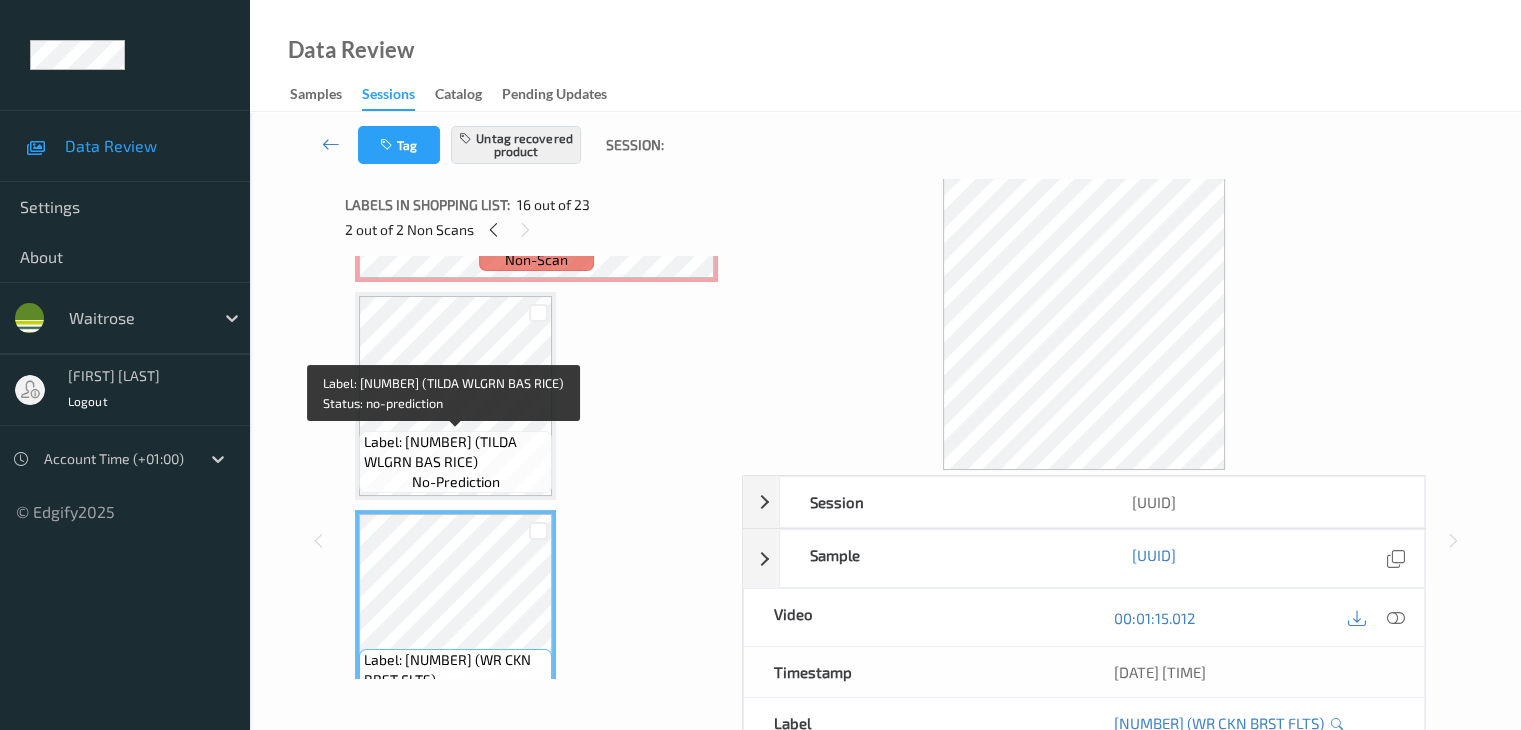 click on "Label: 5011157888132 (TILDA WLGRN BAS RICE)" at bounding box center [455, 452] 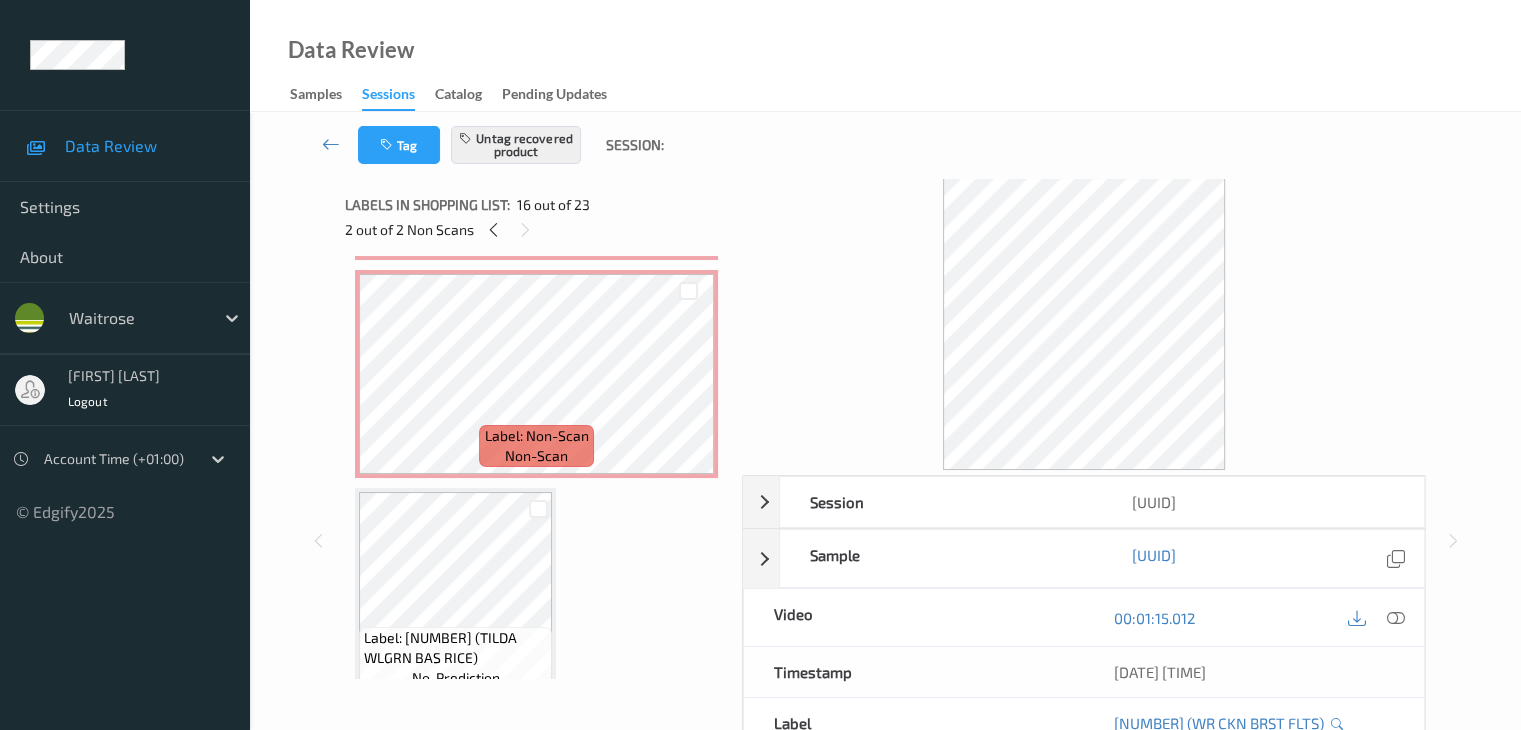 scroll, scrollTop: 2826, scrollLeft: 0, axis: vertical 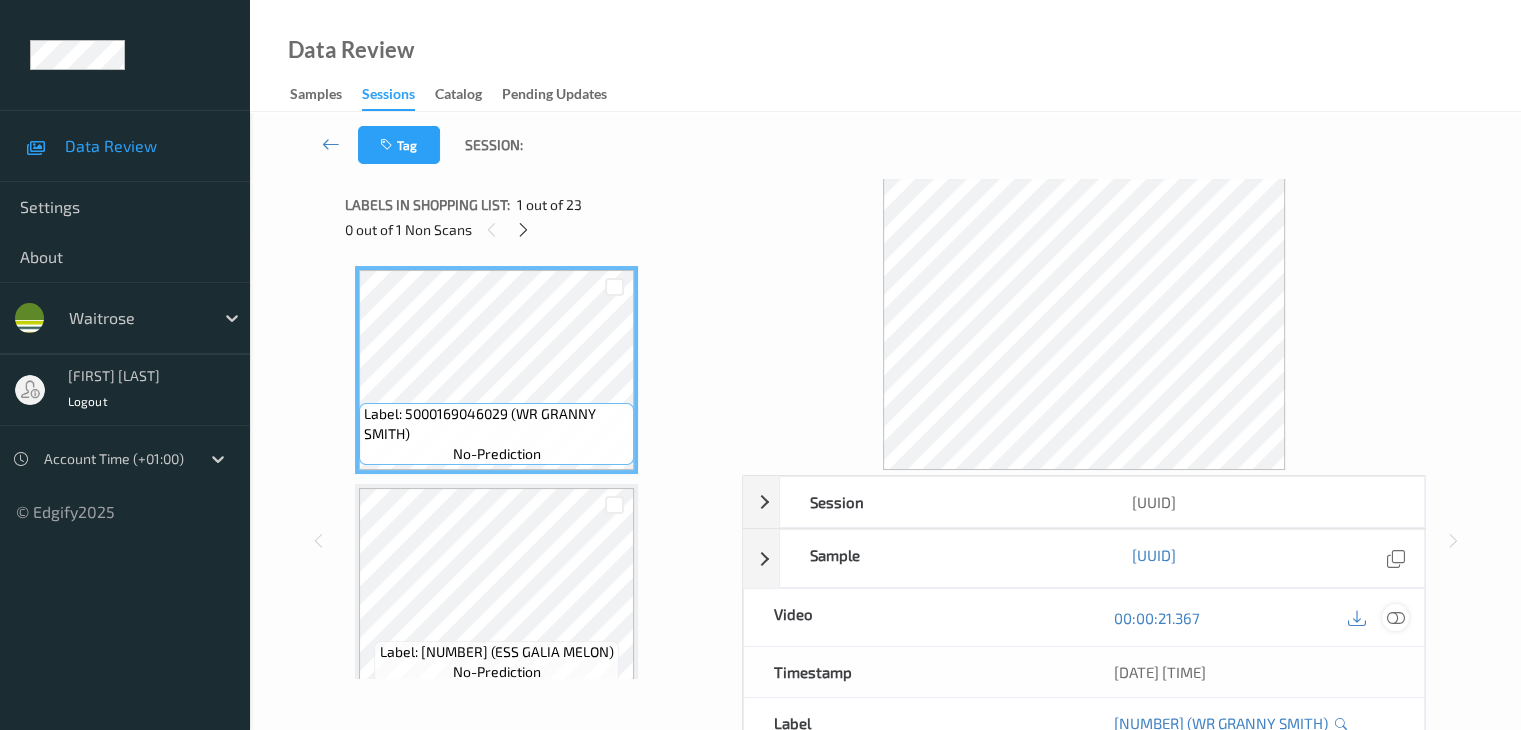 click at bounding box center [1395, 618] 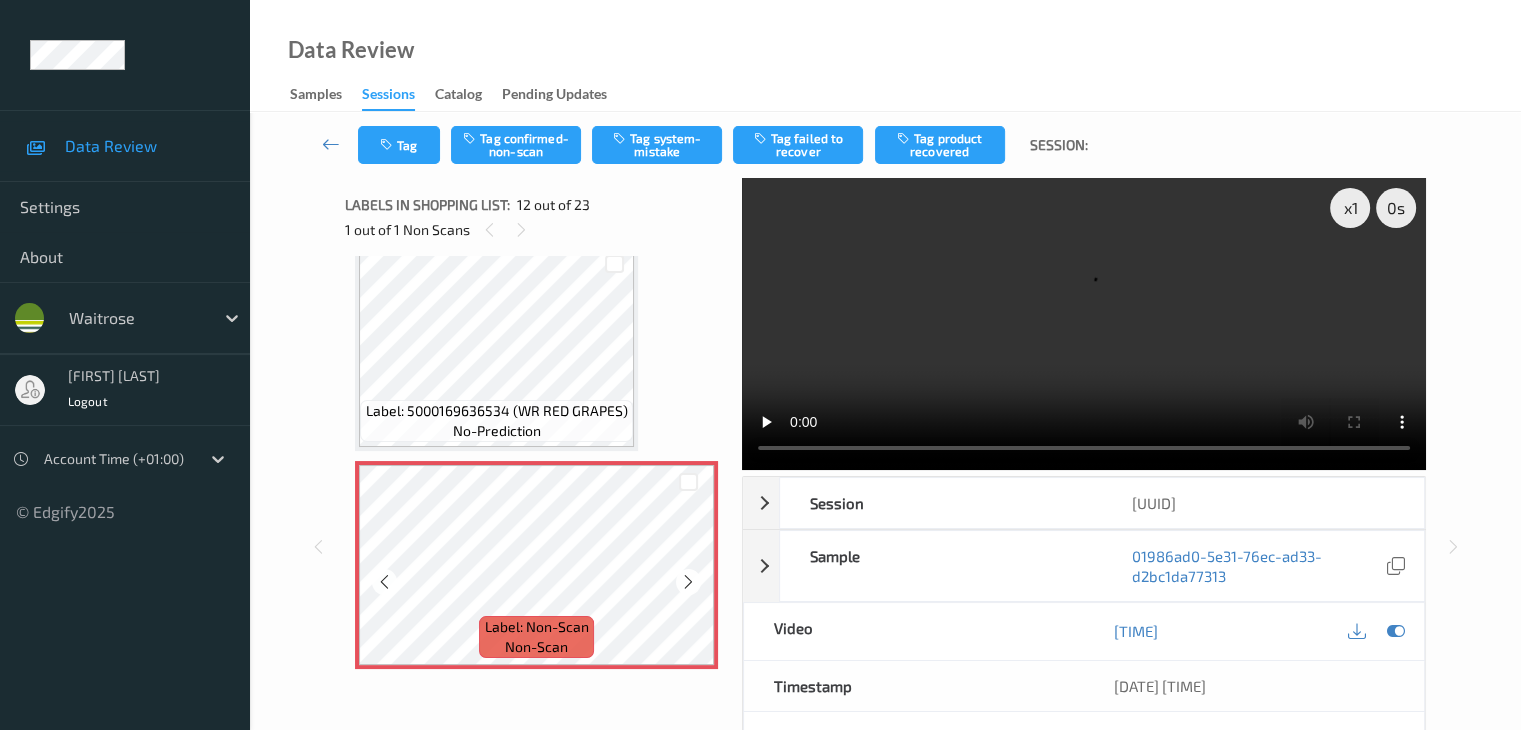 scroll, scrollTop: 2200, scrollLeft: 0, axis: vertical 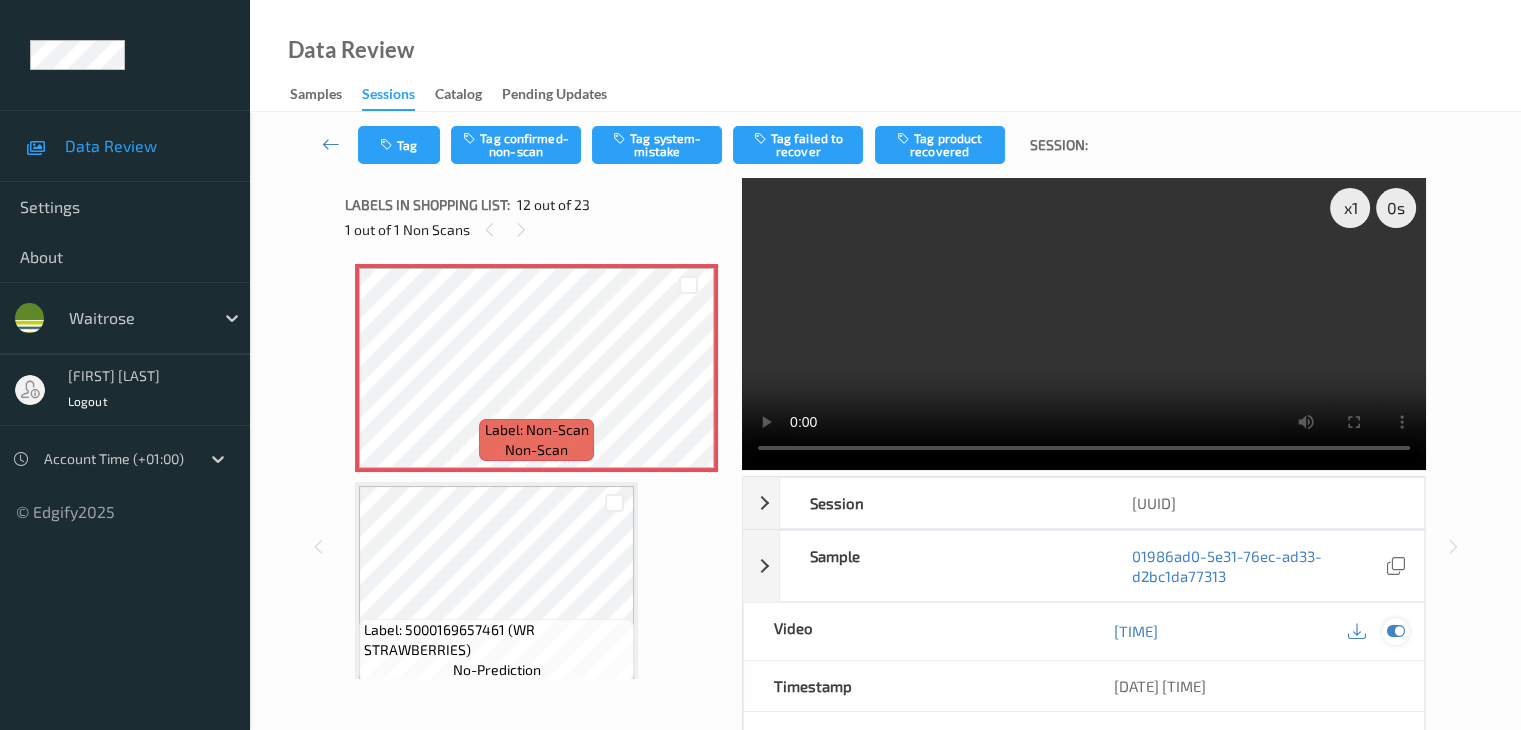 click at bounding box center (1395, 631) 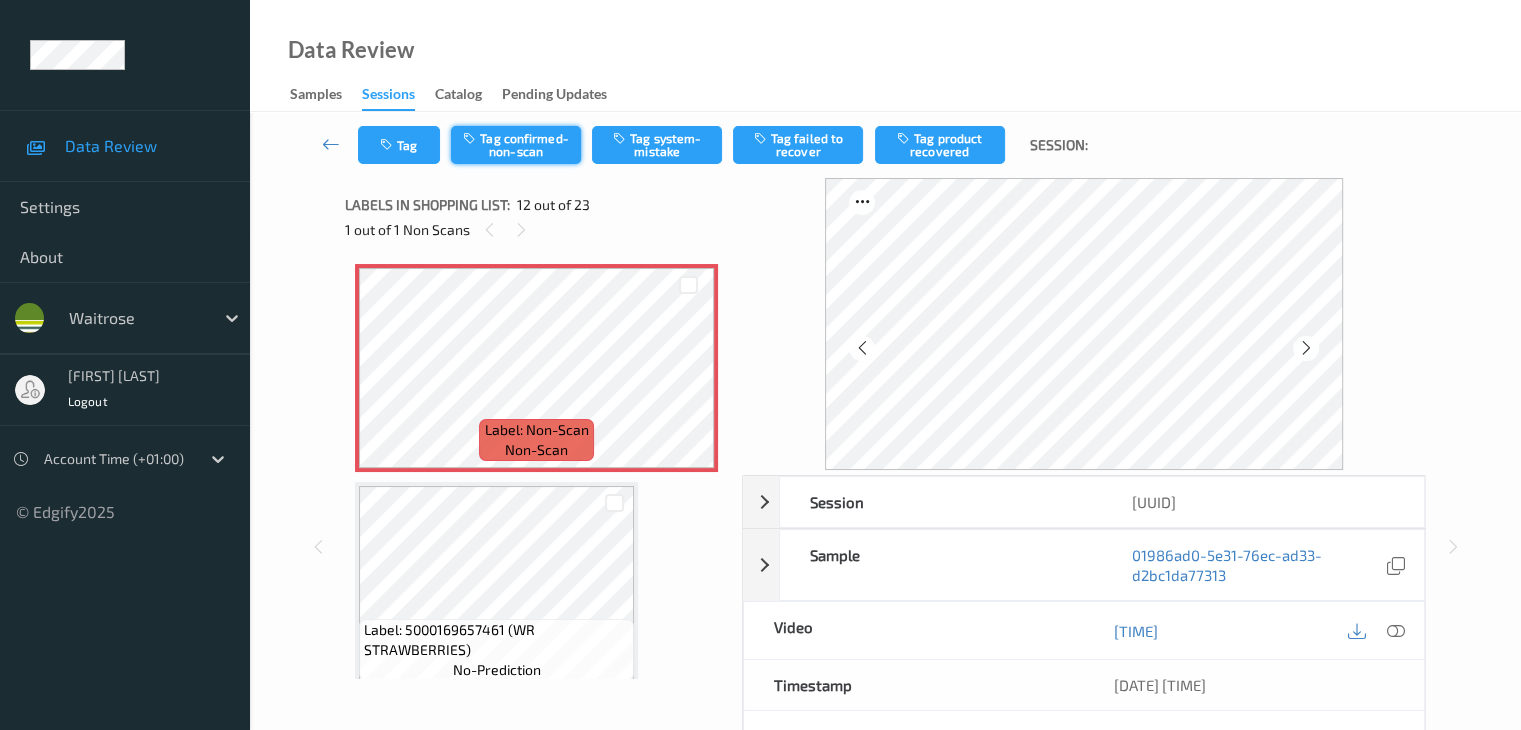 click on "Tag   confirmed-non-scan" at bounding box center (516, 145) 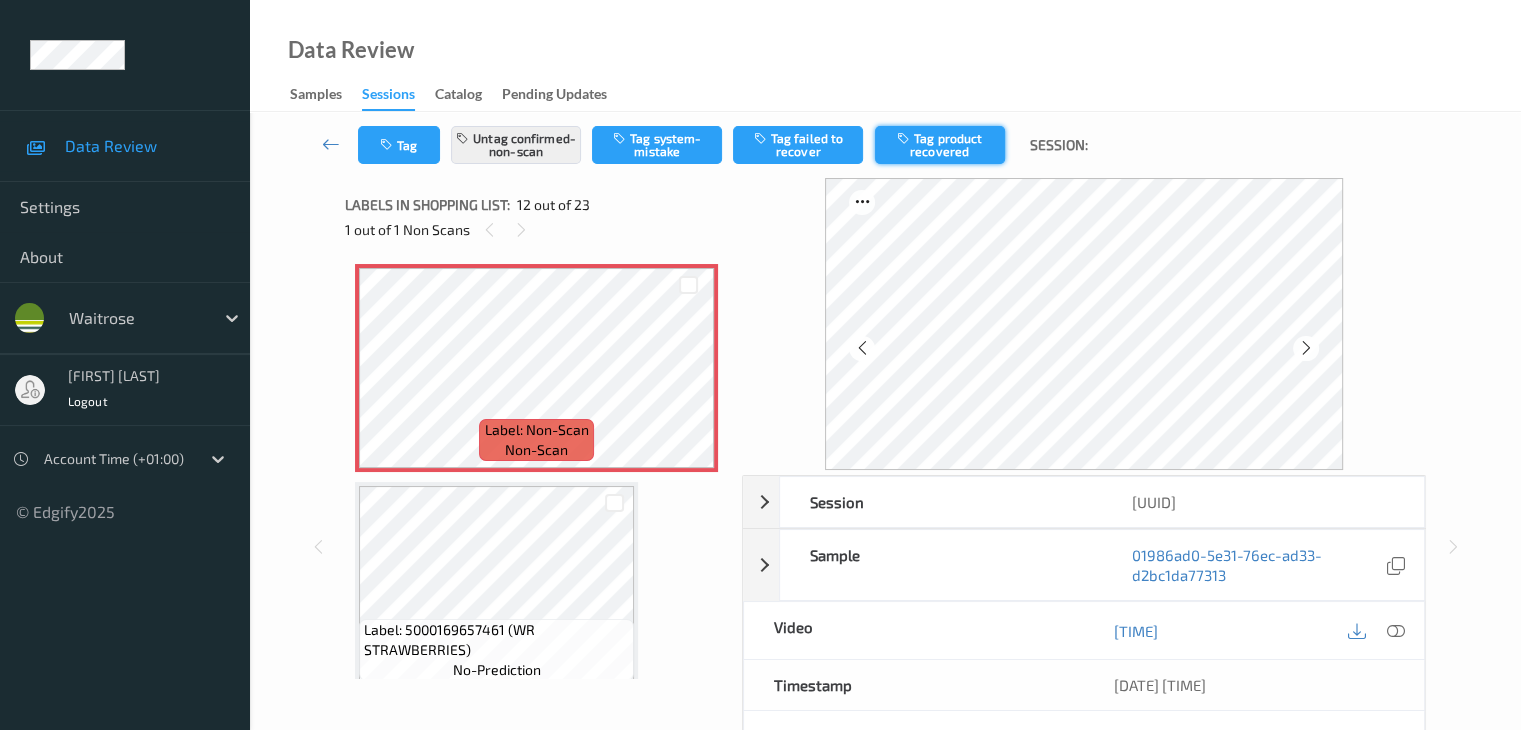 click on "Tag   product recovered" at bounding box center [940, 145] 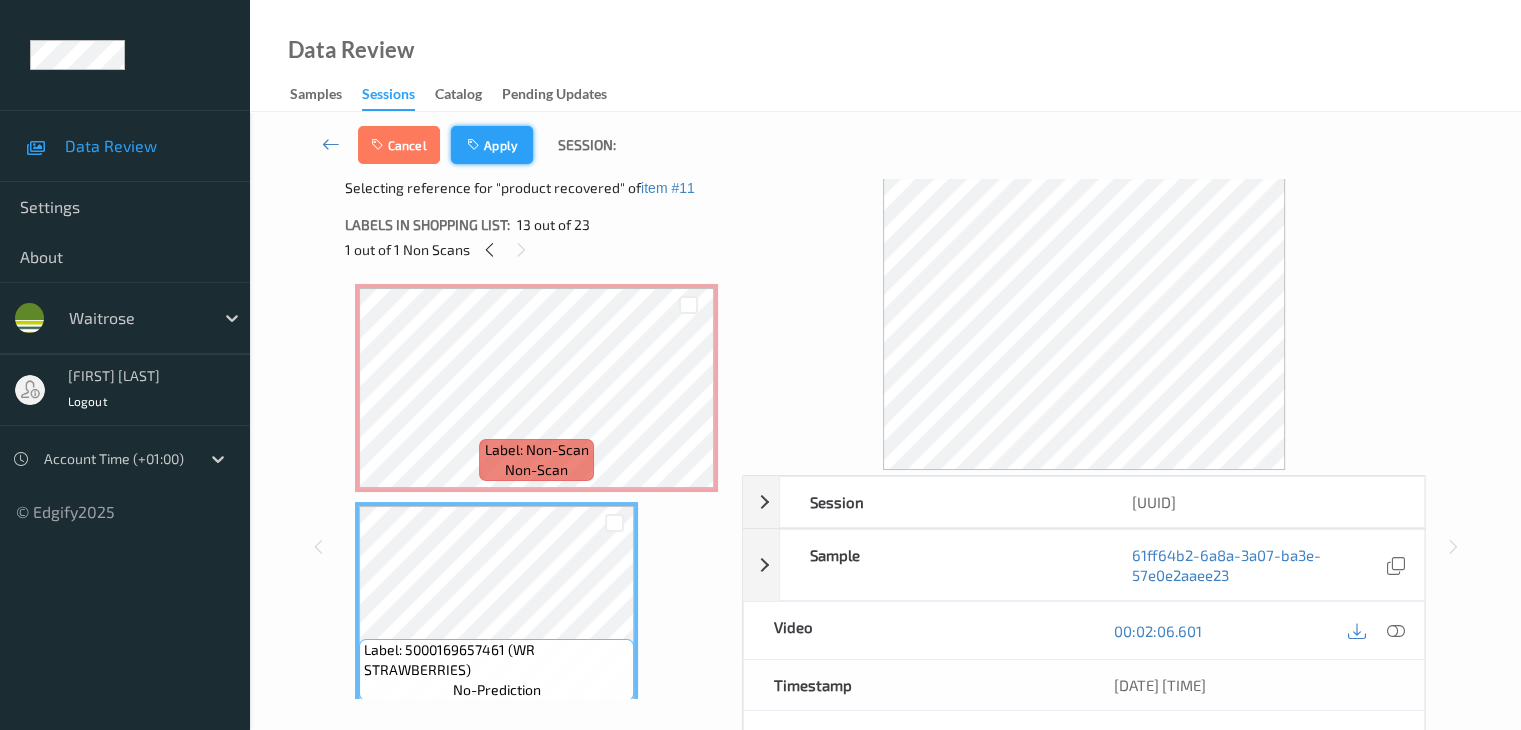 click on "Apply" at bounding box center (492, 145) 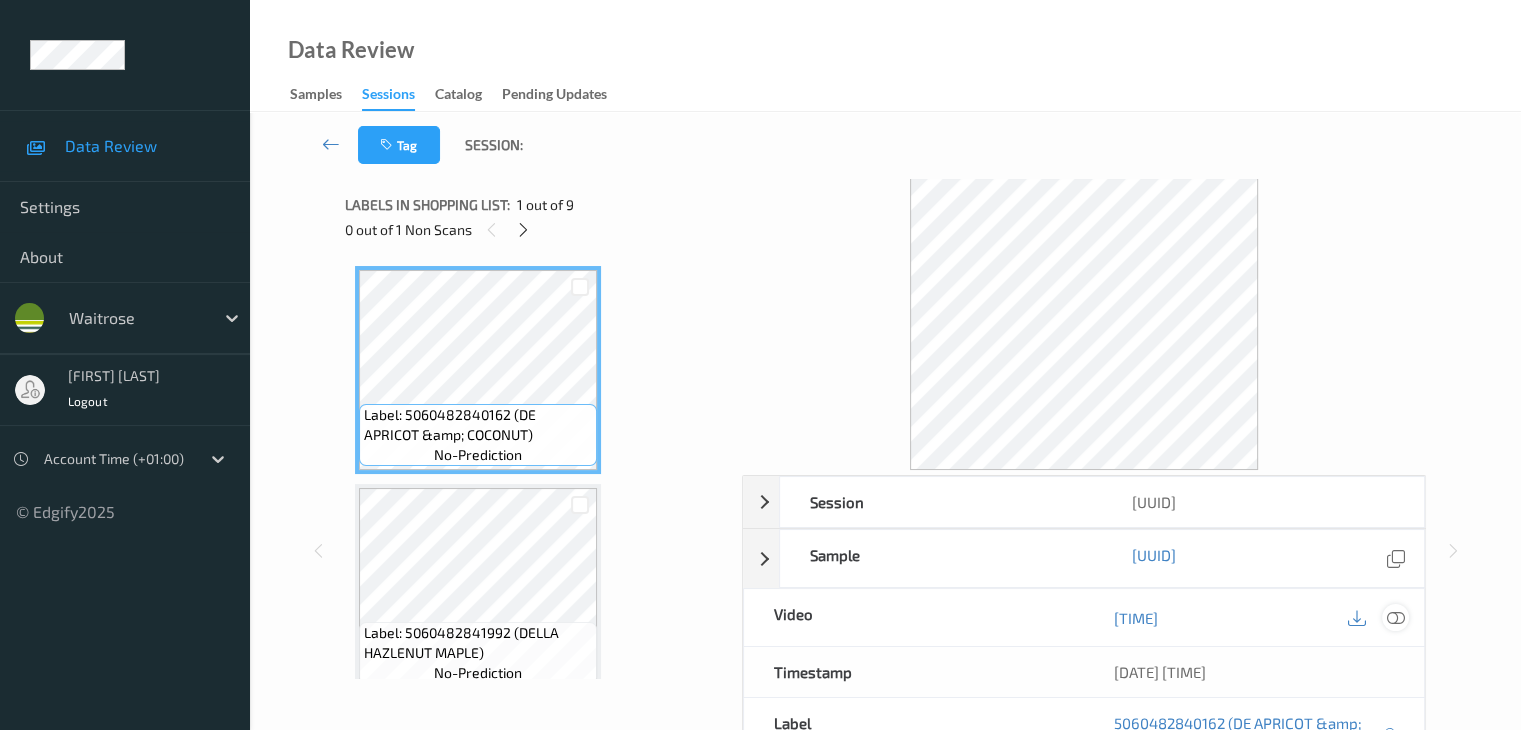 click at bounding box center [1395, 618] 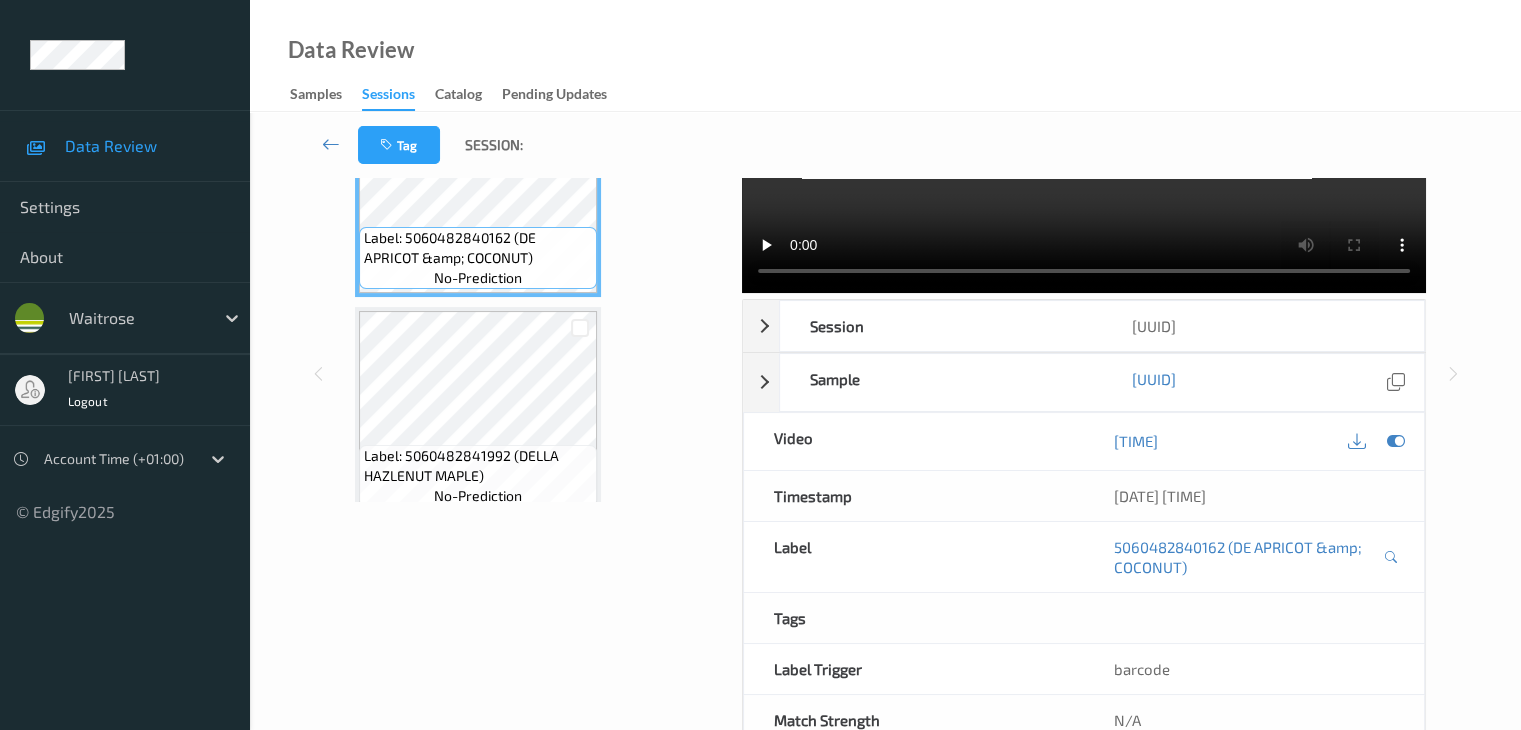 scroll, scrollTop: 0, scrollLeft: 0, axis: both 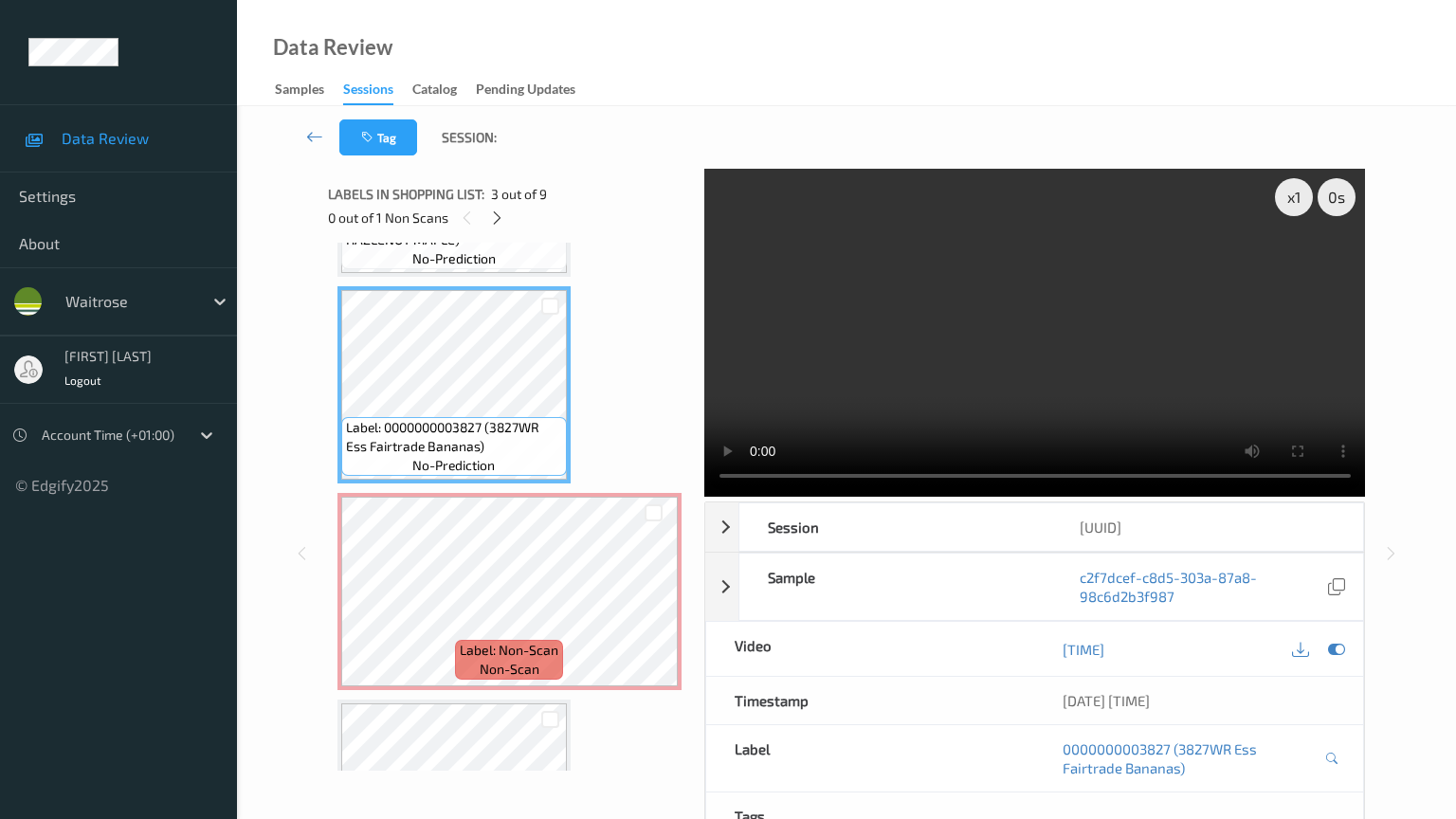 type 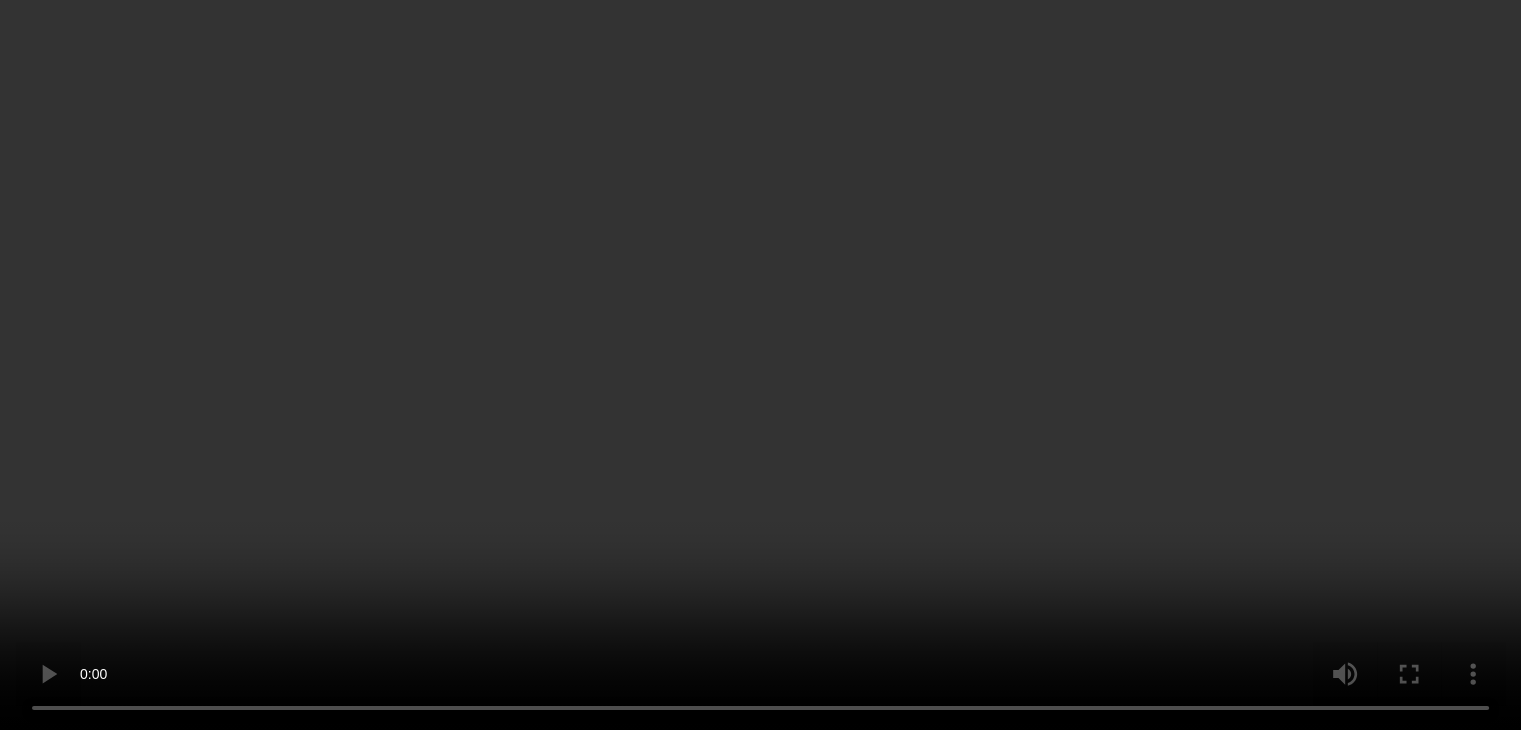 scroll, scrollTop: 700, scrollLeft: 0, axis: vertical 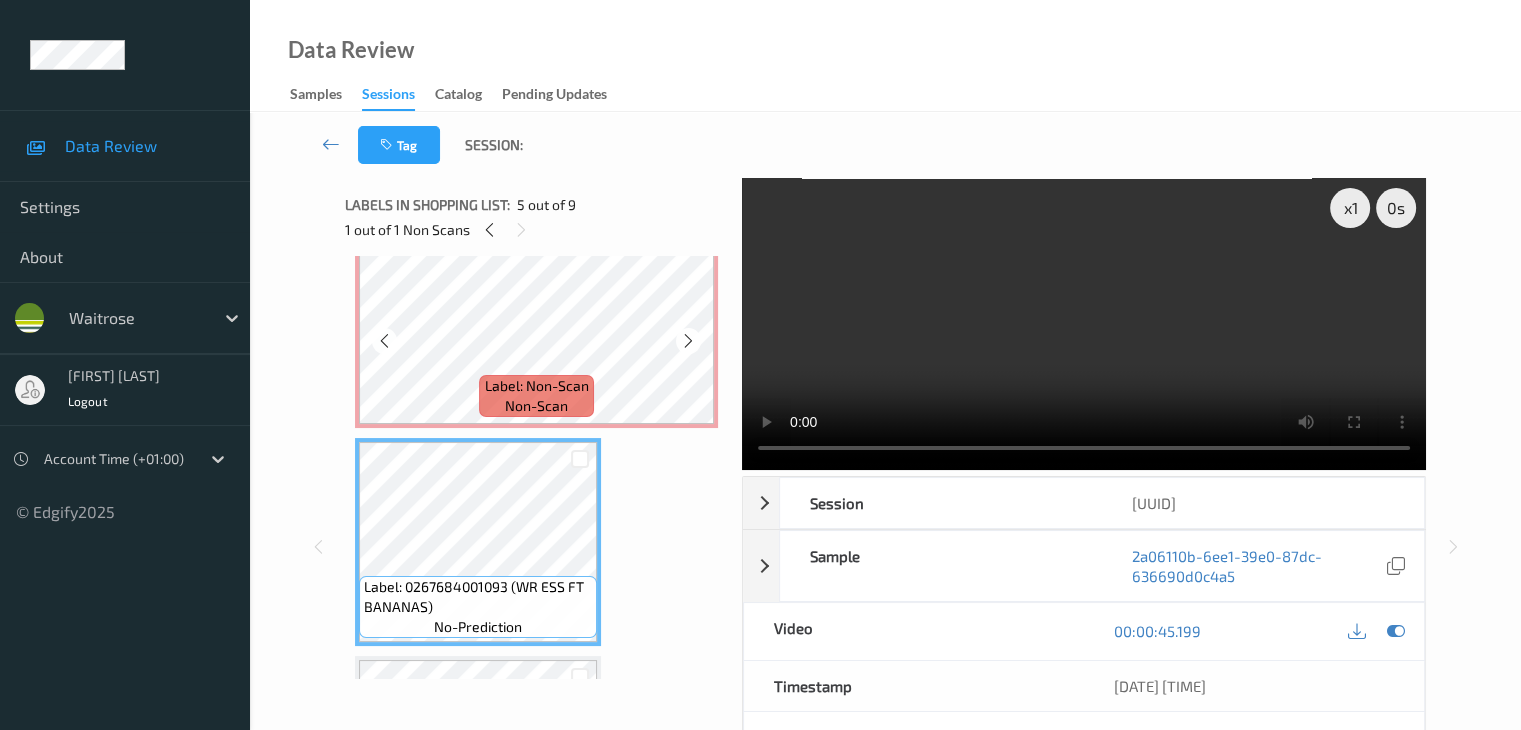 click on "Label: Non-Scan" at bounding box center (537, 386) 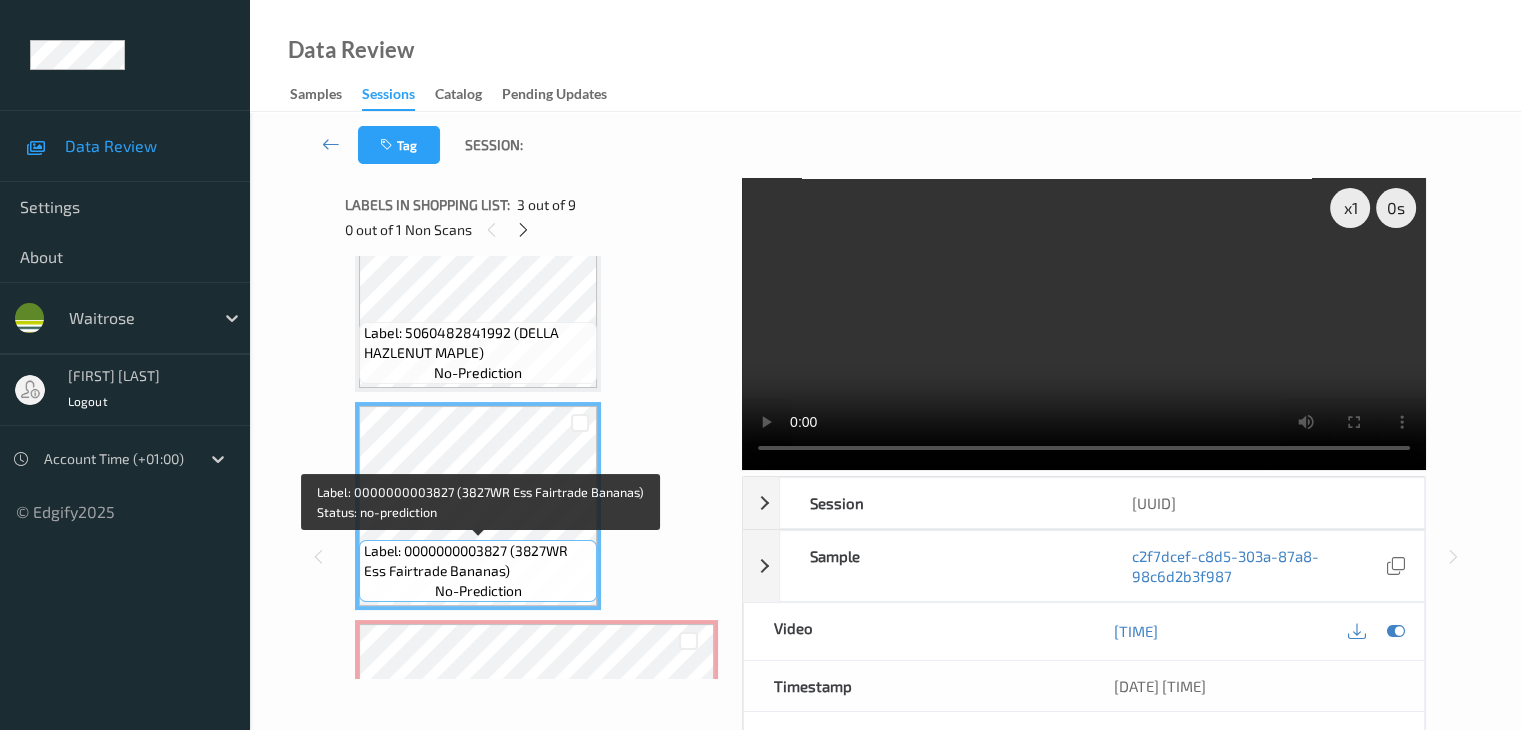 scroll, scrollTop: 500, scrollLeft: 0, axis: vertical 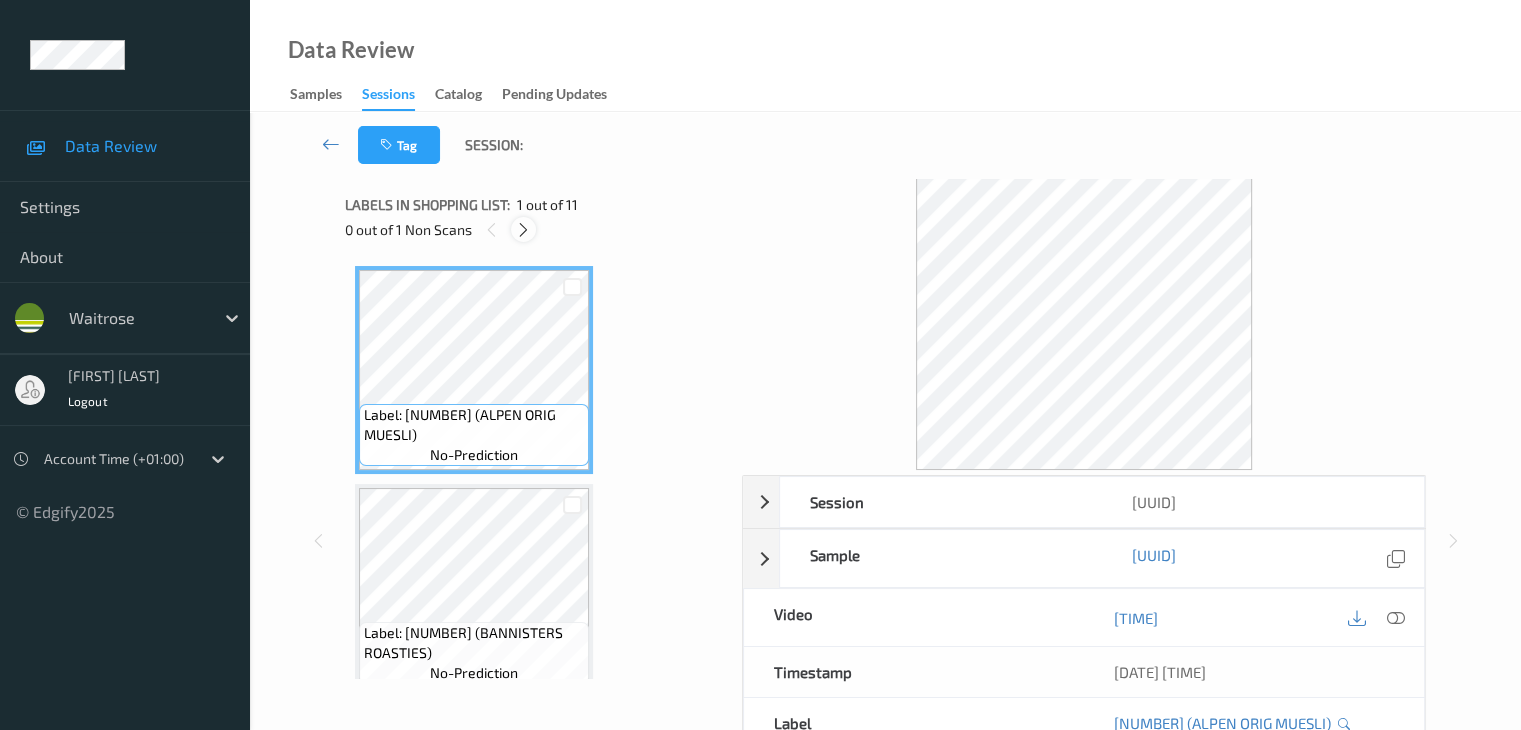 click at bounding box center (523, 230) 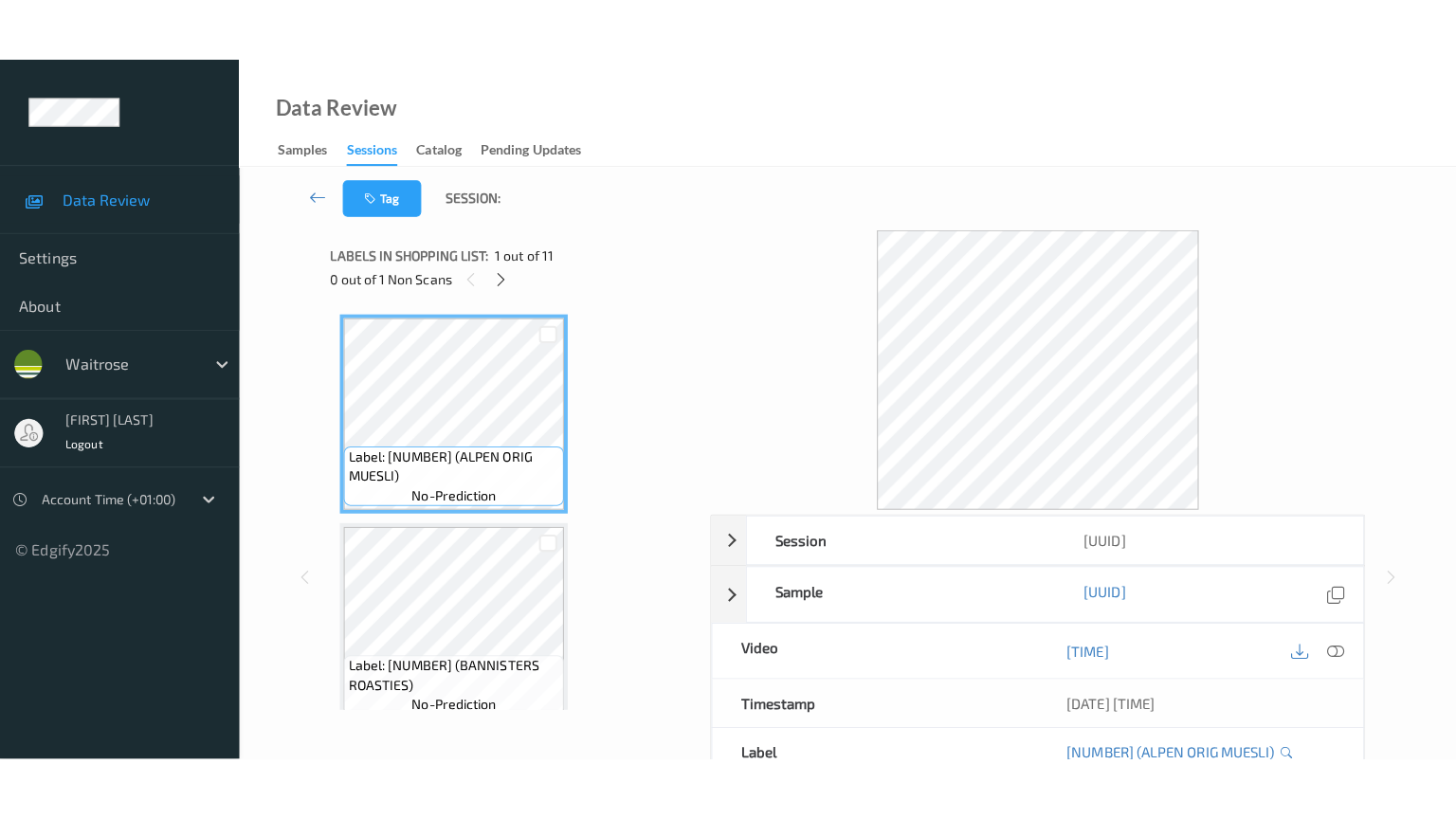 scroll, scrollTop: 1869, scrollLeft: 0, axis: vertical 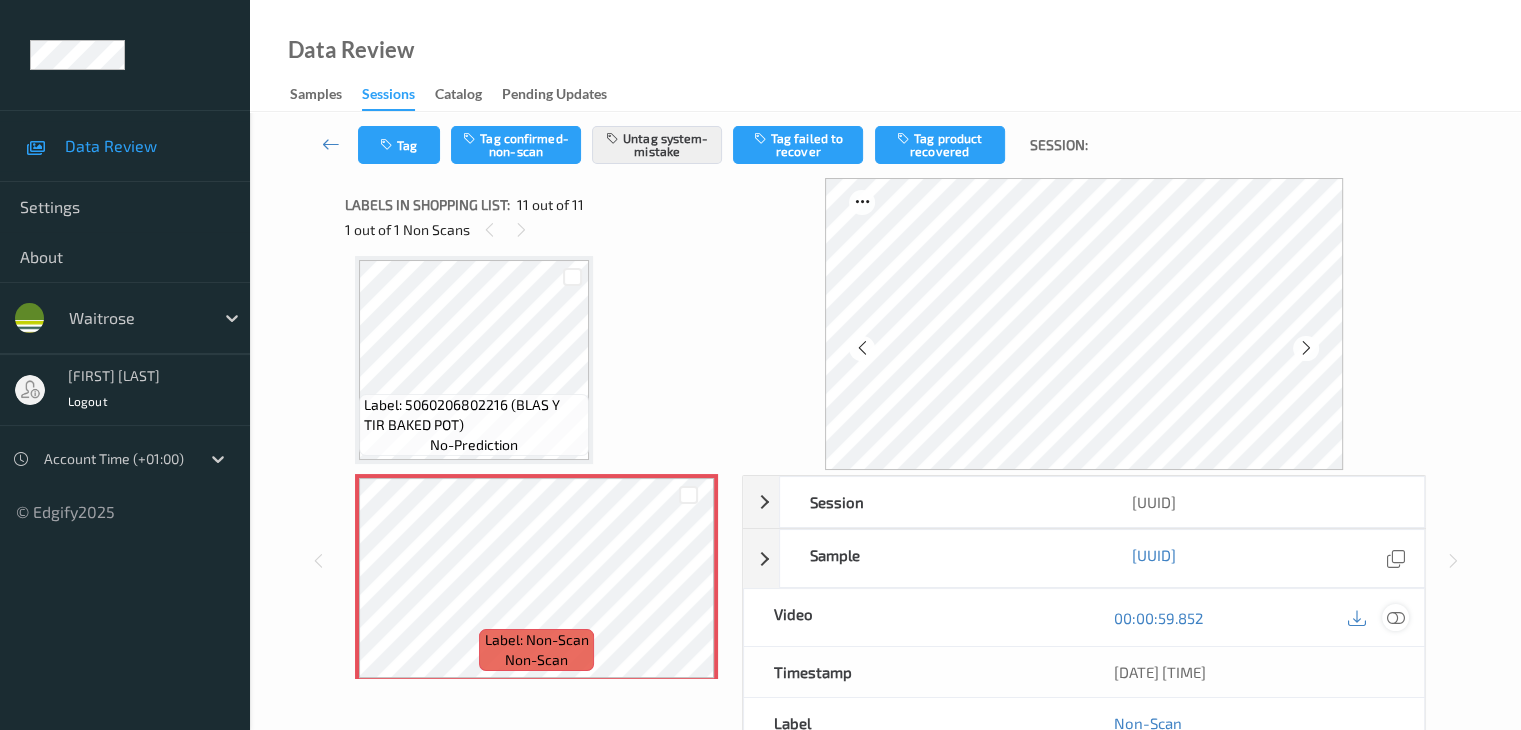 click at bounding box center (1395, 618) 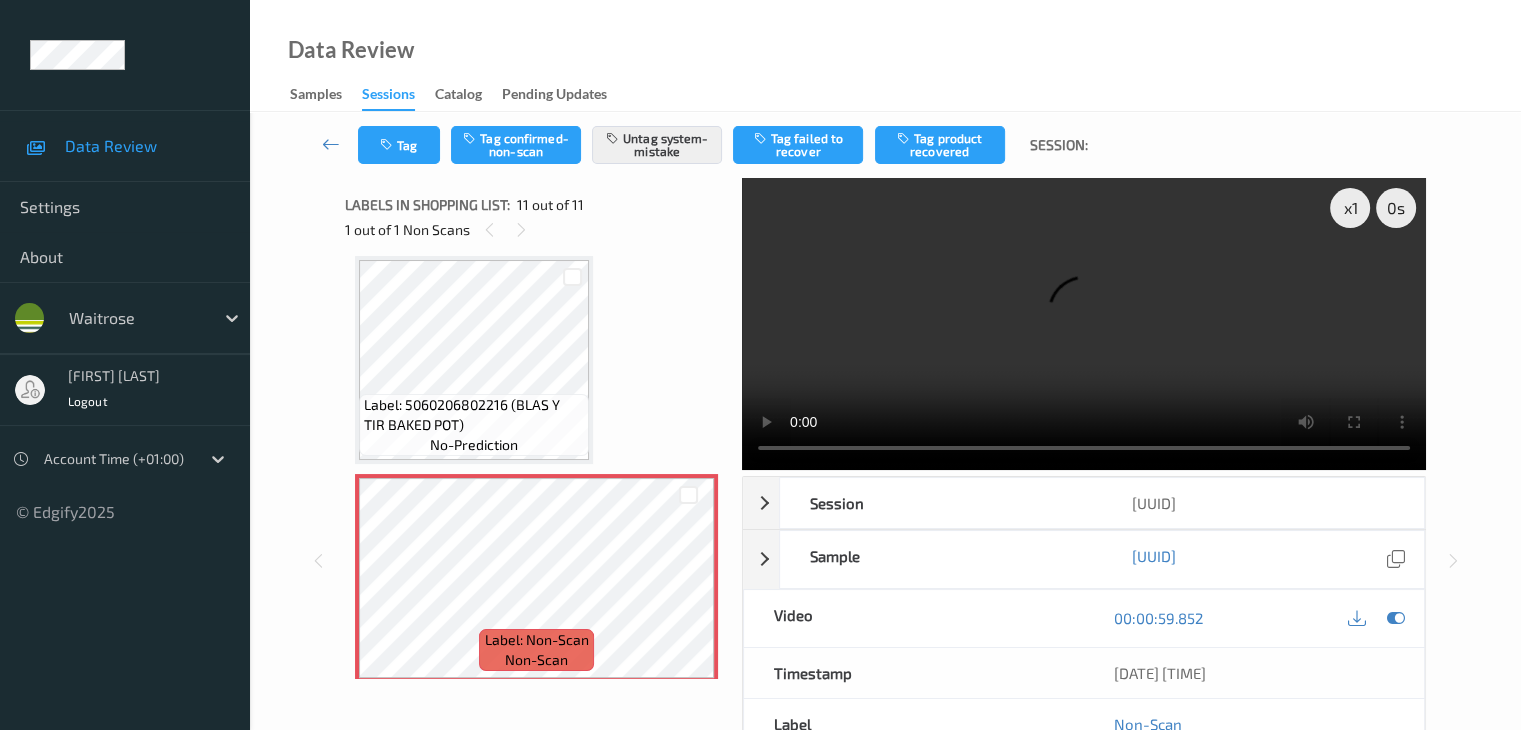 type 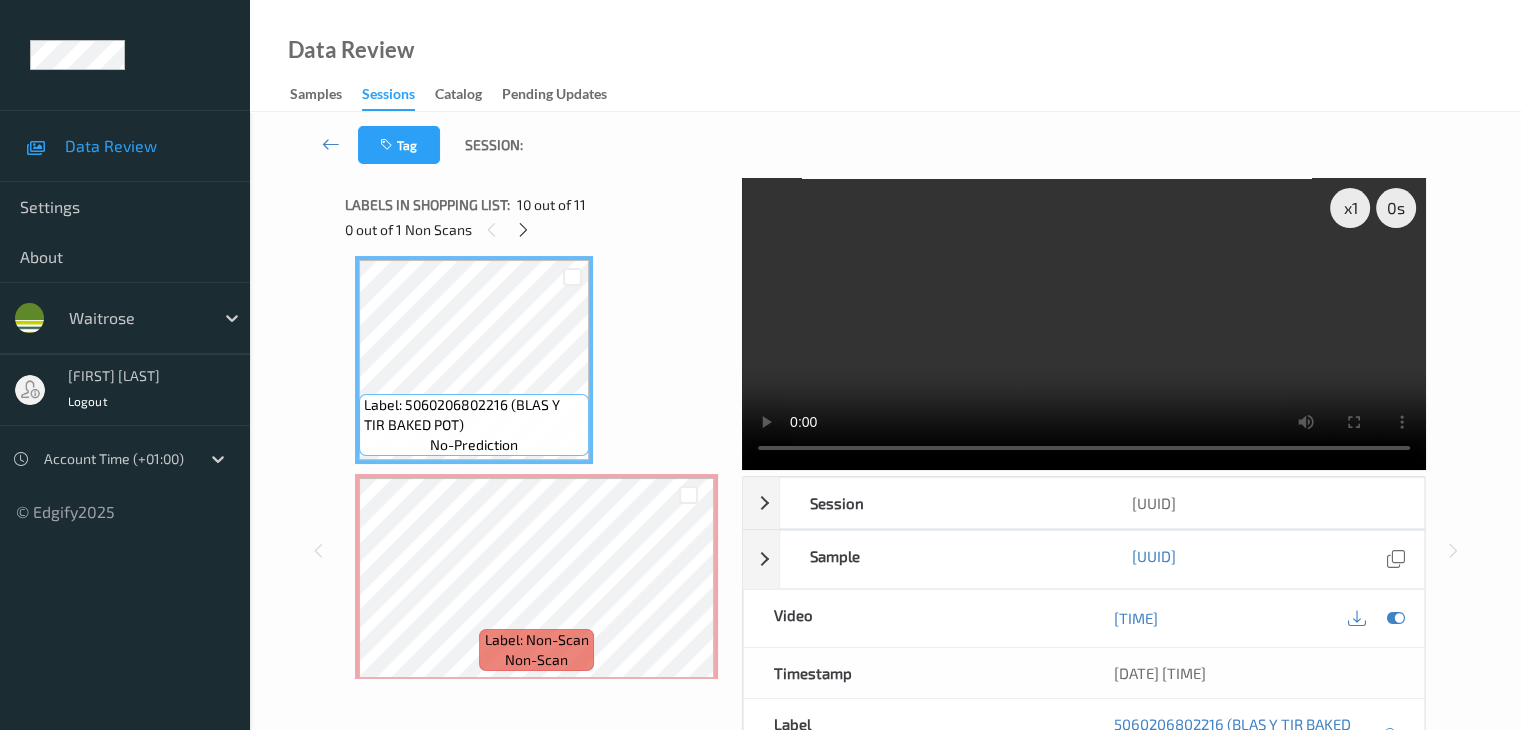 scroll, scrollTop: 1851, scrollLeft: 0, axis: vertical 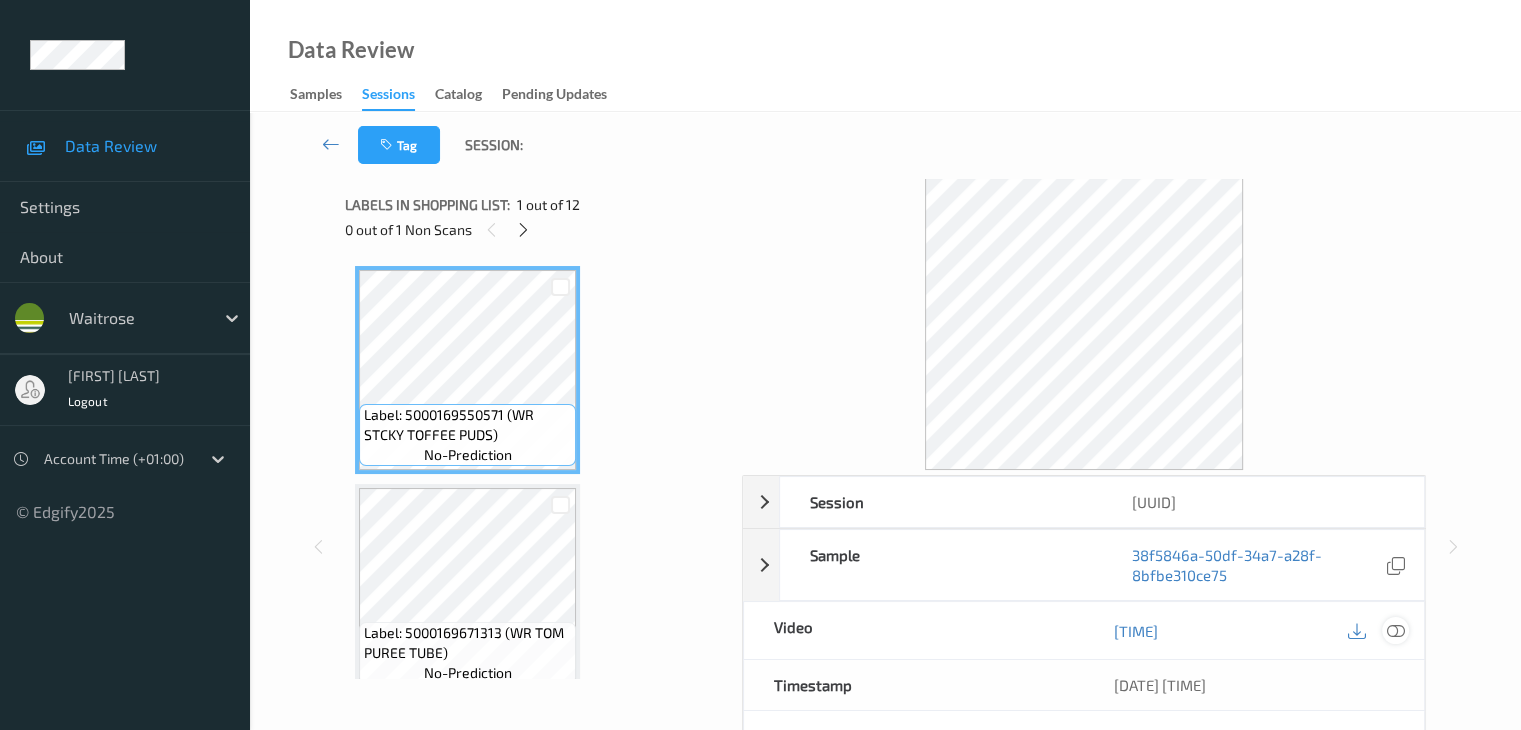 click at bounding box center (1395, 631) 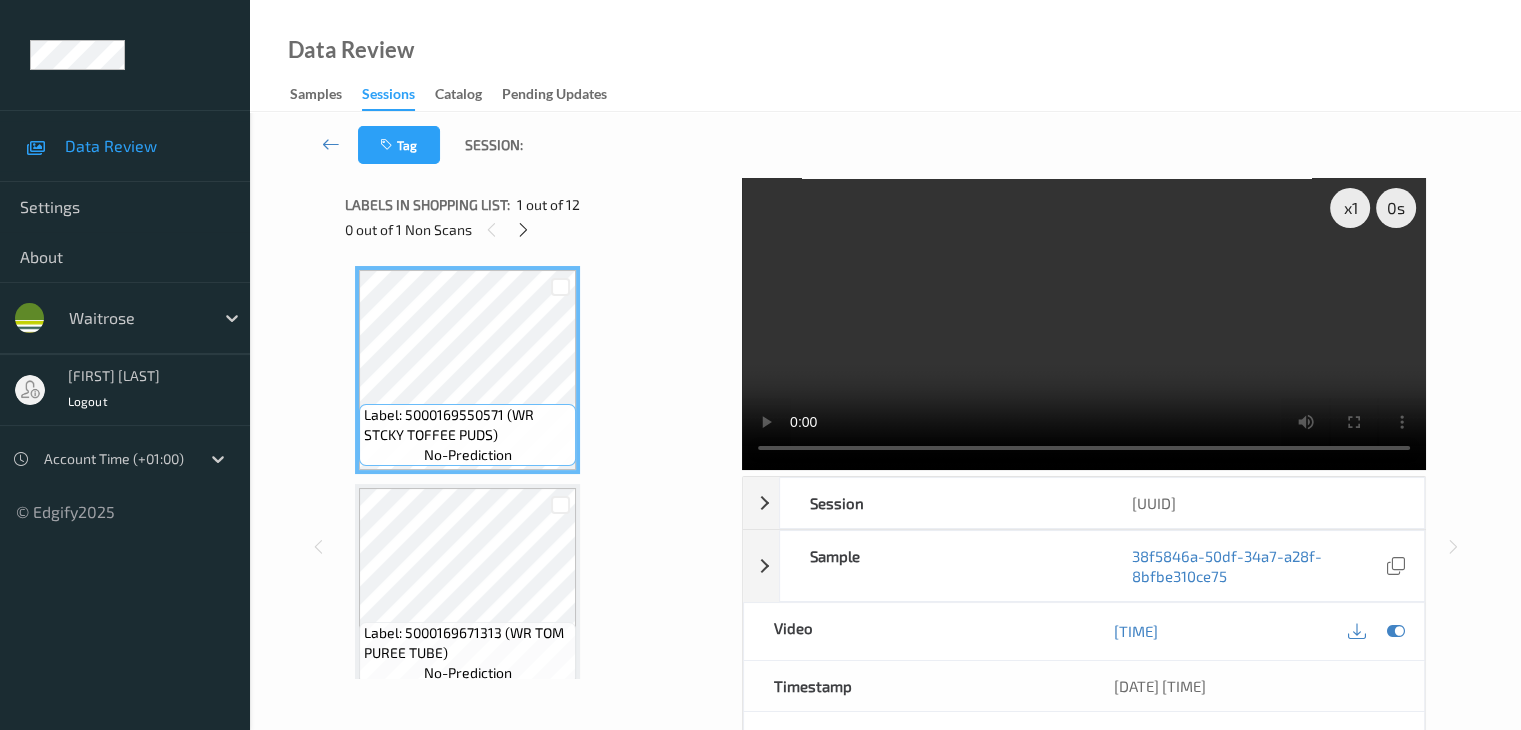 click on "0 out of 1 Non Scans" at bounding box center [536, 229] 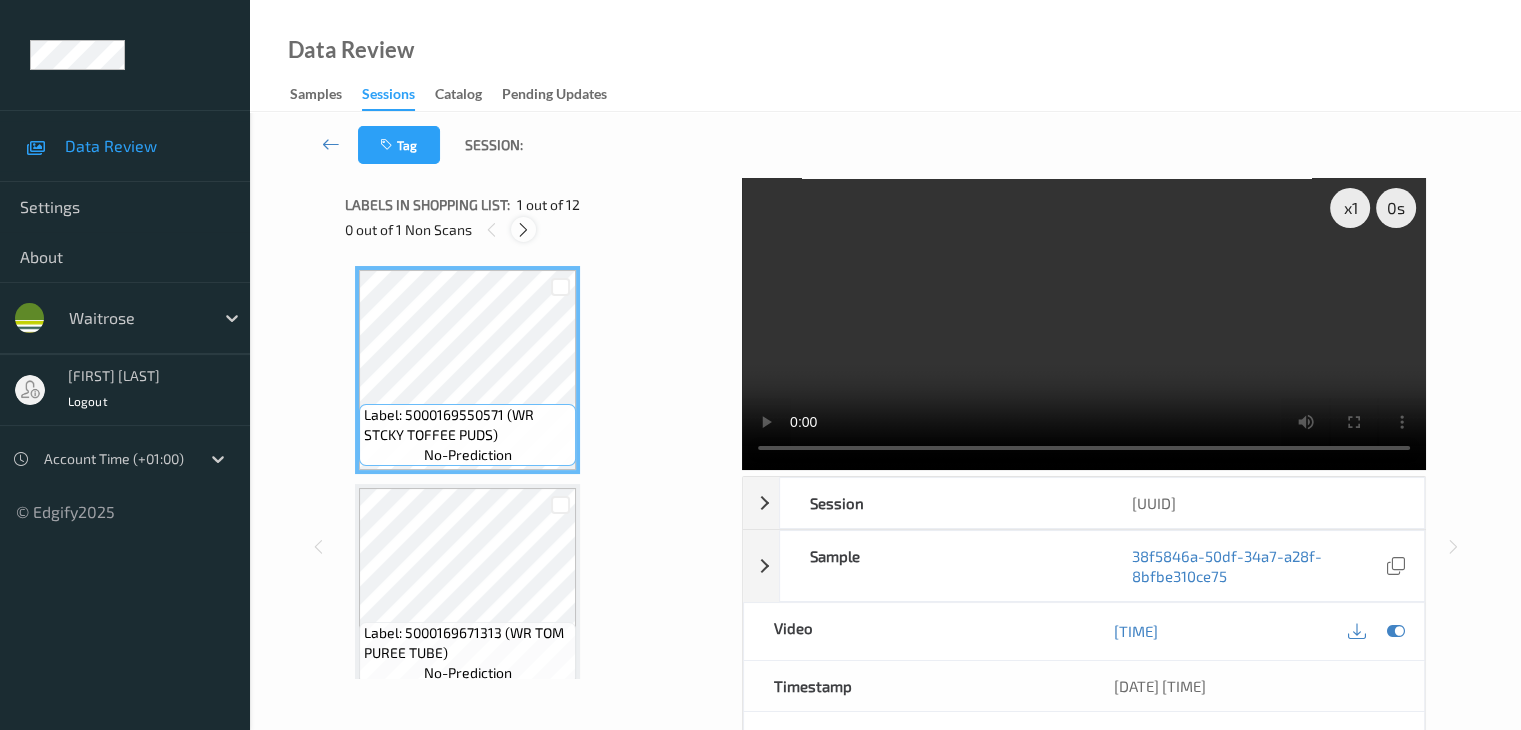 click at bounding box center (523, 230) 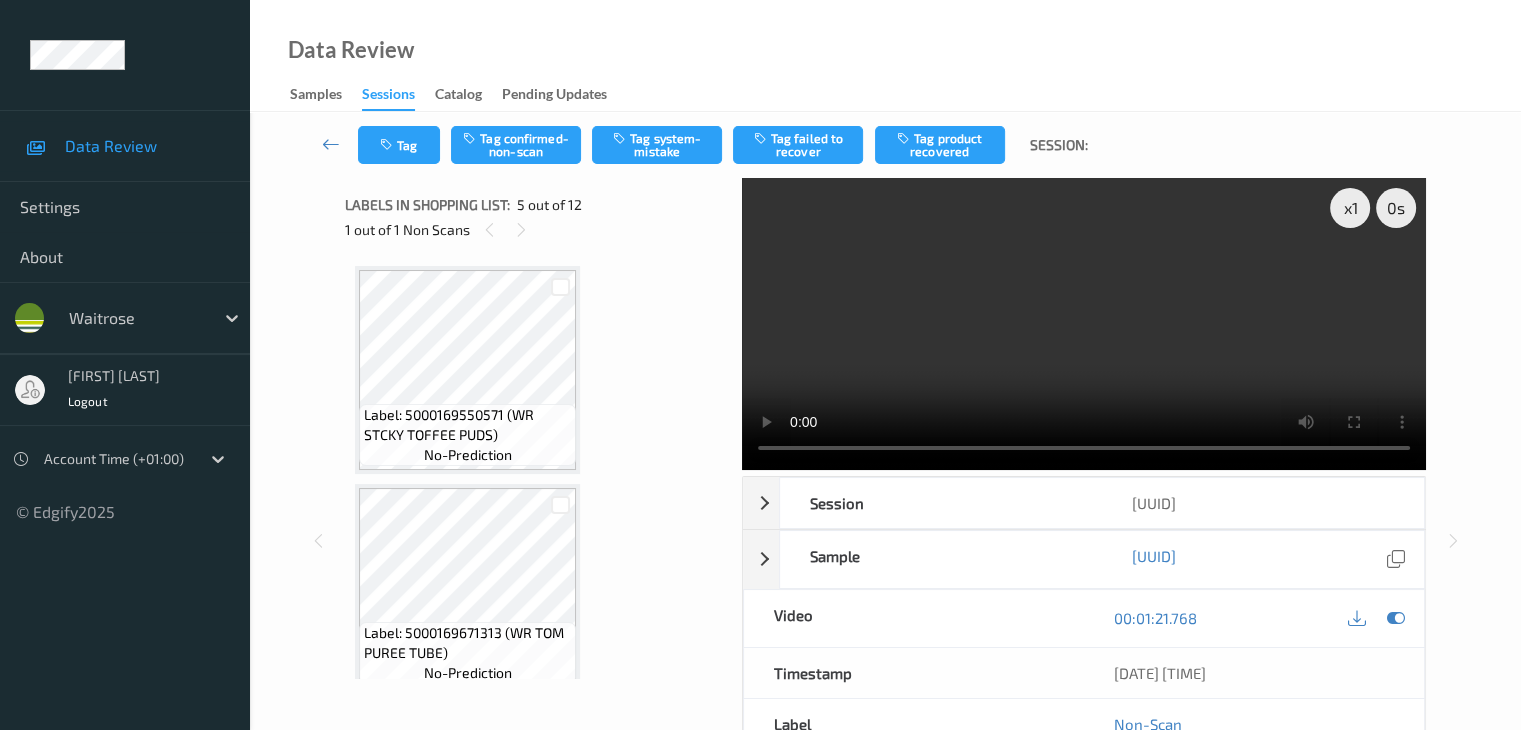 scroll, scrollTop: 664, scrollLeft: 0, axis: vertical 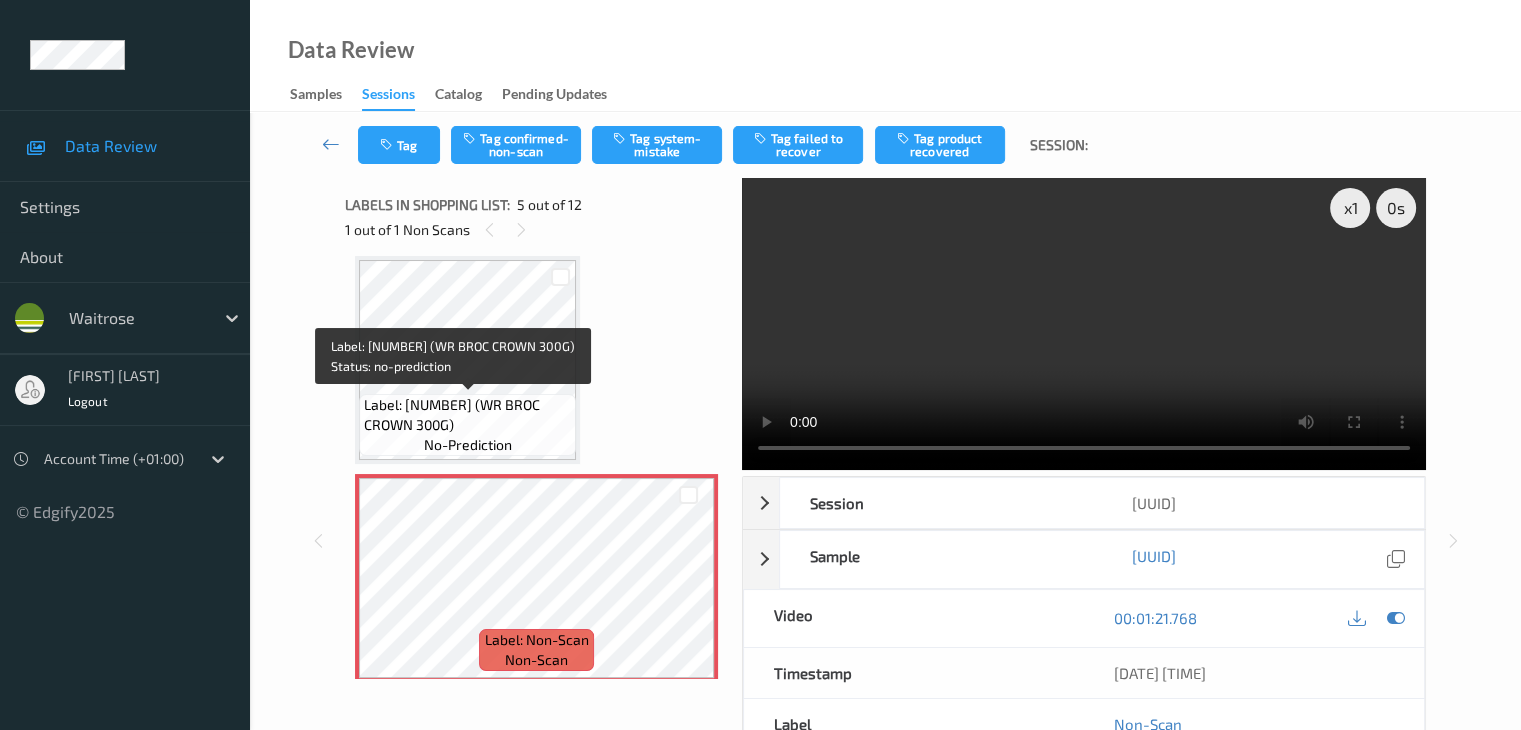 click on "Label: 5000169779897 (WR BROC CROWN 300G)" at bounding box center (467, 415) 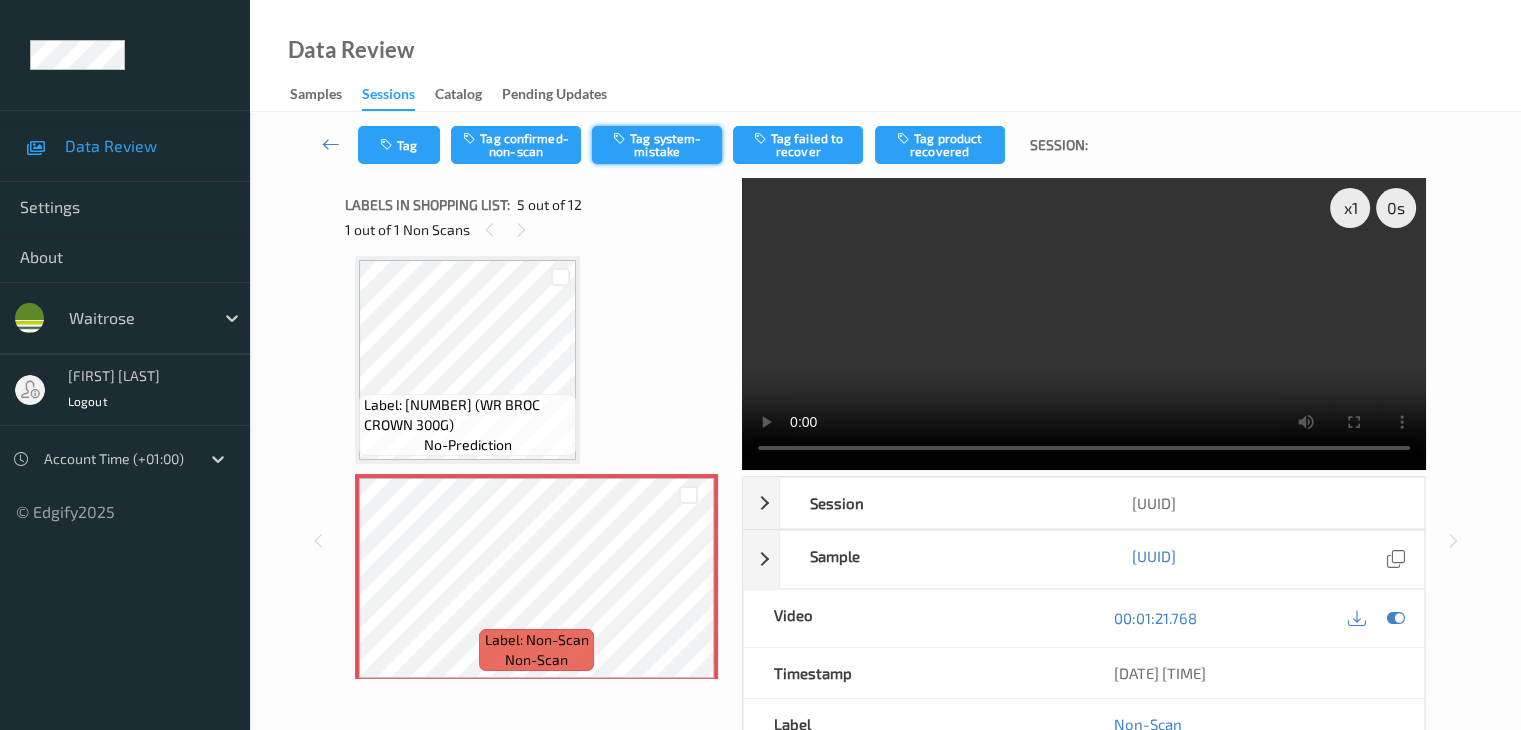 click on "Tag   system-mistake" at bounding box center (657, 145) 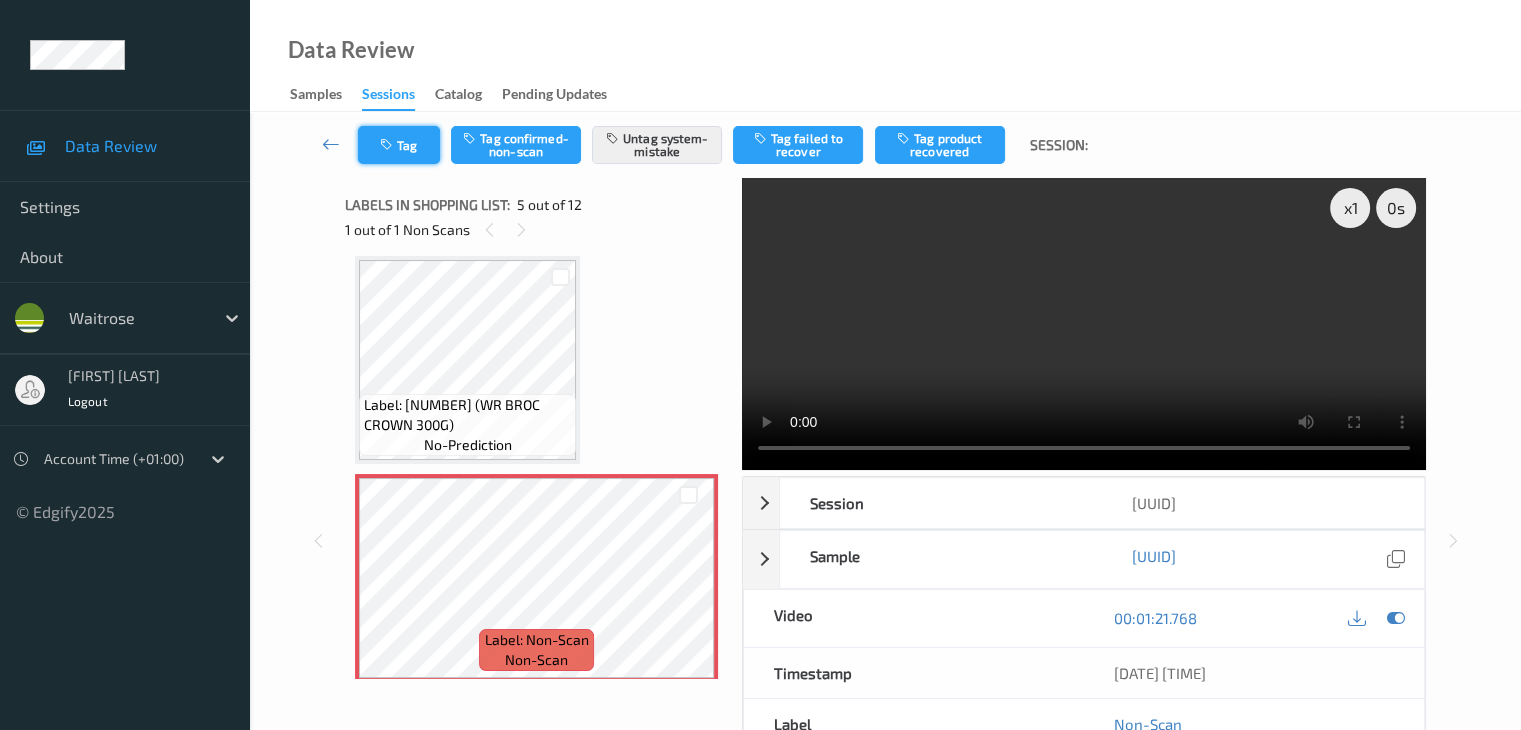 click on "Tag" at bounding box center (399, 145) 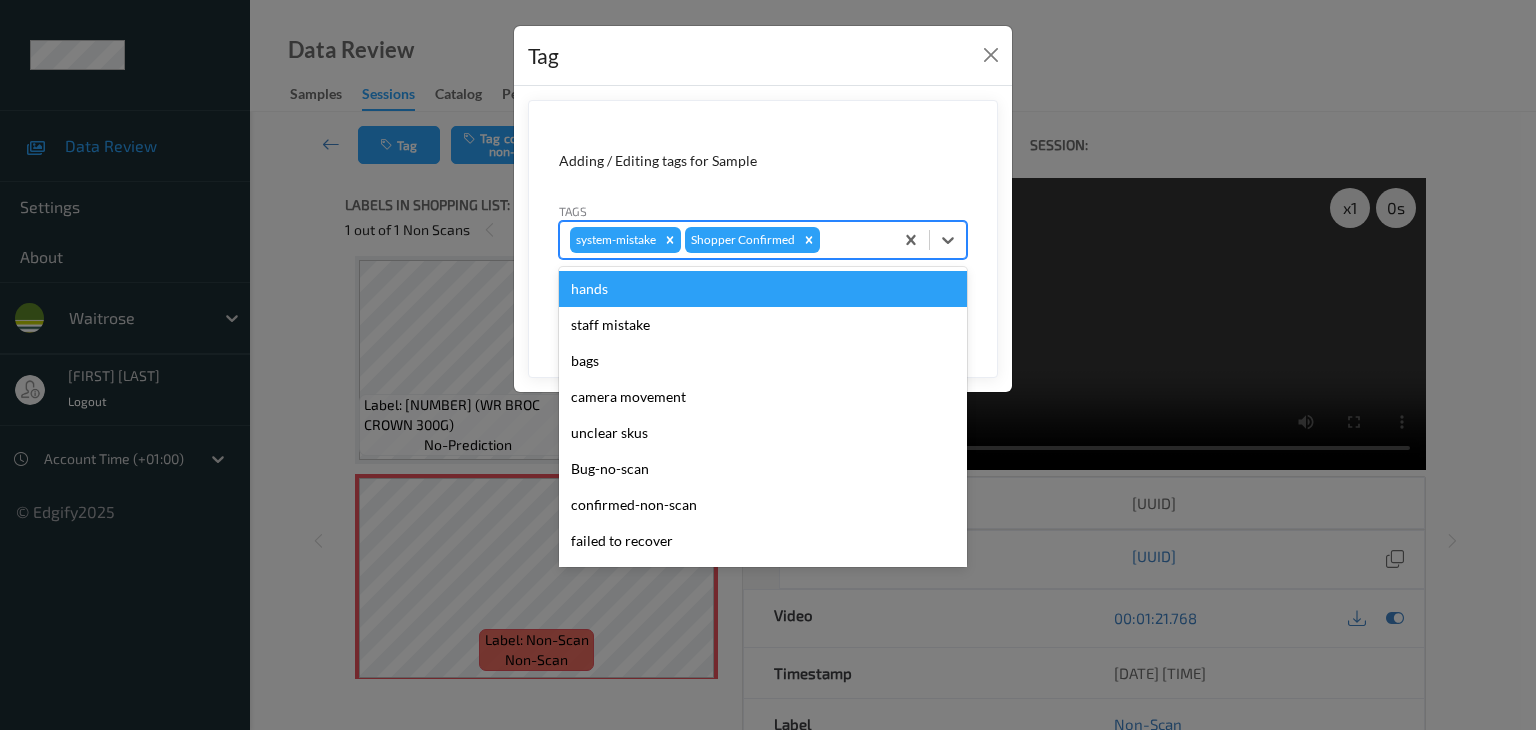click at bounding box center (853, 240) 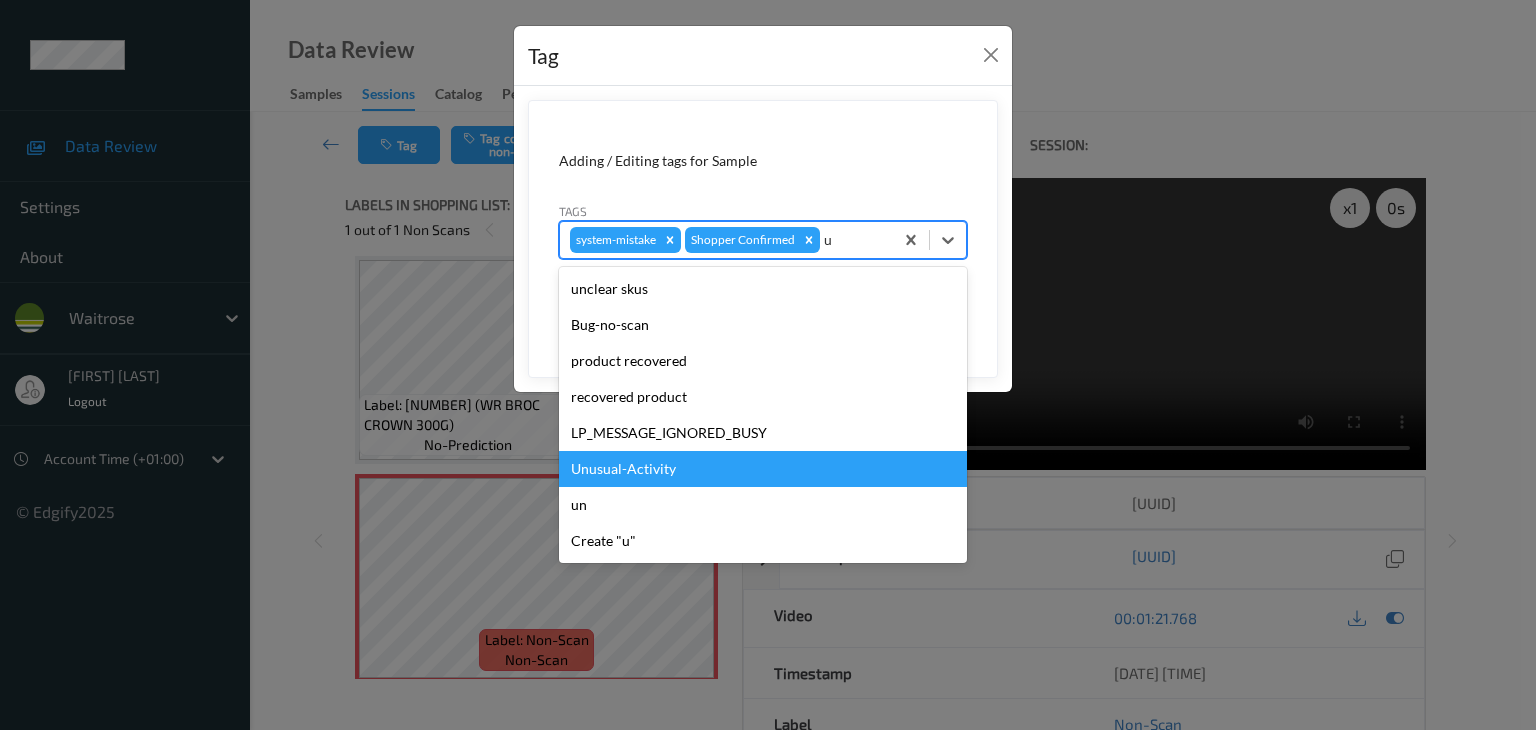 click on "Unusual-Activity" at bounding box center [763, 469] 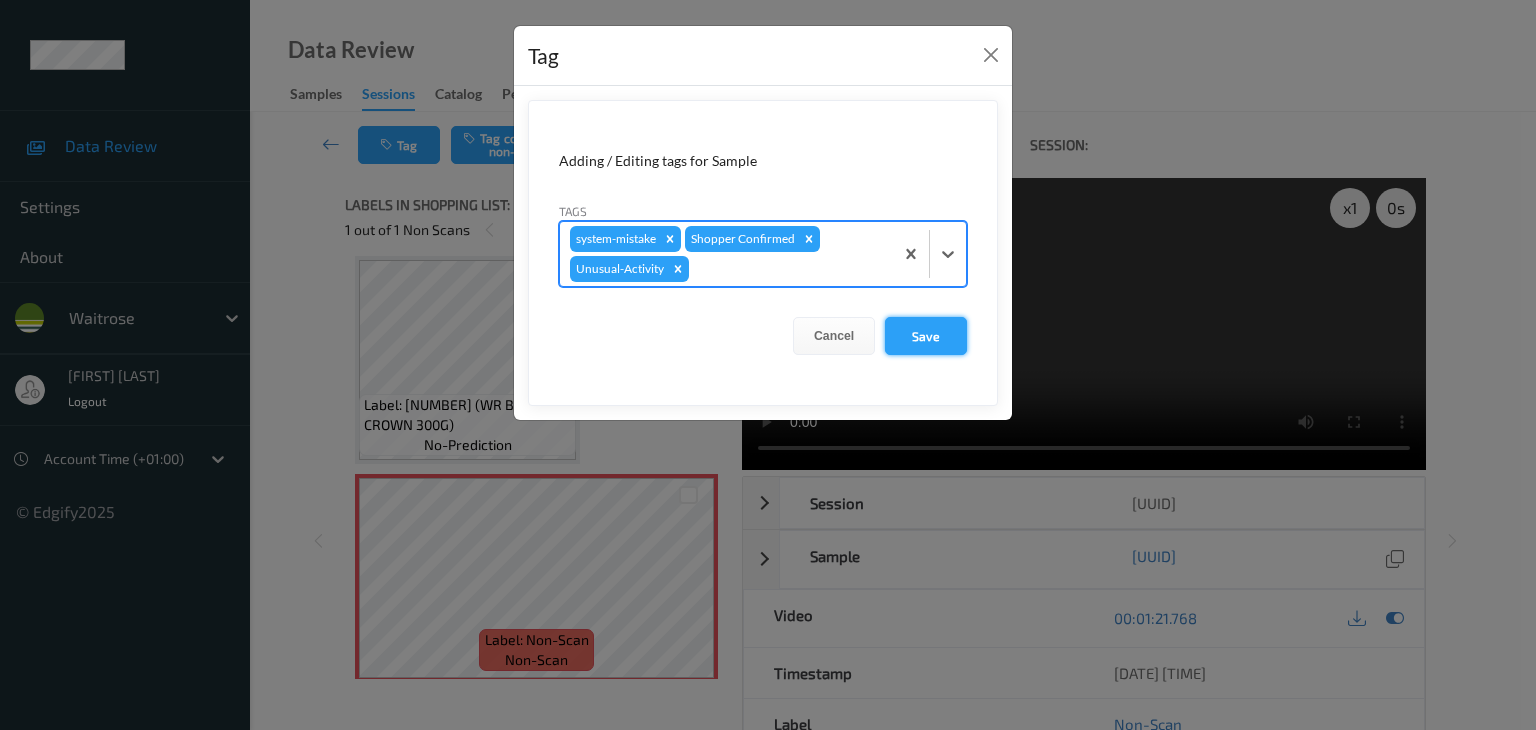click on "Save" at bounding box center (926, 336) 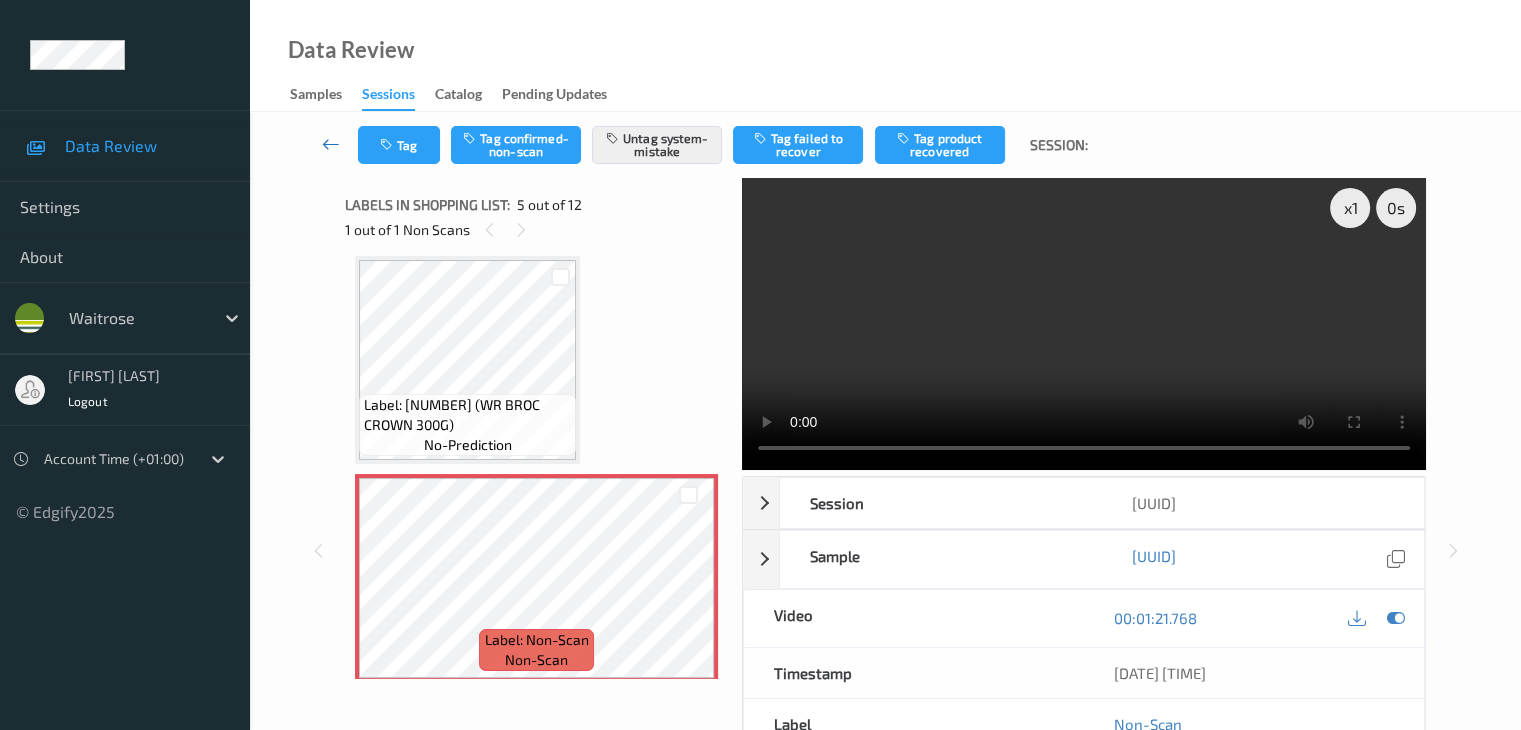 click at bounding box center [331, 144] 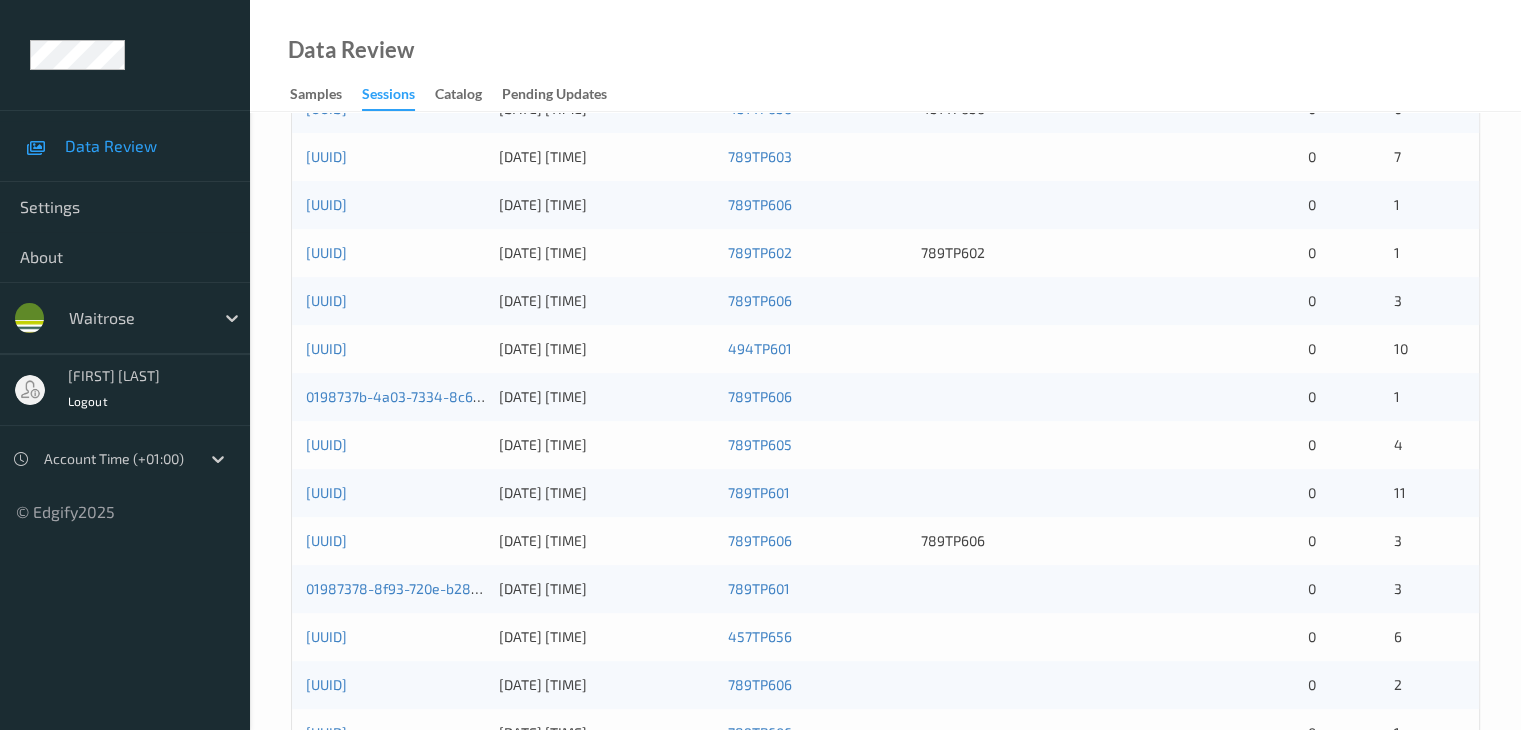 scroll, scrollTop: 600, scrollLeft: 0, axis: vertical 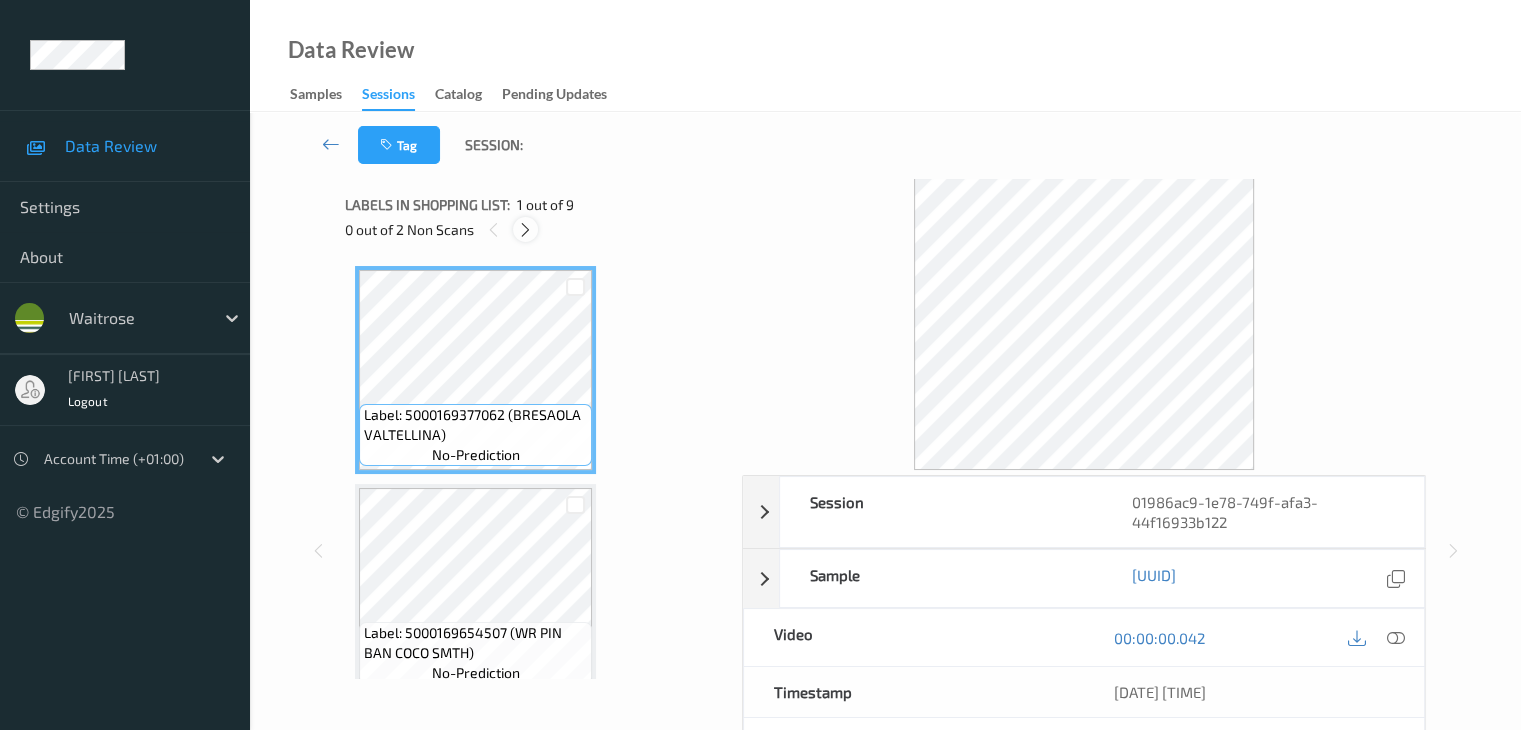 click at bounding box center [525, 230] 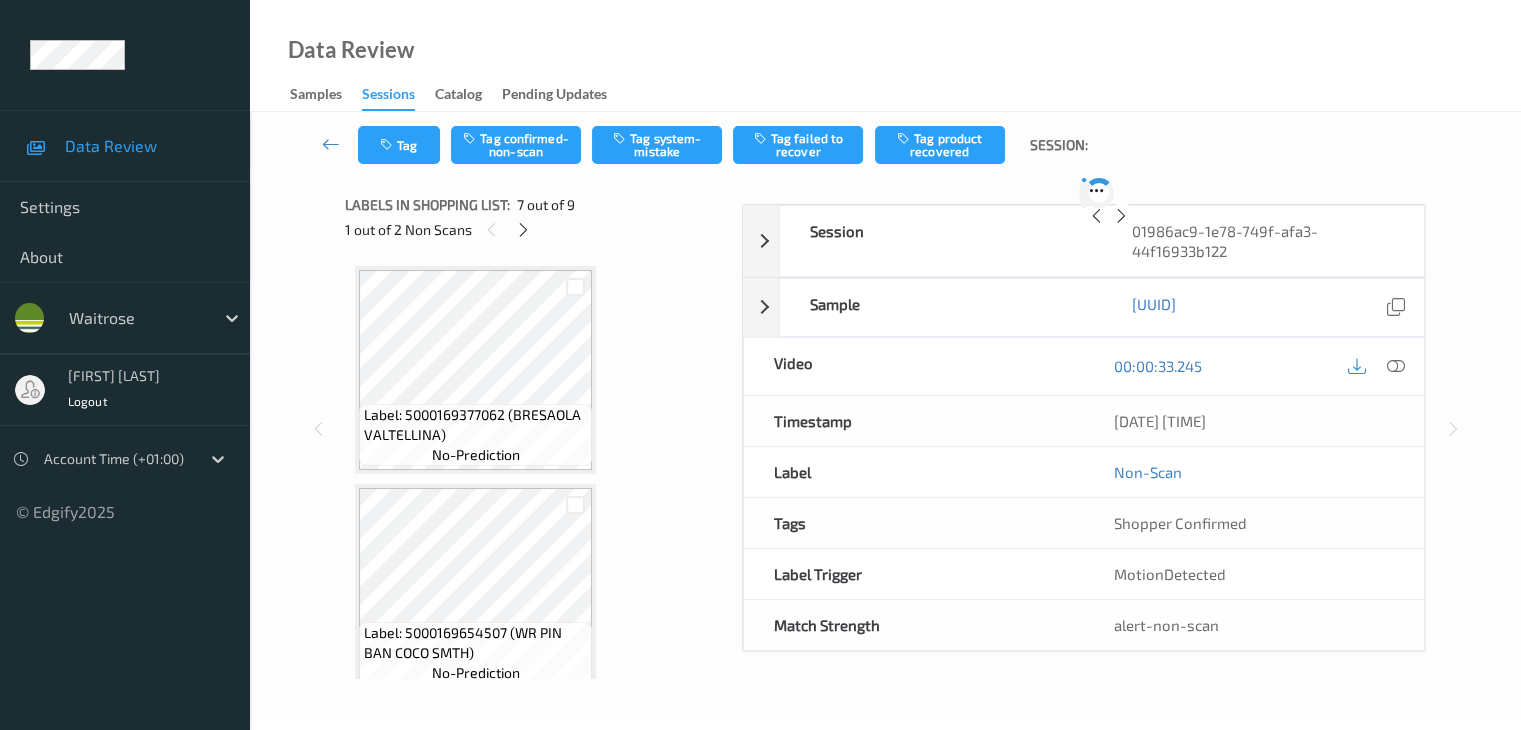 scroll, scrollTop: 1100, scrollLeft: 0, axis: vertical 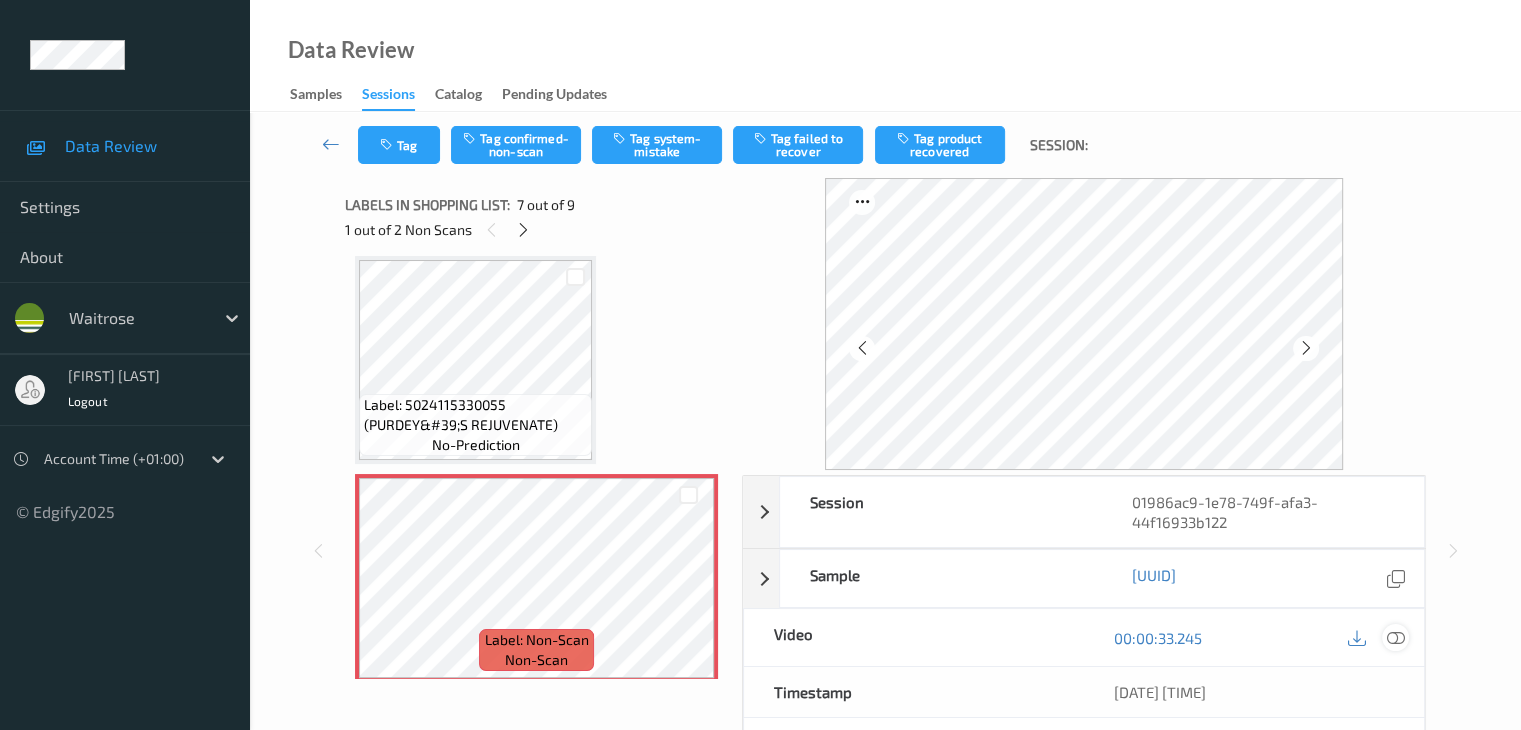 click at bounding box center [1395, 638] 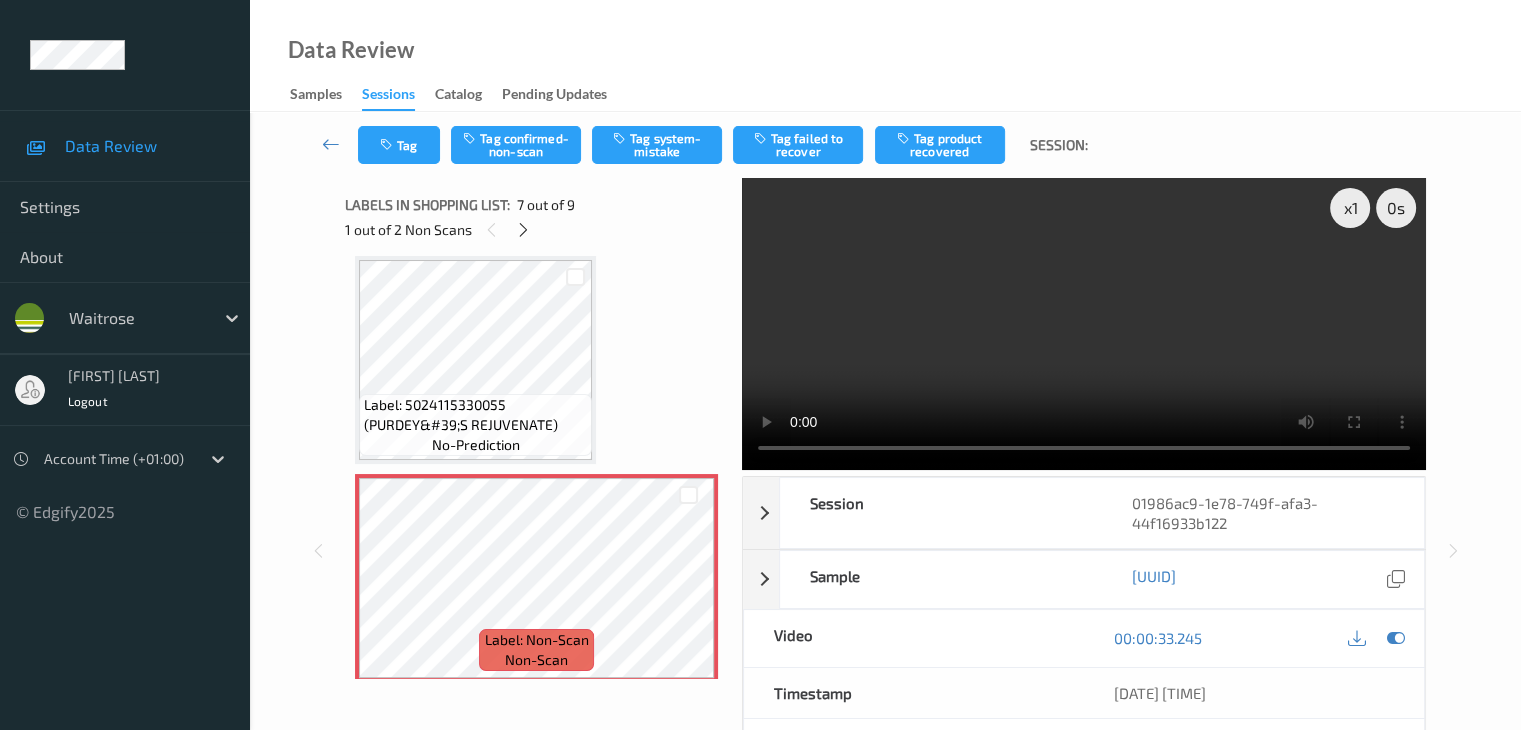 type 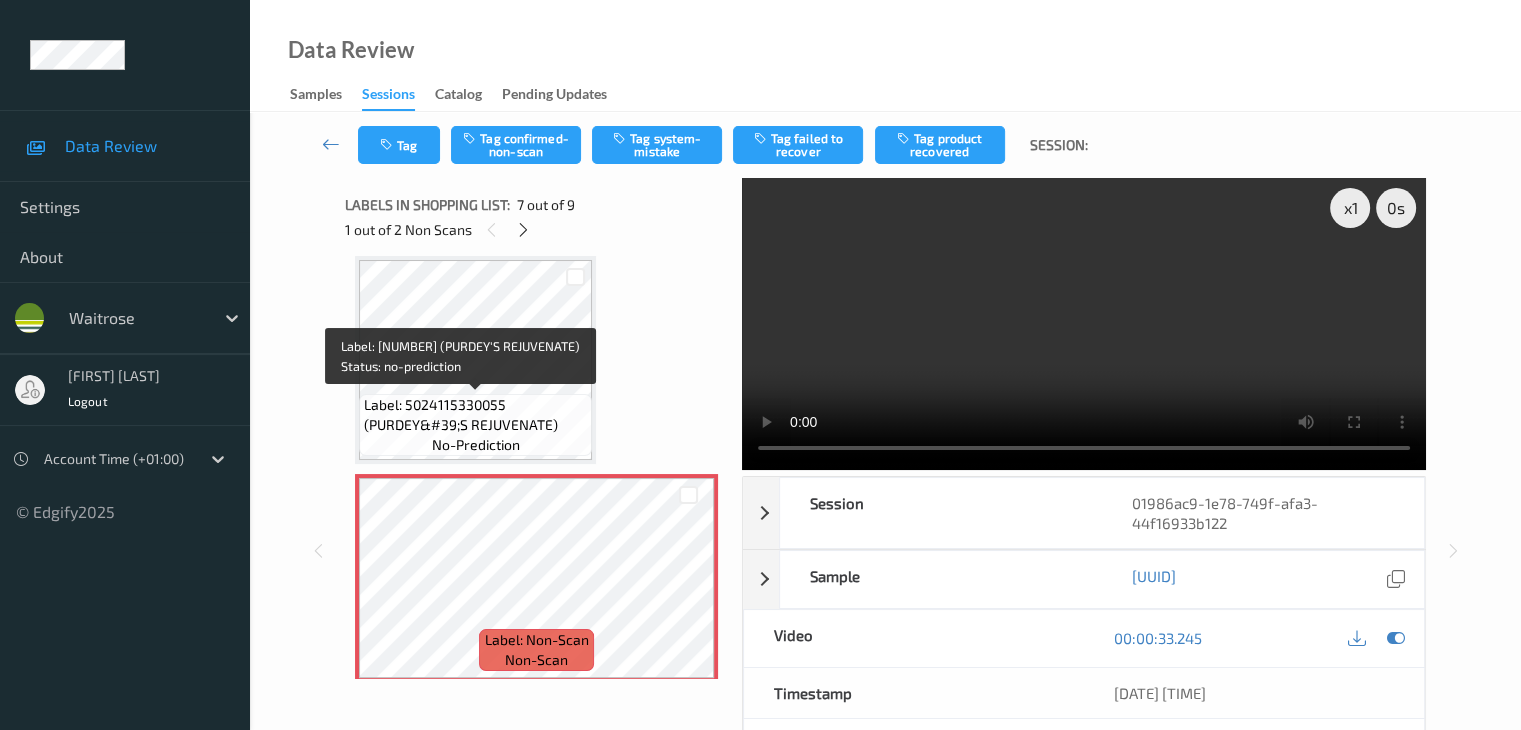 click on "Label: 5024115330055 (PURDEY&#39;S REJUVENATE)" at bounding box center [475, 415] 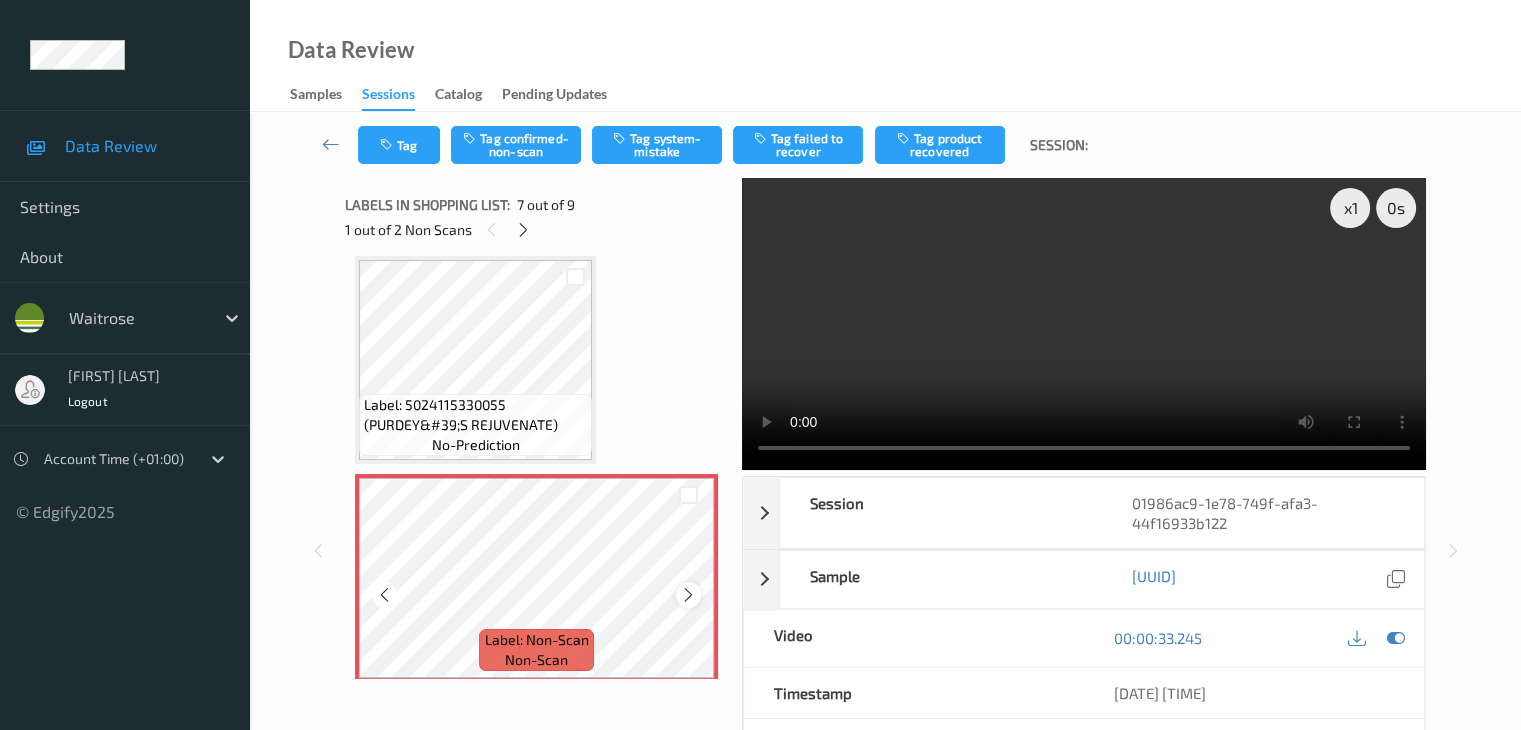 click at bounding box center [688, 595] 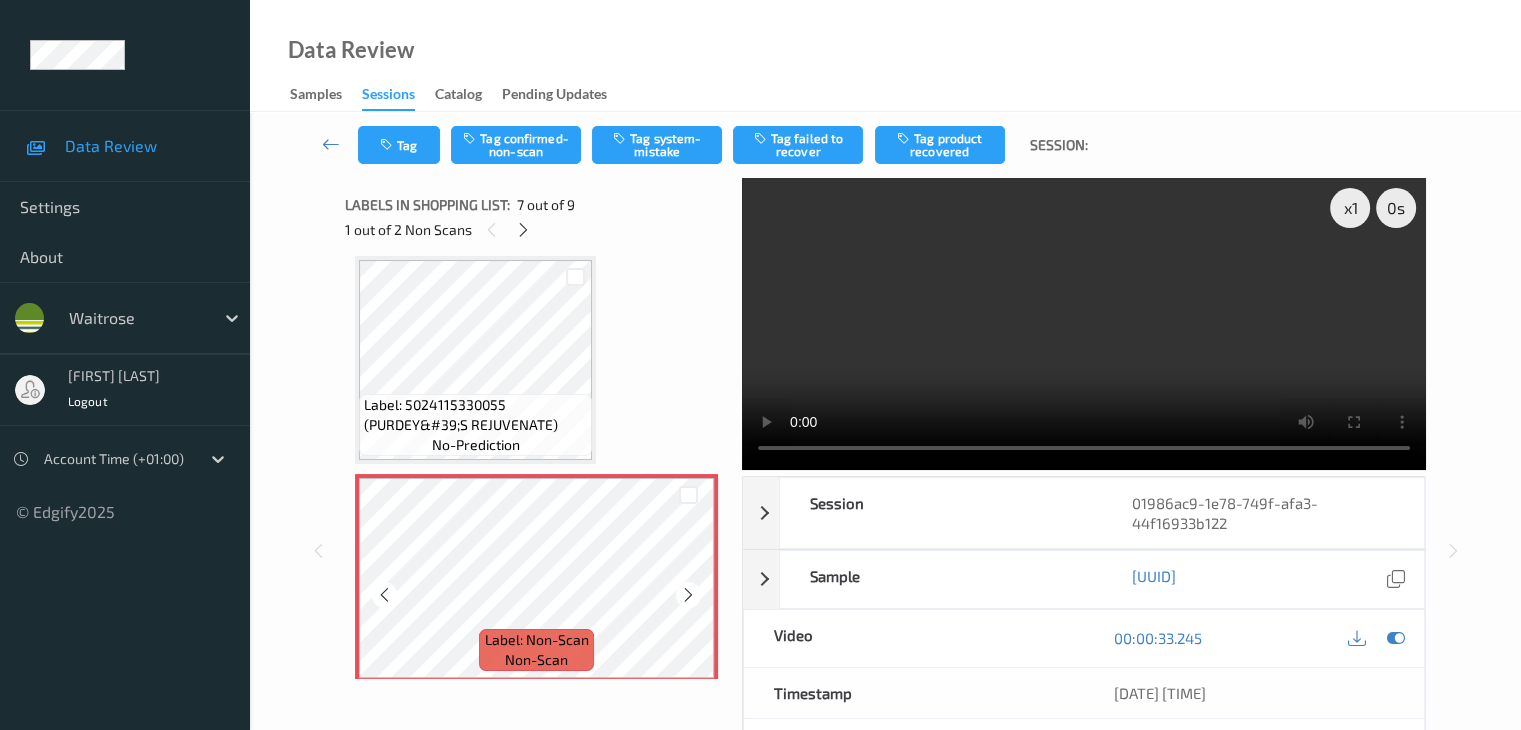 click at bounding box center [688, 595] 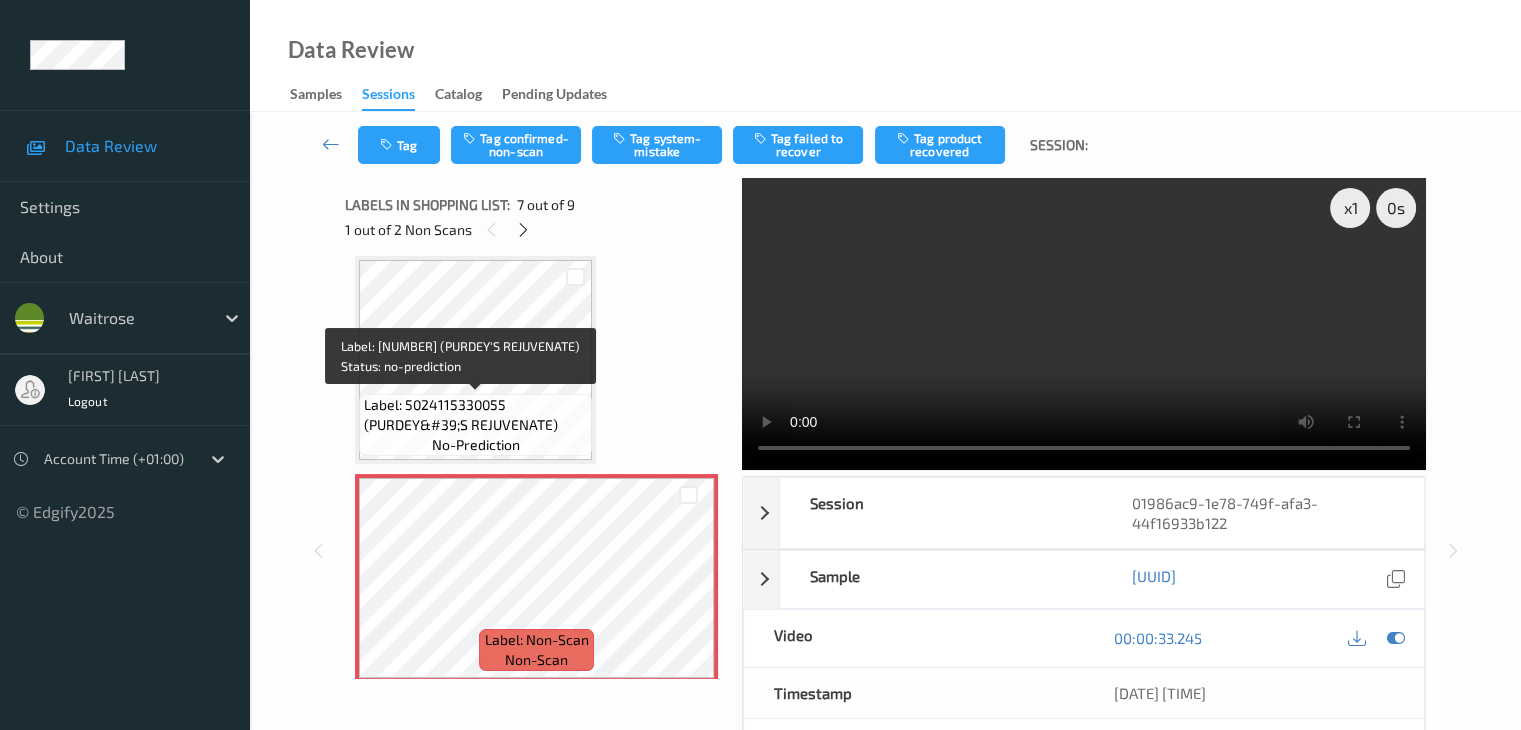 click on "Label: 5024115330055 (PURDEY&#39;S REJUVENATE)" at bounding box center [475, 415] 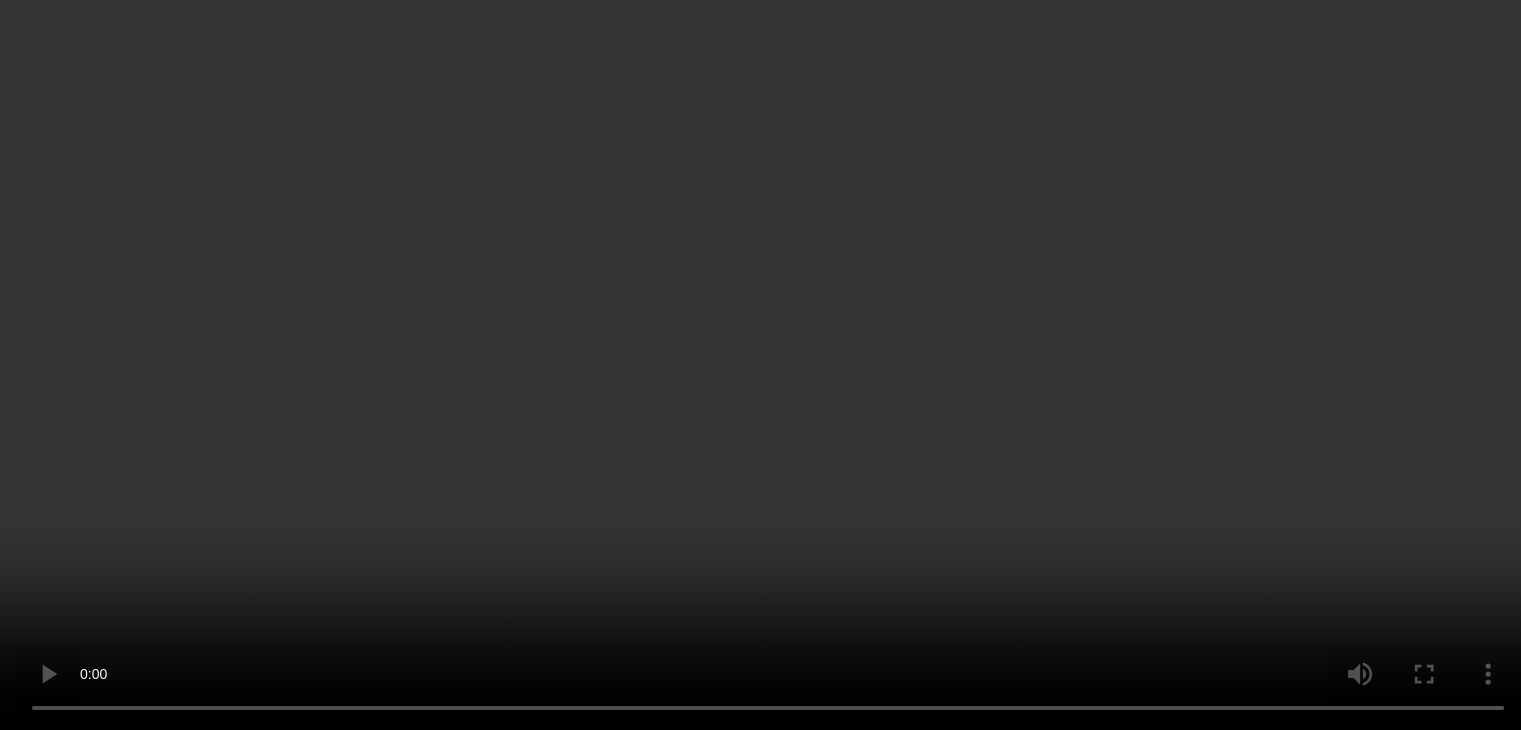 scroll, scrollTop: 1549, scrollLeft: 0, axis: vertical 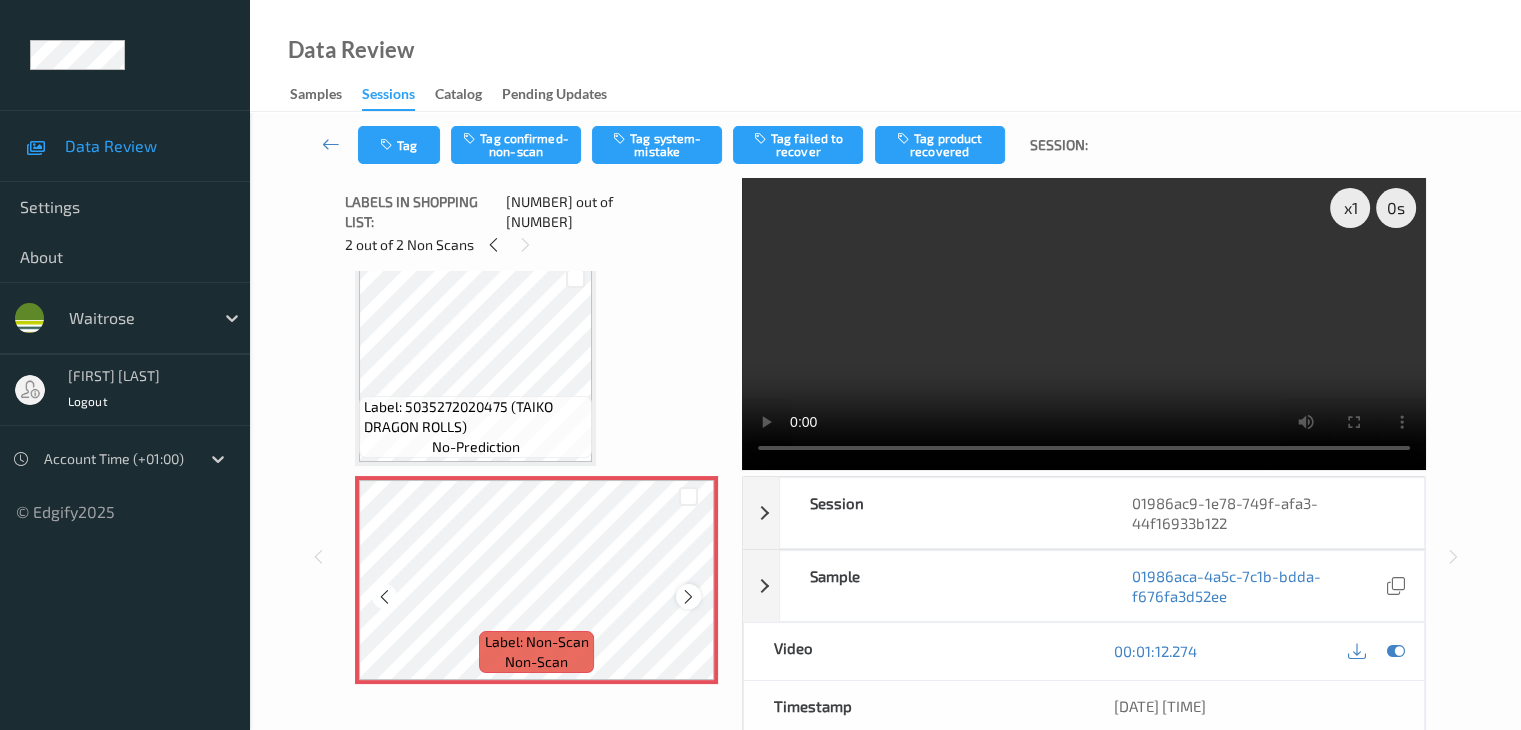 click at bounding box center (688, 597) 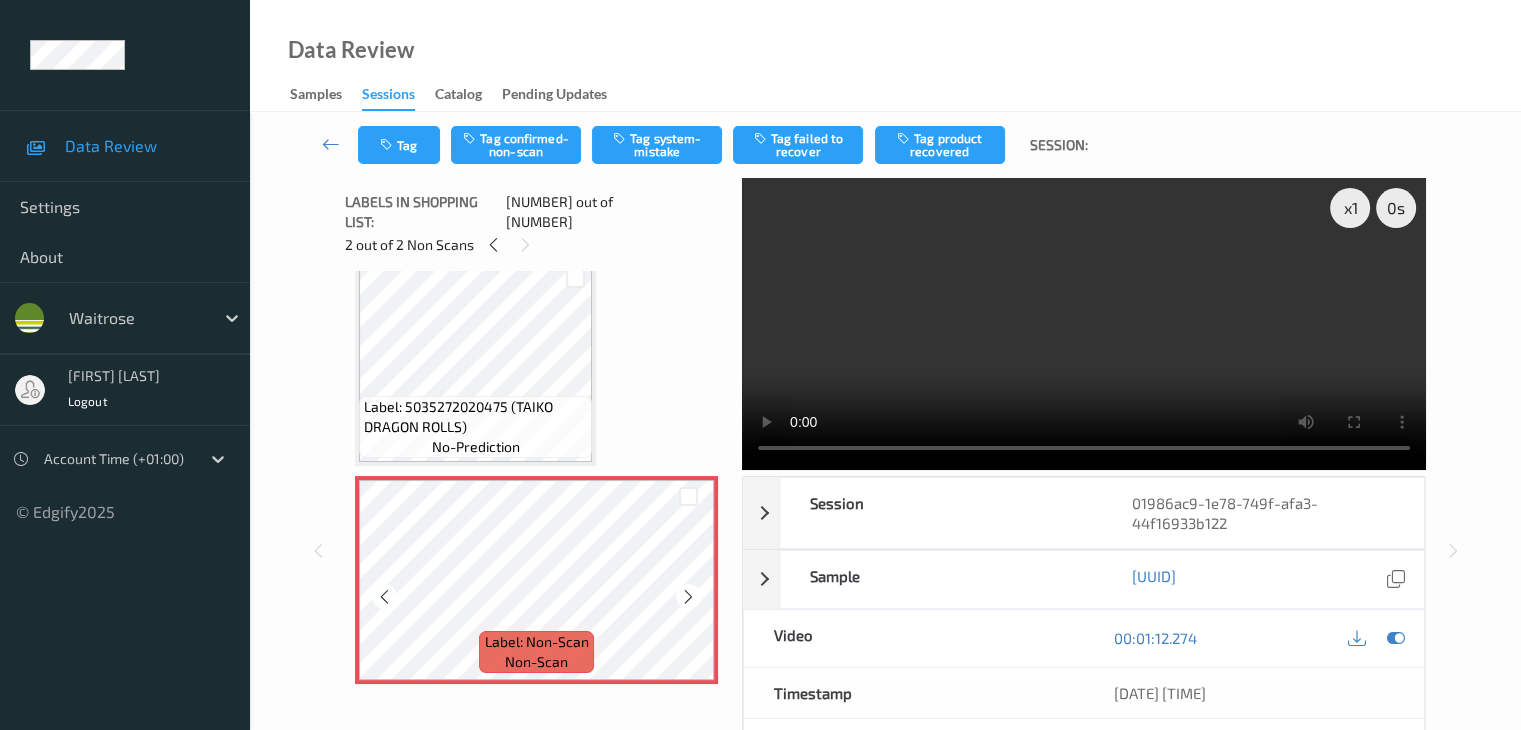 click at bounding box center (688, 597) 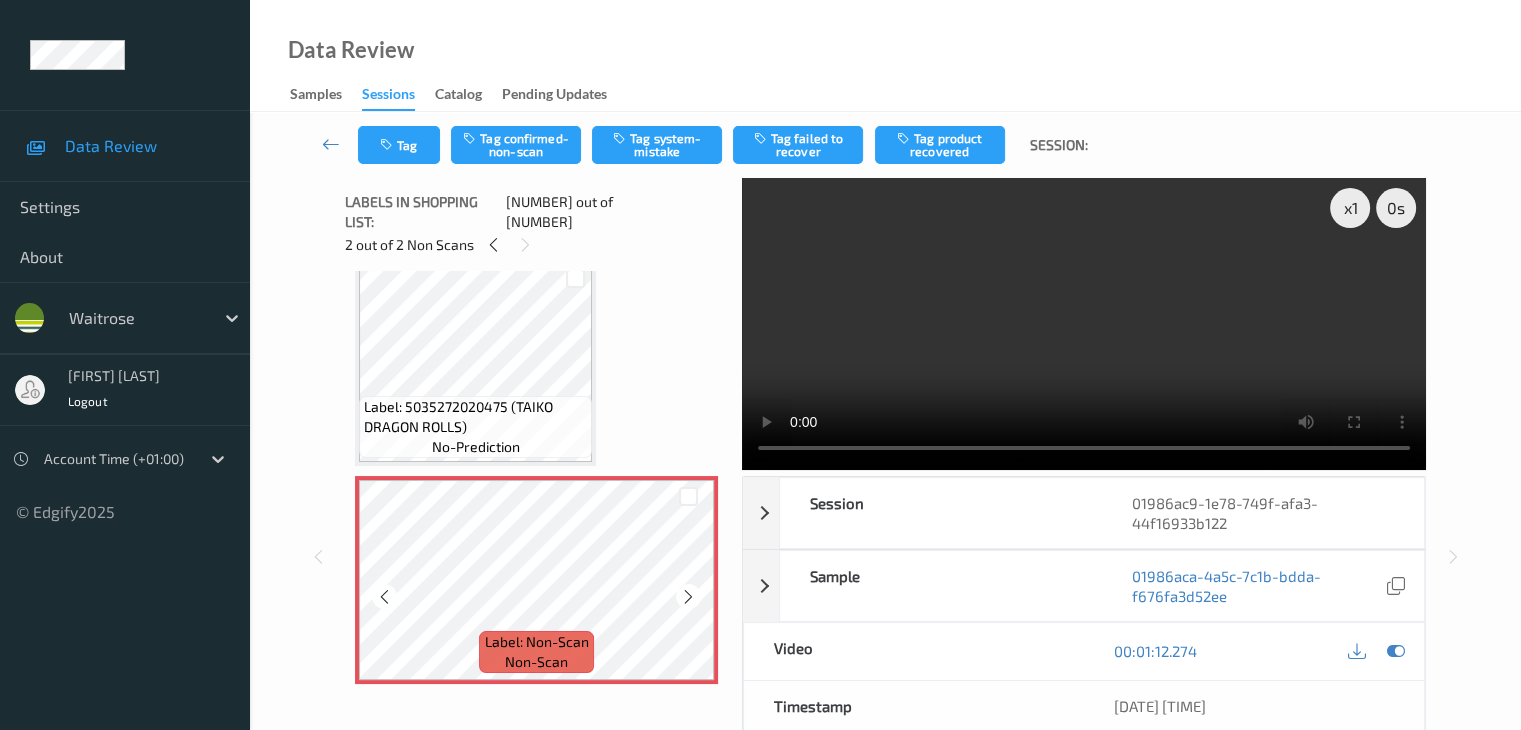click at bounding box center [688, 597] 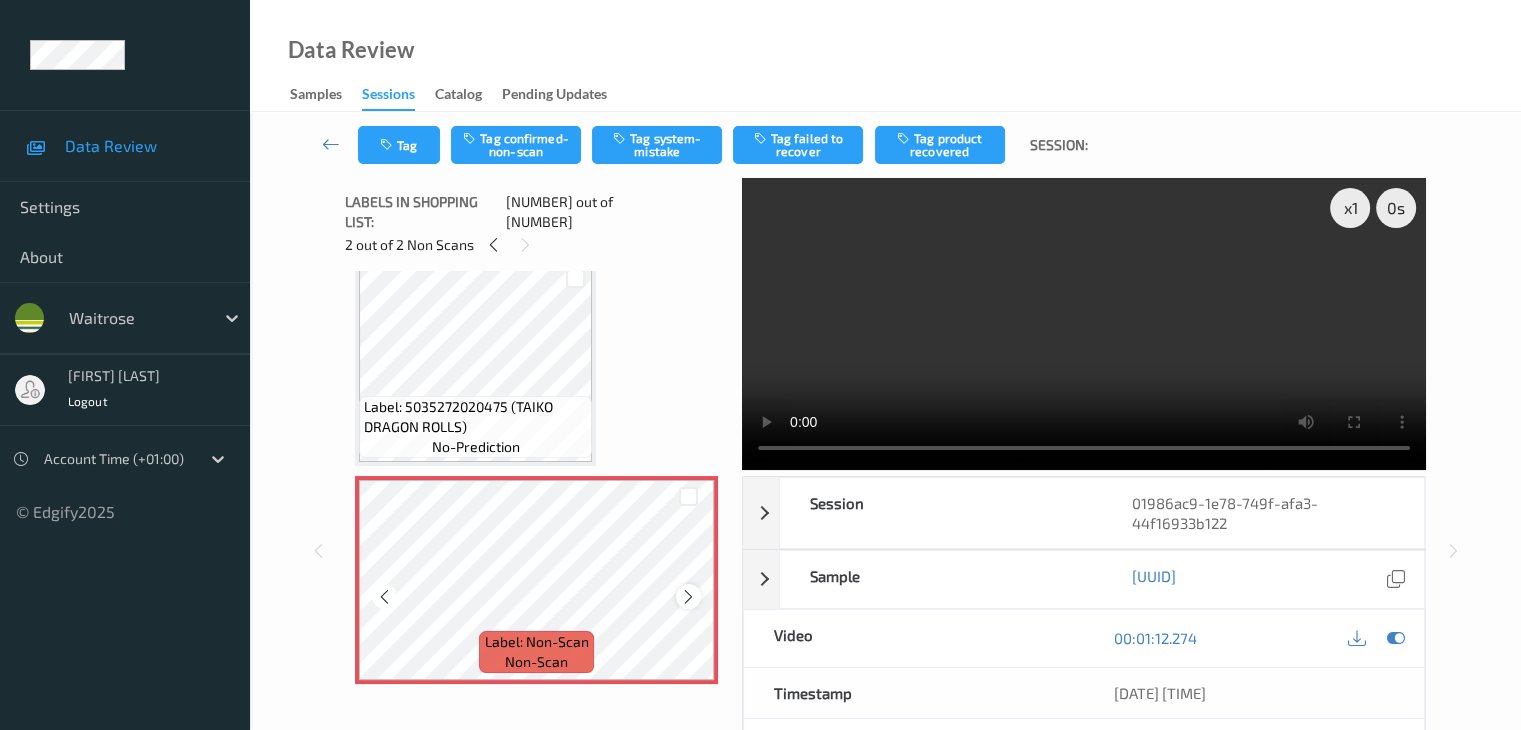 click at bounding box center (688, 597) 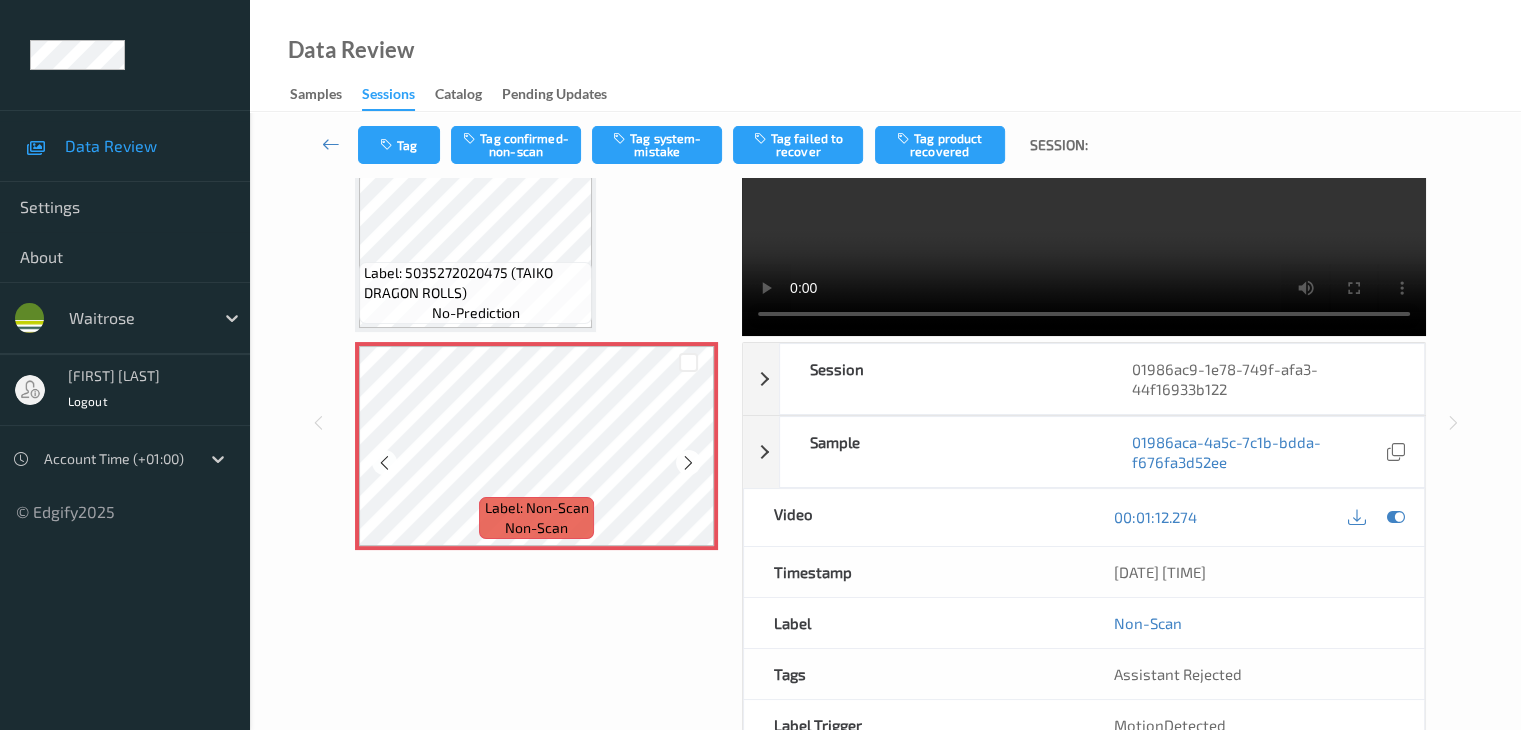 scroll, scrollTop: 100, scrollLeft: 0, axis: vertical 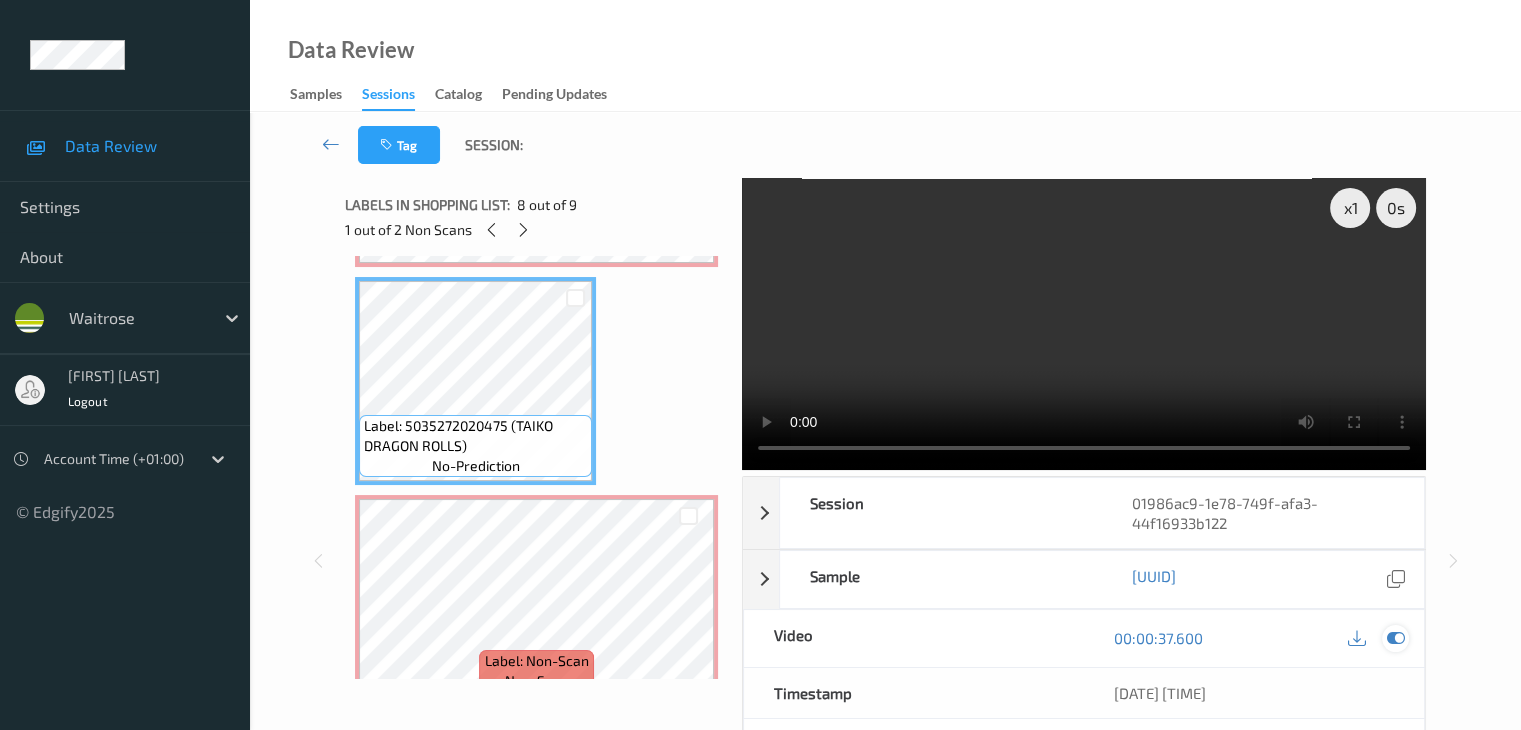 click at bounding box center (1395, 638) 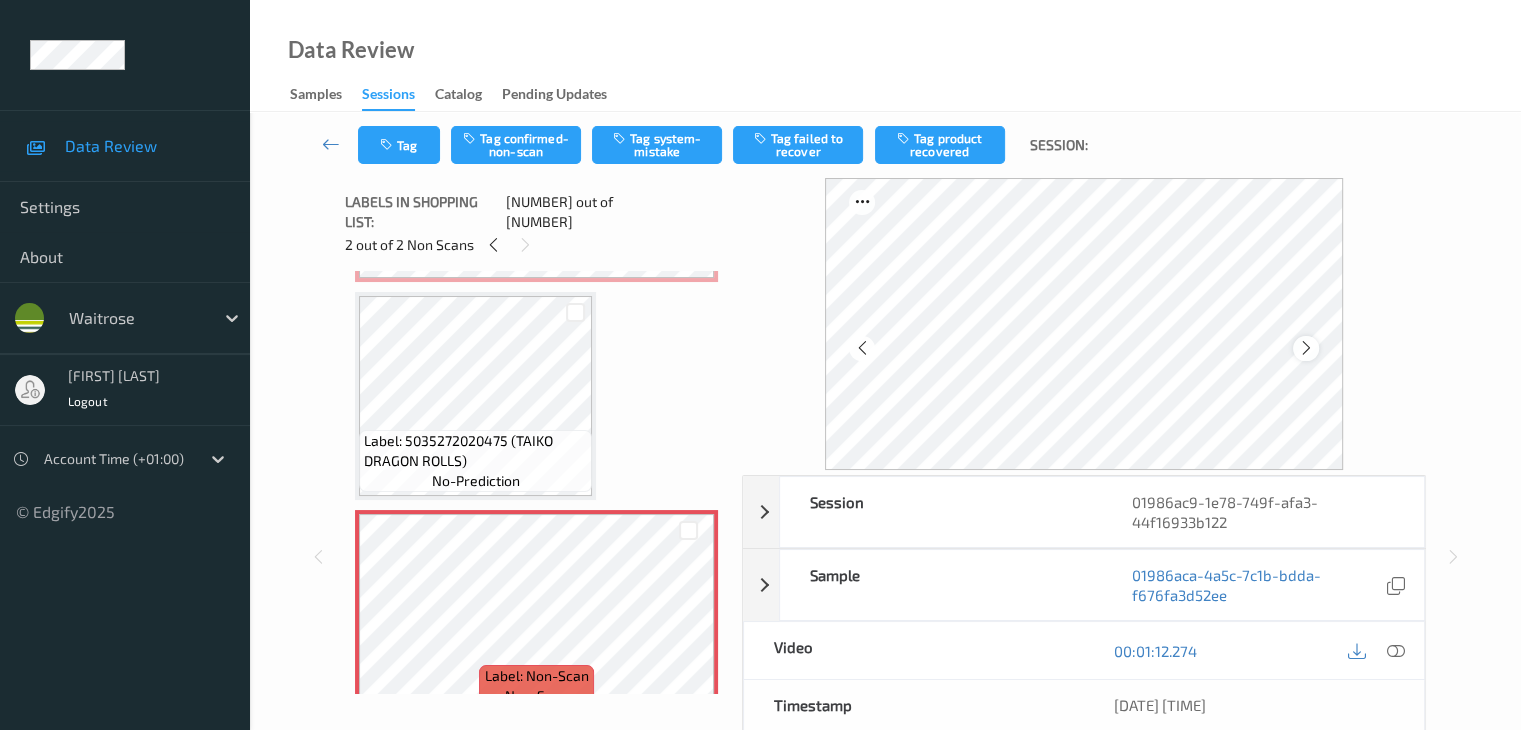 click at bounding box center [1306, 348] 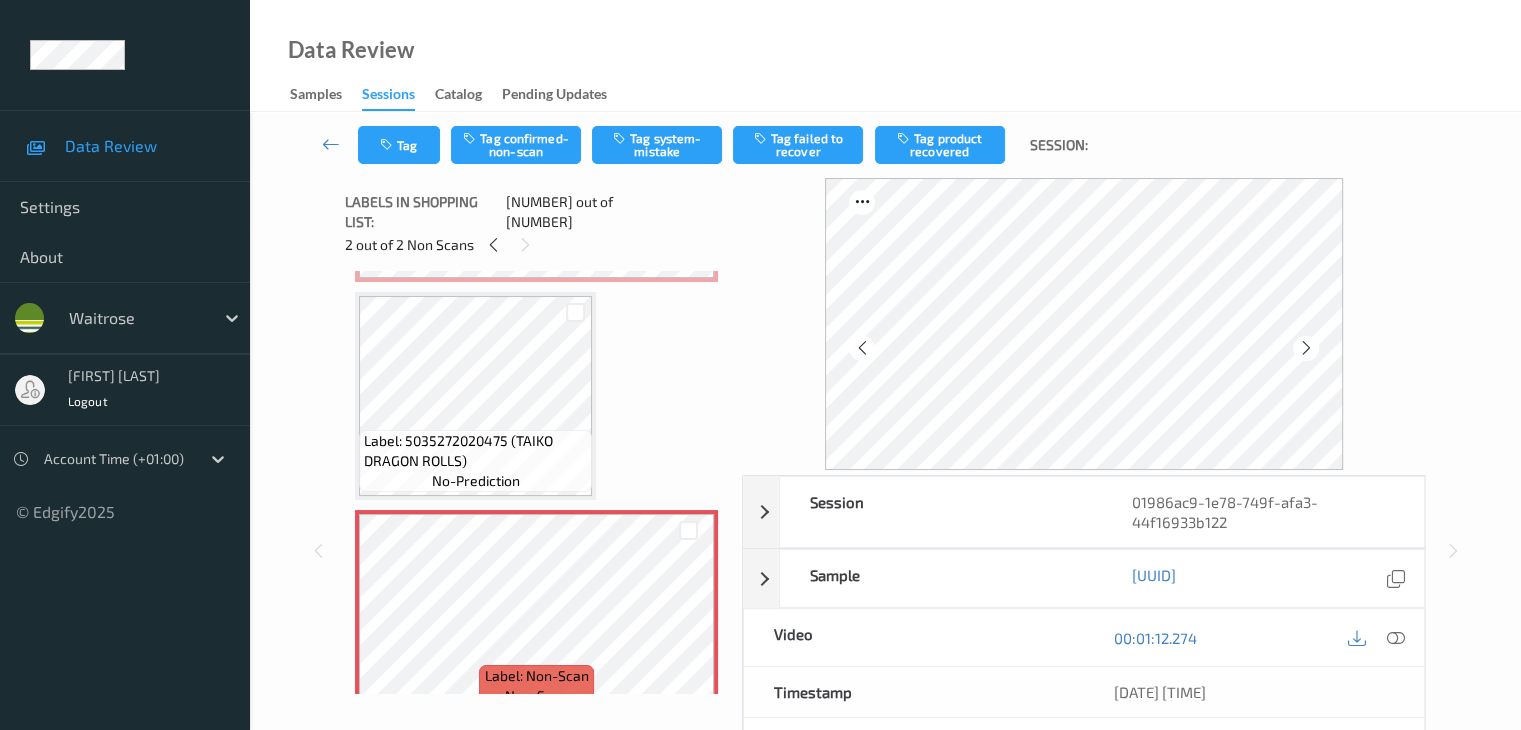 click at bounding box center (1306, 348) 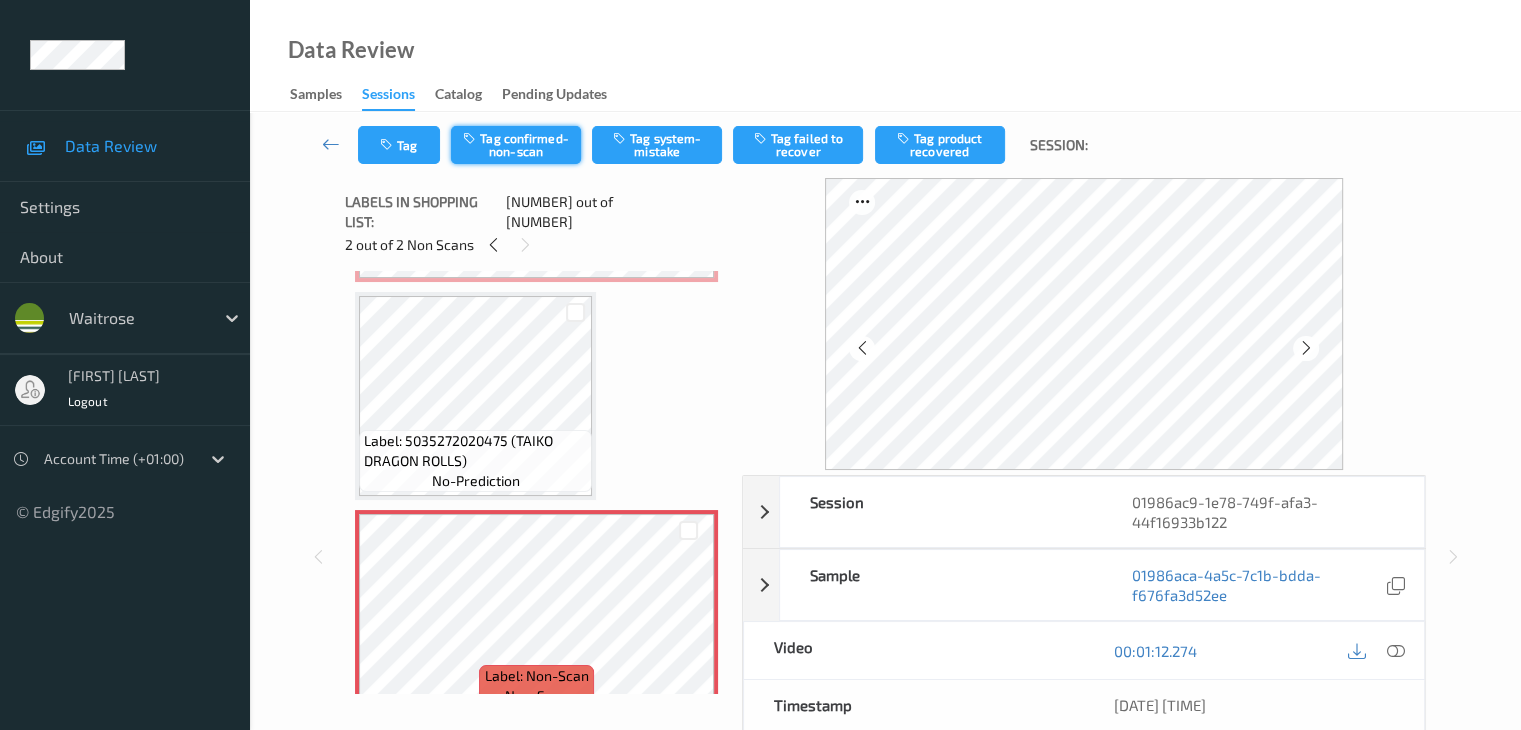 click on "Tag   confirmed-non-scan" at bounding box center (516, 145) 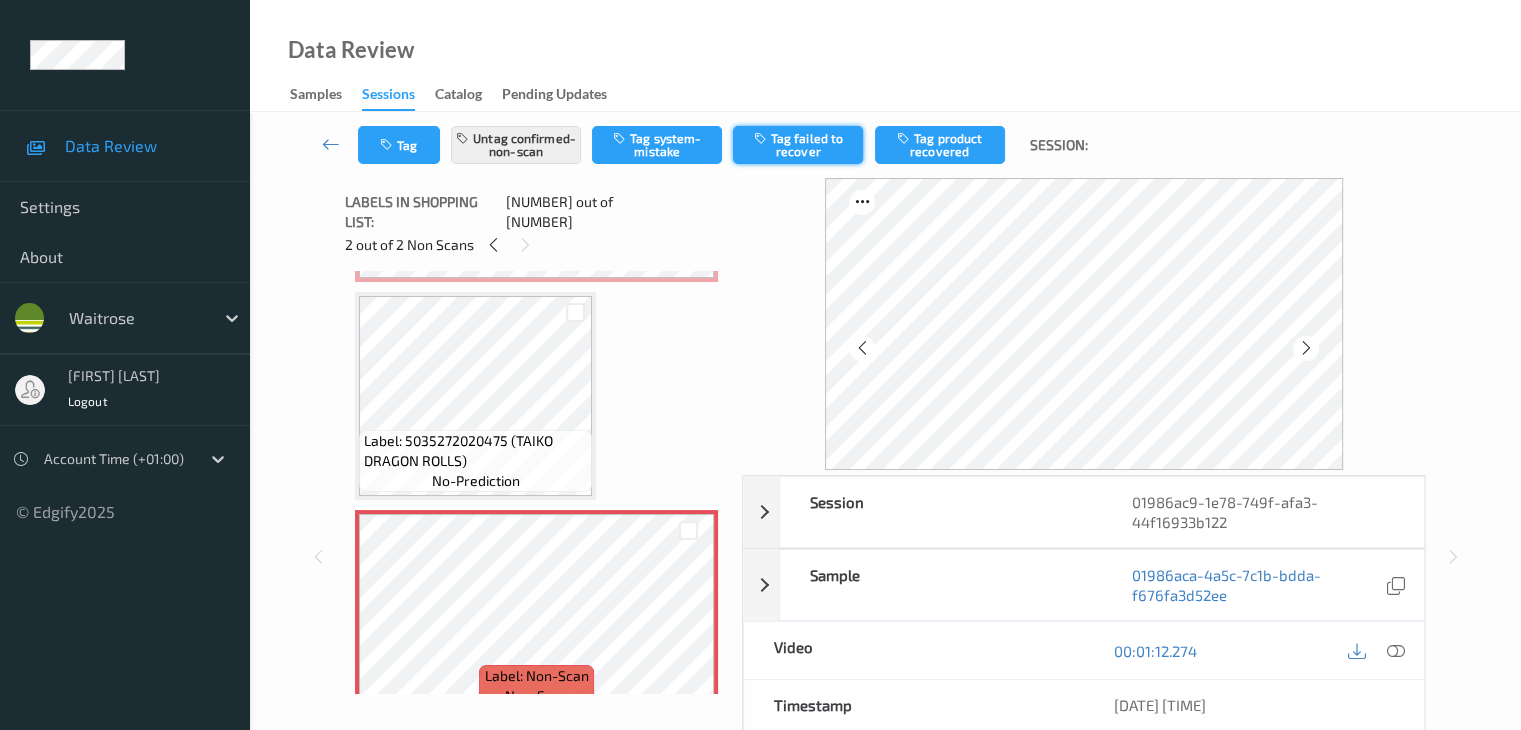 click on "Tag   failed to recover" at bounding box center [798, 145] 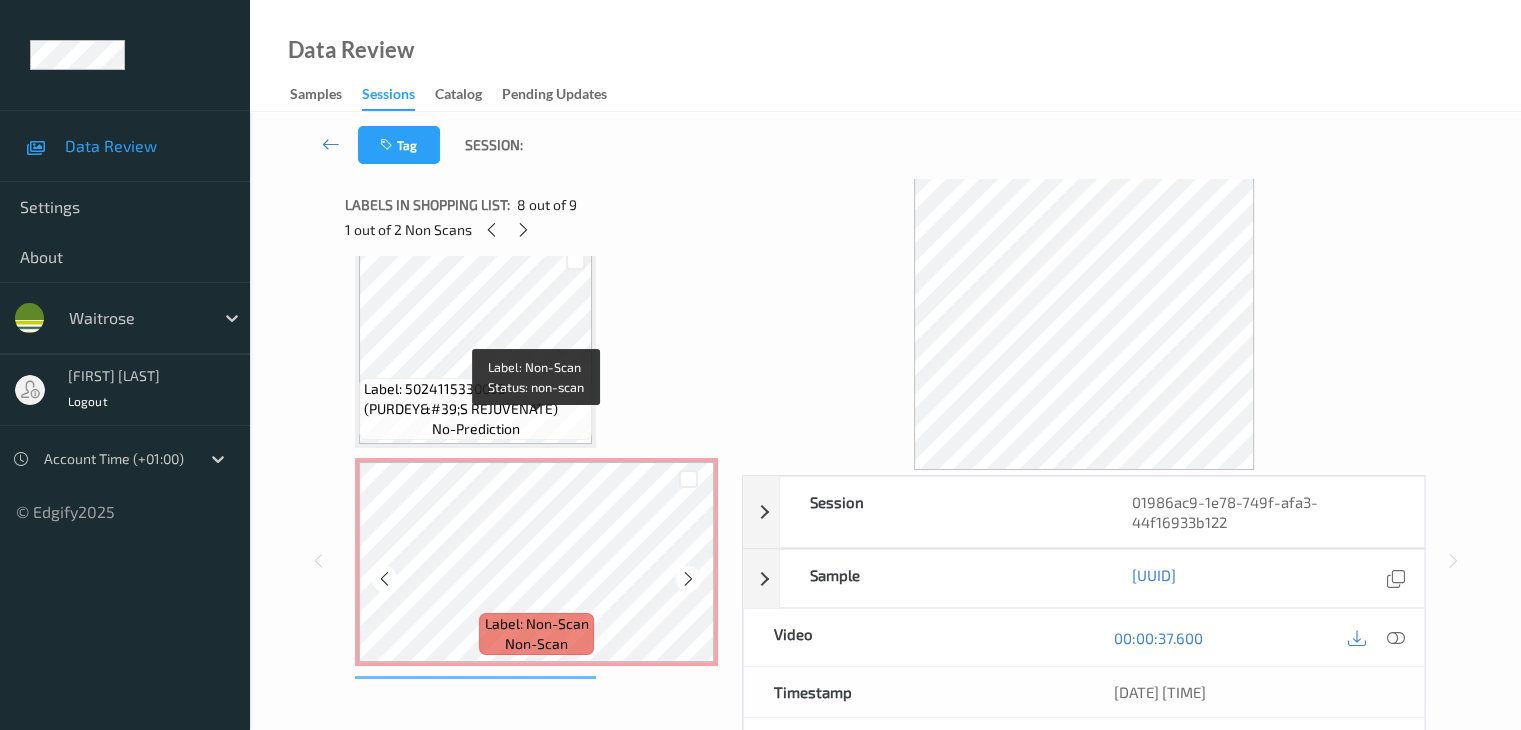 scroll, scrollTop: 1115, scrollLeft: 0, axis: vertical 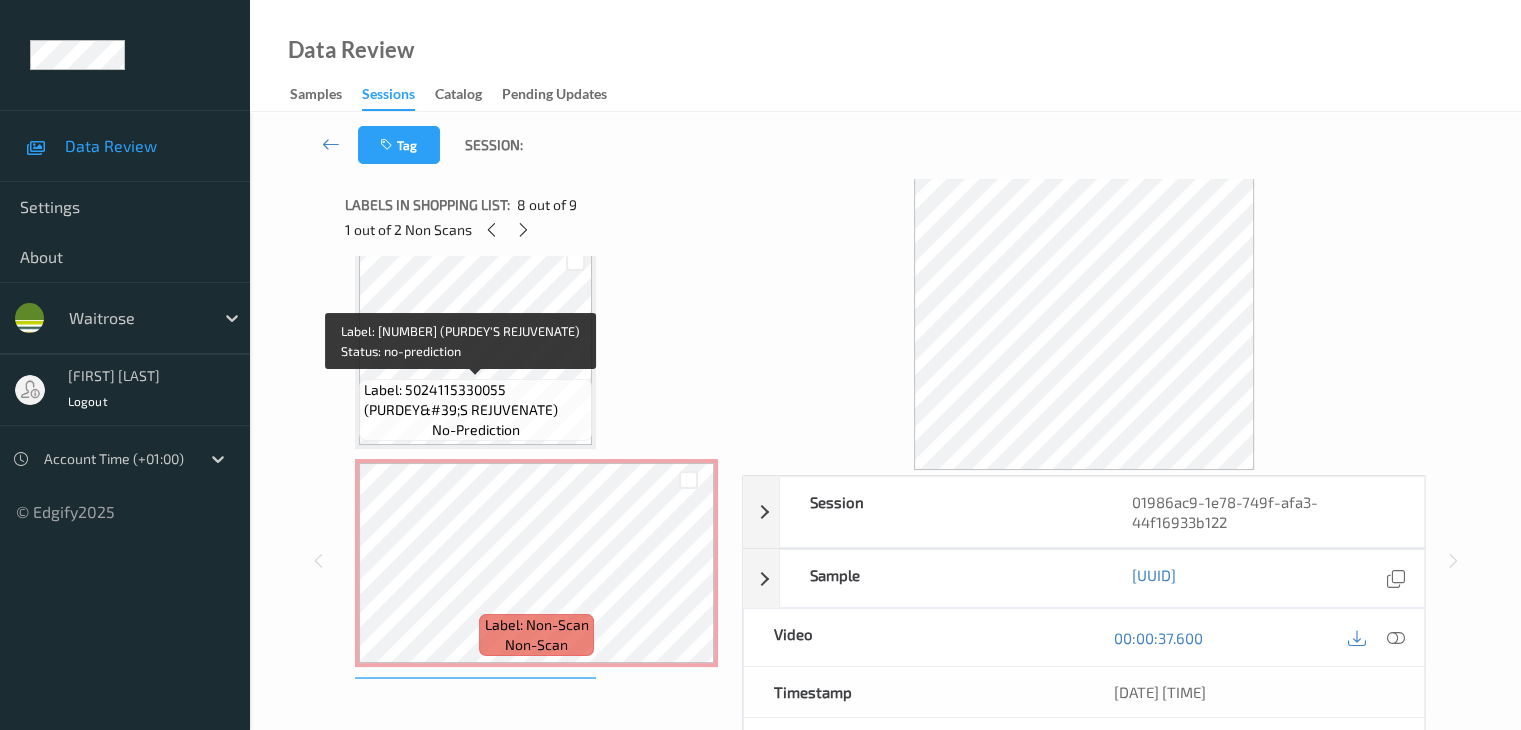 click on "Label: 5024115330055 (PURDEY&#39;S REJUVENATE)" at bounding box center [475, 400] 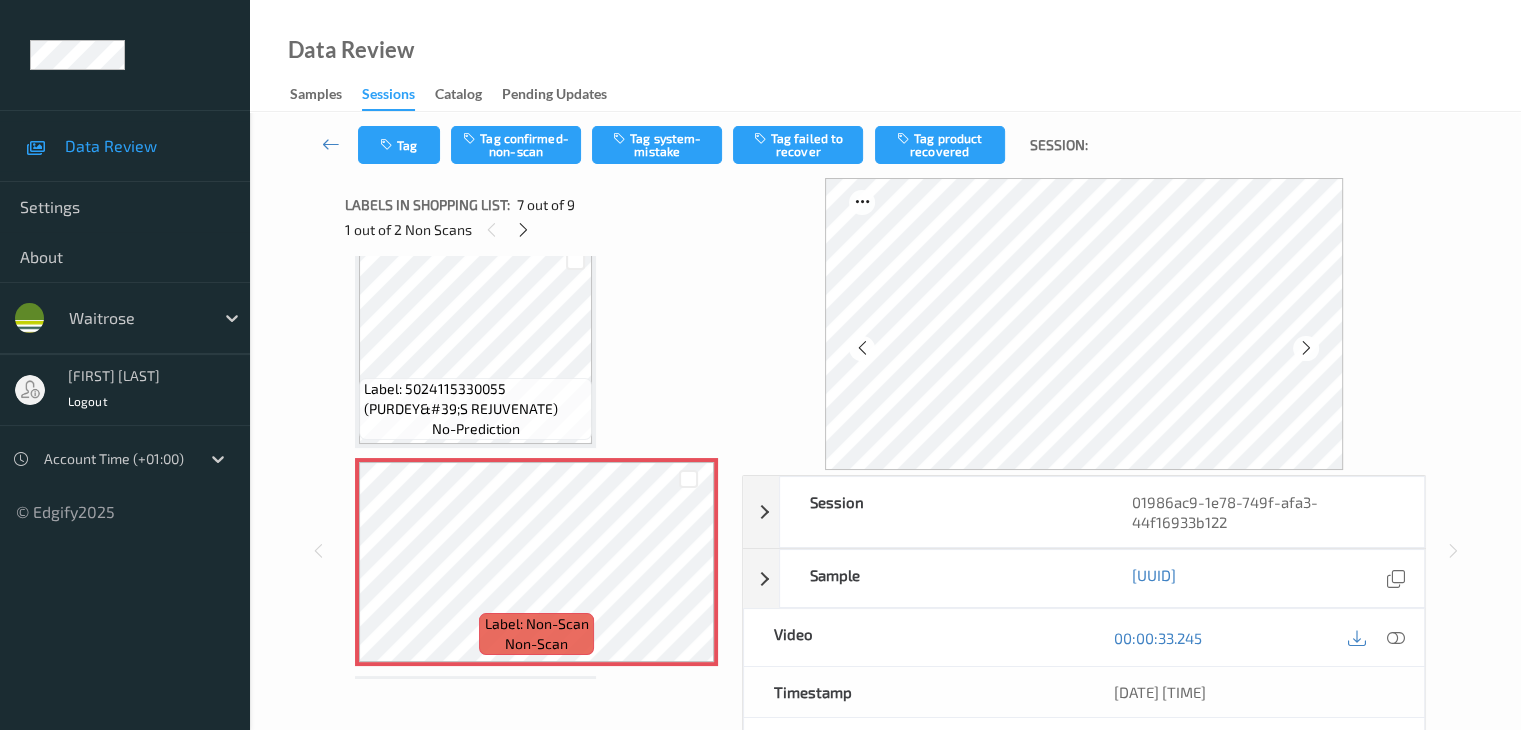 scroll, scrollTop: 1115, scrollLeft: 0, axis: vertical 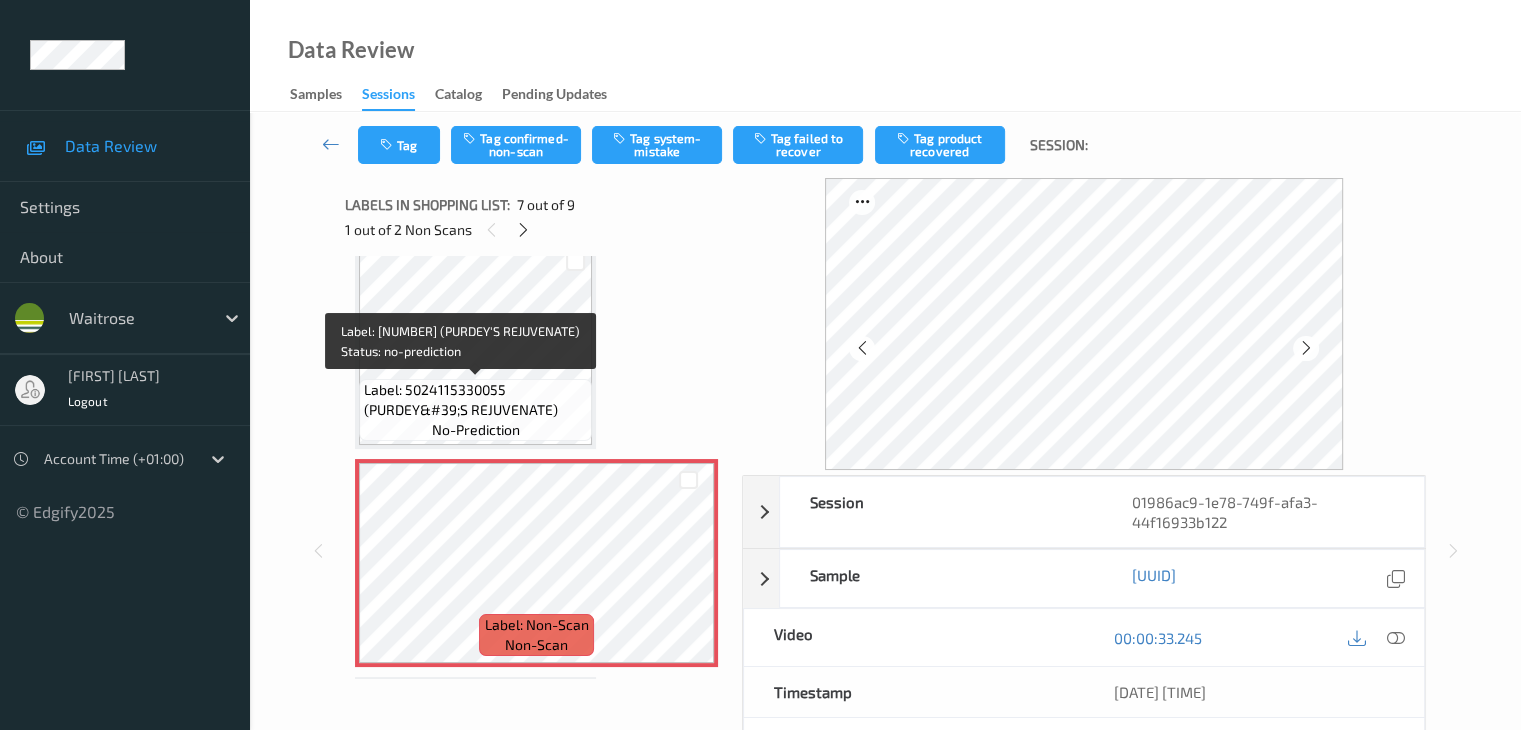 click on "Label: 5024115330055 (PURDEY&#39;S REJUVENATE)" at bounding box center (475, 400) 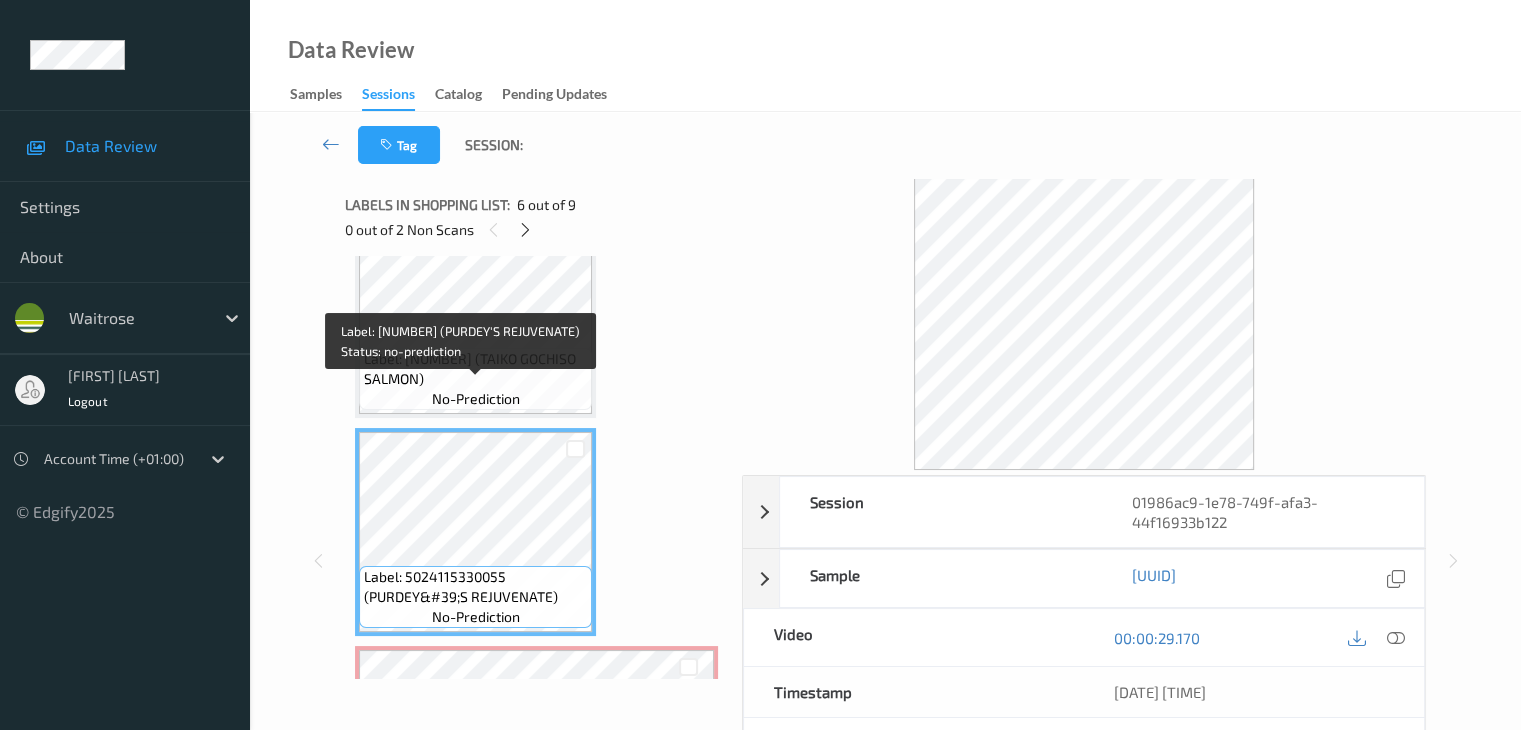 scroll, scrollTop: 915, scrollLeft: 0, axis: vertical 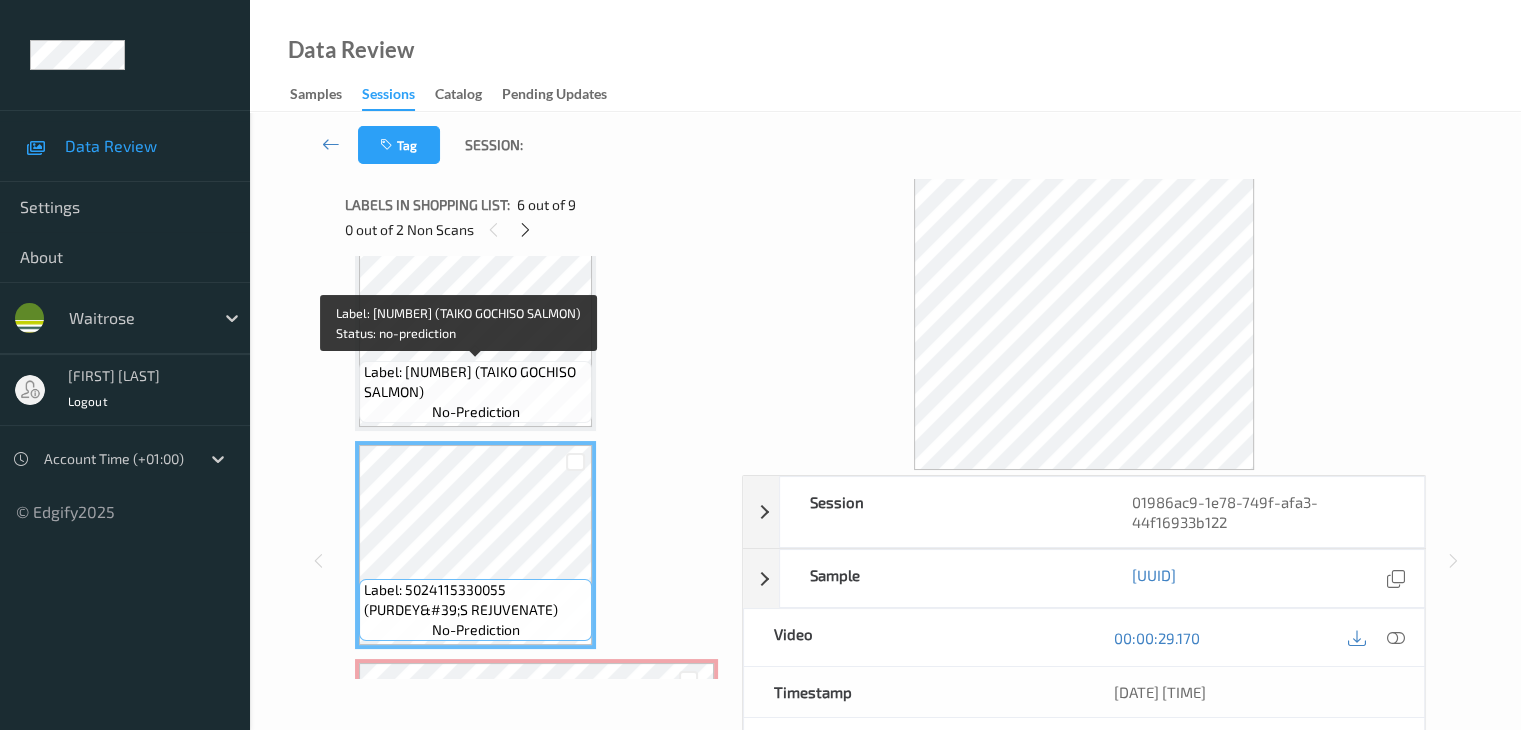 click on "Label: 5035272200150 (TAIKO GOCHISO SALMON) no-prediction" at bounding box center (475, 392) 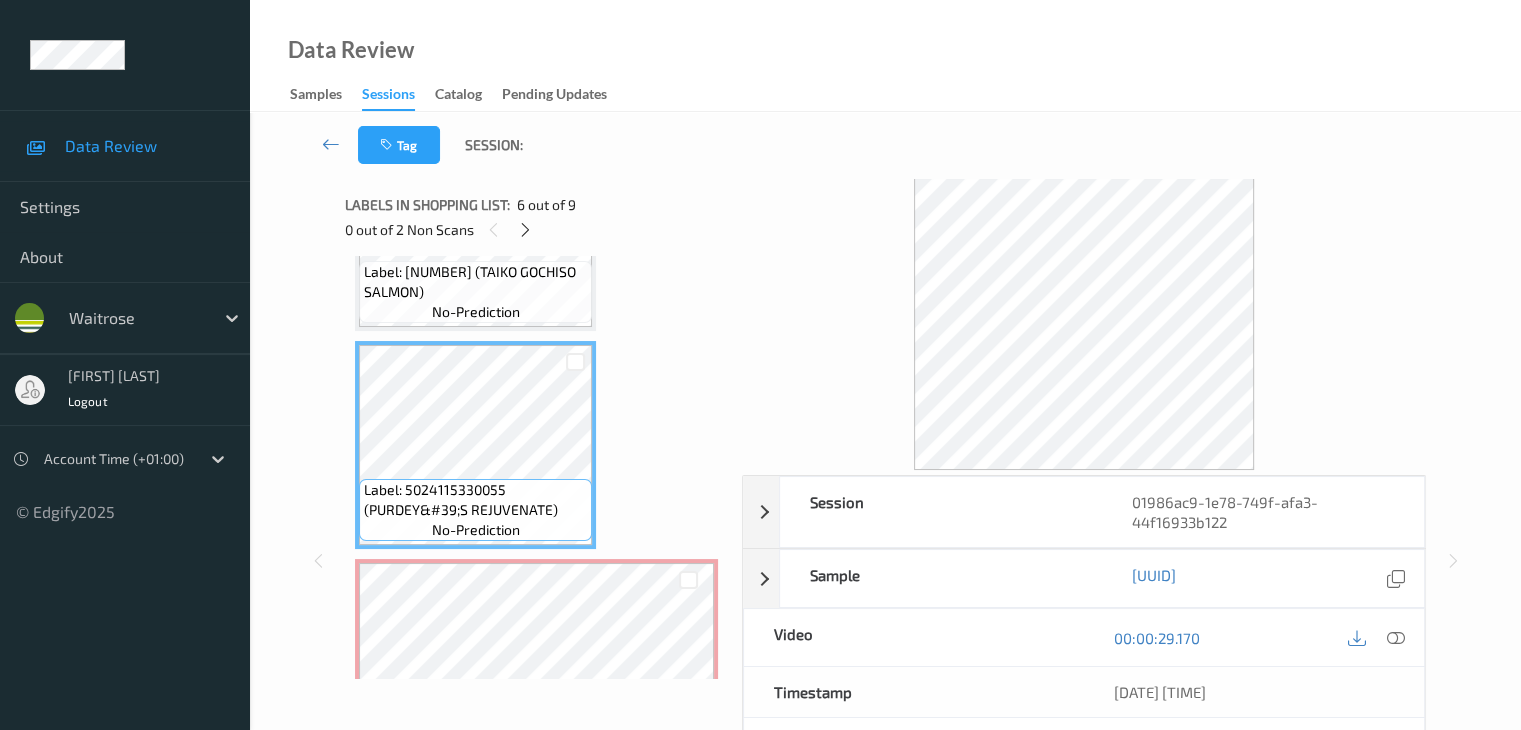 scroll, scrollTop: 915, scrollLeft: 0, axis: vertical 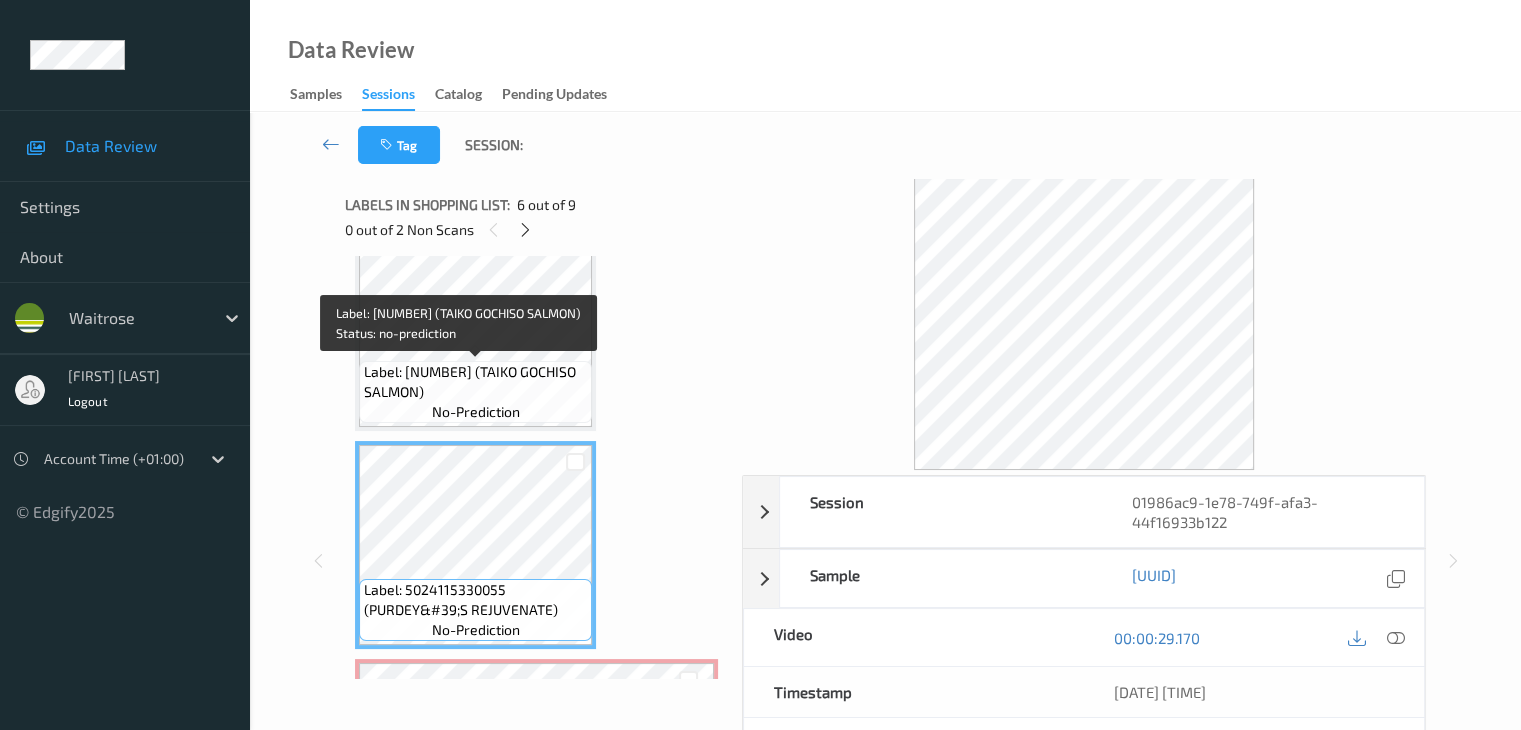 click on "Label: 5035272200150 (TAIKO GOCHISO SALMON)" at bounding box center (475, 382) 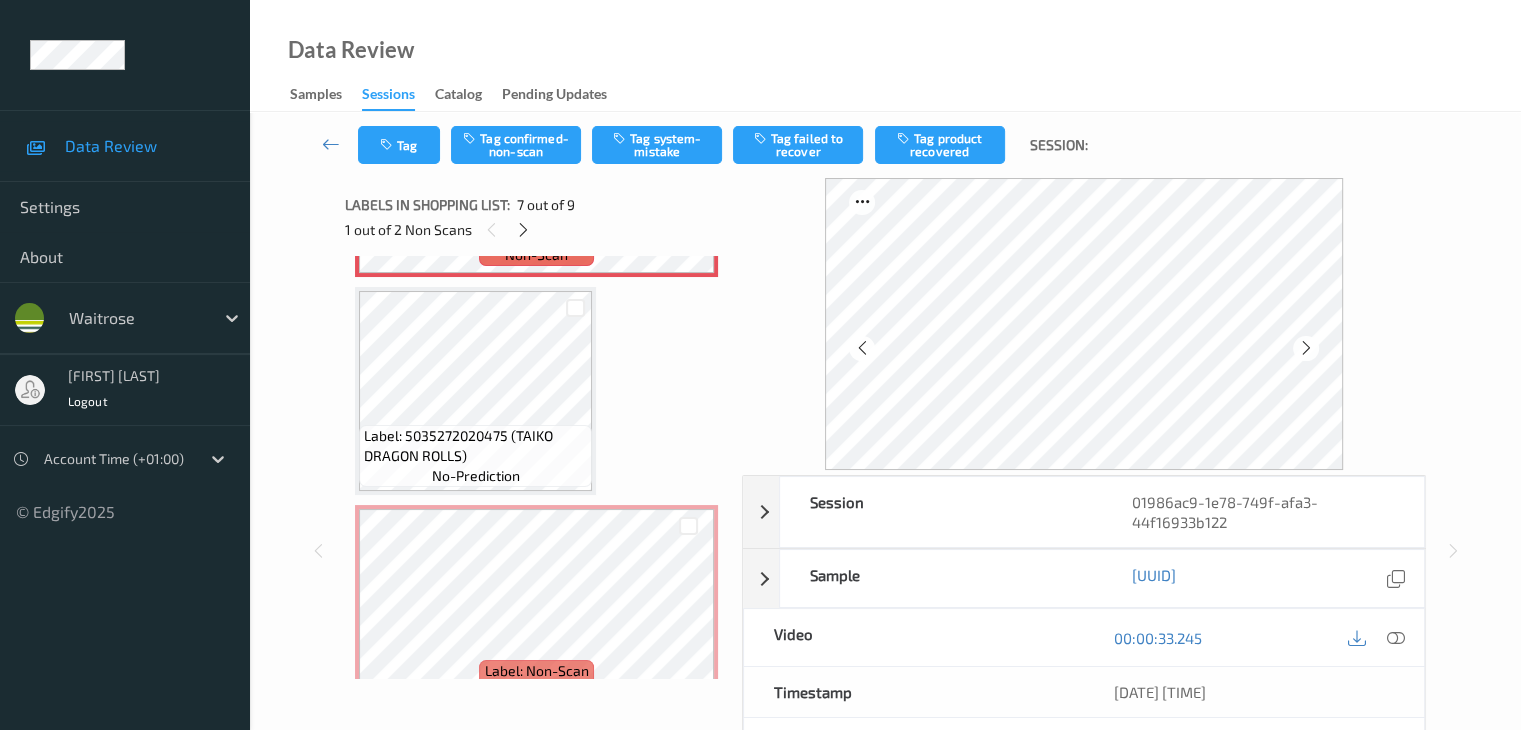 scroll, scrollTop: 1515, scrollLeft: 0, axis: vertical 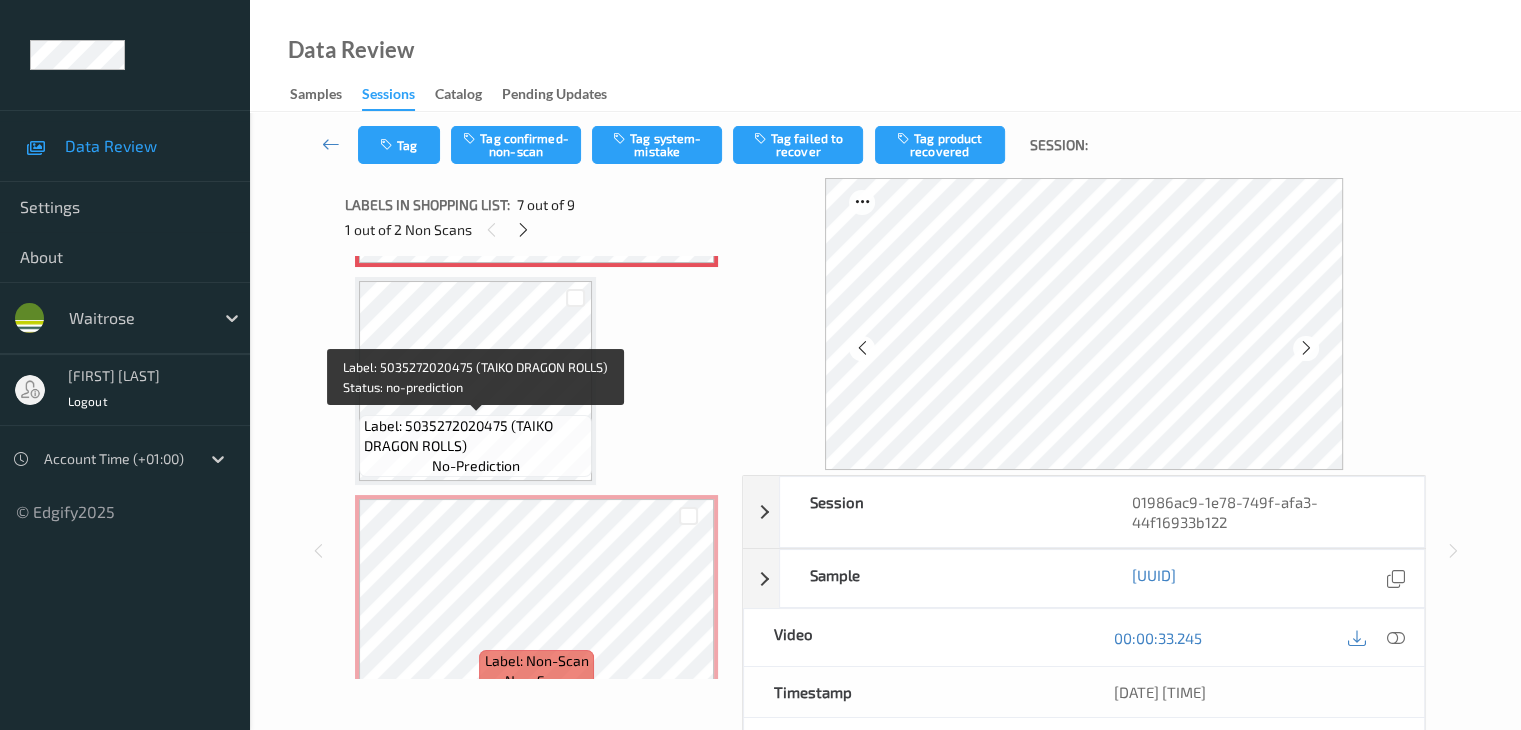 click on "Label: 5035272020475 (TAIKO DRAGON ROLLS)" at bounding box center [475, 436] 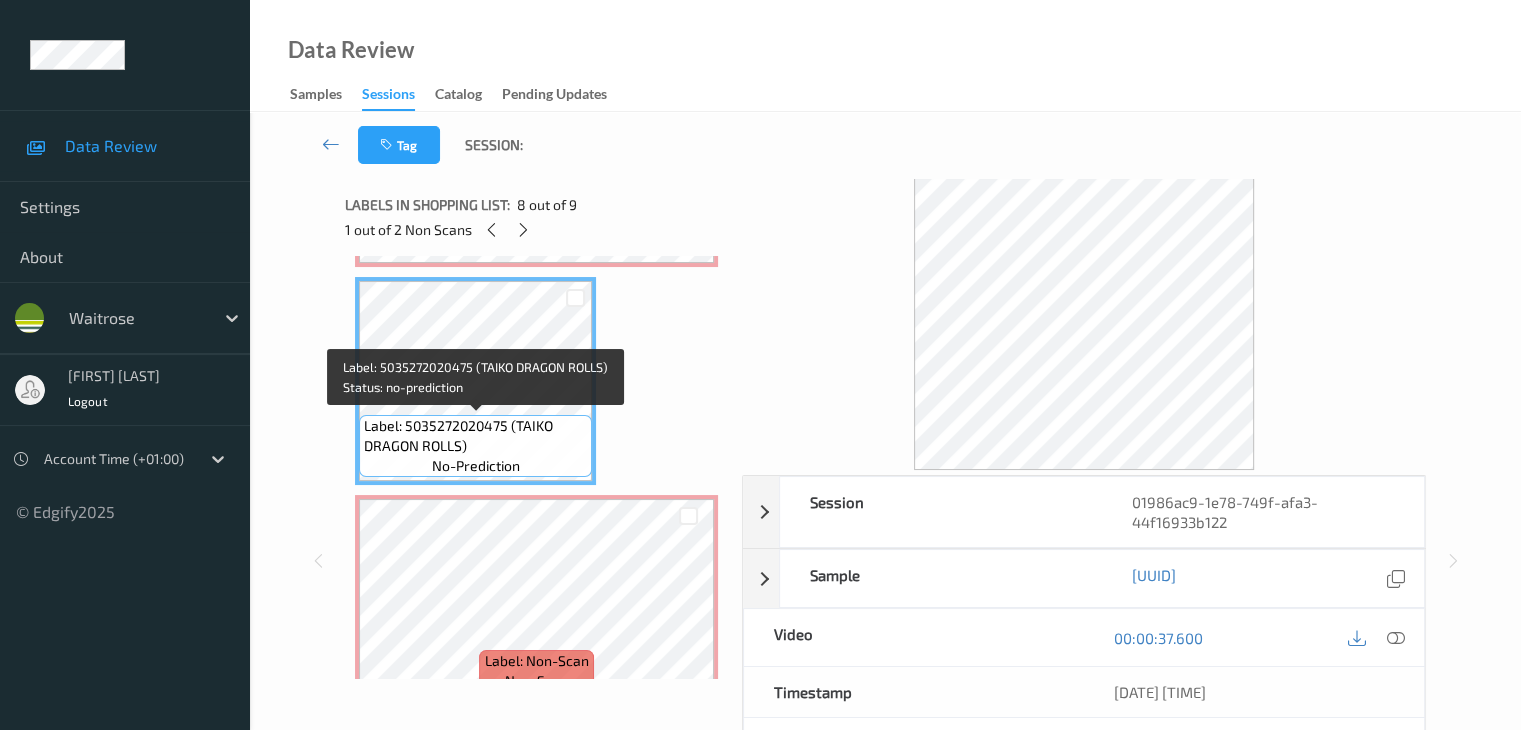 scroll, scrollTop: 1549, scrollLeft: 0, axis: vertical 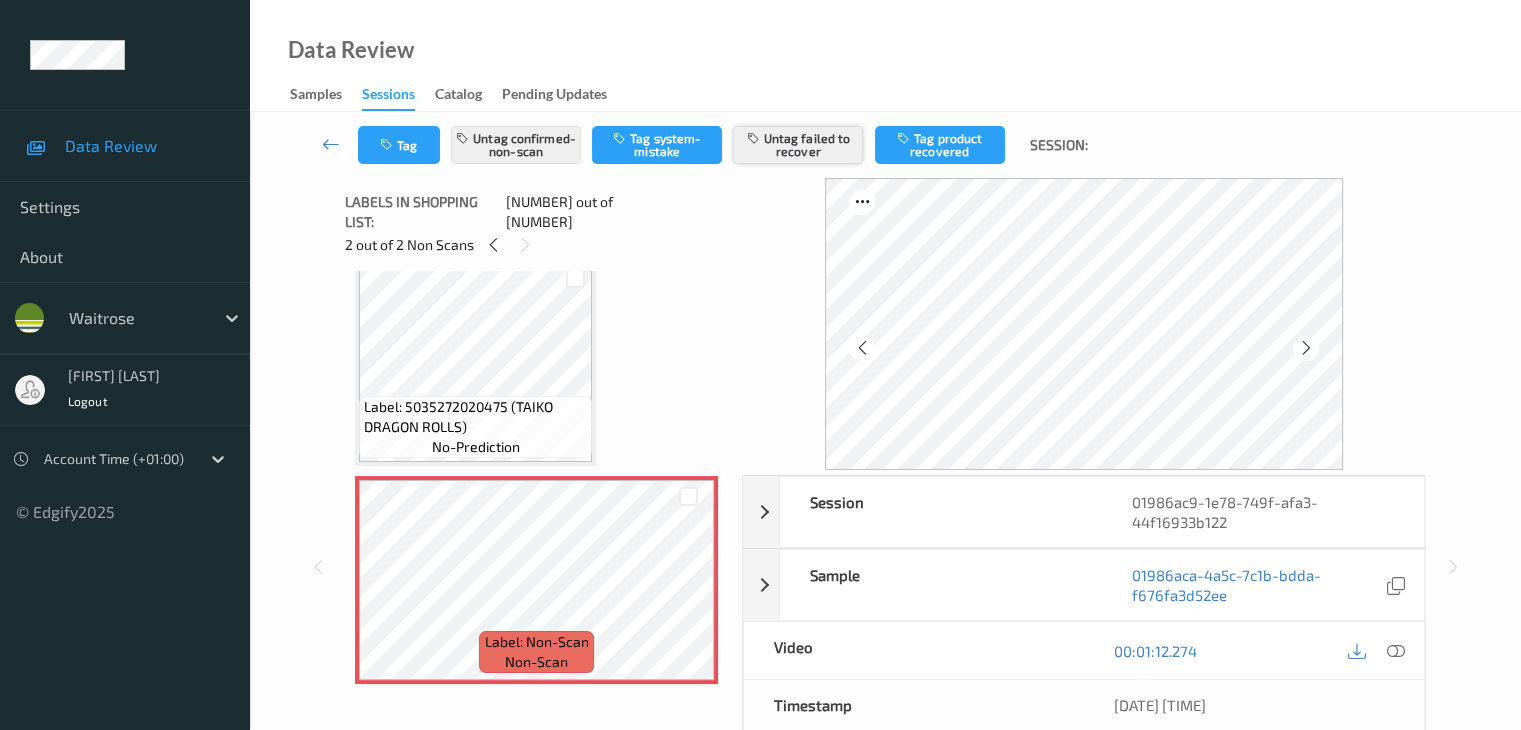 click on "Untag   failed to recover" at bounding box center (798, 145) 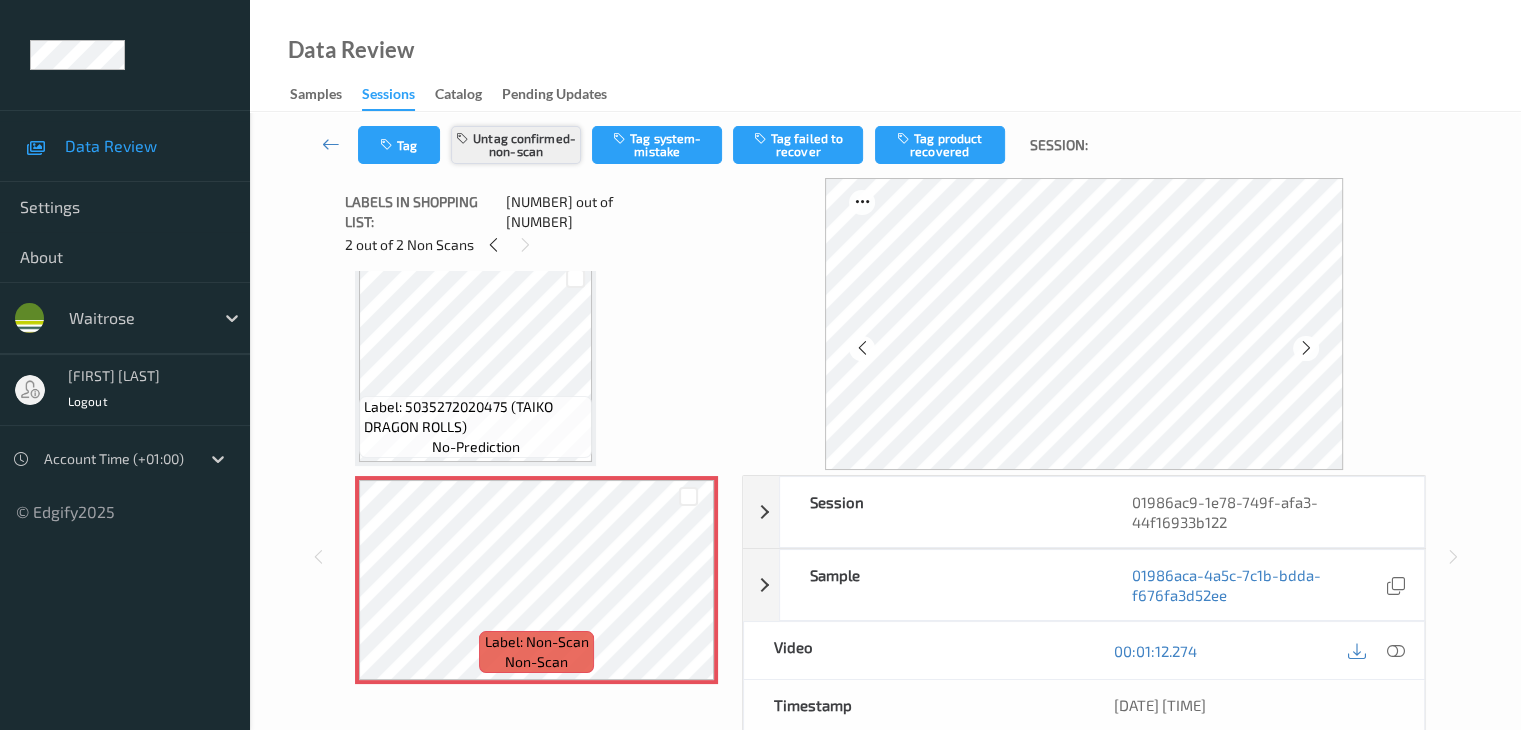 click on "Untag   confirmed-non-scan" at bounding box center [516, 145] 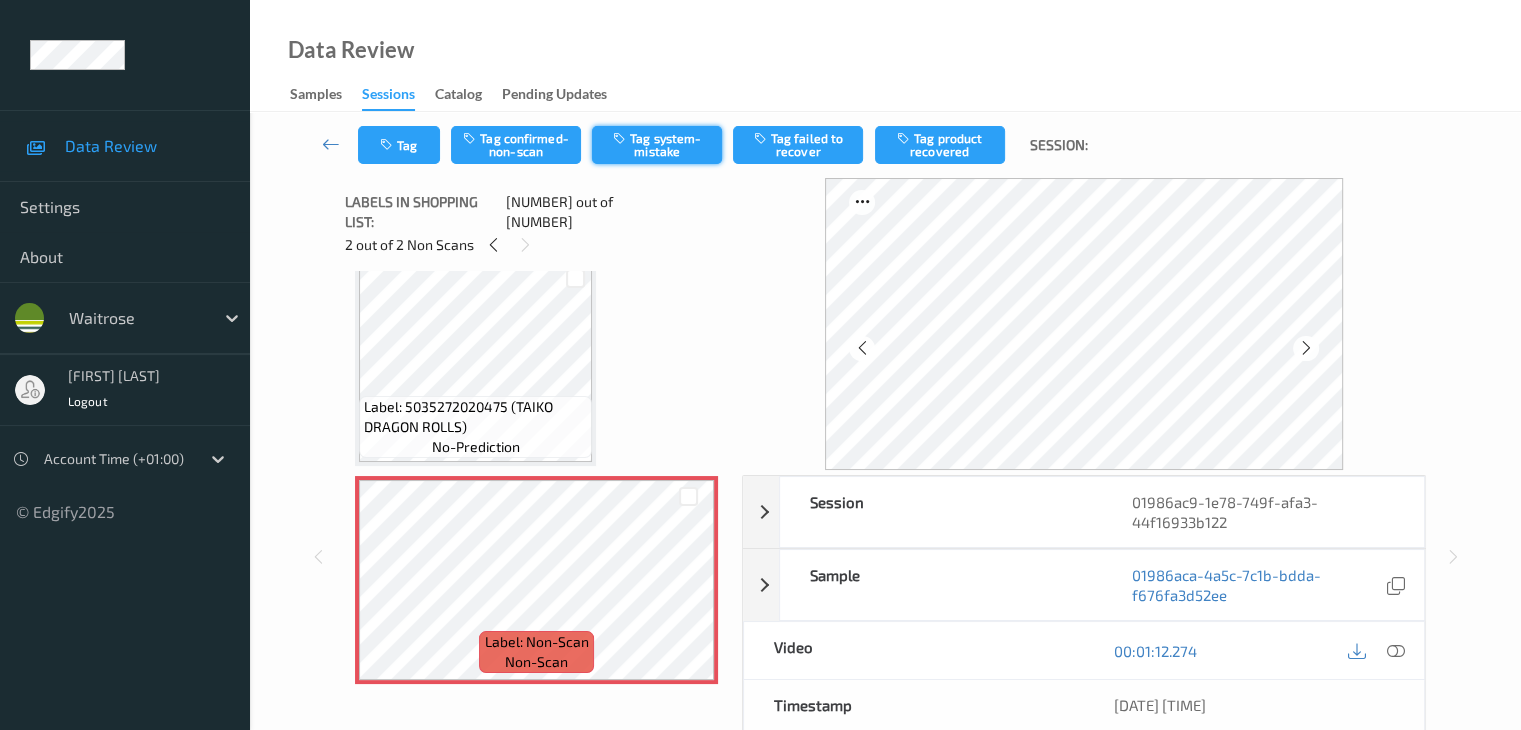 click on "Tag   system-mistake" at bounding box center [657, 145] 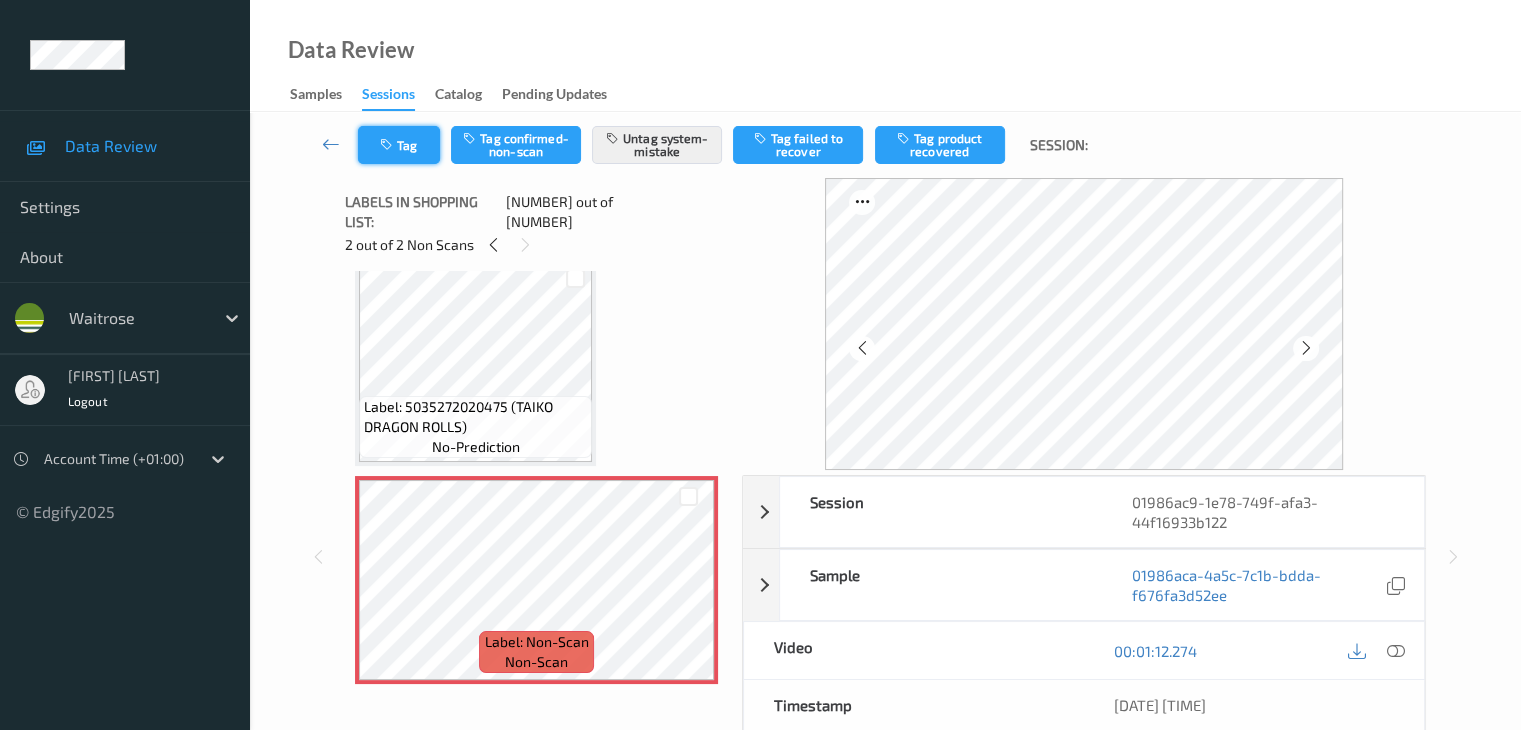 click on "Tag" at bounding box center [399, 145] 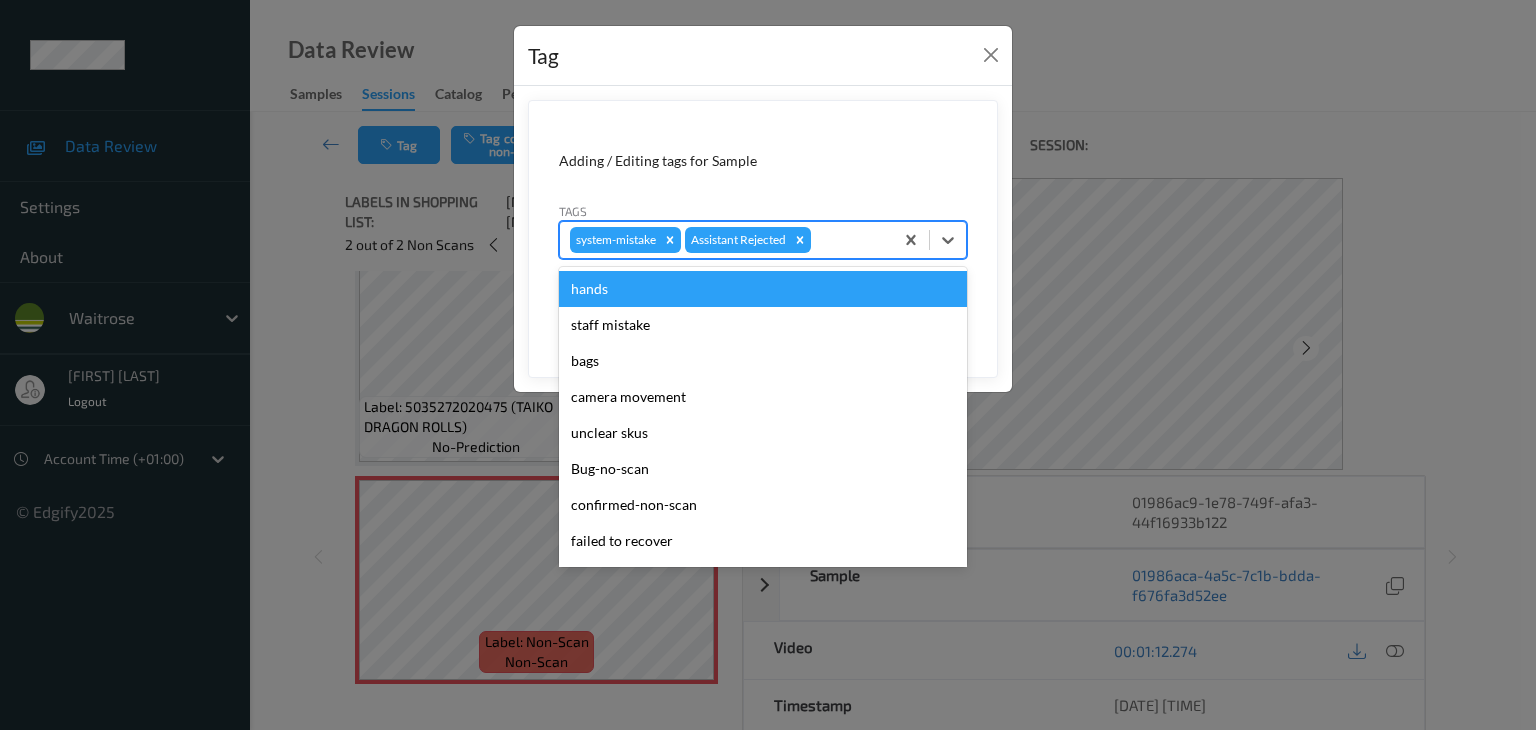 click at bounding box center [849, 240] 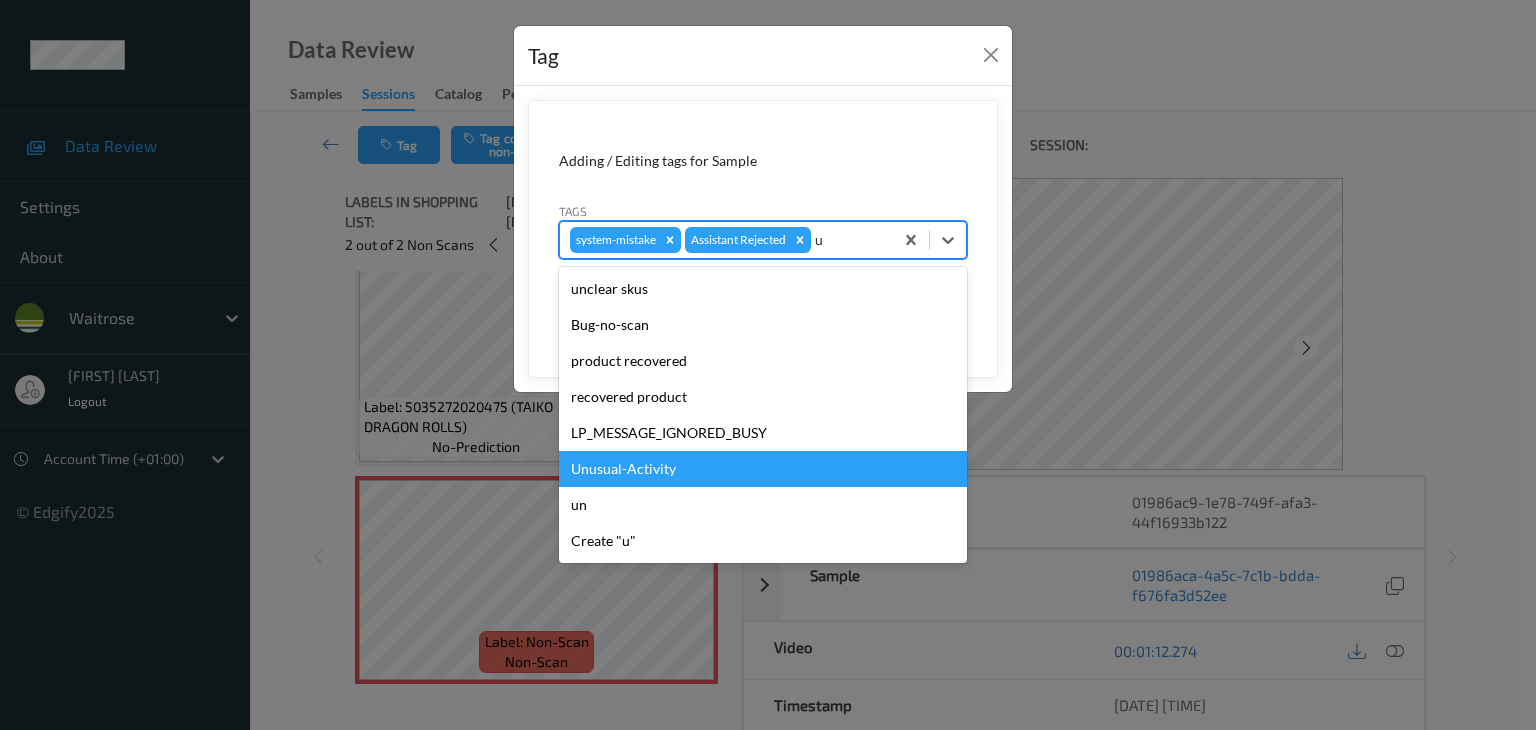 click on "Unusual-Activity" at bounding box center [763, 469] 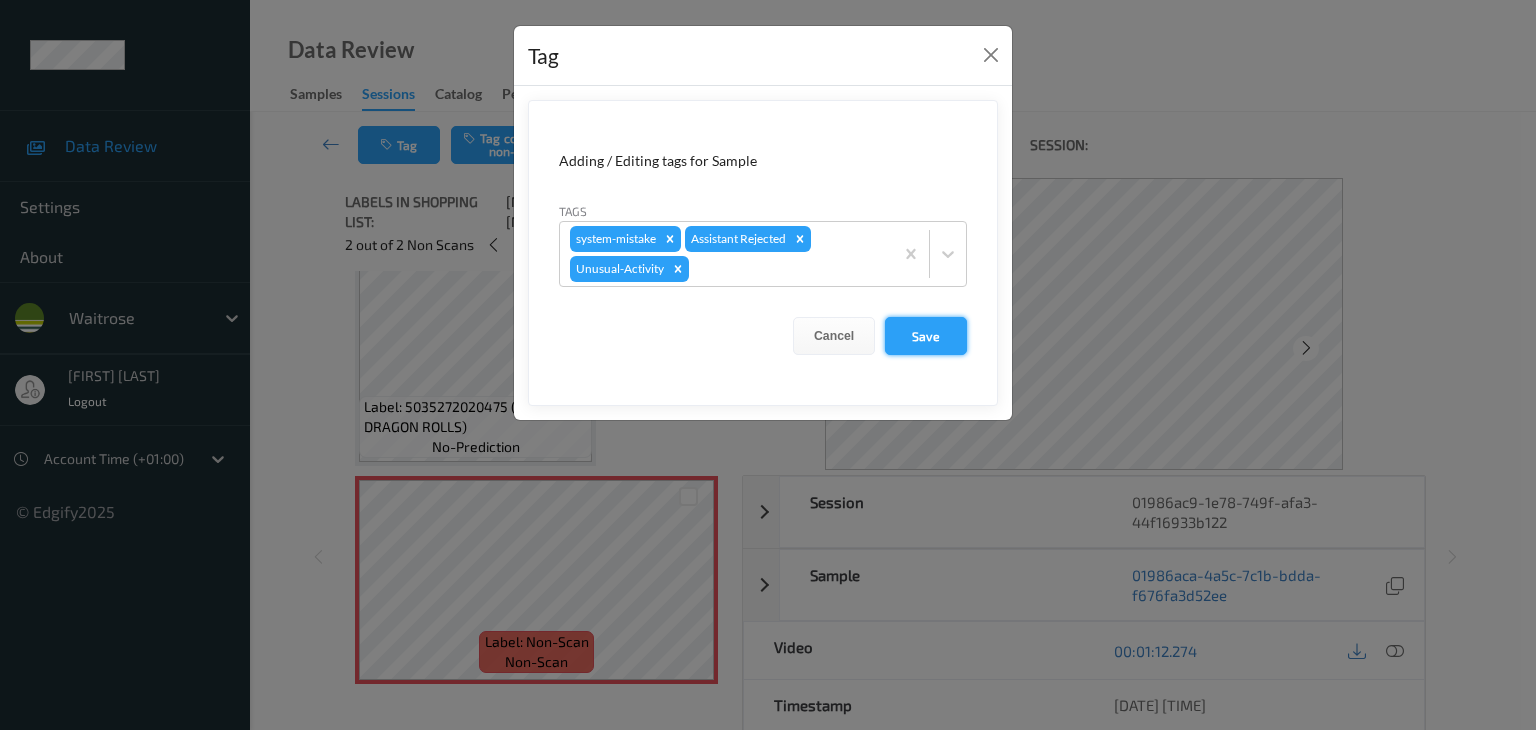 click on "Save" at bounding box center (926, 336) 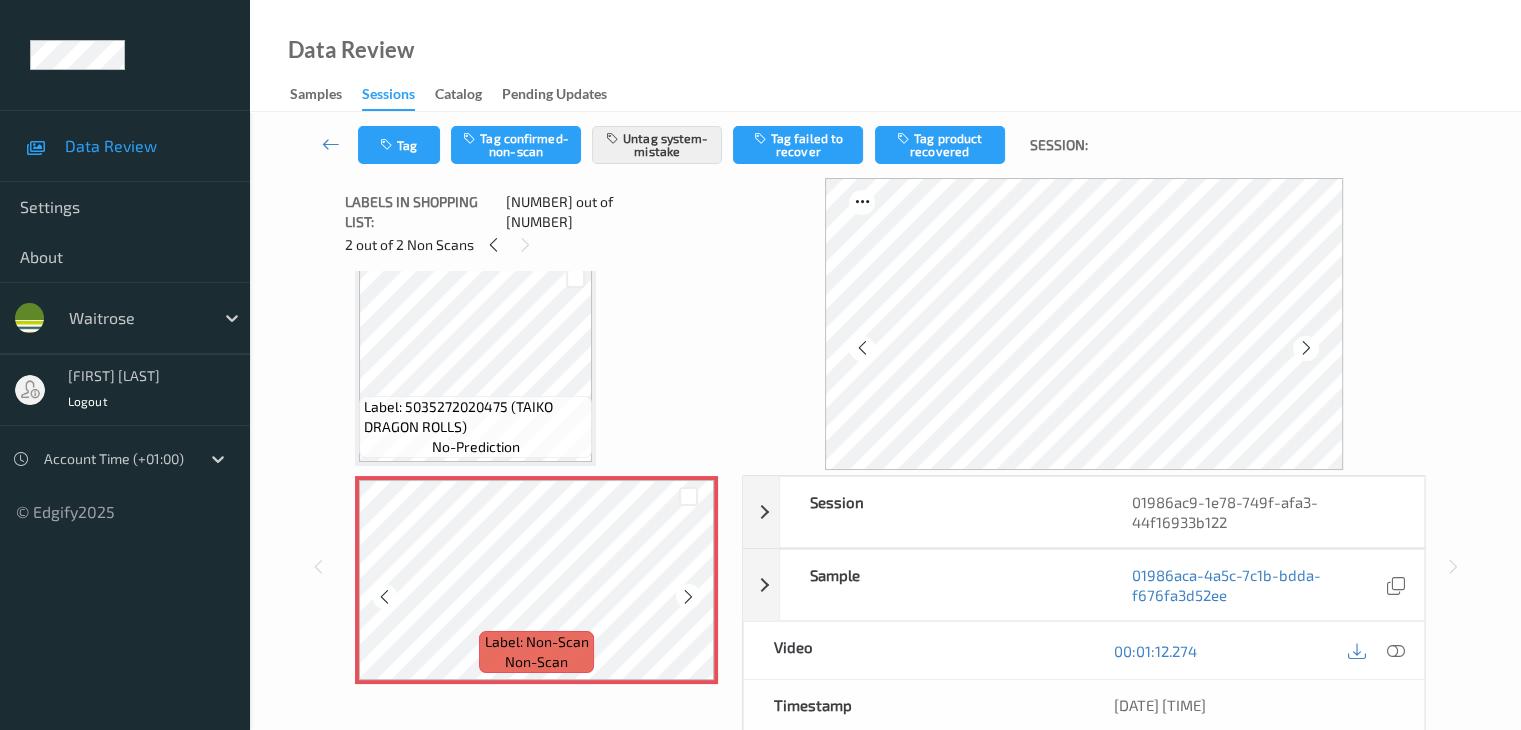 scroll, scrollTop: 1349, scrollLeft: 0, axis: vertical 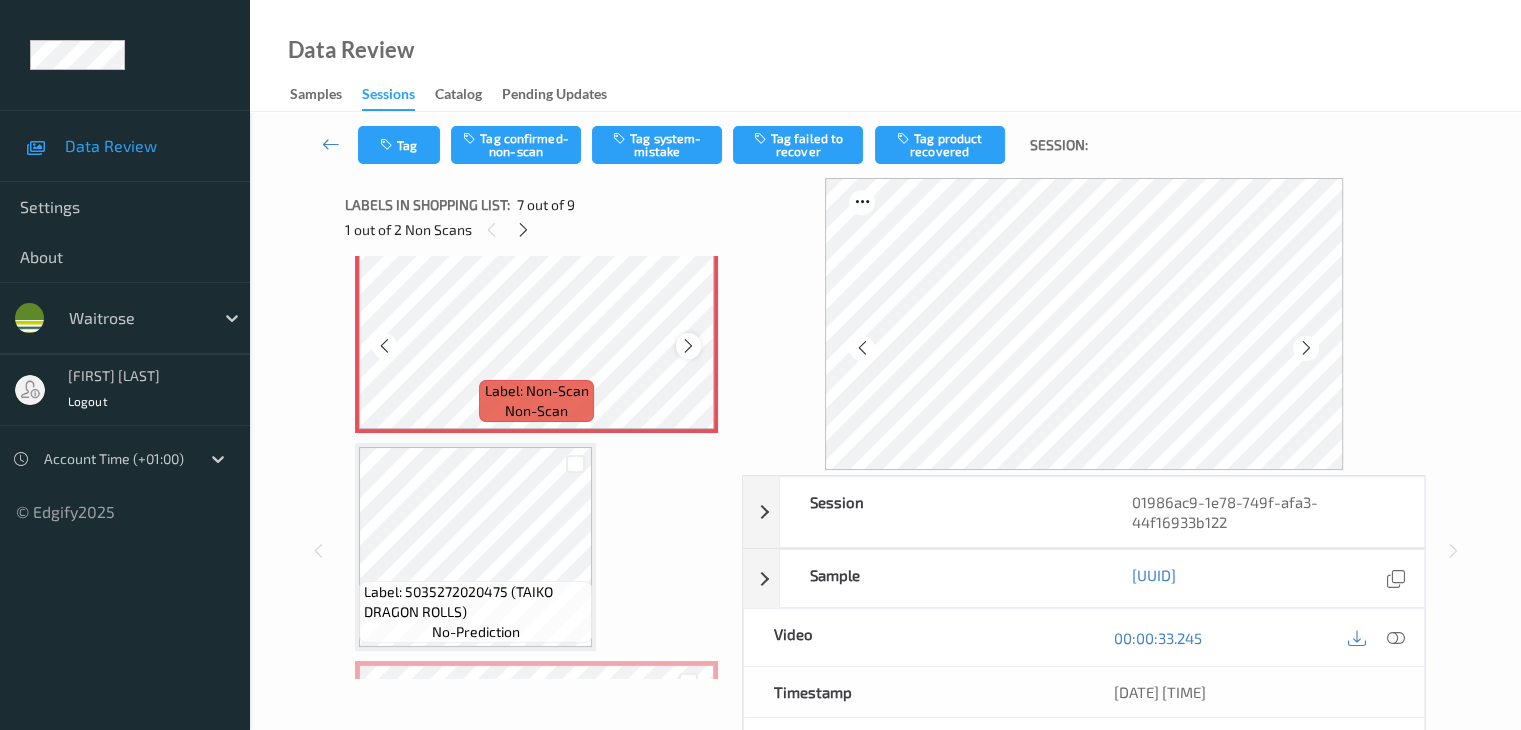 click at bounding box center (688, 345) 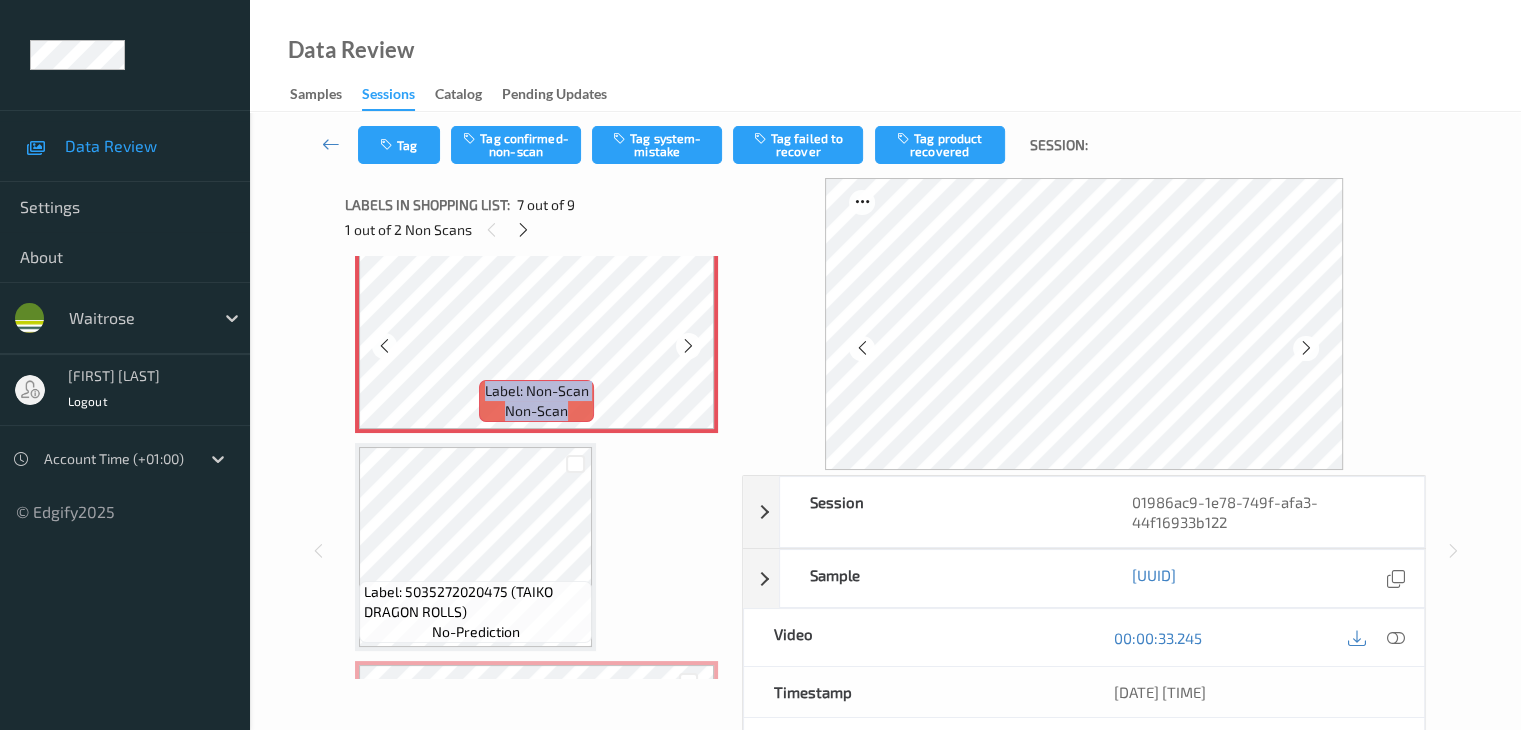 click at bounding box center [688, 345] 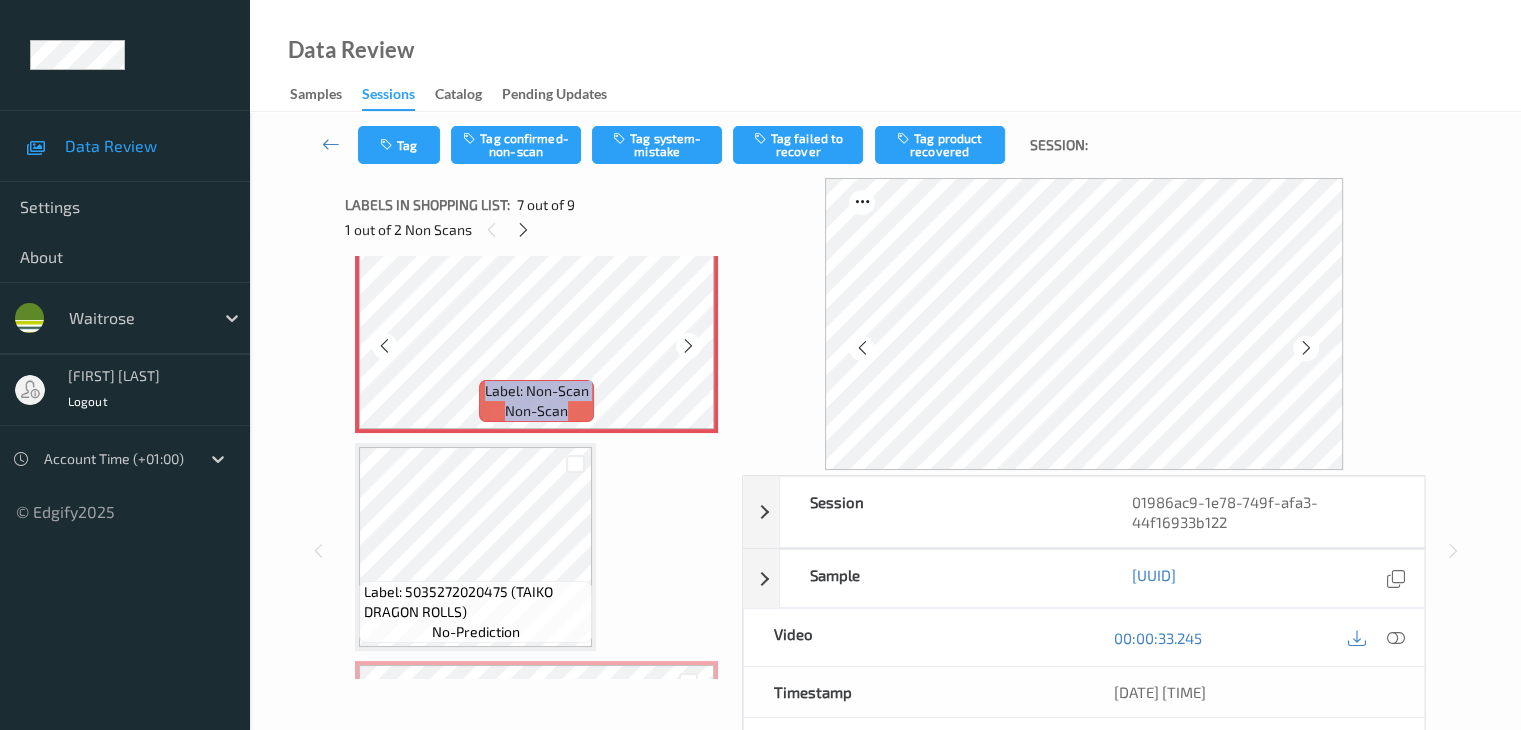click at bounding box center (688, 345) 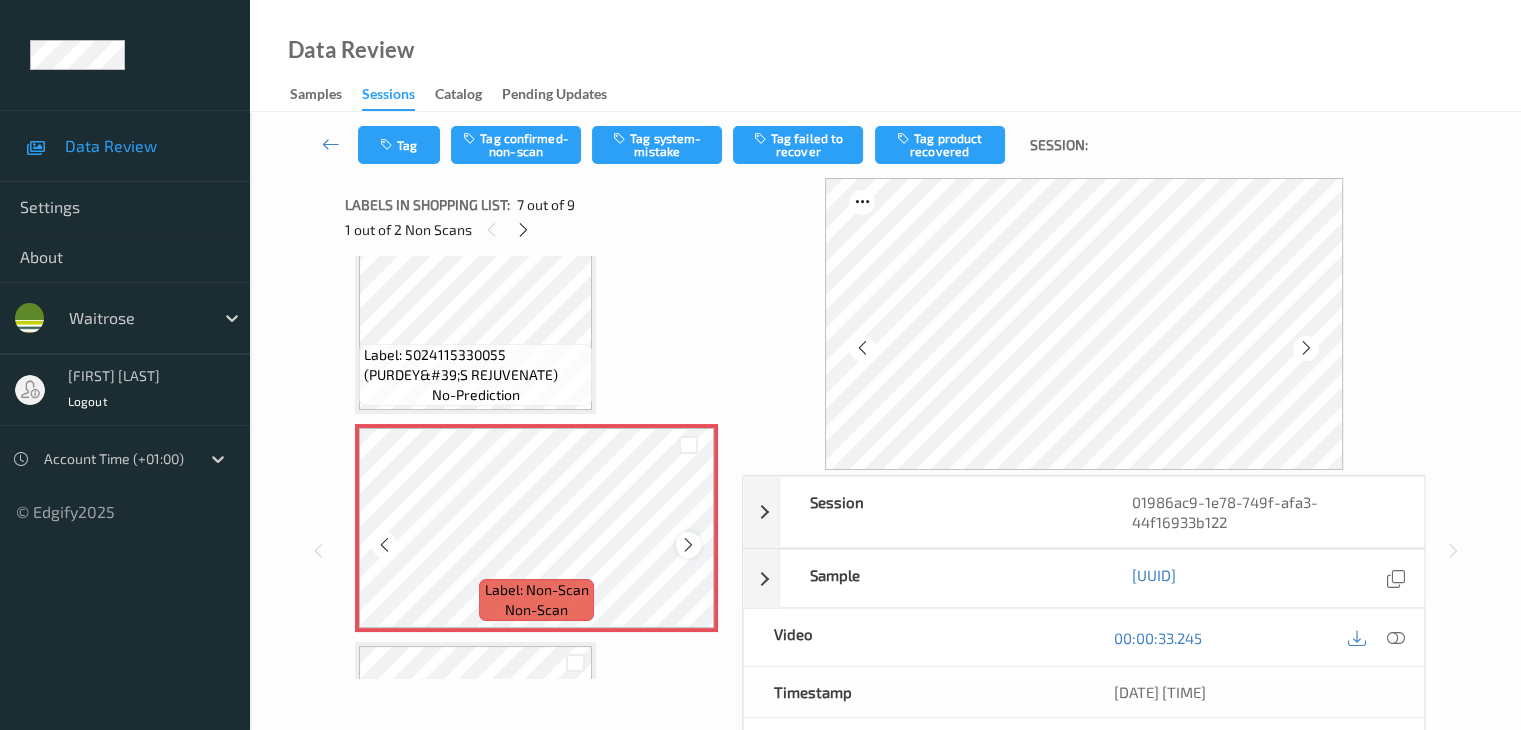 scroll, scrollTop: 1049, scrollLeft: 0, axis: vertical 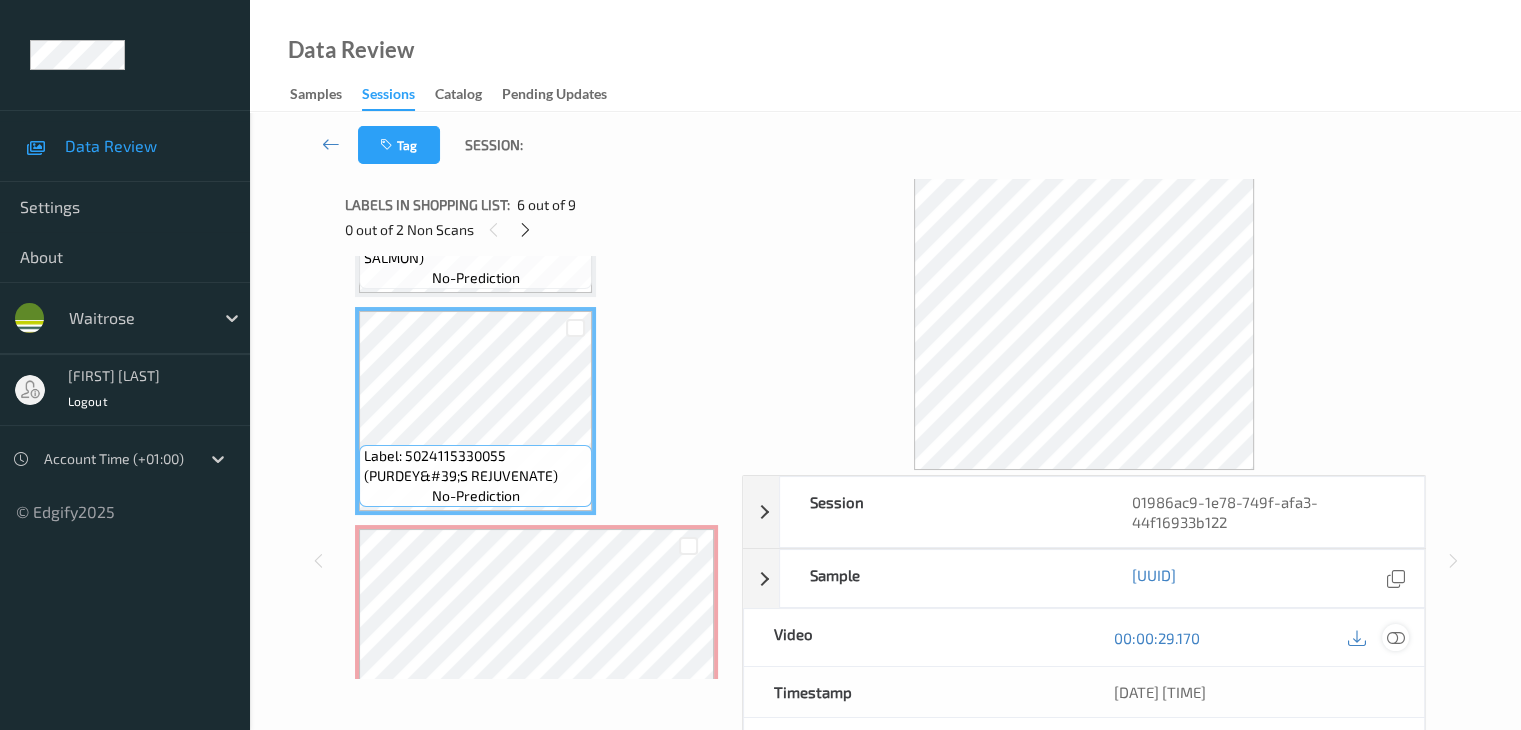 click at bounding box center (1395, 638) 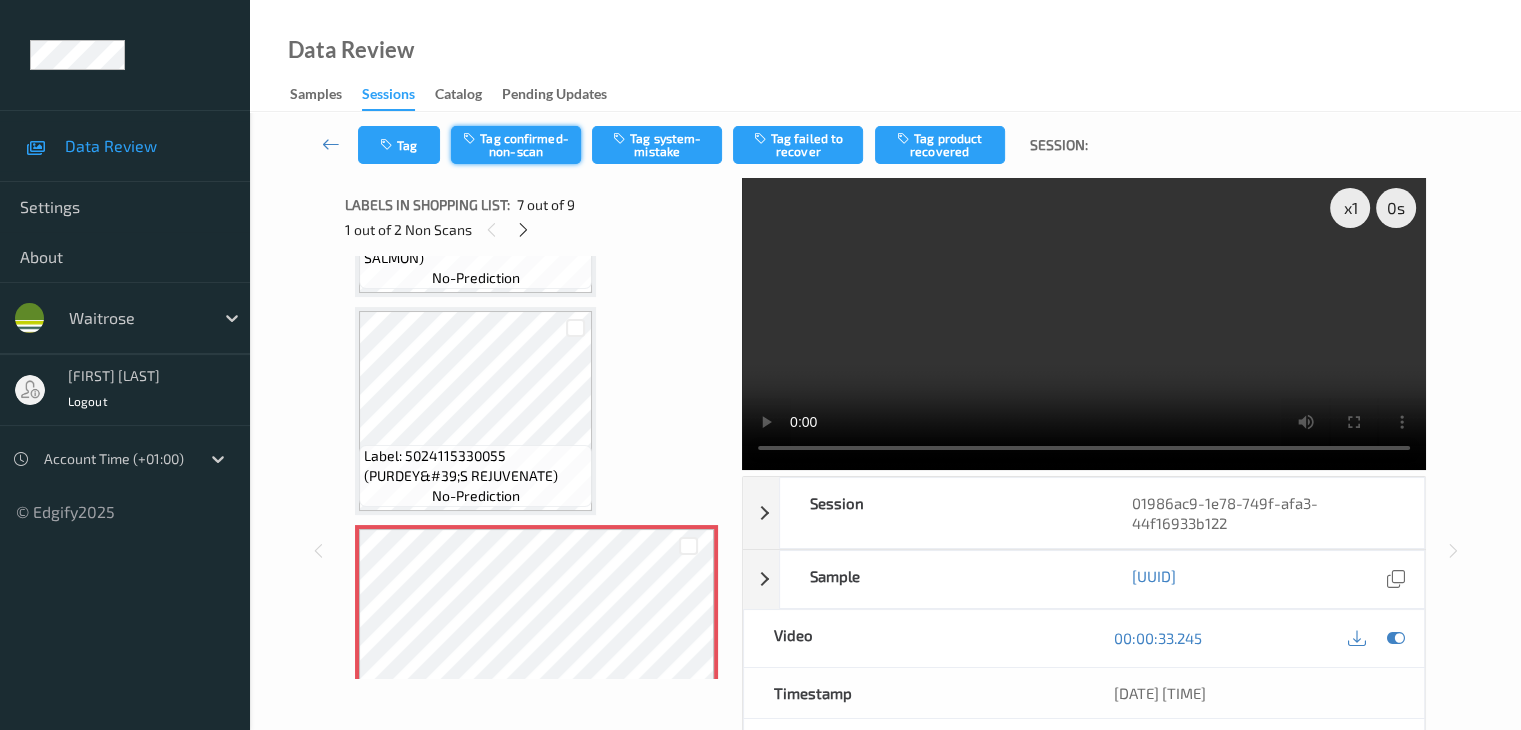 click on "Tag   confirmed-non-scan" at bounding box center [516, 145] 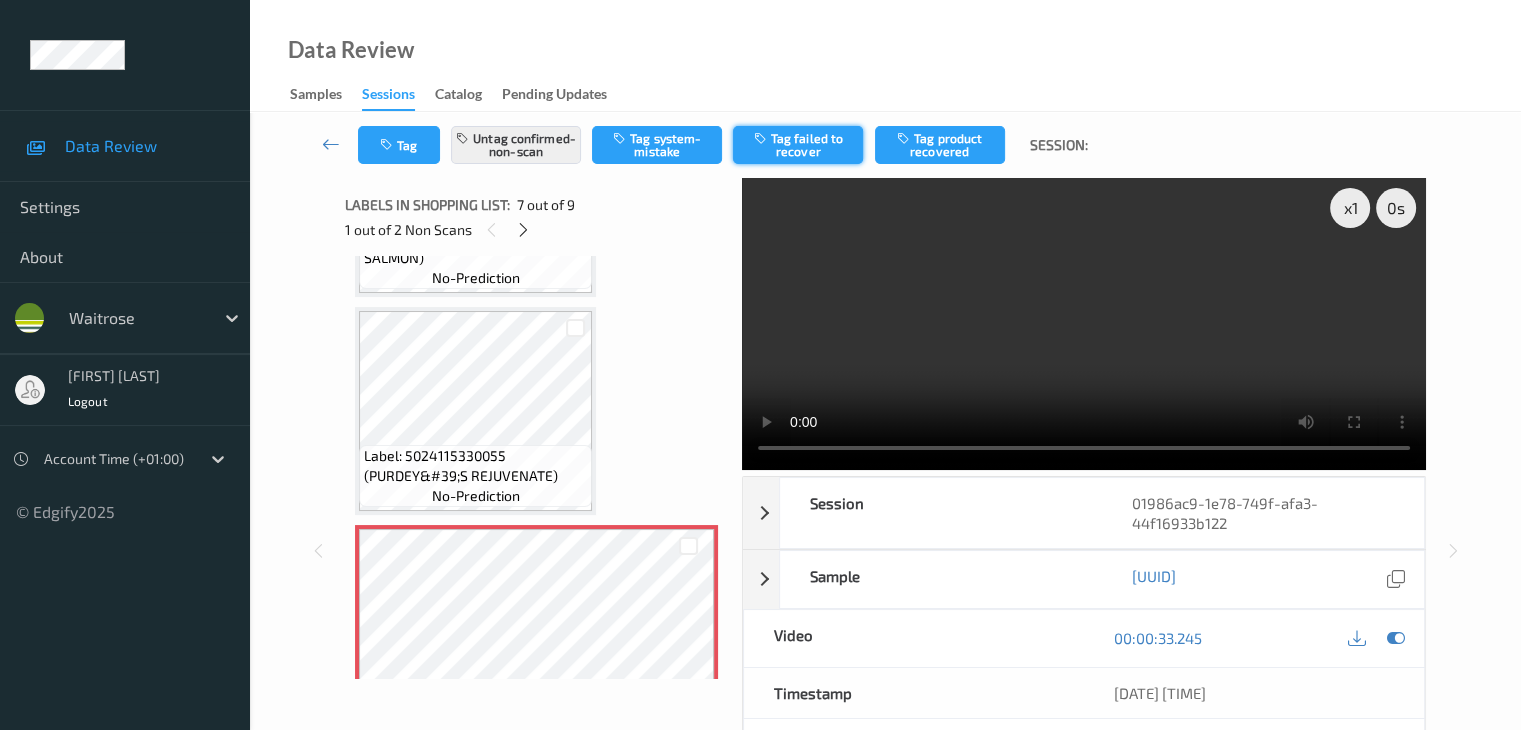click on "Tag   failed to recover" at bounding box center (798, 145) 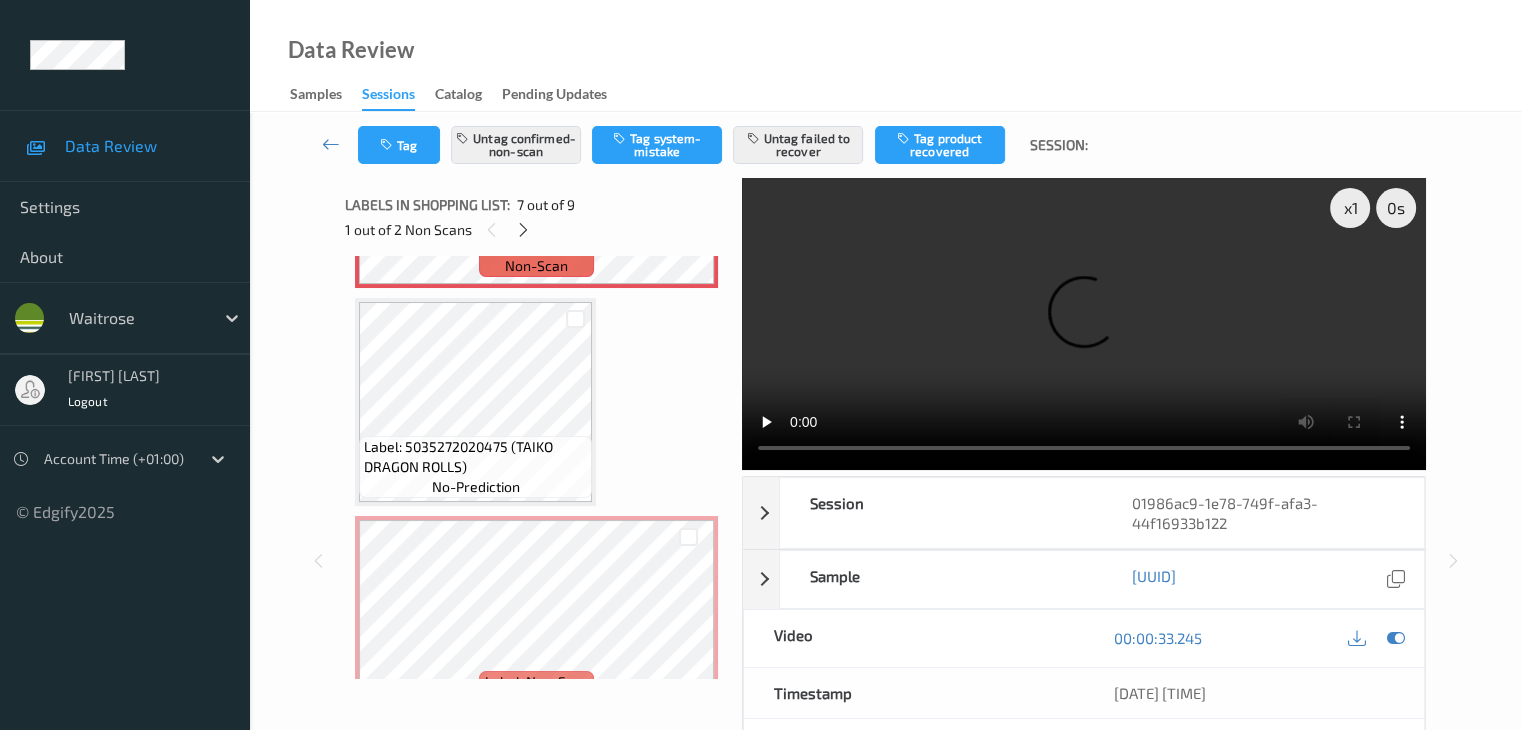 scroll, scrollTop: 1549, scrollLeft: 0, axis: vertical 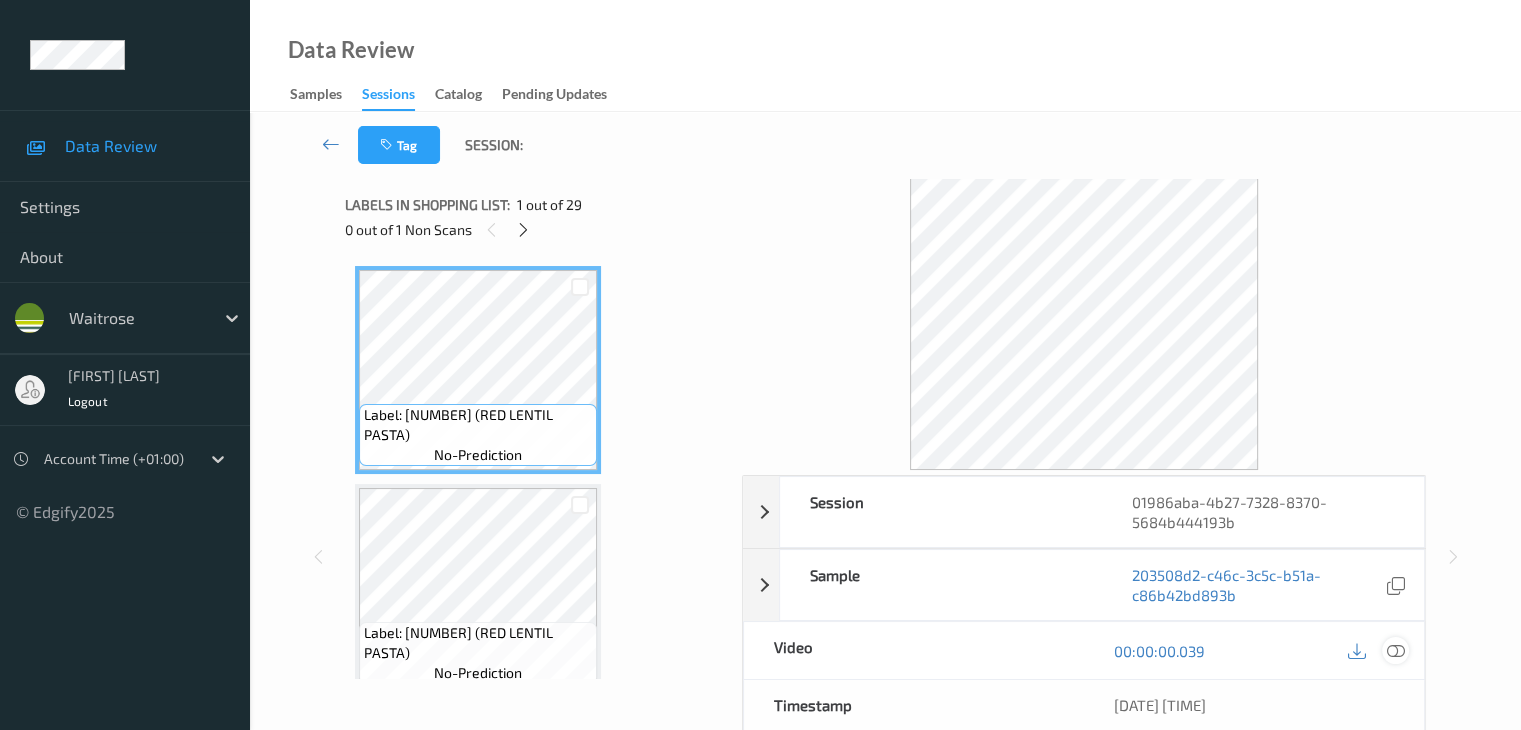 click at bounding box center [1395, 651] 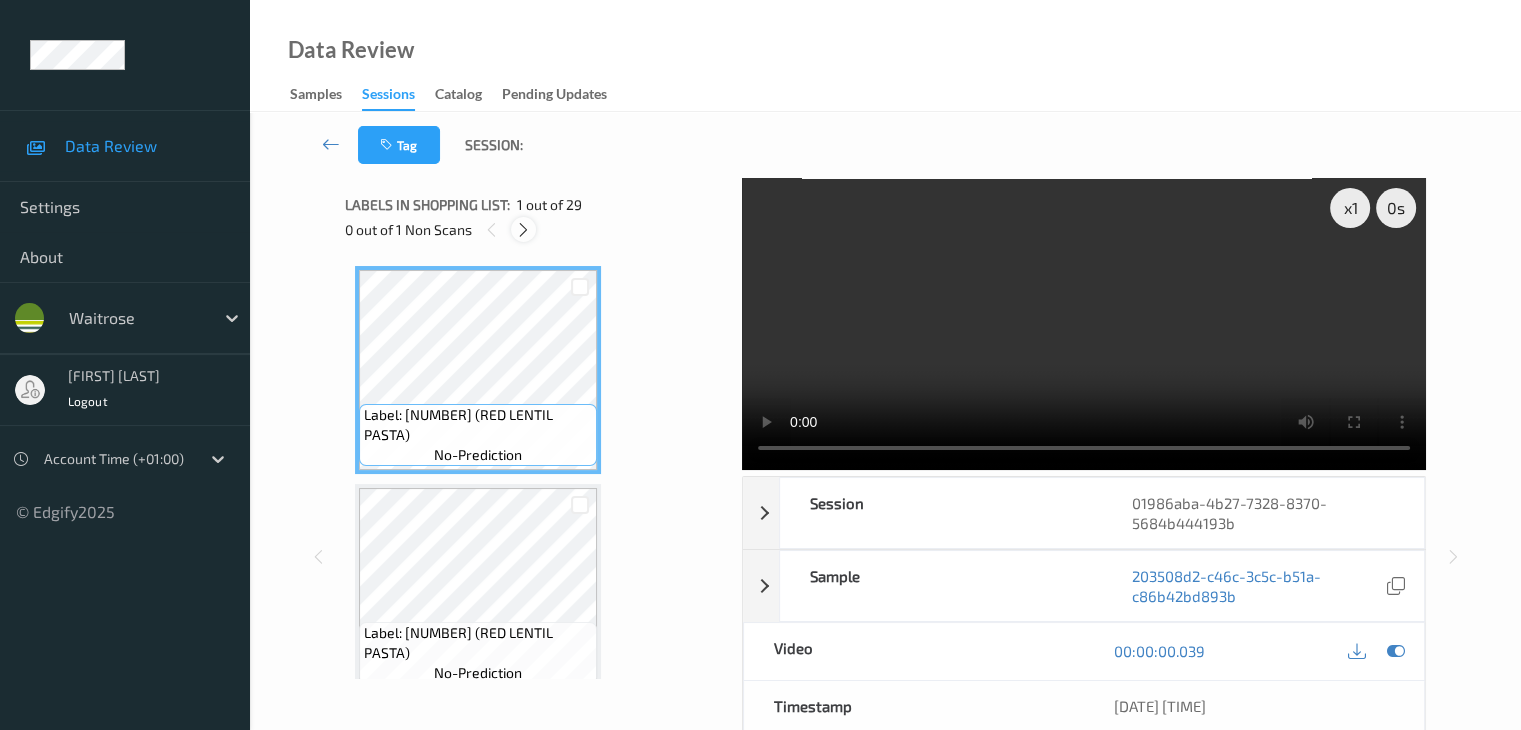 click at bounding box center (523, 230) 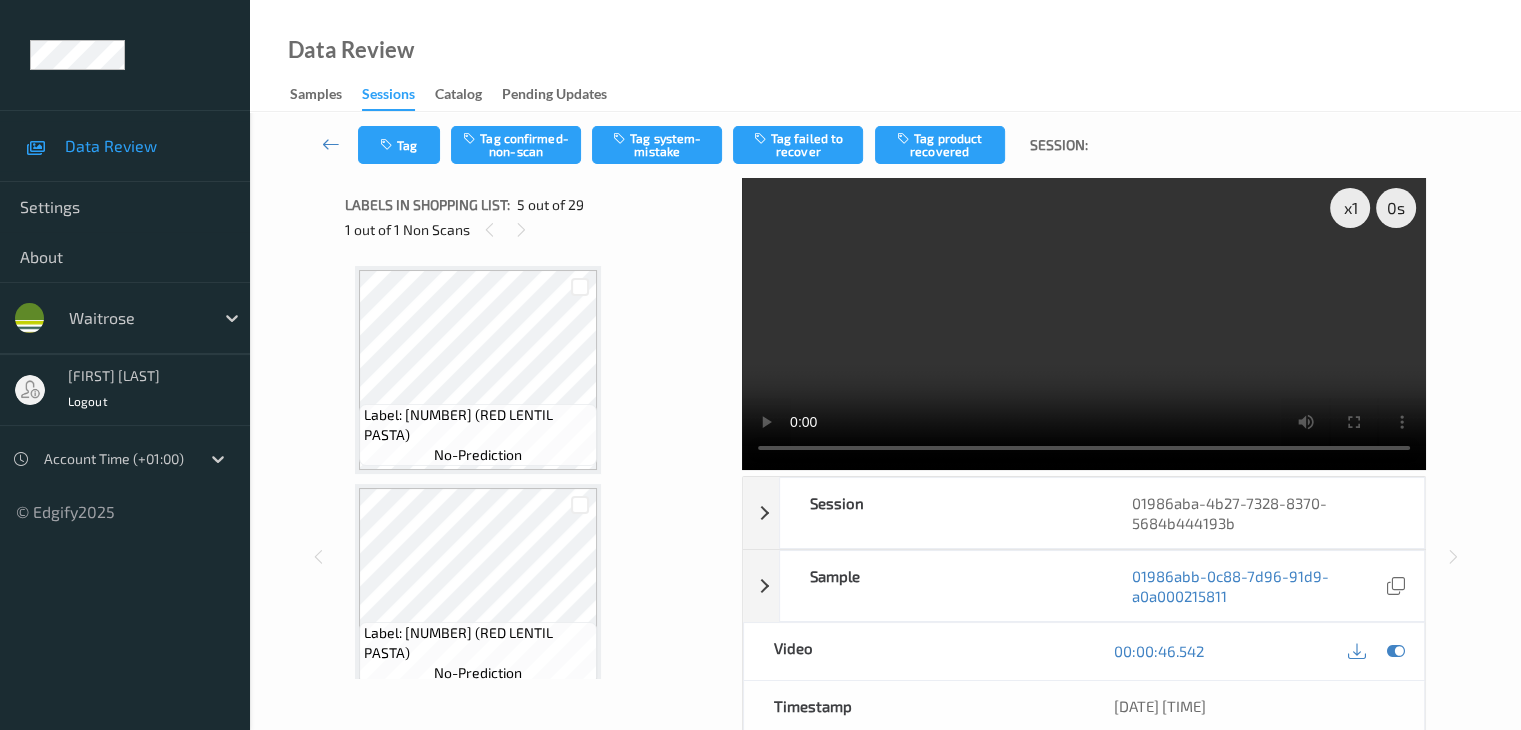 scroll, scrollTop: 664, scrollLeft: 0, axis: vertical 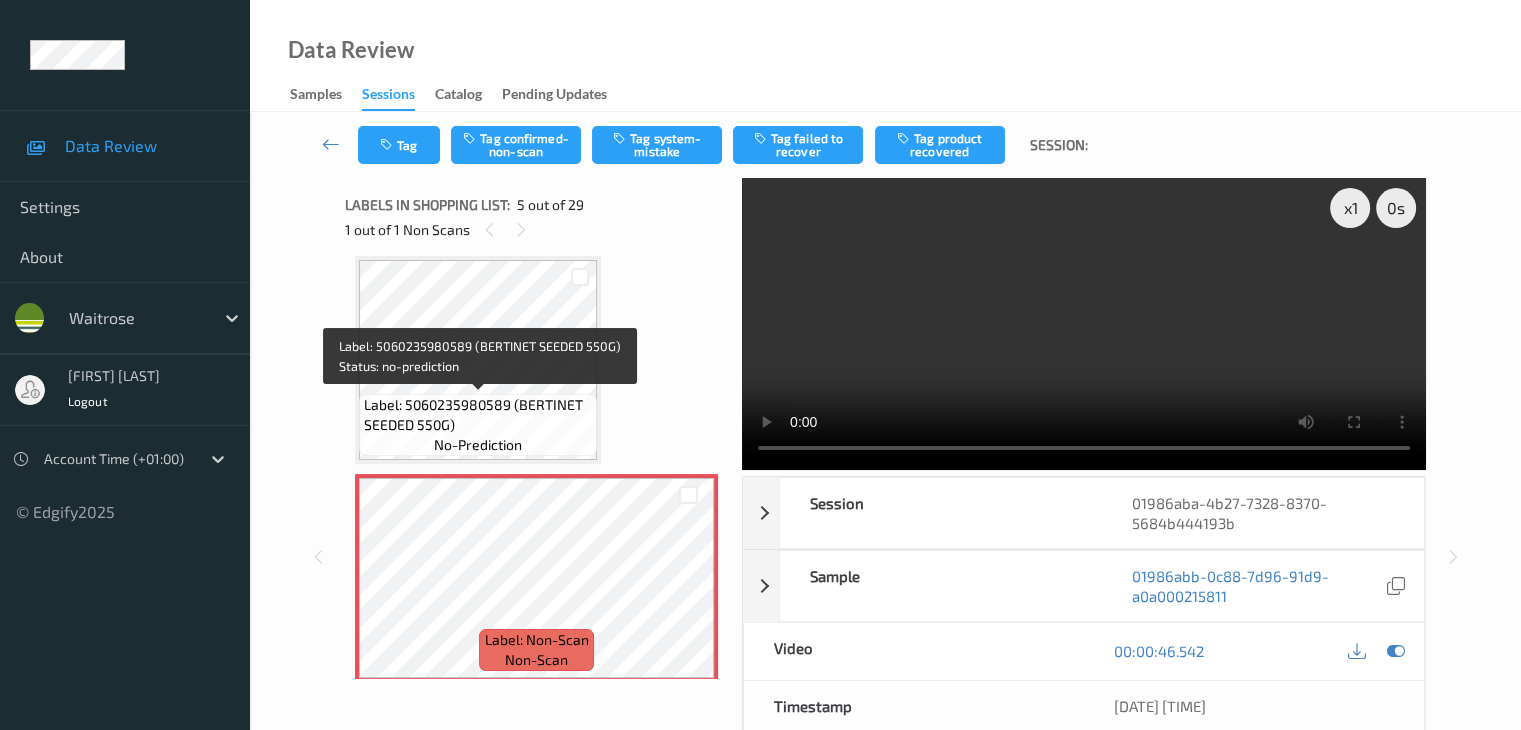 click on "Label: 5060235980589 (BERTINET SEEDED 550G)" at bounding box center (478, 415) 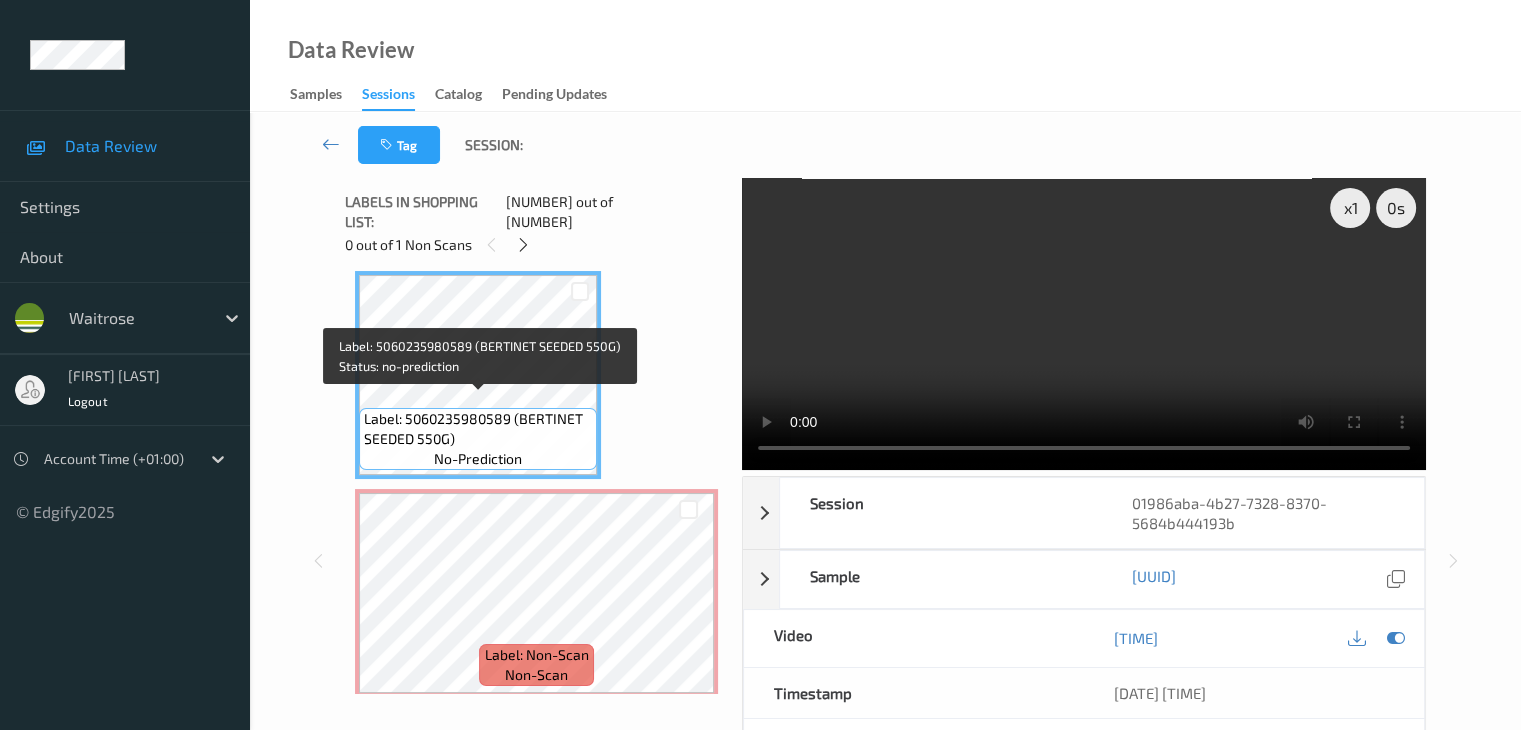click on "Label: 5060235980589 (BERTINET SEEDED 550G)" at bounding box center (478, 429) 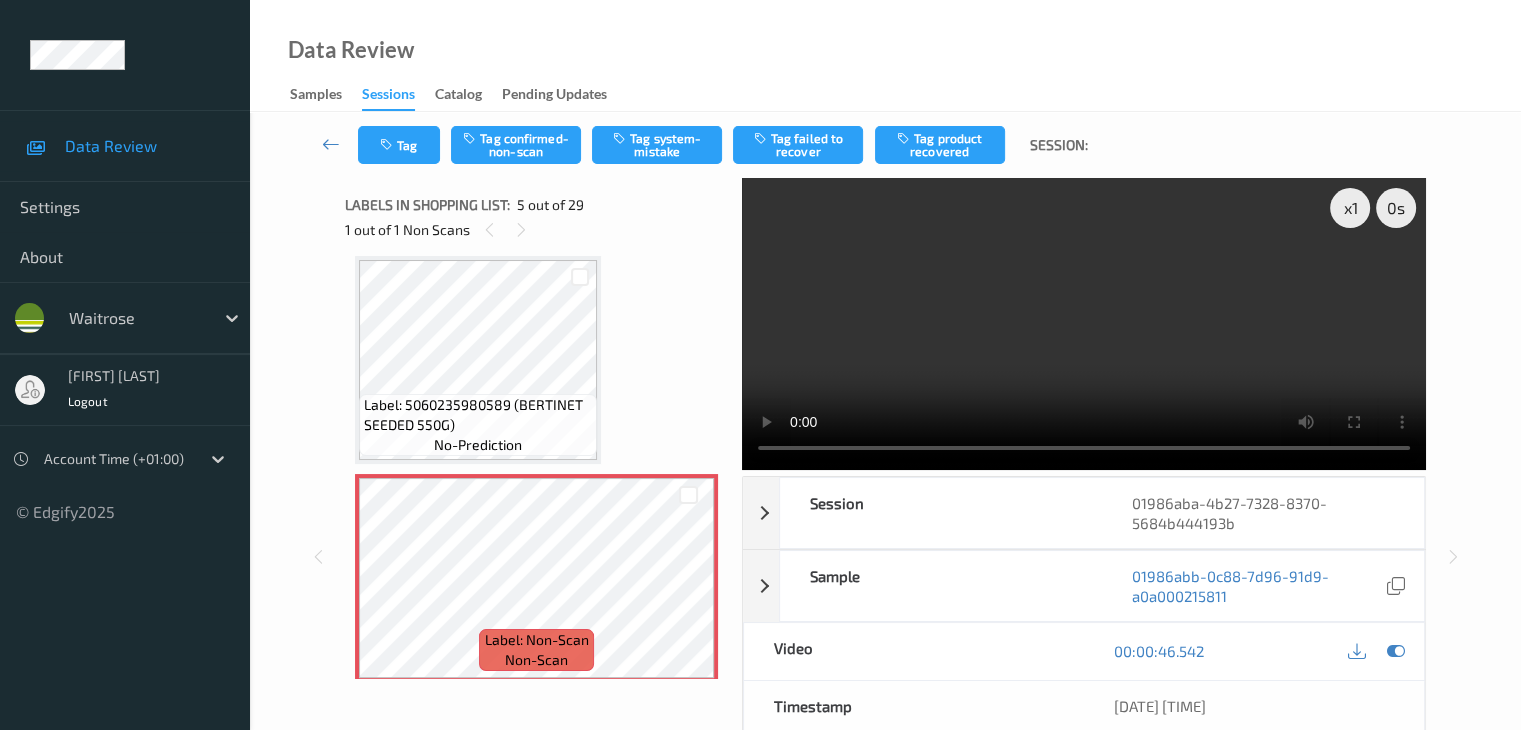 click on "Label: 5060235980589 (BERTINET SEEDED 550G)" at bounding box center (478, 415) 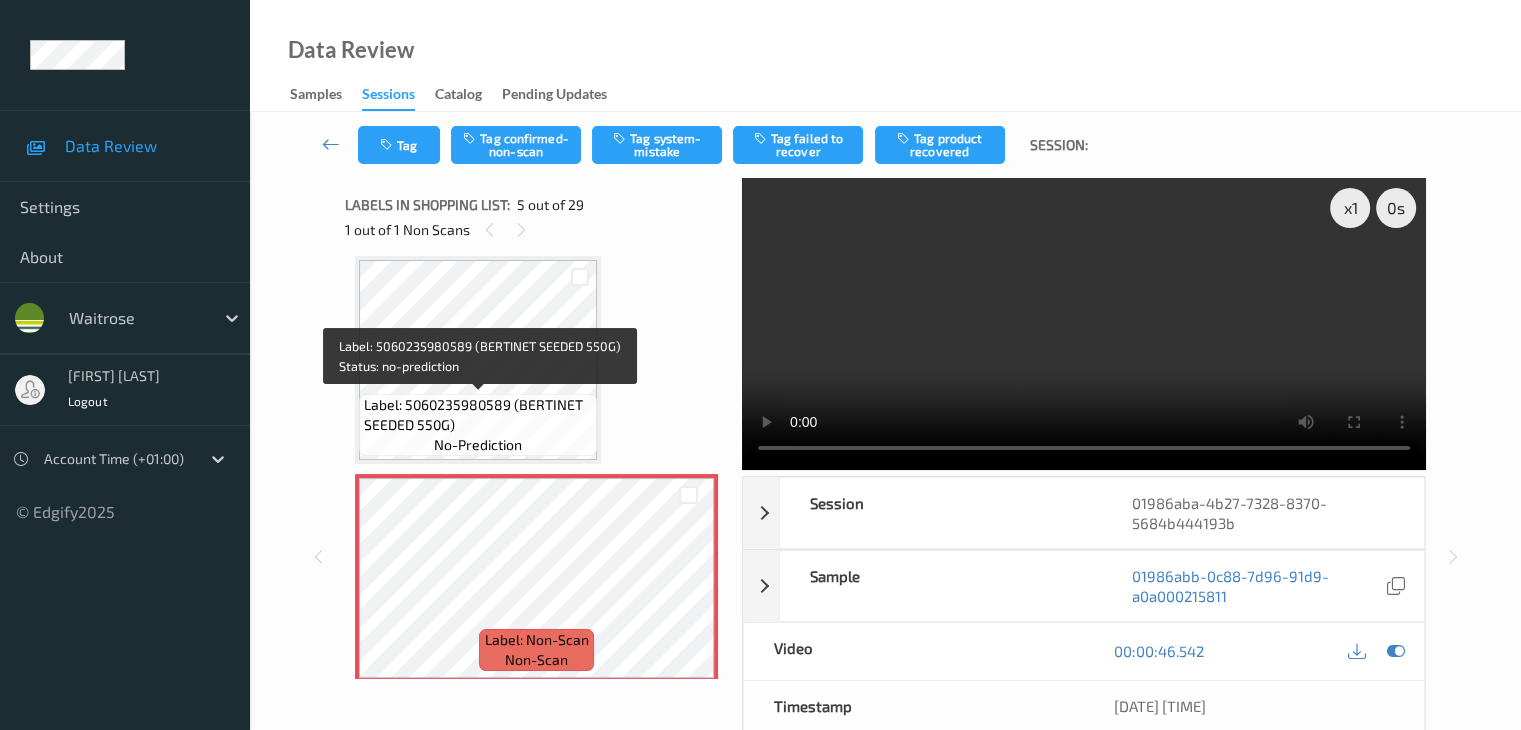 click on "Label: 5060235980589 (BERTINET SEEDED 550G)" at bounding box center [478, 415] 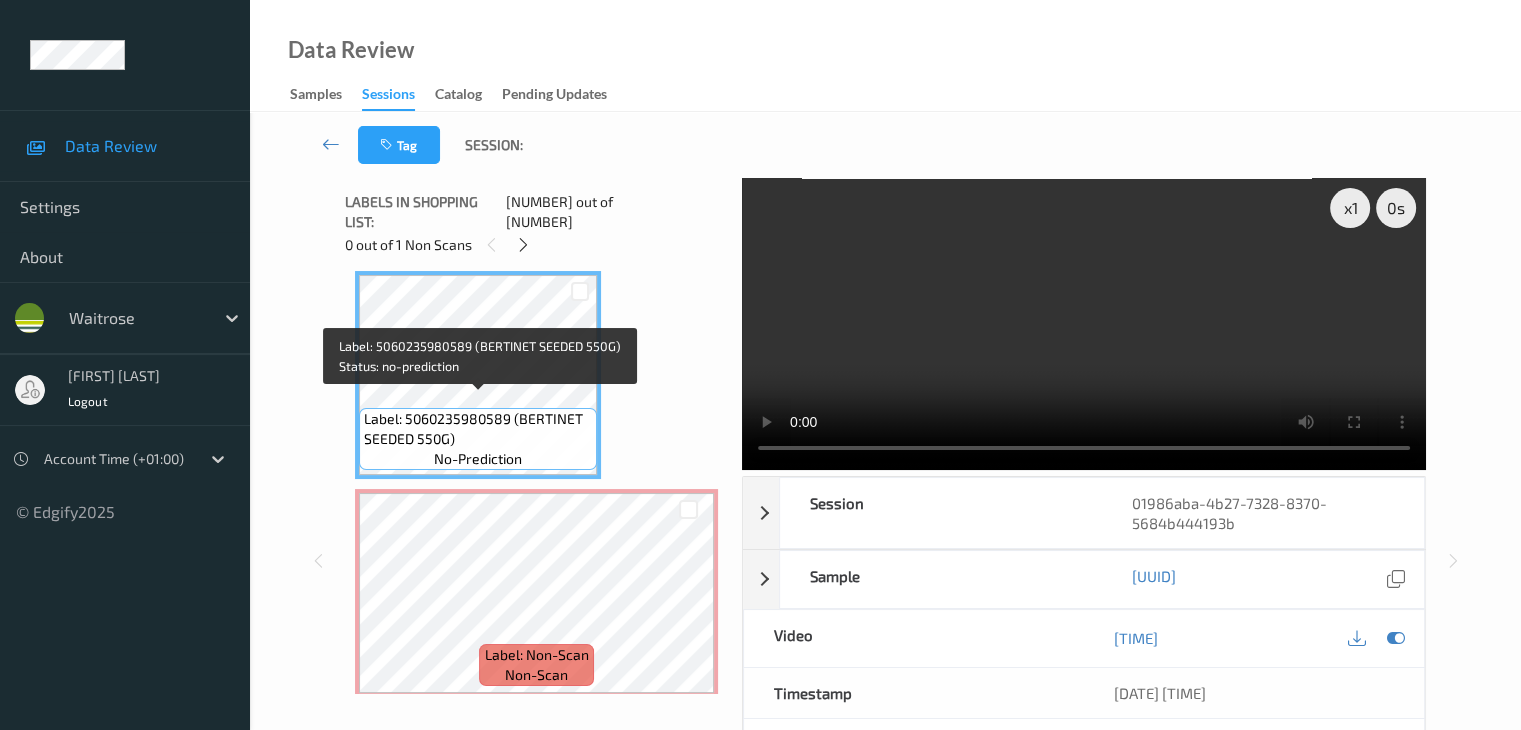 click on "Label: 5060235980589 (BERTINET SEEDED 550G)" at bounding box center [478, 429] 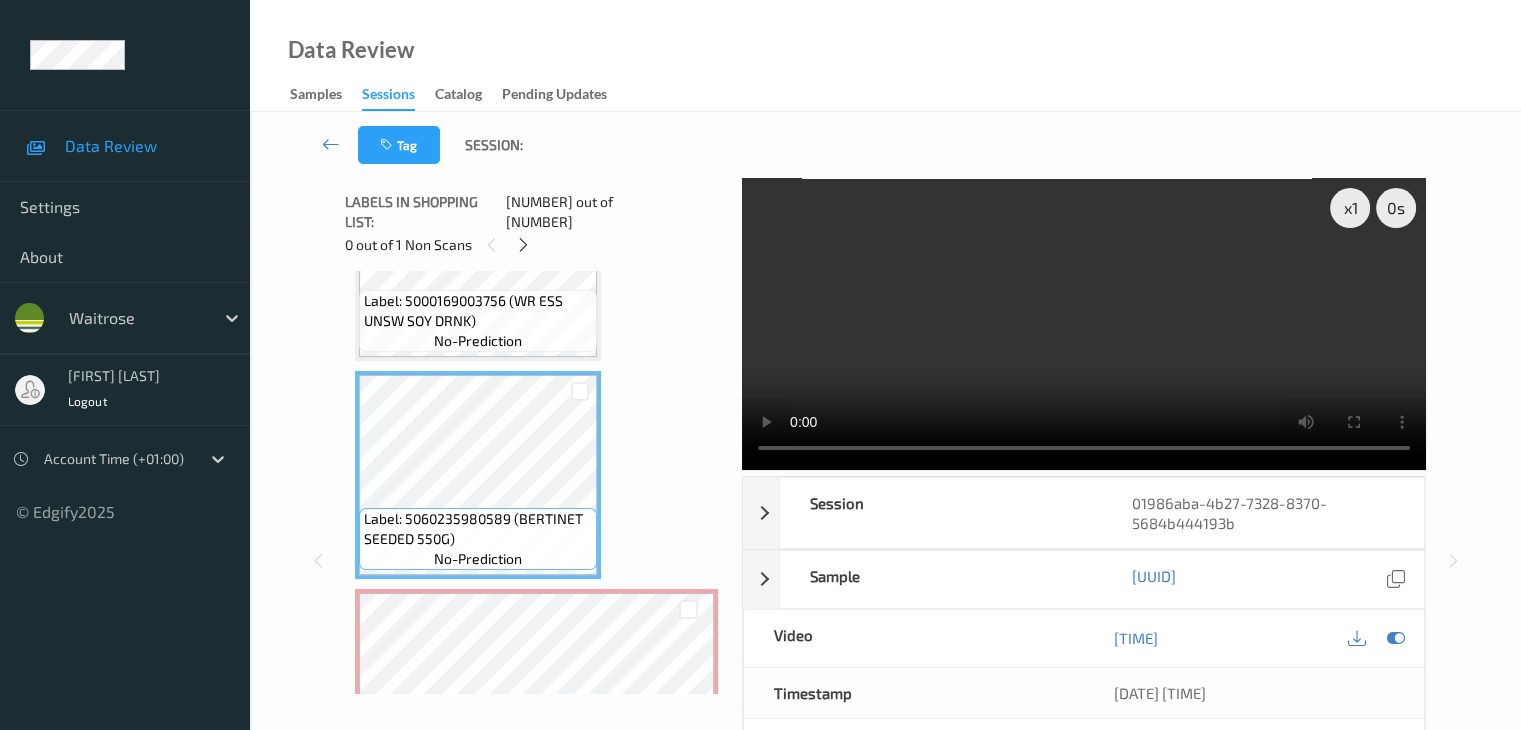 scroll, scrollTop: 364, scrollLeft: 0, axis: vertical 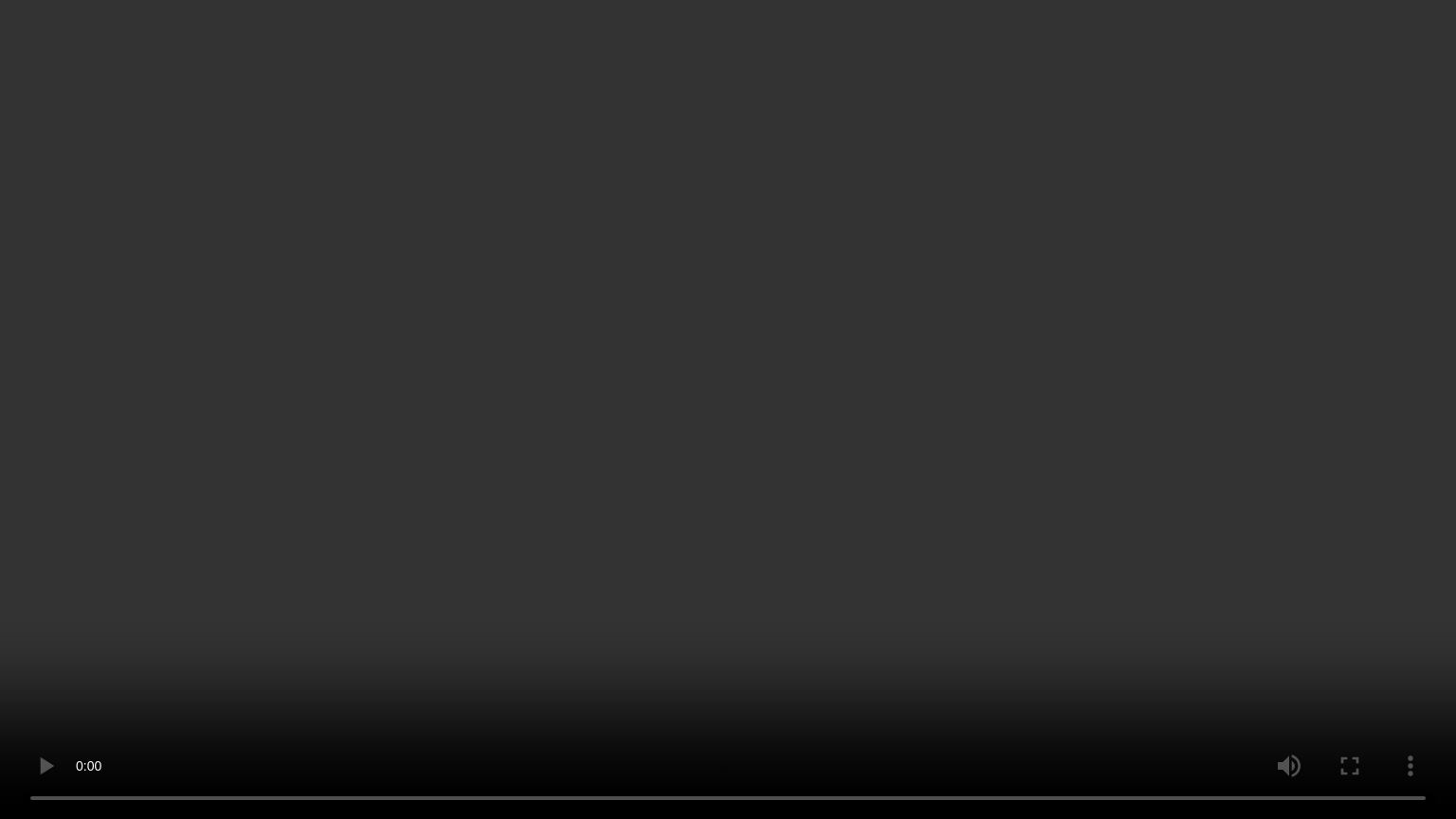 type 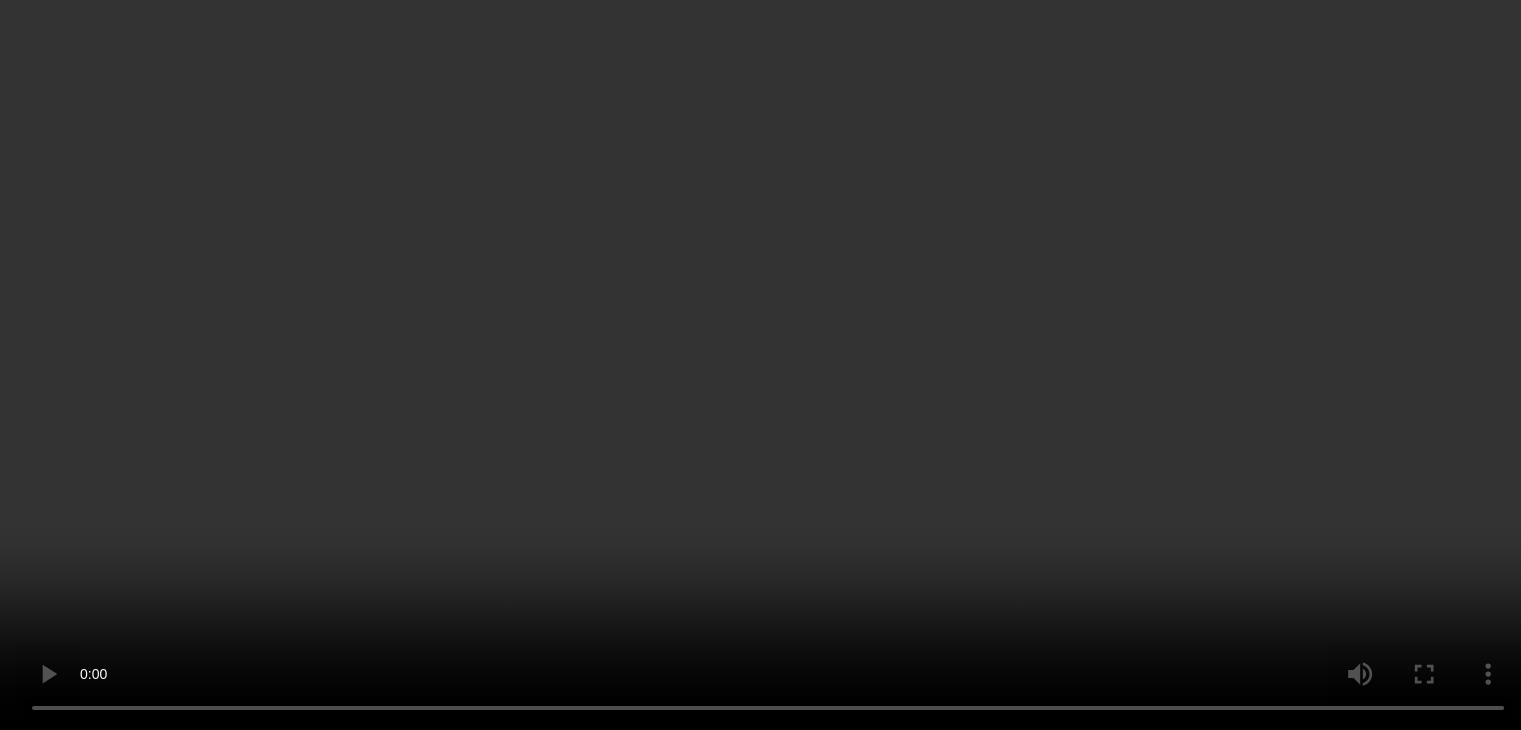 scroll, scrollTop: 864, scrollLeft: 0, axis: vertical 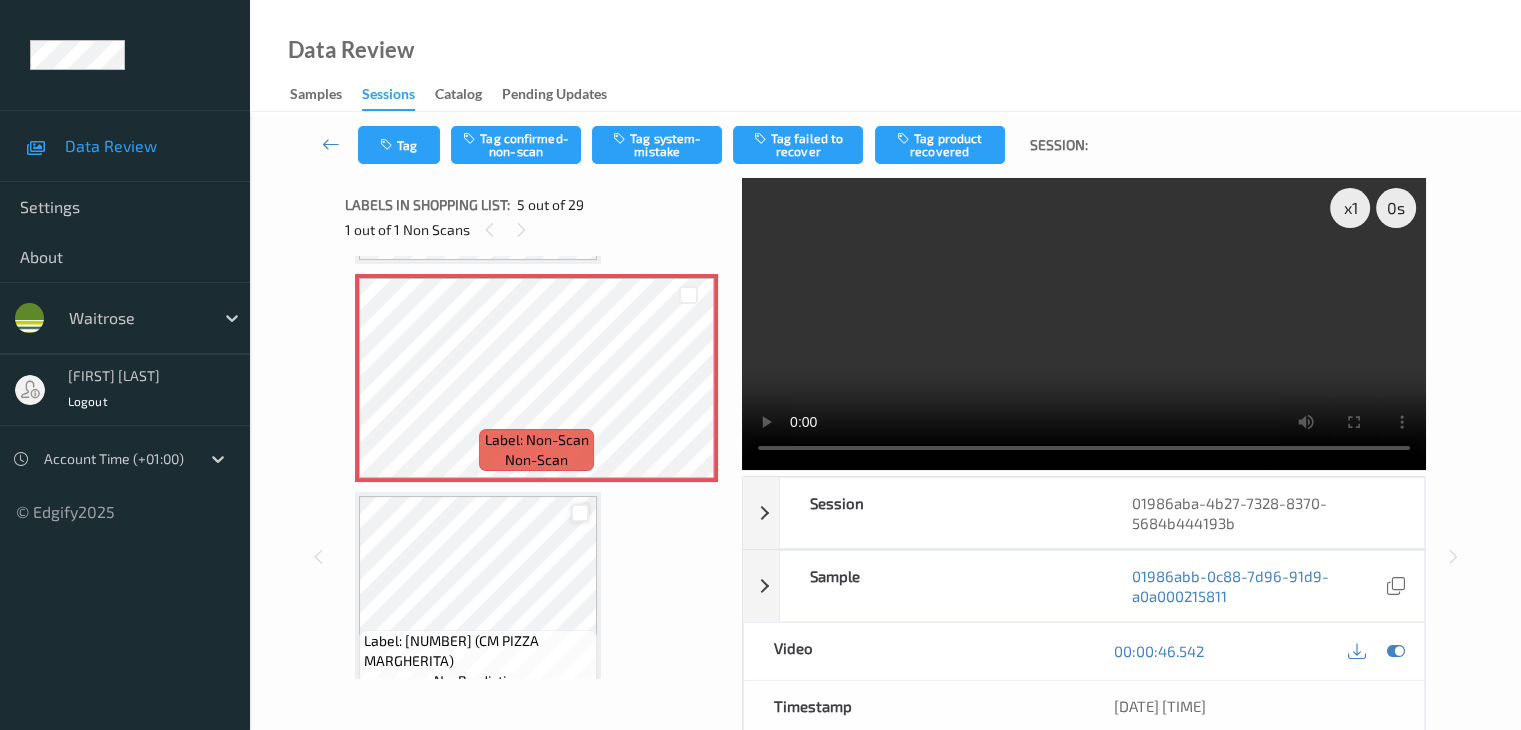 click at bounding box center [580, 513] 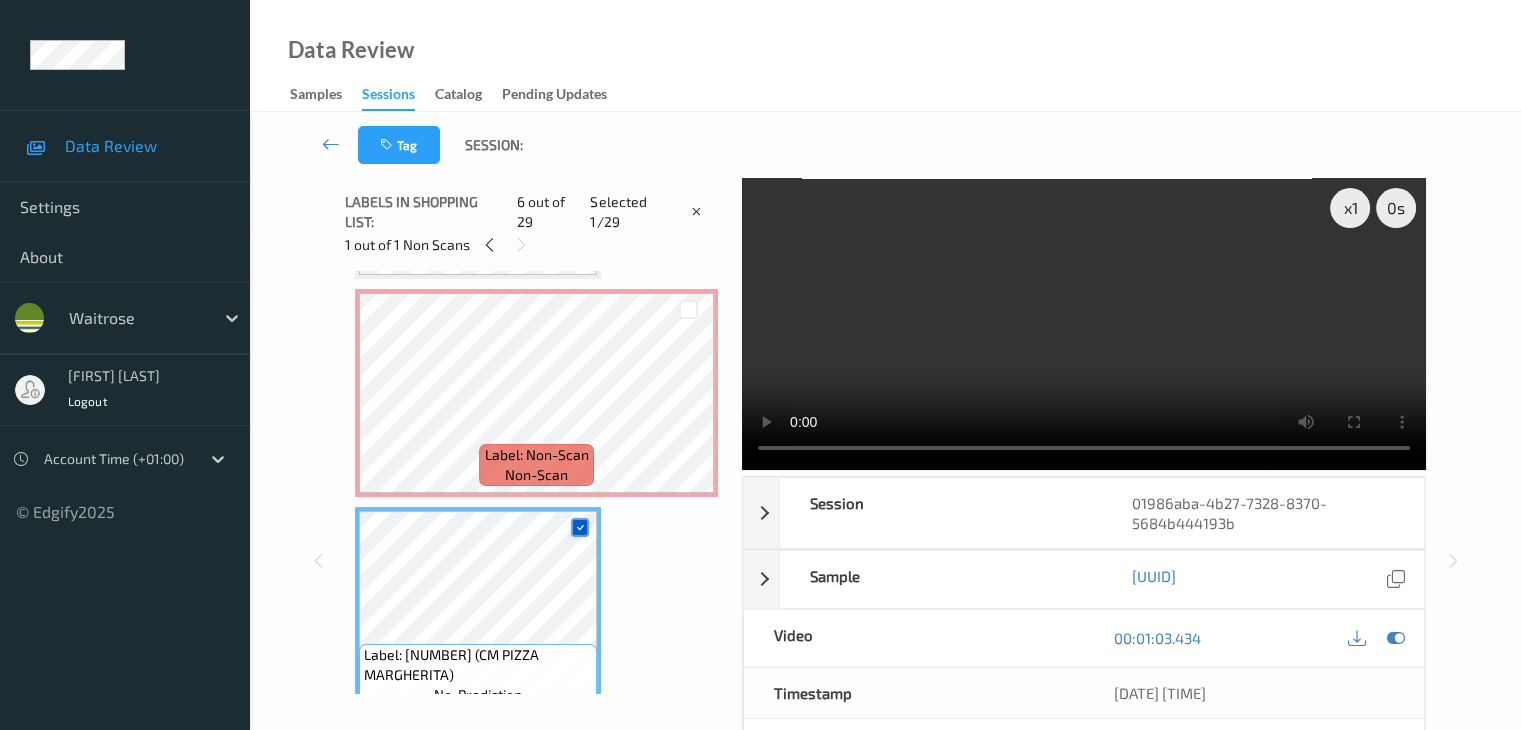click at bounding box center [580, 527] 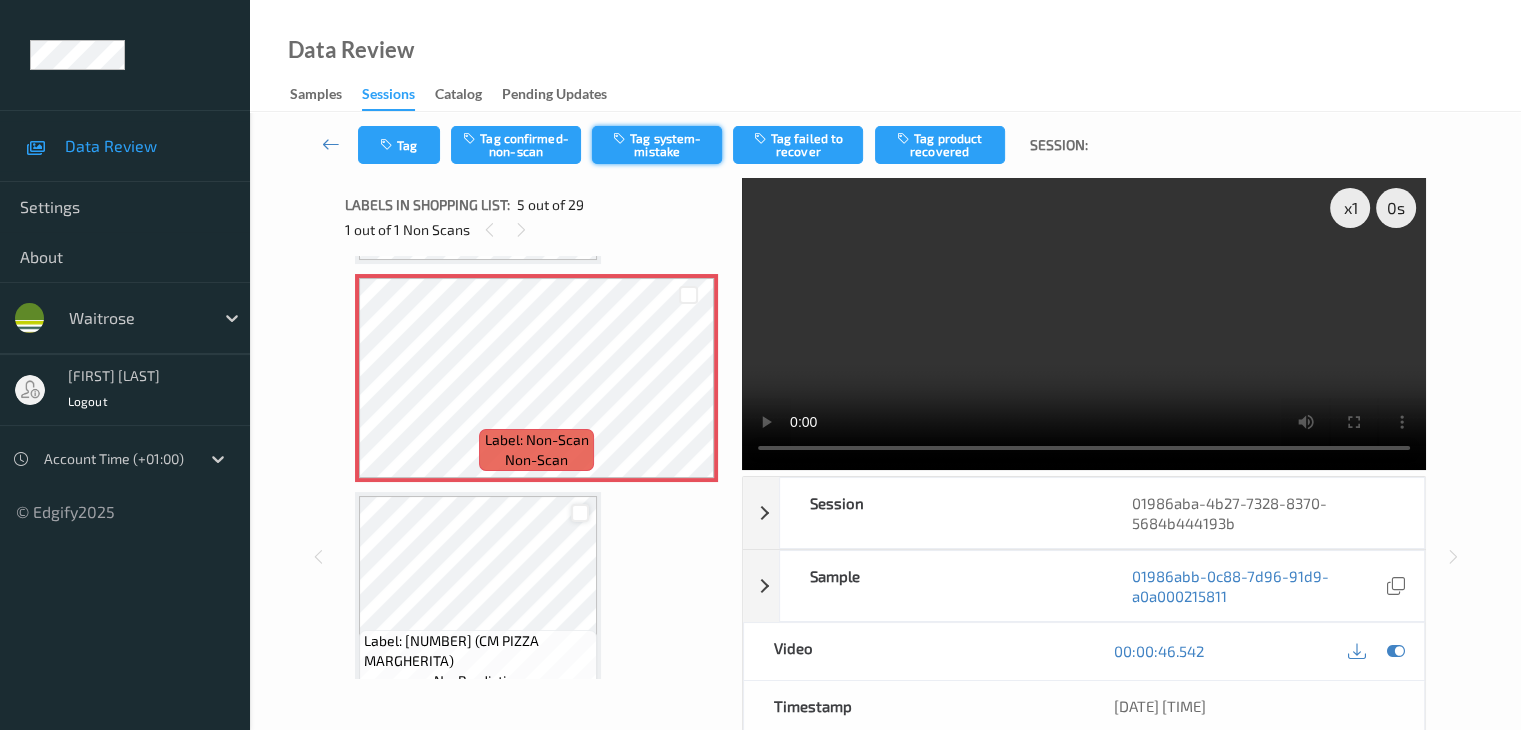 click on "Tag   system-mistake" at bounding box center [657, 145] 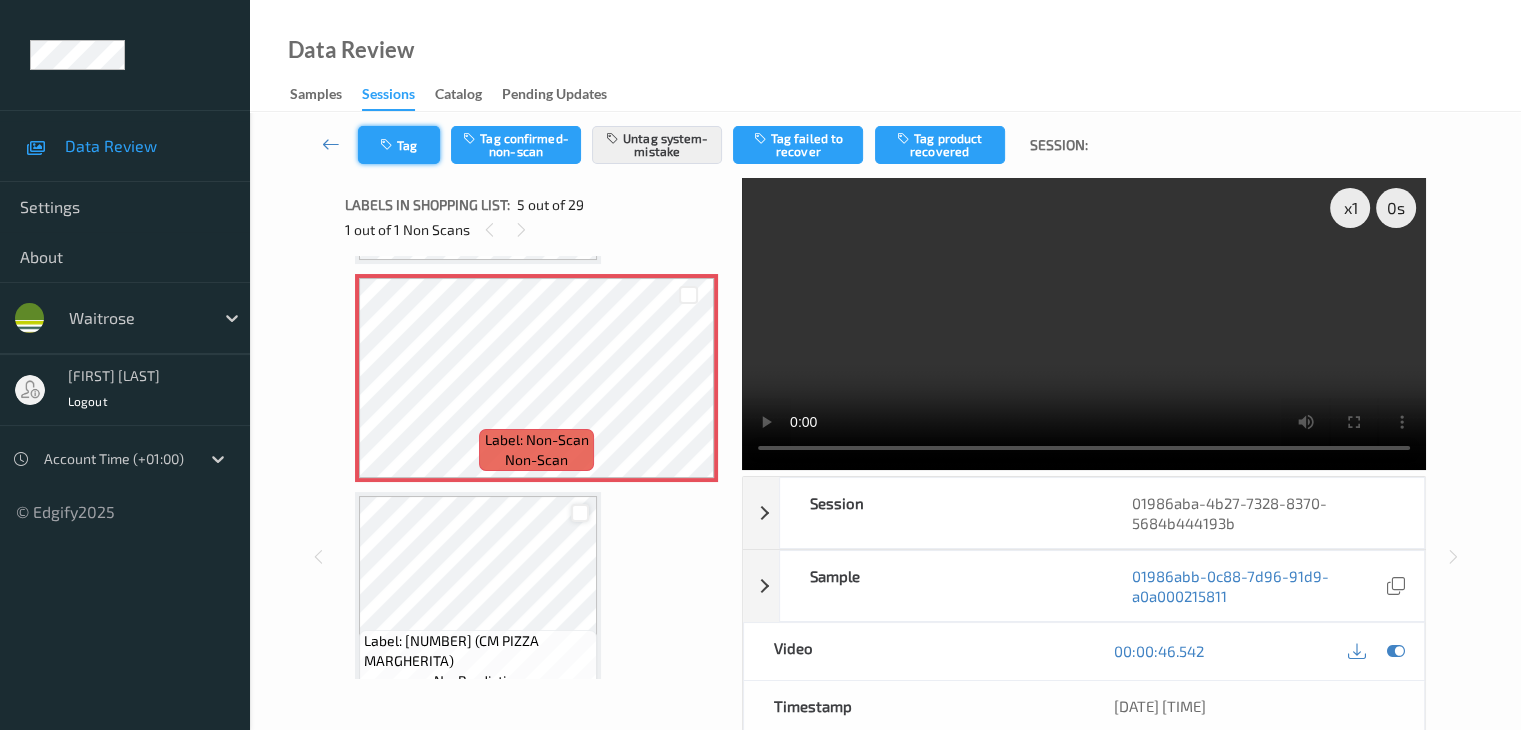 click on "Tag" at bounding box center (399, 145) 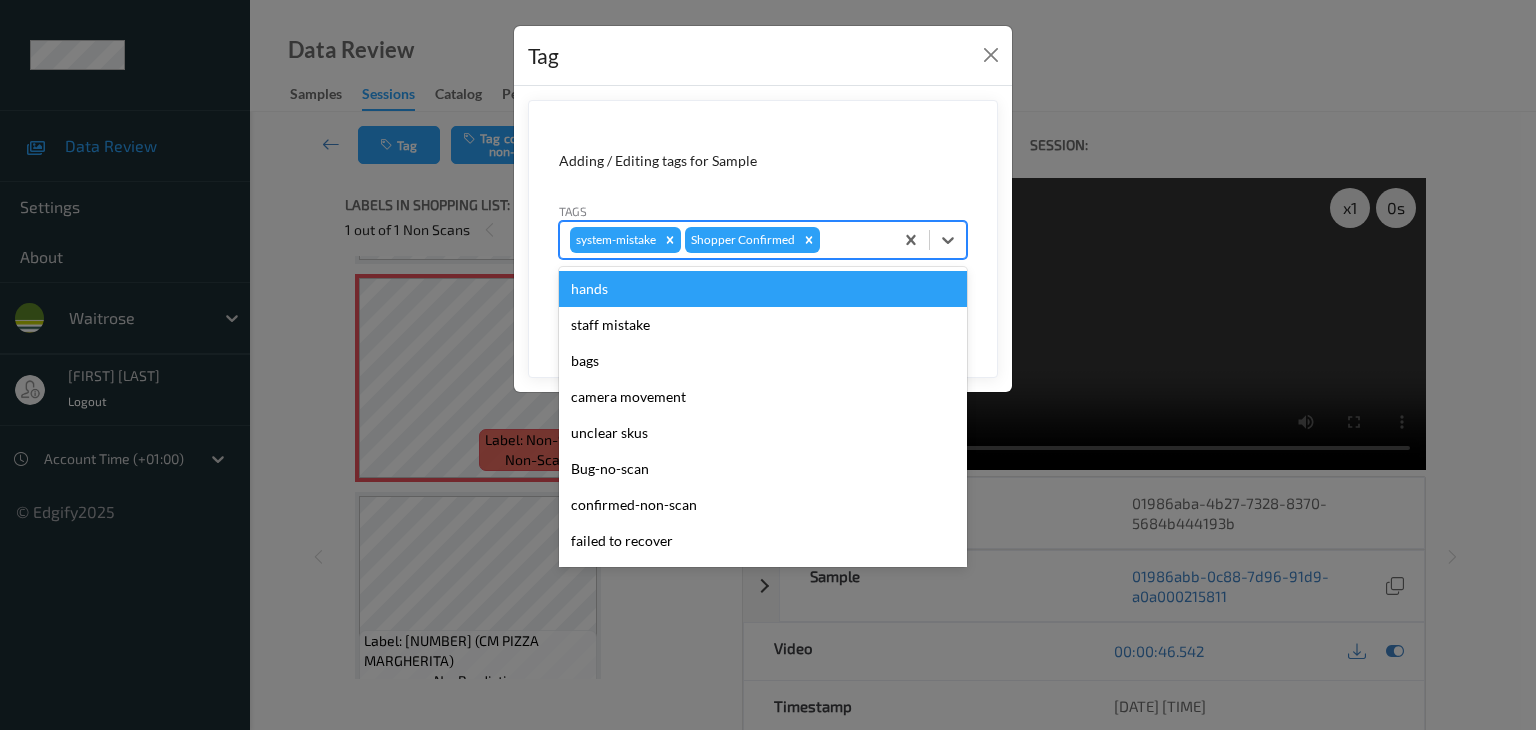 click at bounding box center (853, 240) 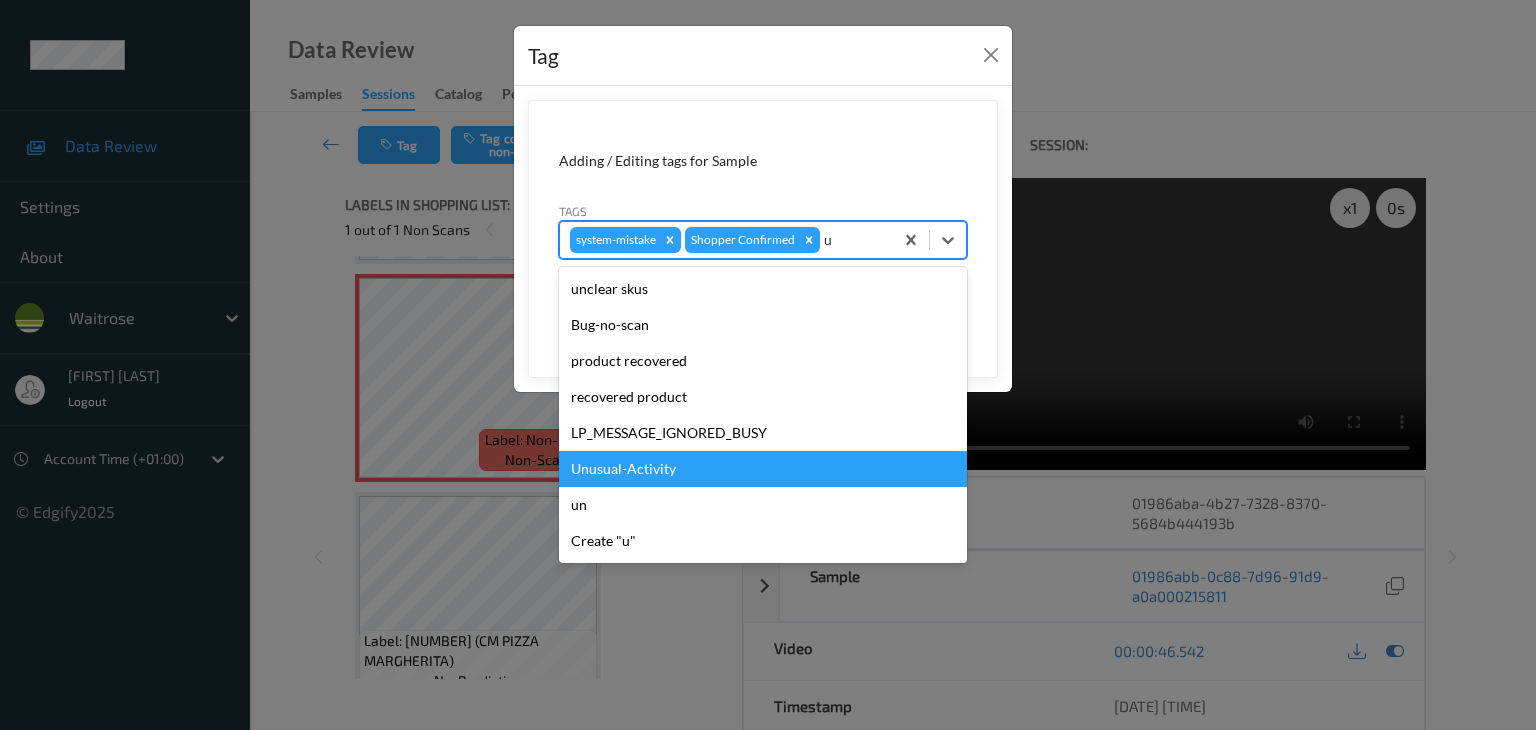 click on "Unusual-Activity" at bounding box center [763, 469] 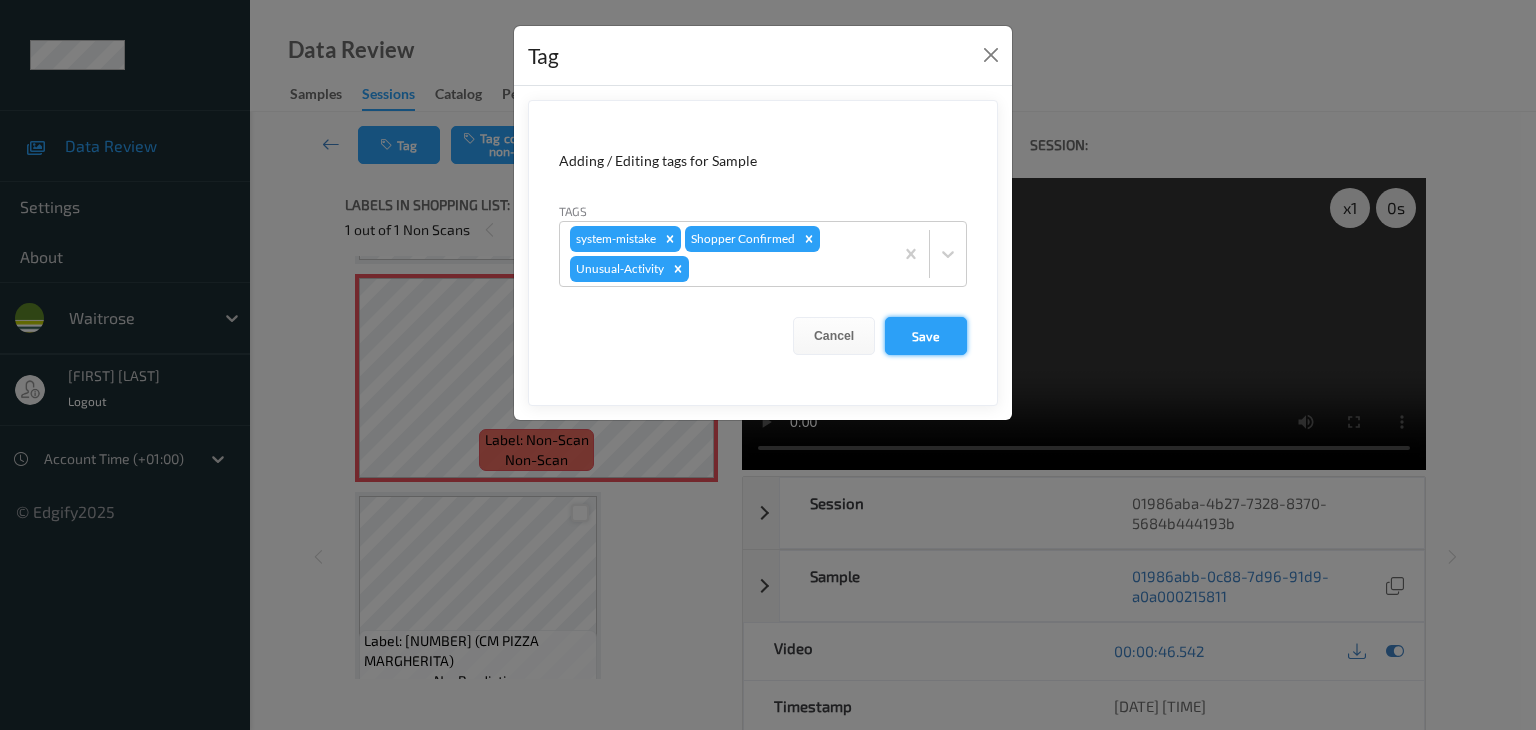 click on "Save" at bounding box center [926, 336] 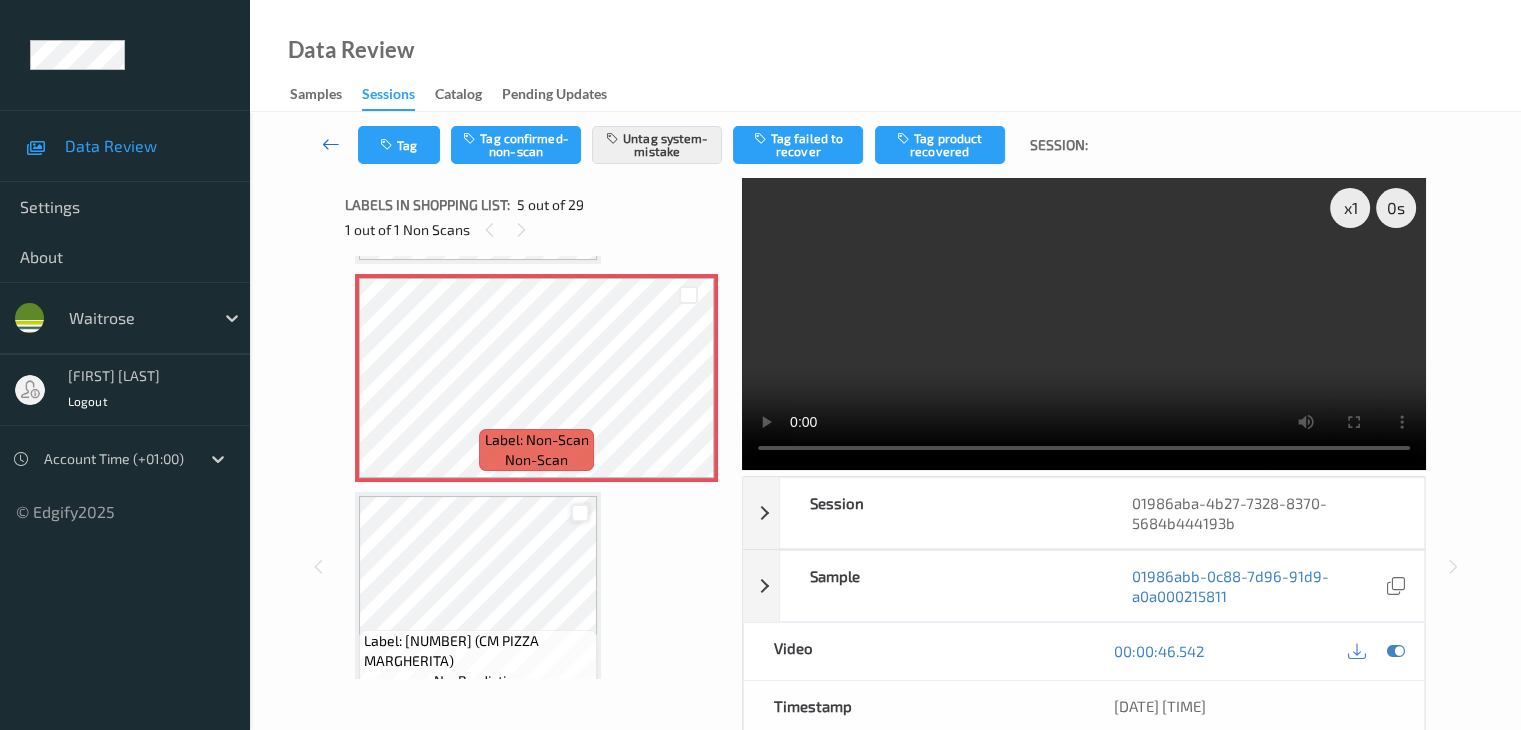 click at bounding box center [331, 144] 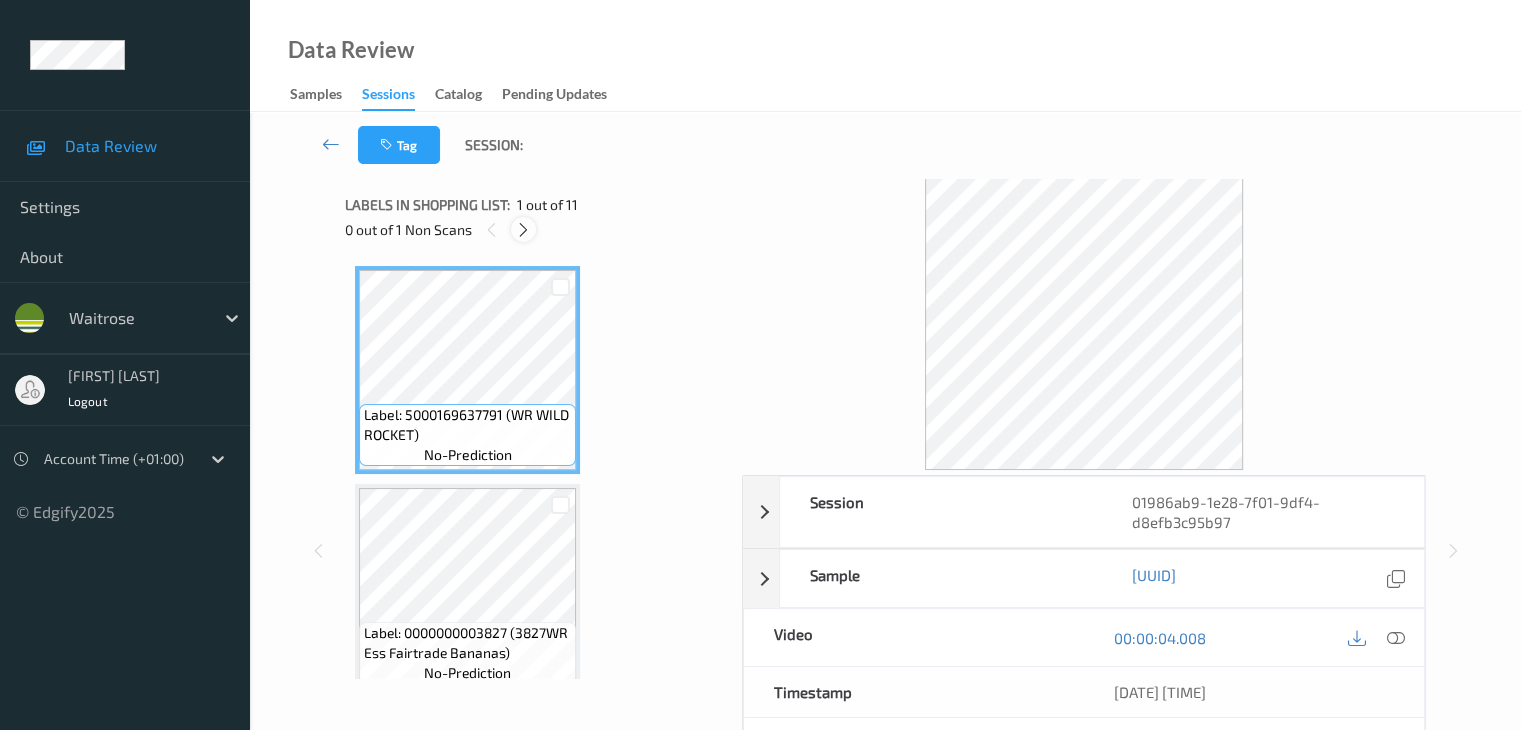 click at bounding box center (523, 230) 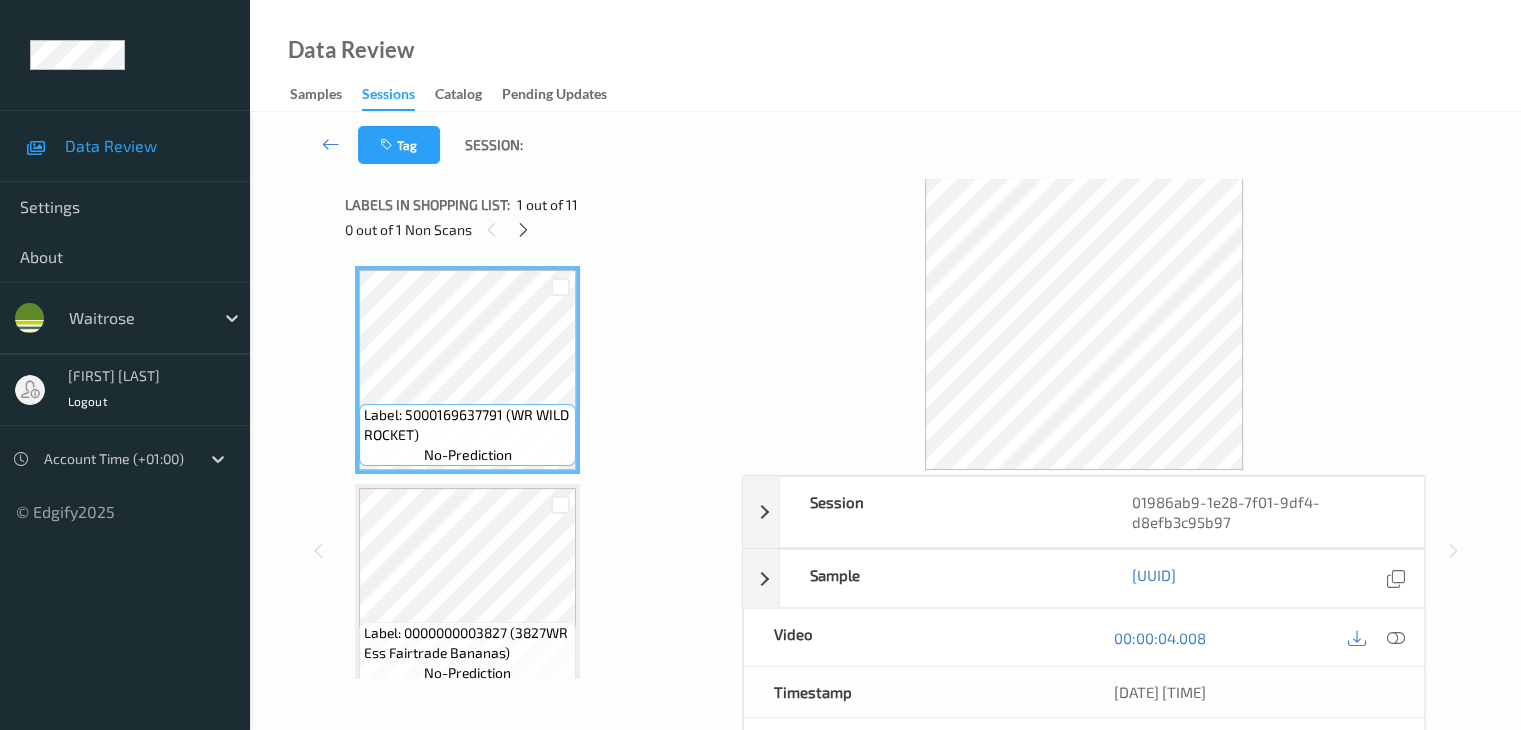 scroll, scrollTop: 228, scrollLeft: 0, axis: vertical 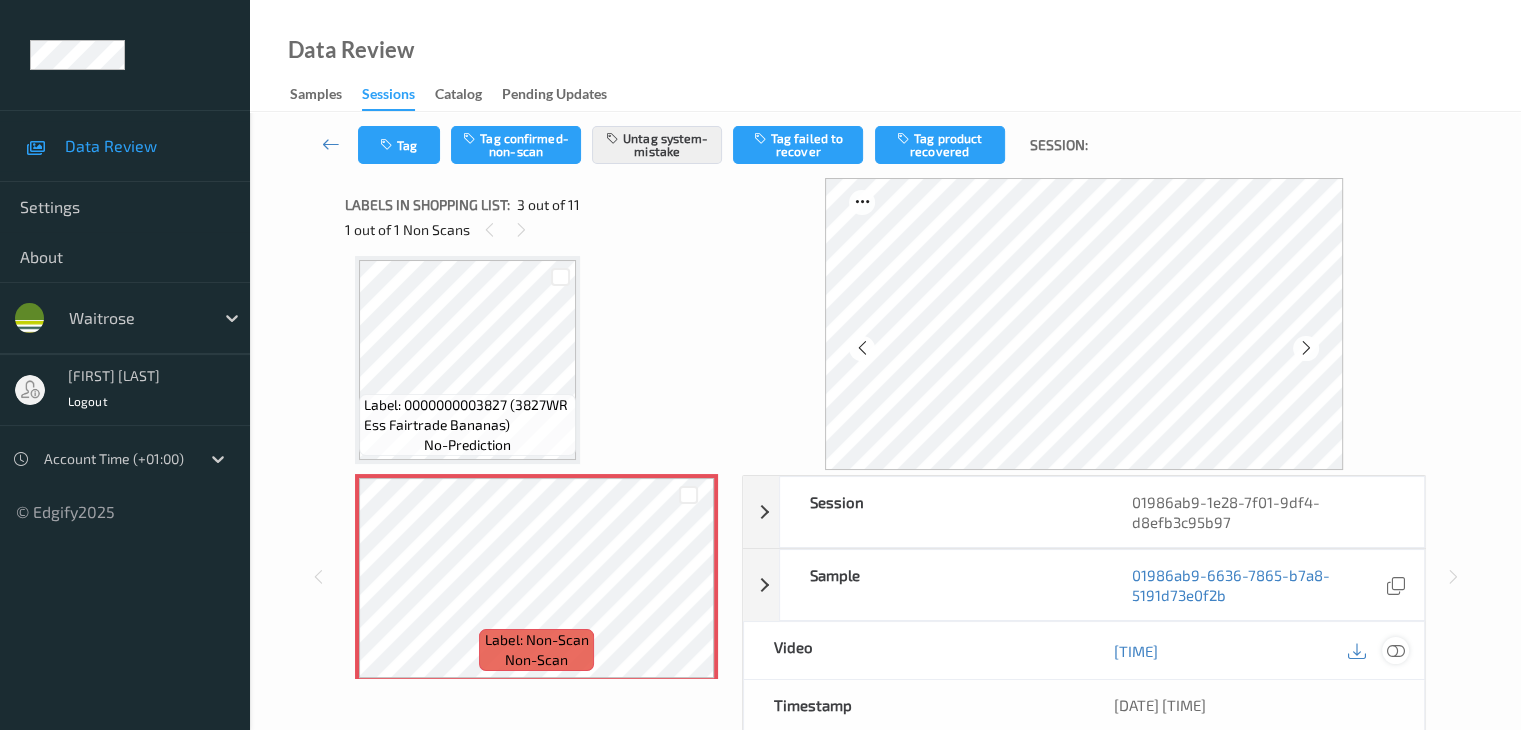 click at bounding box center (1395, 651) 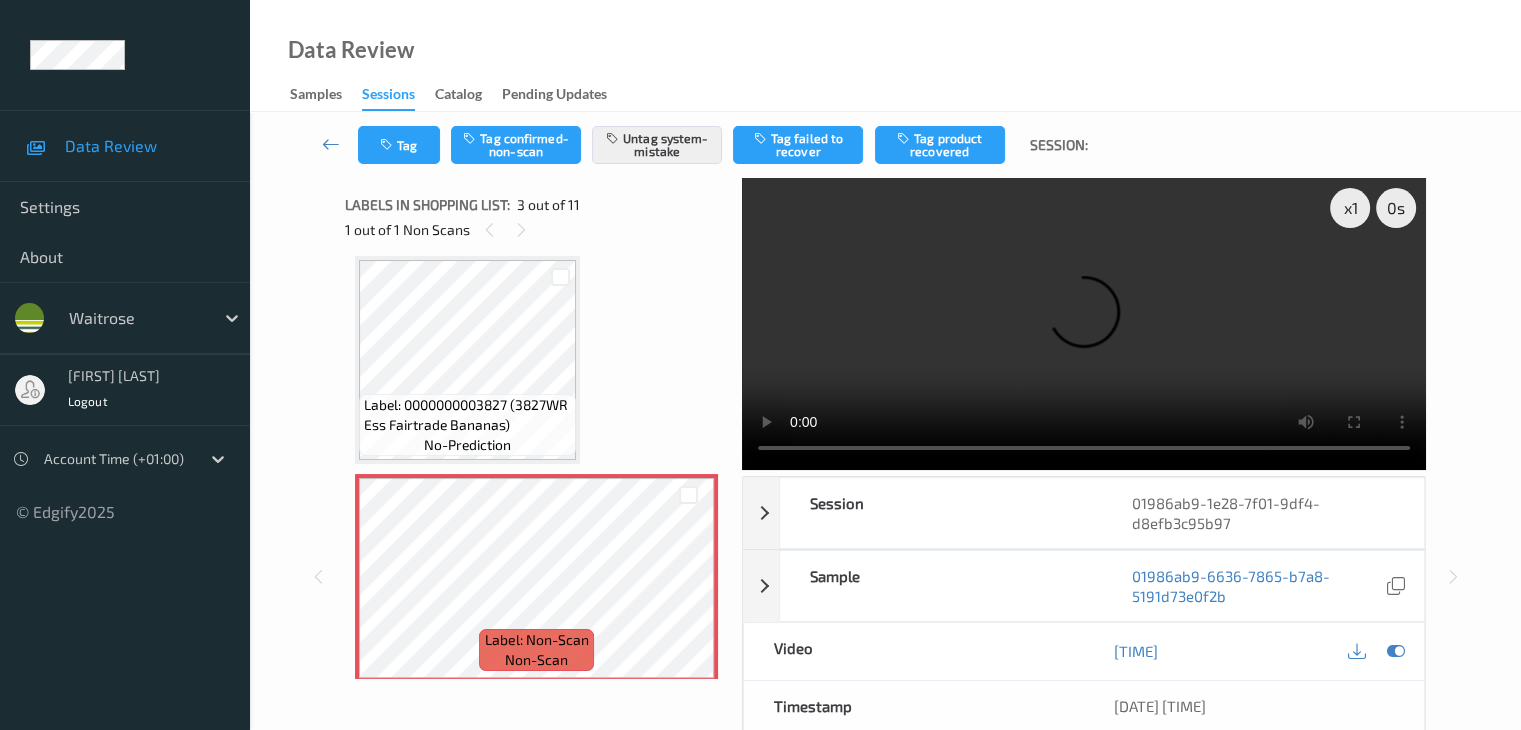 type 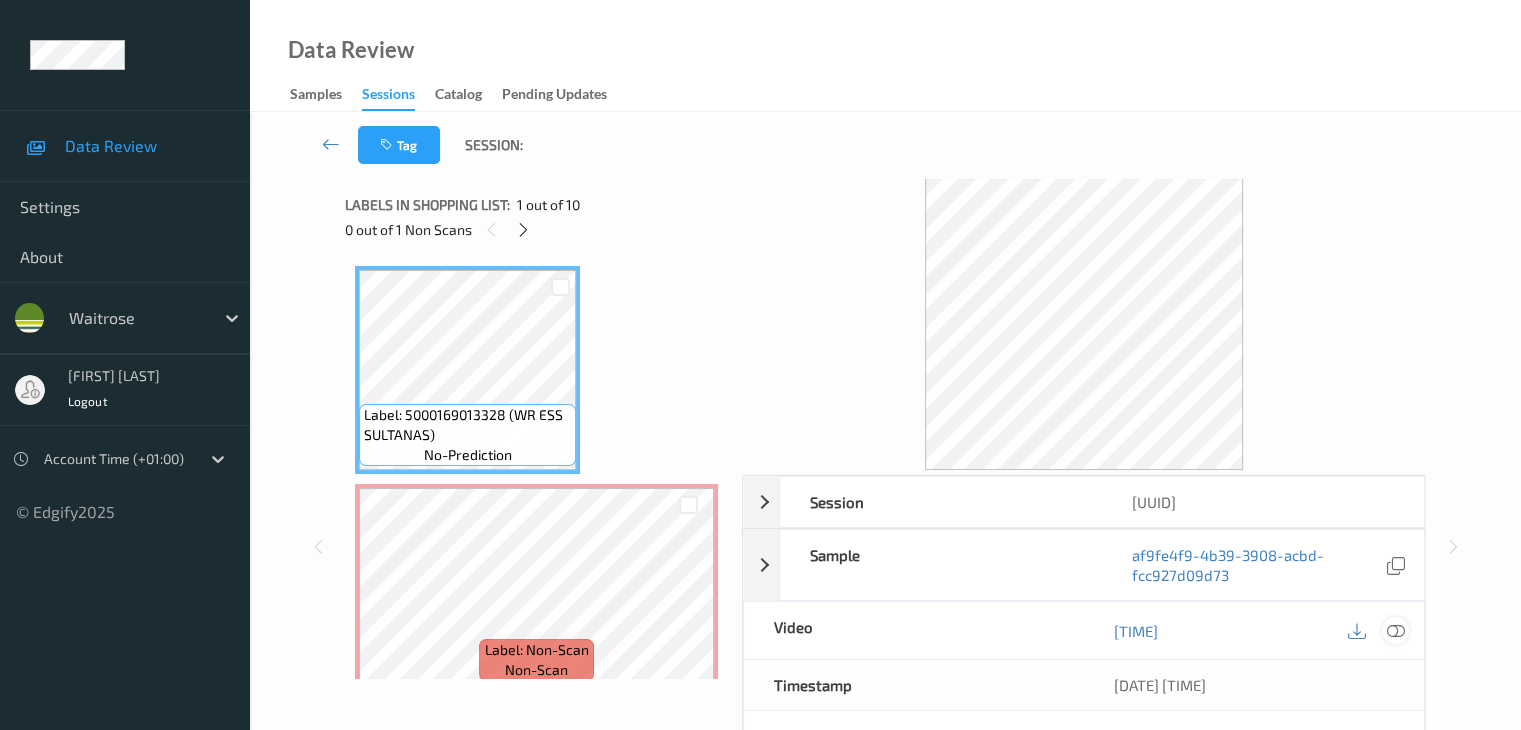 click at bounding box center (1395, 631) 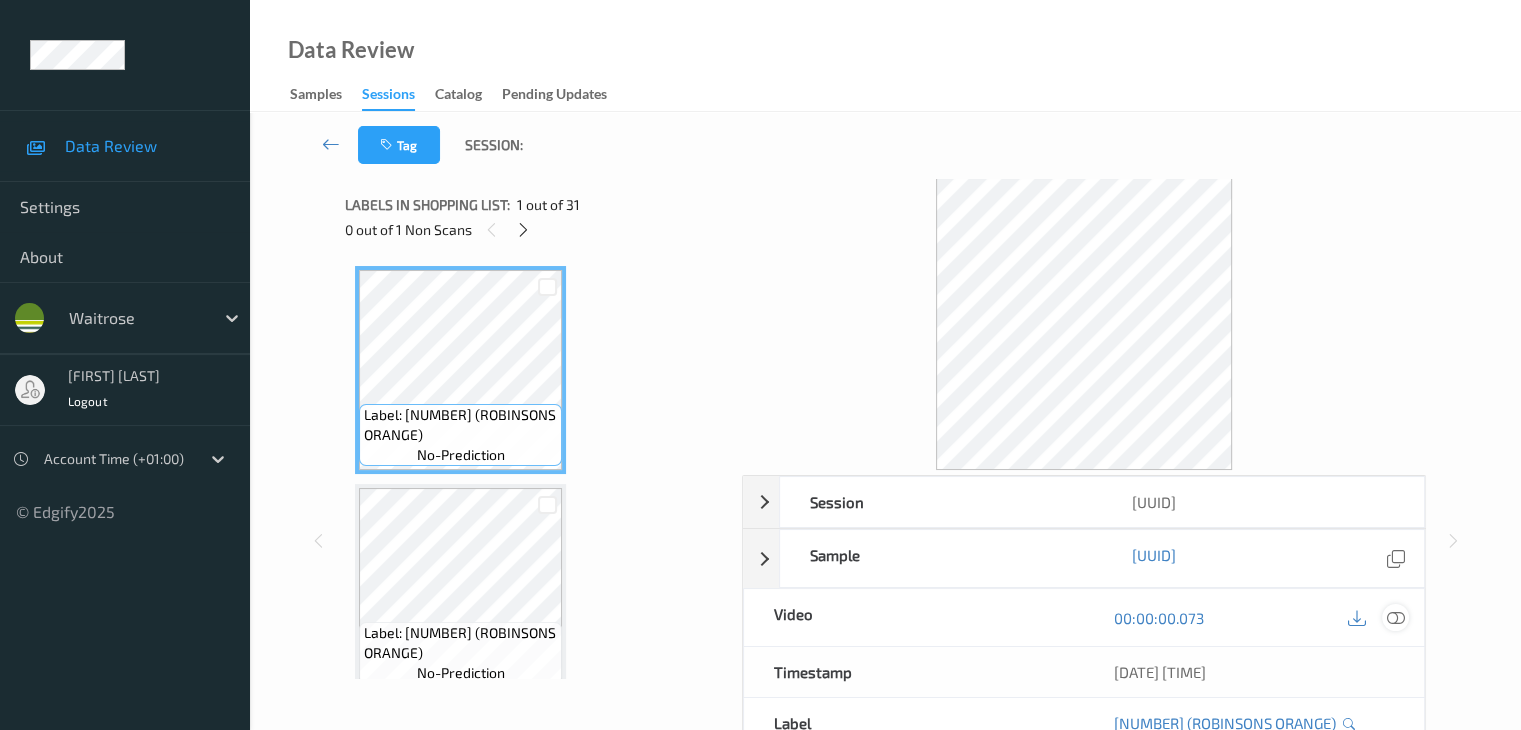 click at bounding box center [1395, 618] 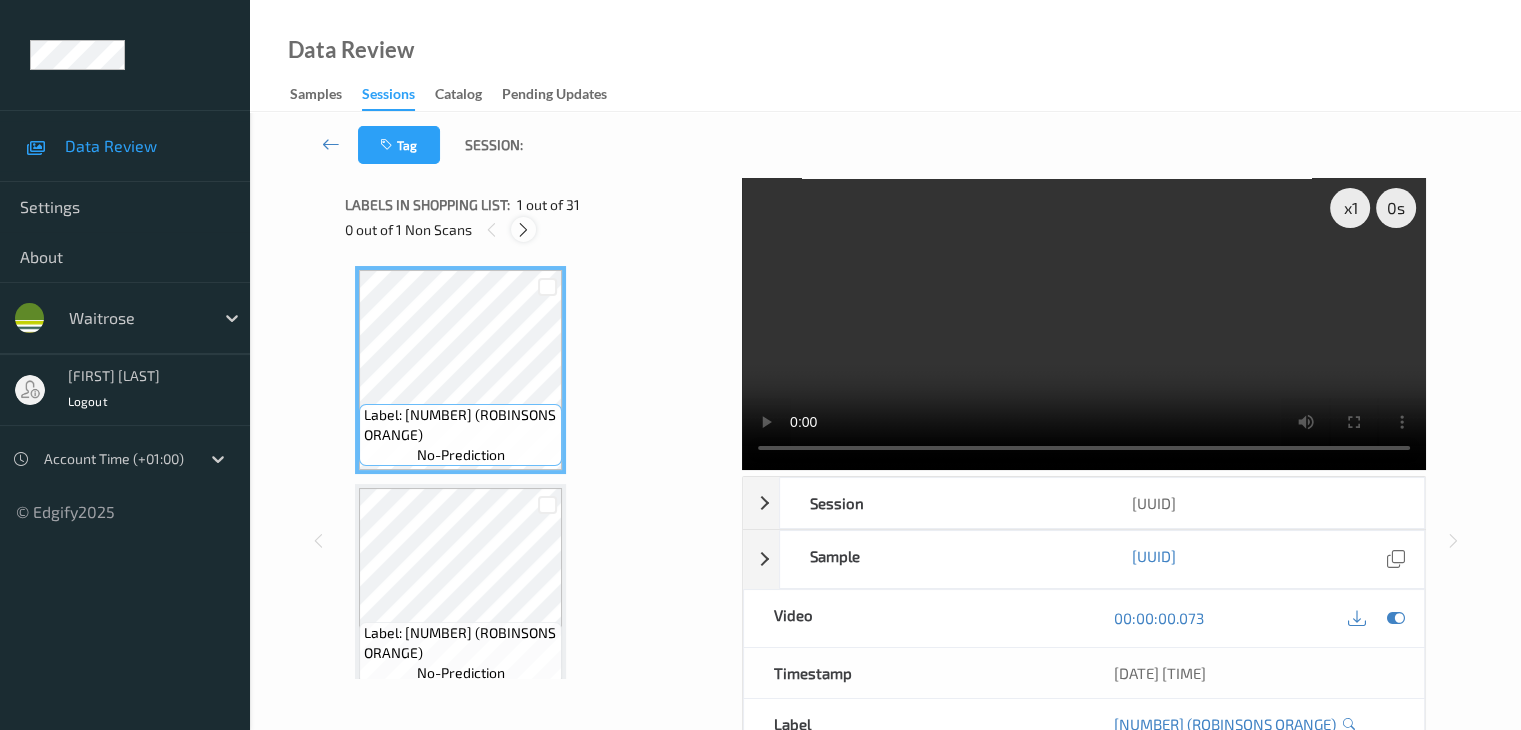 click at bounding box center (523, 230) 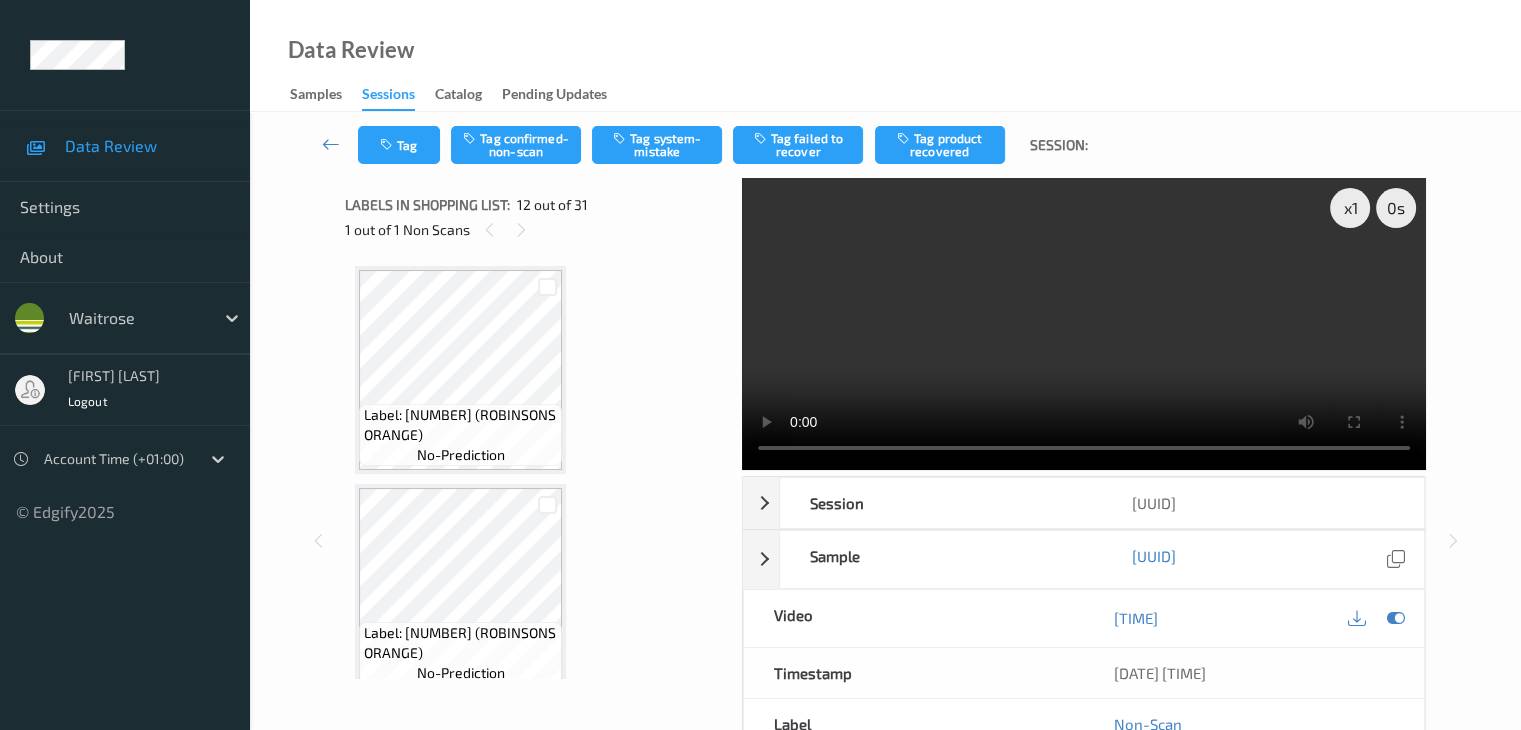 scroll, scrollTop: 2190, scrollLeft: 0, axis: vertical 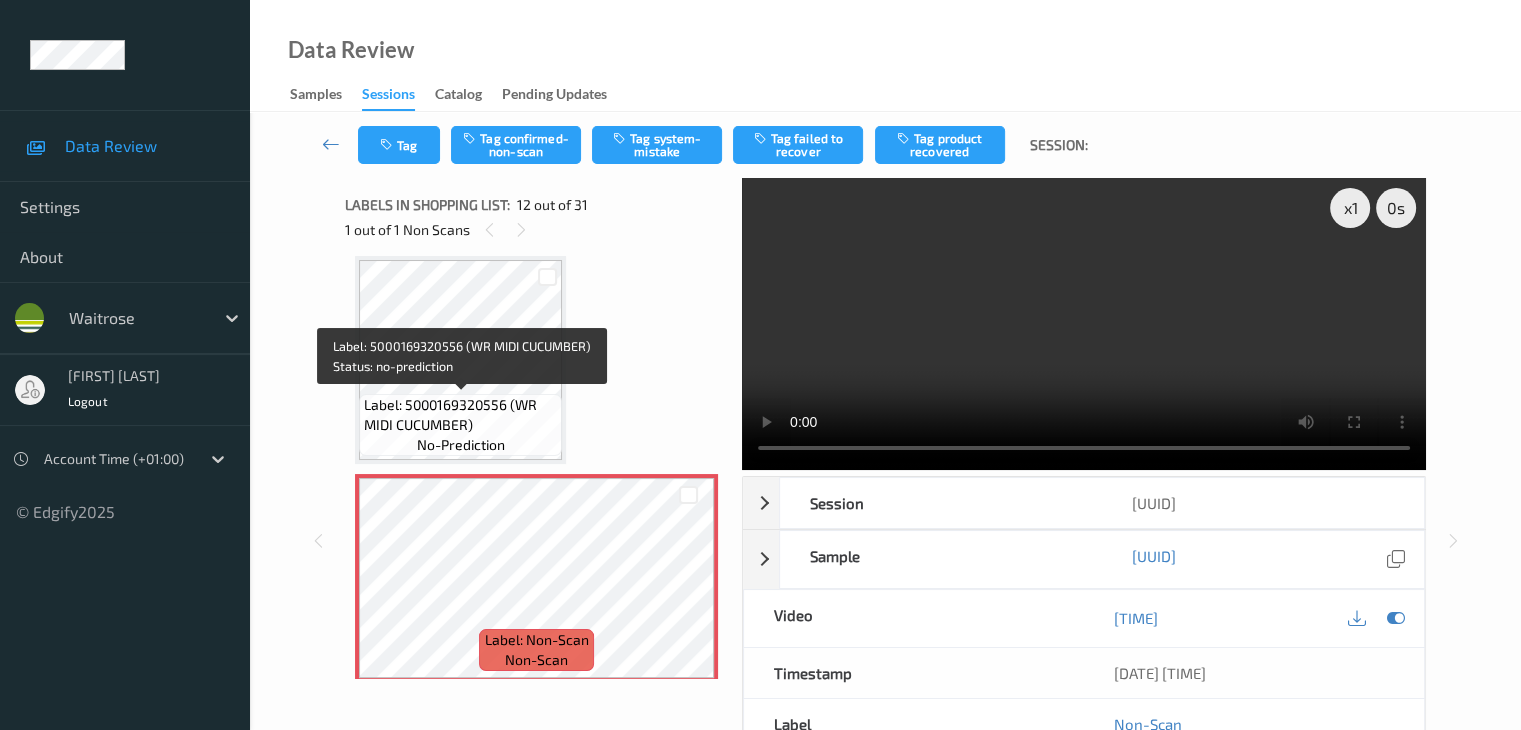 click on "Label: 5000169320556 (WR MIDI CUCUMBER)" at bounding box center (460, 415) 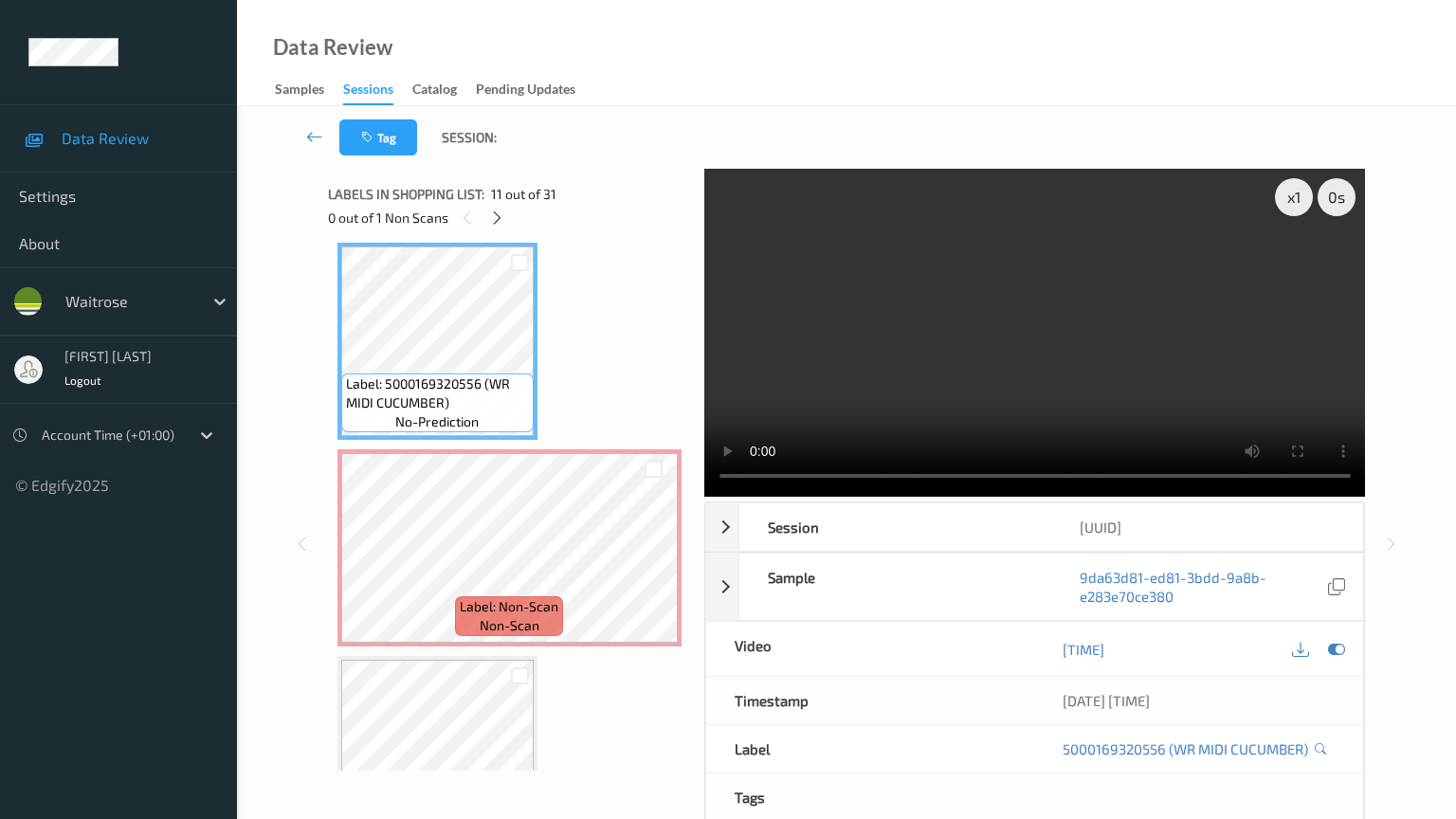 type 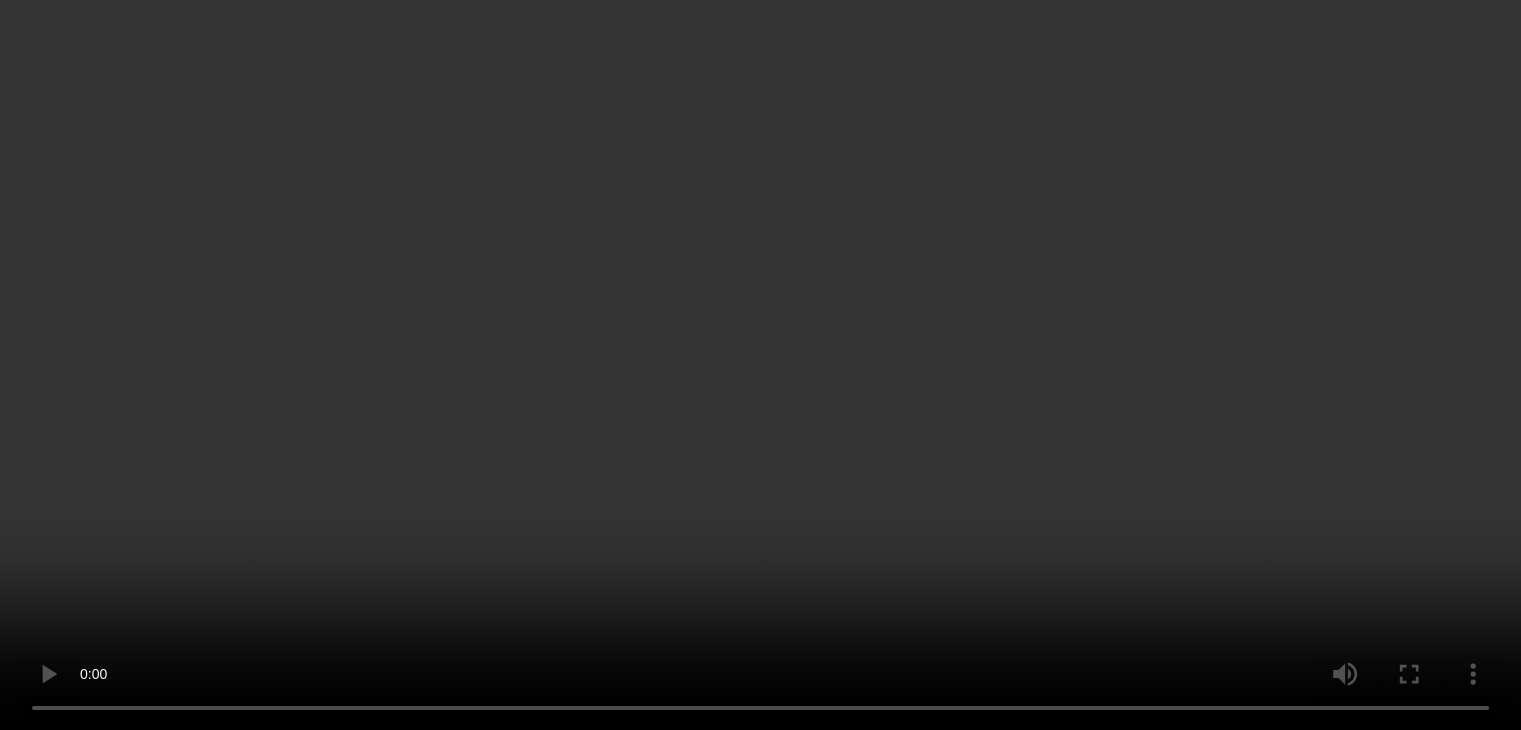 scroll, scrollTop: 2290, scrollLeft: 0, axis: vertical 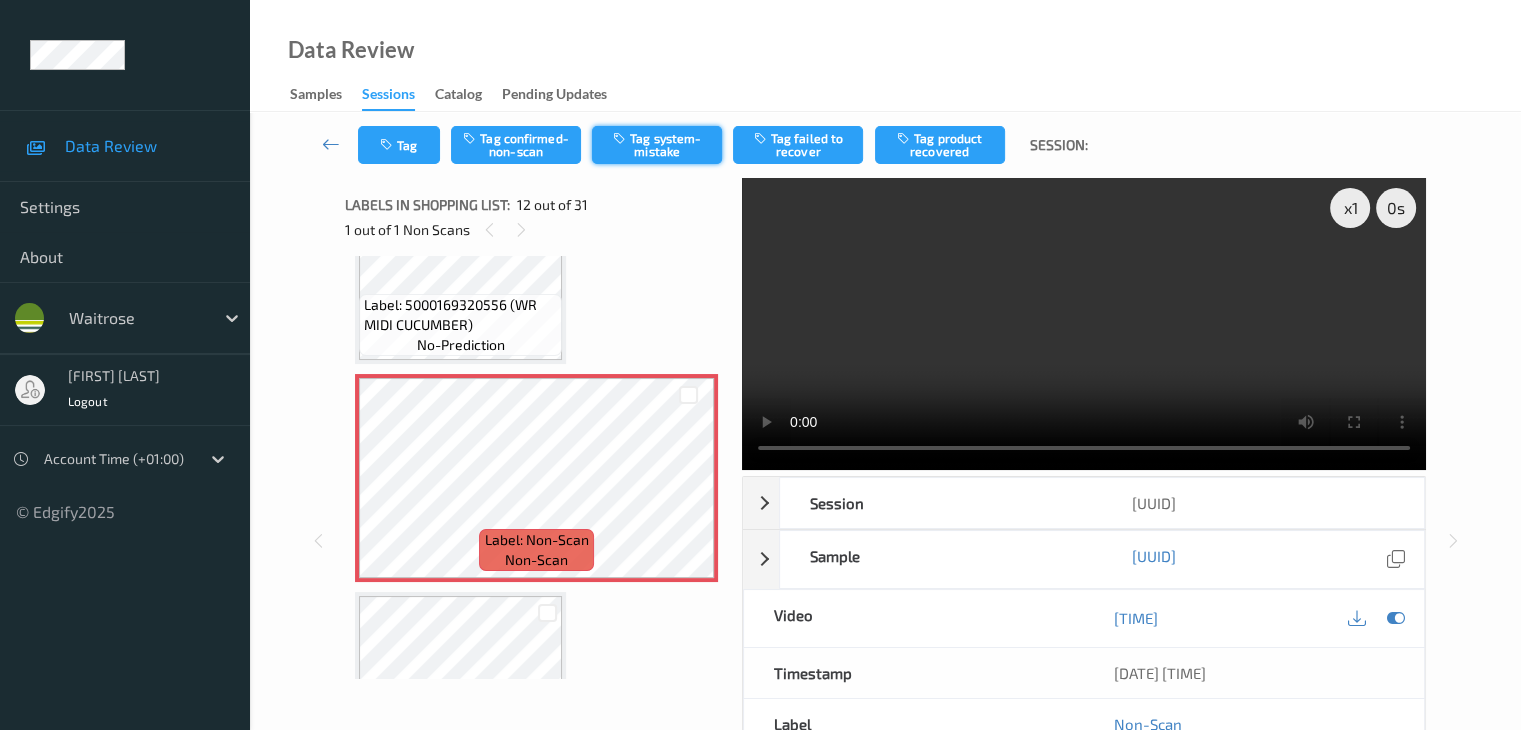 click on "Tag   system-mistake" at bounding box center [657, 145] 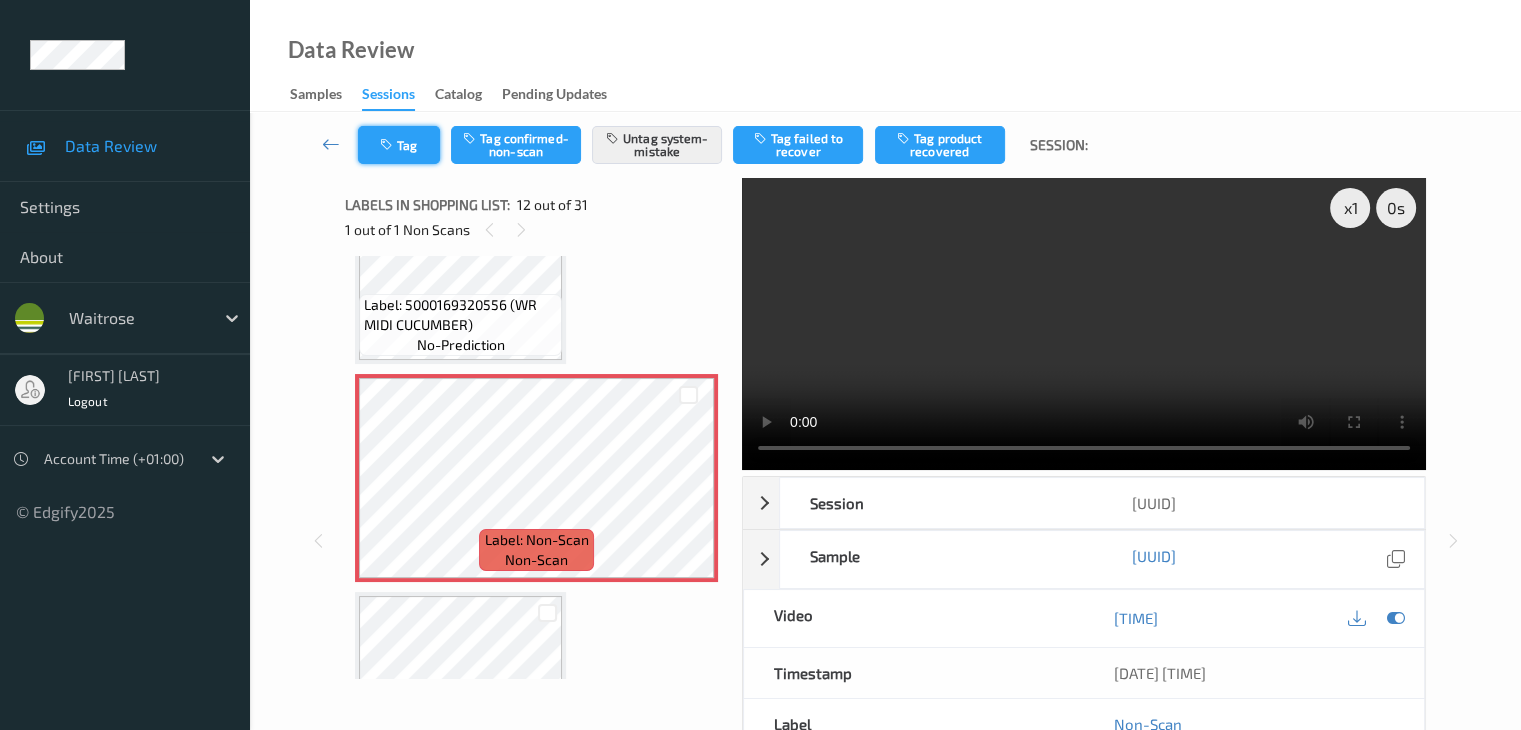 click on "Tag" at bounding box center [399, 145] 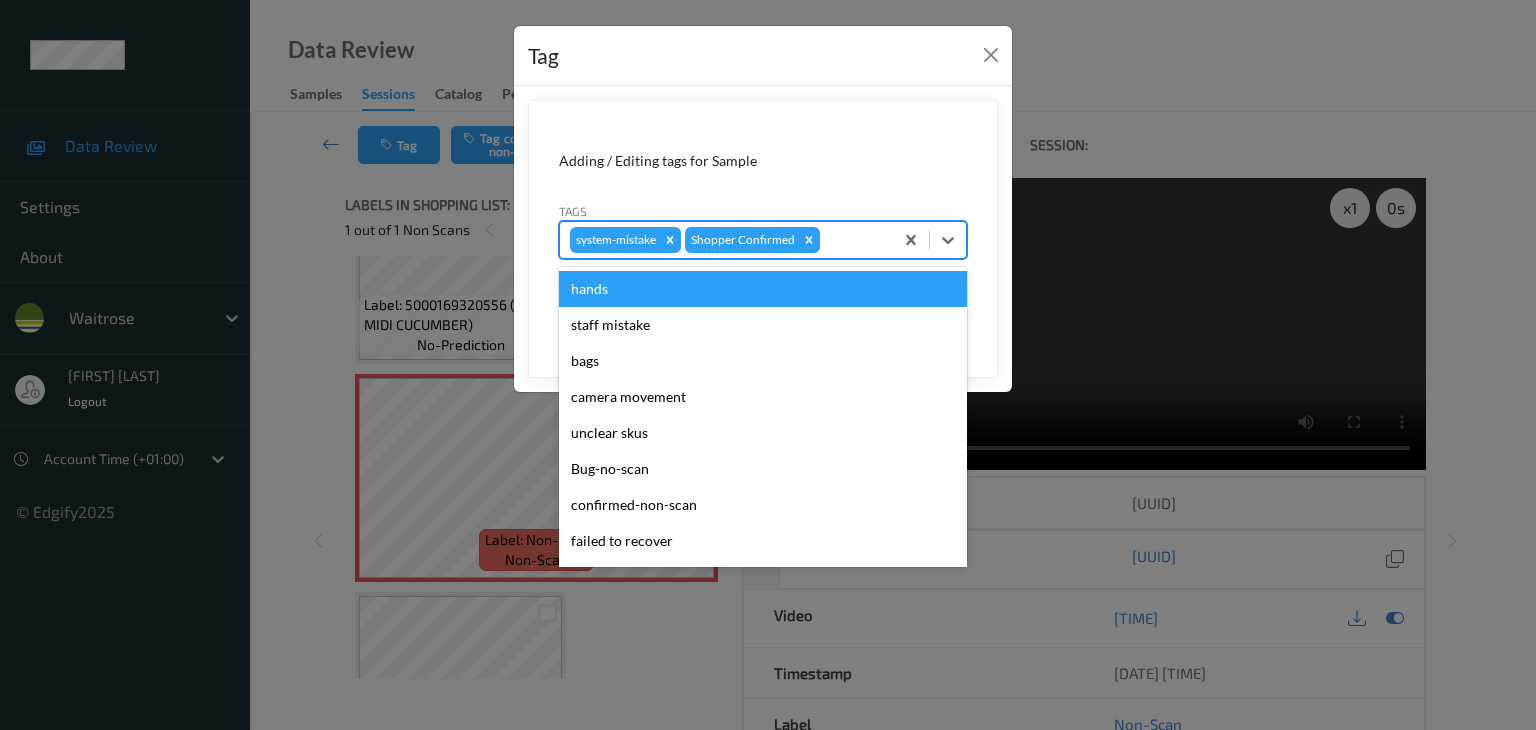 click at bounding box center (853, 240) 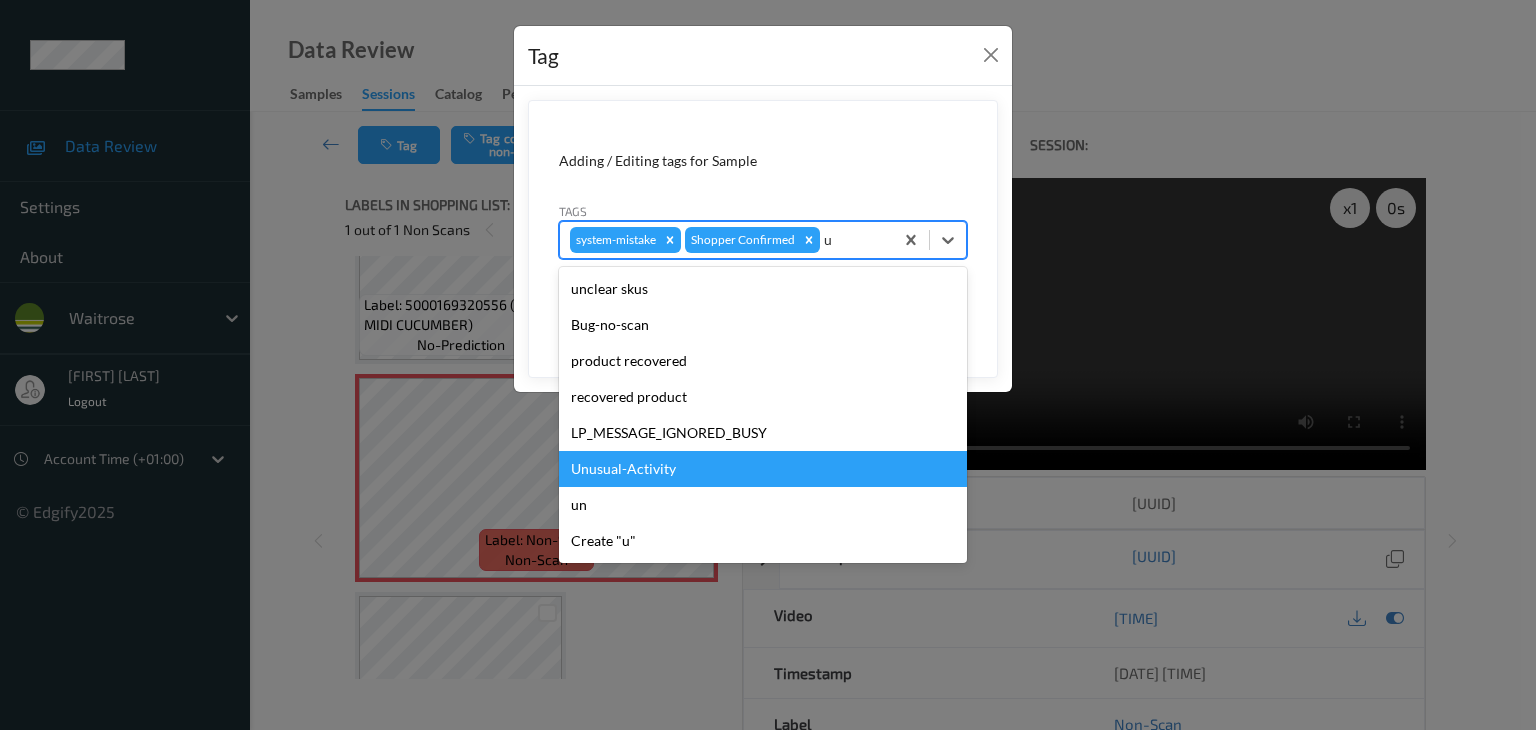 click on "Unusual-Activity" at bounding box center [763, 469] 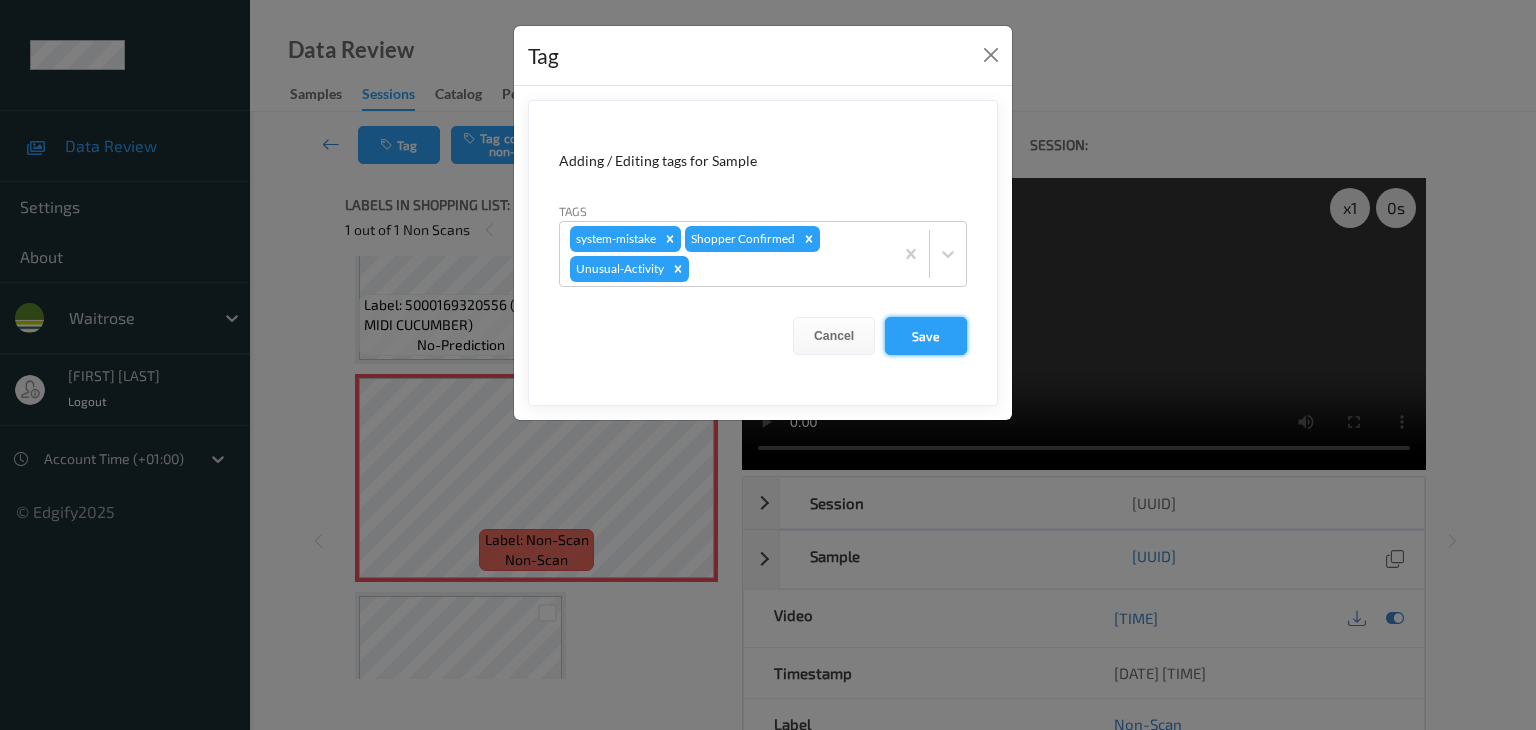 click on "Save" at bounding box center [926, 336] 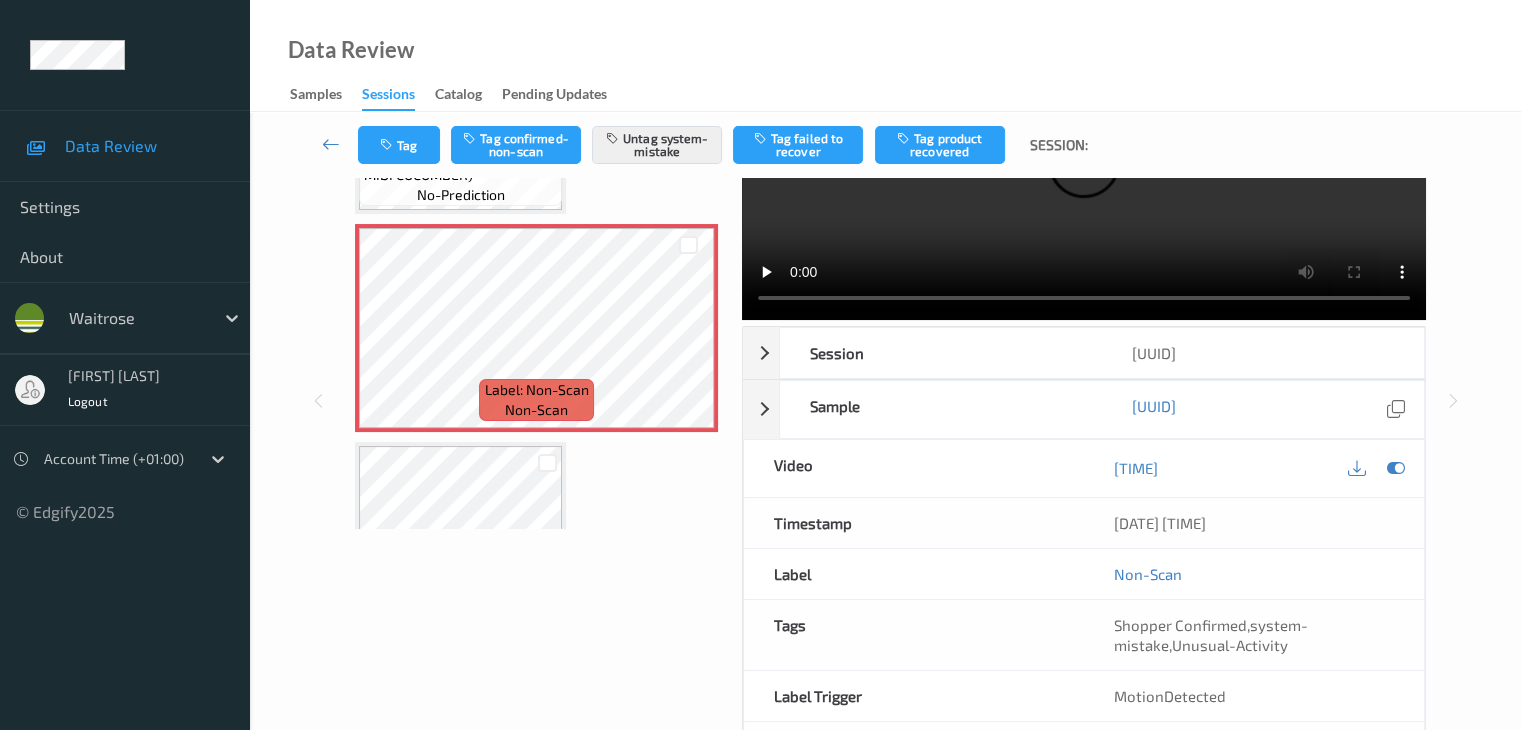 scroll, scrollTop: 0, scrollLeft: 0, axis: both 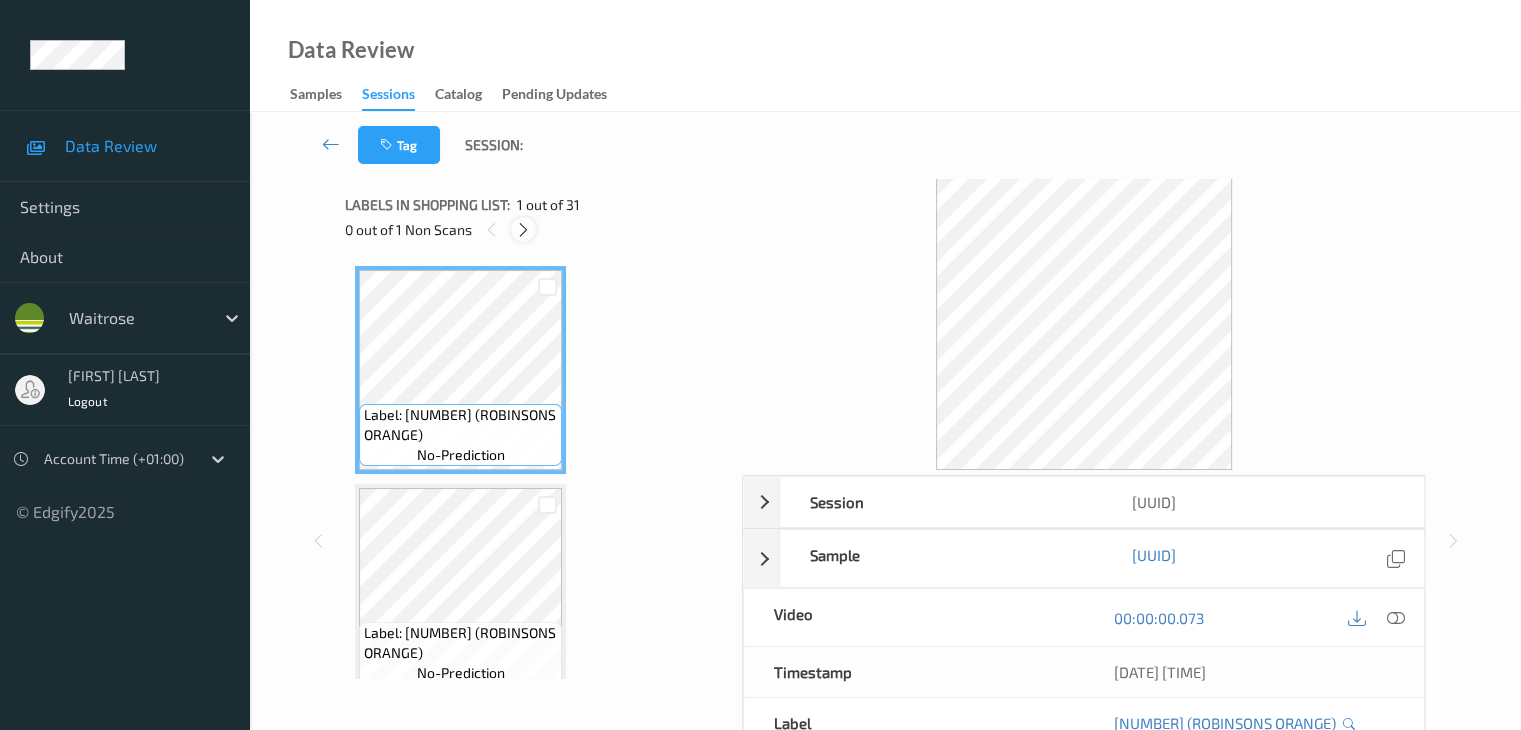 click at bounding box center (523, 230) 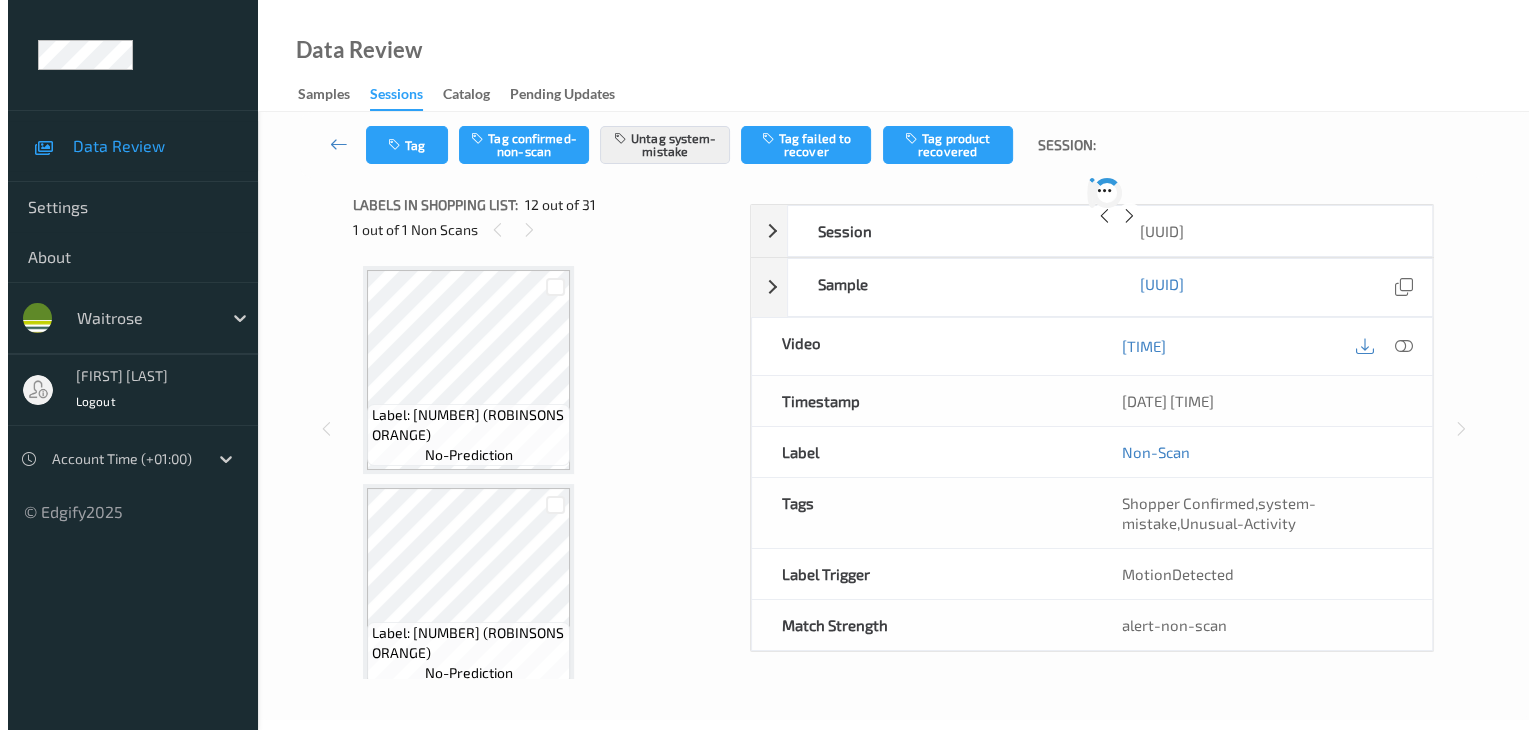 scroll, scrollTop: 2190, scrollLeft: 0, axis: vertical 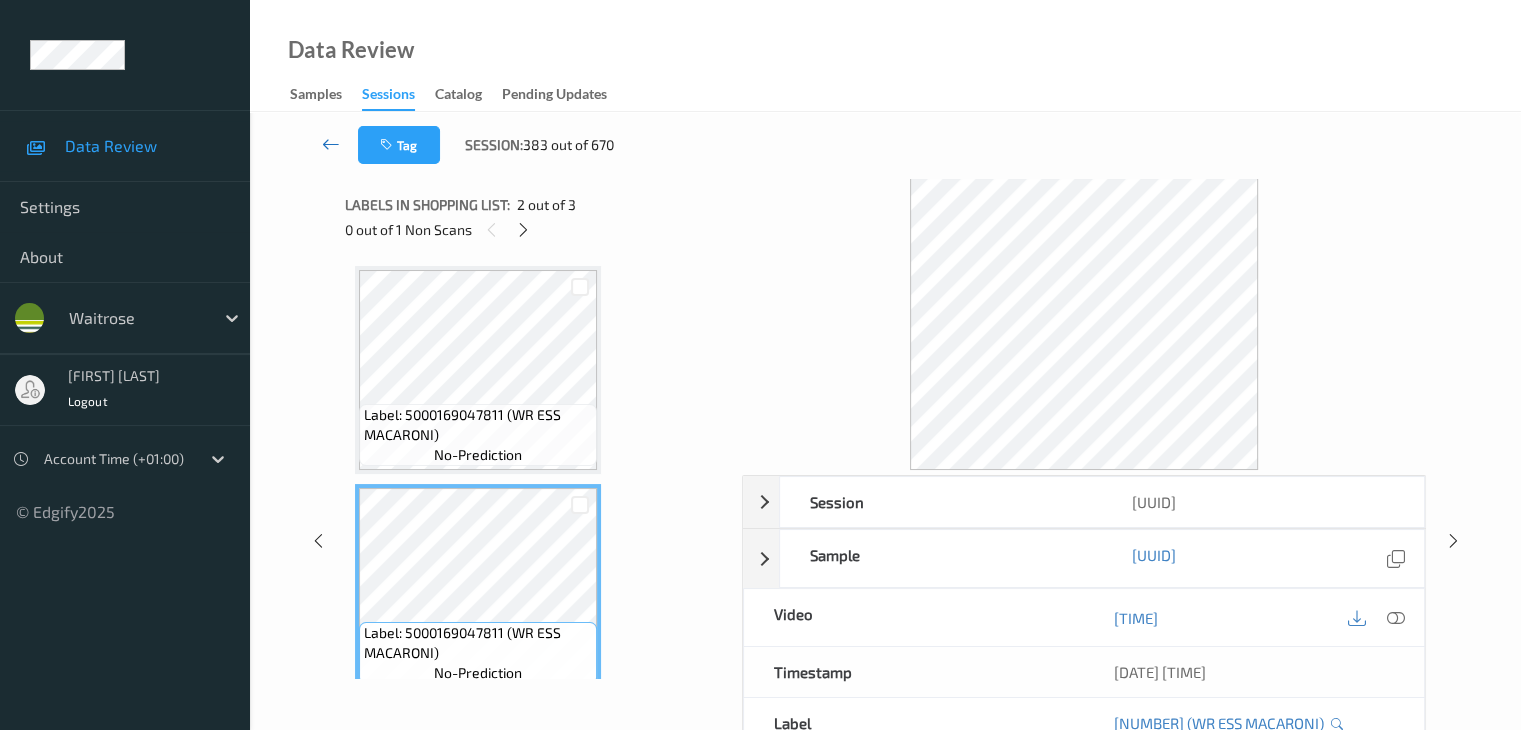 click at bounding box center (331, 144) 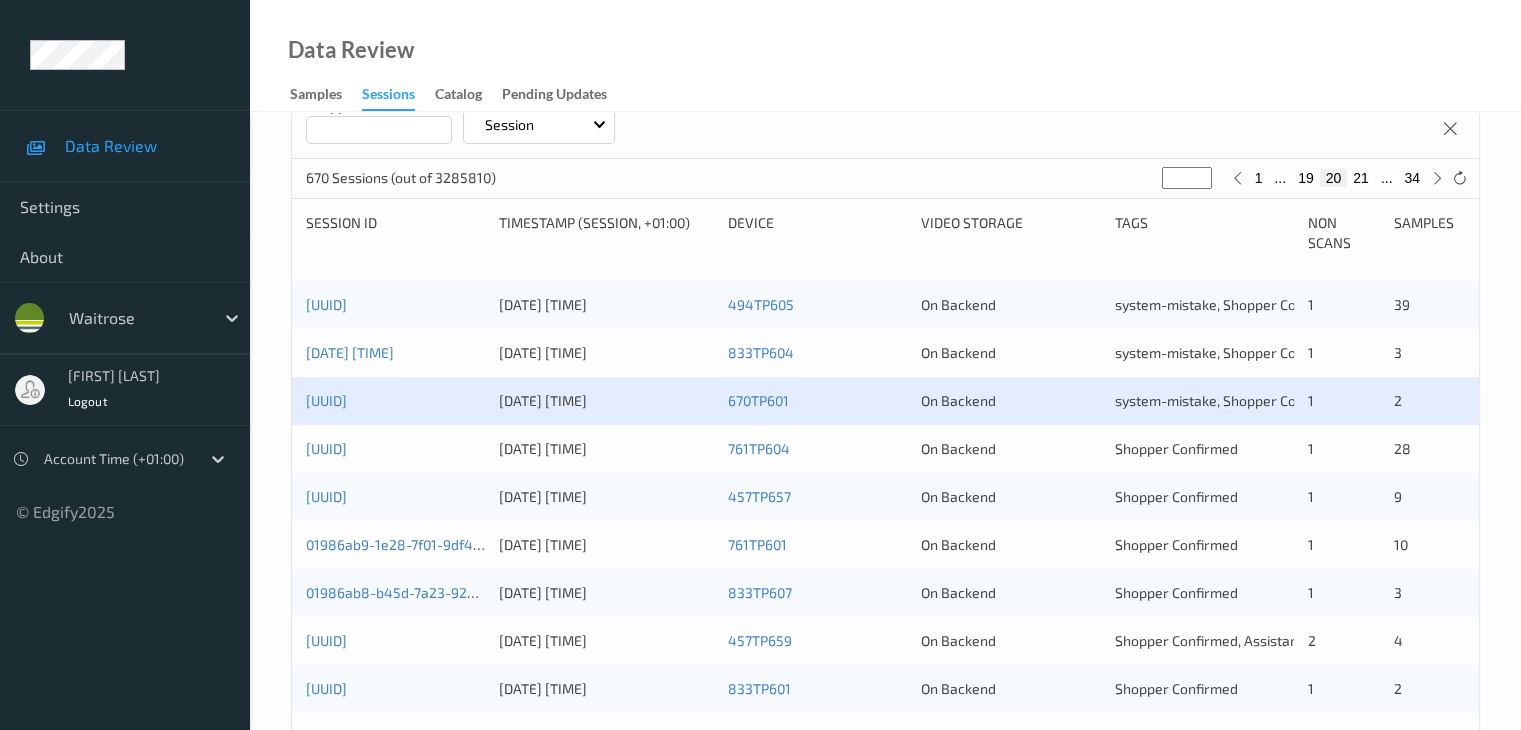scroll, scrollTop: 332, scrollLeft: 0, axis: vertical 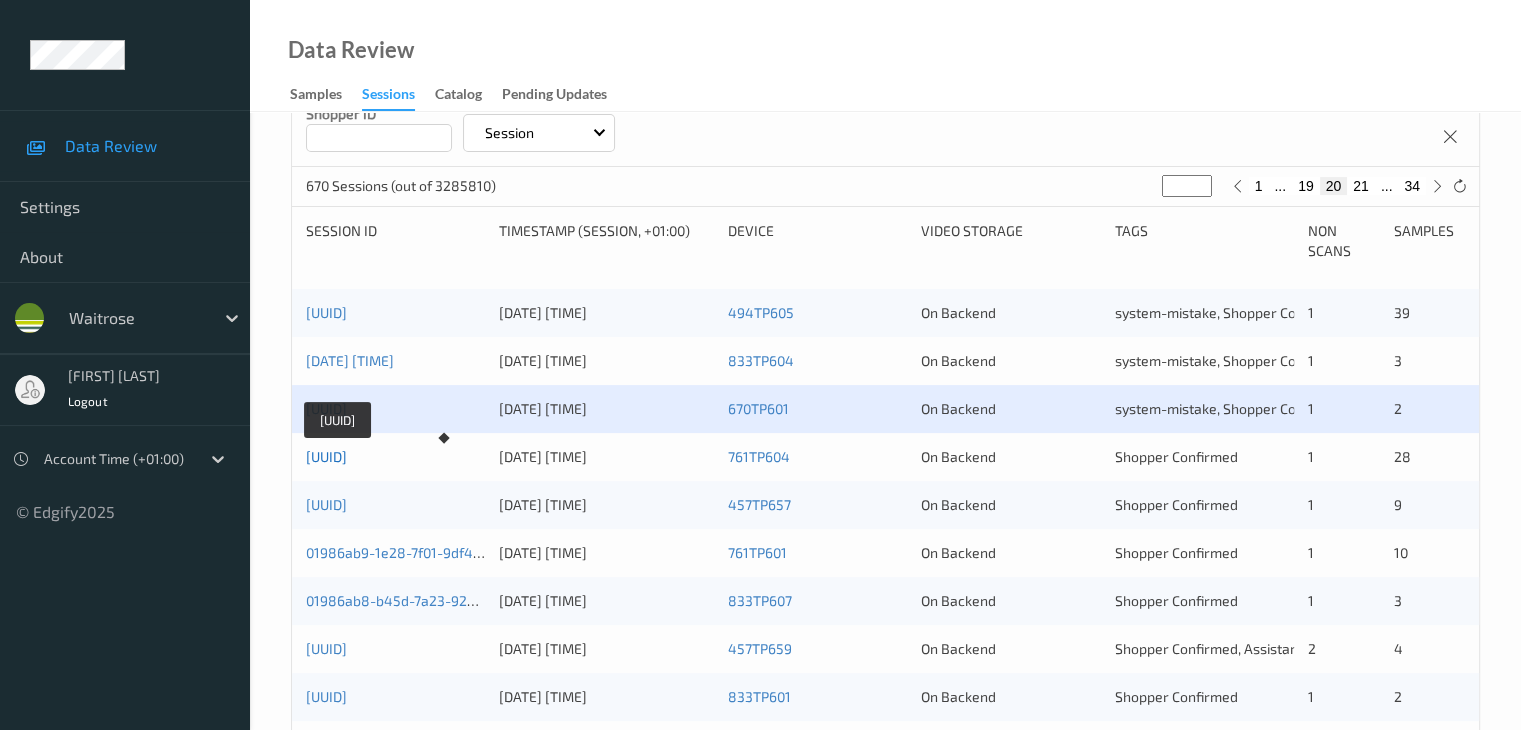 click on "[UUID]" at bounding box center (326, 456) 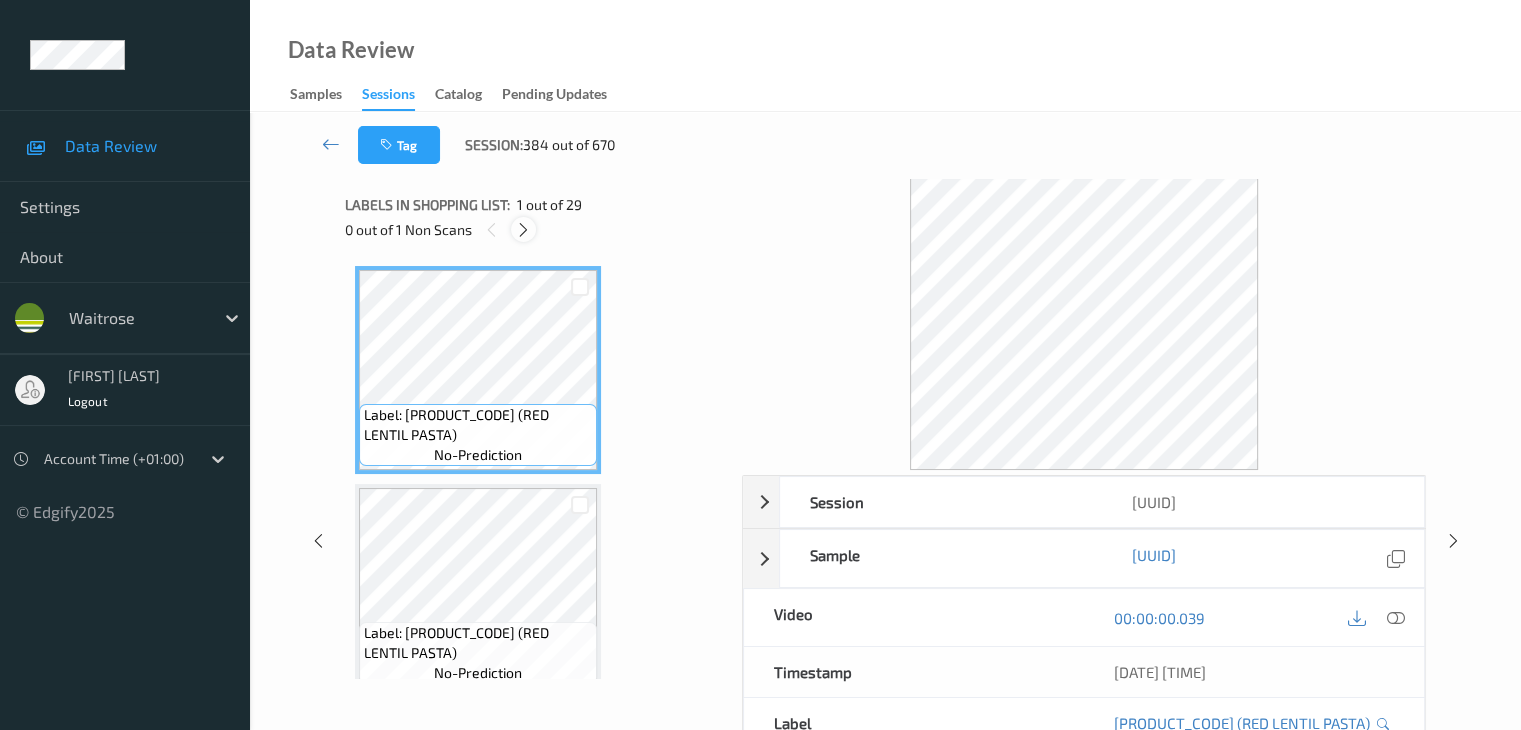 click at bounding box center [523, 230] 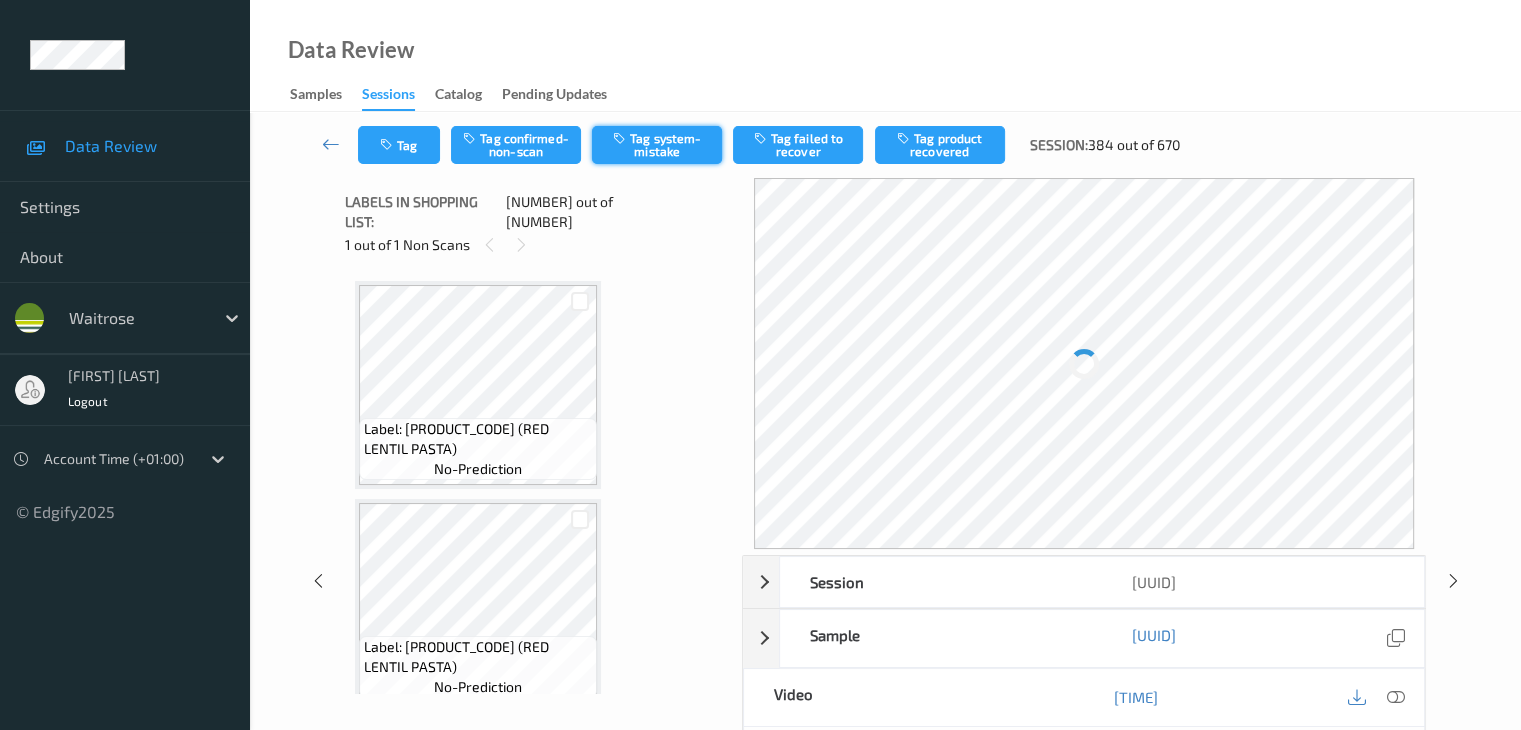 scroll, scrollTop: 664, scrollLeft: 0, axis: vertical 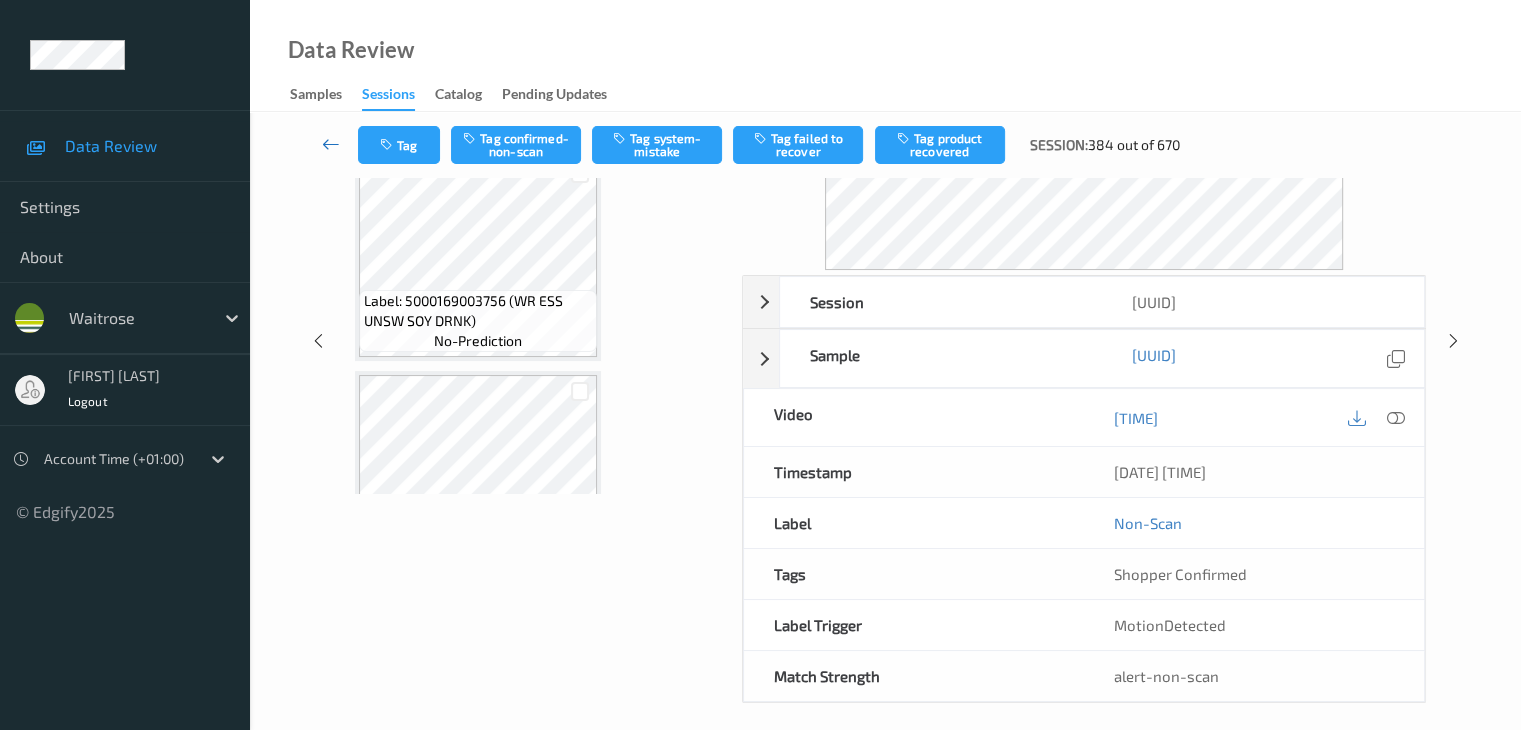 click at bounding box center (331, 144) 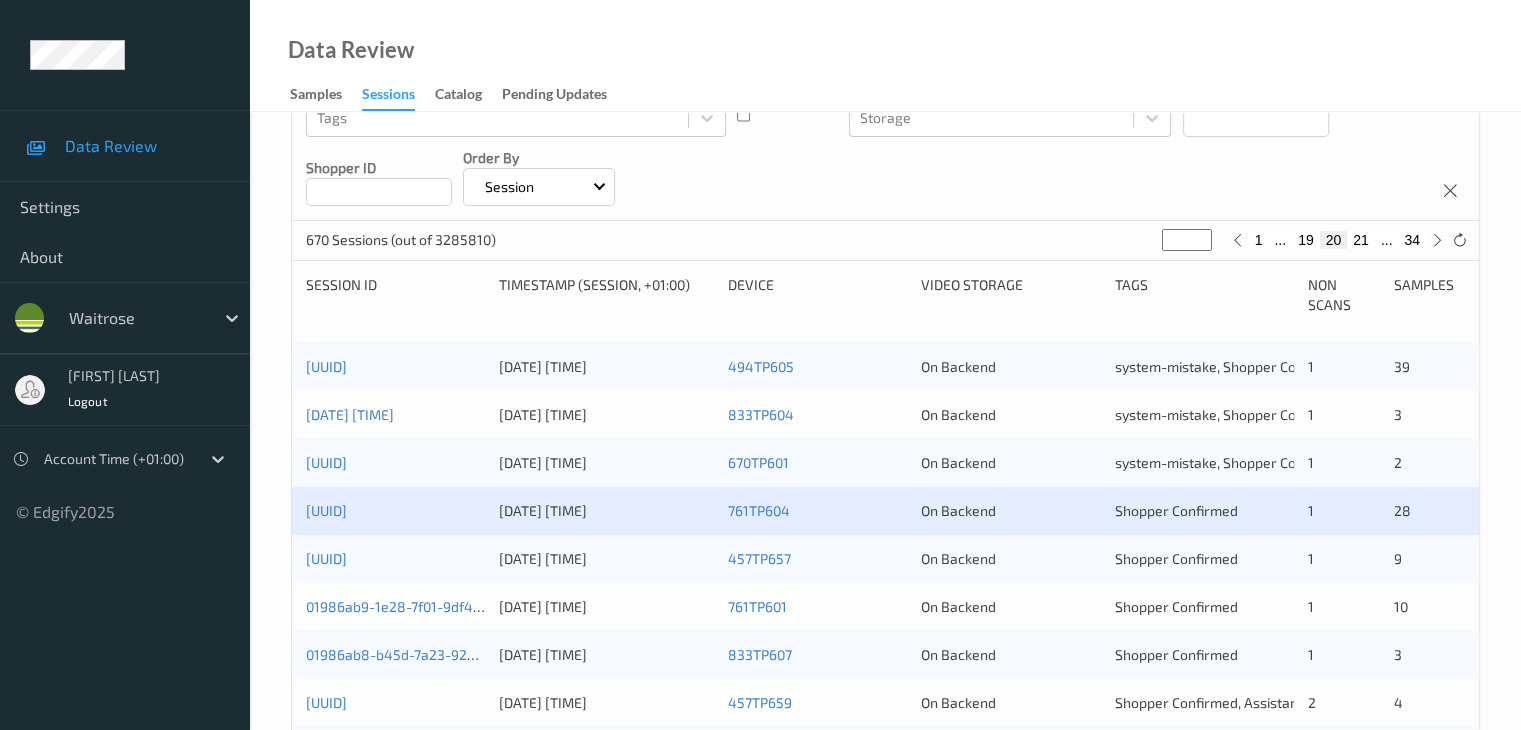 scroll, scrollTop: 312, scrollLeft: 0, axis: vertical 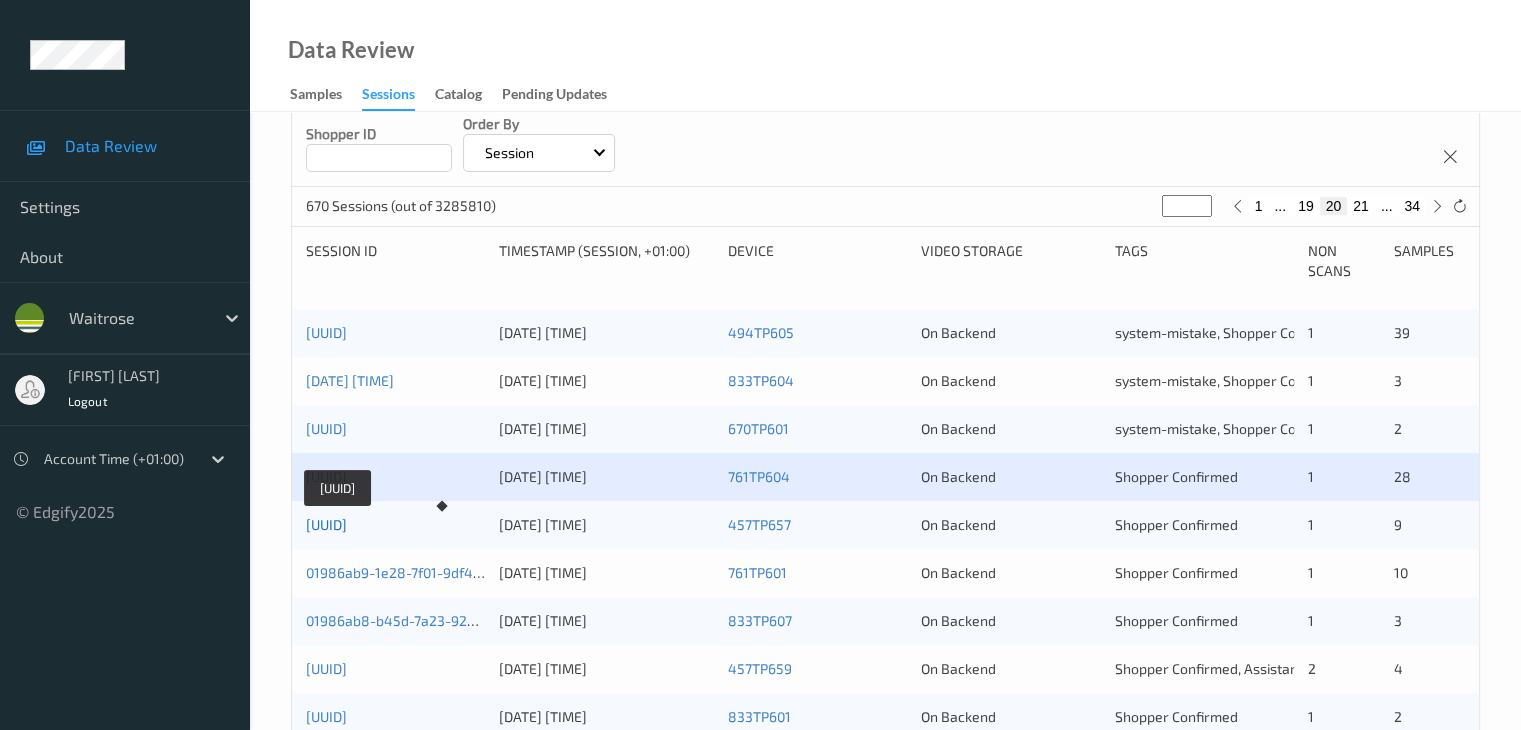 click on "[UUID]" at bounding box center (326, 524) 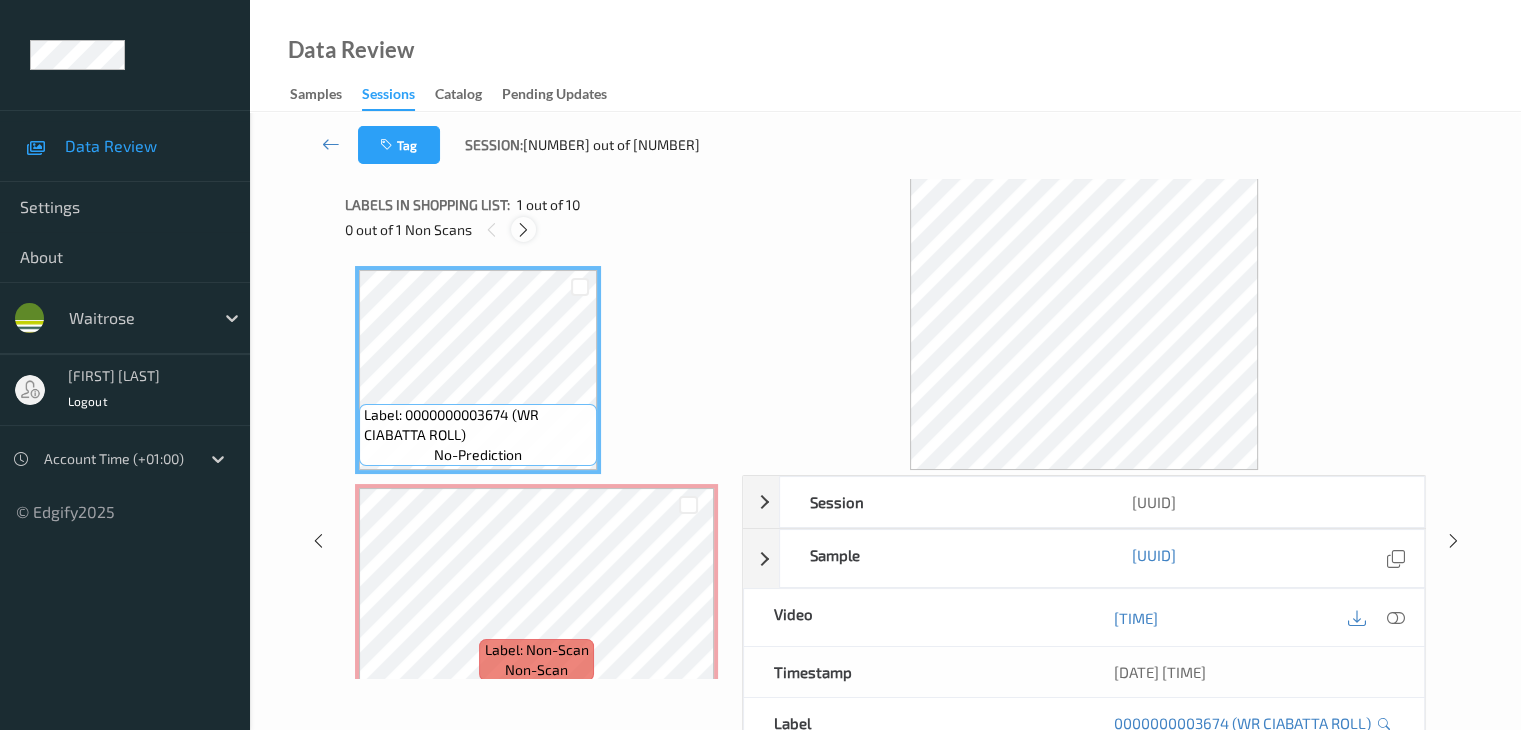 click at bounding box center [523, 230] 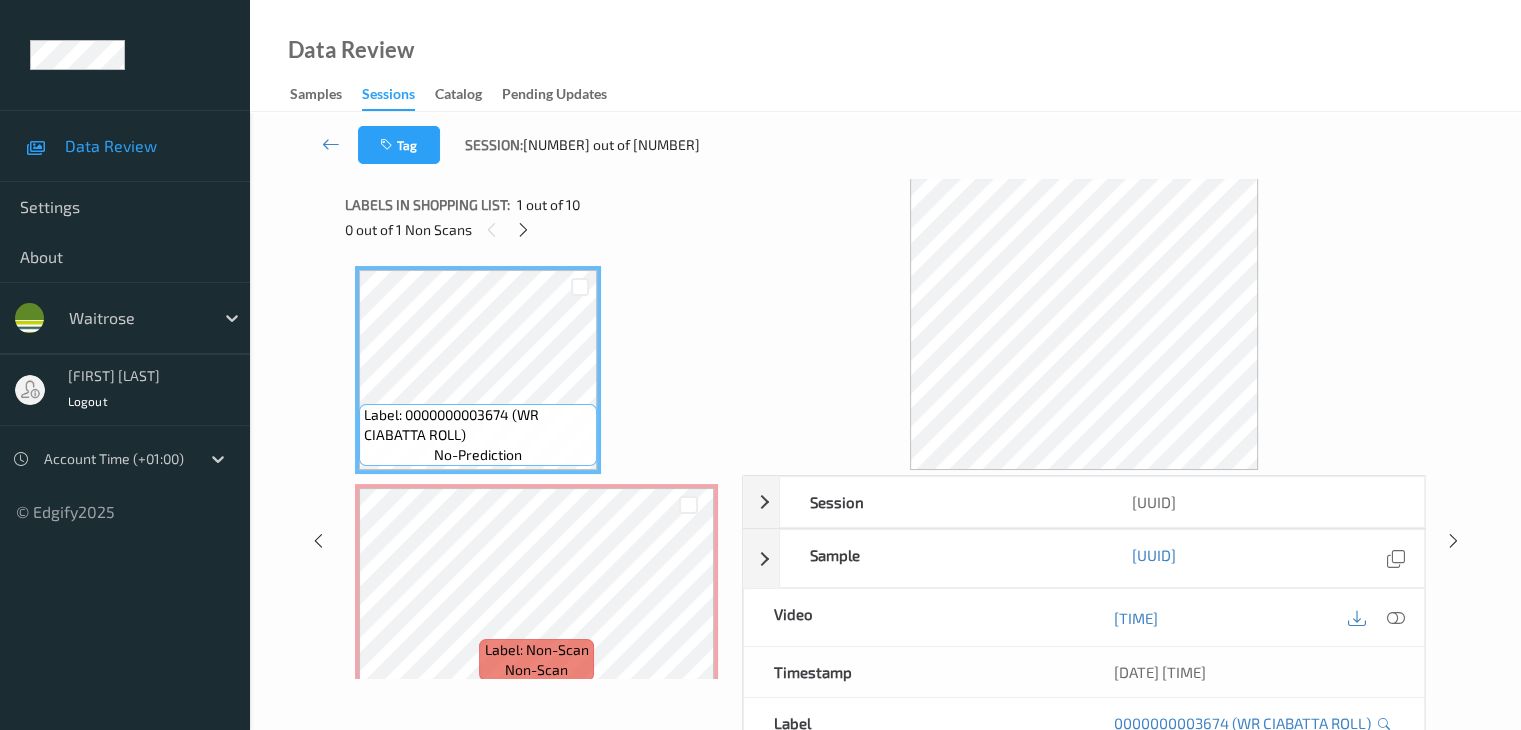 scroll, scrollTop: 10, scrollLeft: 0, axis: vertical 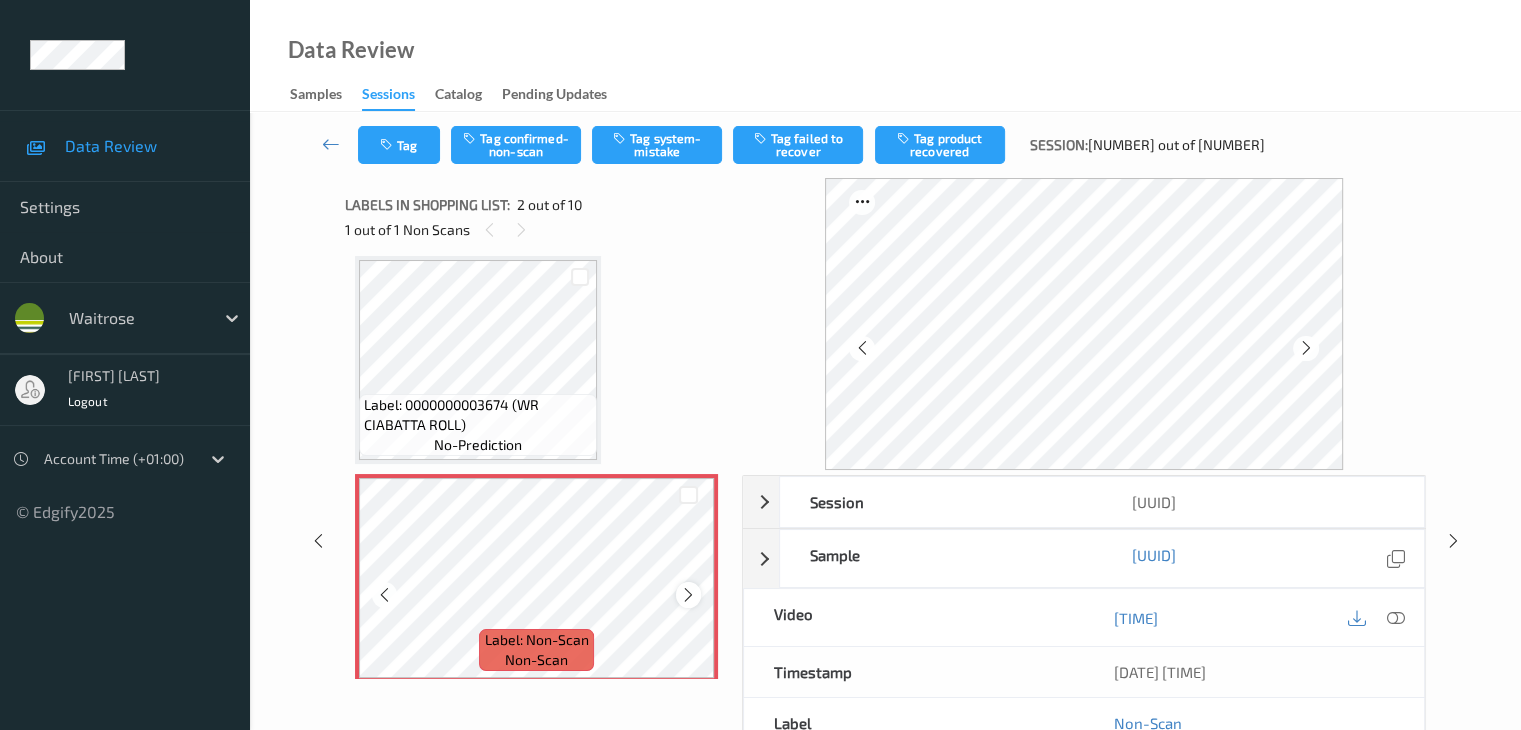 click at bounding box center [688, 595] 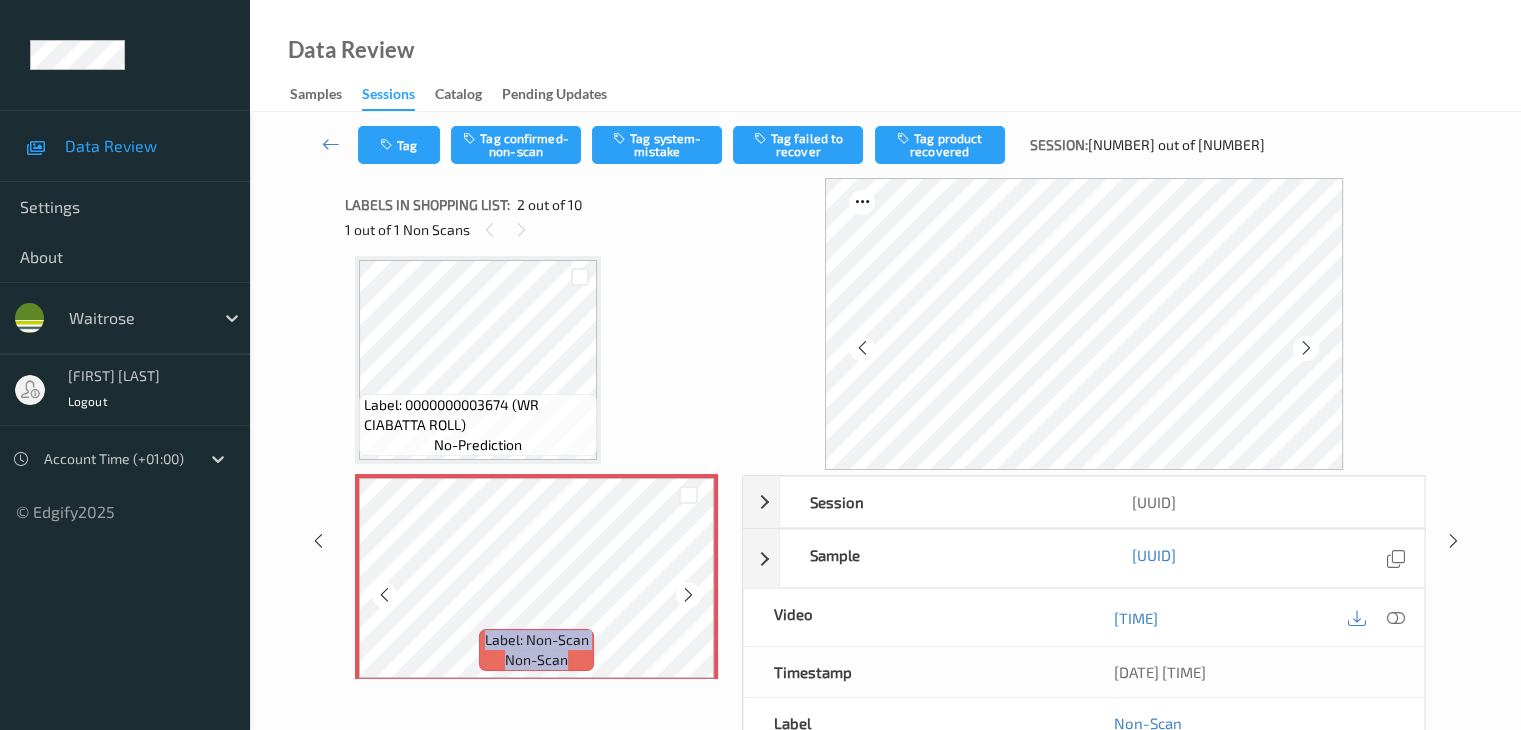 click at bounding box center (688, 595) 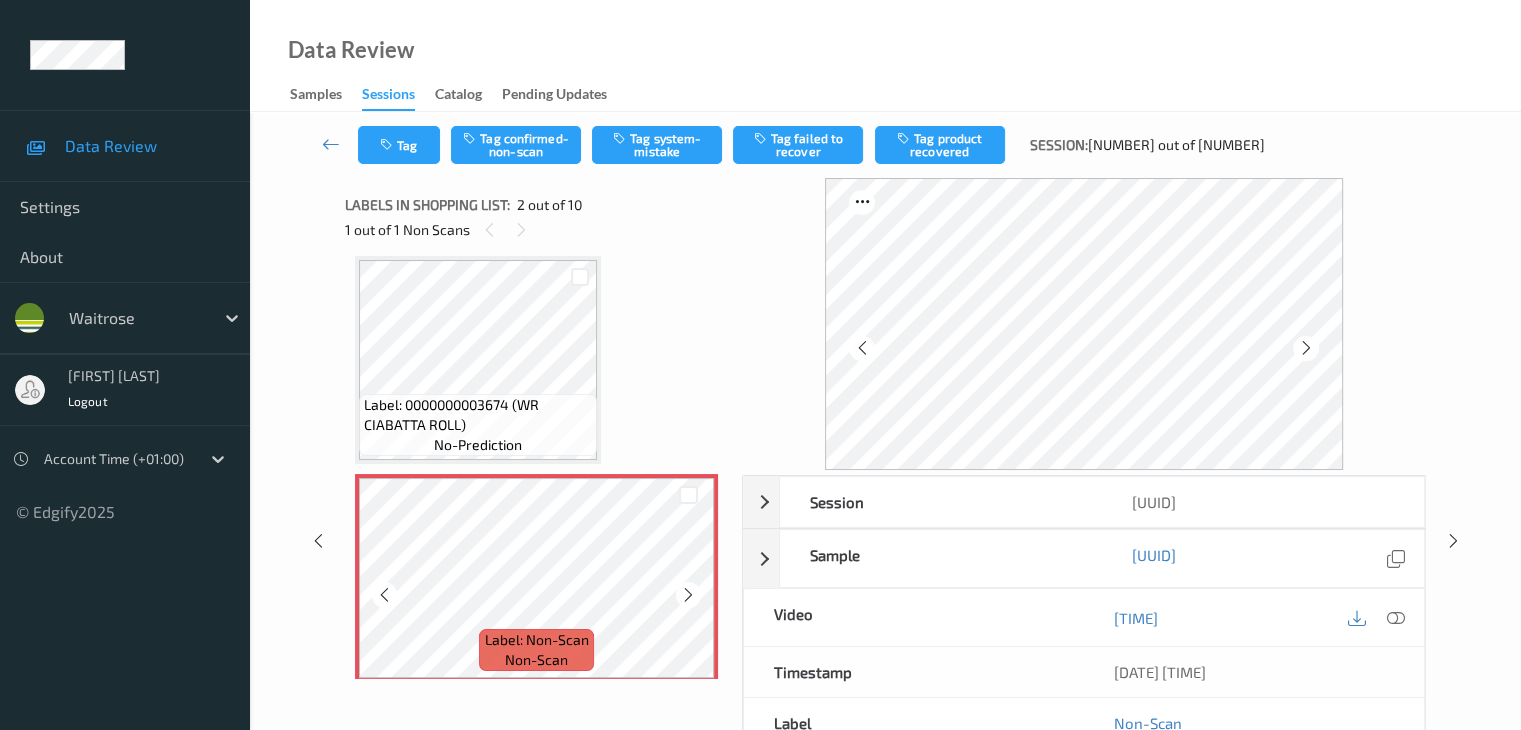 click at bounding box center (688, 595) 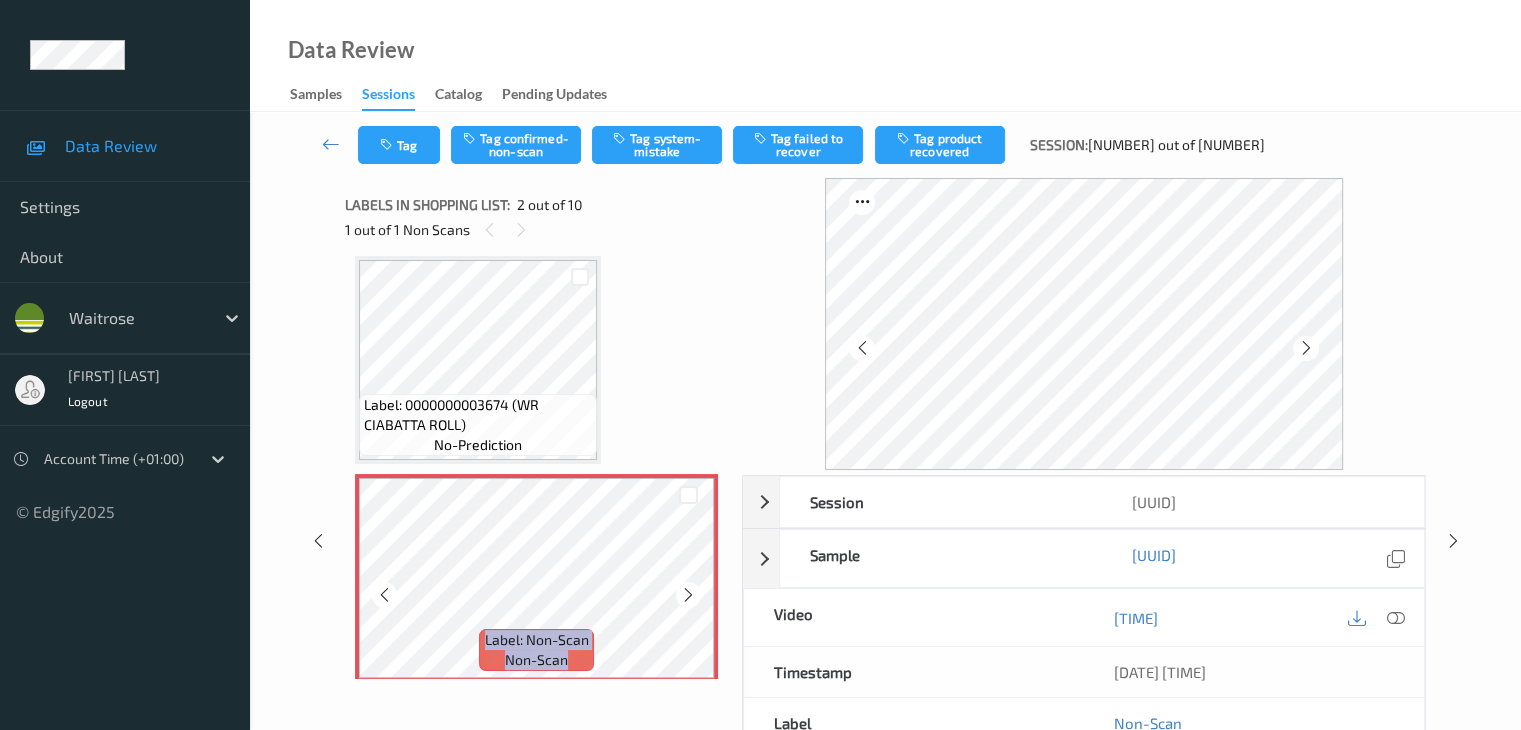 click at bounding box center [688, 595] 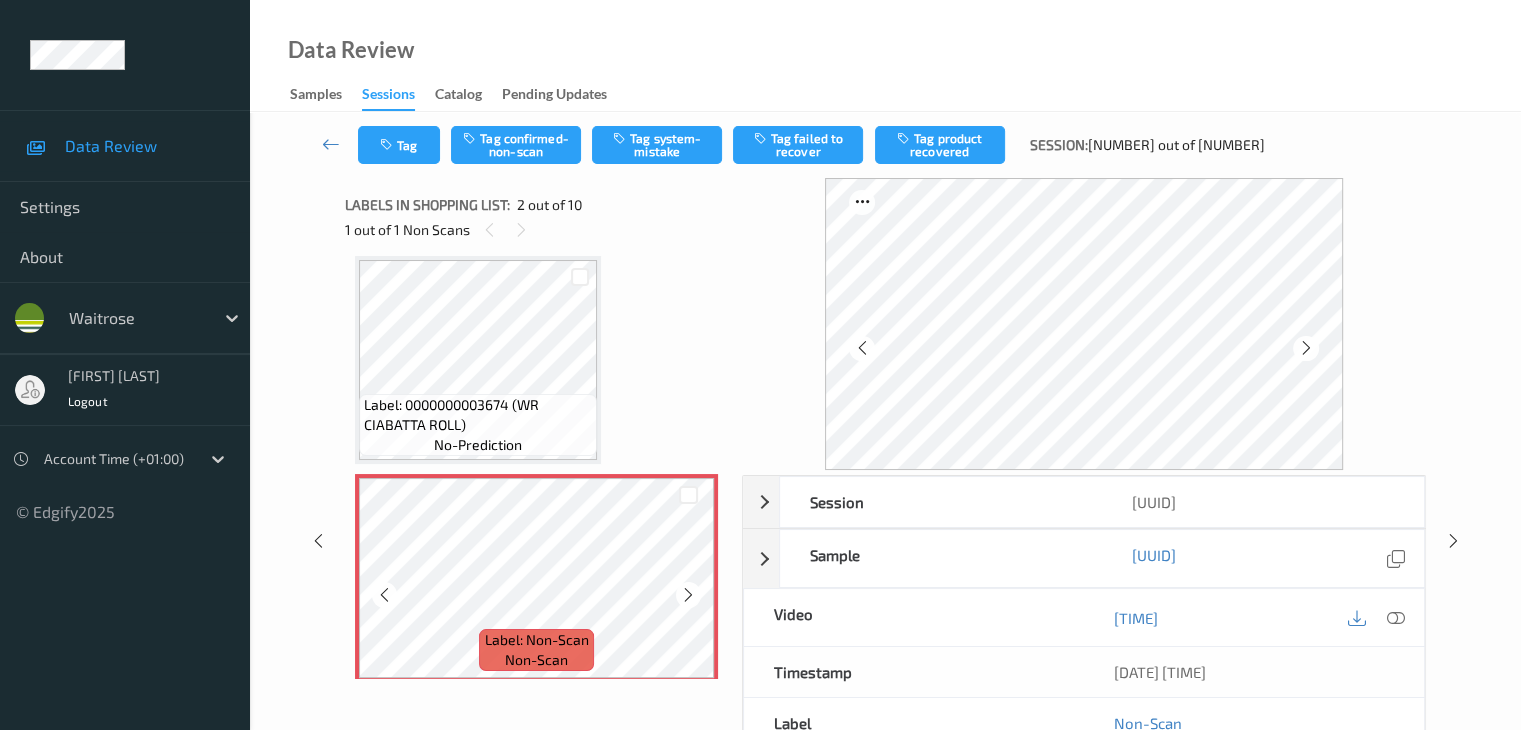 click at bounding box center [688, 595] 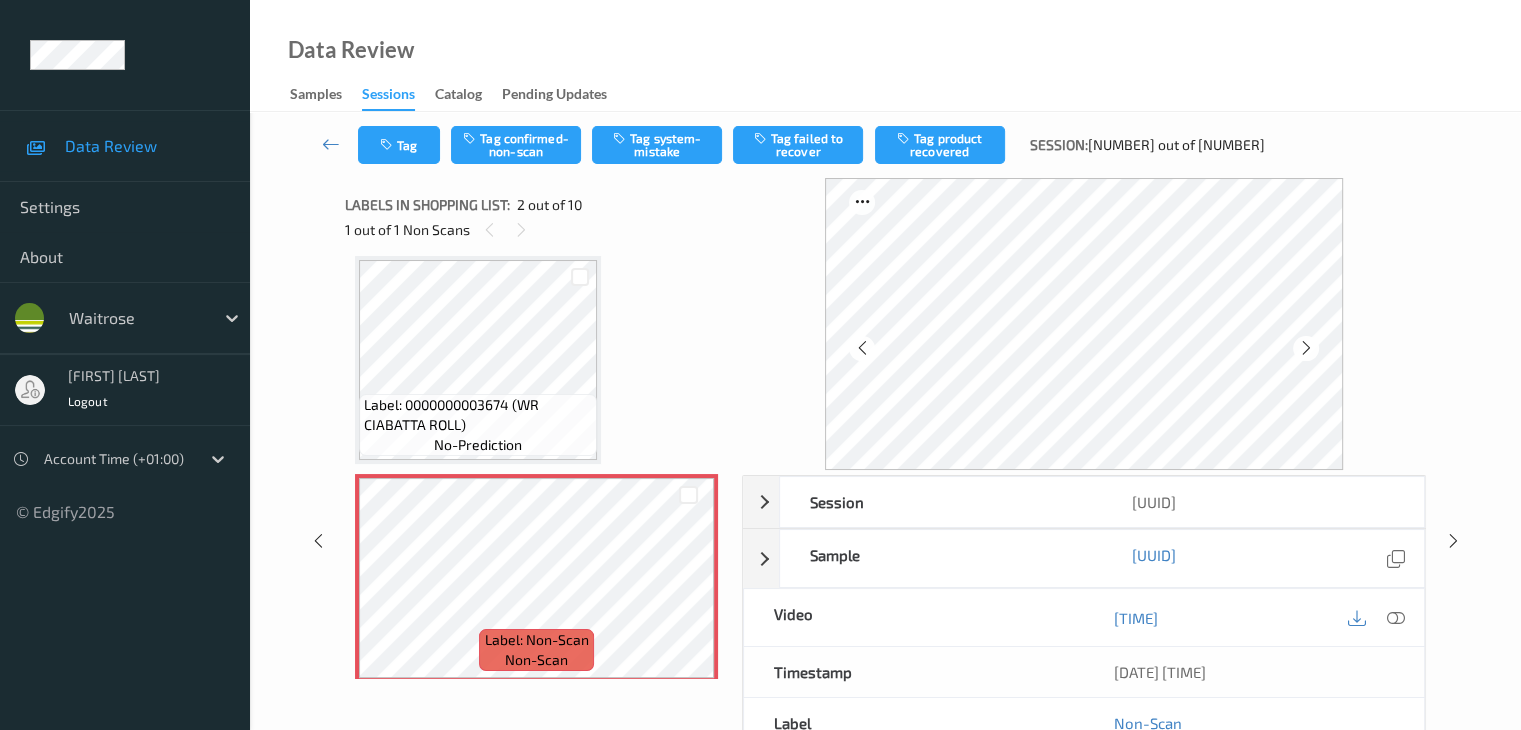 click on "Label: 0000000003674 (WR CIABATTA ROLL)" at bounding box center [478, 415] 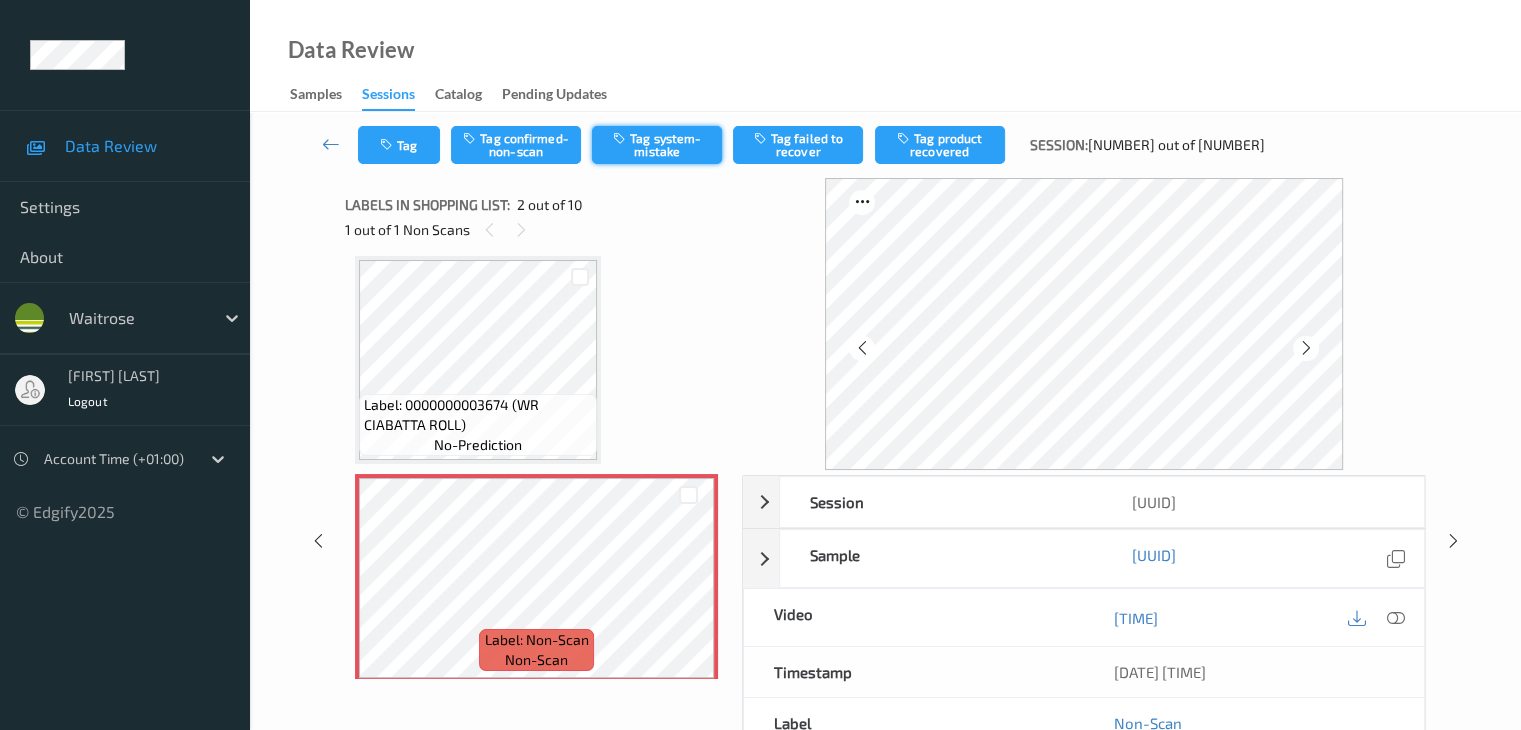 click on "Tag   system-mistake" at bounding box center (657, 145) 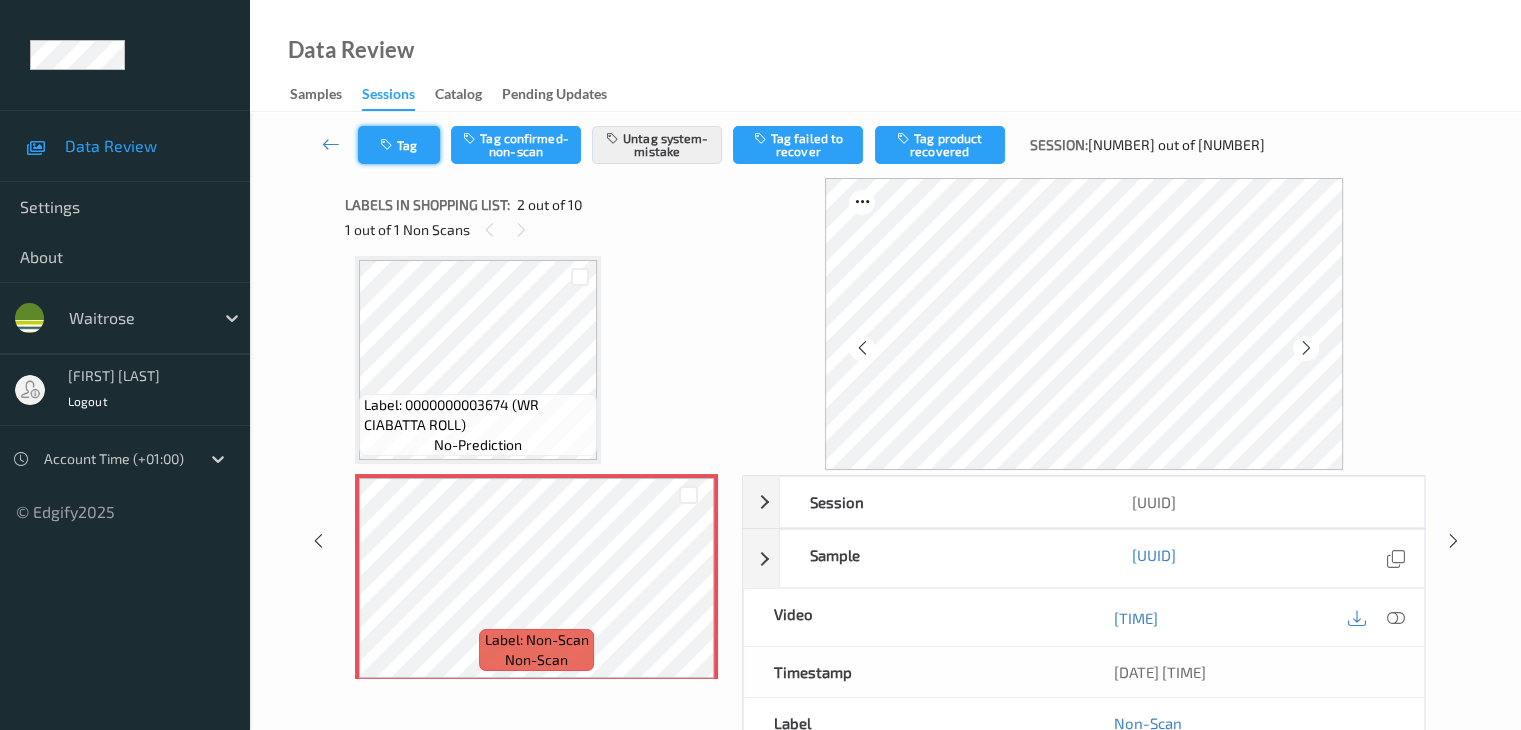 click on "Tag" at bounding box center [399, 145] 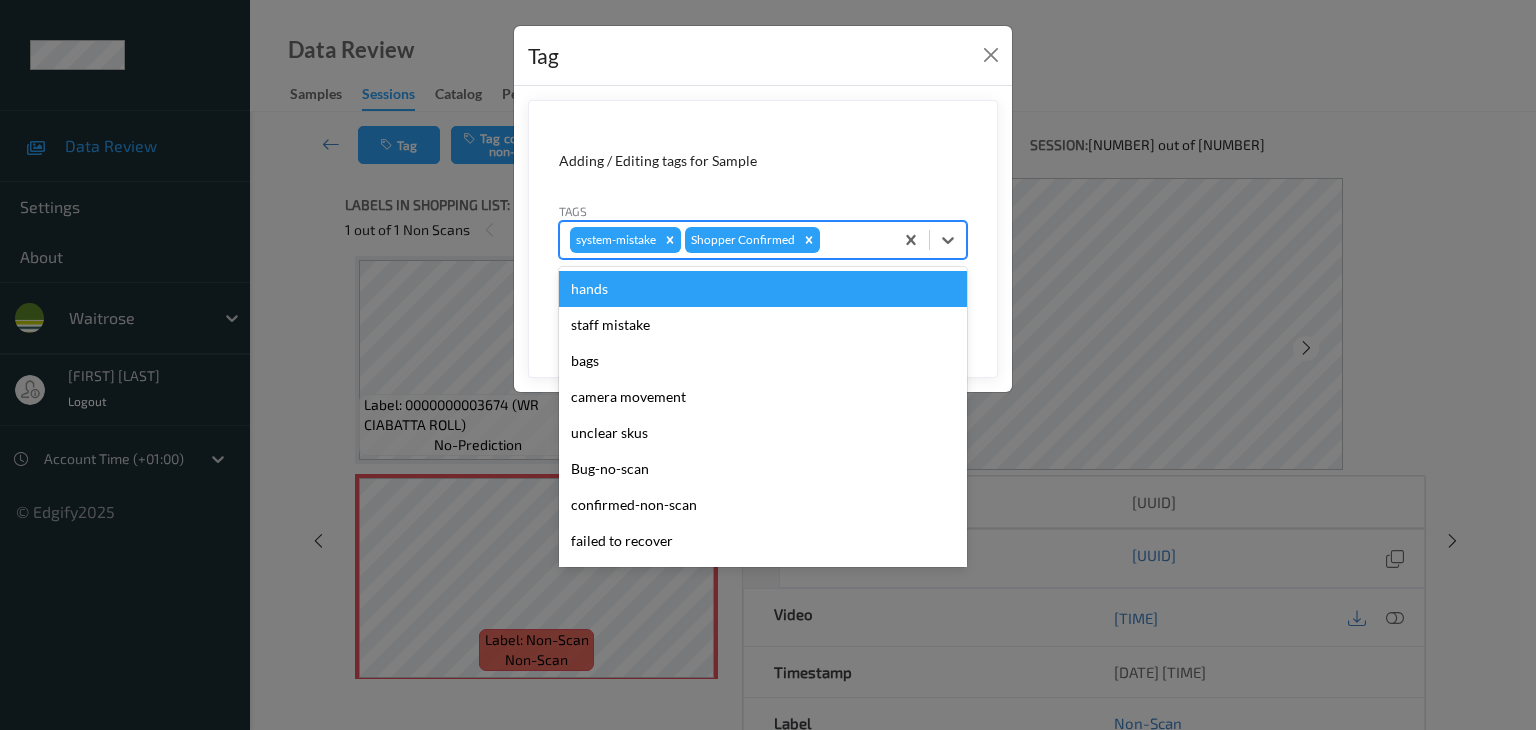 click at bounding box center (853, 240) 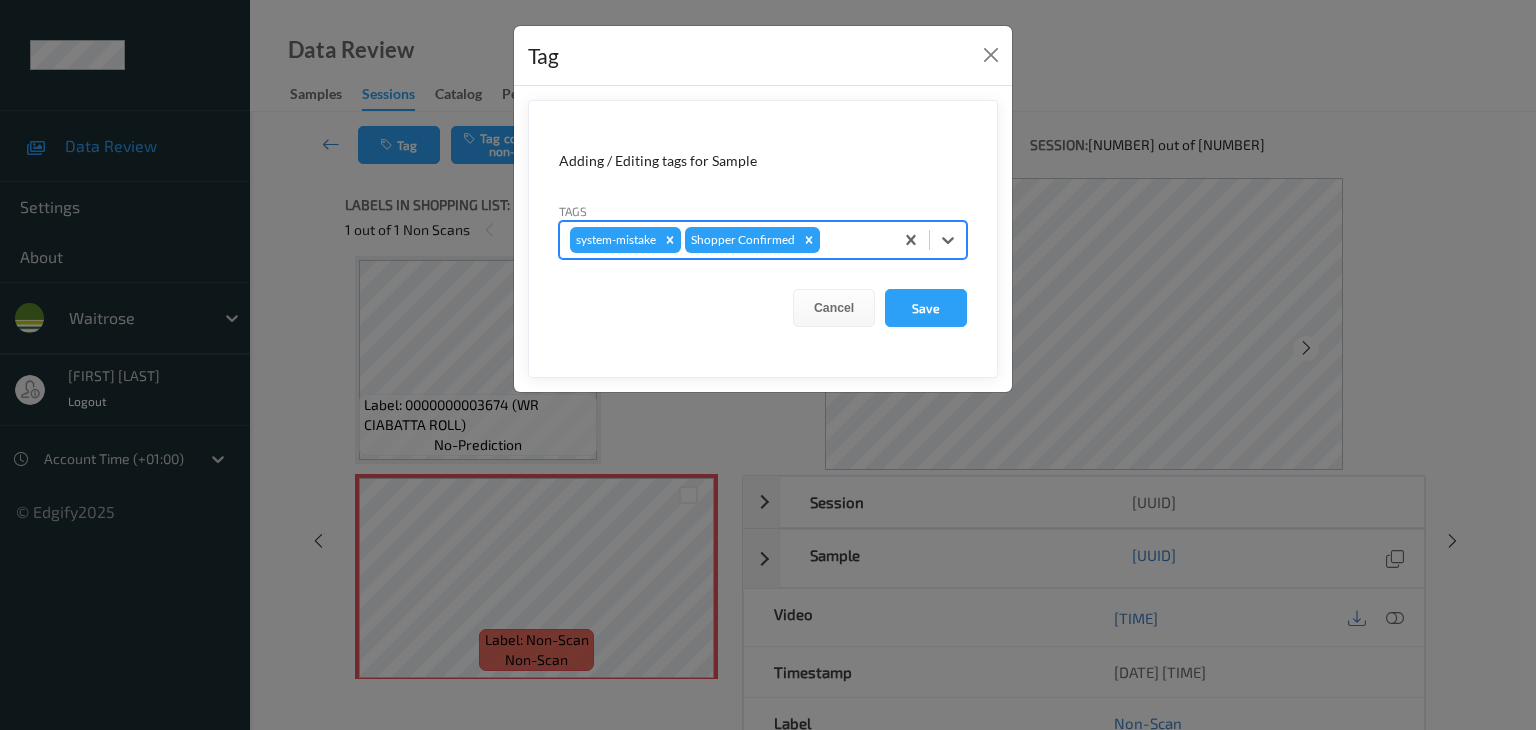 click at bounding box center [853, 240] 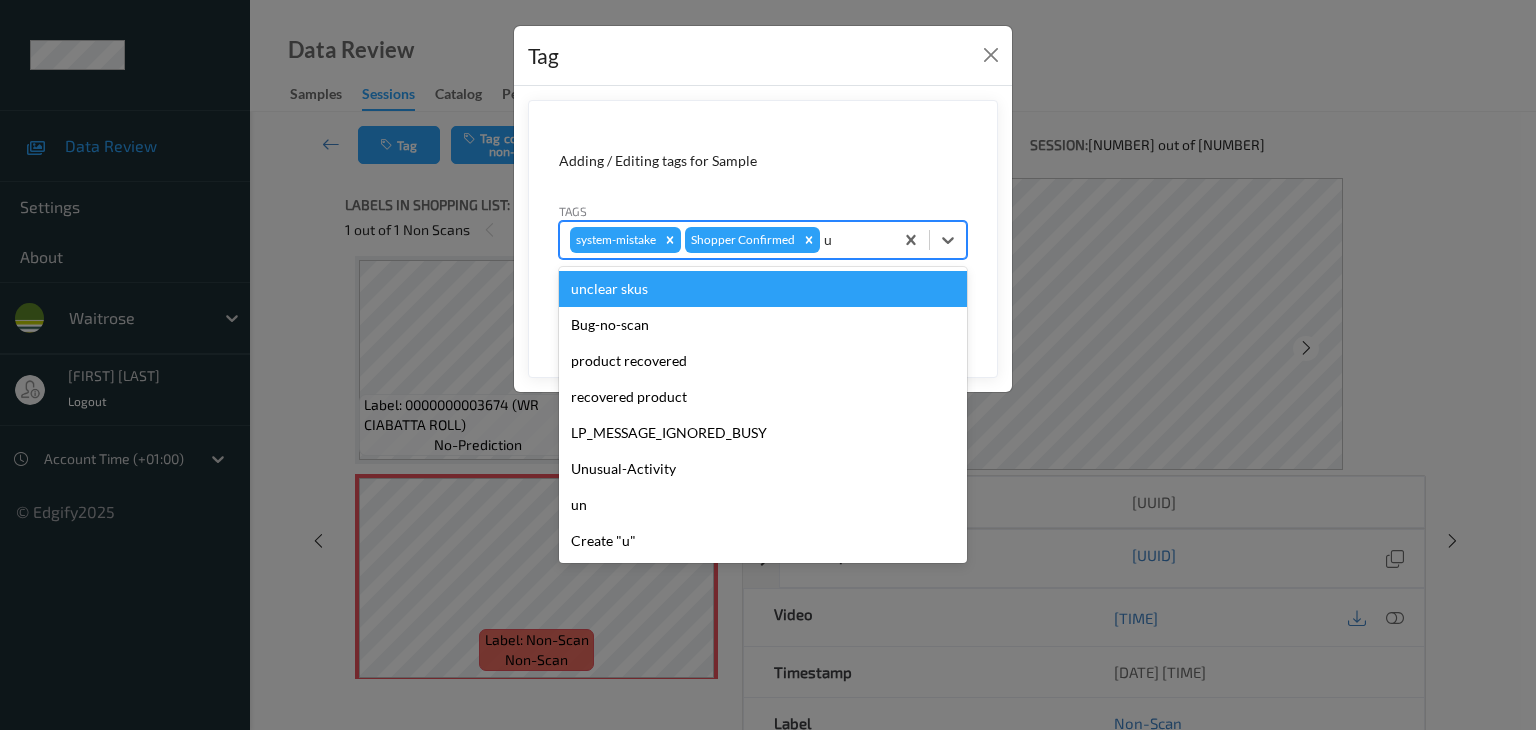 type on "u" 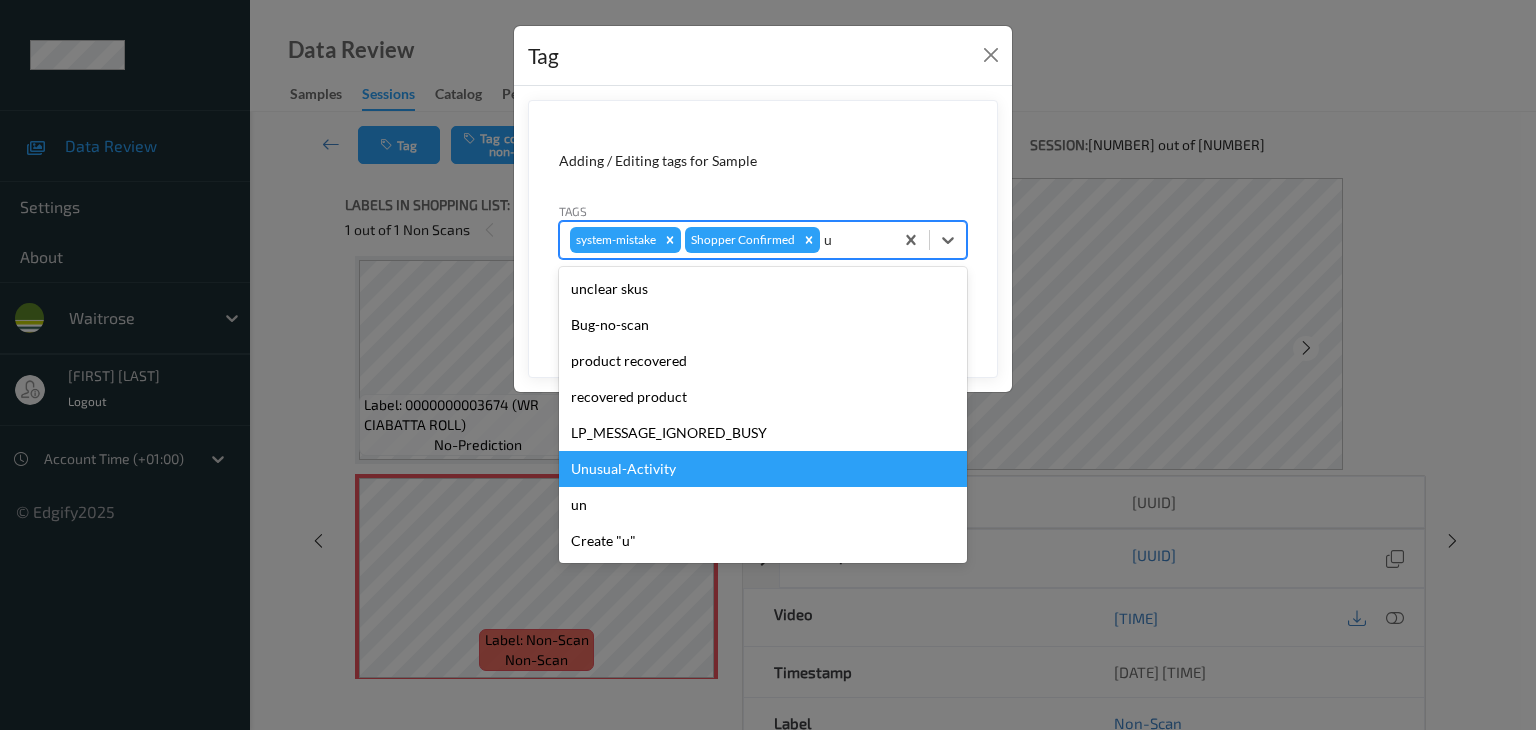 click on "Unusual-Activity" at bounding box center [763, 469] 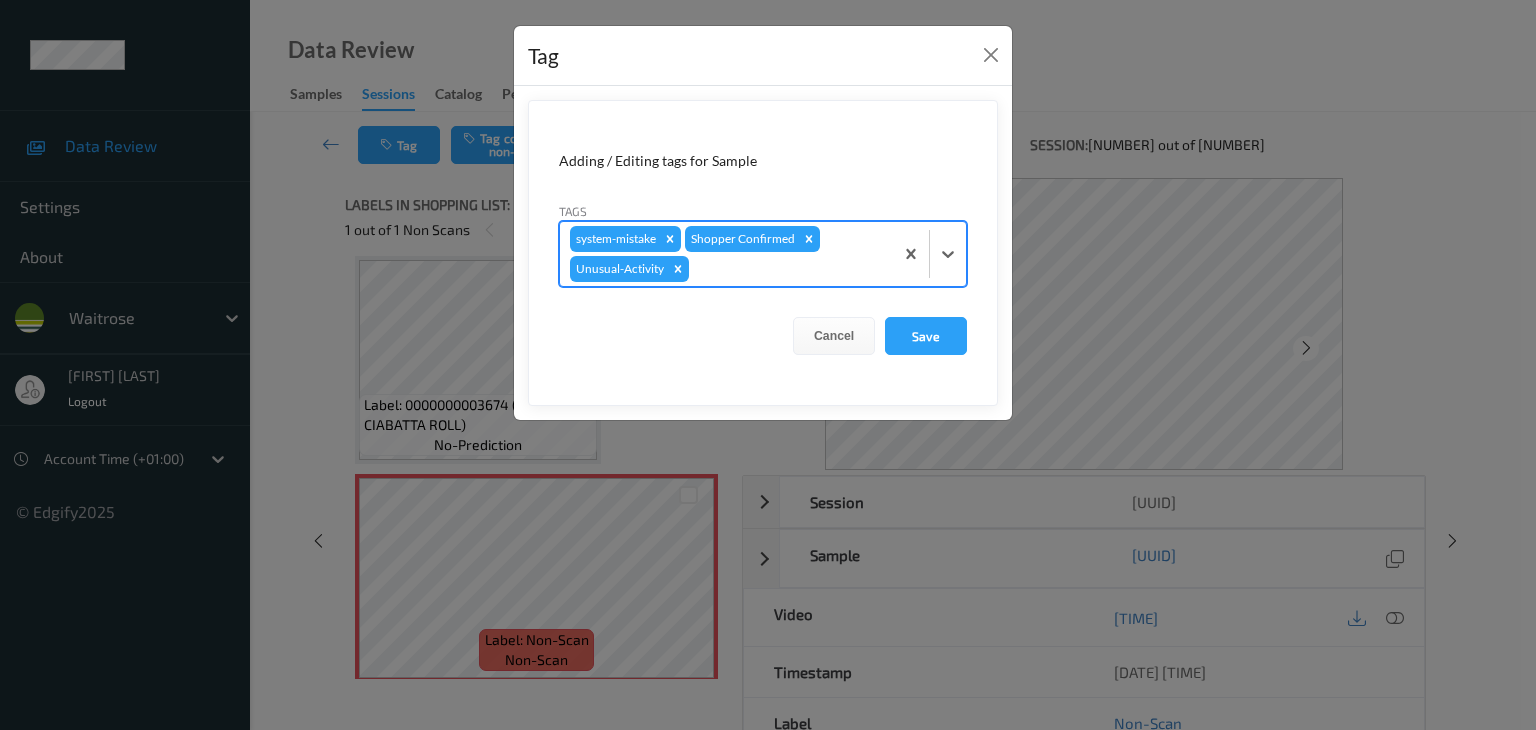 type on "p" 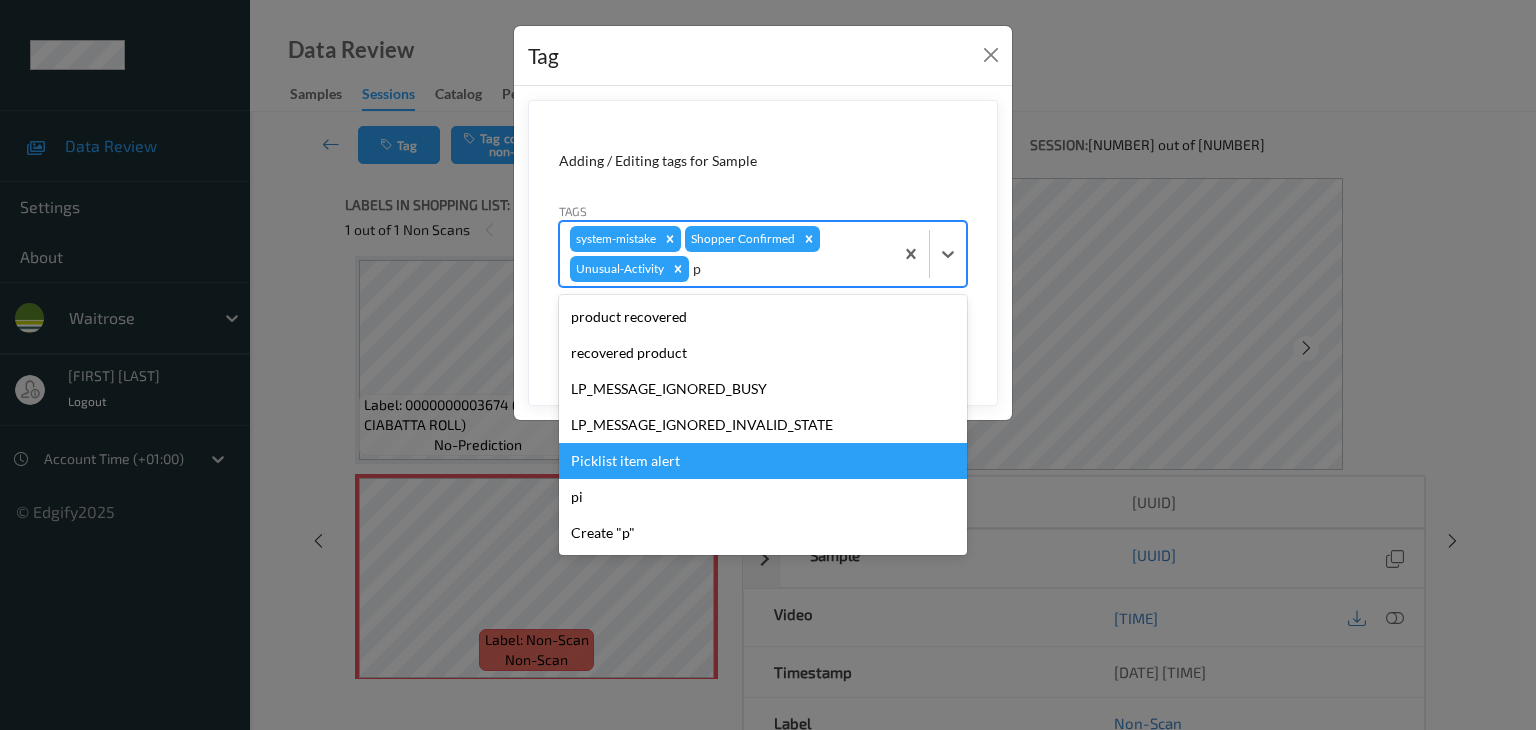 click on "Picklist item alert" at bounding box center [763, 461] 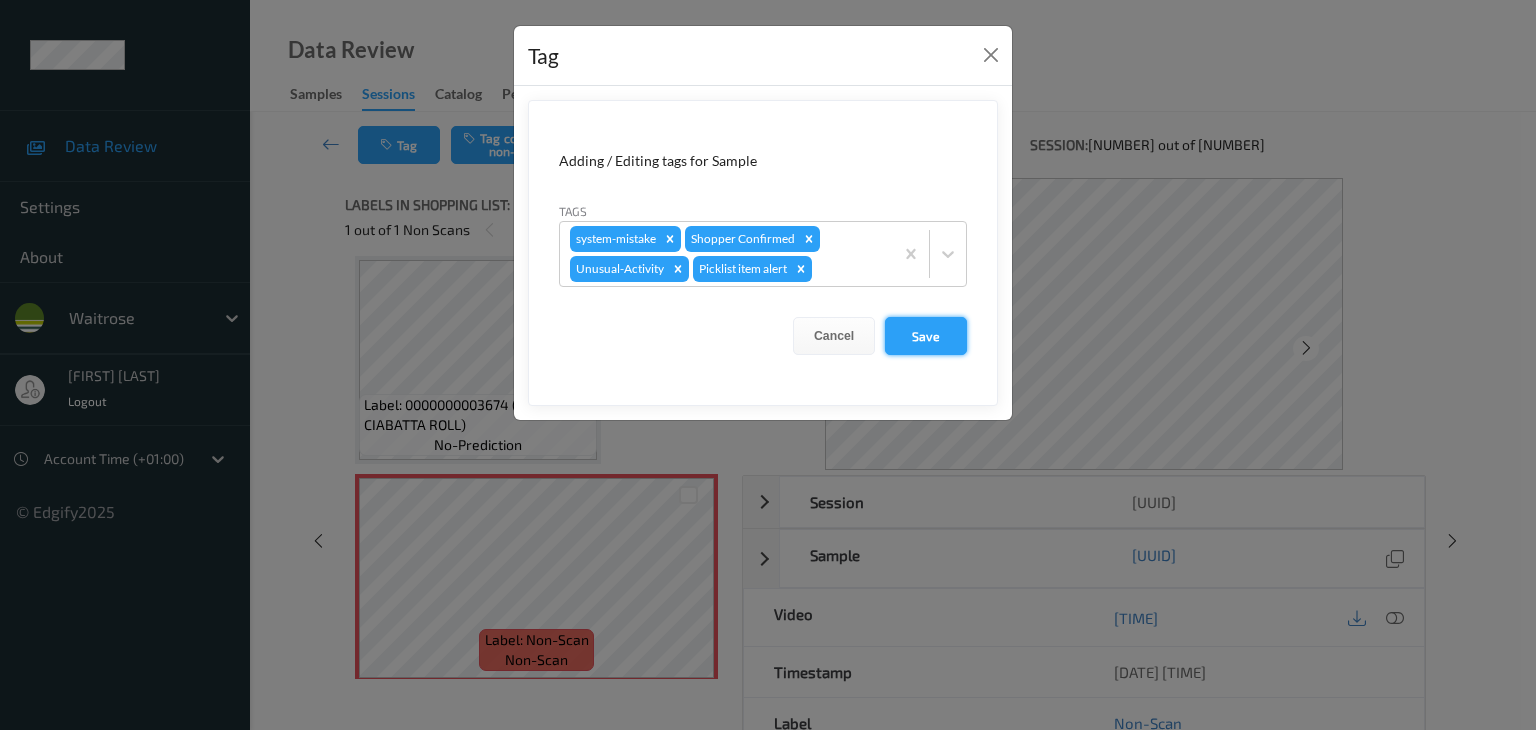 click on "Save" at bounding box center (926, 336) 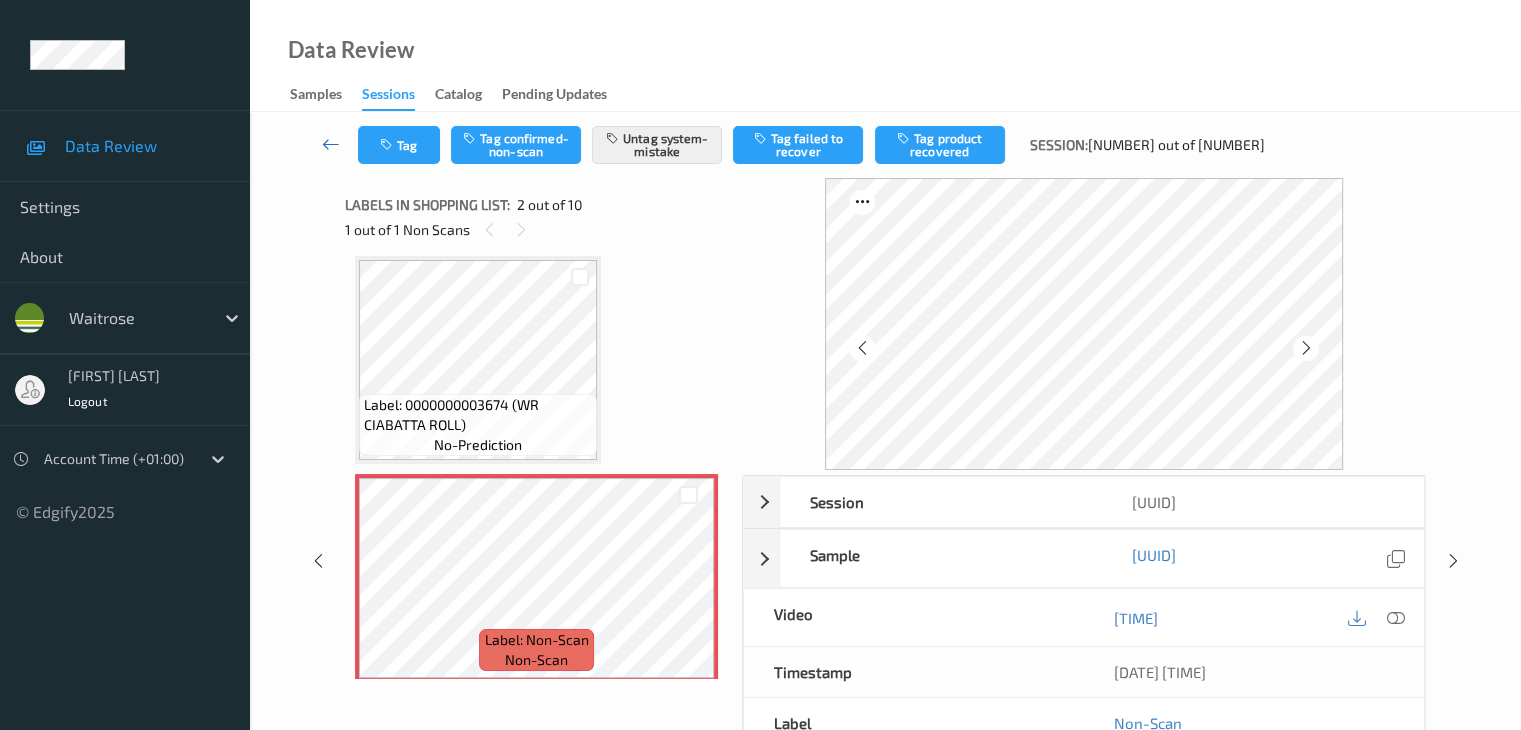 click at bounding box center (331, 144) 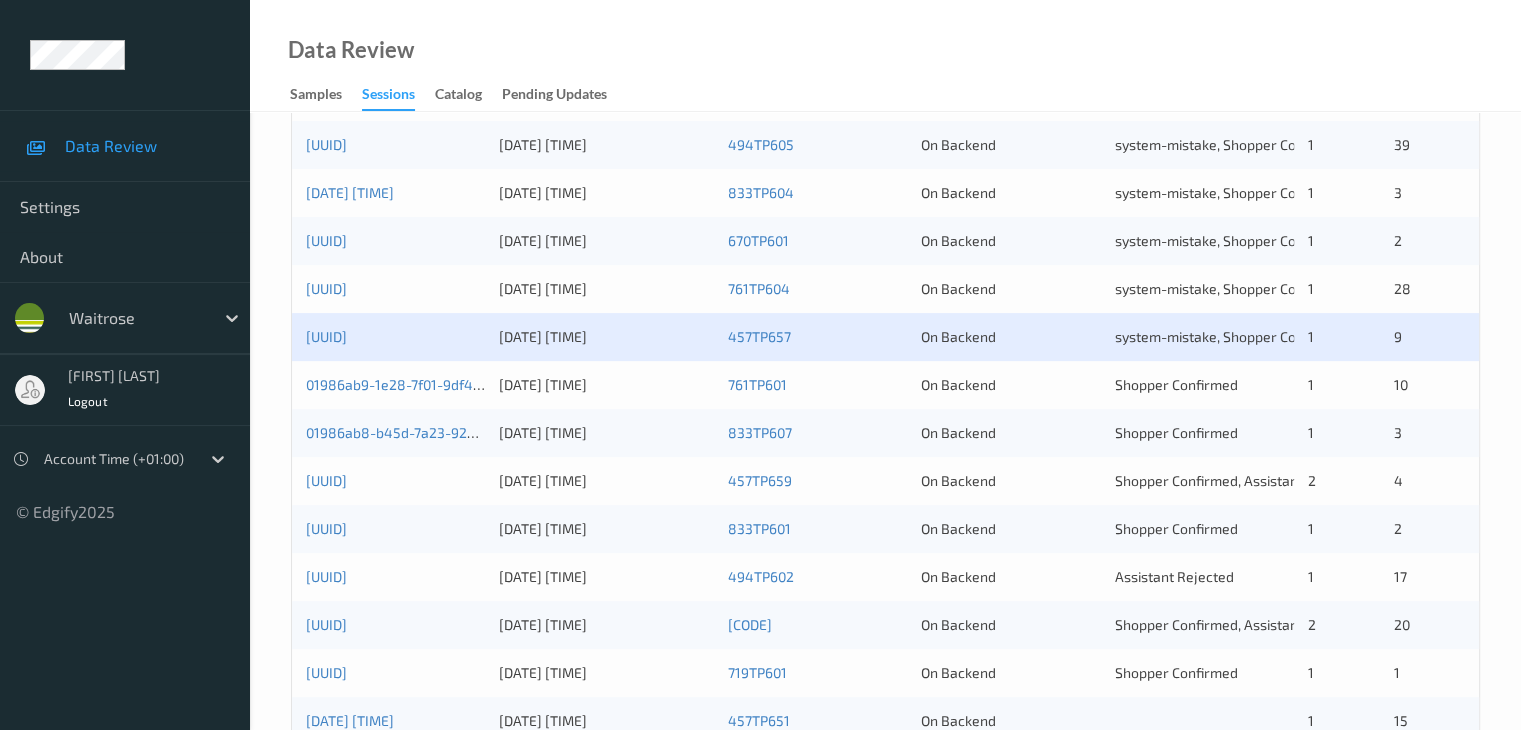 scroll, scrollTop: 500, scrollLeft: 0, axis: vertical 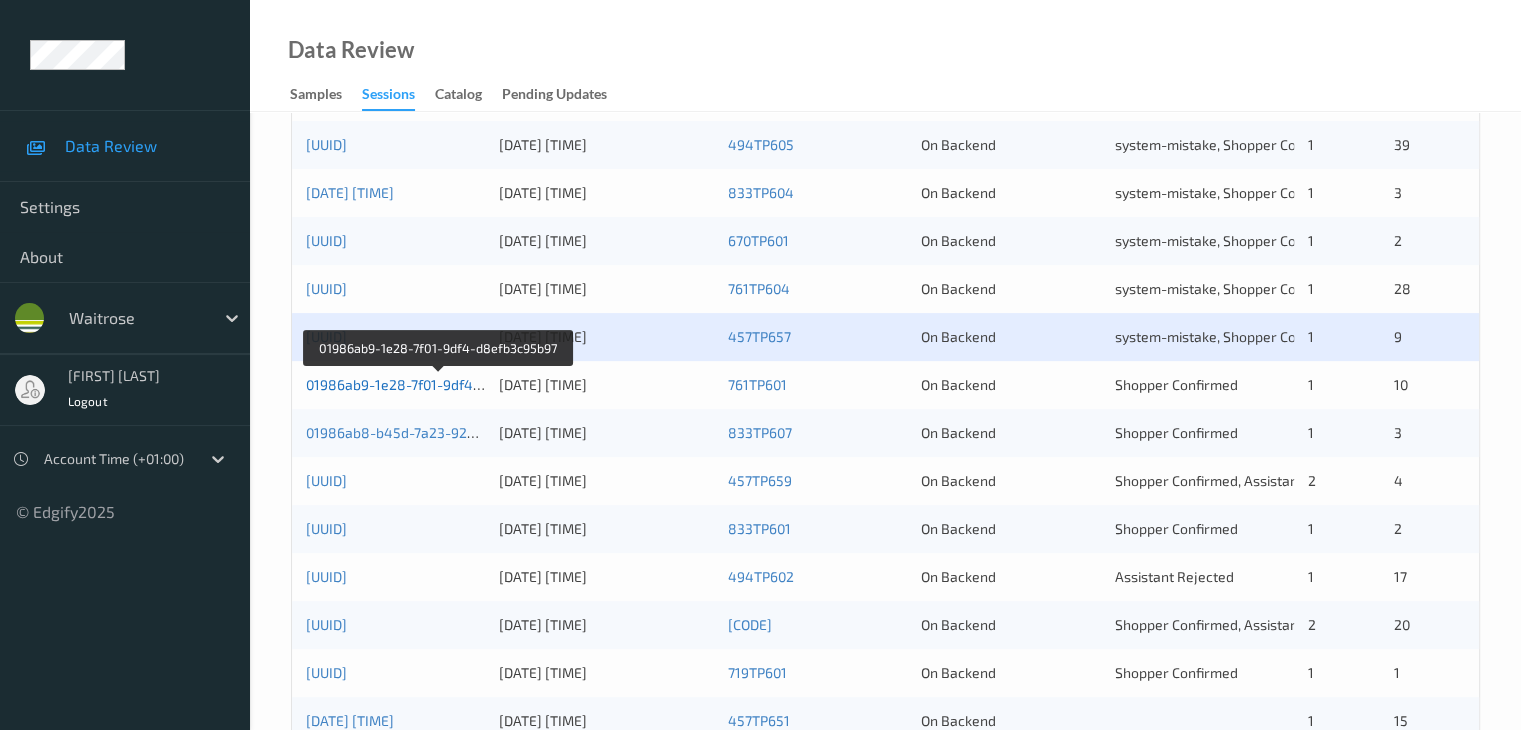 click on "01986ab9-1e28-7f01-9df4-d8efb3c95b97" at bounding box center [438, 384] 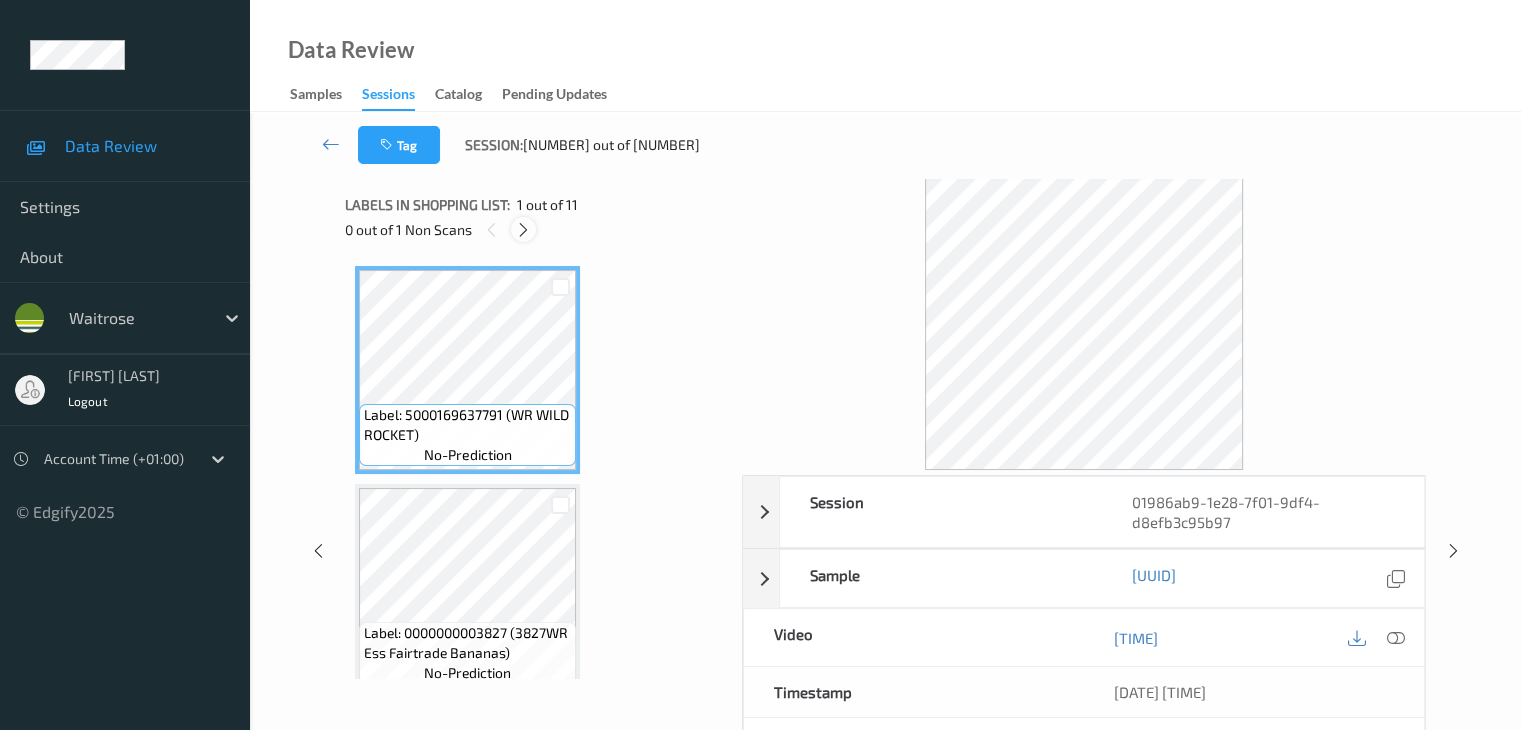 click at bounding box center [523, 230] 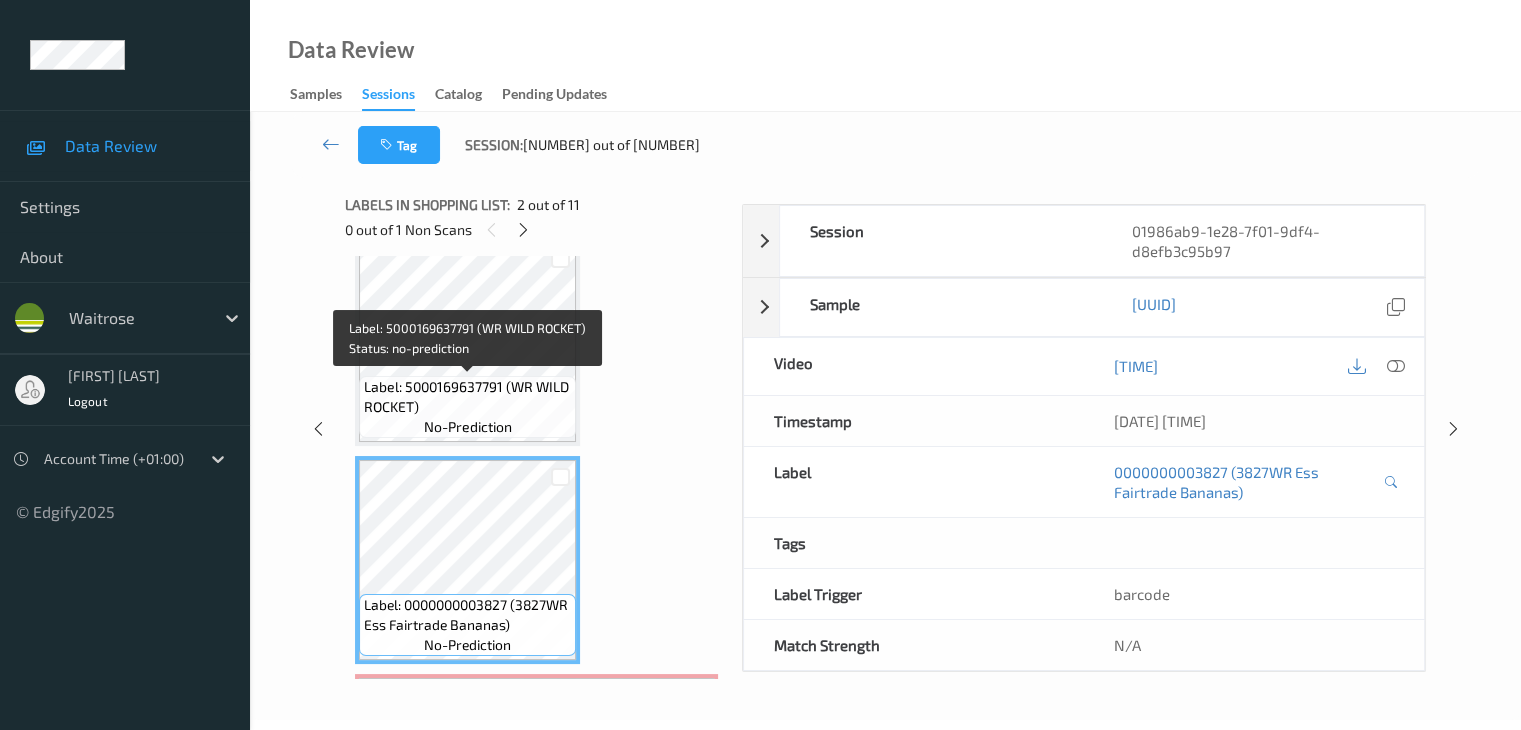 scroll, scrollTop: 0, scrollLeft: 0, axis: both 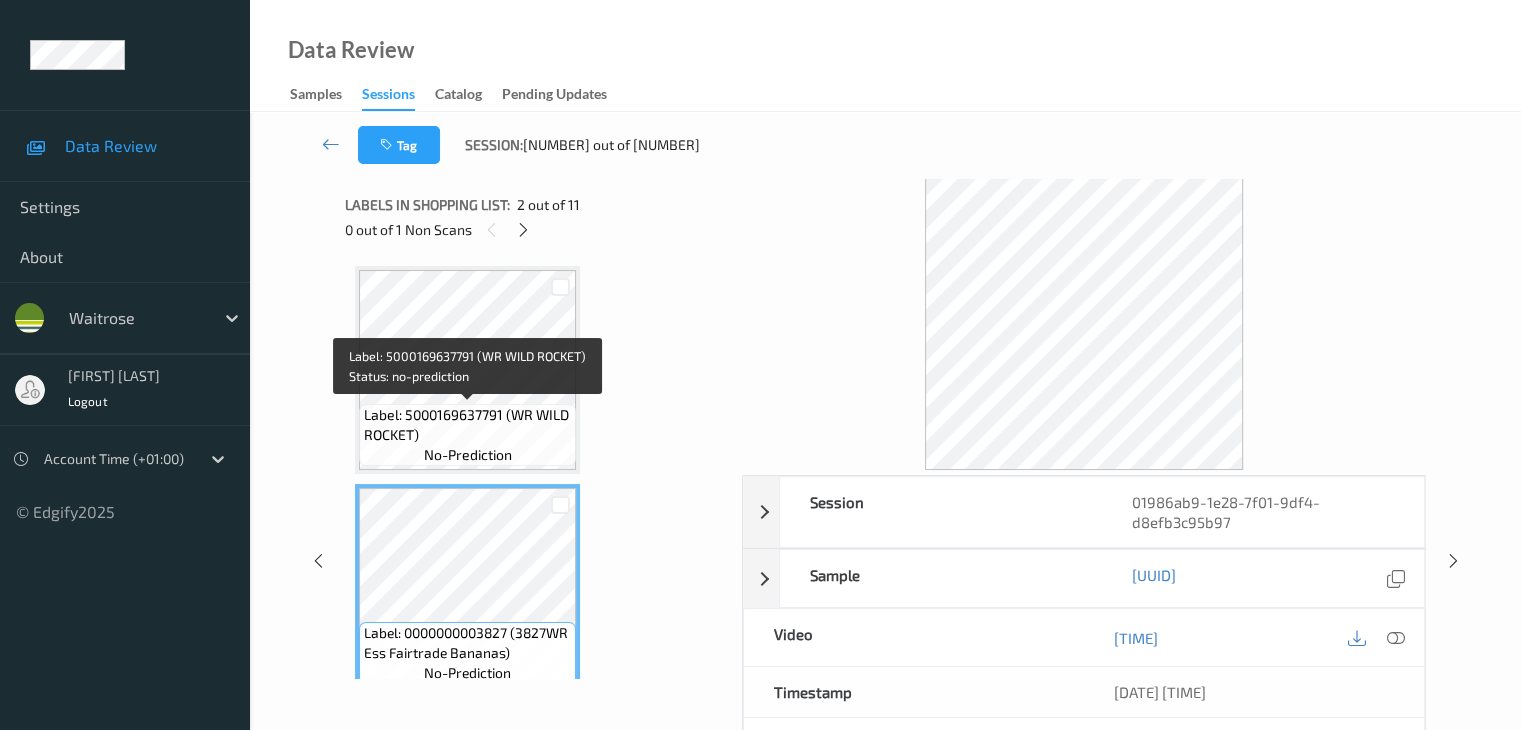 click on "Label: 5000169637791 (WR WILD ROCKET)" at bounding box center [467, 425] 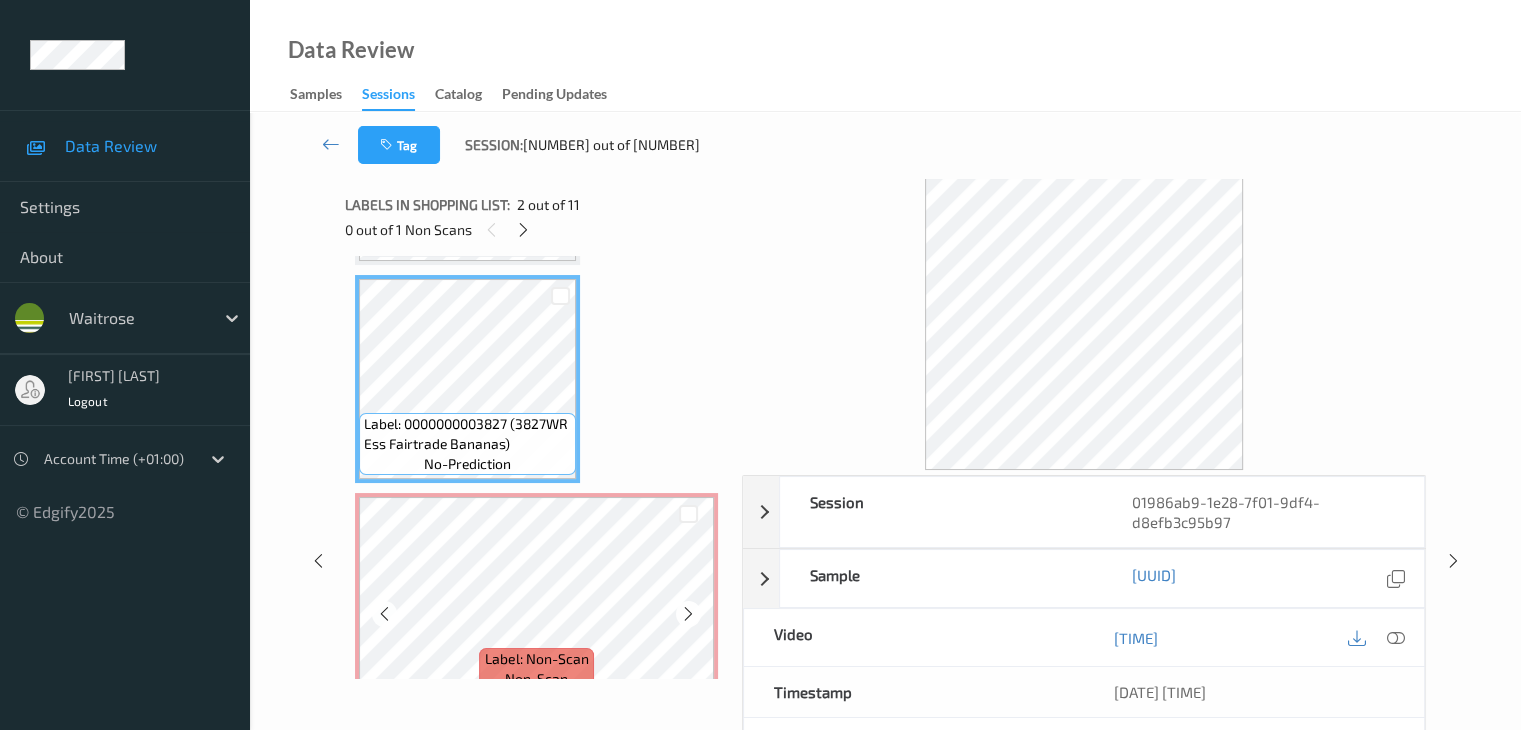 scroll, scrollTop: 300, scrollLeft: 0, axis: vertical 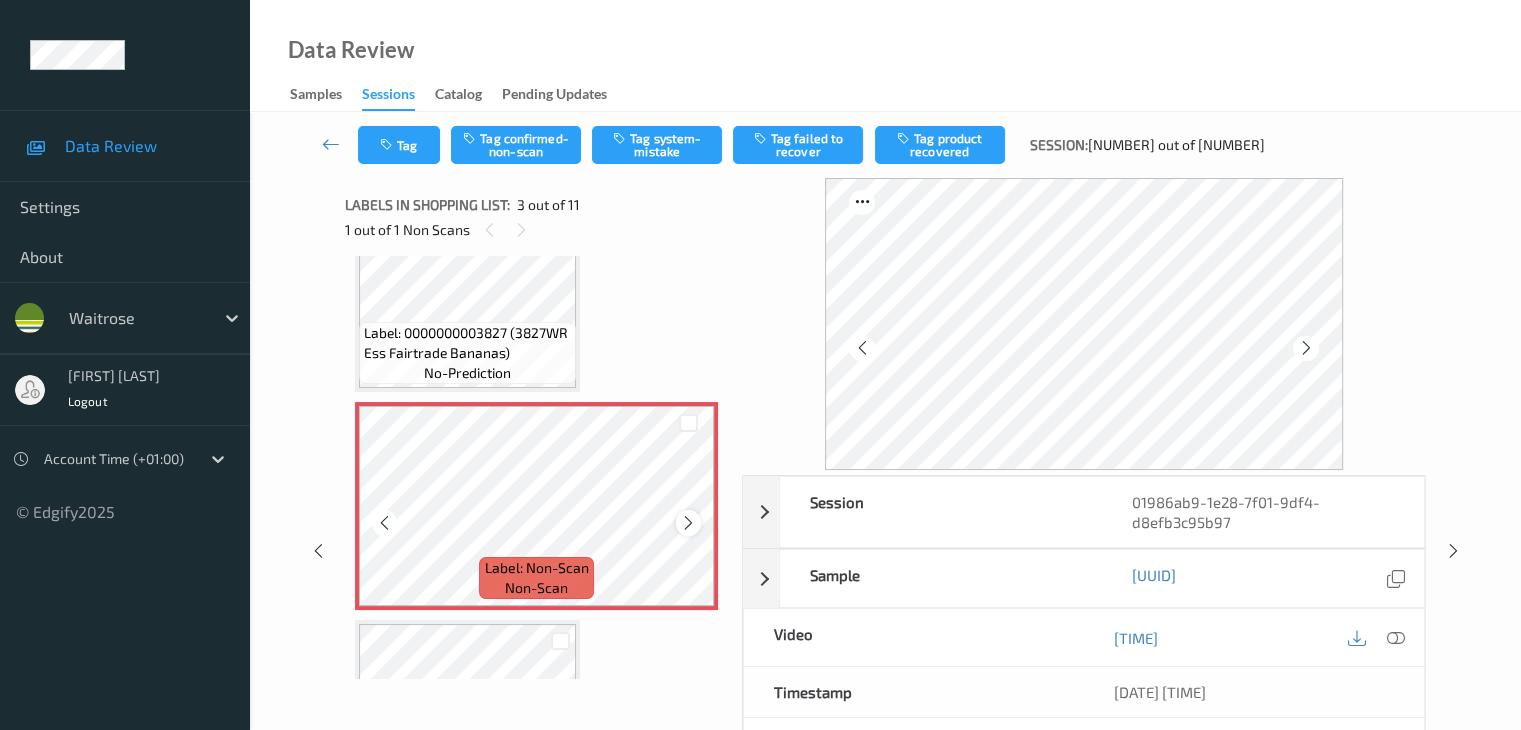 click at bounding box center (688, 523) 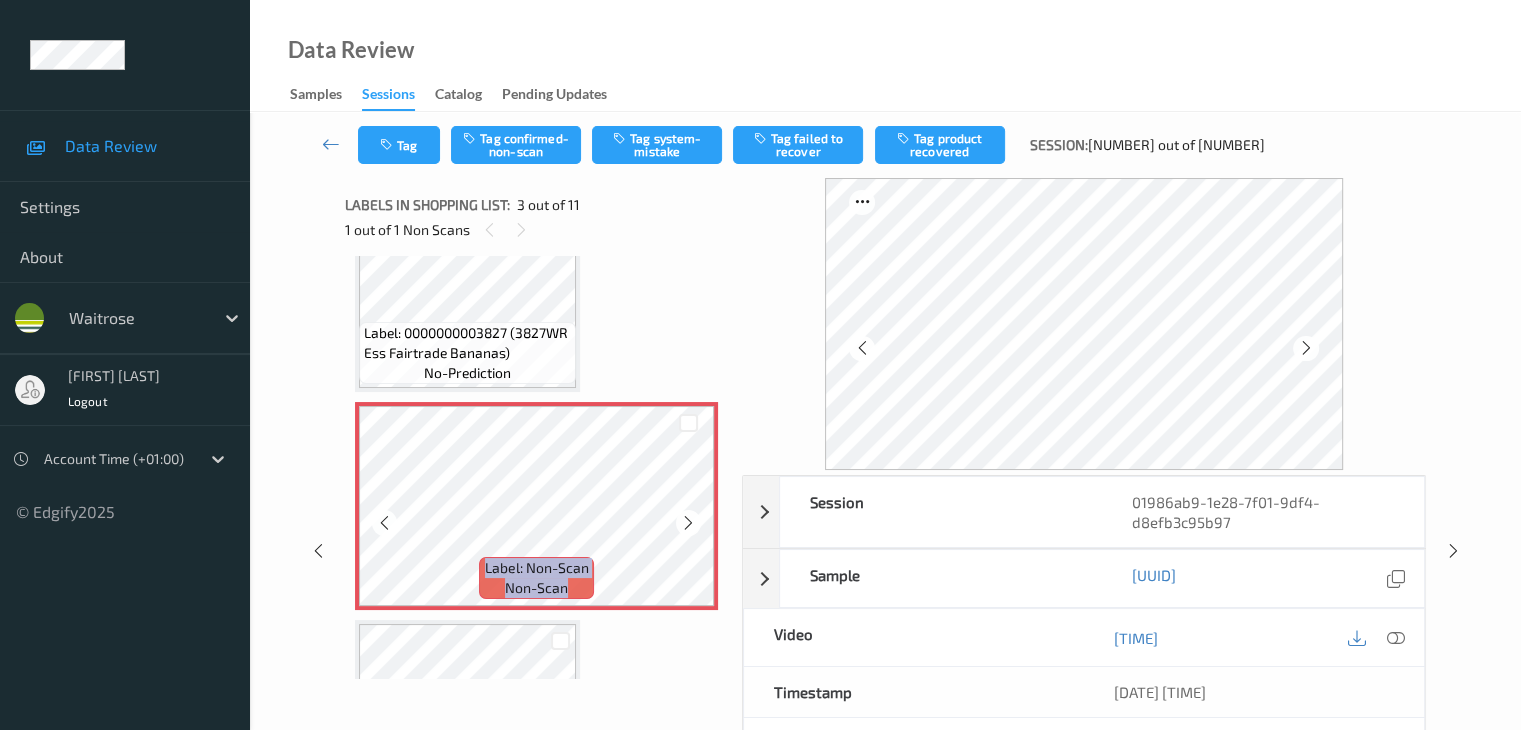 click at bounding box center [688, 523] 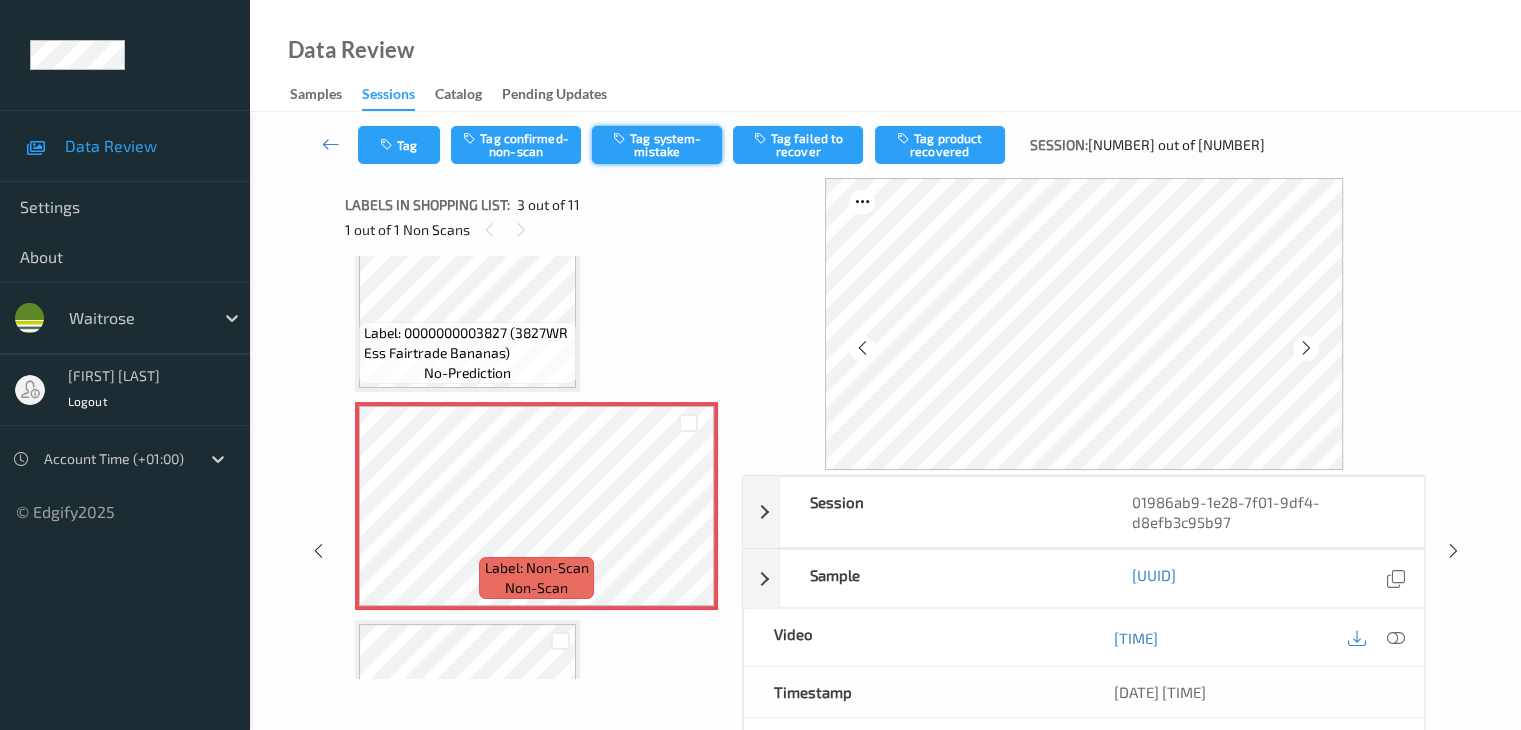 click on "Tag   system-mistake" at bounding box center (657, 145) 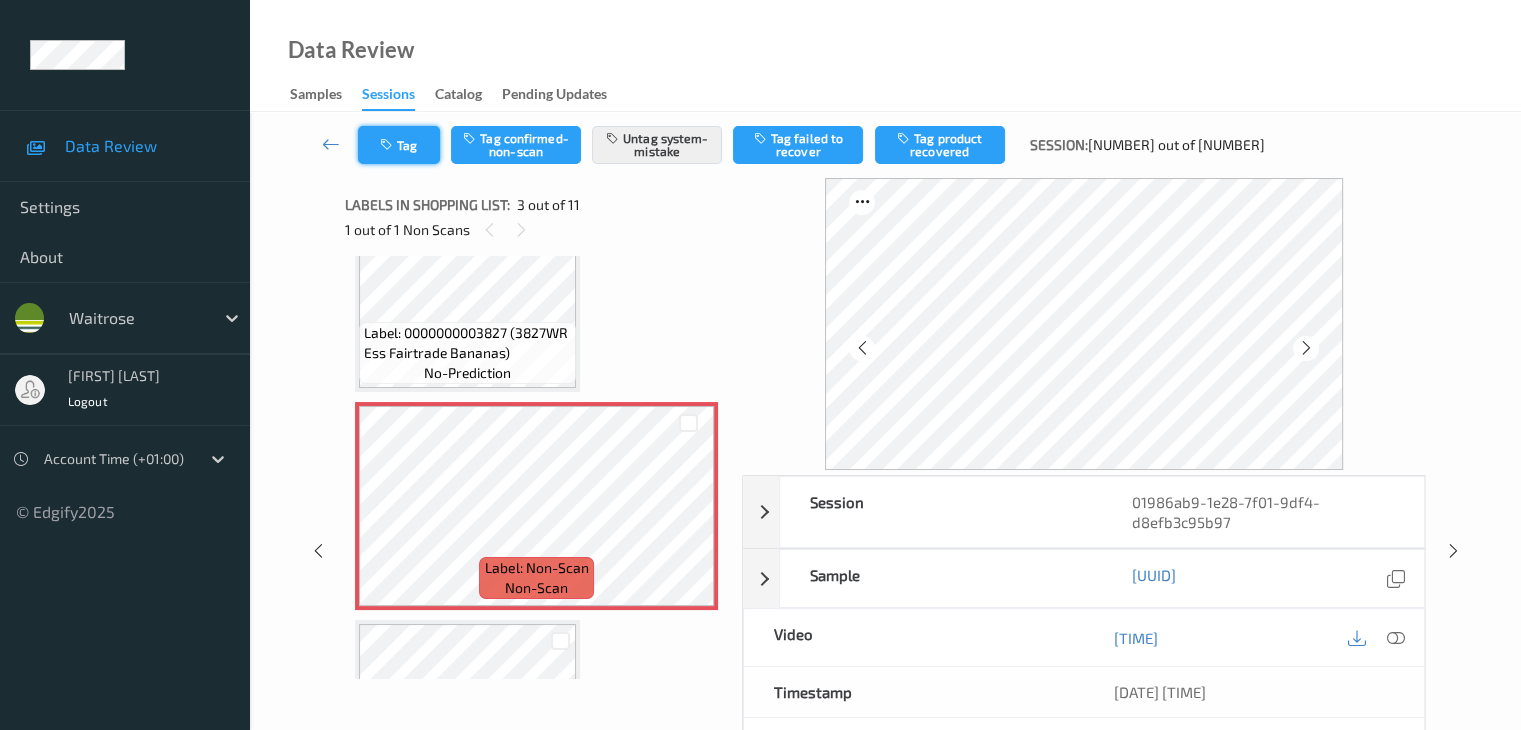click at bounding box center [388, 145] 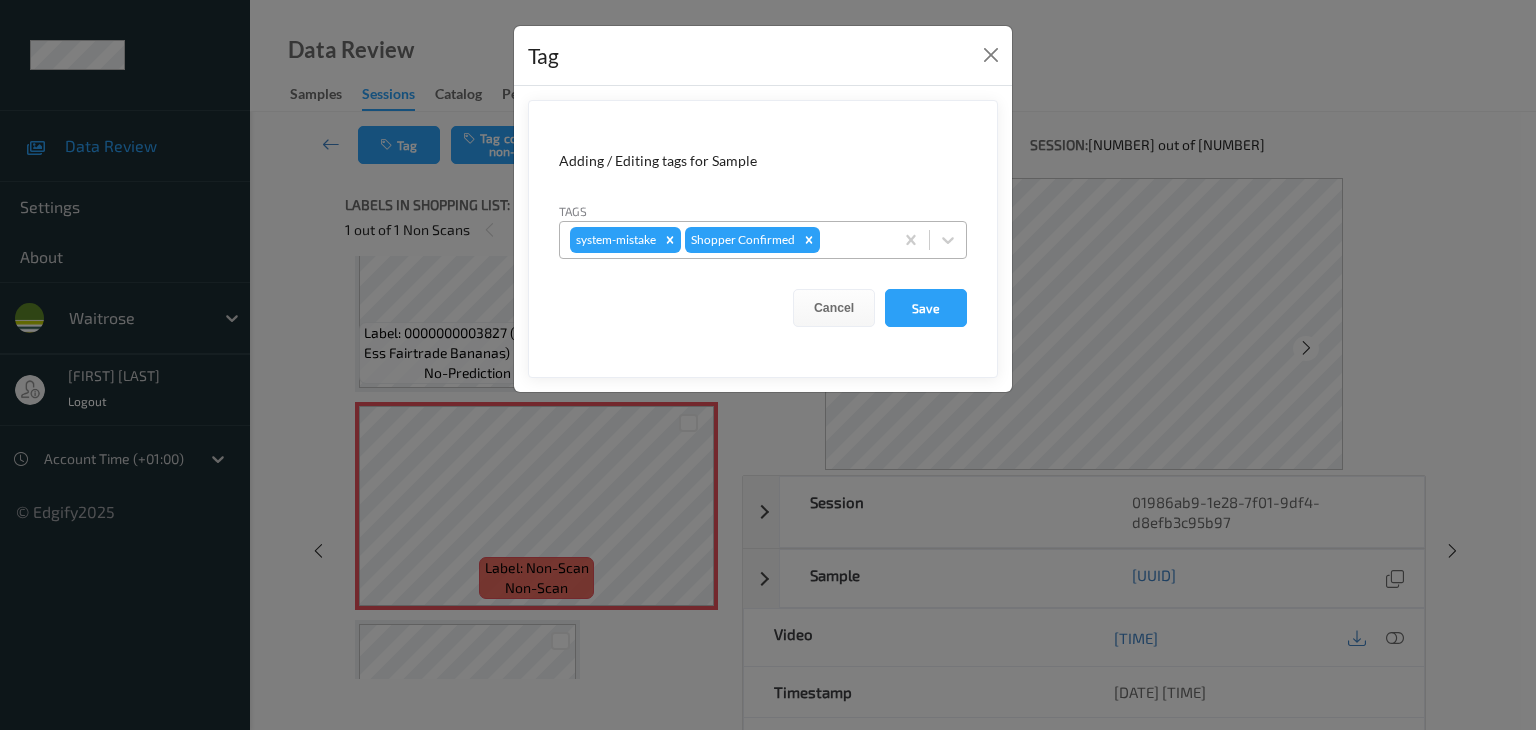 click at bounding box center (853, 240) 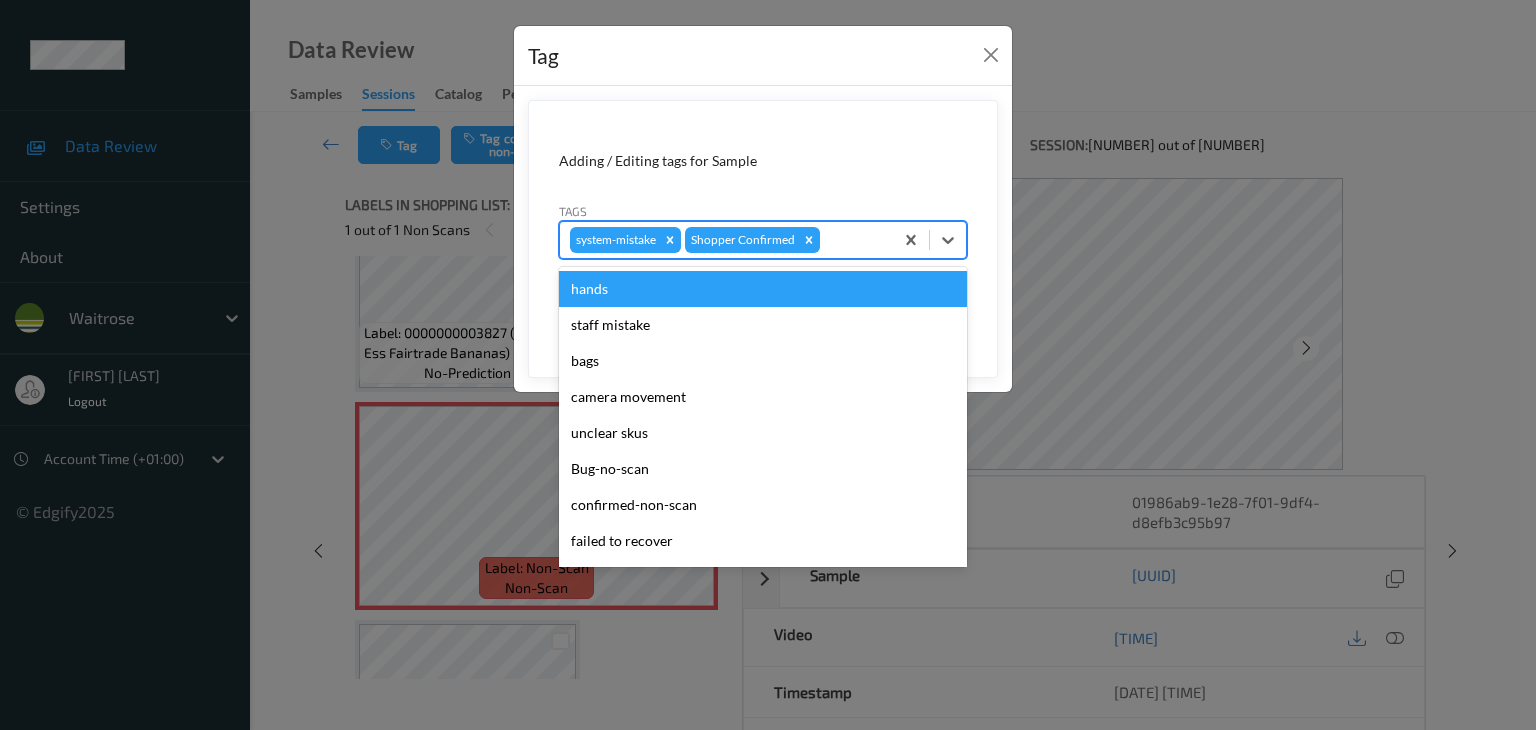 type on "u" 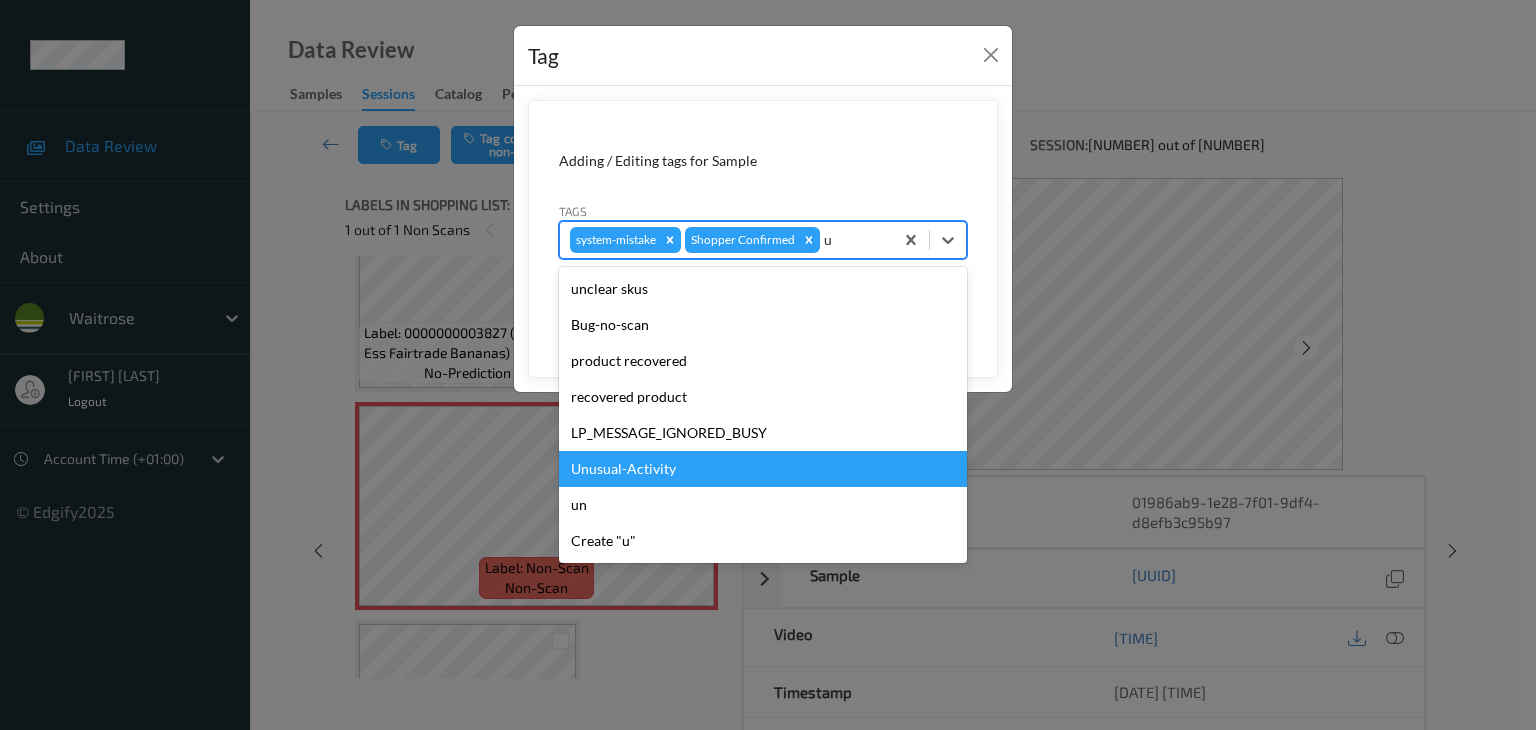 click on "Unusual-Activity" at bounding box center [763, 469] 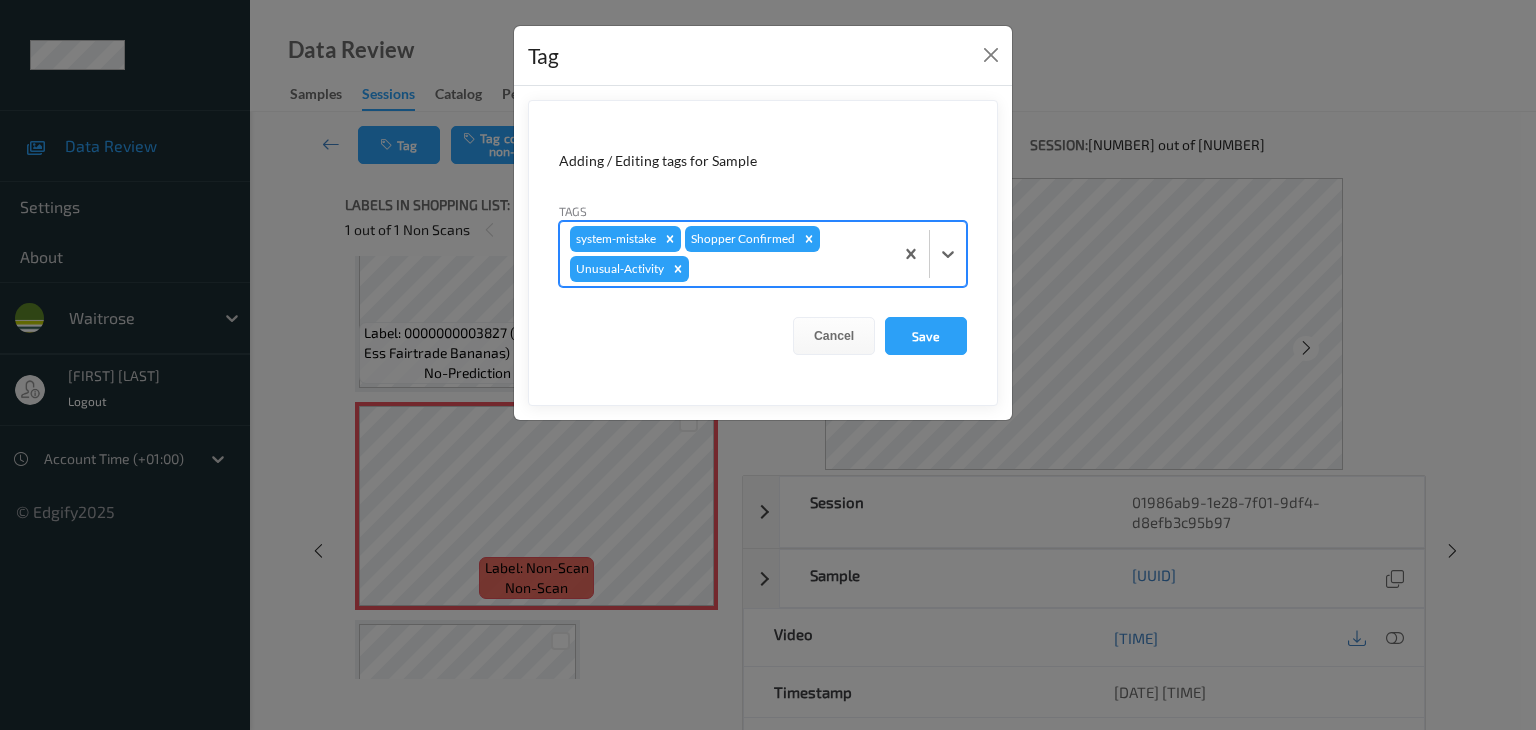 type on "p" 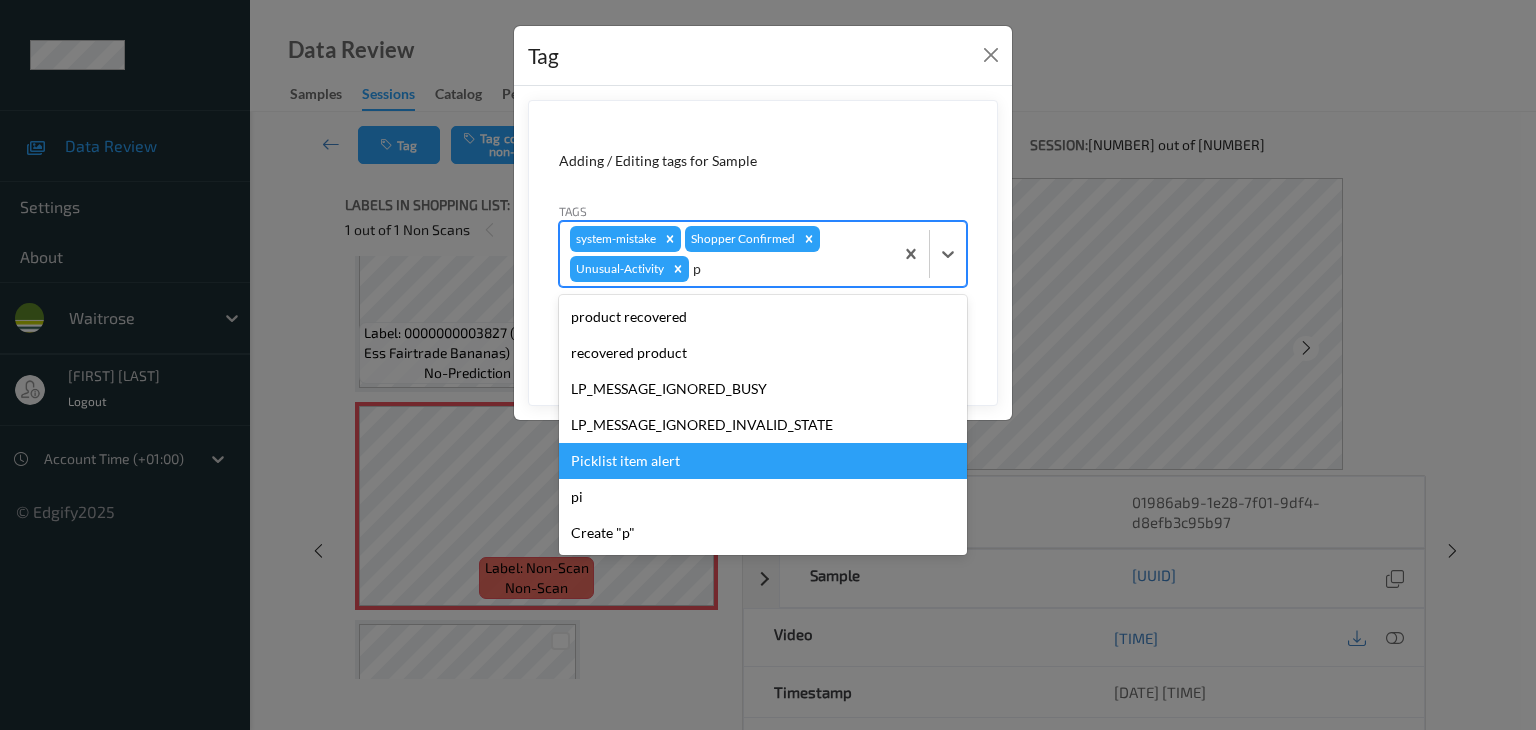 click on "Picklist item alert" at bounding box center (763, 461) 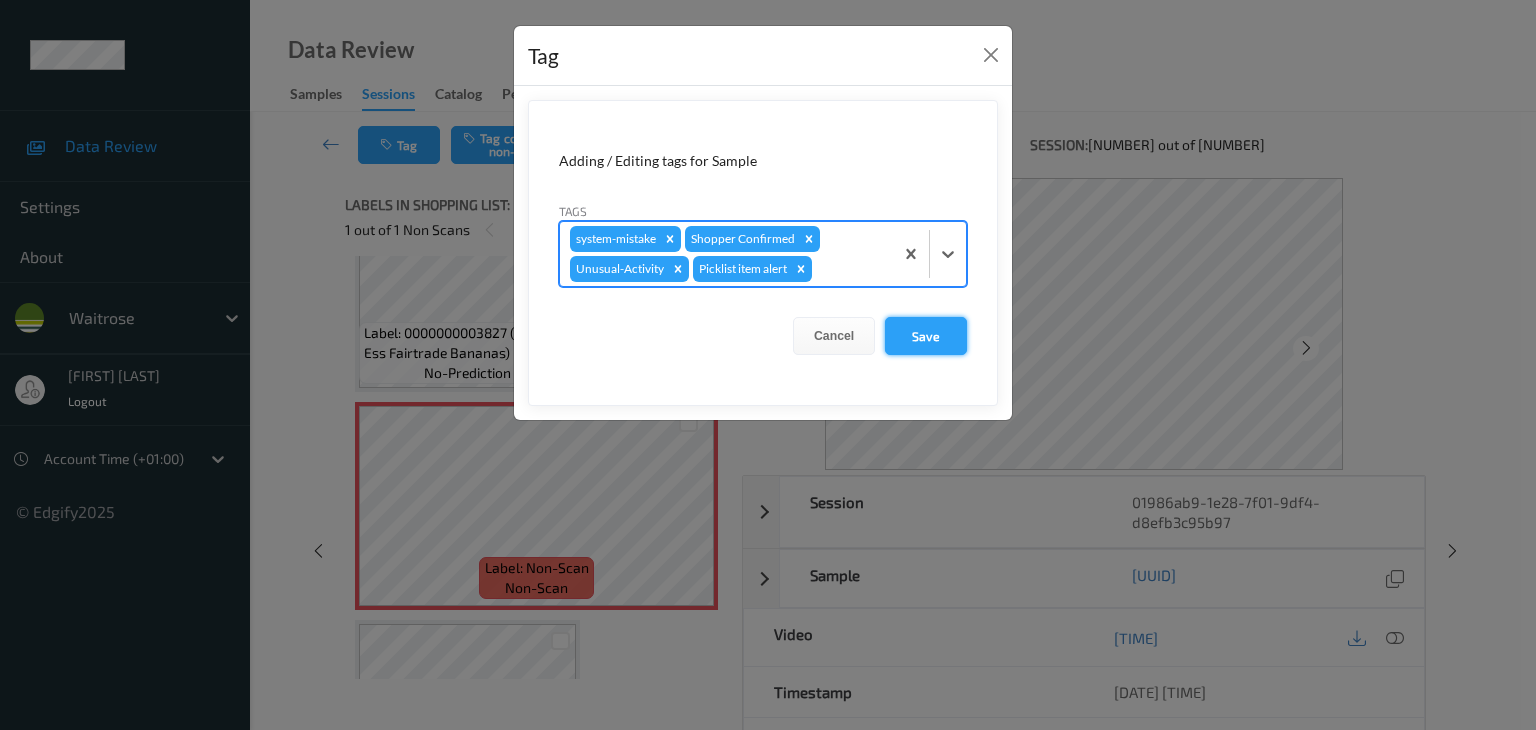 click on "Save" at bounding box center [926, 336] 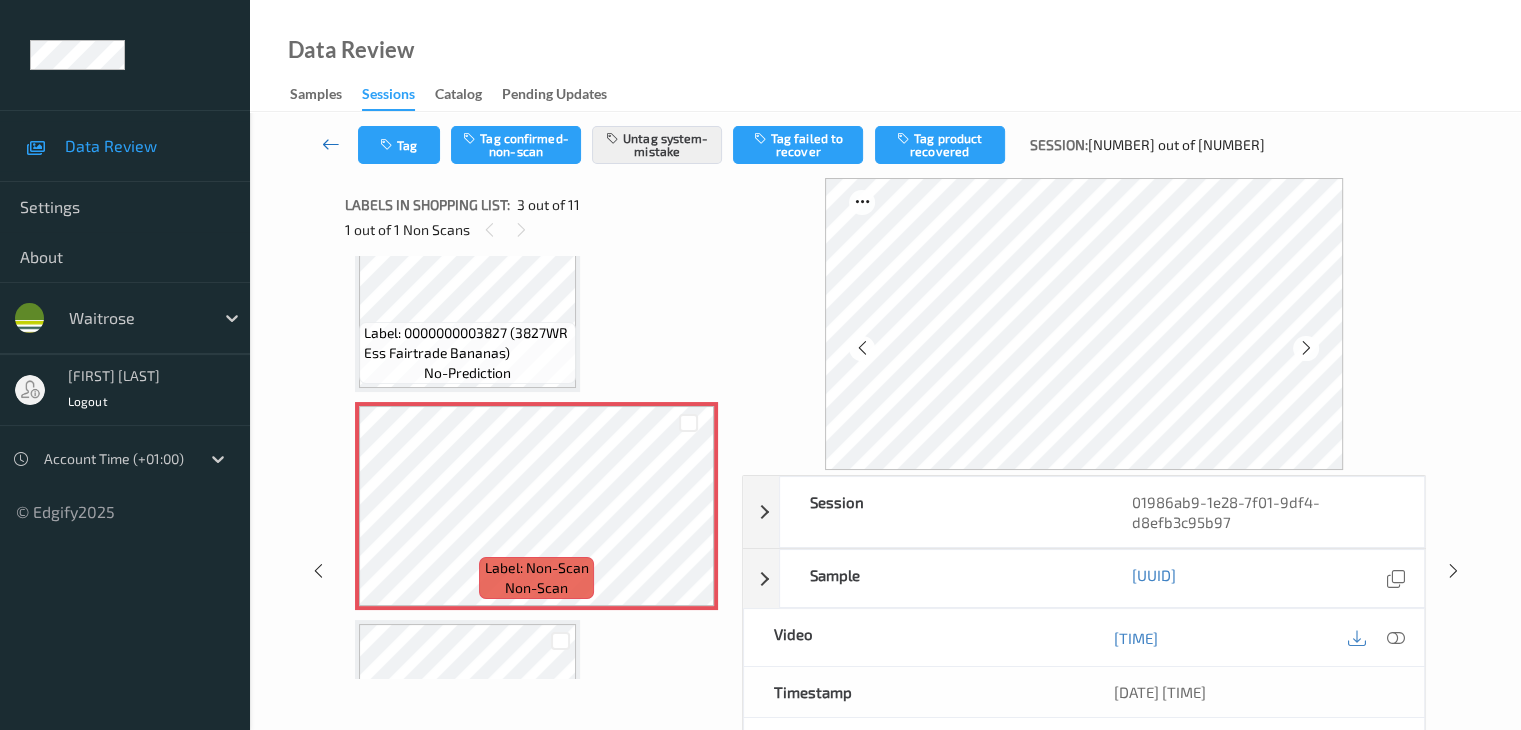 click at bounding box center (331, 144) 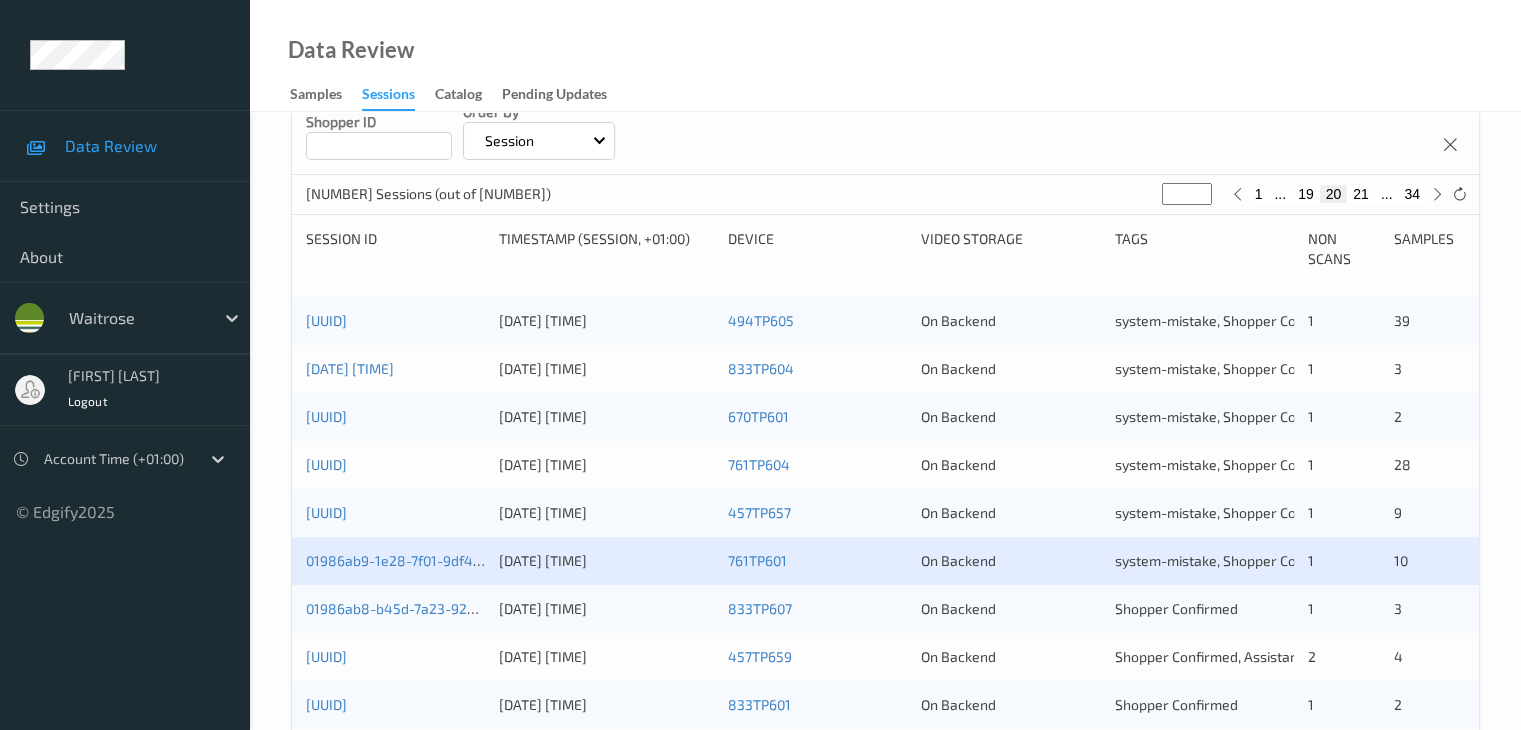 scroll, scrollTop: 400, scrollLeft: 0, axis: vertical 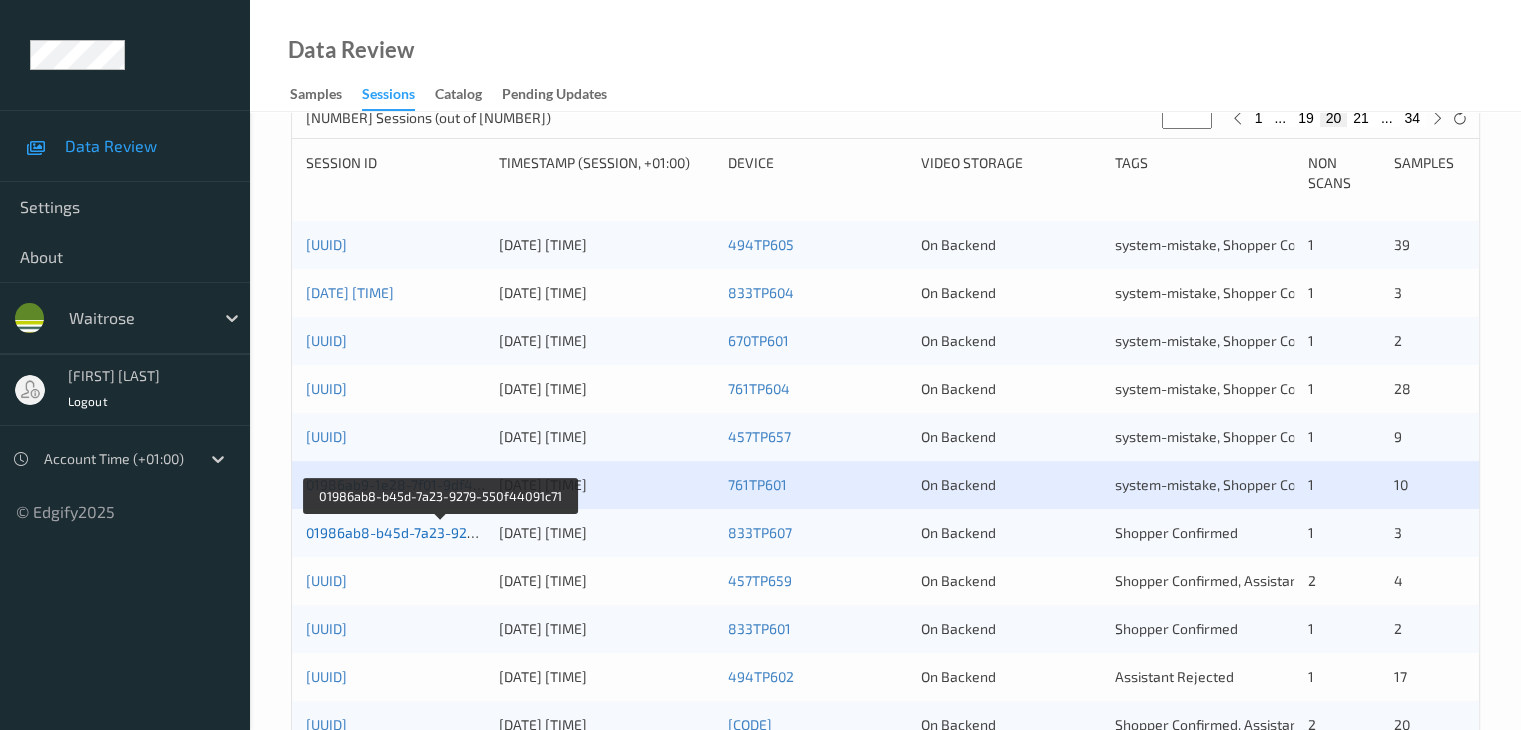 click on "01986ab8-b45d-7a23-9279-550f44091c71" at bounding box center (441, 532) 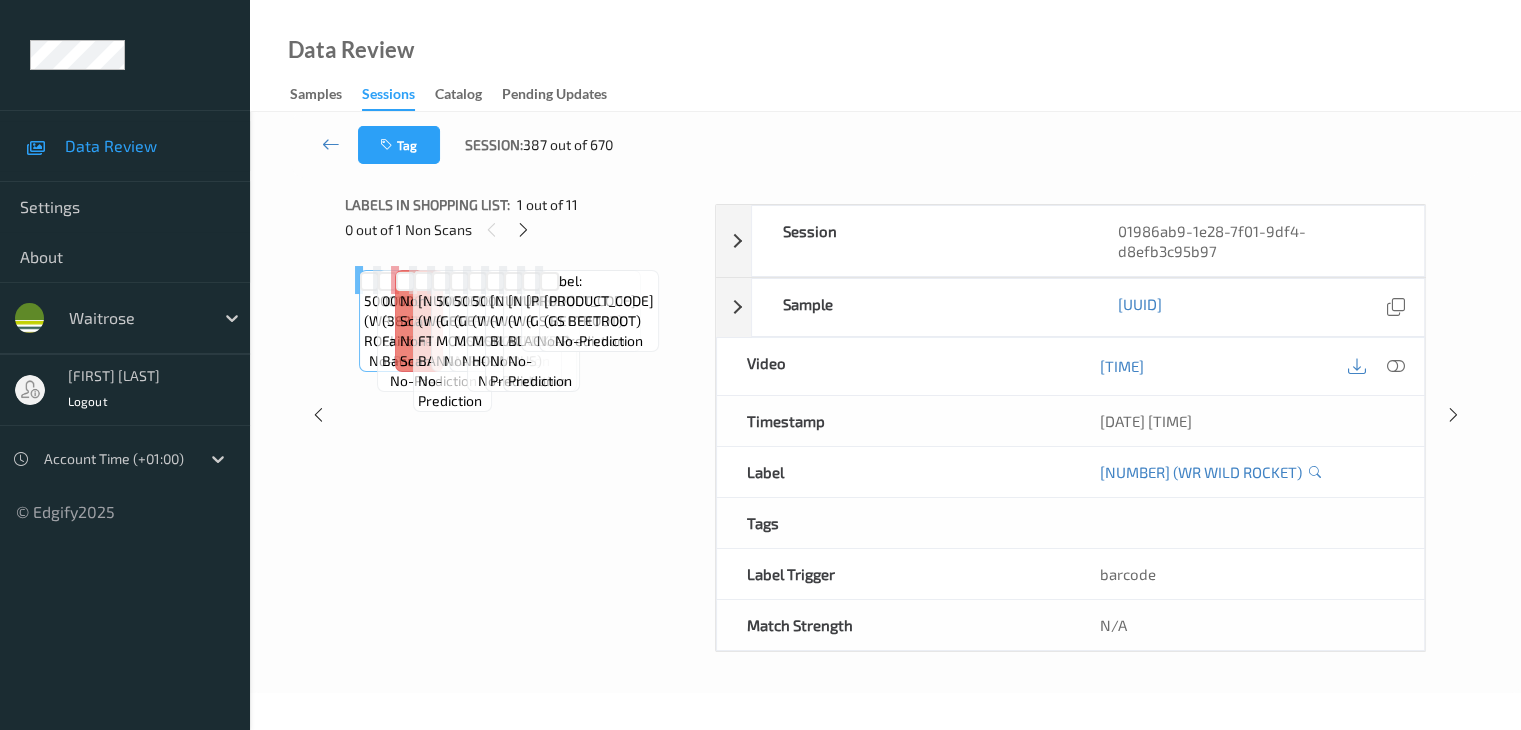 scroll, scrollTop: 0, scrollLeft: 0, axis: both 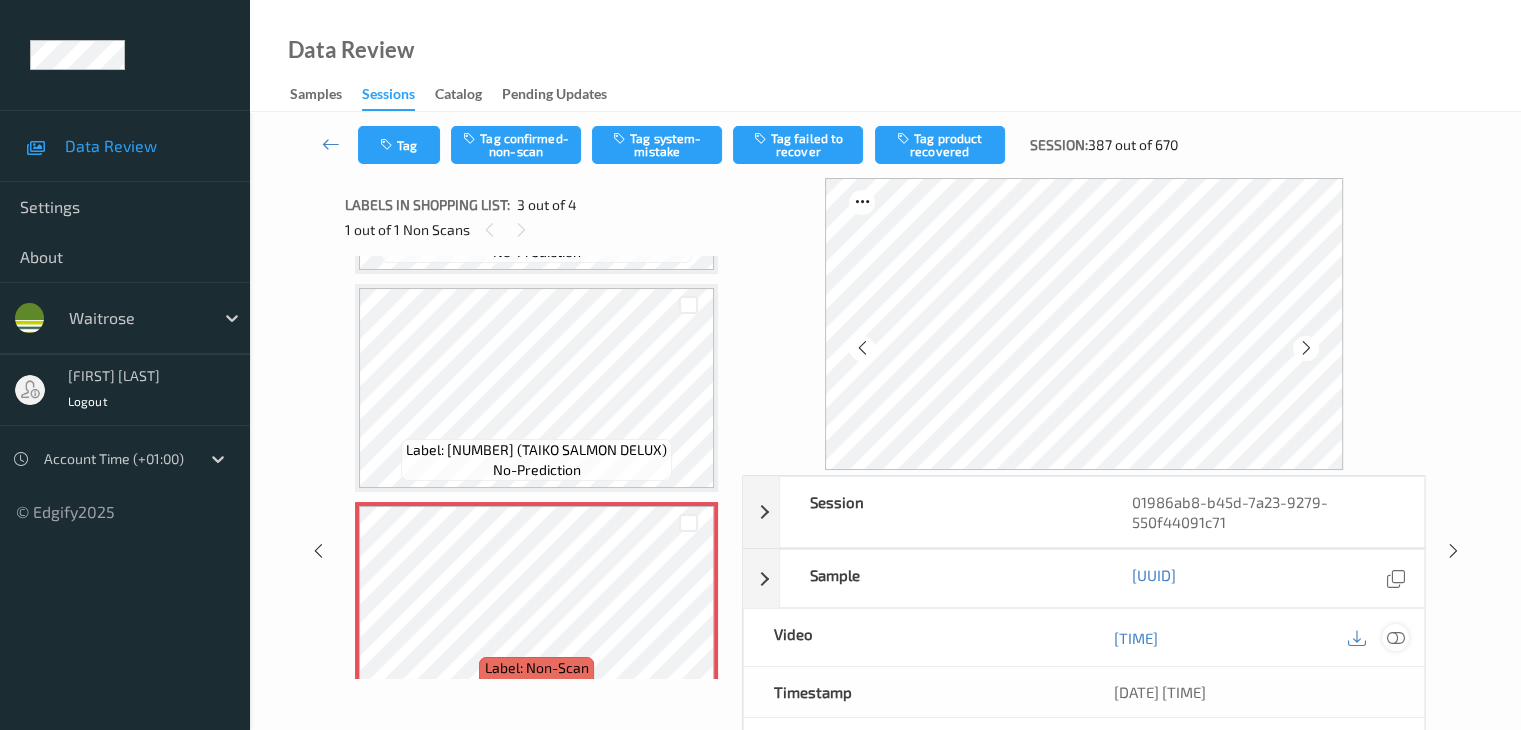 click at bounding box center (1395, 638) 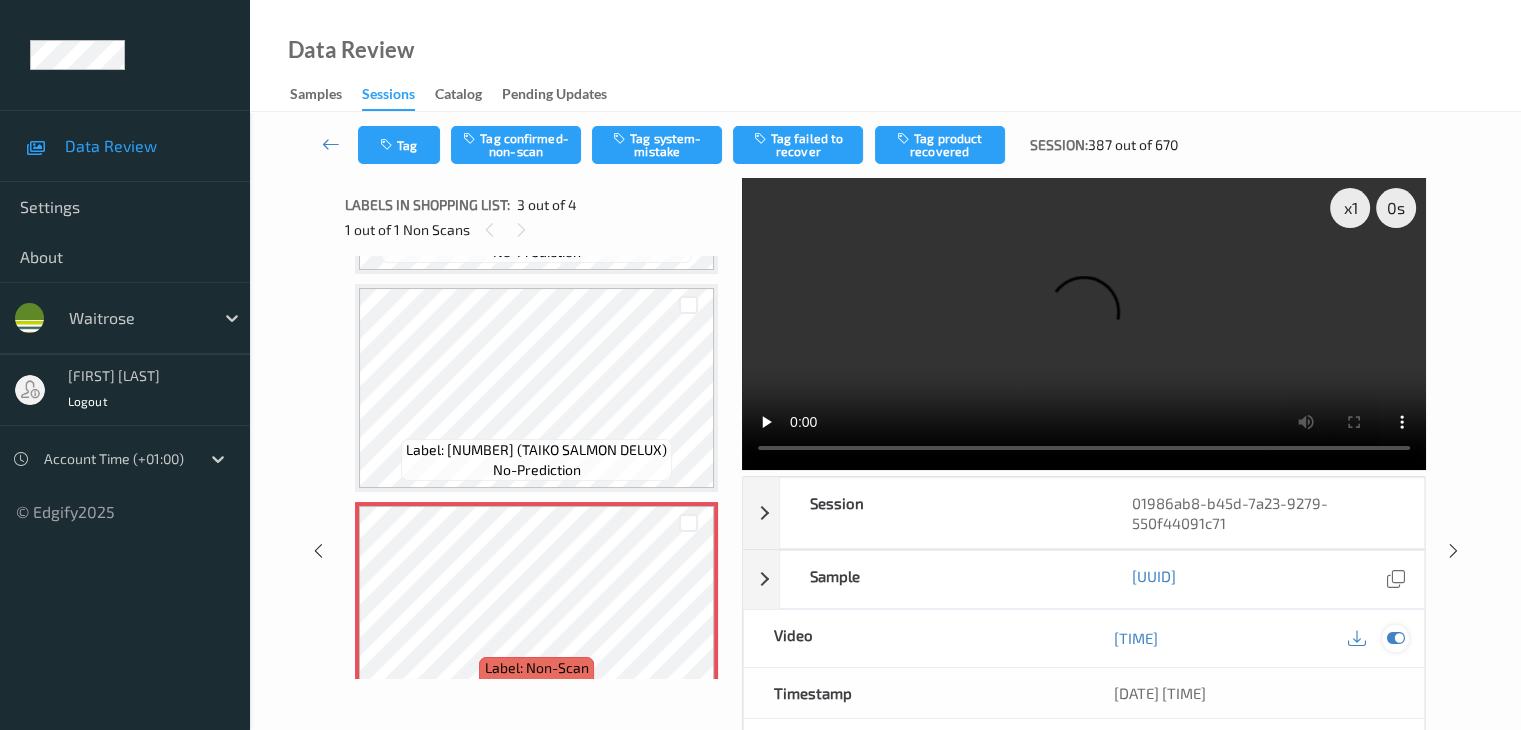 click at bounding box center (1395, 638) 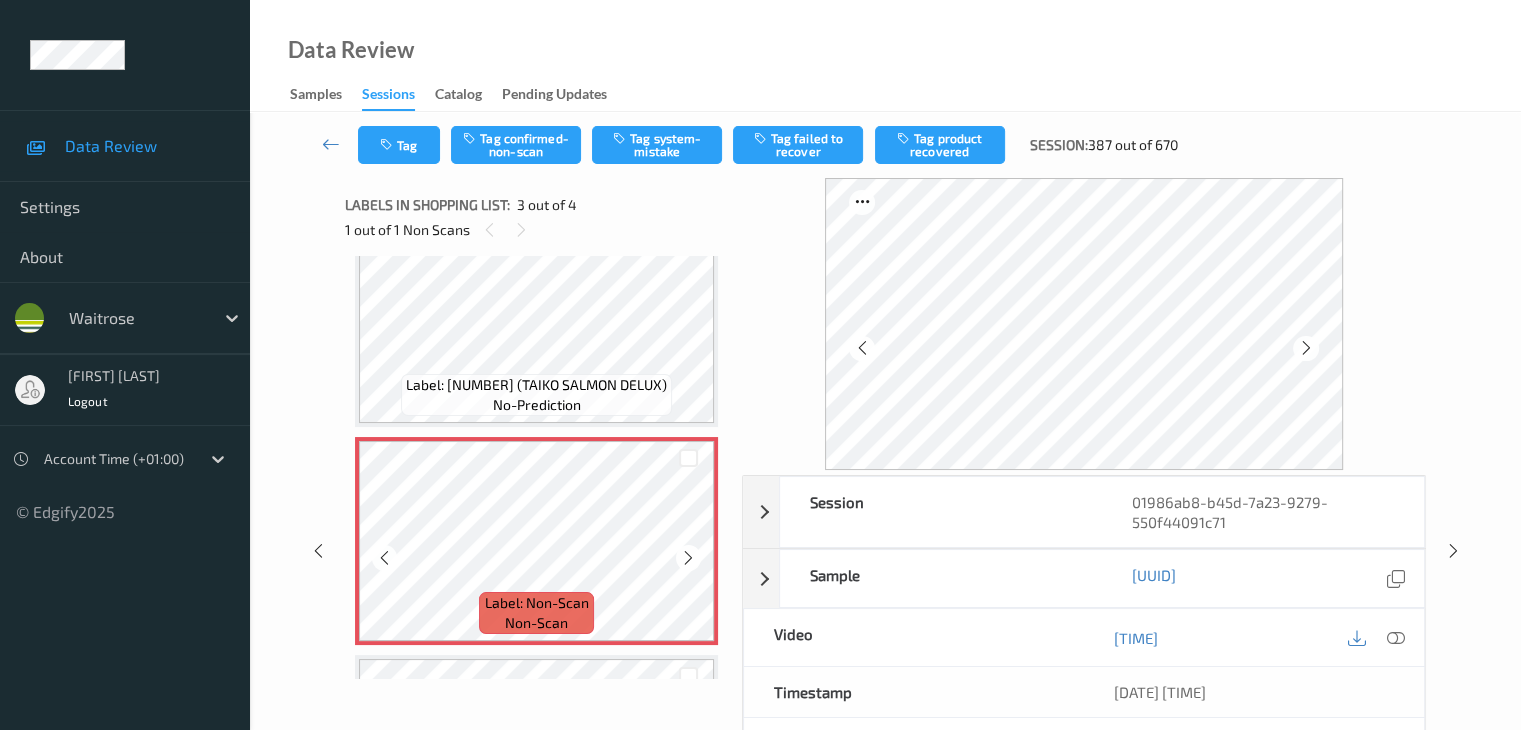 scroll, scrollTop: 300, scrollLeft: 0, axis: vertical 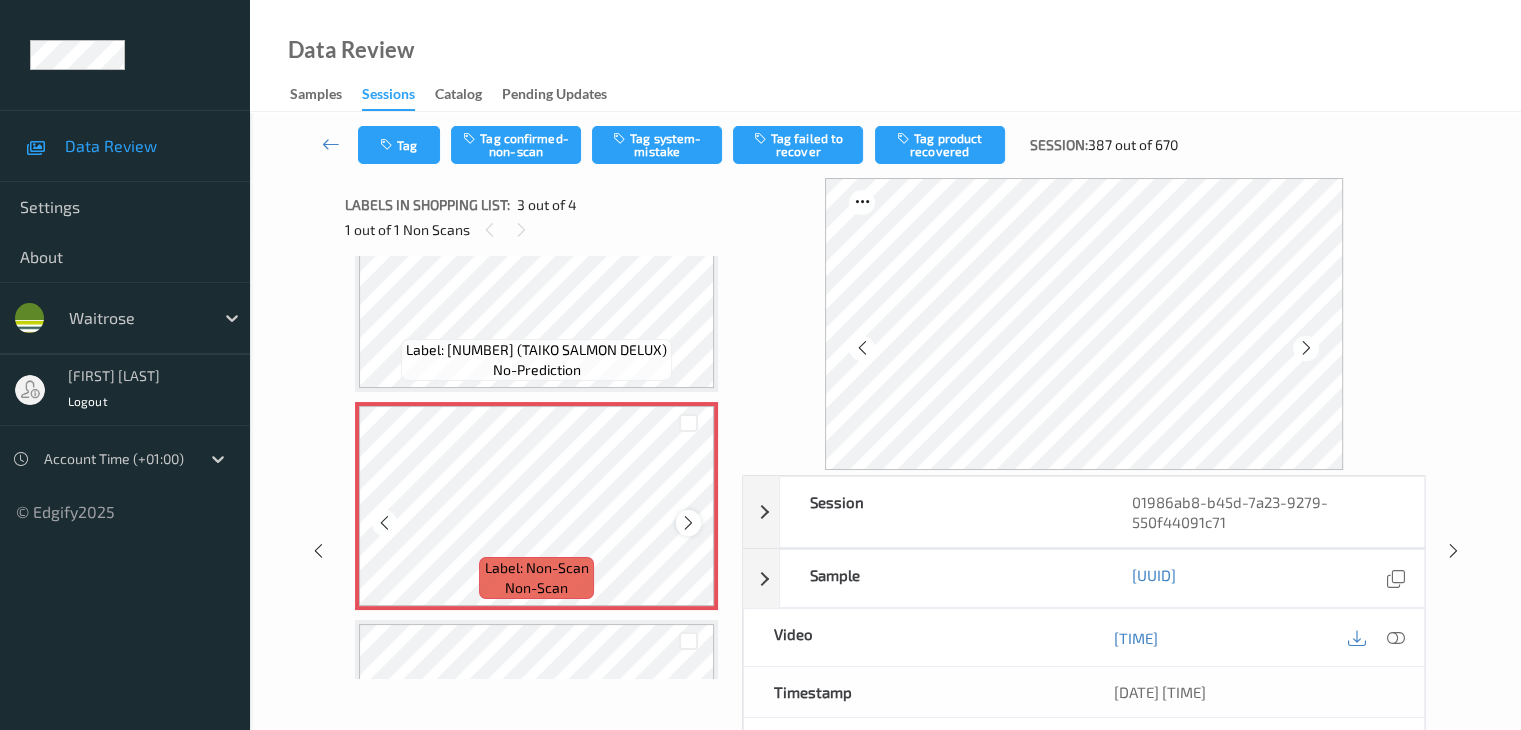 click at bounding box center (688, 523) 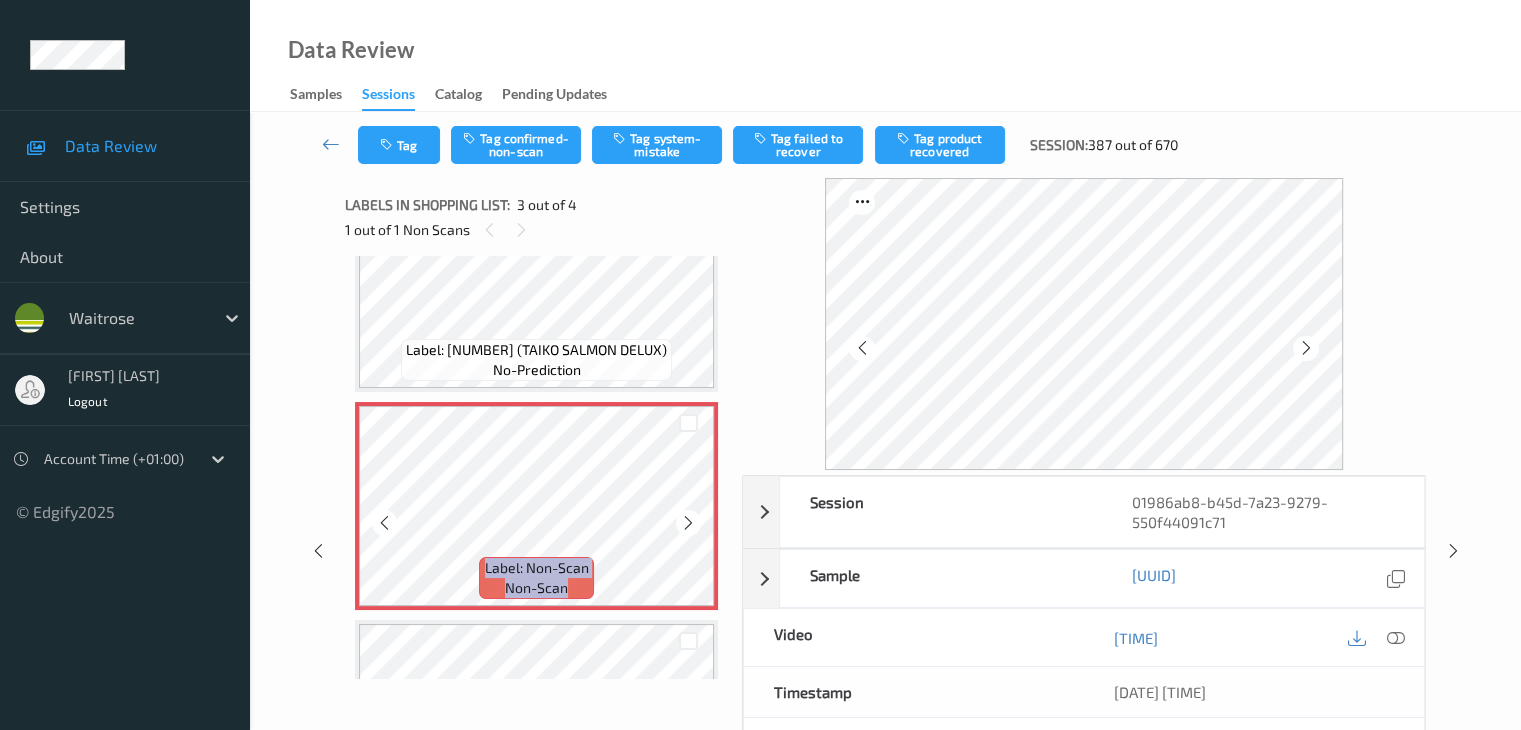 click at bounding box center [688, 523] 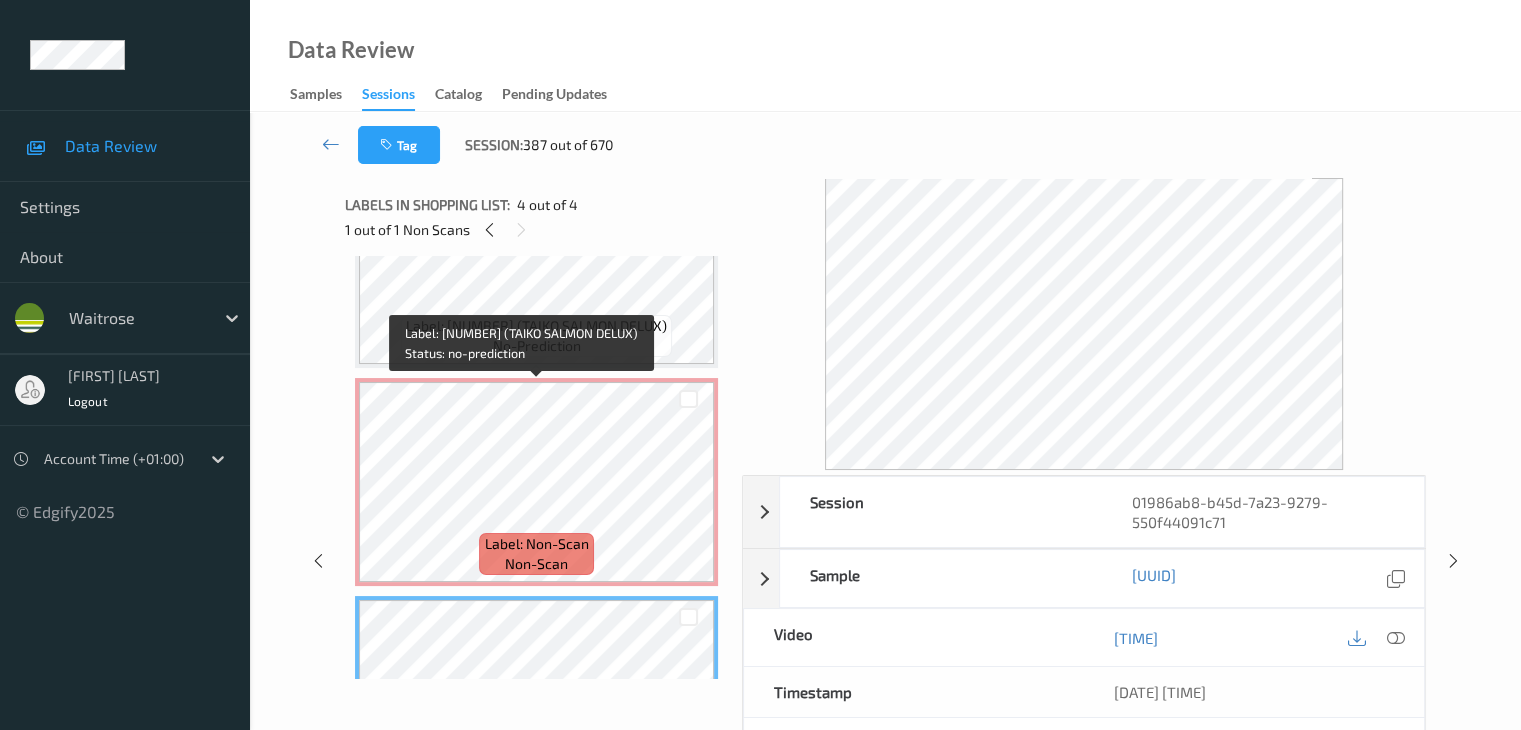 scroll, scrollTop: 359, scrollLeft: 0, axis: vertical 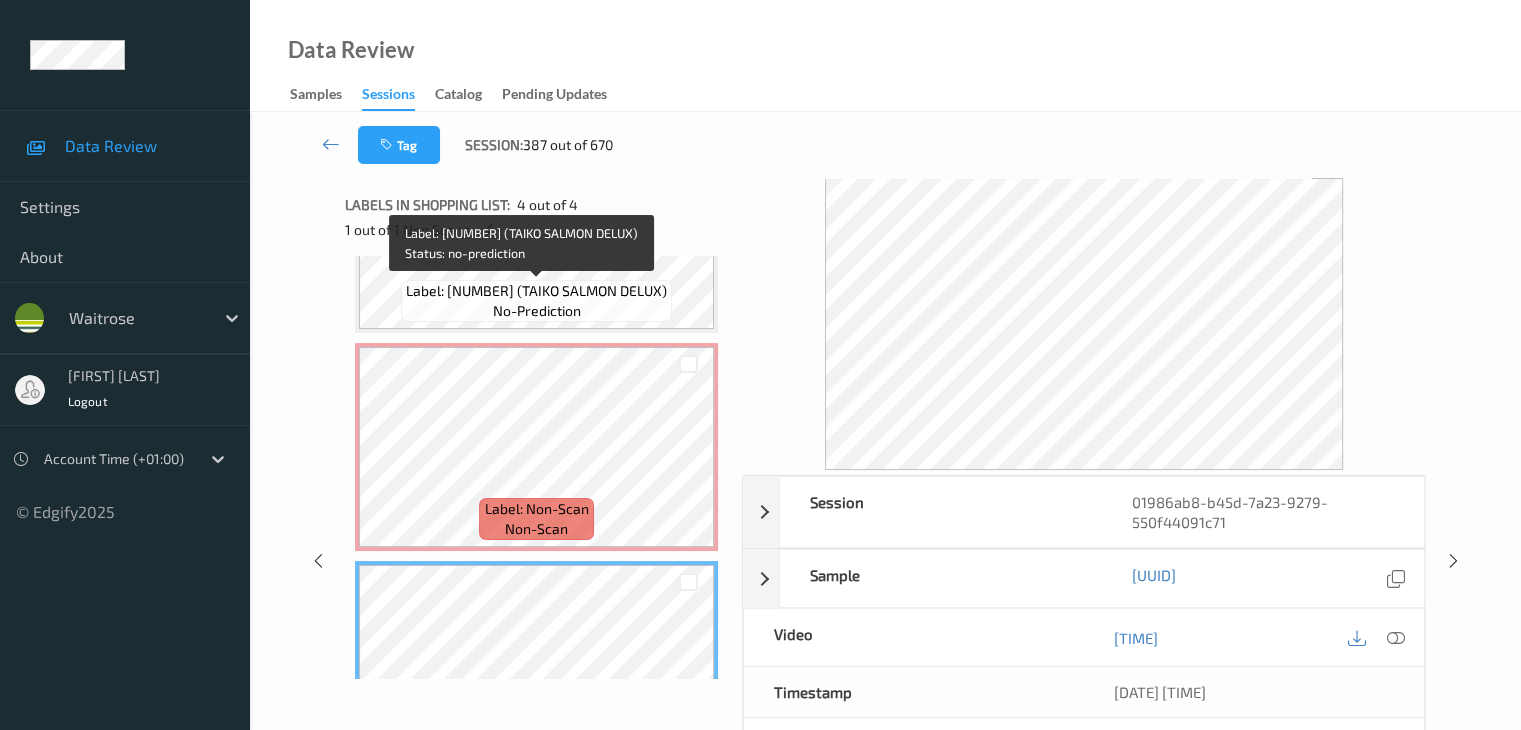 click on "Label: 5035272514431 (TAIKO SALMON DELUX) no-prediction" at bounding box center (536, 301) 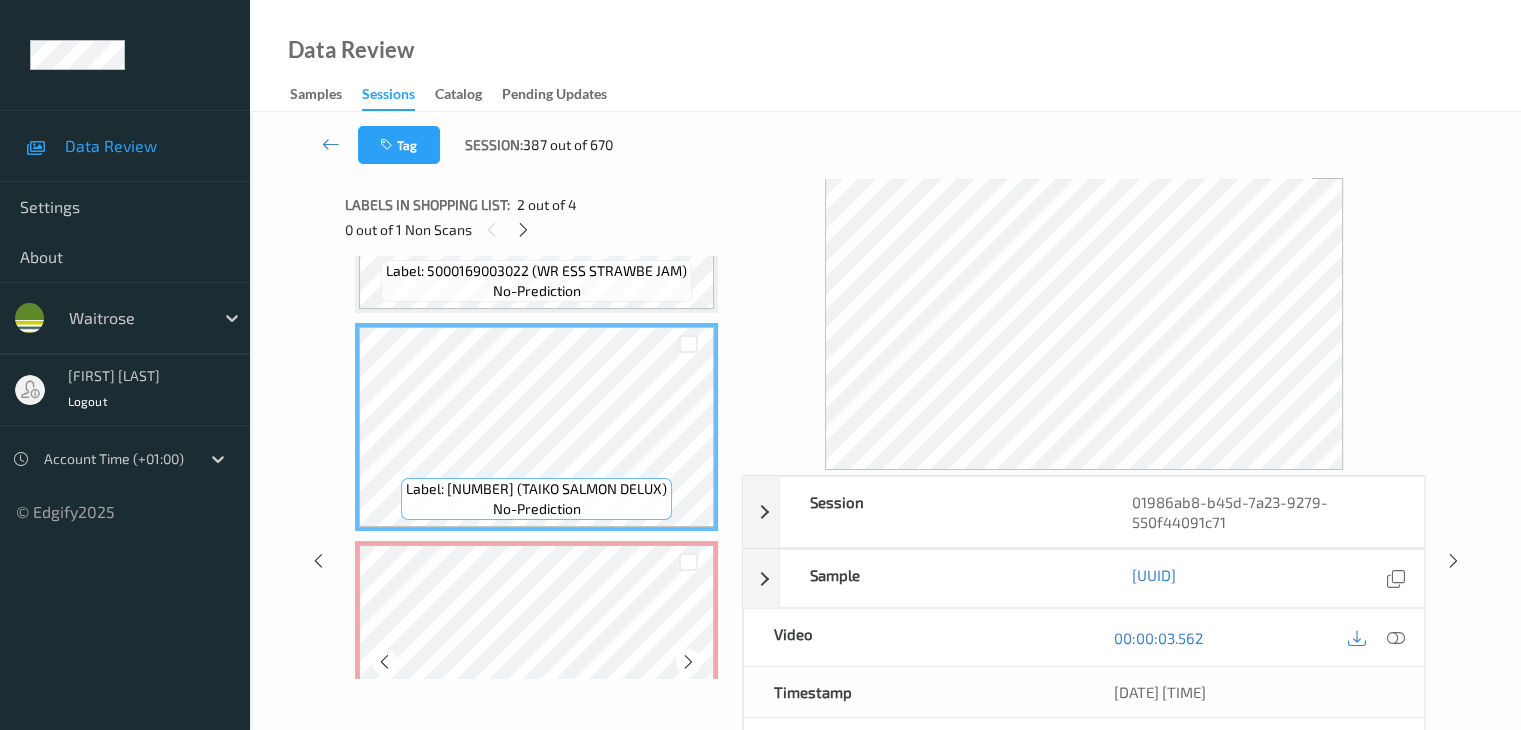 scroll, scrollTop: 159, scrollLeft: 0, axis: vertical 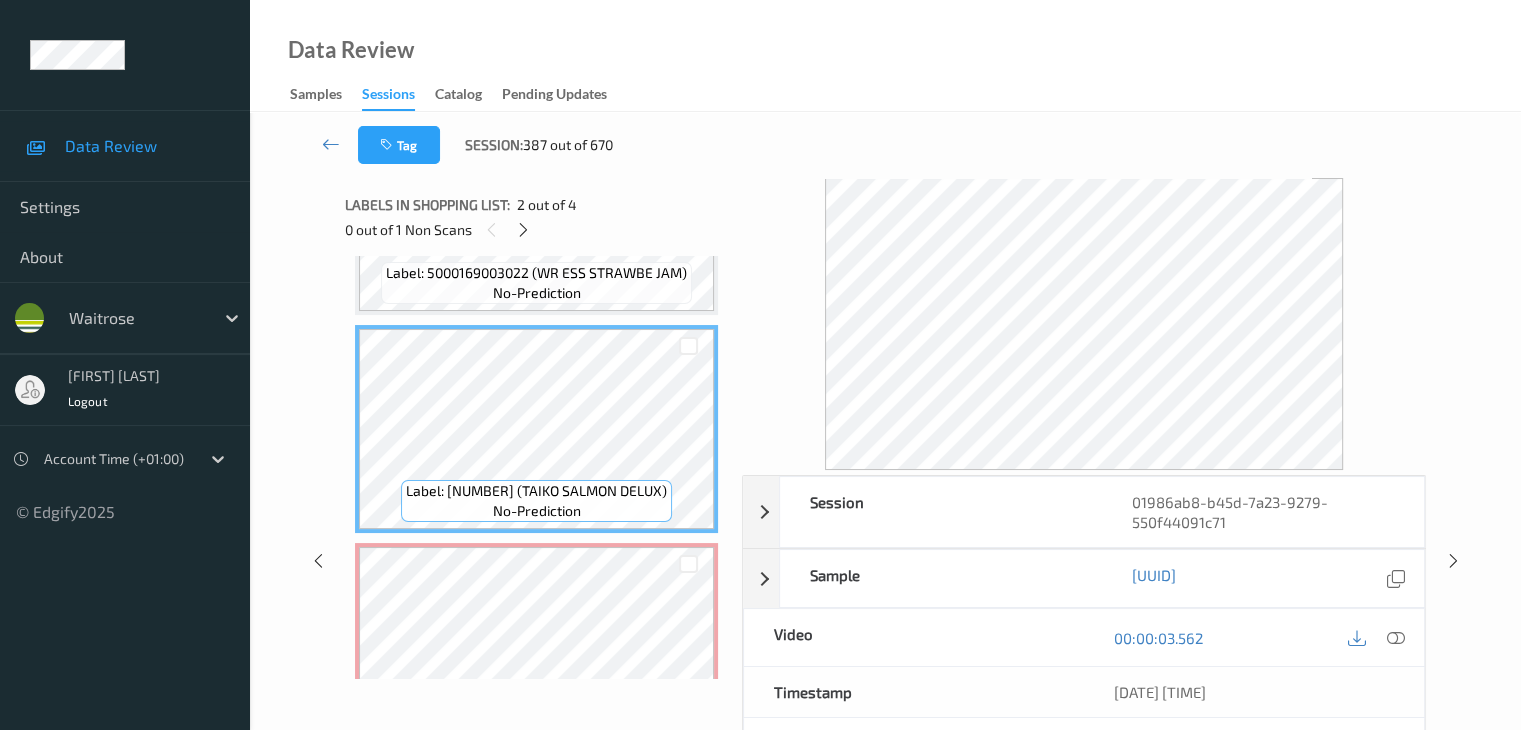 click on "Label: 5000169003022 (WR ESS STRAWBE JAM) no-prediction" at bounding box center (536, 283) 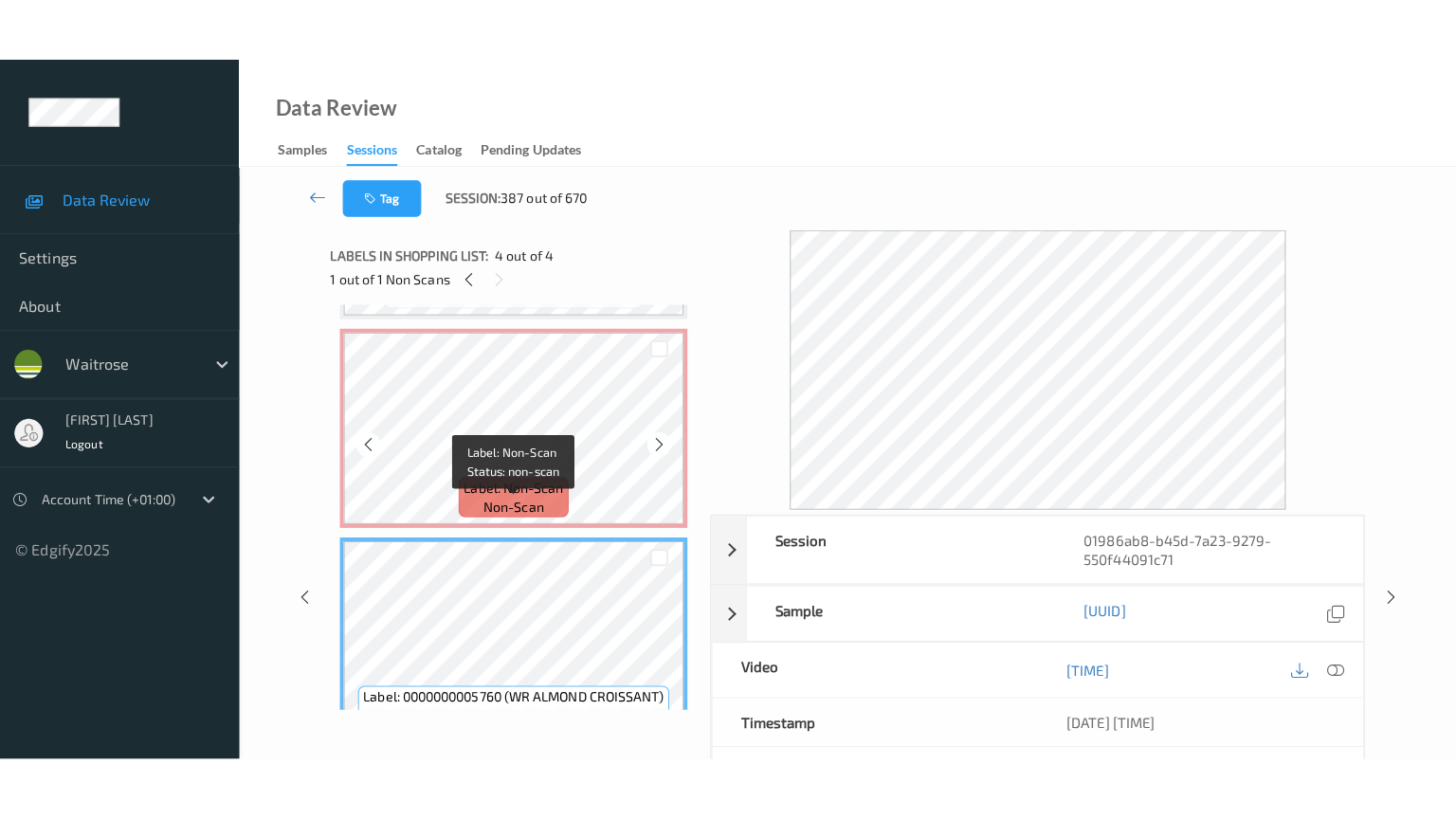 scroll, scrollTop: 435, scrollLeft: 0, axis: vertical 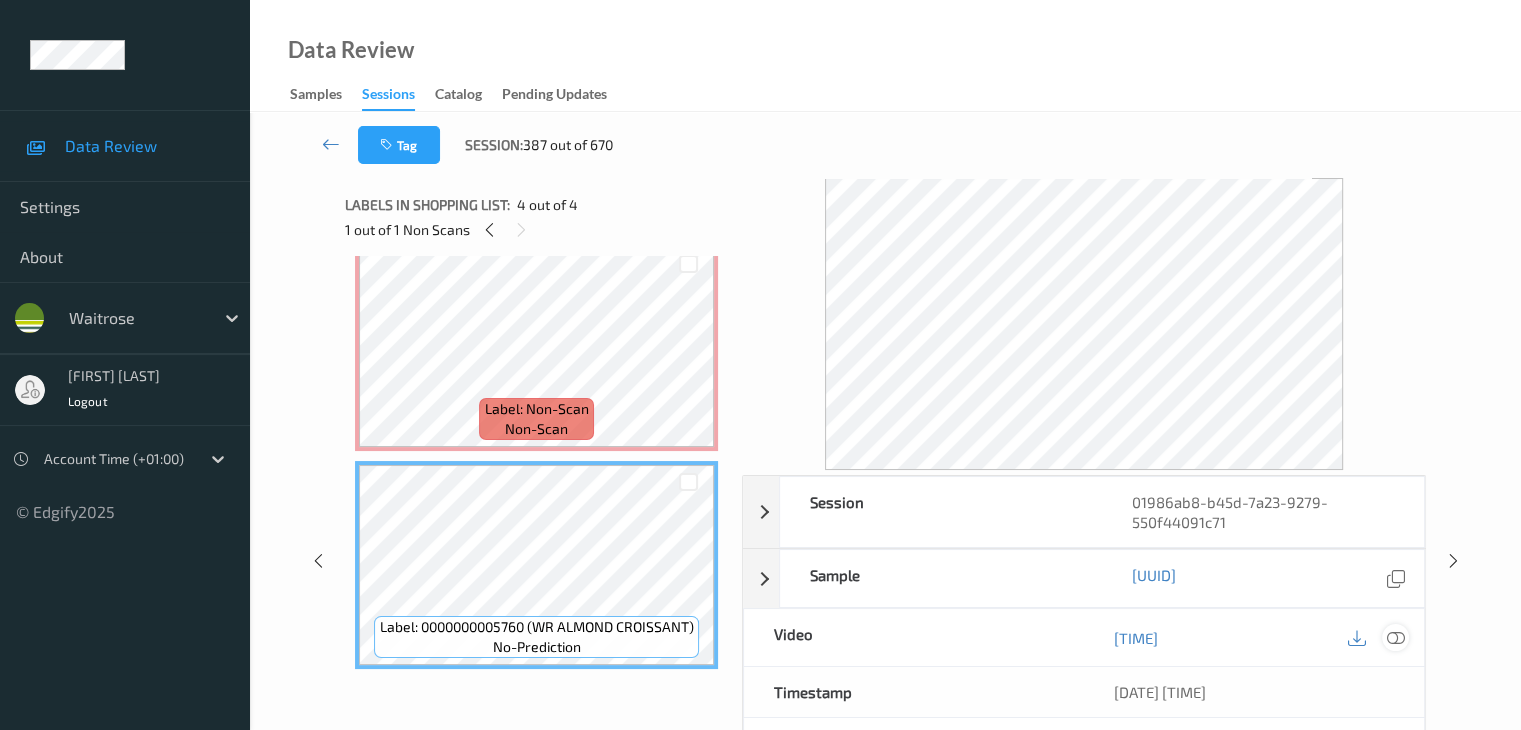 click at bounding box center (1395, 638) 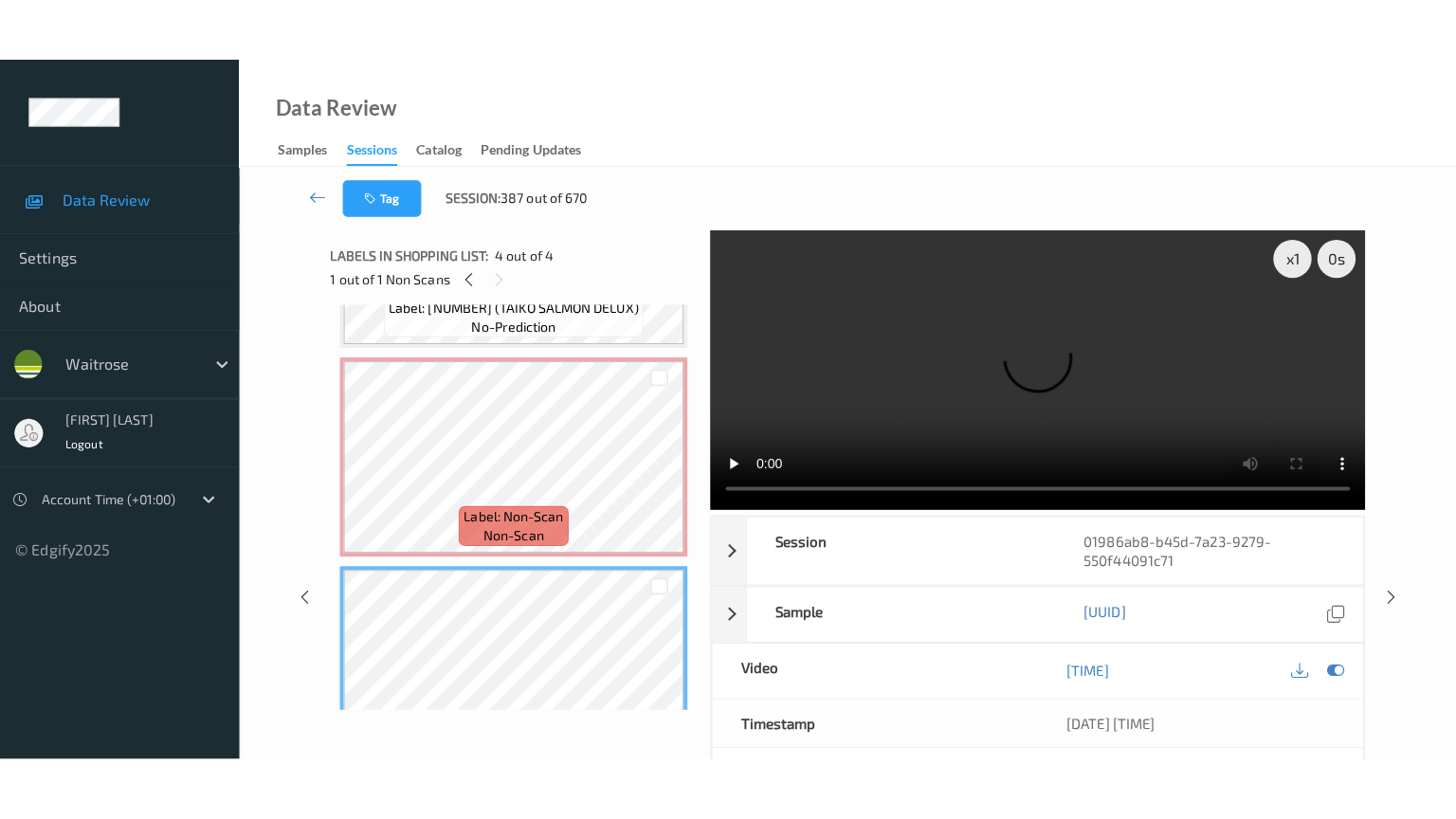 scroll, scrollTop: 403, scrollLeft: 0, axis: vertical 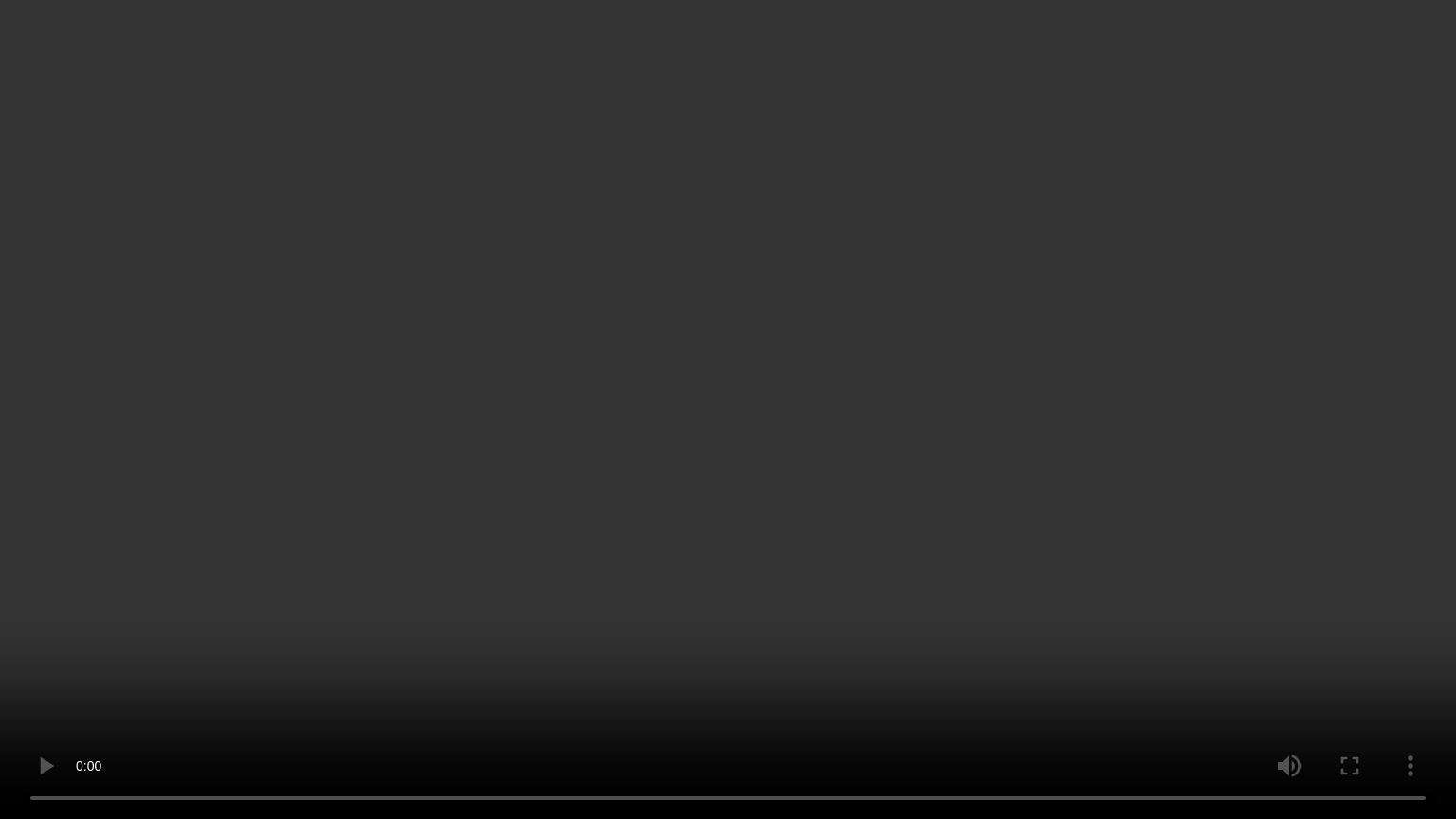 type 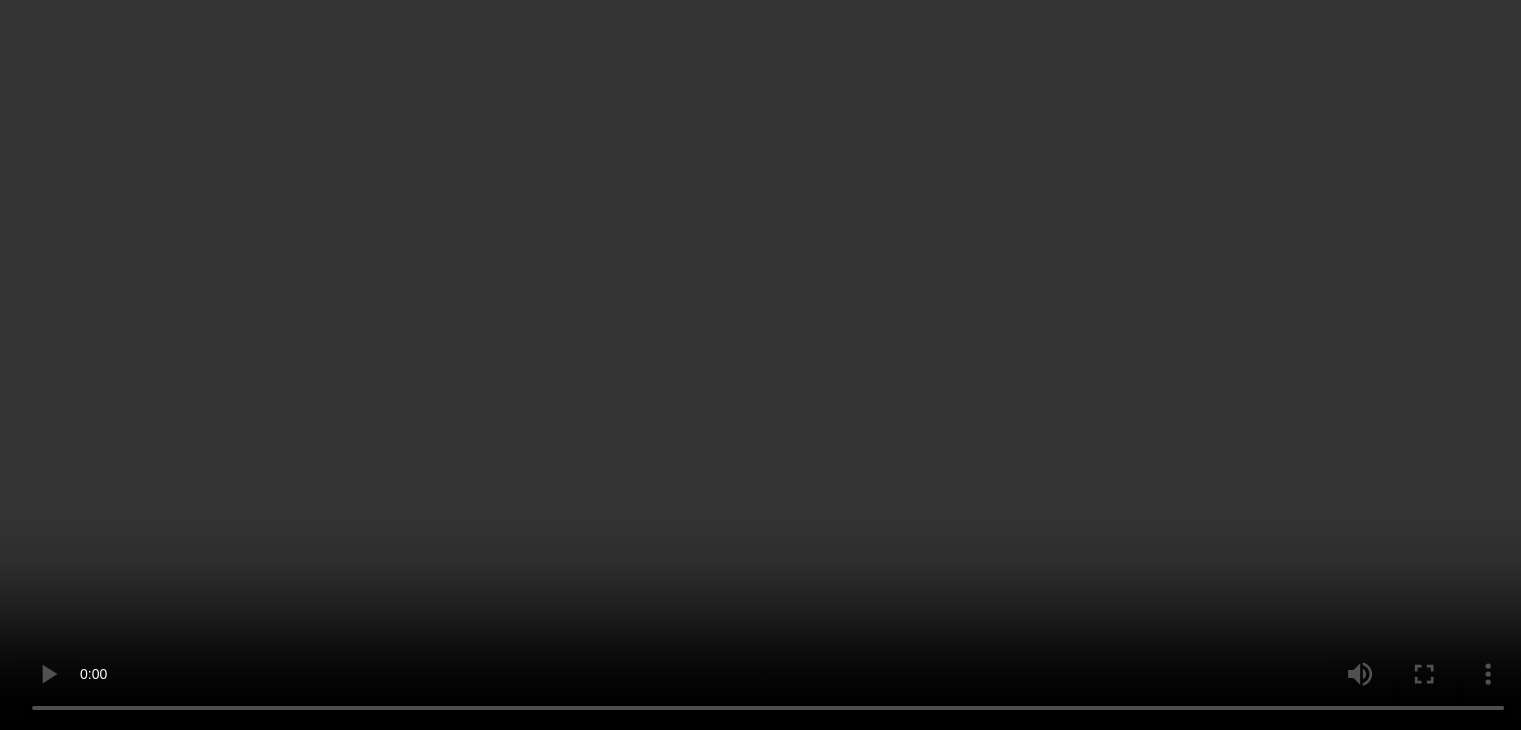 scroll, scrollTop: 459, scrollLeft: 0, axis: vertical 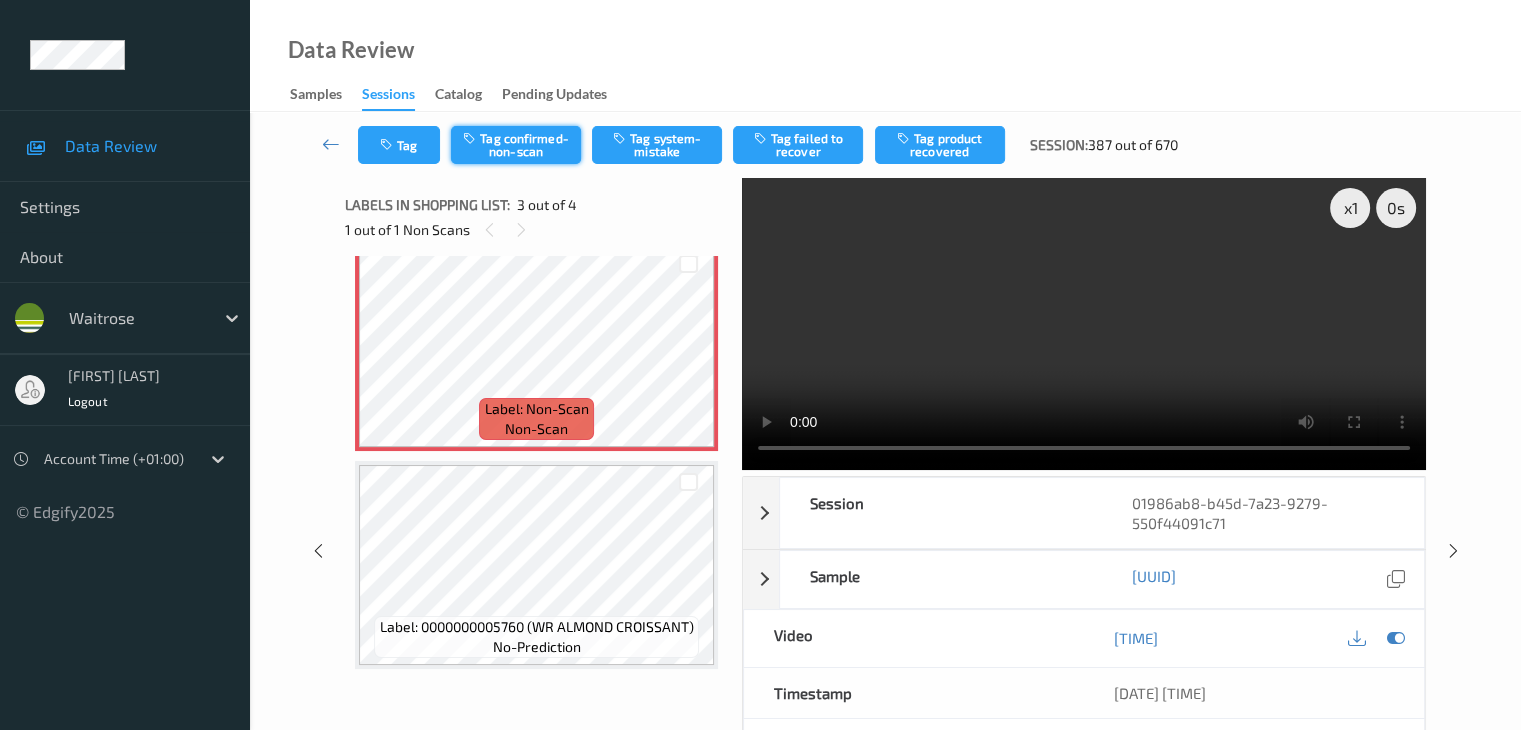 click on "Tag   confirmed-non-scan" at bounding box center [516, 145] 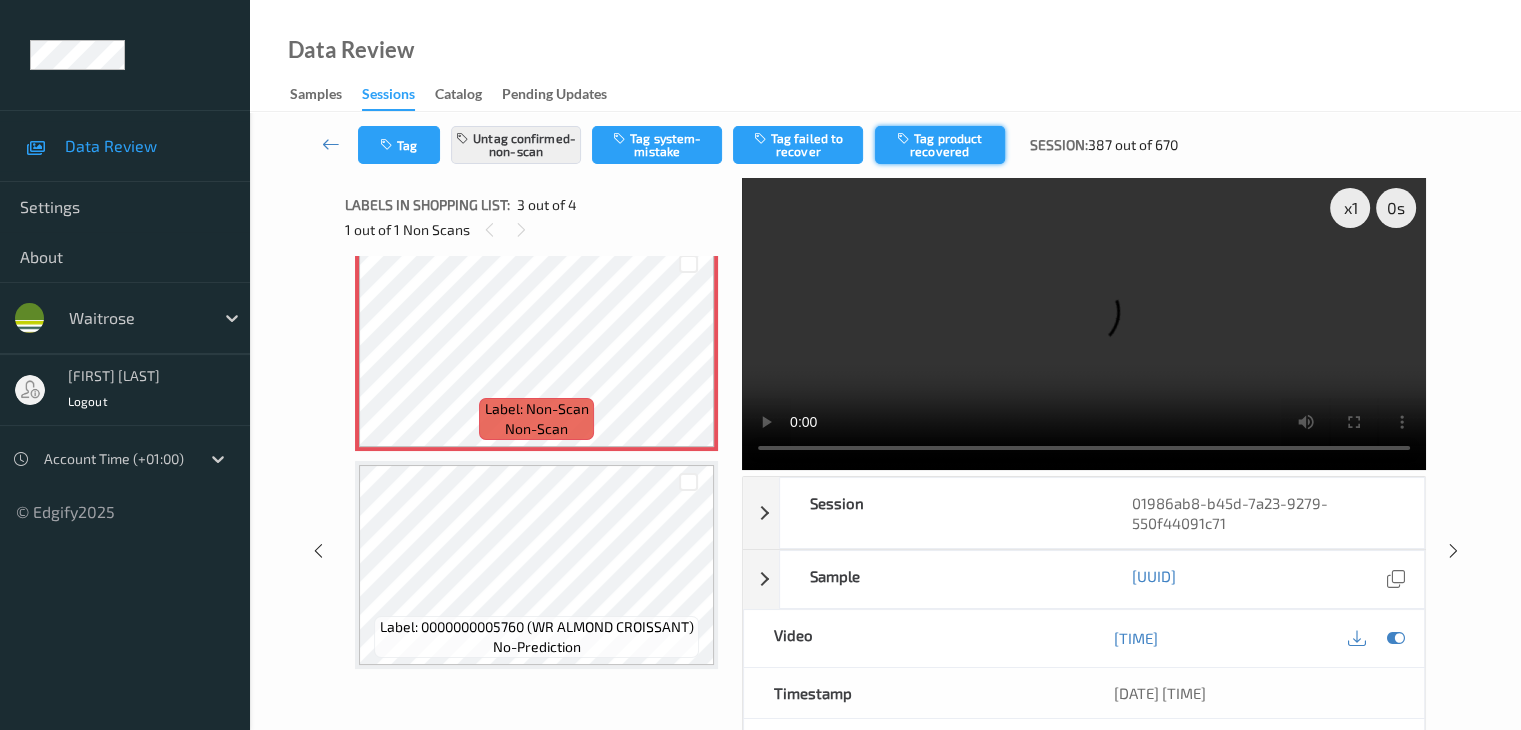 click on "Tag   product recovered" at bounding box center [940, 145] 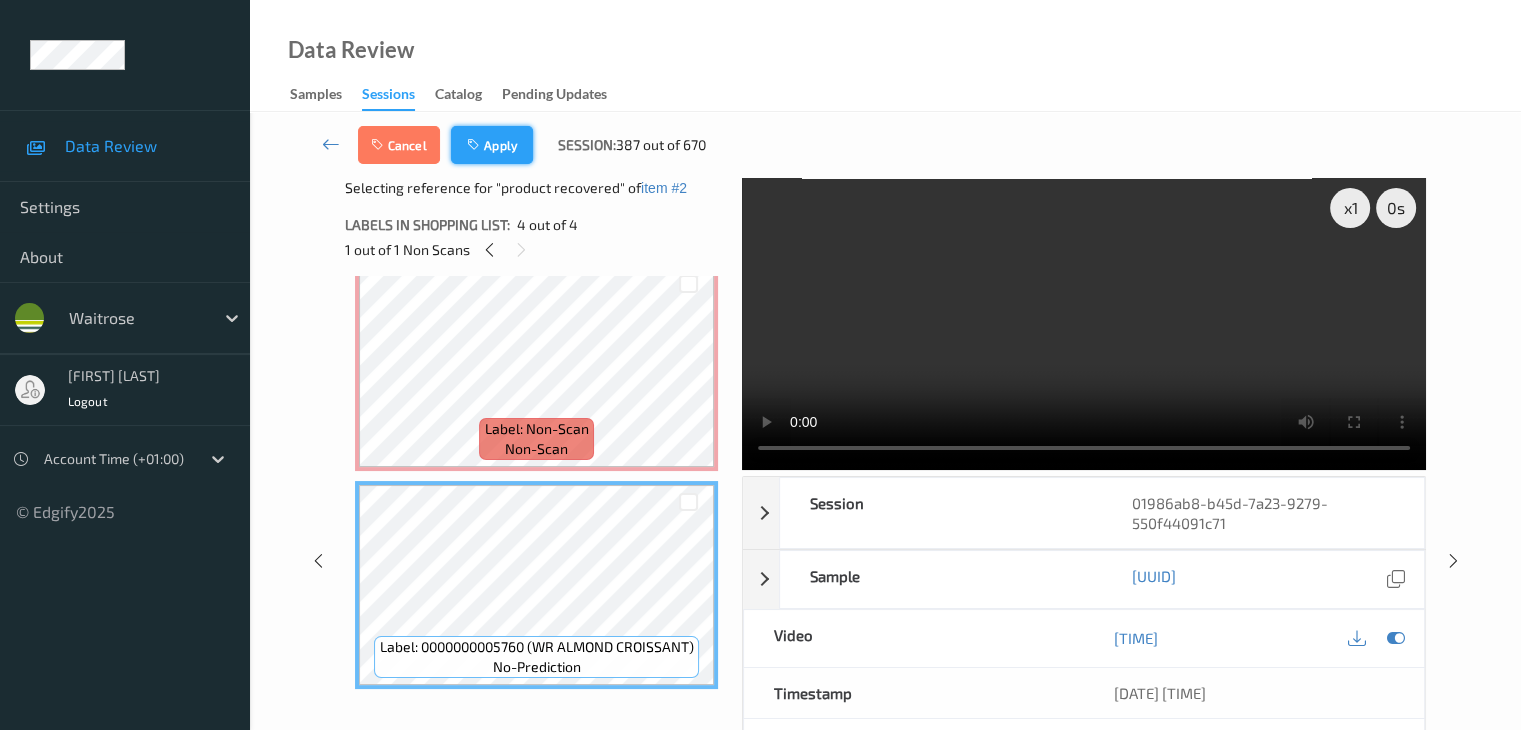 click on "Apply" at bounding box center [492, 145] 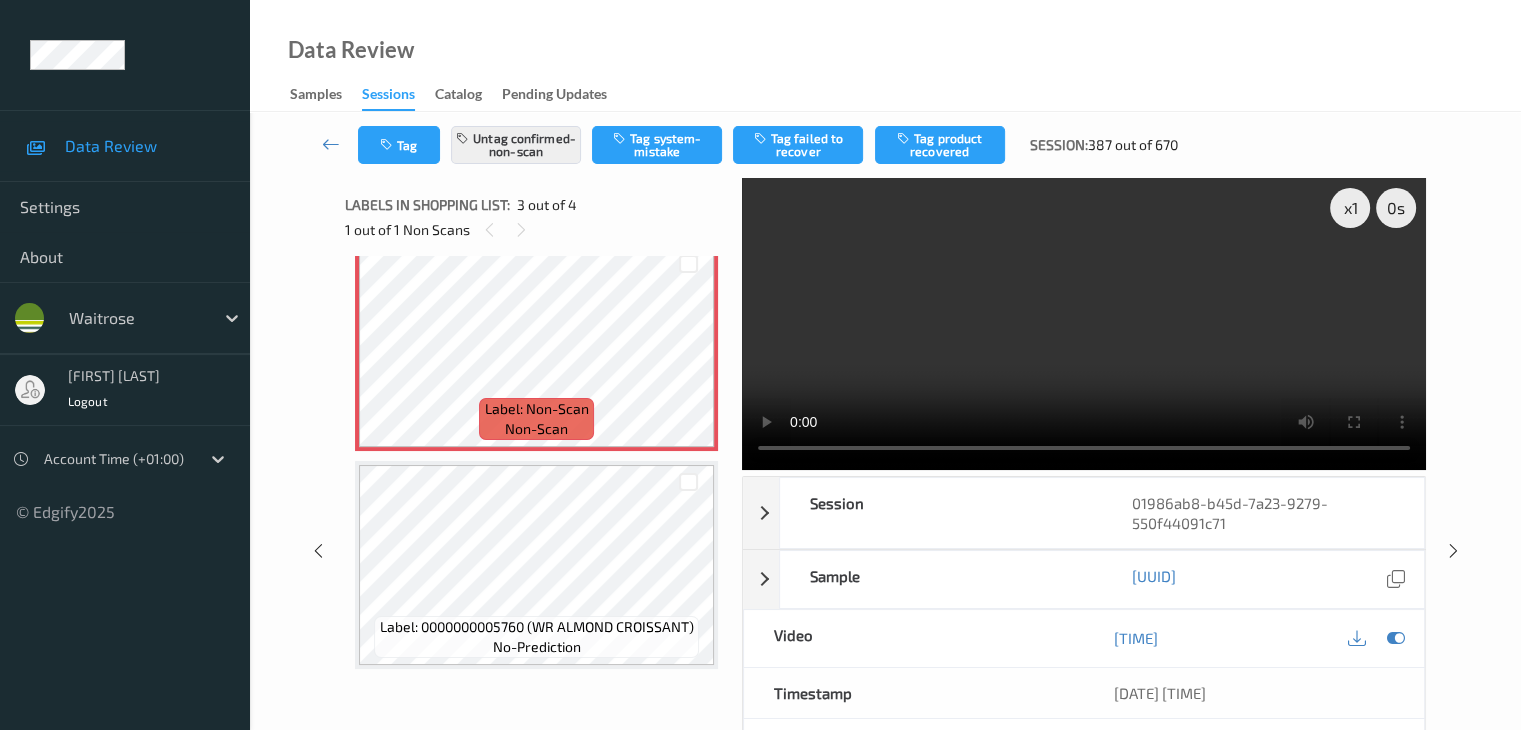 scroll, scrollTop: 228, scrollLeft: 0, axis: vertical 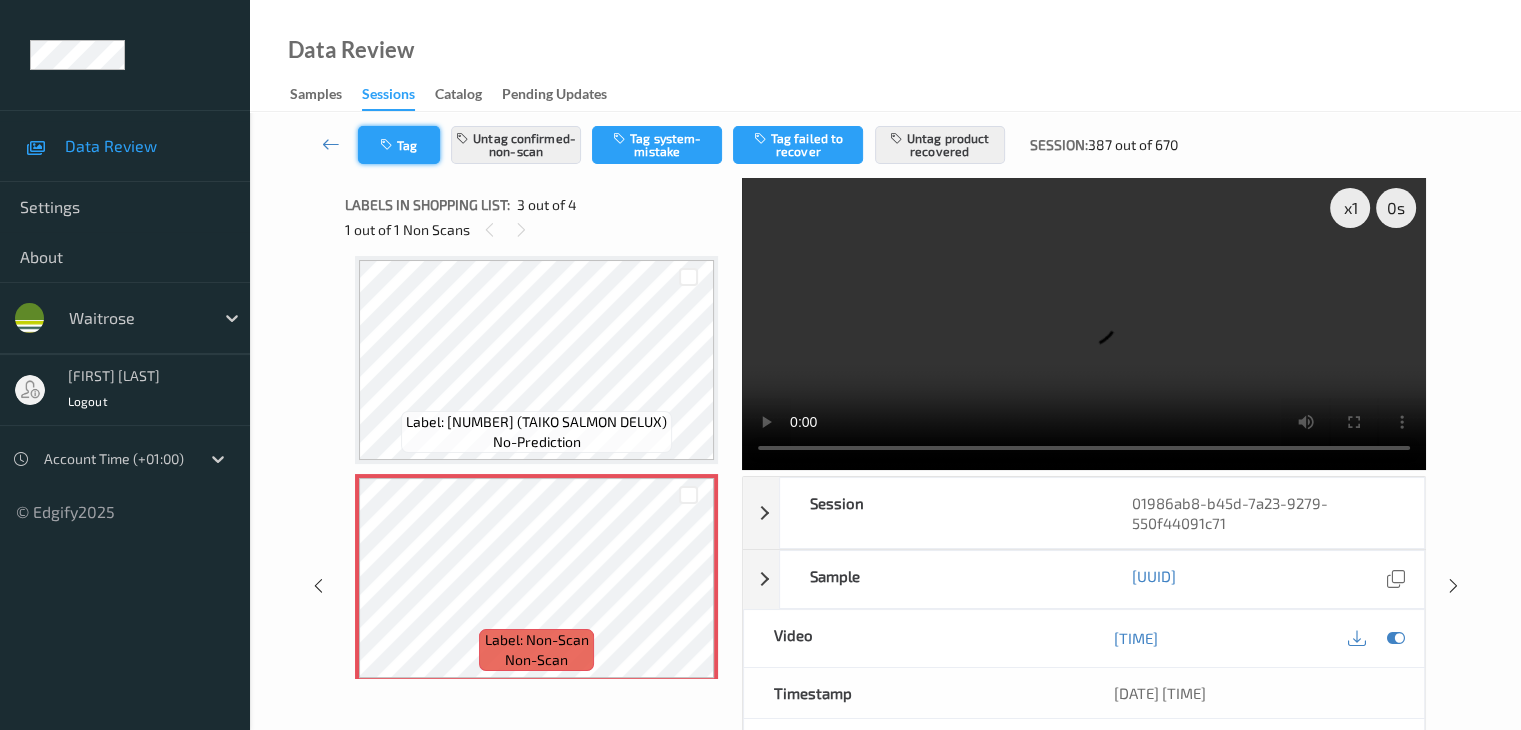 click on "Tag" at bounding box center [399, 145] 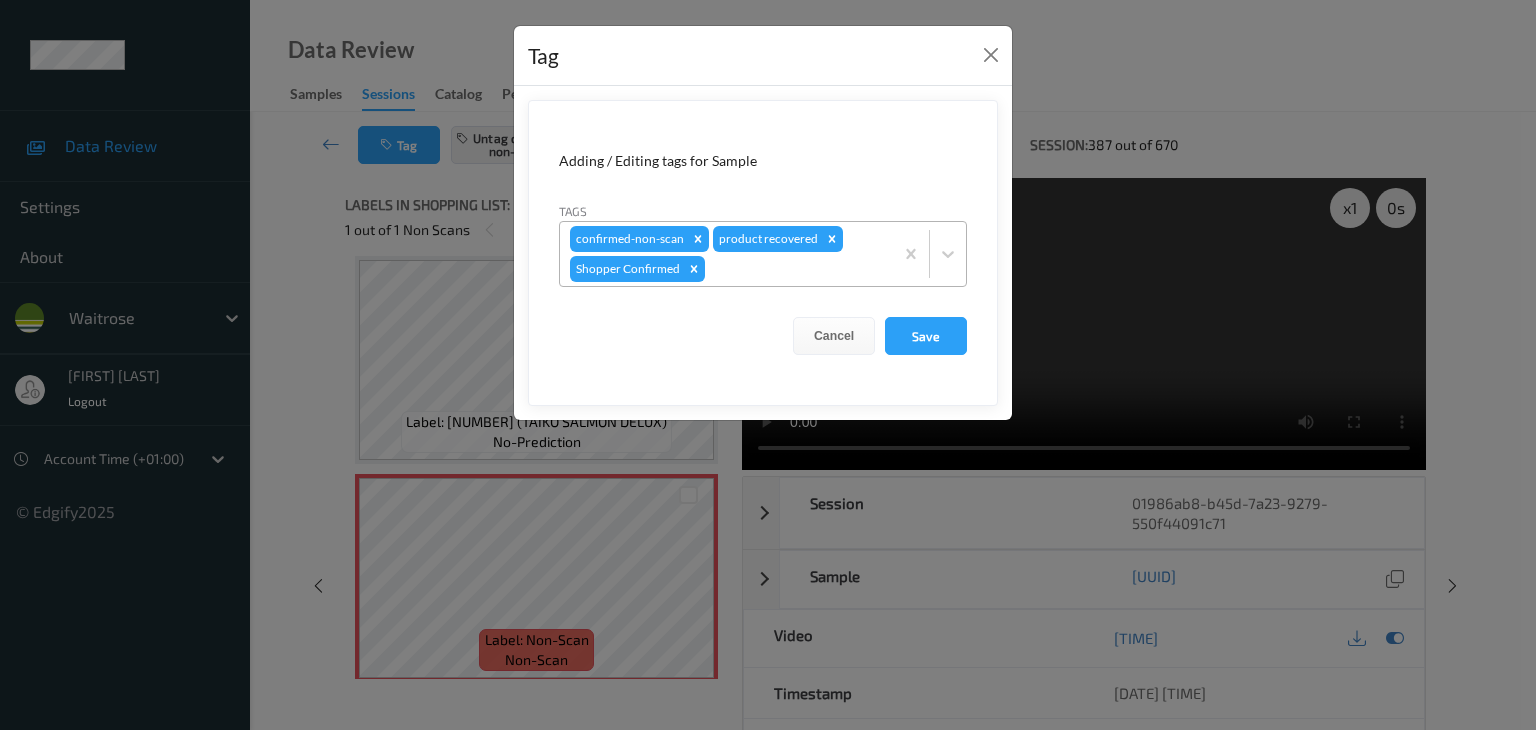 click at bounding box center (796, 269) 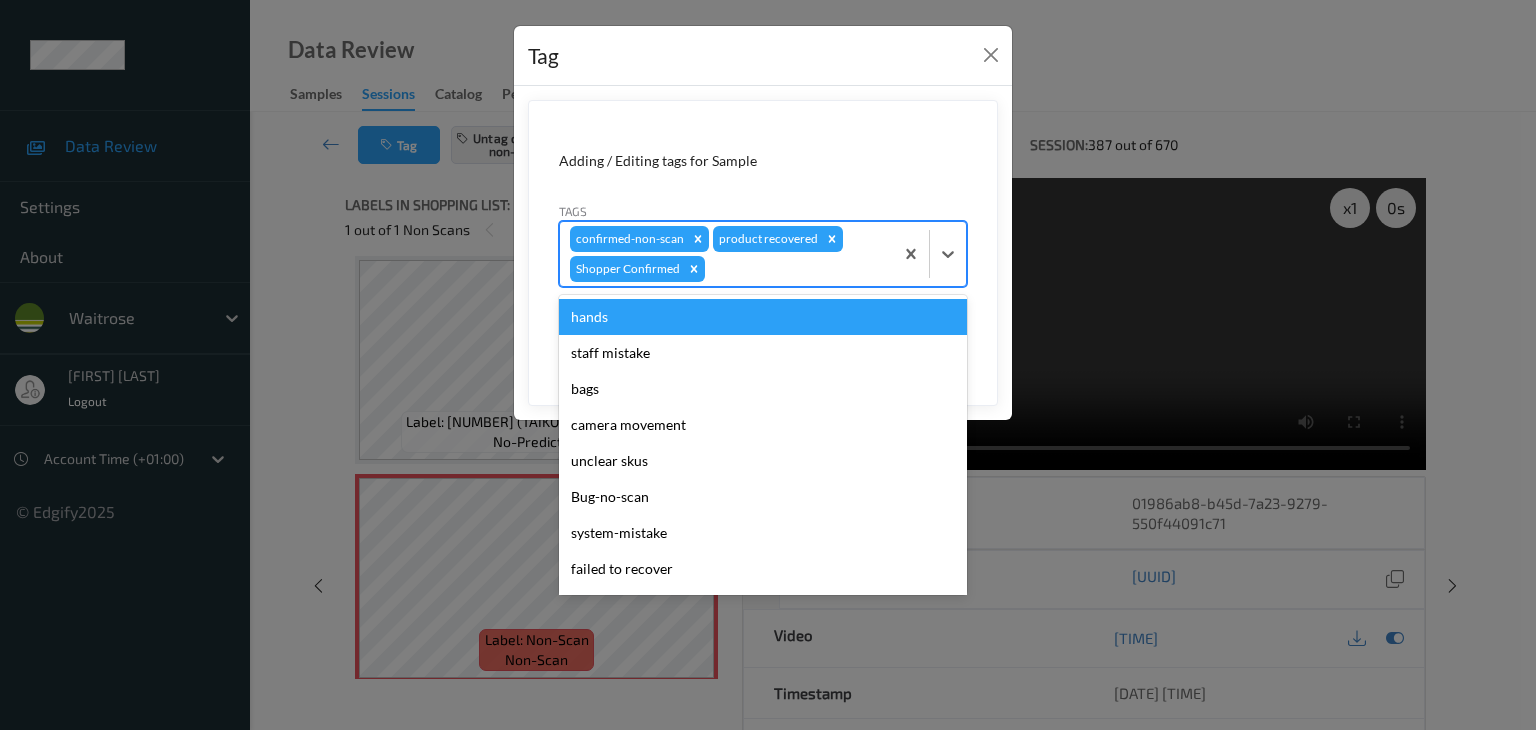 type on "u" 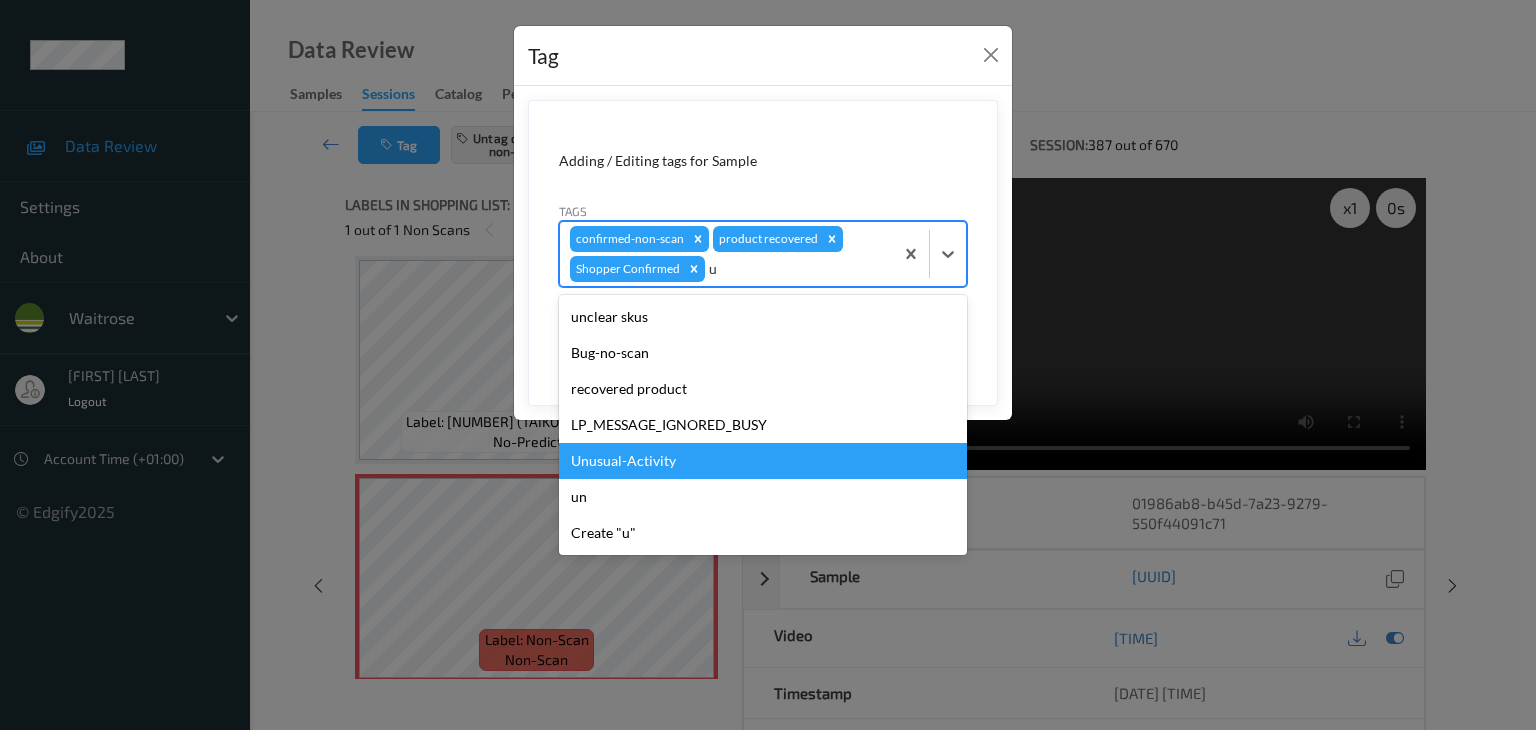 click on "Unusual-Activity" at bounding box center (763, 461) 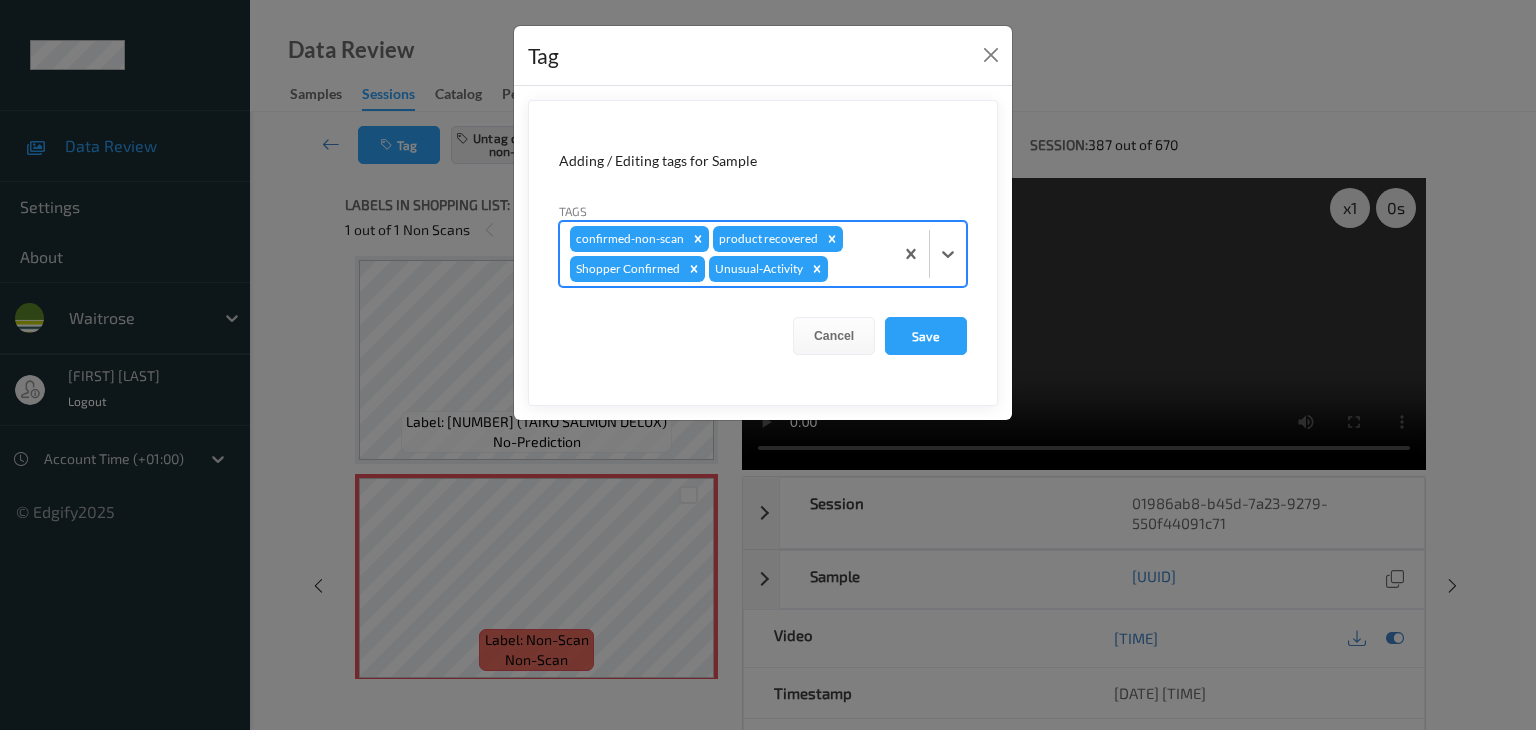 type on "p" 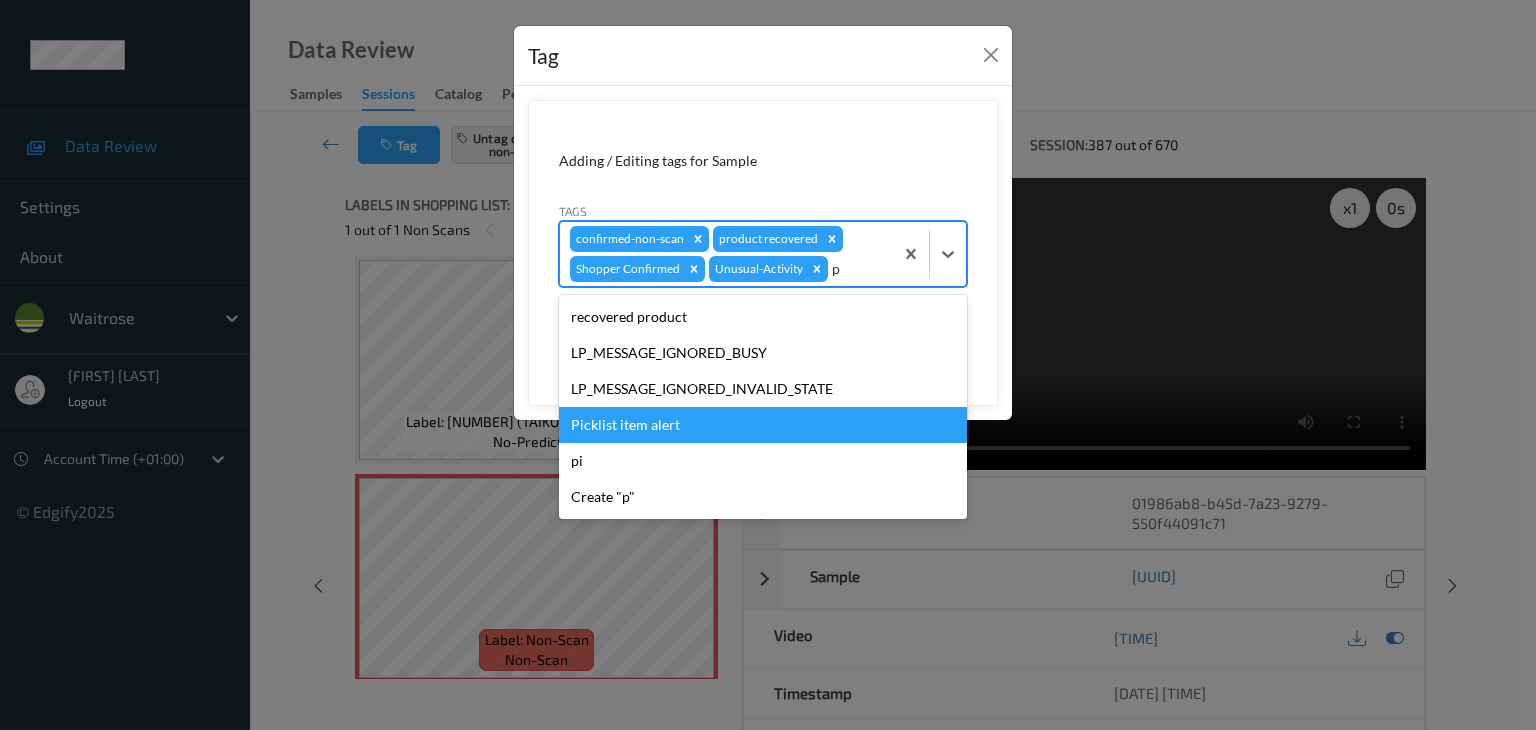 click on "Picklist item alert" at bounding box center (763, 425) 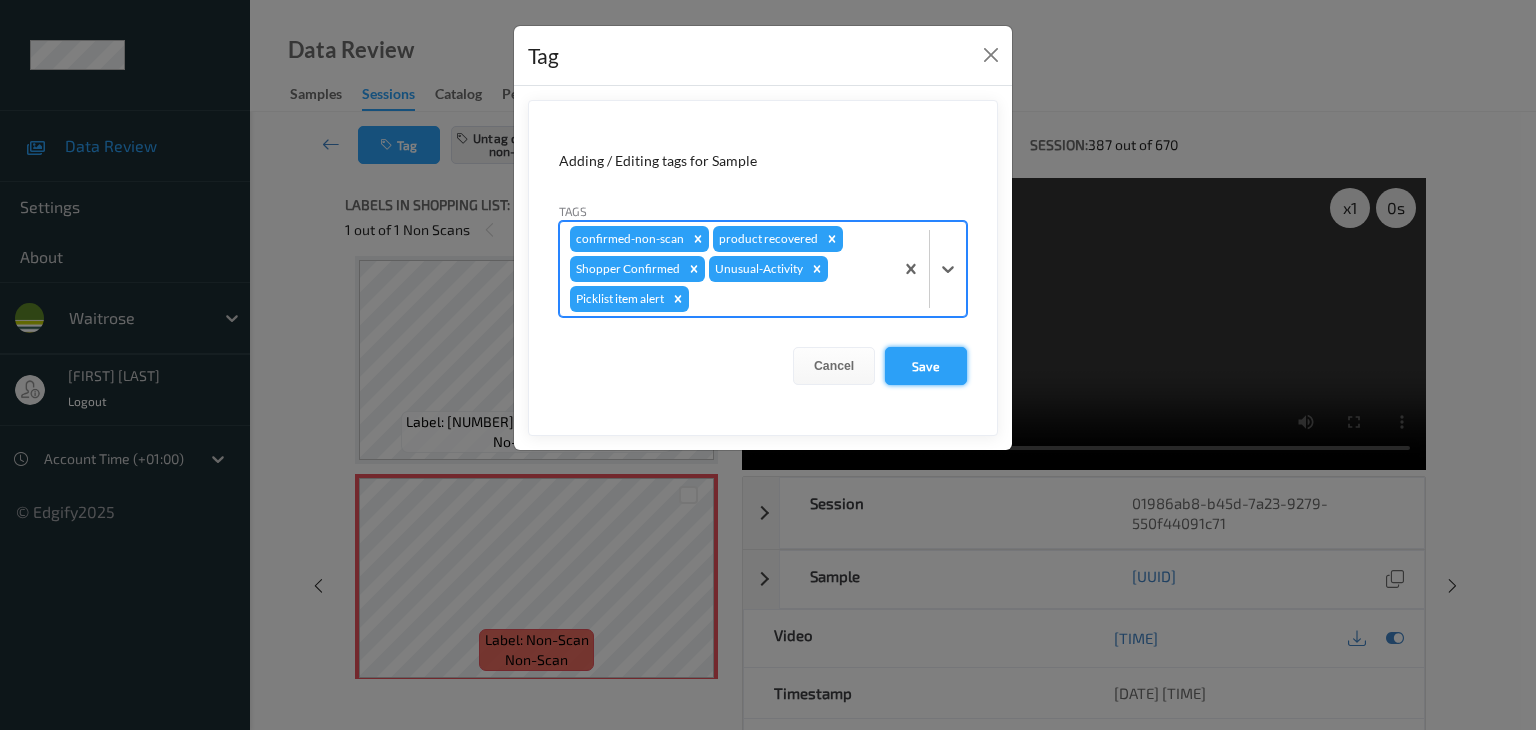 click on "Save" at bounding box center [926, 366] 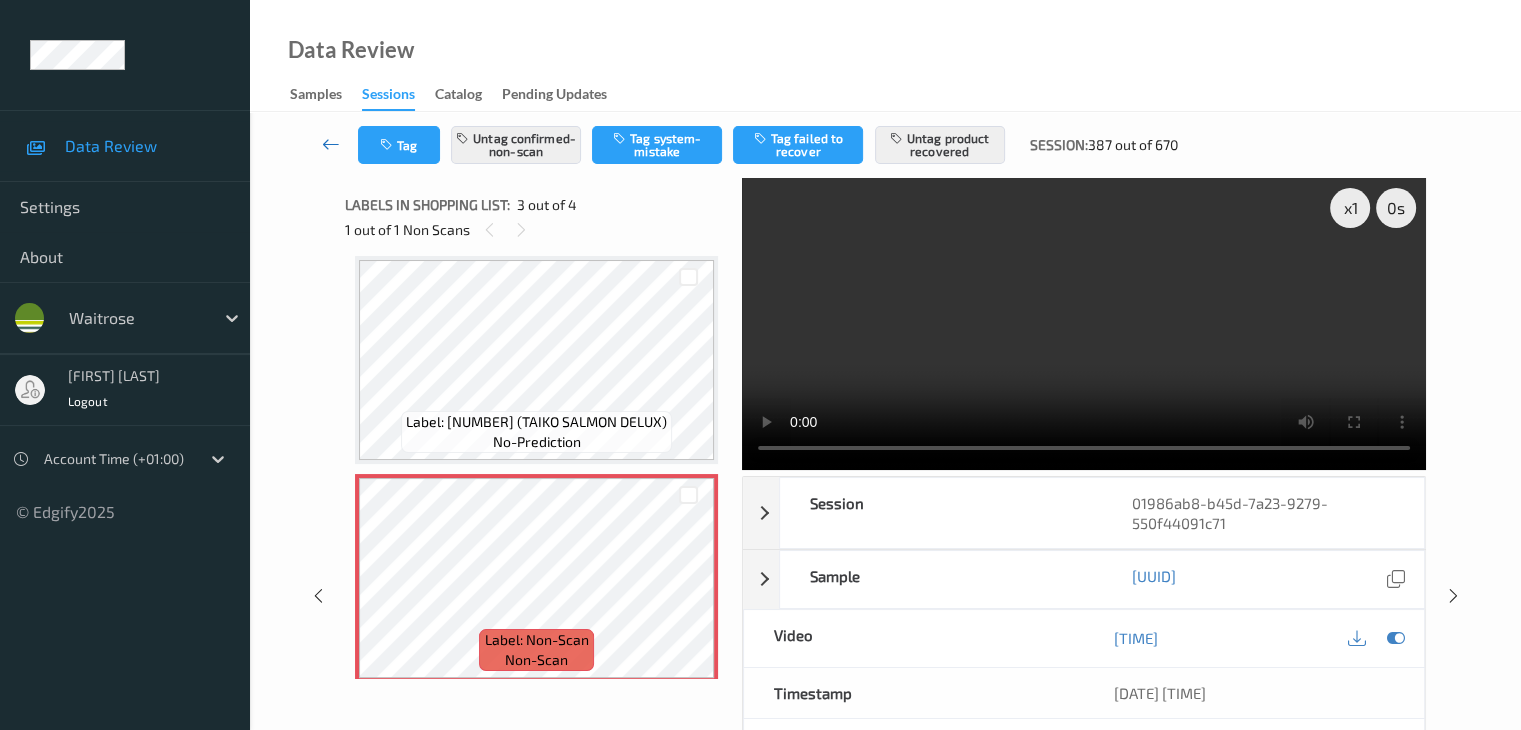 click at bounding box center (331, 145) 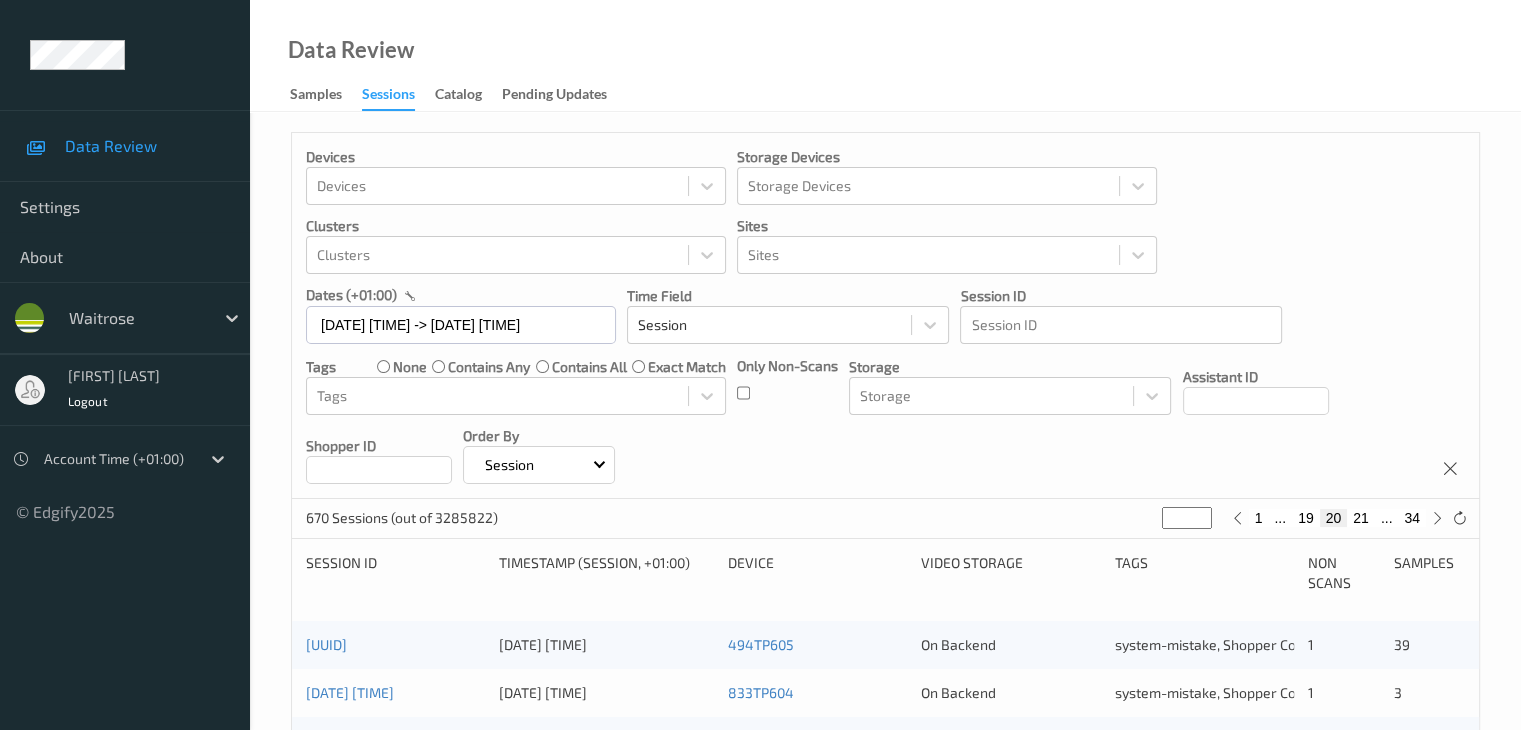 scroll, scrollTop: 400, scrollLeft: 0, axis: vertical 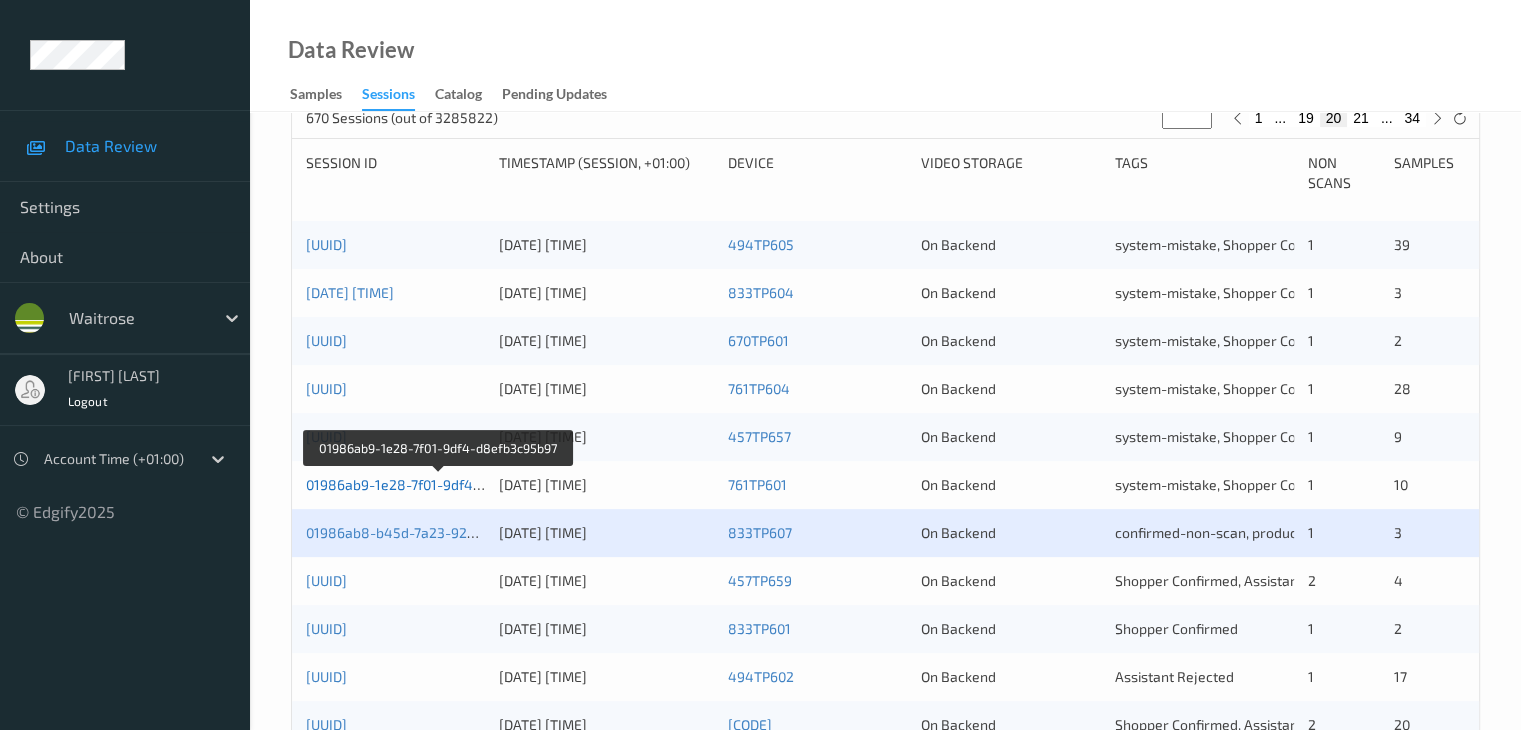 click on "01986ab9-1e28-7f01-9df4-d8efb3c95b97" at bounding box center (438, 484) 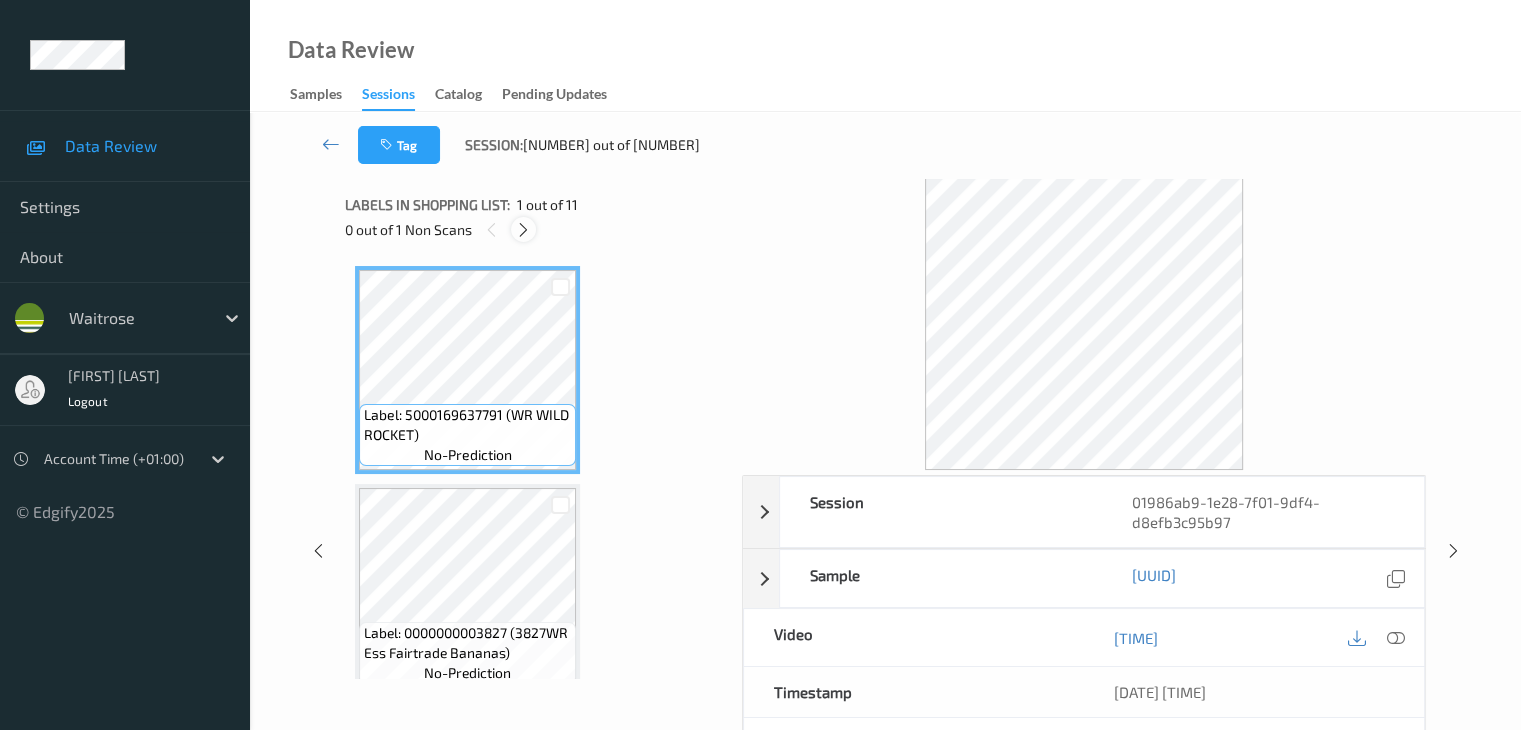 click at bounding box center (523, 230) 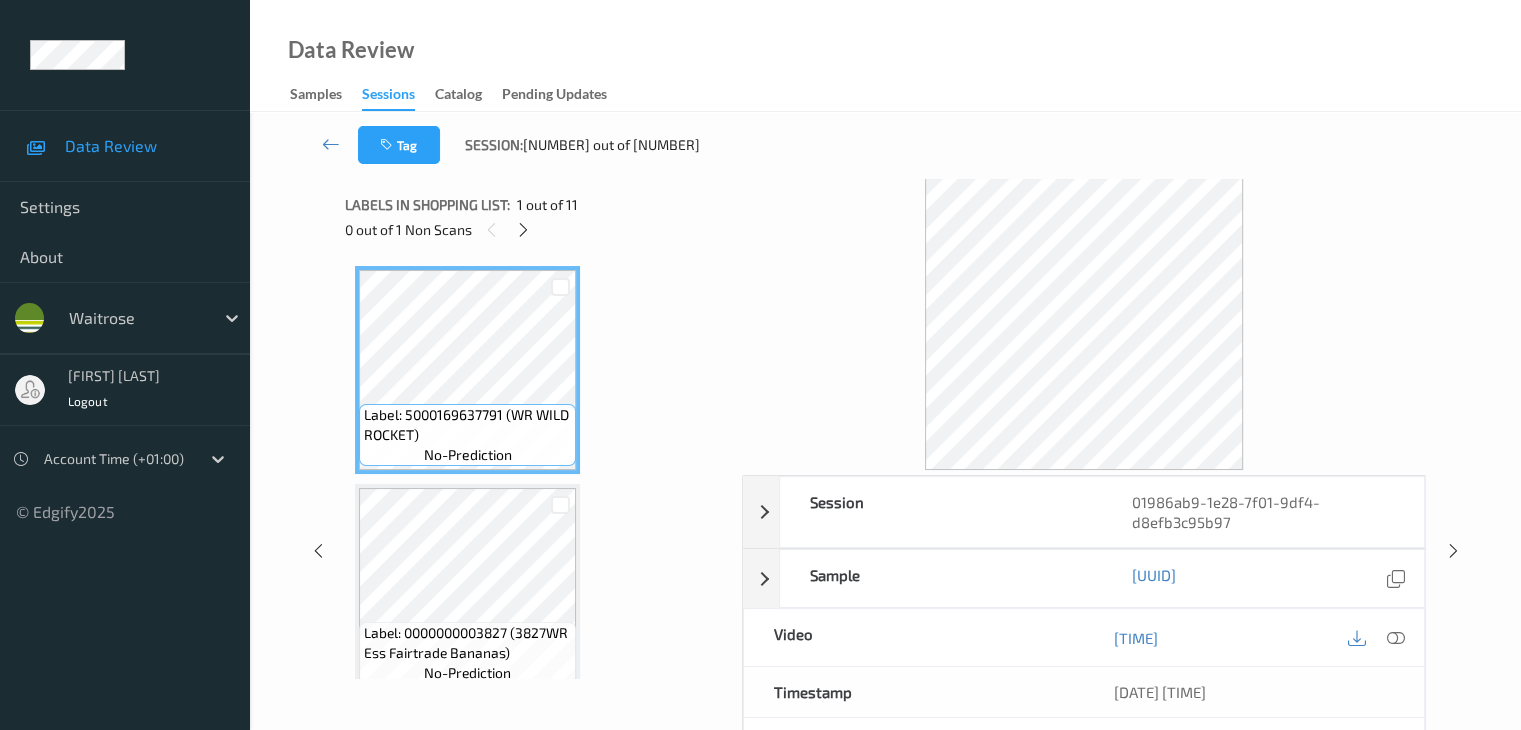 scroll, scrollTop: 228, scrollLeft: 0, axis: vertical 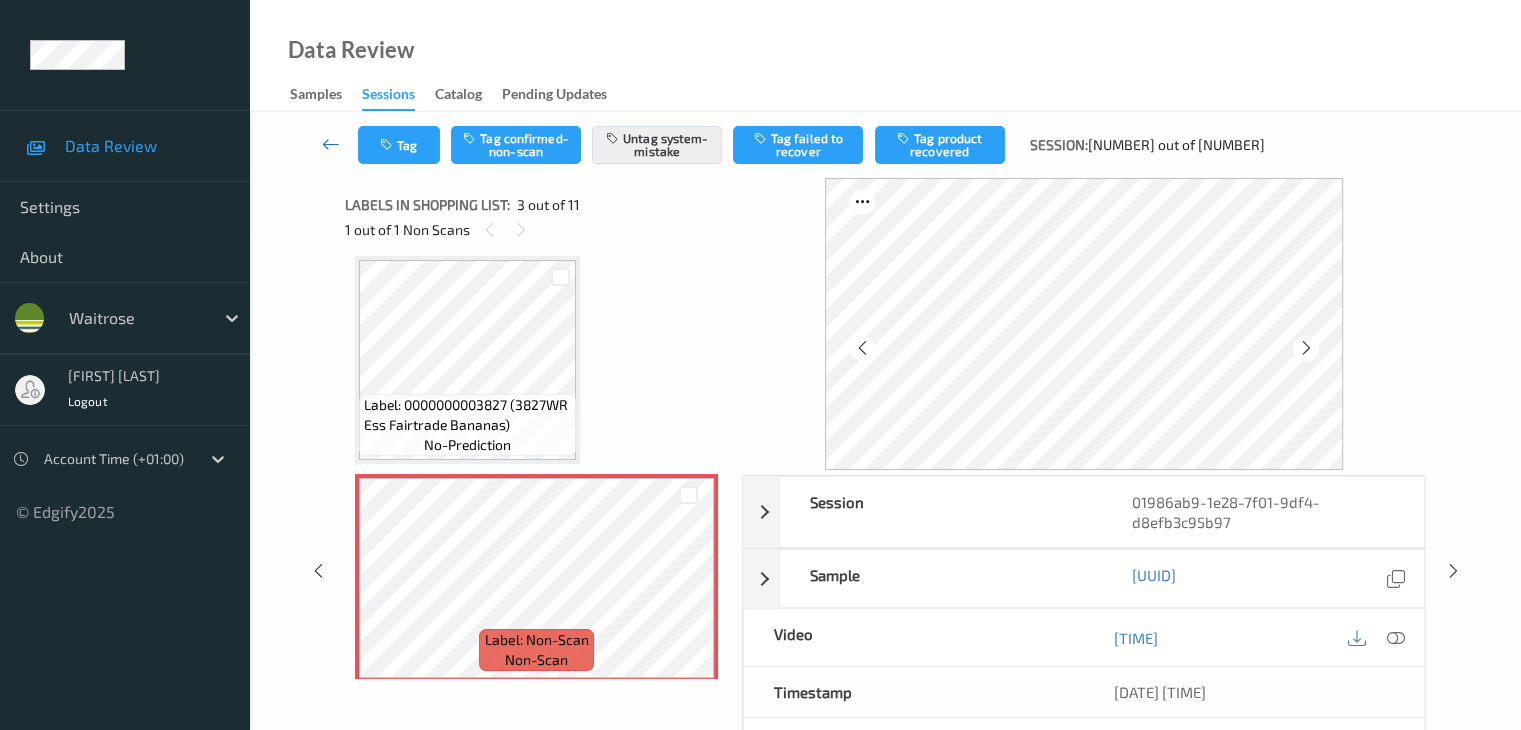 click at bounding box center (331, 144) 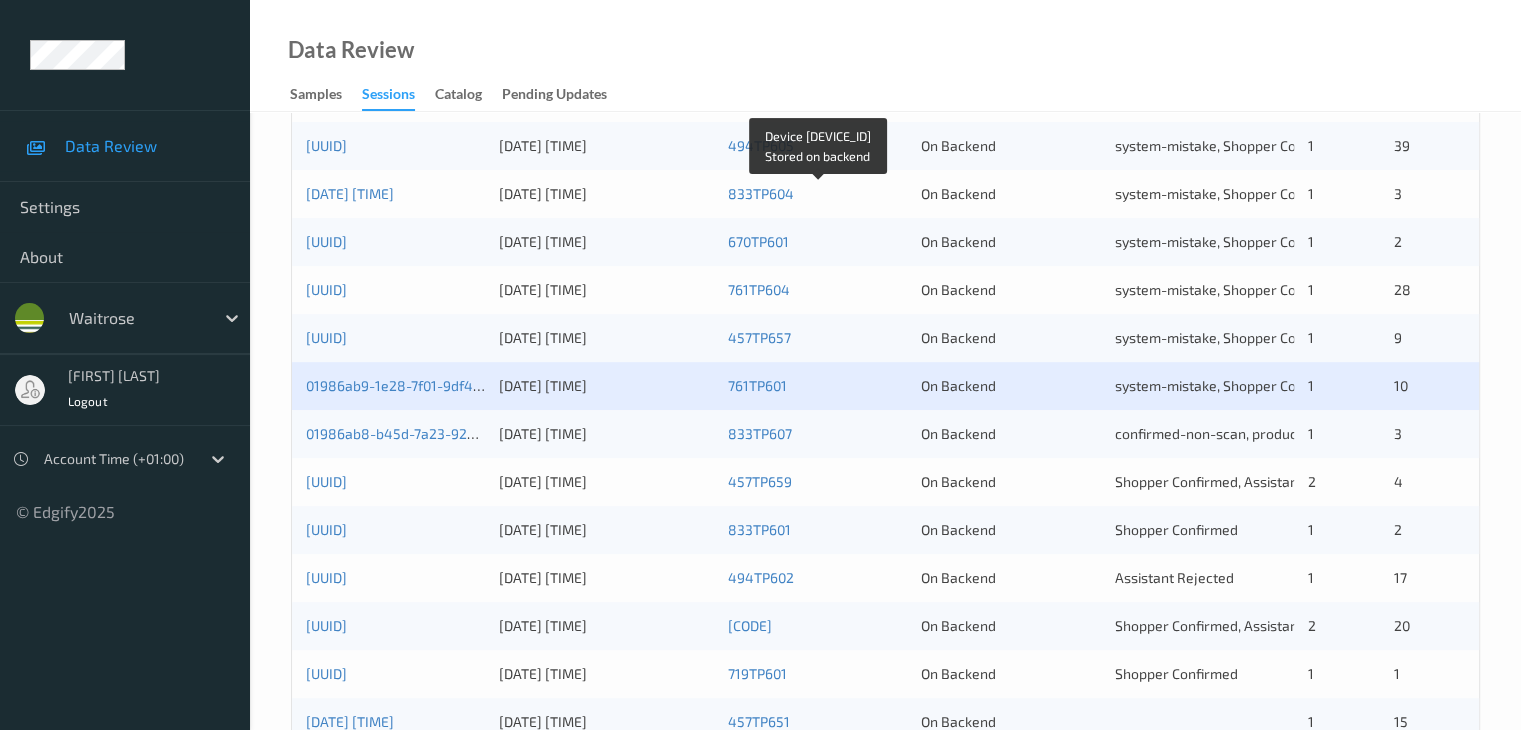scroll, scrollTop: 500, scrollLeft: 0, axis: vertical 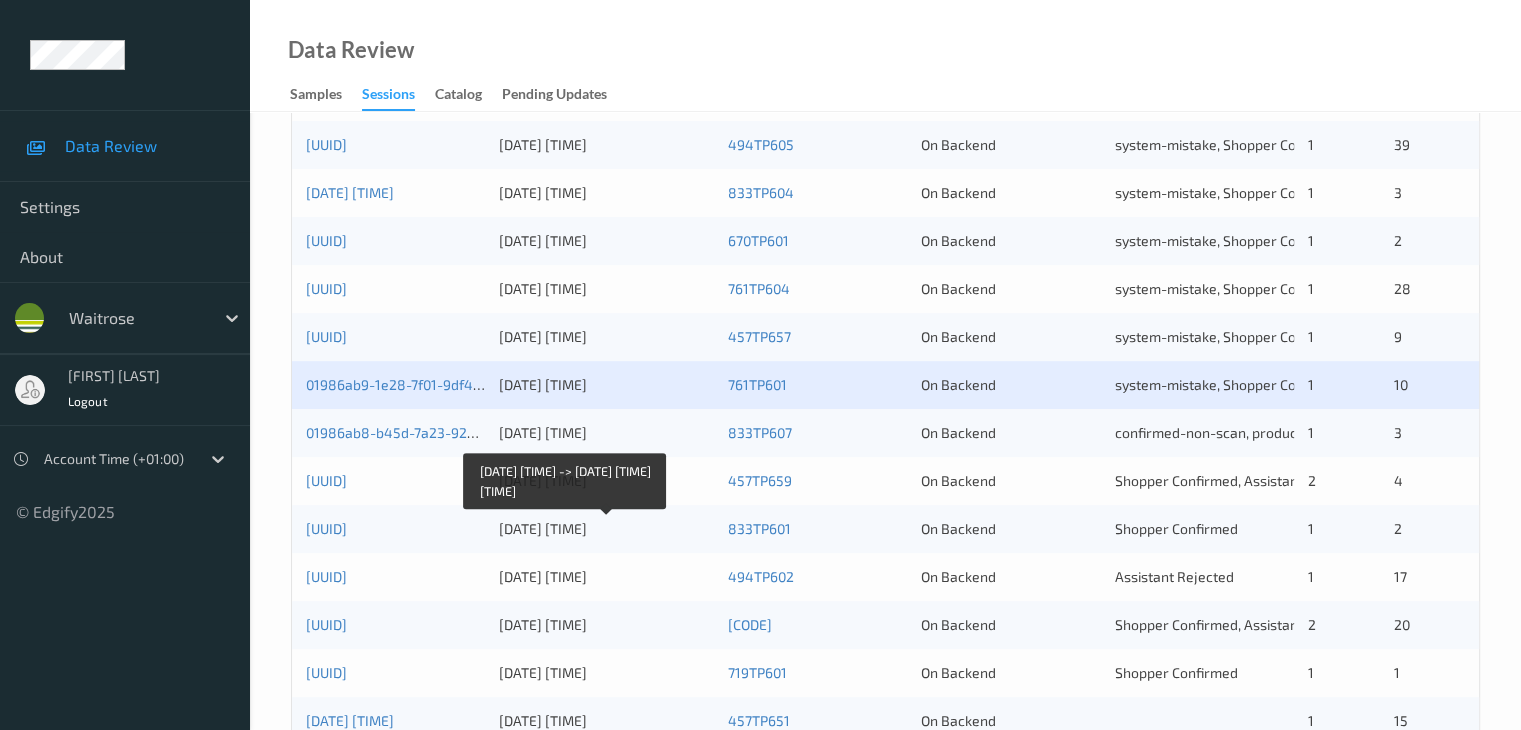 click on "[DATE] [TIME]" at bounding box center (606, 529) 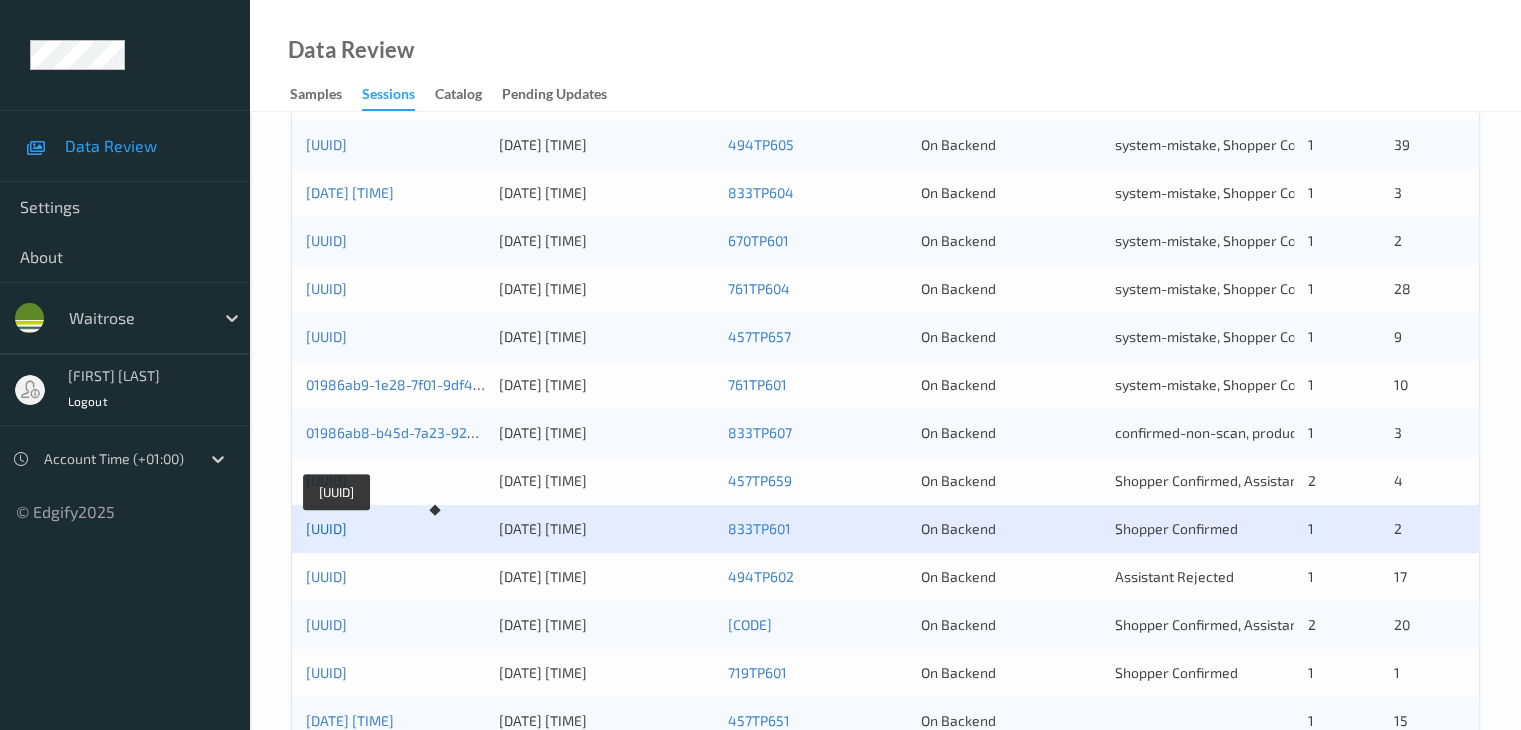 click on "[UUID]" at bounding box center [326, 528] 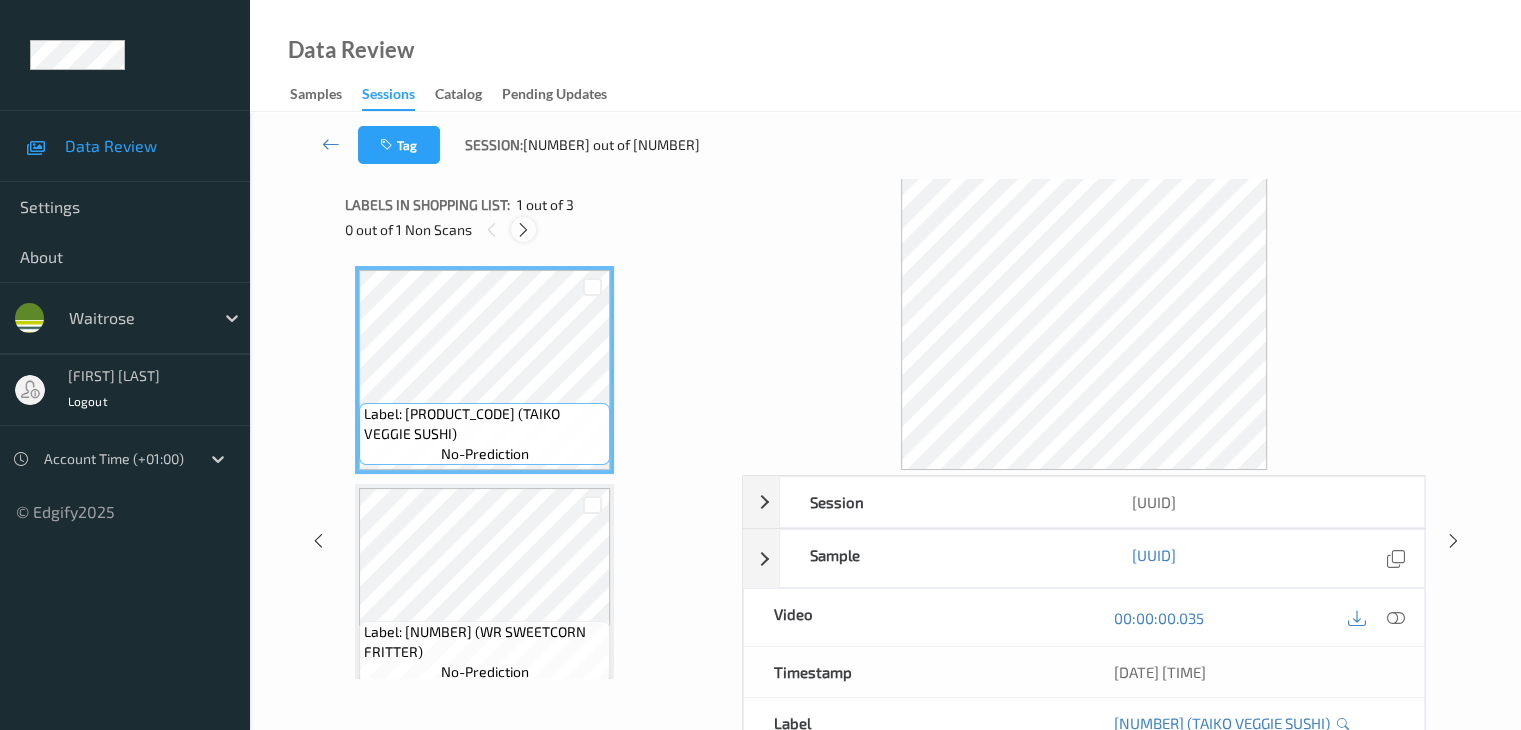 click at bounding box center (523, 230) 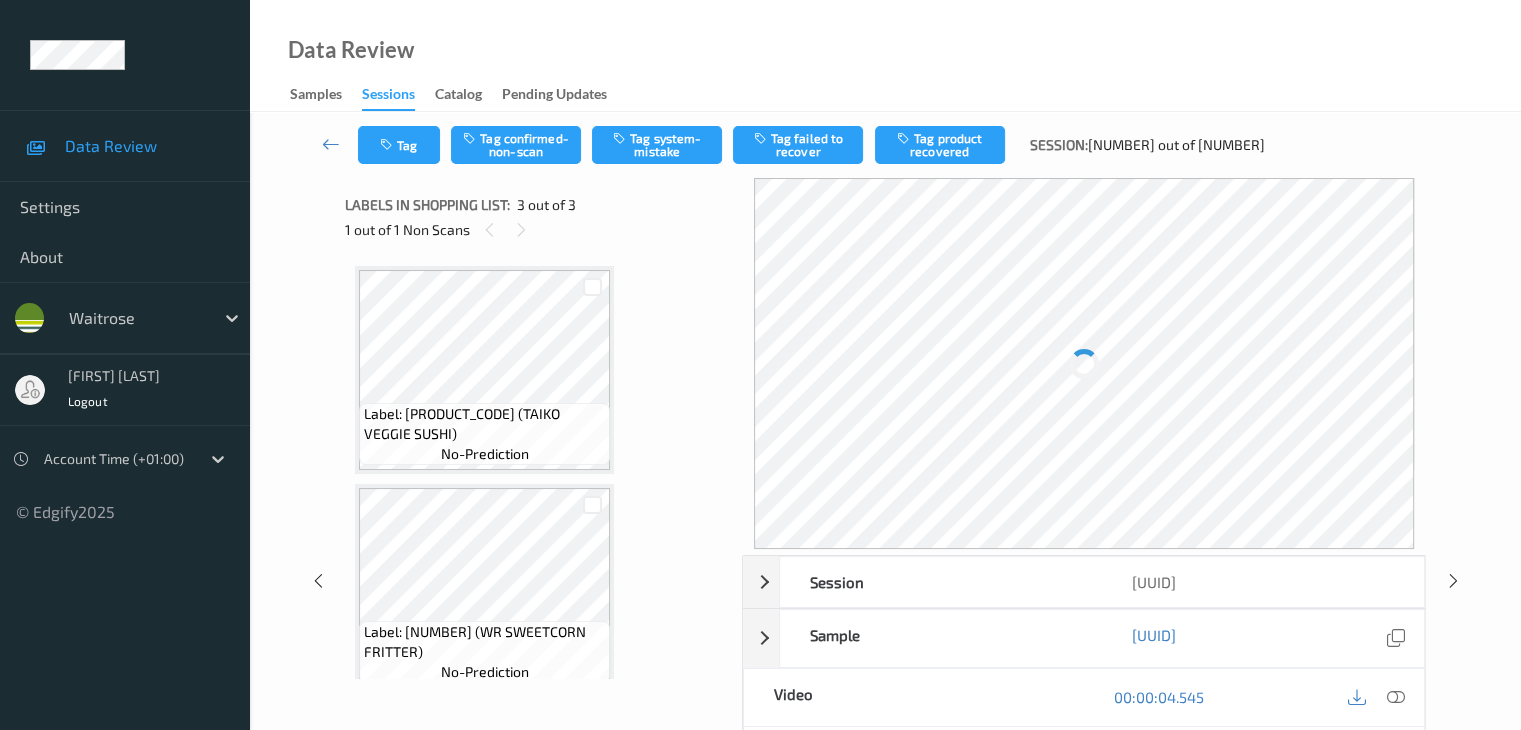 scroll, scrollTop: 228, scrollLeft: 0, axis: vertical 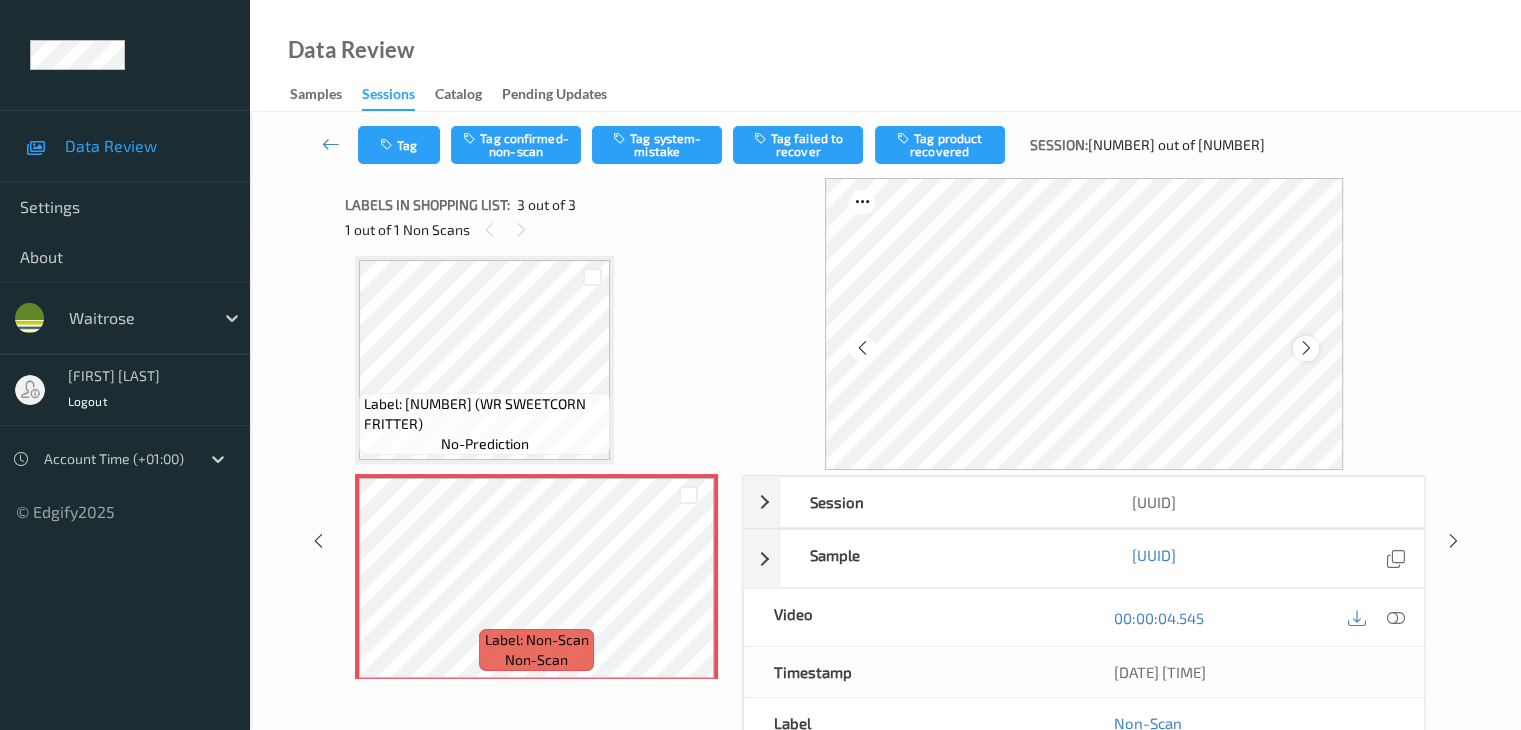 click at bounding box center [1306, 348] 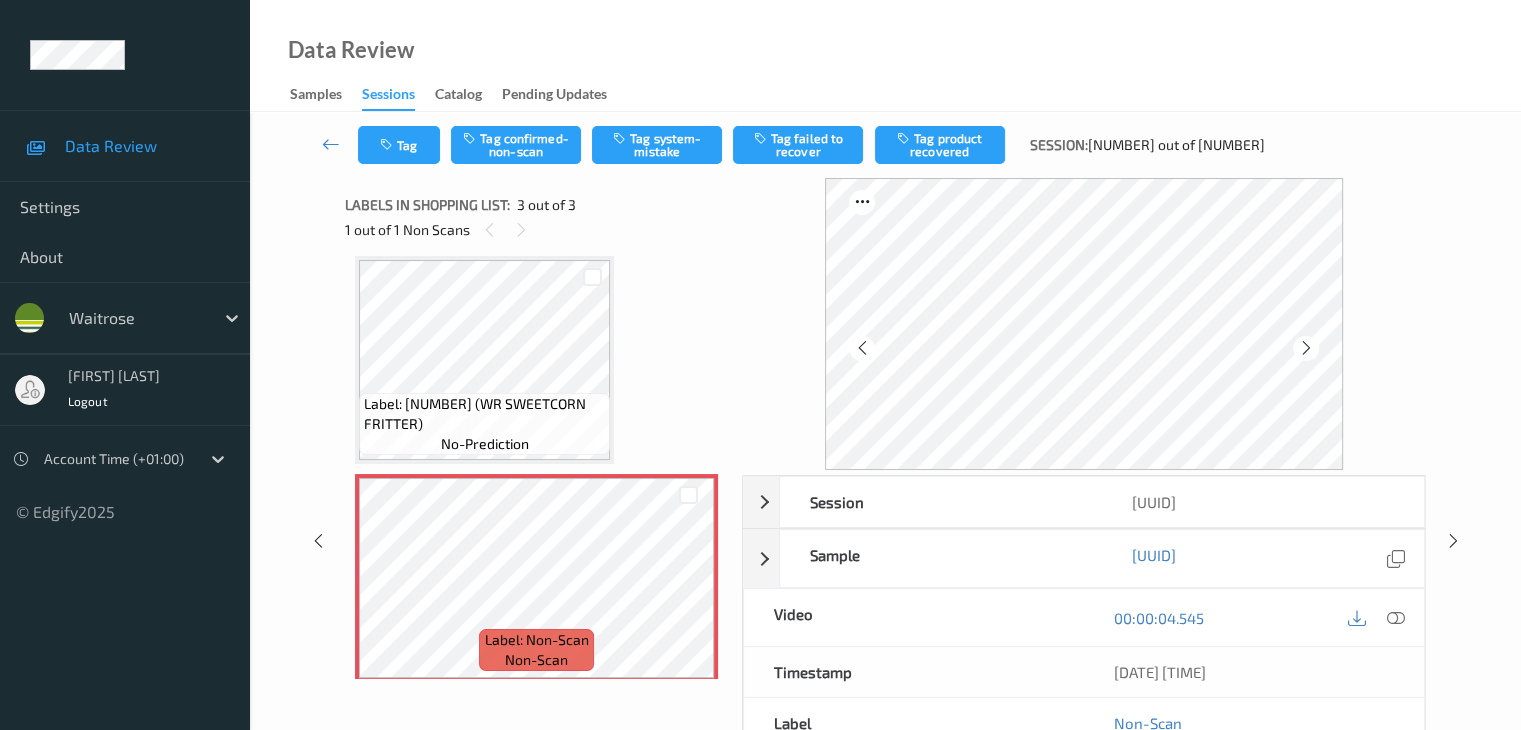 click at bounding box center [1306, 348] 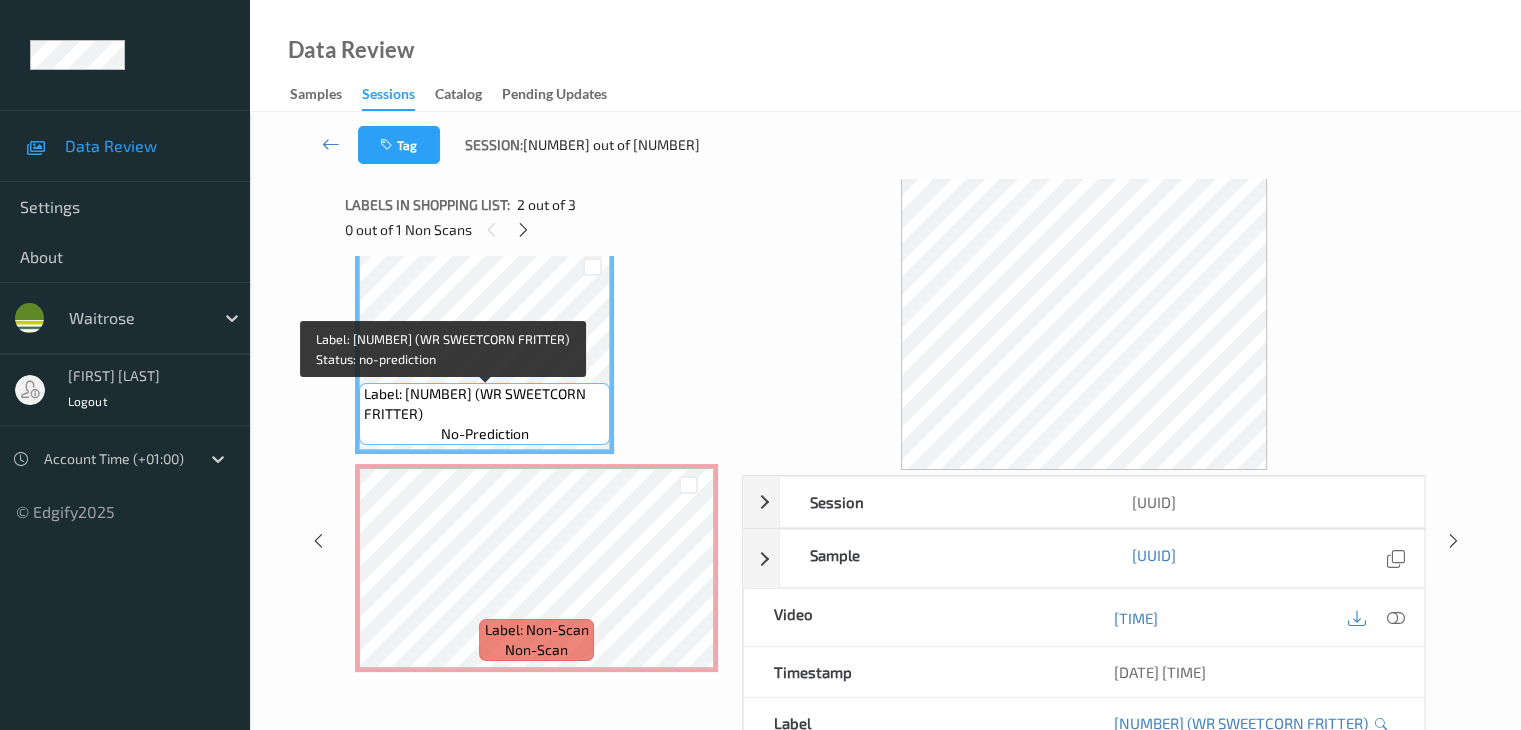 scroll, scrollTop: 241, scrollLeft: 0, axis: vertical 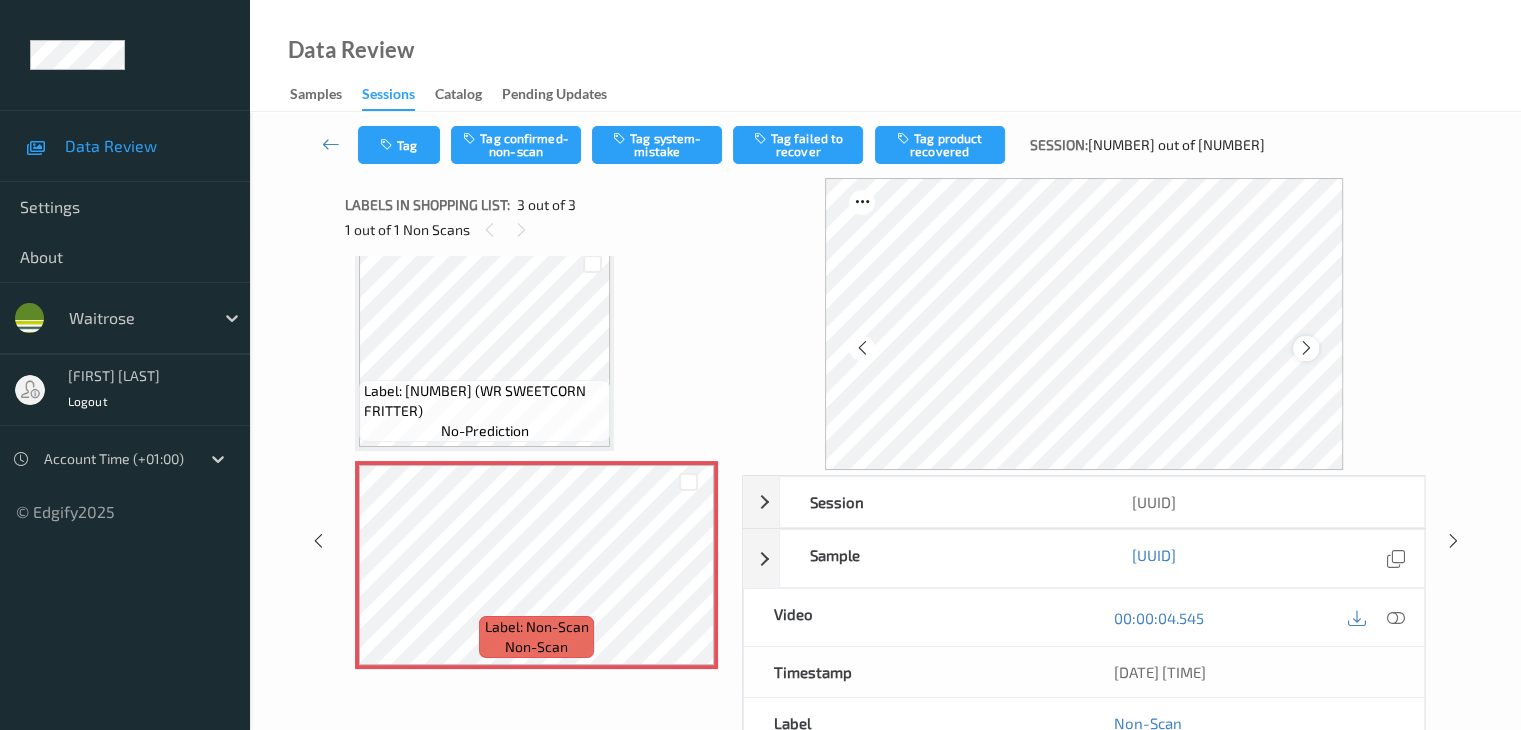 click at bounding box center [1306, 348] 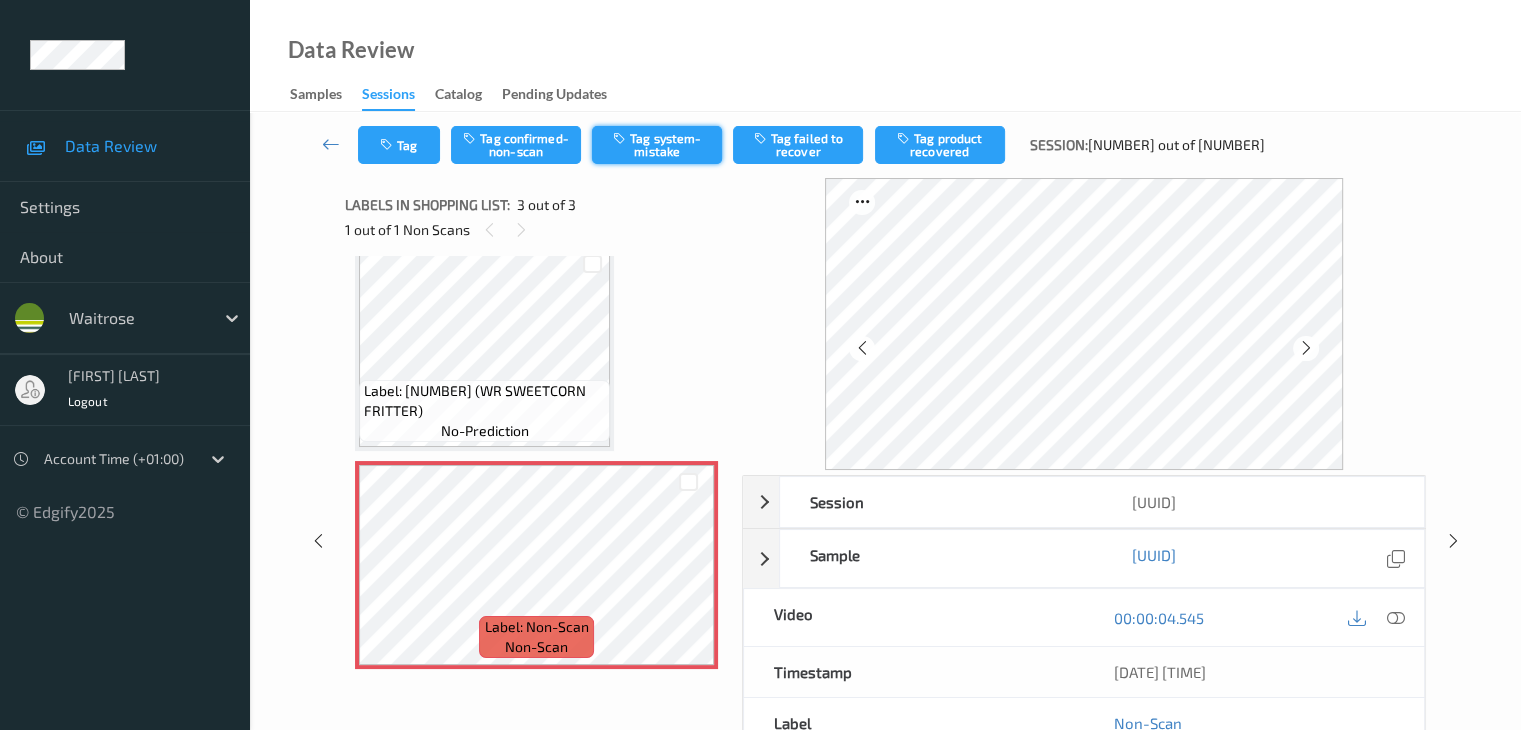 click on "Tag   system-mistake" at bounding box center (657, 145) 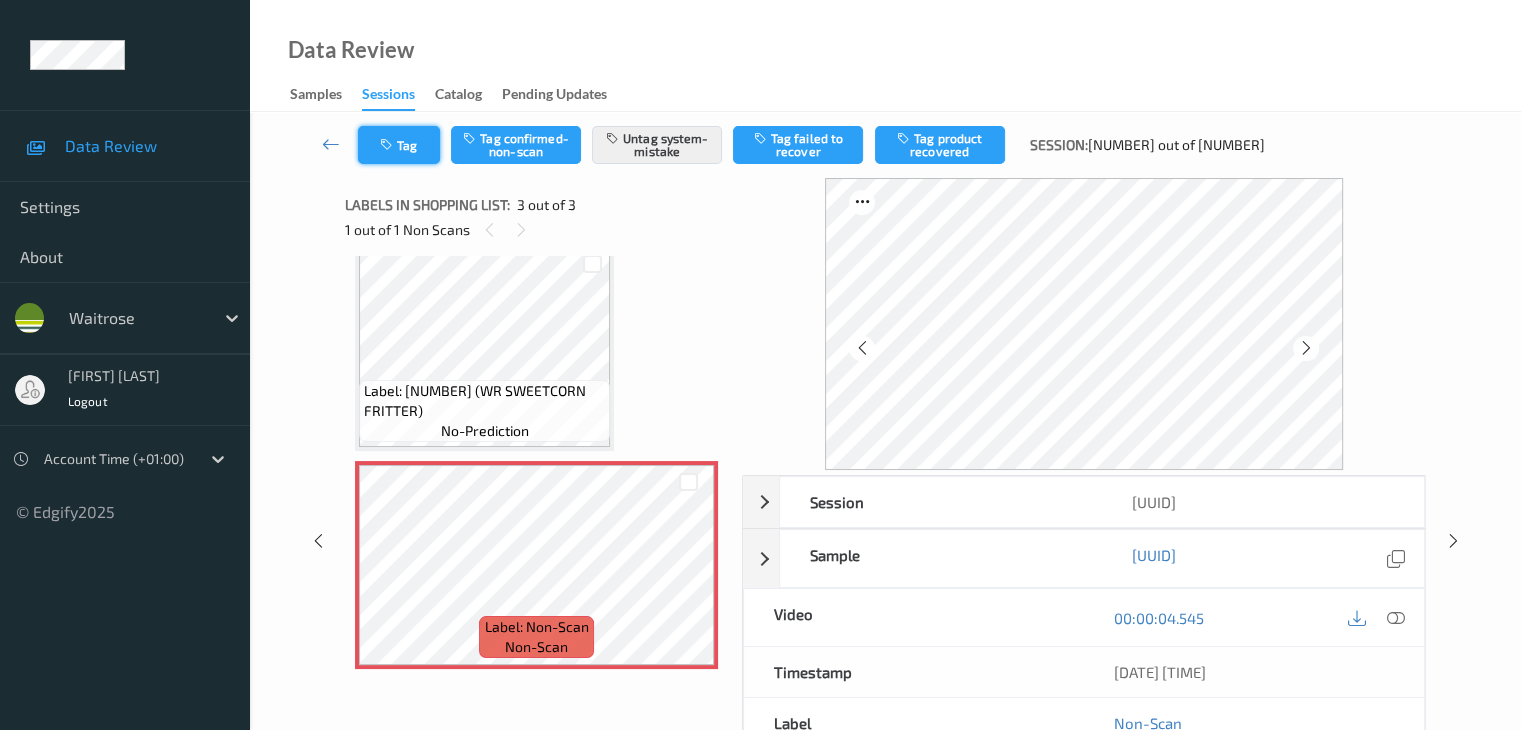 click at bounding box center [388, 145] 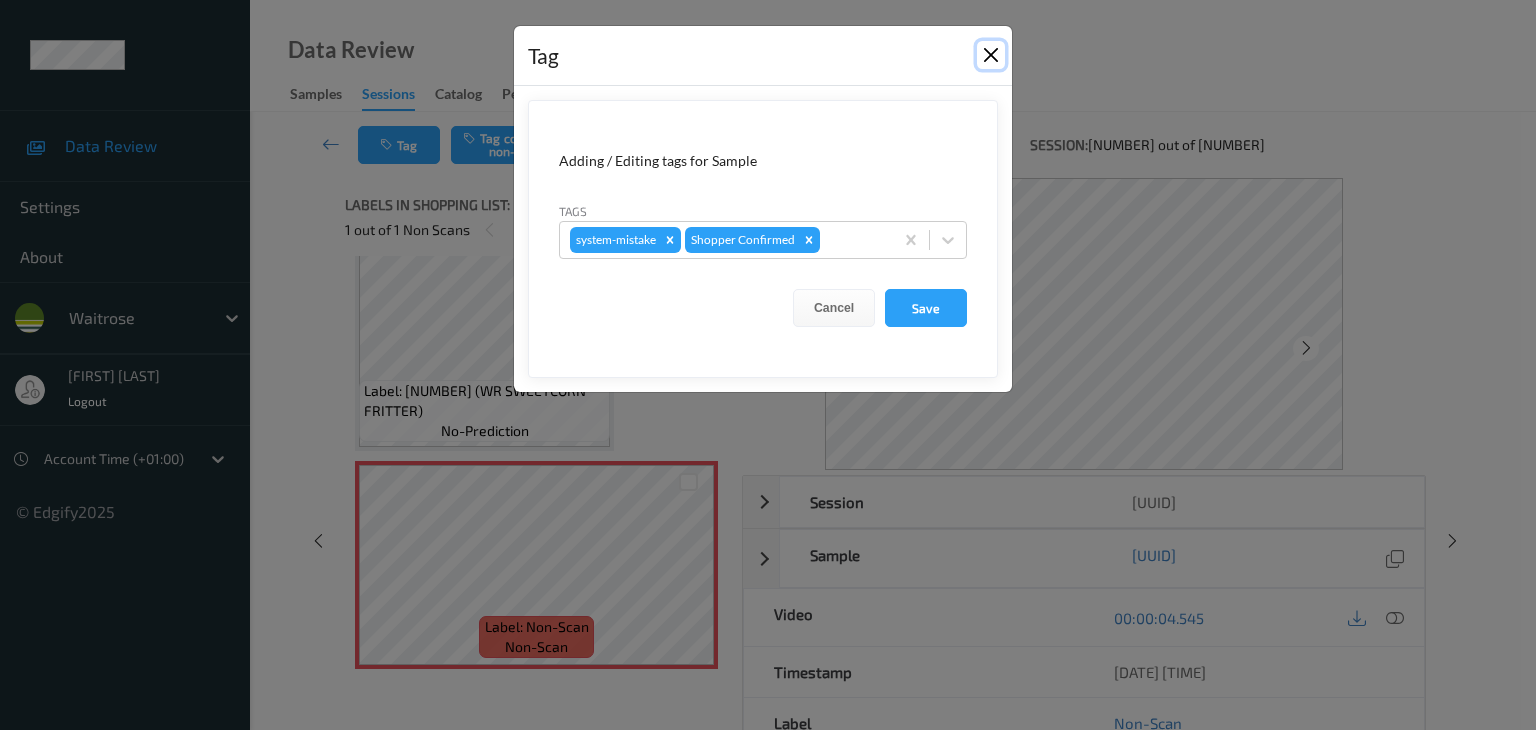 click at bounding box center (991, 55) 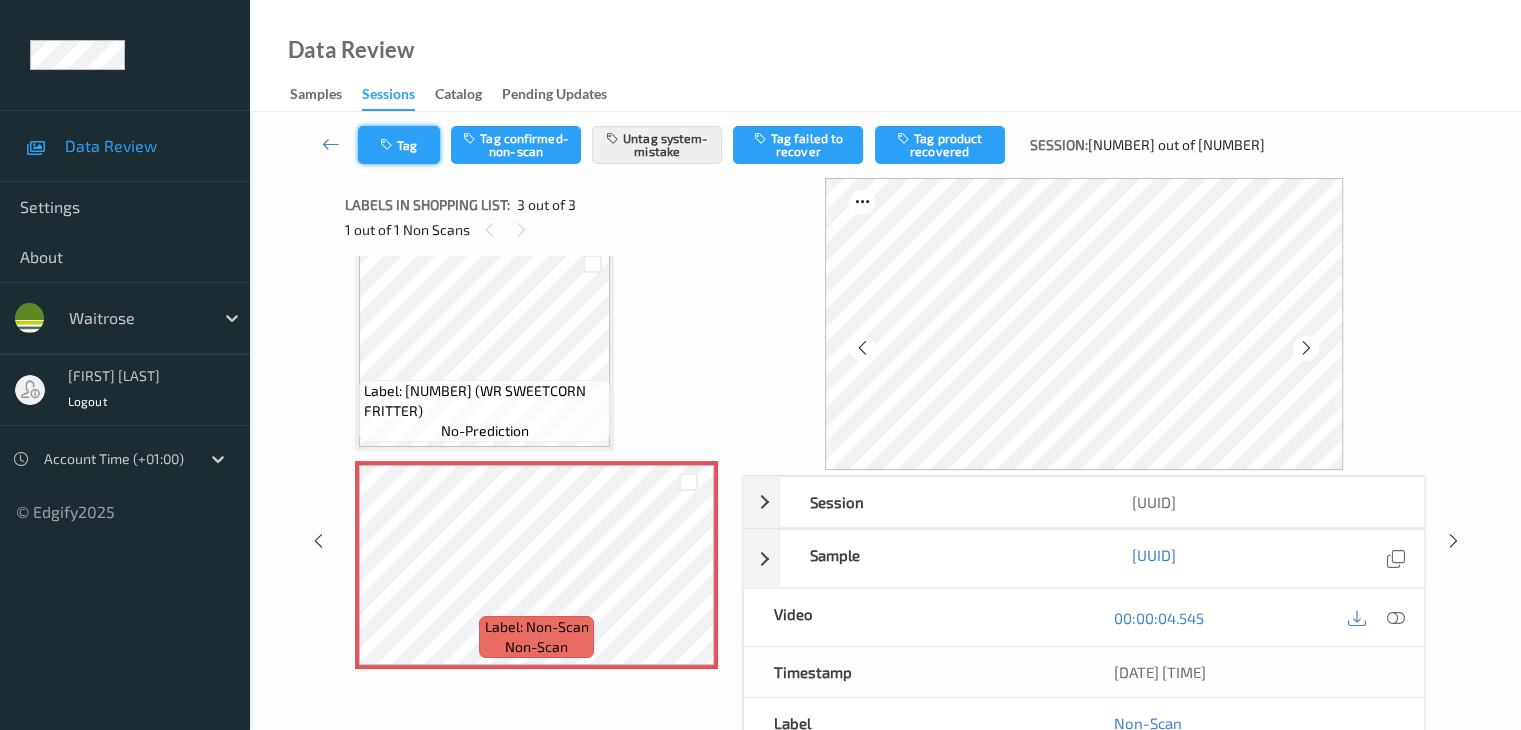 click on "Tag" at bounding box center [399, 145] 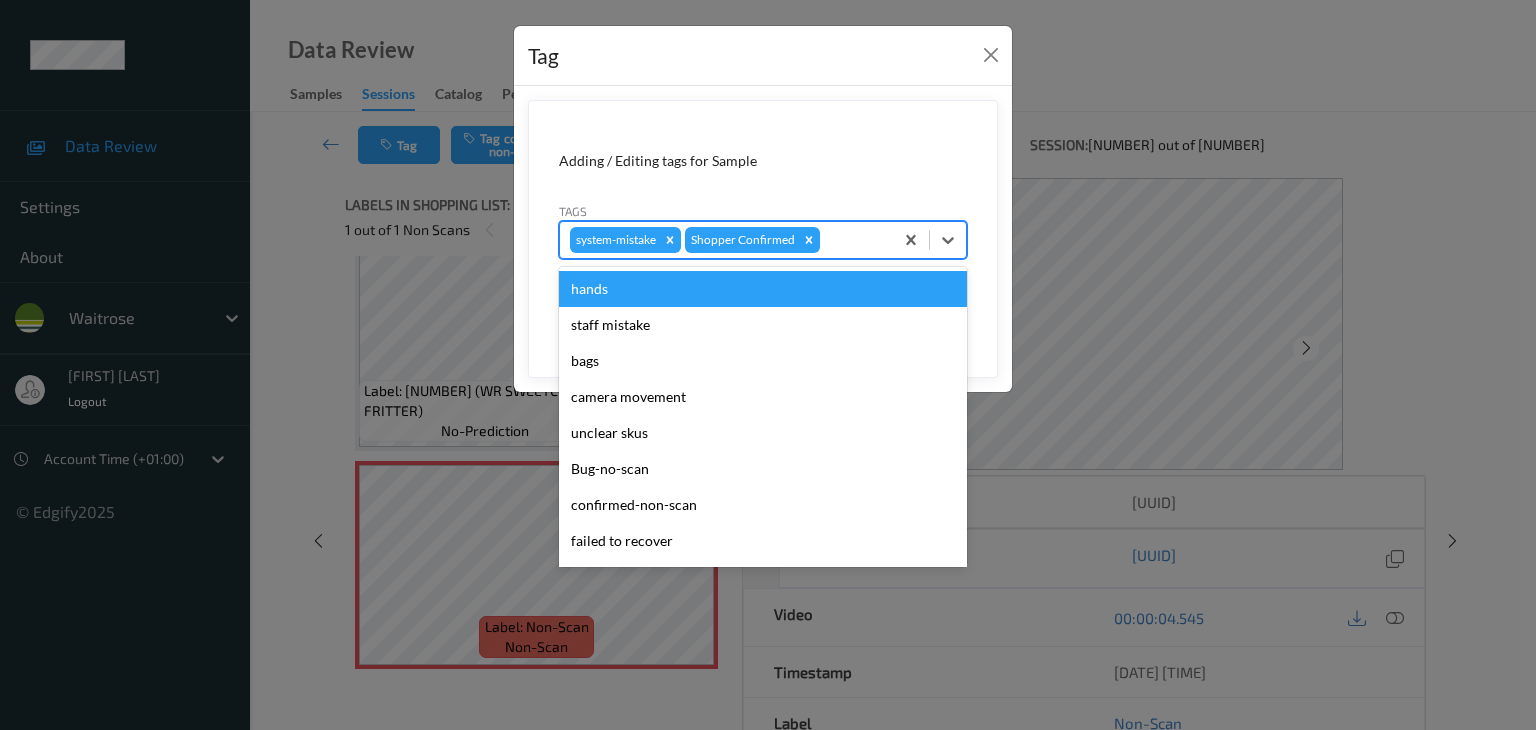 click at bounding box center [853, 240] 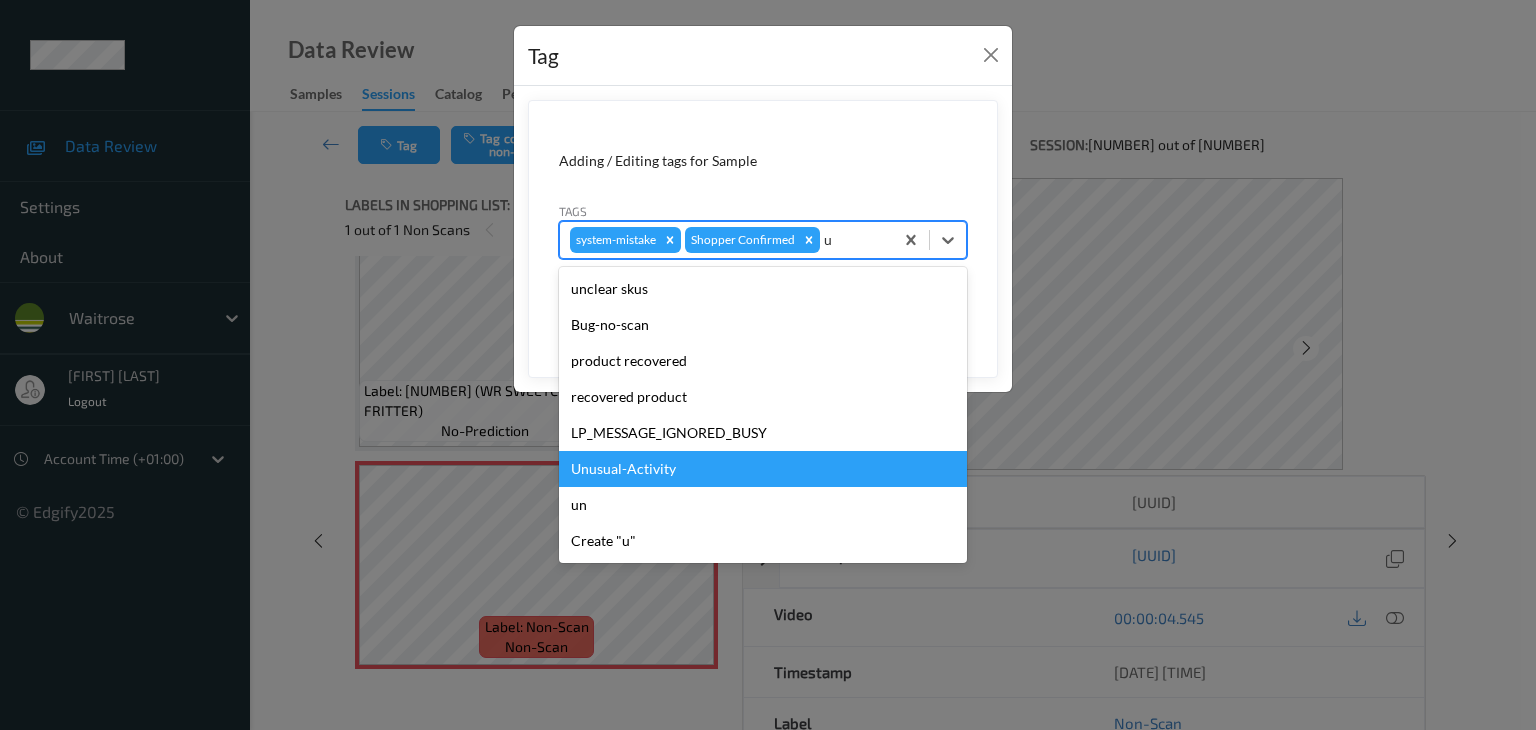 click on "Unusual-Activity" at bounding box center (763, 469) 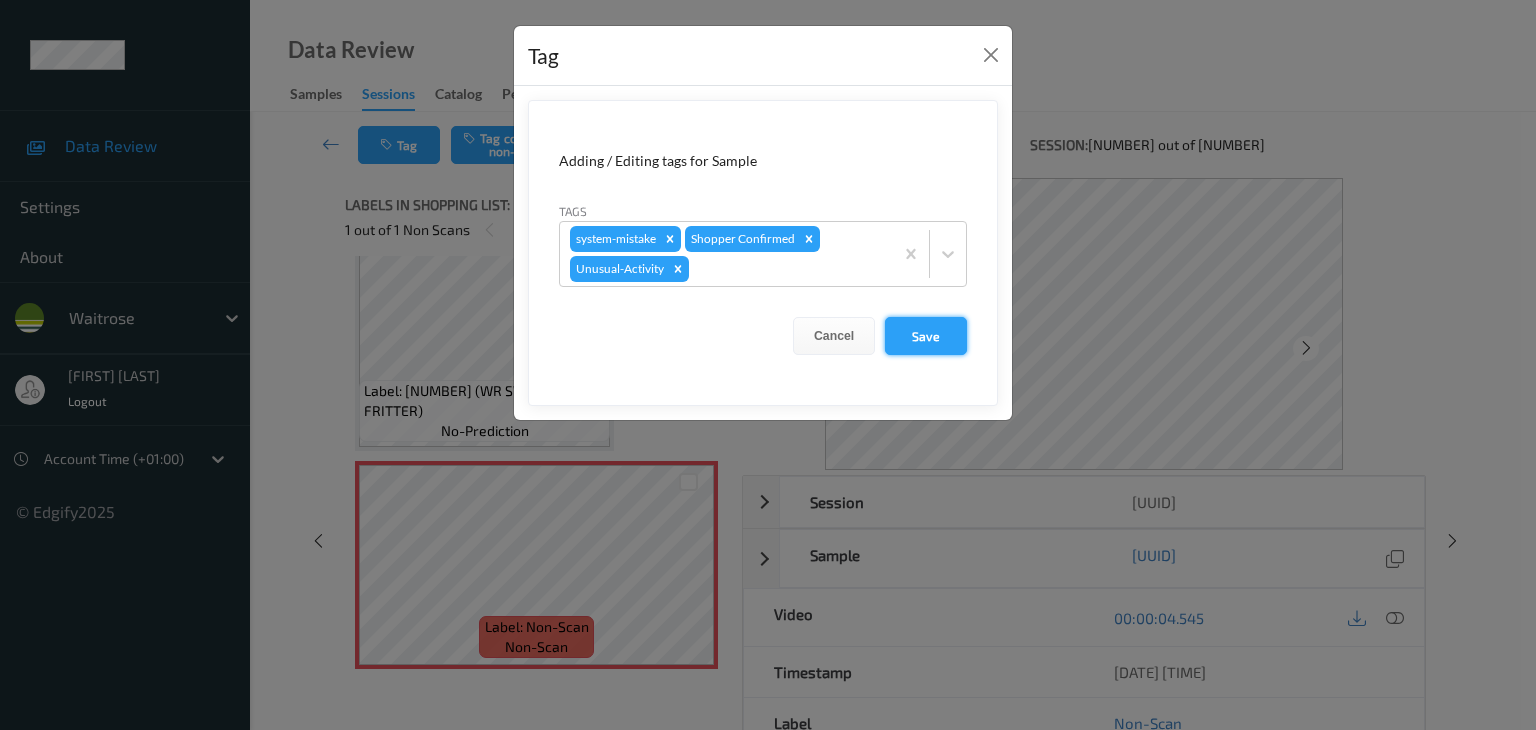click on "Save" at bounding box center (926, 336) 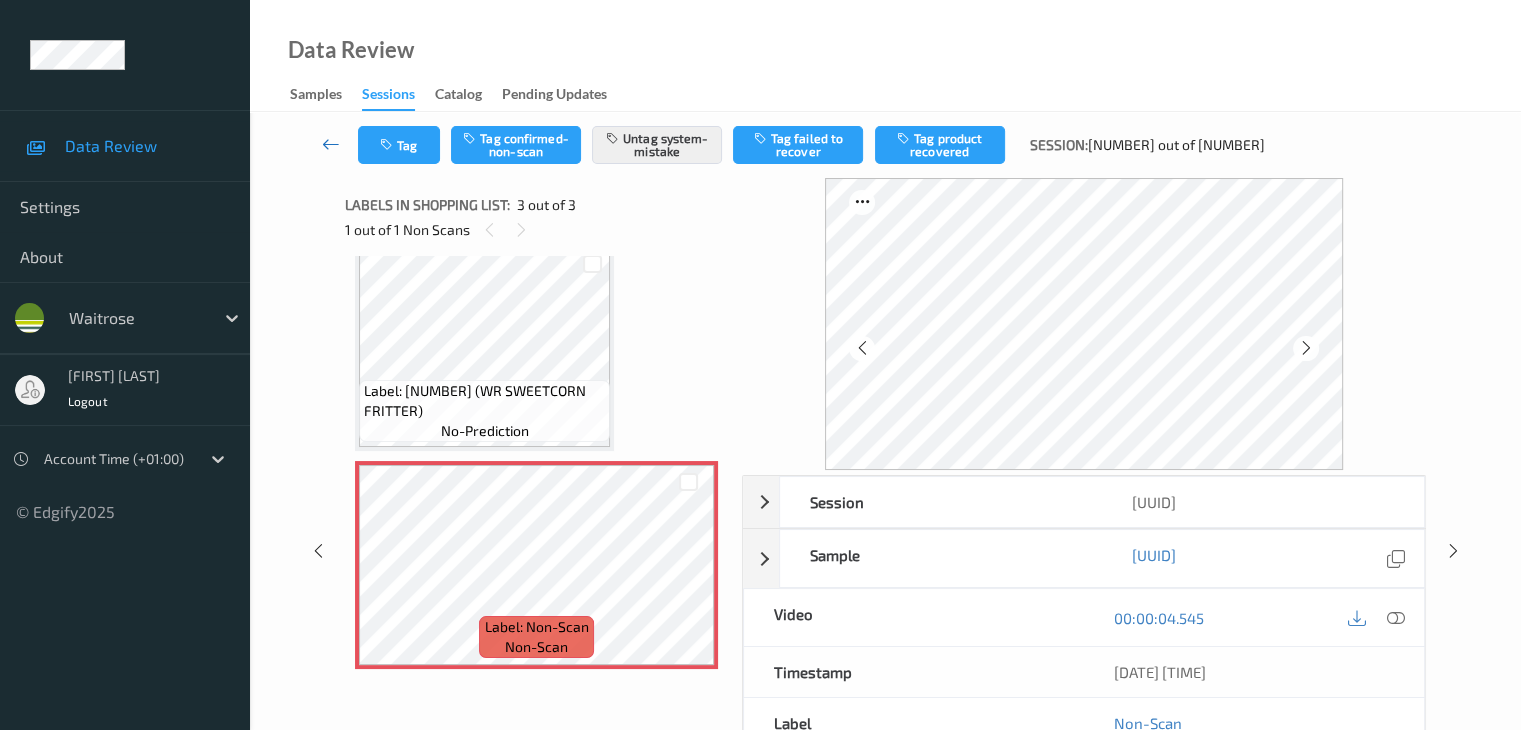 click at bounding box center (331, 144) 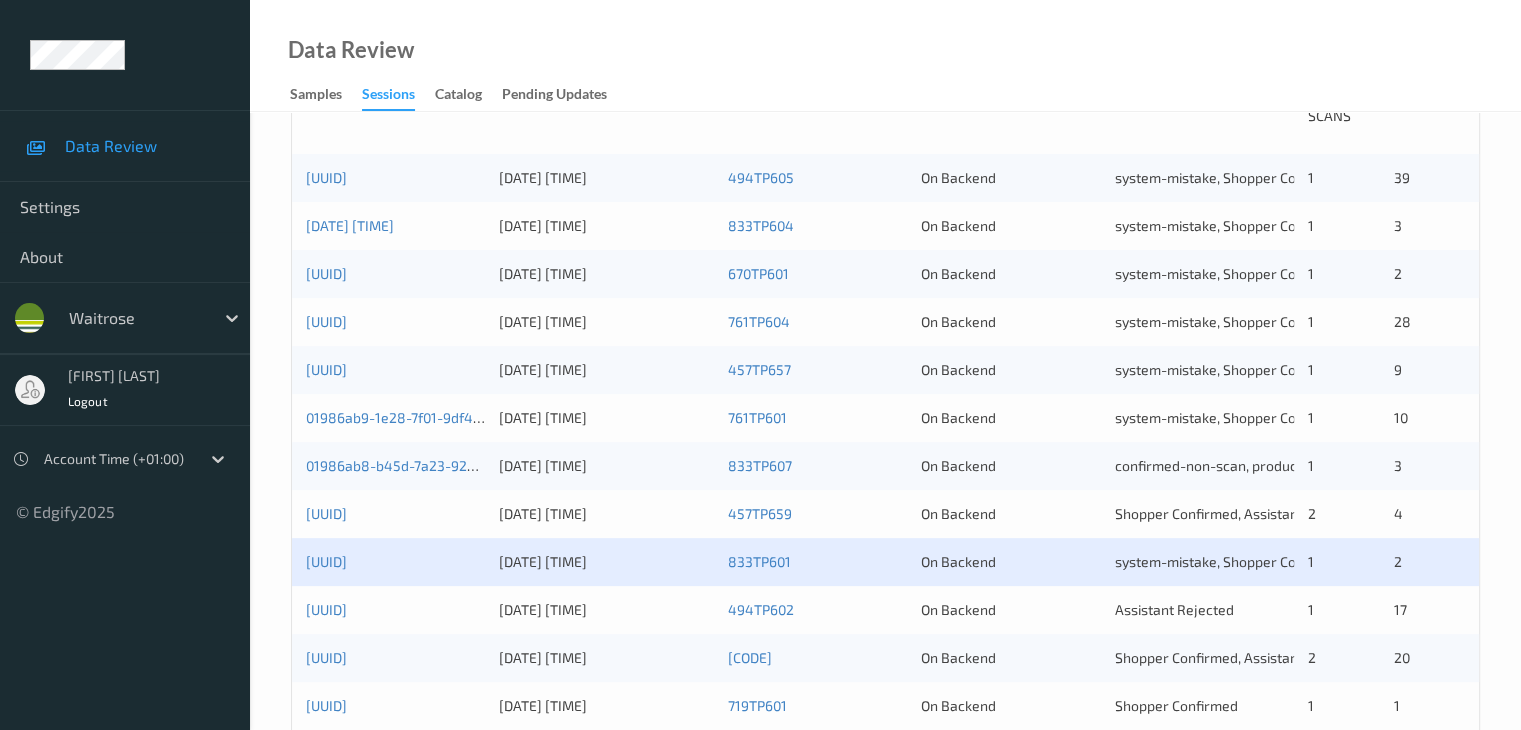 scroll, scrollTop: 500, scrollLeft: 0, axis: vertical 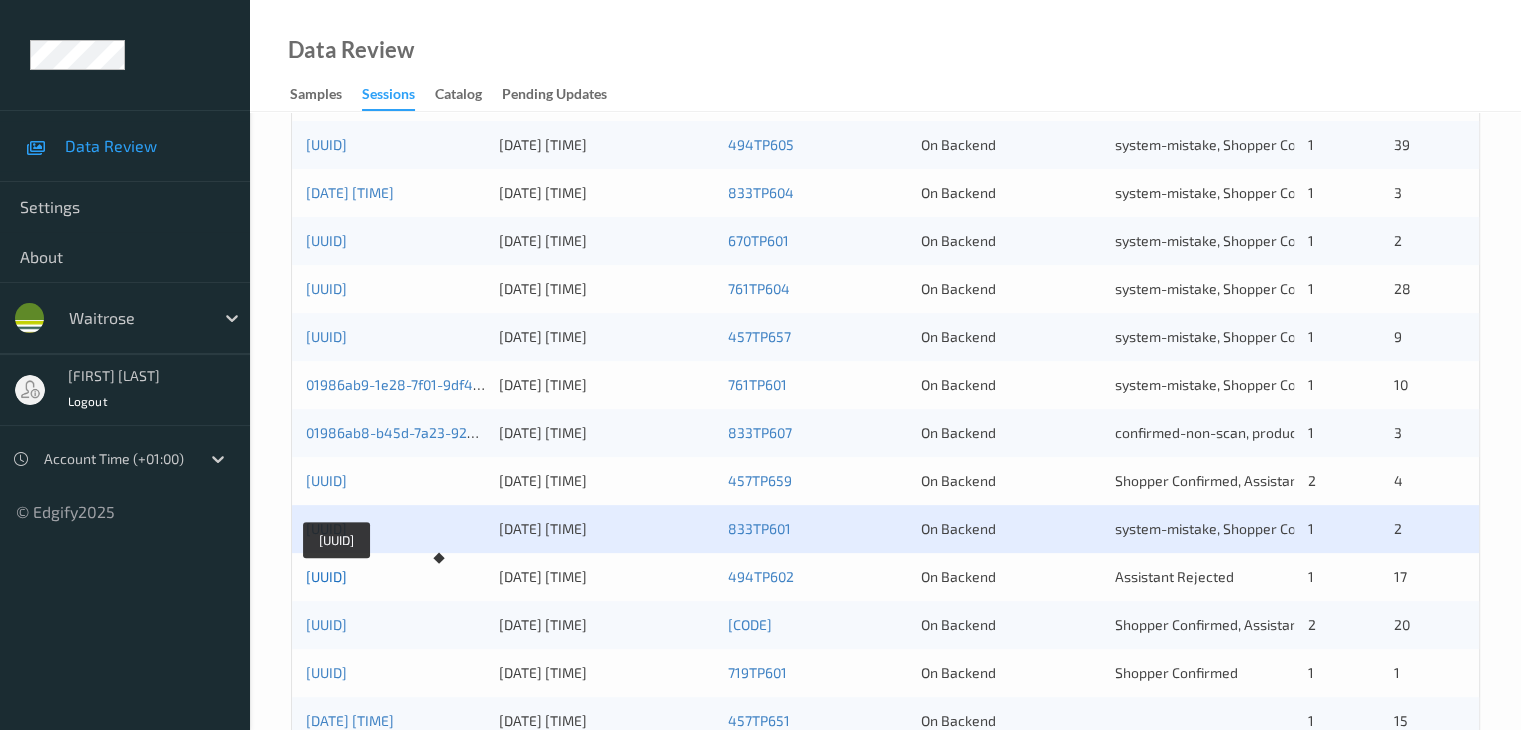 click on "[UUID]" at bounding box center [326, 576] 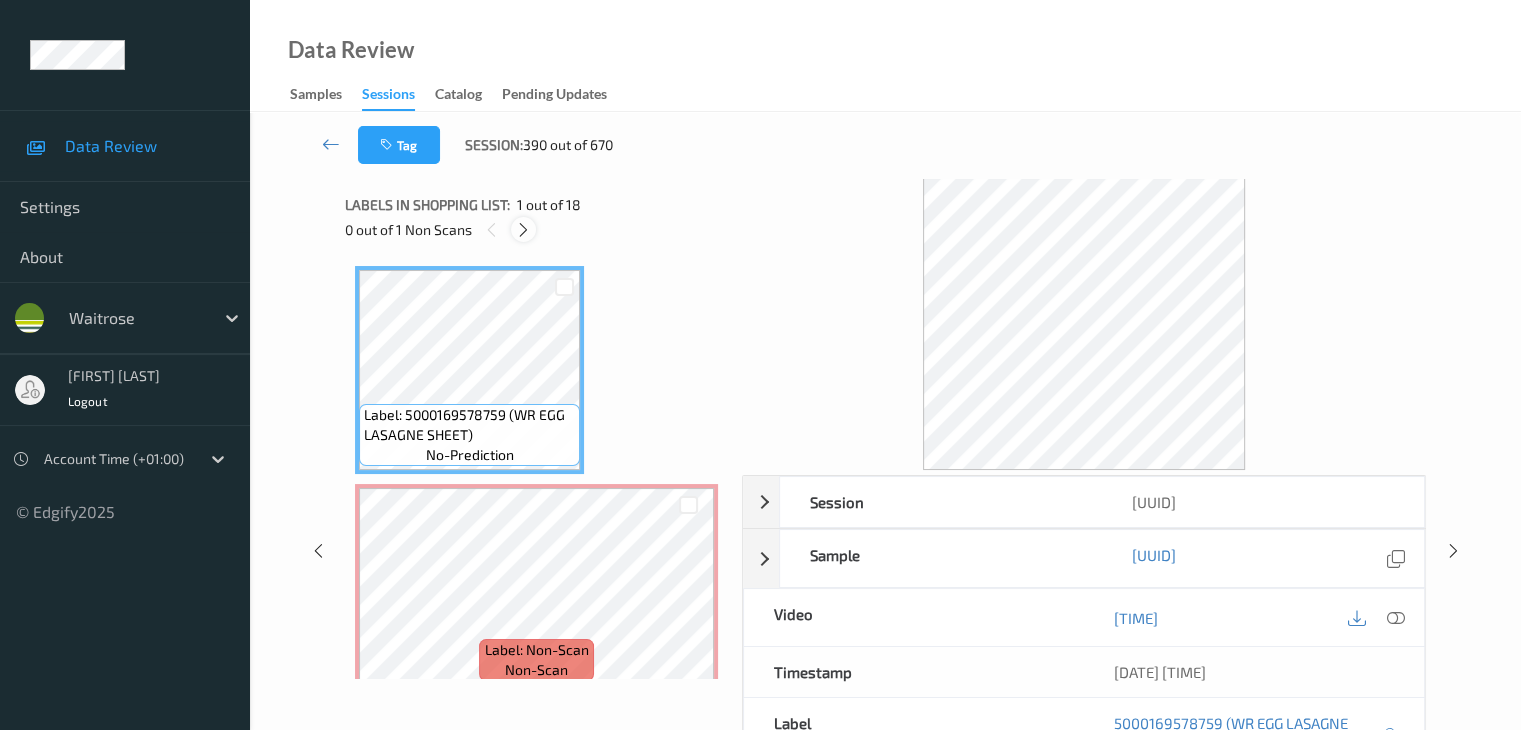 click at bounding box center (523, 230) 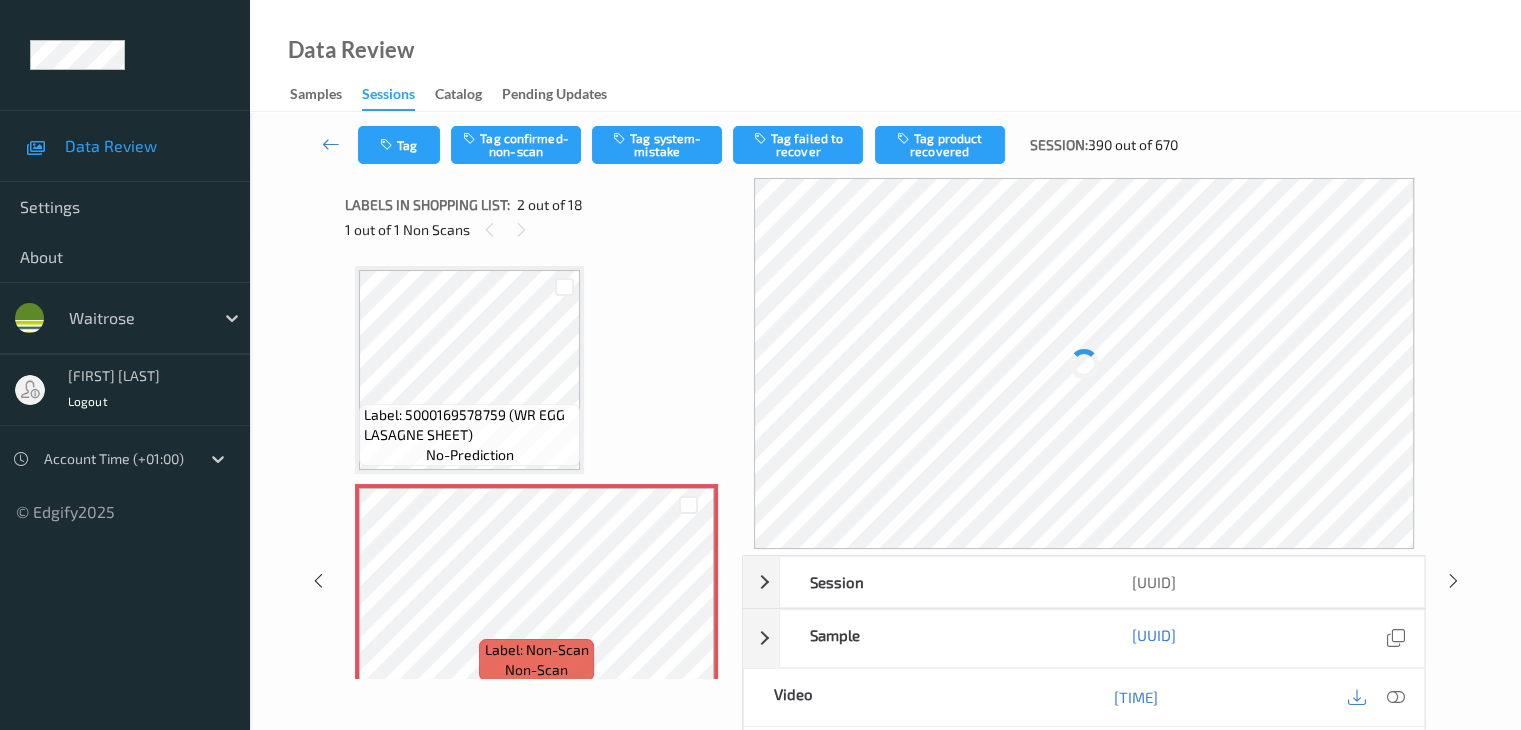 scroll, scrollTop: 10, scrollLeft: 0, axis: vertical 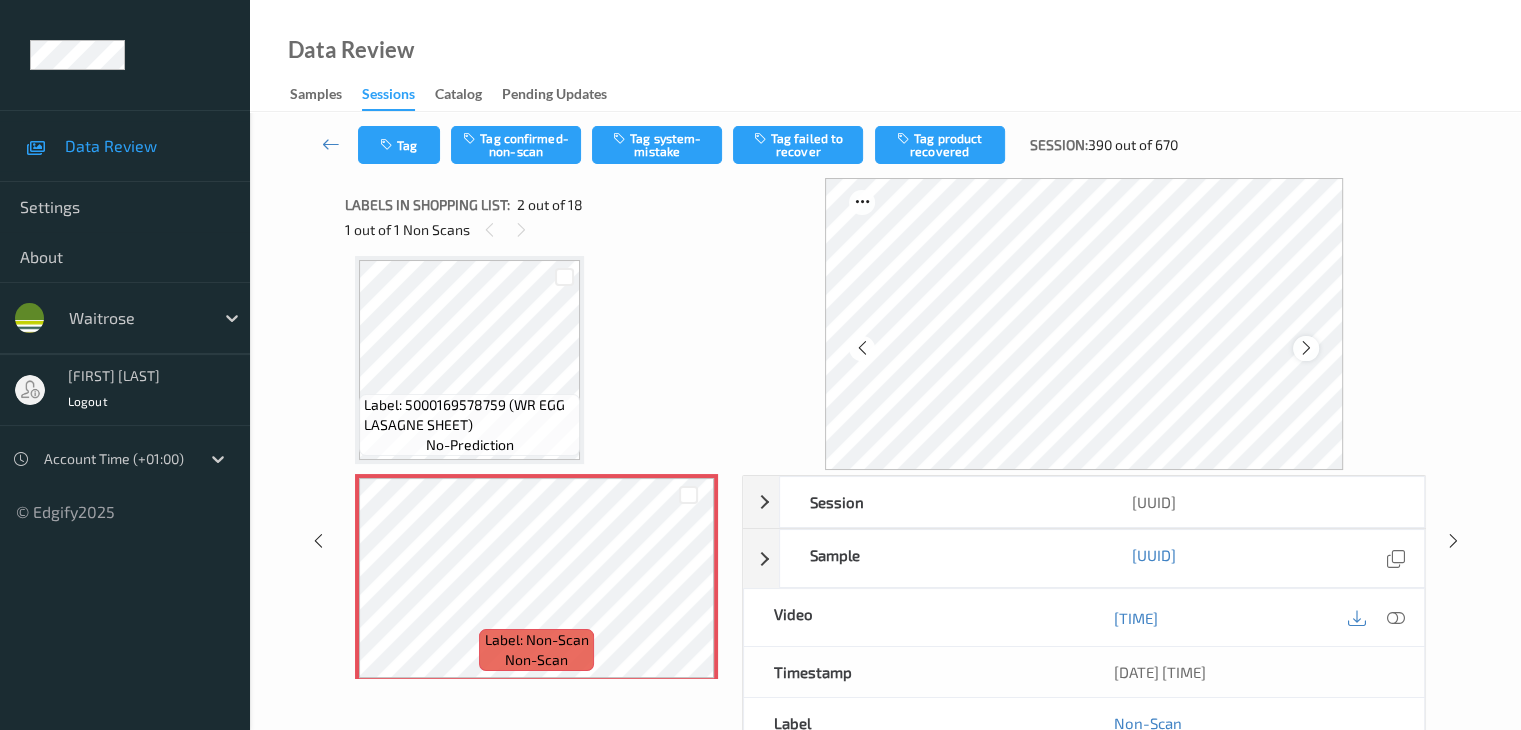 click at bounding box center [1306, 348] 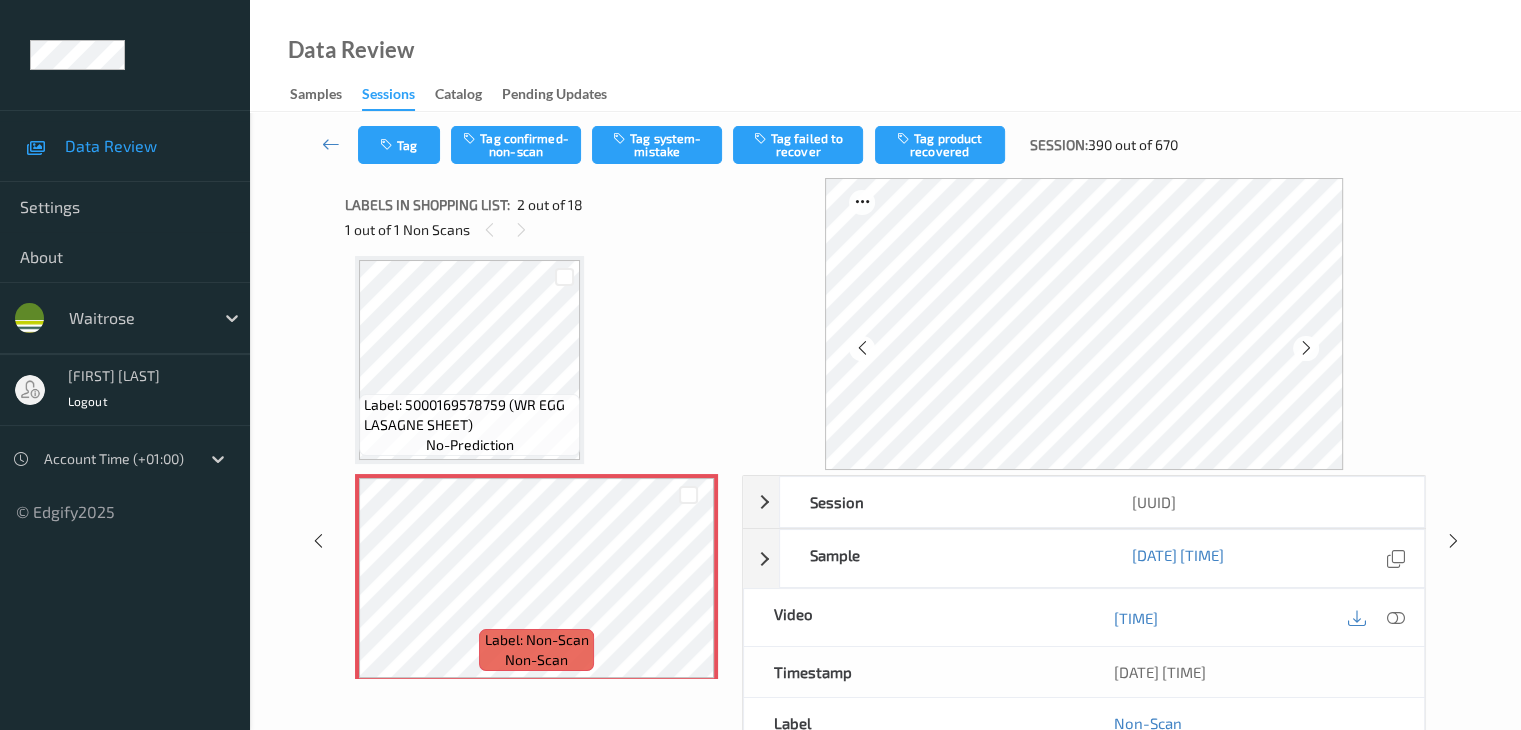 click at bounding box center [1306, 348] 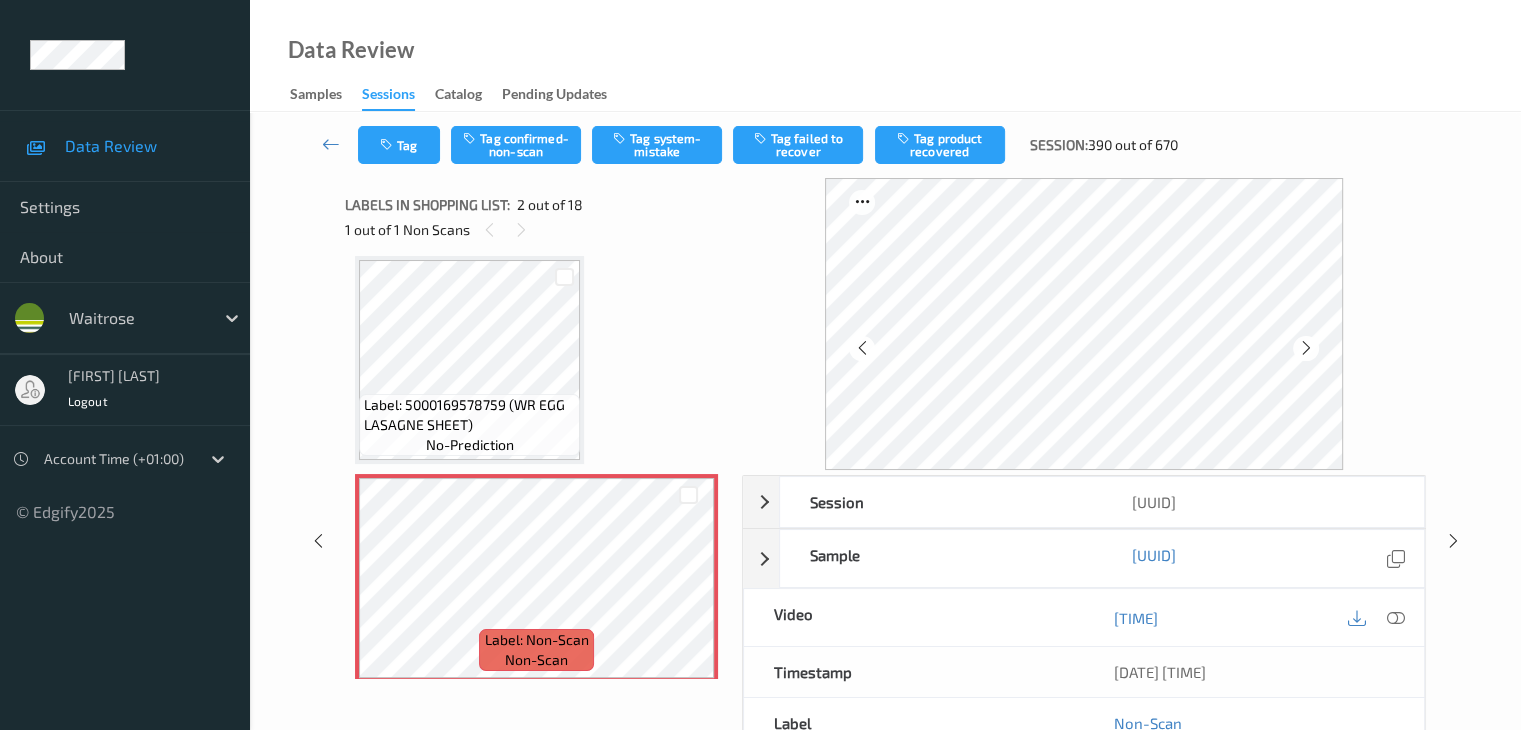 click at bounding box center [1306, 348] 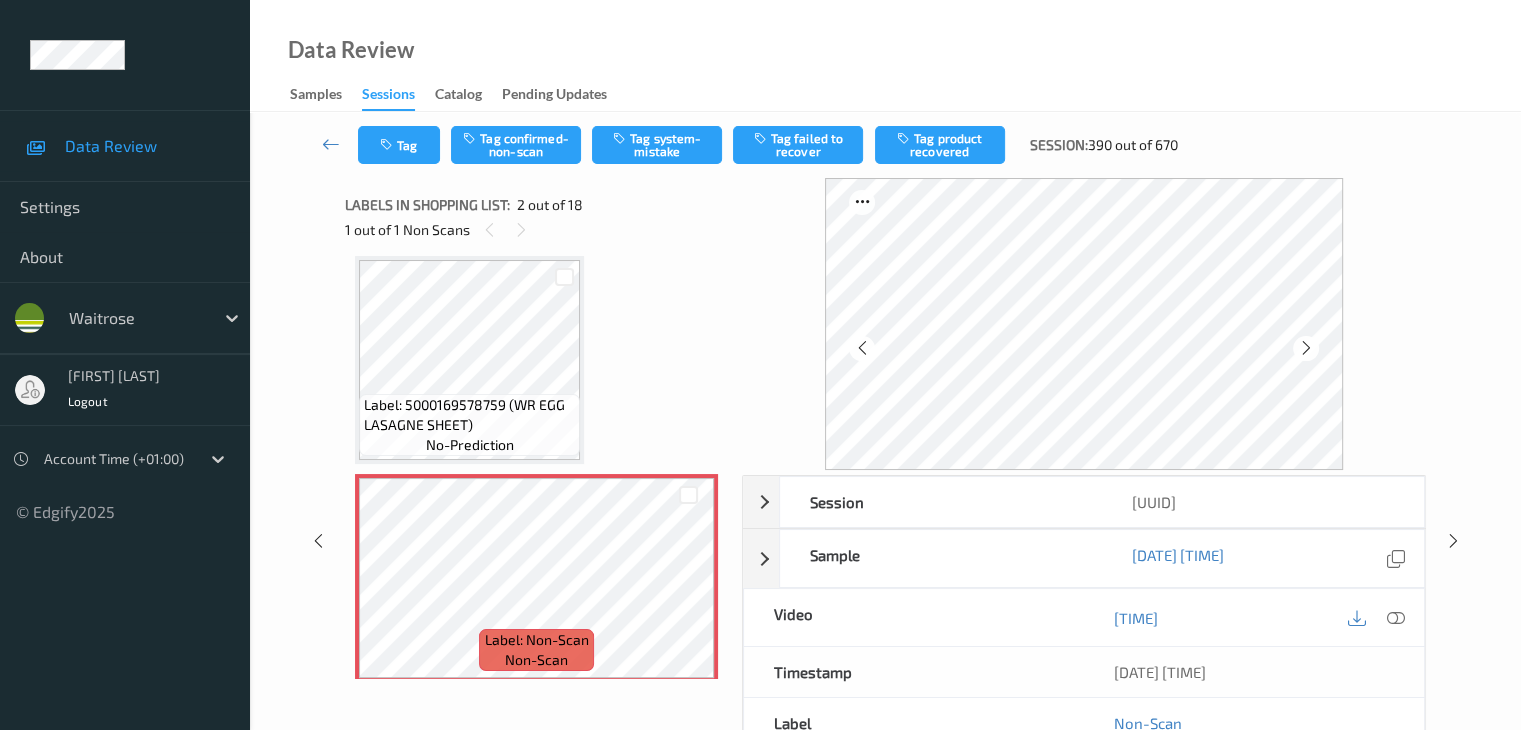 click at bounding box center [1306, 348] 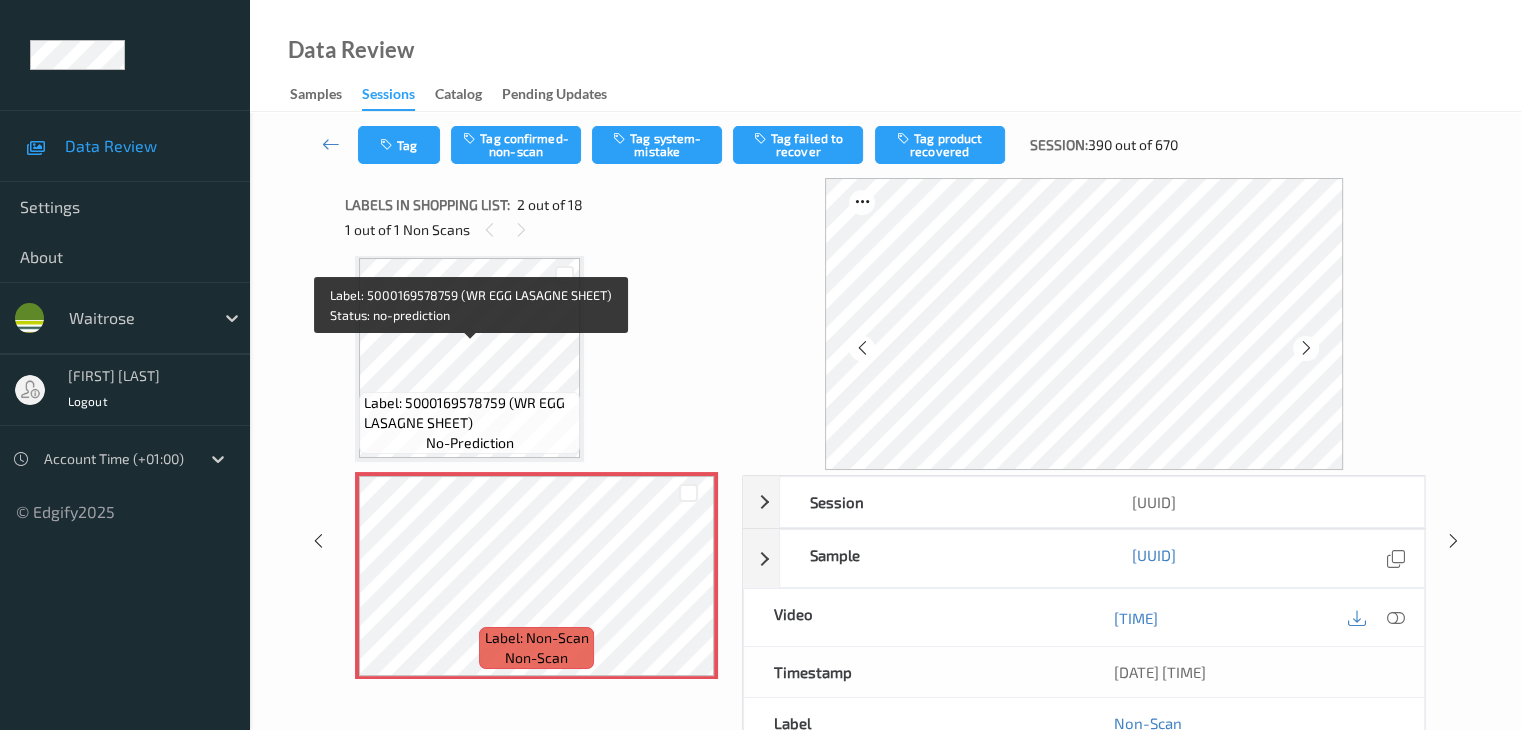 scroll, scrollTop: 0, scrollLeft: 0, axis: both 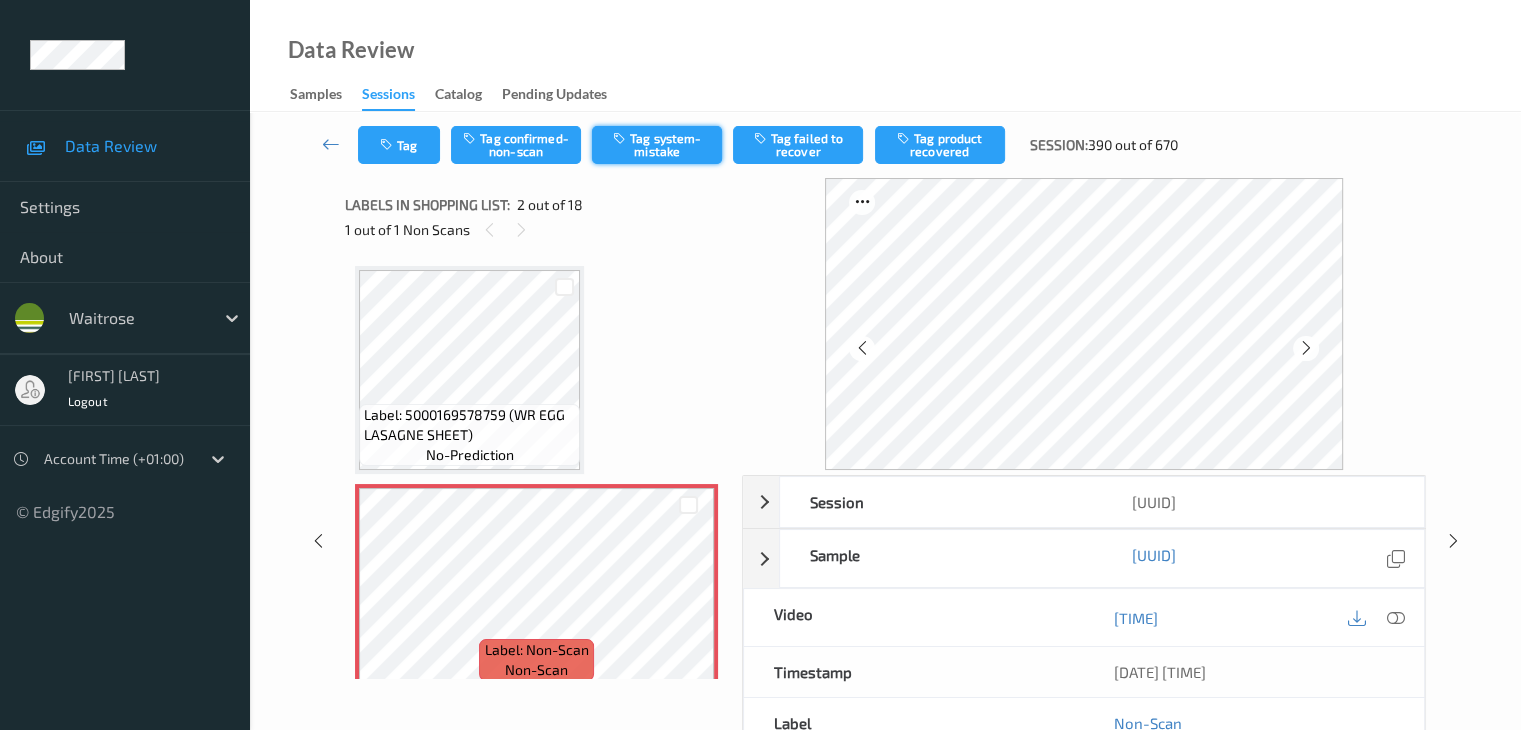click on "Tag   system-mistake" at bounding box center [657, 145] 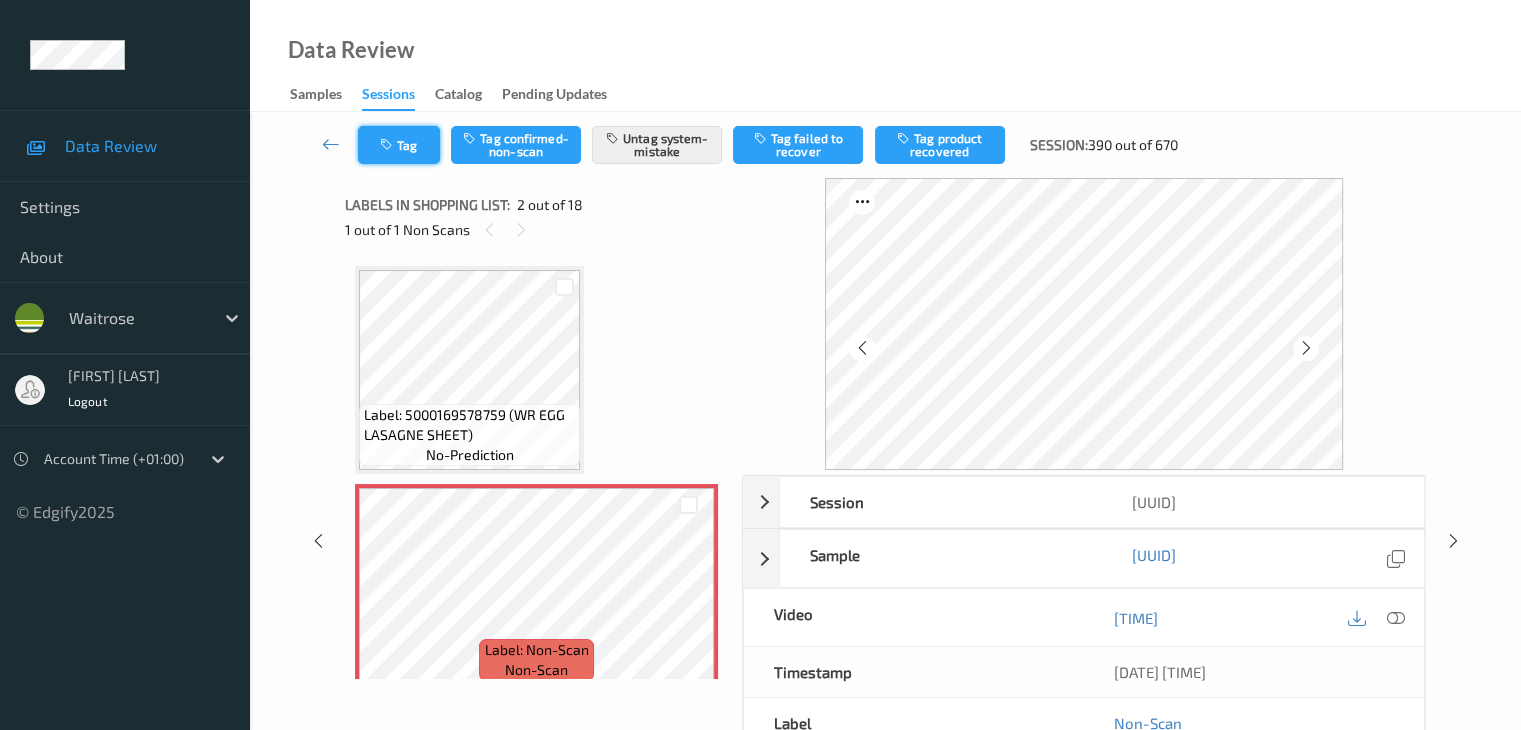 click on "Tag" at bounding box center (399, 145) 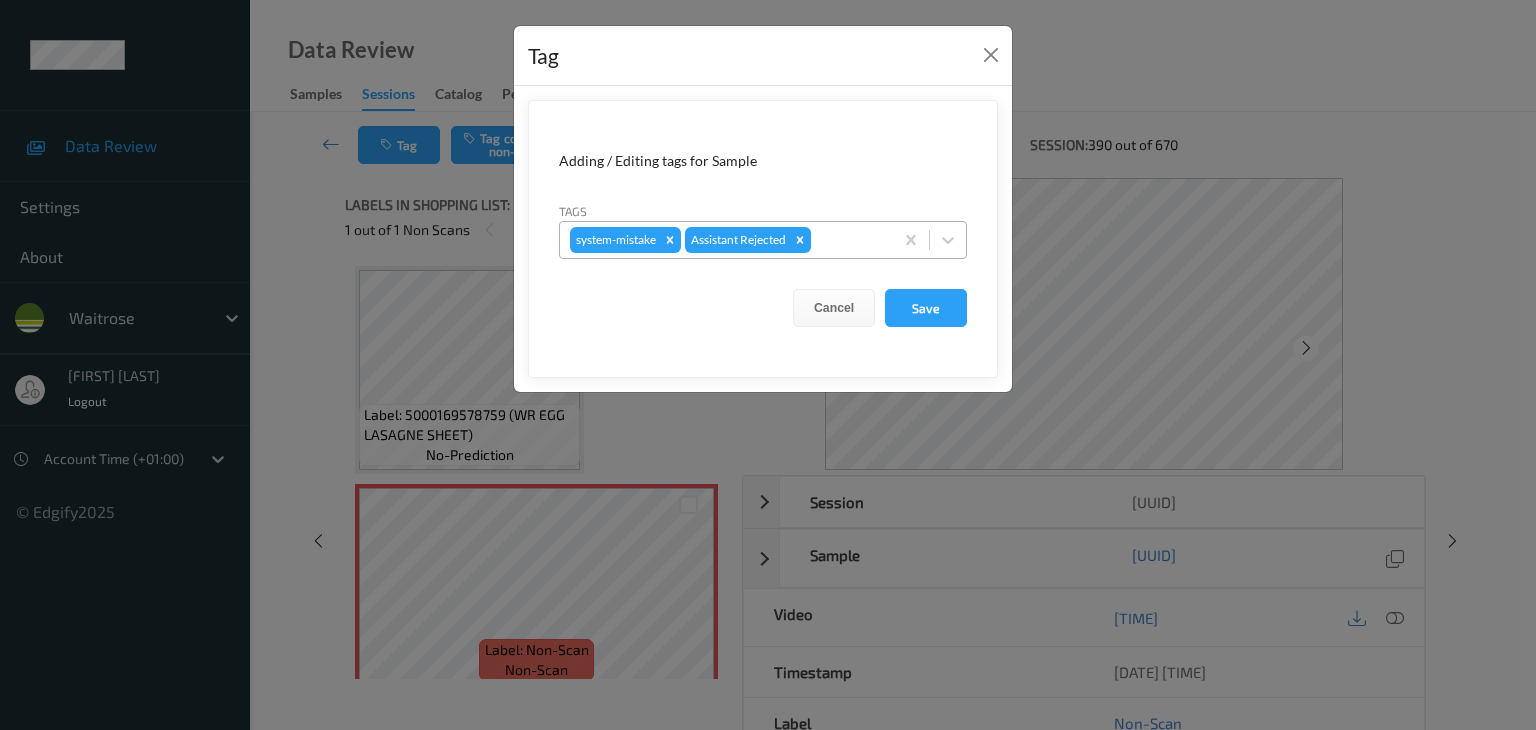 click at bounding box center [849, 240] 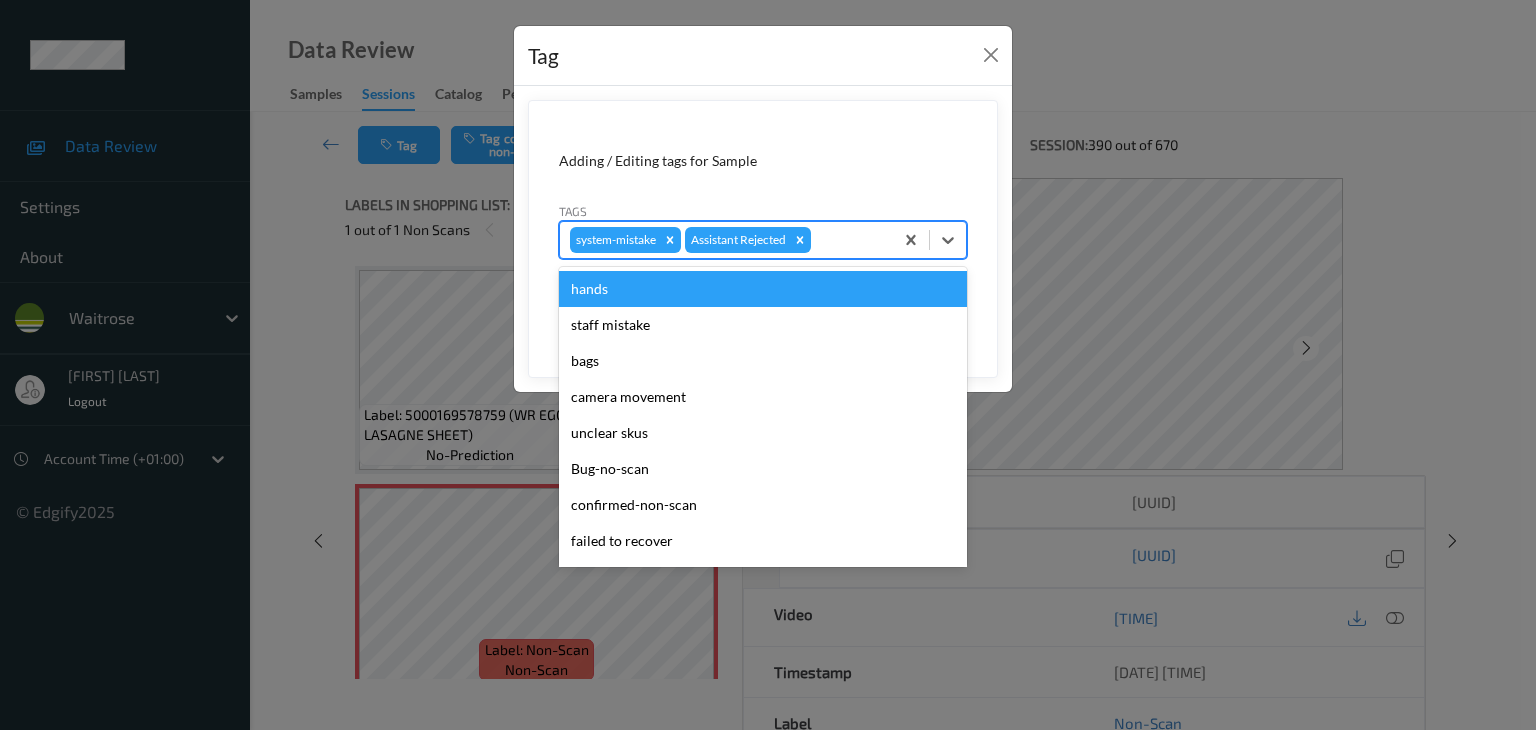 type on "u" 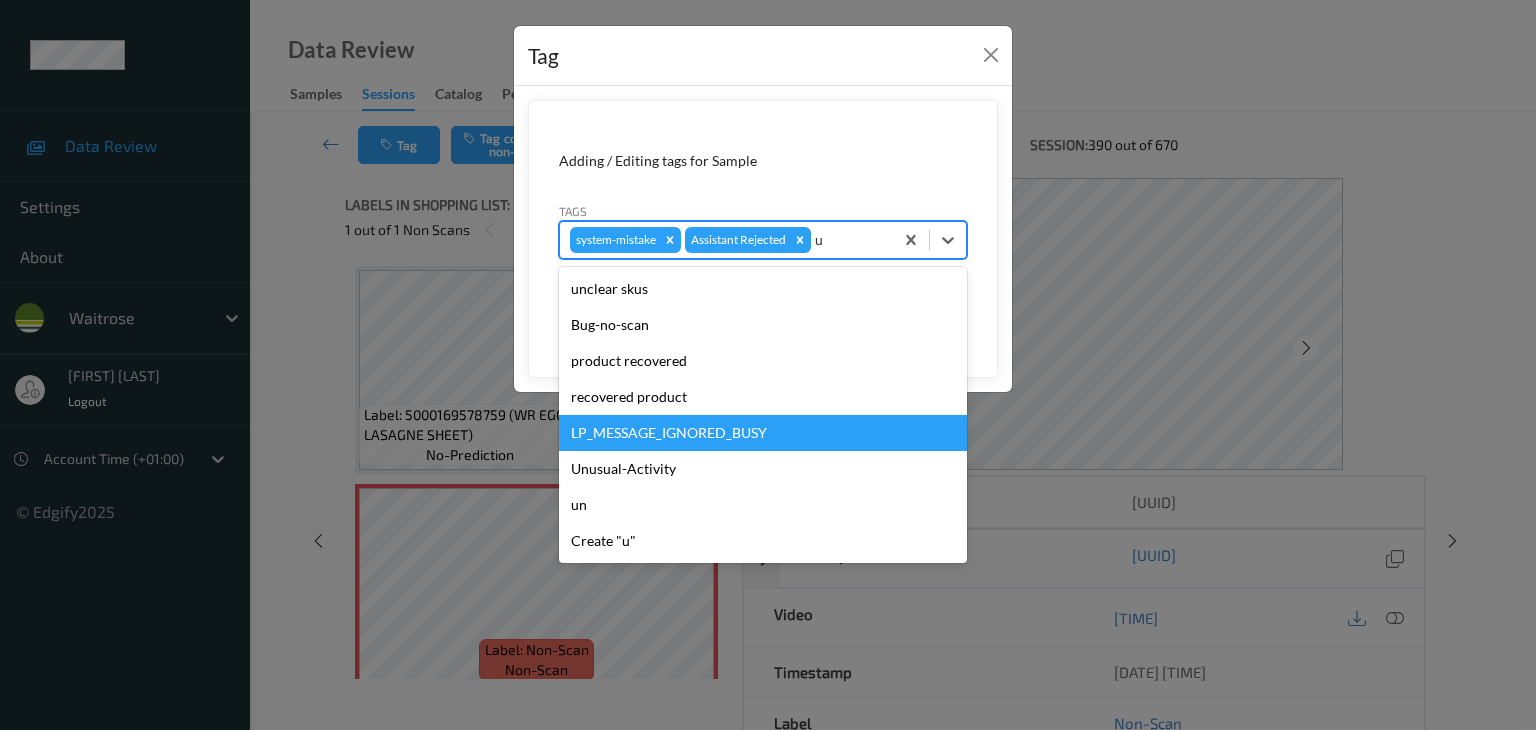 click on "LP_MESSAGE_IGNORED_BUSY" at bounding box center [763, 433] 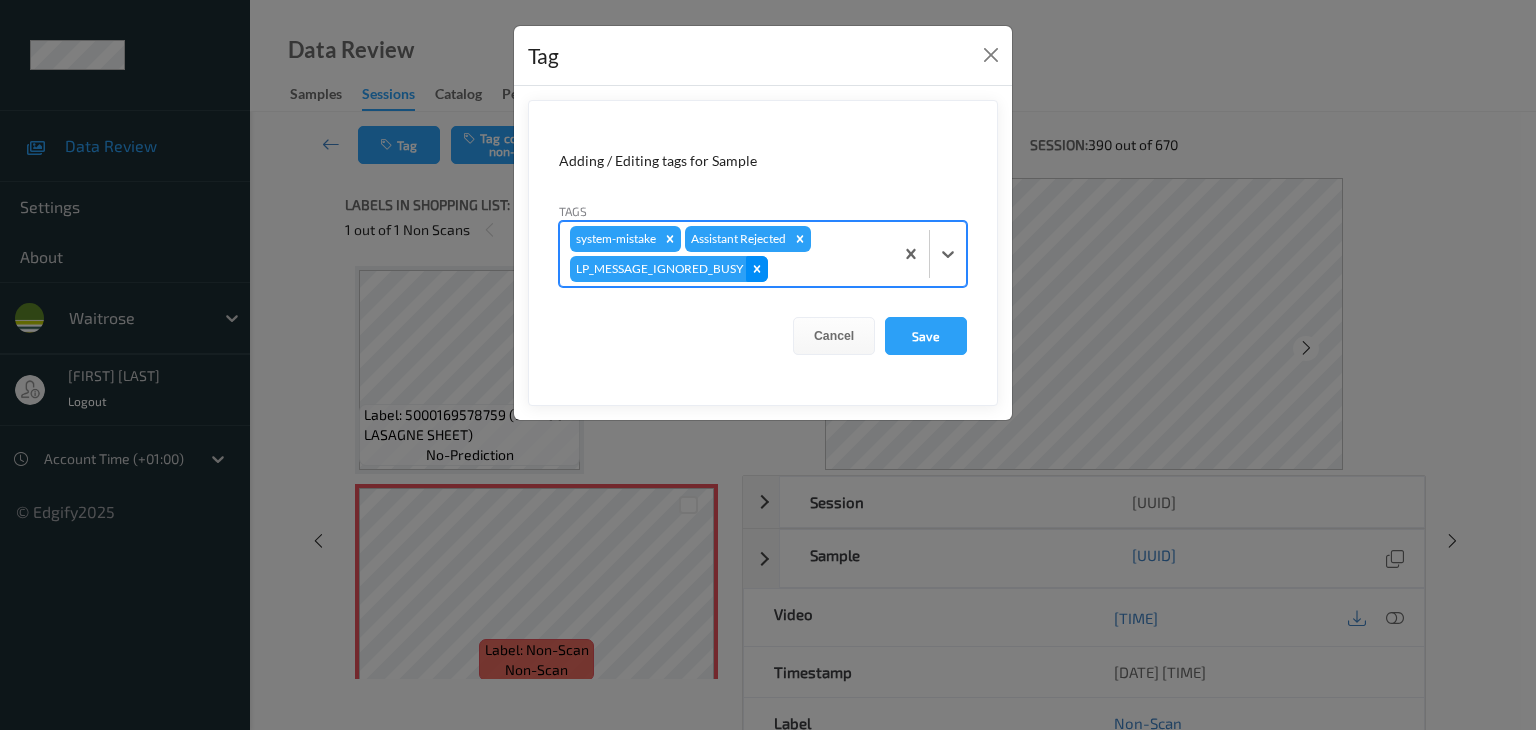click 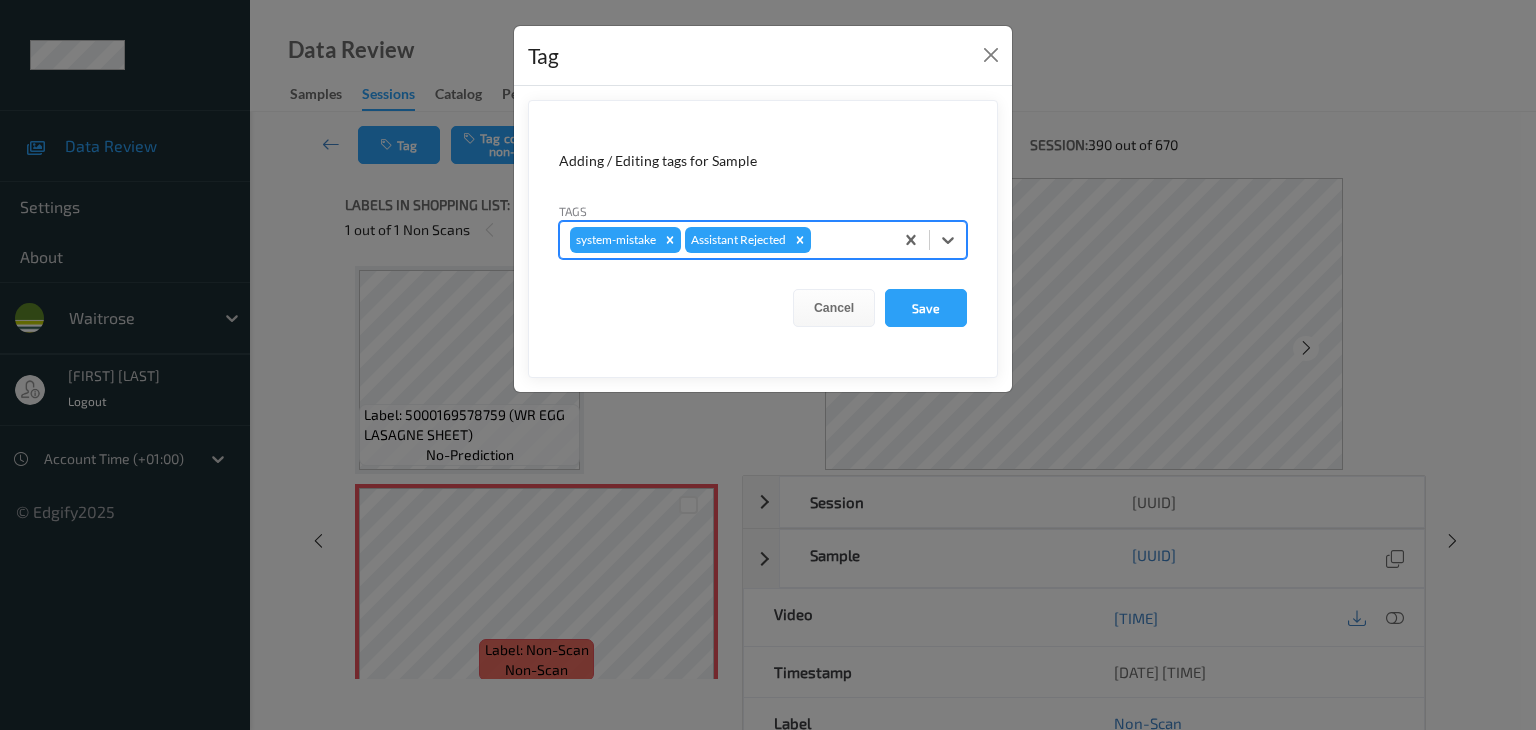 type on "u" 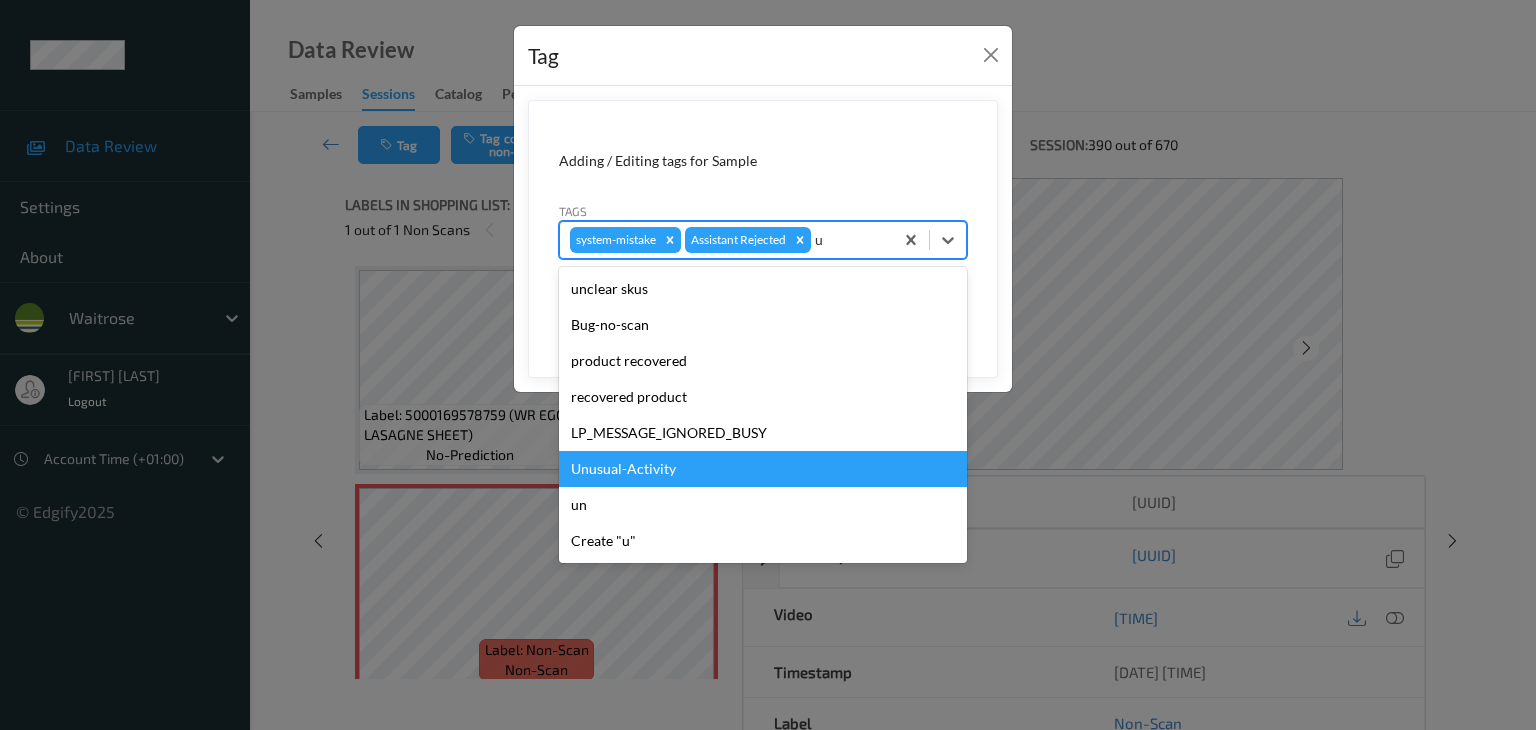 click on "Unusual-Activity" at bounding box center (763, 469) 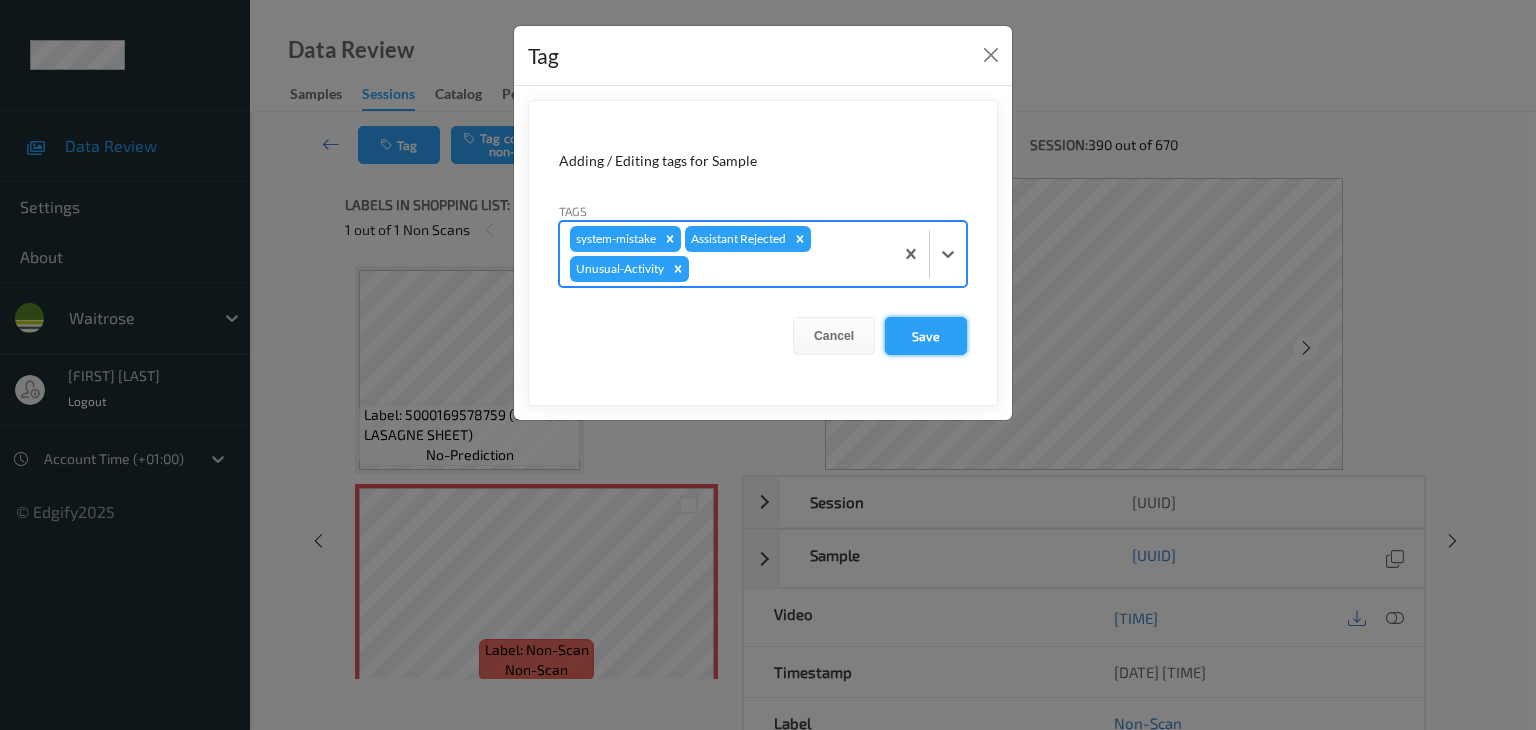 click on "Save" at bounding box center [926, 336] 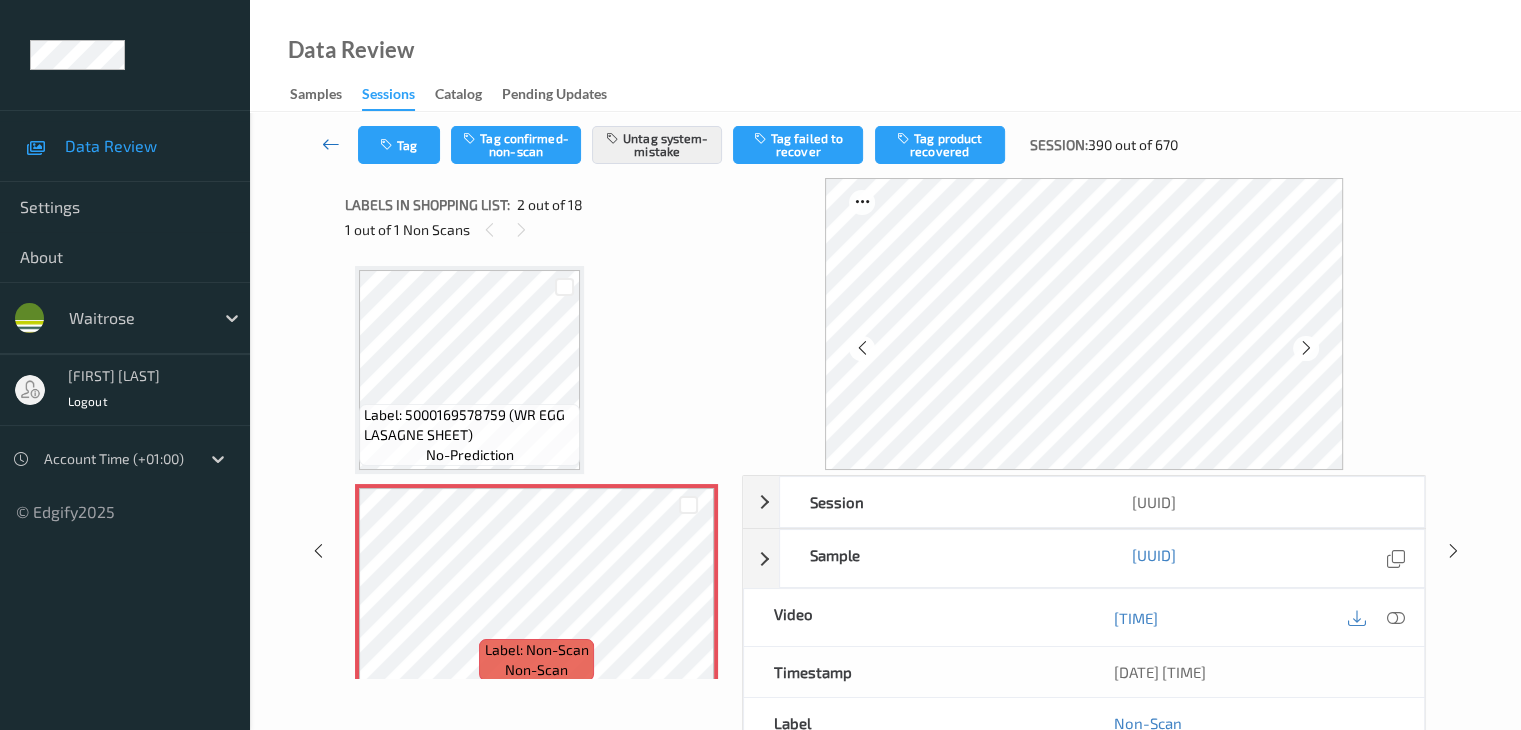 click at bounding box center (331, 144) 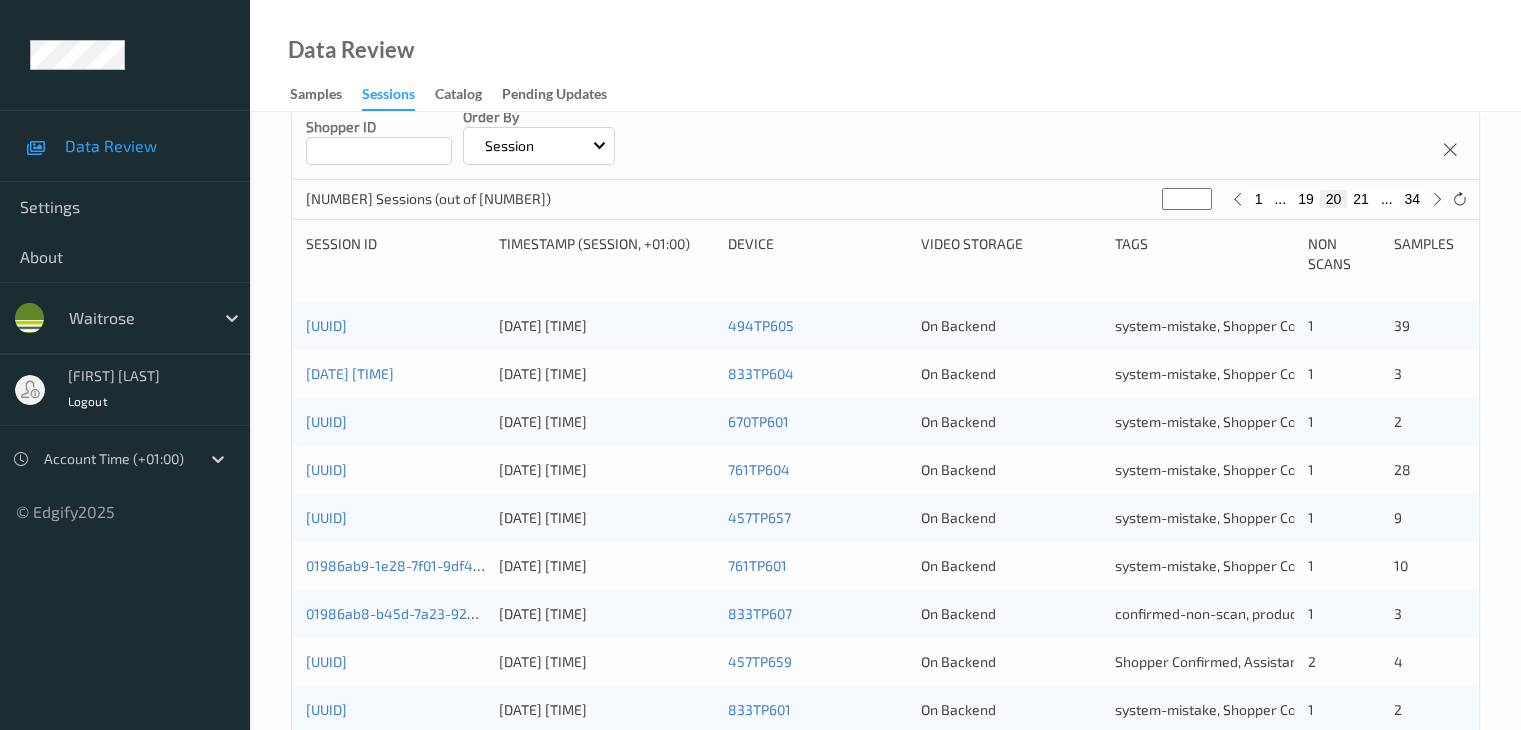 scroll, scrollTop: 600, scrollLeft: 0, axis: vertical 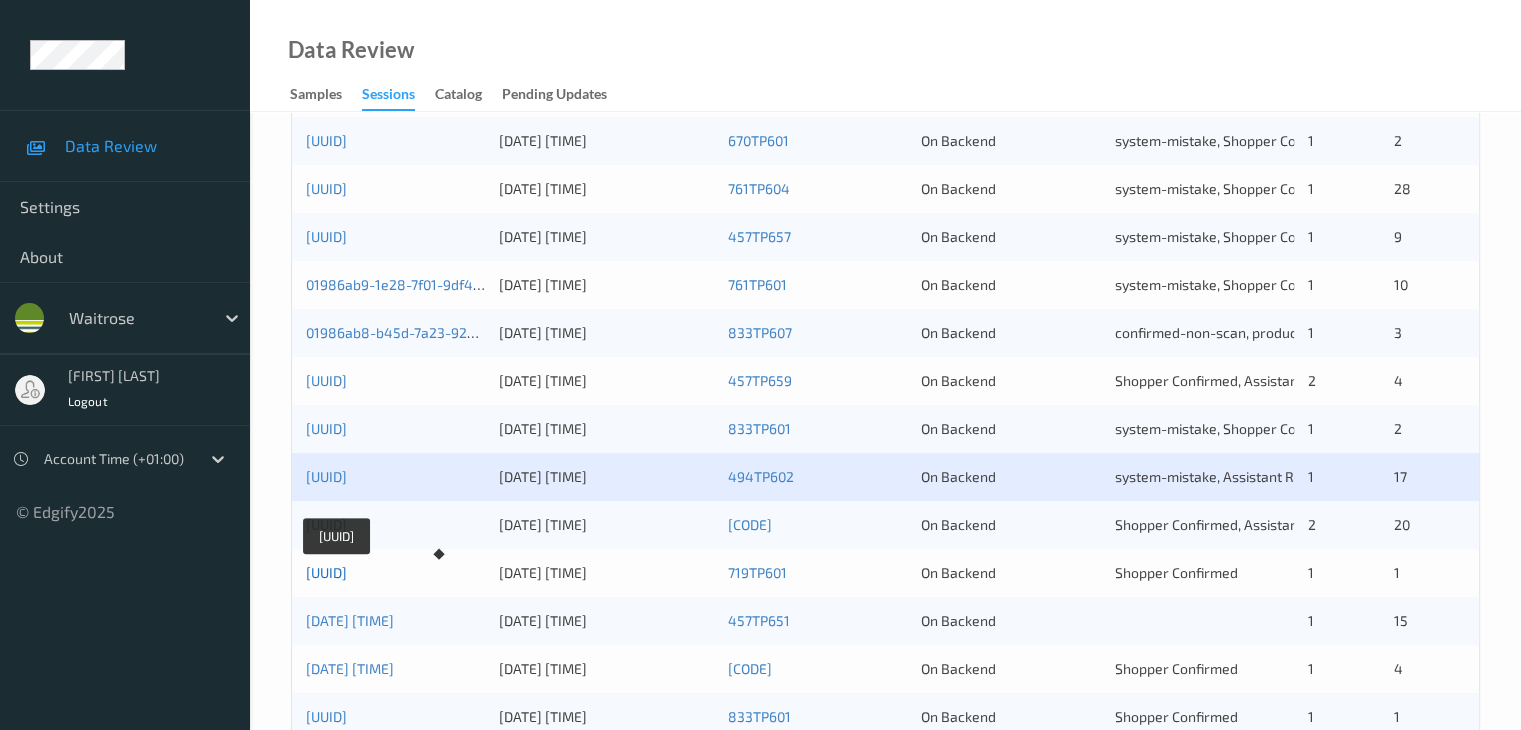 click on "[UUID]" at bounding box center (326, 572) 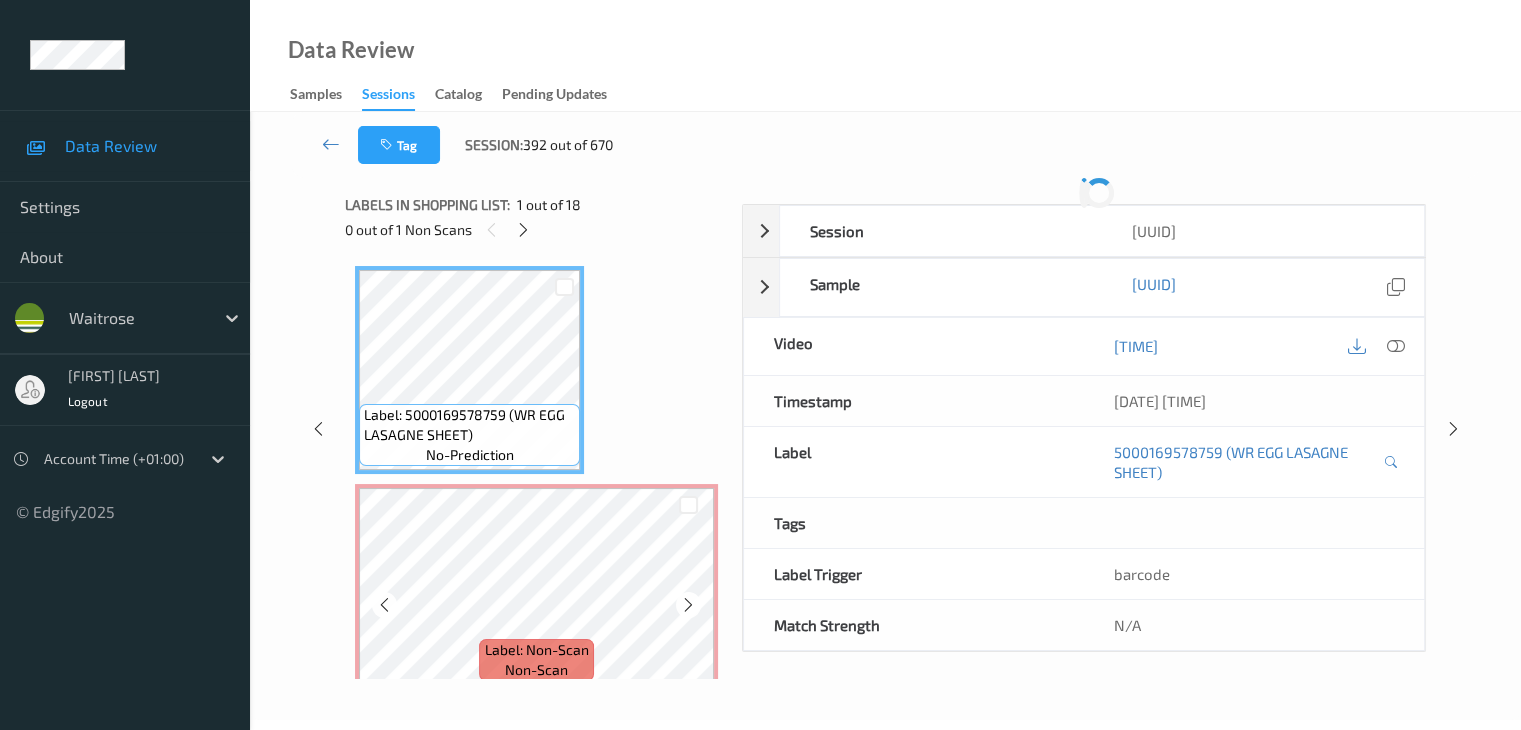 scroll, scrollTop: 0, scrollLeft: 0, axis: both 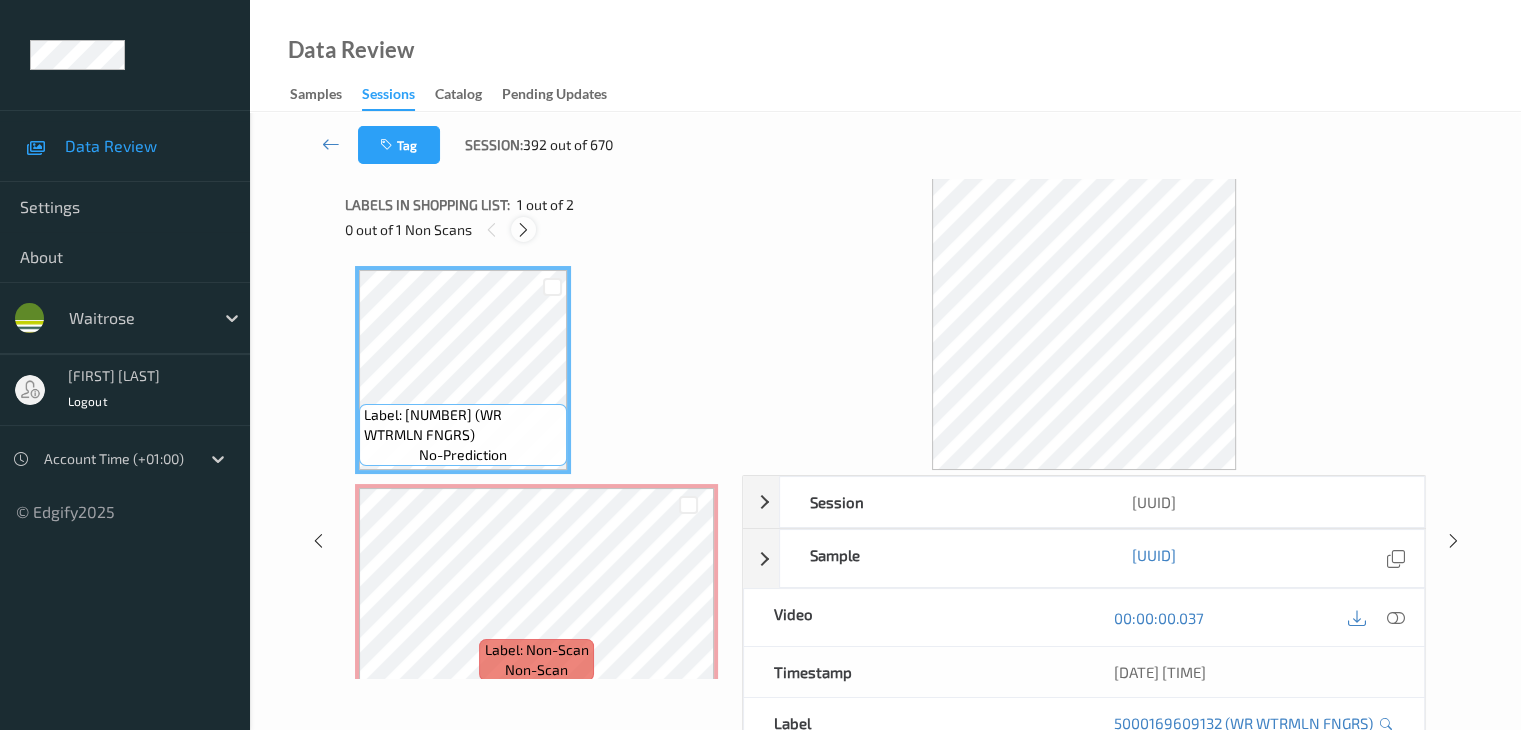 click at bounding box center (523, 230) 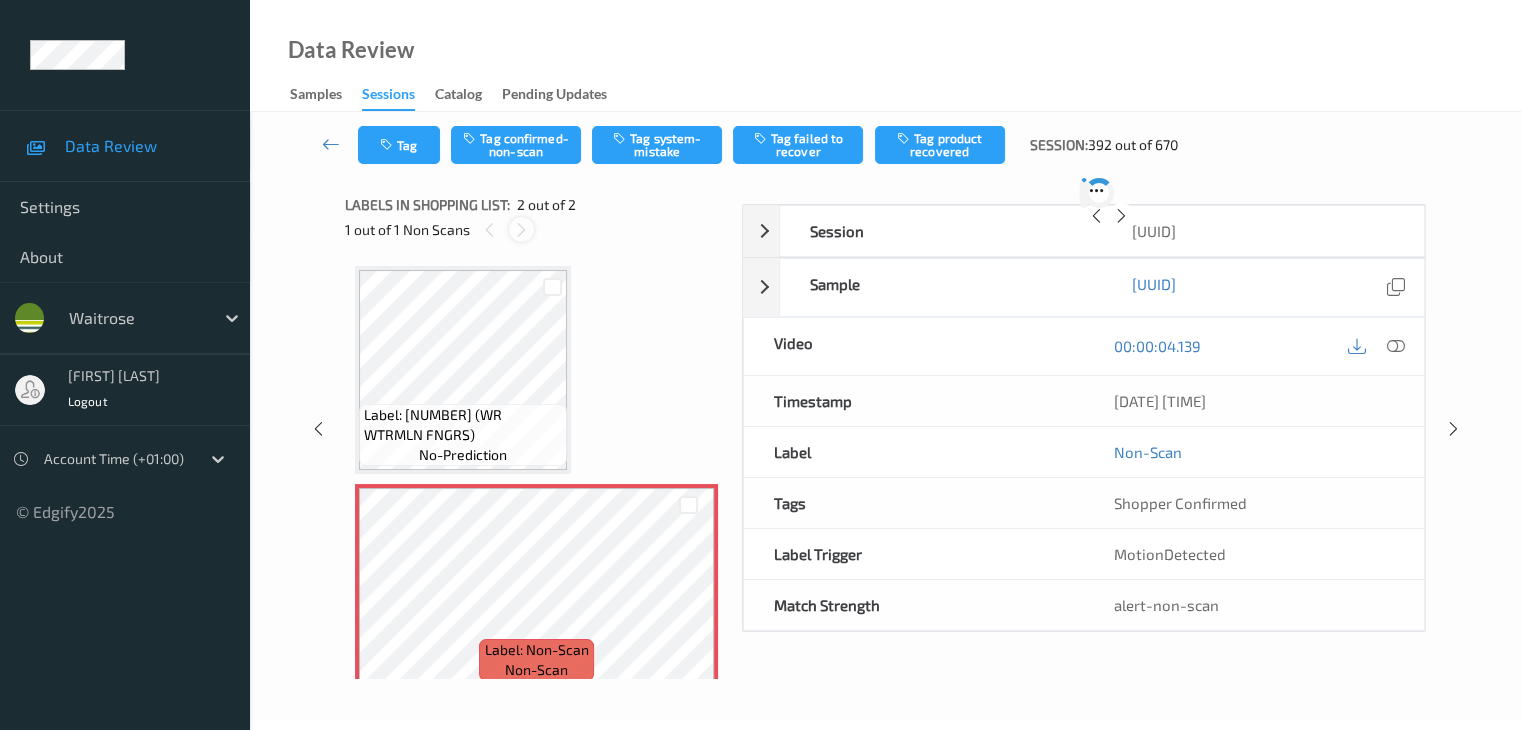 scroll, scrollTop: 10, scrollLeft: 0, axis: vertical 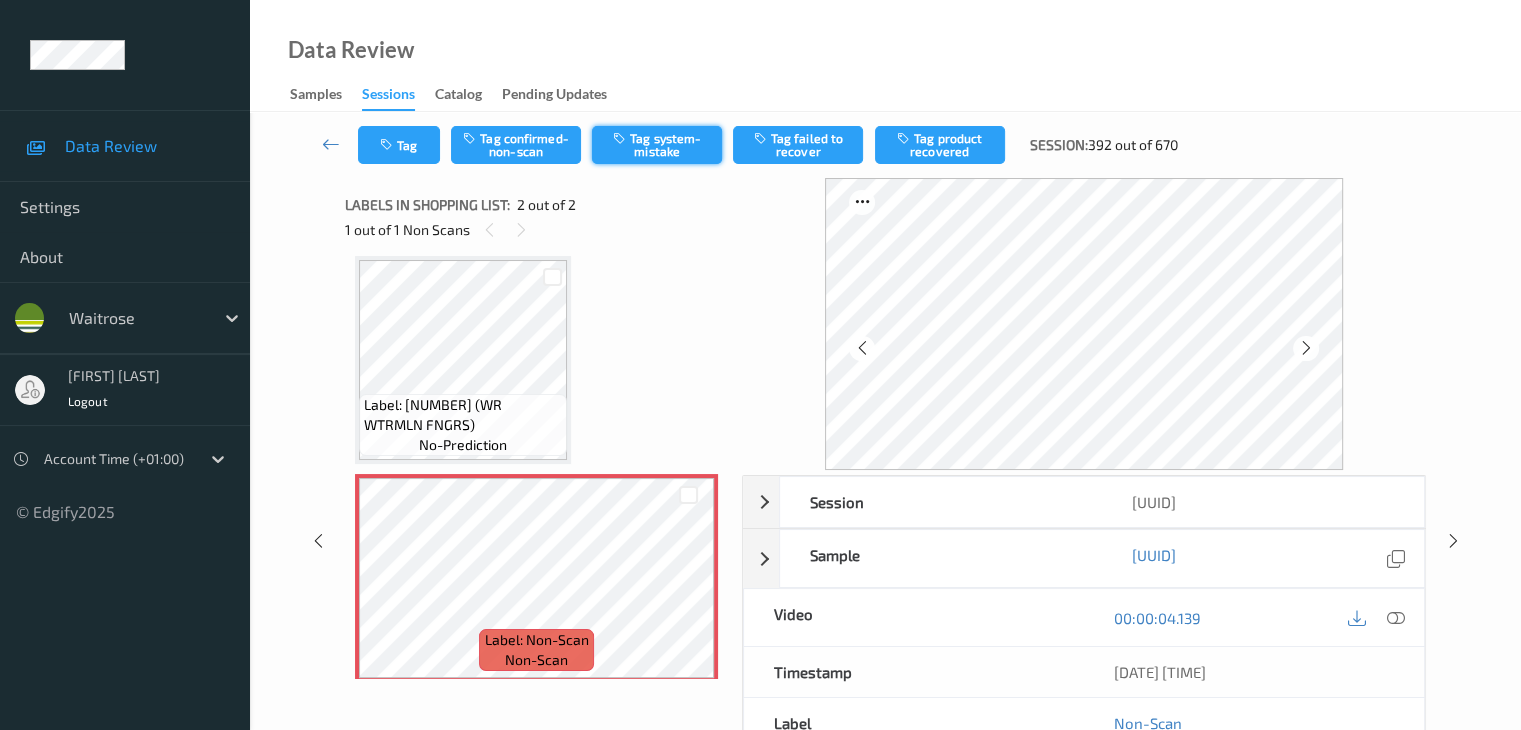 click on "Tag   system-mistake" at bounding box center [657, 145] 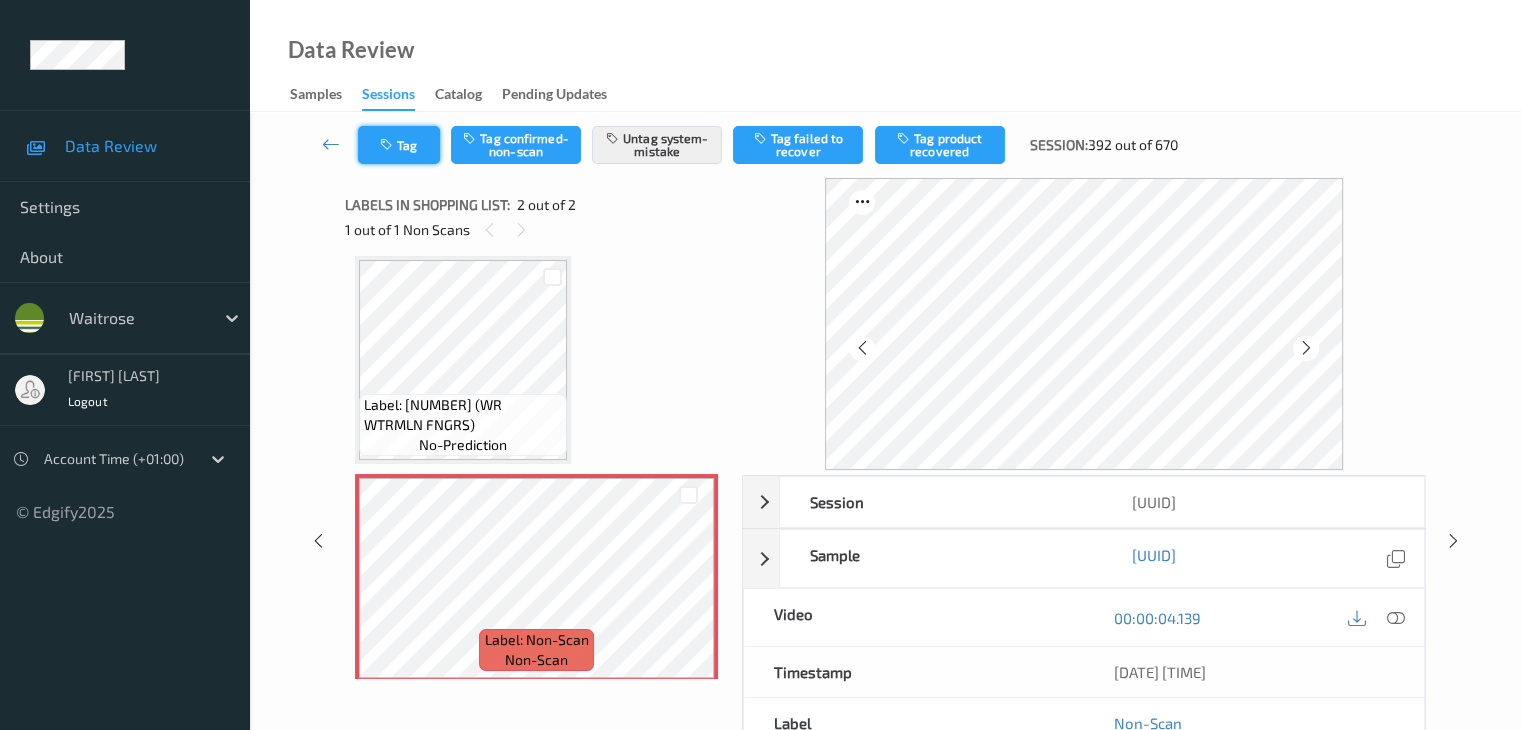 click on "Tag" at bounding box center [399, 145] 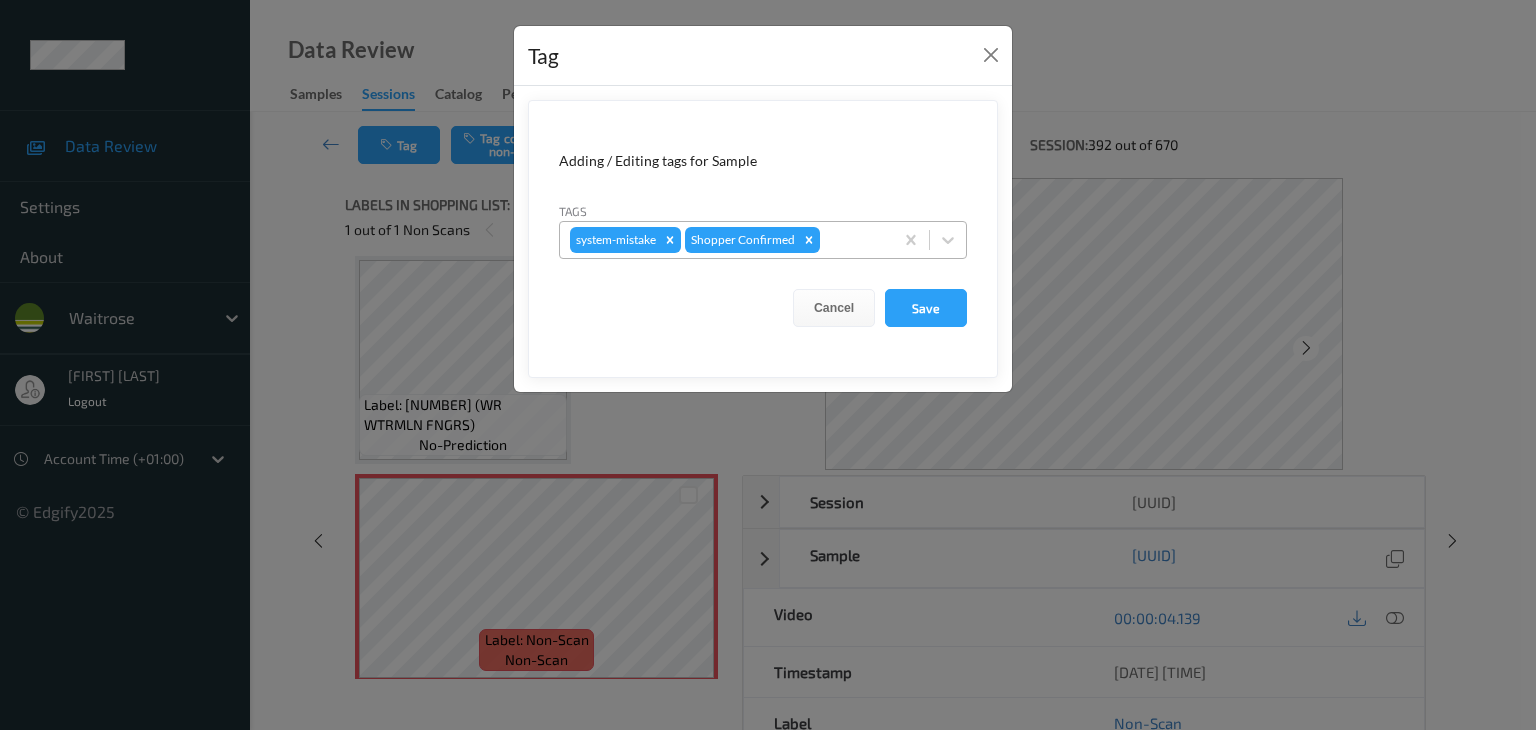 click at bounding box center (853, 240) 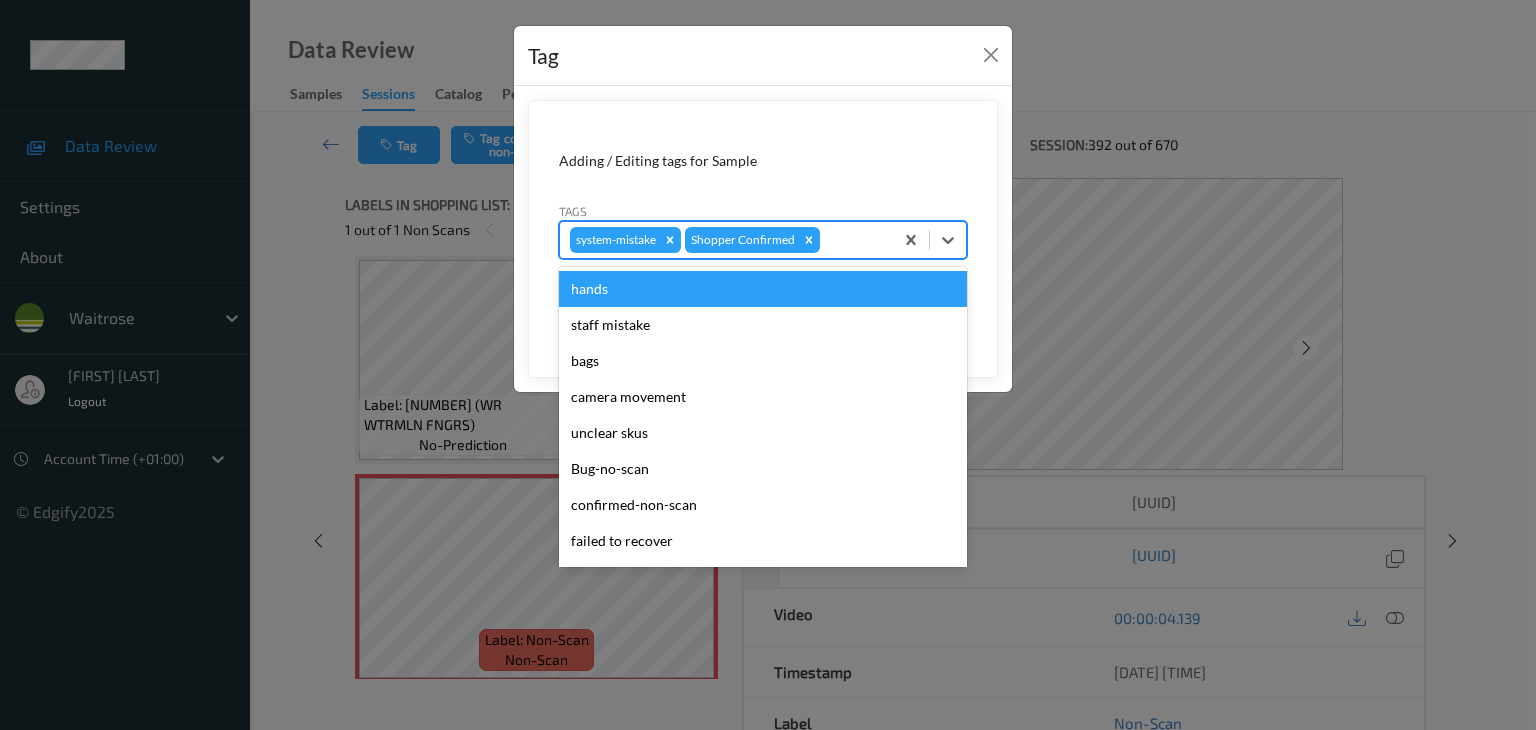 type on "u" 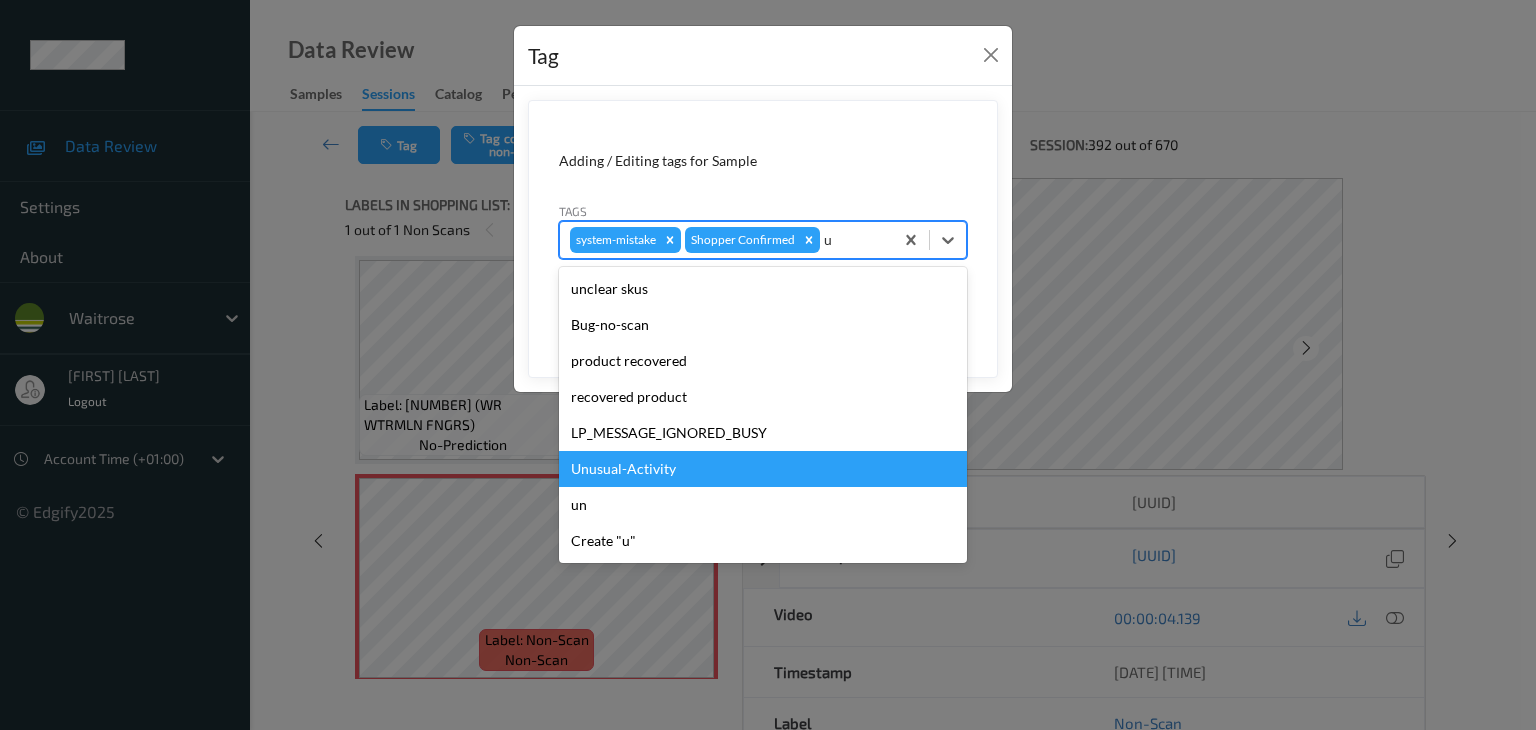 click on "Unusual-Activity" at bounding box center [763, 469] 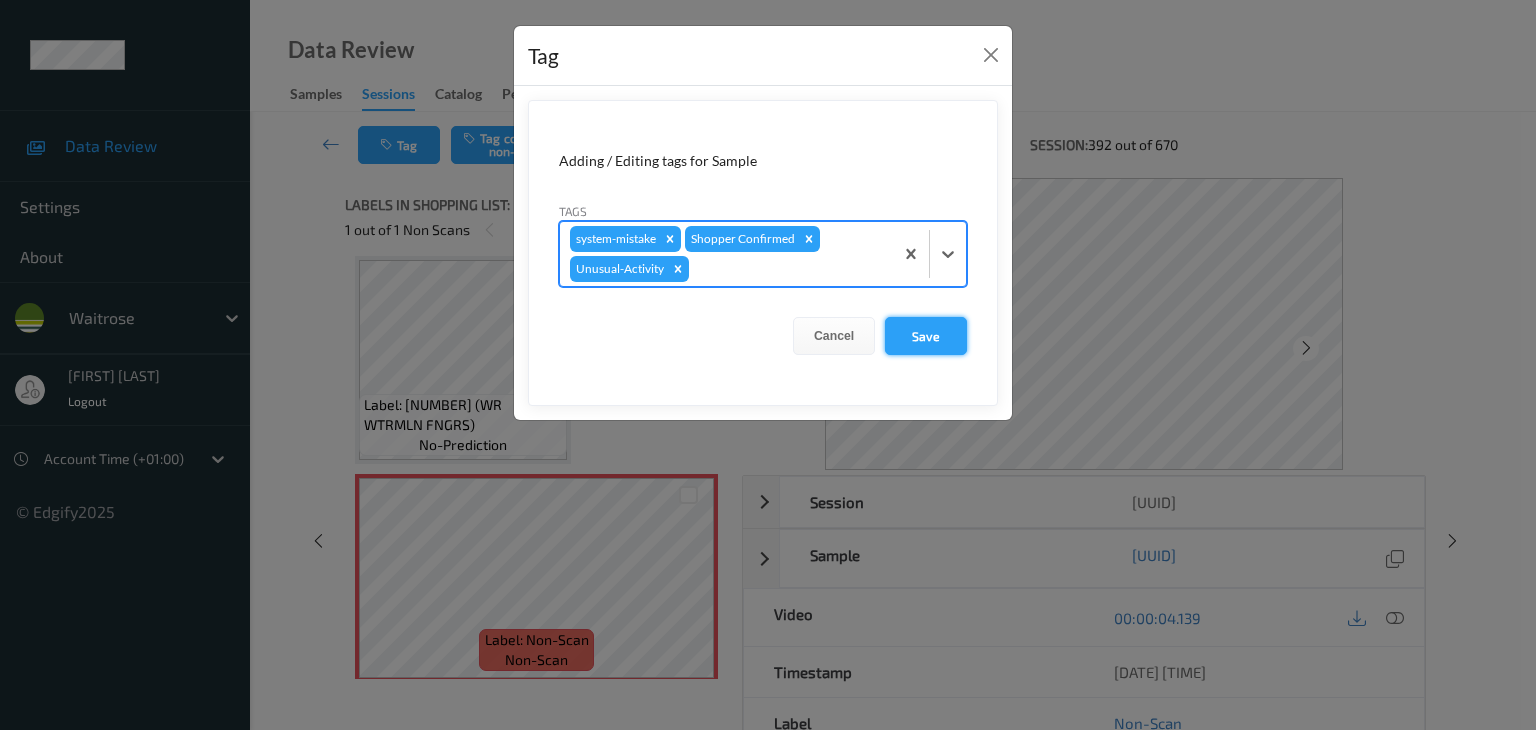 click on "Save" at bounding box center [926, 336] 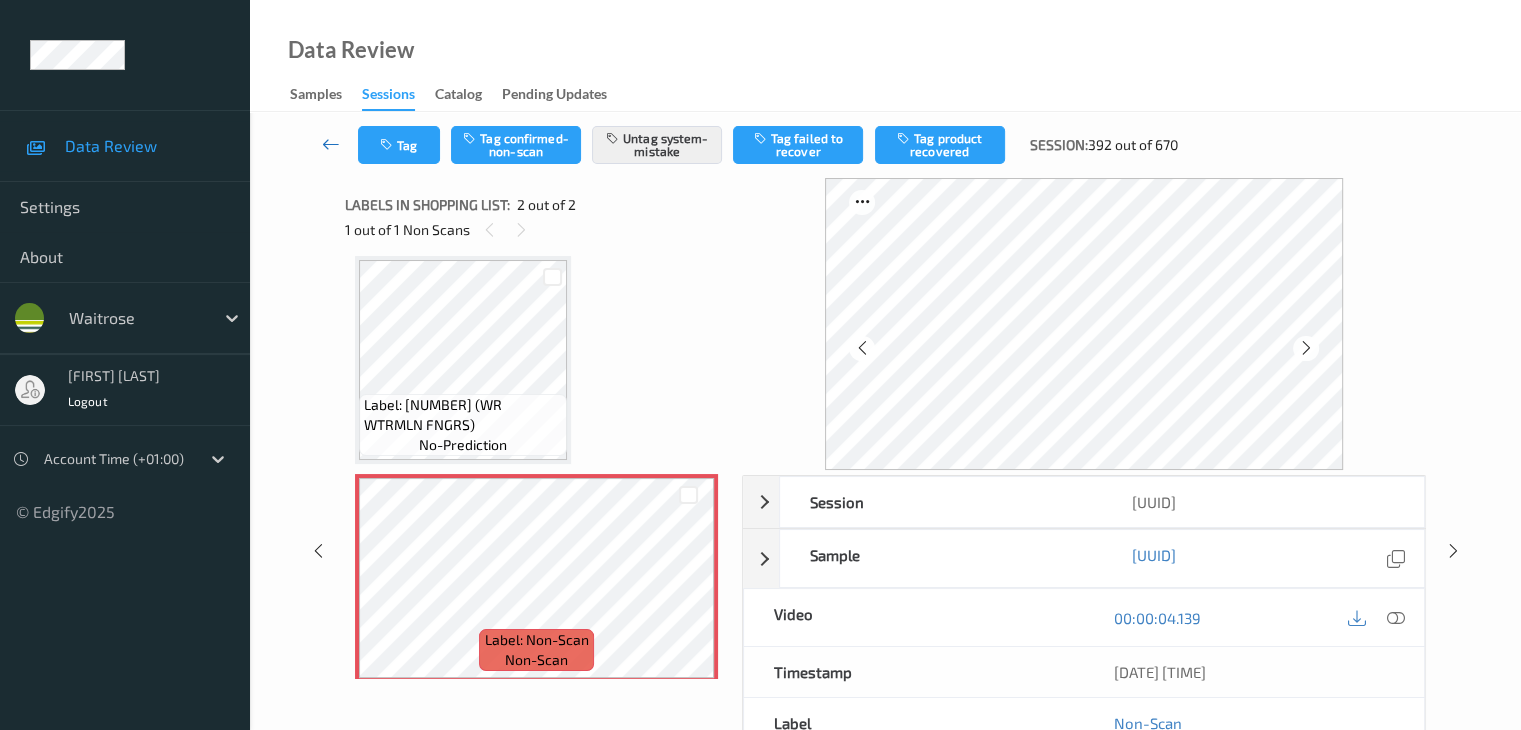 click at bounding box center [331, 144] 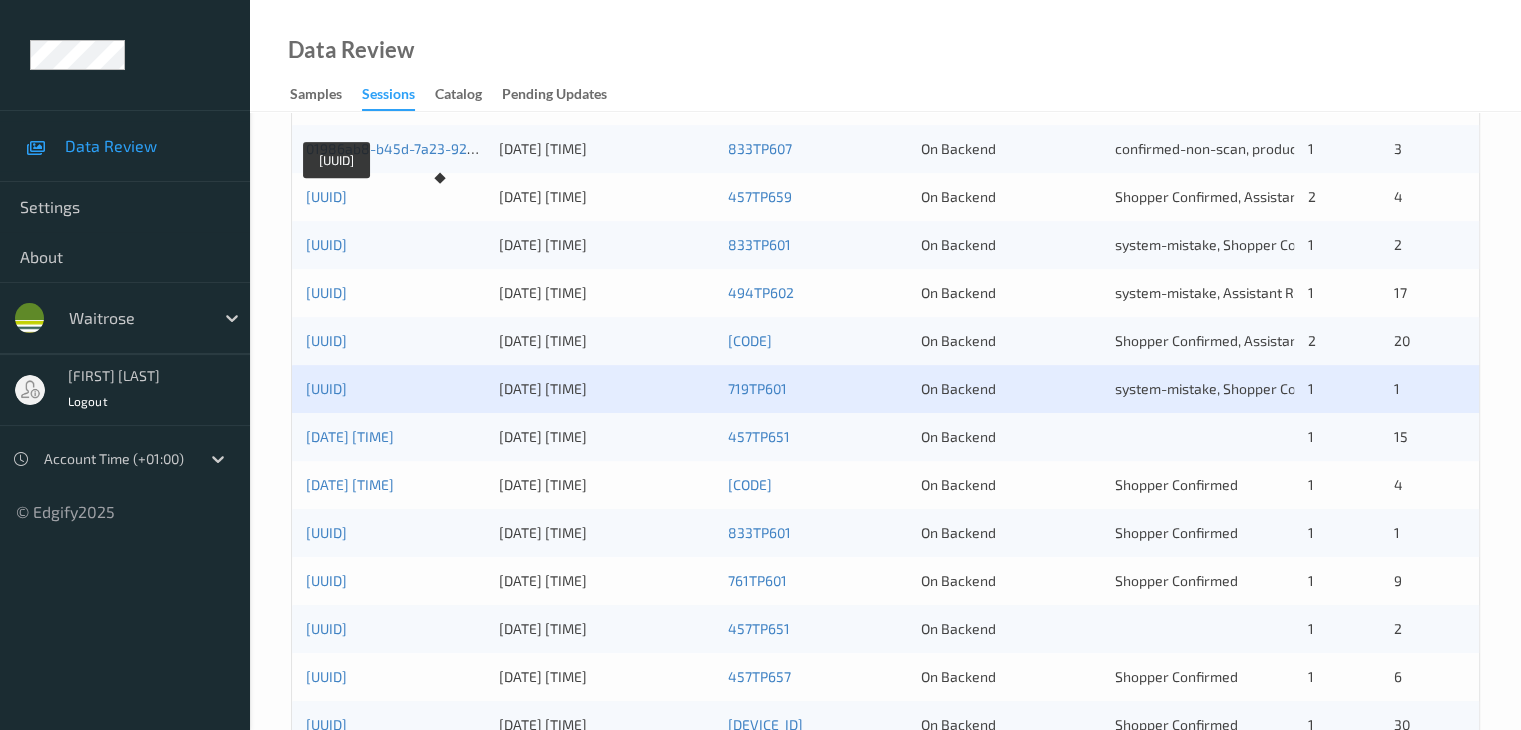 scroll, scrollTop: 900, scrollLeft: 0, axis: vertical 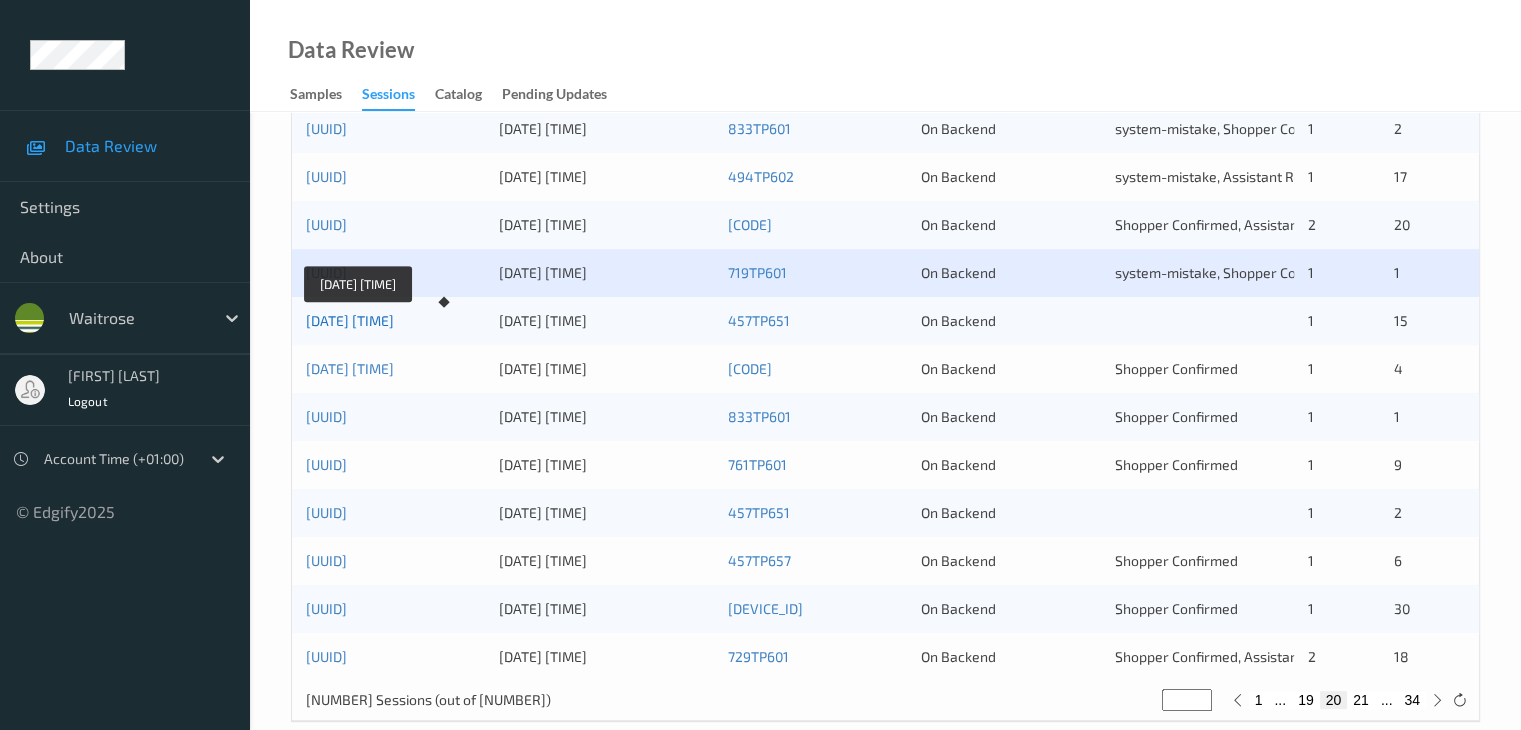 click on "[UUID]" at bounding box center [350, 320] 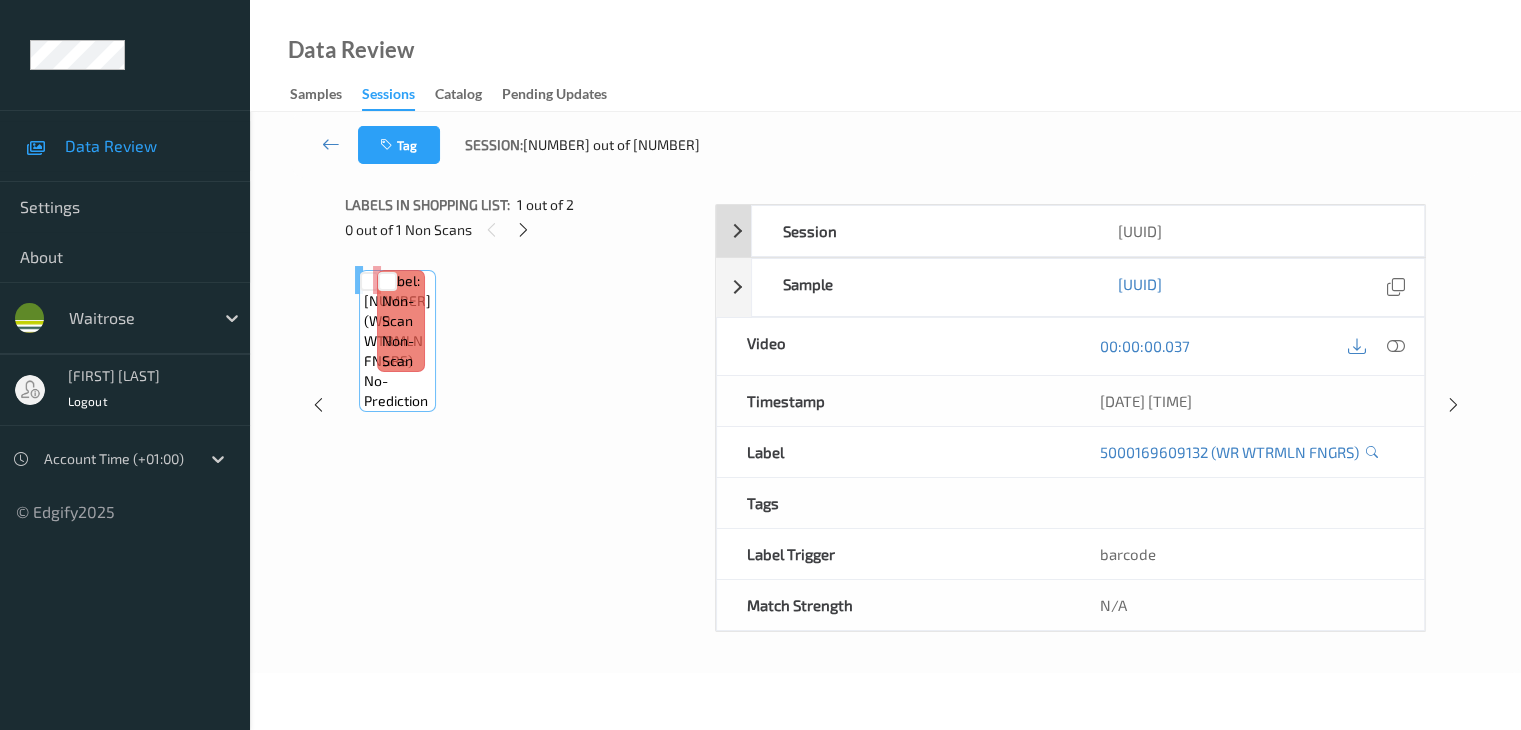 scroll, scrollTop: 0, scrollLeft: 0, axis: both 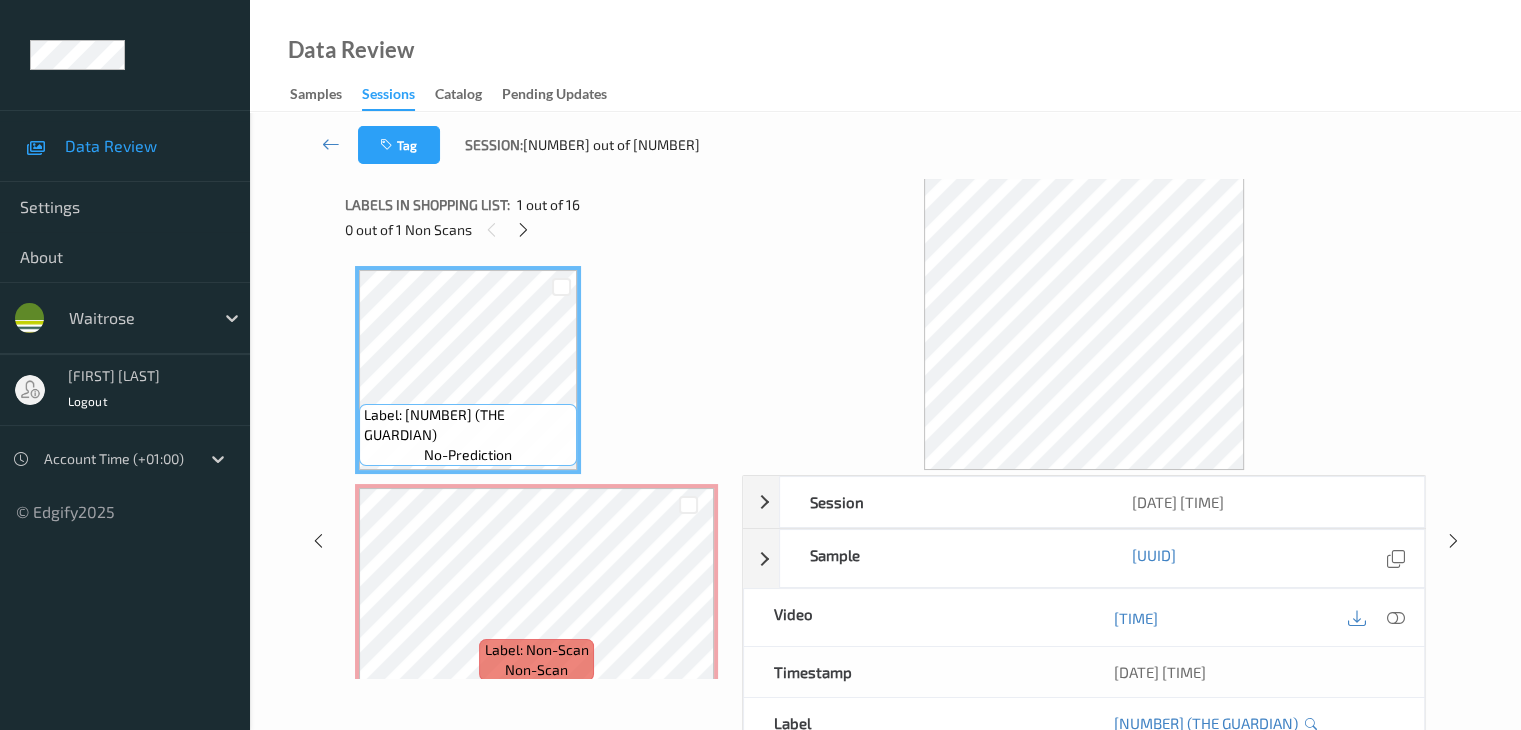 click at bounding box center [523, 230] 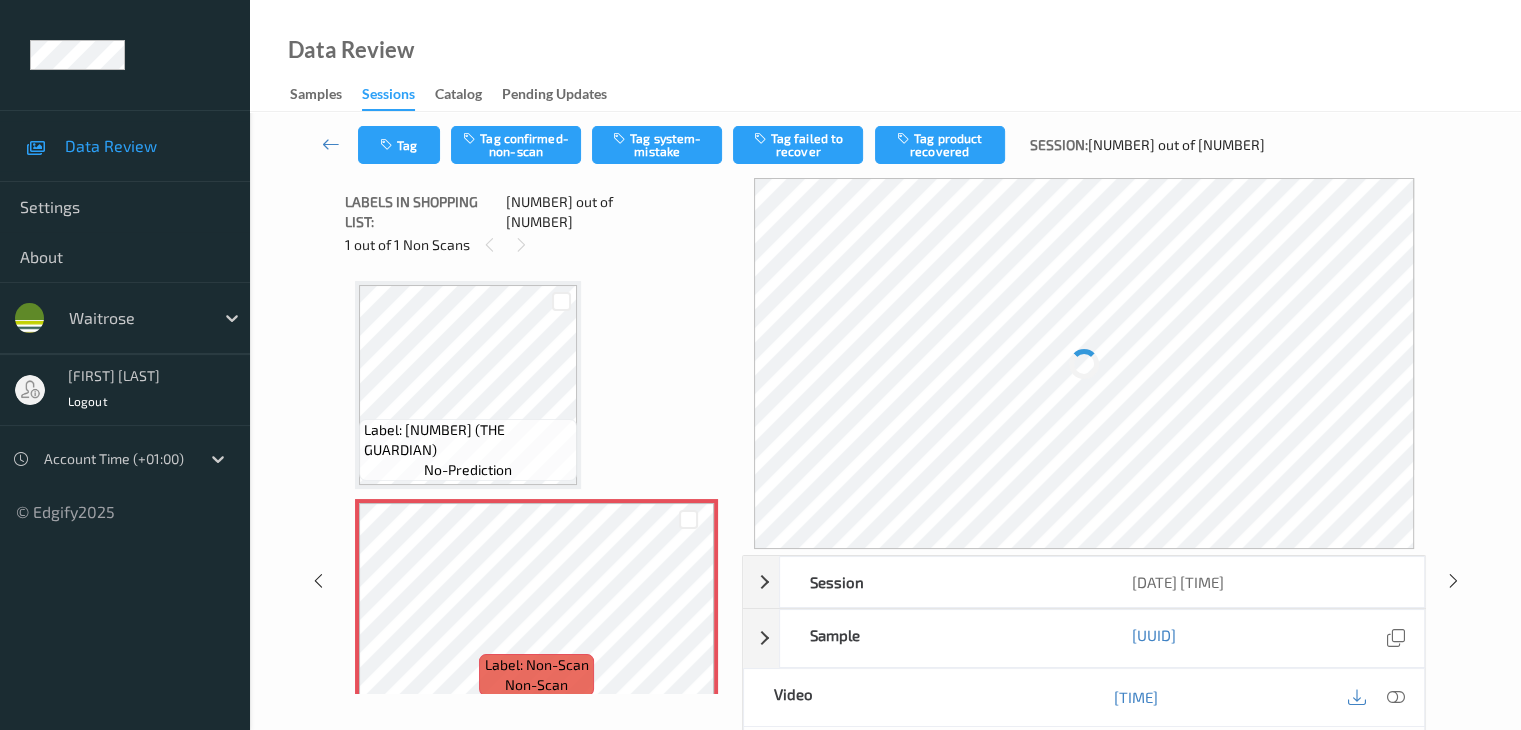 scroll, scrollTop: 10, scrollLeft: 0, axis: vertical 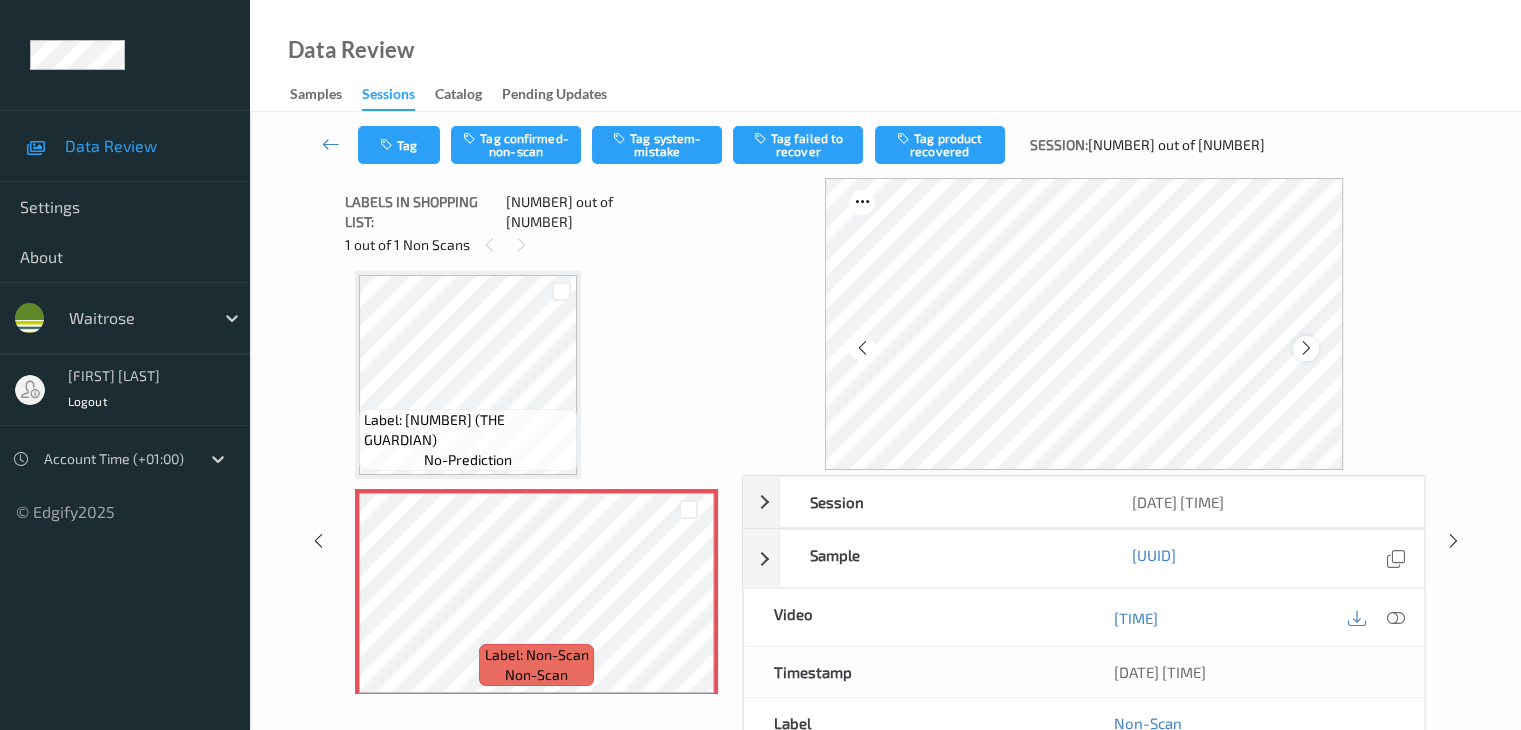 click at bounding box center (1306, 348) 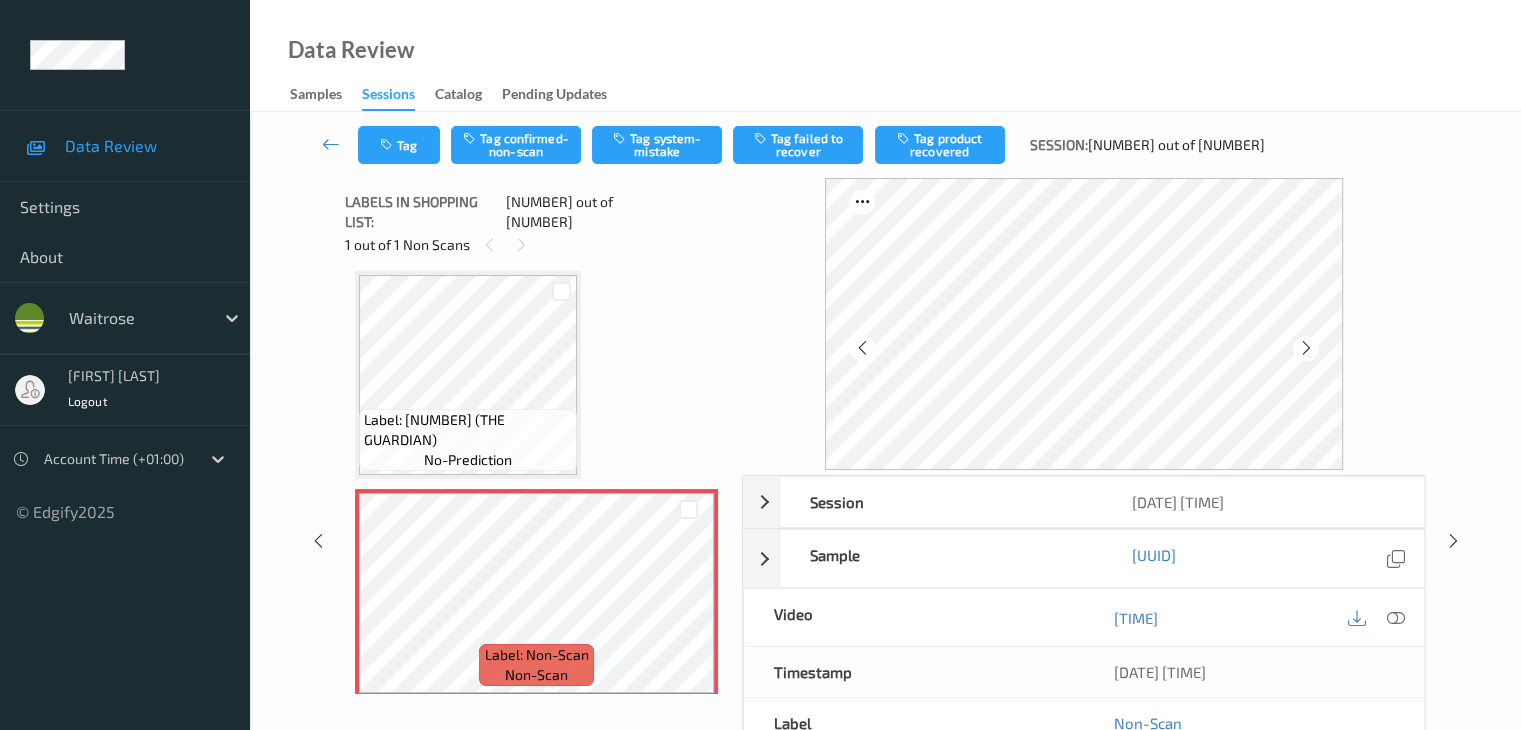 click at bounding box center (1306, 348) 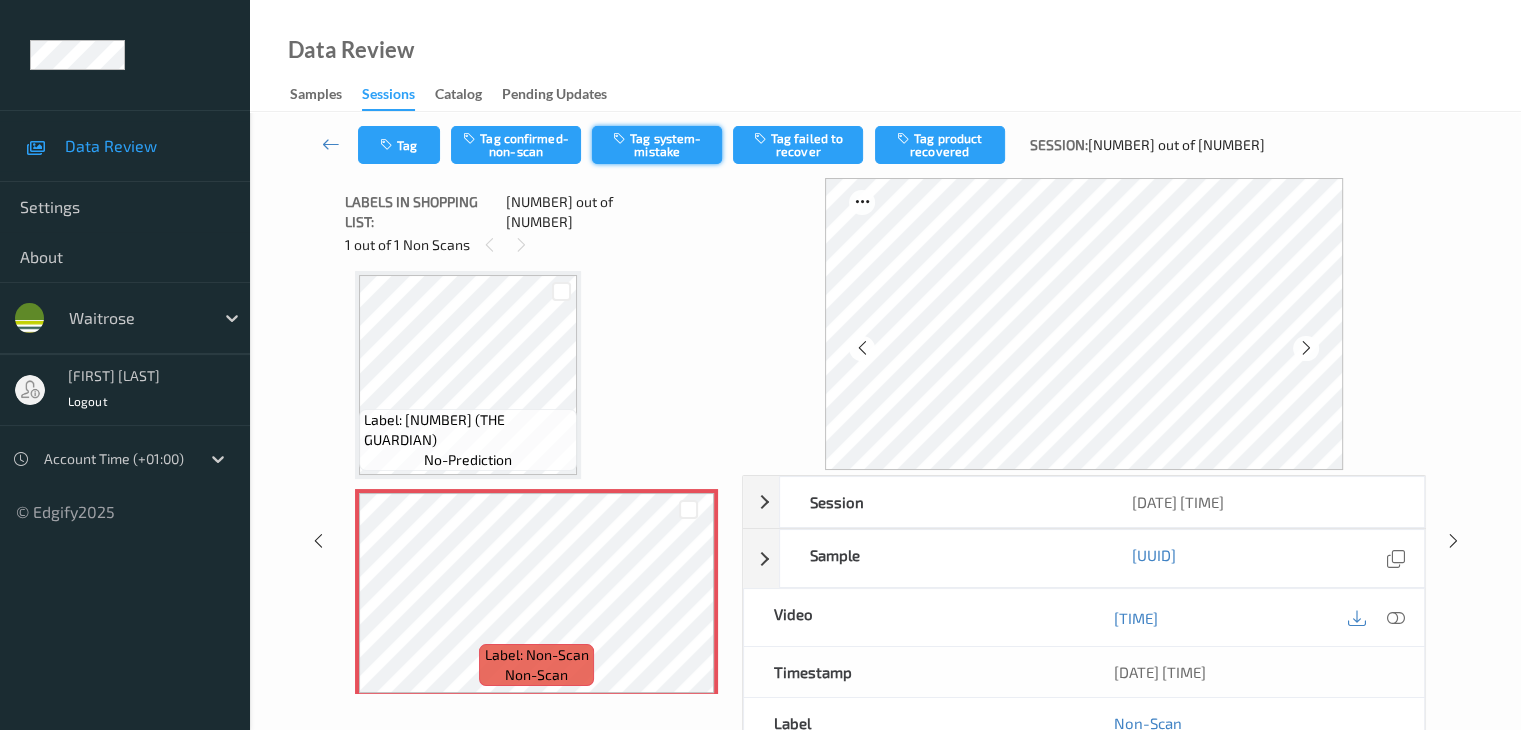 click at bounding box center [621, 138] 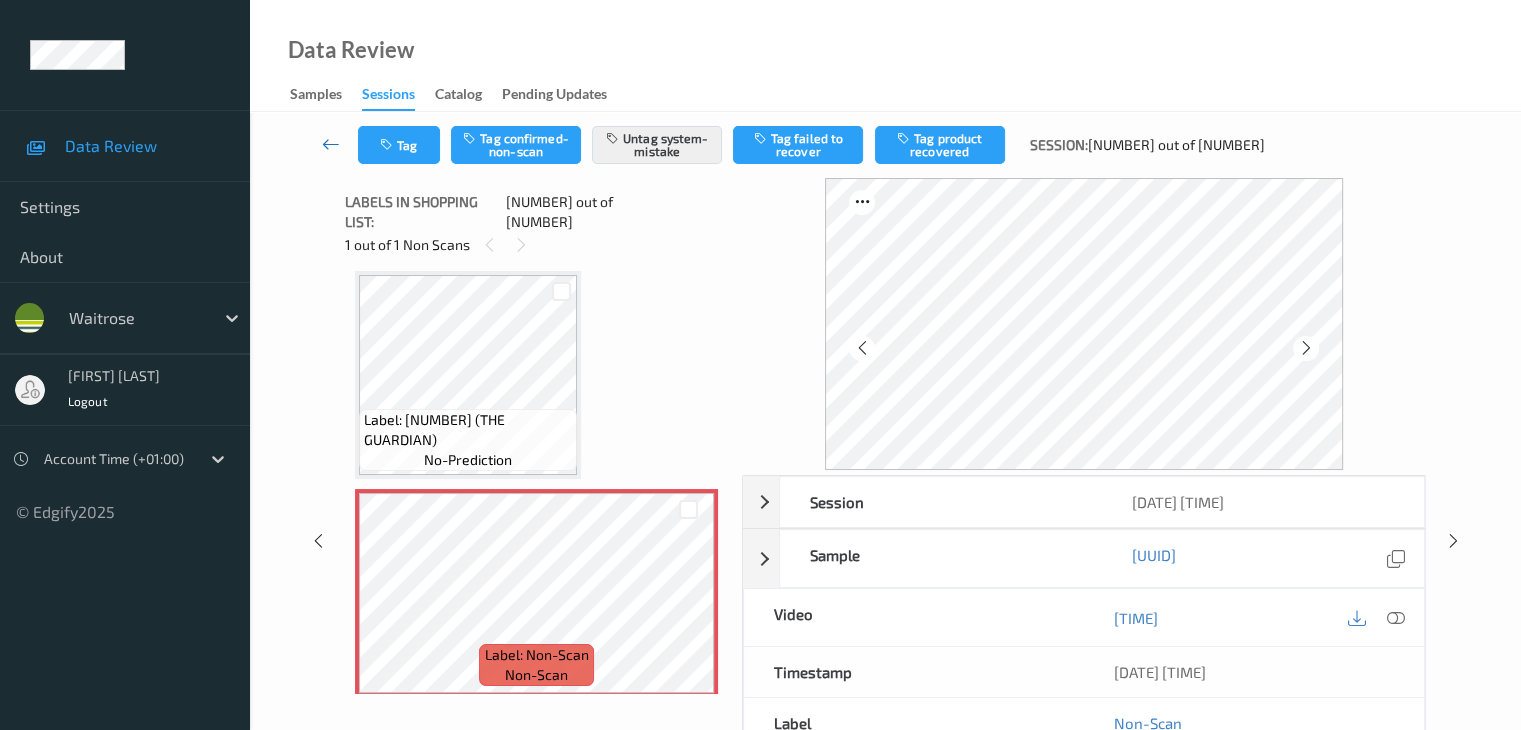 click at bounding box center [331, 144] 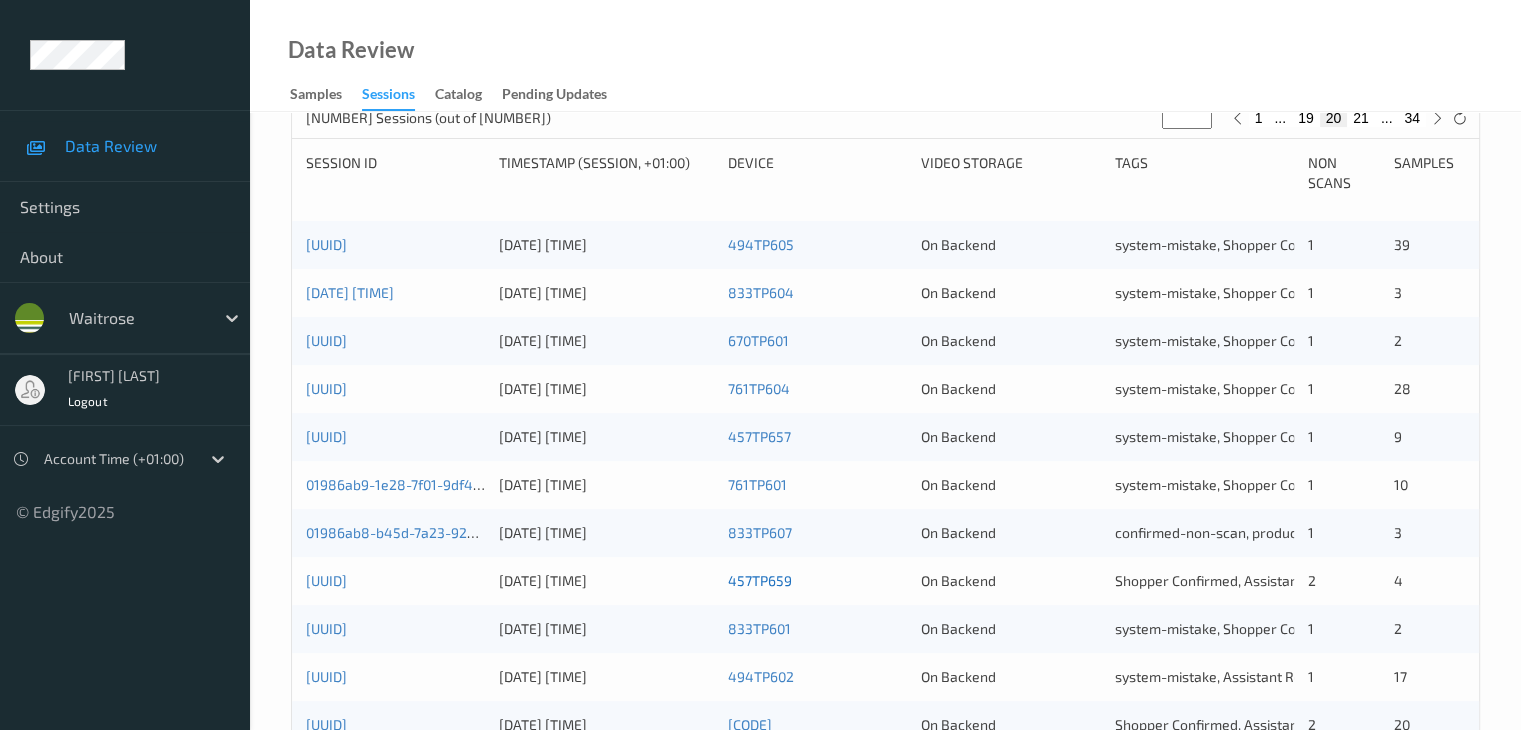 scroll, scrollTop: 700, scrollLeft: 0, axis: vertical 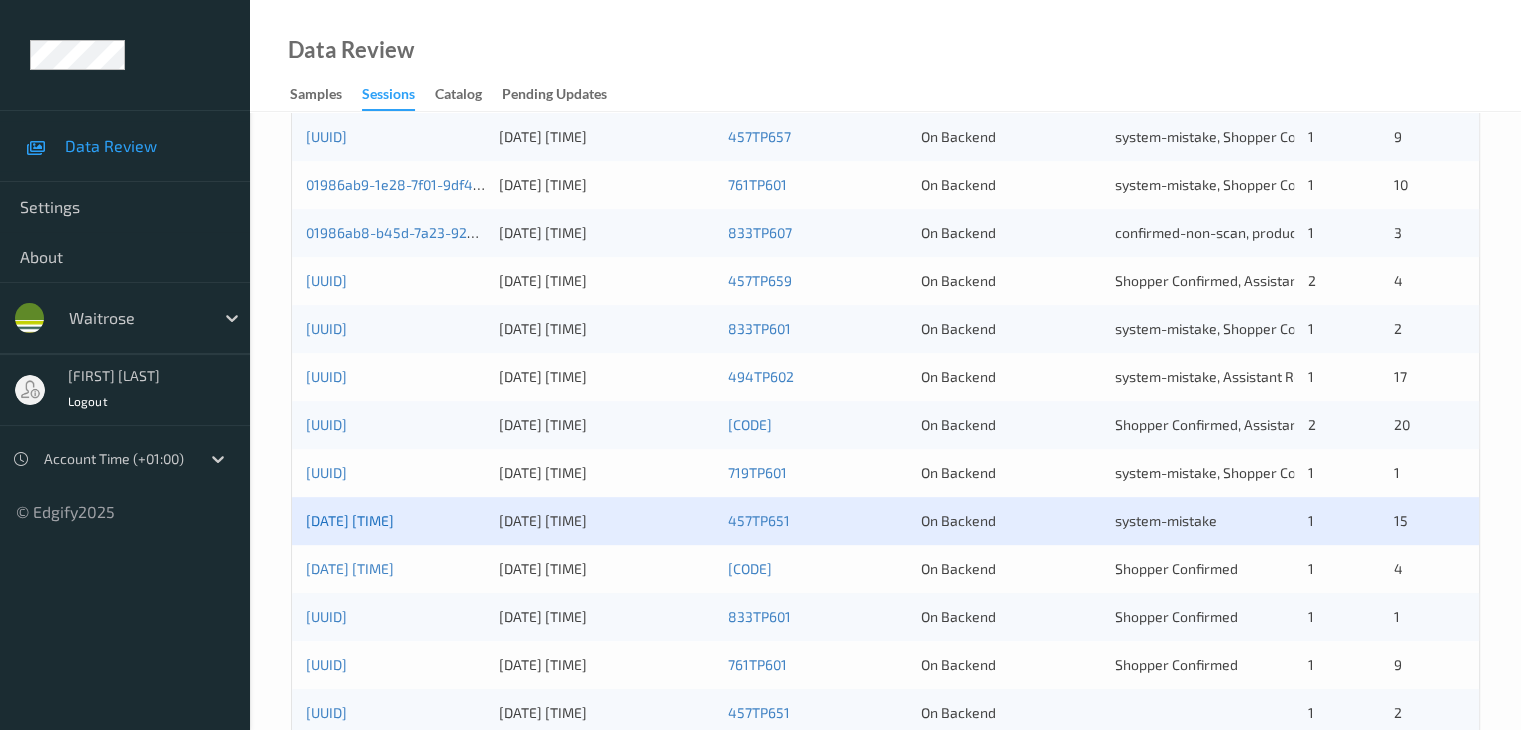 click on "[UUID]" at bounding box center [350, 520] 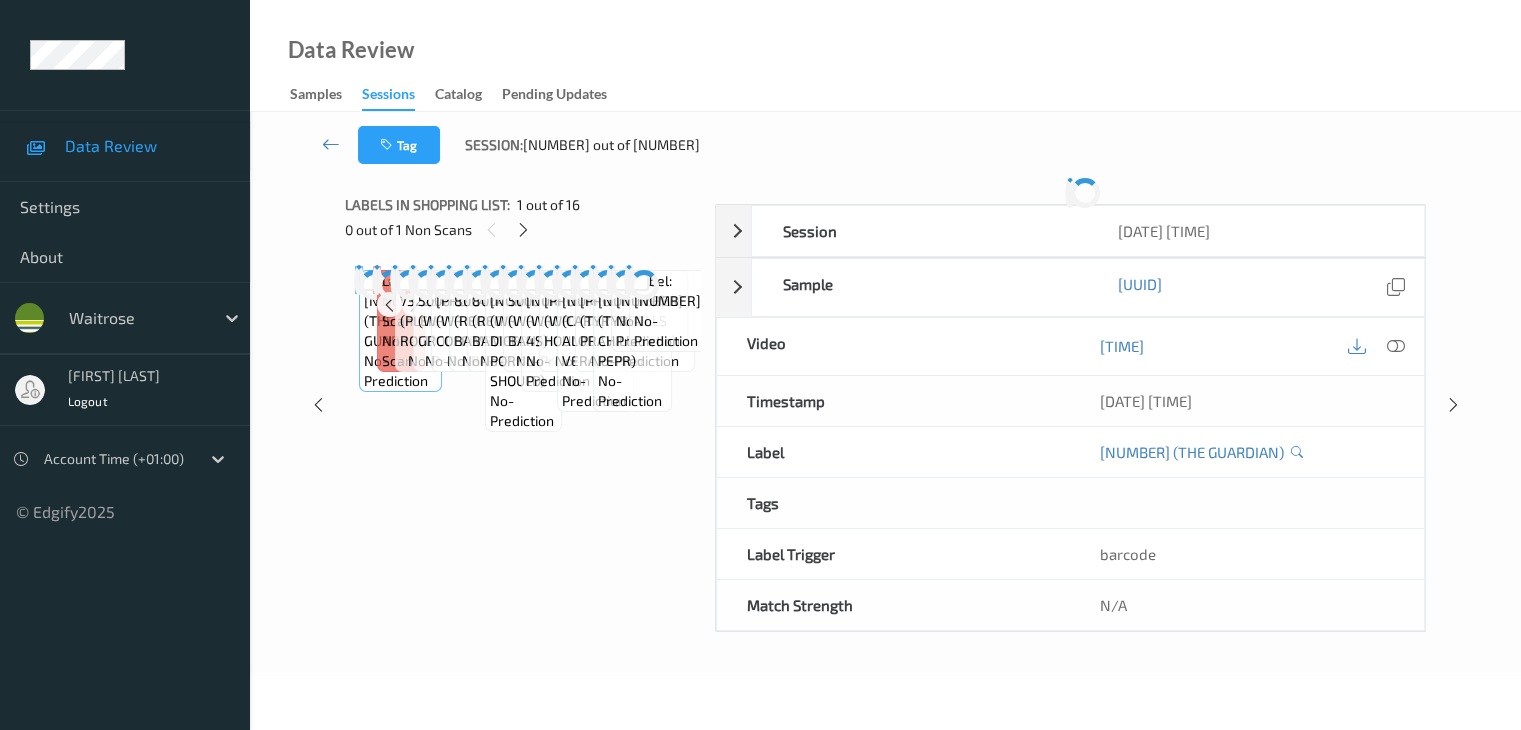 scroll, scrollTop: 0, scrollLeft: 0, axis: both 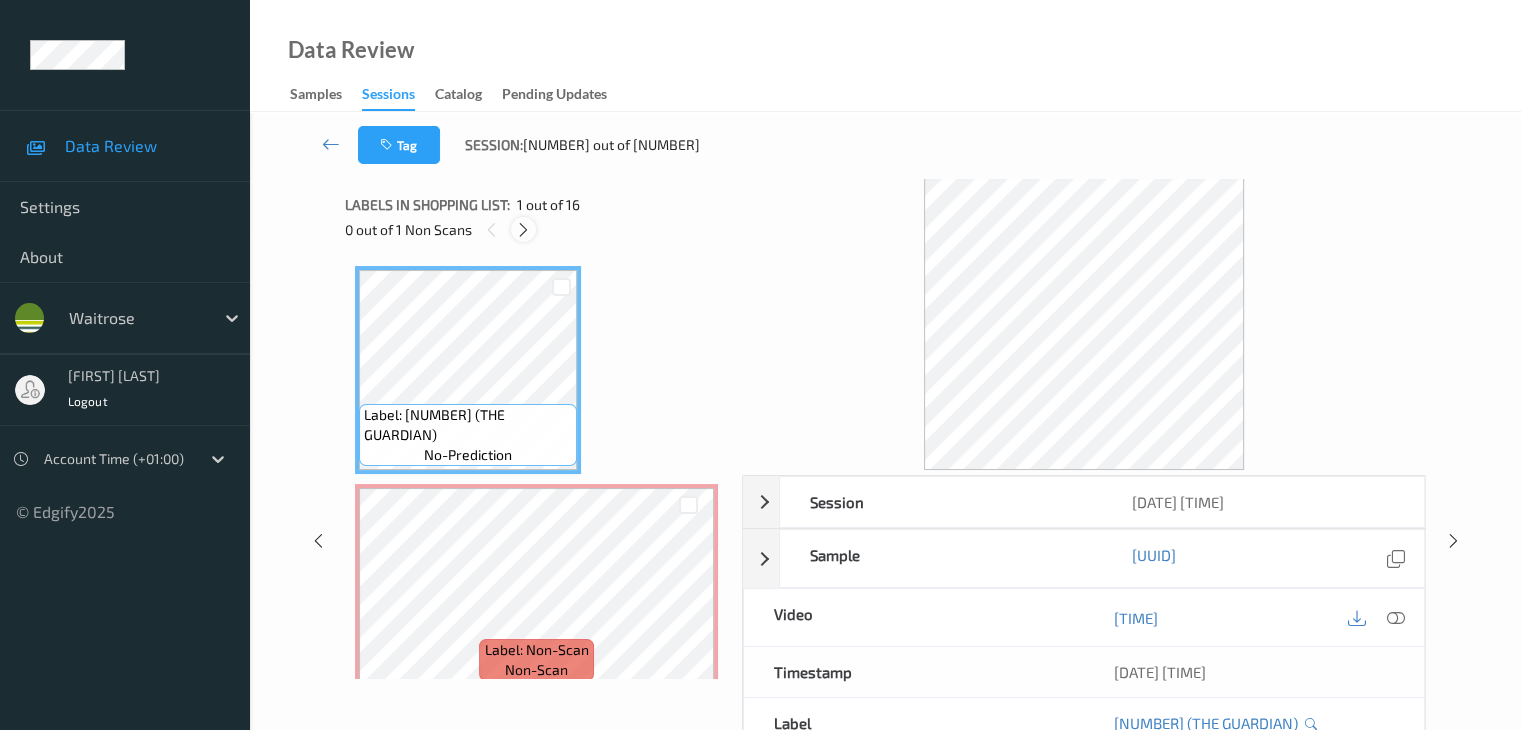 drag, startPoint x: 521, startPoint y: 230, endPoint x: 546, endPoint y: 250, distance: 32.01562 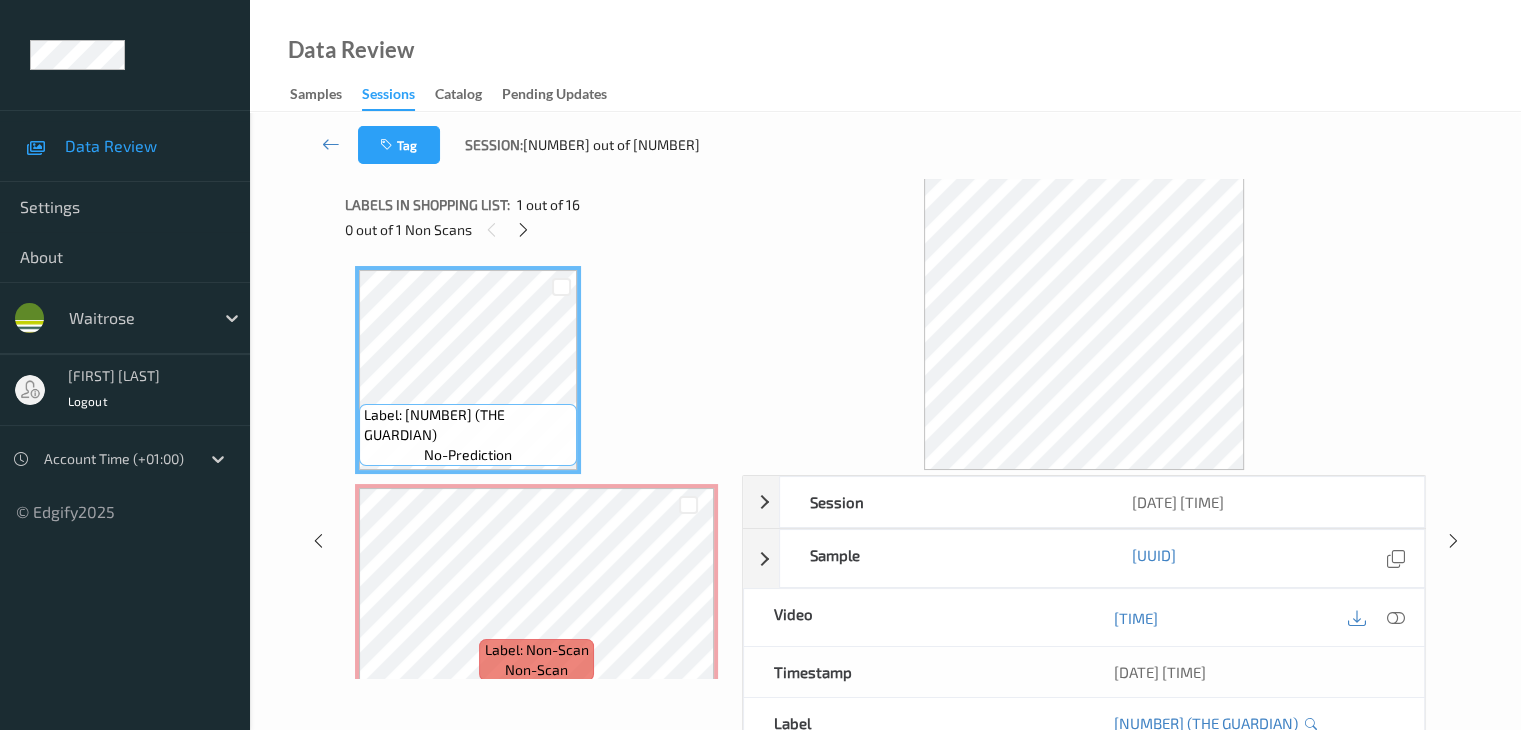 click at bounding box center (523, 230) 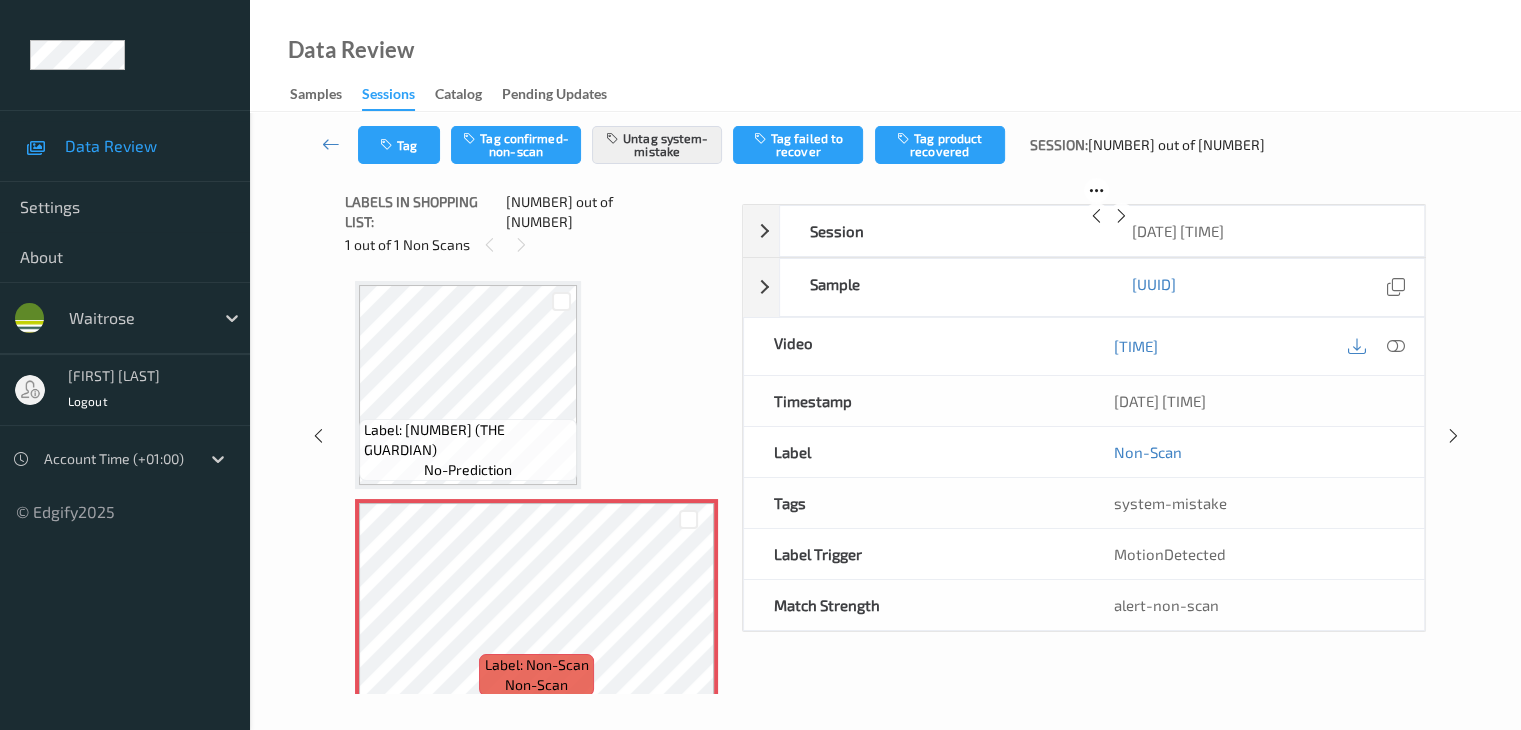 scroll, scrollTop: 10, scrollLeft: 0, axis: vertical 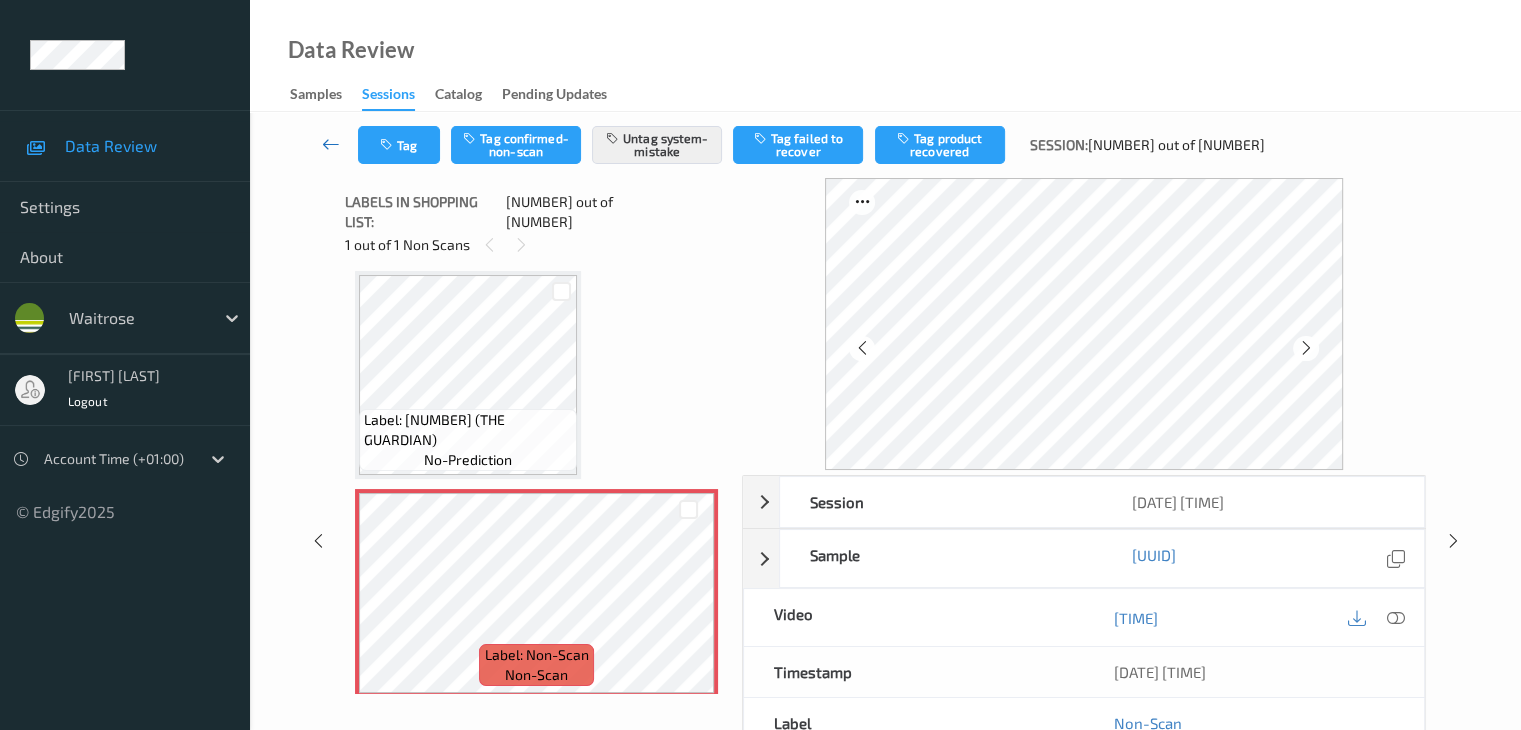 click at bounding box center (331, 144) 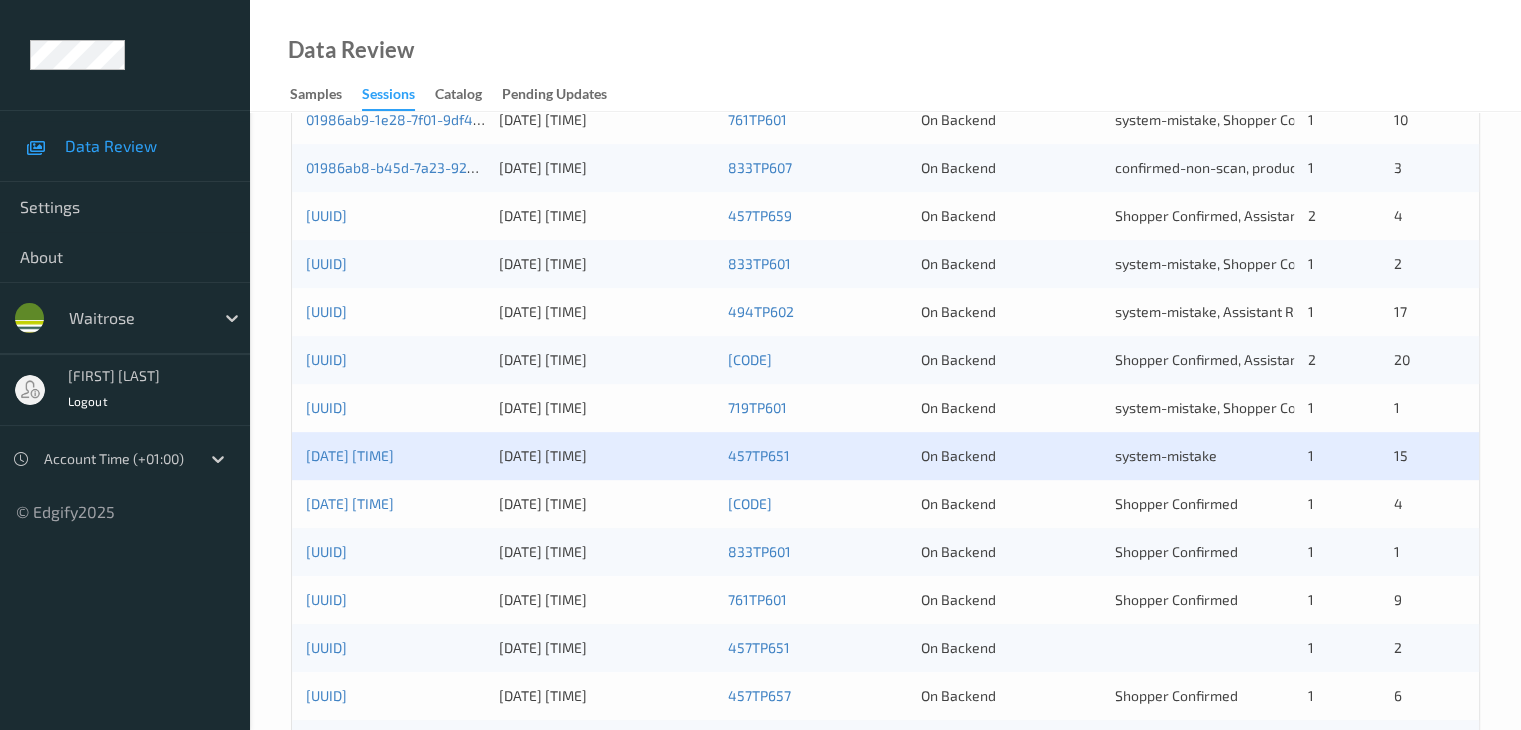 scroll, scrollTop: 800, scrollLeft: 0, axis: vertical 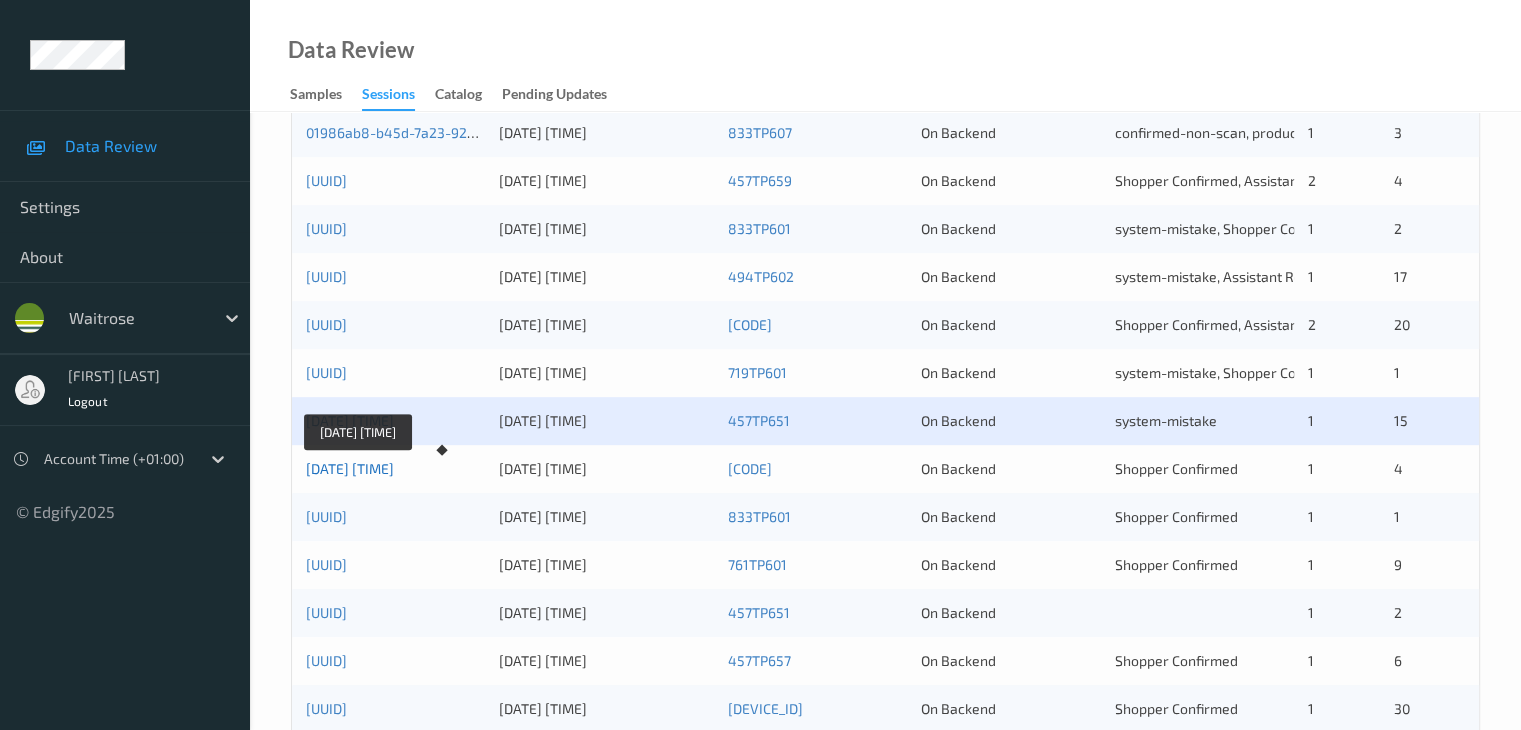 click on "[ID]" at bounding box center (350, 468) 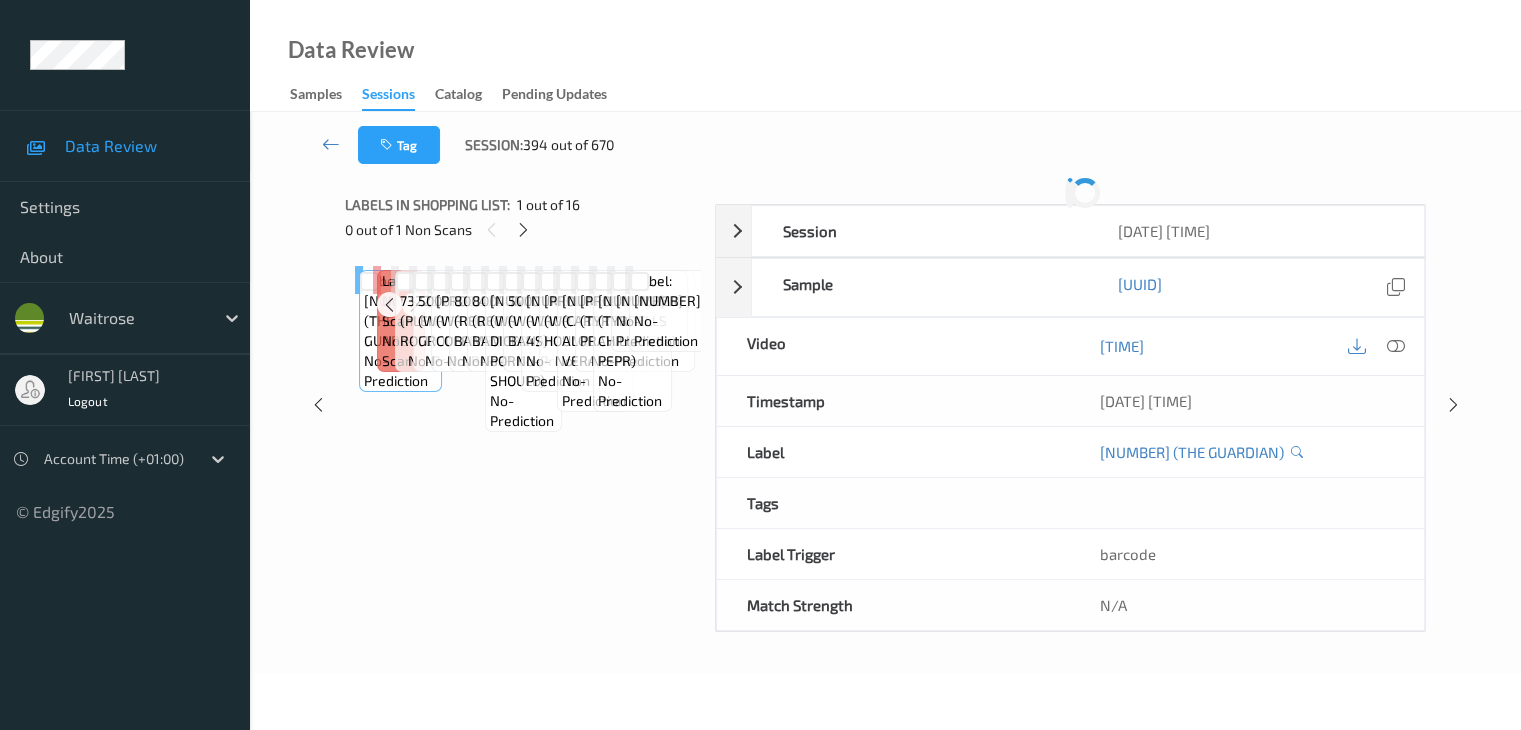 scroll, scrollTop: 0, scrollLeft: 0, axis: both 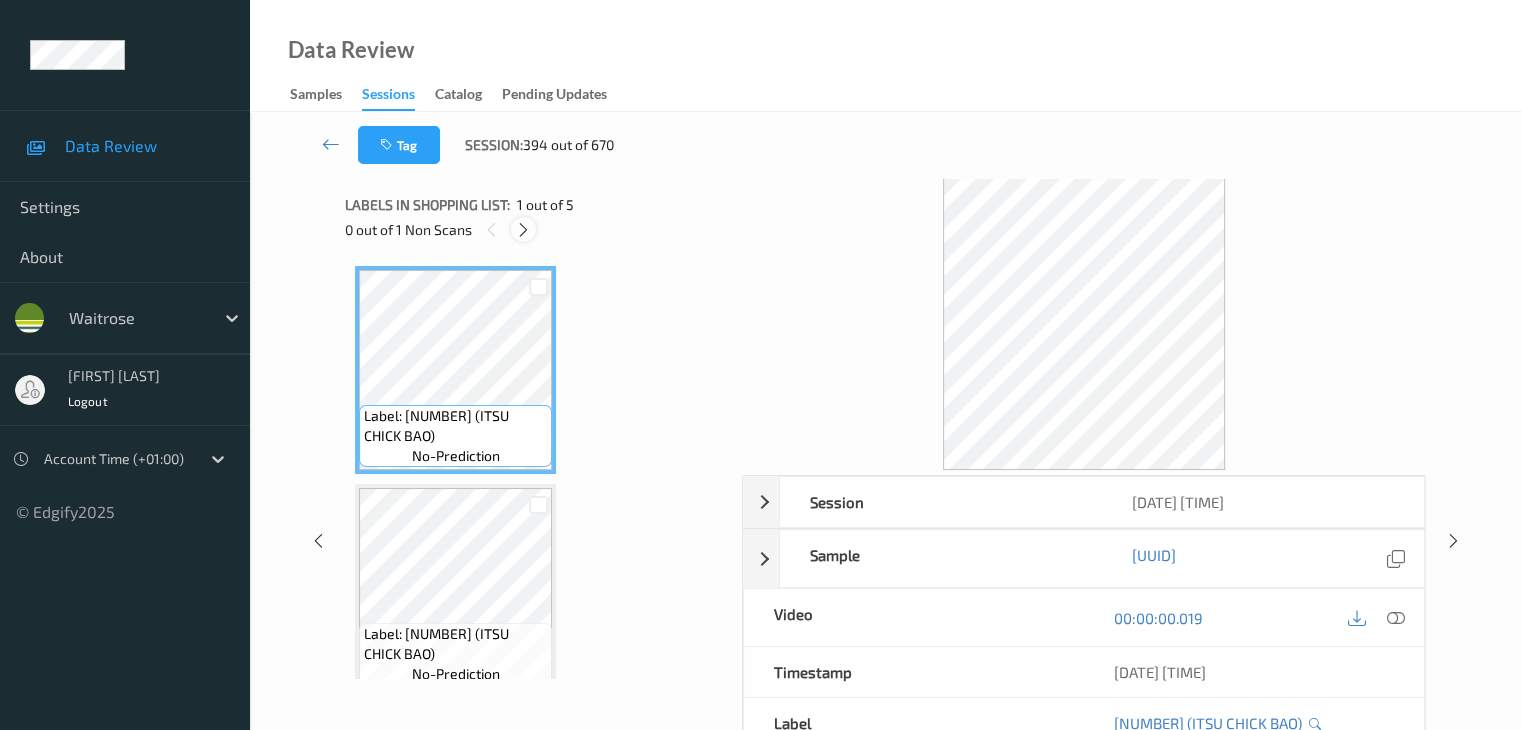 click at bounding box center [523, 230] 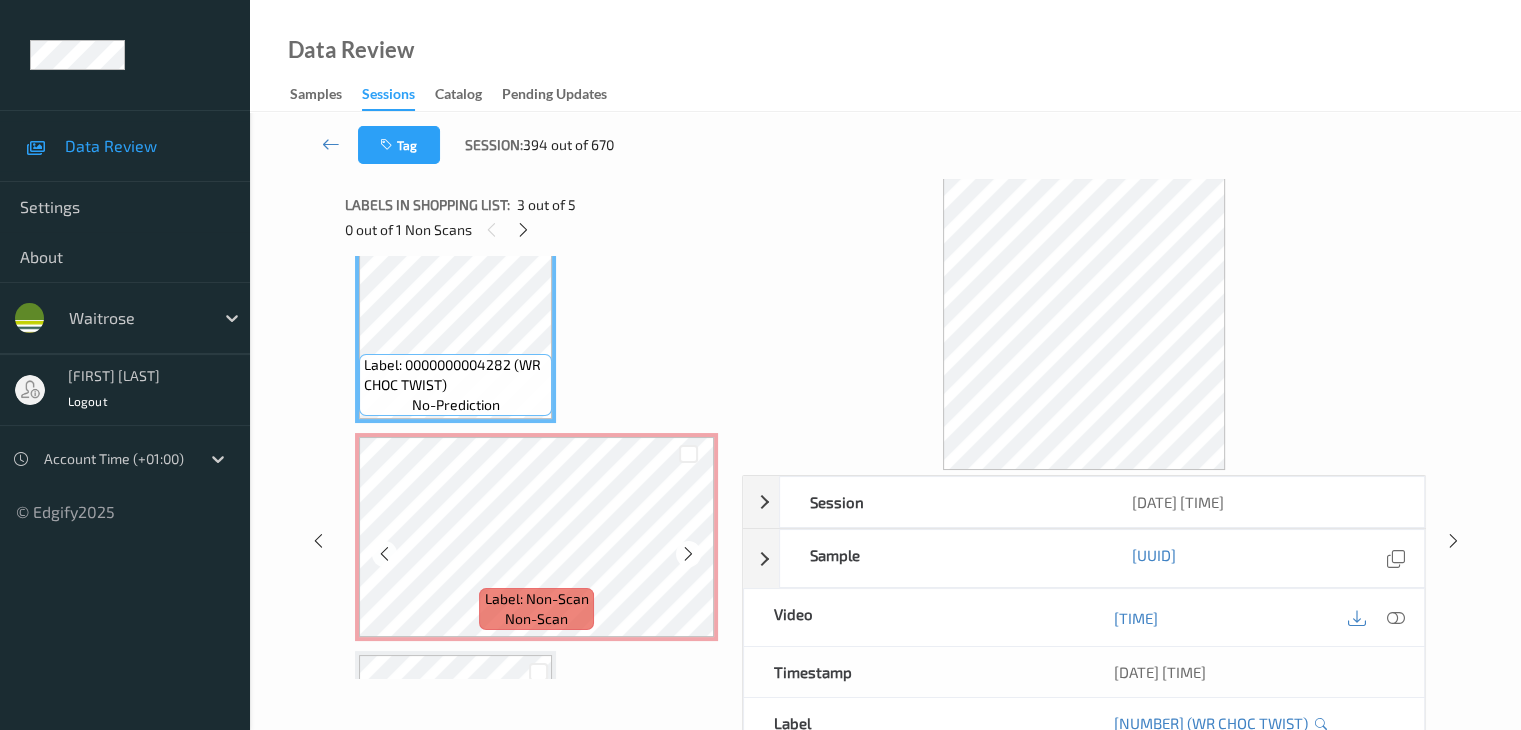 scroll, scrollTop: 500, scrollLeft: 0, axis: vertical 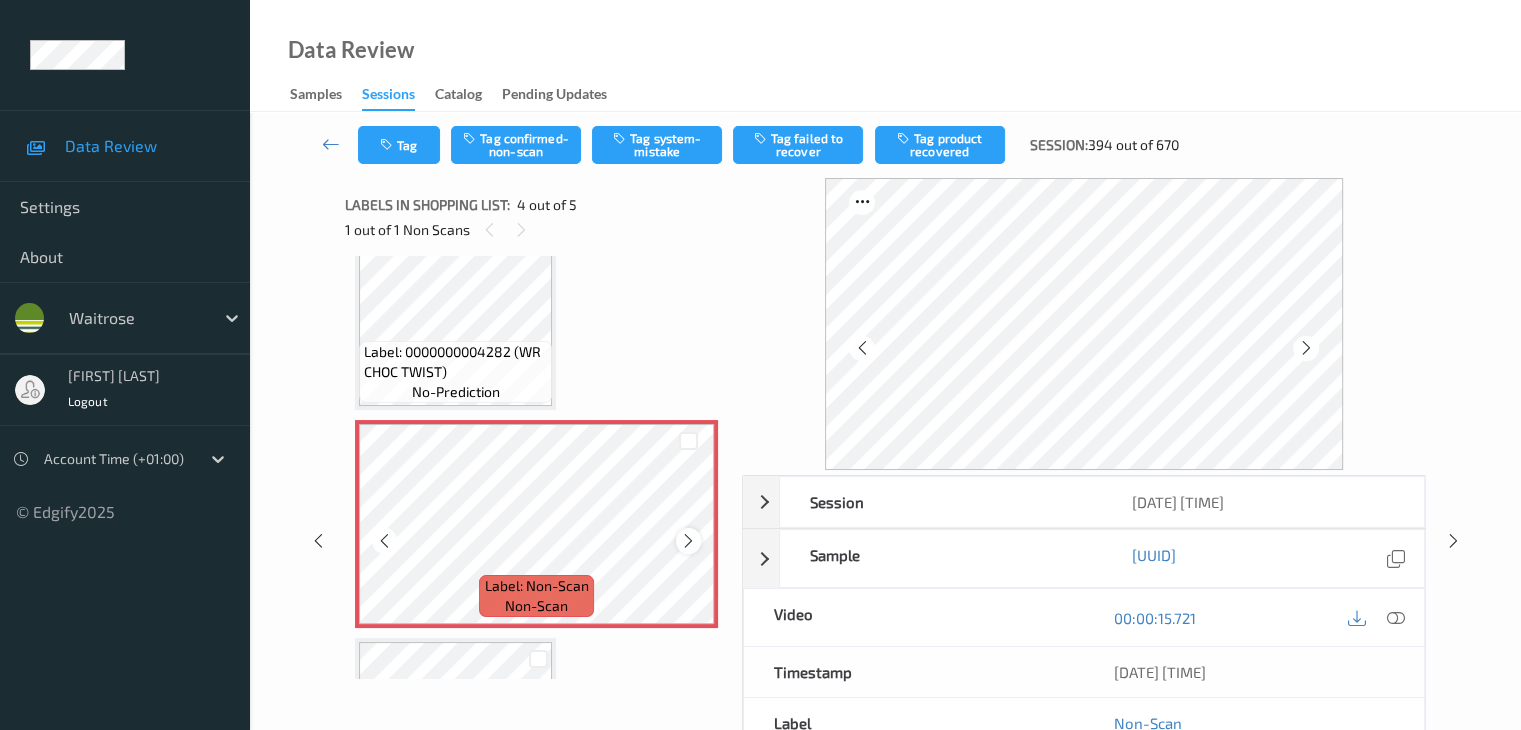 click at bounding box center [688, 541] 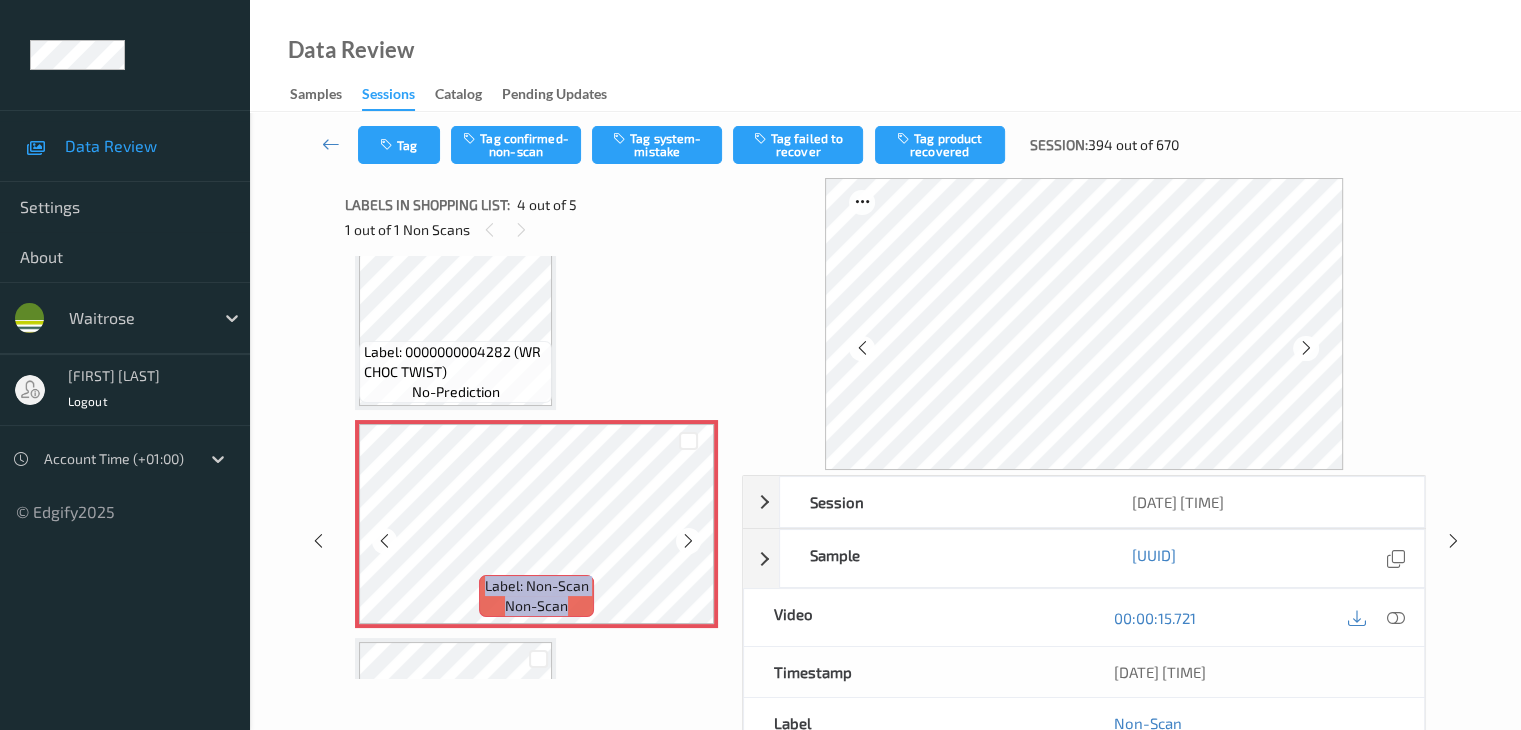 click at bounding box center [688, 541] 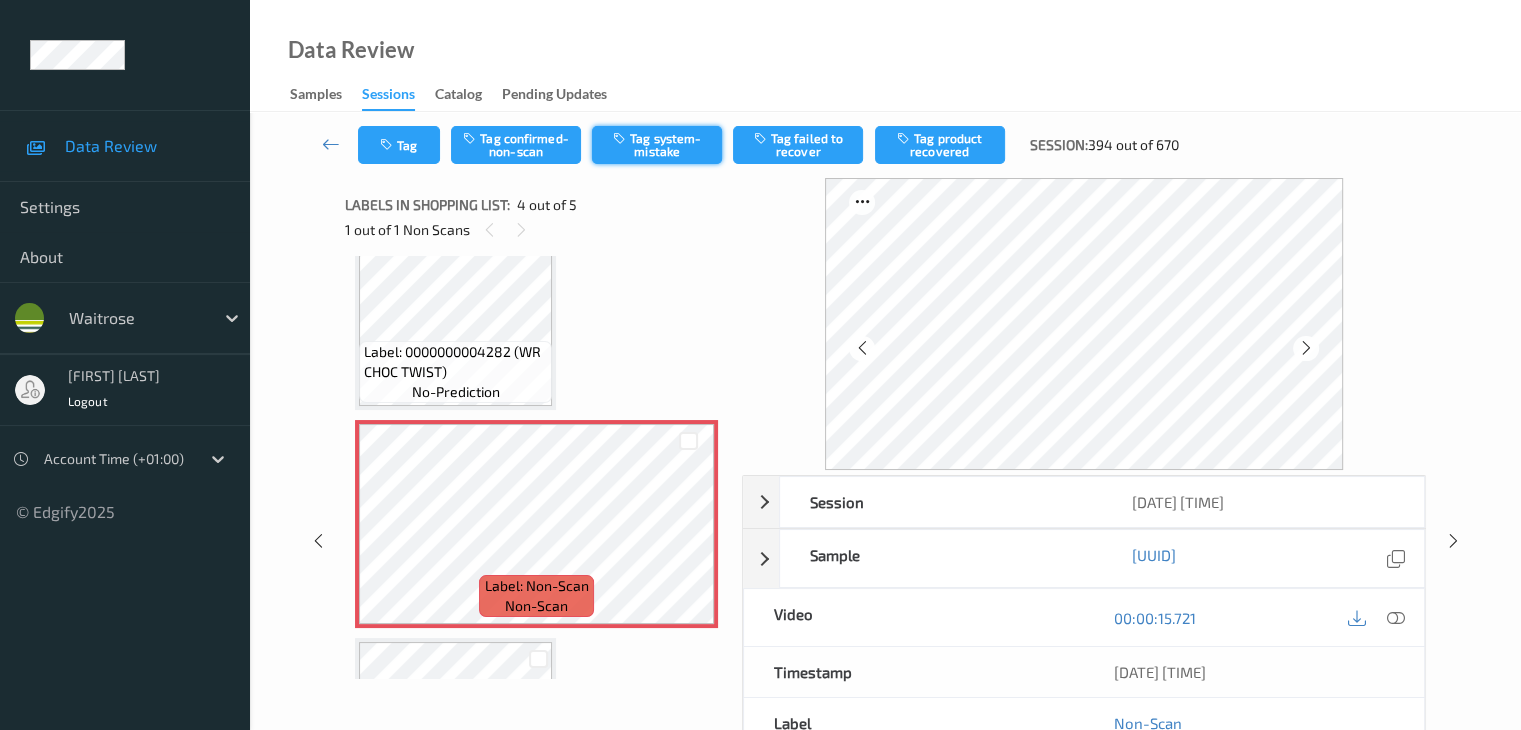 click on "Tag   system-mistake" at bounding box center (657, 145) 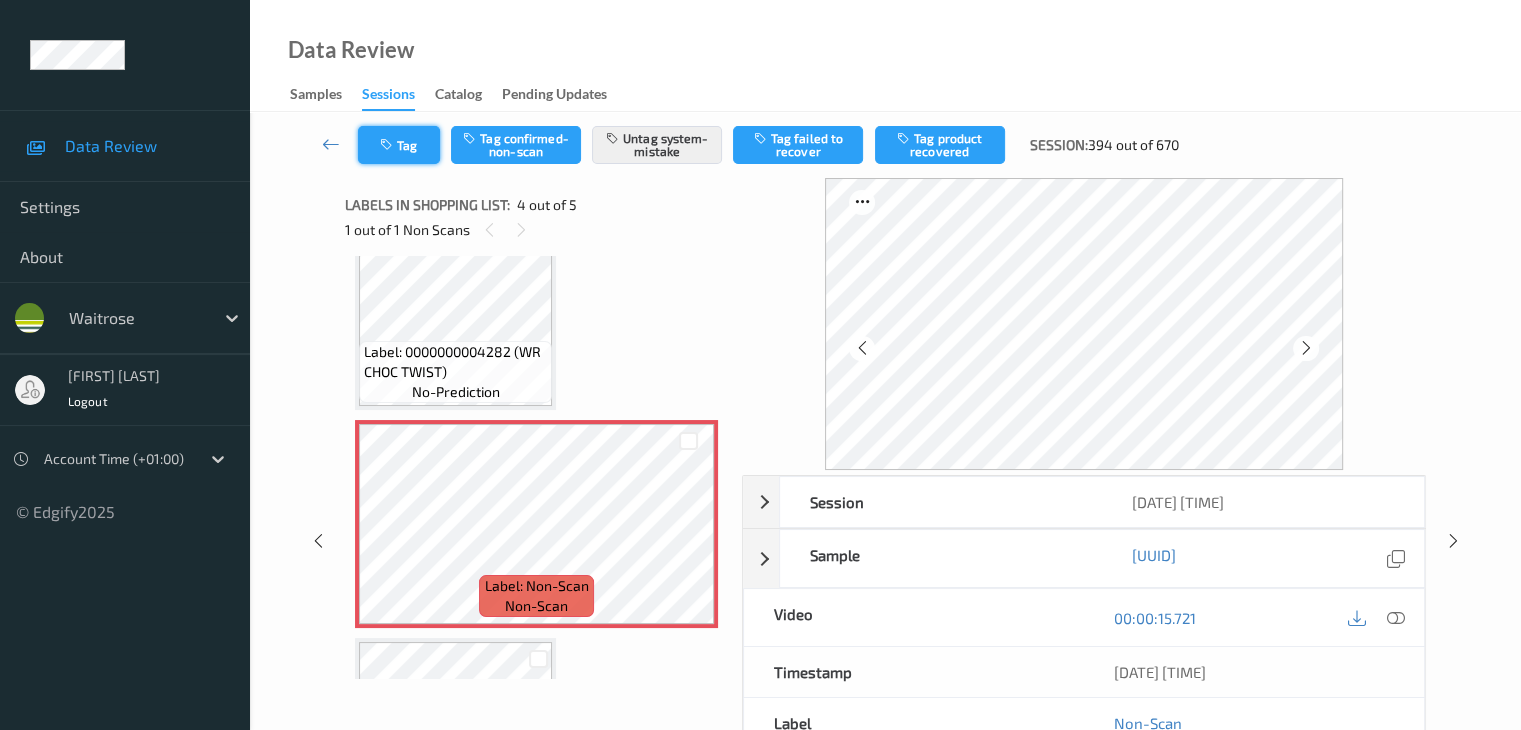 click on "Tag" at bounding box center (399, 145) 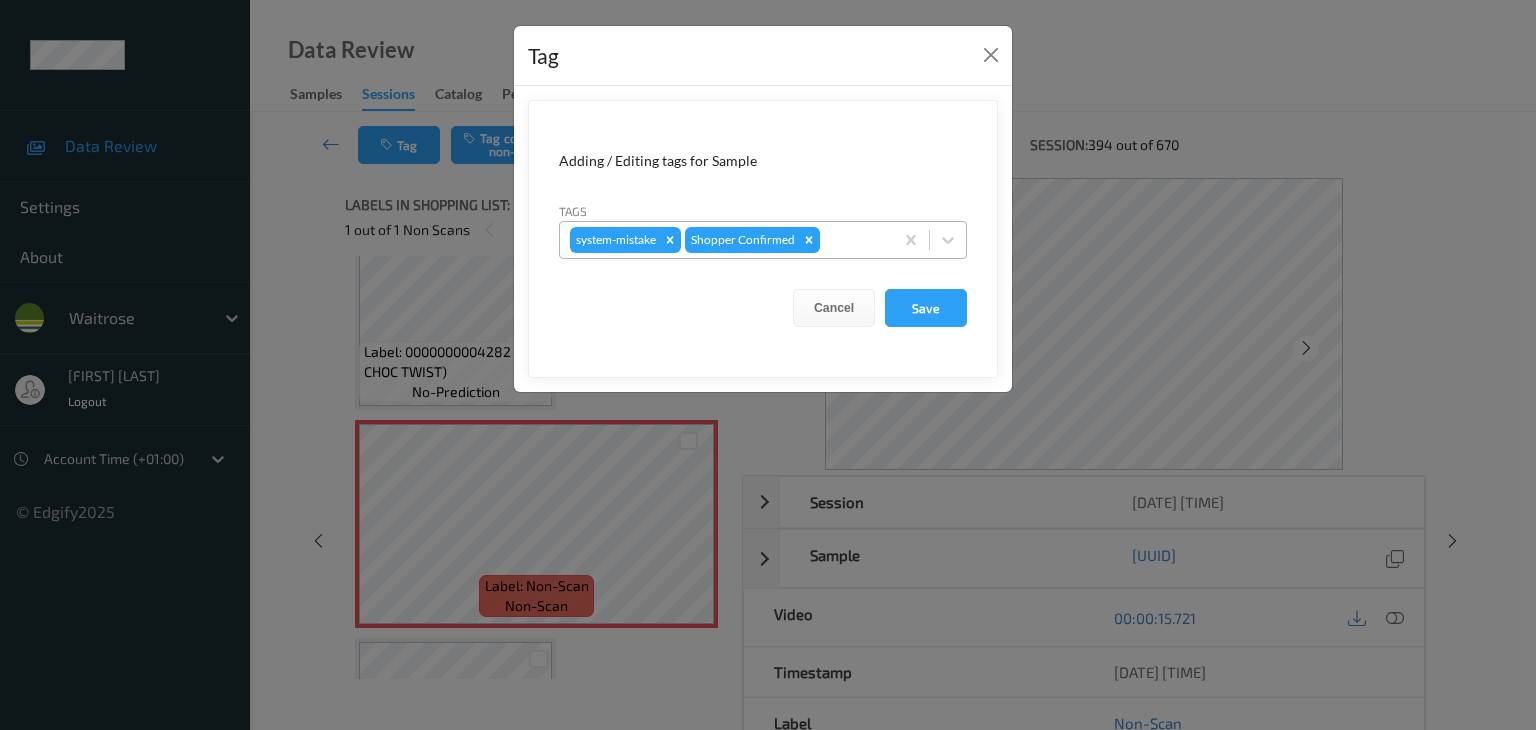 click at bounding box center [853, 240] 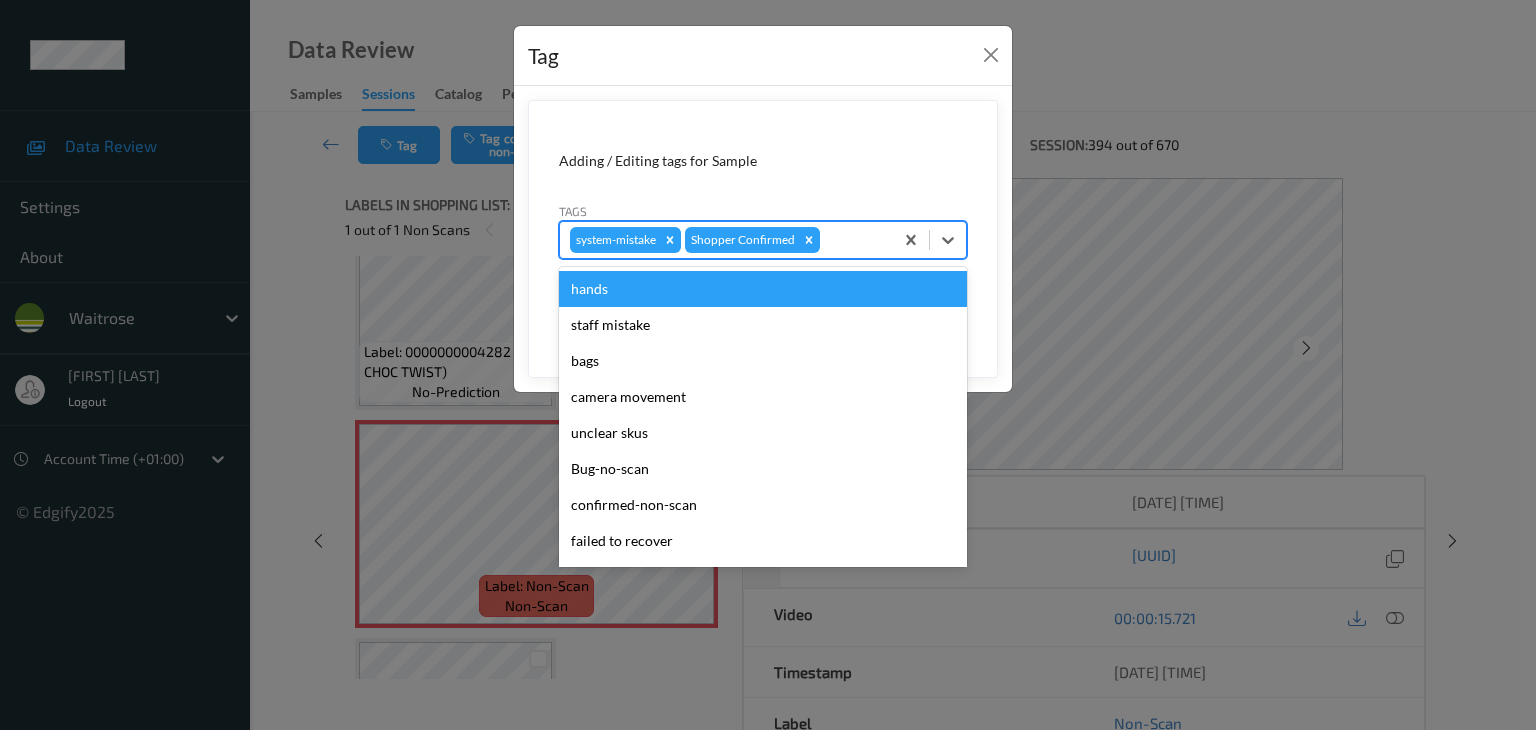 type on "u" 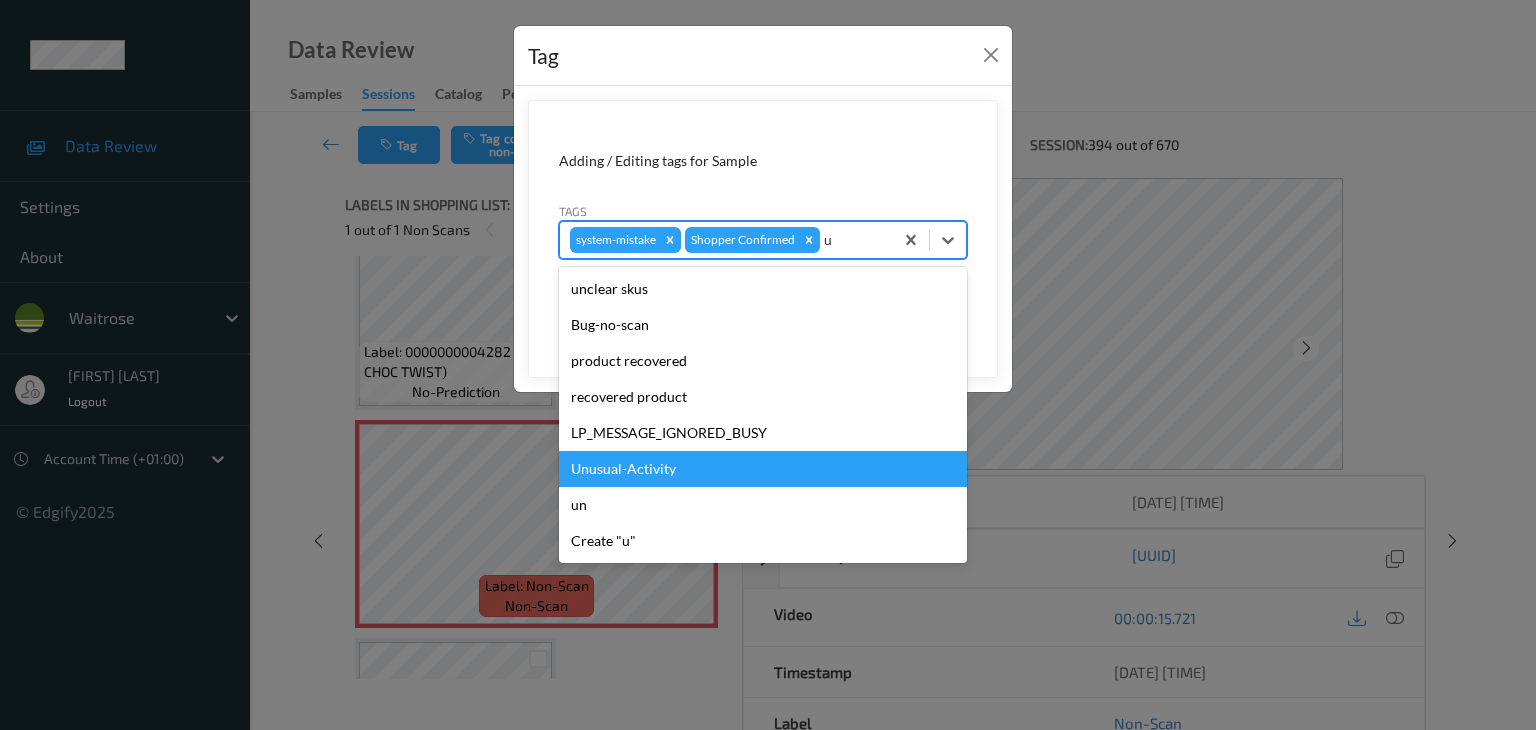 click on "Unusual-Activity" at bounding box center [763, 469] 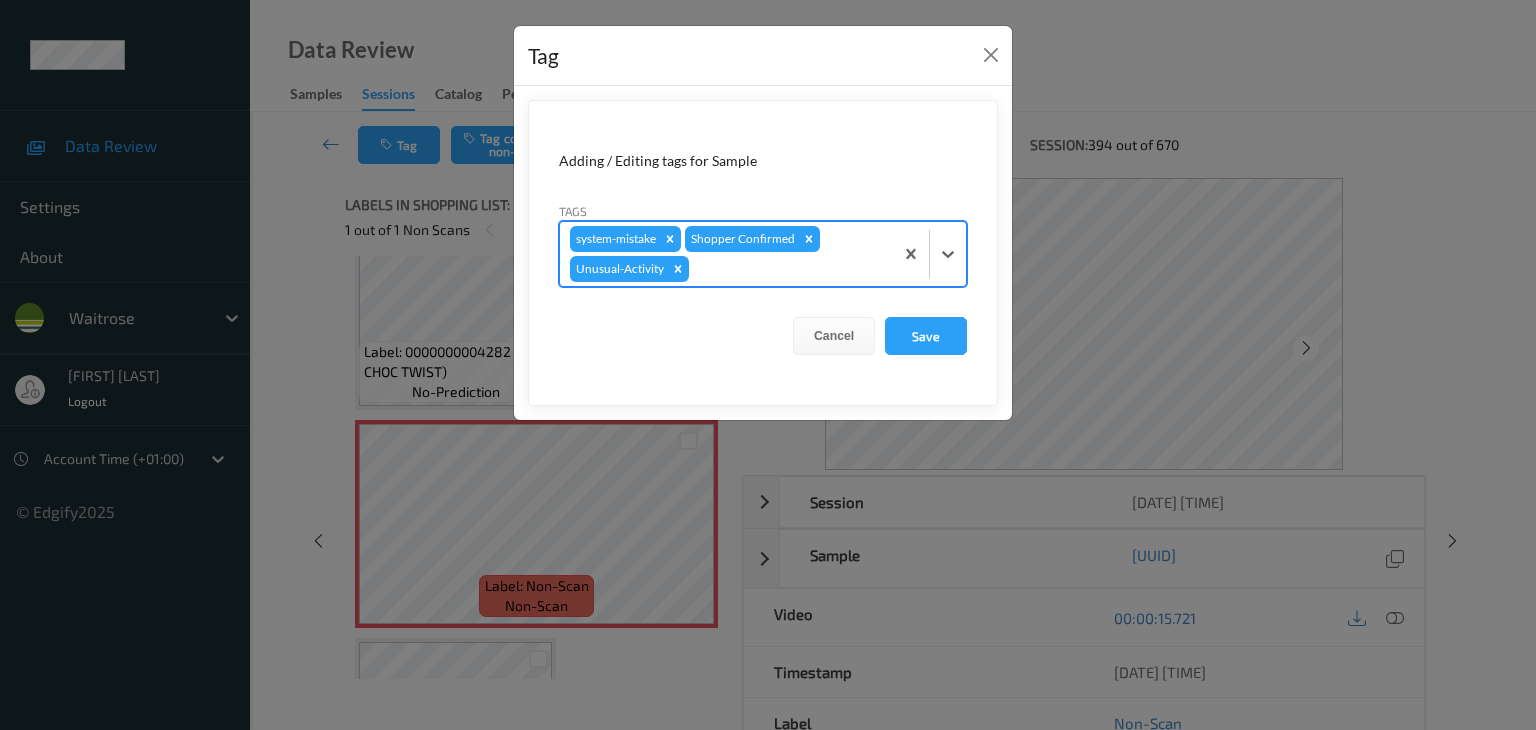 type on "p" 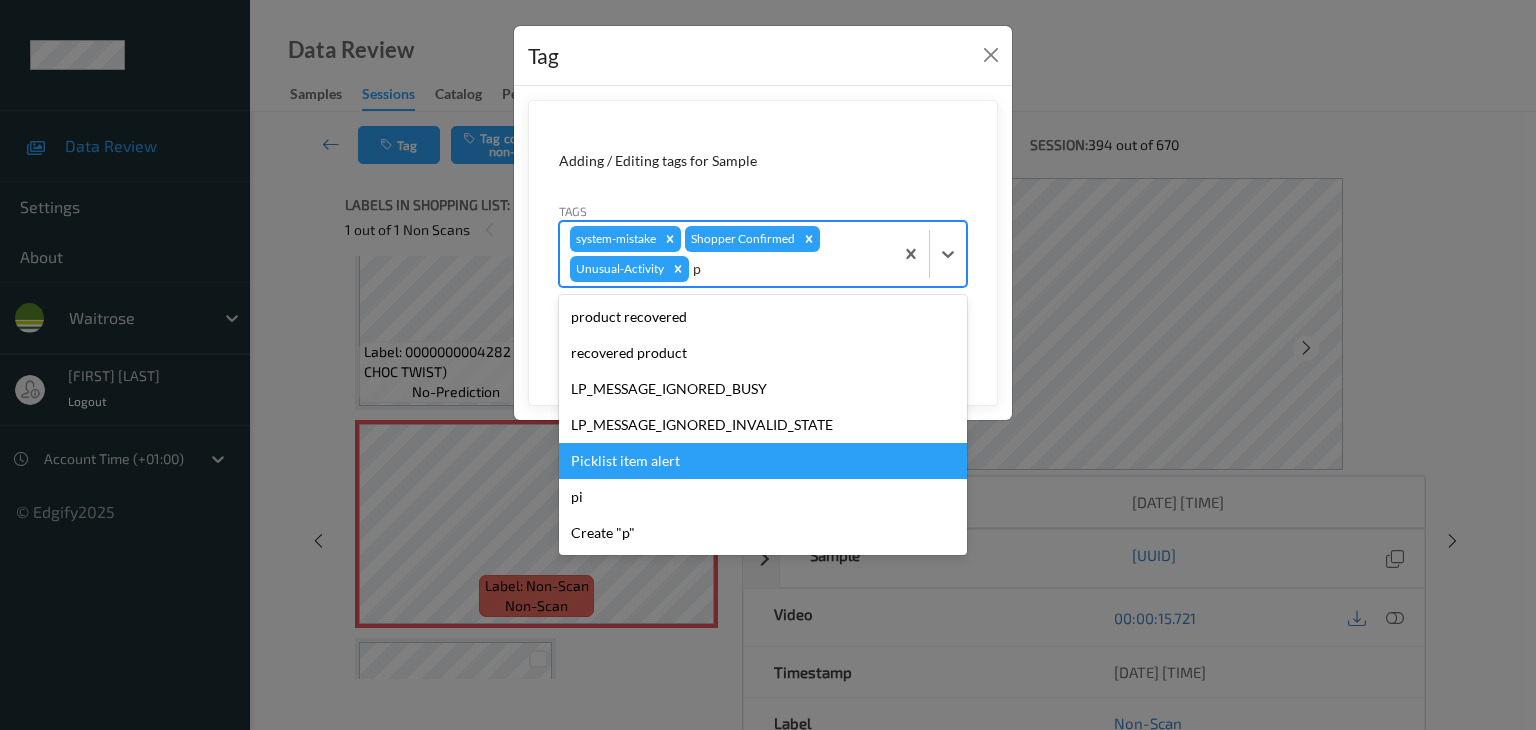 click on "Picklist item alert" at bounding box center [763, 461] 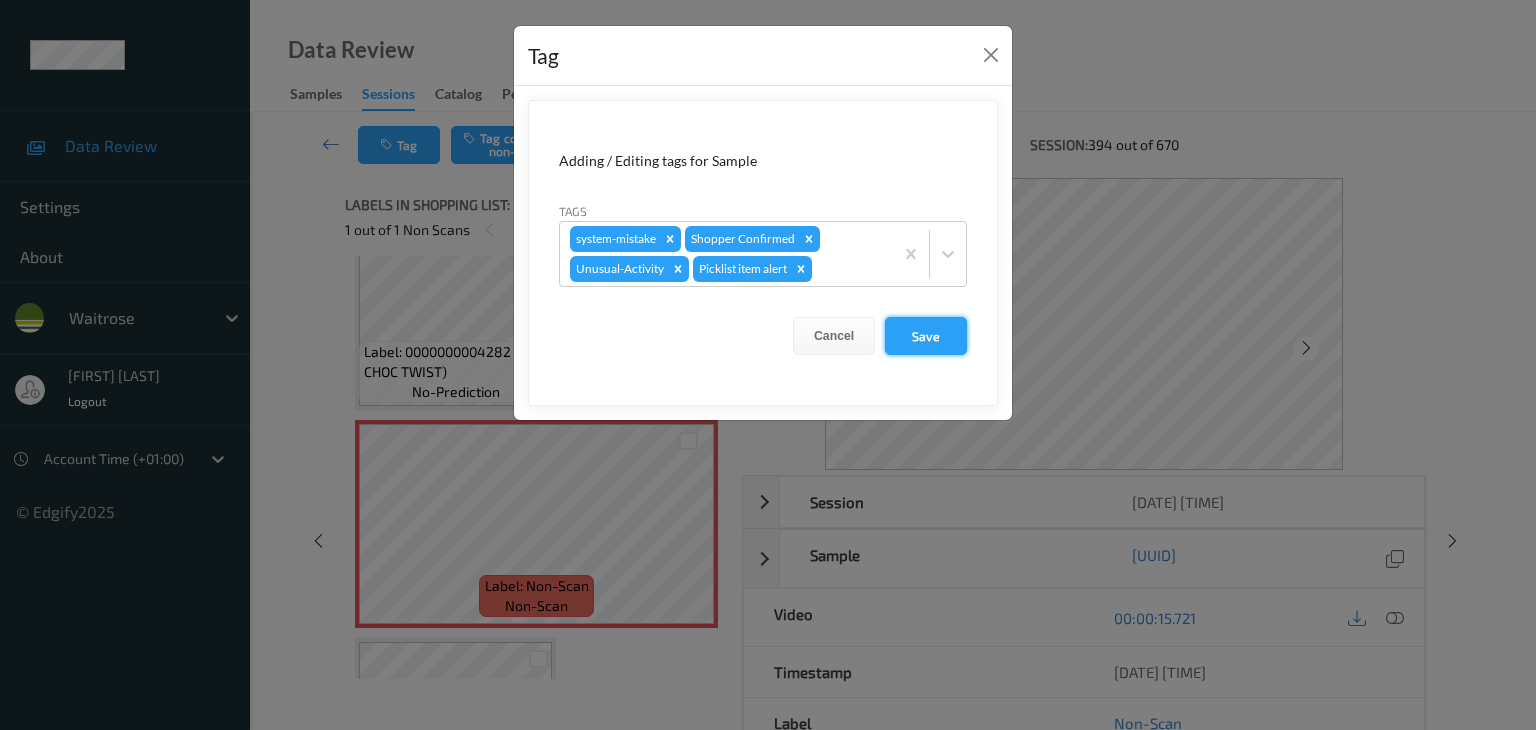 click on "Save" at bounding box center [926, 336] 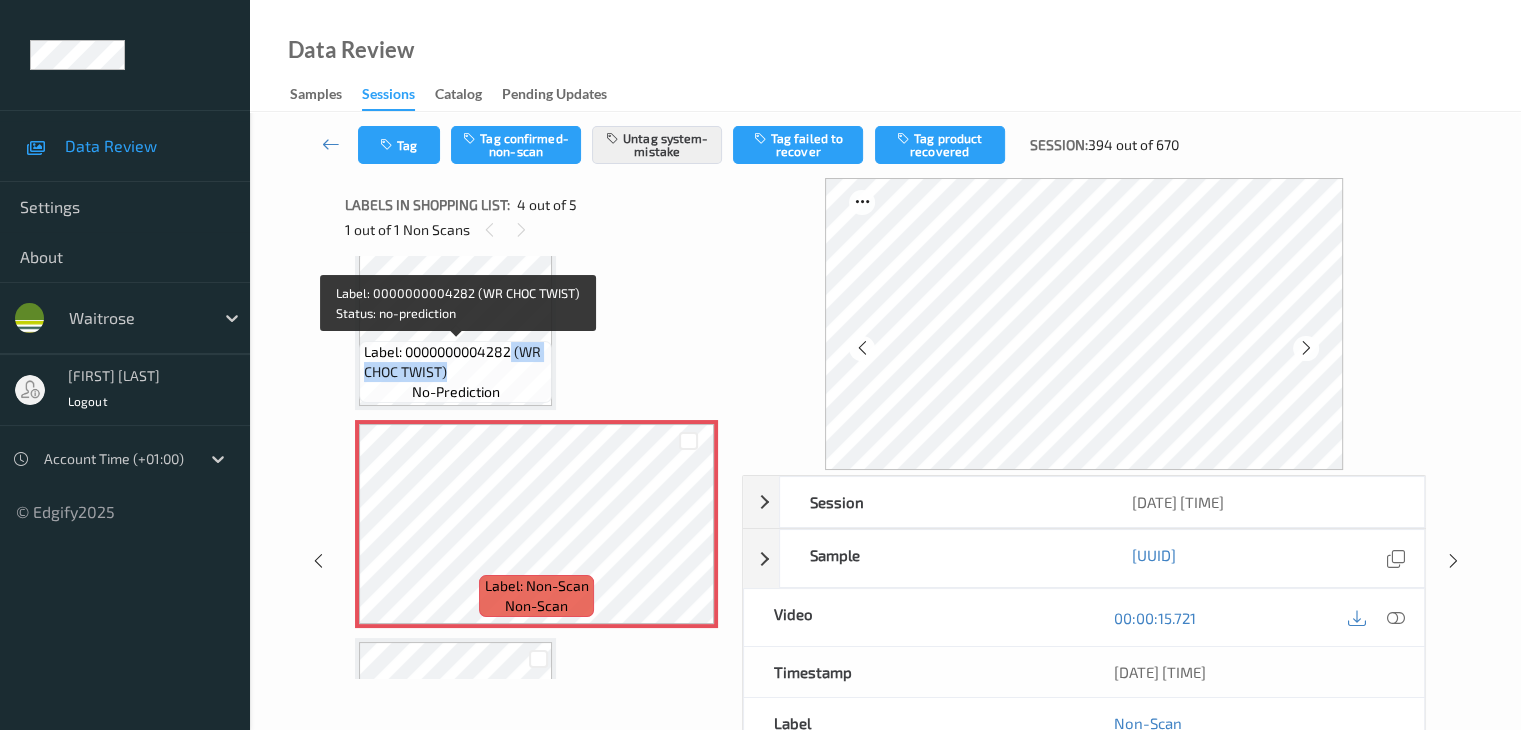drag, startPoint x: 515, startPoint y: 348, endPoint x: 531, endPoint y: 370, distance: 27.202942 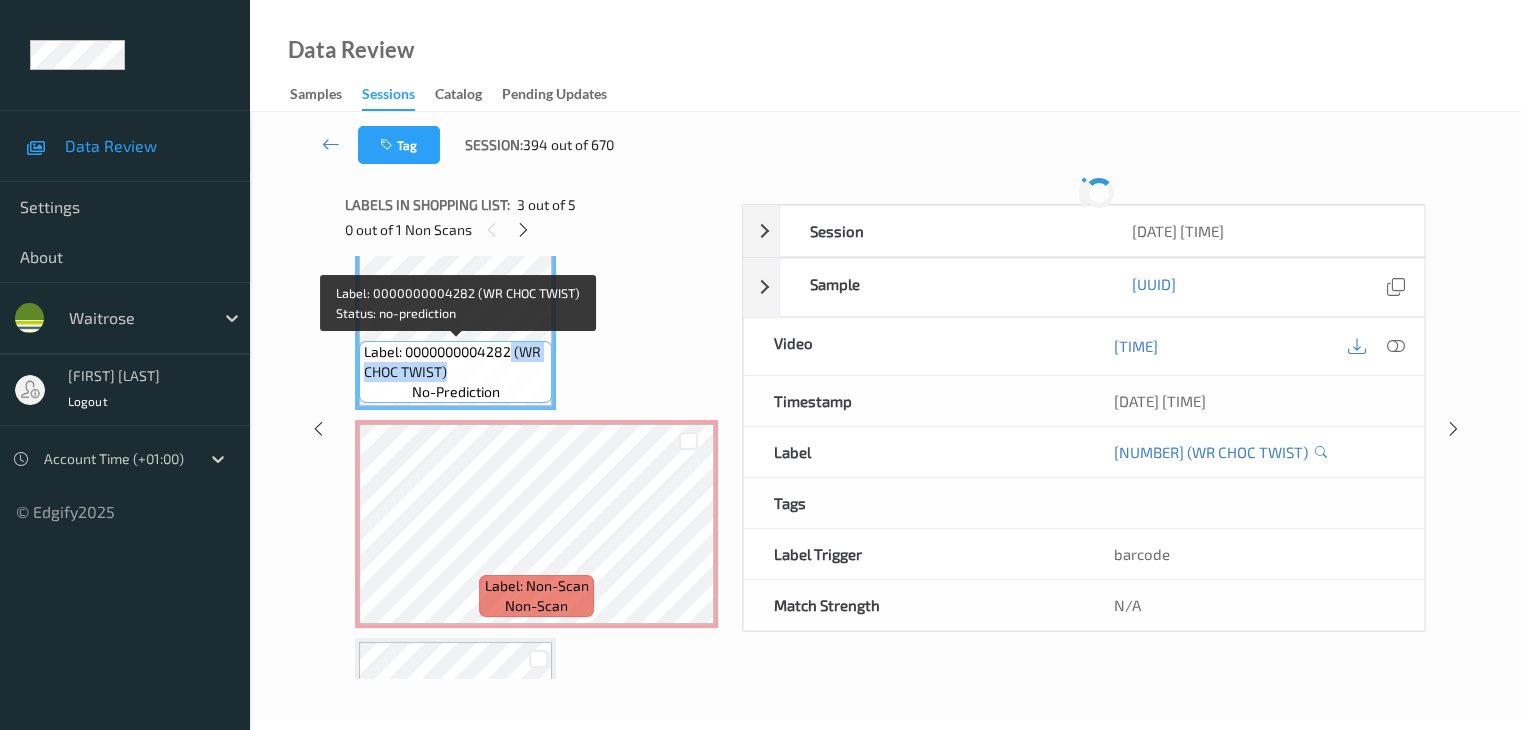 copy on "(WR CHOC TWIST)" 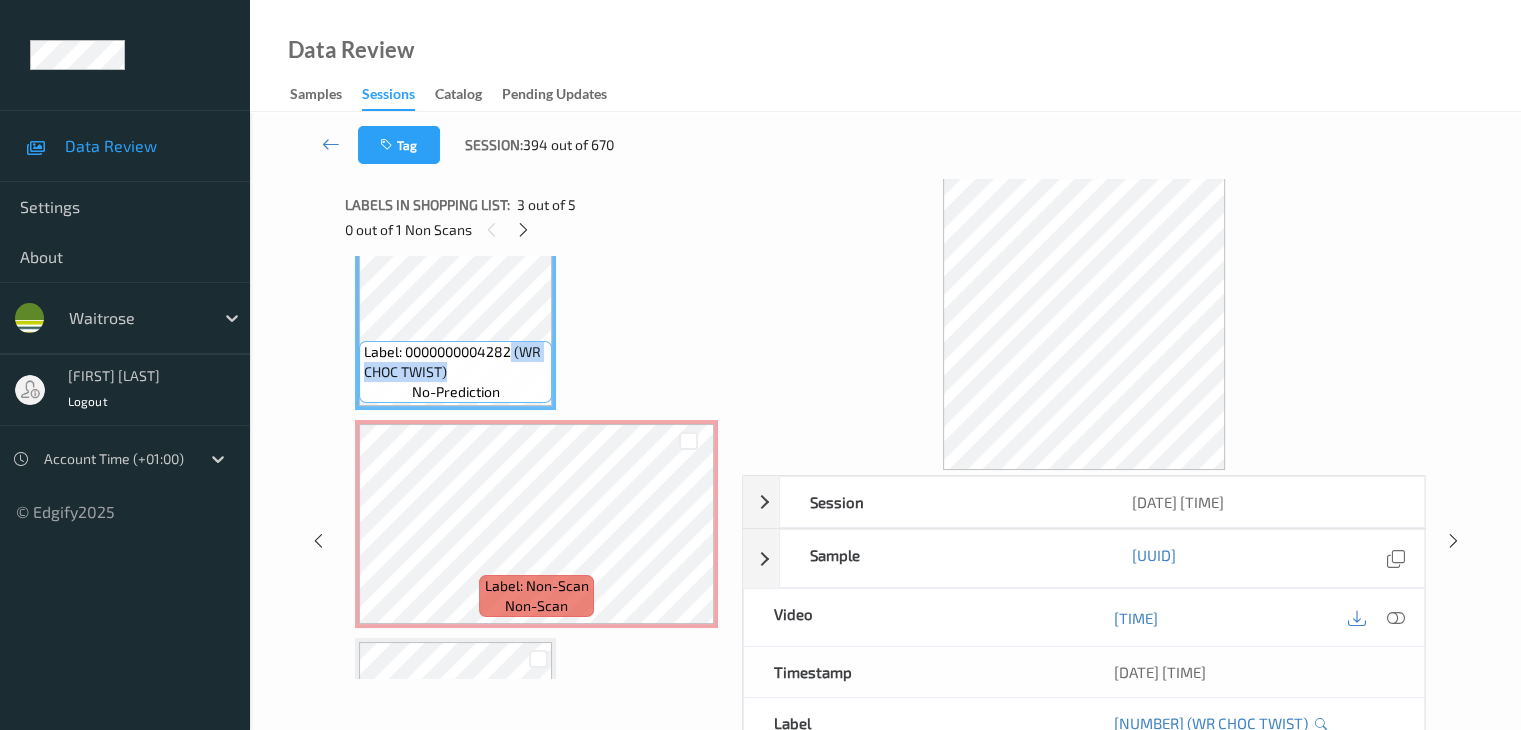 copy on "(WR CHOC TWIST)" 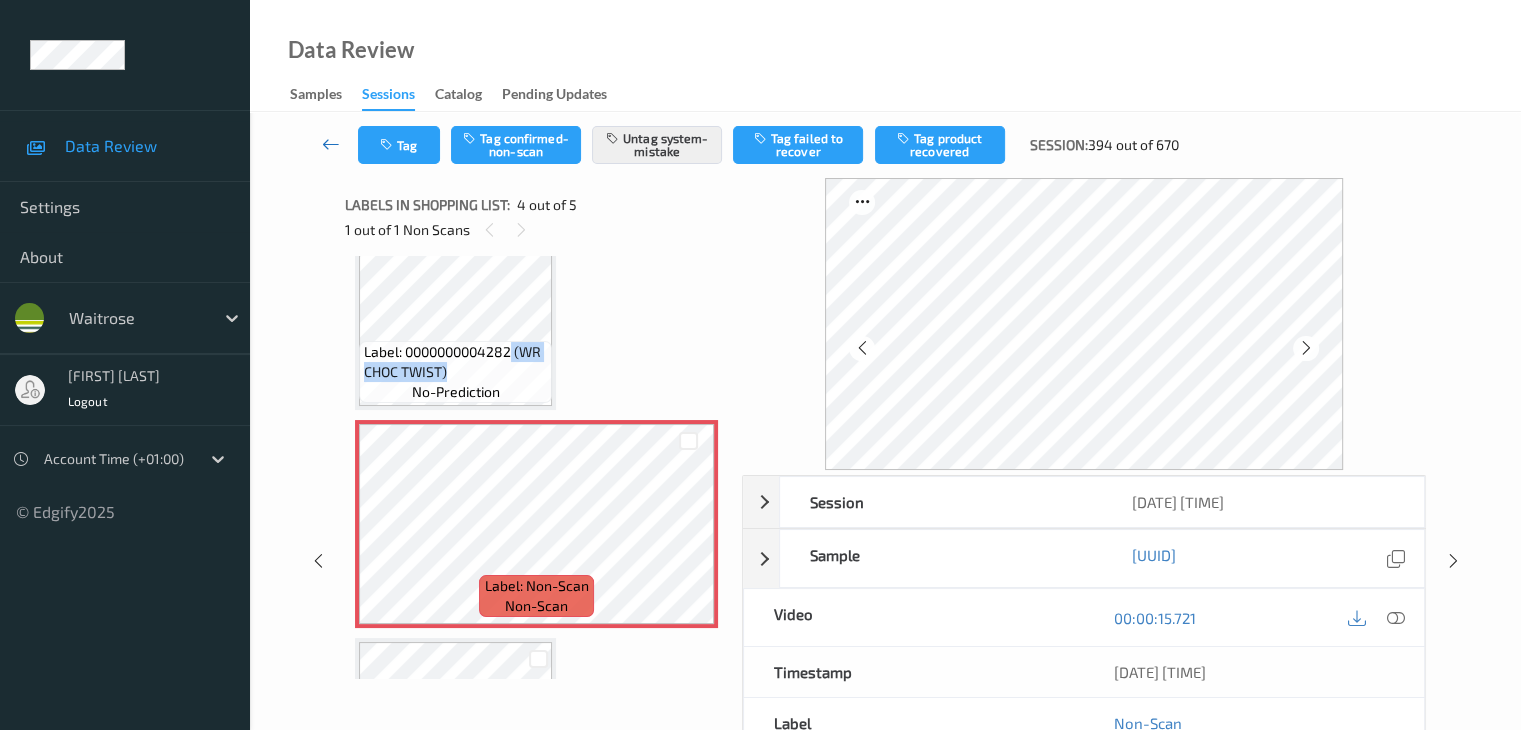 click at bounding box center (331, 144) 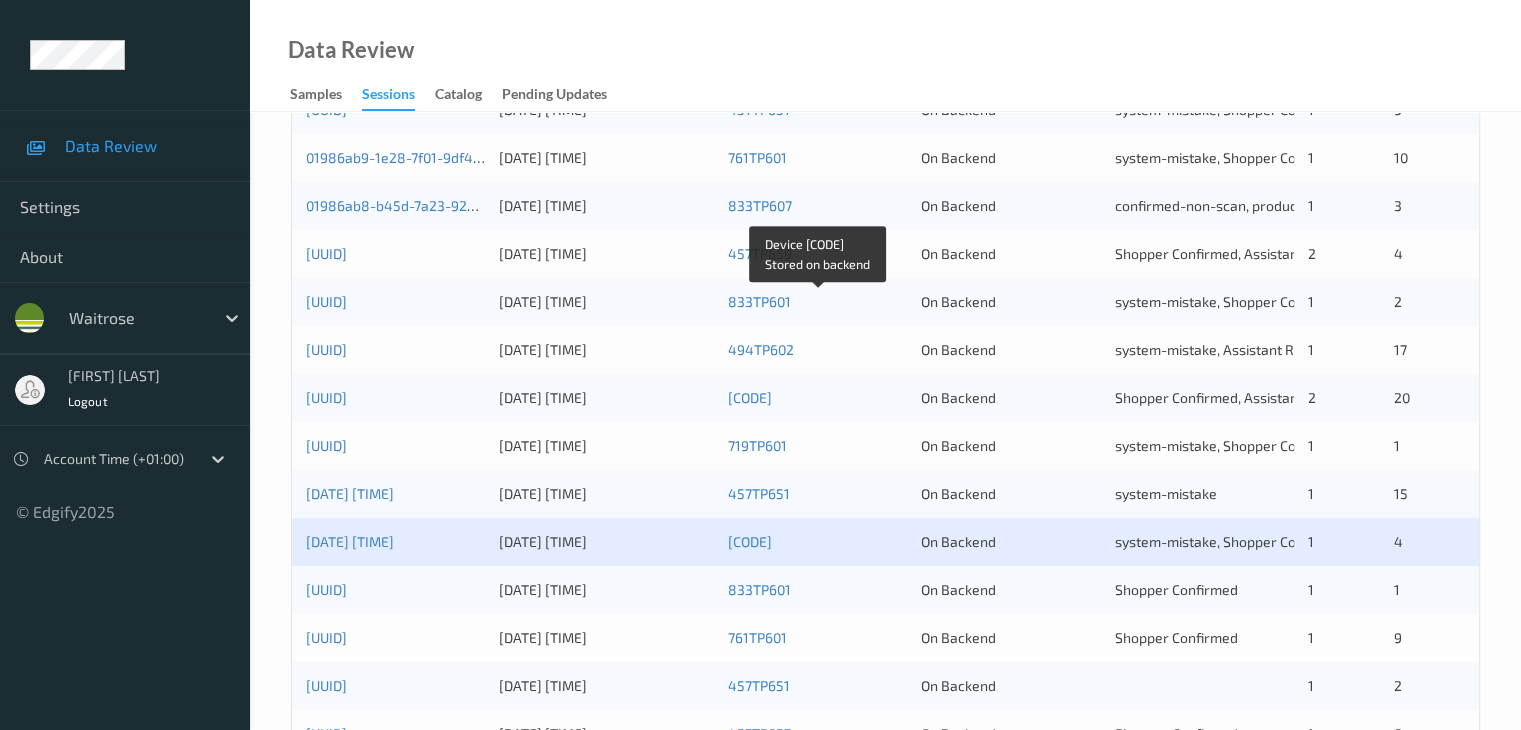 scroll, scrollTop: 800, scrollLeft: 0, axis: vertical 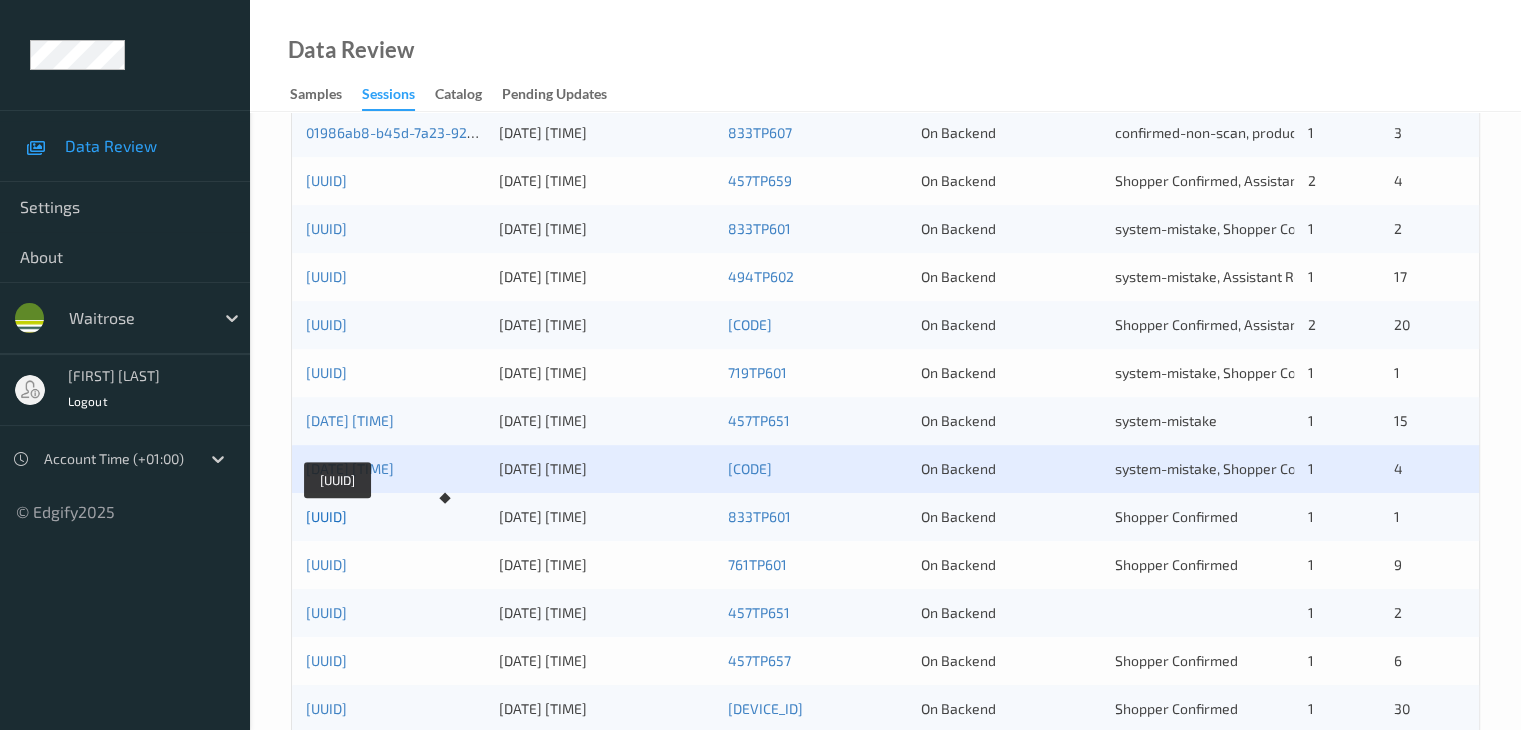 click on "[UUID]" at bounding box center (326, 516) 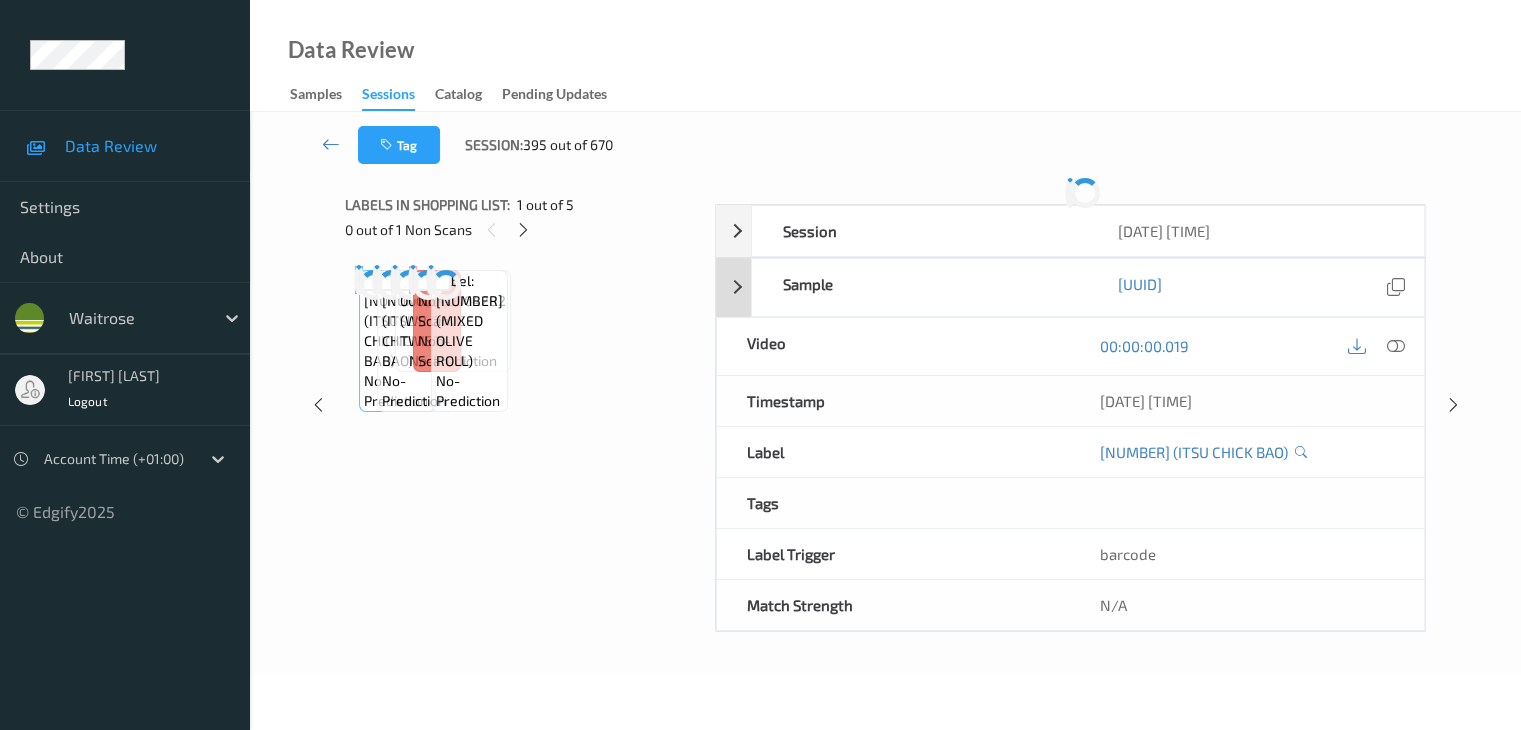 scroll, scrollTop: 0, scrollLeft: 0, axis: both 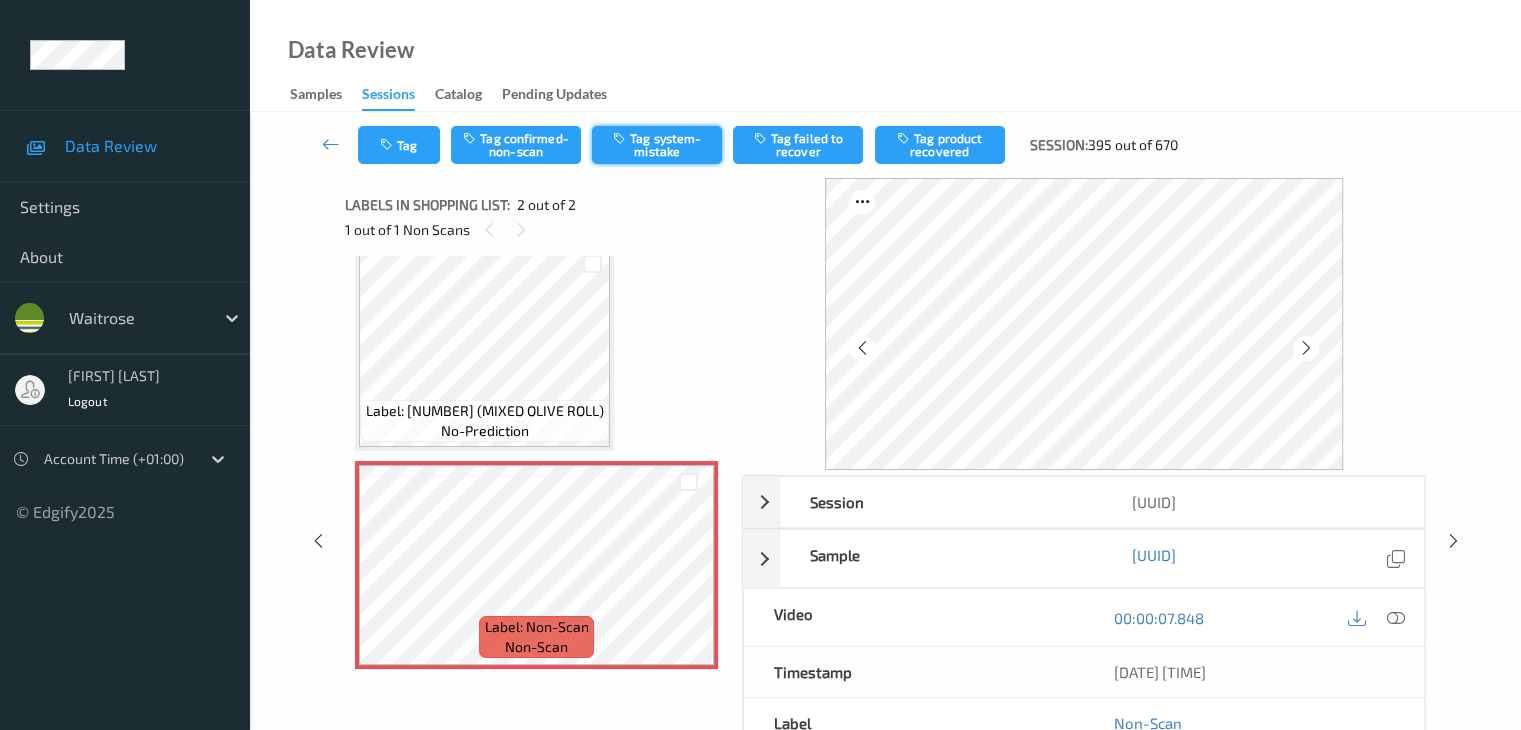 click on "Tag   system-mistake" at bounding box center [657, 145] 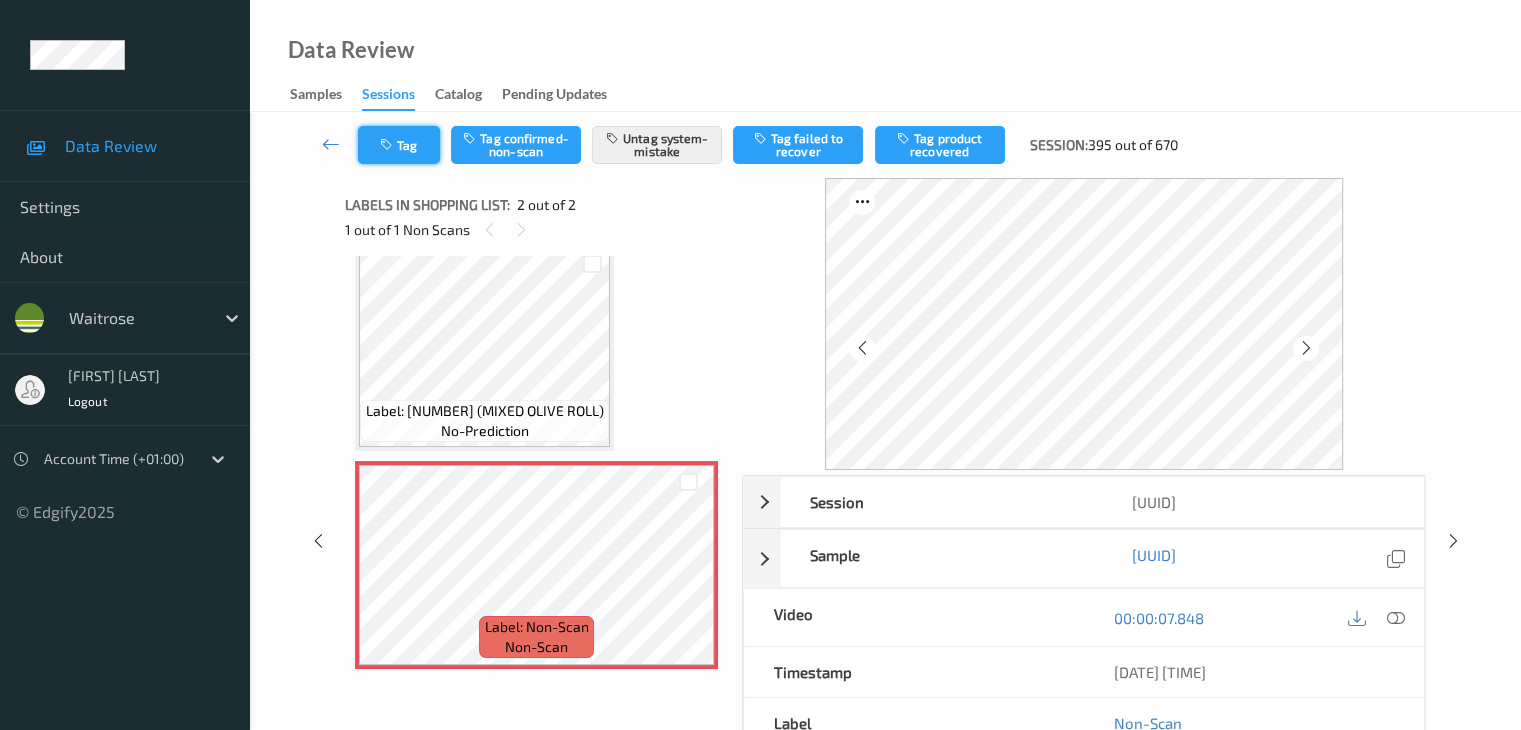 click on "Tag" at bounding box center [399, 145] 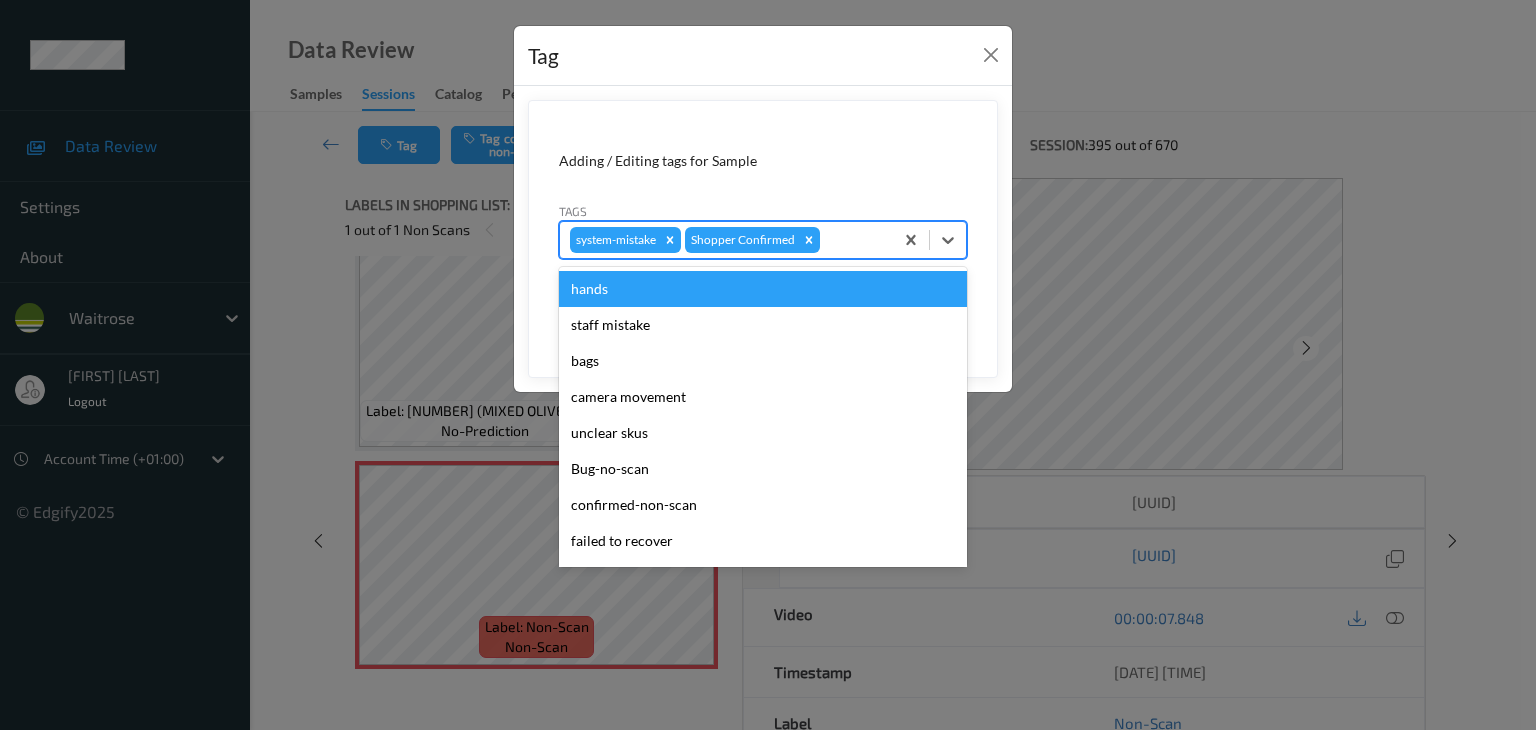click at bounding box center [853, 240] 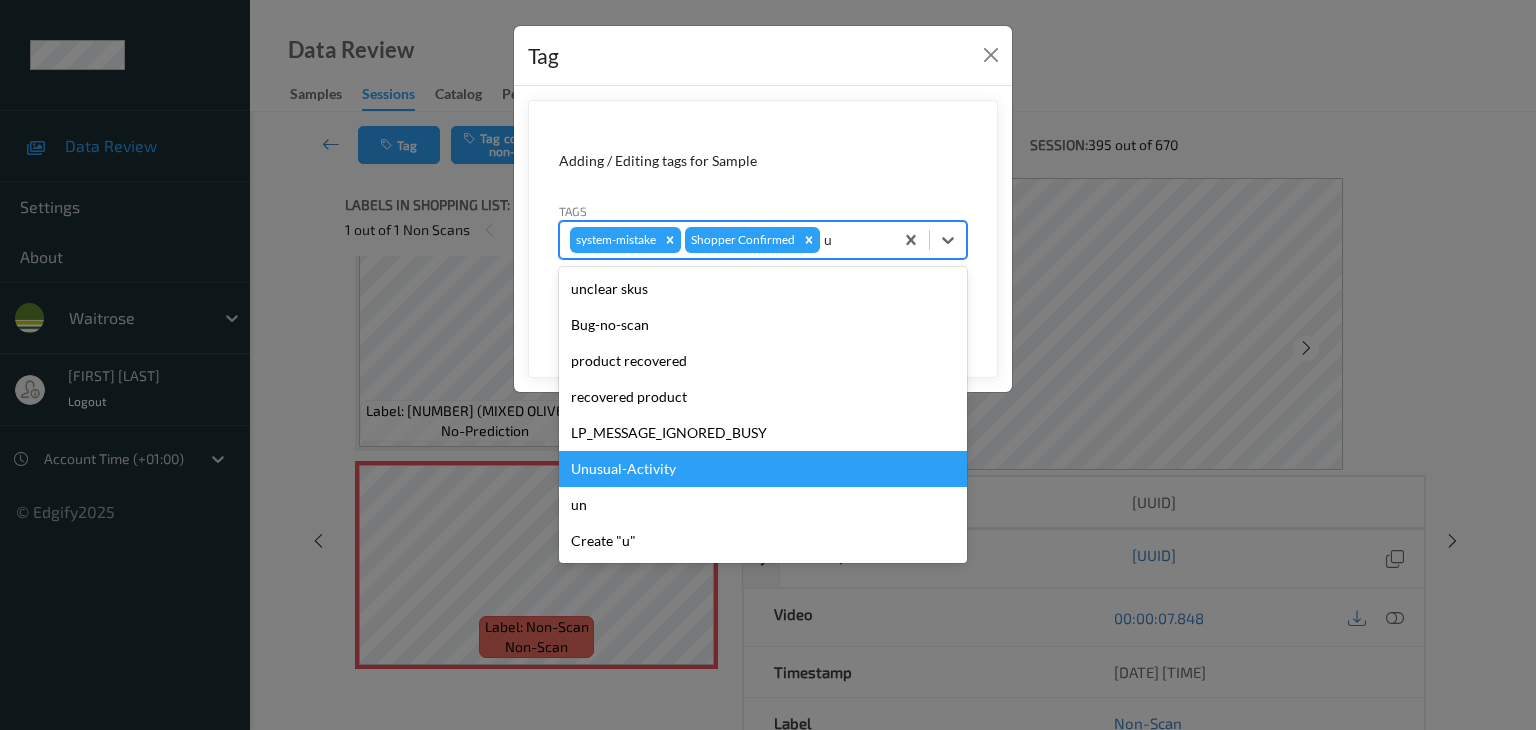 click on "Unusual-Activity" at bounding box center [763, 469] 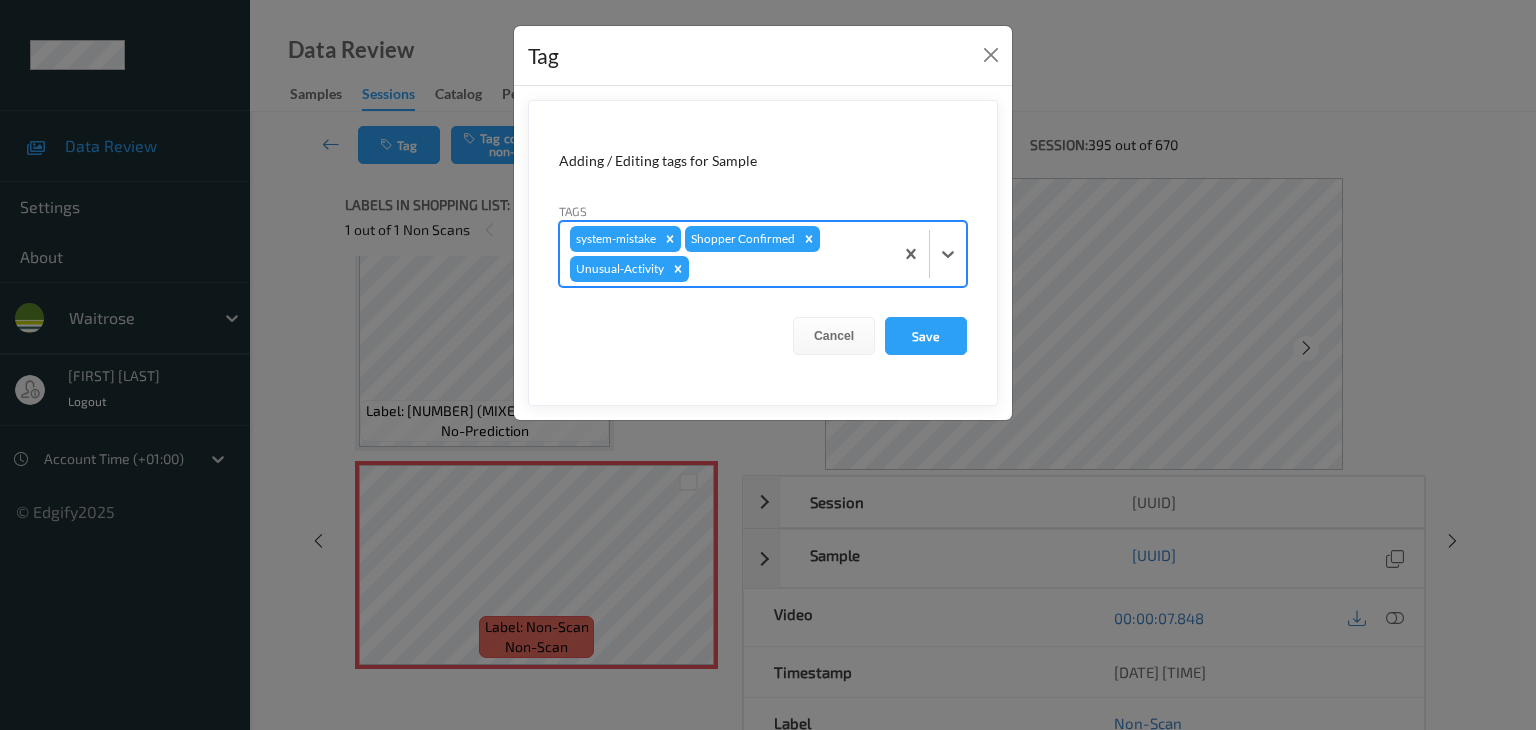 type on "p" 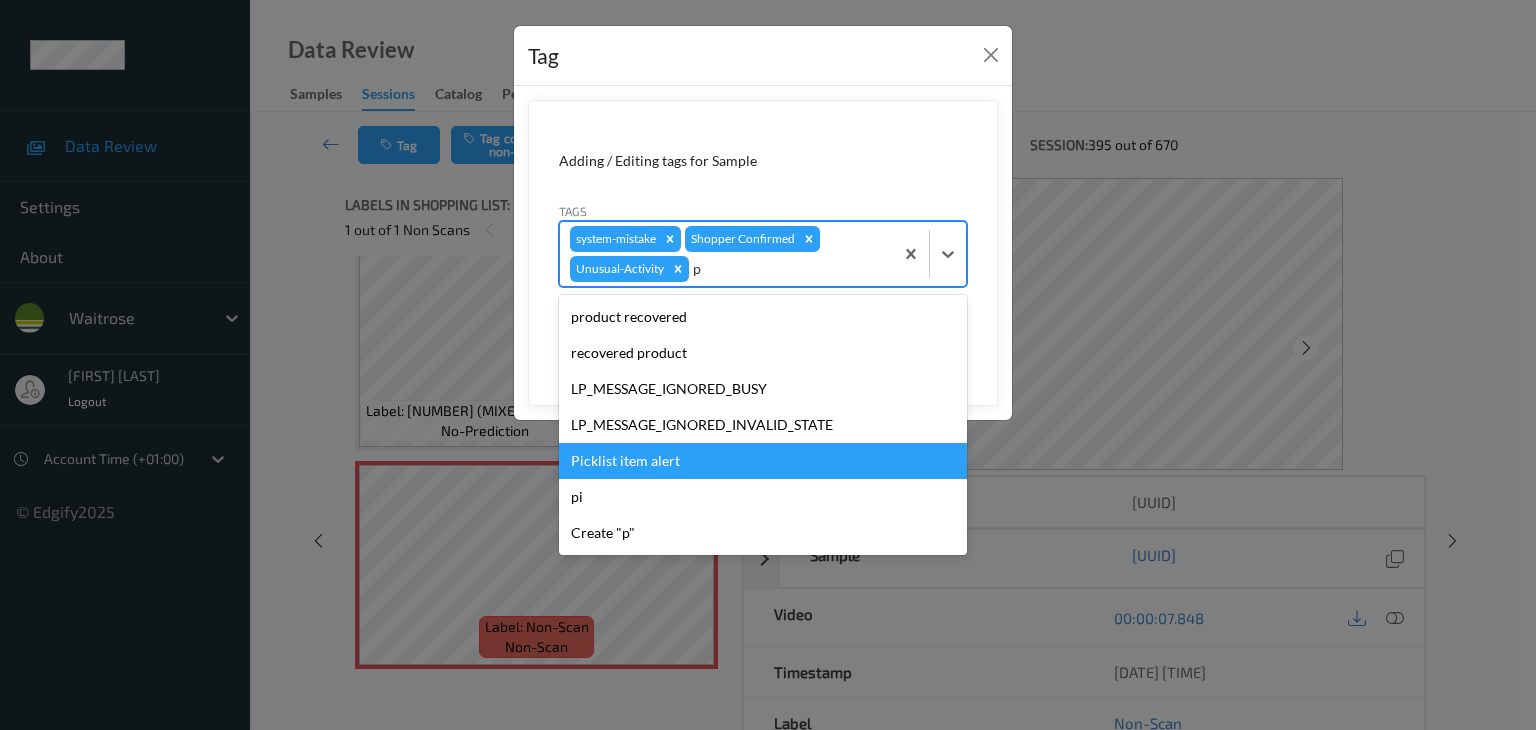 click on "Picklist item alert" at bounding box center (763, 461) 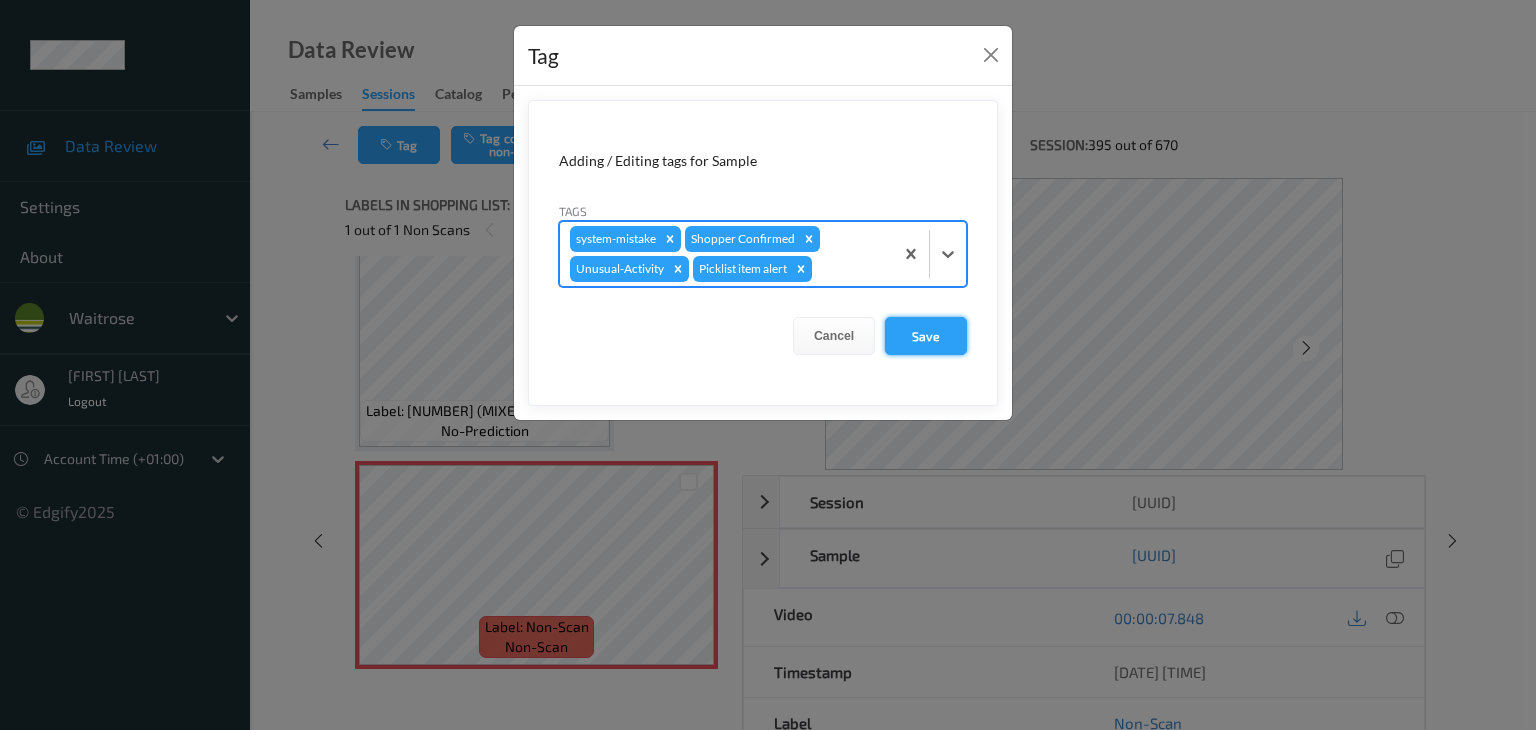 click on "Save" at bounding box center (926, 336) 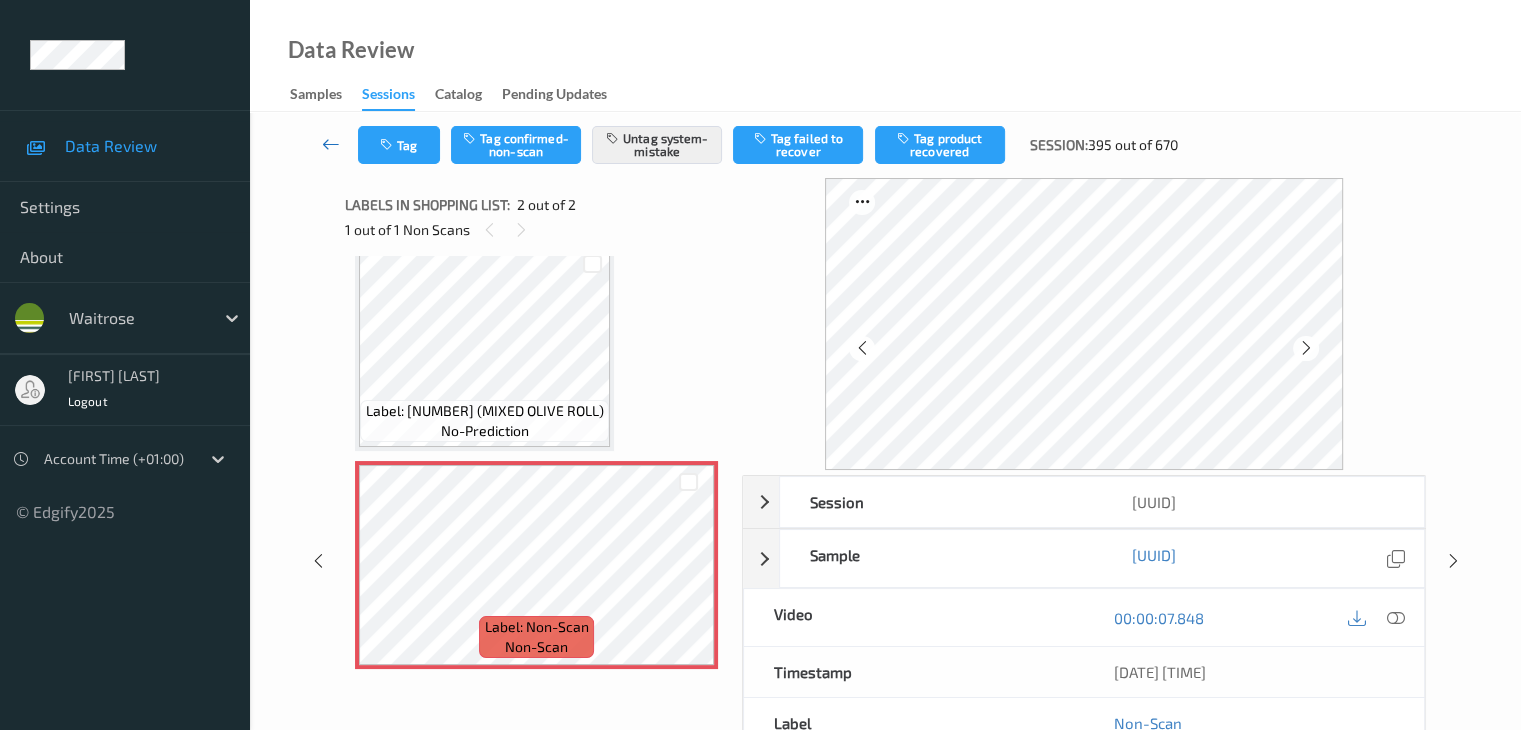 click at bounding box center (331, 144) 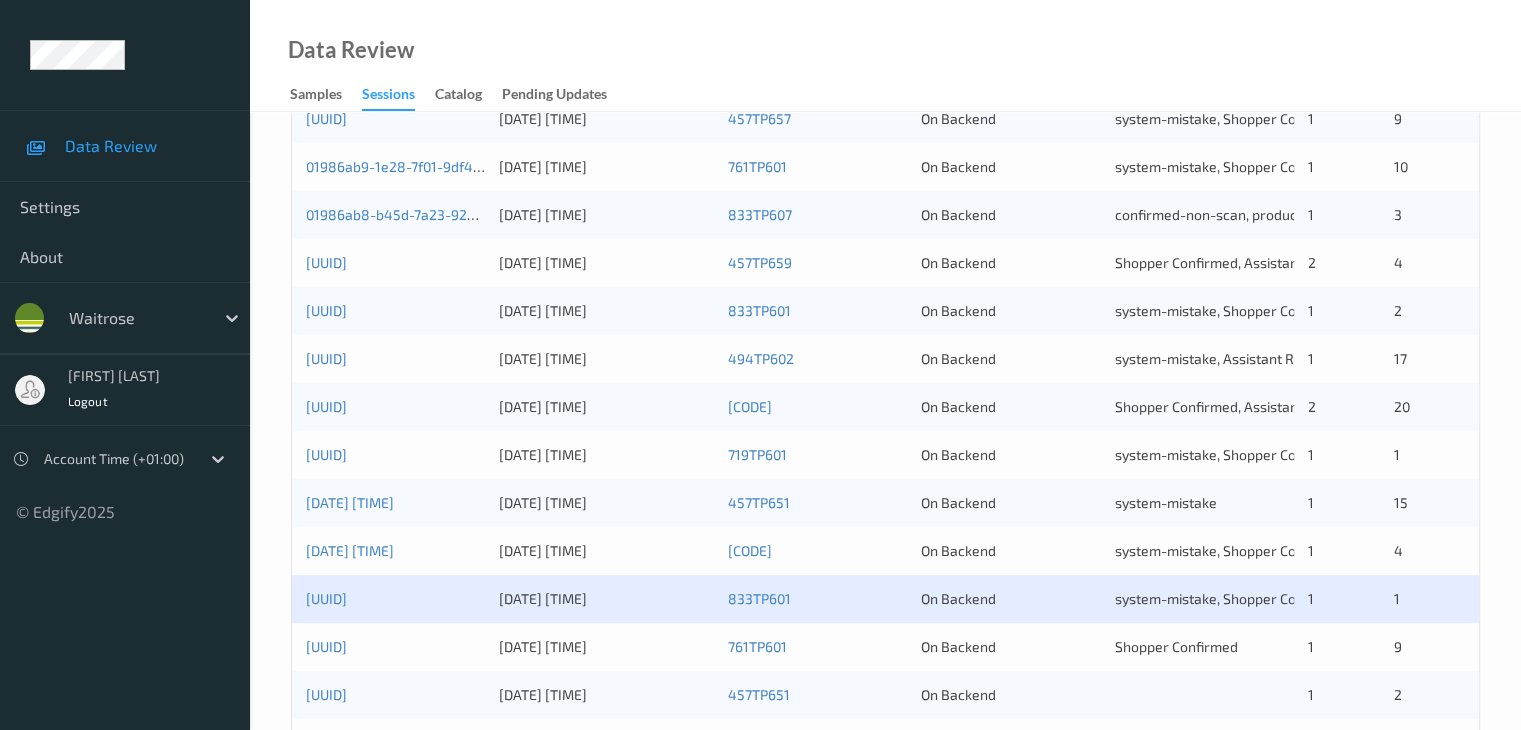 scroll, scrollTop: 800, scrollLeft: 0, axis: vertical 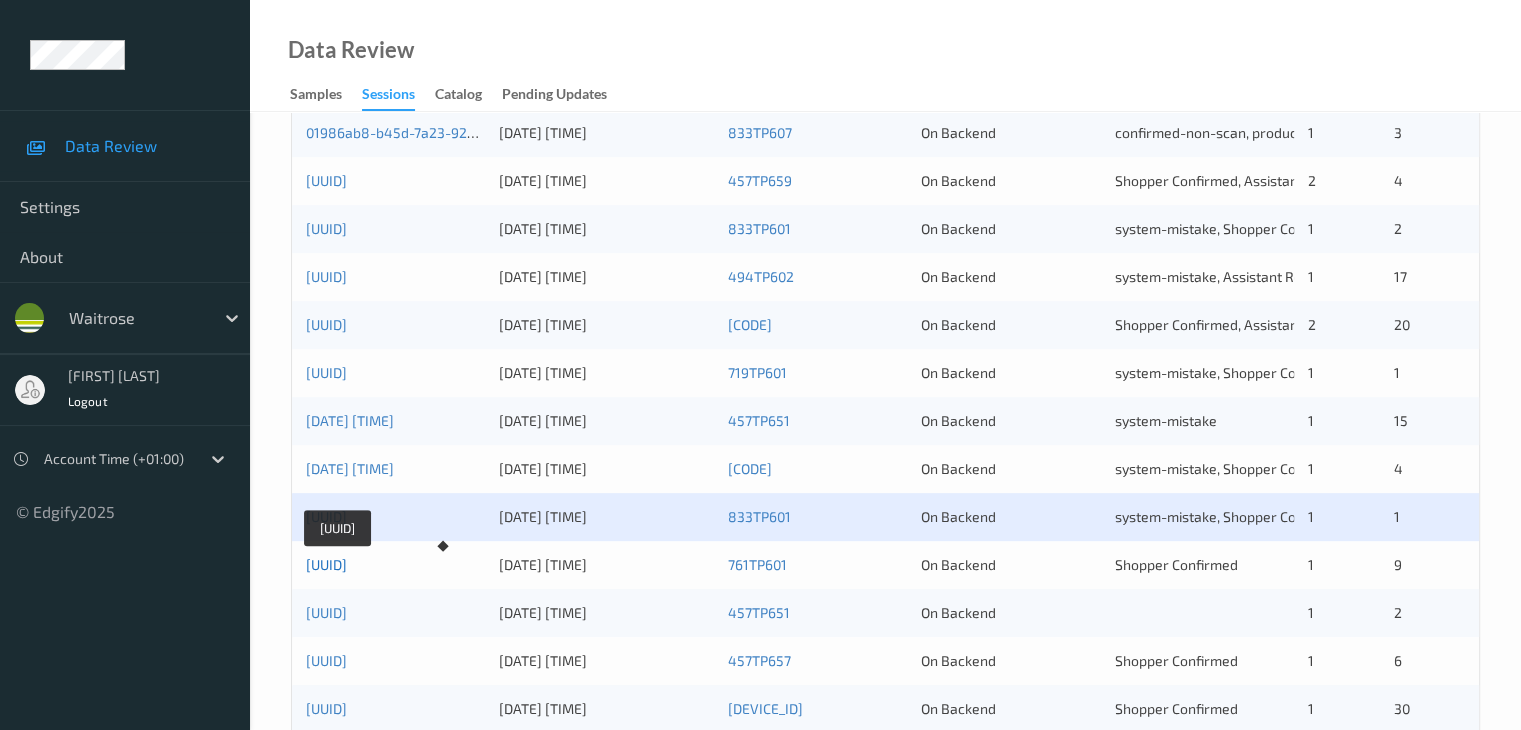click on "01986ab3-4888-7d66-8926-0268cee53fcb" at bounding box center (326, 564) 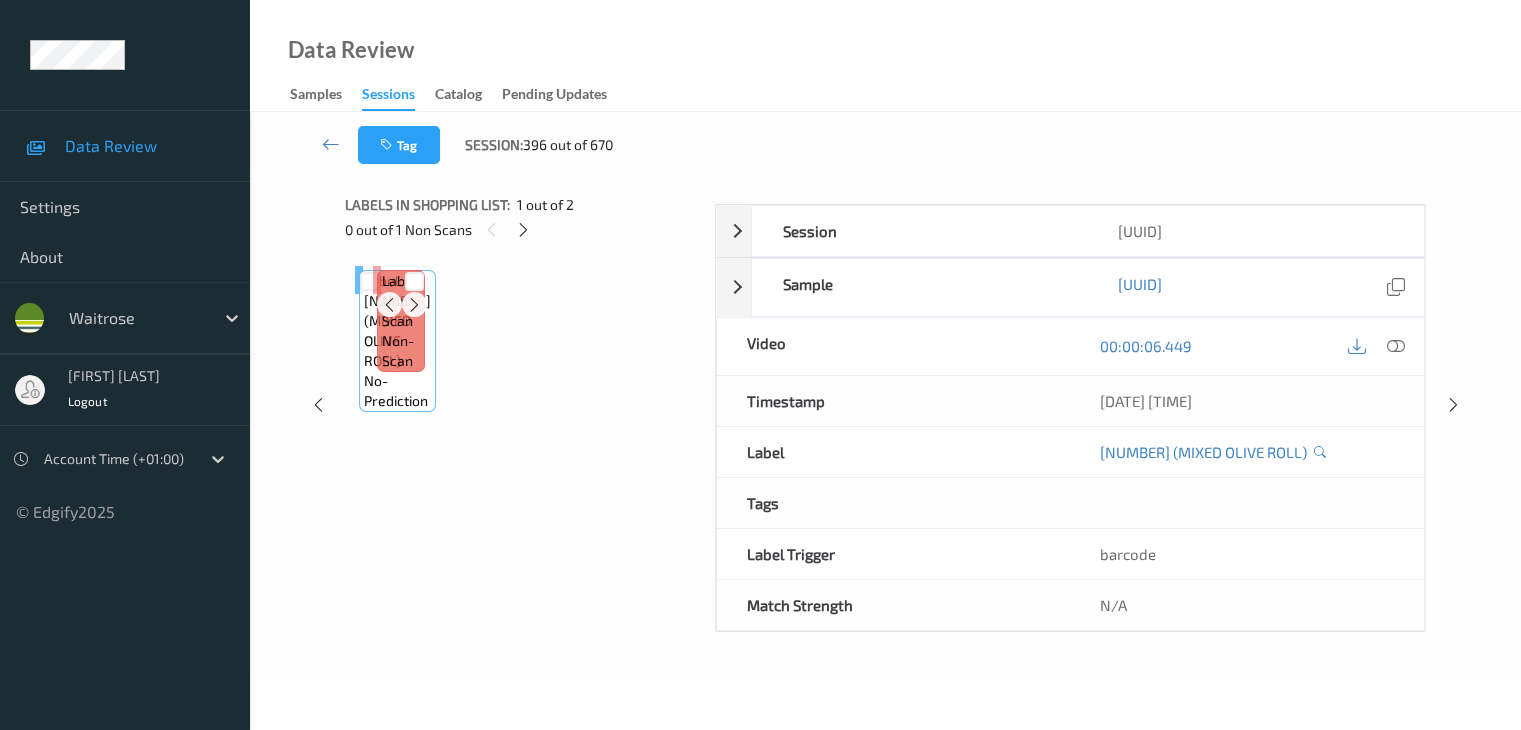 scroll, scrollTop: 0, scrollLeft: 0, axis: both 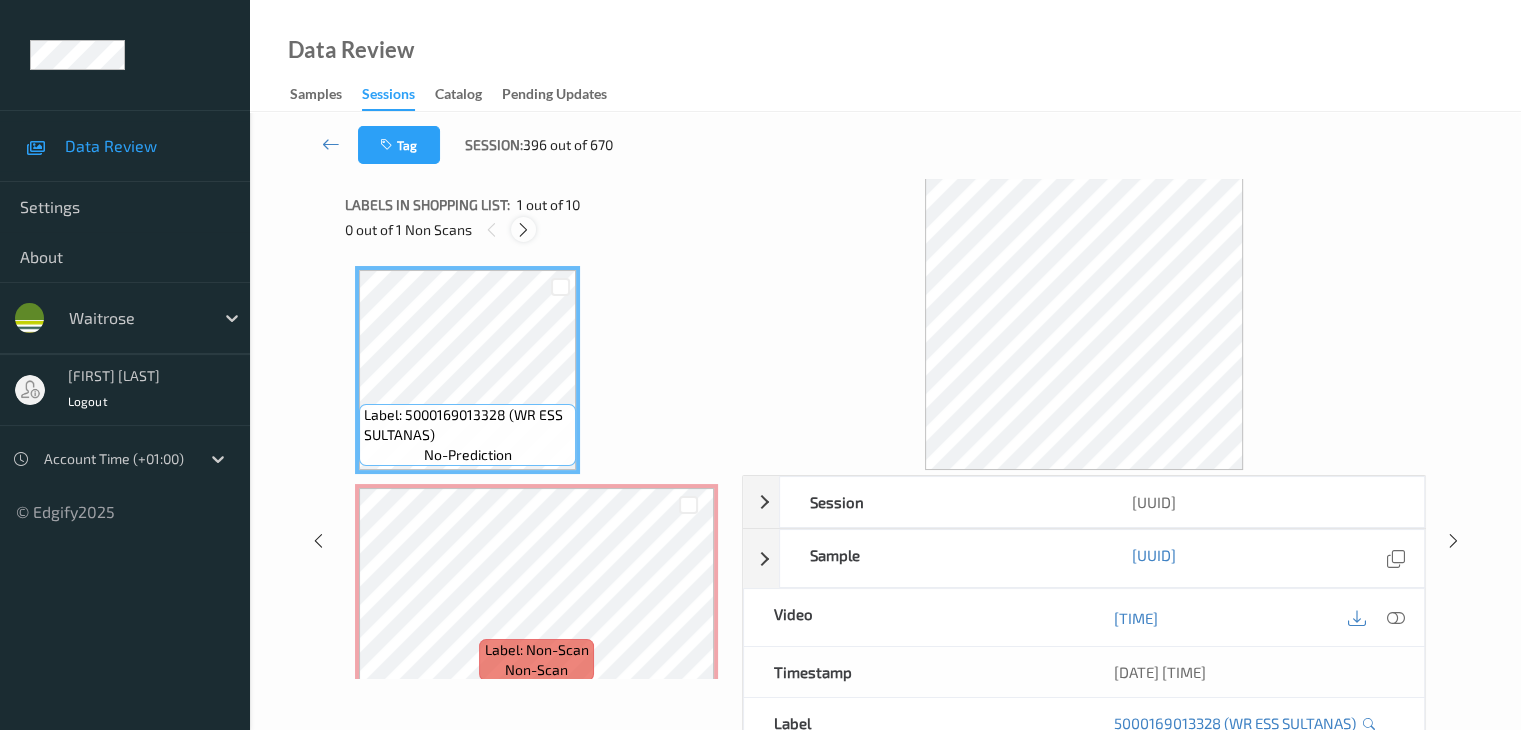 click at bounding box center (523, 230) 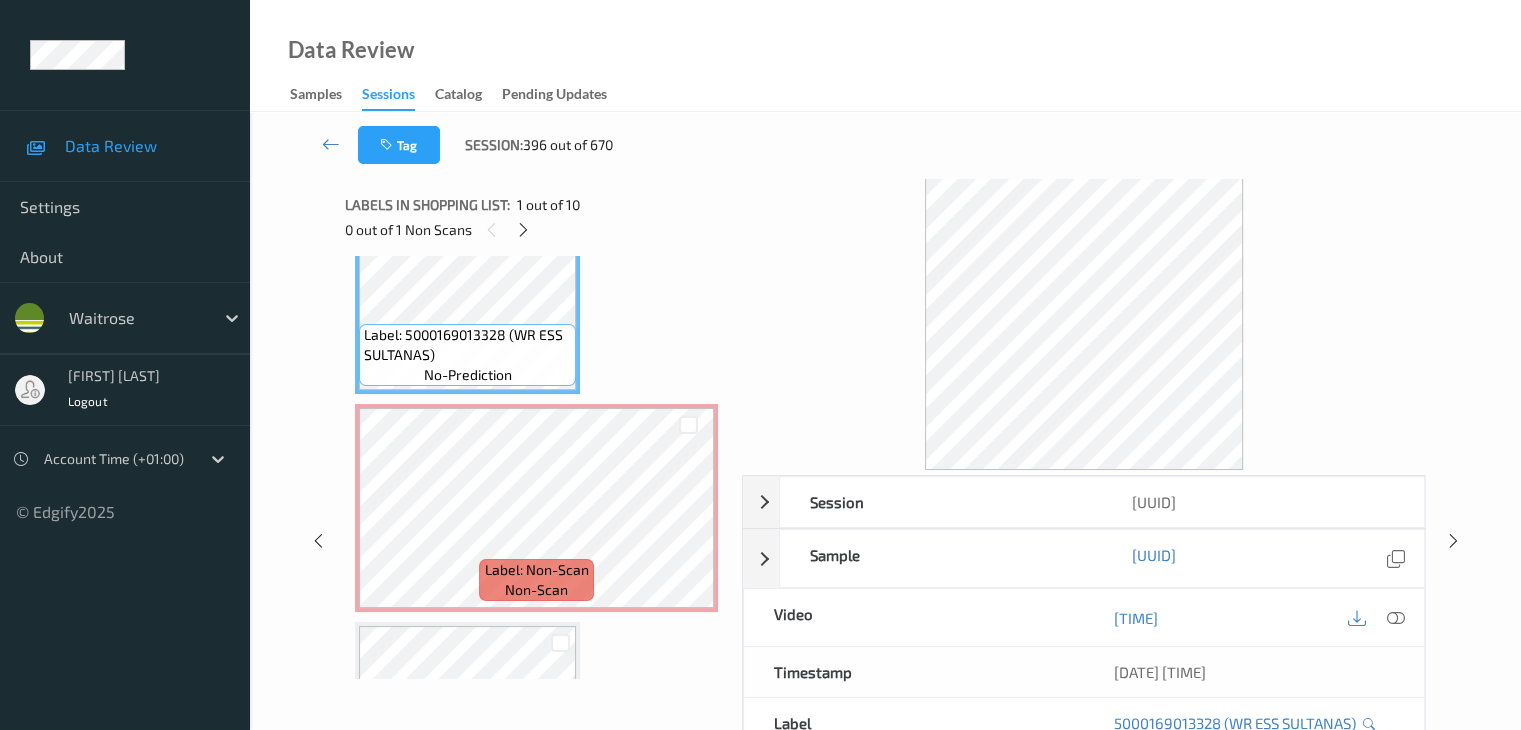 scroll, scrollTop: 200, scrollLeft: 0, axis: vertical 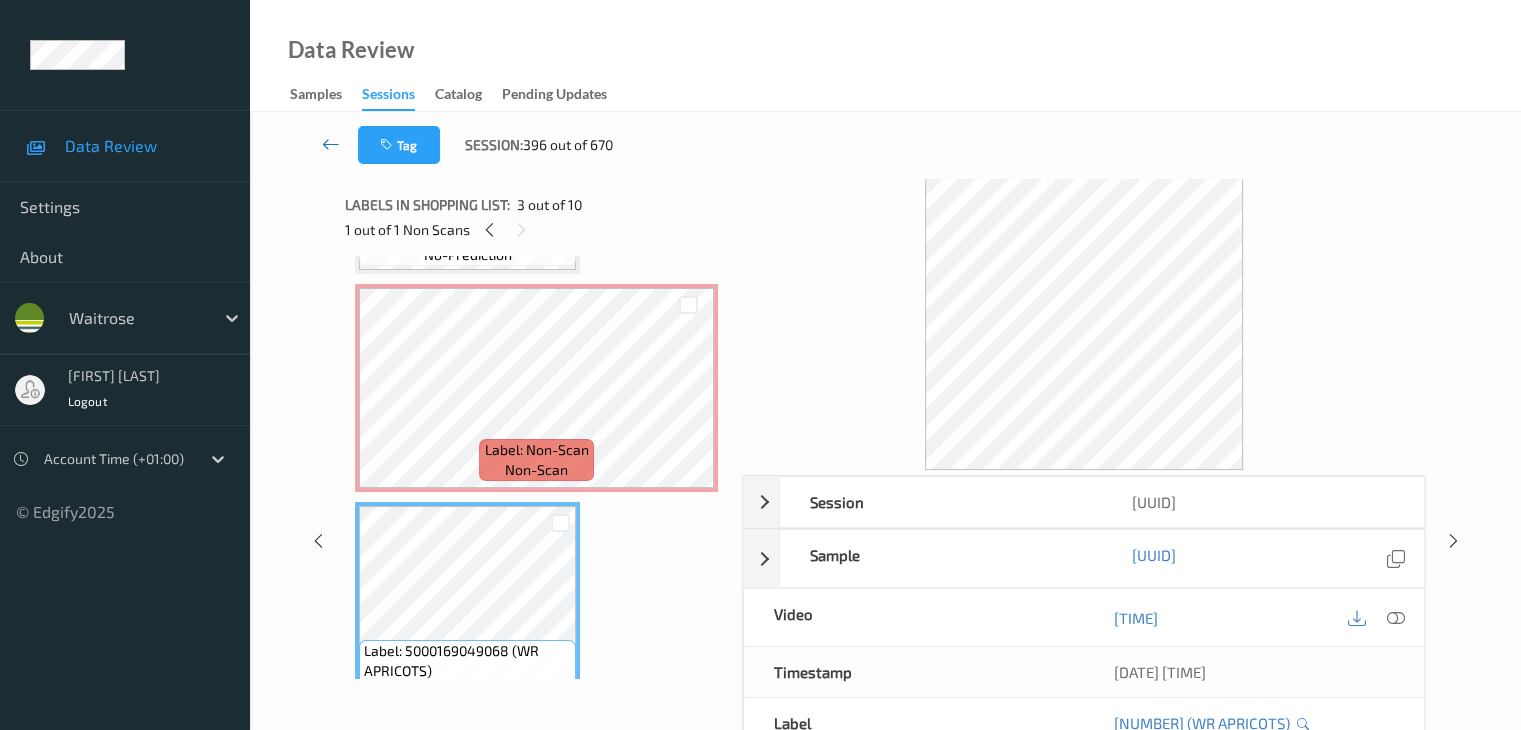 click at bounding box center [331, 144] 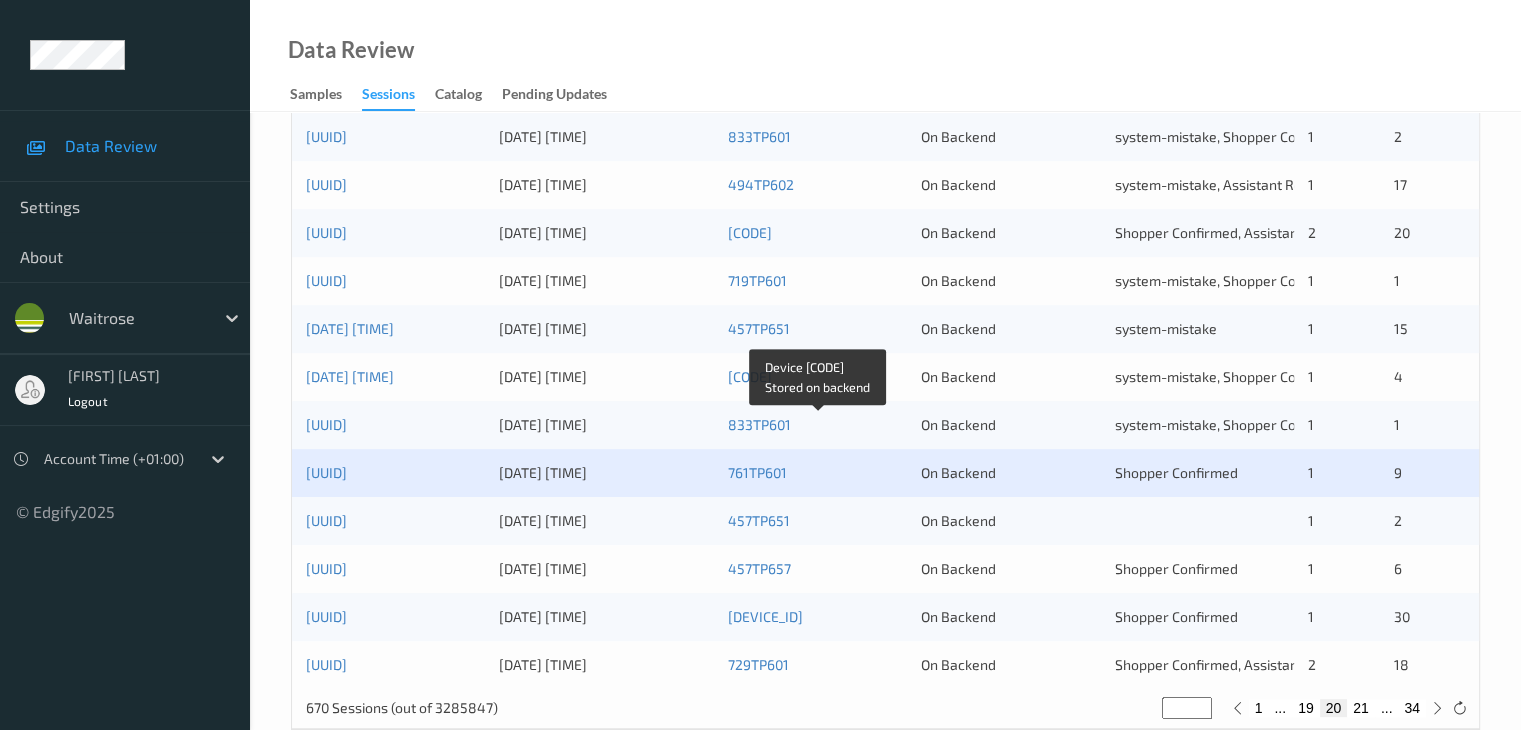 scroll, scrollTop: 800, scrollLeft: 0, axis: vertical 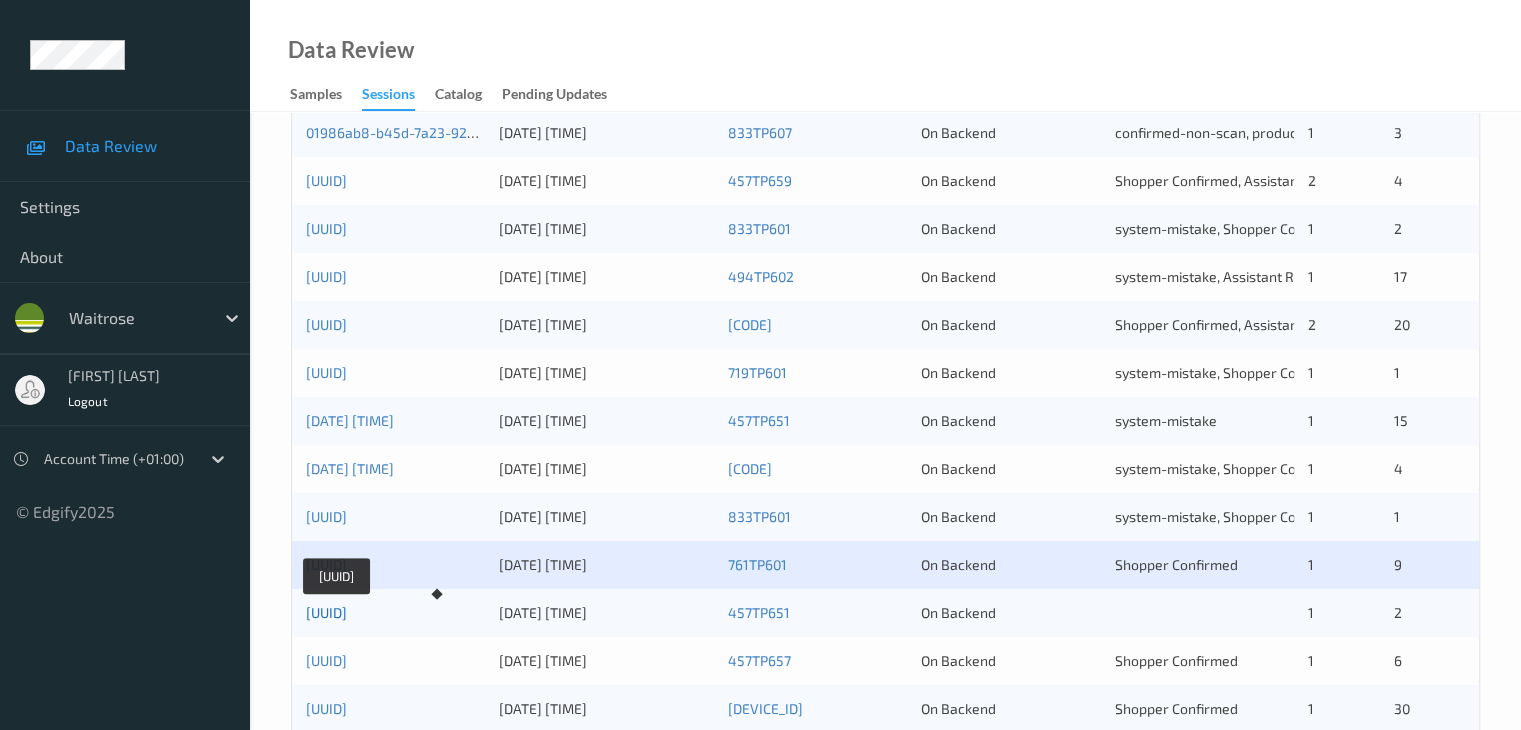 click on "[UUID]" at bounding box center (326, 612) 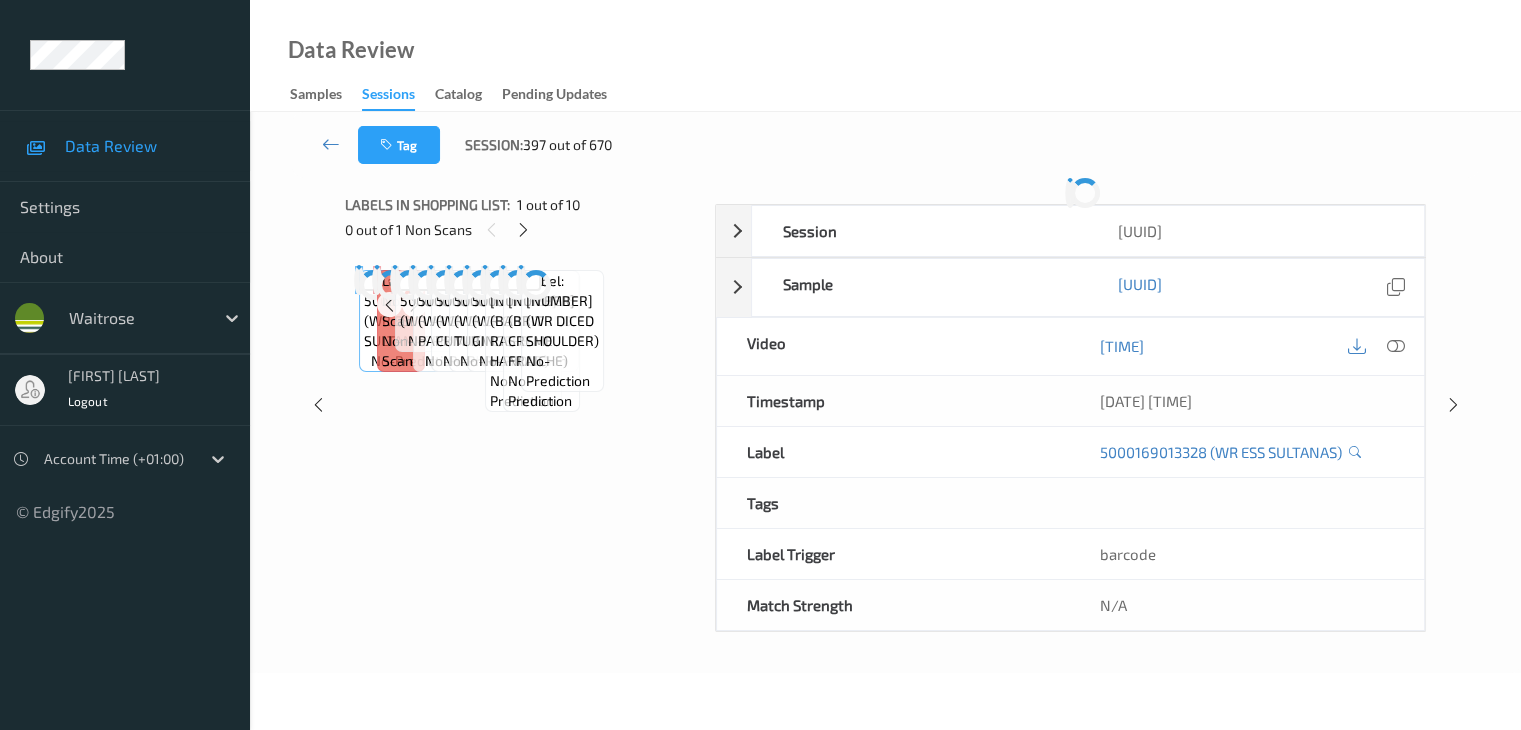 scroll, scrollTop: 0, scrollLeft: 0, axis: both 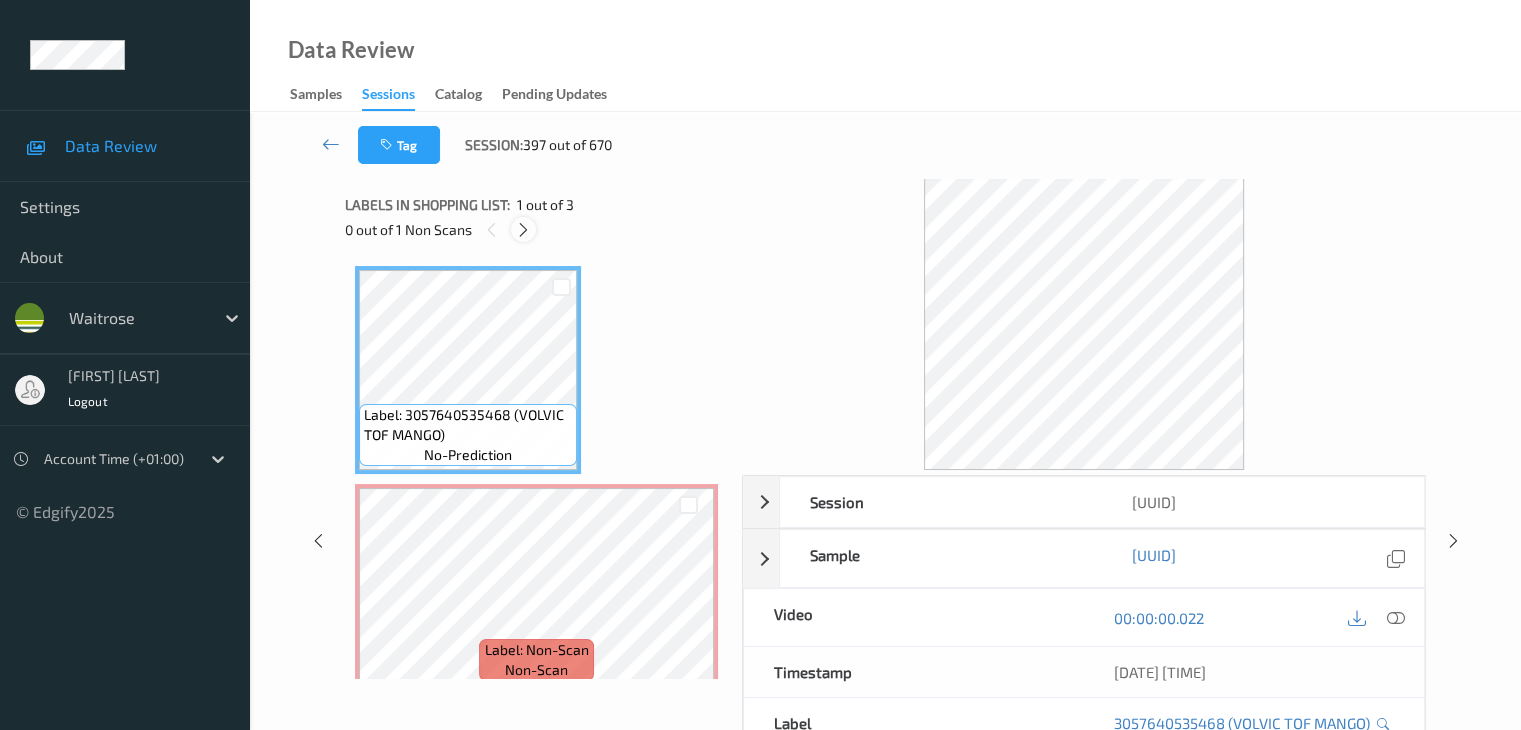 click at bounding box center (523, 230) 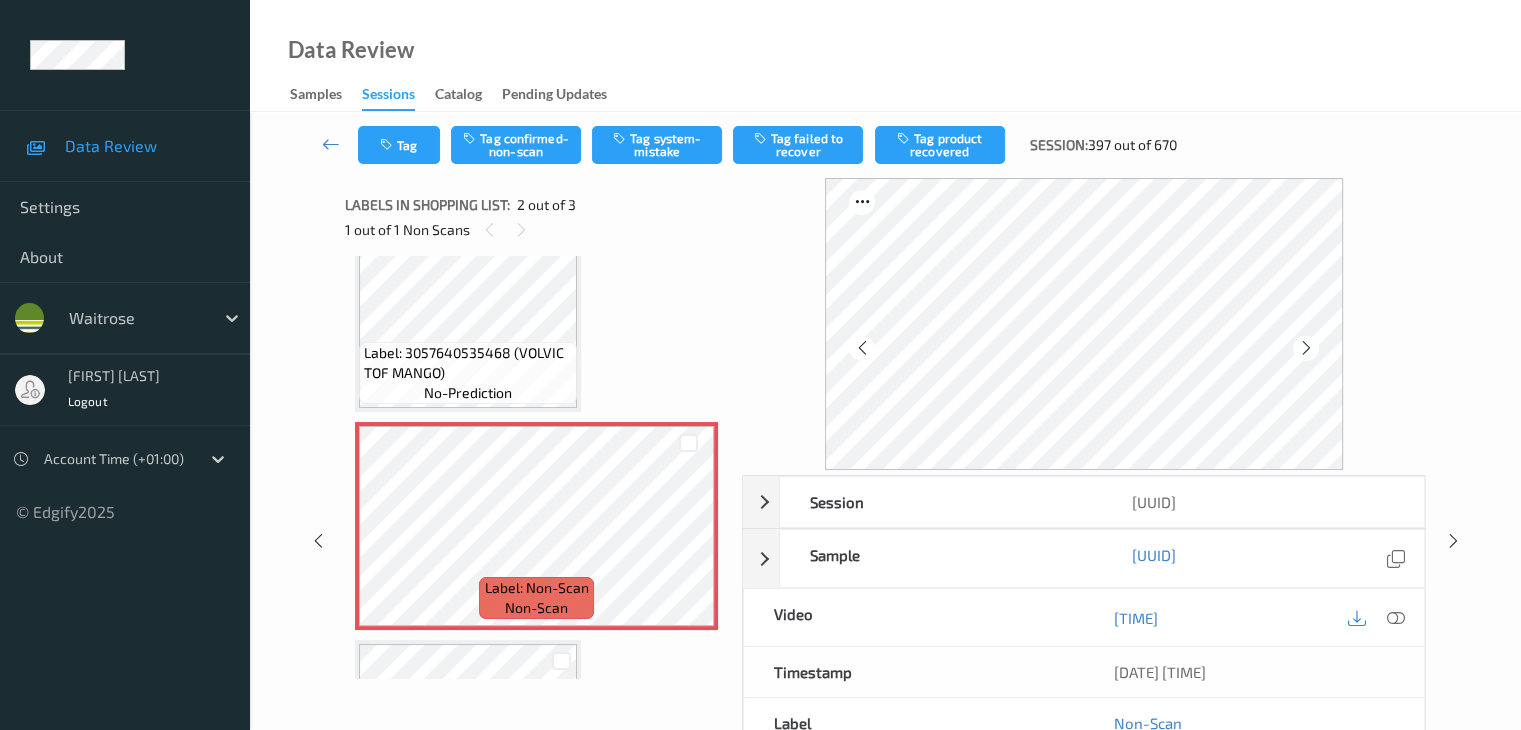 scroll, scrollTop: 0, scrollLeft: 0, axis: both 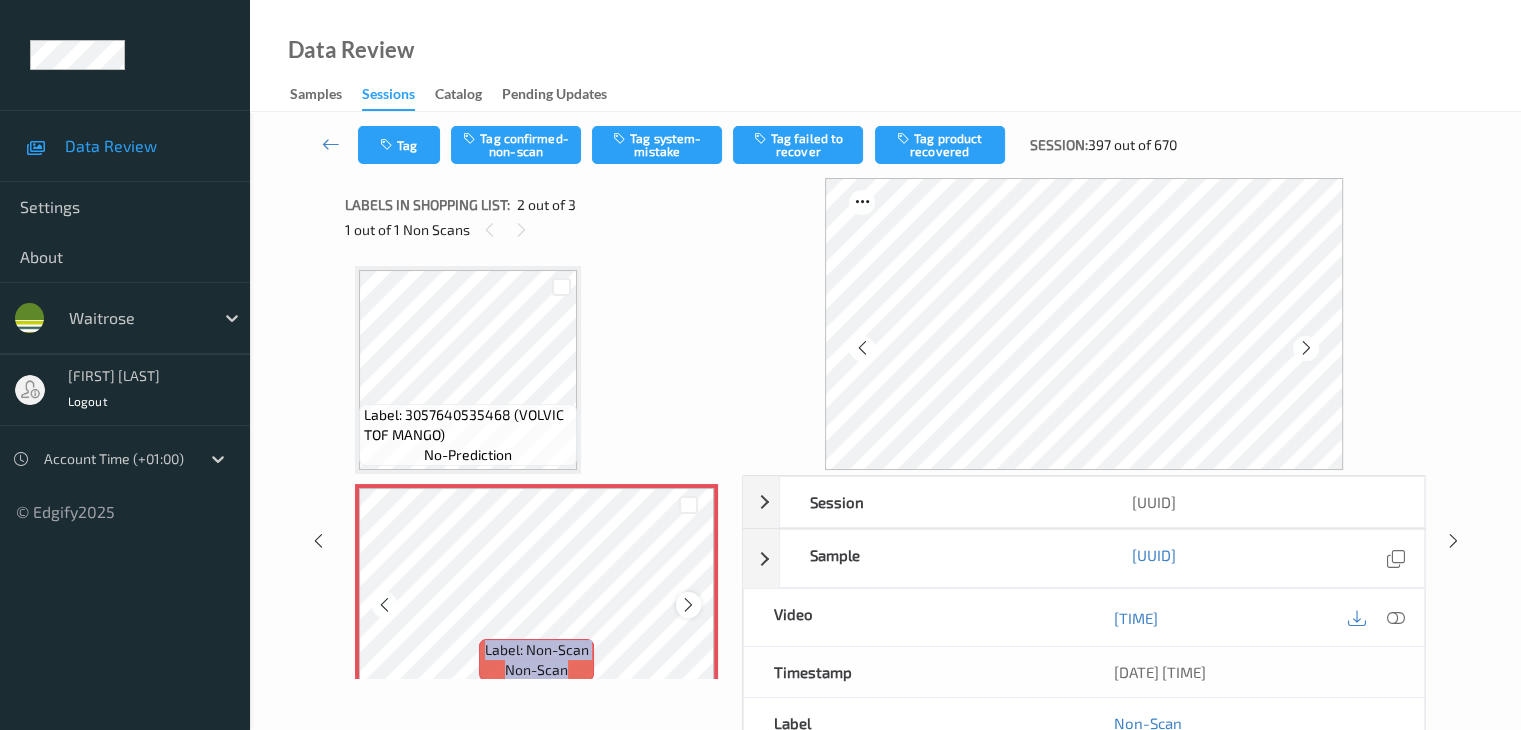 click at bounding box center (688, 604) 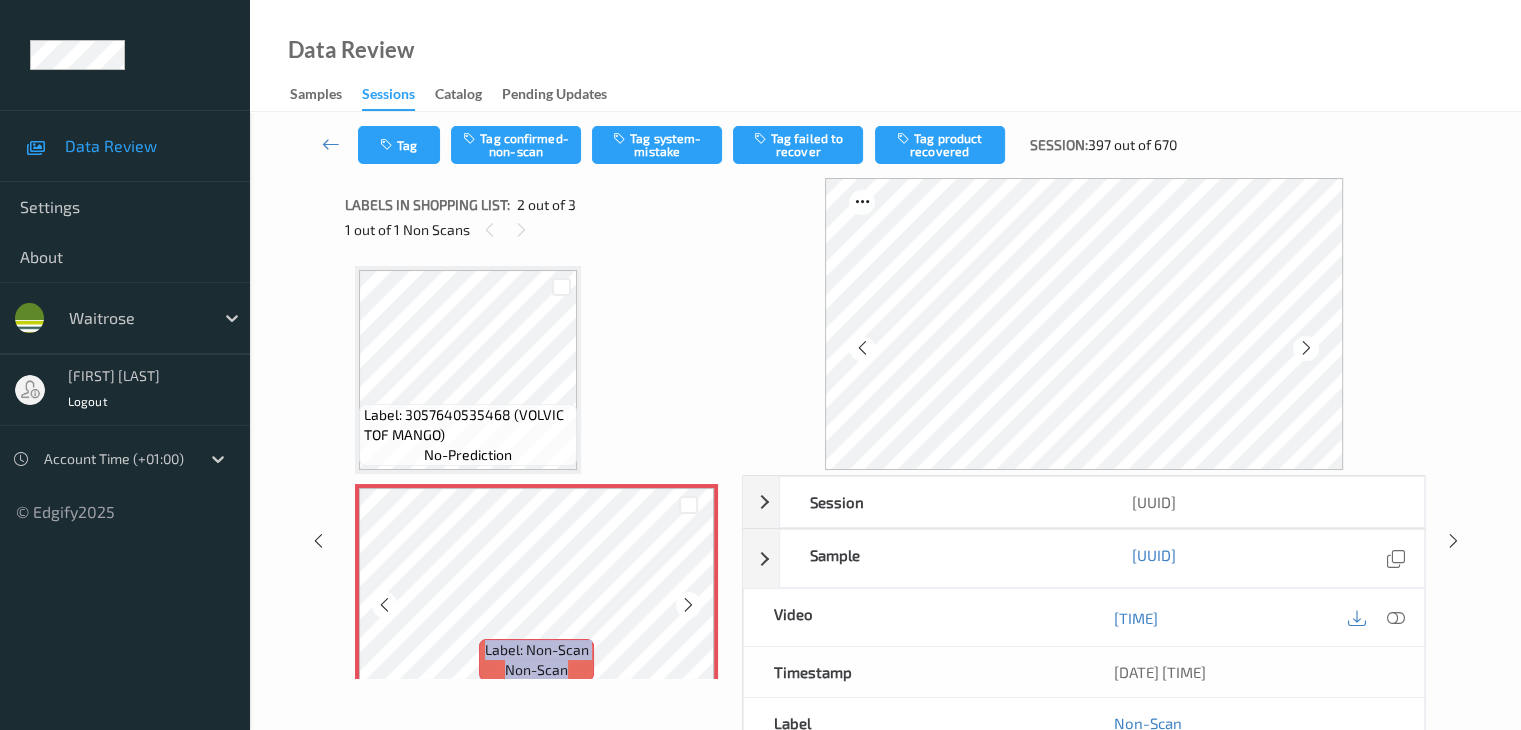 click at bounding box center [688, 604] 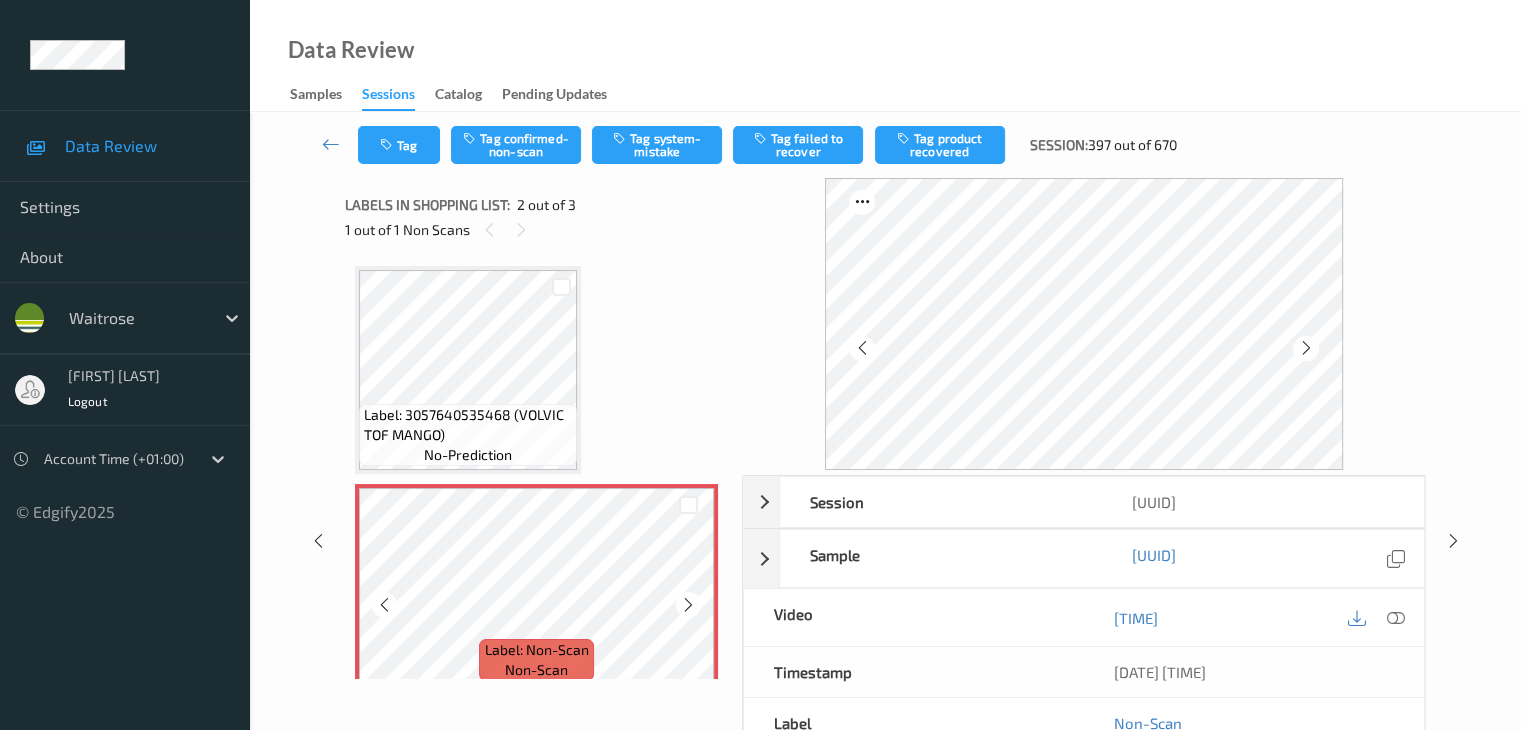 click at bounding box center (688, 604) 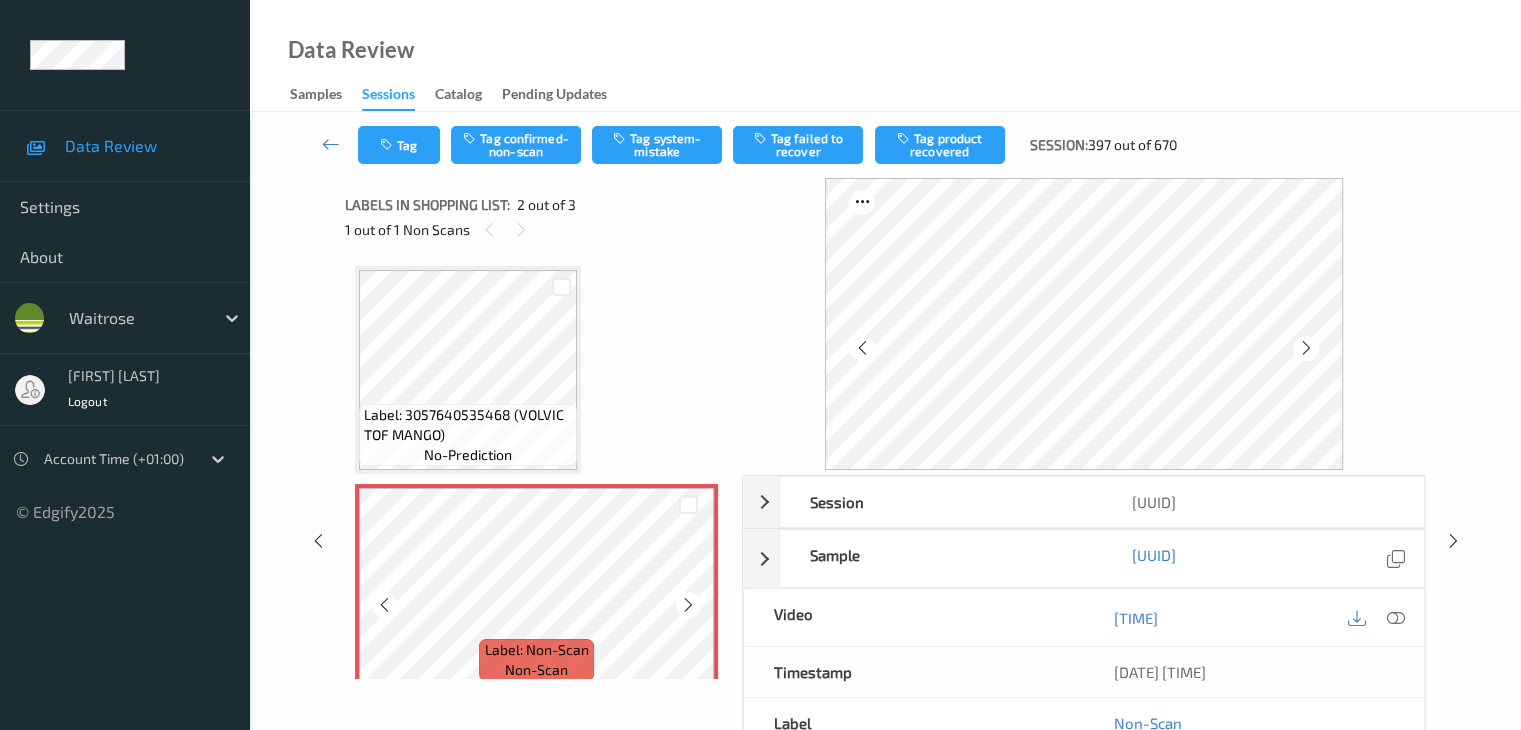 click at bounding box center [688, 604] 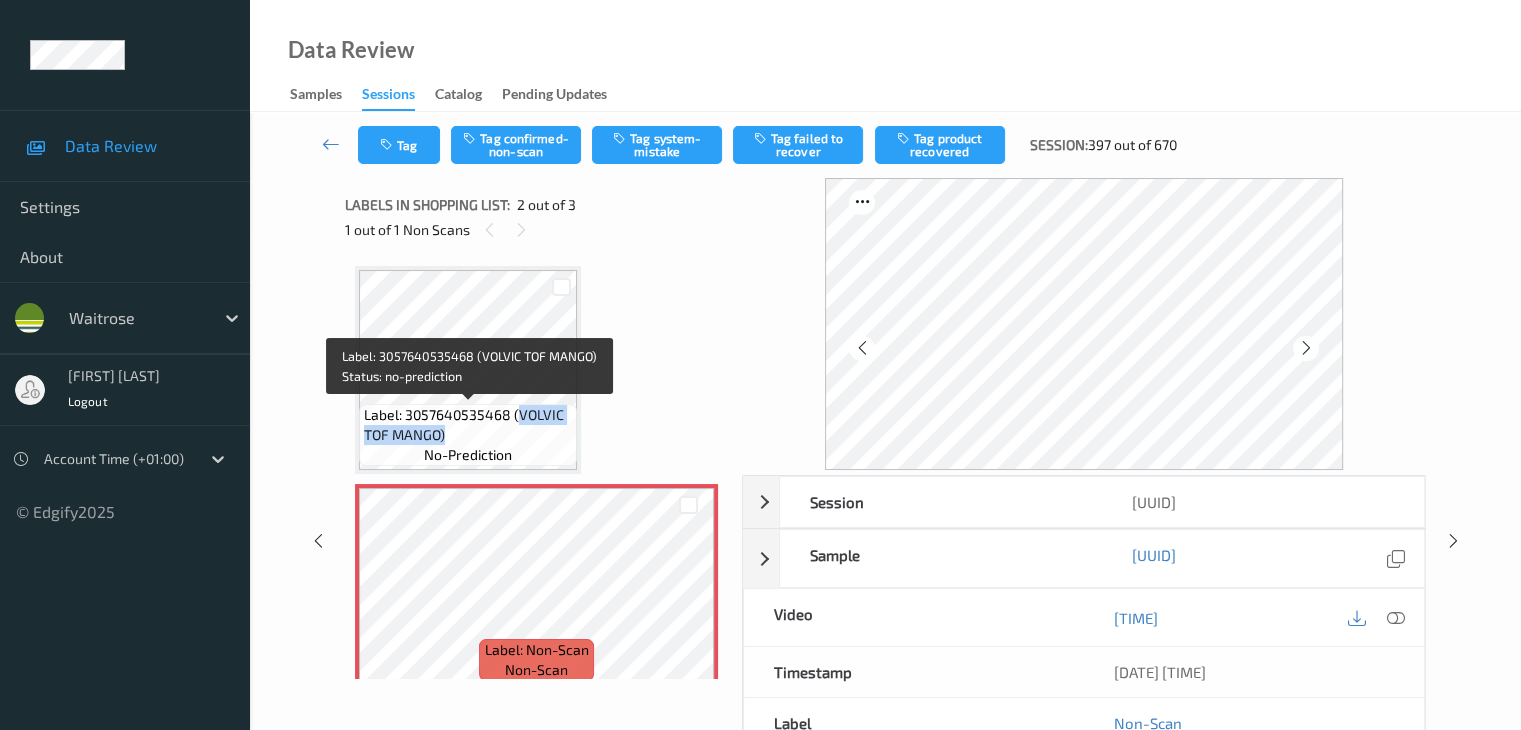 drag, startPoint x: 517, startPoint y: 417, endPoint x: 526, endPoint y: 432, distance: 17.492855 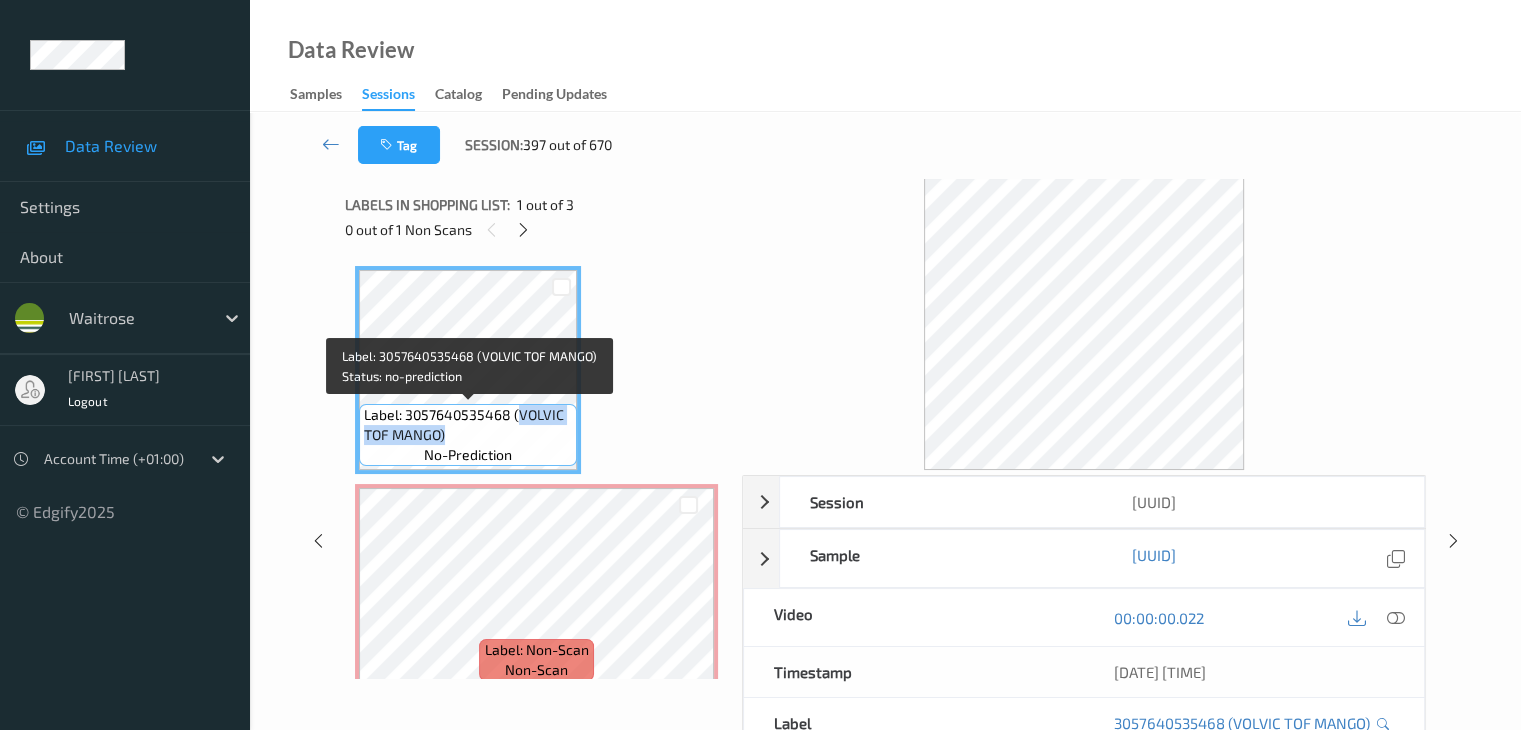 copy on "VOLVIC TOF MANGO)" 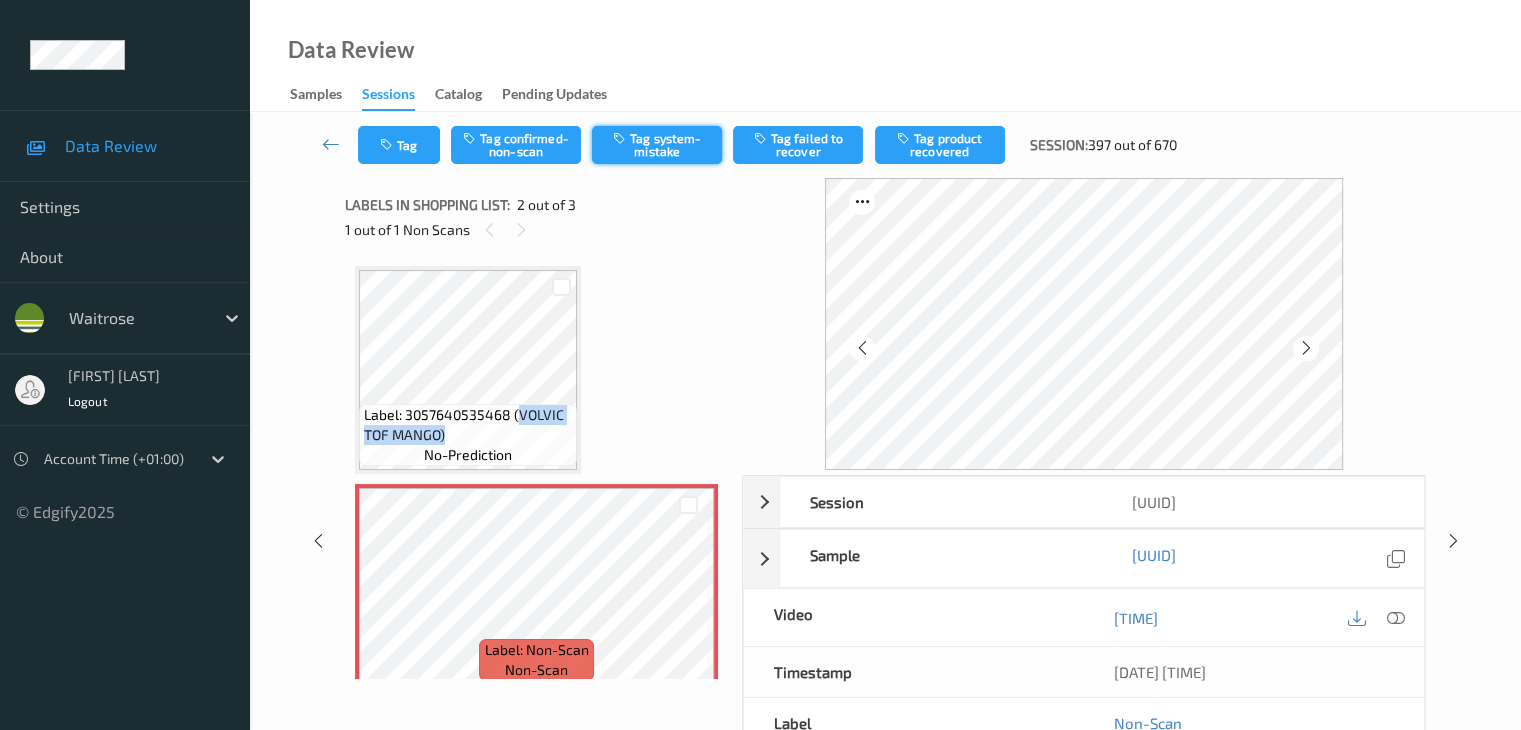 click on "Tag   system-mistake" at bounding box center (657, 145) 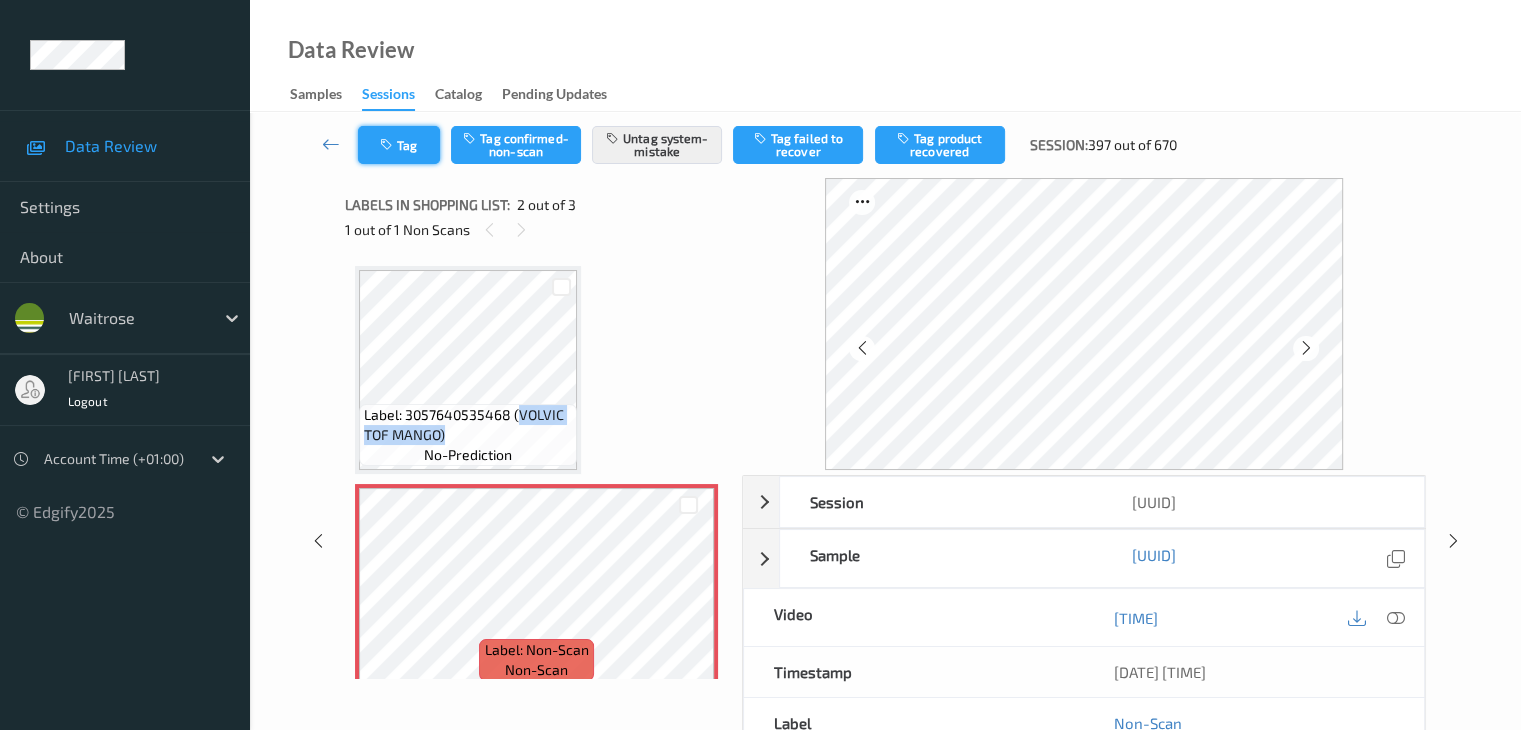 click on "Tag" at bounding box center [399, 145] 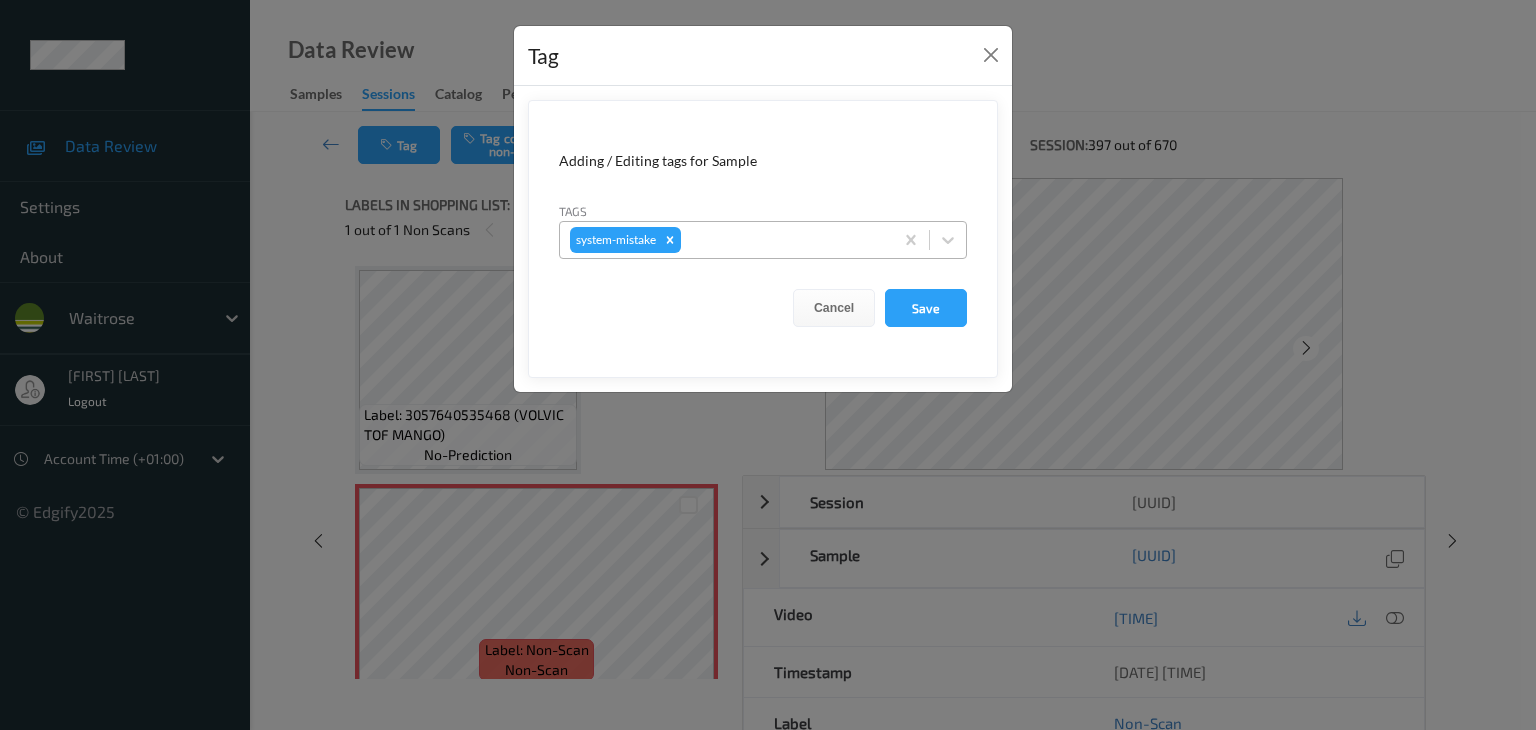 click at bounding box center (784, 240) 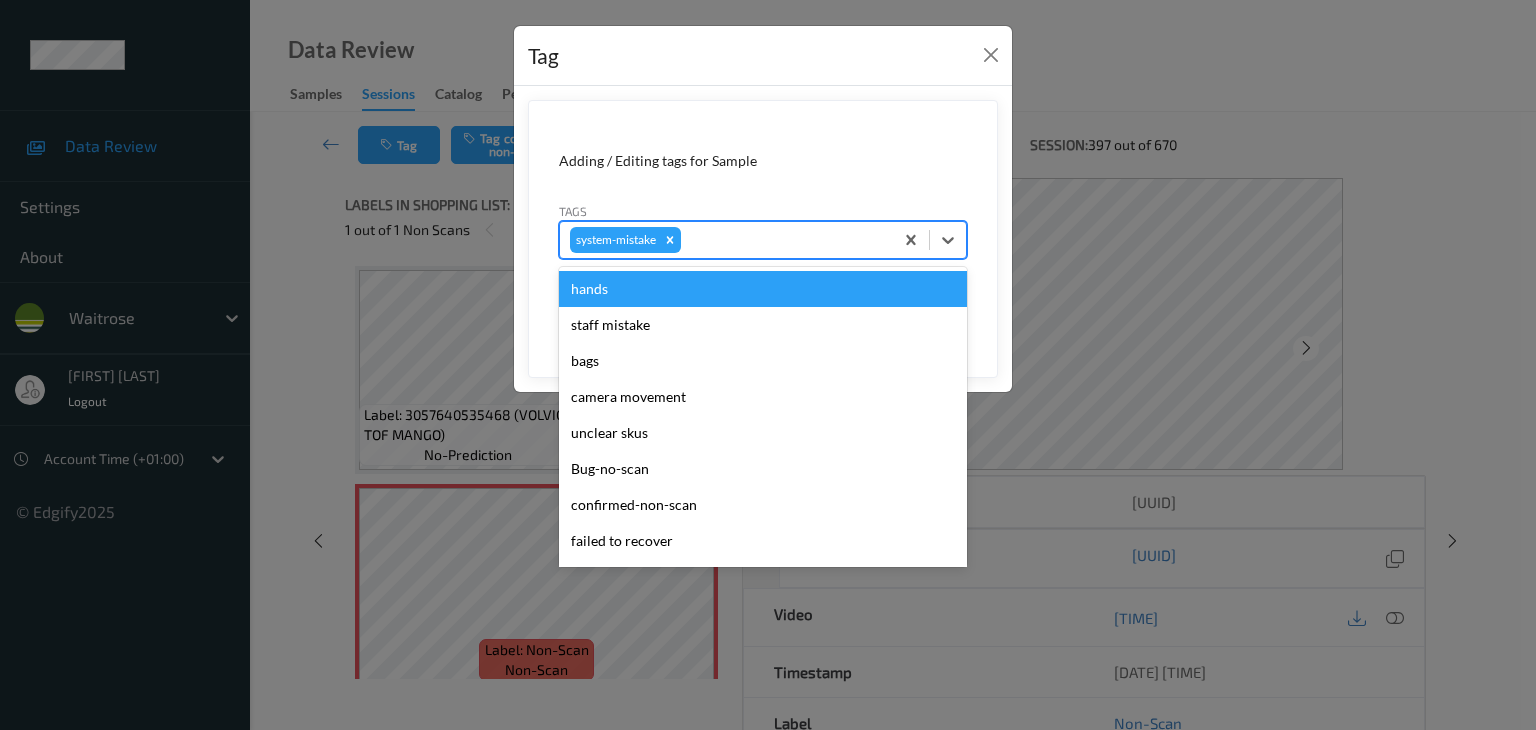 type on "u" 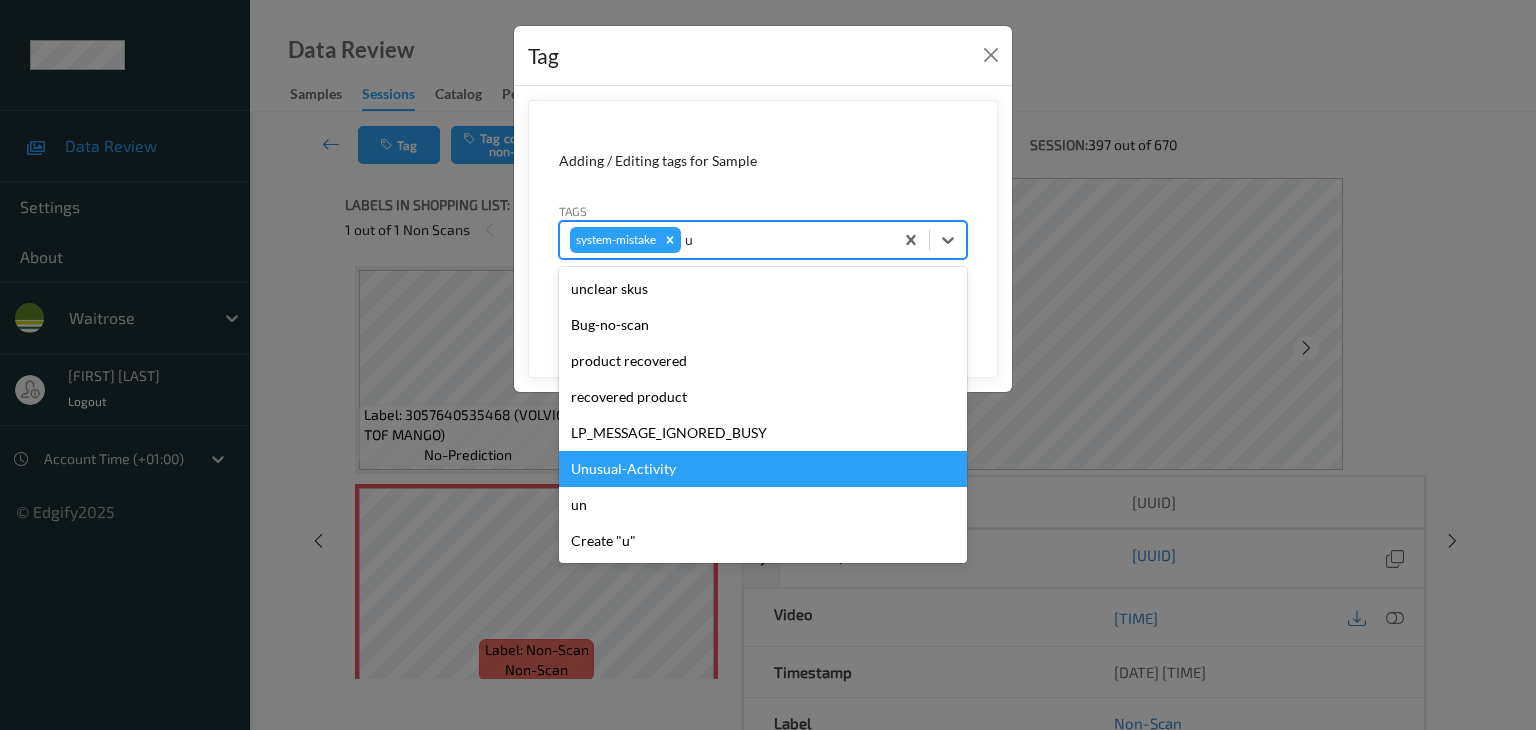 click on "Unusual-Activity" at bounding box center (763, 469) 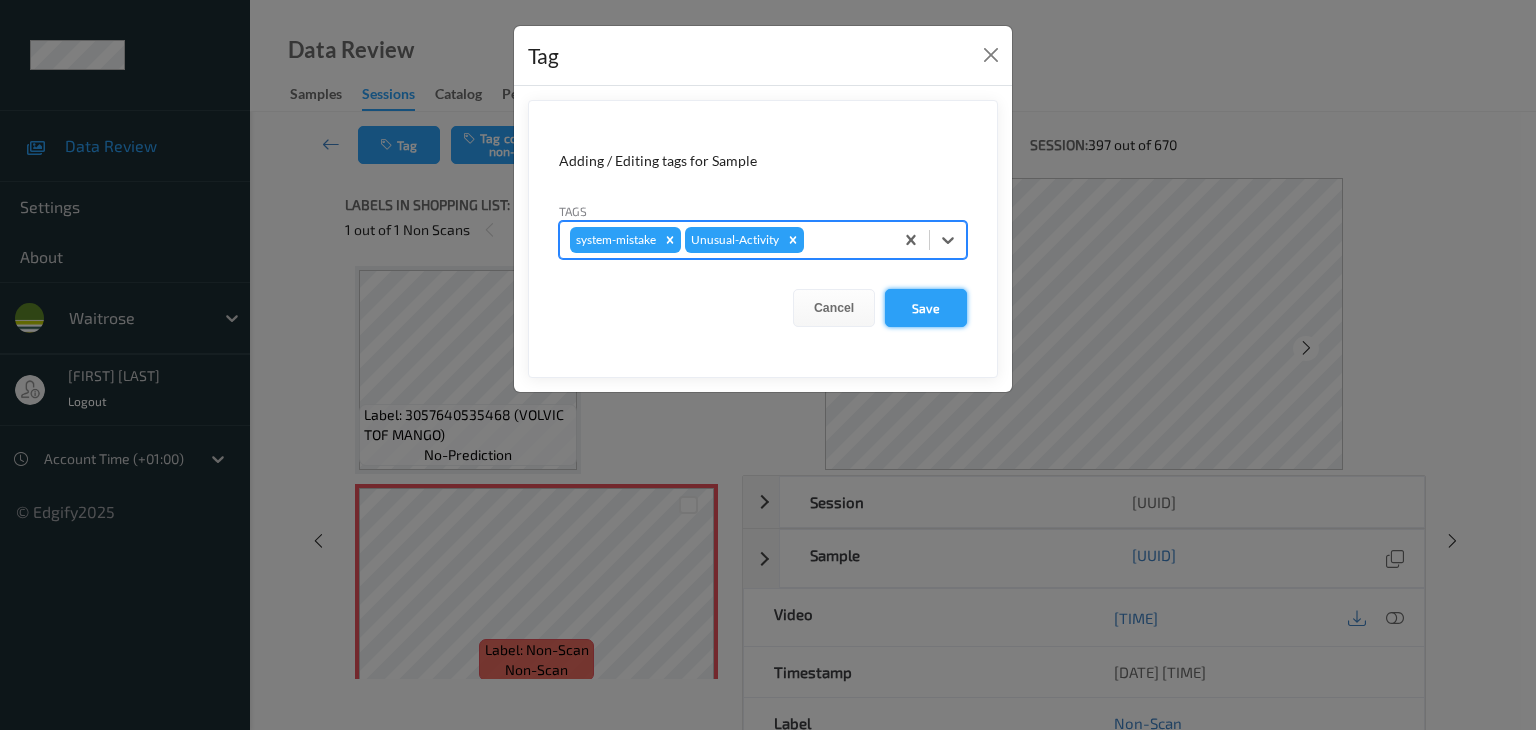 click on "Save" at bounding box center (926, 308) 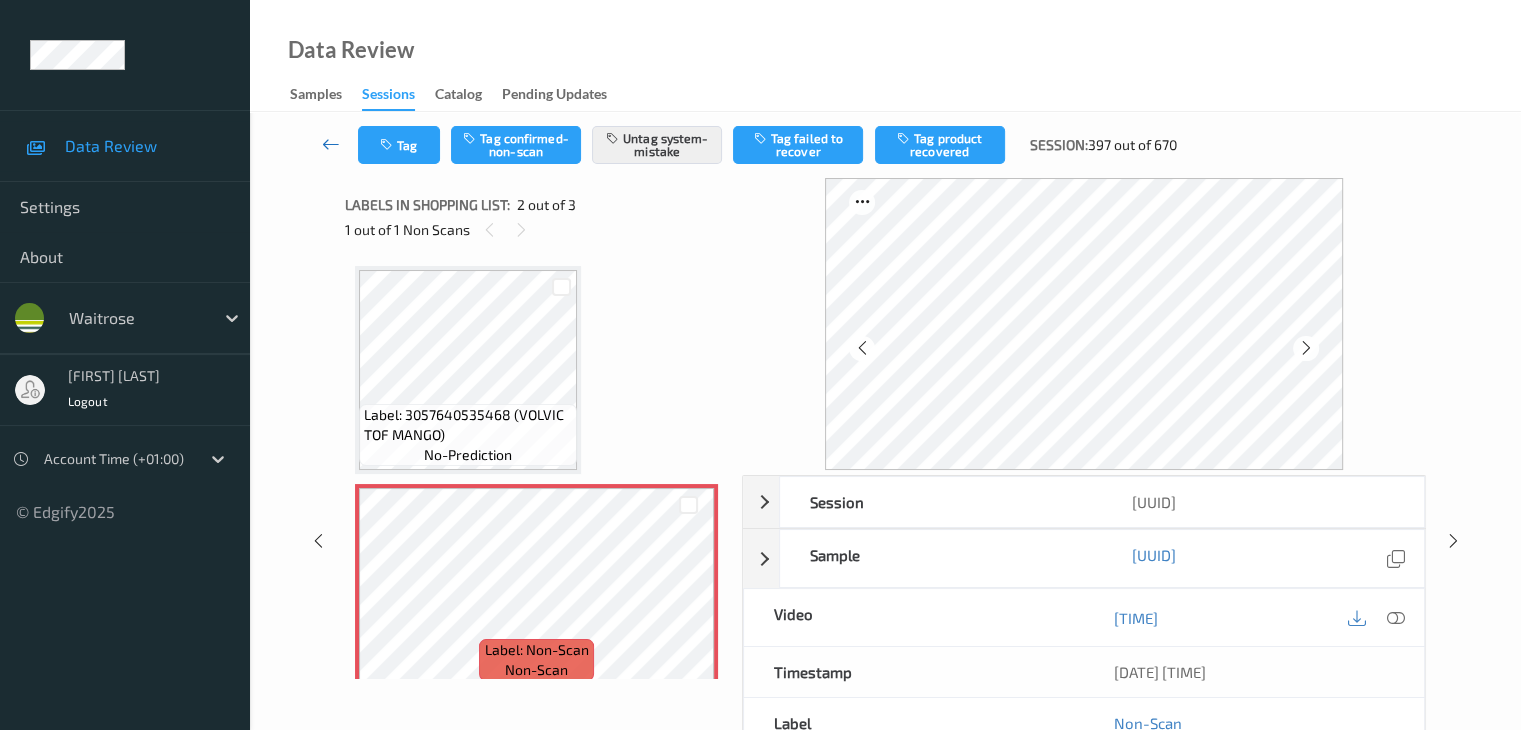 click at bounding box center [331, 144] 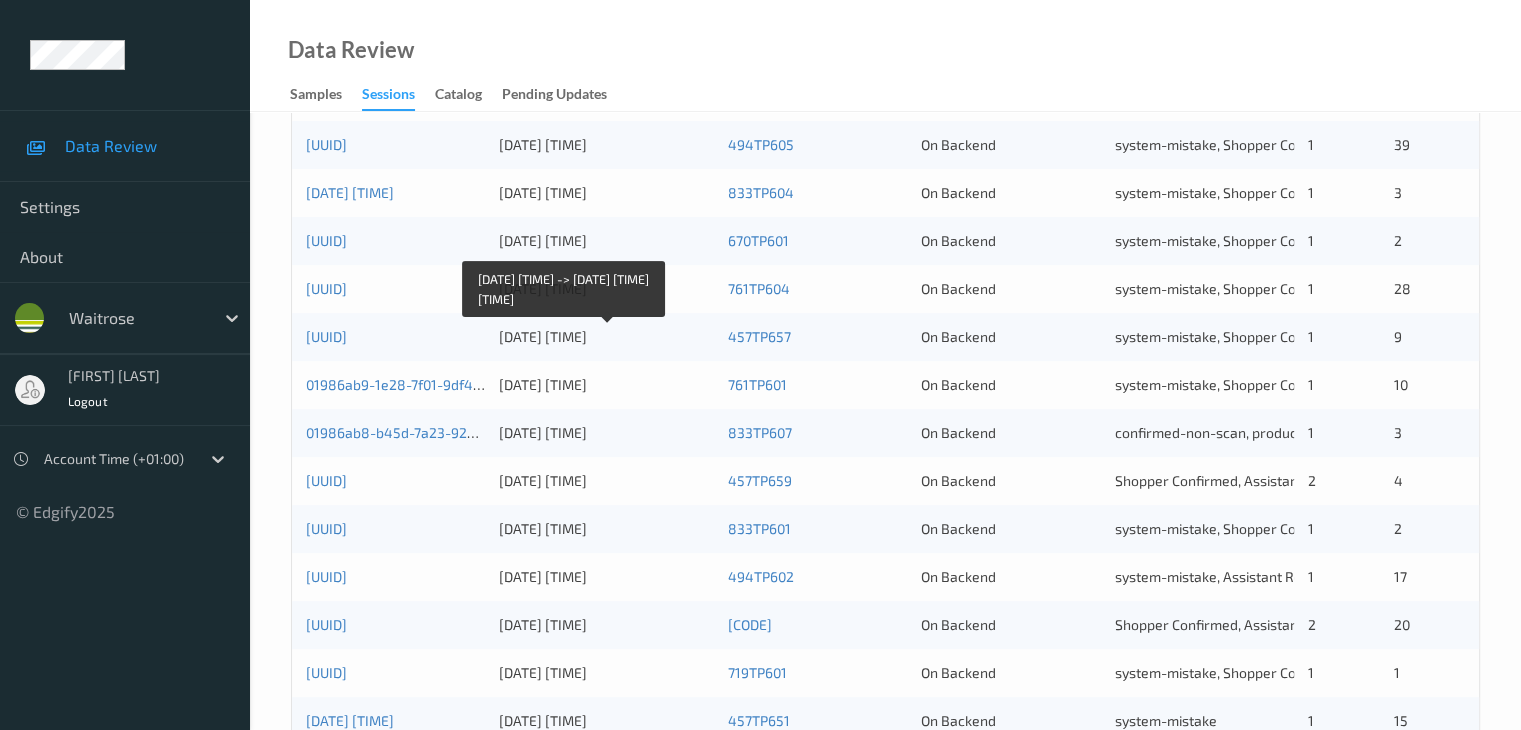 scroll, scrollTop: 900, scrollLeft: 0, axis: vertical 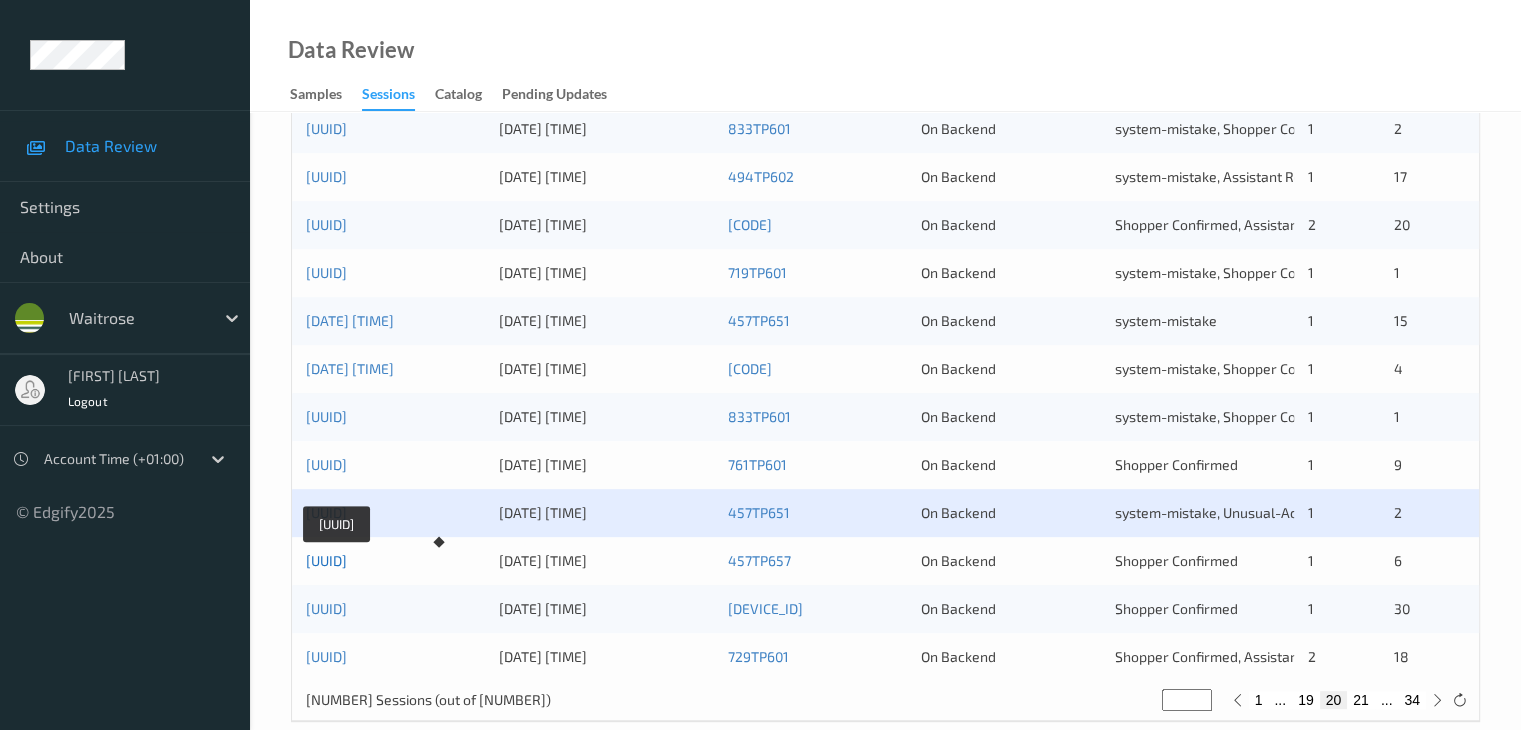 click on "[UUID]" at bounding box center [326, 560] 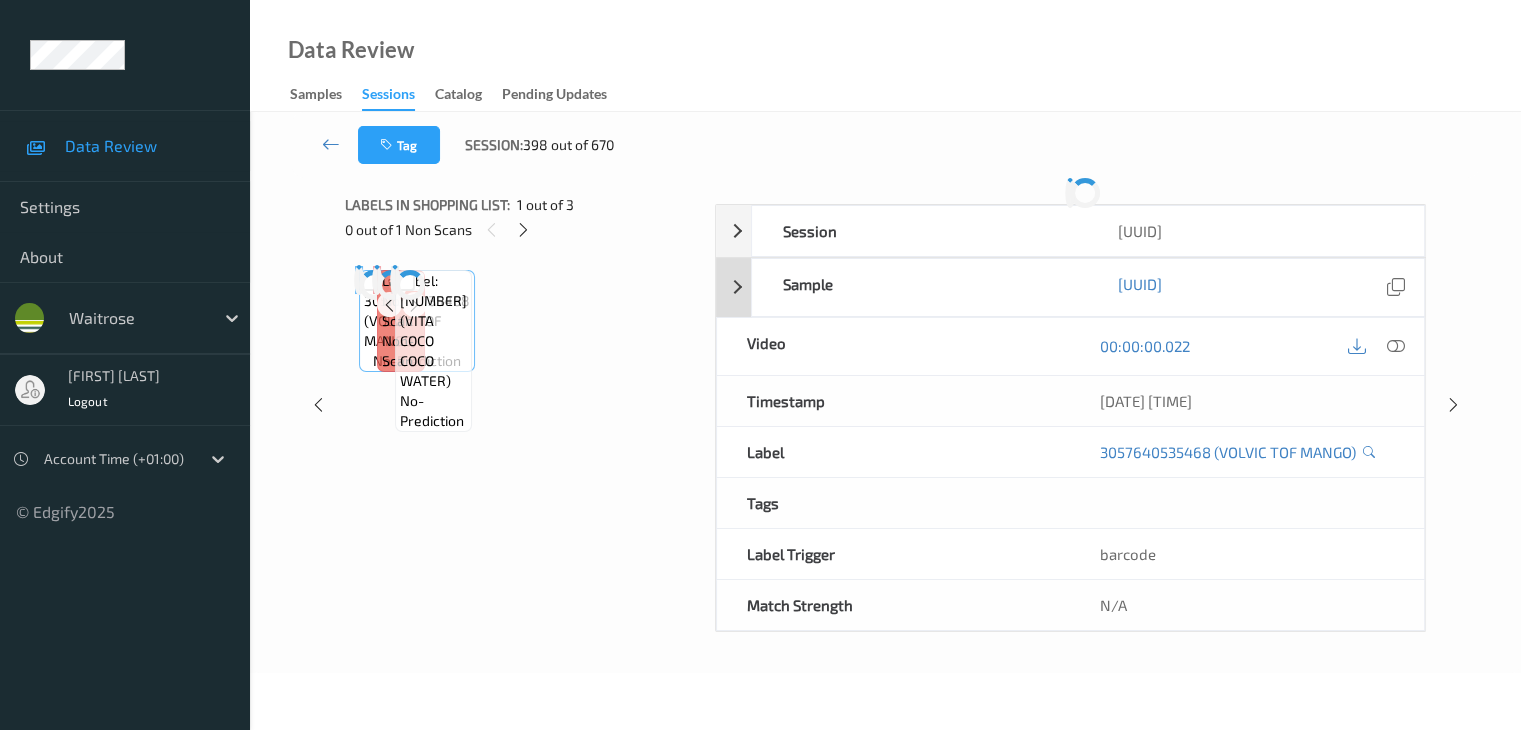 scroll, scrollTop: 0, scrollLeft: 0, axis: both 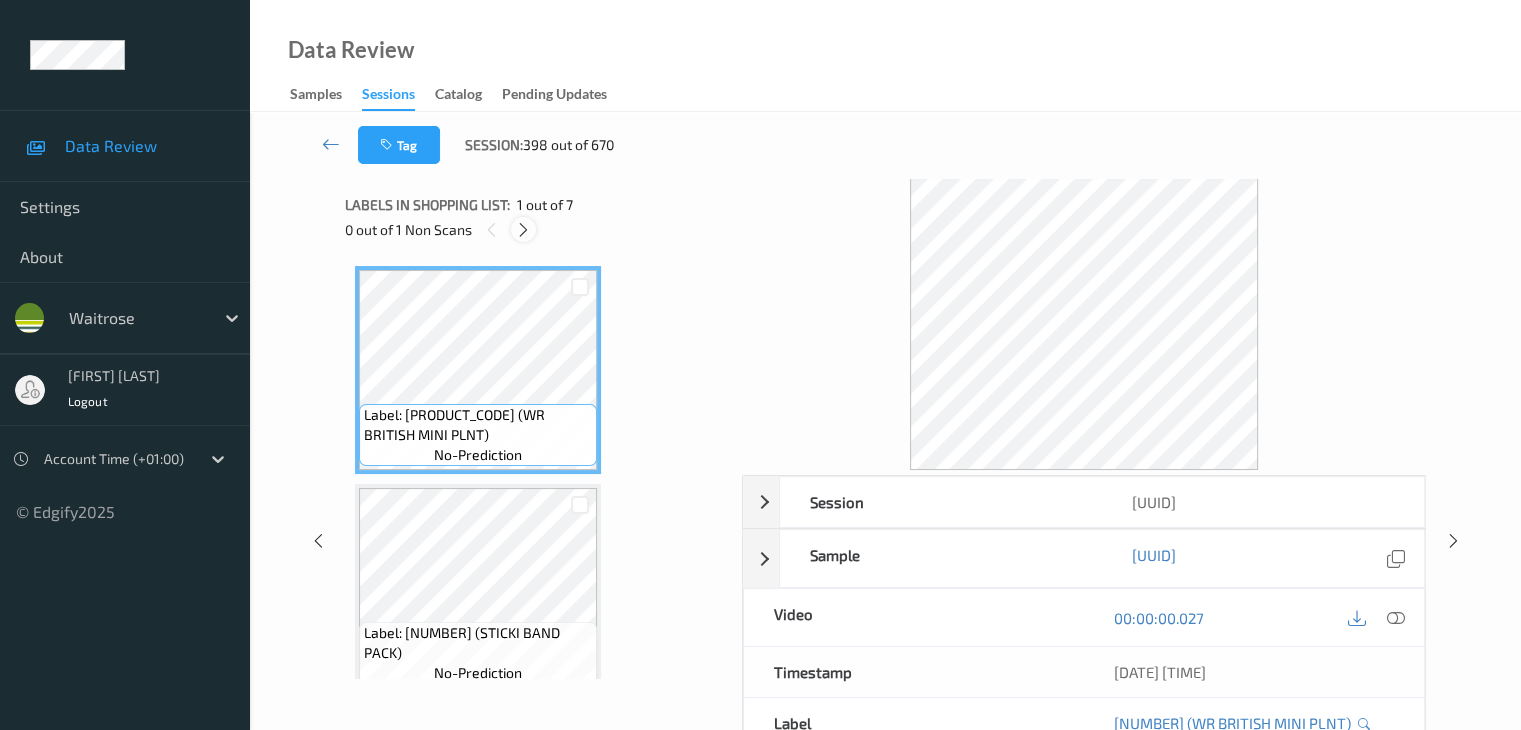 click at bounding box center (523, 230) 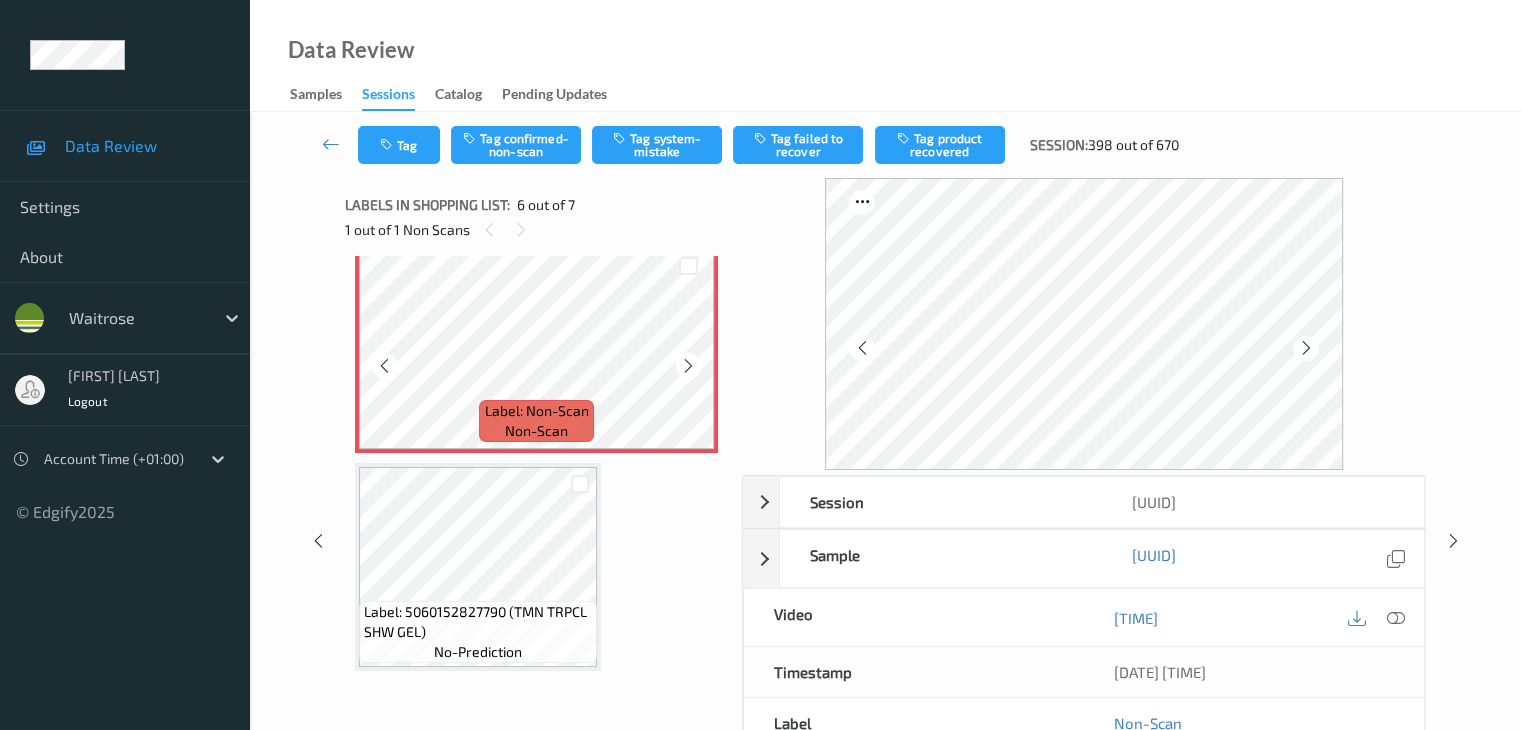 scroll, scrollTop: 1113, scrollLeft: 0, axis: vertical 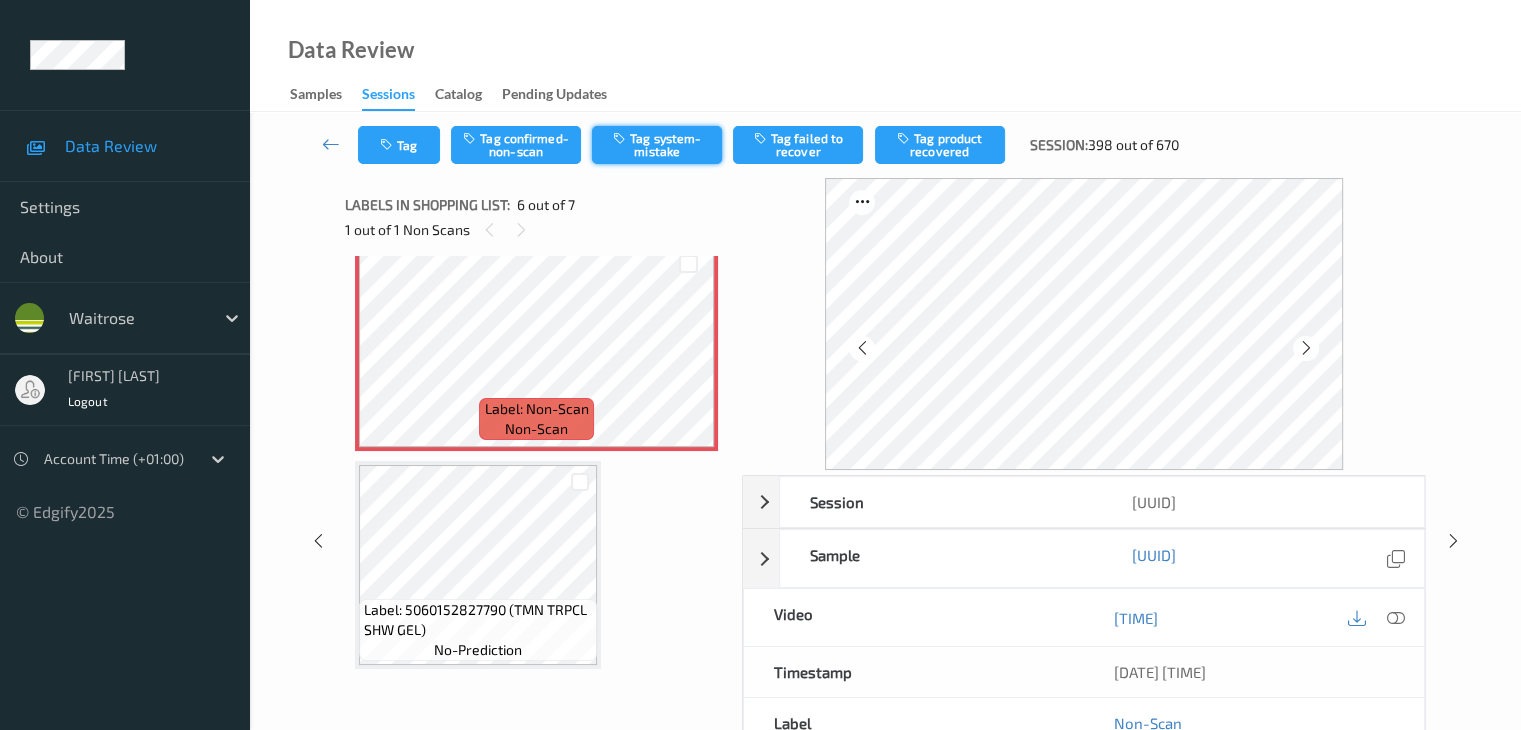 click on "Tag   system-mistake" at bounding box center [657, 145] 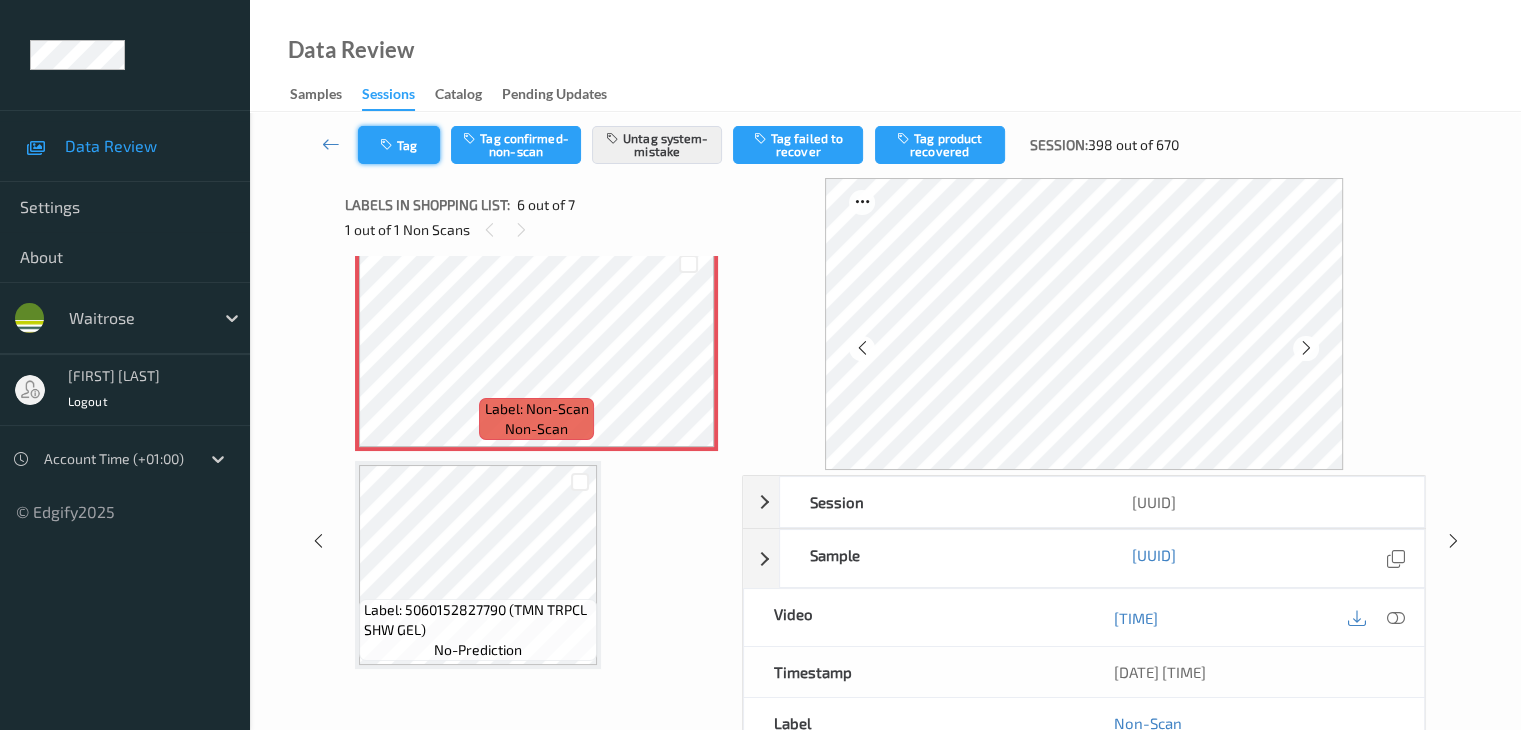 click on "Tag" at bounding box center [399, 145] 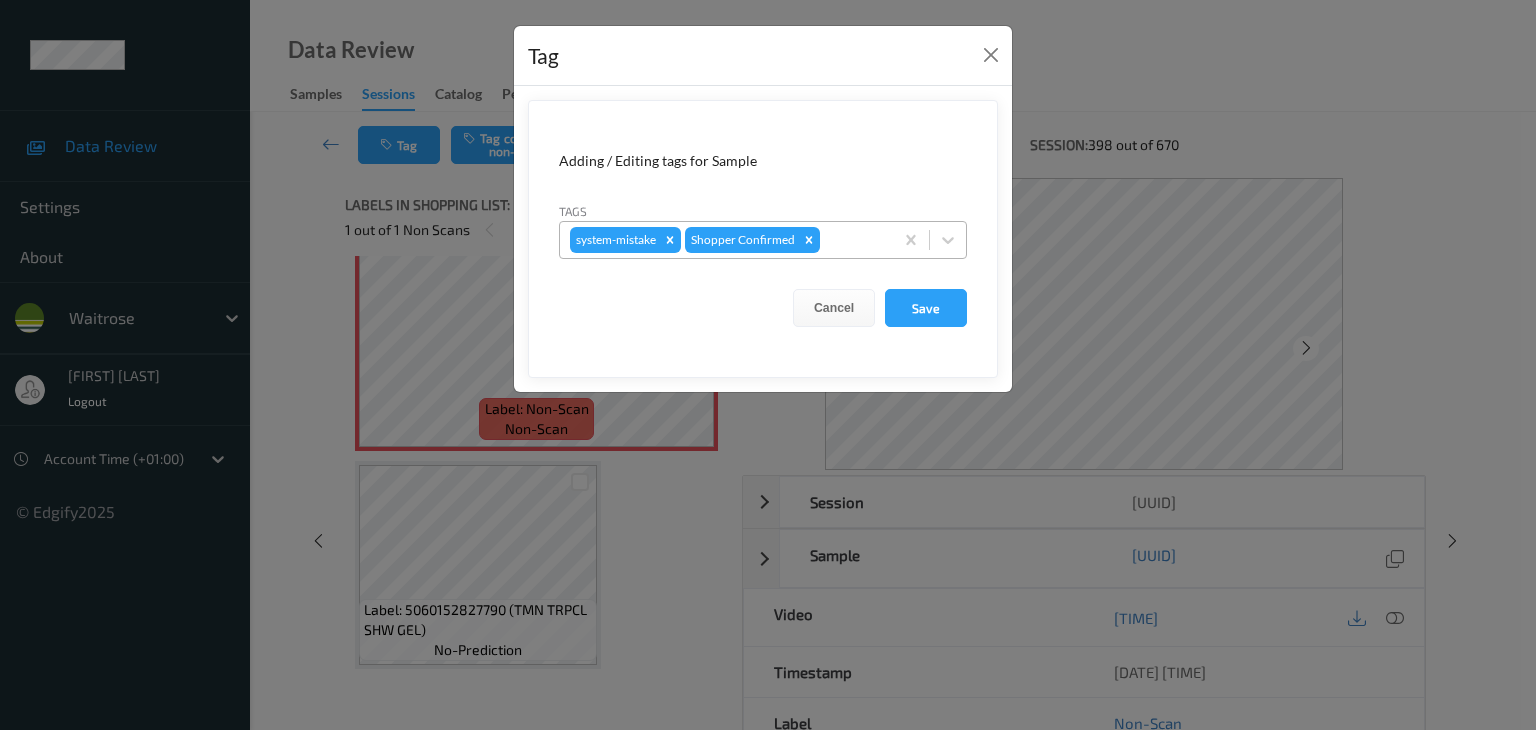 click at bounding box center (853, 240) 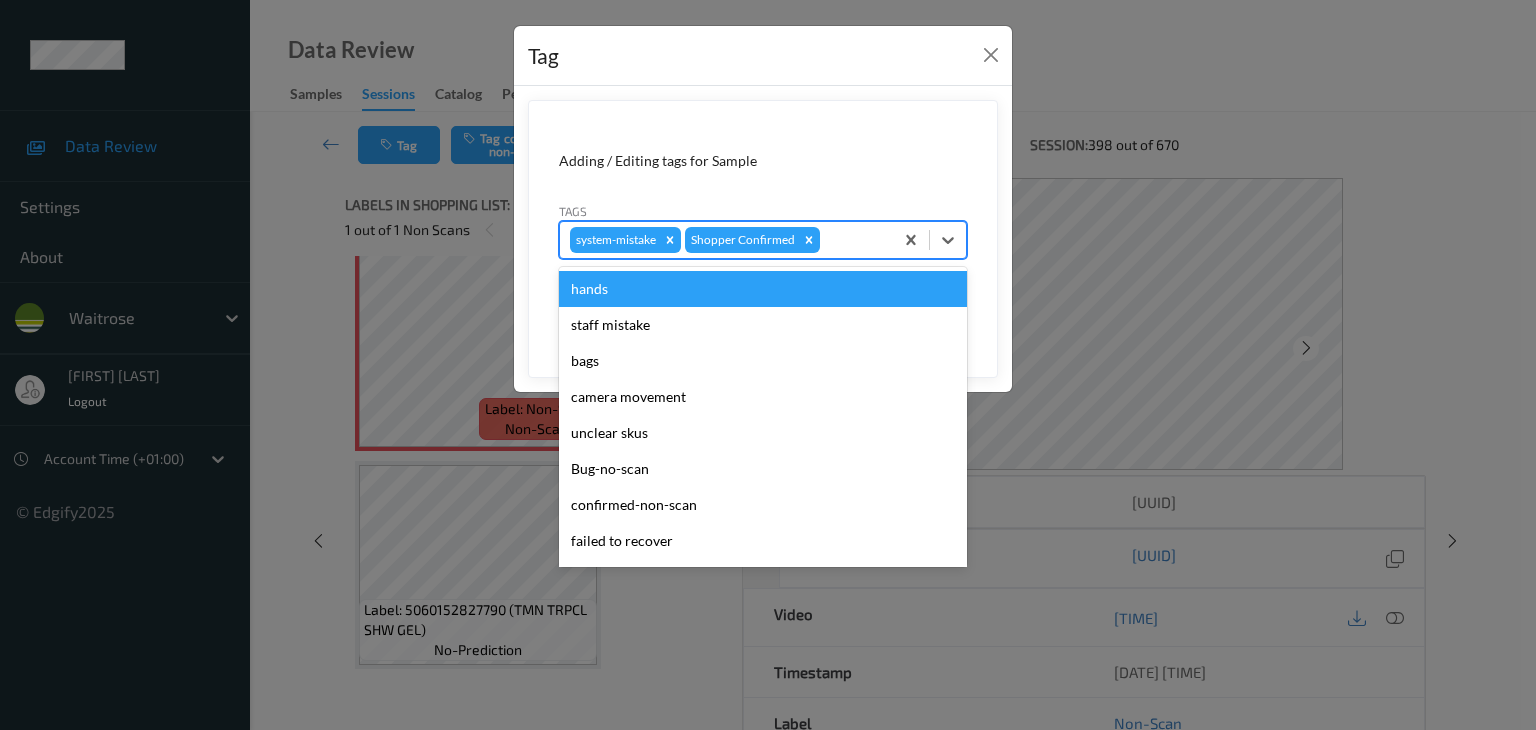 type on "u" 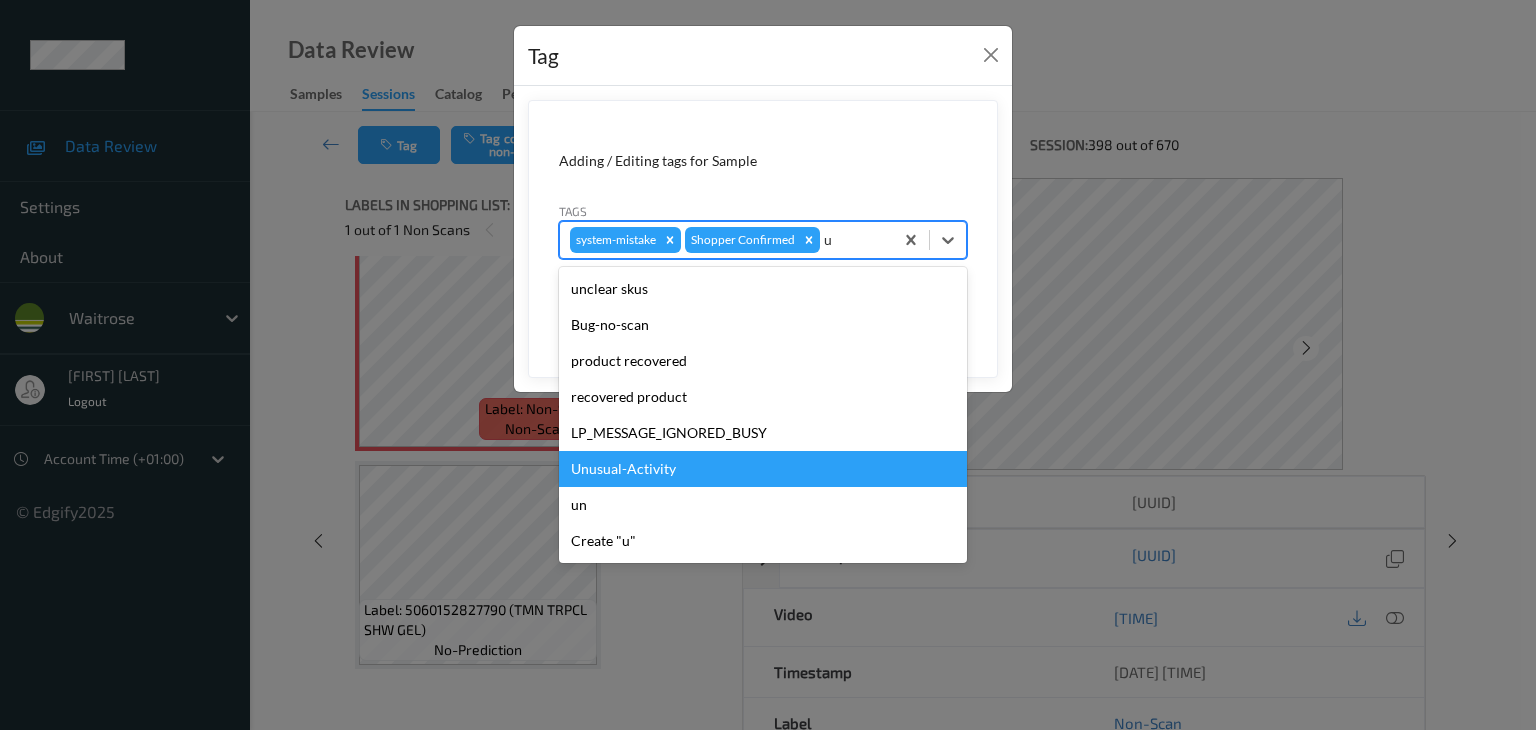 click on "Unusual-Activity" at bounding box center (763, 469) 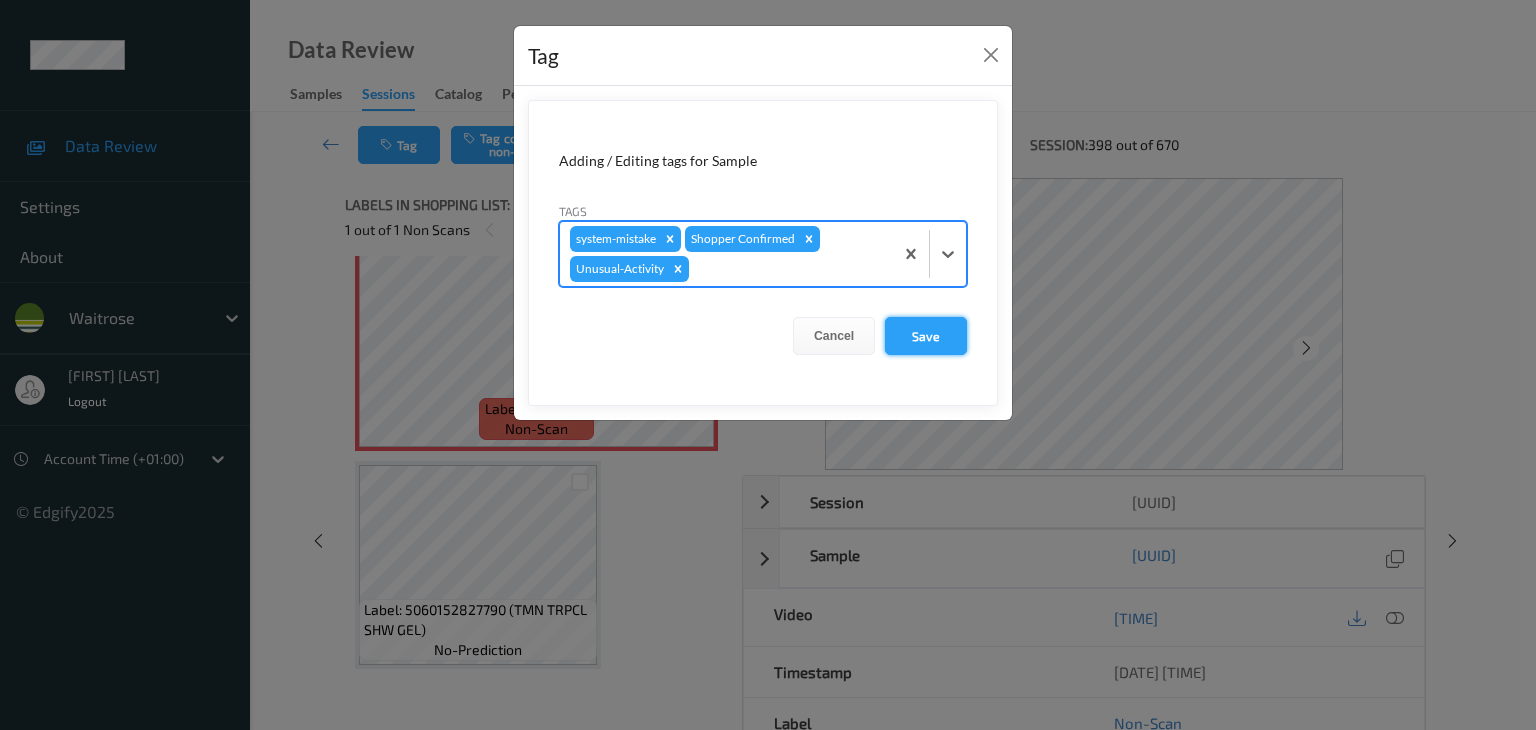 type on "p" 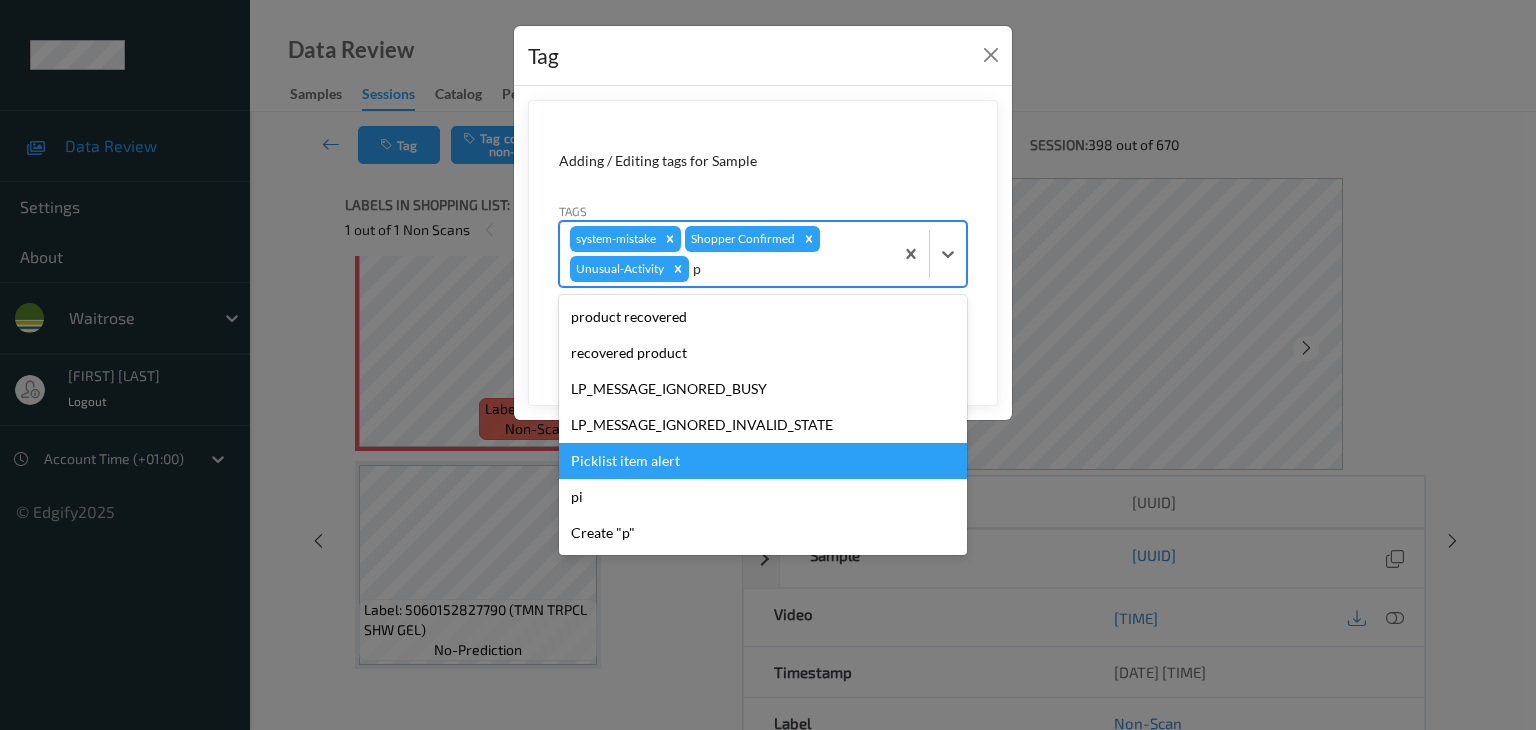 click on "Picklist item alert" at bounding box center (763, 461) 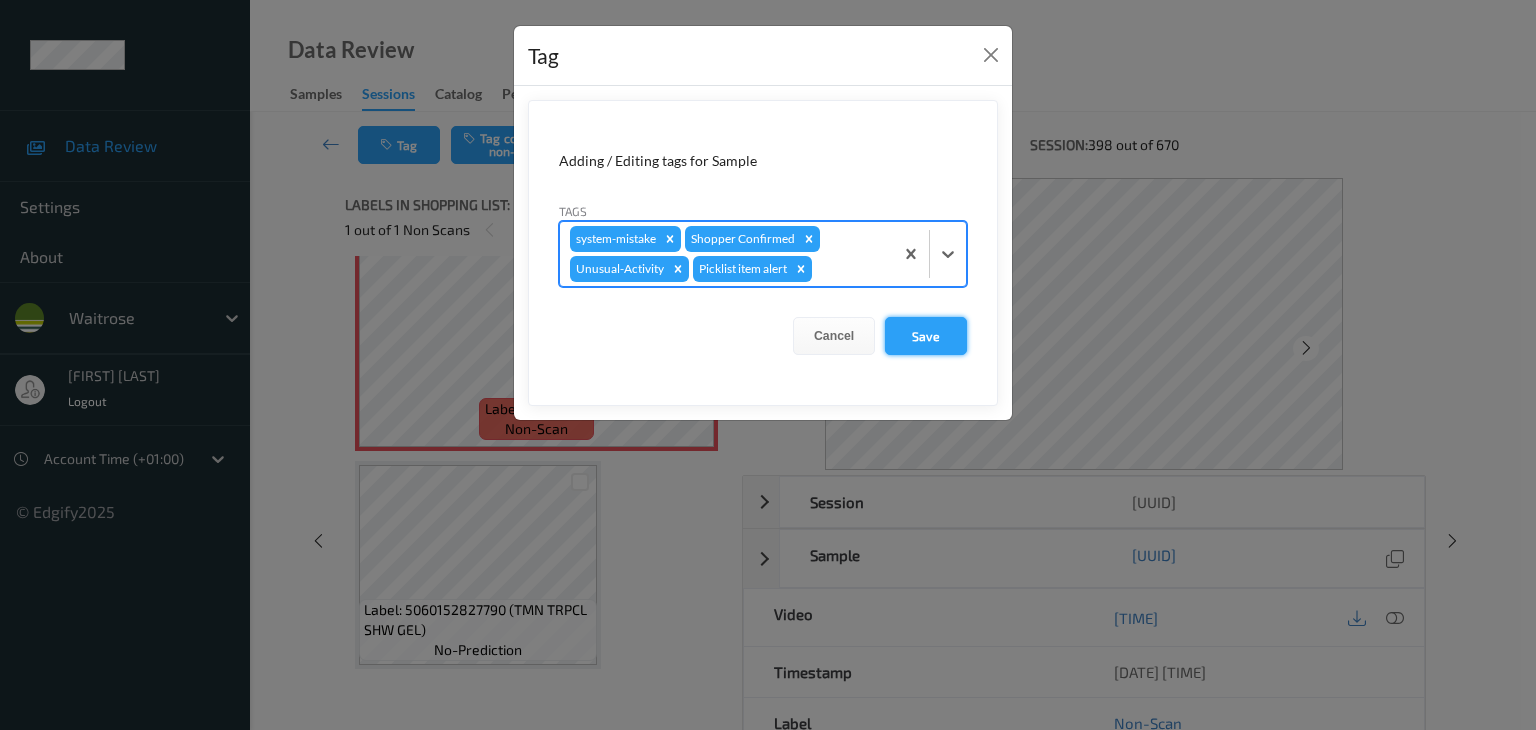 click on "Save" at bounding box center (926, 336) 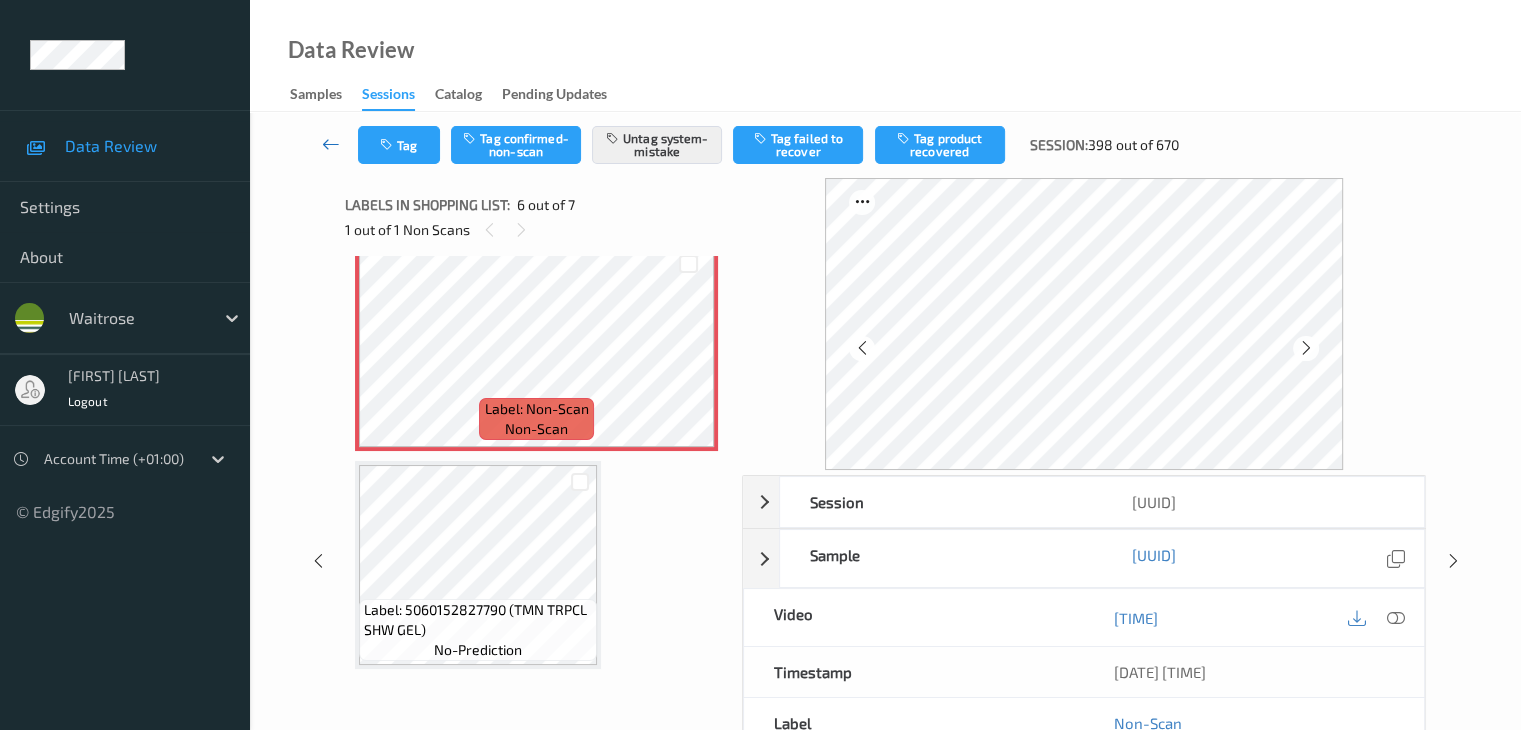 click at bounding box center [331, 144] 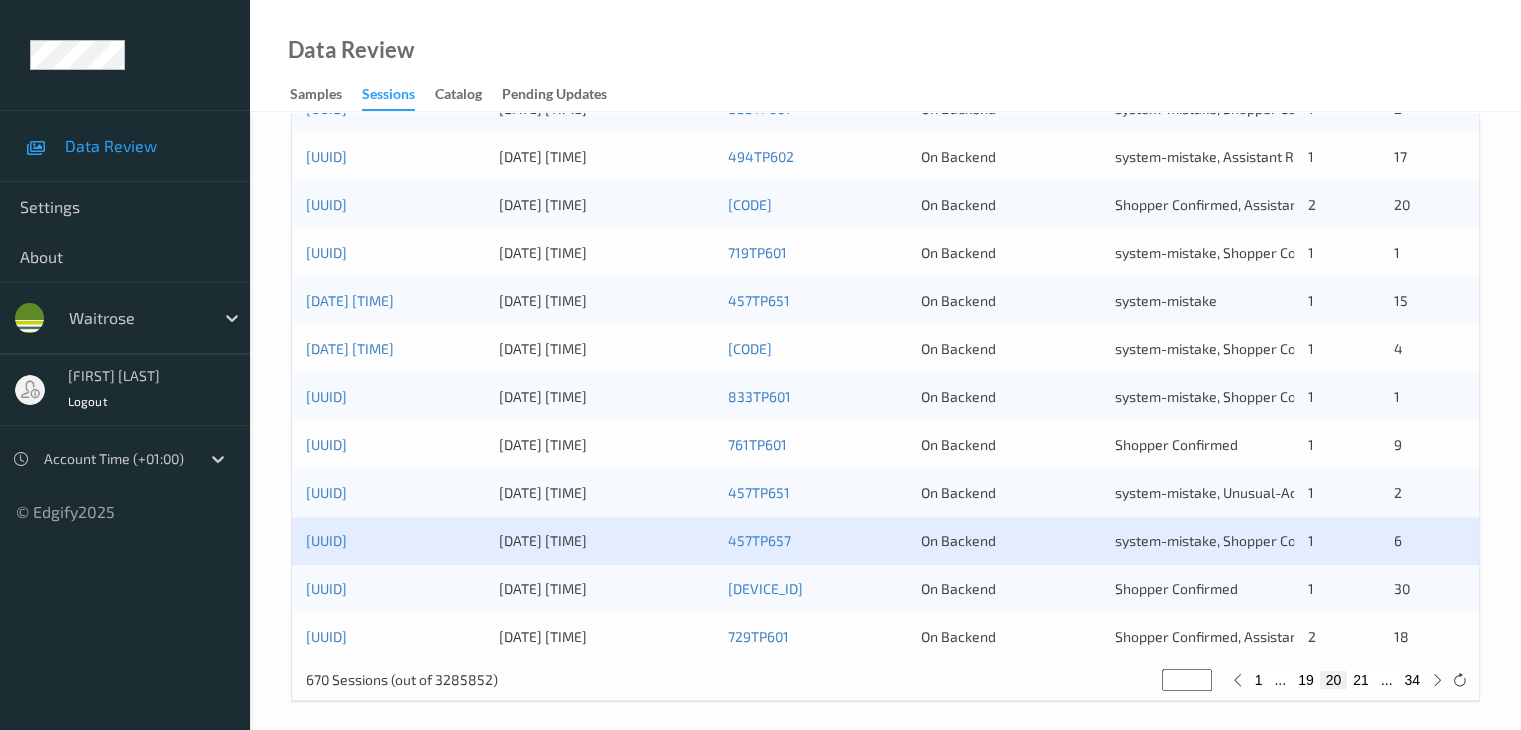 scroll, scrollTop: 932, scrollLeft: 0, axis: vertical 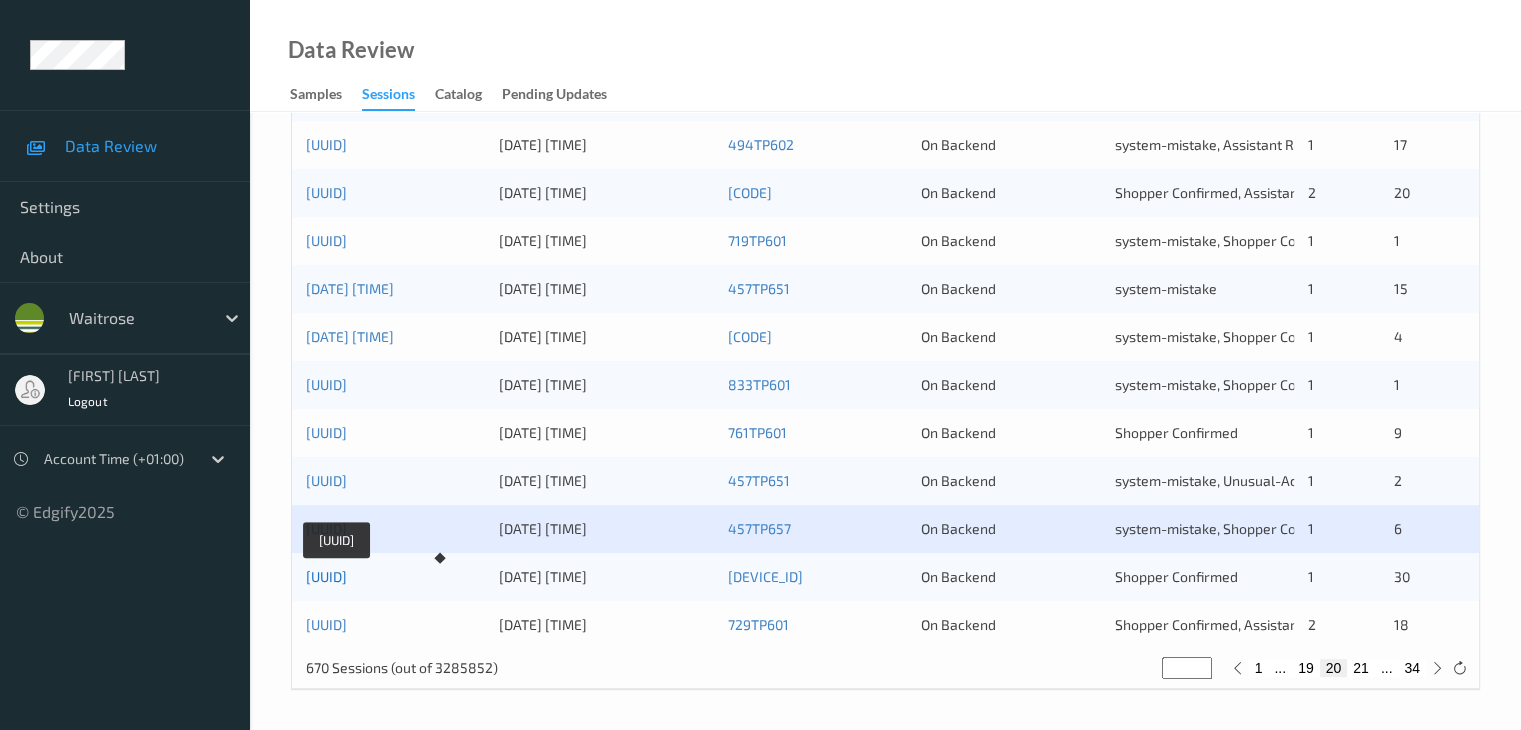 click on "01986aad-d686-7361-a8f5-49dbb3f3aeab" at bounding box center (326, 576) 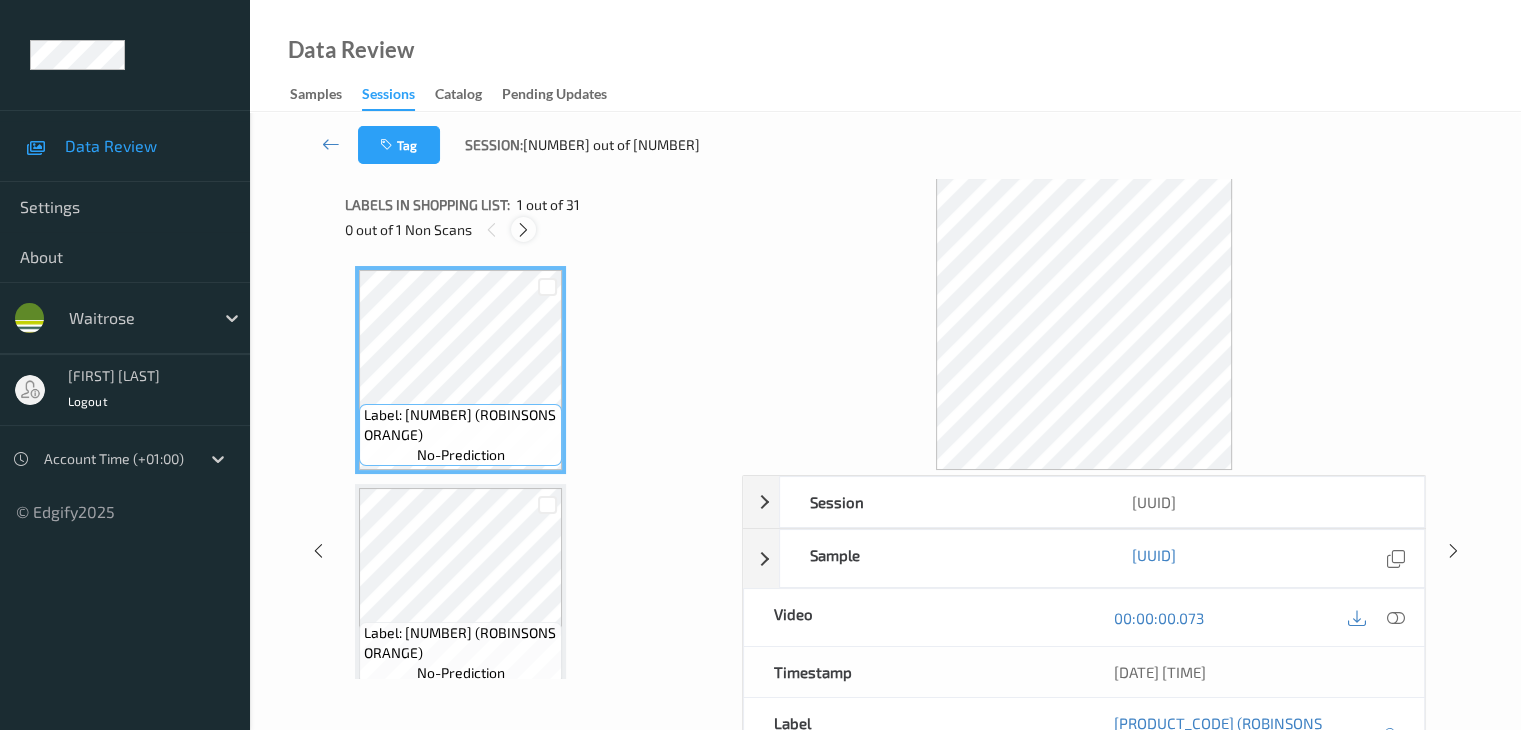 click at bounding box center [523, 230] 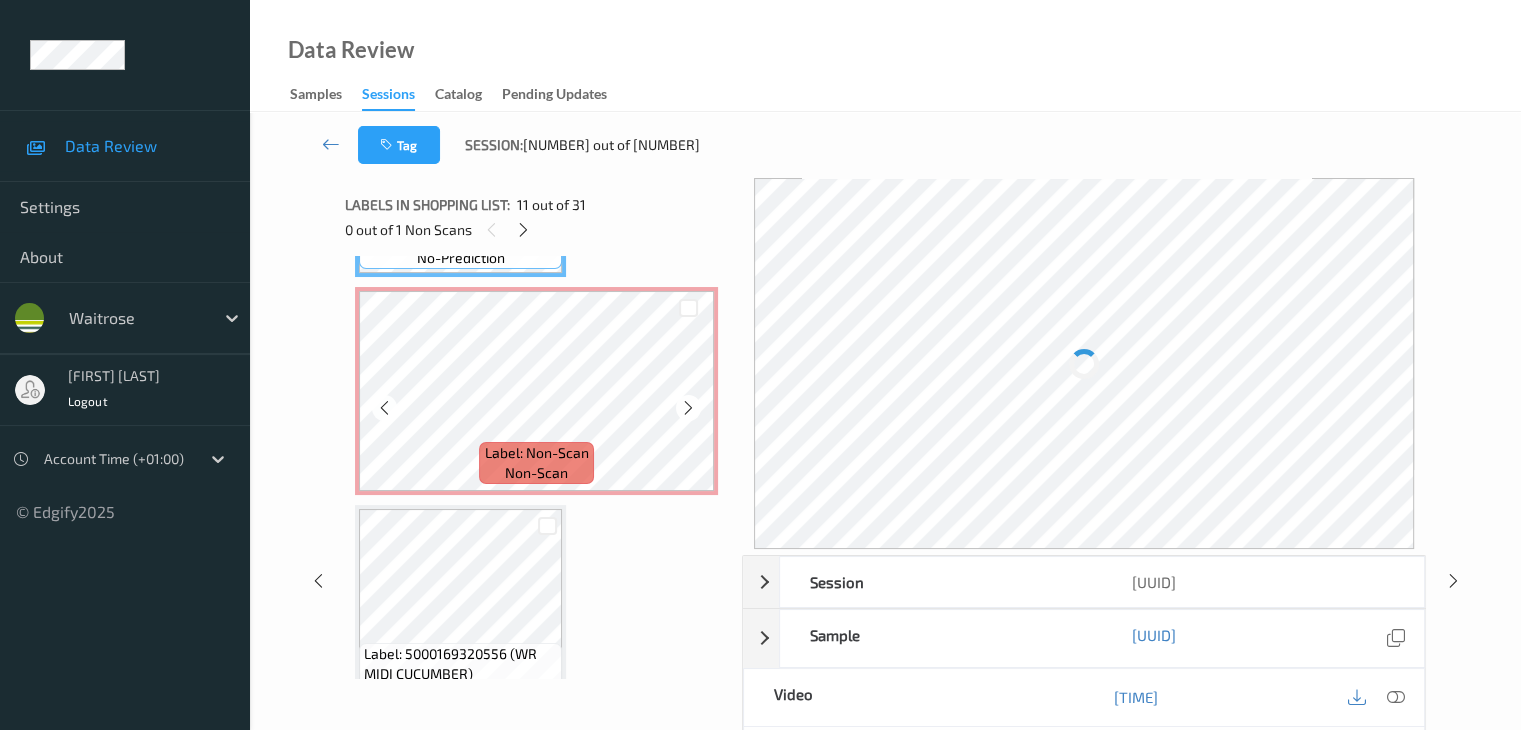 scroll, scrollTop: 2390, scrollLeft: 0, axis: vertical 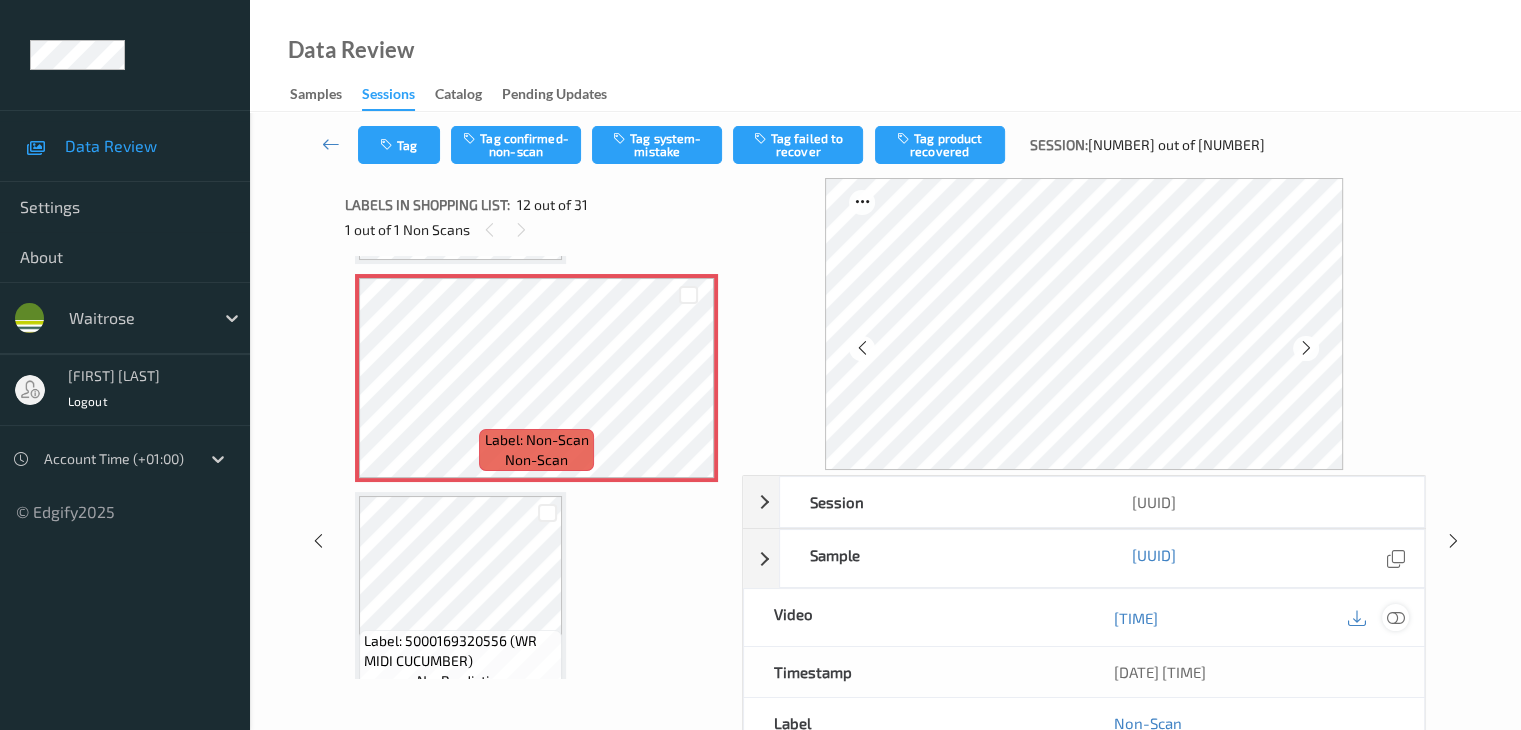 click at bounding box center (1395, 618) 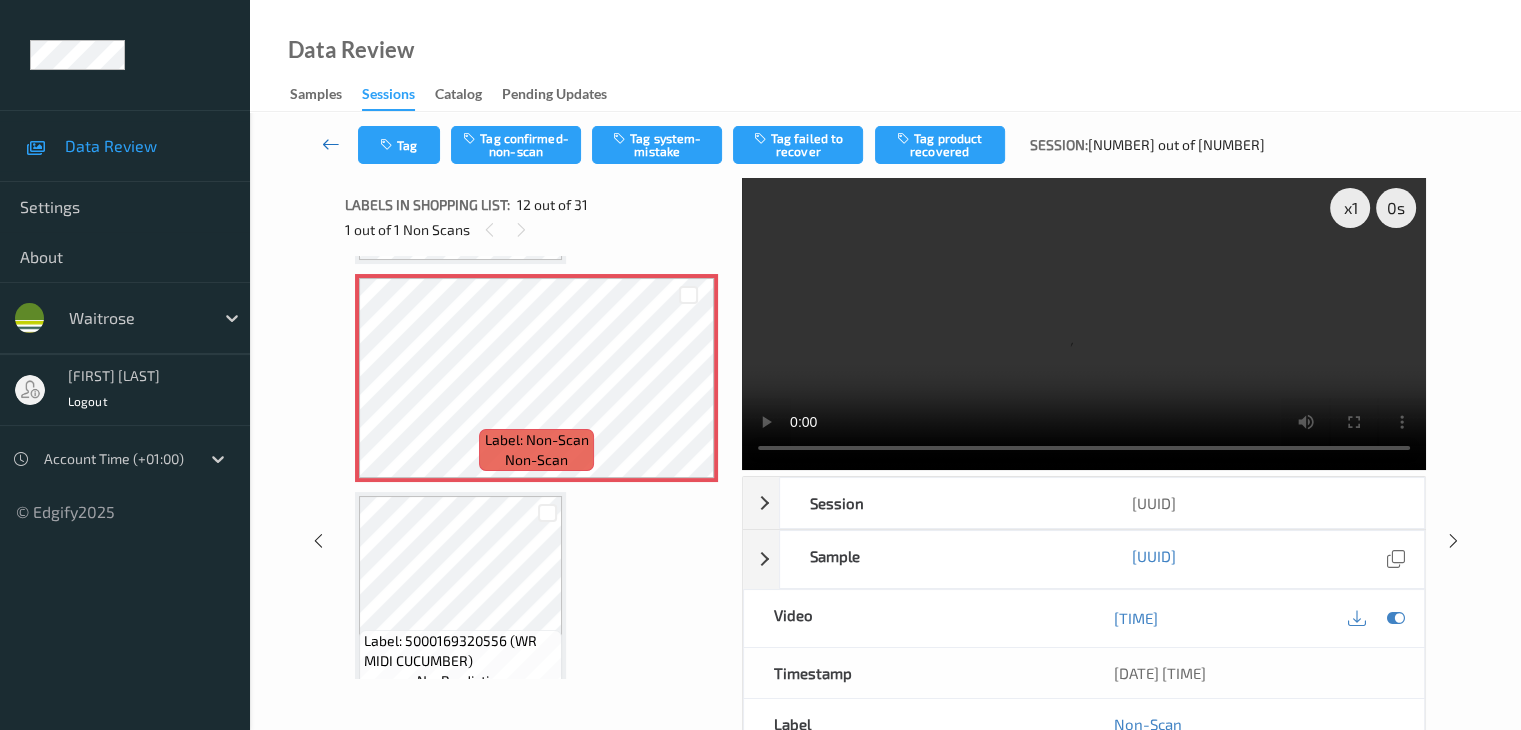 click at bounding box center [331, 144] 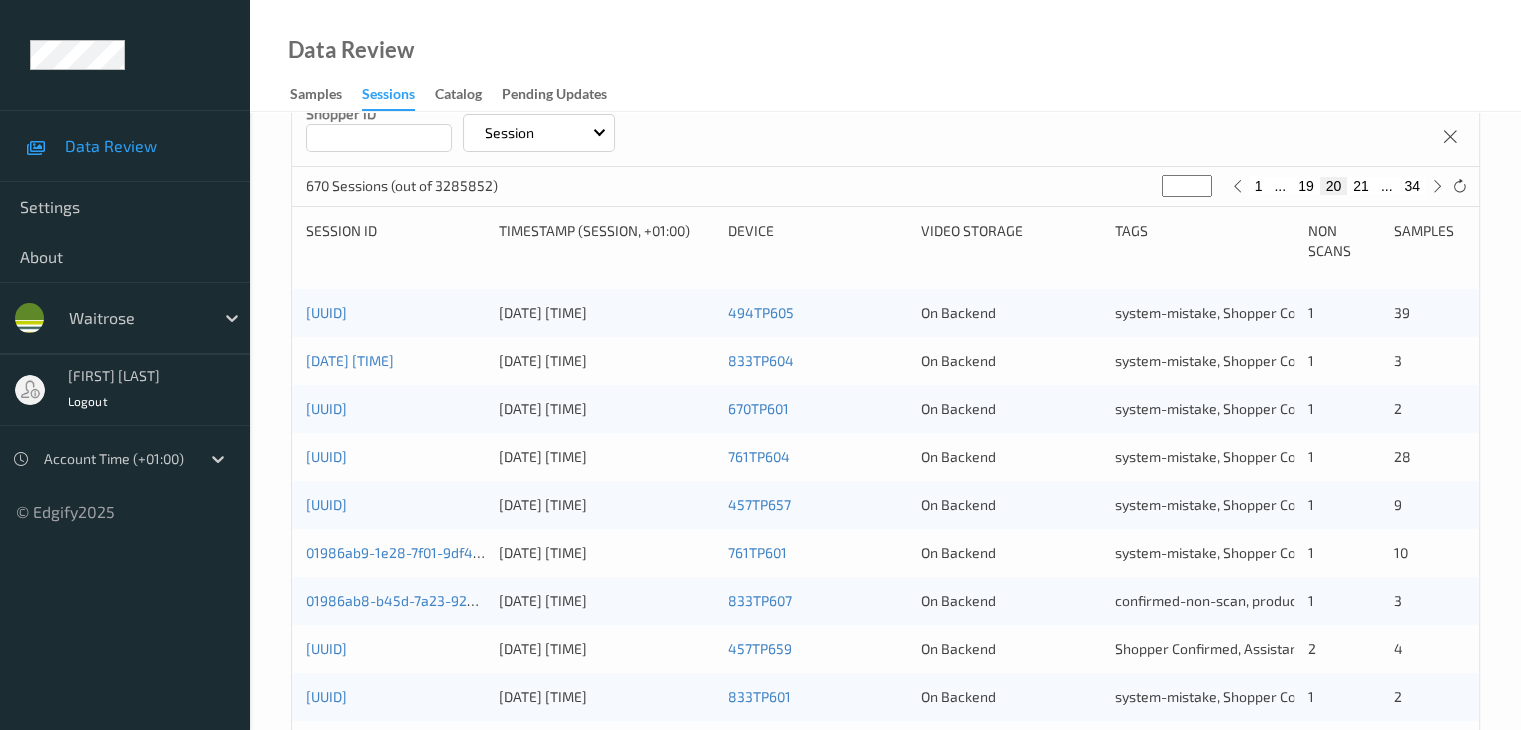 scroll, scrollTop: 532, scrollLeft: 0, axis: vertical 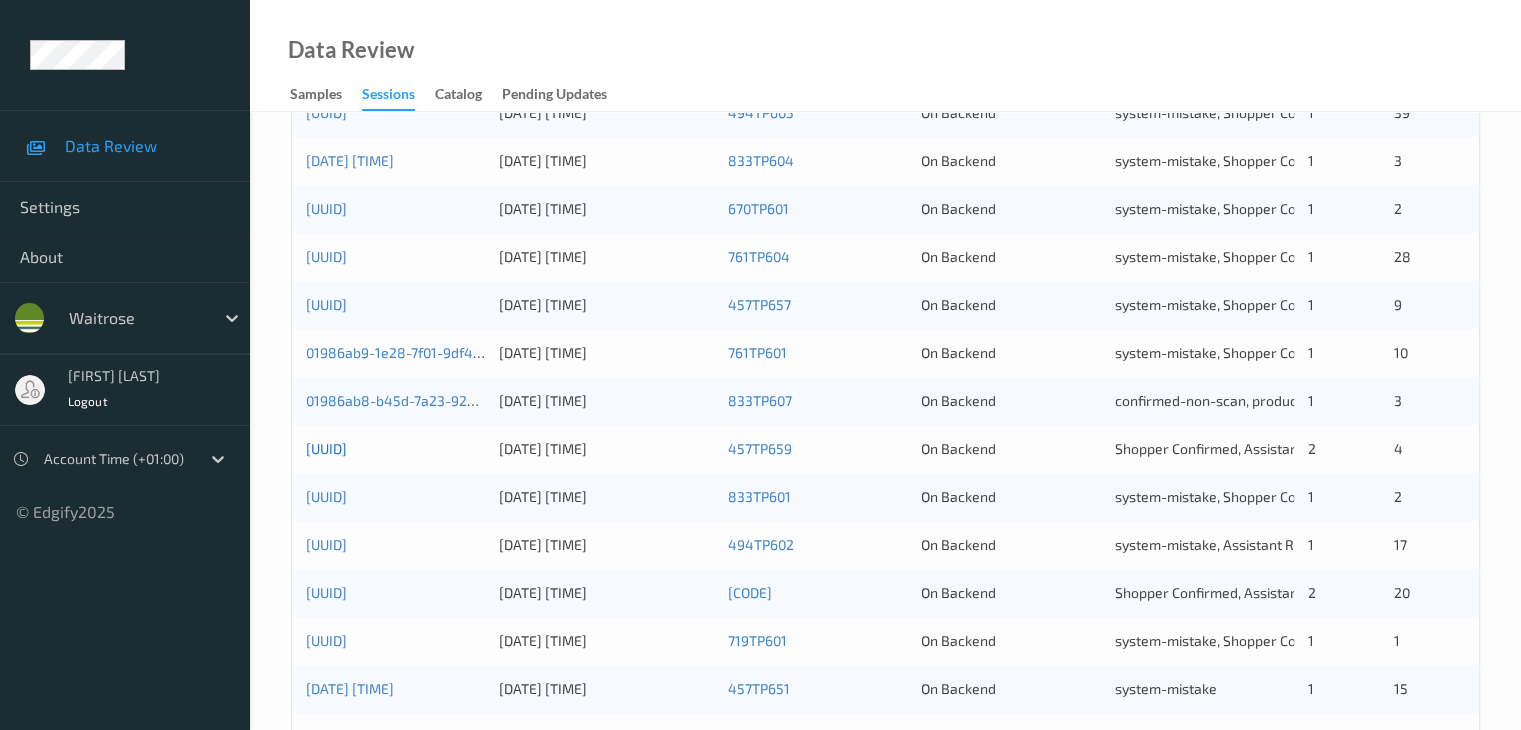 click on "[UUID]" at bounding box center [326, 448] 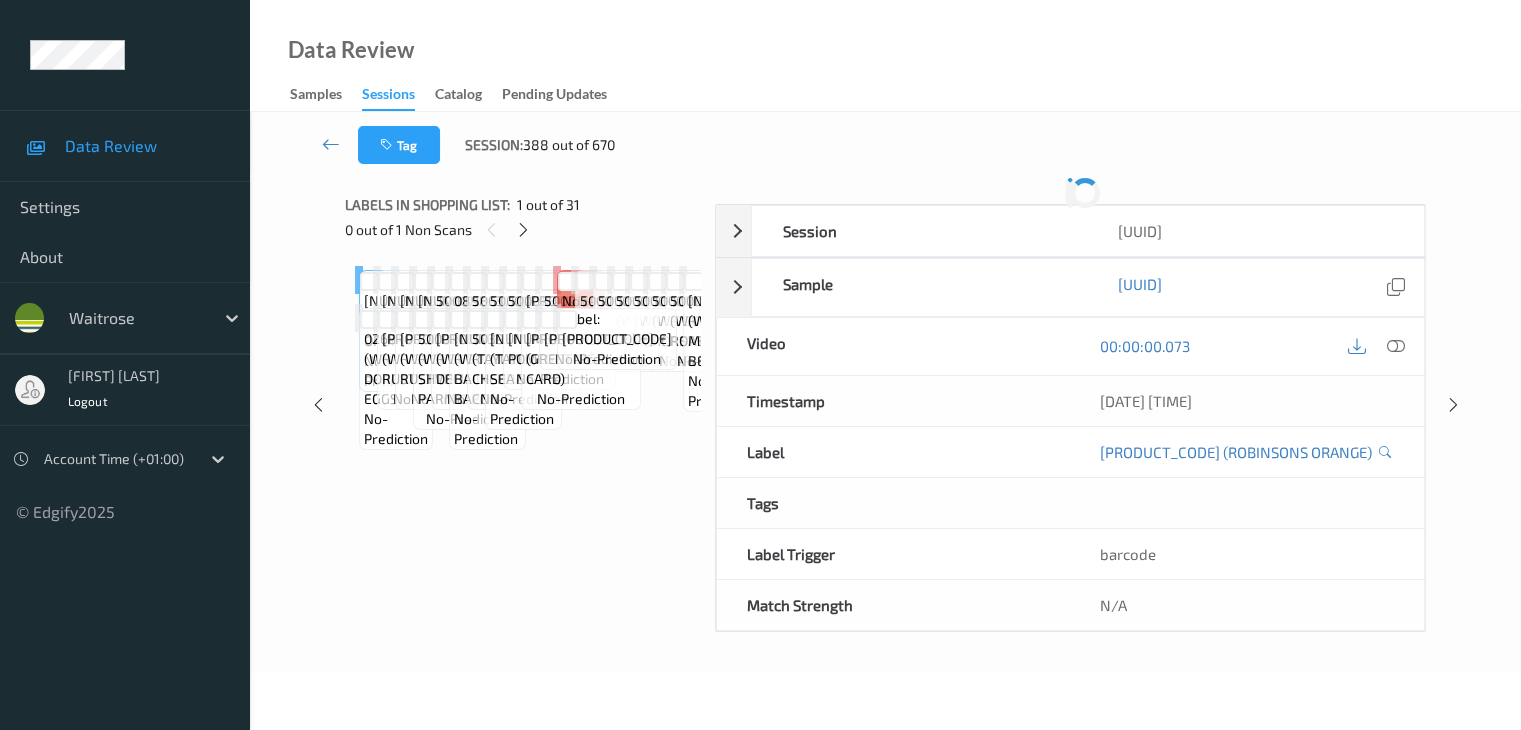 scroll, scrollTop: 0, scrollLeft: 0, axis: both 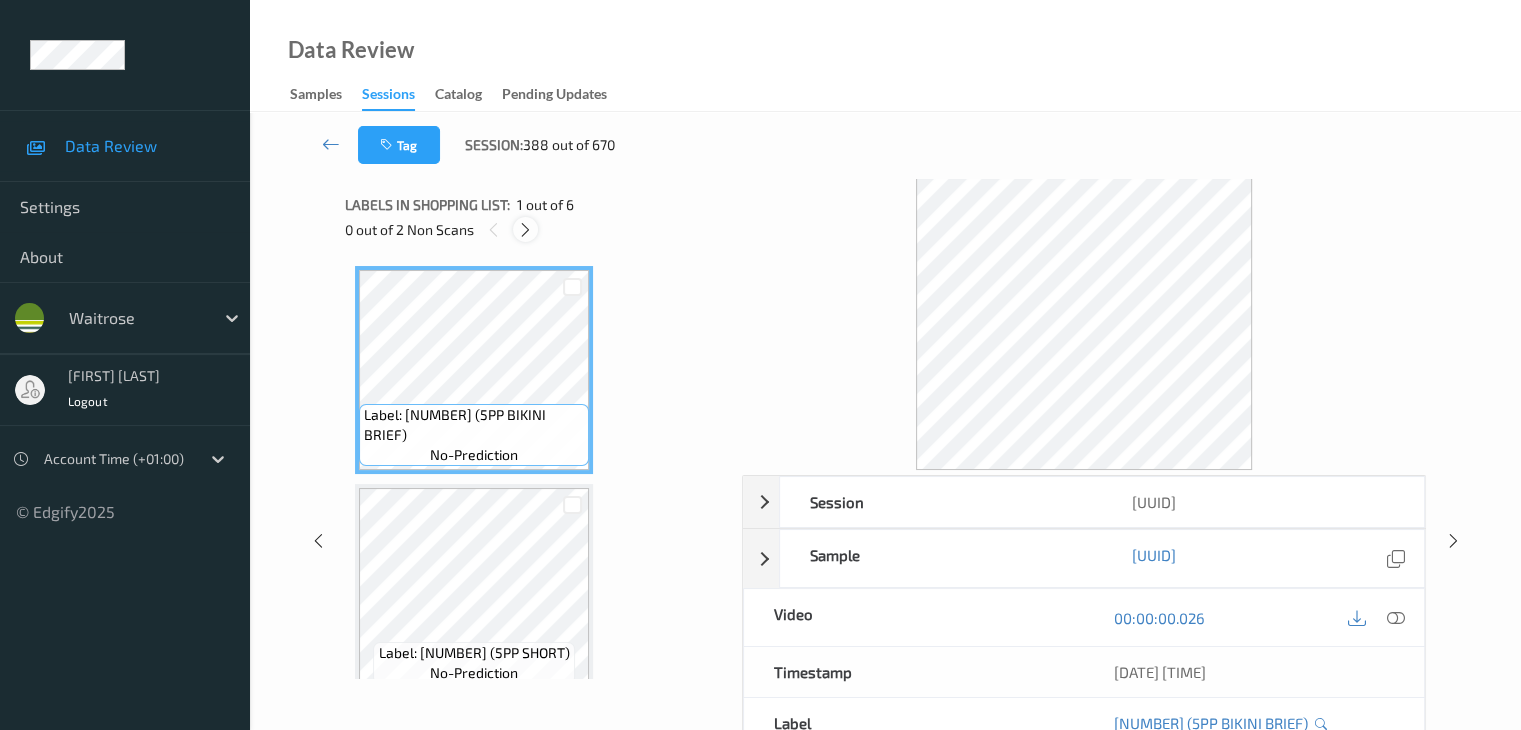 click at bounding box center (525, 230) 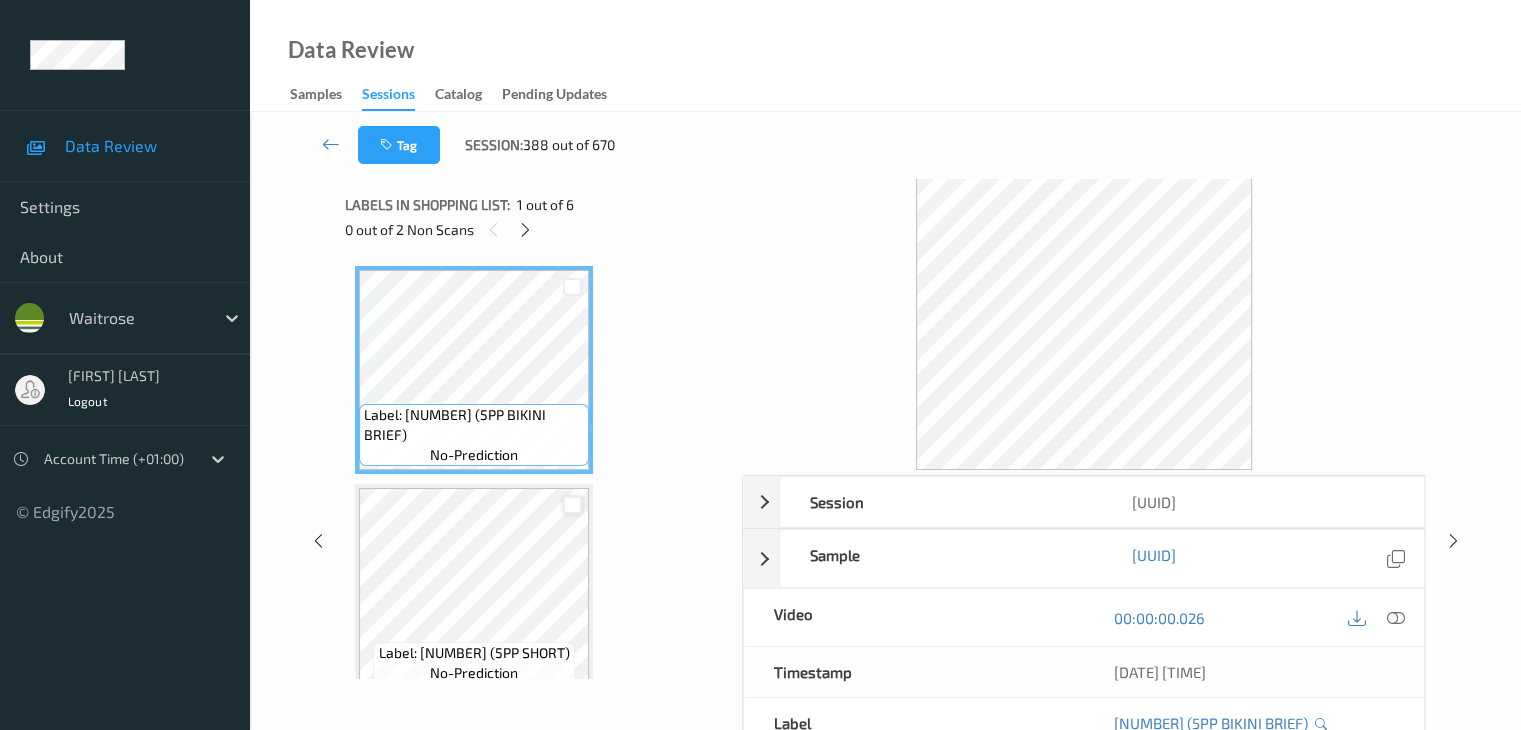 scroll, scrollTop: 228, scrollLeft: 0, axis: vertical 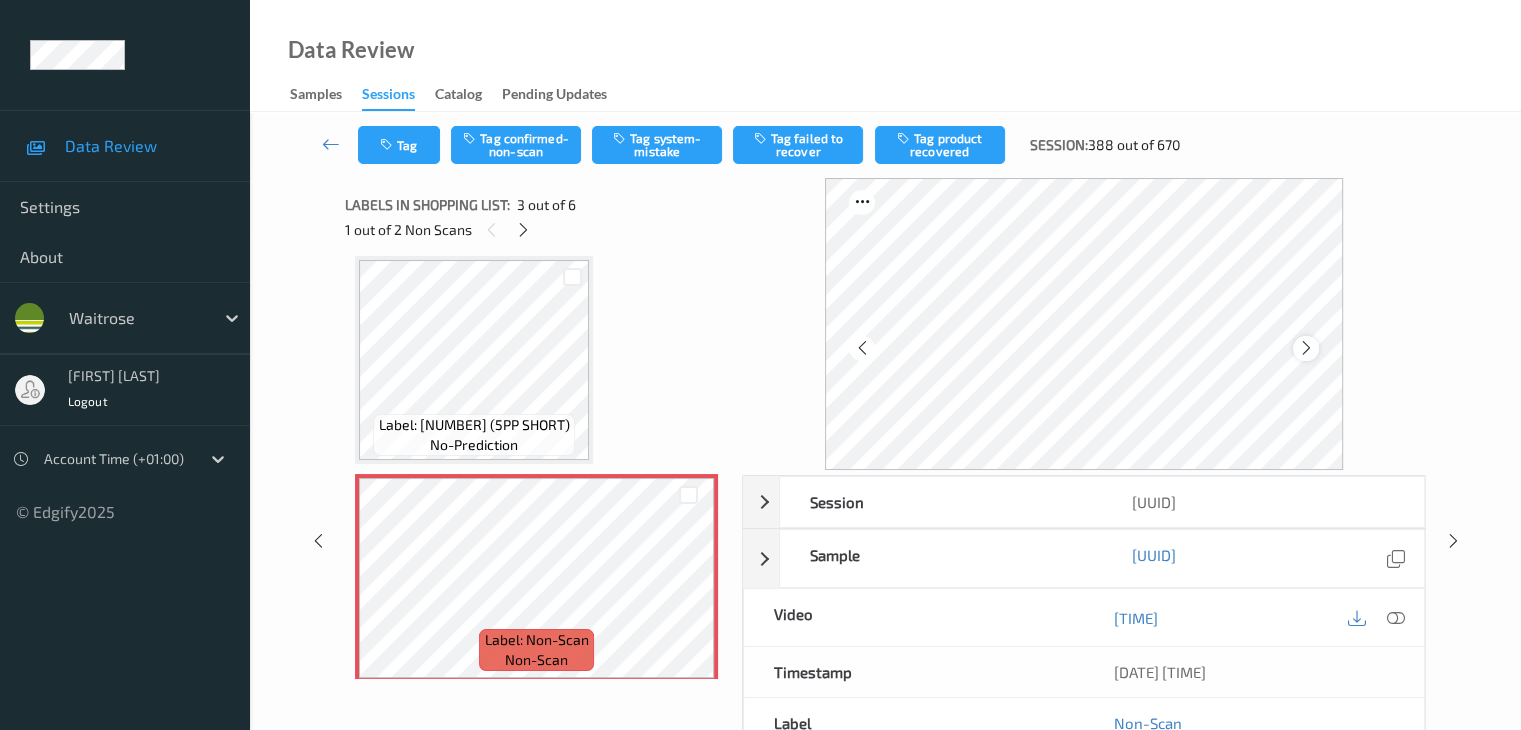 click at bounding box center (1306, 348) 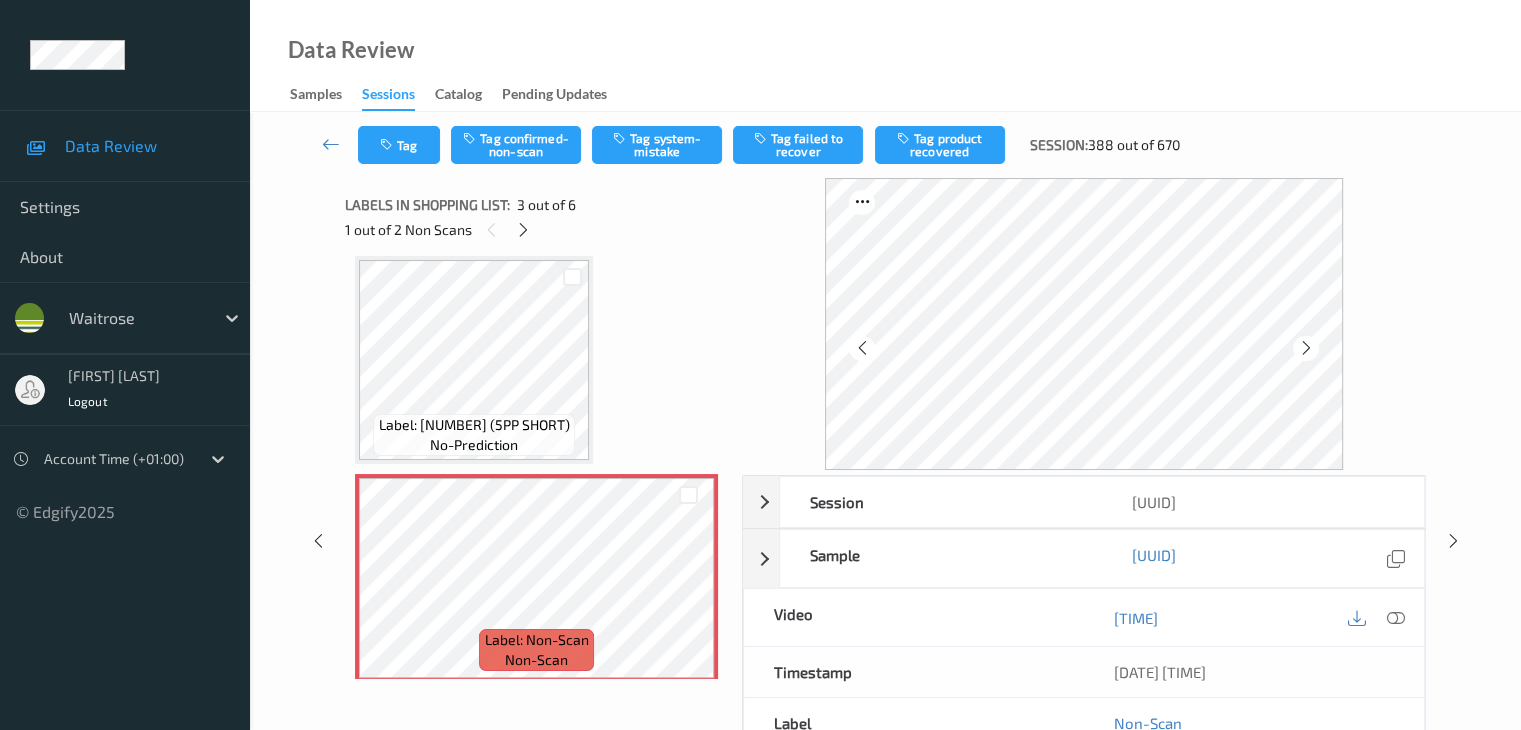 click at bounding box center (1306, 348) 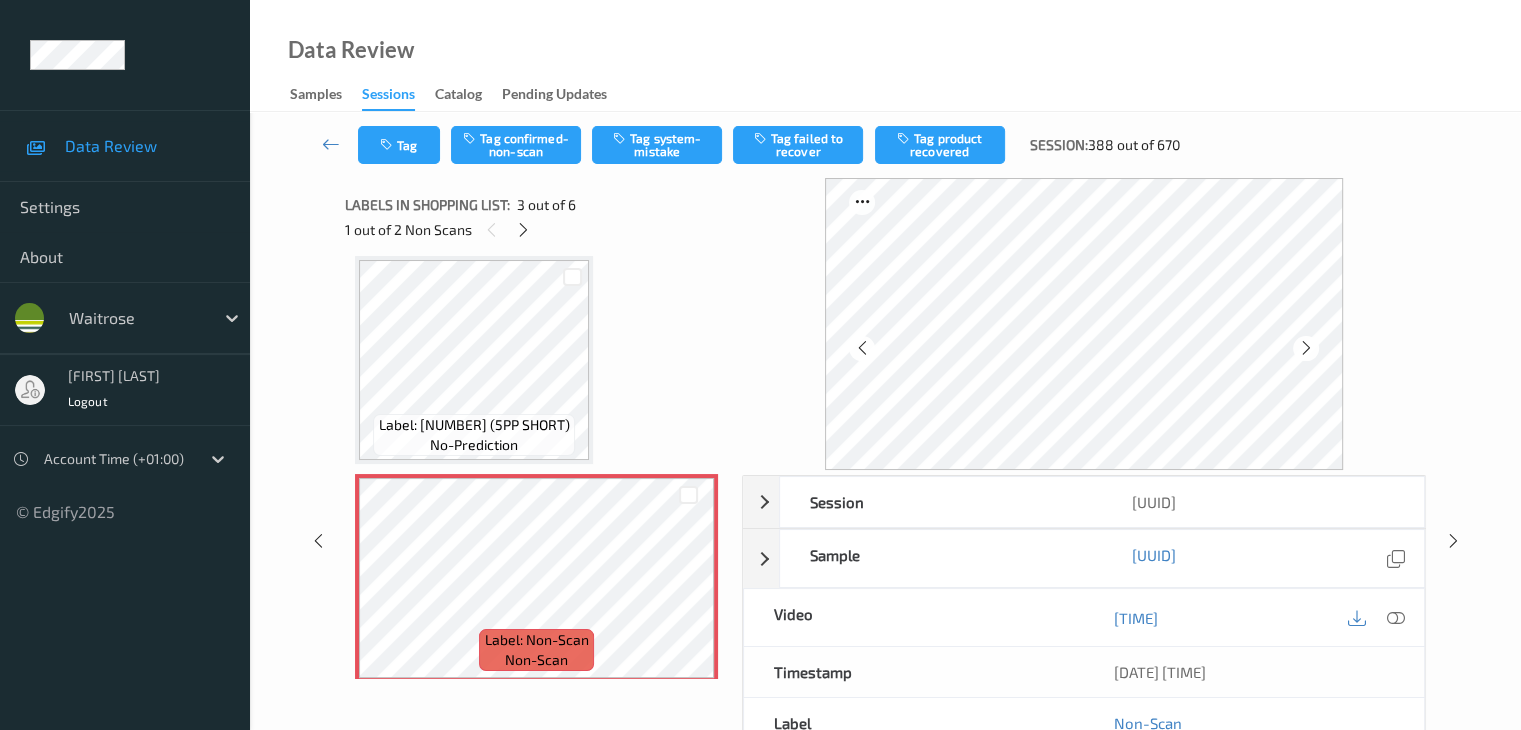 click at bounding box center [1306, 348] 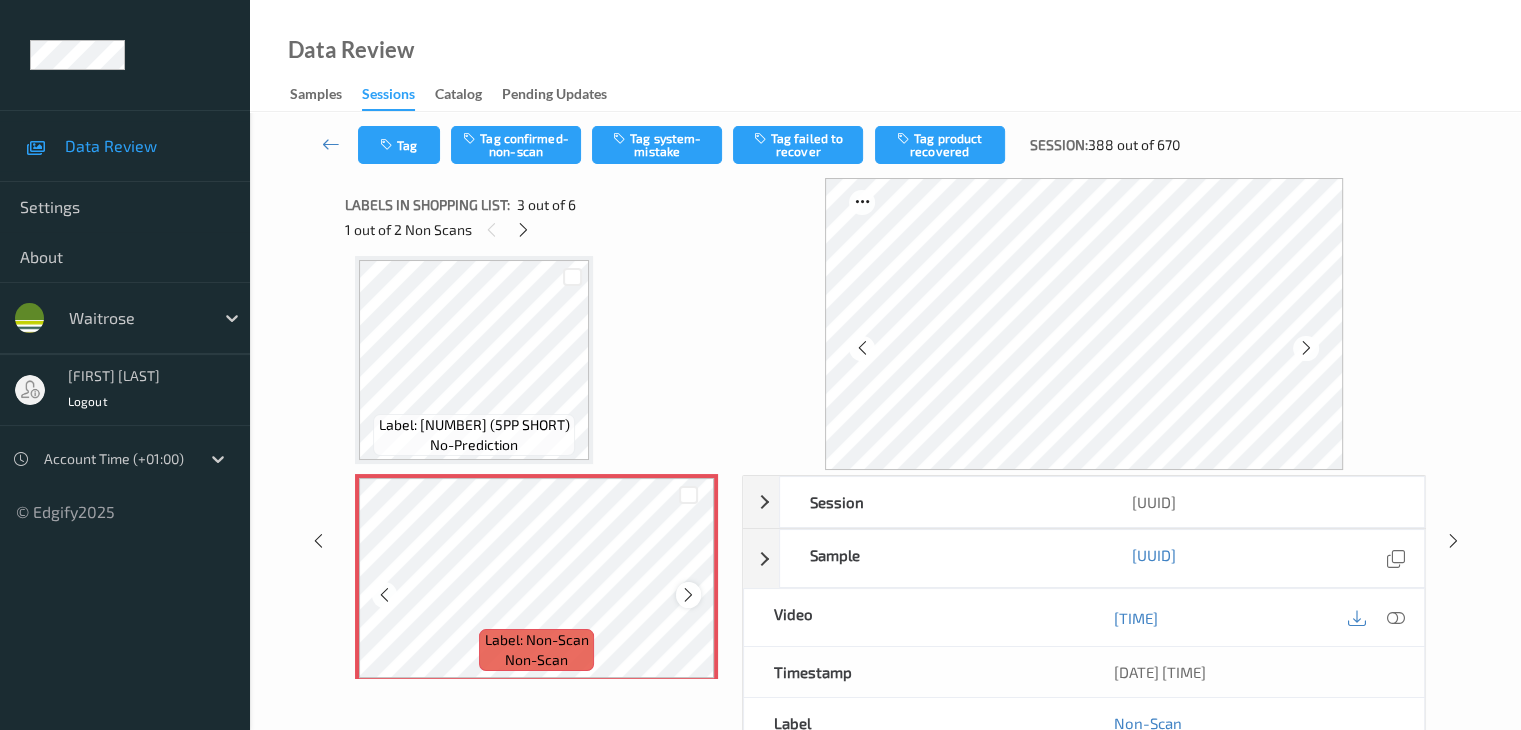 click at bounding box center (688, 595) 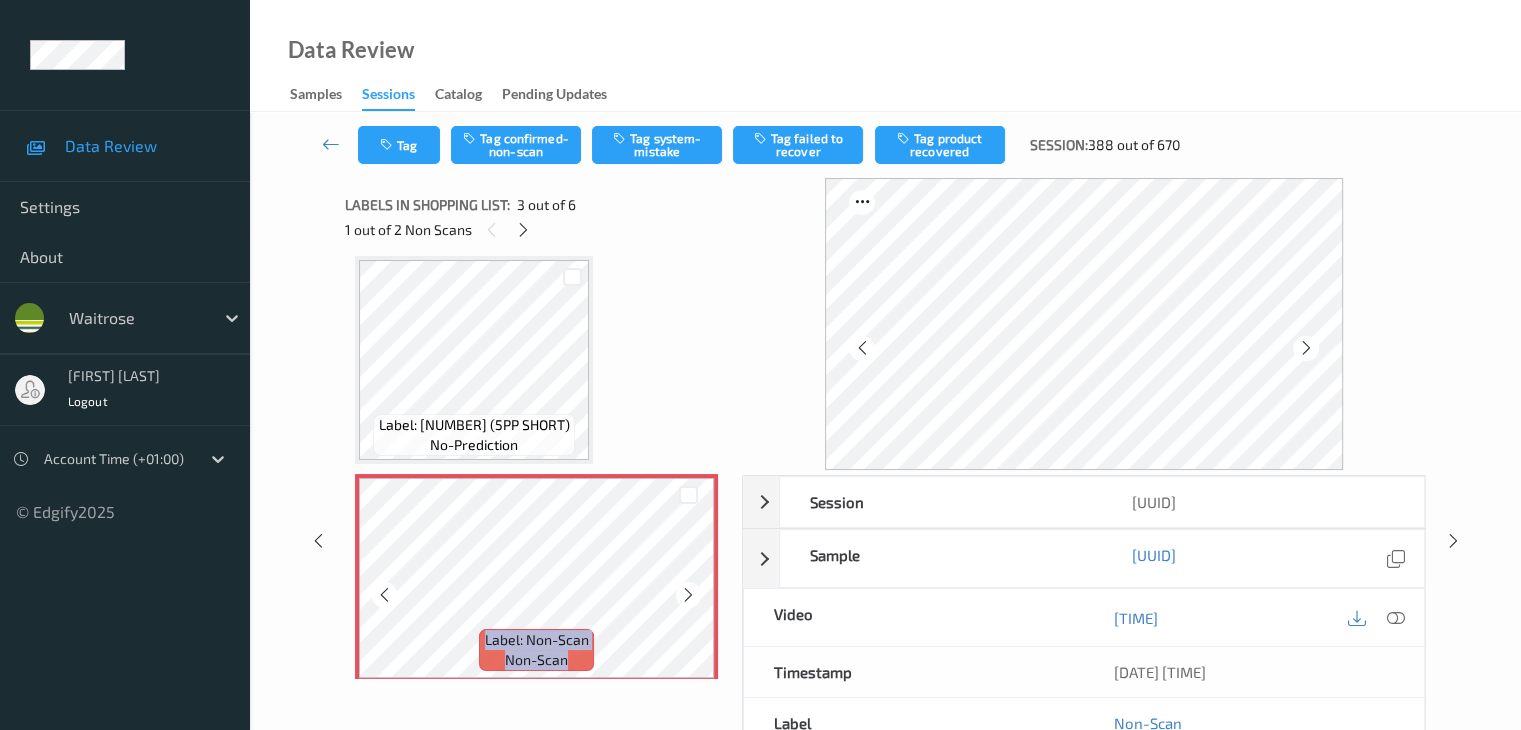 click at bounding box center (688, 595) 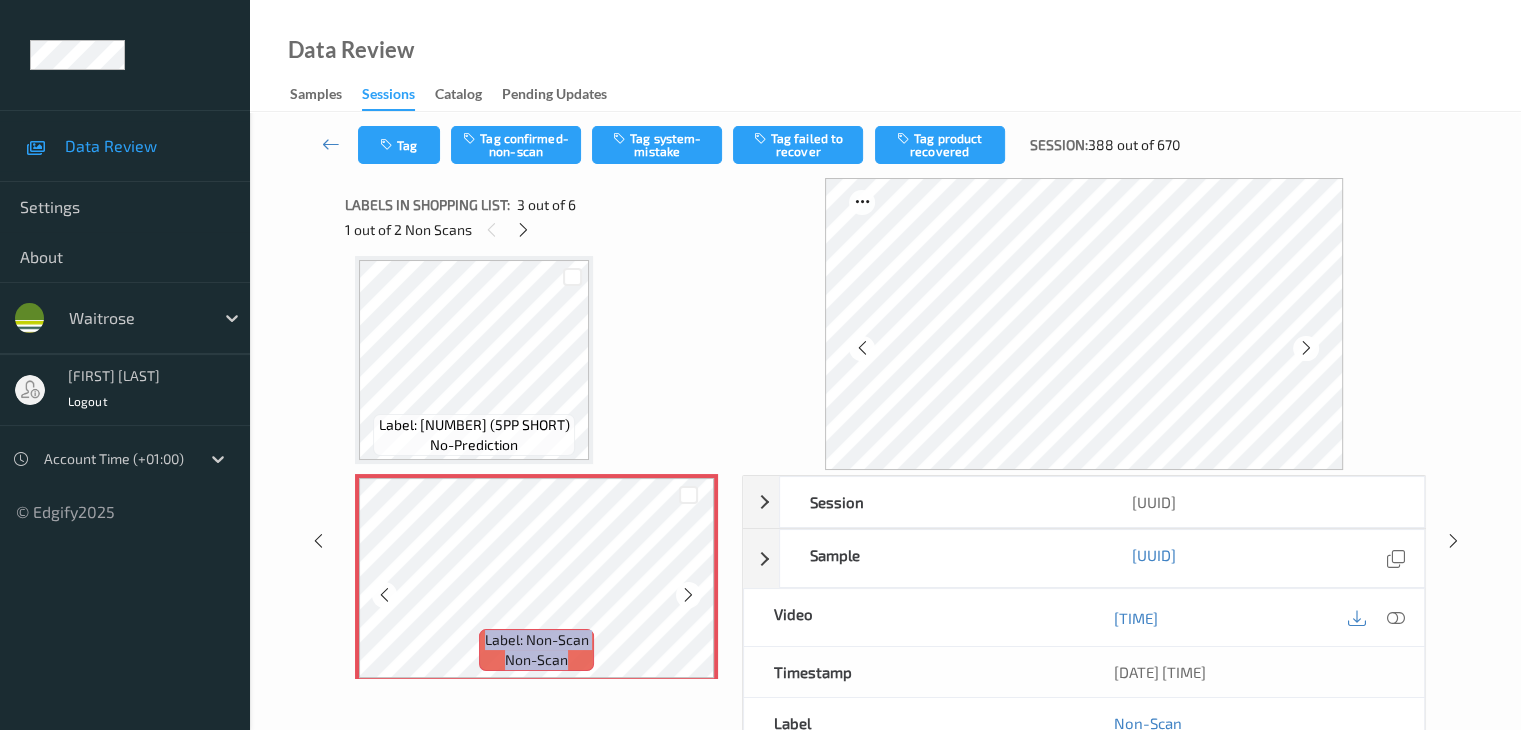 click at bounding box center (688, 595) 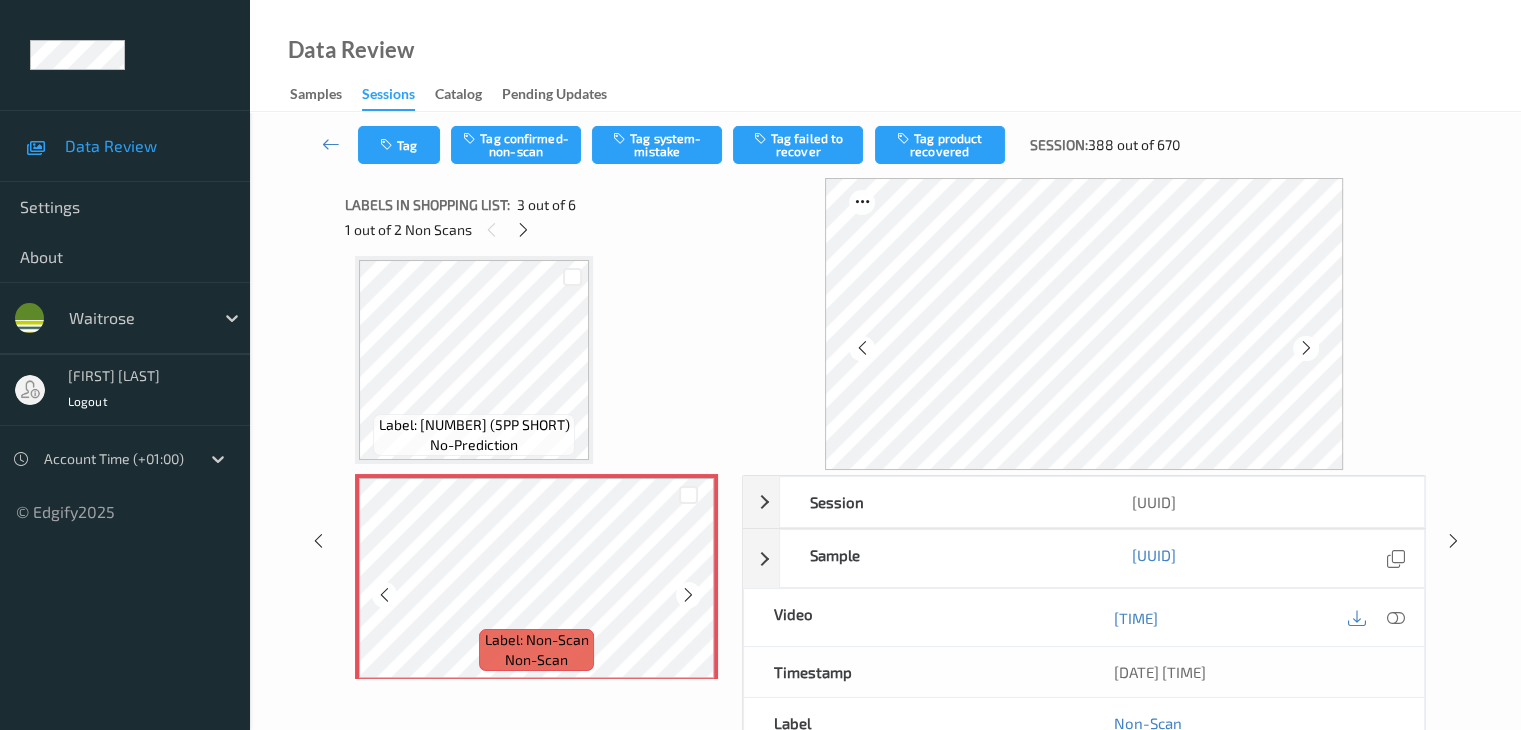 click at bounding box center [688, 595] 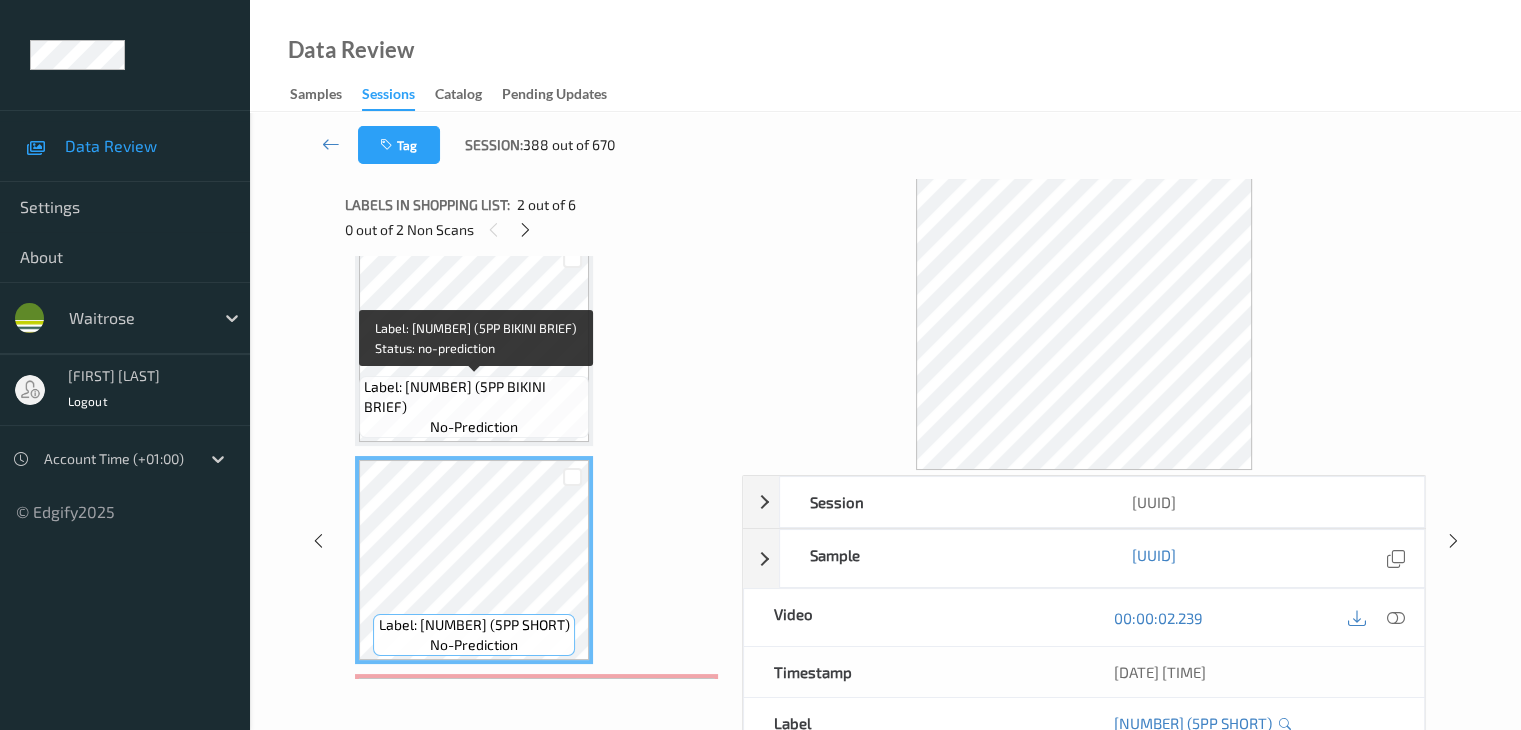 scroll, scrollTop: 0, scrollLeft: 0, axis: both 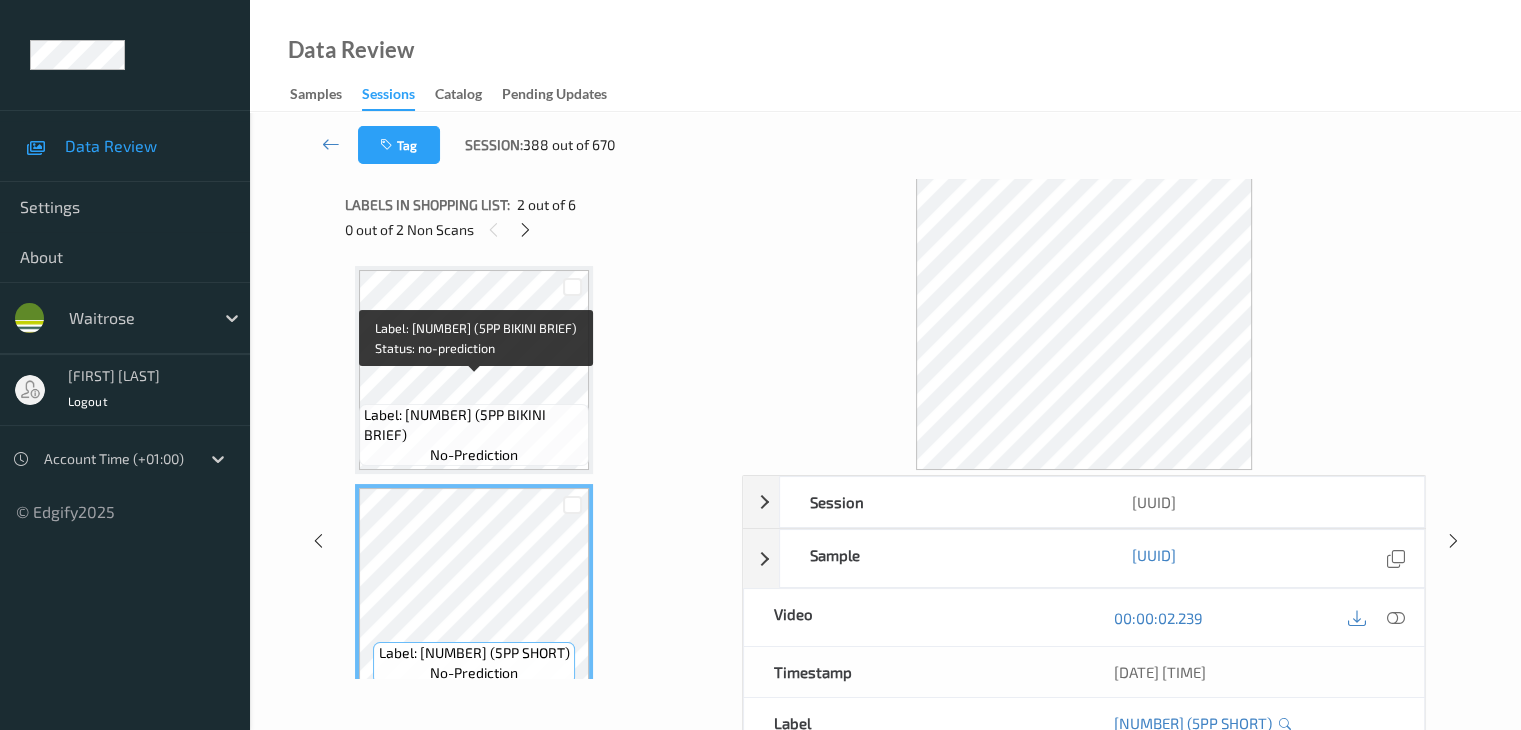 click on "Label: 27590799 (5PP BIKINI BRIEF)" at bounding box center [474, 425] 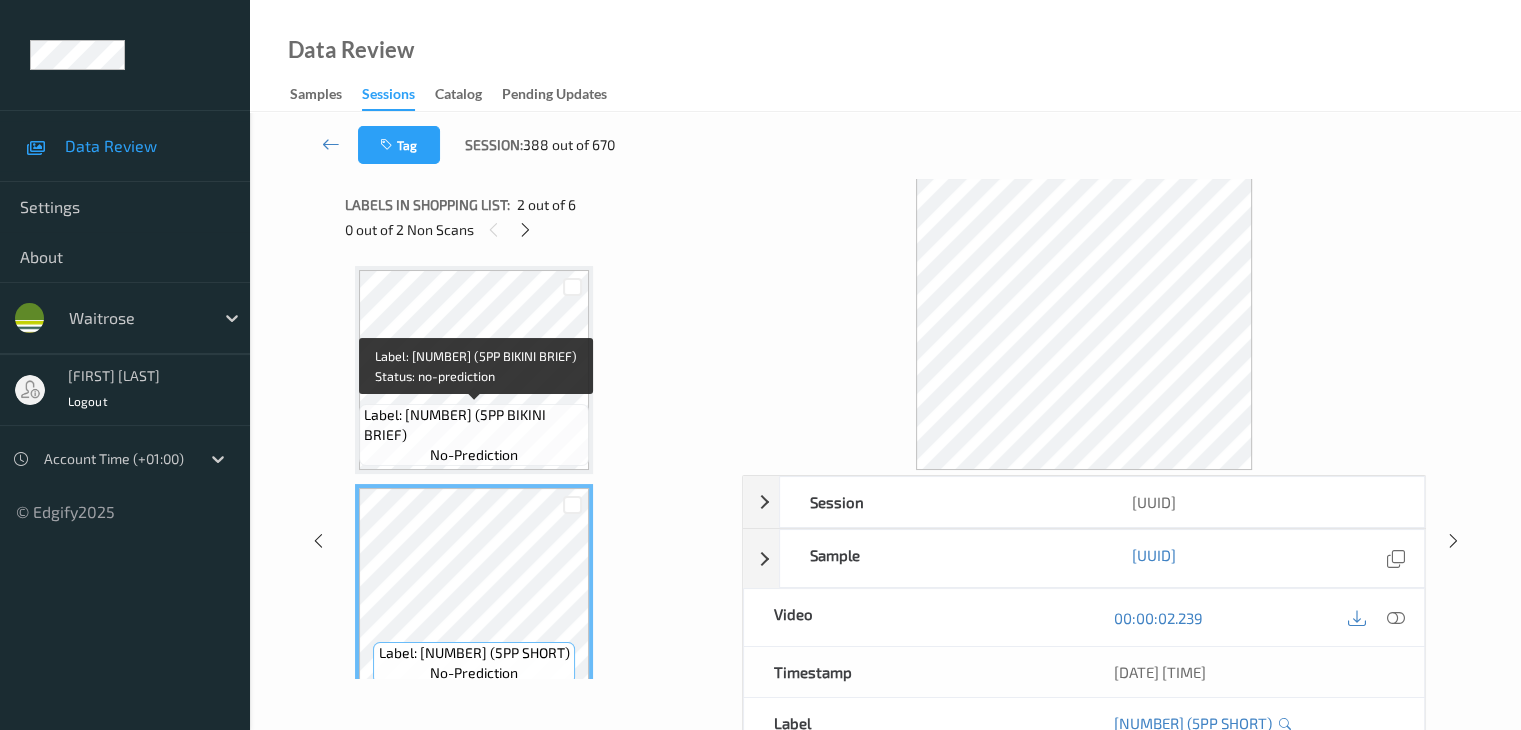 click on "Label: 27590799 (5PP BIKINI BRIEF)" at bounding box center (474, 425) 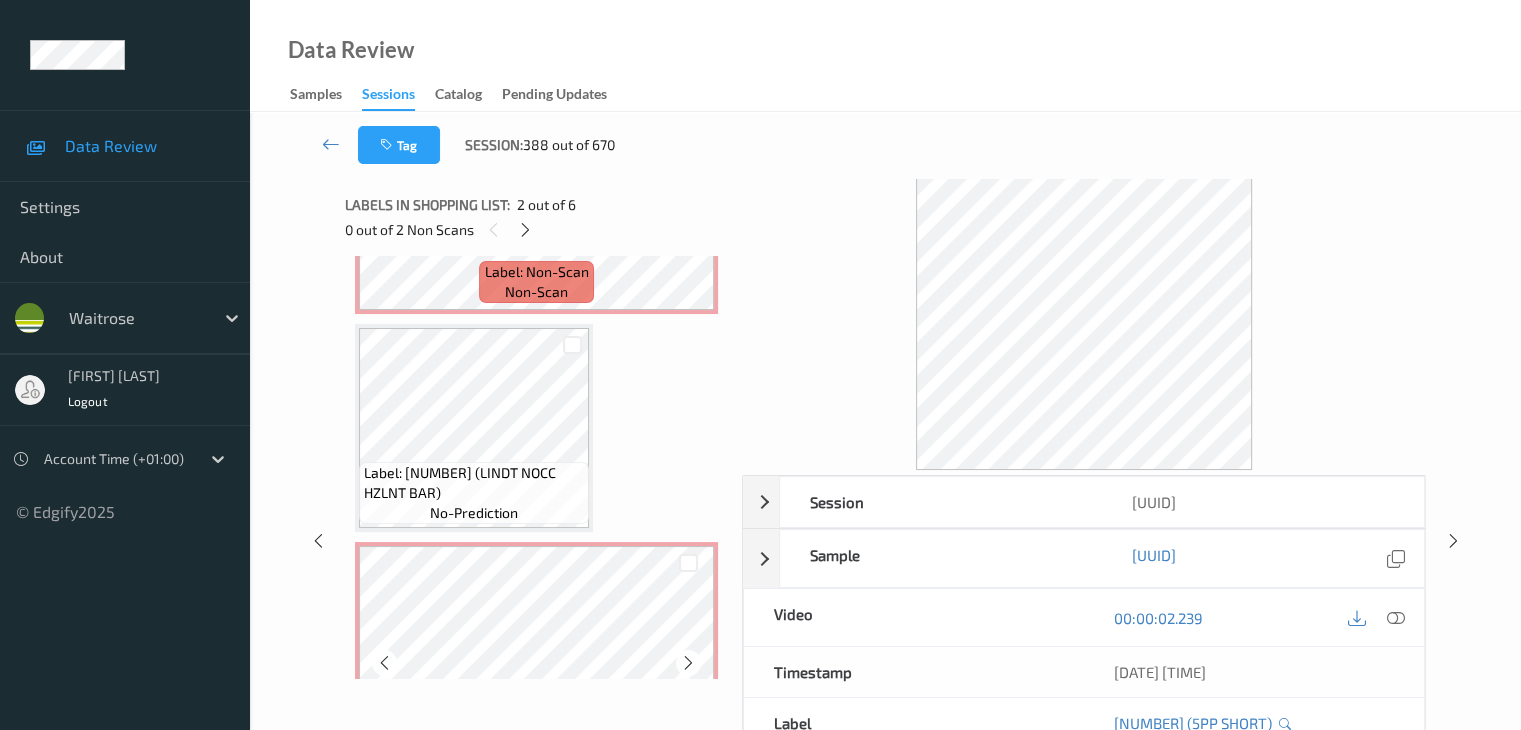 scroll, scrollTop: 600, scrollLeft: 0, axis: vertical 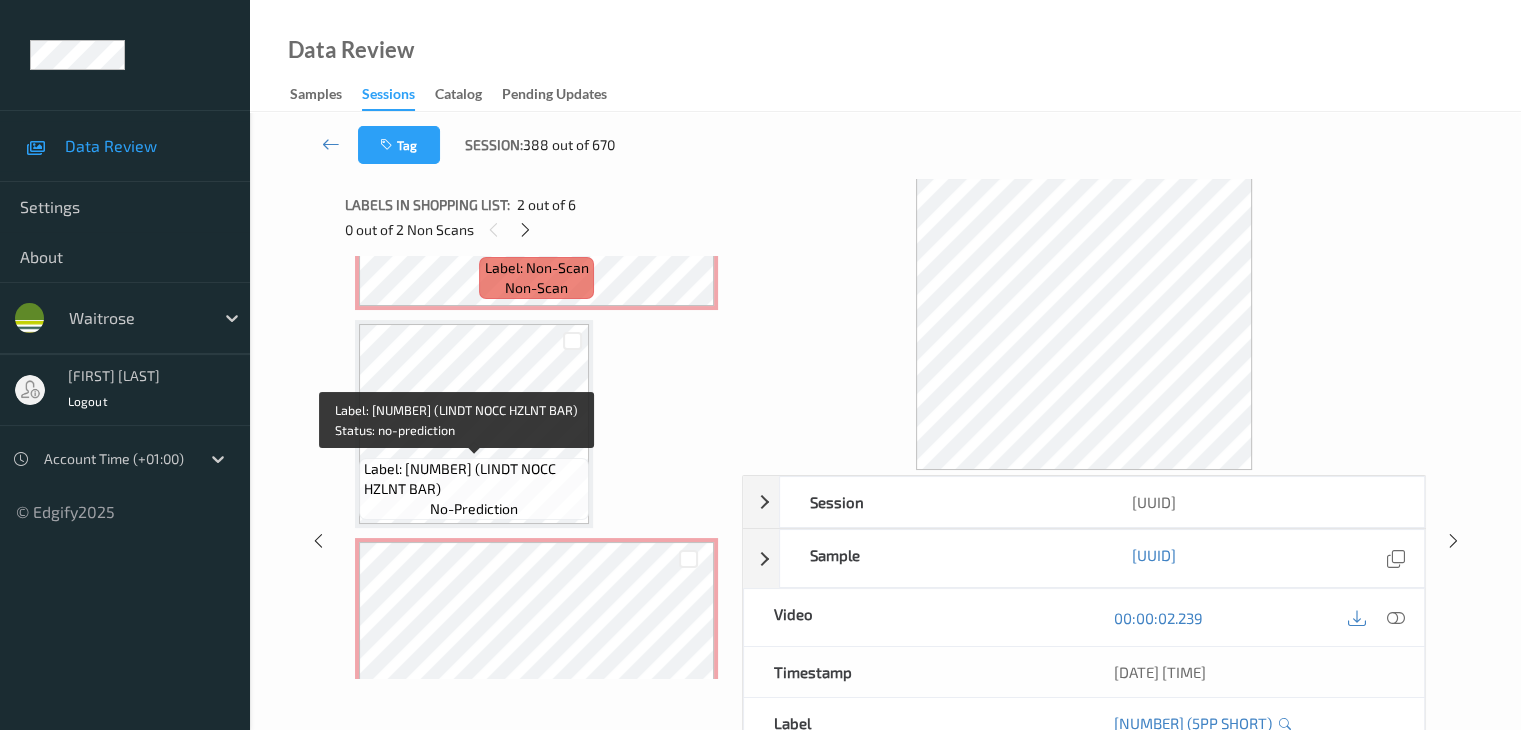 click on "Label: 8003340046150 (LINDT NOCC HZLNT BAR)" at bounding box center (474, 479) 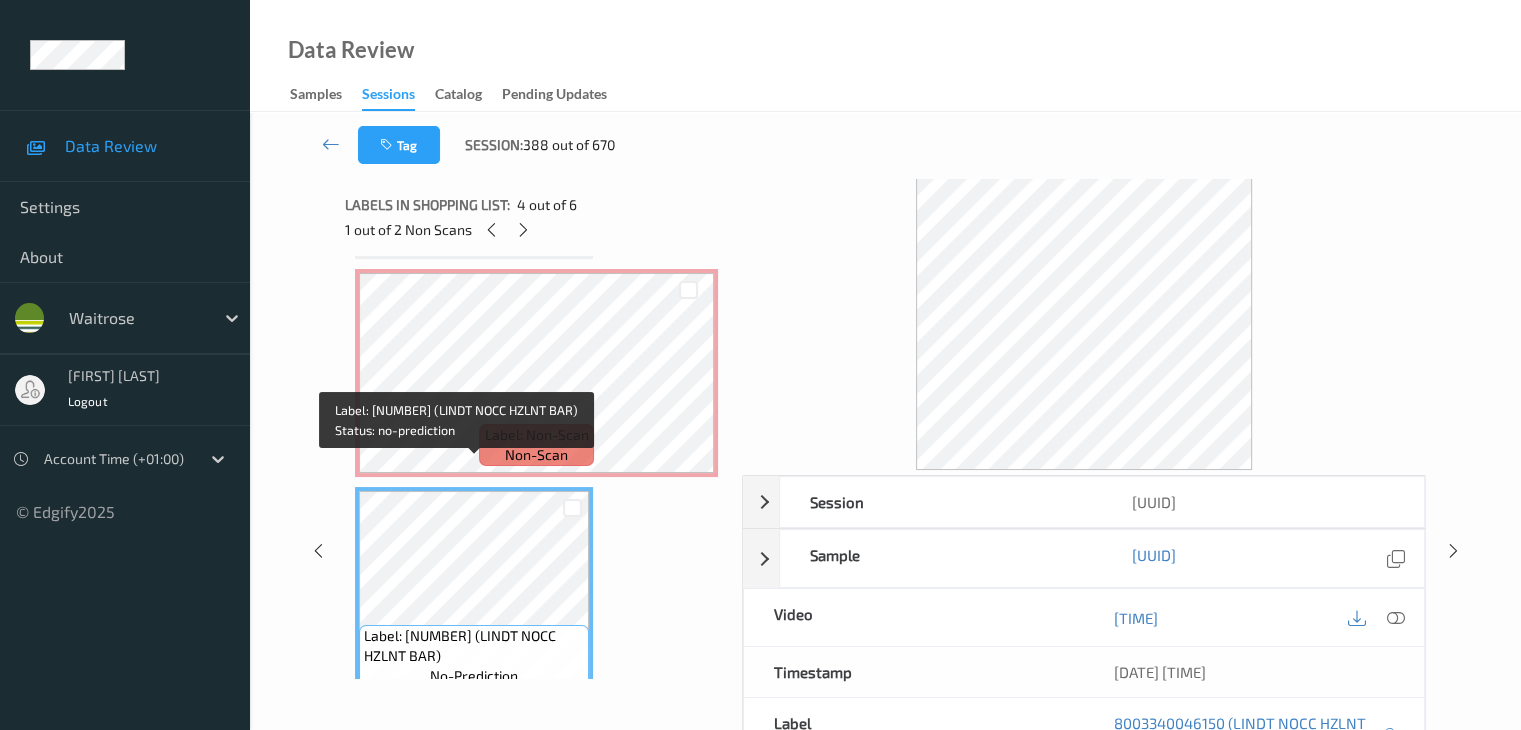 scroll, scrollTop: 300, scrollLeft: 0, axis: vertical 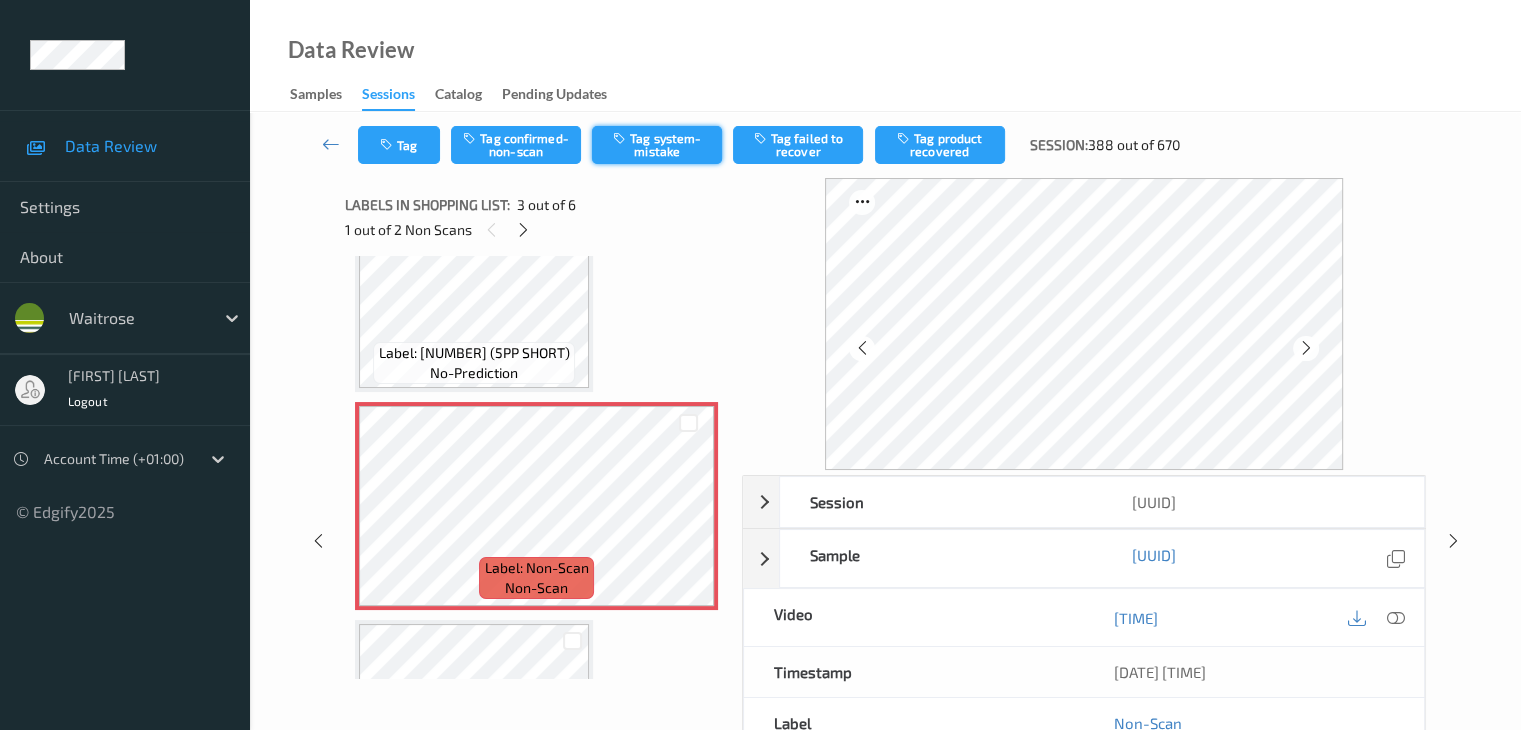 drag, startPoint x: 640, startPoint y: 153, endPoint x: 650, endPoint y: 156, distance: 10.440307 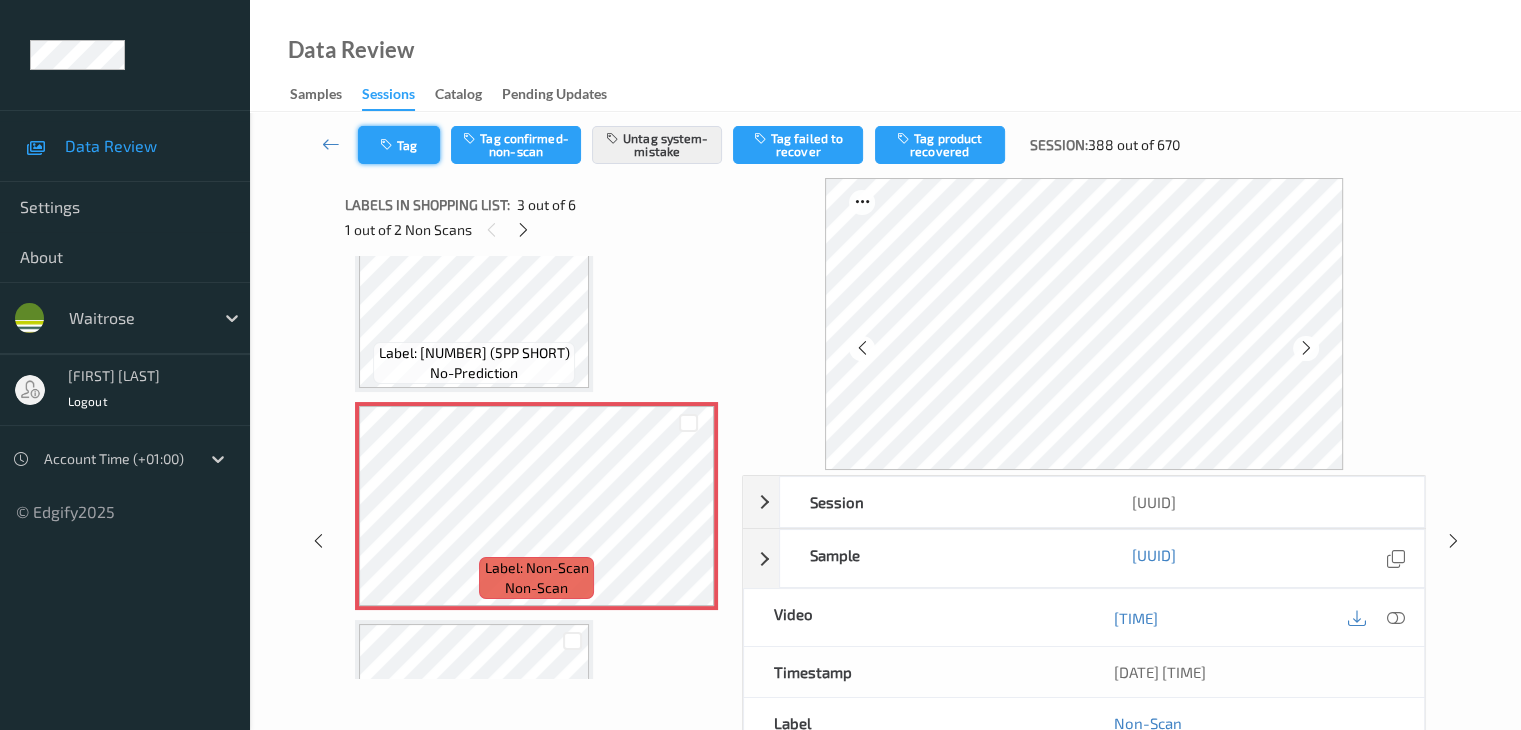click on "Tag" at bounding box center (399, 145) 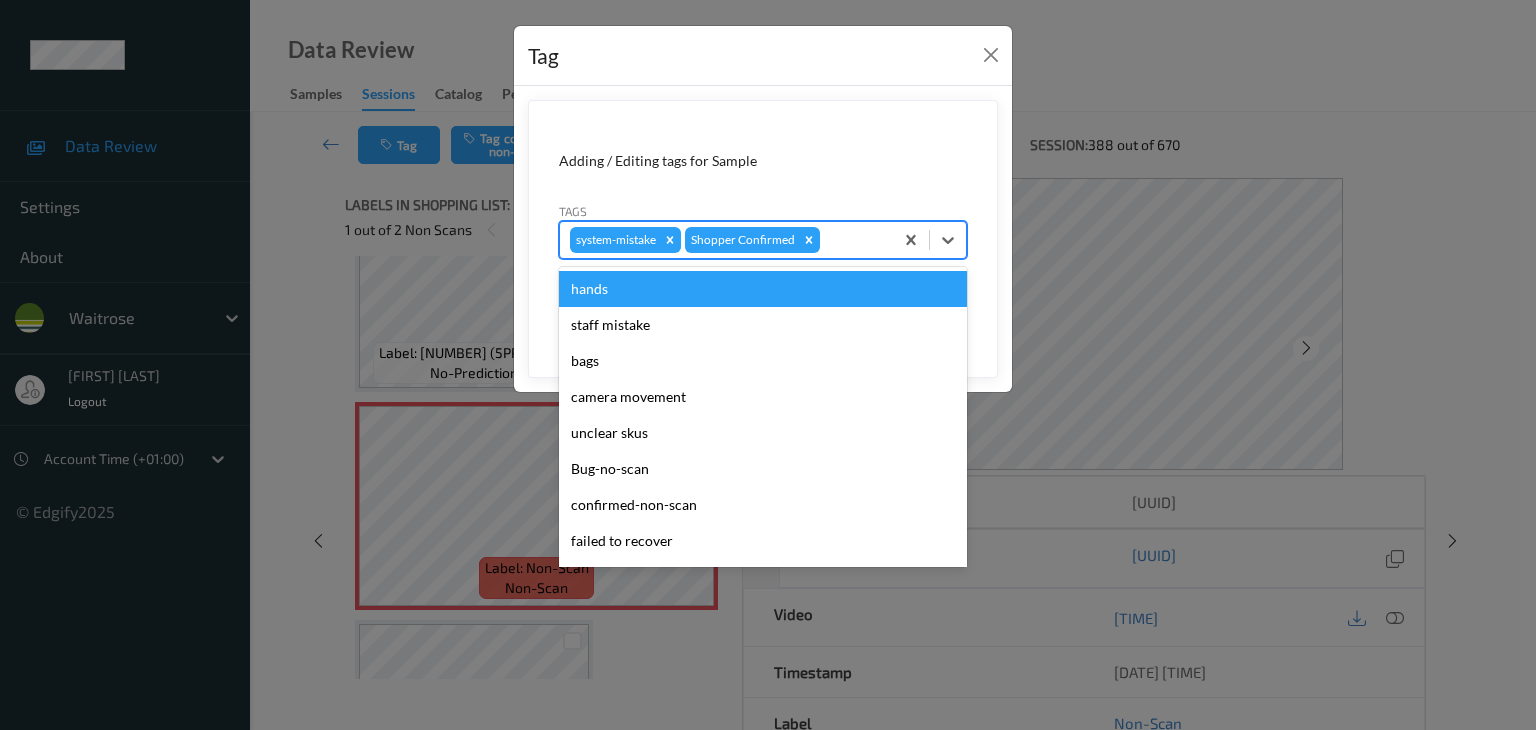 click at bounding box center (853, 240) 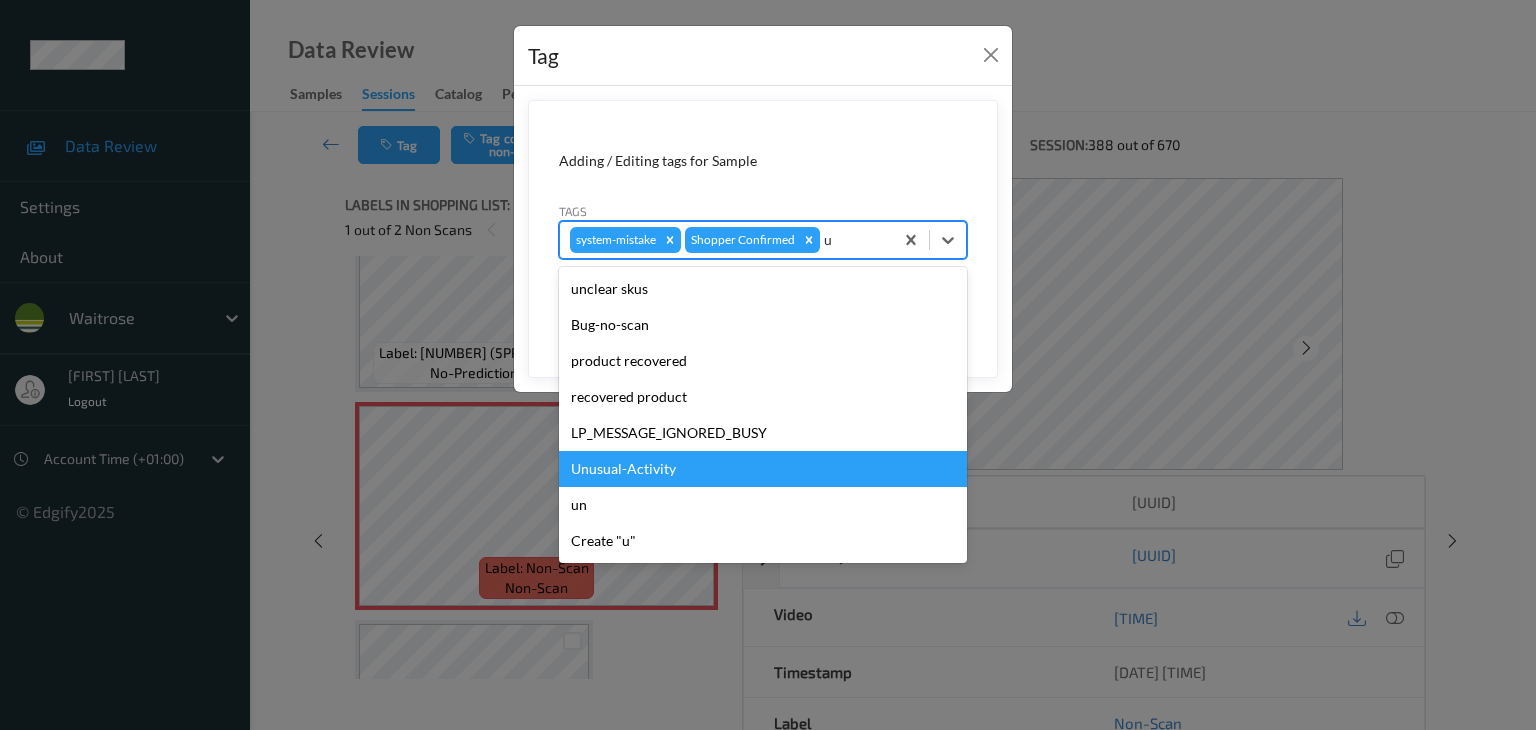 click on "Unusual-Activity" at bounding box center (763, 469) 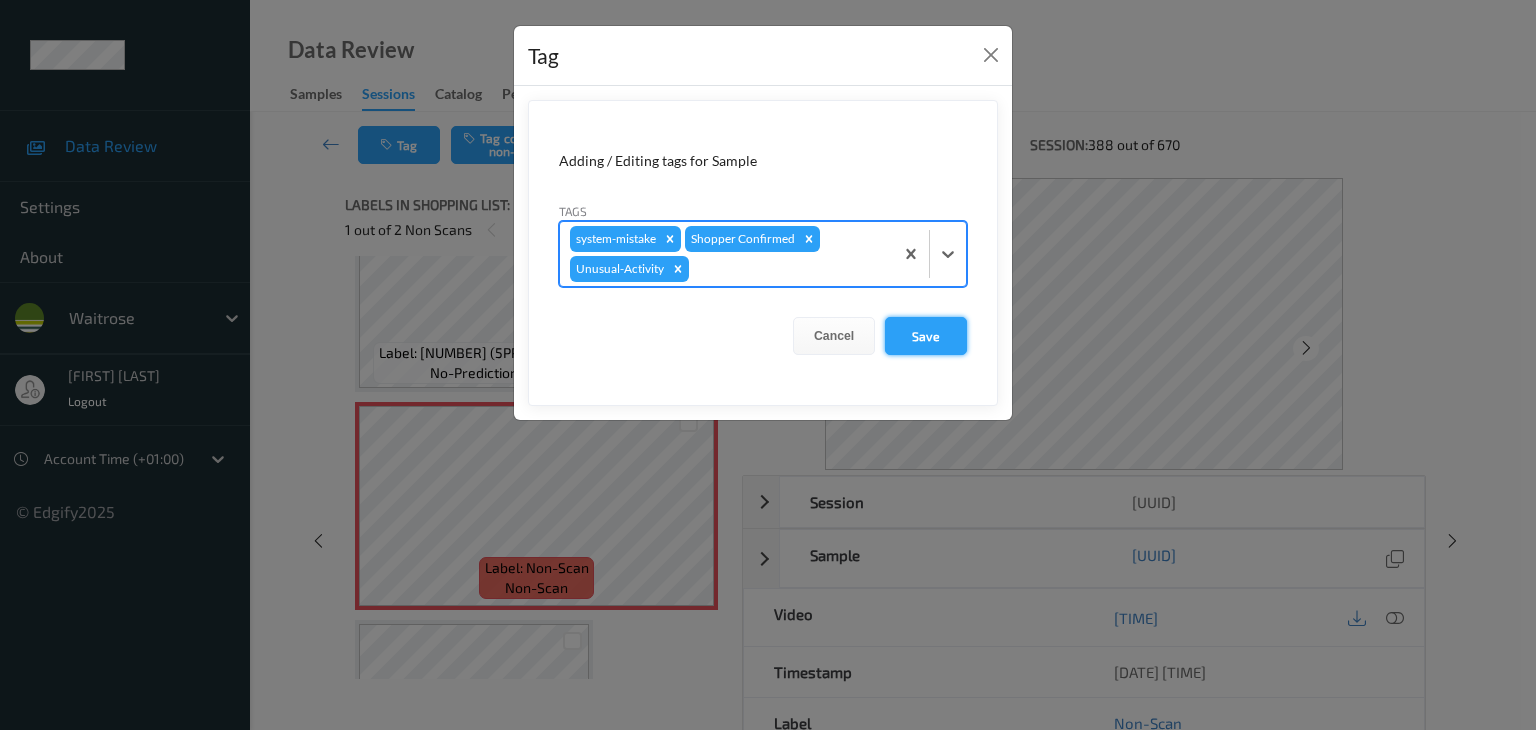 click on "Save" at bounding box center (926, 336) 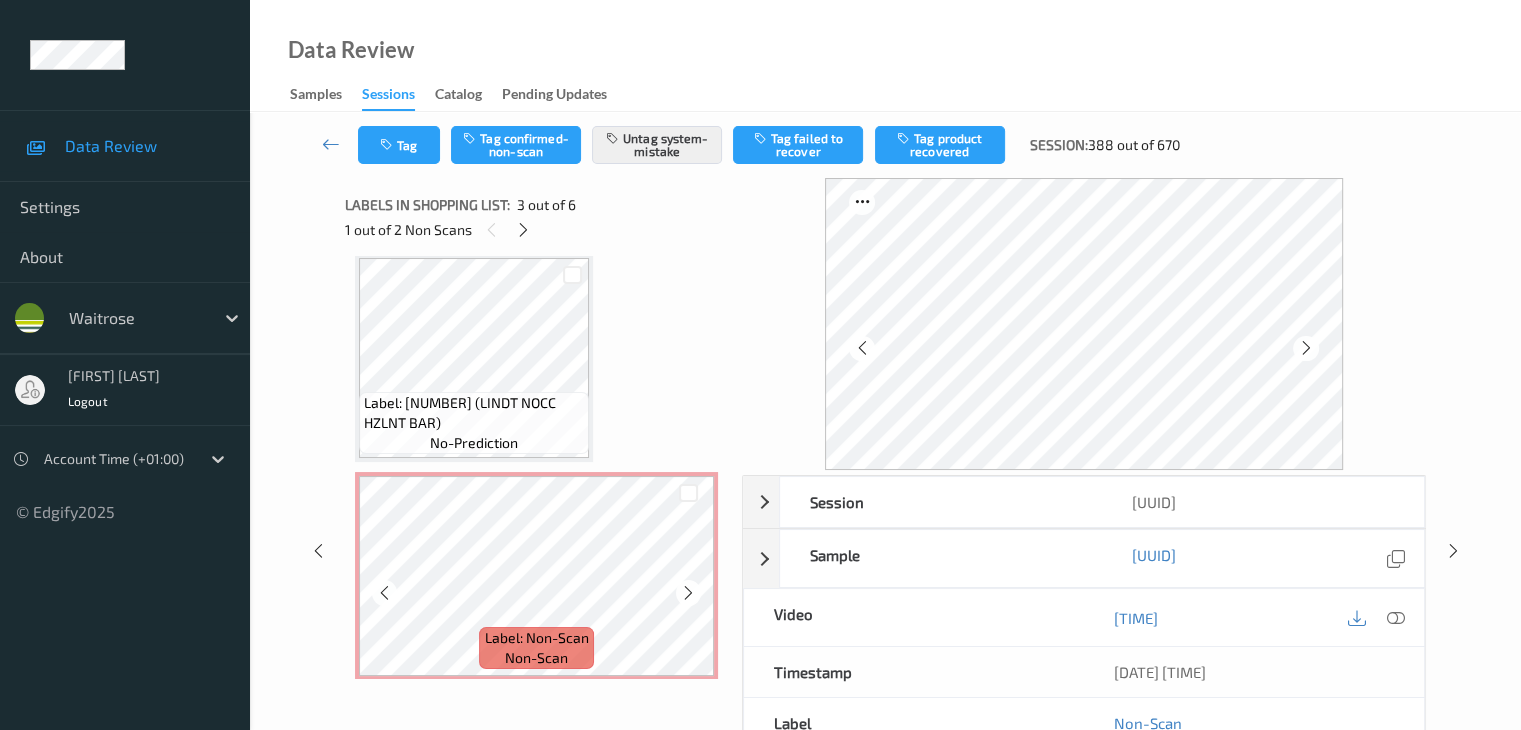 scroll, scrollTop: 700, scrollLeft: 0, axis: vertical 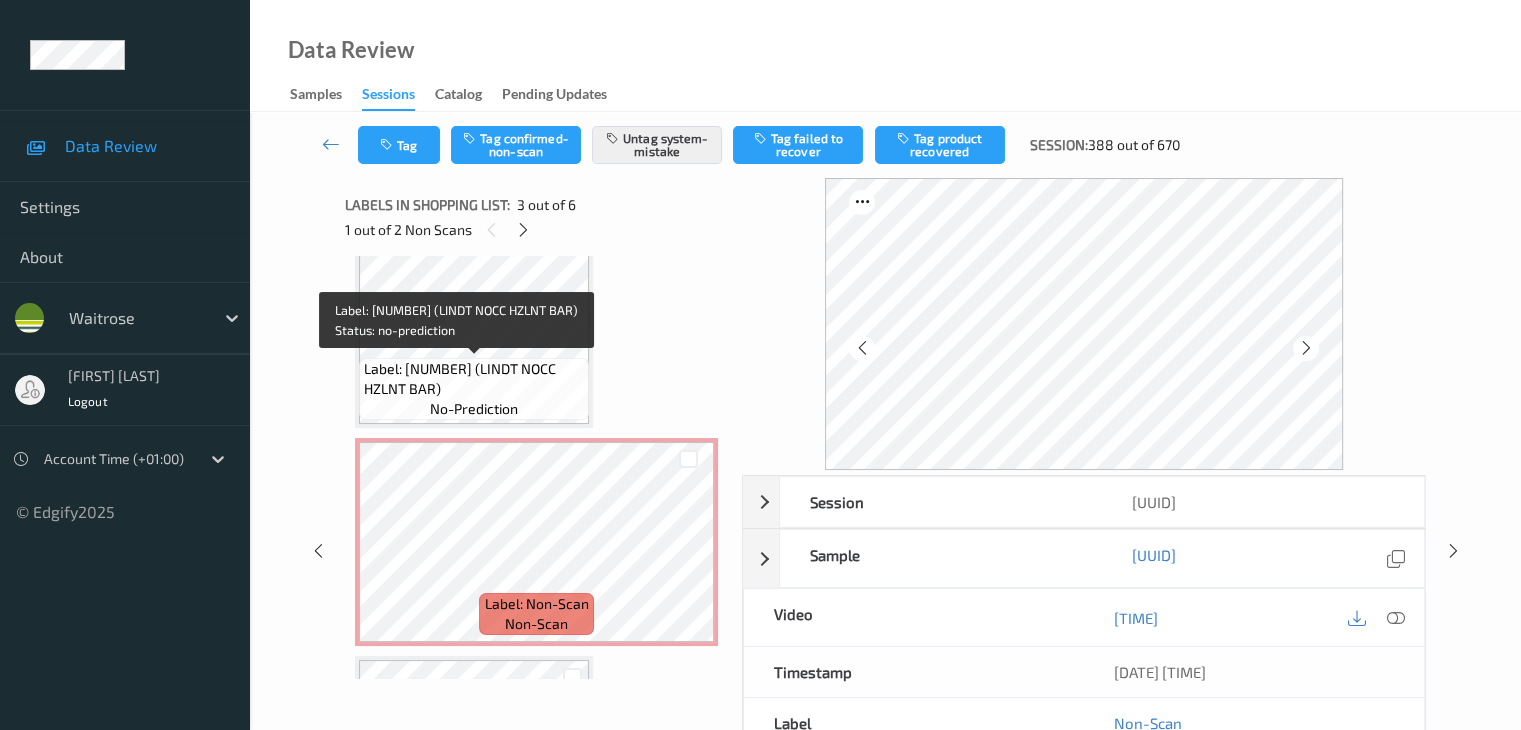 click on "Label: 8003340046150 (LINDT NOCC HZLNT BAR)" at bounding box center (474, 379) 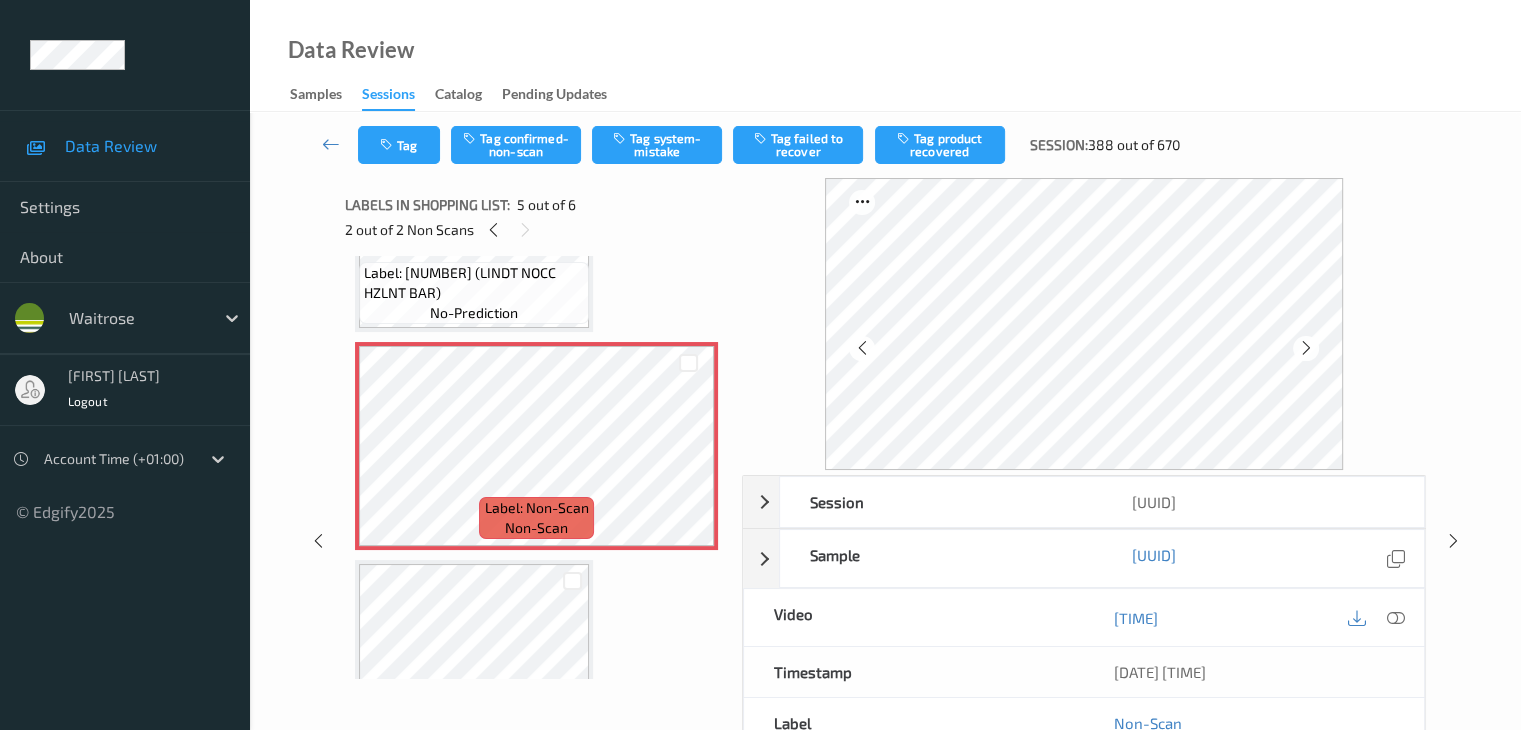 scroll, scrollTop: 800, scrollLeft: 0, axis: vertical 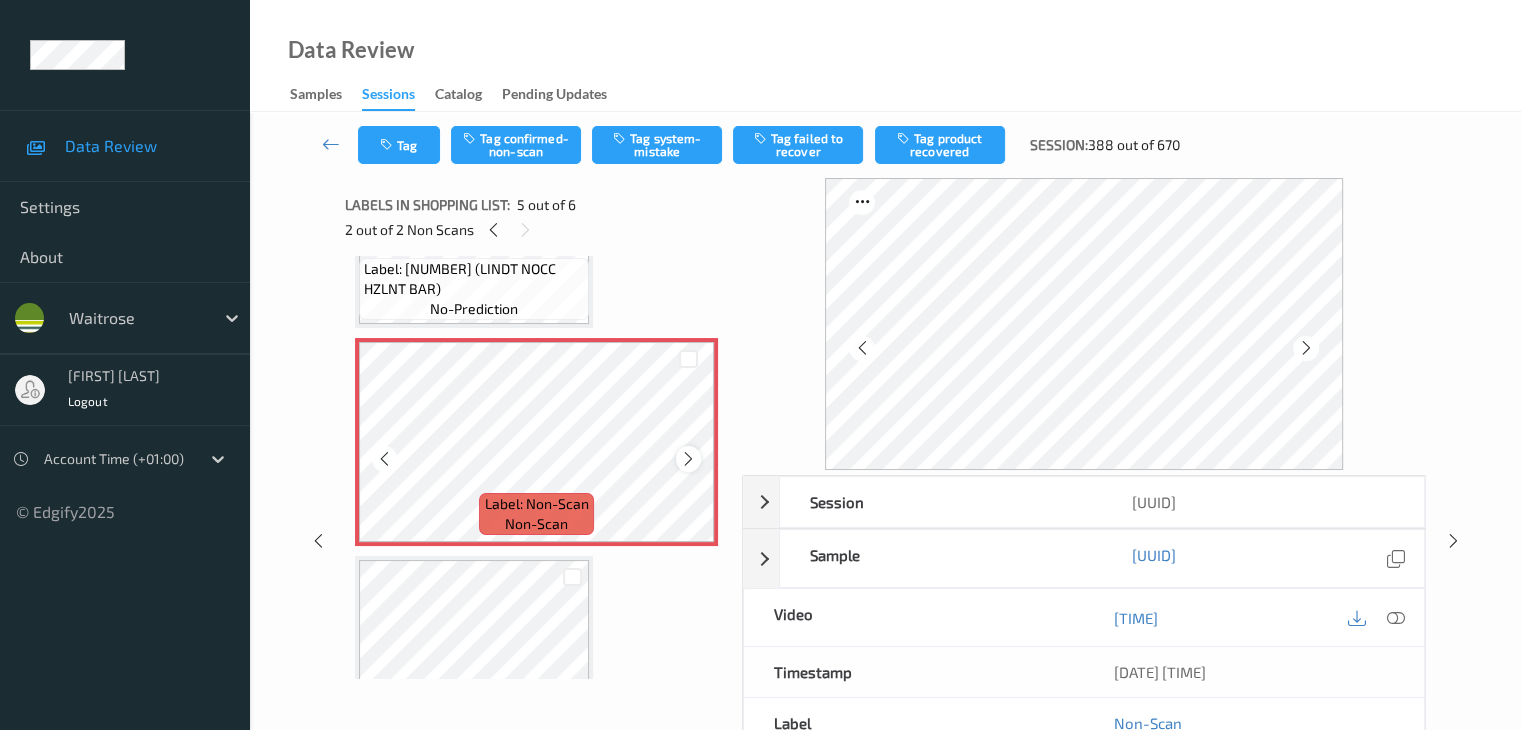 click at bounding box center (688, 459) 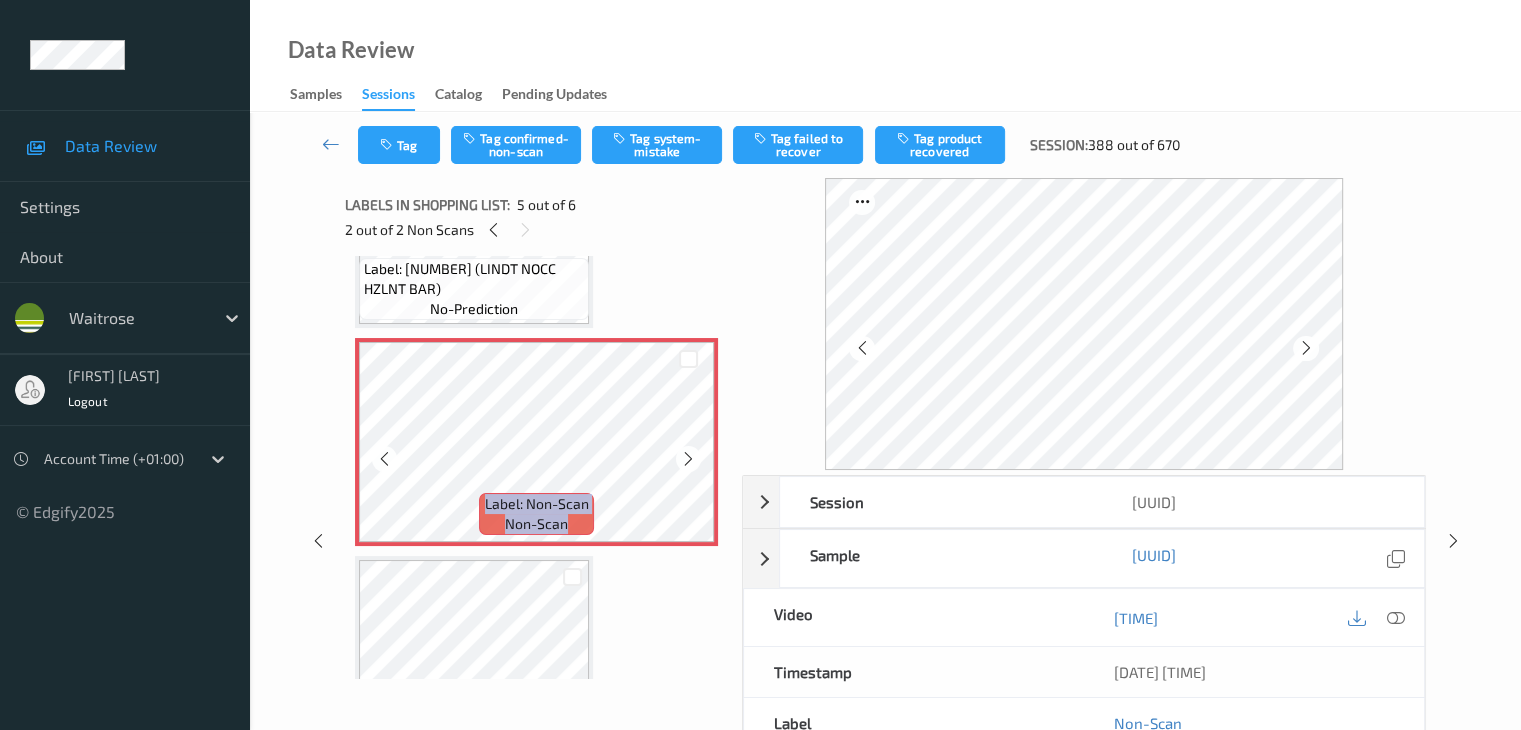 click at bounding box center (688, 459) 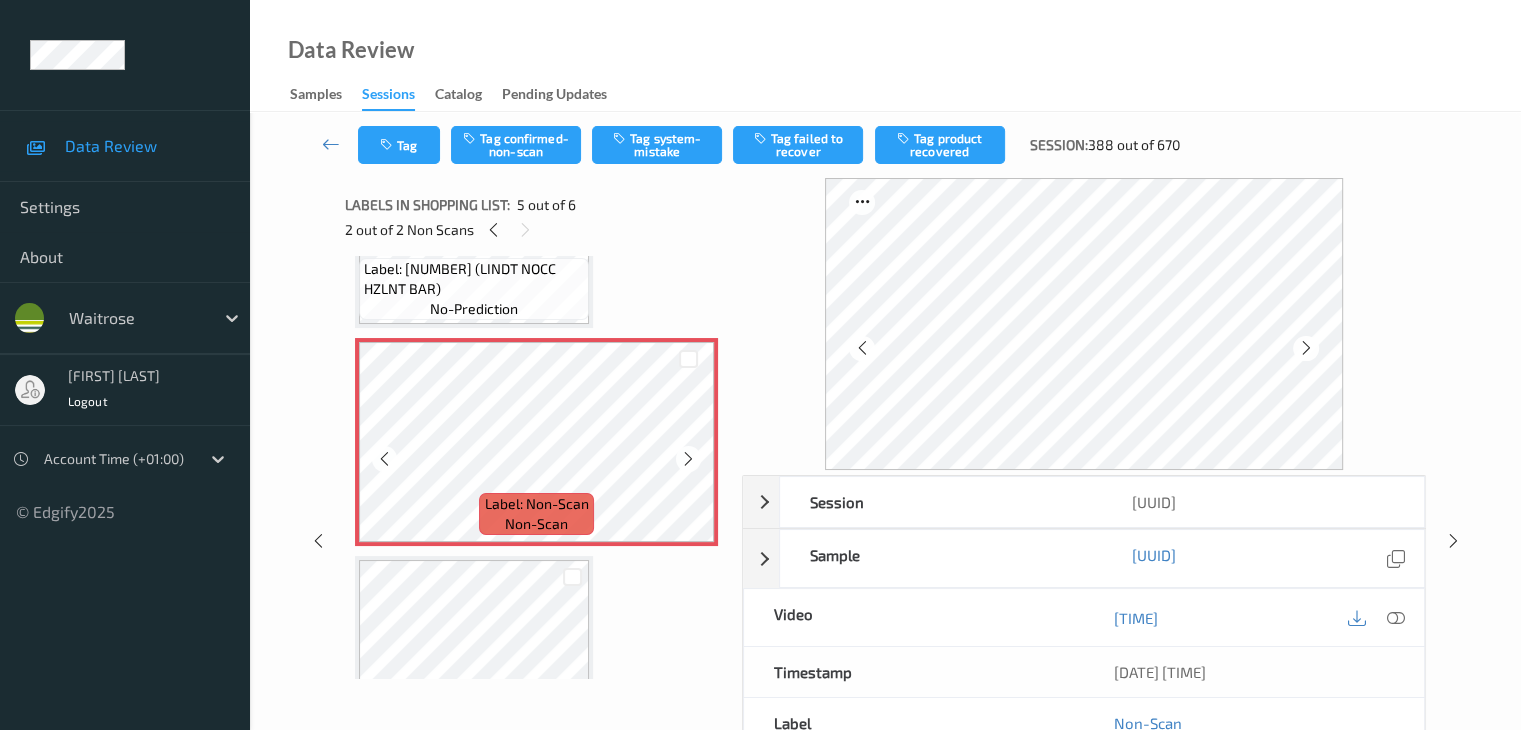 click at bounding box center (688, 459) 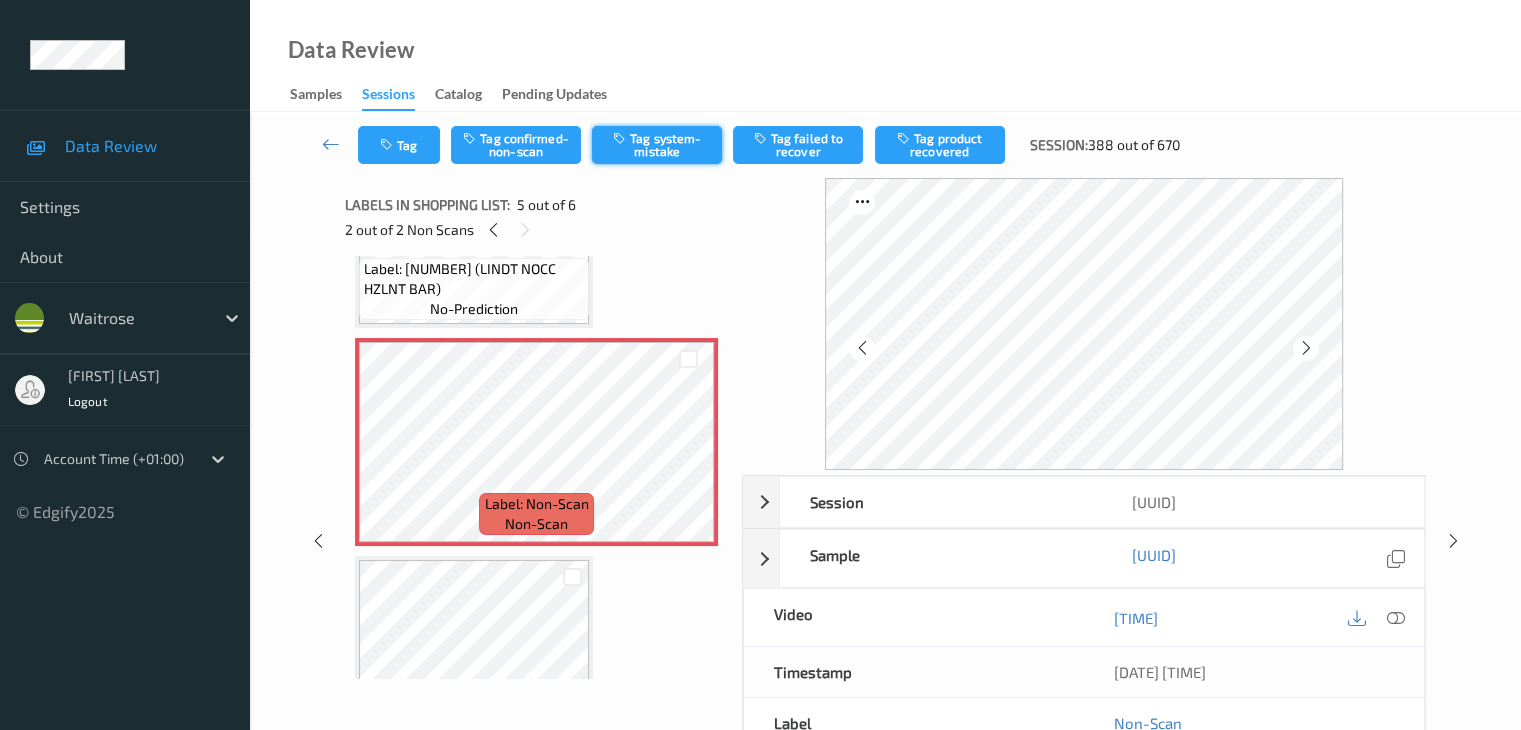 click on "Tag   system-mistake" at bounding box center [657, 145] 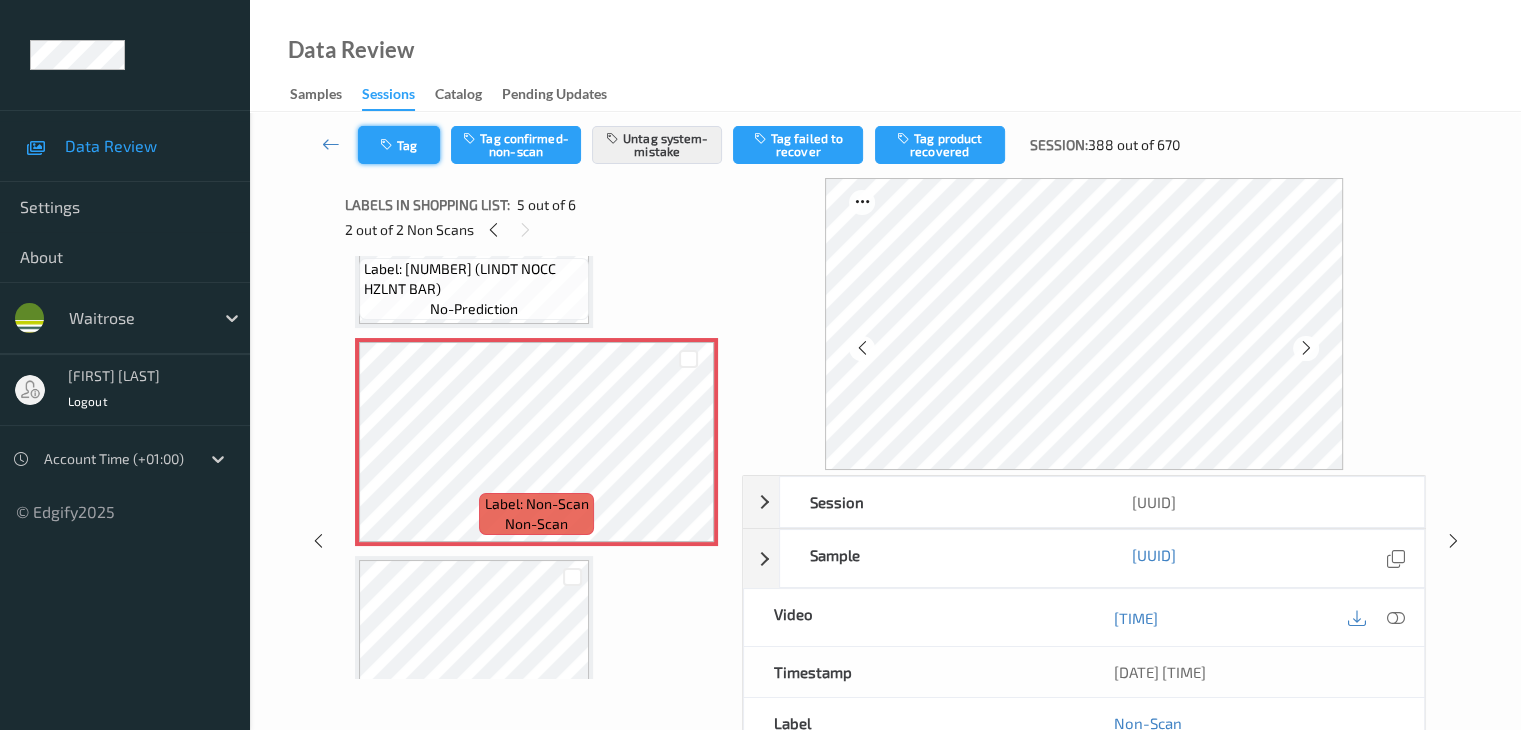 click on "Tag" at bounding box center [399, 145] 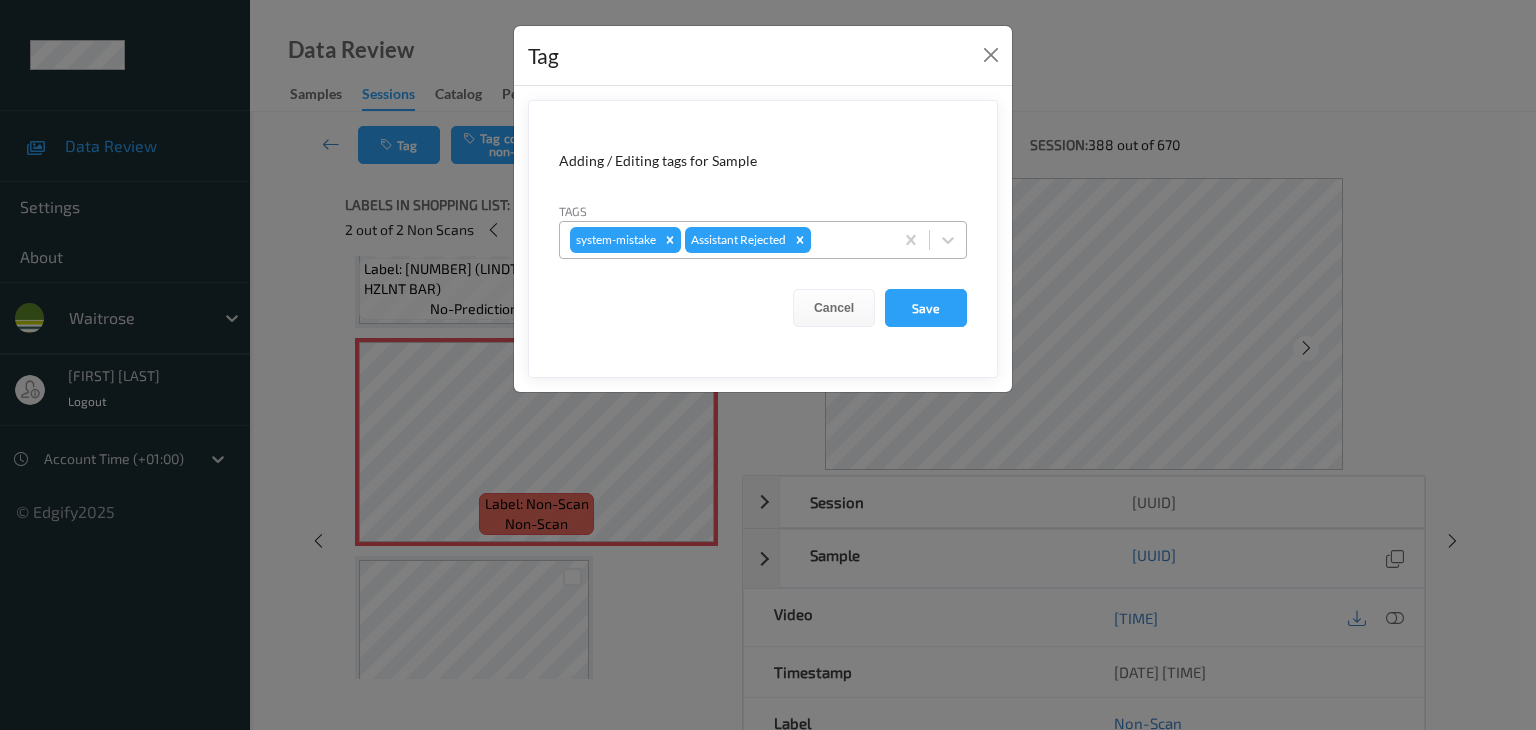 click at bounding box center (849, 240) 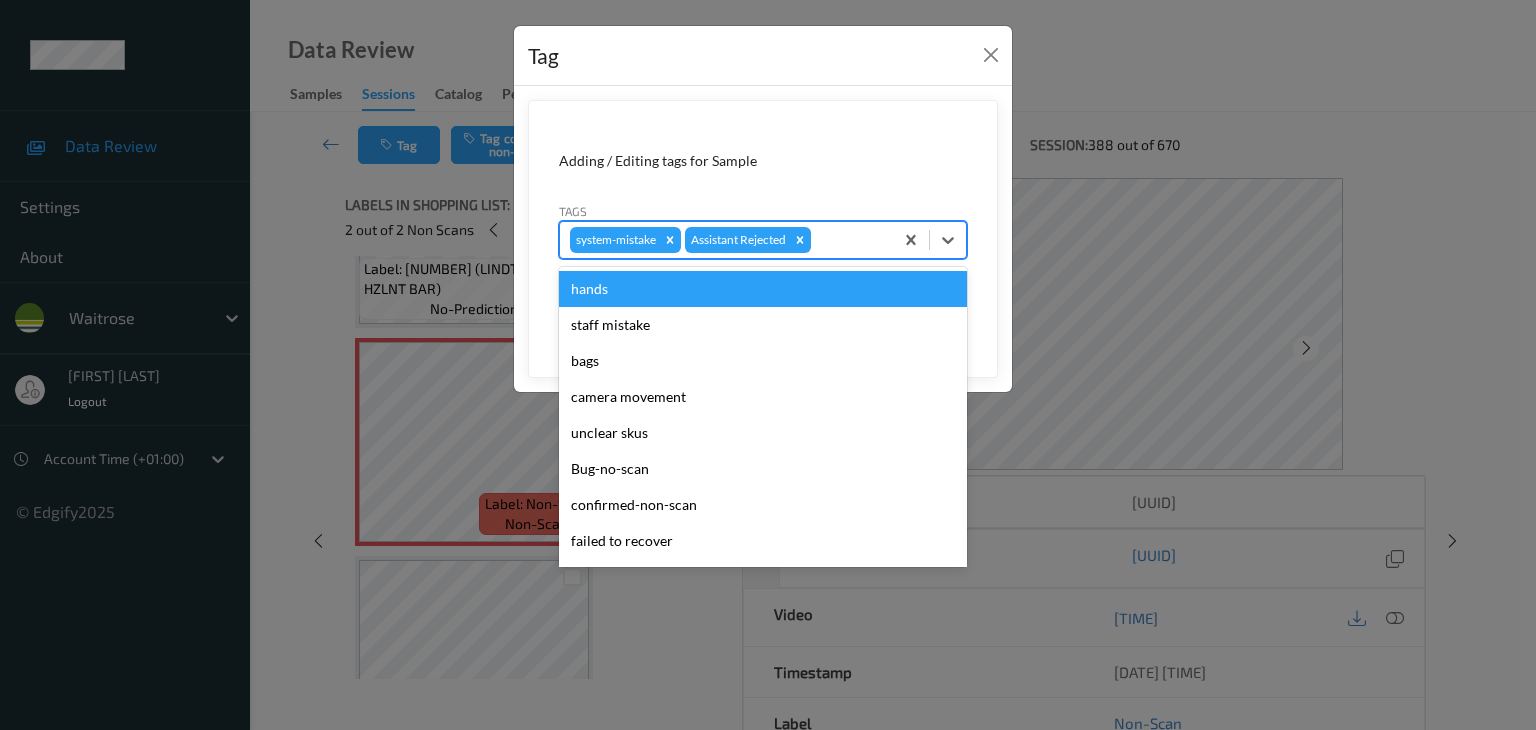 type on "u" 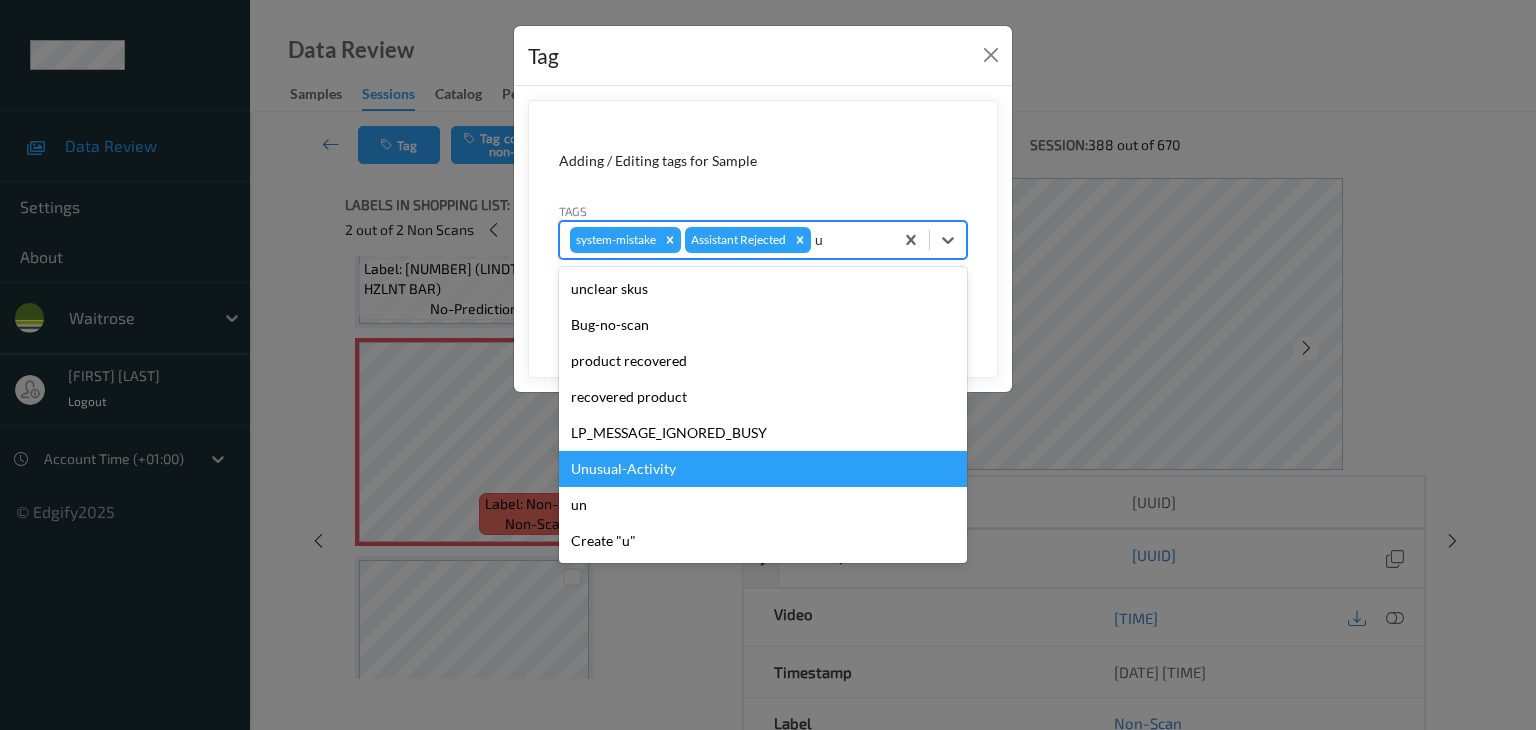 click on "Unusual-Activity" at bounding box center (763, 469) 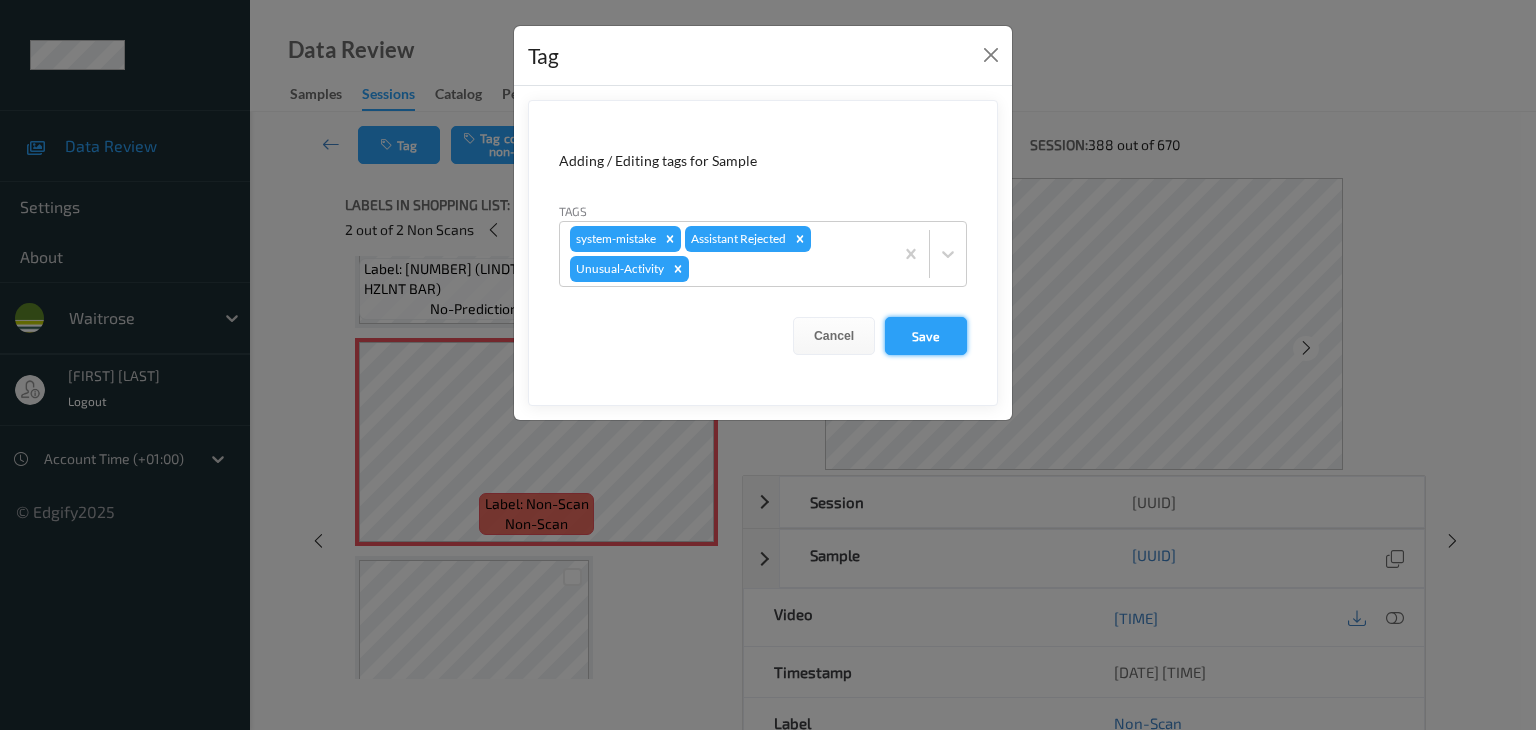 click on "Save" at bounding box center [926, 336] 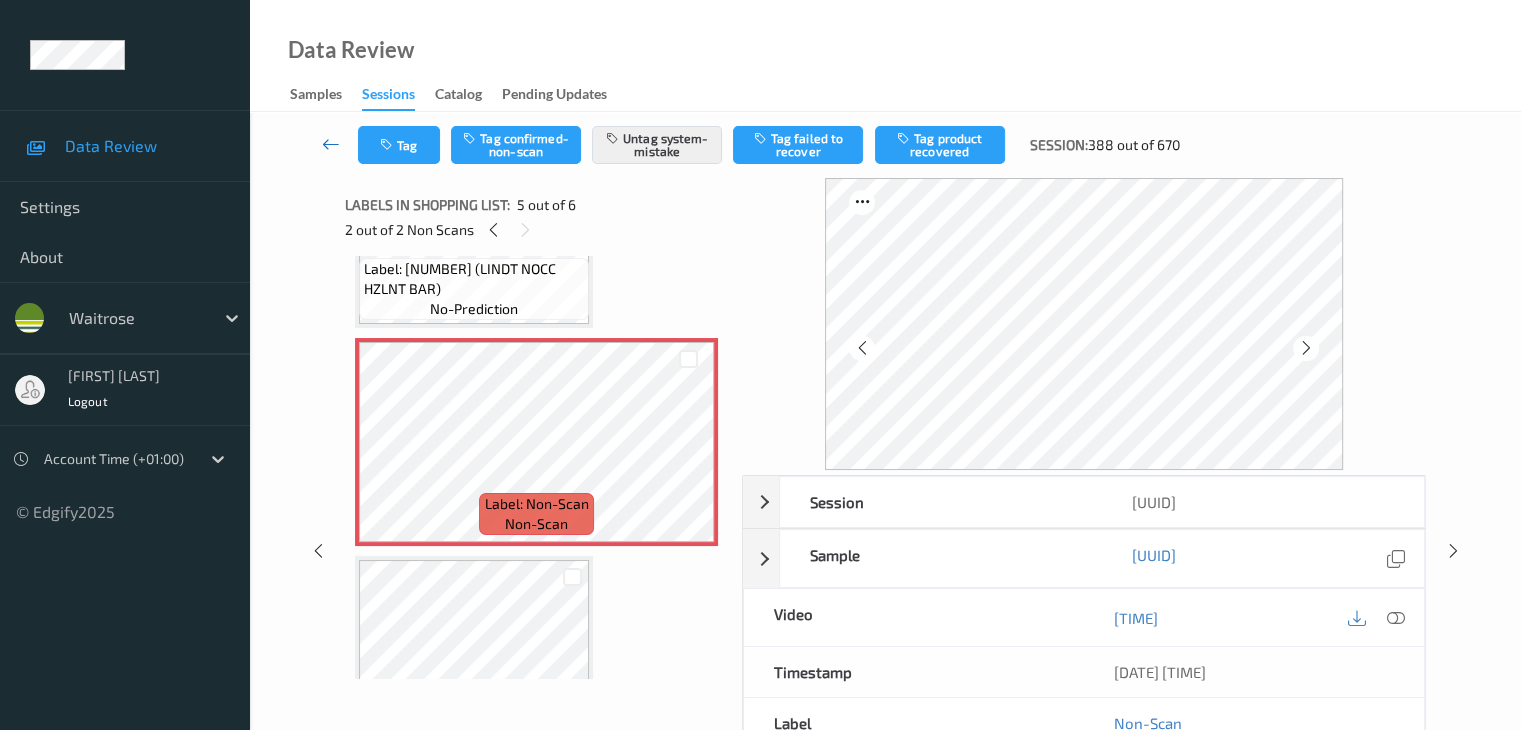 click at bounding box center (331, 144) 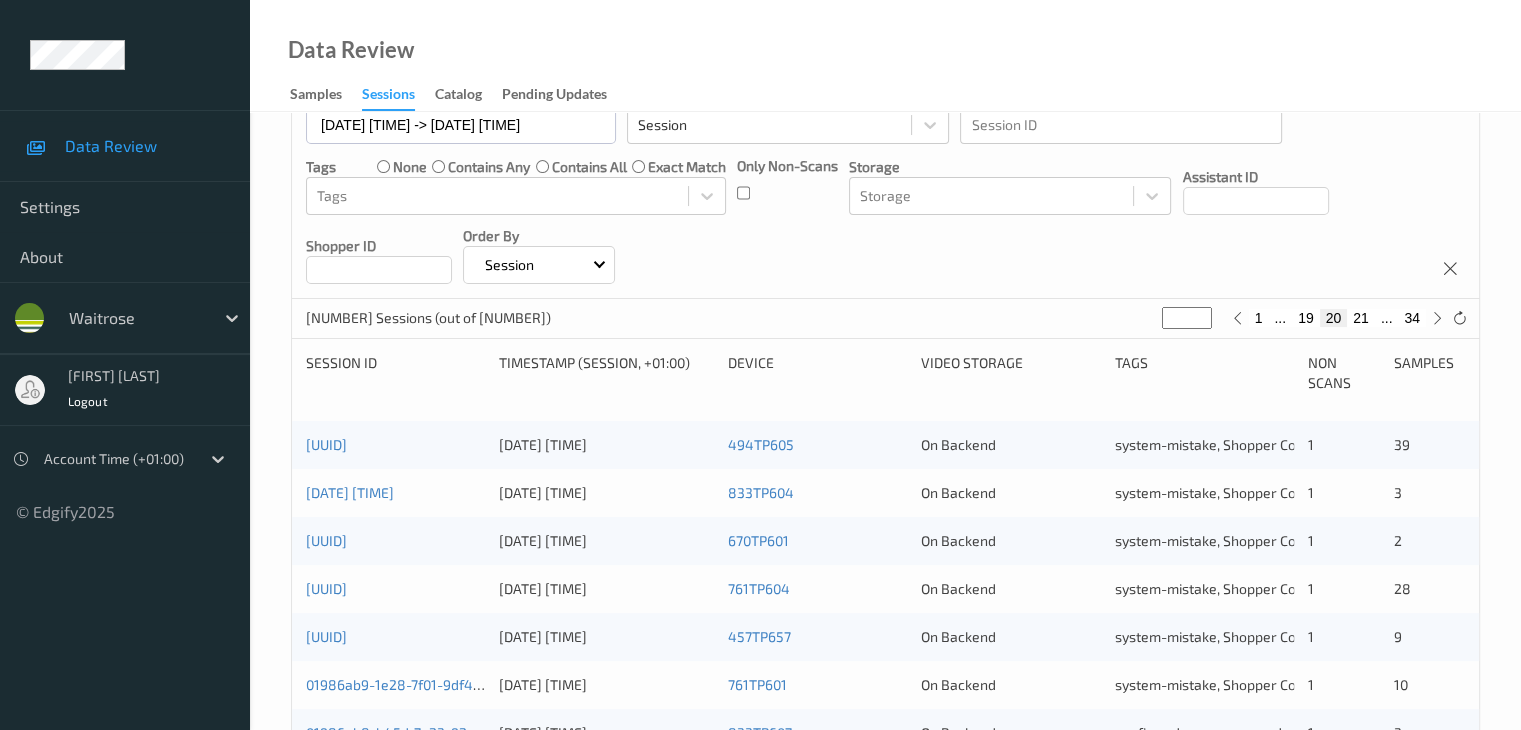 scroll, scrollTop: 600, scrollLeft: 0, axis: vertical 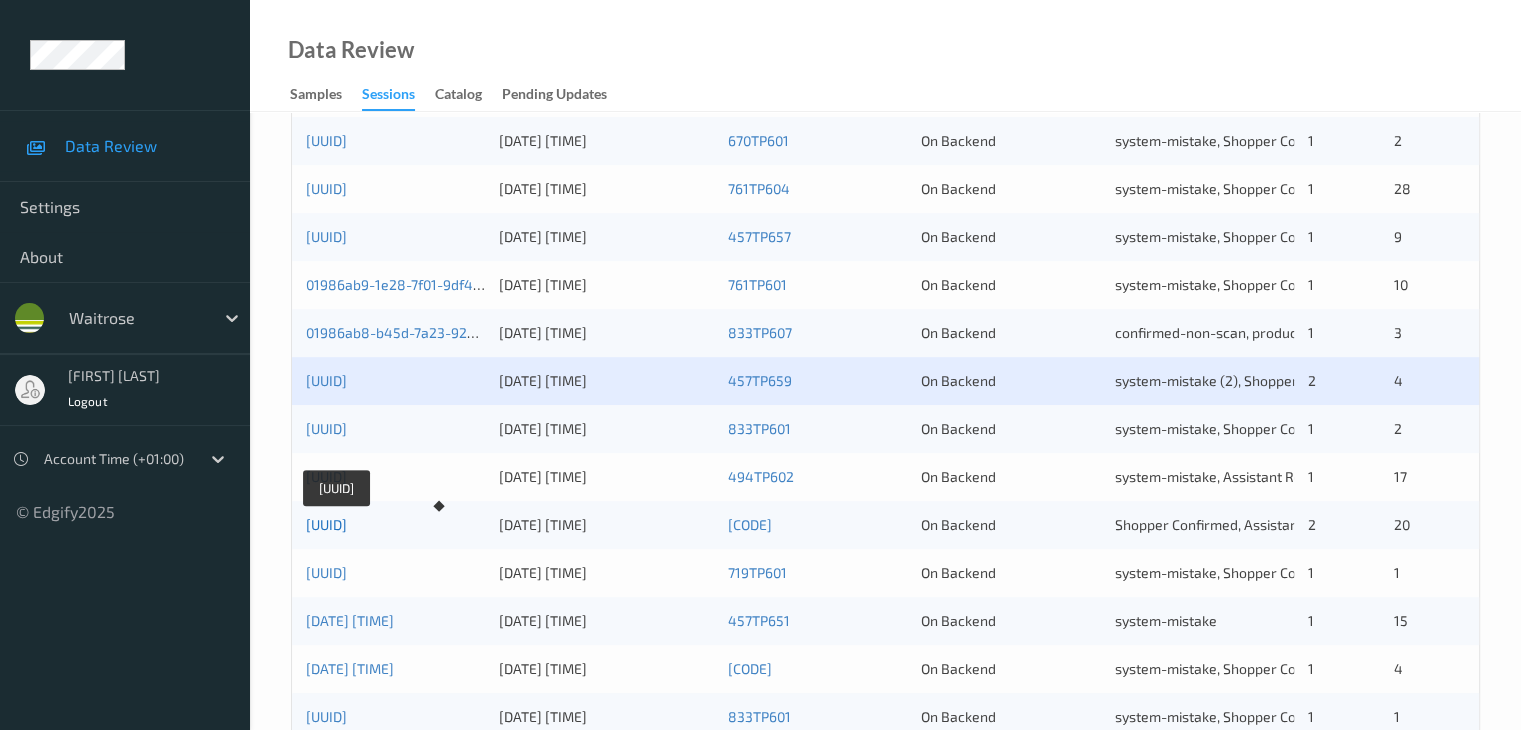 click on "[UUID]" at bounding box center [326, 524] 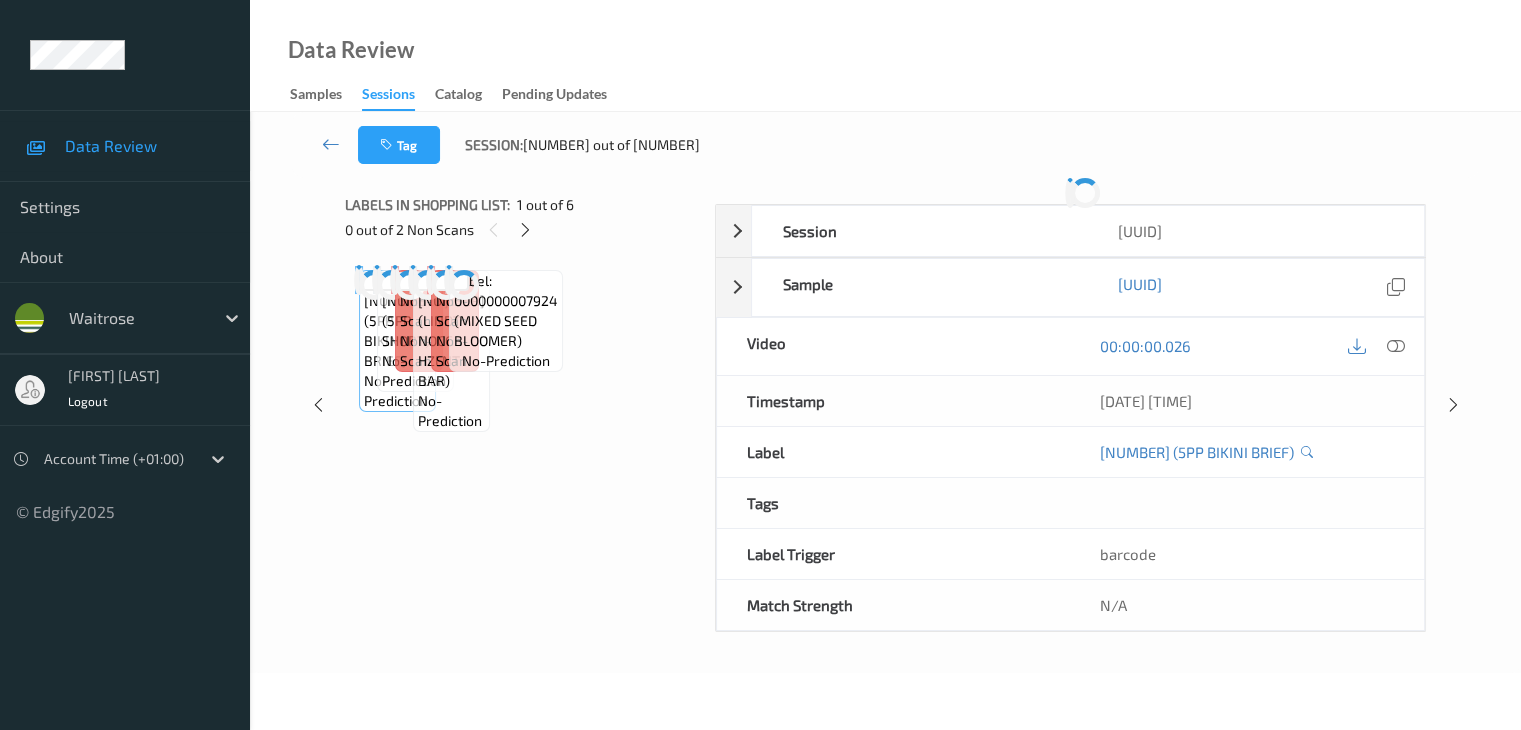 scroll, scrollTop: 0, scrollLeft: 0, axis: both 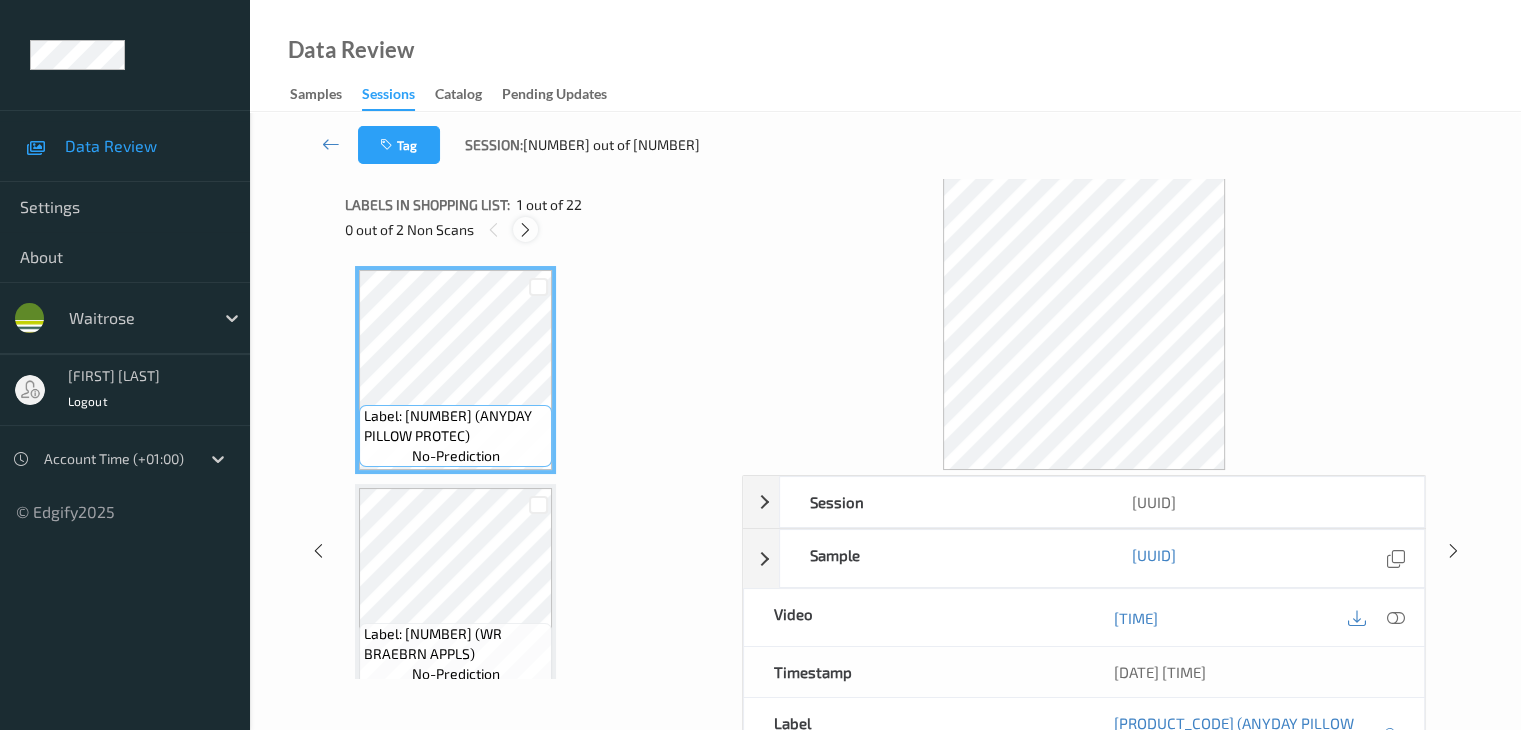 click at bounding box center (525, 230) 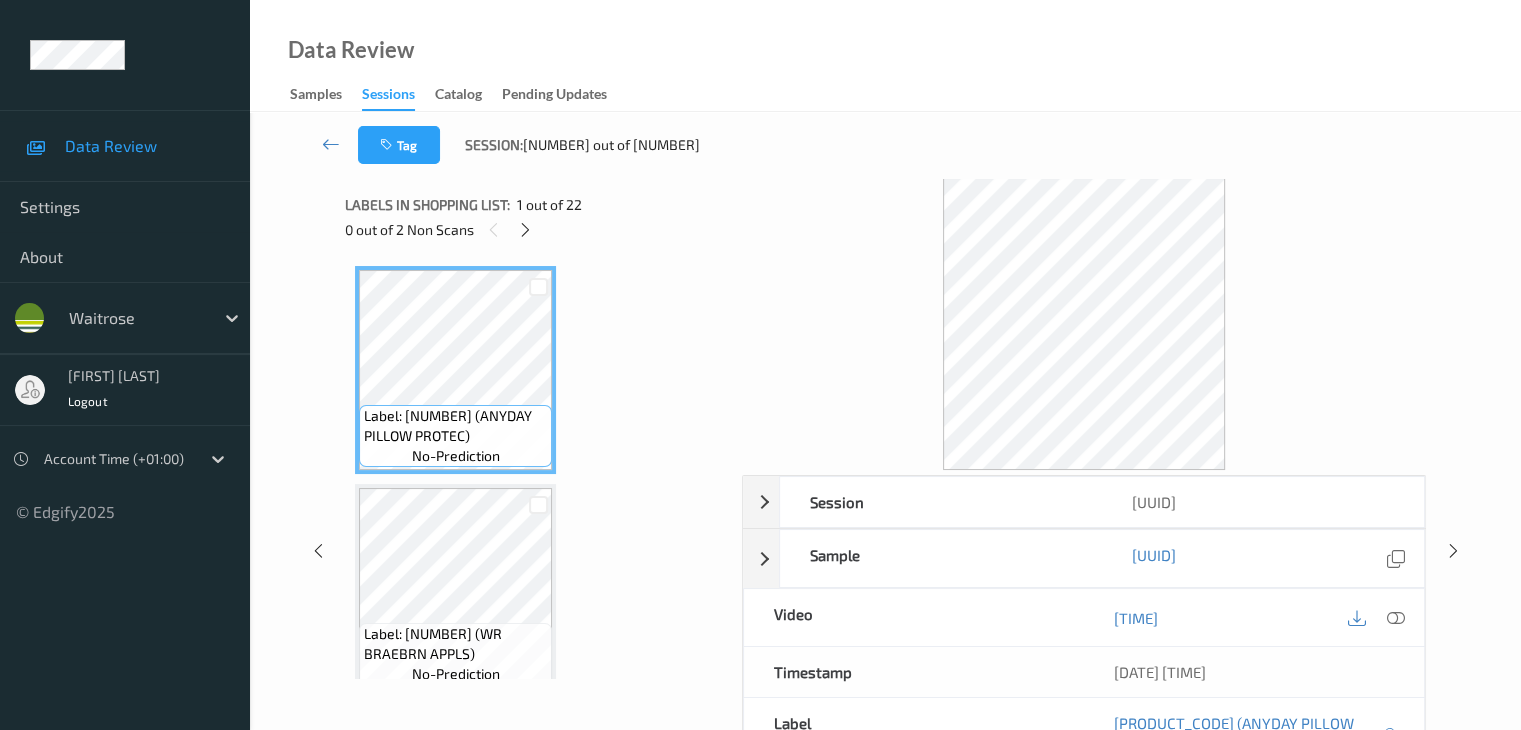 scroll, scrollTop: 1100, scrollLeft: 0, axis: vertical 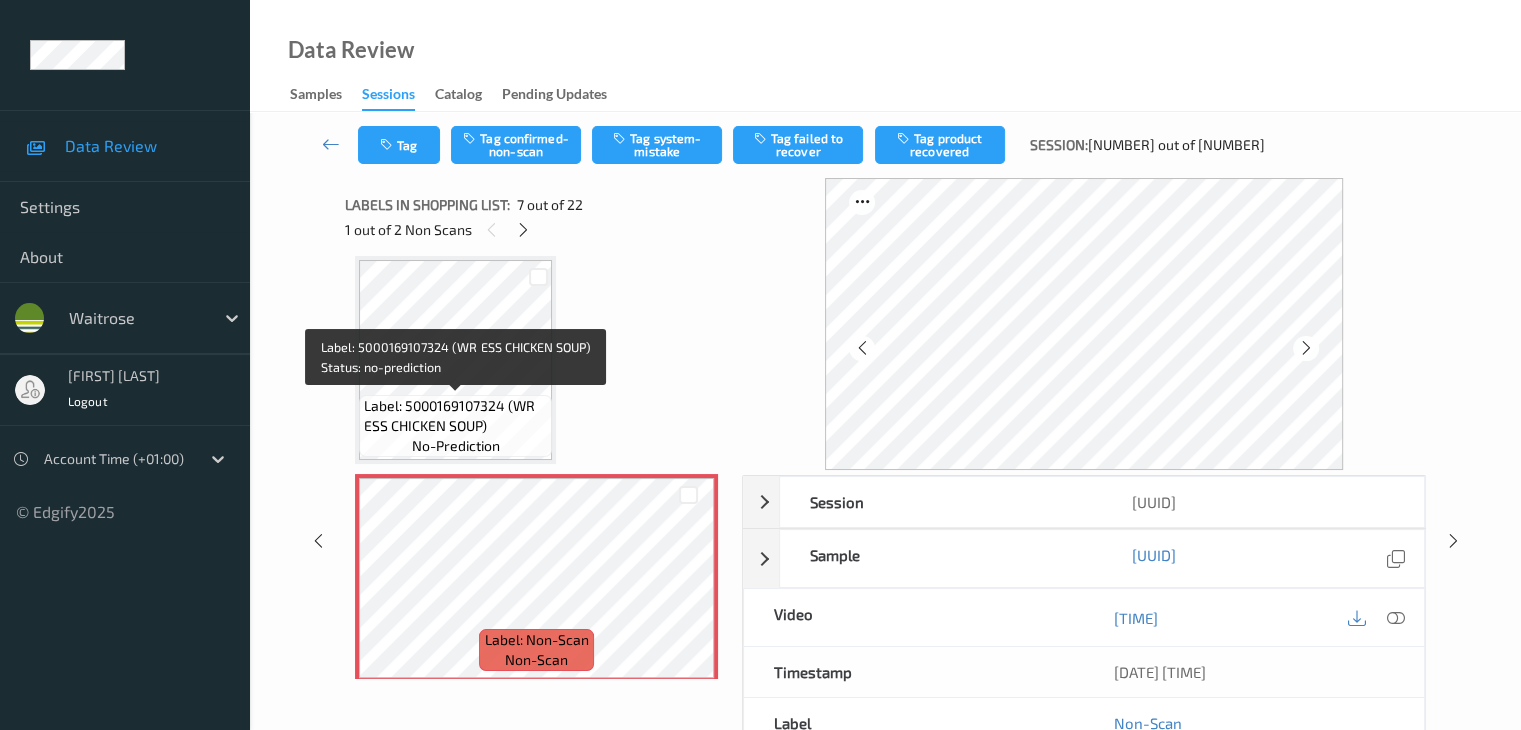 click on "Label: 5000169107324 (WR ESS CHICKEN SOUP)" at bounding box center [455, 416] 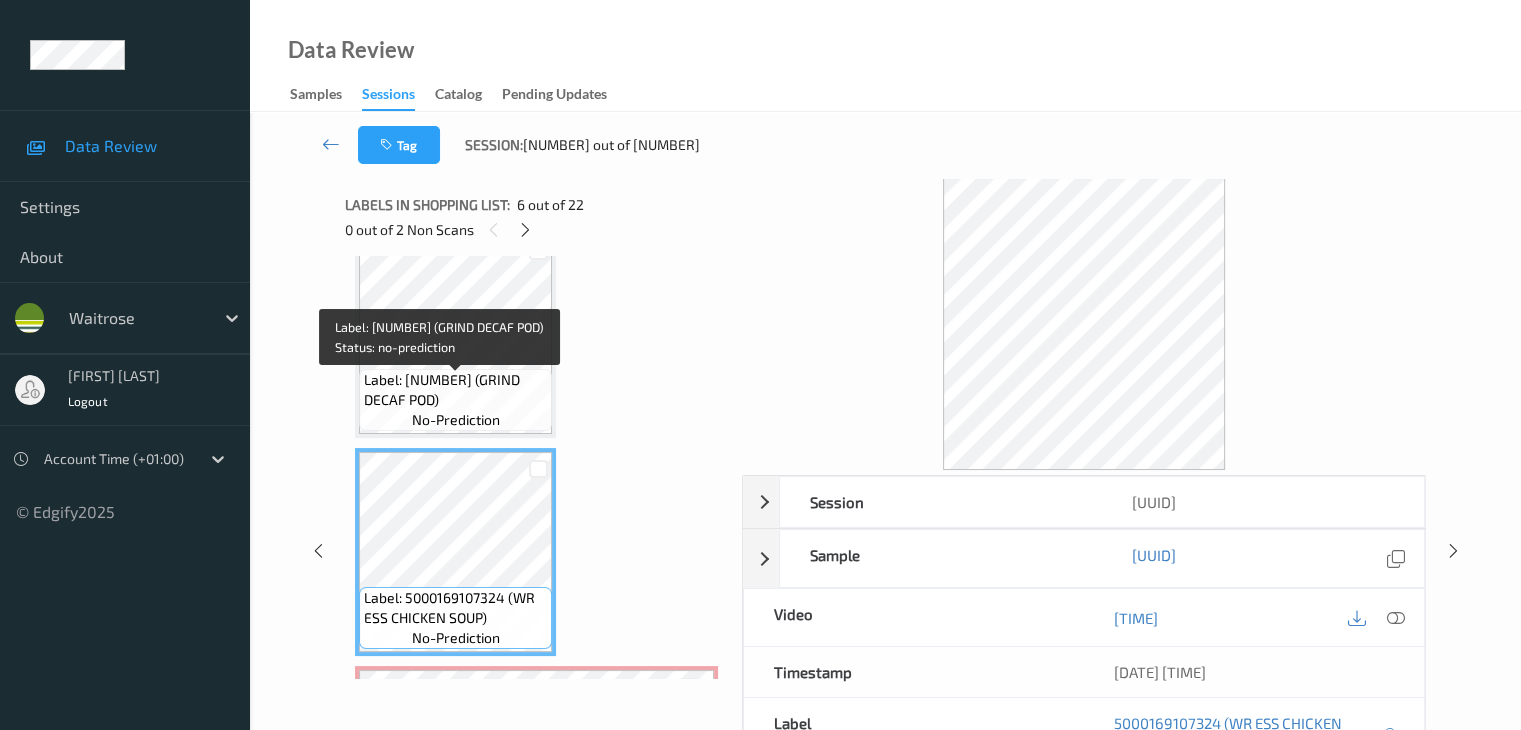 scroll, scrollTop: 900, scrollLeft: 0, axis: vertical 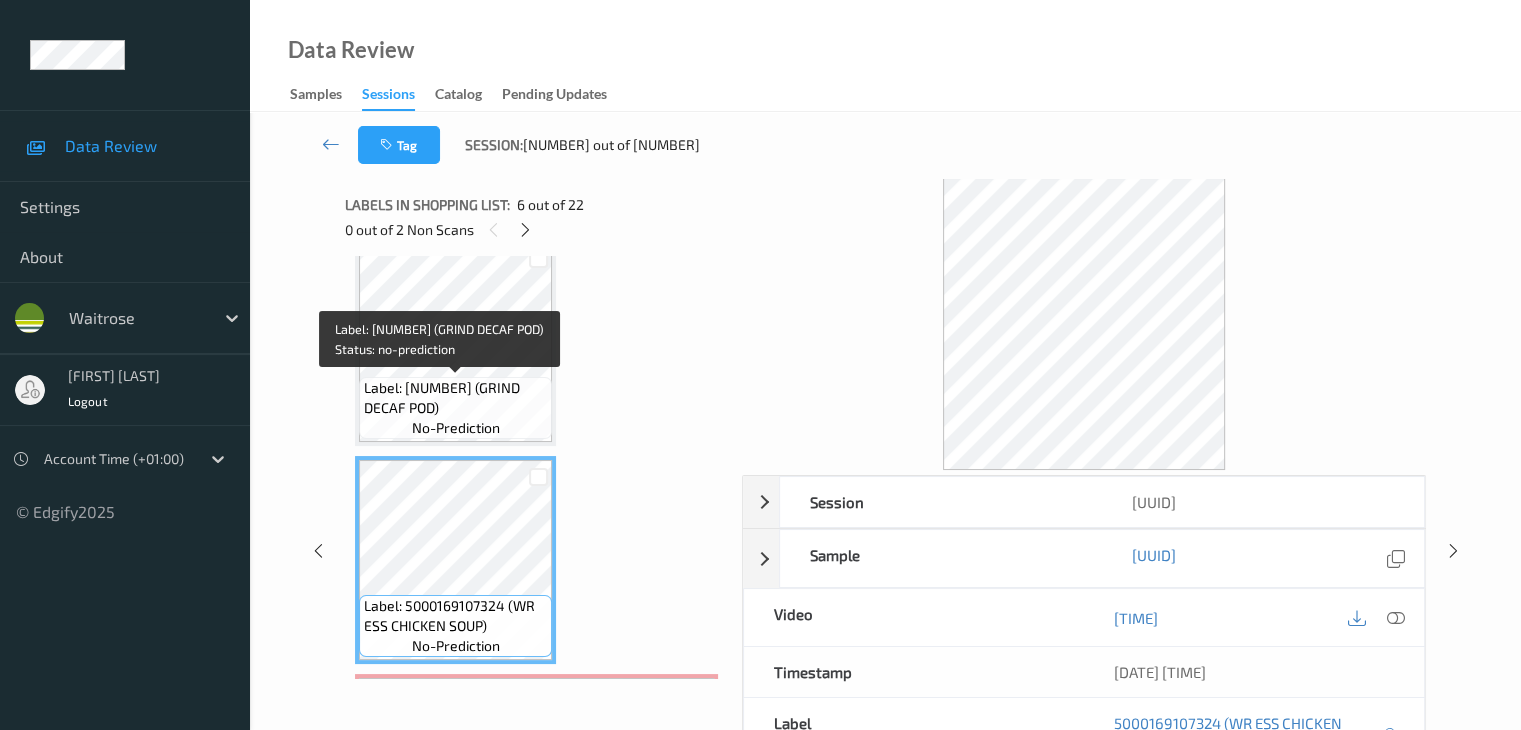 click on "Label: 5060574950212 (GRIND DECAF POD)" at bounding box center [455, 398] 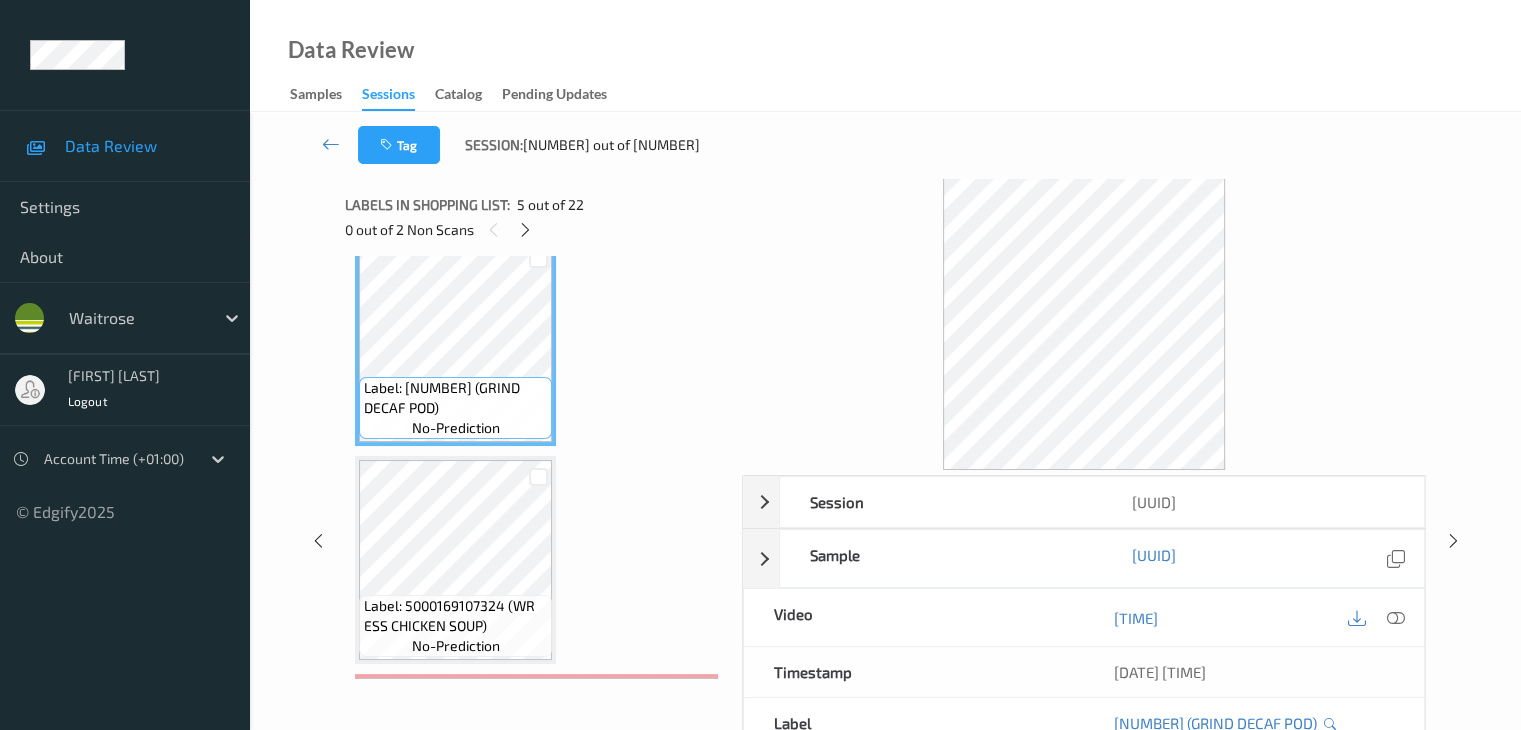 click on "Label: 5063036594948 (ANYDAY PILLOW PROTEC) no-prediction Label: 5000169002889 (WR BRAEBRN APPLS) no-prediction Label: 5060574950212 (GRIND DECAF POD) no-prediction Label: 5060574950212 (GRIND DECAF POD) no-prediction Label: 5060574950212 (GRIND DECAF POD) no-prediction Label: 5000169107324 (WR ESS CHICKEN SOUP) no-prediction Label: Non-Scan non-scan Label: Non-Scan non-scan Label: Non-Scan non-scan Label: 5000169061671 (WR ESS BKD BEANS TMT) no-prediction Label: 5000169061671 (WR ESS BKD BEANS TMT) no-prediction Label: 5000169025345 (WR ESS RED KIDNEY) no-prediction Label: Non-Scan non-scan Label: 5000169090336 (WR DORG HOUMOUS) no-prediction Label: 5000169130285 (NO.1 RASP PANNA COTT) no-prediction Label: 5022463500922 (TIMS DAIRY NATURAL) no-prediction Label: 5022463500922 (TIMS DAIRY NATURAL) no-prediction Label: 5000169578865 (WR SPAGHETTI) no-prediction Label: 5000169666678 (WR SAUSAGE ROLL 12PK) no-prediction Label: 5056142400029 (JACKSON MG BRWN BLOM) no-prediction no-prediction no-prediction" at bounding box center (536, 1759) 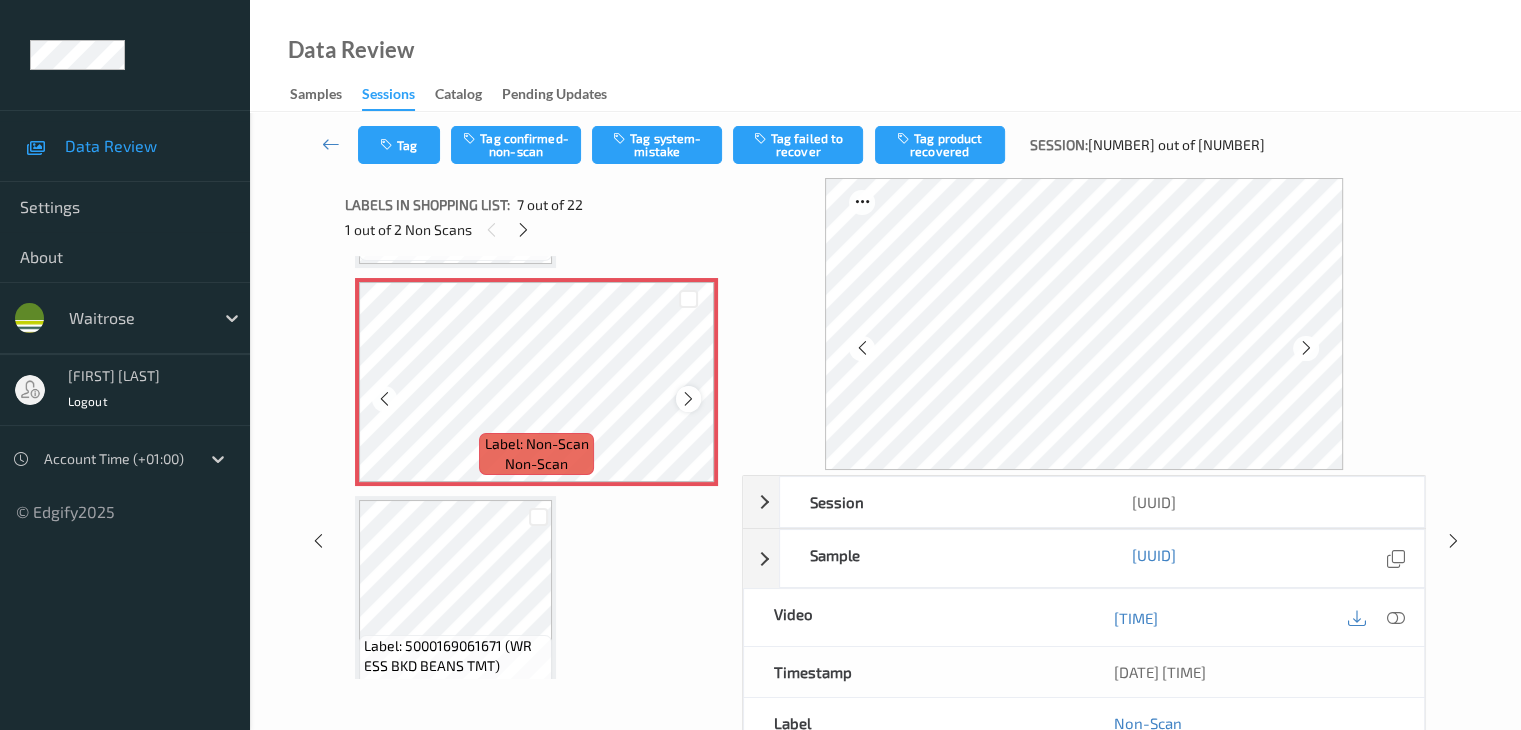 scroll, scrollTop: 1300, scrollLeft: 0, axis: vertical 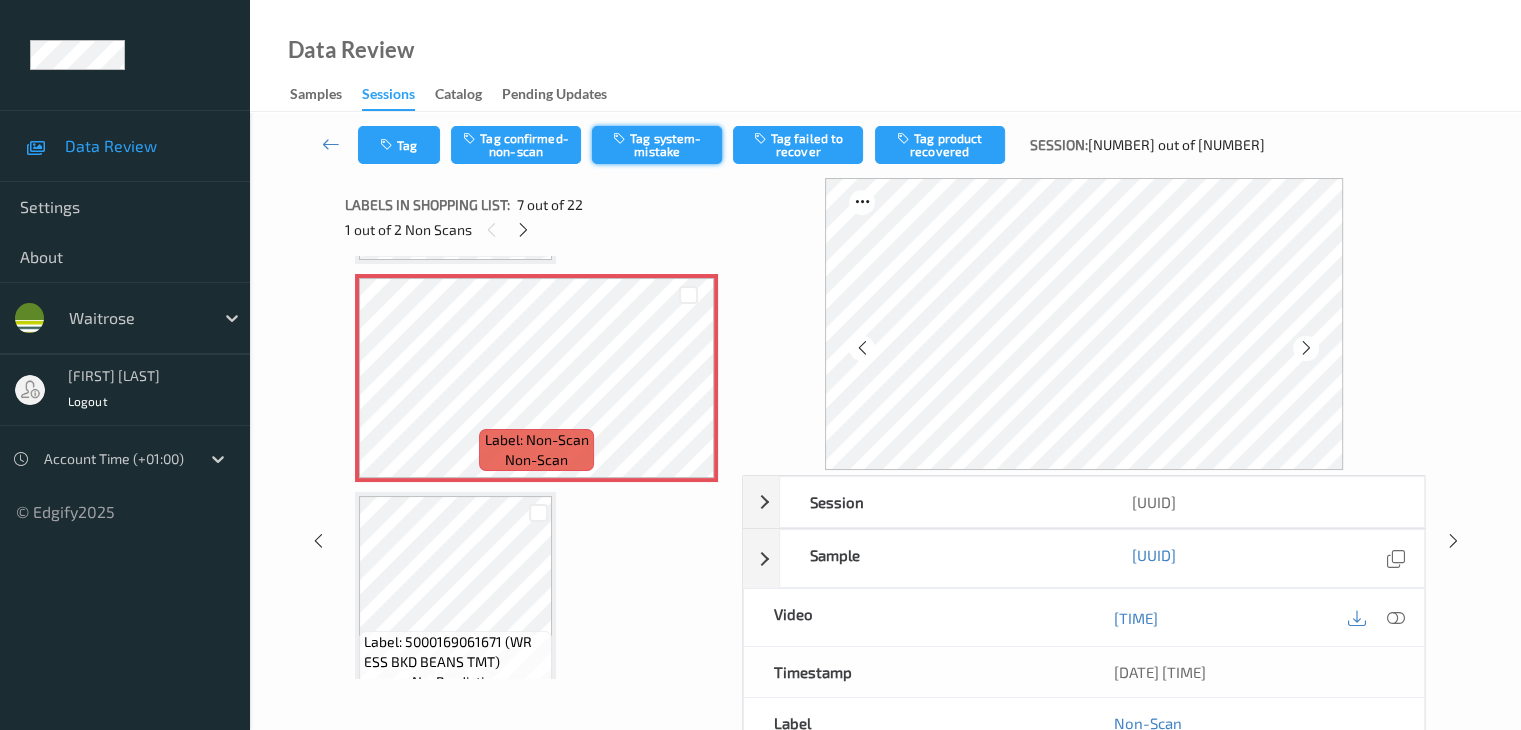 click on "Tag   system-mistake" at bounding box center [657, 145] 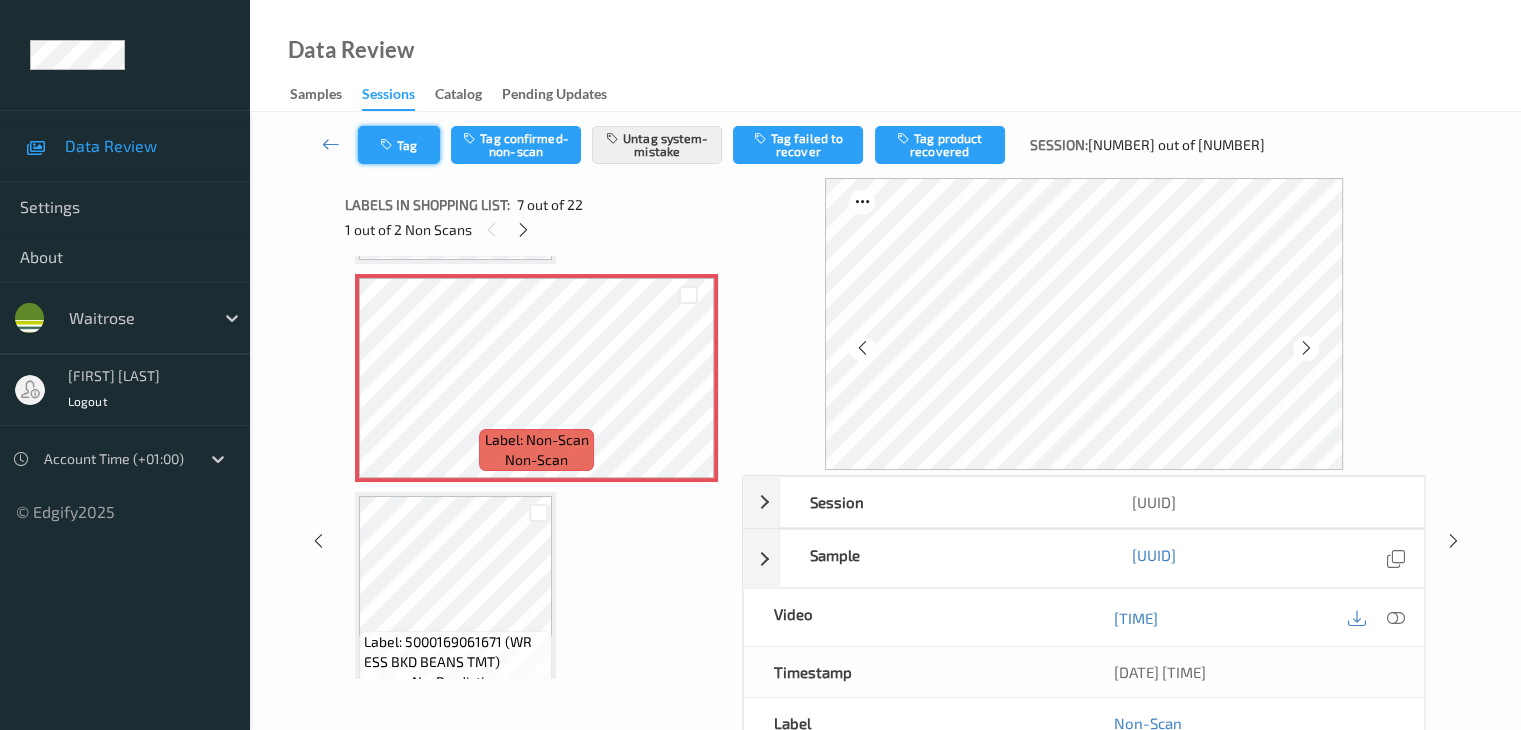click on "Tag" at bounding box center [399, 145] 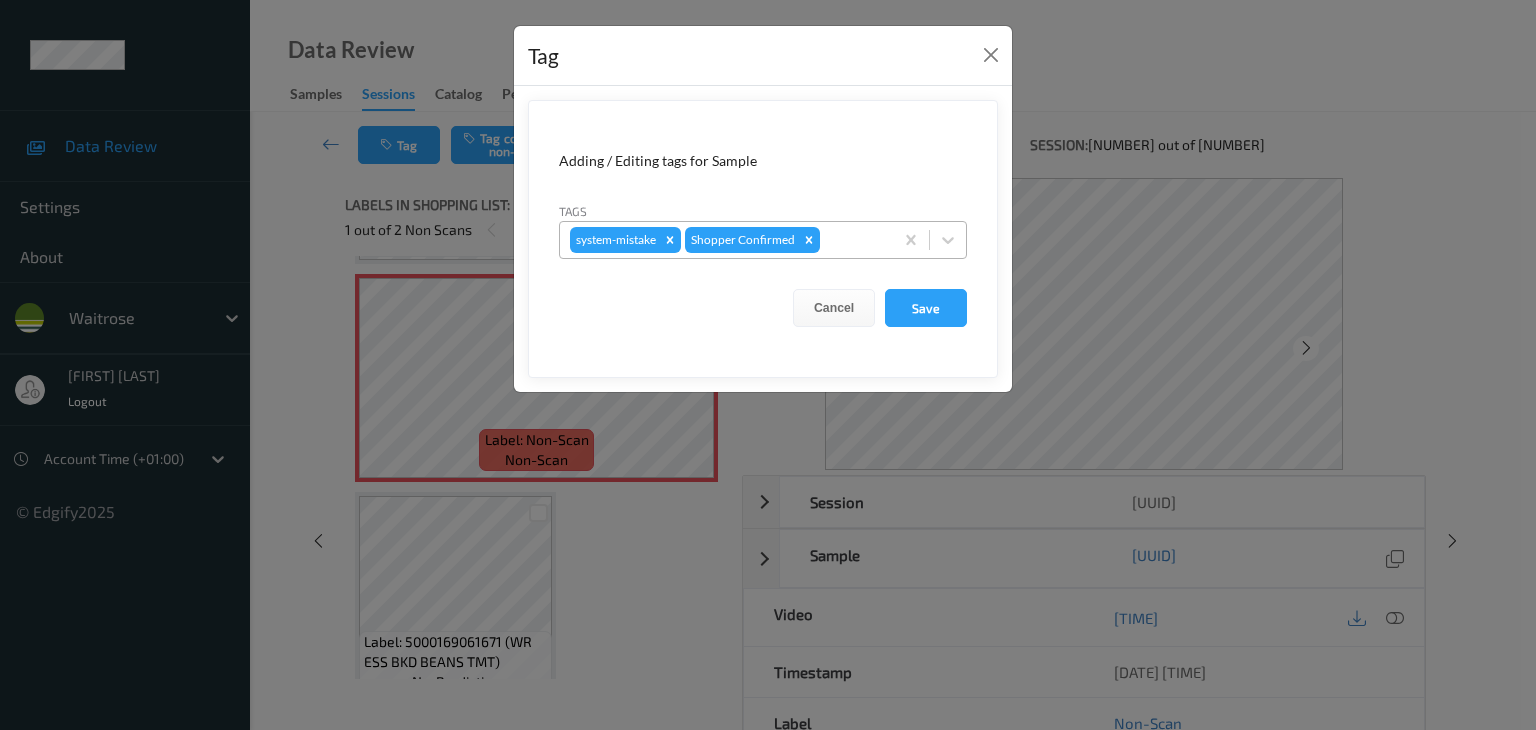 click at bounding box center [853, 240] 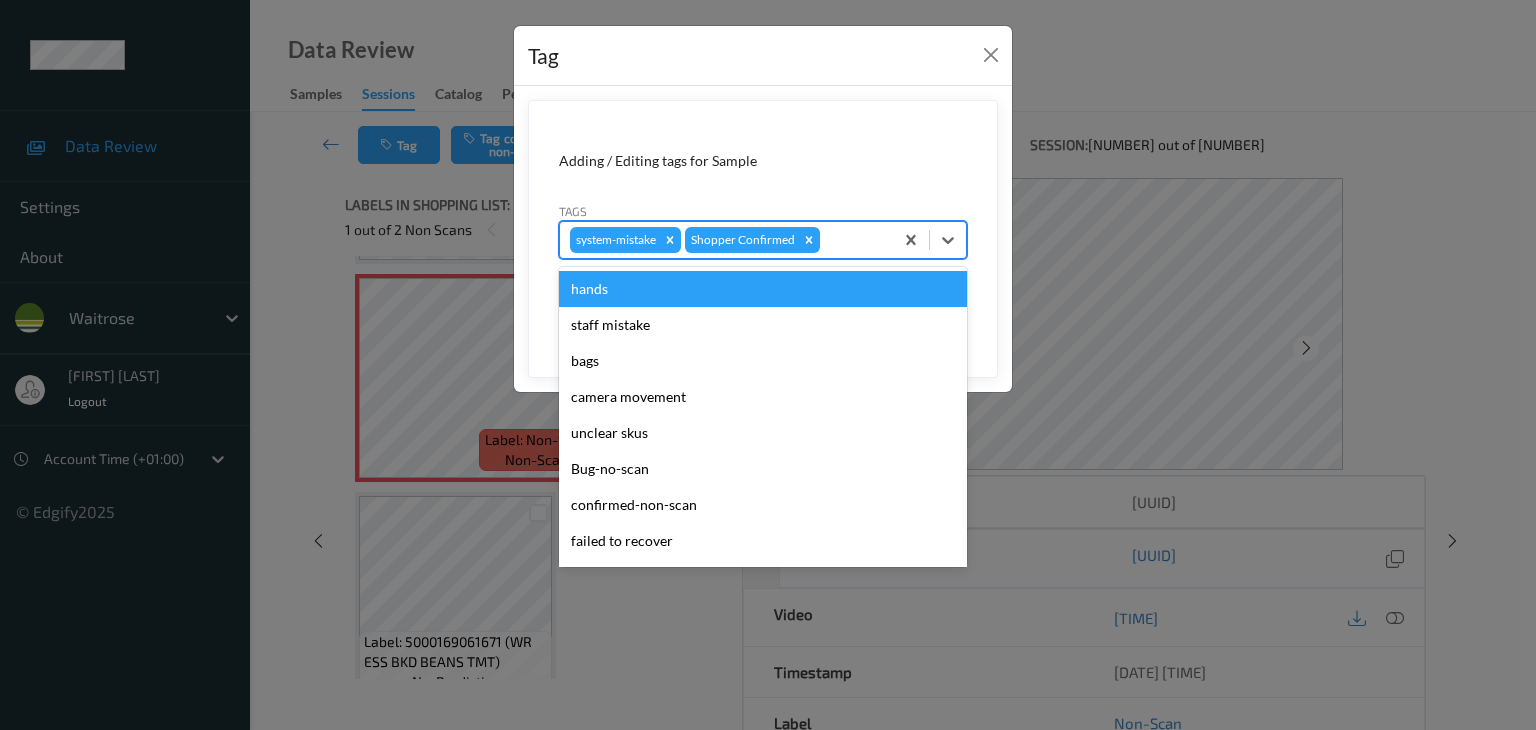 type on "u" 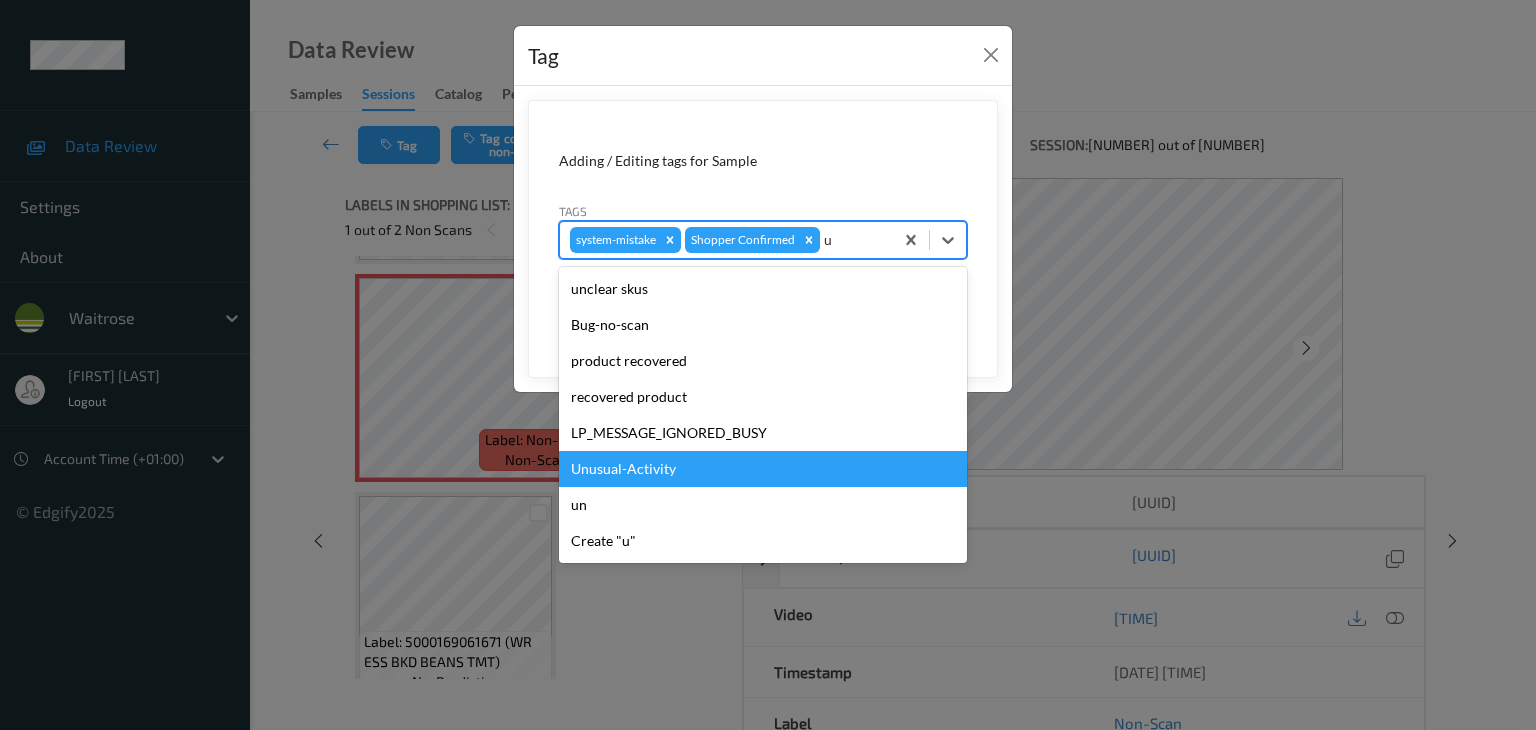 click on "Unusual-Activity" at bounding box center [763, 469] 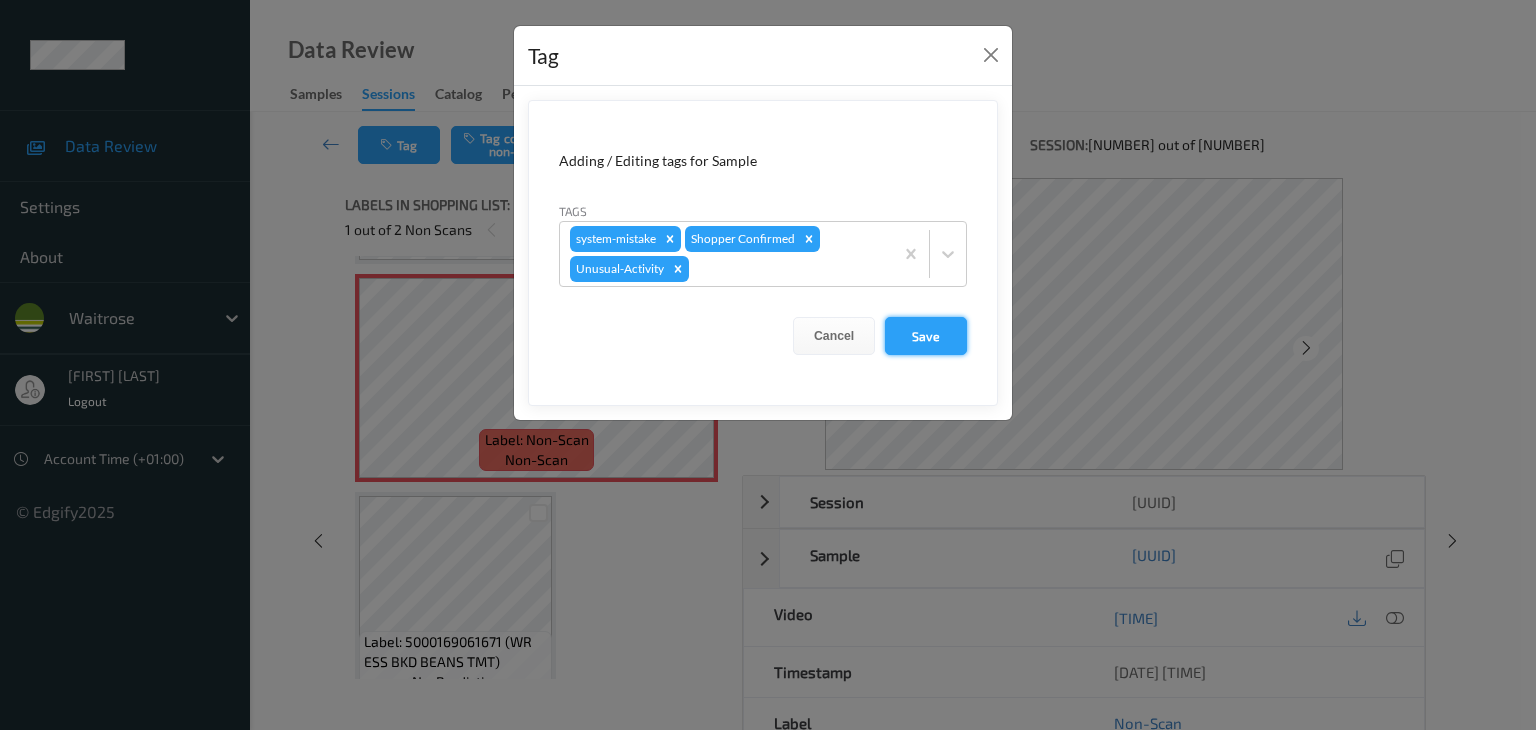 click on "Save" at bounding box center [926, 336] 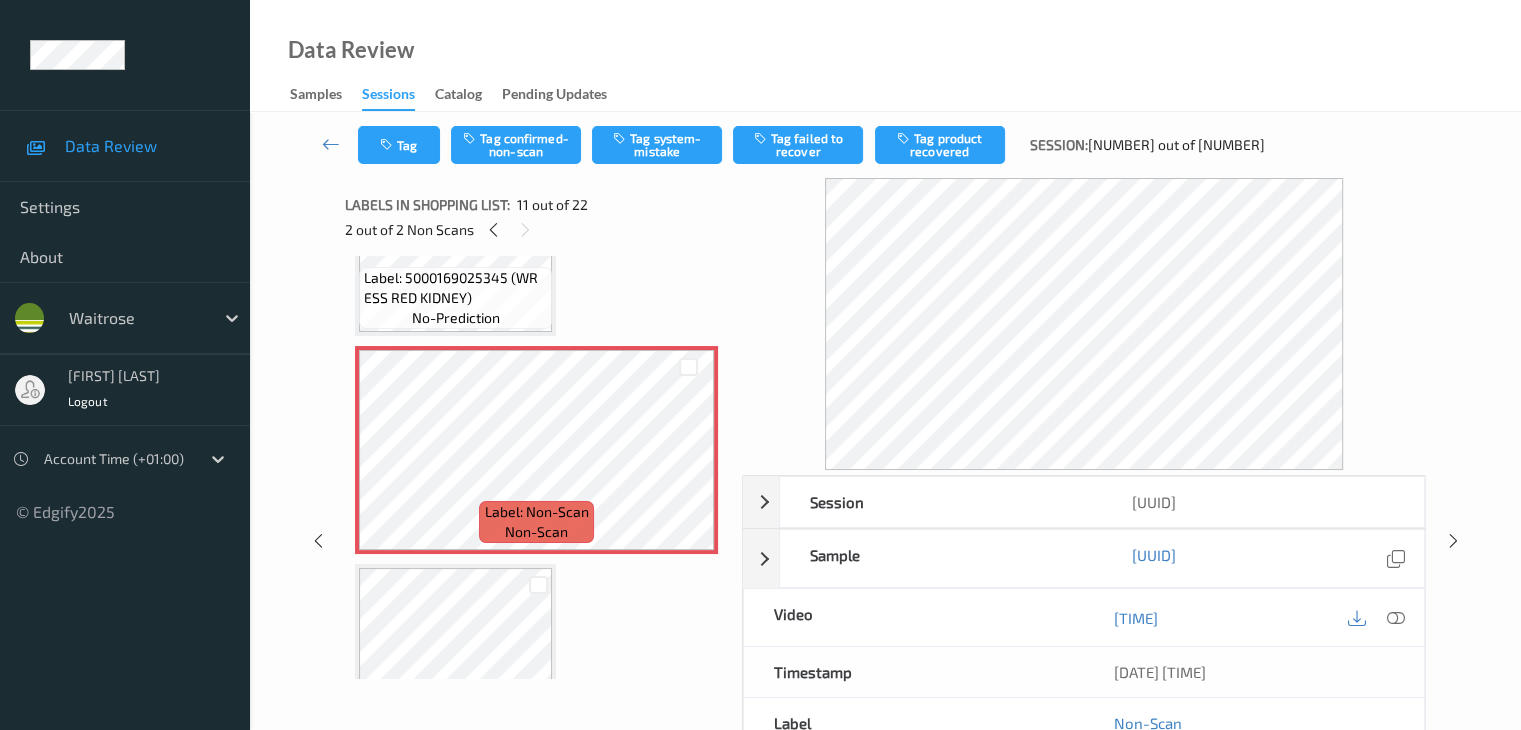 scroll, scrollTop: 2000, scrollLeft: 0, axis: vertical 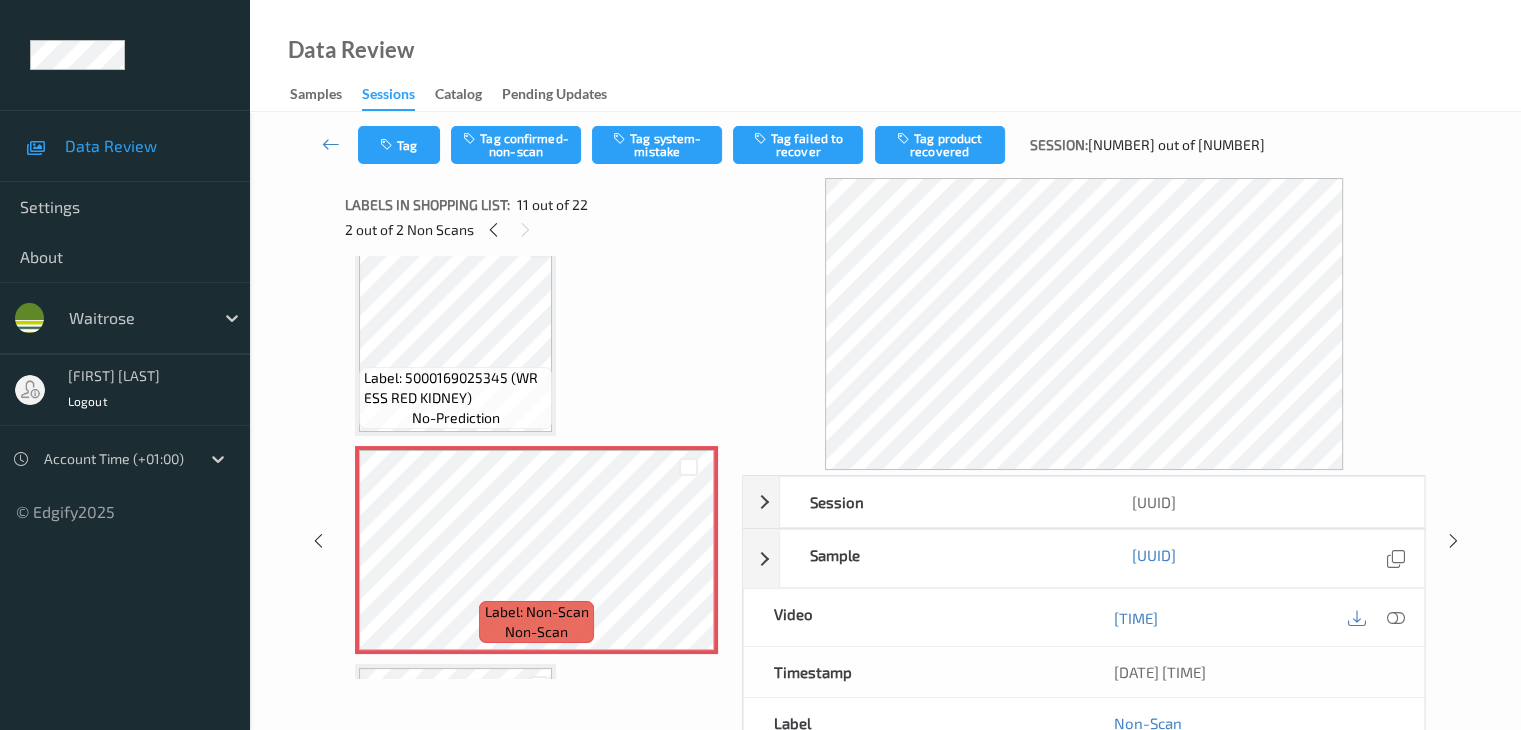 click on "Label: 5000169025345 (WR ESS RED KIDNEY)" at bounding box center (455, 388) 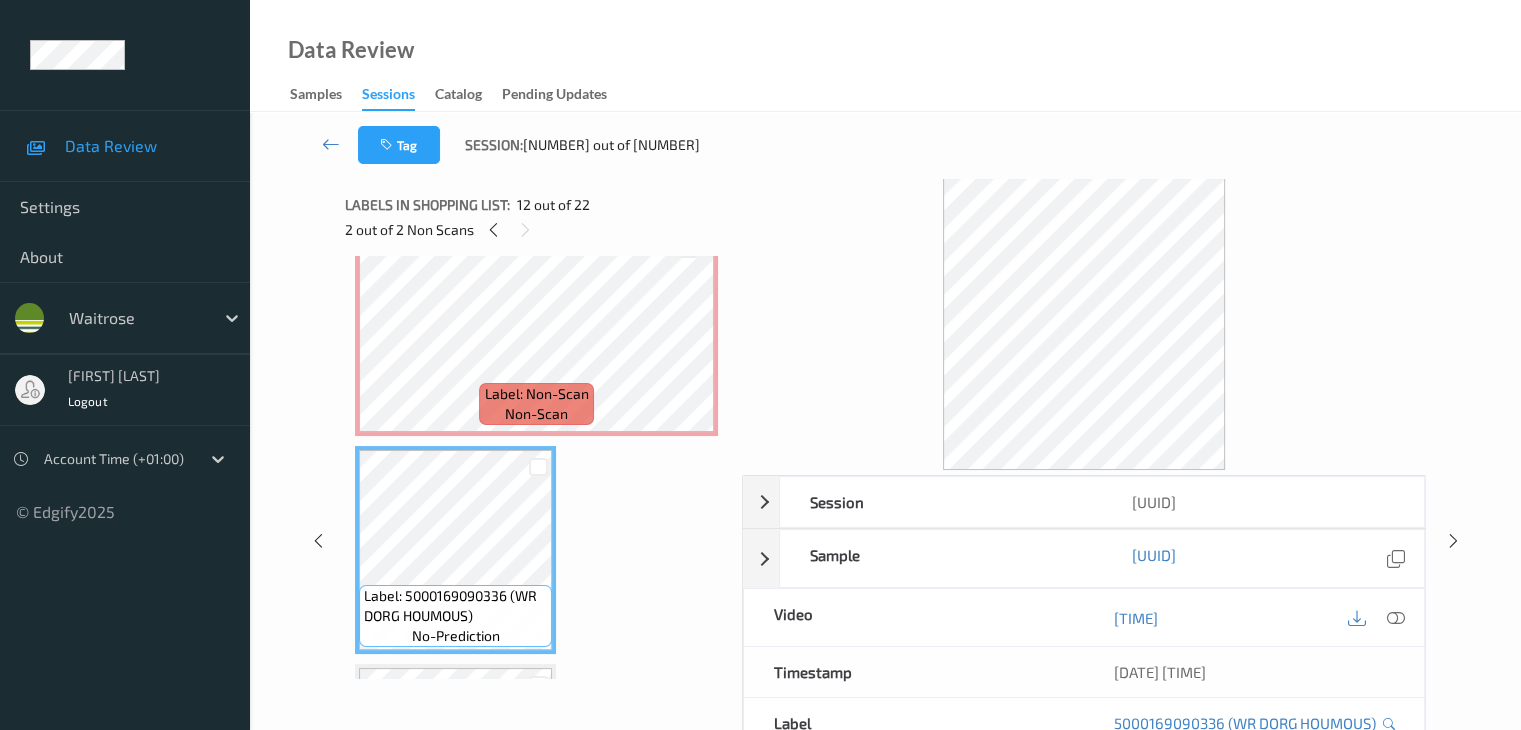 scroll, scrollTop: 2100, scrollLeft: 0, axis: vertical 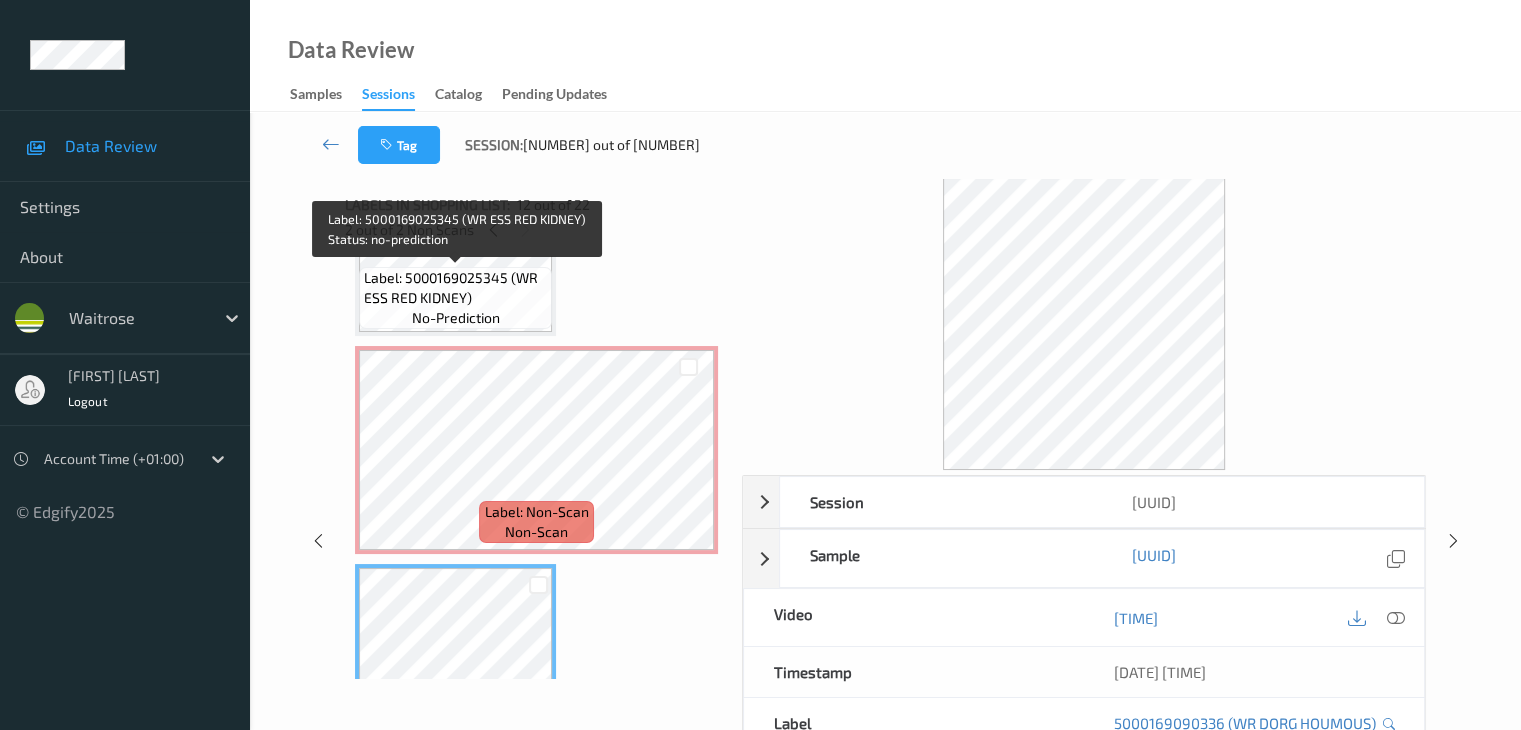 click on "Label: 5000169025345 (WR ESS RED KIDNEY)" at bounding box center [455, 288] 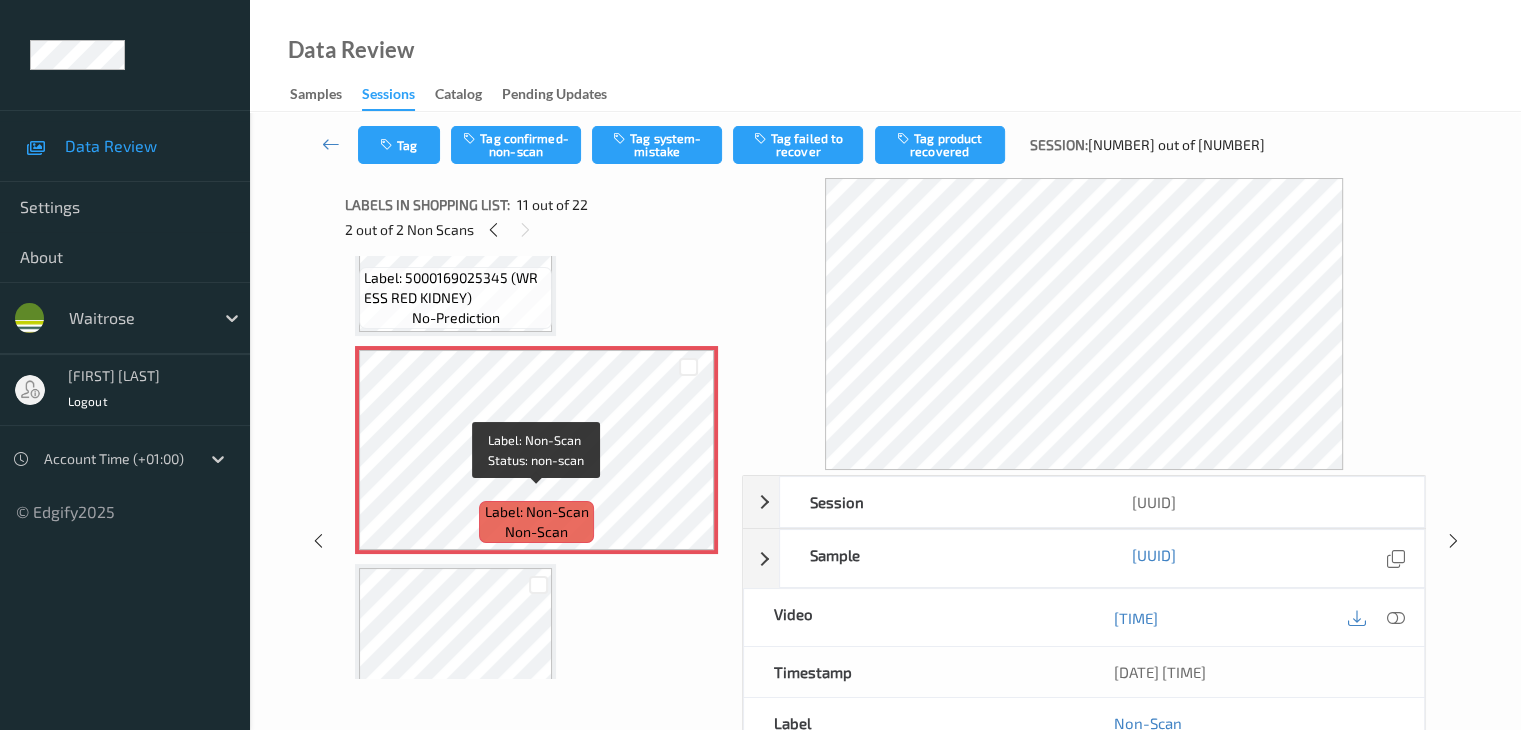 scroll, scrollTop: 2300, scrollLeft: 0, axis: vertical 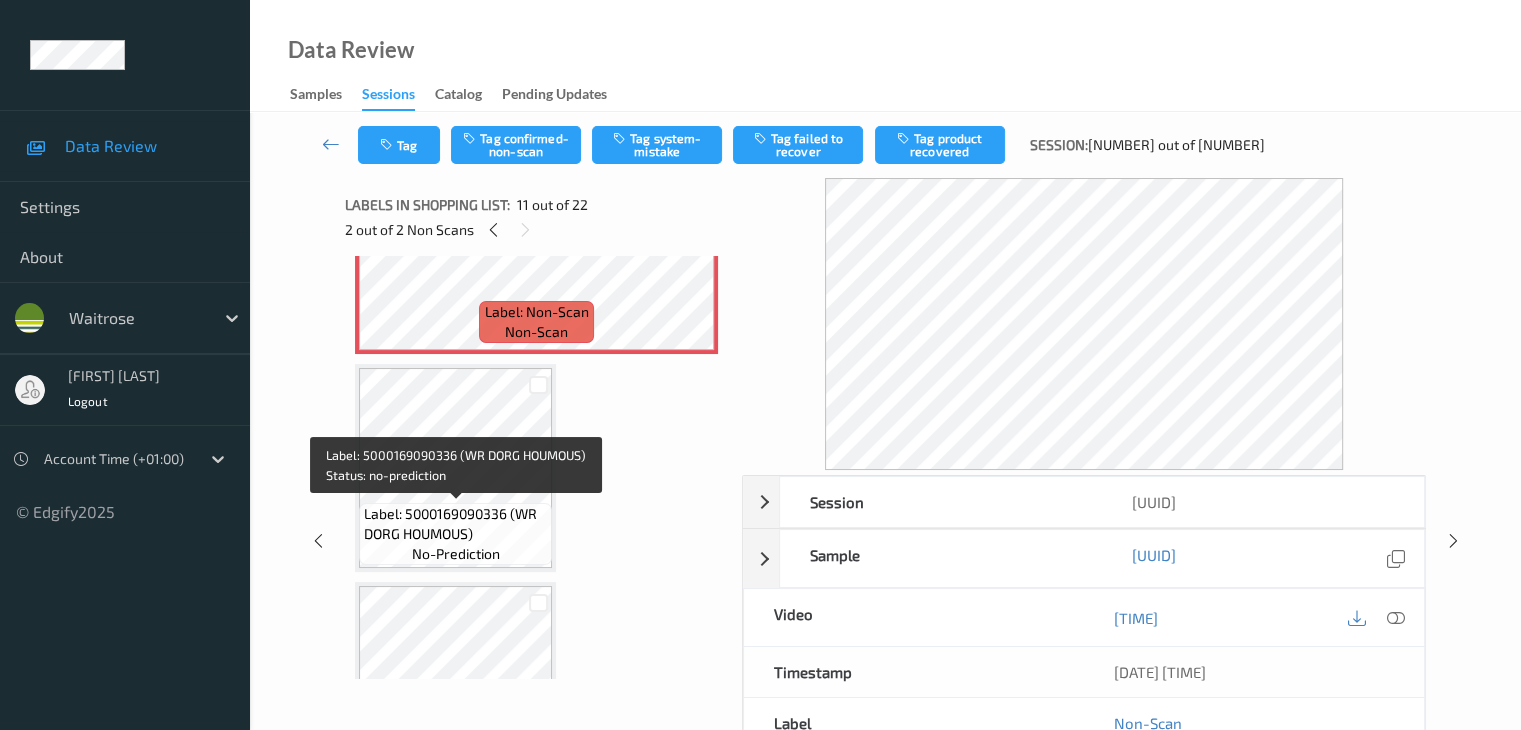 click on "Label: 5000169090336 (WR DORG HOUMOUS)" at bounding box center (455, 524) 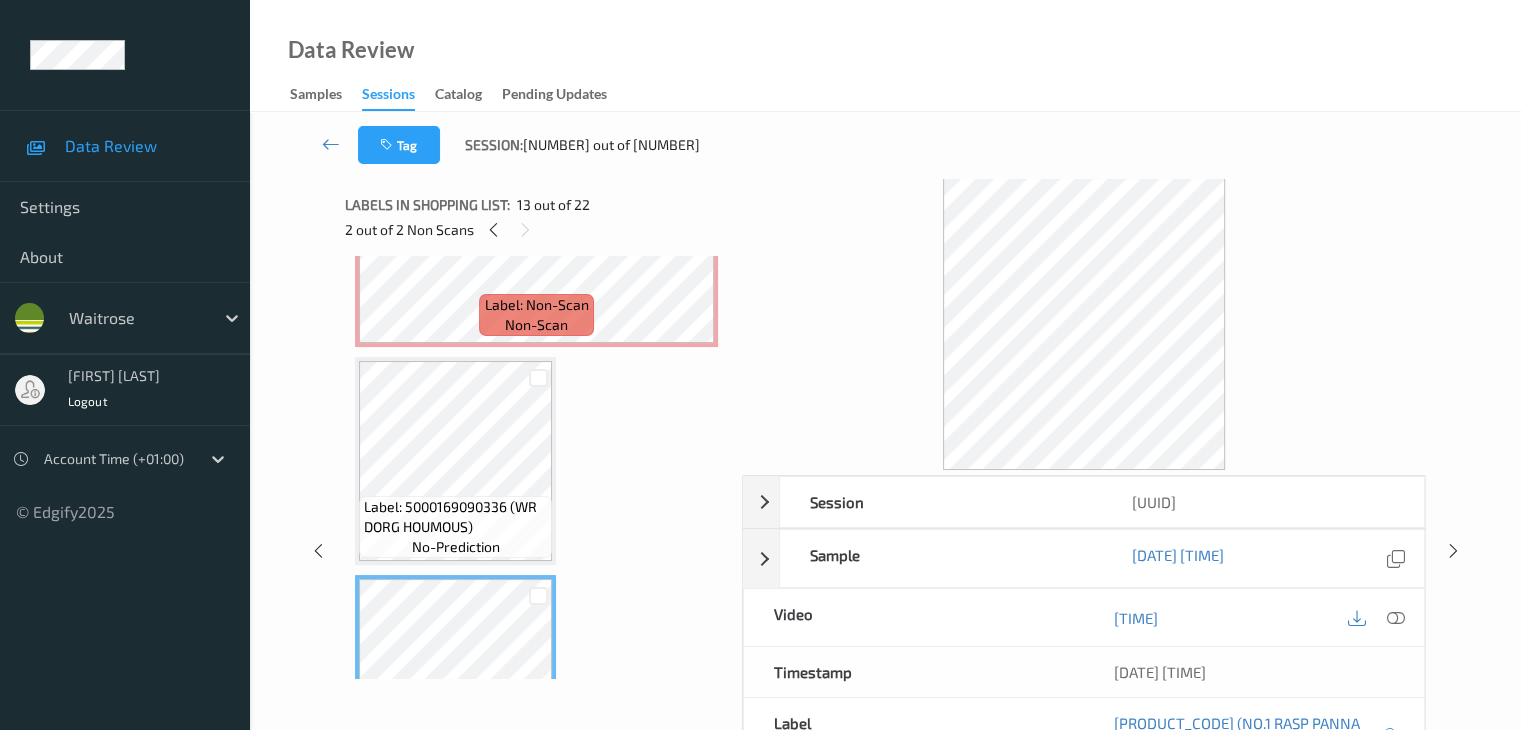 scroll, scrollTop: 2200, scrollLeft: 0, axis: vertical 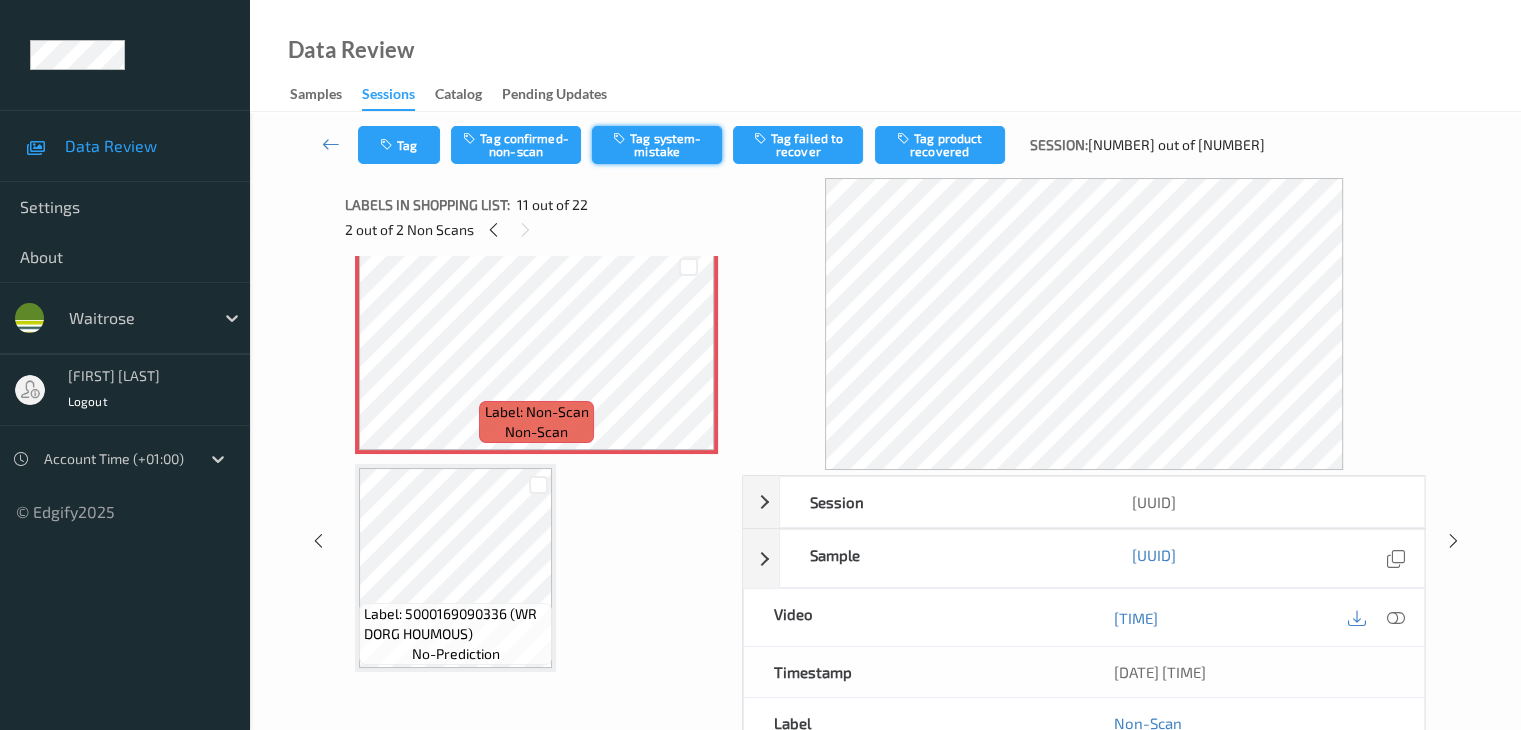 click on "Tag   system-mistake" at bounding box center [657, 145] 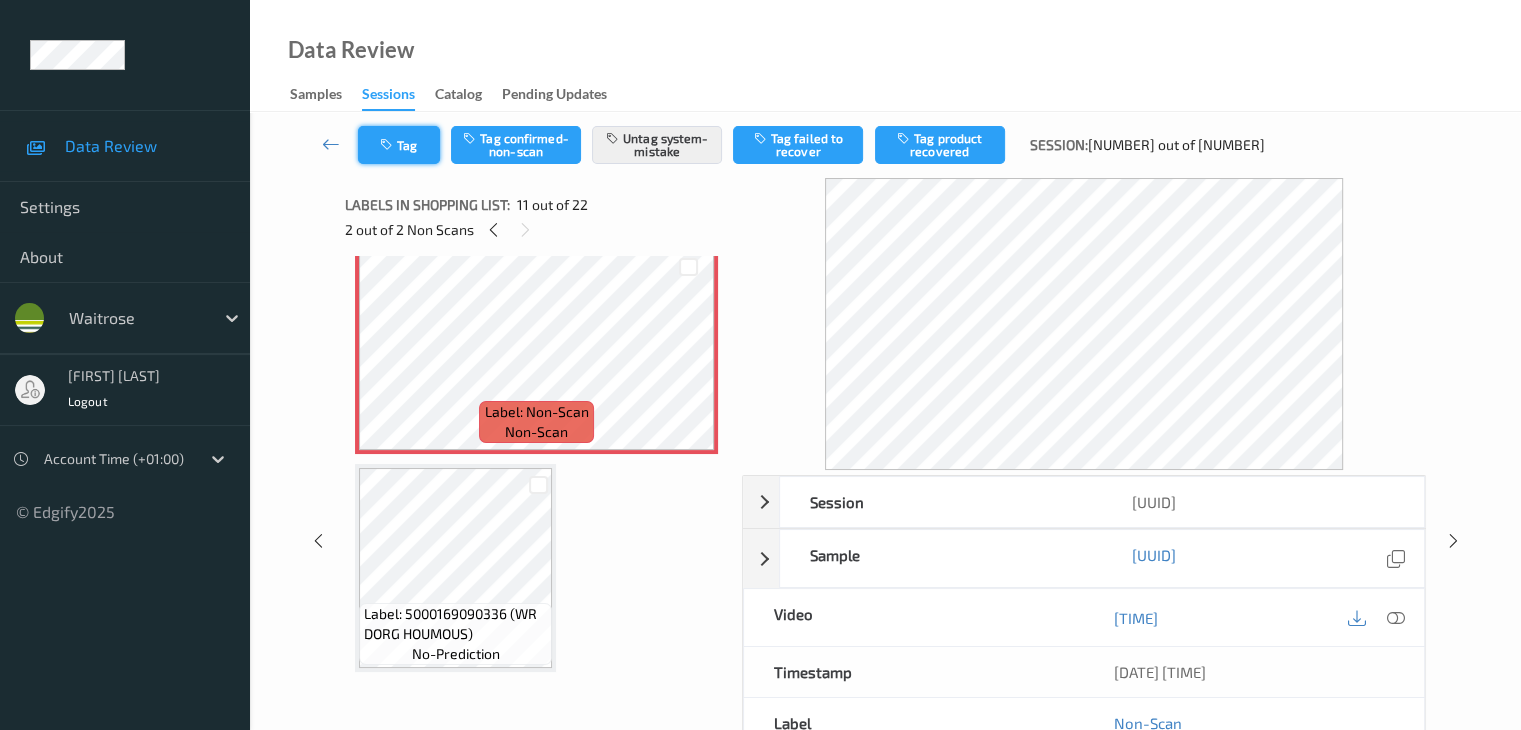 click at bounding box center [388, 145] 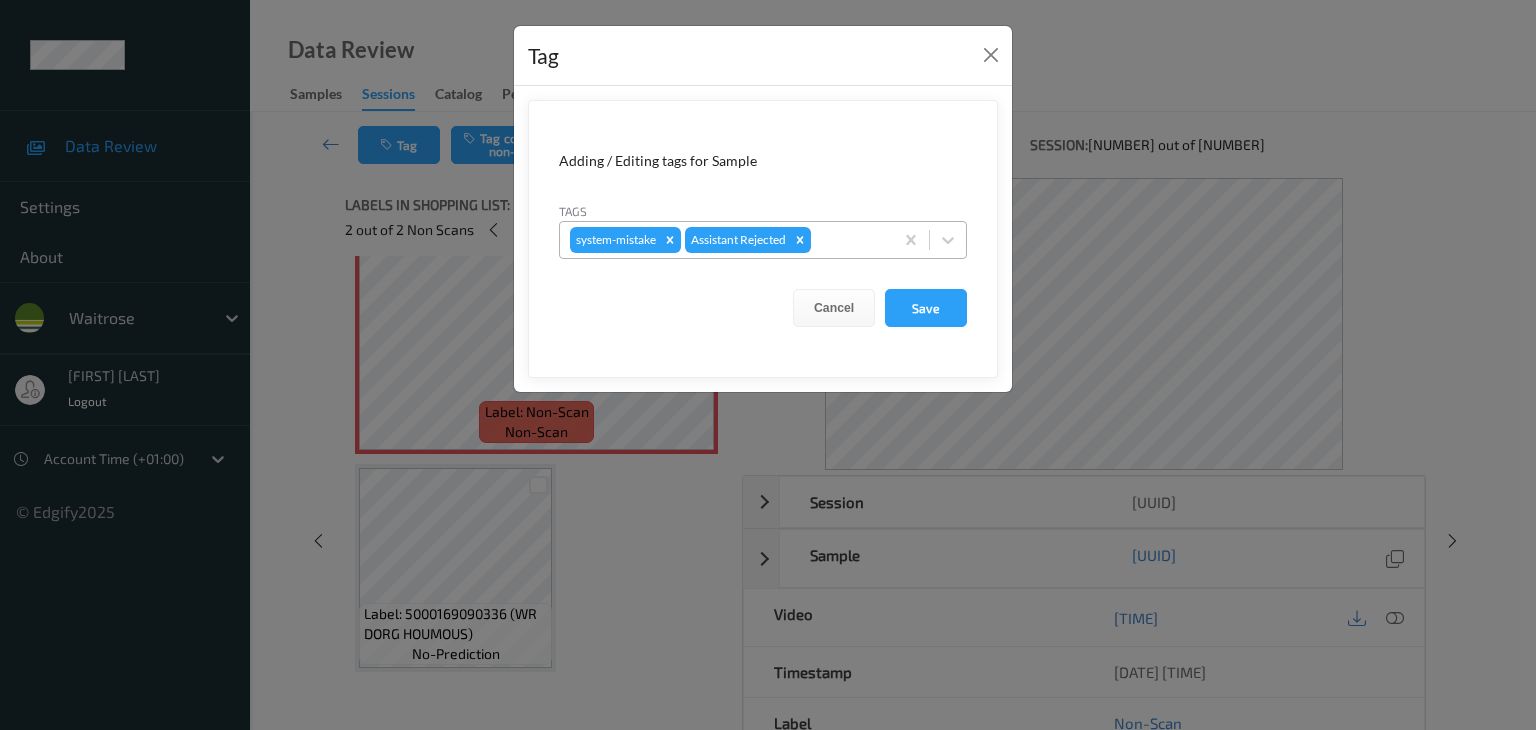 click on "system-mistake Assistant Rejected" at bounding box center (726, 240) 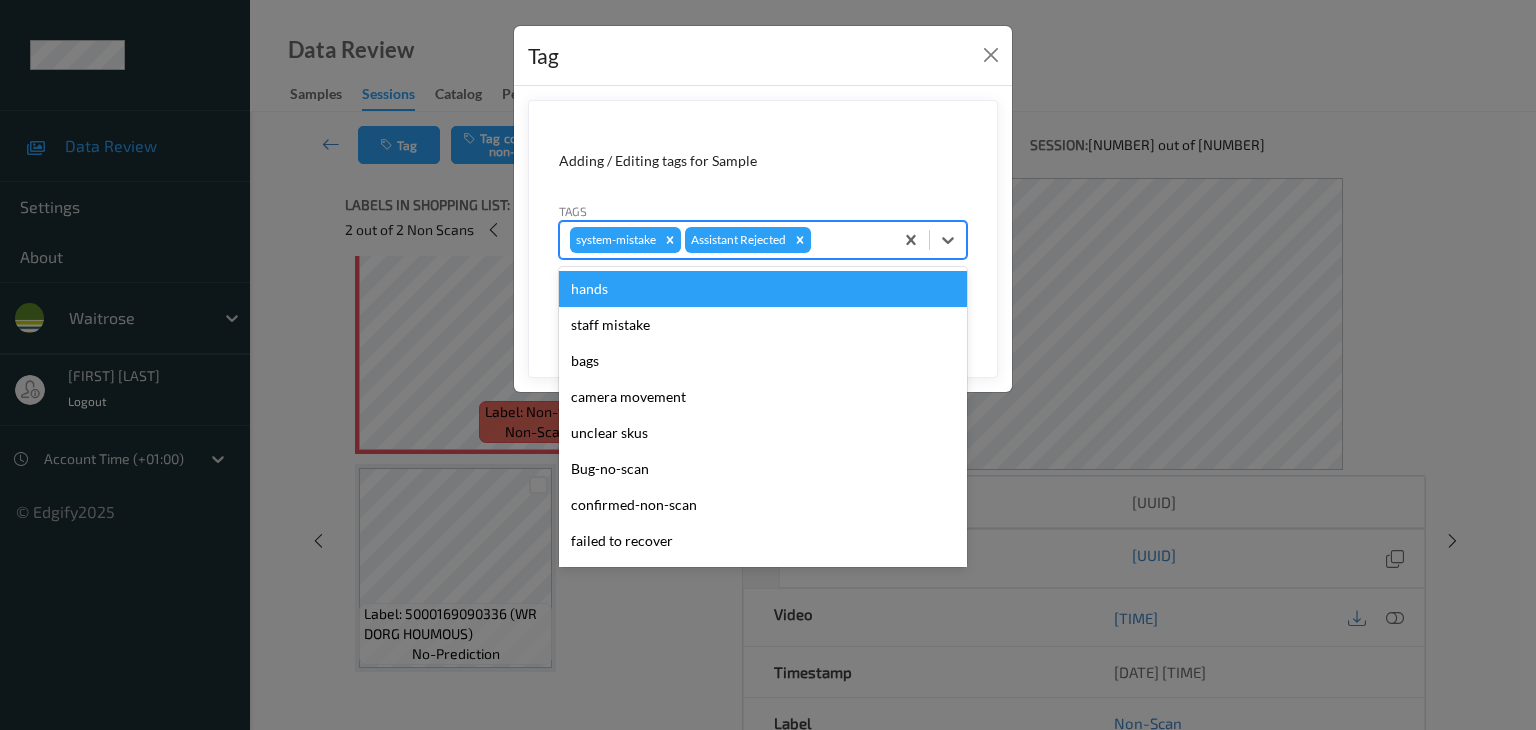 type on "u" 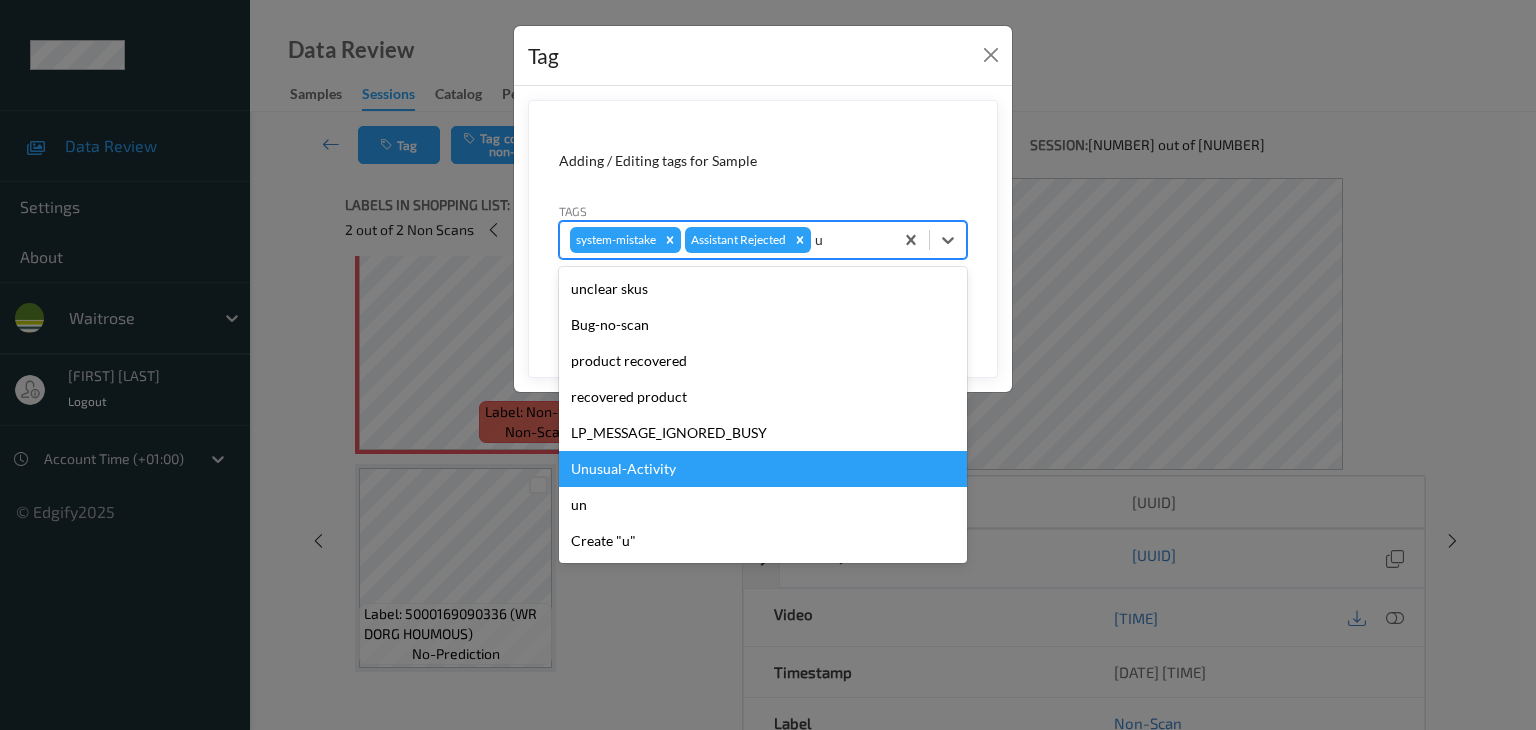 click on "Unusual-Activity" at bounding box center (763, 469) 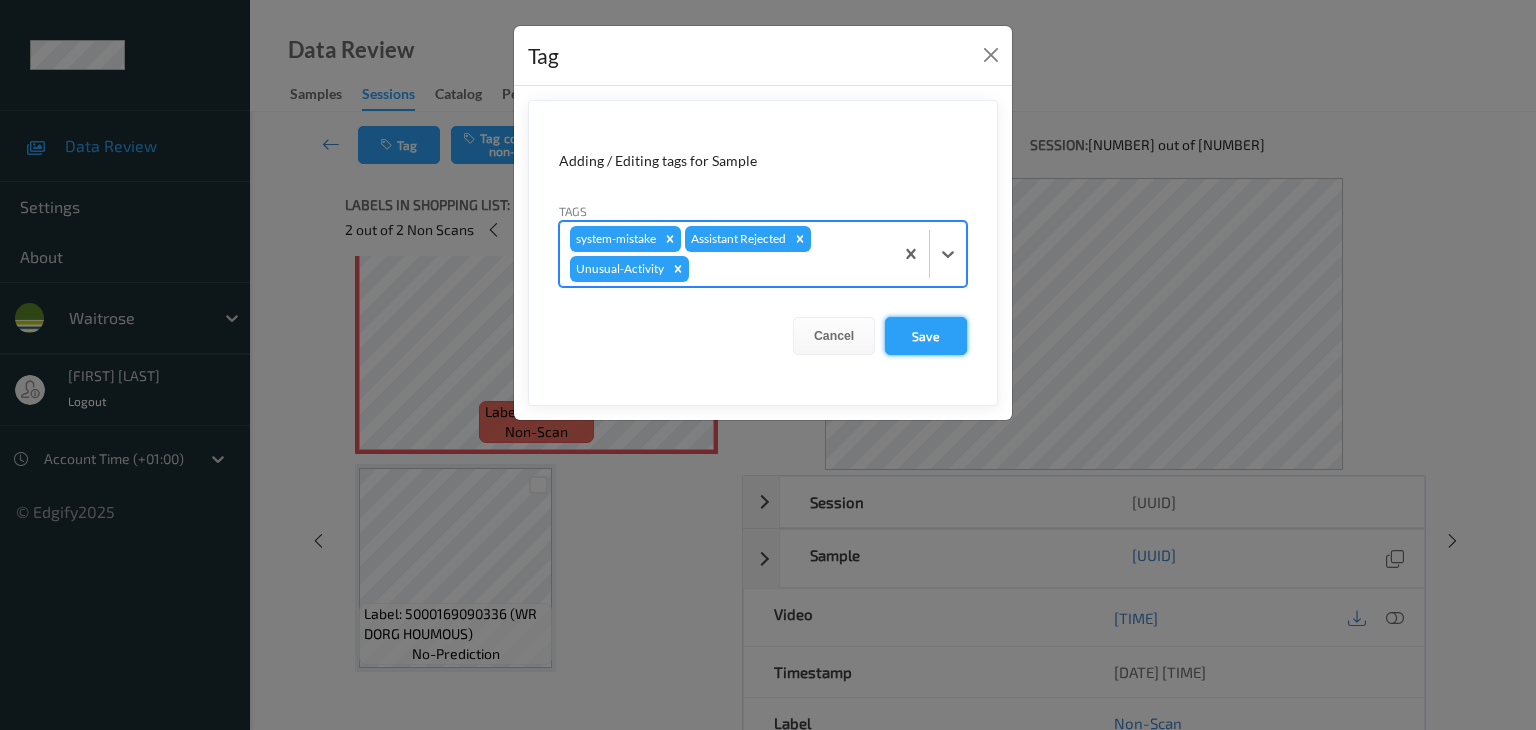 click on "Save" at bounding box center (926, 336) 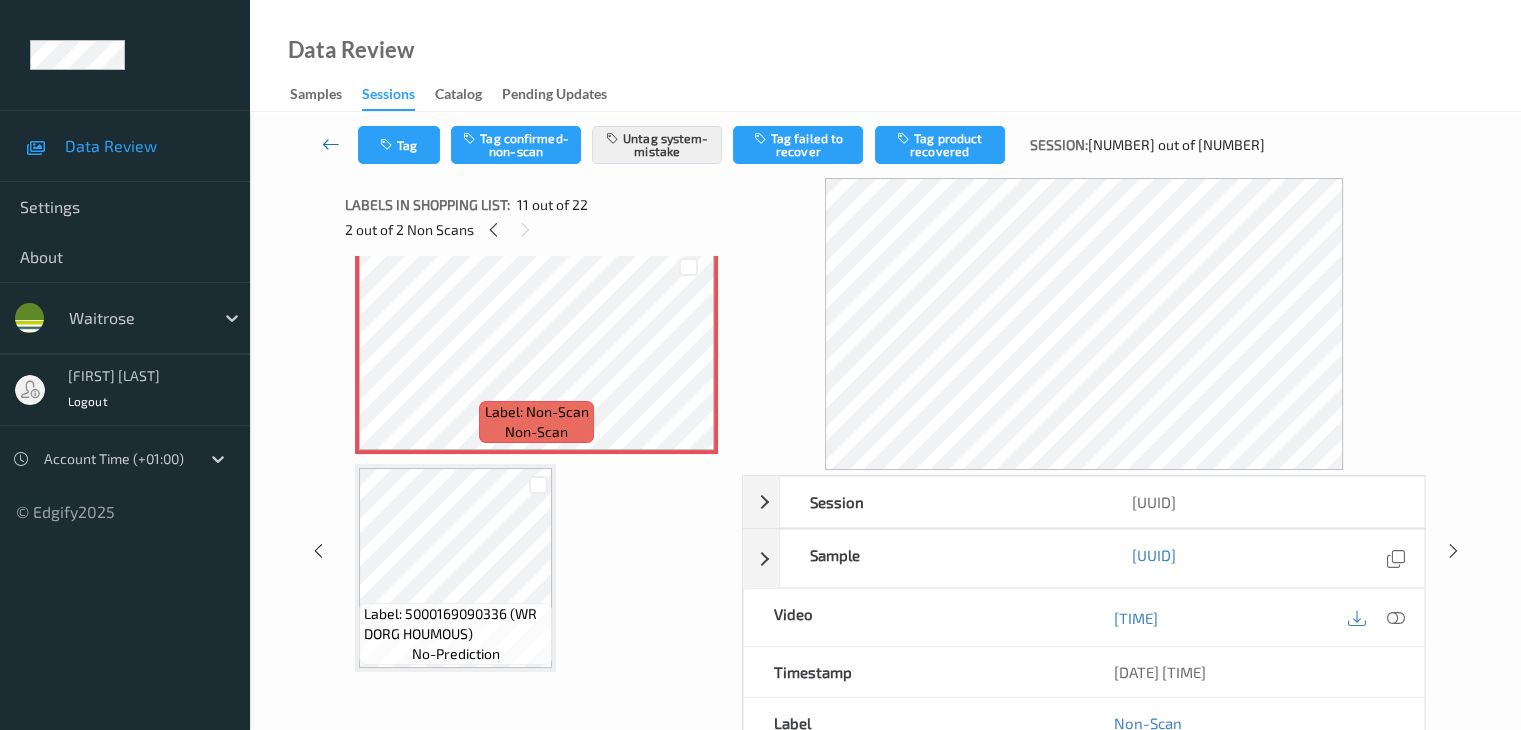 click at bounding box center [331, 144] 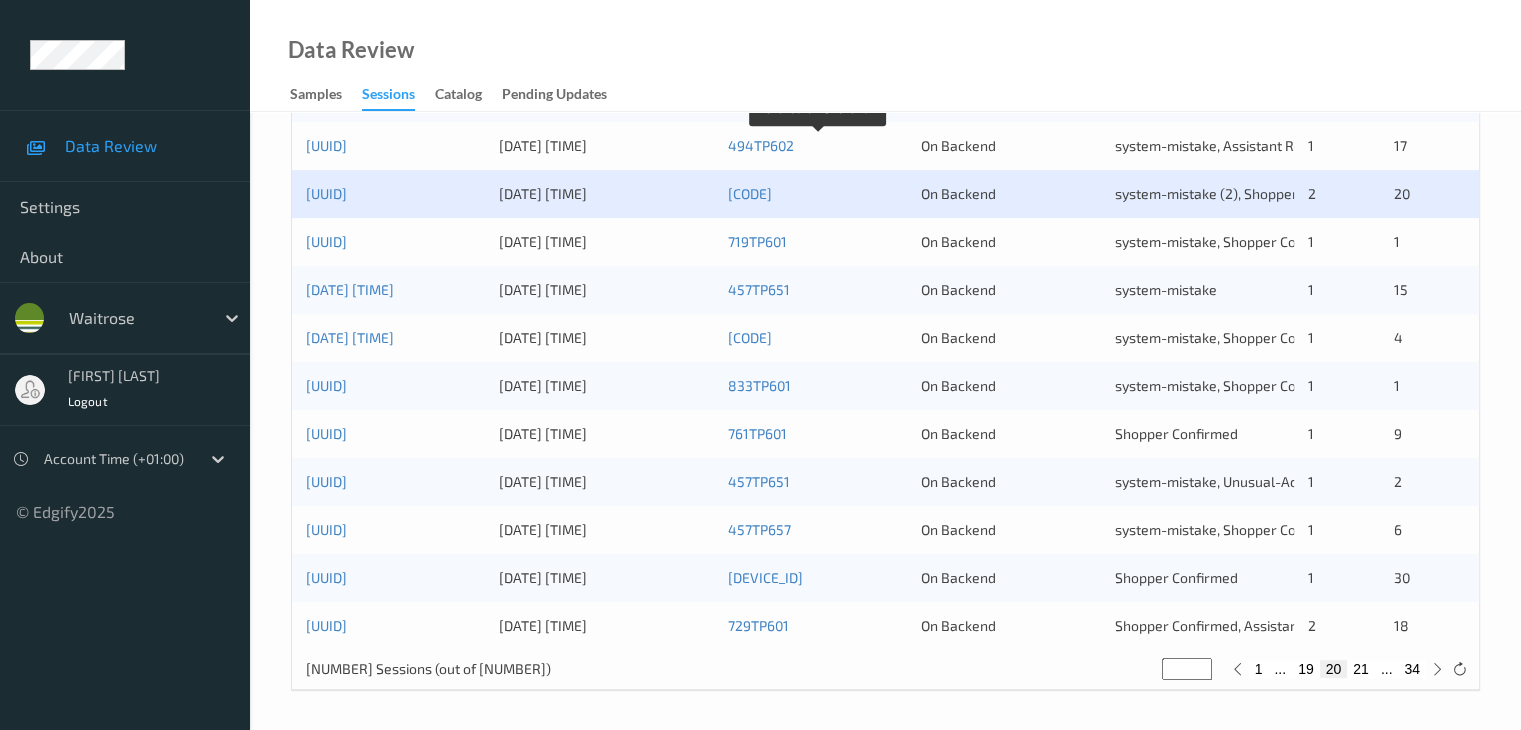 scroll, scrollTop: 932, scrollLeft: 0, axis: vertical 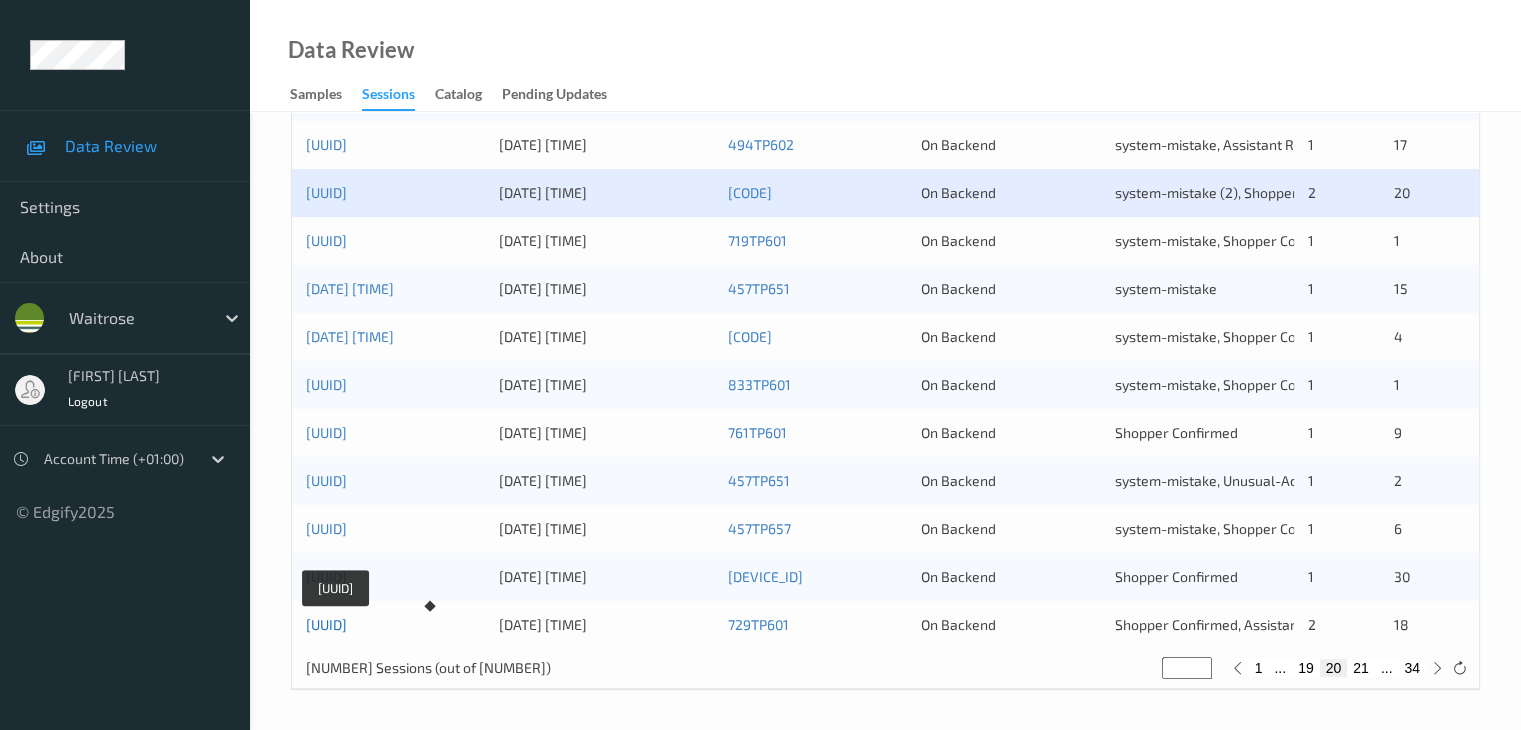 click on "[UUID]" at bounding box center [326, 624] 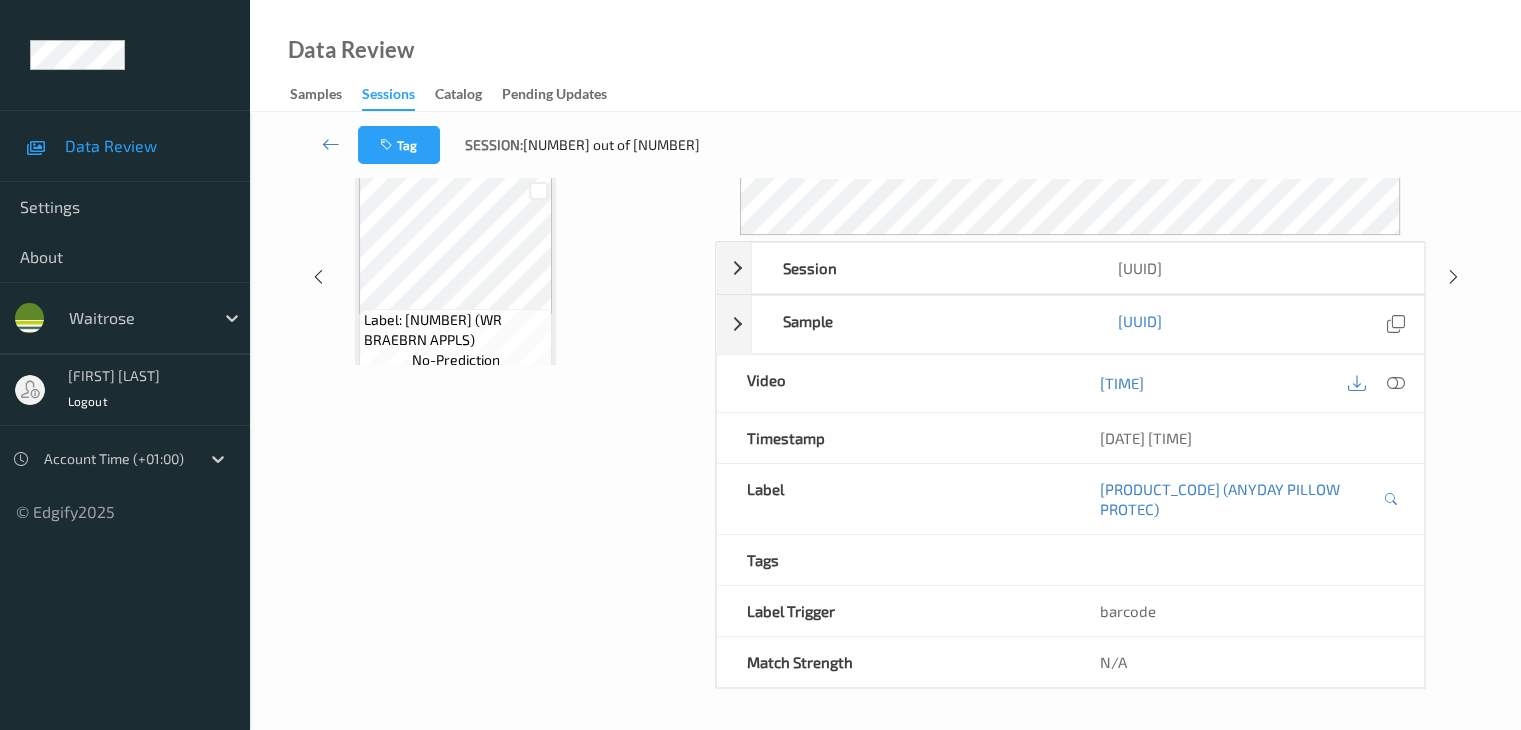 scroll, scrollTop: 0, scrollLeft: 0, axis: both 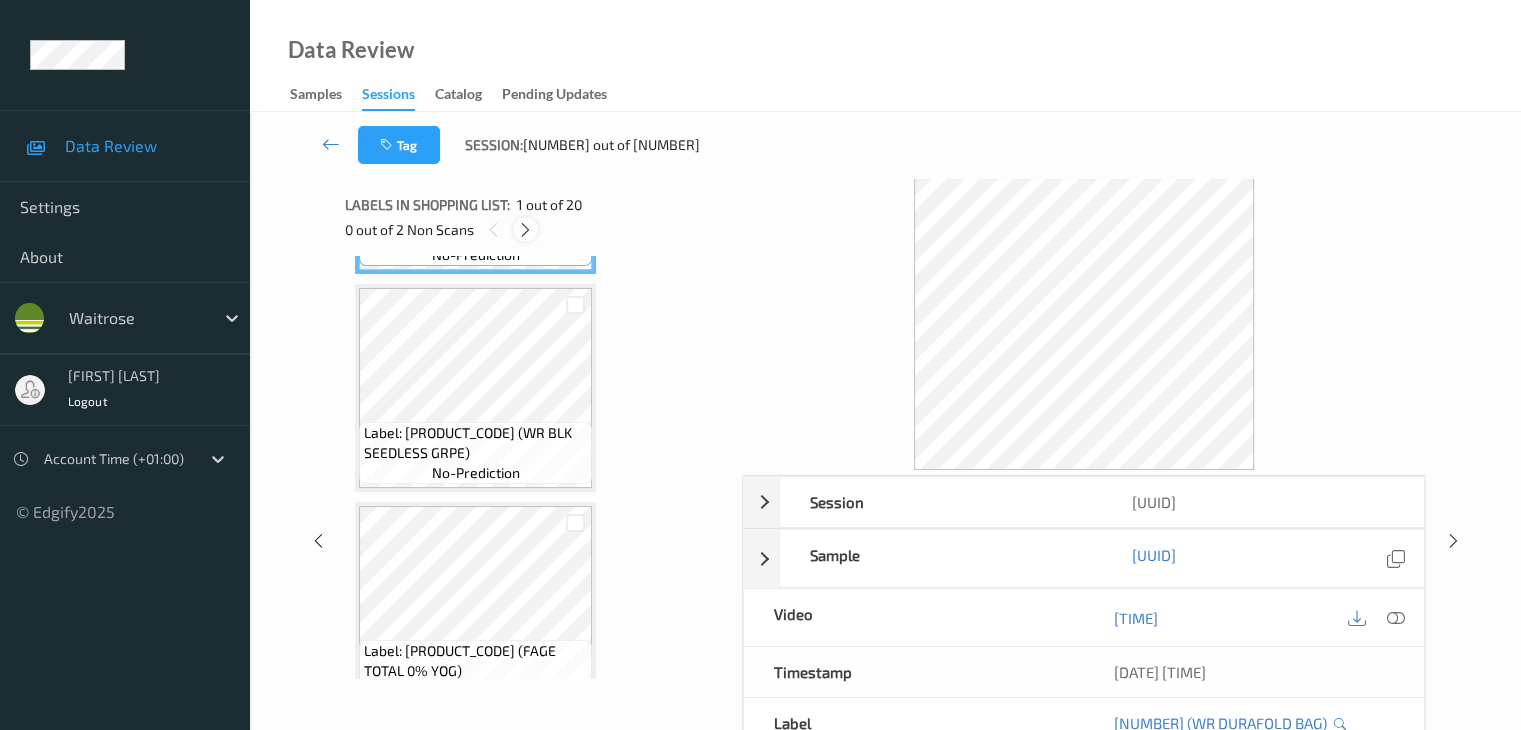click at bounding box center (525, 230) 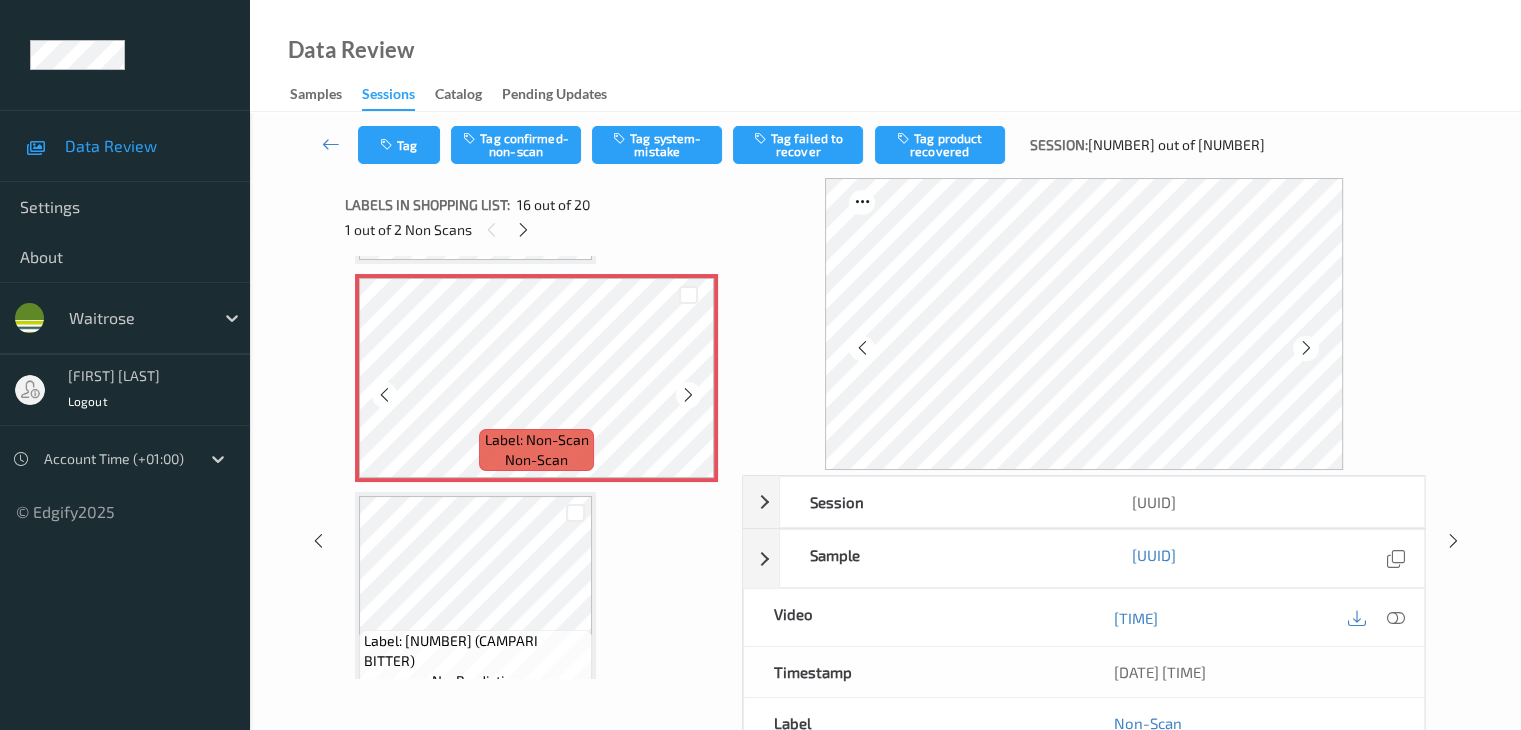scroll, scrollTop: 3162, scrollLeft: 0, axis: vertical 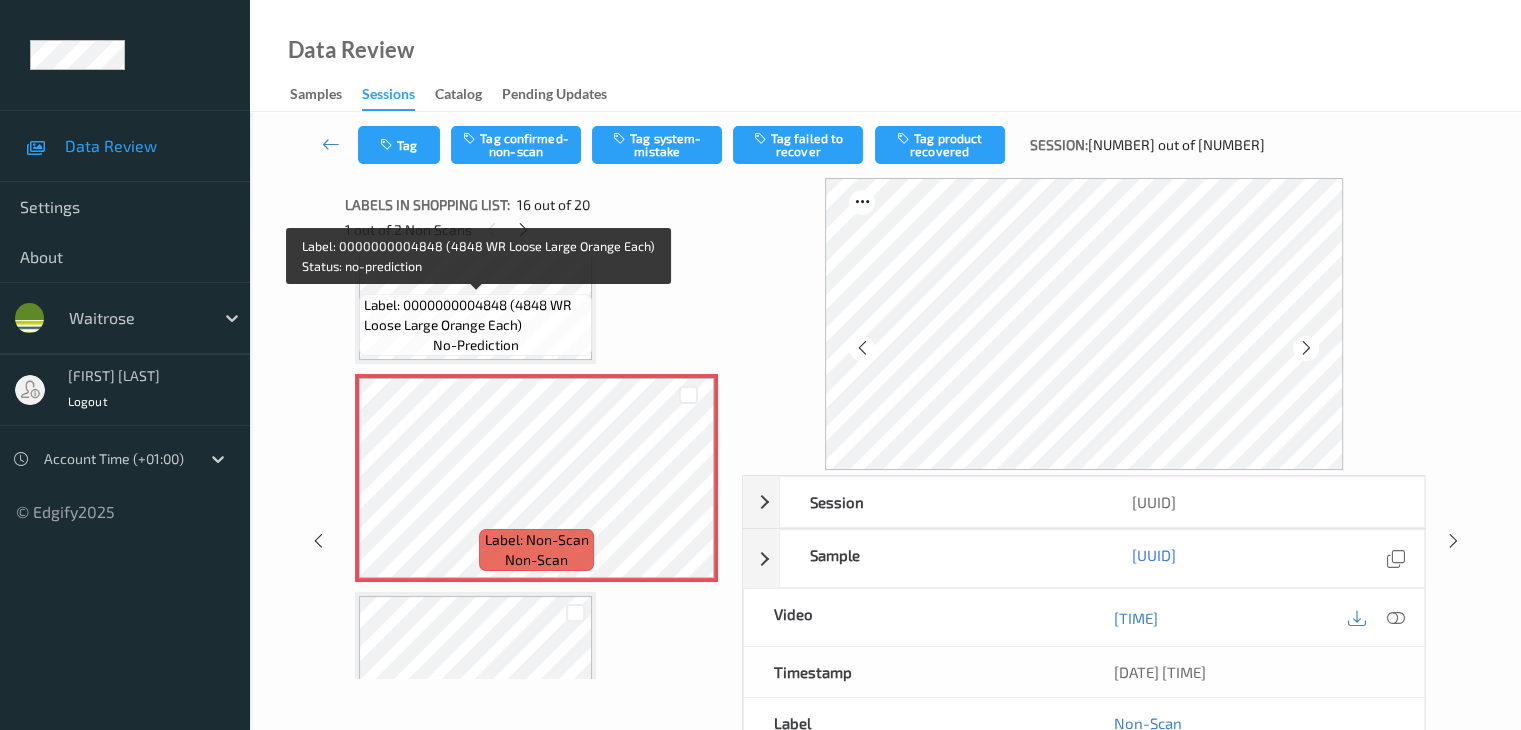 click on "Label: 0000000004848 (4848 WR Loose Large Orange Each)" at bounding box center (475, 315) 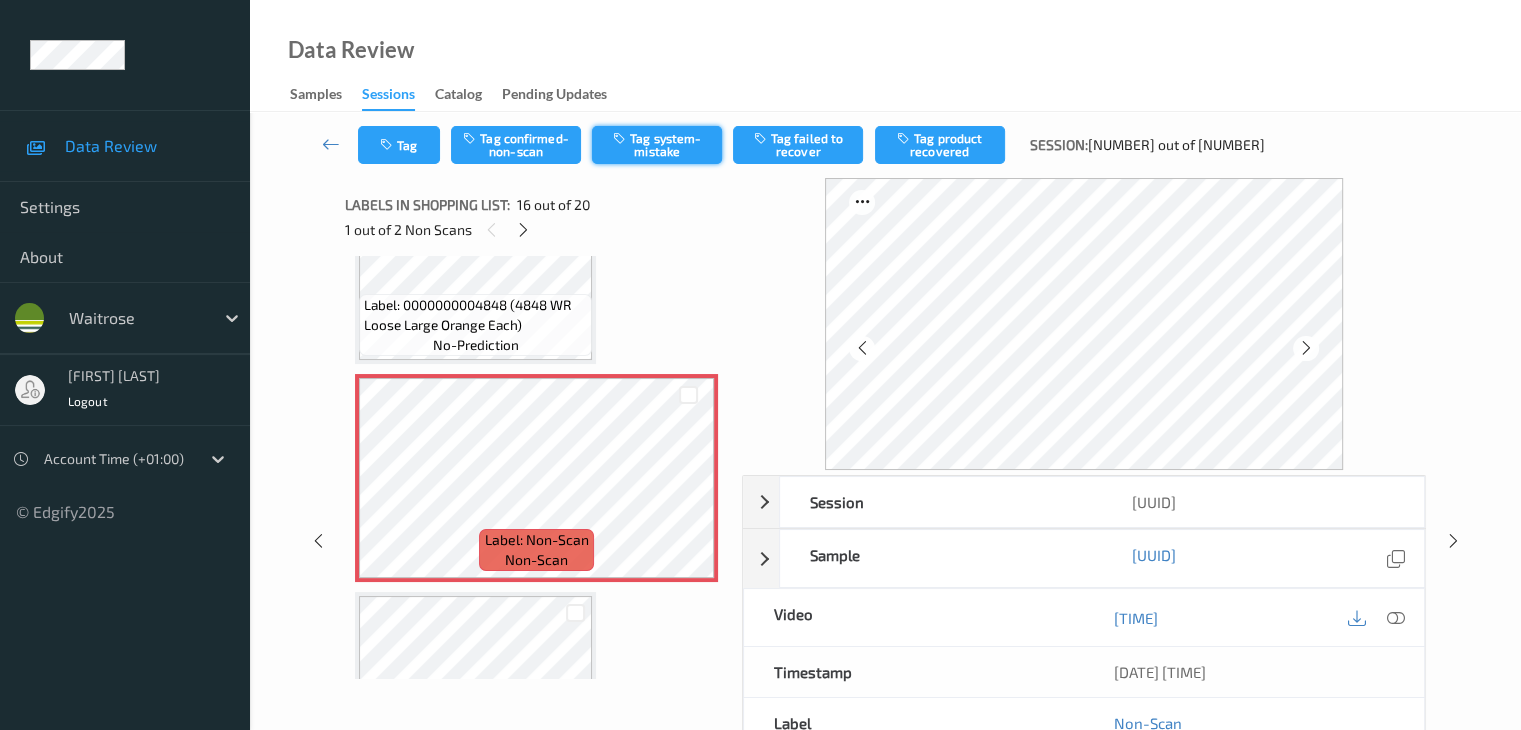 click on "Tag   system-mistake" at bounding box center (657, 145) 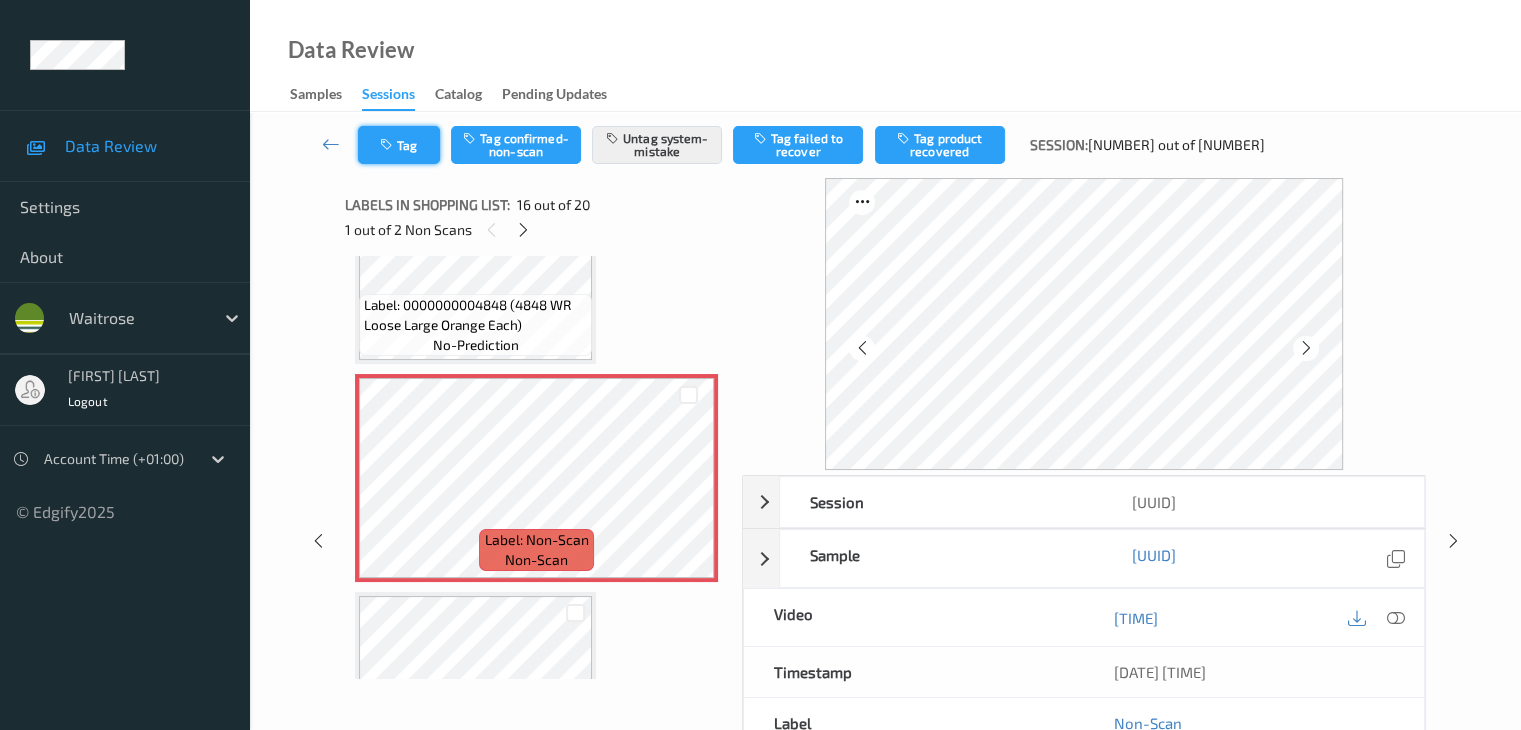 click on "Tag" at bounding box center [399, 145] 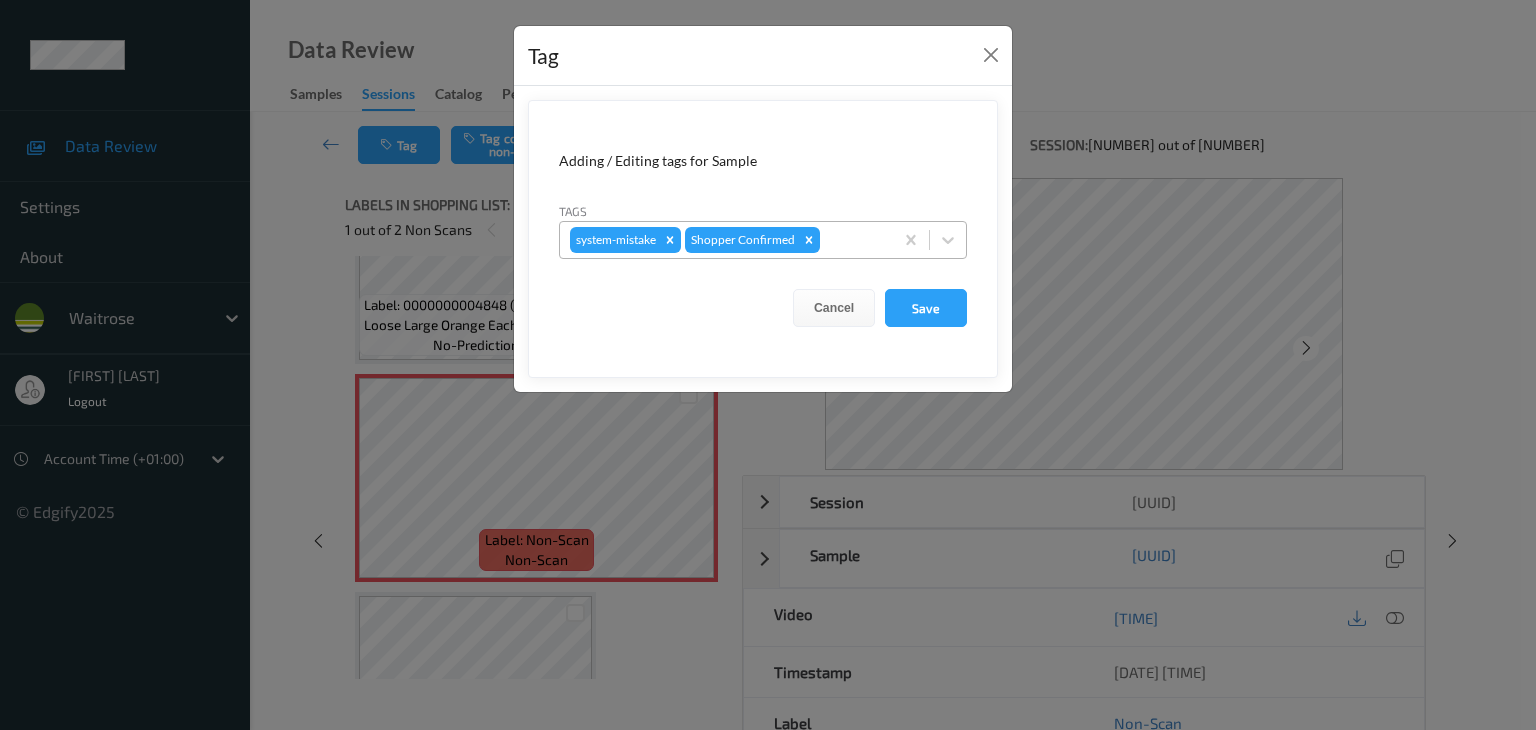 click at bounding box center (853, 240) 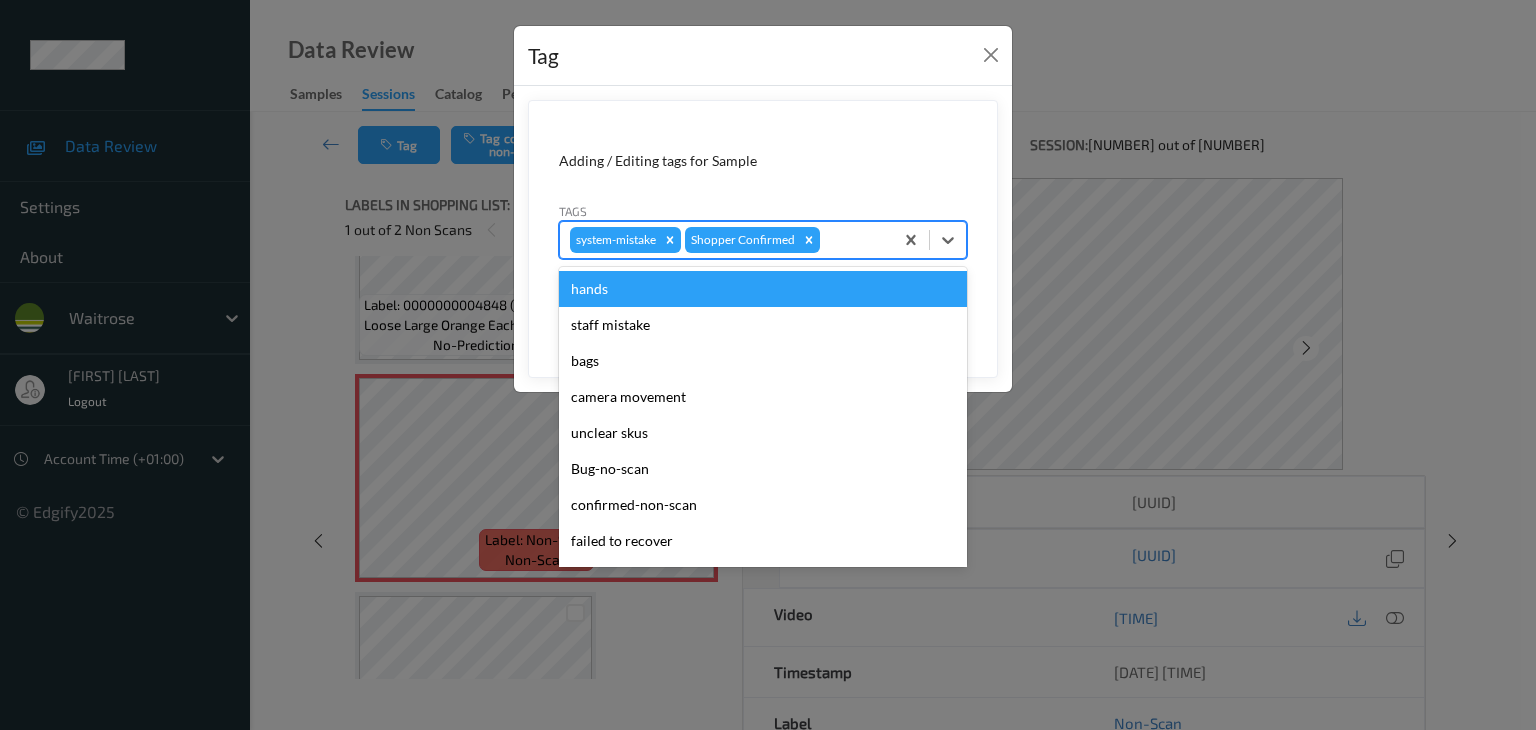 type on "u" 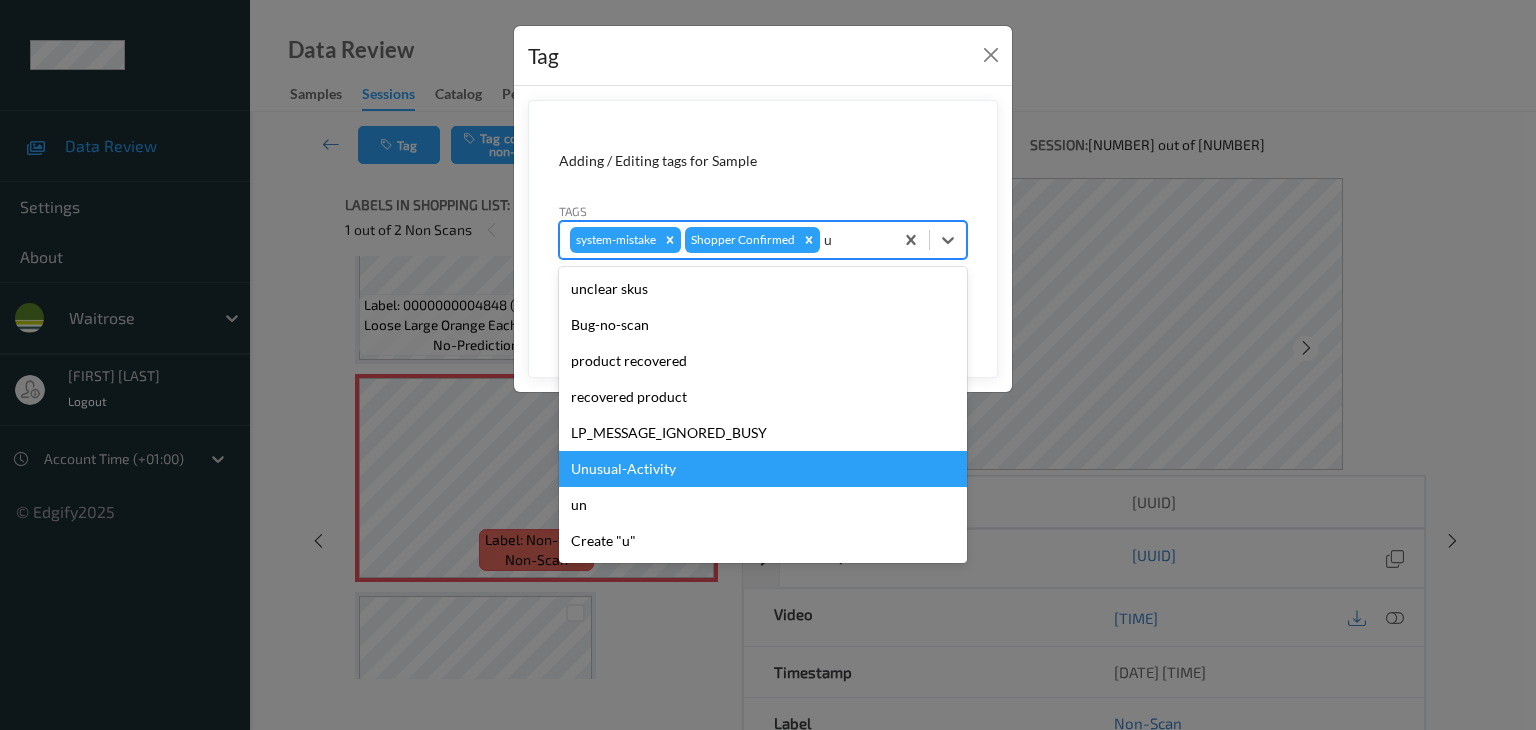 click on "Unusual-Activity" at bounding box center (763, 469) 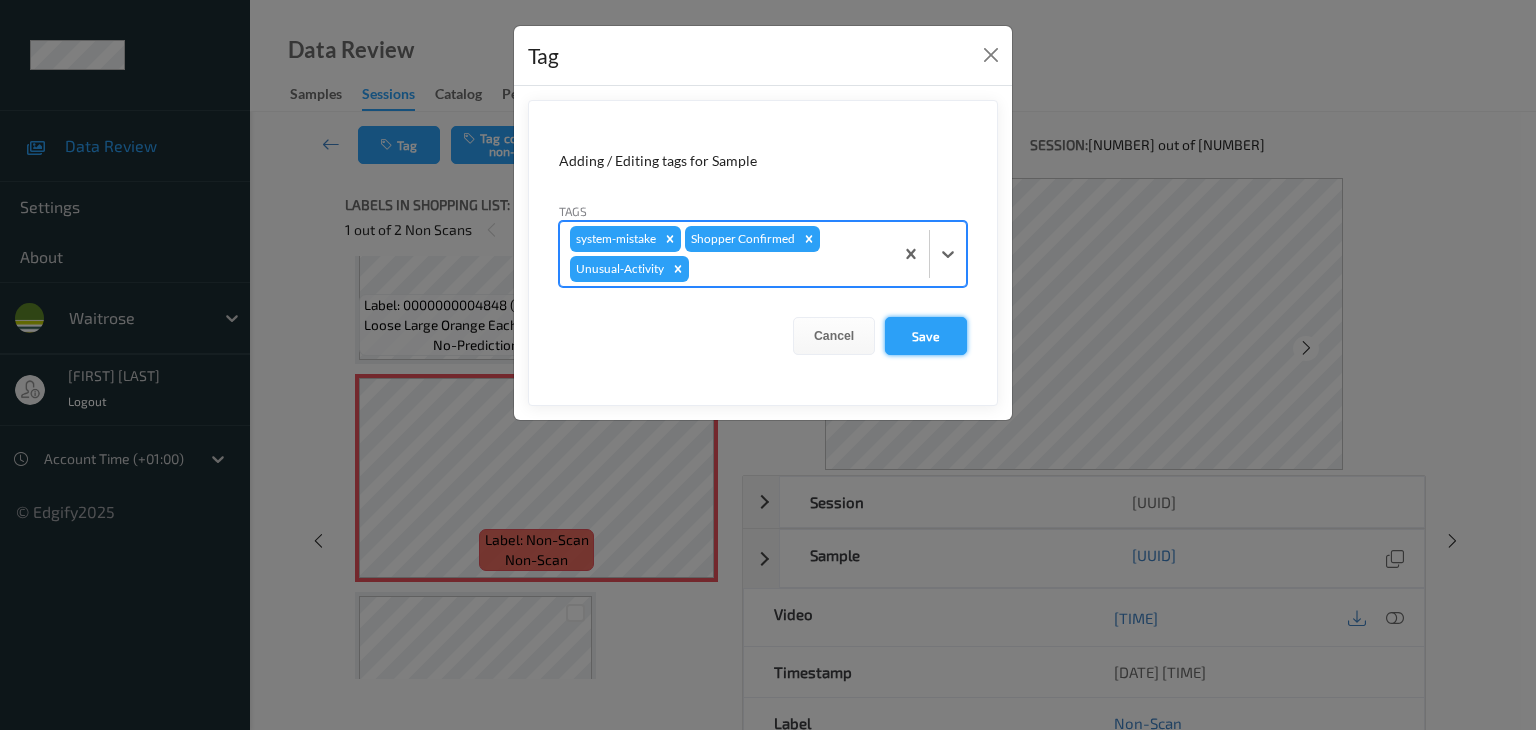 type on "p" 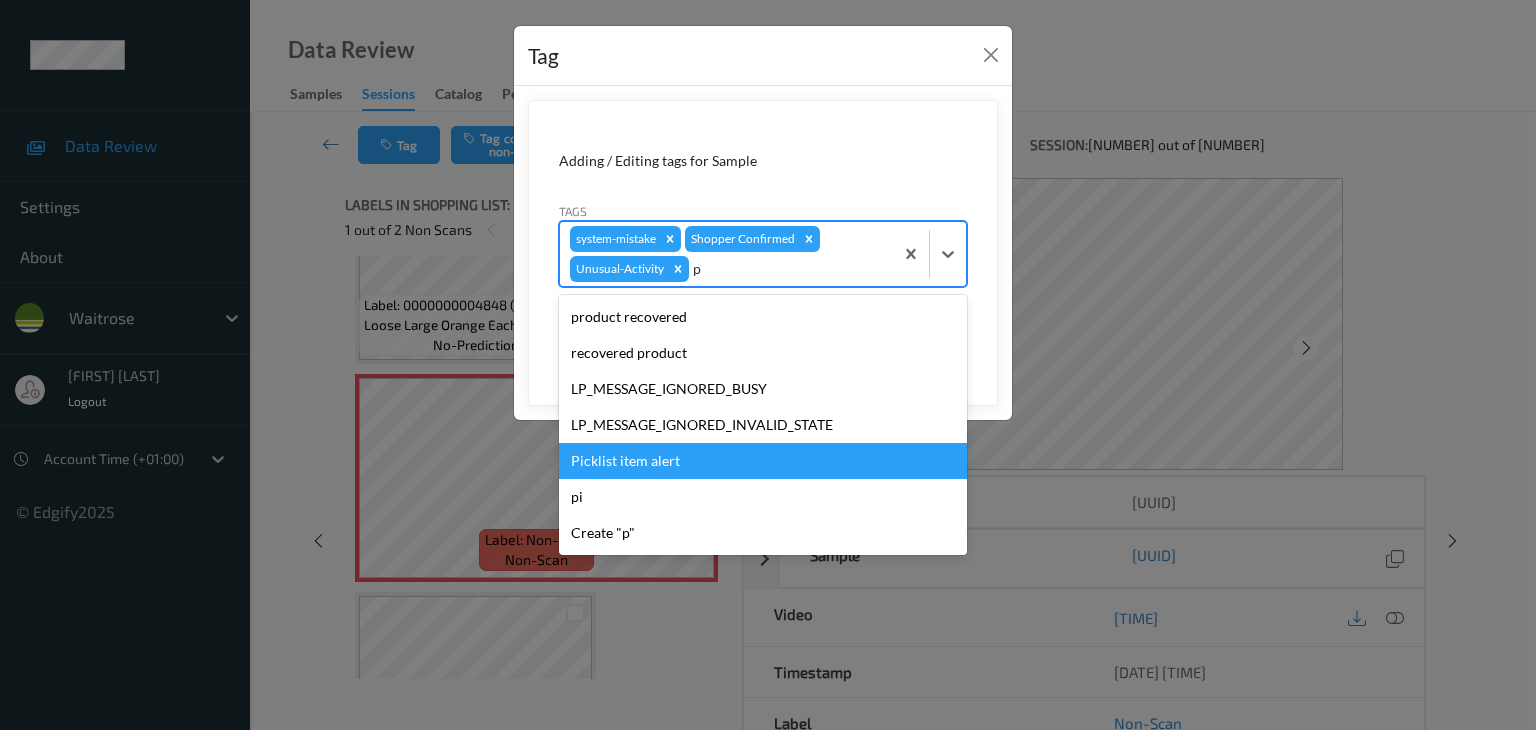 click on "Picklist item alert" at bounding box center [763, 461] 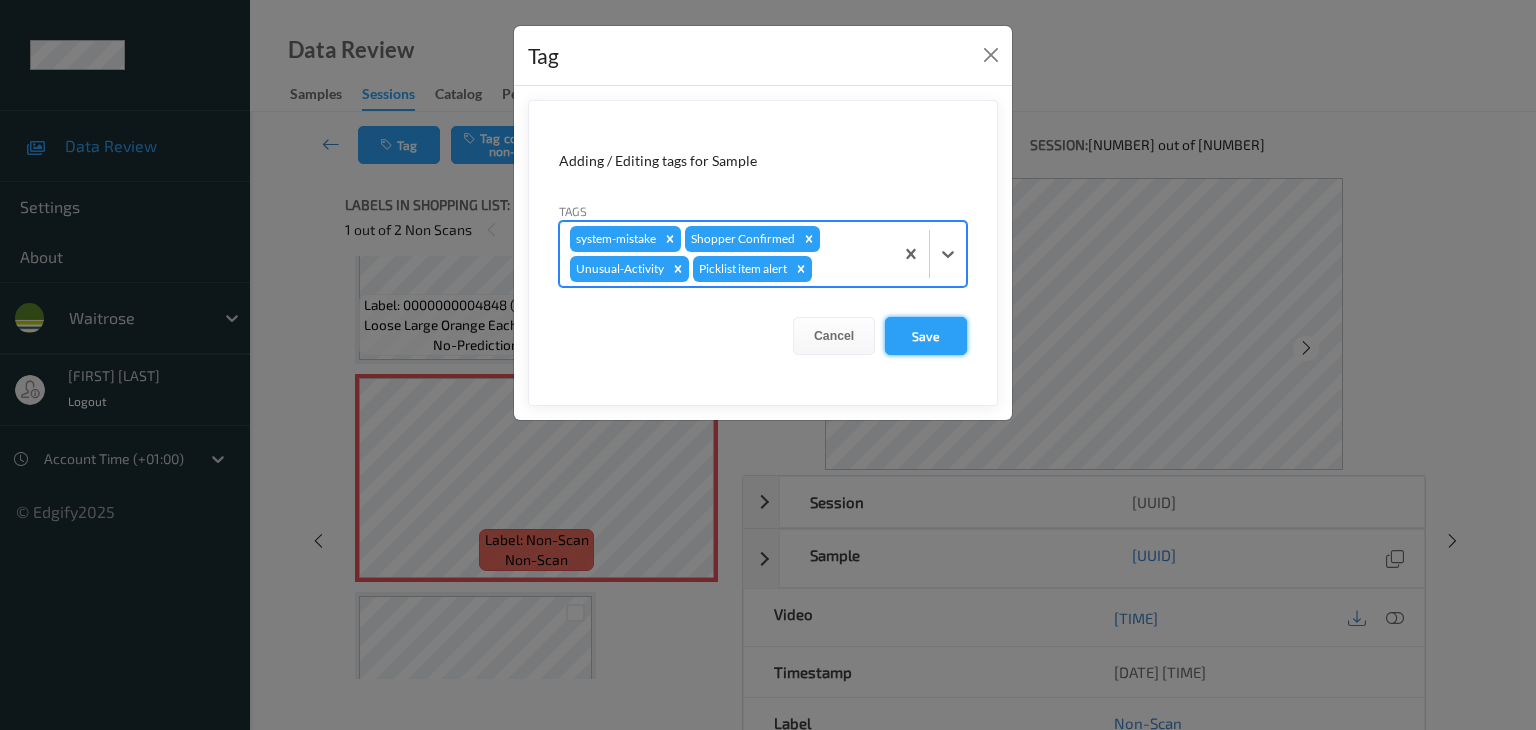 click on "Save" at bounding box center (926, 336) 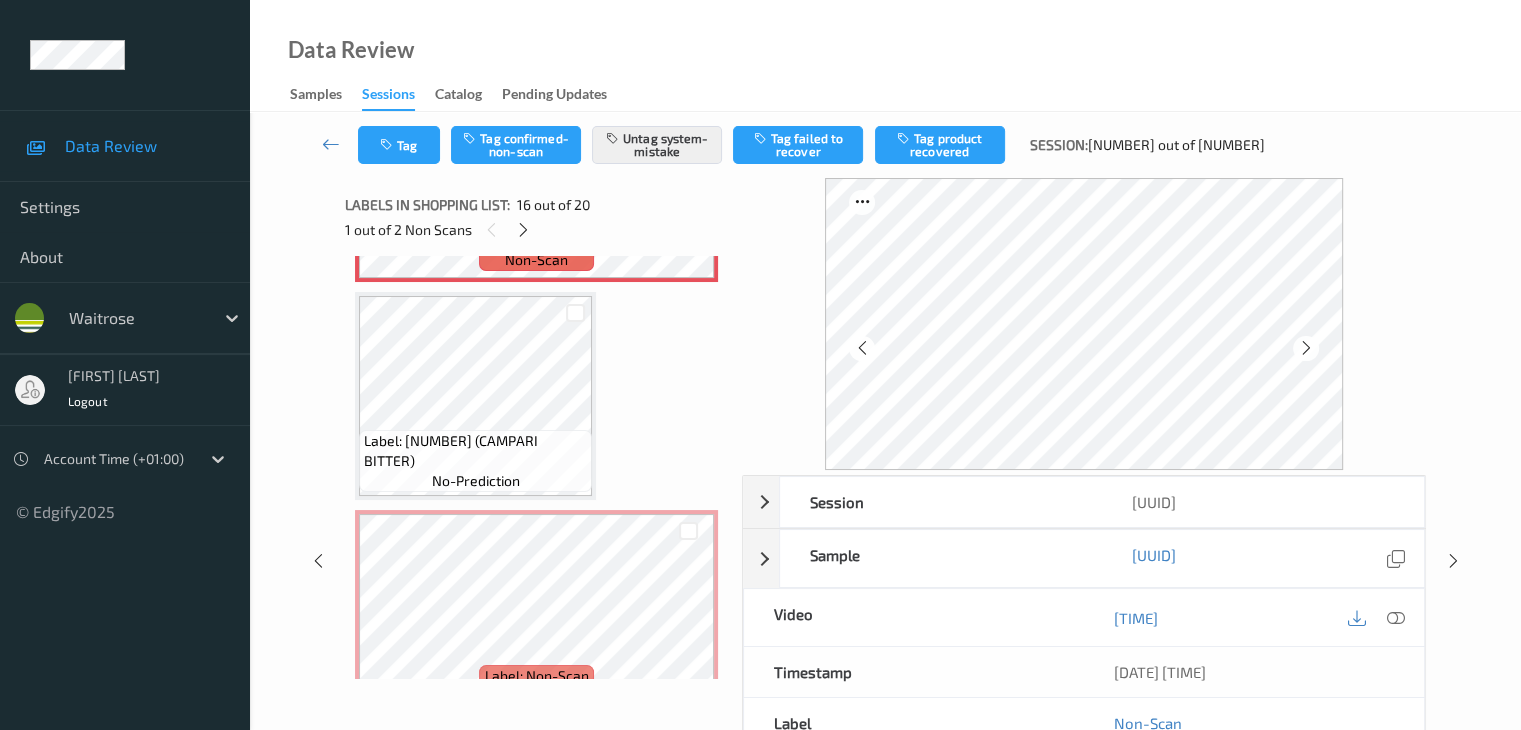 scroll, scrollTop: 3562, scrollLeft: 0, axis: vertical 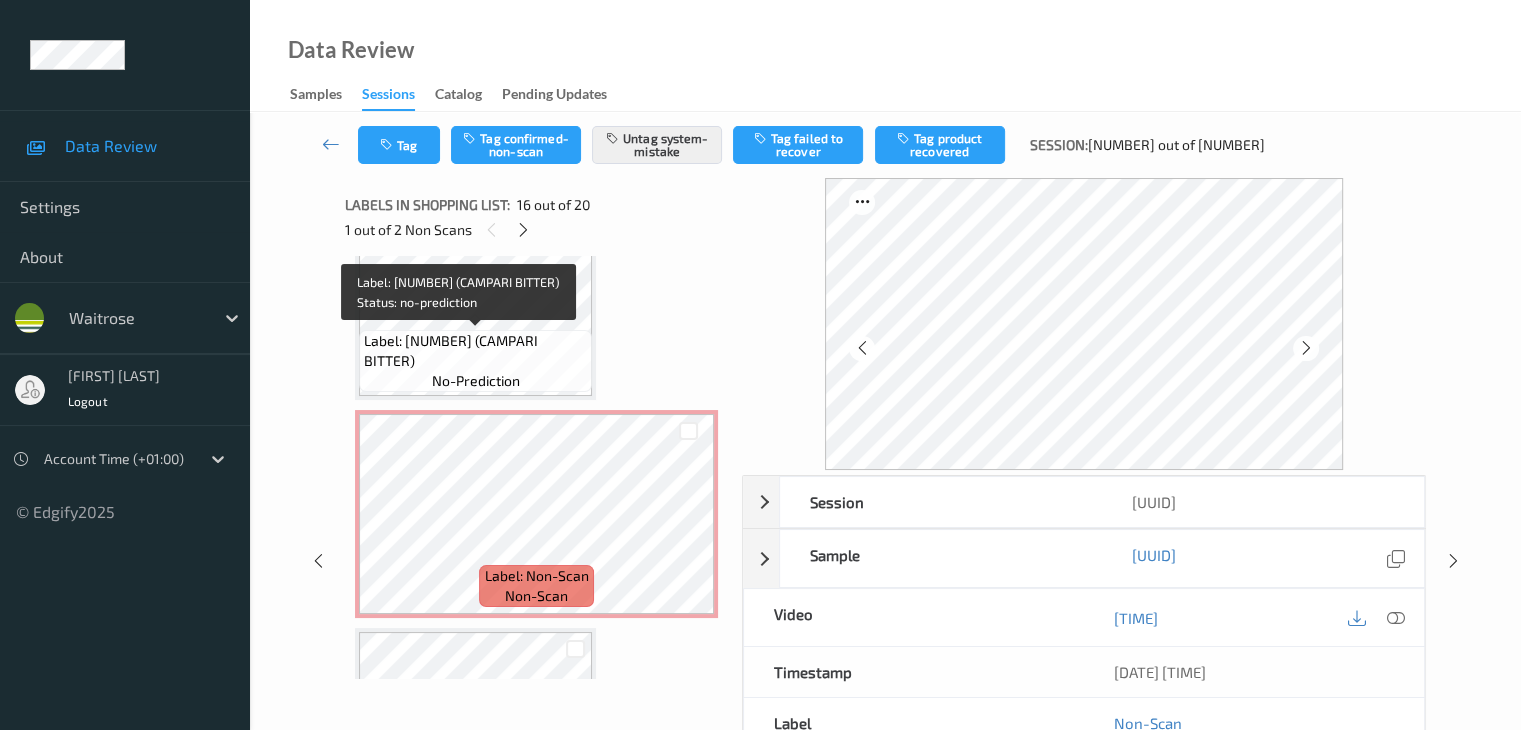 click on "Label: 3057770000508 (CAMPARI BITTER)" at bounding box center [475, 351] 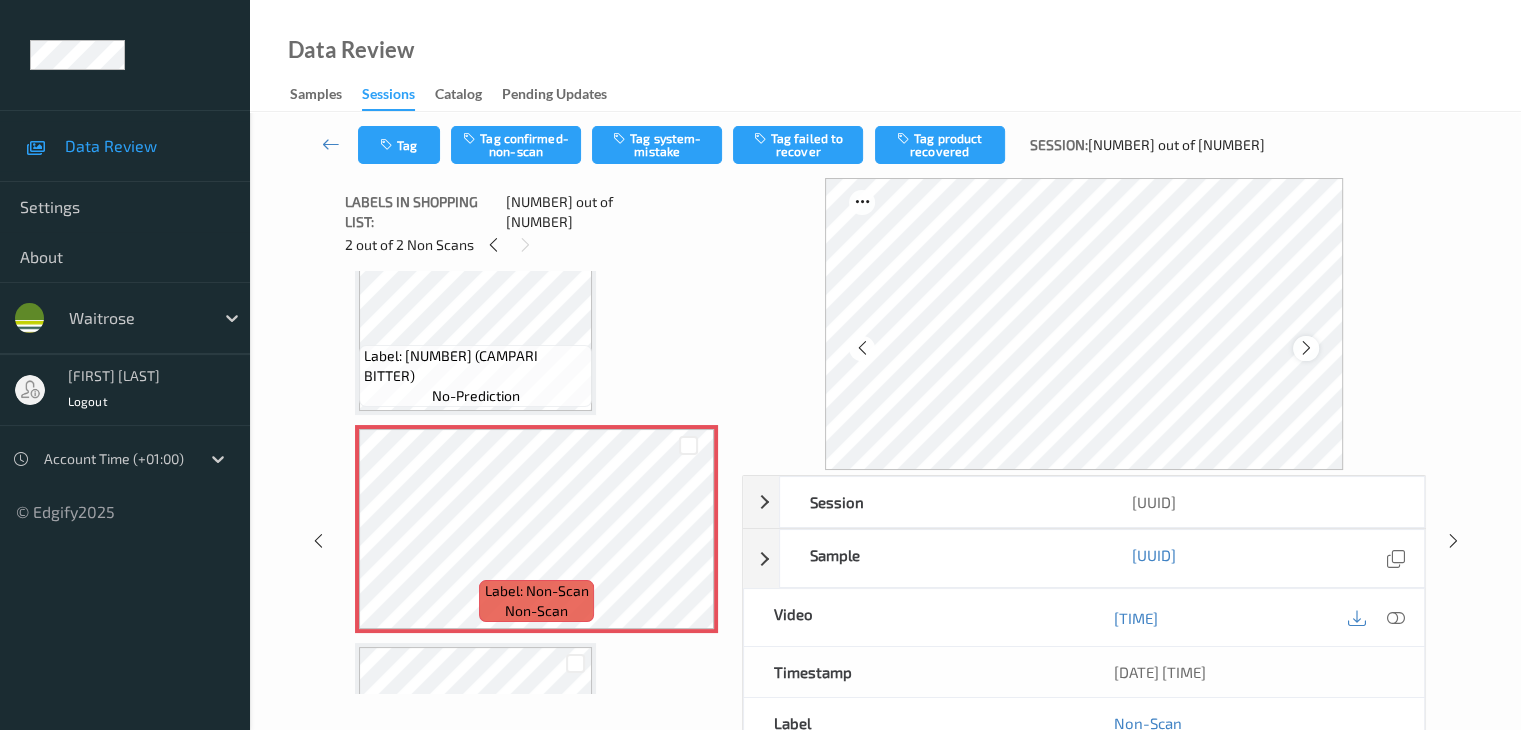 click at bounding box center [1306, 348] 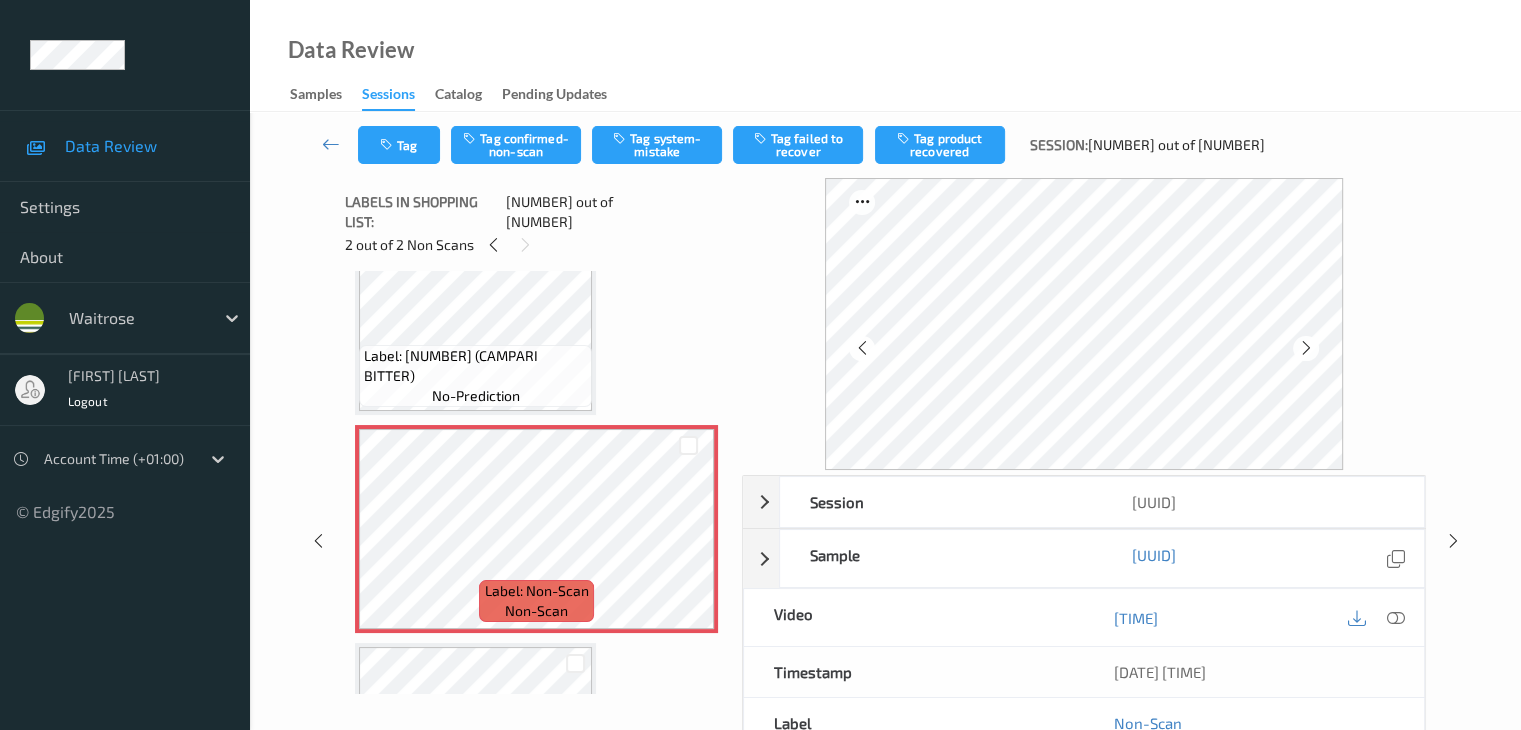 click at bounding box center [1306, 348] 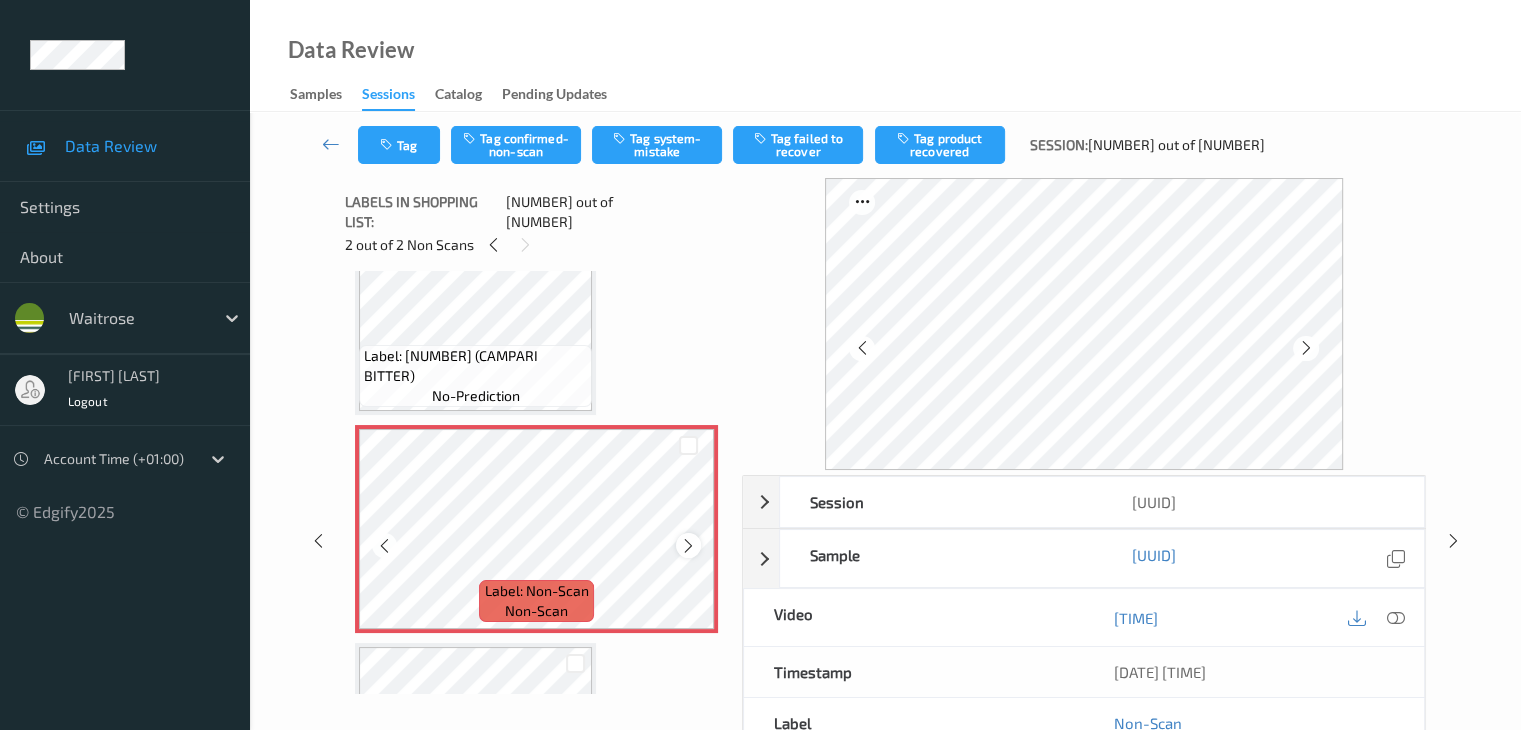 click at bounding box center (688, 545) 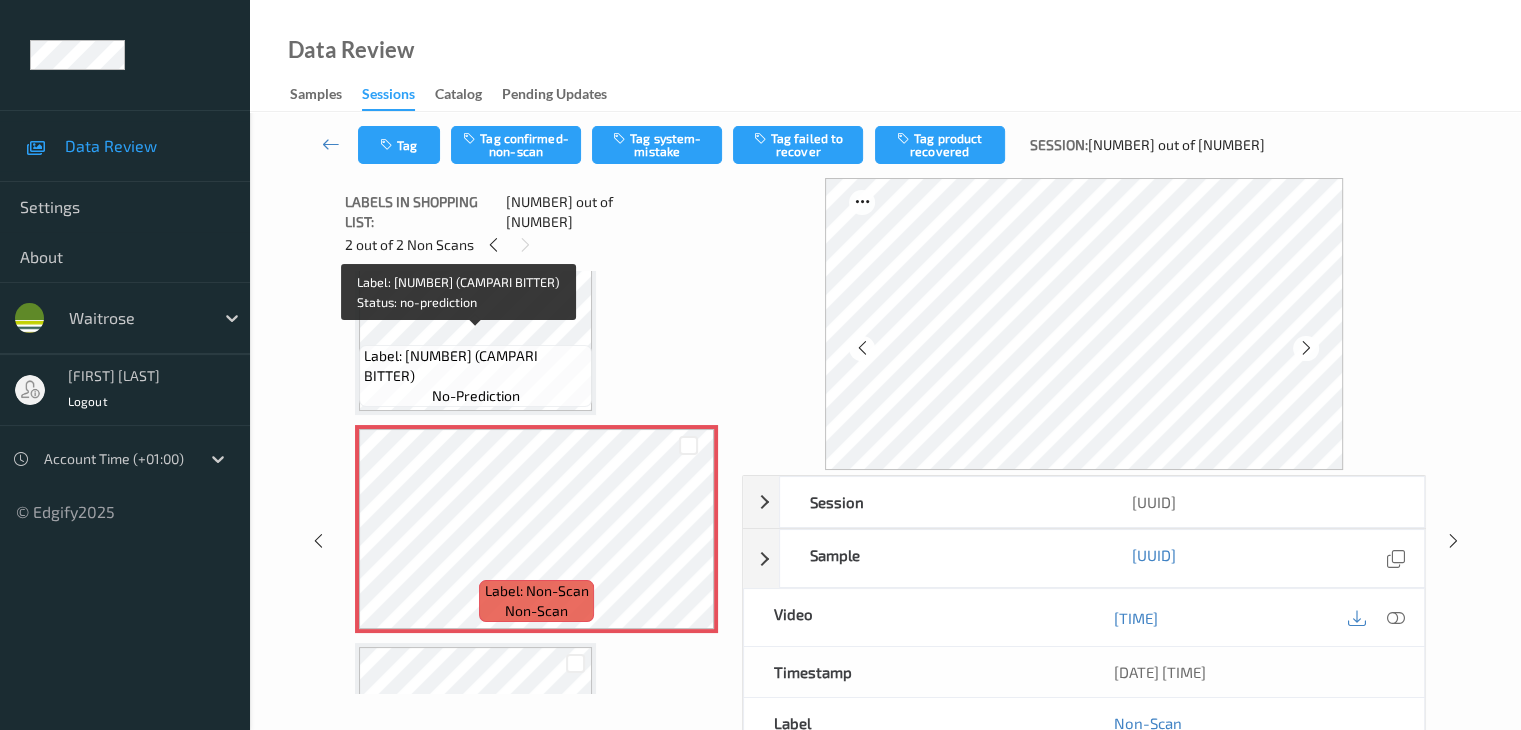 click on "Label: 3057770000508 (CAMPARI BITTER)" at bounding box center (475, 366) 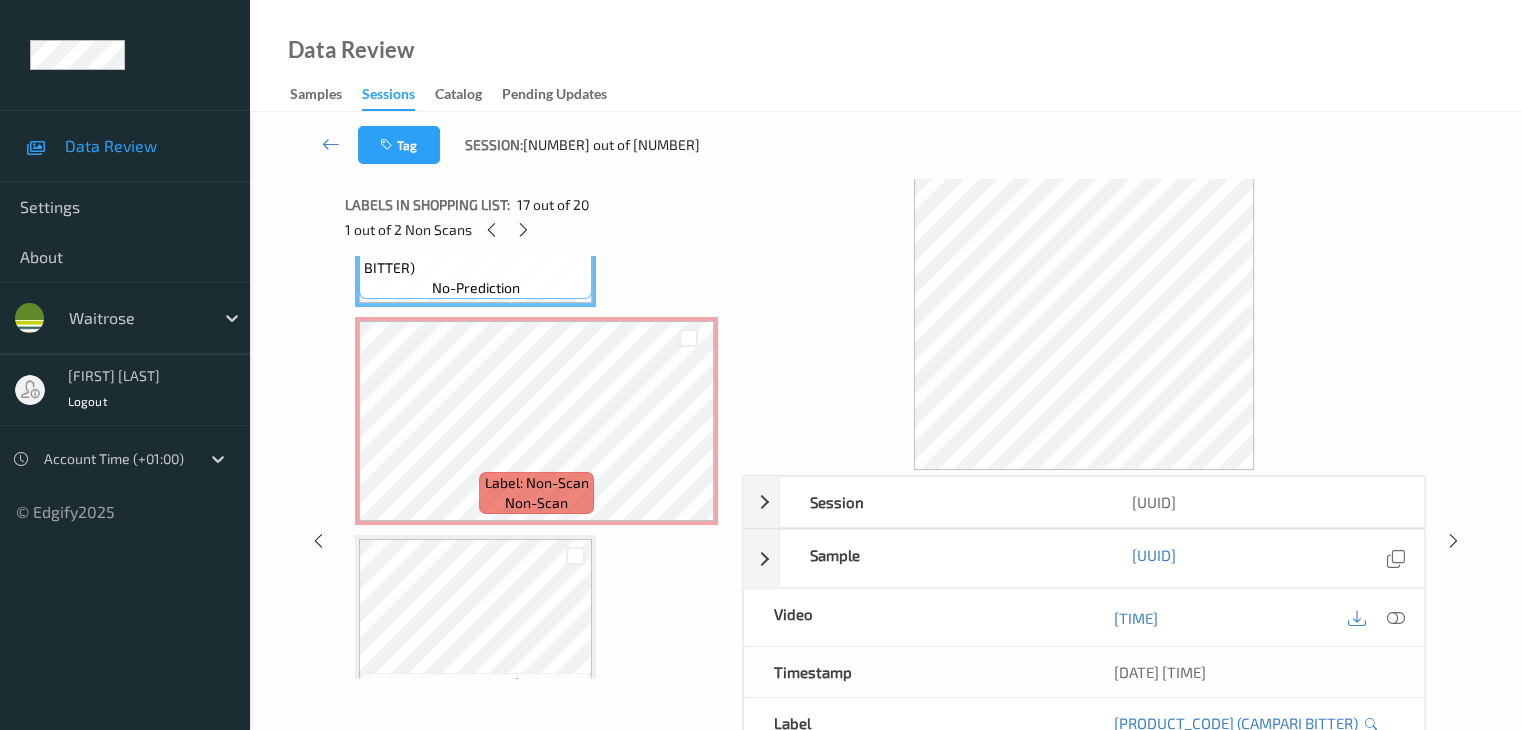 scroll, scrollTop: 3762, scrollLeft: 0, axis: vertical 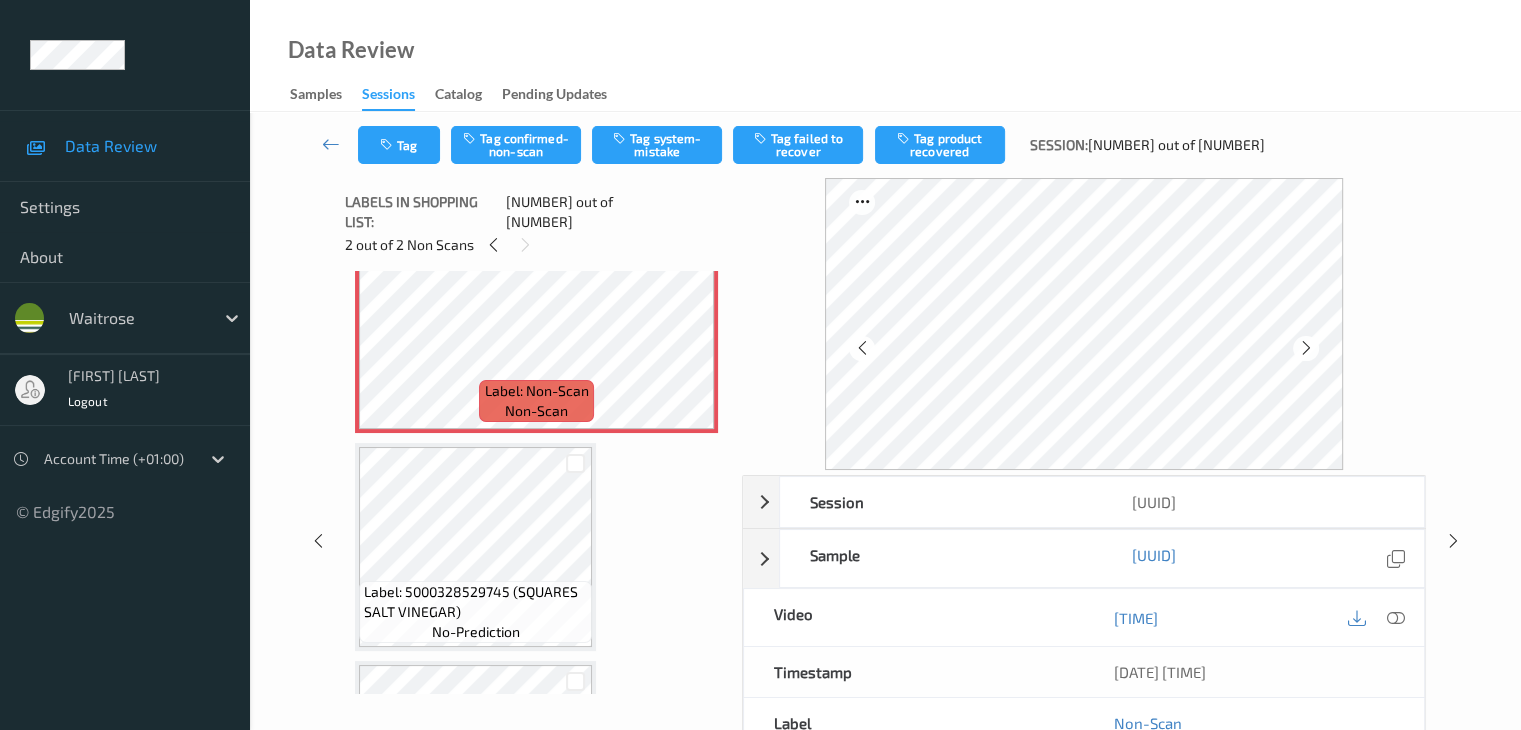 click on "Tag Tag   confirmed-non-scan Tag   system-mistake Tag   failed to recover Tag   product recovered Session: 400 out of 670" at bounding box center (885, 145) 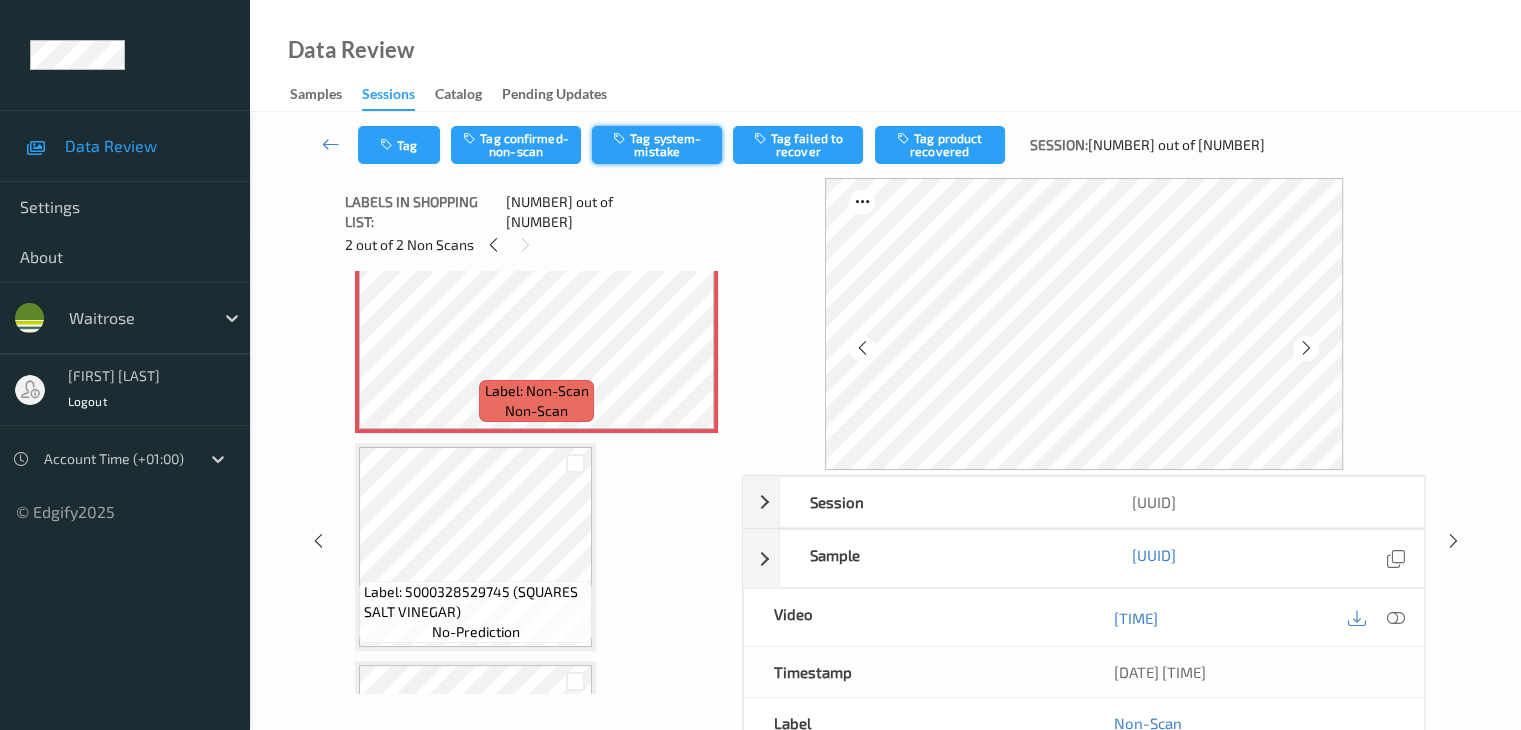 click on "Tag   system-mistake" at bounding box center [657, 145] 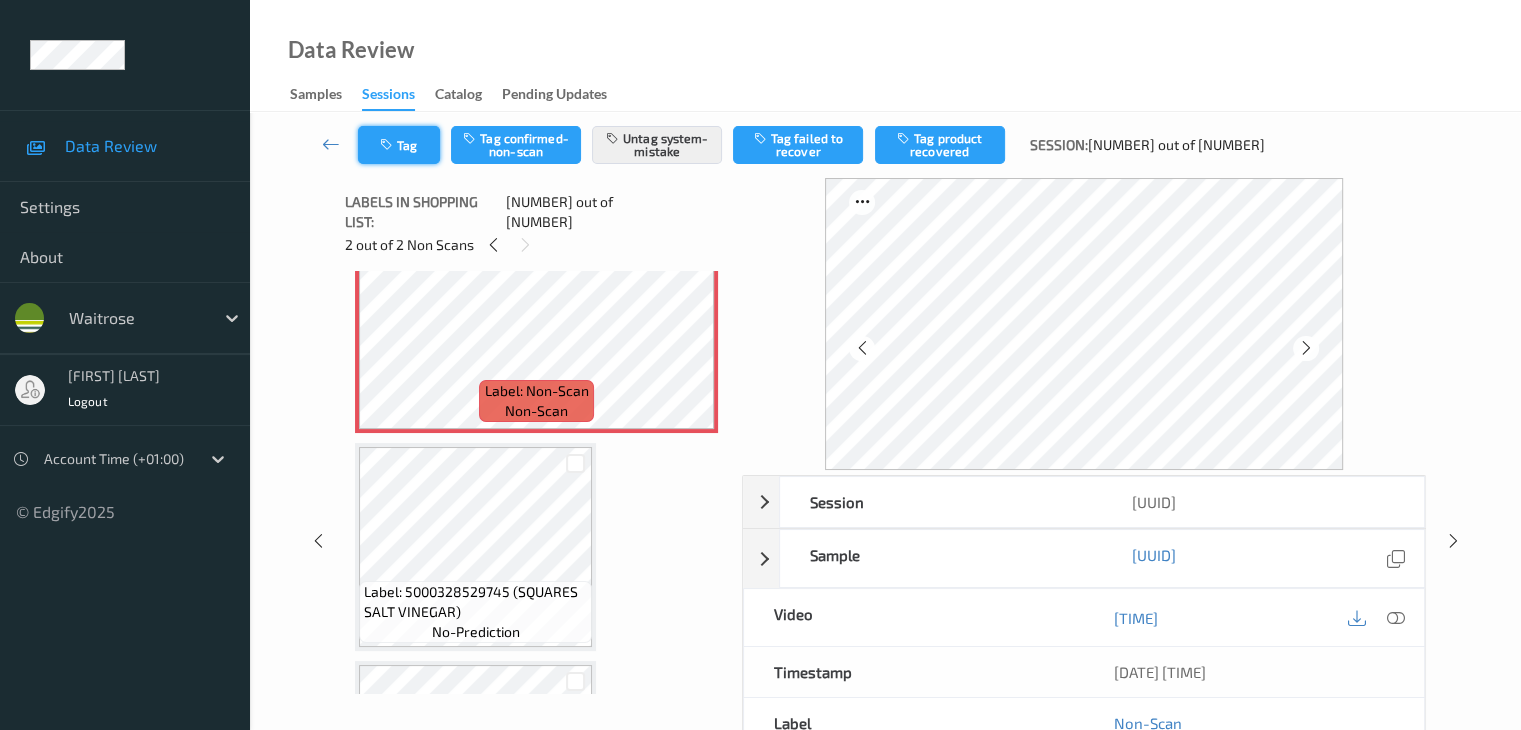 click at bounding box center [388, 145] 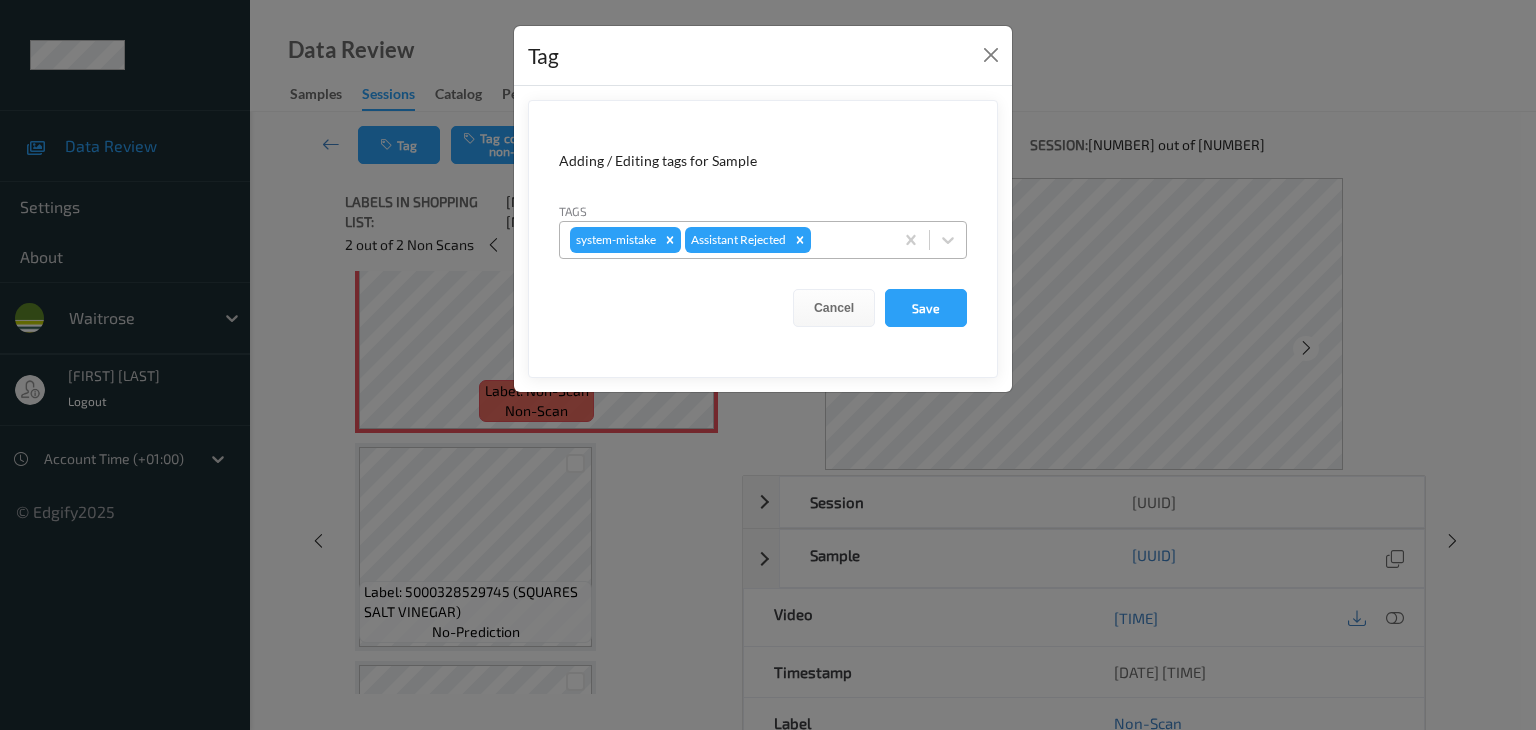 click at bounding box center [849, 240] 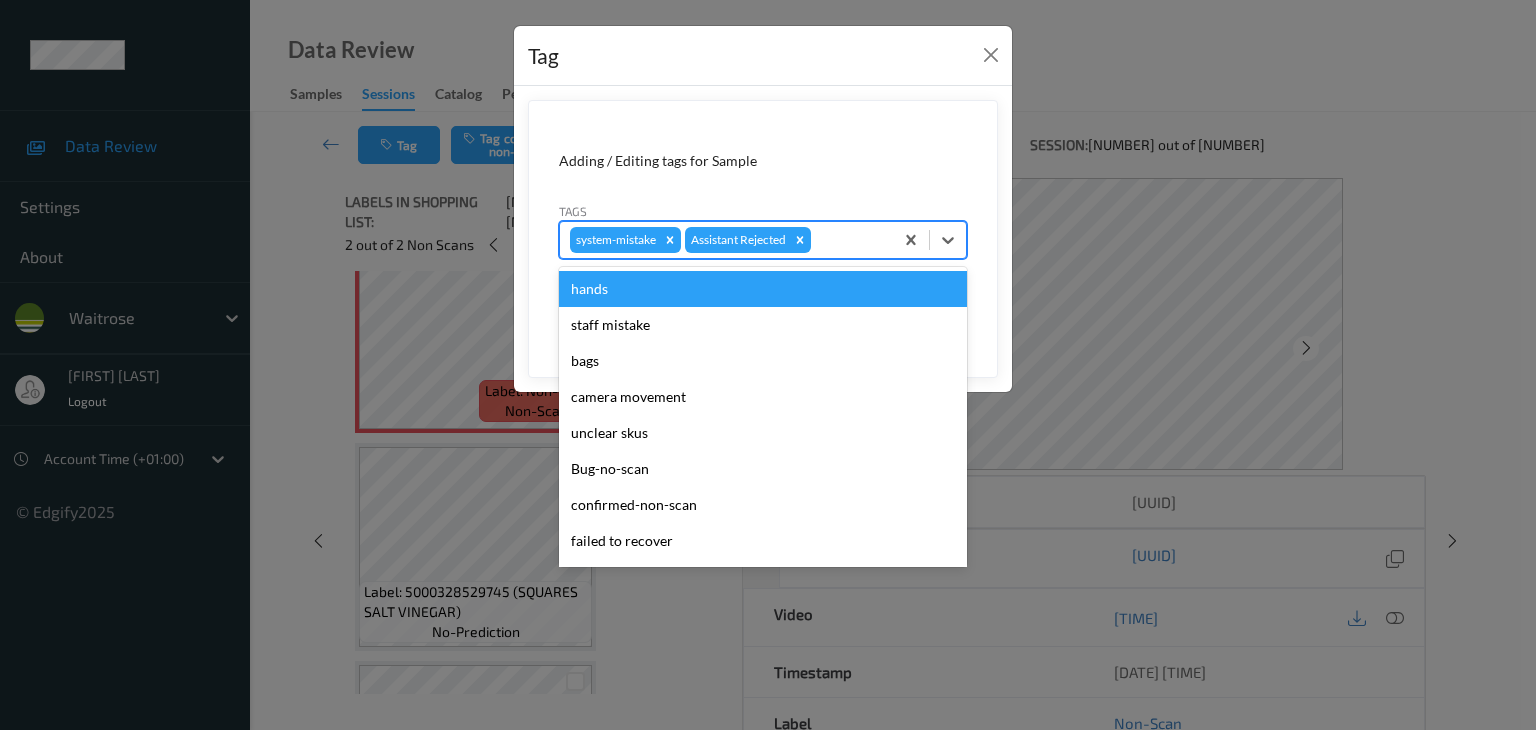 type on "u" 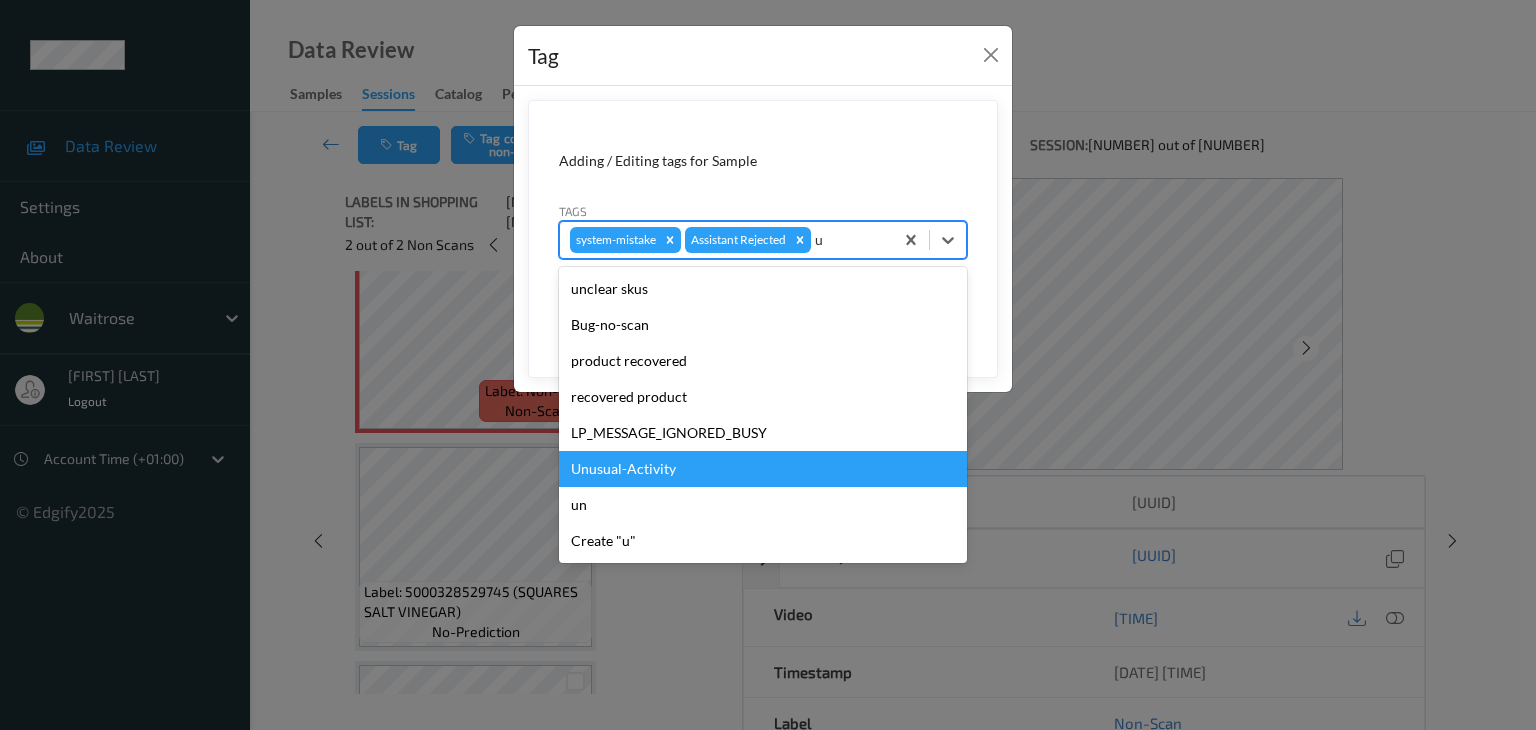 click on "Unusual-Activity" at bounding box center [763, 469] 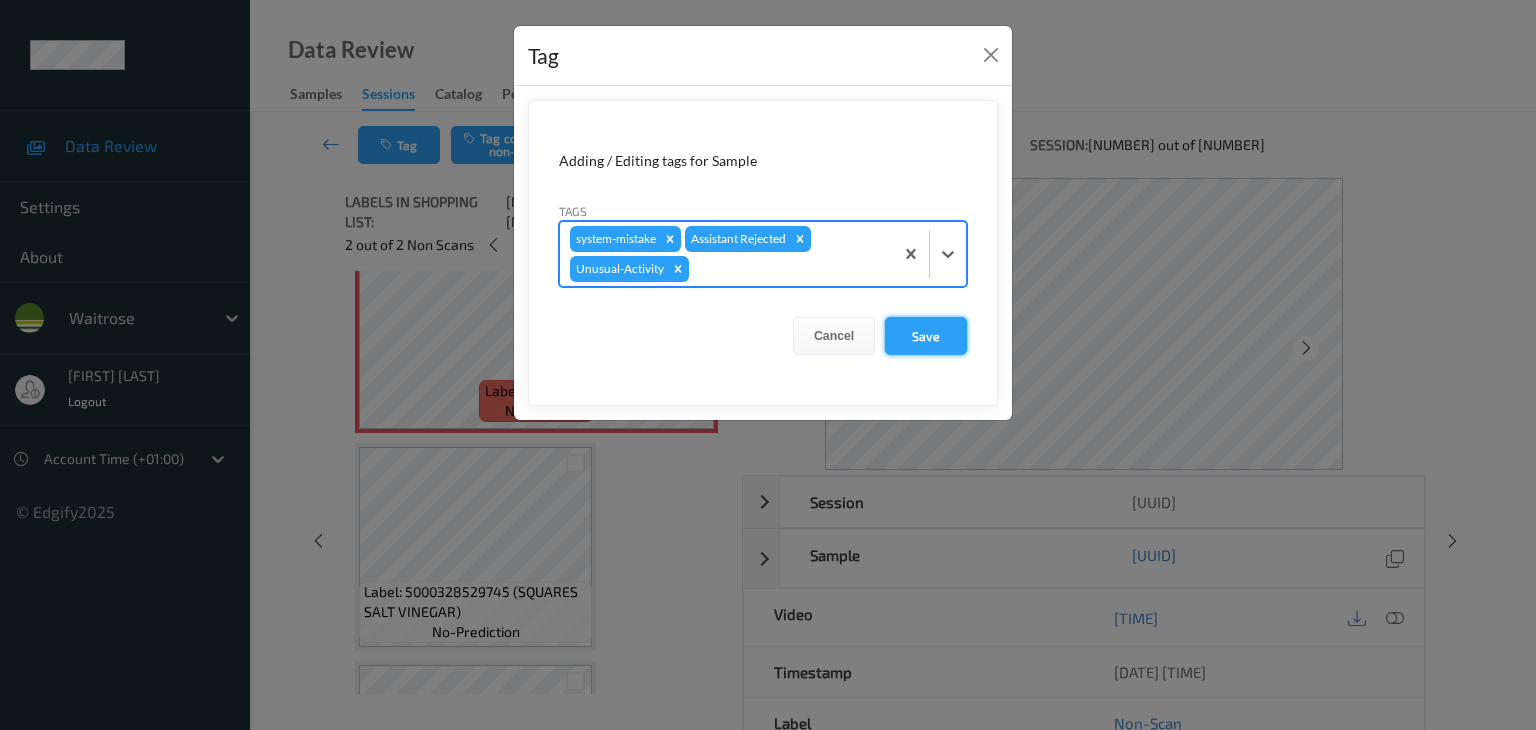 click on "Save" at bounding box center [926, 336] 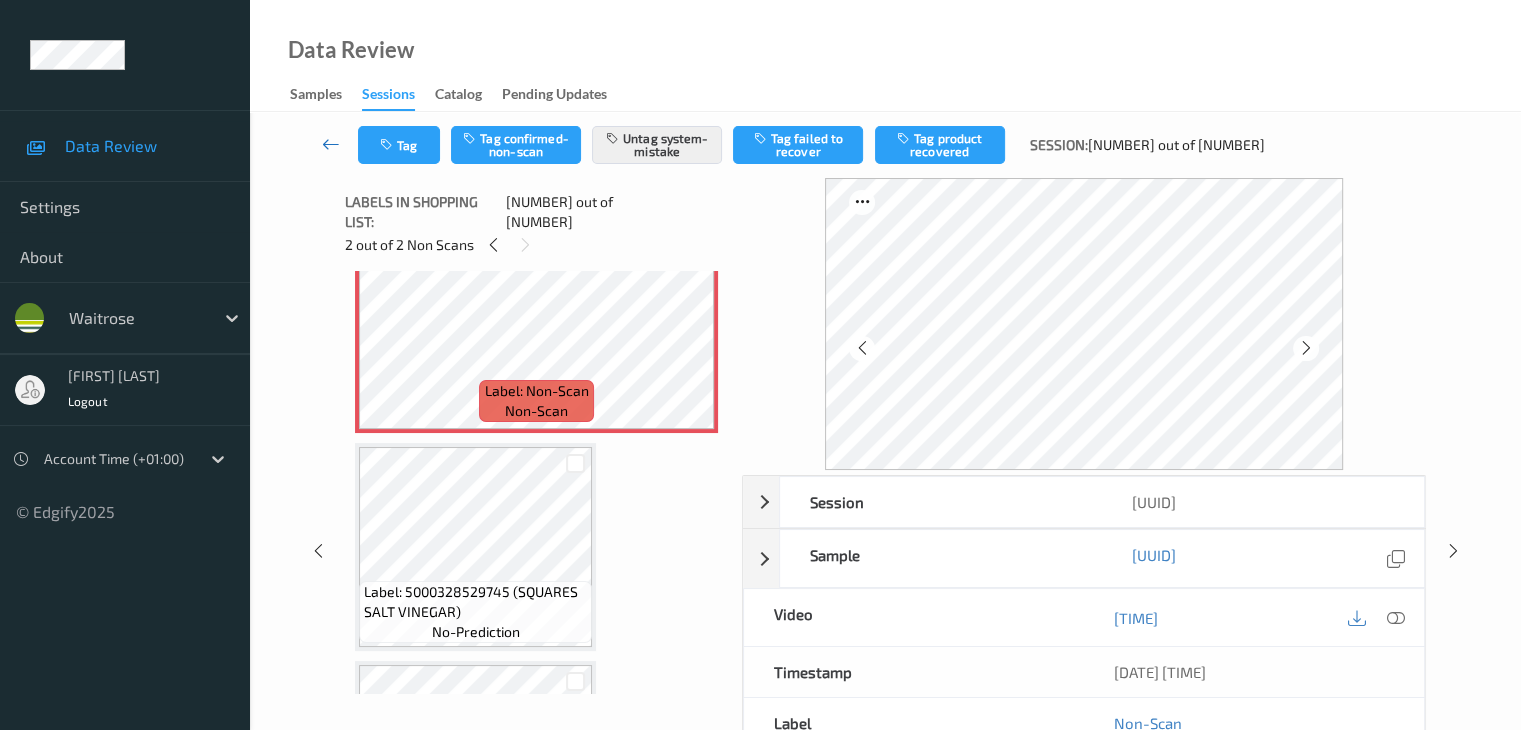 click at bounding box center [331, 145] 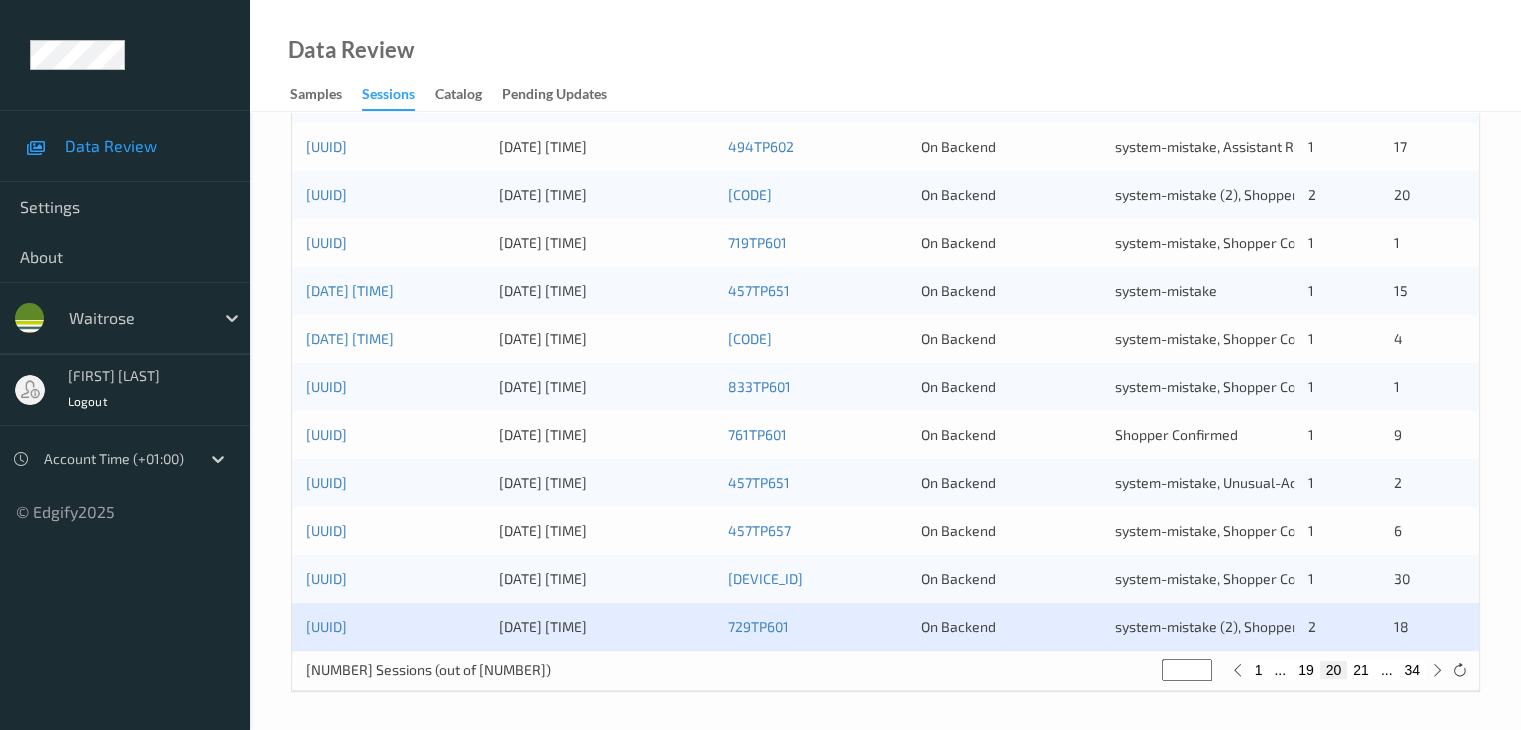 scroll, scrollTop: 932, scrollLeft: 0, axis: vertical 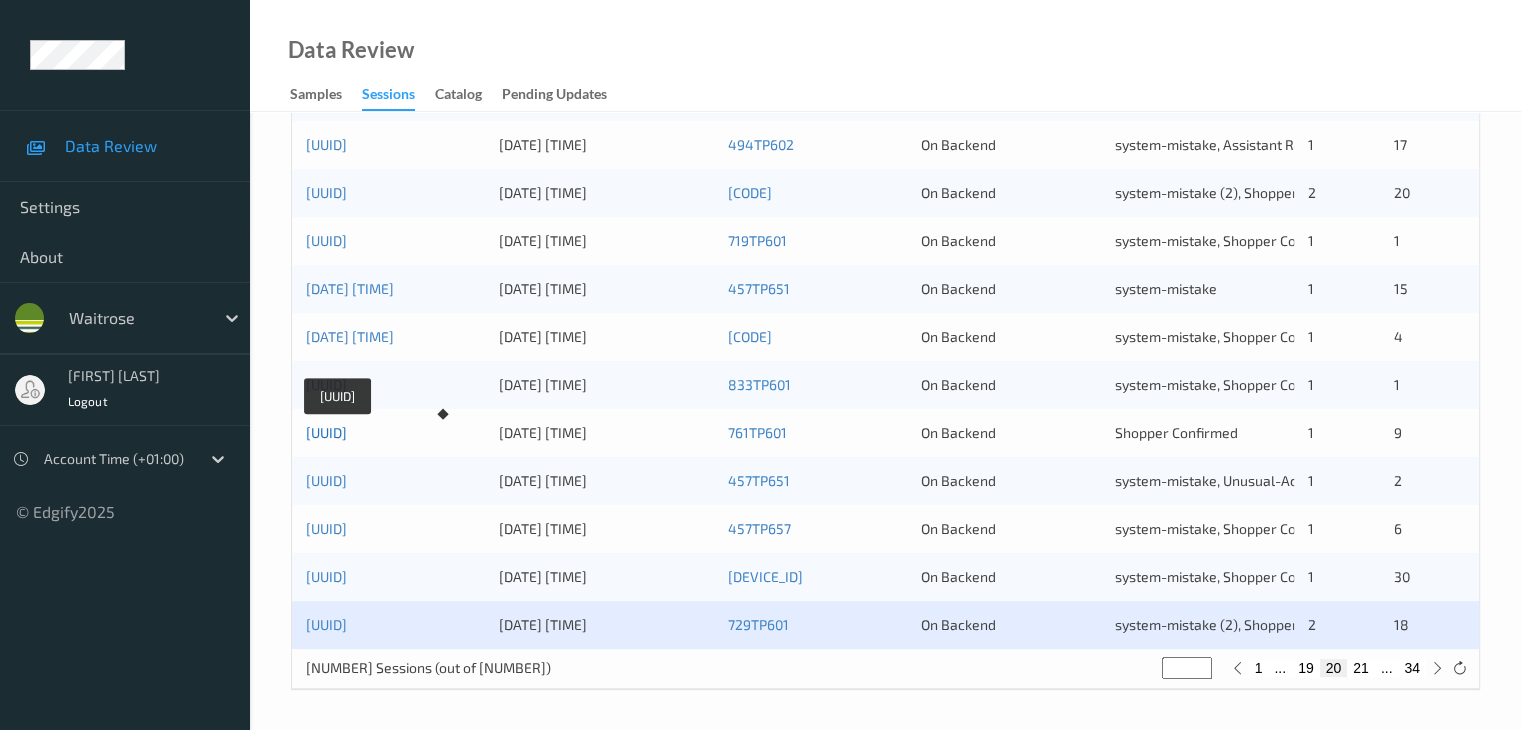 click on "01986ab3-4888-7d66-8926-0268cee53fcb" at bounding box center (326, 432) 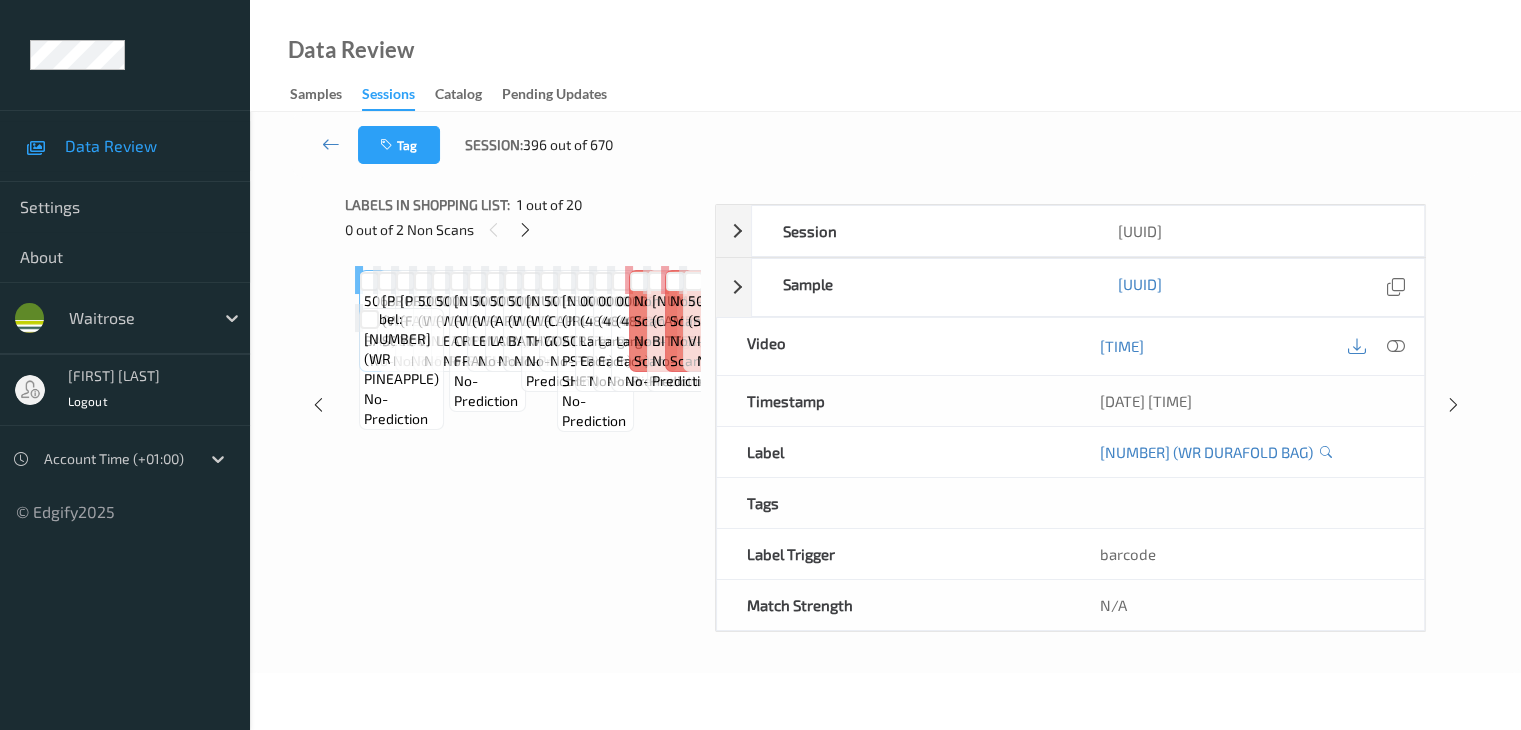scroll, scrollTop: 0, scrollLeft: 0, axis: both 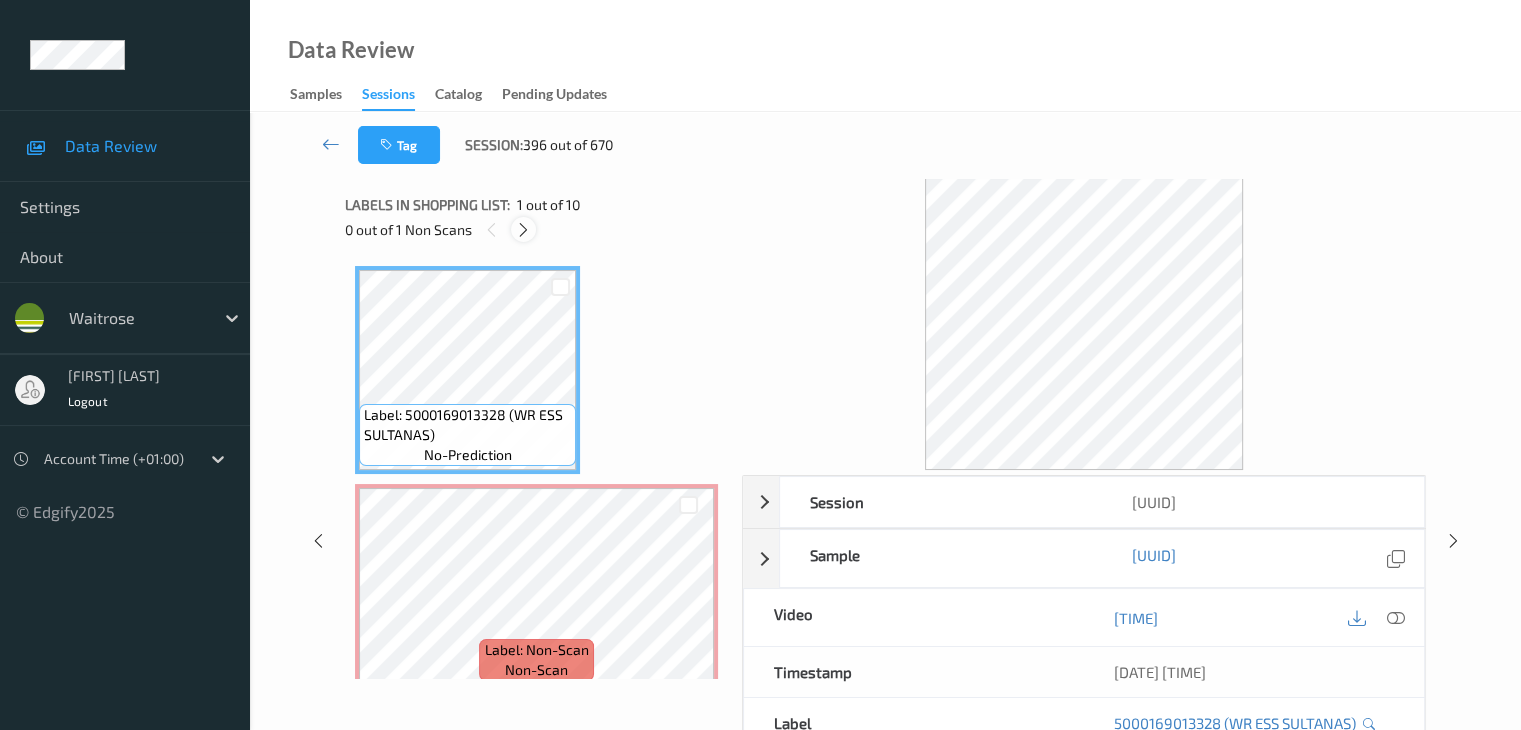 click at bounding box center [523, 230] 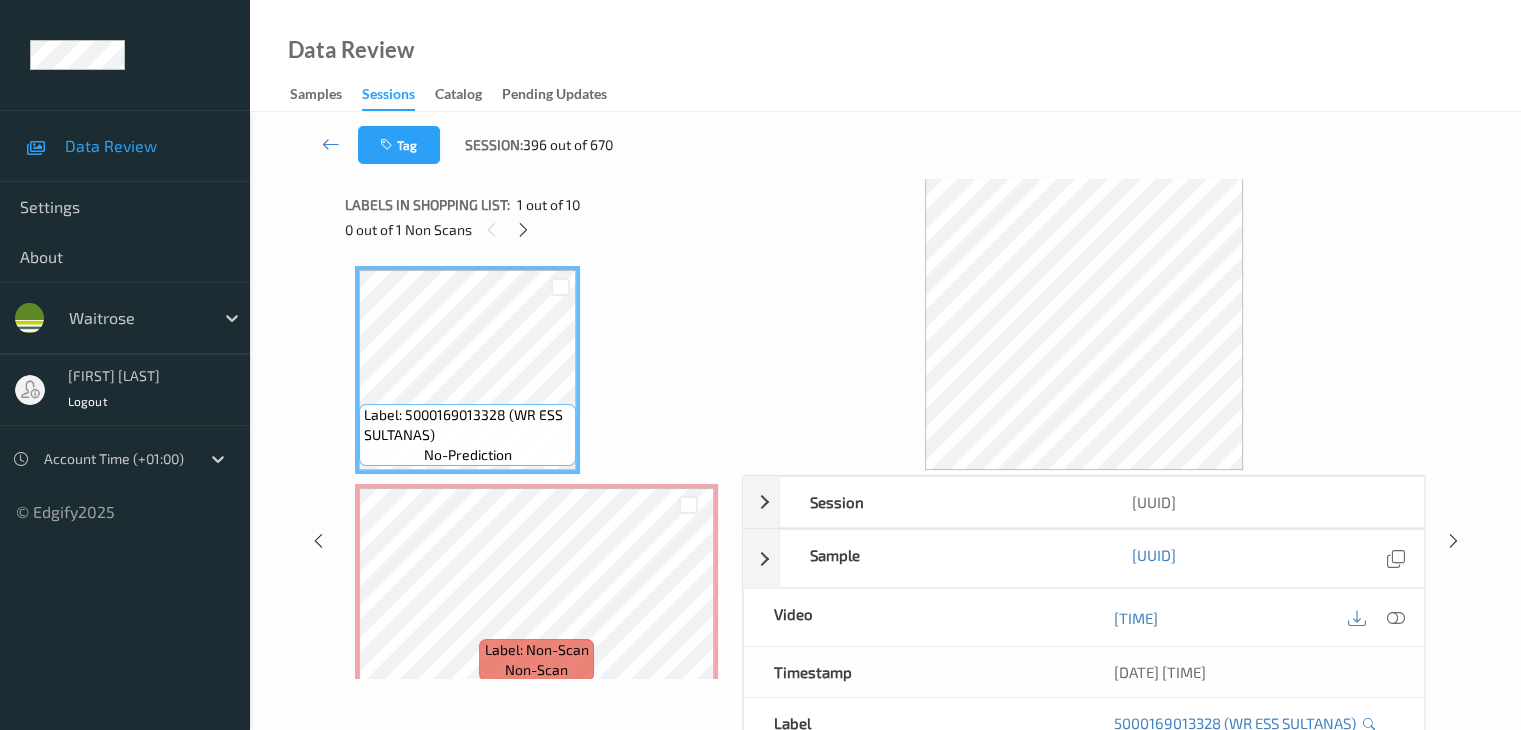 scroll, scrollTop: 10, scrollLeft: 0, axis: vertical 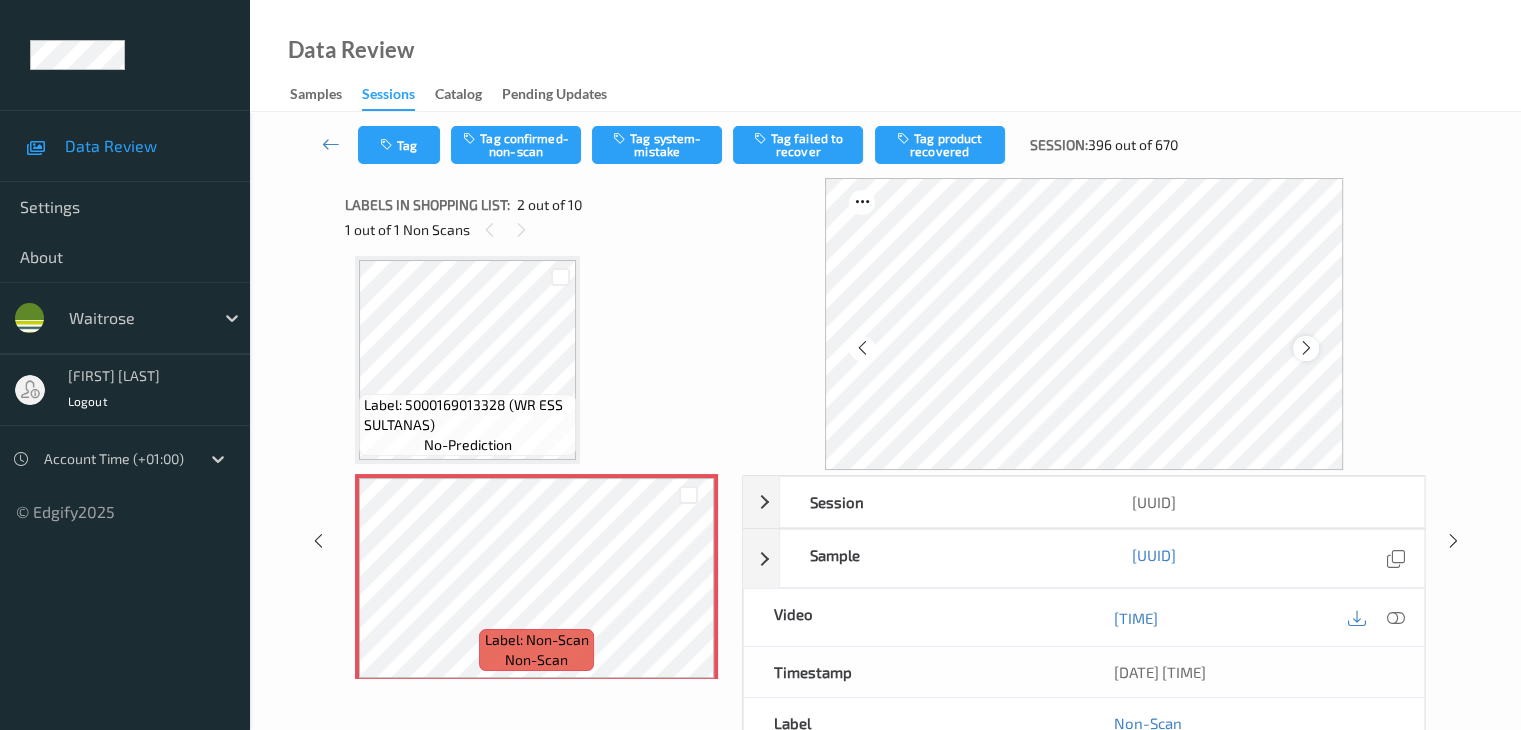 click at bounding box center (1306, 348) 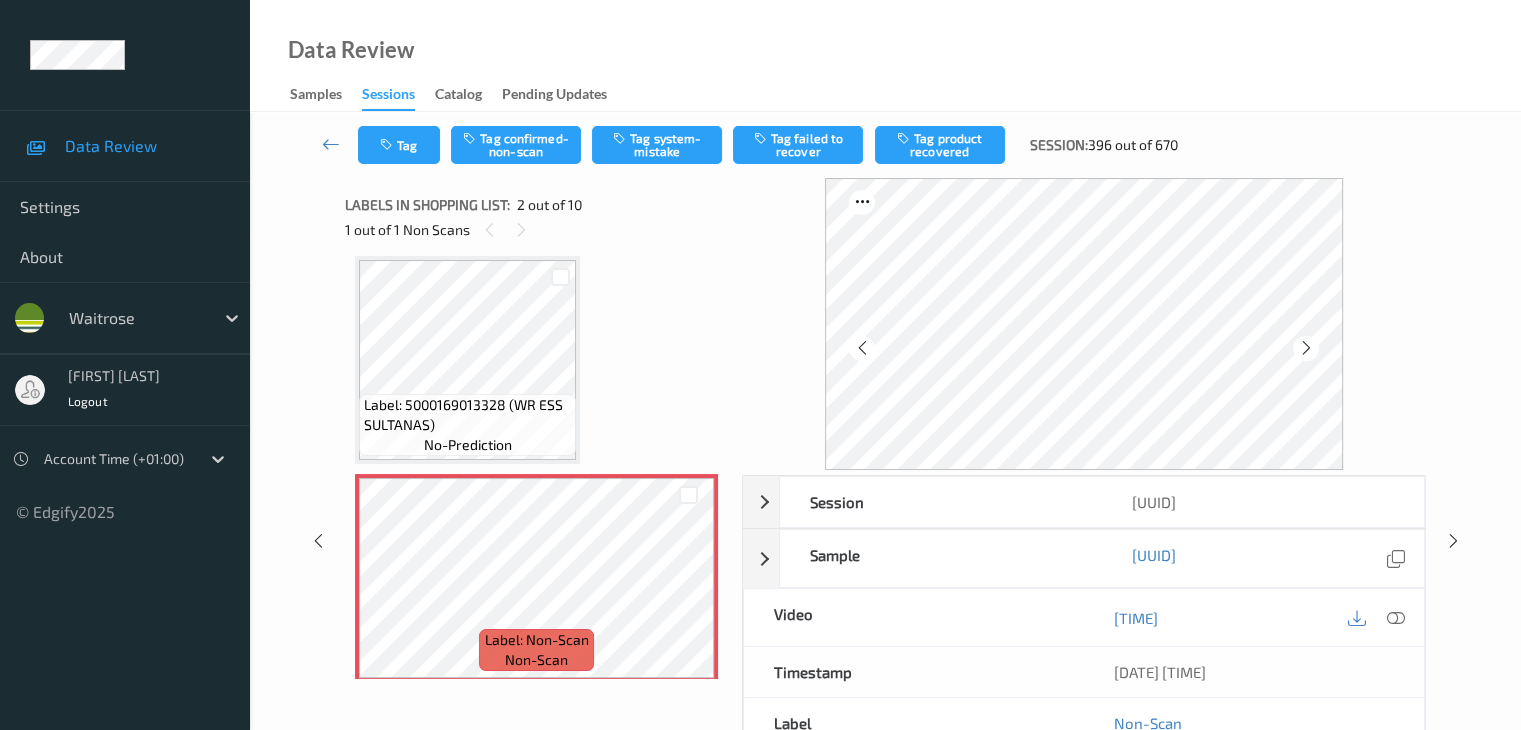 click at bounding box center [1306, 348] 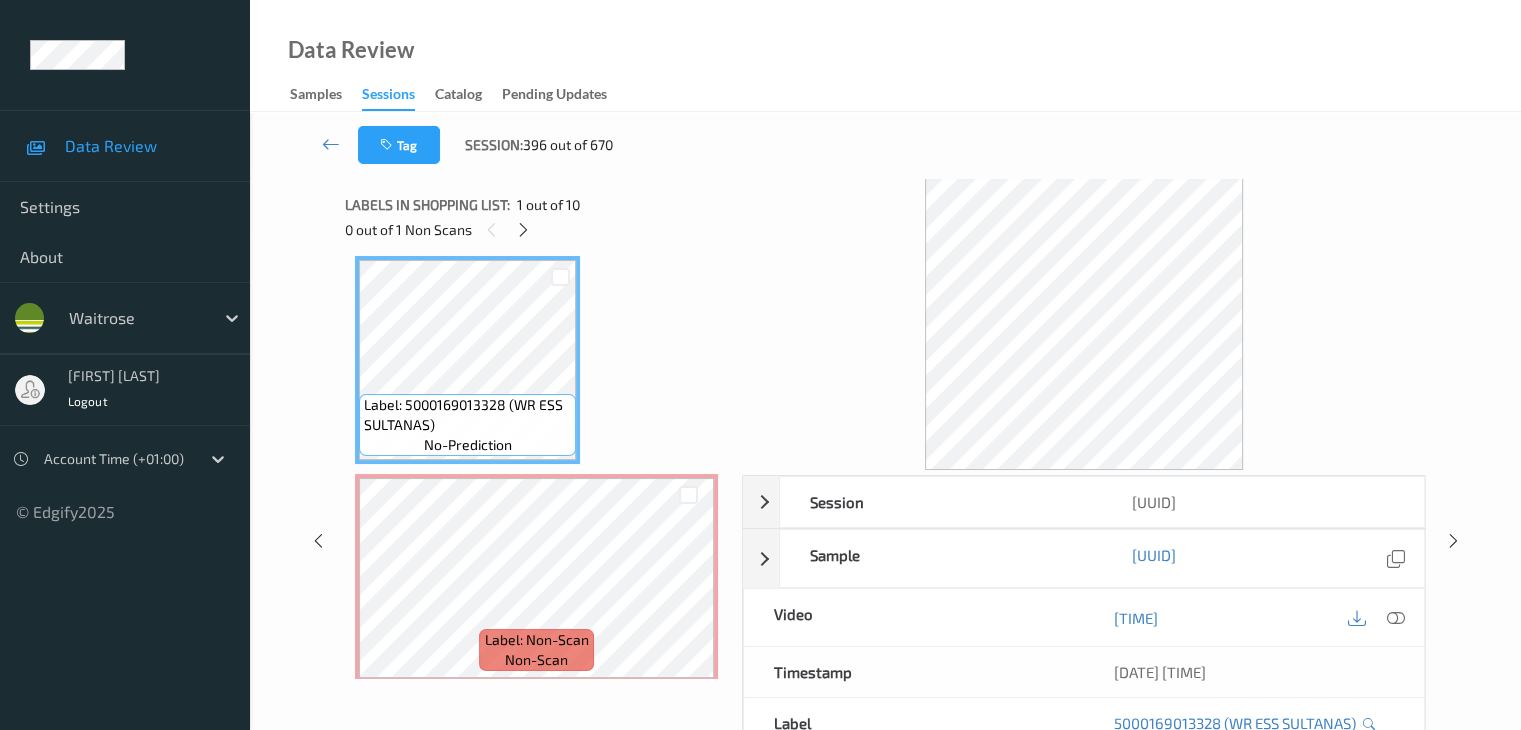 scroll, scrollTop: 0, scrollLeft: 0, axis: both 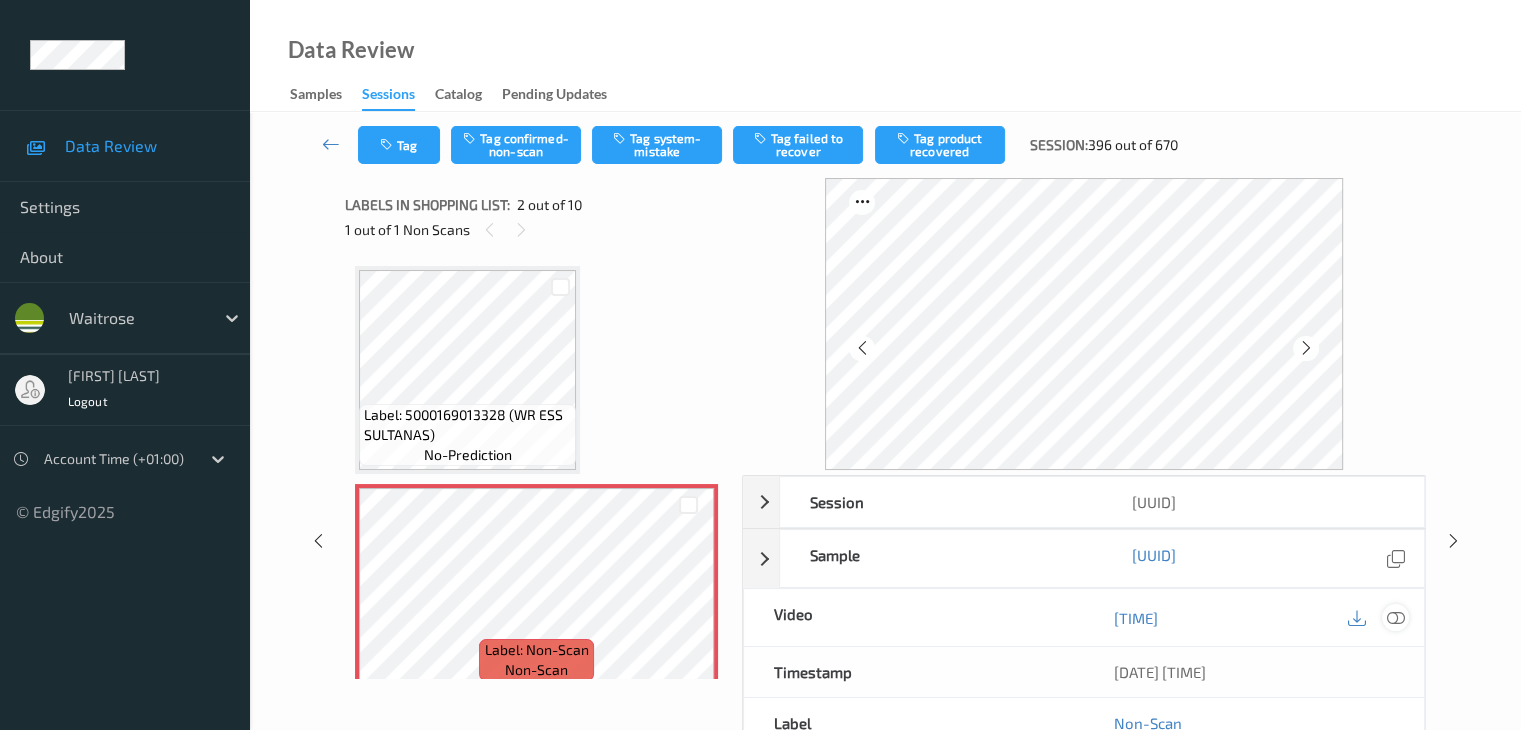 click at bounding box center [1395, 618] 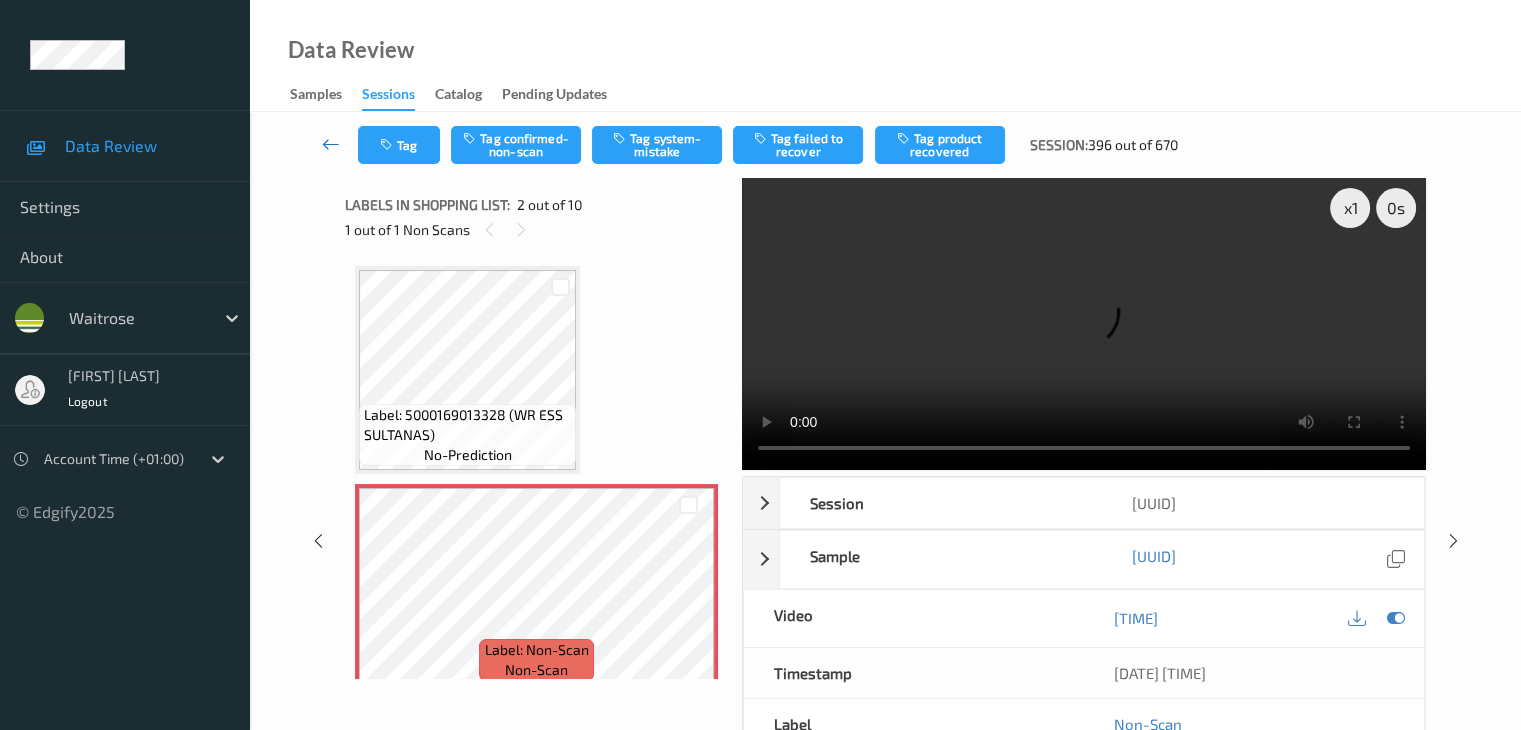 click at bounding box center (331, 144) 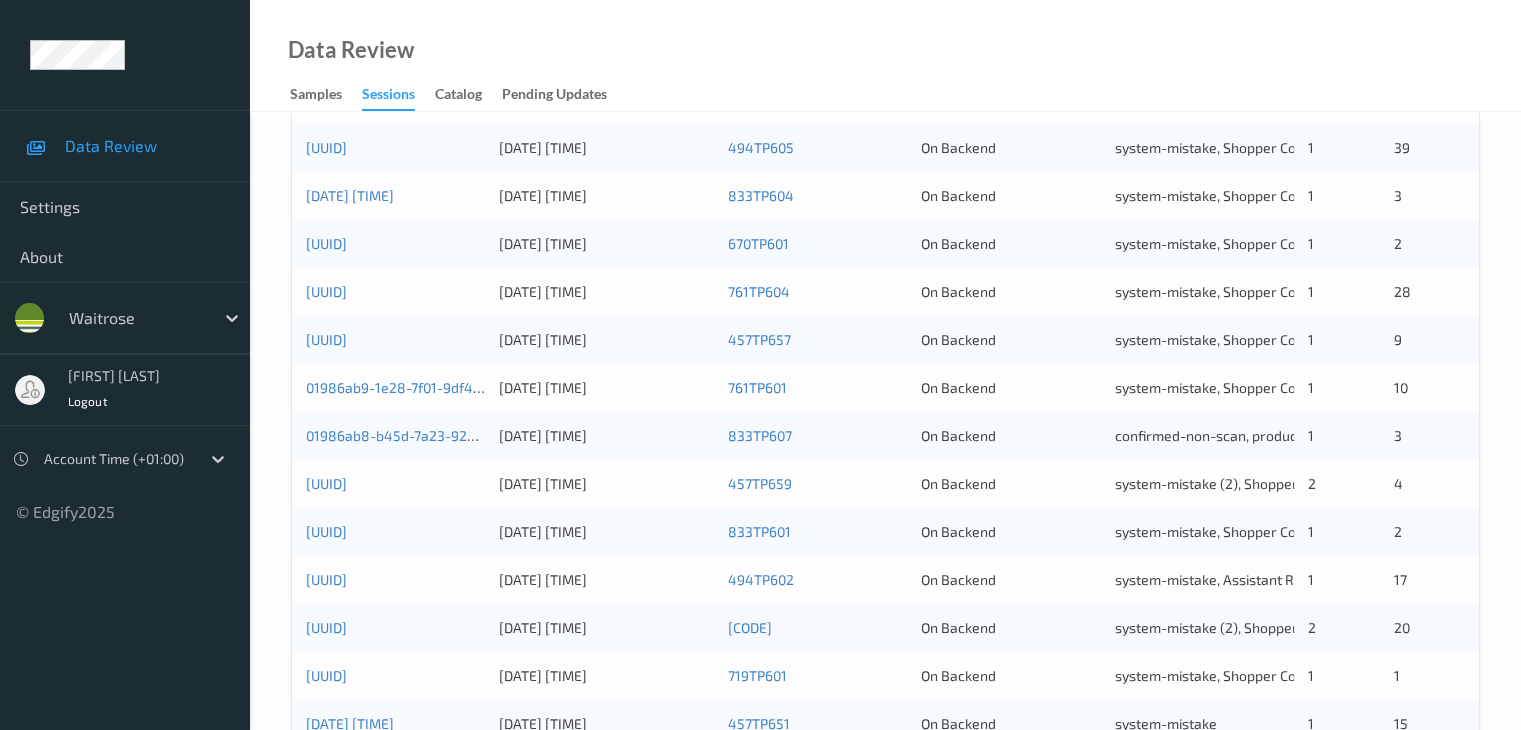 scroll, scrollTop: 332, scrollLeft: 0, axis: vertical 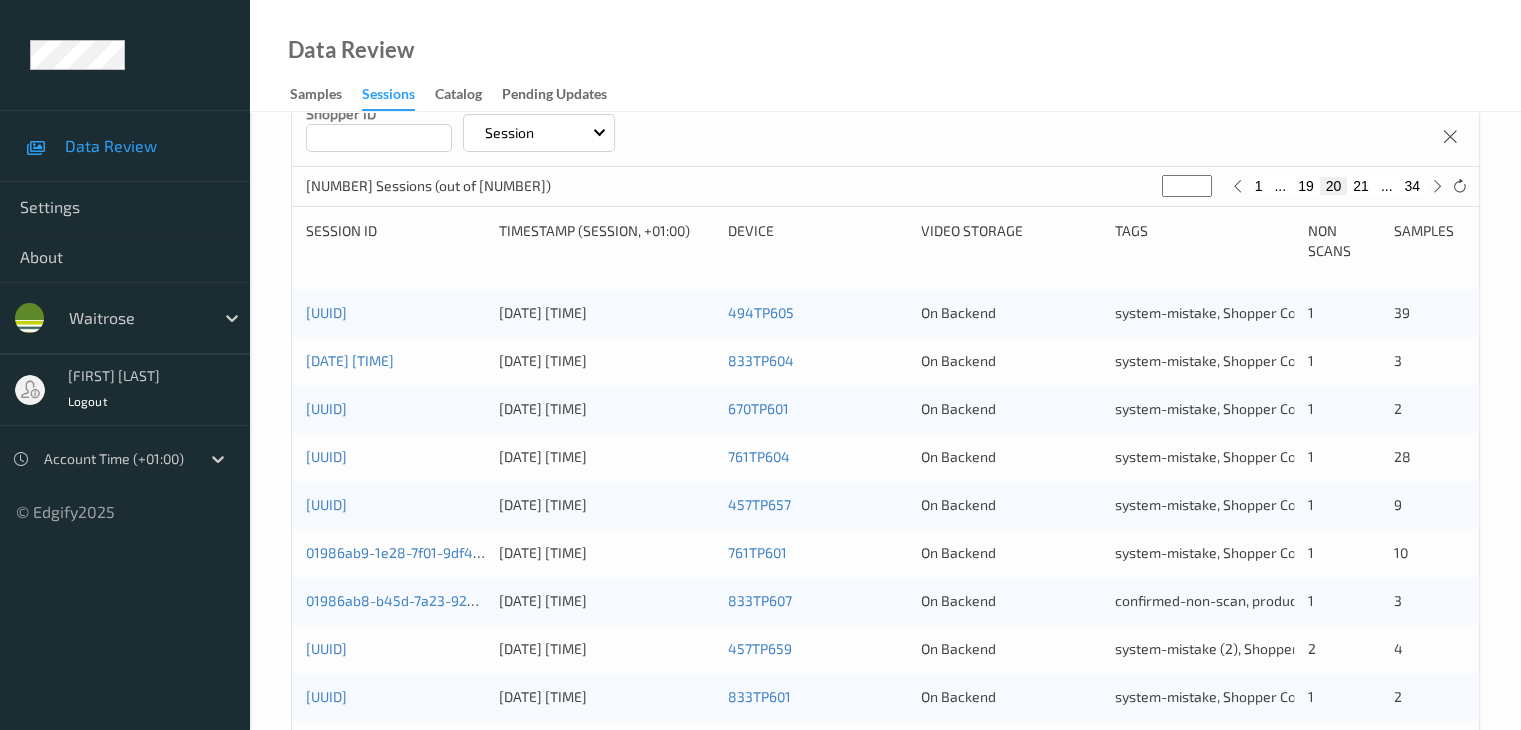 drag, startPoint x: 1256, startPoint y: 187, endPoint x: 1308, endPoint y: 284, distance: 110.059074 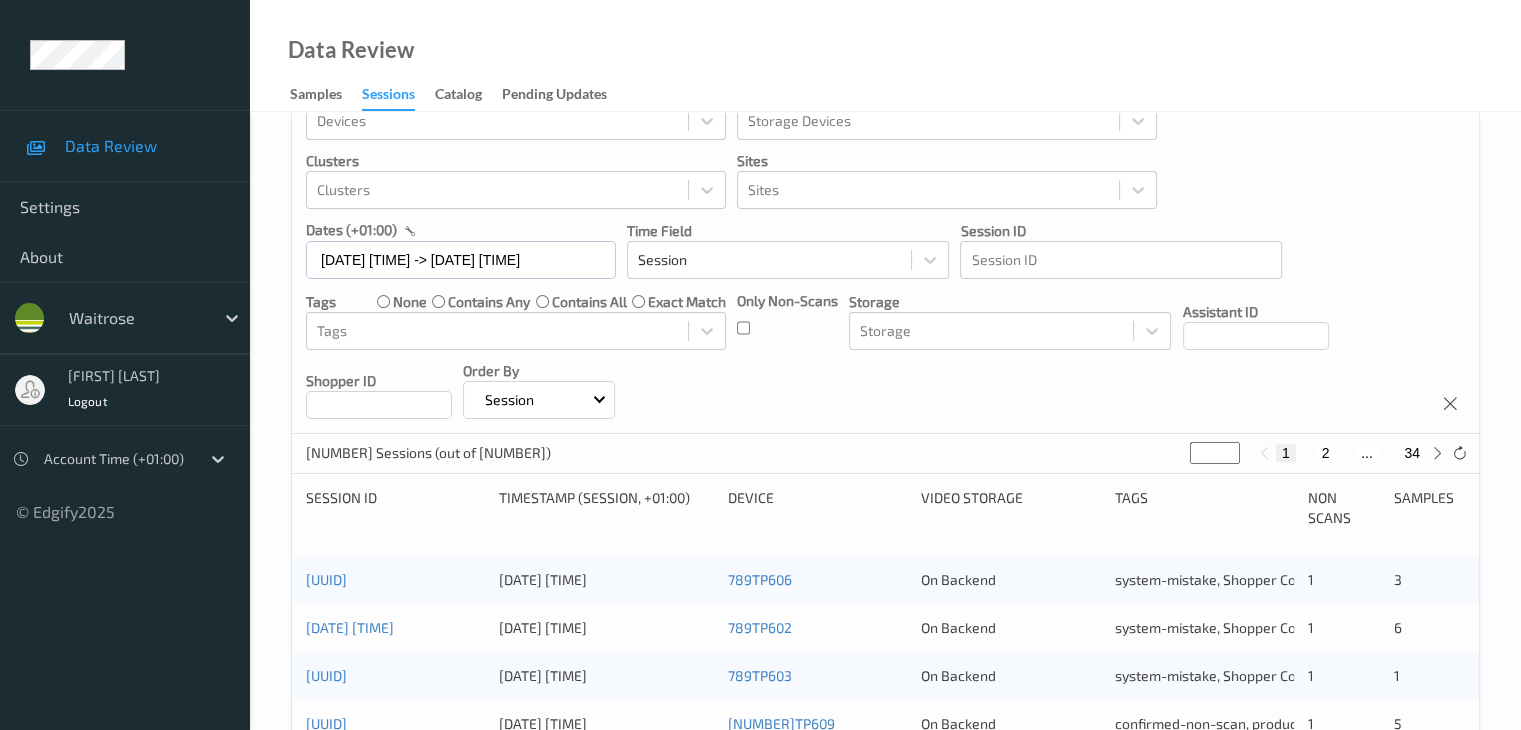 scroll, scrollTop: 100, scrollLeft: 0, axis: vertical 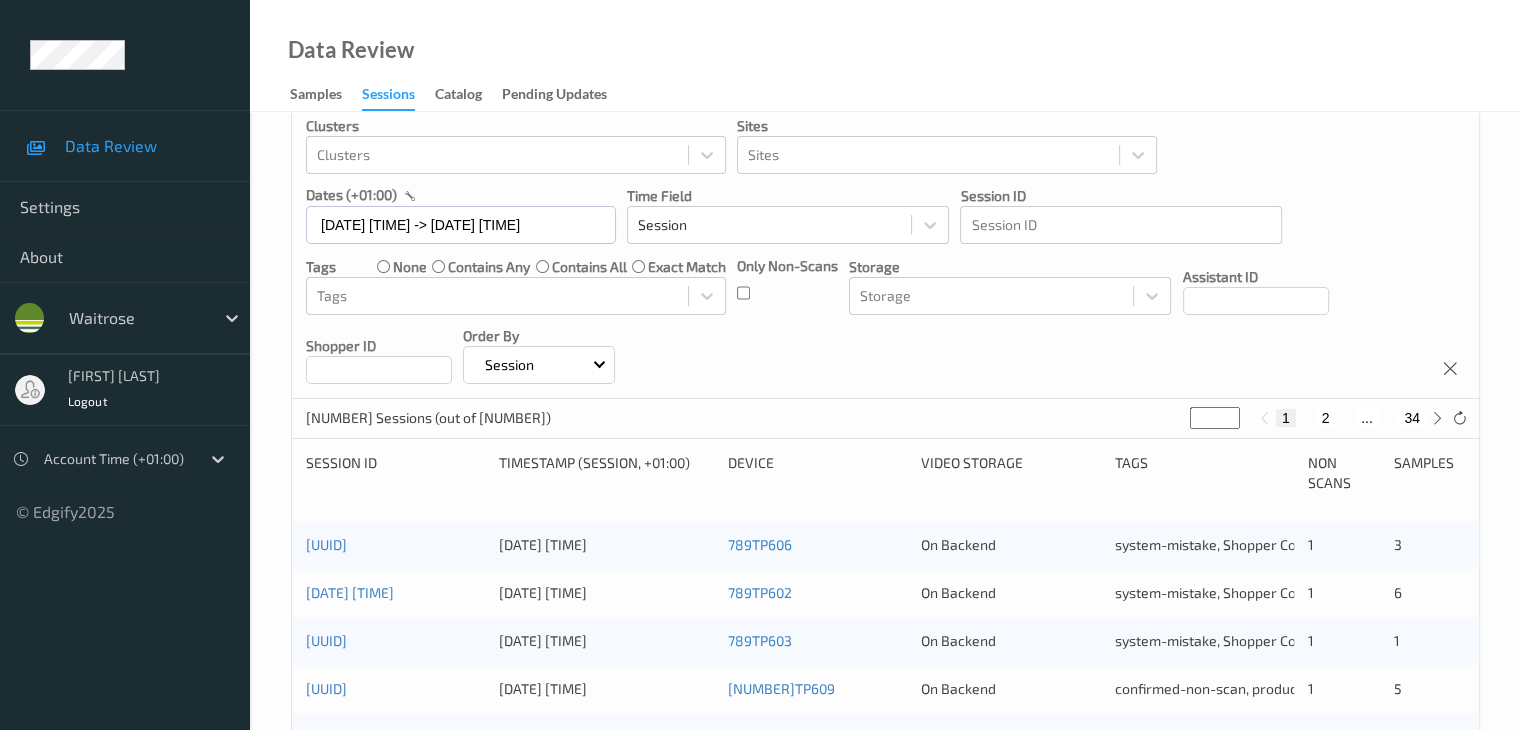 click on "2" at bounding box center (1325, 418) 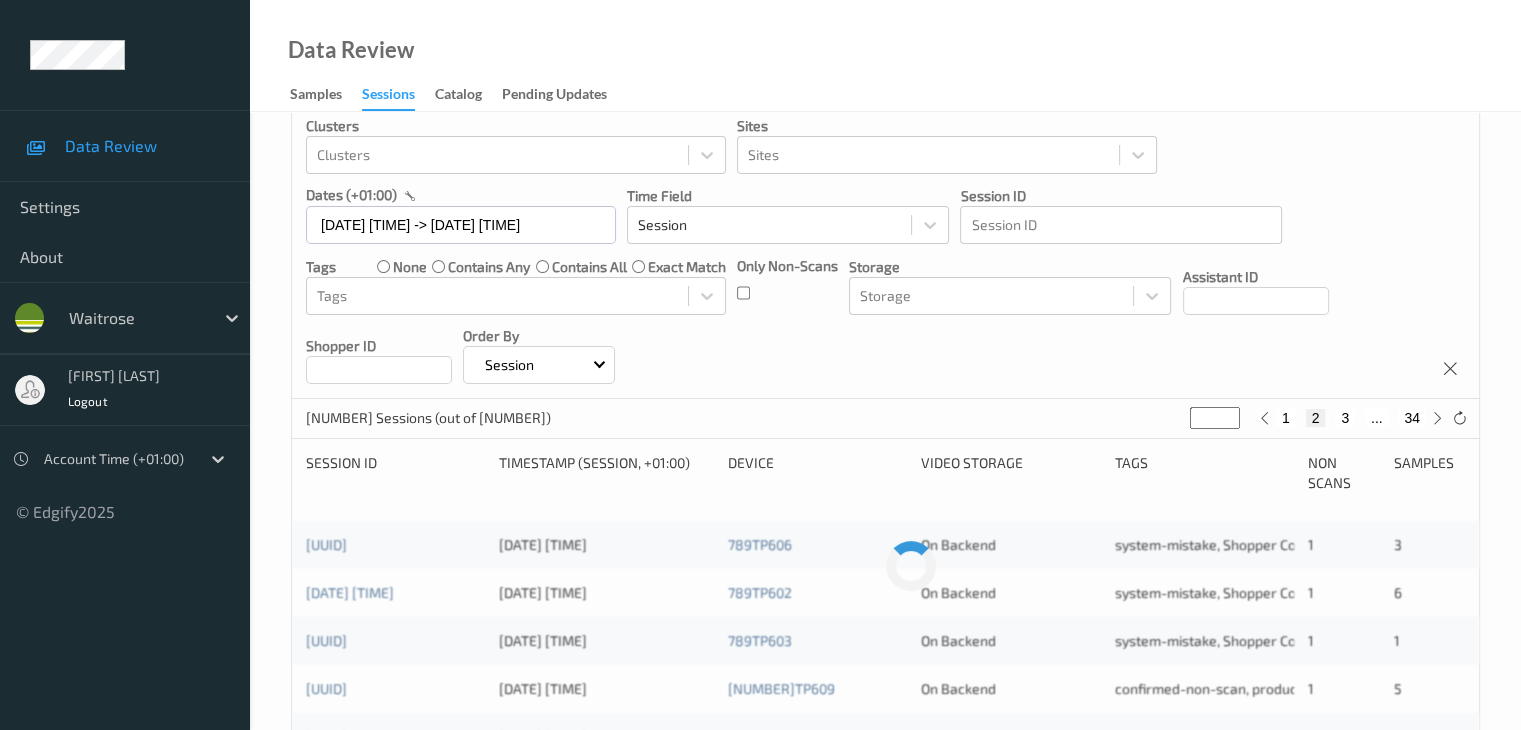 scroll, scrollTop: 0, scrollLeft: 0, axis: both 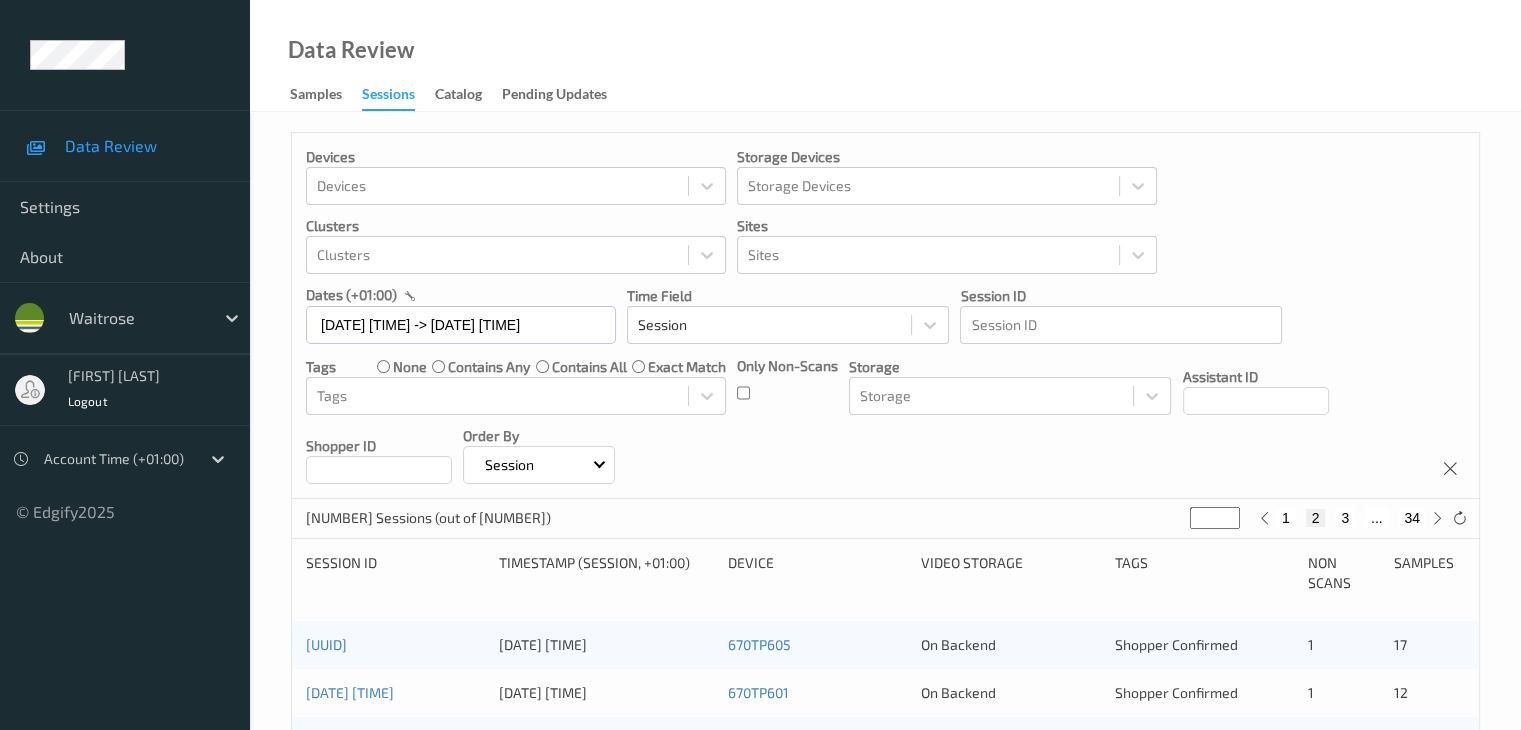 type 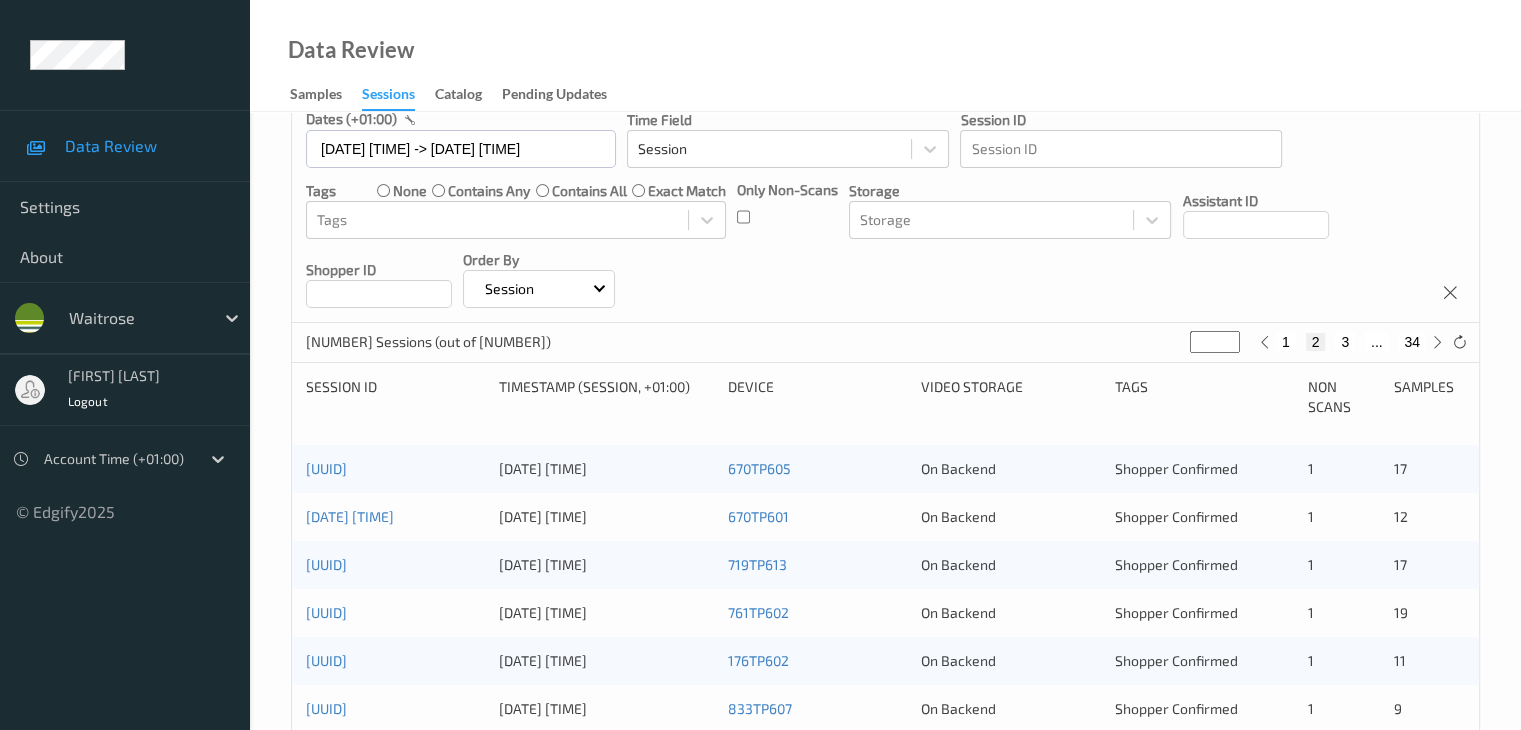 scroll, scrollTop: 200, scrollLeft: 0, axis: vertical 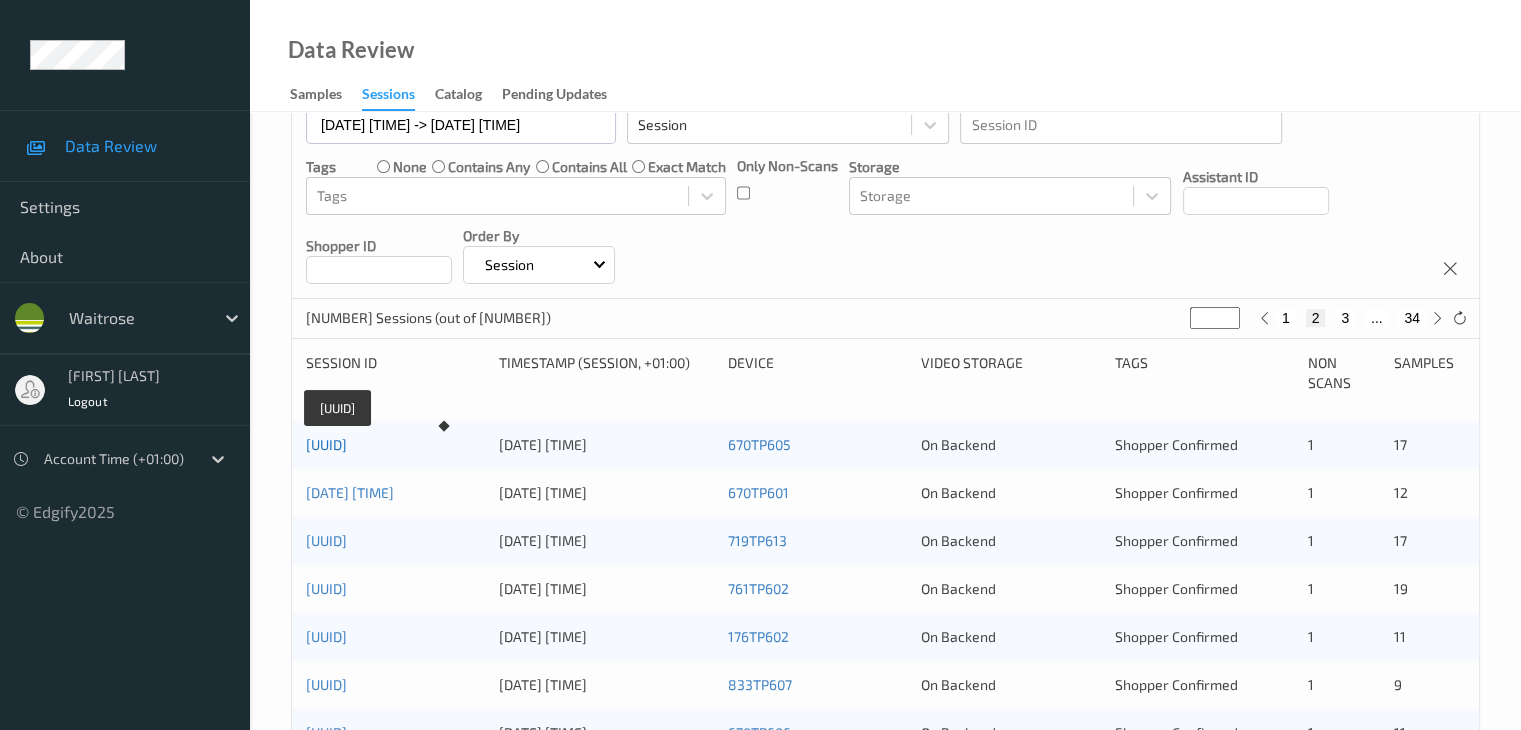 click on "01986c24-0093-7228-b4dd-53b2b0ea532b" at bounding box center (326, 444) 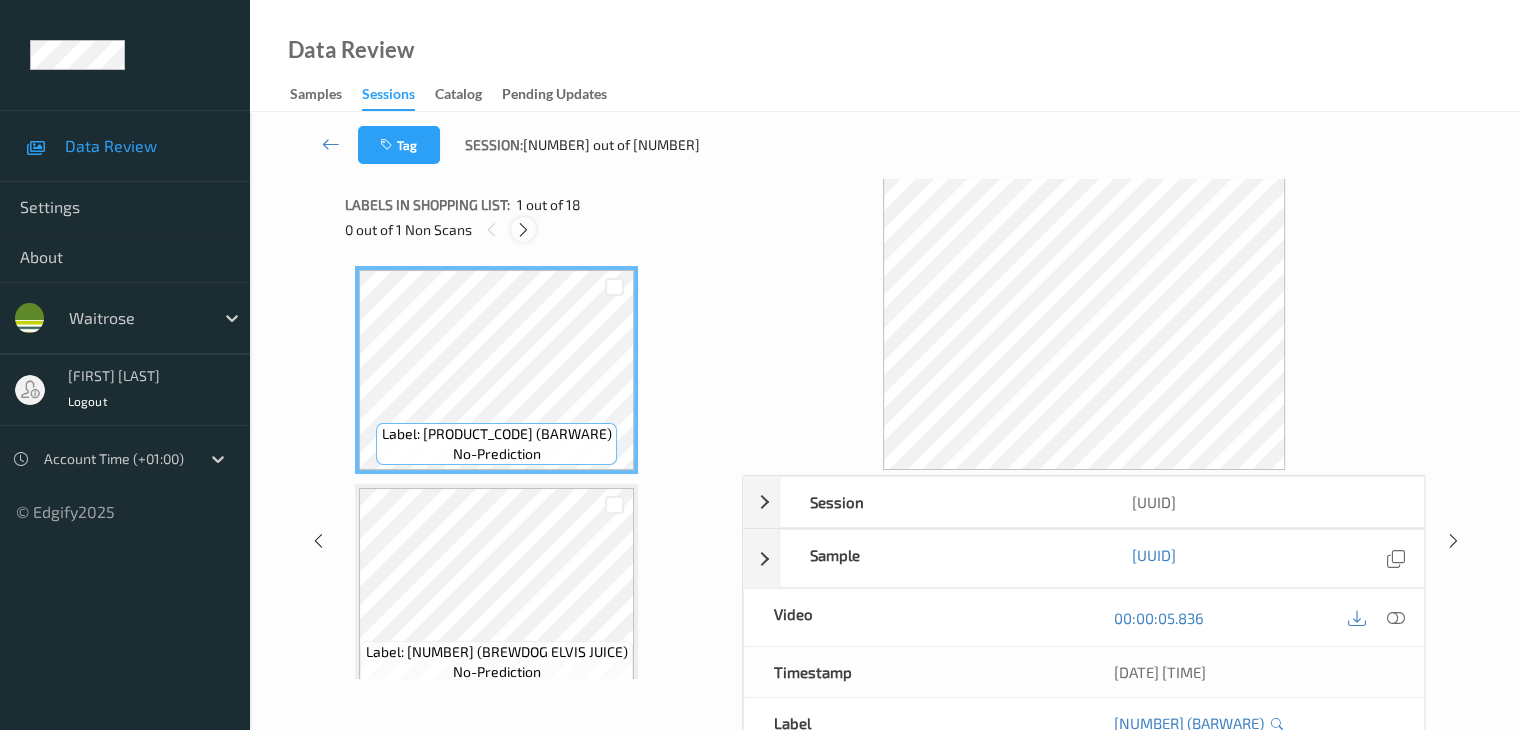 click at bounding box center [523, 230] 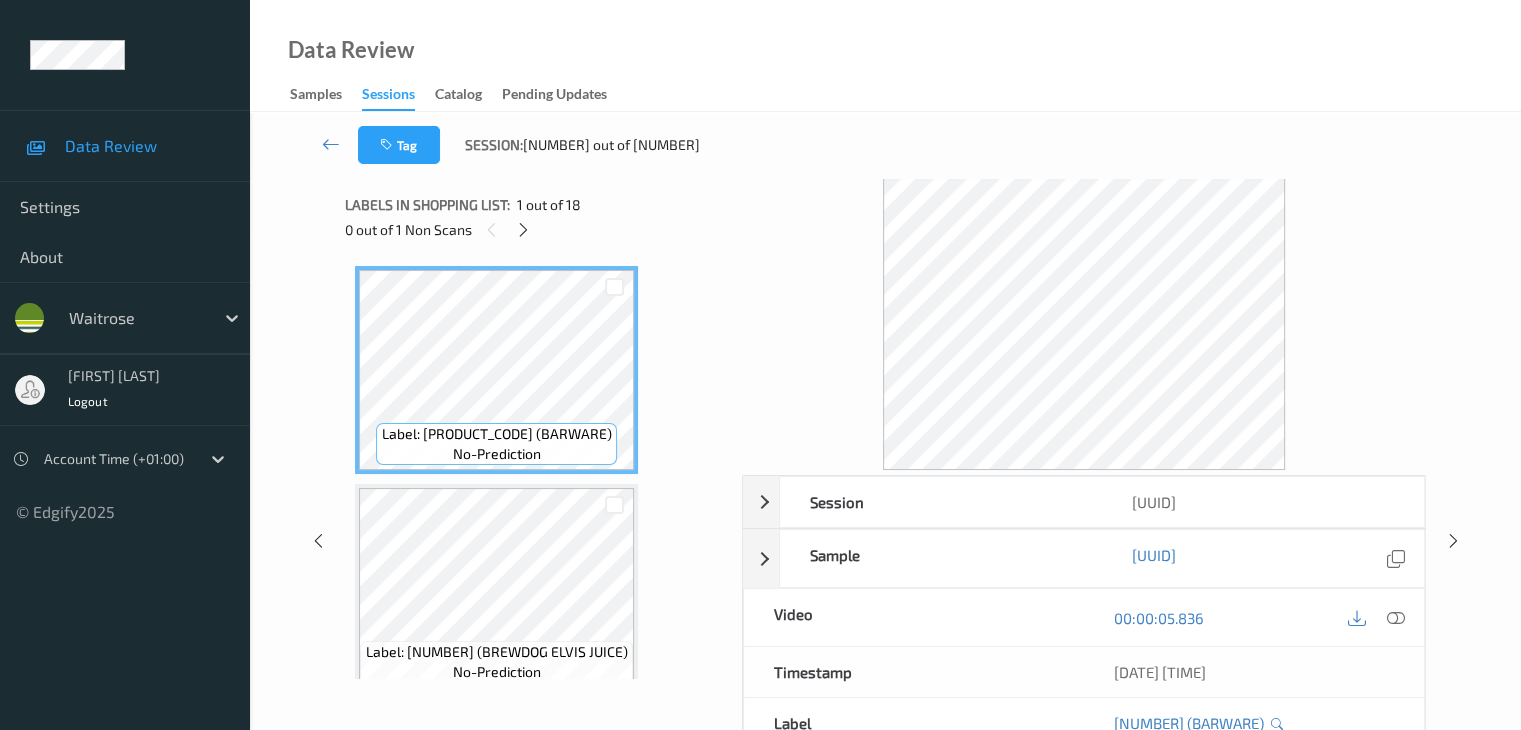 scroll, scrollTop: 1100, scrollLeft: 0, axis: vertical 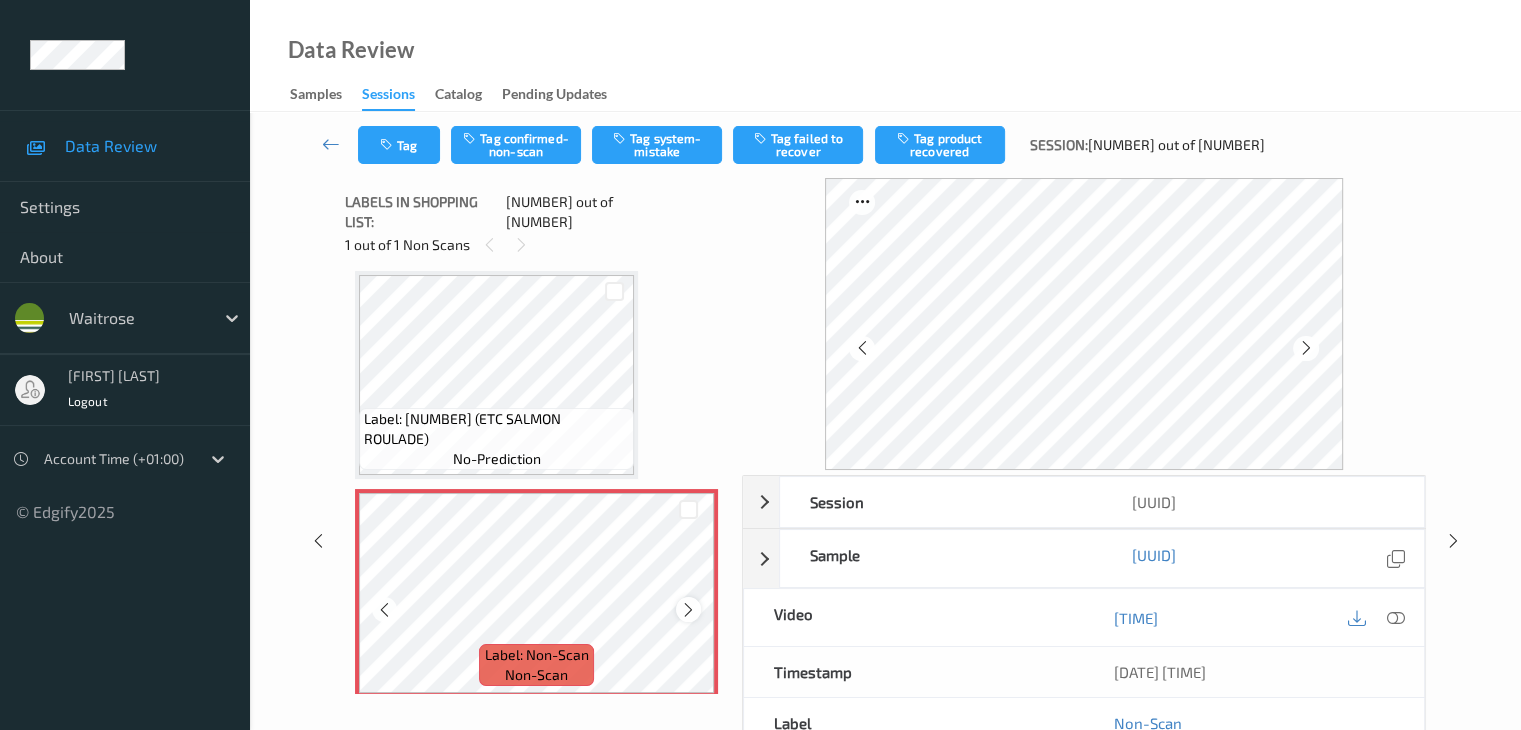 click at bounding box center (688, 610) 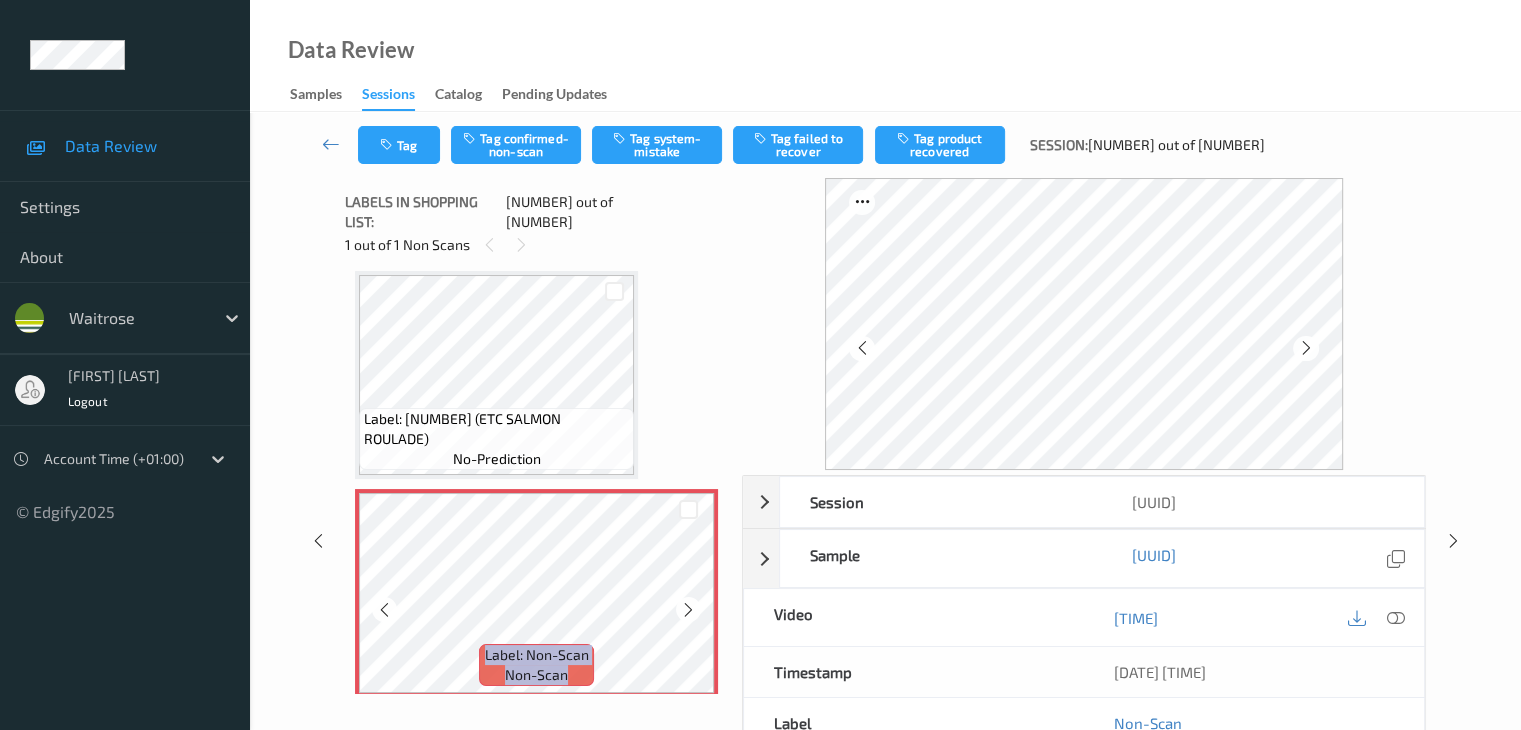 click at bounding box center [688, 610] 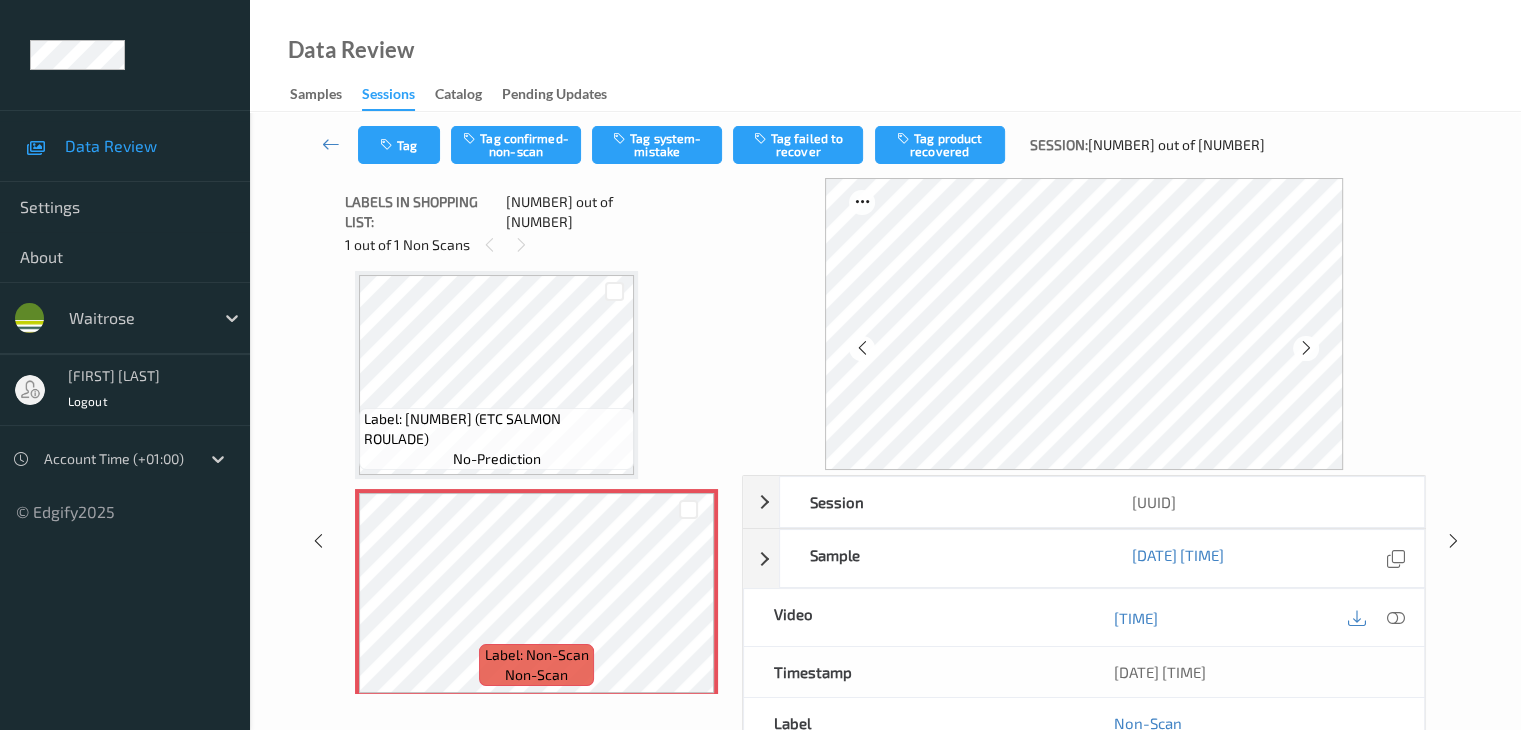 click on "Label: 10500016956480600509 (ETC SALMON ROULADE)" at bounding box center (496, 429) 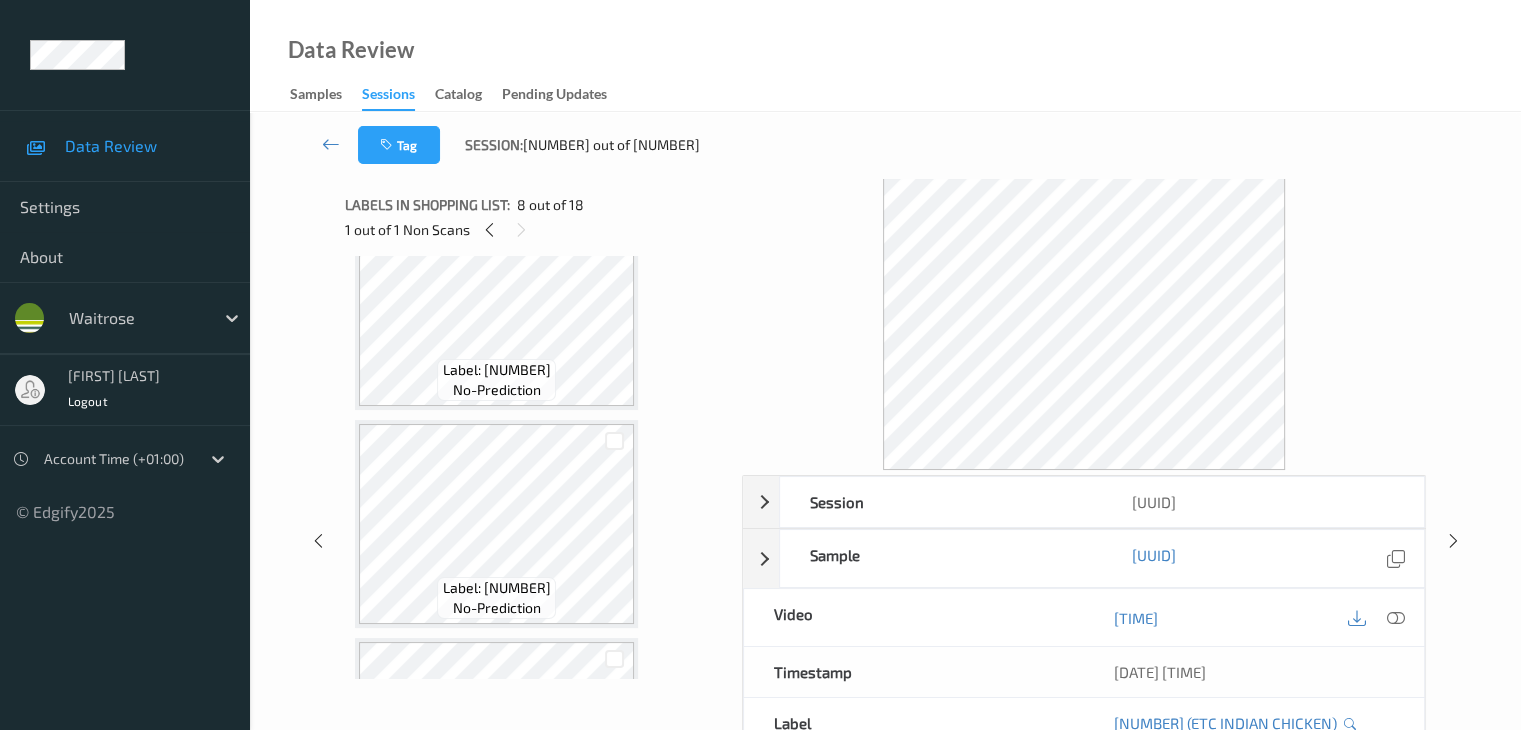 scroll, scrollTop: 900, scrollLeft: 0, axis: vertical 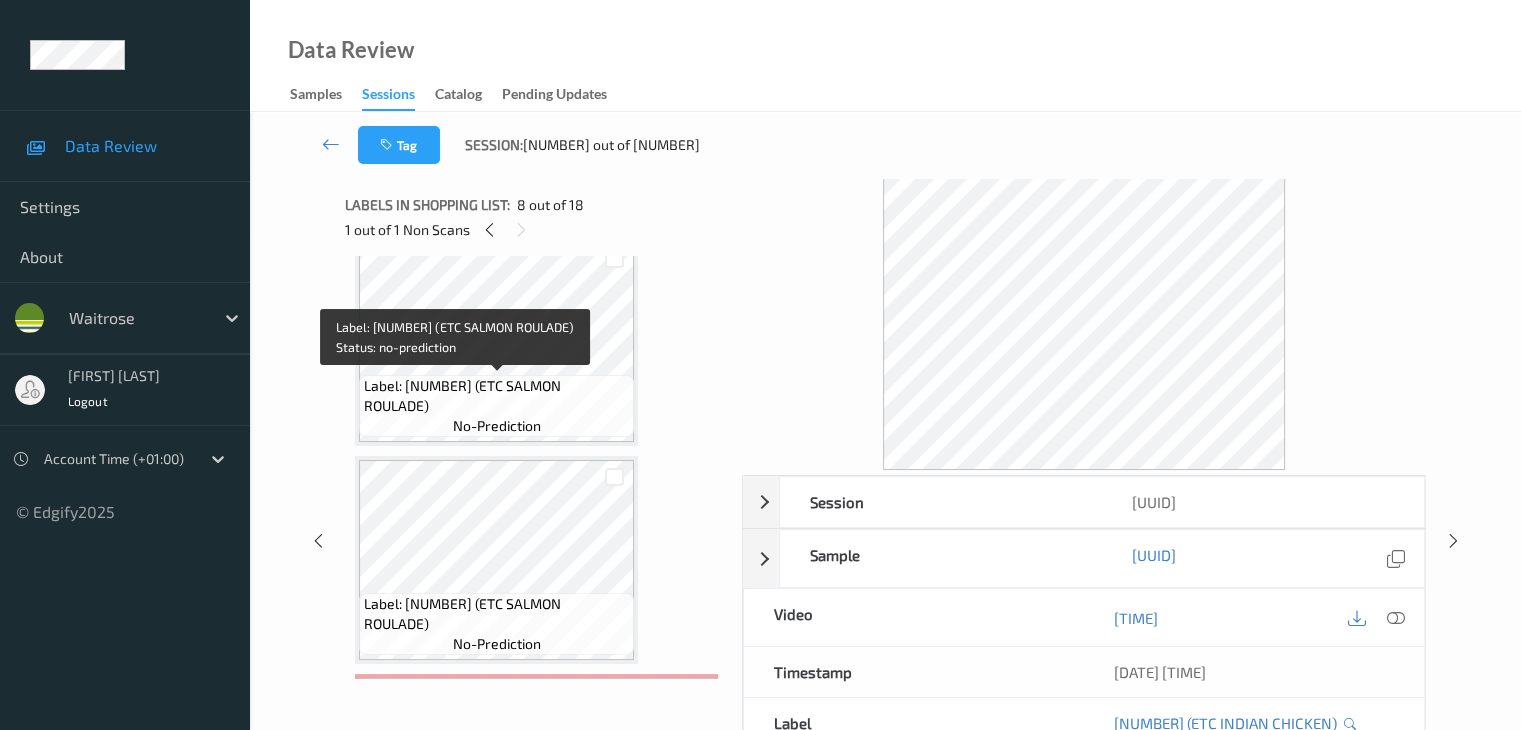 click on "Label: 10500016956480600509 (ETC SALMON ROULADE)" at bounding box center (496, 396) 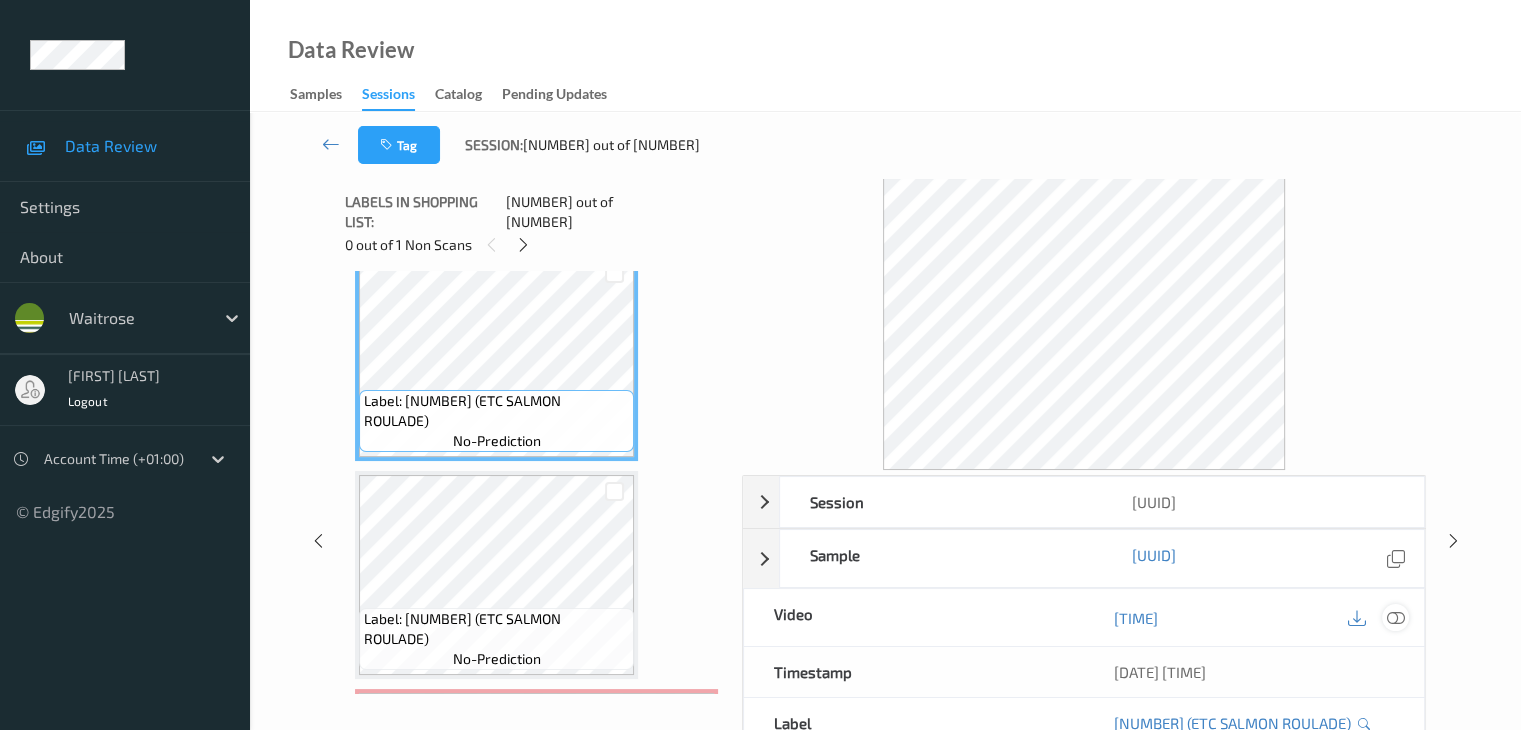 click at bounding box center (1395, 618) 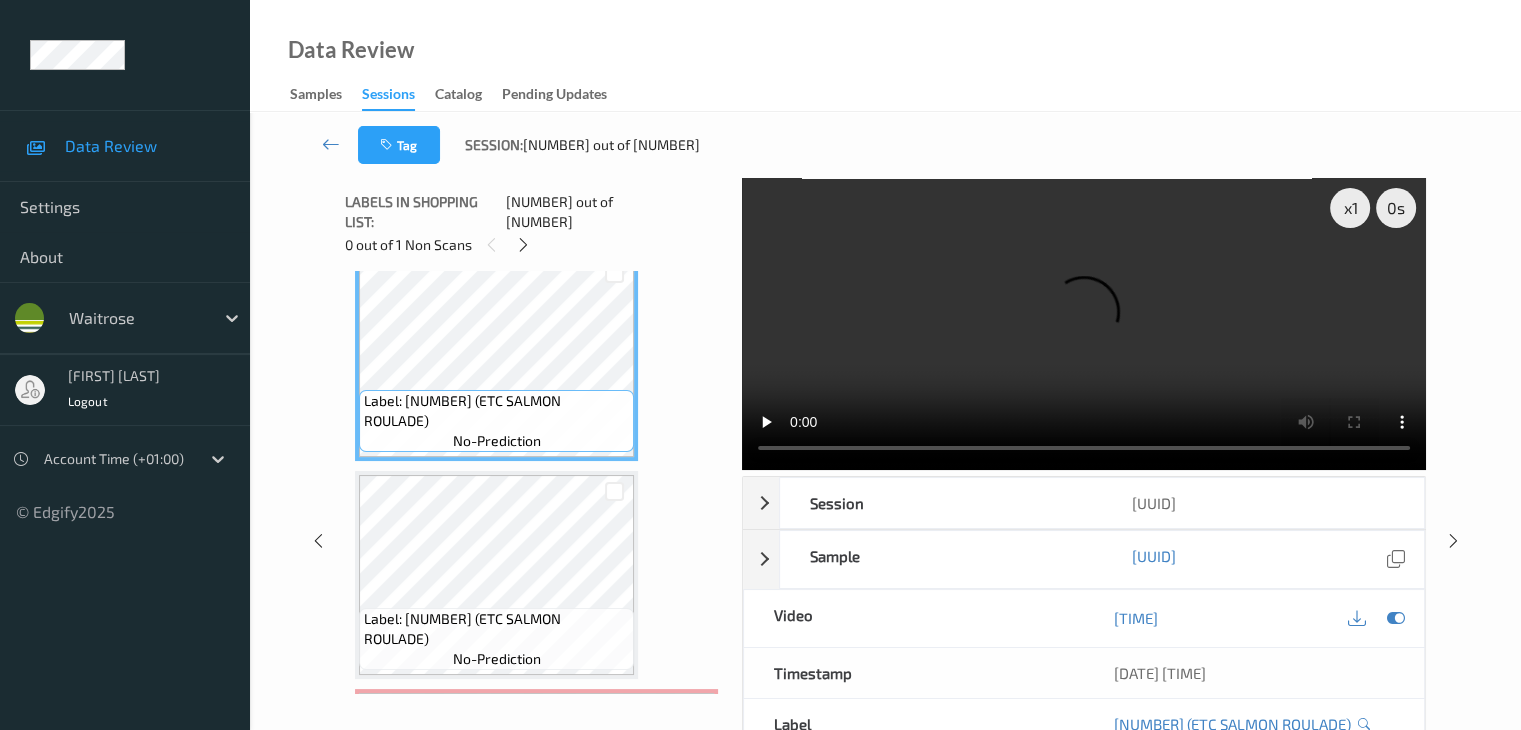 click at bounding box center [523, 245] 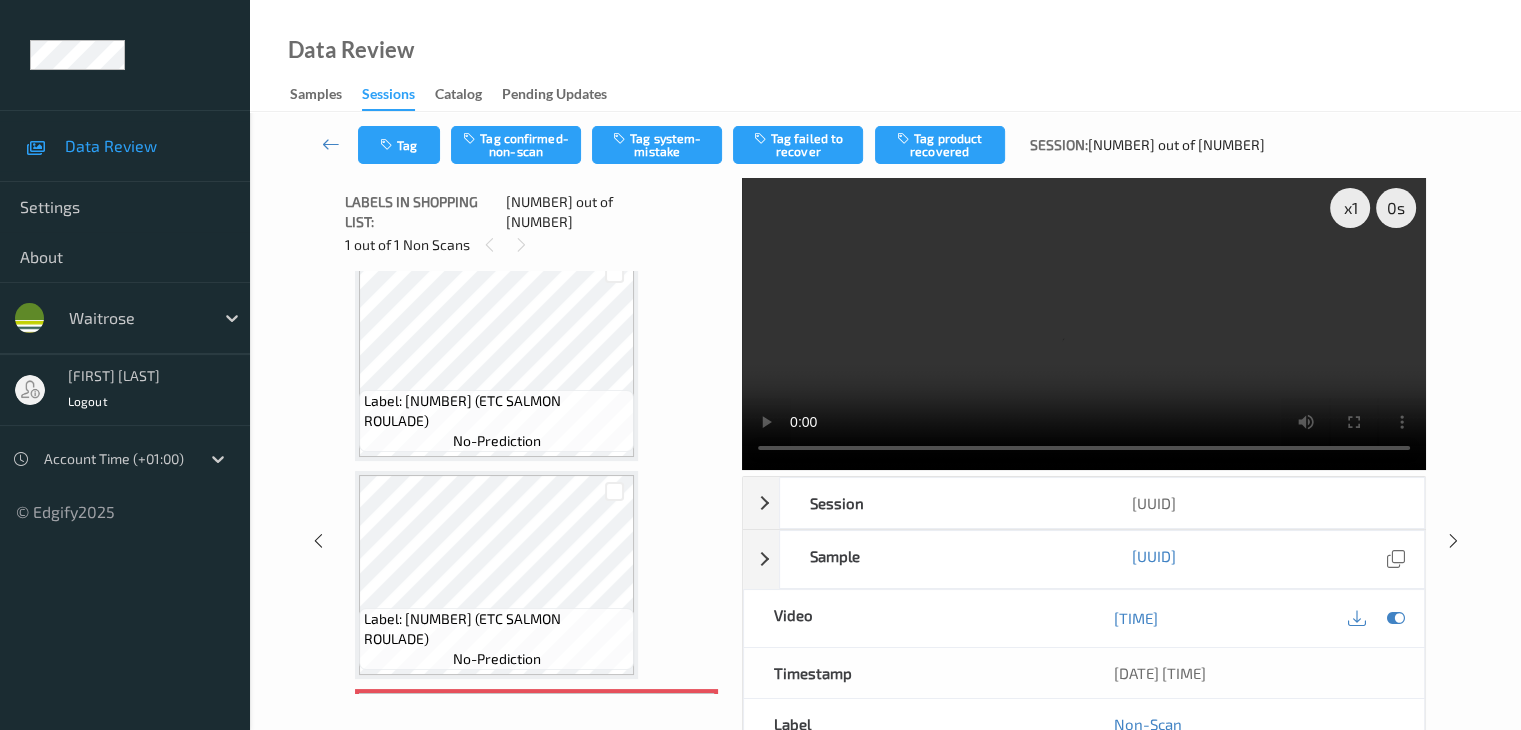 scroll, scrollTop: 1100, scrollLeft: 0, axis: vertical 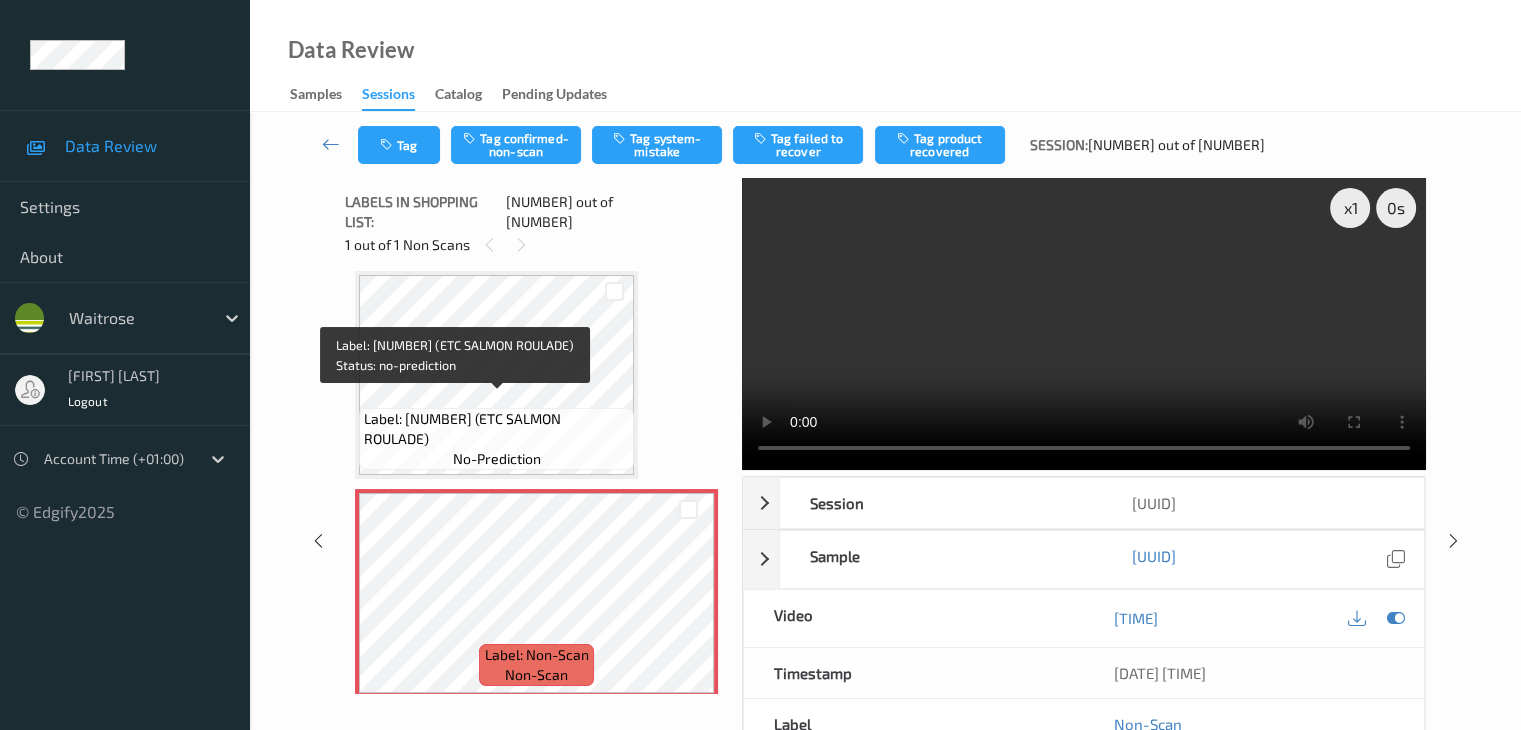 click on "Label: 10500016956480600509 (ETC SALMON ROULADE)" at bounding box center (496, 429) 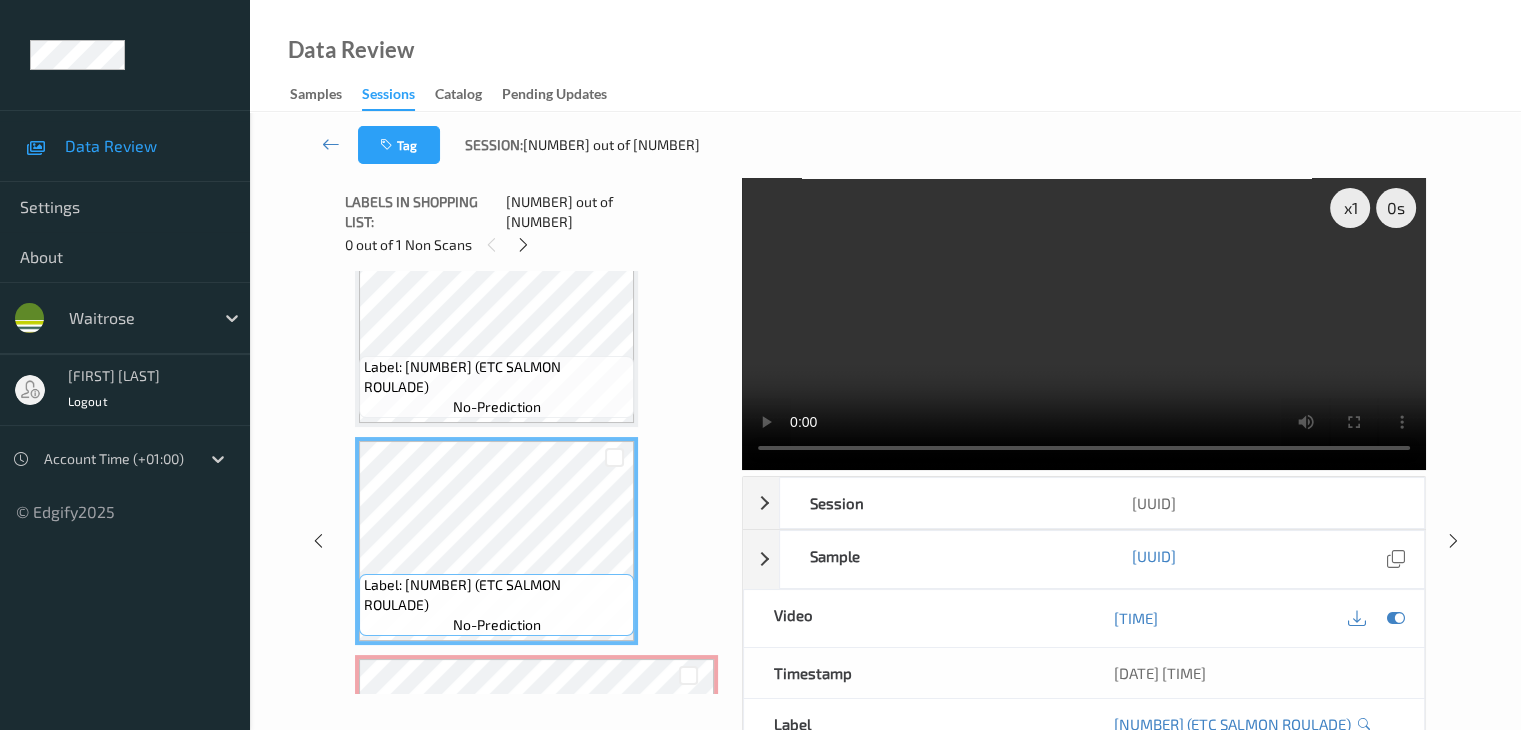 scroll, scrollTop: 900, scrollLeft: 0, axis: vertical 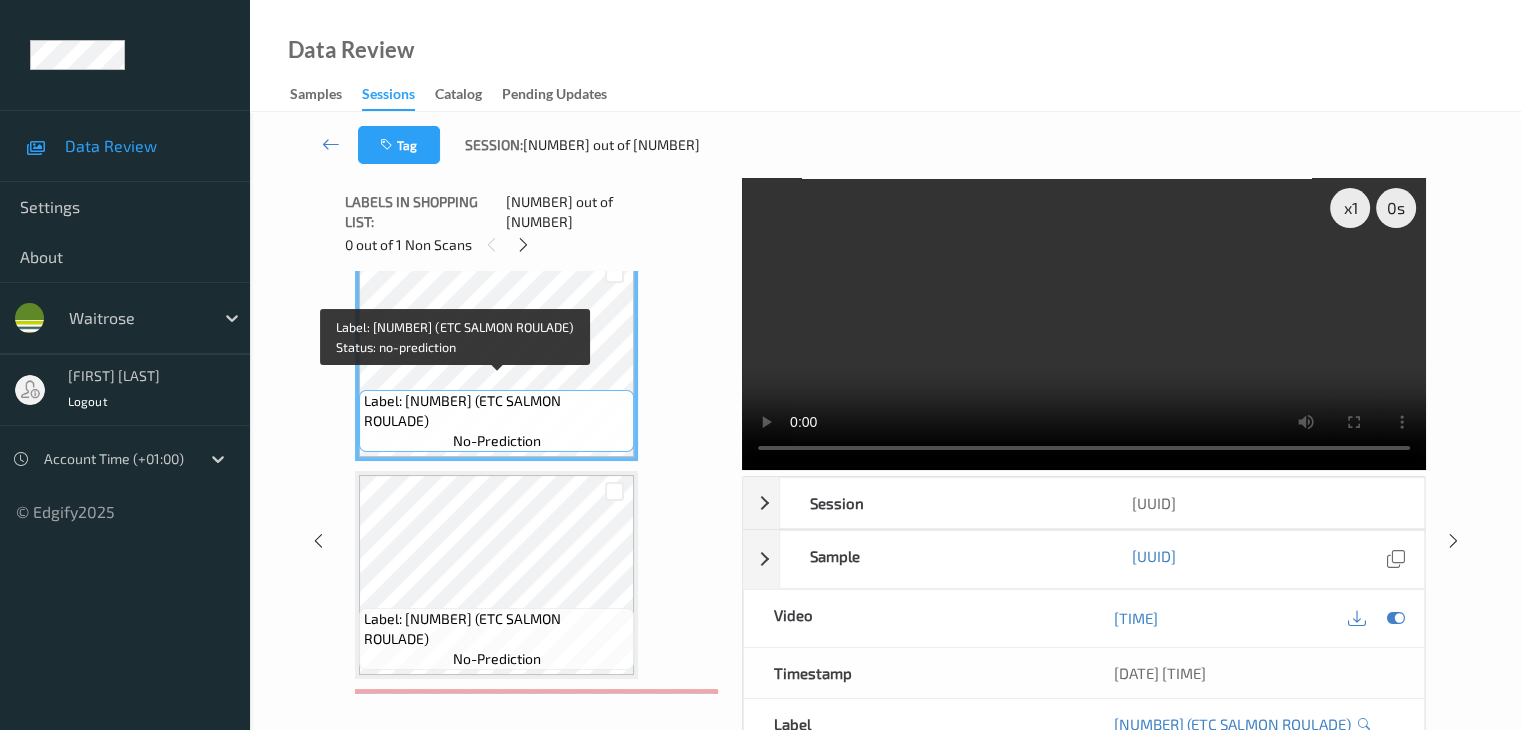 click on "Label: 10500016956480600509 (ETC SALMON ROULADE)" at bounding box center [496, 411] 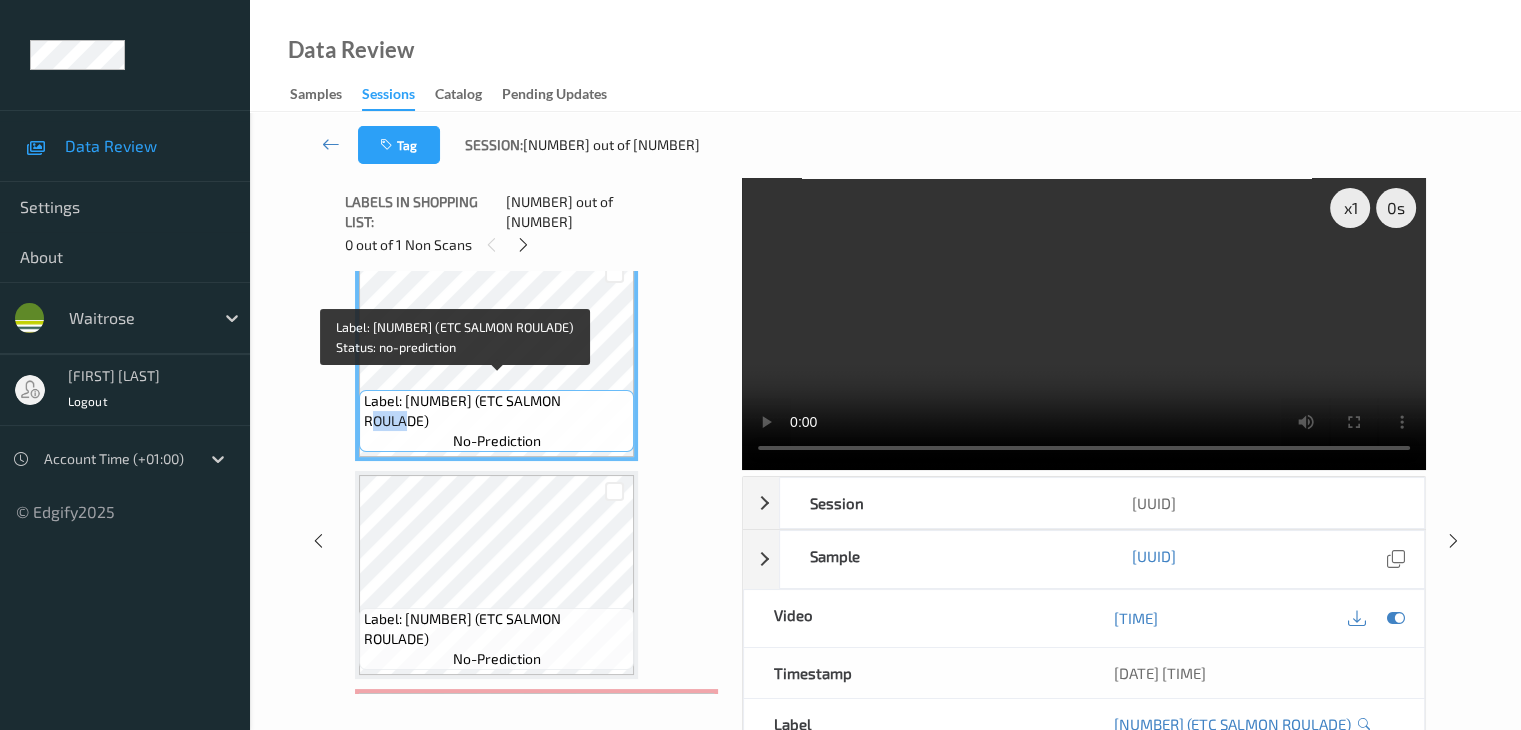 click on "Label: 10500016956480600509 (ETC SALMON ROULADE)" at bounding box center (496, 411) 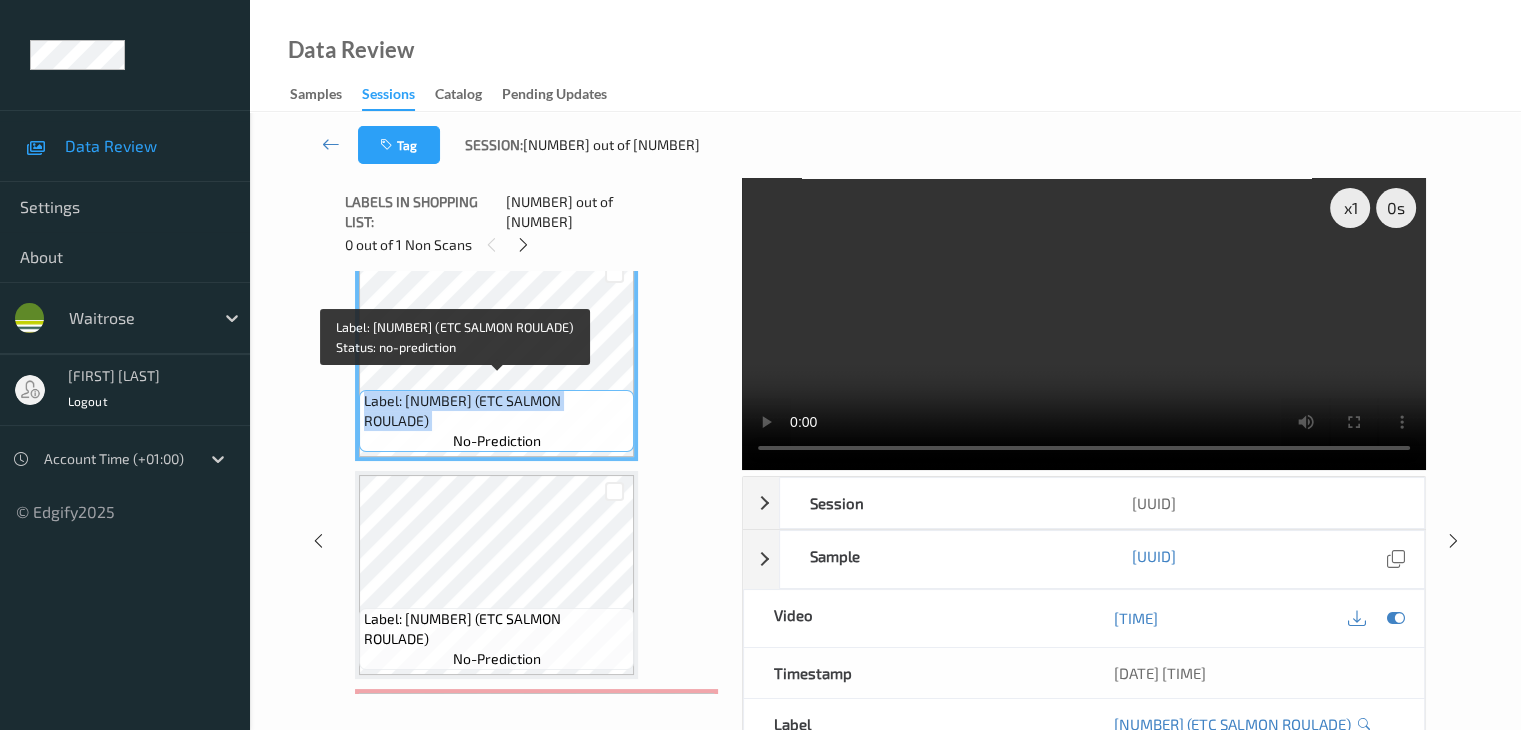 click on "Label: 10500016956480600509 (ETC SALMON ROULADE)" at bounding box center (496, 411) 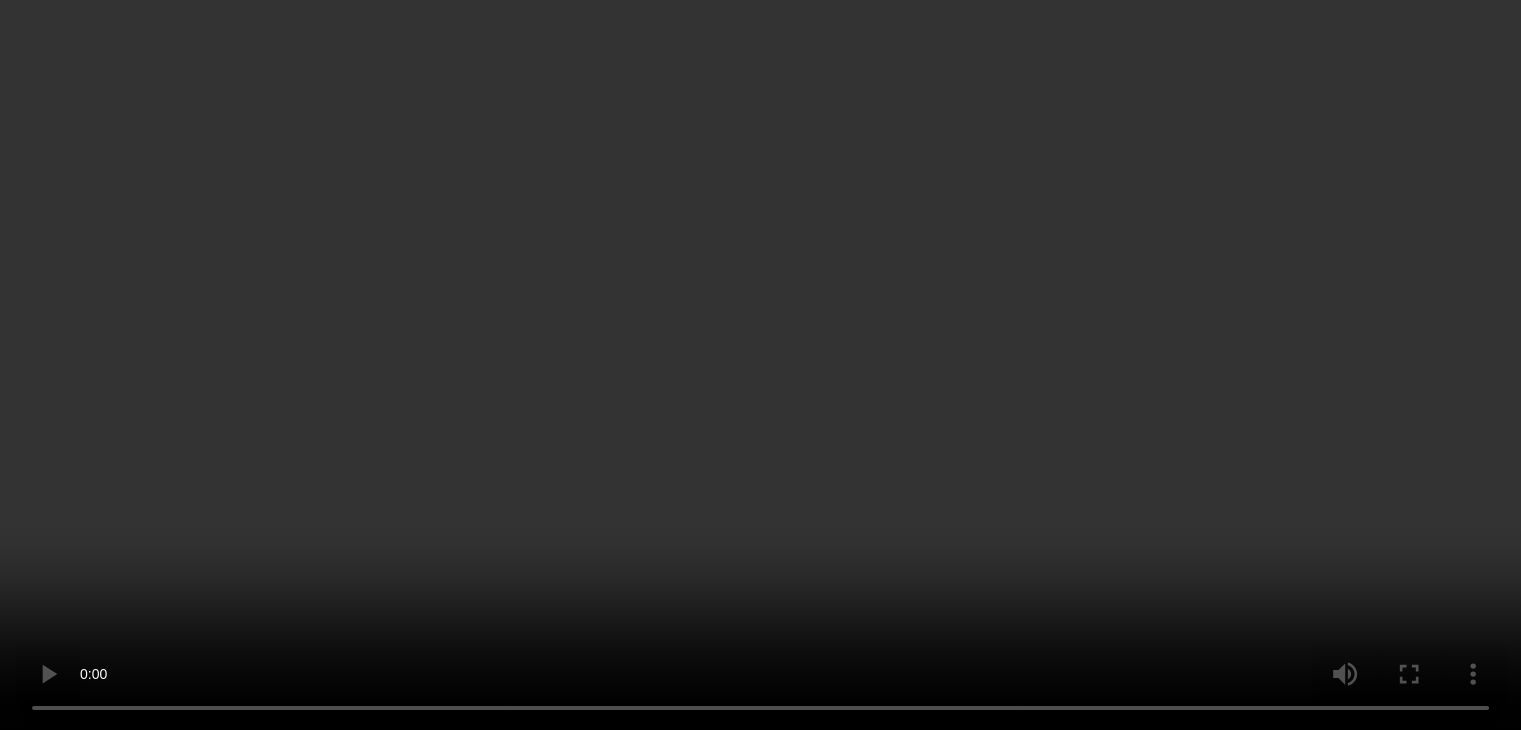 scroll, scrollTop: 1200, scrollLeft: 0, axis: vertical 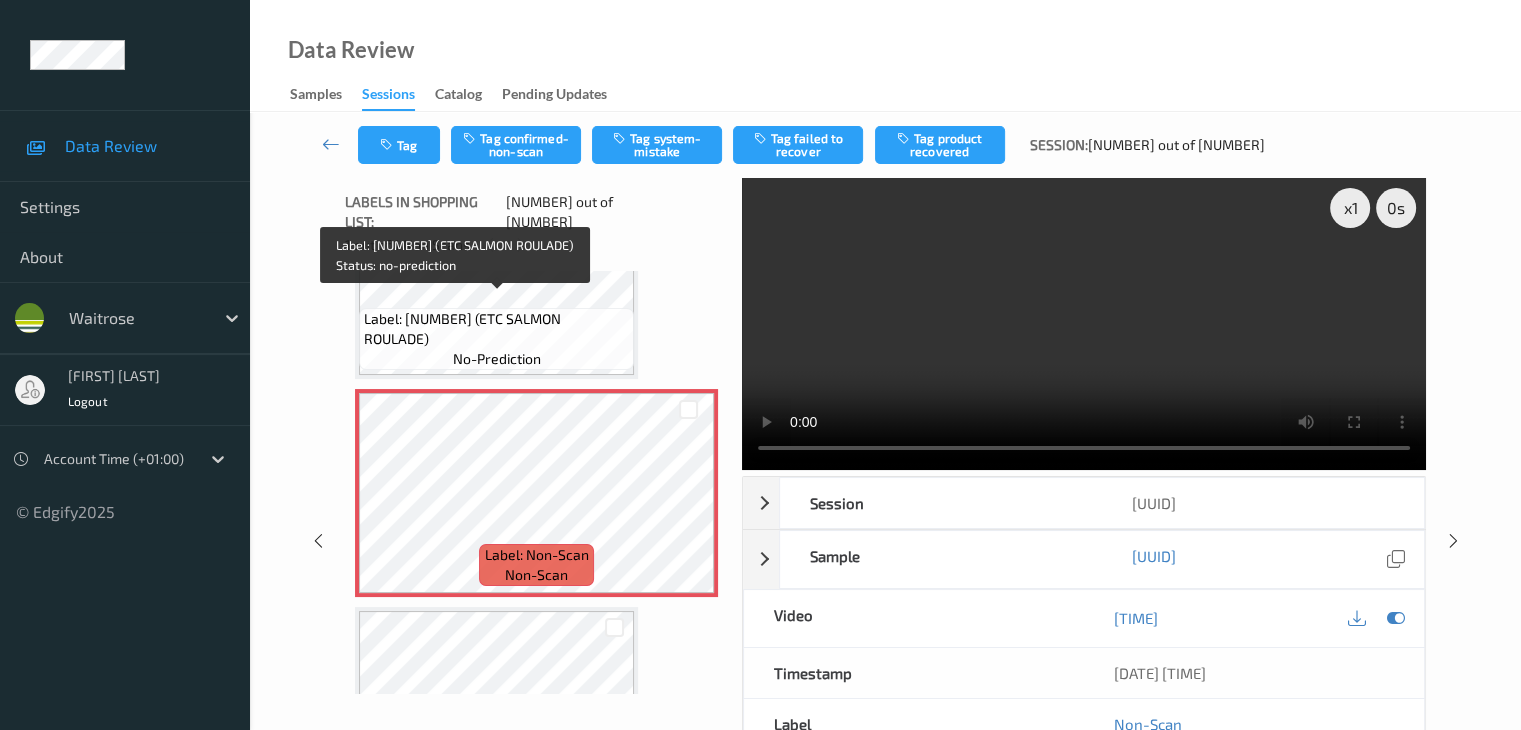click on "Label: 10500016956480600509 (ETC SALMON ROULADE)" at bounding box center [496, 329] 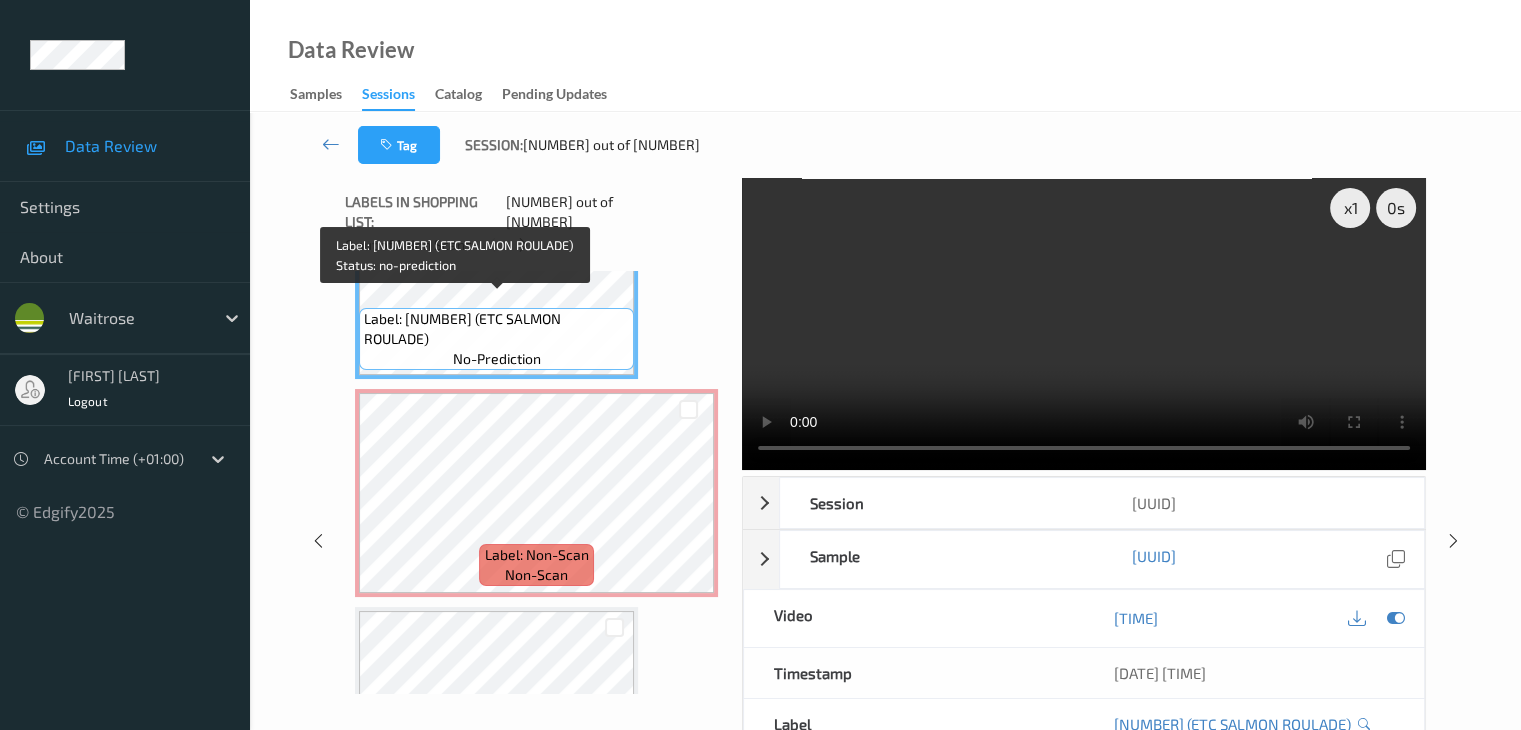 click on "Label: 10500016956480600509 (ETC SALMON ROULADE)" at bounding box center (496, 329) 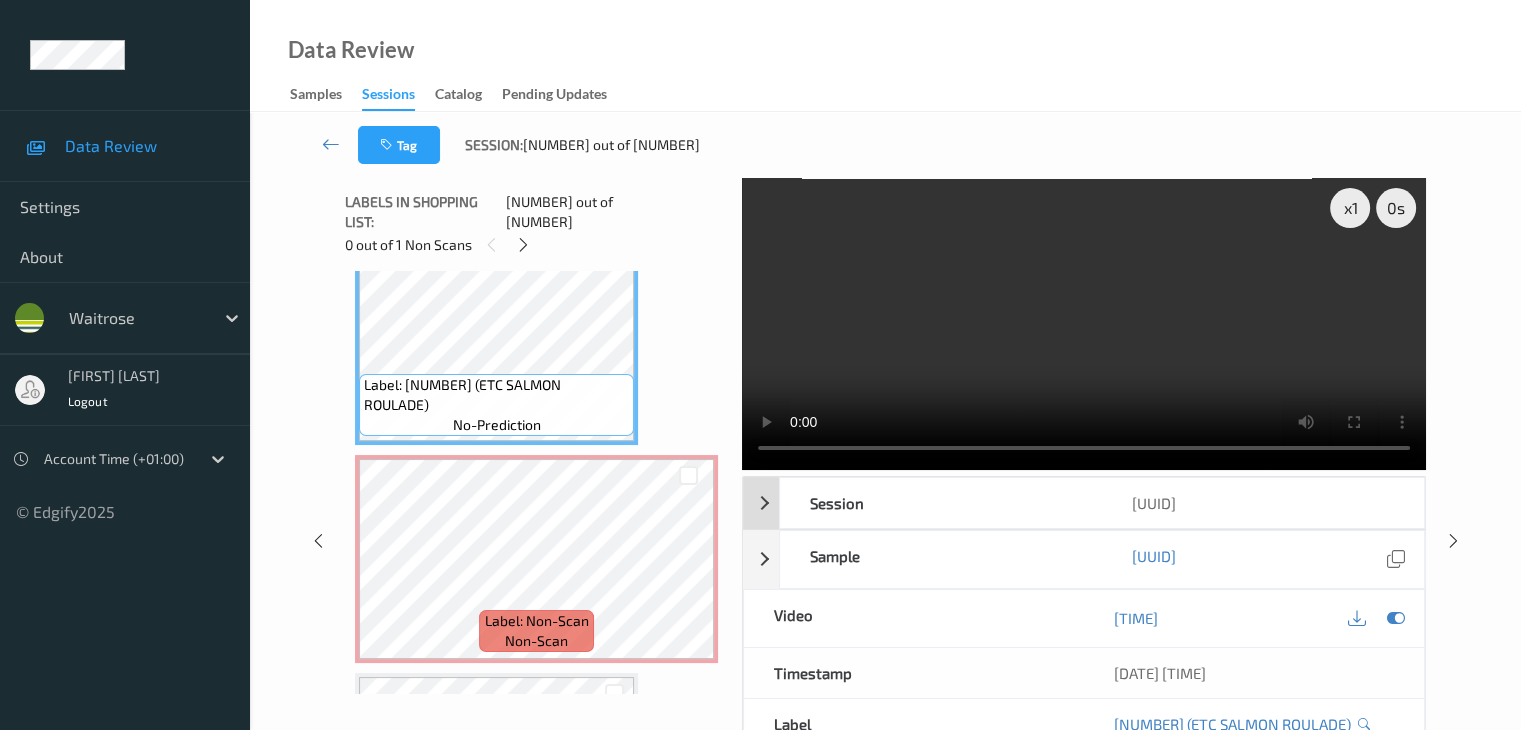 scroll, scrollTop: 1100, scrollLeft: 0, axis: vertical 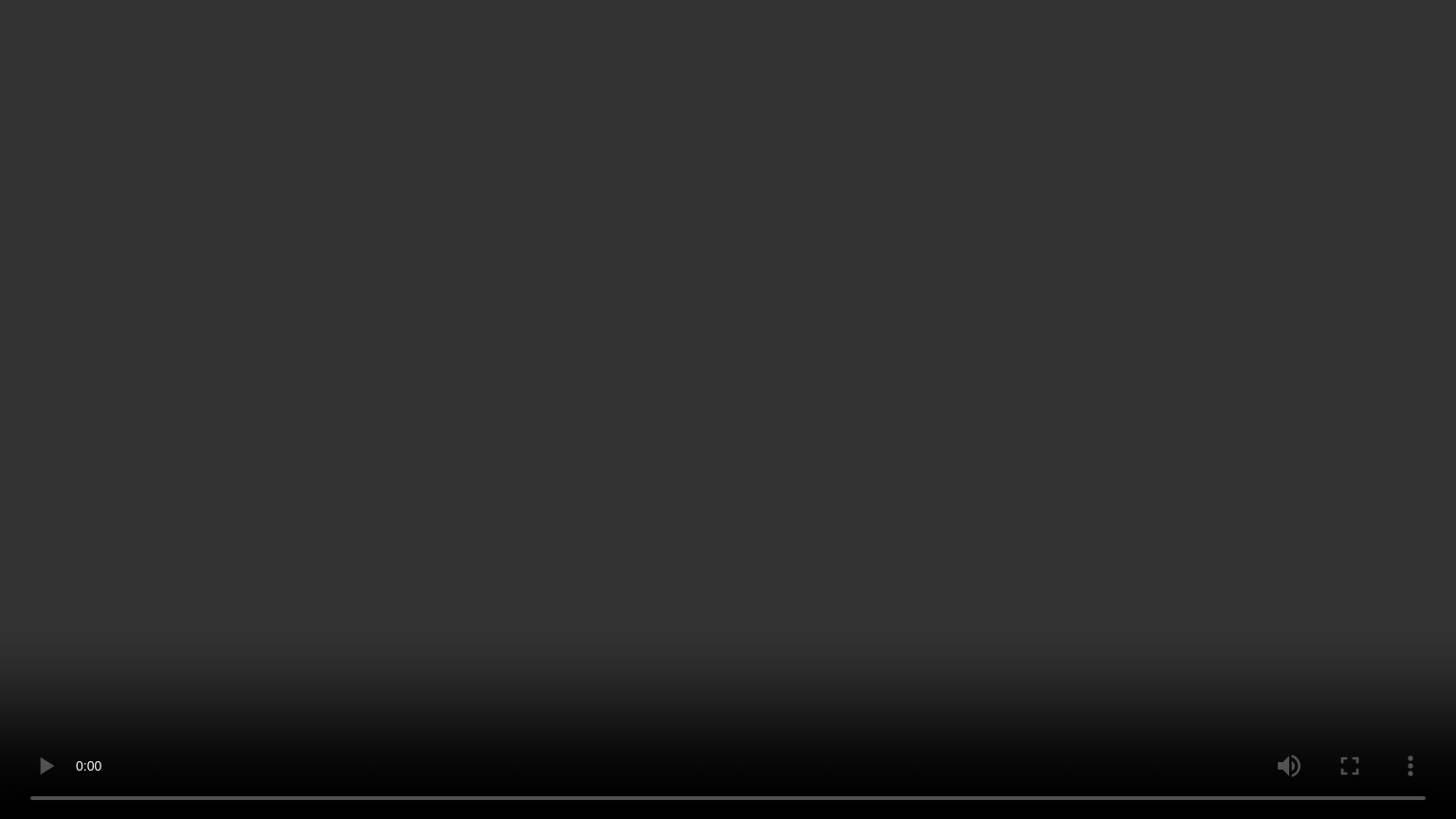 type 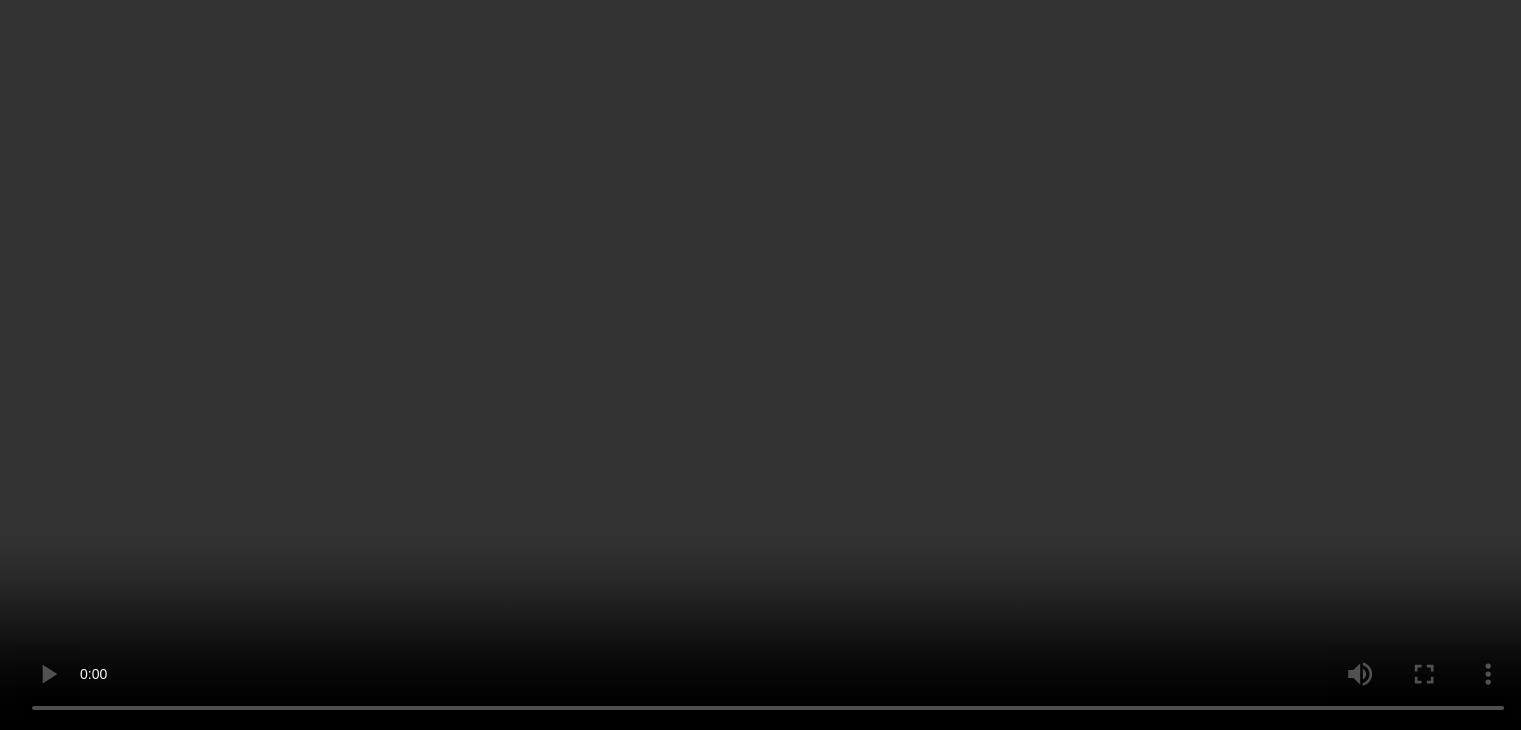 scroll, scrollTop: 1100, scrollLeft: 0, axis: vertical 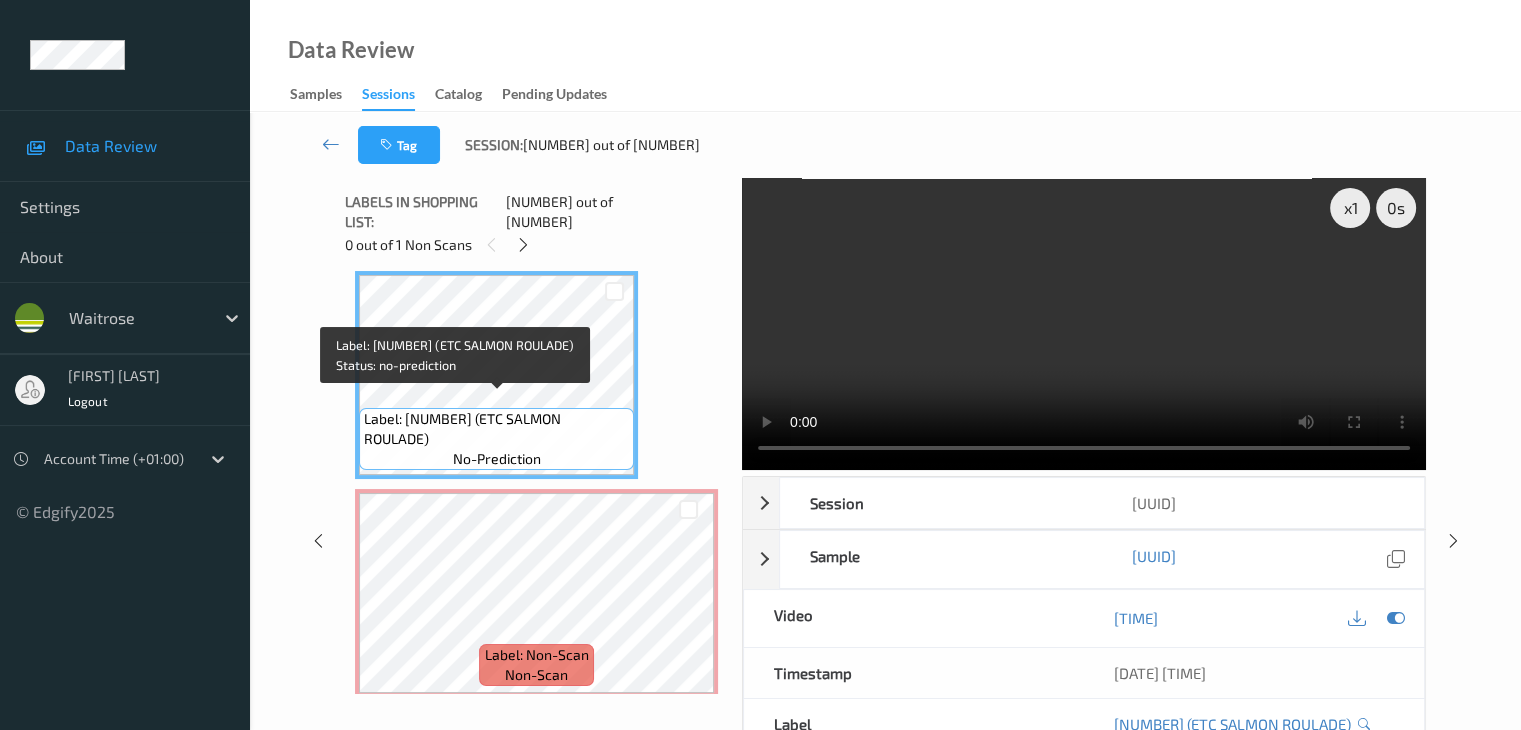 click on "Label: 10500016956480600509 (ETC SALMON ROULADE)" at bounding box center (496, 429) 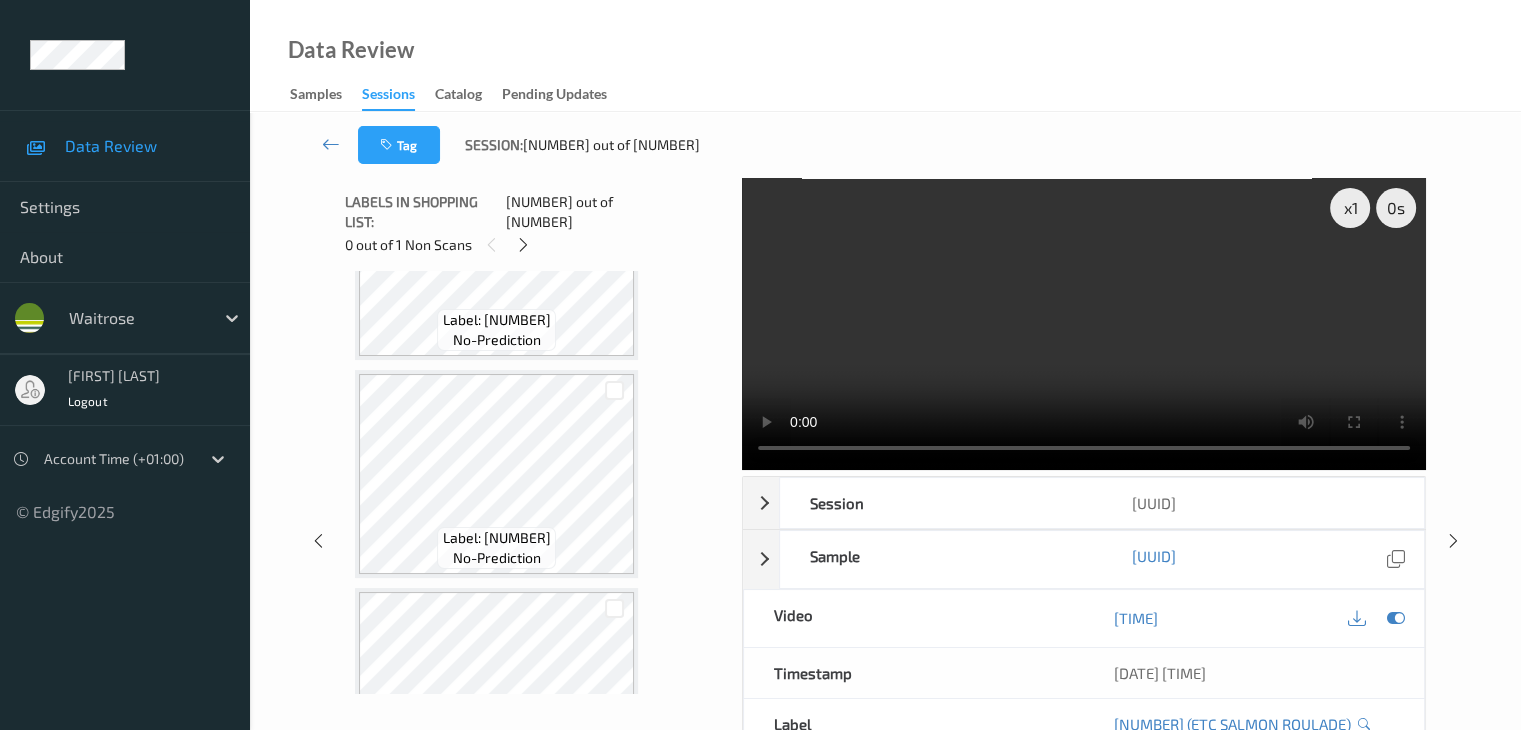 scroll, scrollTop: 700, scrollLeft: 0, axis: vertical 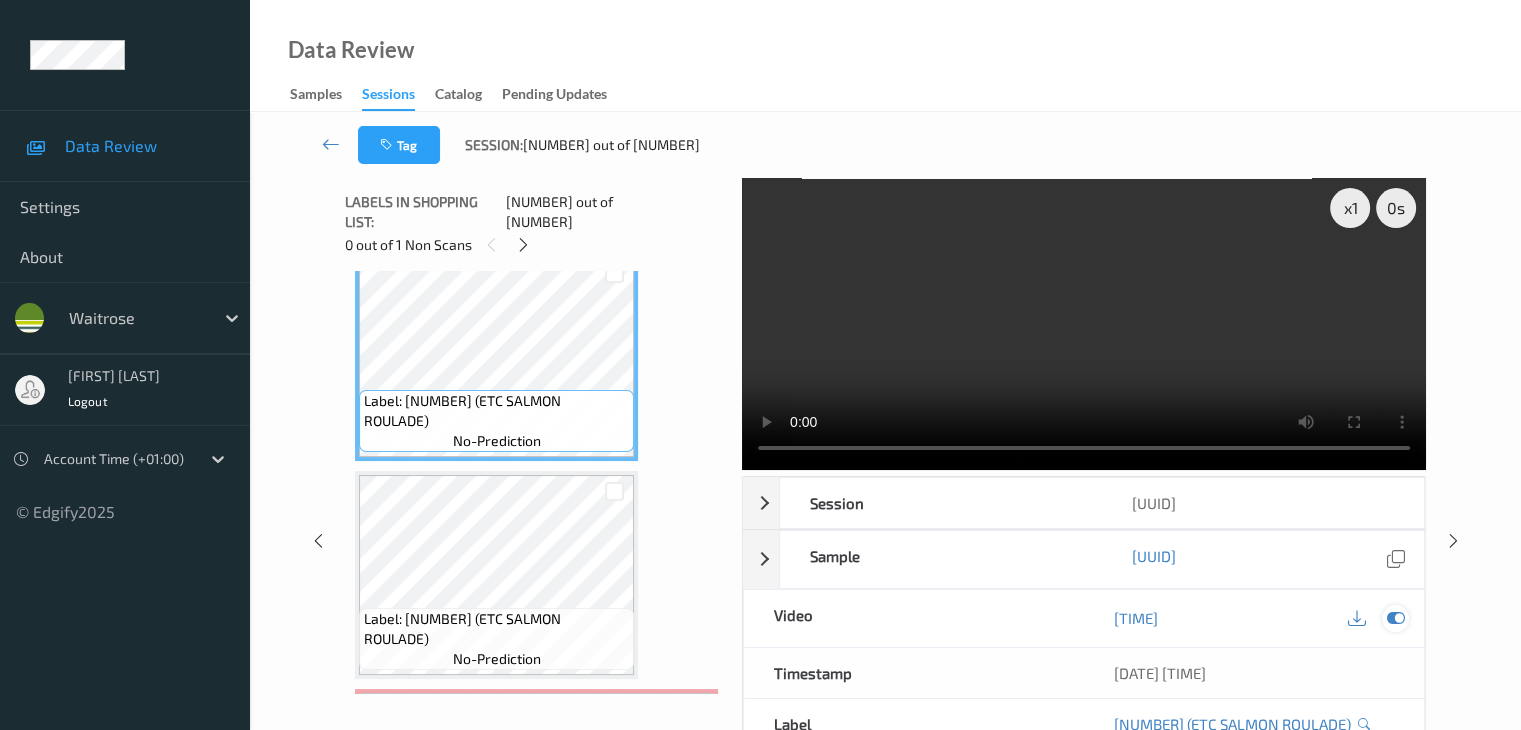 click at bounding box center (1395, 618) 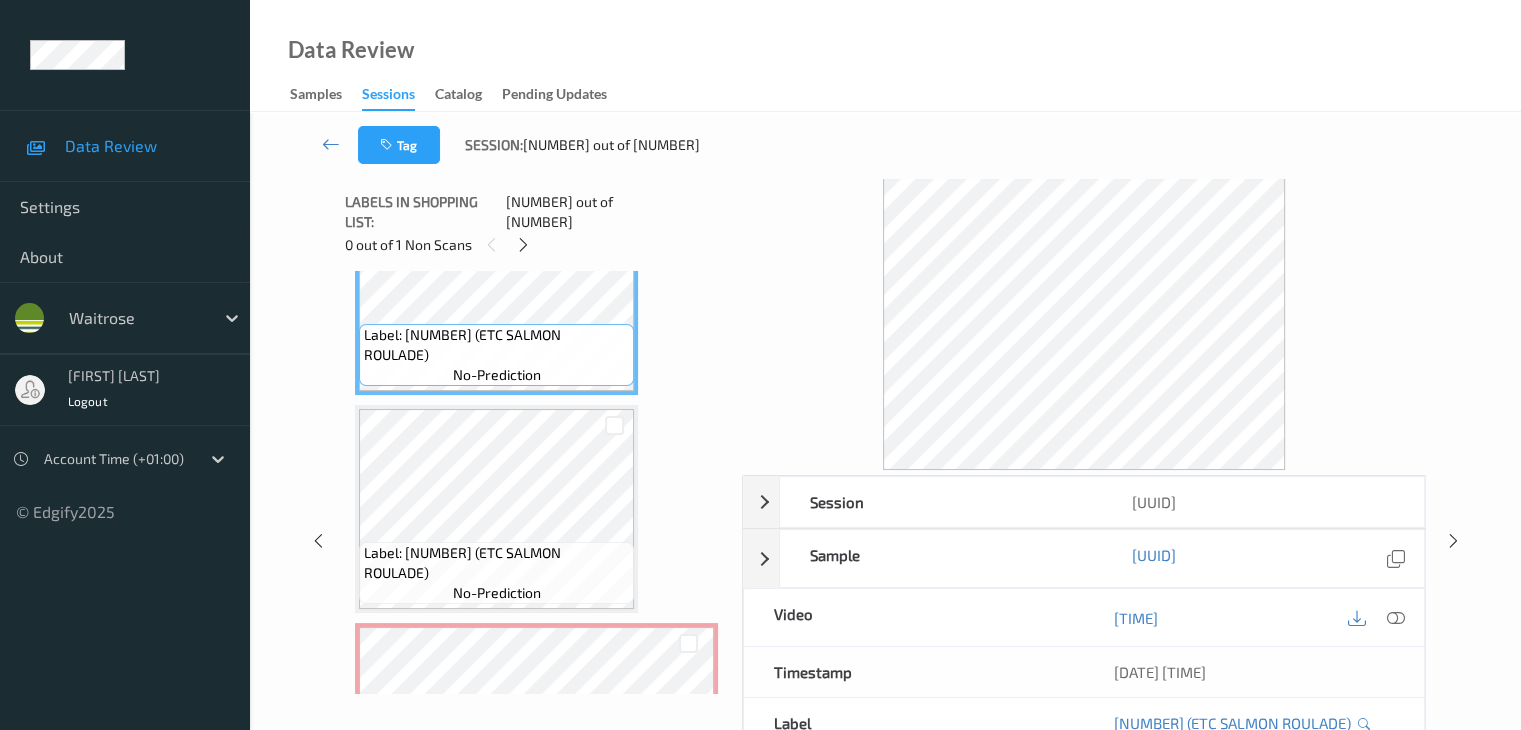 scroll, scrollTop: 1000, scrollLeft: 0, axis: vertical 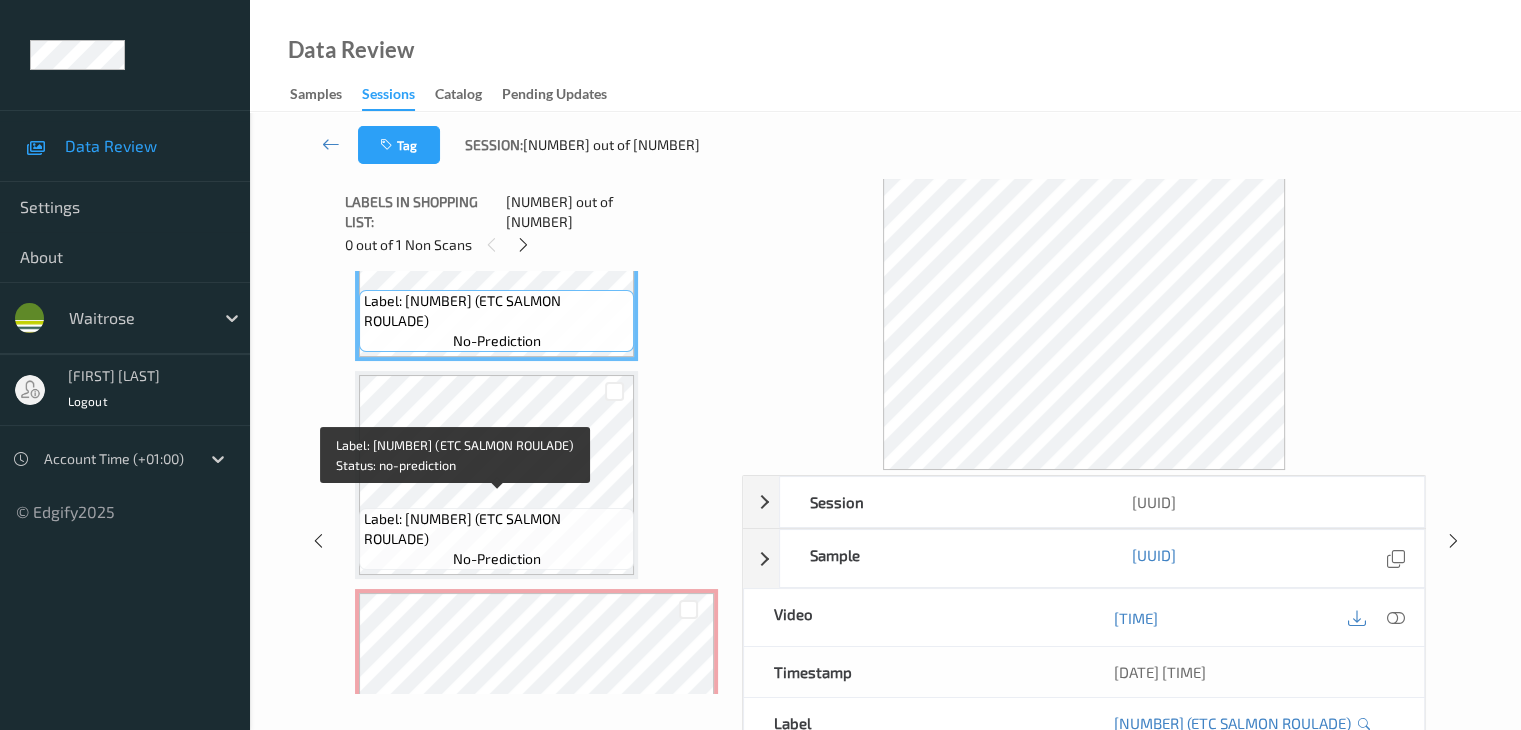 click on "Label: 10500016956480600509 (ETC SALMON ROULADE)" at bounding box center [496, 529] 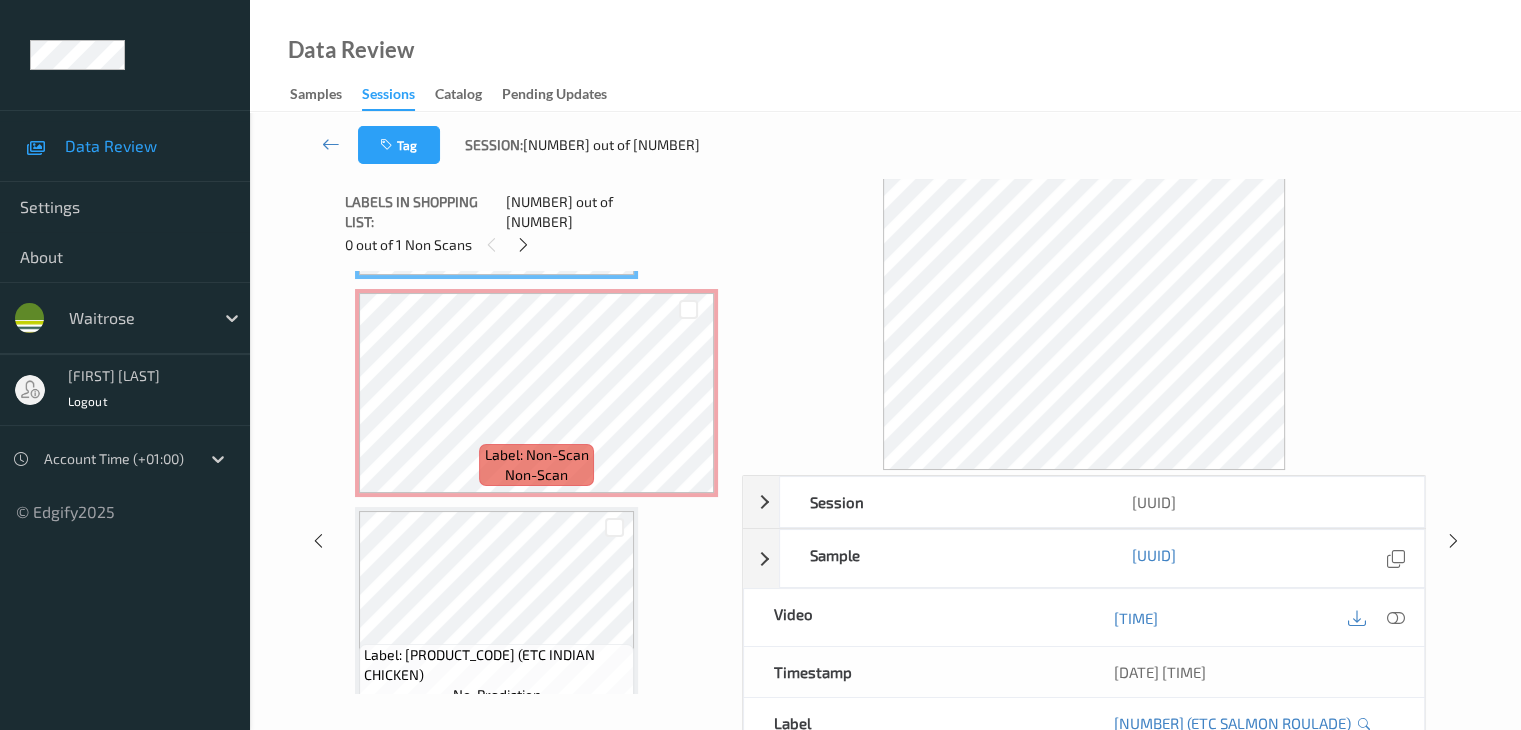 scroll, scrollTop: 1100, scrollLeft: 0, axis: vertical 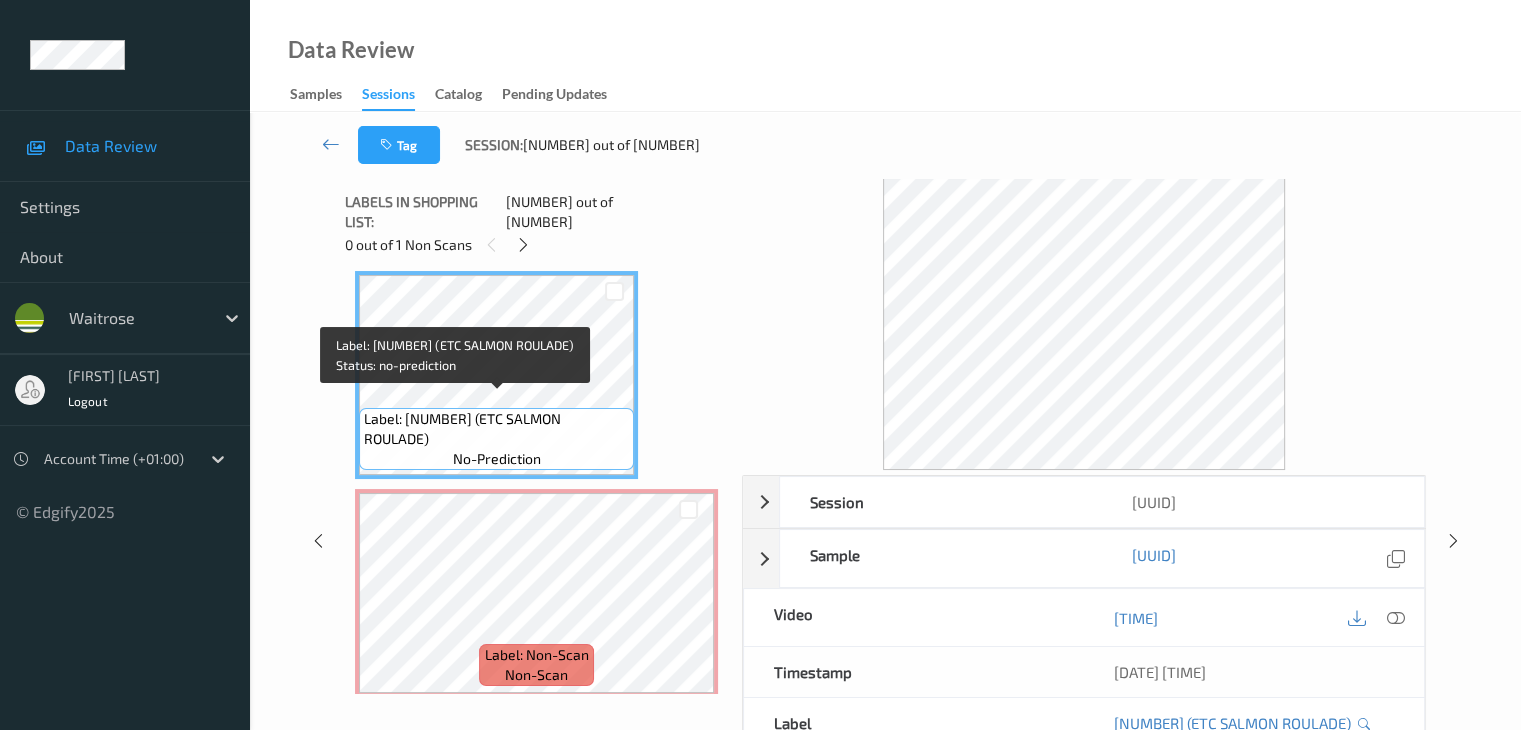 click on "Label: 10500016956480600509 (ETC SALMON ROULADE)" at bounding box center (496, 429) 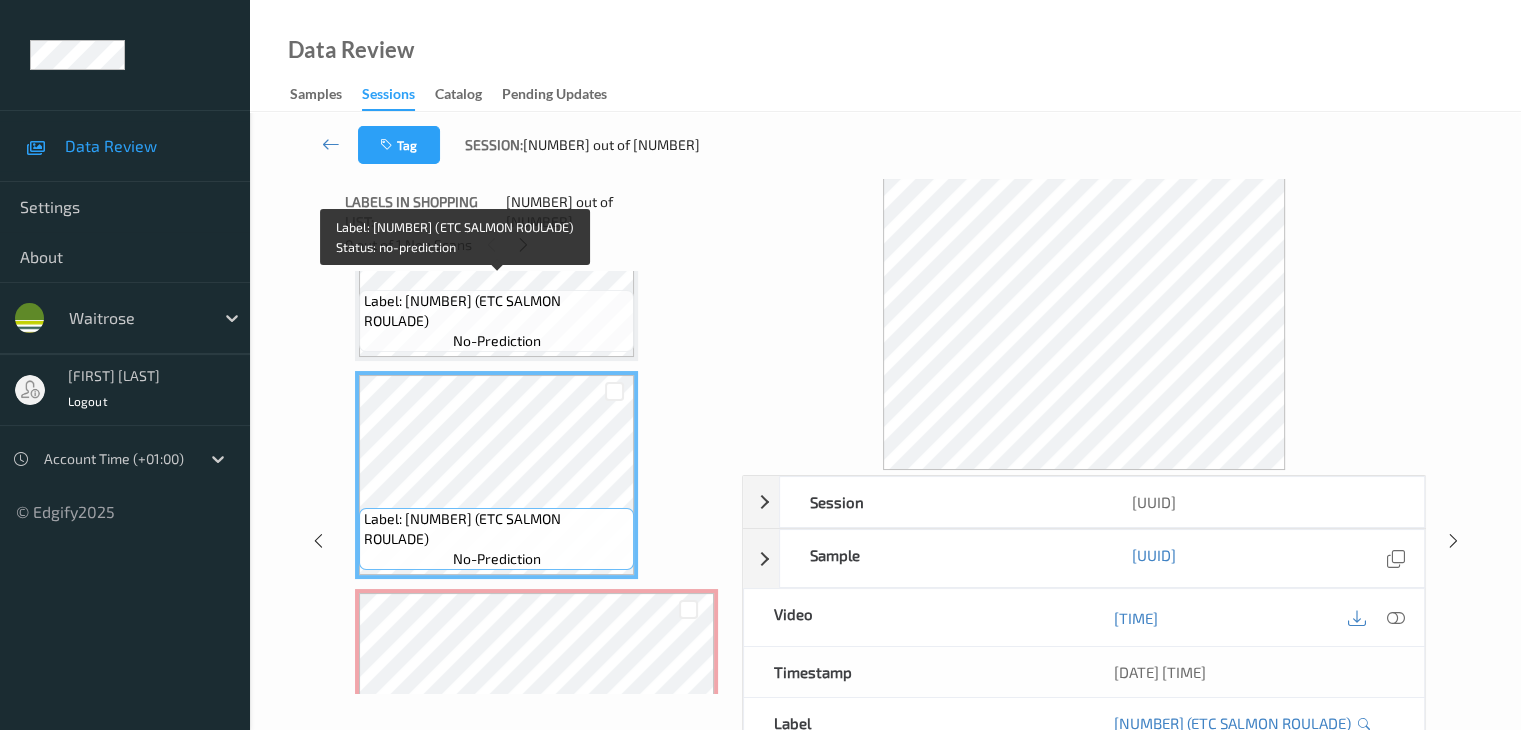 click on "Label: 10500016956480600509 (ETC SALMON ROULADE) no-prediction" at bounding box center (496, 321) 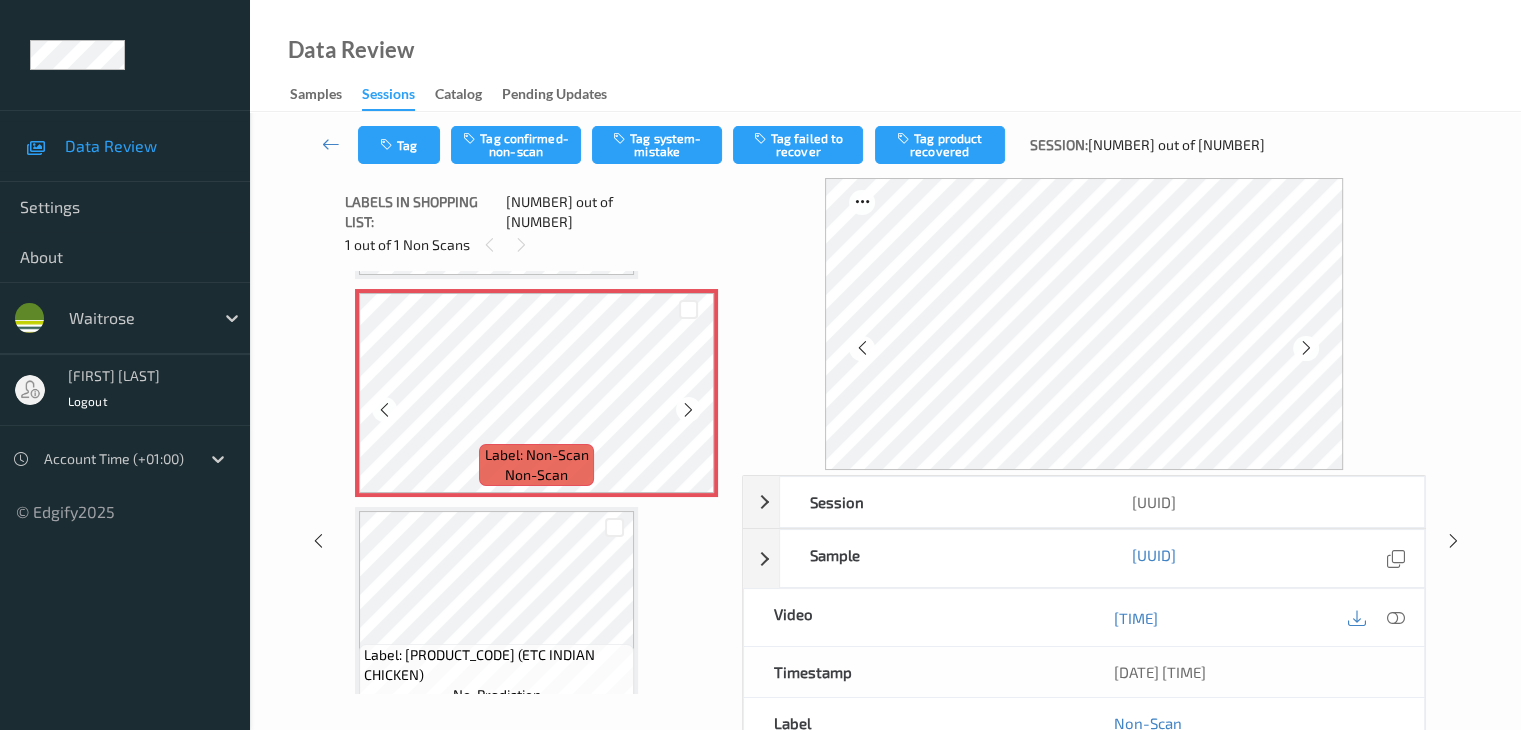 scroll, scrollTop: 1200, scrollLeft: 0, axis: vertical 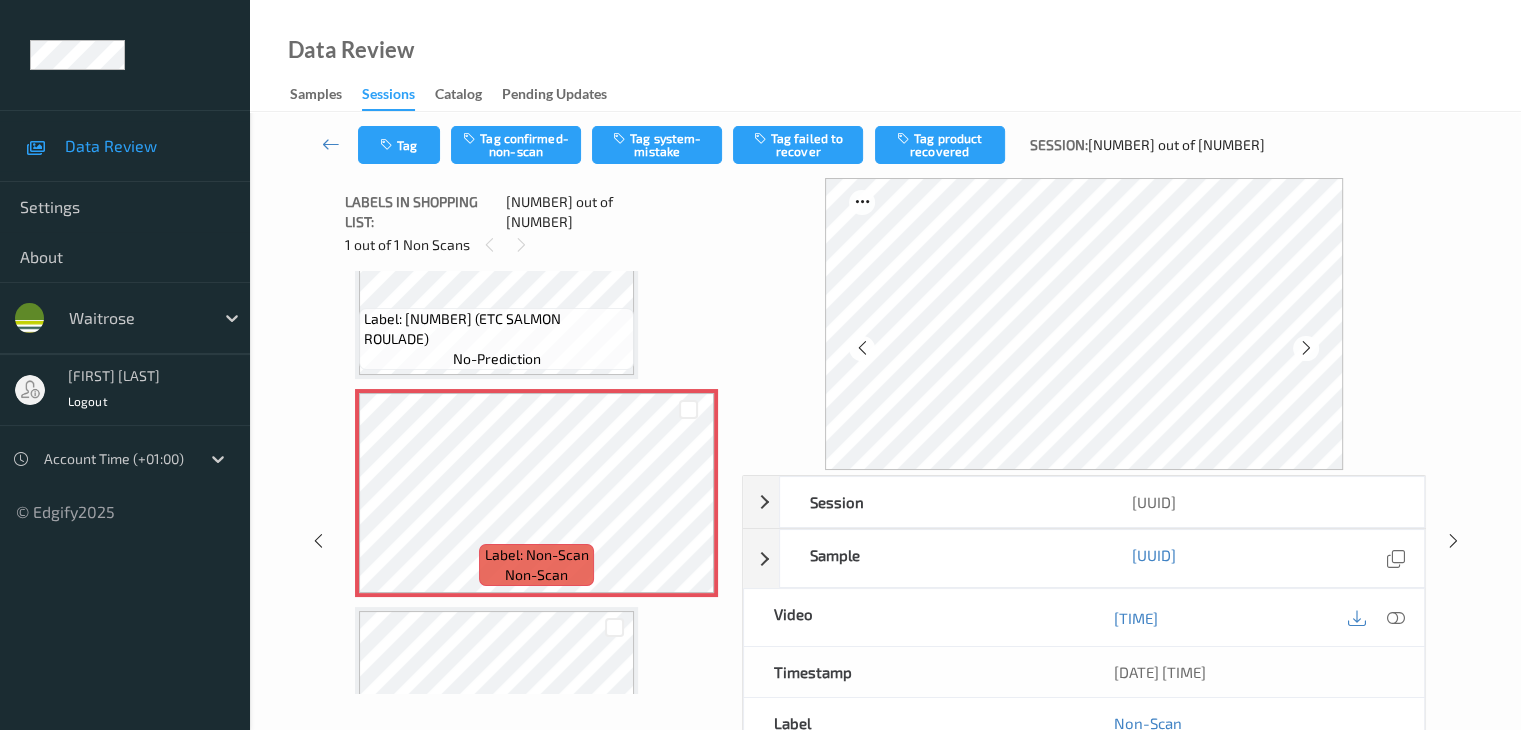 click on "Label: 10506321005887700329 (ETC INDIAN CHICKEN) no-prediction" at bounding box center (496, 711) 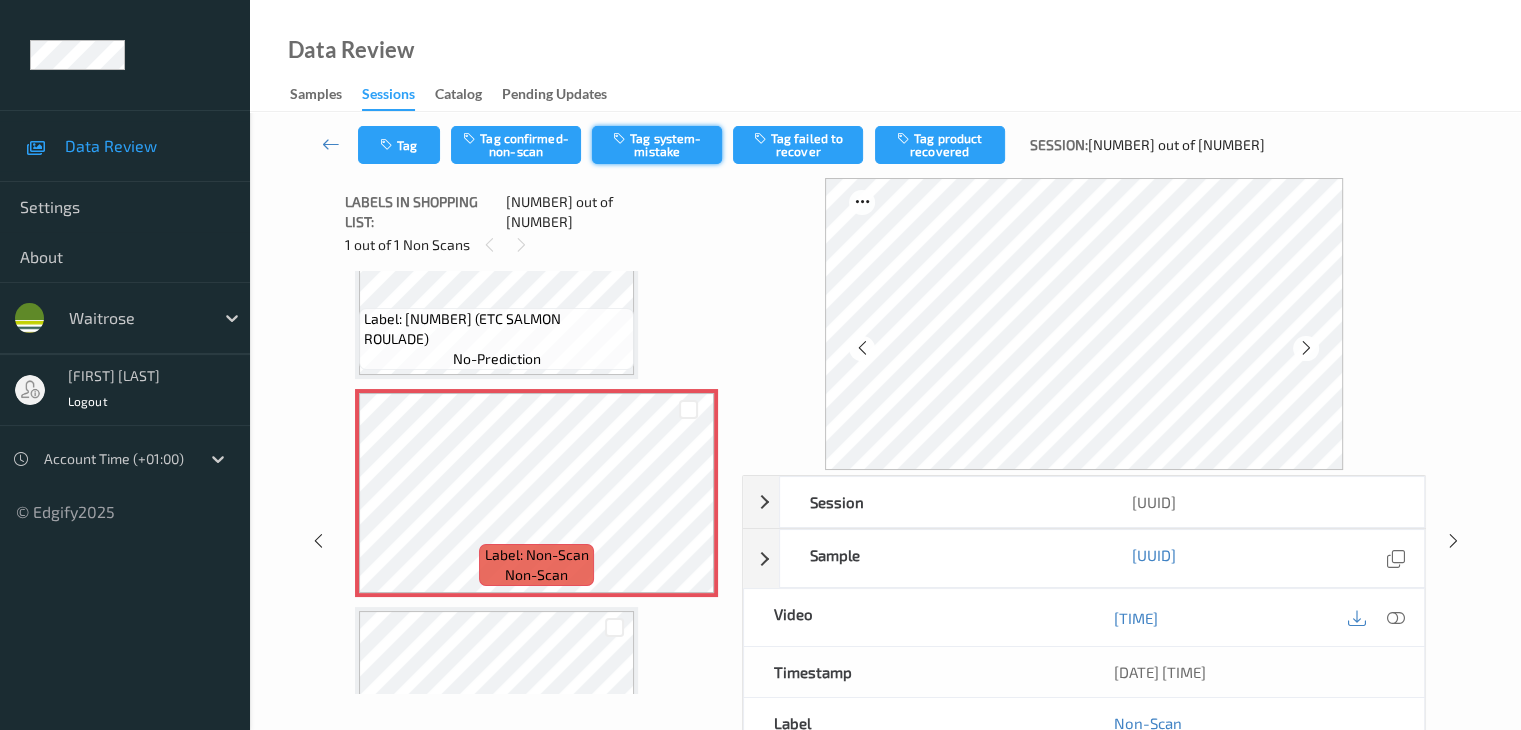 click on "Tag   system-mistake" at bounding box center (657, 145) 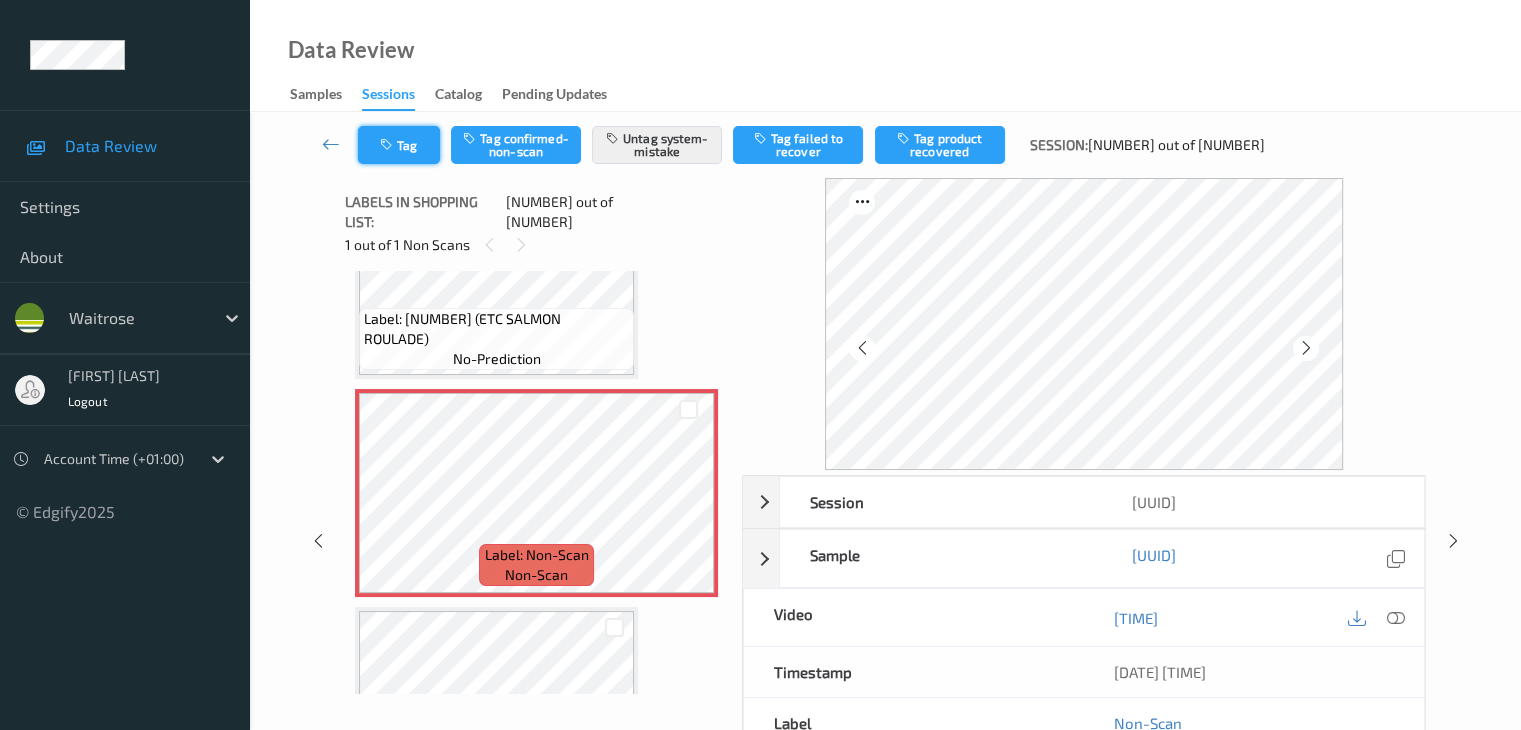 click on "Tag" at bounding box center (399, 145) 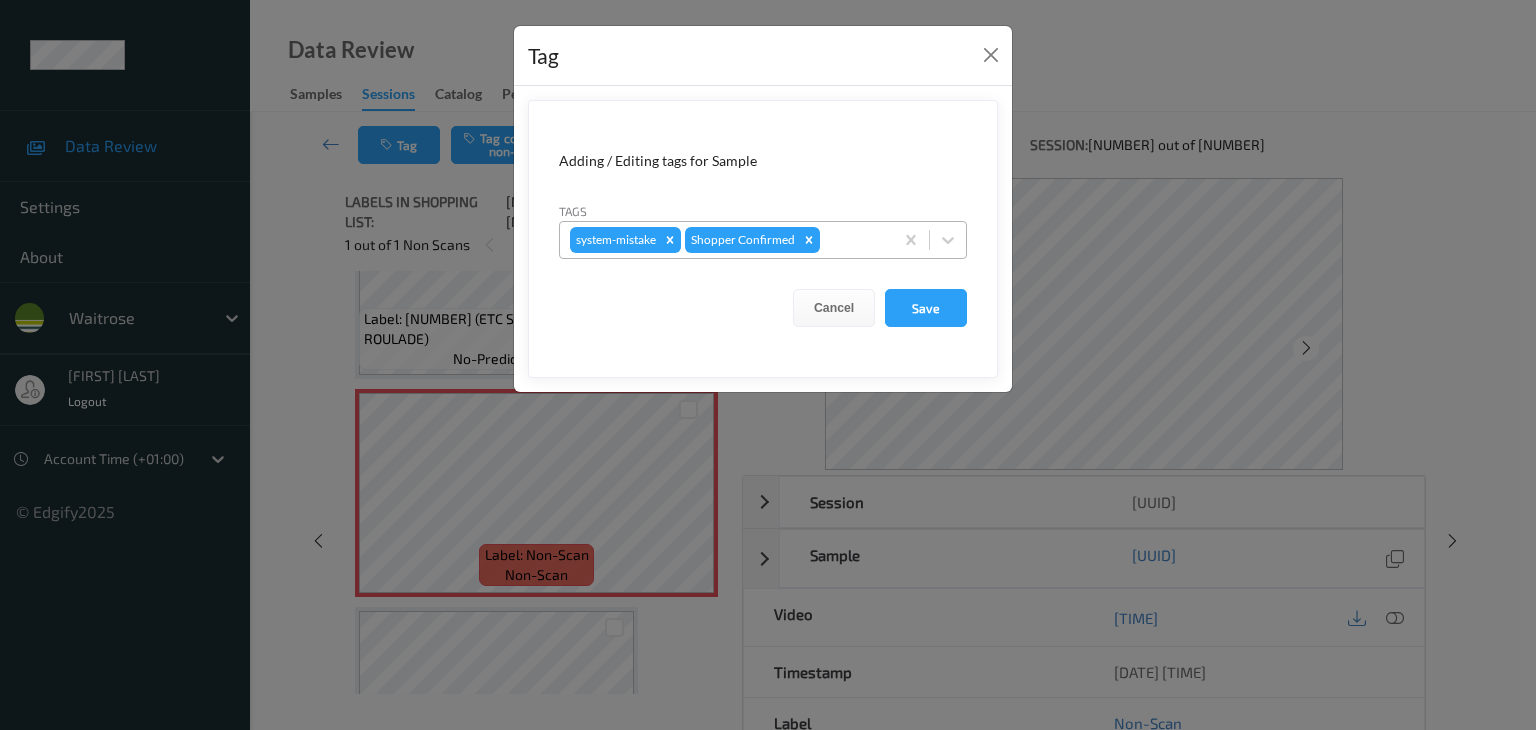 click at bounding box center (853, 240) 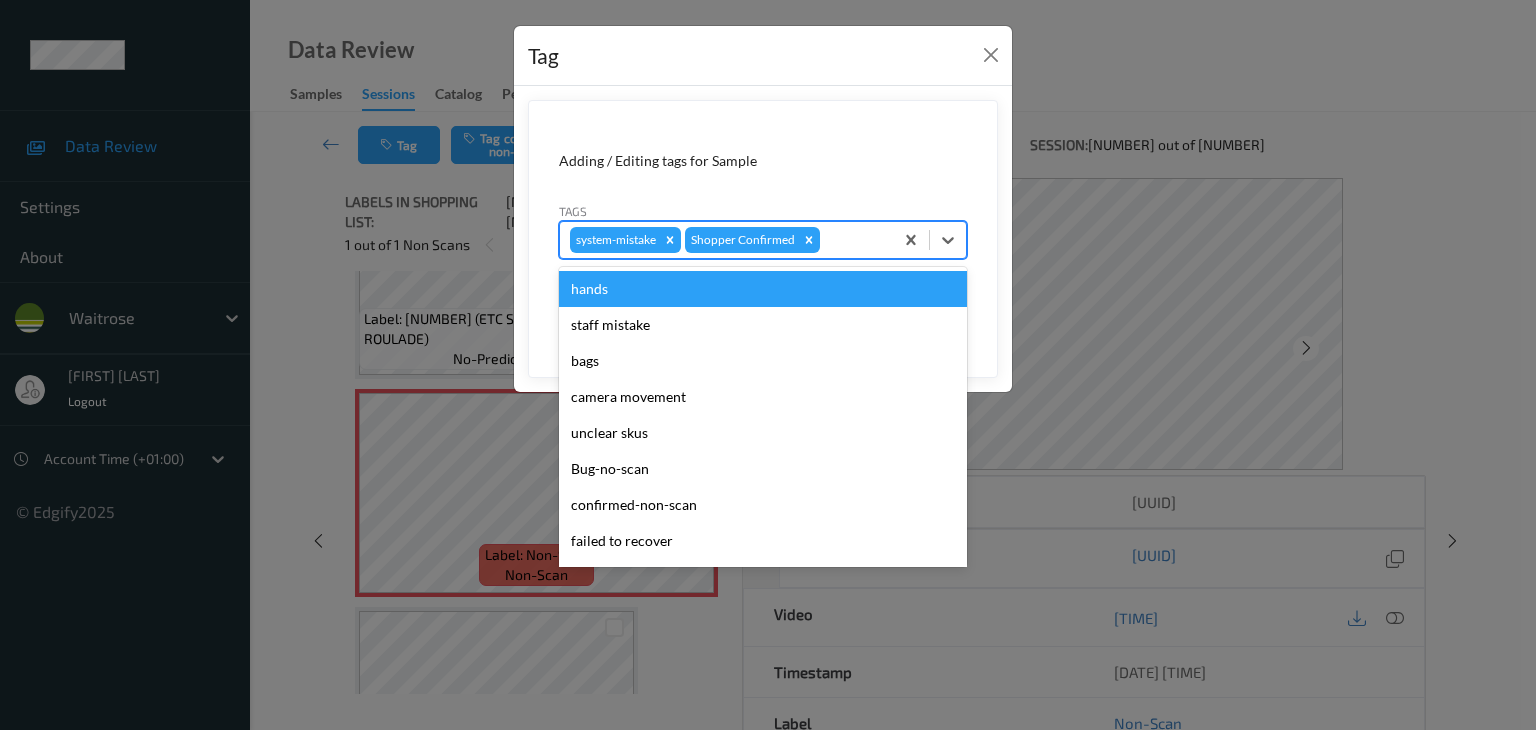 type on "u" 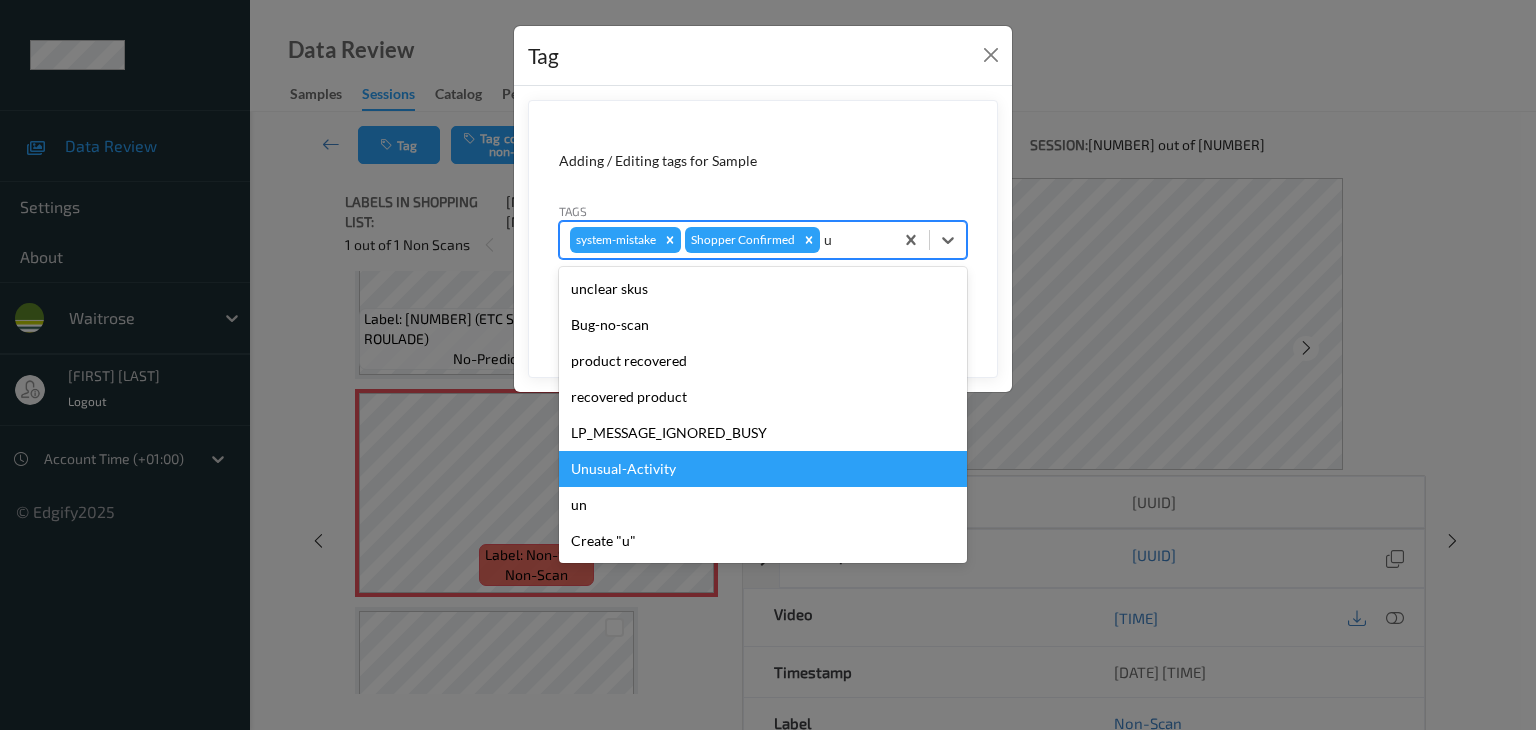 click on "Unusual-Activity" at bounding box center [763, 469] 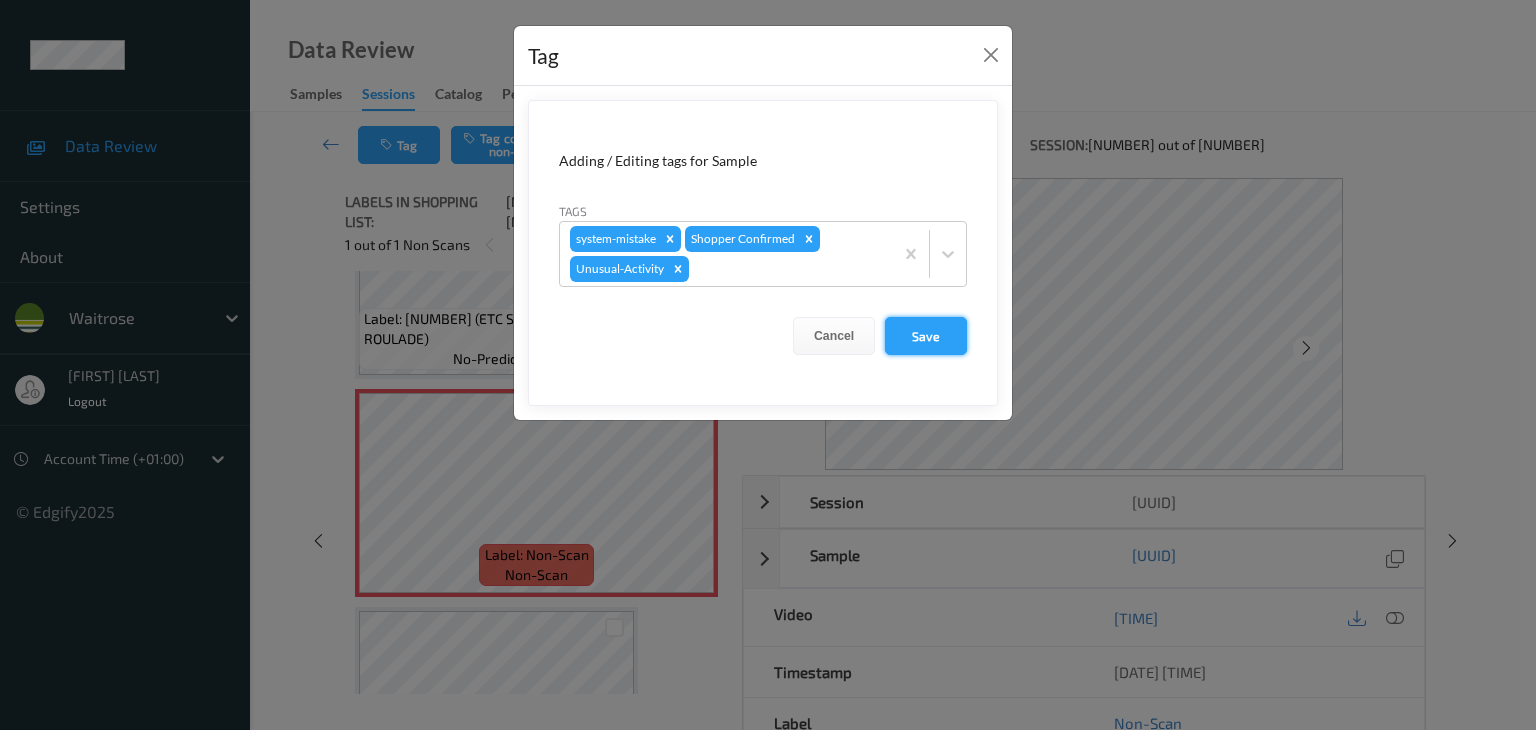 click on "Save" at bounding box center [926, 336] 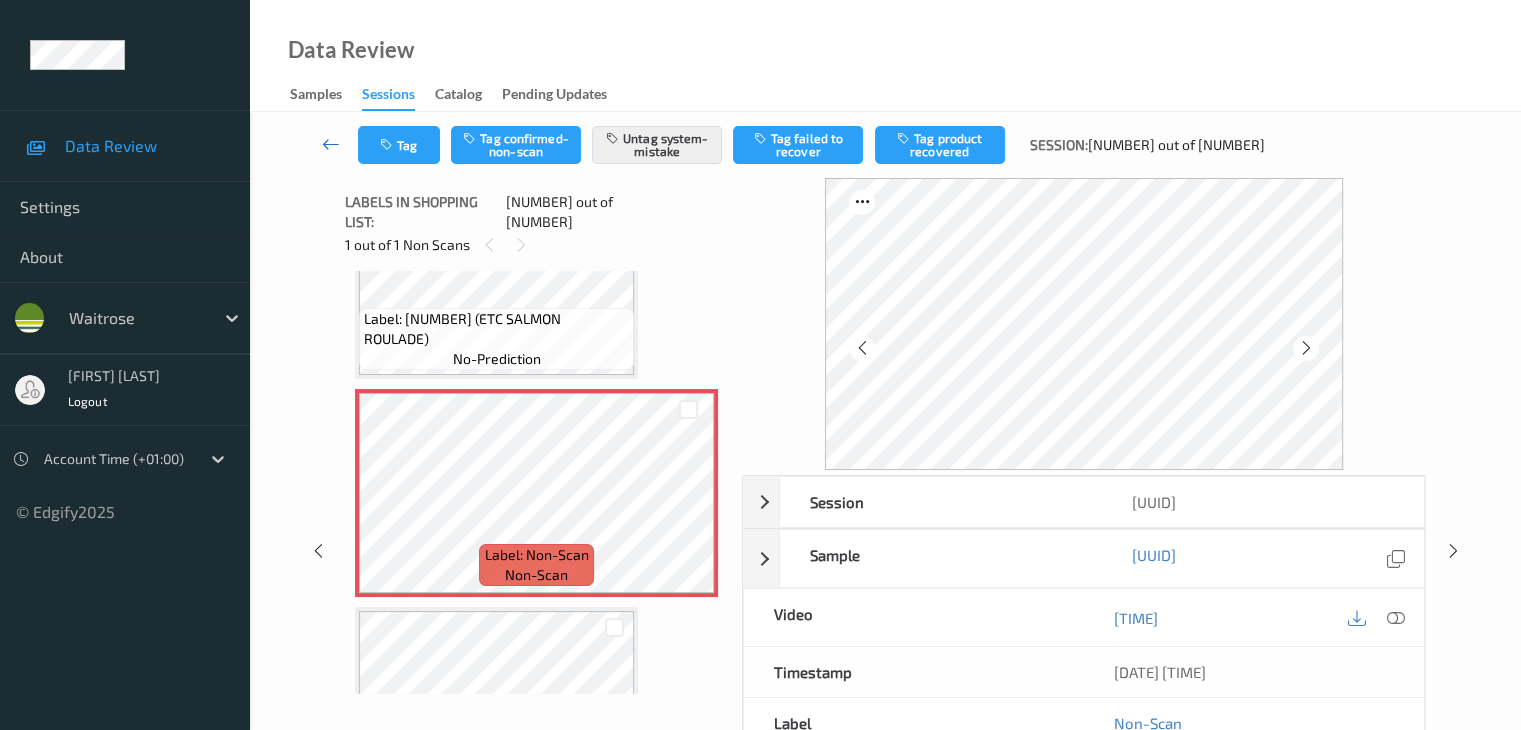 click at bounding box center [331, 145] 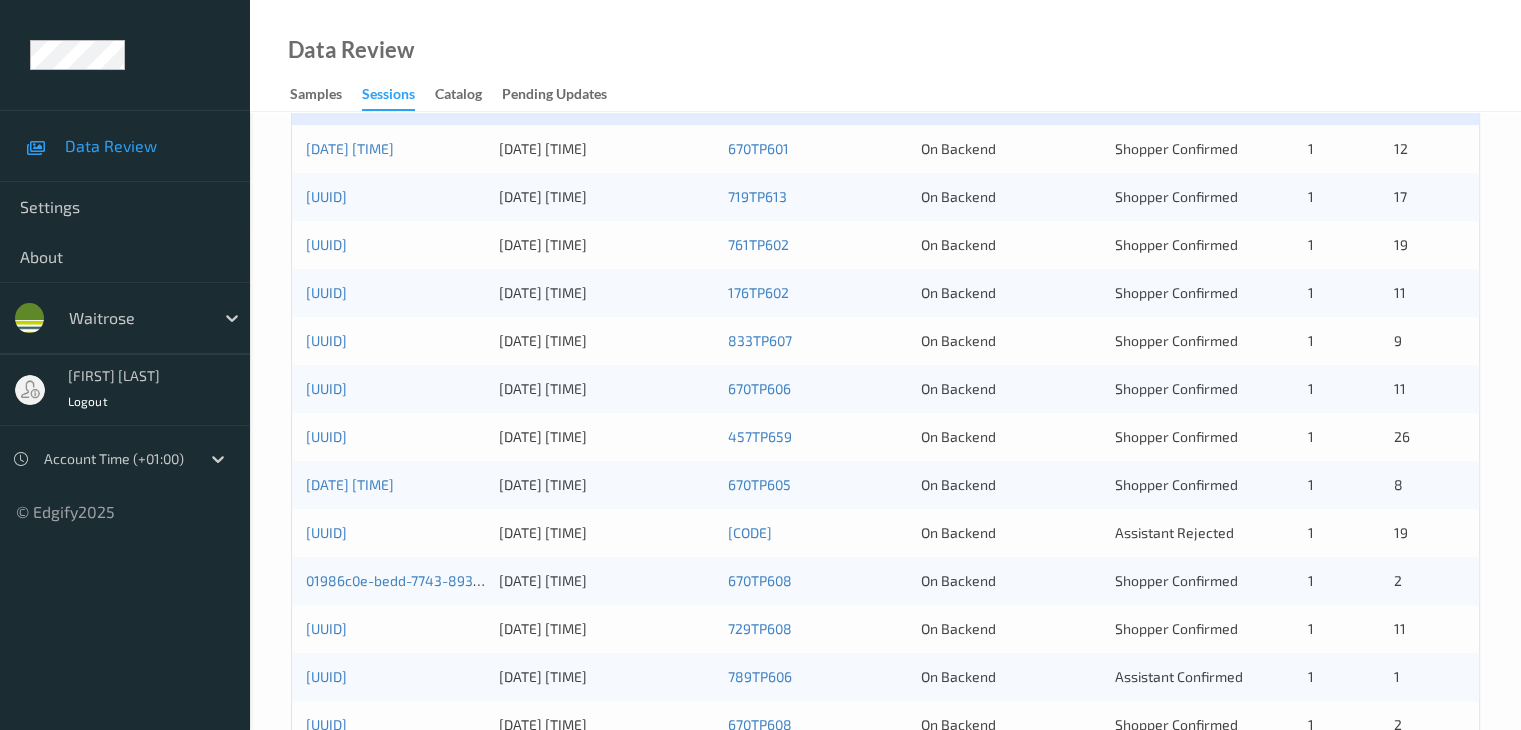 scroll, scrollTop: 500, scrollLeft: 0, axis: vertical 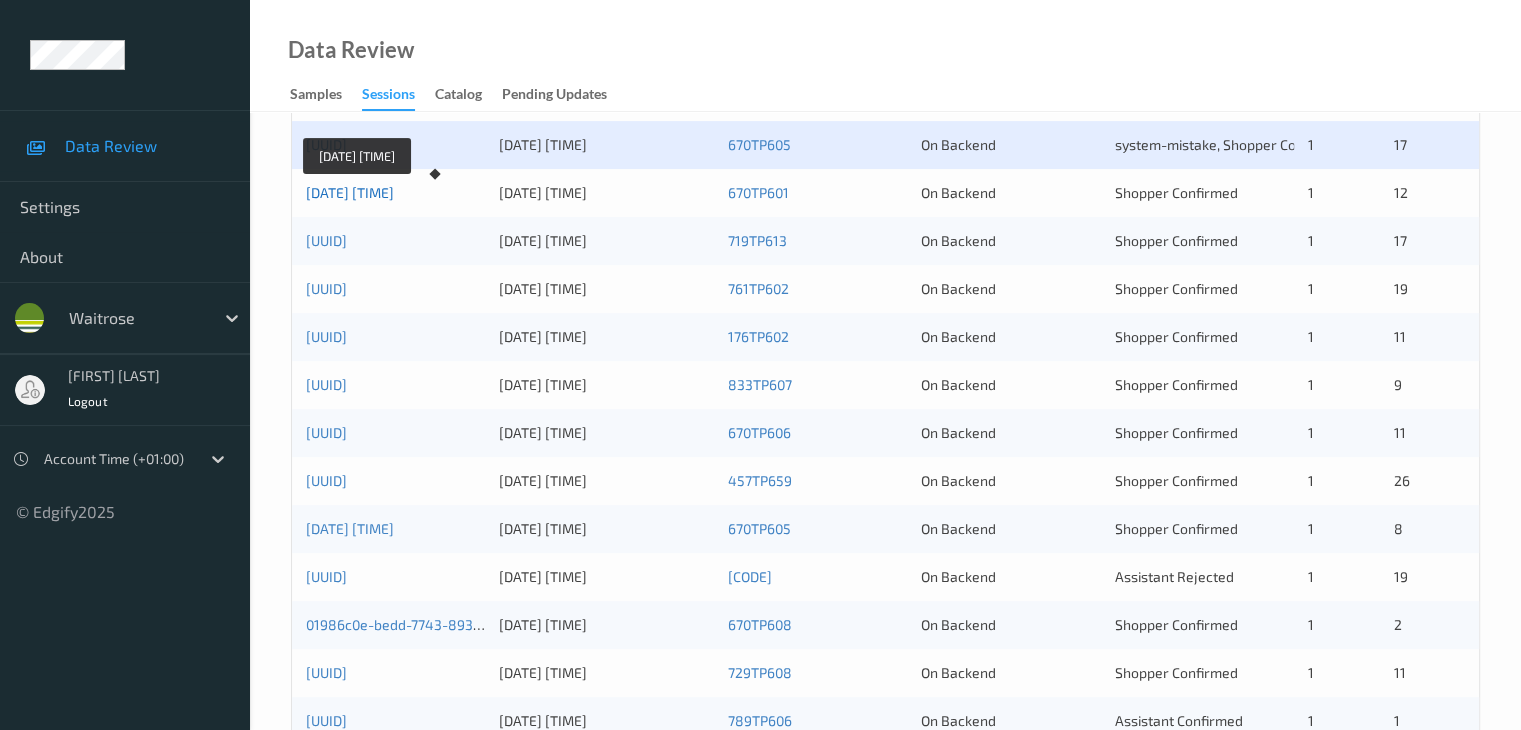 click on "01986c21-9ca5-7bef-b31b-a6a669f71cdc" at bounding box center [350, 192] 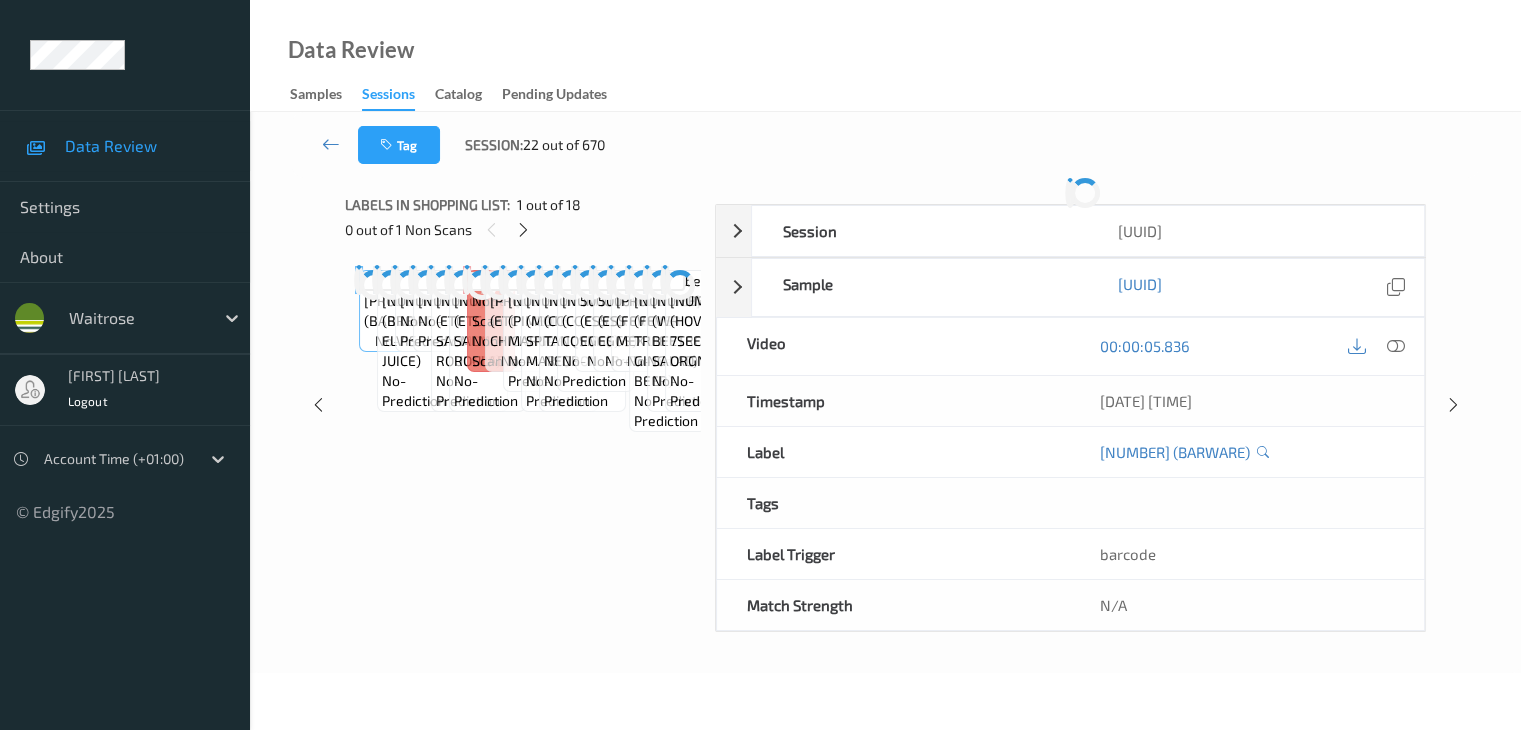 scroll, scrollTop: 0, scrollLeft: 0, axis: both 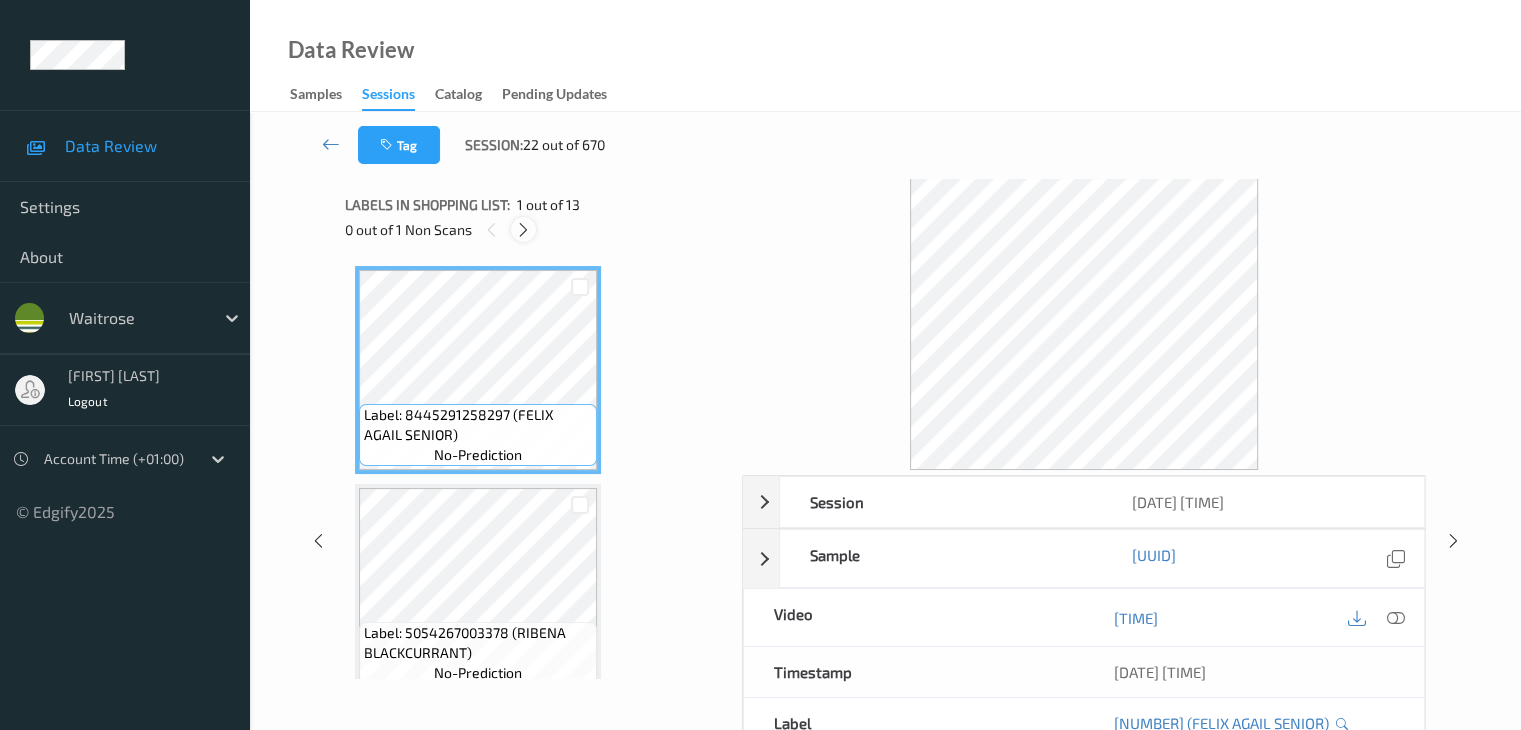 click at bounding box center [523, 230] 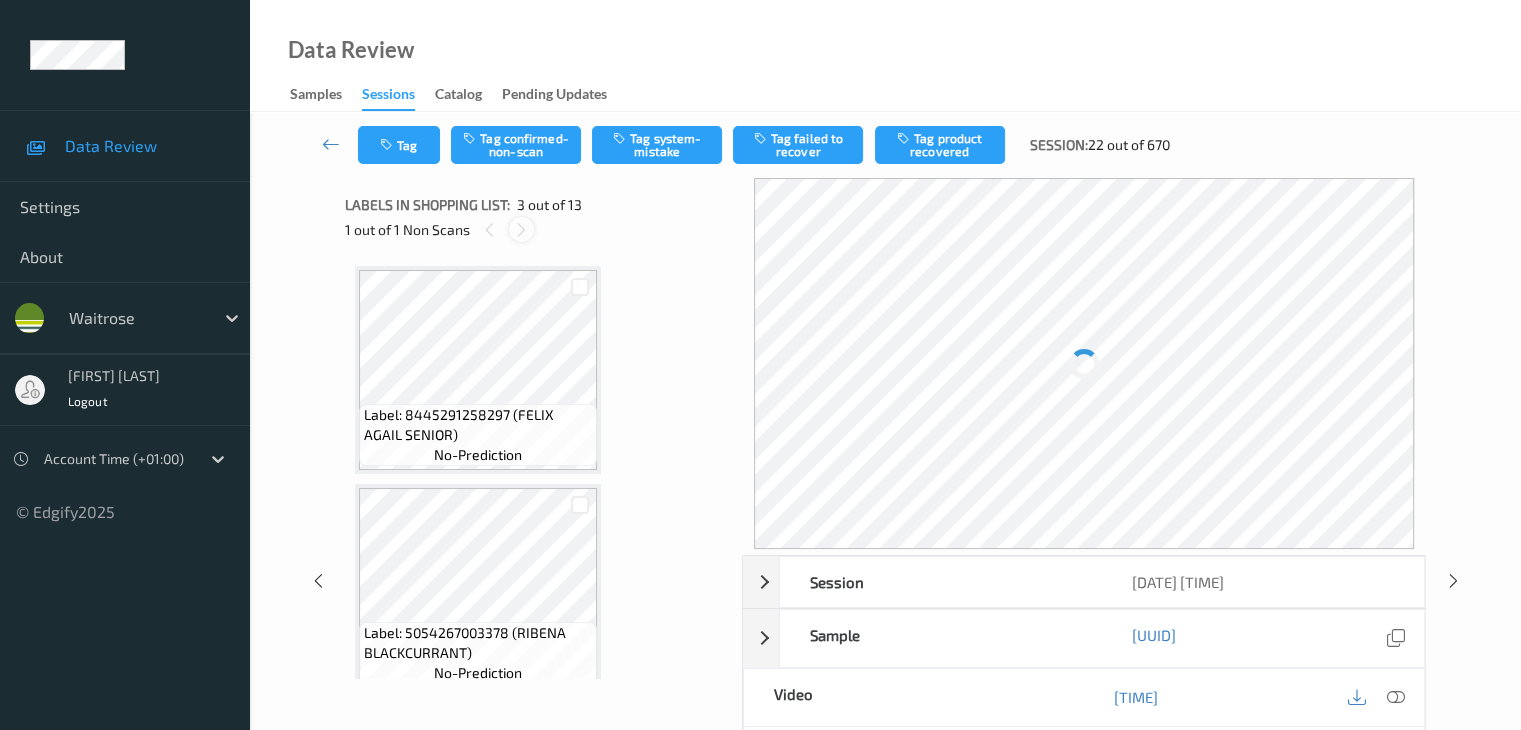 scroll, scrollTop: 228, scrollLeft: 0, axis: vertical 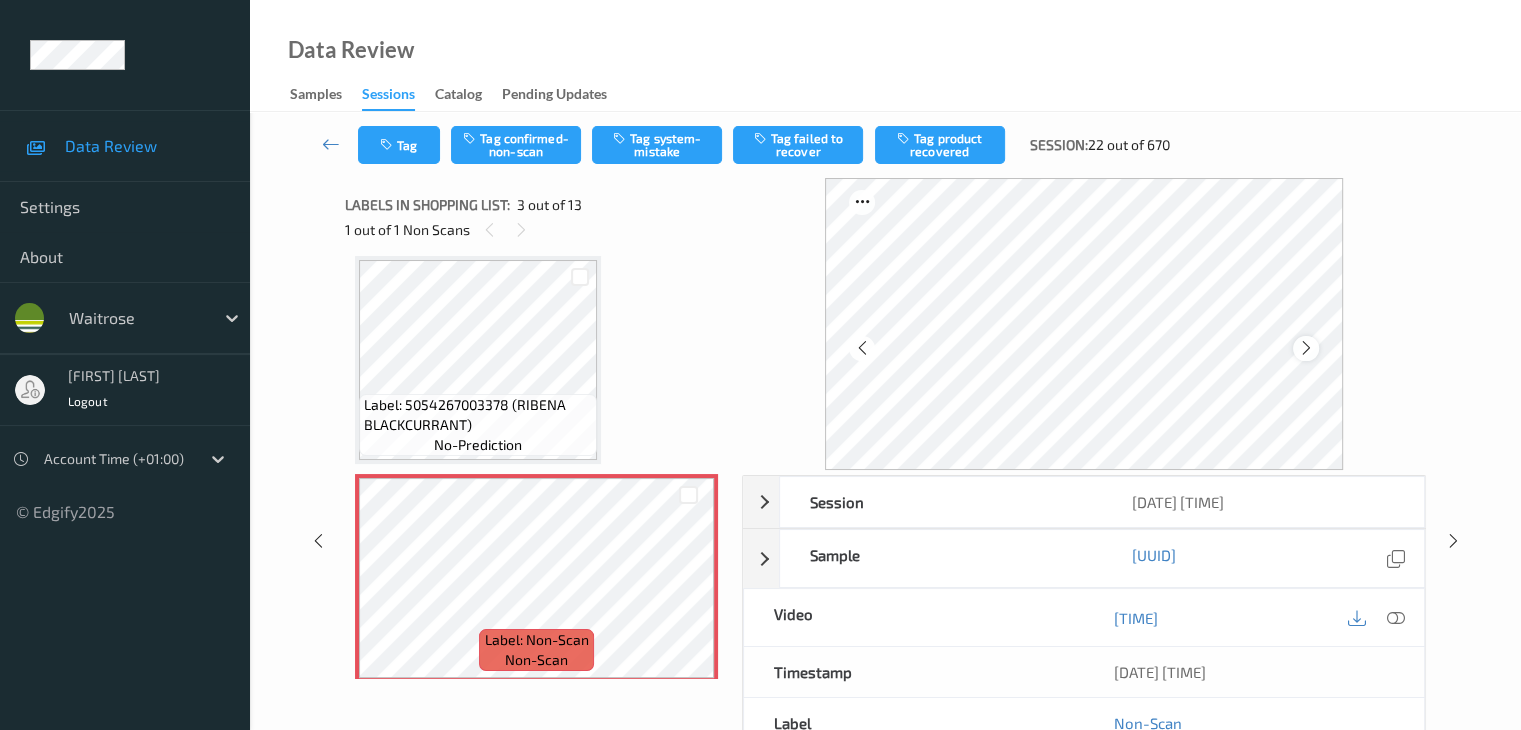 click at bounding box center [1306, 348] 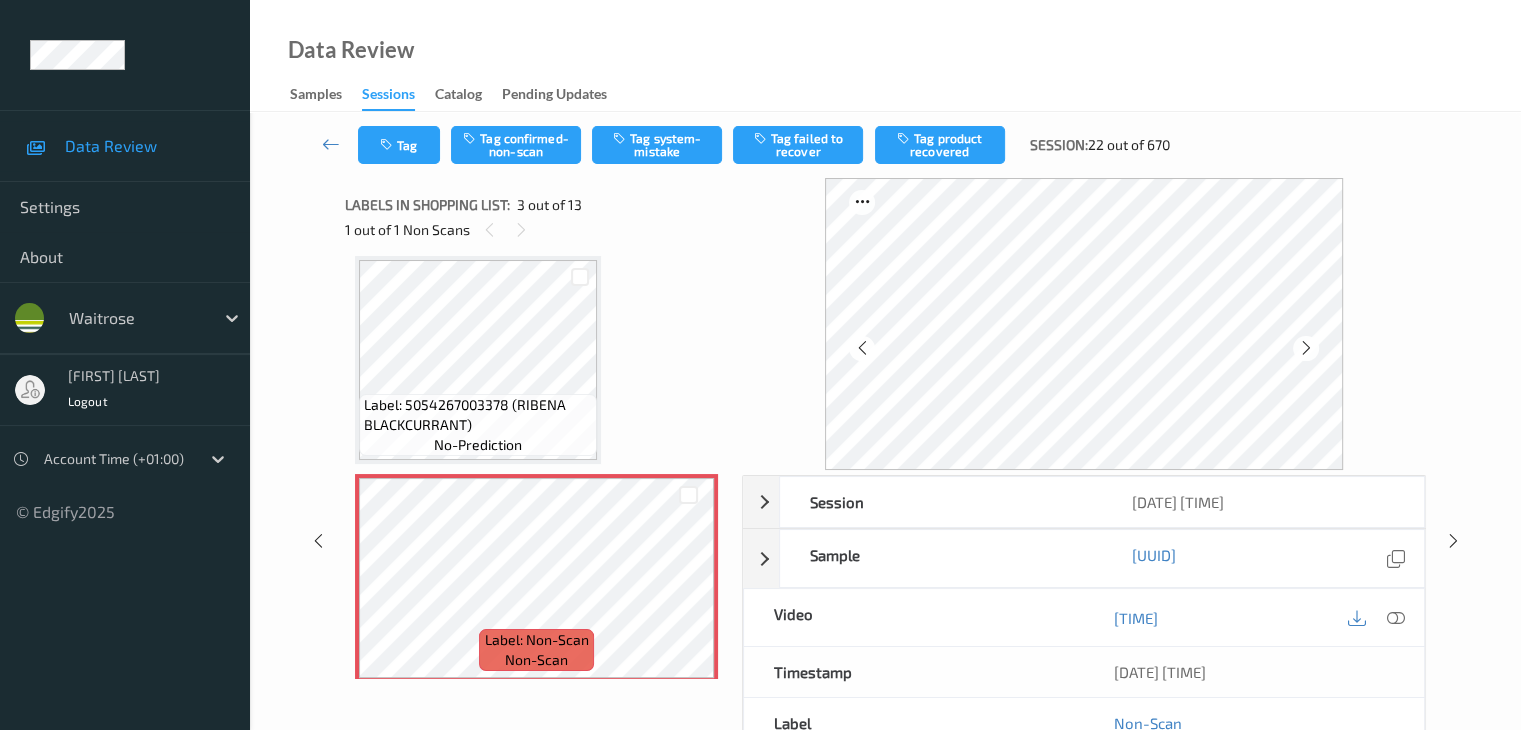 click at bounding box center [1306, 348] 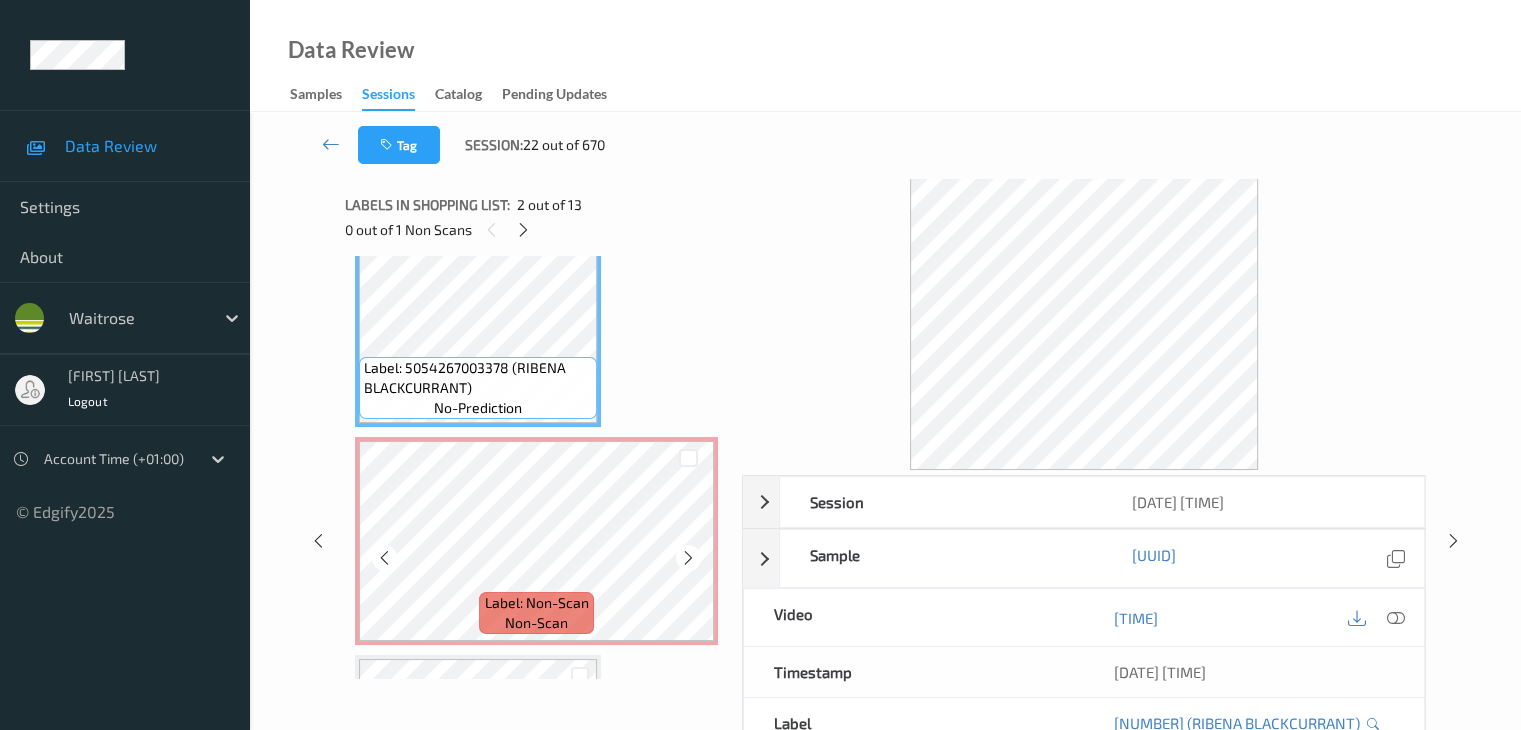 scroll, scrollTop: 300, scrollLeft: 0, axis: vertical 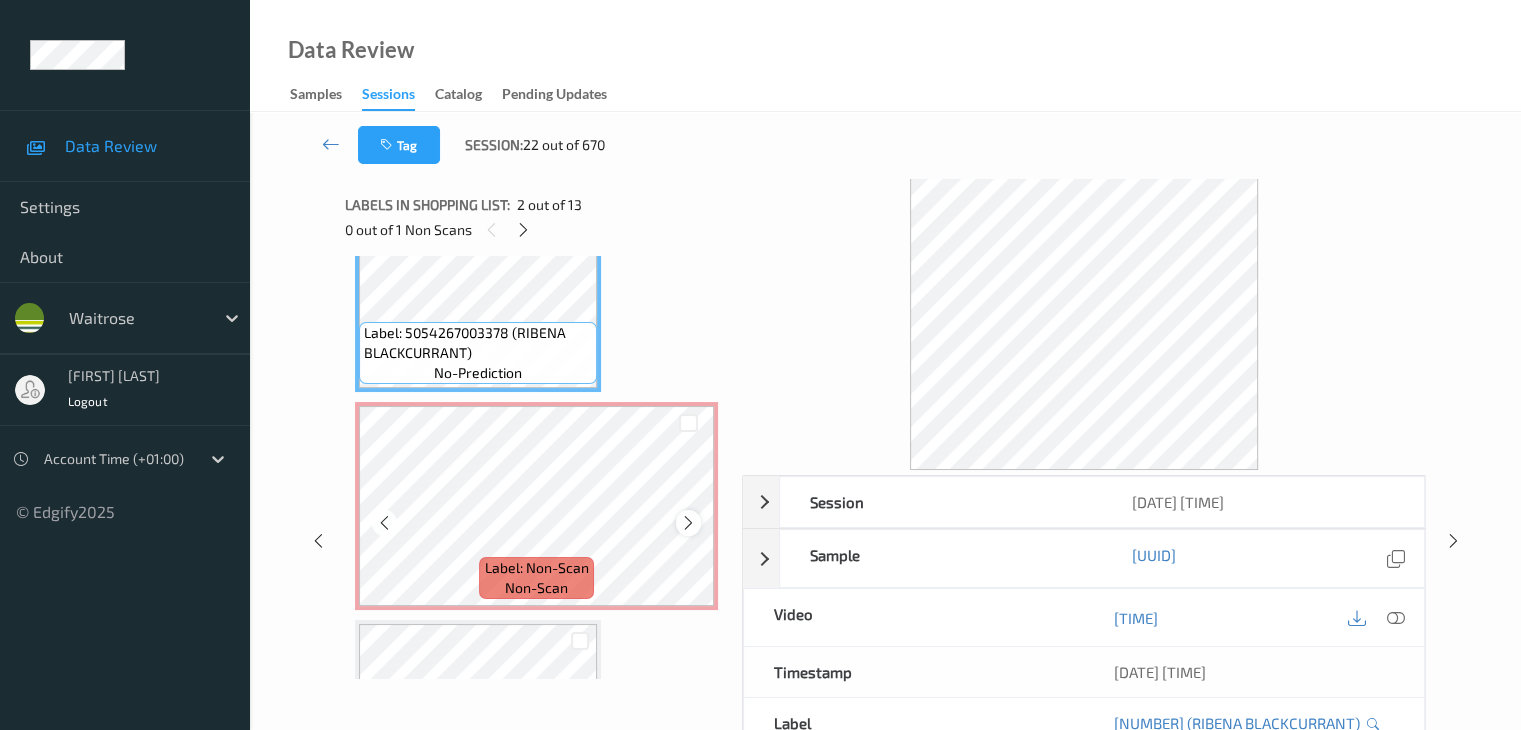 click at bounding box center [688, 523] 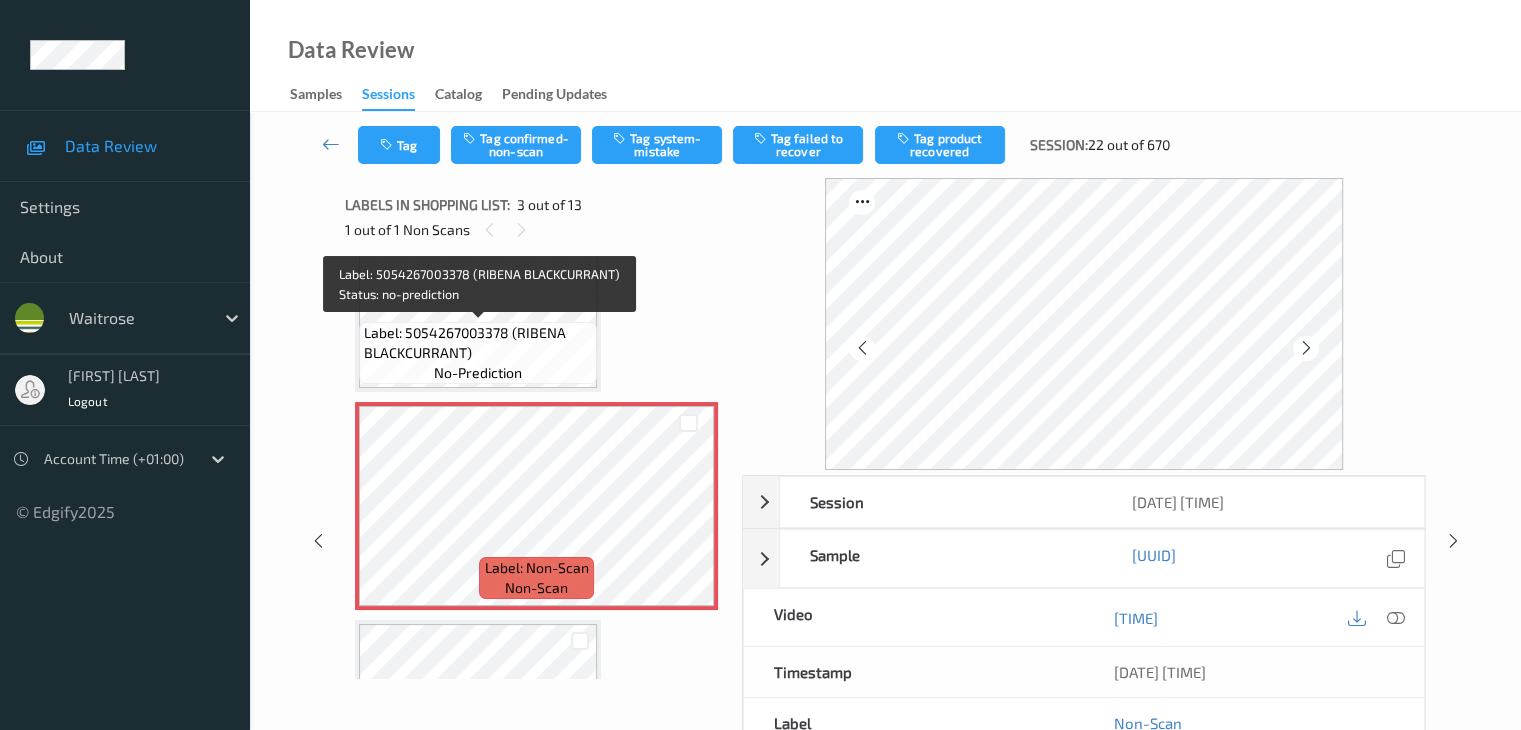 click on "Label: 5054267003378 (RIBENA BLACKCURRANT)" at bounding box center [478, 343] 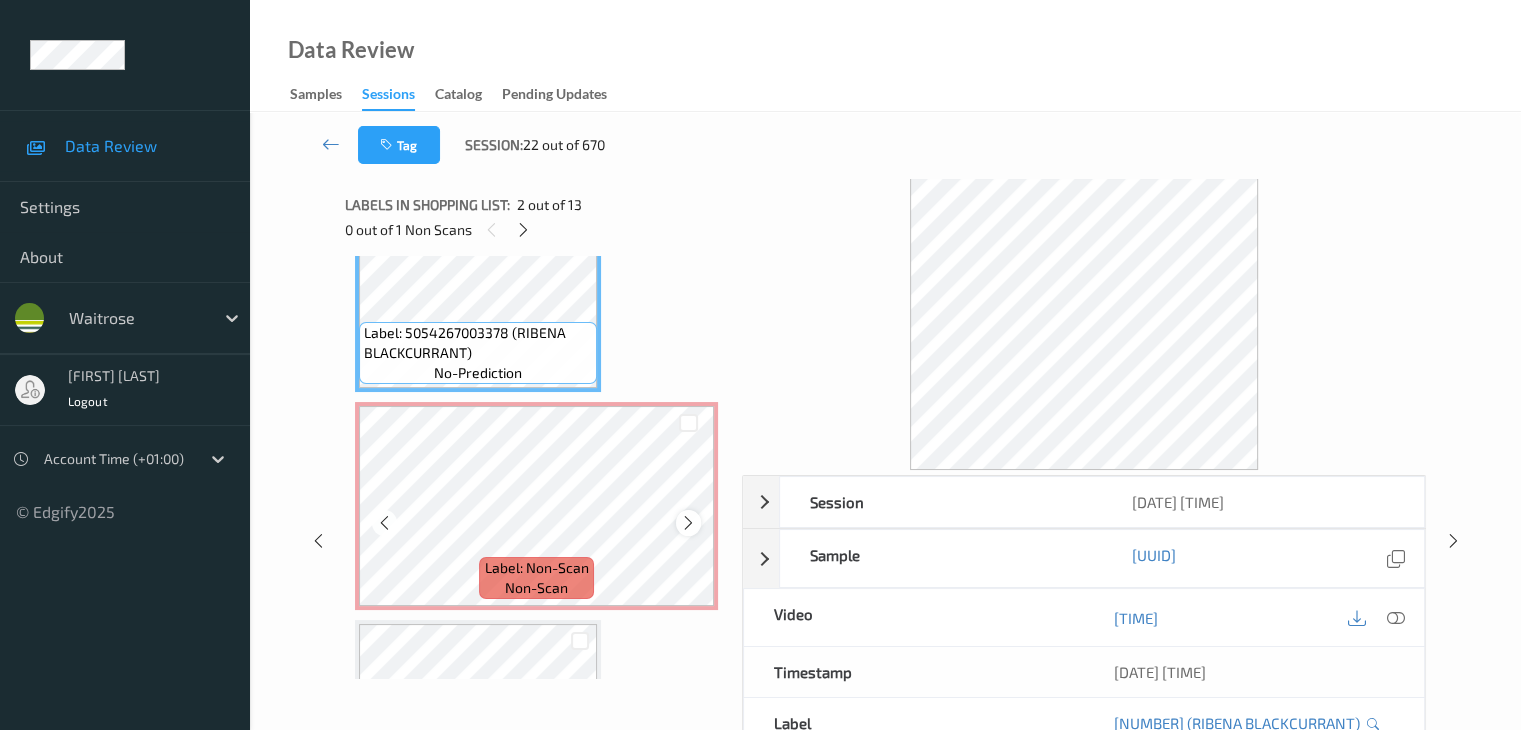 click at bounding box center (688, 523) 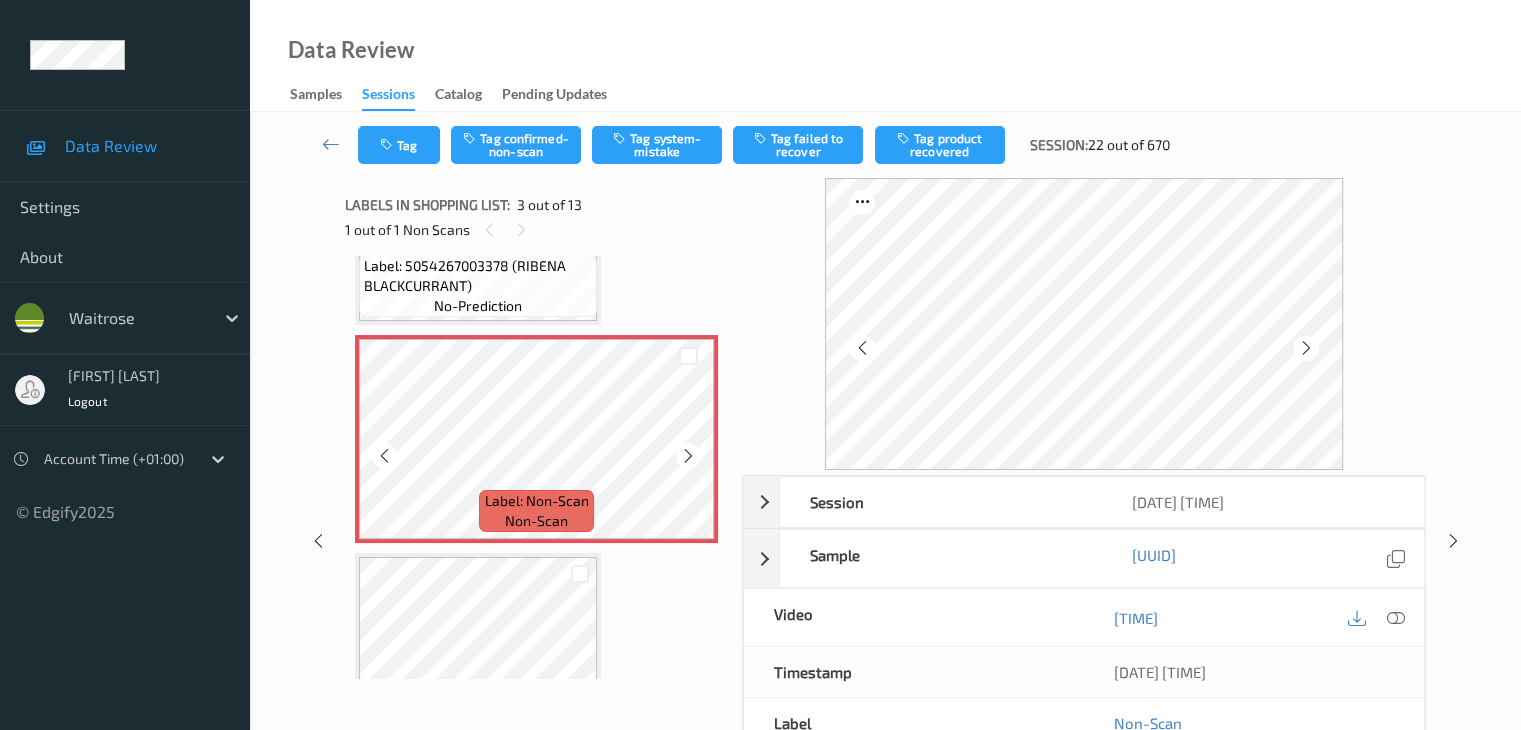 scroll, scrollTop: 500, scrollLeft: 0, axis: vertical 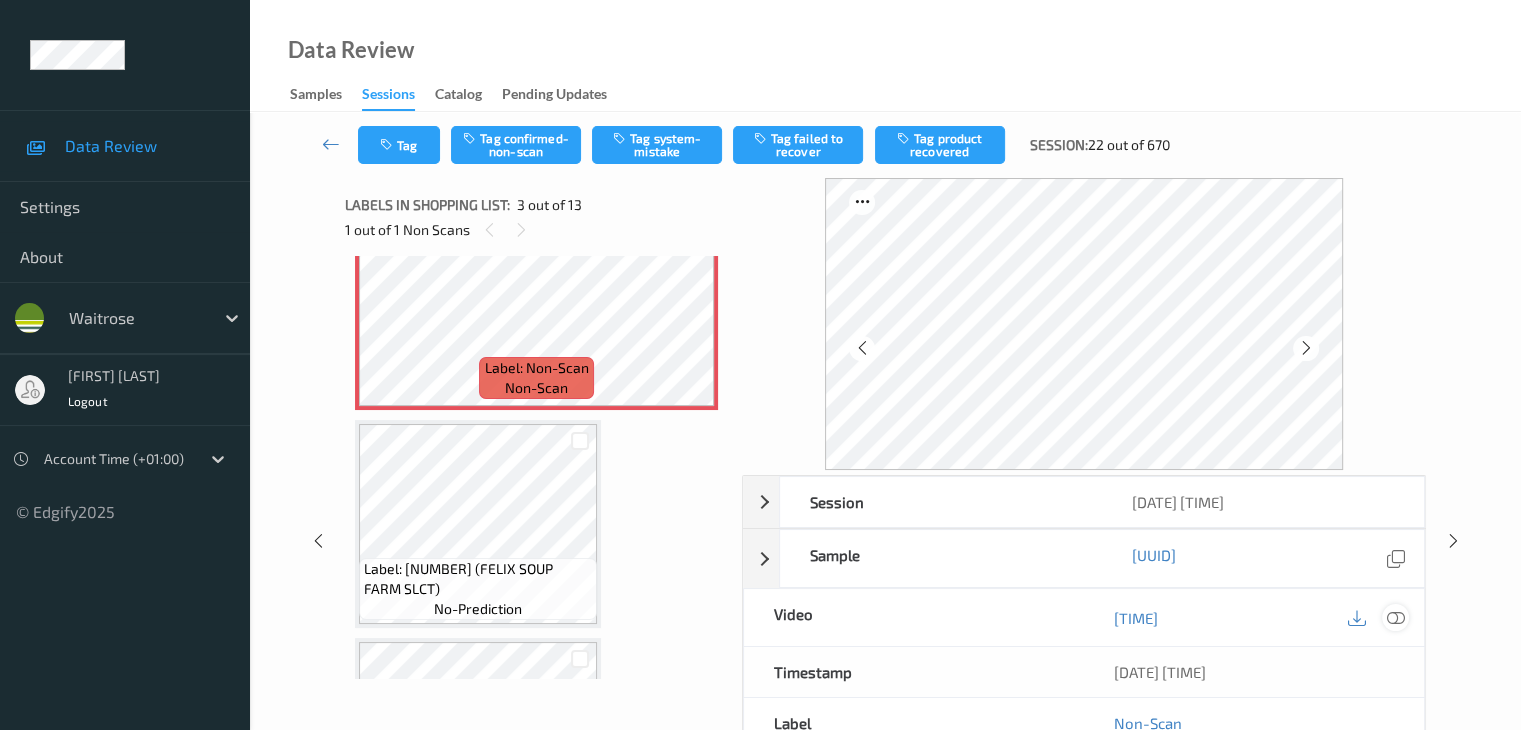 click at bounding box center [1395, 618] 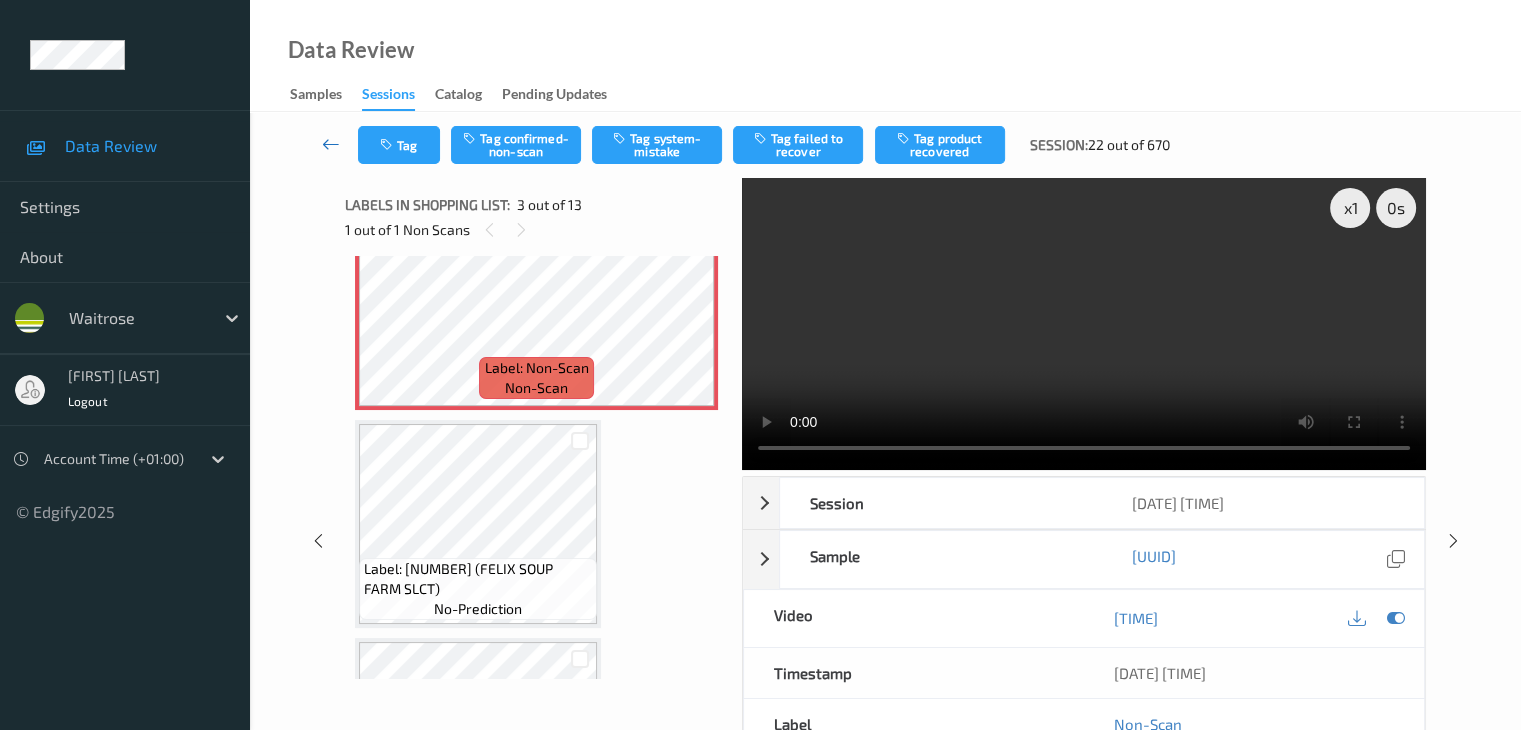 click at bounding box center [331, 144] 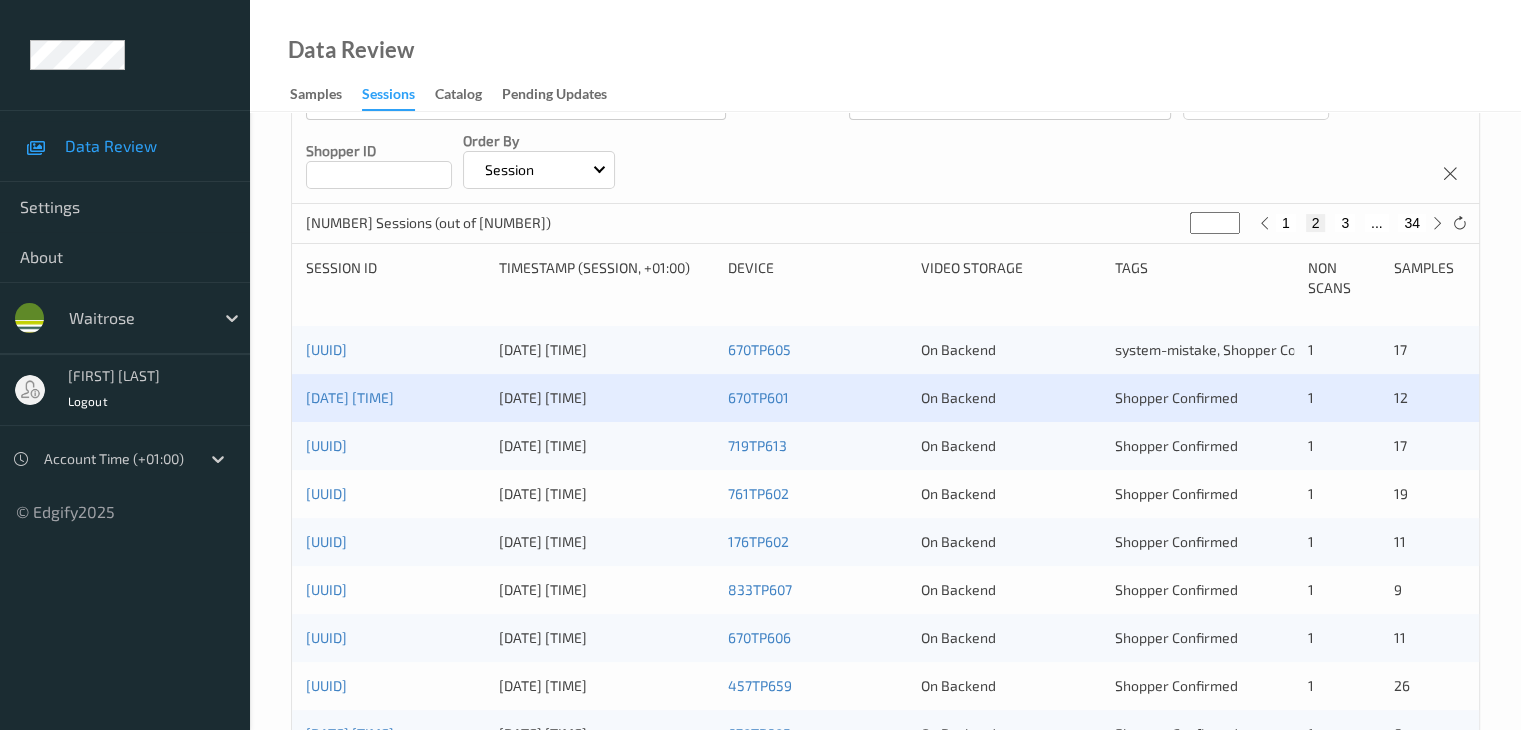 scroll, scrollTop: 300, scrollLeft: 0, axis: vertical 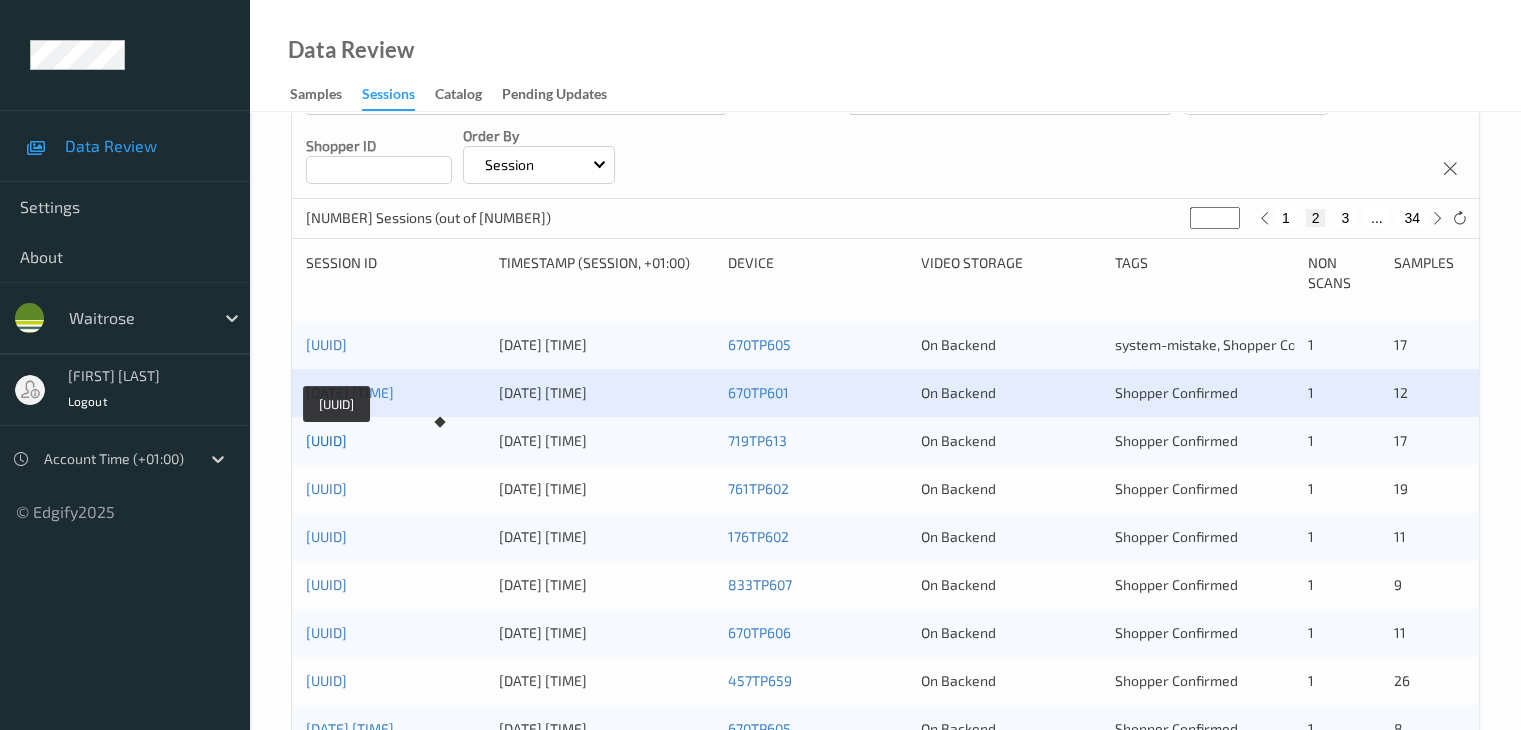click on "01986c20-b366-73bc-b057-b501b98f8c4a" at bounding box center (326, 440) 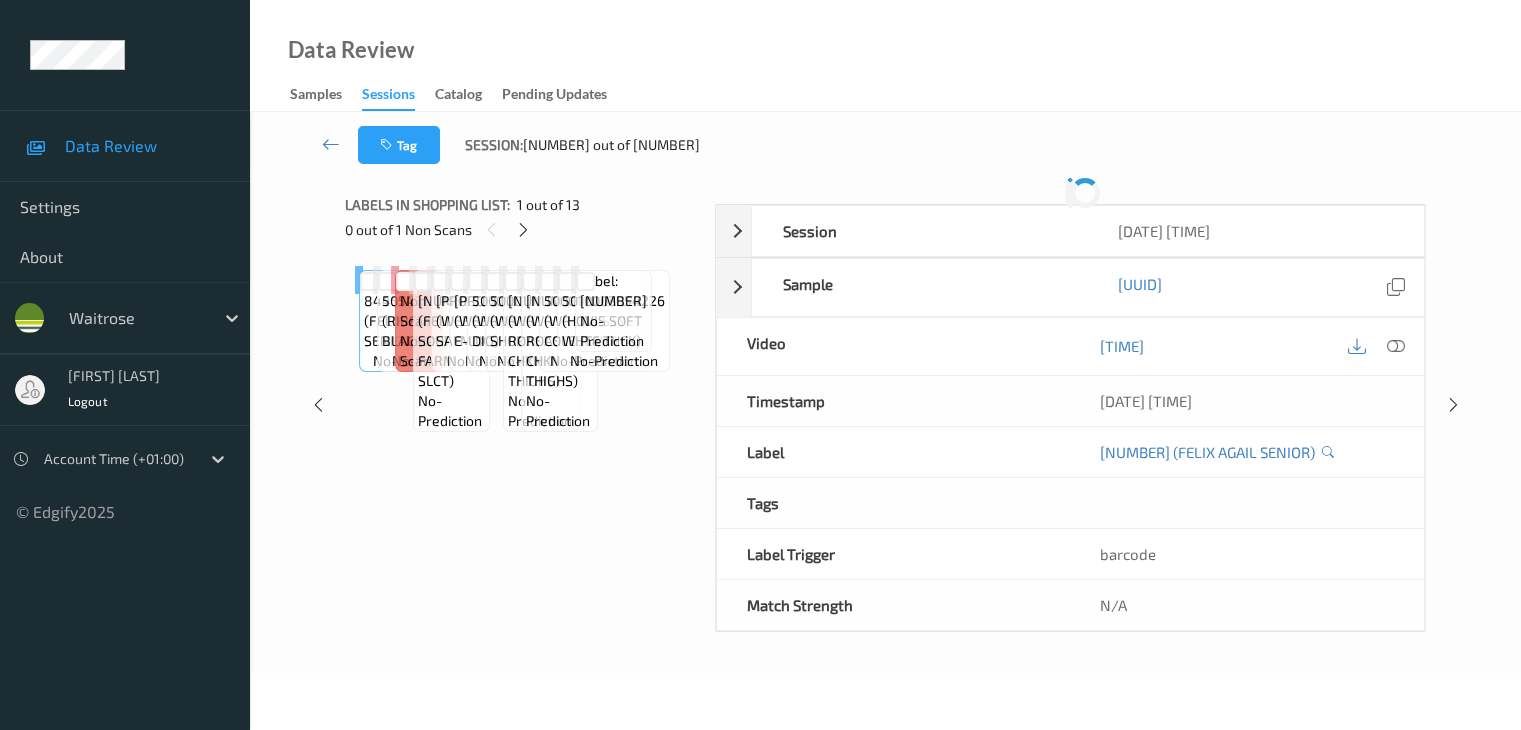 scroll, scrollTop: 0, scrollLeft: 0, axis: both 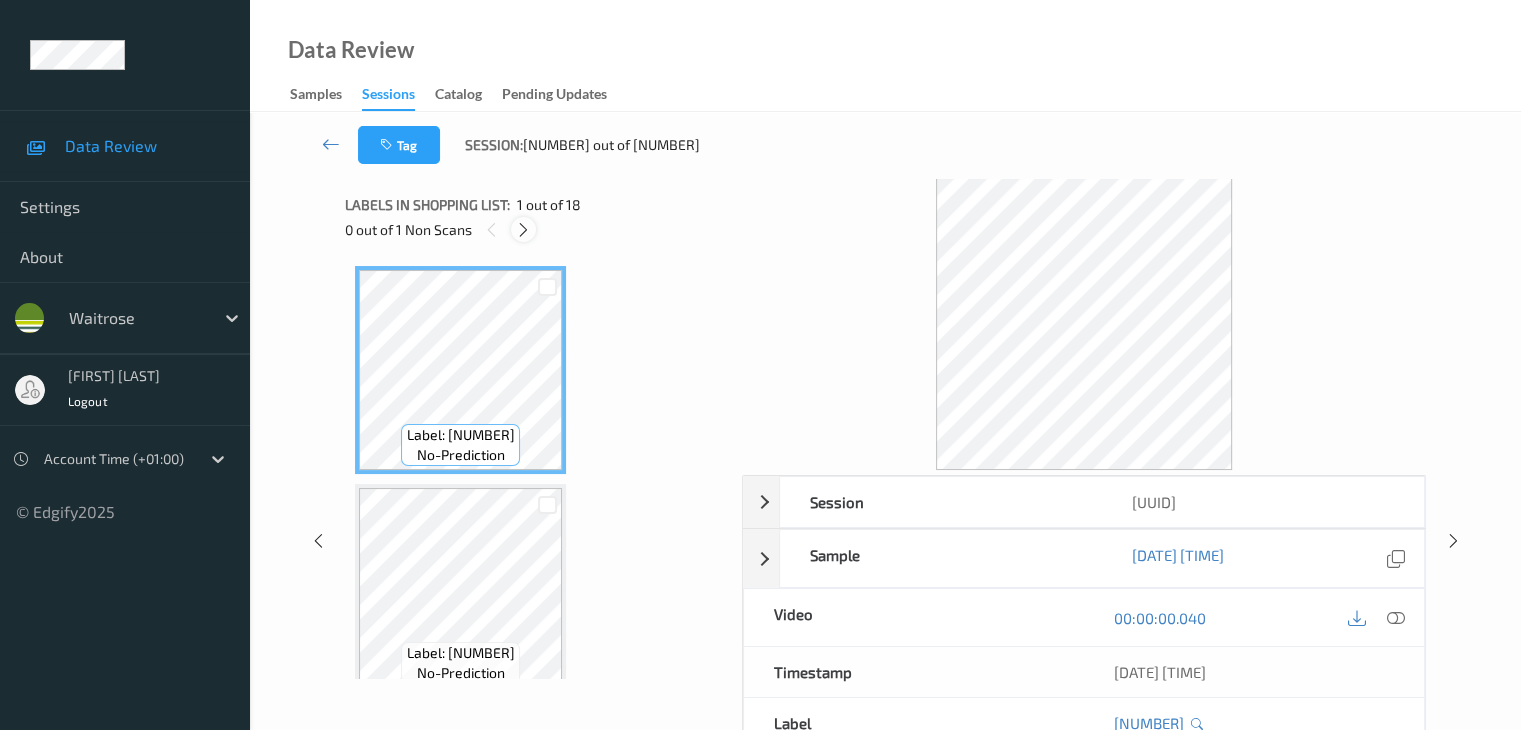 click at bounding box center [523, 230] 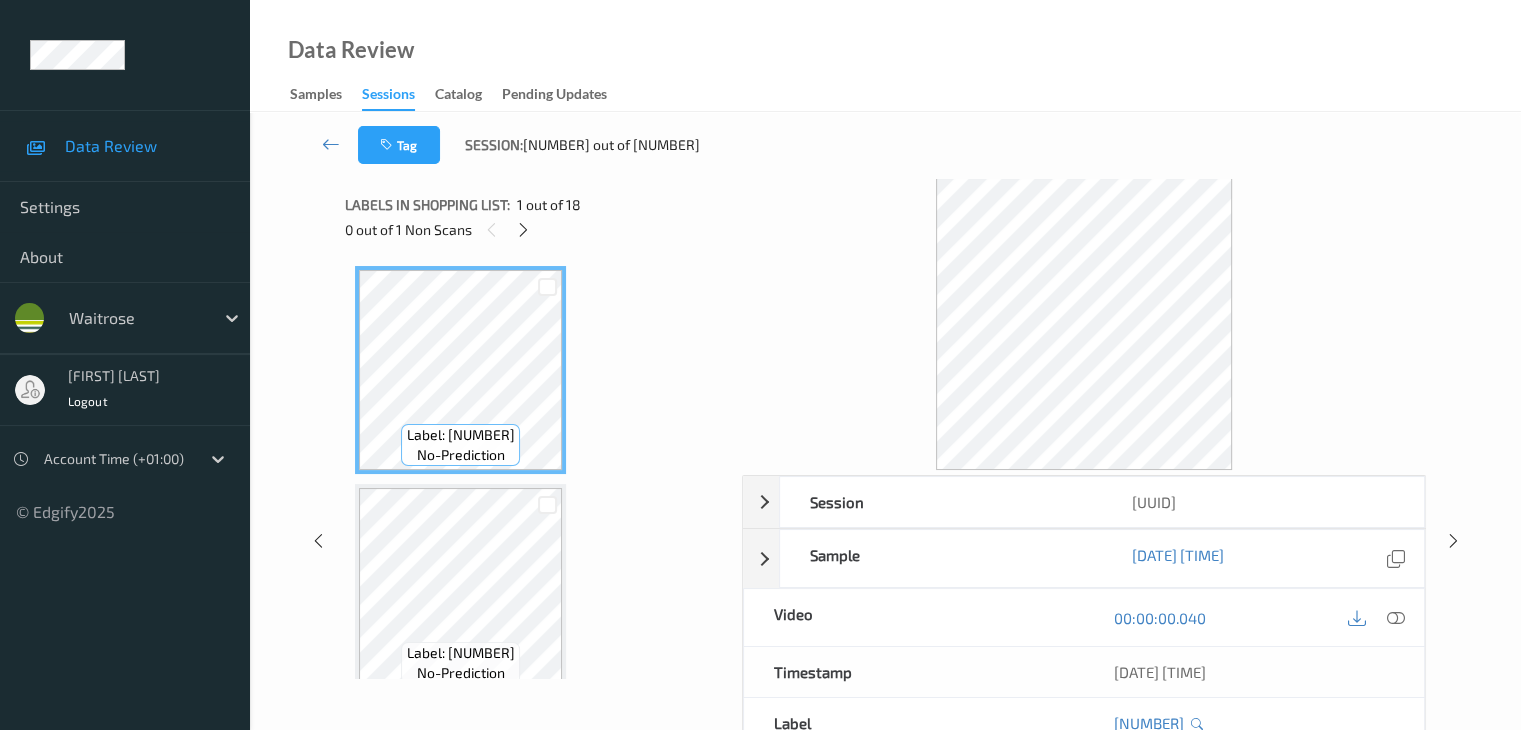 scroll, scrollTop: 2626, scrollLeft: 0, axis: vertical 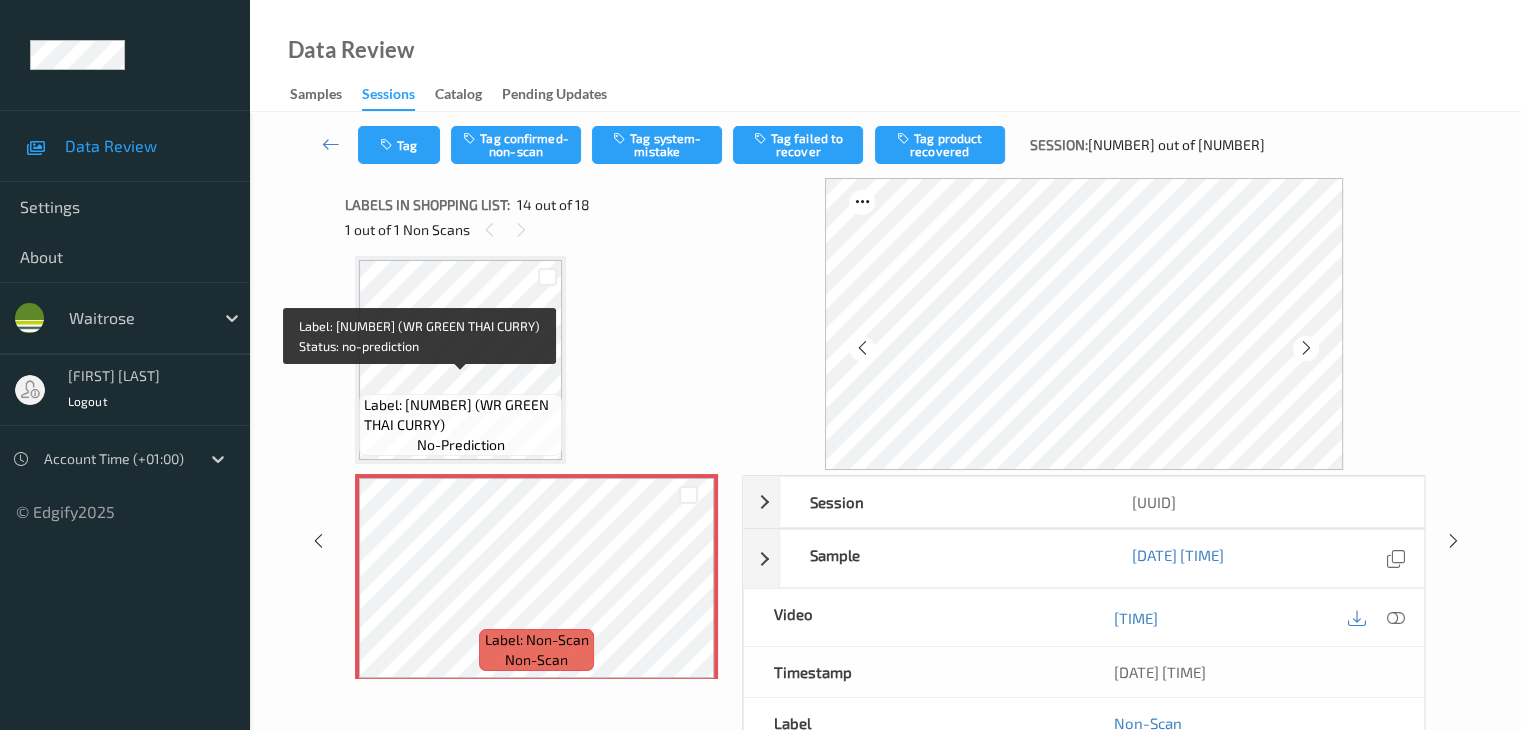click on "Label: 10506321000880300276 (WR GREEN THAI CURRY)" at bounding box center (460, 415) 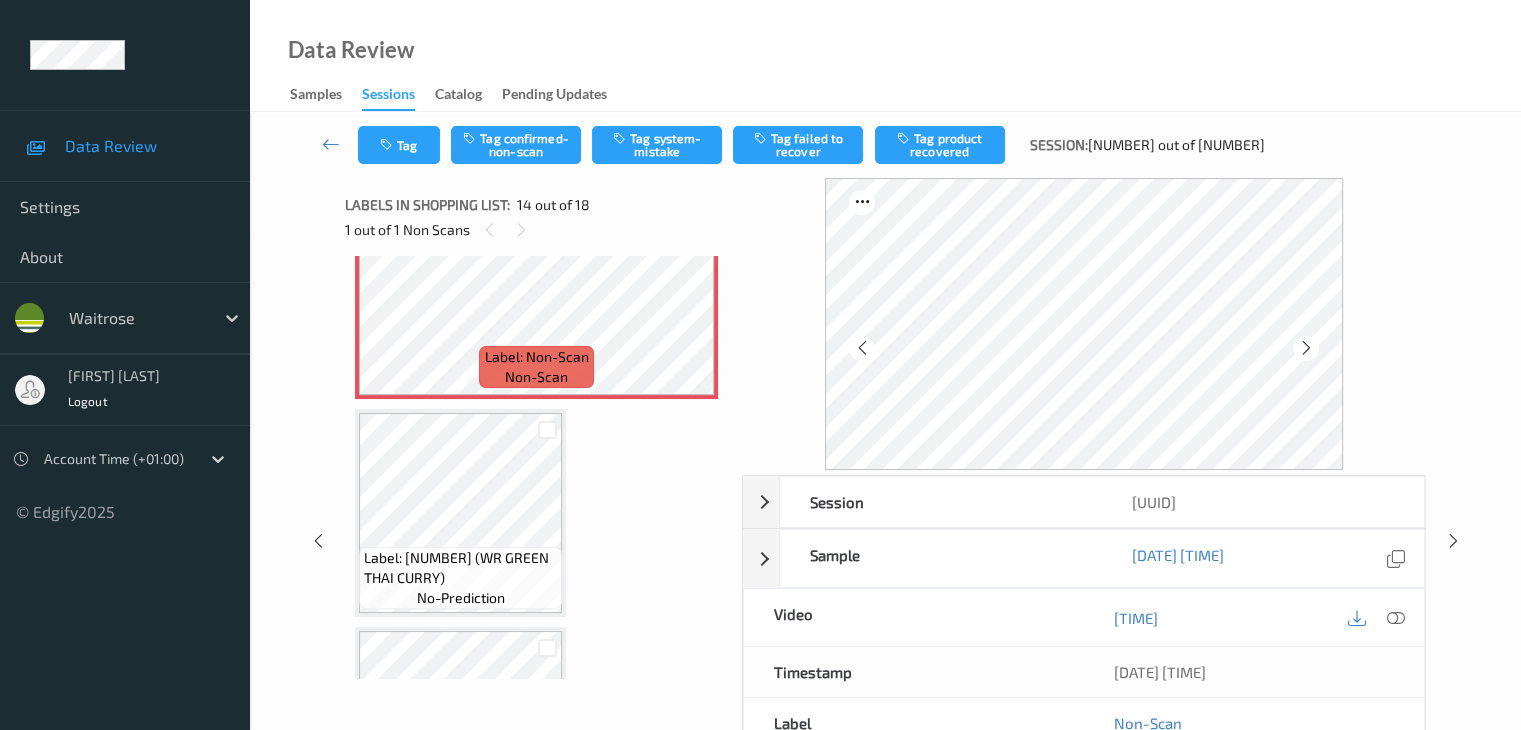 scroll, scrollTop: 2926, scrollLeft: 0, axis: vertical 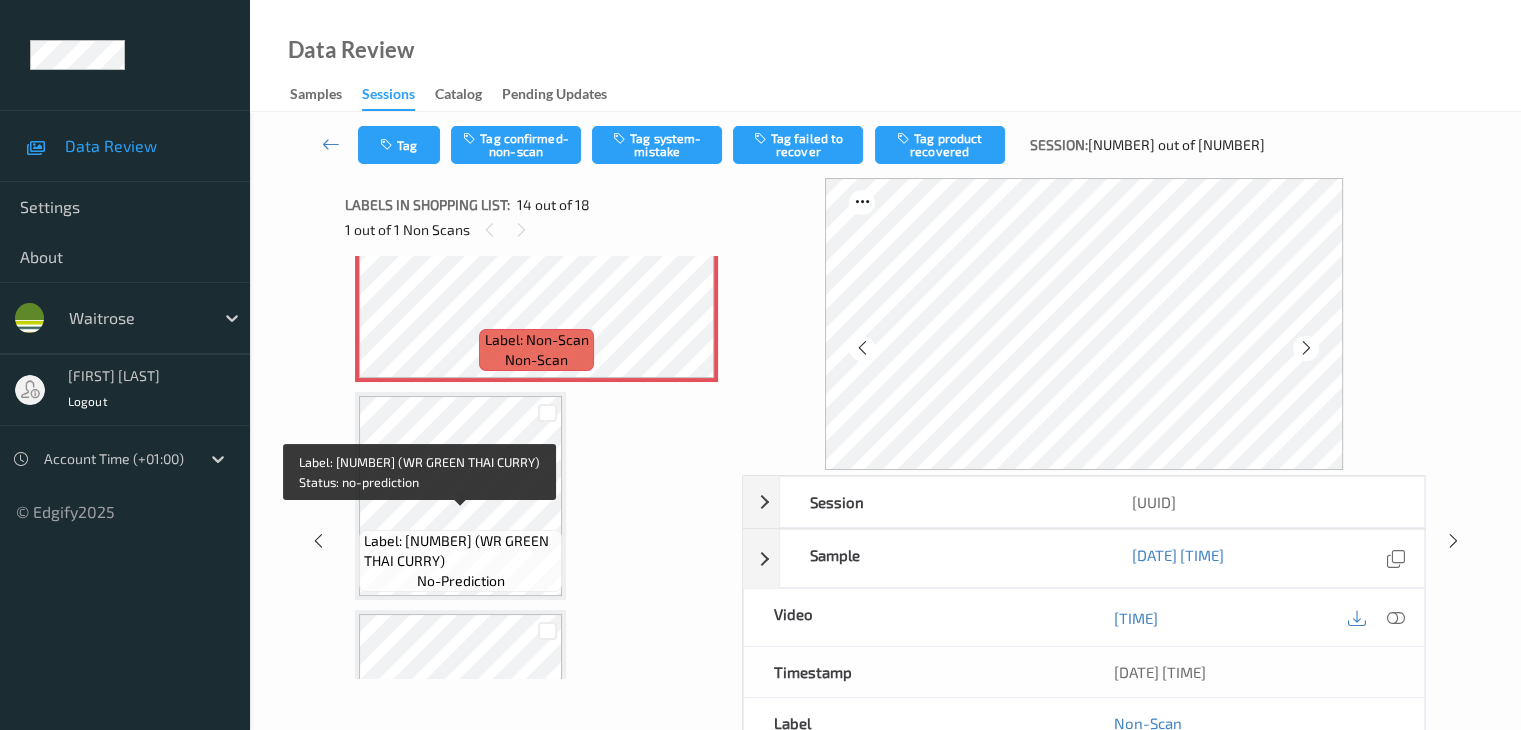 click on "Label: 10506321000880300276 (WR GREEN THAI CURRY)" at bounding box center [460, 551] 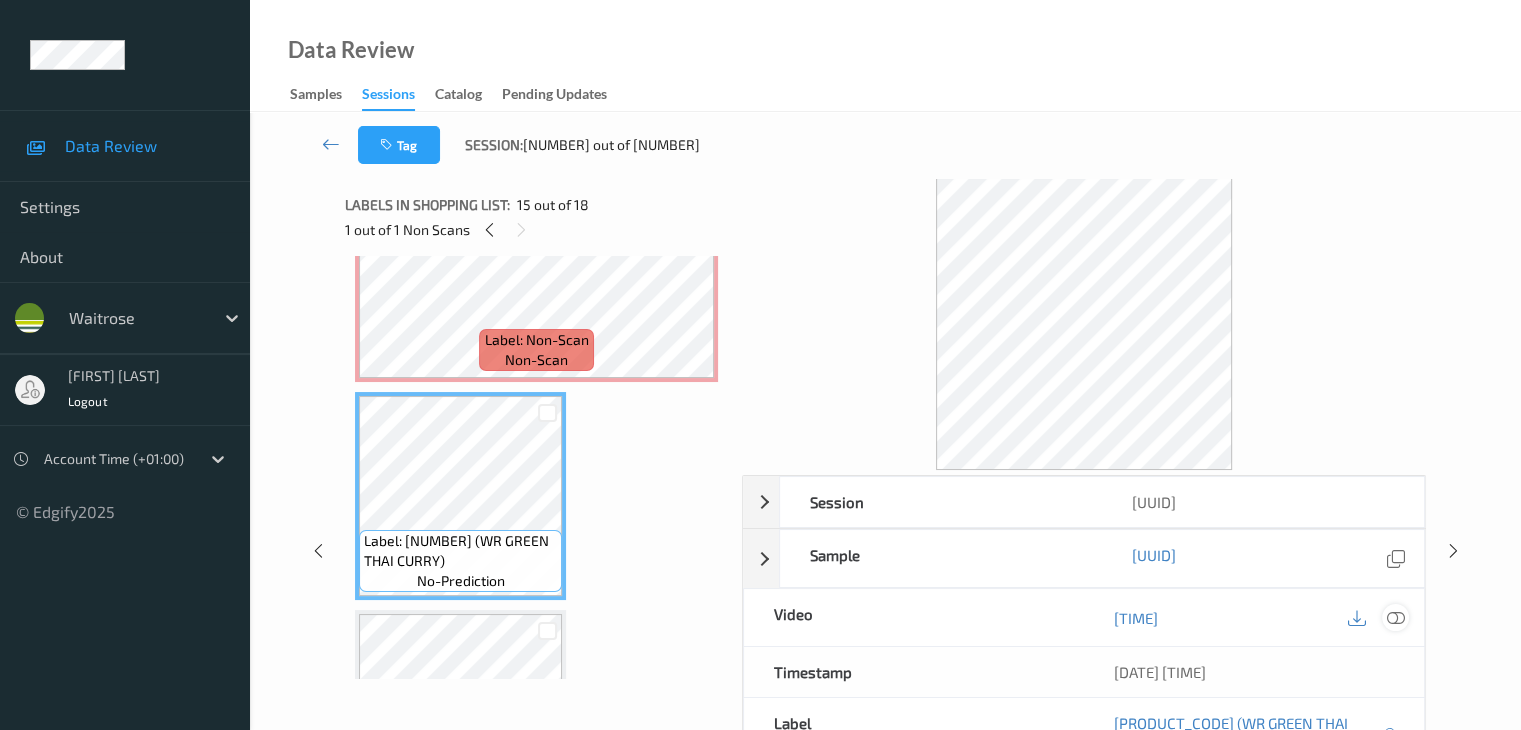 click at bounding box center [1395, 618] 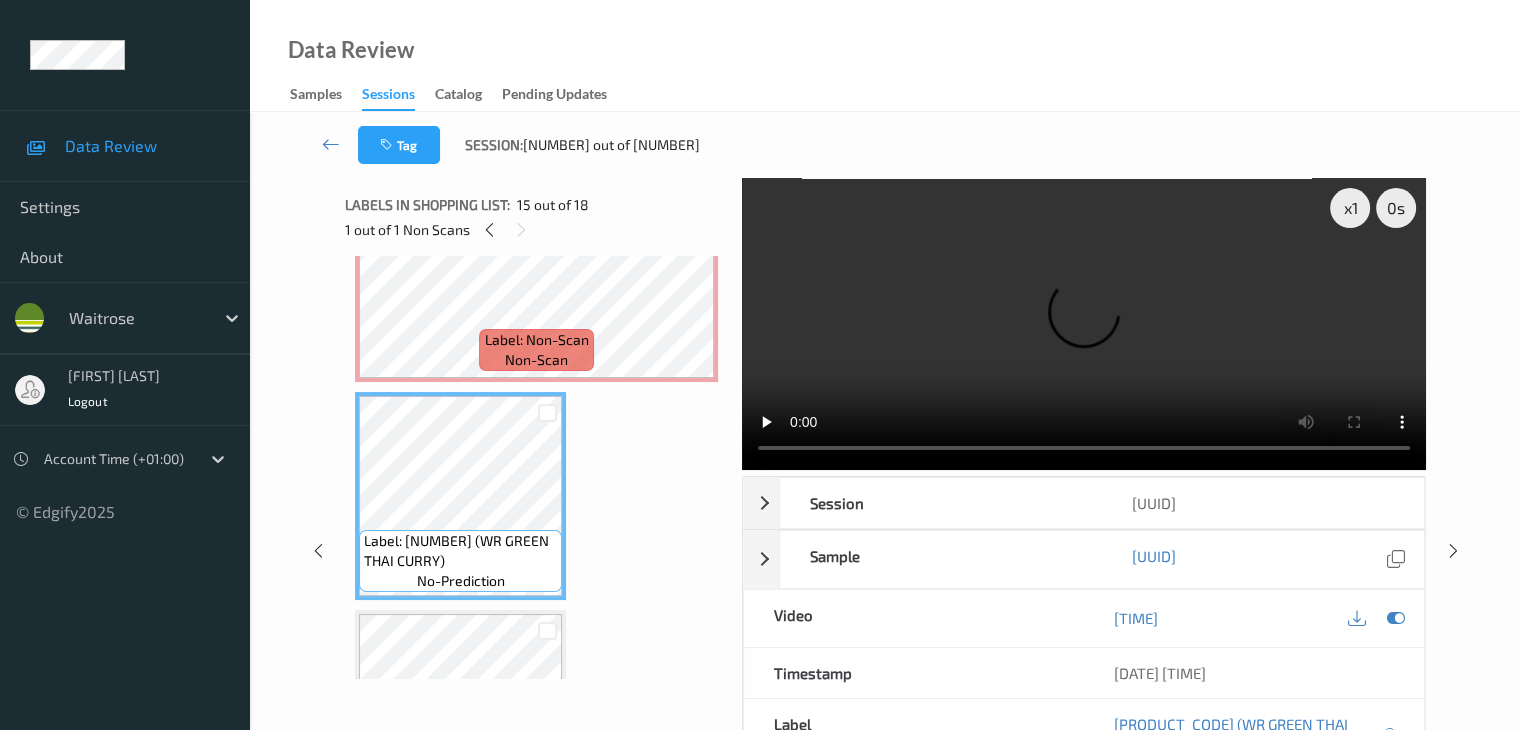 type 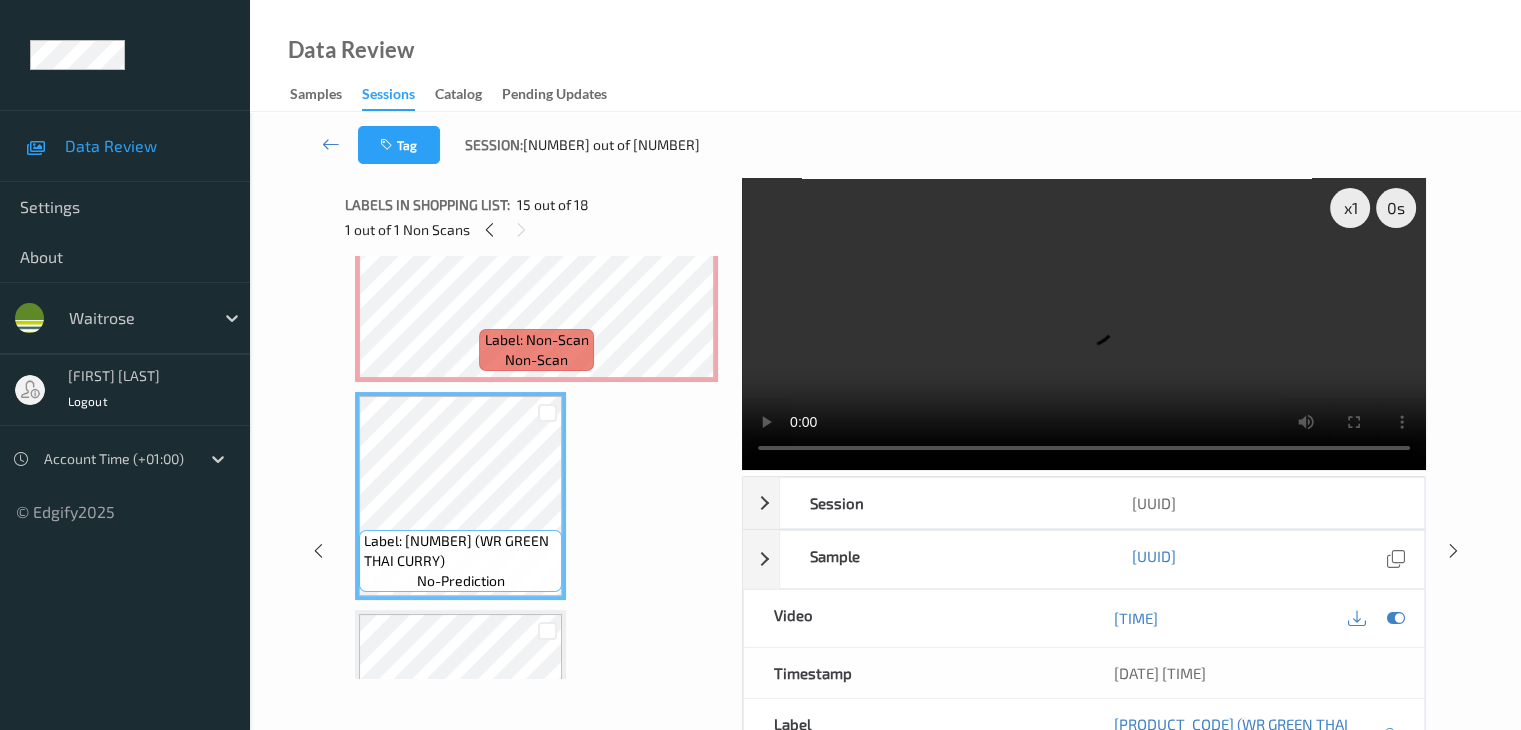 scroll, scrollTop: 2726, scrollLeft: 0, axis: vertical 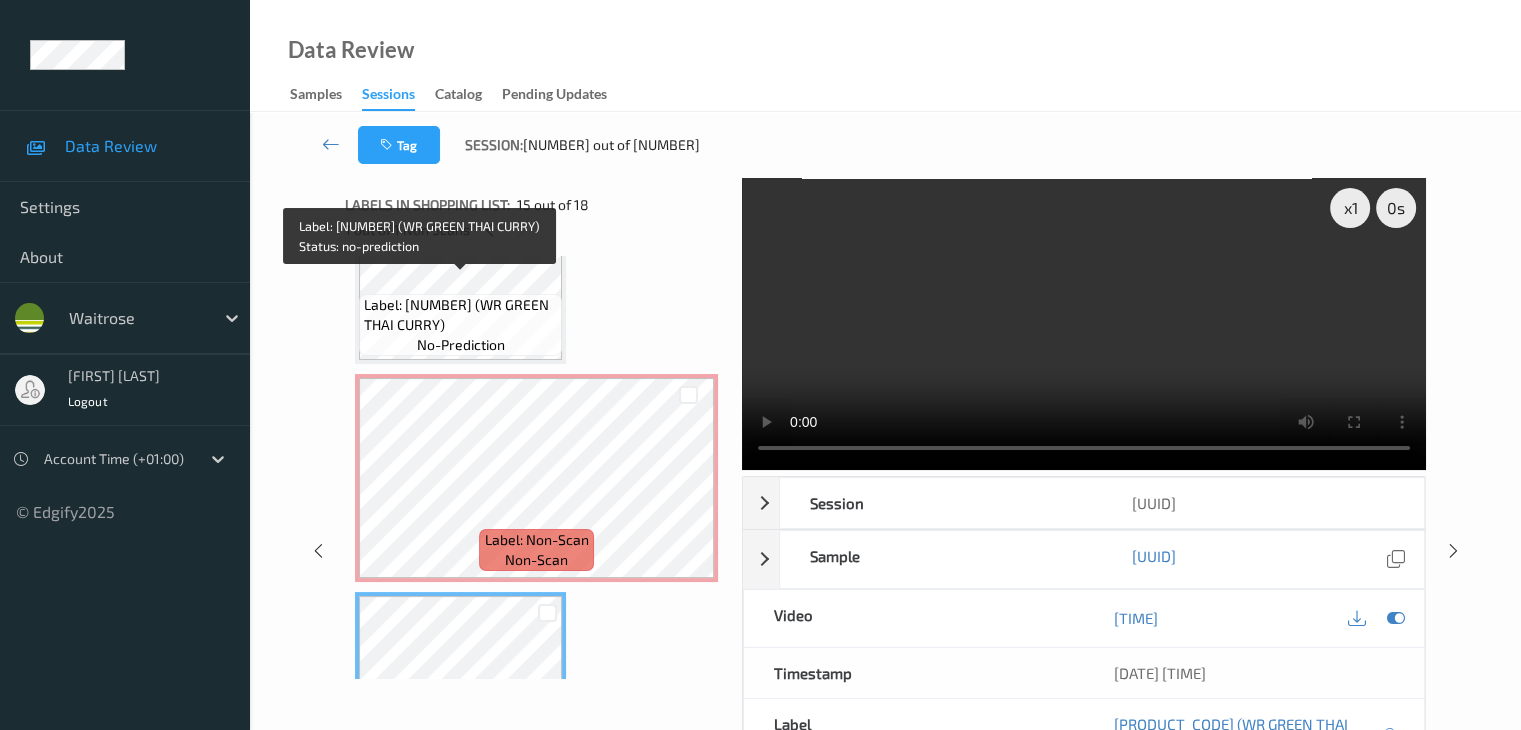click on "Label: 10506321000880300276 (WR GREEN THAI CURRY)" at bounding box center [460, 315] 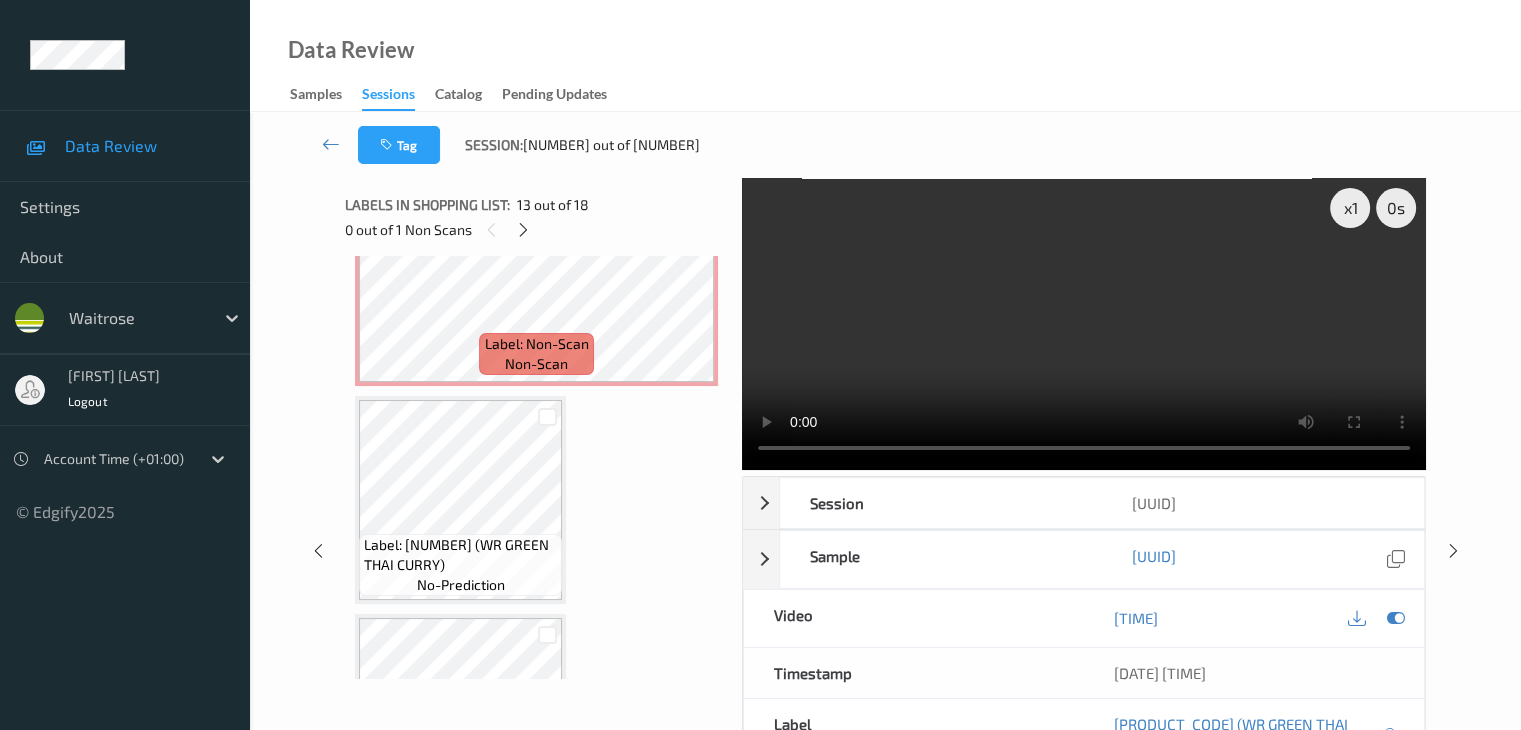 scroll, scrollTop: 2926, scrollLeft: 0, axis: vertical 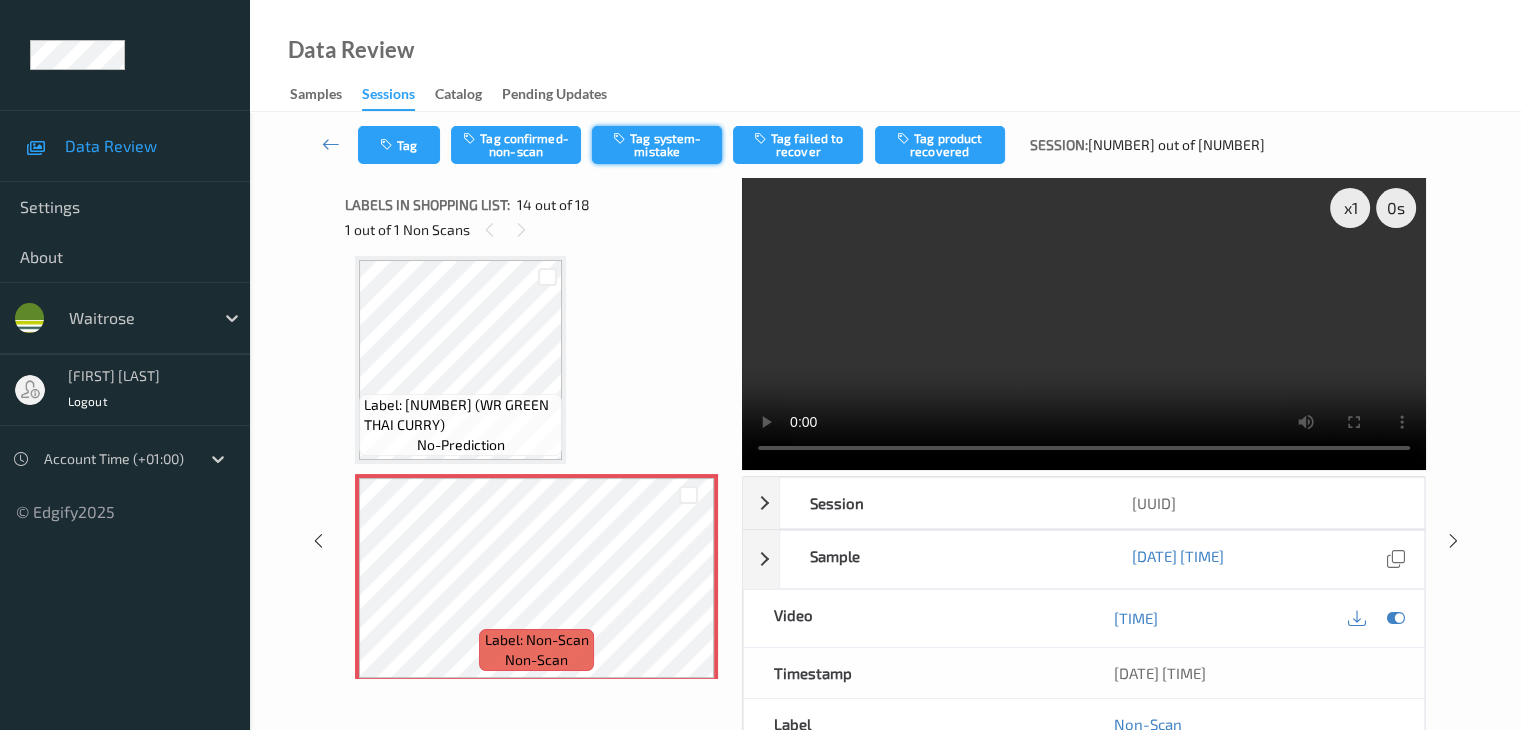click on "Tag   system-mistake" at bounding box center (657, 145) 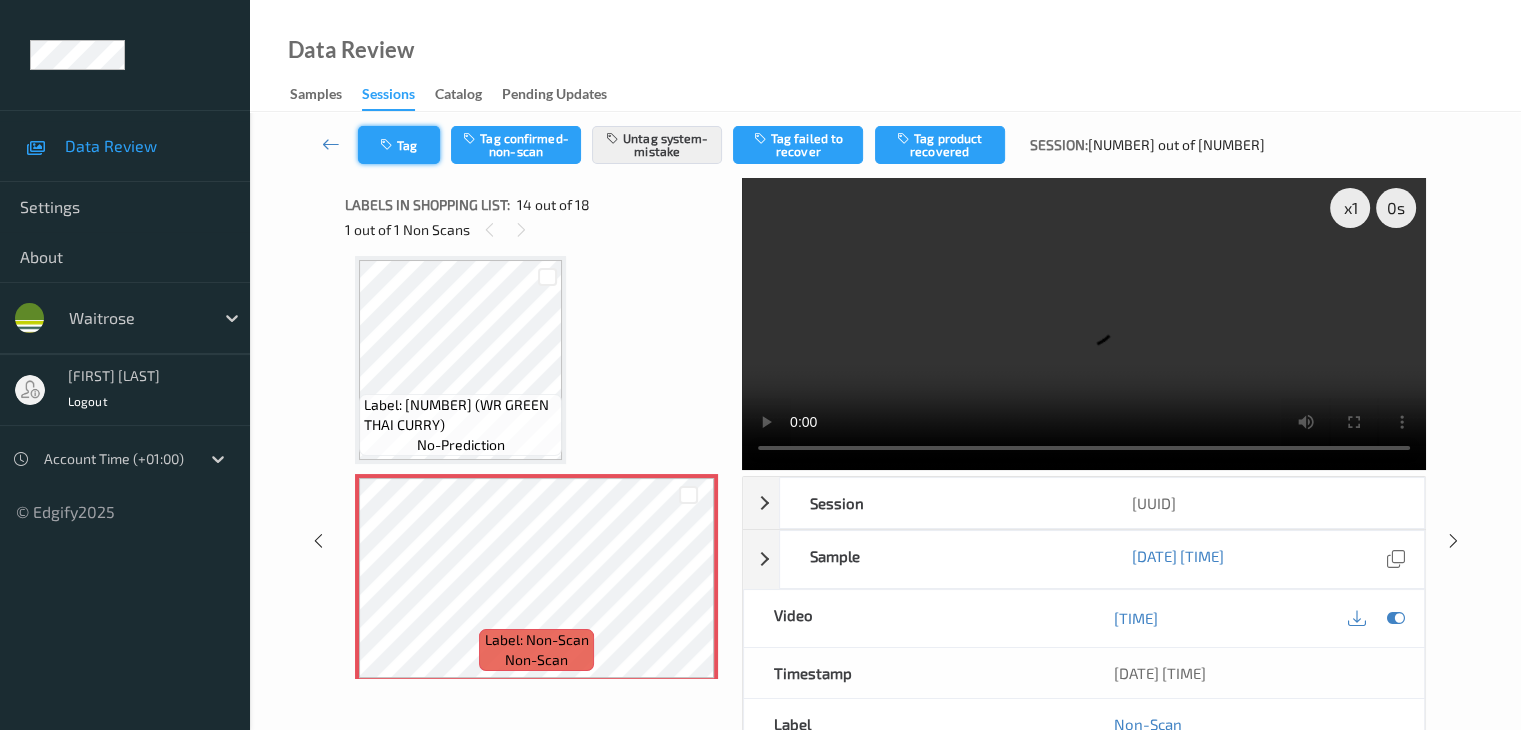 click on "Tag" at bounding box center (399, 145) 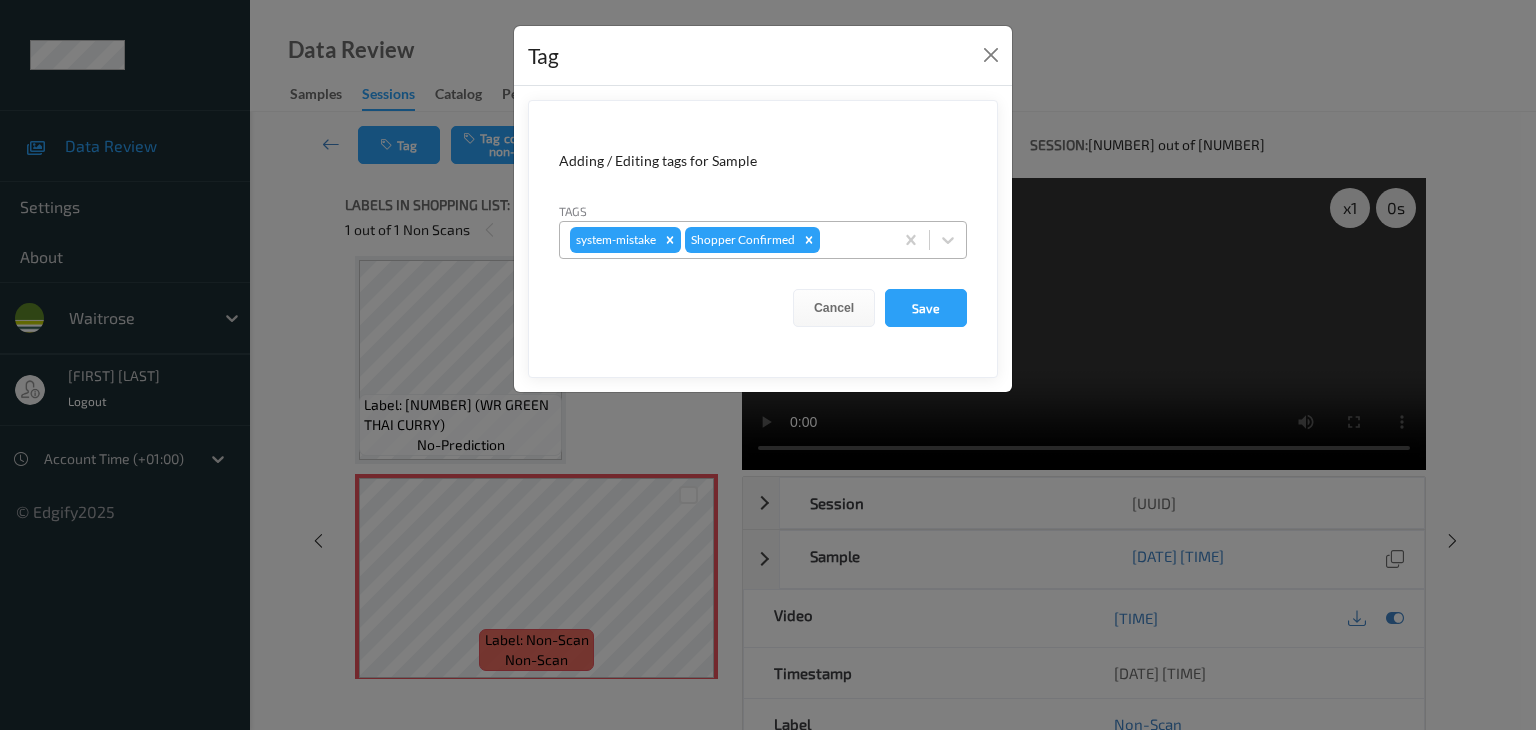 click at bounding box center [853, 240] 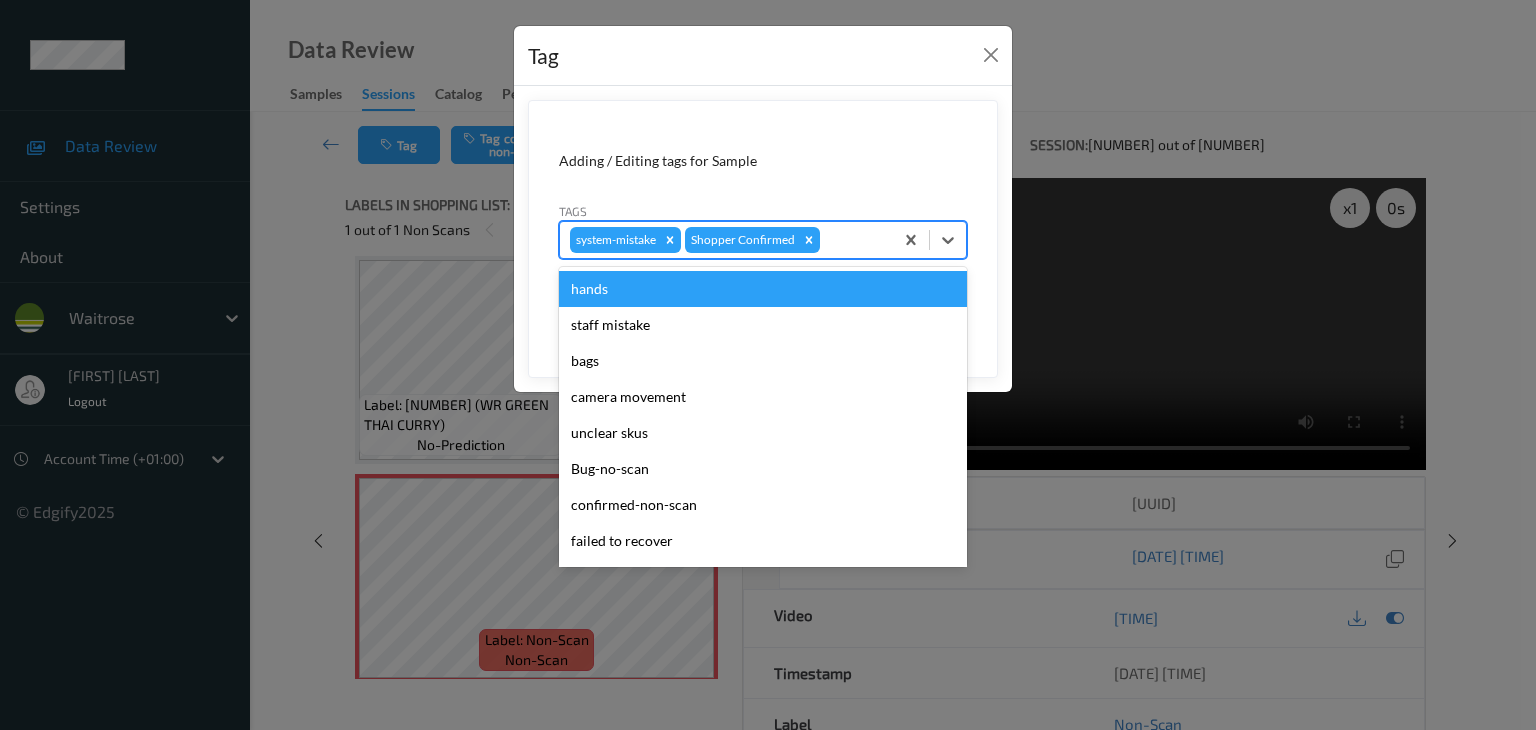 type on "u" 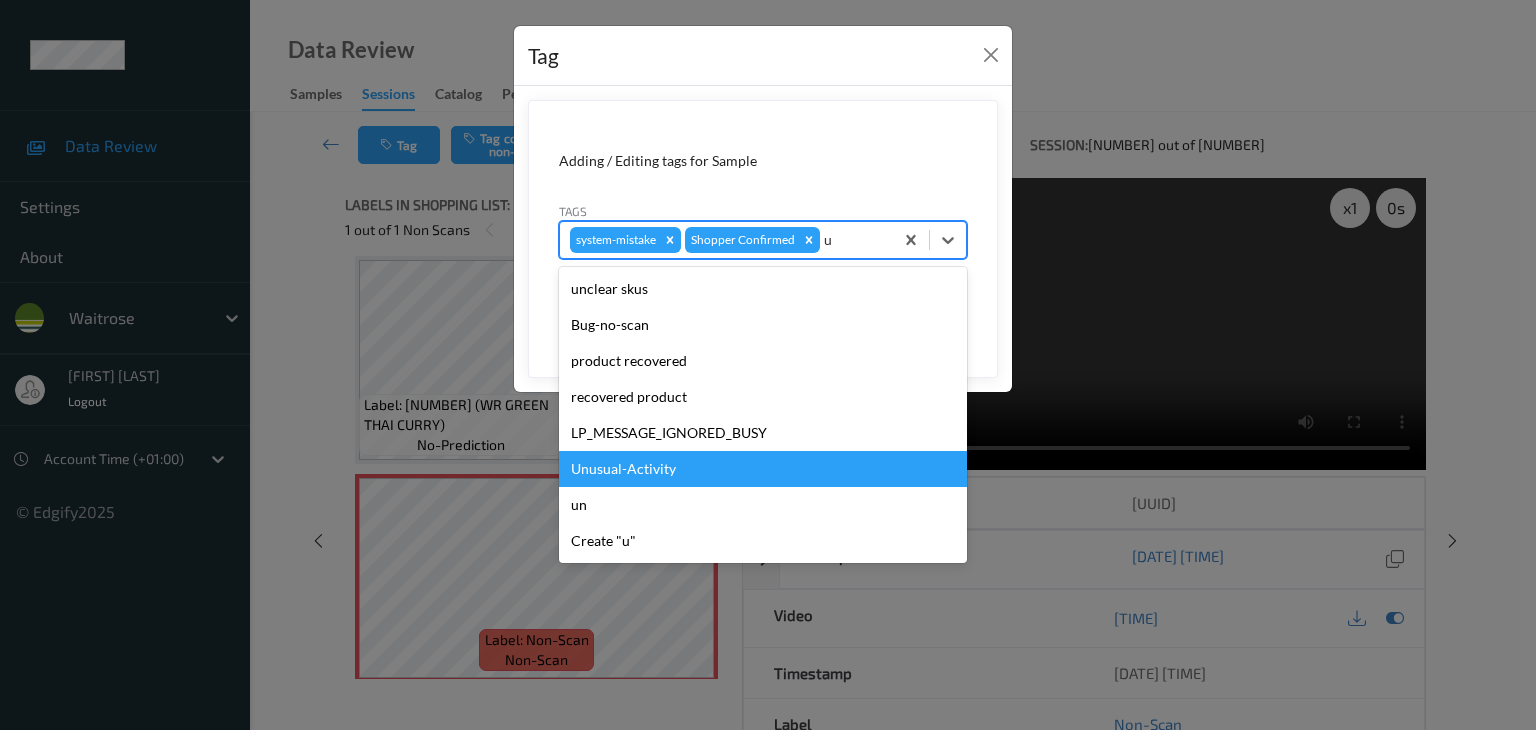 click on "Unusual-Activity" at bounding box center (763, 469) 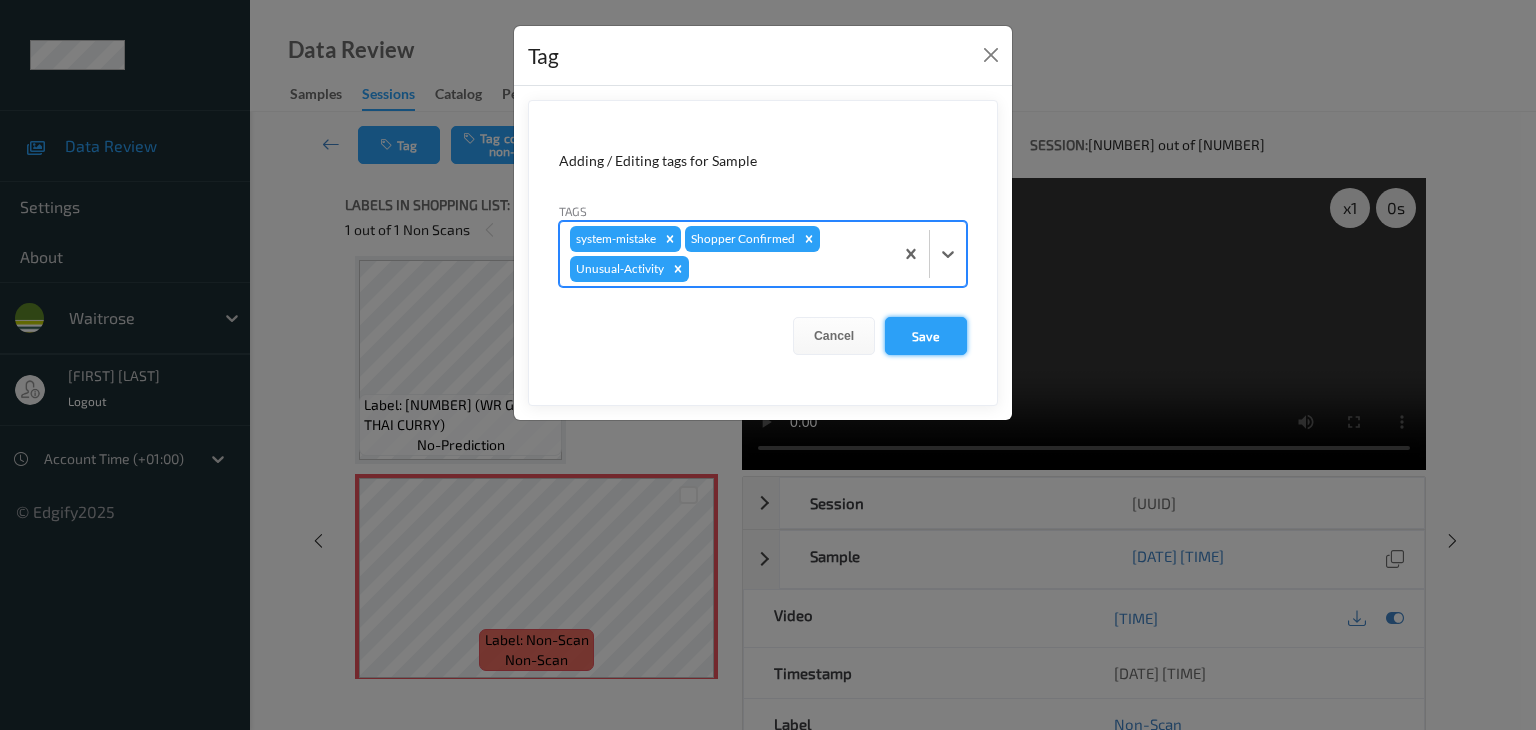 click on "Save" at bounding box center (926, 336) 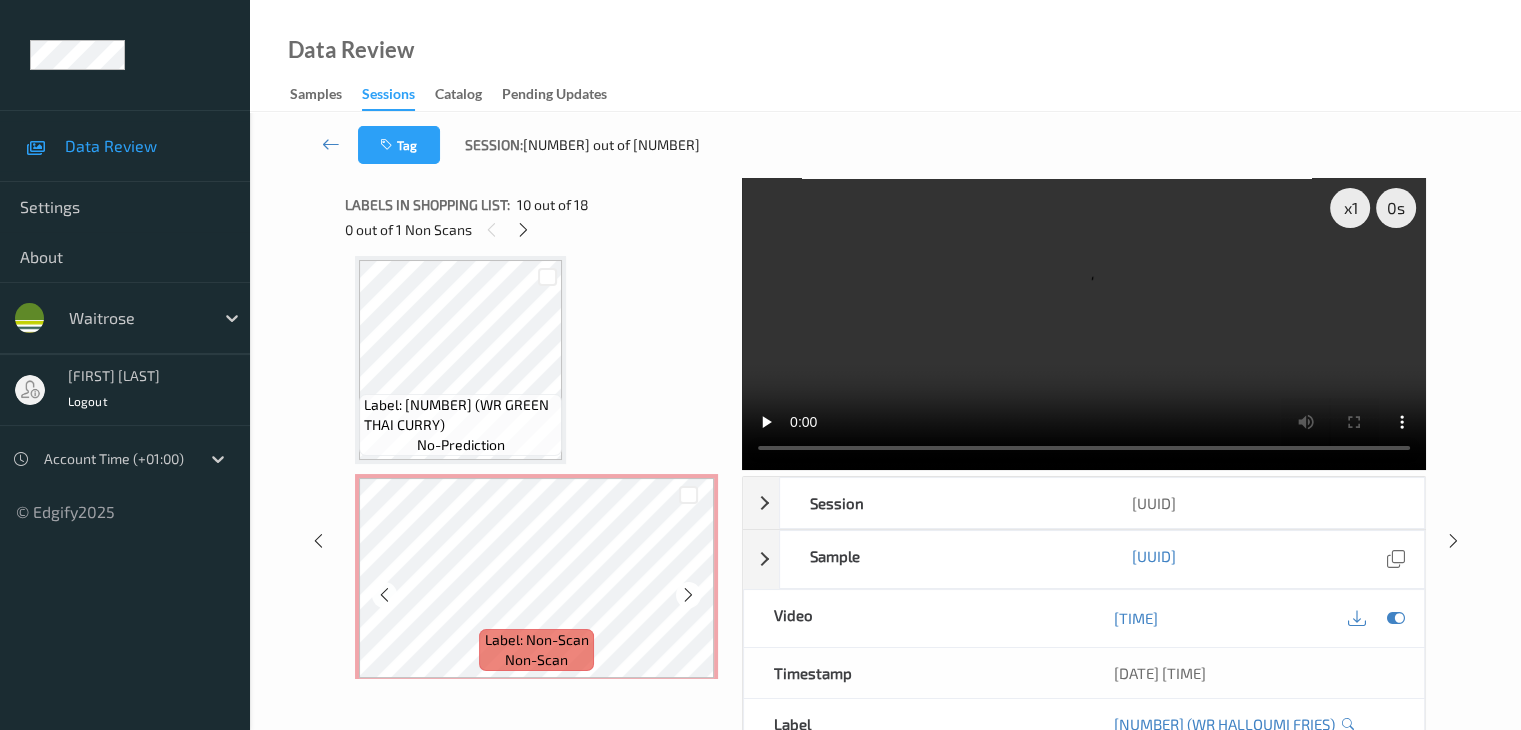 scroll, scrollTop: 2826, scrollLeft: 0, axis: vertical 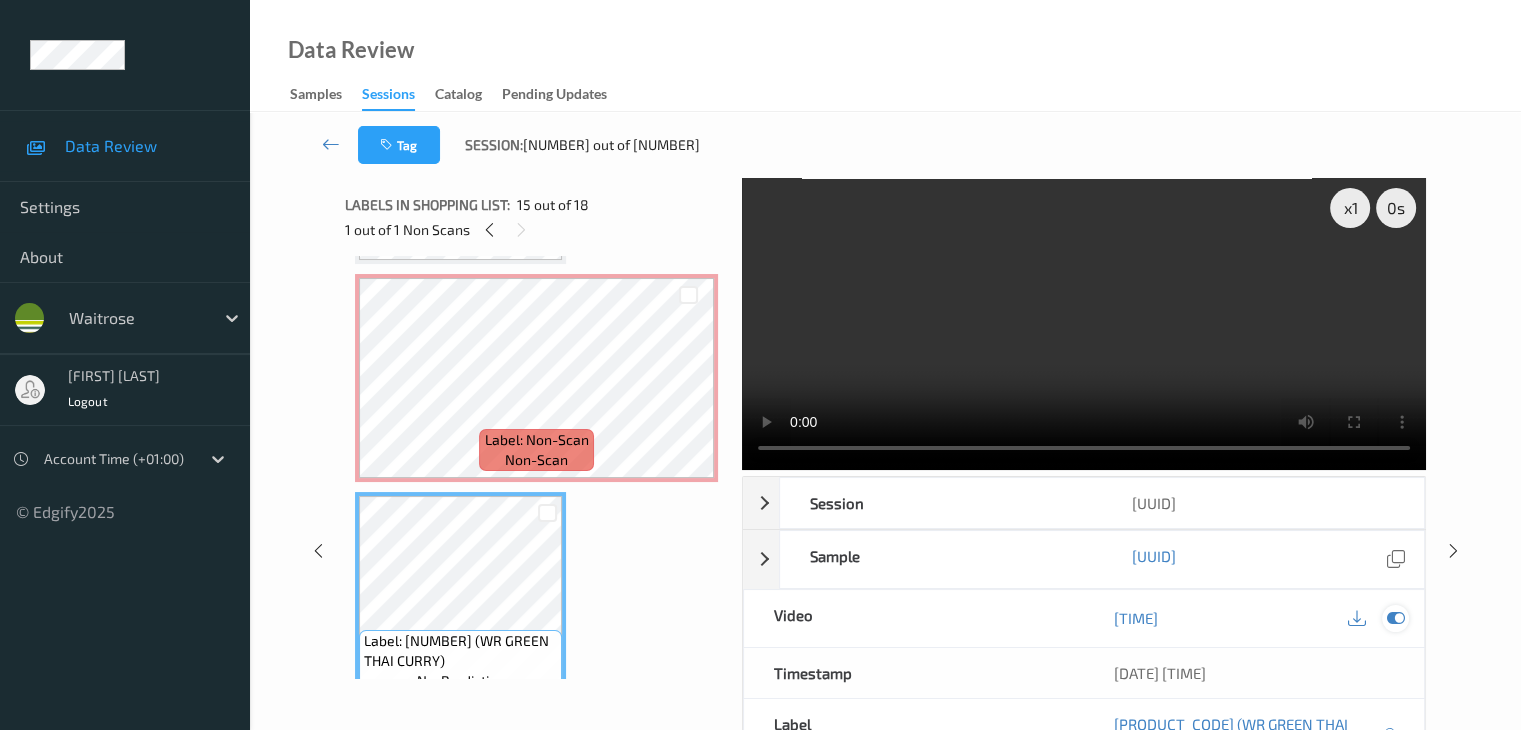 click at bounding box center (1395, 618) 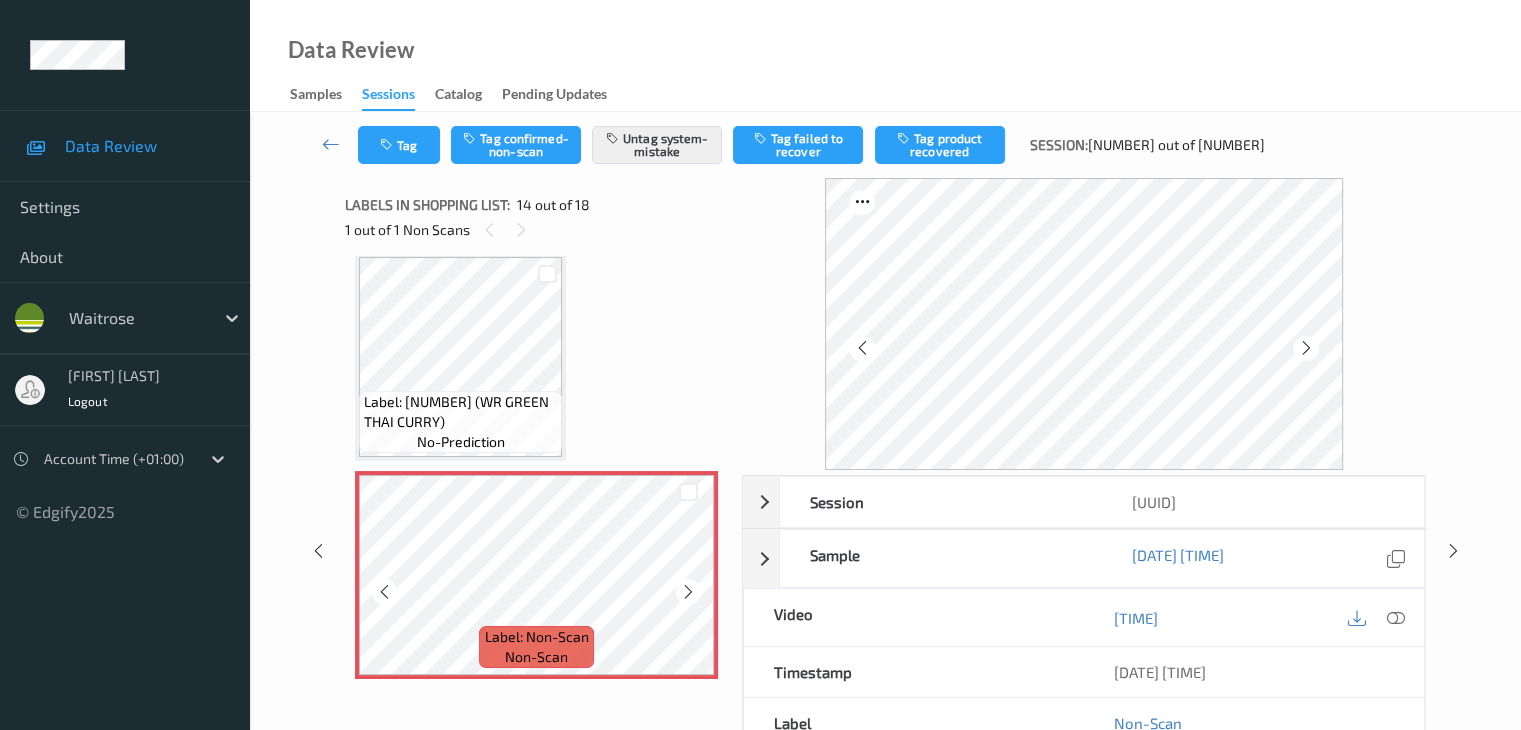 scroll, scrollTop: 2626, scrollLeft: 0, axis: vertical 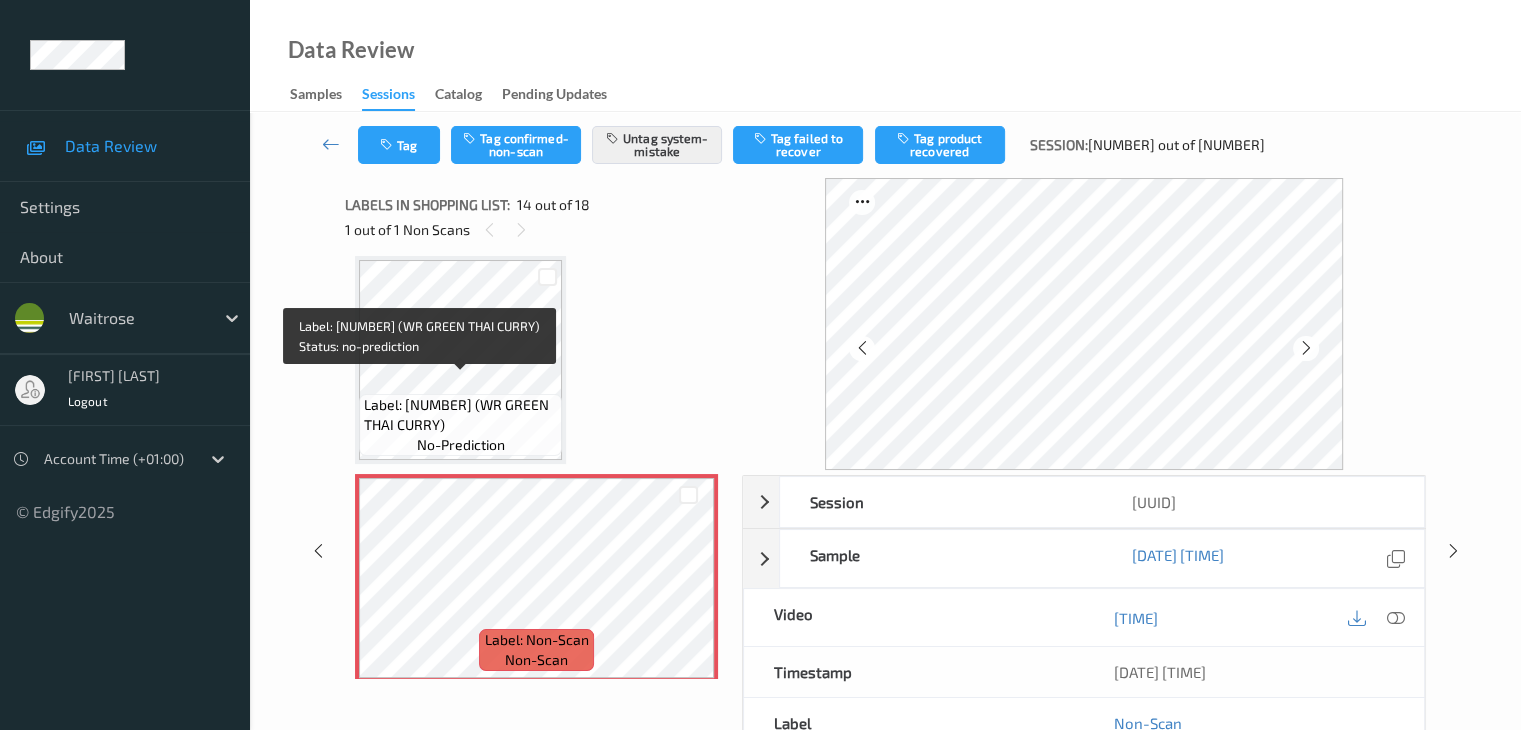 click on "Label: 10506321000880300276 (WR GREEN THAI CURRY)" at bounding box center [460, 415] 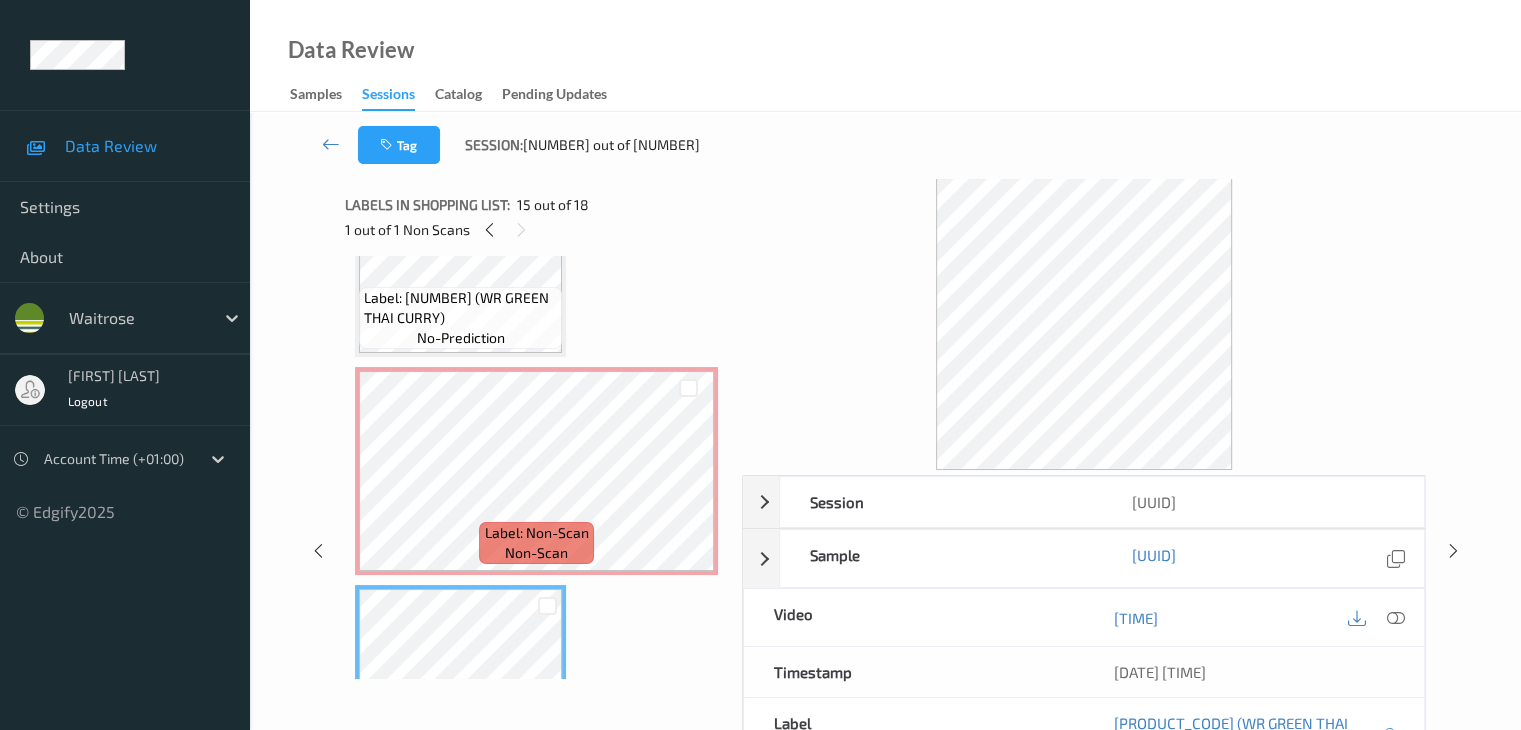 scroll, scrollTop: 2626, scrollLeft: 0, axis: vertical 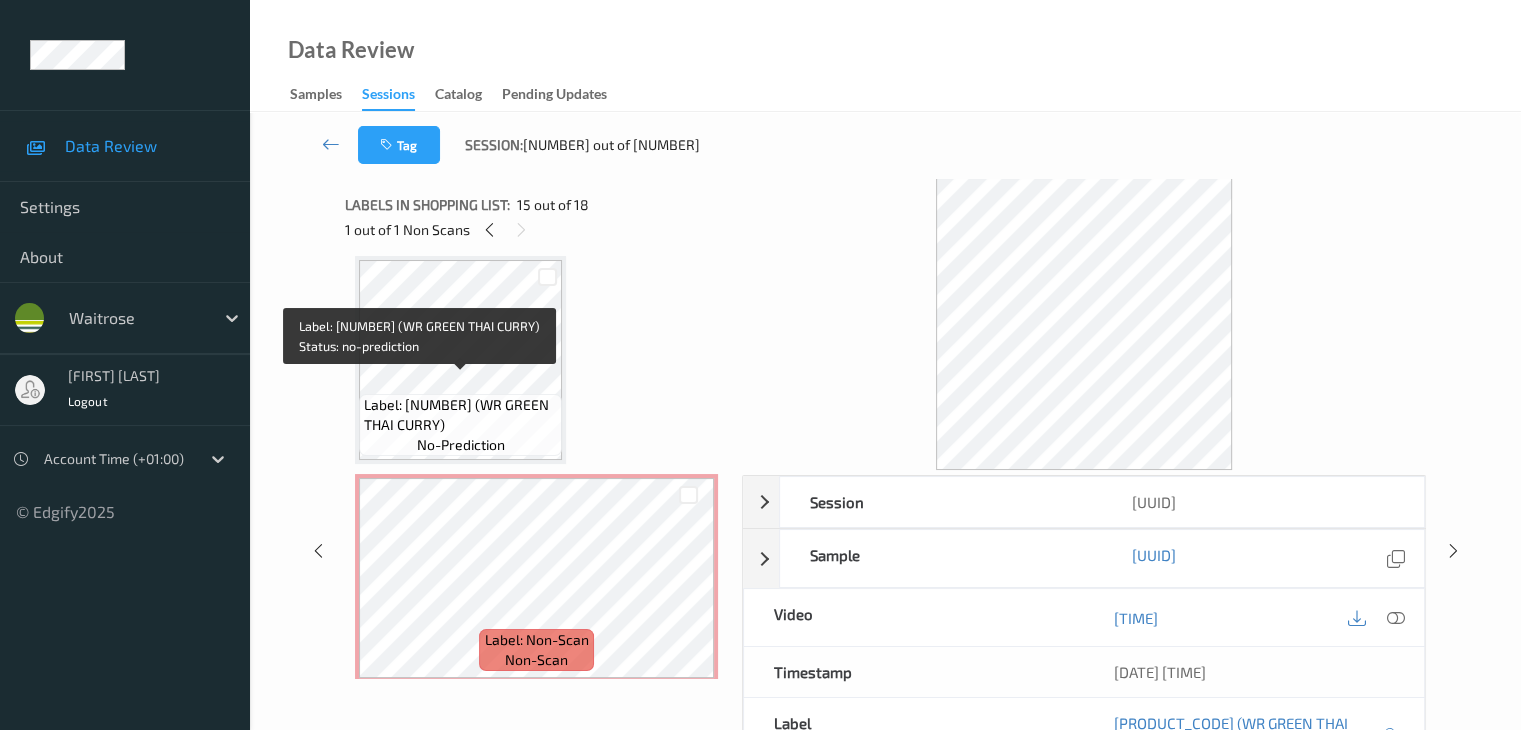 click on "Label: 10506321000880300276 (WR GREEN THAI CURRY)" at bounding box center (460, 415) 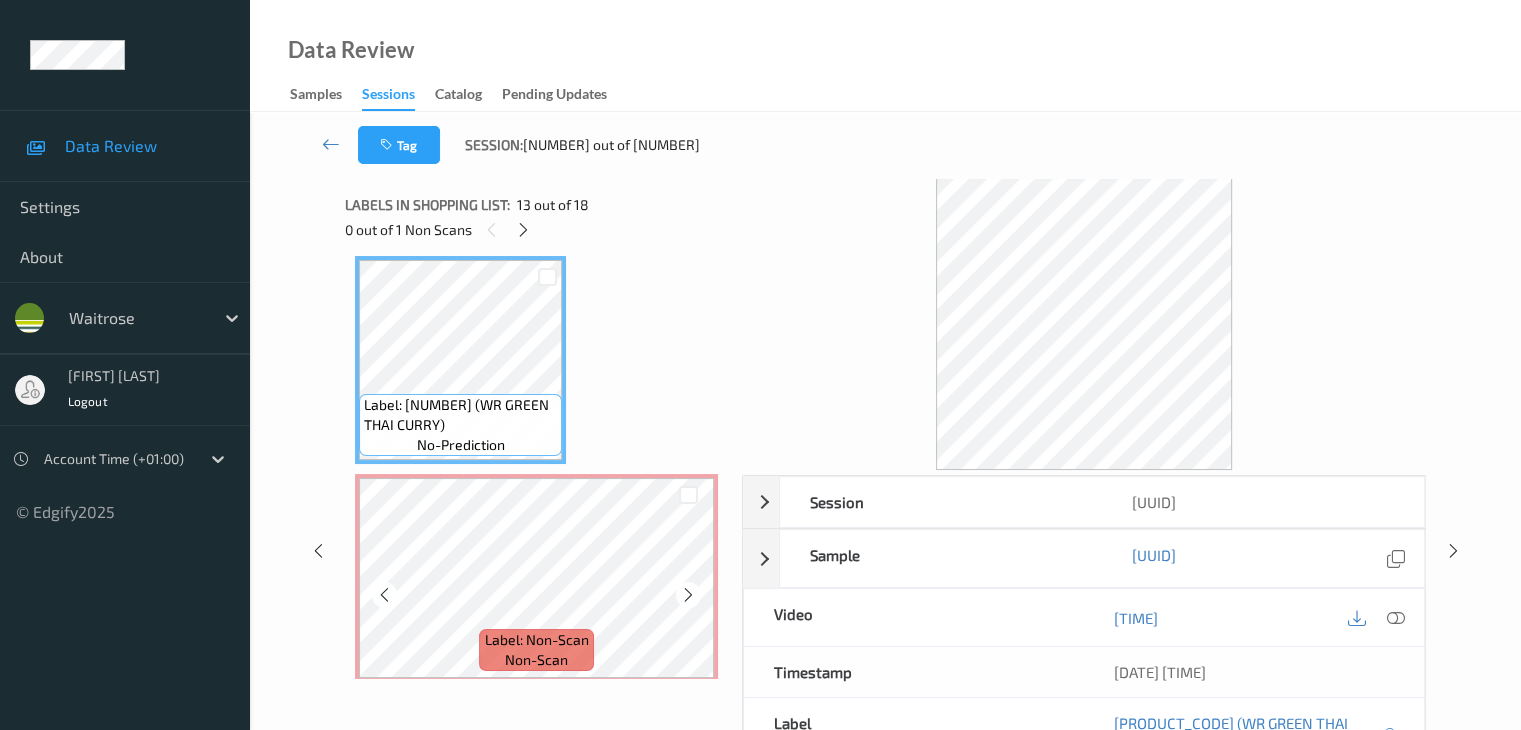scroll, scrollTop: 2426, scrollLeft: 0, axis: vertical 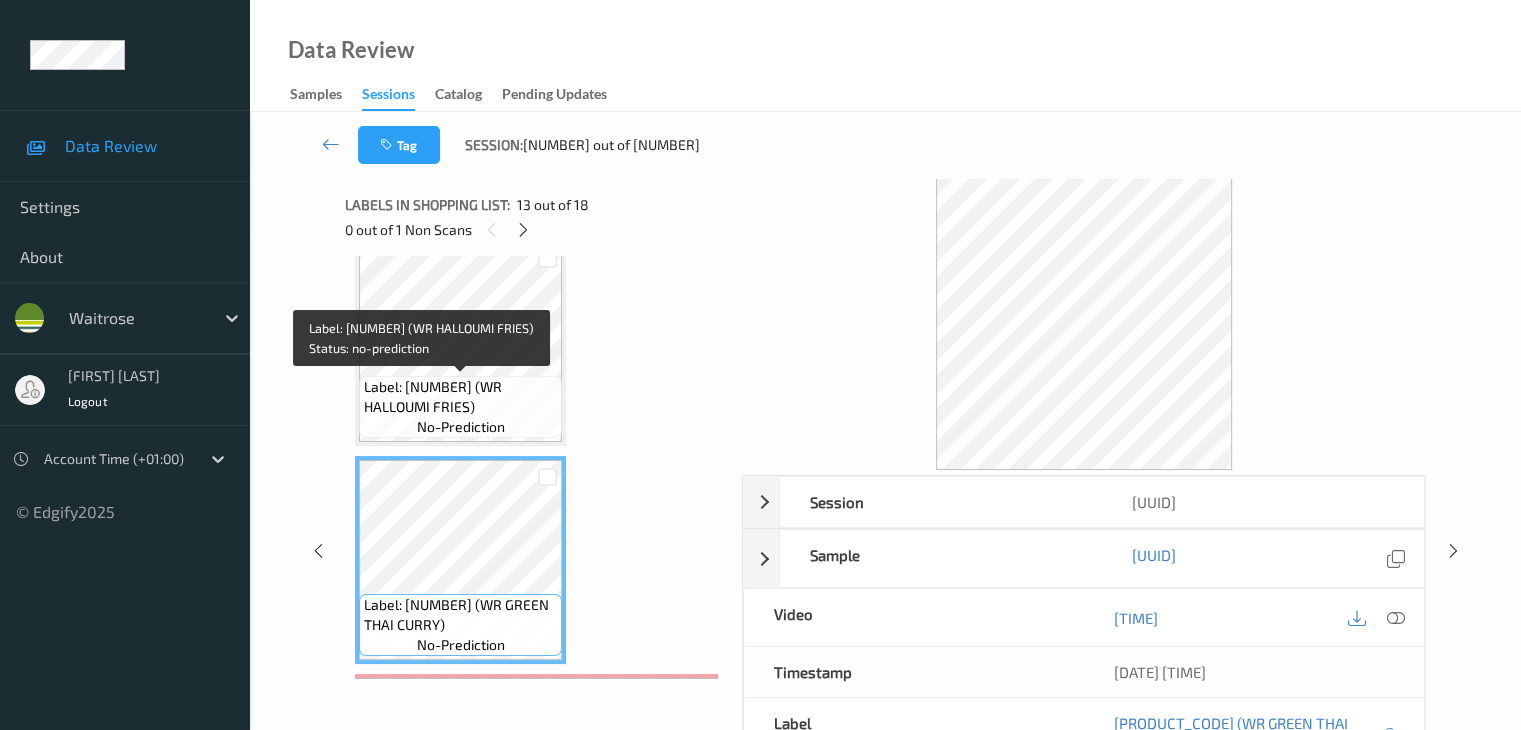 click on "Label: 10500016966881800112 (WR HALLOUMI FRIES)" at bounding box center (460, 397) 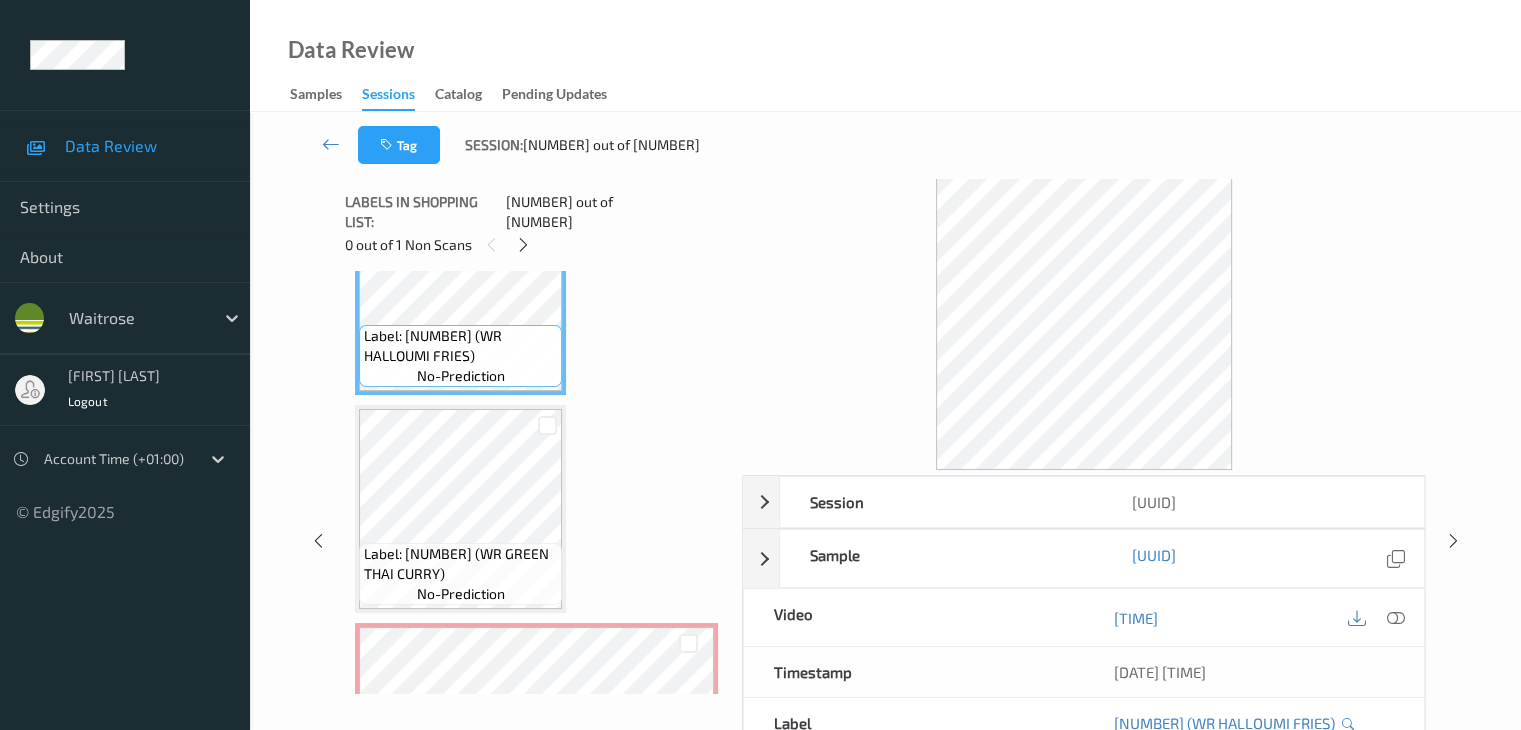 scroll, scrollTop: 2526, scrollLeft: 0, axis: vertical 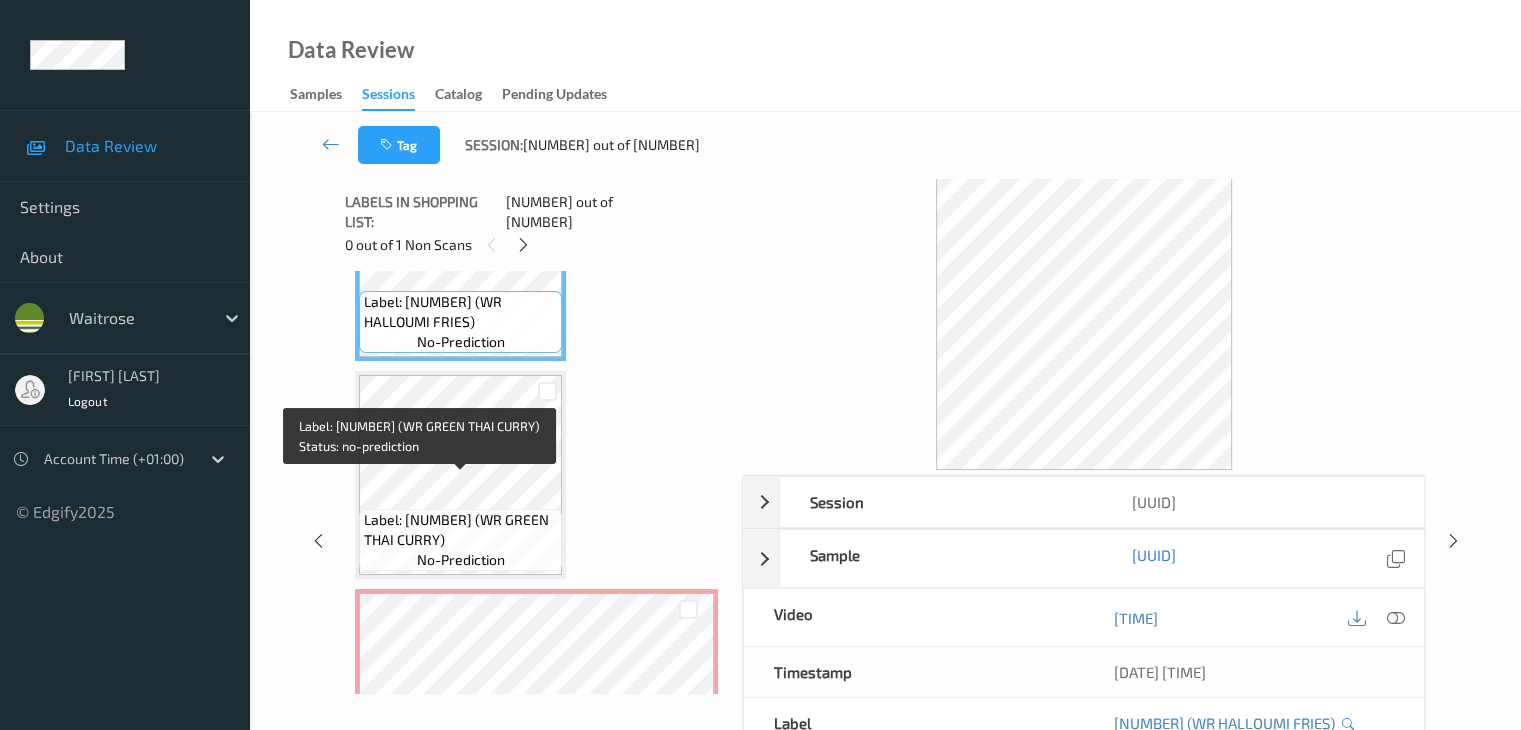 click on "Label: 10506321000880300276 (WR GREEN THAI CURRY)" at bounding box center [460, 530] 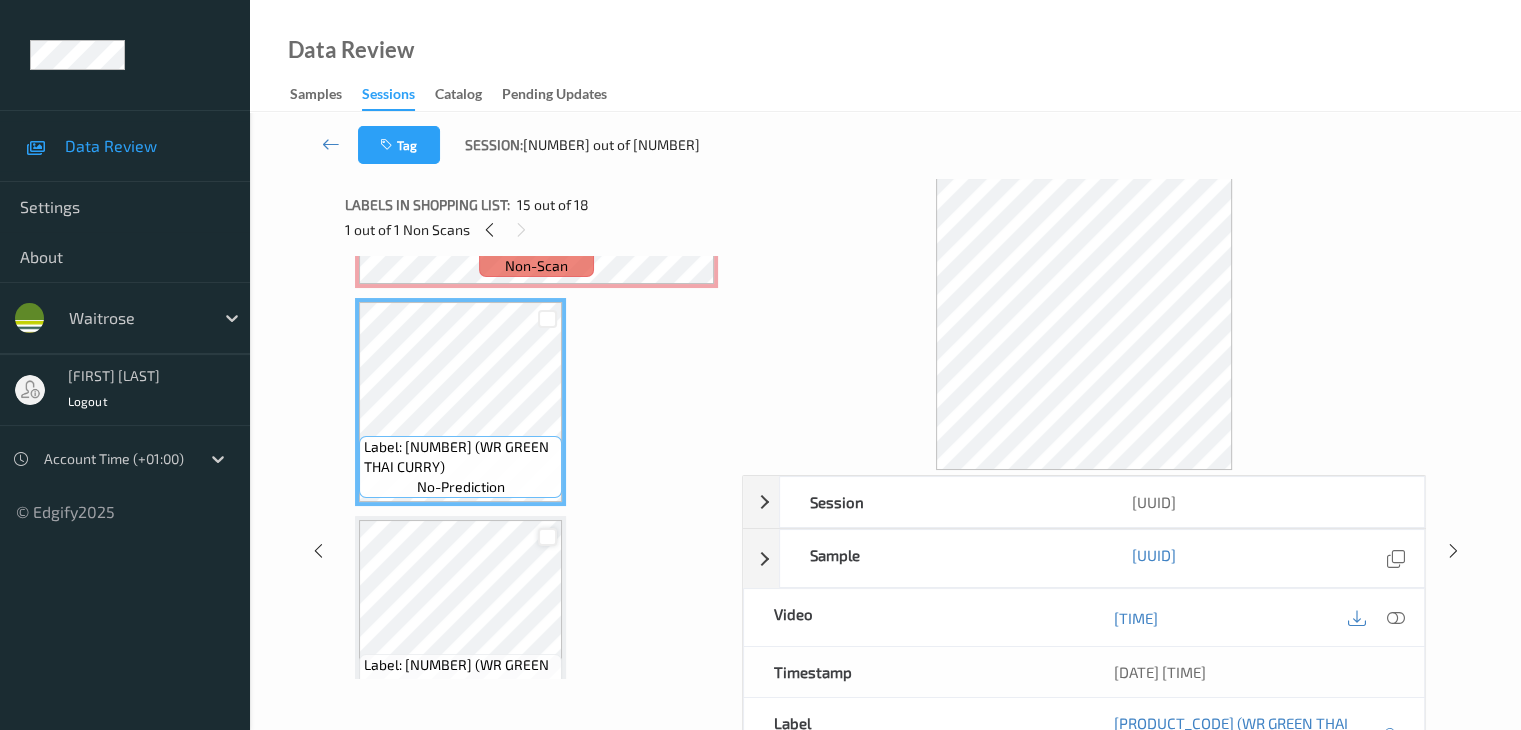 scroll, scrollTop: 3126, scrollLeft: 0, axis: vertical 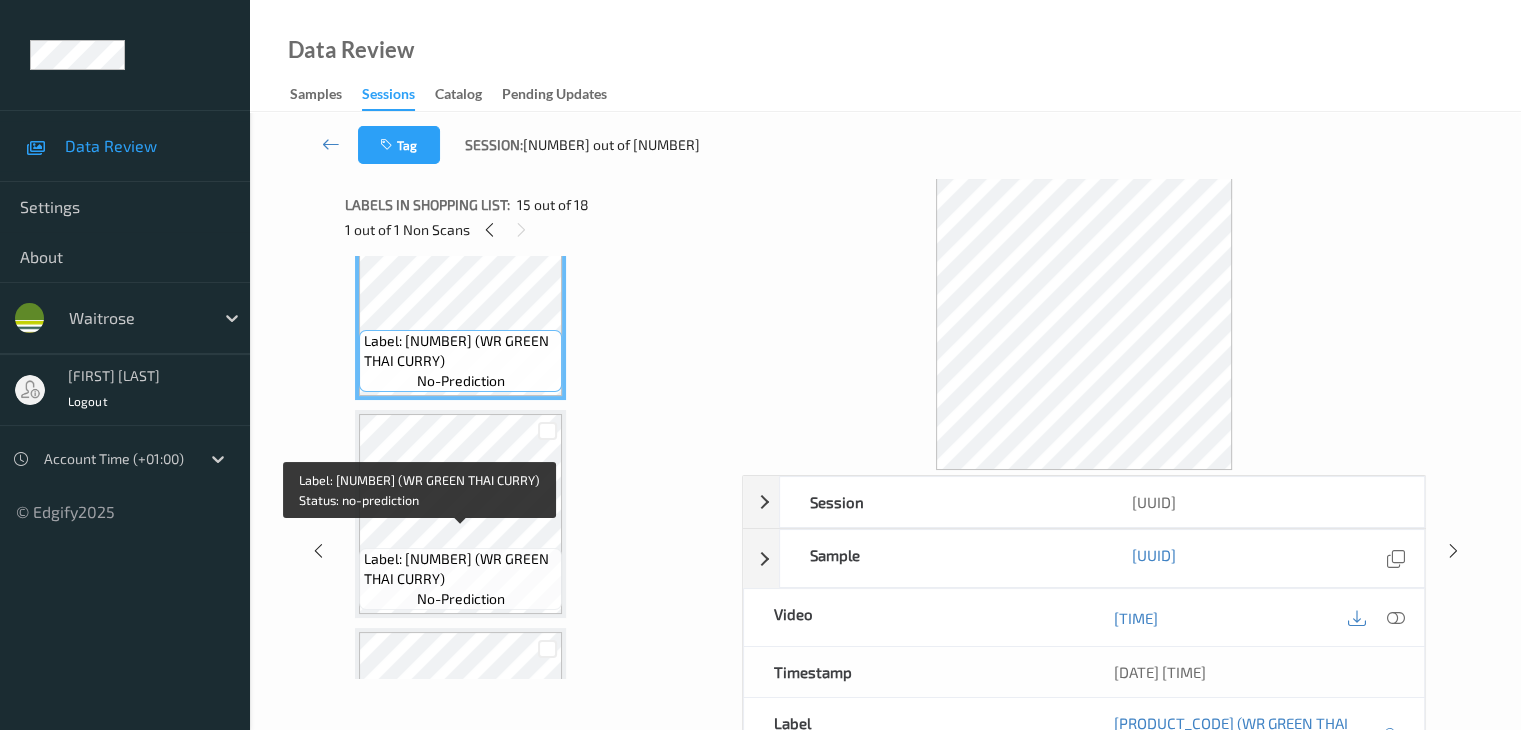 click on "Label: 10506321000880300276 (WR GREEN THAI CURRY)" at bounding box center (460, 569) 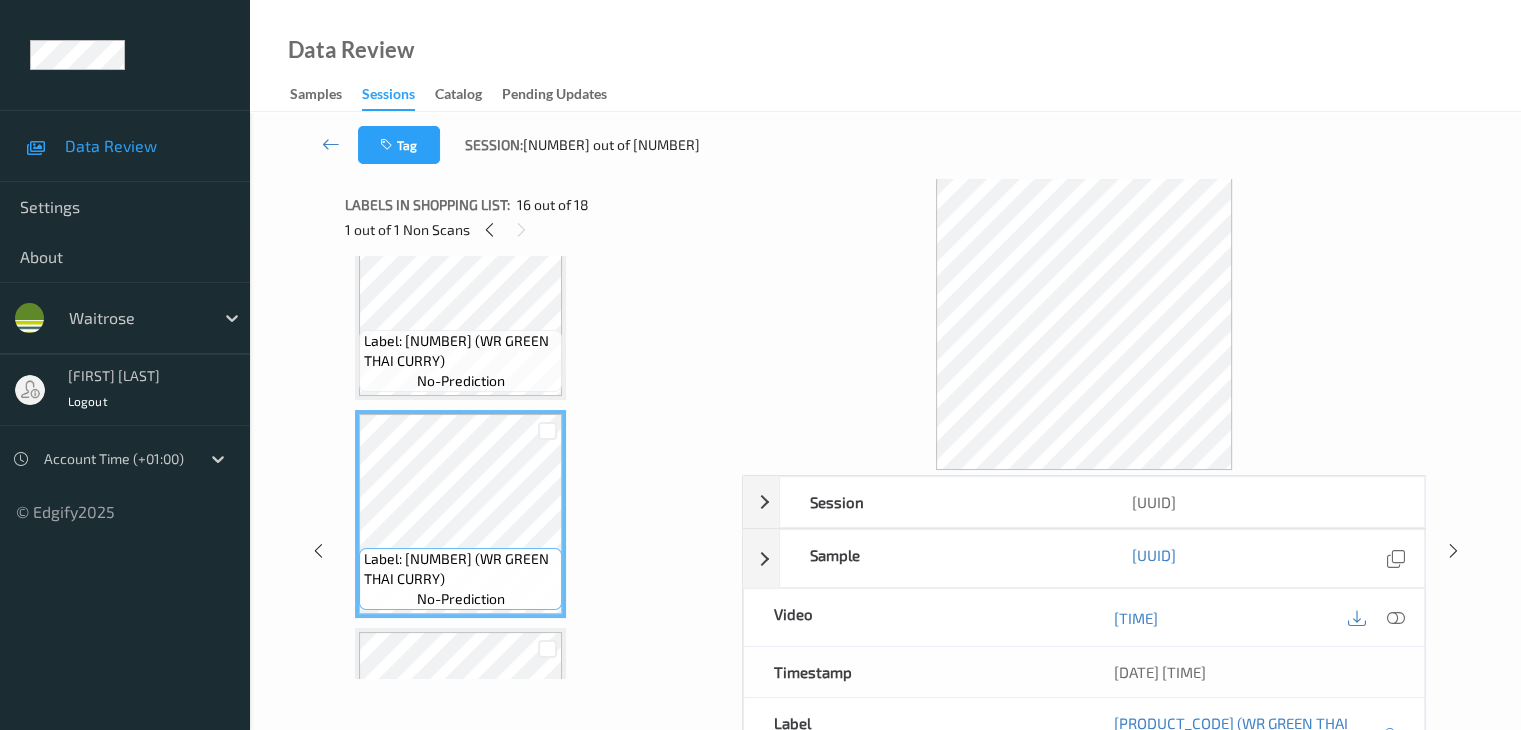 scroll, scrollTop: 3026, scrollLeft: 0, axis: vertical 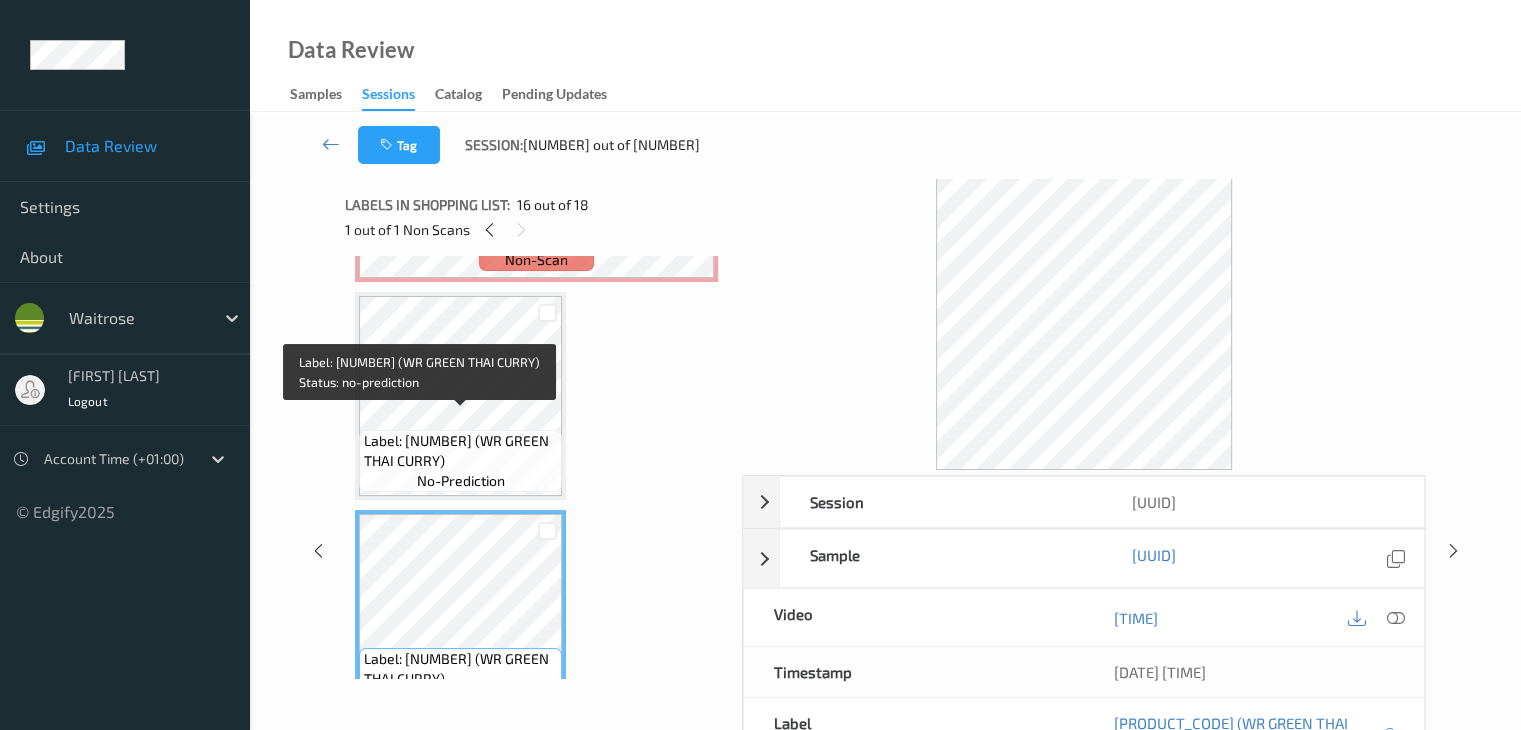 click on "Label: 10506321000880300276 (WR GREEN THAI CURRY)" at bounding box center [460, 451] 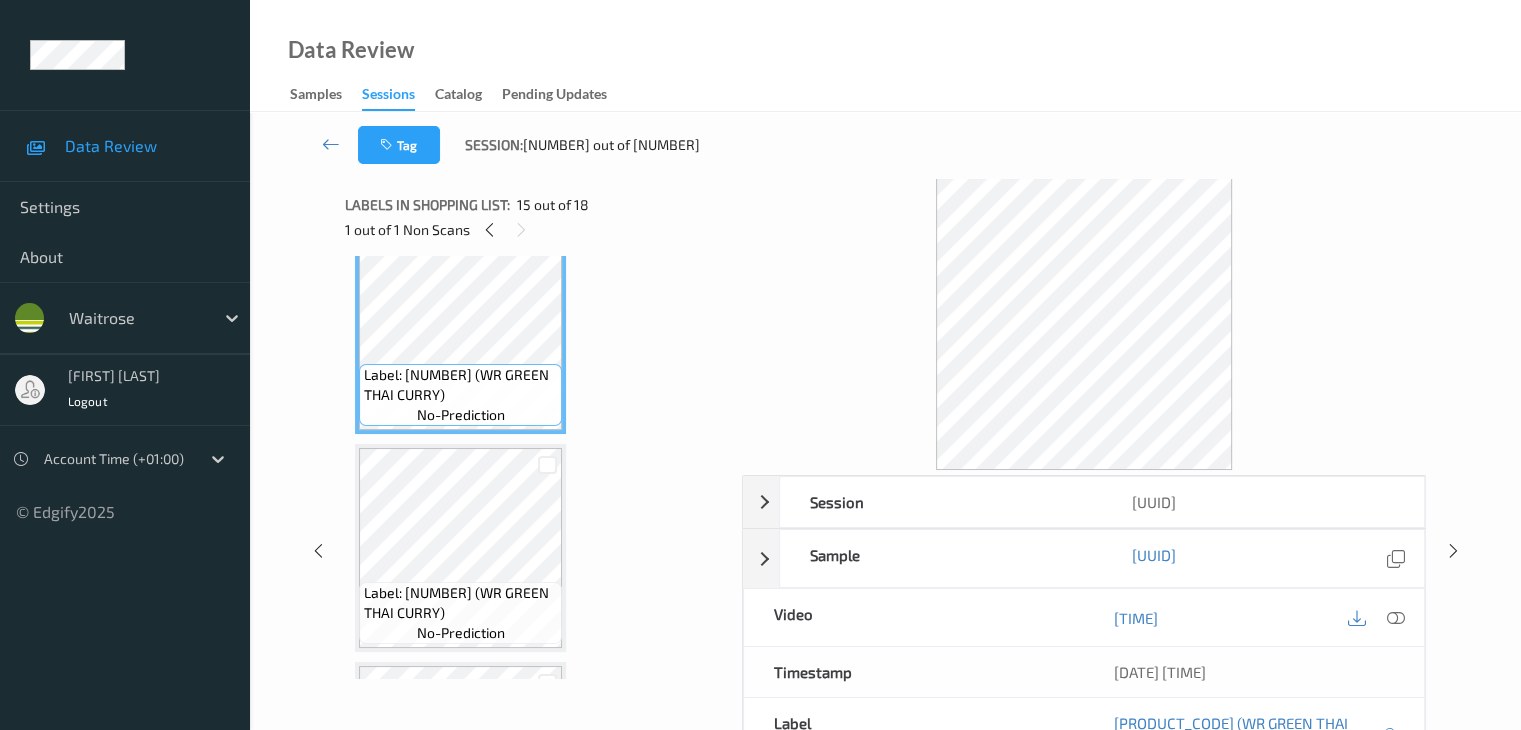 scroll, scrollTop: 3126, scrollLeft: 0, axis: vertical 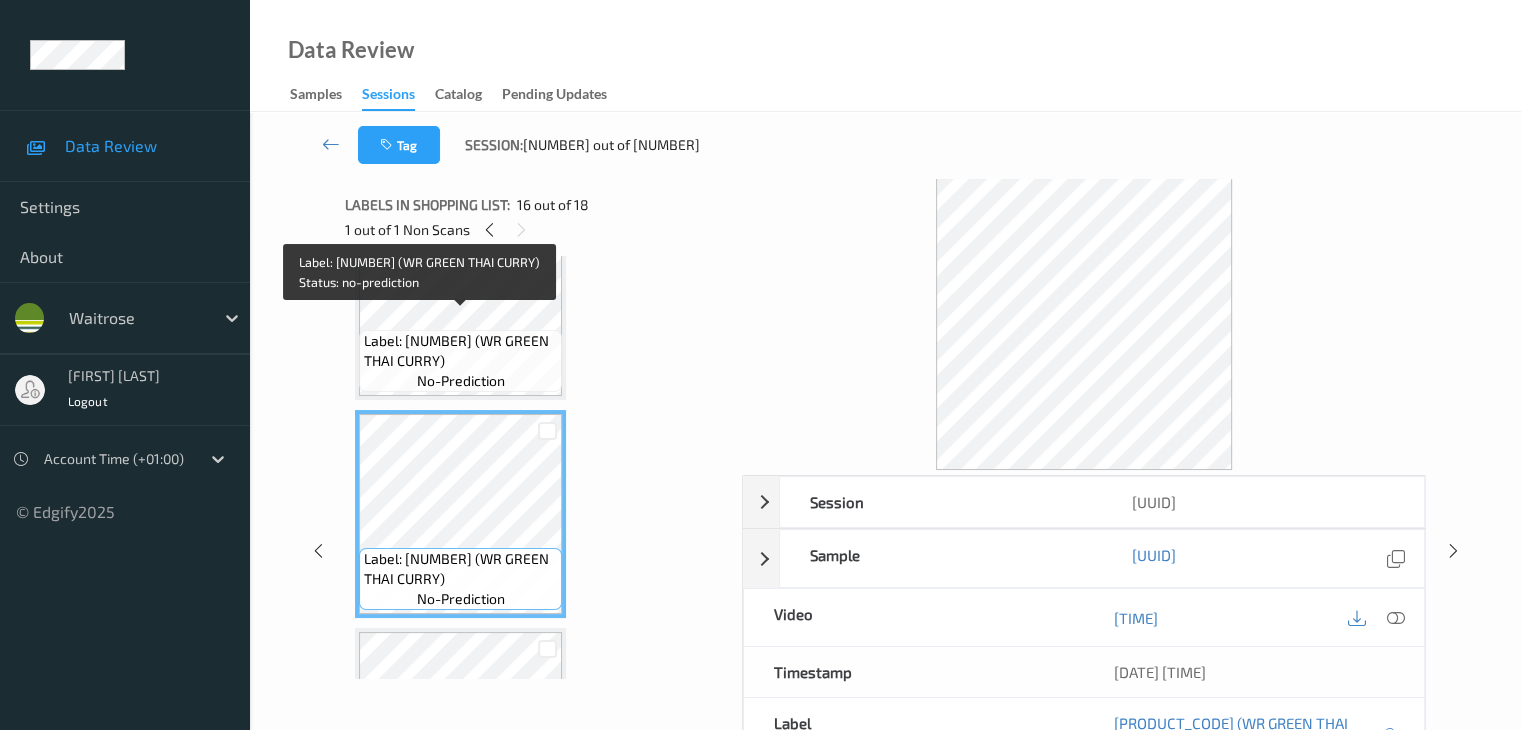 click on "Label: 10506321000880300276 (WR GREEN THAI CURRY) no-prediction" at bounding box center (460, 361) 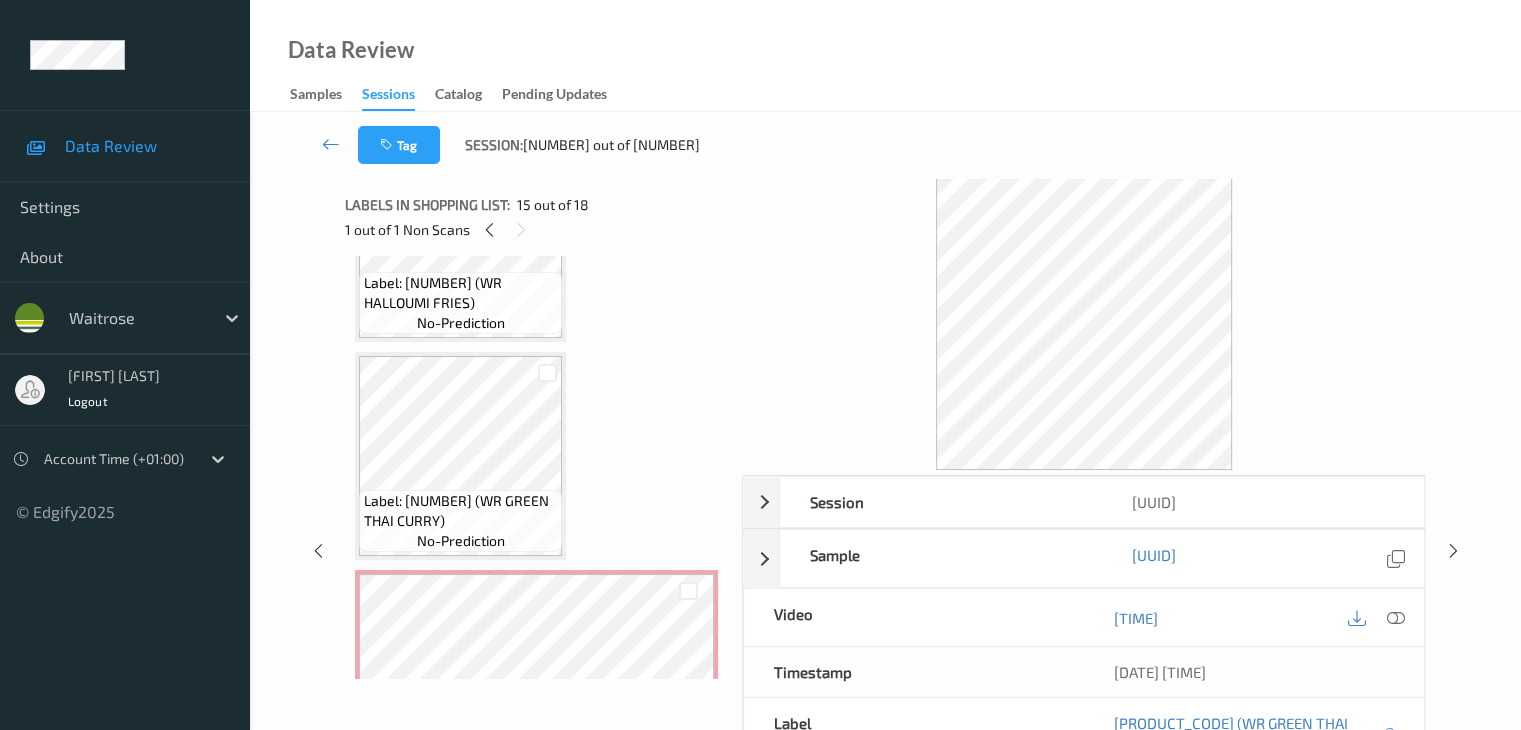 scroll, scrollTop: 2526, scrollLeft: 0, axis: vertical 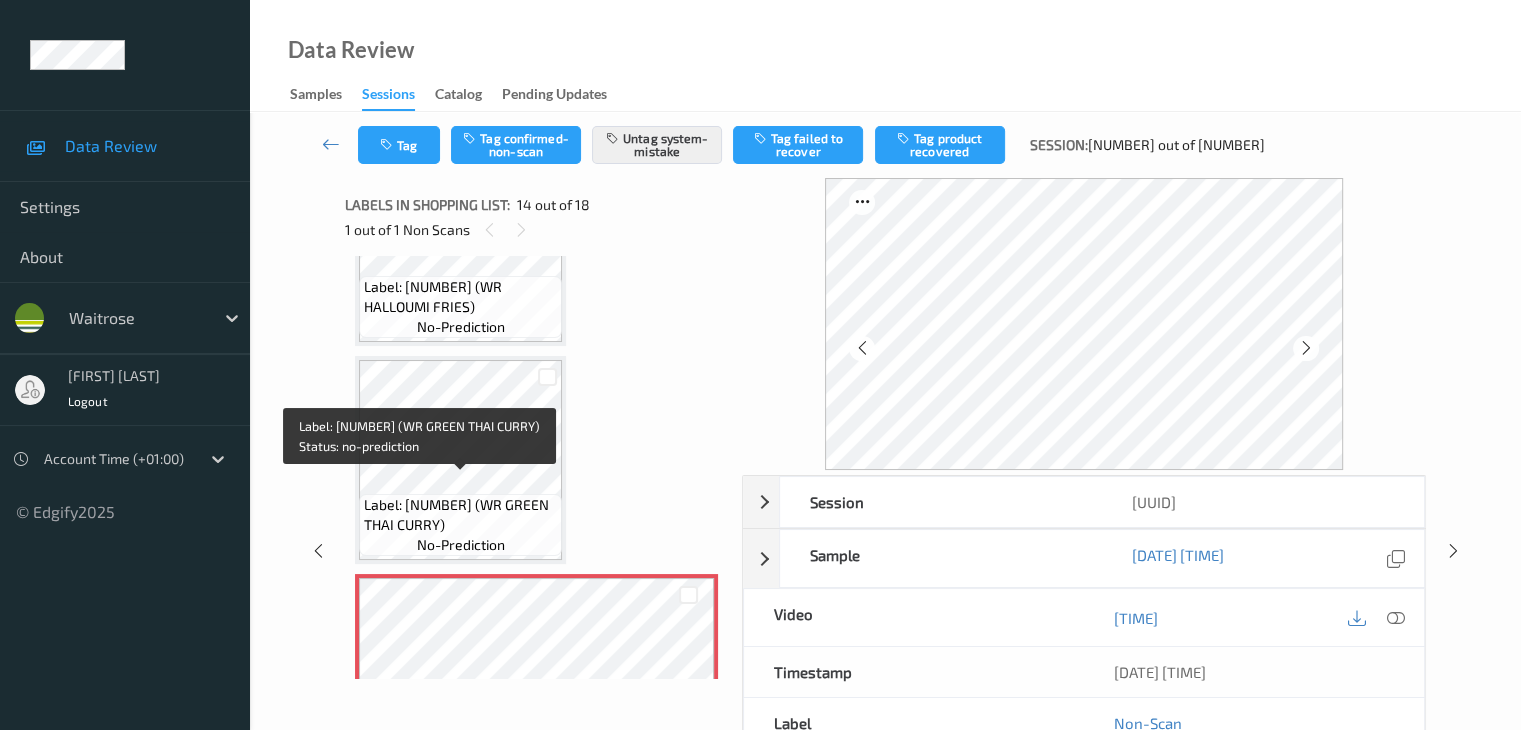 click on "Label: 10506321000880300276 (WR GREEN THAI CURRY) no-prediction" at bounding box center (460, 525) 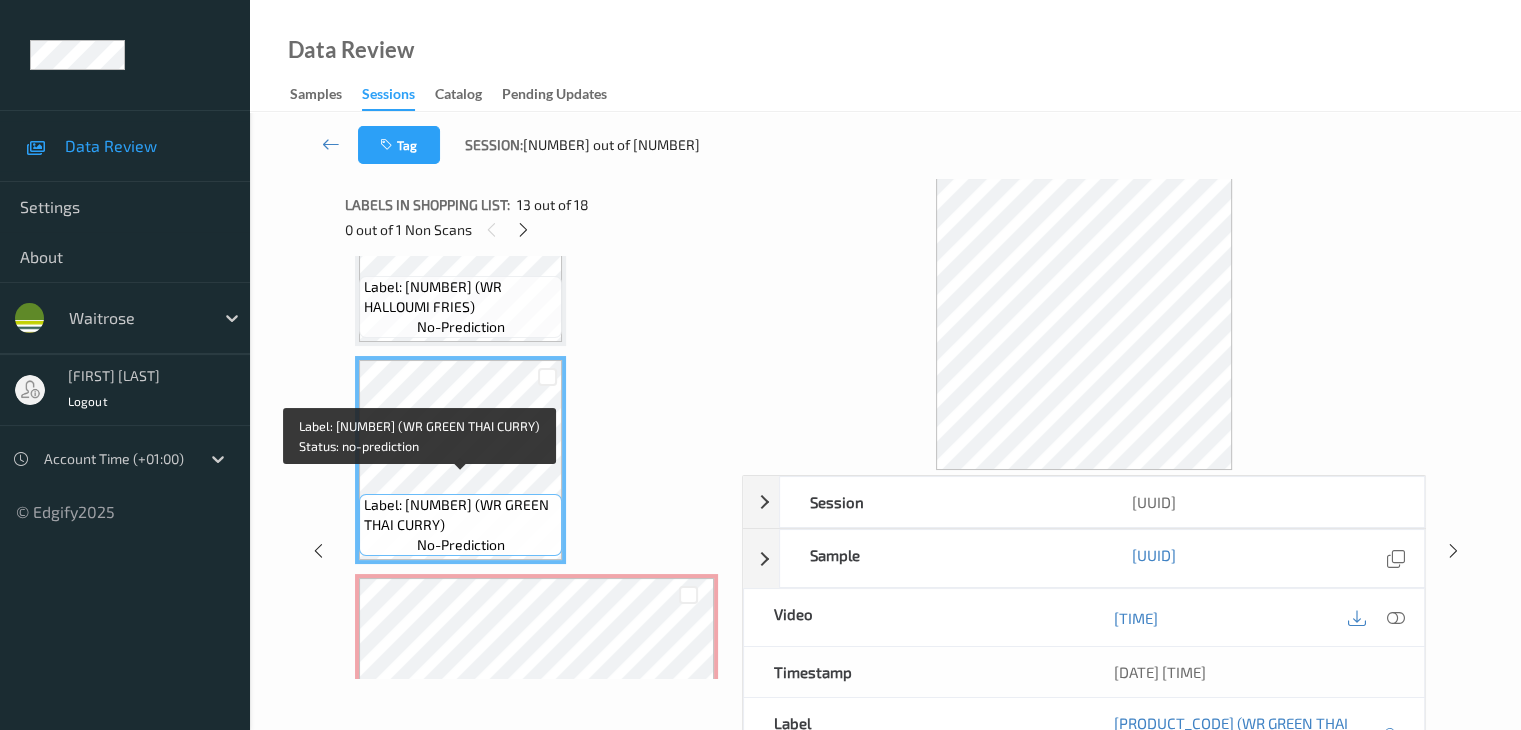 click on "Label: 10506321000880300276 (WR GREEN THAI CURRY) no-prediction" at bounding box center [460, 525] 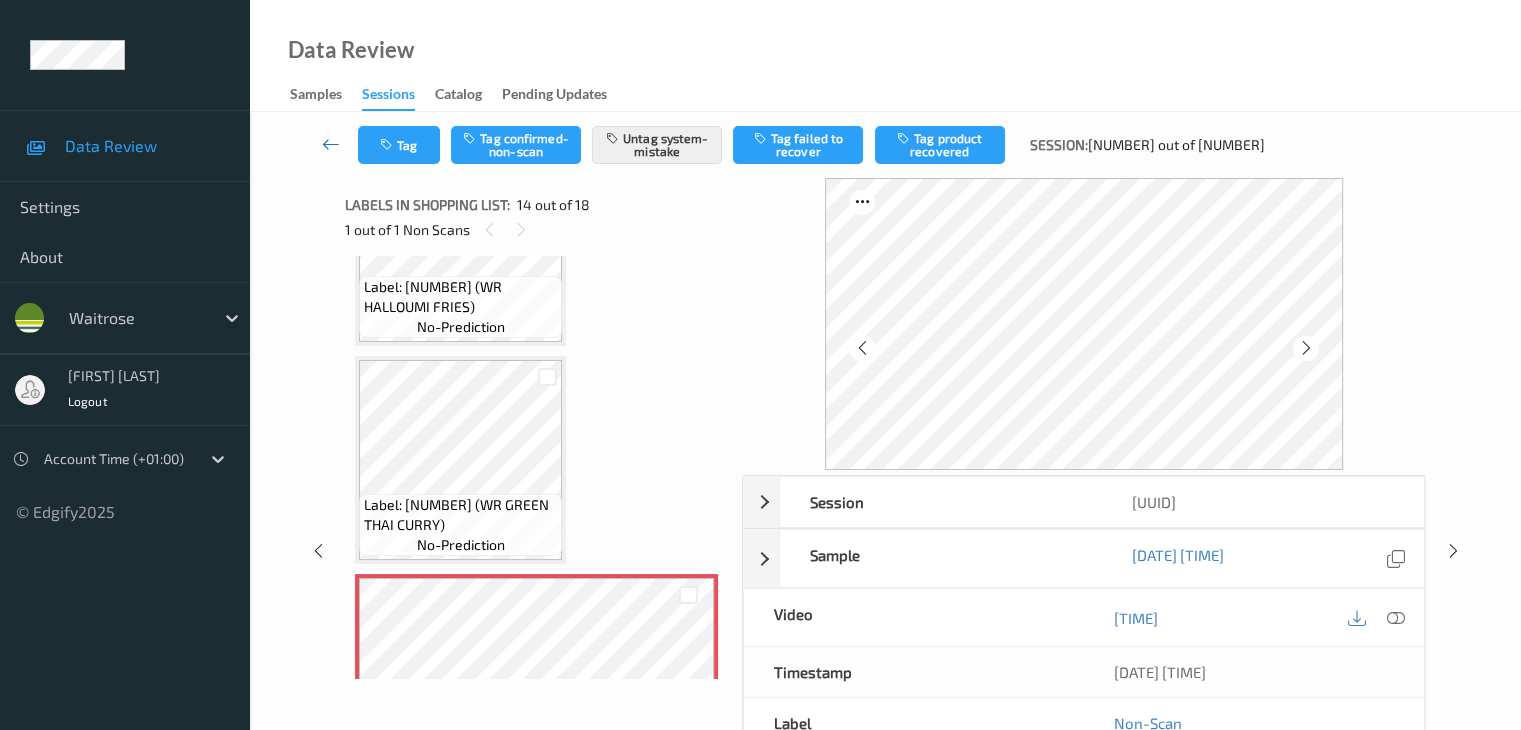 click at bounding box center (331, 144) 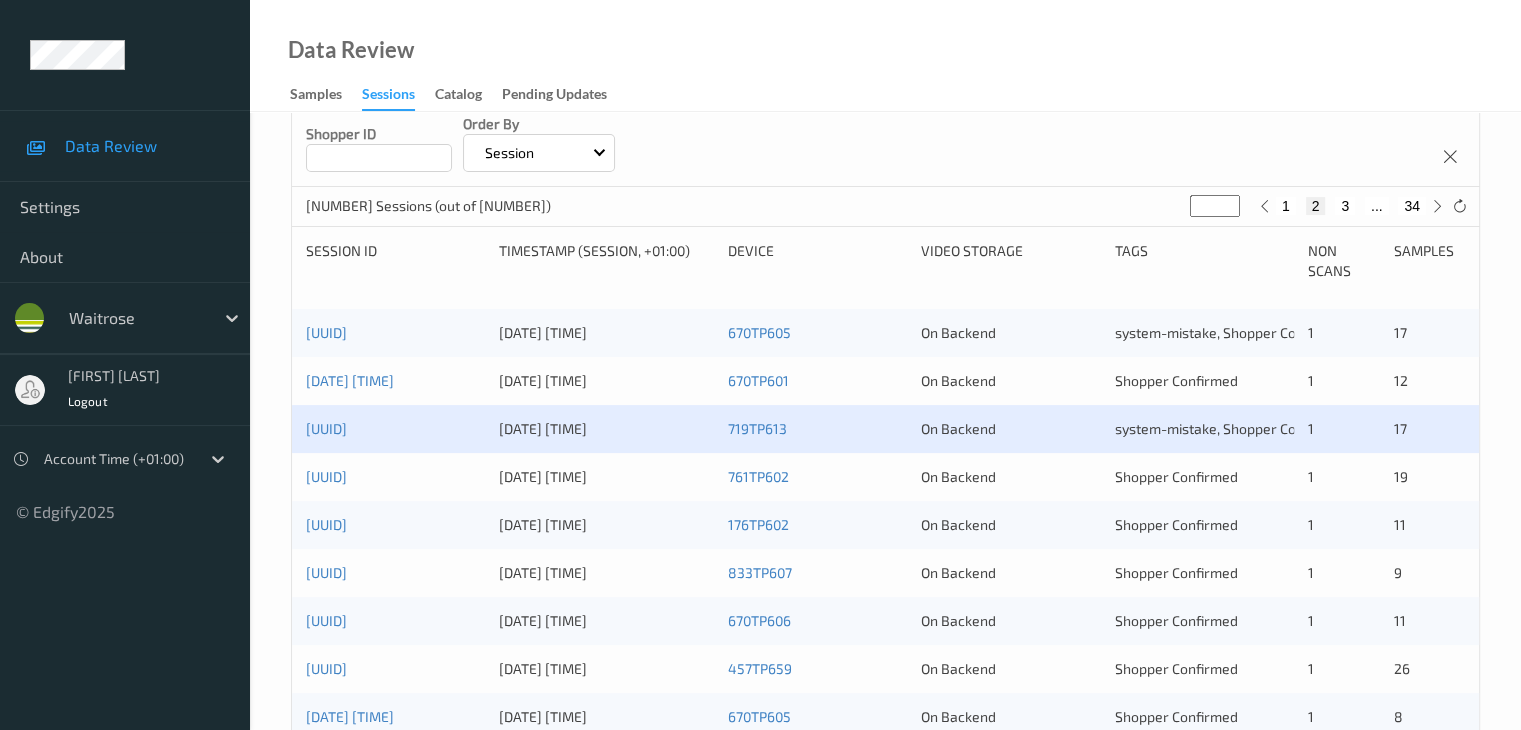 scroll, scrollTop: 500, scrollLeft: 0, axis: vertical 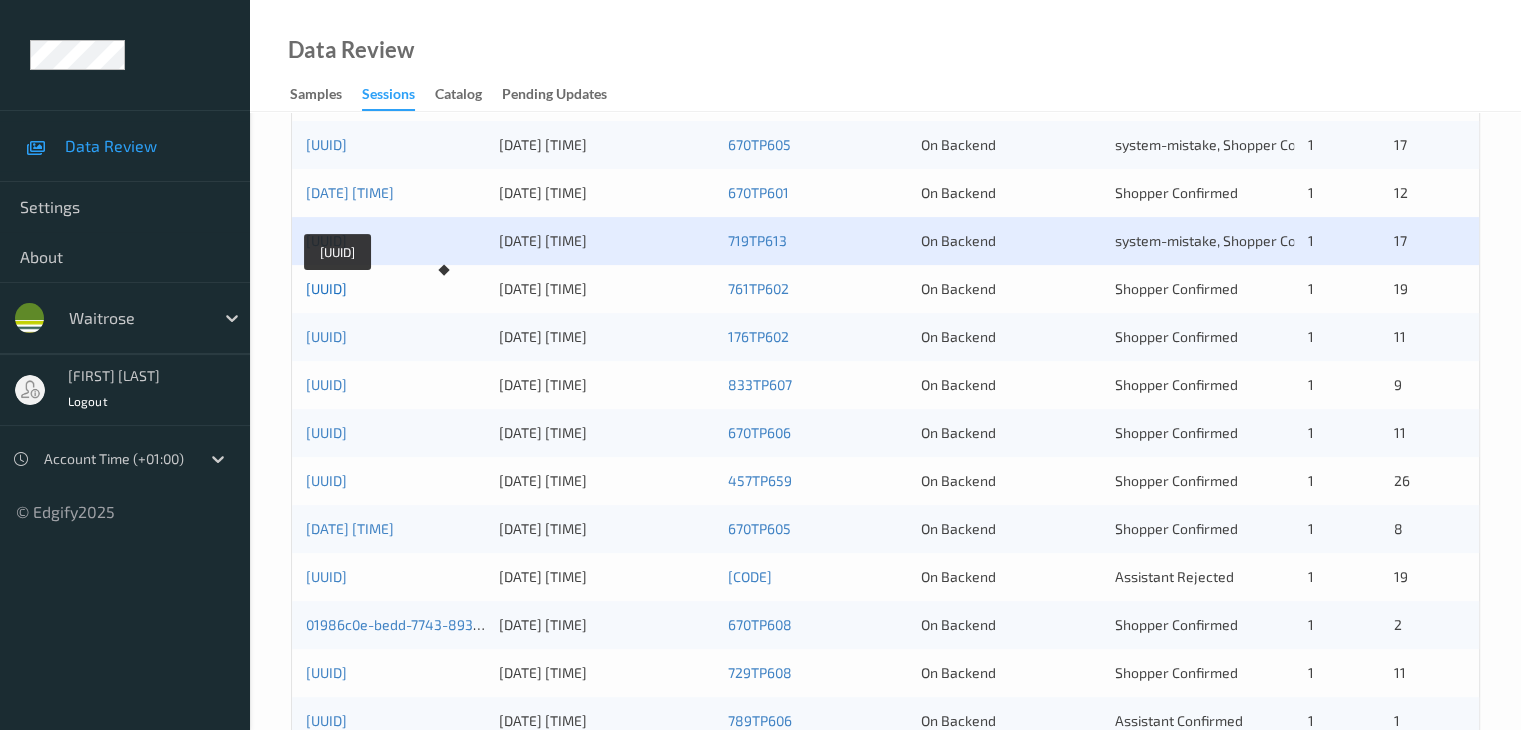 click on "01986c1e-88d0-7445-9b09-d3852ae5aa88" at bounding box center [326, 288] 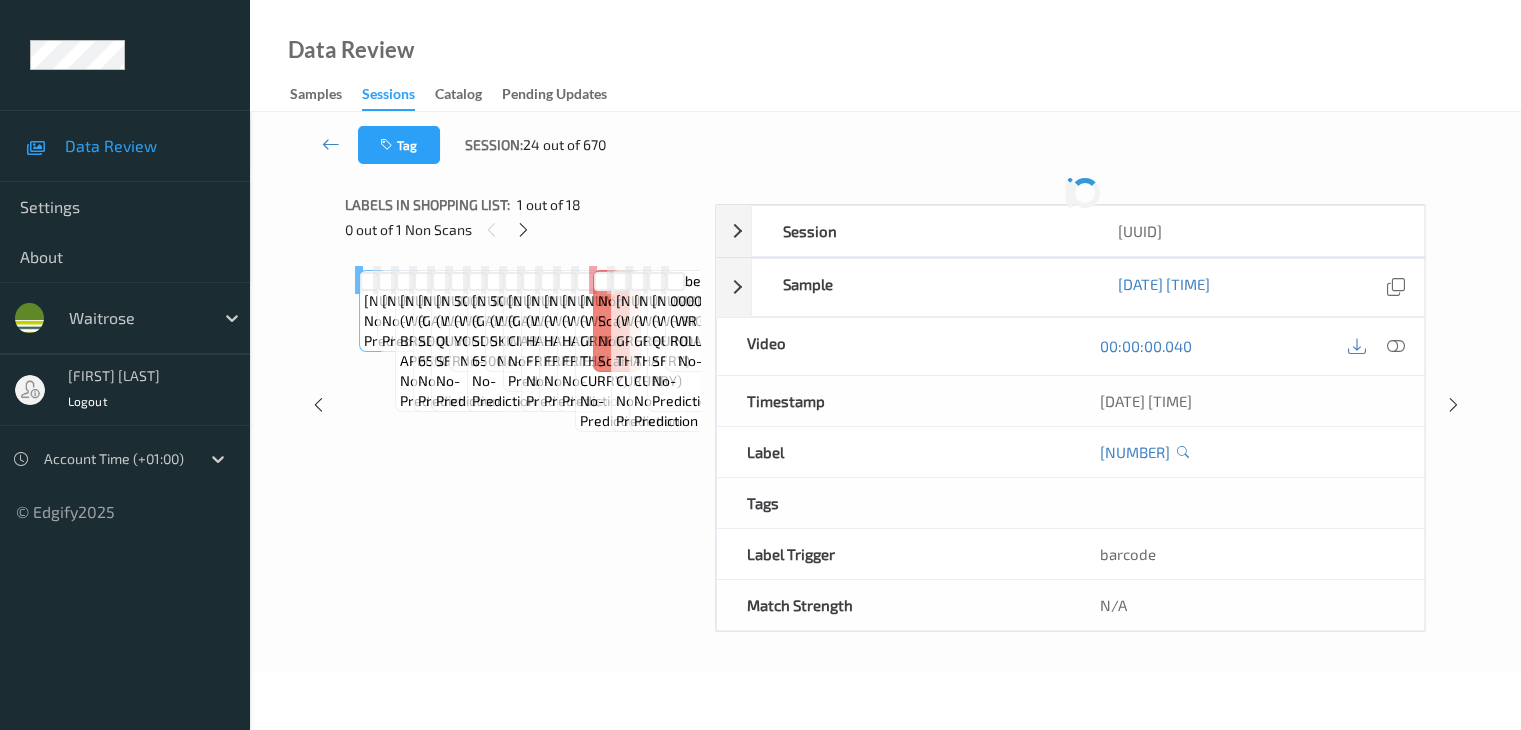 scroll, scrollTop: 0, scrollLeft: 0, axis: both 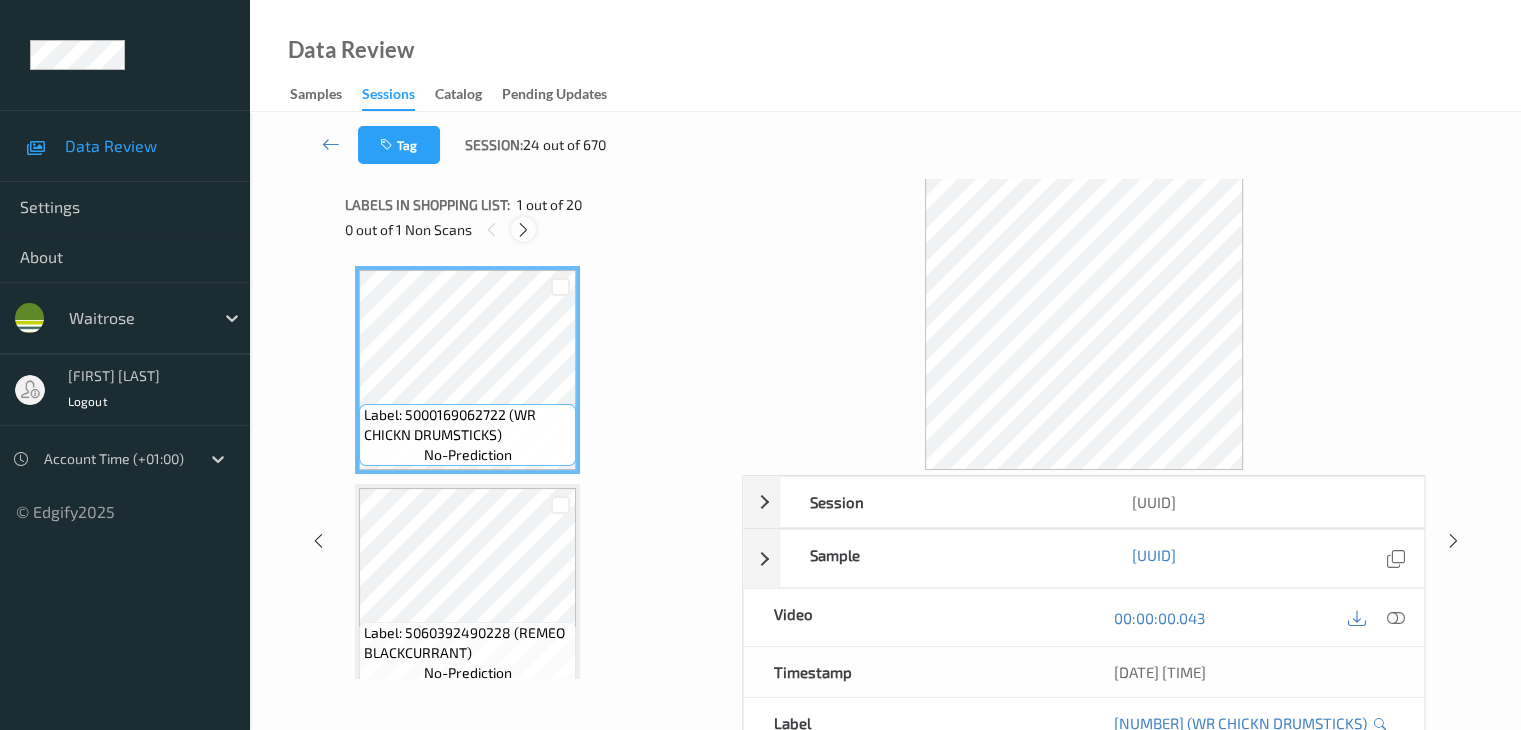click at bounding box center [523, 230] 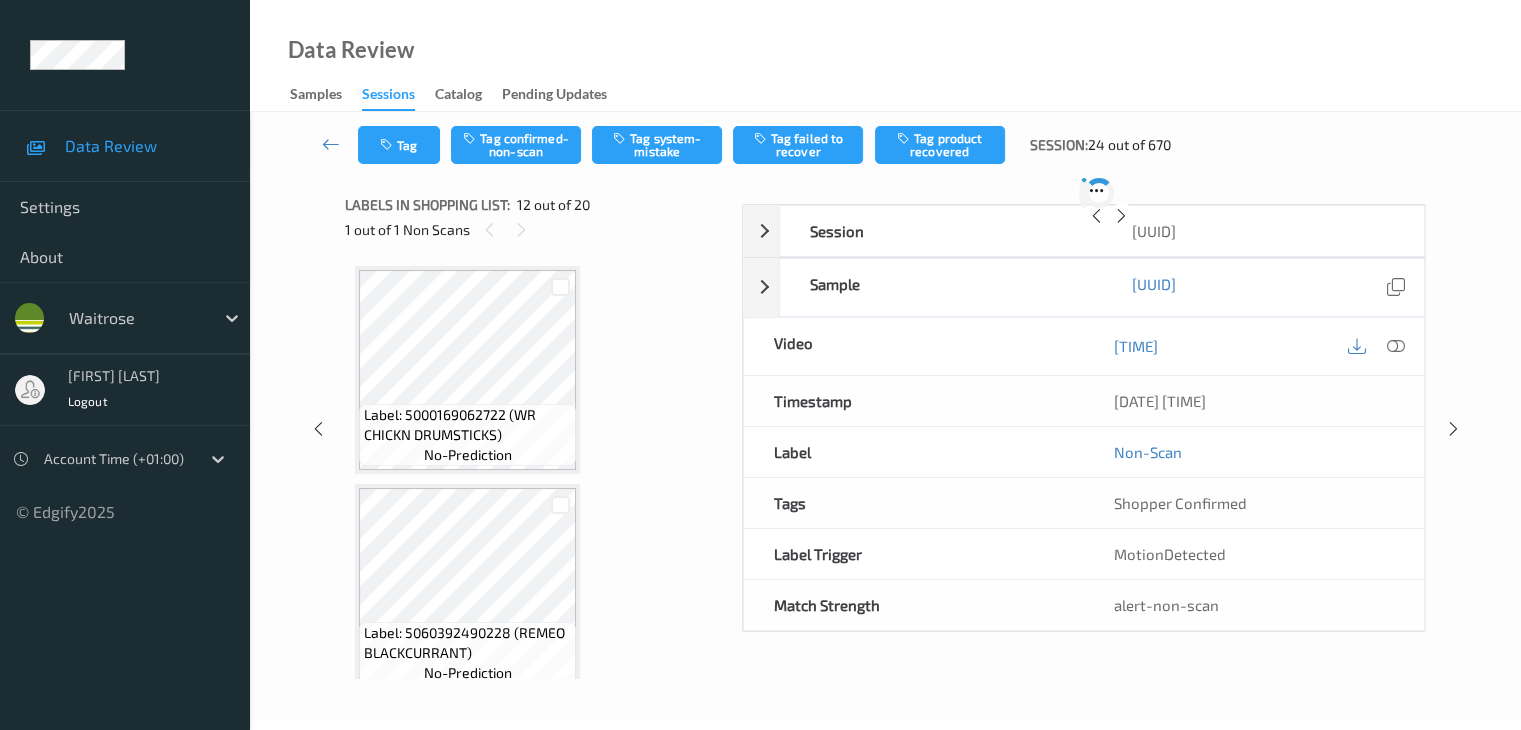 scroll, scrollTop: 2190, scrollLeft: 0, axis: vertical 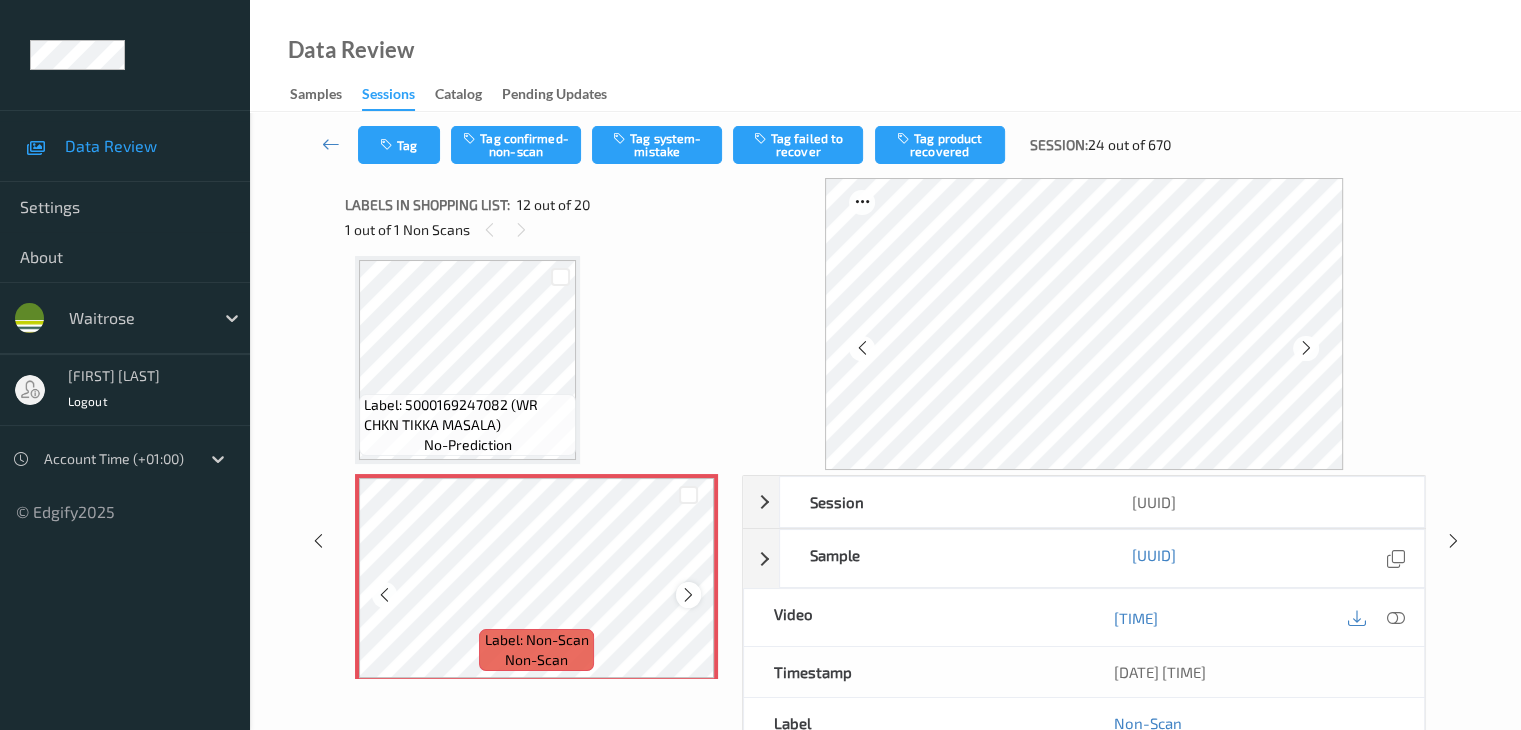 click at bounding box center (688, 594) 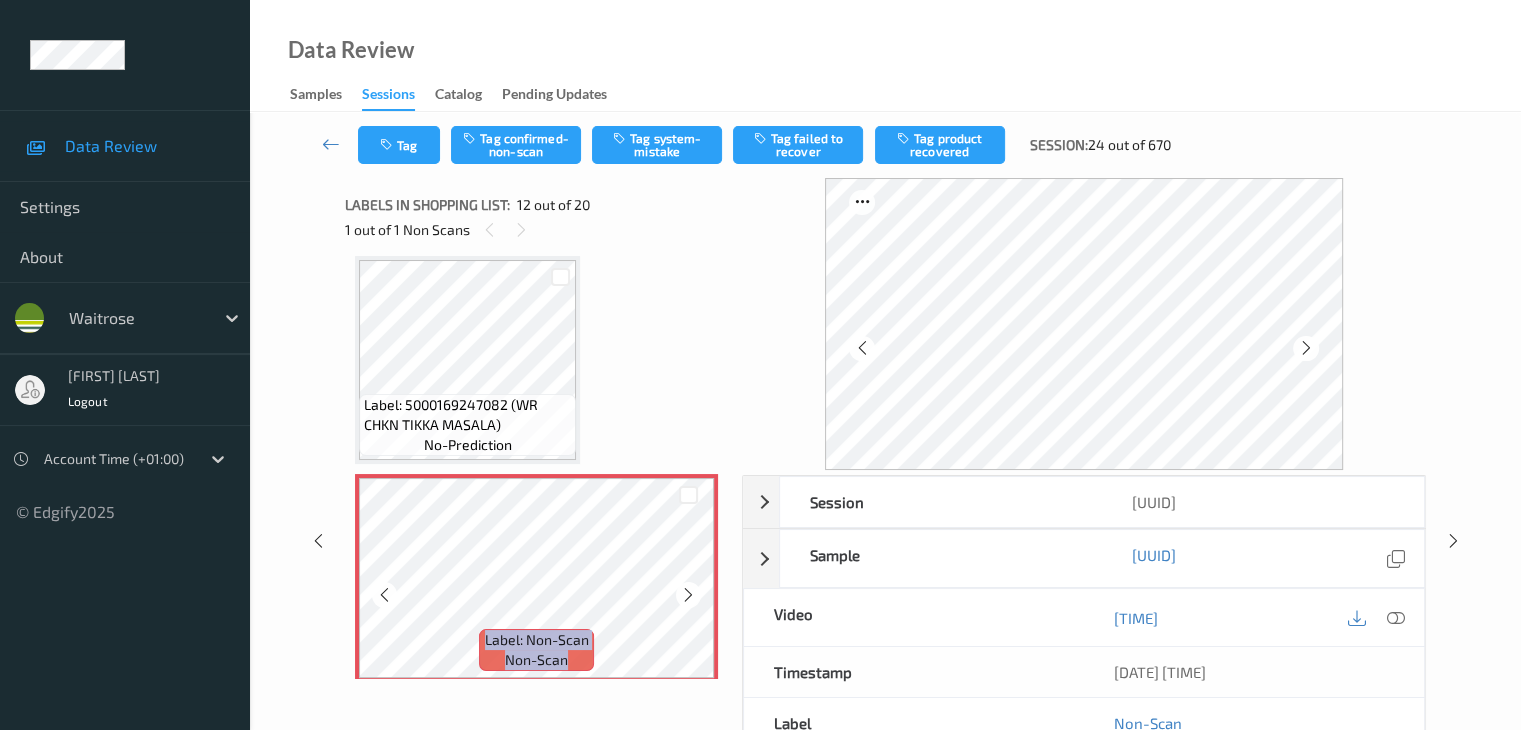 click at bounding box center [688, 594] 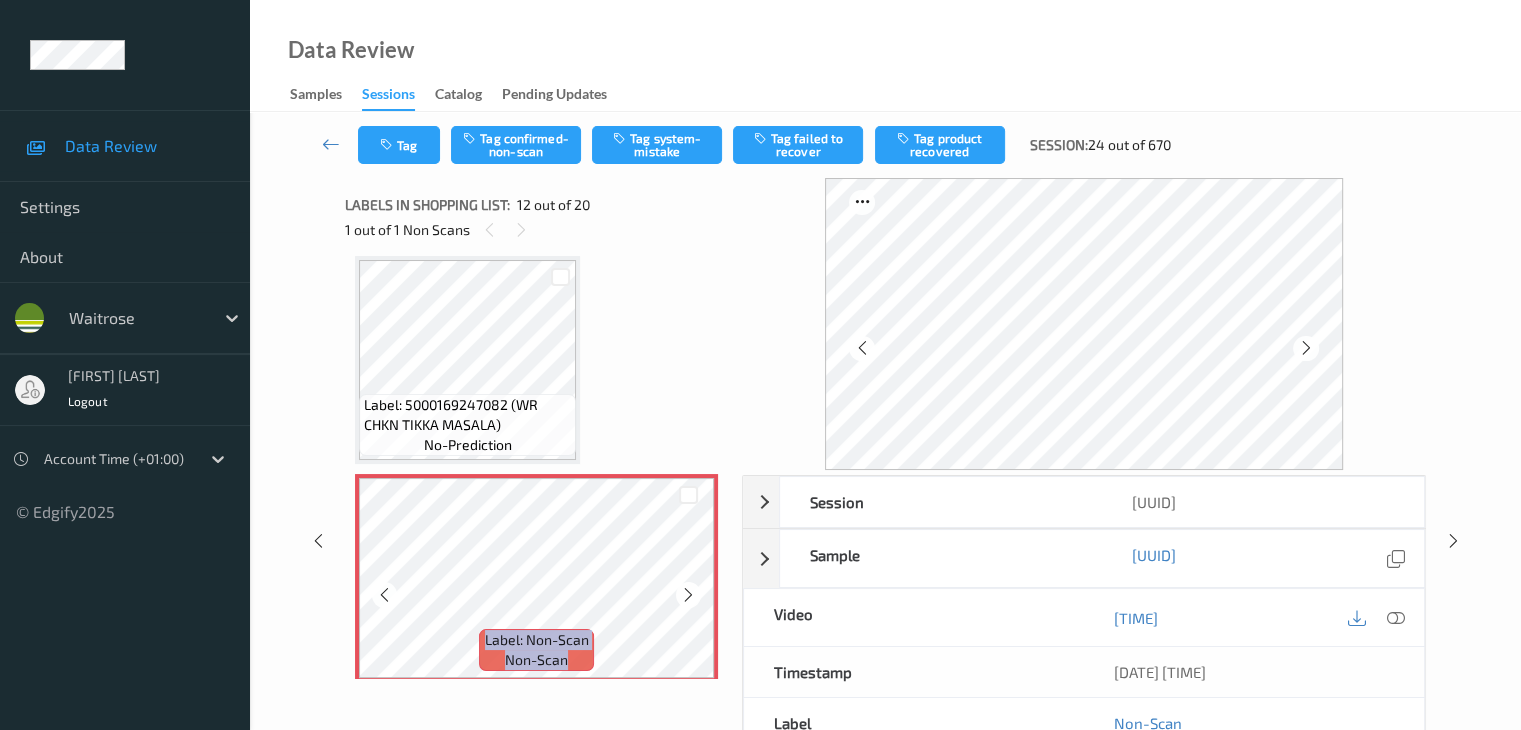 click at bounding box center (688, 594) 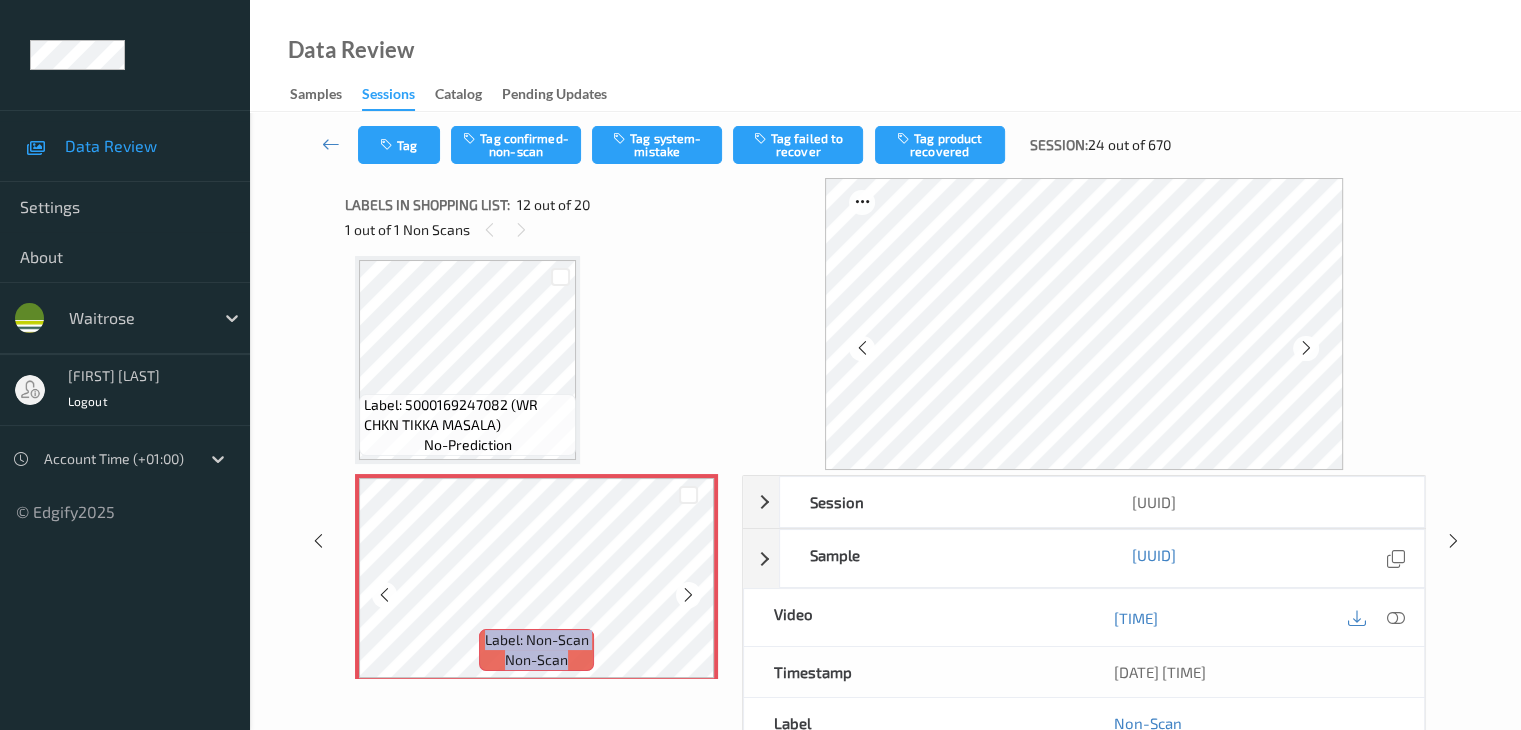 click at bounding box center (688, 594) 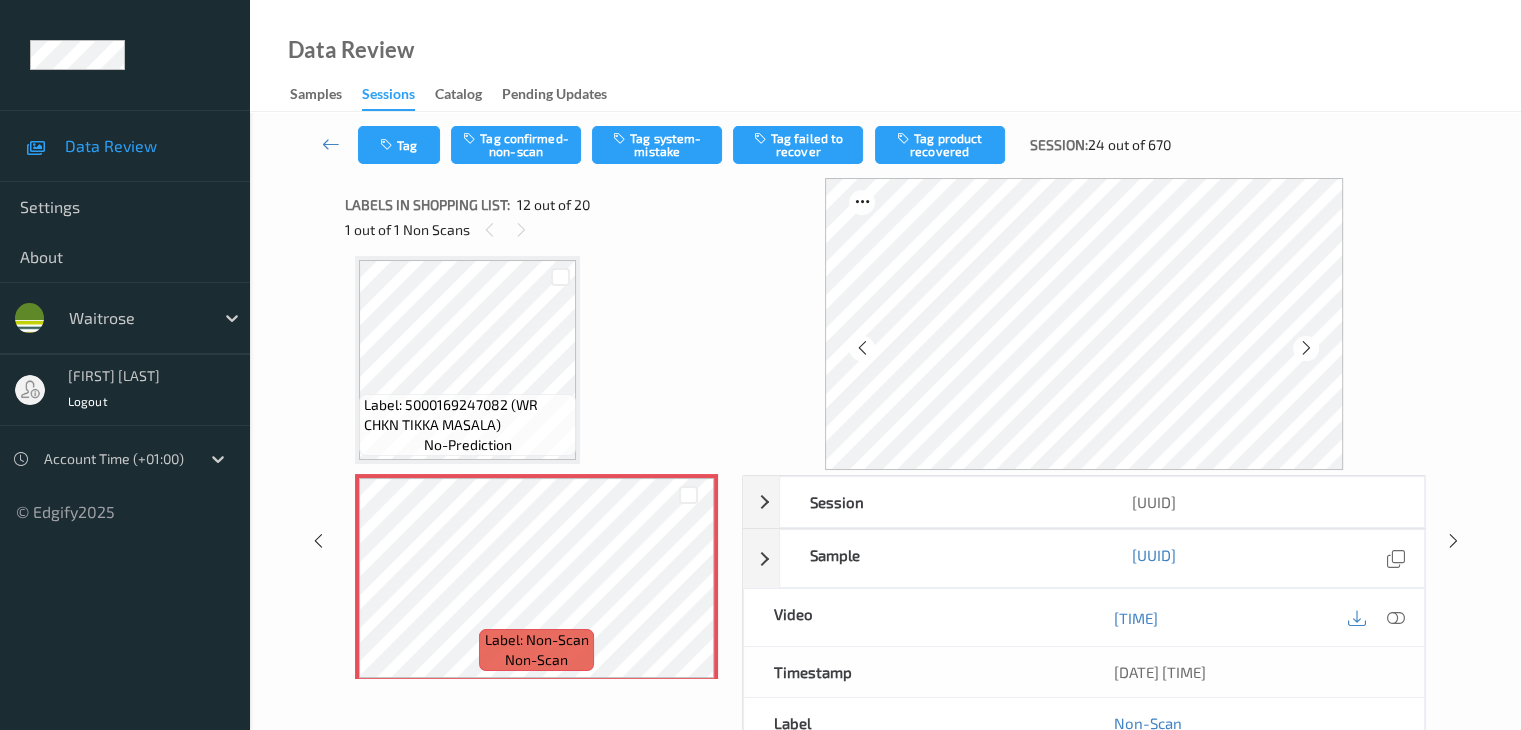 click on "Label: 5000169247082 (WR CHKN TIKKA MASALA)" at bounding box center [467, 415] 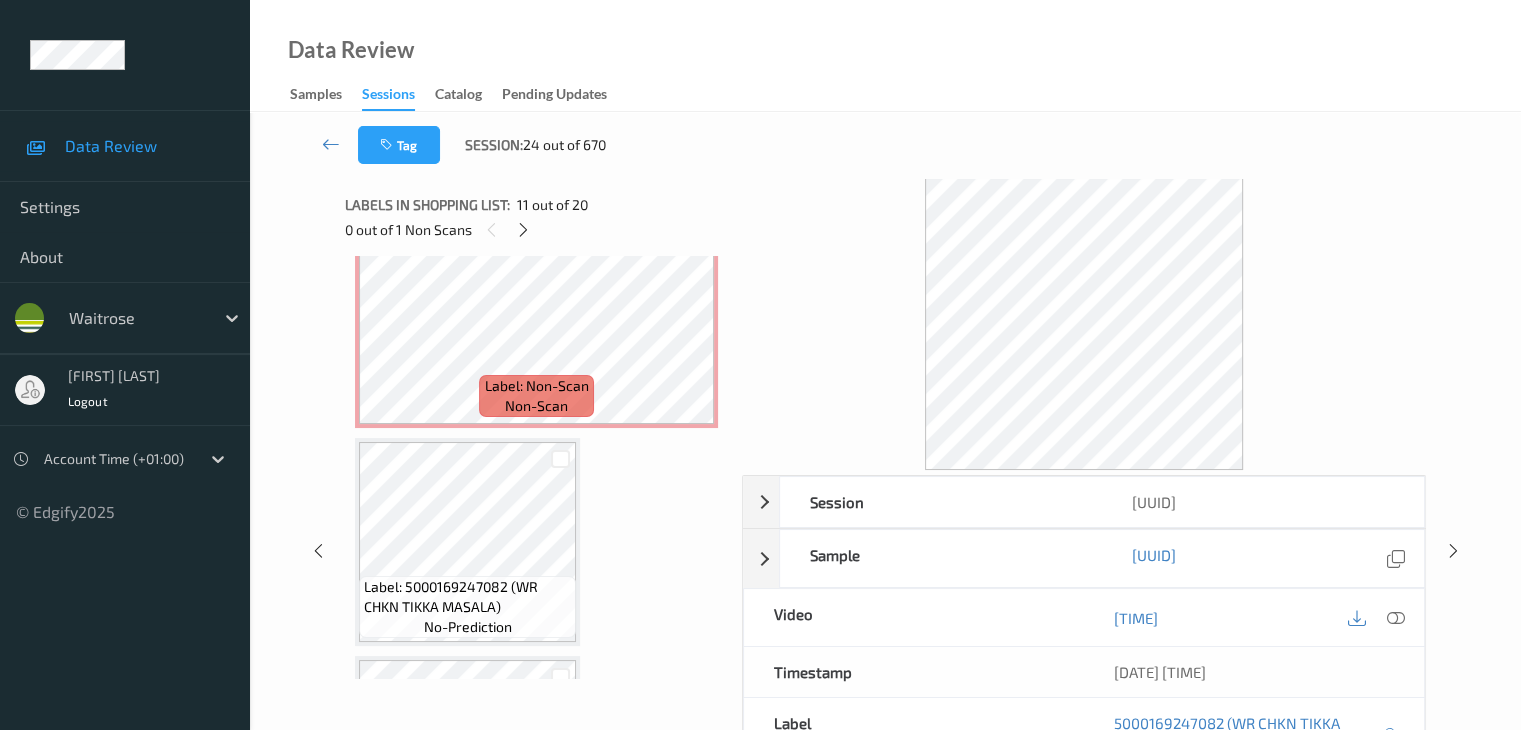 scroll, scrollTop: 2590, scrollLeft: 0, axis: vertical 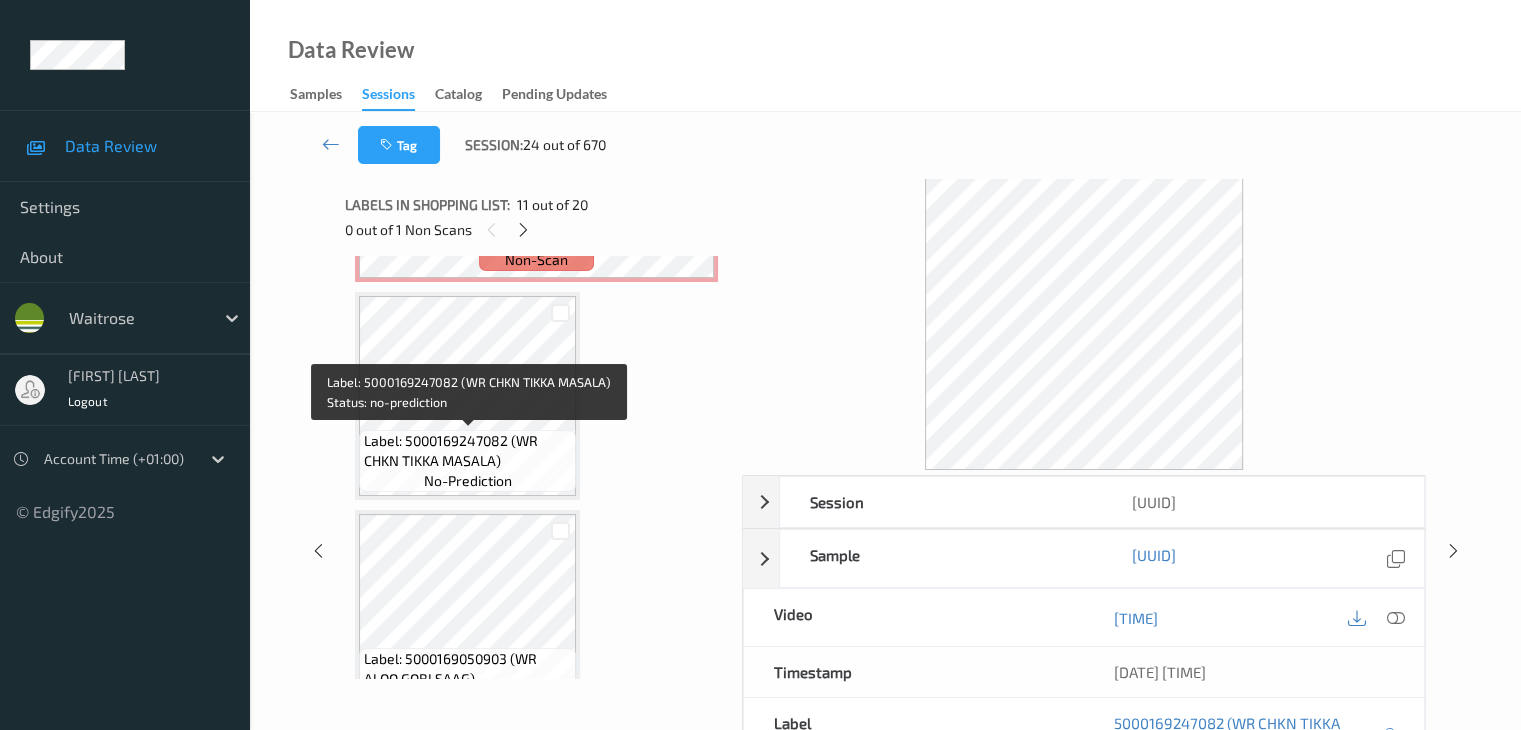 click on "Label: 5000169247082 (WR CHKN TIKKA MASALA)" at bounding box center (467, 451) 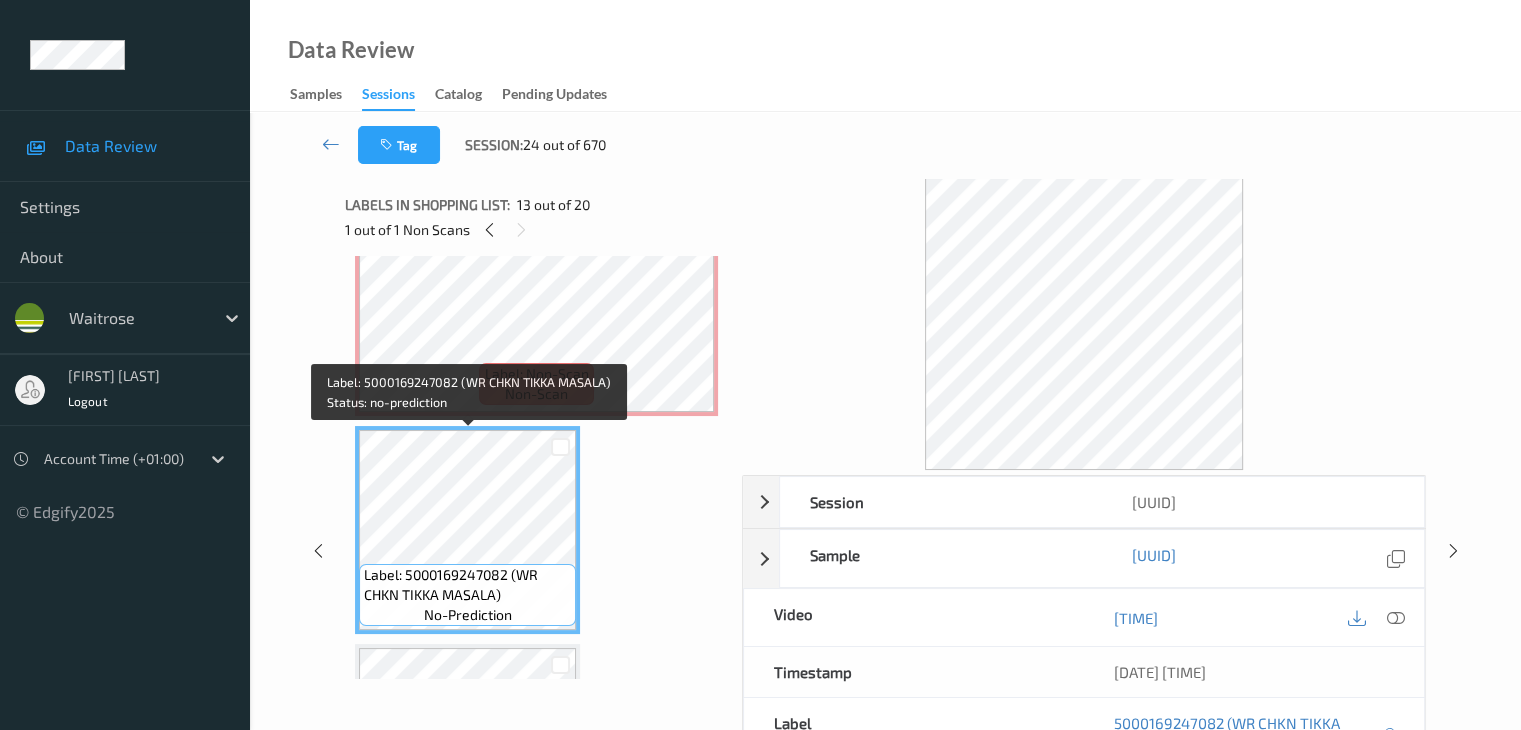 scroll, scrollTop: 2290, scrollLeft: 0, axis: vertical 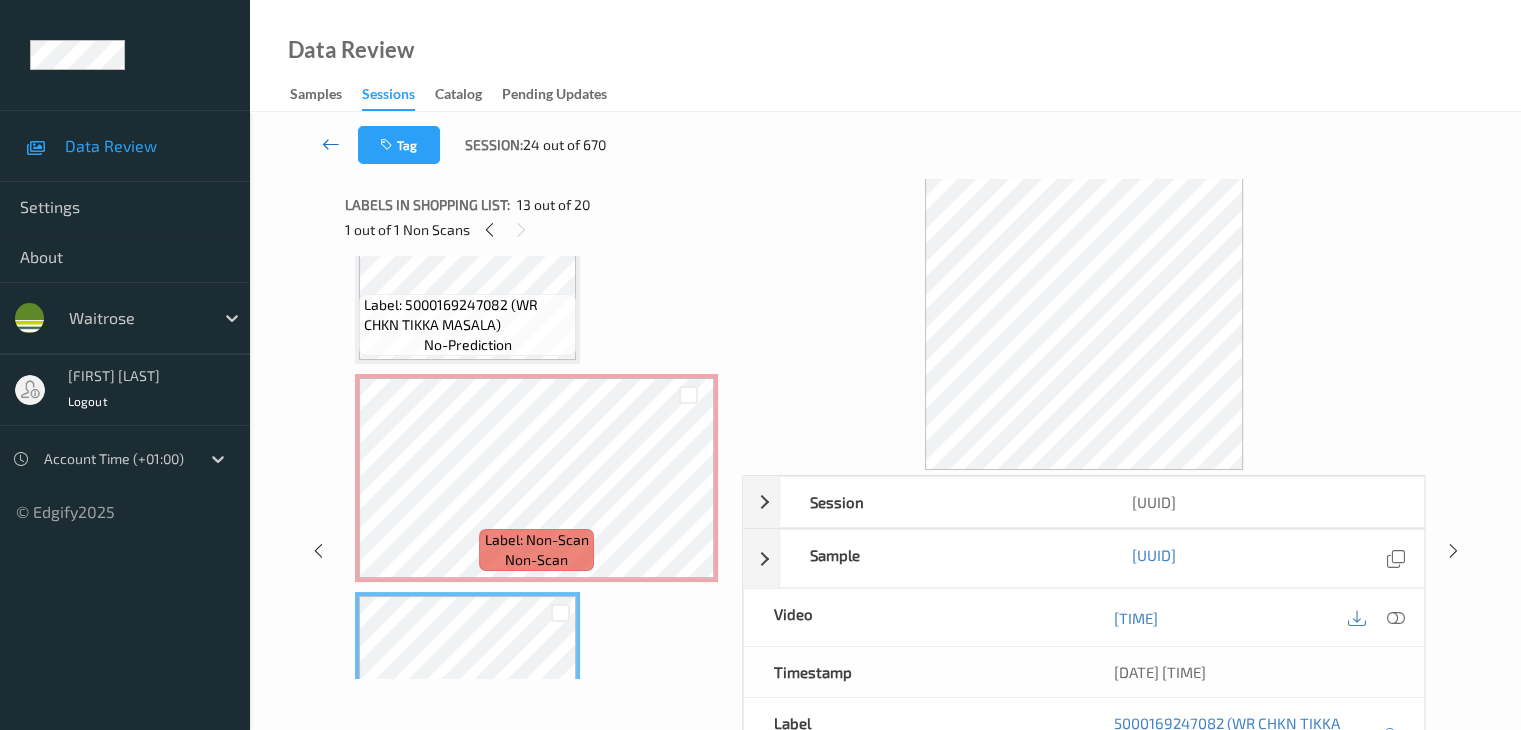 click at bounding box center (331, 145) 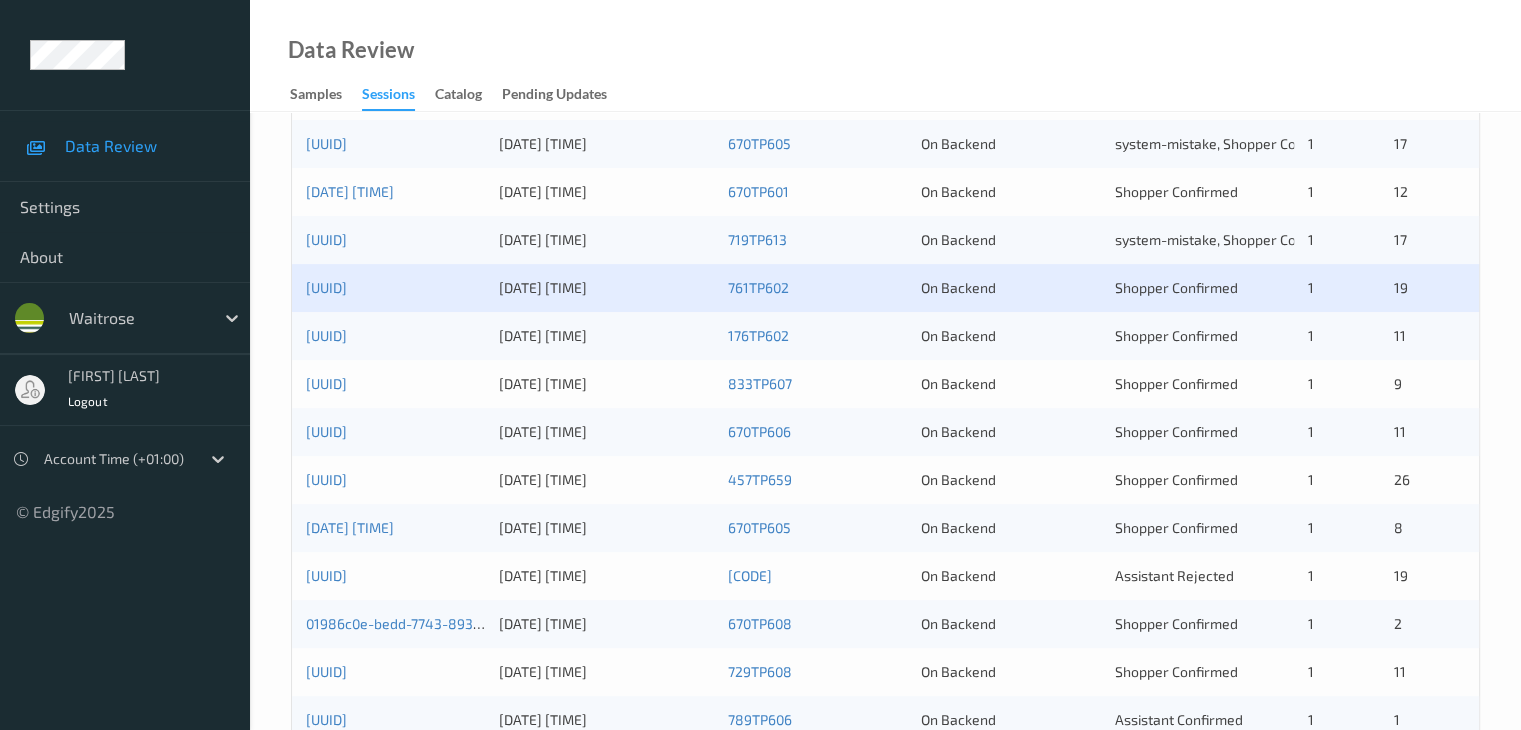 scroll, scrollTop: 500, scrollLeft: 0, axis: vertical 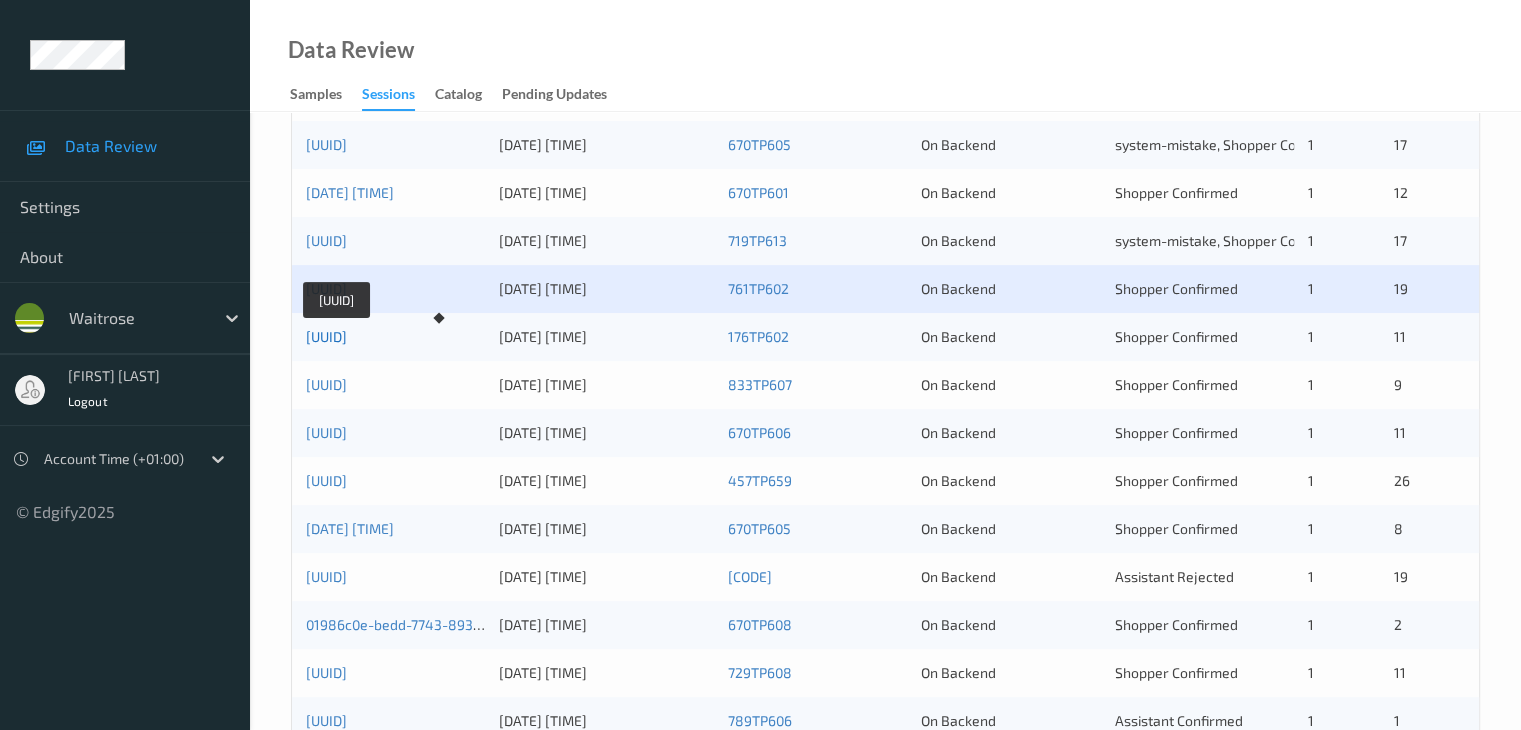 click on "01986c19-f28d-7dbf-9b0f-2e5895ba5608" at bounding box center (326, 336) 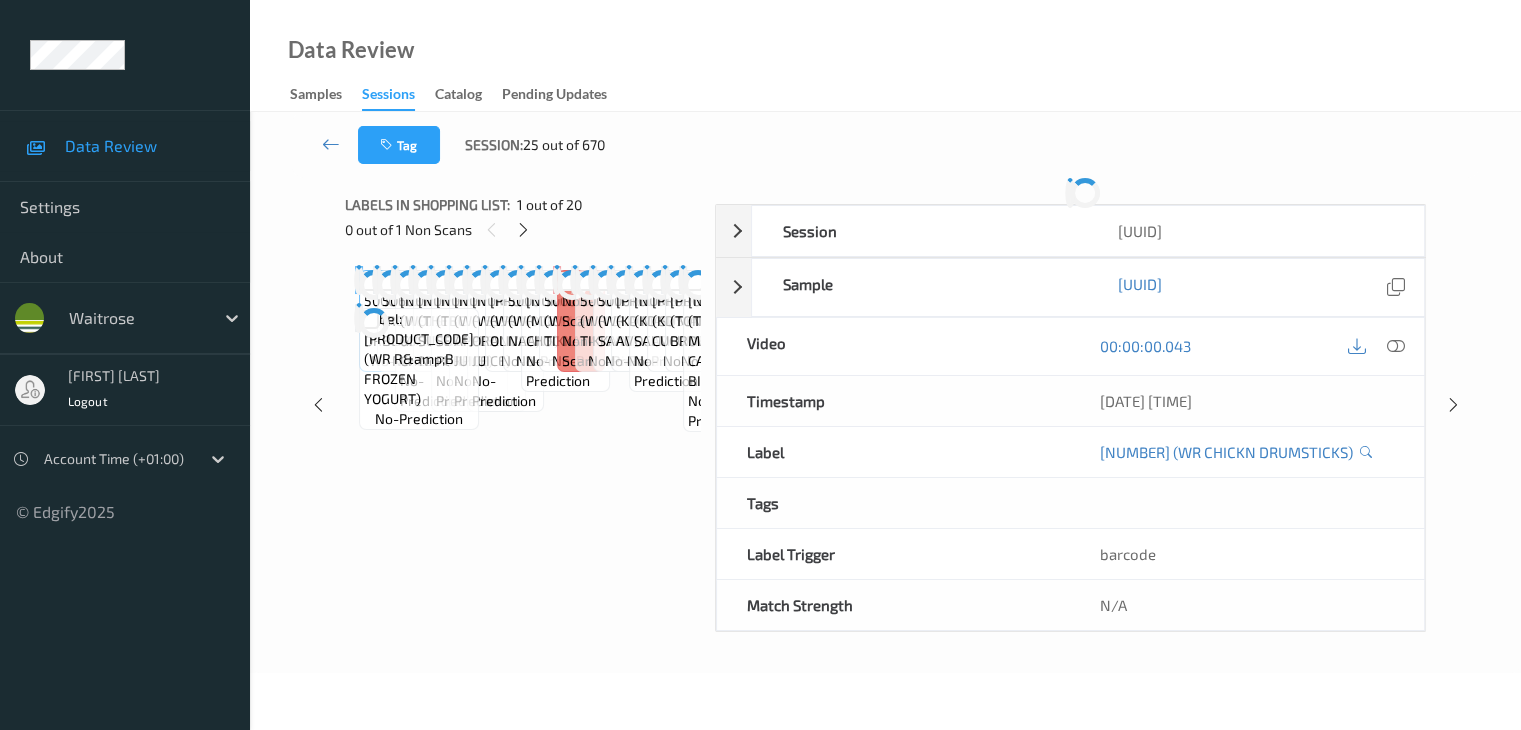scroll, scrollTop: 0, scrollLeft: 0, axis: both 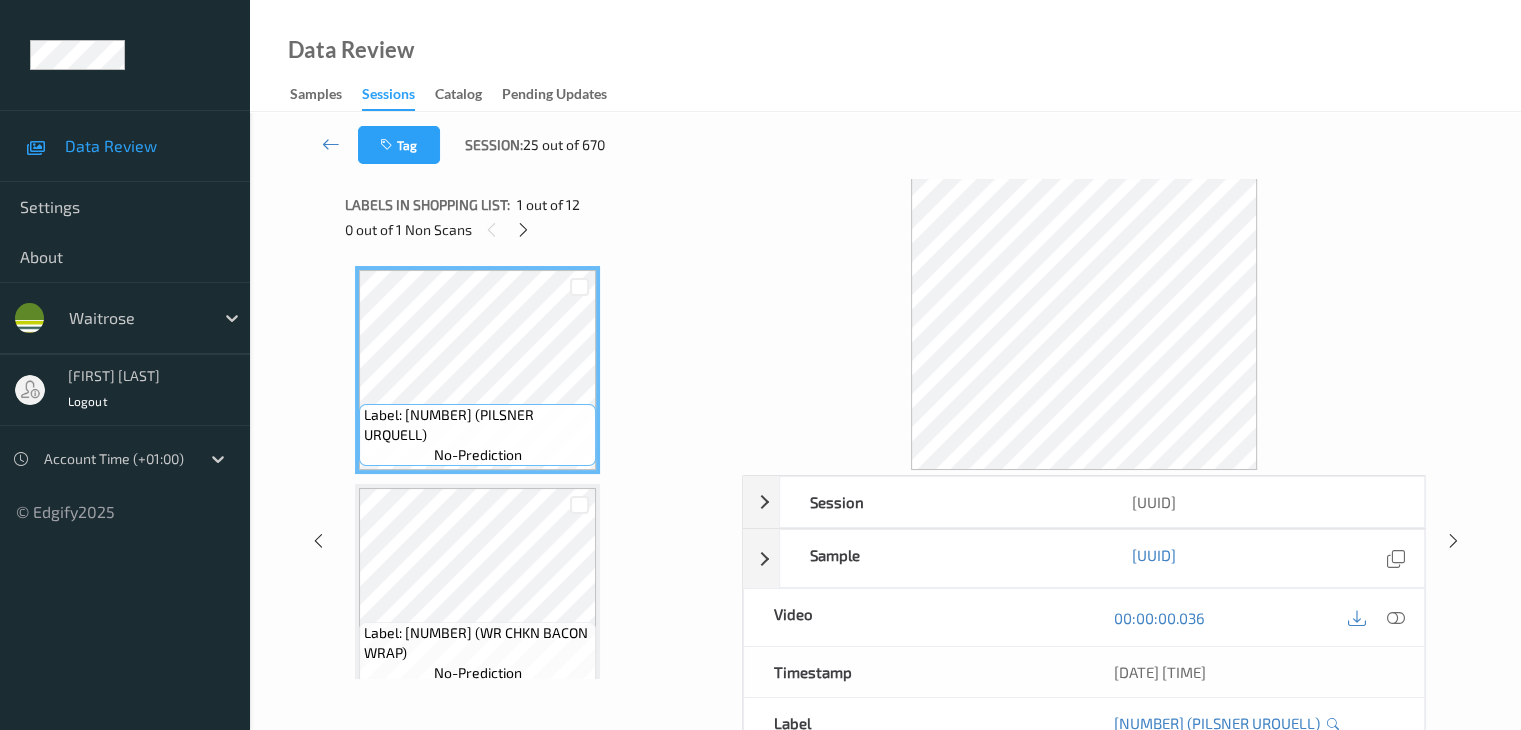 drag, startPoint x: 516, startPoint y: 227, endPoint x: 528, endPoint y: 242, distance: 19.209373 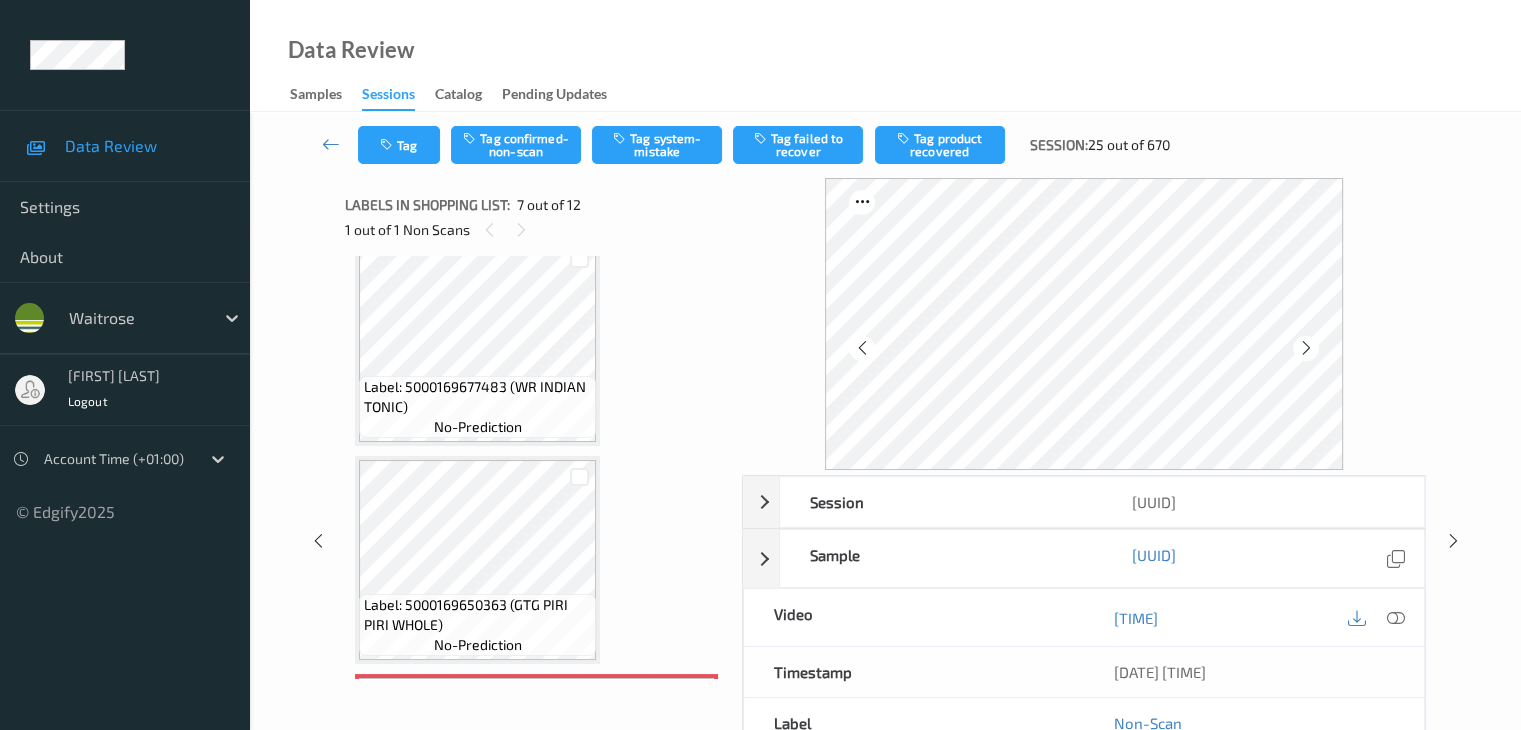 scroll, scrollTop: 900, scrollLeft: 0, axis: vertical 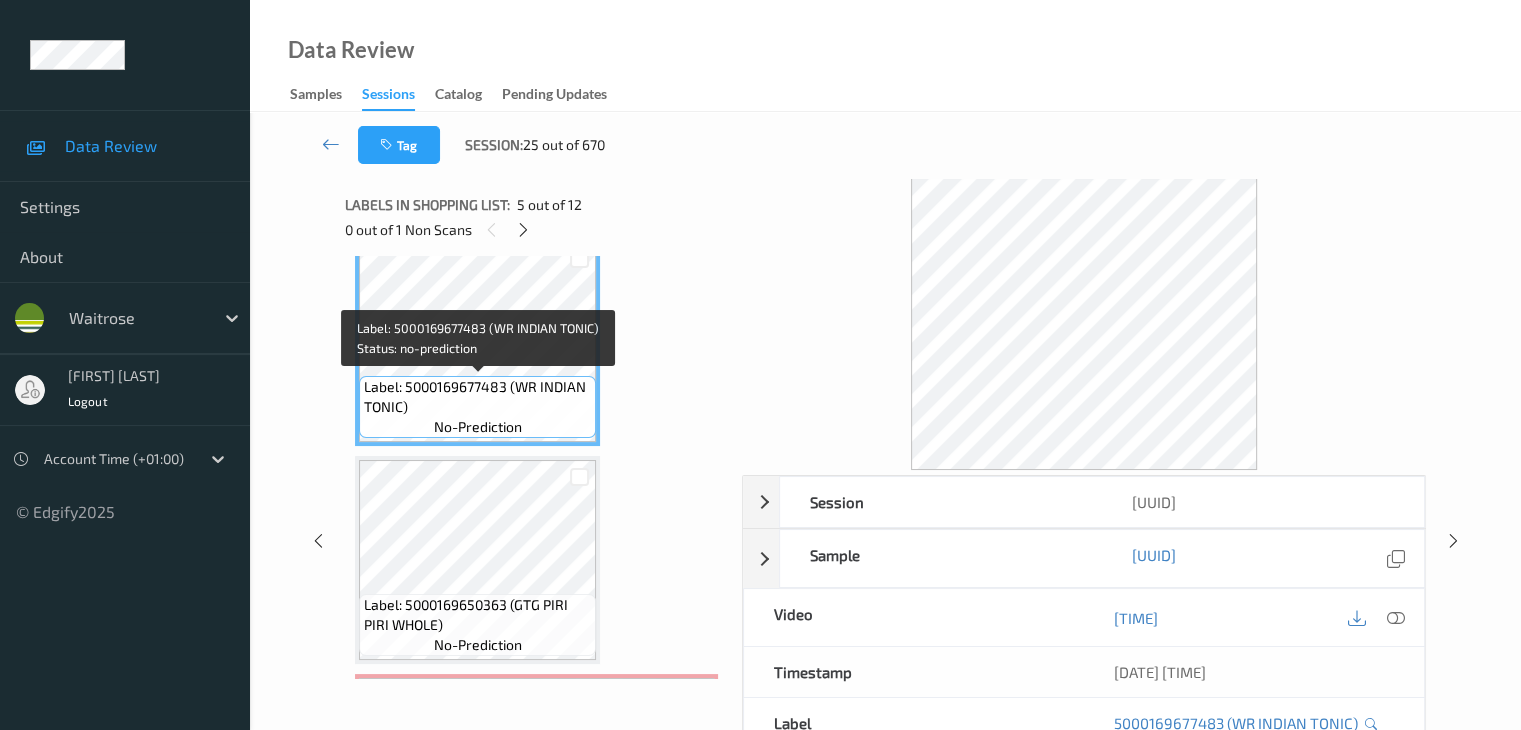 click on "Label: 5000169677483 (WR INDIAN TONIC) no-prediction" at bounding box center (477, 407) 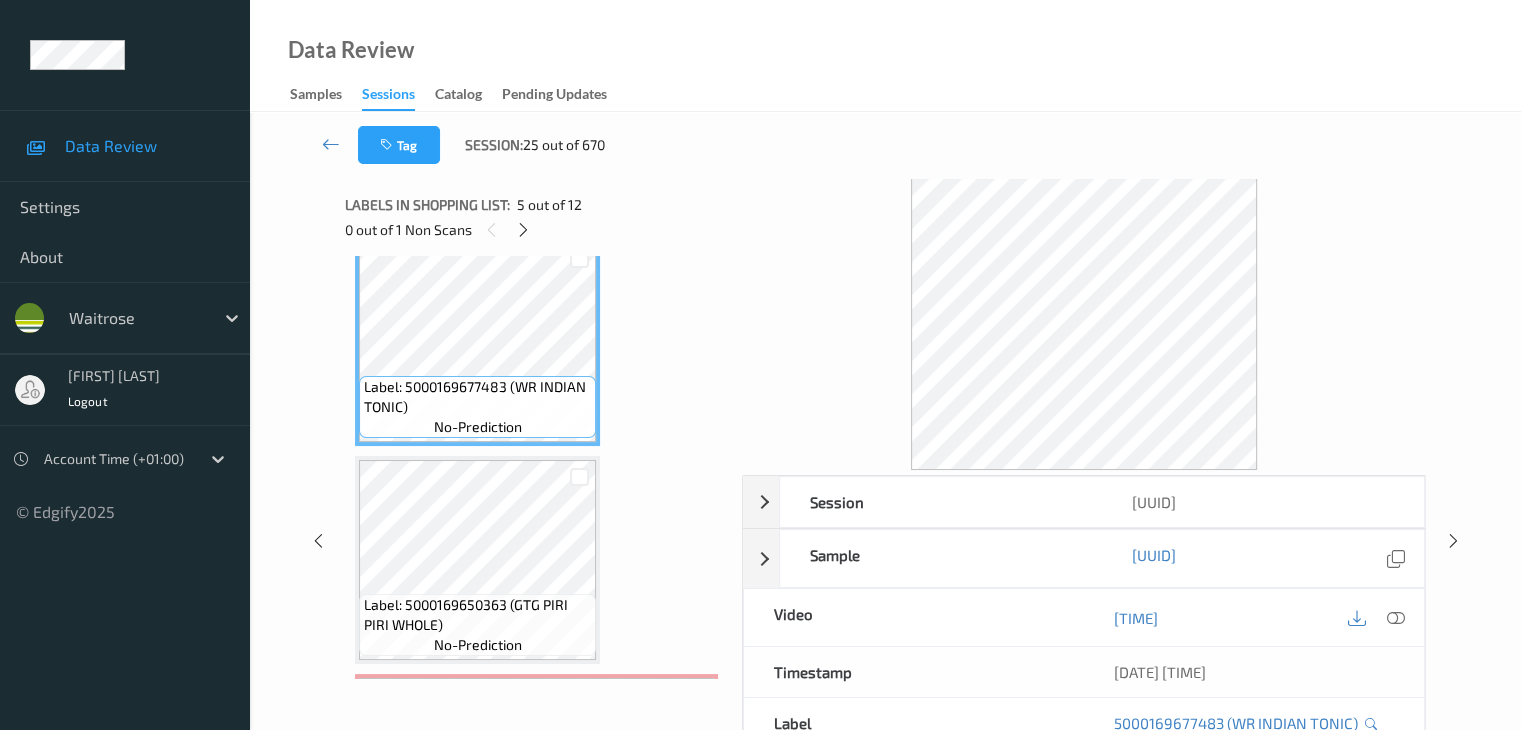 scroll, scrollTop: 700, scrollLeft: 0, axis: vertical 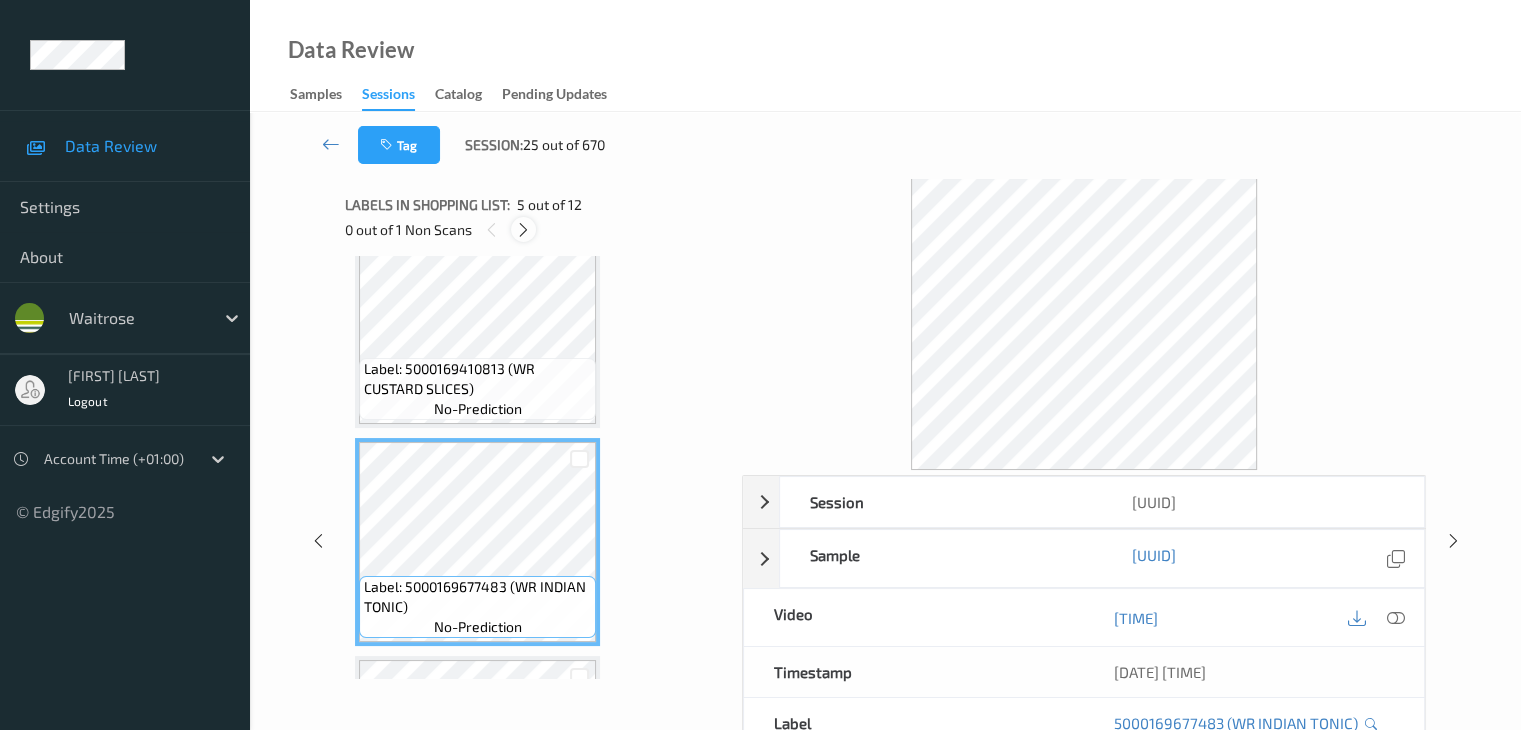 click at bounding box center [523, 230] 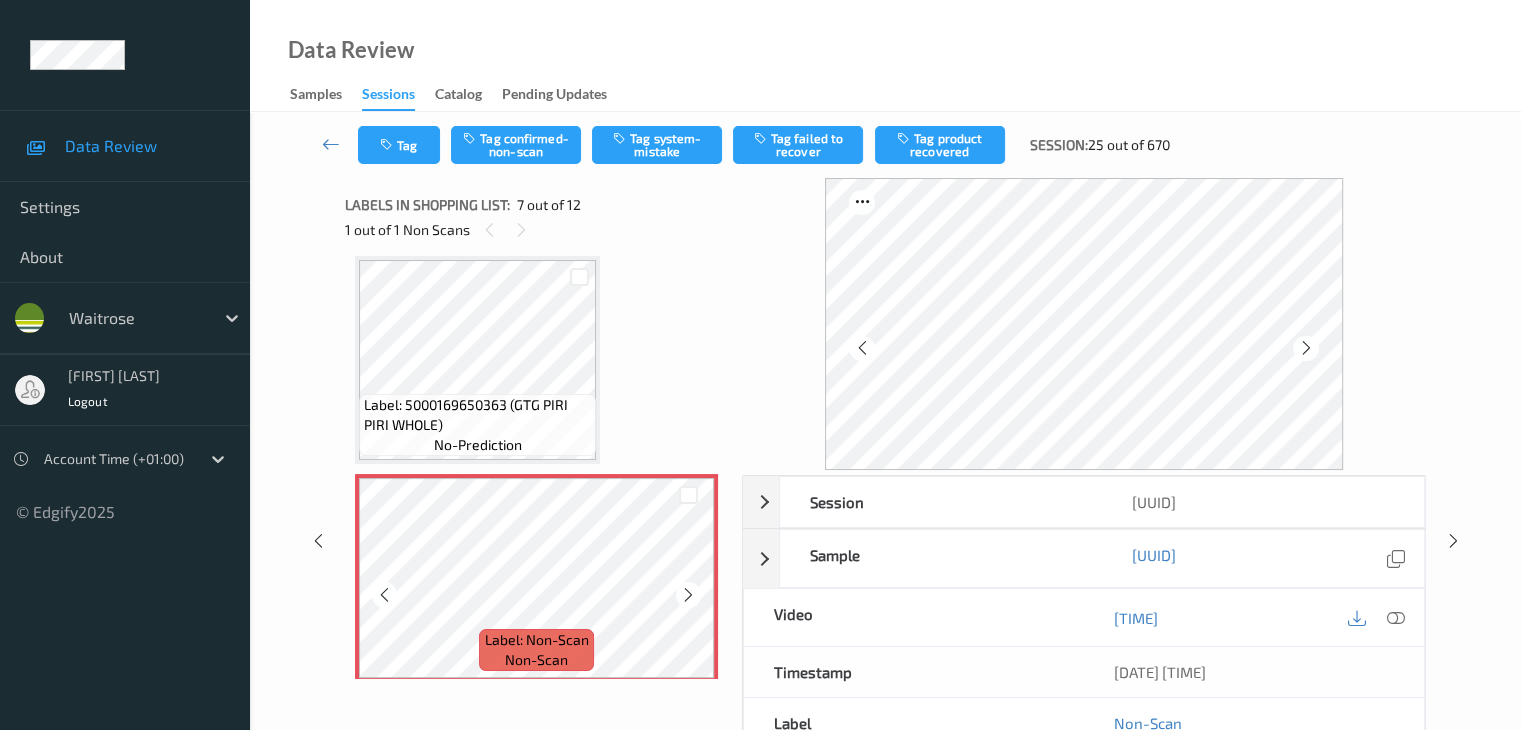 scroll, scrollTop: 1300, scrollLeft: 0, axis: vertical 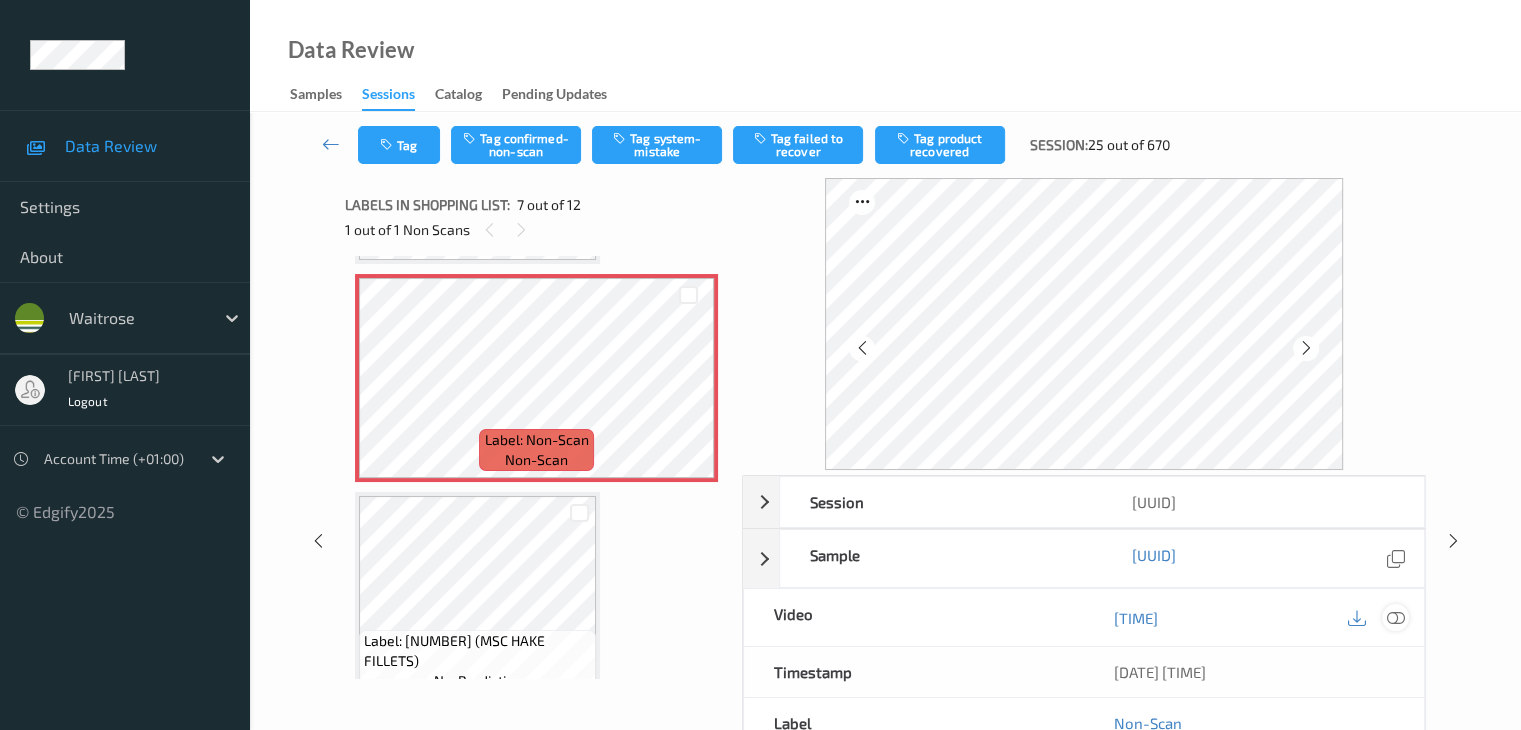 click at bounding box center [1395, 618] 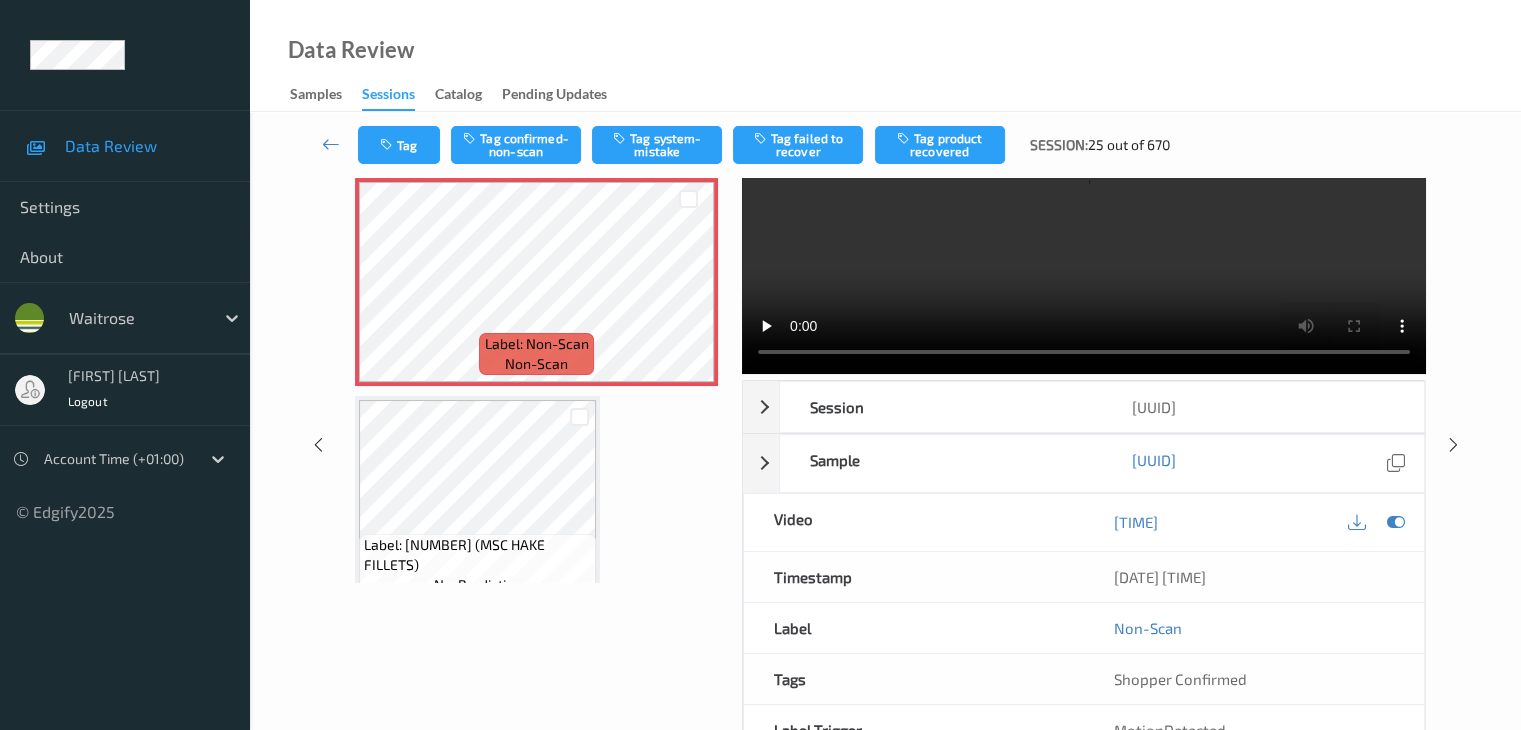 scroll, scrollTop: 0, scrollLeft: 0, axis: both 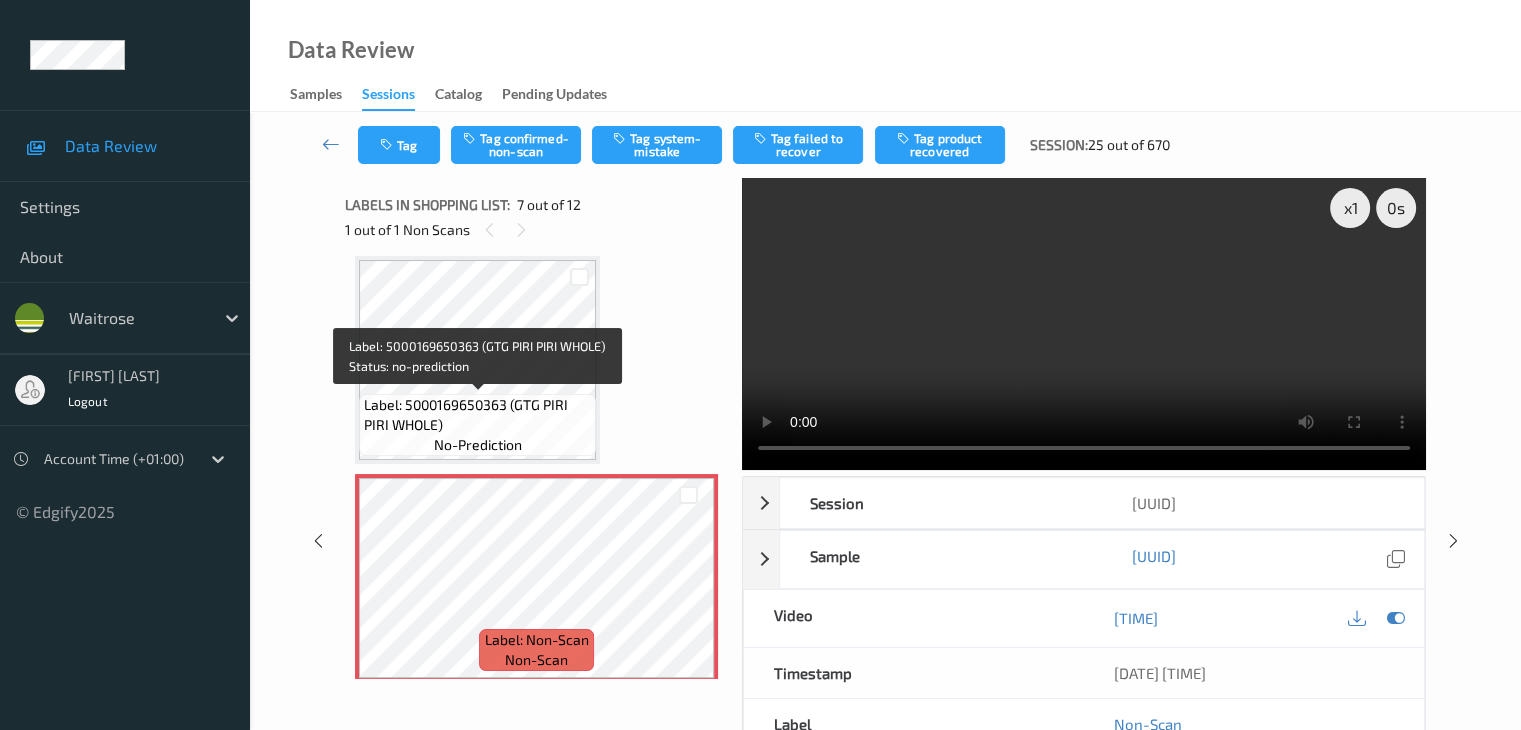 click on "Label: 5000169650363 (GTG PIRI PIRI WHOLE)" at bounding box center [477, 415] 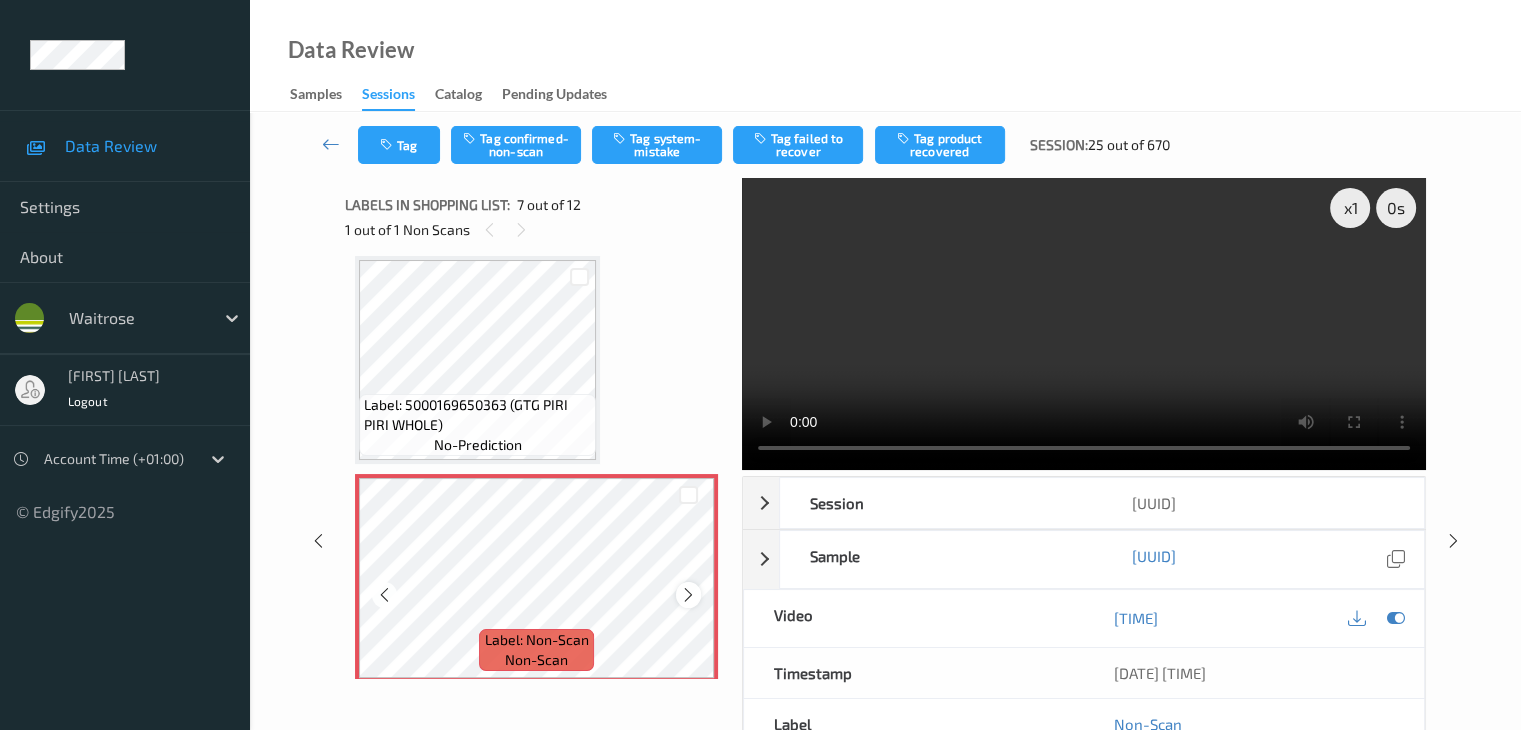 click at bounding box center [688, 595] 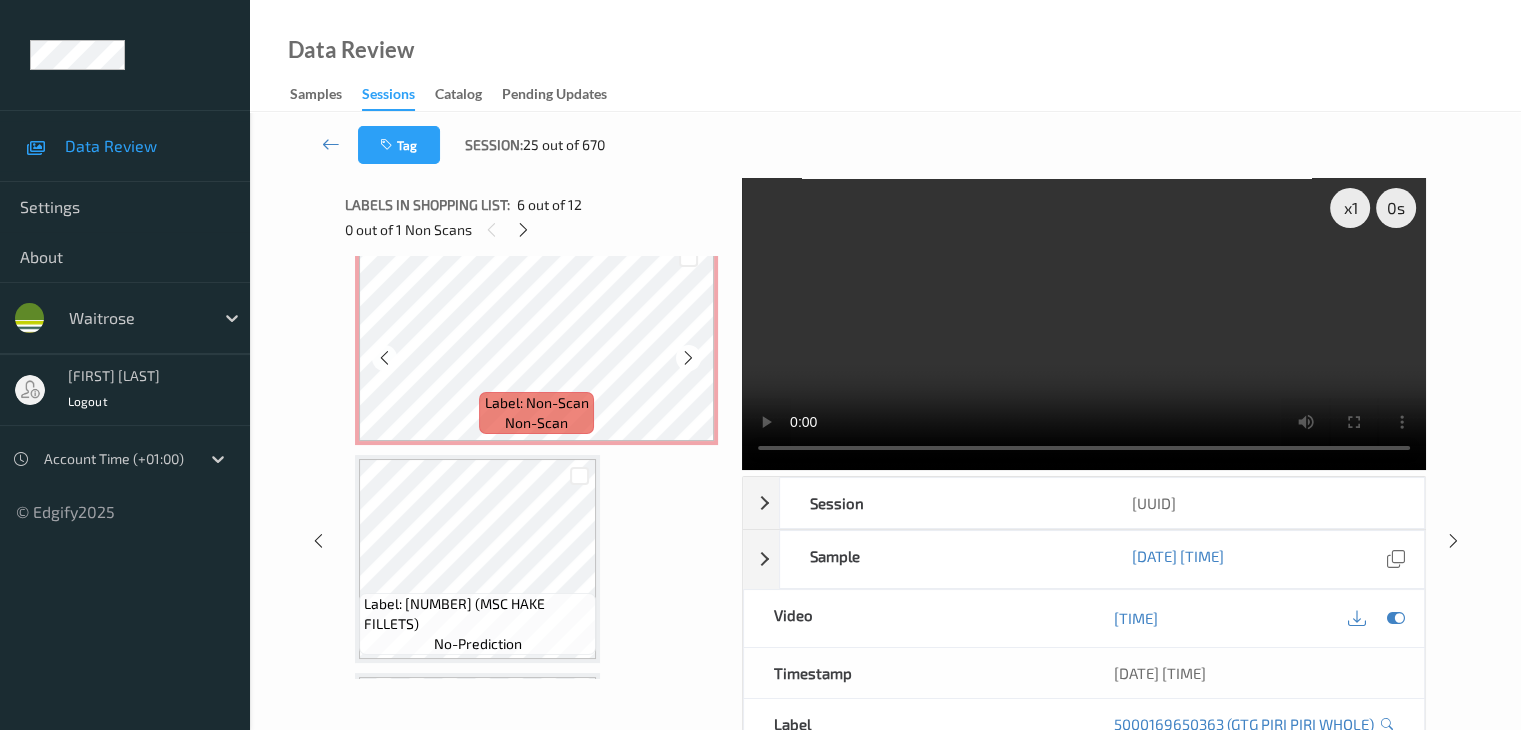 scroll, scrollTop: 1400, scrollLeft: 0, axis: vertical 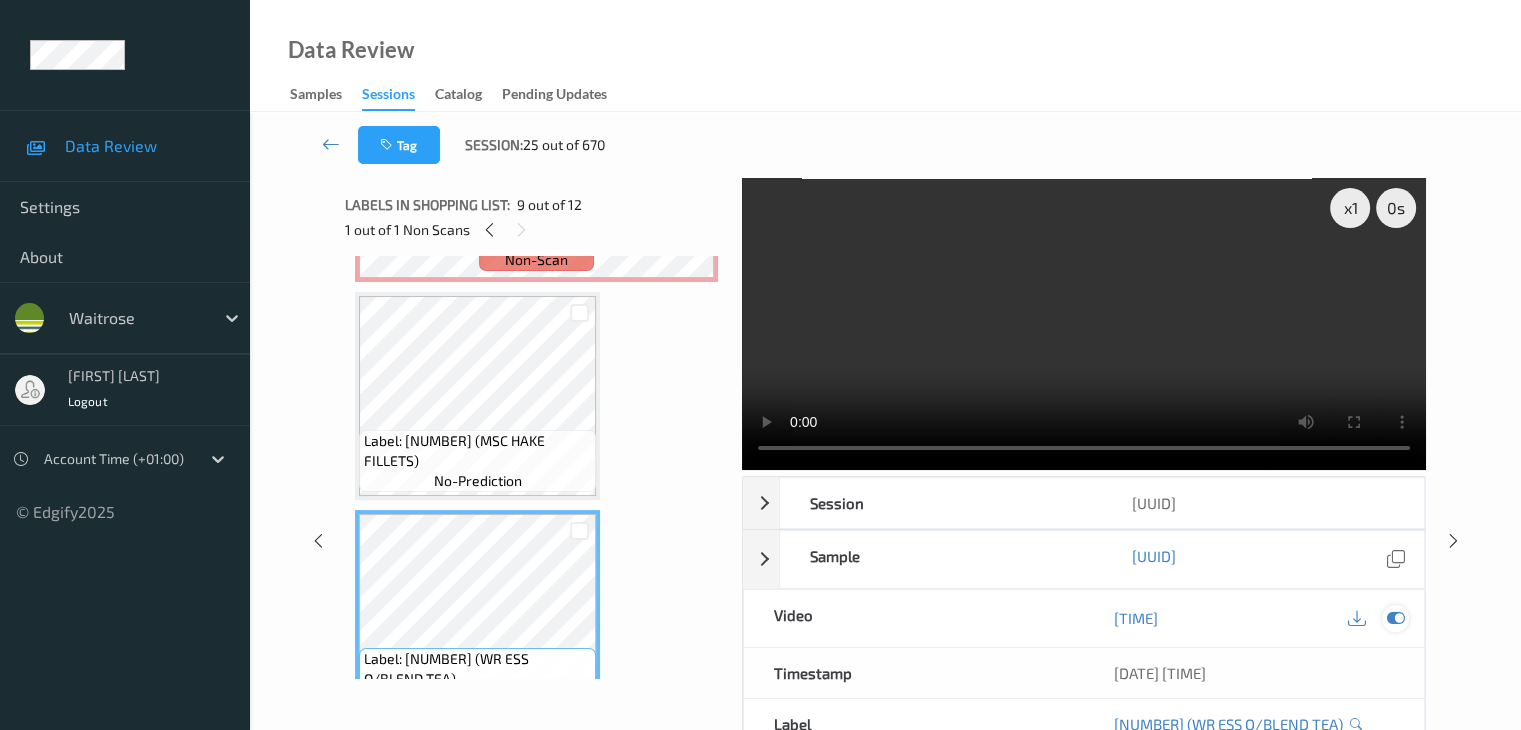 click at bounding box center (1395, 618) 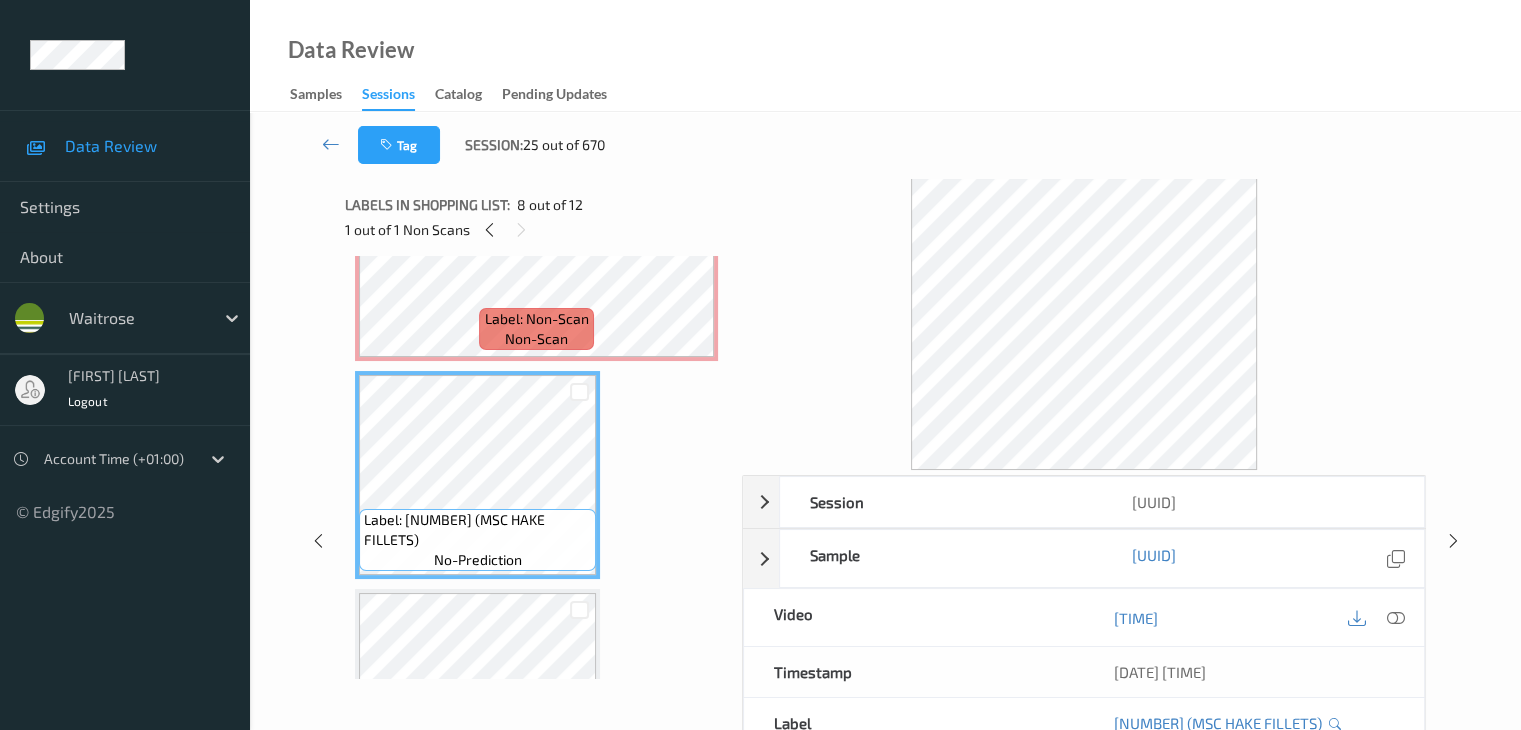 scroll, scrollTop: 1400, scrollLeft: 0, axis: vertical 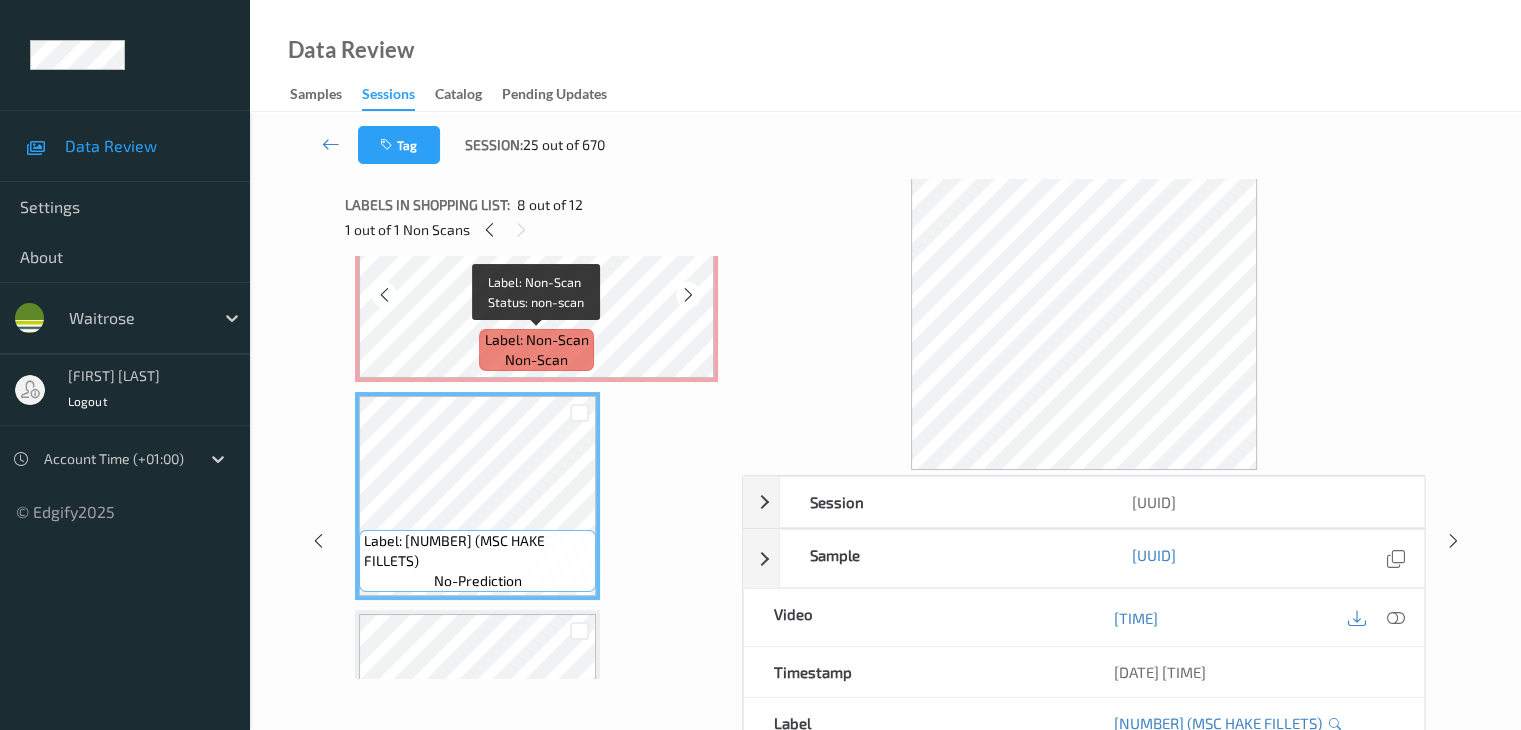 click on "Label: Non-Scan" at bounding box center (537, 340) 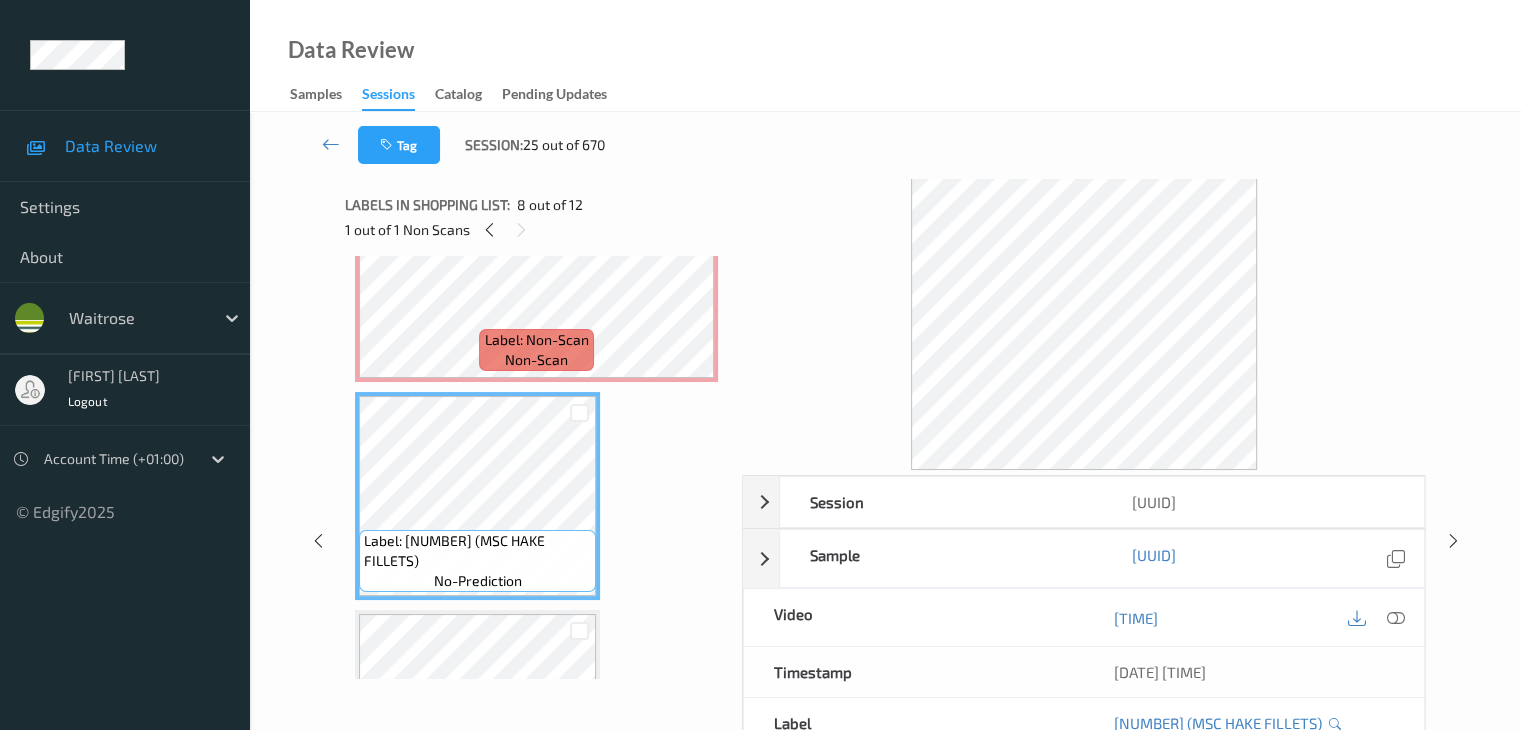 click on "Label: 10027690200983400210 (MSC HAKE FILLETS) no-prediction" at bounding box center (477, 496) 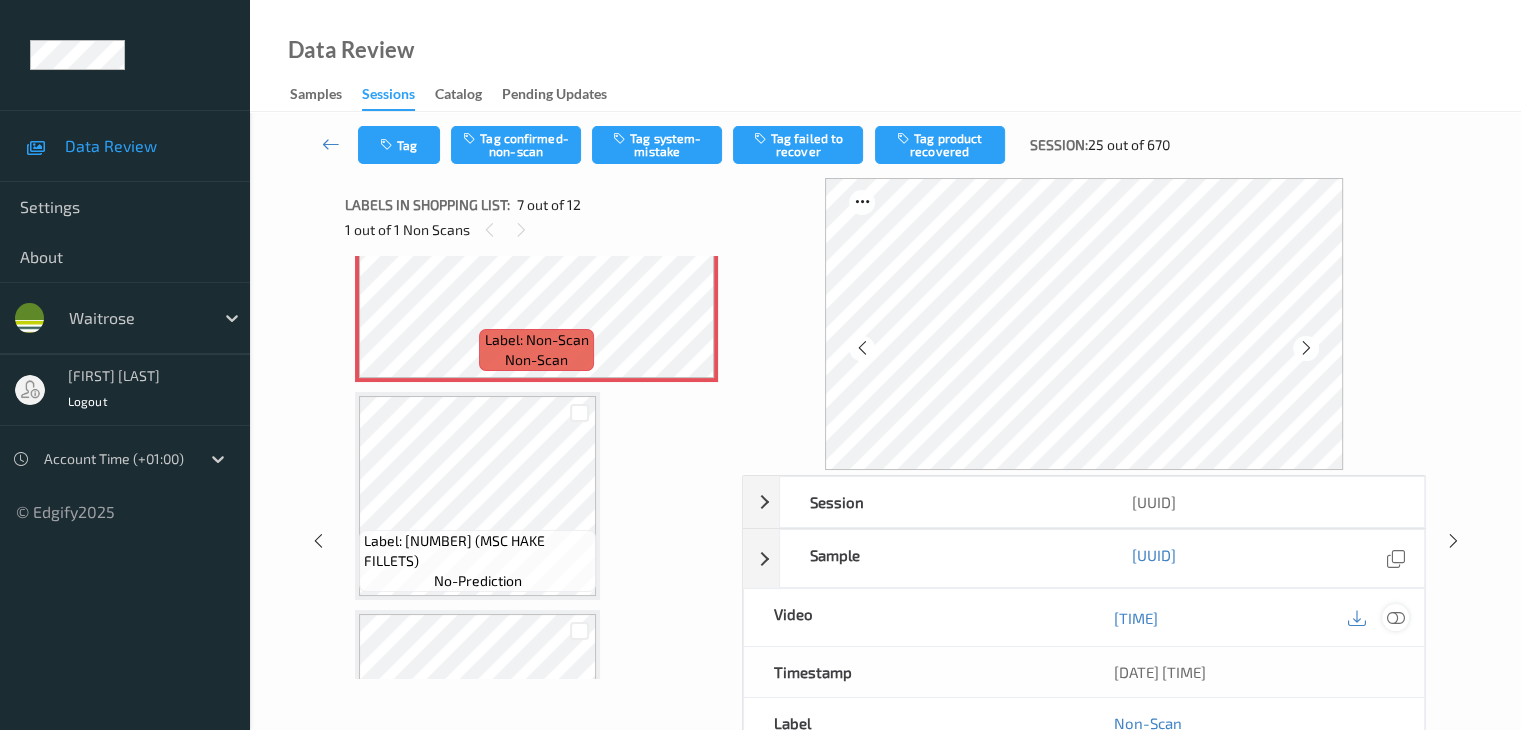 click at bounding box center (1395, 617) 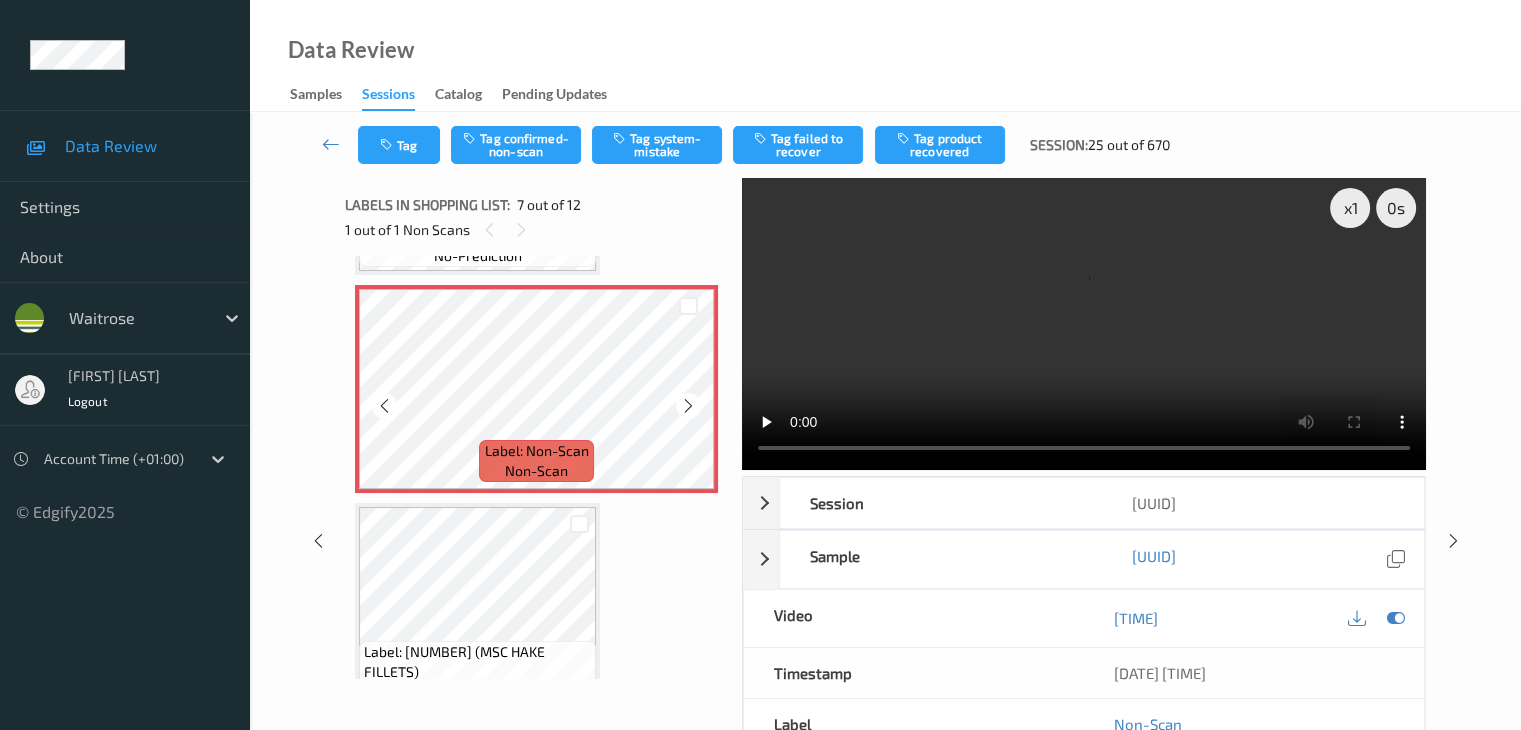 scroll, scrollTop: 1200, scrollLeft: 0, axis: vertical 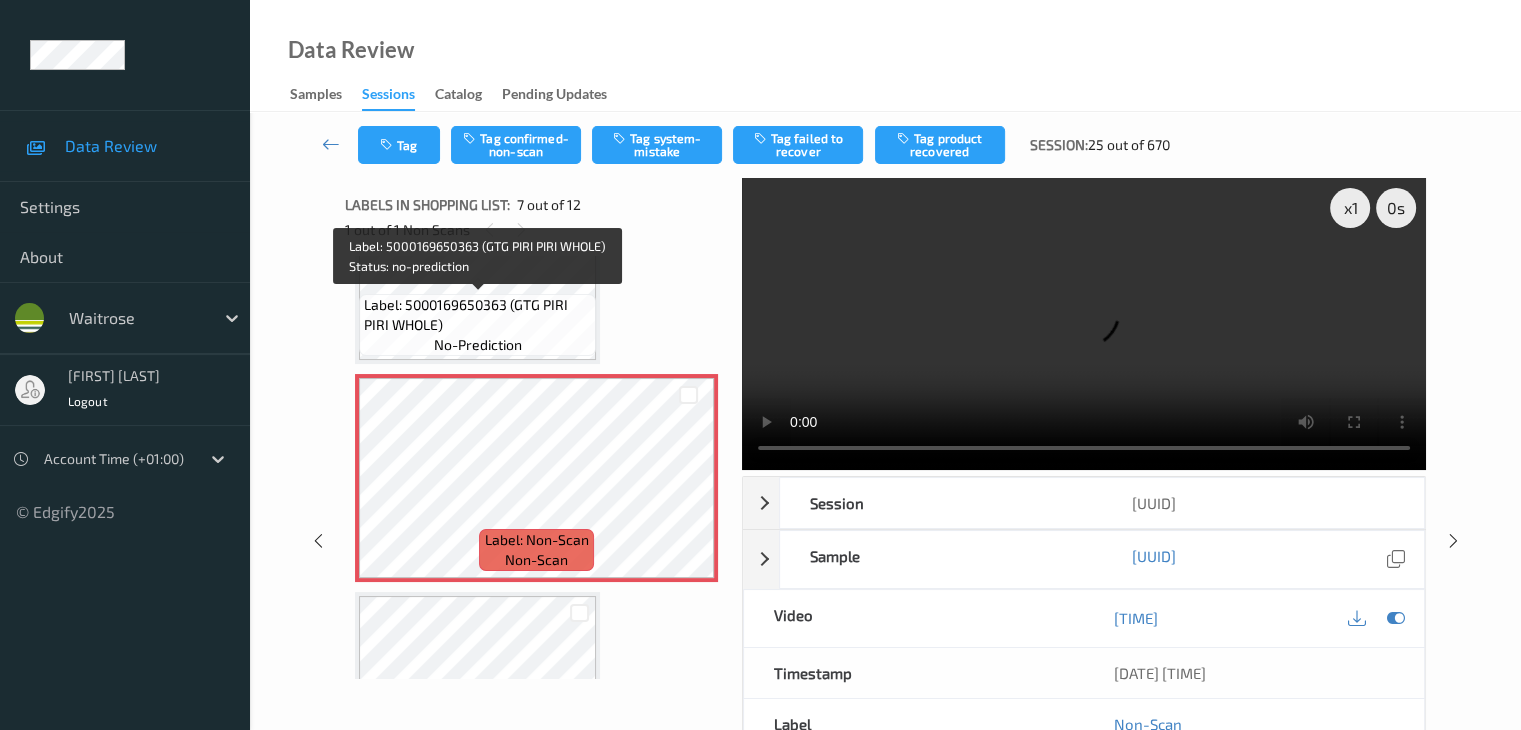 click on "Label: 5000169650363 (GTG PIRI PIRI WHOLE)" at bounding box center (477, 315) 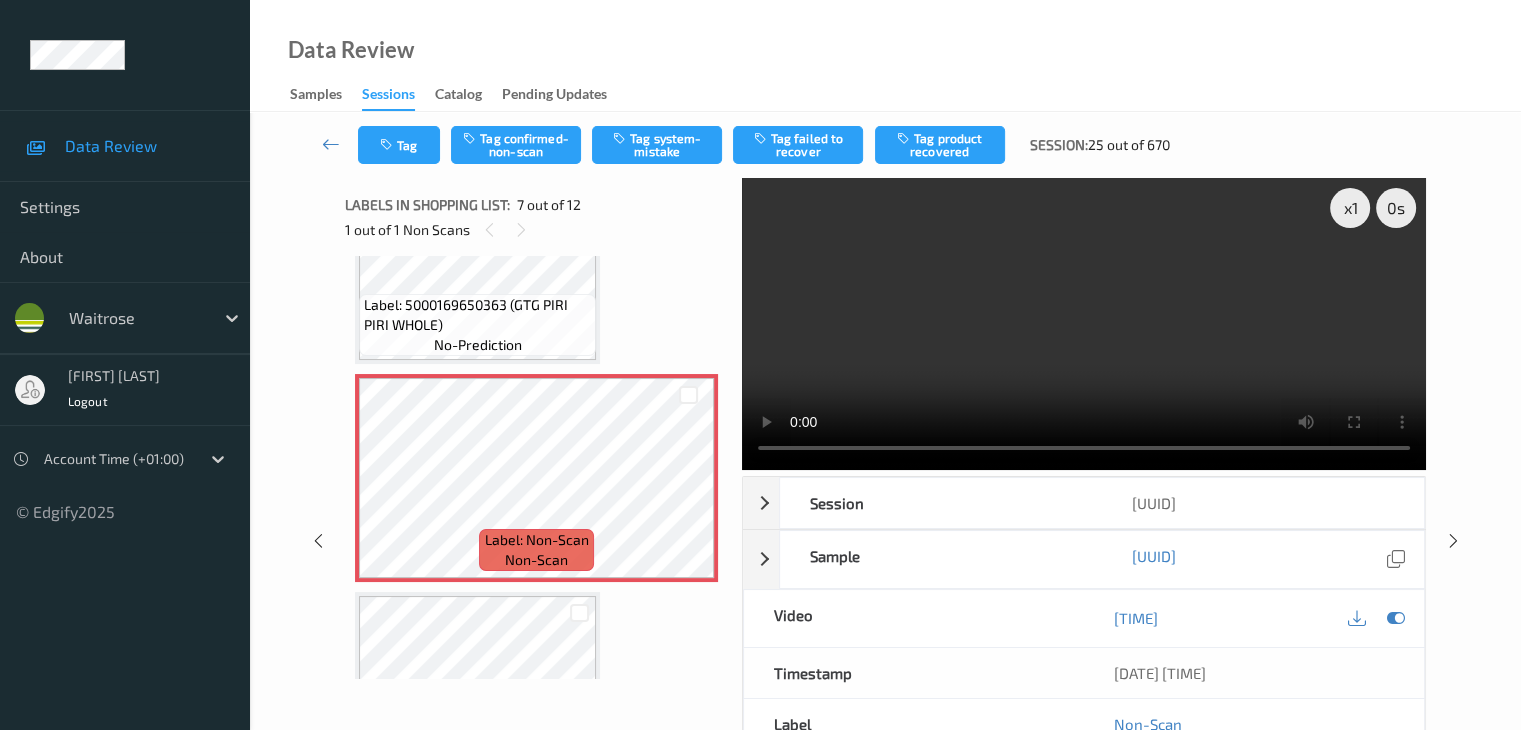 type 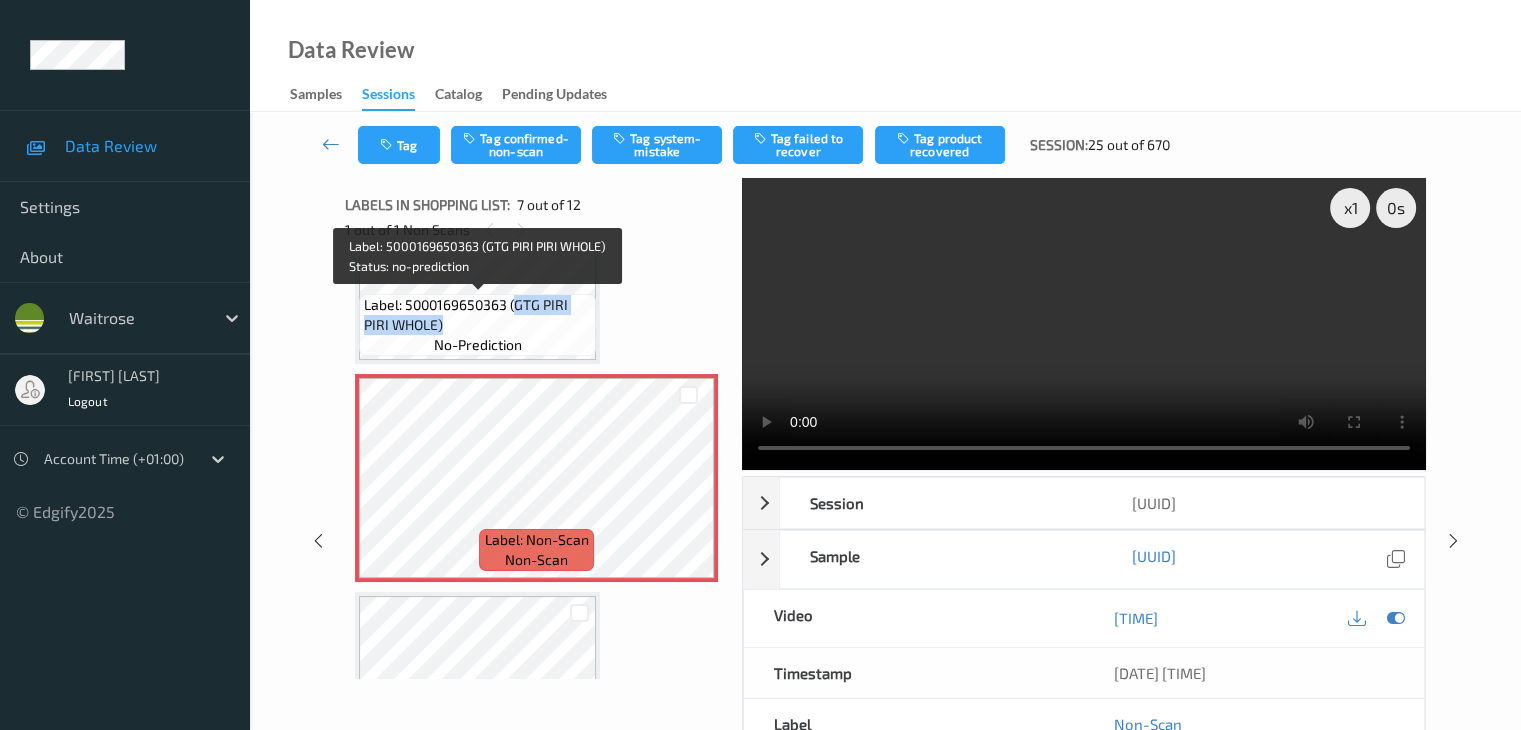 drag, startPoint x: 514, startPoint y: 304, endPoint x: 528, endPoint y: 333, distance: 32.202484 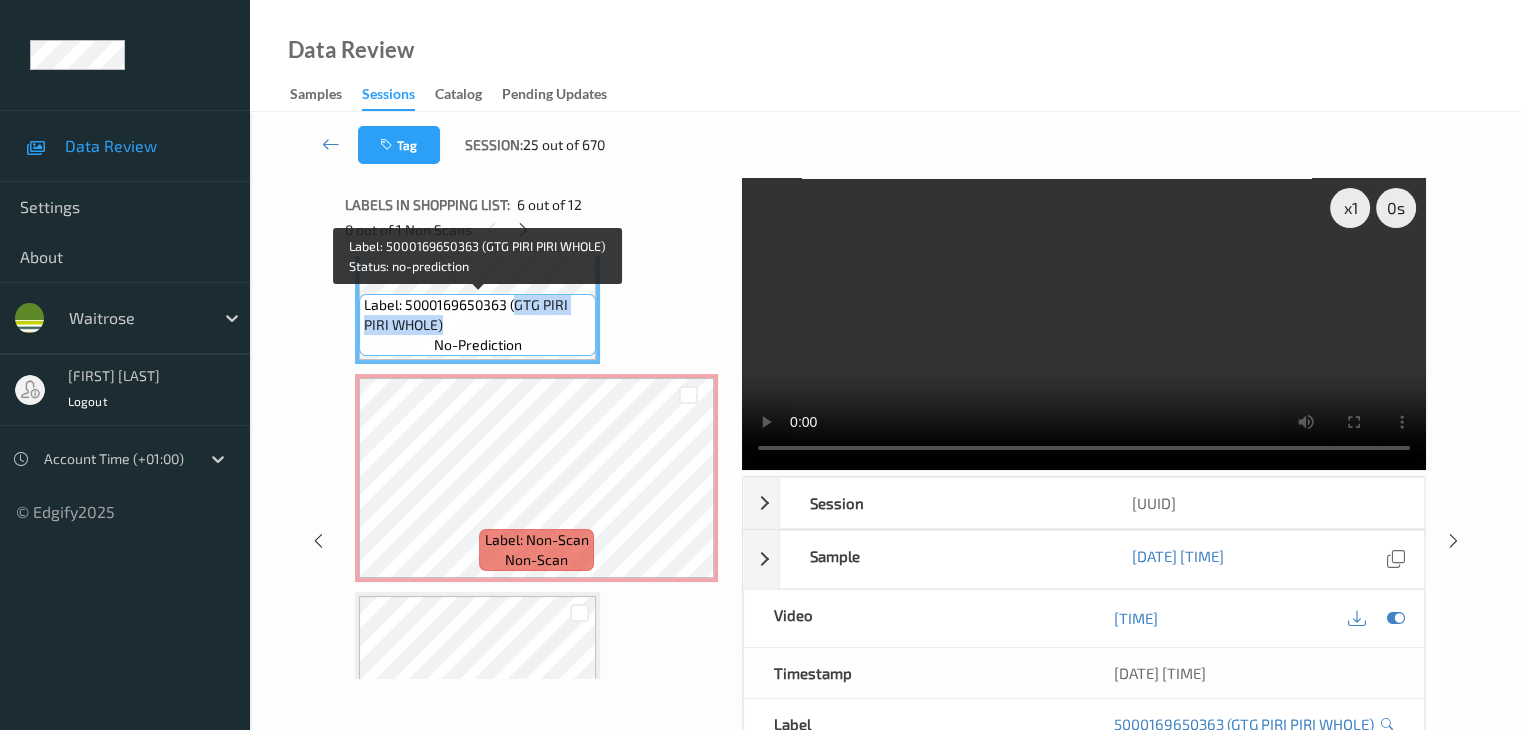 copy on "GTG PIRI PIRI WHOLE)" 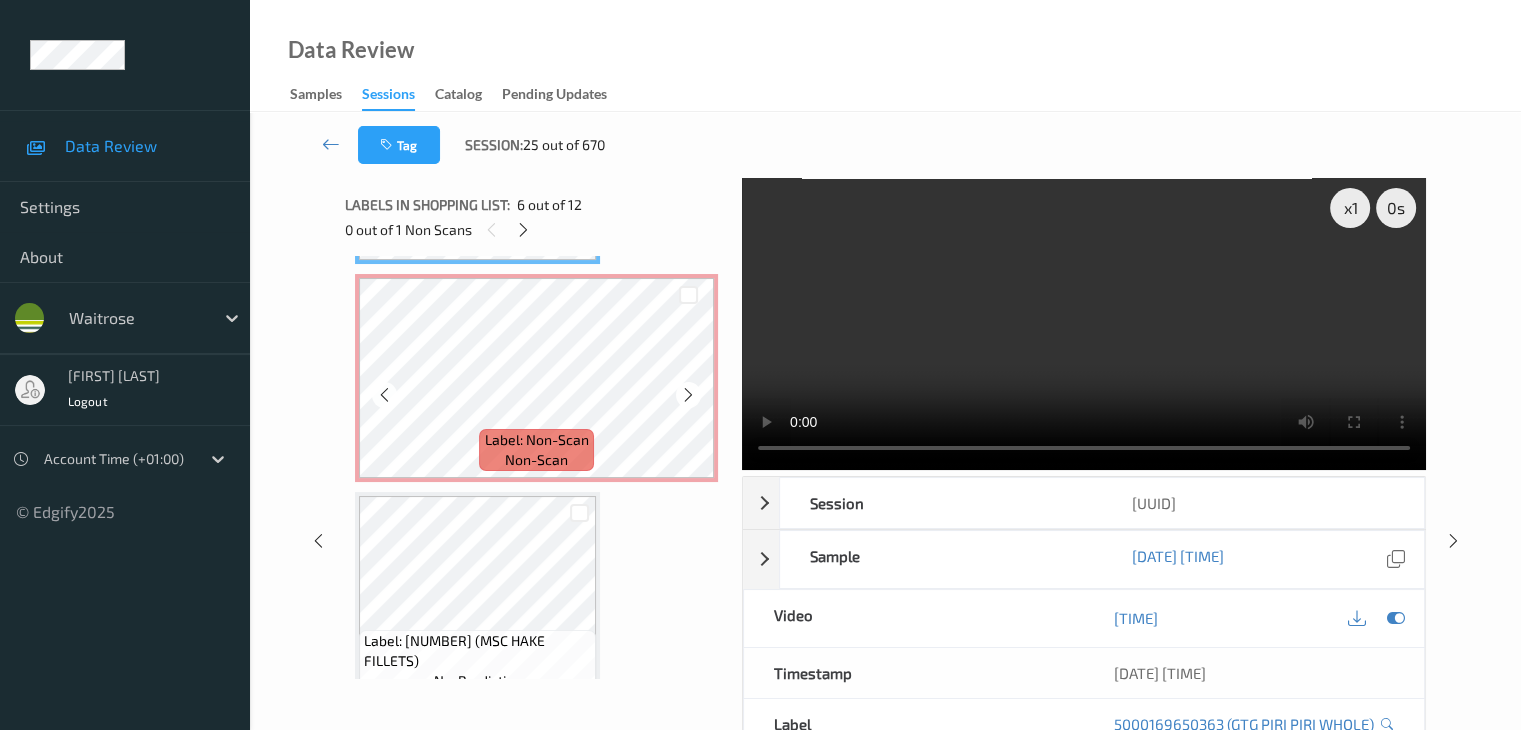 scroll, scrollTop: 1500, scrollLeft: 0, axis: vertical 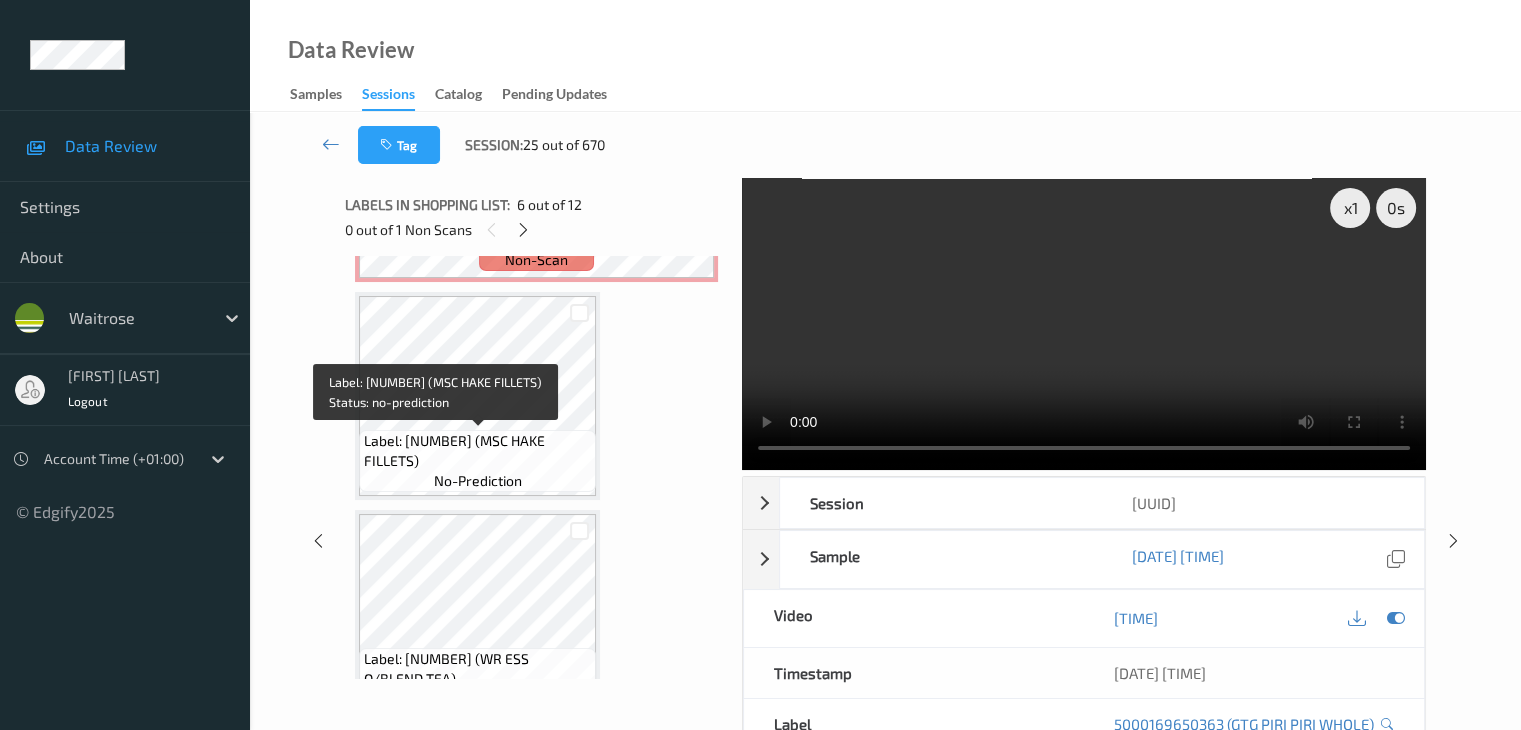 drag, startPoint x: 372, startPoint y: 462, endPoint x: 497, endPoint y: 465, distance: 125.035995 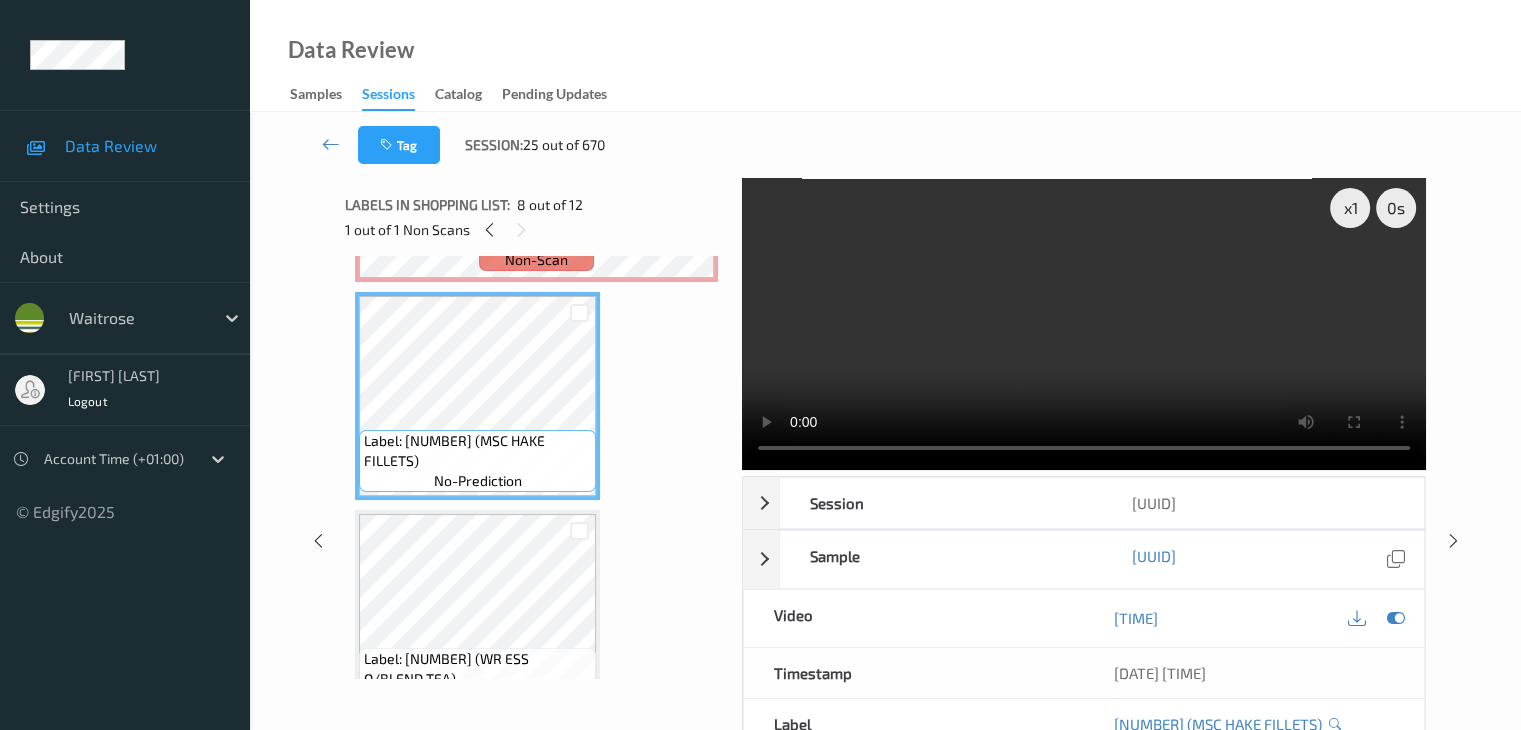 copy on "MSC HAKE FILLETS)" 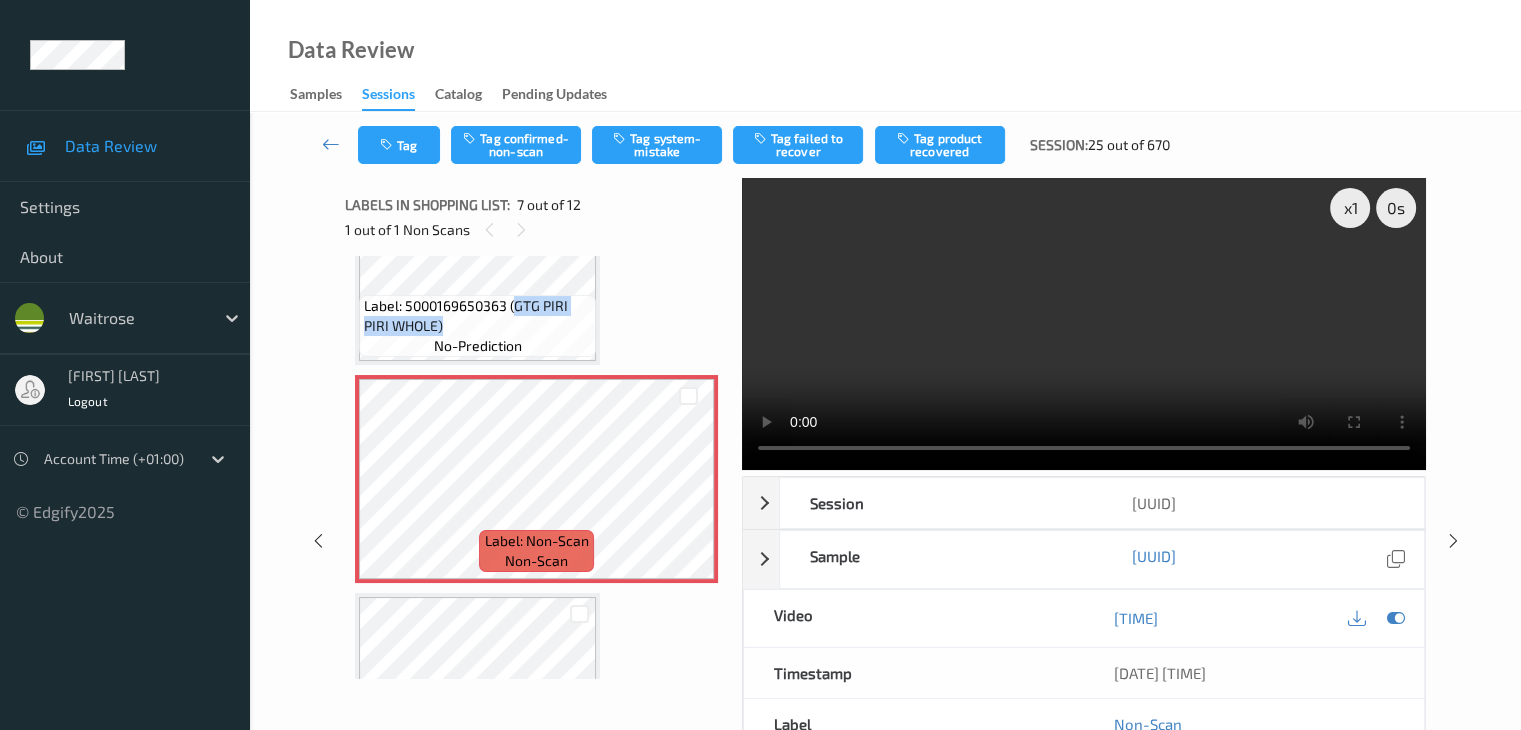 scroll, scrollTop: 1100, scrollLeft: 0, axis: vertical 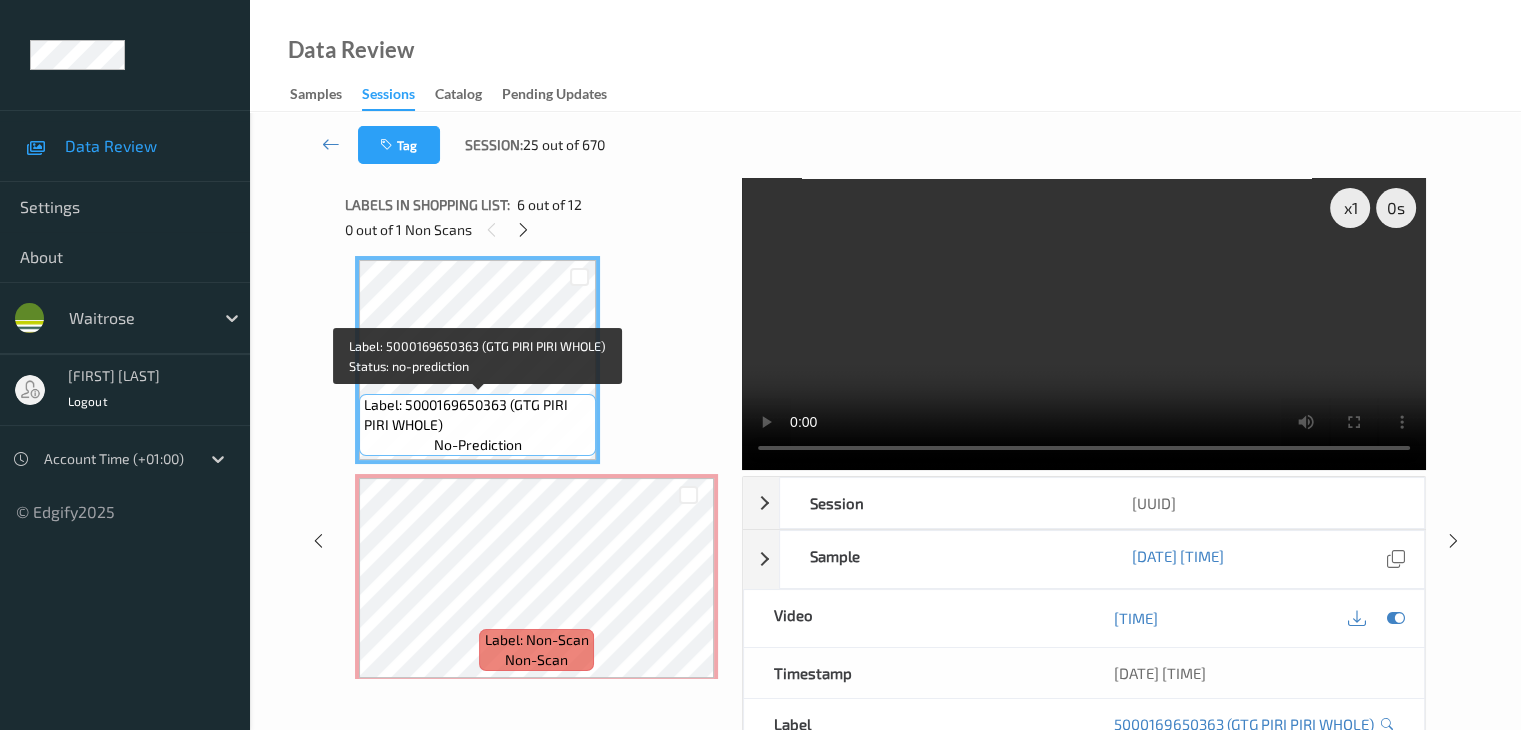 click on "Label: 5000169650363 (GTG PIRI PIRI WHOLE)" at bounding box center (477, 415) 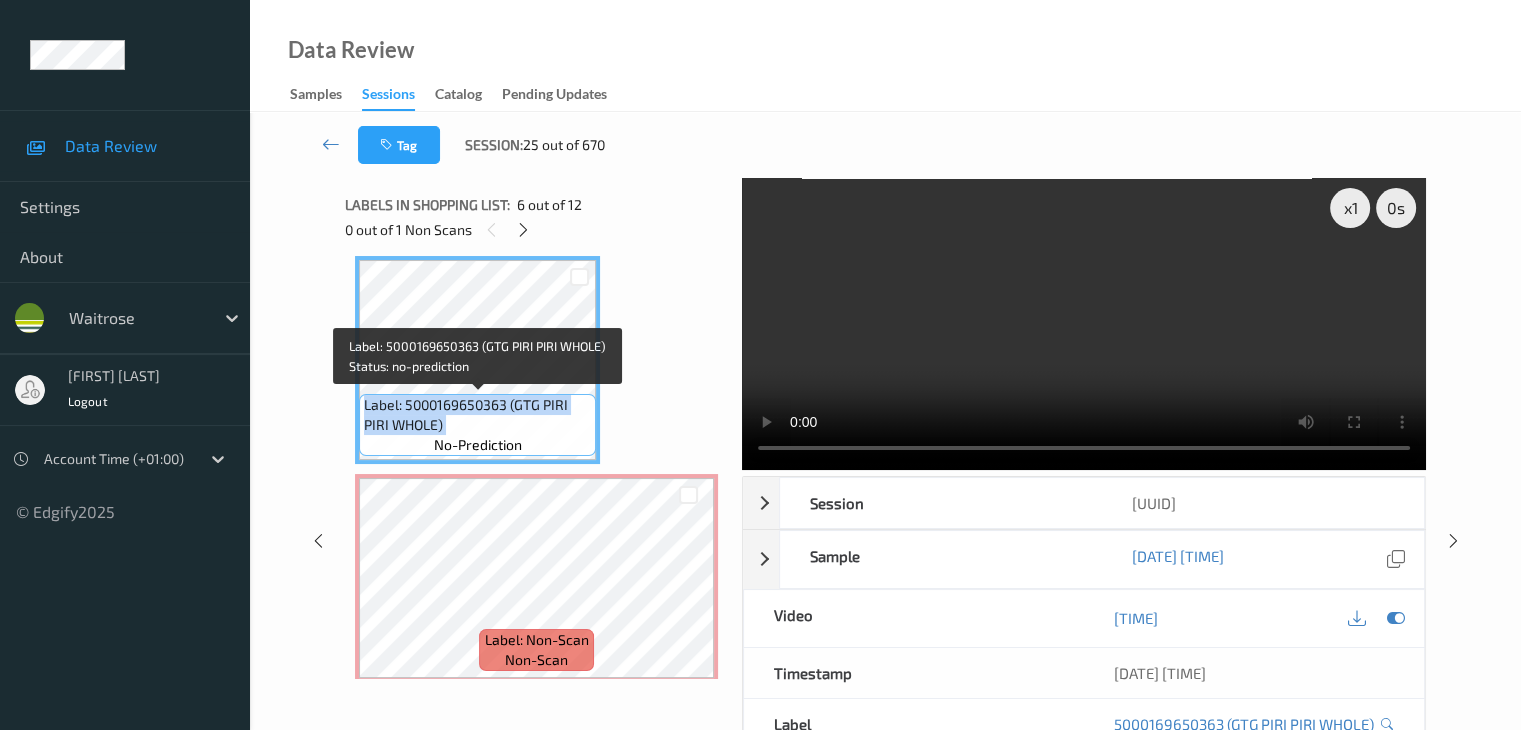 click on "Label: 5000169650363 (GTG PIRI PIRI WHOLE)" at bounding box center (477, 415) 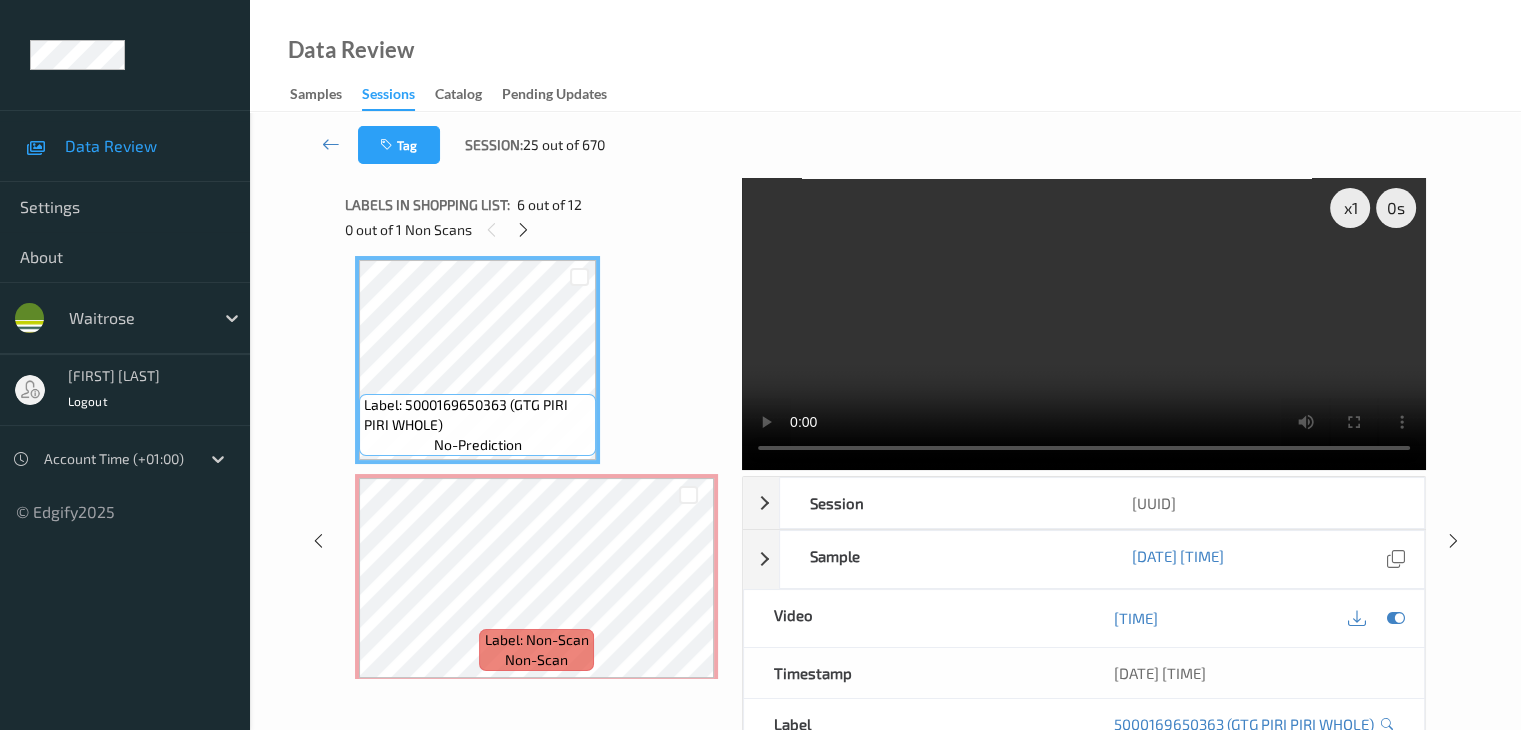 click on "Label: 8594404115122 (PILSNER URQUELL) no-prediction Label: 10500016966278600119 (WR CHKN BACON WRAP) no-prediction Label: 10500016966269400139 (WR SLMN &amp; CC SWICH) no-prediction Label: 5000169410813 (WR CUSTARD SLICES) no-prediction Label: 5000169677483 (WR INDIAN TONIC) no-prediction Label: 5000169650363 (GTG PIRI PIRI WHOLE) no-prediction Label: Non-Scan non-scan Label: Non-Scan non-scan Label: Non-Scan non-scan Label: 10027690200983400210 (MSC HAKE FILLETS) no-prediction Label: 5000169289587 (WR ESS O/BLEND TEA) no-prediction Label: 0000000006330 (WR SAN FRAN BLOOMER) no-prediction Label: 9210170718717810 no-prediction Label: 9210170718717810 no-prediction" at bounding box center (536, 469) 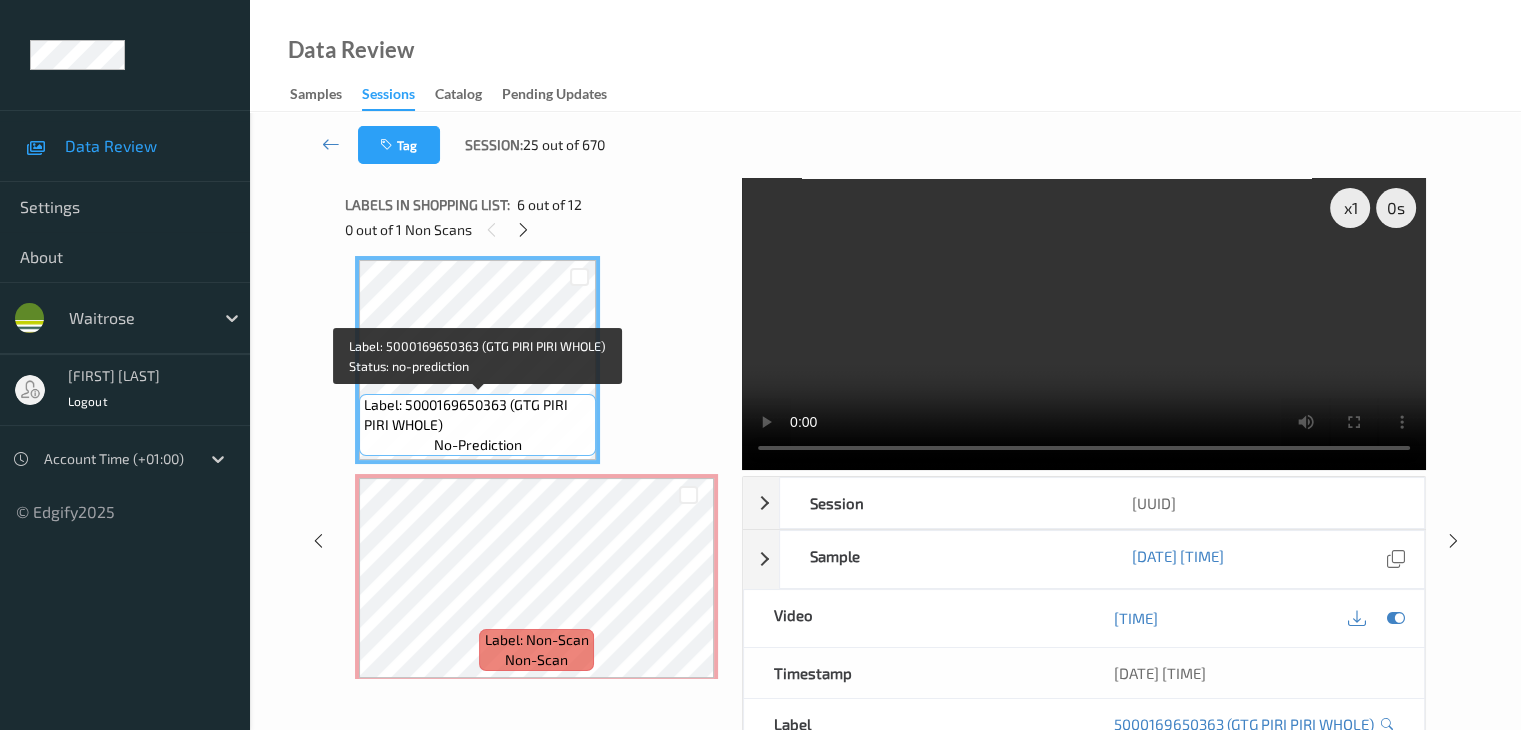 click on "Label: 5000169650363 (GTG PIRI PIRI WHOLE)" at bounding box center (477, 415) 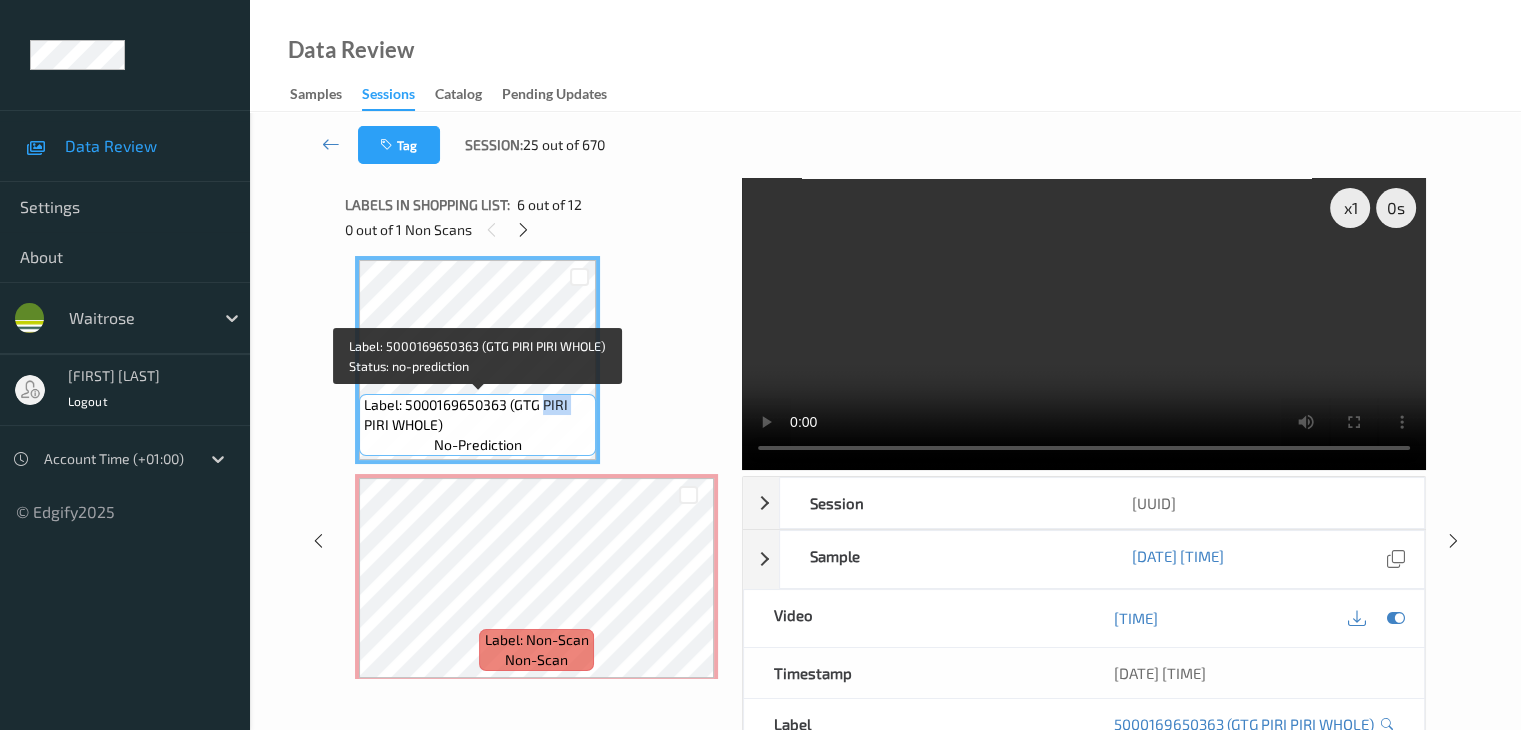 click on "Label: 5000169650363 (GTG PIRI PIRI WHOLE)" at bounding box center (477, 415) 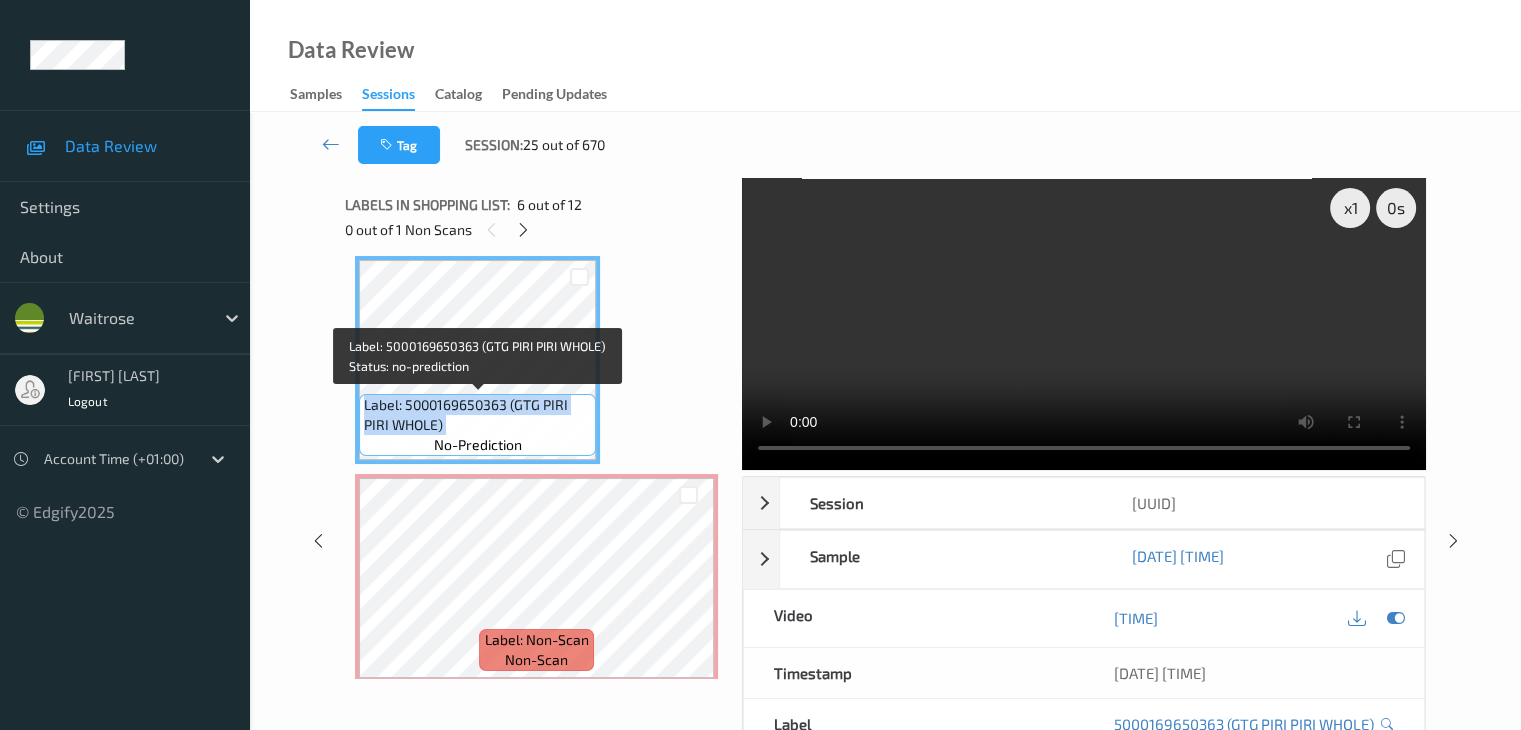 click on "Label: 5000169650363 (GTG PIRI PIRI WHOLE)" at bounding box center [477, 415] 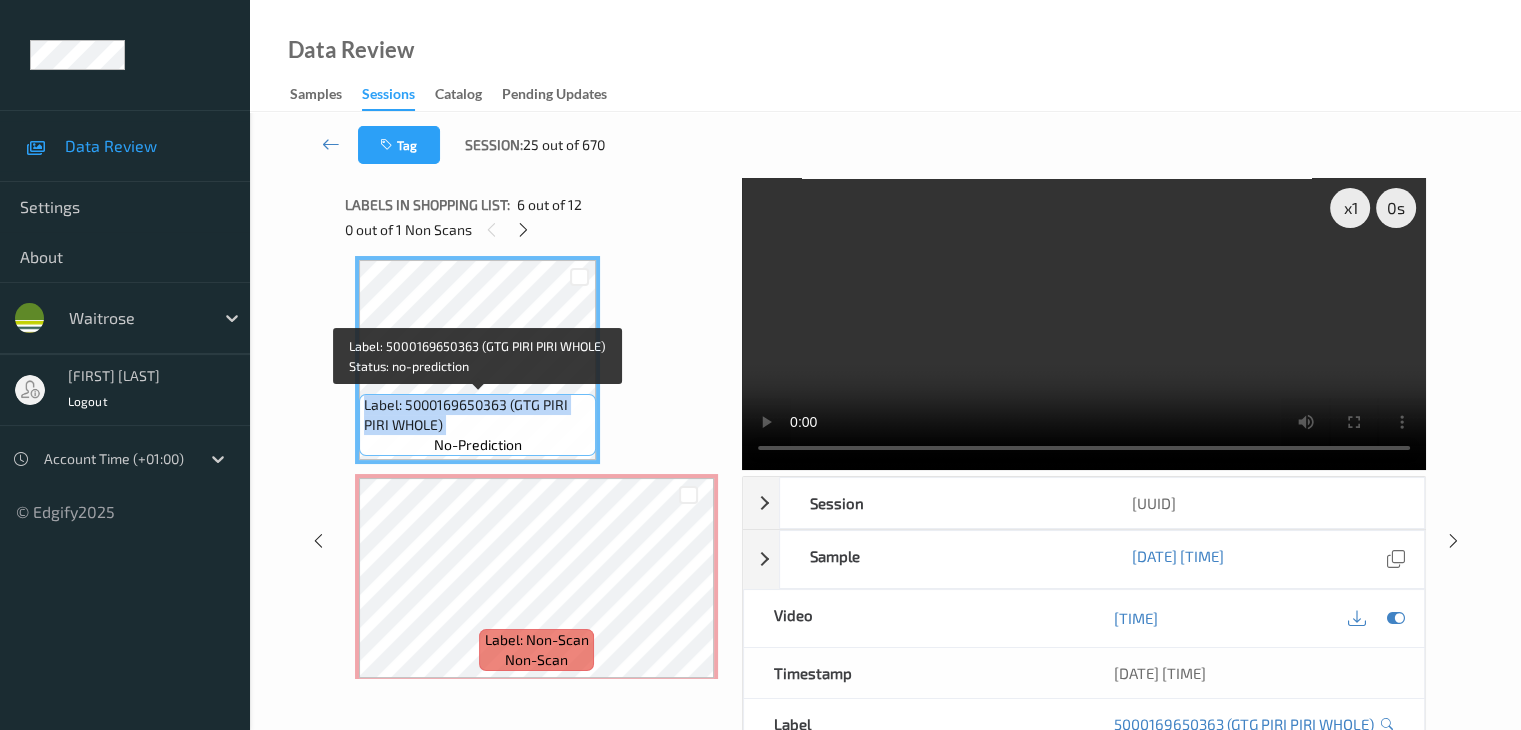 click on "Label: 5000169650363 (GTG PIRI PIRI WHOLE)" at bounding box center (477, 415) 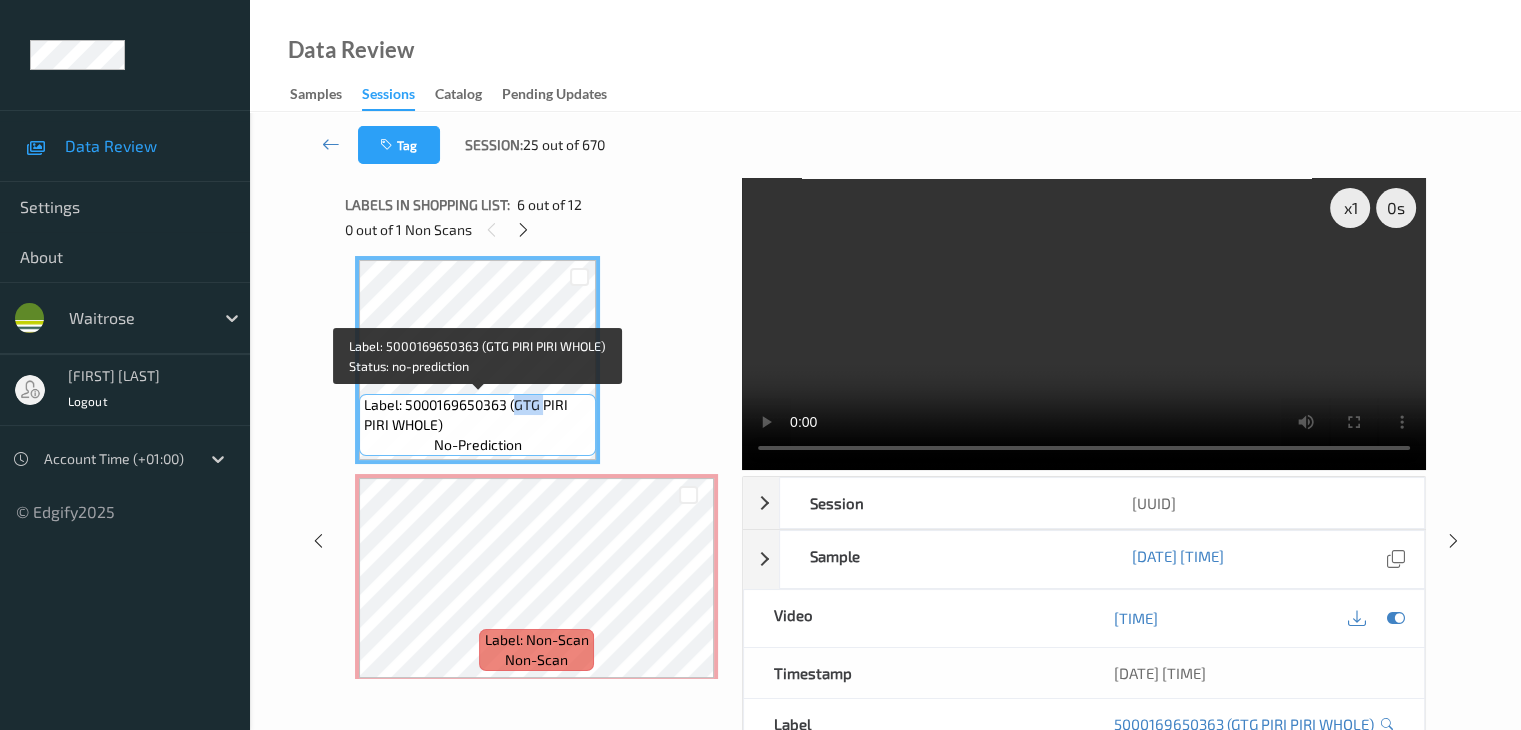 click on "Label: 5000169650363 (GTG PIRI PIRI WHOLE)" at bounding box center [477, 415] 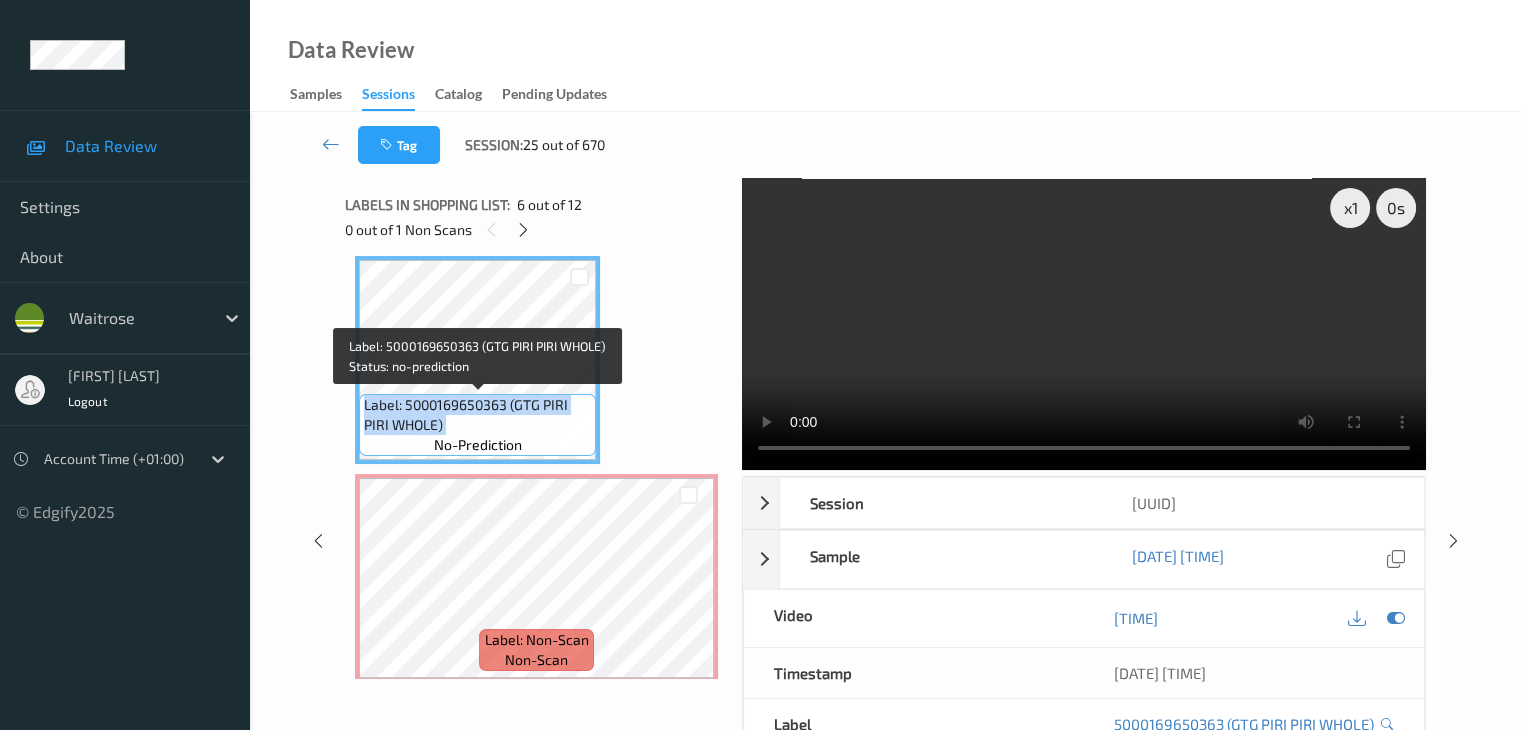 click on "Label: 5000169650363 (GTG PIRI PIRI WHOLE)" at bounding box center [477, 415] 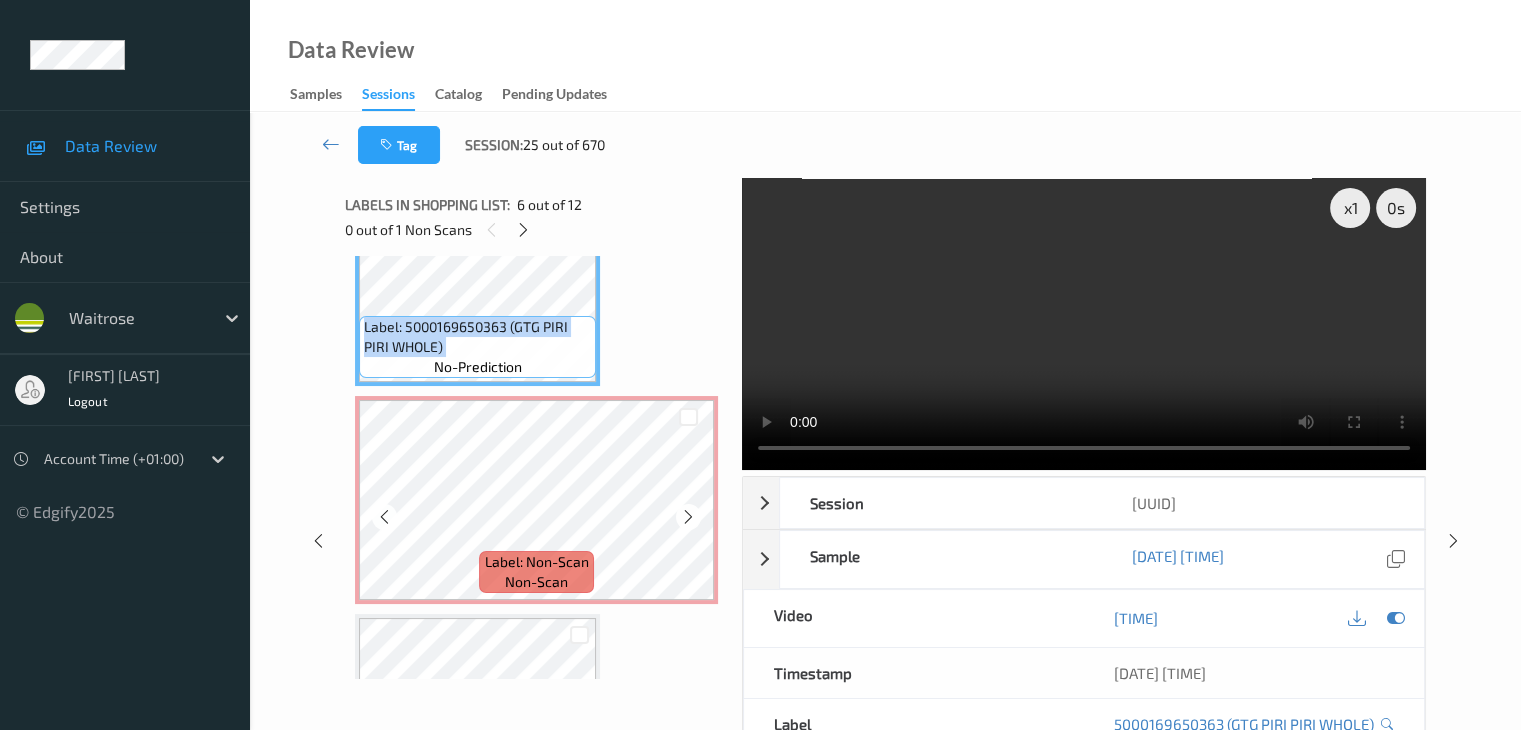 scroll, scrollTop: 1300, scrollLeft: 0, axis: vertical 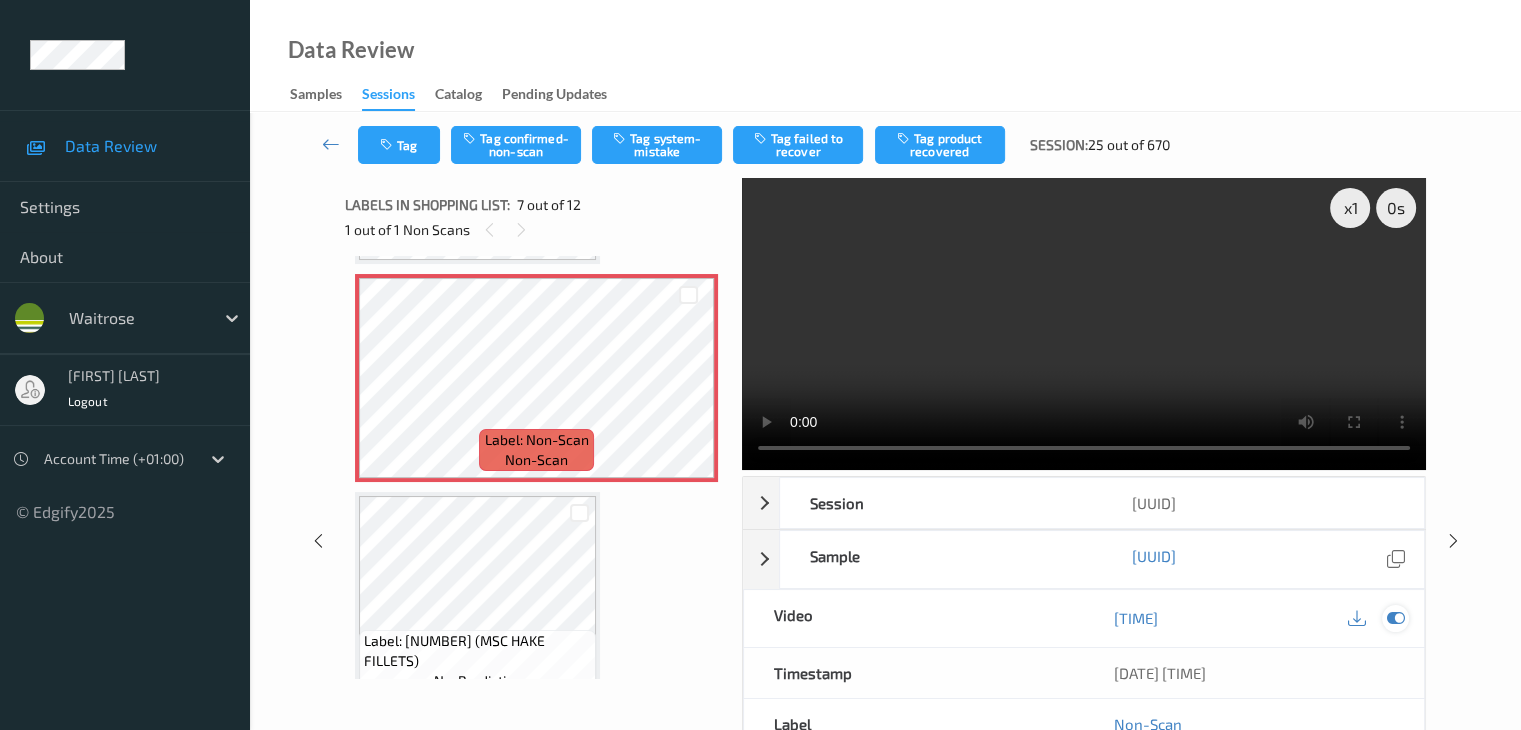 drag, startPoint x: 1386, startPoint y: 647, endPoint x: 1356, endPoint y: 641, distance: 30.594116 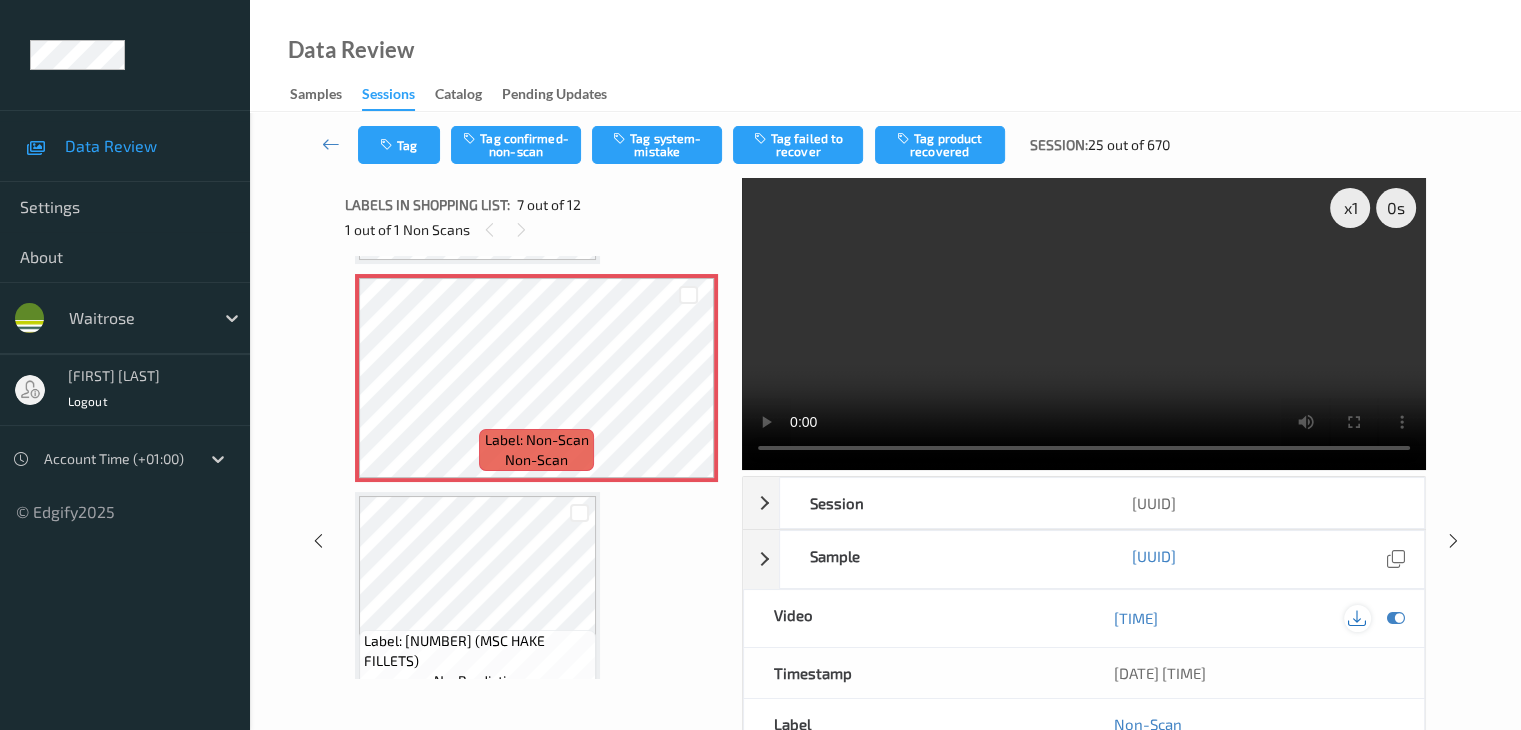 click at bounding box center (1395, 618) 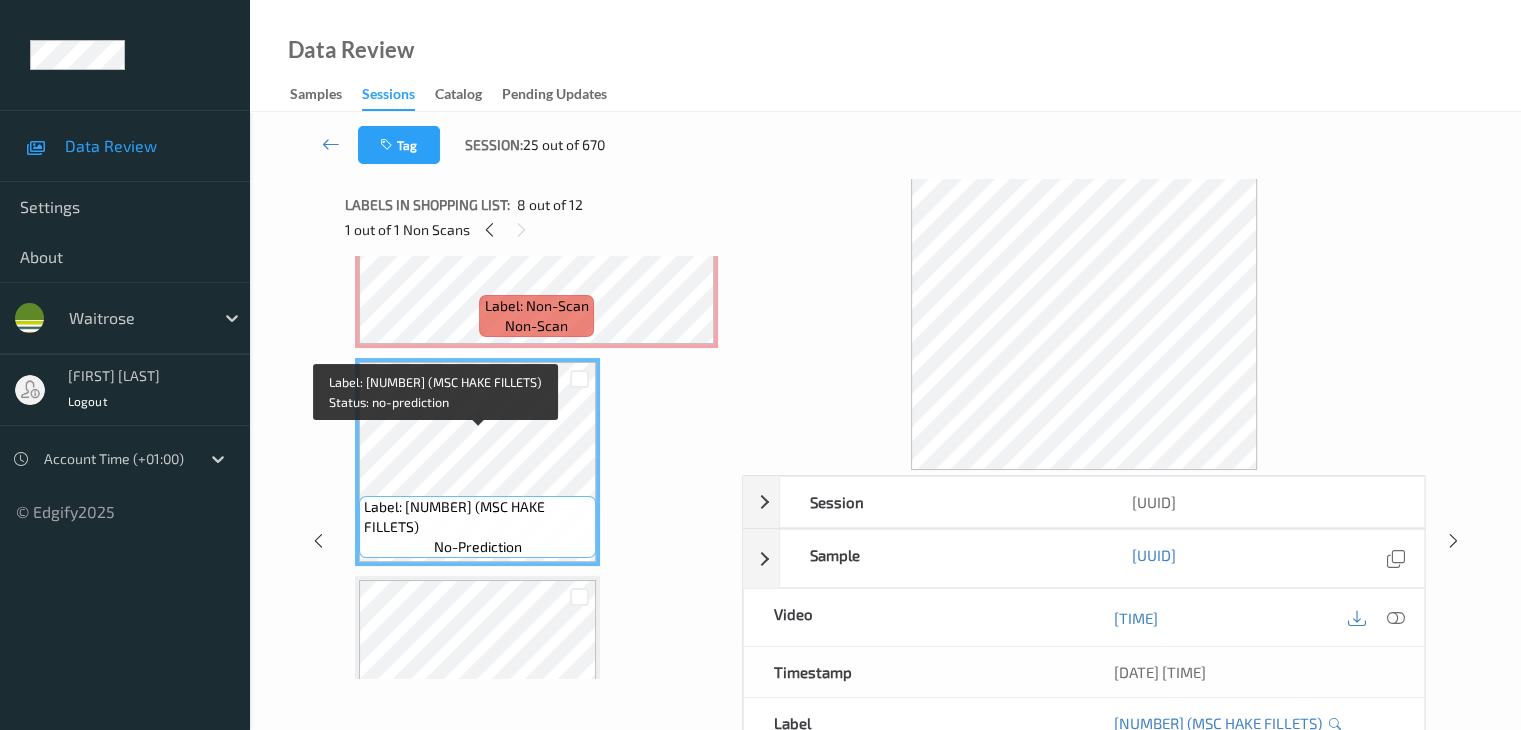 scroll, scrollTop: 1400, scrollLeft: 0, axis: vertical 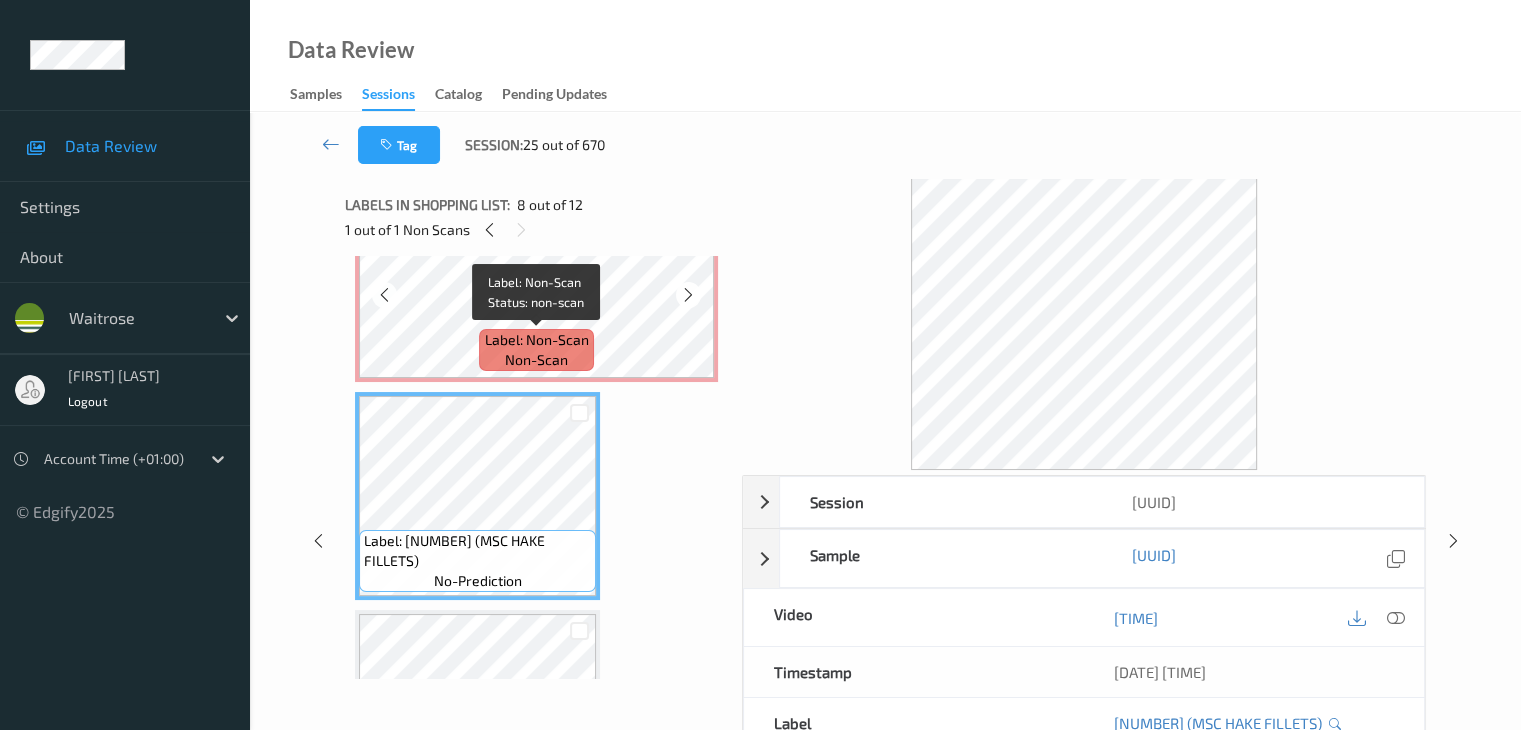 click on "Label: Non-Scan" at bounding box center (537, 340) 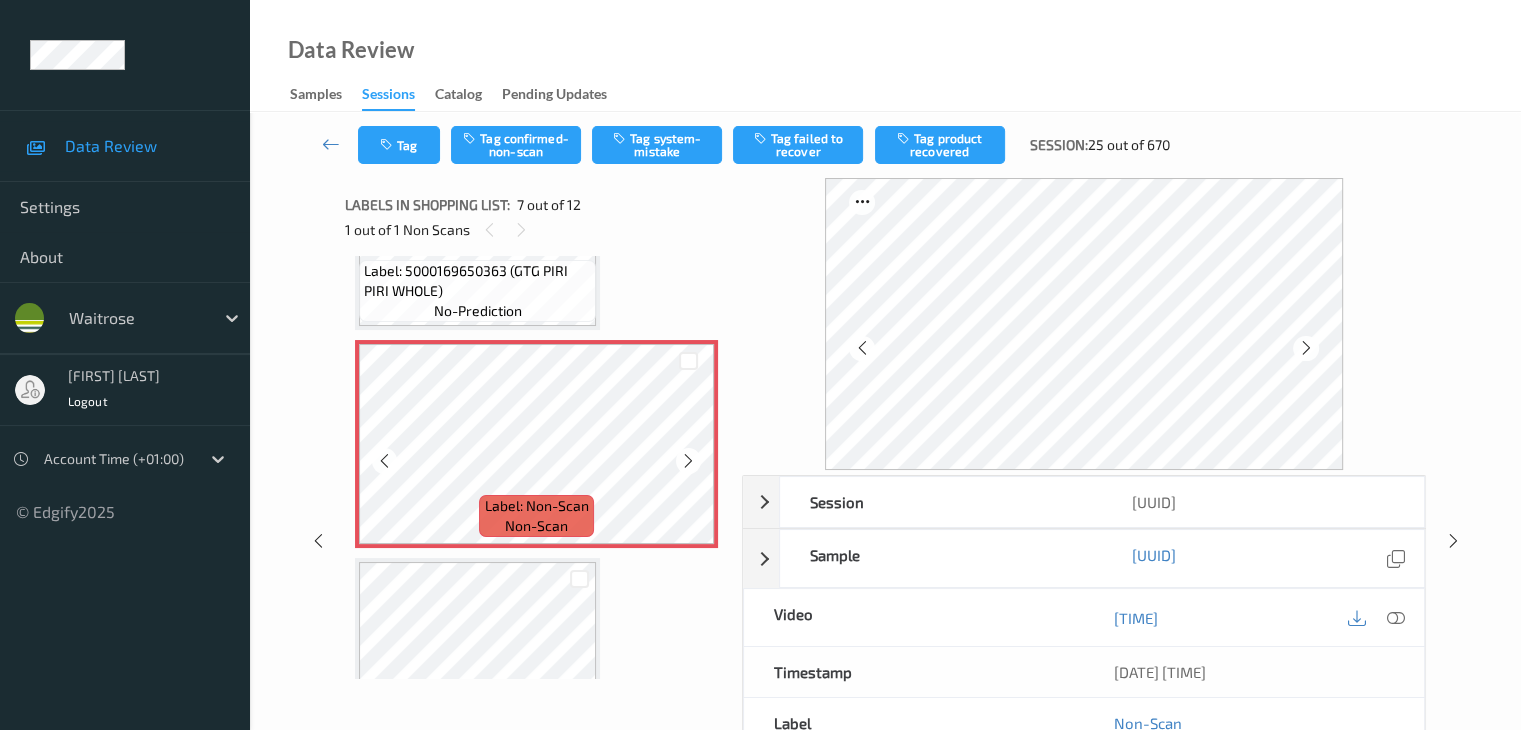 scroll, scrollTop: 1200, scrollLeft: 0, axis: vertical 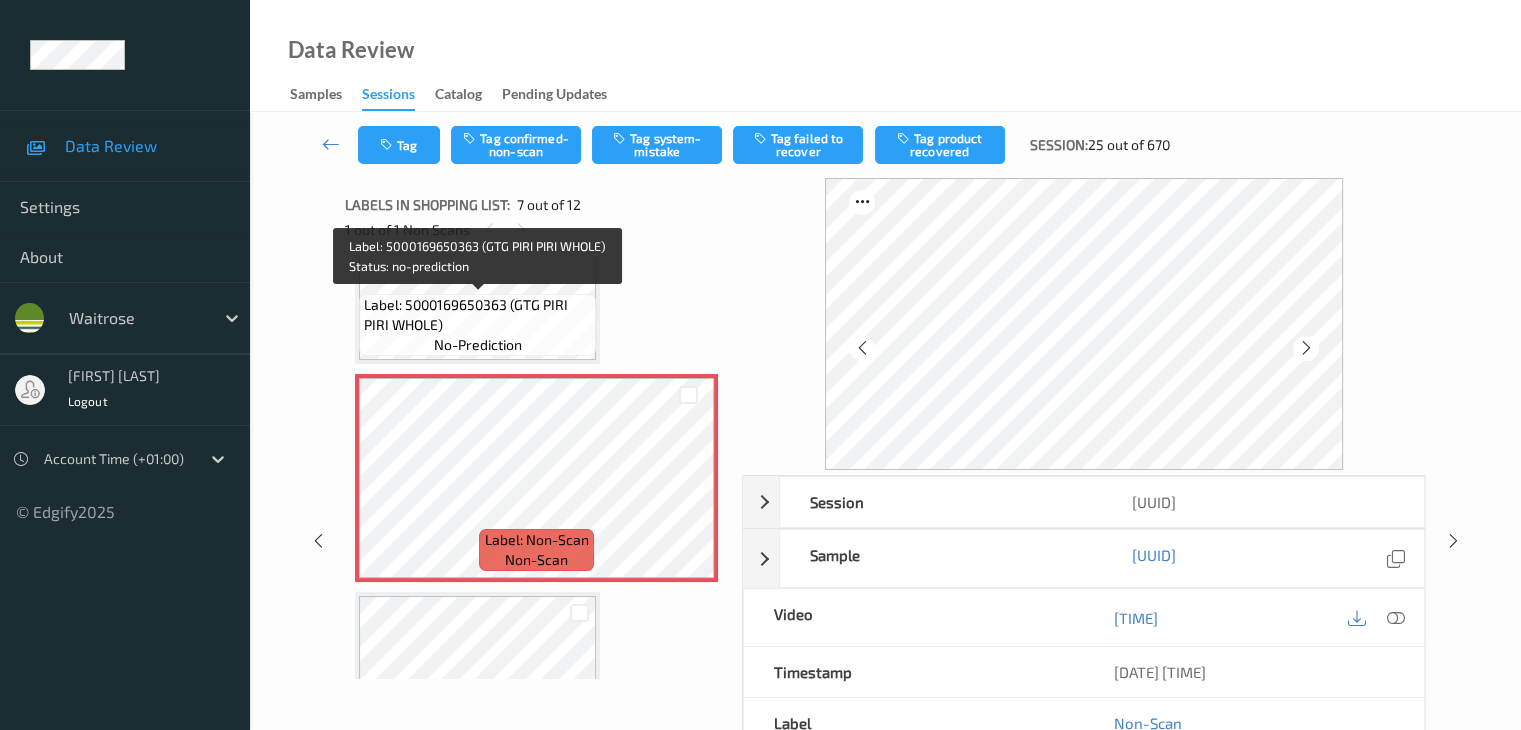 click on "no-prediction" at bounding box center [478, 345] 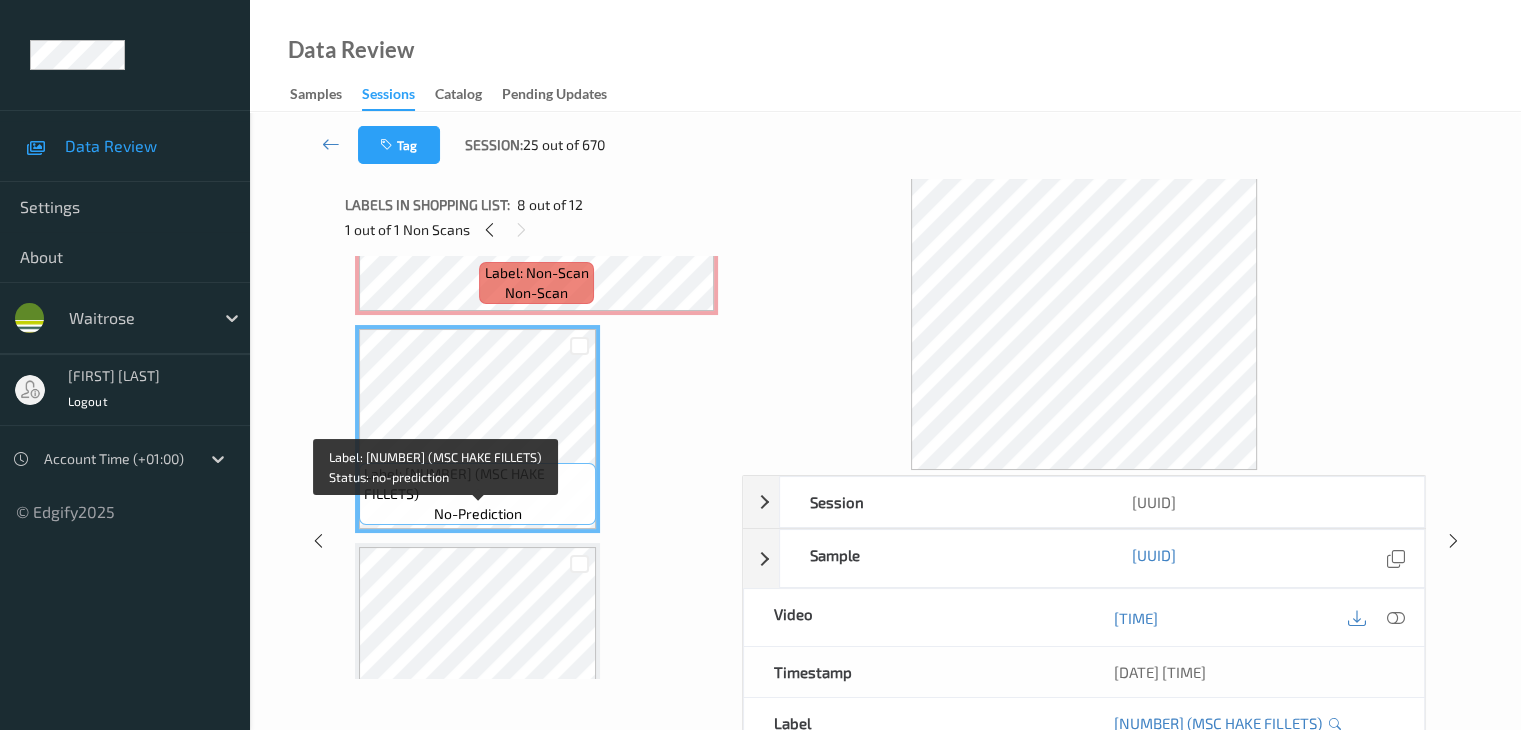 scroll, scrollTop: 1500, scrollLeft: 0, axis: vertical 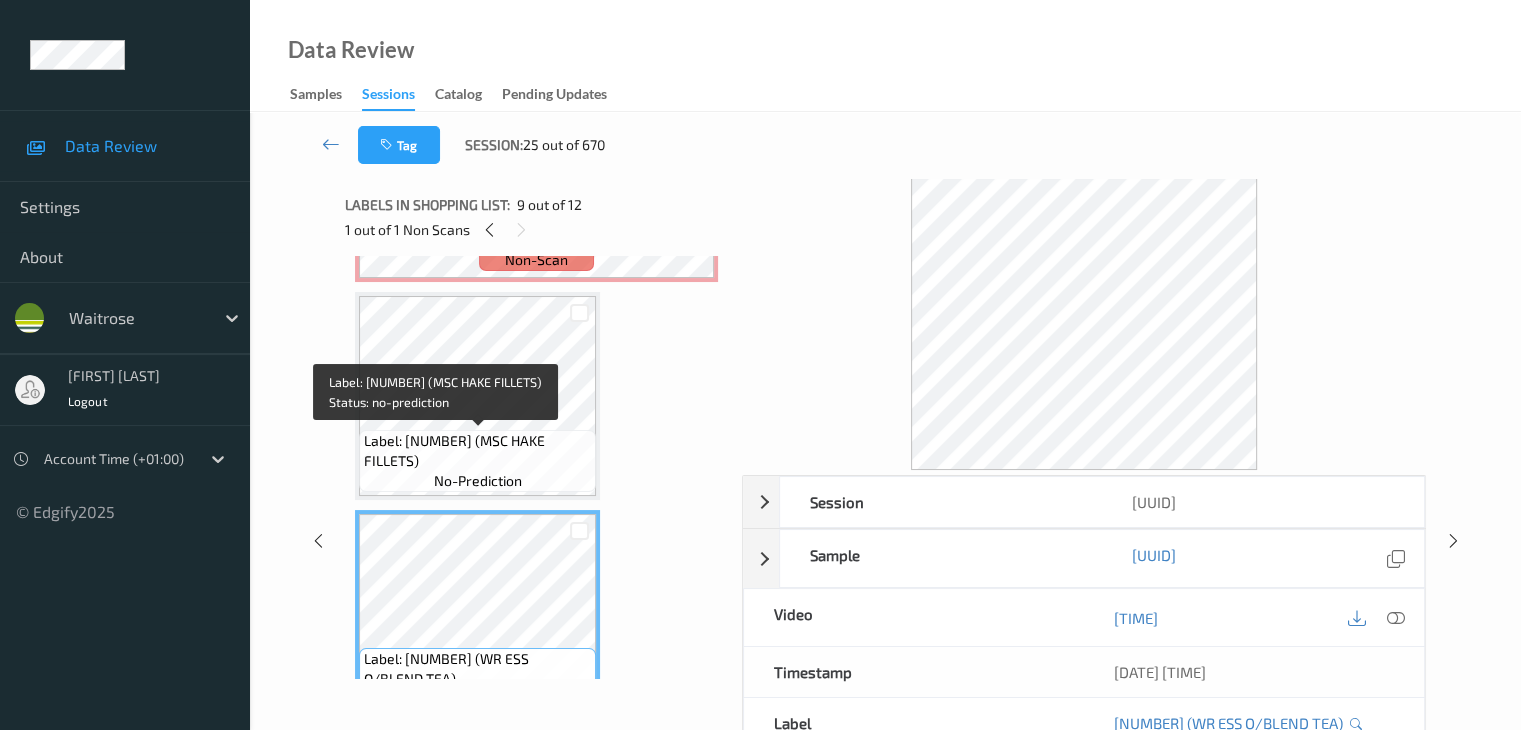 click on "Label: 10027690200983400210 (MSC HAKE FILLETS)" at bounding box center (477, 451) 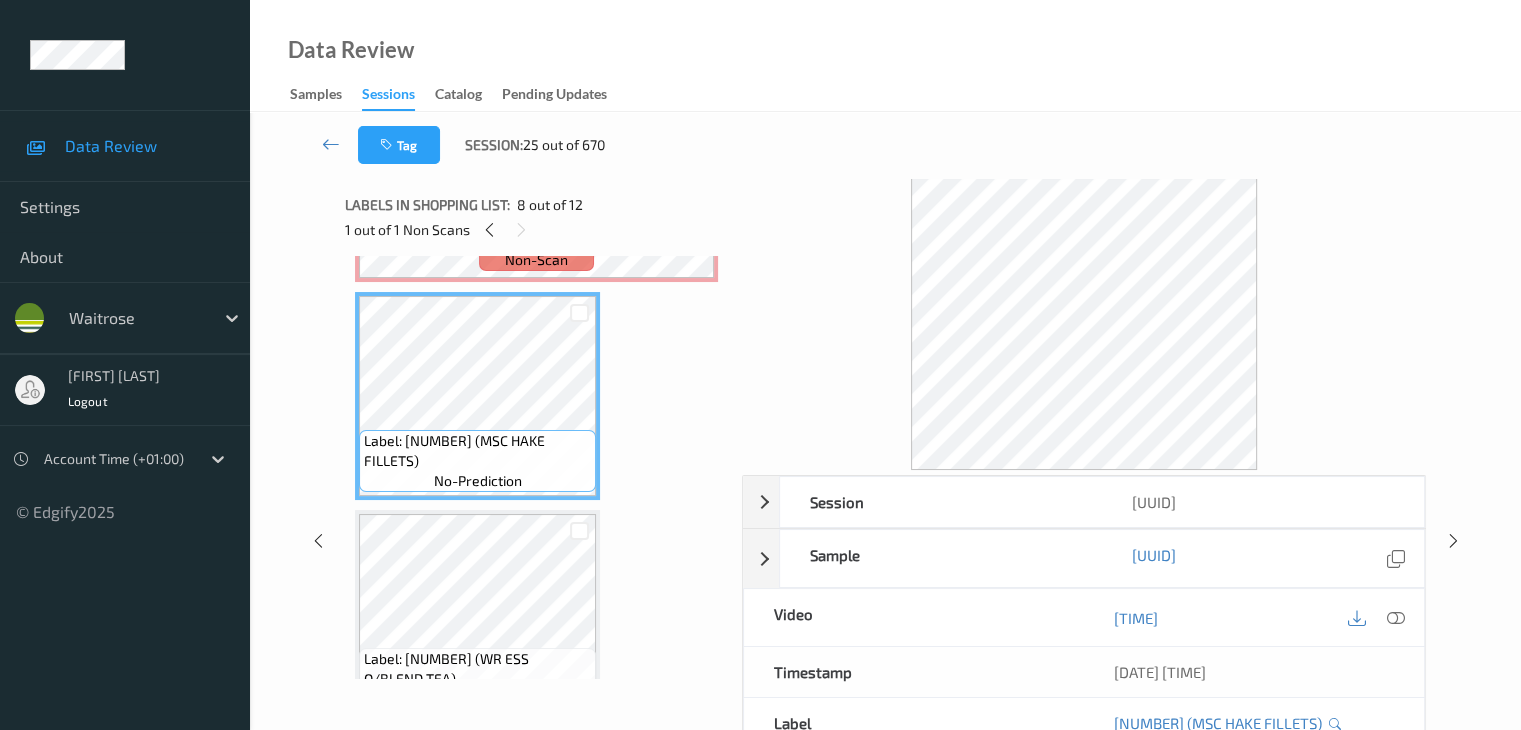 scroll, scrollTop: 1400, scrollLeft: 0, axis: vertical 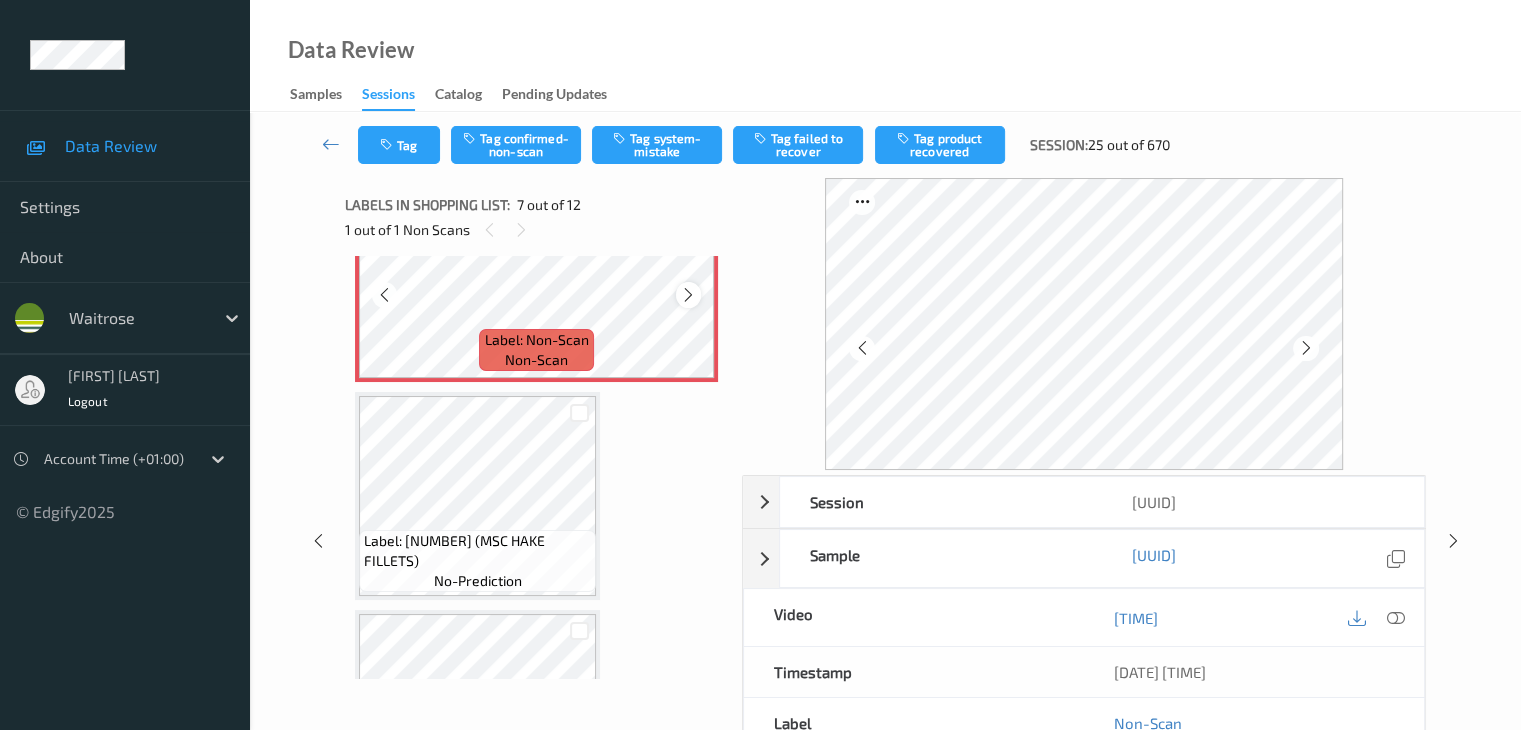 click at bounding box center [688, 295] 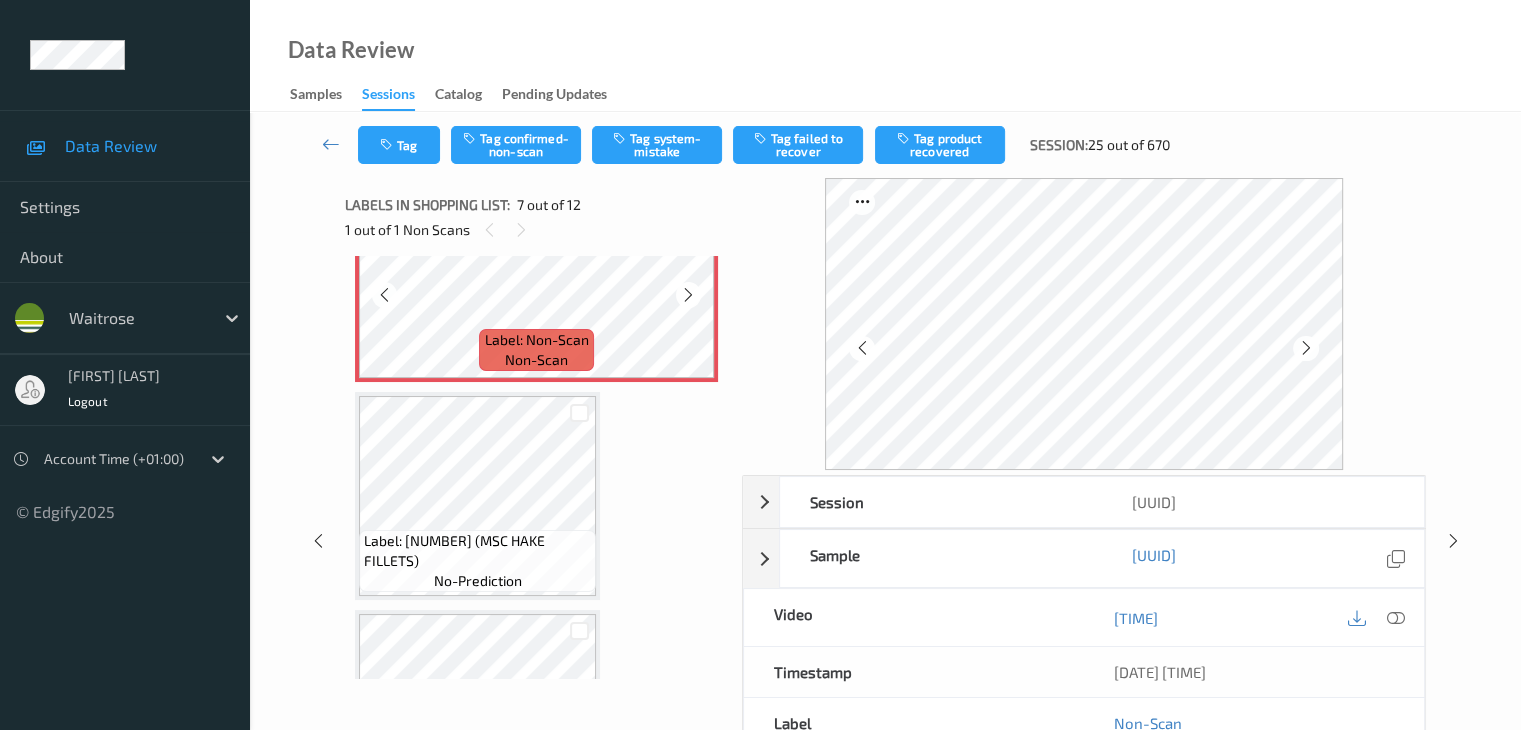 click at bounding box center (688, 295) 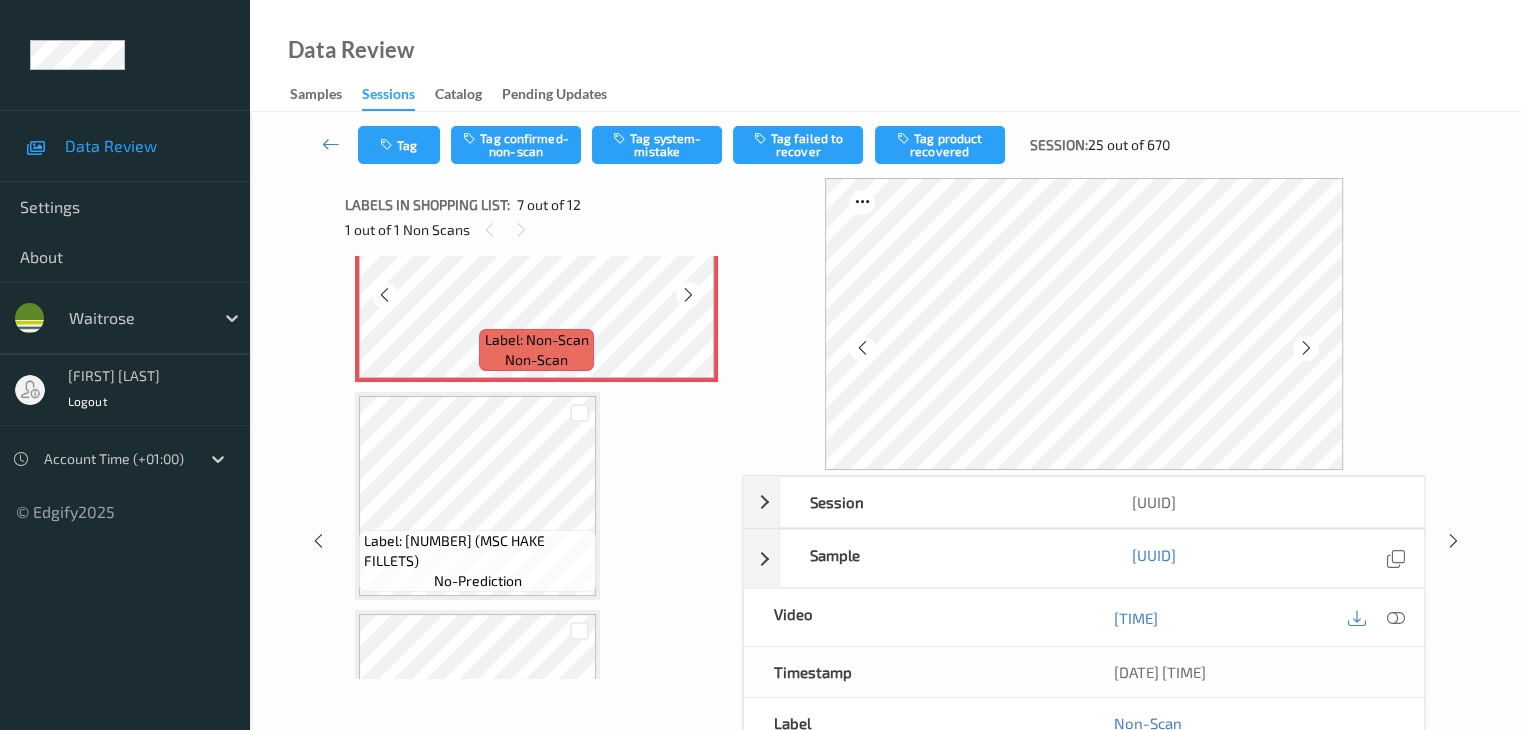 click at bounding box center (688, 295) 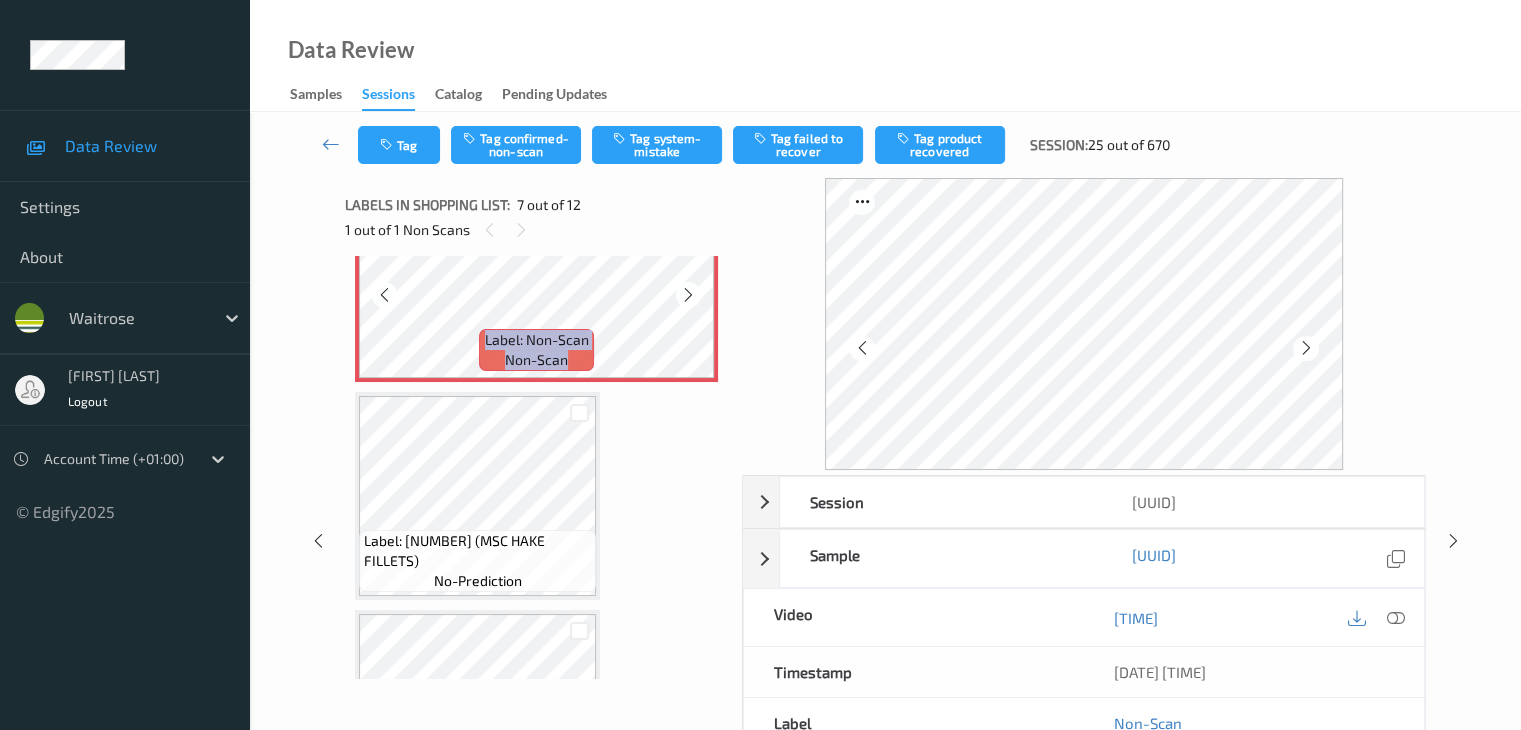 click at bounding box center [688, 295] 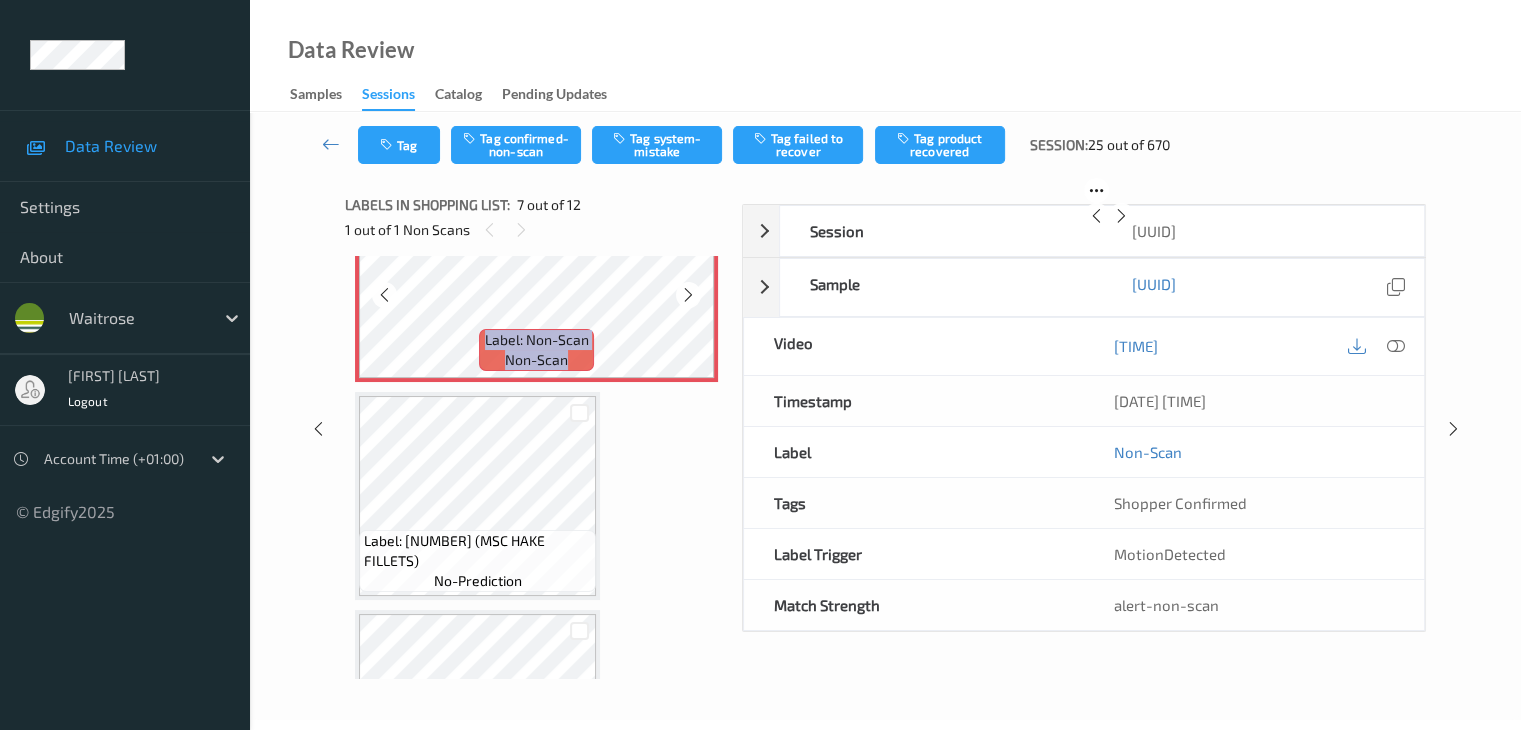 click at bounding box center (688, 295) 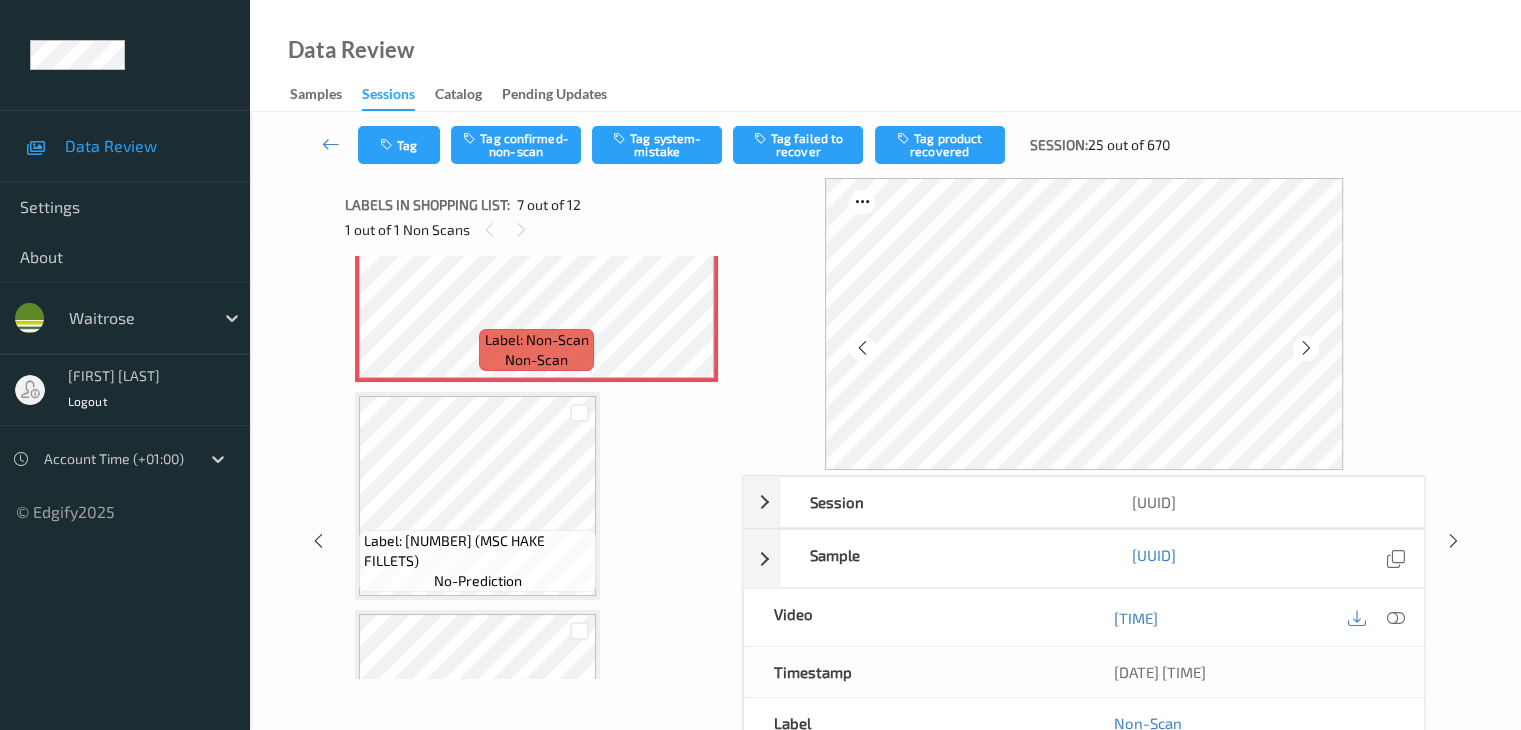 click at bounding box center [579, 412] 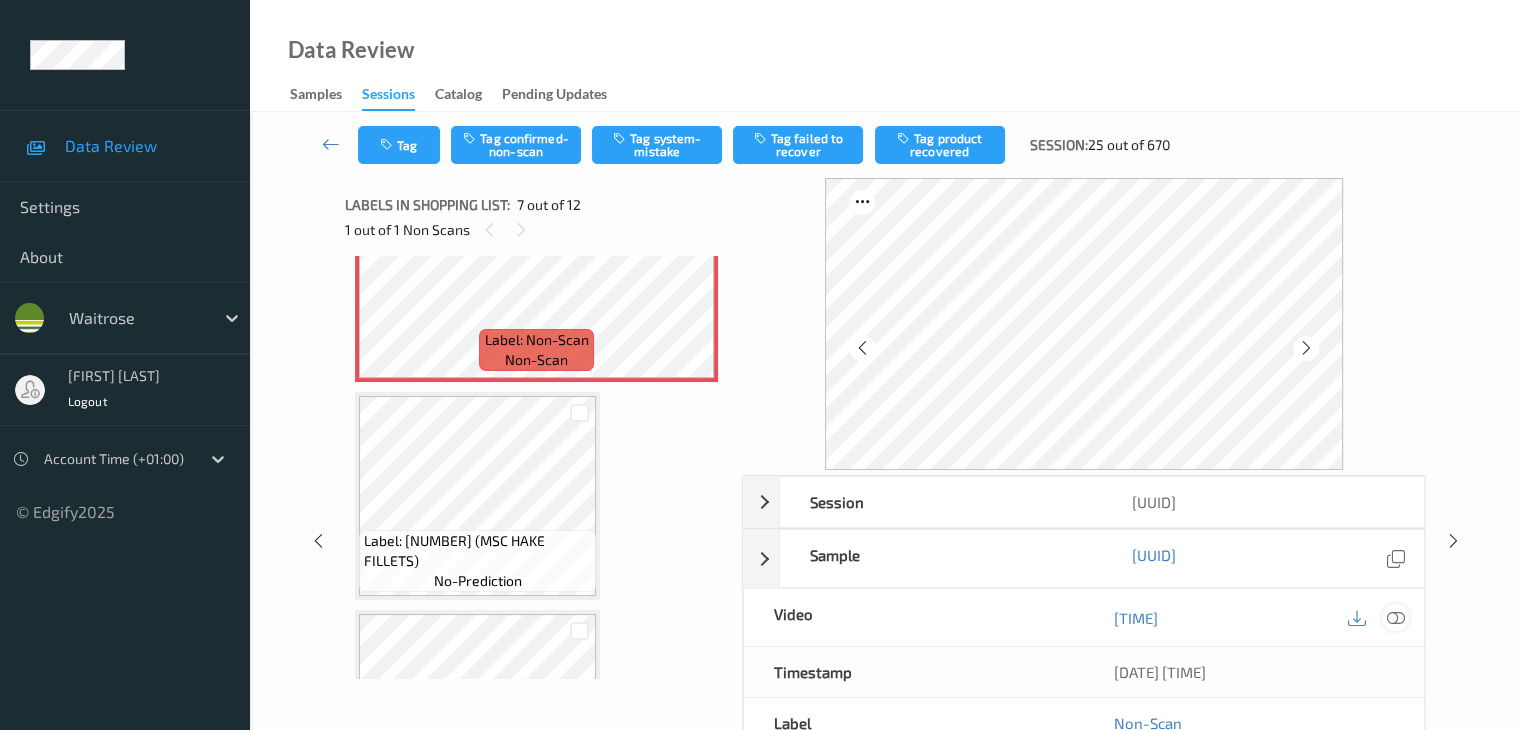 click at bounding box center [1395, 618] 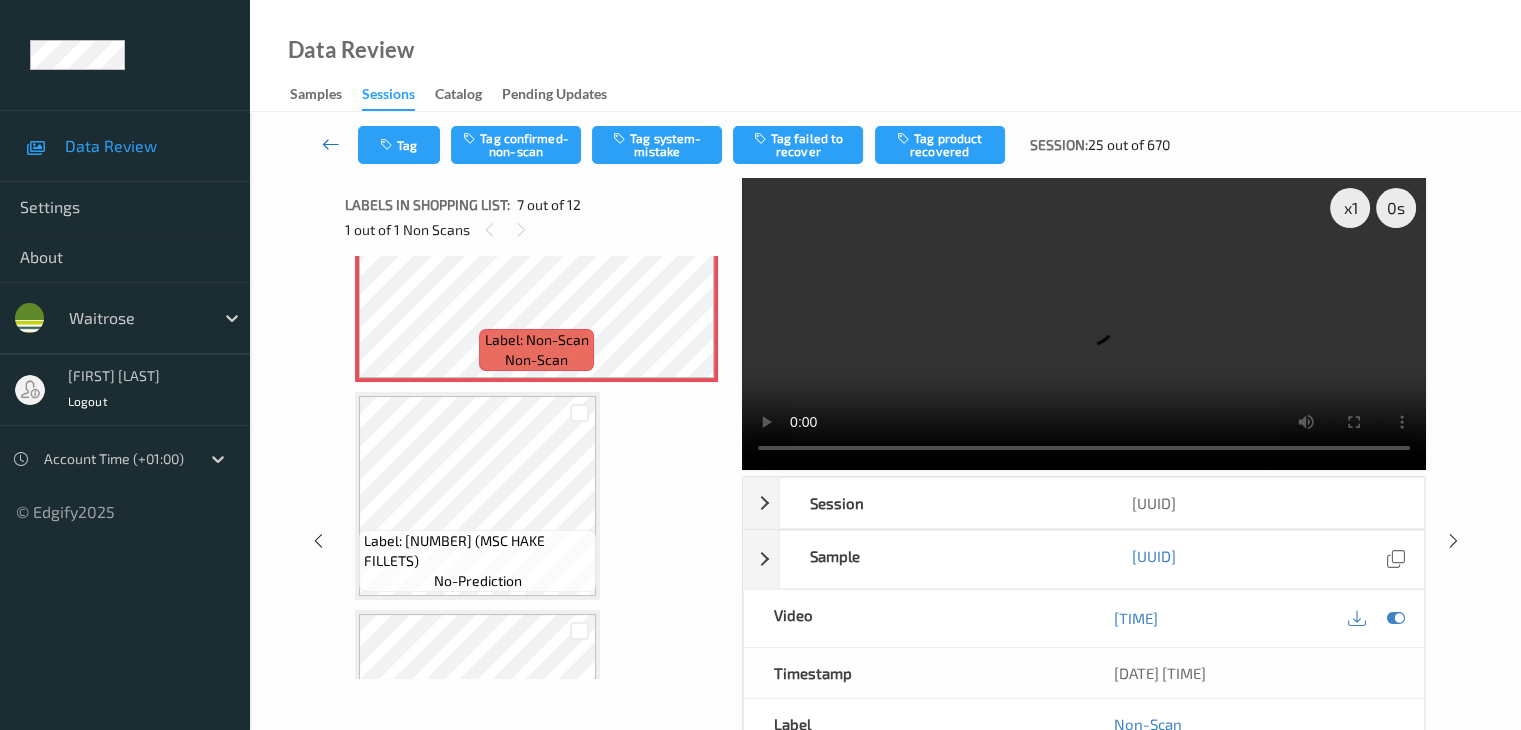 click at bounding box center [331, 144] 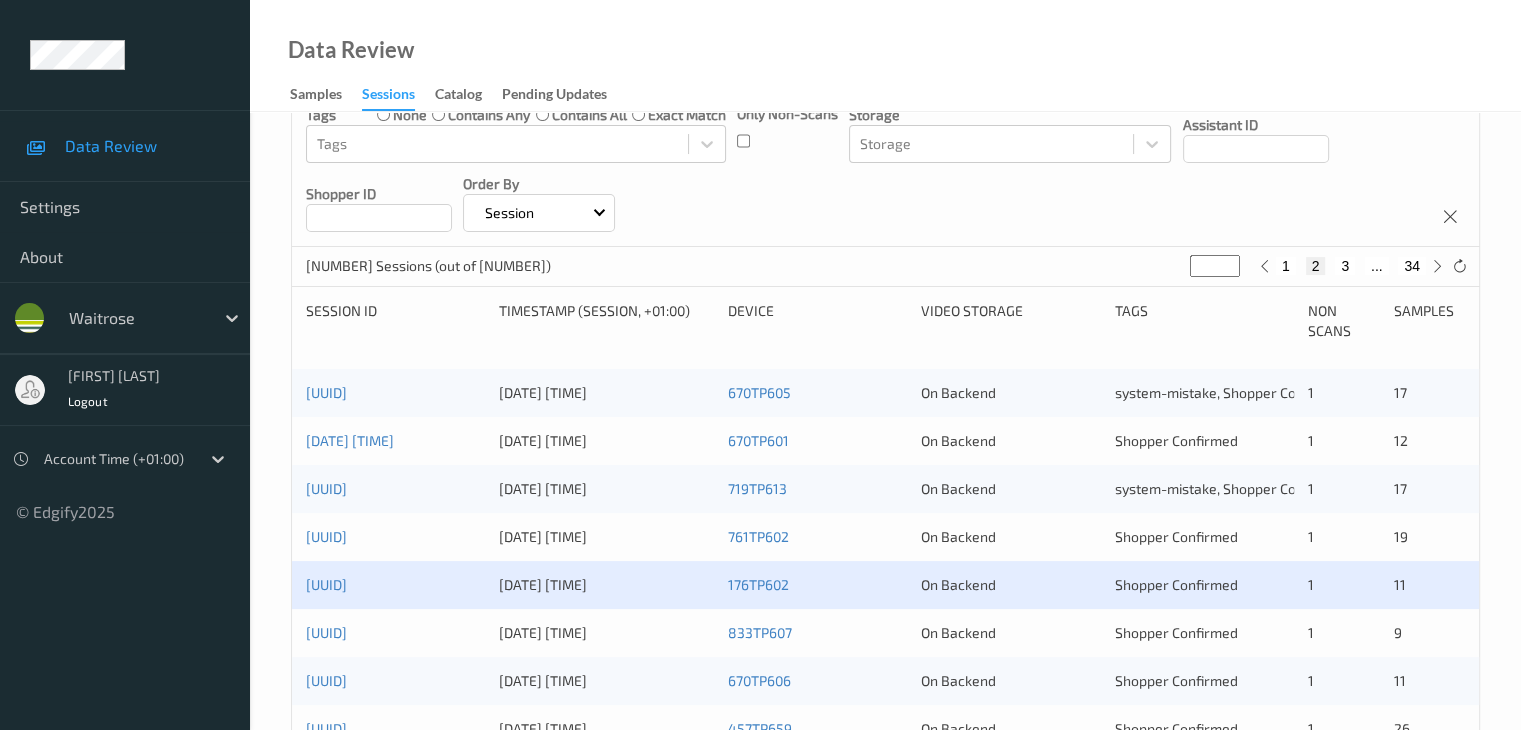 scroll, scrollTop: 400, scrollLeft: 0, axis: vertical 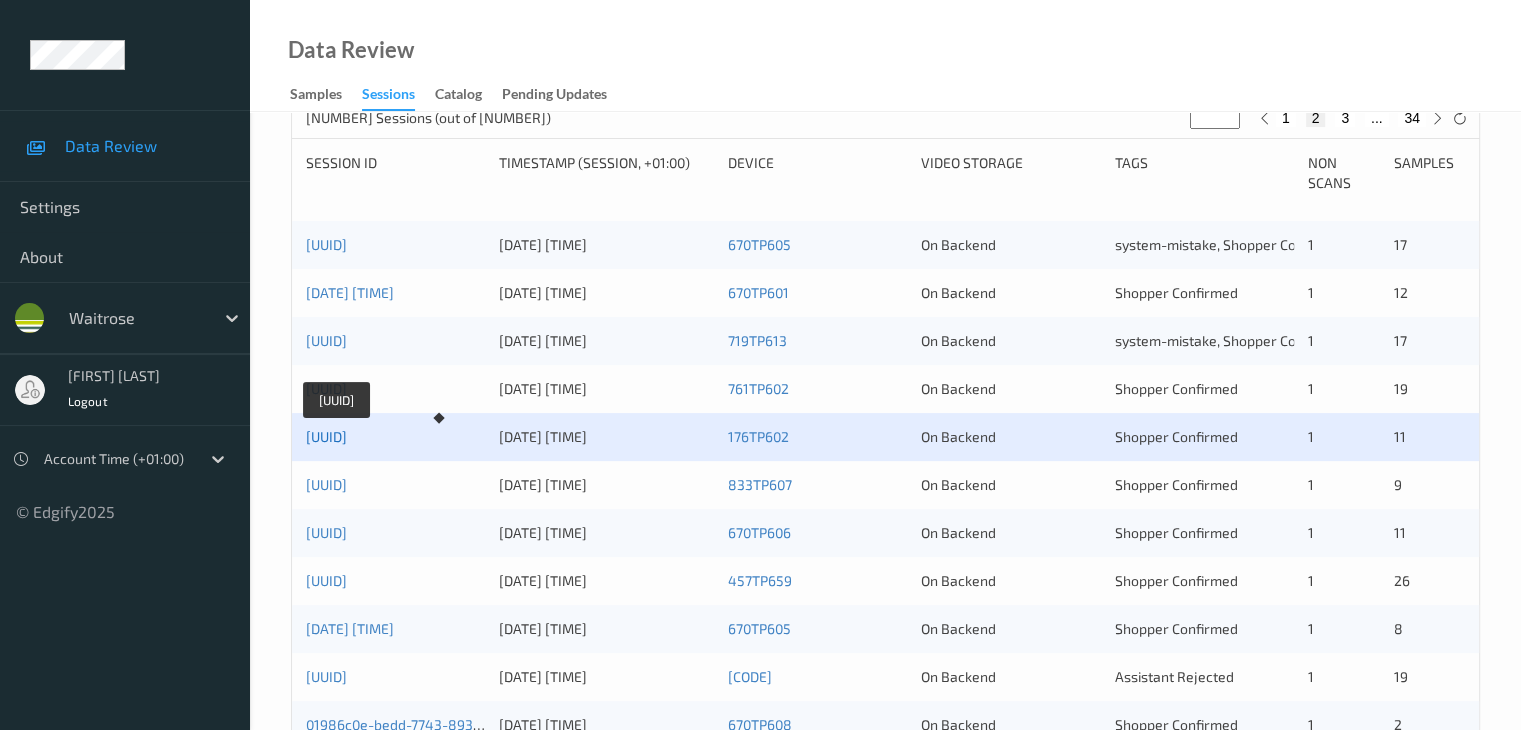 click on "01986c19-f28d-7dbf-9b0f-2e5895ba5608" at bounding box center (326, 436) 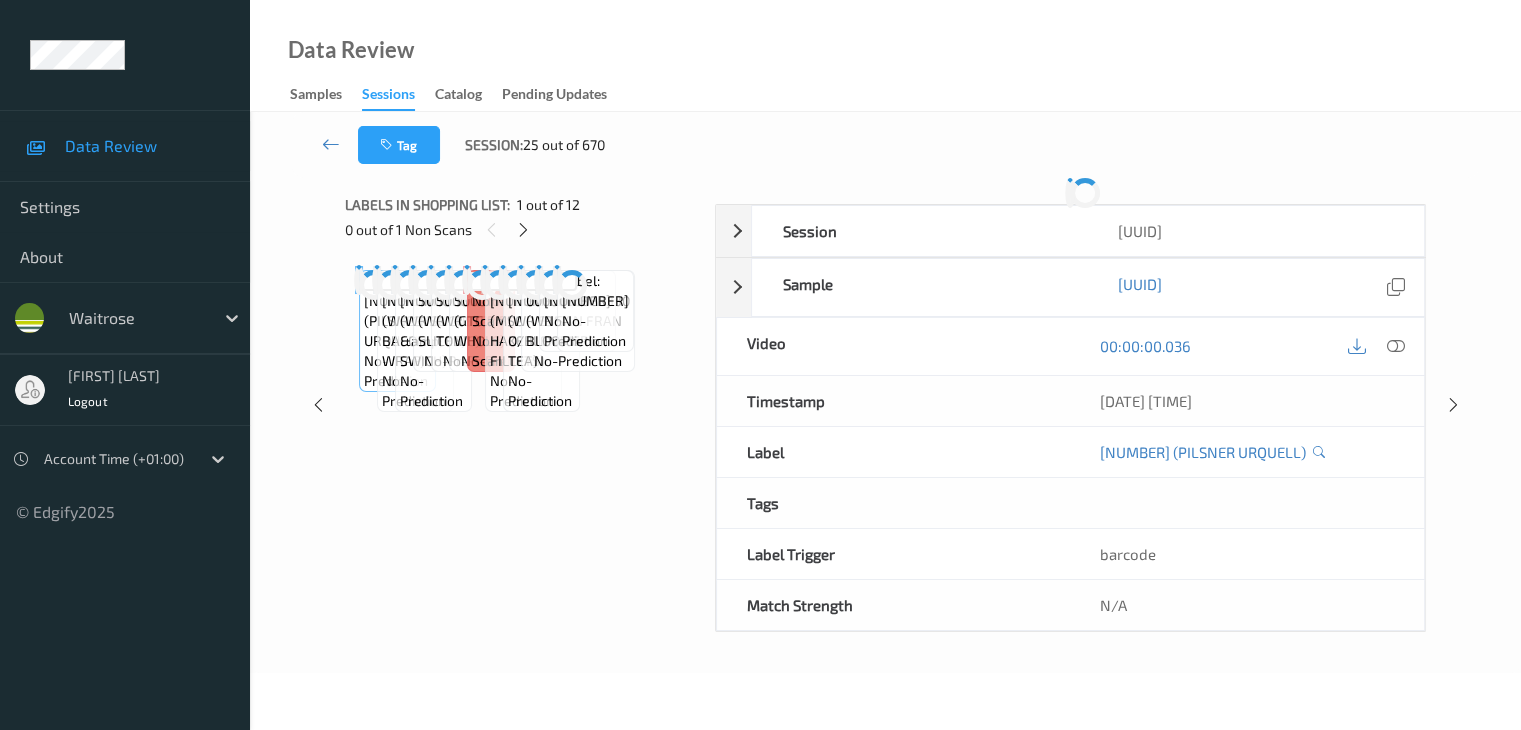 scroll, scrollTop: 0, scrollLeft: 0, axis: both 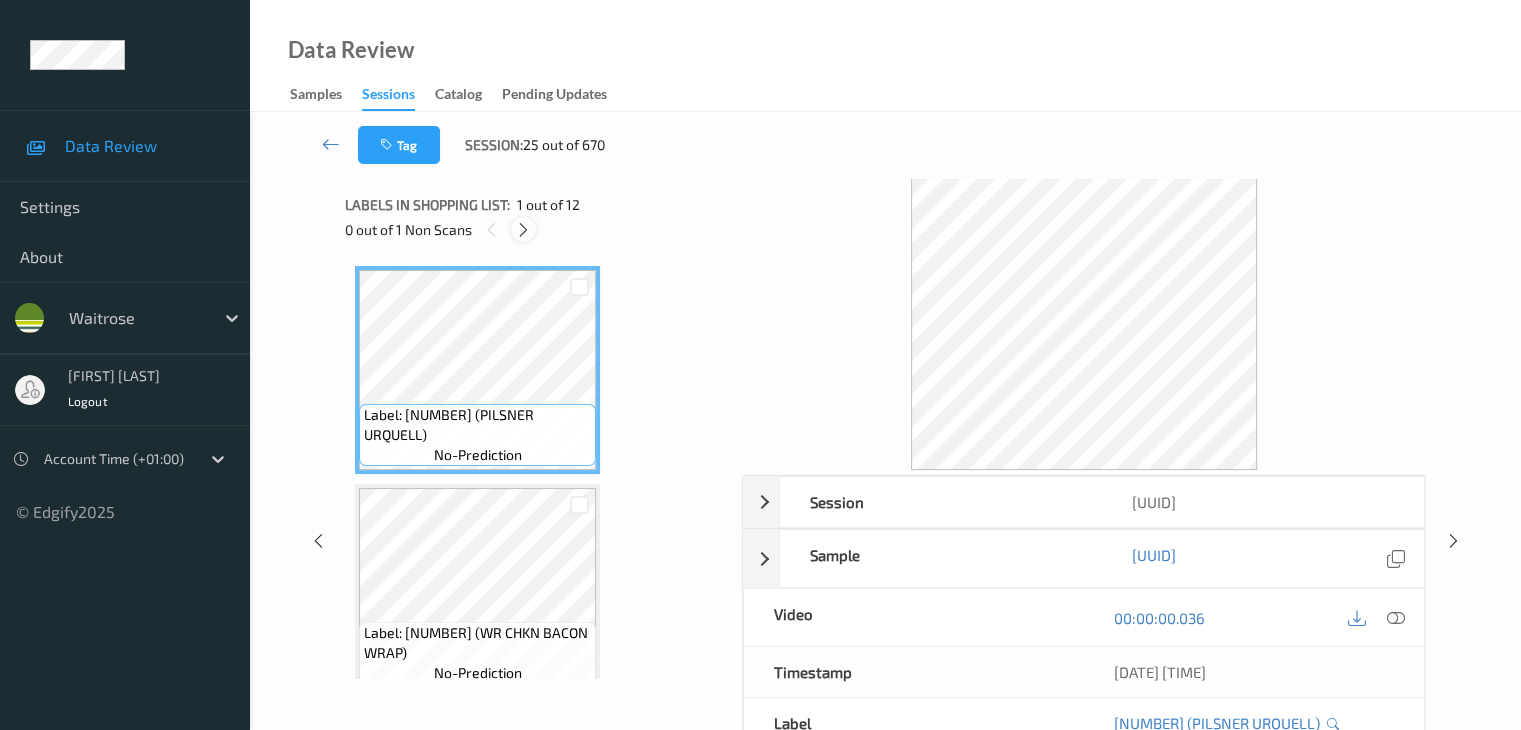 click at bounding box center [523, 230] 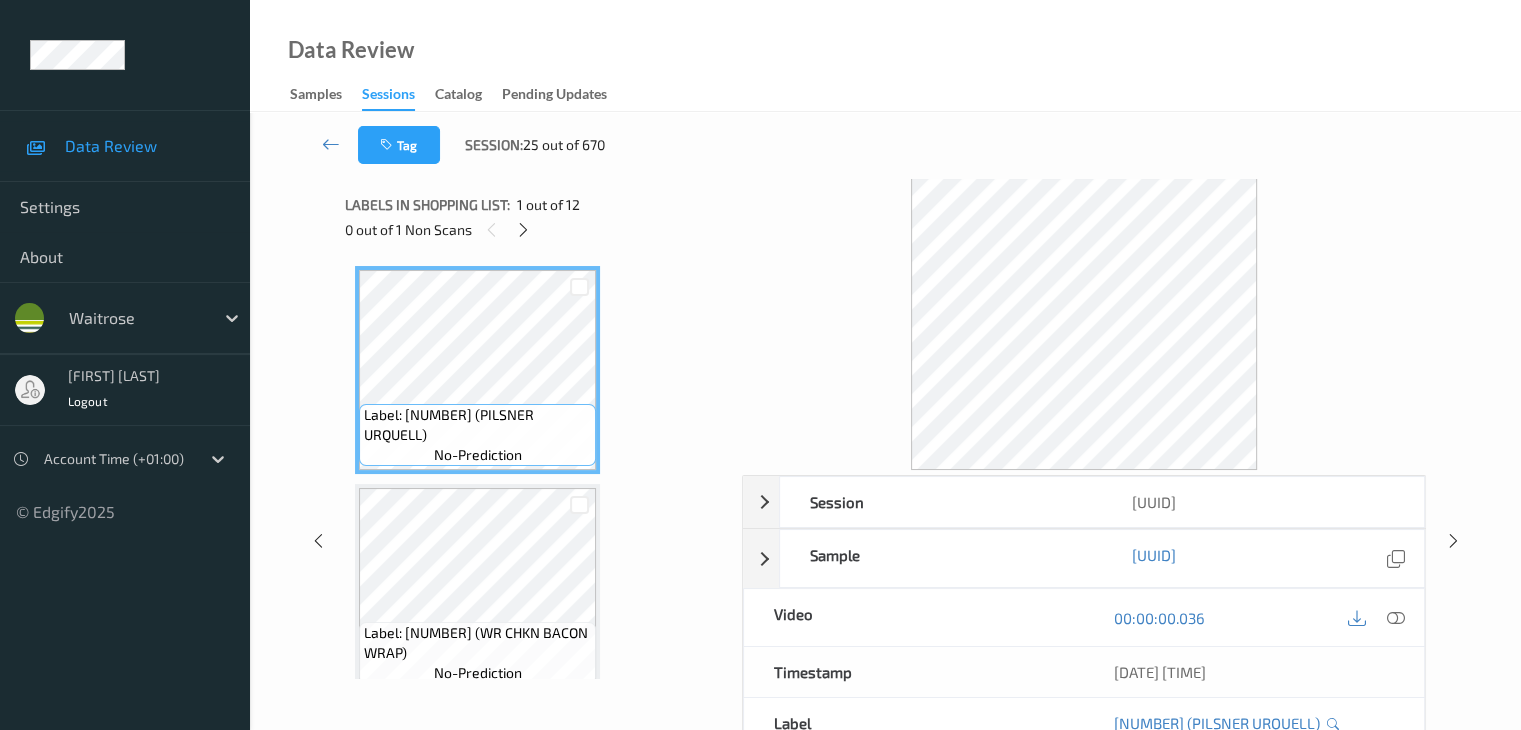 scroll, scrollTop: 1100, scrollLeft: 0, axis: vertical 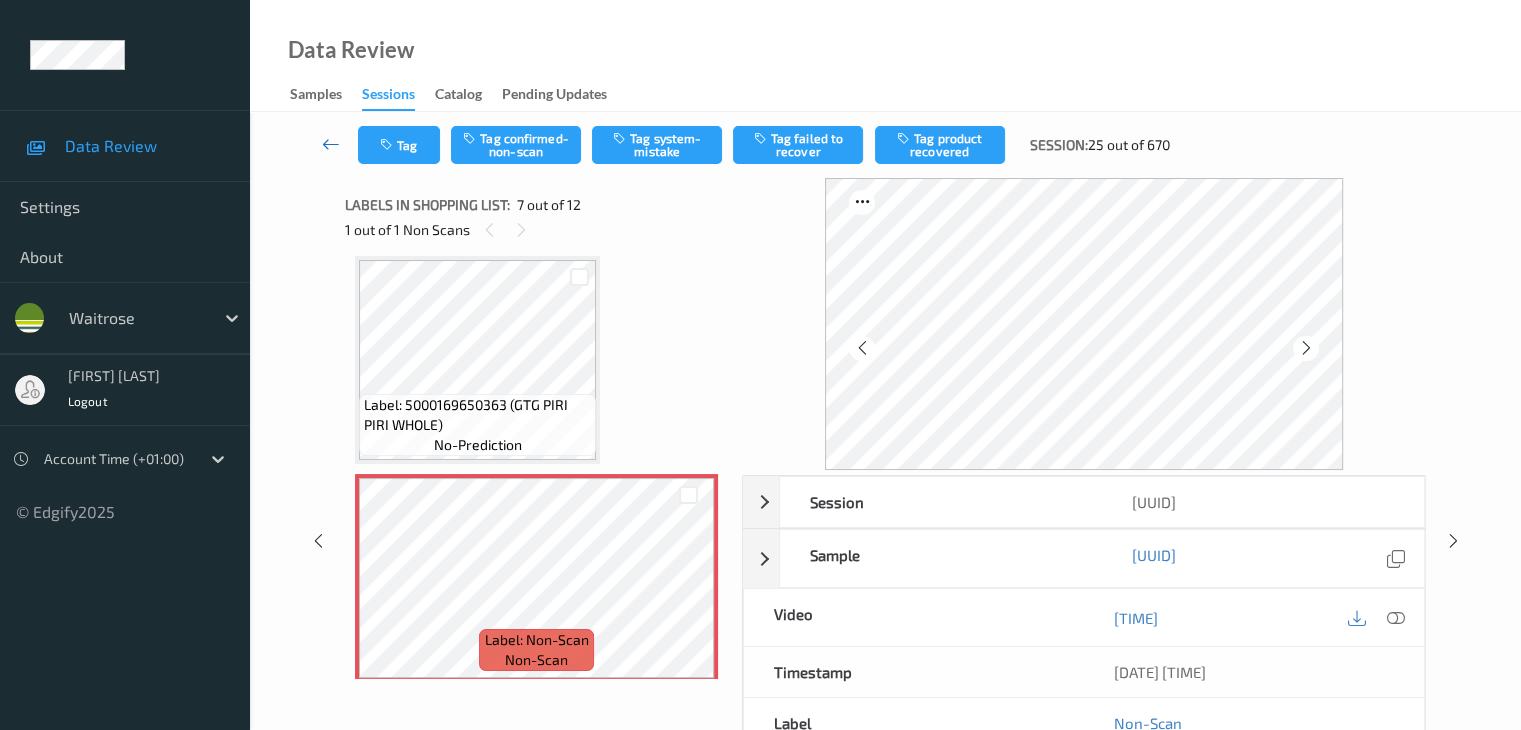 click at bounding box center [331, 144] 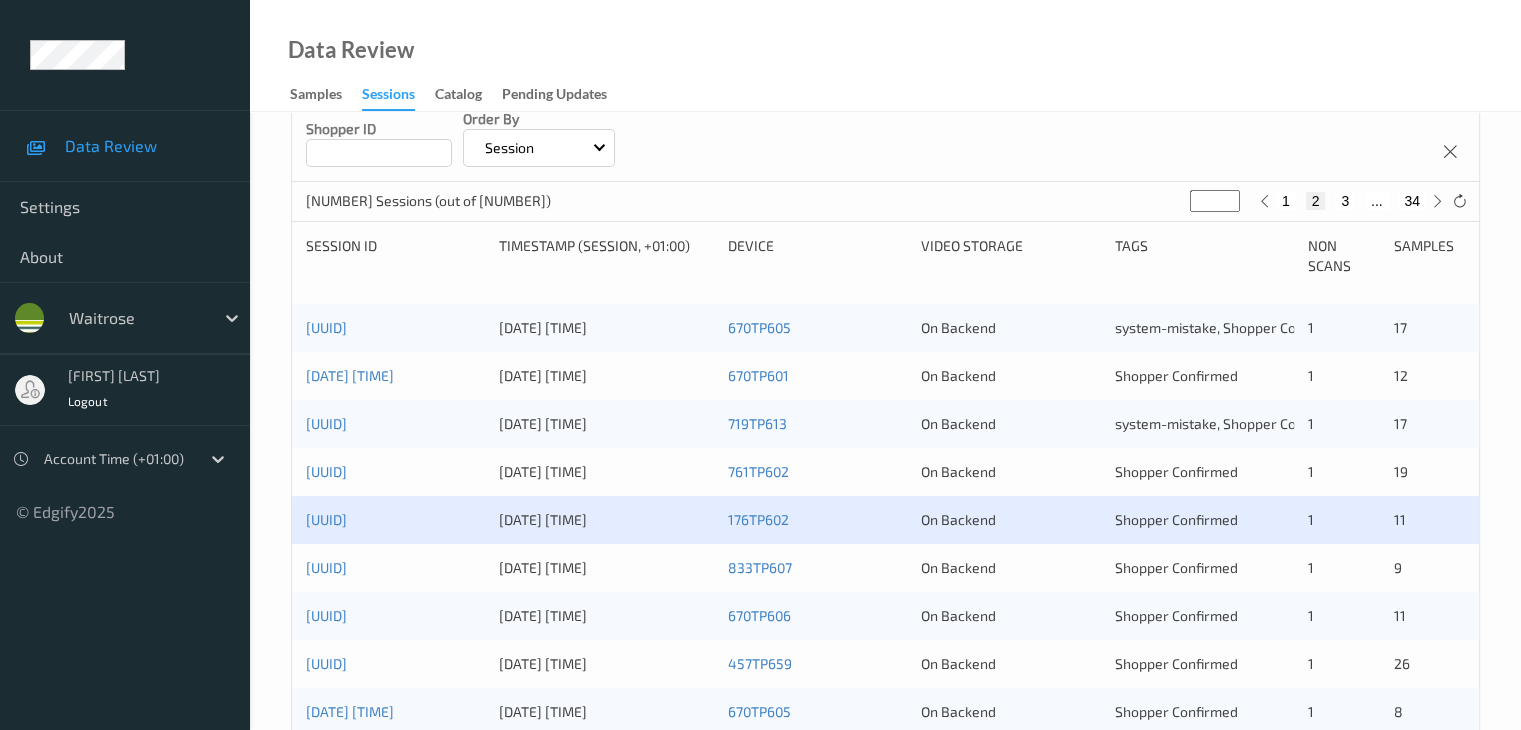 scroll, scrollTop: 500, scrollLeft: 0, axis: vertical 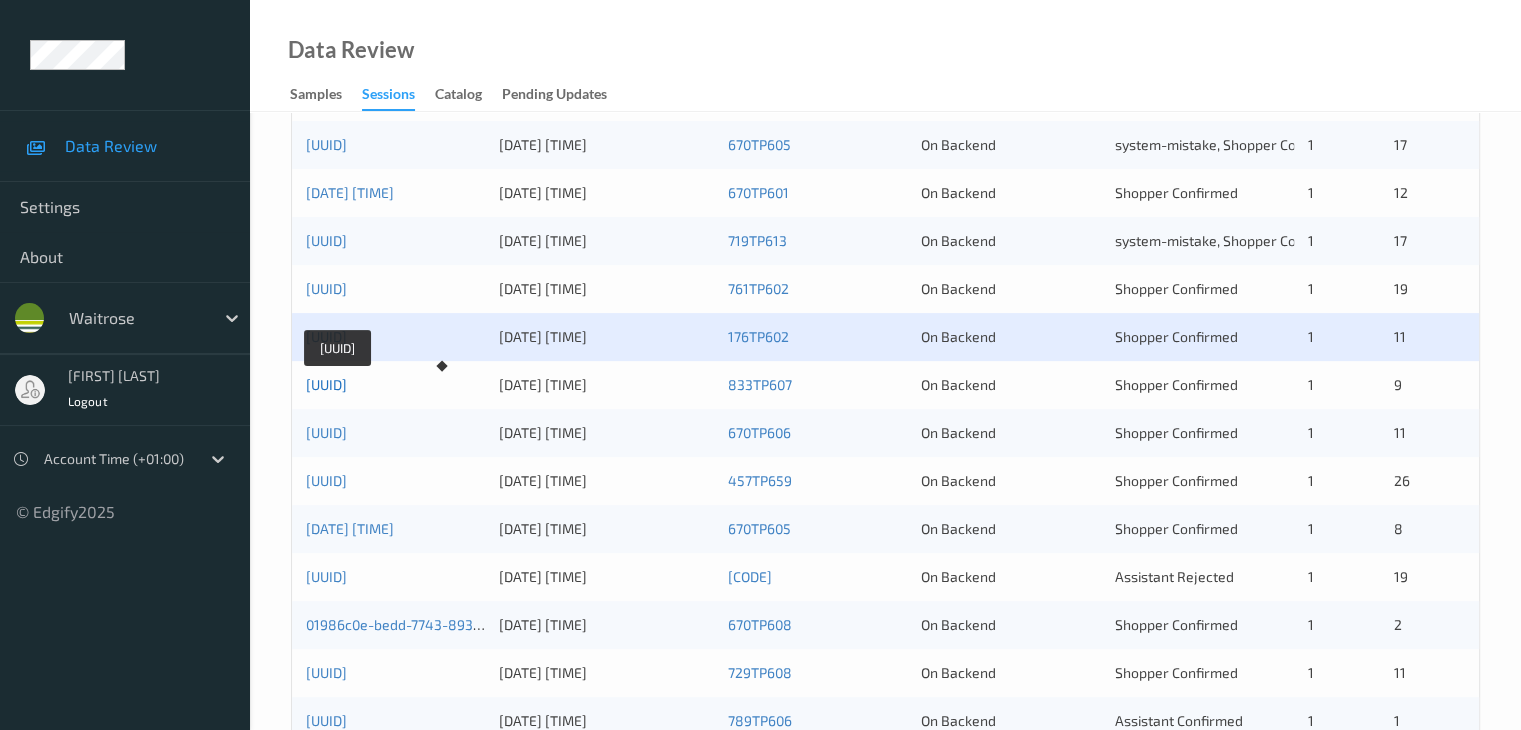 click on "01986c19-2ddc-764b-9d48-bdd943b12e07" at bounding box center [326, 384] 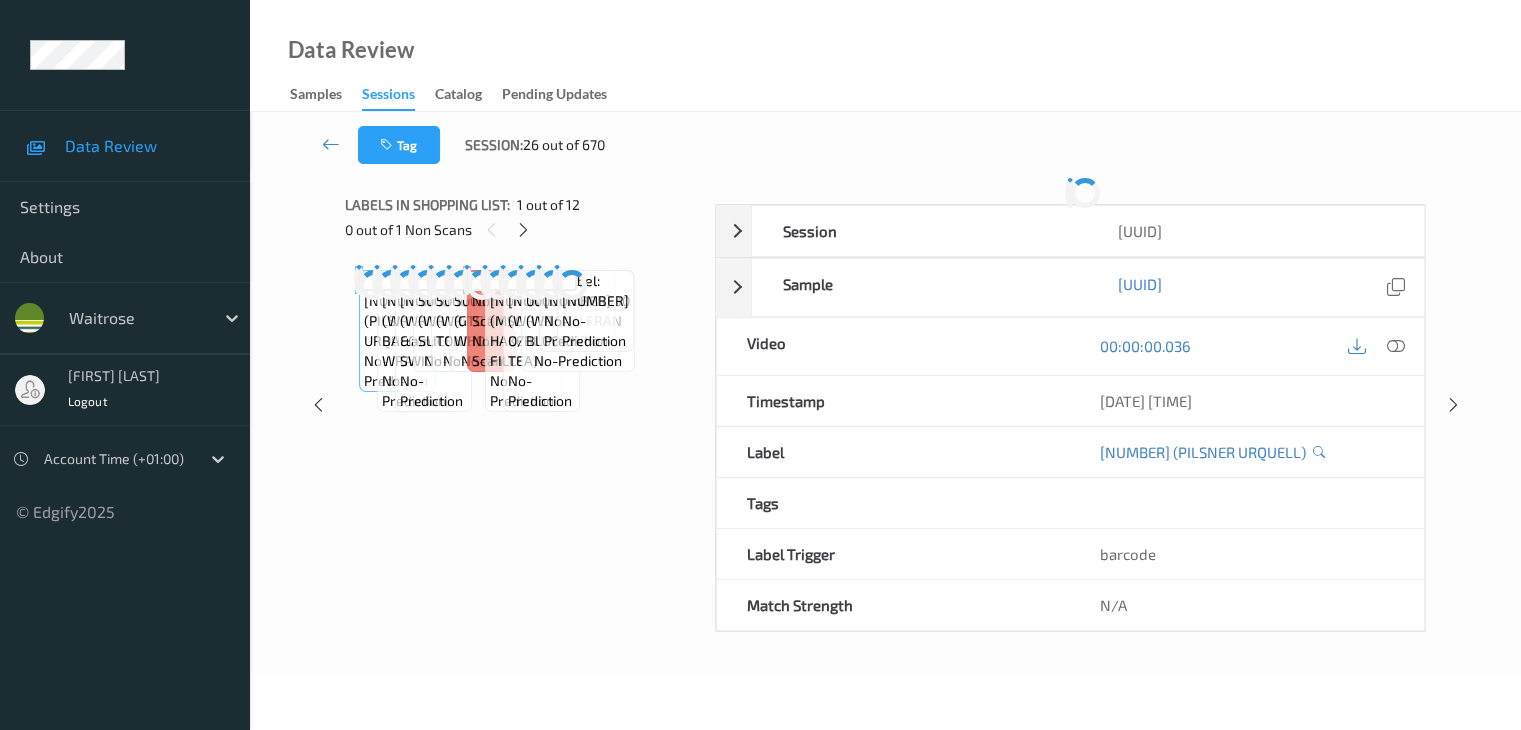 scroll, scrollTop: 0, scrollLeft: 0, axis: both 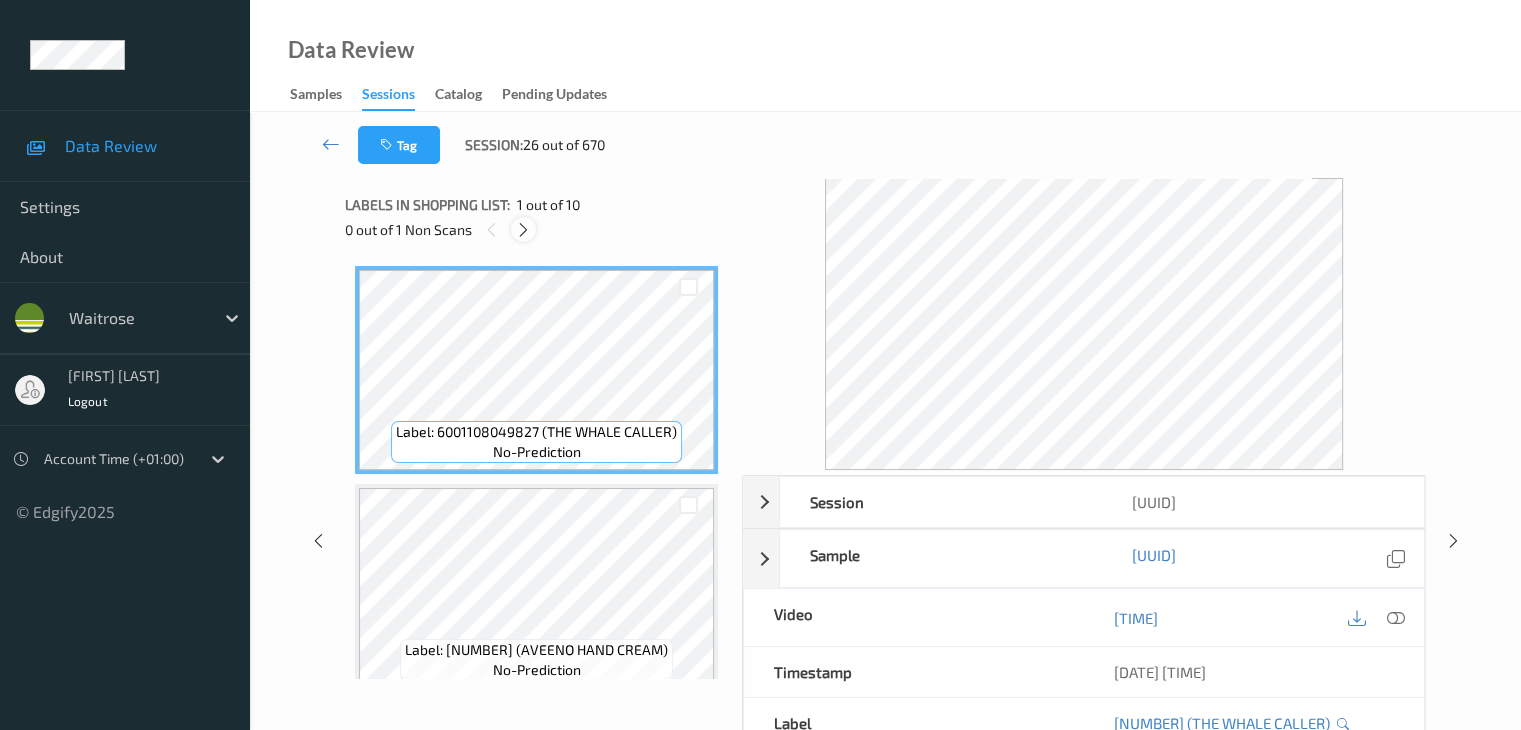 click at bounding box center (523, 229) 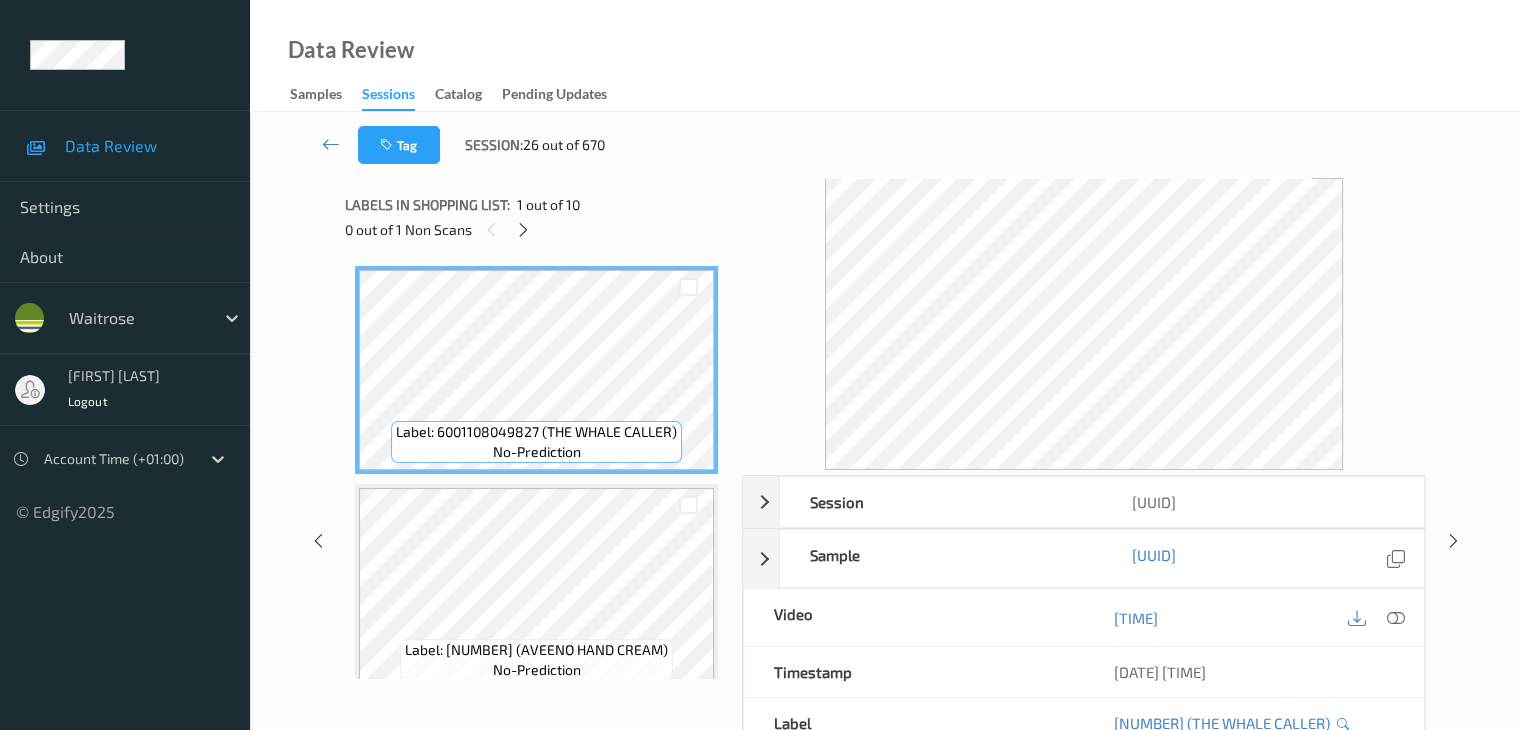 scroll, scrollTop: 664, scrollLeft: 0, axis: vertical 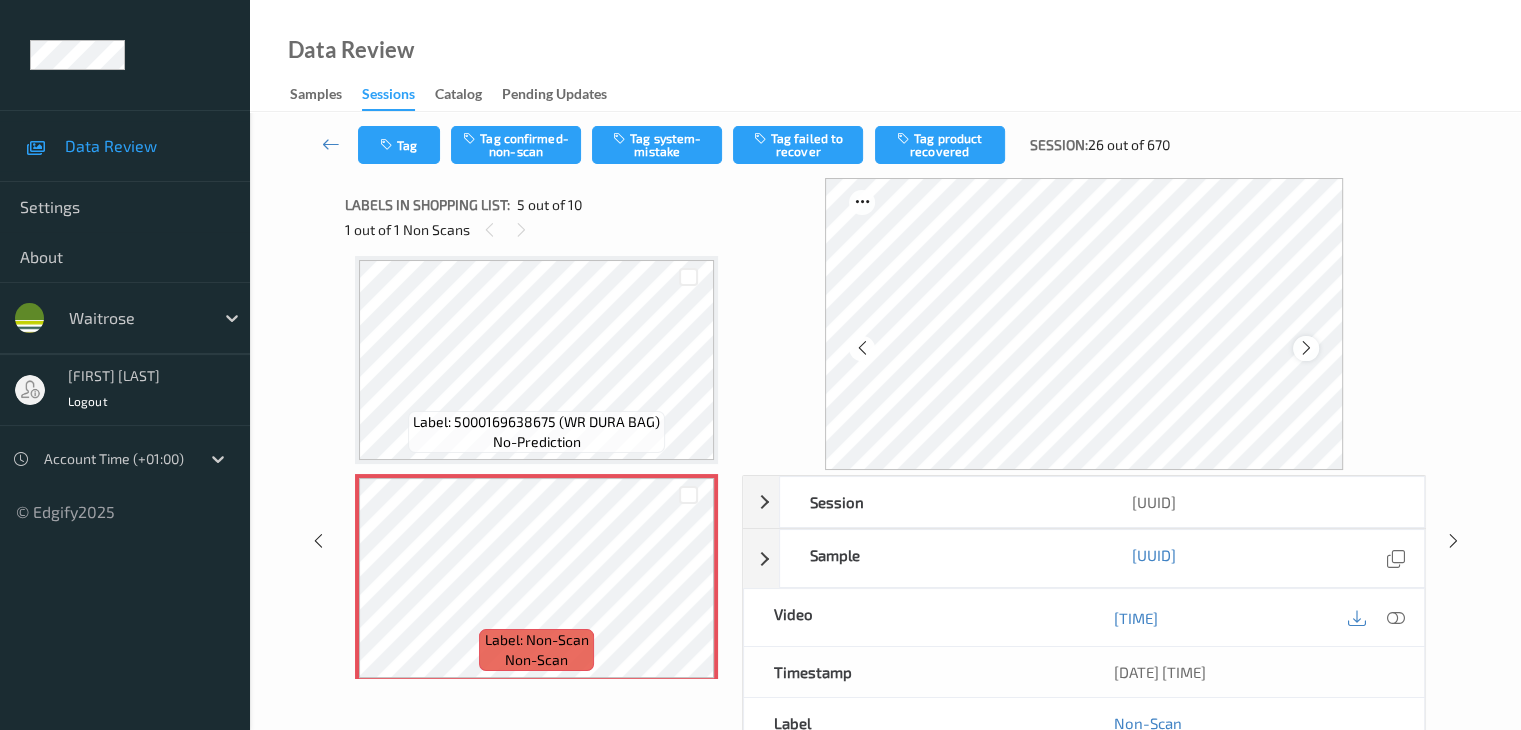 click at bounding box center (1306, 348) 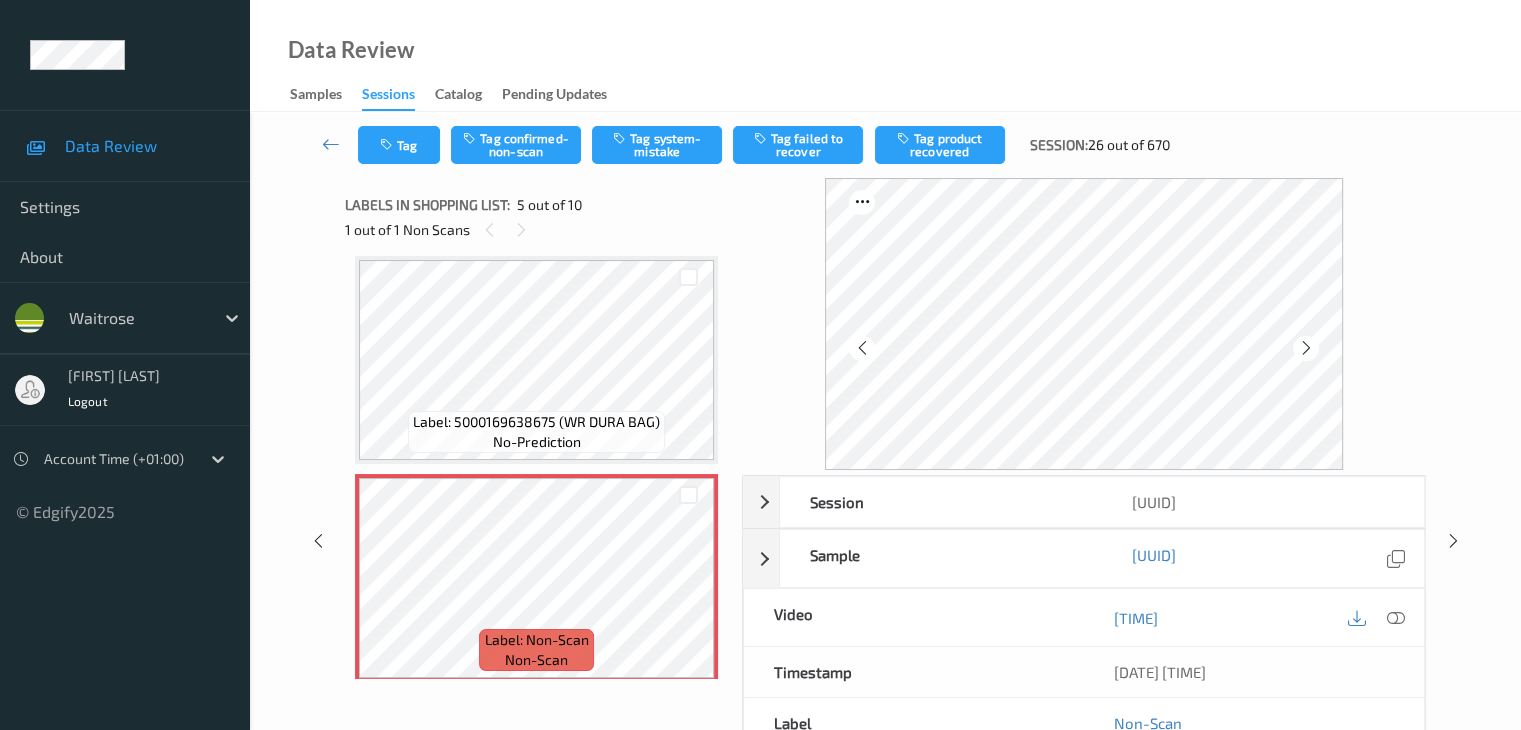 click at bounding box center [1306, 348] 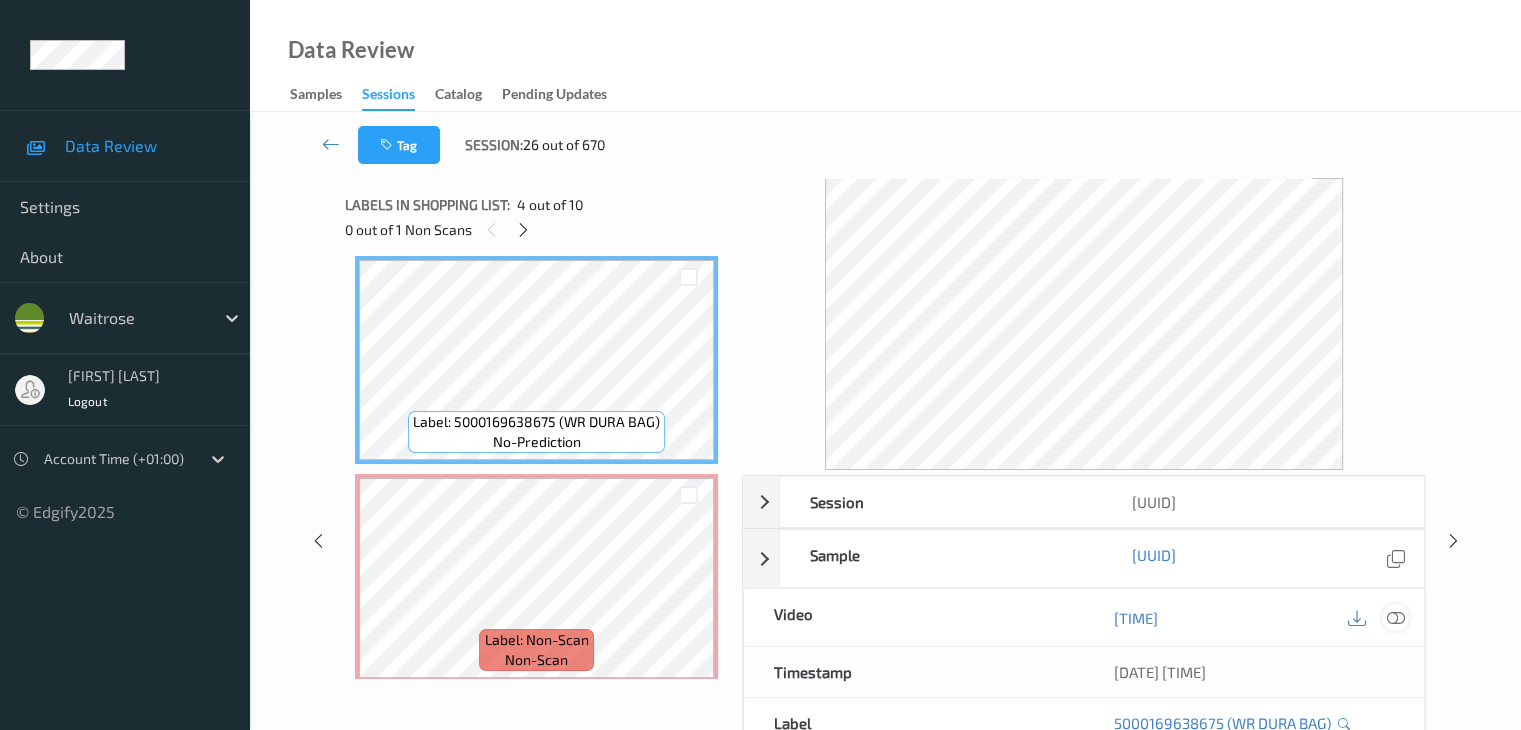 click at bounding box center (1395, 617) 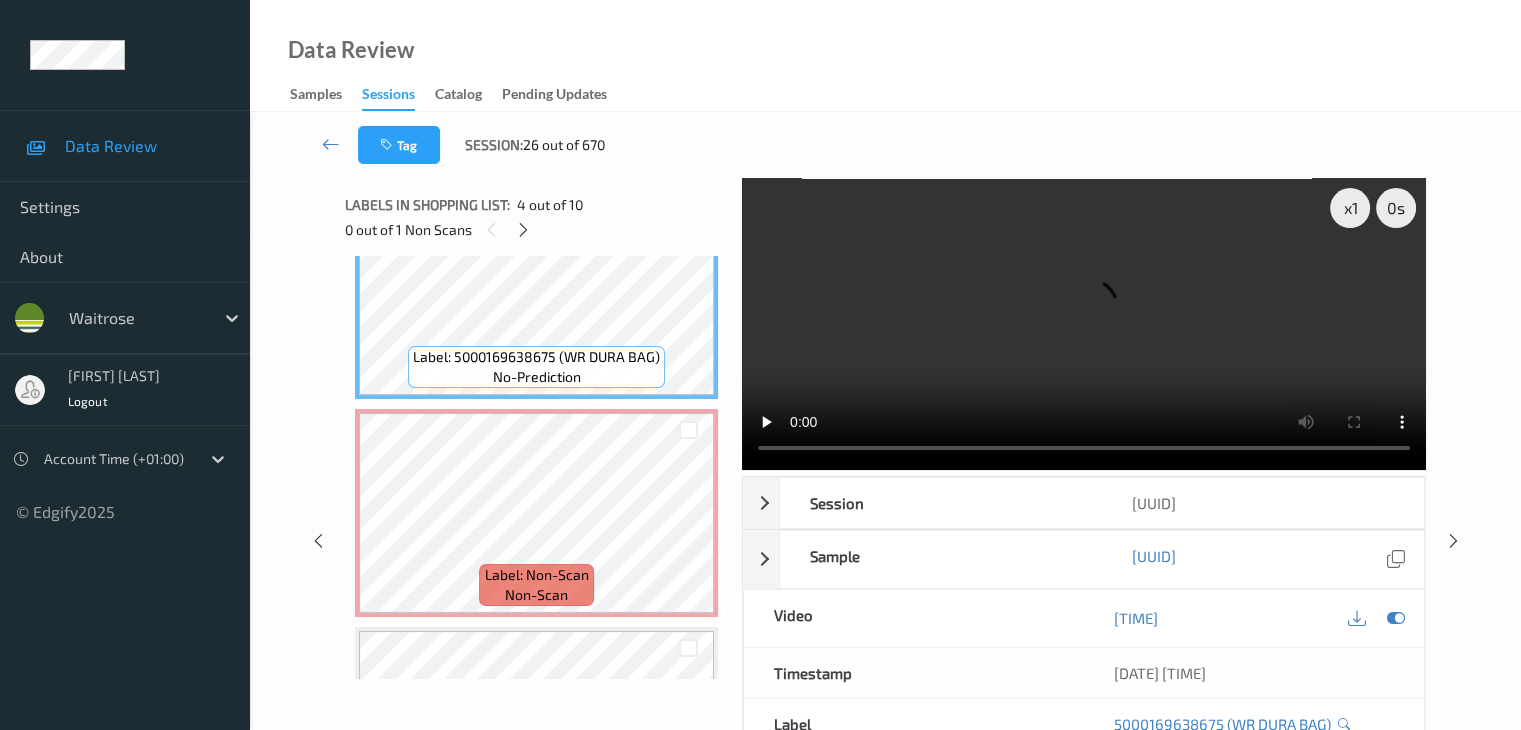 scroll, scrollTop: 764, scrollLeft: 0, axis: vertical 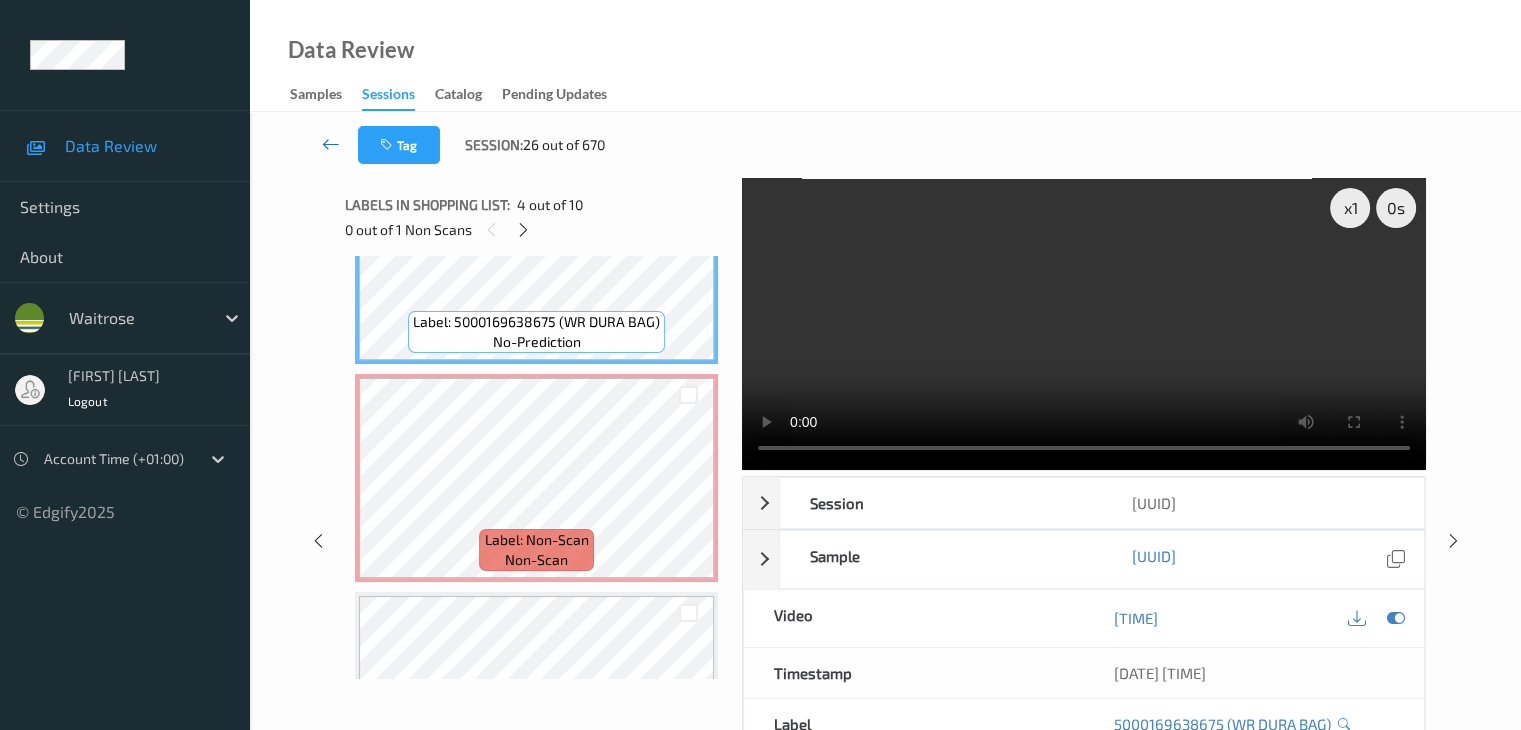 click at bounding box center [331, 144] 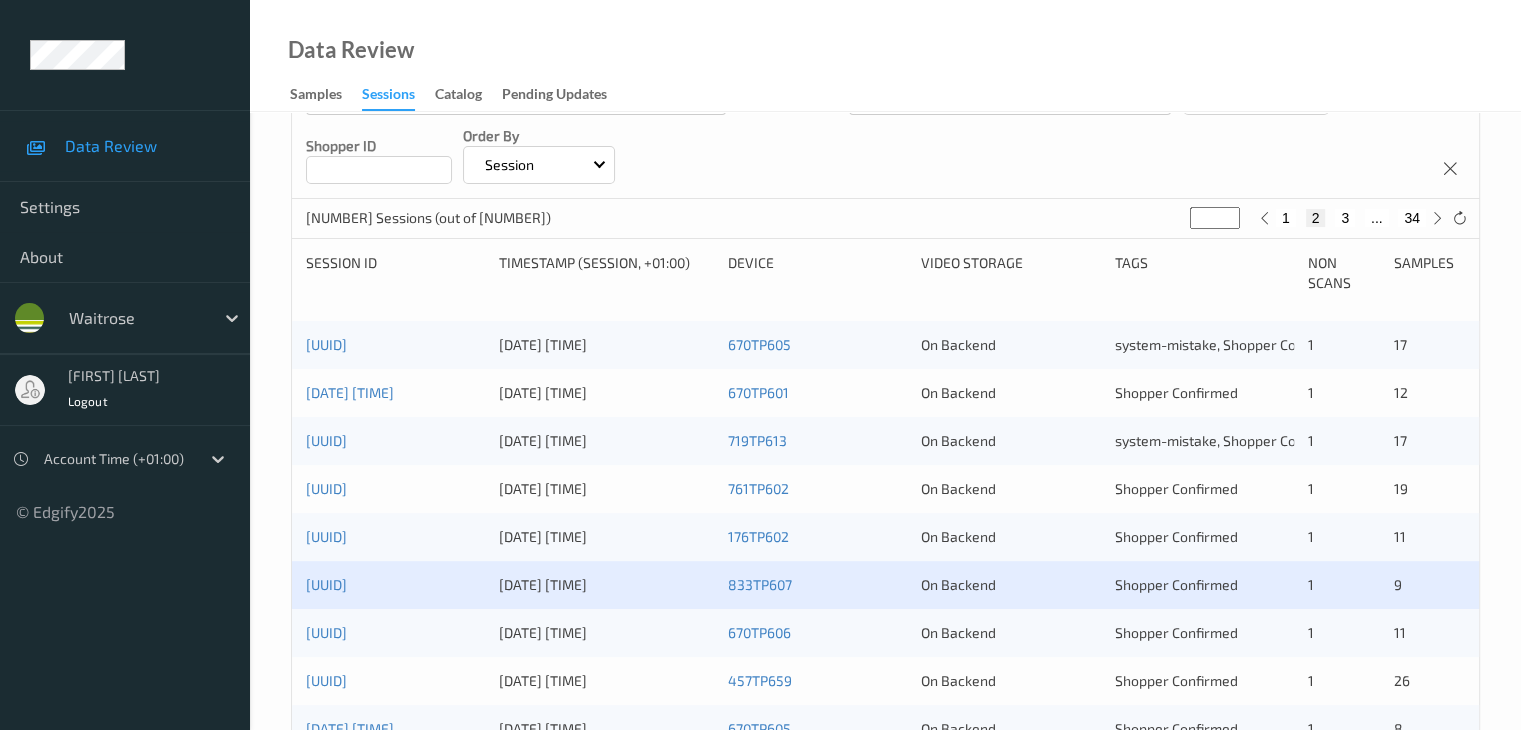 scroll, scrollTop: 500, scrollLeft: 0, axis: vertical 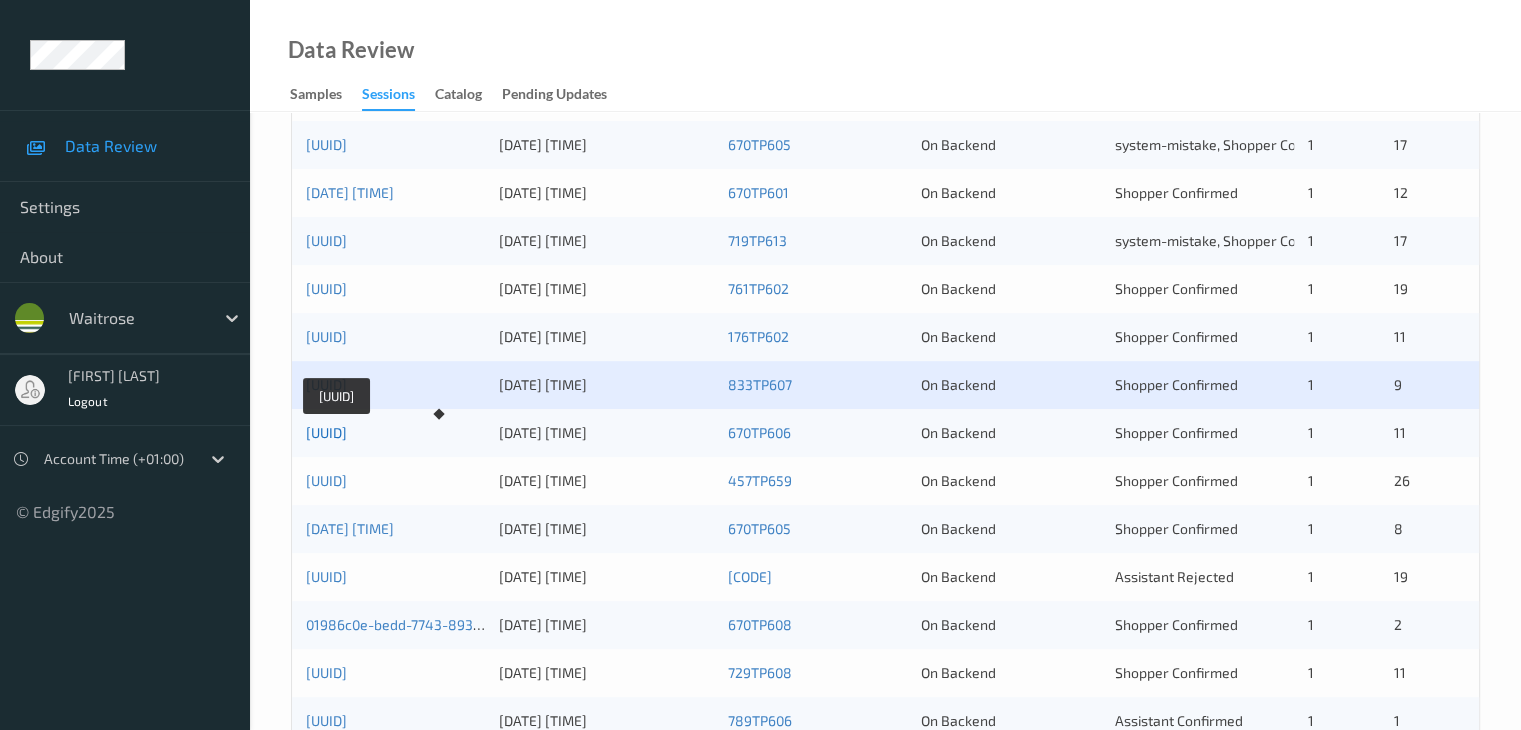 click on "01986c14-8ba1-77b2-8ab2-013fe5e54203" at bounding box center [326, 432] 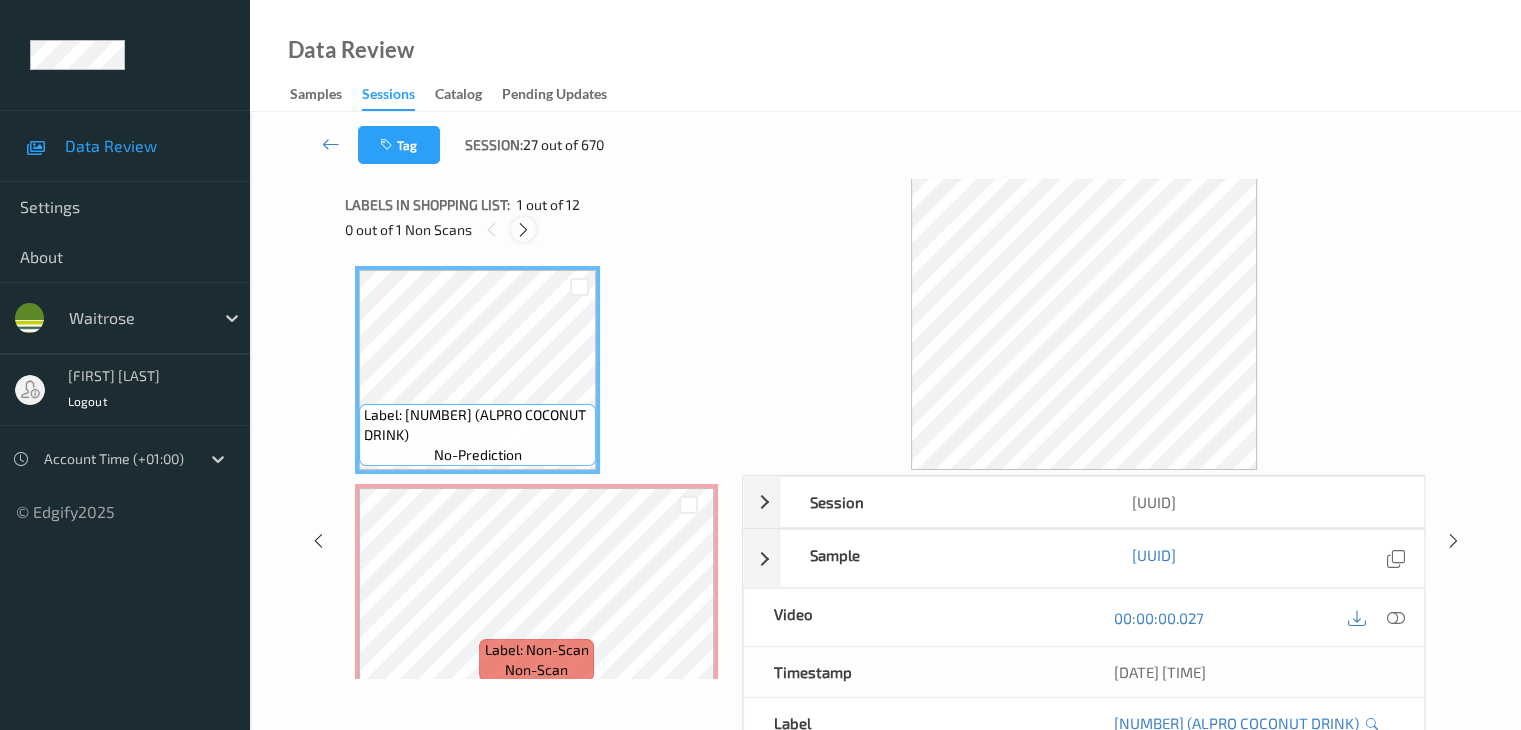 click at bounding box center (523, 230) 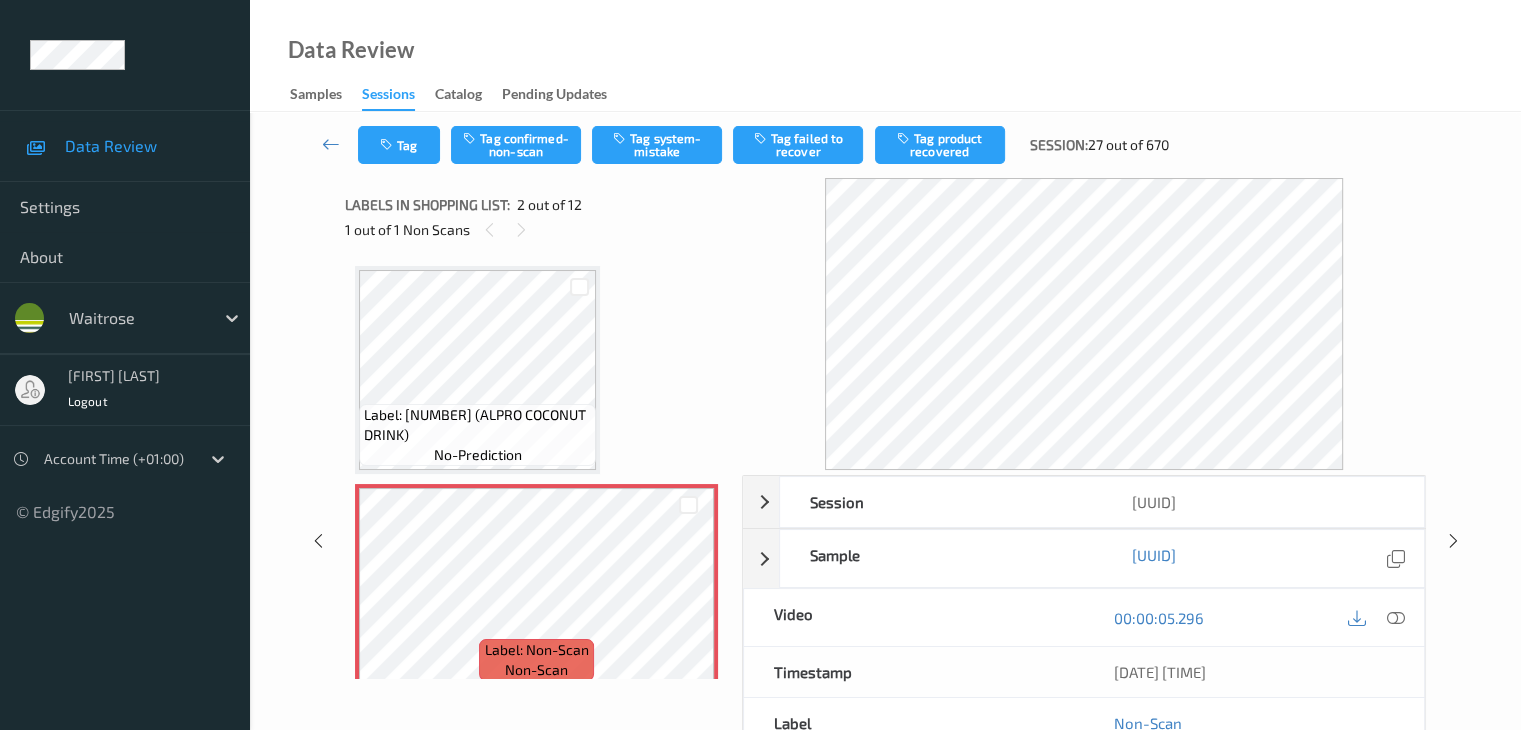 scroll, scrollTop: 100, scrollLeft: 0, axis: vertical 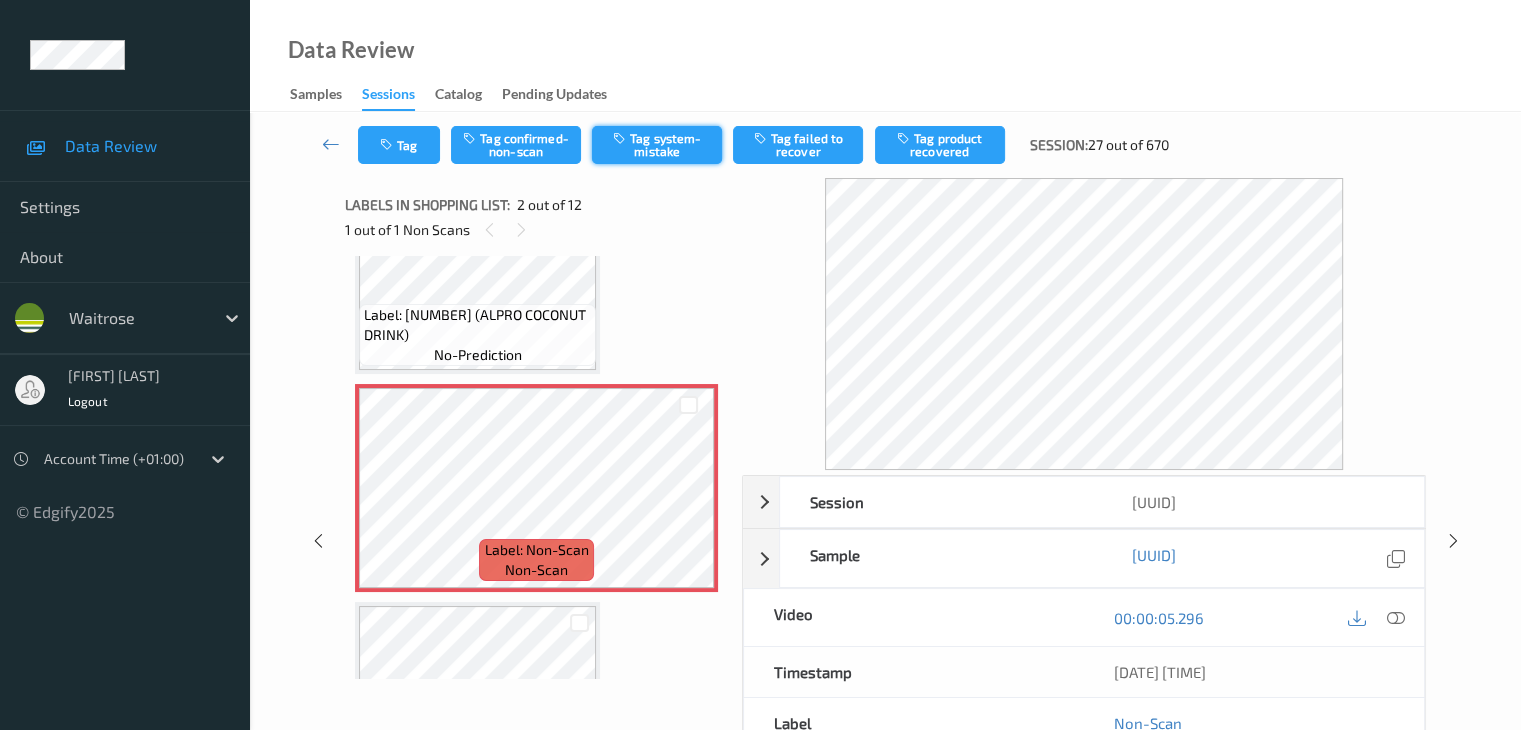 click at bounding box center (621, 138) 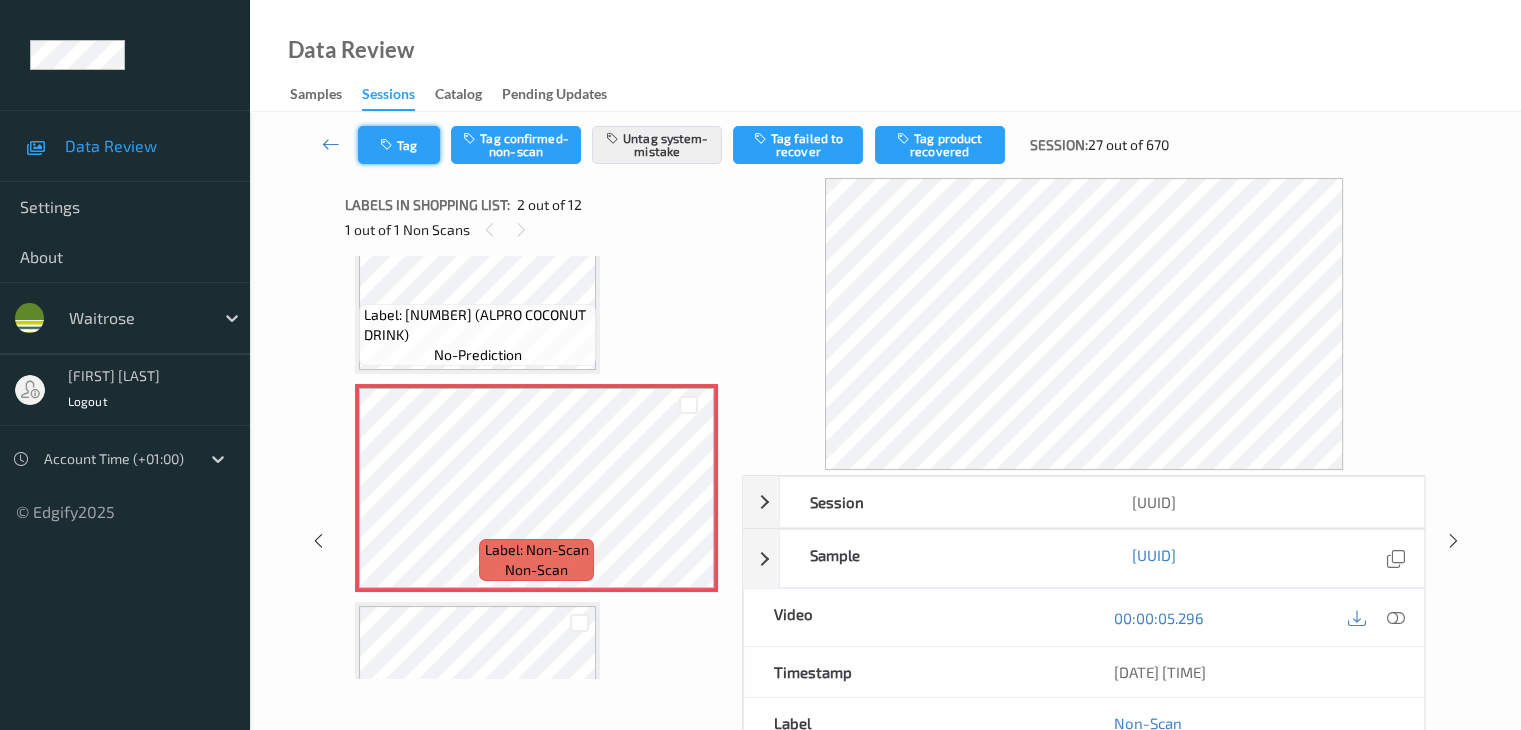 click on "Tag" at bounding box center (399, 145) 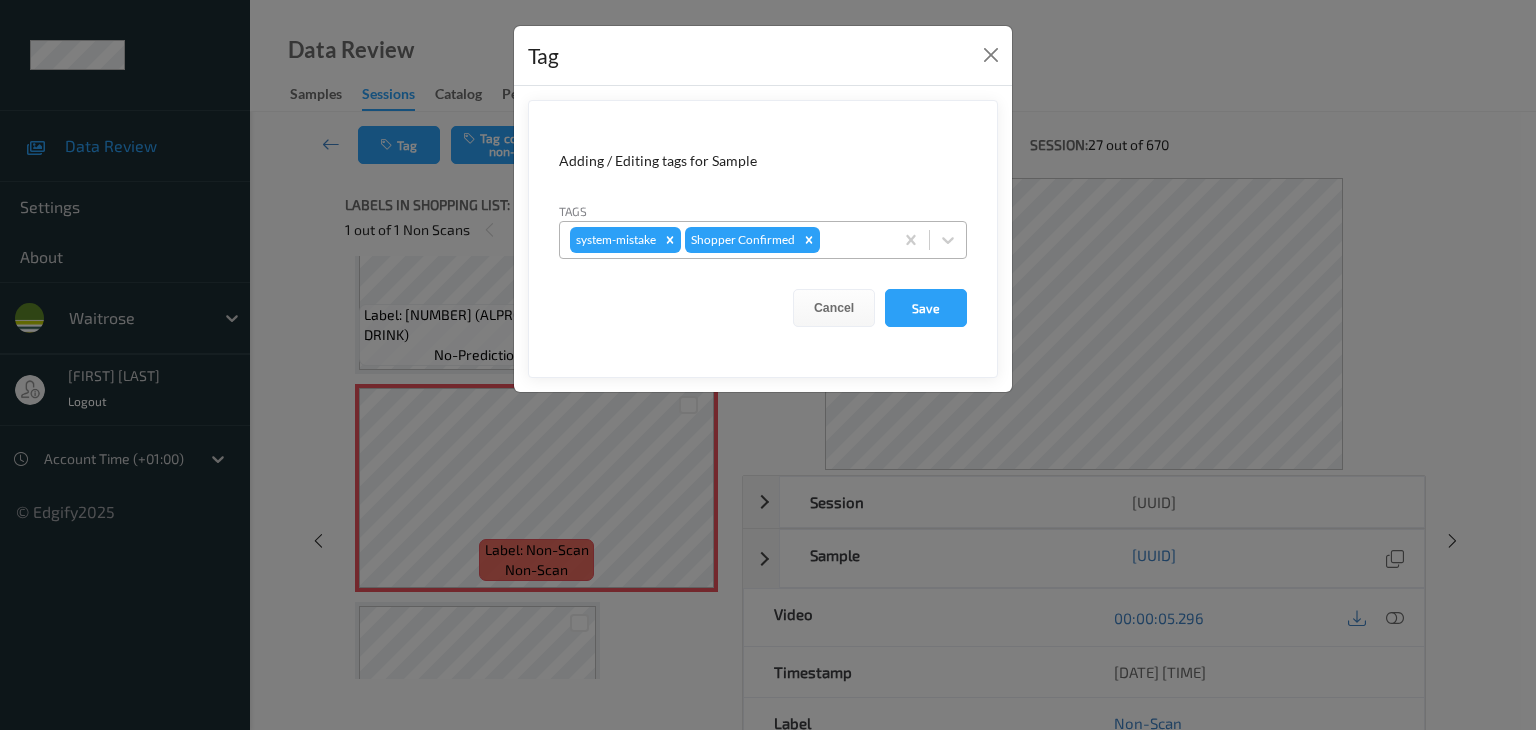 click at bounding box center [853, 240] 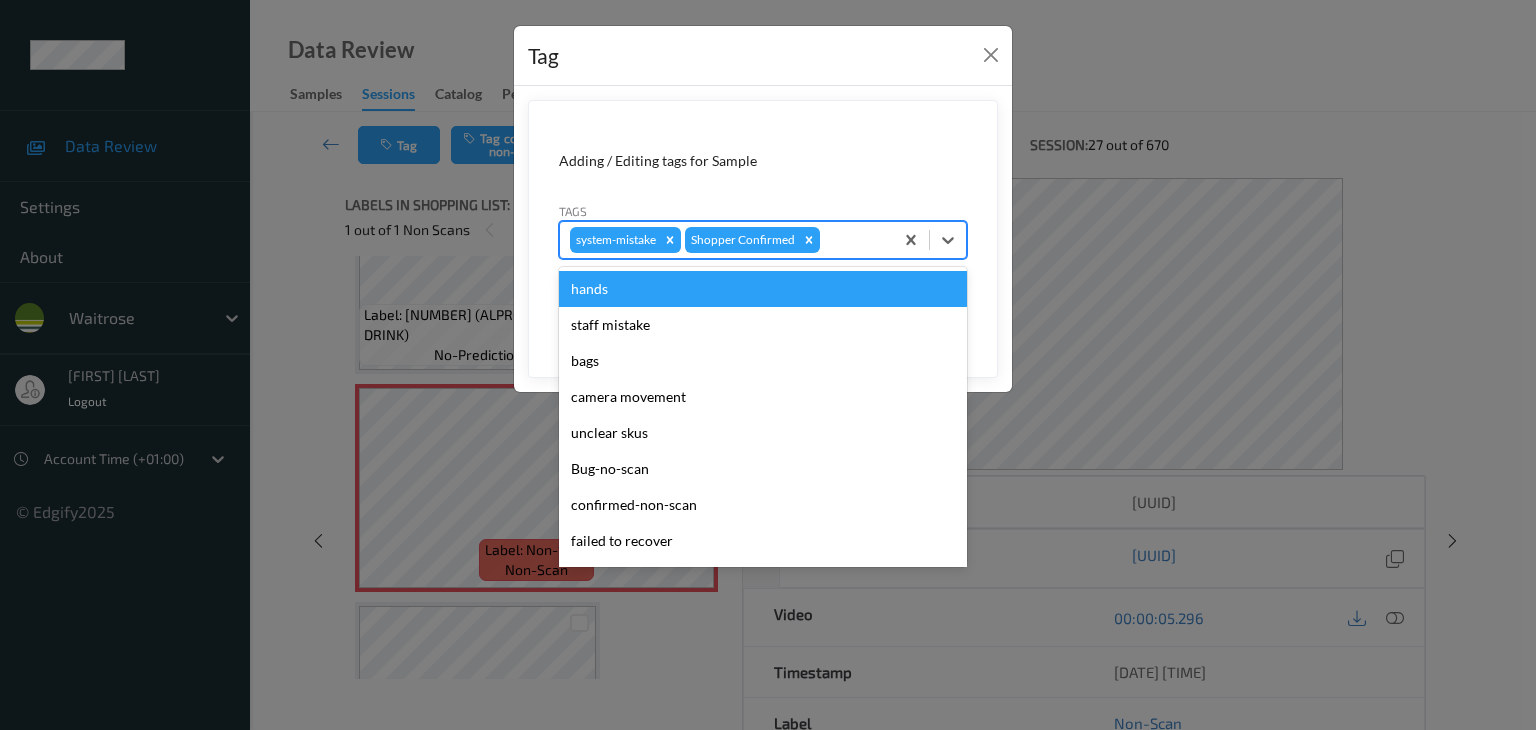 type on "u" 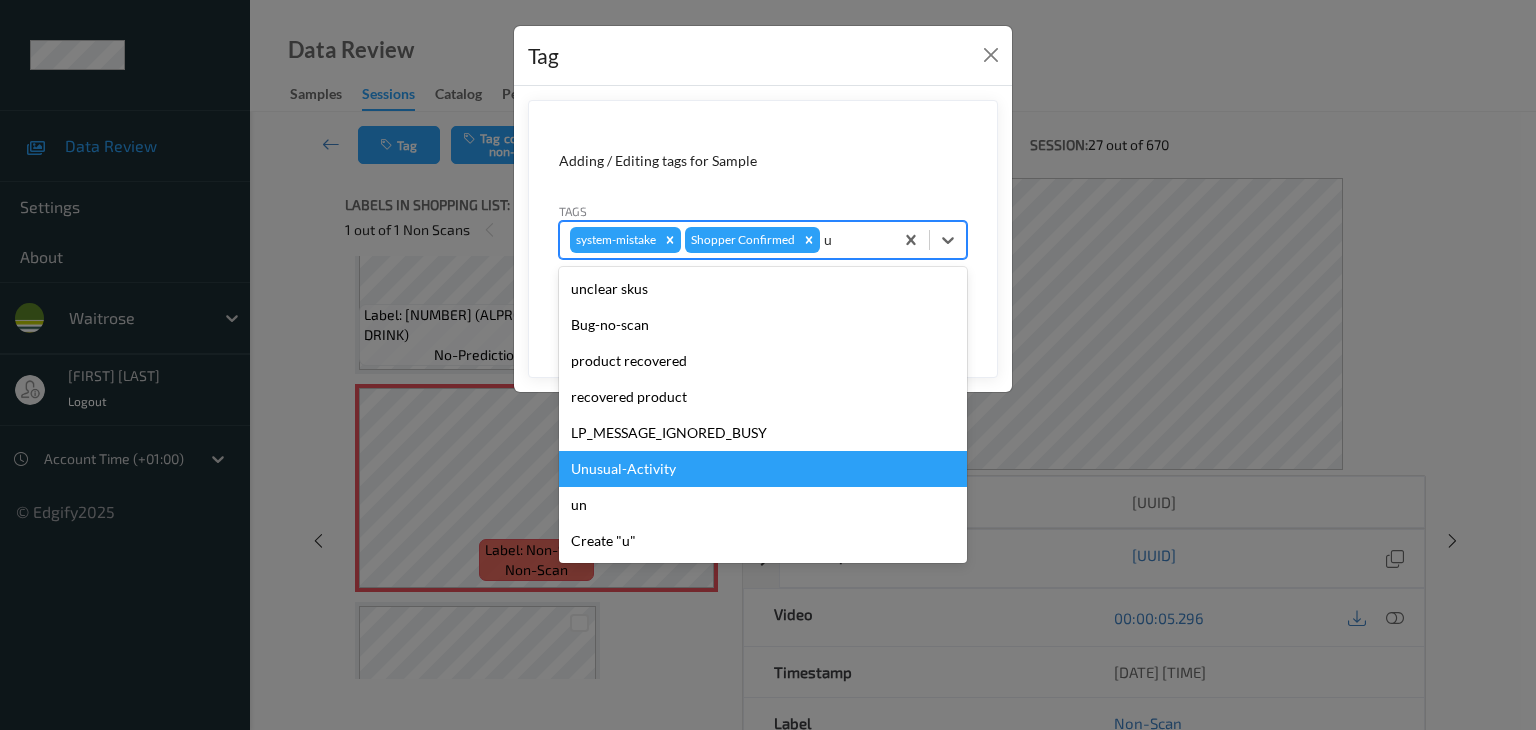 click on "Unusual-Activity" at bounding box center [763, 469] 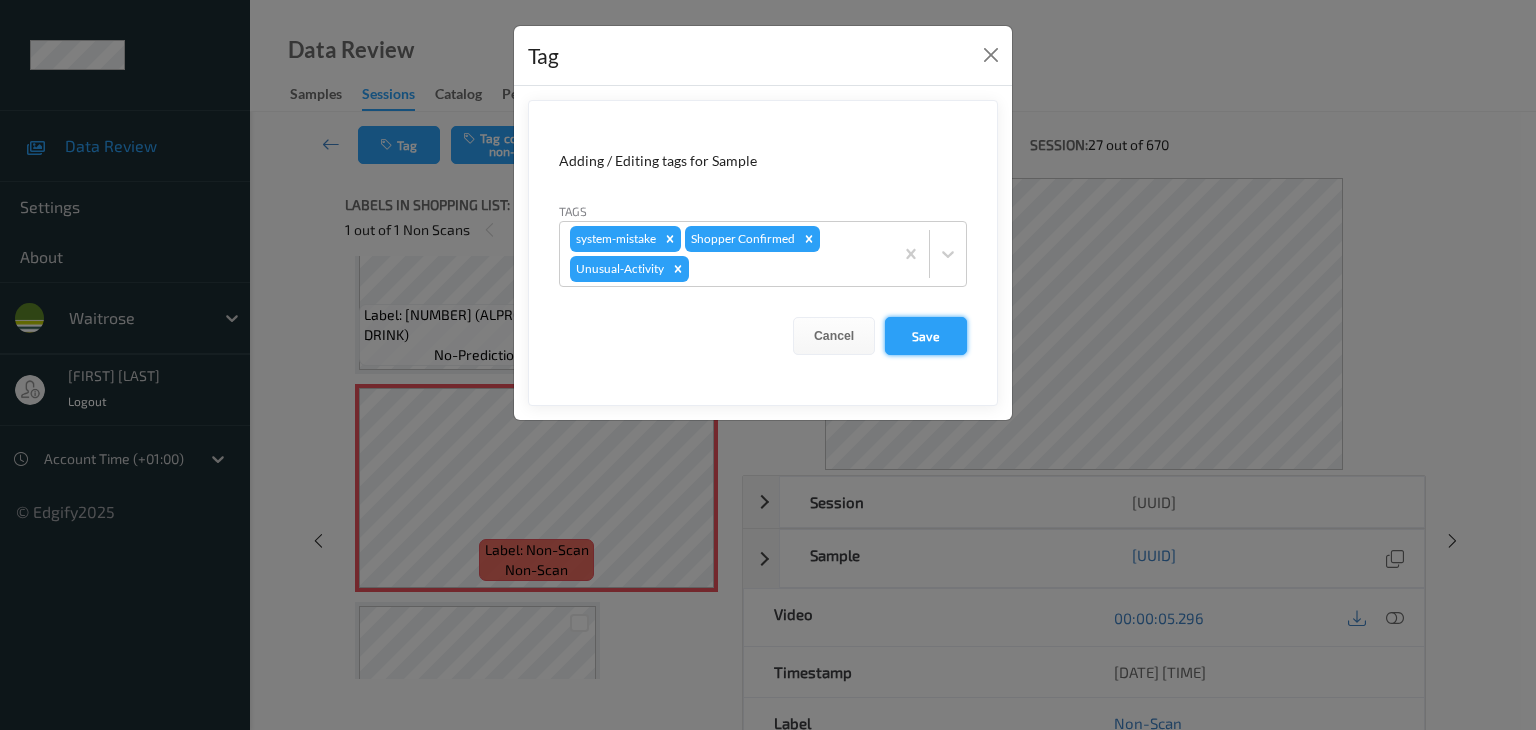 click on "Save" at bounding box center [926, 336] 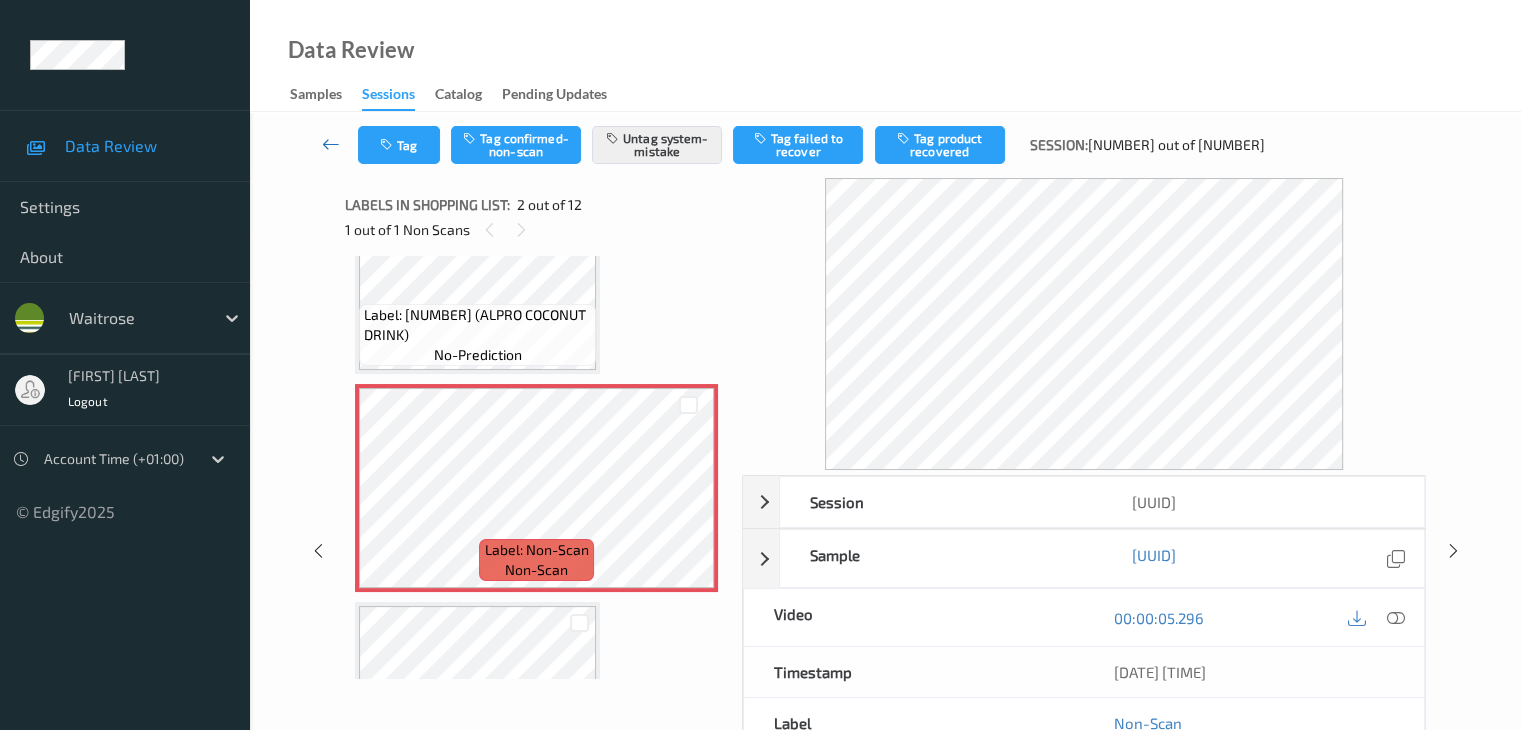click at bounding box center [331, 144] 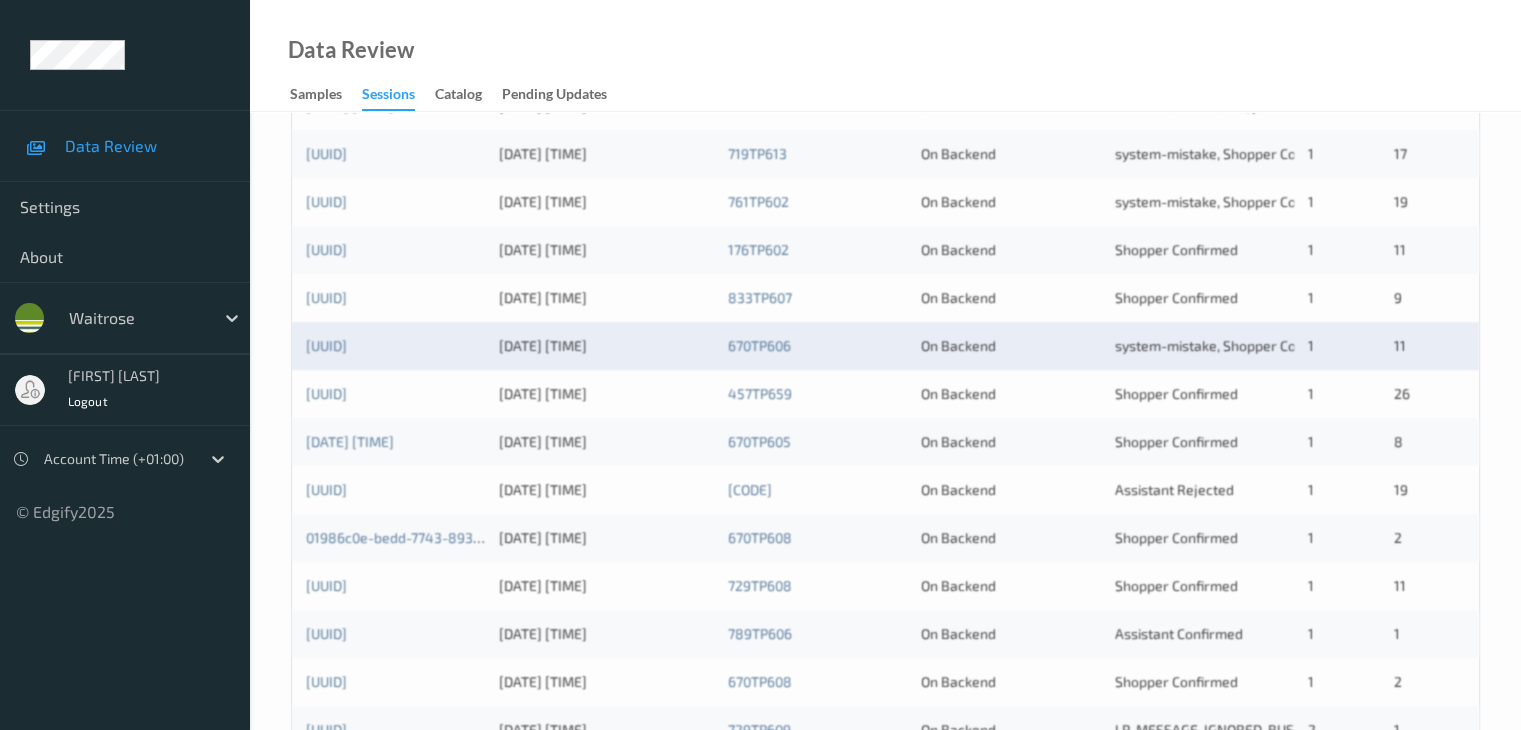 scroll, scrollTop: 600, scrollLeft: 0, axis: vertical 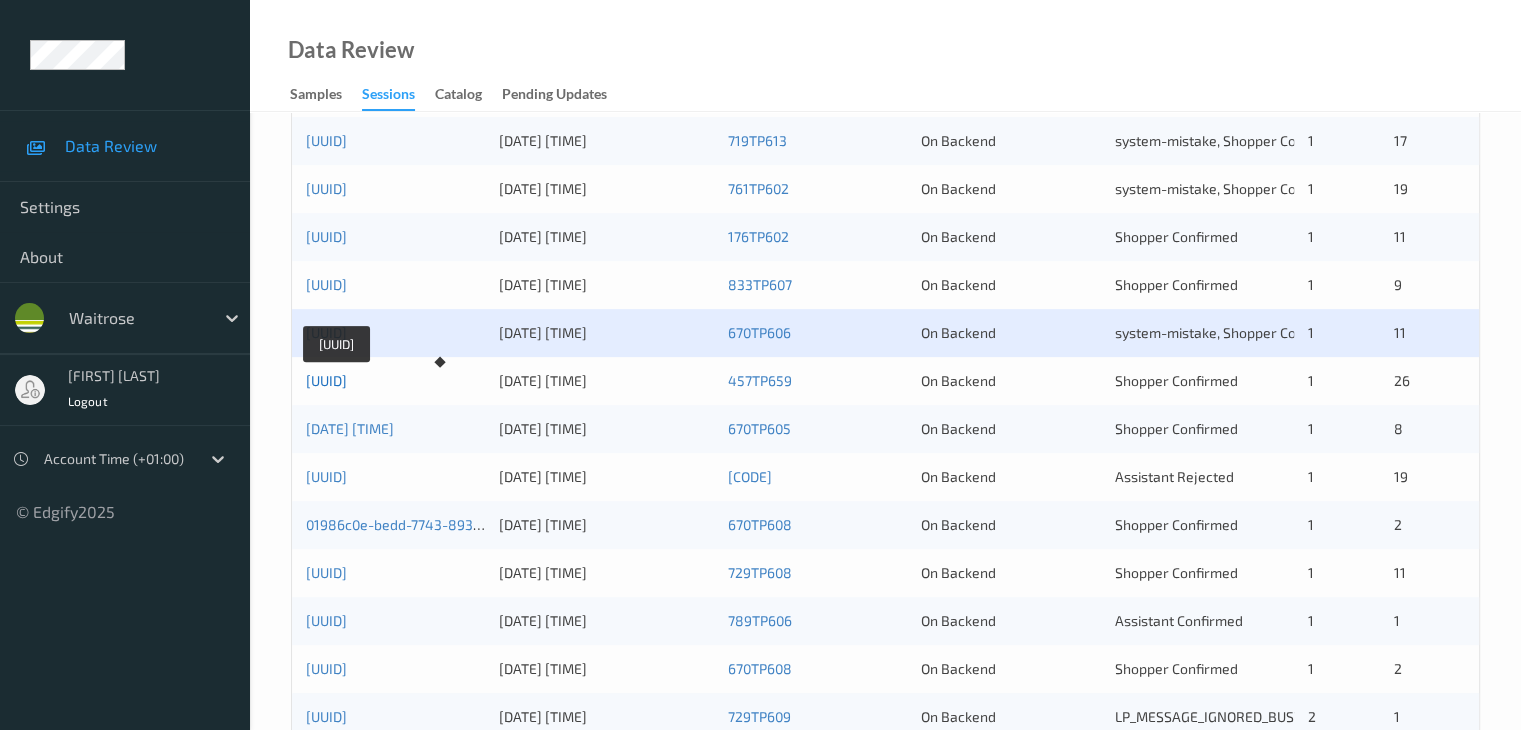 click on "01986c11-4e63-72e6-b8f5-dc20b3682d3b" at bounding box center [326, 380] 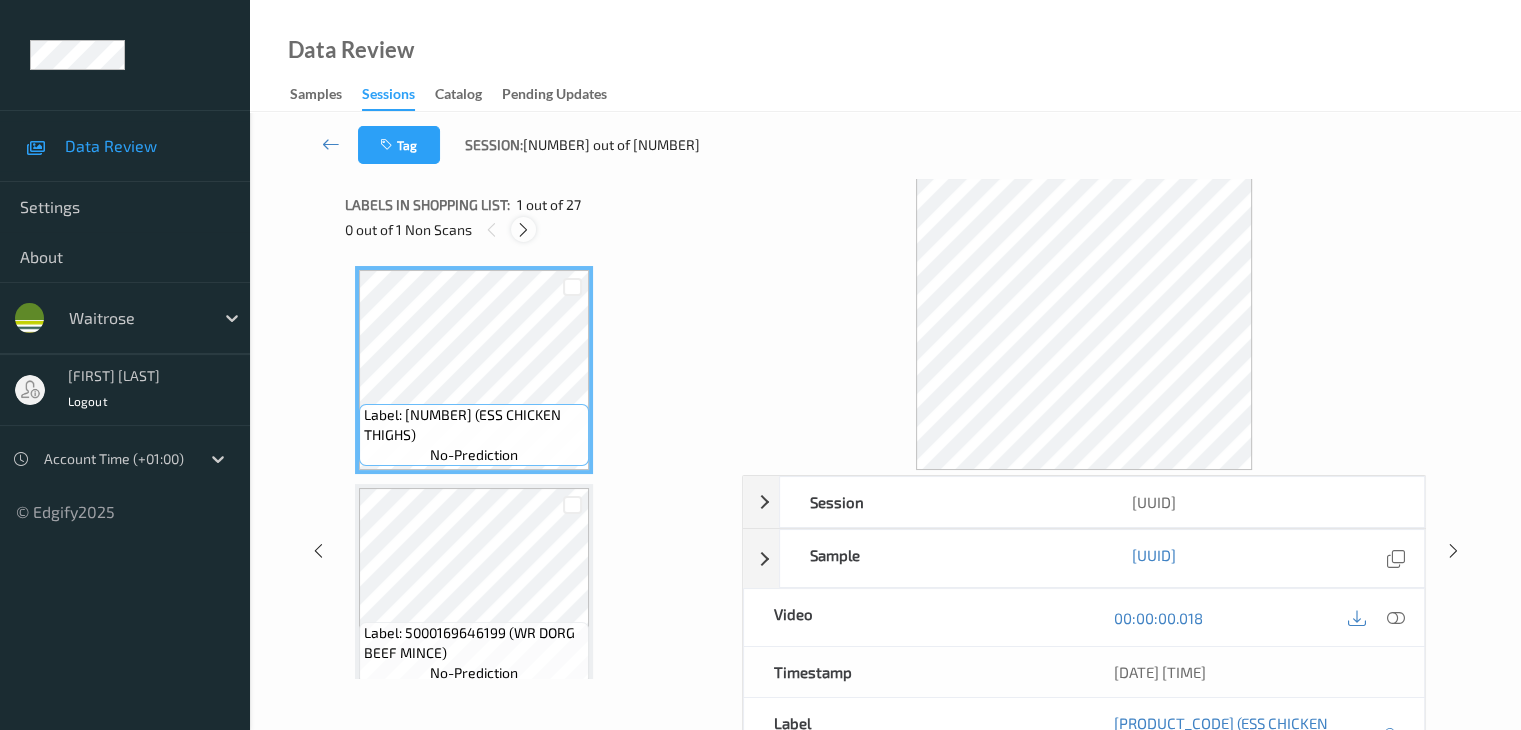click at bounding box center [523, 230] 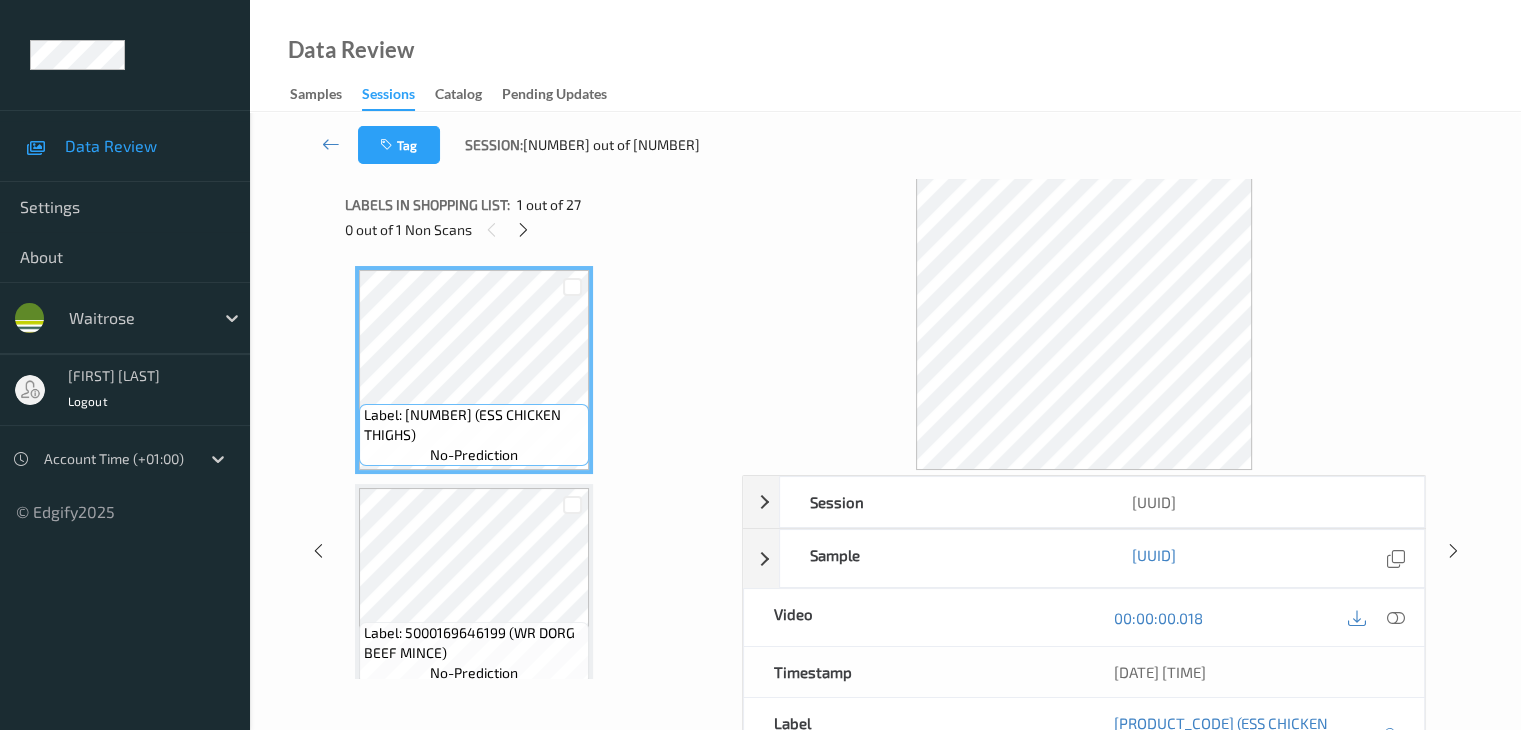 scroll, scrollTop: 4806, scrollLeft: 0, axis: vertical 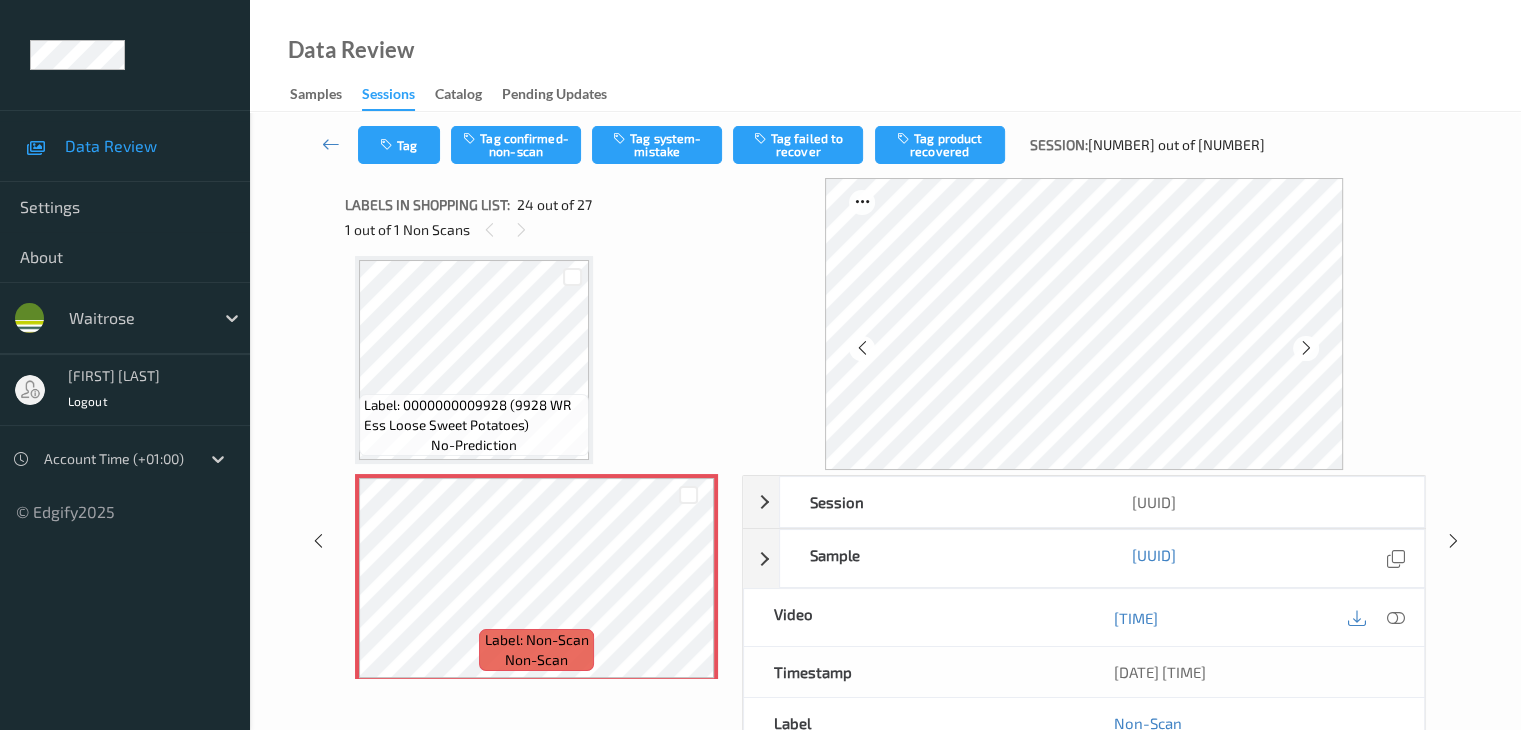 click on "Label: 0000000009928 (9928 WR Ess Loose Sweet Potatoes) no-prediction" at bounding box center [474, 425] 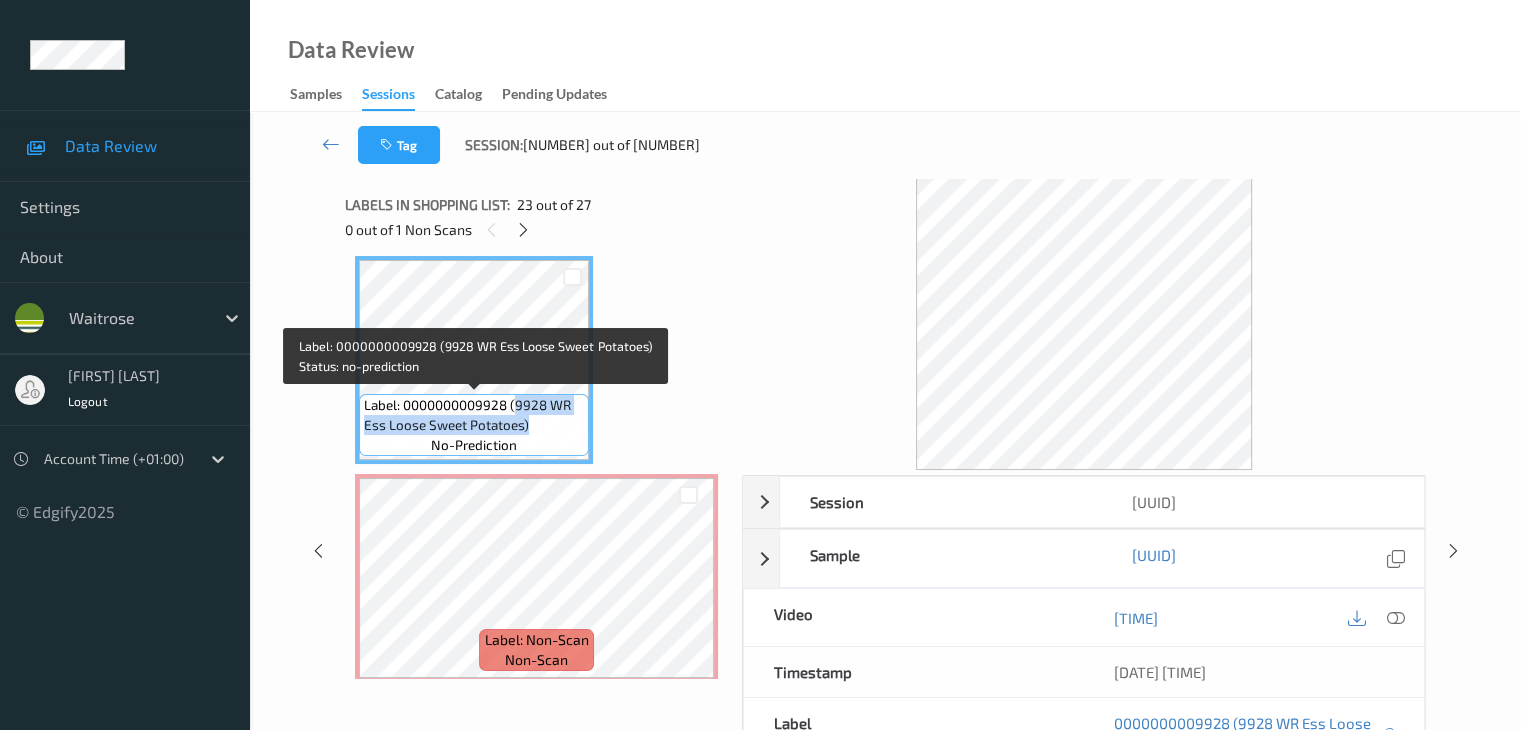 drag, startPoint x: 513, startPoint y: 401, endPoint x: 537, endPoint y: 425, distance: 33.941124 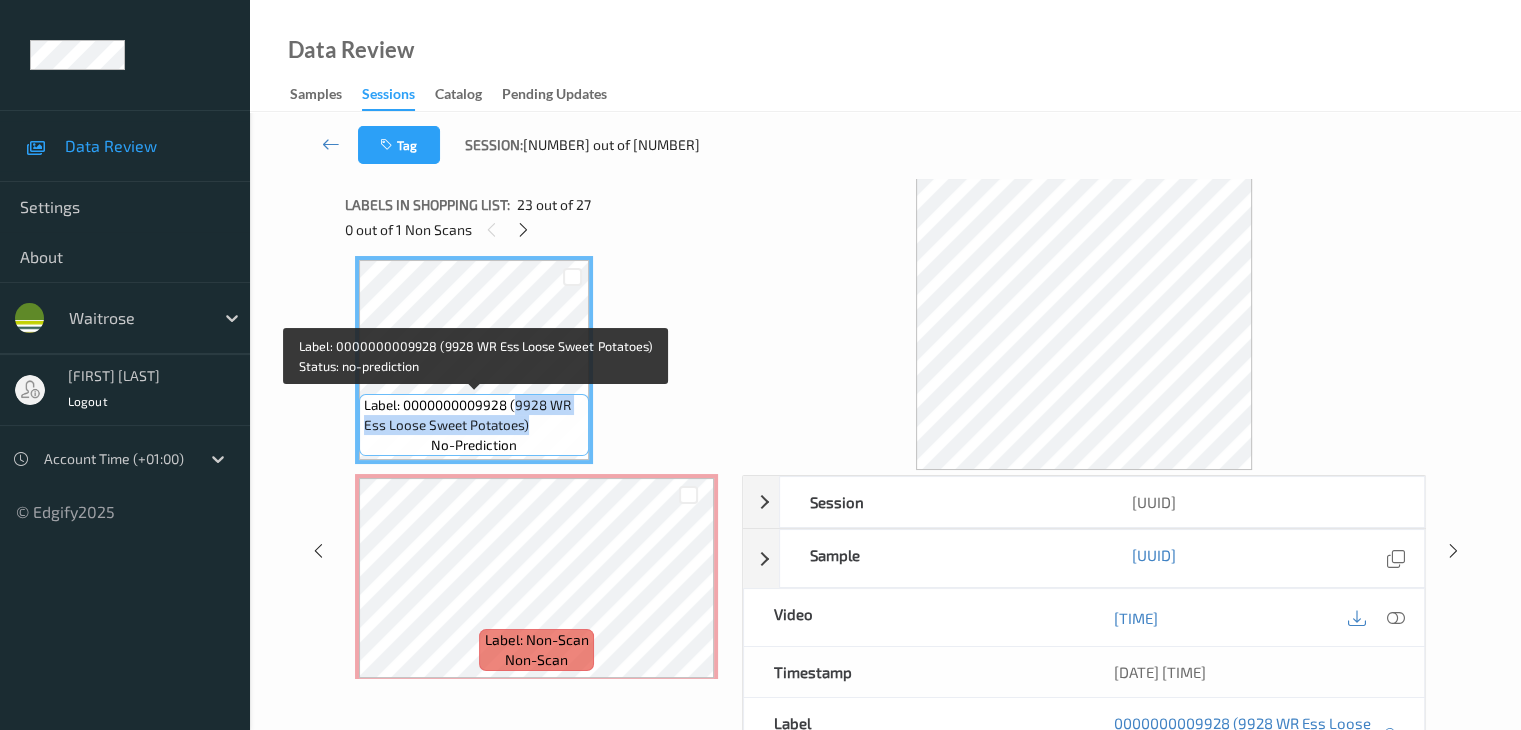 copy on "9928 WR Ess Loose Sweet Potatoes)" 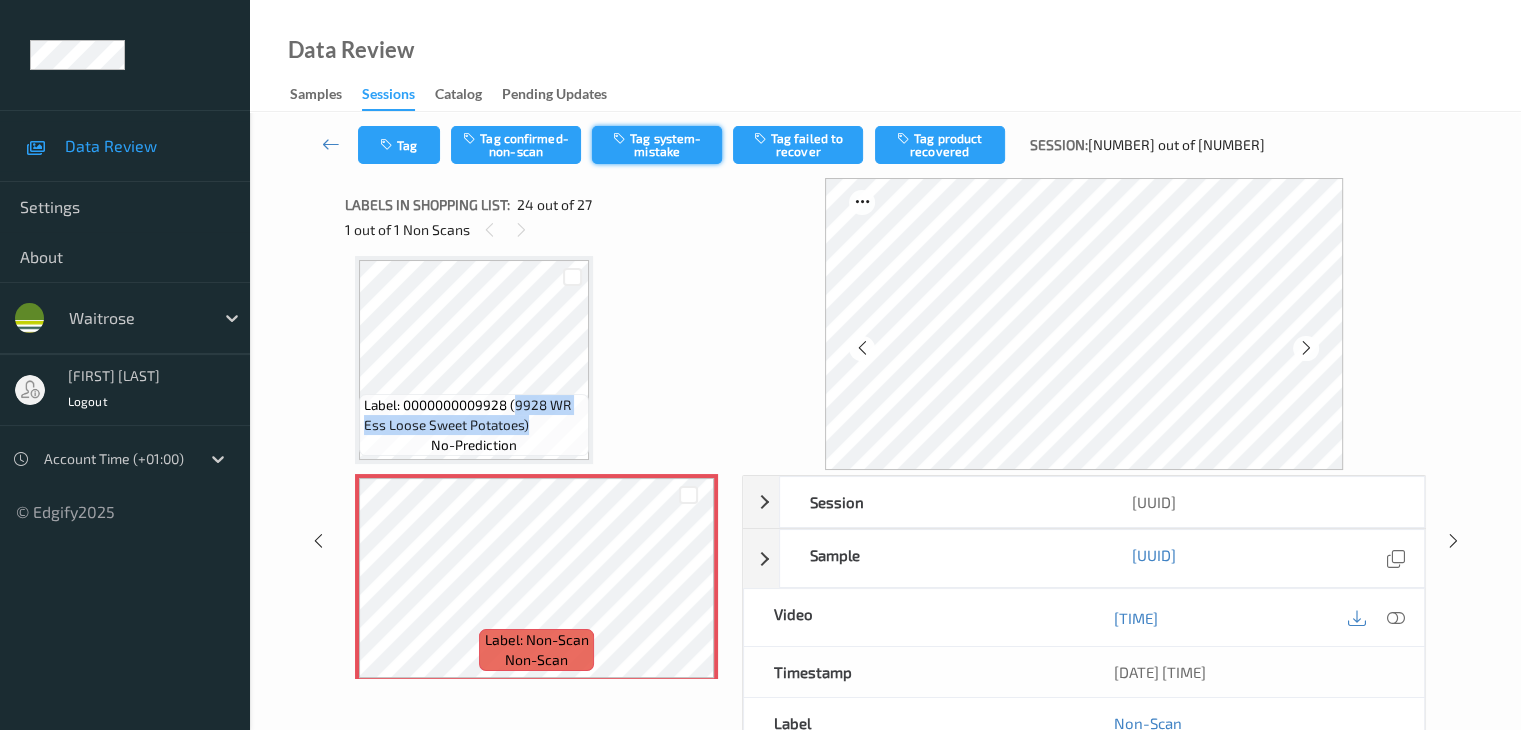 click on "Tag   system-mistake" at bounding box center [657, 145] 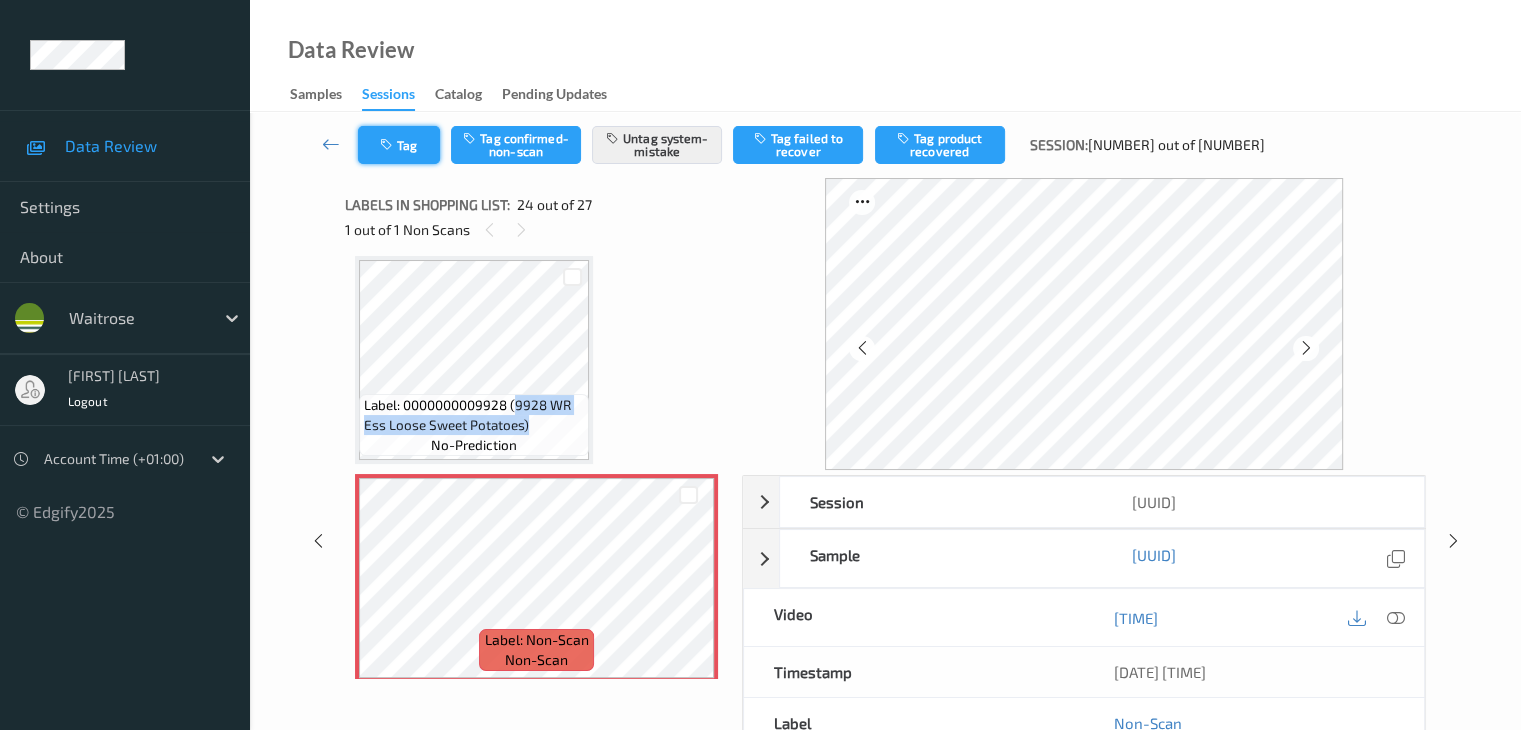 click at bounding box center (388, 145) 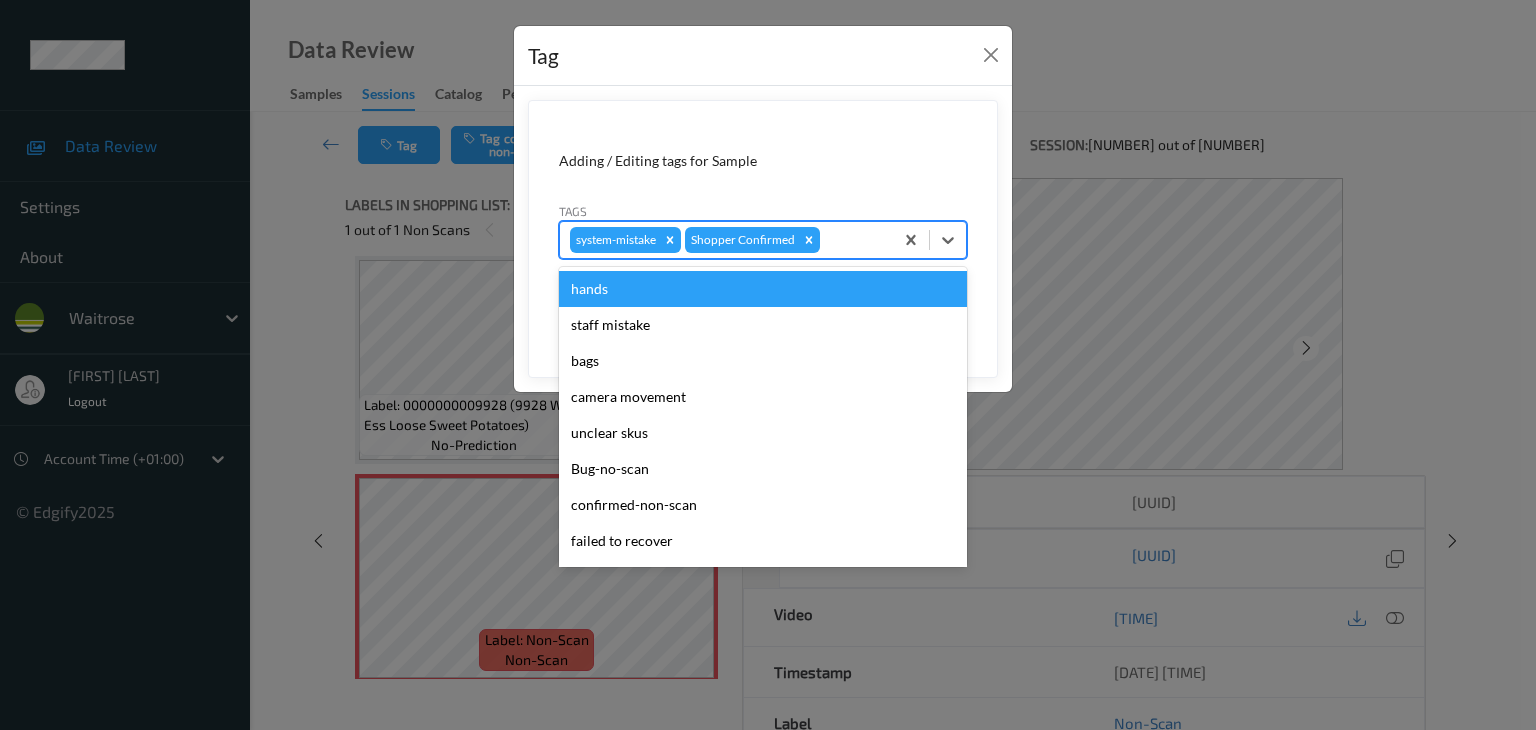 click at bounding box center [853, 240] 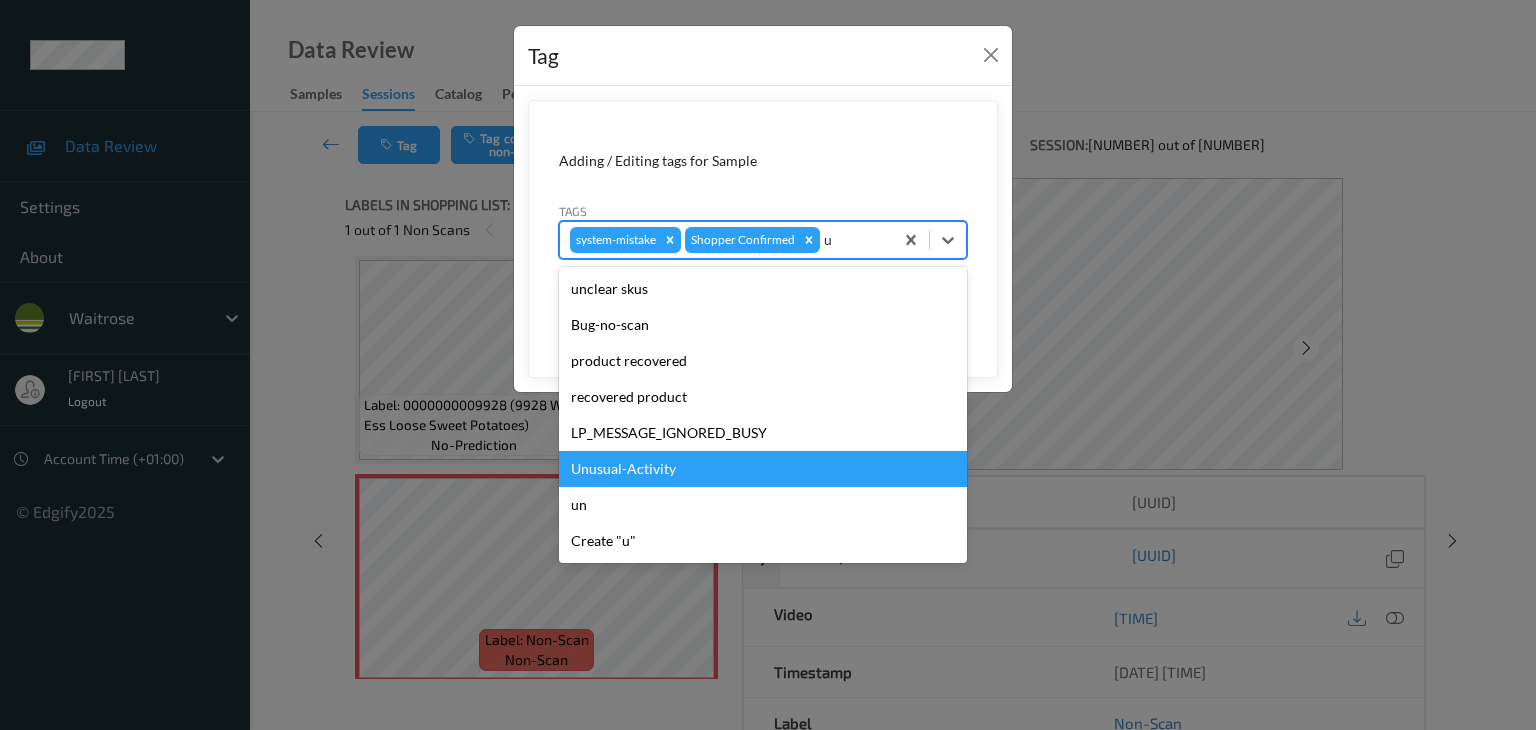 click on "Unusual-Activity" at bounding box center (763, 469) 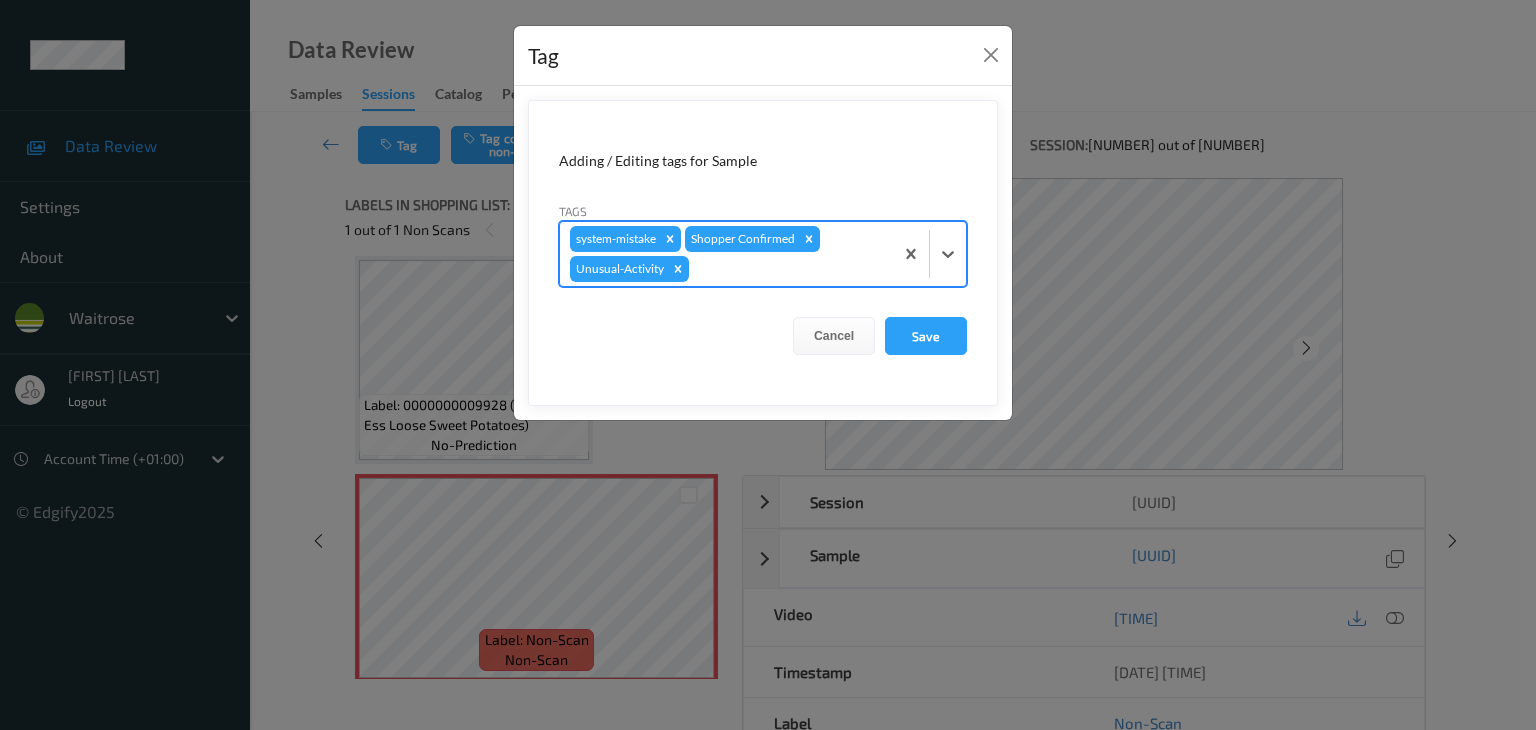 type on "p" 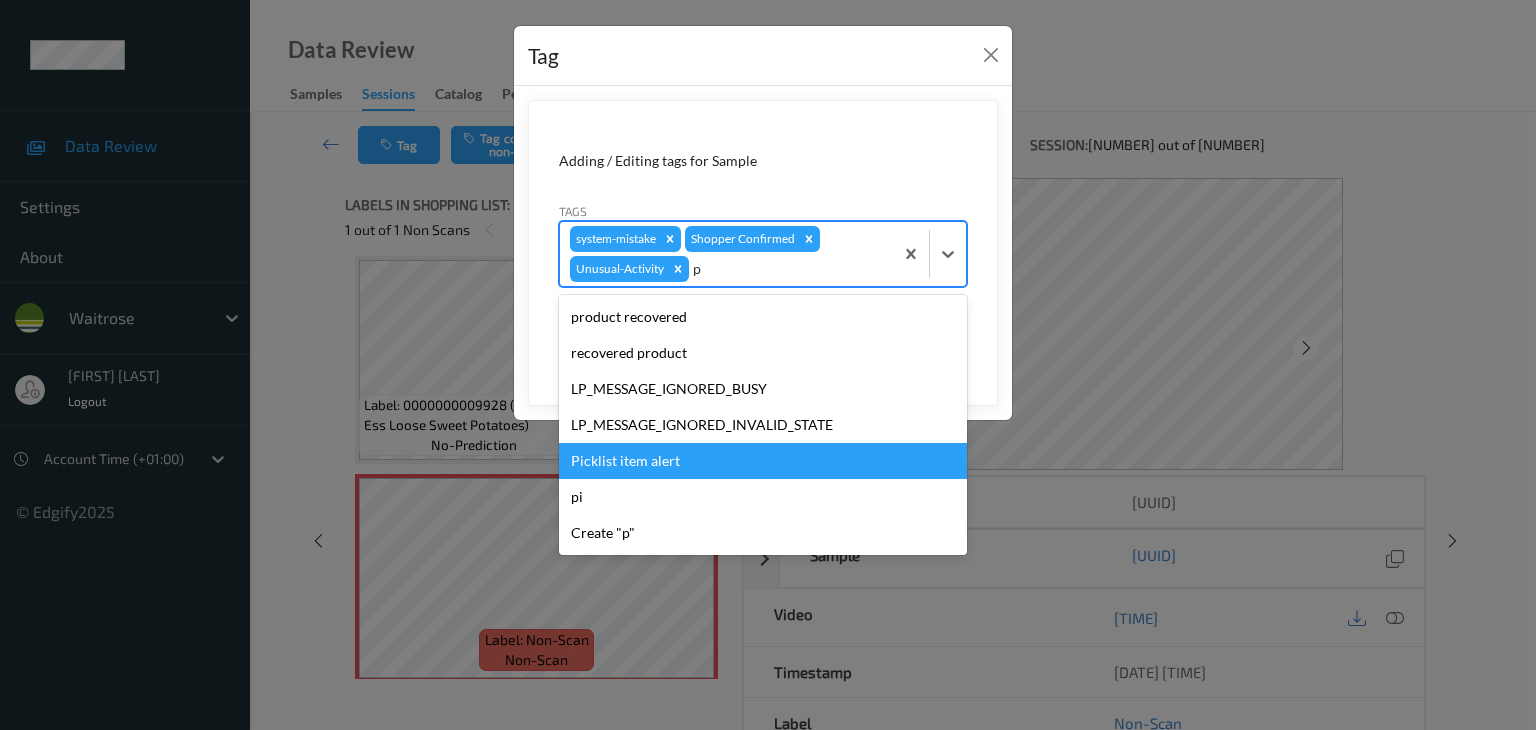 click on "Picklist item alert" at bounding box center [763, 461] 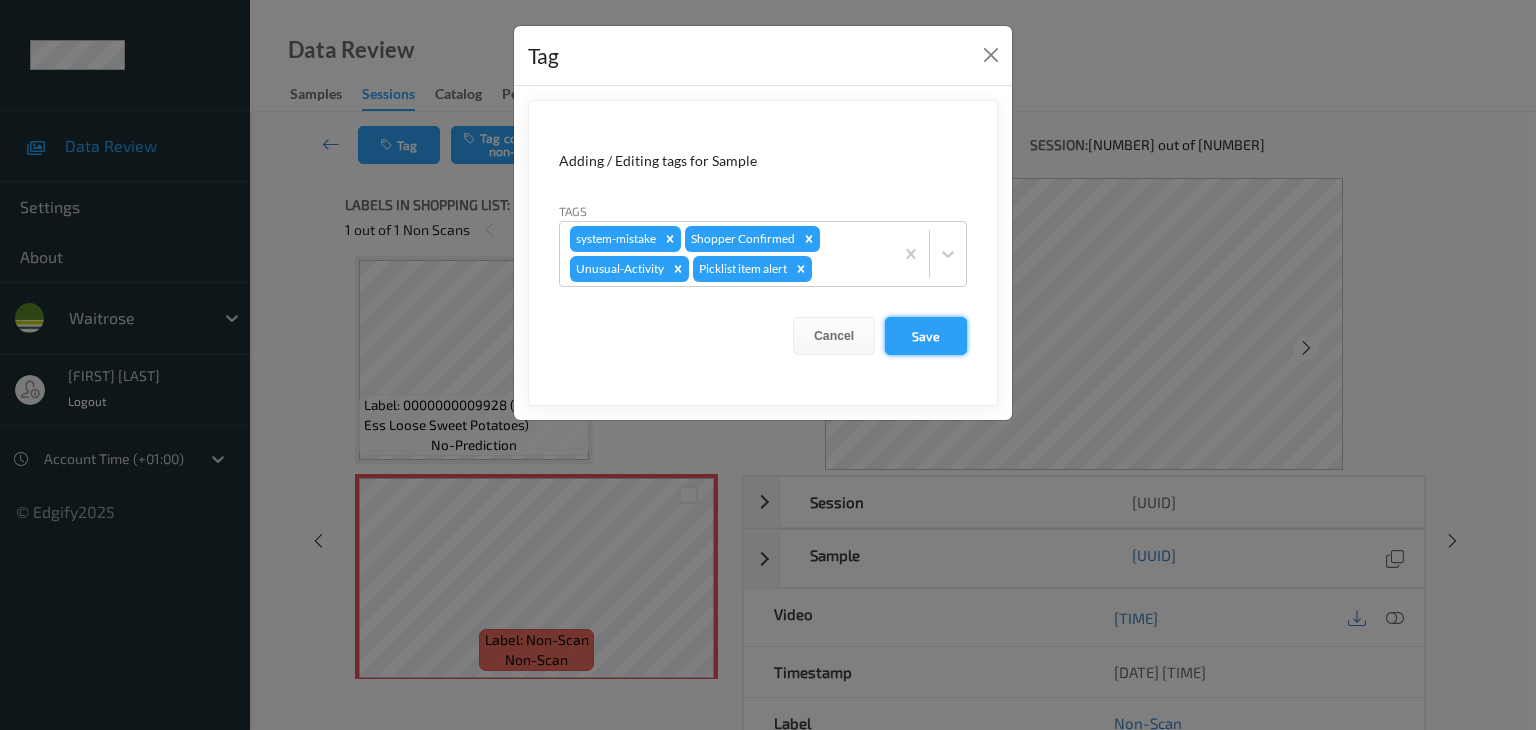 click on "Save" at bounding box center (926, 336) 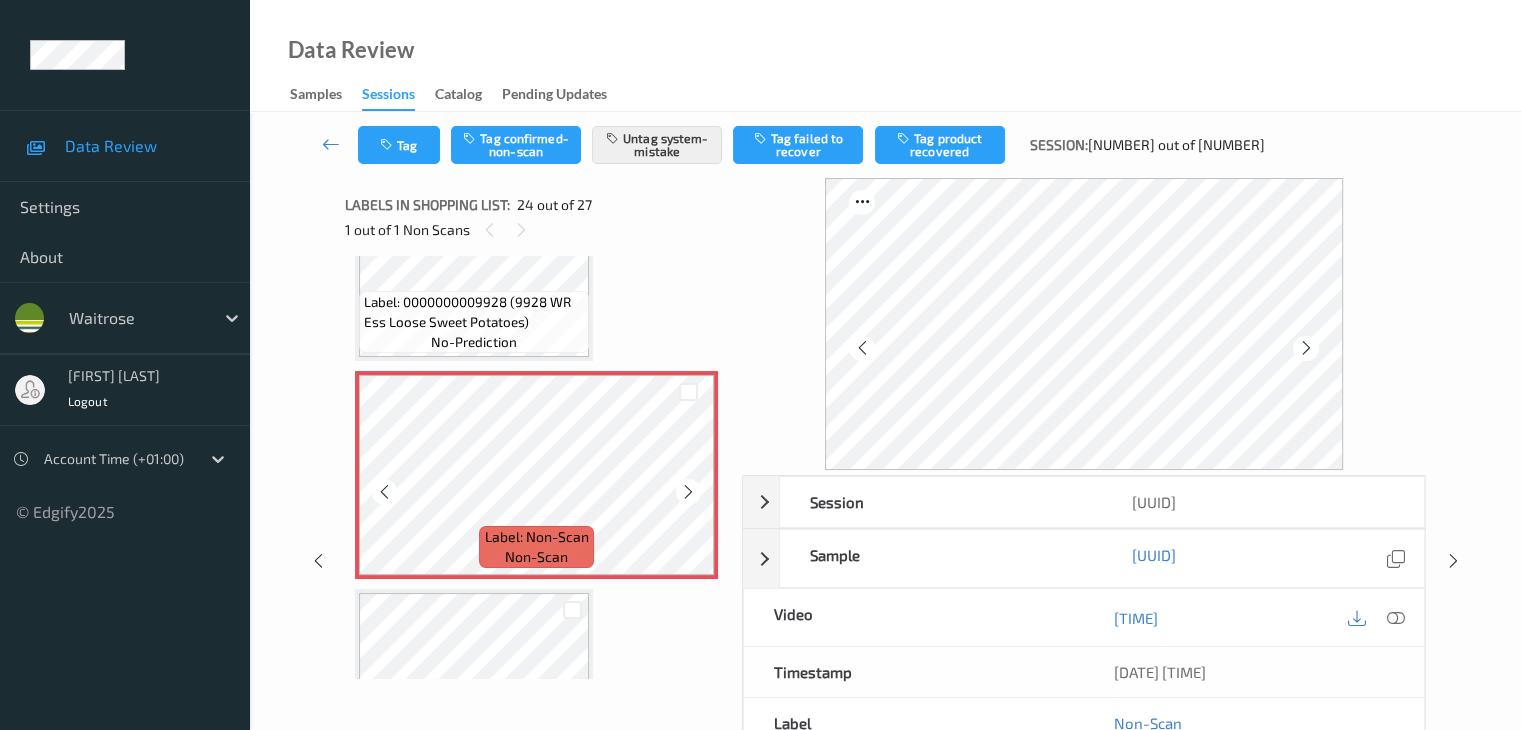 scroll, scrollTop: 5006, scrollLeft: 0, axis: vertical 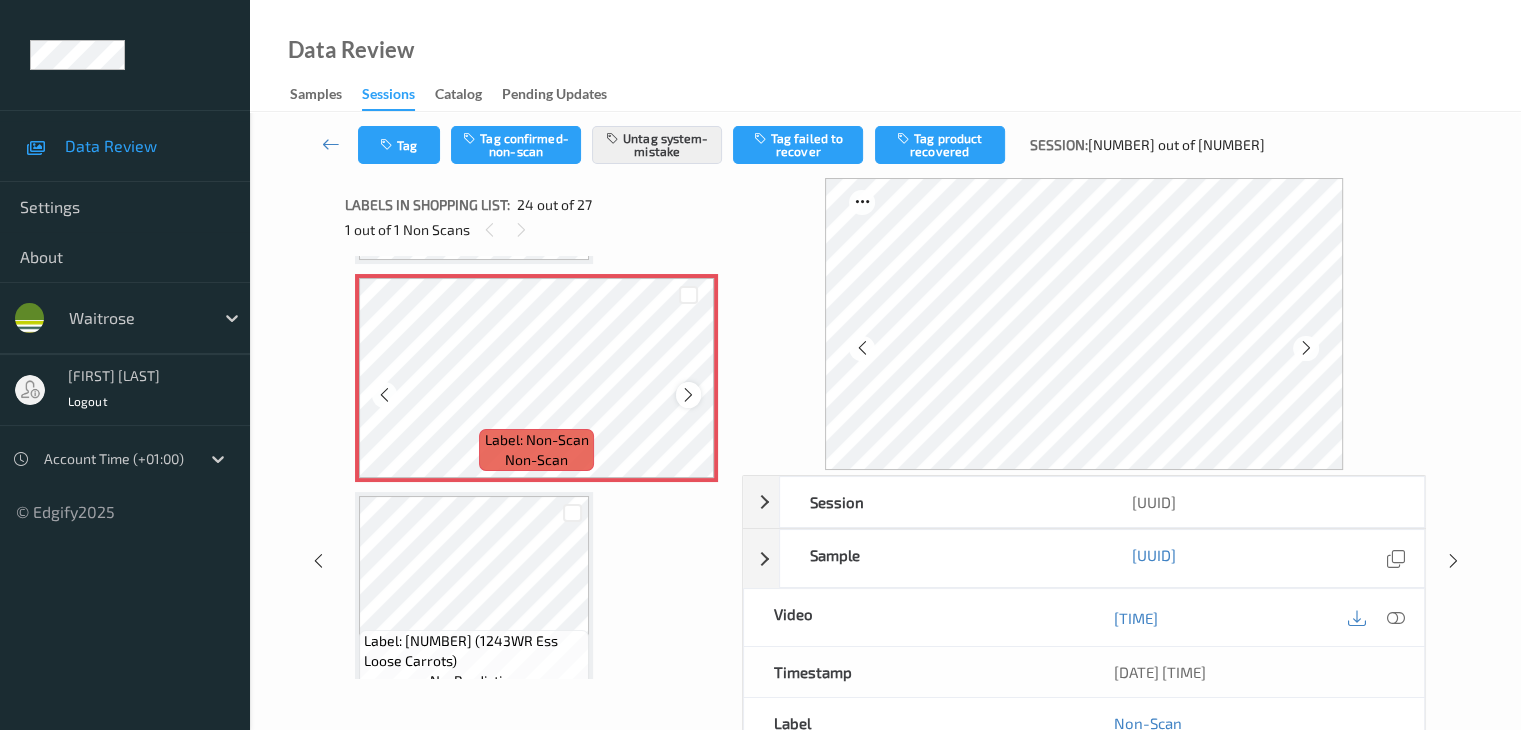click at bounding box center (688, 395) 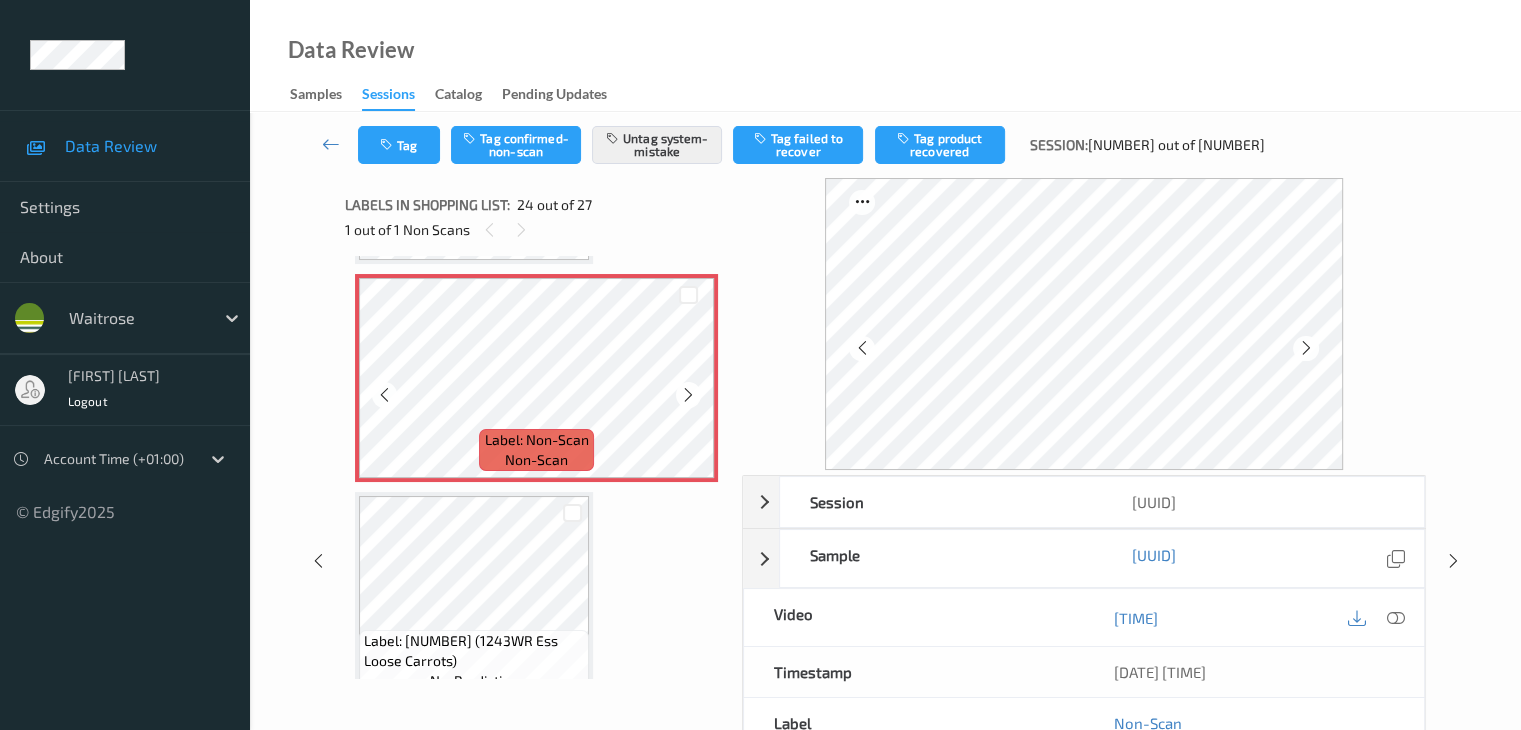 click at bounding box center [688, 395] 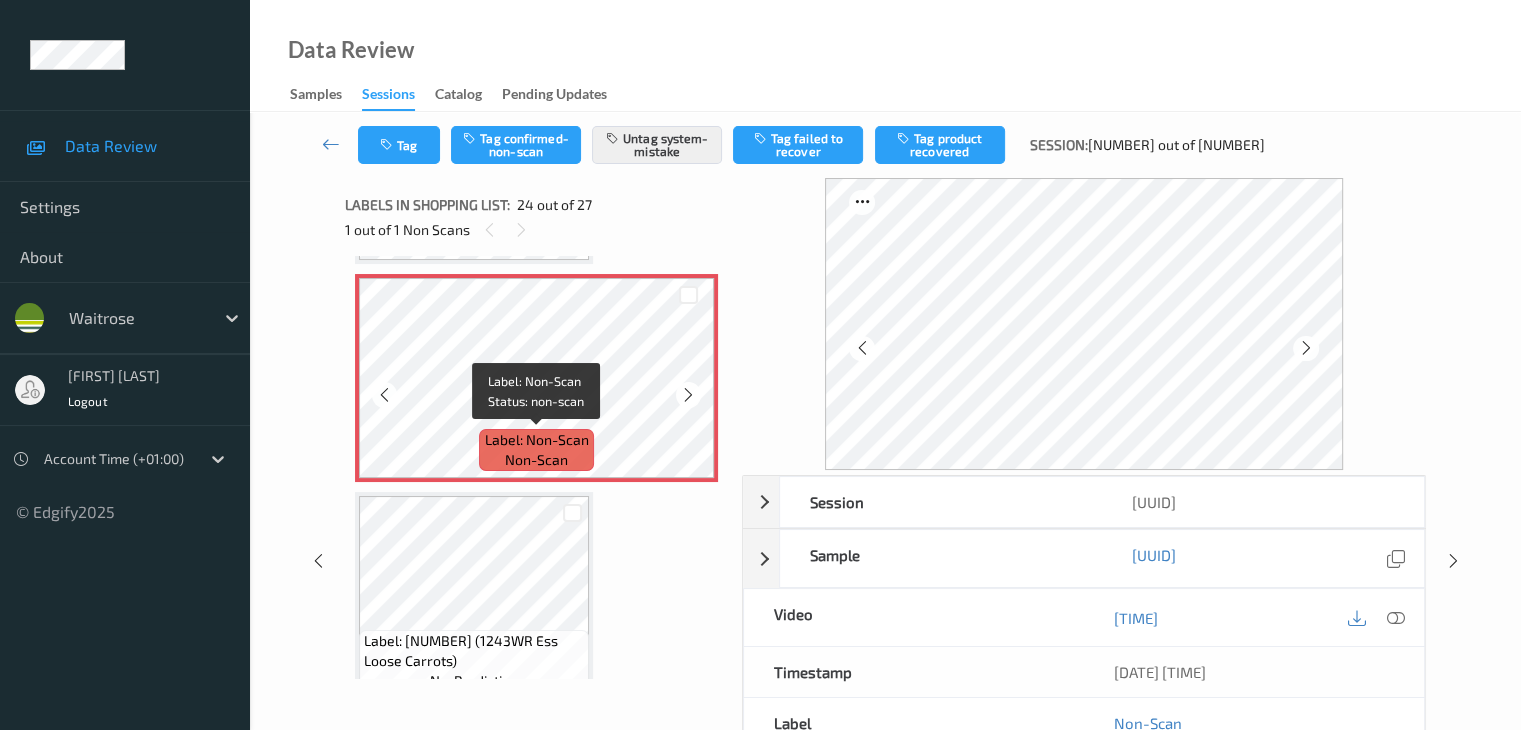scroll, scrollTop: 4806, scrollLeft: 0, axis: vertical 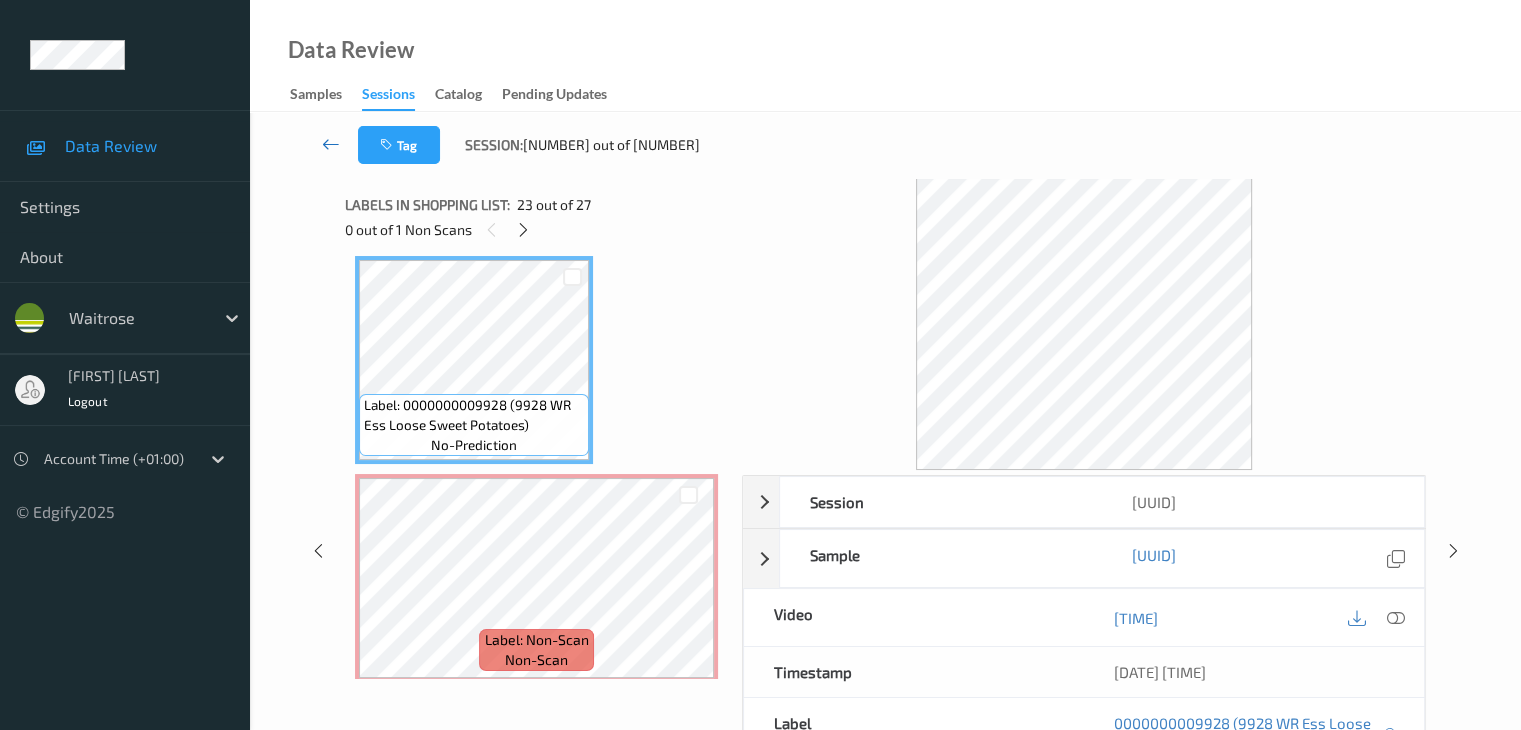 click at bounding box center [331, 144] 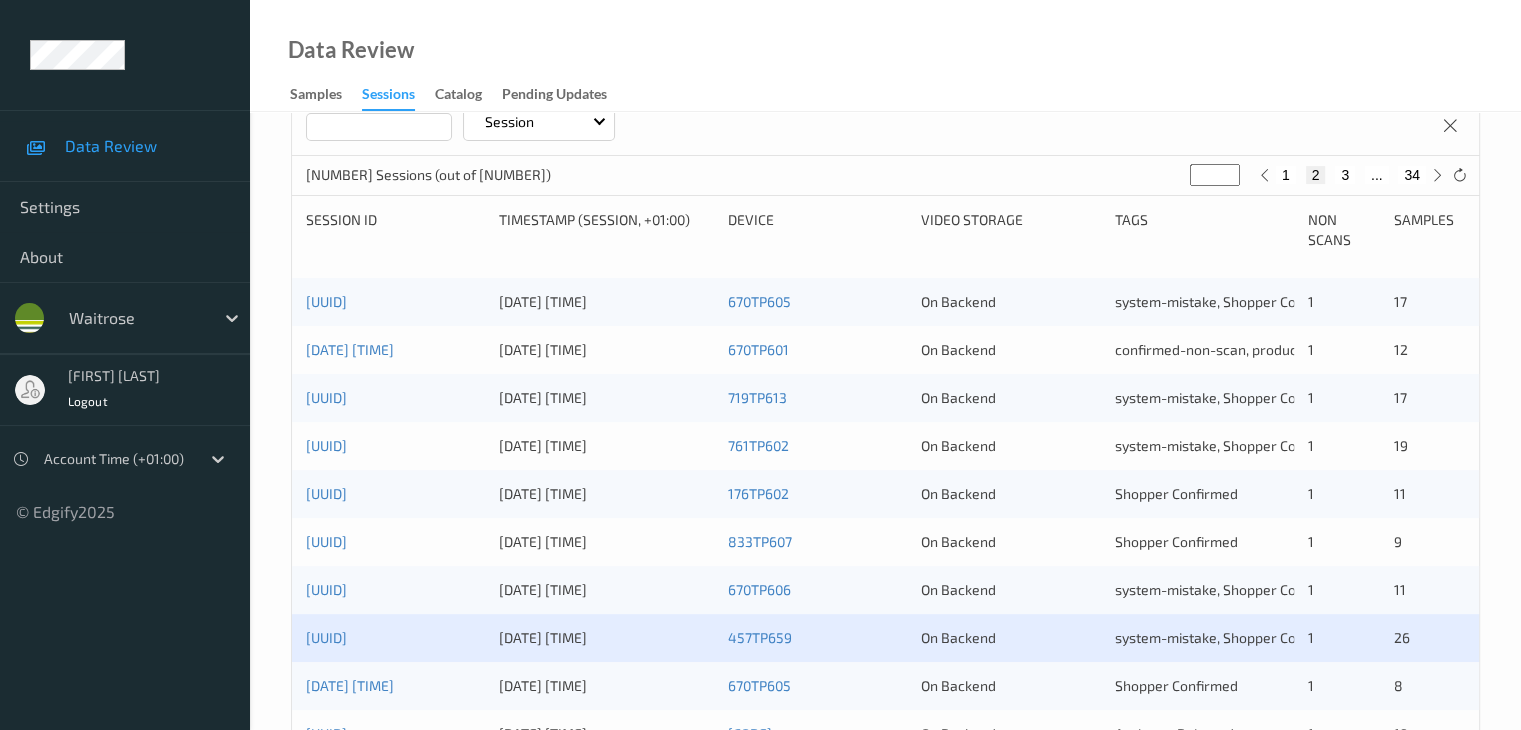scroll, scrollTop: 400, scrollLeft: 0, axis: vertical 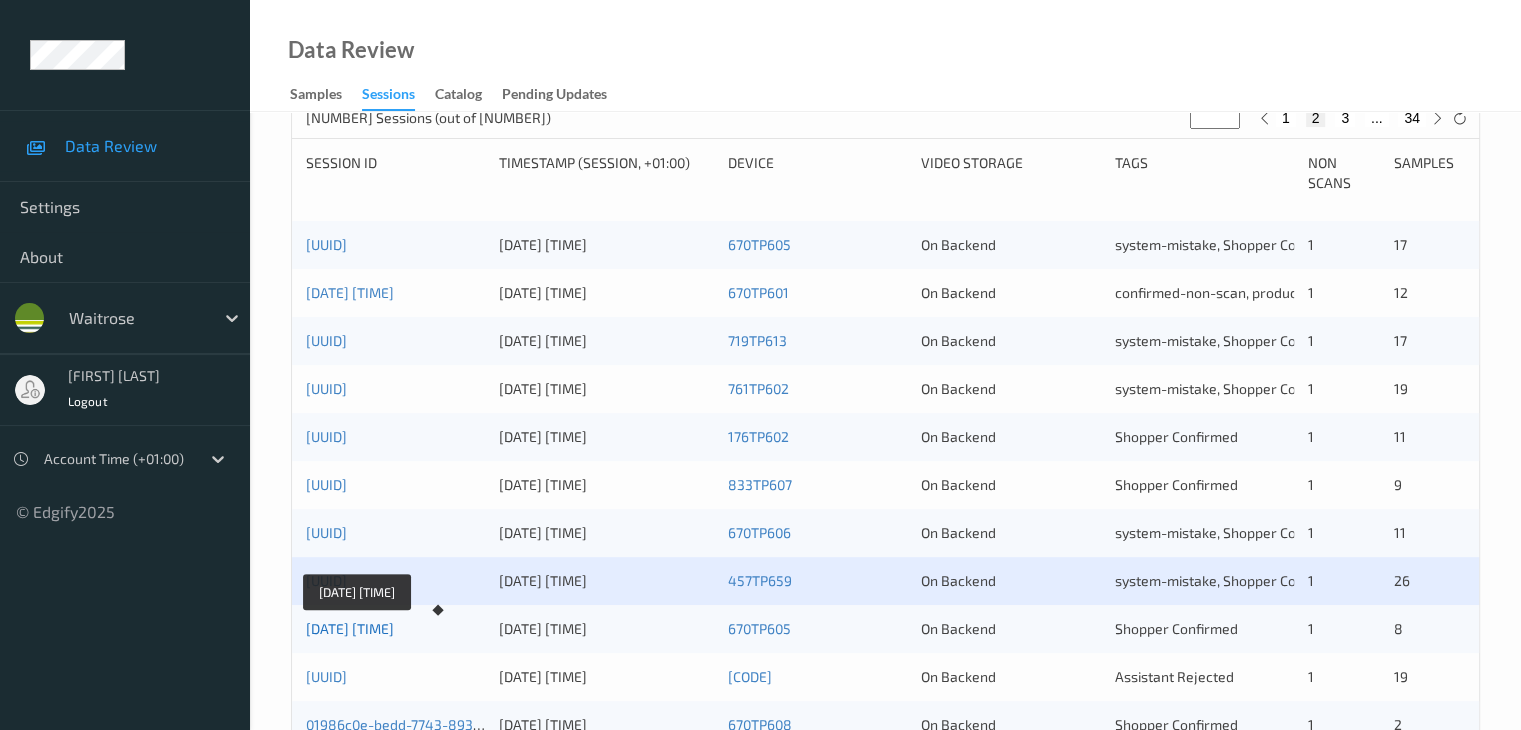 click on "01986c10-e4fa-70f8-abb6-b7e854f04ea1" at bounding box center (350, 628) 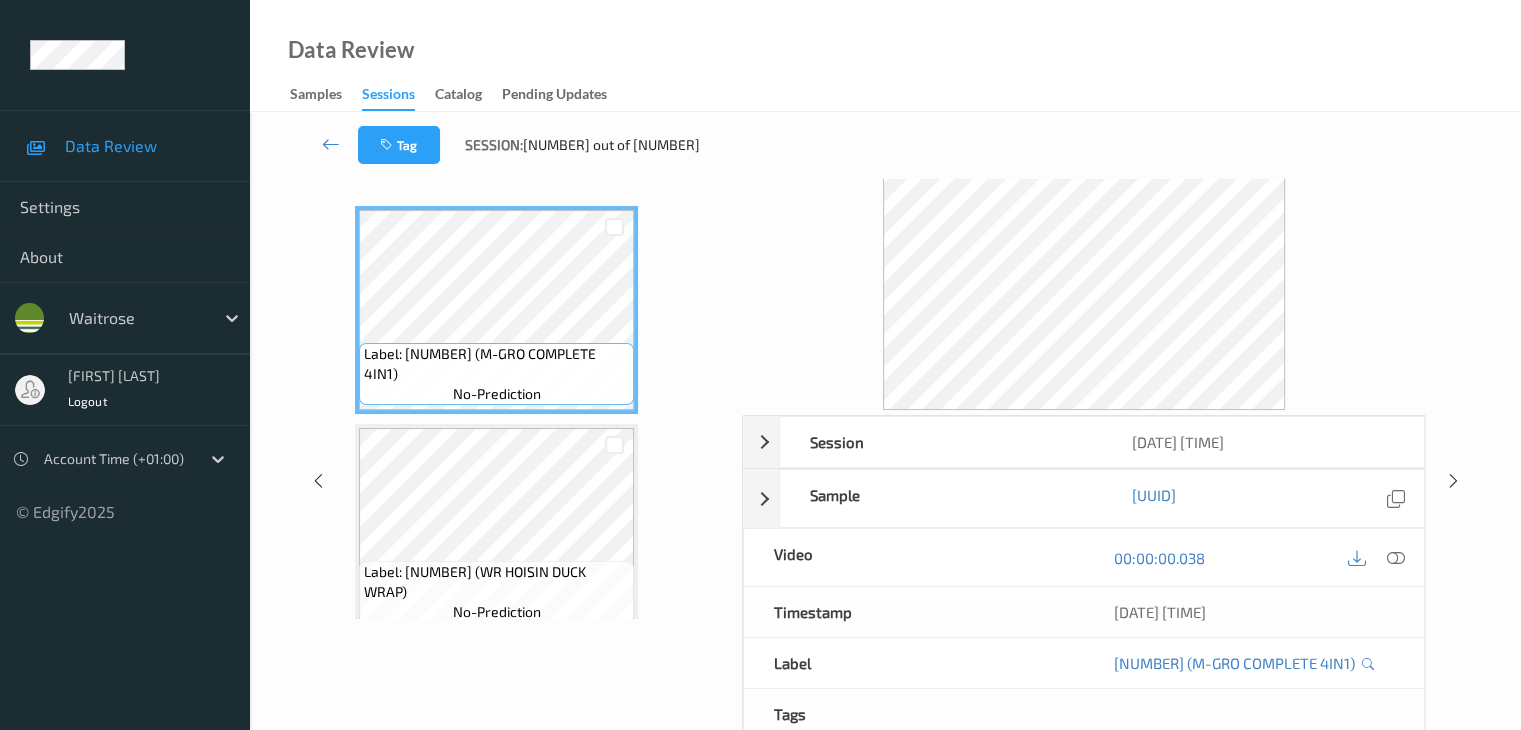 scroll, scrollTop: 0, scrollLeft: 0, axis: both 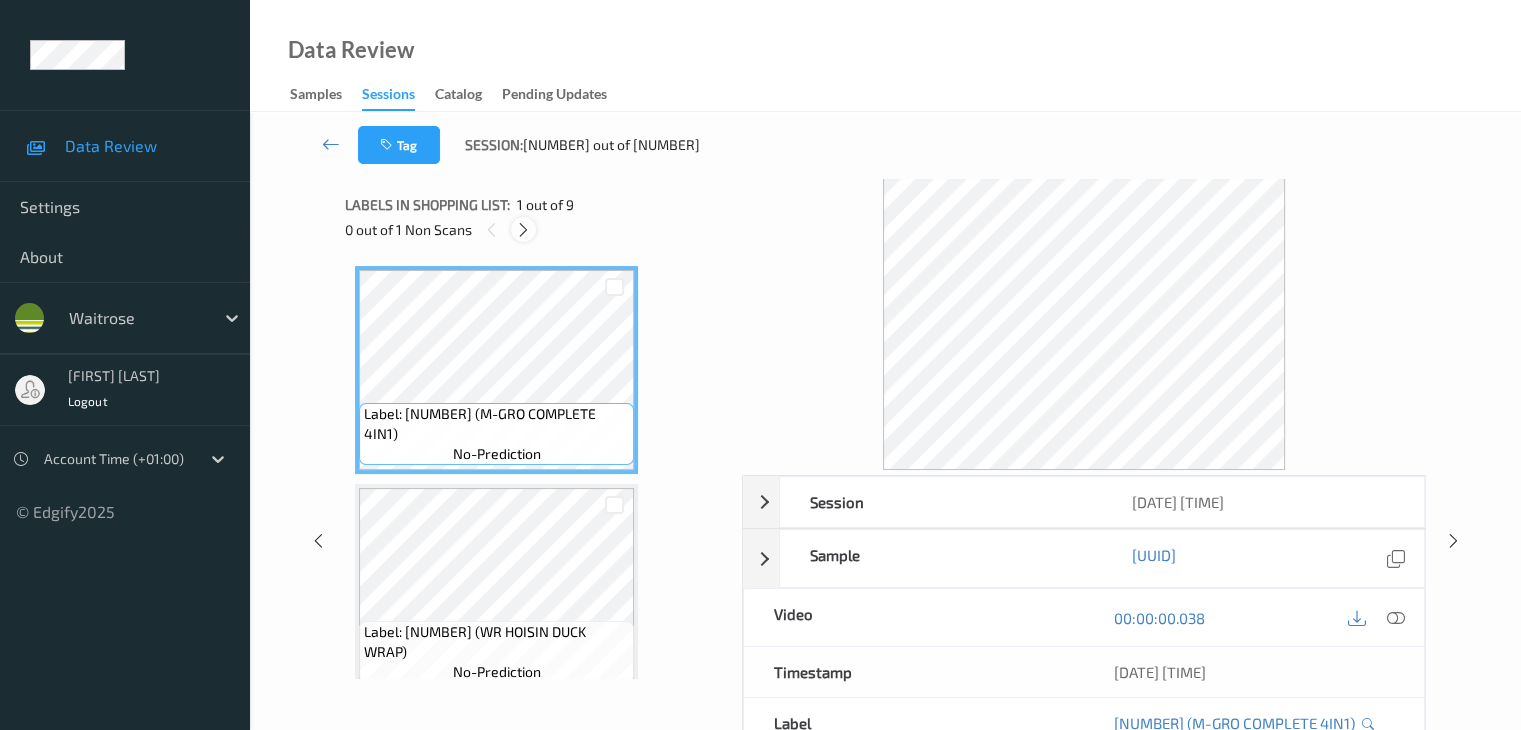 click at bounding box center [523, 230] 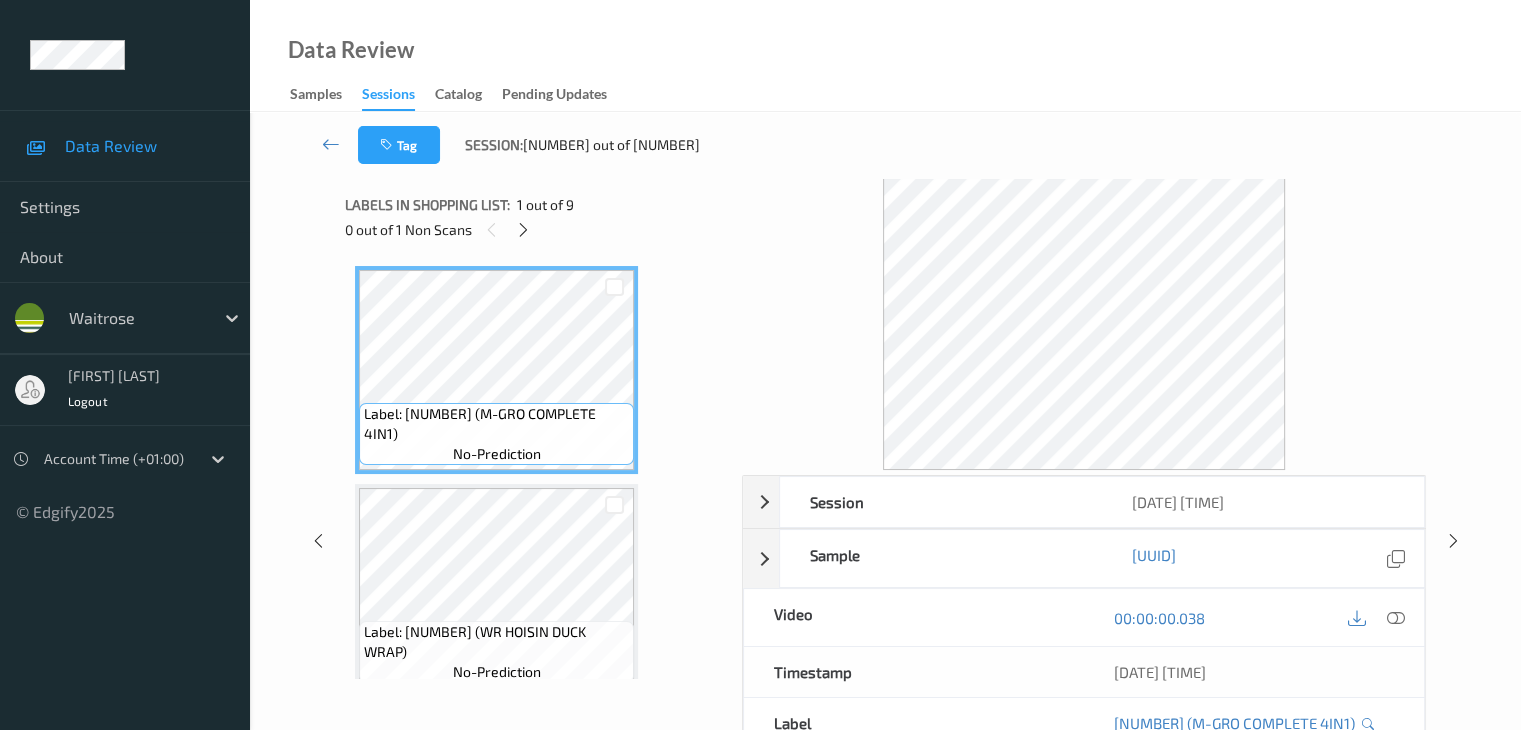 scroll, scrollTop: 446, scrollLeft: 0, axis: vertical 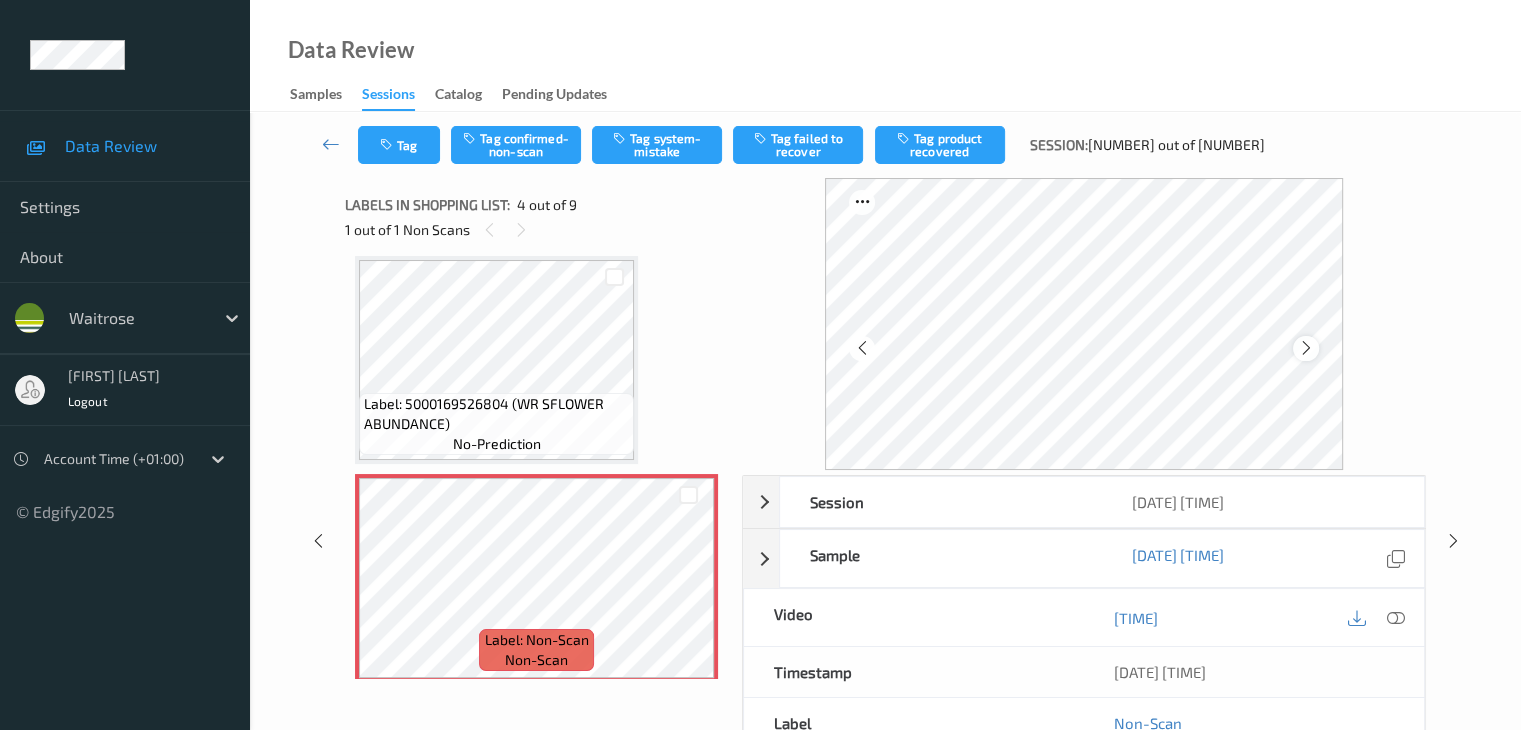 click at bounding box center [1306, 348] 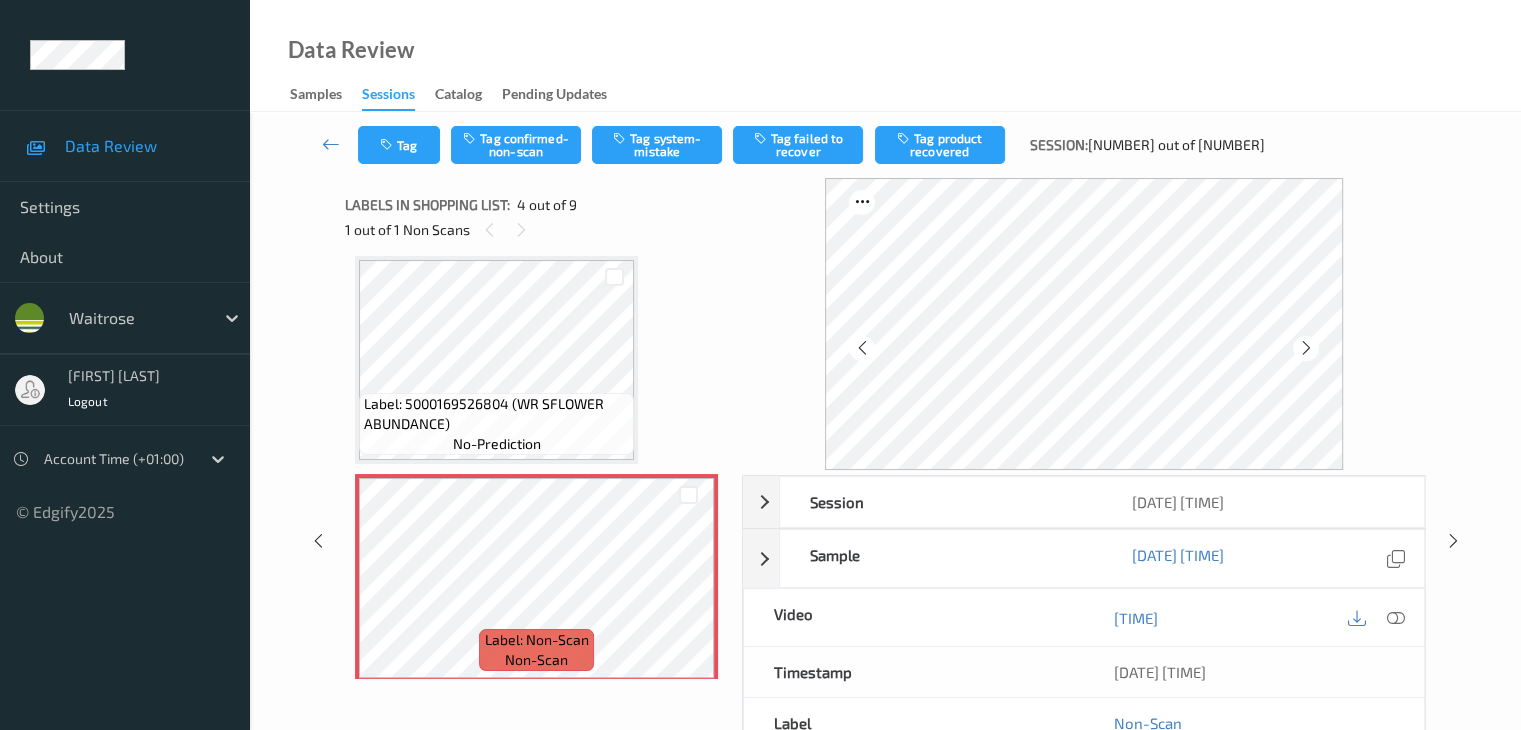 click at bounding box center [1306, 348] 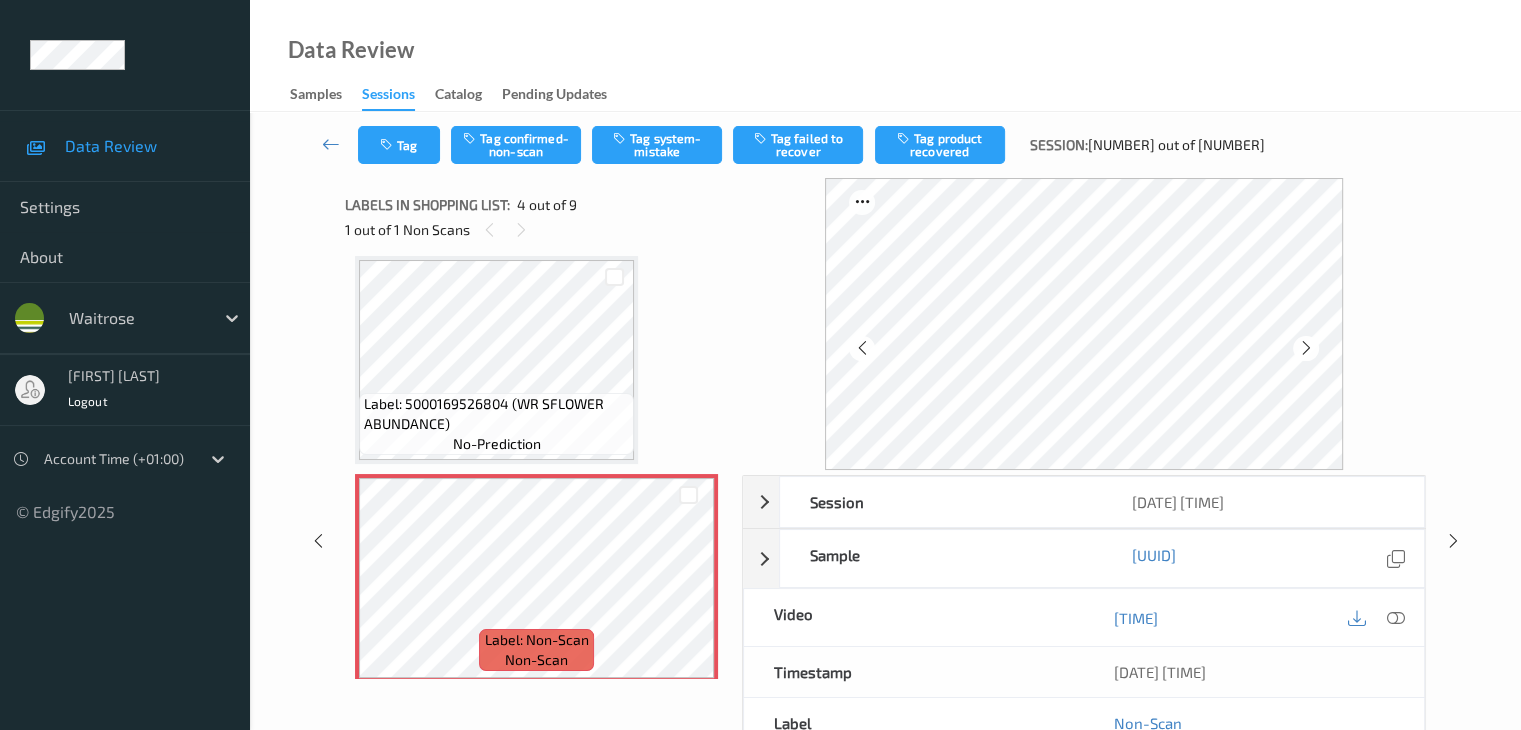 click at bounding box center [1306, 348] 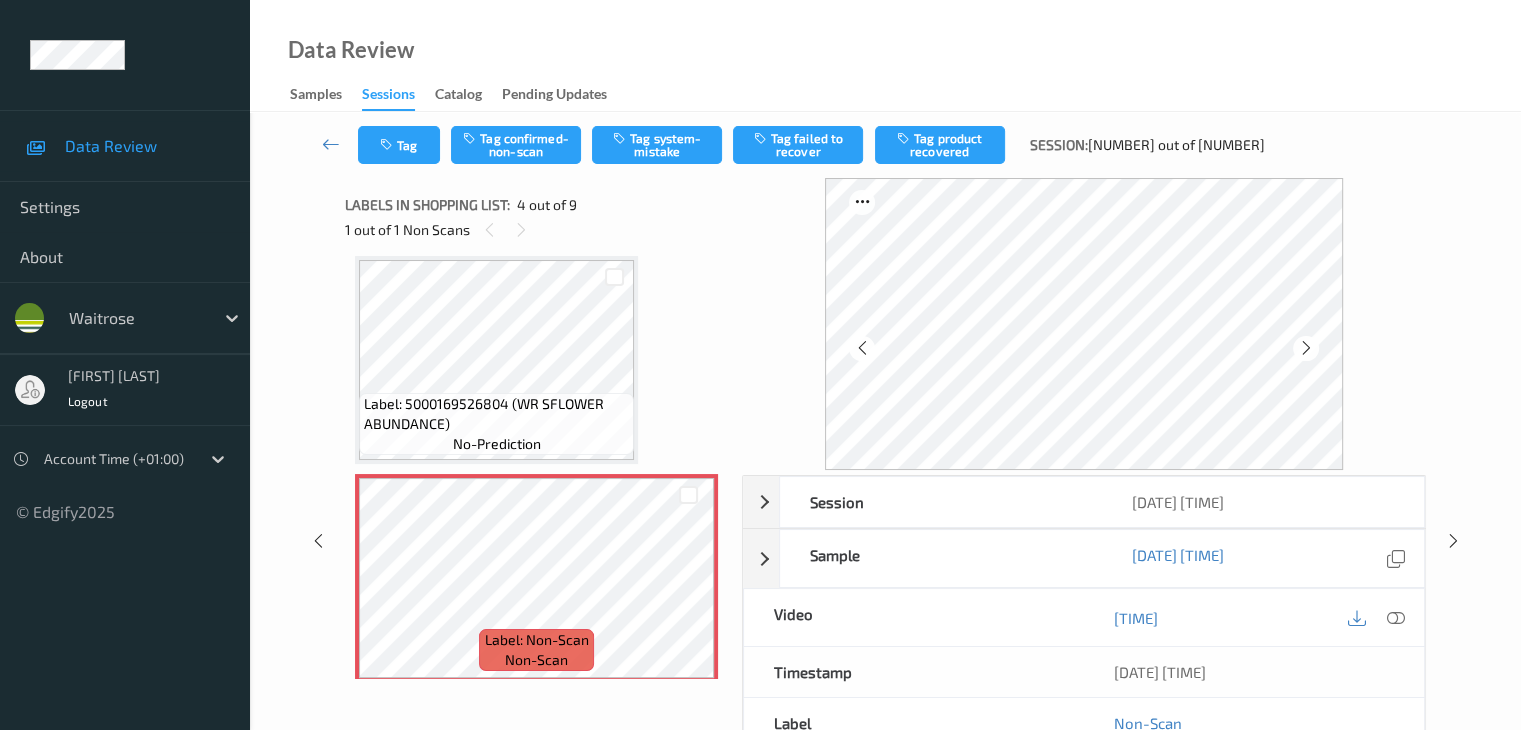 click at bounding box center [1306, 348] 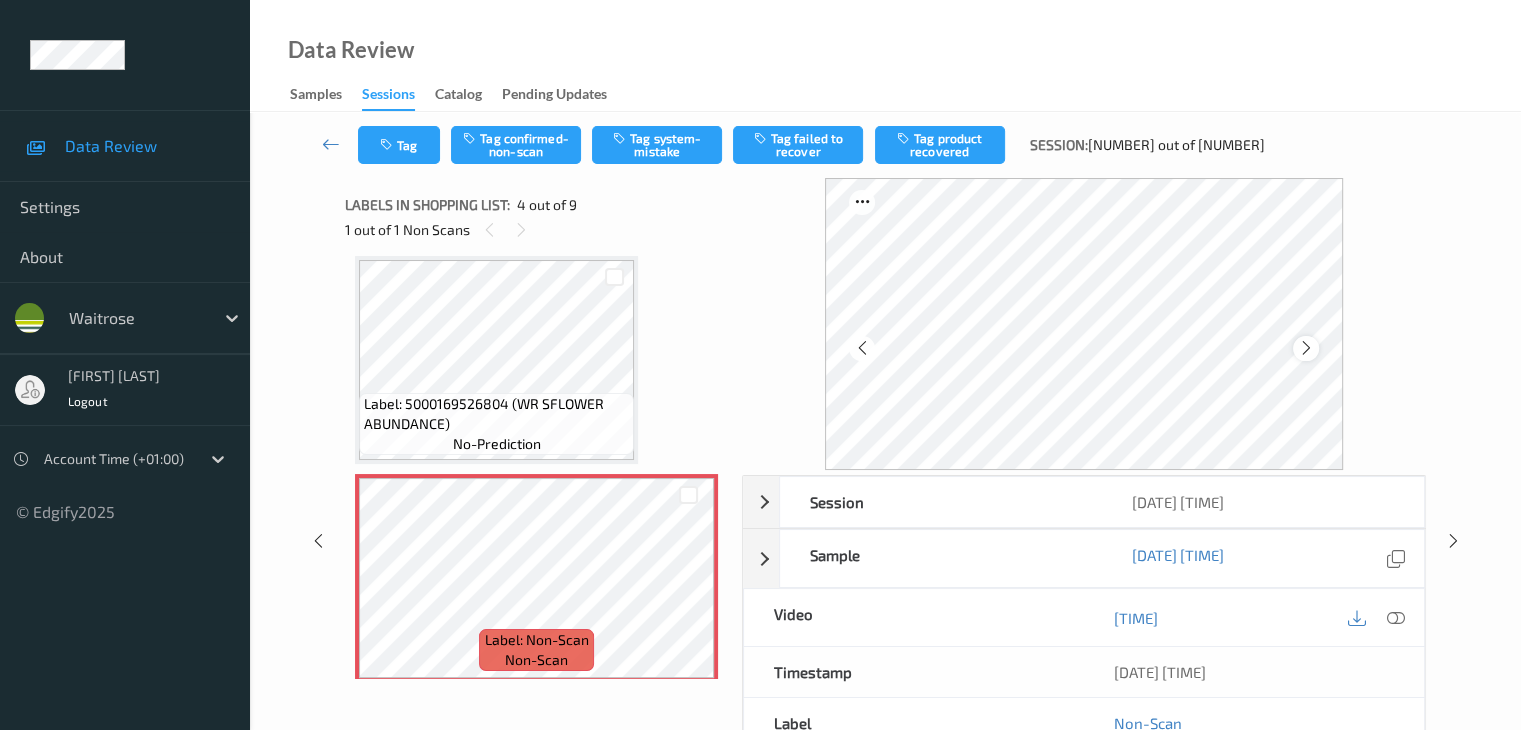 click at bounding box center [1306, 348] 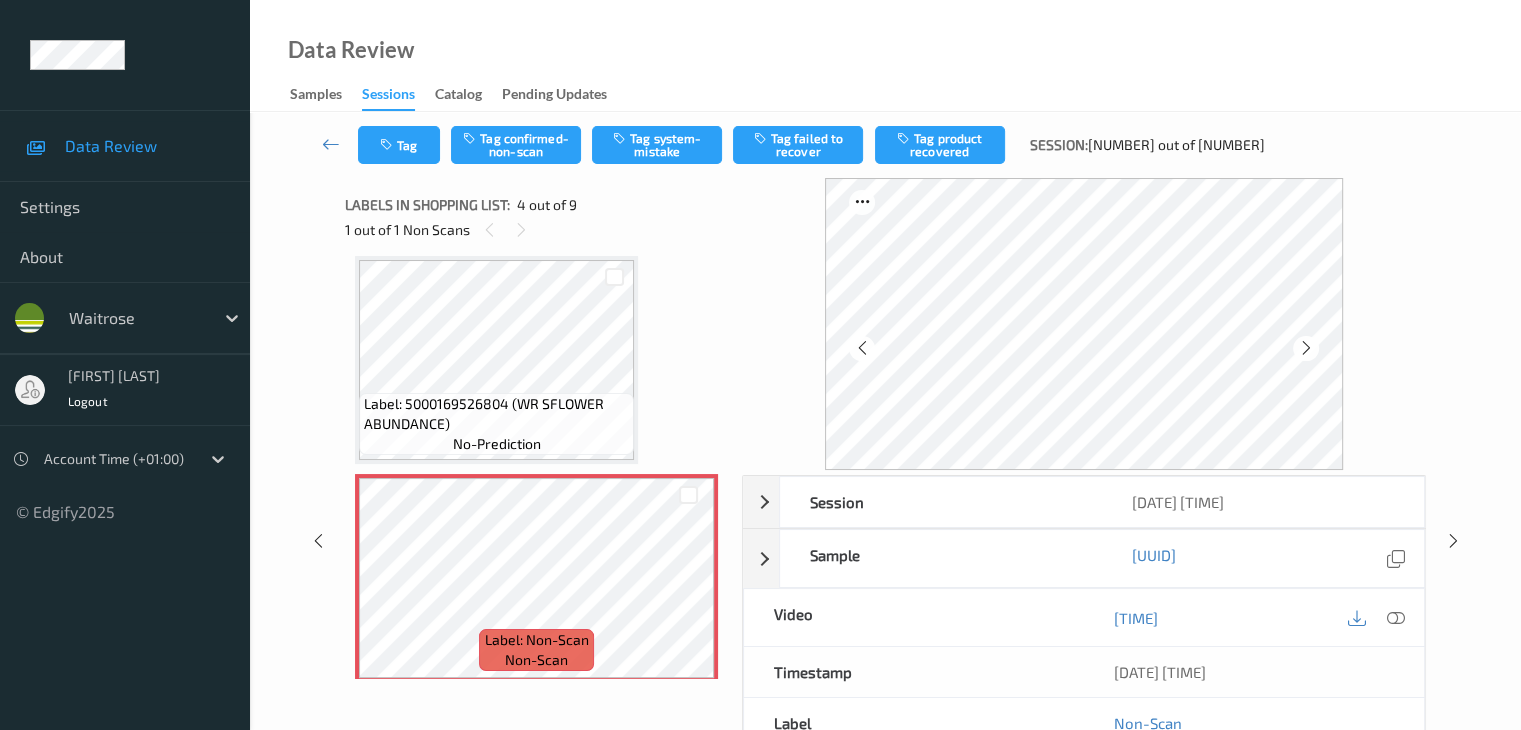 click at bounding box center [1306, 348] 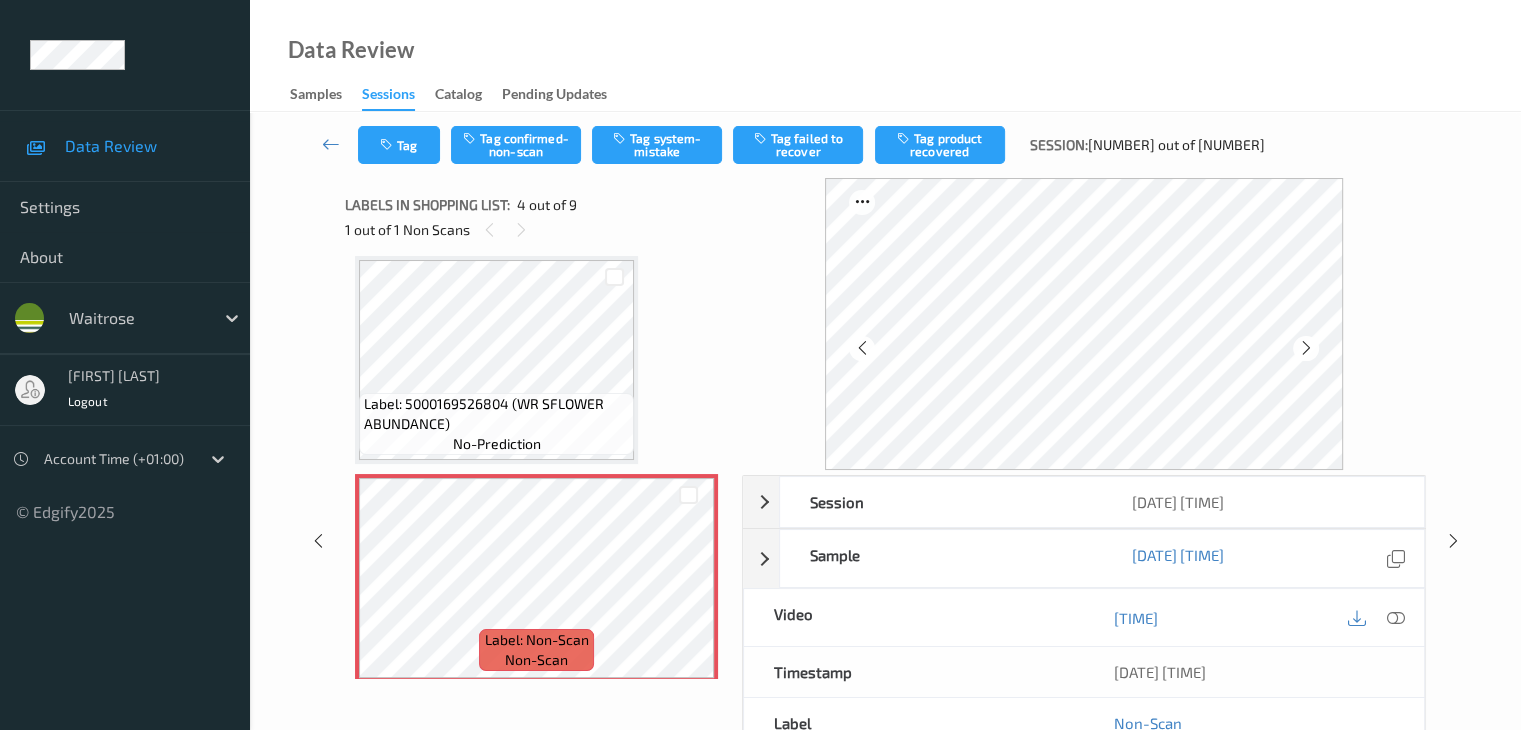 click at bounding box center (1306, 348) 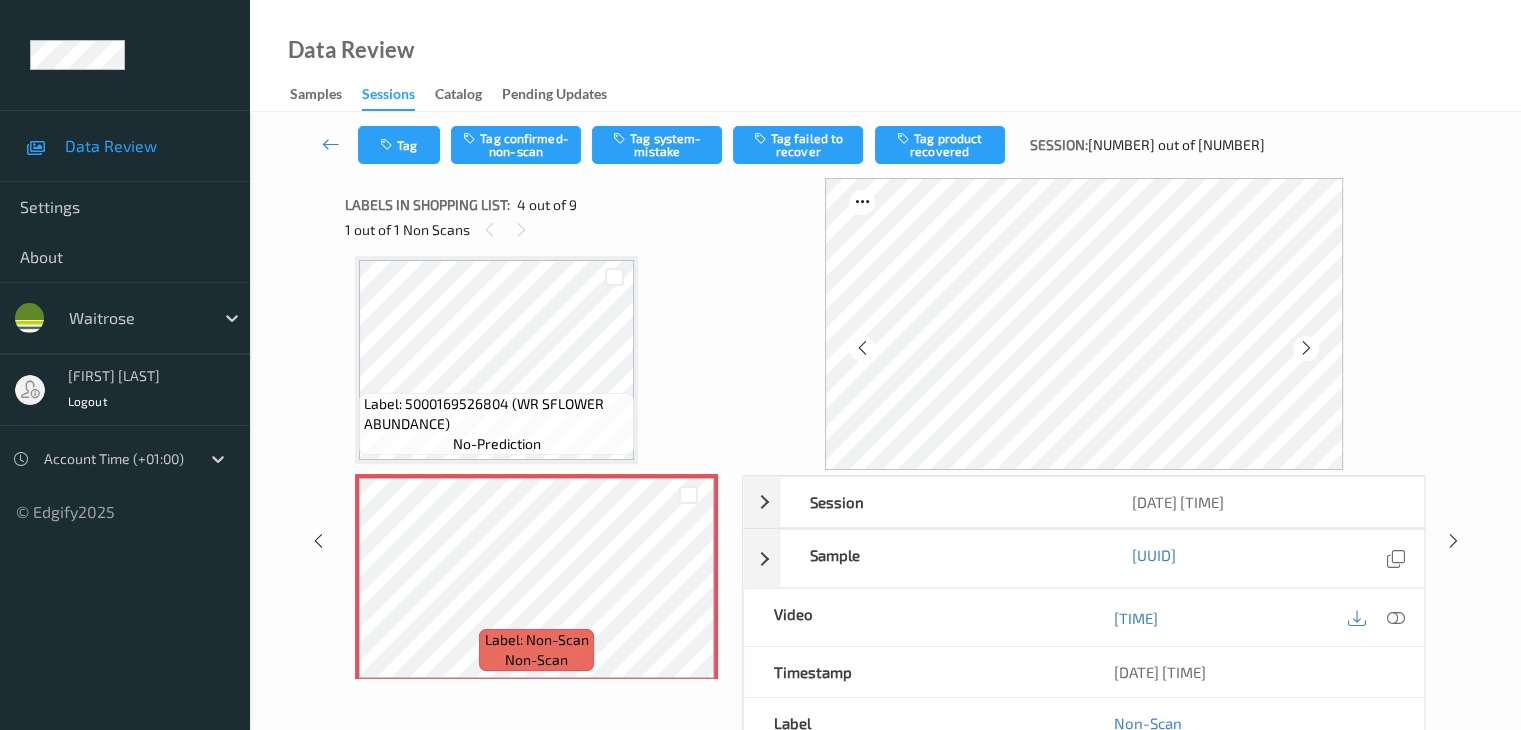 click at bounding box center (1306, 348) 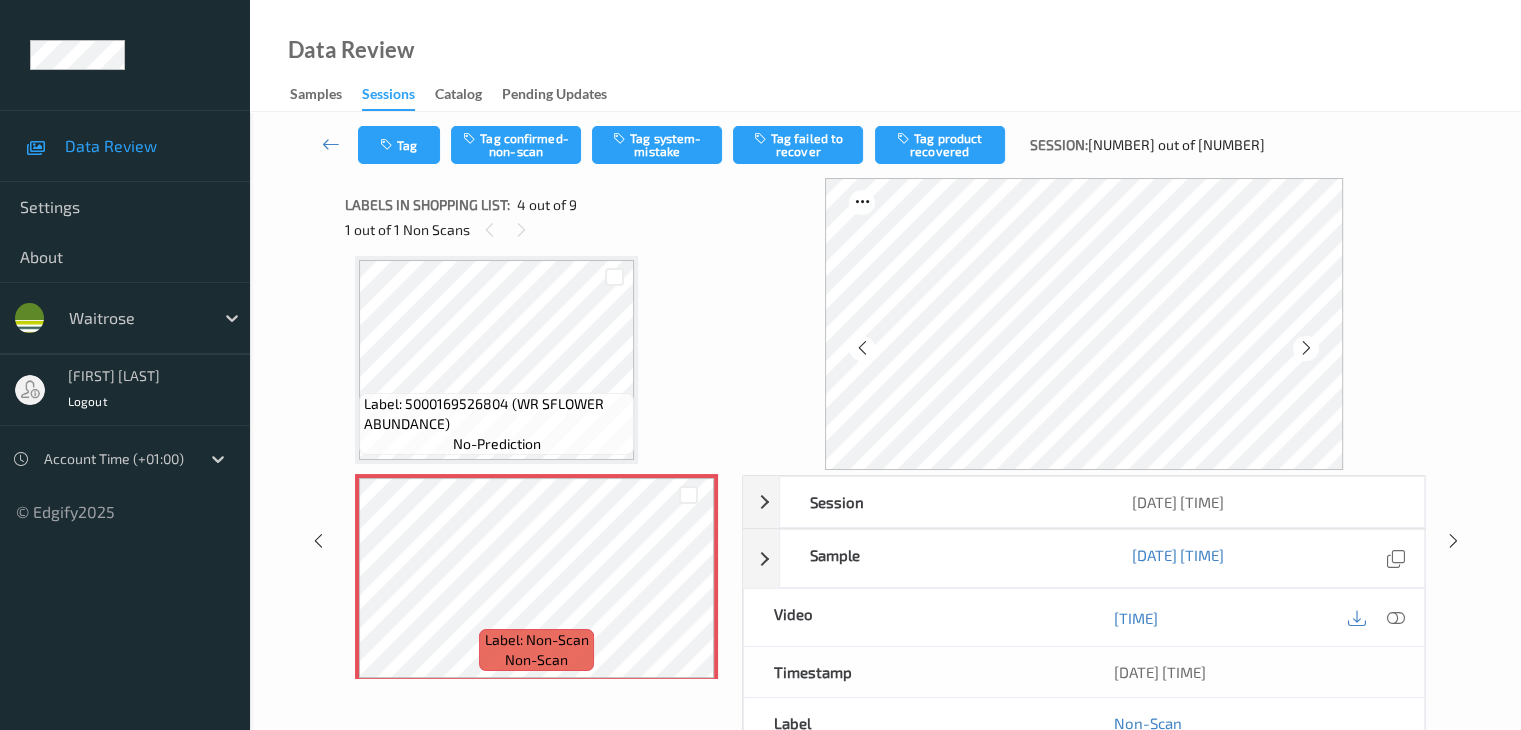 click at bounding box center (1306, 348) 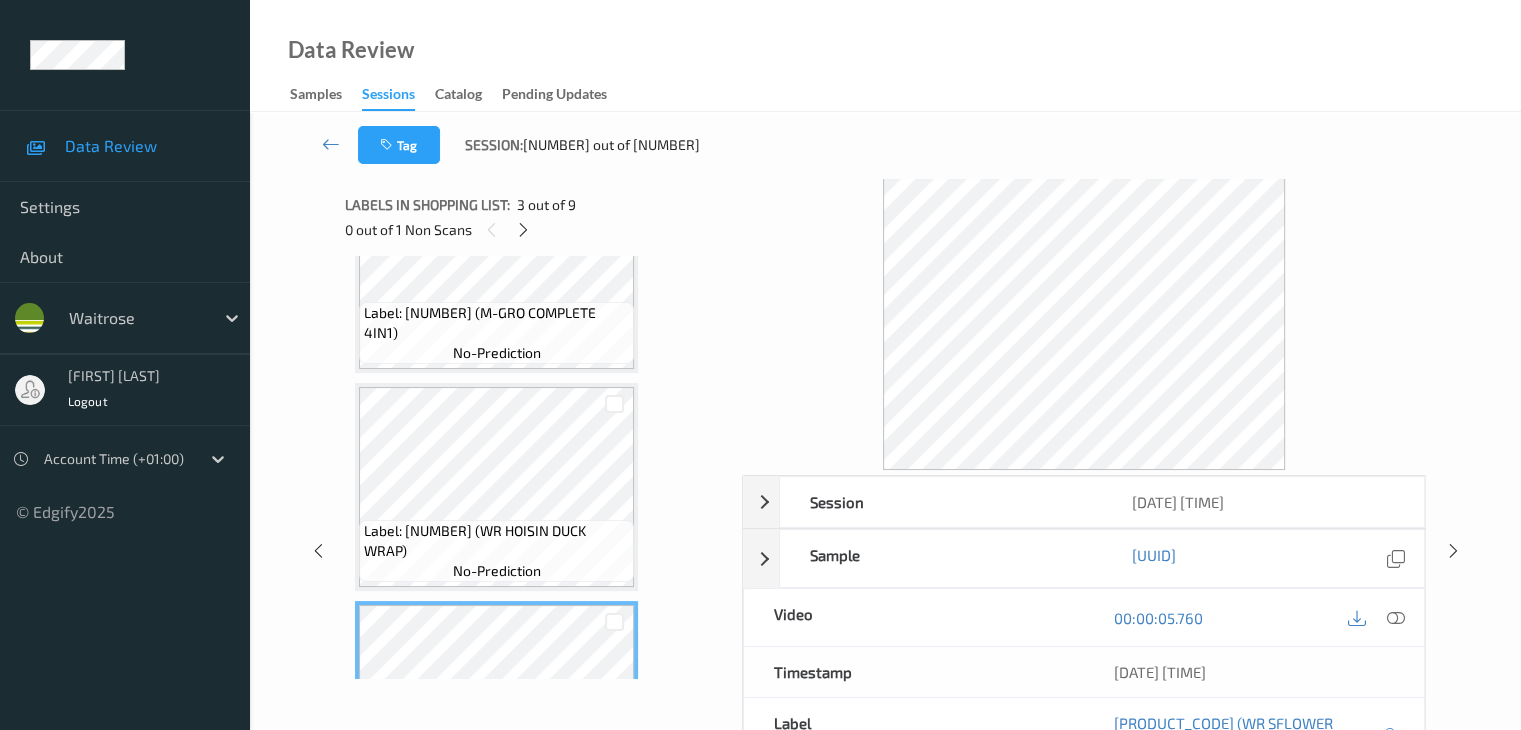 scroll, scrollTop: 100, scrollLeft: 0, axis: vertical 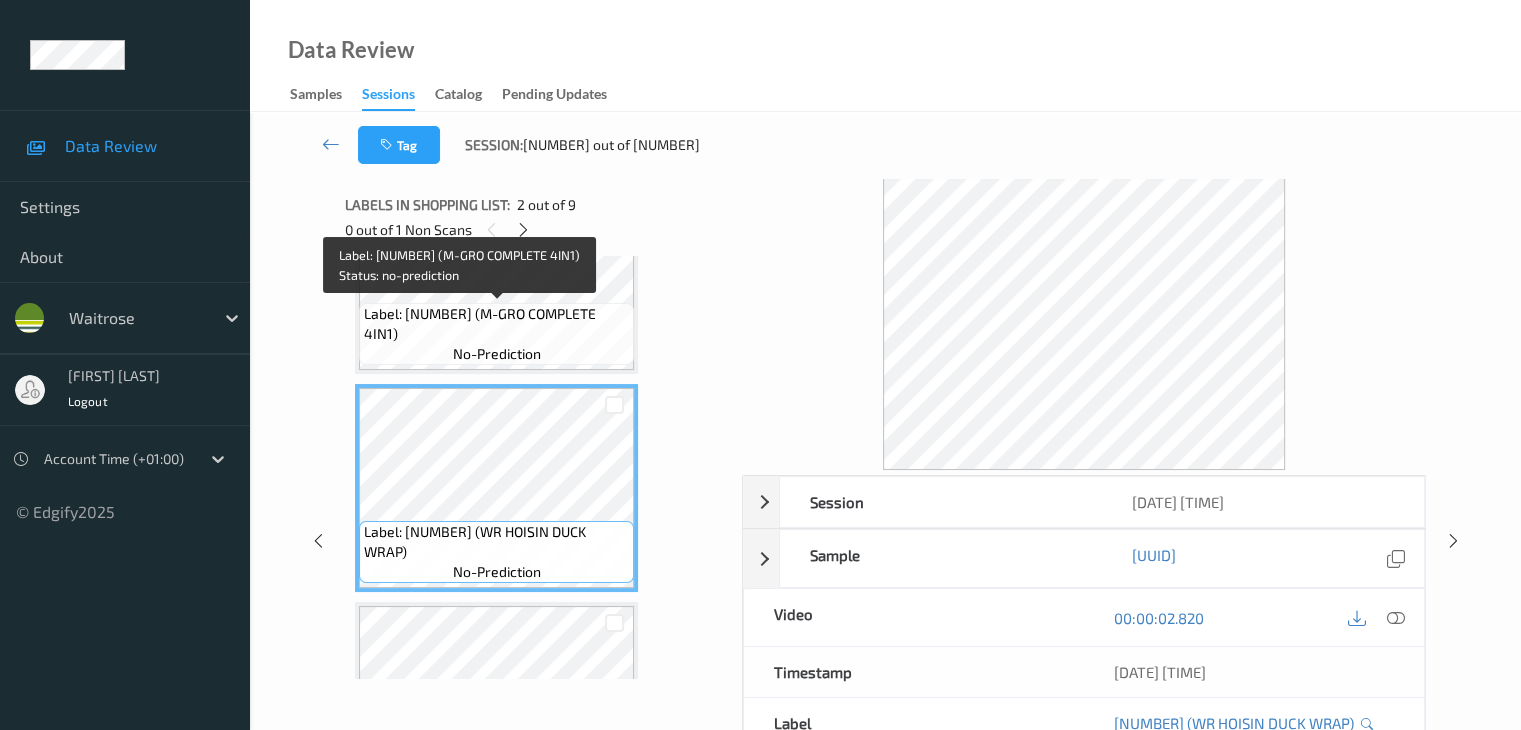 click on "Label: 10501027219516300475 (M-GRO COMPLETE 4IN1)" at bounding box center (496, 324) 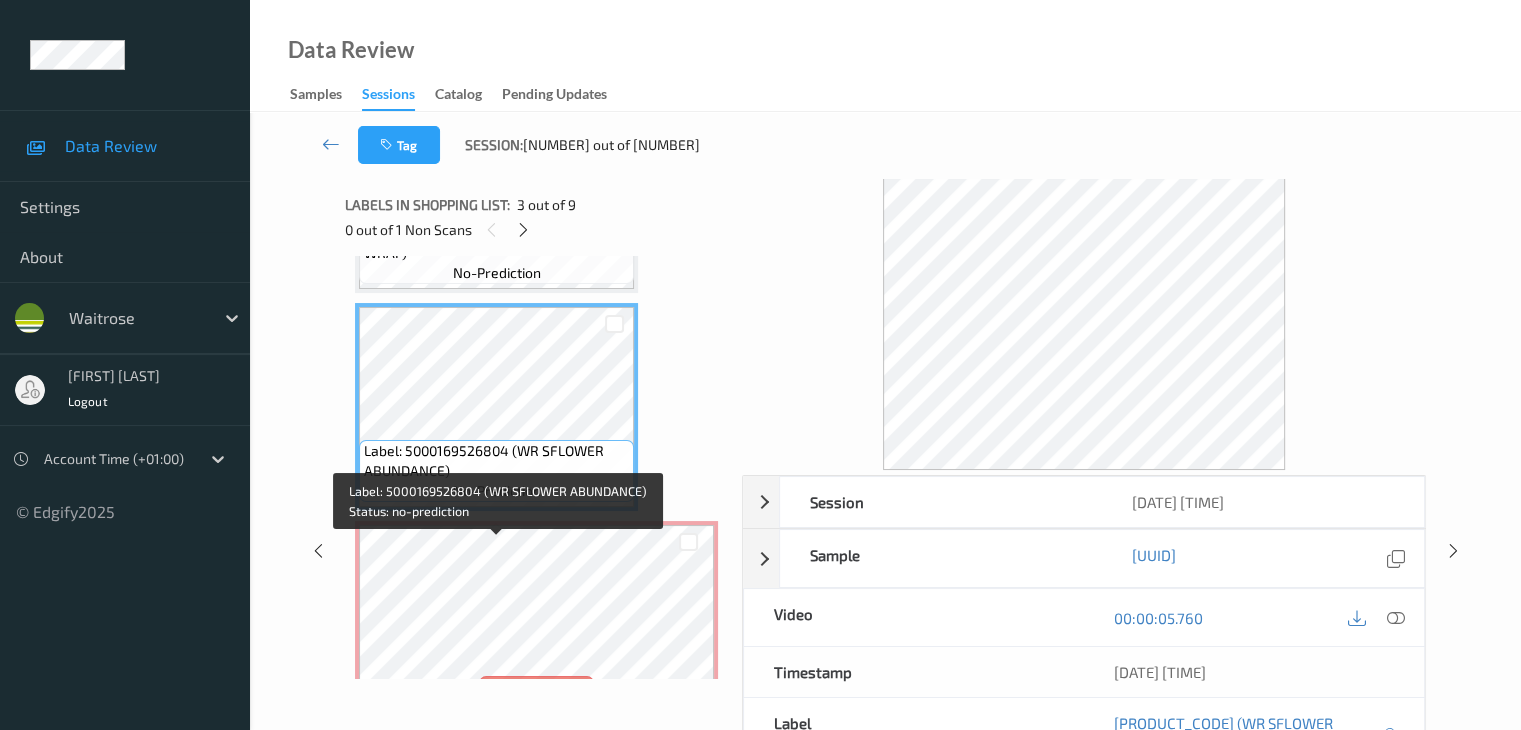 scroll, scrollTop: 500, scrollLeft: 0, axis: vertical 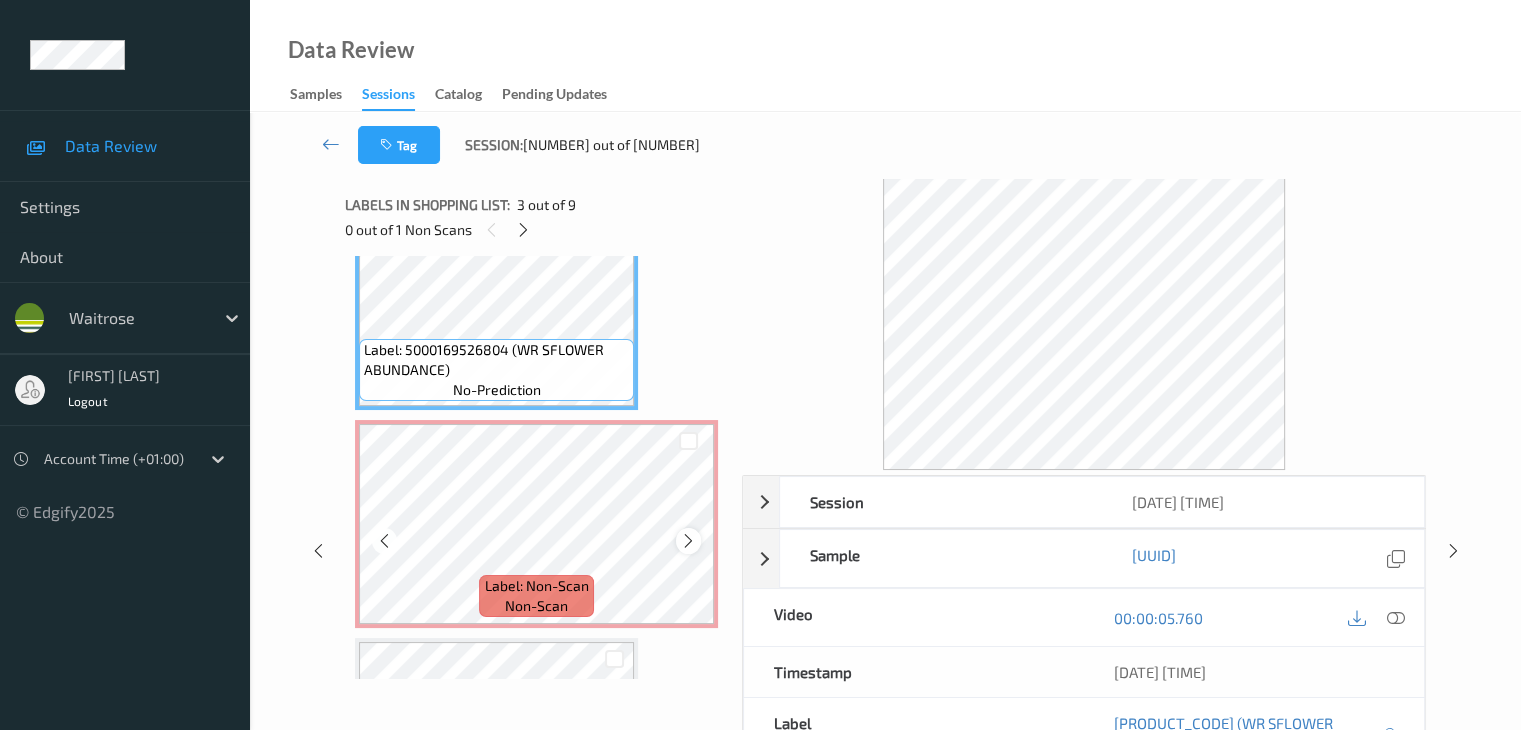 click at bounding box center (688, 541) 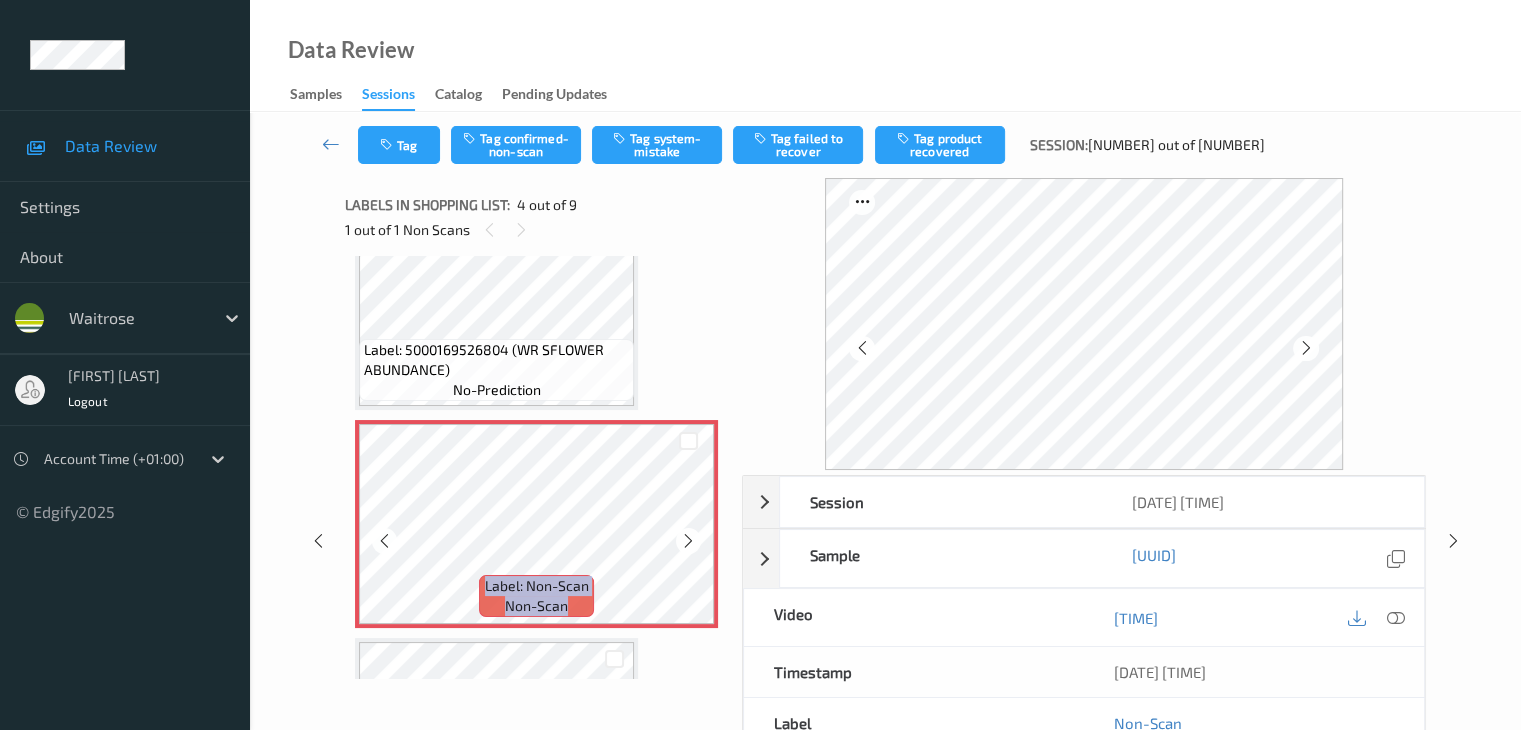 click at bounding box center (688, 541) 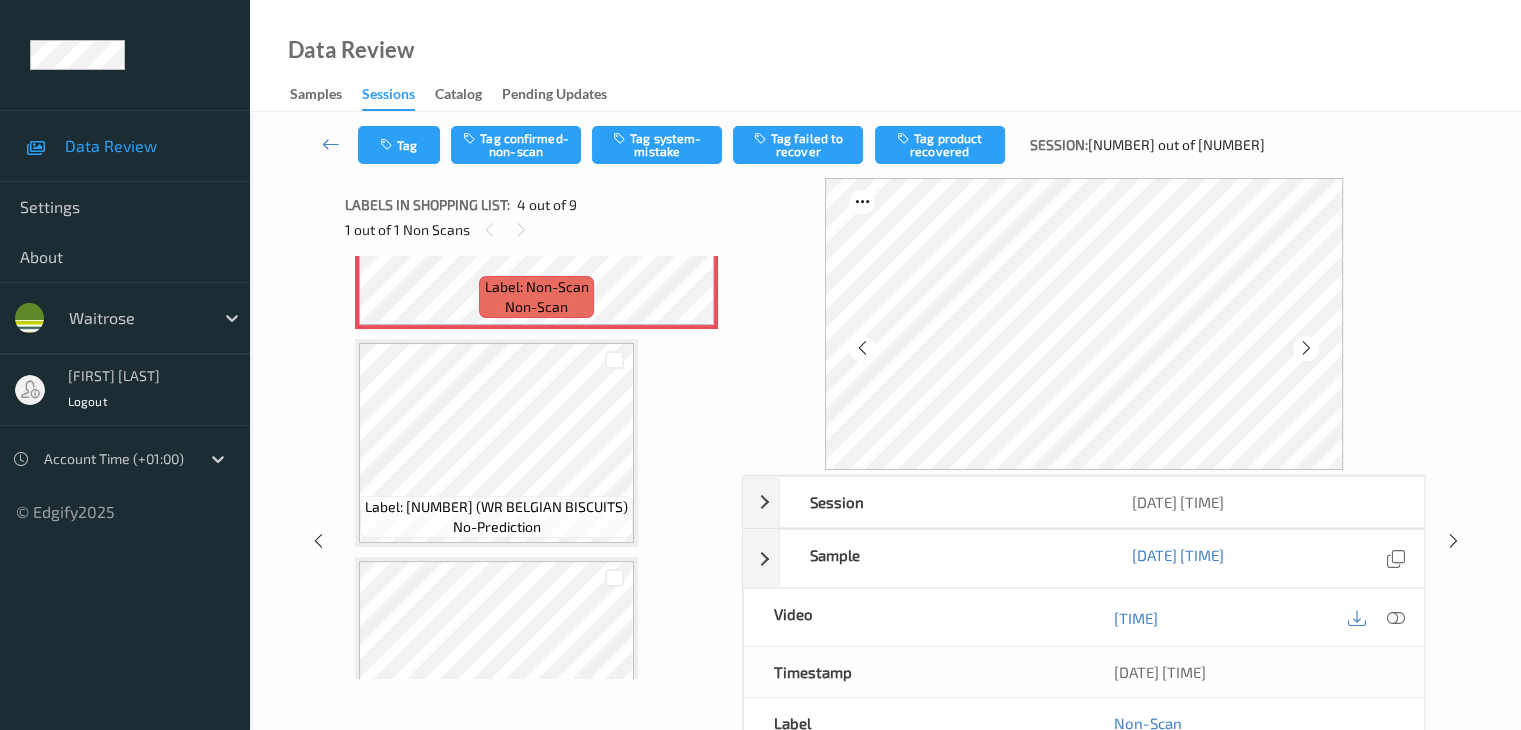 scroll, scrollTop: 800, scrollLeft: 0, axis: vertical 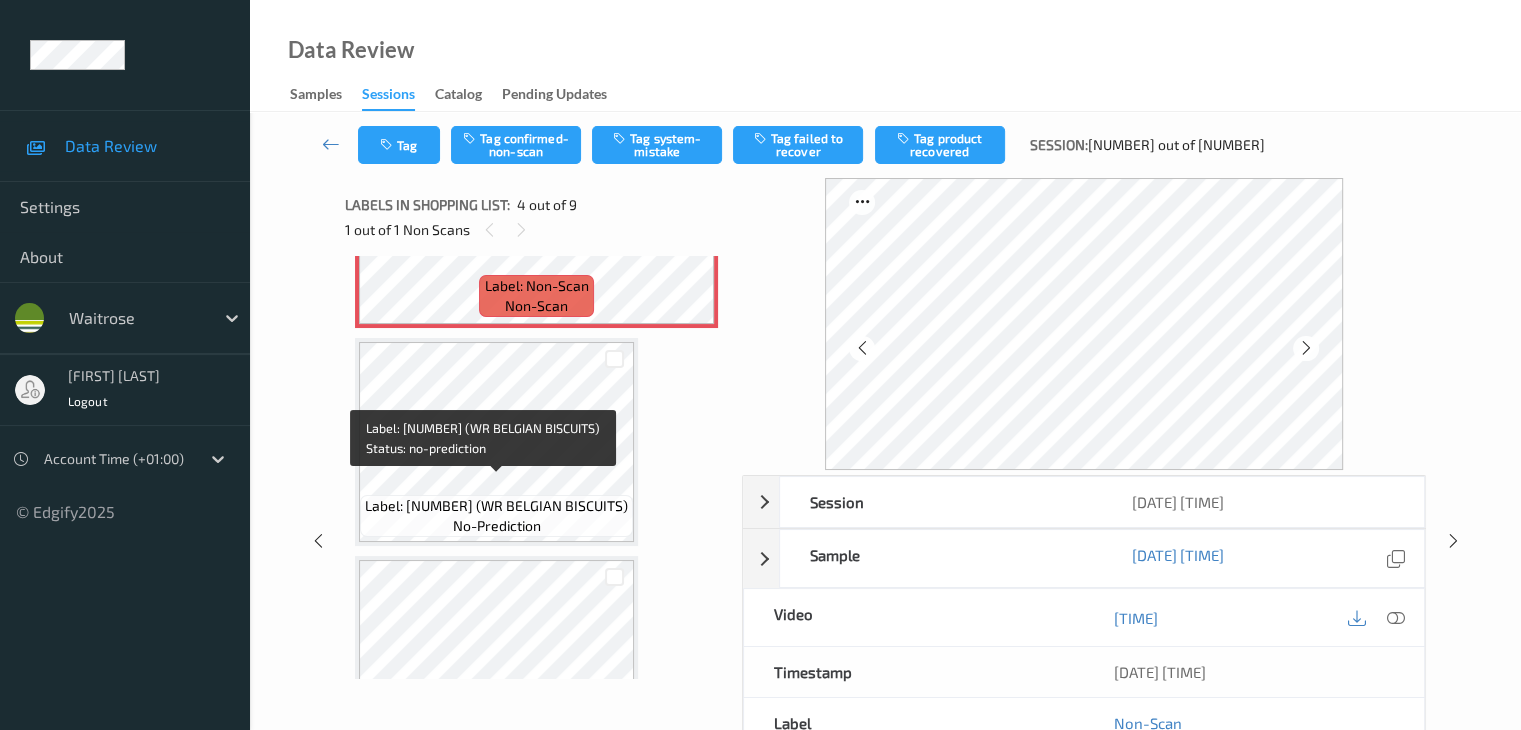 click on "Label: 5000169675151 (WR BELGIAN BISCUITS)" at bounding box center [496, 506] 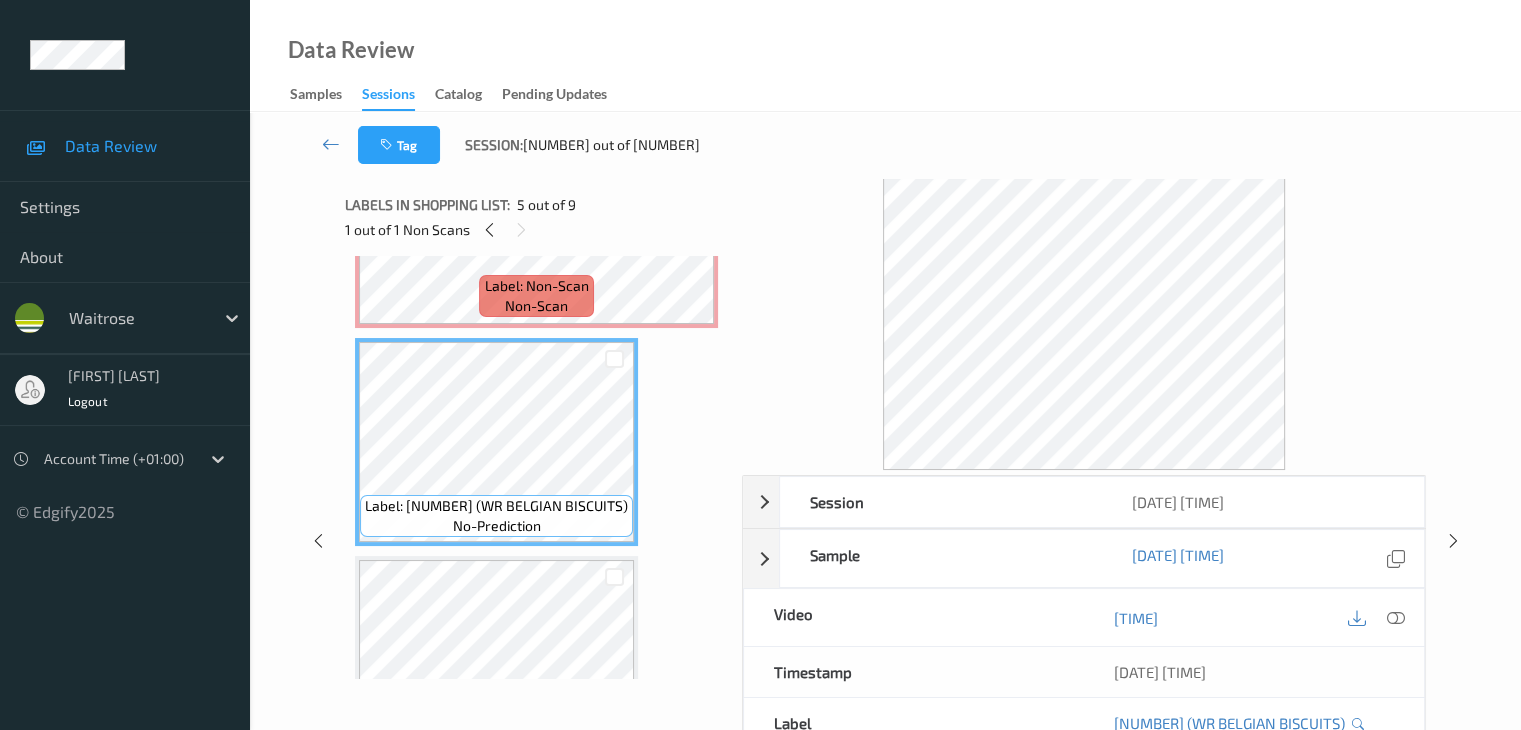 scroll, scrollTop: 600, scrollLeft: 0, axis: vertical 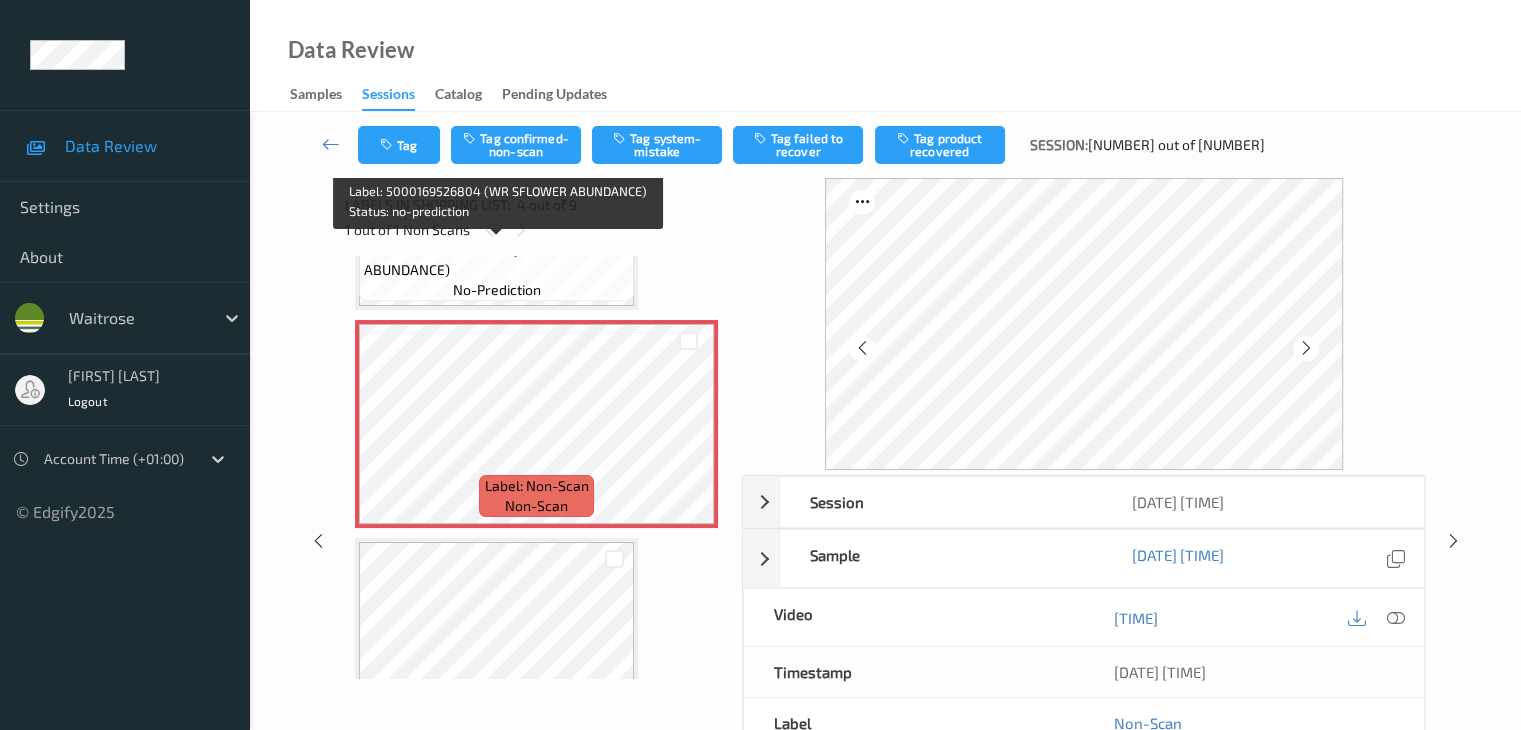 click on "Label: 5000169526804 (WR SFLOWER ABUNDANCE) no-prediction" at bounding box center [496, 270] 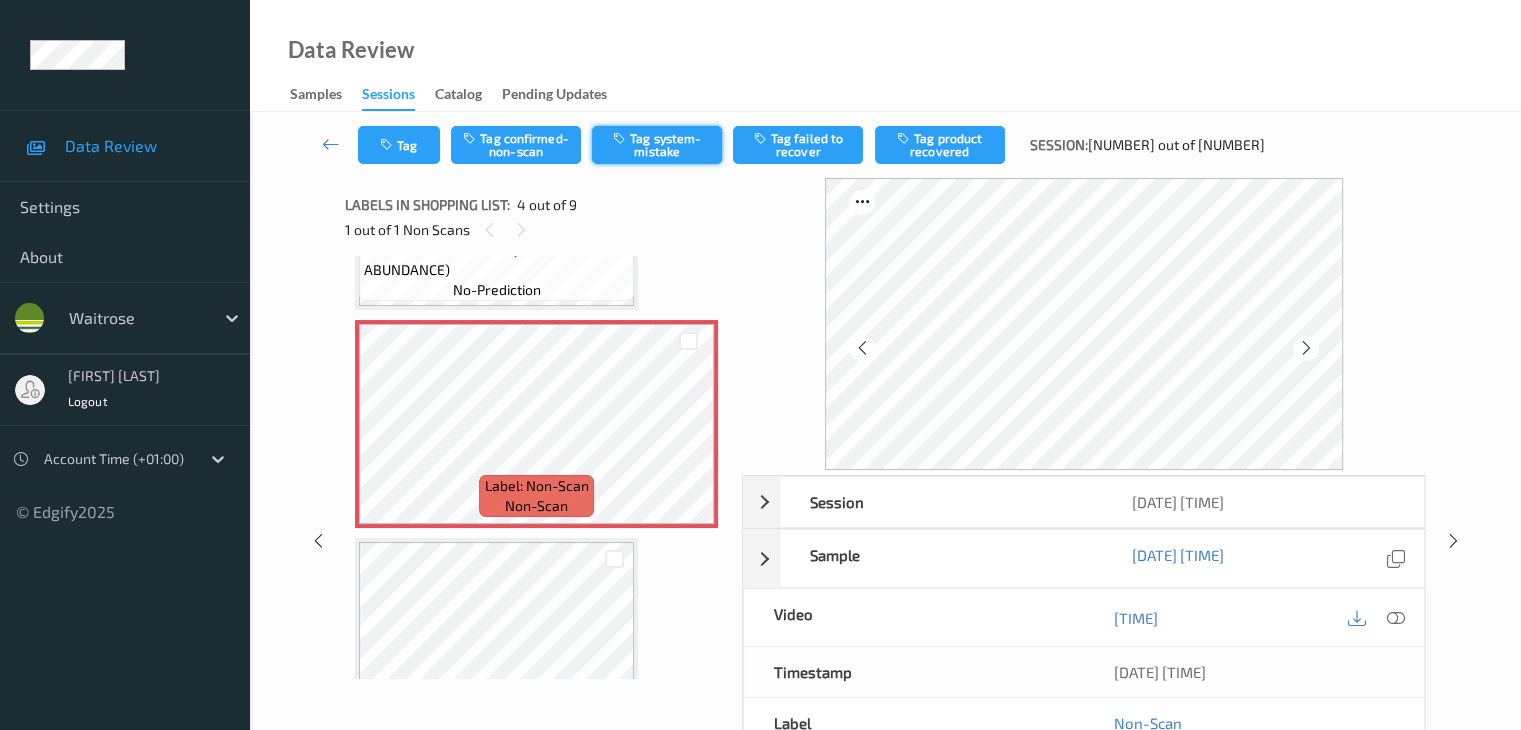 click on "Tag   system-mistake" at bounding box center (657, 145) 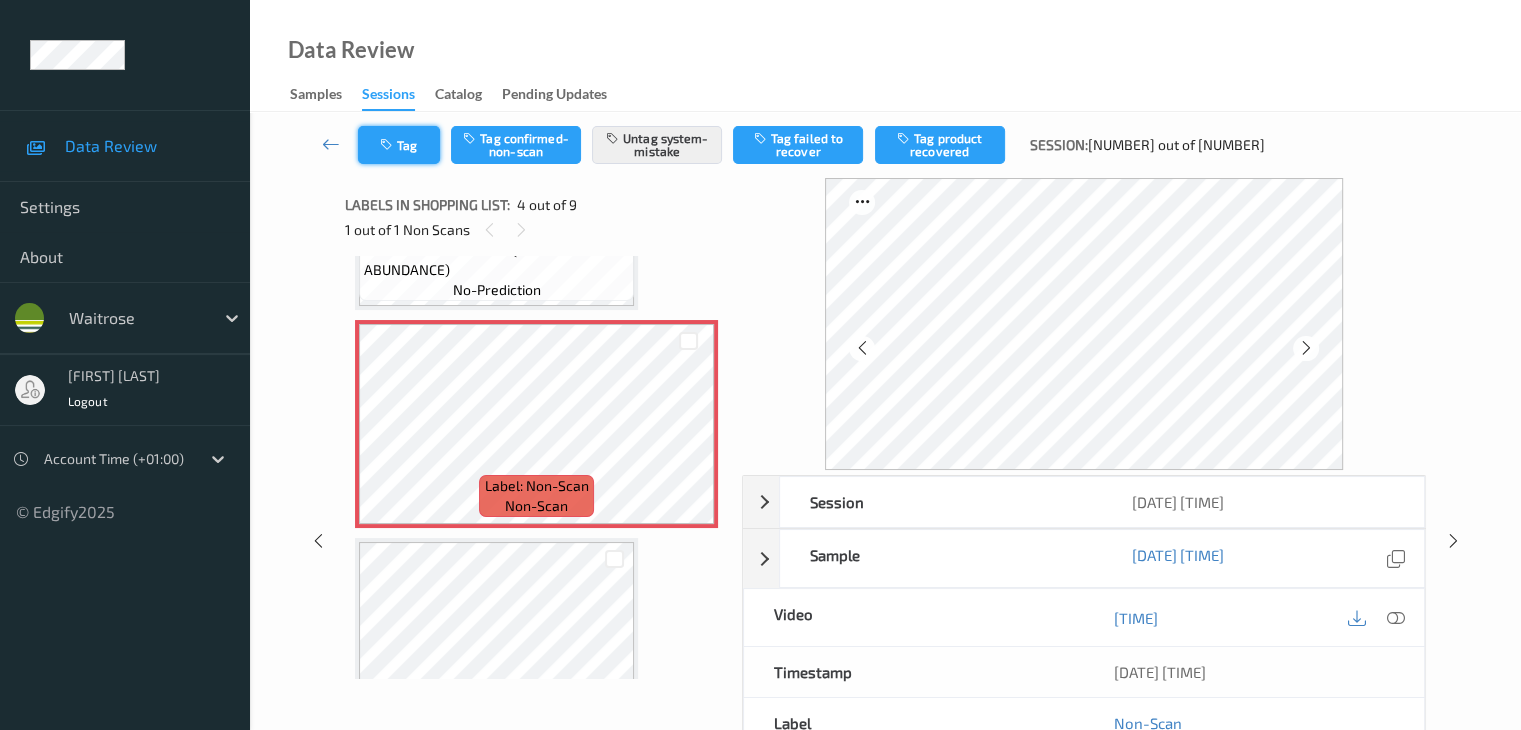 click on "Tag" at bounding box center (399, 145) 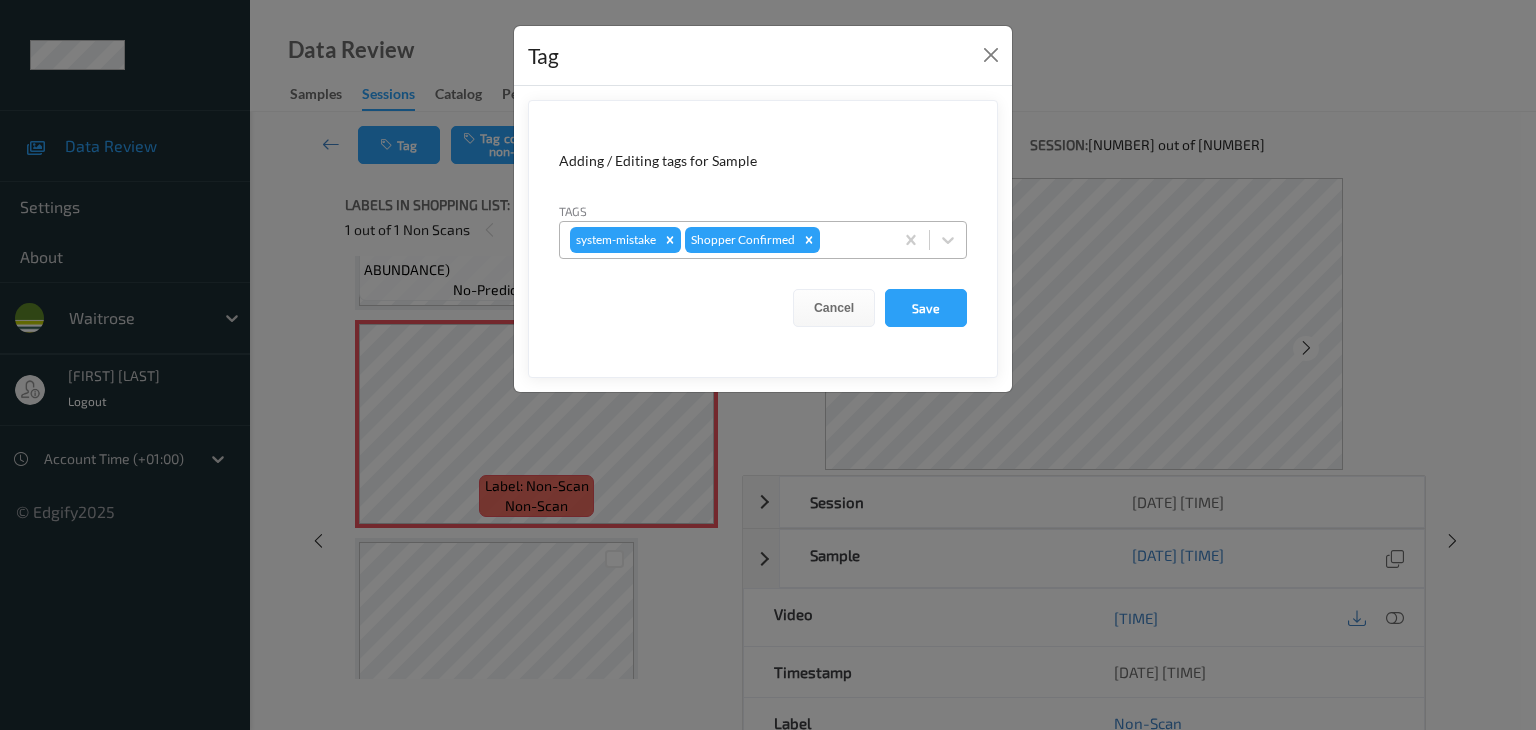click at bounding box center (853, 240) 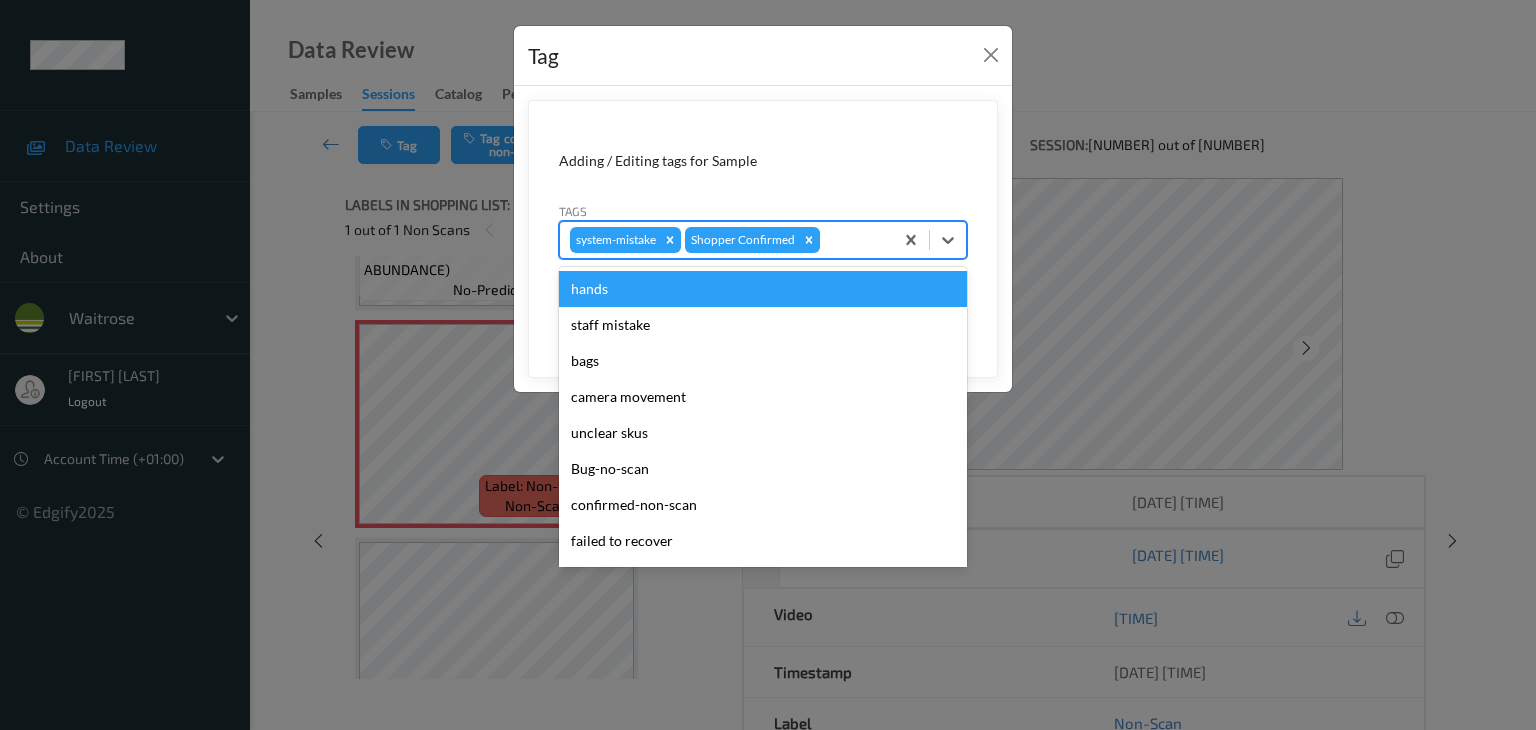 type on "u" 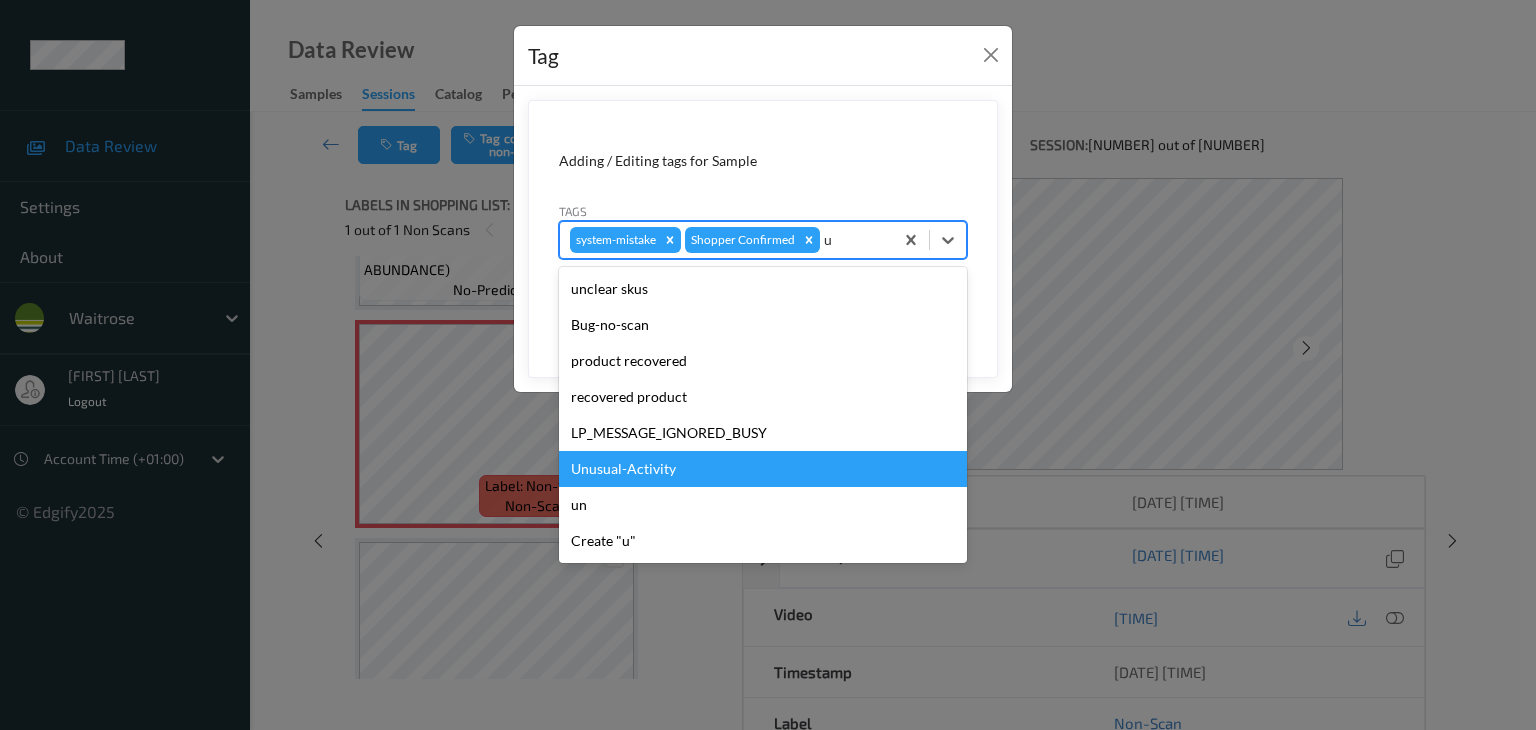 click on "Unusual-Activity" at bounding box center (763, 469) 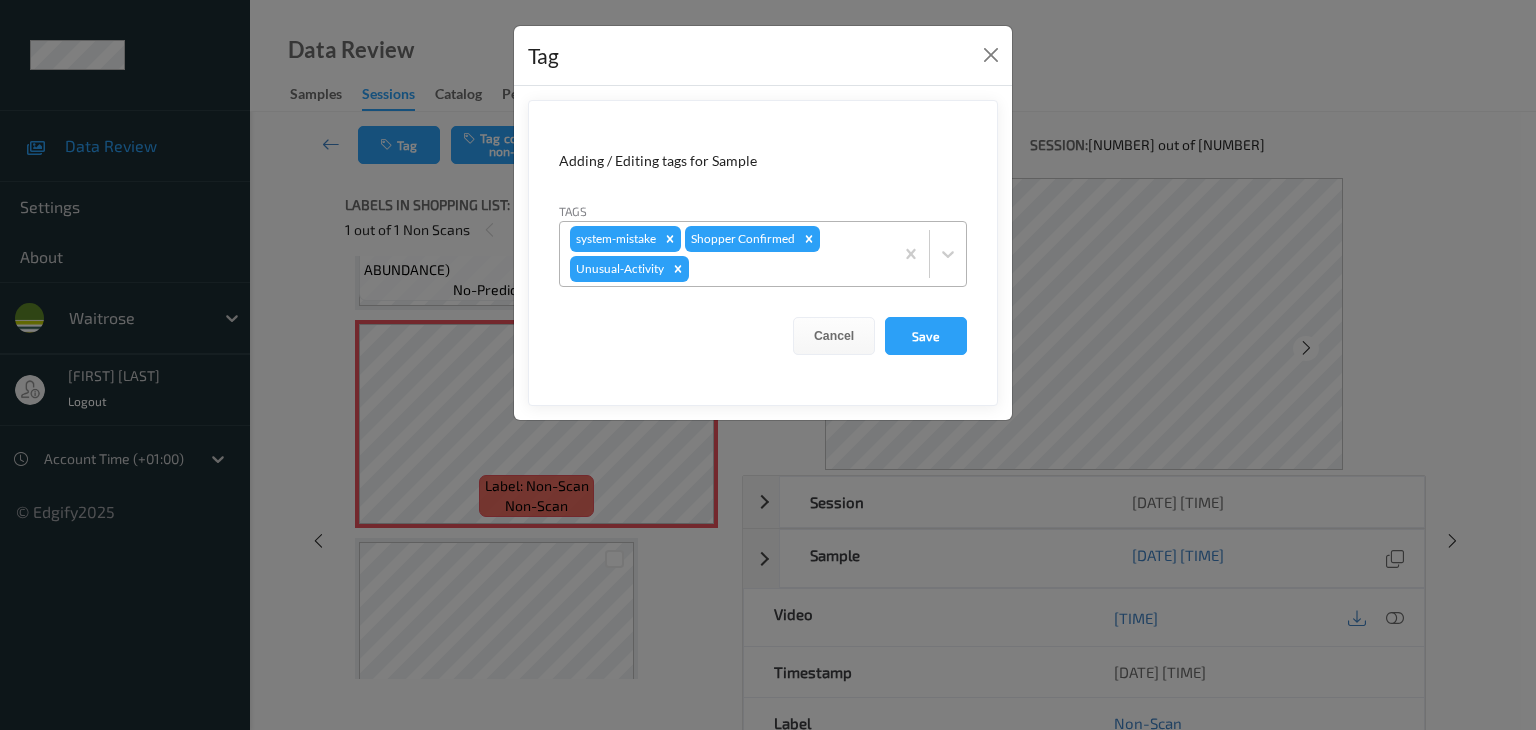 drag, startPoint x: 920, startPoint y: 338, endPoint x: 833, endPoint y: 285, distance: 101.87247 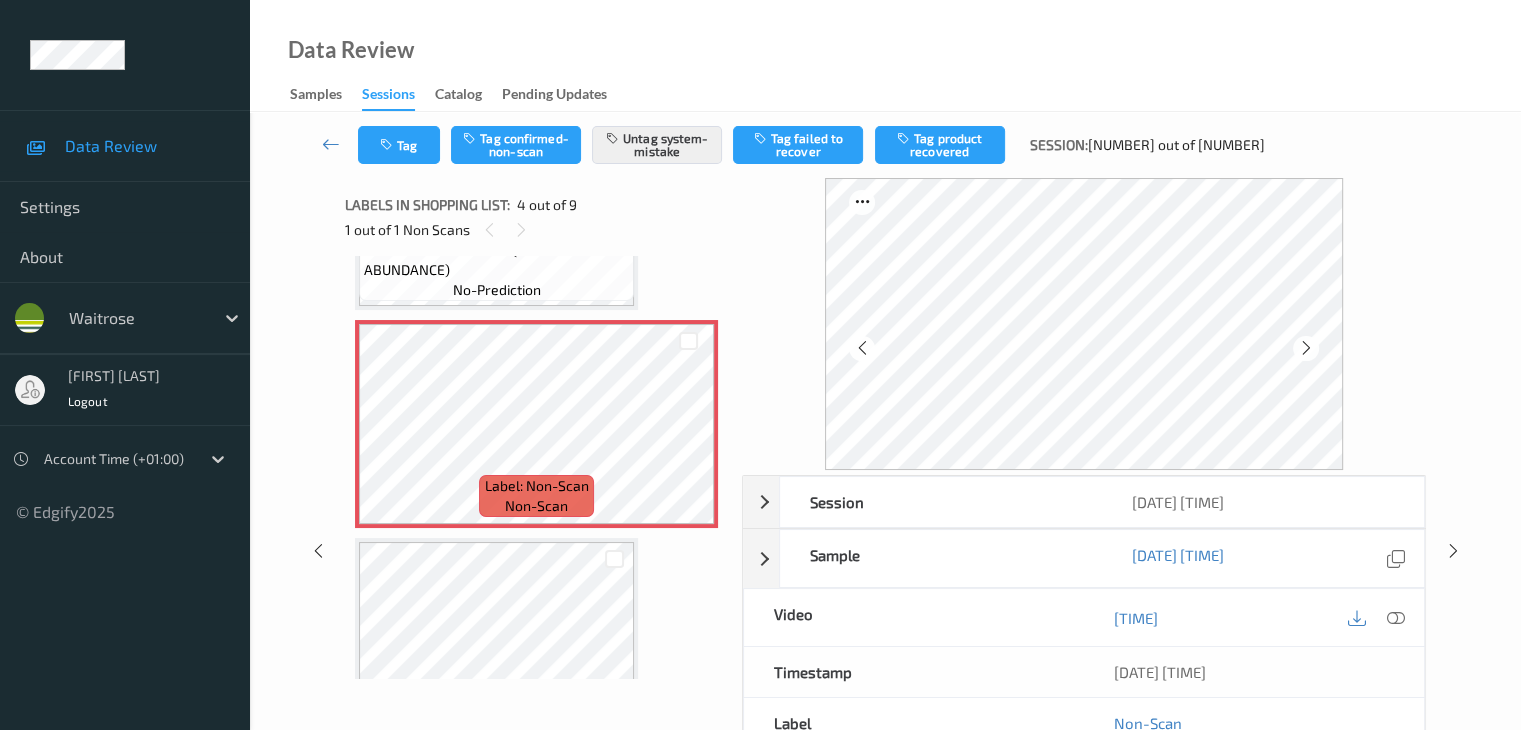 type 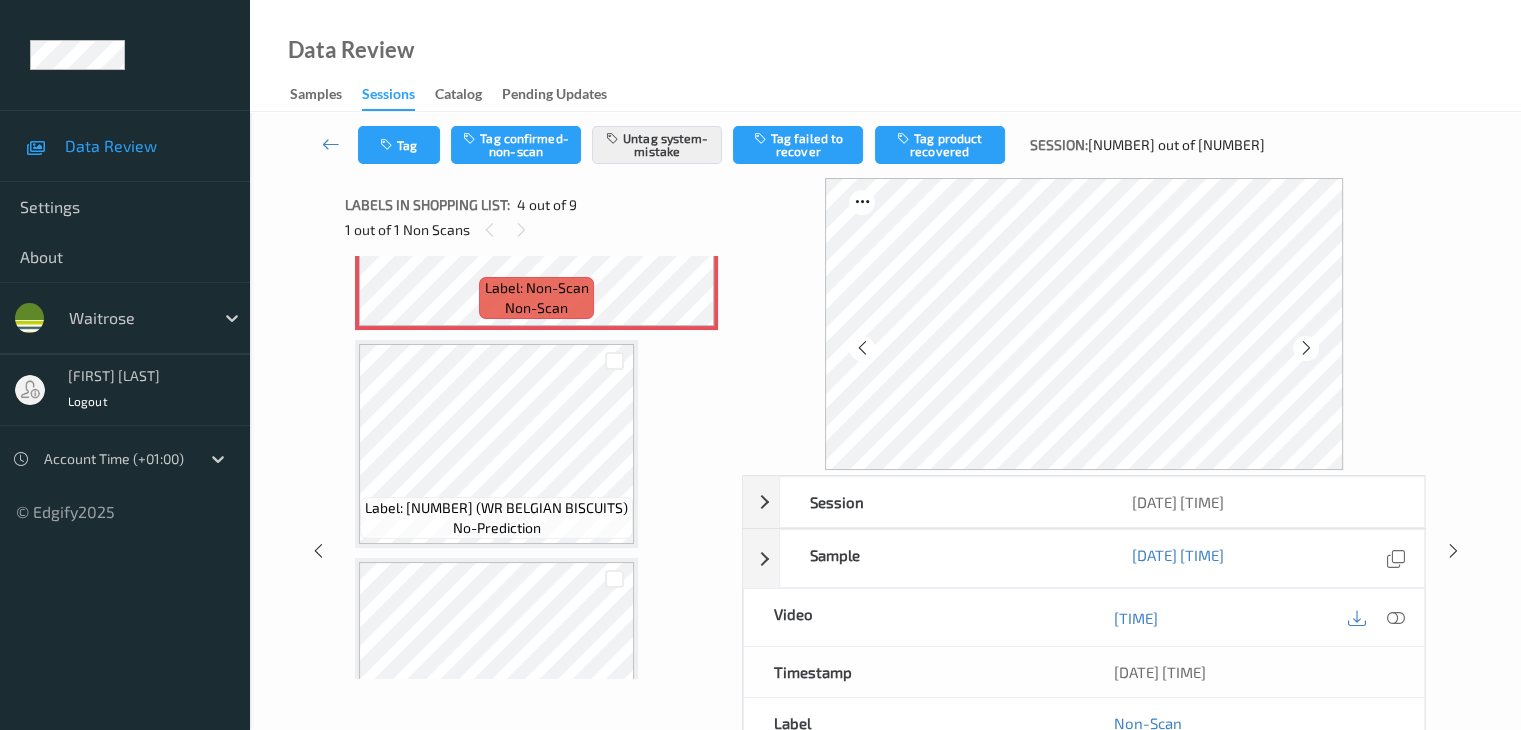 scroll, scrollTop: 800, scrollLeft: 0, axis: vertical 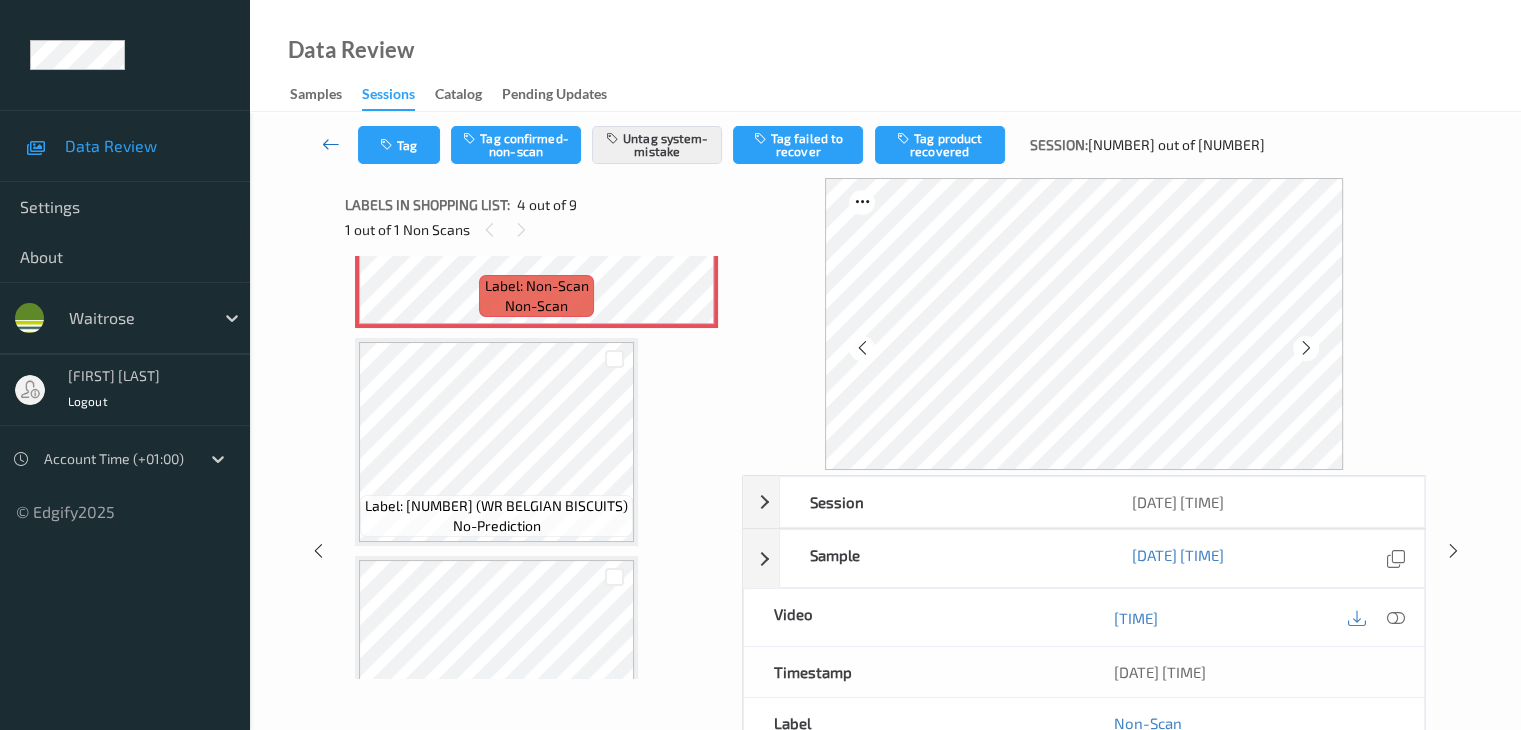 click at bounding box center (331, 144) 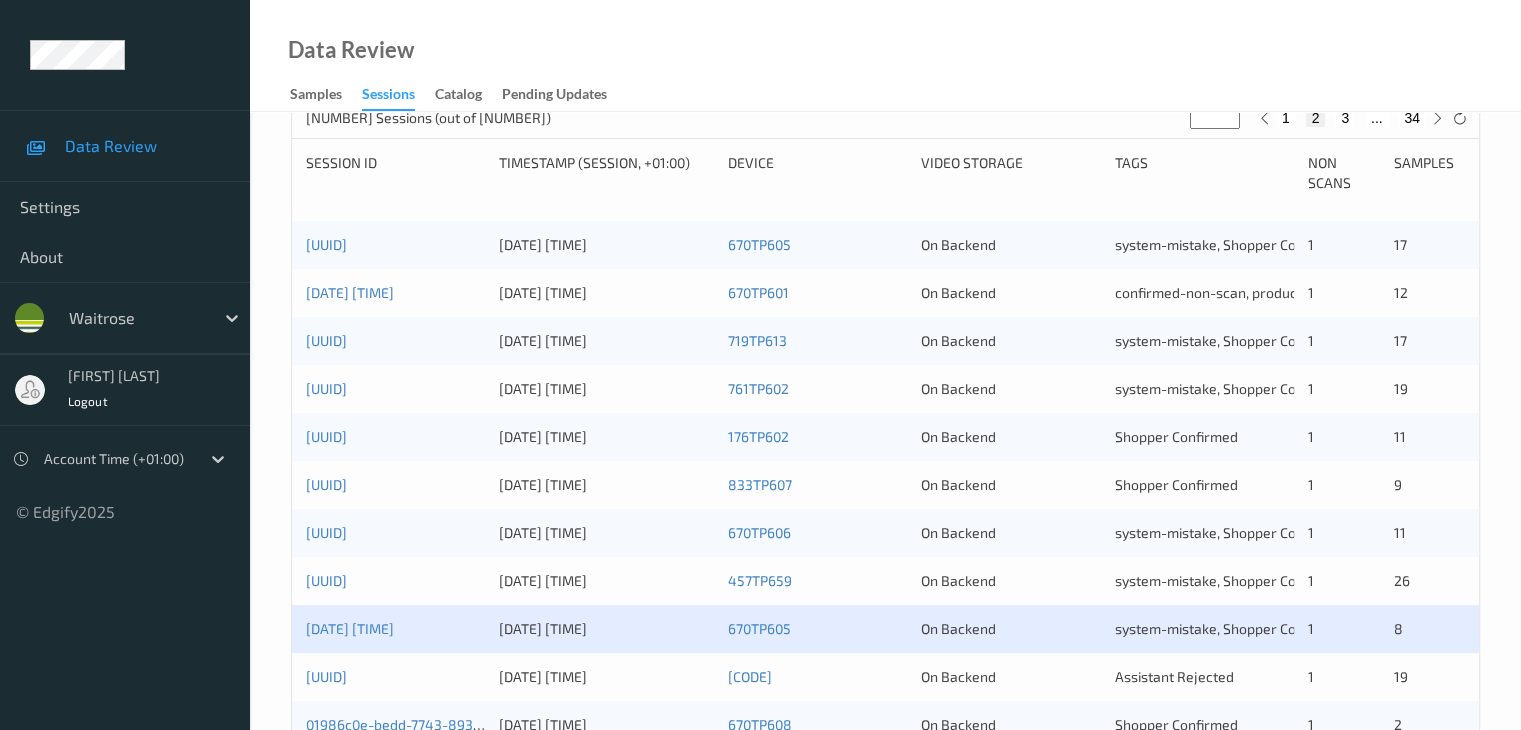 scroll, scrollTop: 400, scrollLeft: 0, axis: vertical 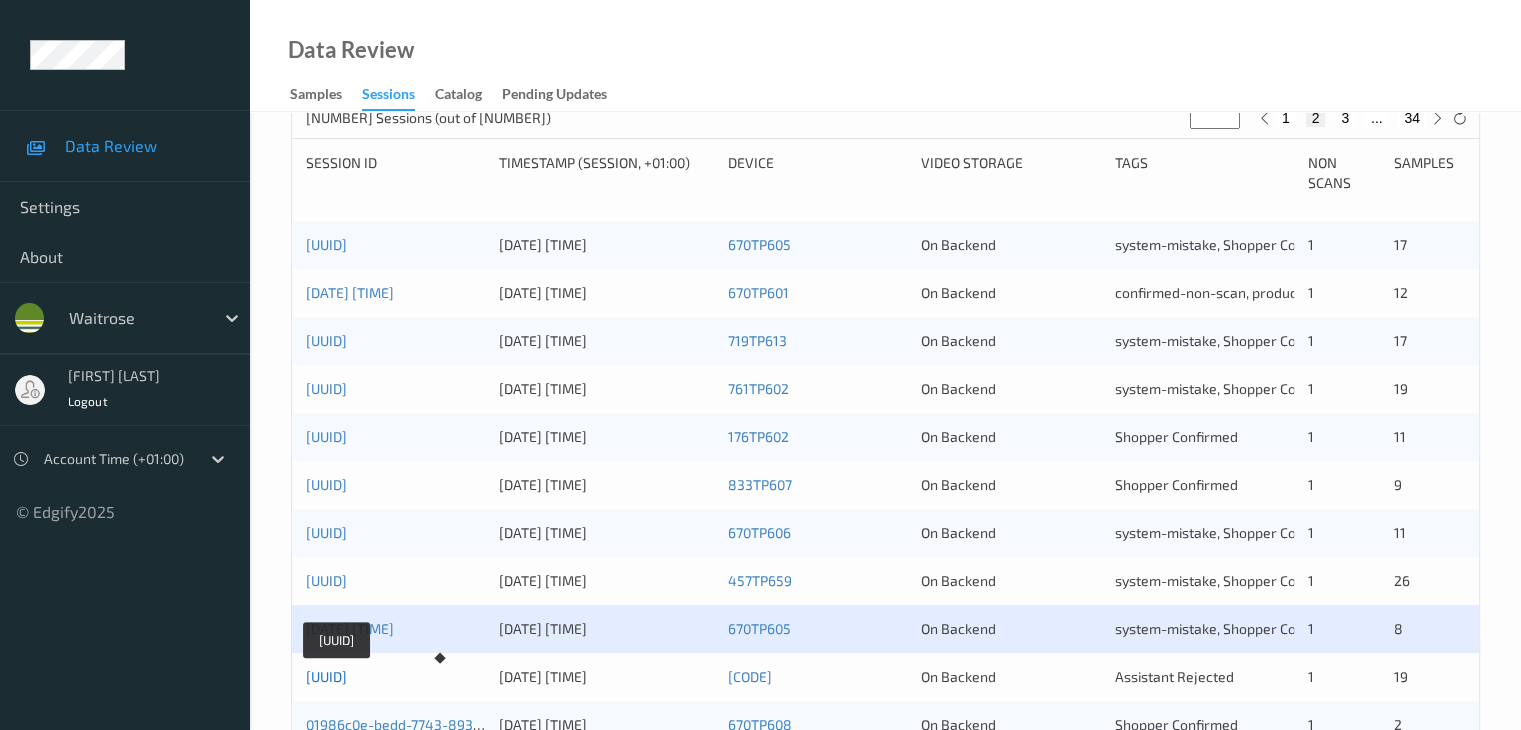 click on "01986c0f-b045-743a-aa3f-38108d854139" at bounding box center (326, 676) 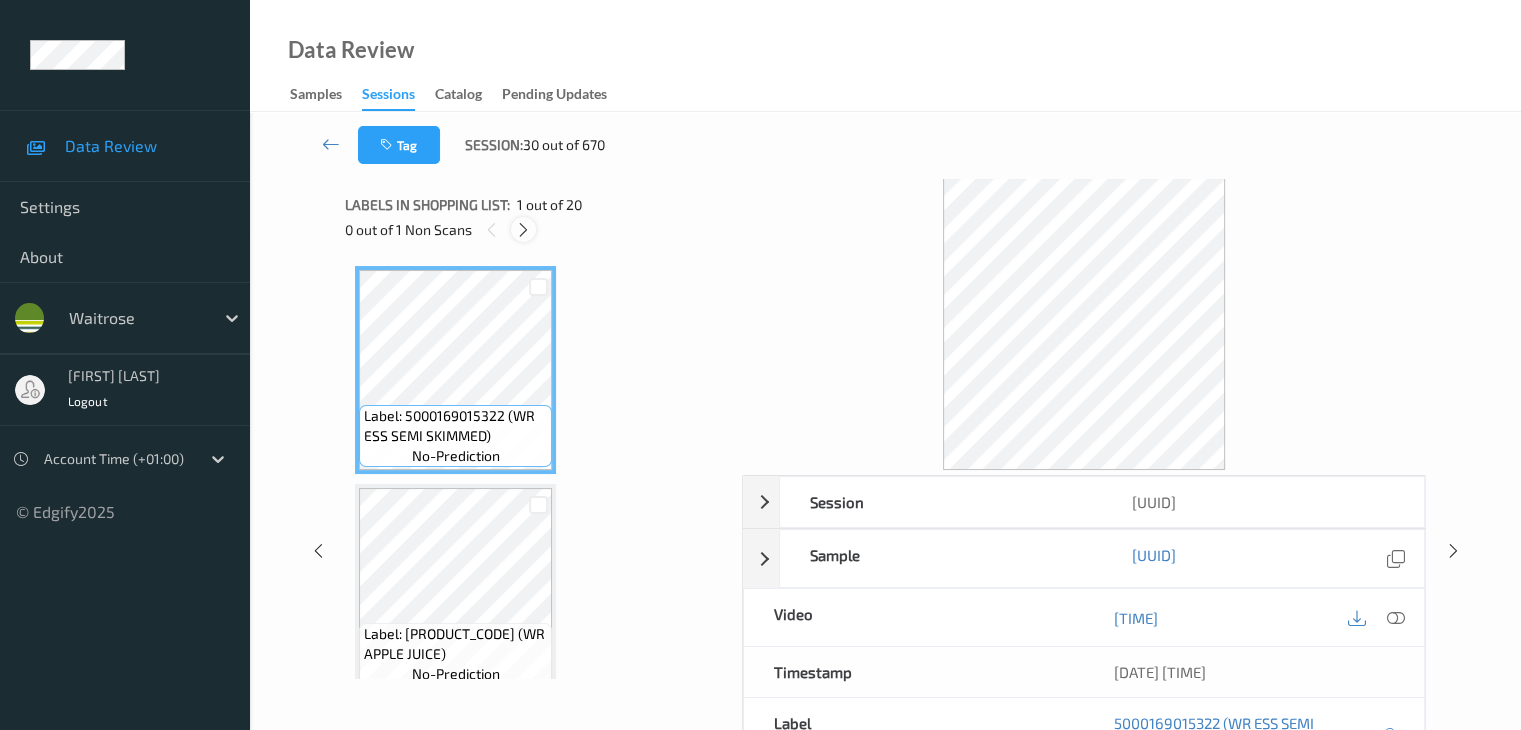 click at bounding box center (523, 230) 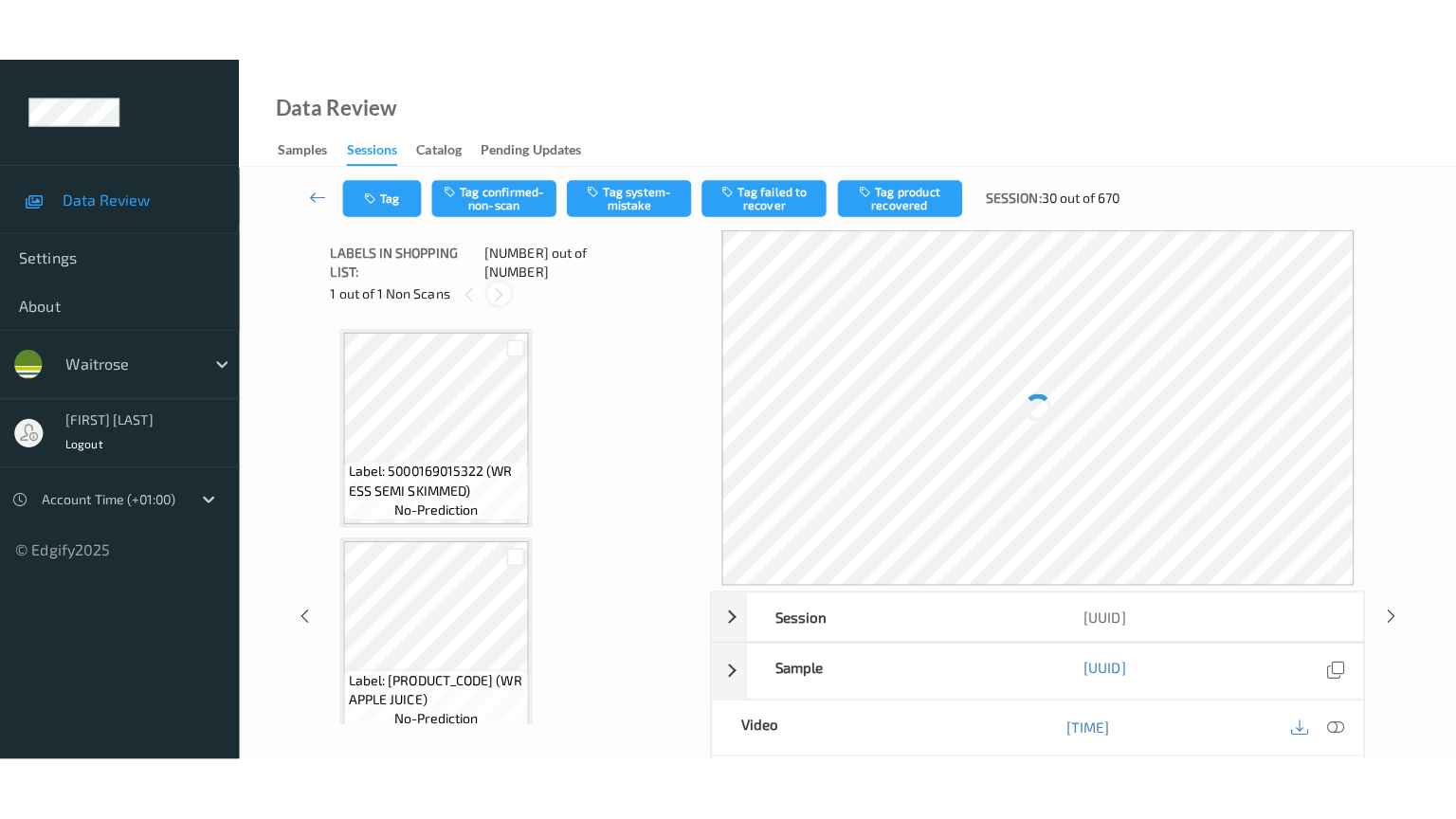 scroll, scrollTop: 3729, scrollLeft: 0, axis: vertical 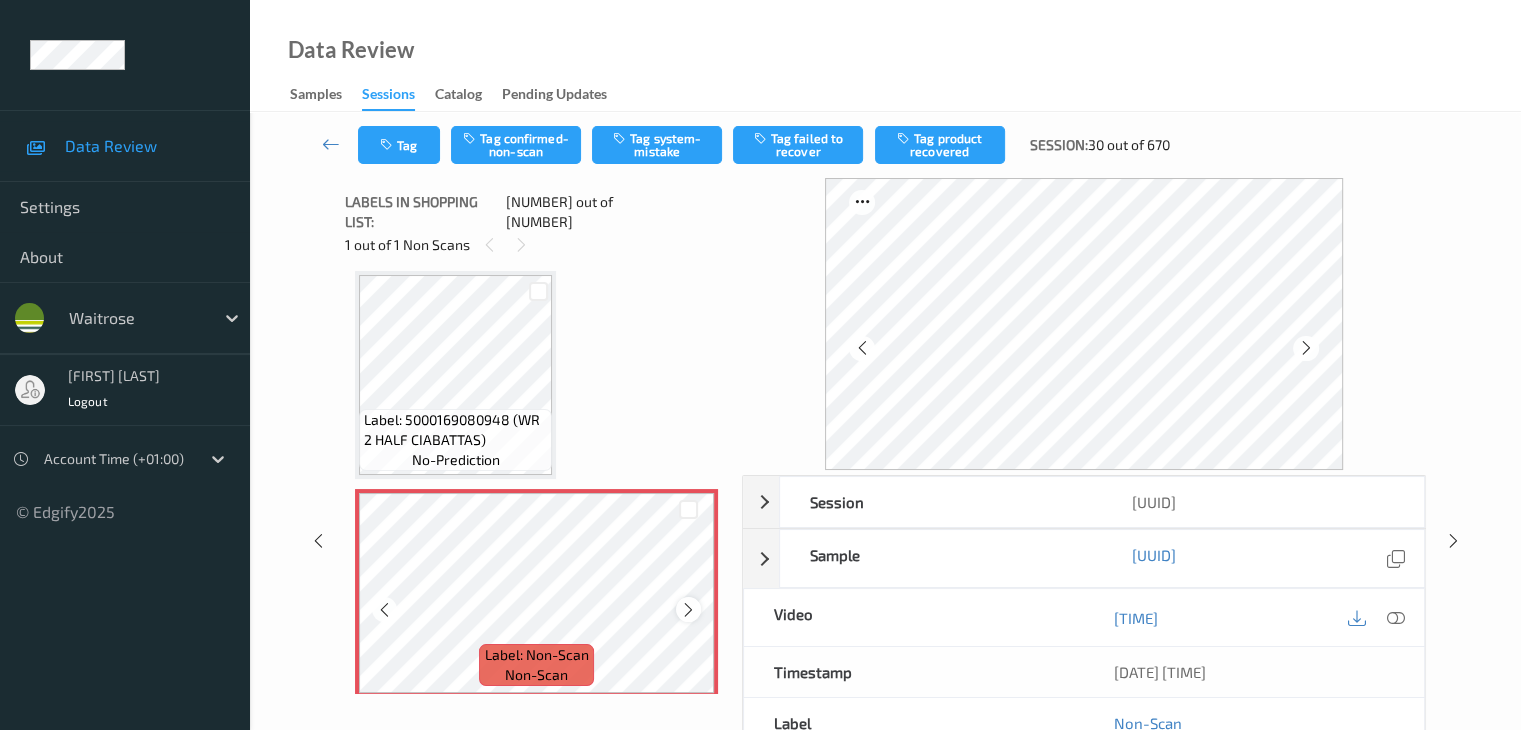 click at bounding box center [688, 610] 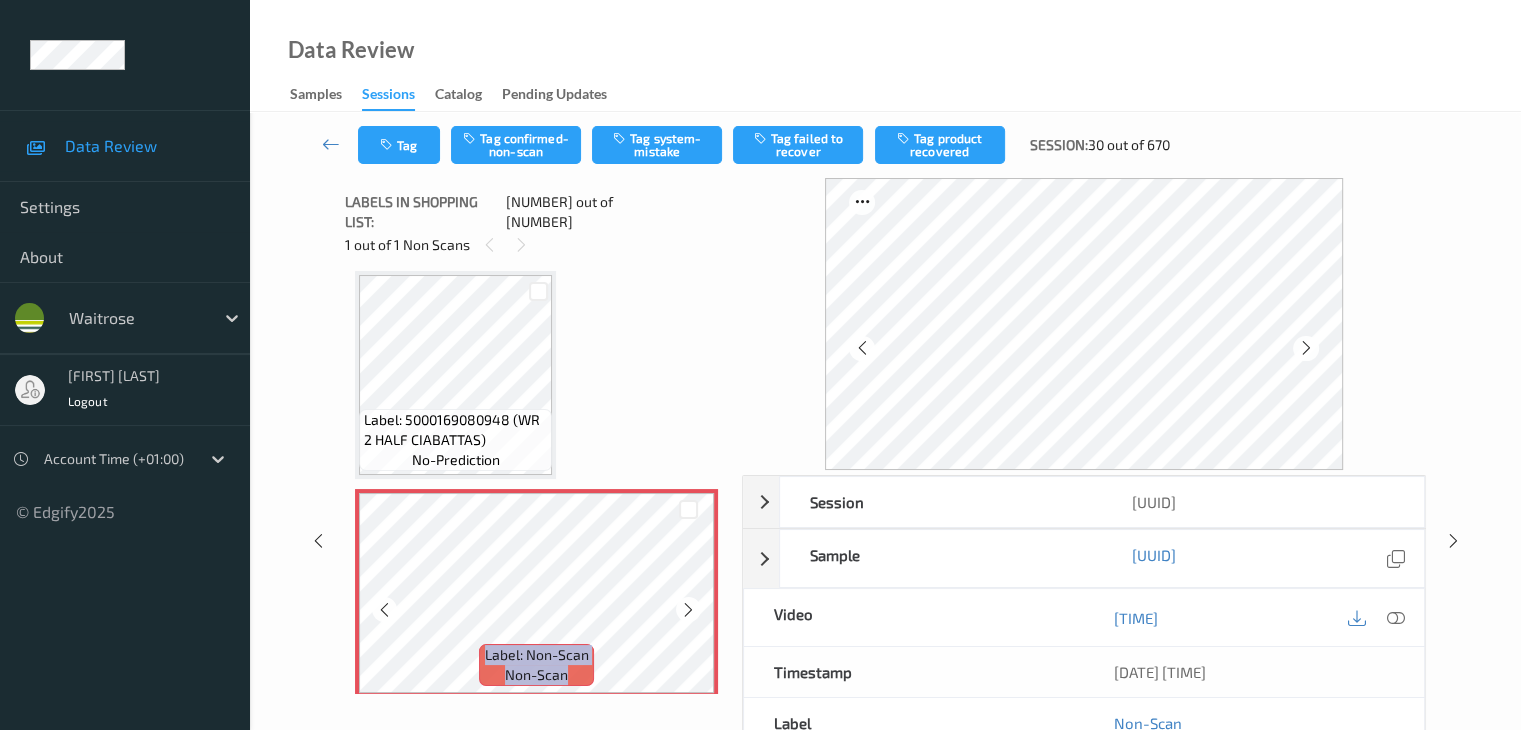 click at bounding box center [688, 610] 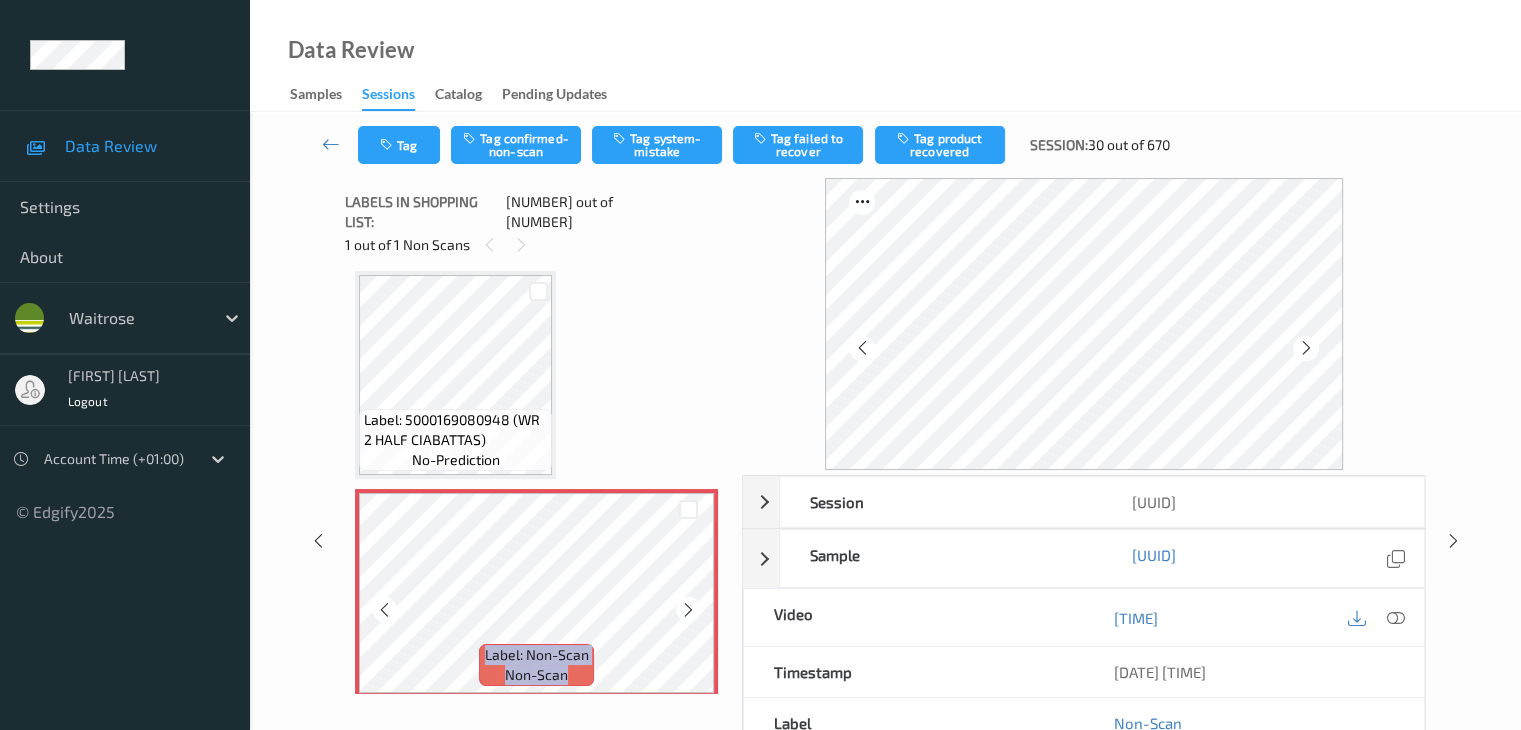 click at bounding box center (688, 610) 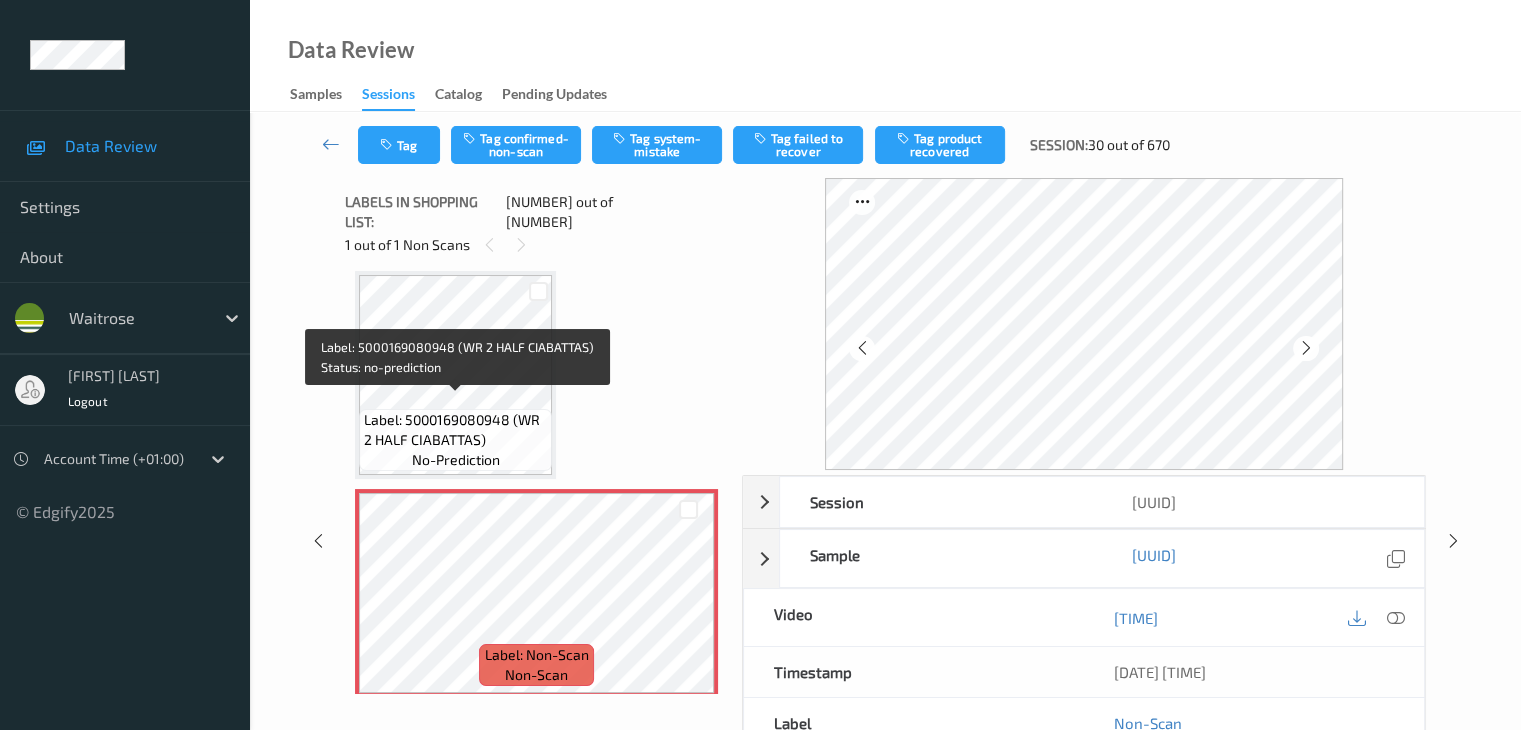 click on "Label: 5000169080948 (WR 2 HALF CIABATTAS)" at bounding box center [455, 430] 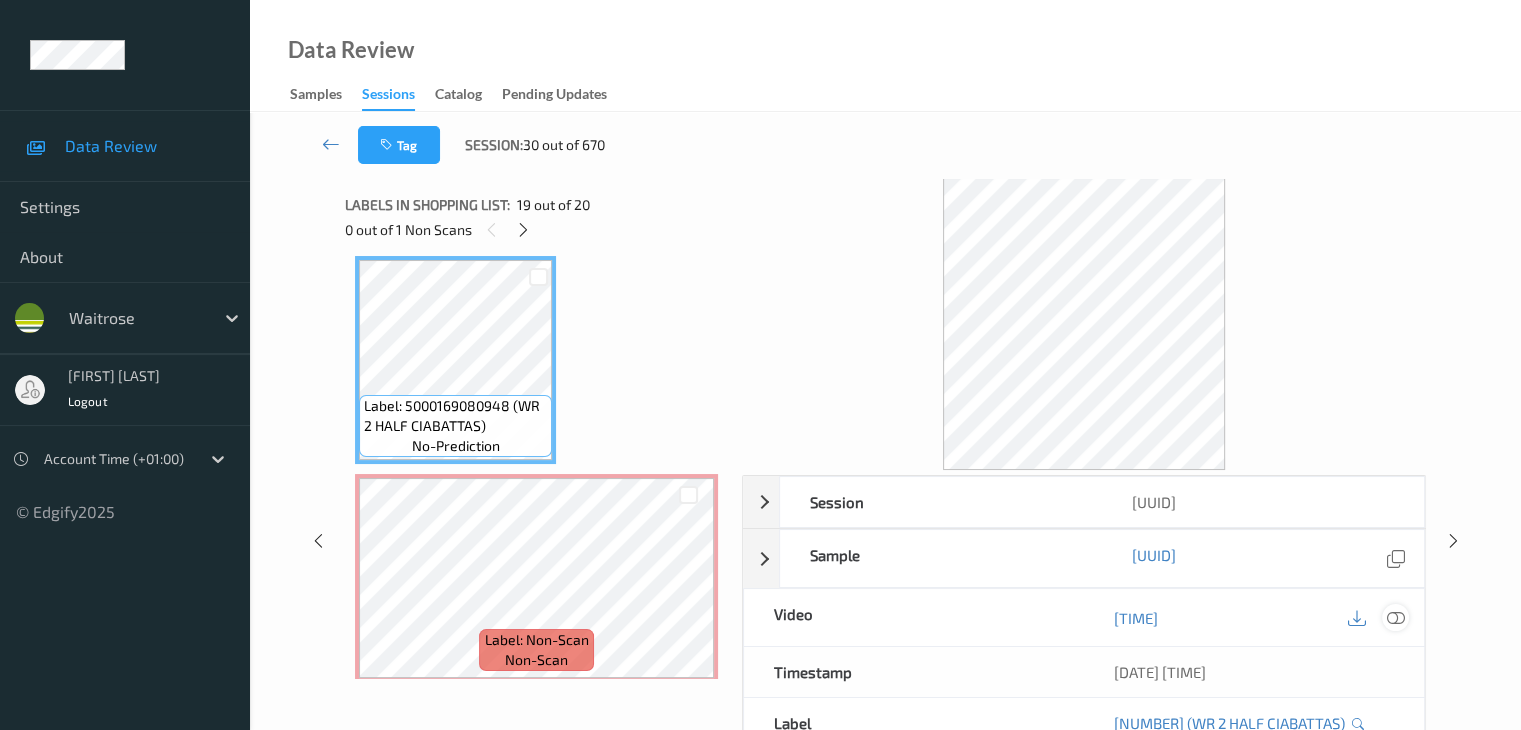 click at bounding box center [1395, 618] 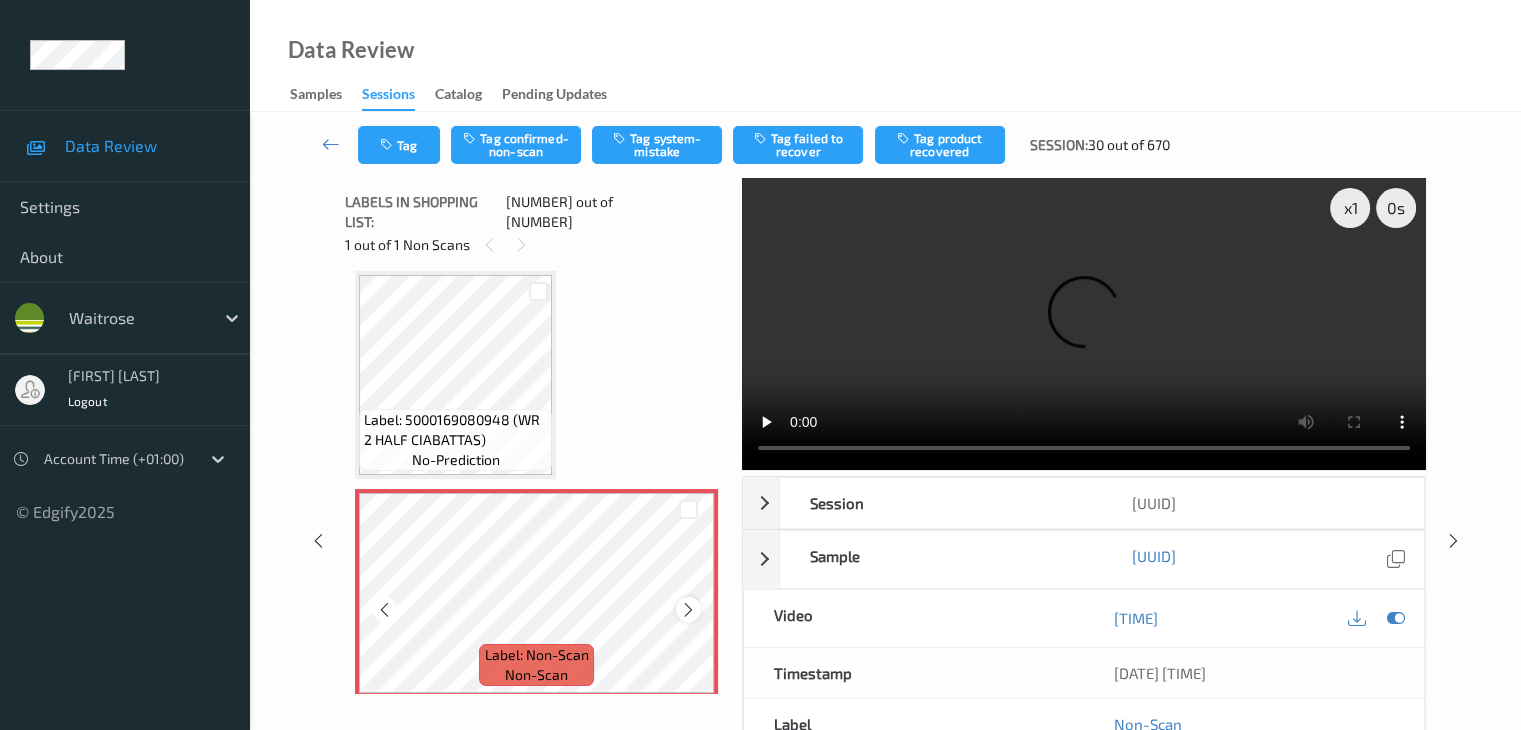 click at bounding box center [688, 610] 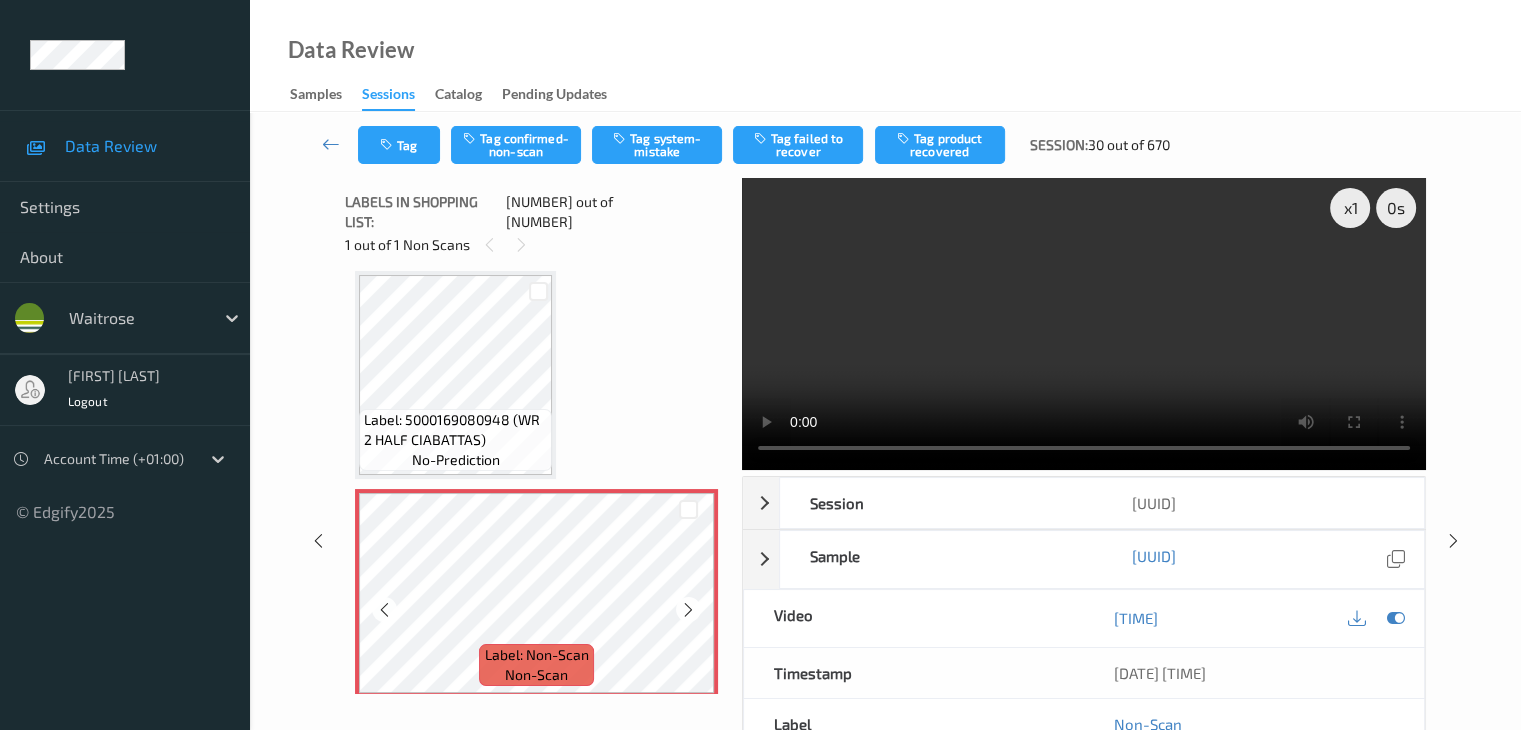 click at bounding box center (688, 610) 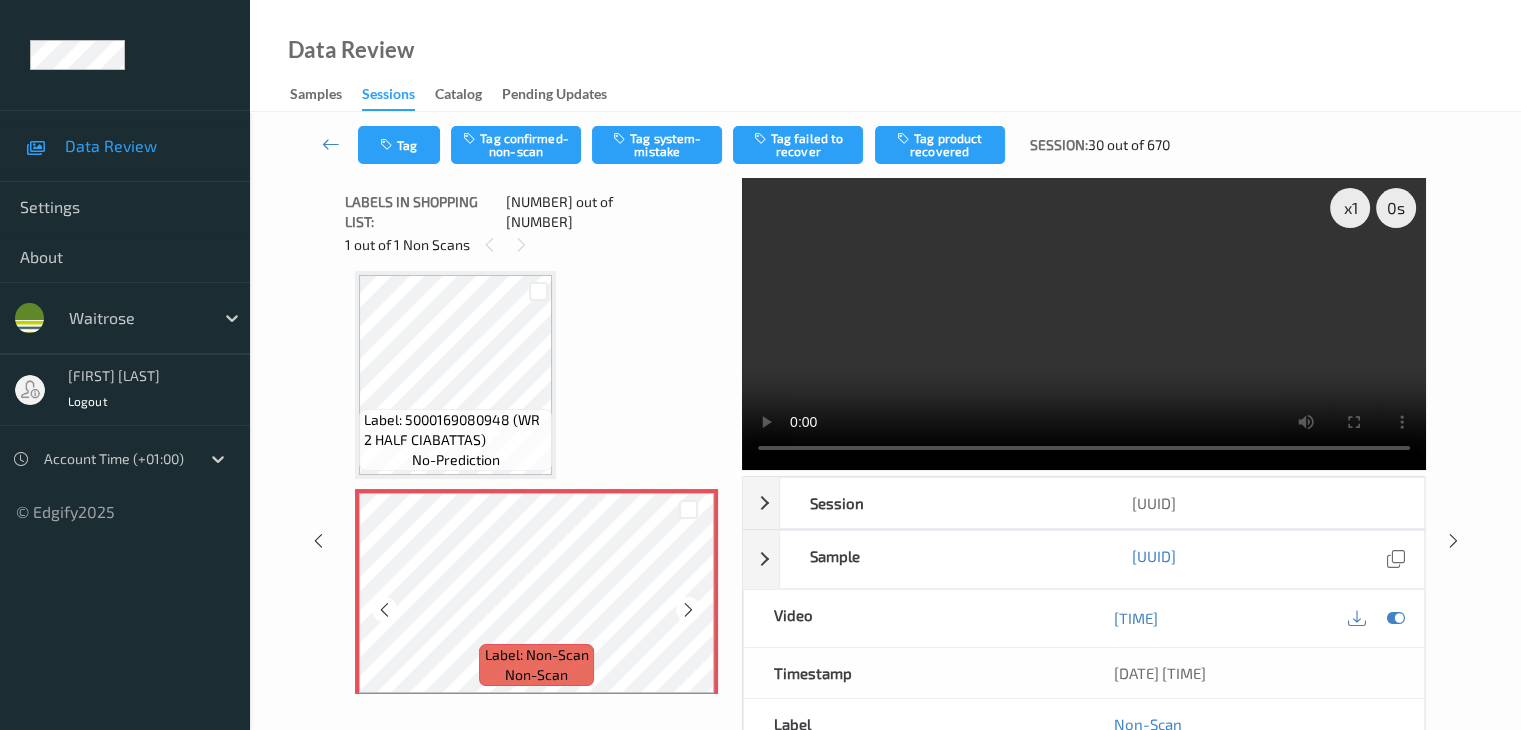 click at bounding box center (688, 610) 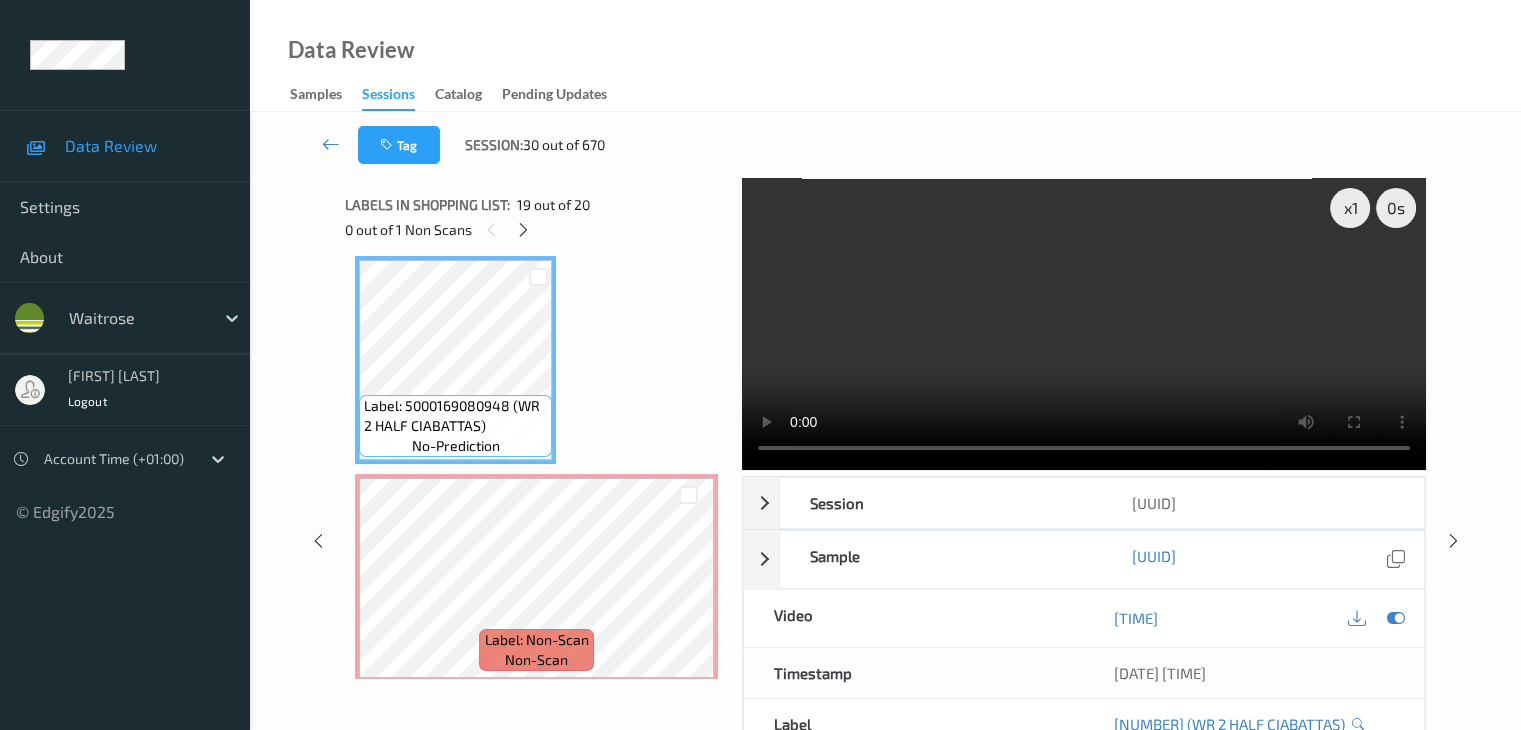 scroll, scrollTop: 3813, scrollLeft: 0, axis: vertical 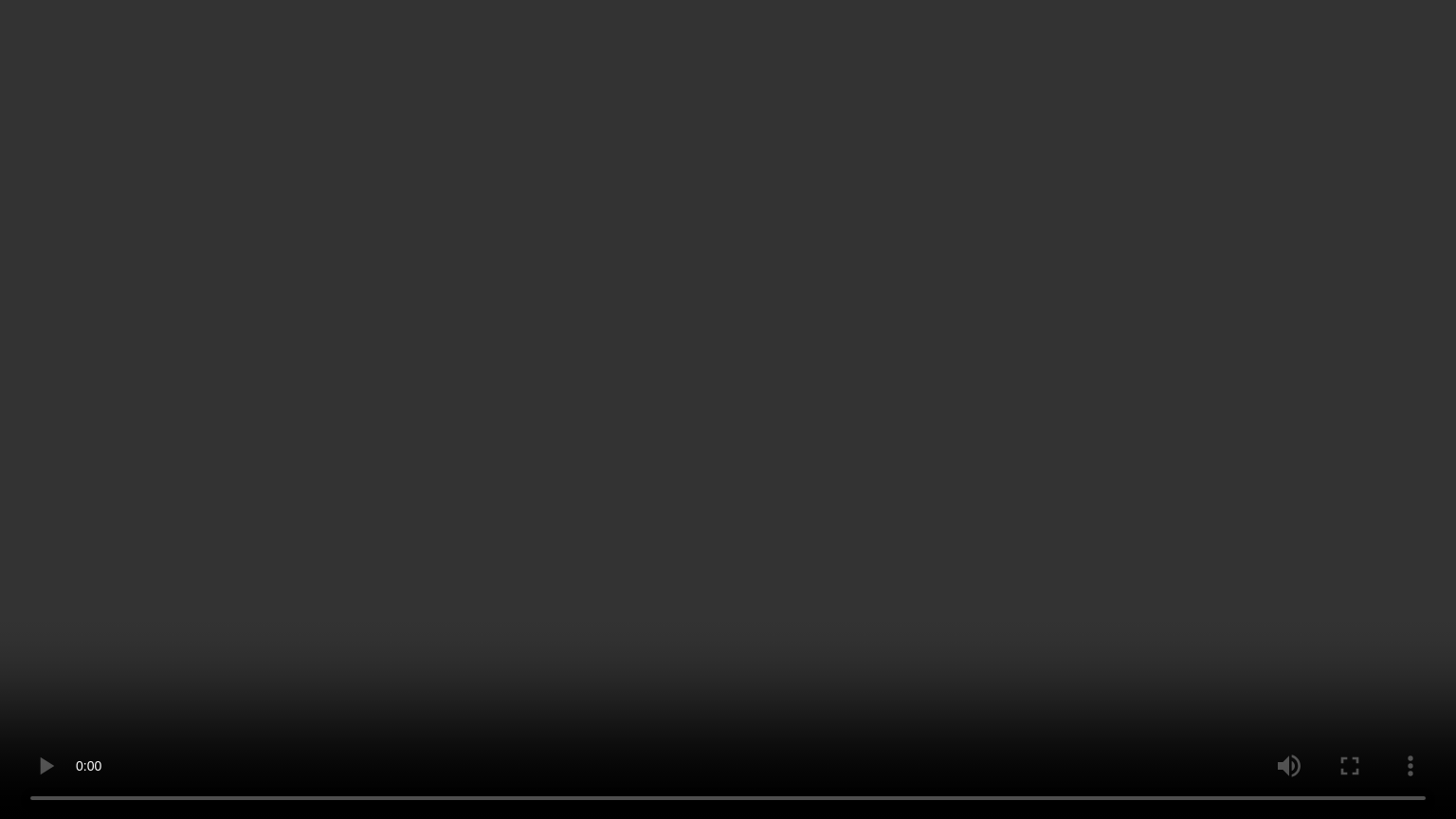 type 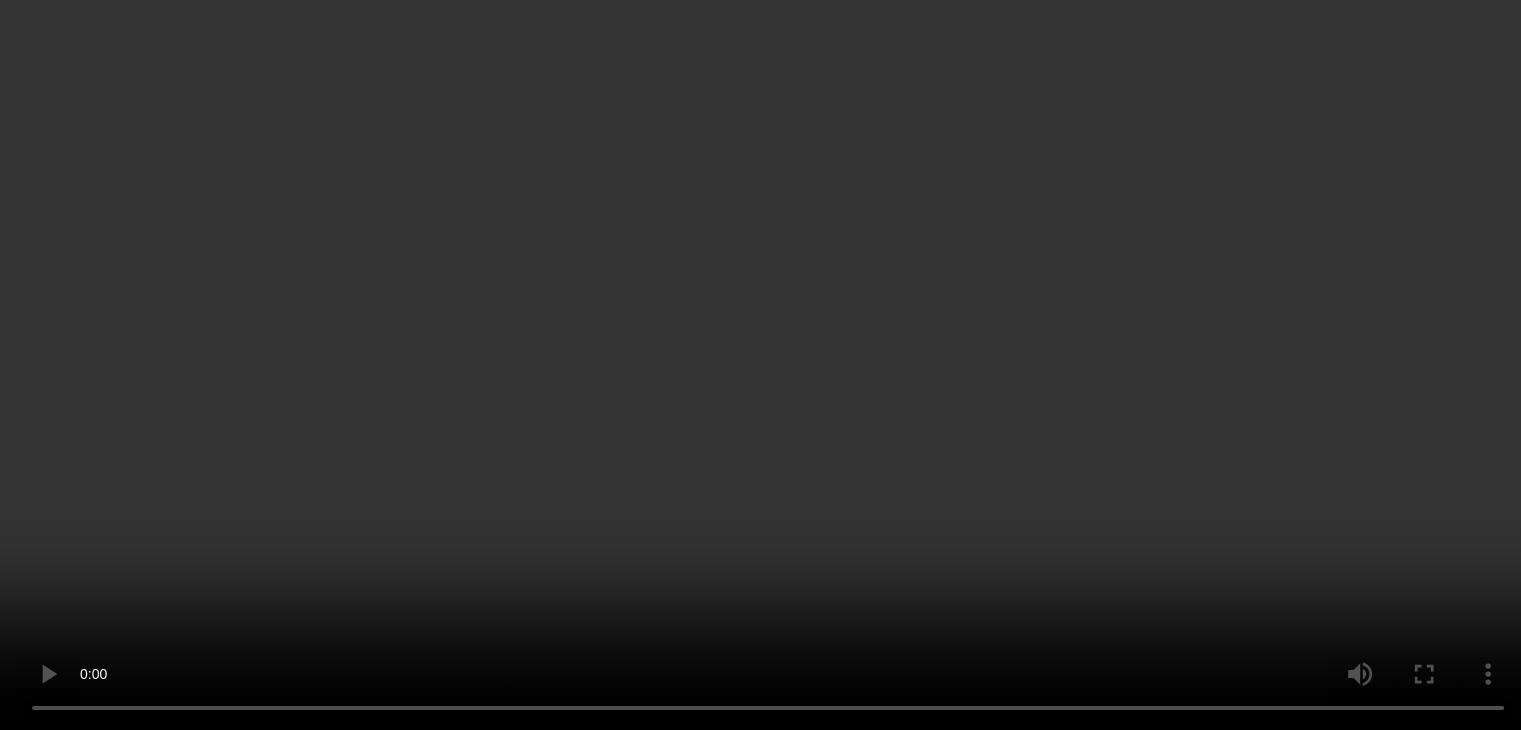scroll, scrollTop: 3947, scrollLeft: 0, axis: vertical 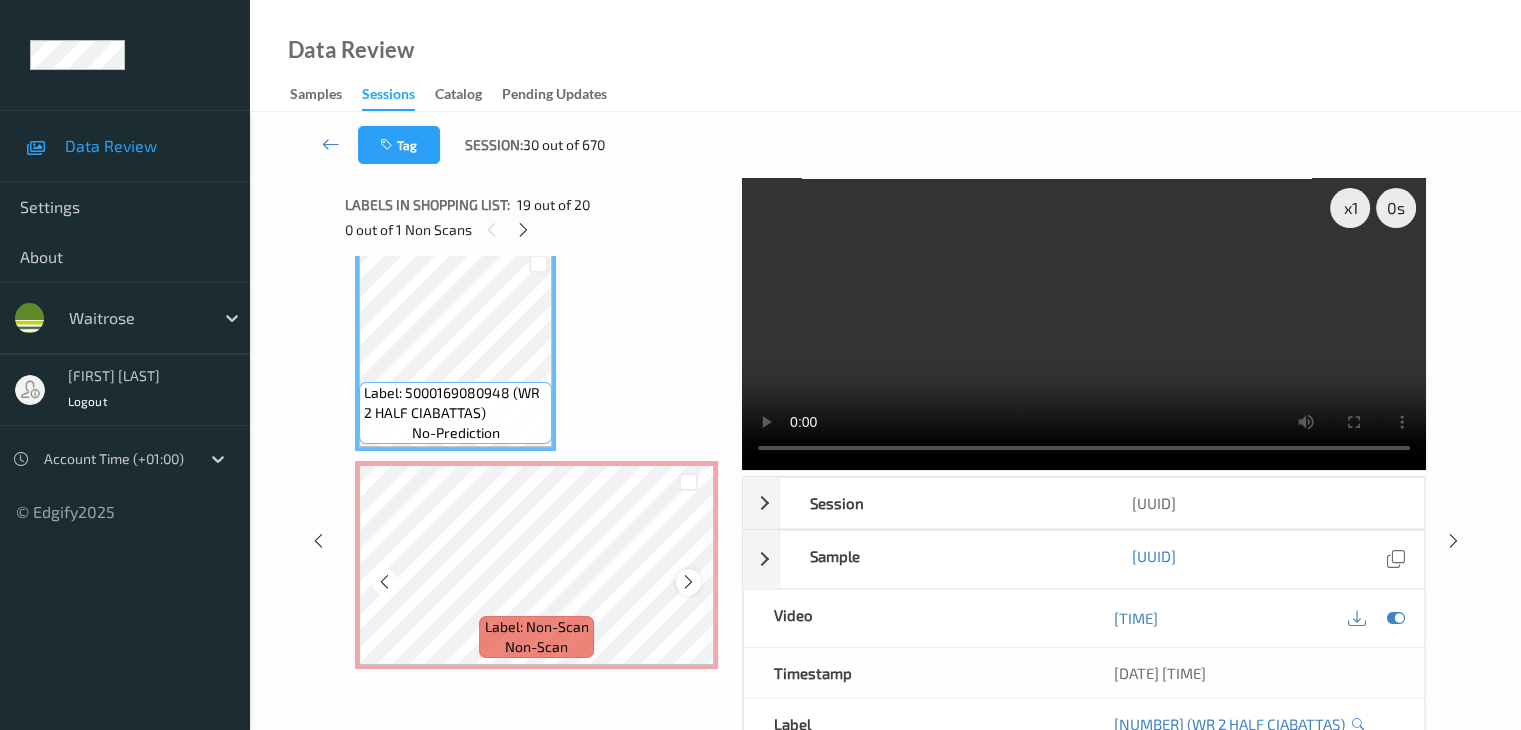 click at bounding box center [688, 582] 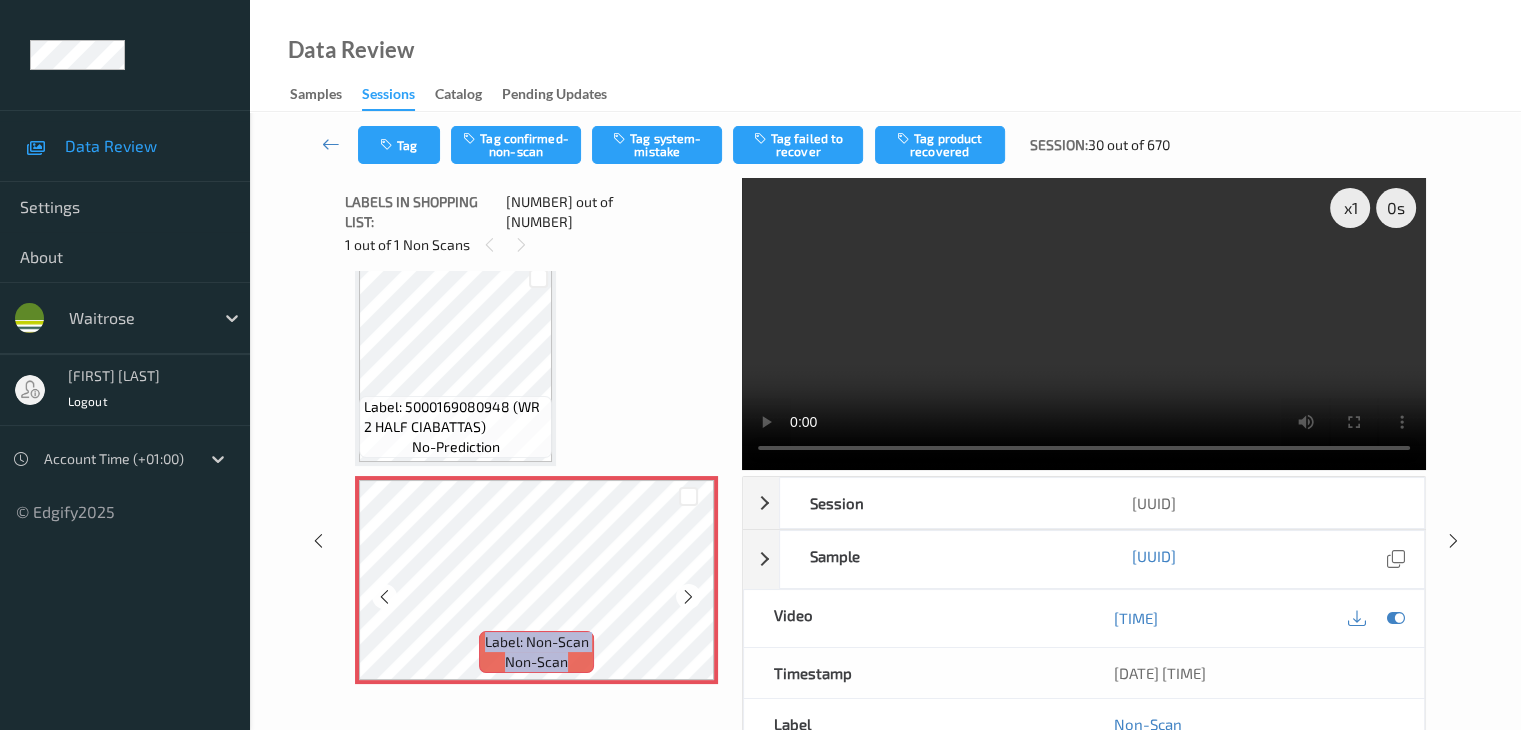 click at bounding box center [688, 597] 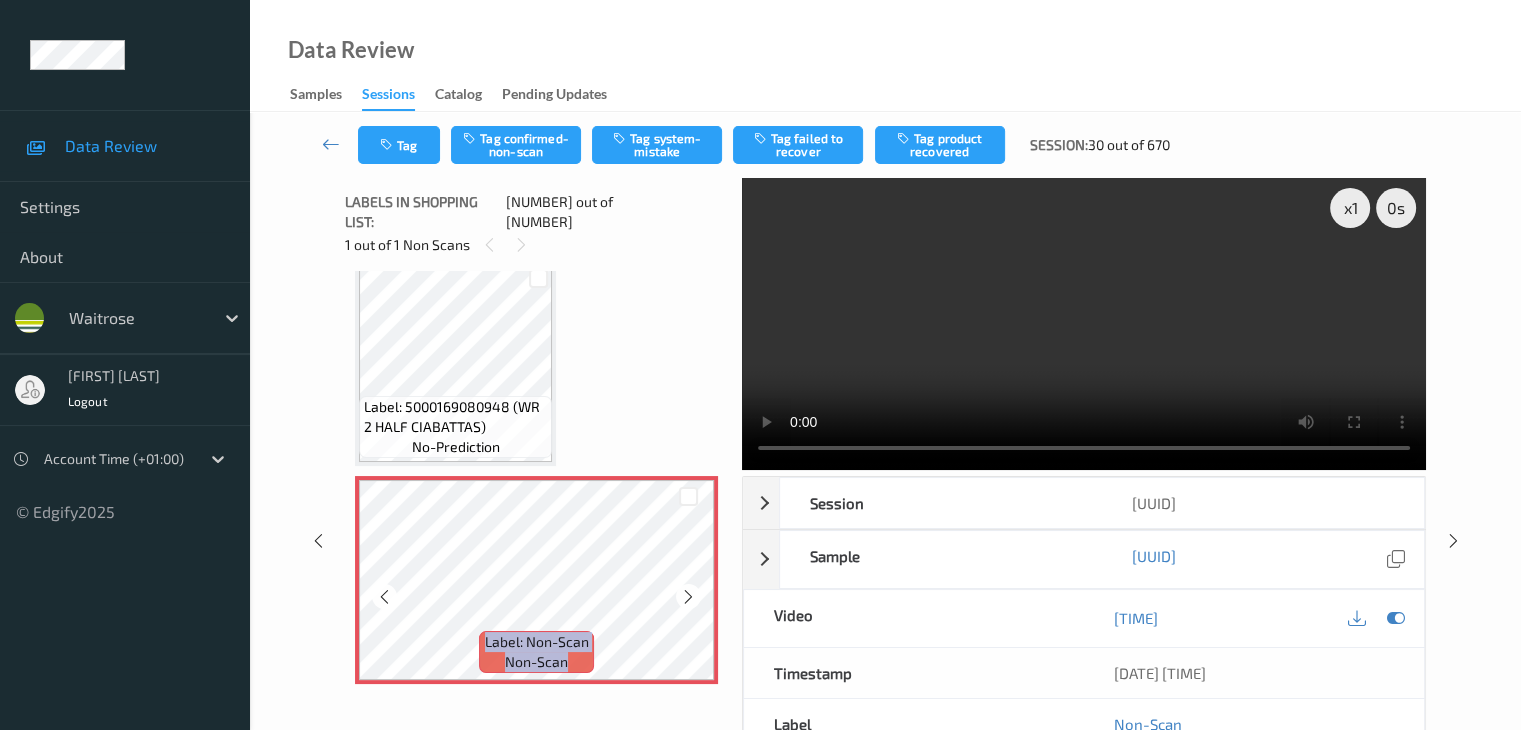 click at bounding box center (688, 597) 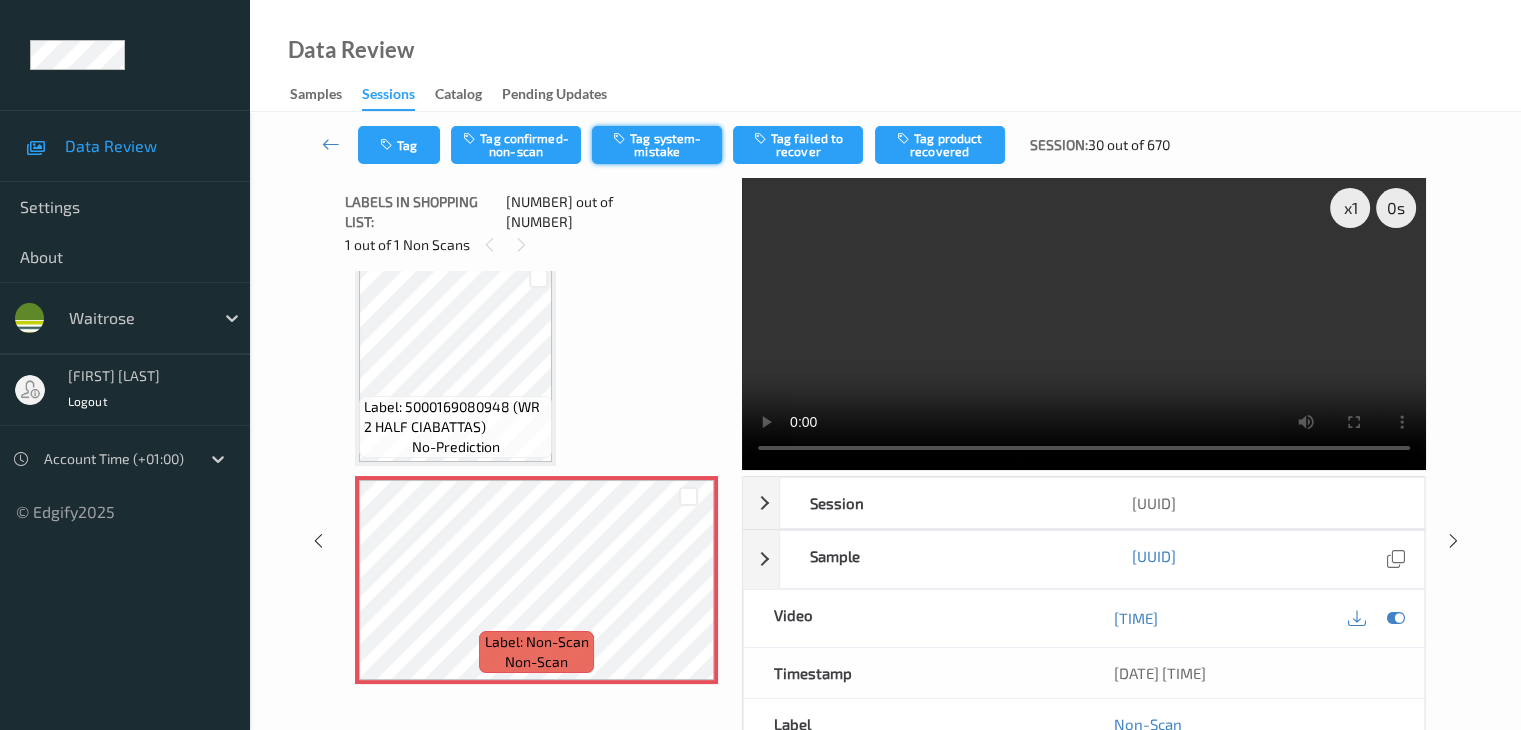 click on "Tag   system-mistake" at bounding box center [657, 145] 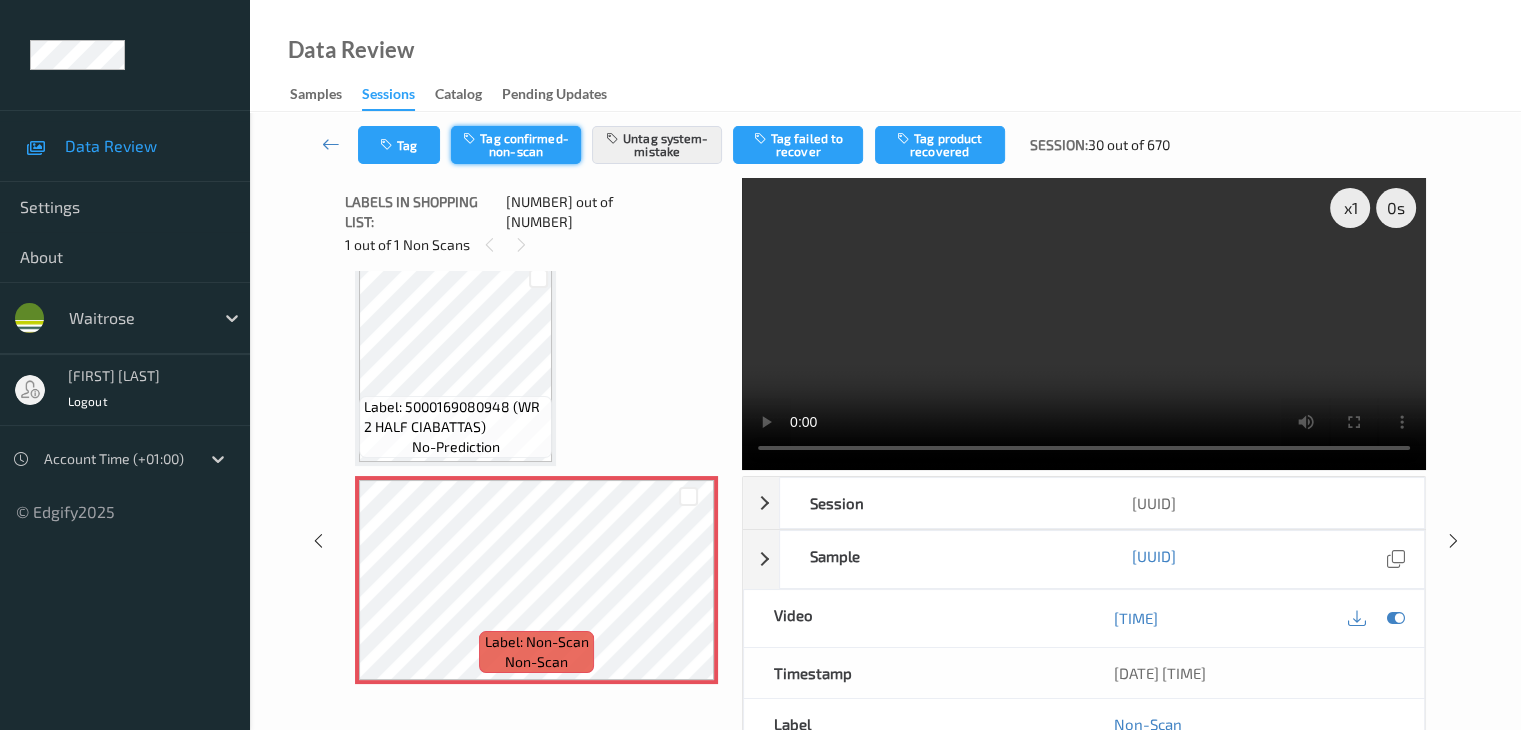 click on "Tag   confirmed-non-scan" at bounding box center [516, 145] 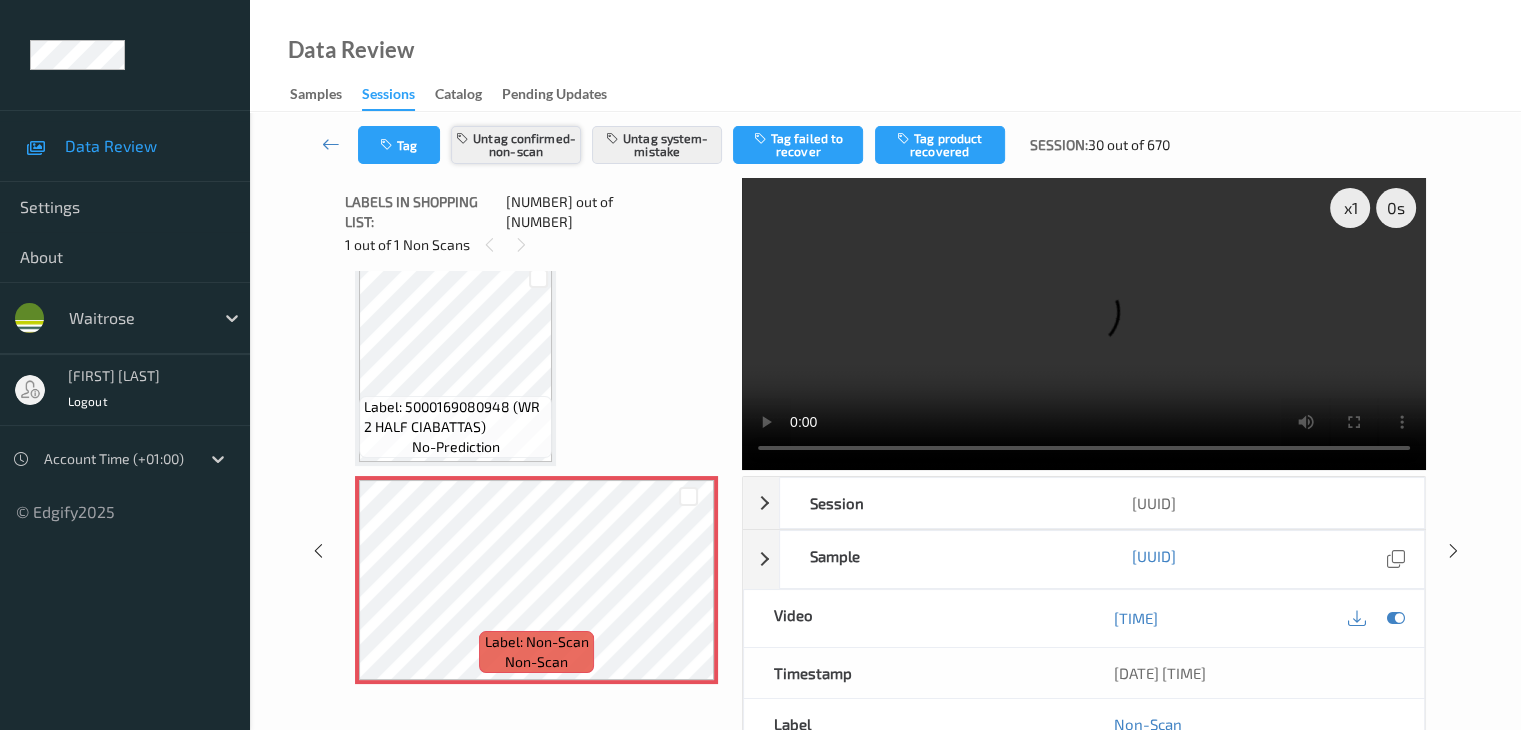 click on "Untag   confirmed-non-scan" at bounding box center [516, 145] 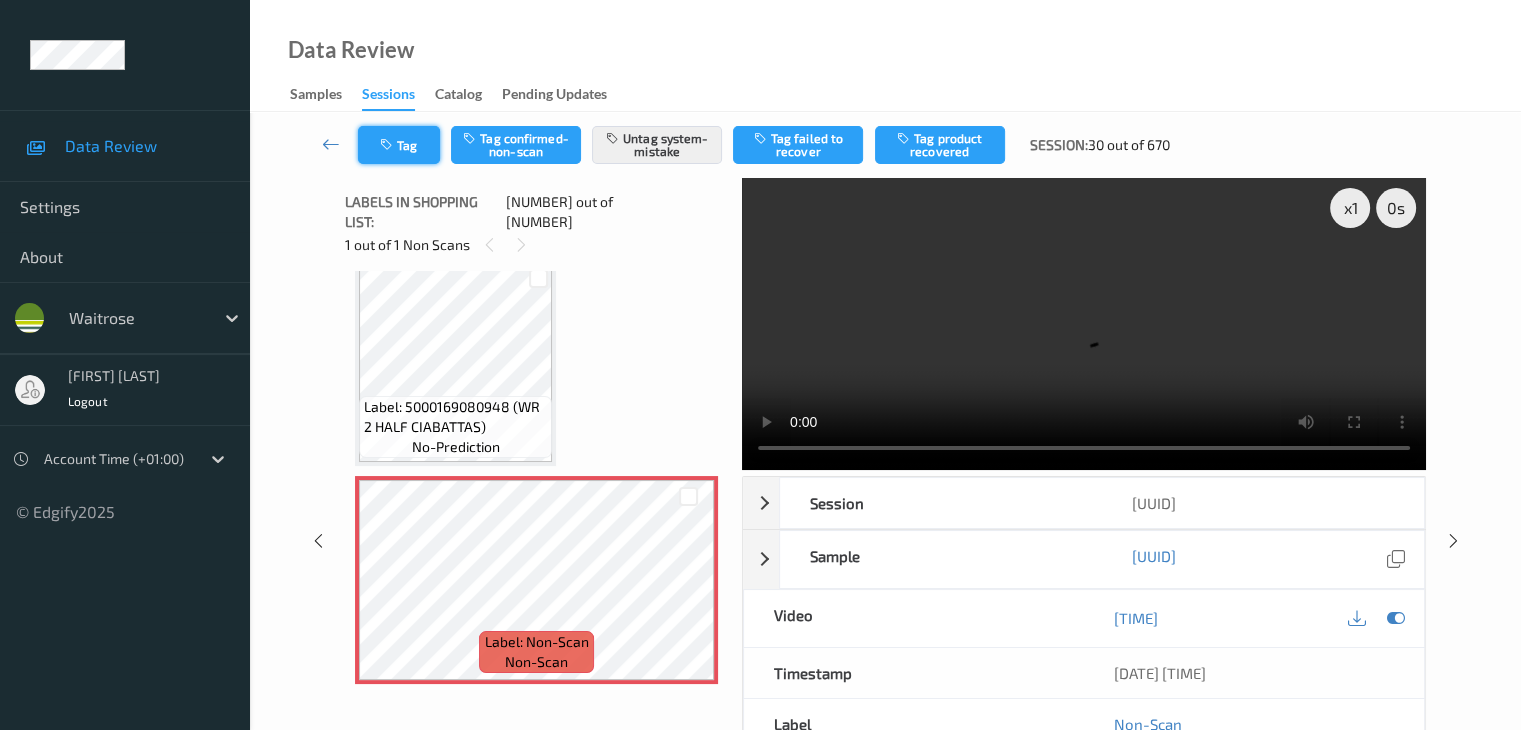 click on "Tag" at bounding box center (399, 145) 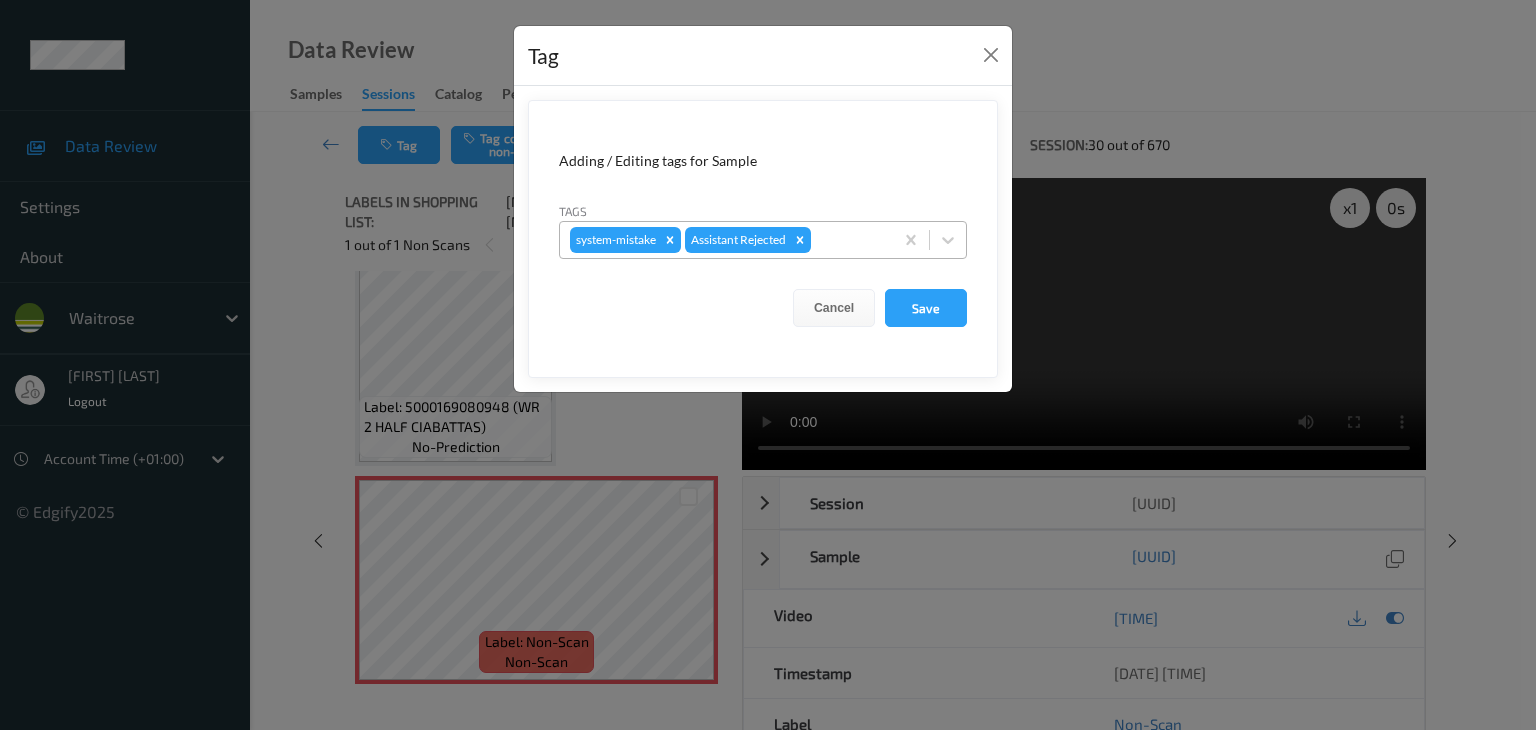 click at bounding box center (849, 240) 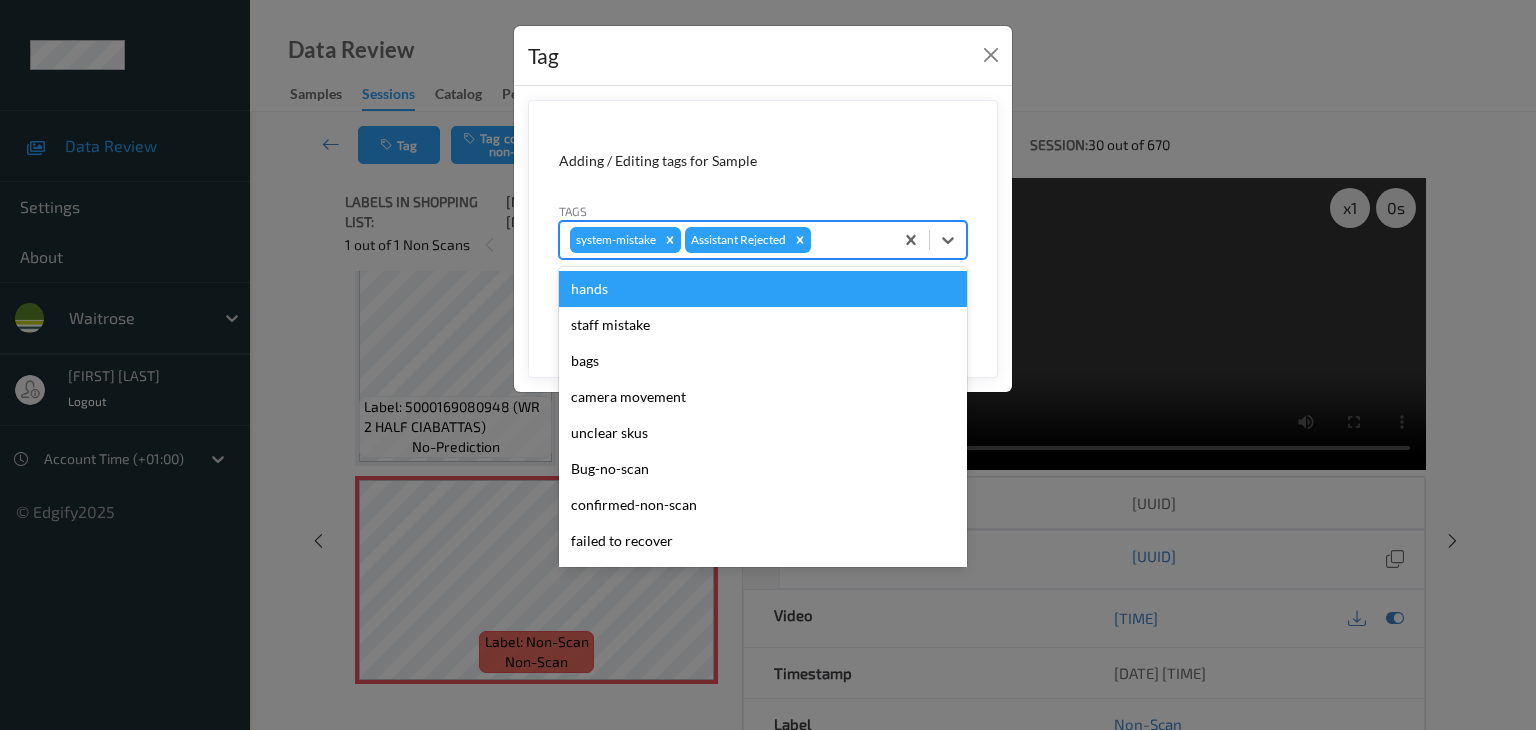type on "u" 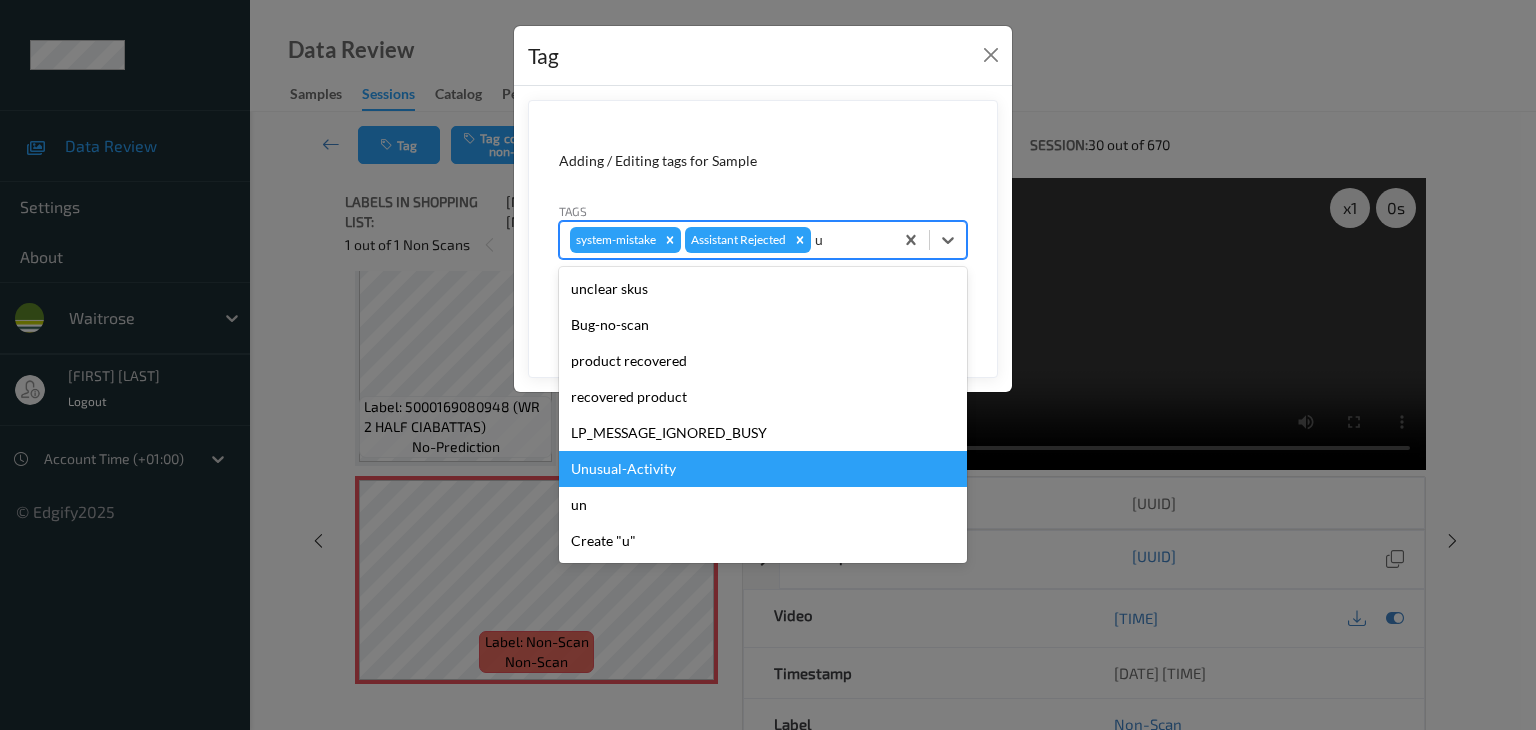 click on "Unusual-Activity" at bounding box center (763, 469) 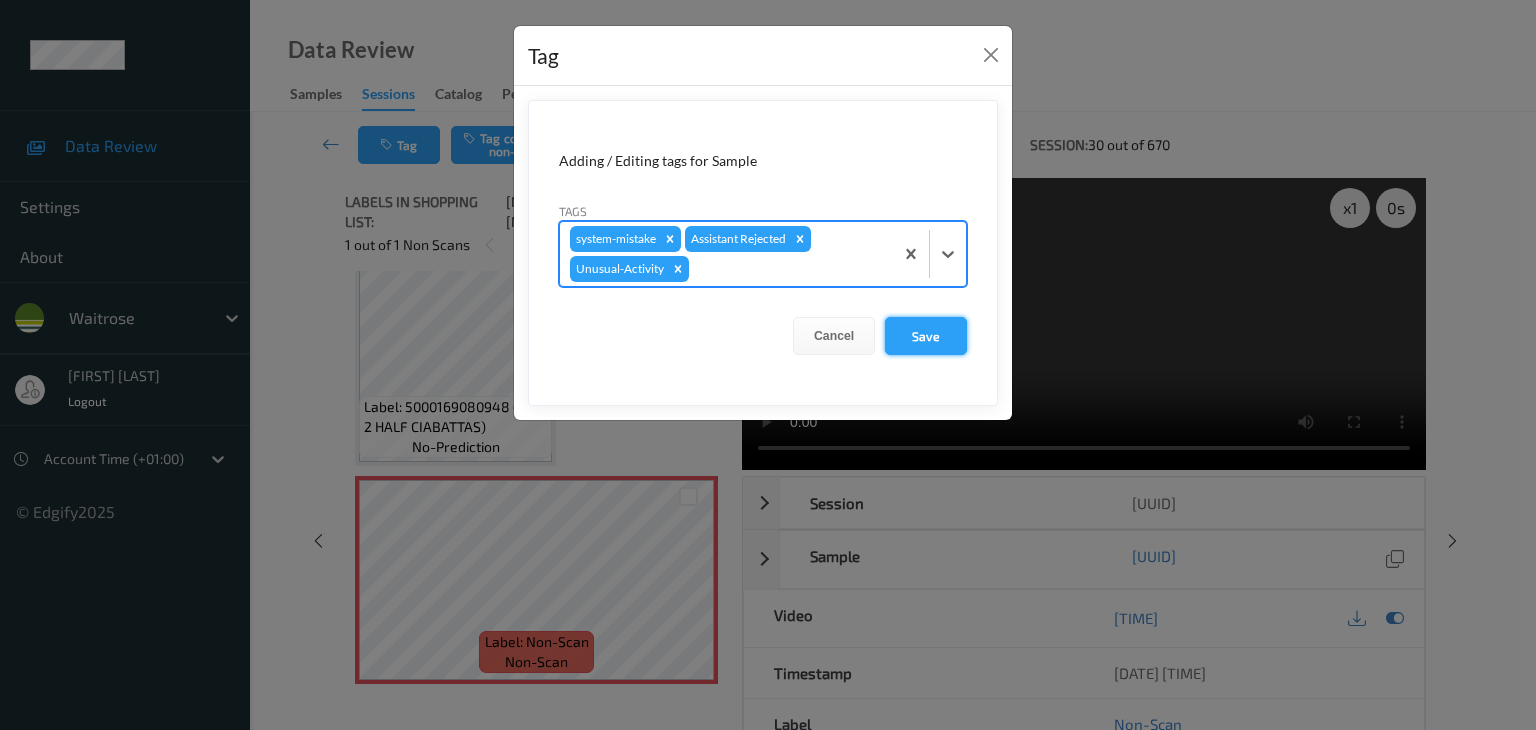 click on "Save" at bounding box center (926, 336) 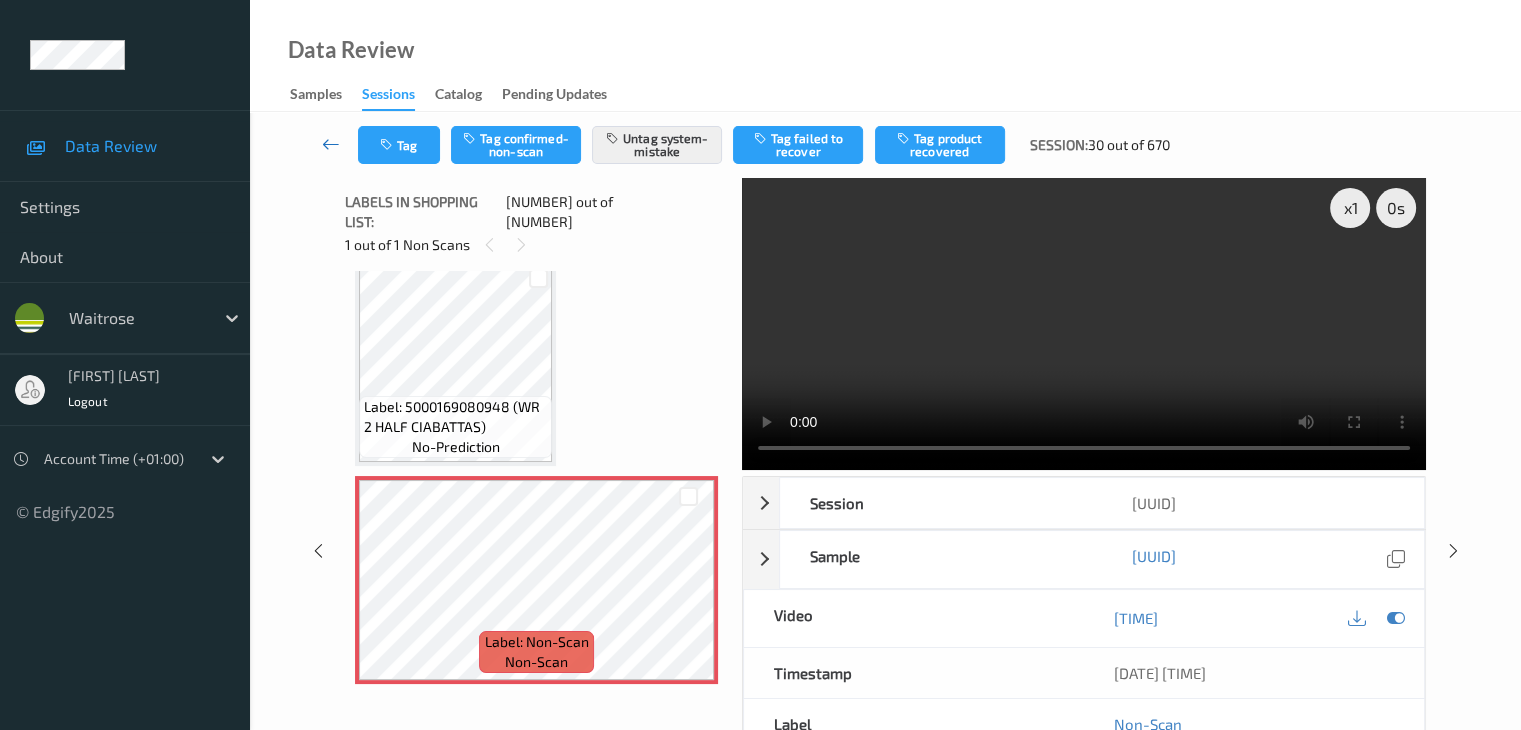 click at bounding box center [331, 144] 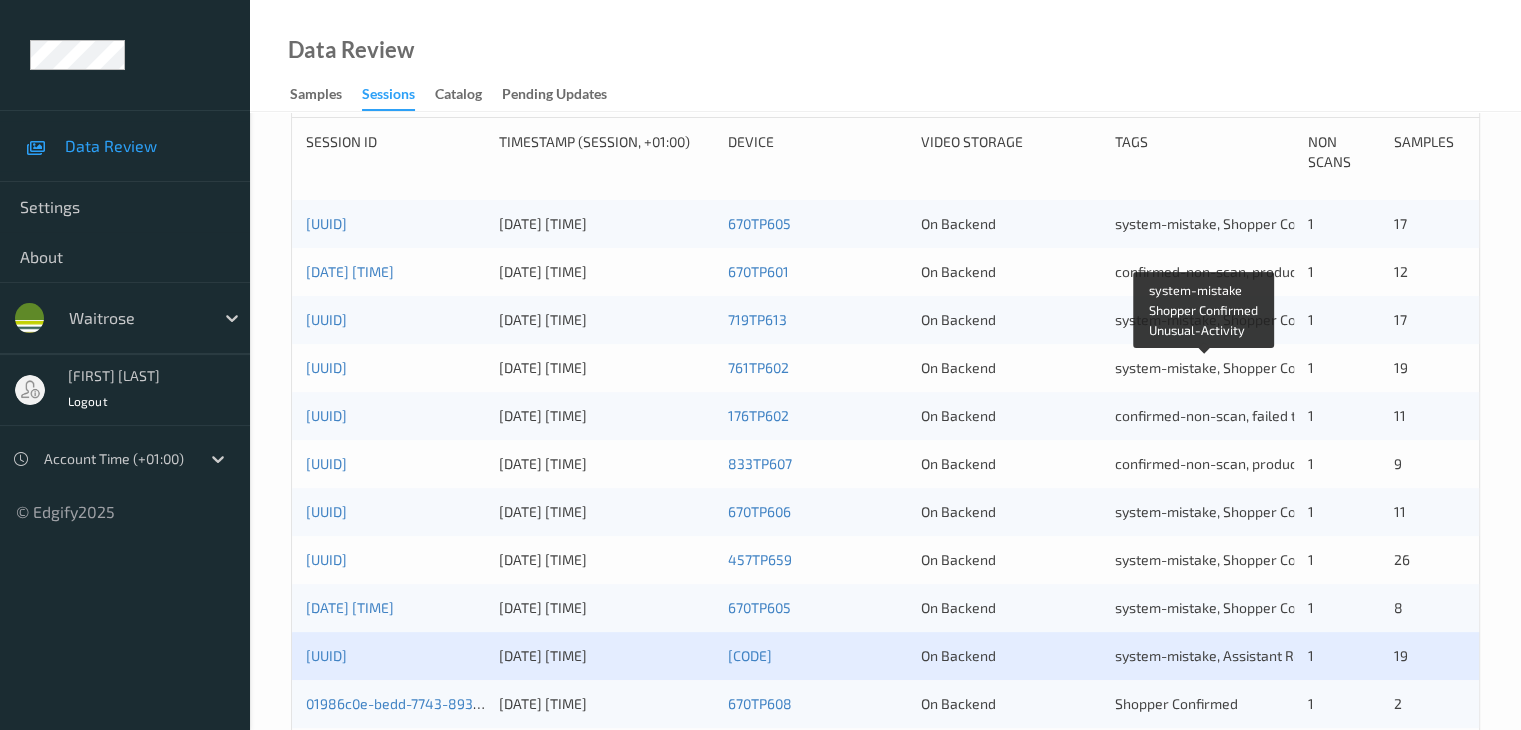 scroll, scrollTop: 600, scrollLeft: 0, axis: vertical 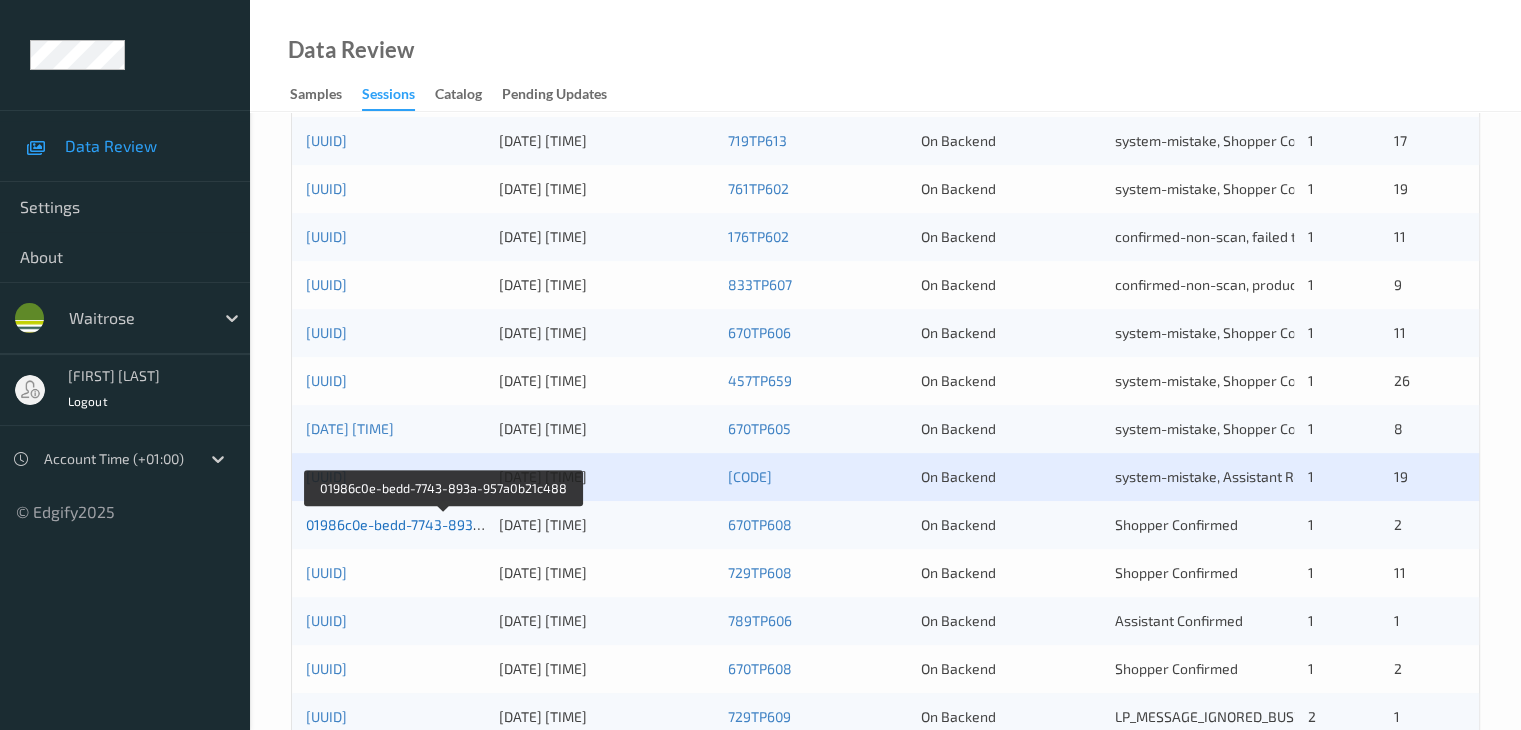 click on "01986c0e-bedd-7743-893a-957a0b21c488" at bounding box center [444, 524] 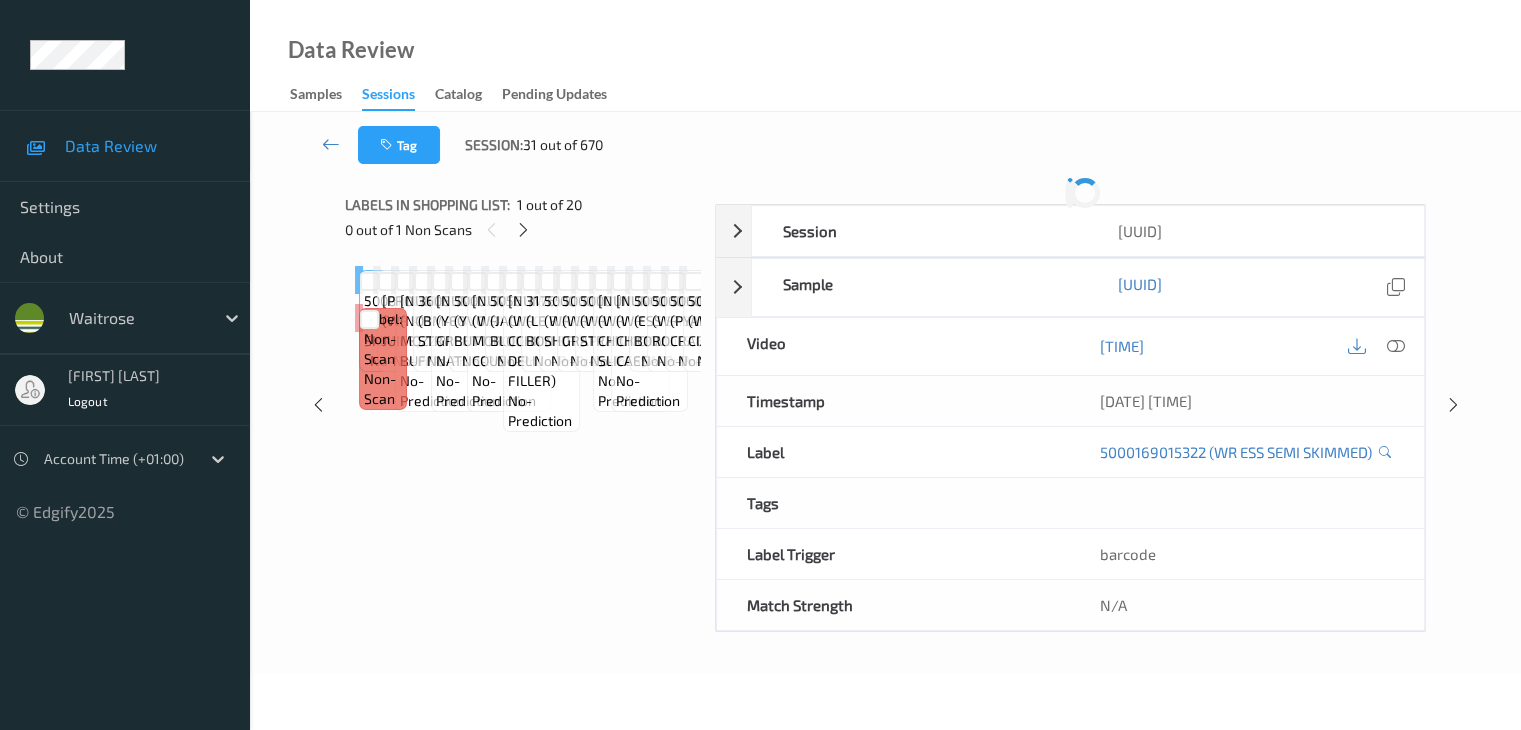 scroll, scrollTop: 0, scrollLeft: 0, axis: both 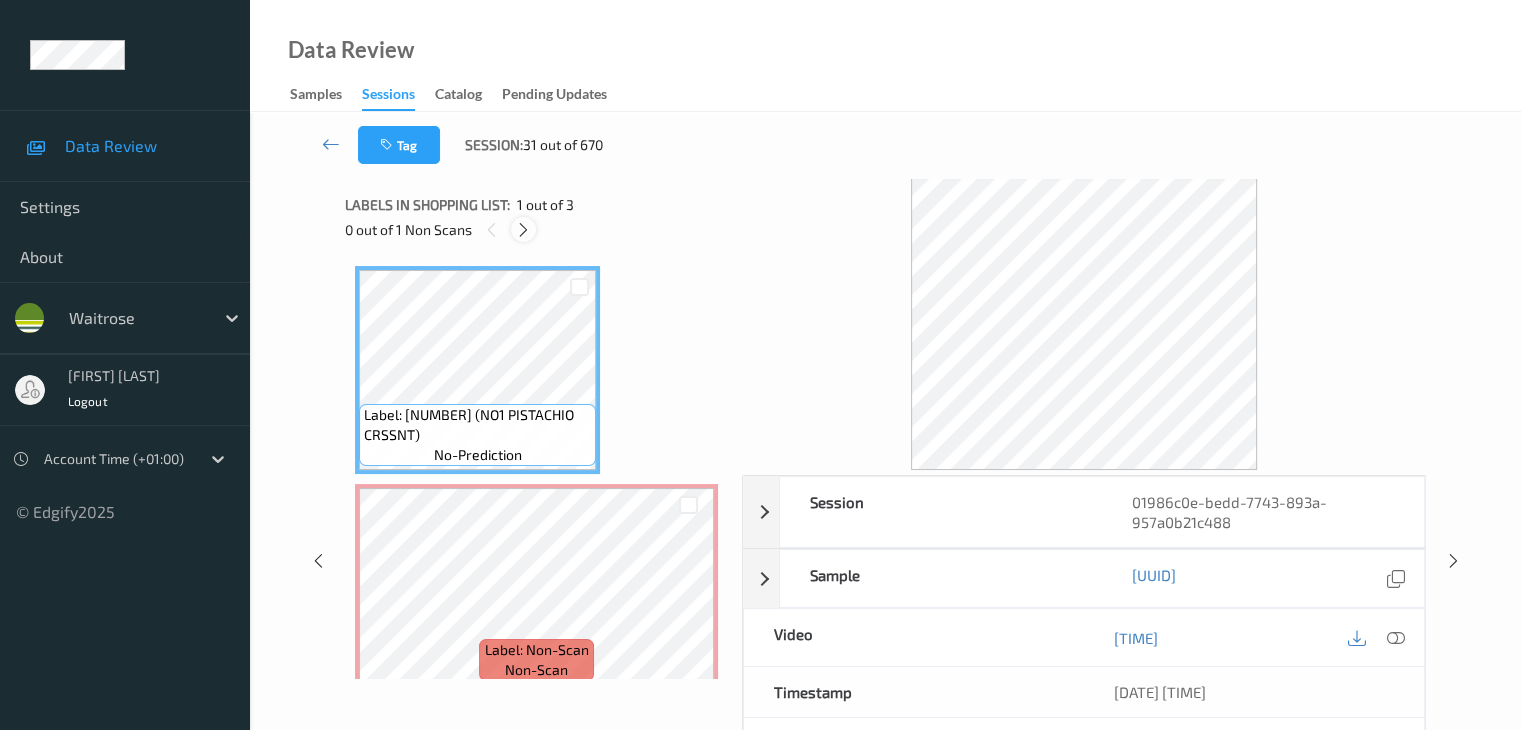 click at bounding box center (523, 230) 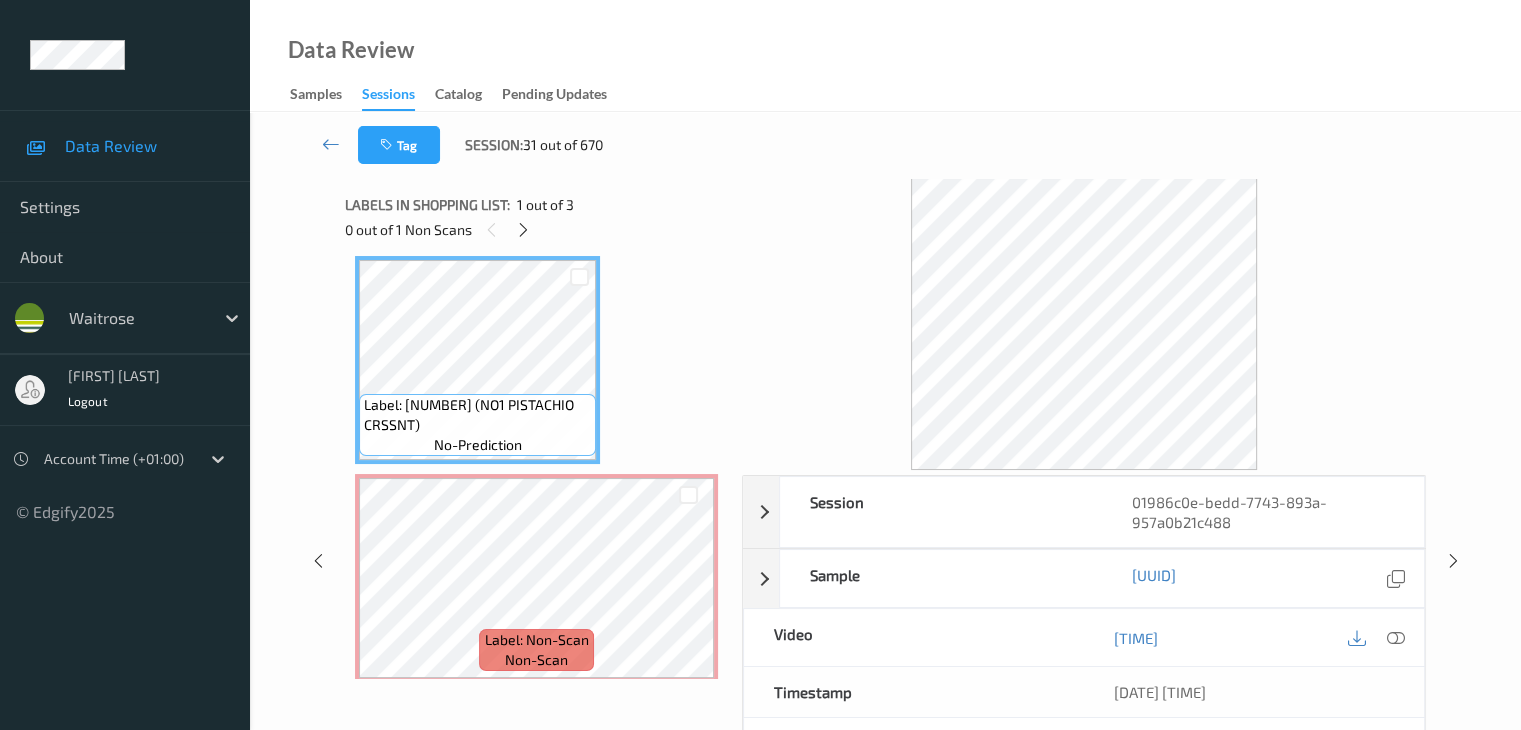 scroll, scrollTop: 0, scrollLeft: 0, axis: both 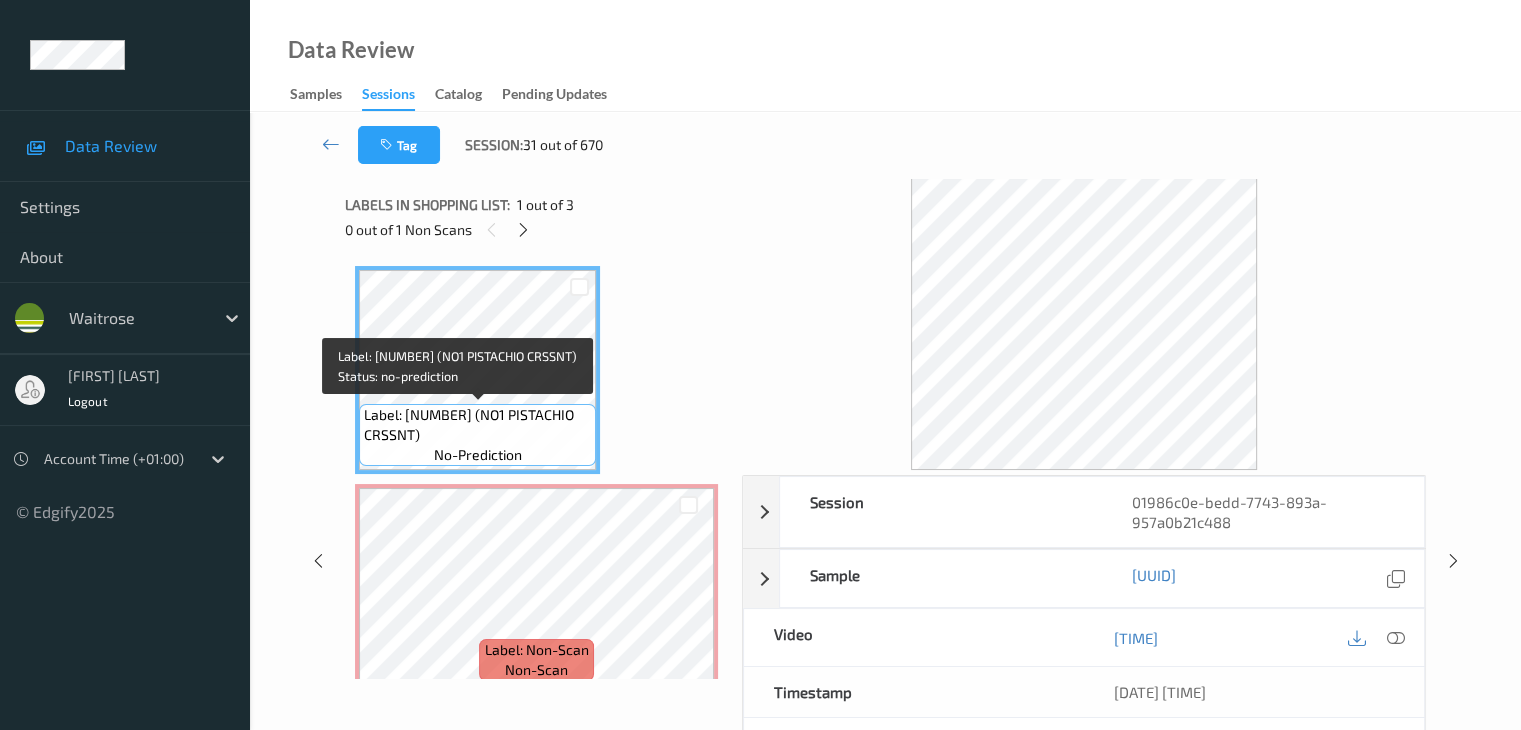 drag, startPoint x: 520, startPoint y: 414, endPoint x: 520, endPoint y: 430, distance: 16 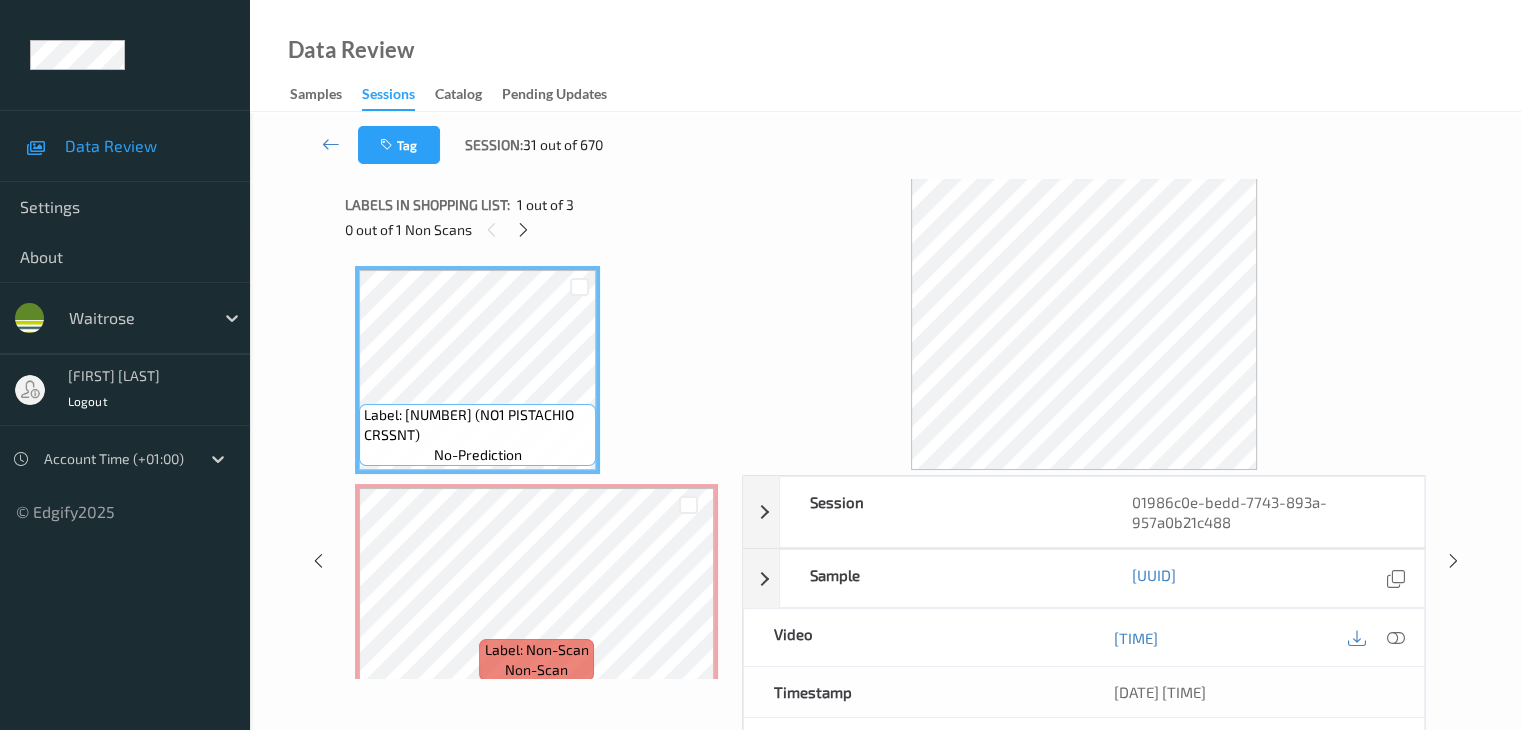 copy on "NO1 PISTACHIO CRSSNT)" 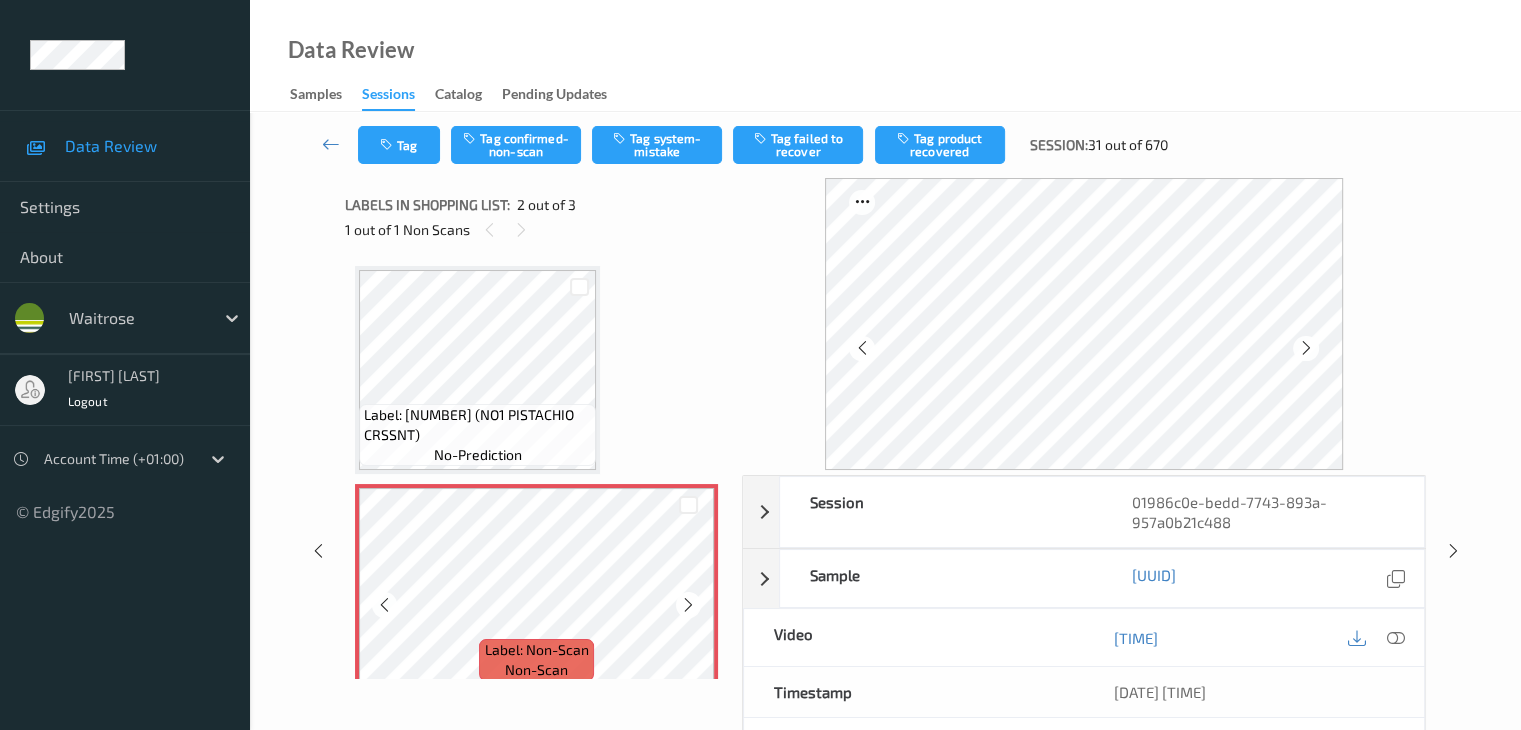 scroll, scrollTop: 100, scrollLeft: 0, axis: vertical 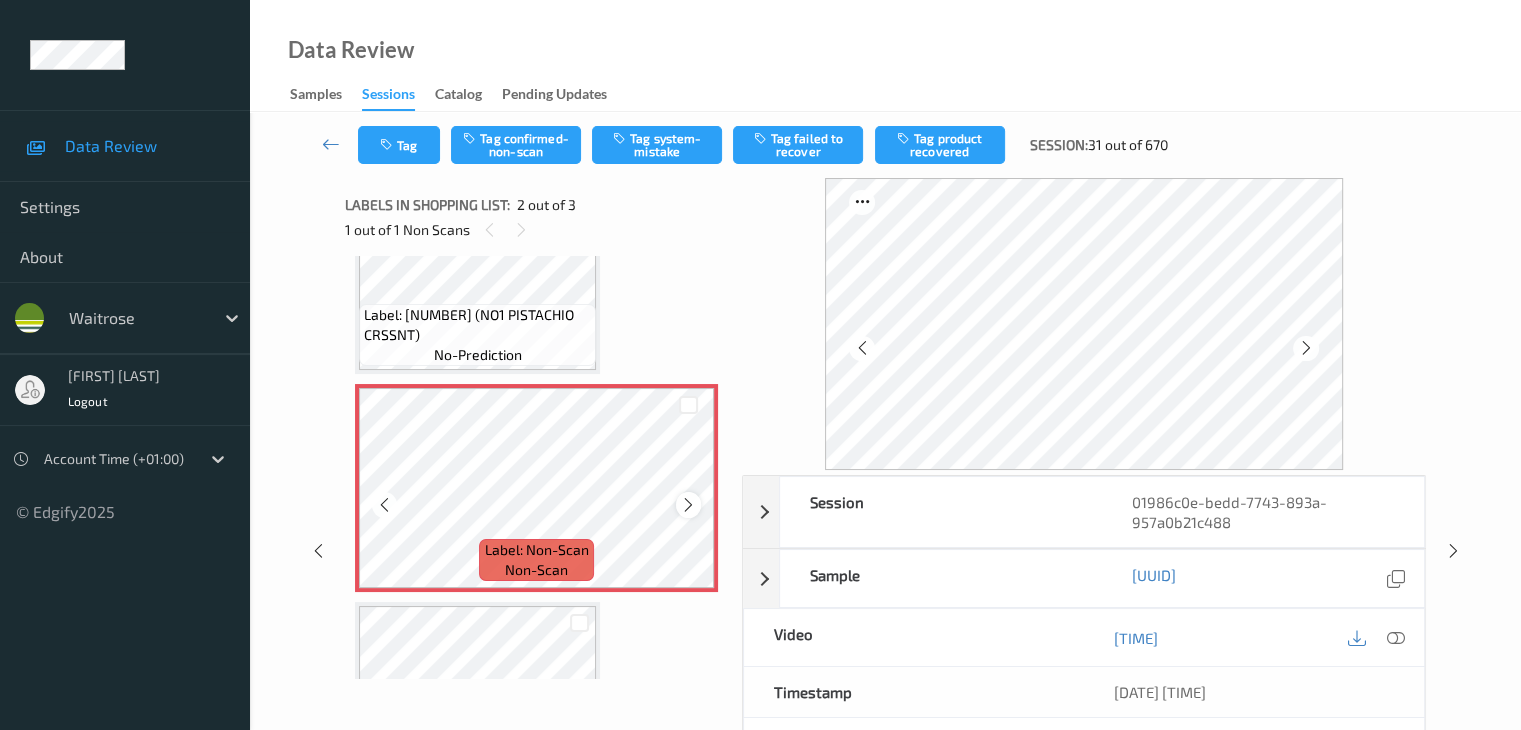 click at bounding box center [688, 505] 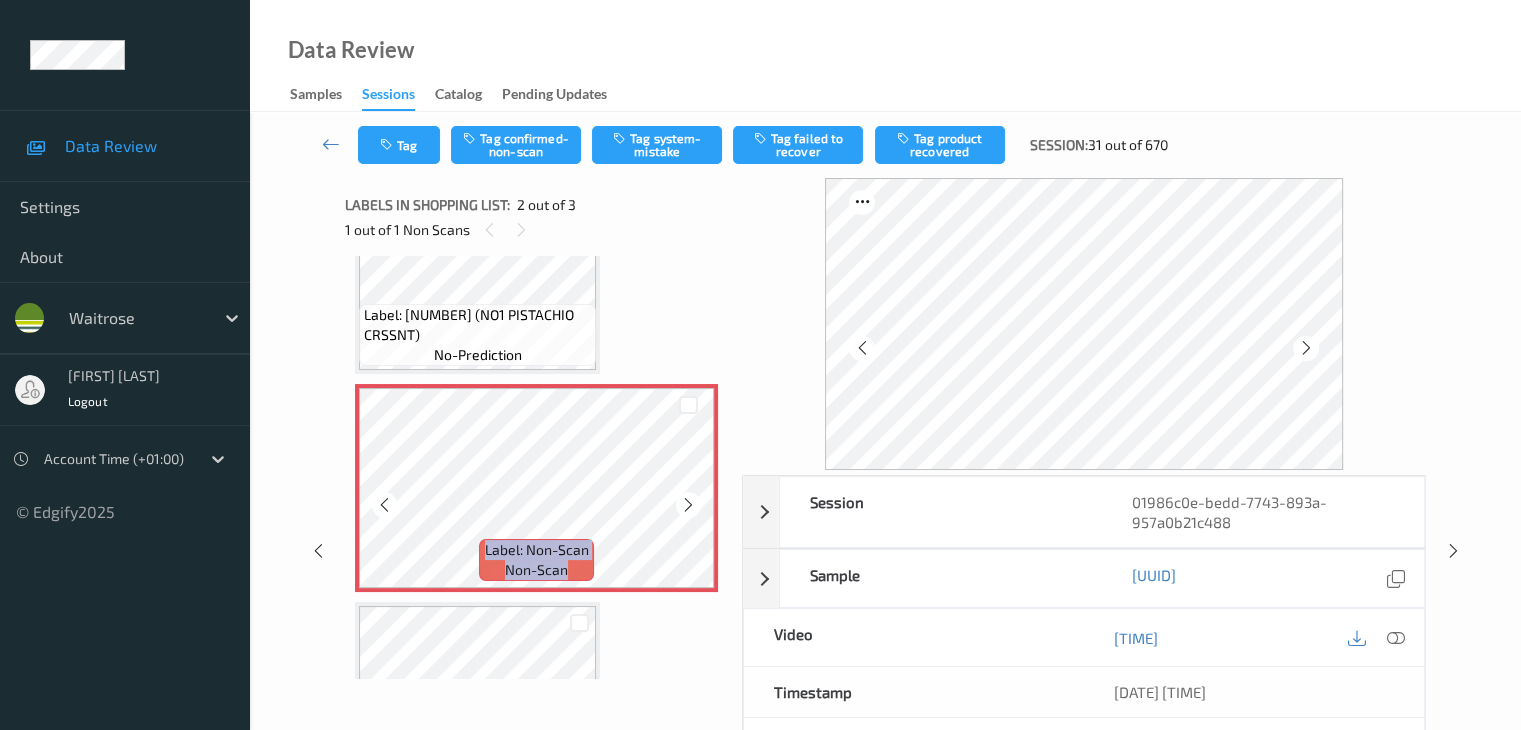 click at bounding box center [688, 505] 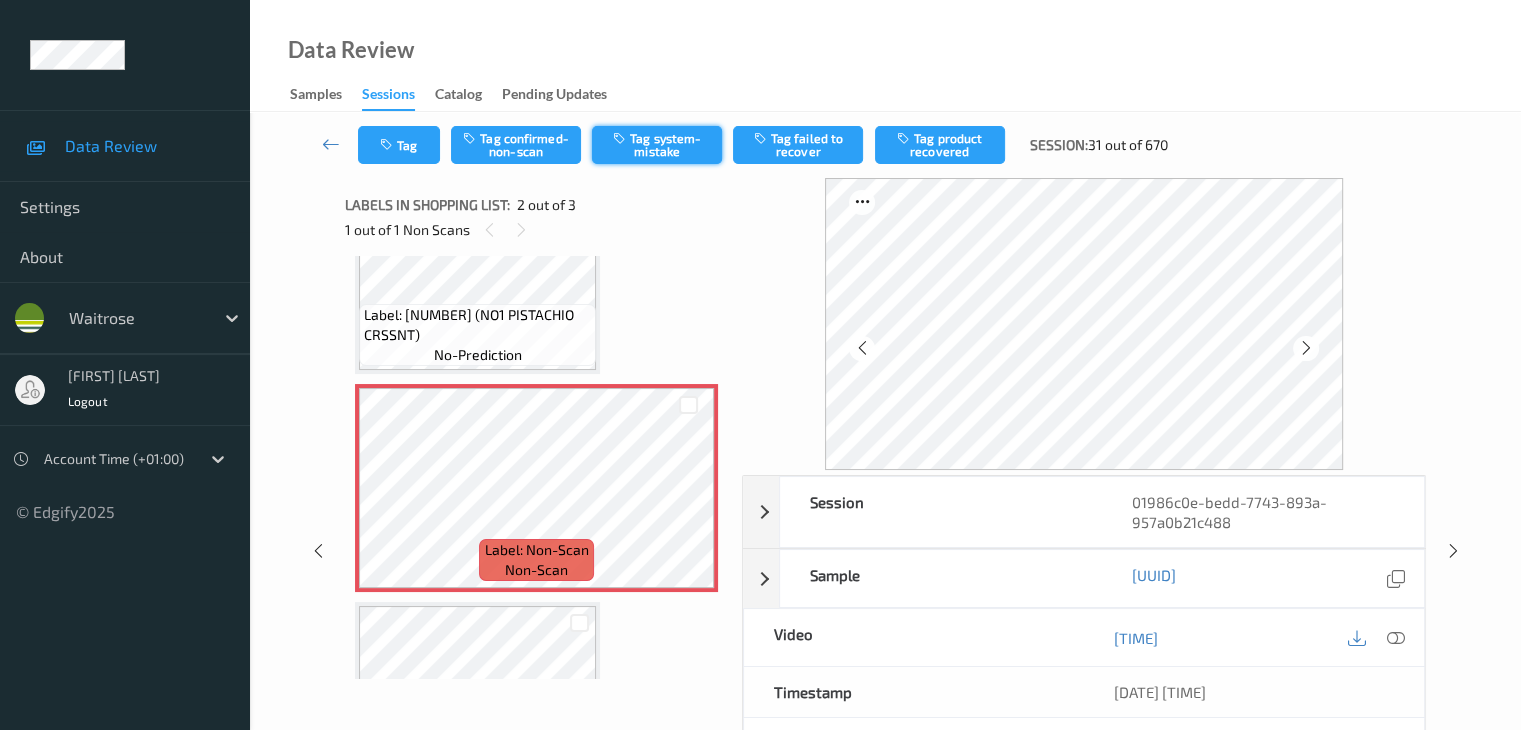 click on "Tag   system-mistake" at bounding box center [657, 145] 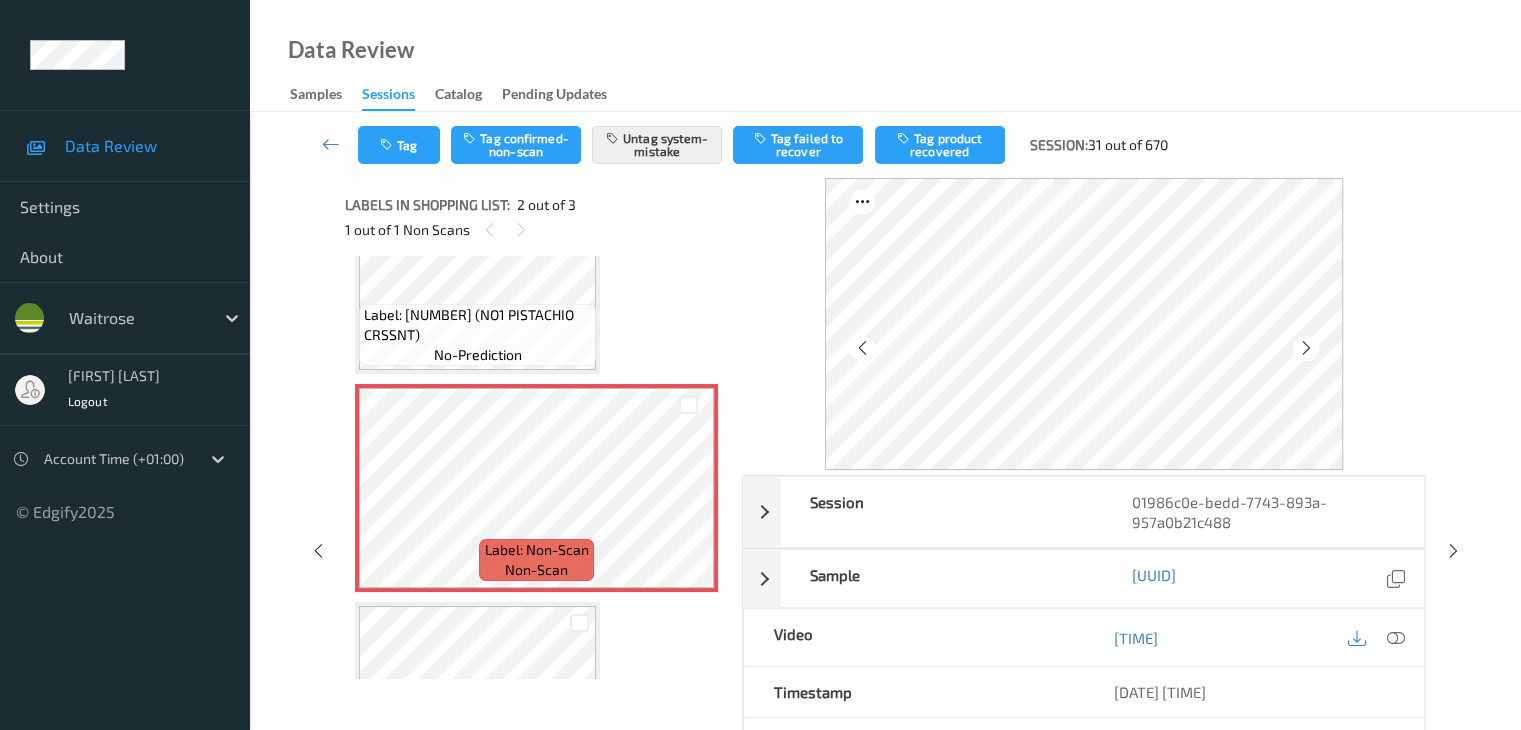 click on "Tag Tag   confirmed-non-scan Untag   system-mistake Tag   failed to recover Tag   product recovered Session: 31 out of 670" at bounding box center (885, 145) 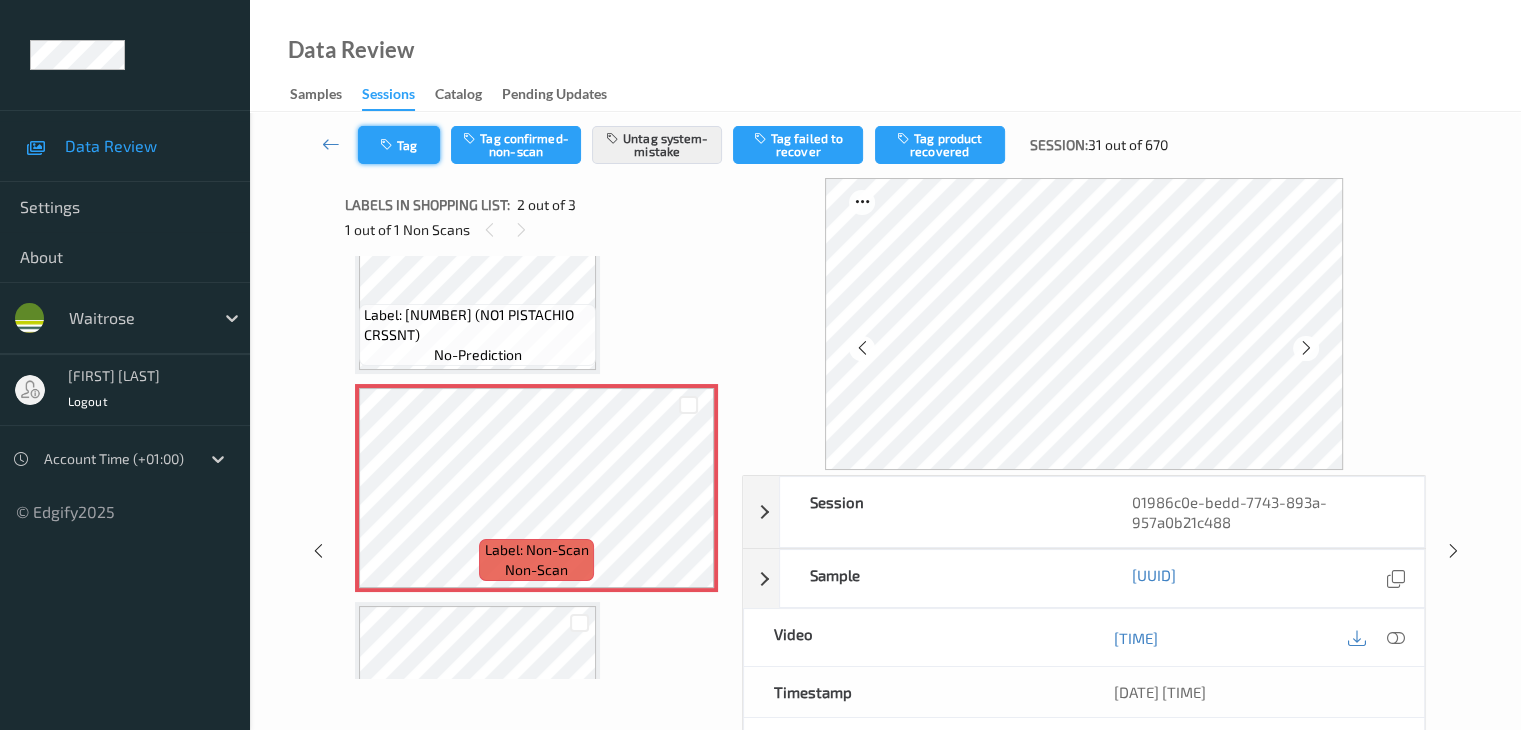 click on "Tag" at bounding box center (399, 145) 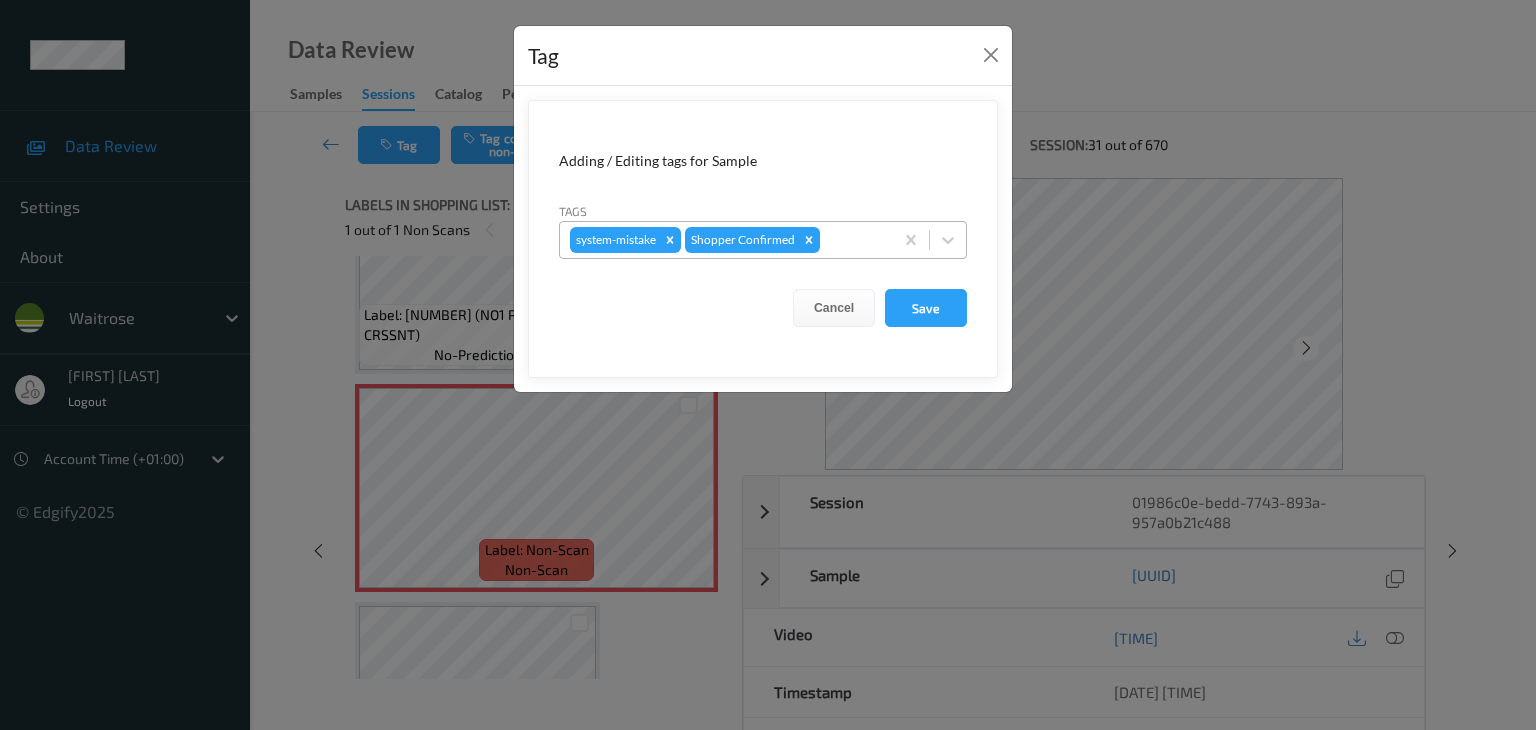 click at bounding box center (853, 240) 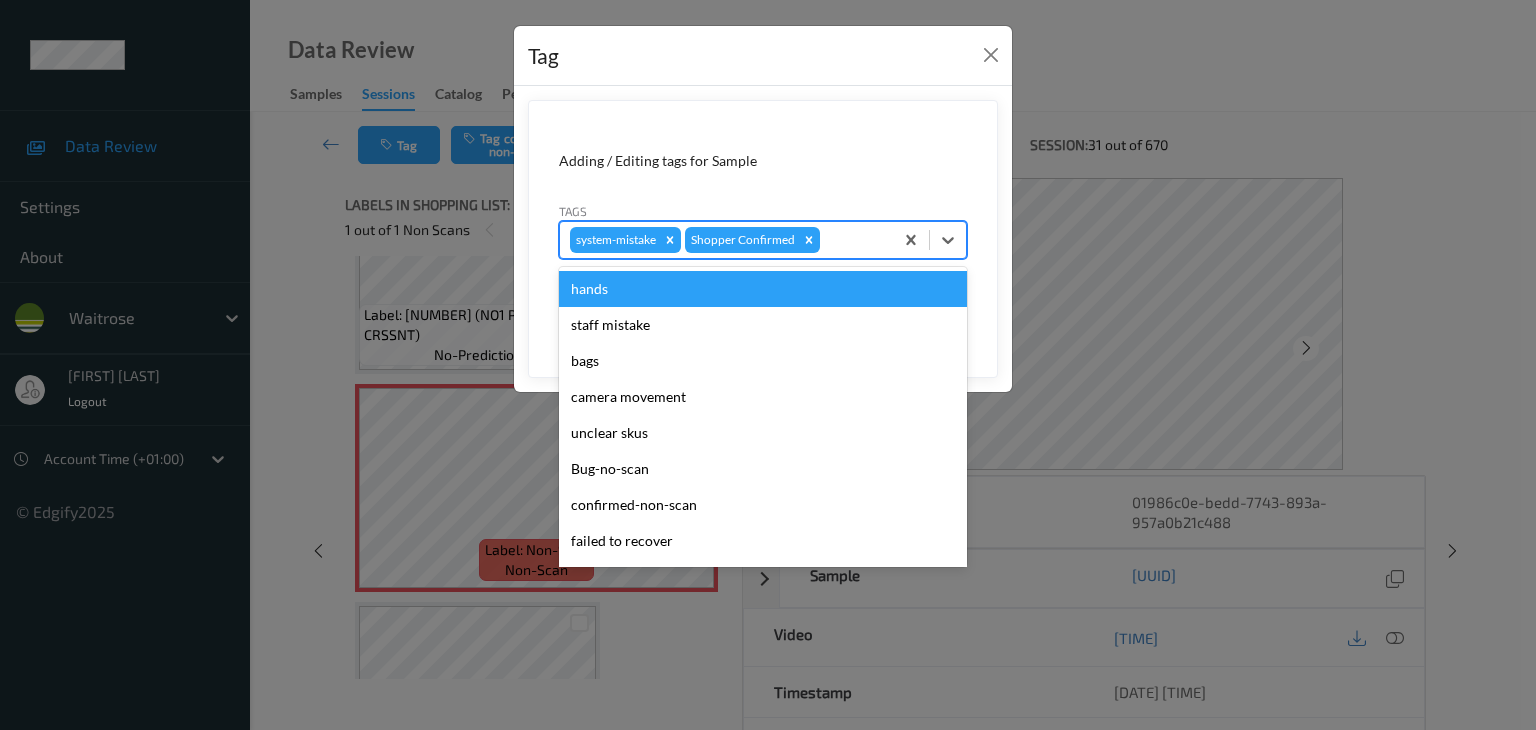type on "u" 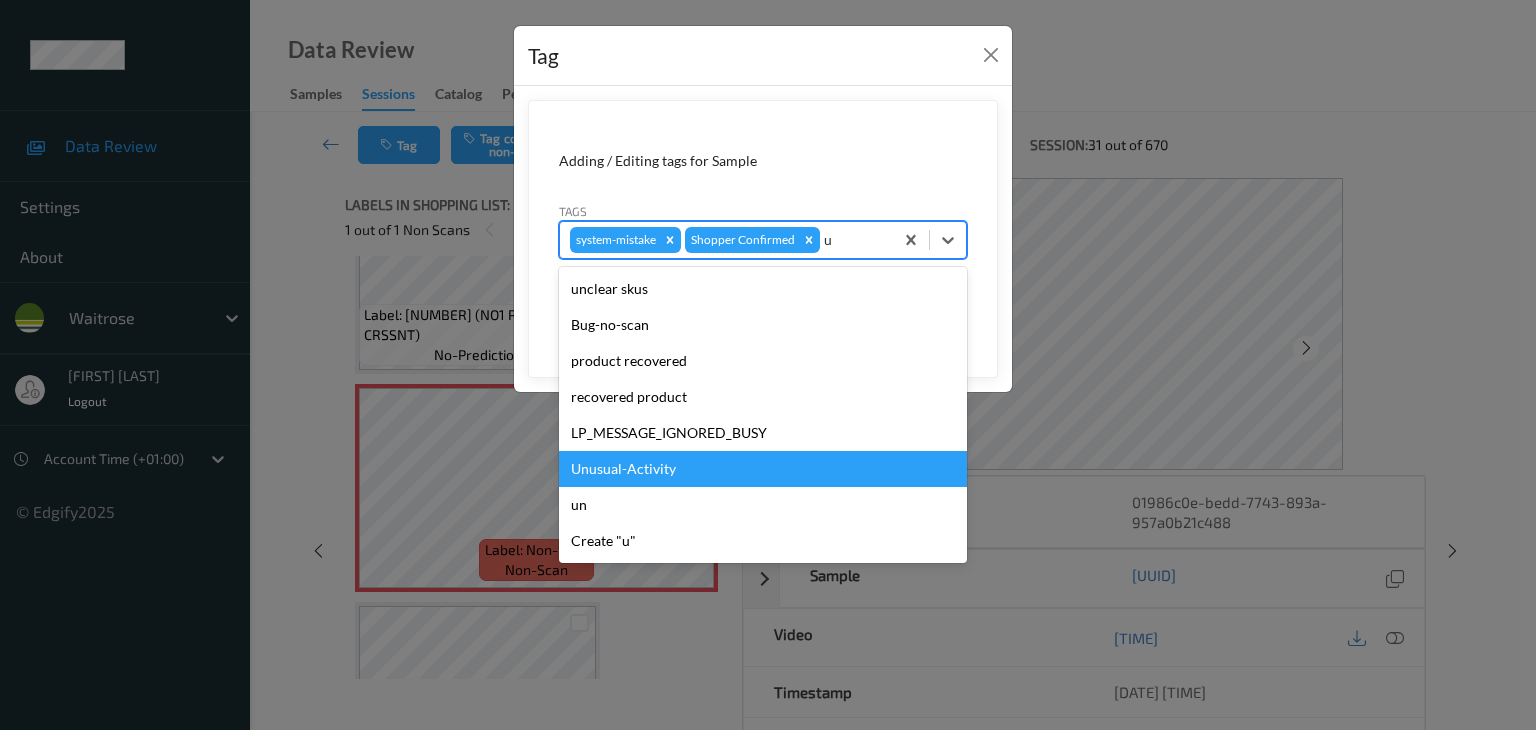 click on "Unusual-Activity" at bounding box center [763, 469] 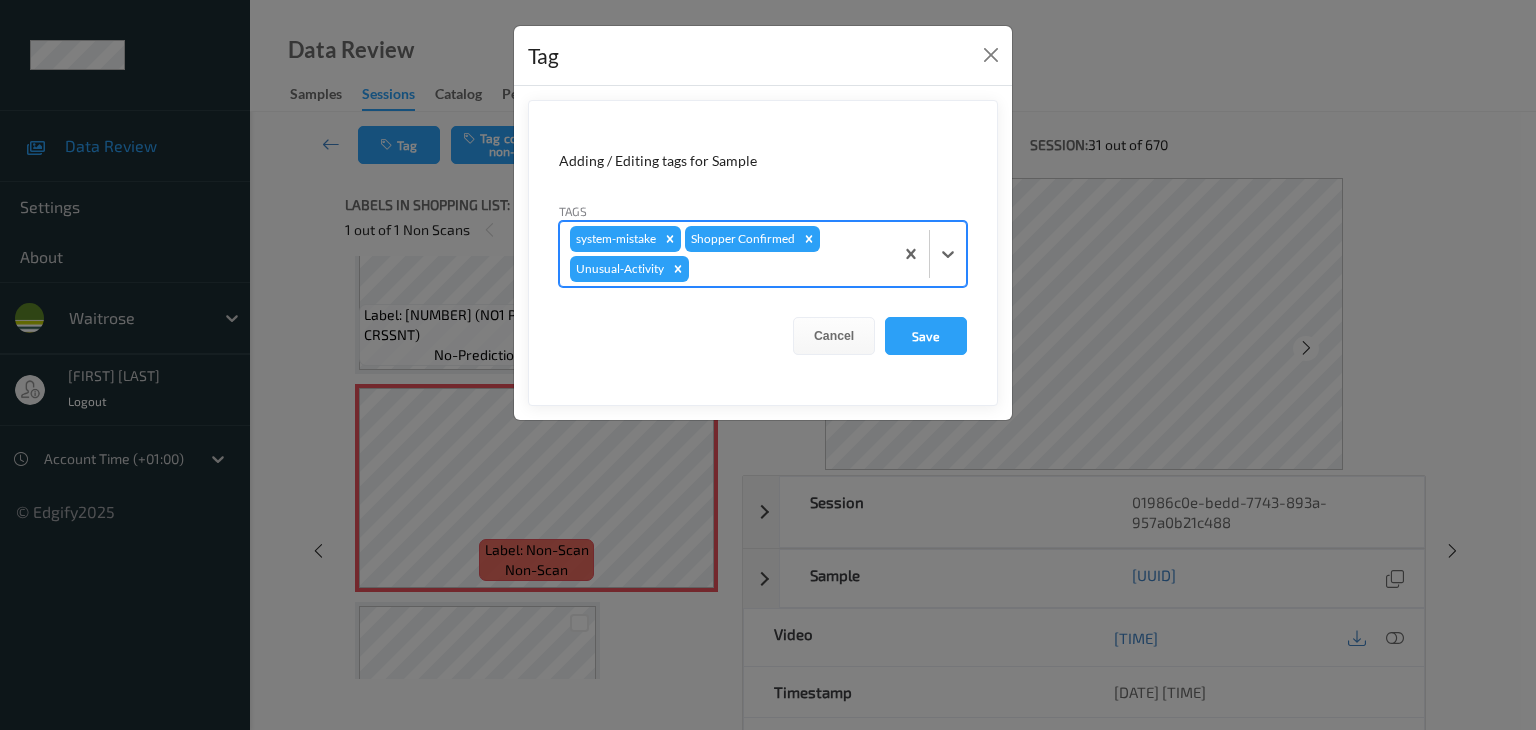 type on "p" 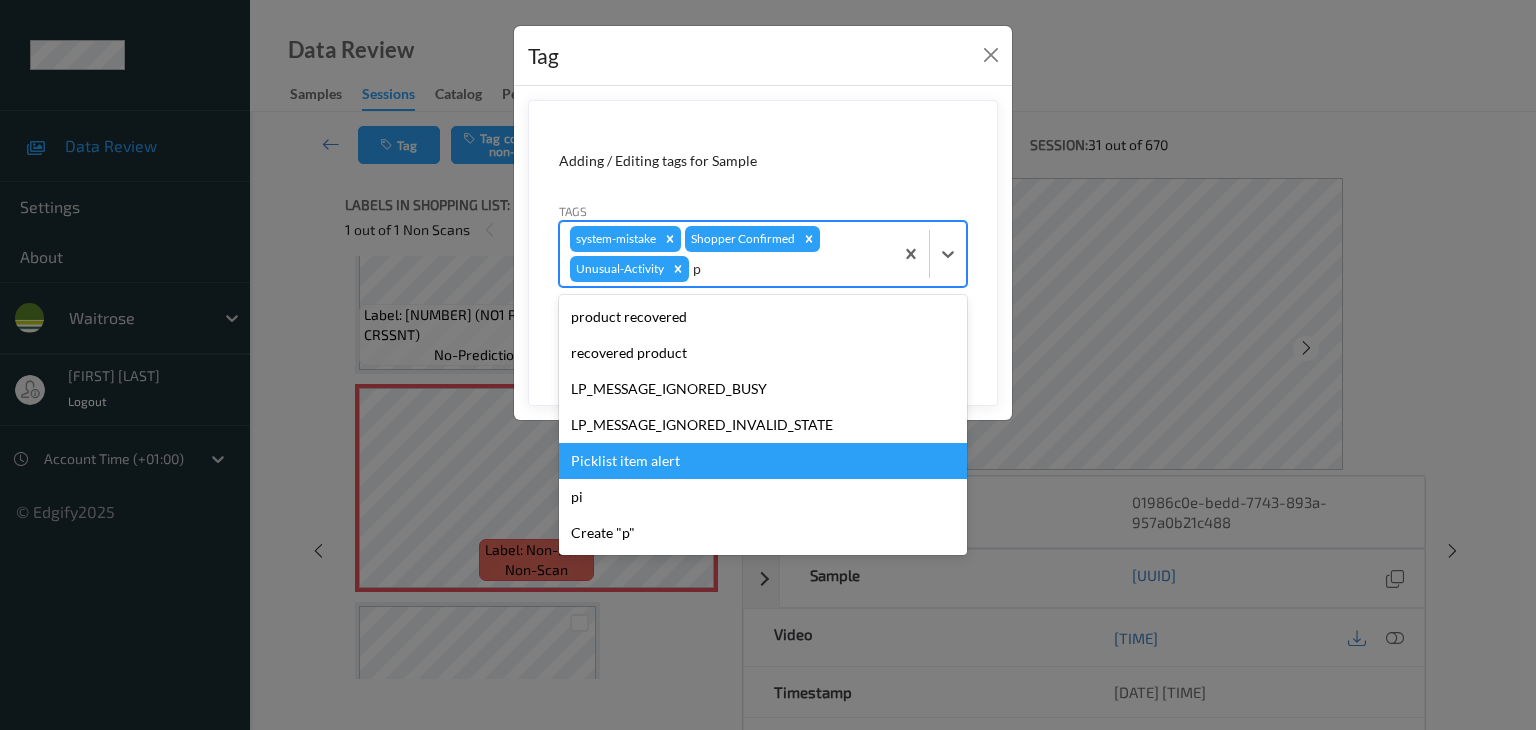 click on "Picklist item alert" at bounding box center (763, 461) 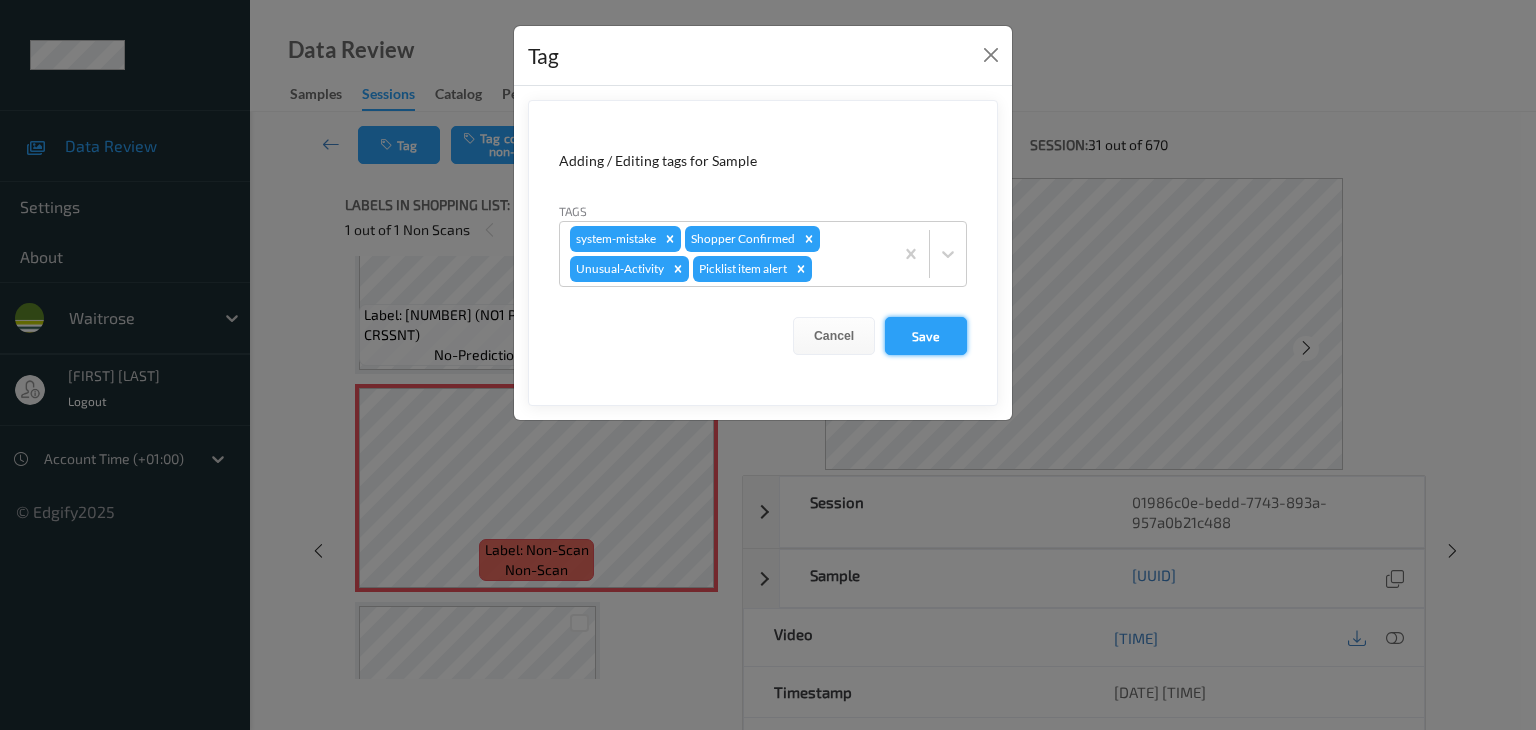 click on "Save" at bounding box center (926, 336) 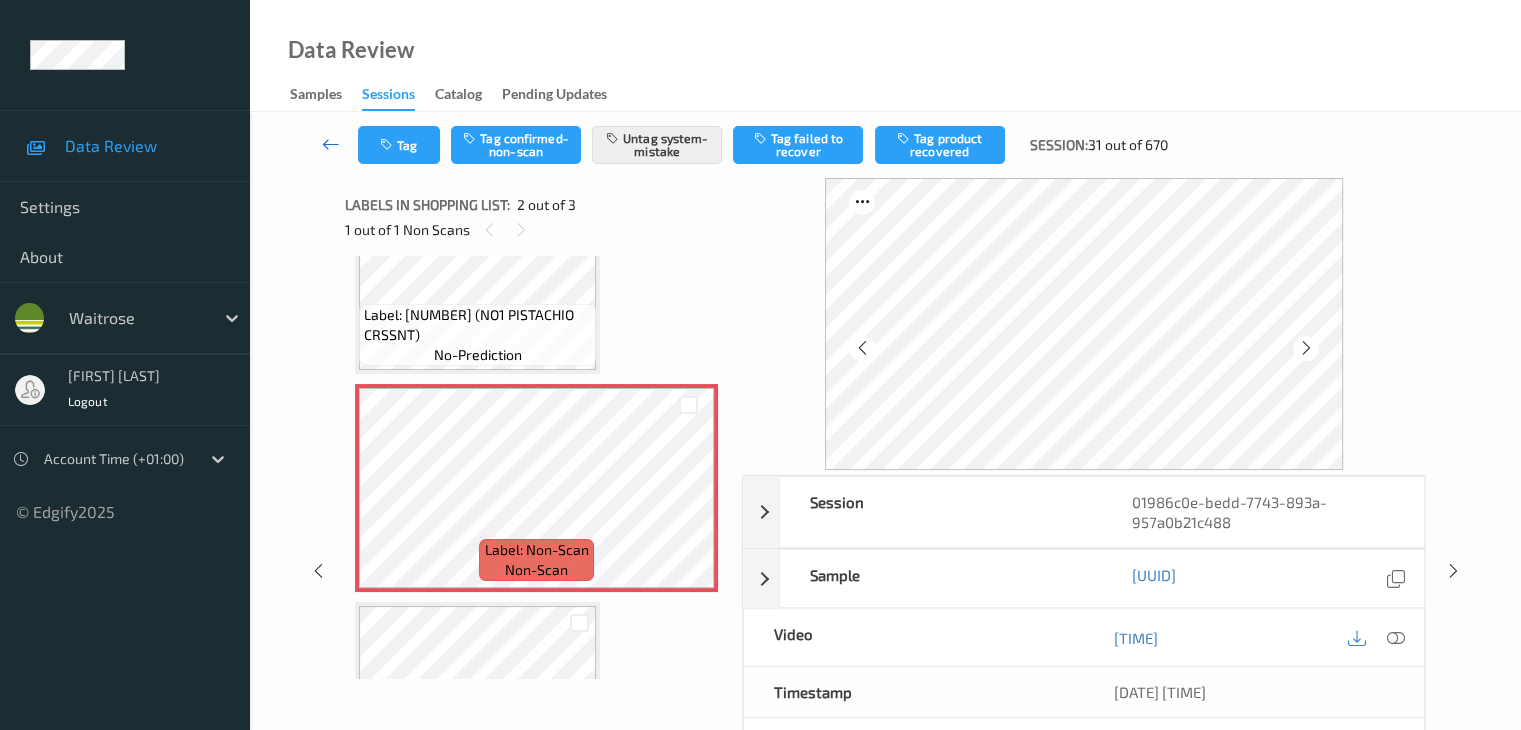 click at bounding box center (331, 144) 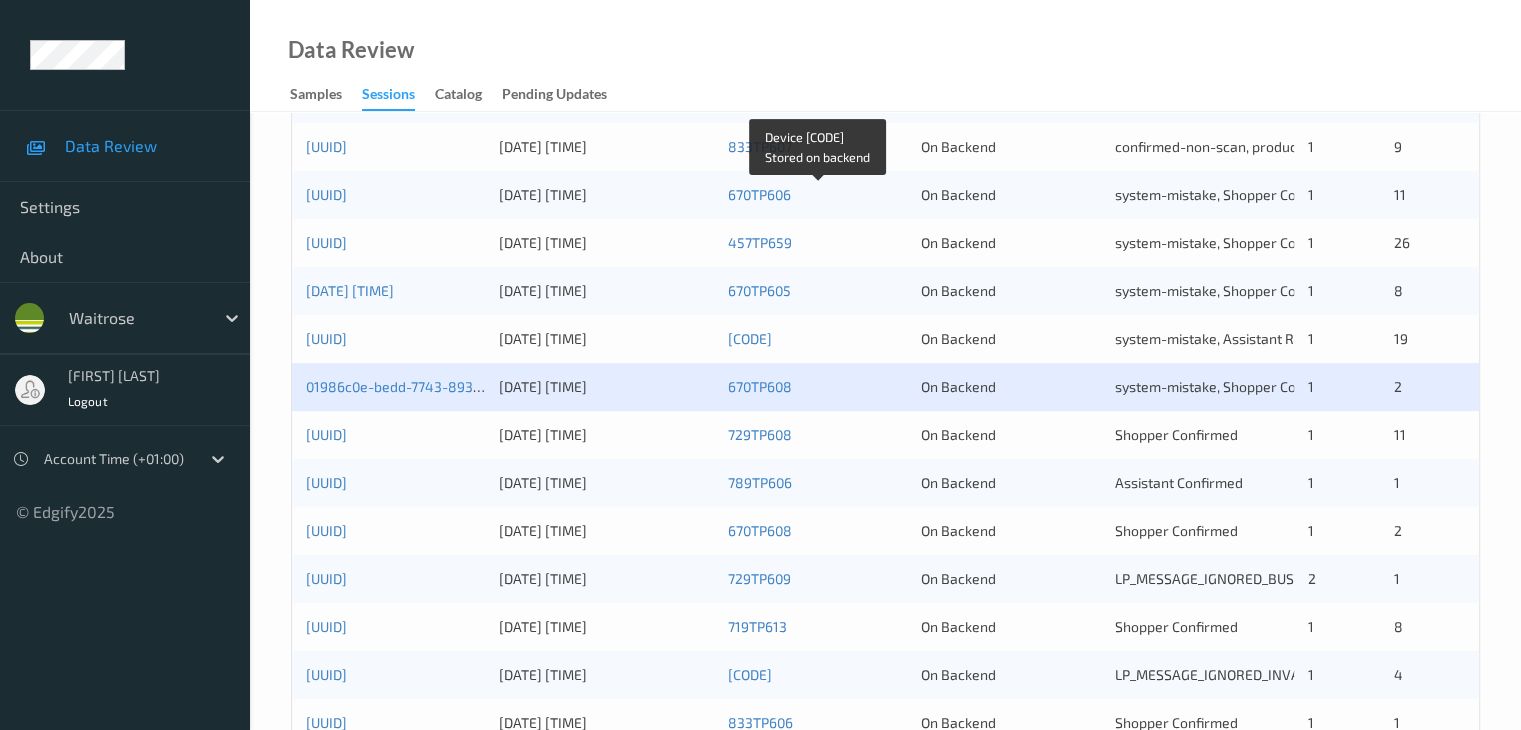 scroll, scrollTop: 800, scrollLeft: 0, axis: vertical 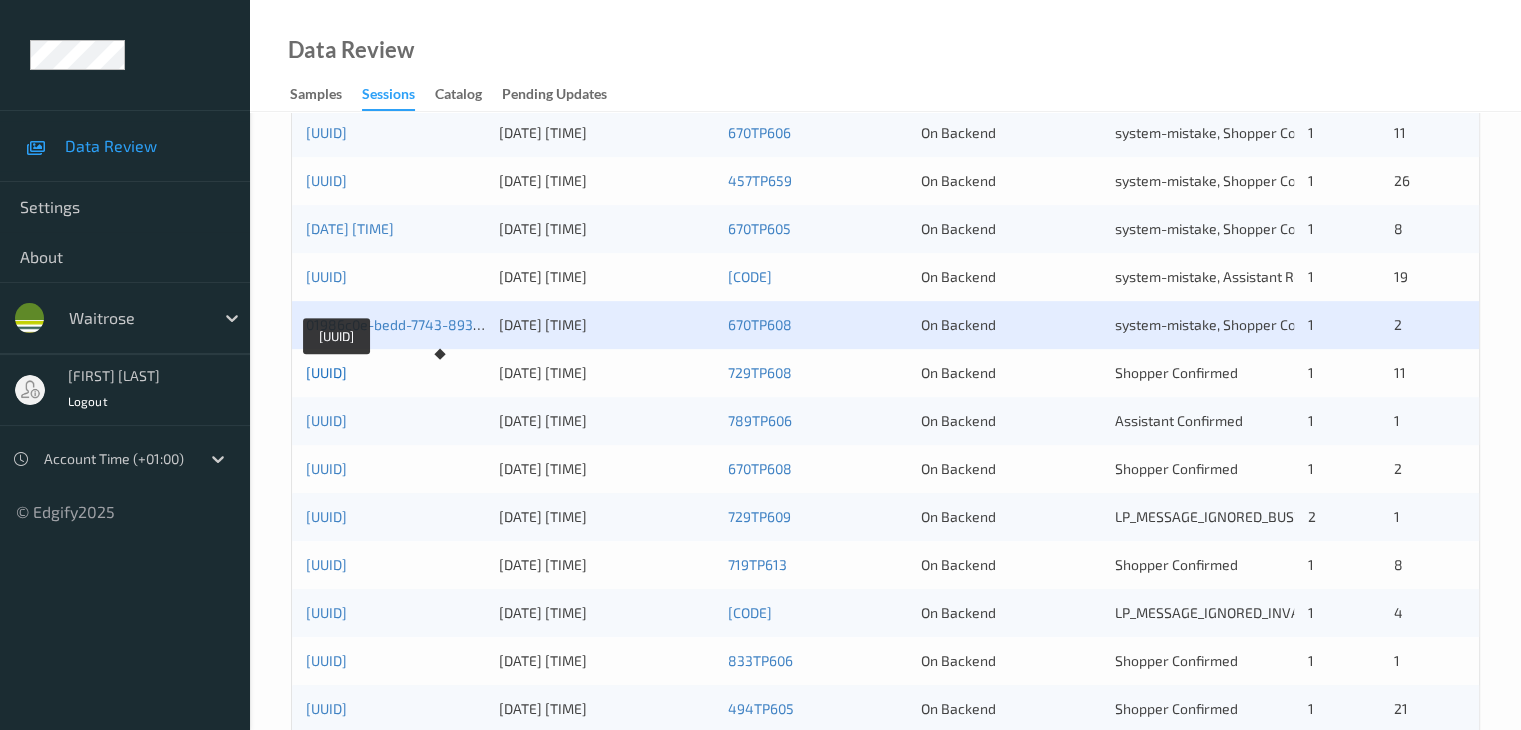 click on "01986c0d-e699-7a0a-8537-c2761b60fc36" at bounding box center (326, 372) 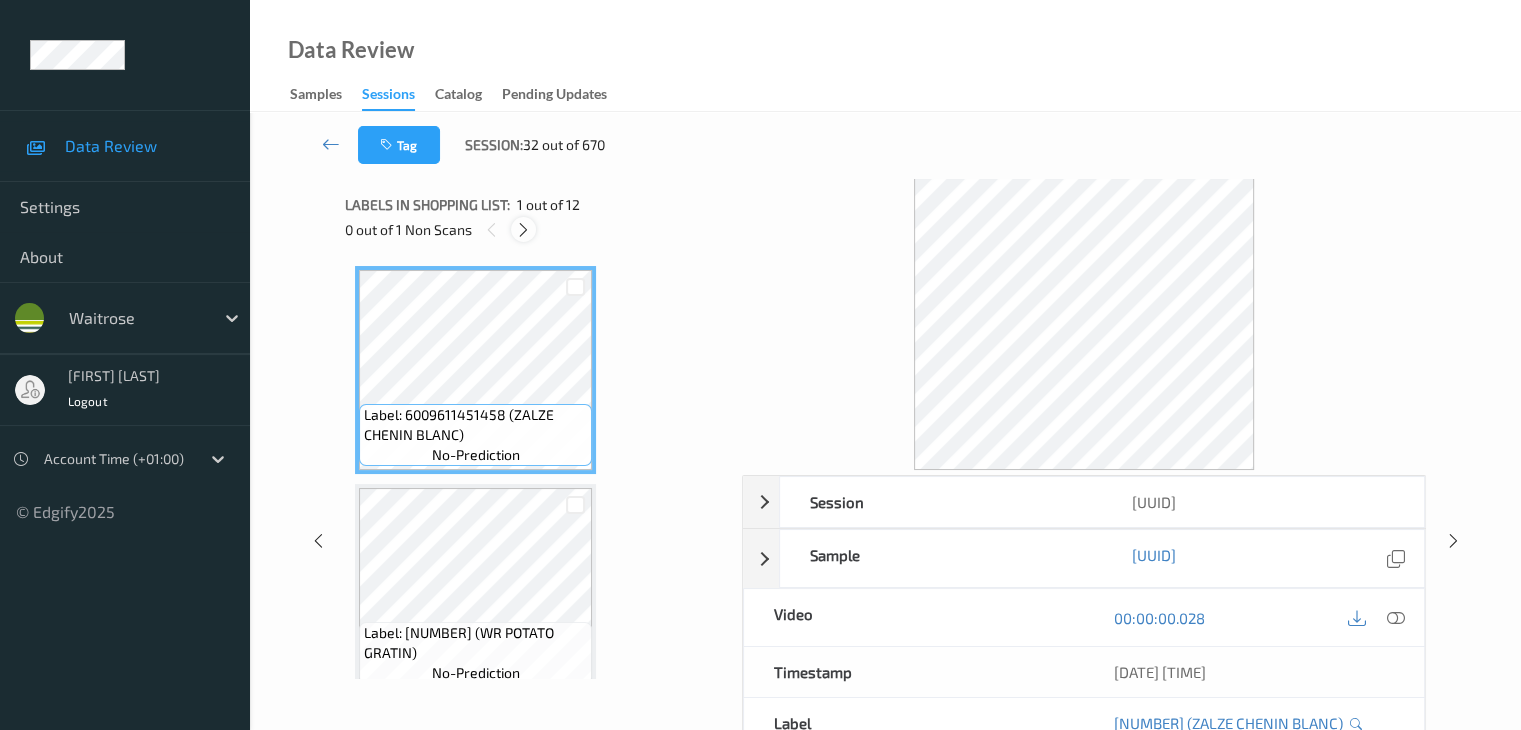 click at bounding box center (523, 230) 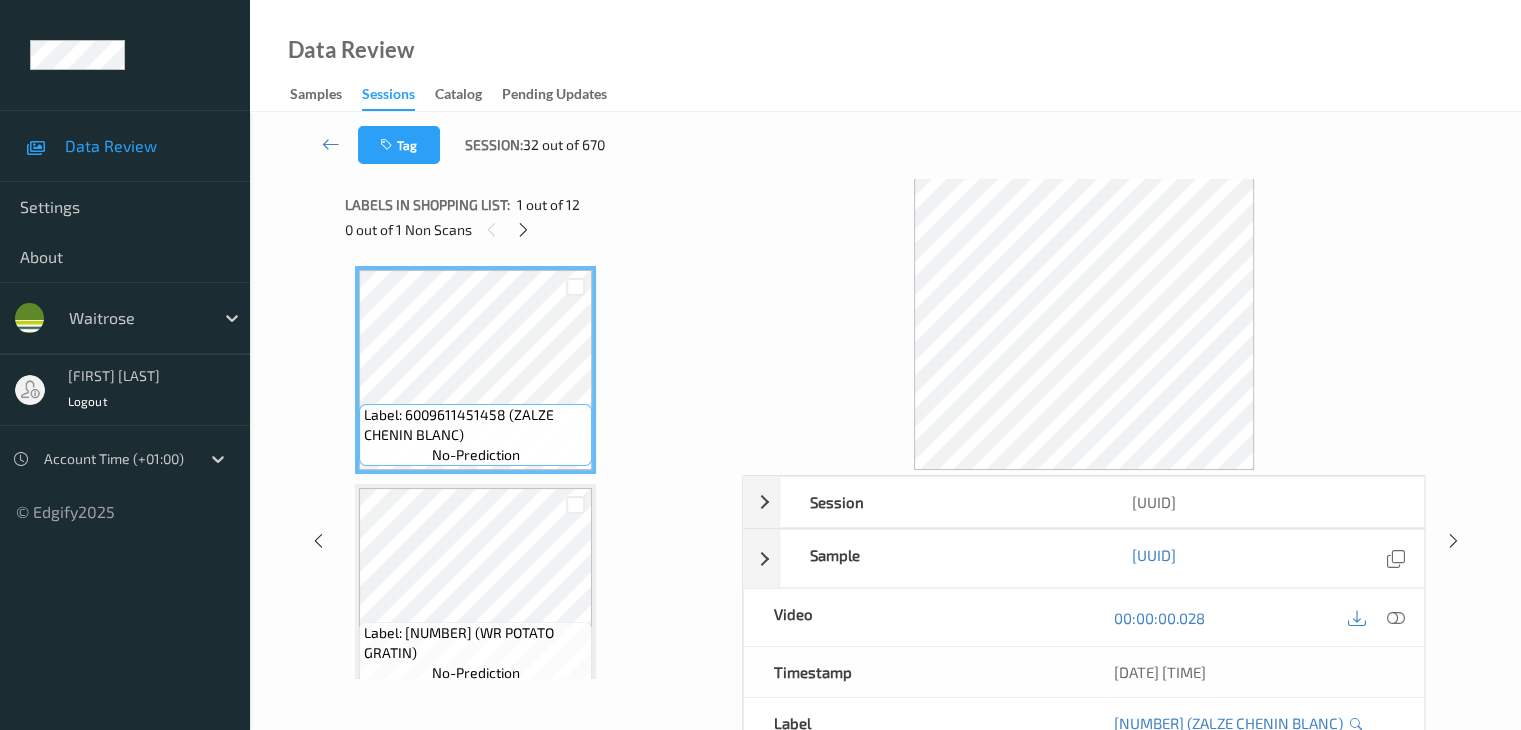 scroll, scrollTop: 228, scrollLeft: 0, axis: vertical 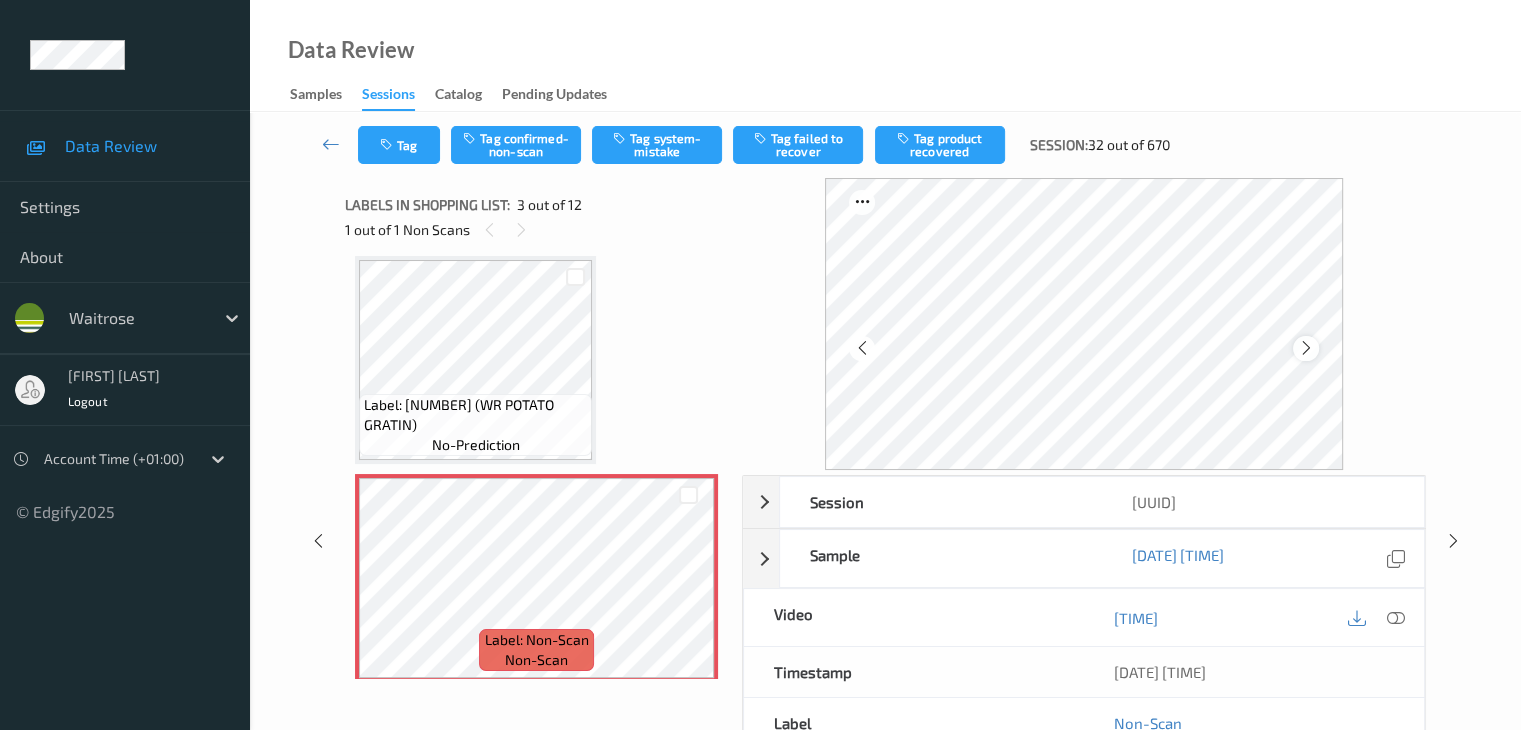 click at bounding box center (1305, 348) 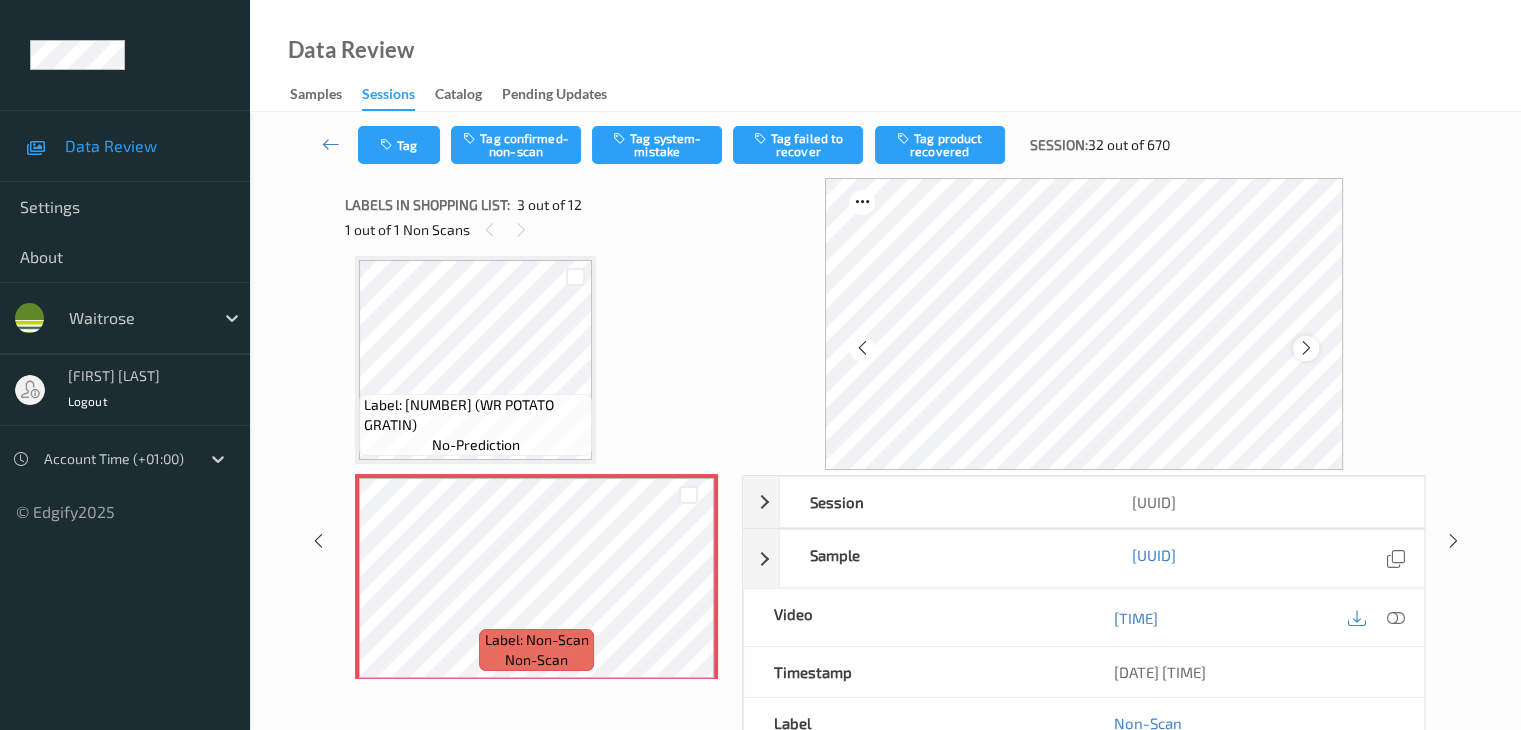 click at bounding box center (1305, 348) 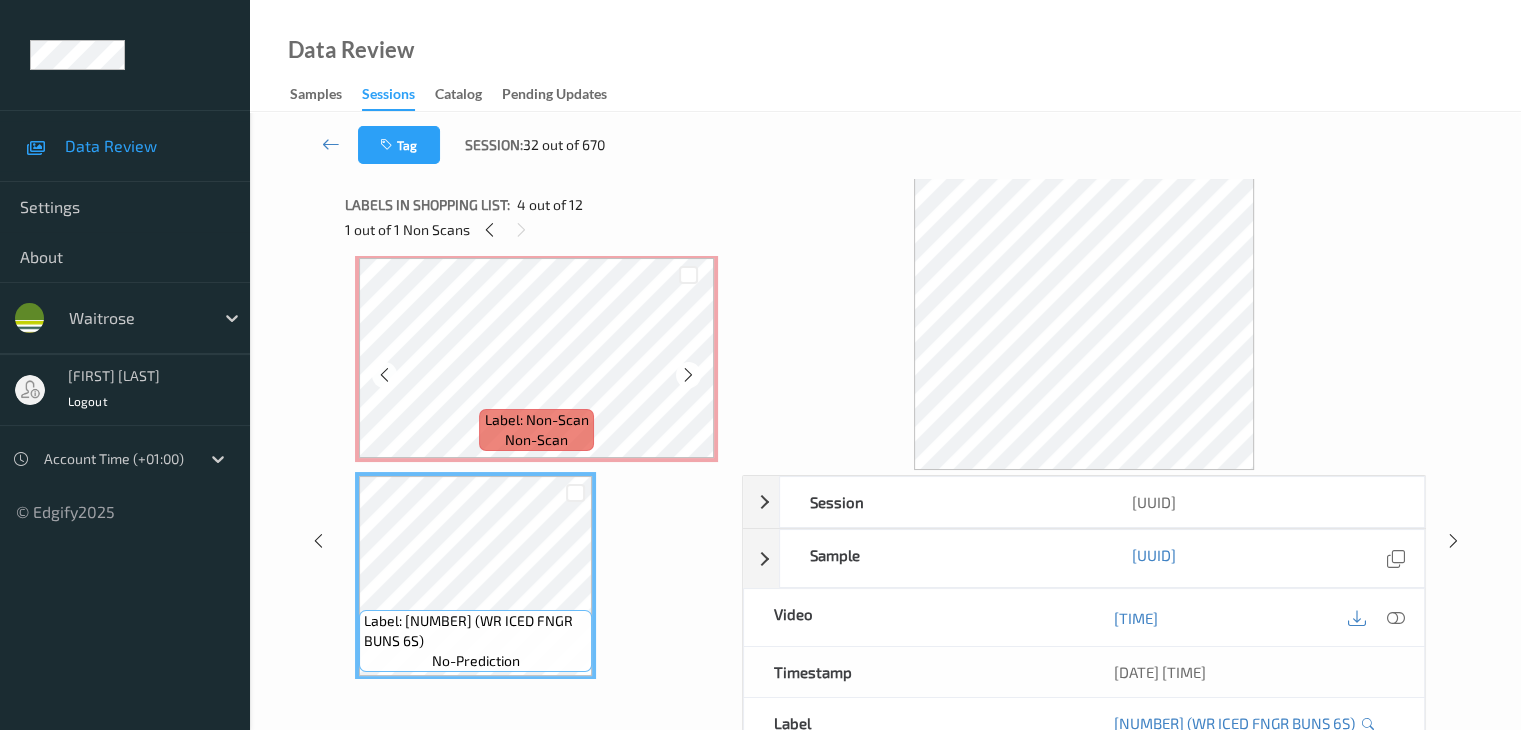 scroll, scrollTop: 328, scrollLeft: 0, axis: vertical 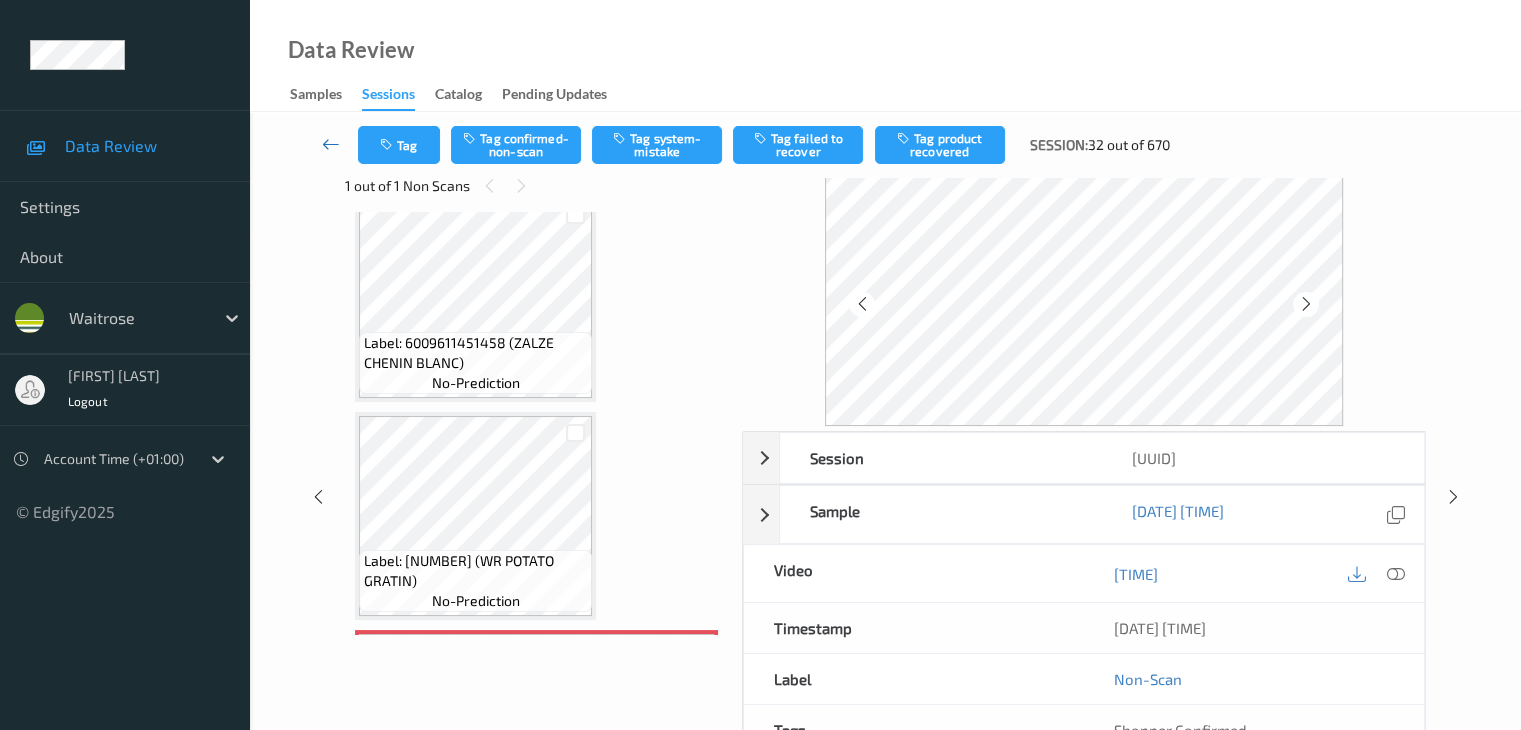 click at bounding box center (331, 144) 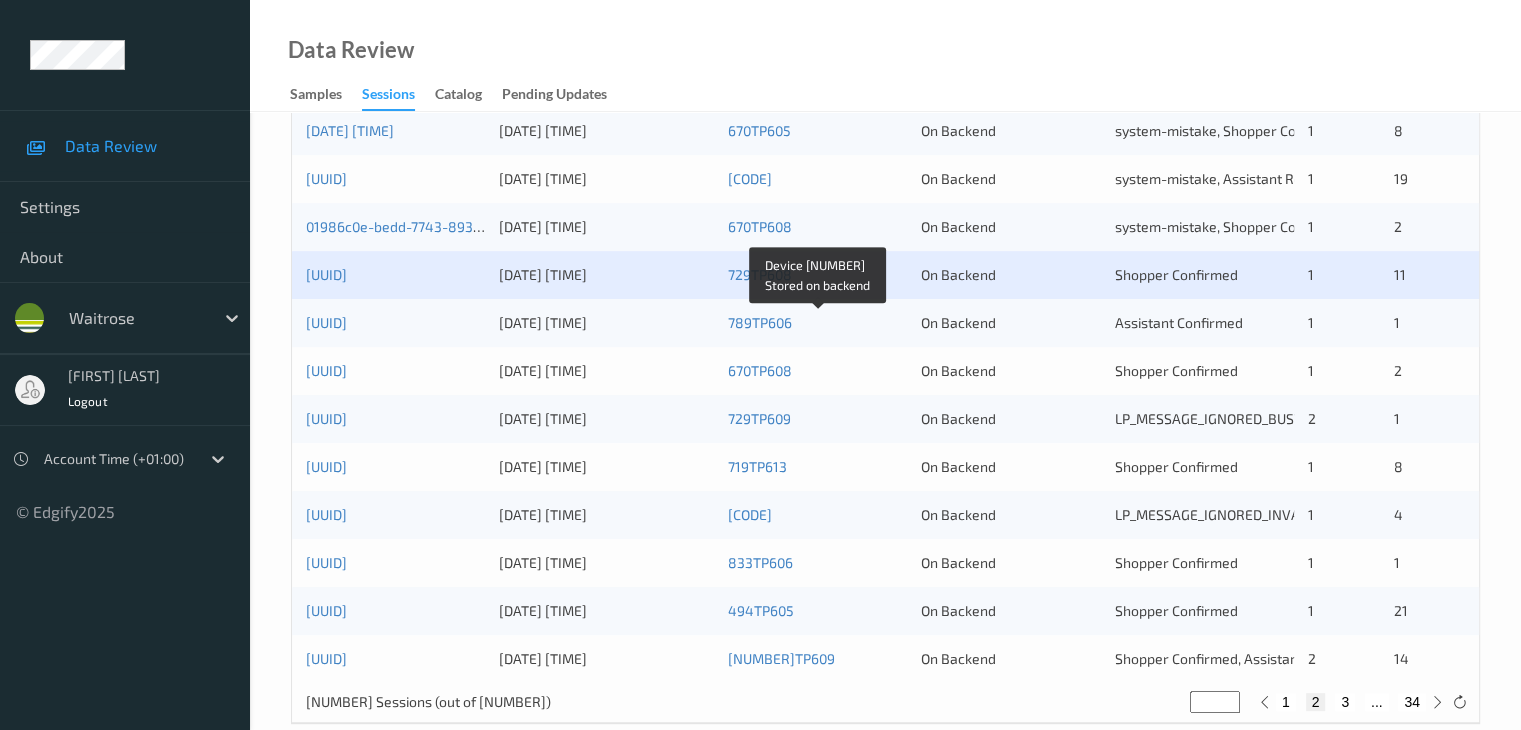 scroll, scrollTop: 900, scrollLeft: 0, axis: vertical 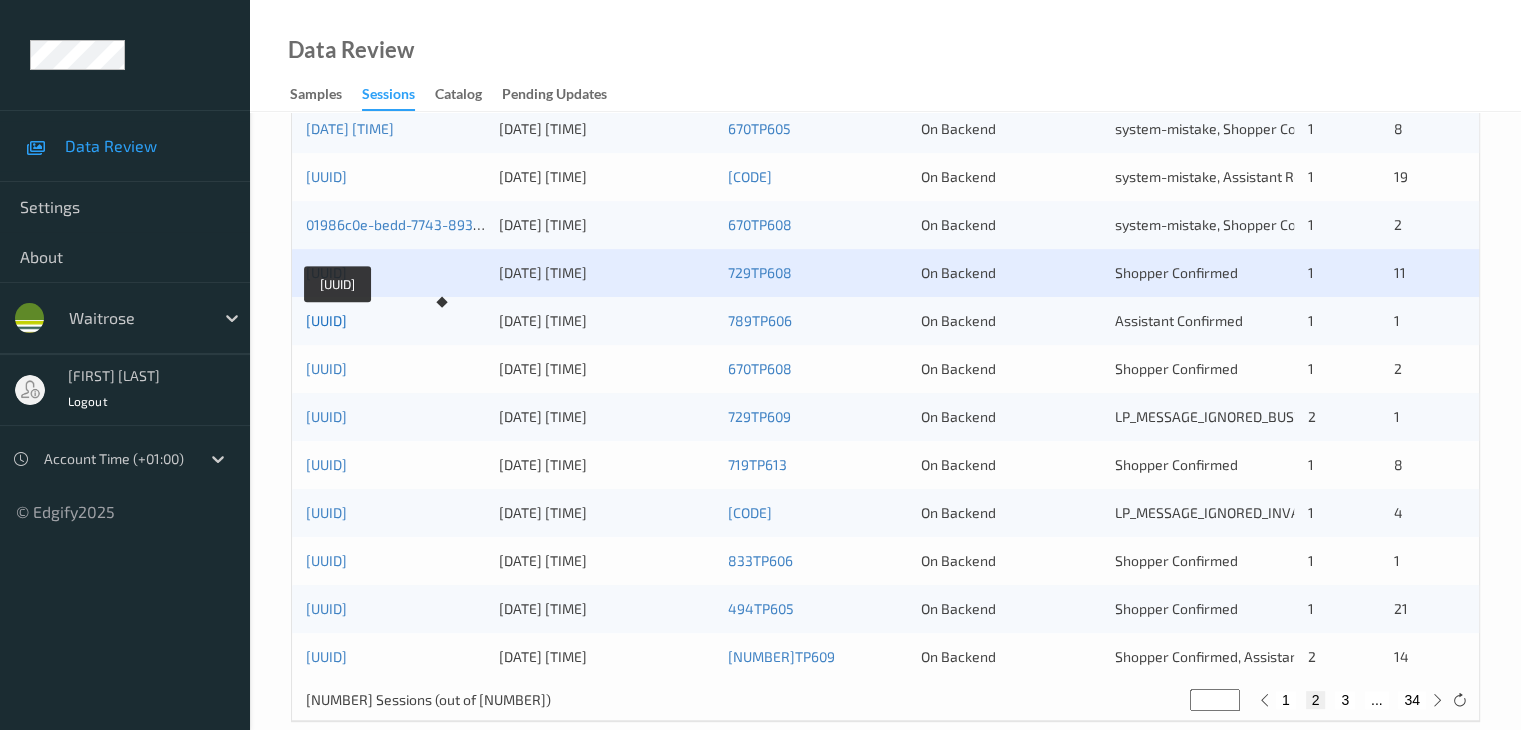 click on "01986c0d-c4da-7b3b-a33e-603d23aeca6a" at bounding box center (326, 320) 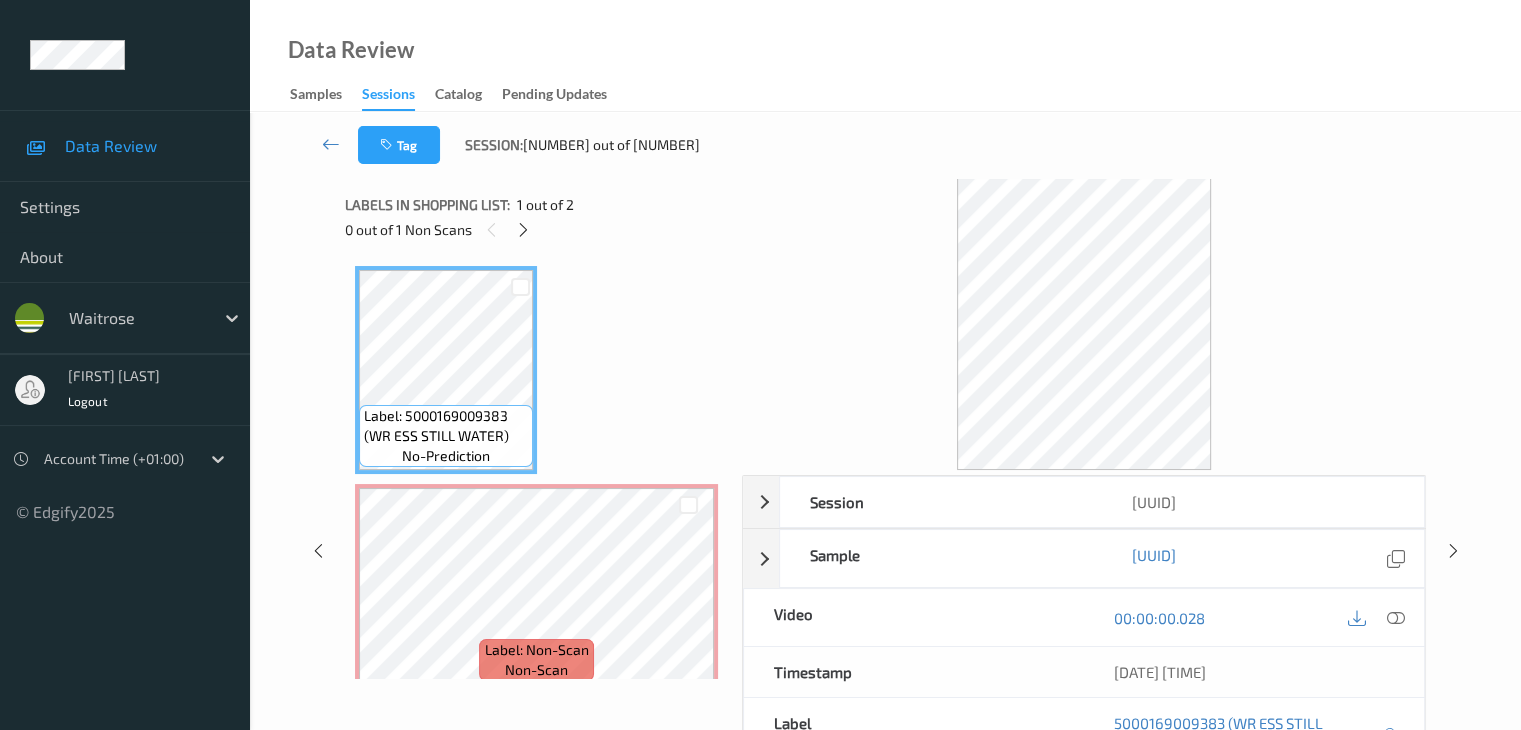 click on "Label: 5000169009383 (WR ESS STILL WATER)" at bounding box center [446, 426] 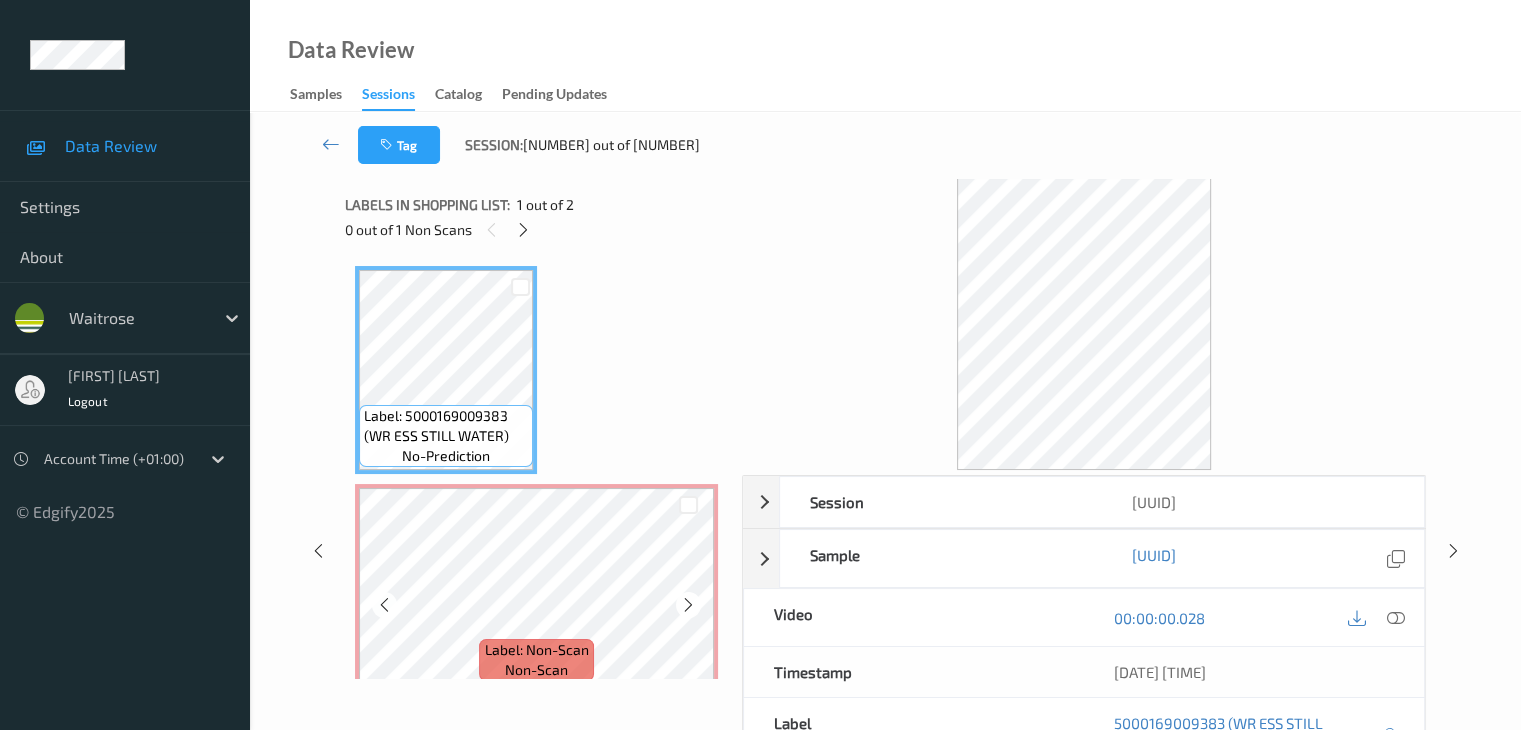 scroll, scrollTop: 23, scrollLeft: 0, axis: vertical 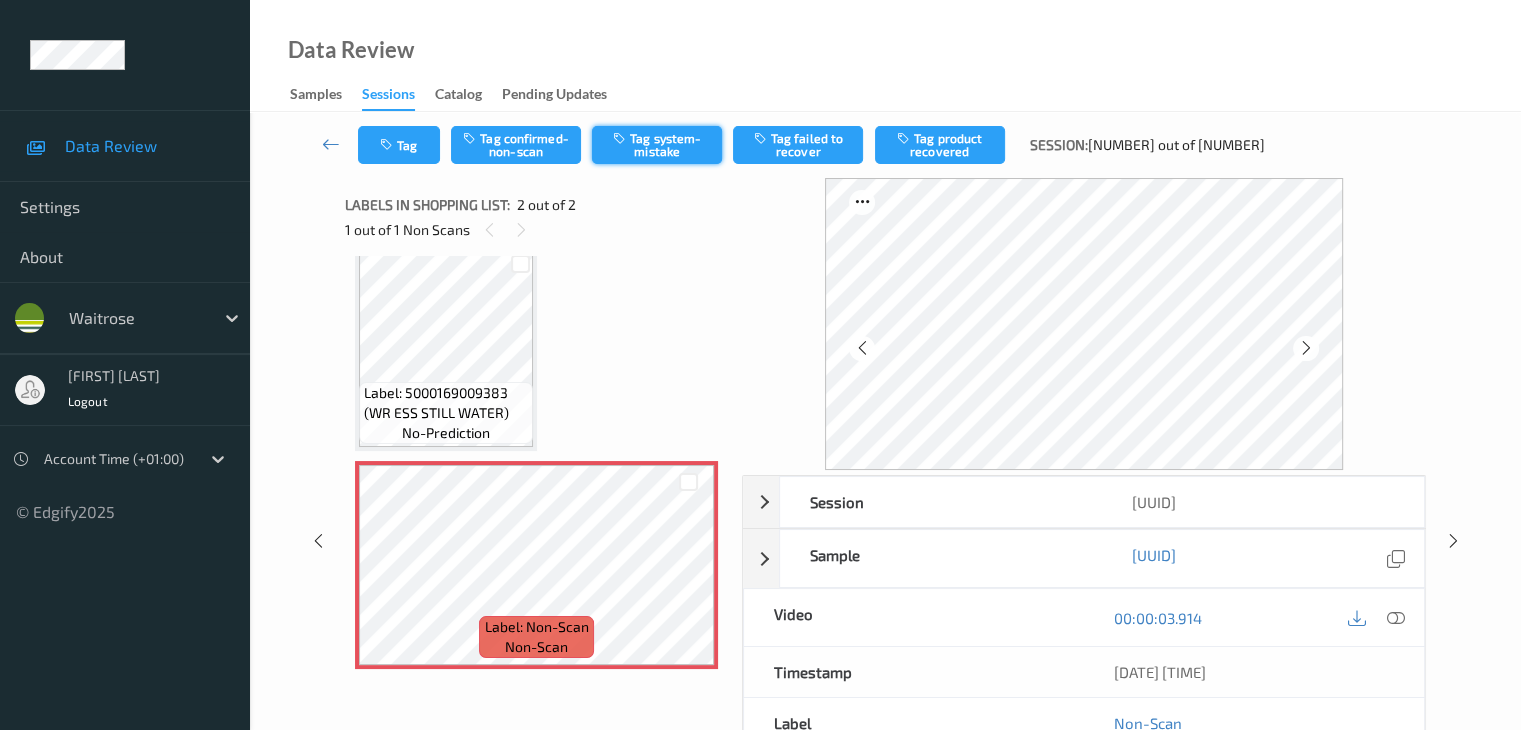 click on "Tag   system-mistake" at bounding box center (657, 145) 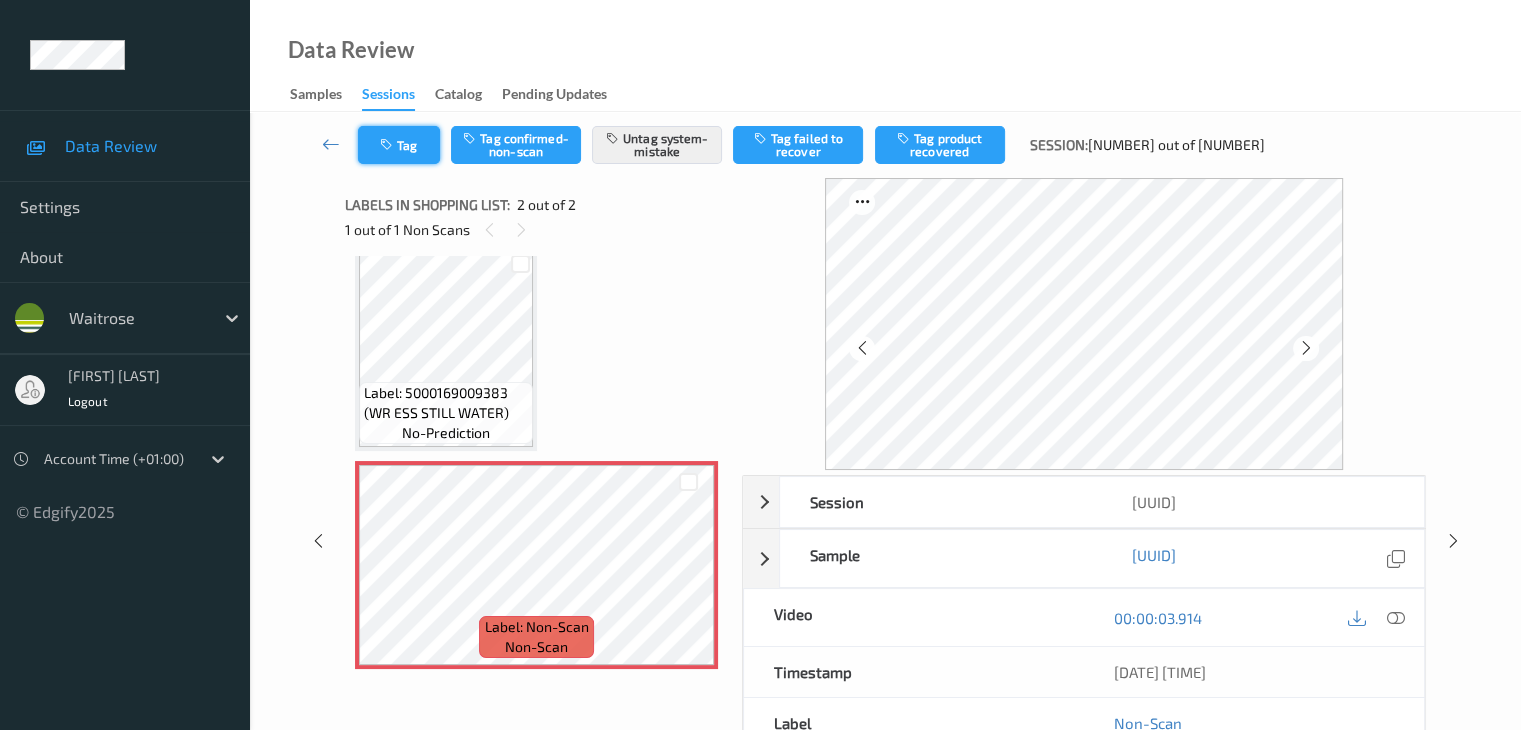 click on "Tag" at bounding box center [399, 145] 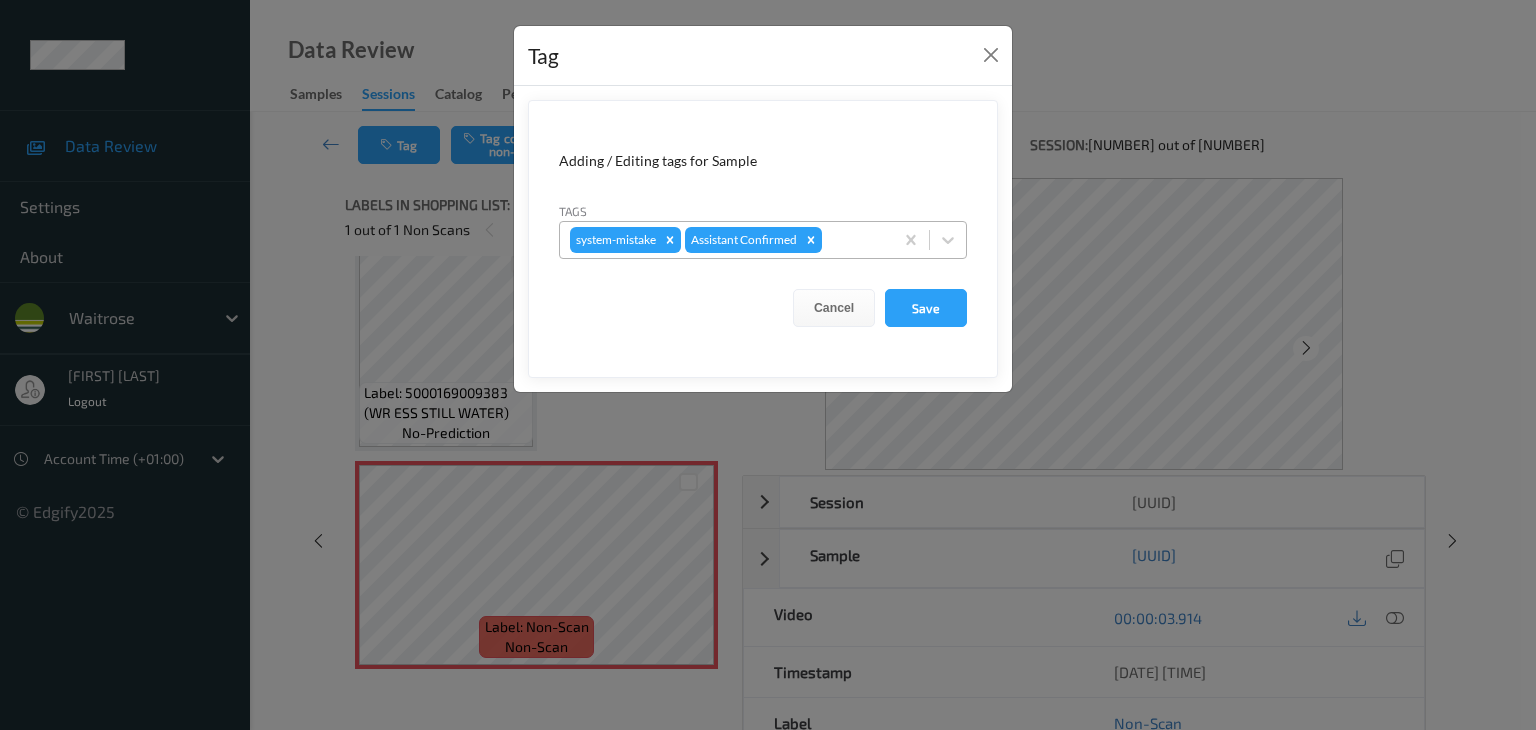 click at bounding box center (854, 240) 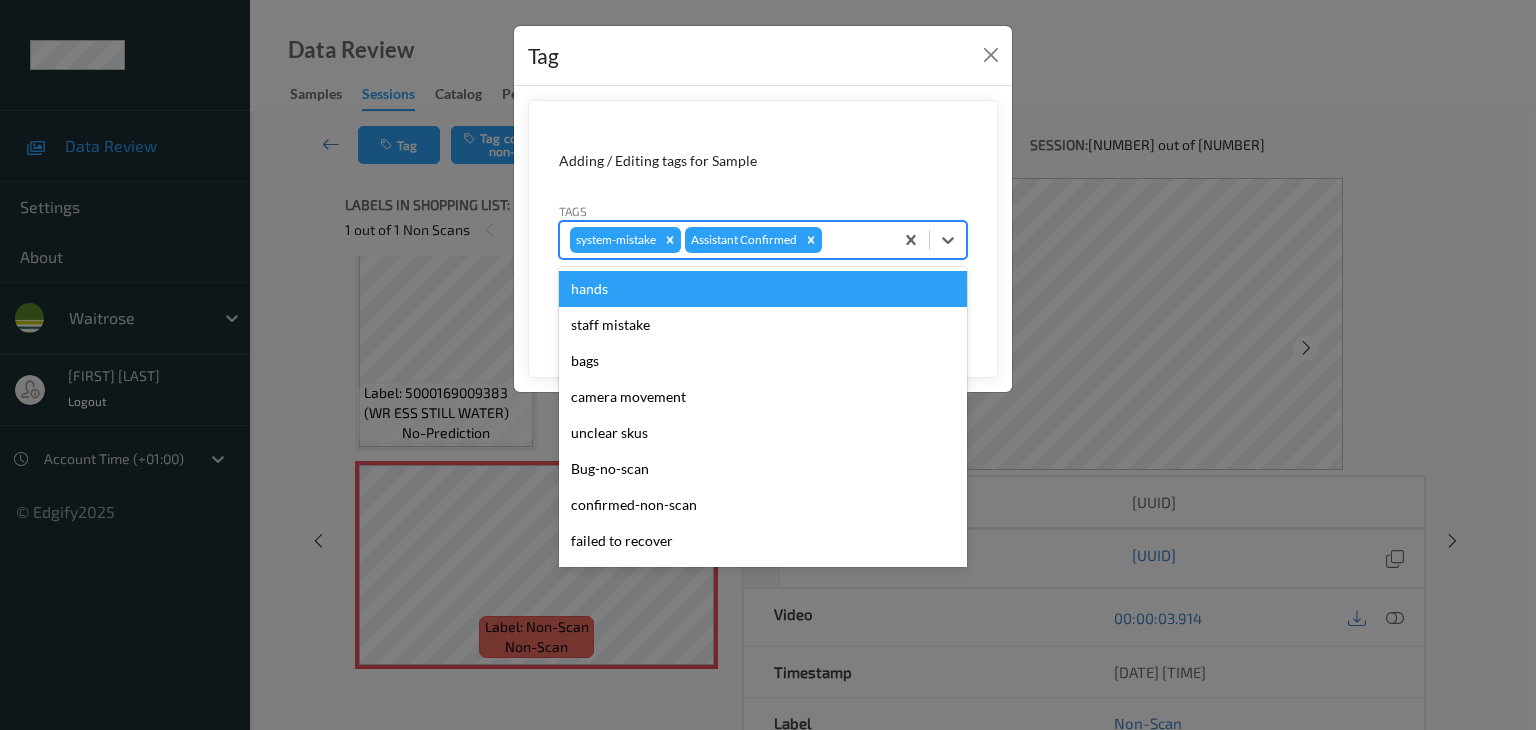 type on "u" 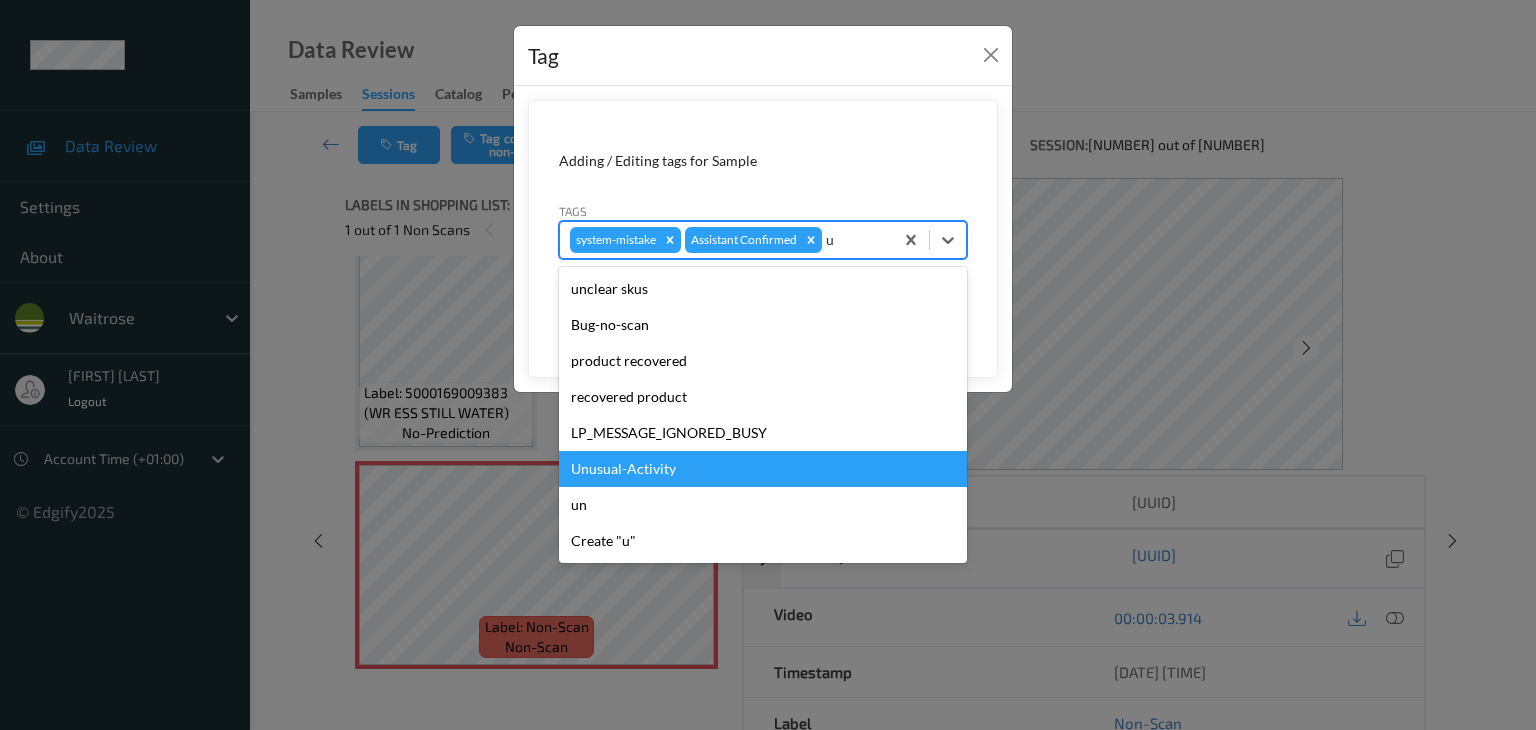 click on "Unusual-Activity" at bounding box center [763, 469] 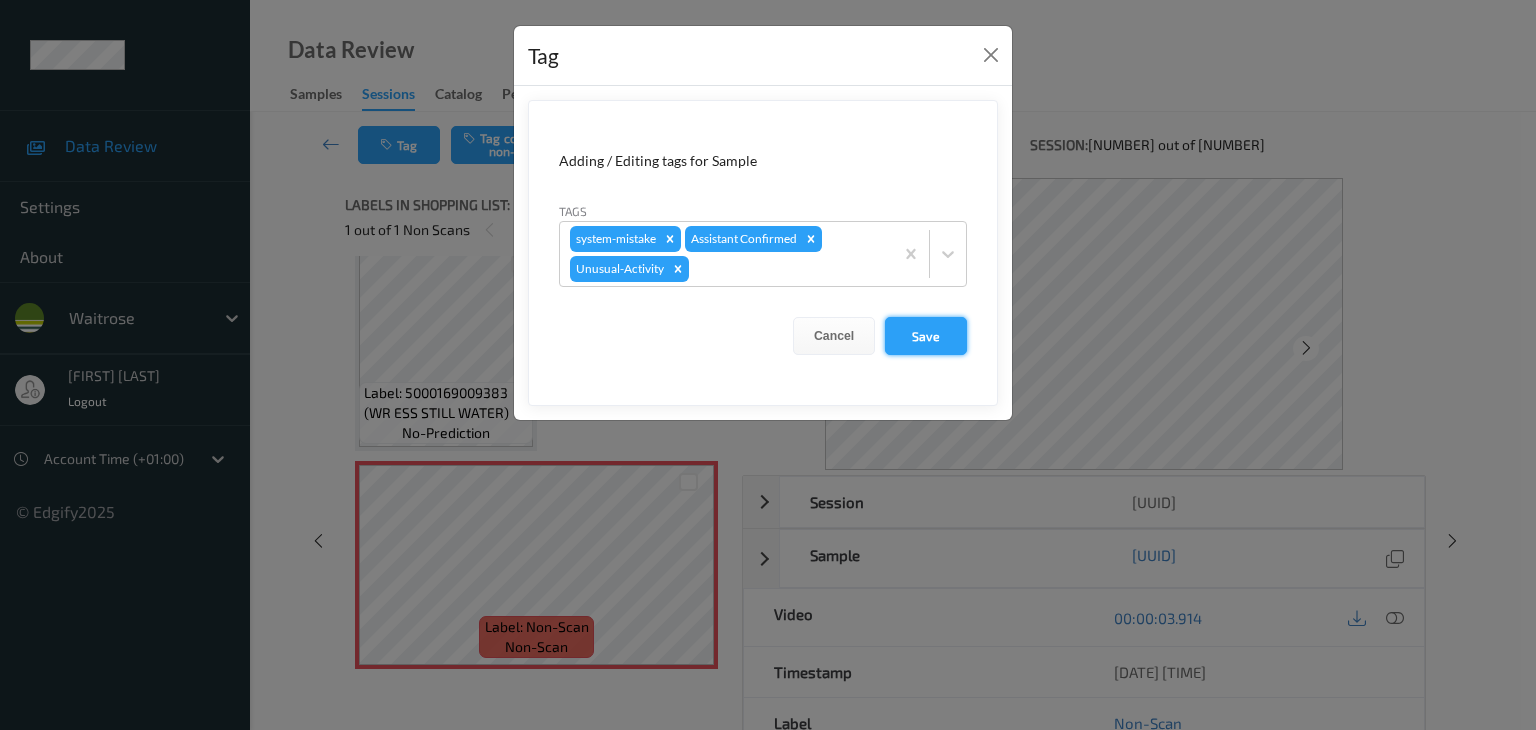 drag, startPoint x: 916, startPoint y: 333, endPoint x: 800, endPoint y: 113, distance: 248.70866 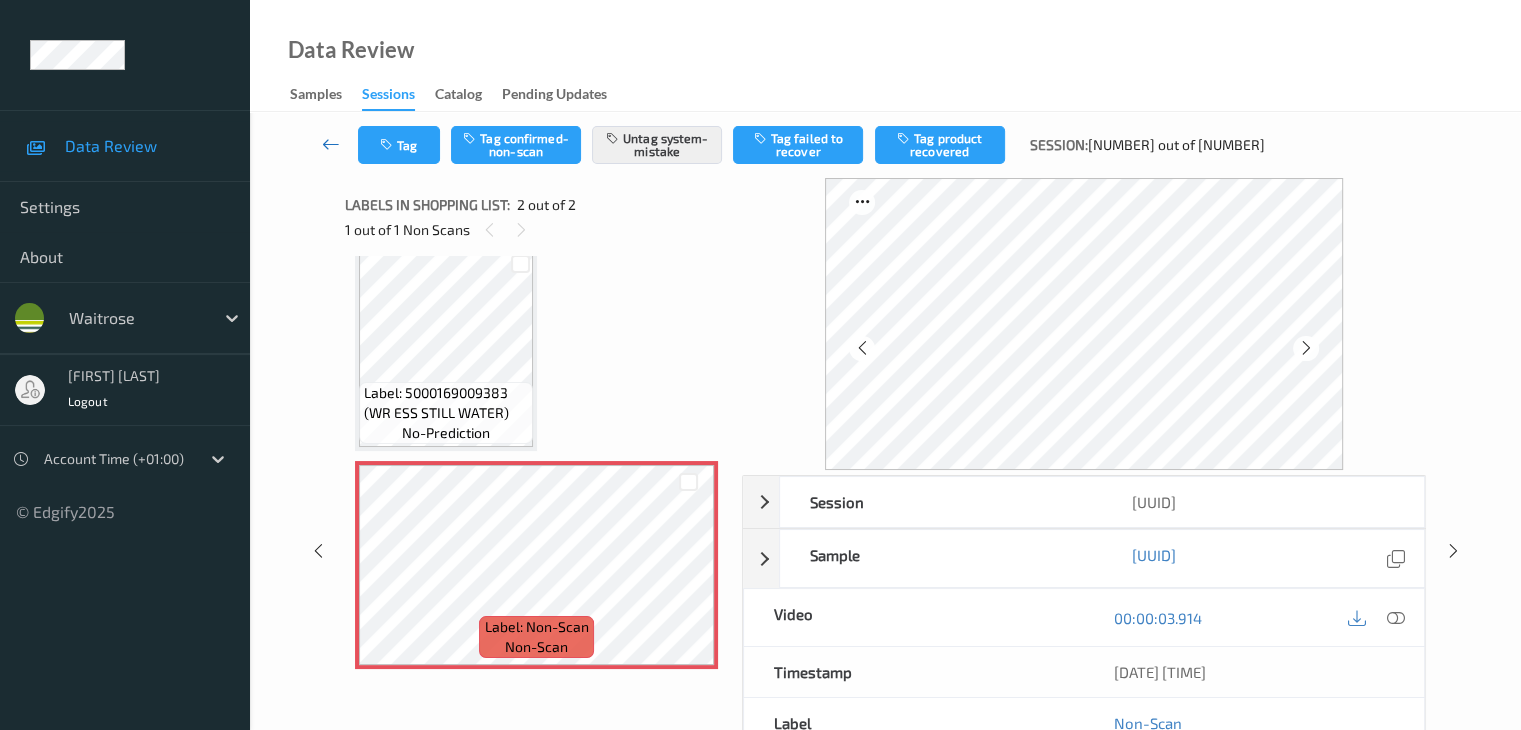 click at bounding box center [331, 144] 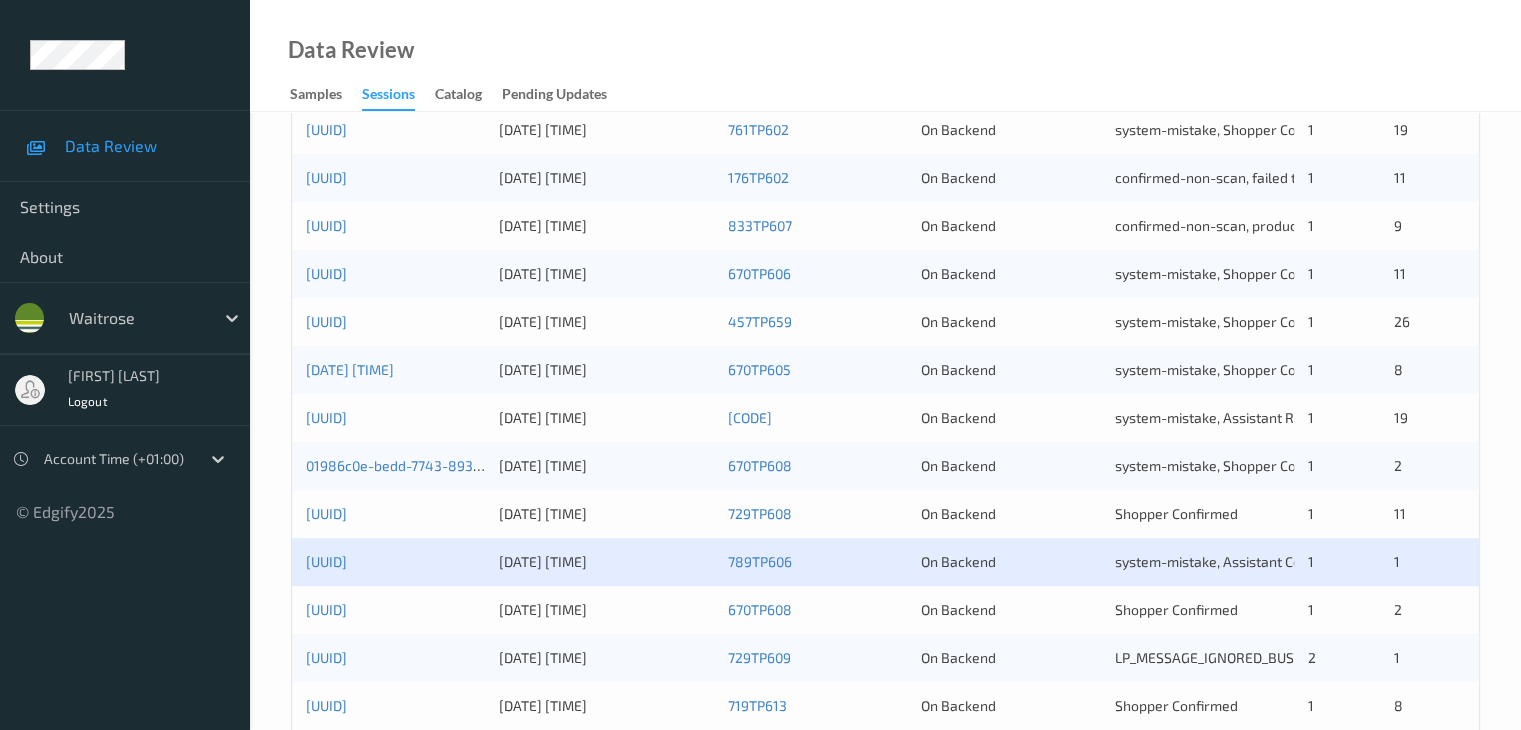 scroll, scrollTop: 900, scrollLeft: 0, axis: vertical 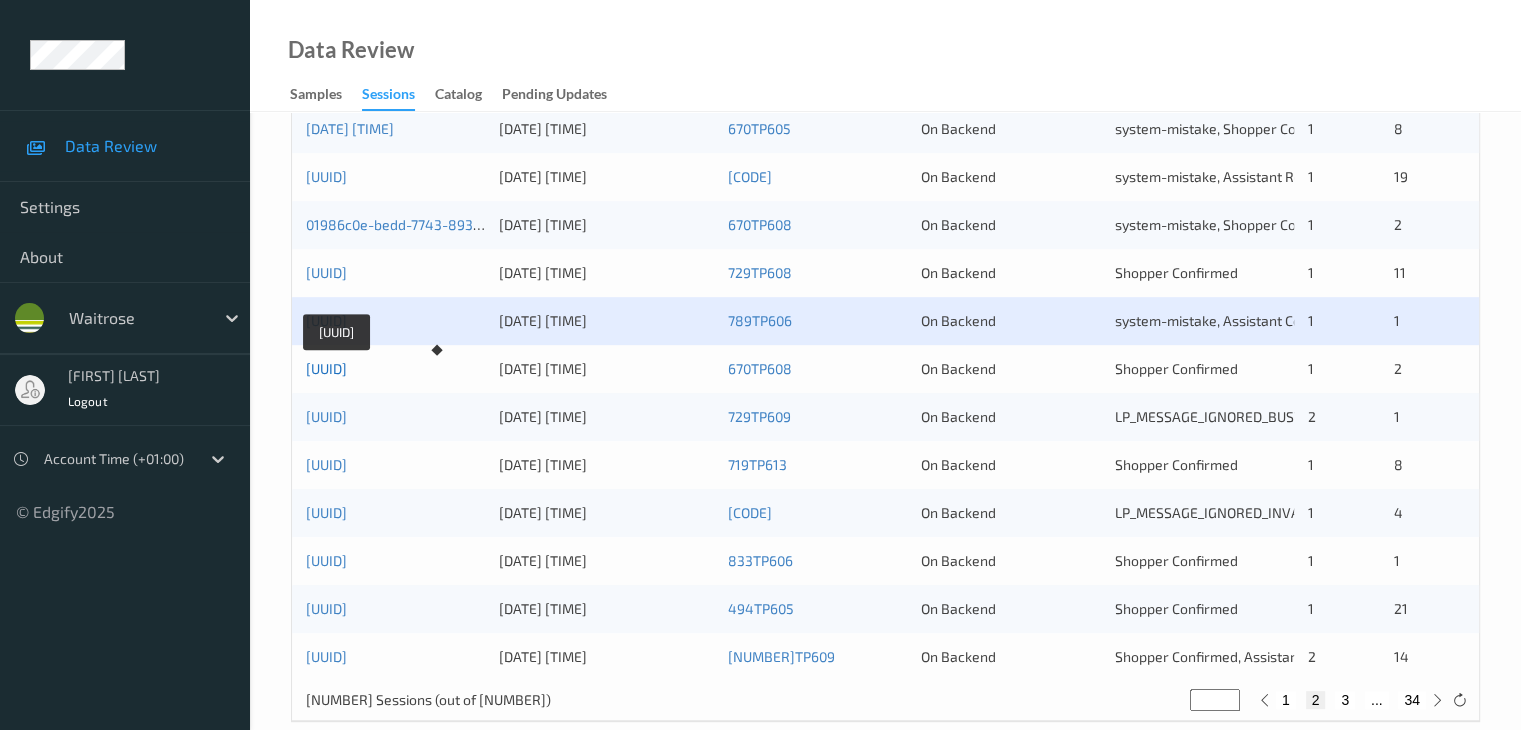 click on "01986c0c-fd22-7aaa-b510-af209f3aa6dc" at bounding box center (326, 368) 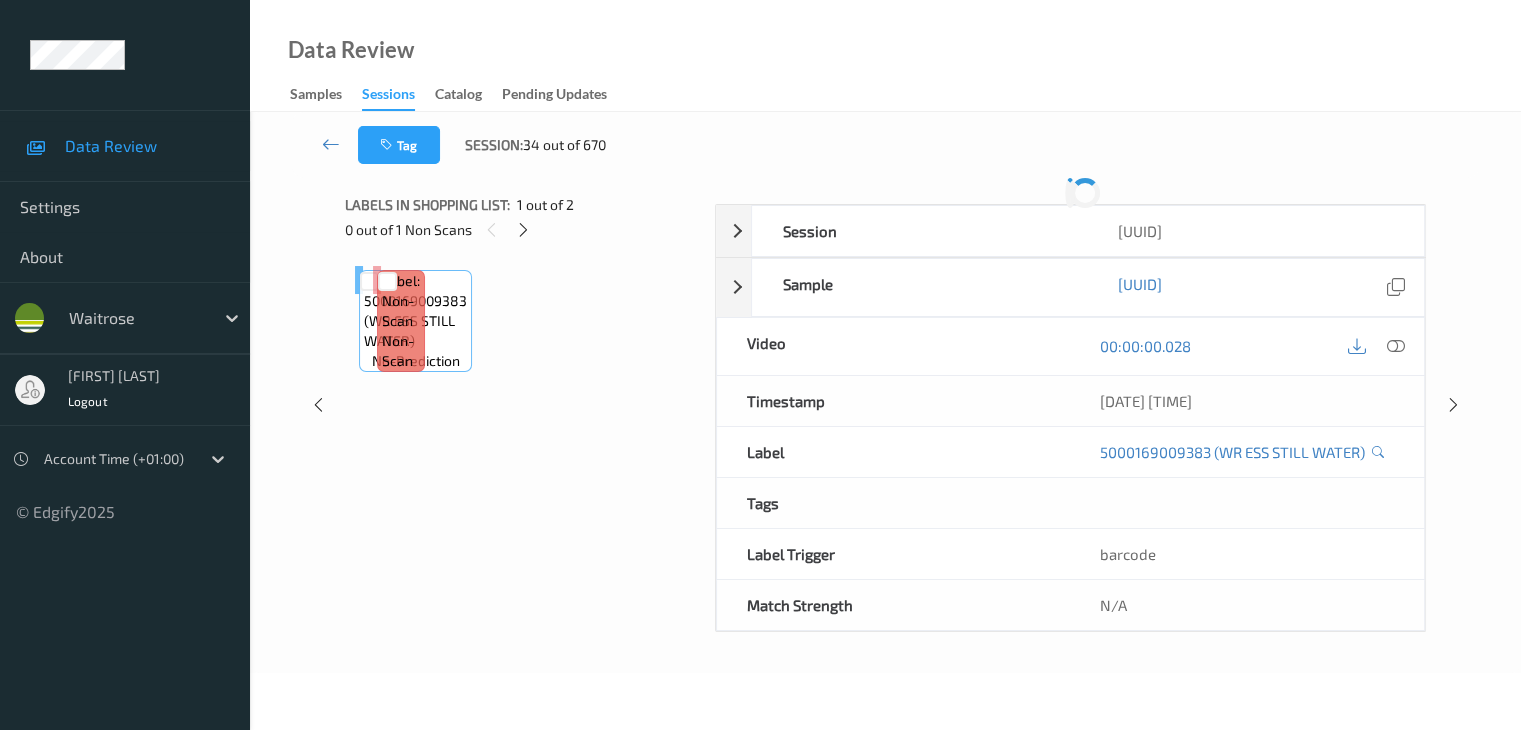 scroll, scrollTop: 0, scrollLeft: 0, axis: both 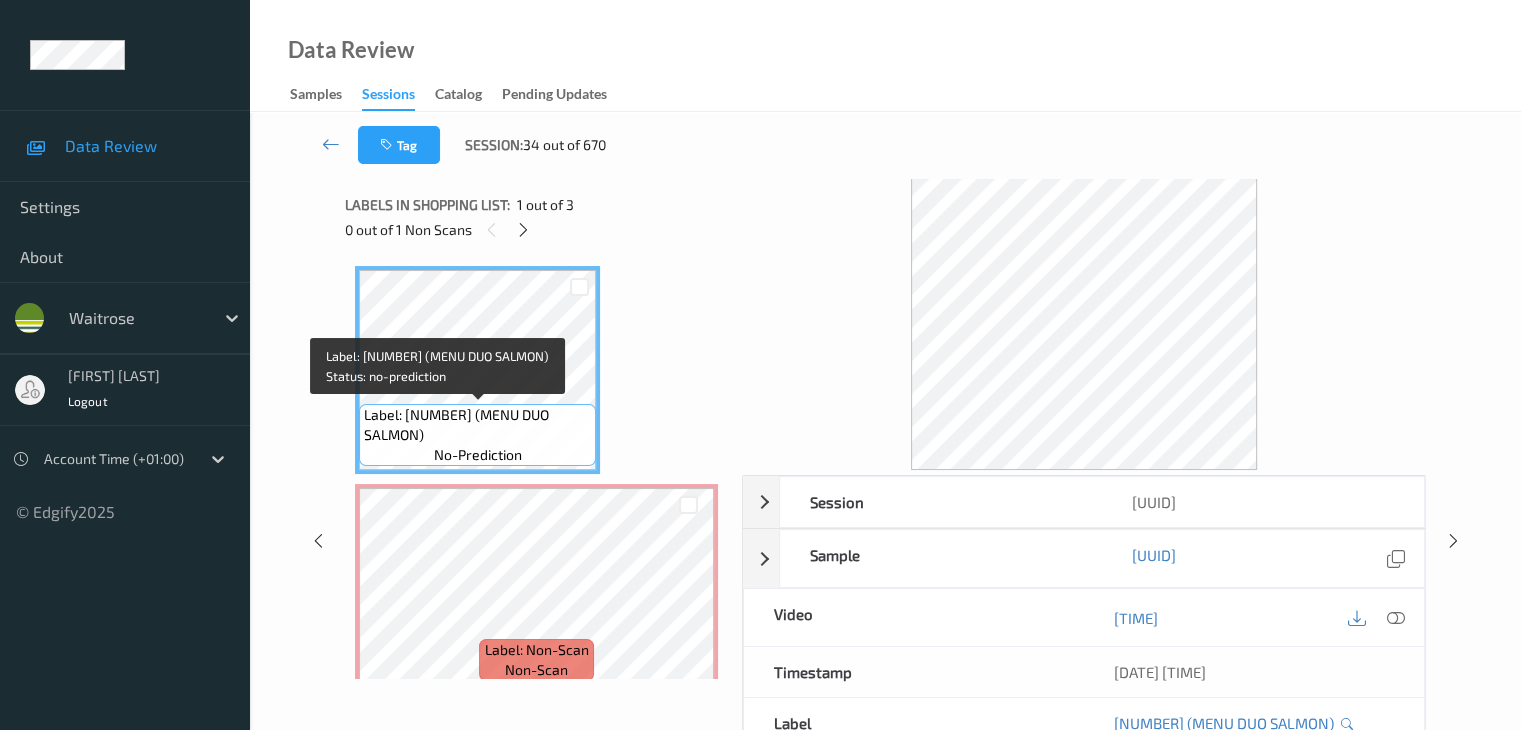 click on "Label: 10376019905720500907 (MENU DUO SALMON)" at bounding box center (477, 425) 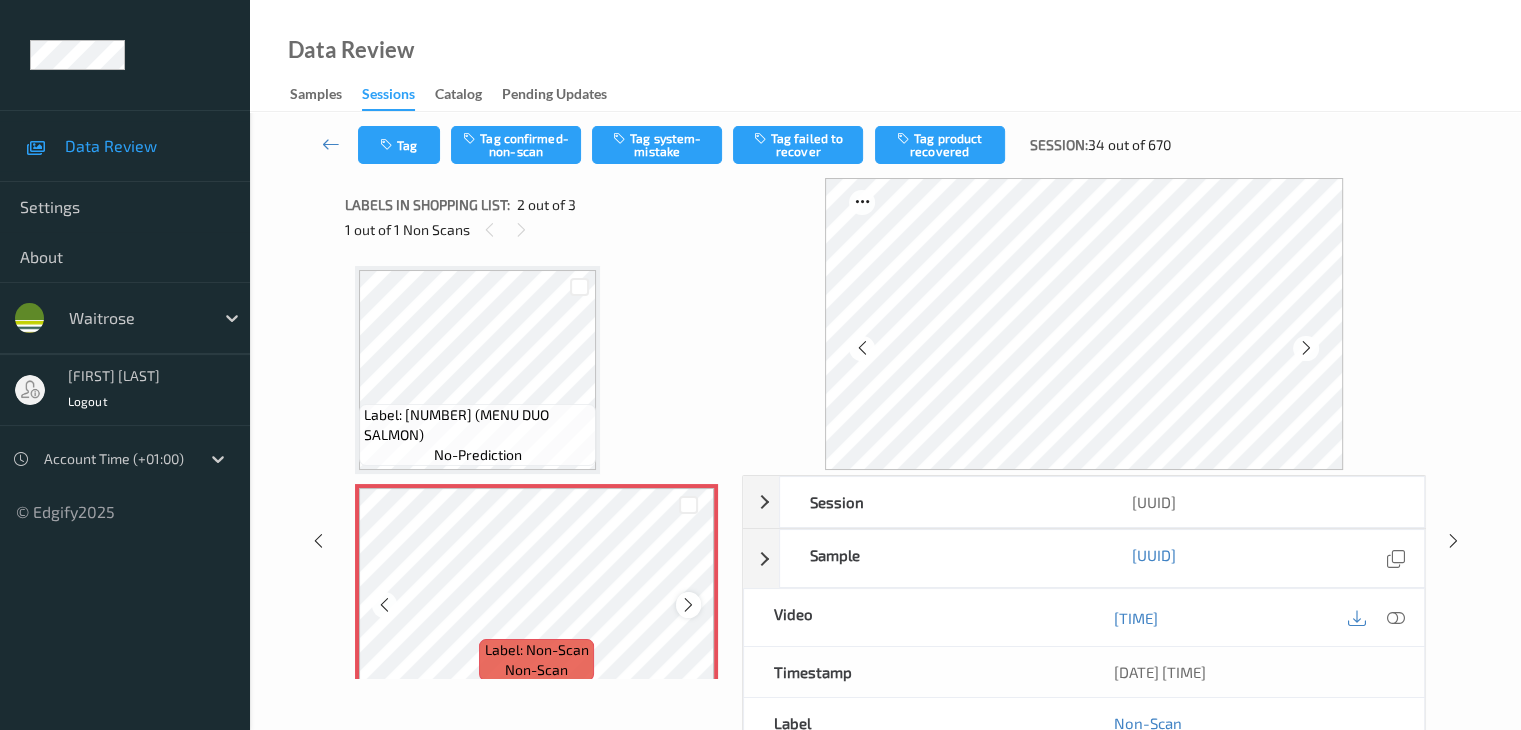 click at bounding box center [688, 605] 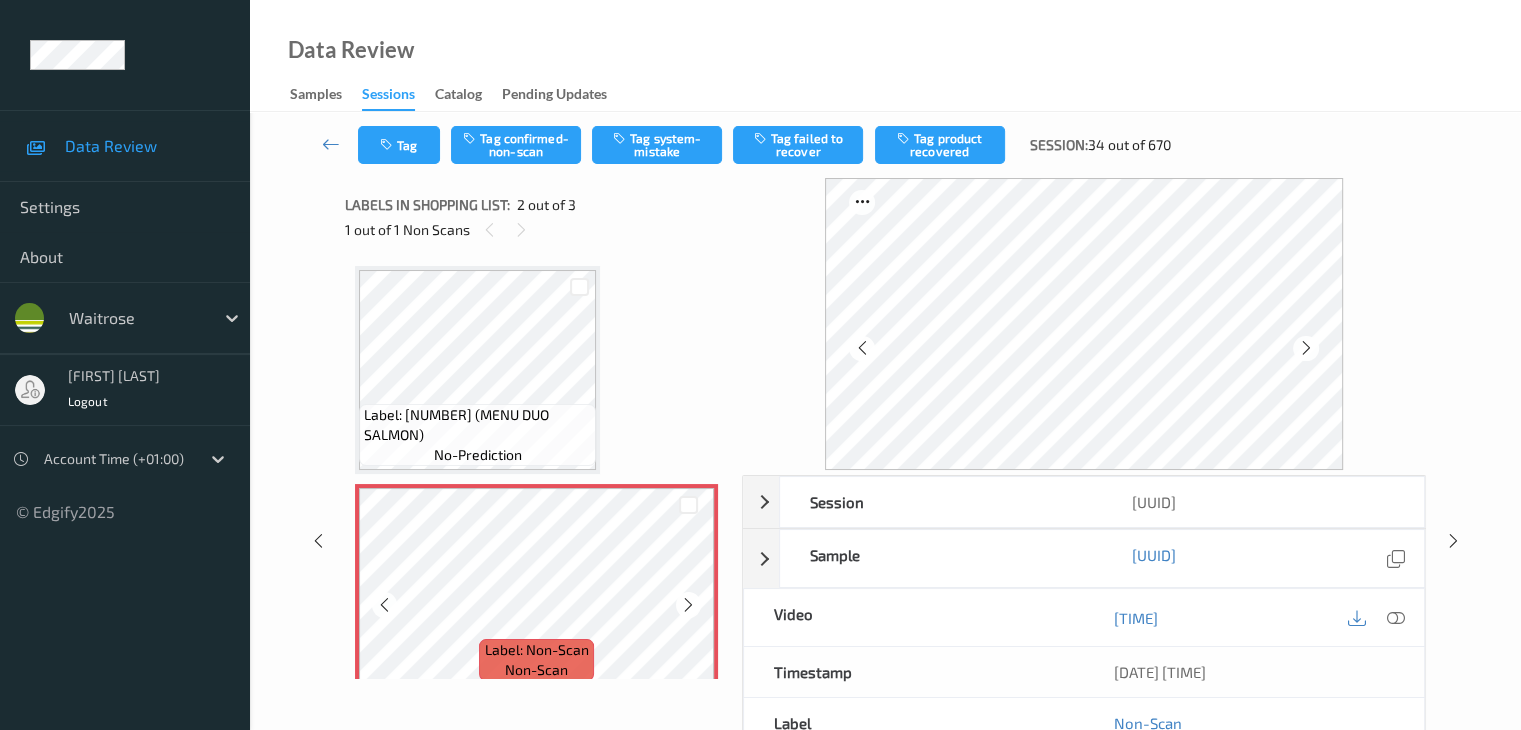 click at bounding box center [688, 605] 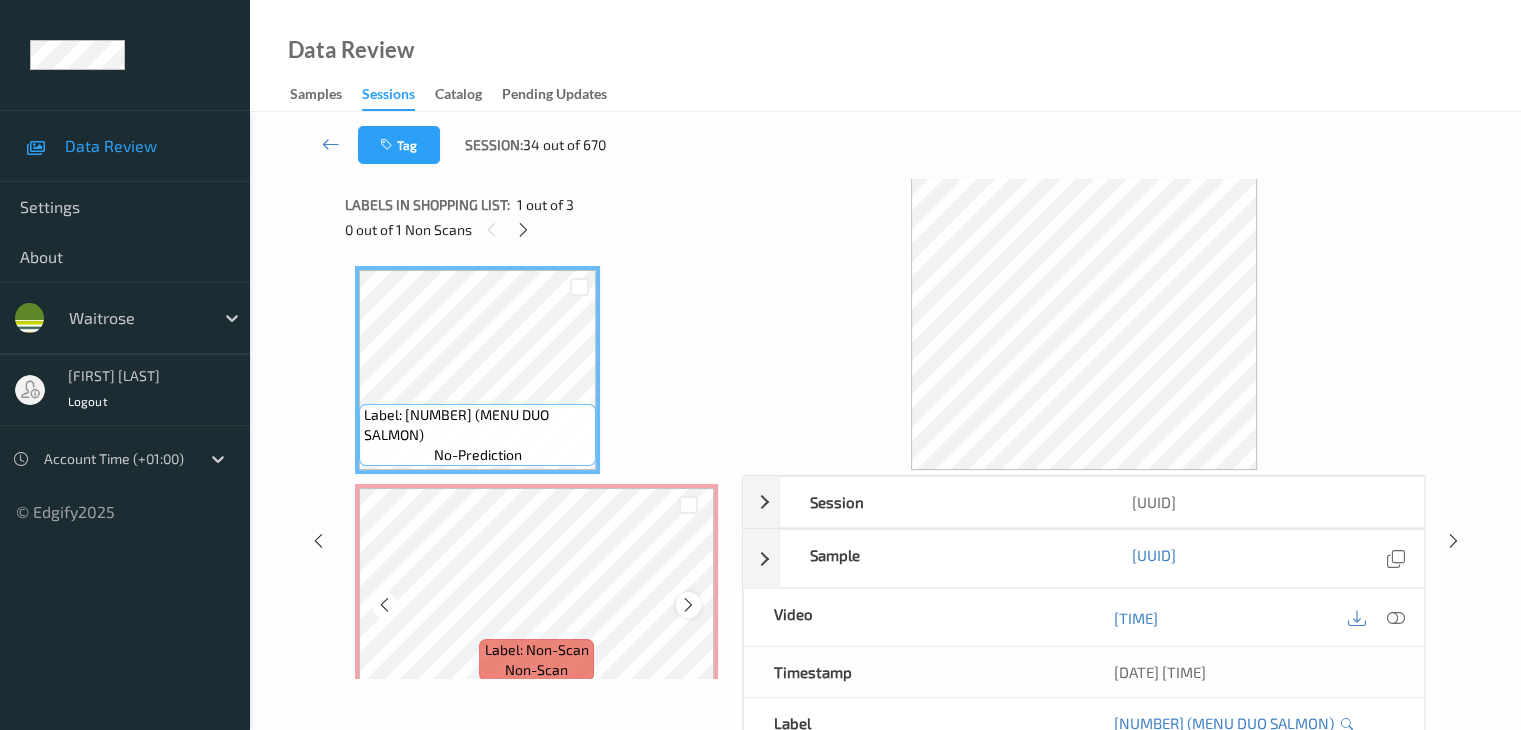 click at bounding box center (688, 605) 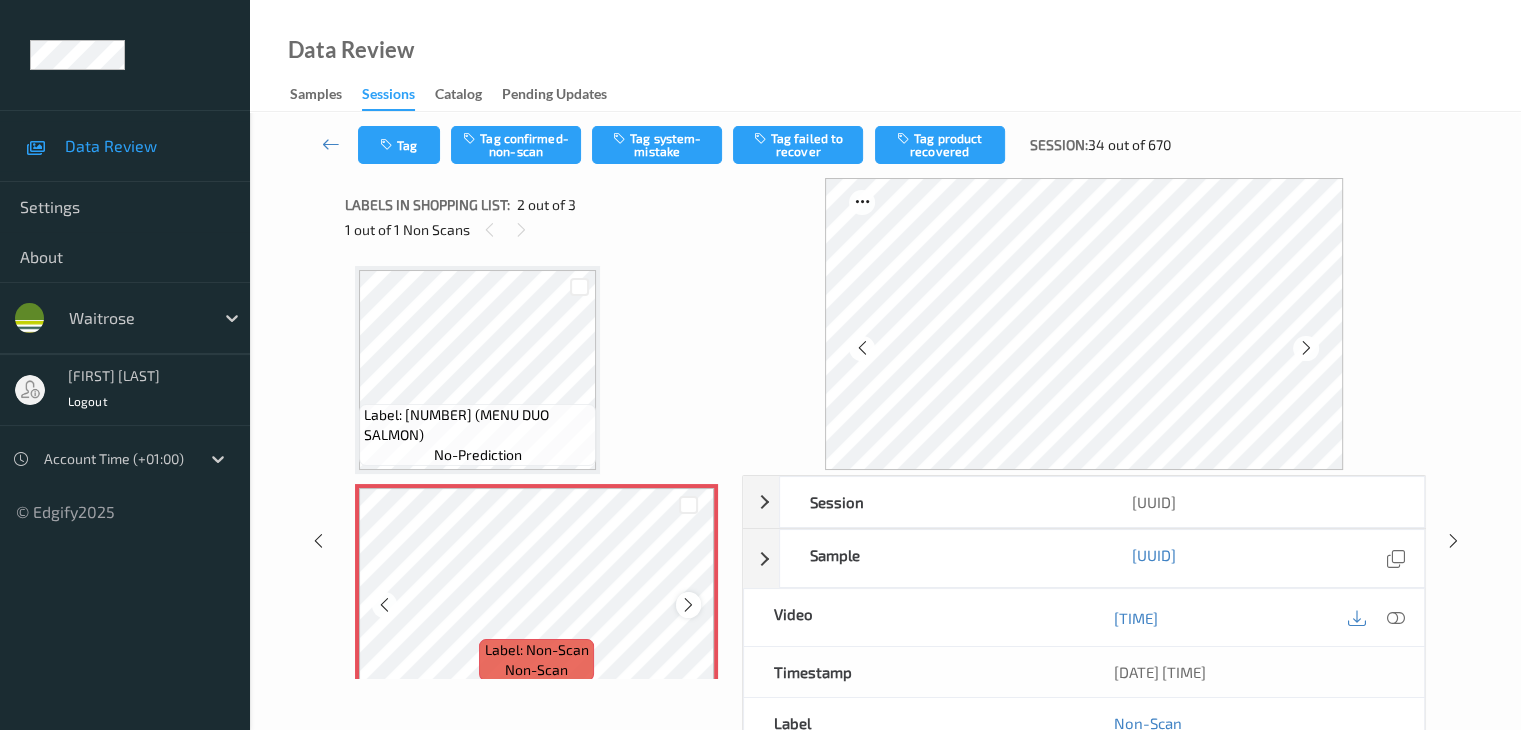 click at bounding box center [688, 605] 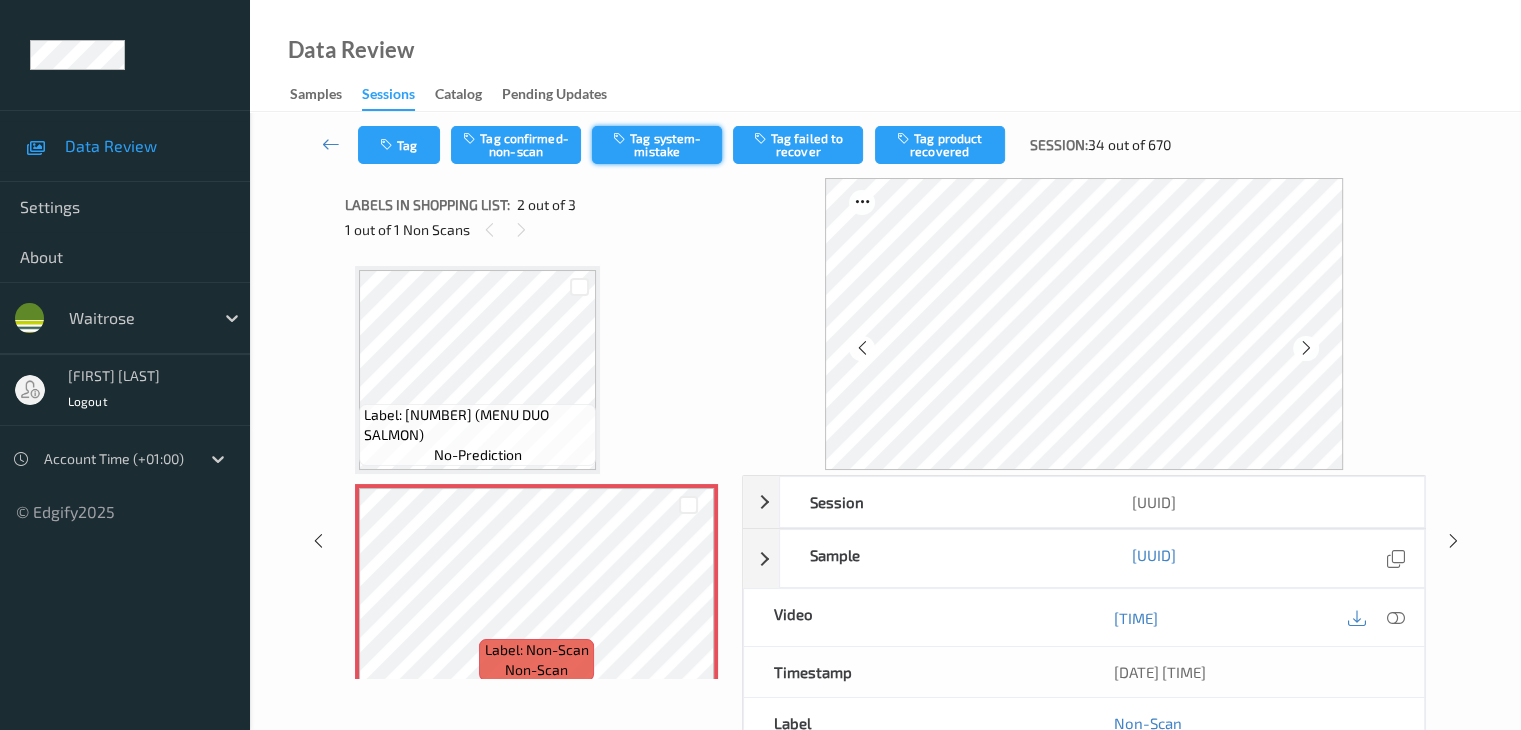 click on "Tag   system-mistake" at bounding box center [657, 145] 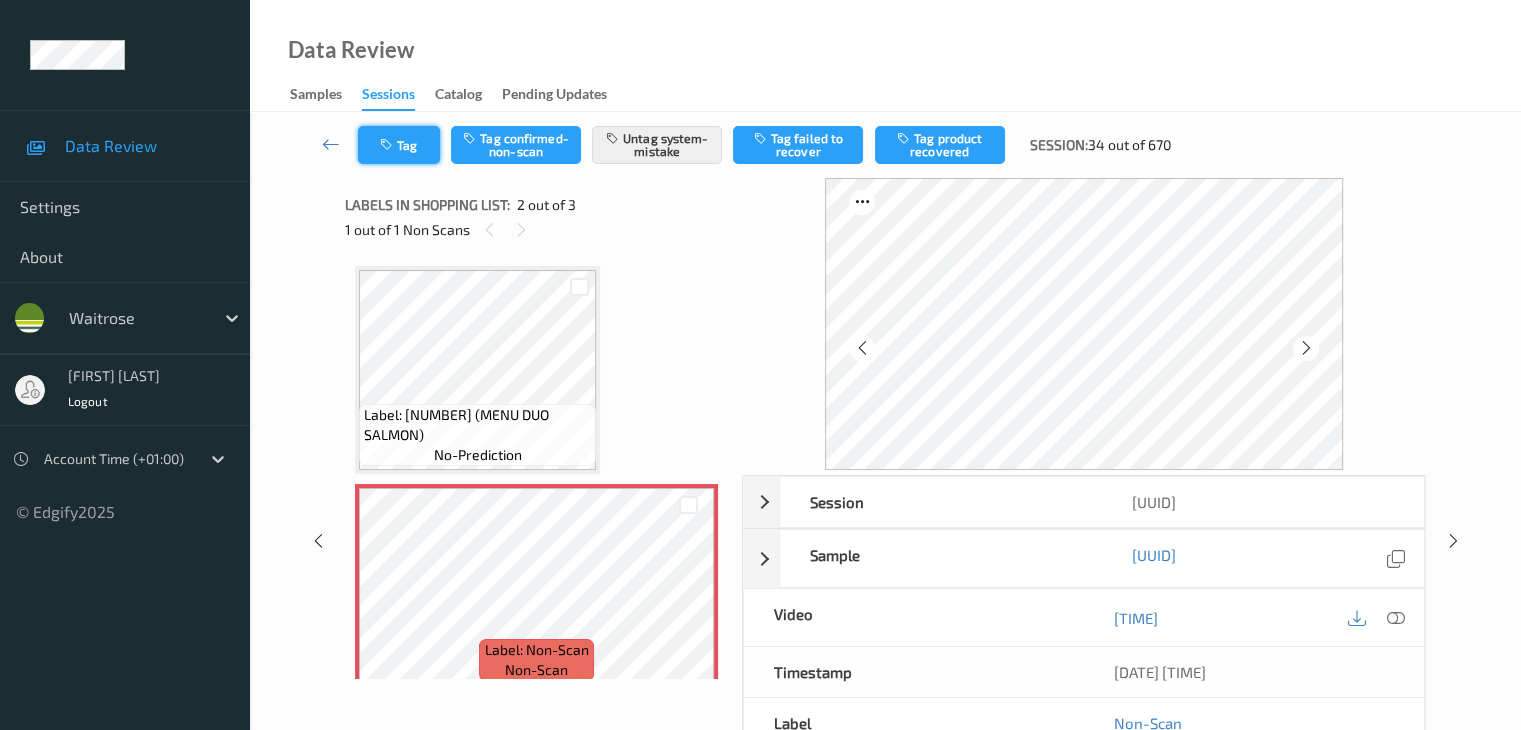 click on "Tag" at bounding box center [399, 145] 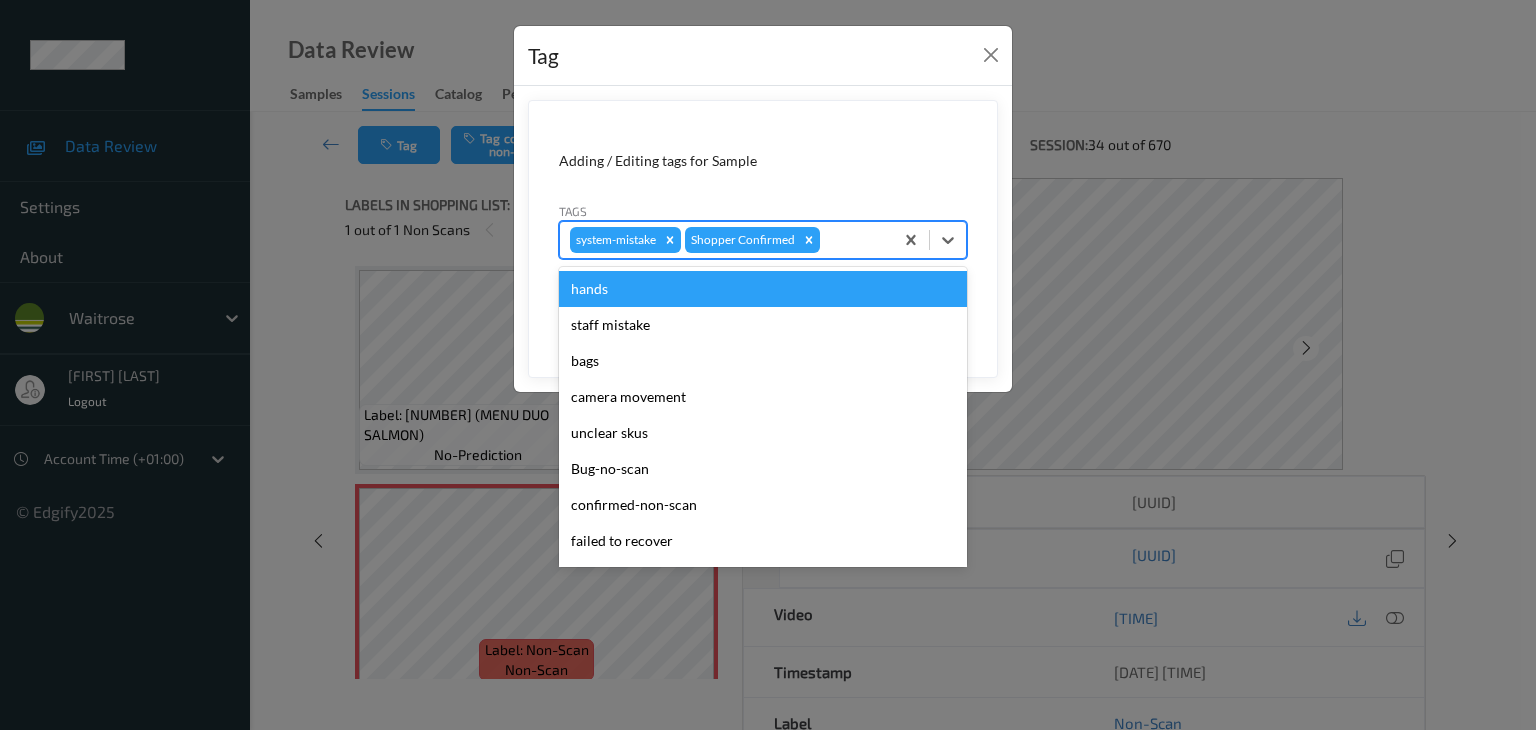 click at bounding box center (853, 240) 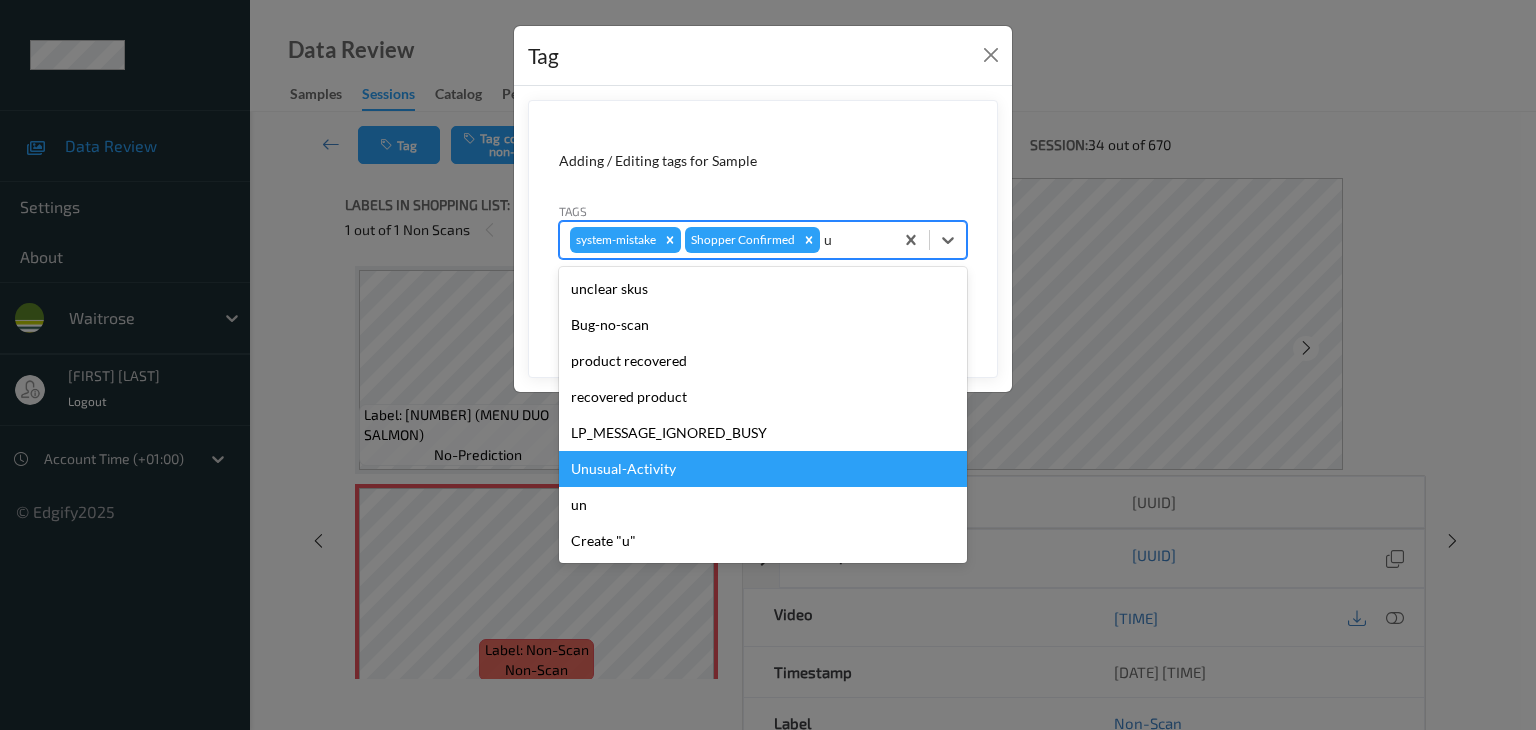 click on "Unusual-Activity" at bounding box center [763, 469] 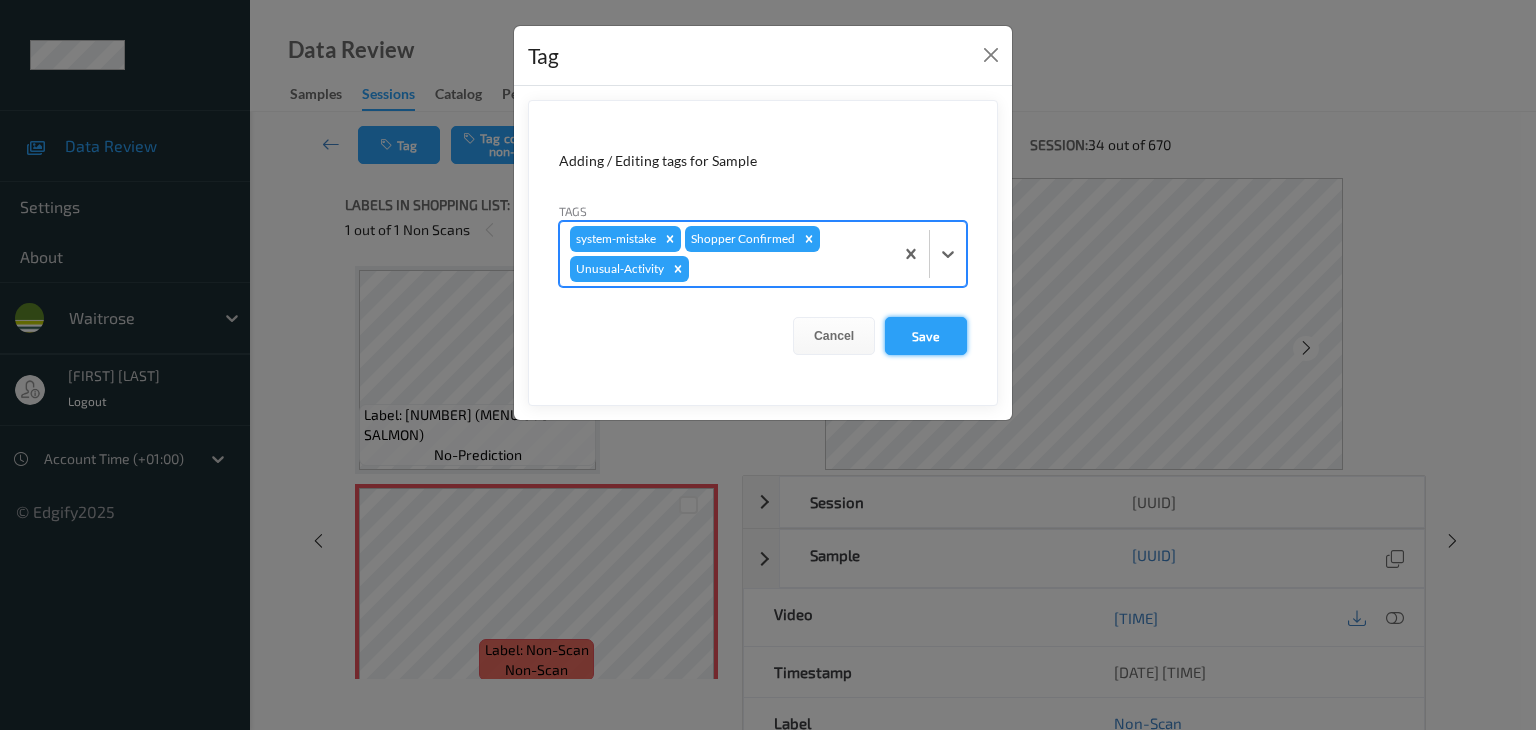 click on "Save" at bounding box center (926, 336) 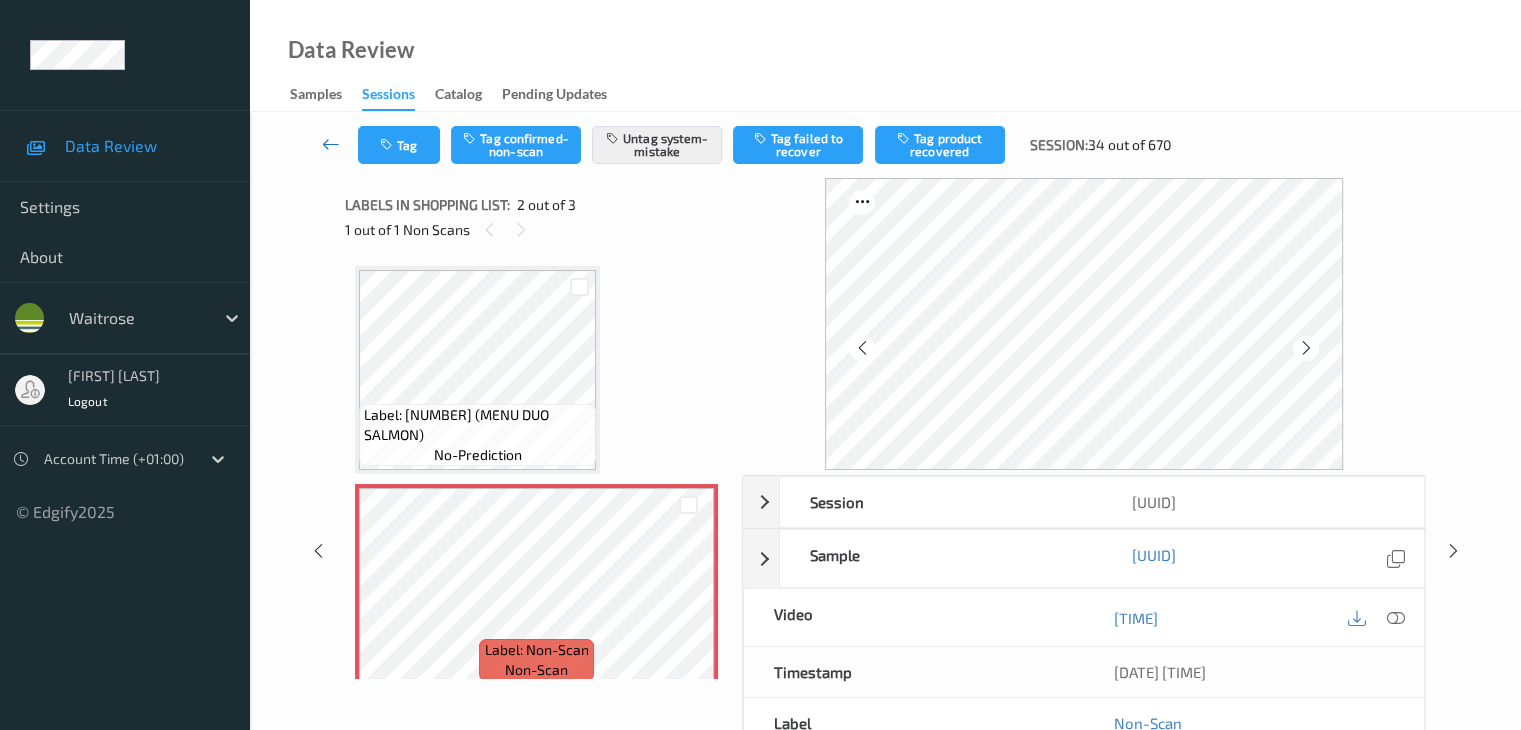 click at bounding box center (331, 144) 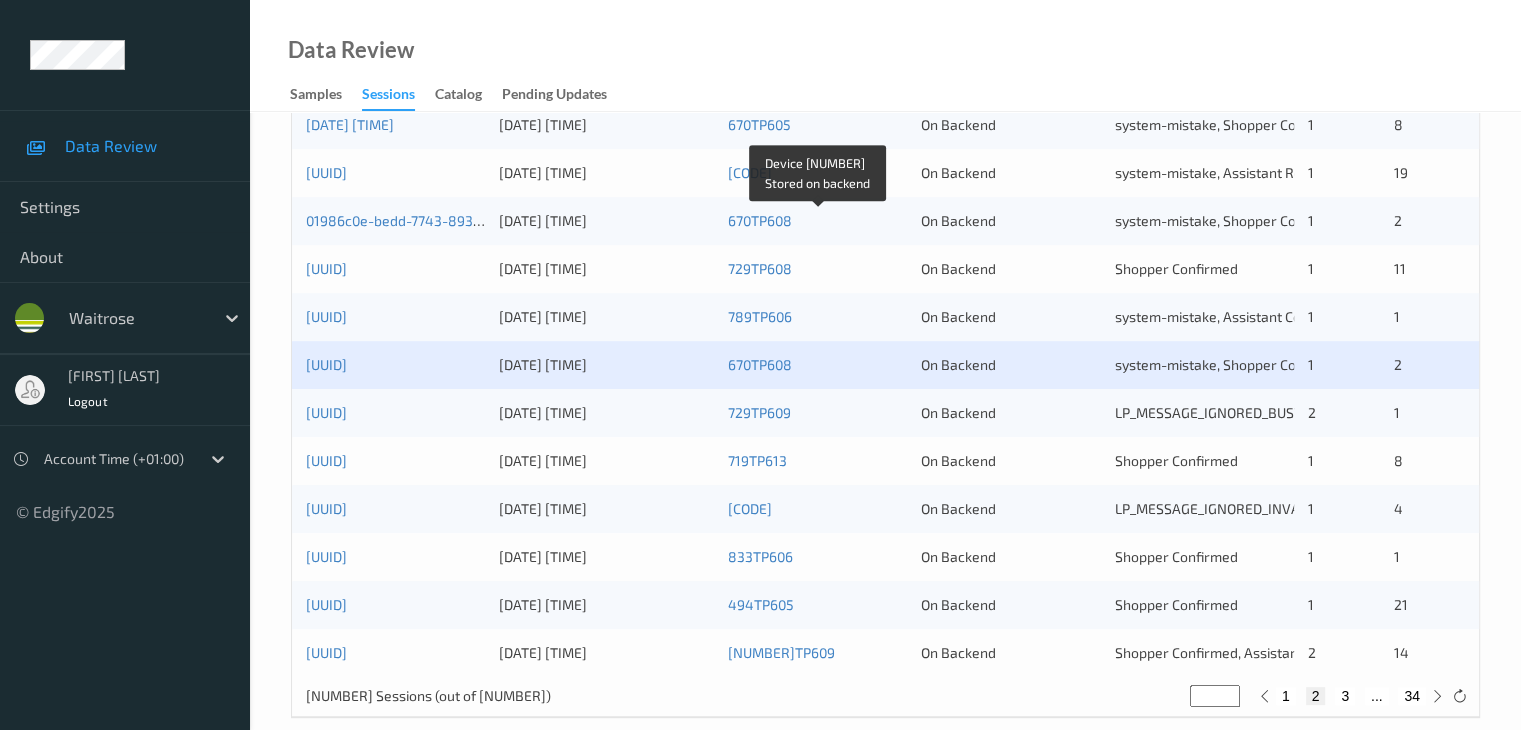 scroll, scrollTop: 932, scrollLeft: 0, axis: vertical 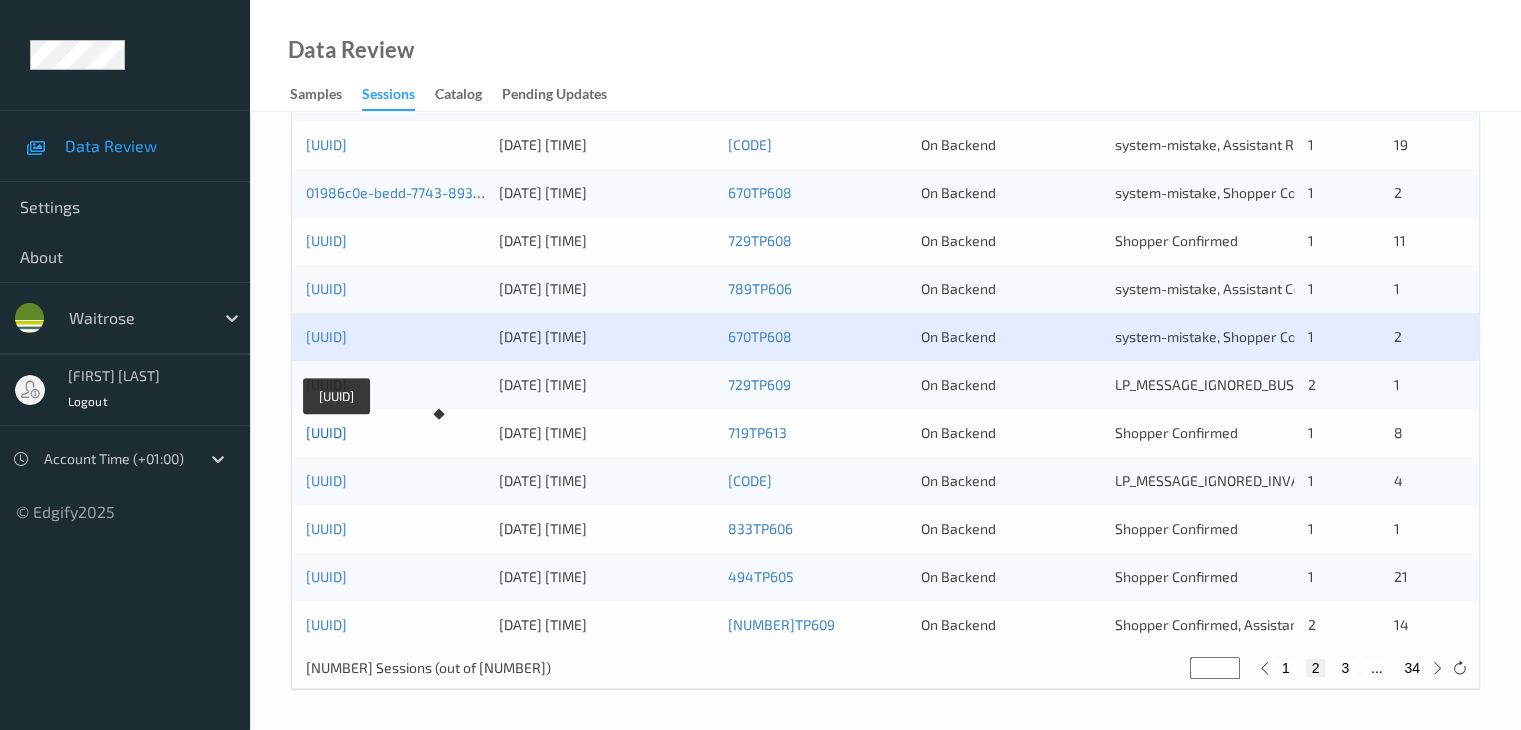 click on "01986c08-bf57-7a0d-903f-6e2cb6a8fc39" at bounding box center [326, 432] 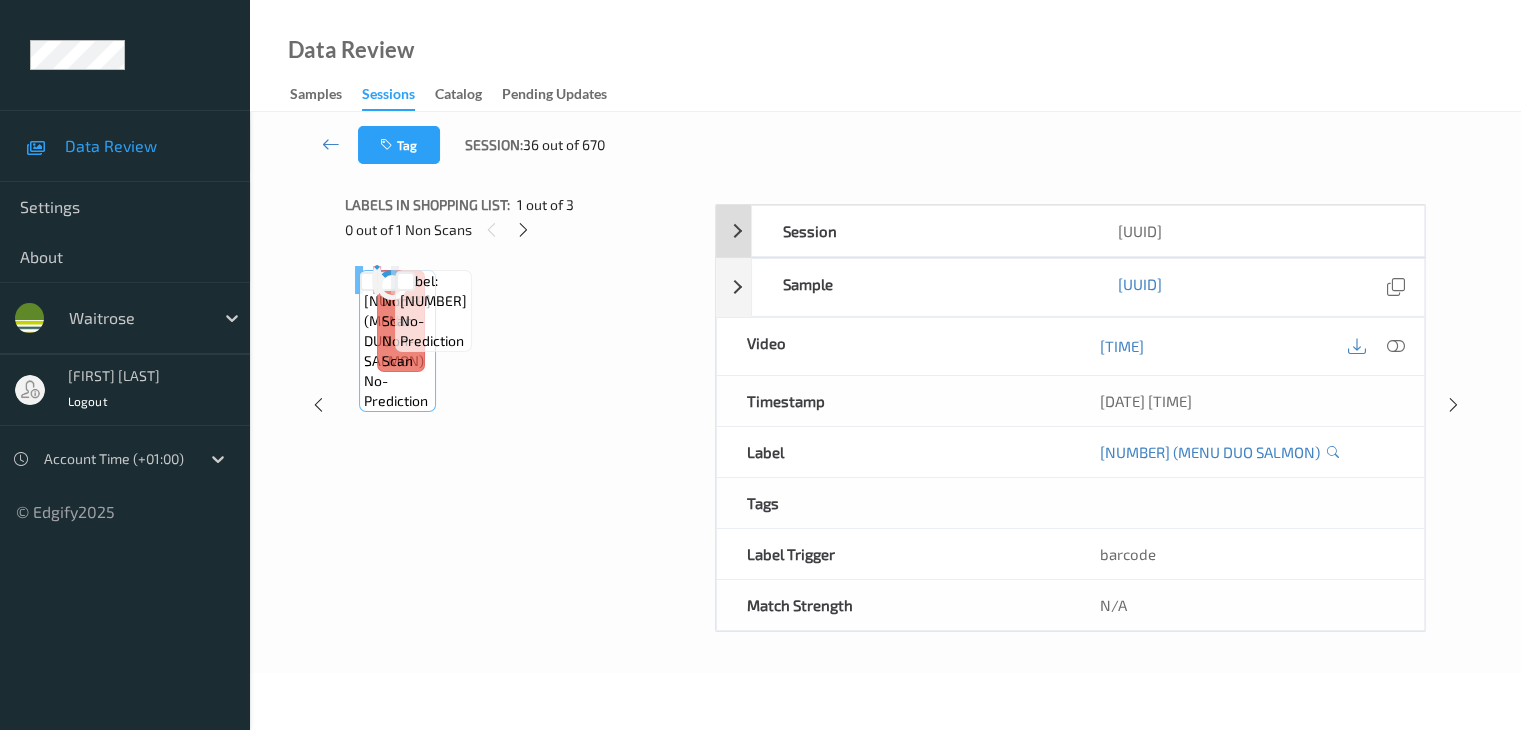 scroll, scrollTop: 0, scrollLeft: 0, axis: both 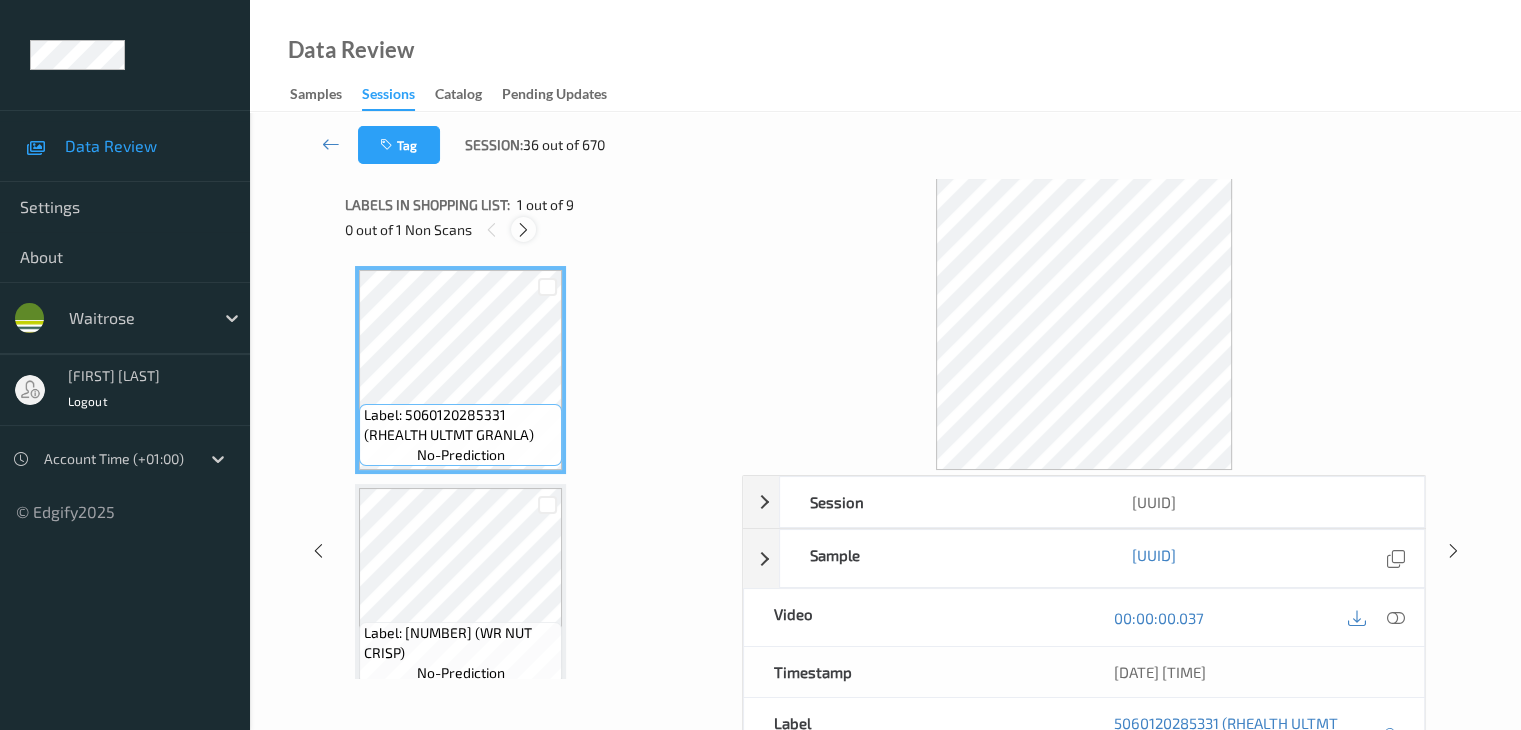 click at bounding box center (523, 230) 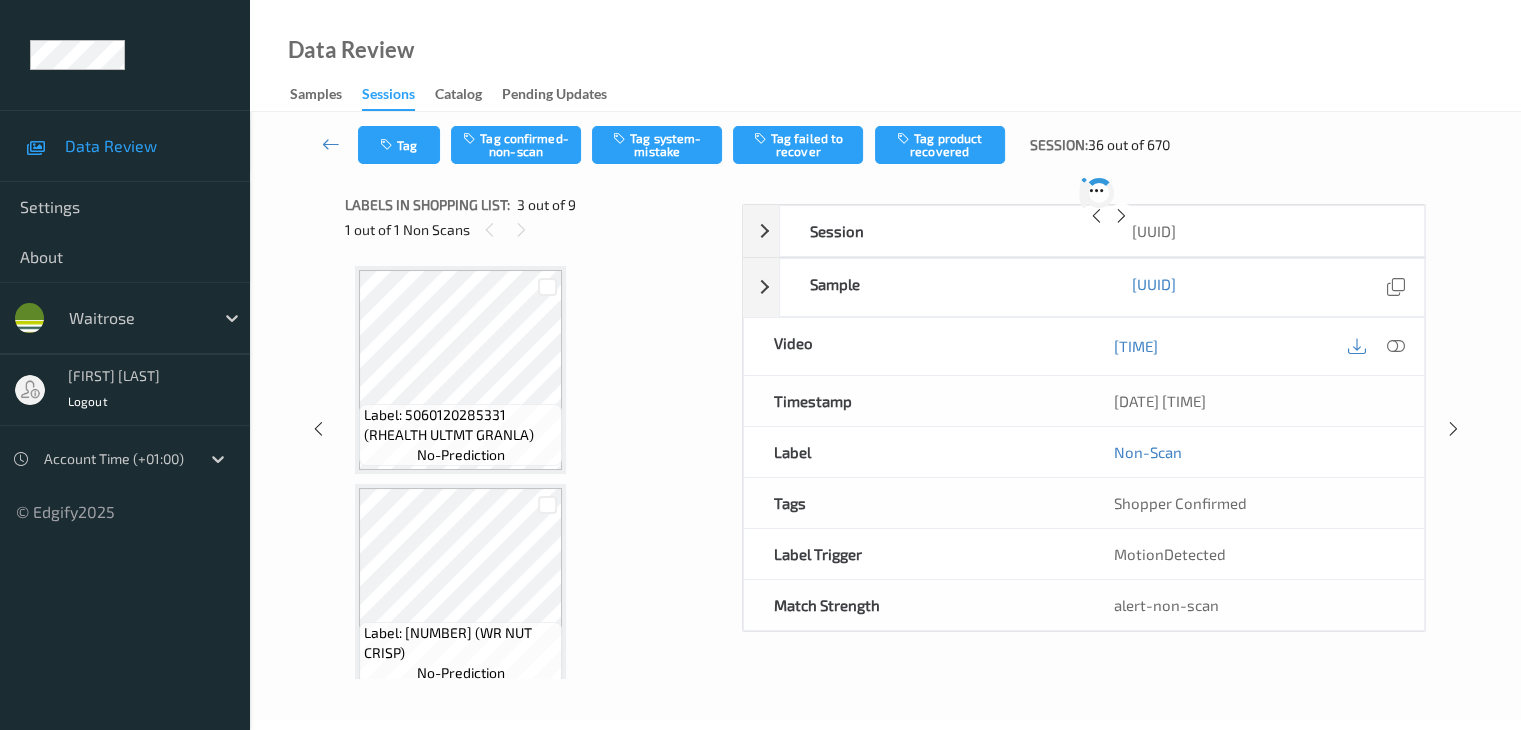 scroll, scrollTop: 228, scrollLeft: 0, axis: vertical 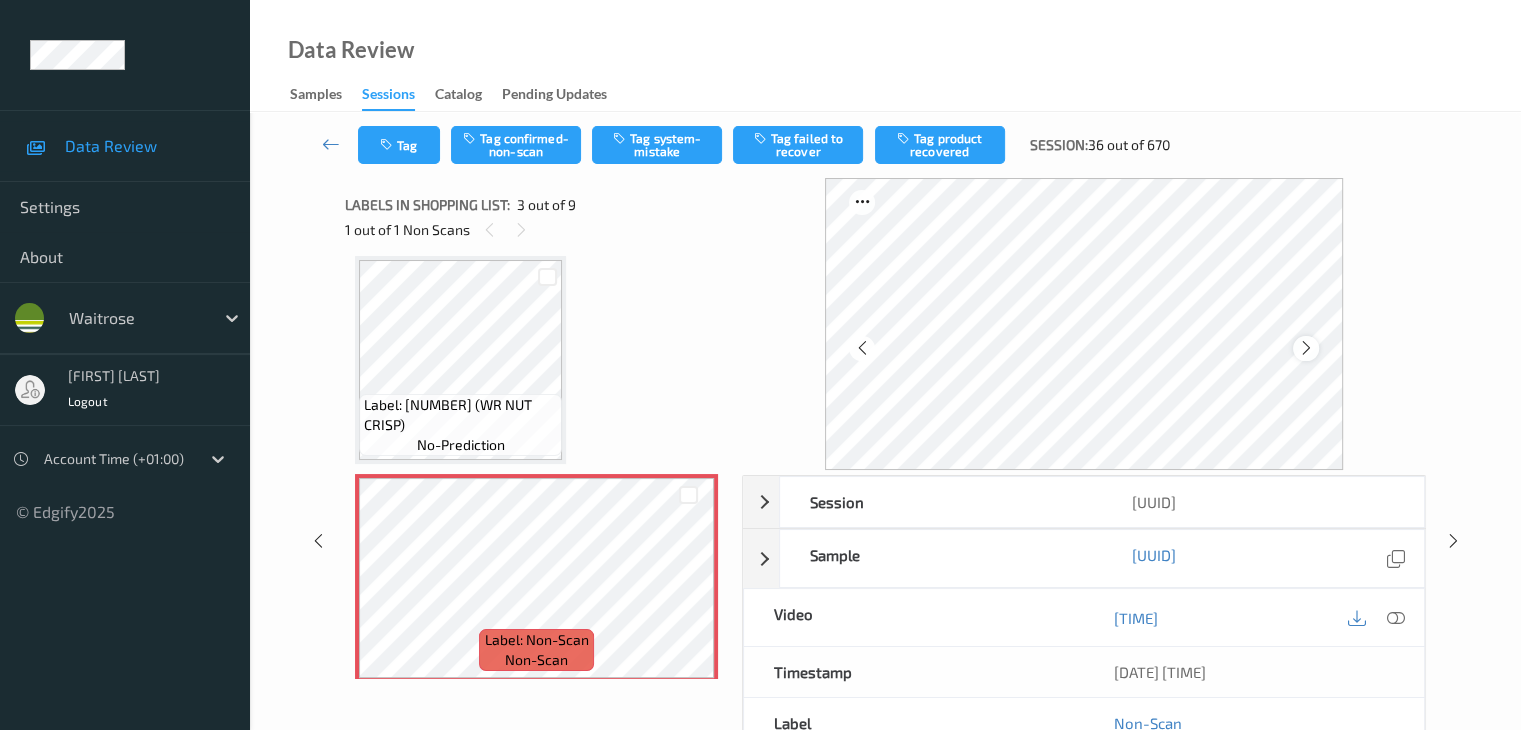 click at bounding box center (1306, 348) 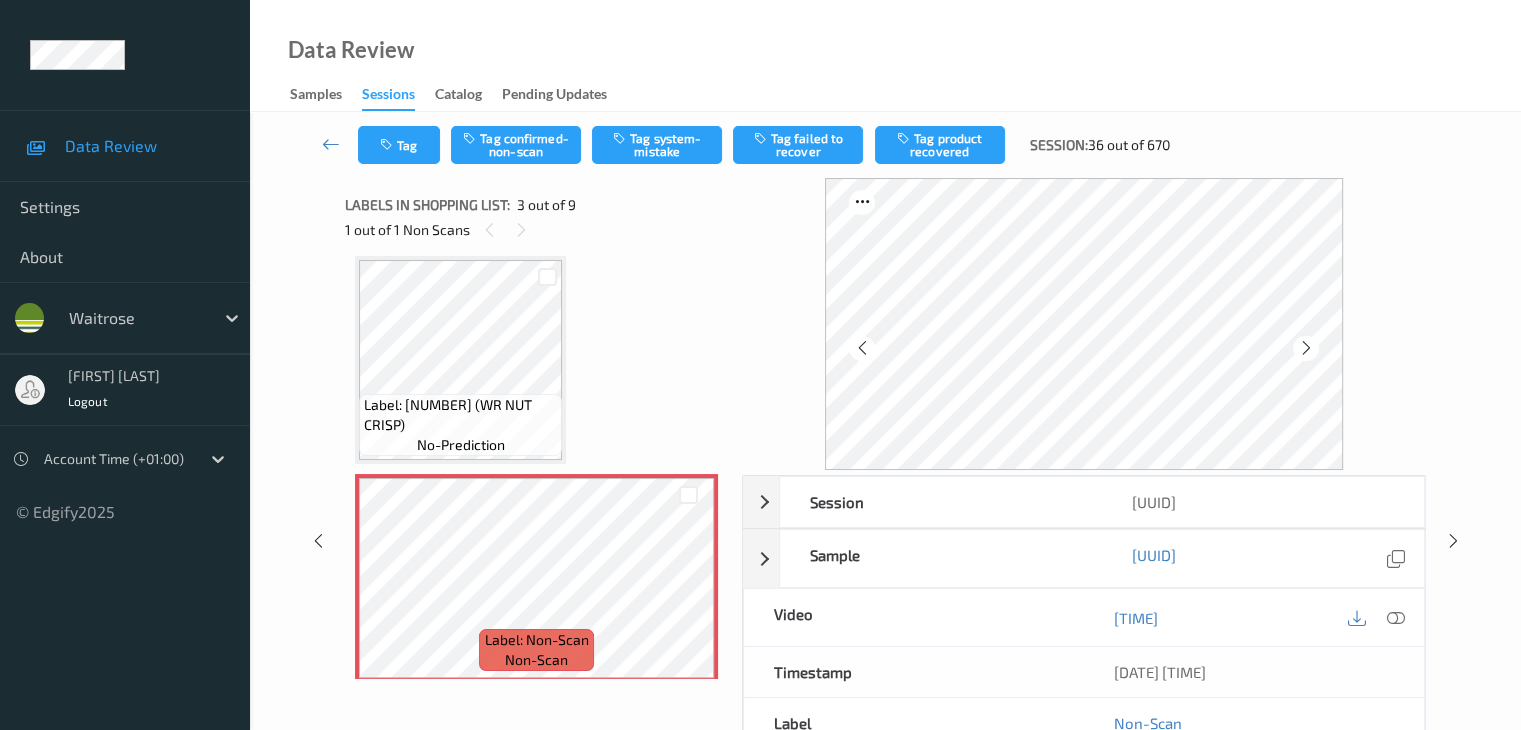 click at bounding box center (1306, 348) 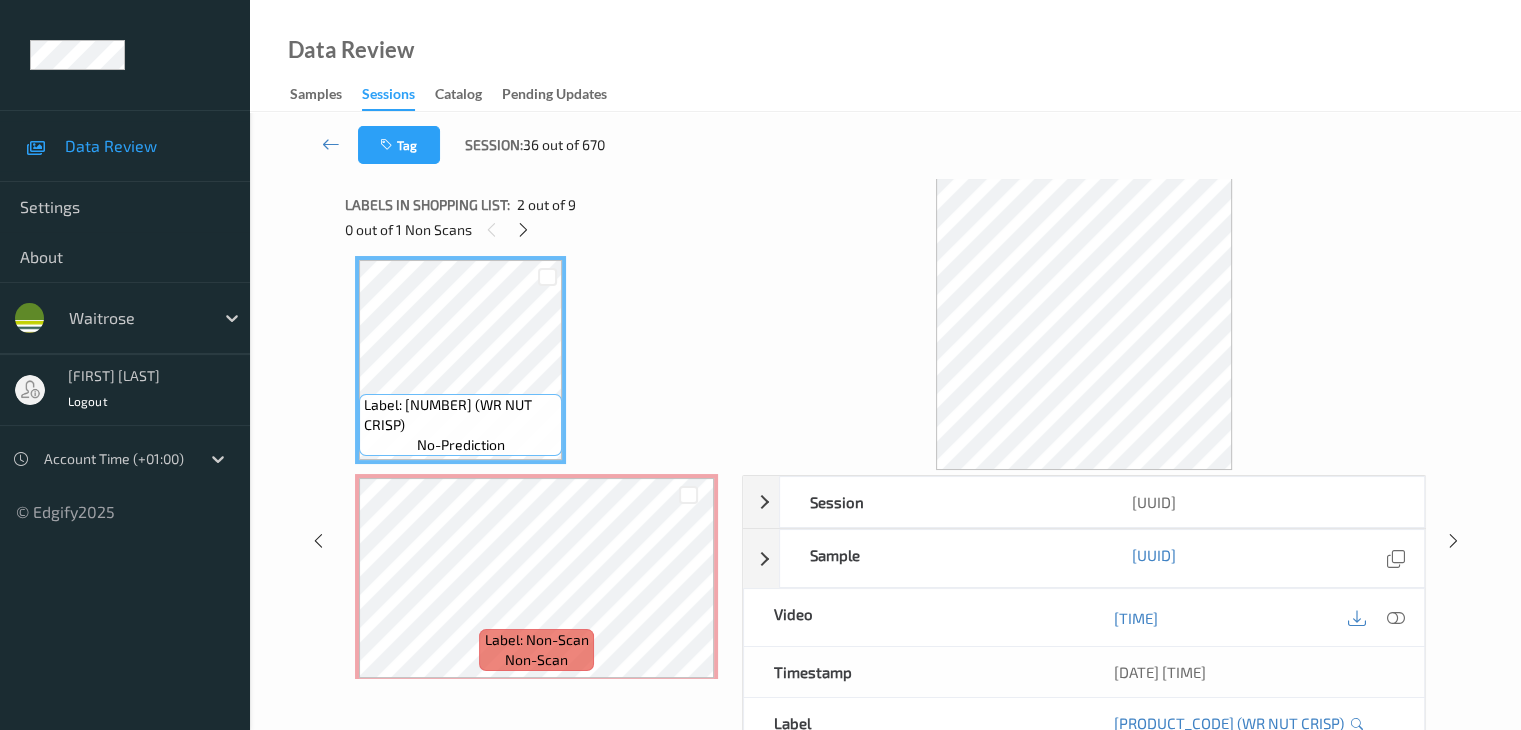 scroll, scrollTop: 28, scrollLeft: 0, axis: vertical 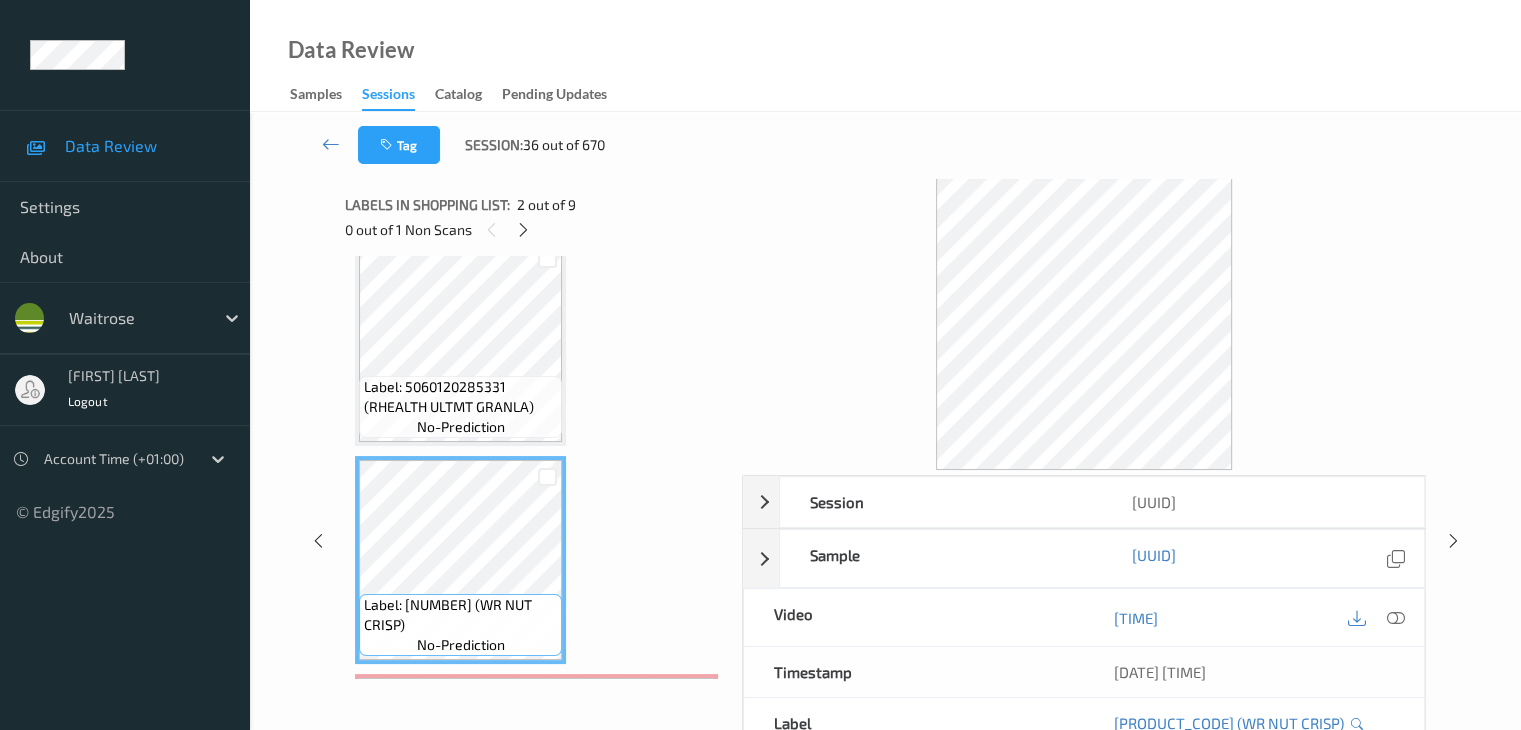 click on "Label: 5060120285331 (RHEALTH ULTMT GRANLA)" at bounding box center [460, 397] 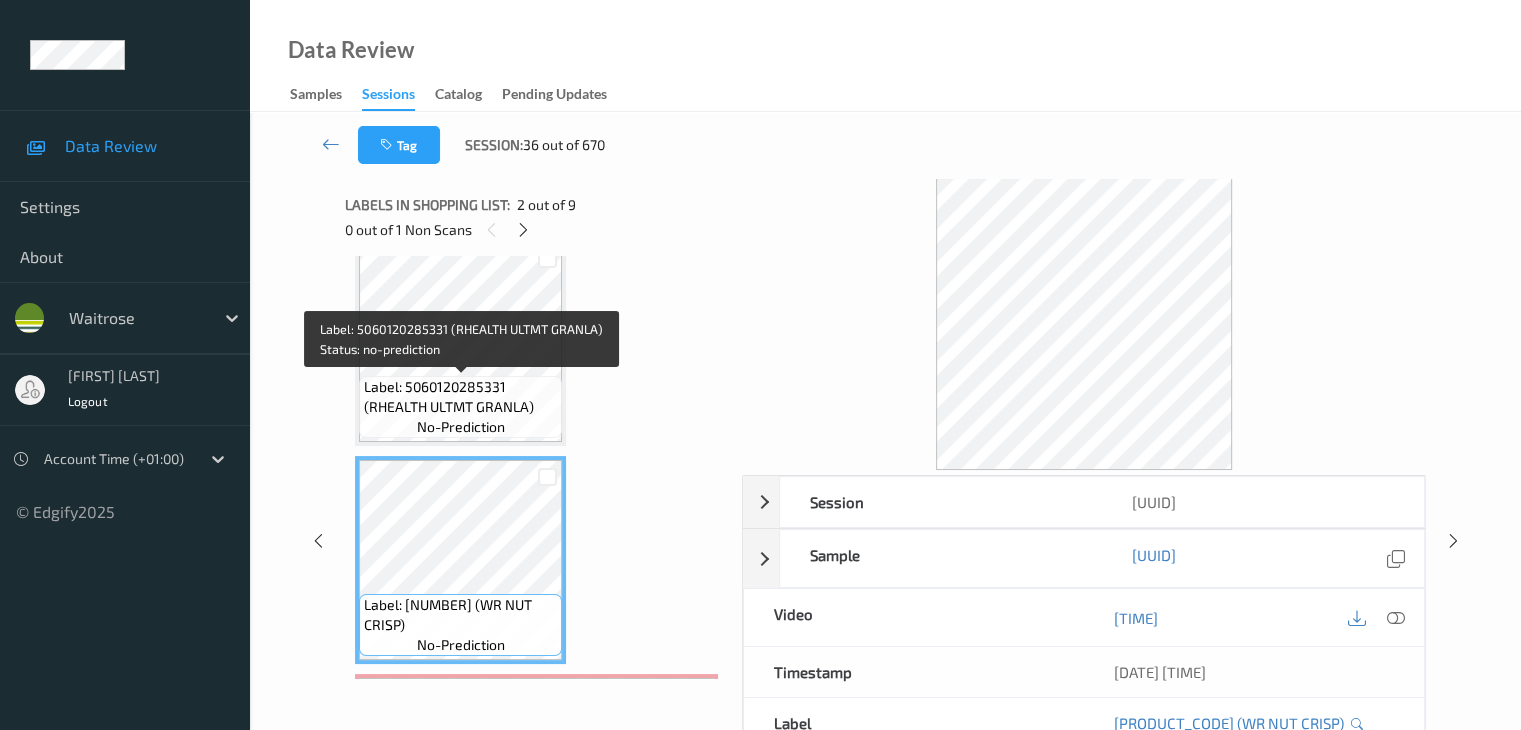 click on "Label: 5060120285331 (RHEALTH ULTMT GRANLA)" at bounding box center [460, 397] 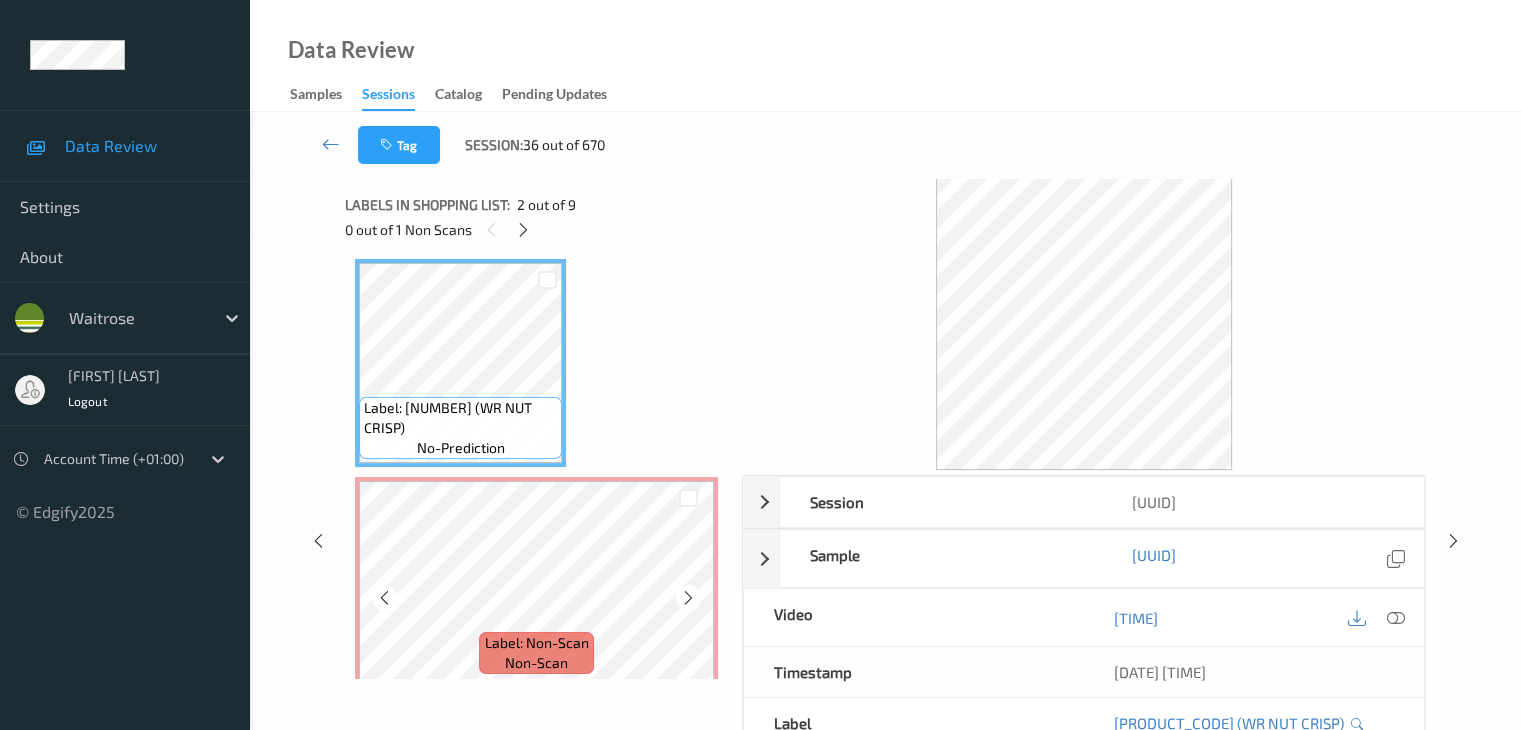 scroll, scrollTop: 228, scrollLeft: 0, axis: vertical 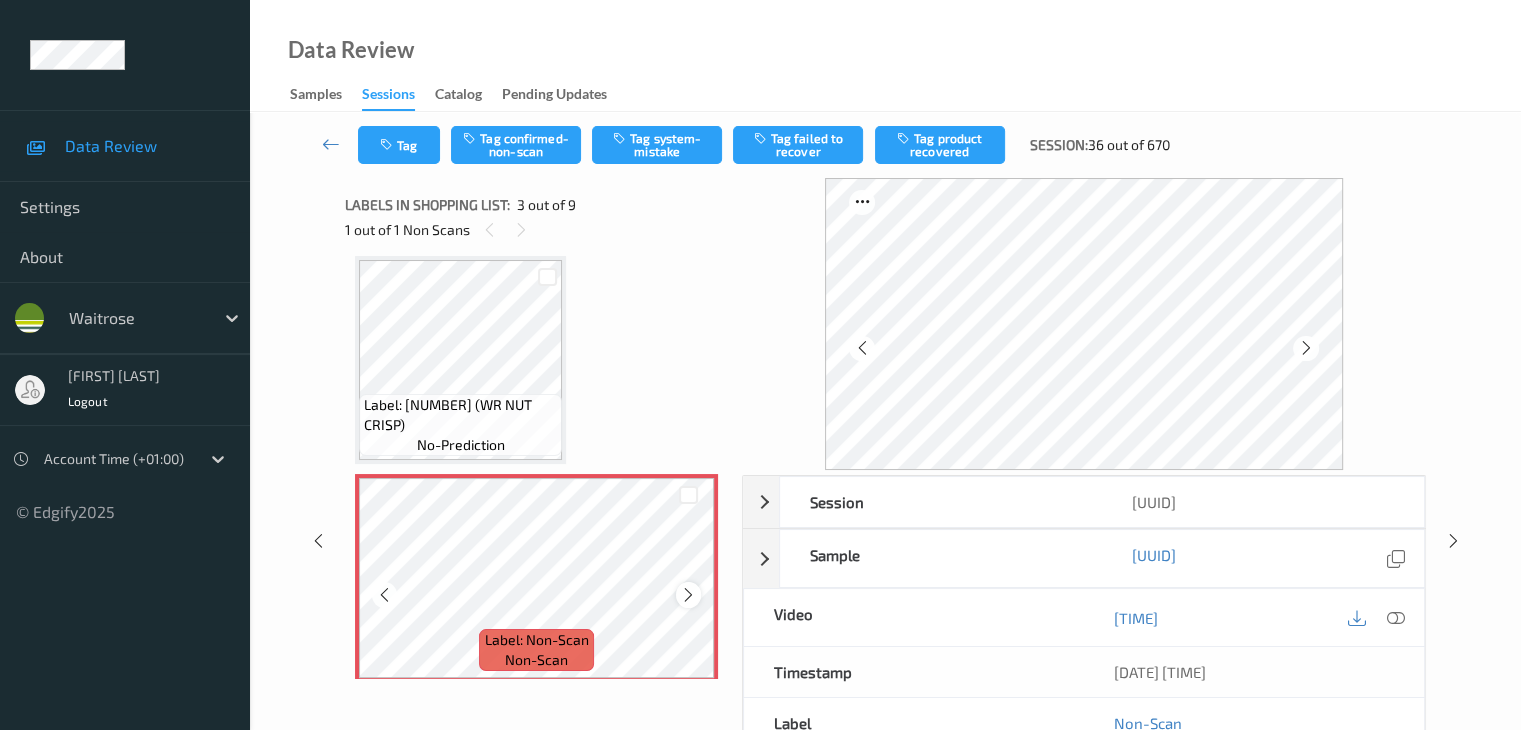 click at bounding box center (688, 595) 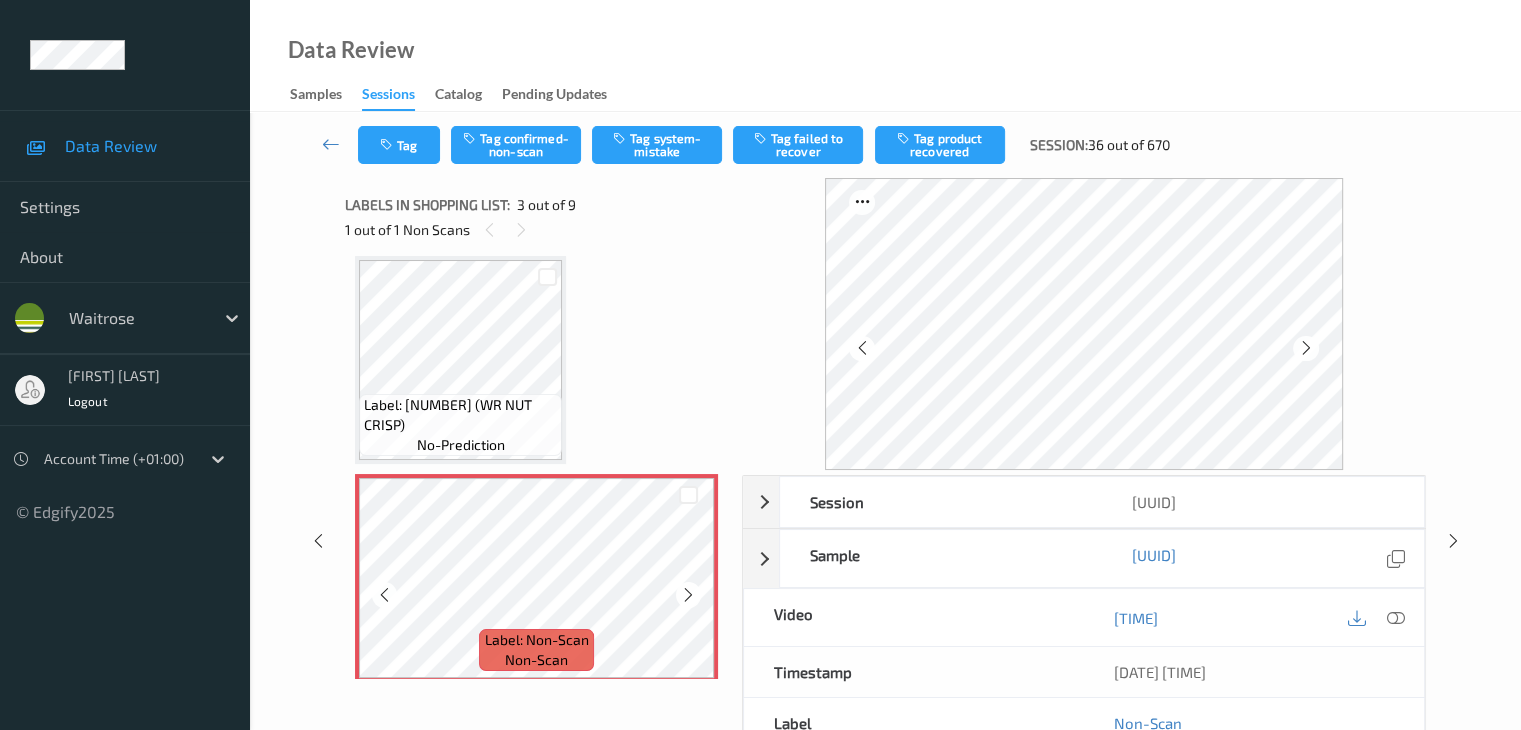 click at bounding box center [688, 595] 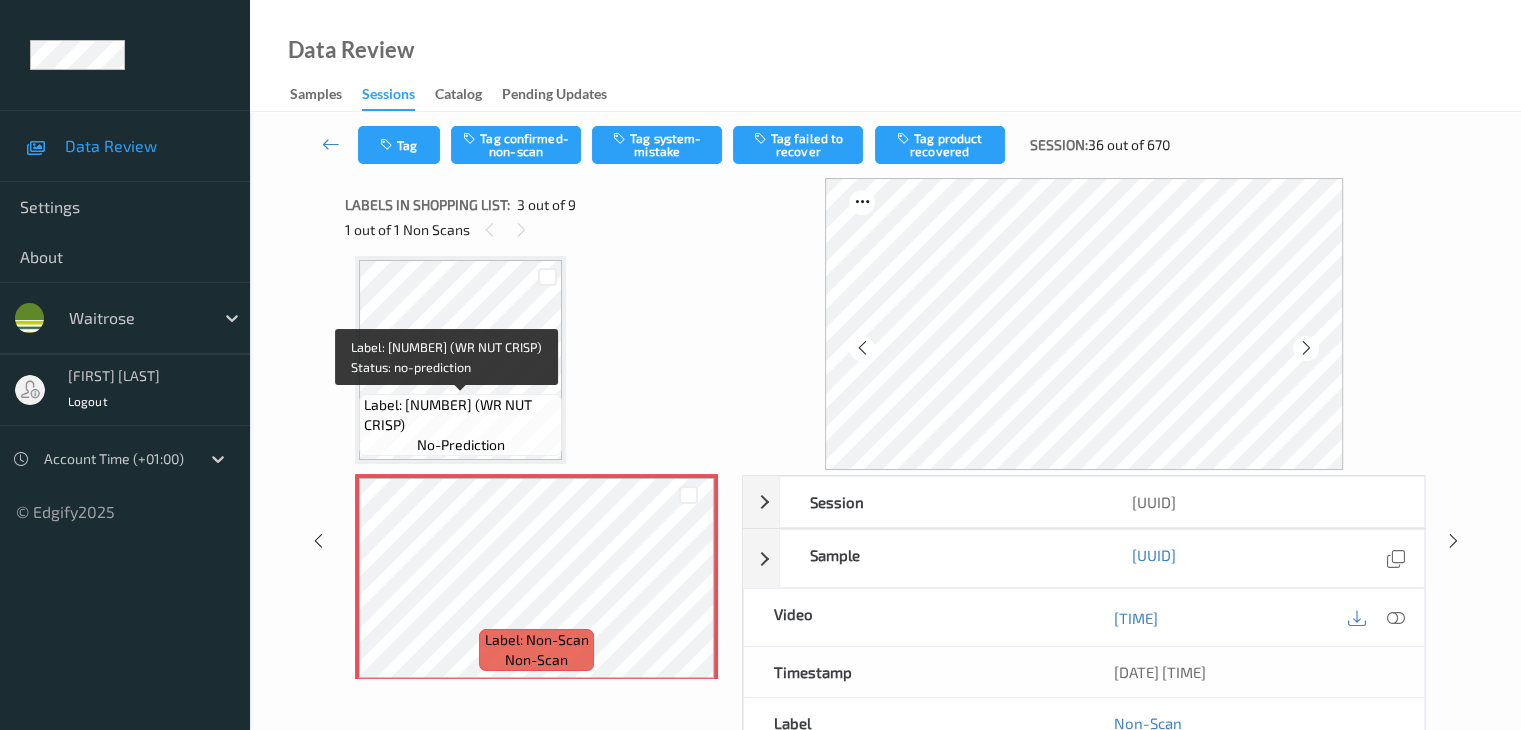 click on "Label: 5063210016723 (WR NUT CRISP)" at bounding box center [460, 415] 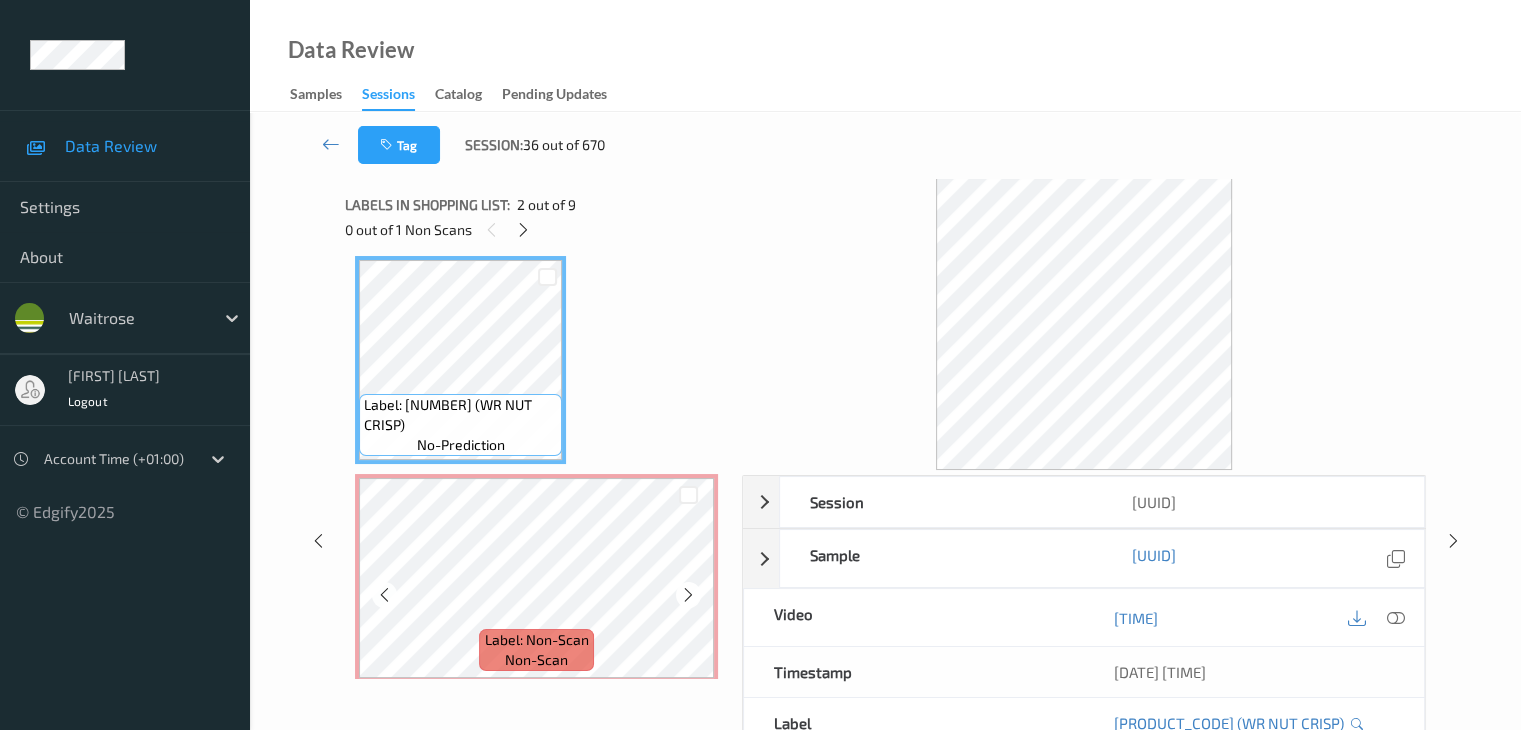 click on "Label: Non-Scan non-scan" at bounding box center [536, 650] 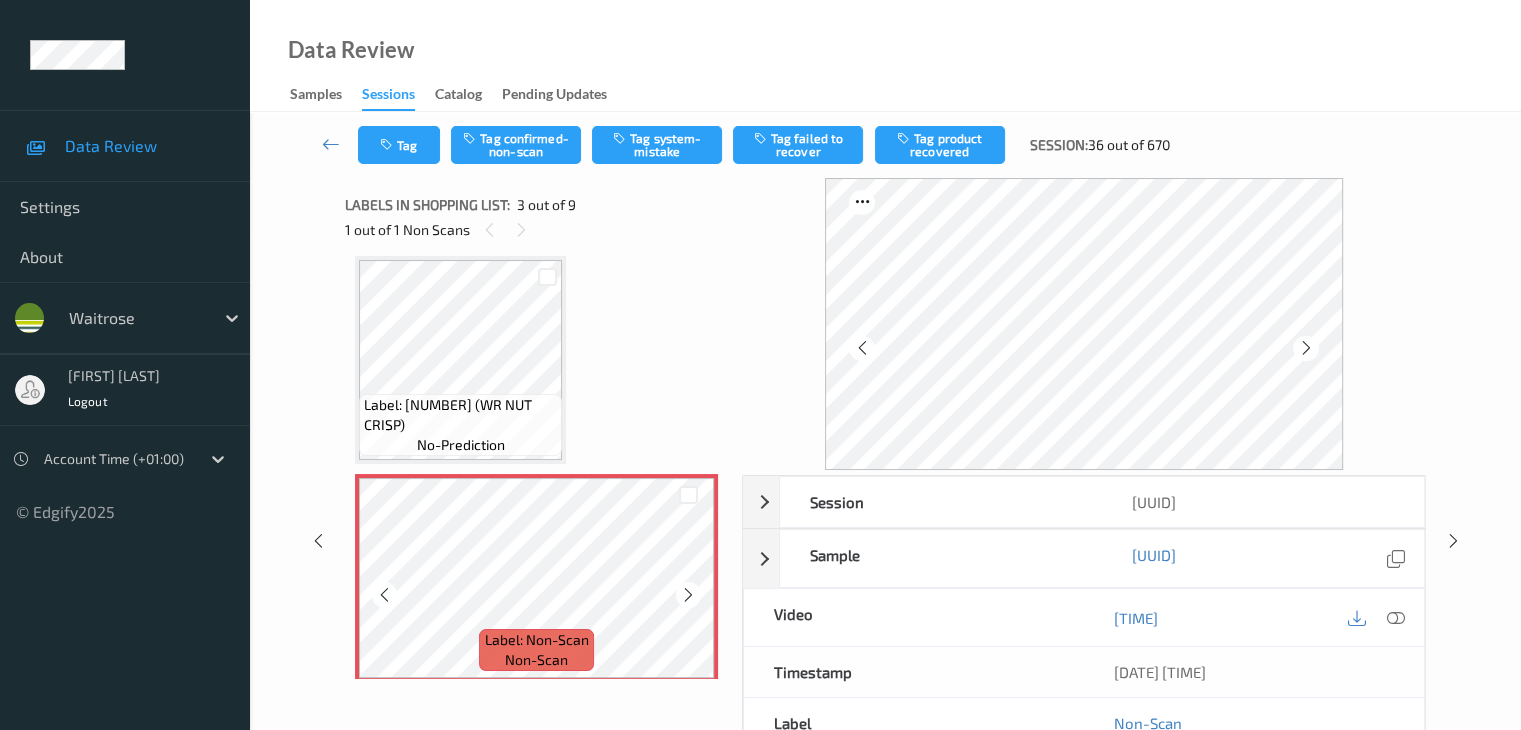 scroll, scrollTop: 428, scrollLeft: 0, axis: vertical 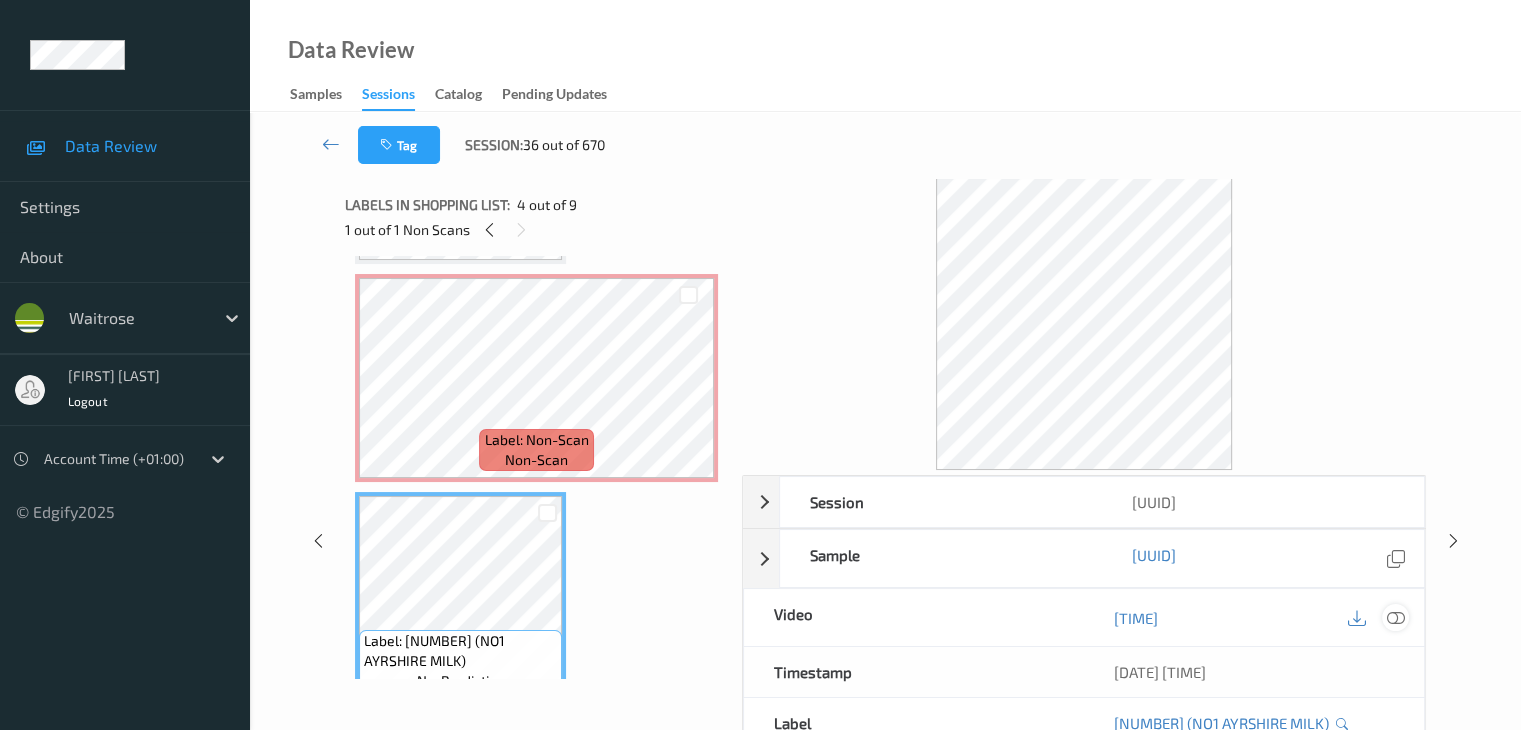 click at bounding box center (1395, 618) 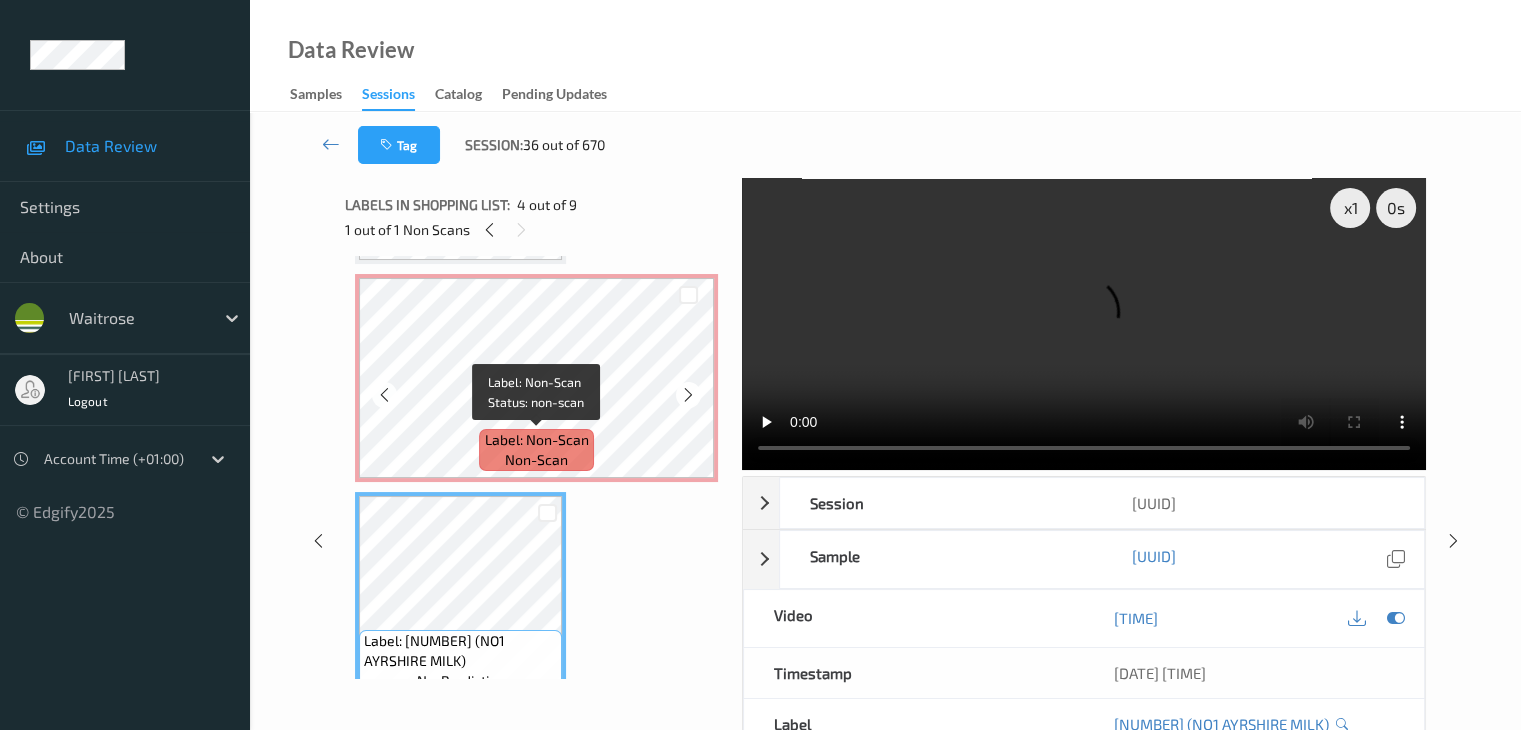 scroll, scrollTop: 228, scrollLeft: 0, axis: vertical 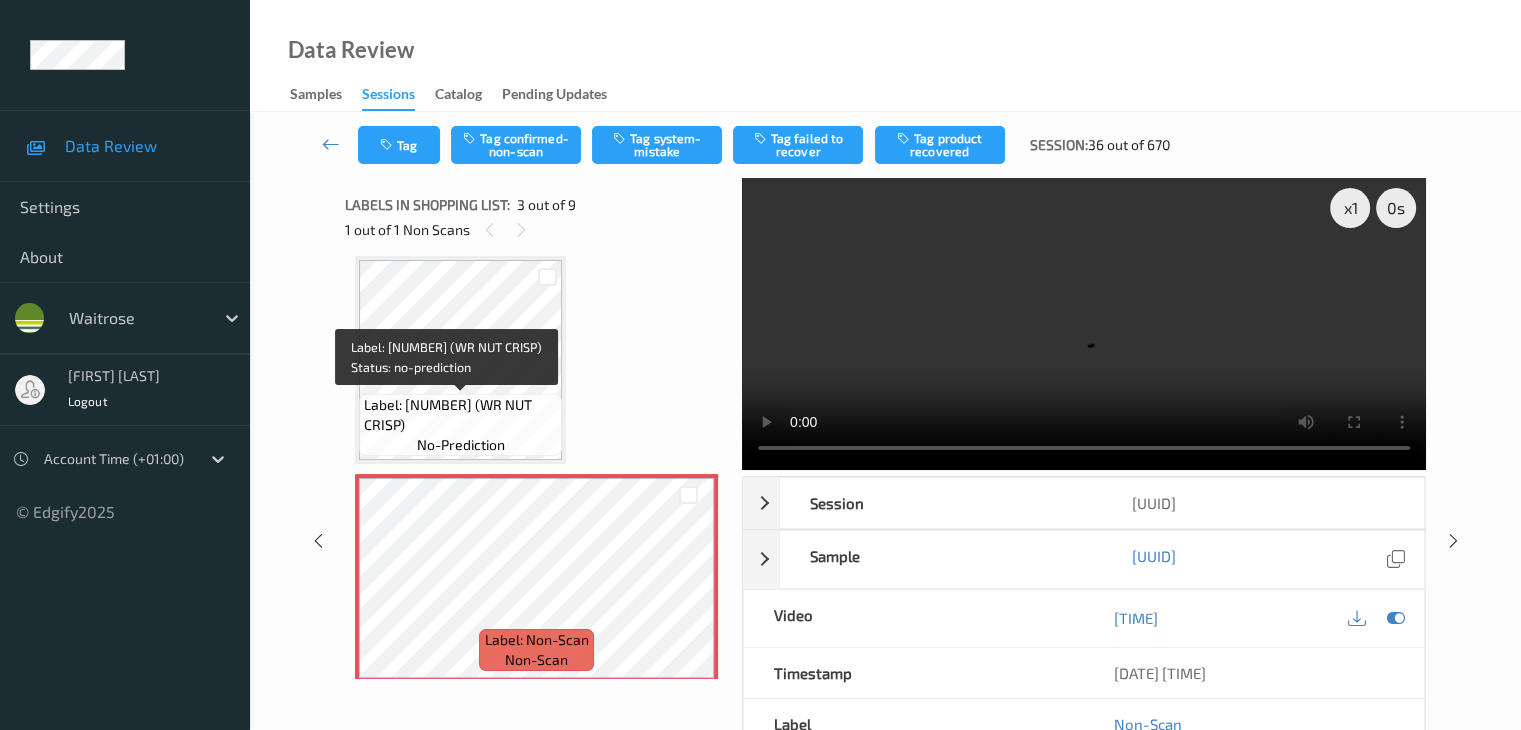 click on "Label: 5063210016723 (WR NUT CRISP)" at bounding box center [460, 415] 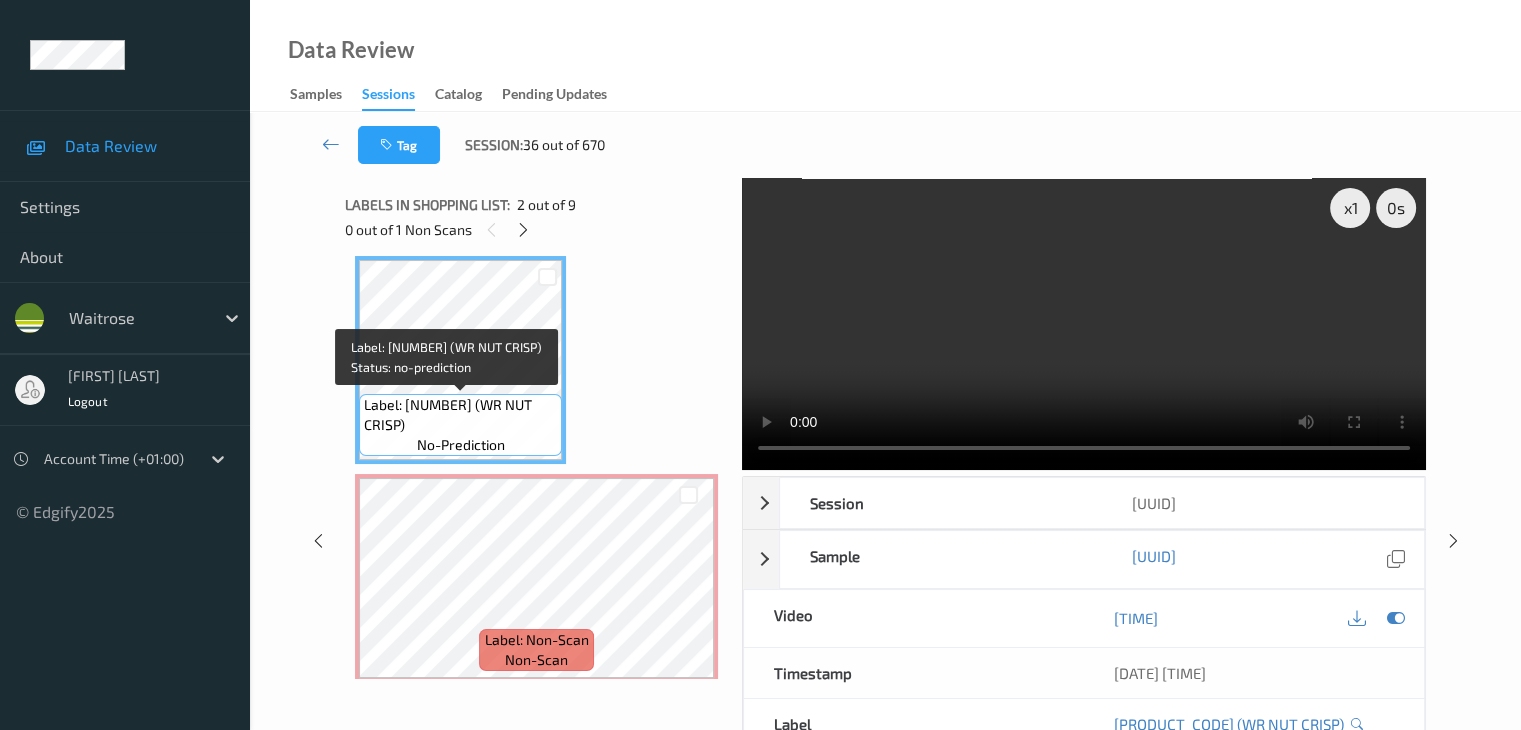 click on "Label: 5063210016723 (WR NUT CRISP)" at bounding box center (460, 415) 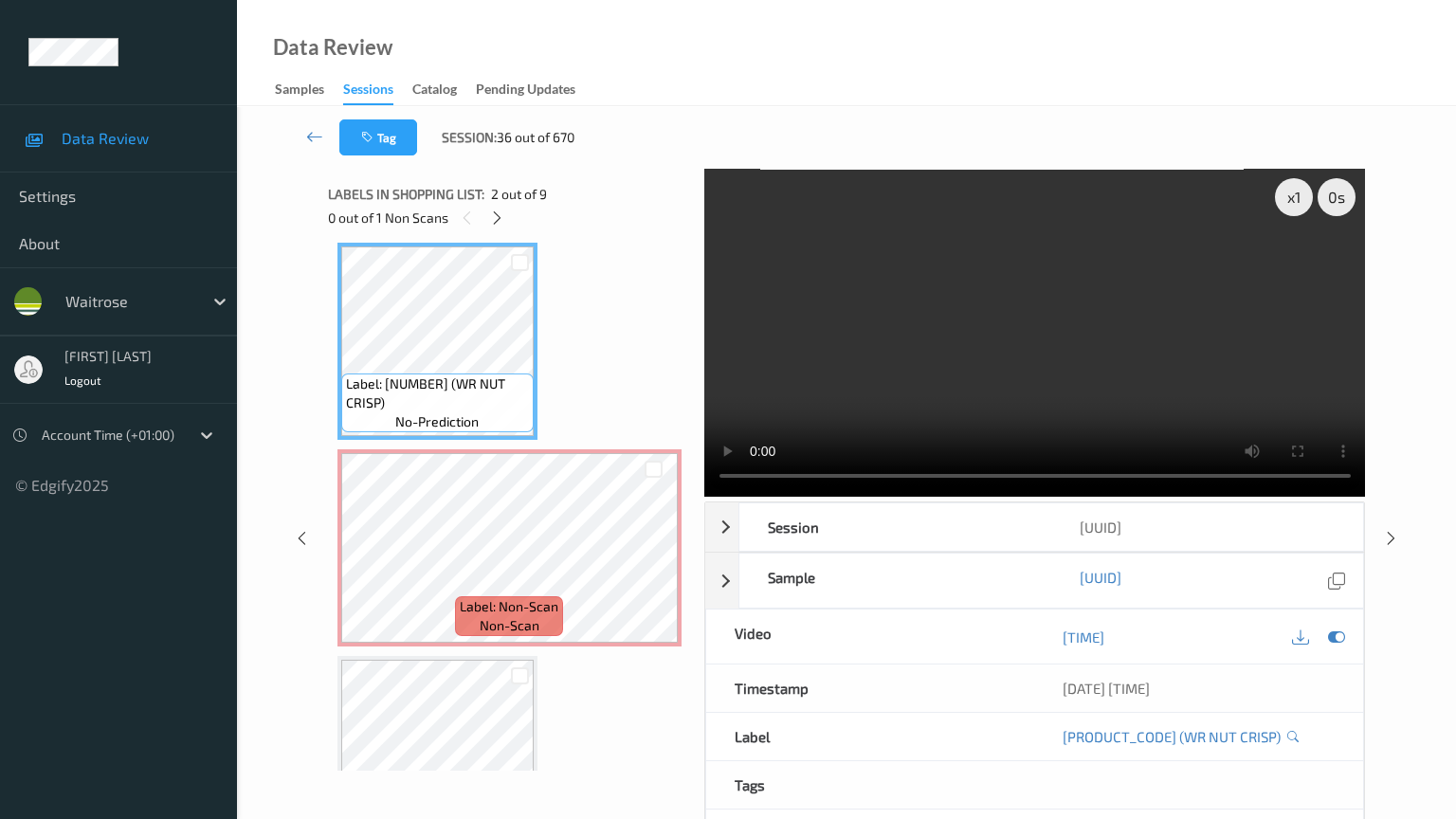 type 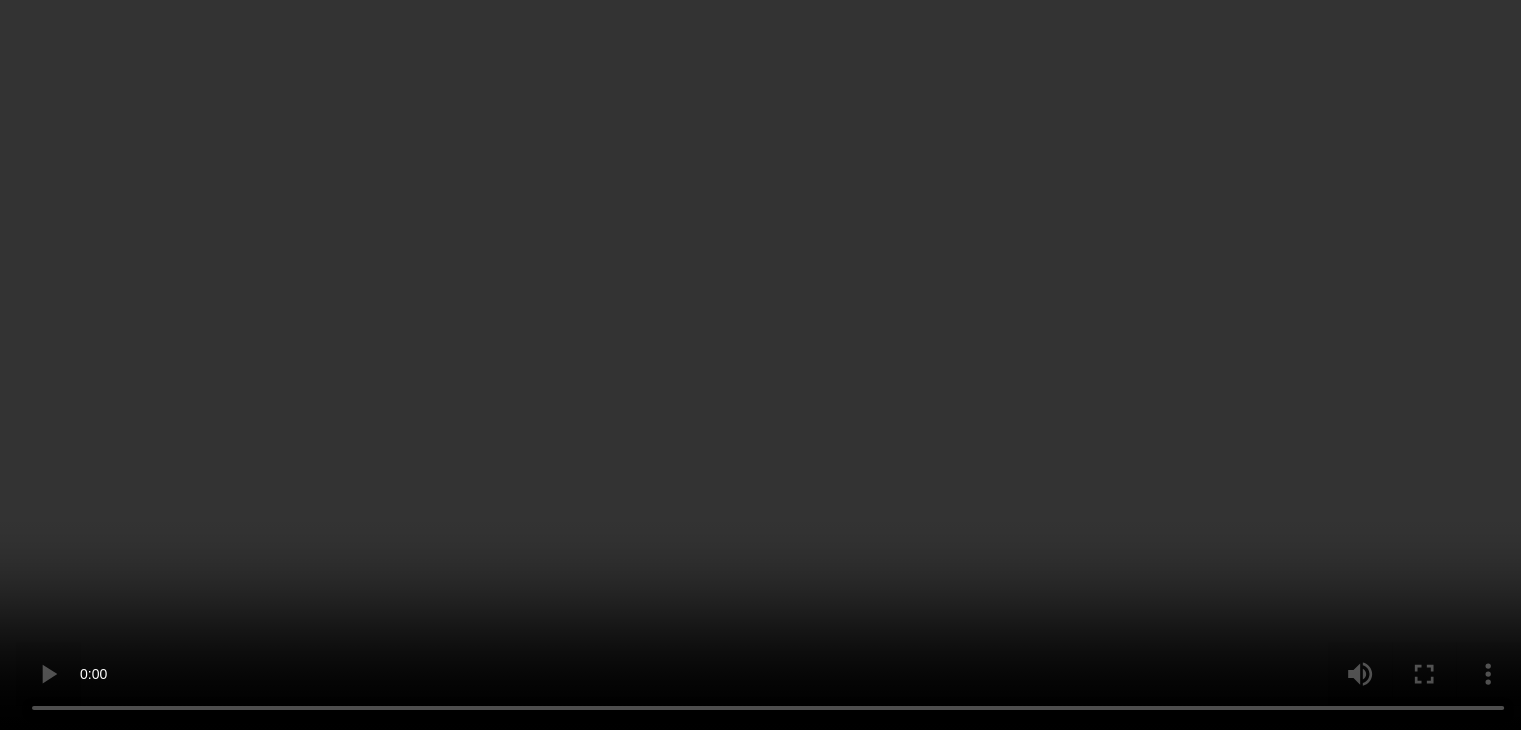 scroll, scrollTop: 428, scrollLeft: 0, axis: vertical 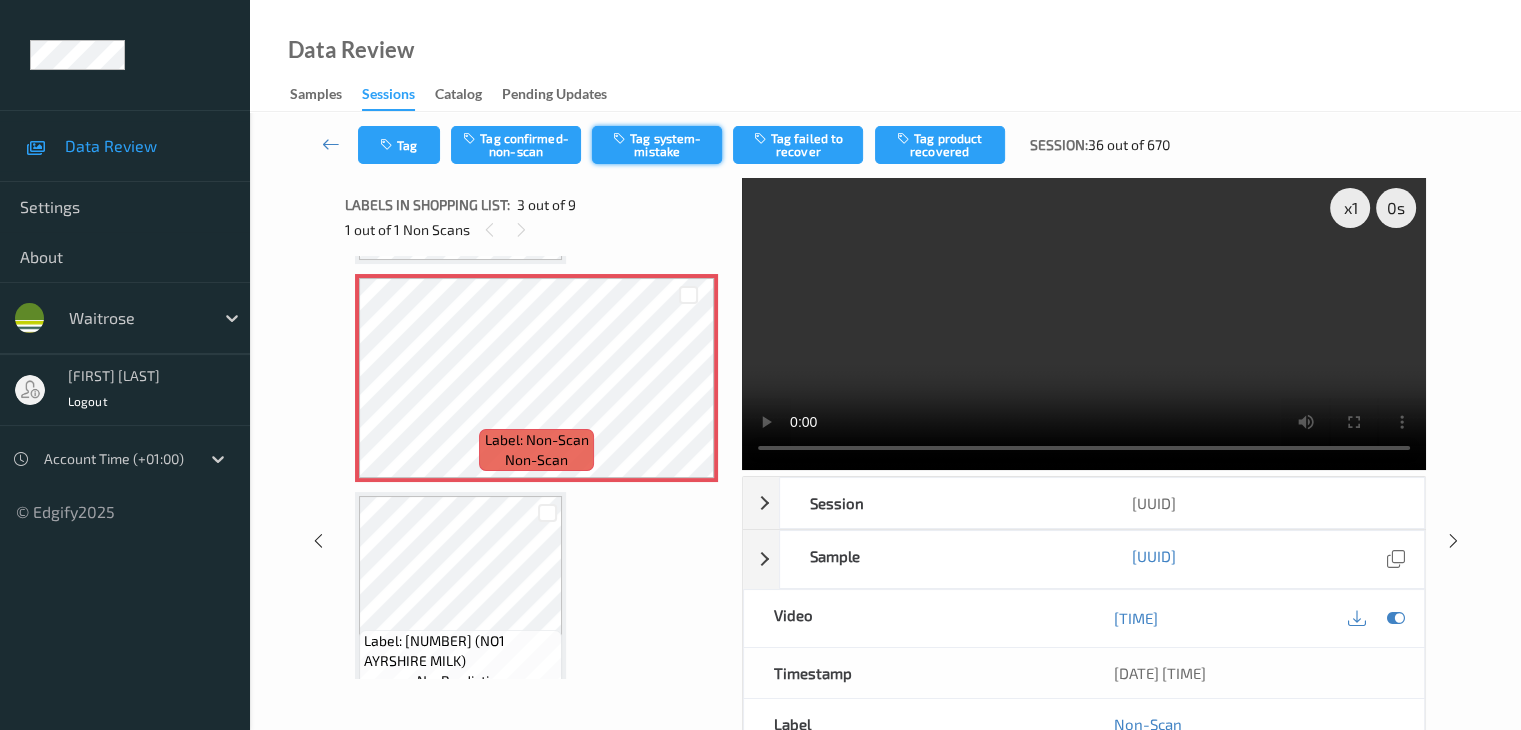 click on "Tag   system-mistake" at bounding box center [657, 145] 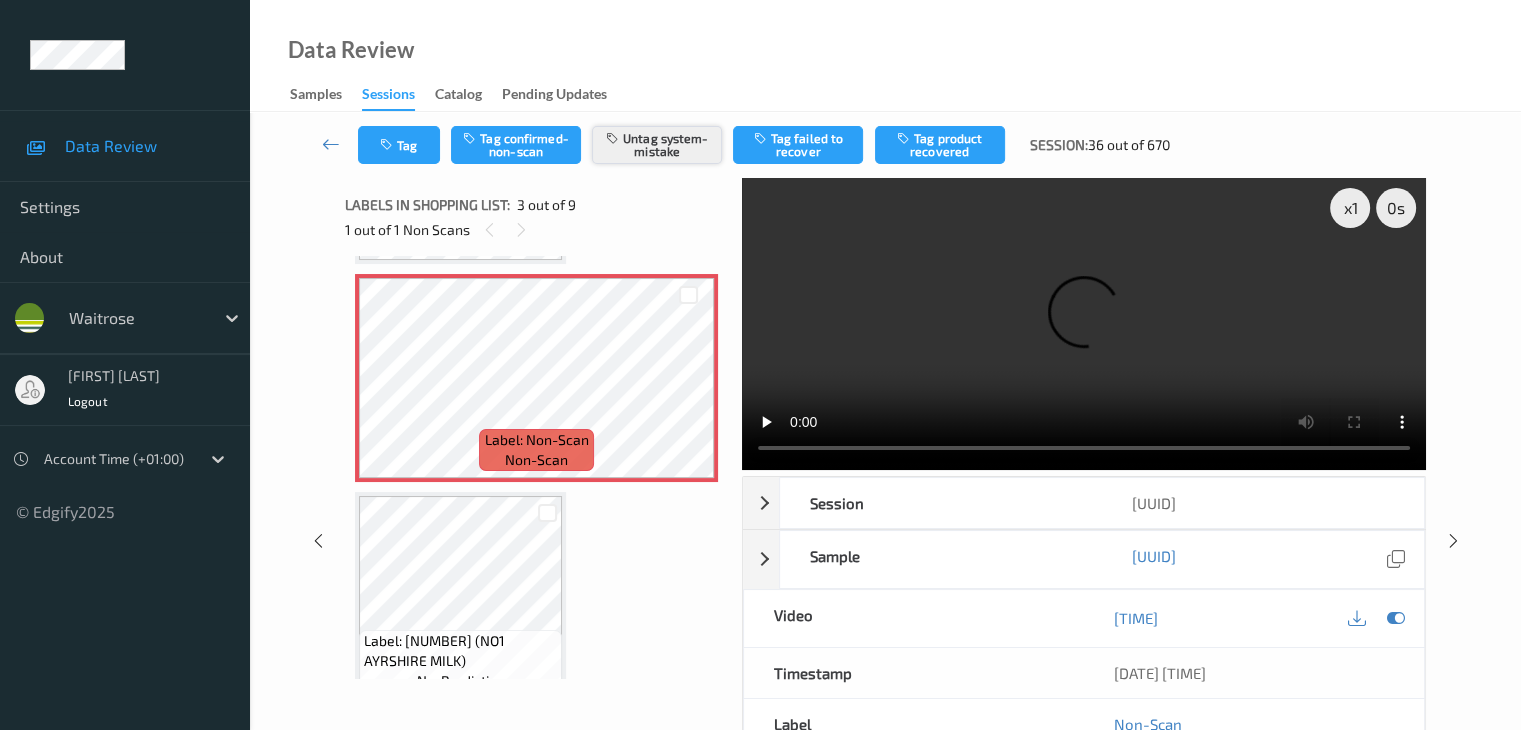 click on "Untag   system-mistake" at bounding box center [657, 145] 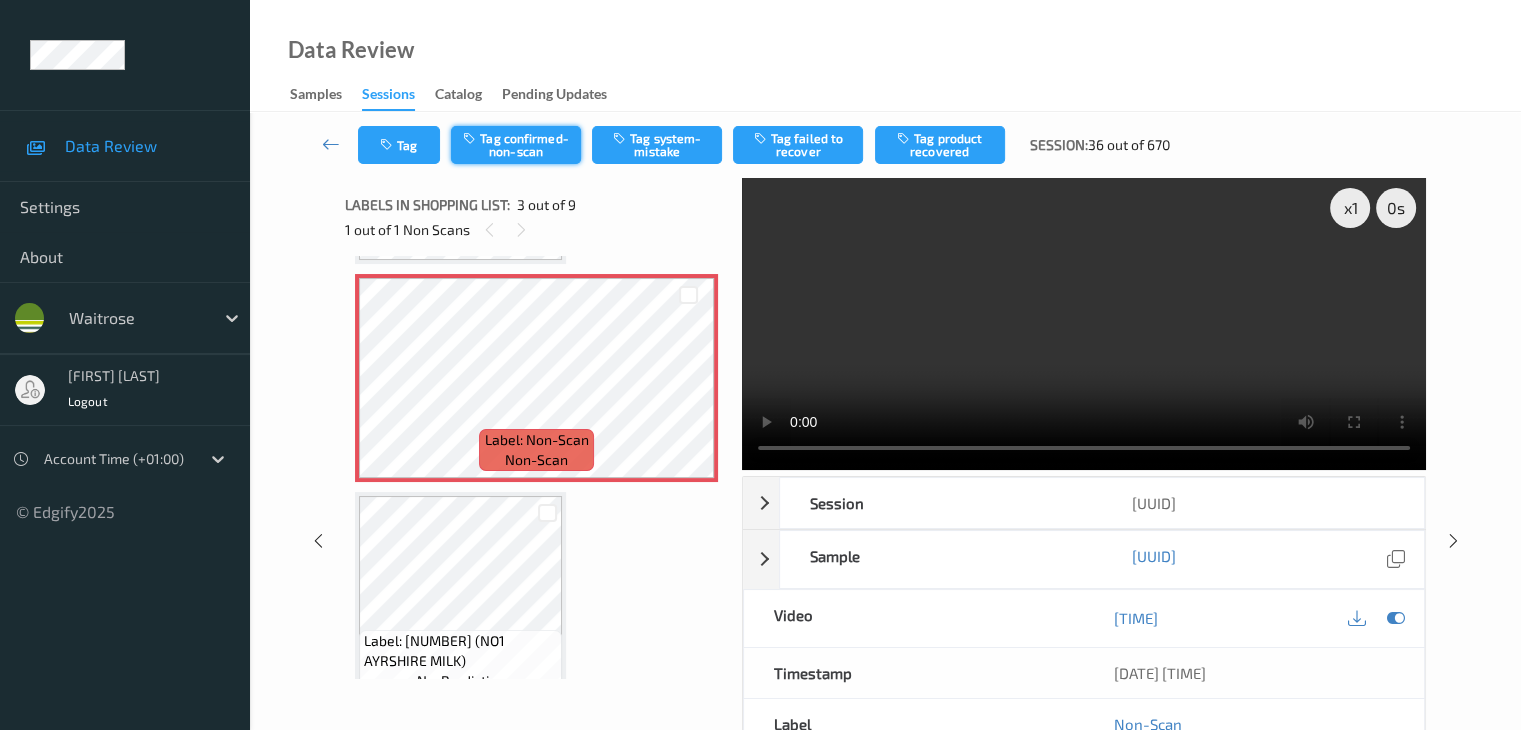 click on "Tag   confirmed-non-scan" at bounding box center (516, 145) 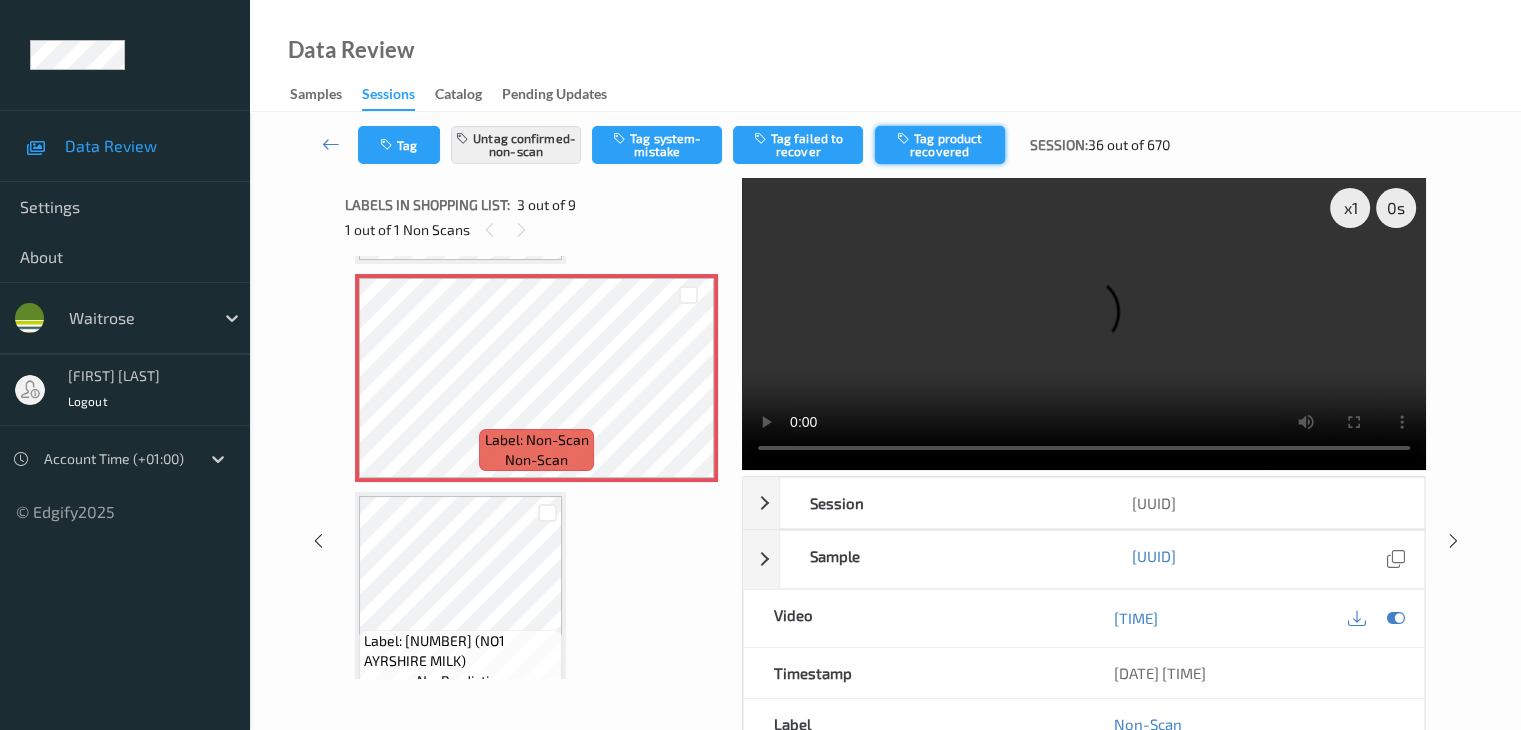 click on "Tag   product recovered" at bounding box center [940, 145] 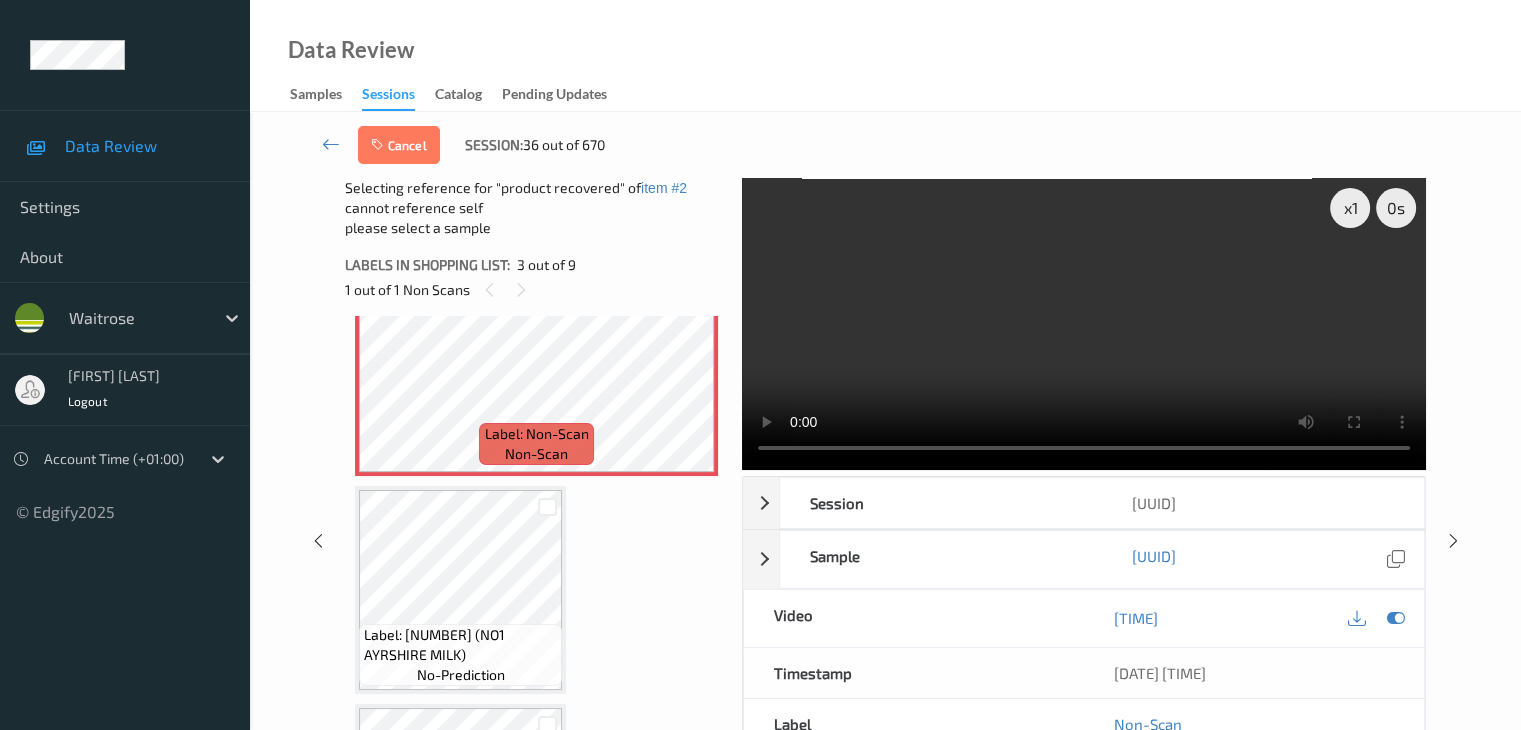 scroll, scrollTop: 528, scrollLeft: 0, axis: vertical 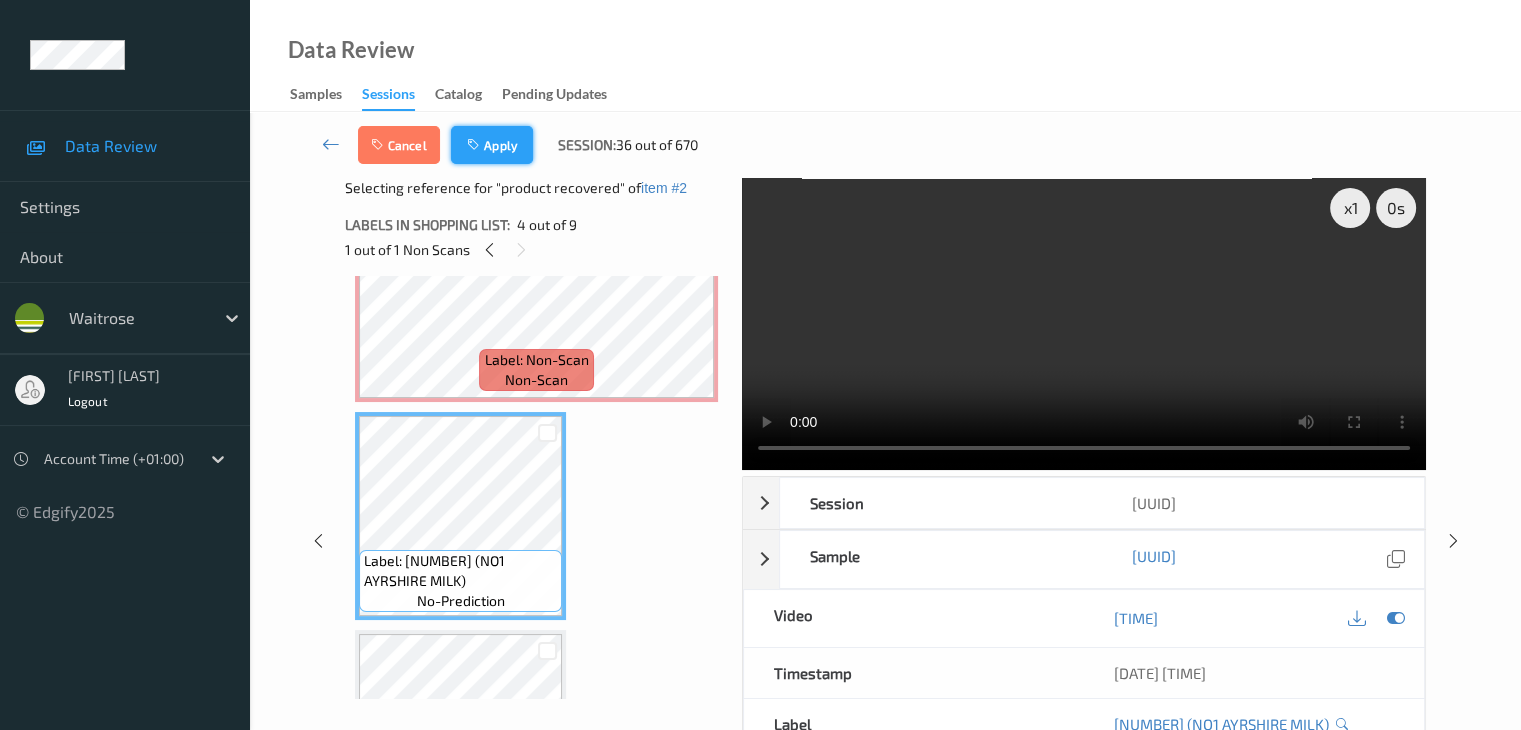 click on "Apply" at bounding box center (492, 145) 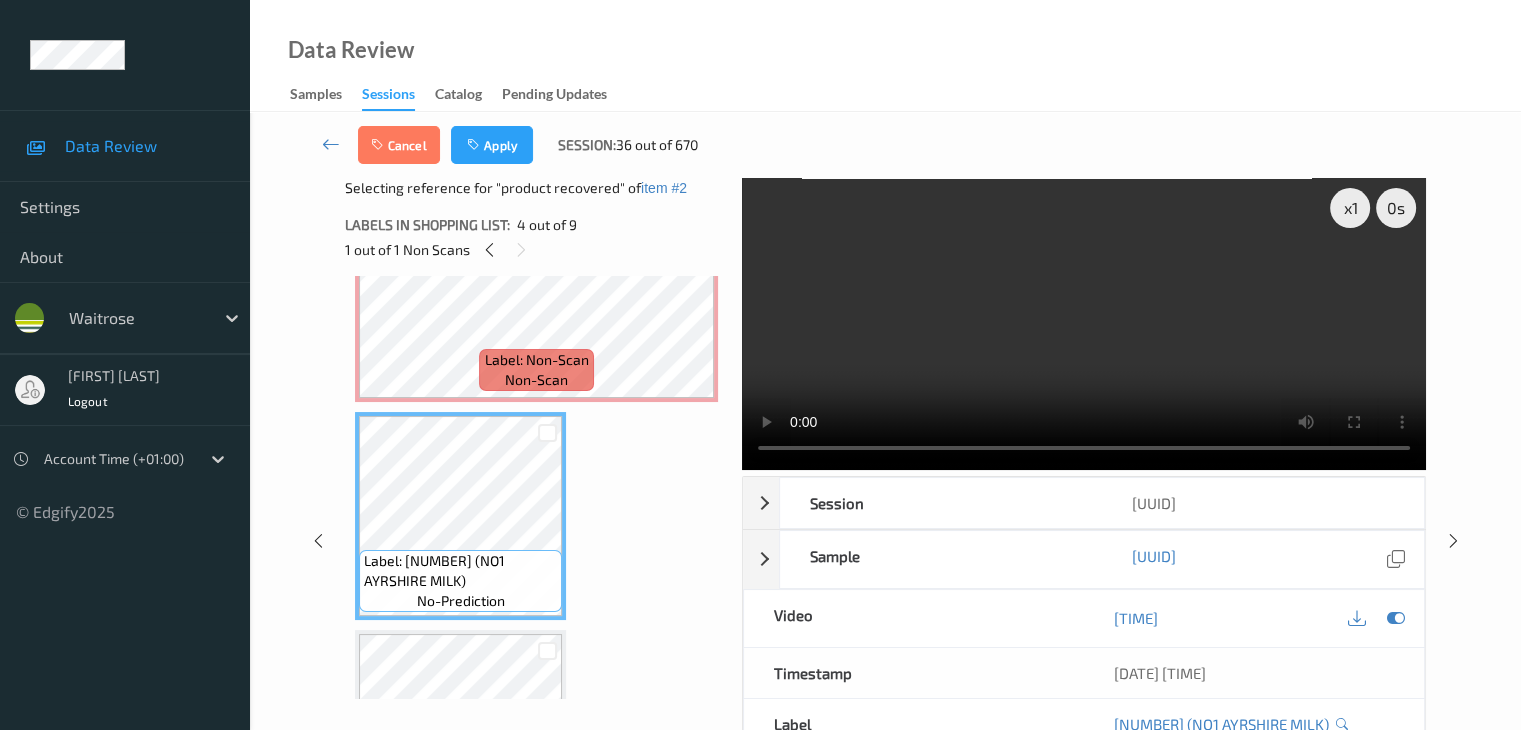scroll, scrollTop: 228, scrollLeft: 0, axis: vertical 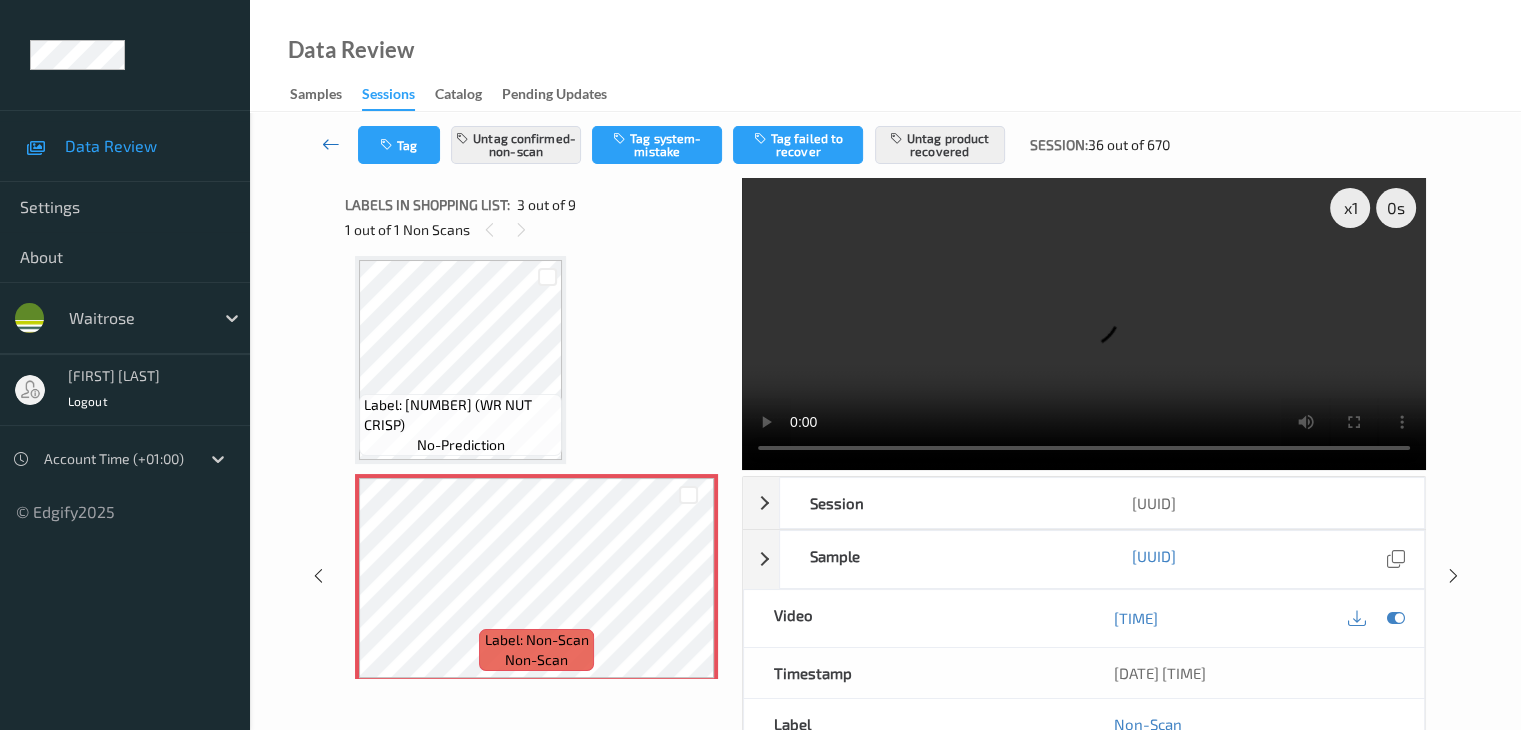 click at bounding box center [331, 144] 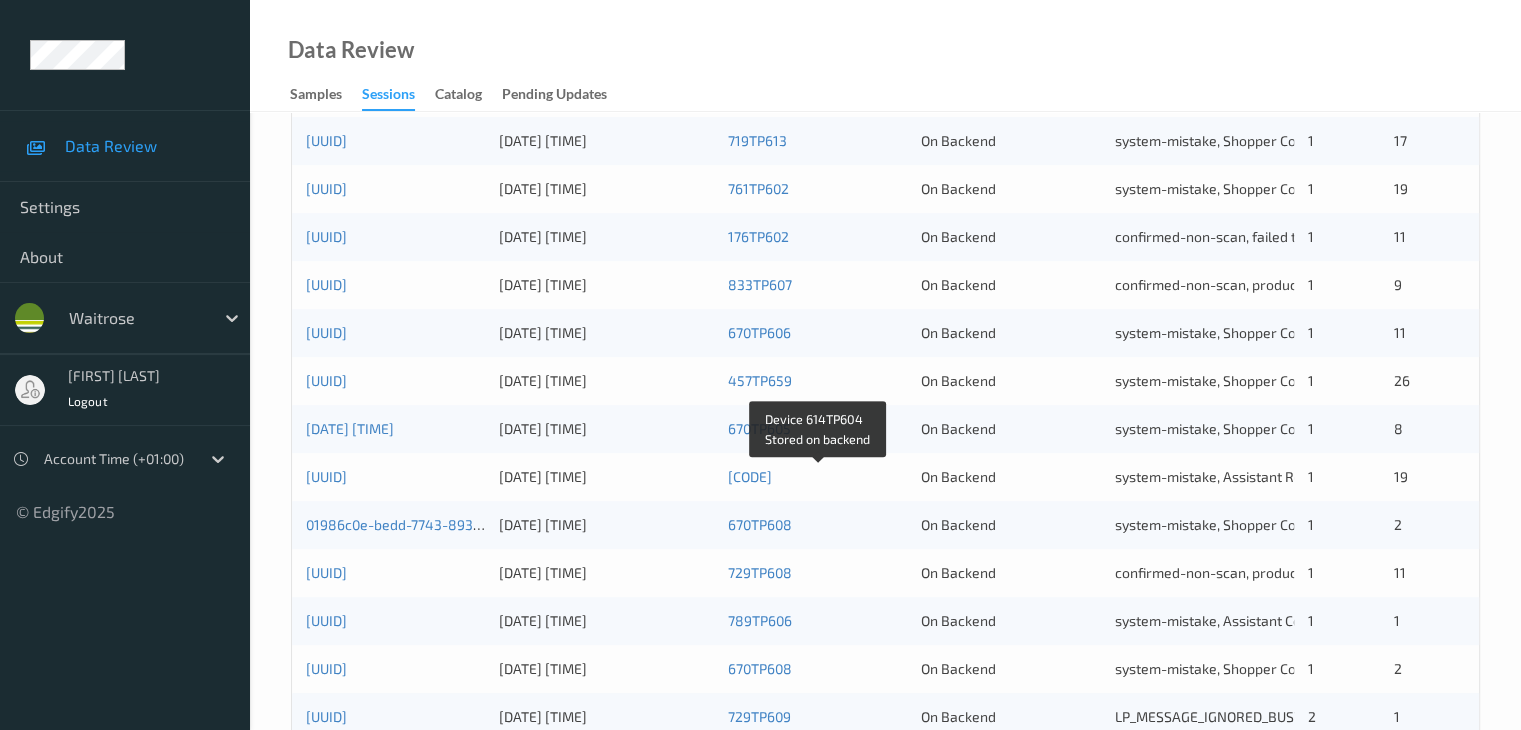 scroll, scrollTop: 900, scrollLeft: 0, axis: vertical 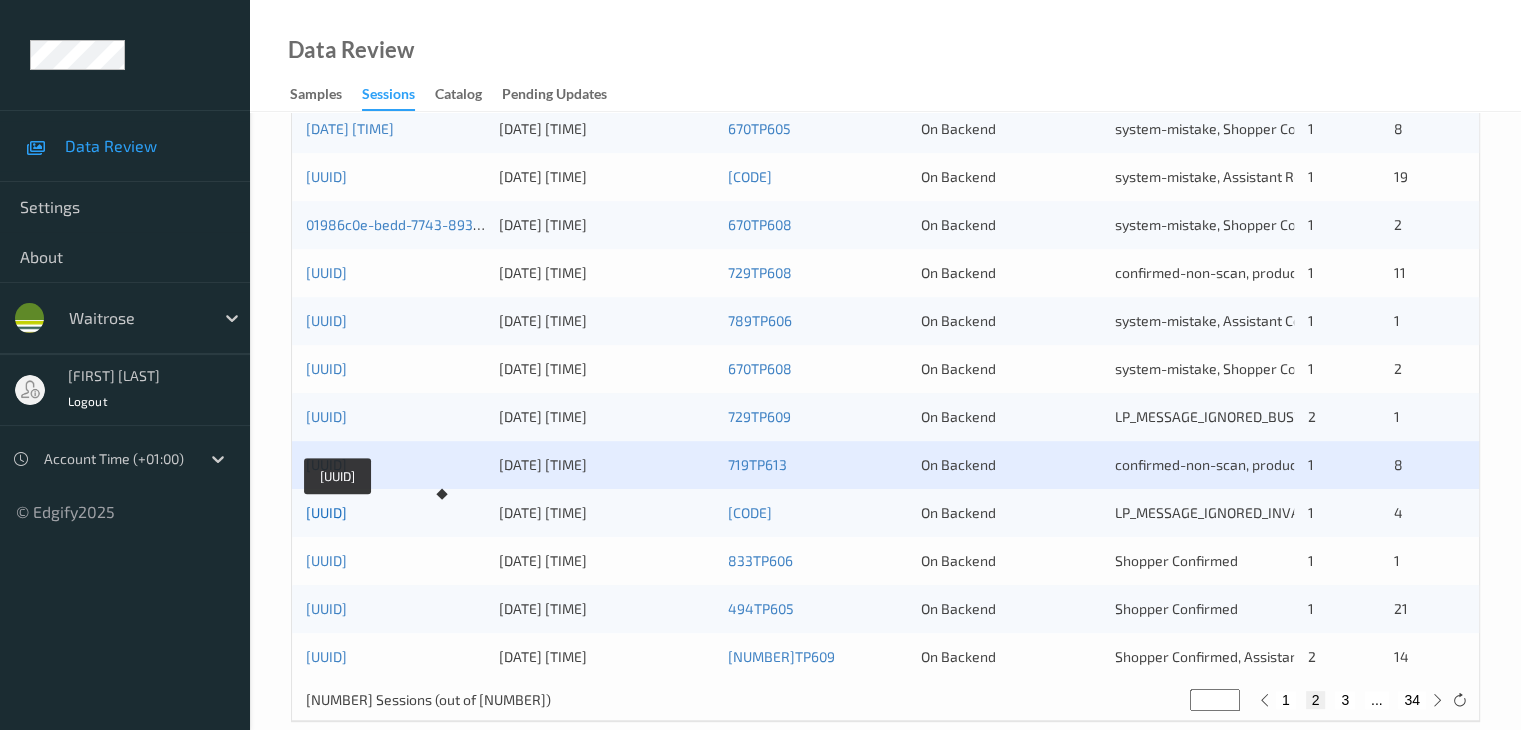 click on "01986c07-30fd-7aac-8d6c-28440aba32e6" at bounding box center (326, 512) 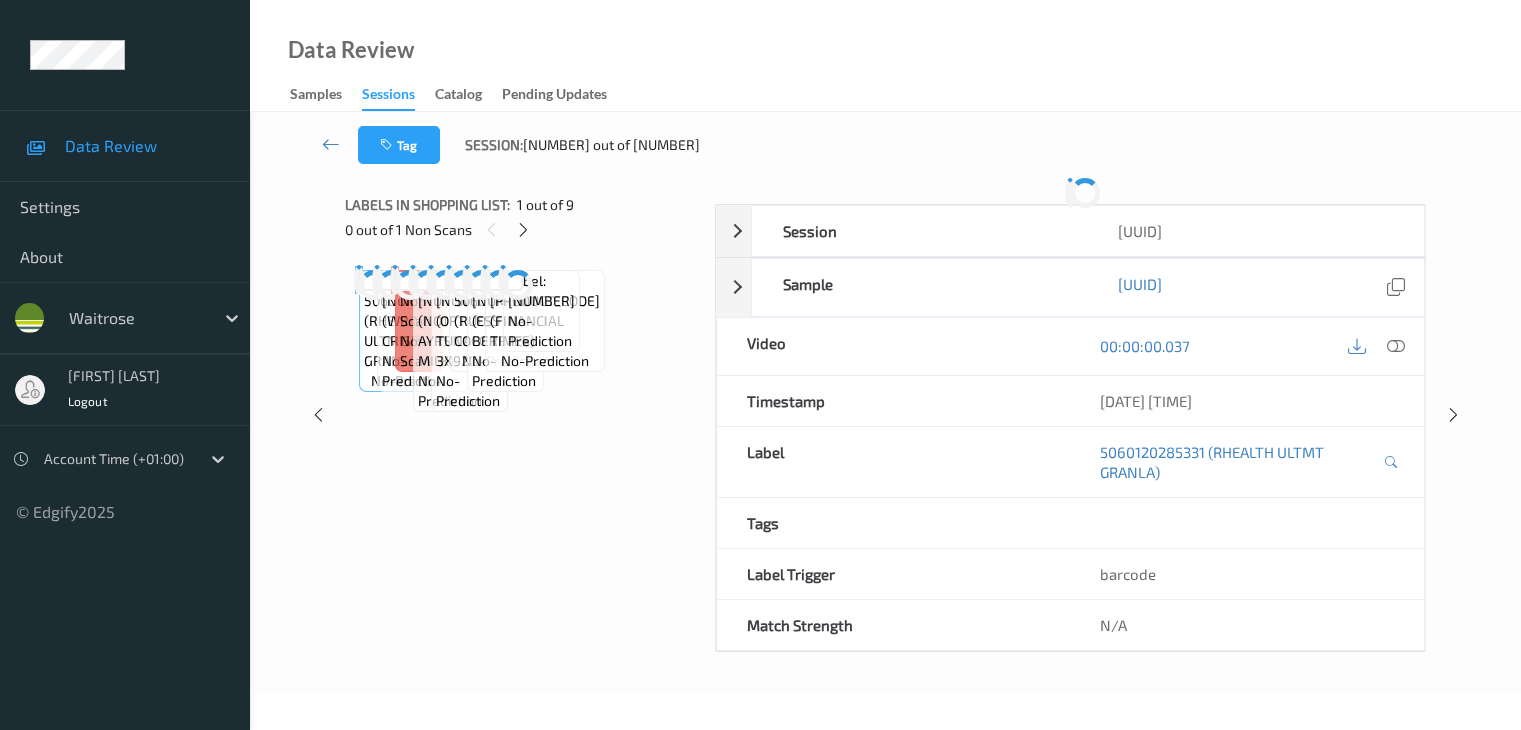scroll, scrollTop: 0, scrollLeft: 0, axis: both 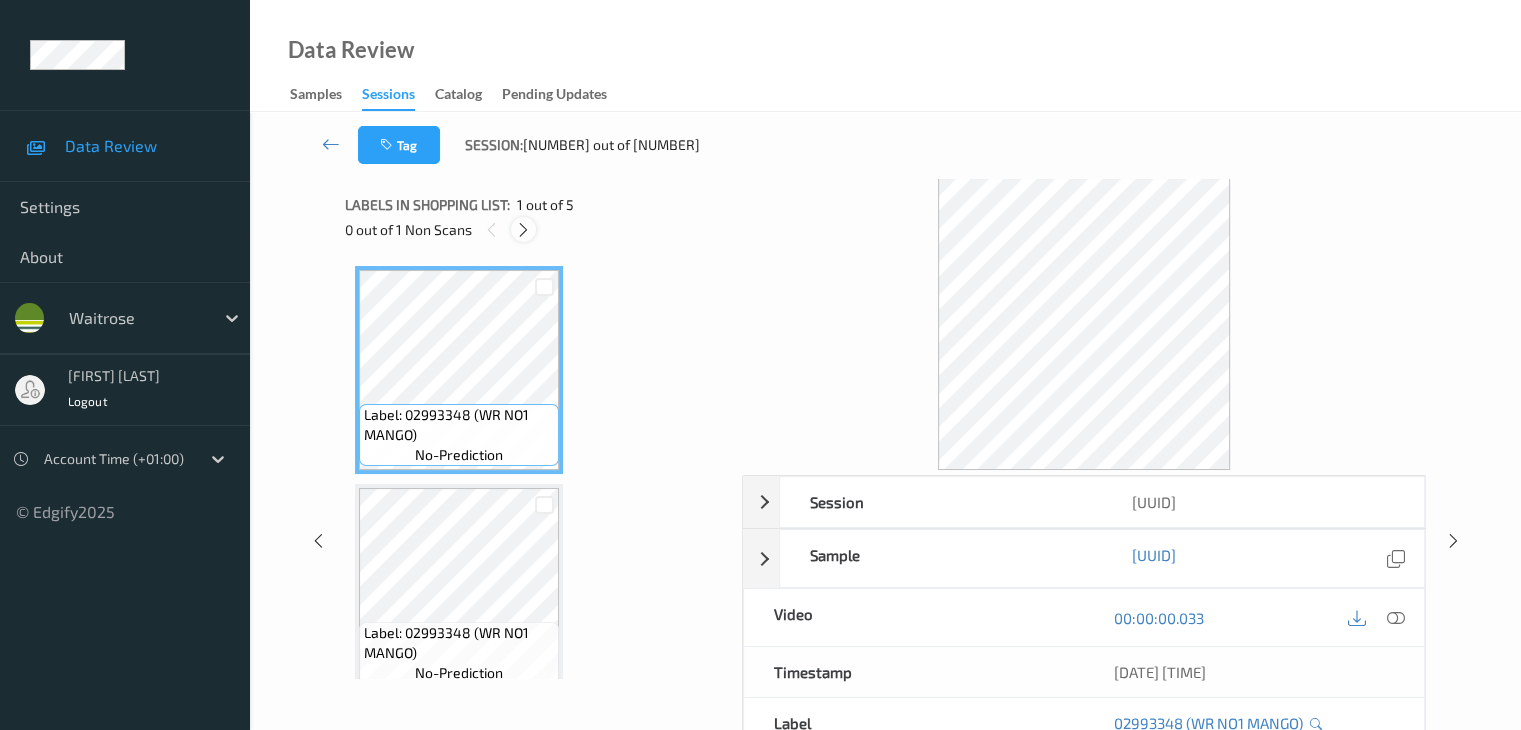 click at bounding box center (523, 229) 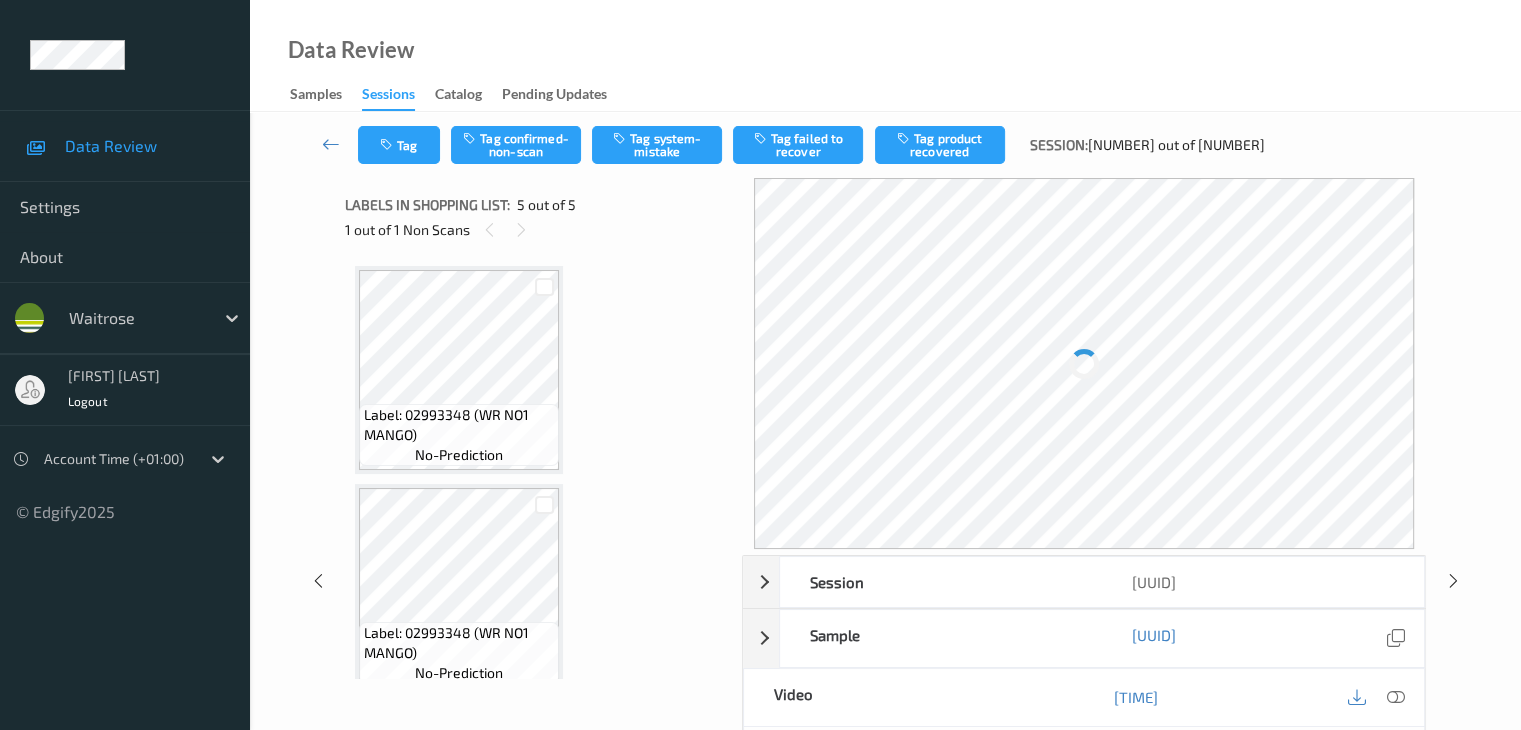 scroll, scrollTop: 664, scrollLeft: 0, axis: vertical 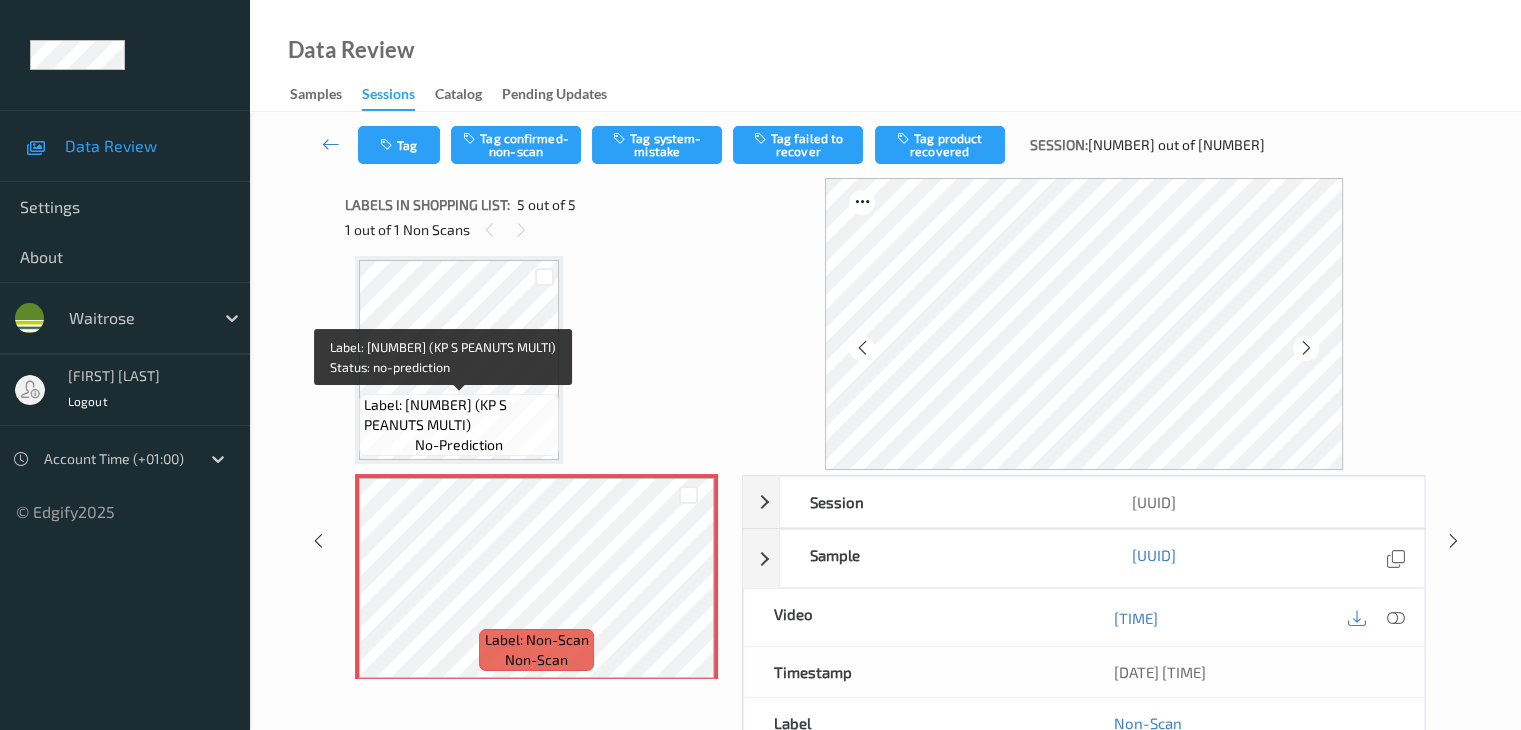 click on "Label: 5000237137987 (KP S PEANUTS MULTI)" at bounding box center (459, 415) 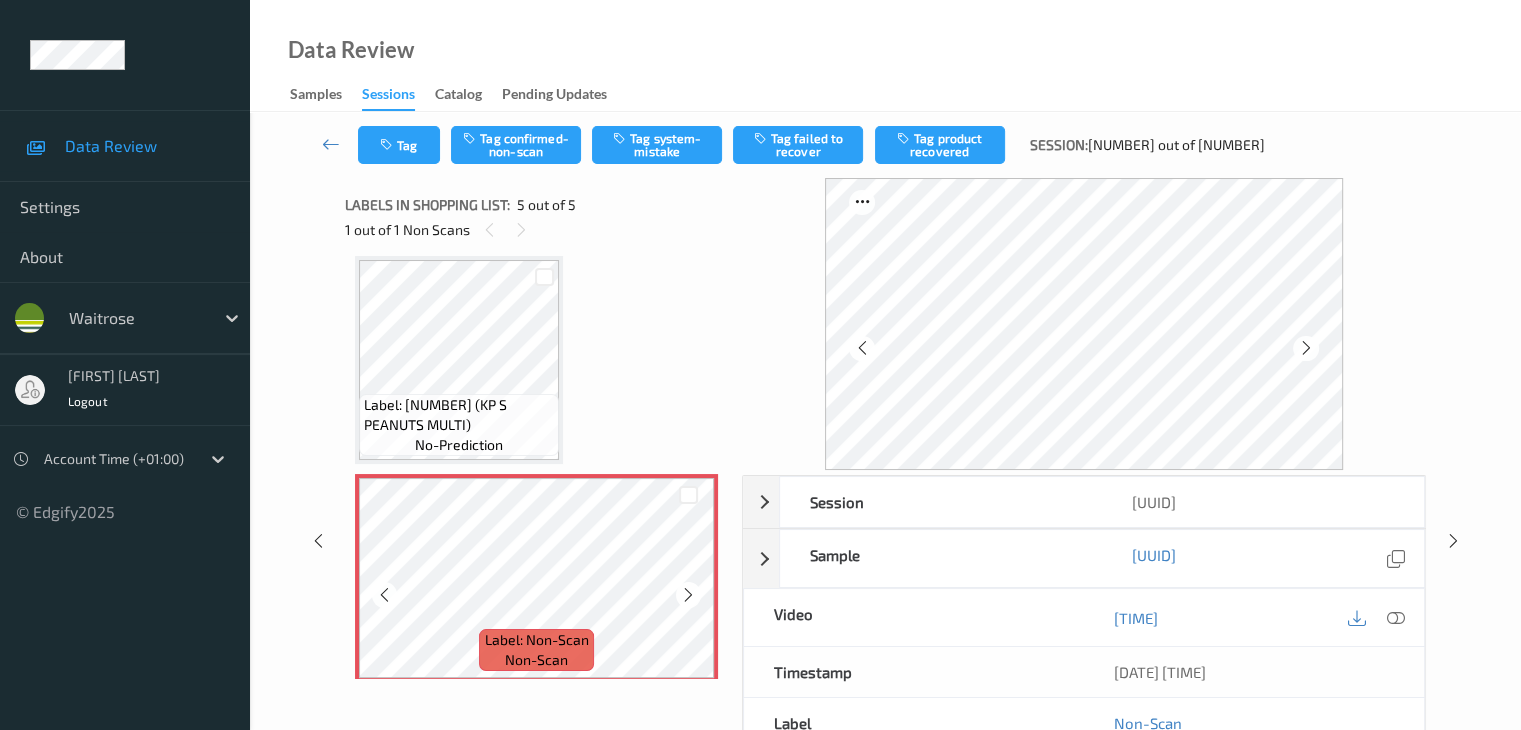 scroll, scrollTop: 677, scrollLeft: 0, axis: vertical 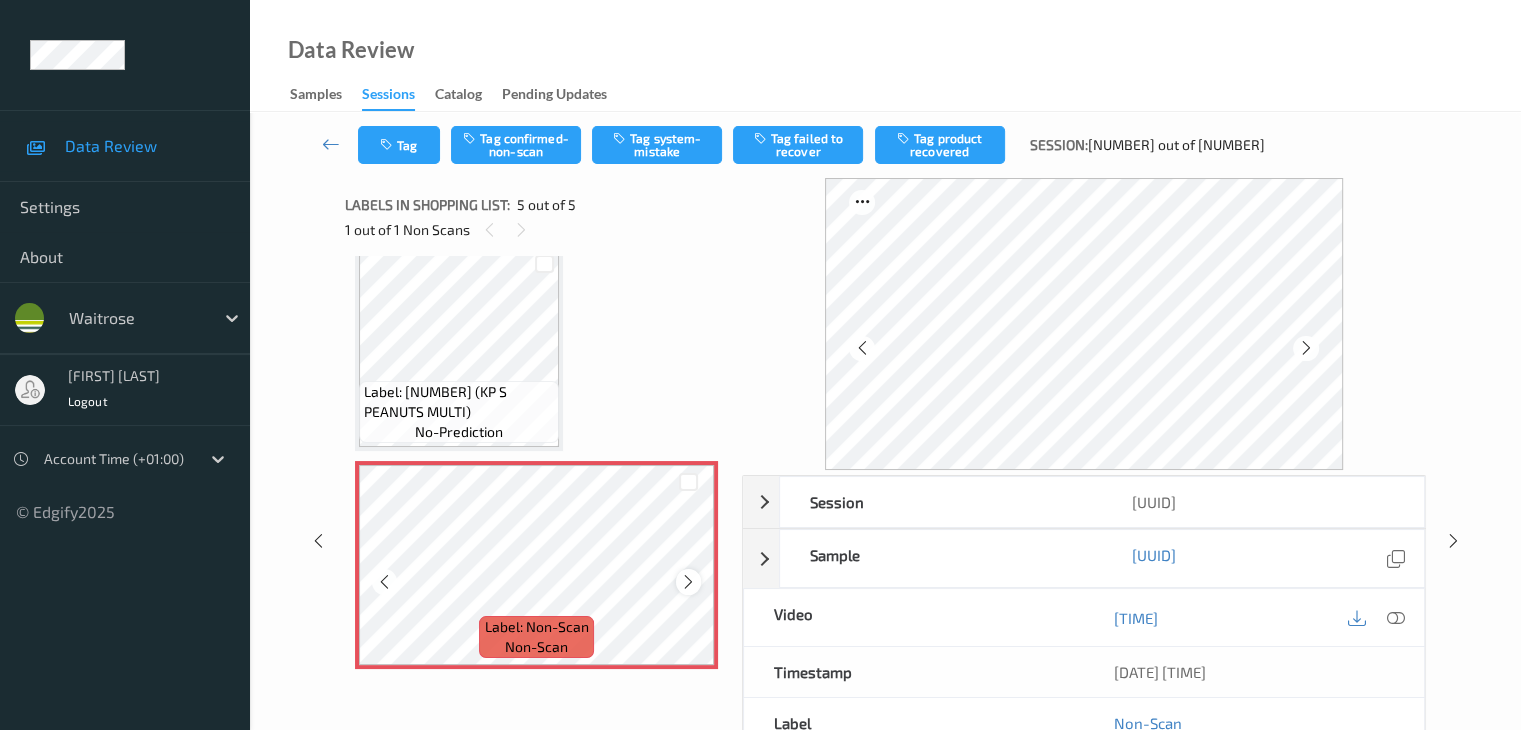 click at bounding box center [688, 582] 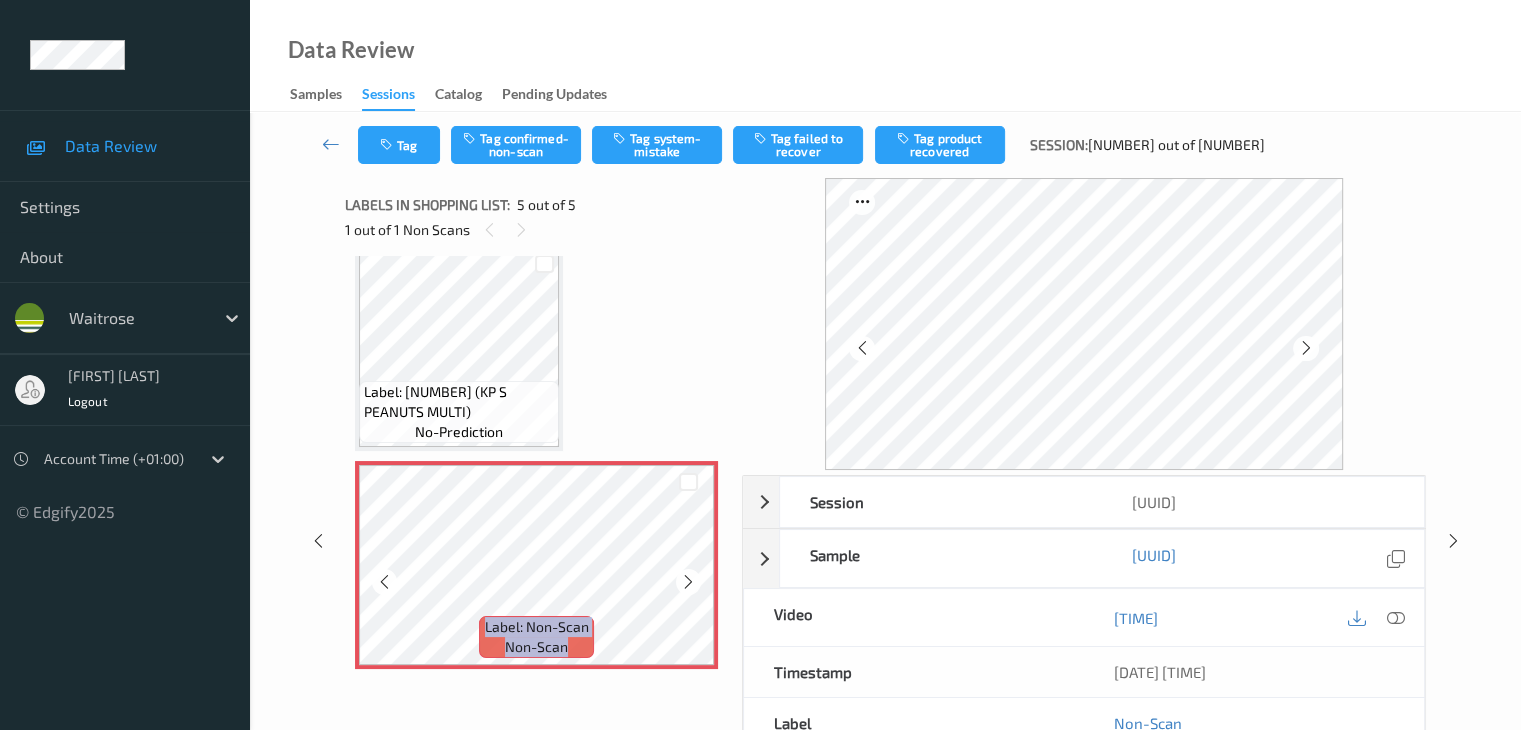 click at bounding box center (688, 582) 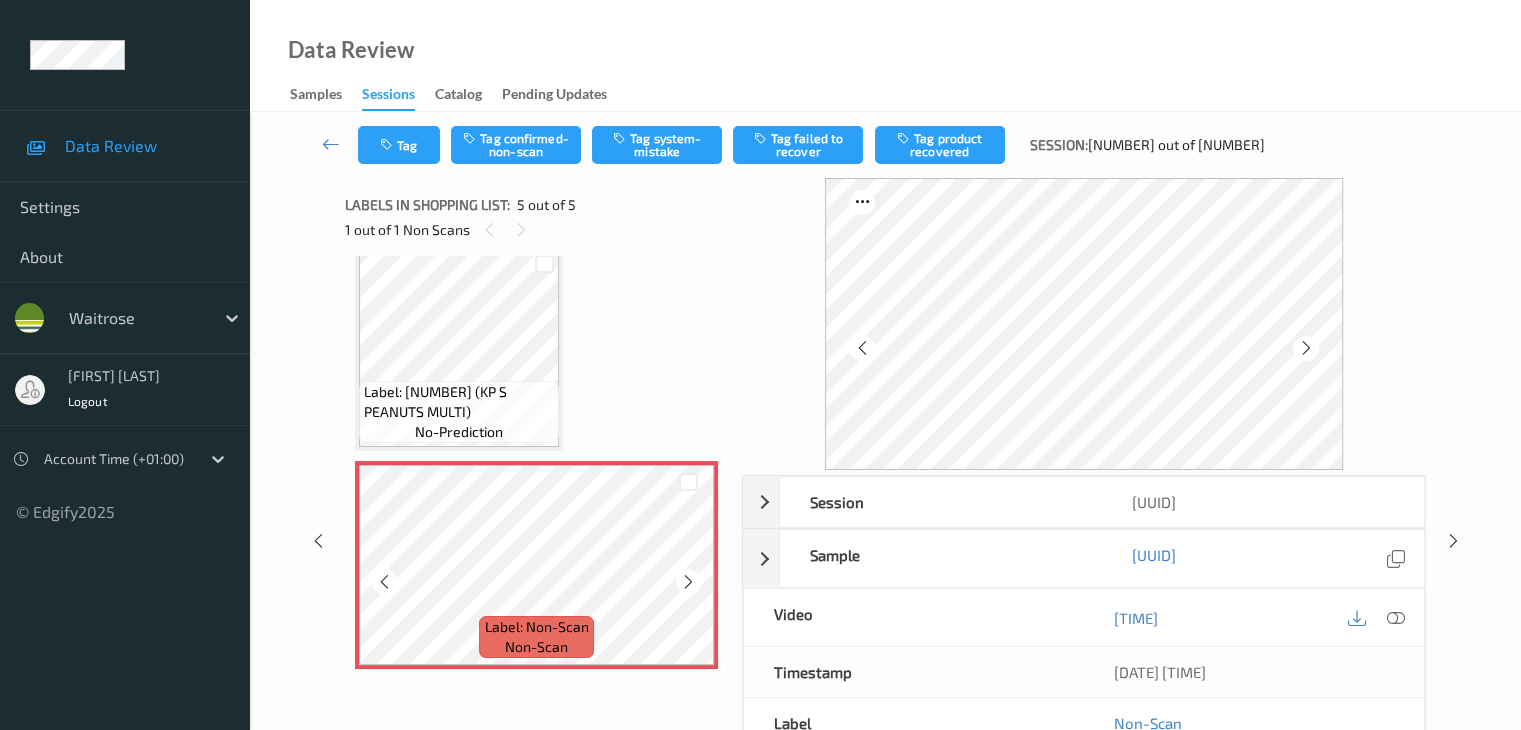 click at bounding box center (688, 582) 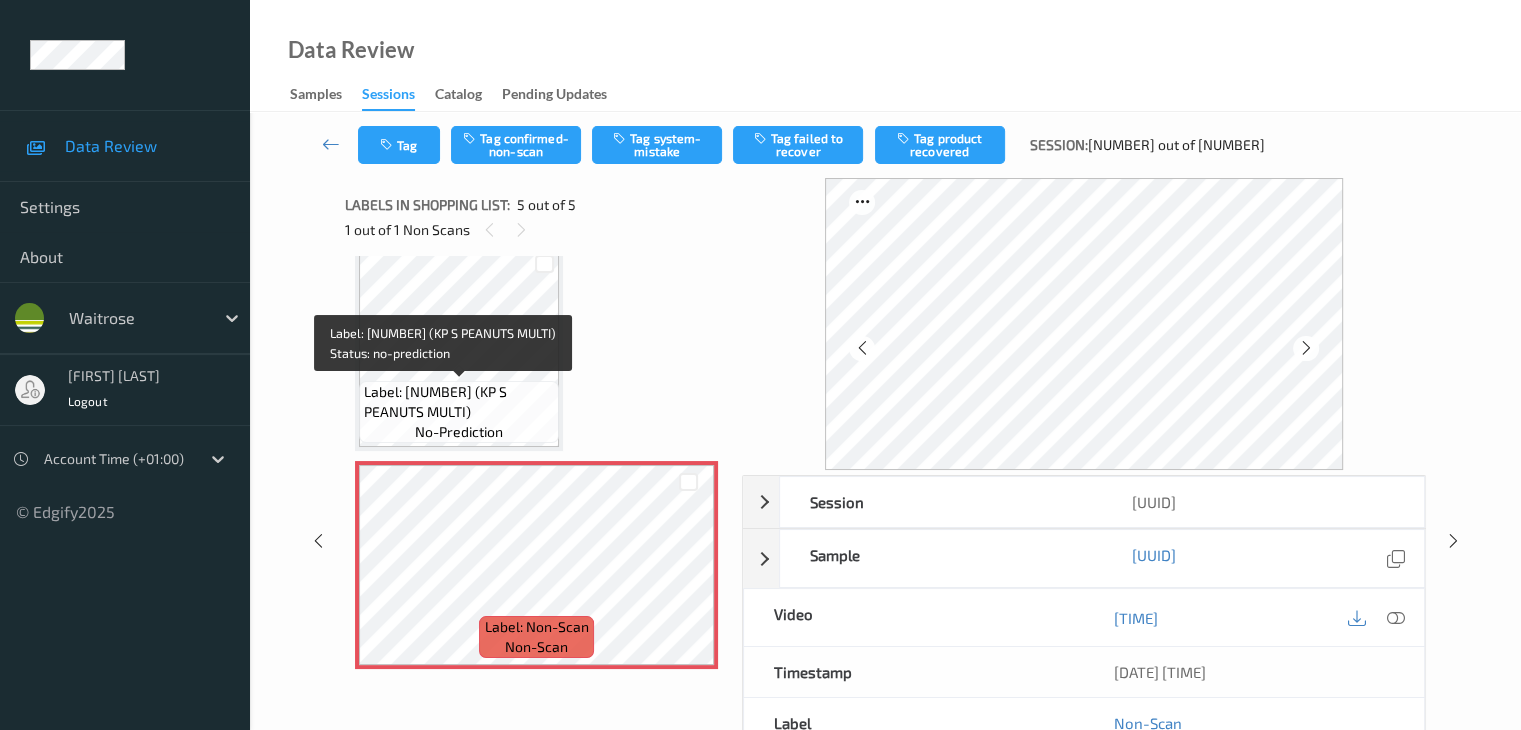 click on "no-prediction" at bounding box center [459, 432] 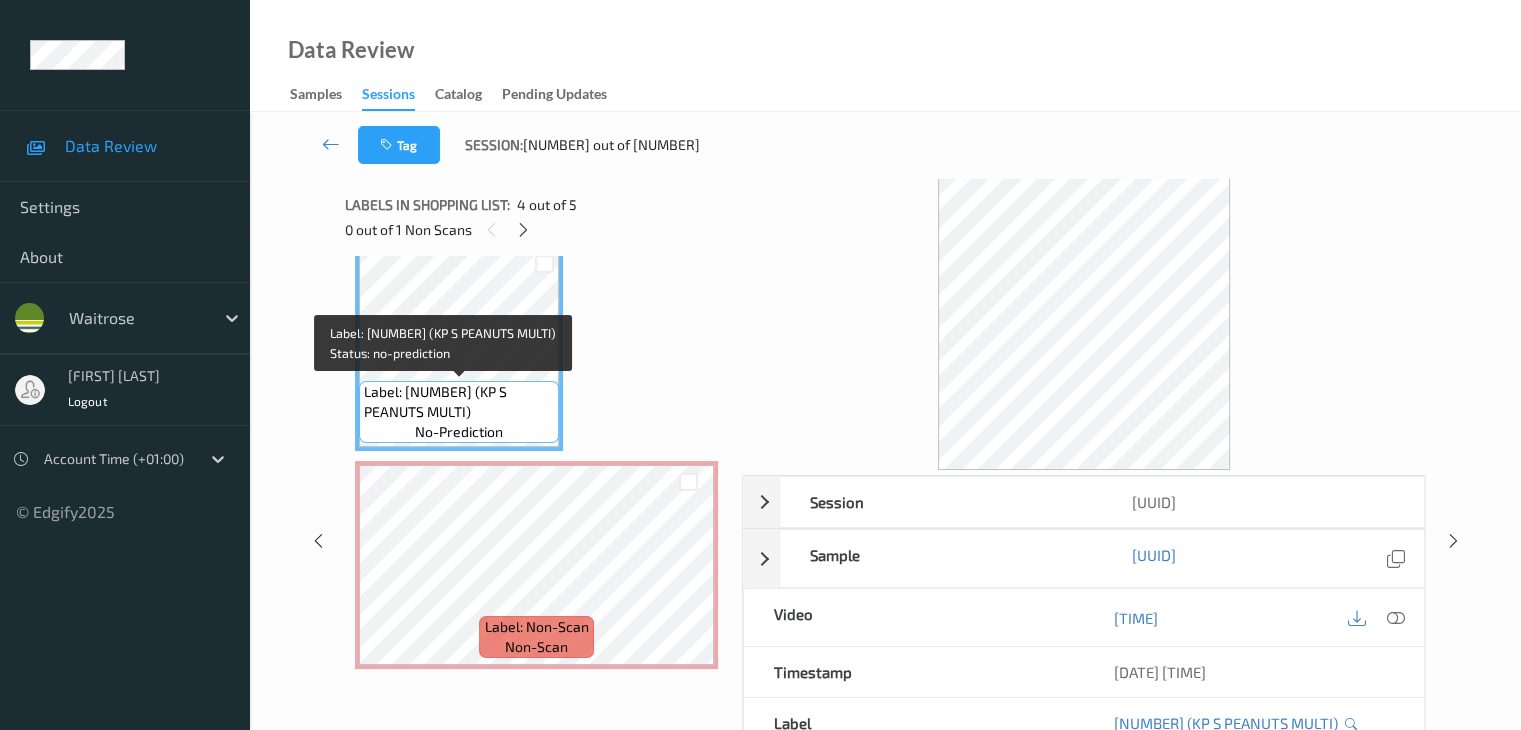 drag, startPoint x: 504, startPoint y: 391, endPoint x: 514, endPoint y: 409, distance: 20.59126 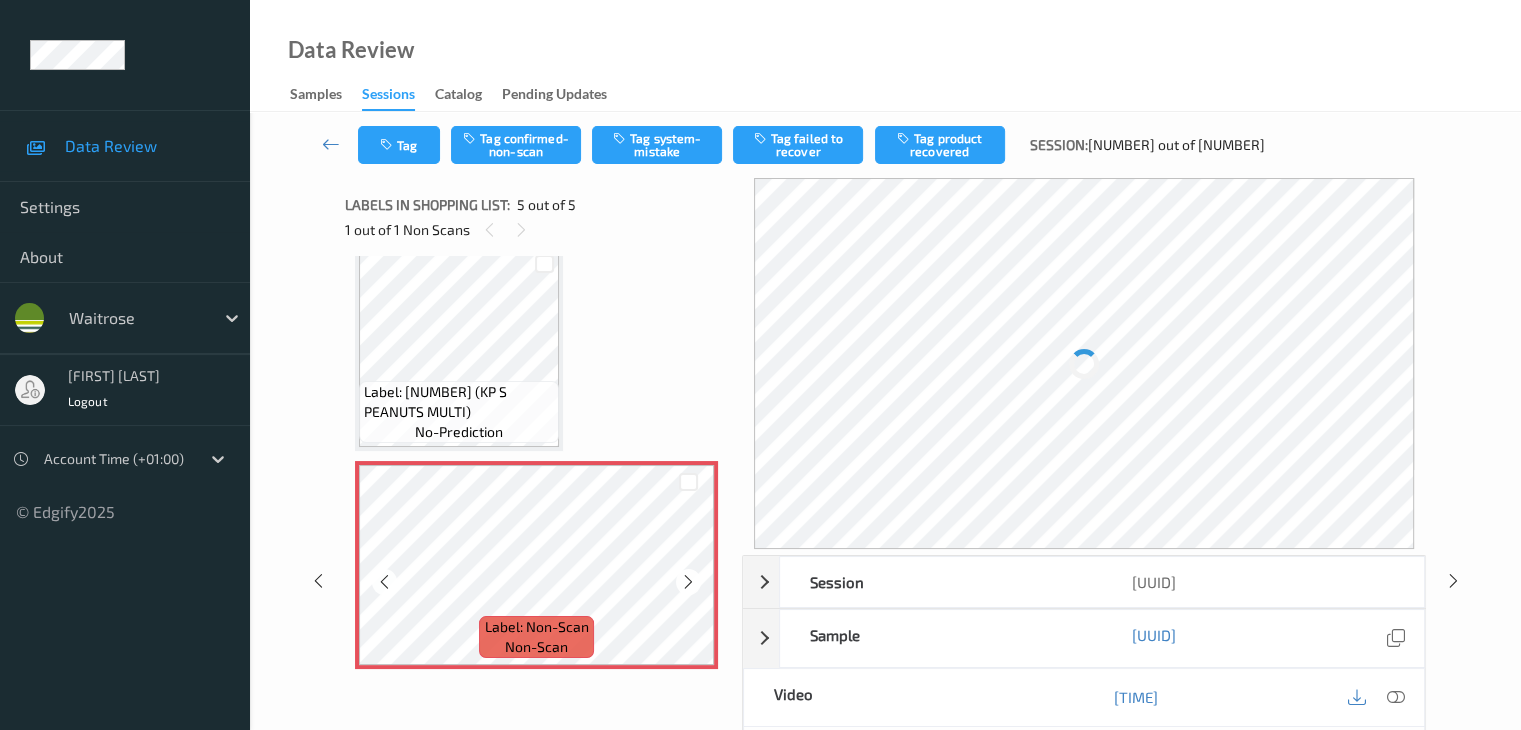 scroll, scrollTop: 200, scrollLeft: 0, axis: vertical 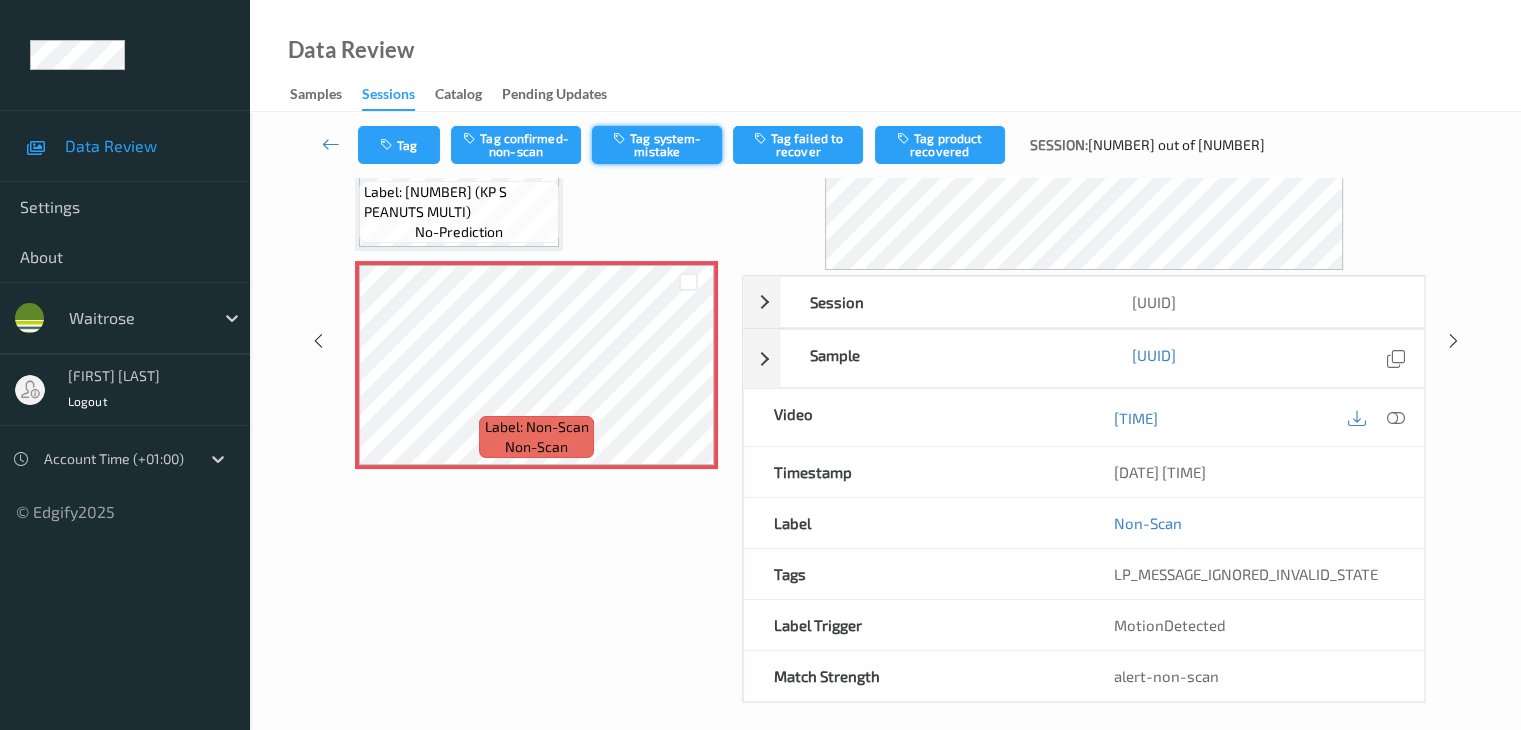 click on "Tag   system-mistake" at bounding box center [657, 145] 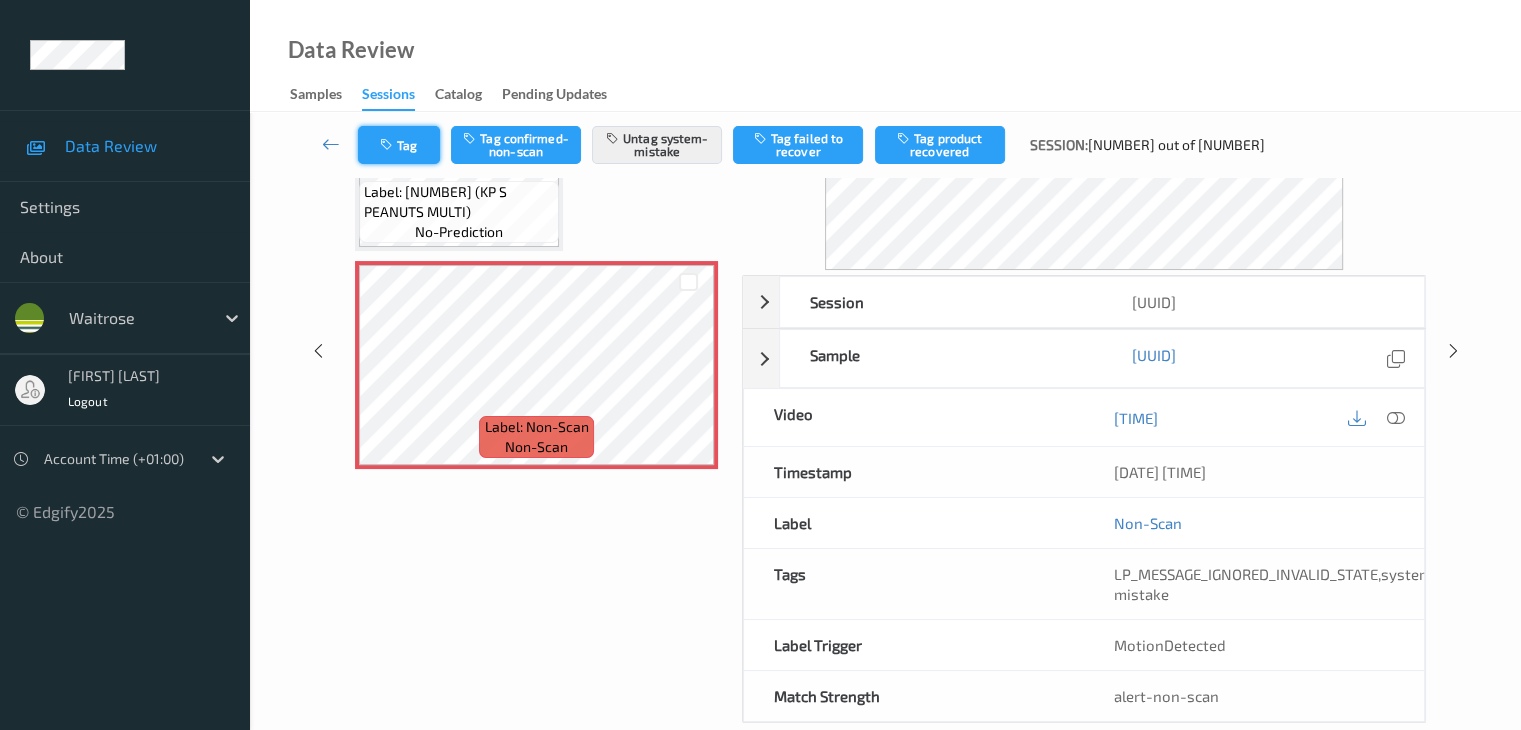 click on "Tag" at bounding box center (399, 145) 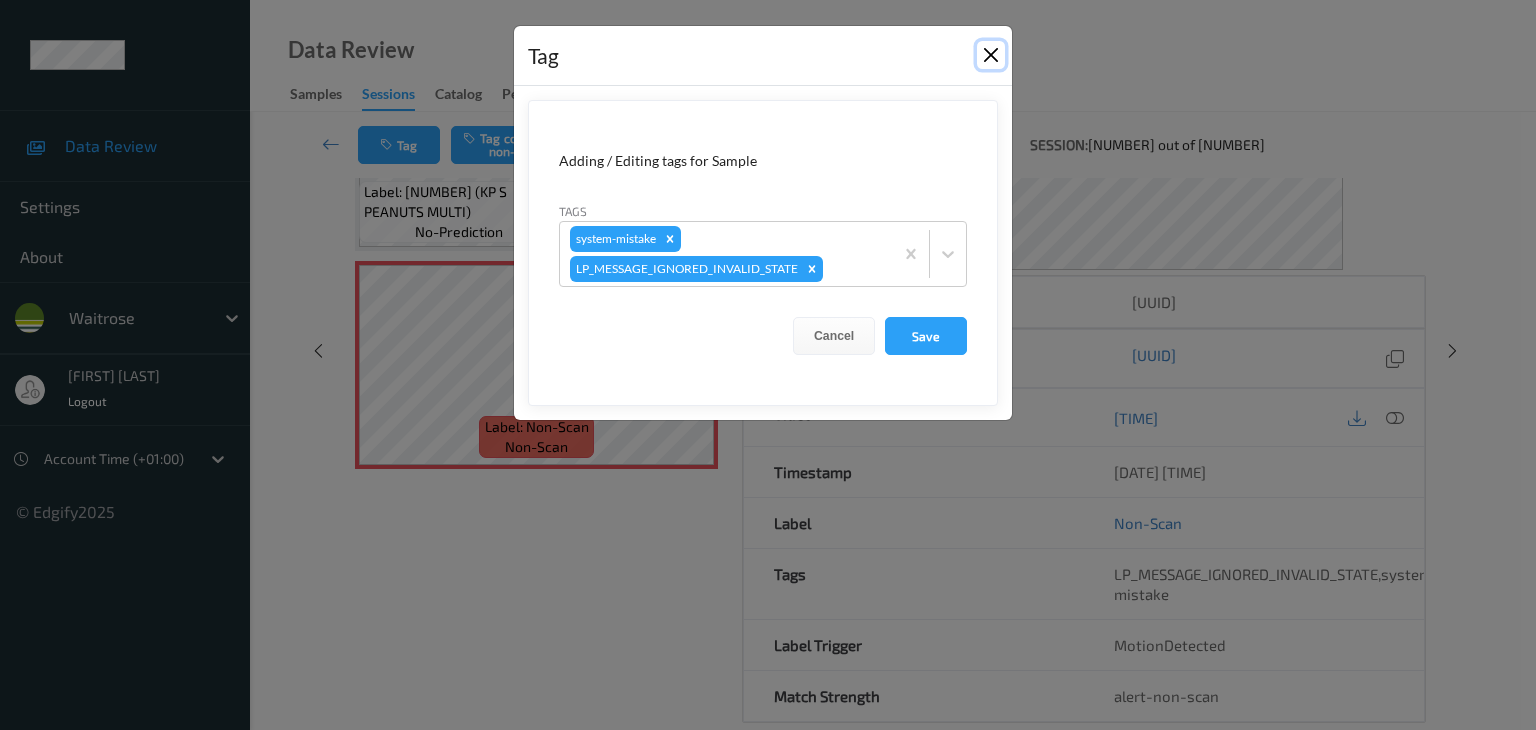 click at bounding box center [991, 55] 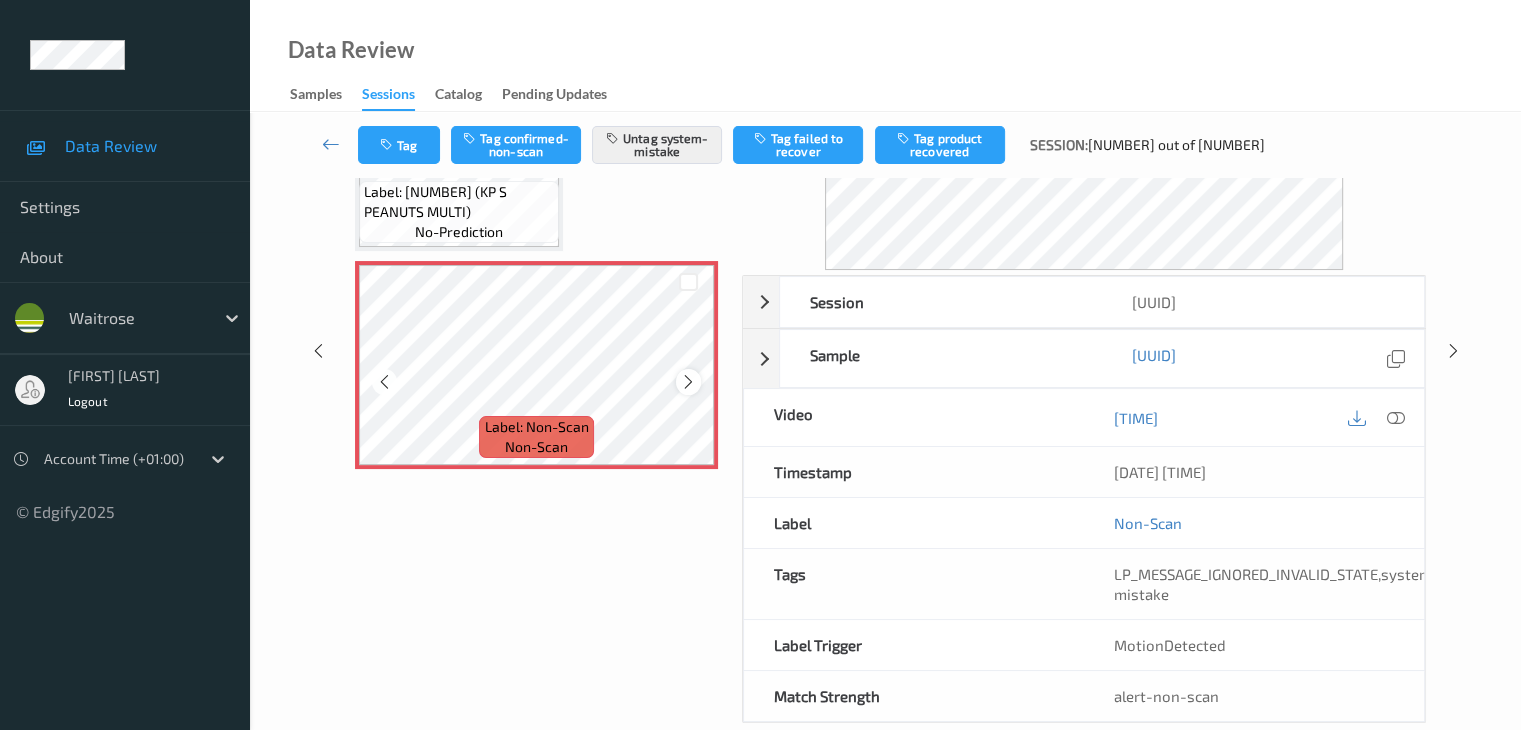 click at bounding box center [688, 382] 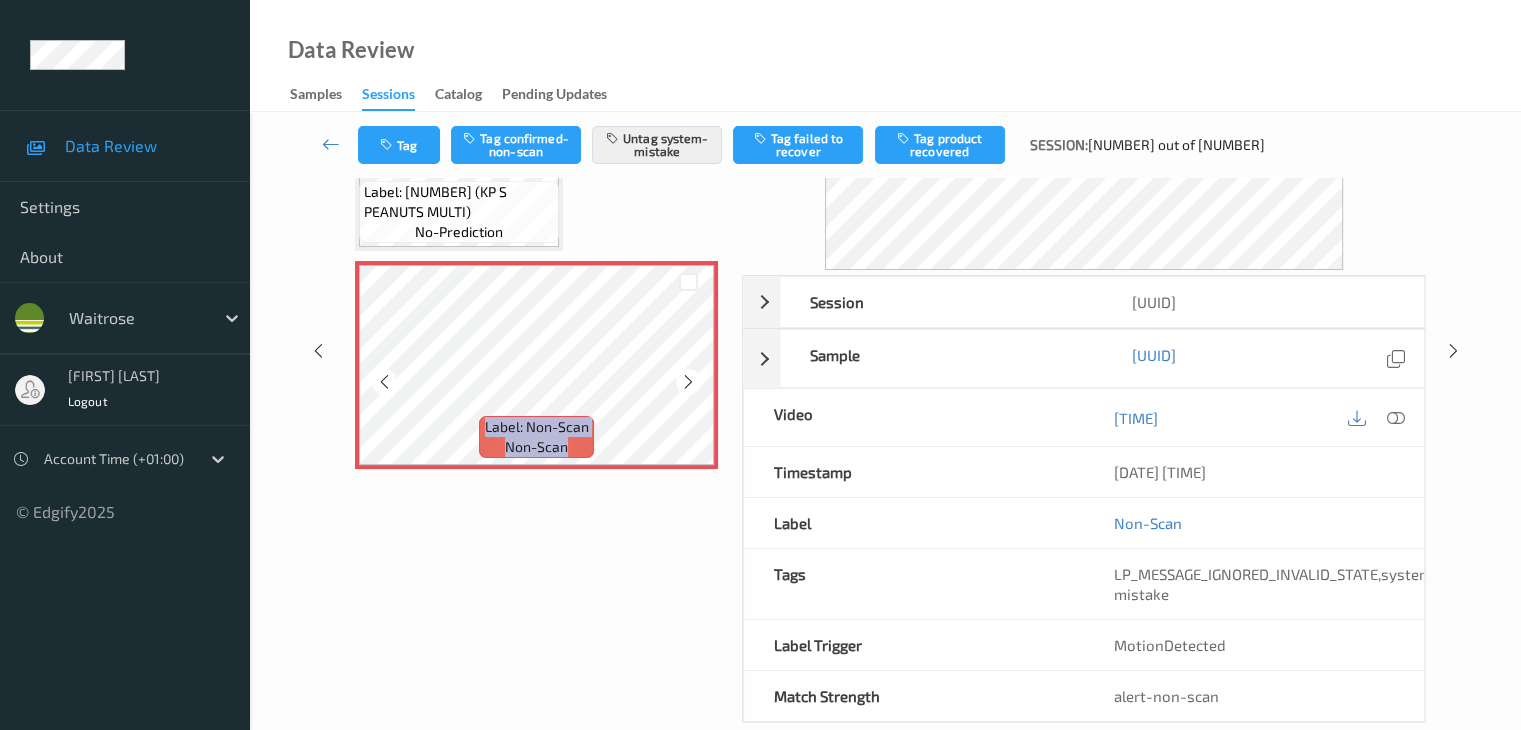 click at bounding box center (688, 382) 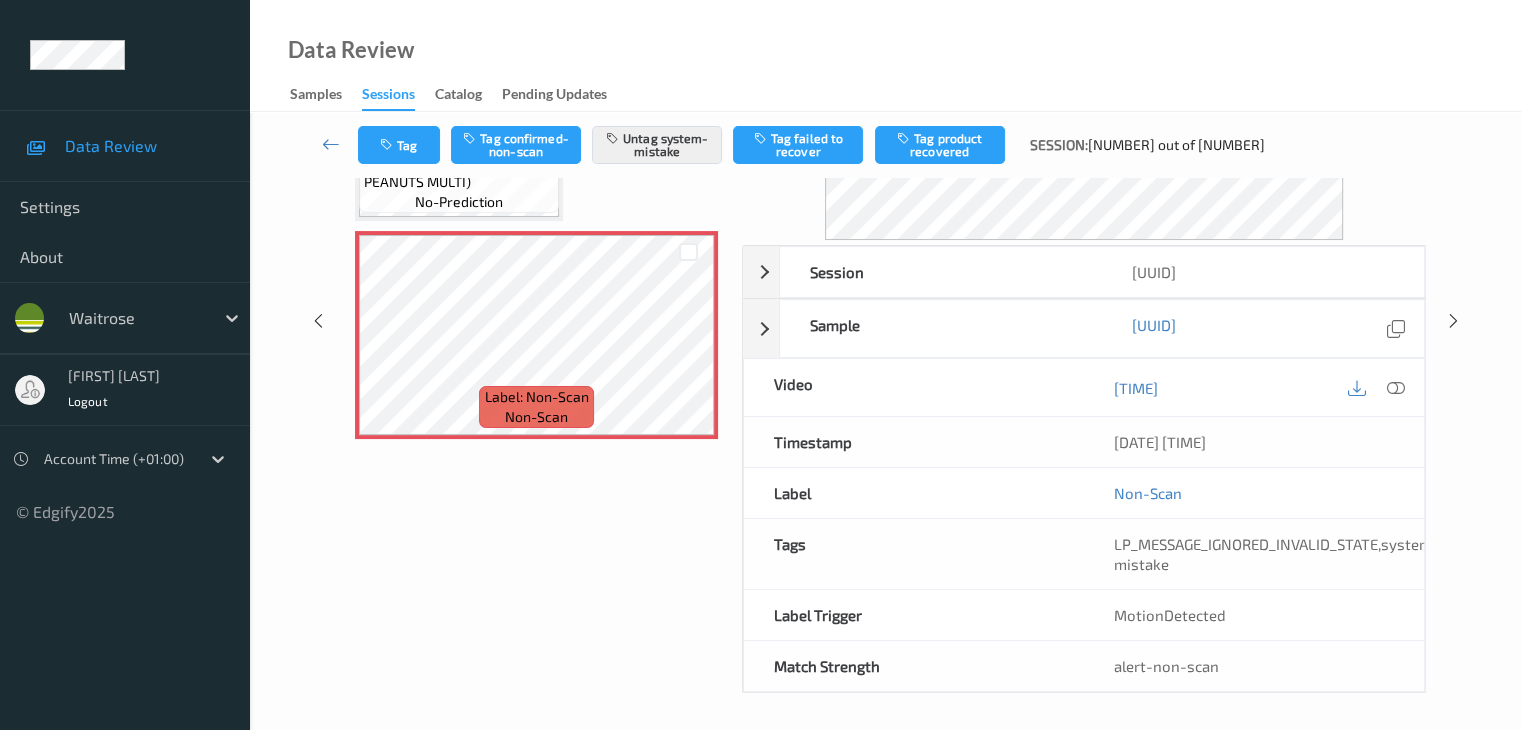 scroll, scrollTop: 264, scrollLeft: 0, axis: vertical 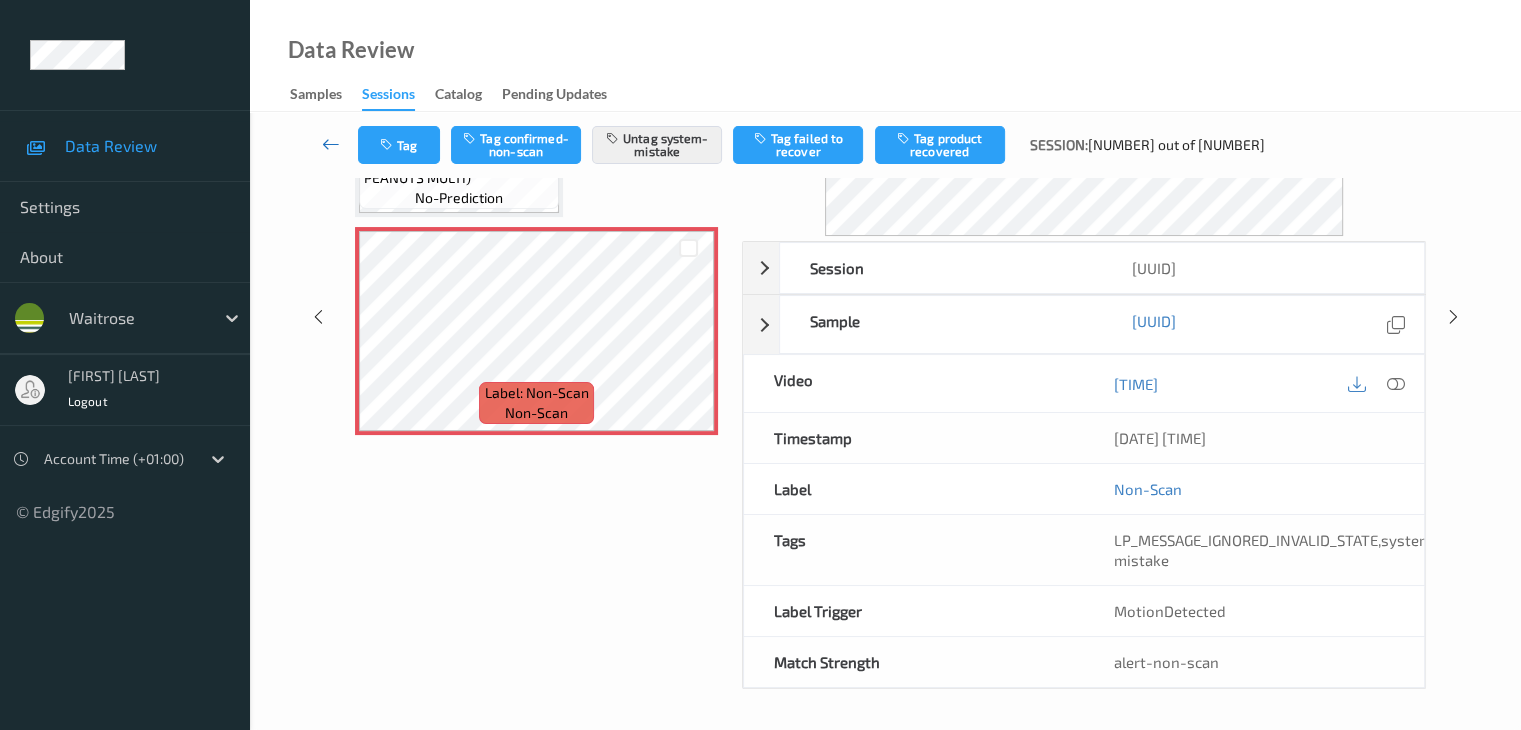 click at bounding box center [331, 144] 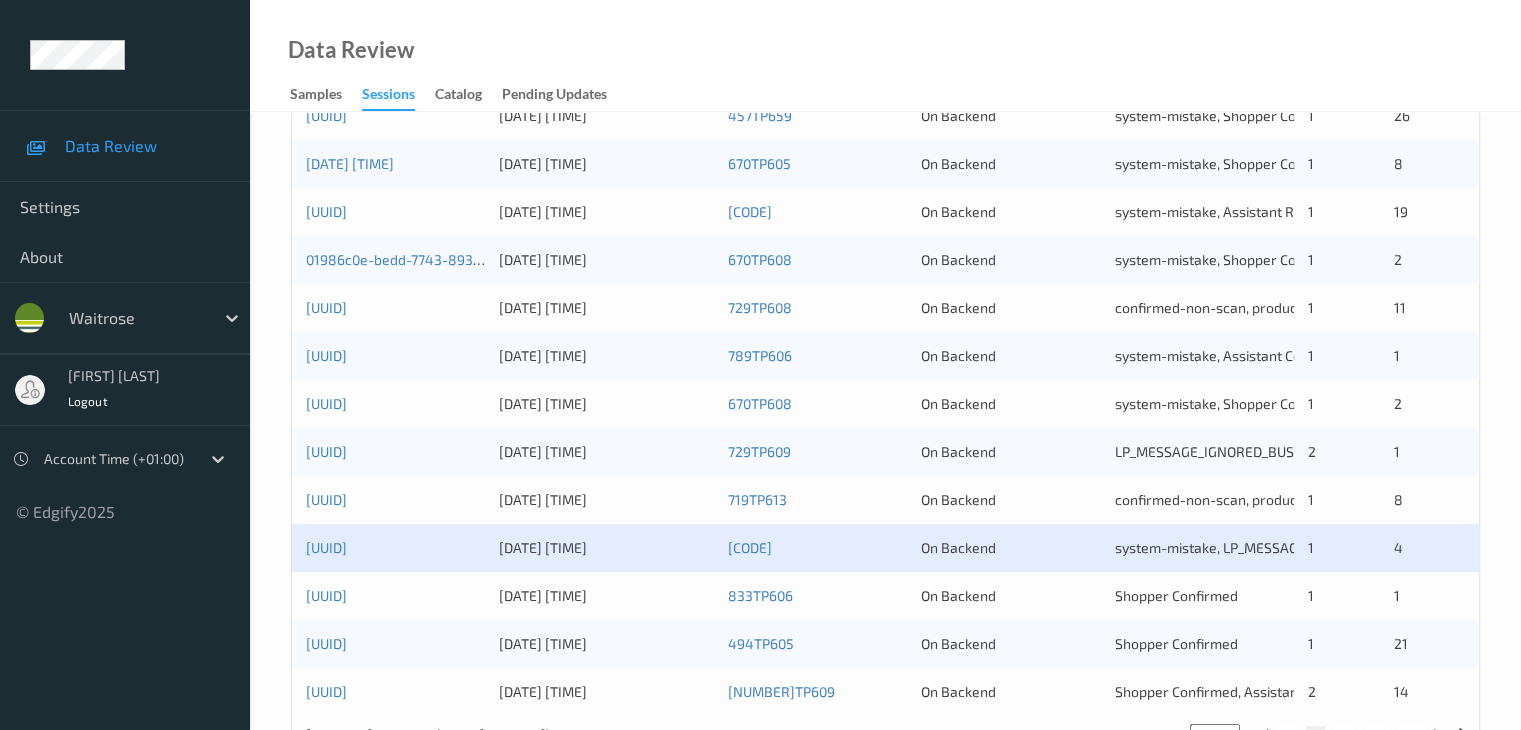 scroll, scrollTop: 932, scrollLeft: 0, axis: vertical 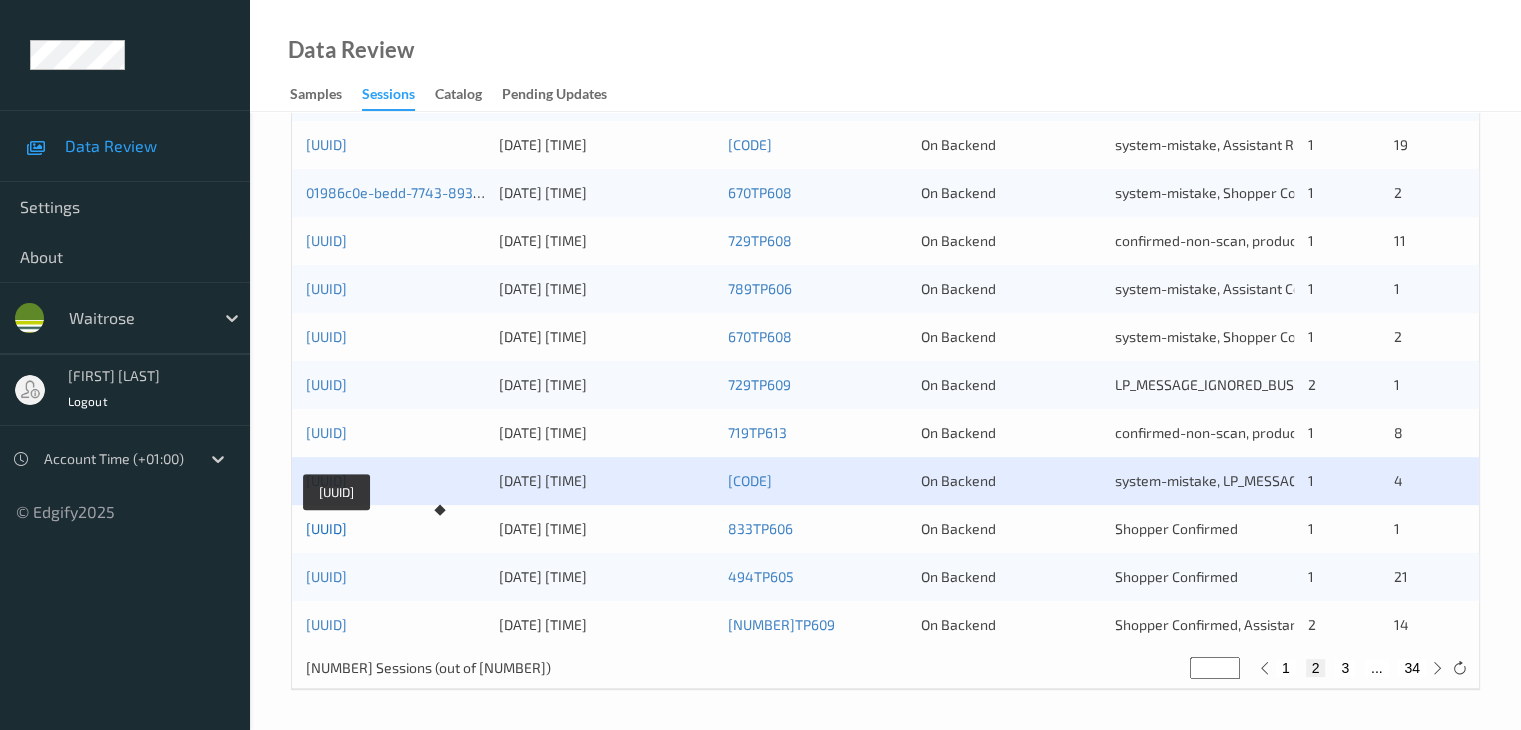 click on "01986c05-10ce-7b50-9727-98cd4b737cb6" at bounding box center (326, 528) 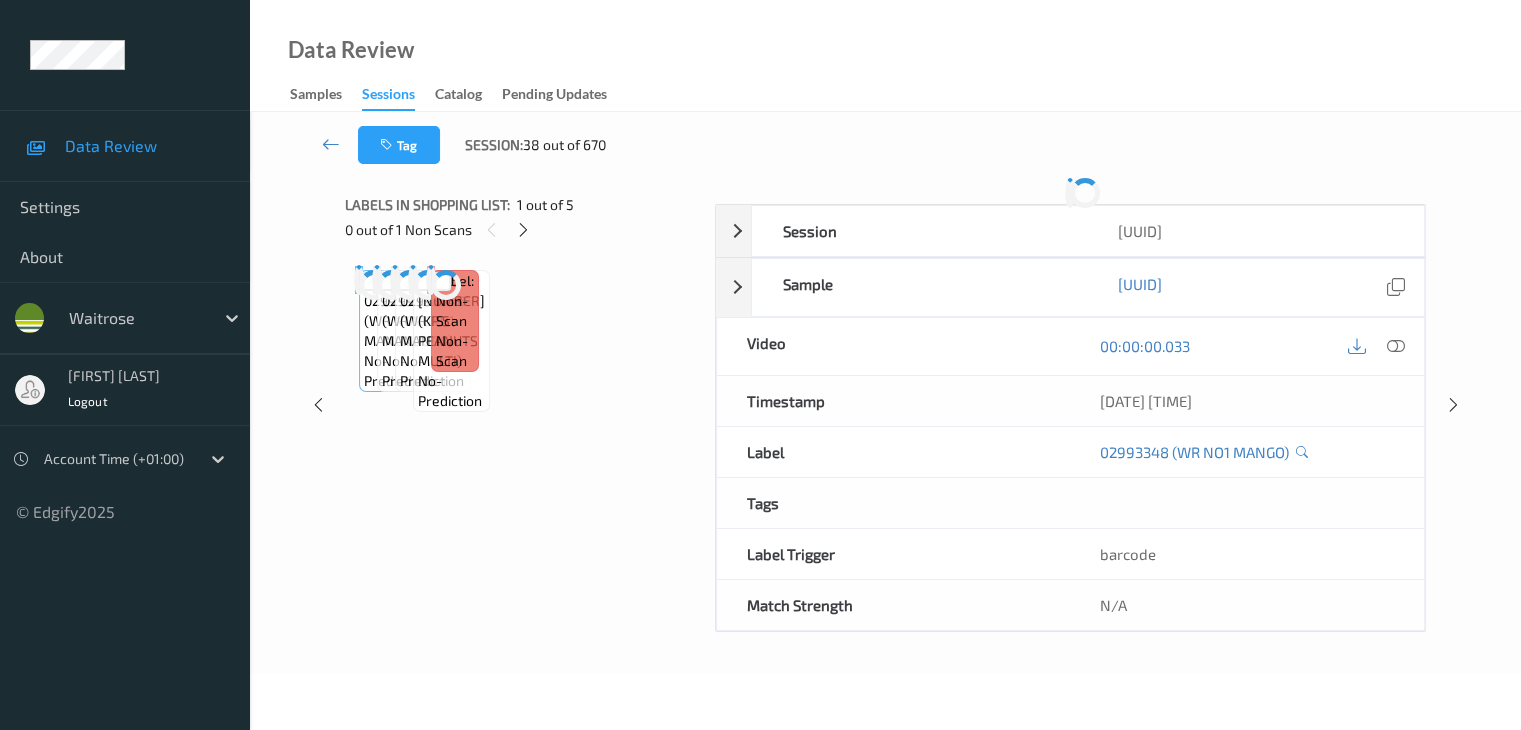 scroll, scrollTop: 0, scrollLeft: 0, axis: both 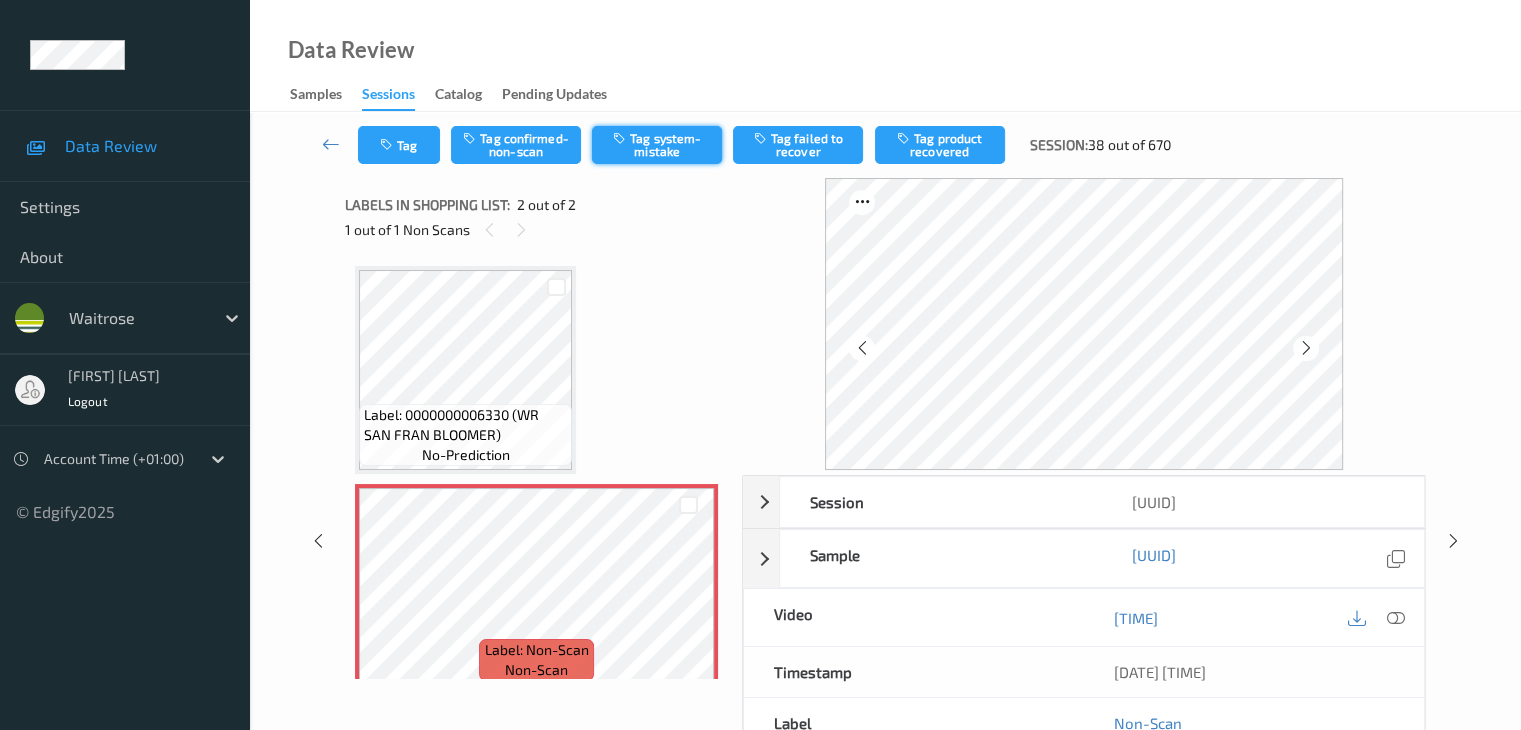 click on "Tag   system-mistake" at bounding box center (657, 145) 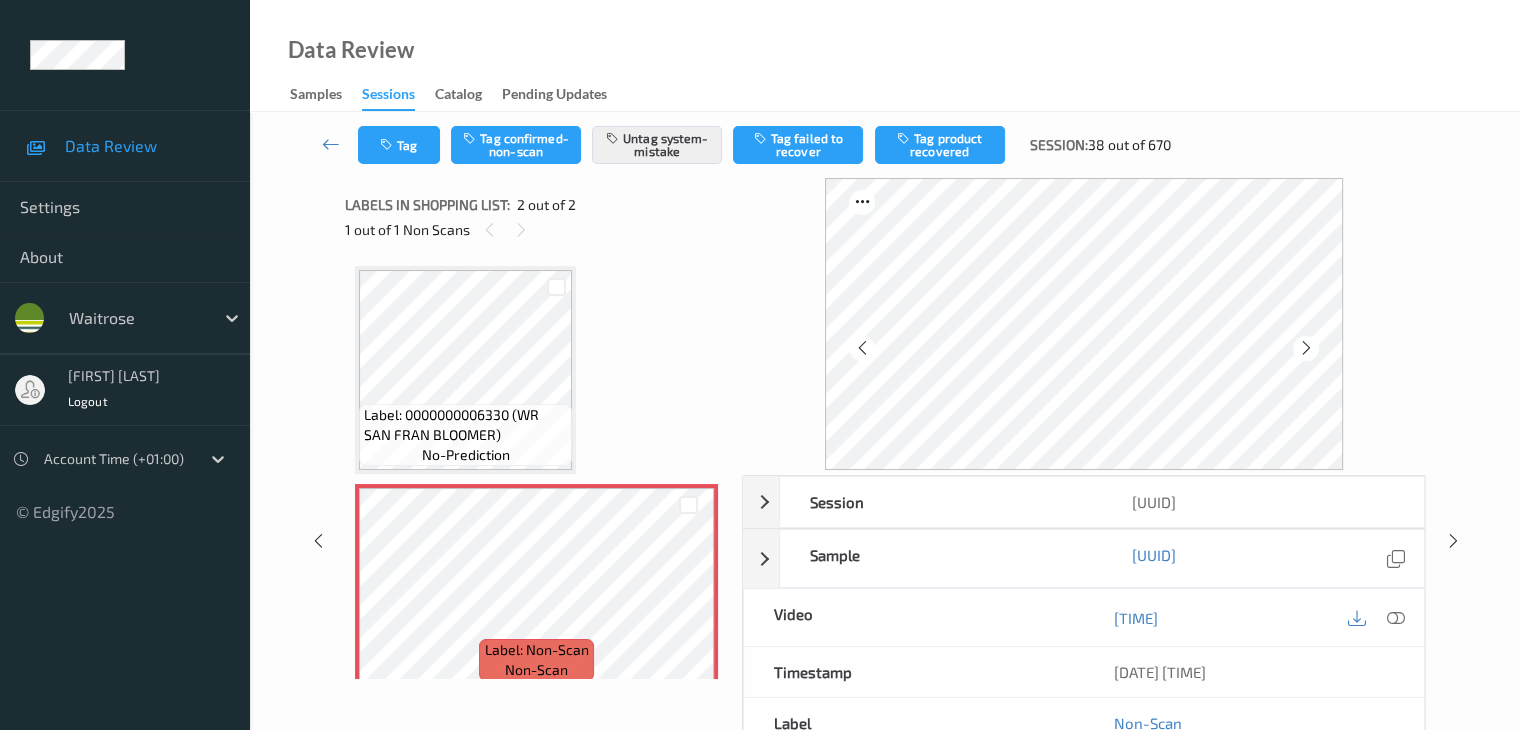 click on "Tag Tag   confirmed-non-scan Untag   system-mistake Tag   failed to recover Tag   product recovered Session: 38 out of 670" at bounding box center [885, 145] 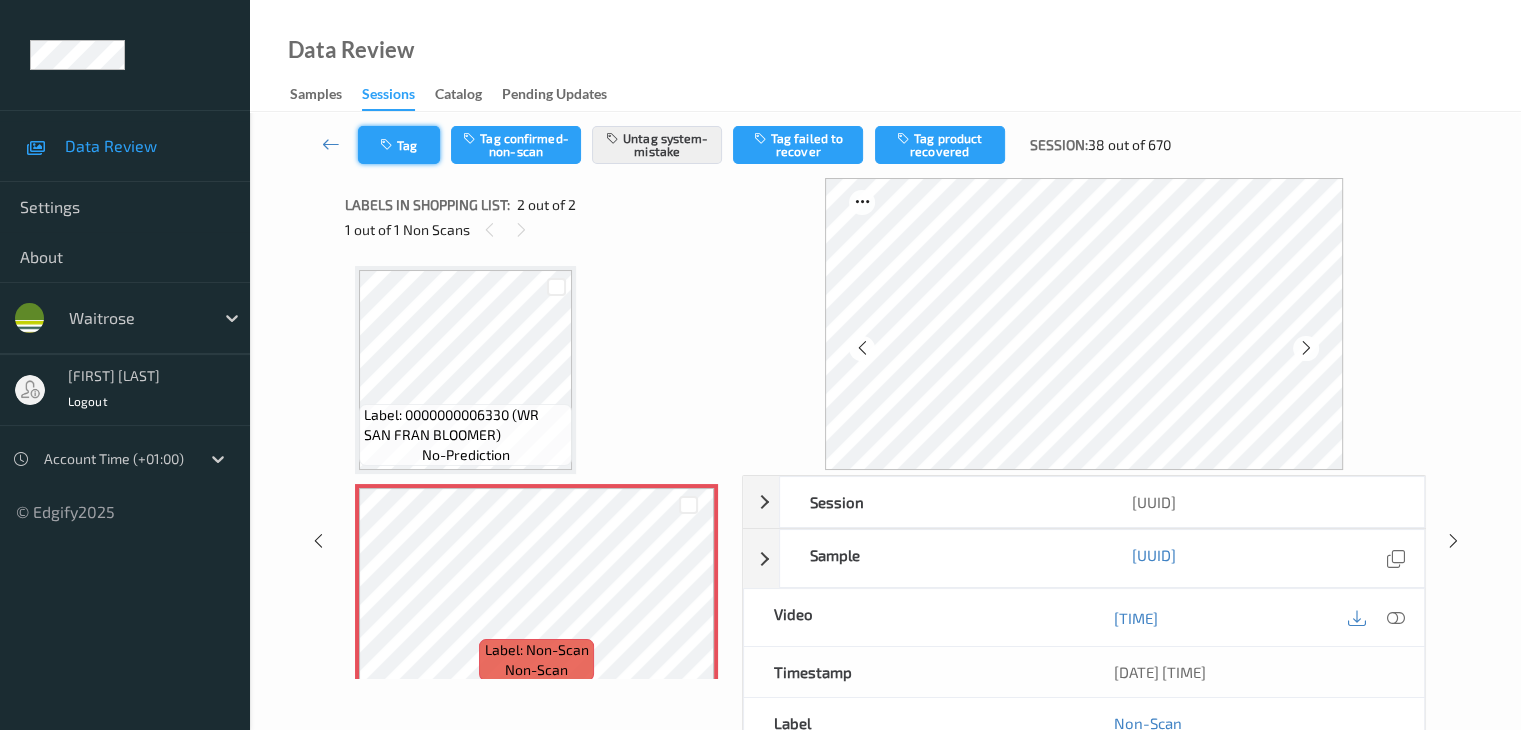 click on "Tag" at bounding box center [399, 145] 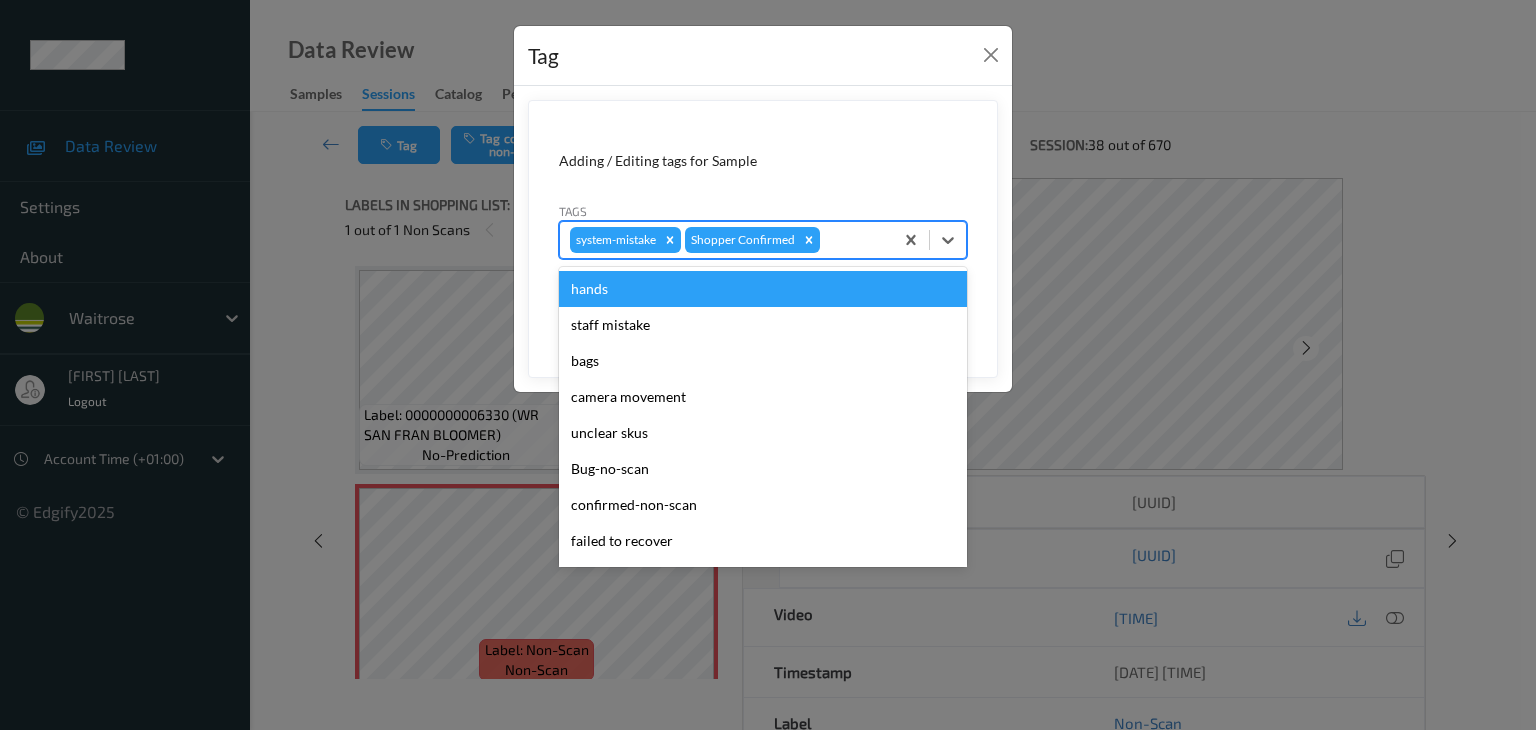click at bounding box center (853, 240) 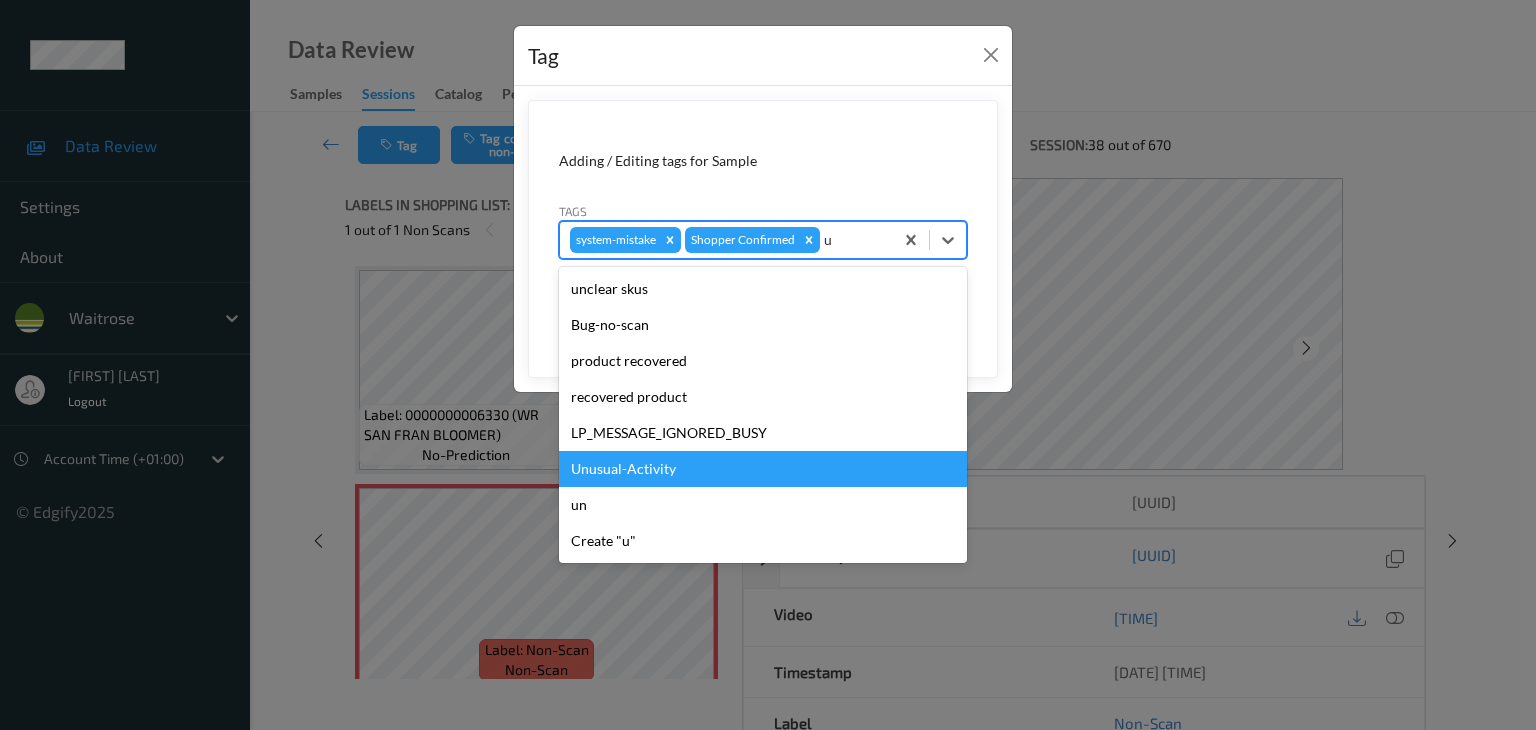 click on "Unusual-Activity" at bounding box center (763, 469) 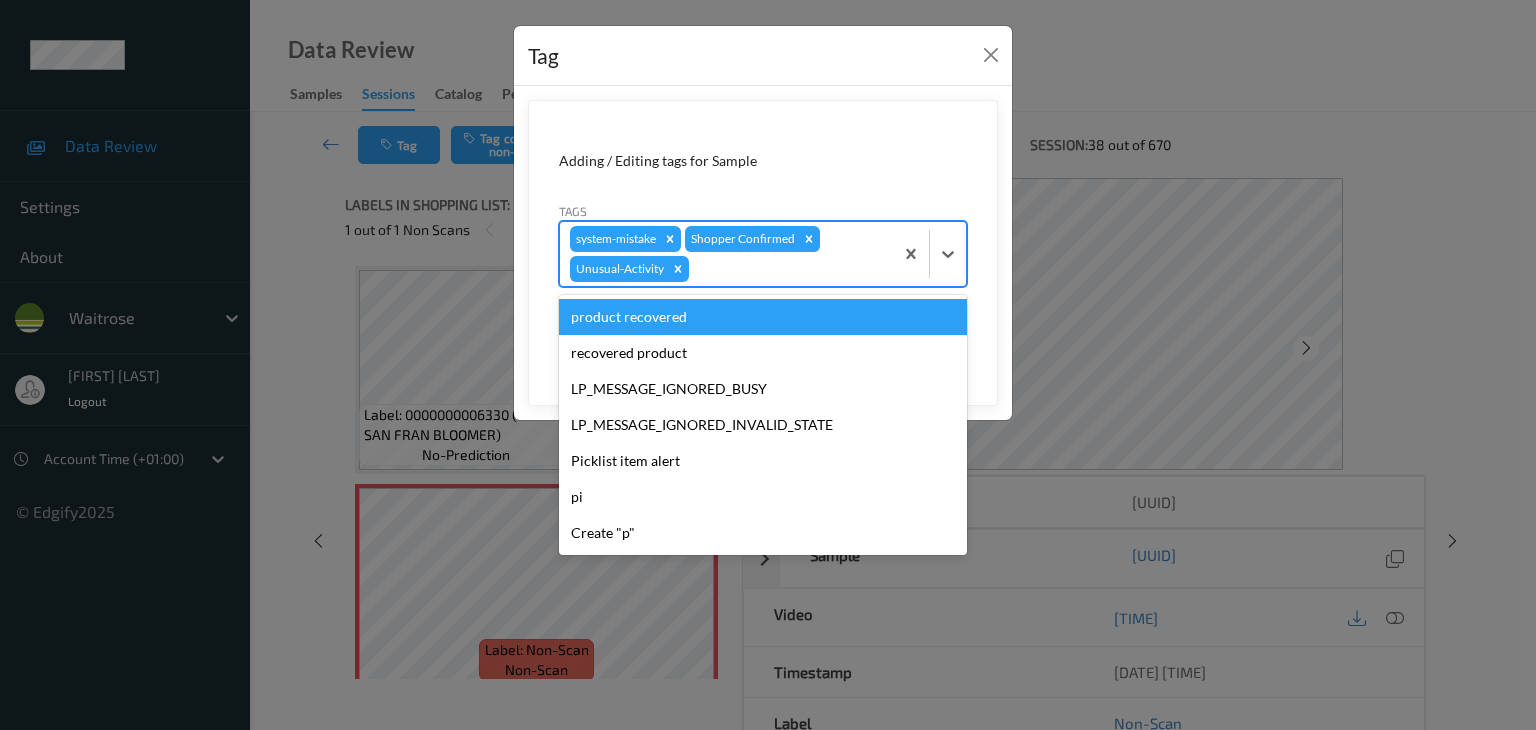 type on "p" 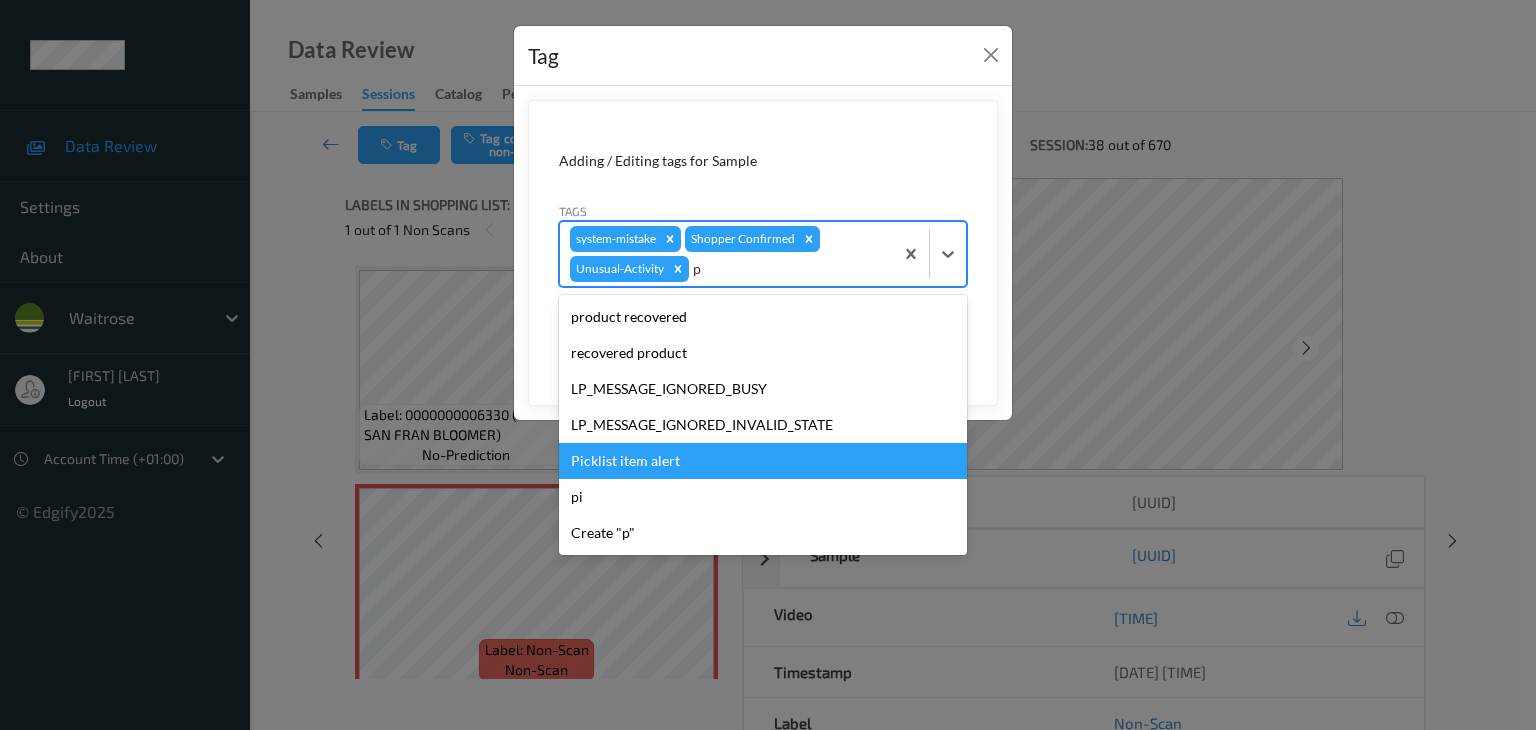 click on "Picklist item alert" at bounding box center [763, 461] 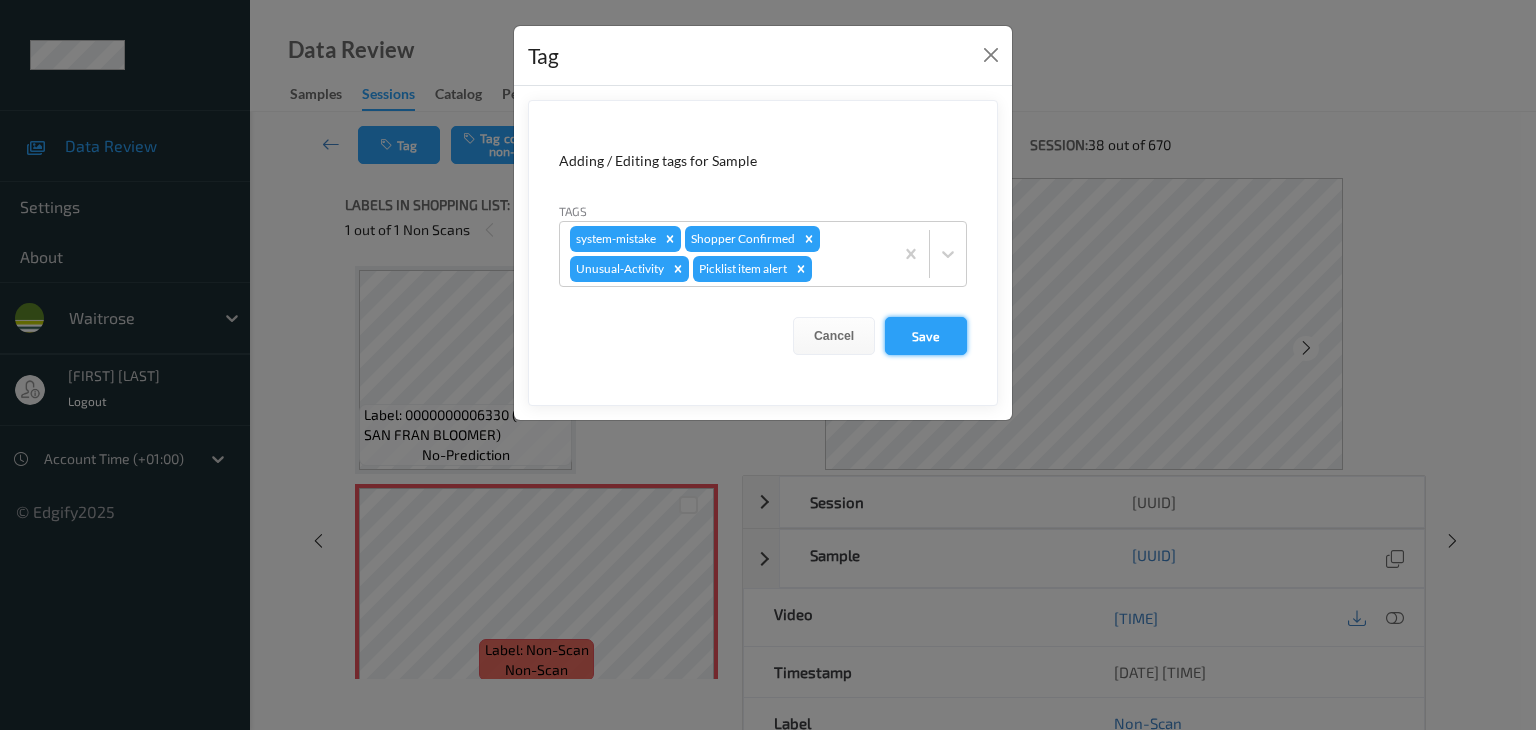 click on "Save" at bounding box center [926, 336] 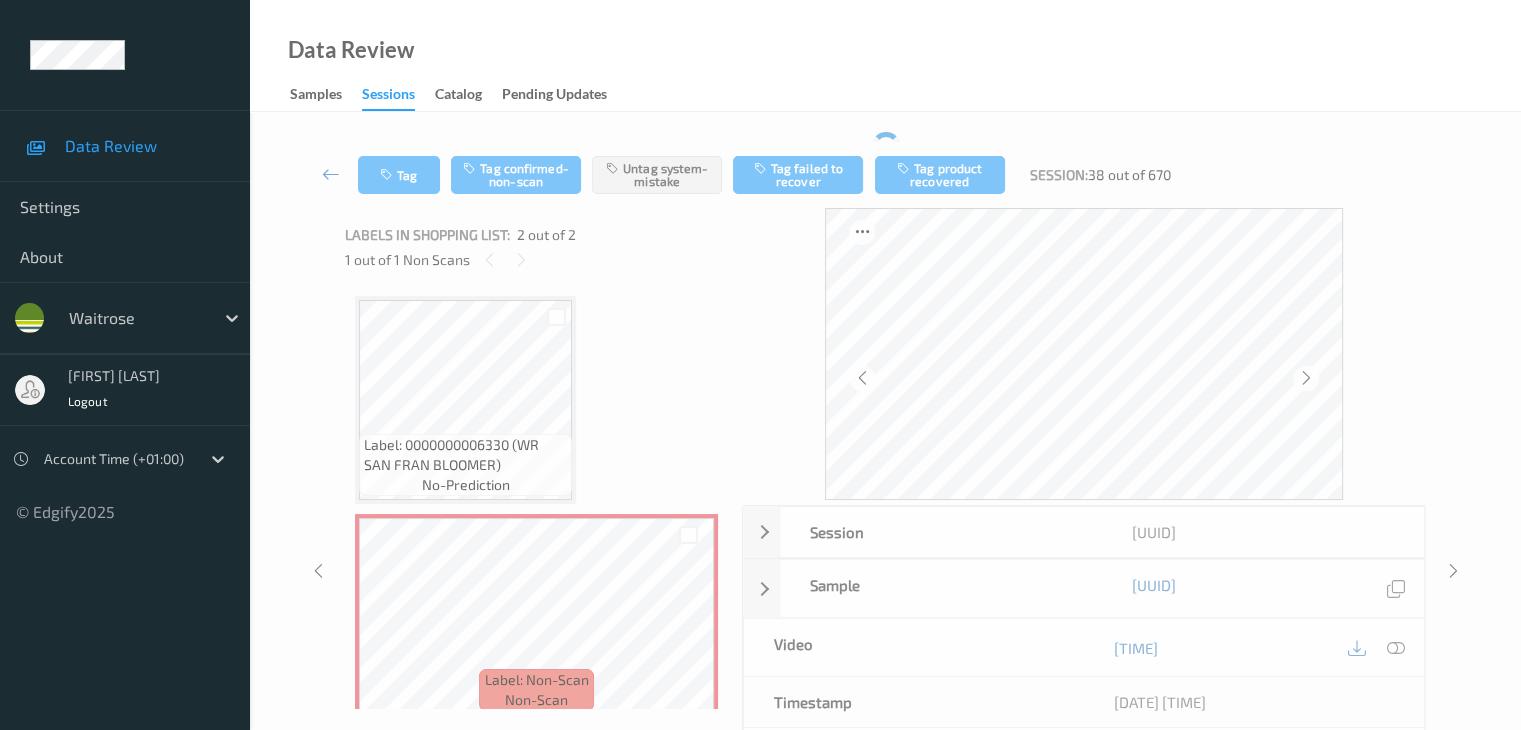 click at bounding box center [331, 174] 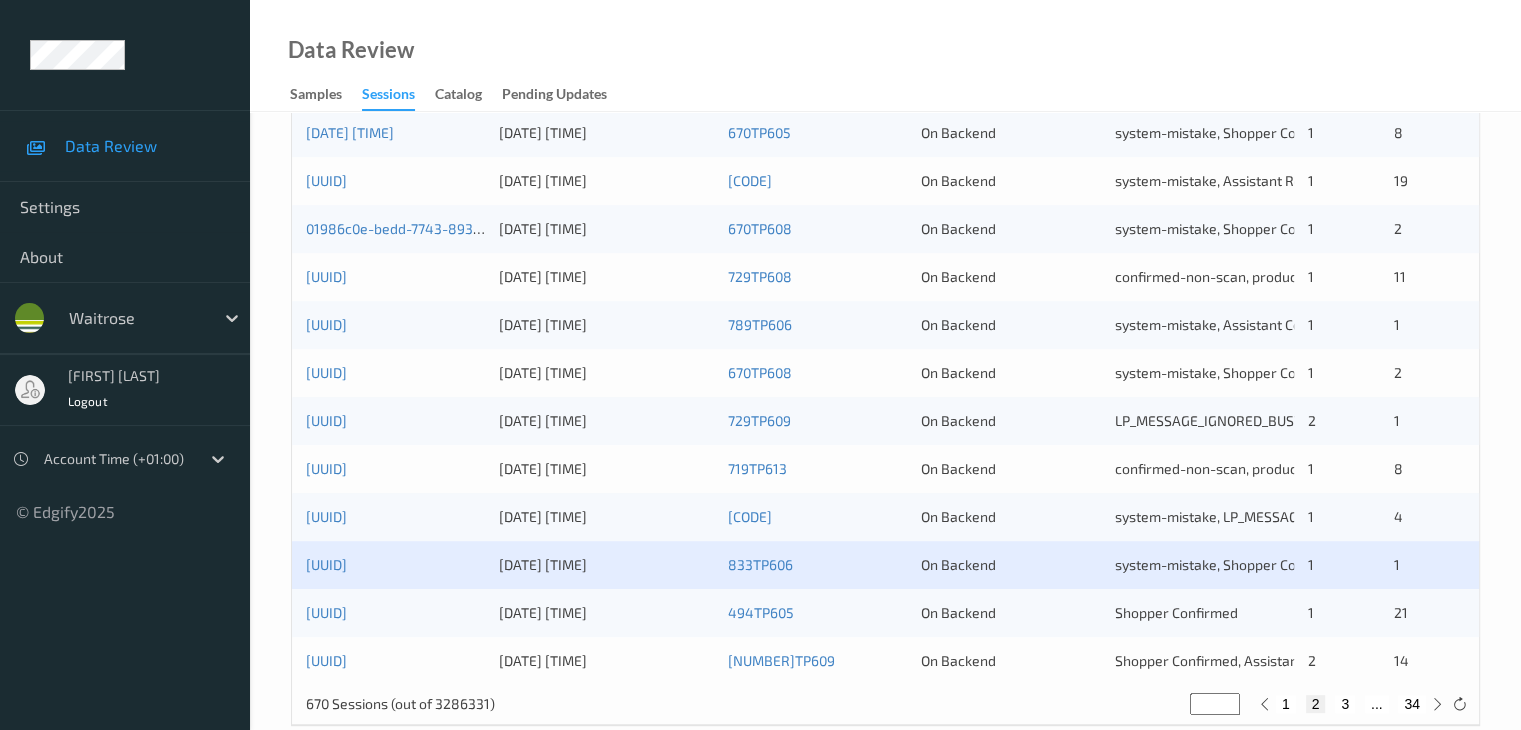scroll, scrollTop: 900, scrollLeft: 0, axis: vertical 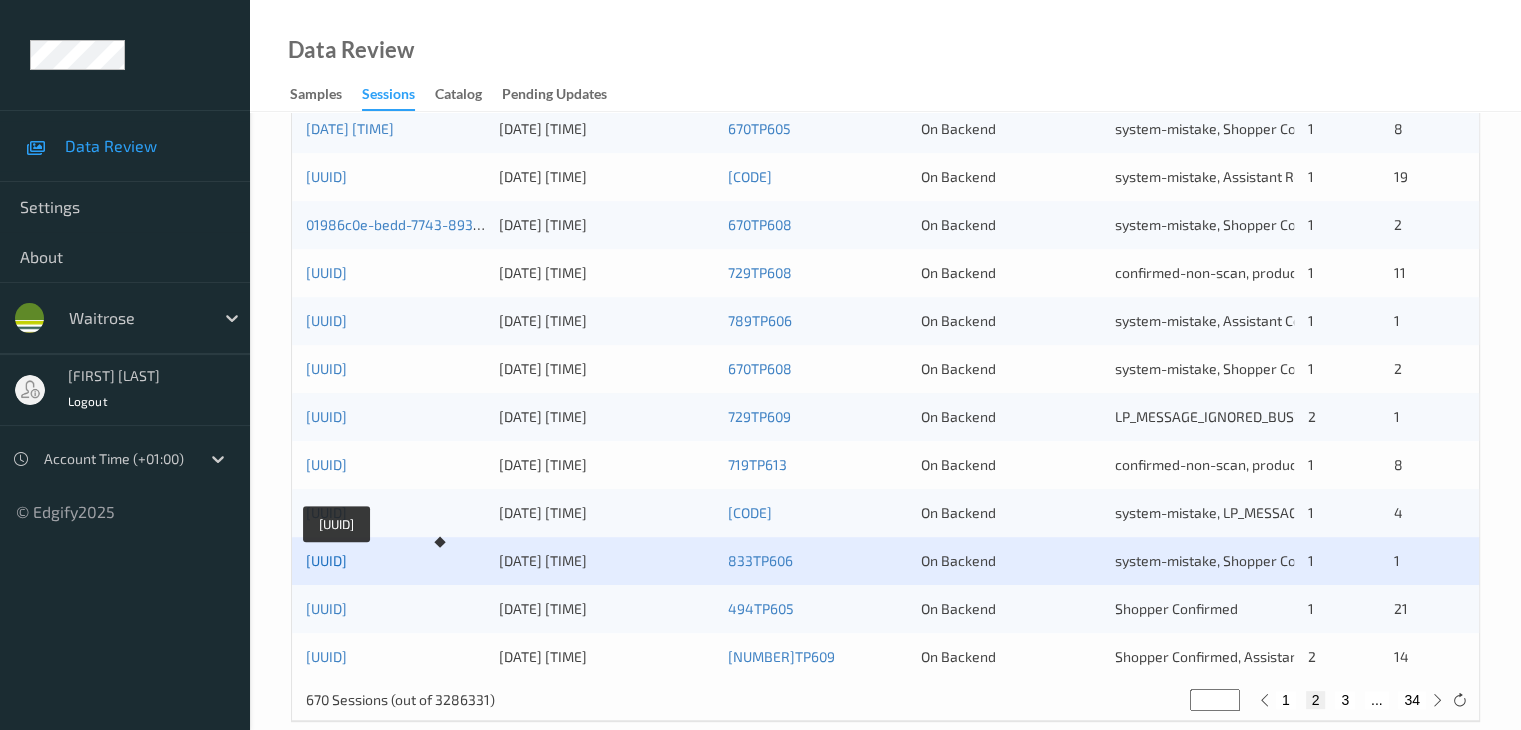 click on "01986c05-10ce-7b50-9727-98cd4b737cb6" at bounding box center (326, 560) 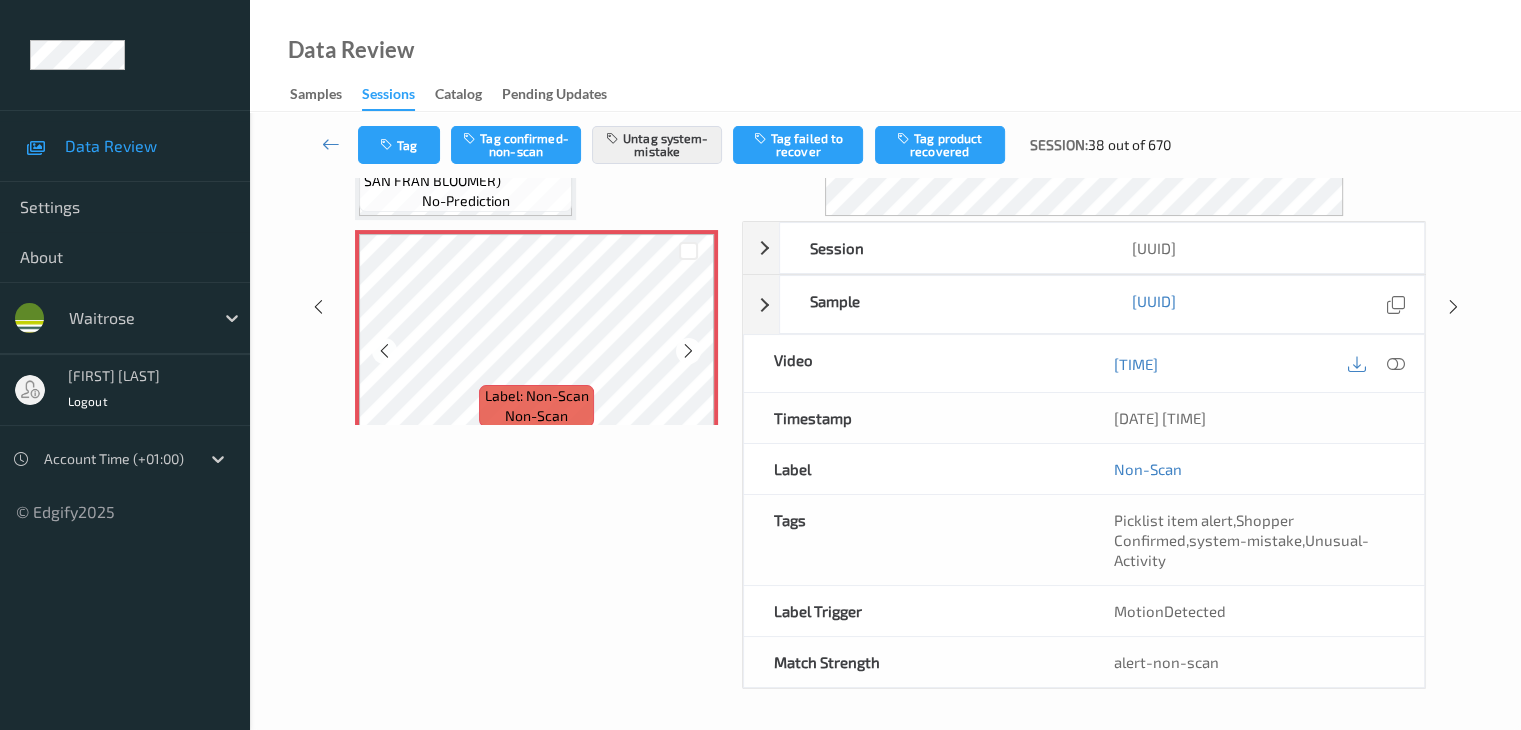 scroll, scrollTop: 284, scrollLeft: 0, axis: vertical 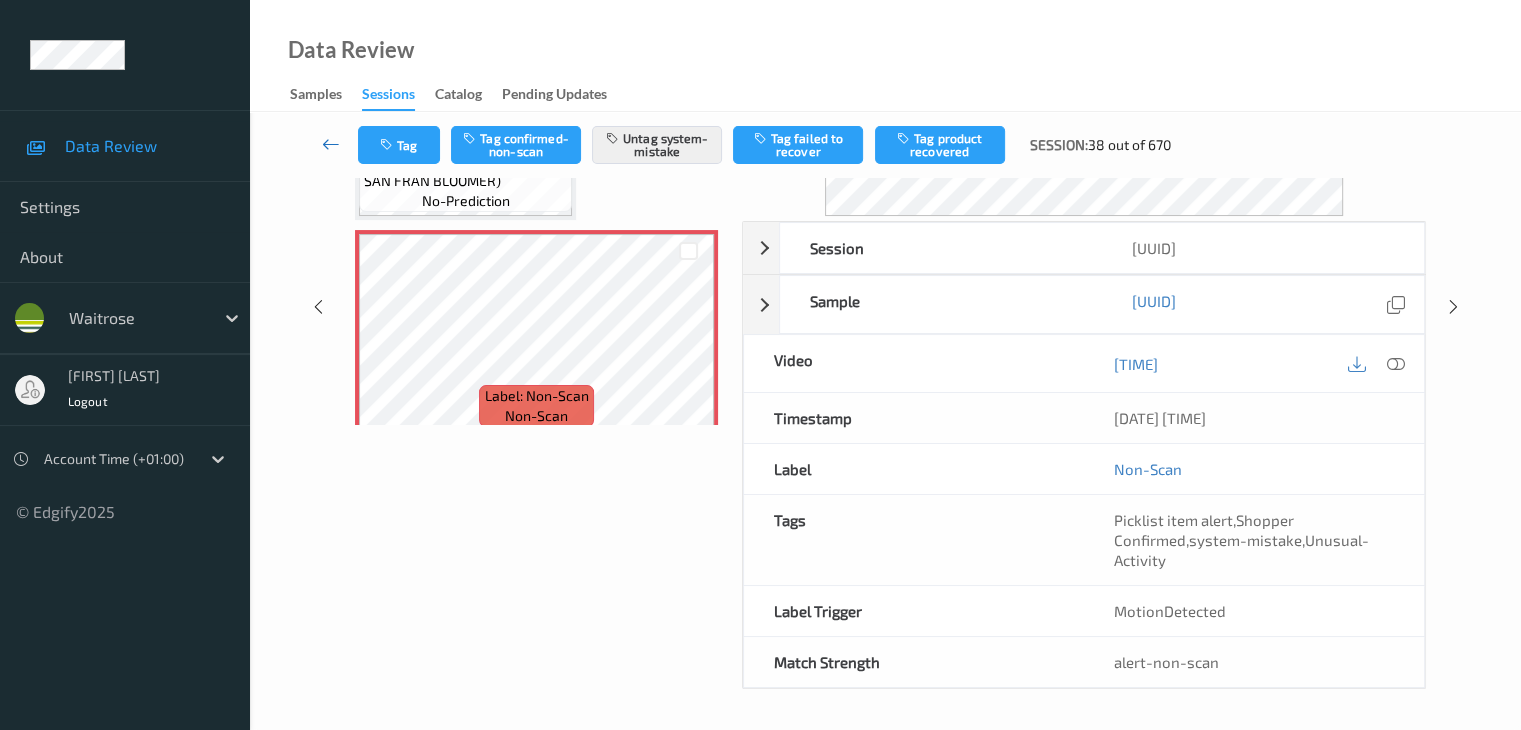 click at bounding box center [331, 144] 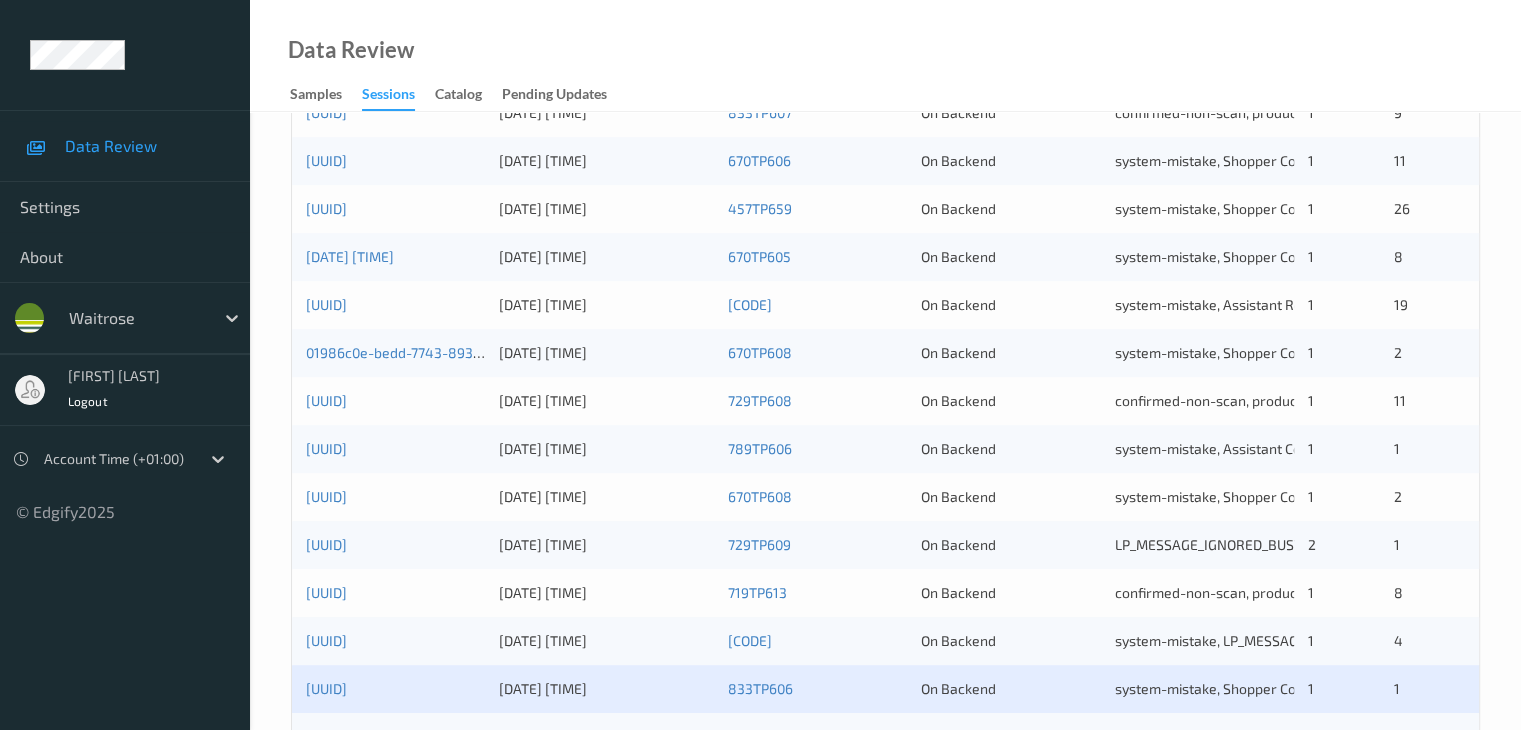scroll, scrollTop: 932, scrollLeft: 0, axis: vertical 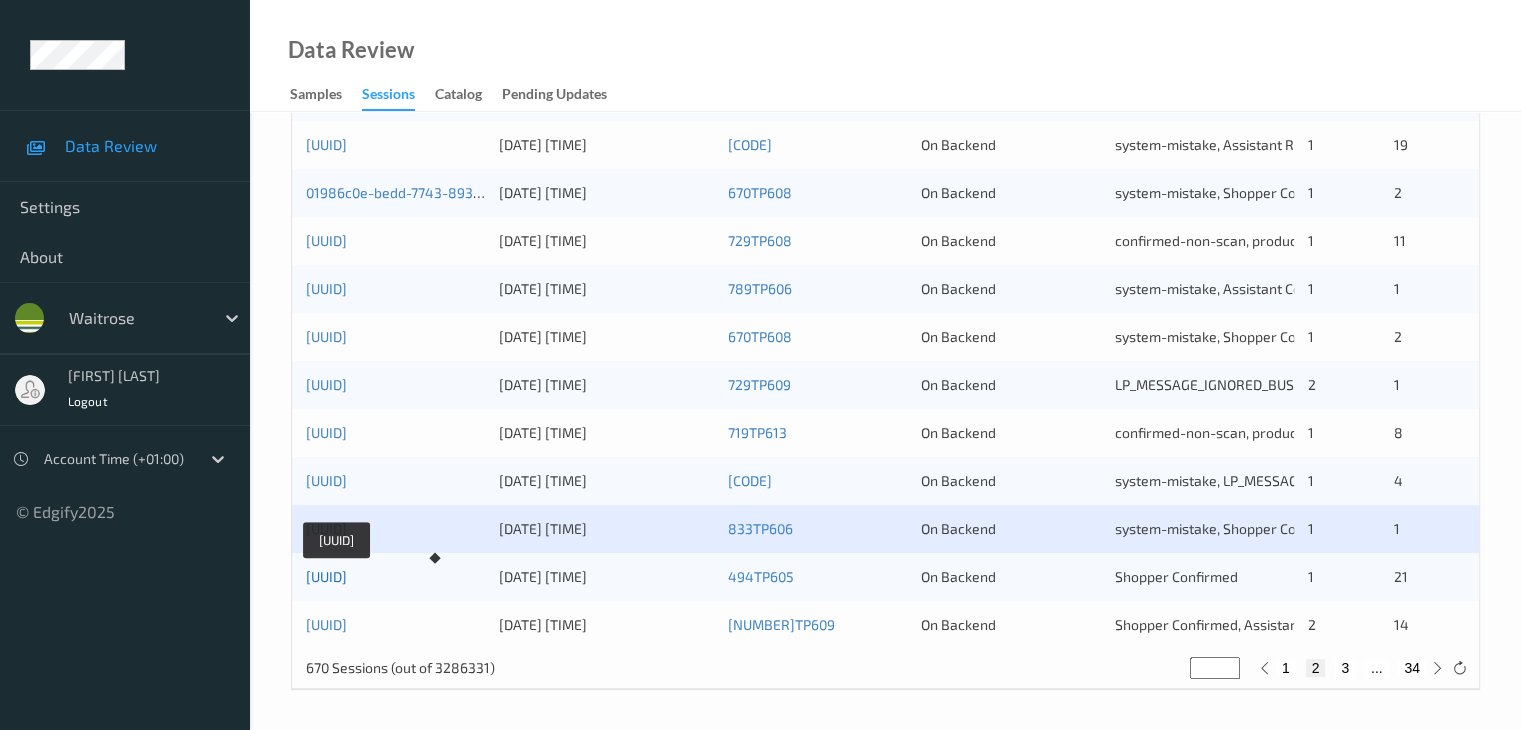 click on "01986c04-c3ef-7ea3-b8cf-2b1bf22efdd3" at bounding box center [326, 576] 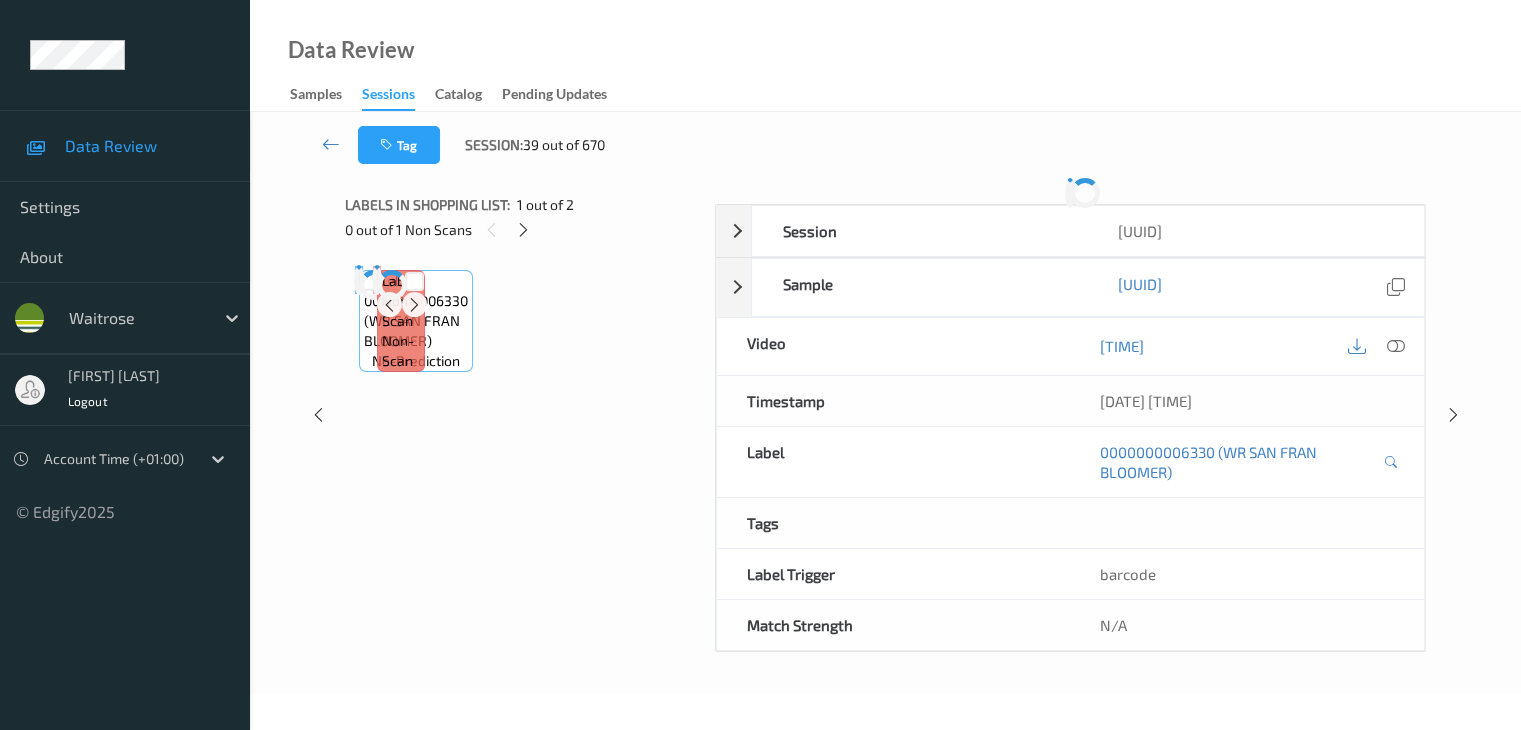 scroll, scrollTop: 0, scrollLeft: 0, axis: both 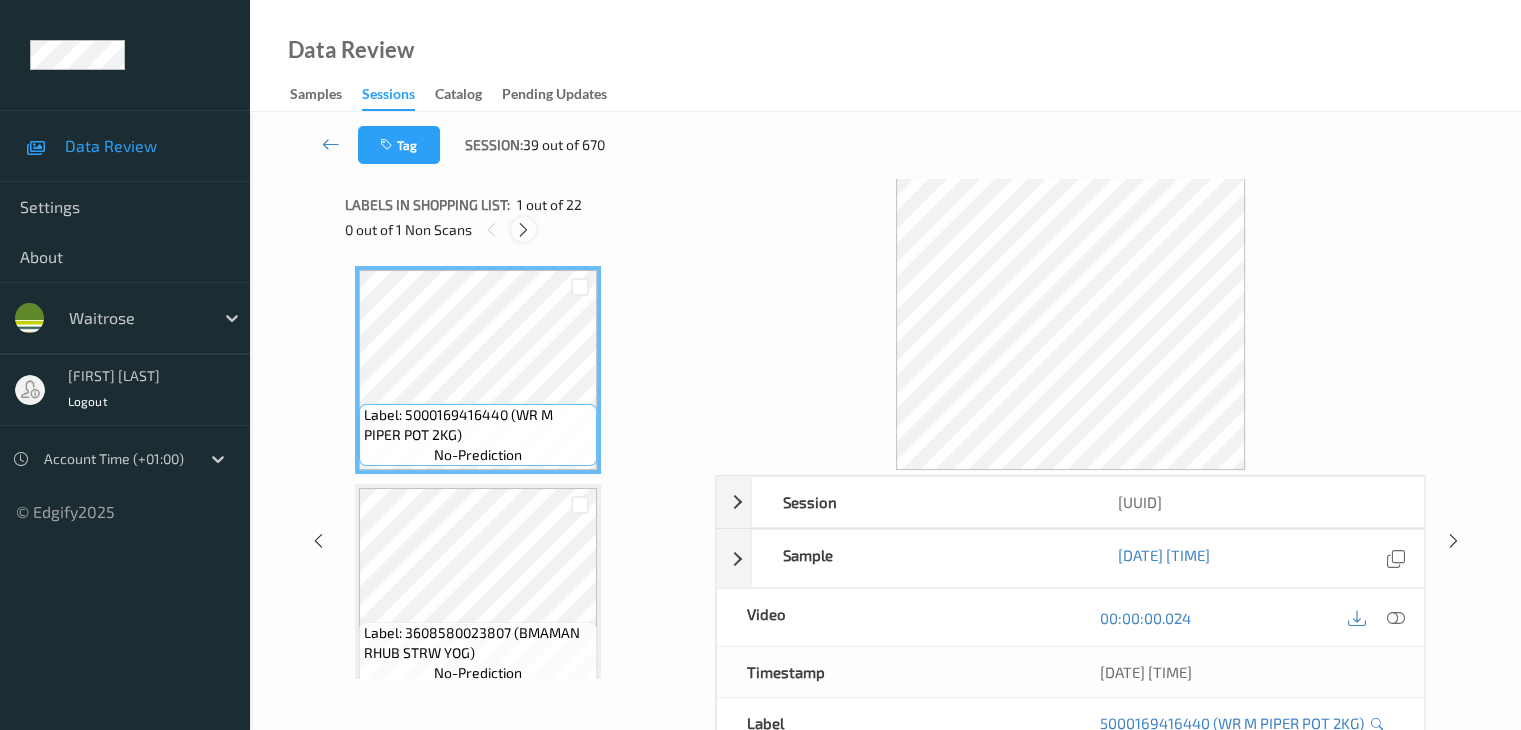 click at bounding box center (523, 230) 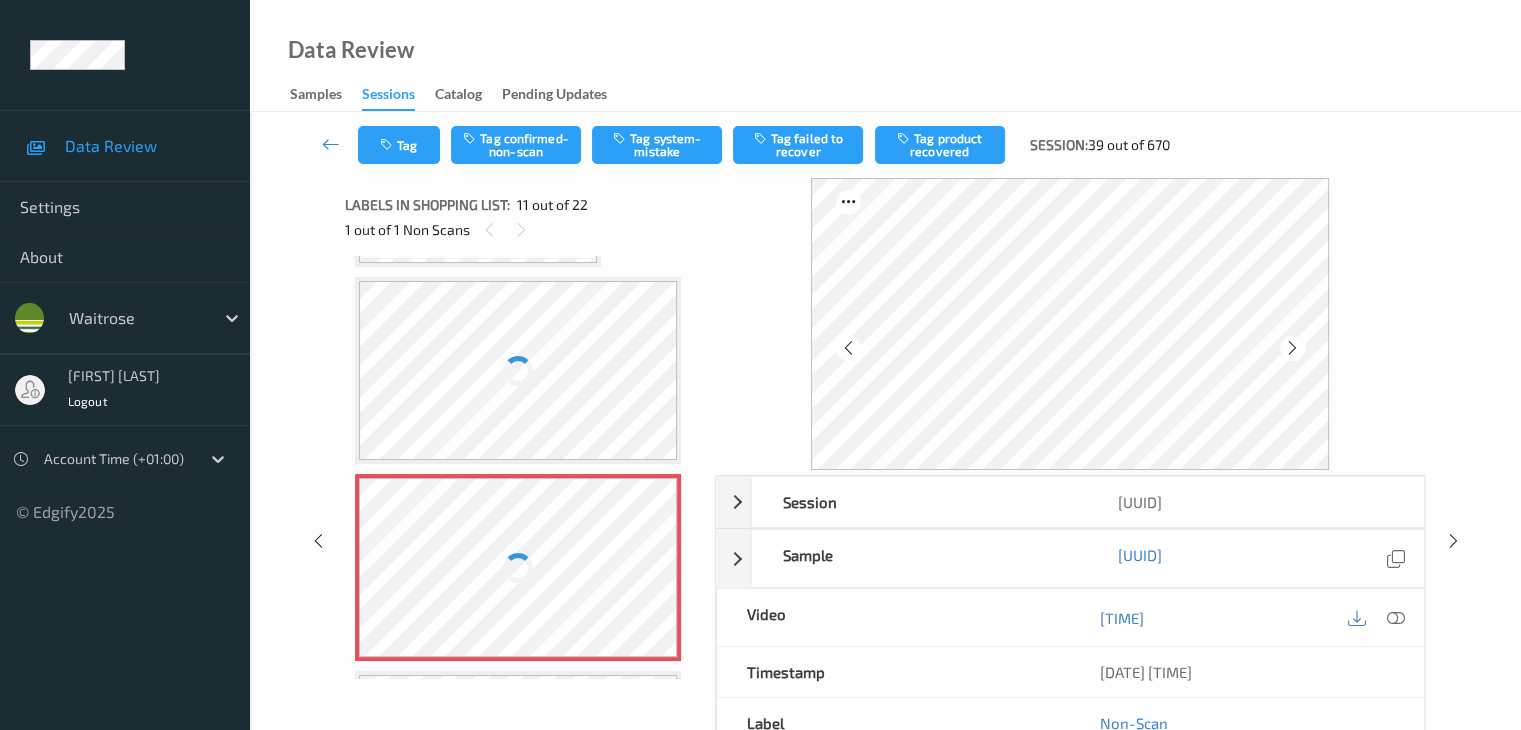 scroll, scrollTop: 1972, scrollLeft: 0, axis: vertical 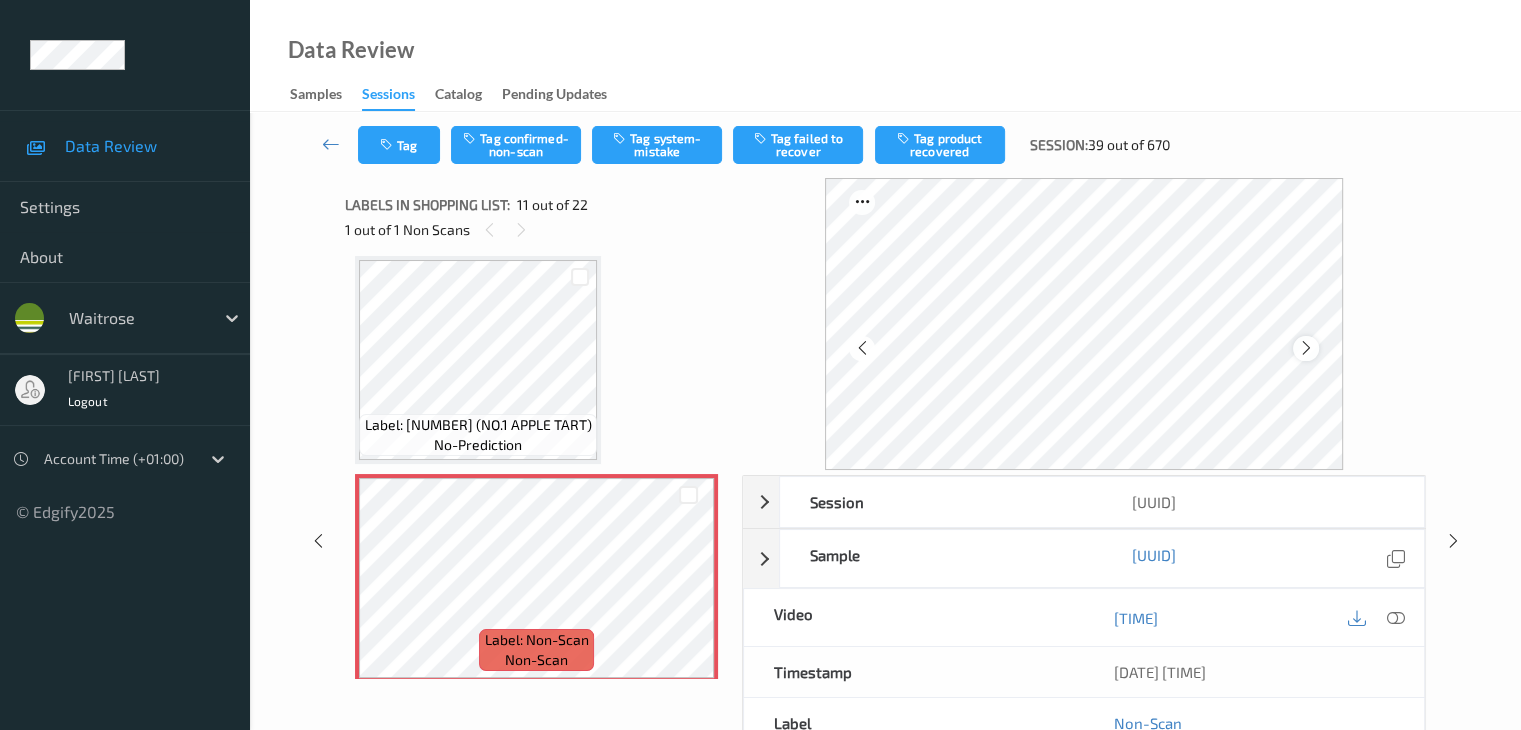 click at bounding box center (1306, 348) 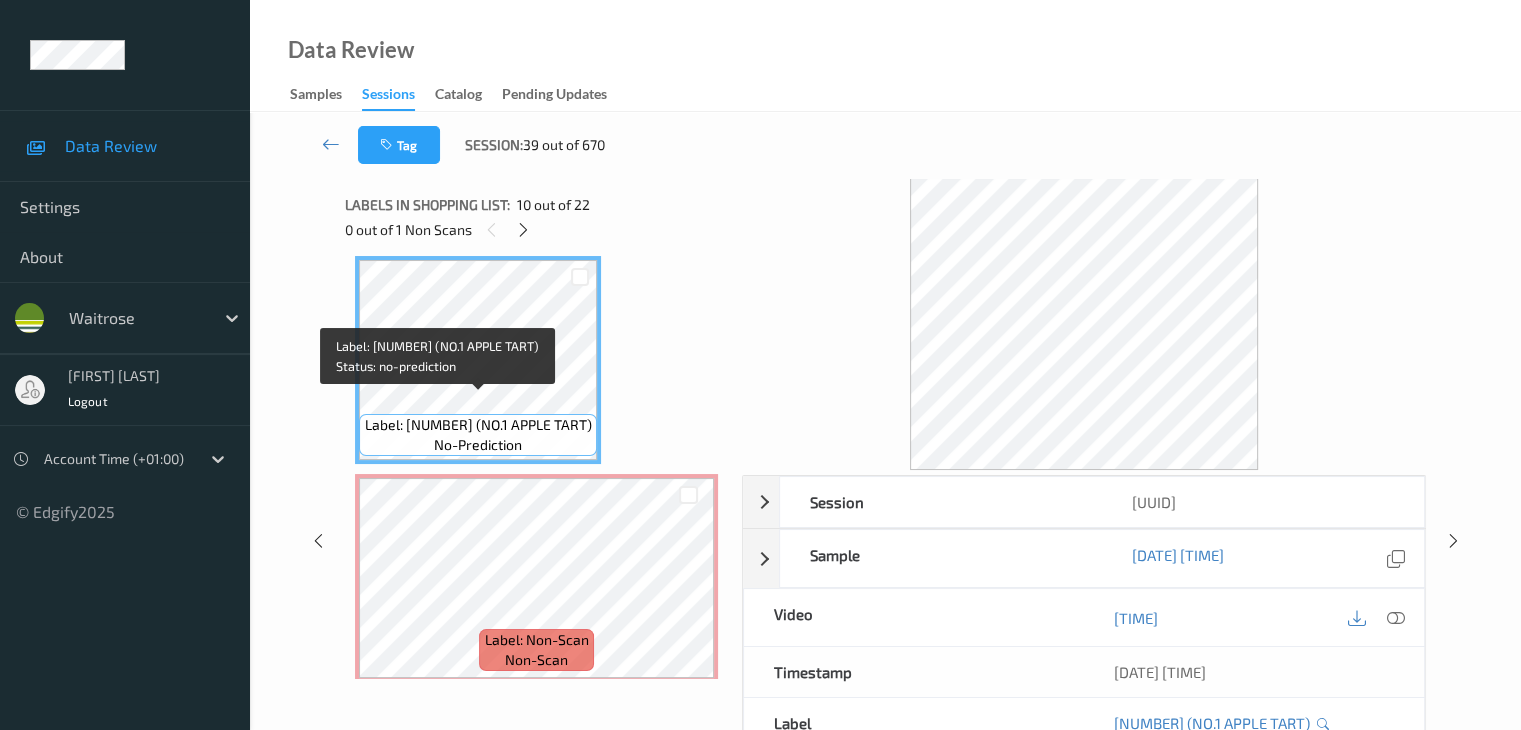 scroll, scrollTop: 2072, scrollLeft: 0, axis: vertical 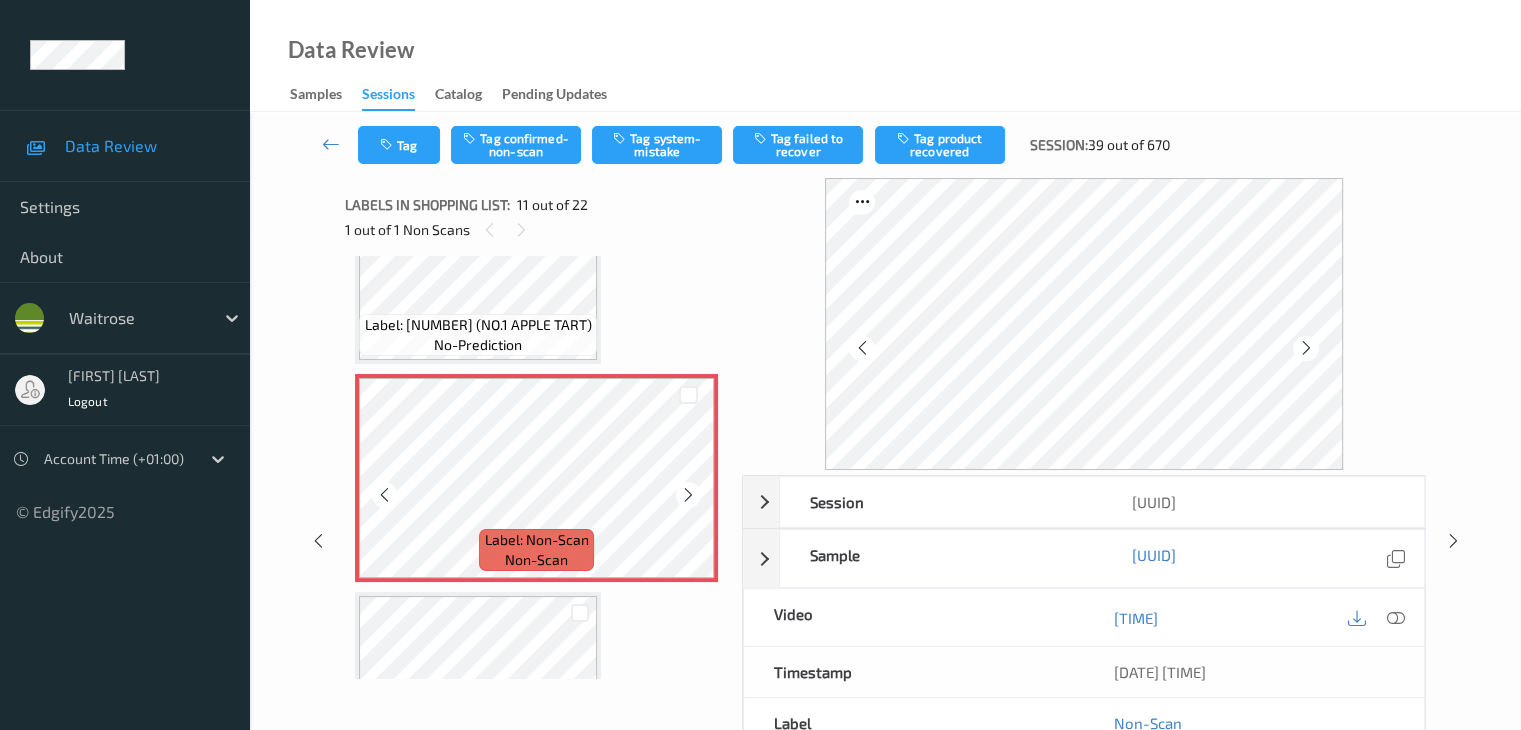click at bounding box center [688, 494] 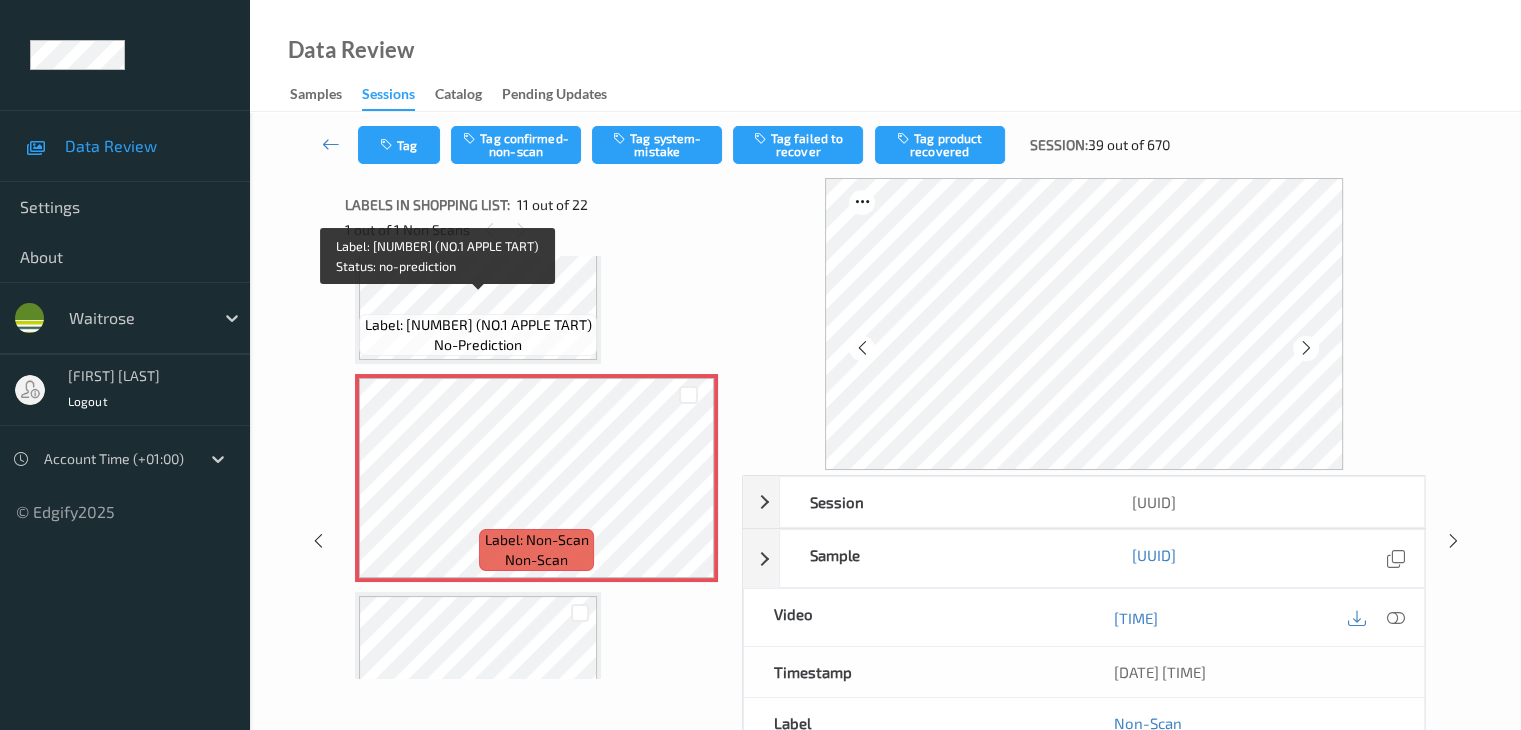click on "no-prediction" at bounding box center (478, 345) 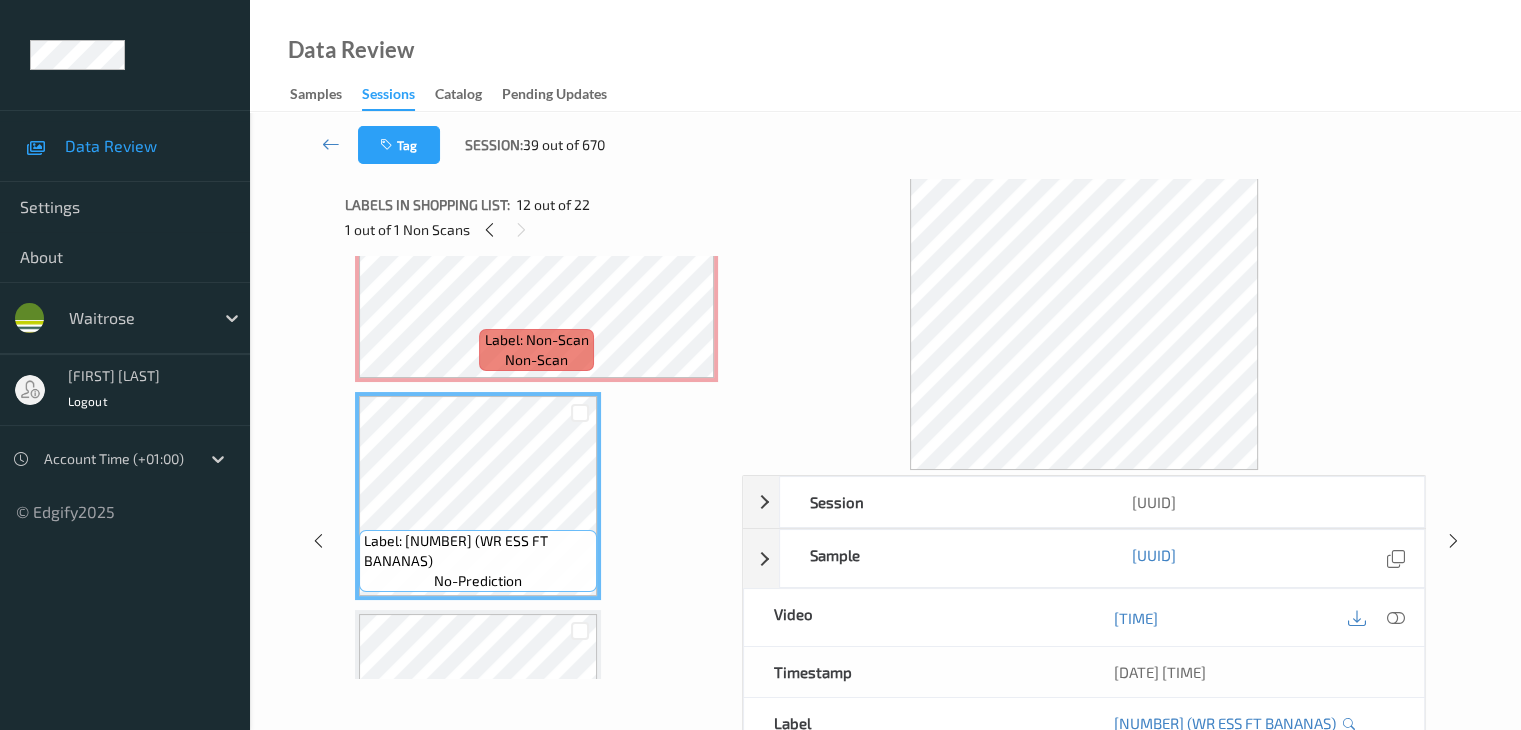scroll, scrollTop: 2172, scrollLeft: 0, axis: vertical 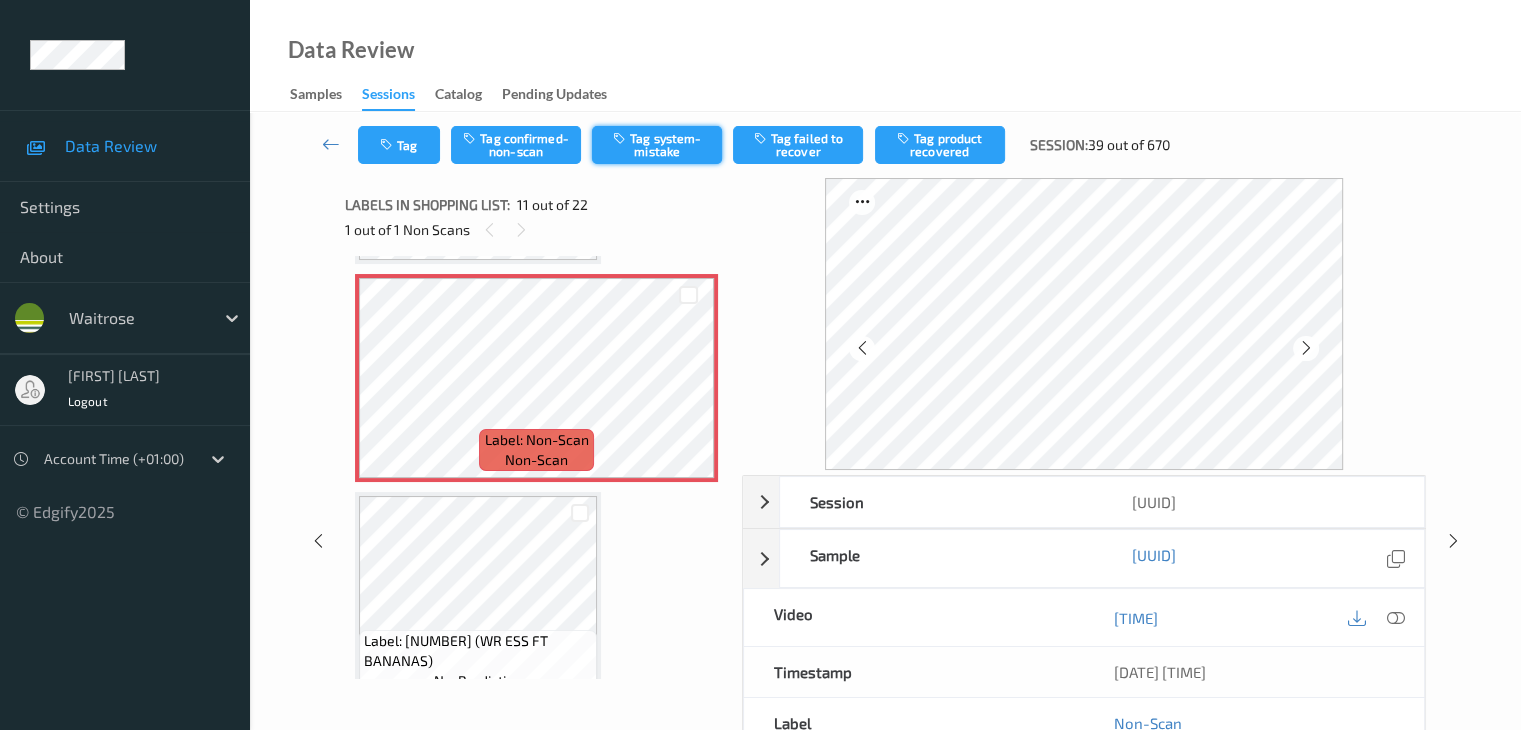 click on "Tag   system-mistake" at bounding box center [657, 145] 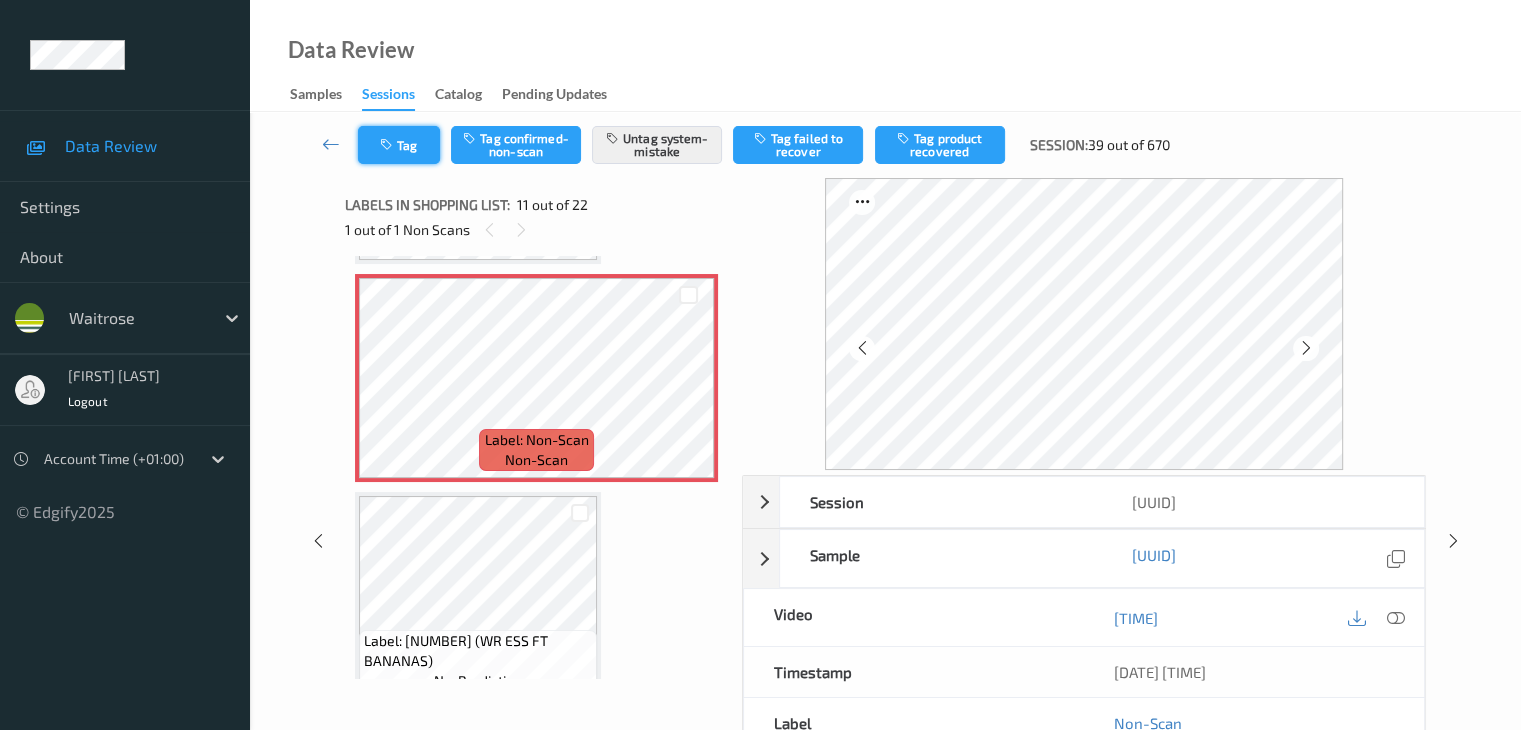 click on "Tag" at bounding box center [399, 145] 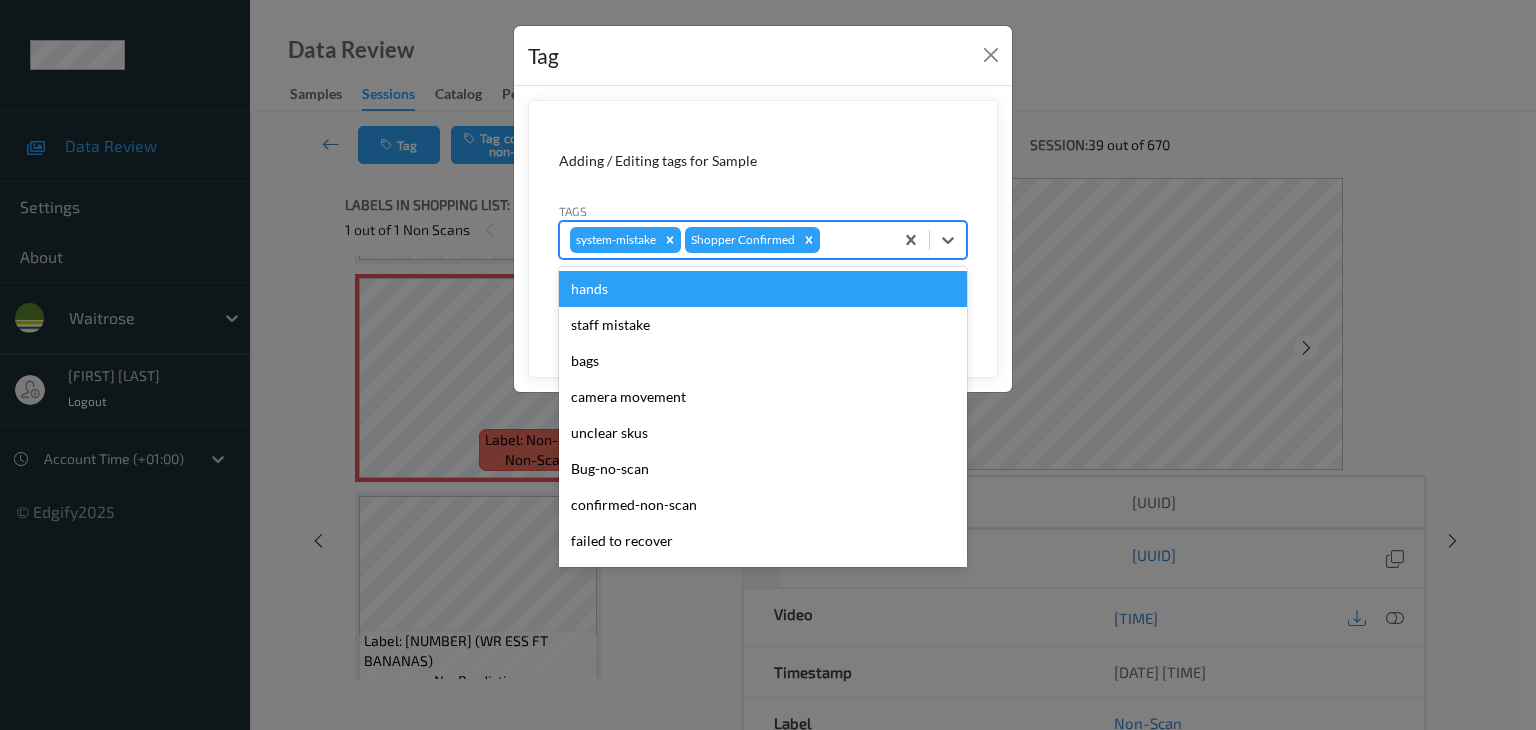 click at bounding box center (853, 240) 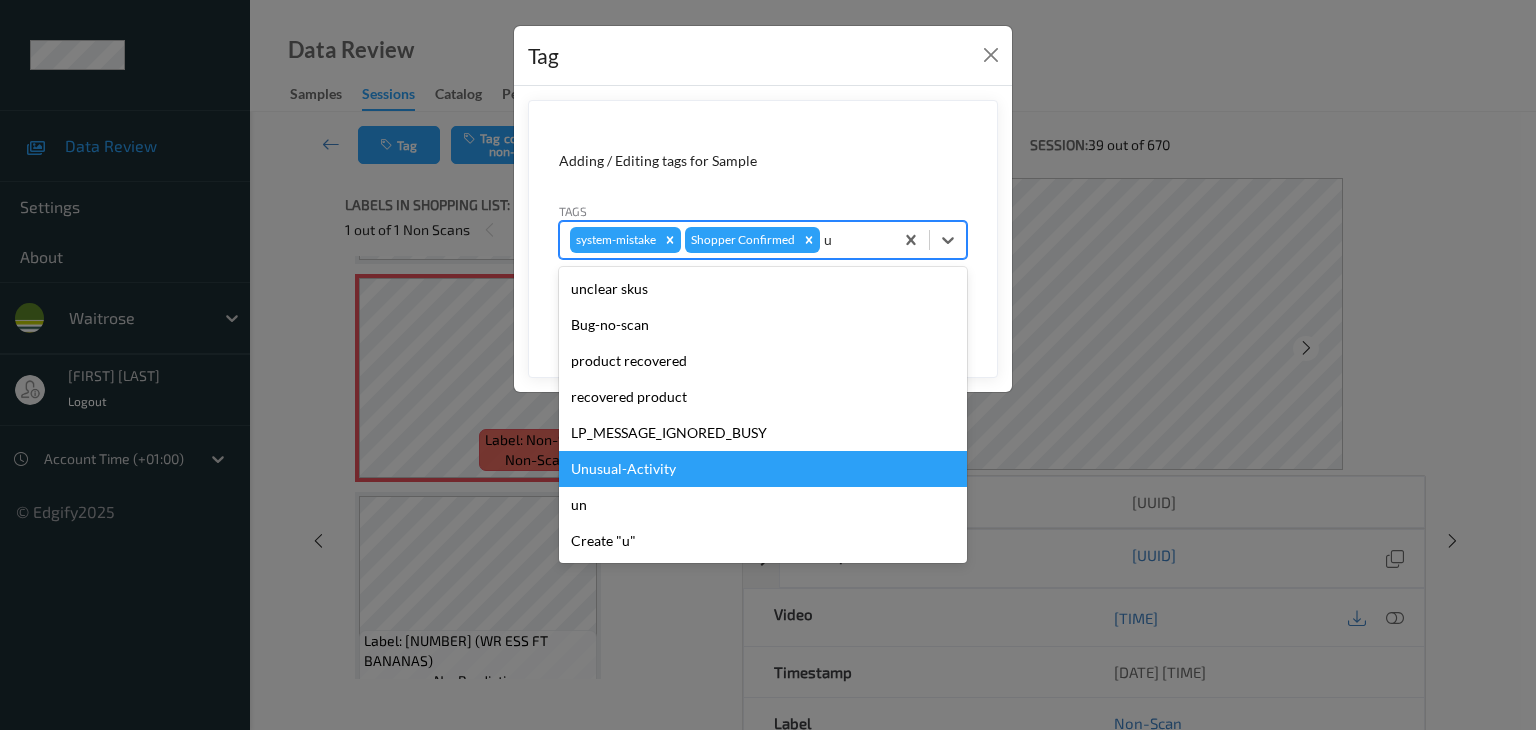 click on "Unusual-Activity" at bounding box center [763, 469] 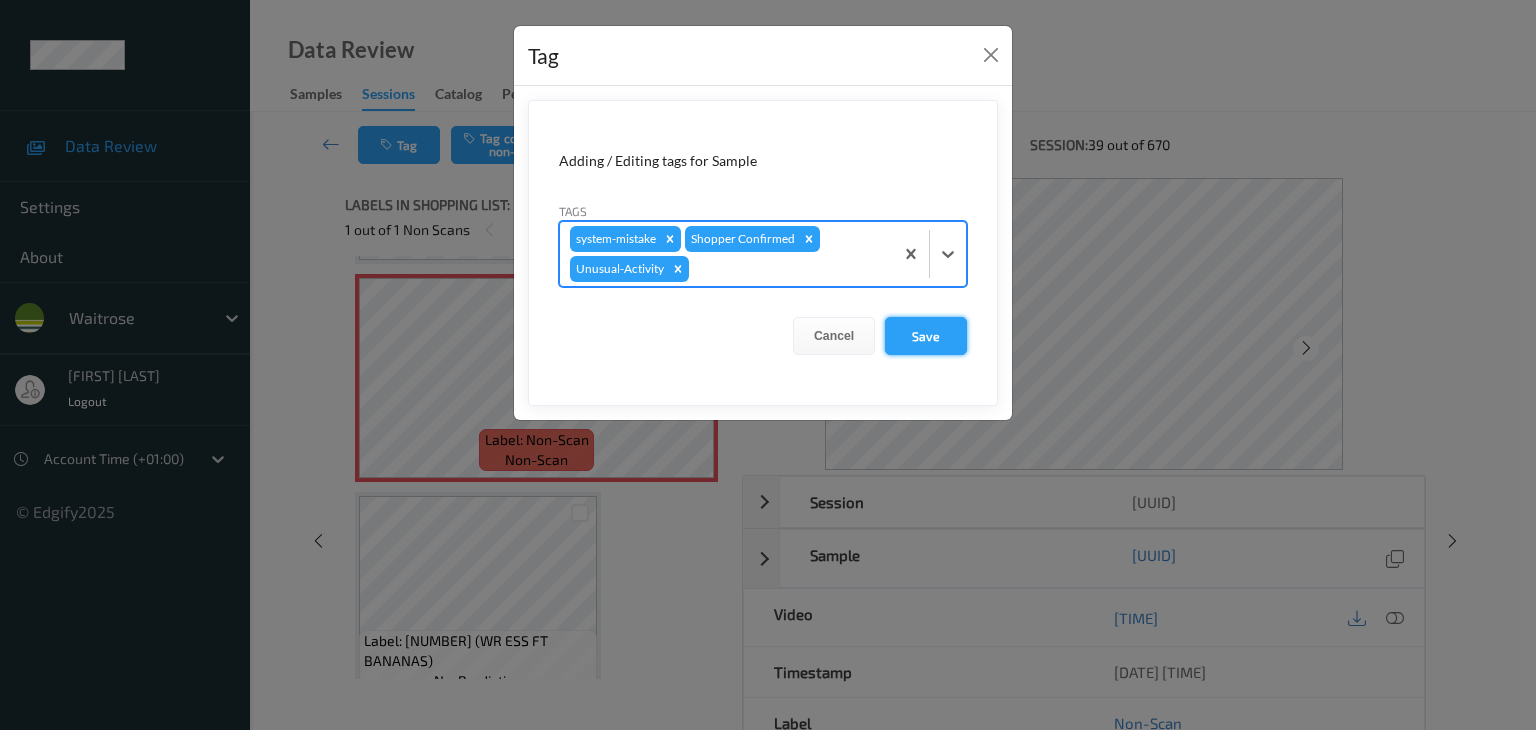 click on "Save" at bounding box center (926, 336) 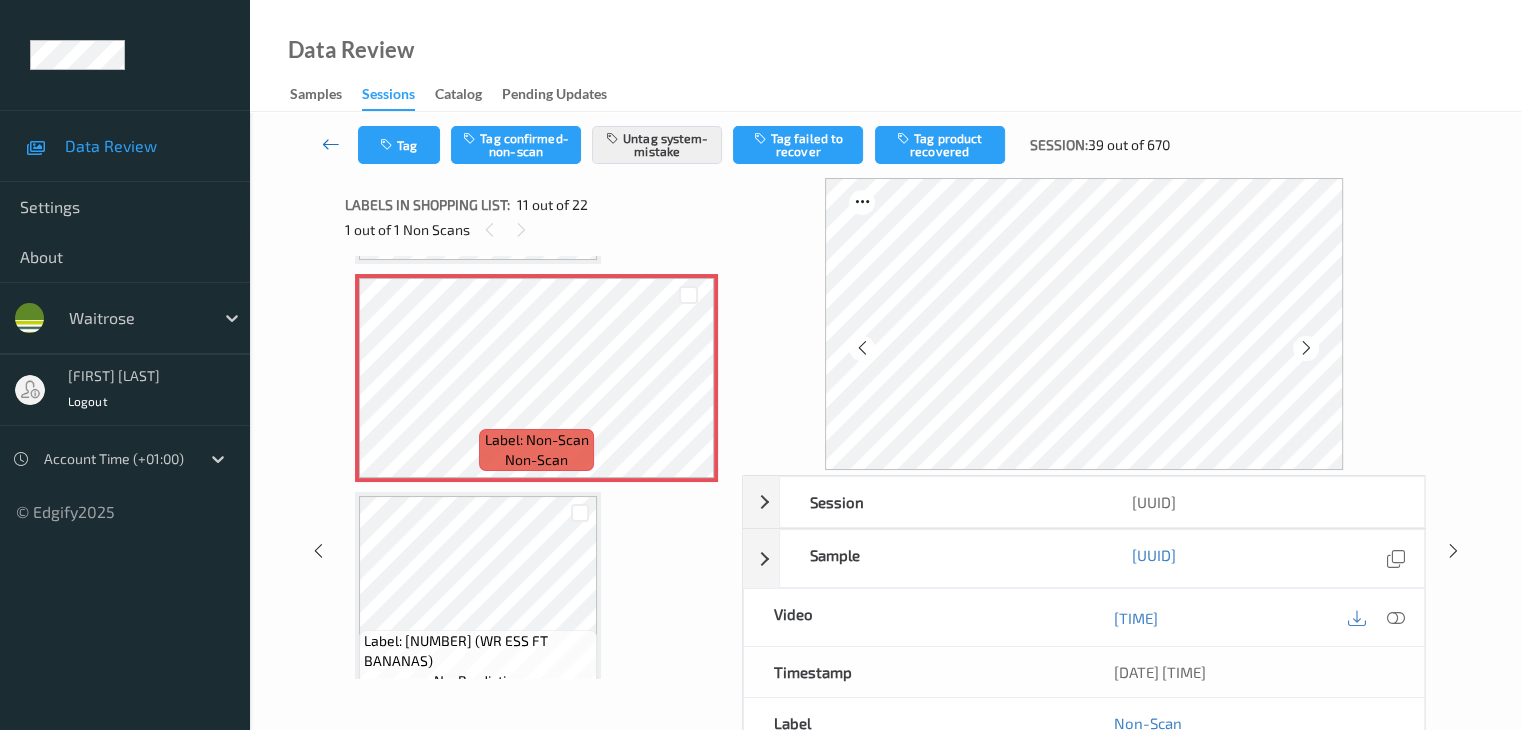click at bounding box center [331, 144] 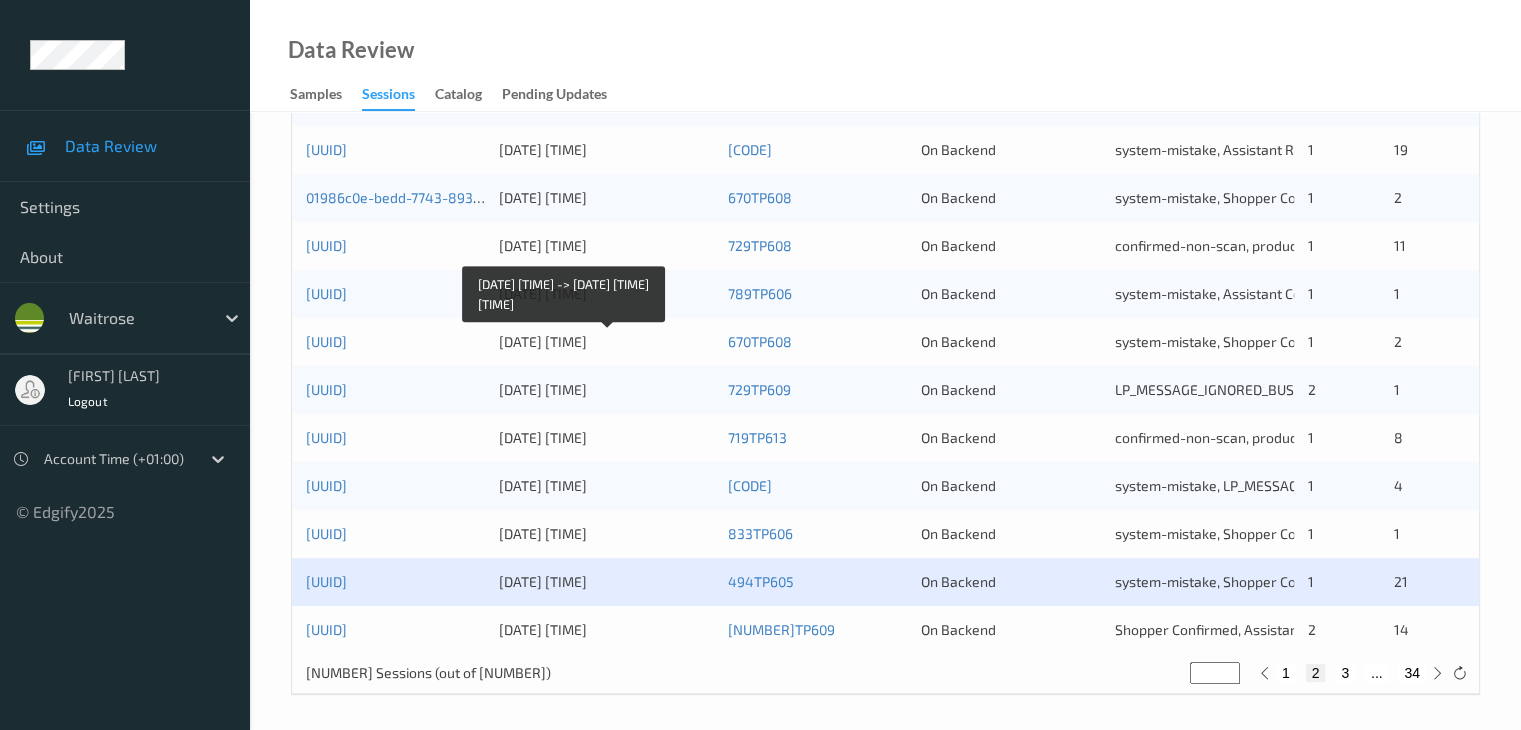 scroll, scrollTop: 932, scrollLeft: 0, axis: vertical 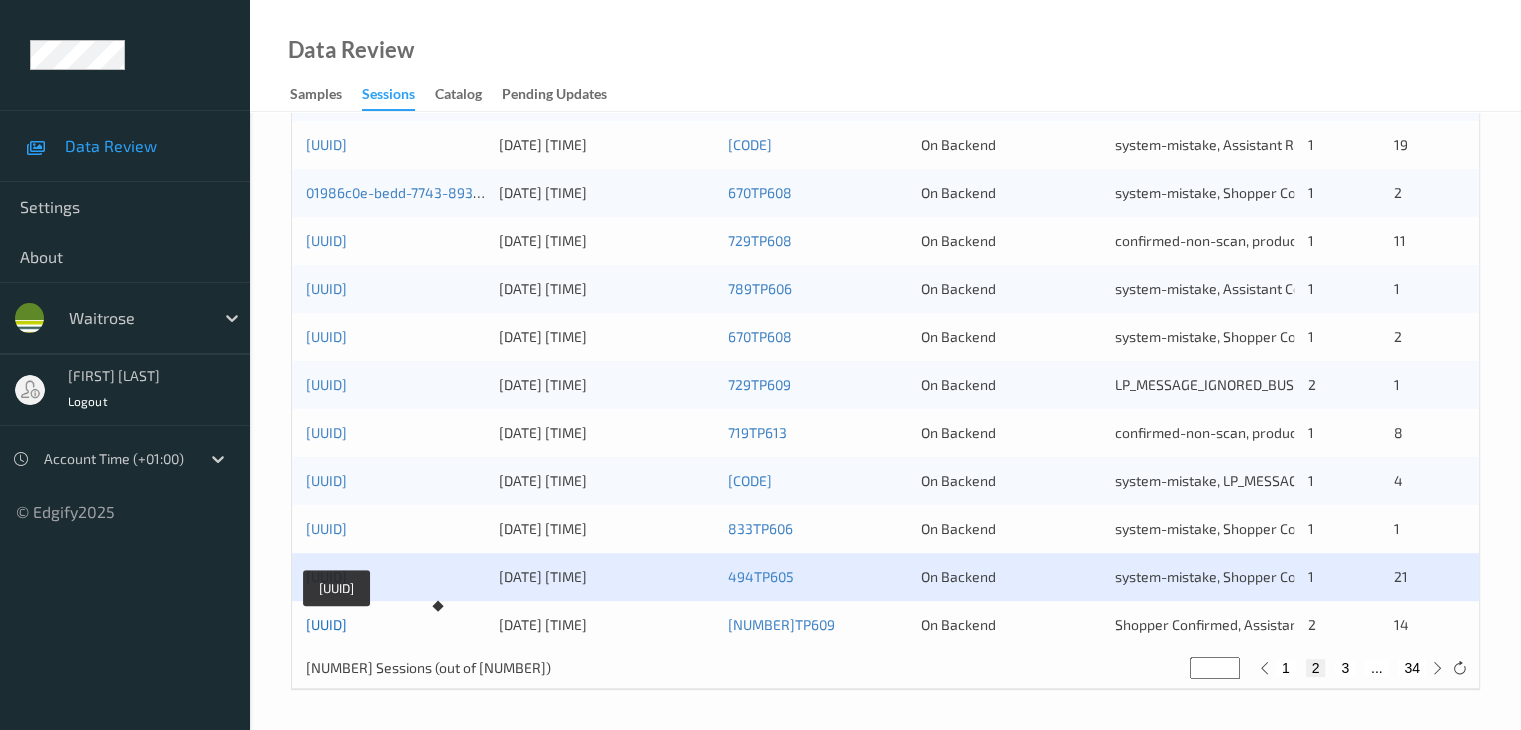 click on "01986c03-d00f-7db8-9139-324f31de3510" at bounding box center (326, 624) 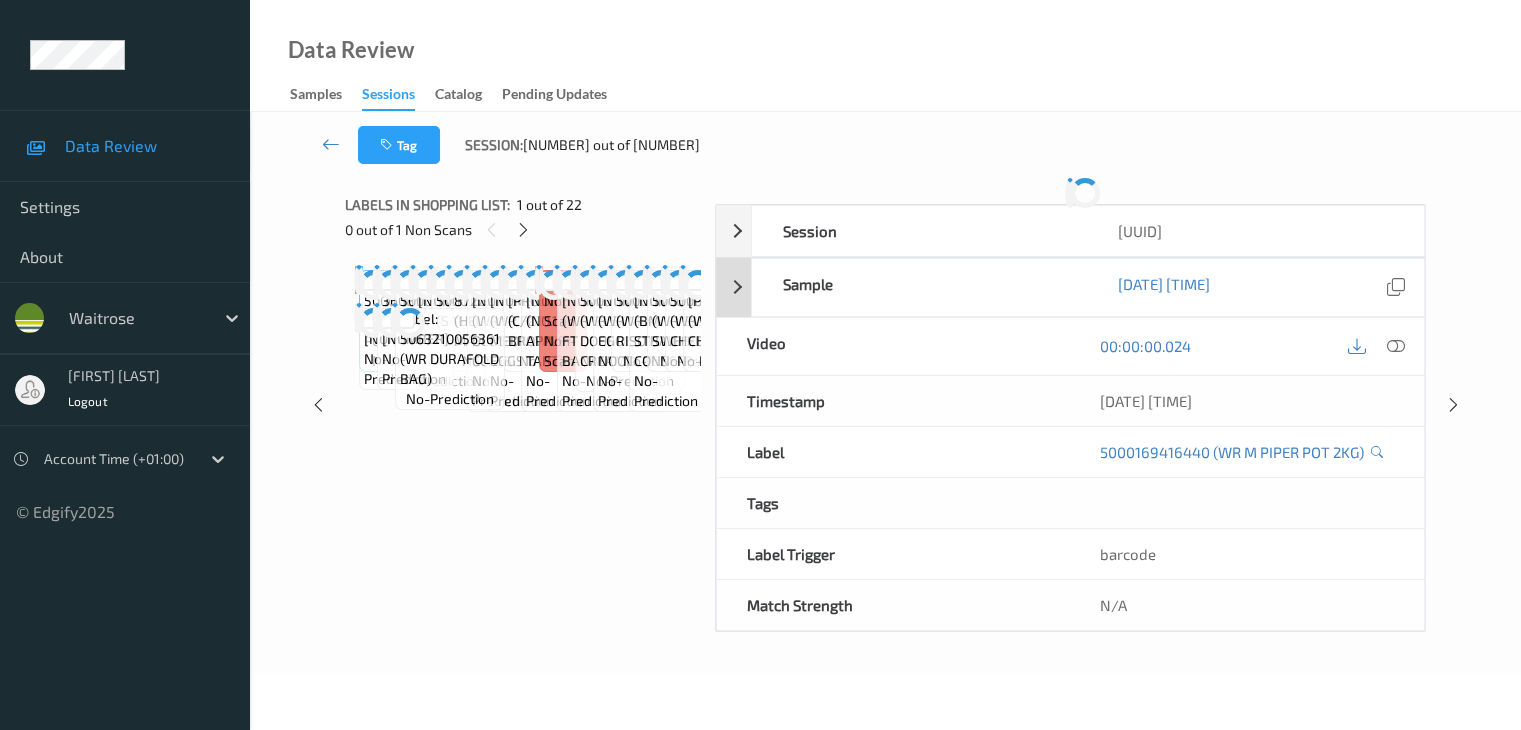 scroll, scrollTop: 0, scrollLeft: 0, axis: both 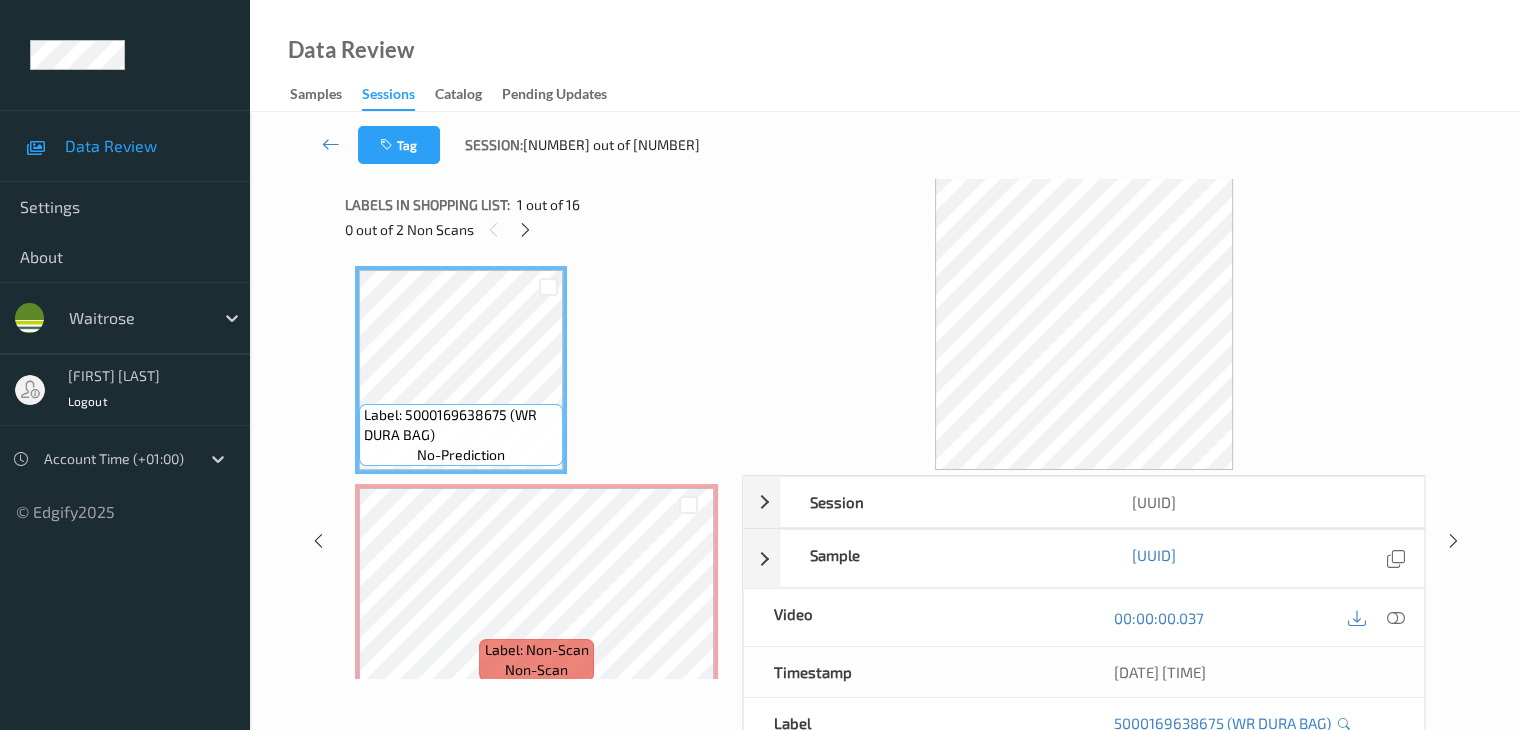 click on "0 out of 2 Non Scans" at bounding box center (536, 229) 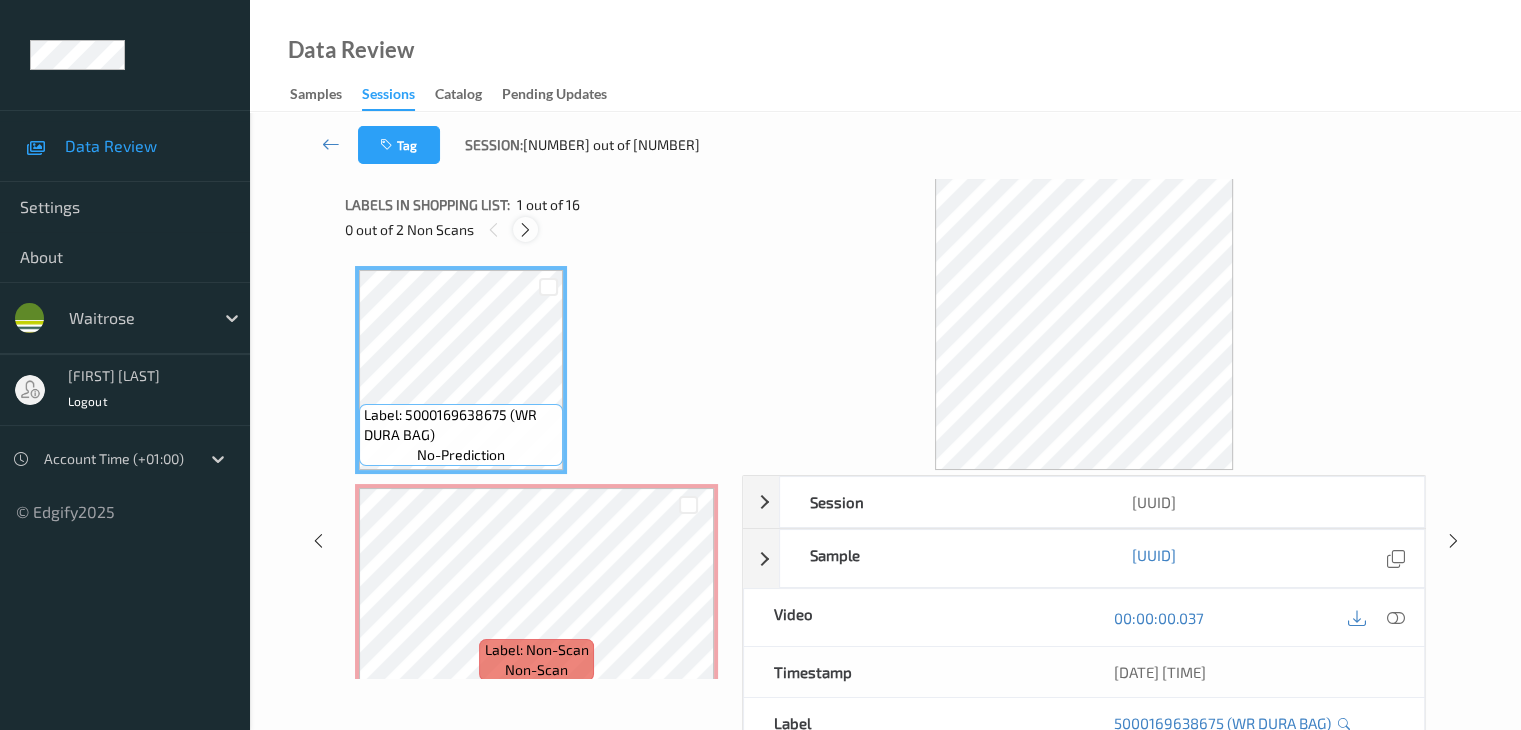 click at bounding box center [525, 230] 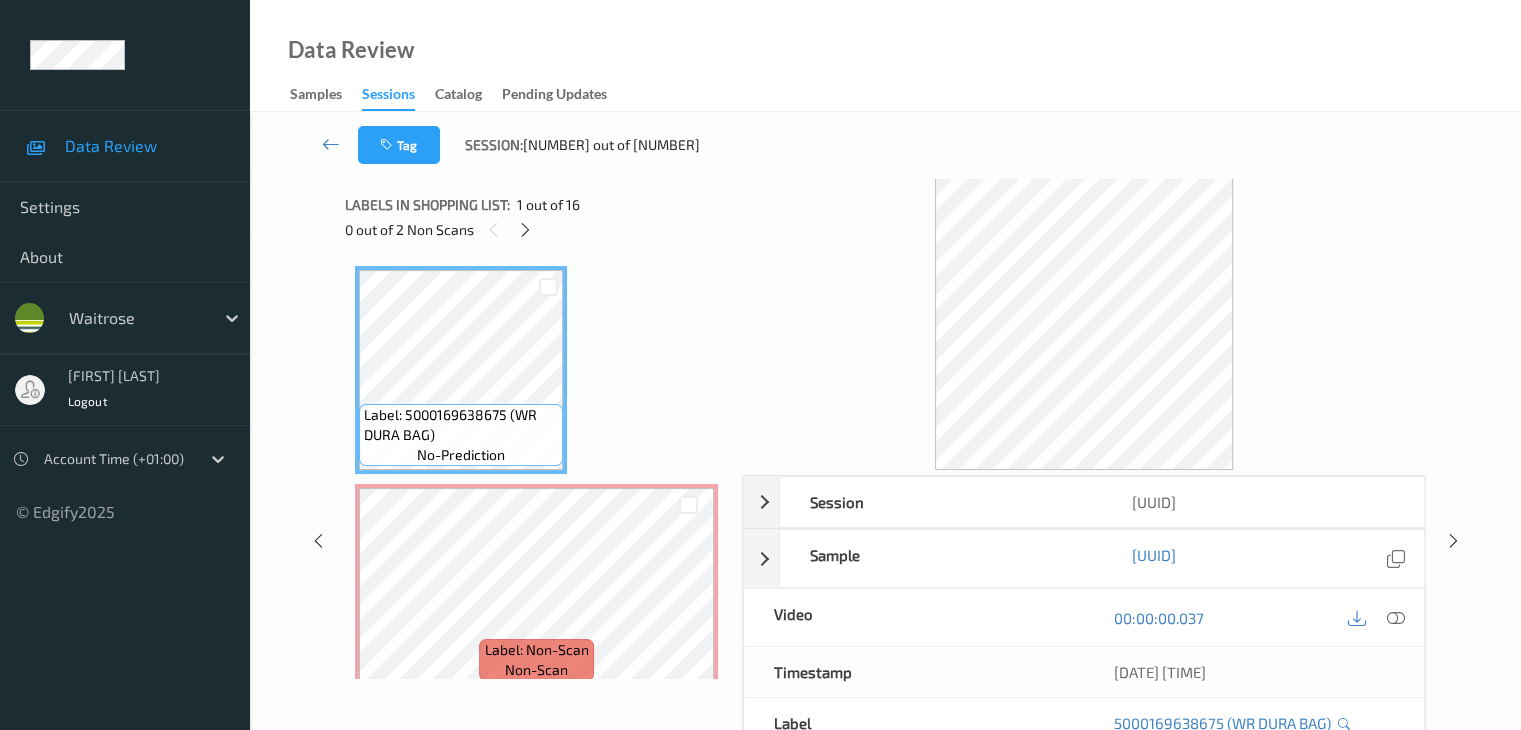scroll, scrollTop: 10, scrollLeft: 0, axis: vertical 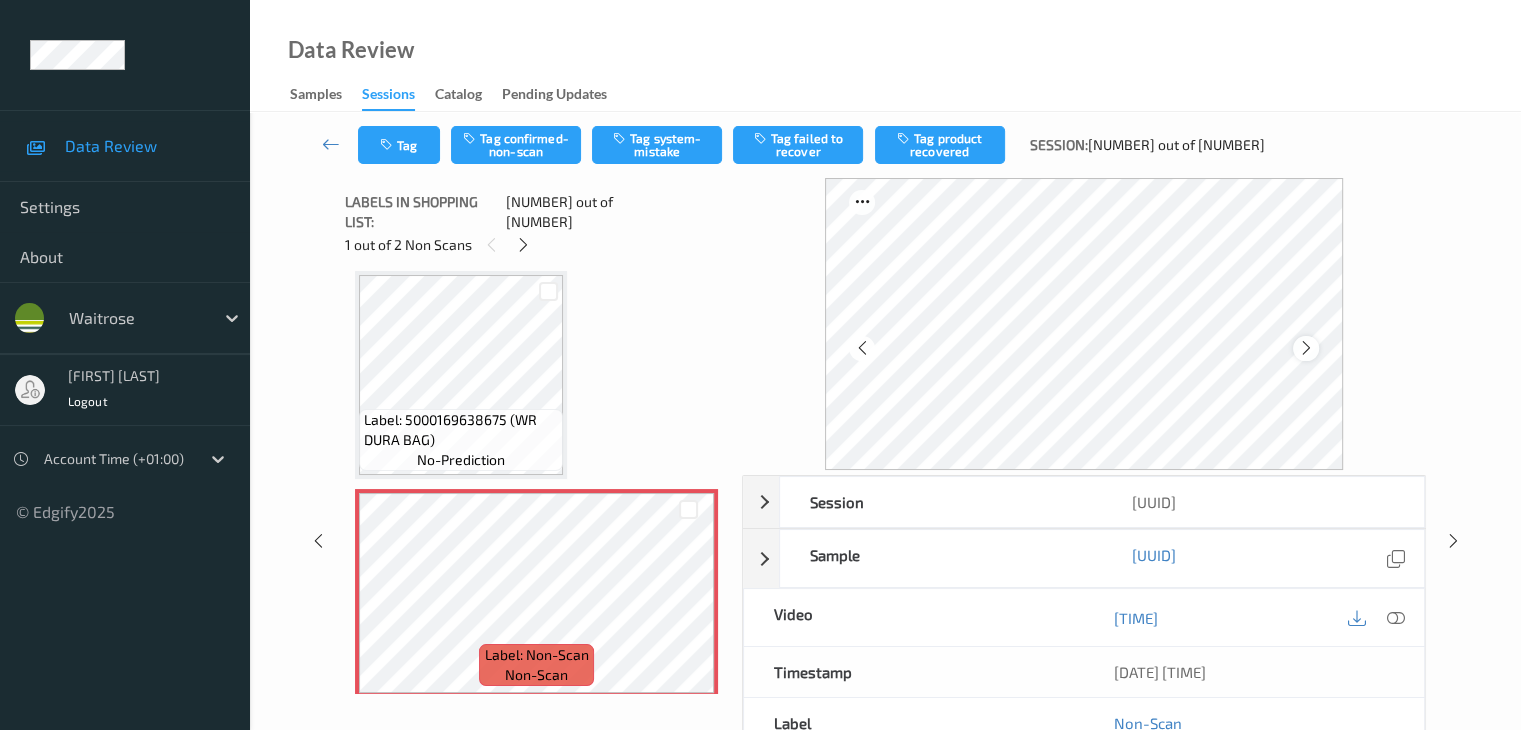 click at bounding box center [1306, 348] 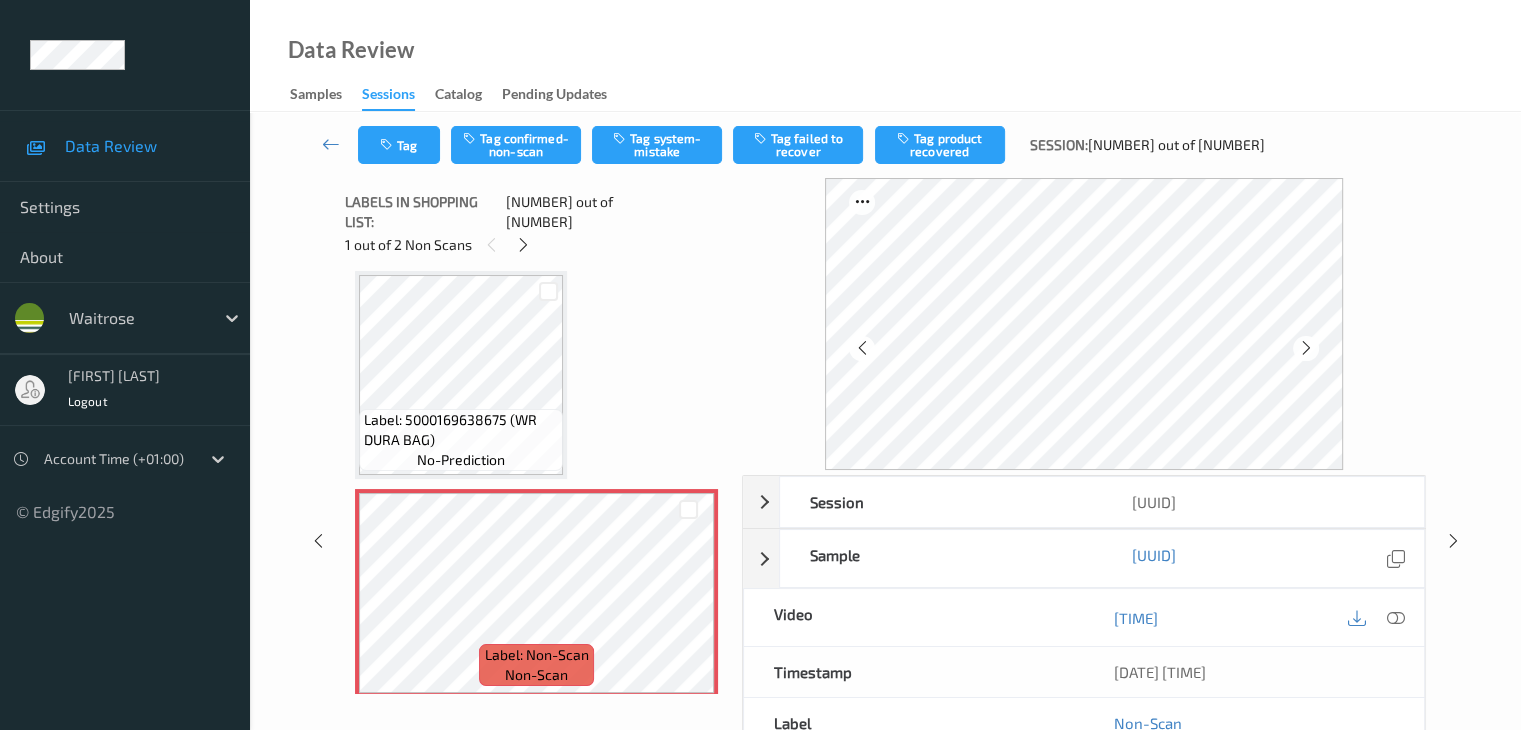 click at bounding box center [1306, 348] 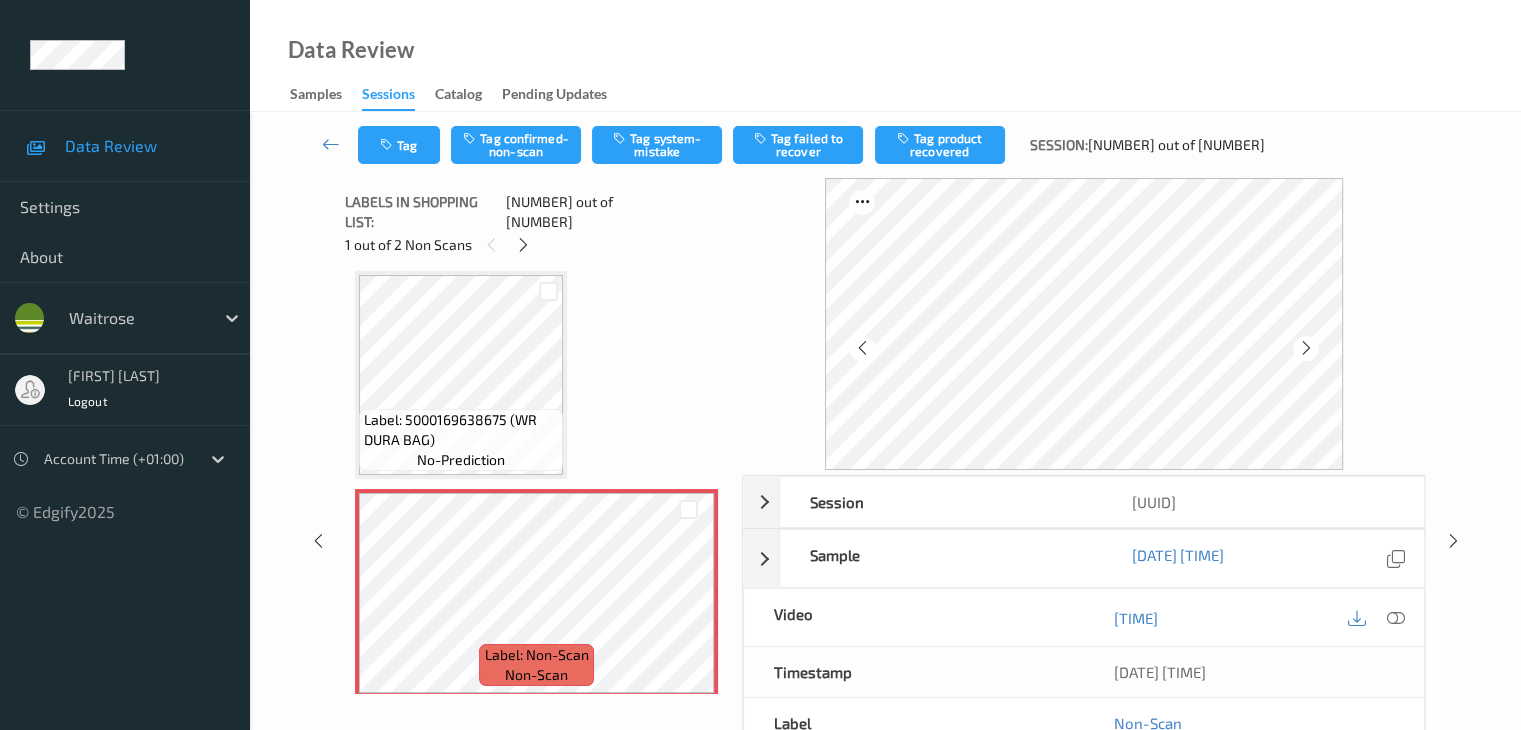 click at bounding box center (1306, 348) 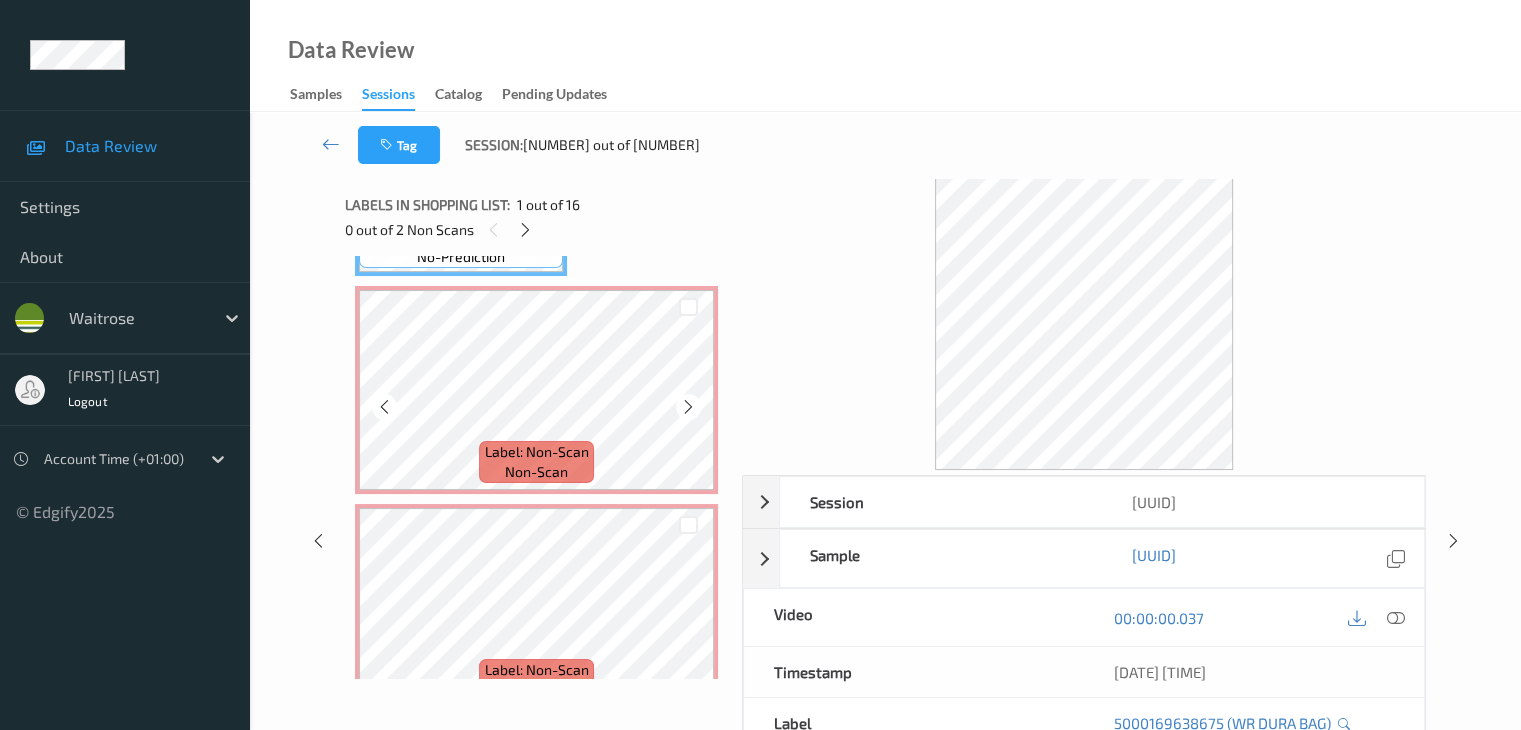 scroll, scrollTop: 210, scrollLeft: 0, axis: vertical 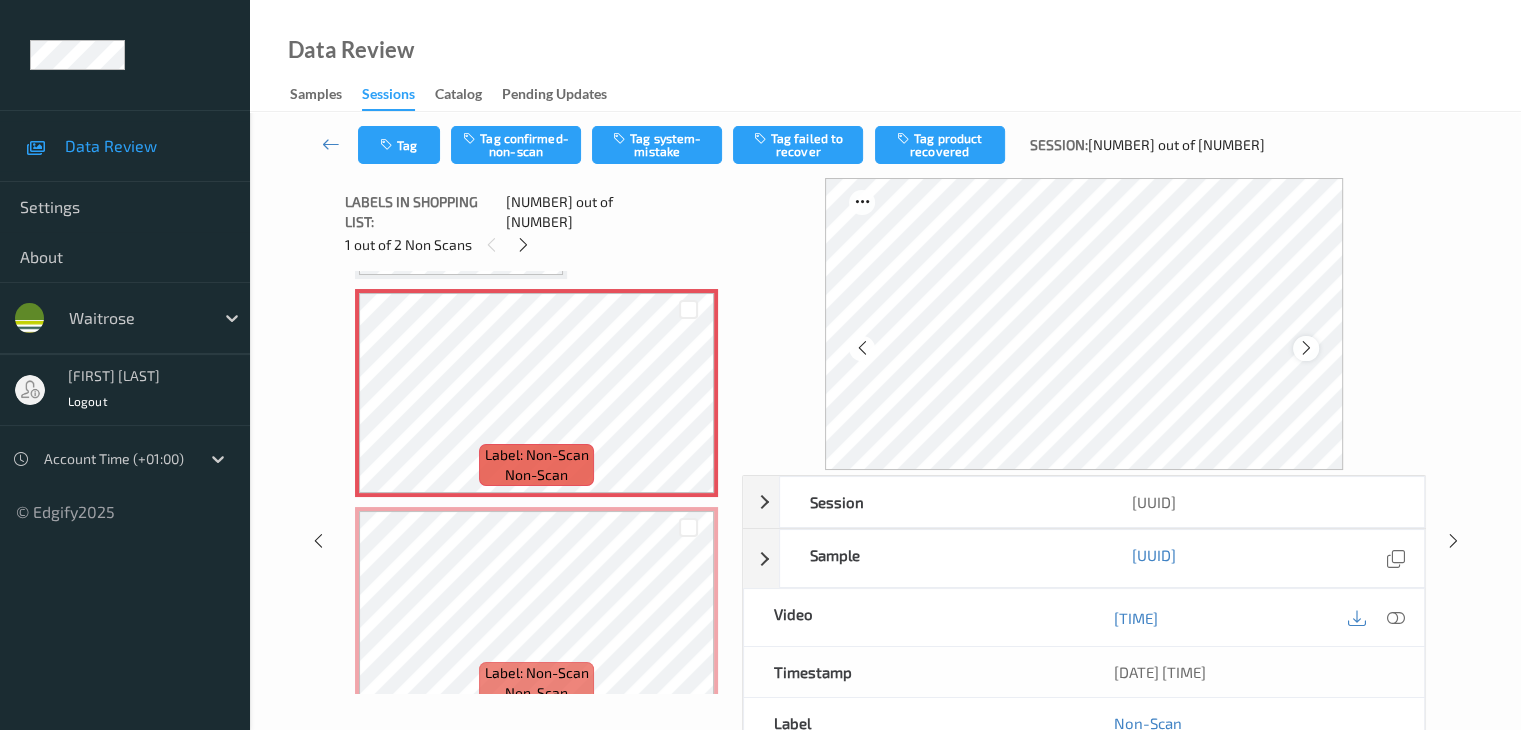 click at bounding box center (1306, 348) 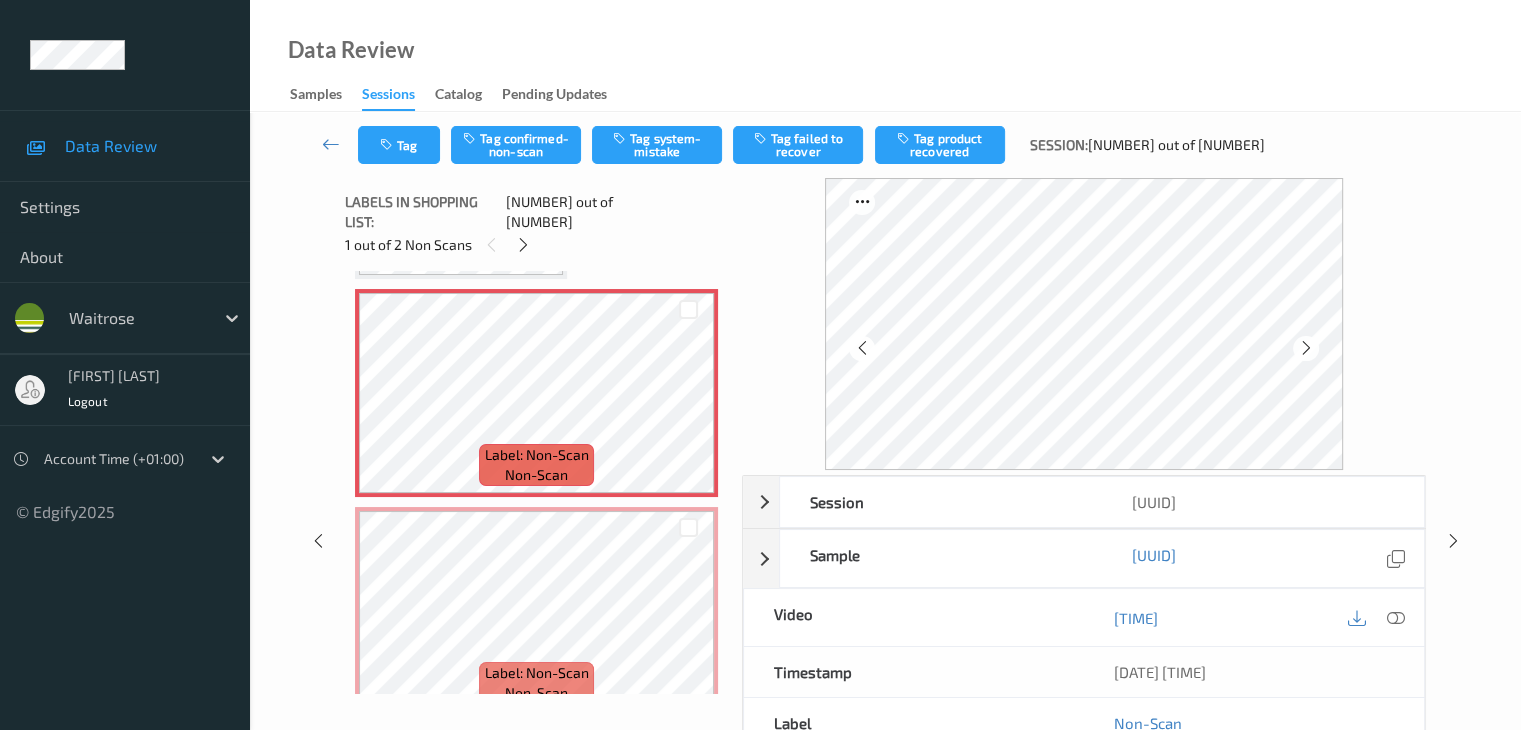 click at bounding box center [1306, 348] 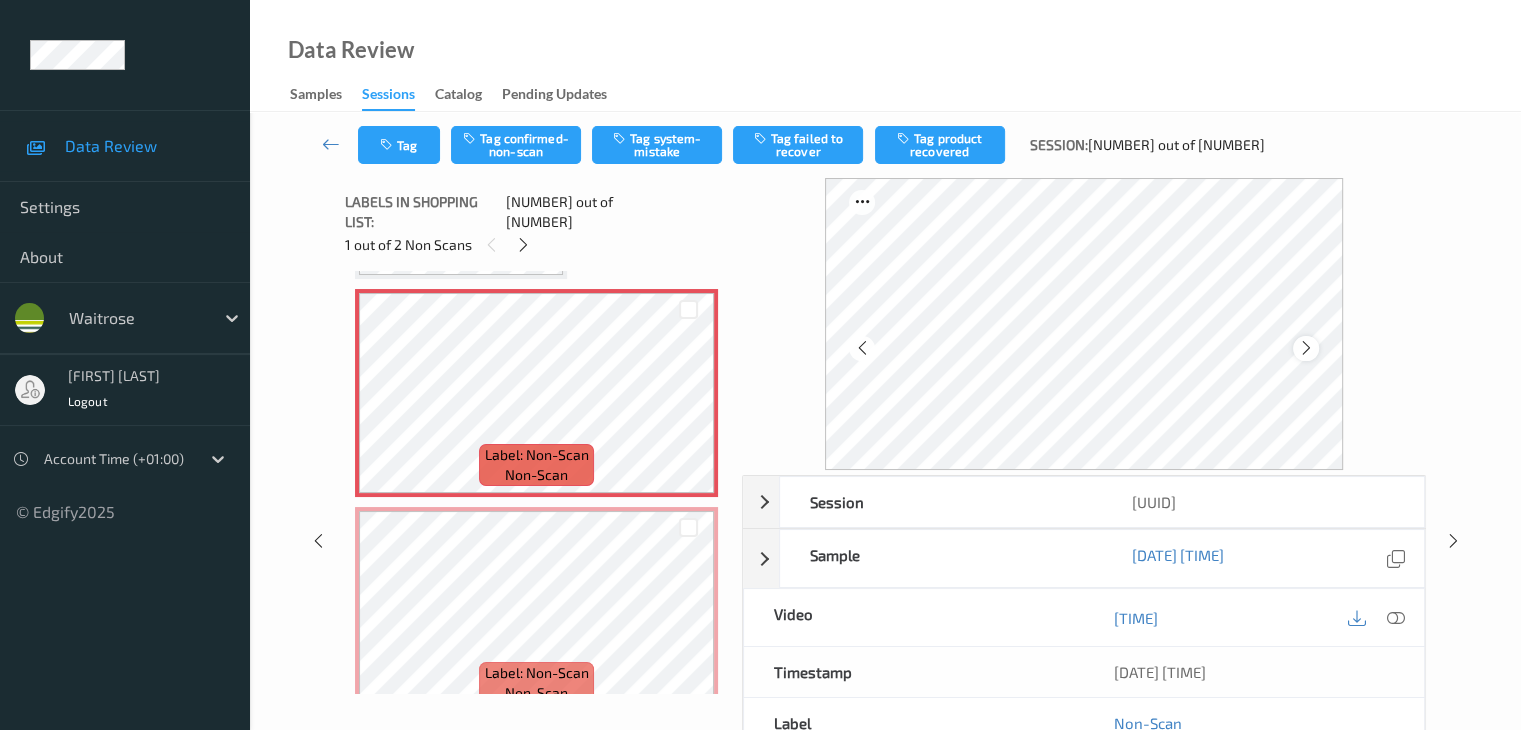 click at bounding box center [1306, 348] 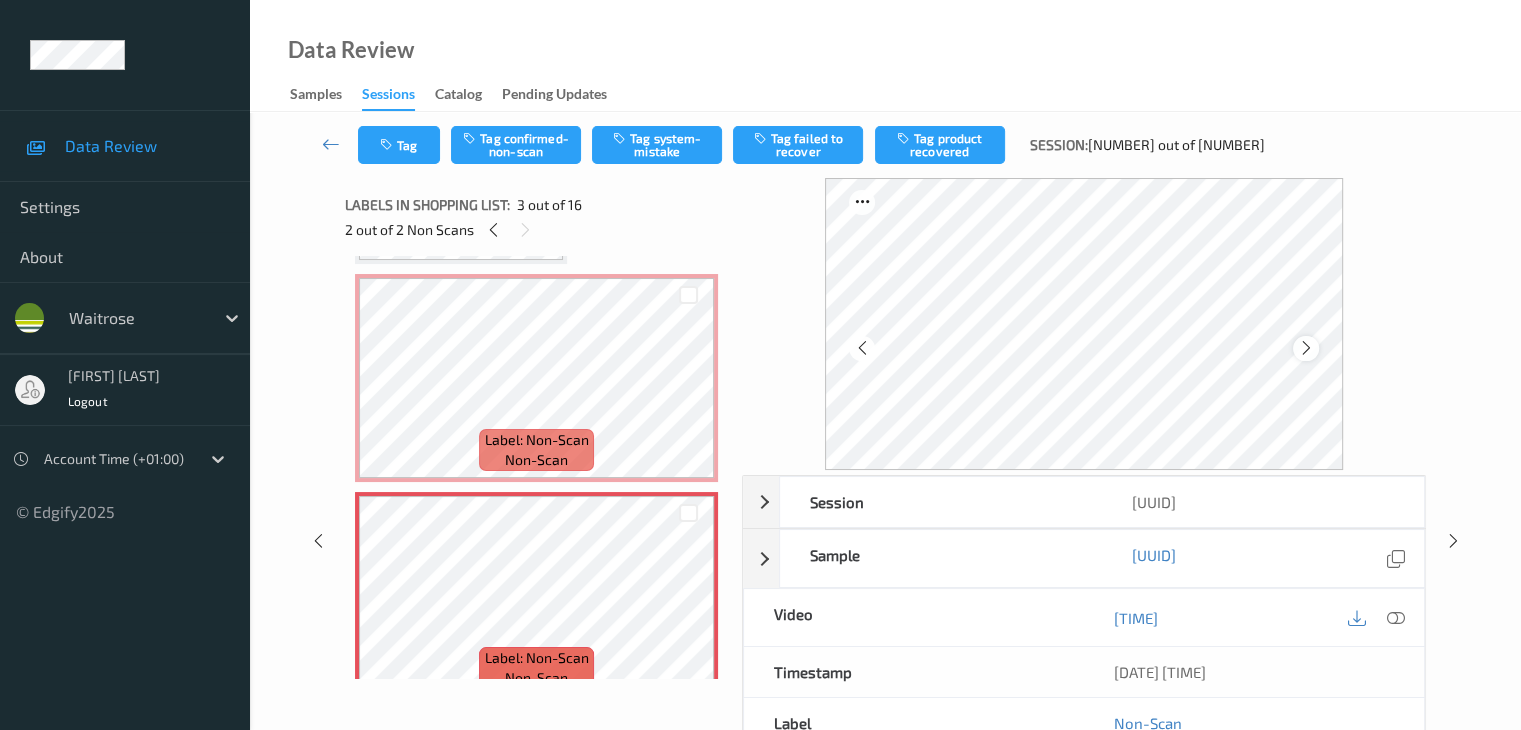 click at bounding box center [1305, 348] 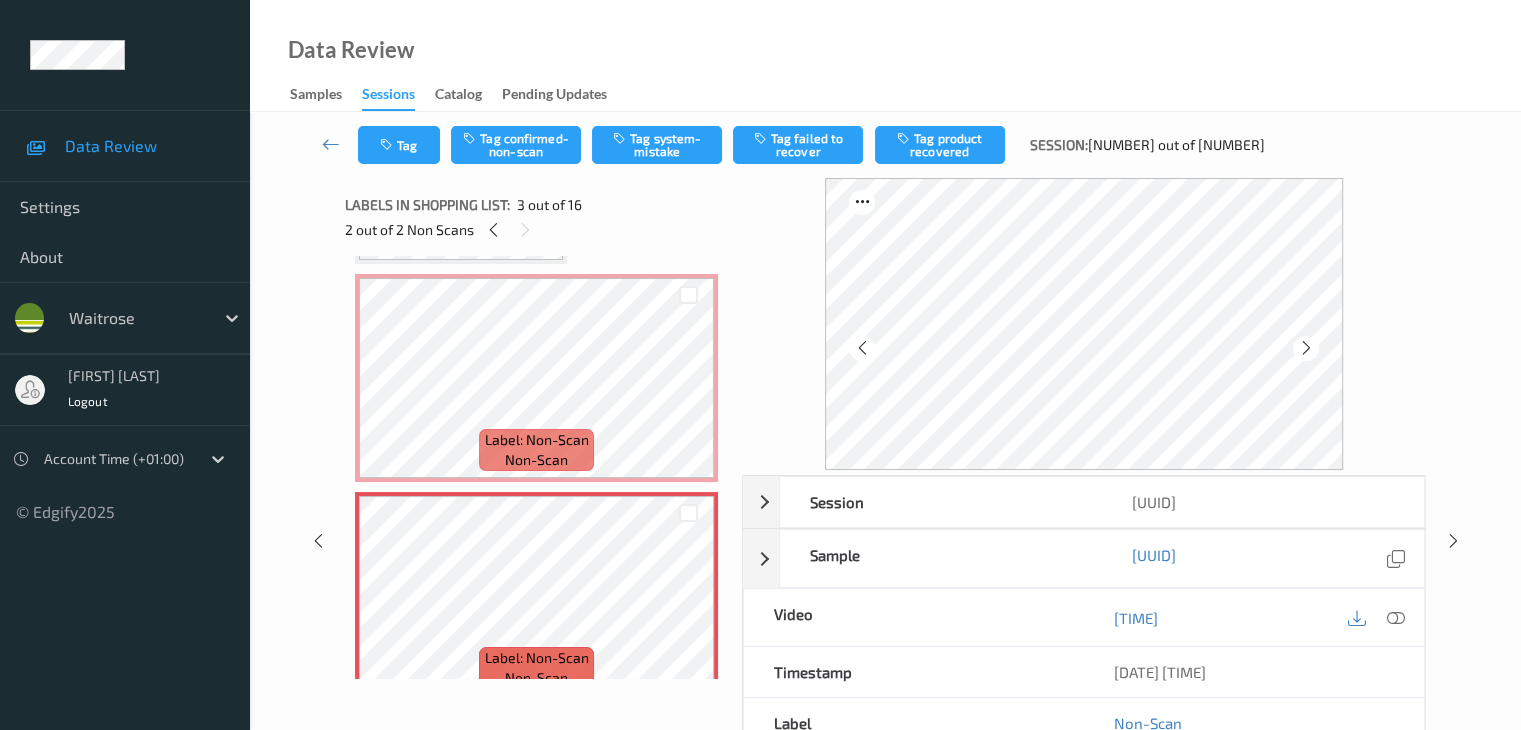 click at bounding box center (1306, 348) 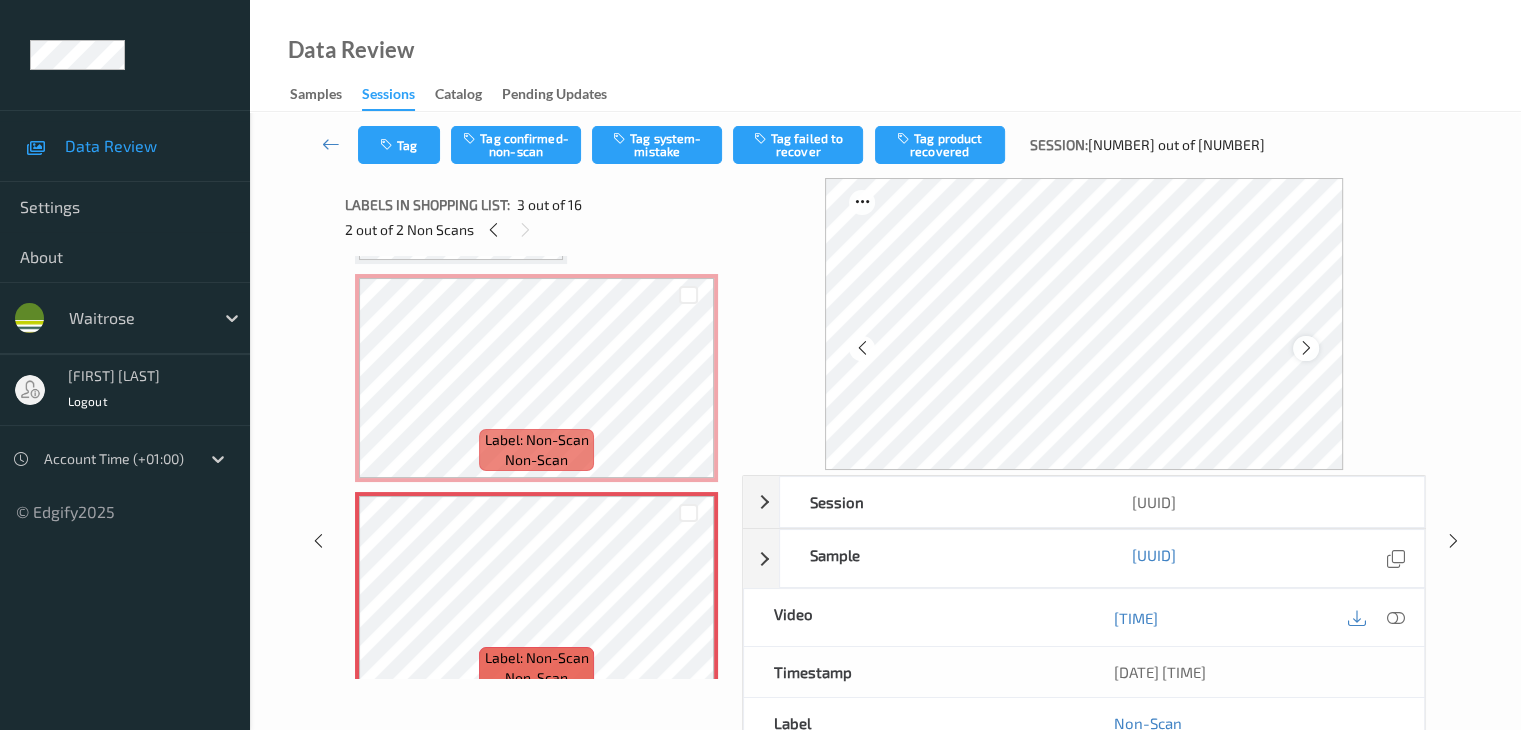 click at bounding box center (1306, 348) 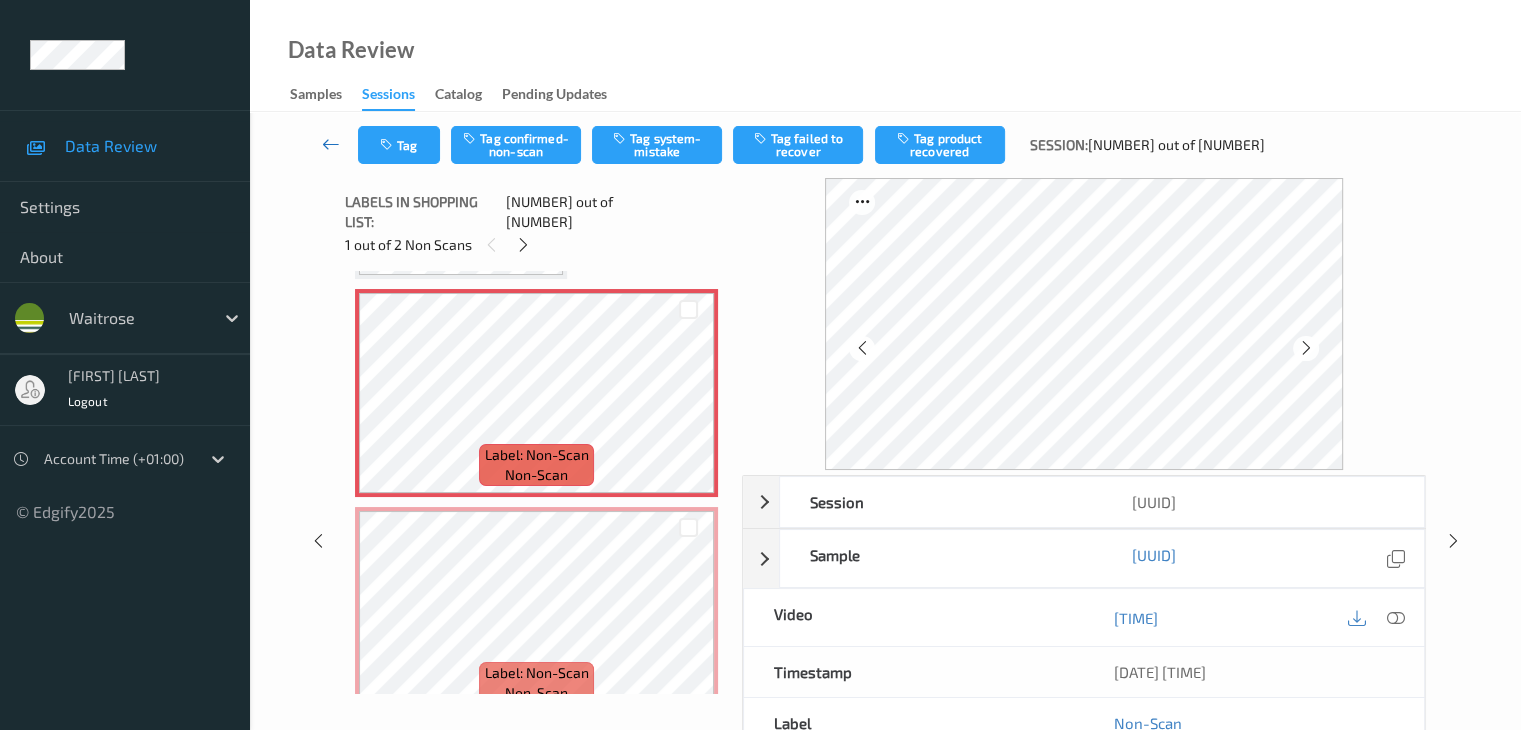 click at bounding box center (331, 144) 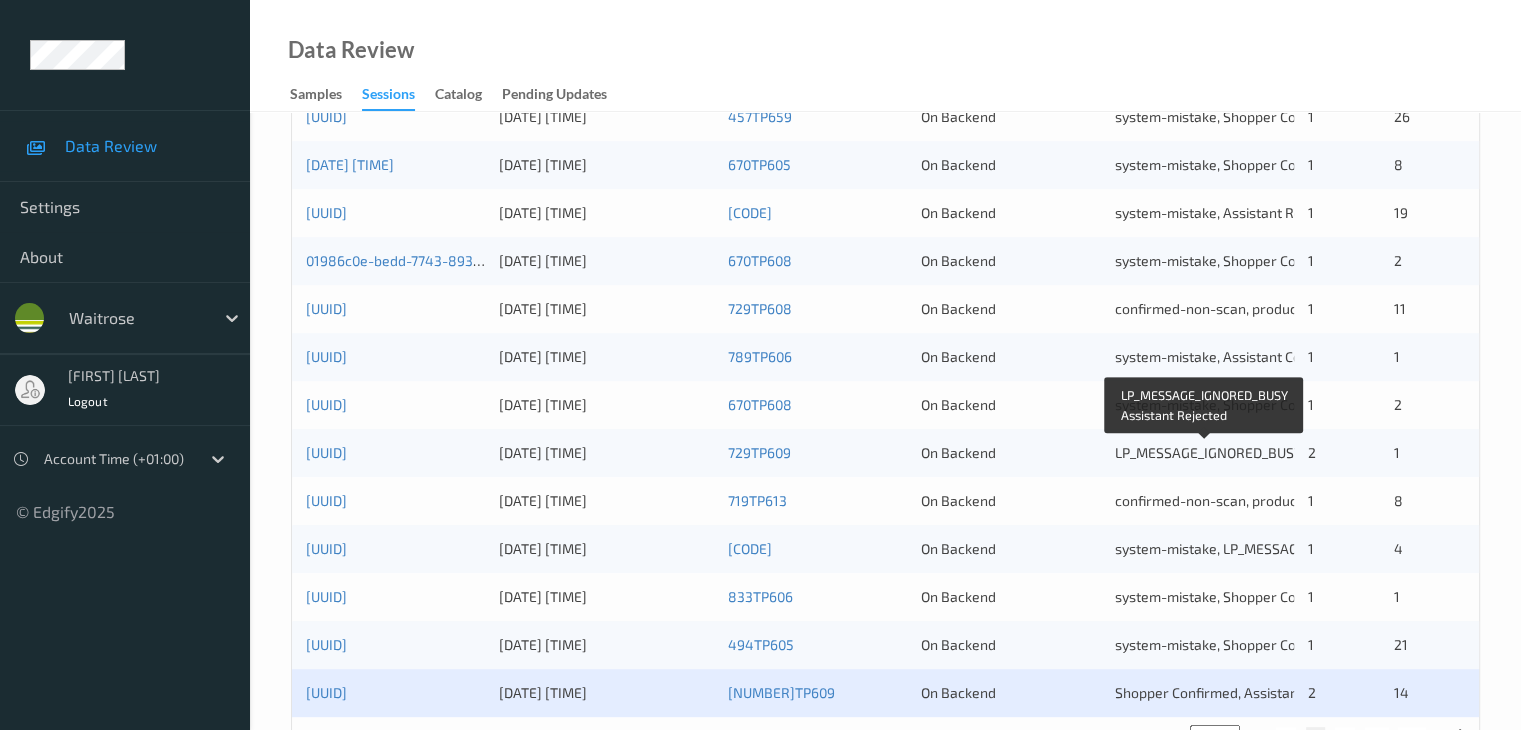 scroll, scrollTop: 932, scrollLeft: 0, axis: vertical 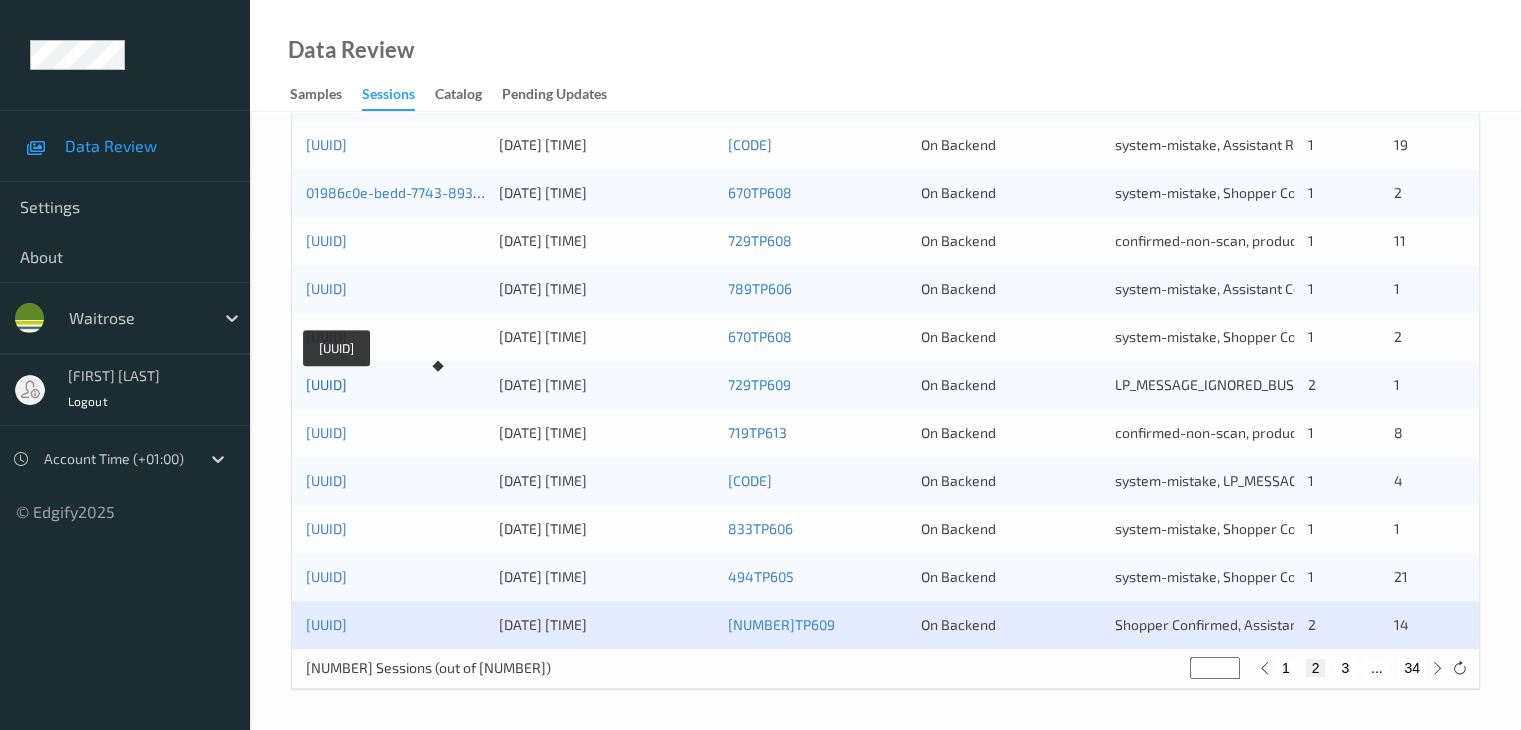 click on "01986c09-4fc6-77e4-a96c-7323bf87752c" at bounding box center (326, 384) 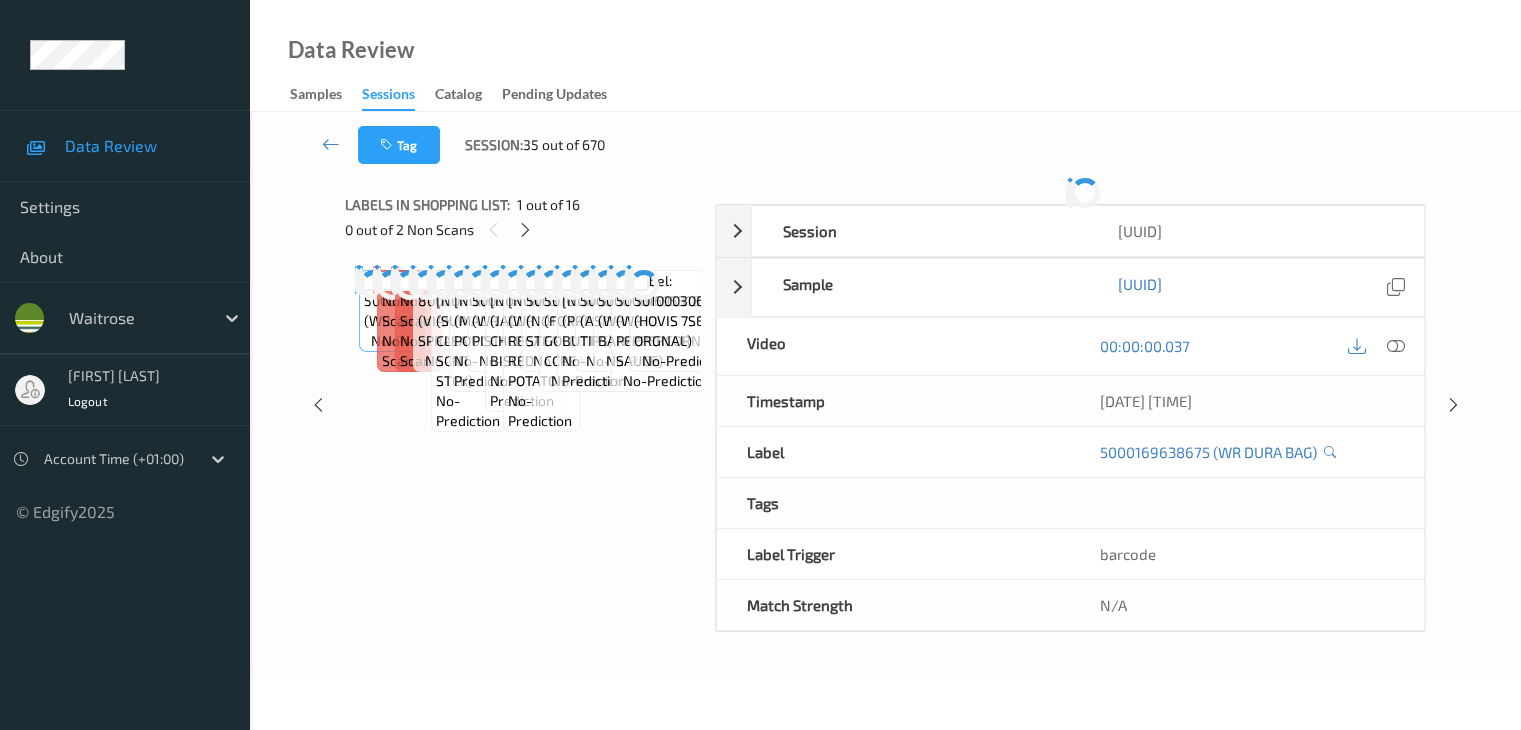 scroll, scrollTop: 0, scrollLeft: 0, axis: both 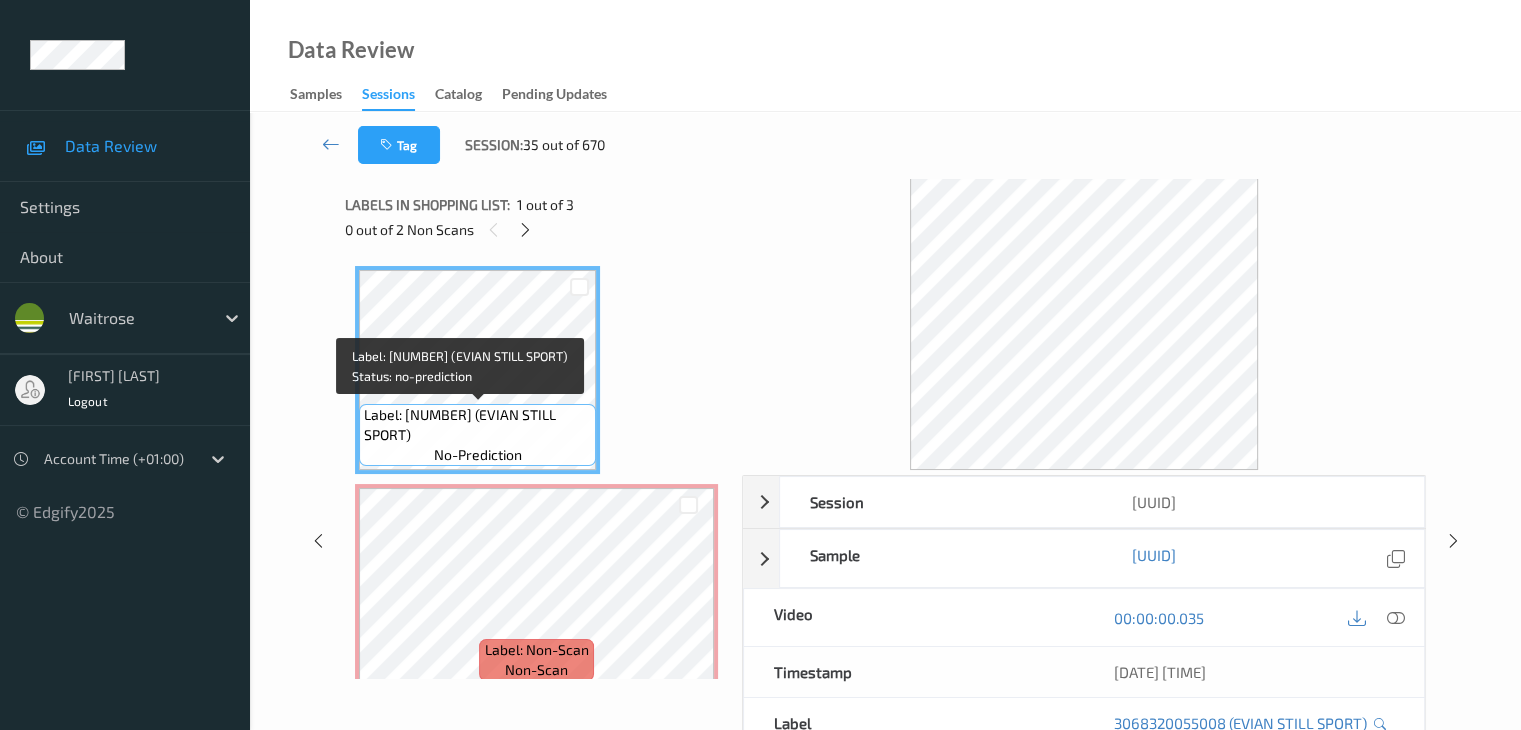 click on "Label: 3068320055008 (EVIAN STILL SPORT)" at bounding box center (477, 425) 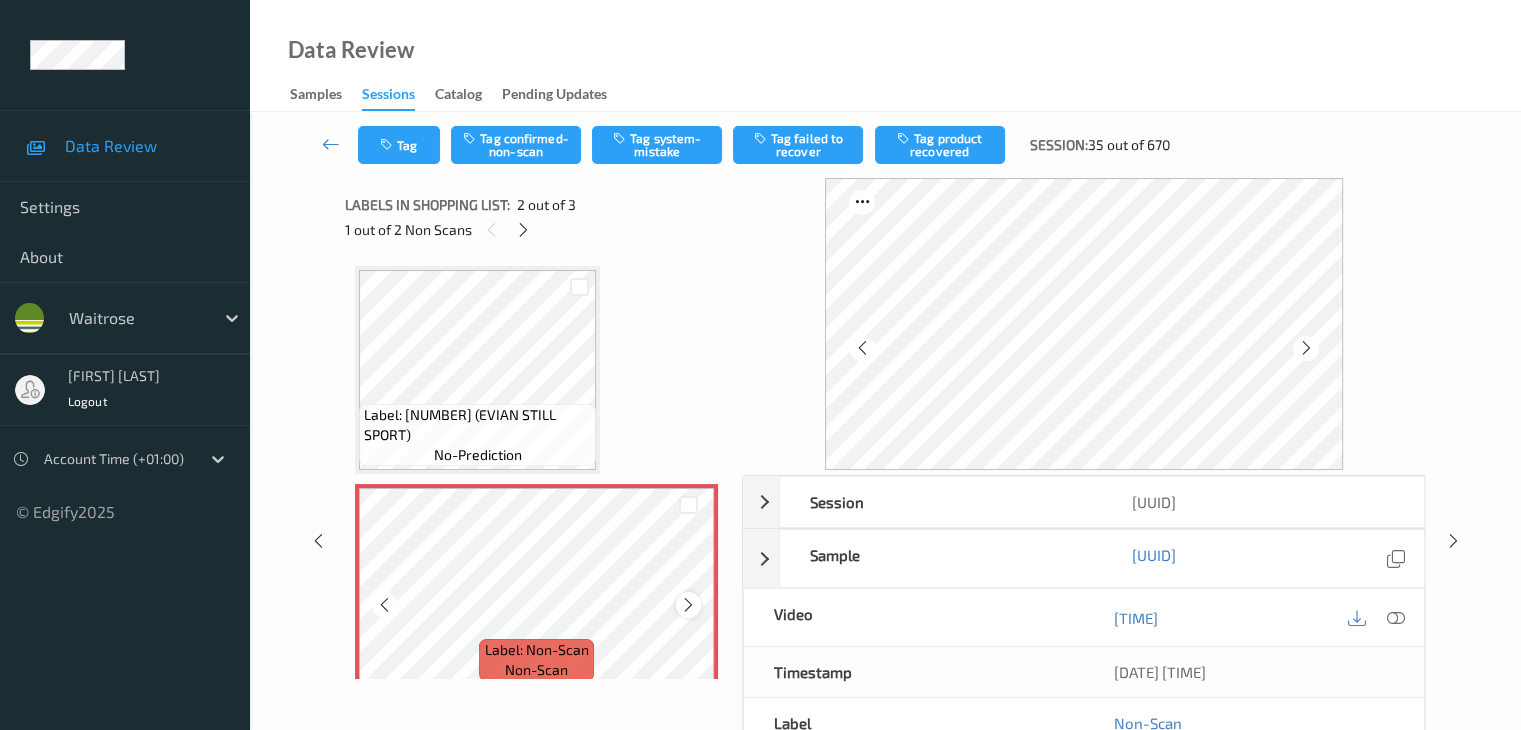 click at bounding box center (688, 605) 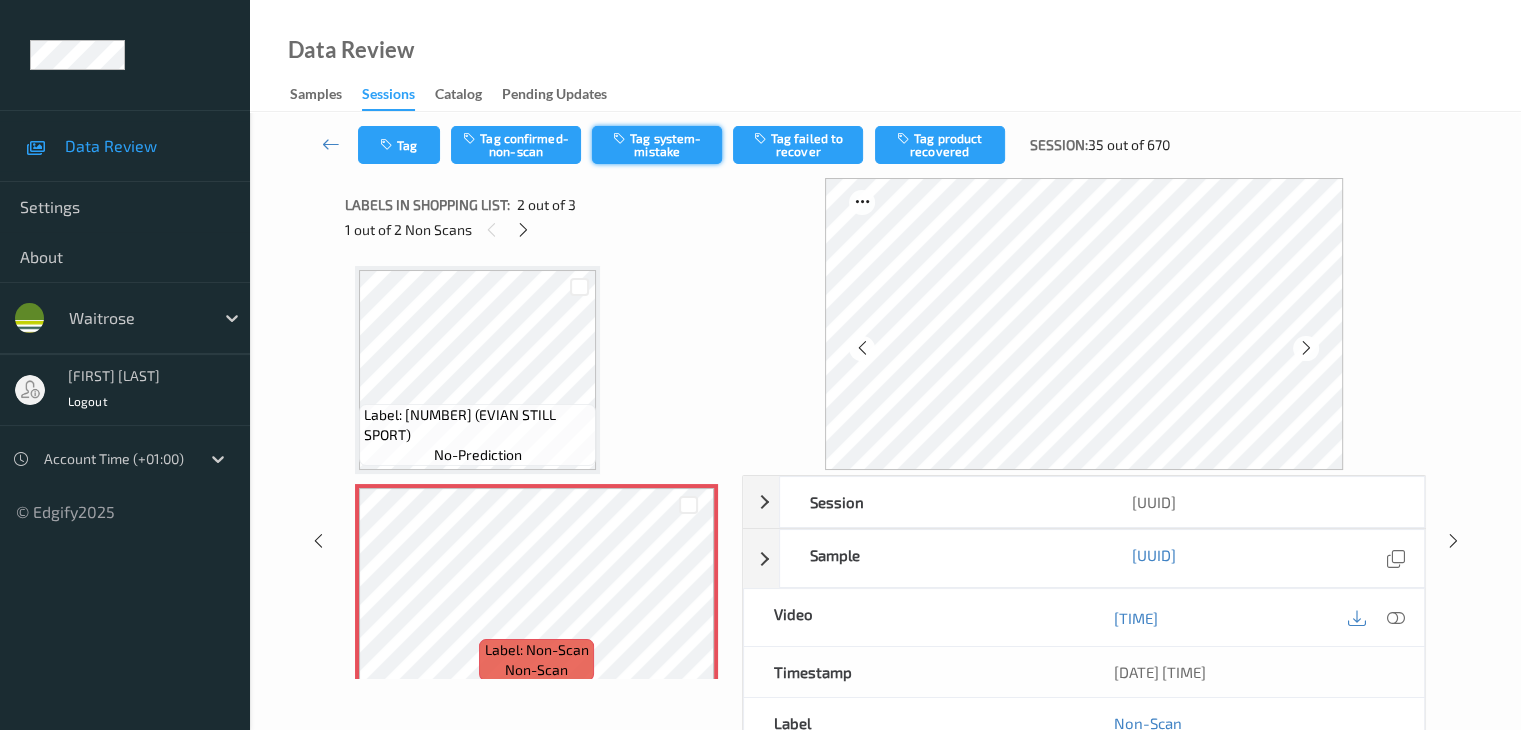 click on "Tag   system-mistake" at bounding box center [657, 145] 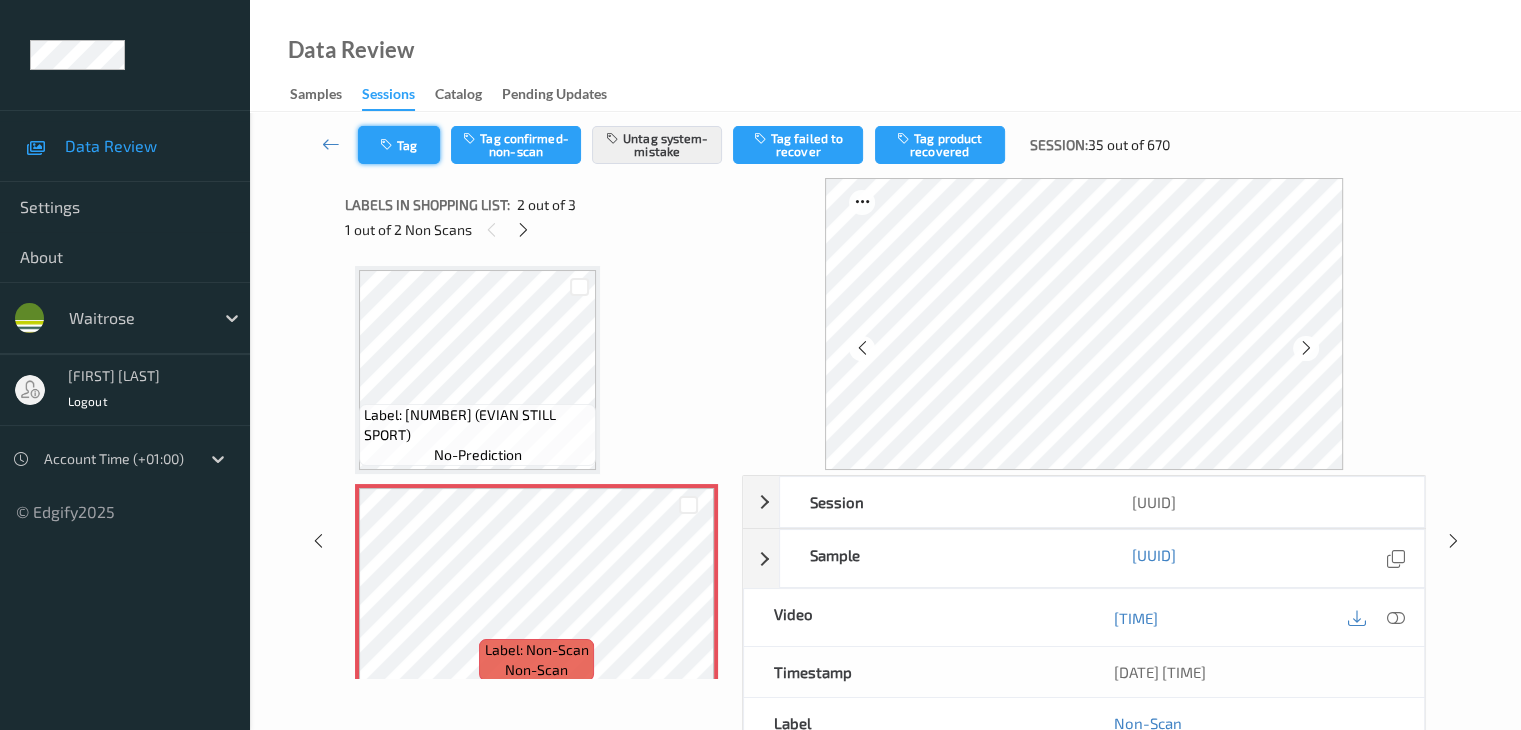 click at bounding box center (388, 145) 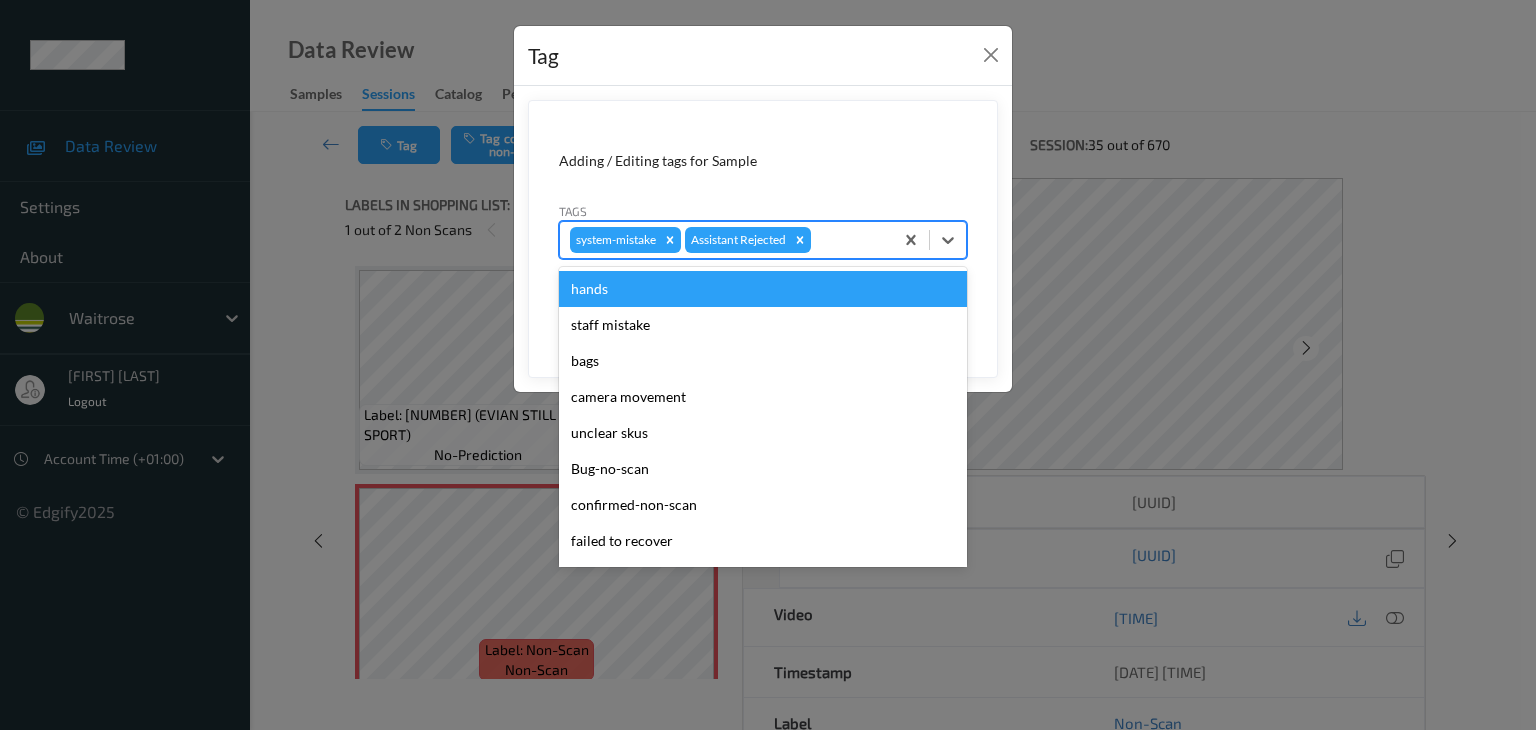 click at bounding box center [849, 240] 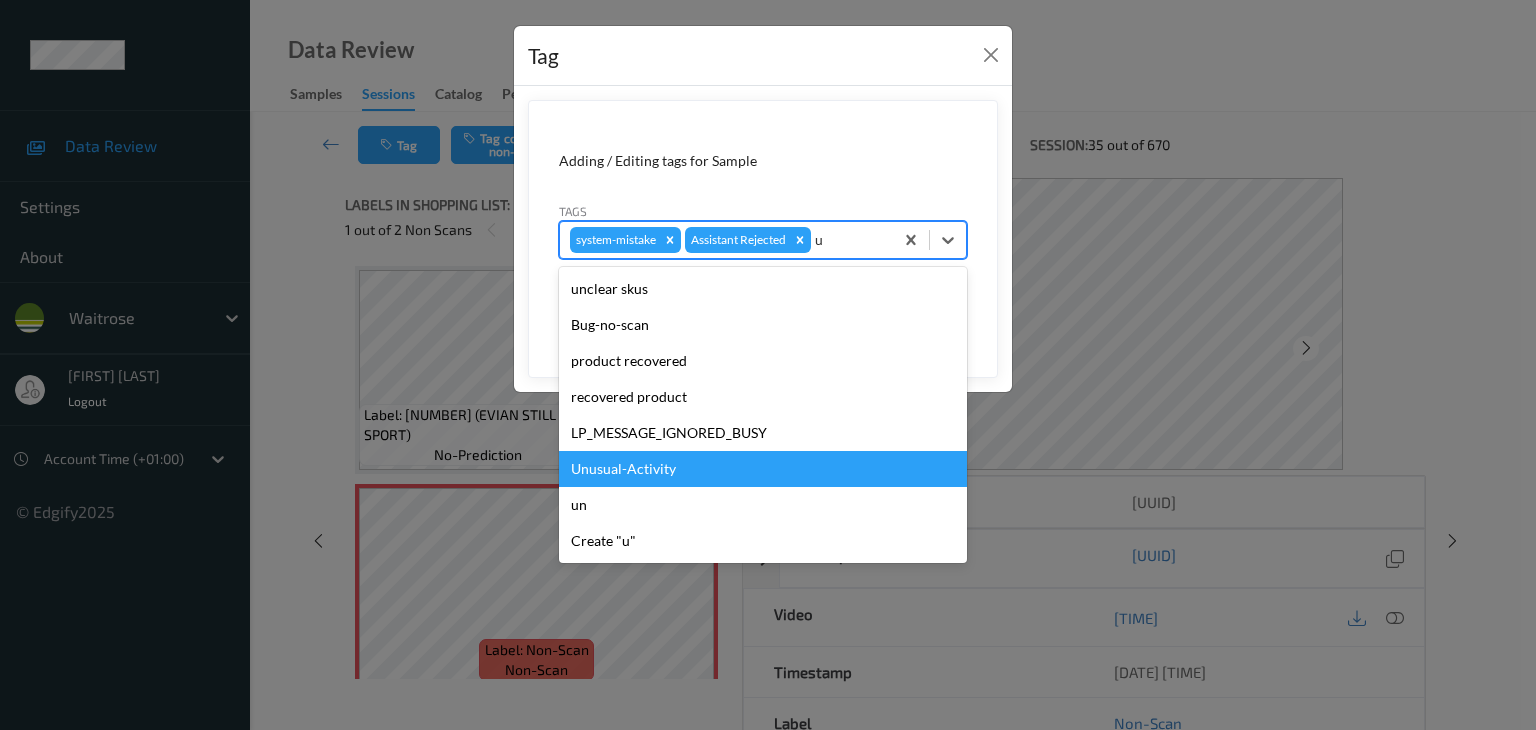 click on "Unusual-Activity" at bounding box center [763, 469] 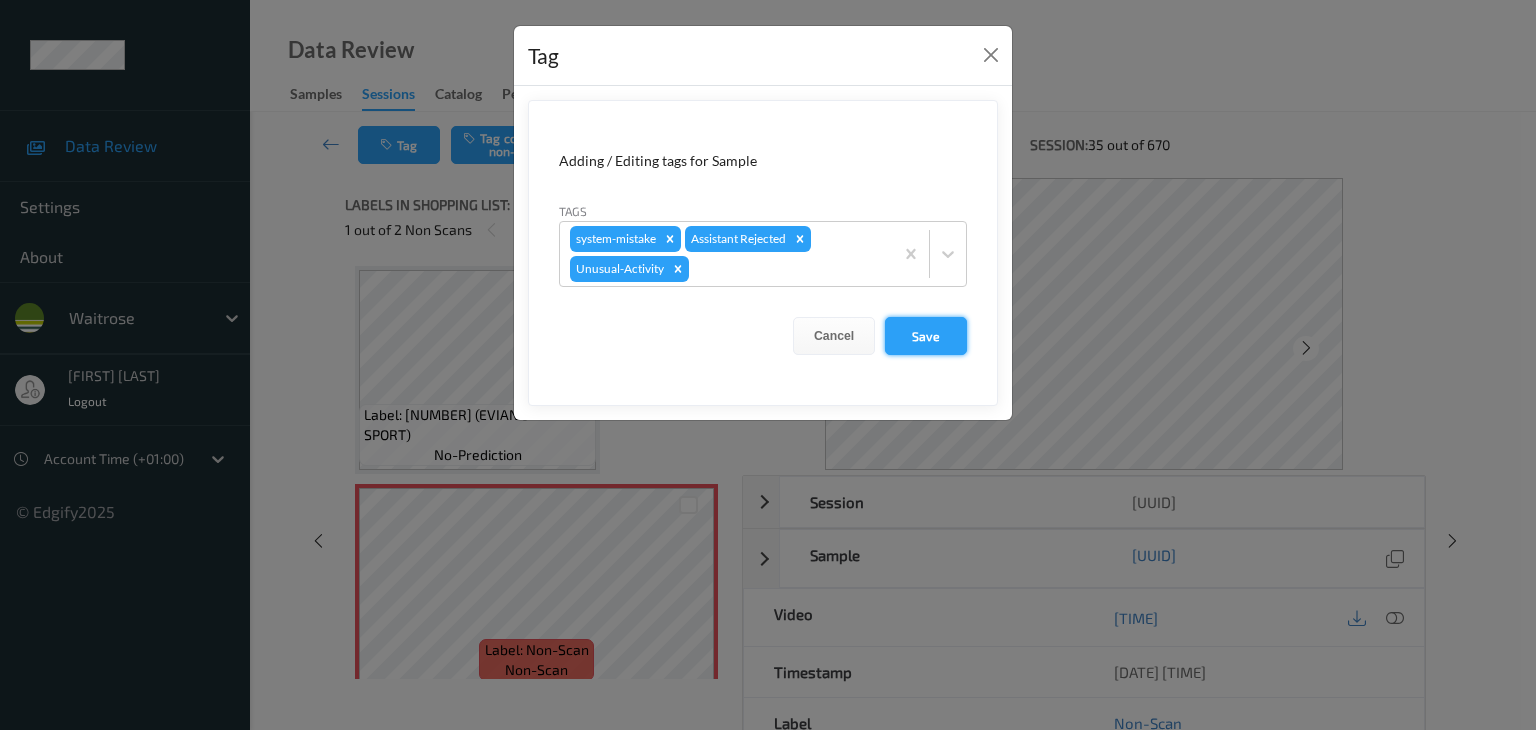 click on "Save" at bounding box center [926, 336] 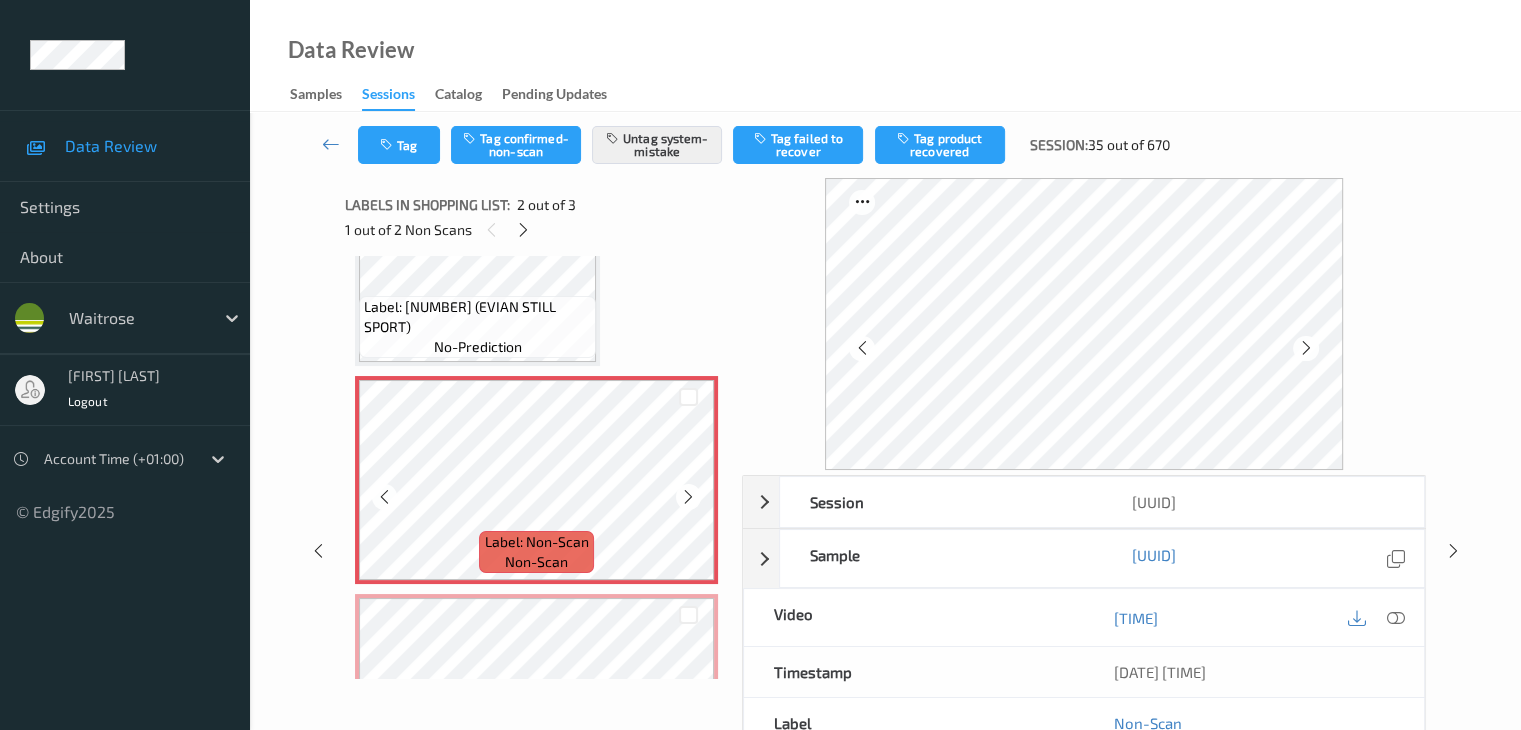 scroll, scrollTop: 241, scrollLeft: 0, axis: vertical 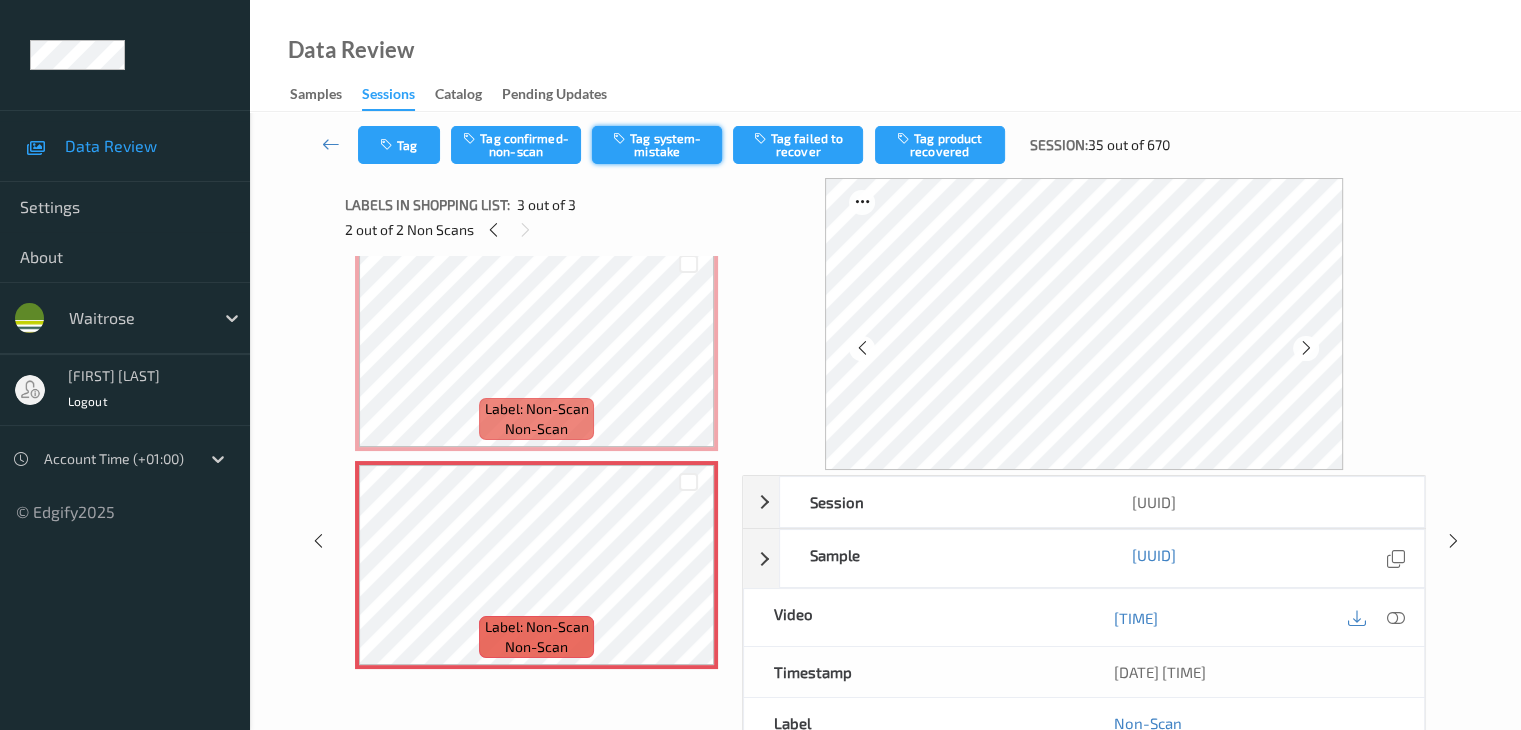 click at bounding box center (621, 138) 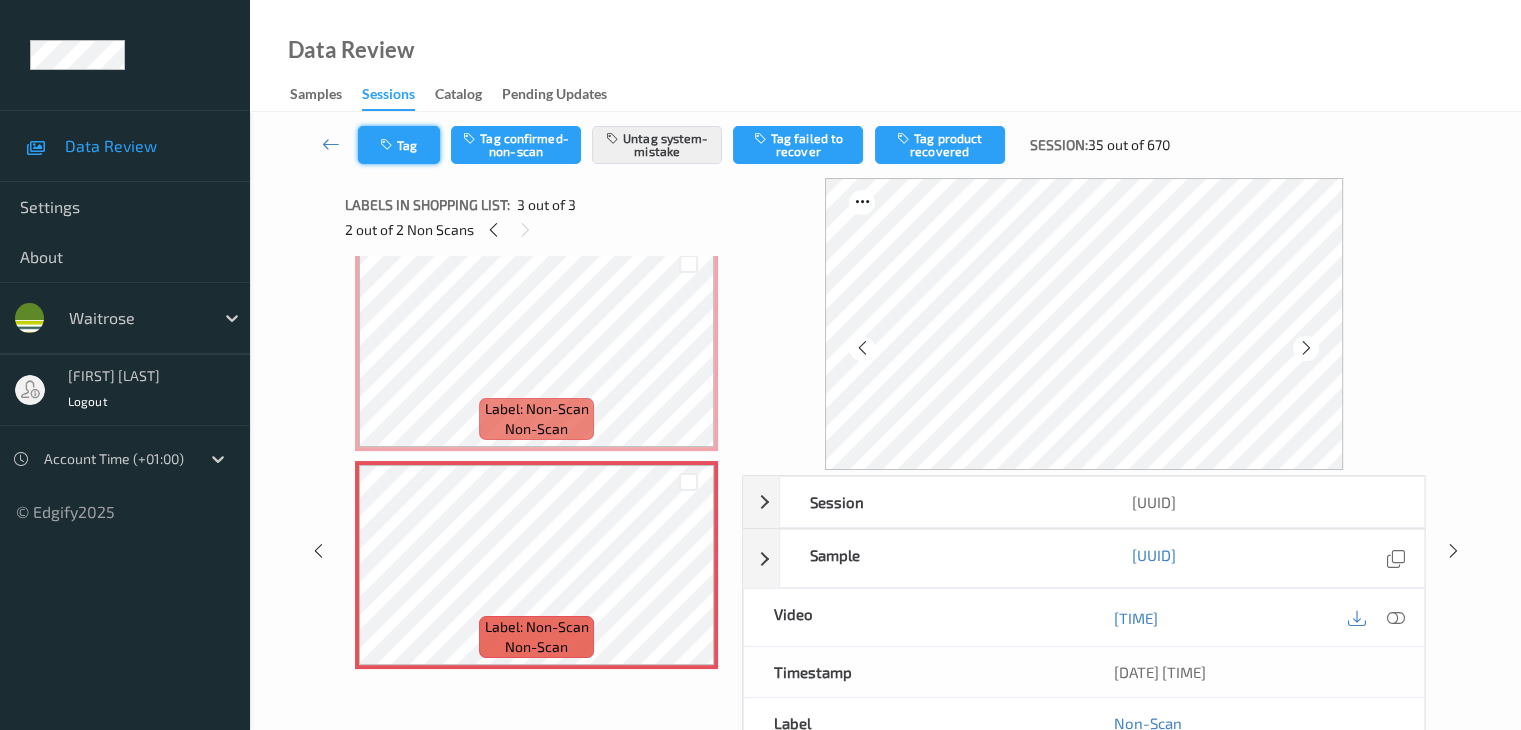 click on "Tag" at bounding box center (399, 145) 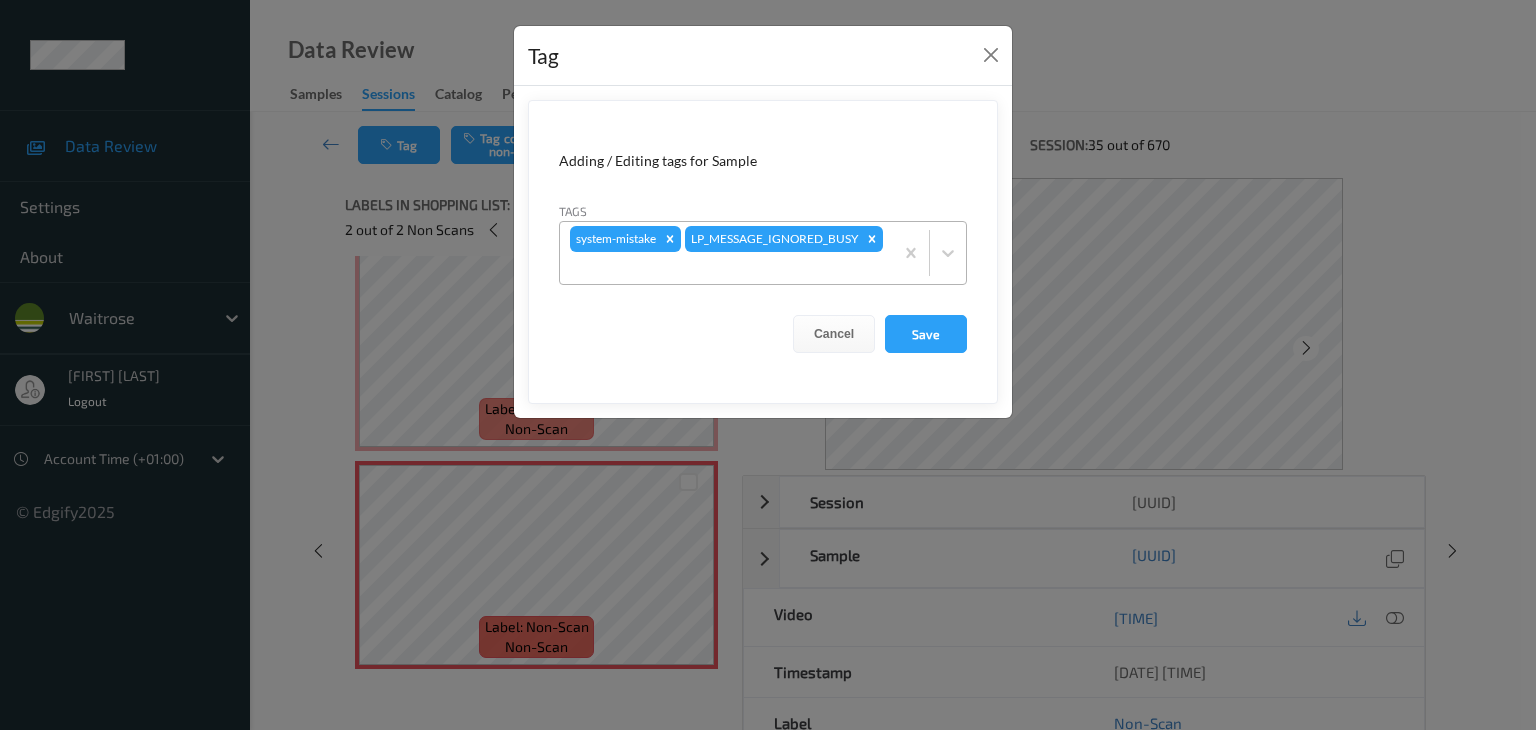 click at bounding box center (726, 268) 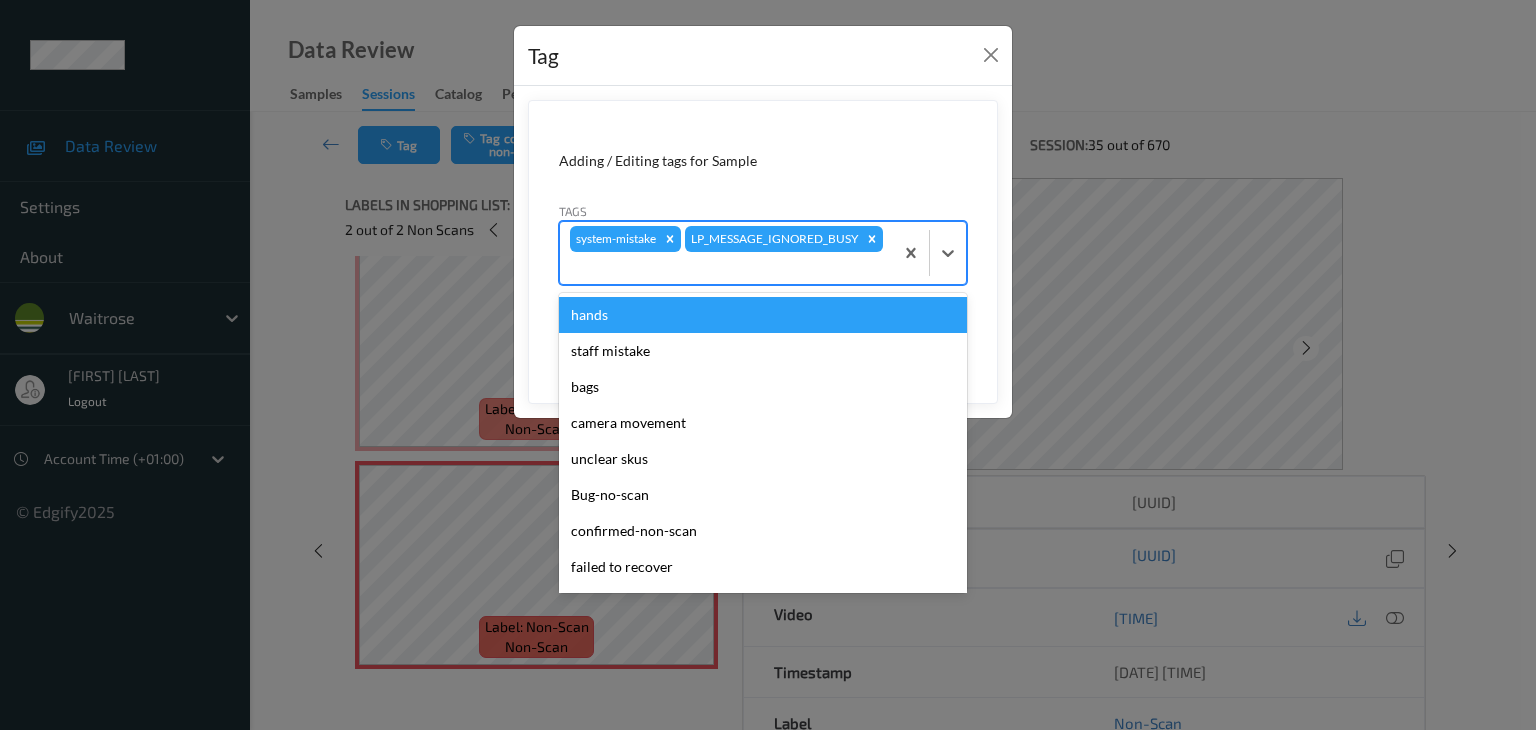 type on "u" 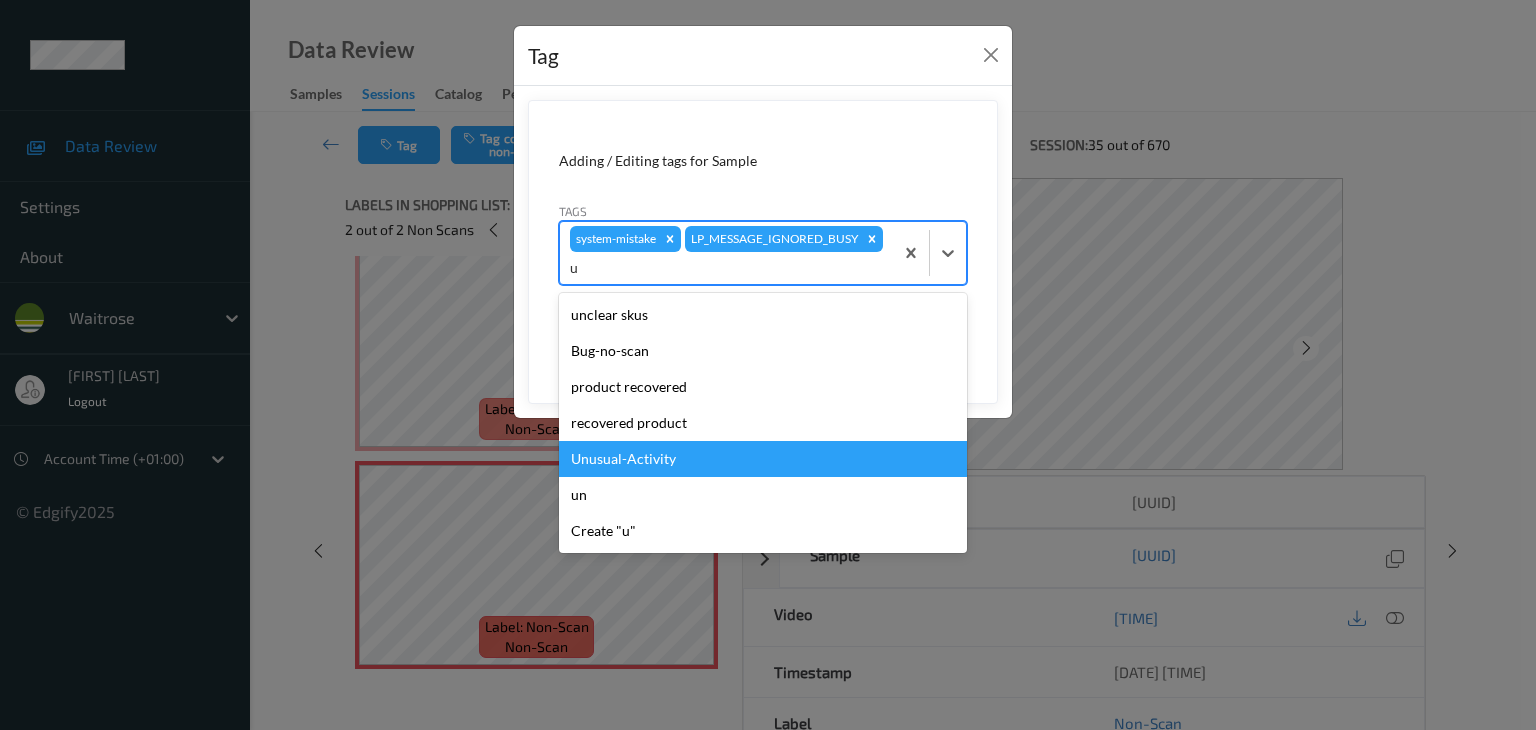click on "Unusual-Activity" at bounding box center (763, 459) 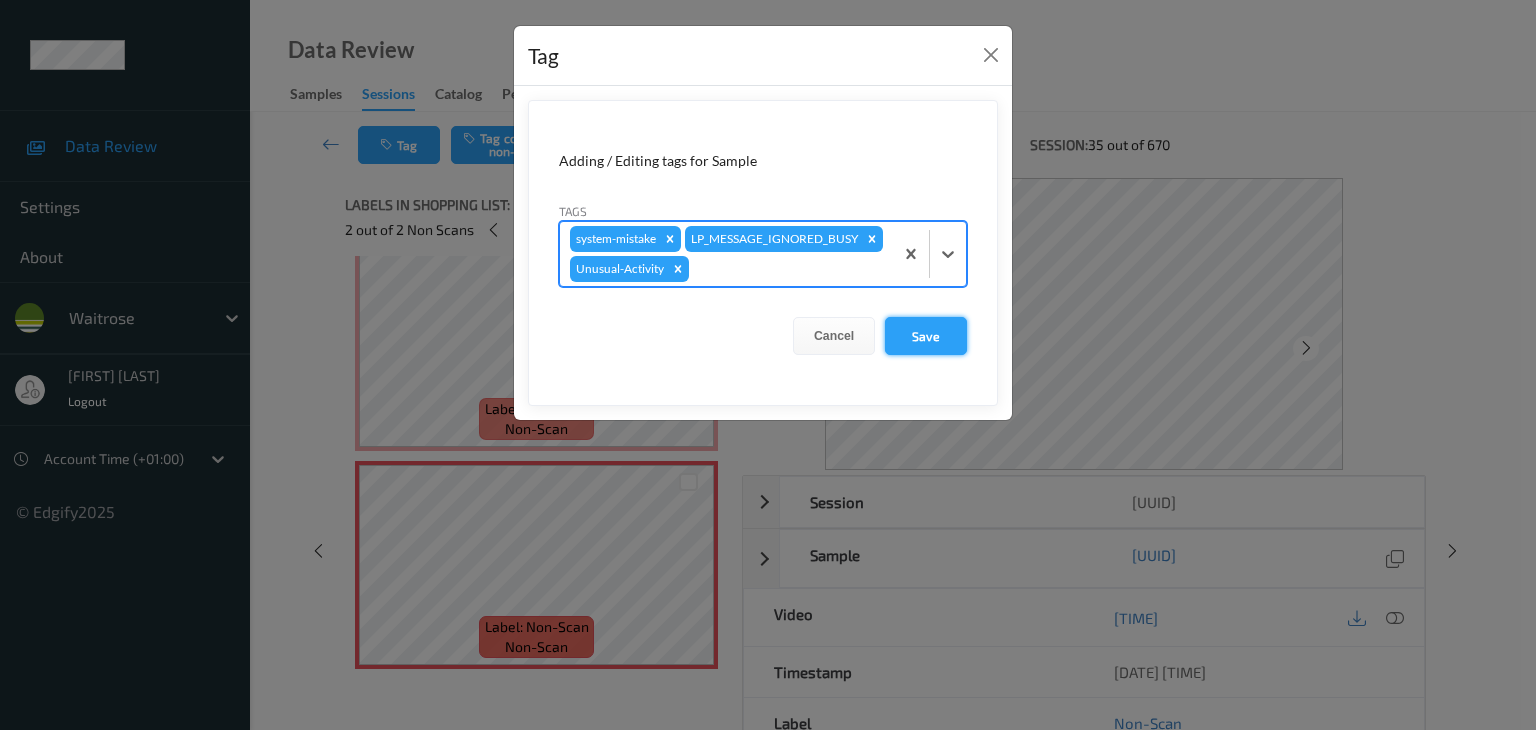 click on "Save" at bounding box center (926, 336) 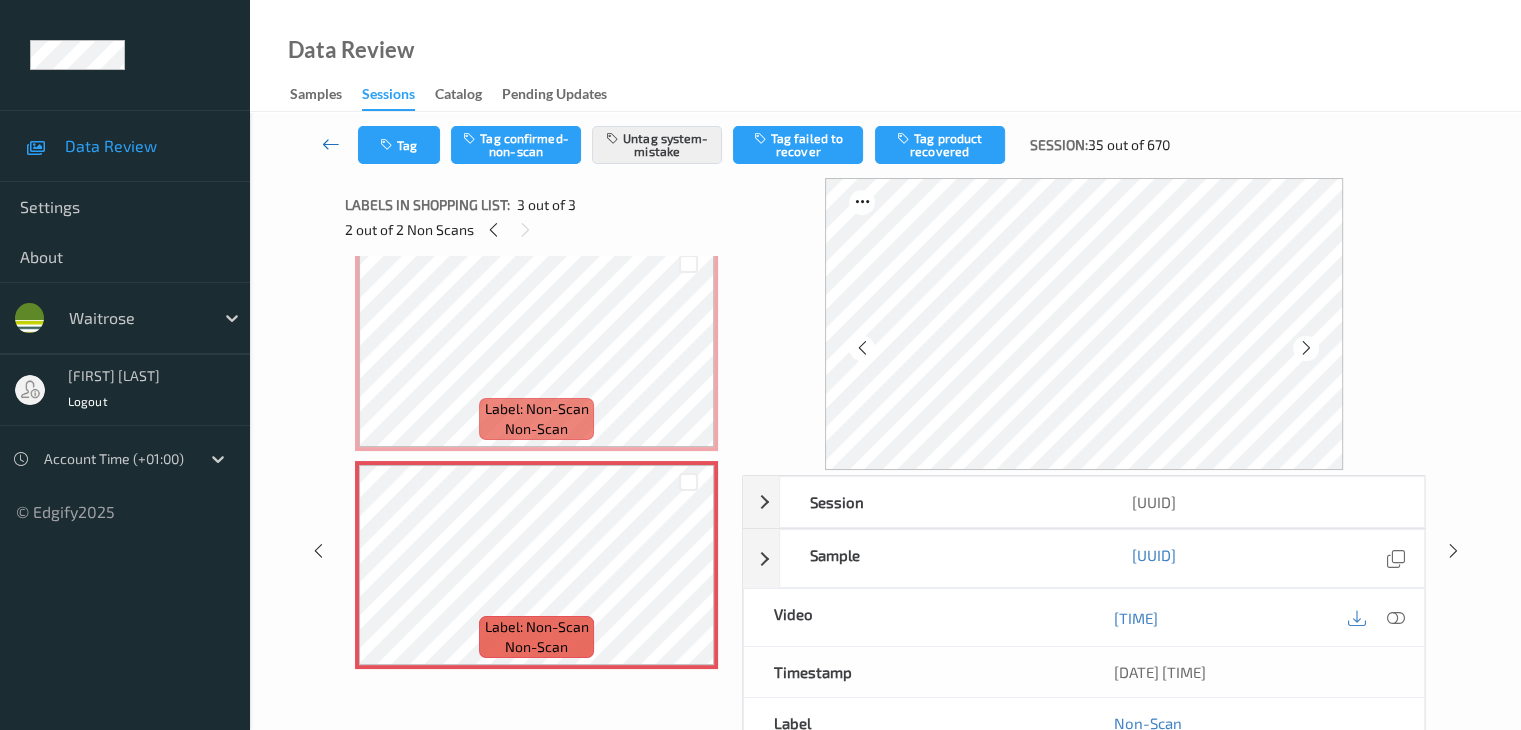 click at bounding box center (331, 144) 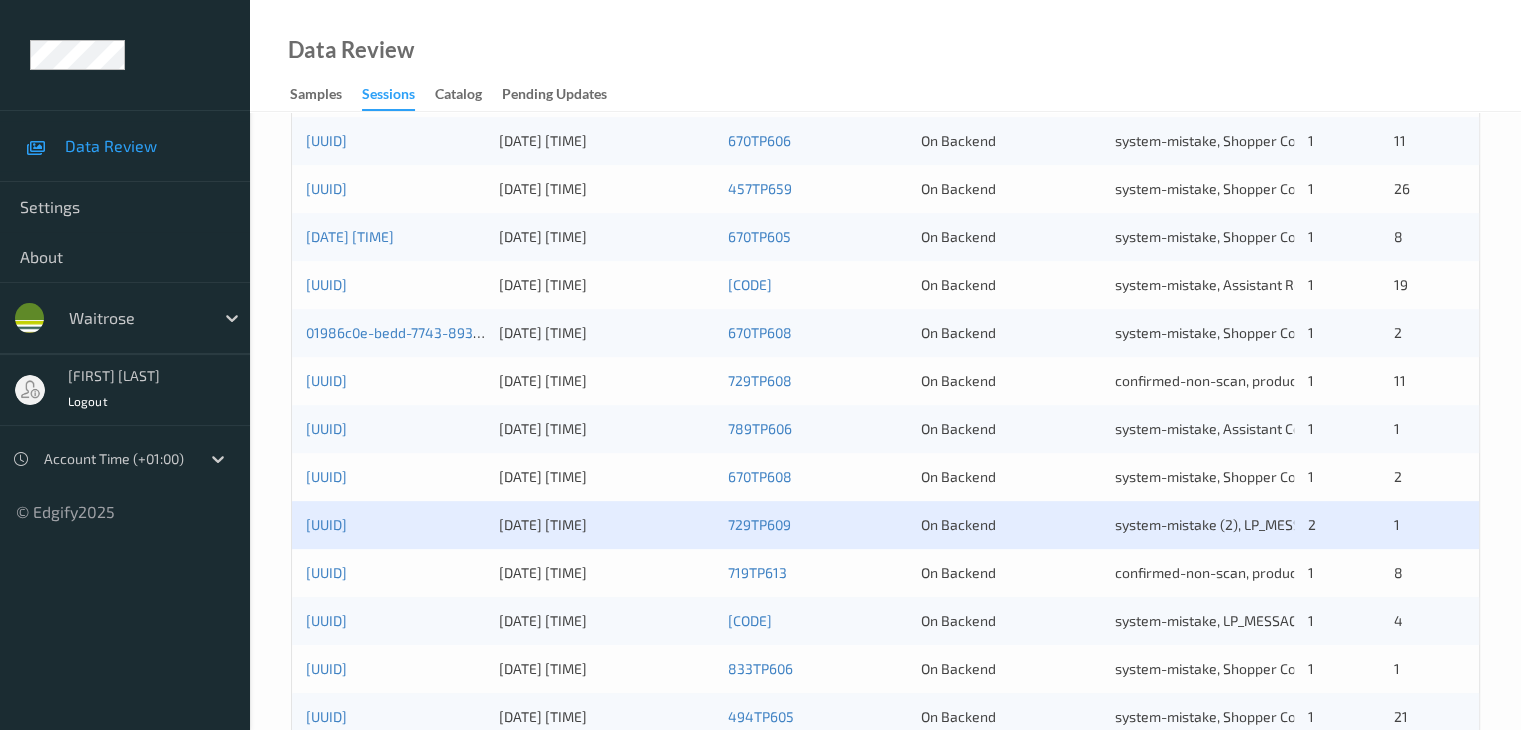scroll, scrollTop: 900, scrollLeft: 0, axis: vertical 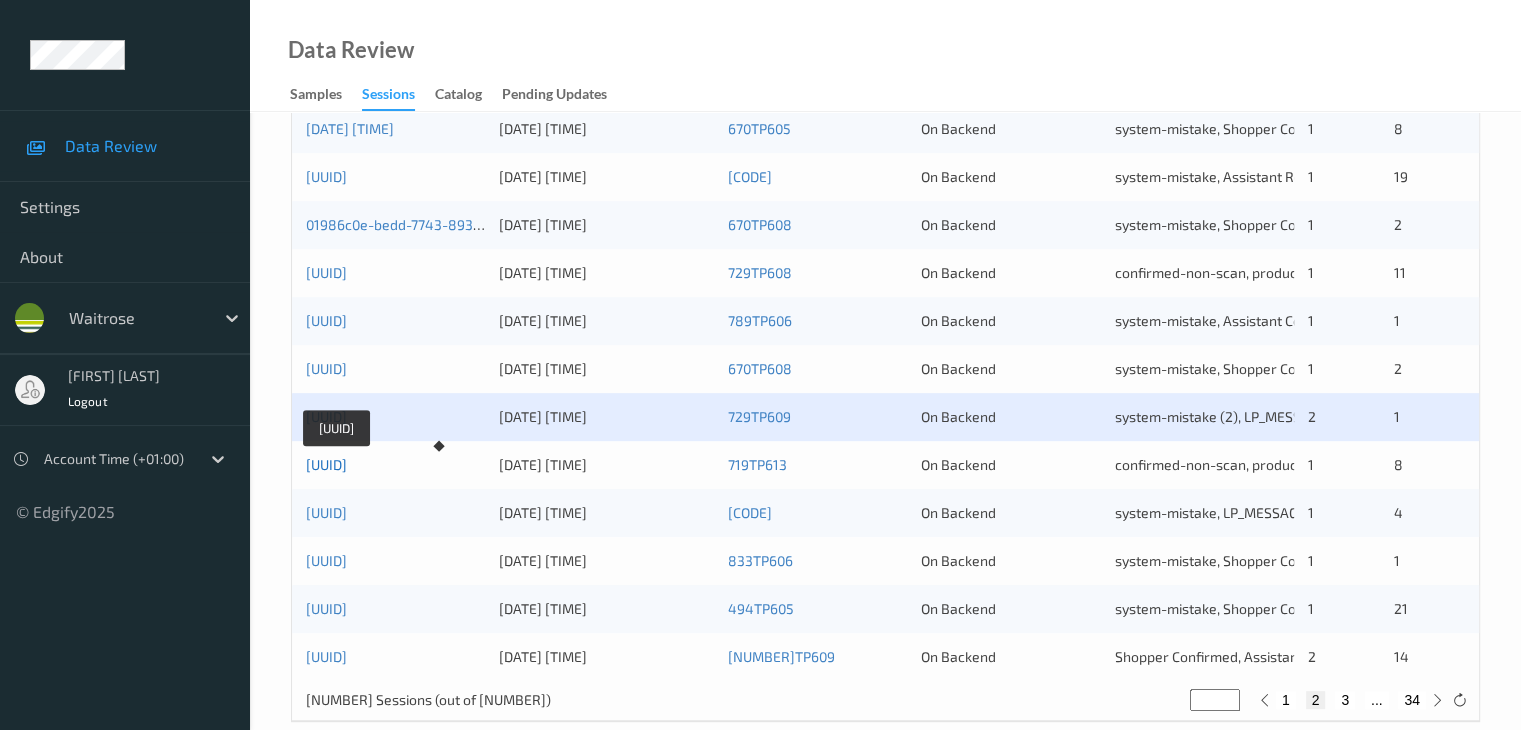 click on "01986c08-bf57-7a0d-903f-6e2cb6a8fc39" at bounding box center (326, 464) 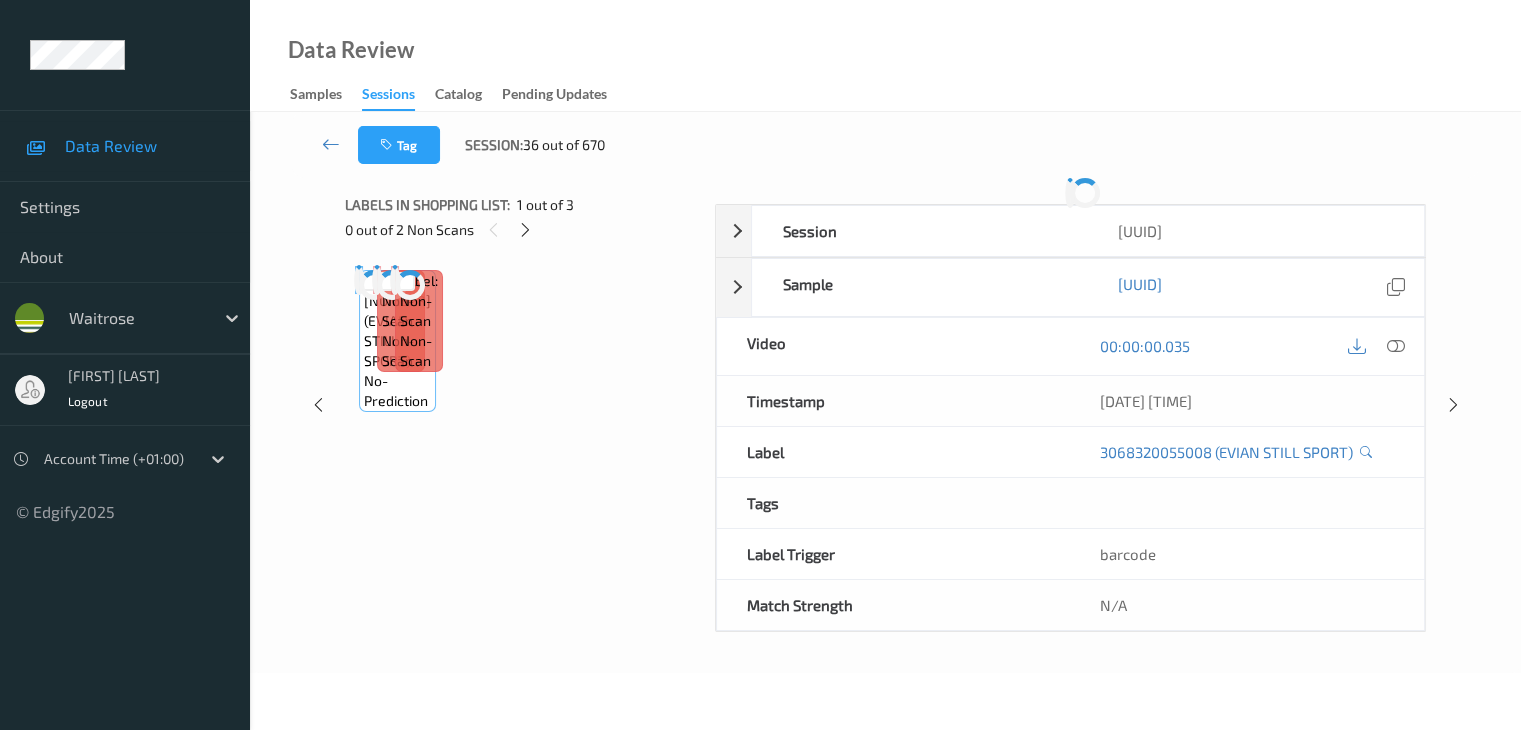 scroll, scrollTop: 0, scrollLeft: 0, axis: both 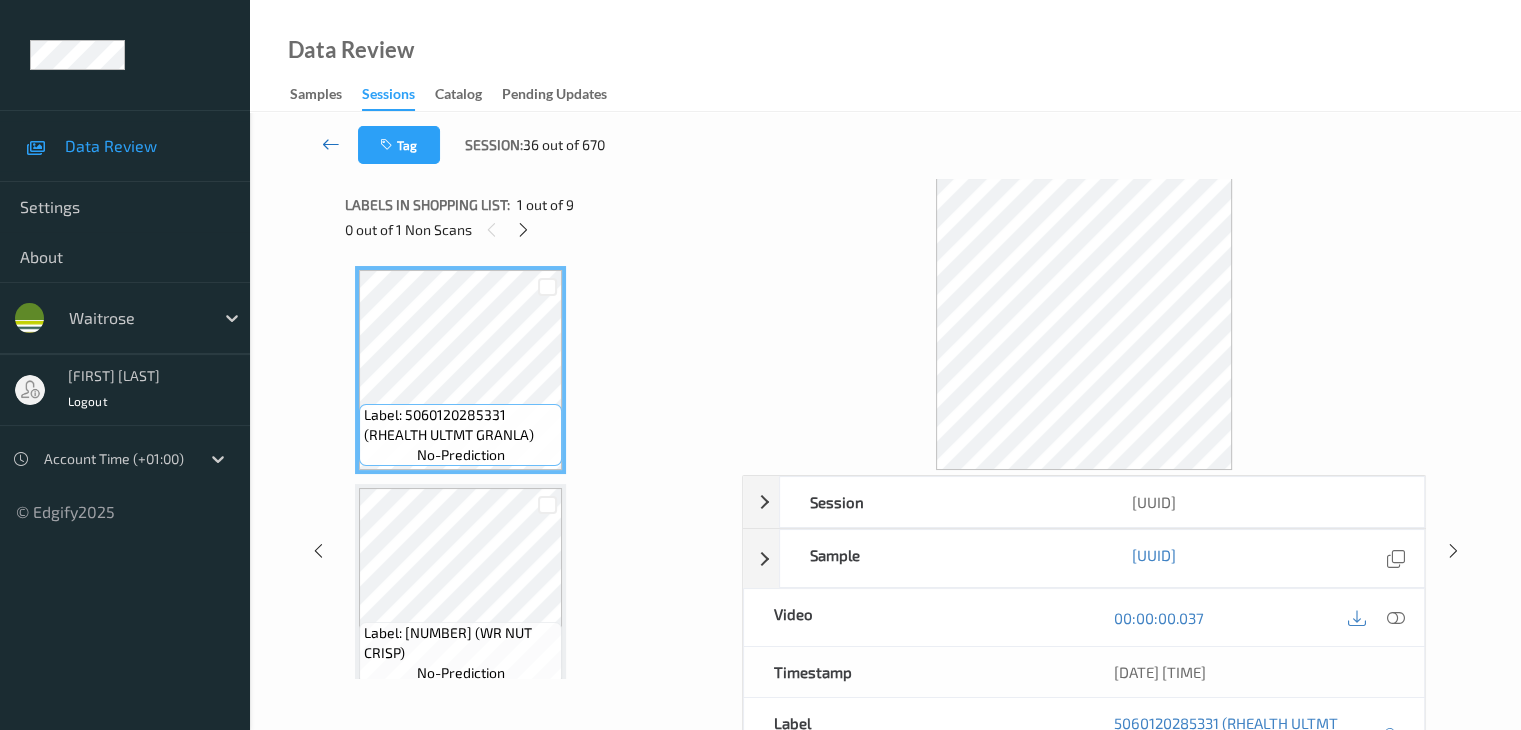 click at bounding box center [331, 144] 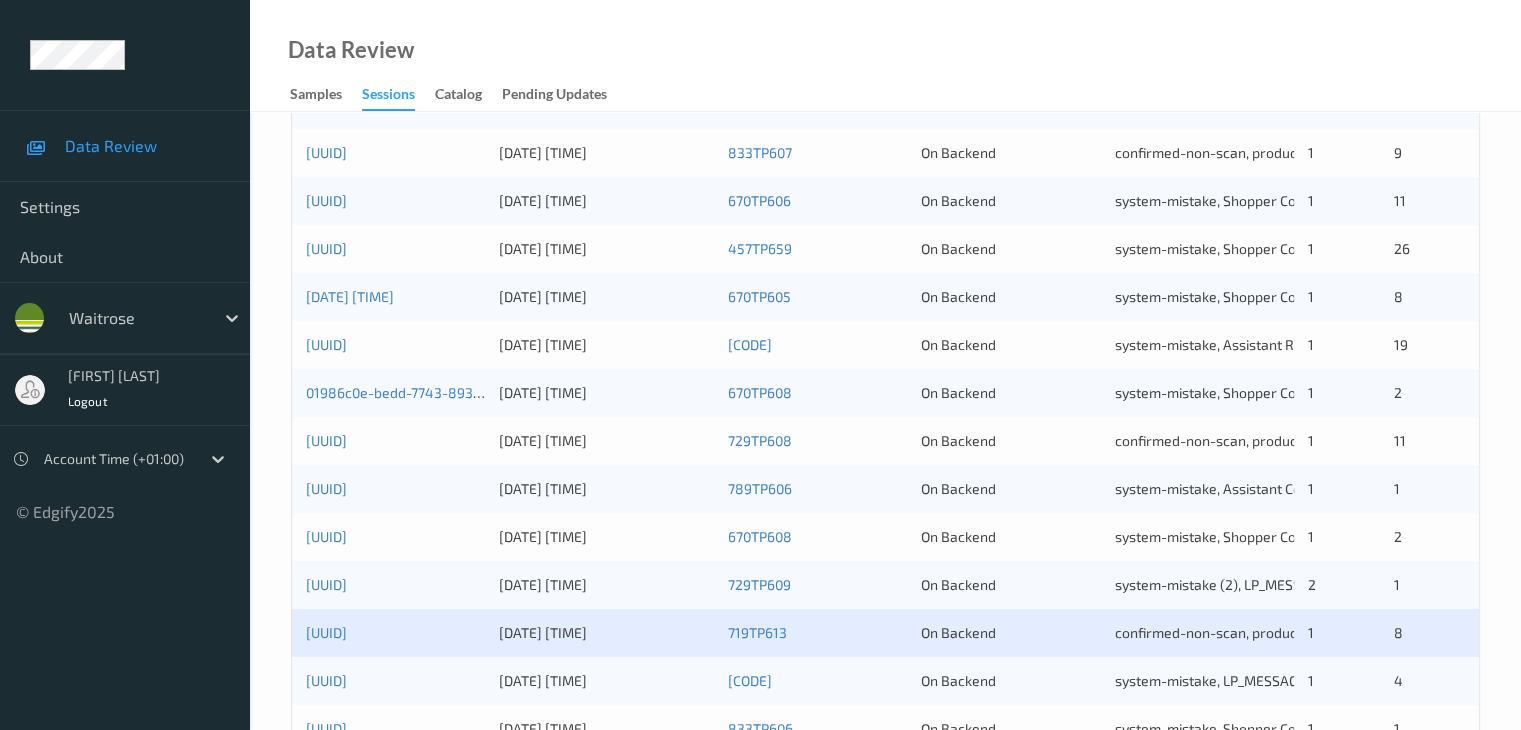 scroll, scrollTop: 900, scrollLeft: 0, axis: vertical 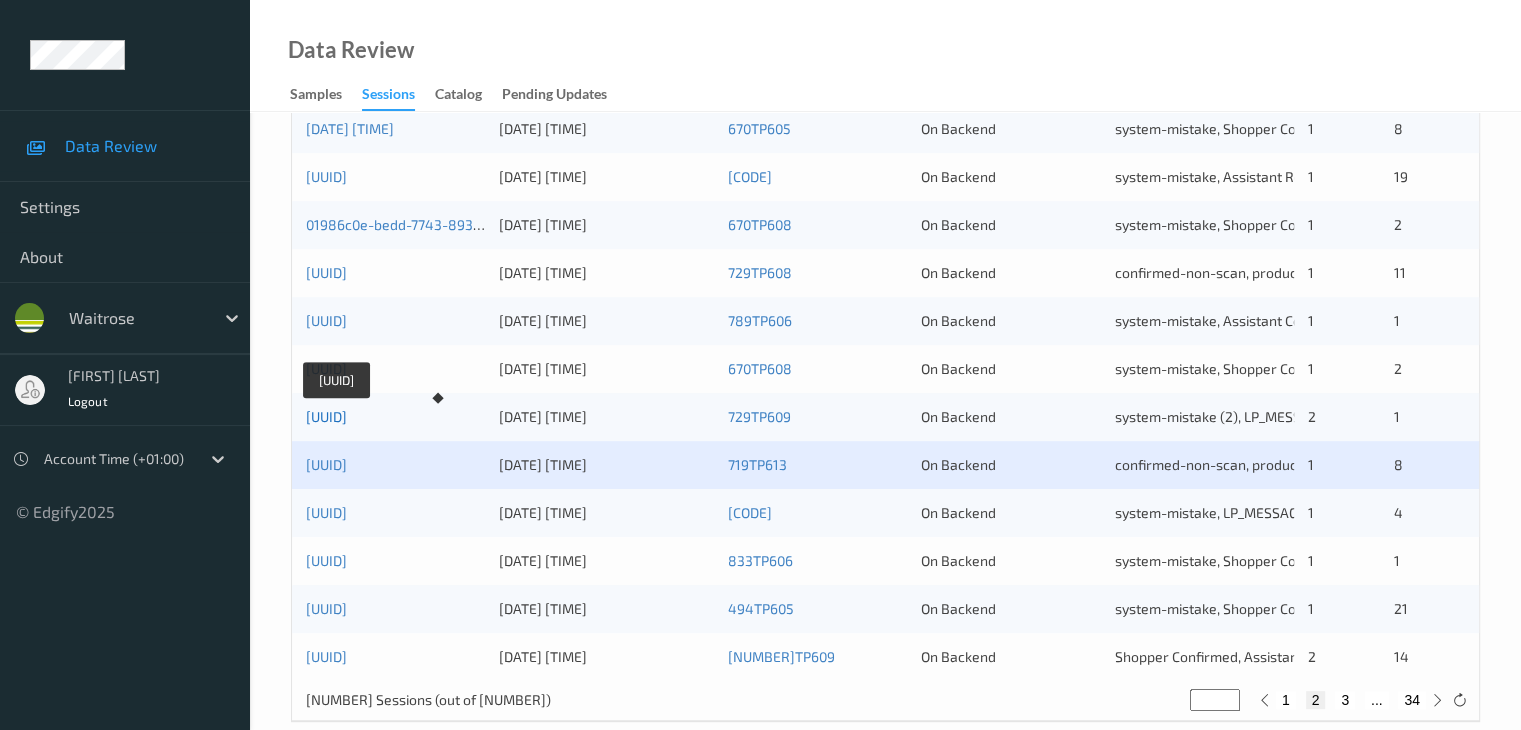 click on "01986c09-4fc6-77e4-a96c-7323bf87752c" at bounding box center (326, 416) 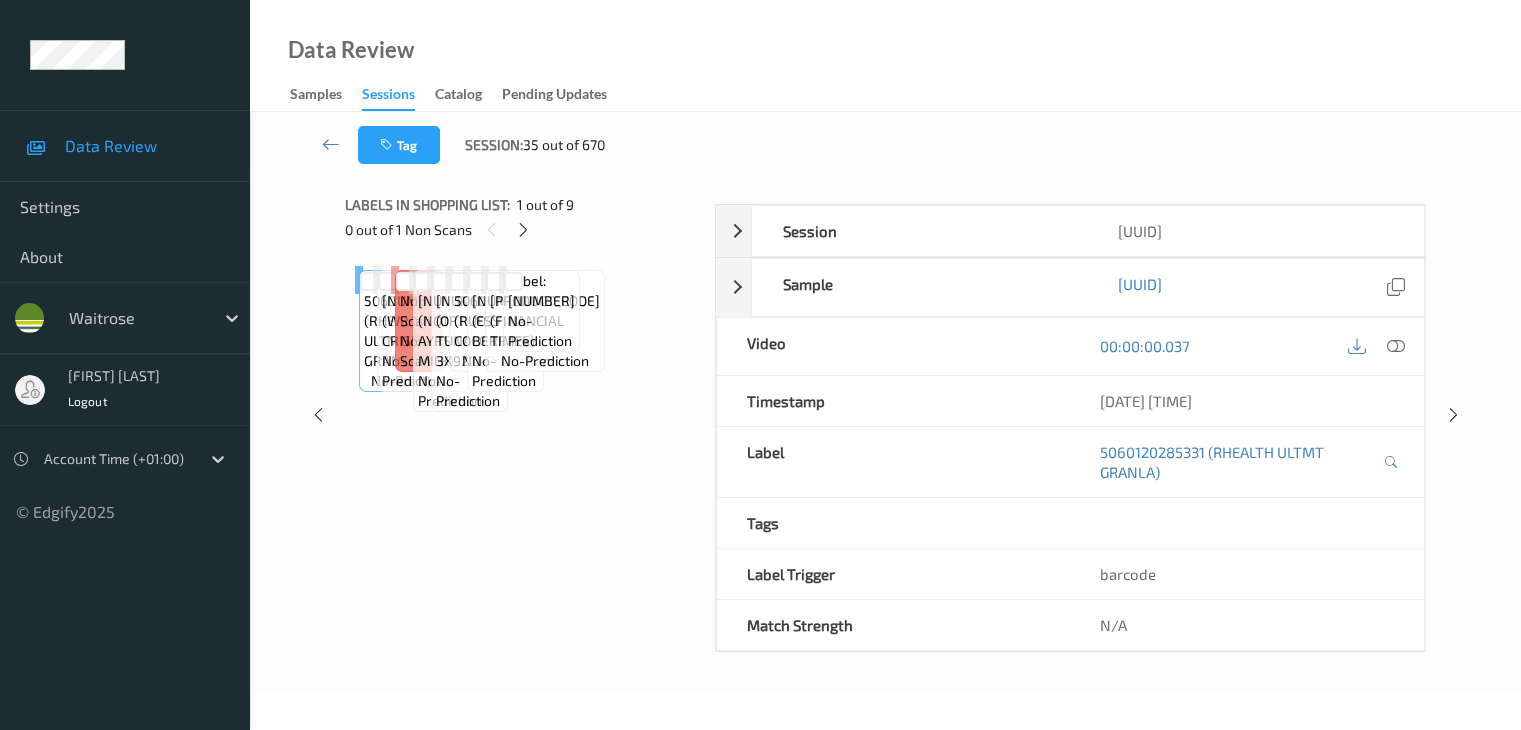 scroll, scrollTop: 0, scrollLeft: 0, axis: both 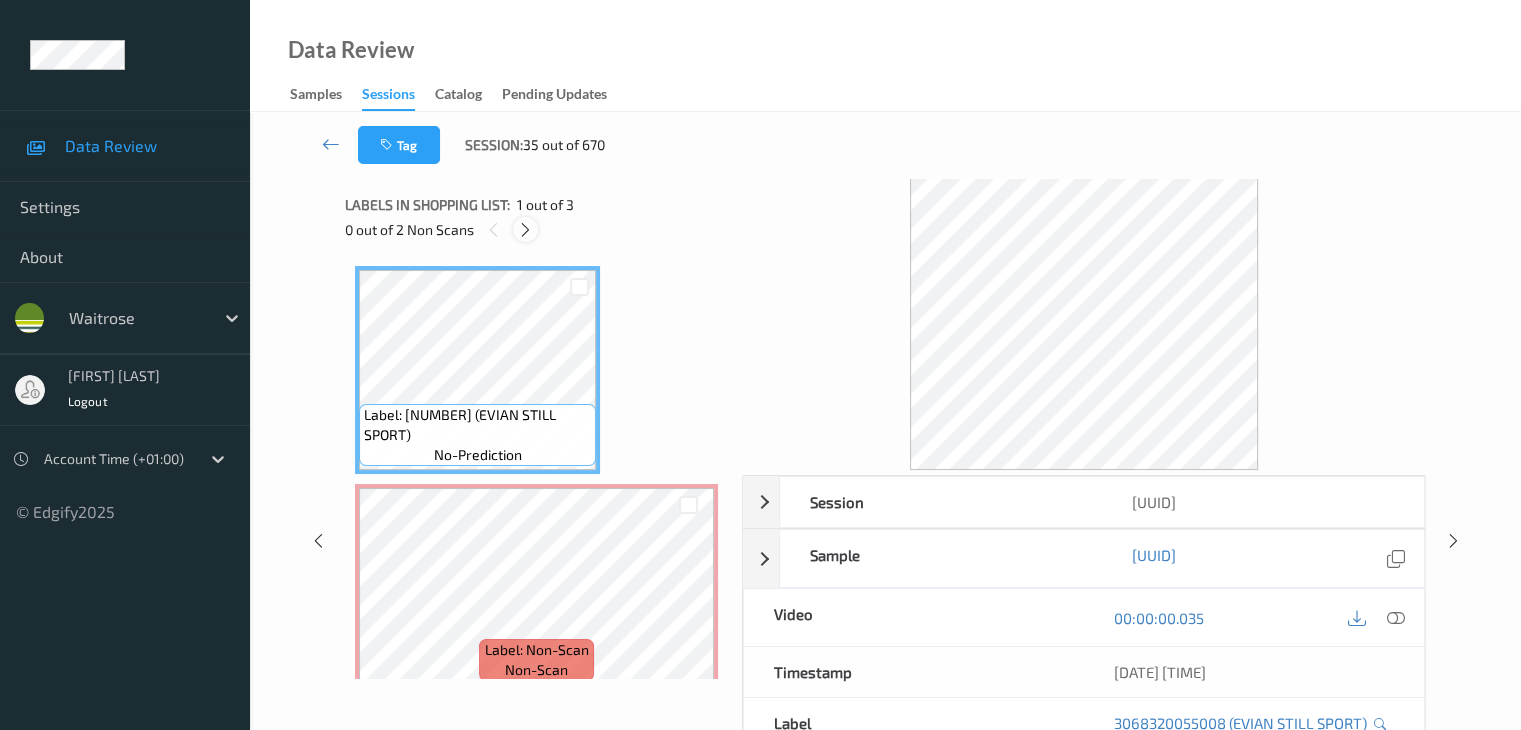 click at bounding box center [525, 230] 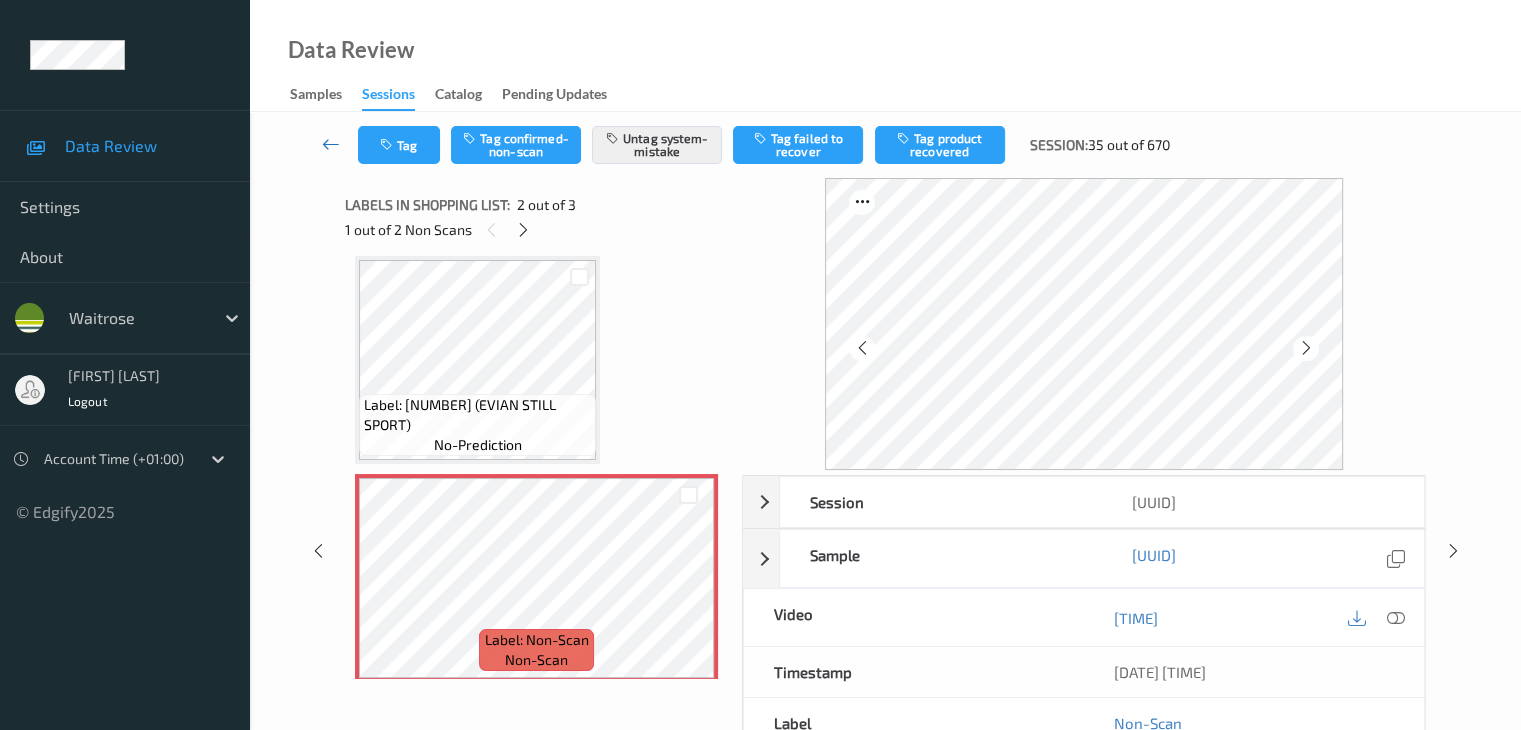 click at bounding box center [331, 144] 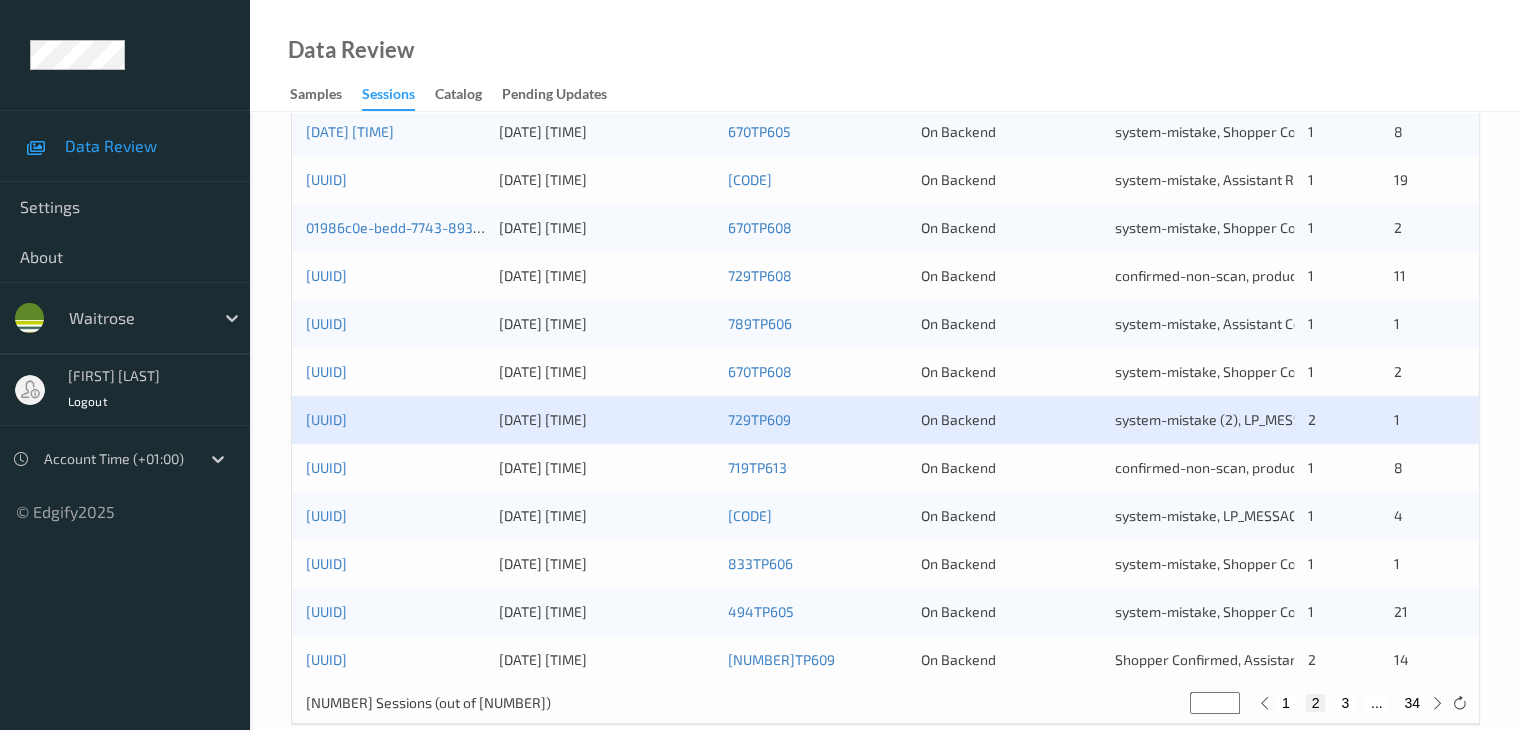 scroll, scrollTop: 932, scrollLeft: 0, axis: vertical 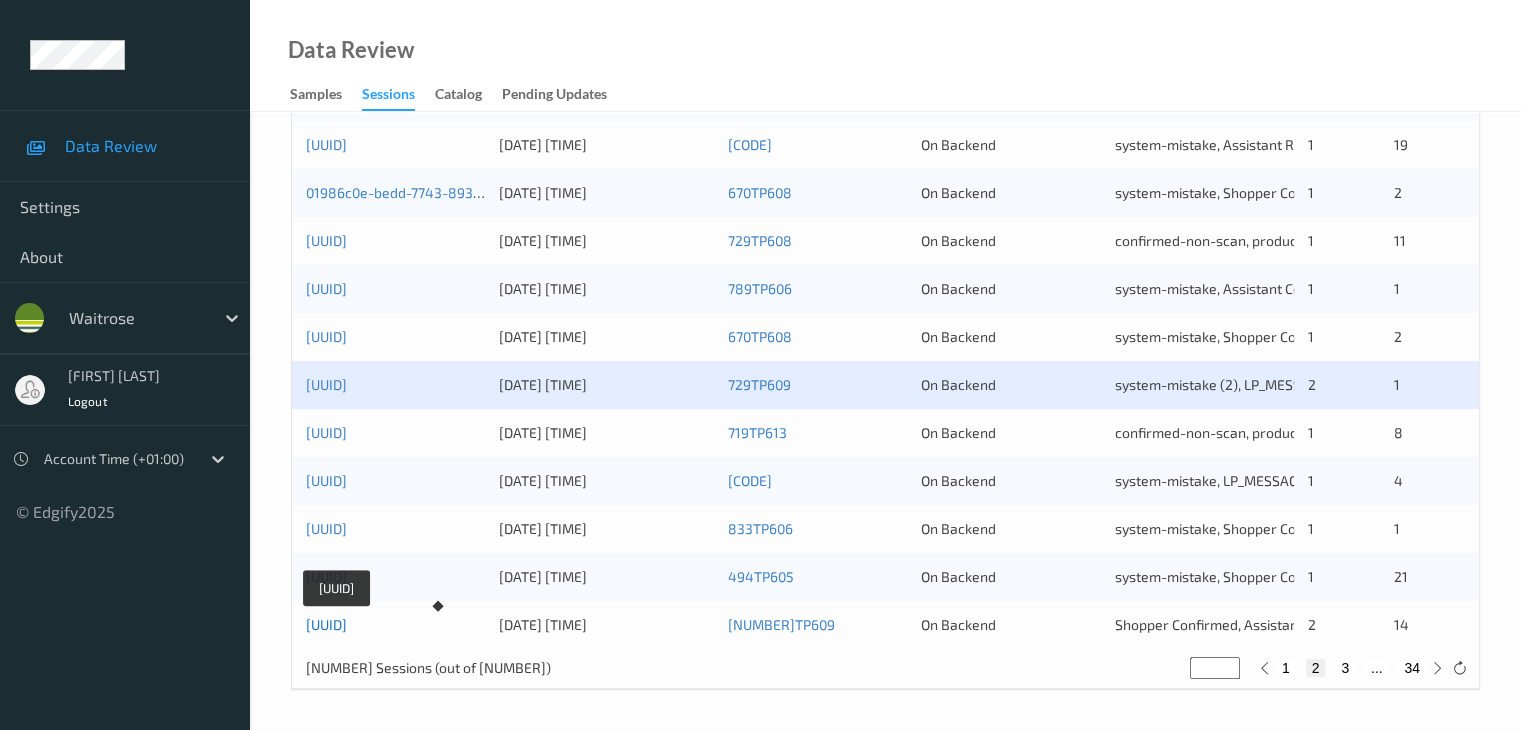 click on "01986c03-d00f-7db8-9139-324f31de3510" at bounding box center [326, 624] 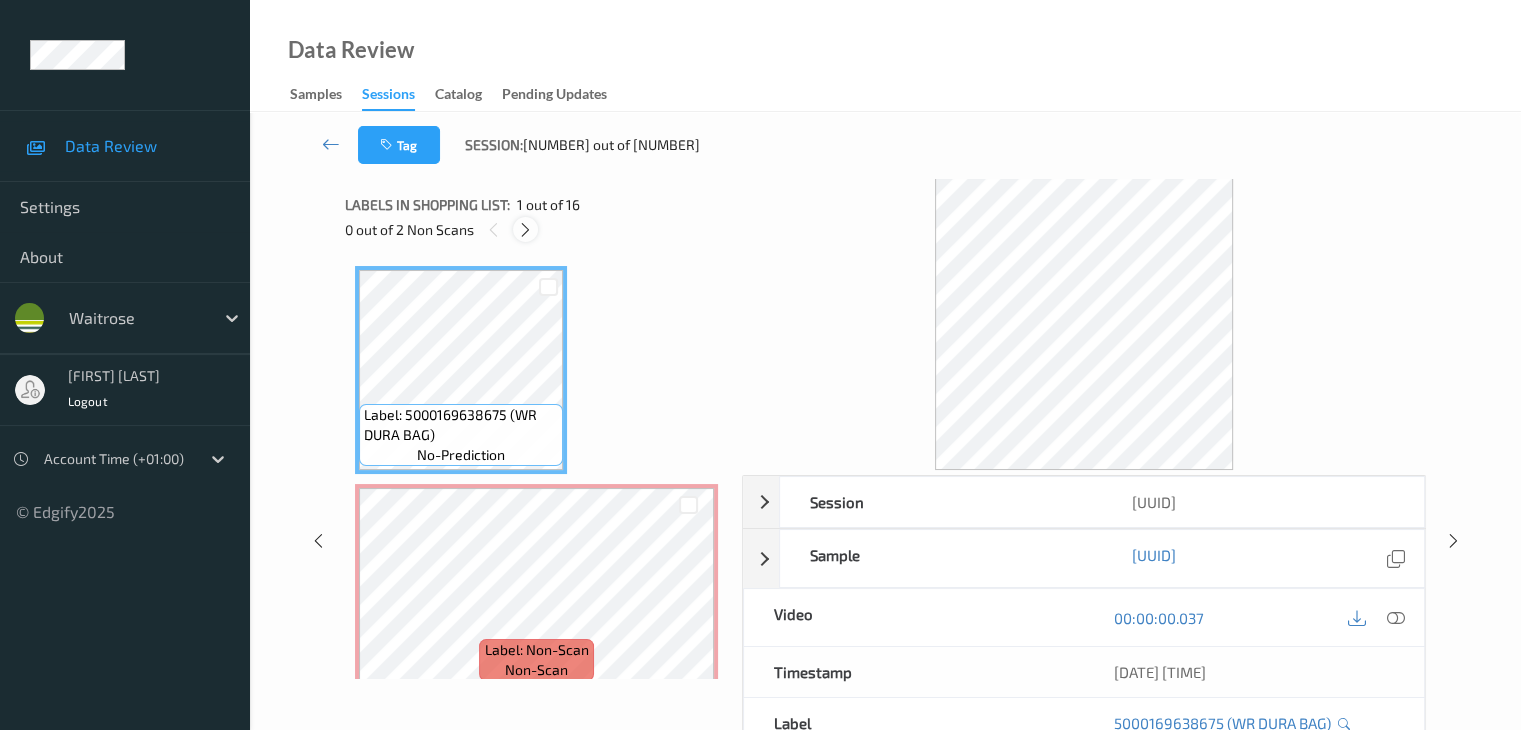 click at bounding box center (525, 230) 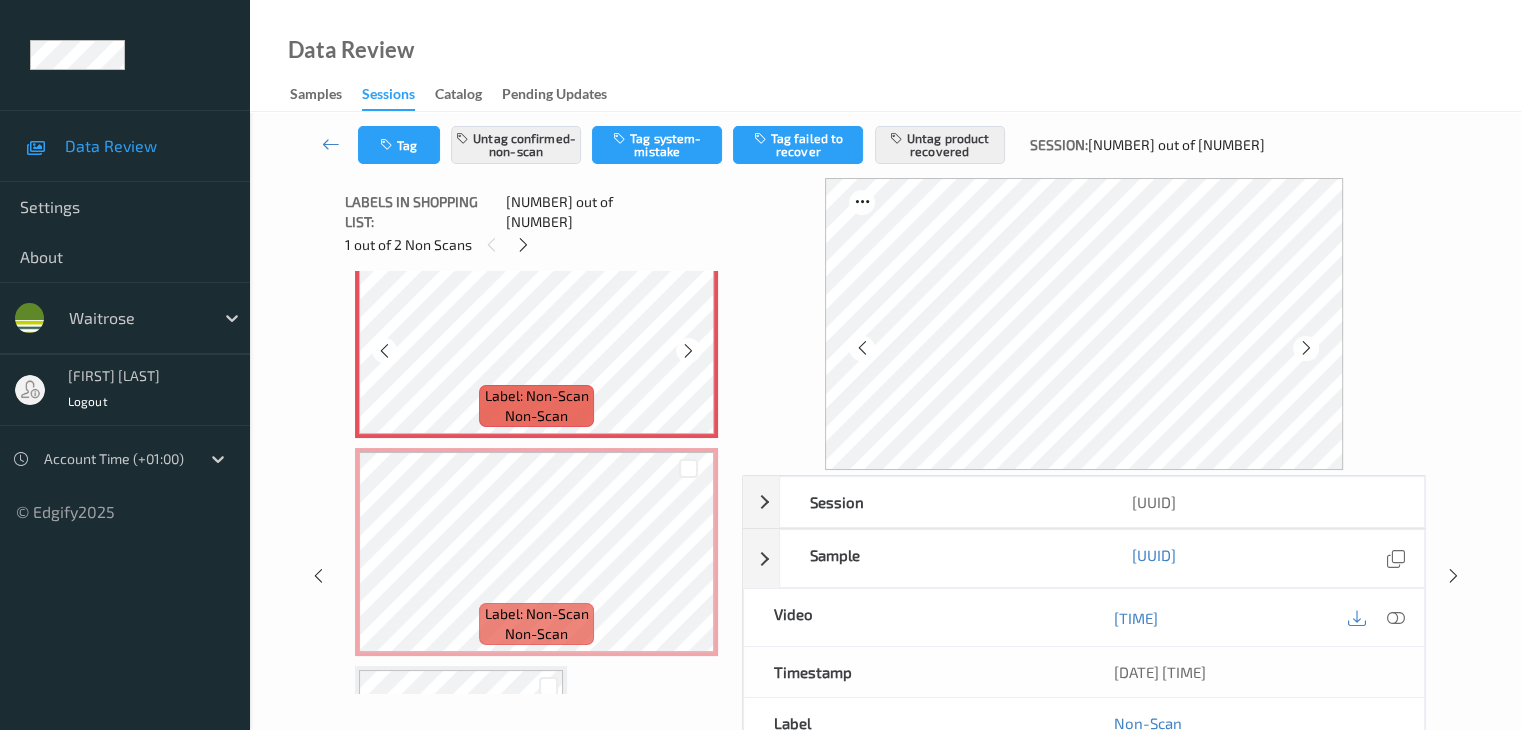 scroll, scrollTop: 310, scrollLeft: 0, axis: vertical 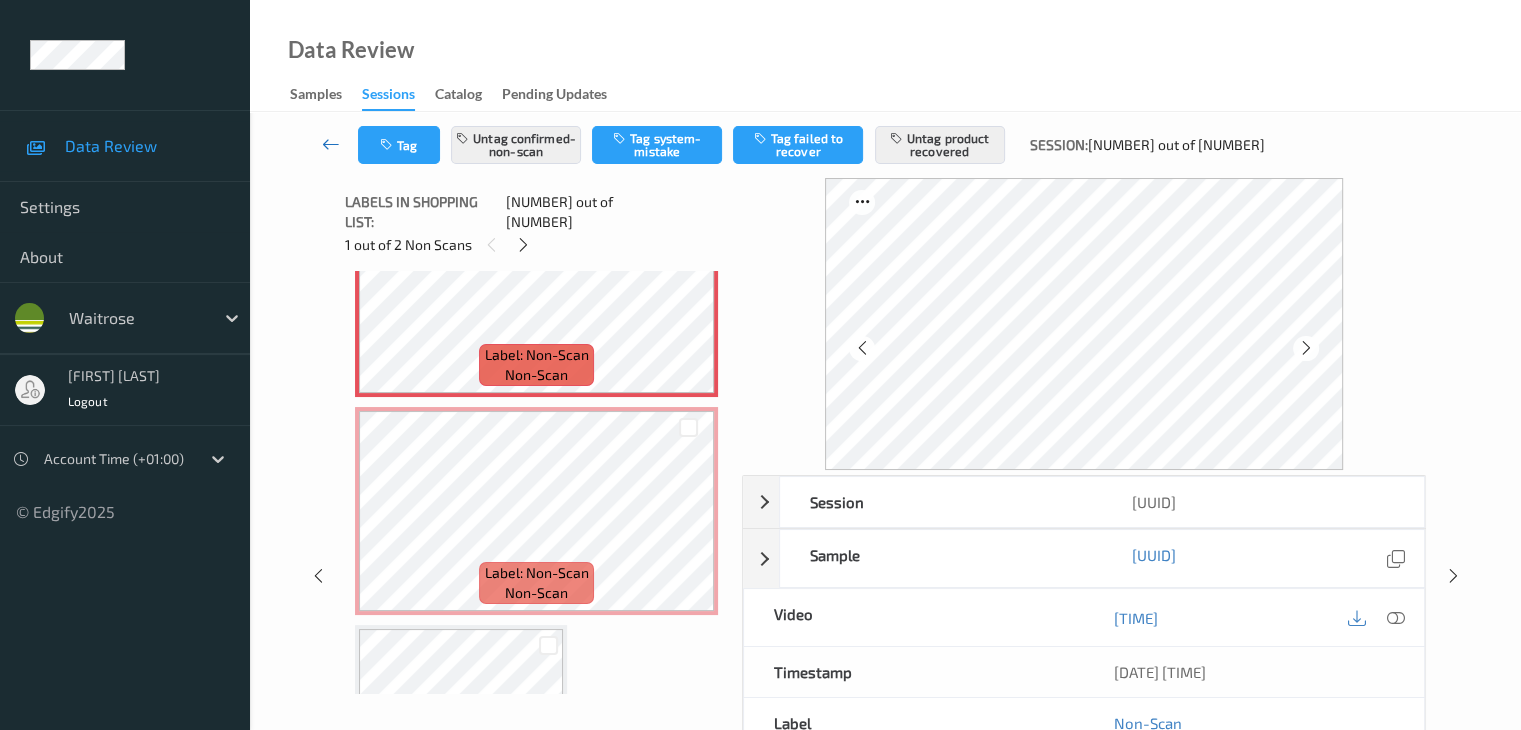 click at bounding box center (331, 144) 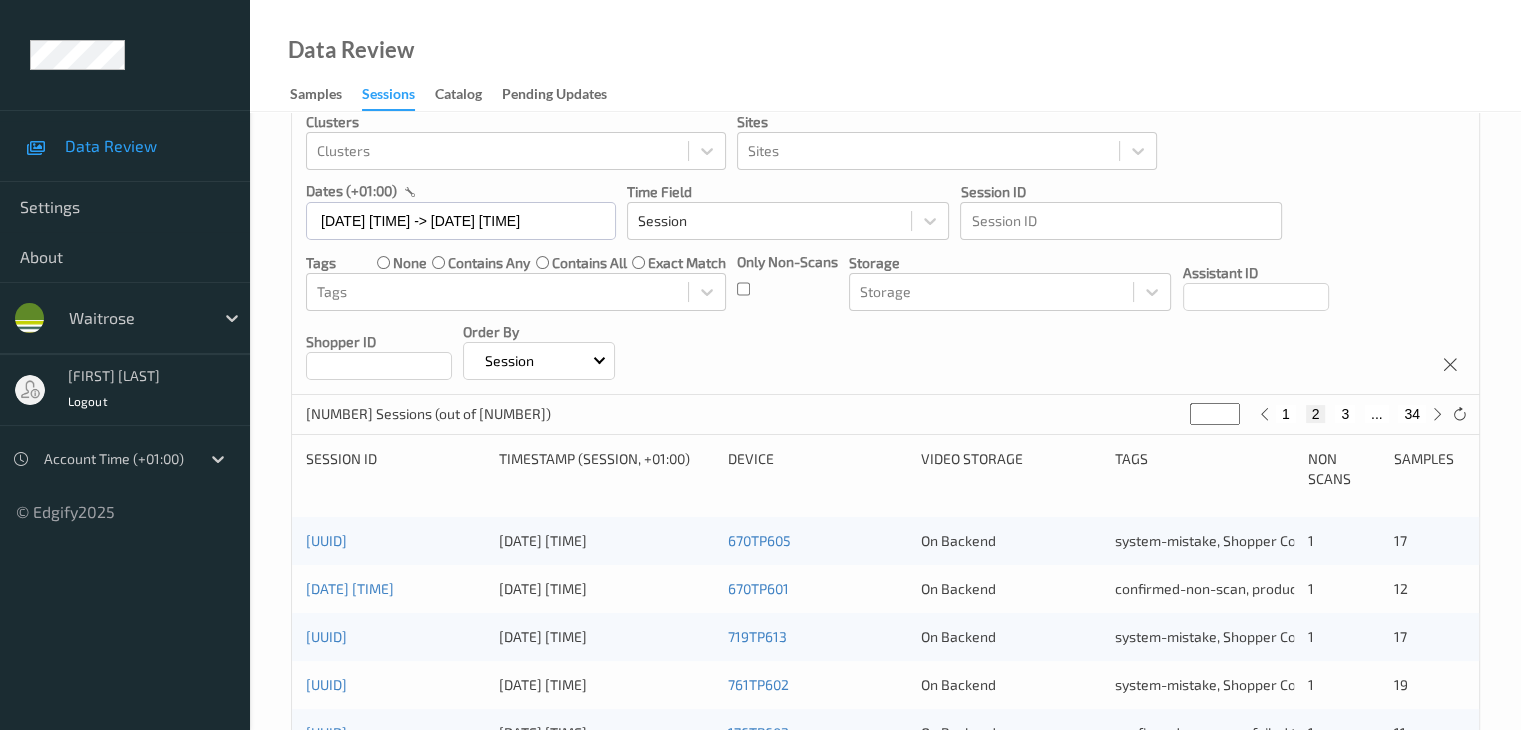 scroll, scrollTop: 100, scrollLeft: 0, axis: vertical 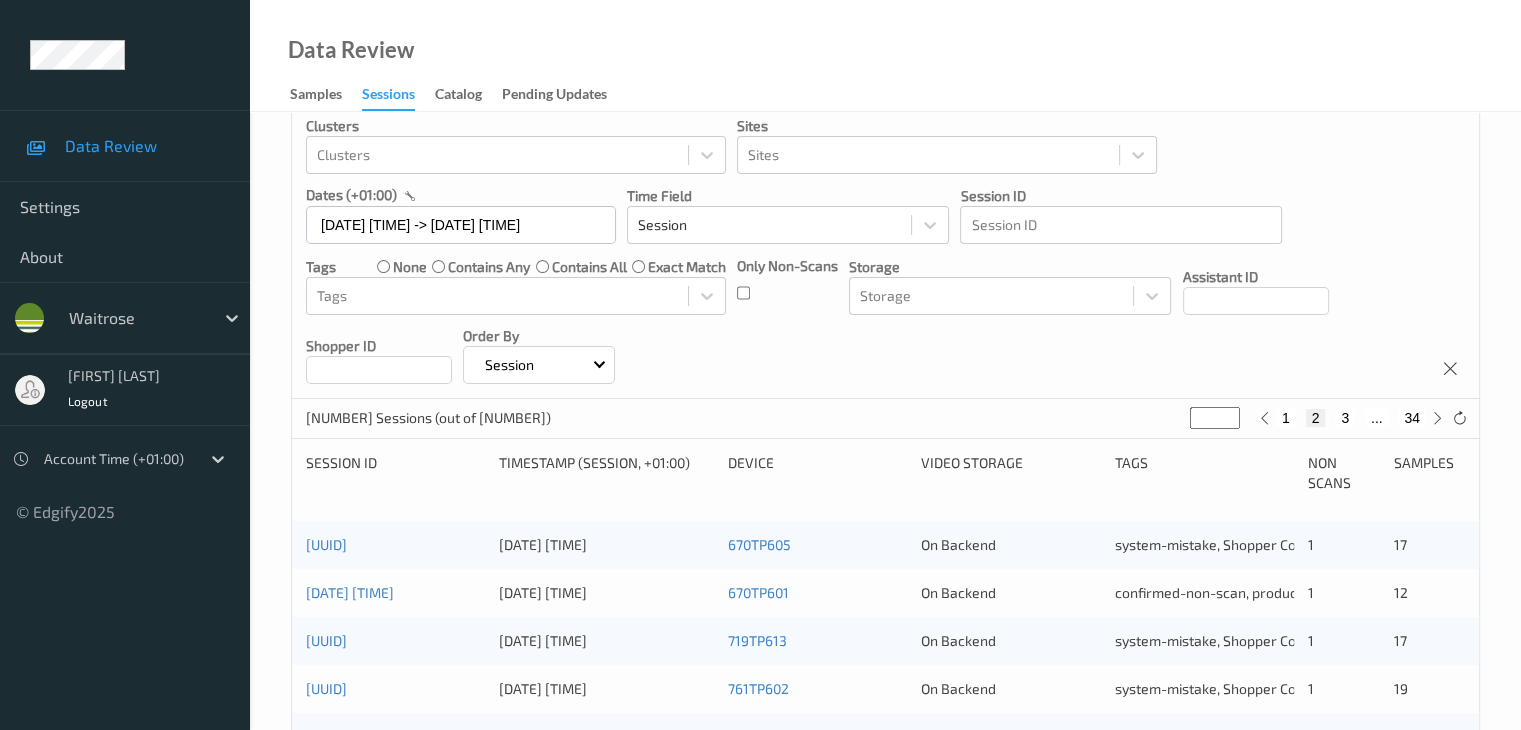click on "3" at bounding box center (1345, 418) 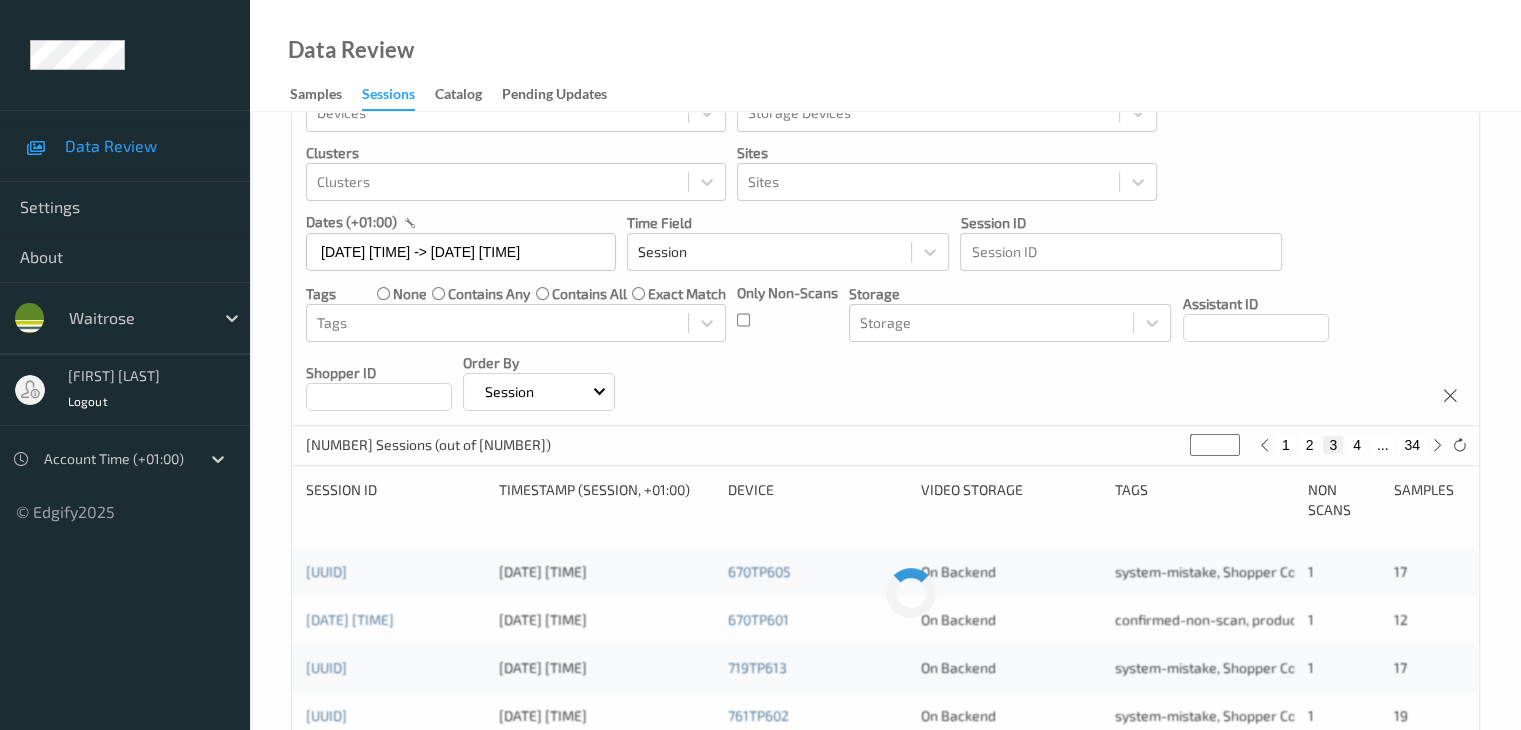 scroll, scrollTop: 0, scrollLeft: 0, axis: both 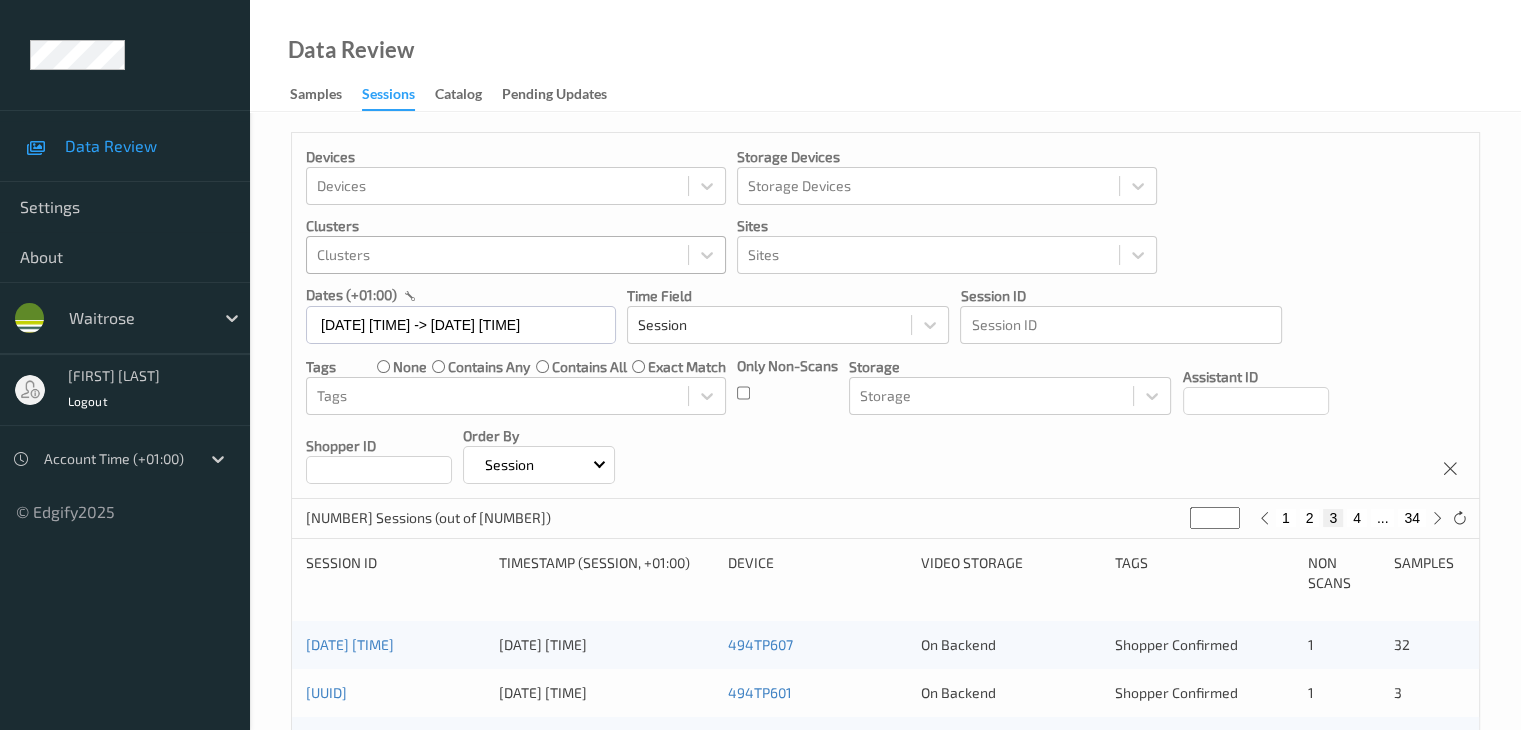 type 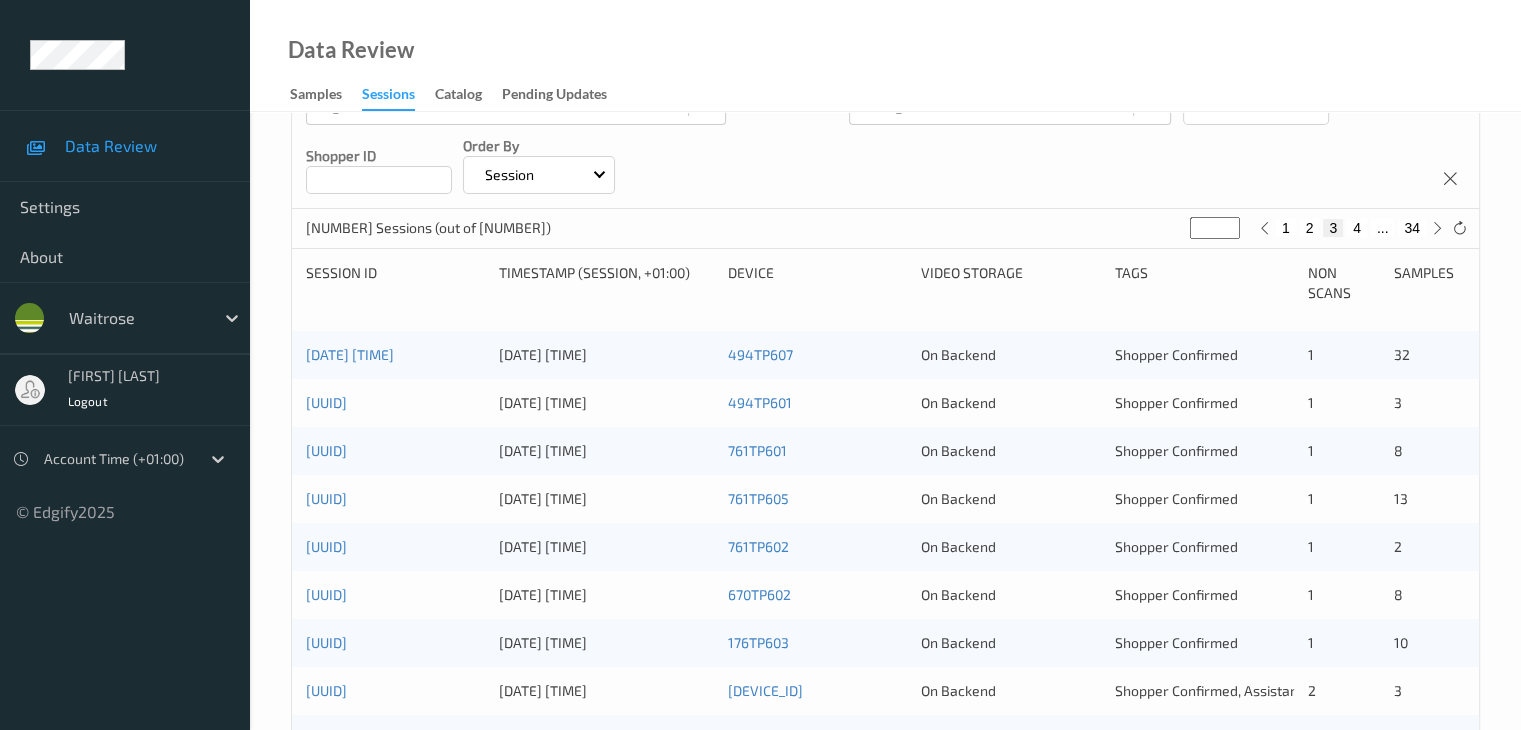 scroll, scrollTop: 300, scrollLeft: 0, axis: vertical 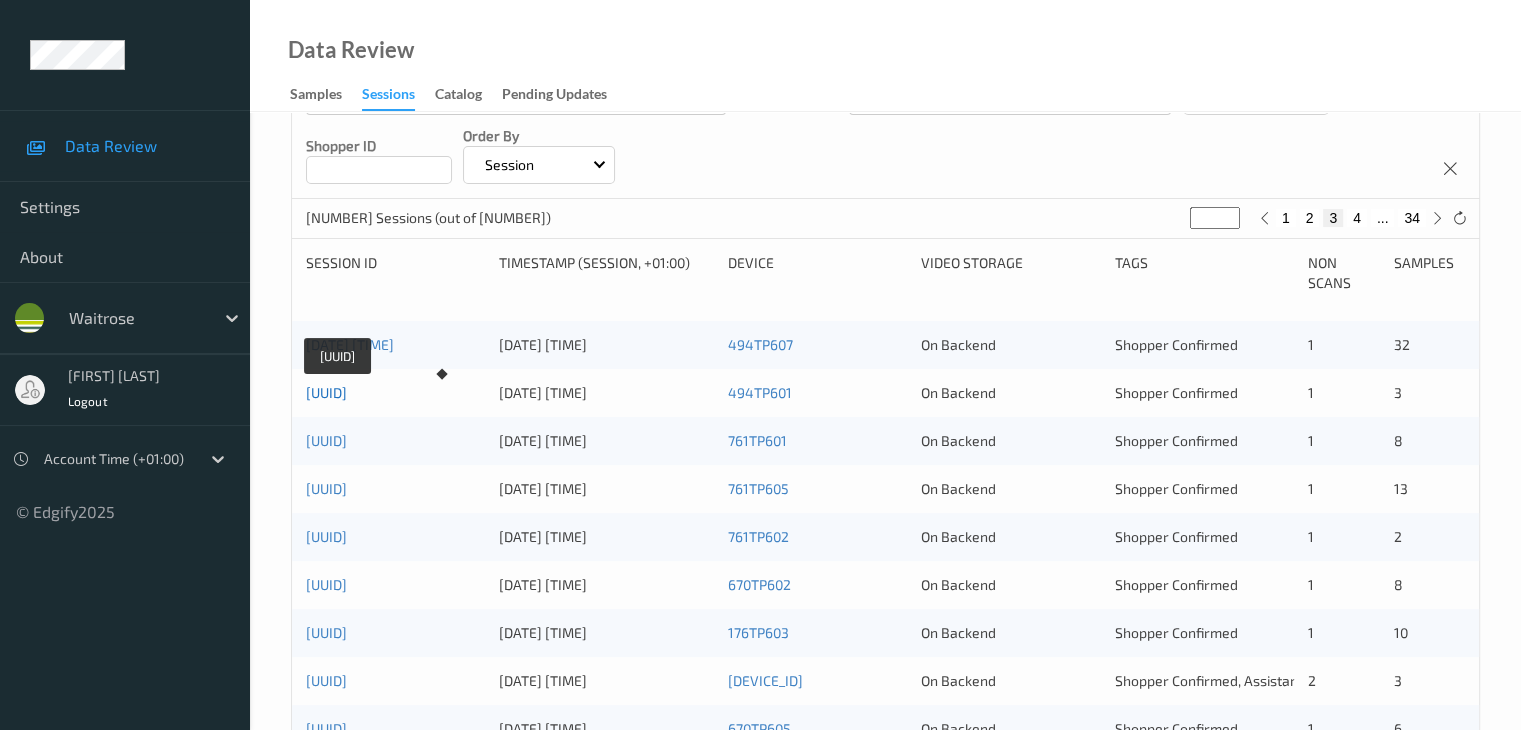 click on "[UUID]" at bounding box center [326, 392] 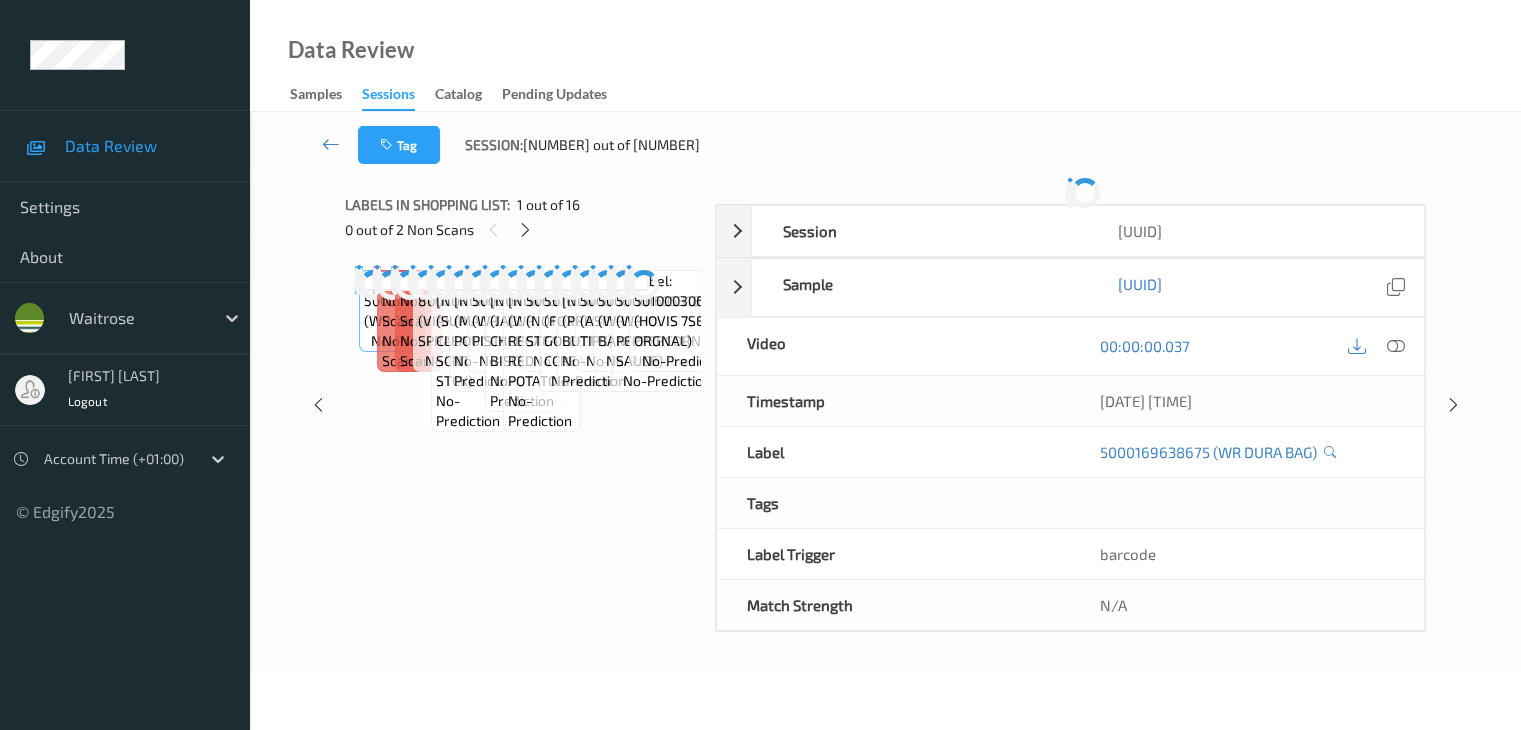 scroll, scrollTop: 0, scrollLeft: 0, axis: both 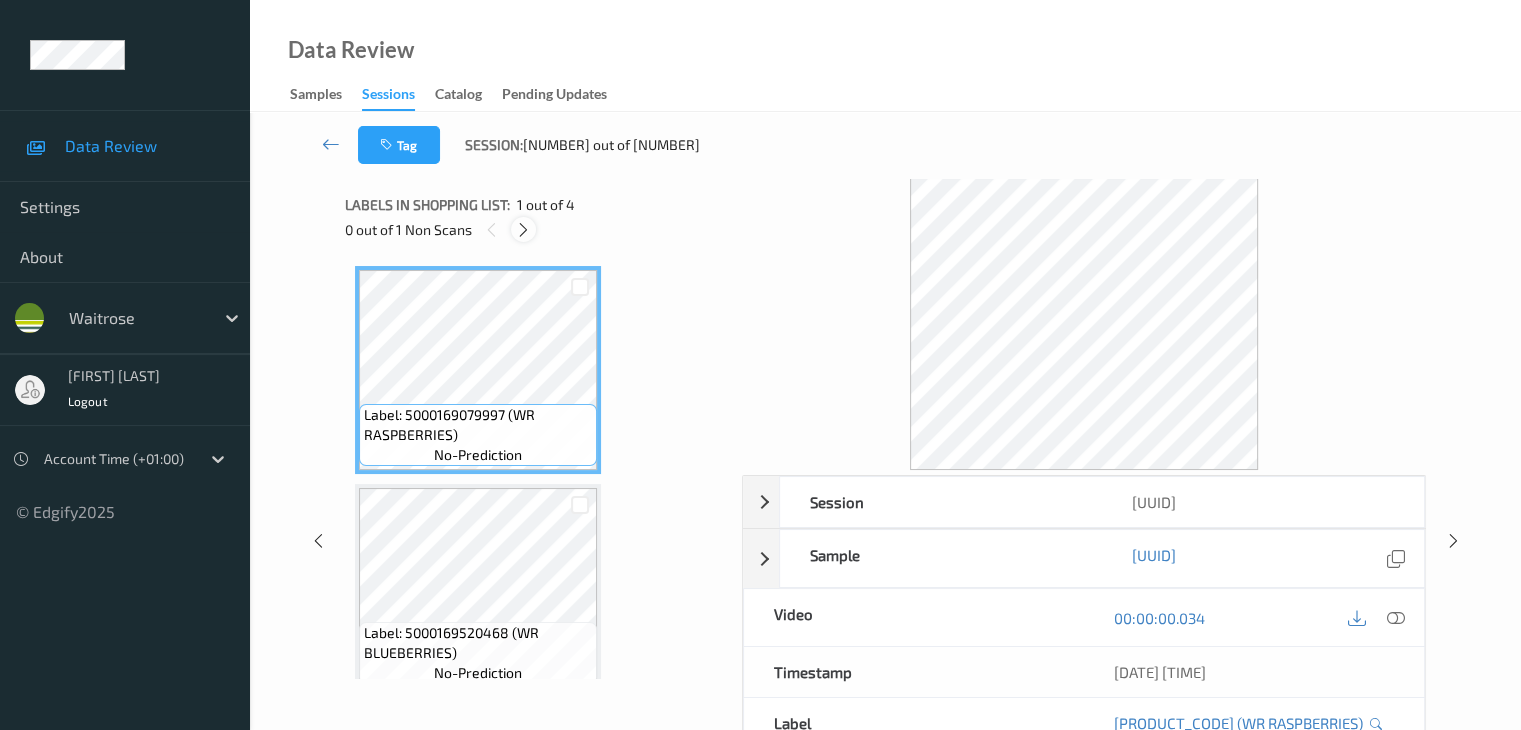 click at bounding box center [523, 230] 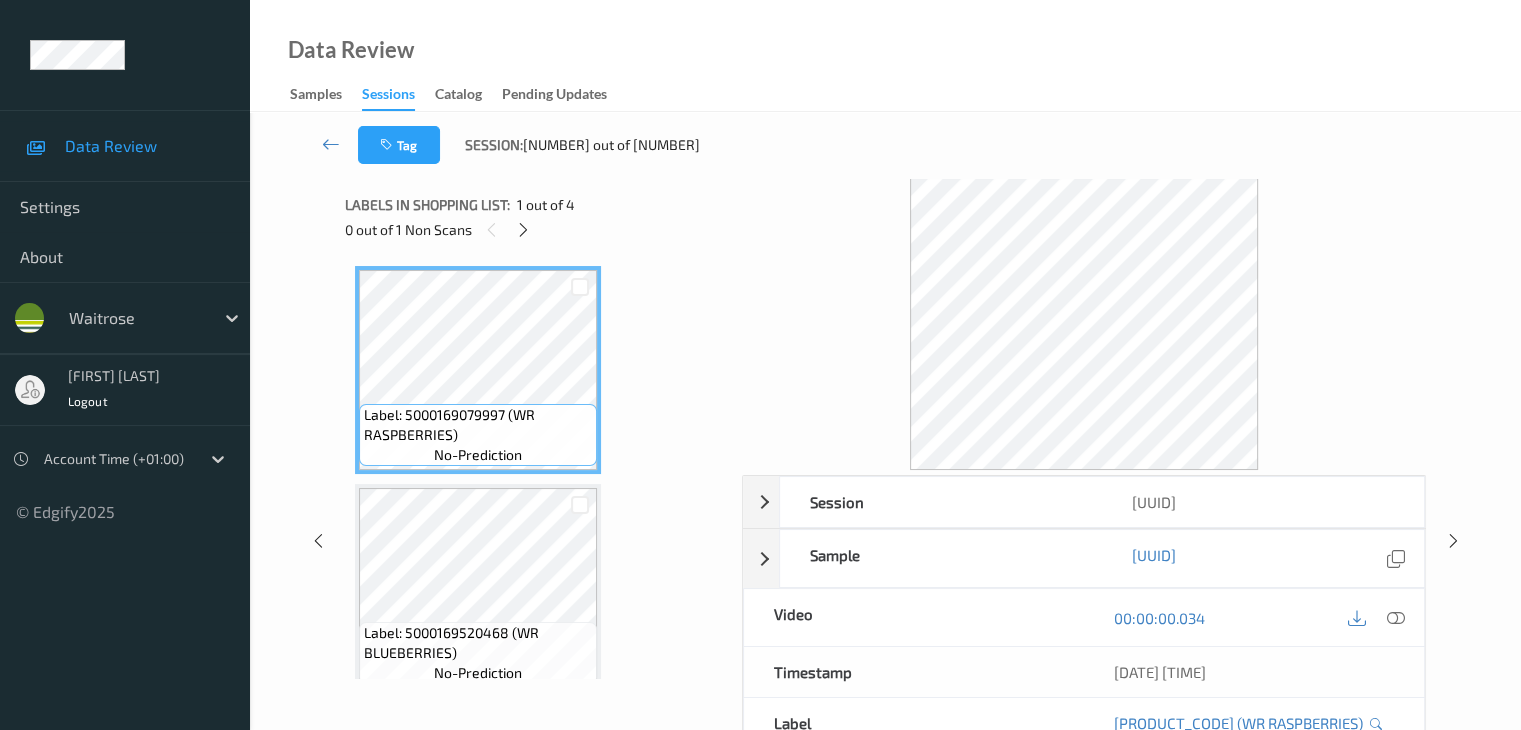 scroll, scrollTop: 446, scrollLeft: 0, axis: vertical 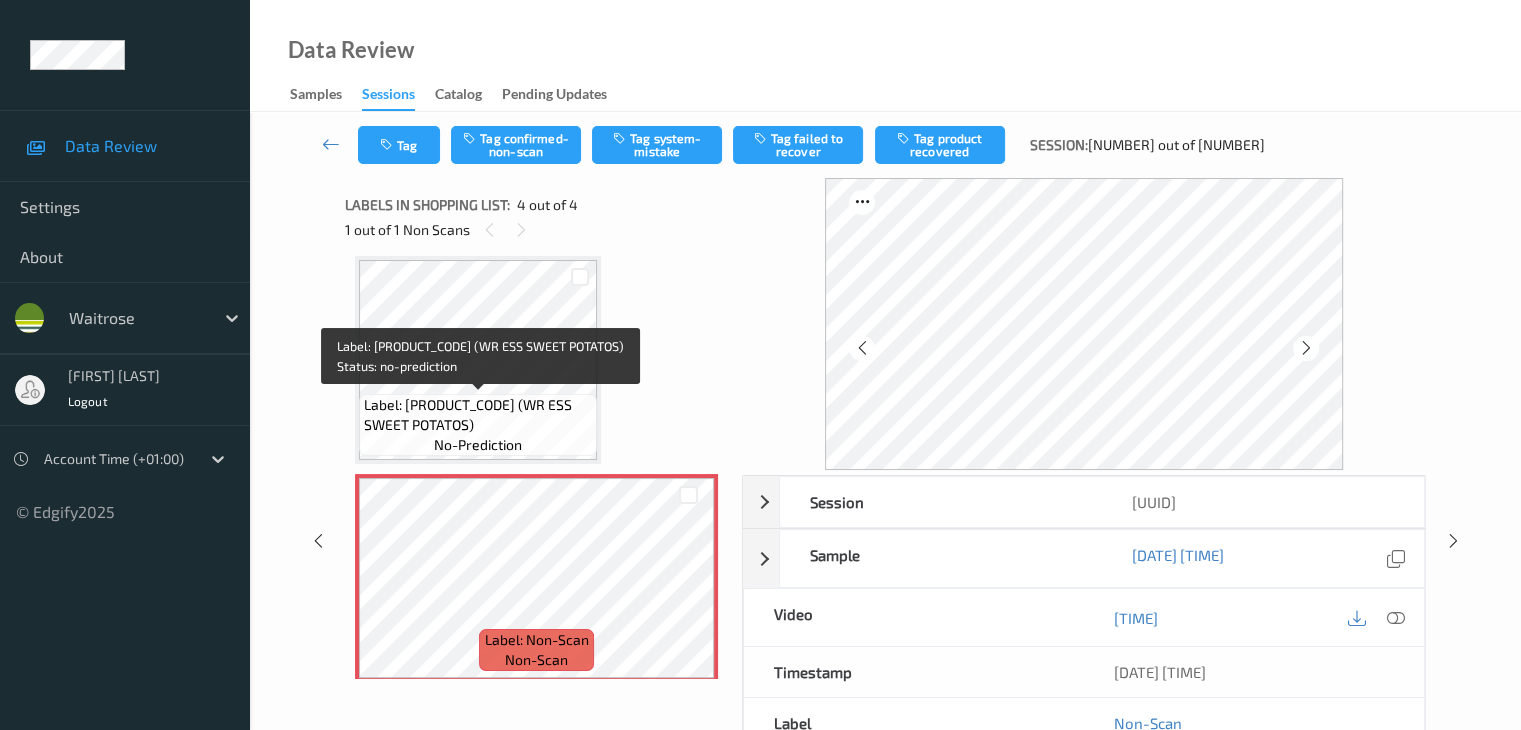 click on "Label: 0254769001598 (WR ESS SWEET POTATOS)" at bounding box center [478, 415] 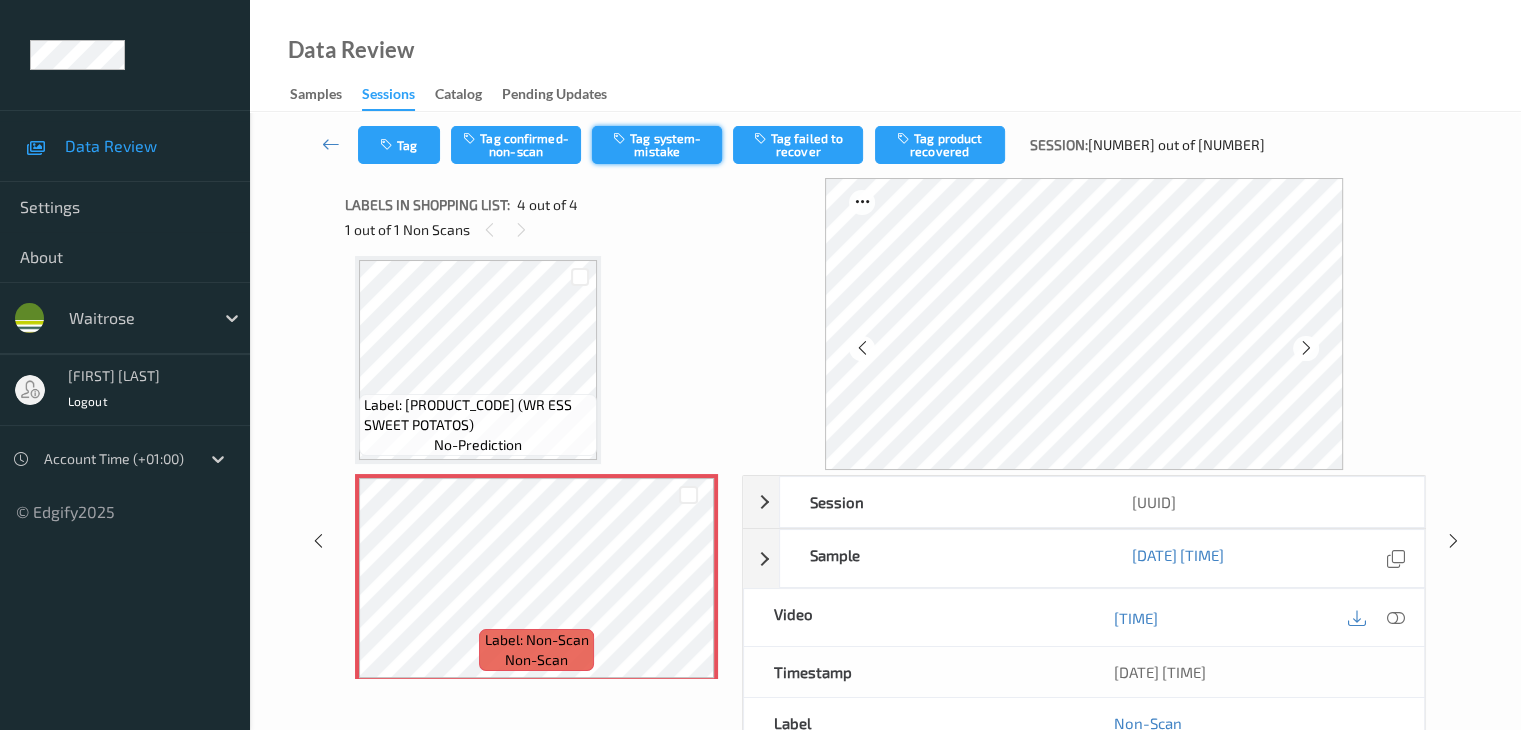 click on "Tag   system-mistake" at bounding box center [657, 145] 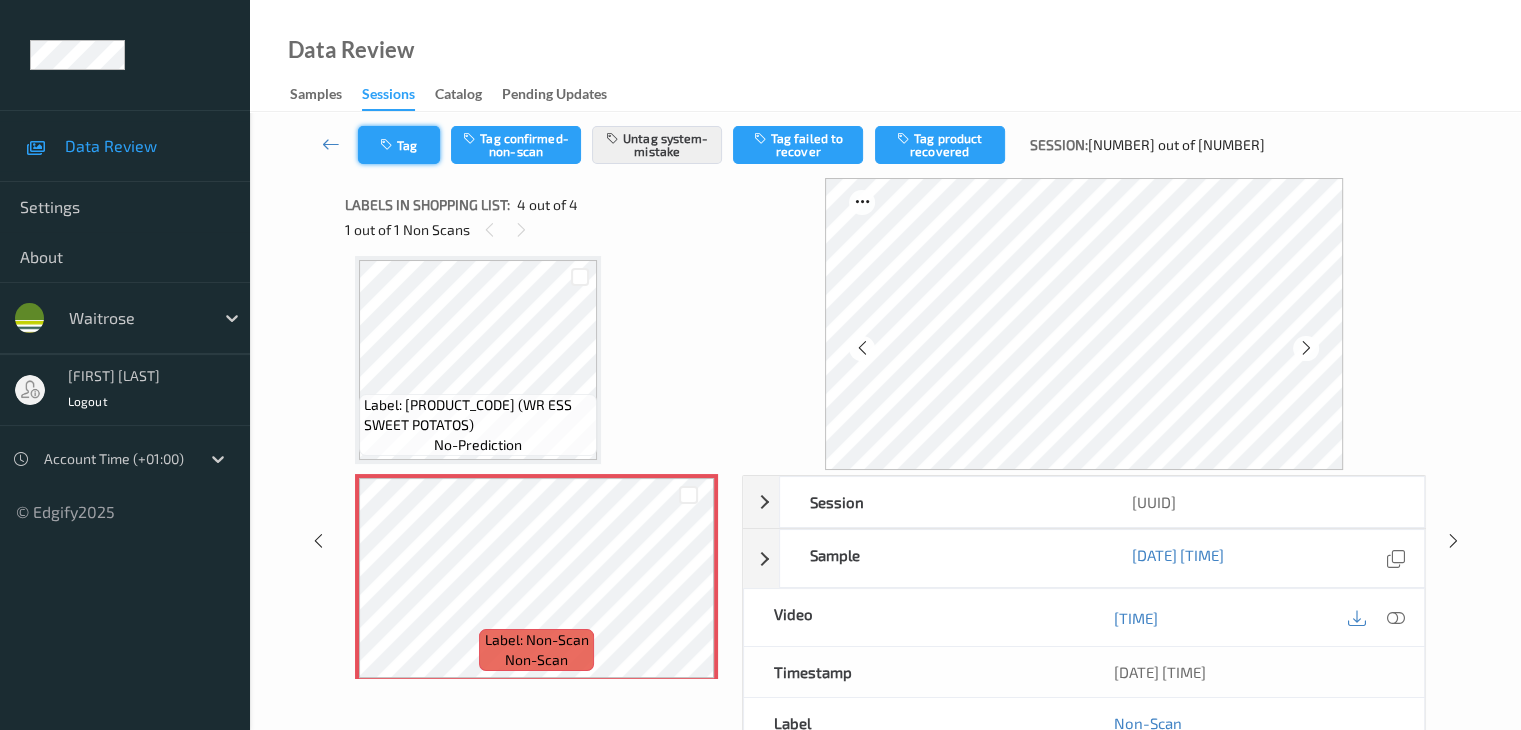 click on "Tag" at bounding box center (399, 145) 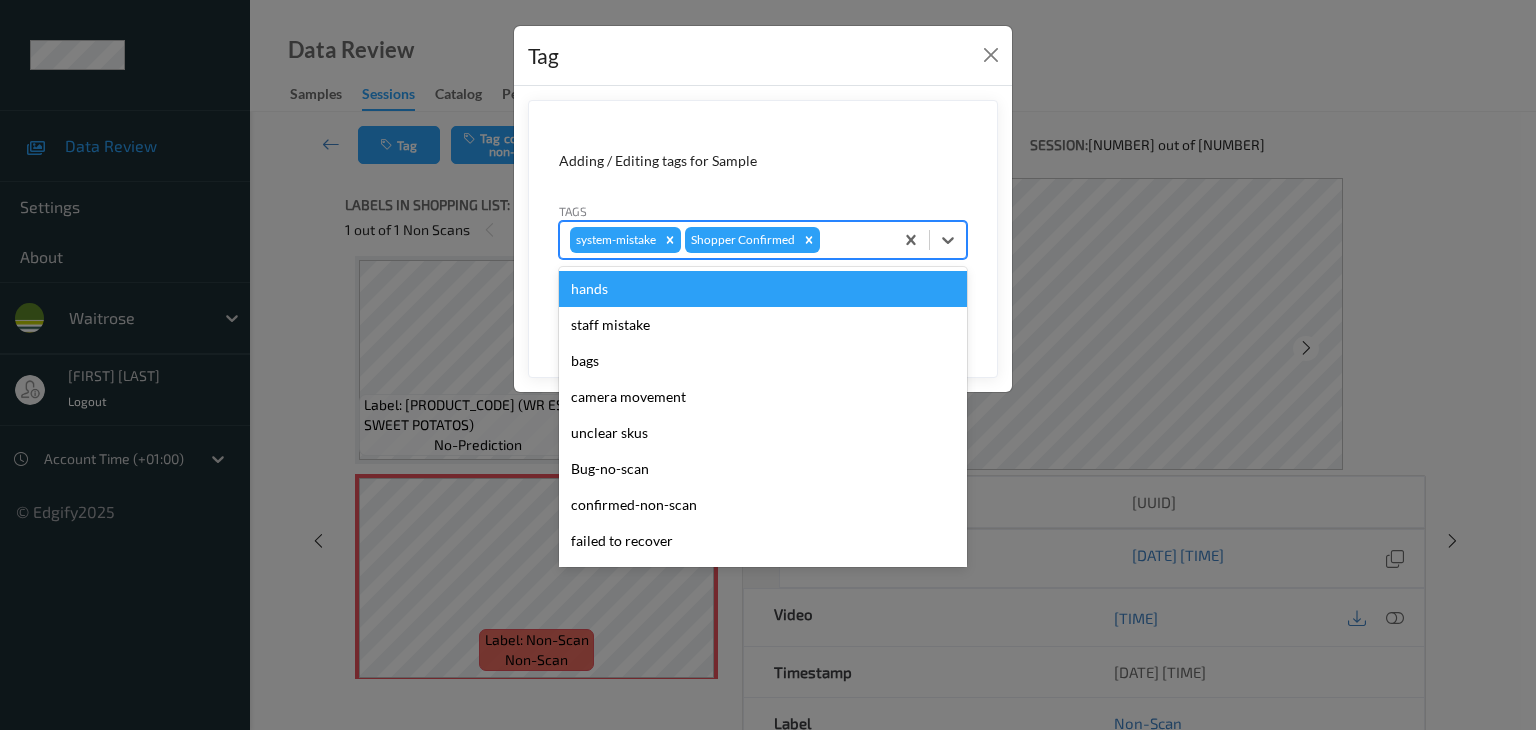 click at bounding box center (853, 240) 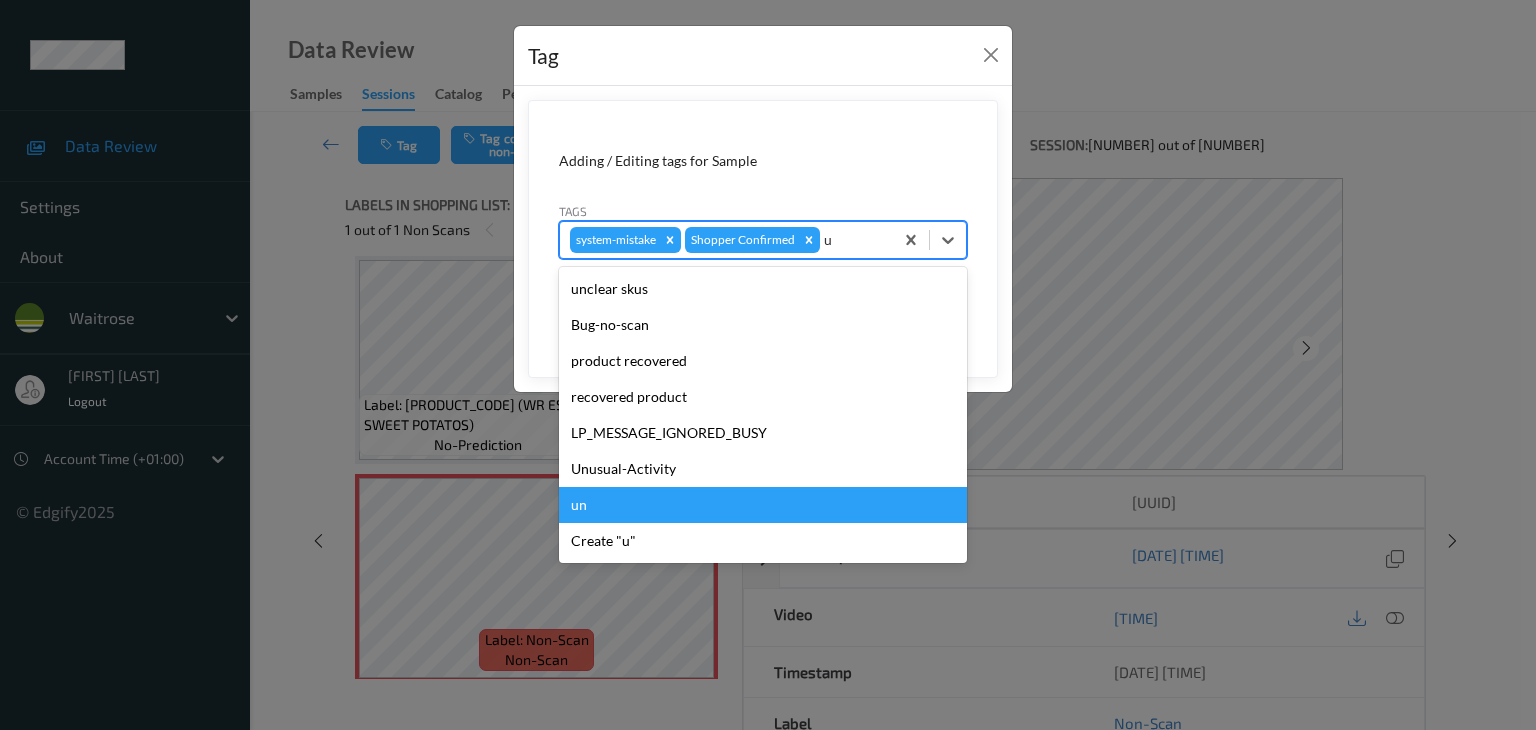 click on "Unusual-Activity" at bounding box center [763, 469] 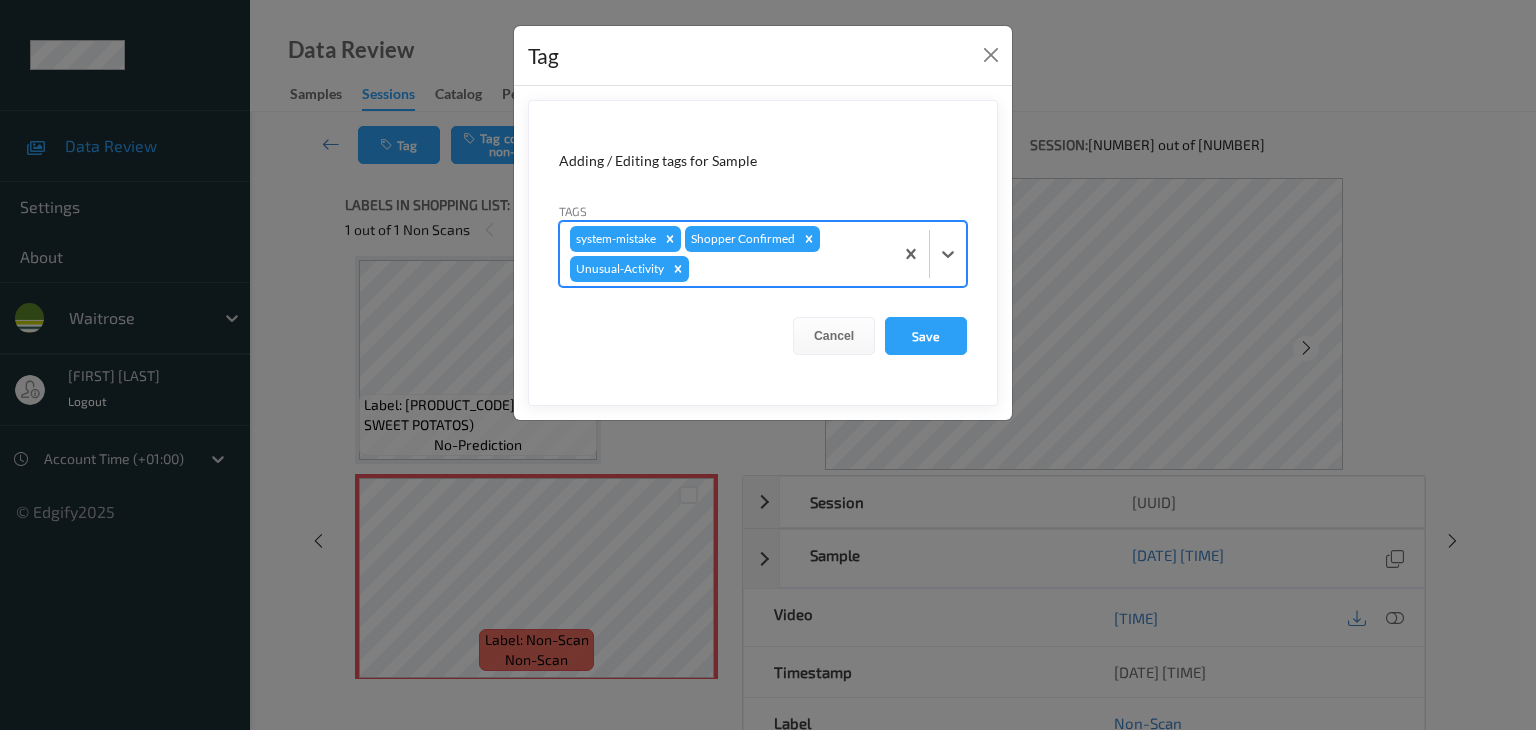 type on "p" 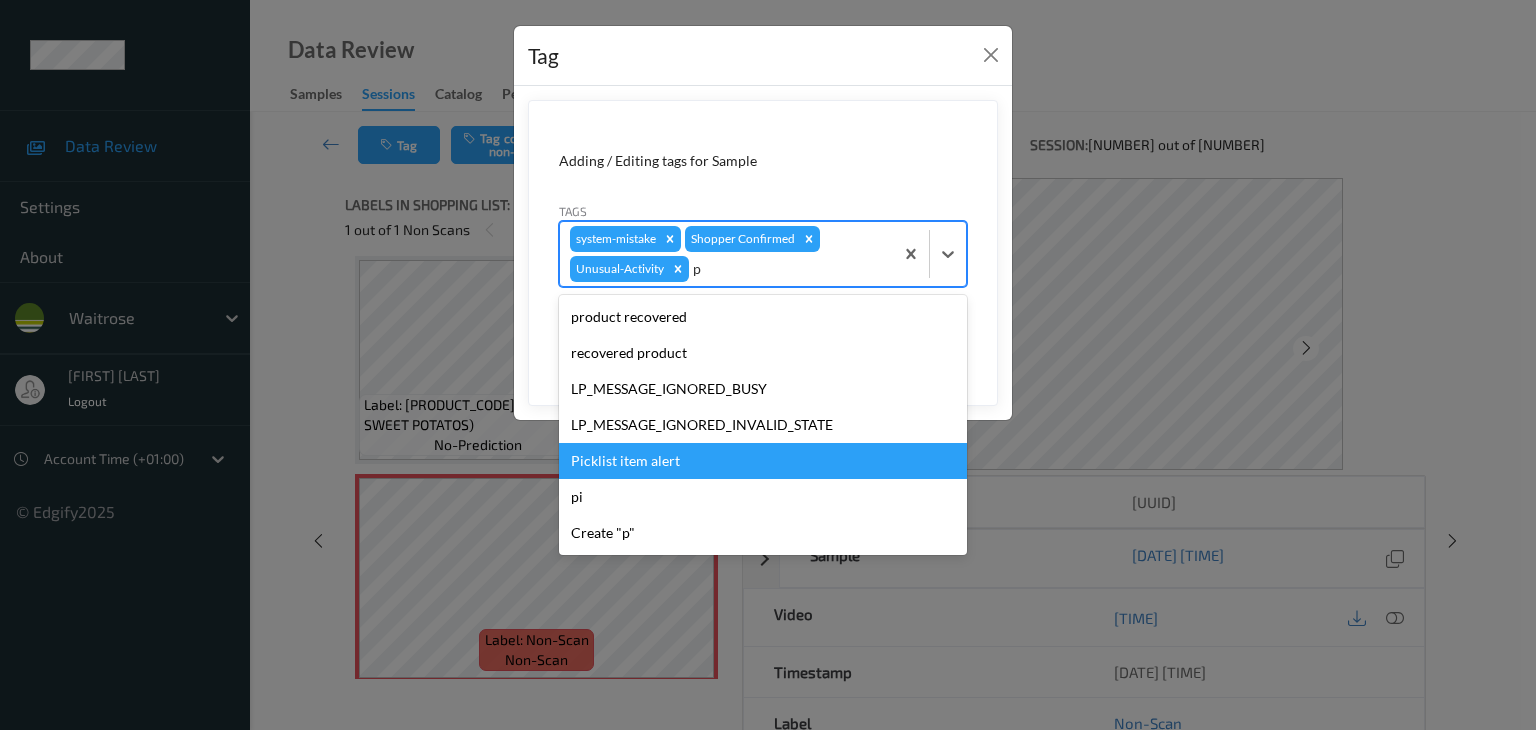 click on "Picklist item alert" at bounding box center (763, 461) 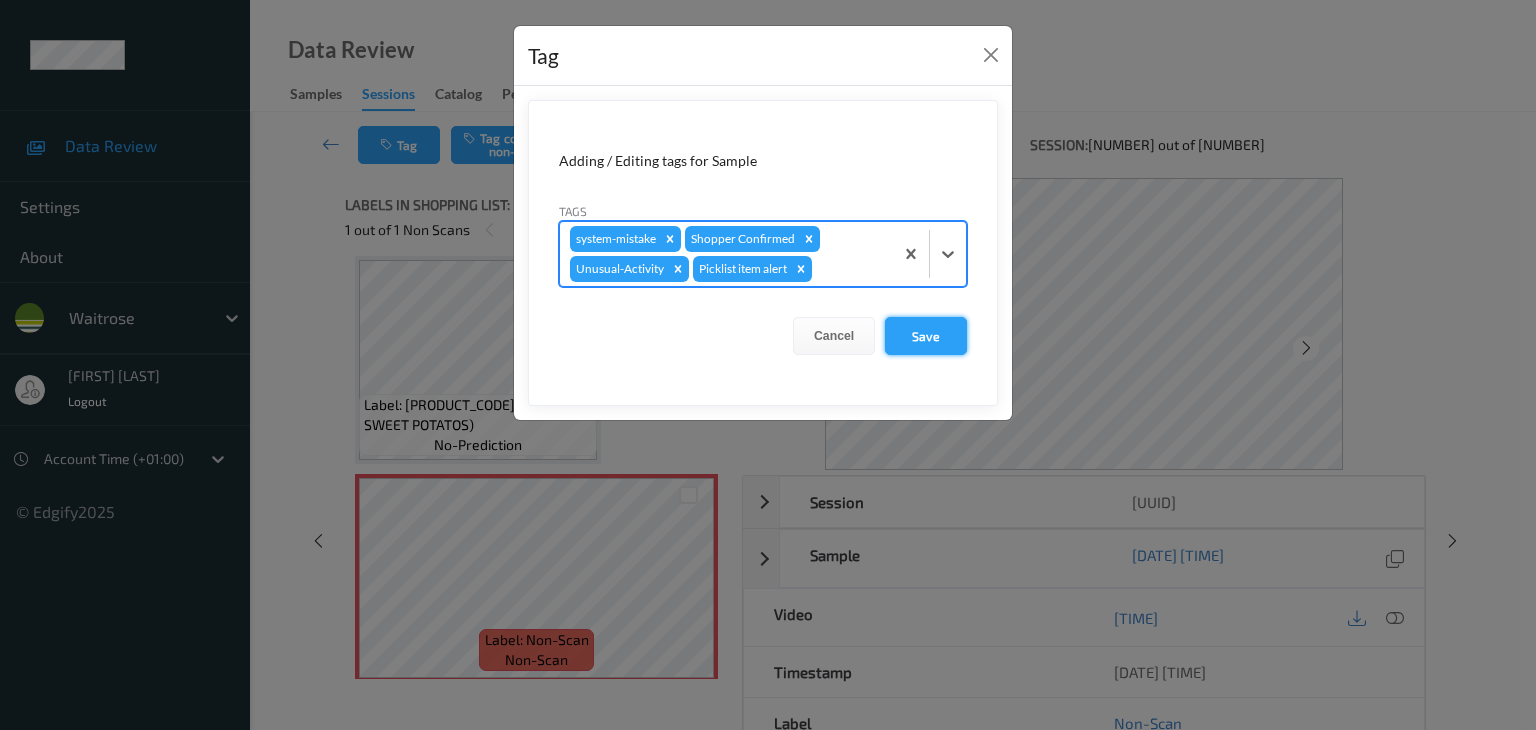 click on "Save" at bounding box center (926, 336) 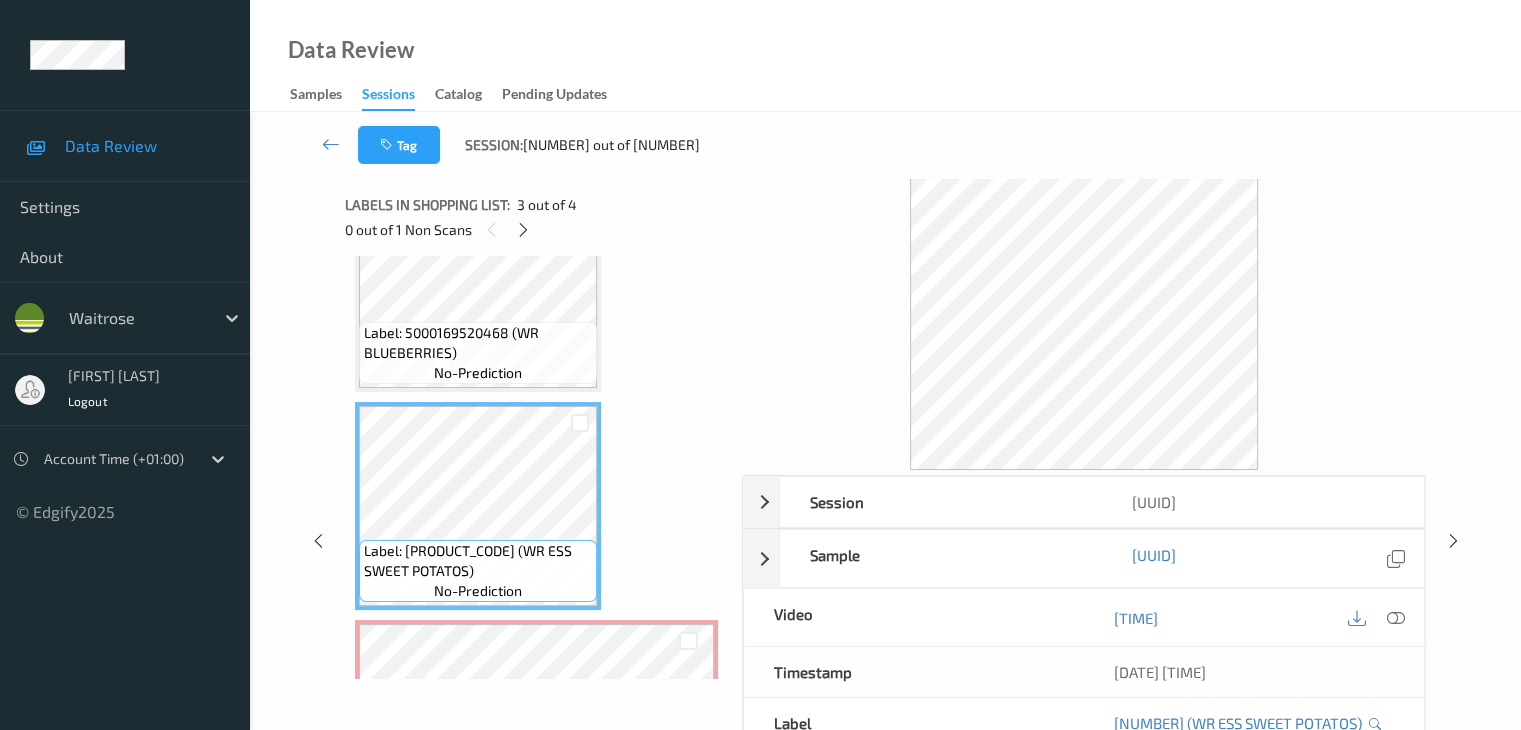scroll, scrollTop: 400, scrollLeft: 0, axis: vertical 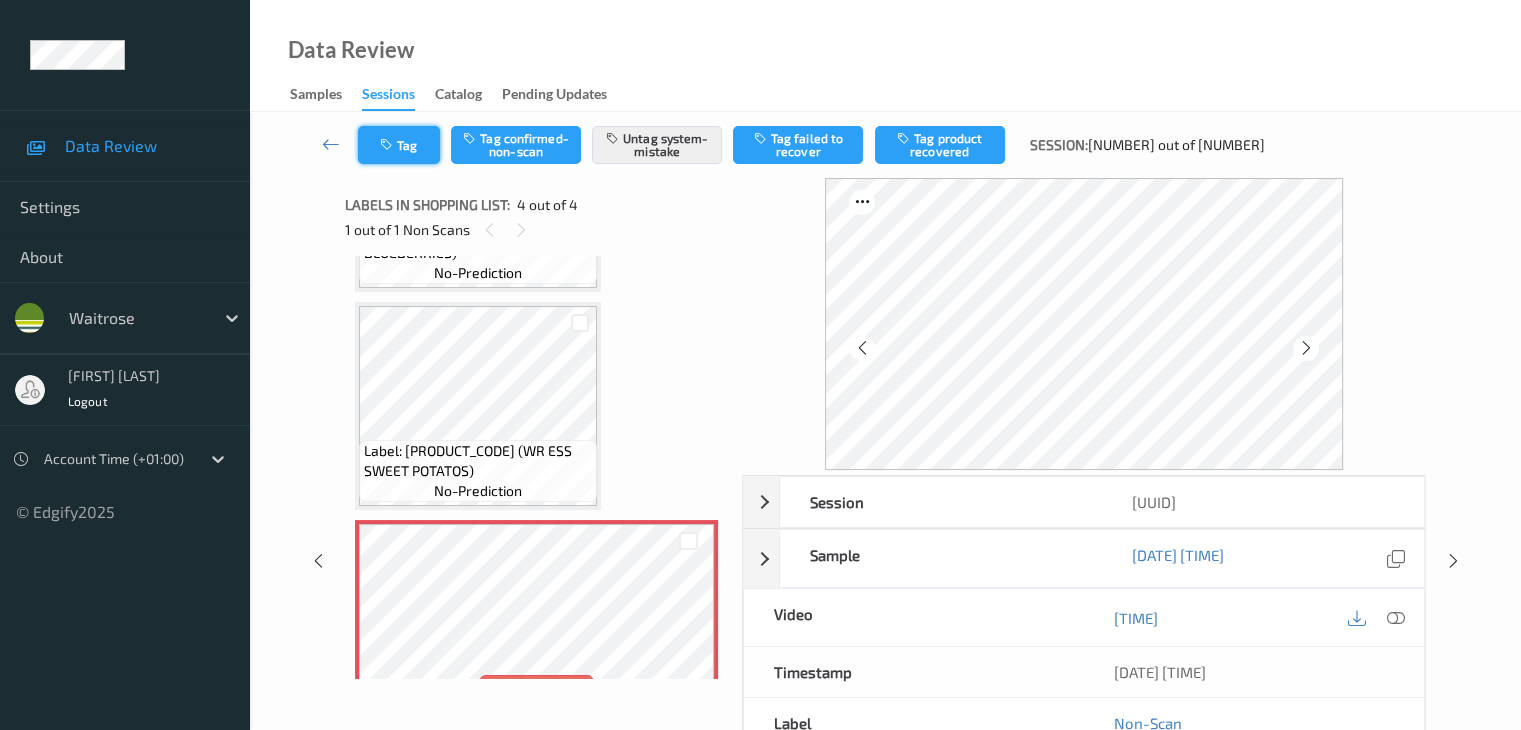 click on "Tag" at bounding box center (399, 145) 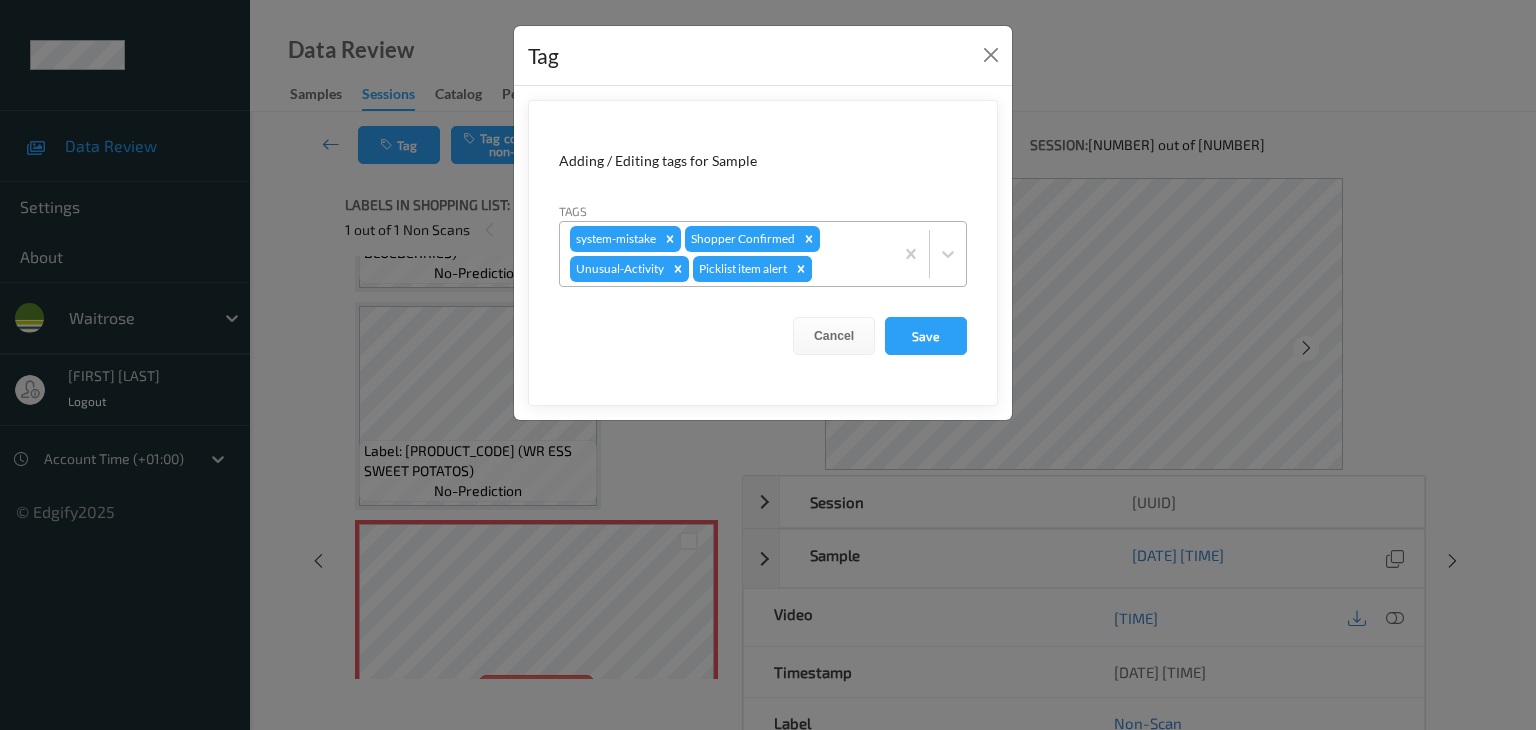 click 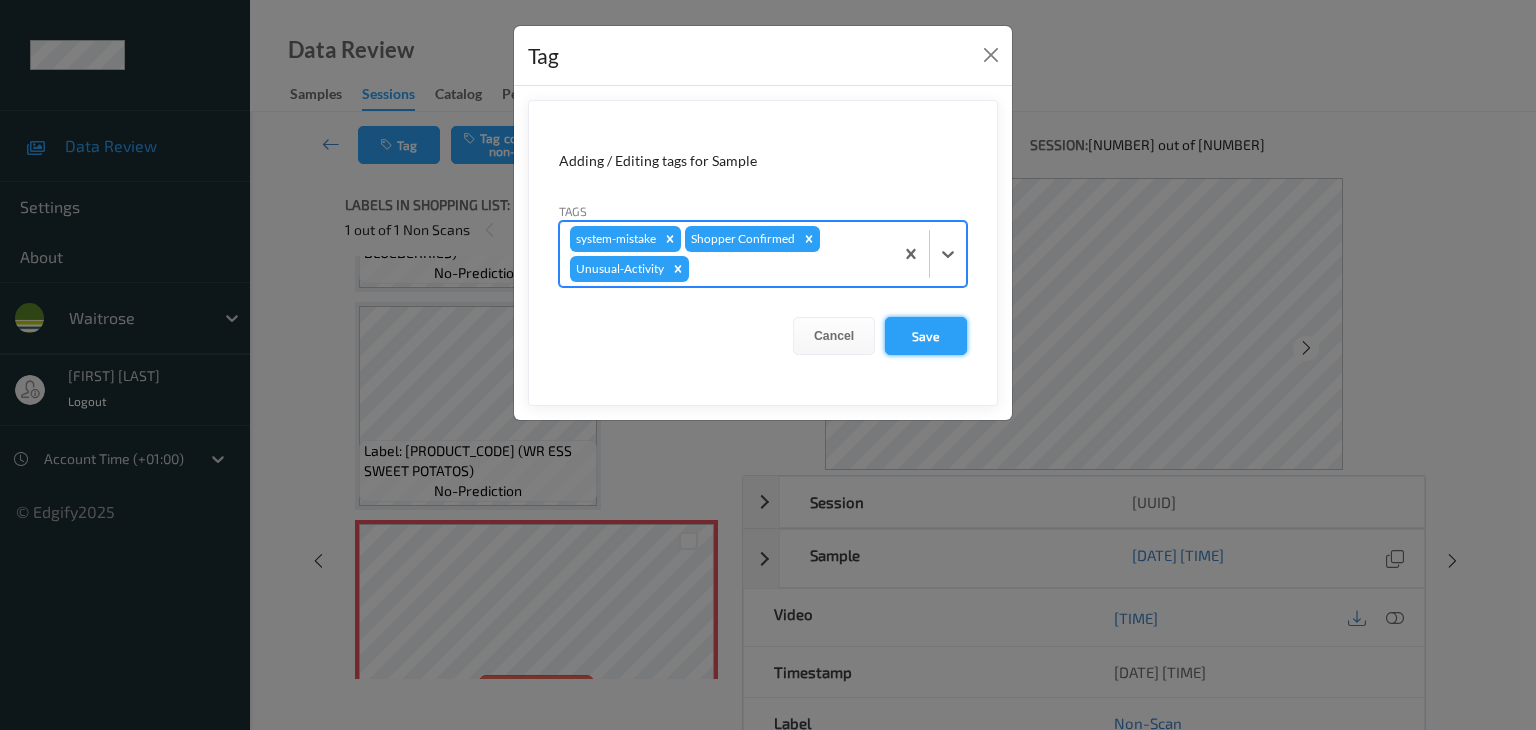 click on "Save" at bounding box center (926, 336) 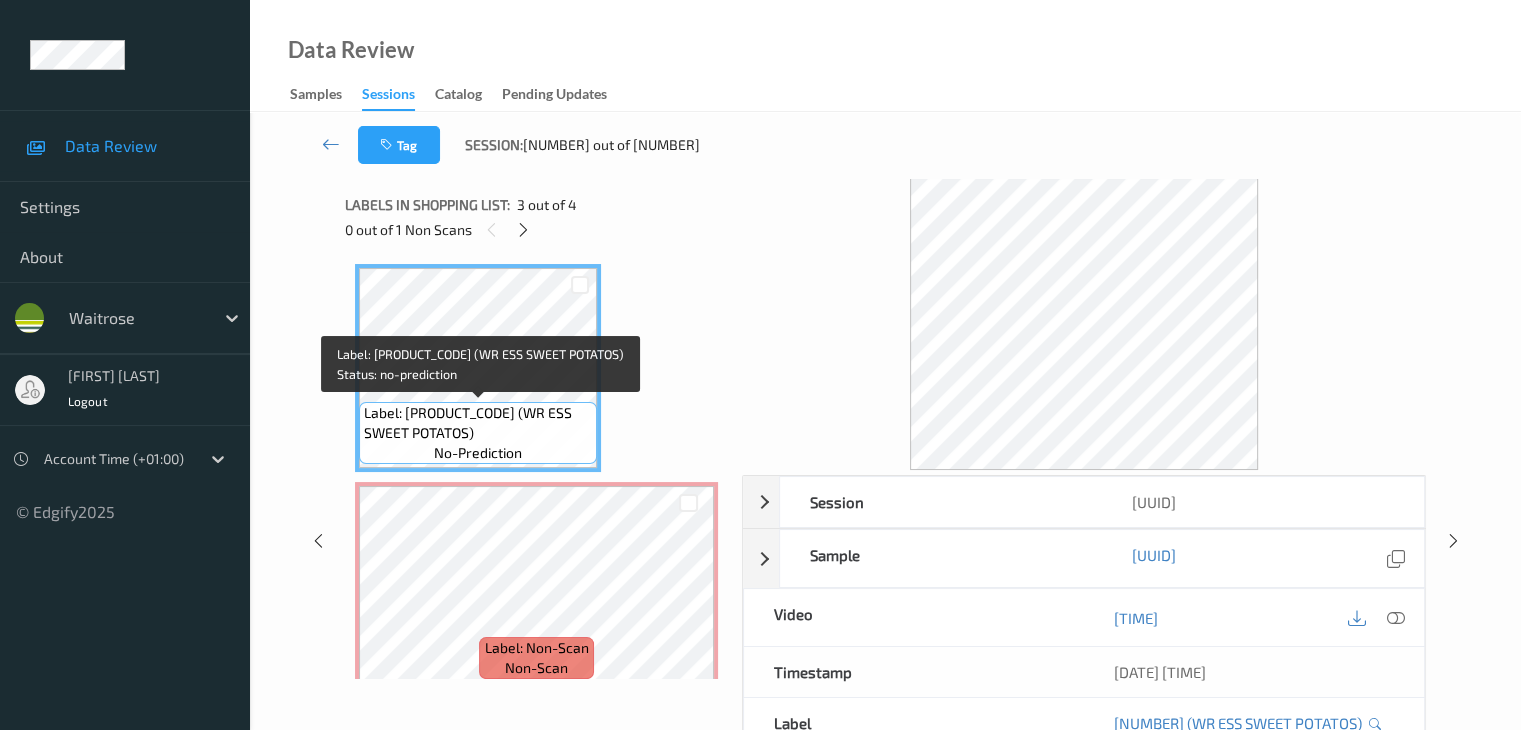 scroll, scrollTop: 459, scrollLeft: 0, axis: vertical 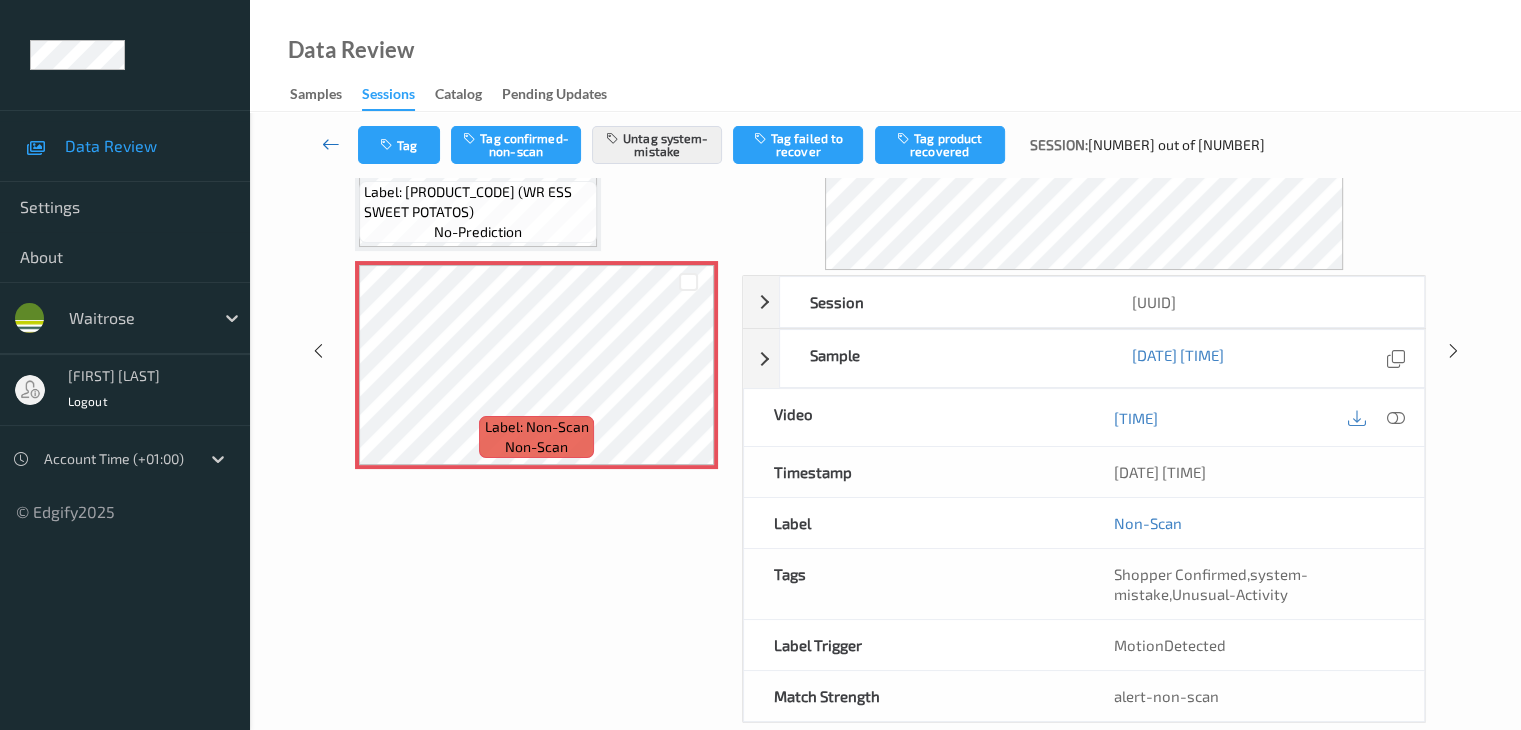 click at bounding box center (331, 144) 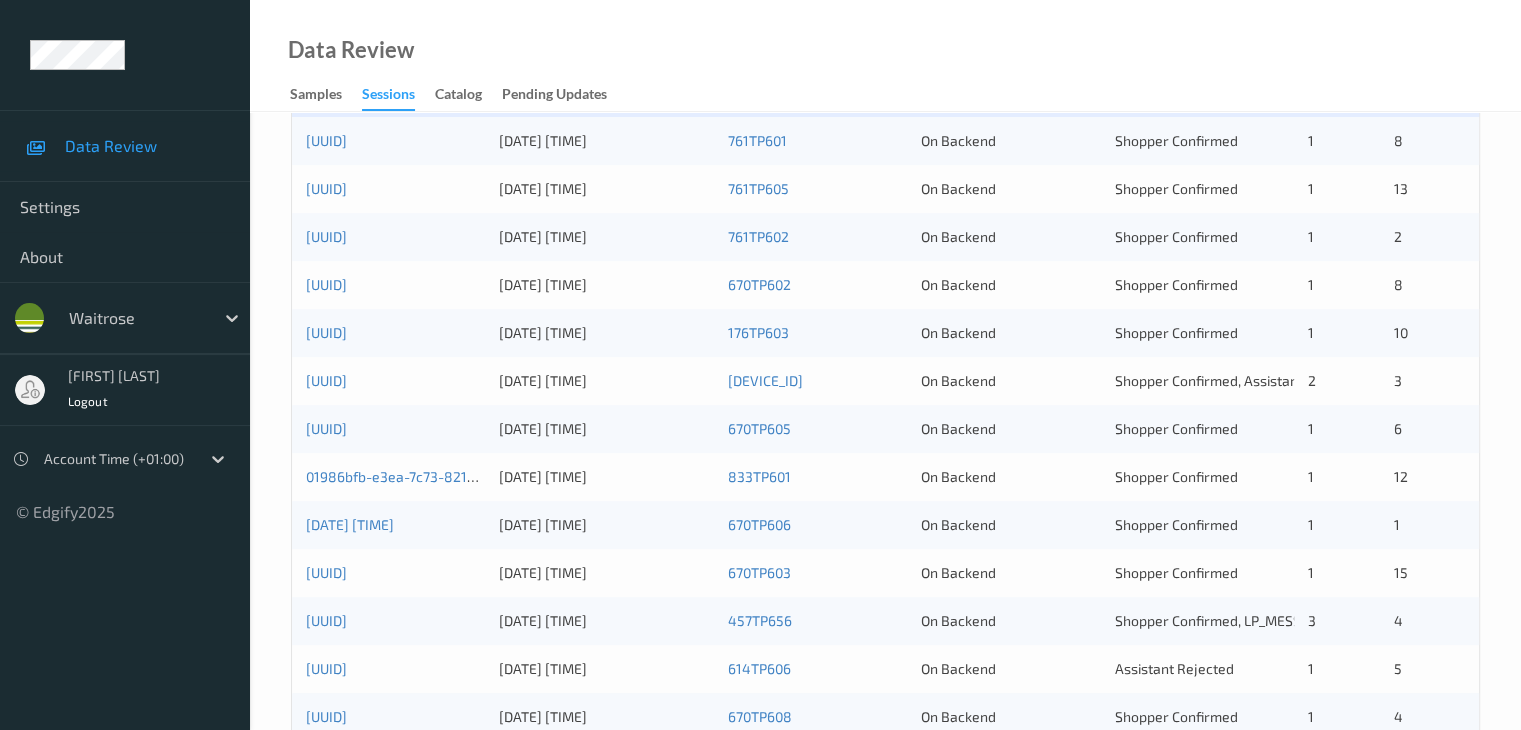 scroll, scrollTop: 700, scrollLeft: 0, axis: vertical 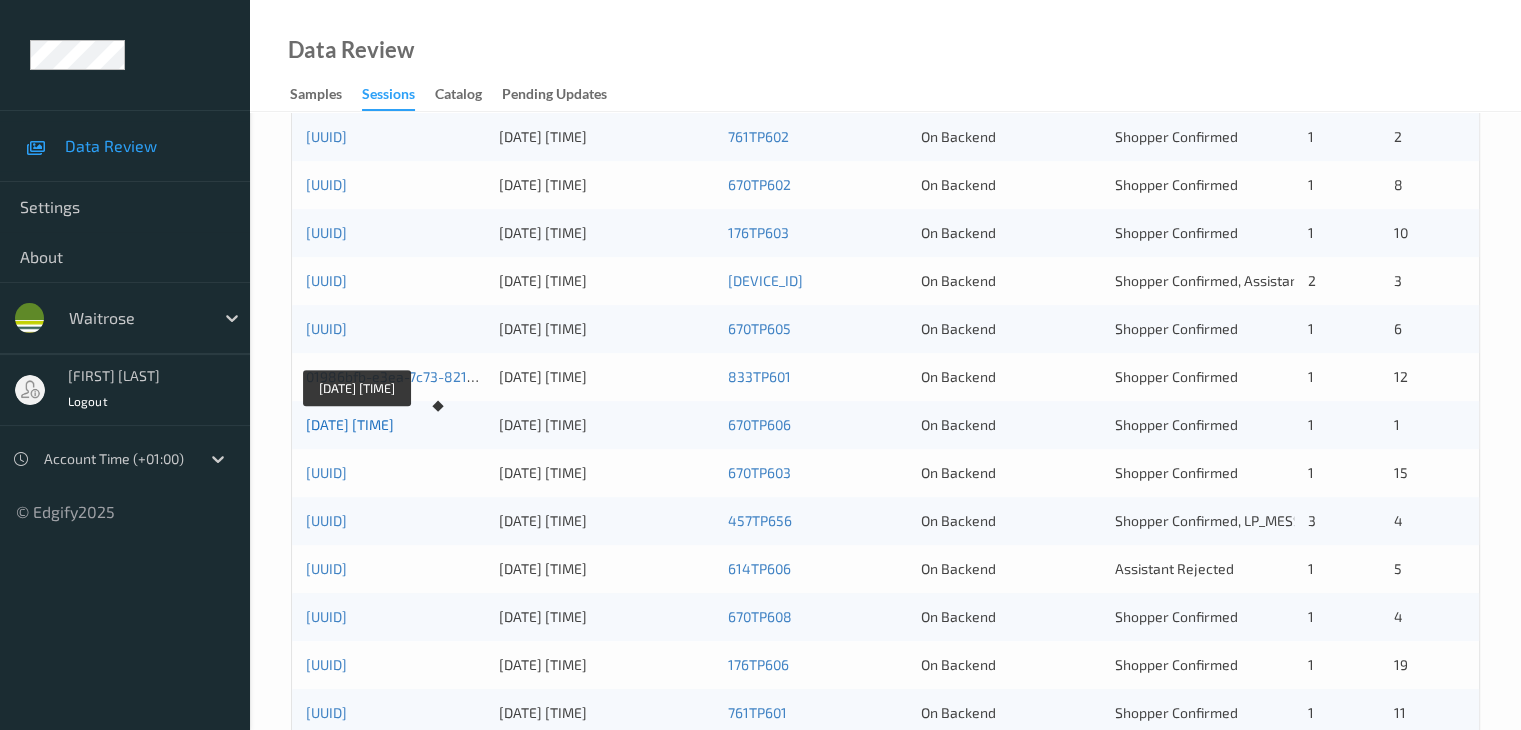 click on "[UUID]" at bounding box center (350, 424) 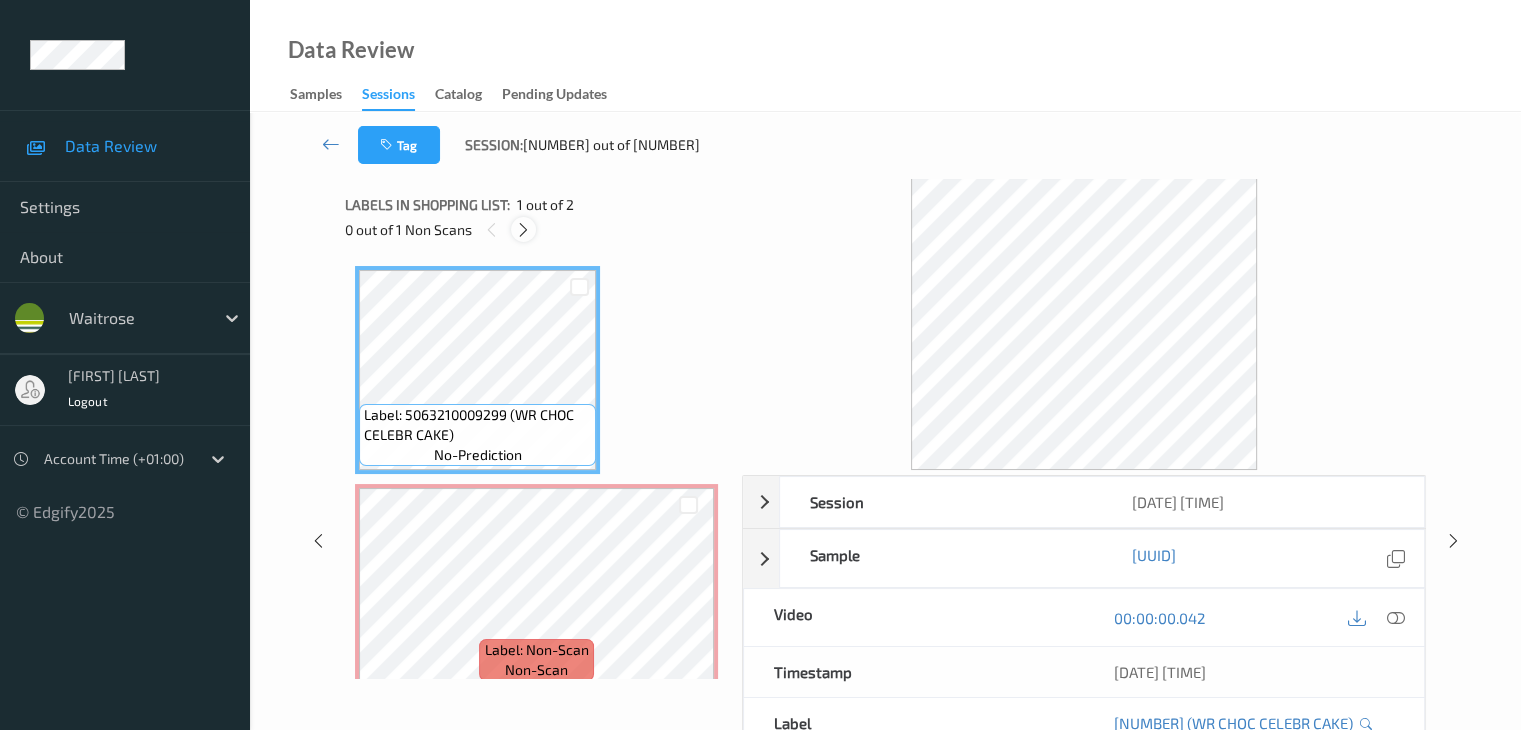 click at bounding box center [523, 230] 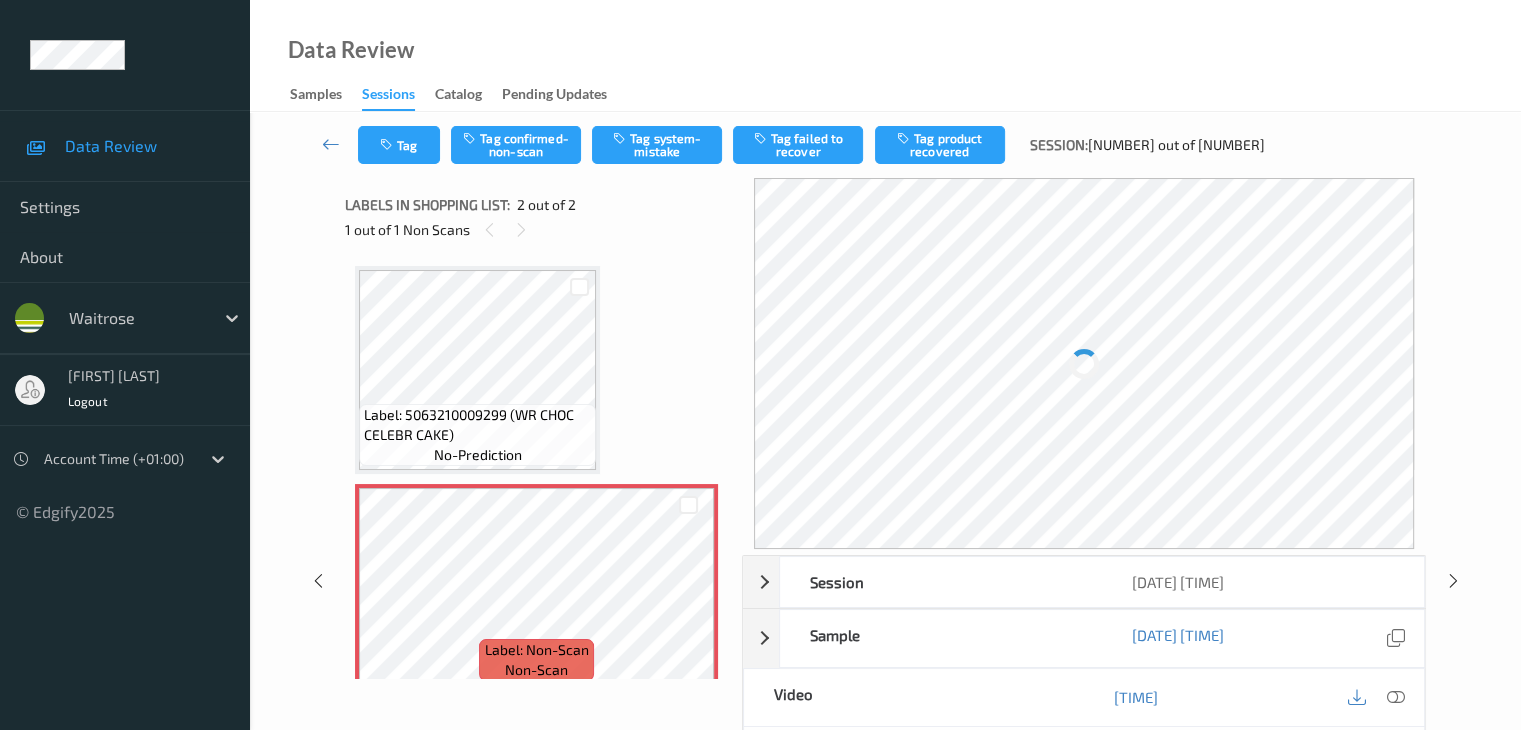 scroll, scrollTop: 10, scrollLeft: 0, axis: vertical 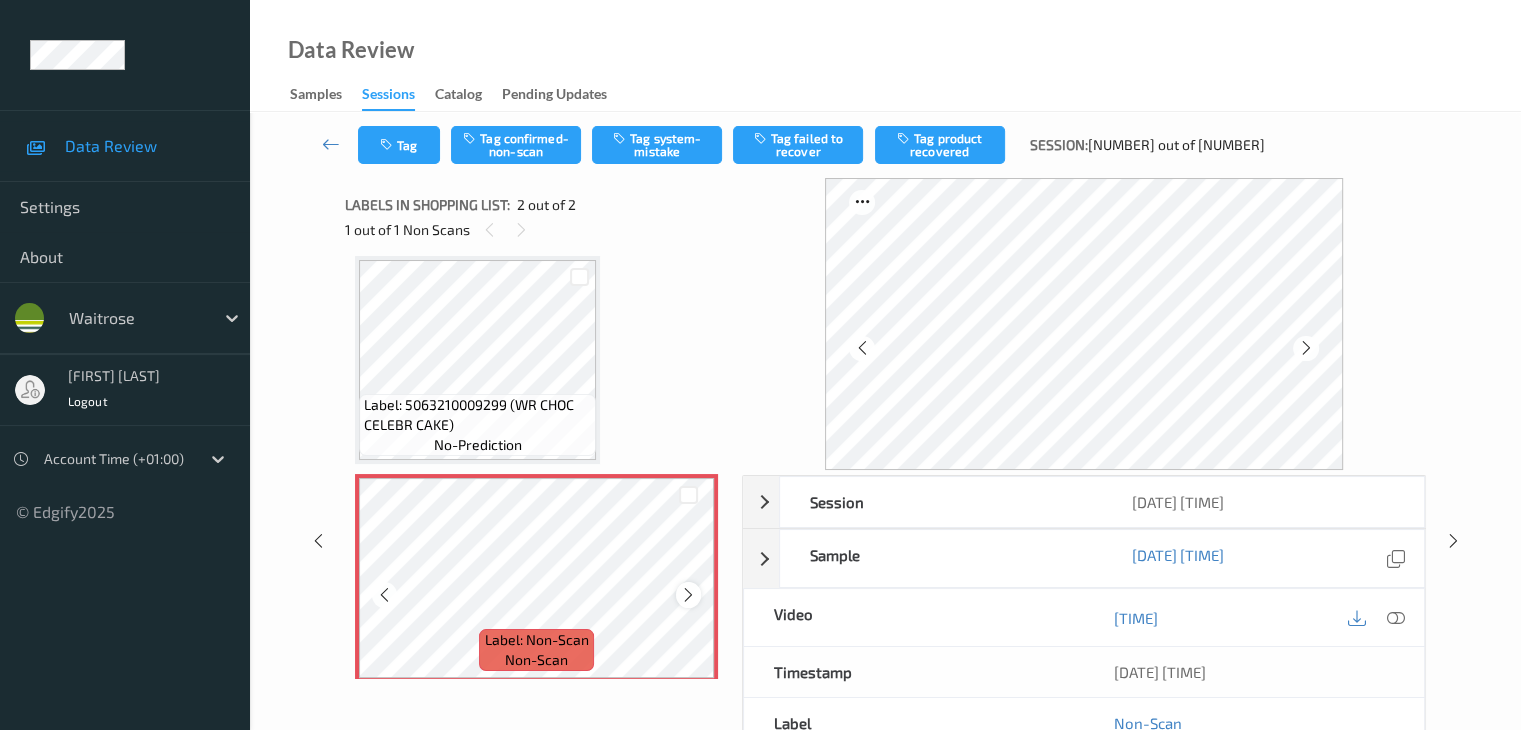 click at bounding box center (688, 595) 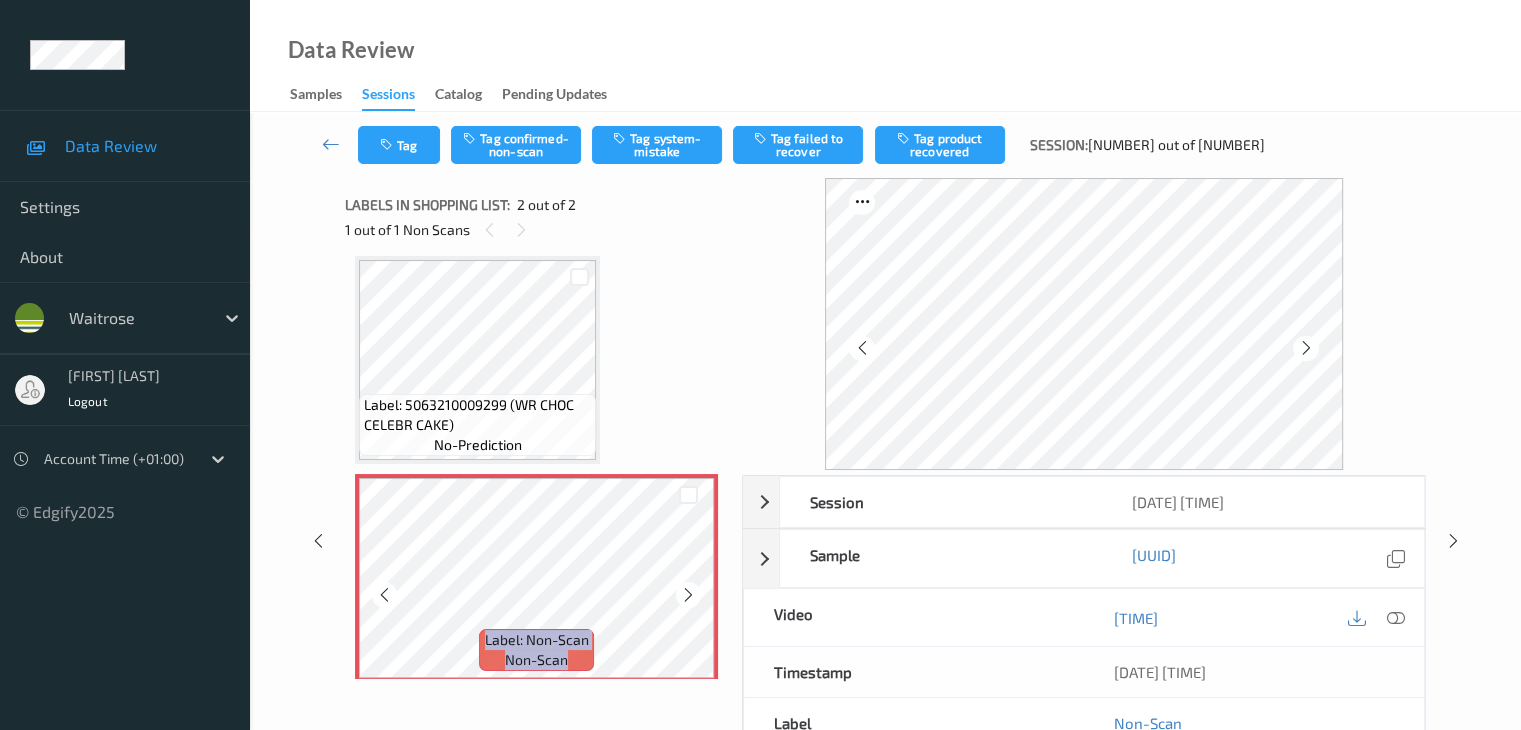 click at bounding box center [688, 595] 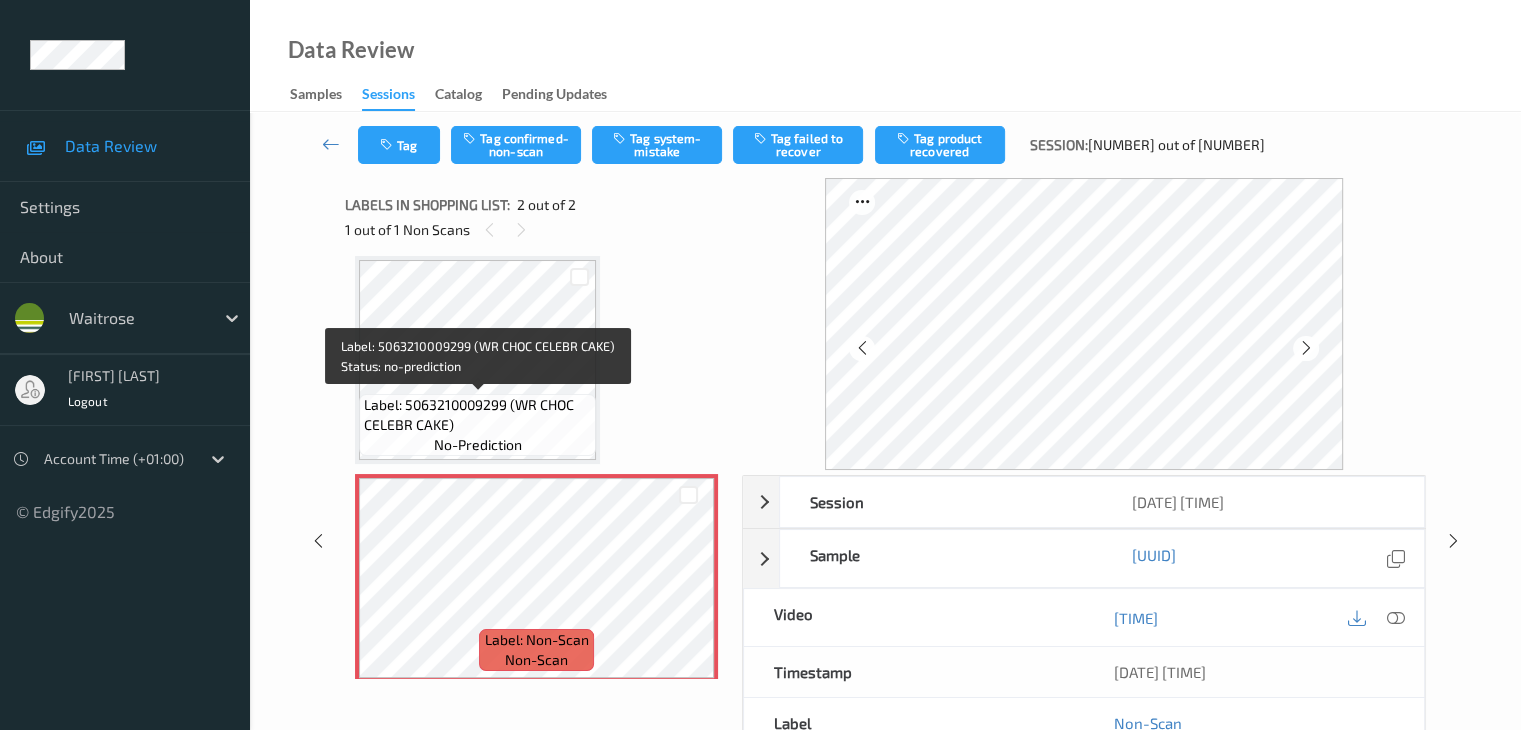 click on "Label: 5063210009299 (WR CHOC CELEBR CAKE)" at bounding box center (477, 415) 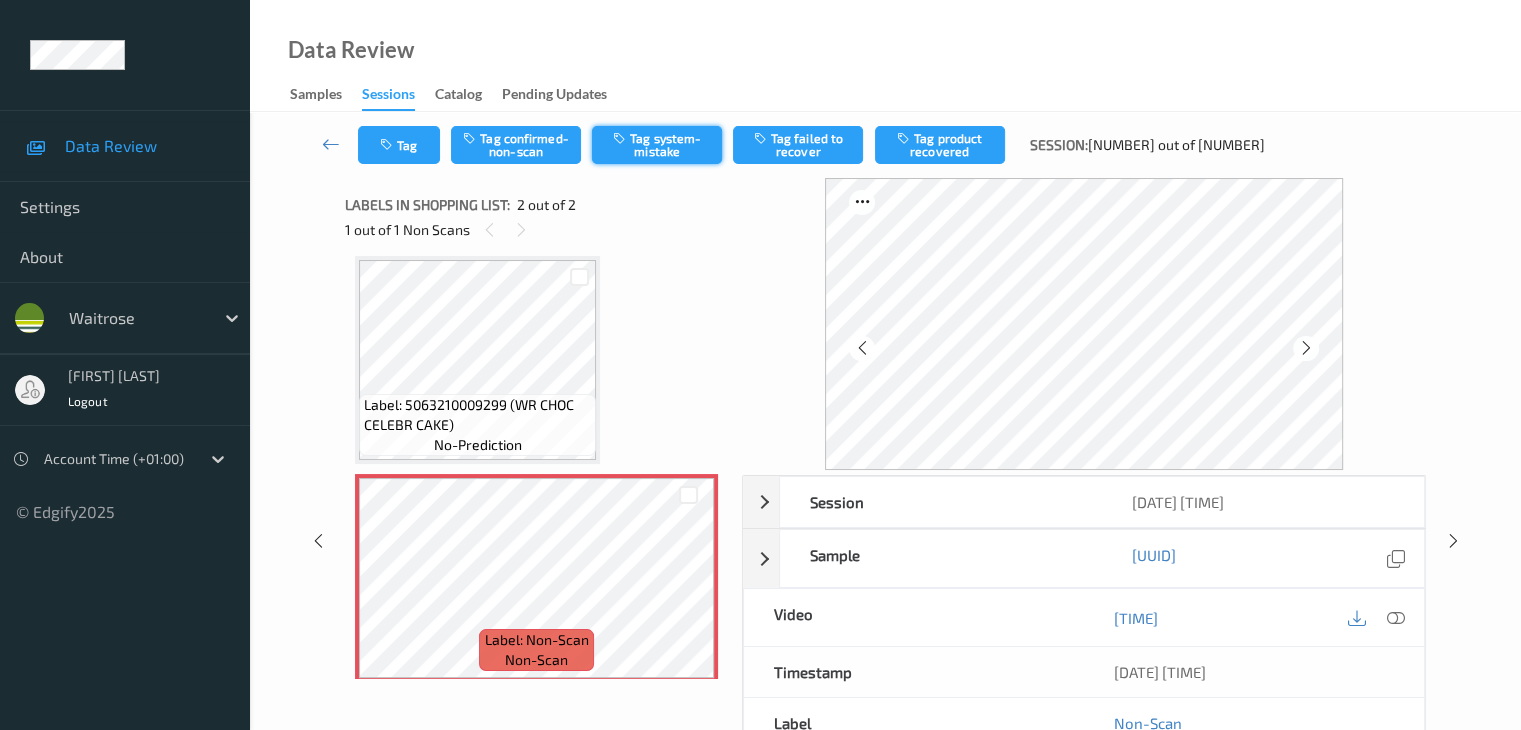 click on "Tag   system-mistake" at bounding box center (657, 145) 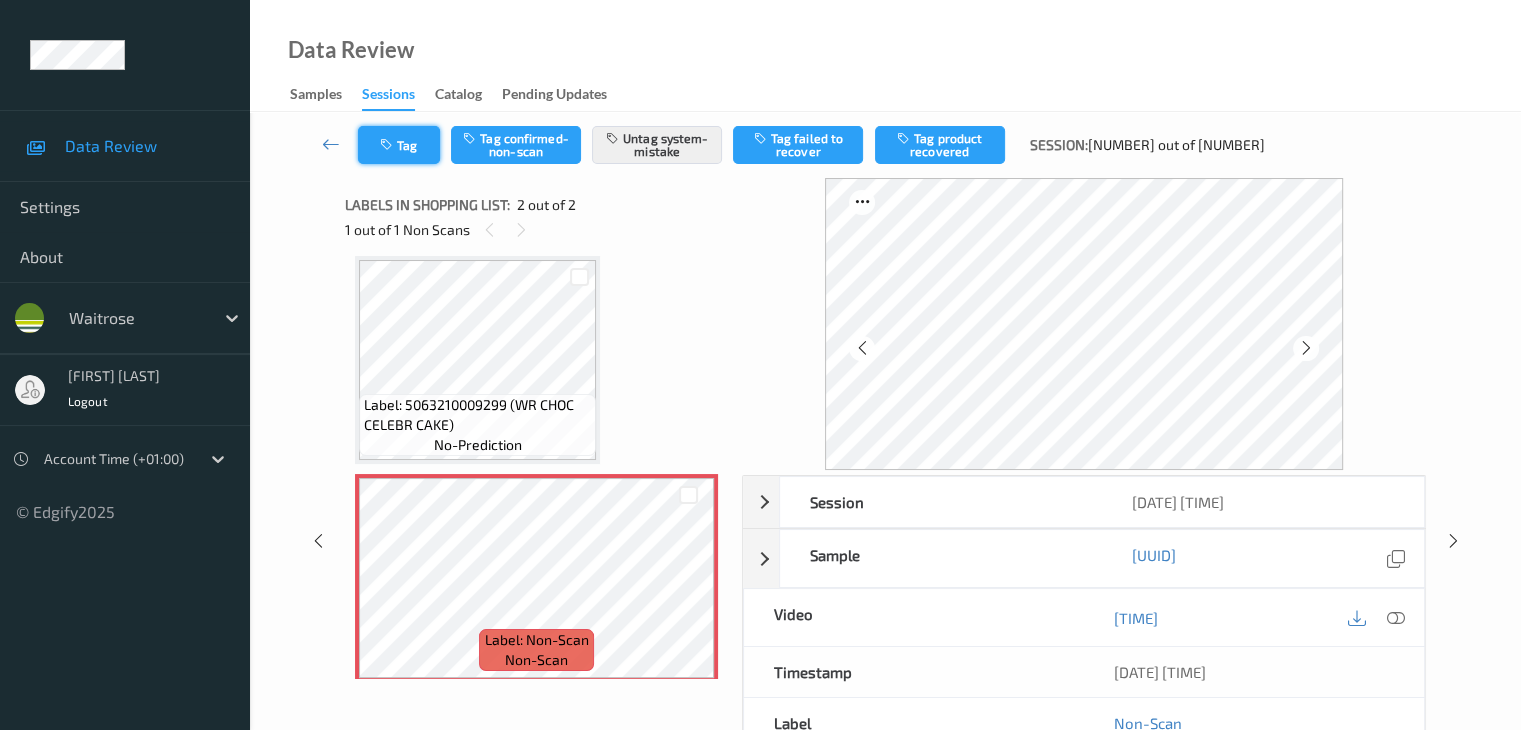click at bounding box center [388, 145] 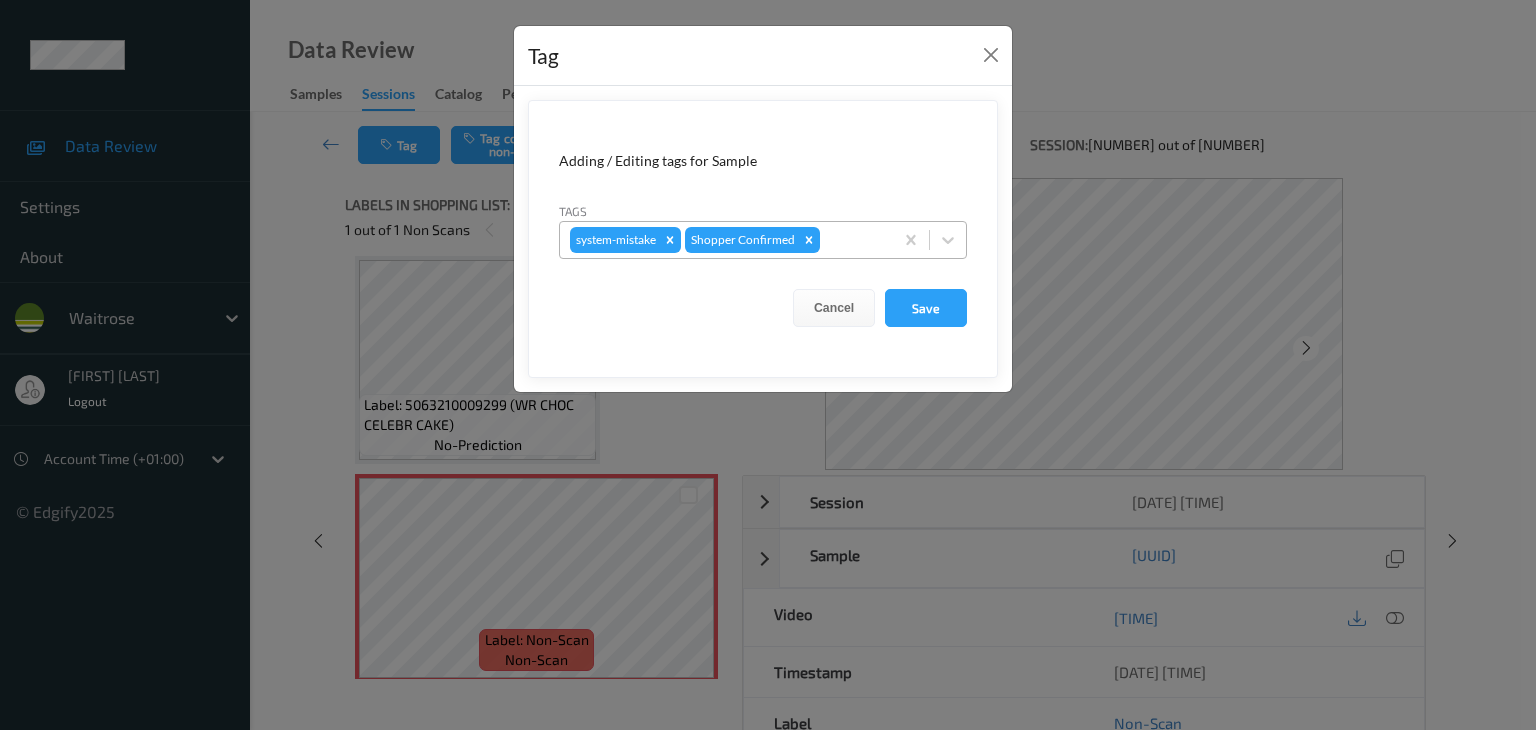 click at bounding box center [853, 240] 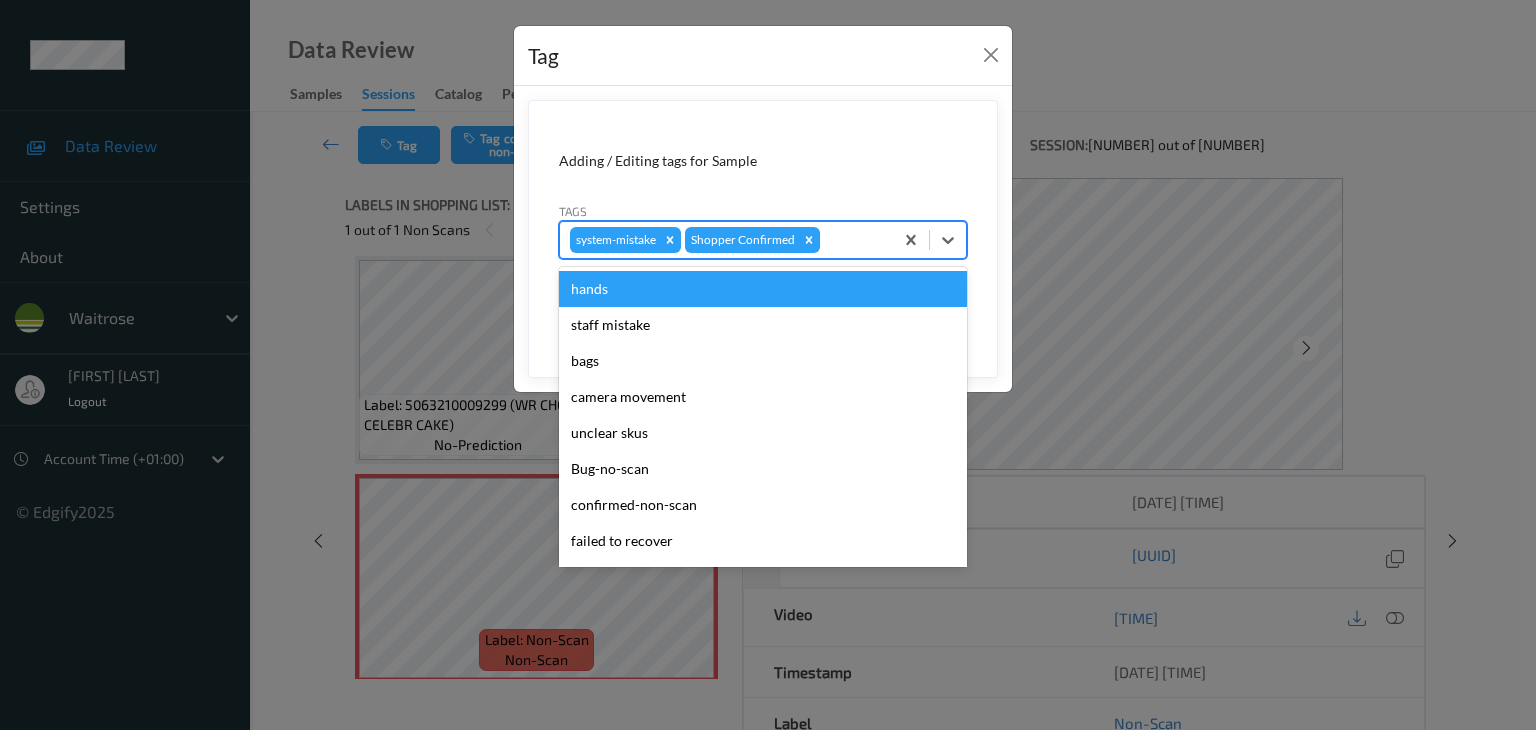 type on "u" 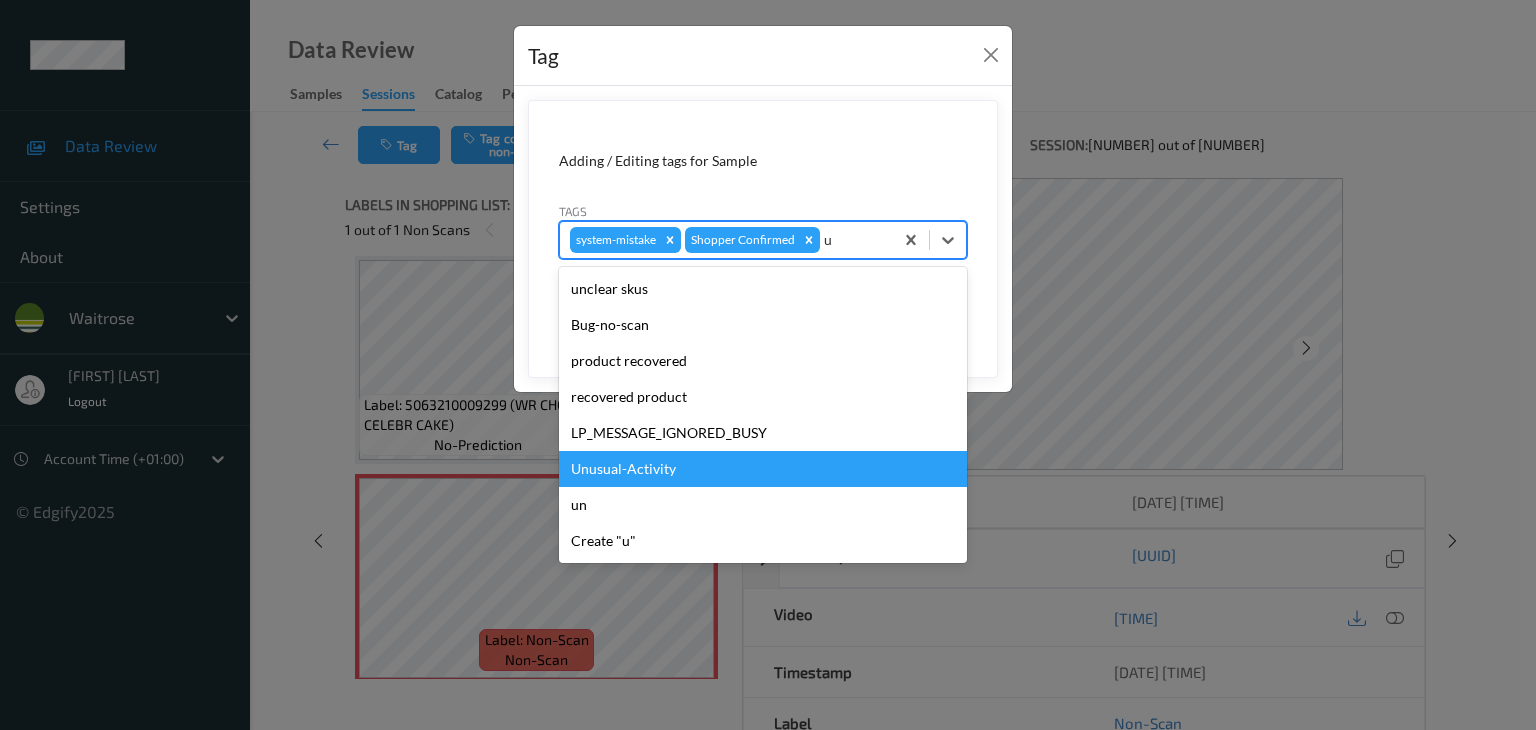click on "Unusual-Activity" at bounding box center (763, 469) 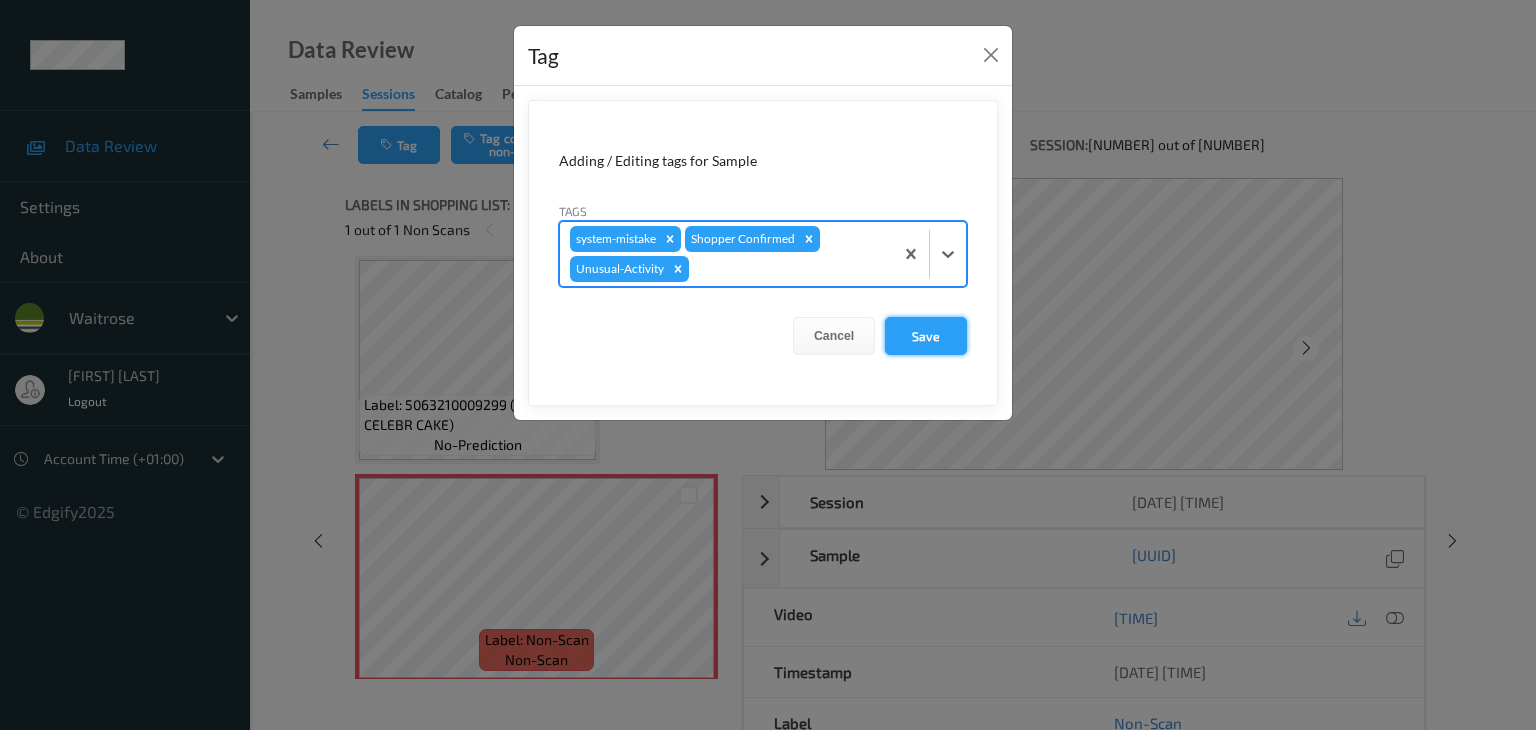 click on "Save" at bounding box center [926, 336] 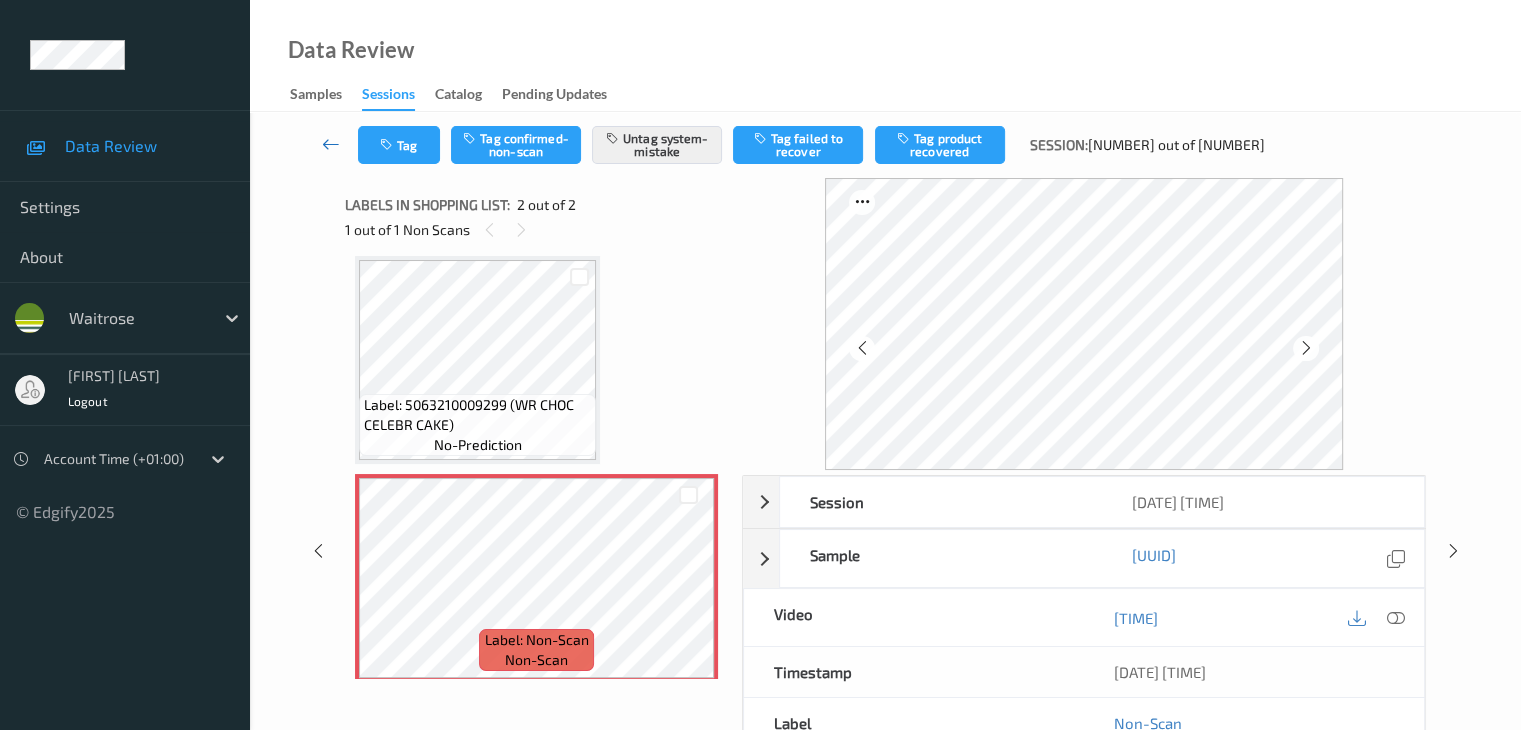 click at bounding box center [331, 144] 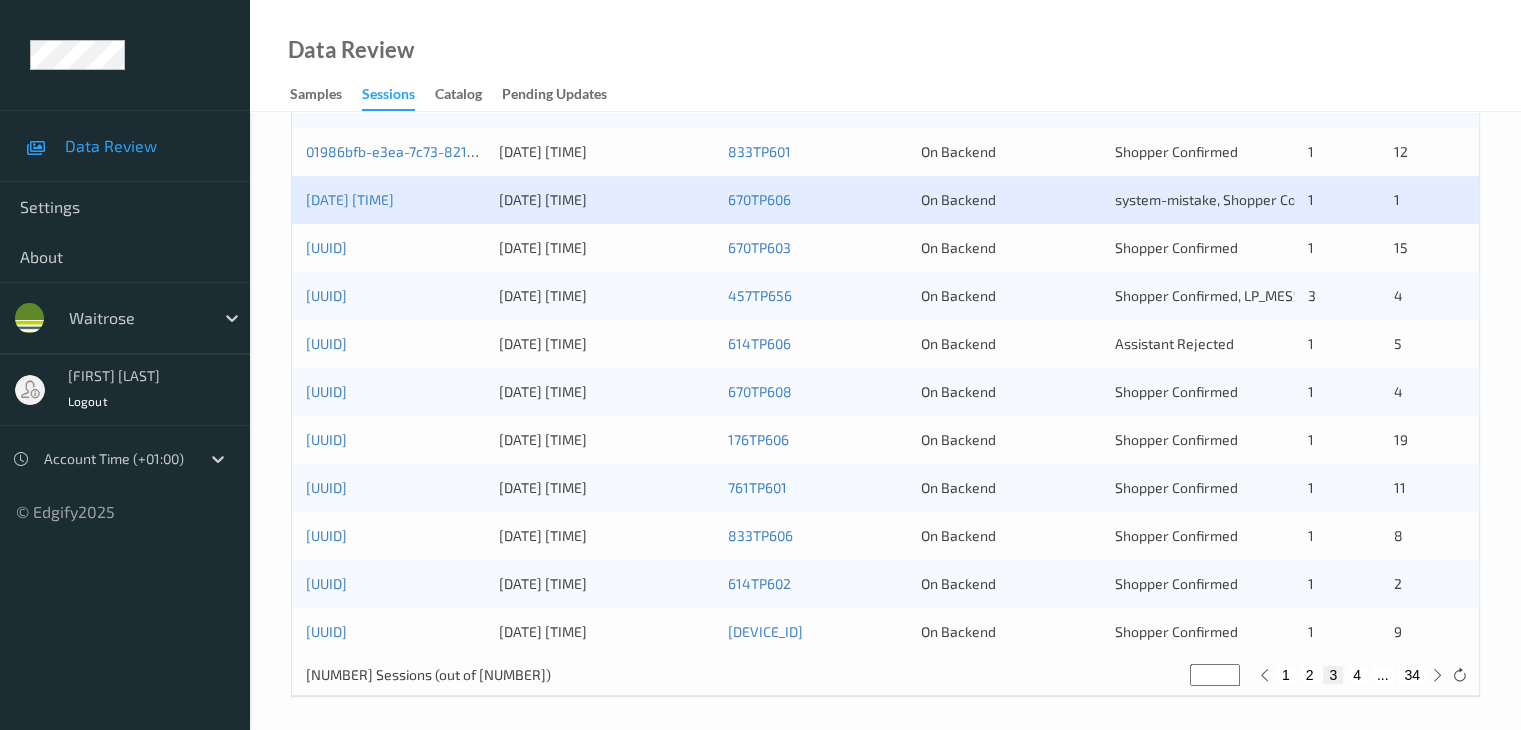 scroll, scrollTop: 932, scrollLeft: 0, axis: vertical 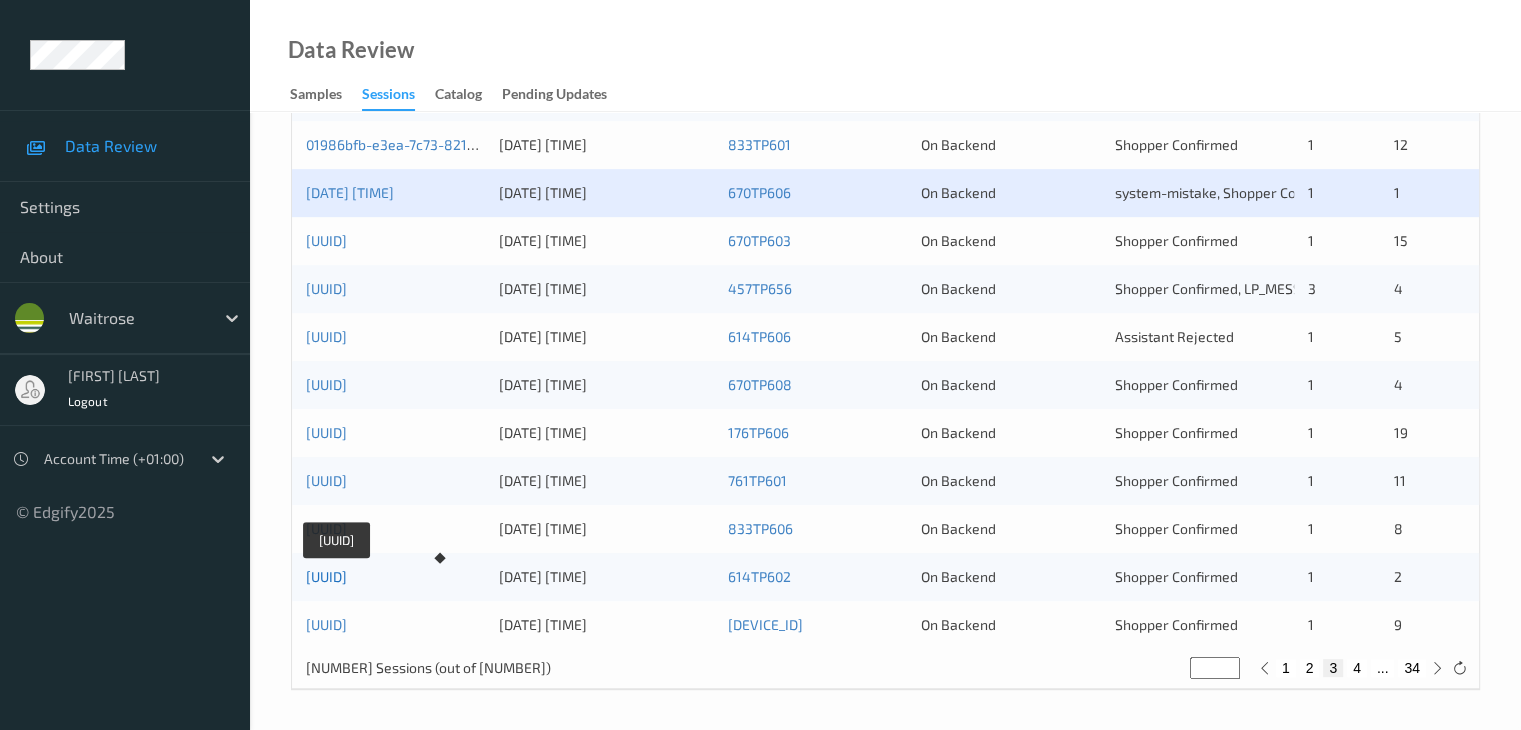 click on "[UUID]" at bounding box center [326, 576] 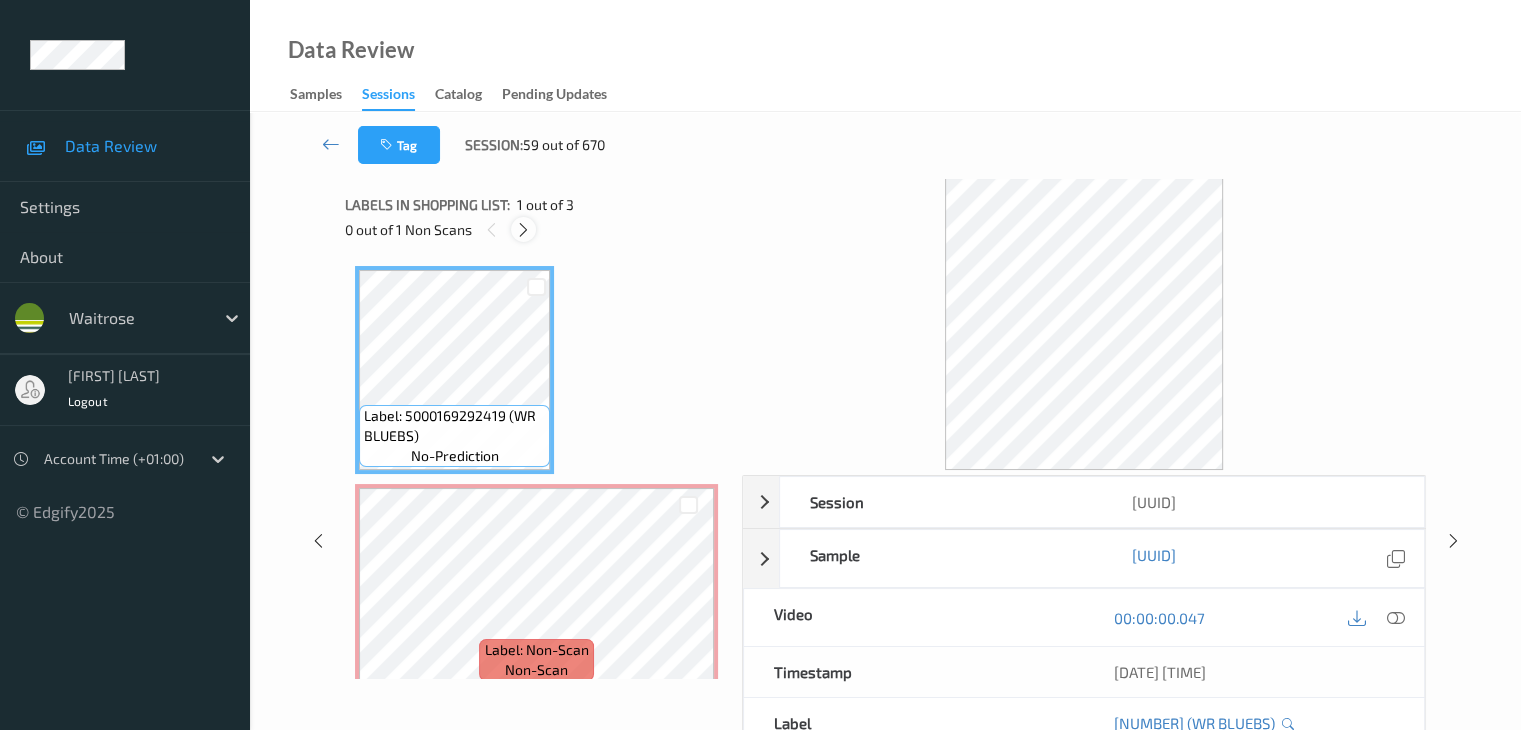 click at bounding box center (523, 230) 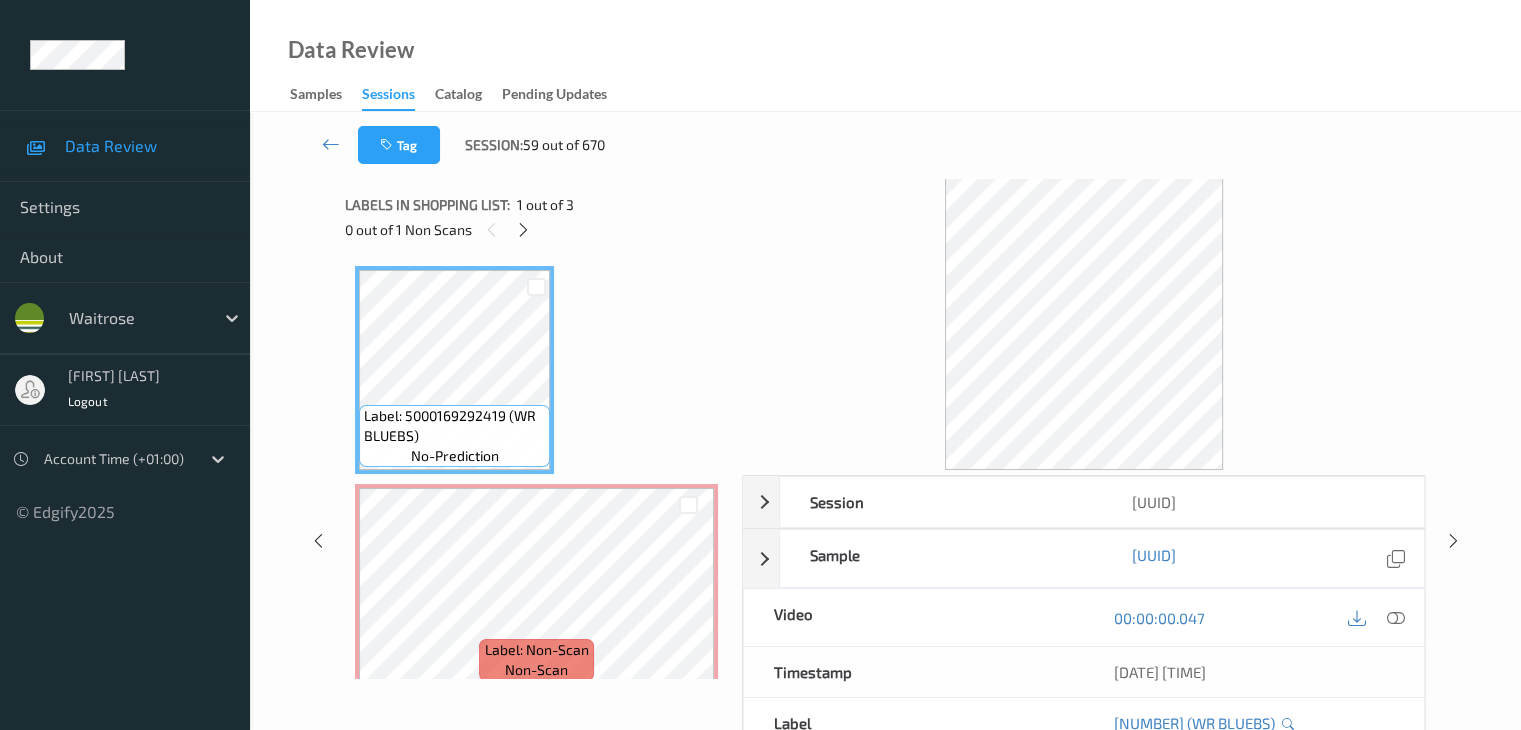 scroll, scrollTop: 10, scrollLeft: 0, axis: vertical 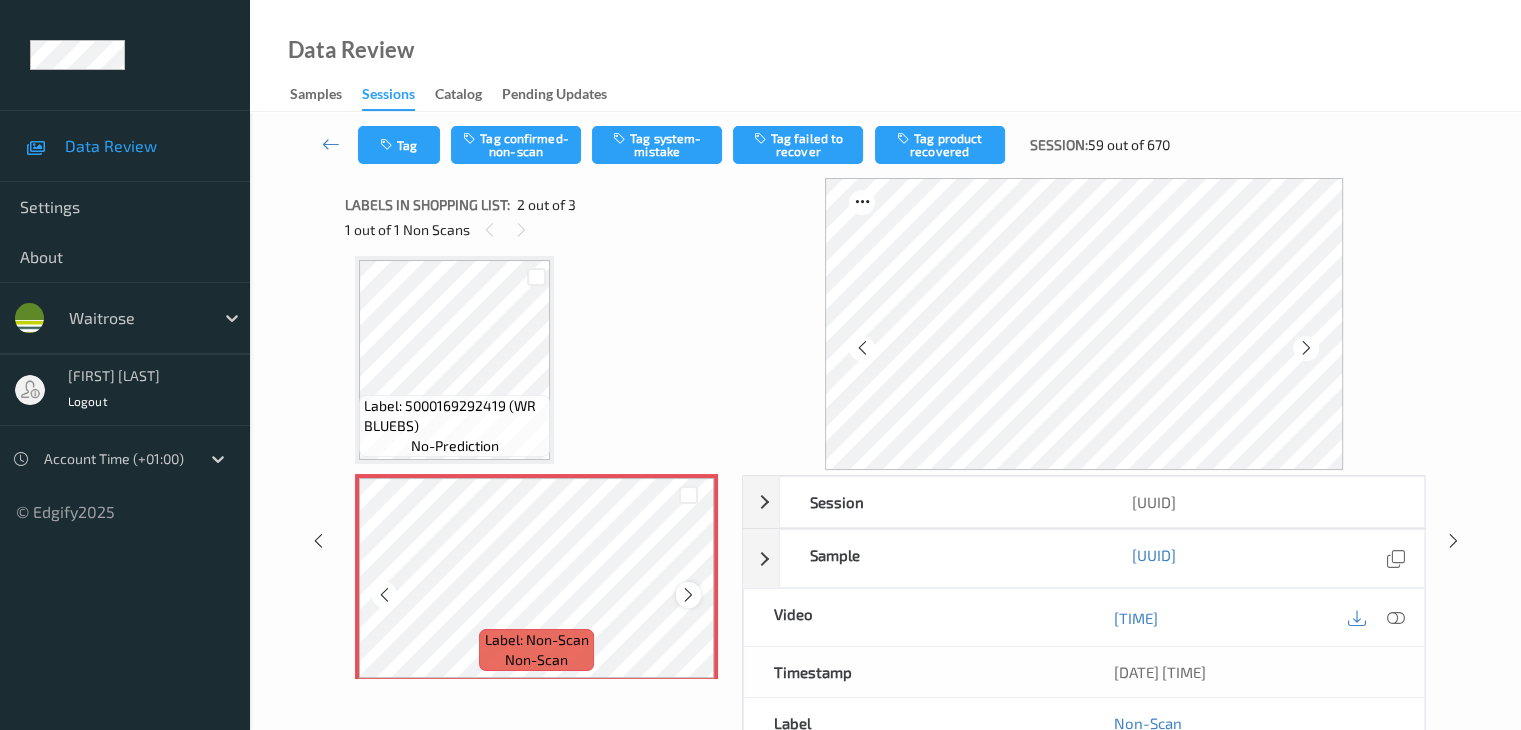 click at bounding box center (688, 595) 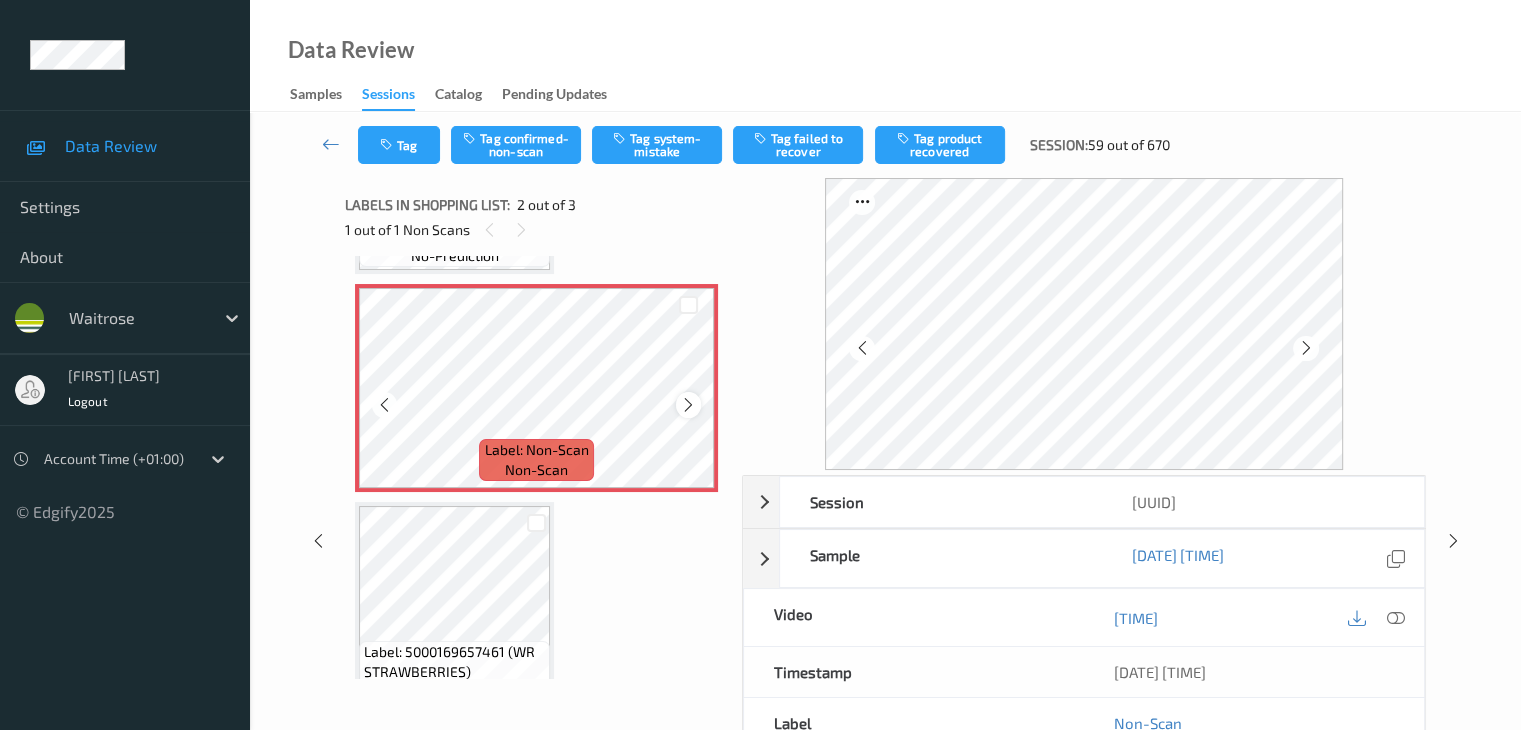 scroll, scrollTop: 100, scrollLeft: 0, axis: vertical 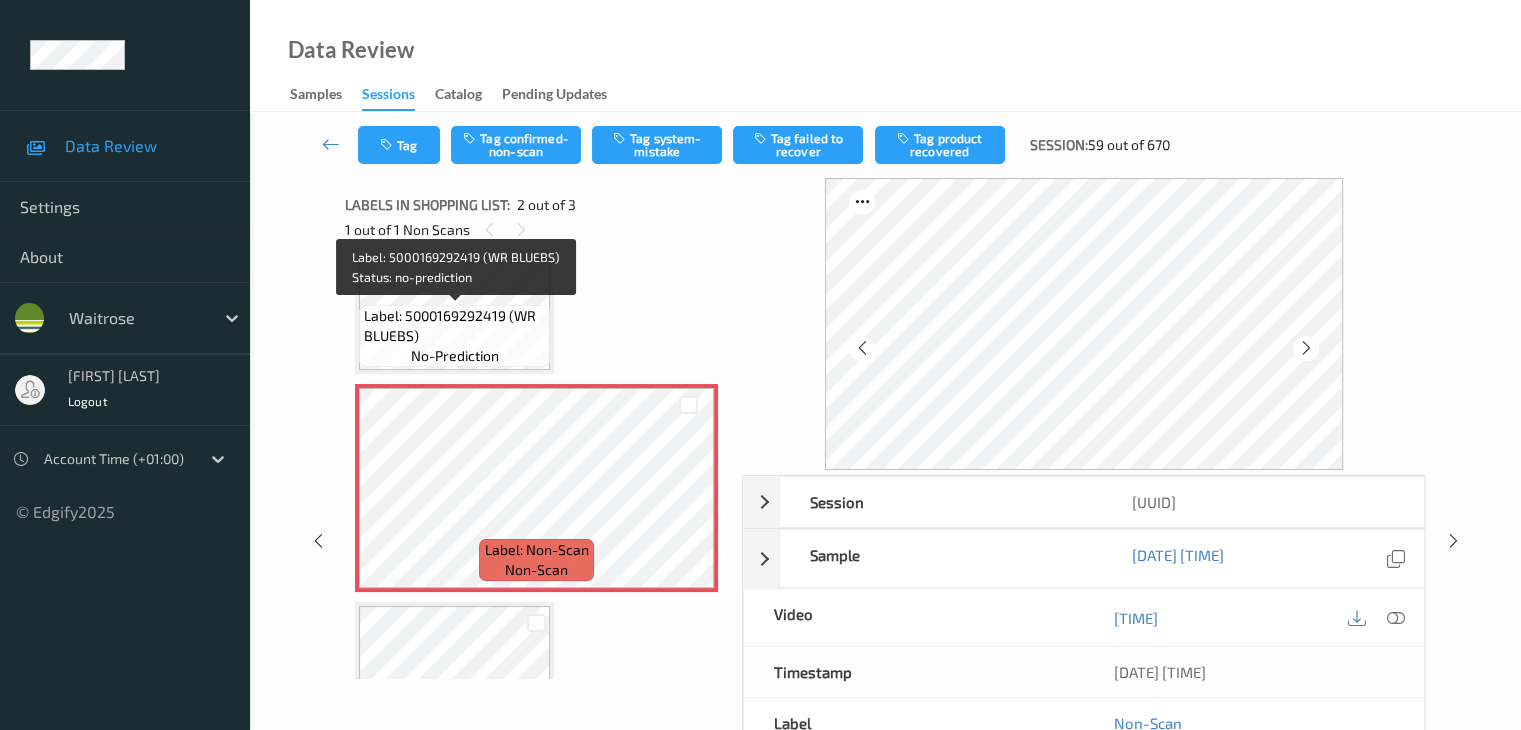 click on "Label: 5000169292419 (WR BLUEBS)" at bounding box center (454, 326) 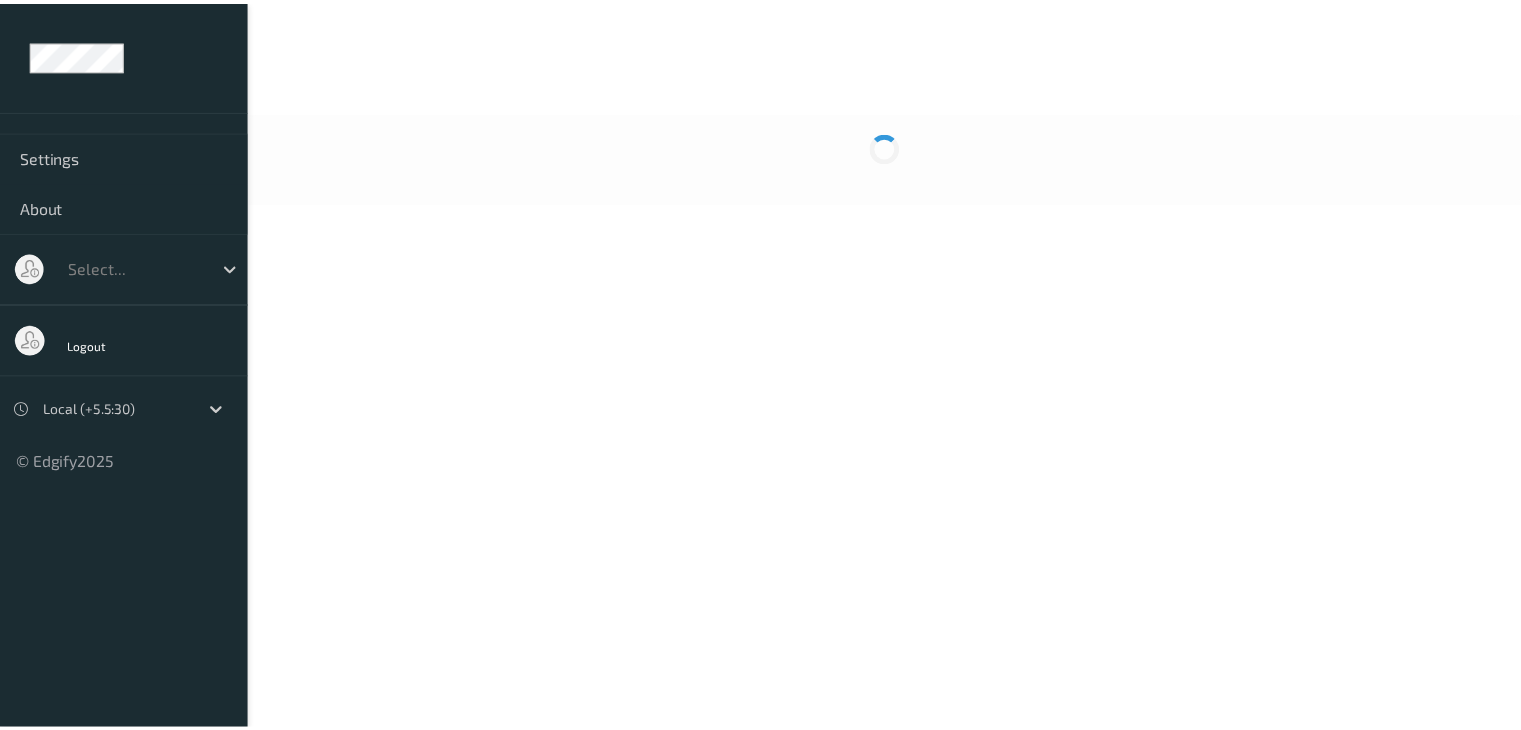 scroll, scrollTop: 0, scrollLeft: 0, axis: both 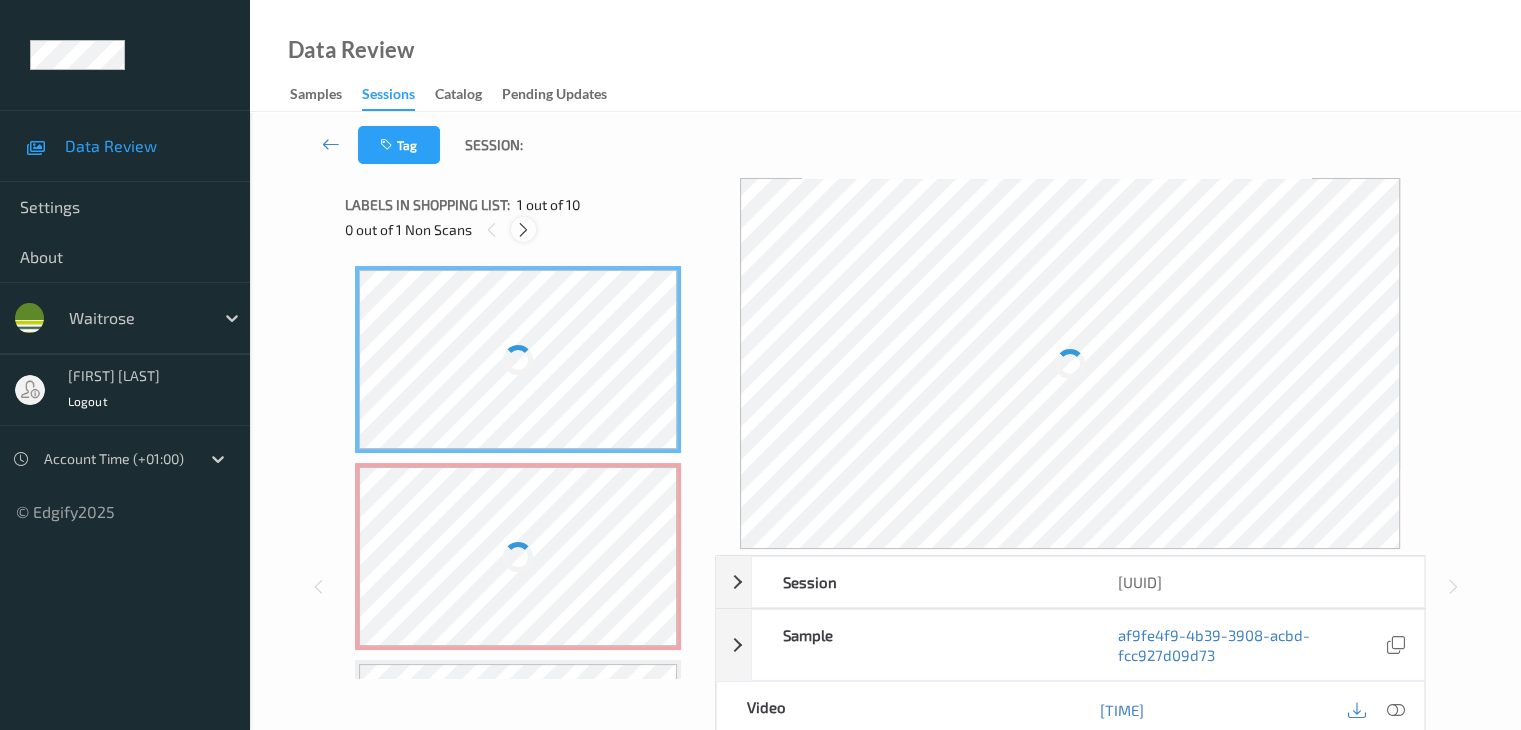 click at bounding box center [523, 230] 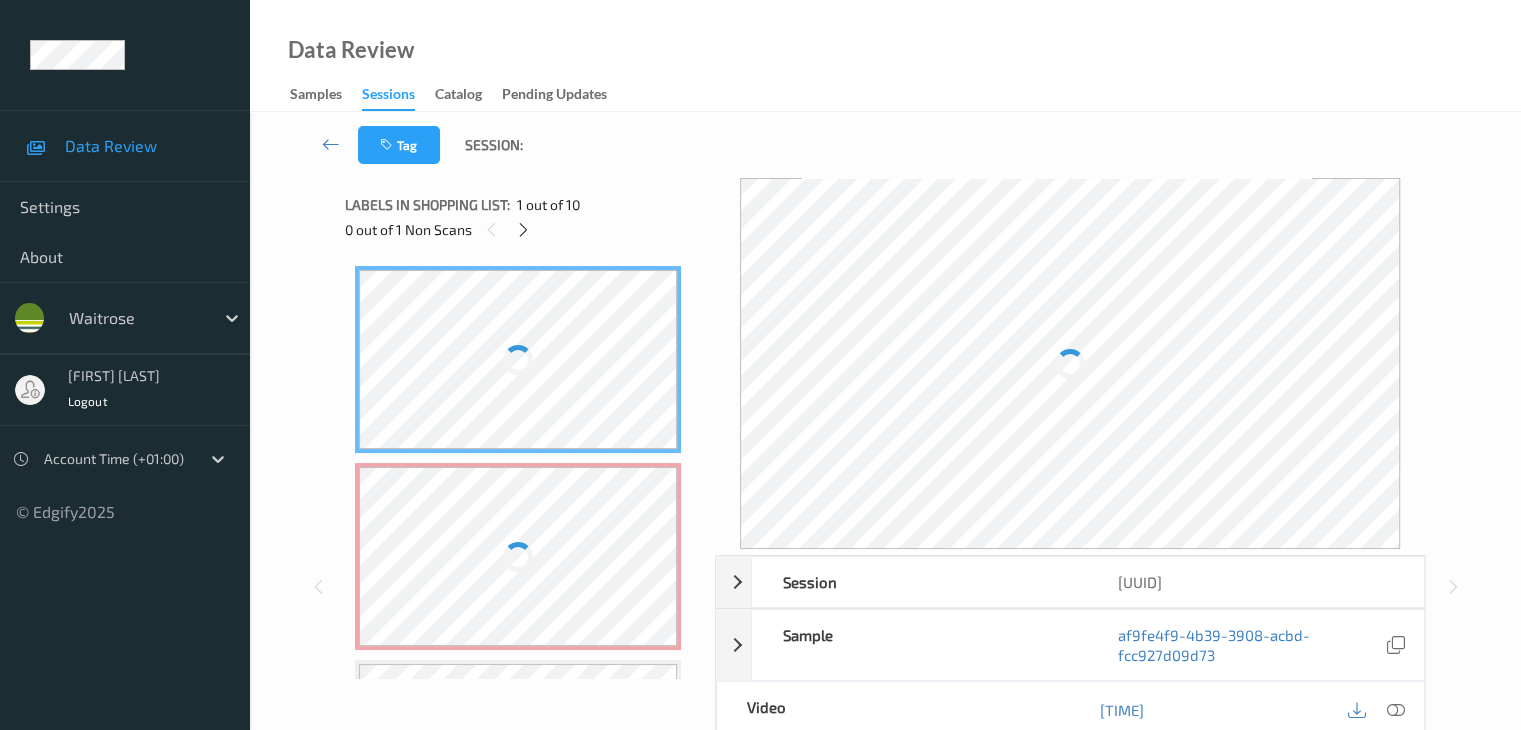 scroll, scrollTop: 10, scrollLeft: 0, axis: vertical 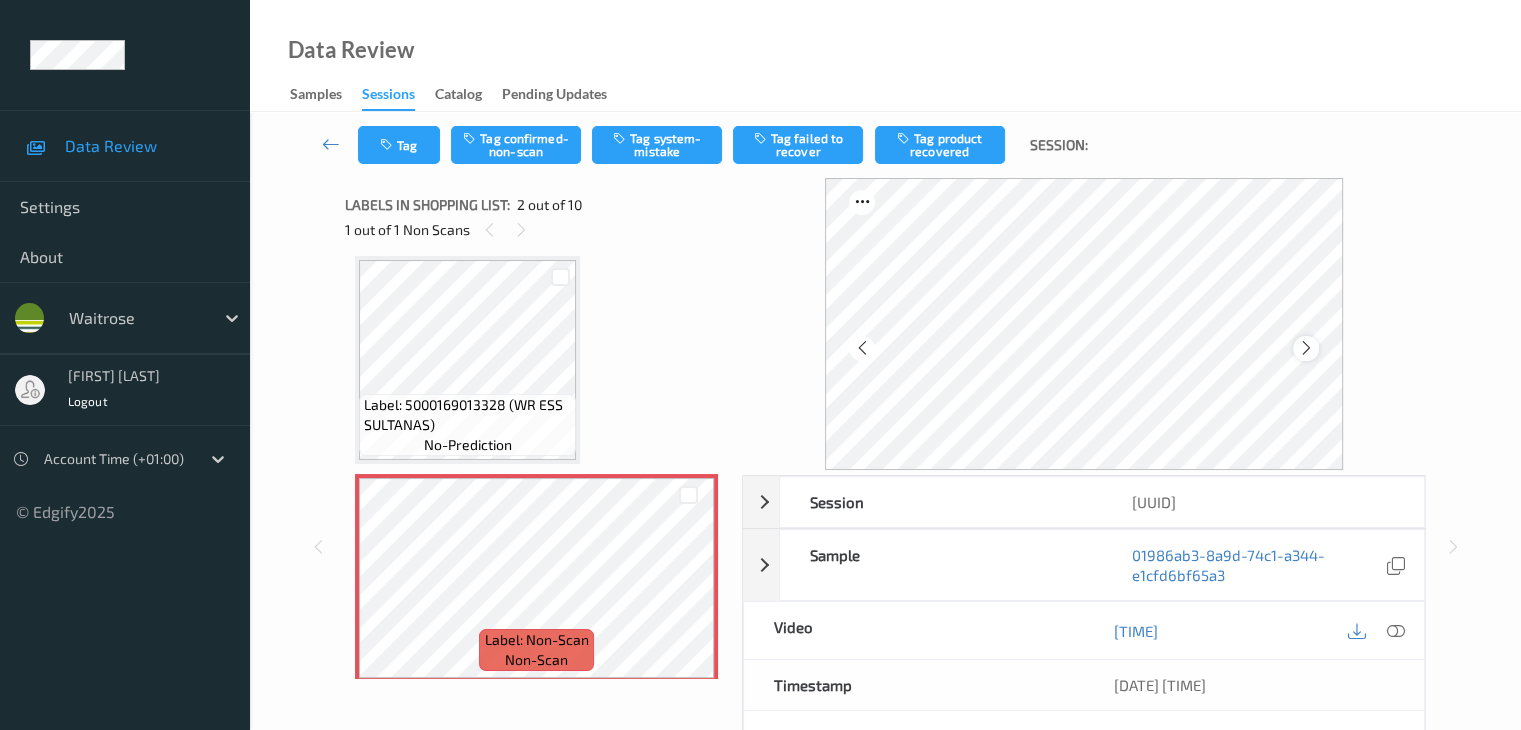 click at bounding box center [1306, 348] 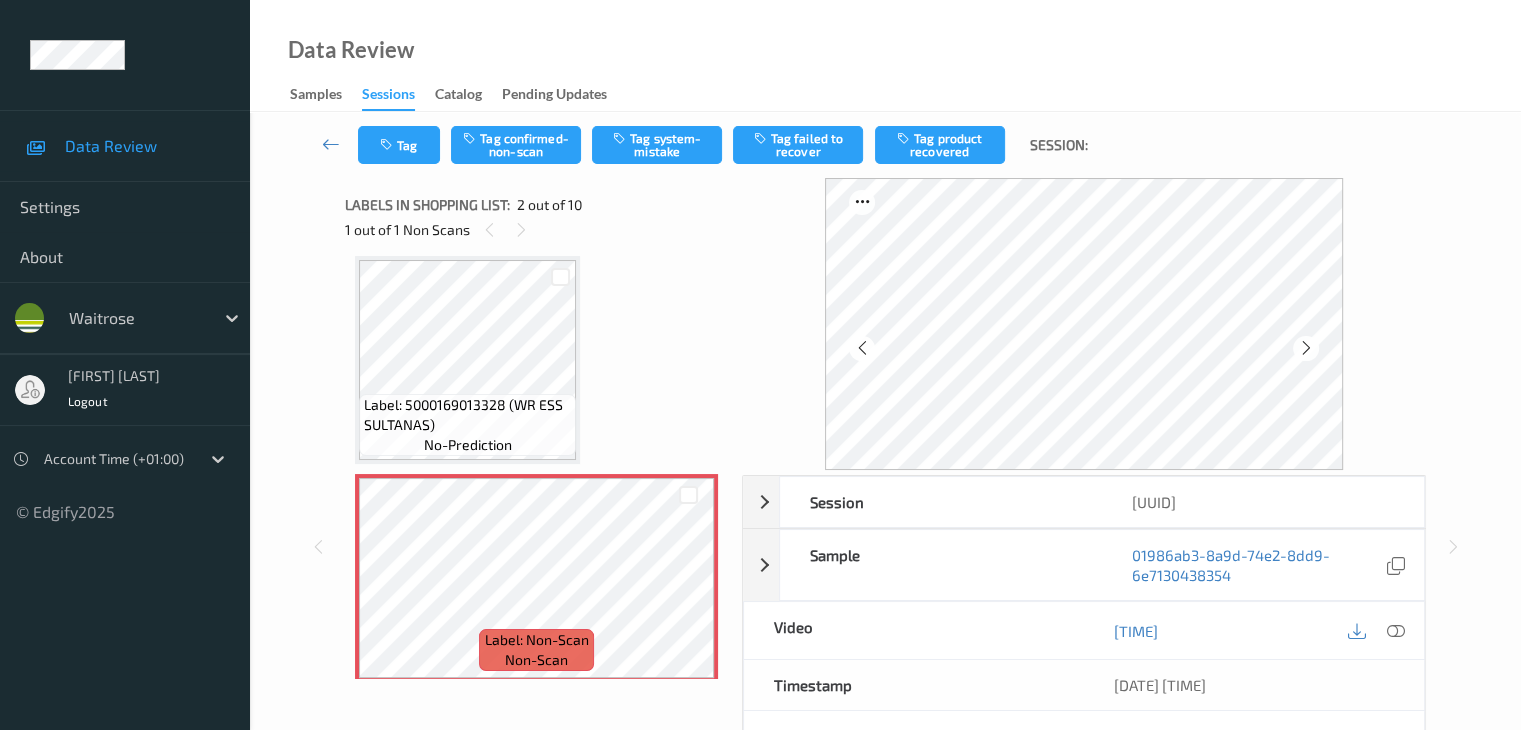 click at bounding box center [1306, 348] 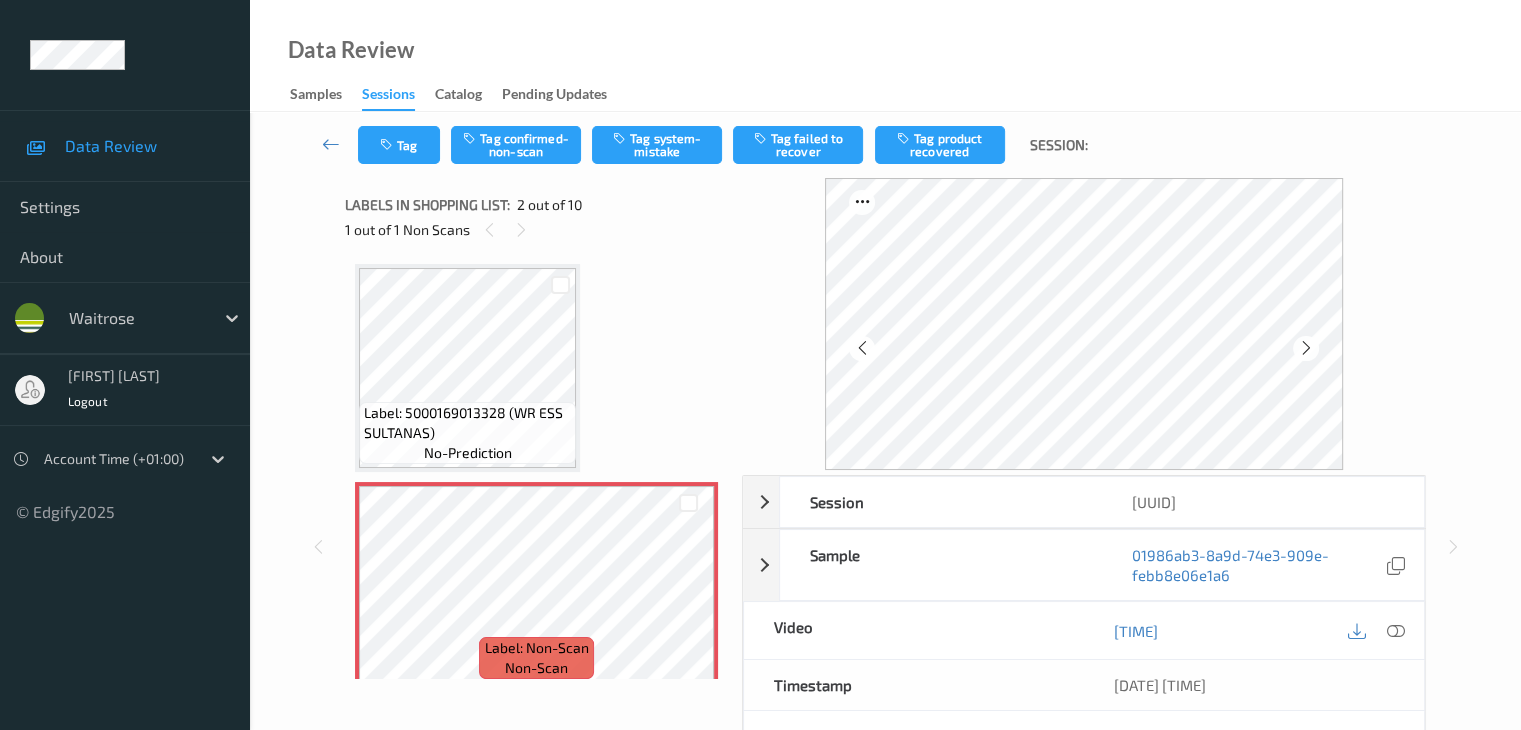 scroll, scrollTop: 0, scrollLeft: 0, axis: both 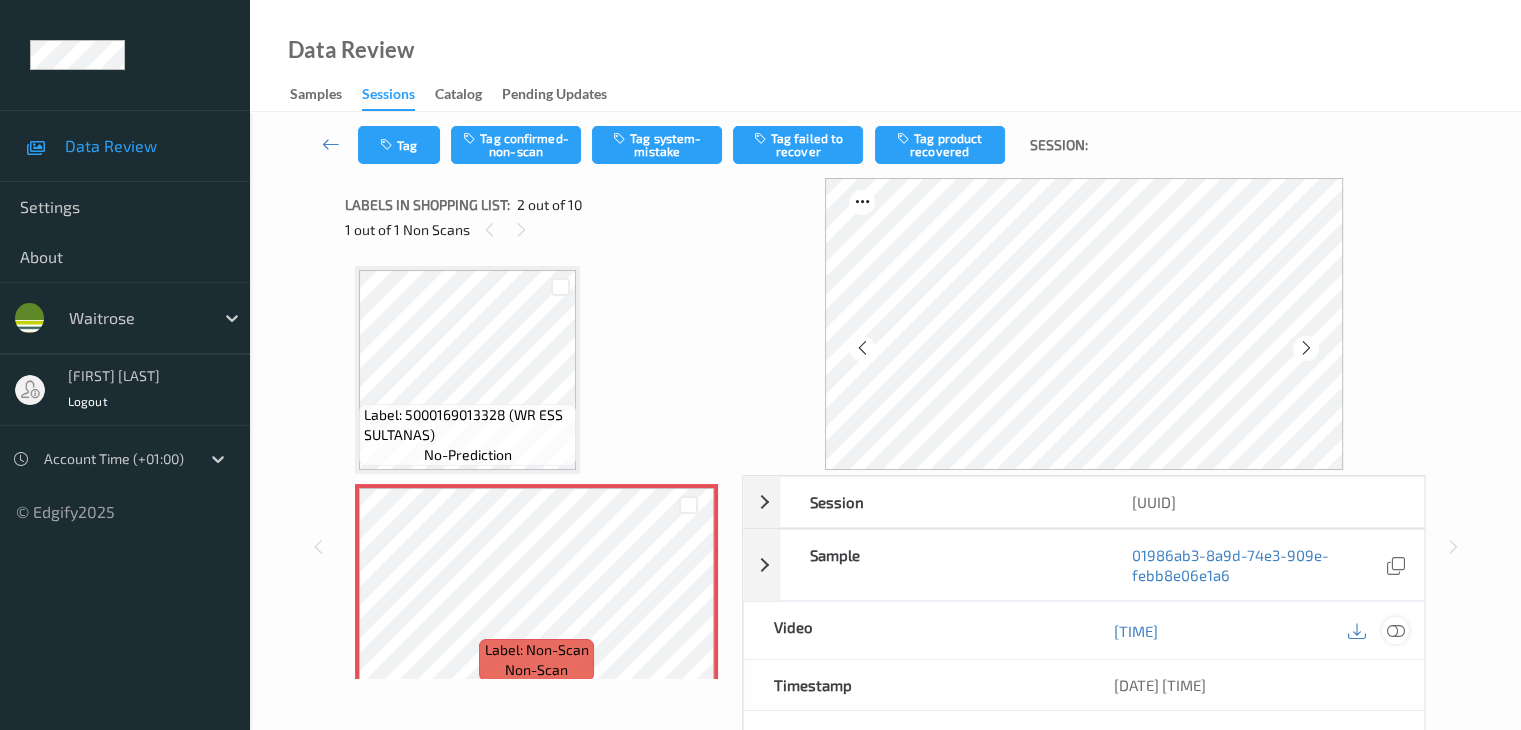 click at bounding box center (1395, 631) 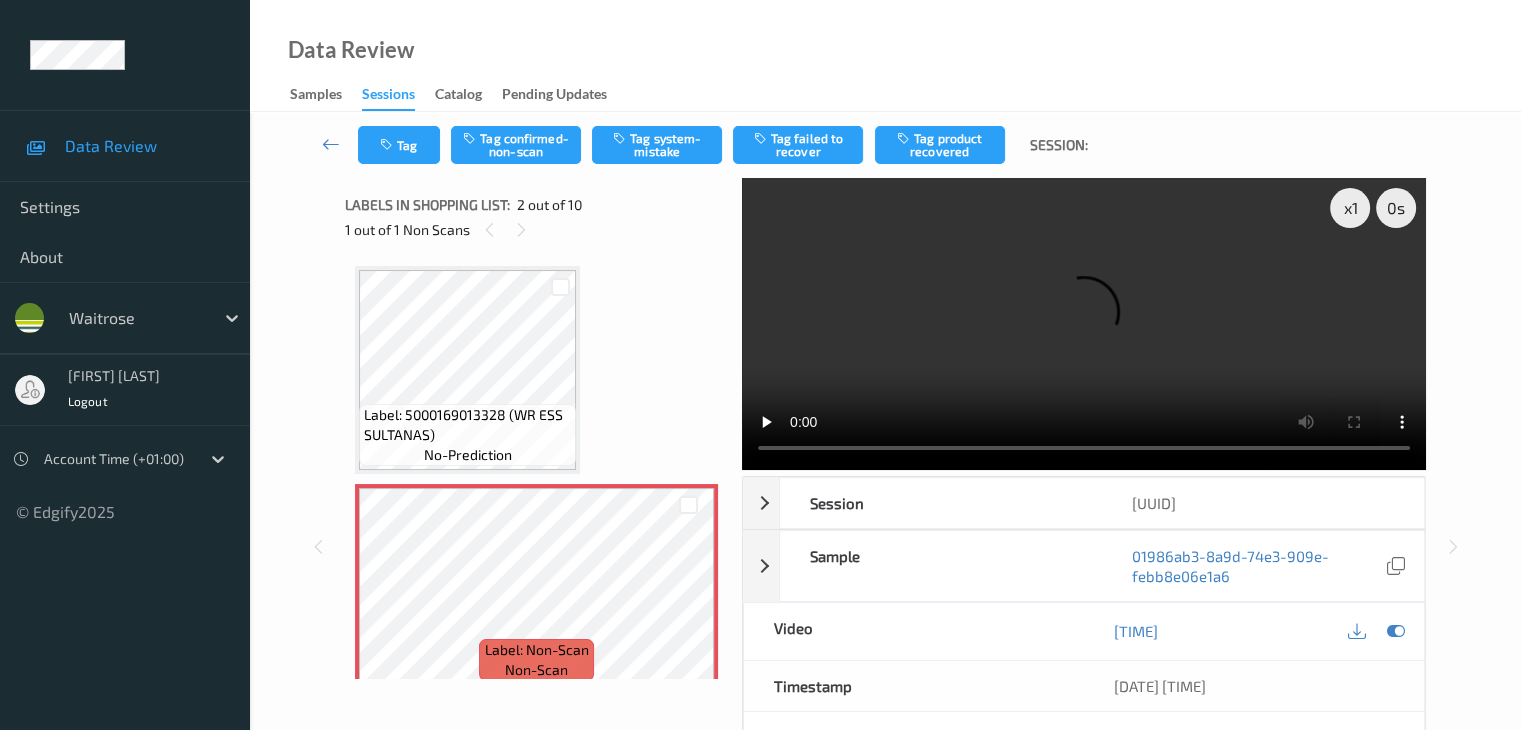 type 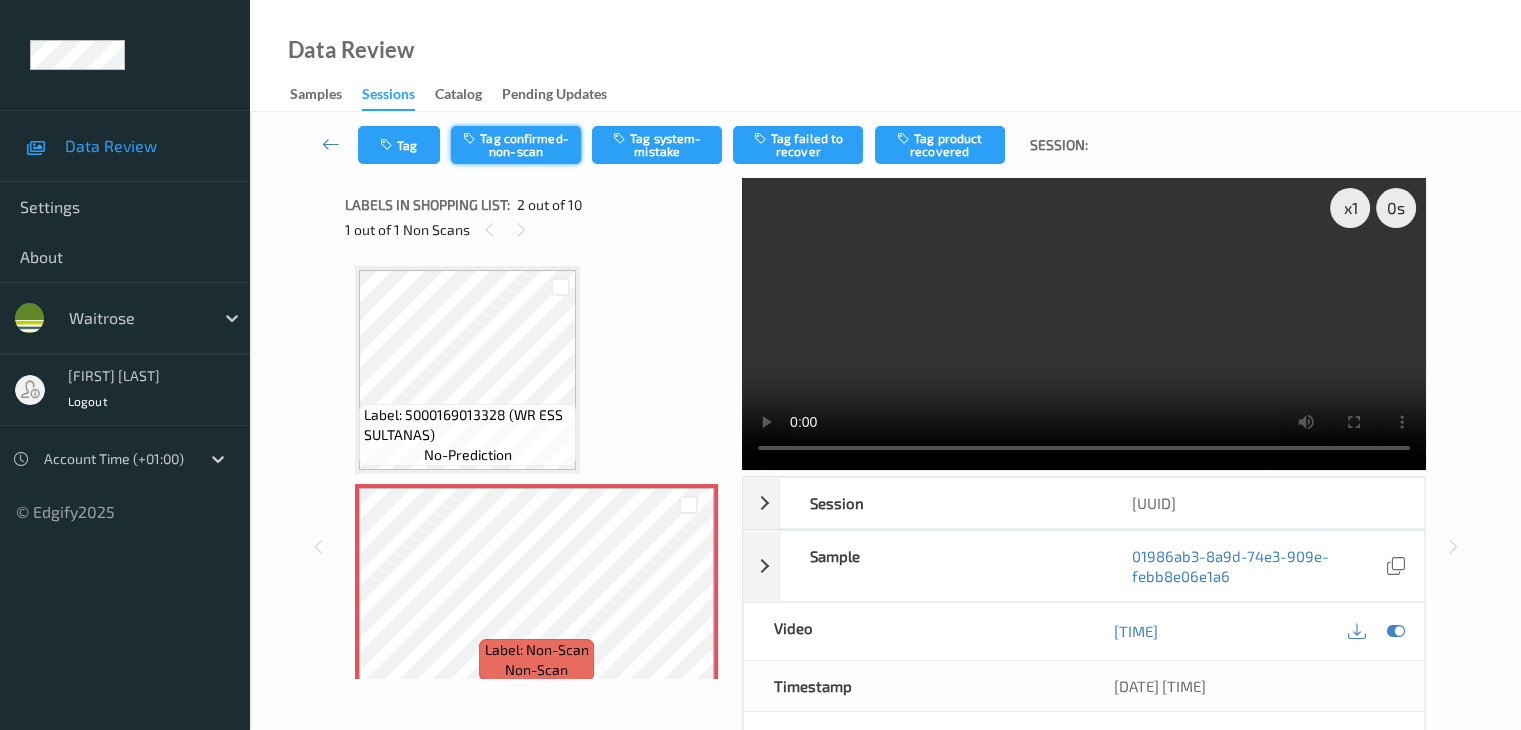 click on "Tag   confirmed-non-scan" at bounding box center (516, 145) 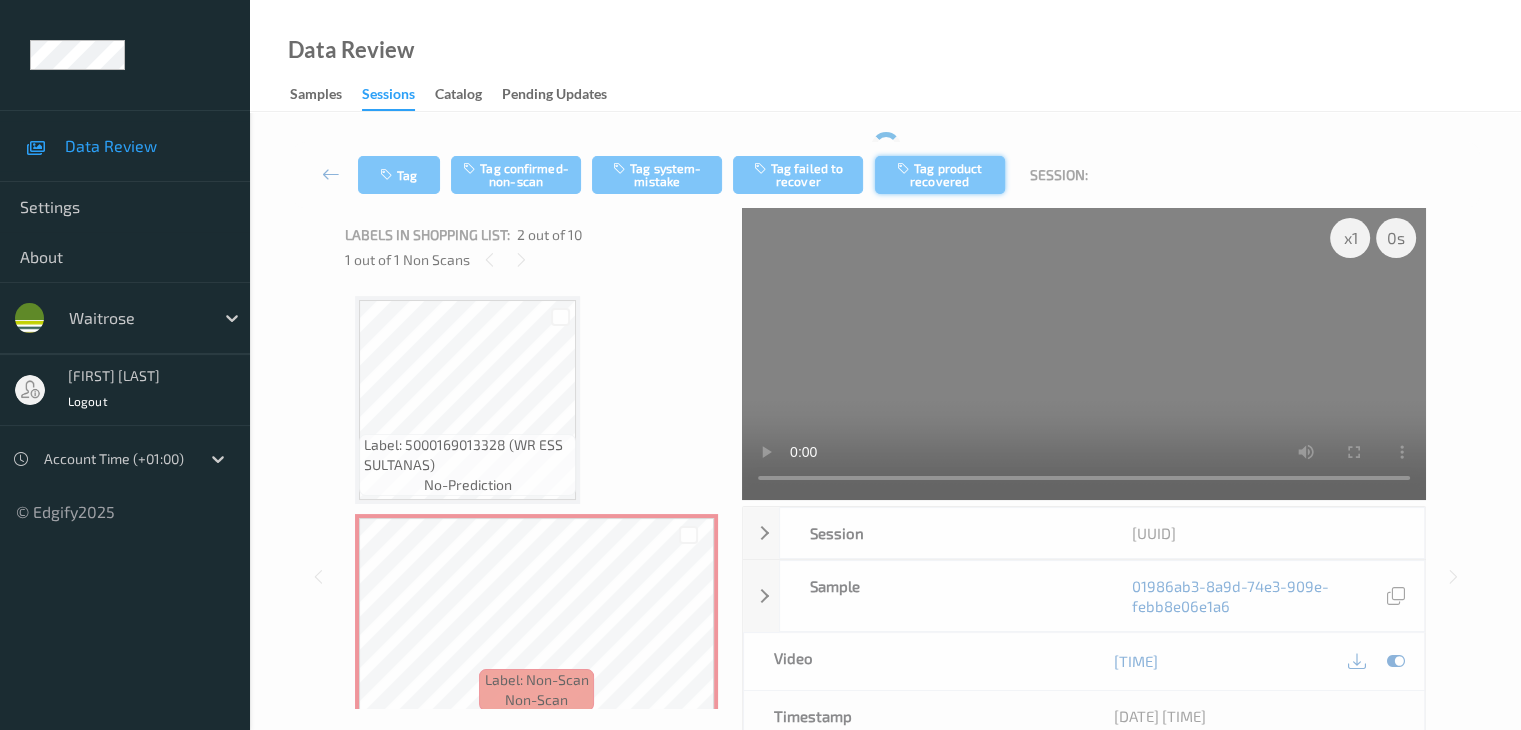 click on "Tag   product recovered" at bounding box center [940, 175] 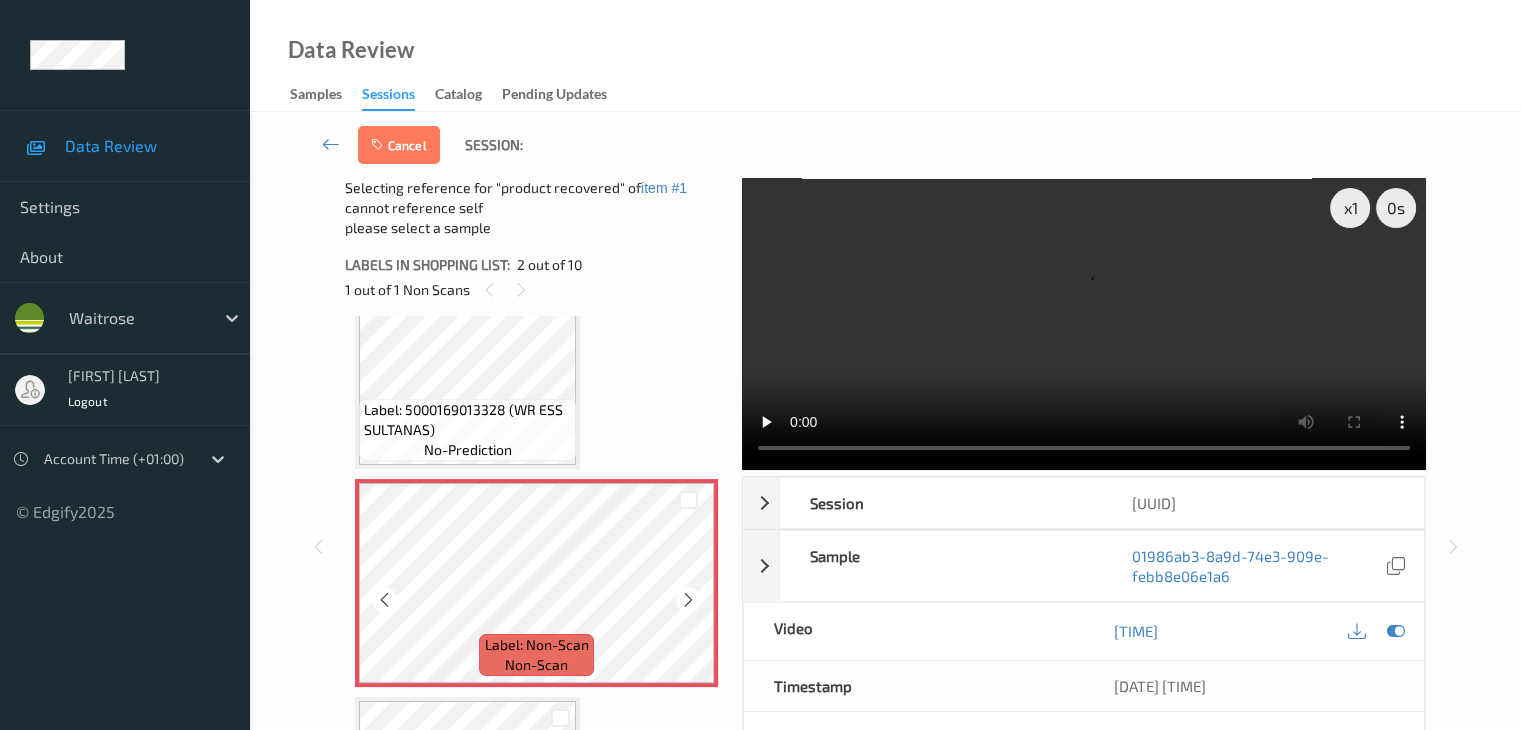 scroll, scrollTop: 100, scrollLeft: 0, axis: vertical 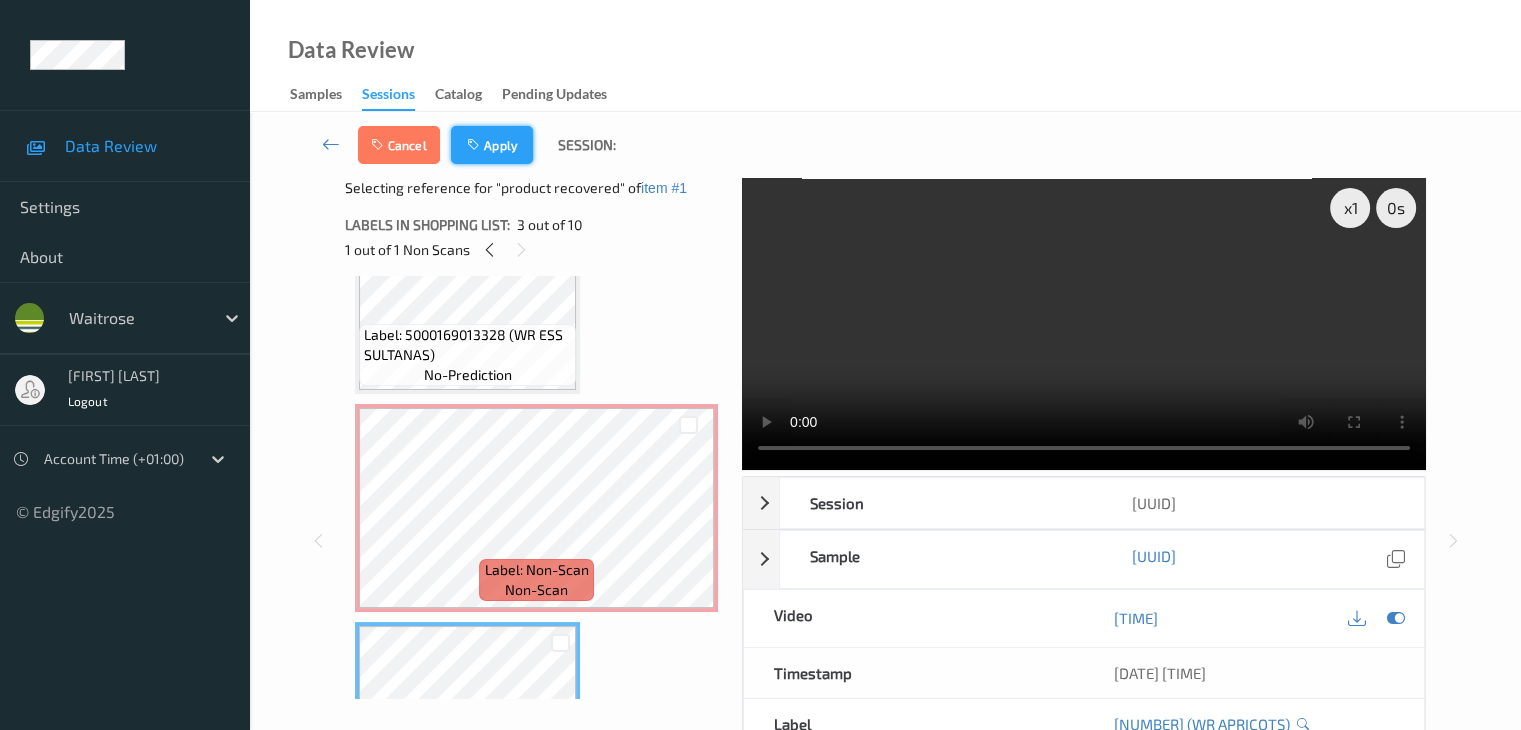 click on "Apply" at bounding box center (492, 145) 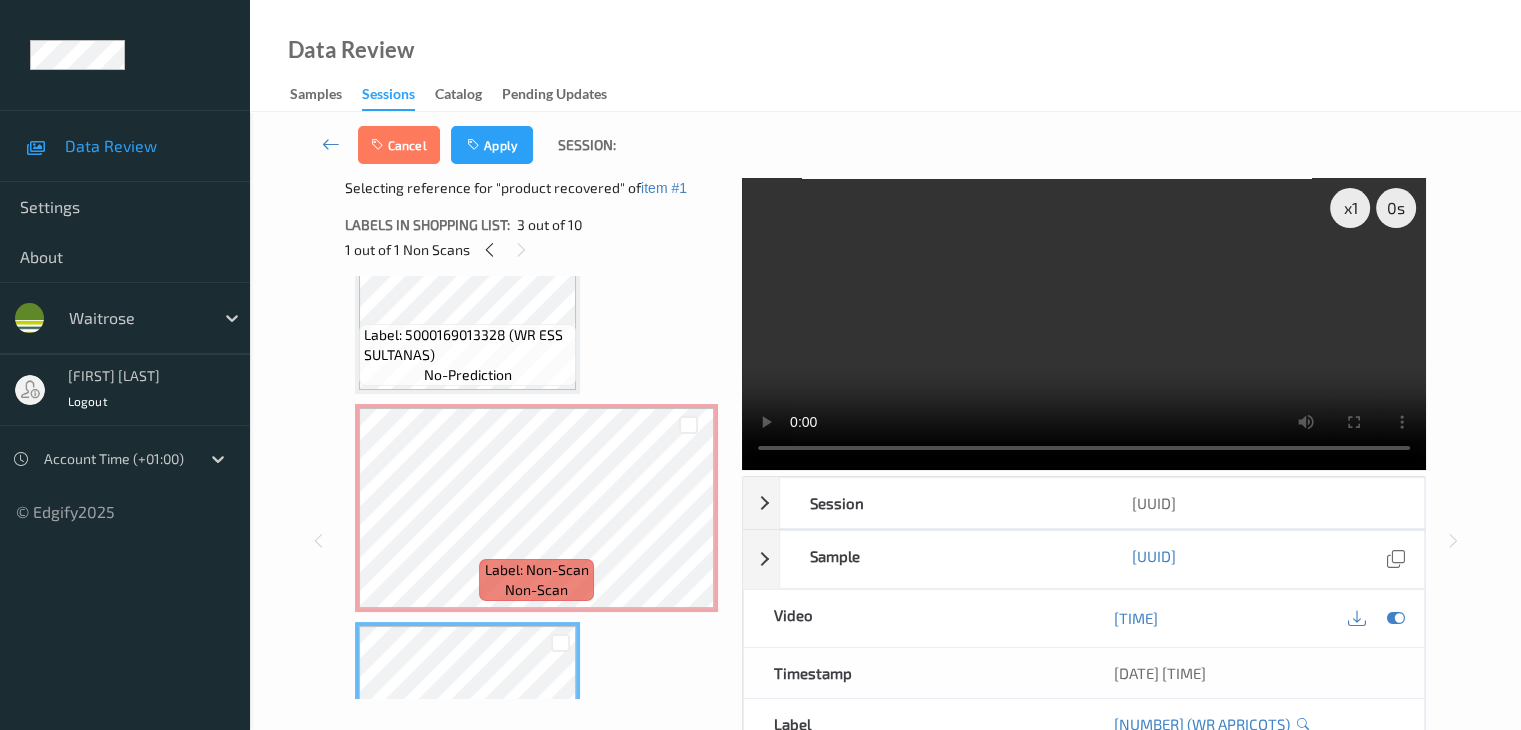 scroll, scrollTop: 10, scrollLeft: 0, axis: vertical 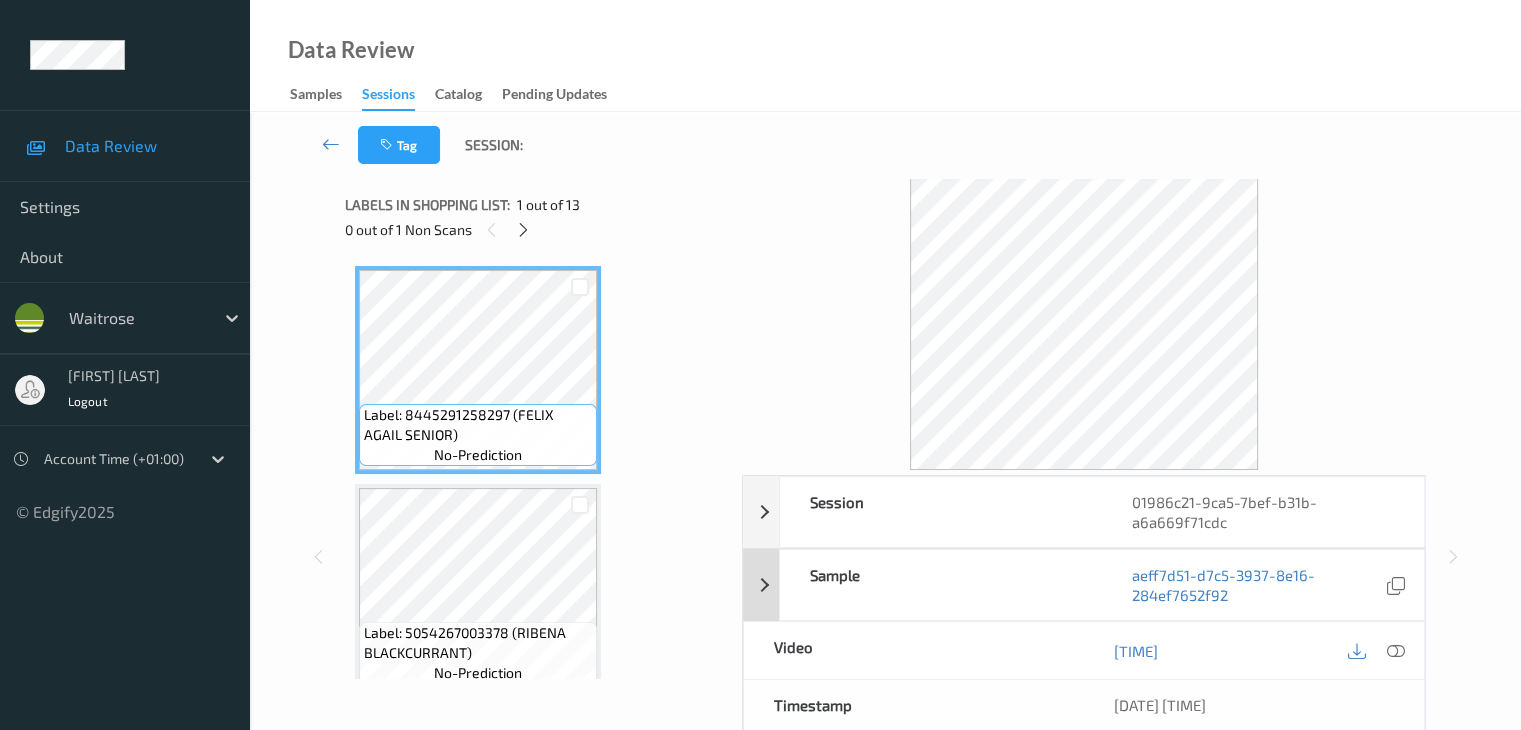 drag, startPoint x: 1392, startPoint y: 648, endPoint x: 1380, endPoint y: 620, distance: 30.463093 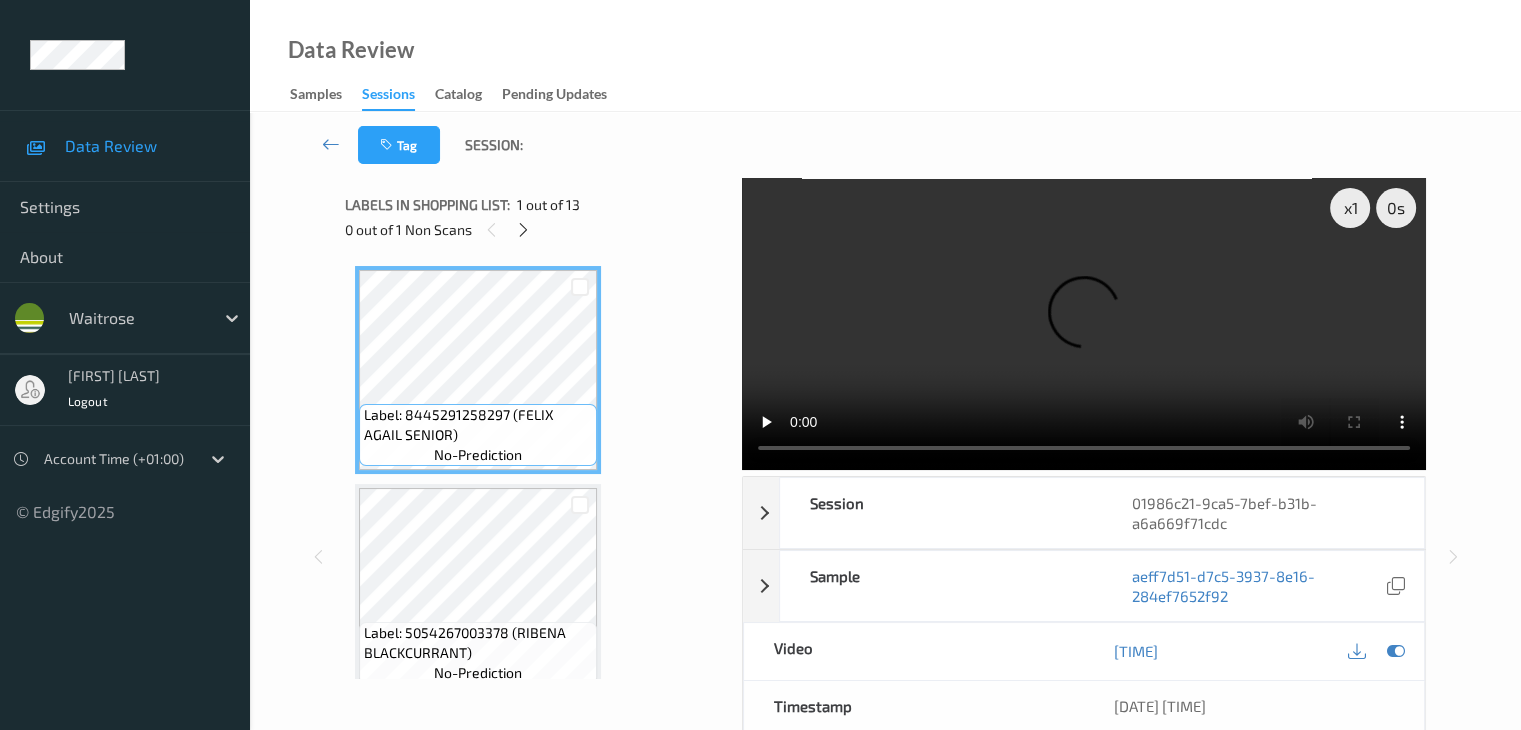 type 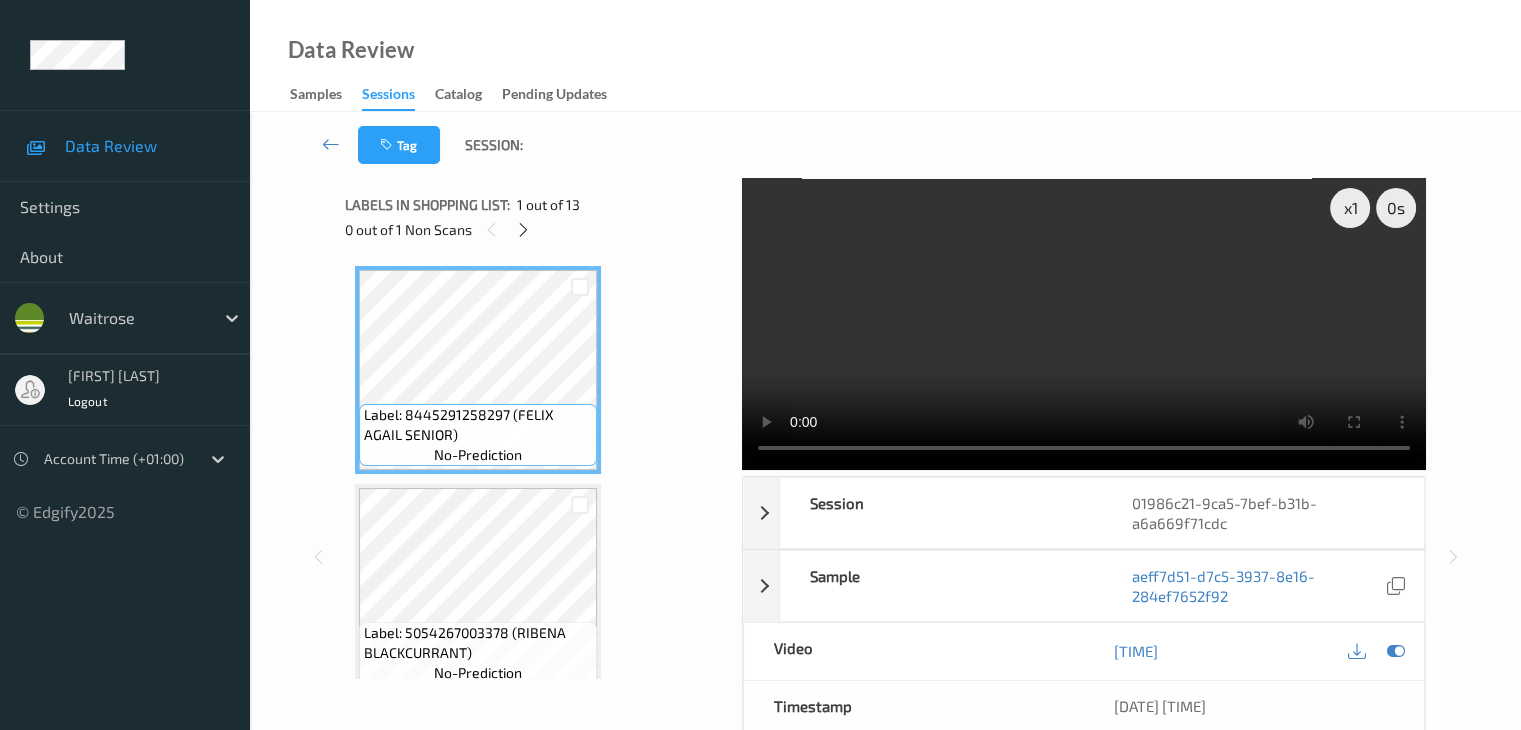 click on "0 out of 1 Non Scans" at bounding box center (536, 229) 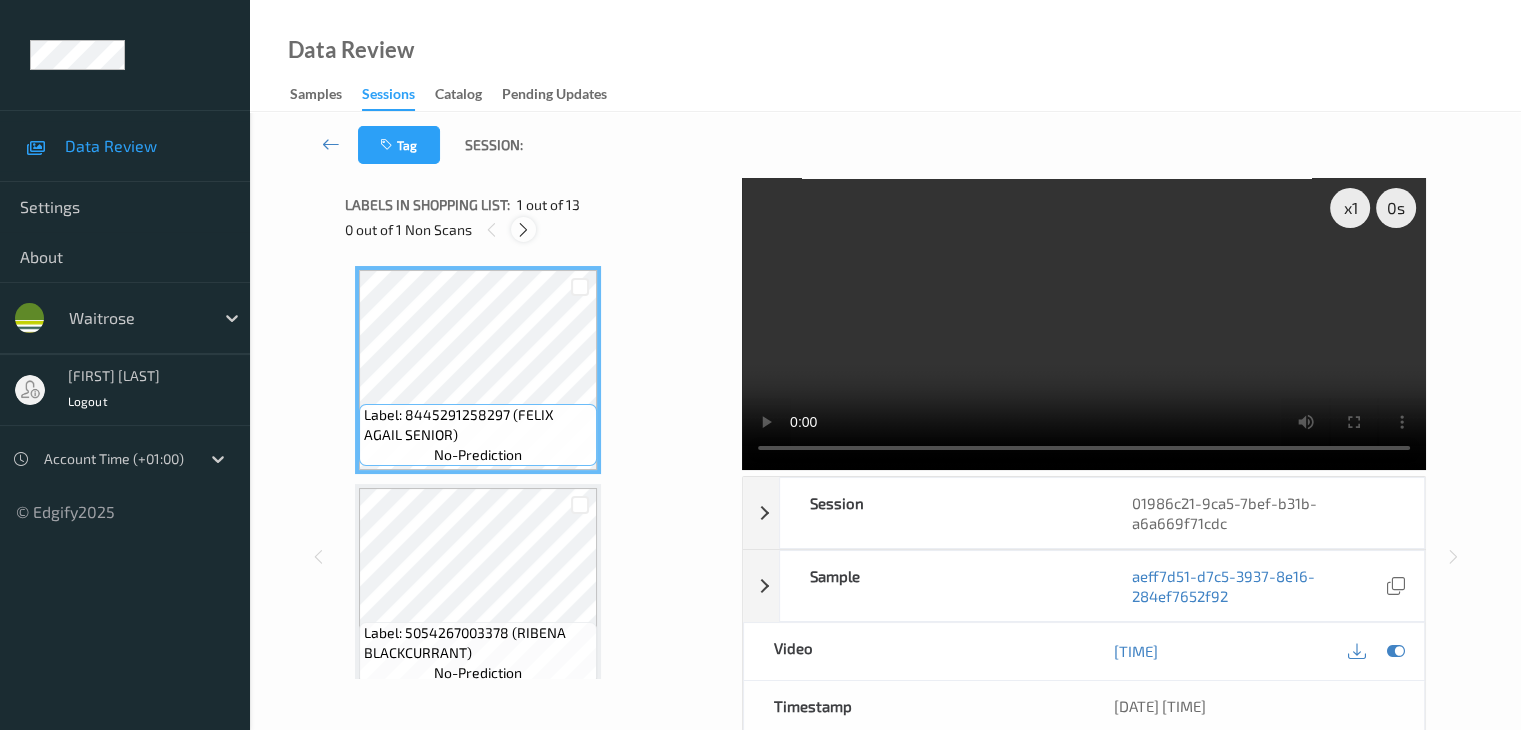 click at bounding box center [523, 230] 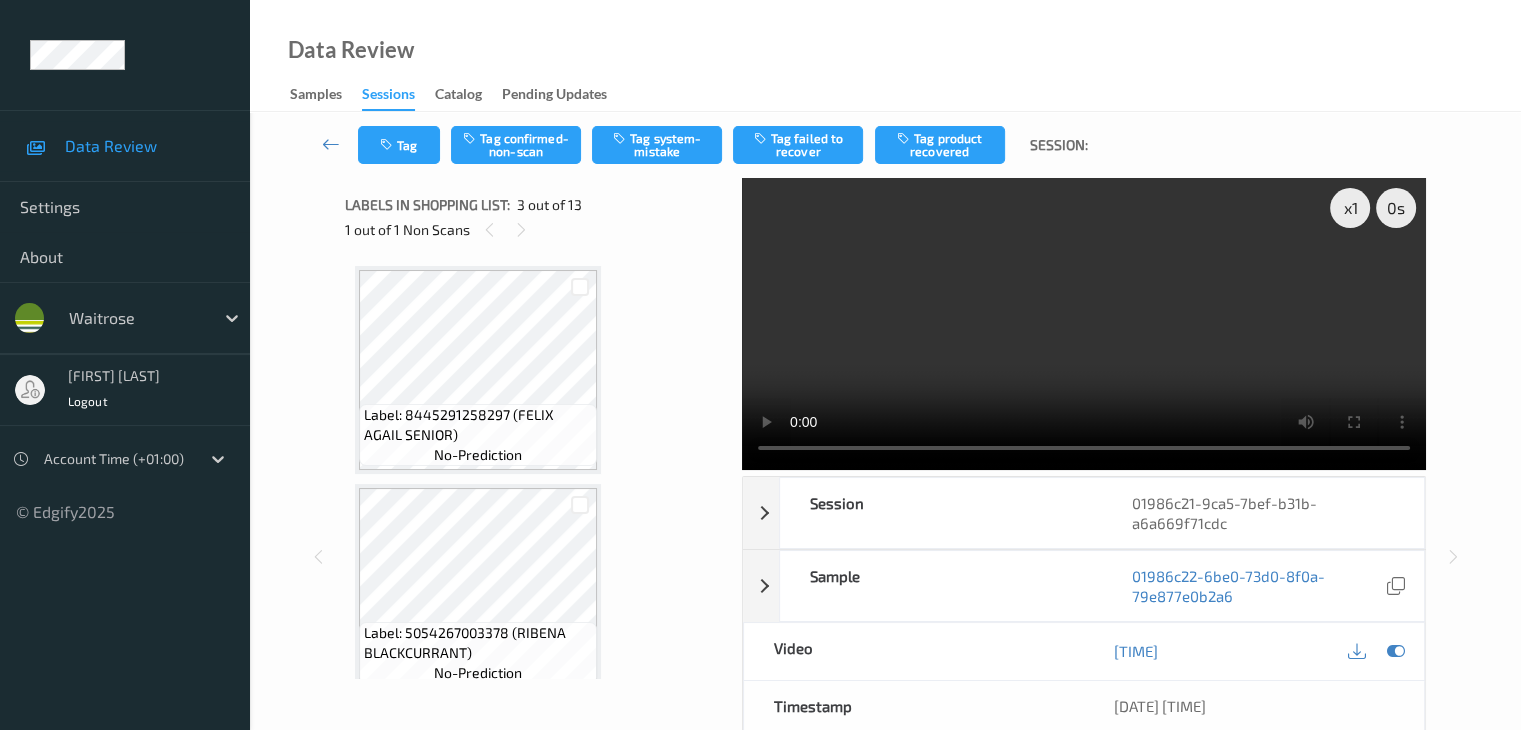 scroll, scrollTop: 228, scrollLeft: 0, axis: vertical 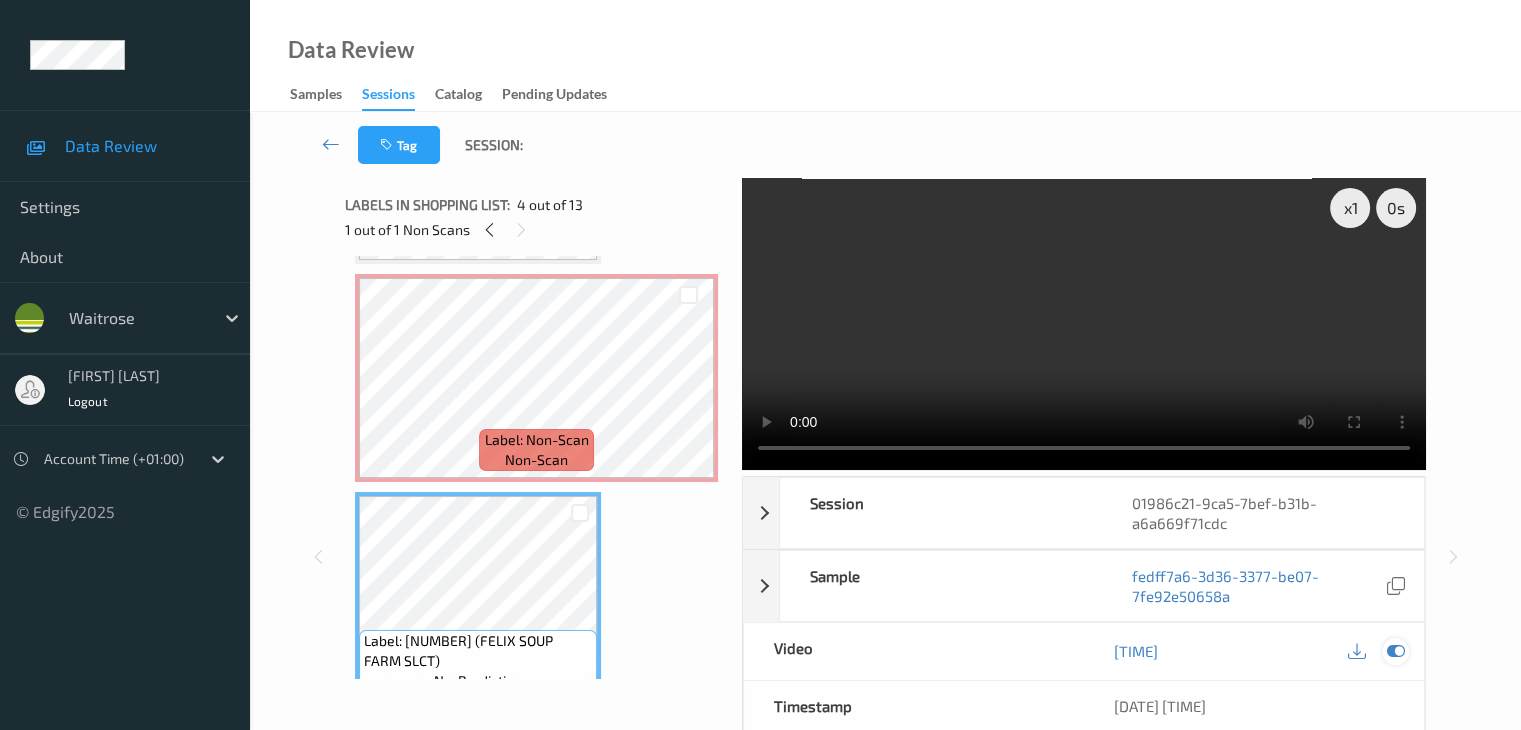 click at bounding box center [1395, 651] 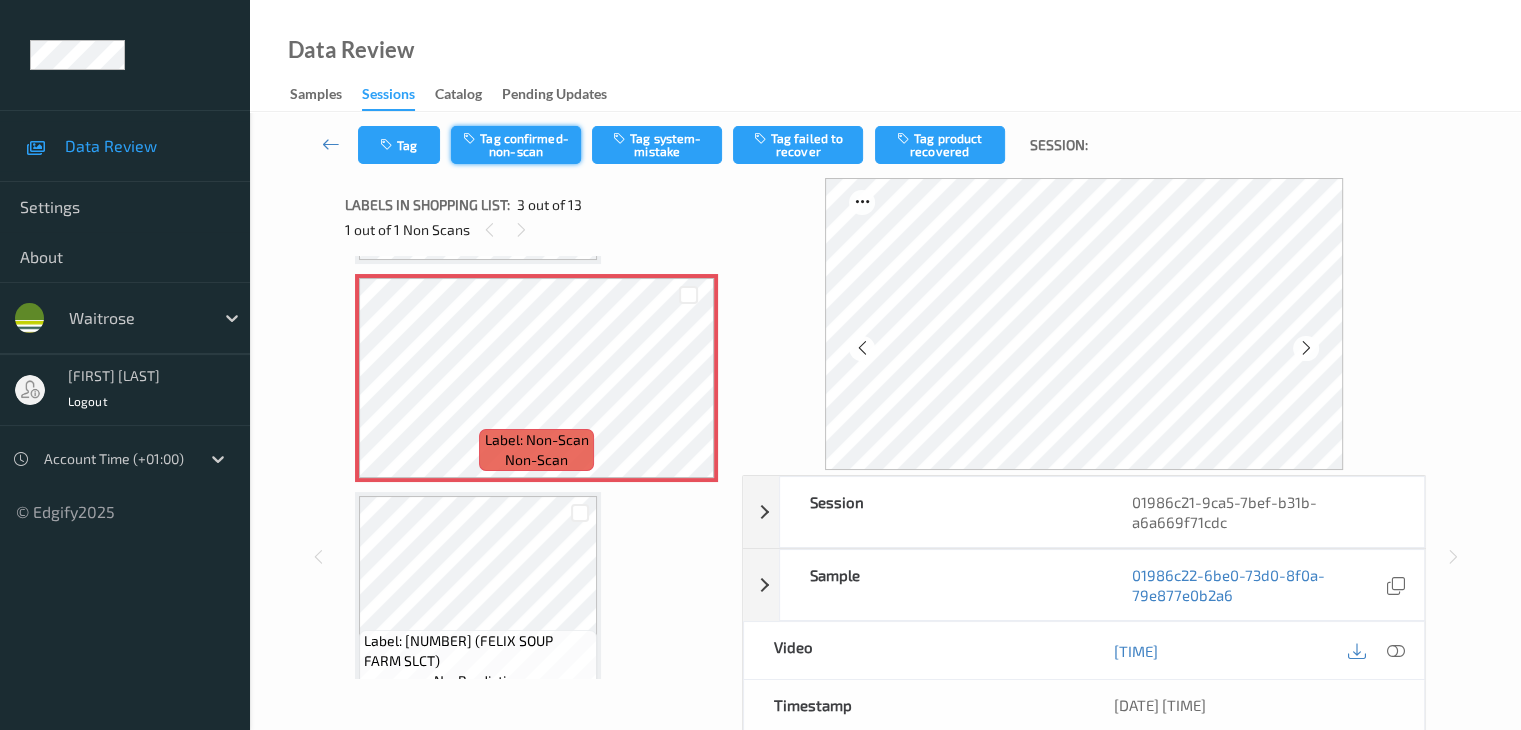 click on "Tag   confirmed-non-scan" at bounding box center [516, 145] 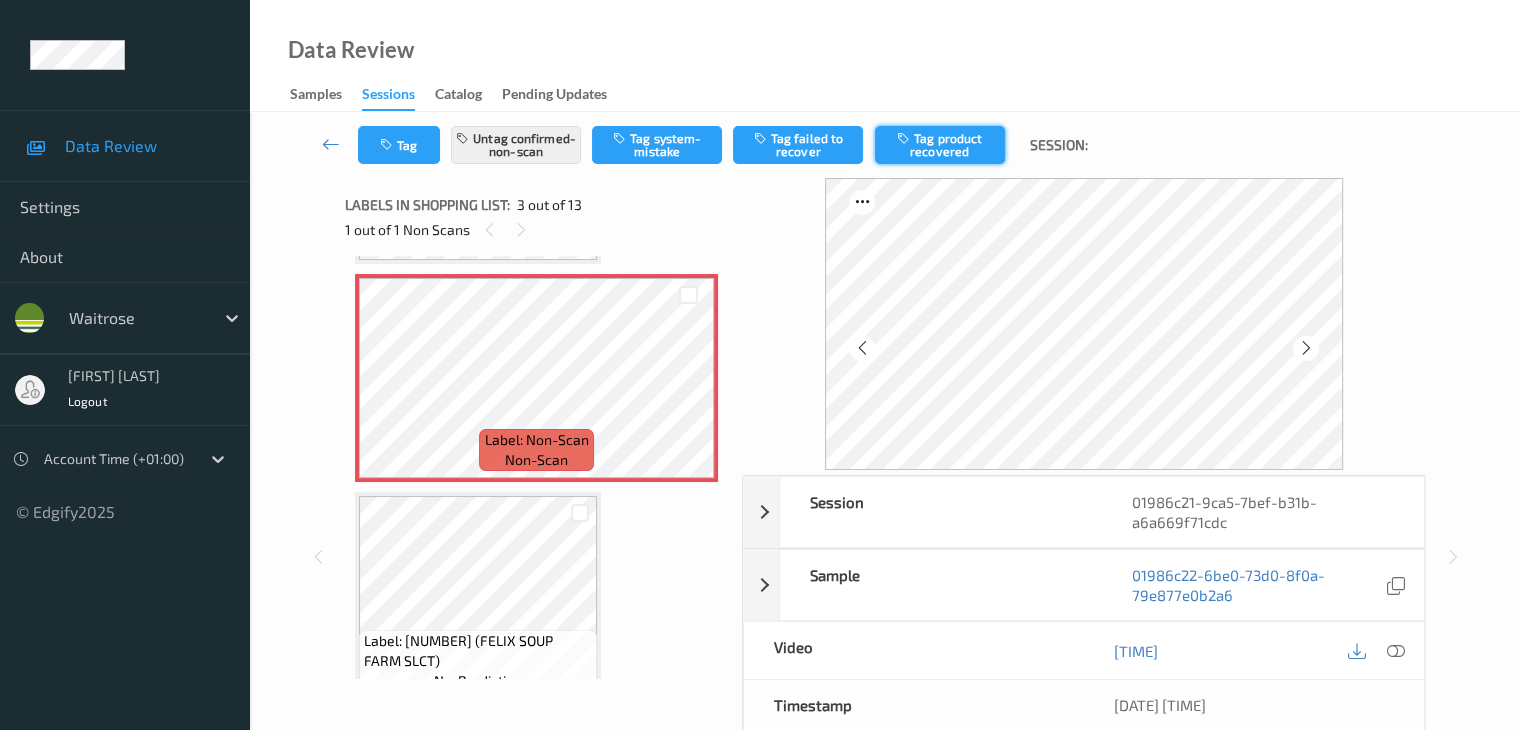 click on "Tag   product recovered" at bounding box center (940, 145) 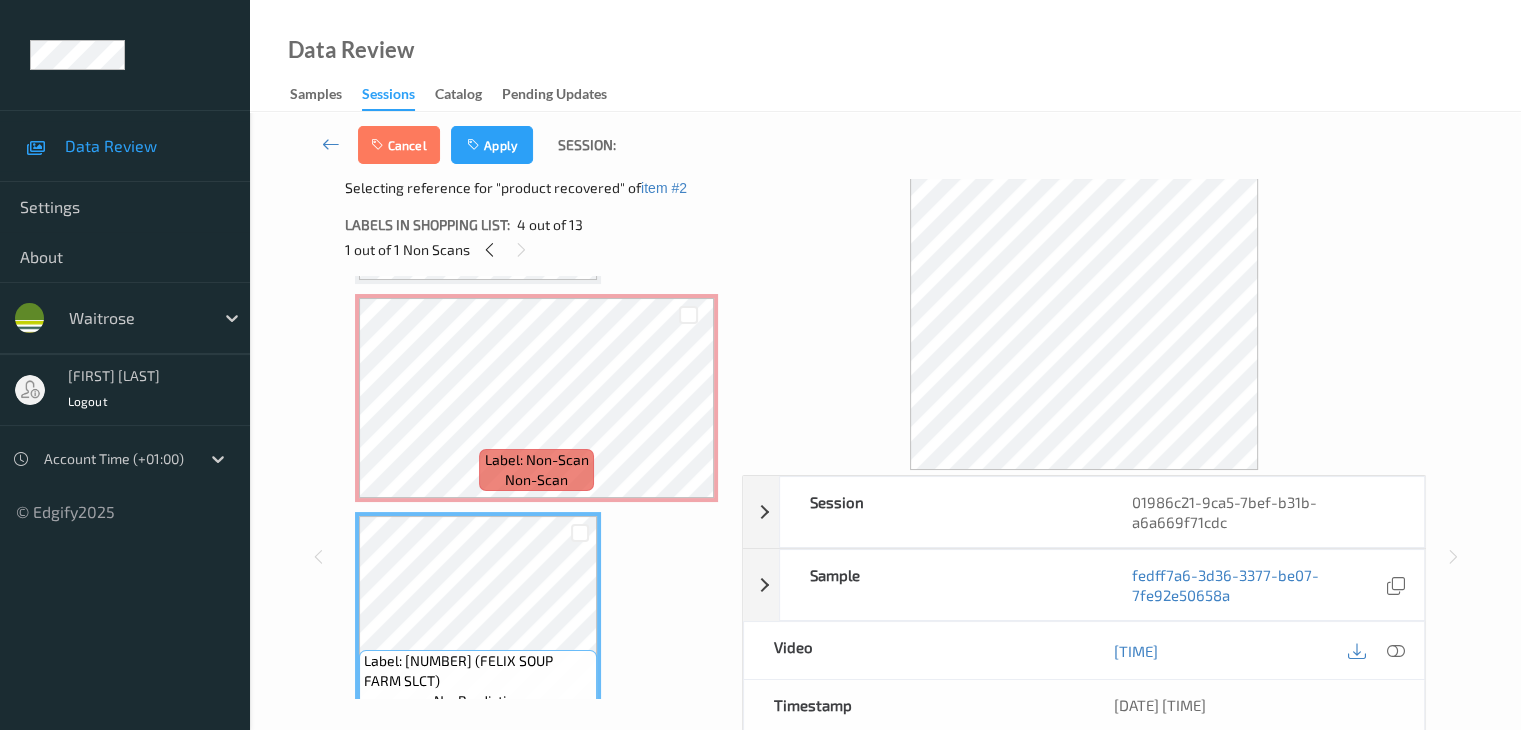 drag, startPoint x: 508, startPoint y: 152, endPoint x: 564, endPoint y: 109, distance: 70.60453 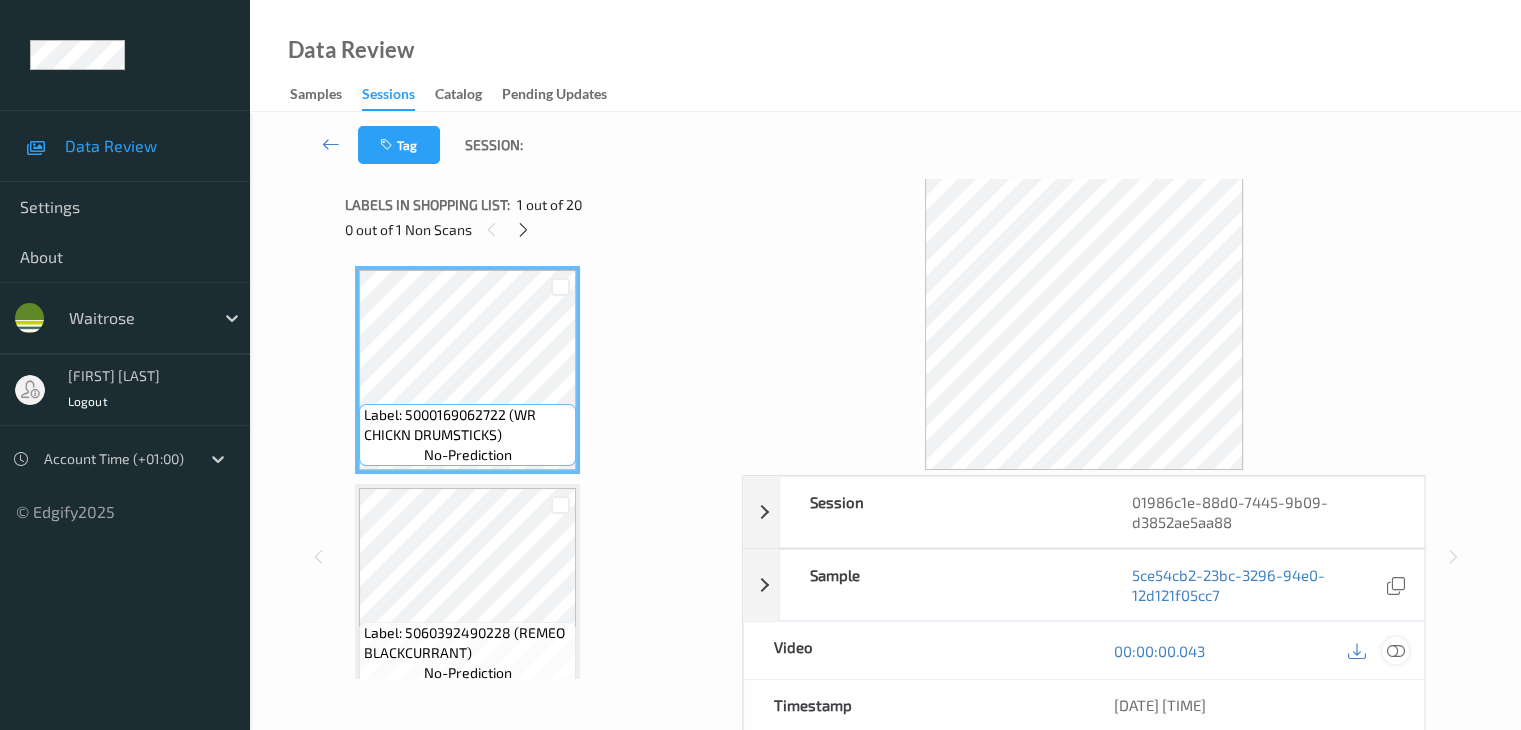 click at bounding box center (1395, 651) 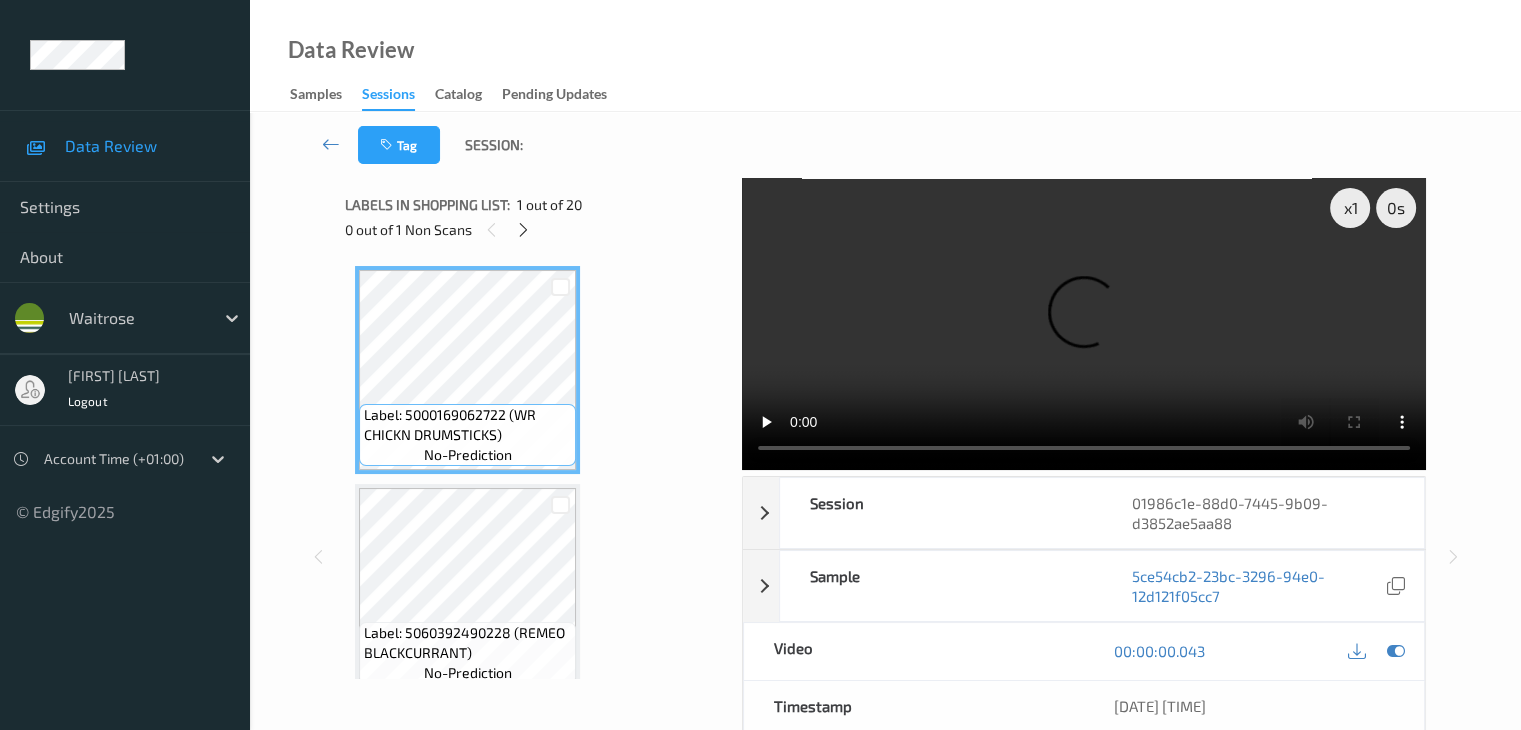type 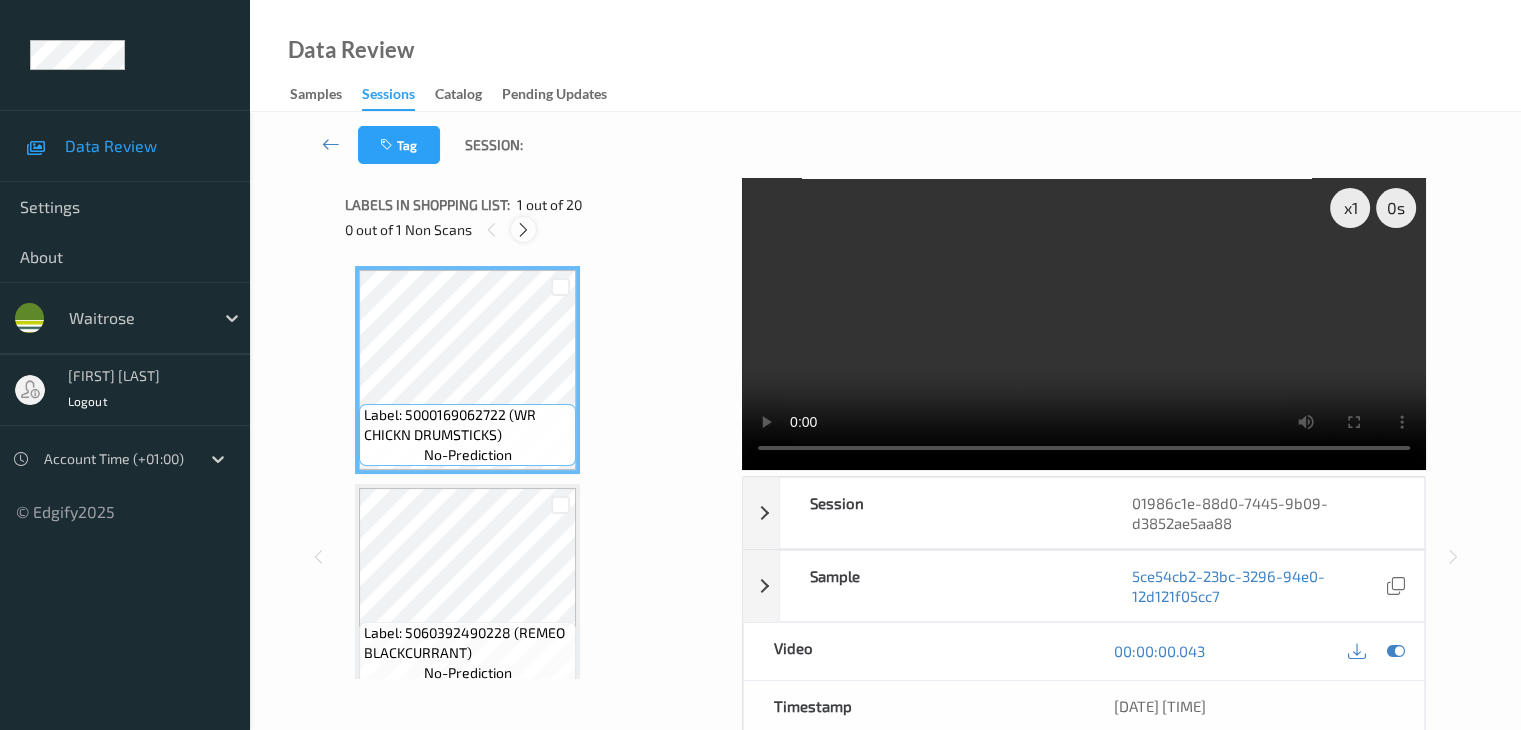 click at bounding box center [523, 230] 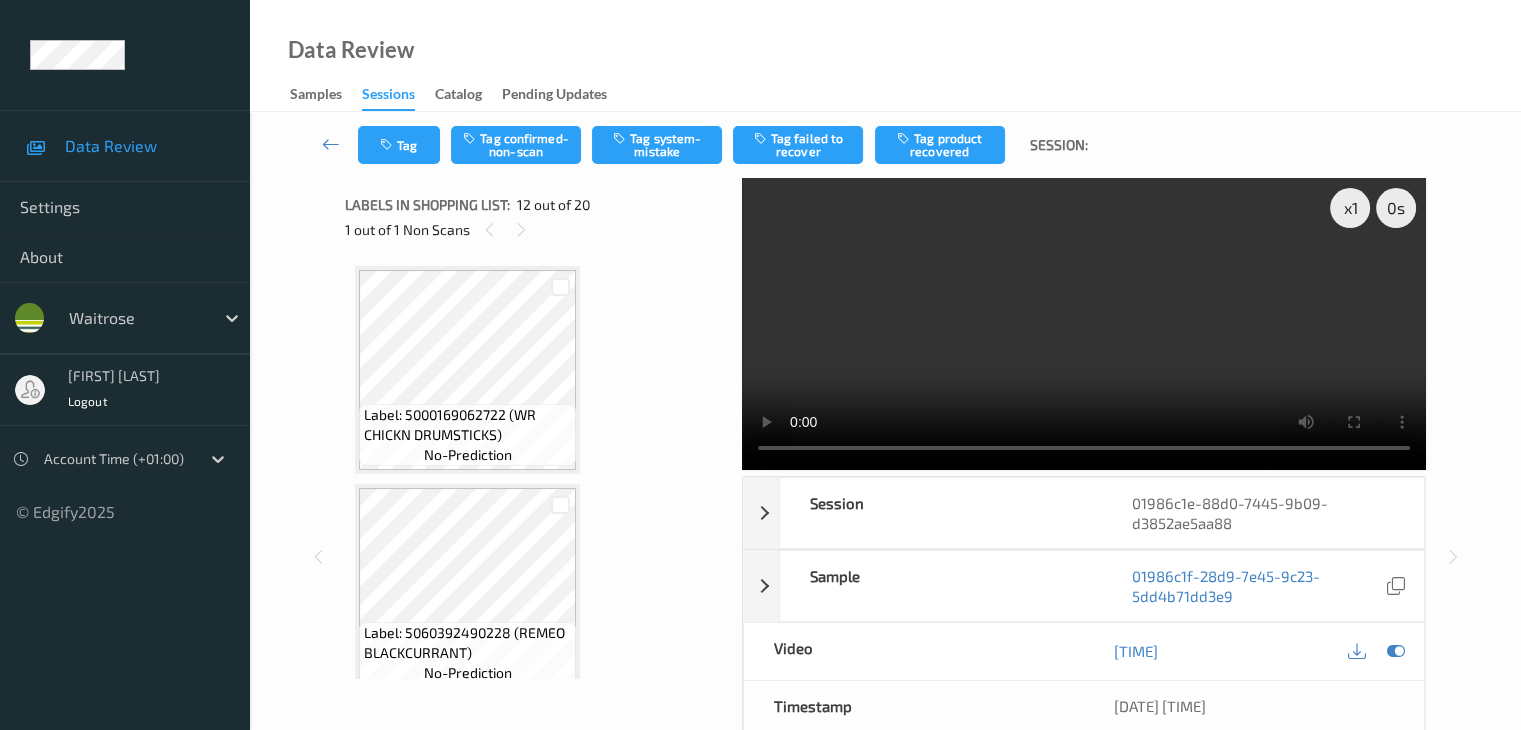 scroll, scrollTop: 2190, scrollLeft: 0, axis: vertical 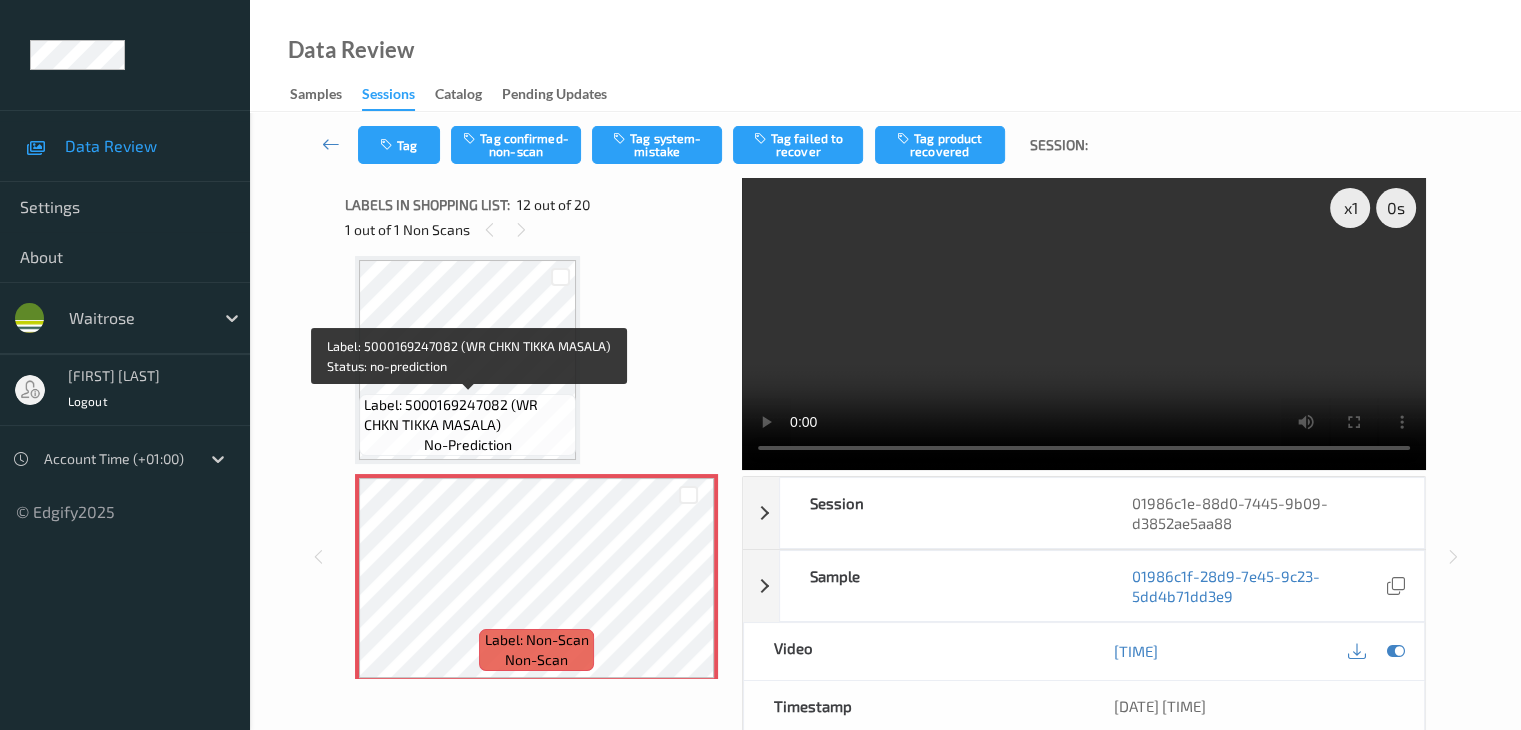 click on "Label: 5000169247082 (WR CHKN TIKKA MASALA)" at bounding box center (467, 415) 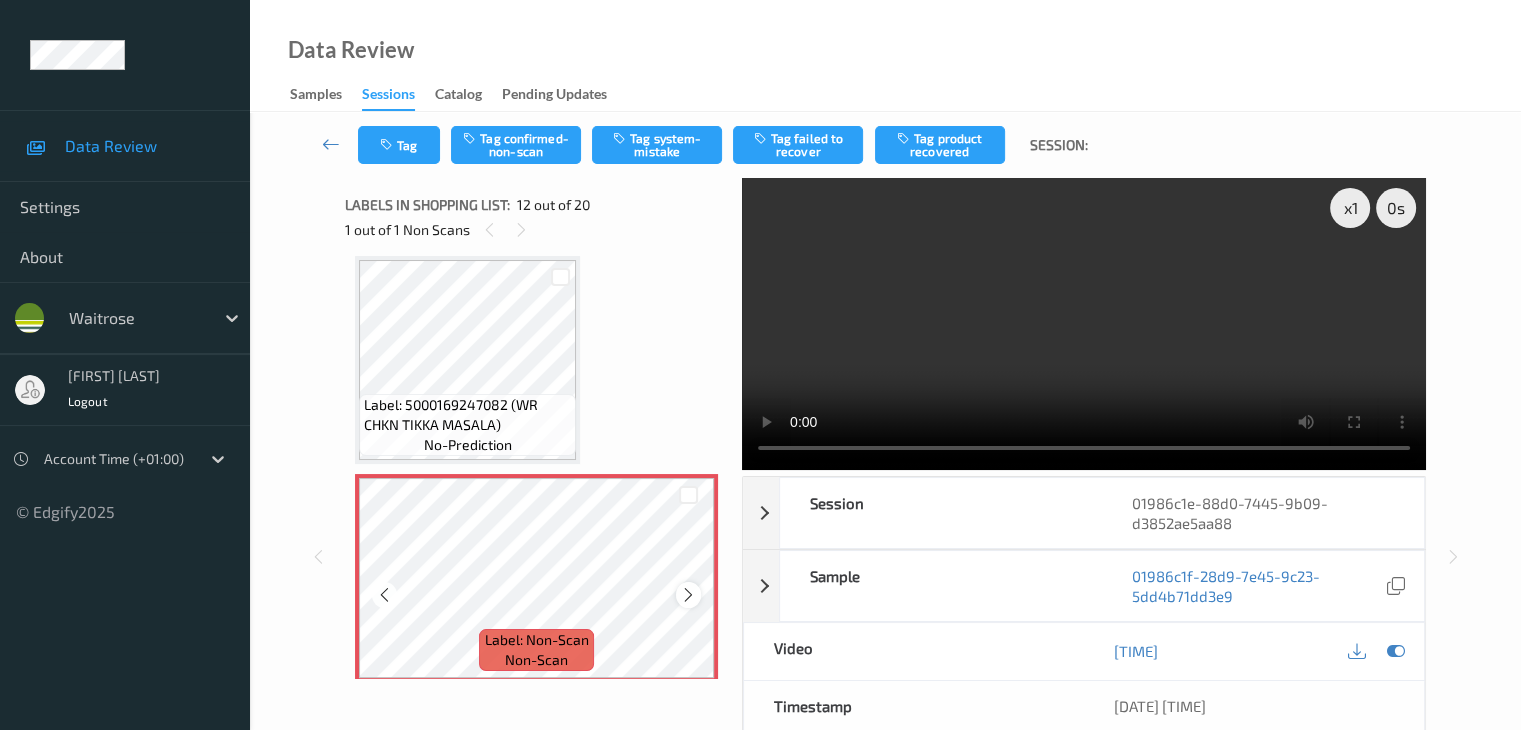 click at bounding box center (688, 594) 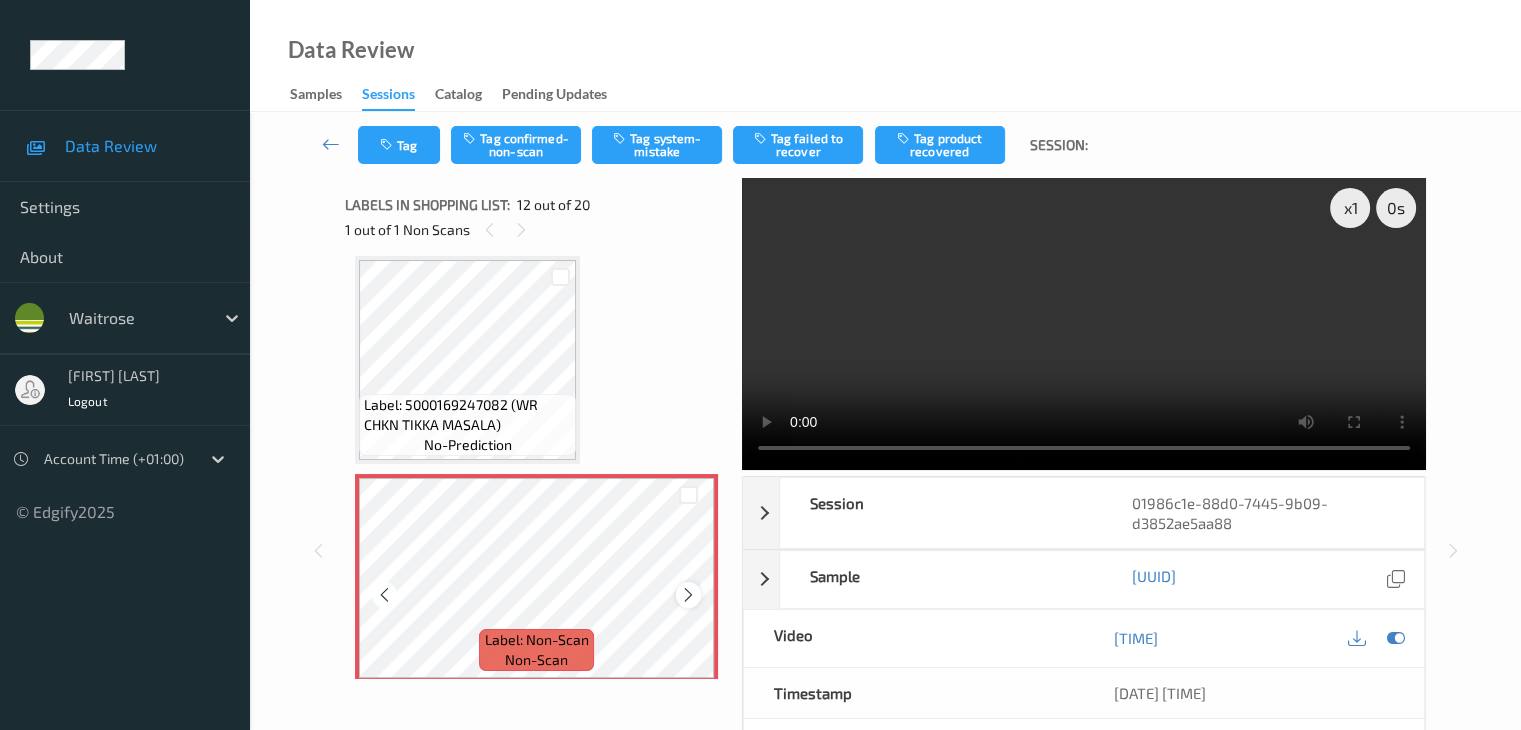 click at bounding box center (688, 595) 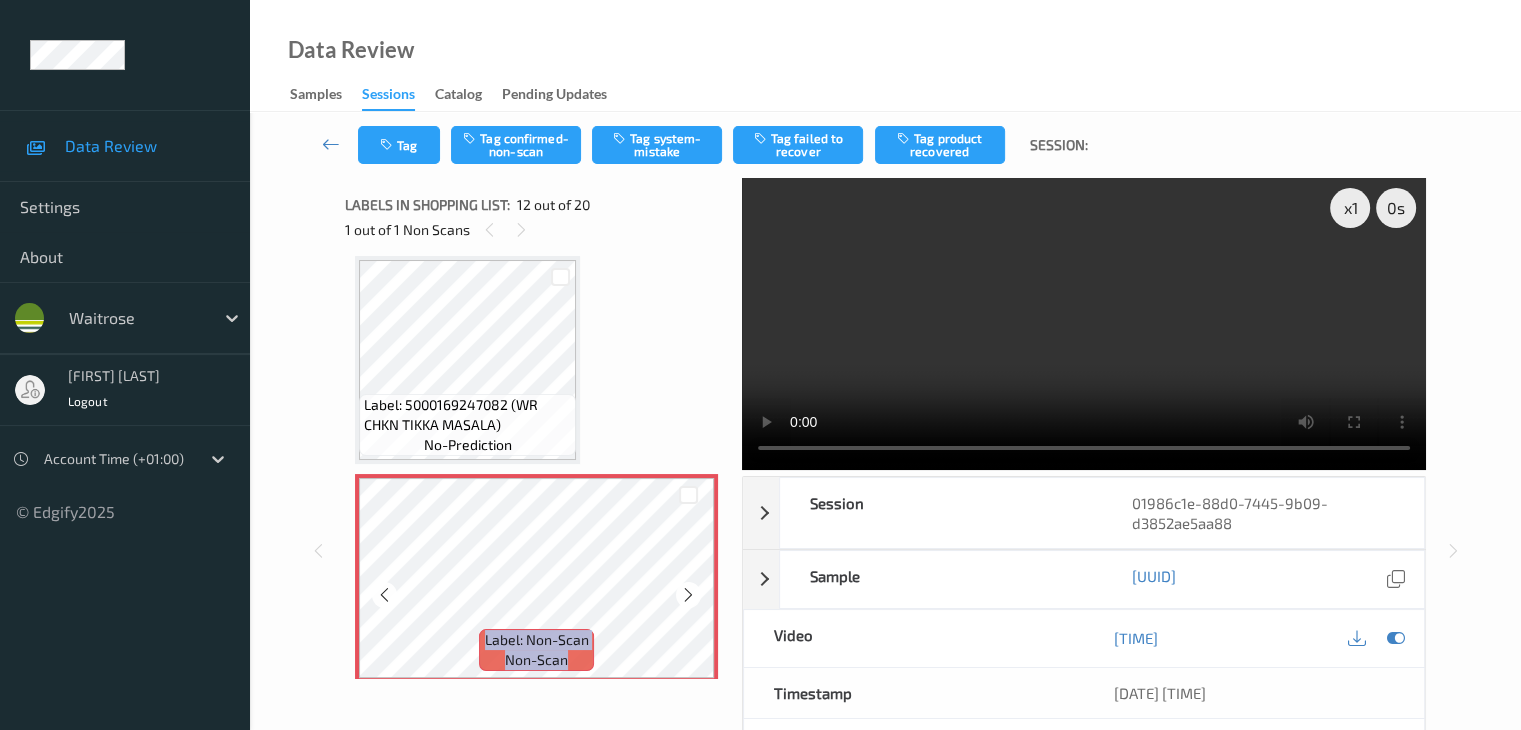 click at bounding box center (688, 595) 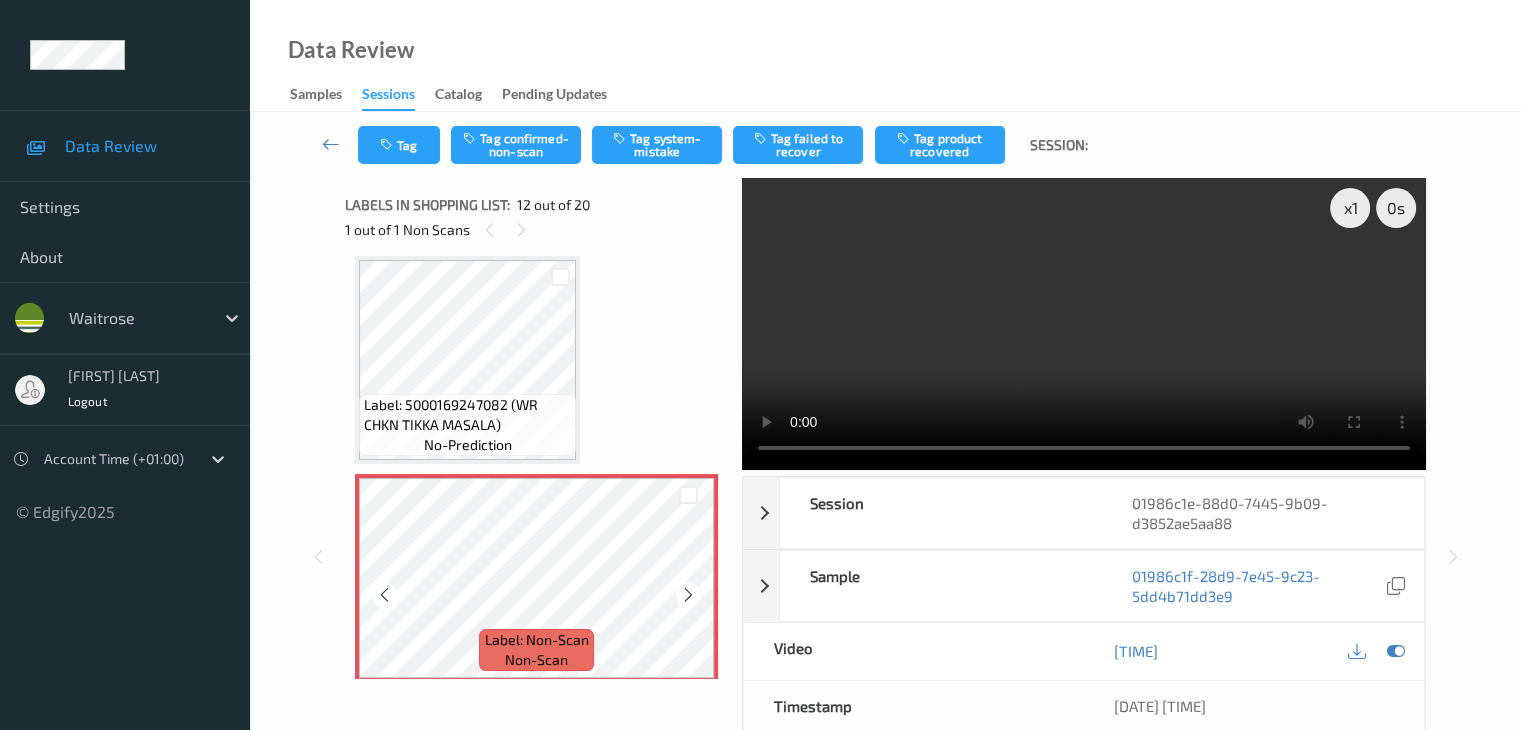 click at bounding box center [688, 595] 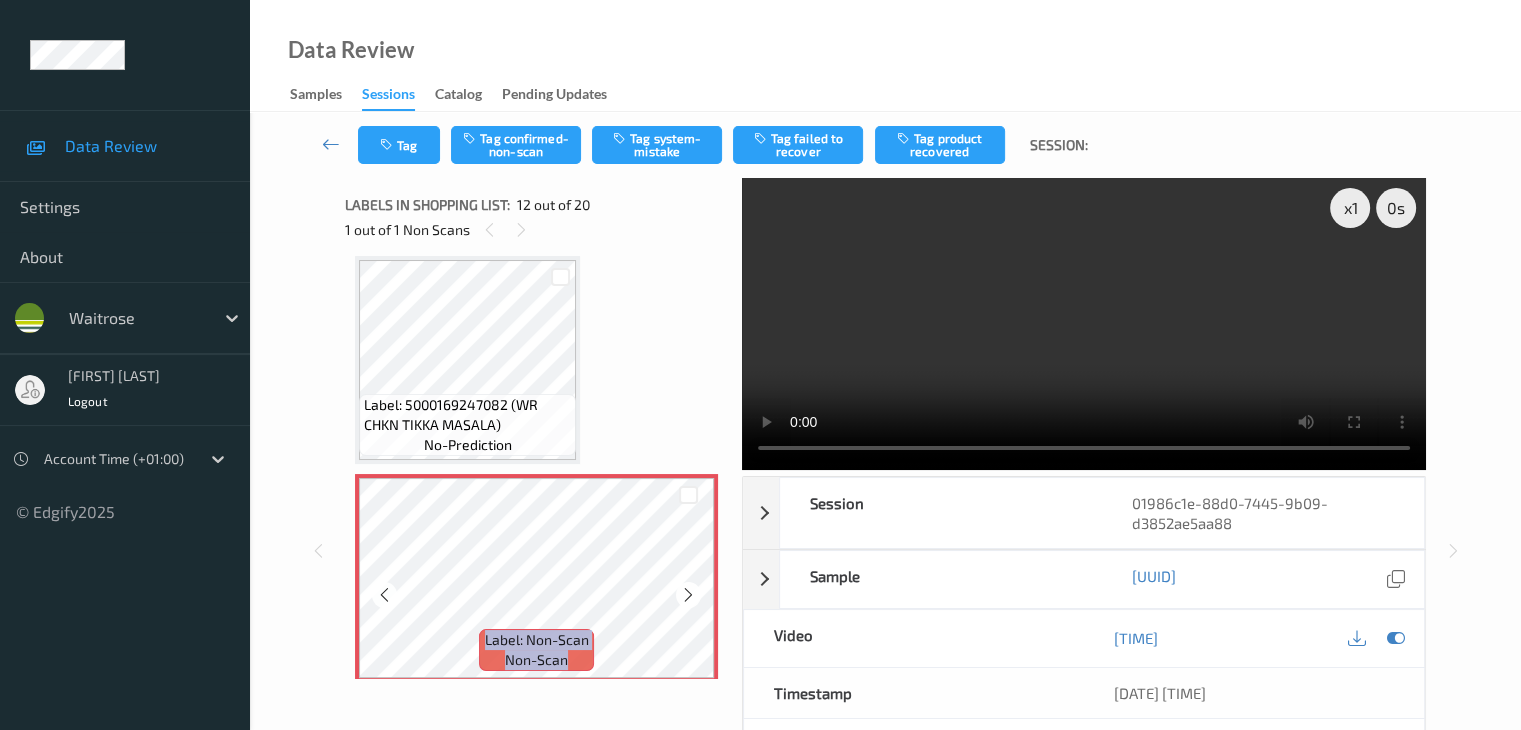 click at bounding box center [688, 595] 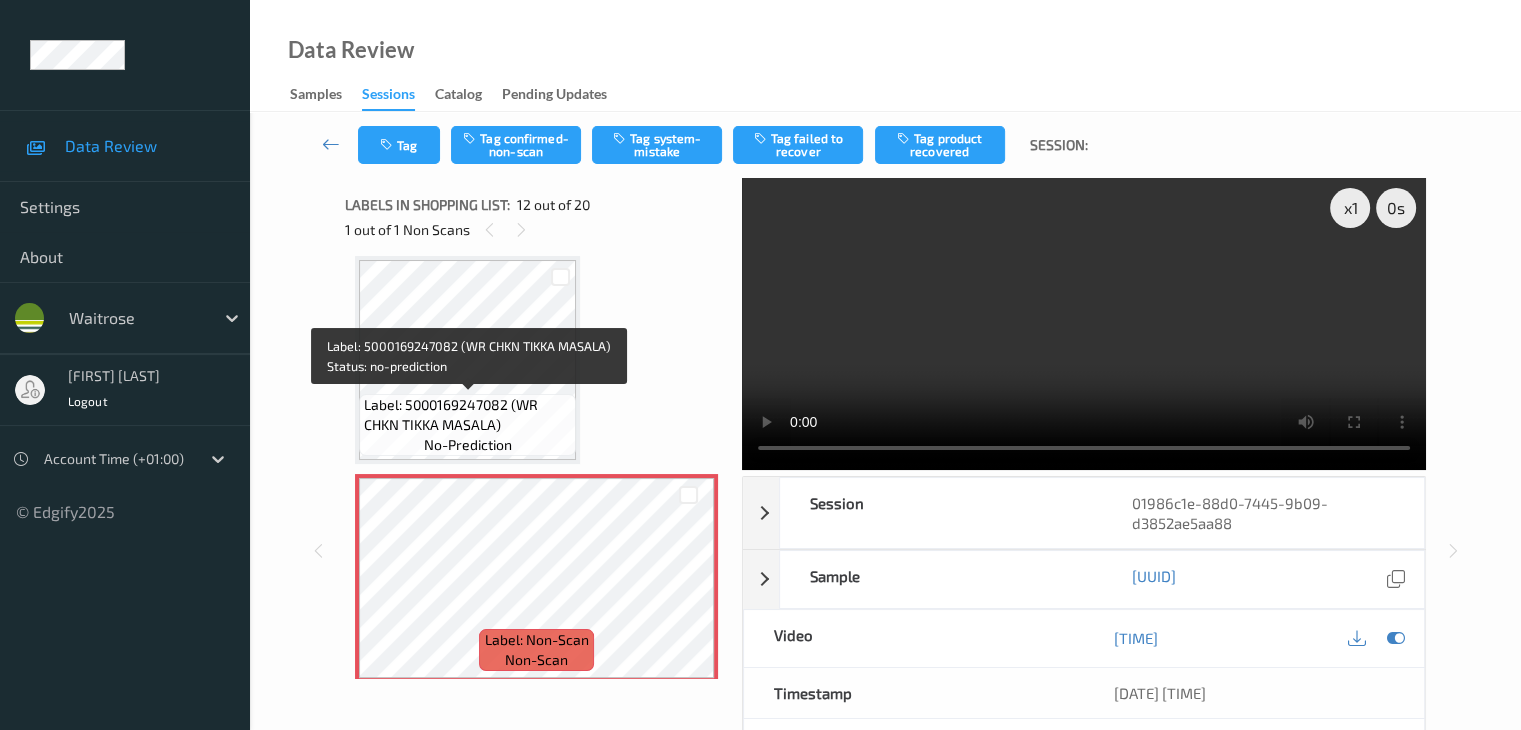 click on "Label: 5000169247082 (WR CHKN TIKKA MASALA)" at bounding box center [467, 415] 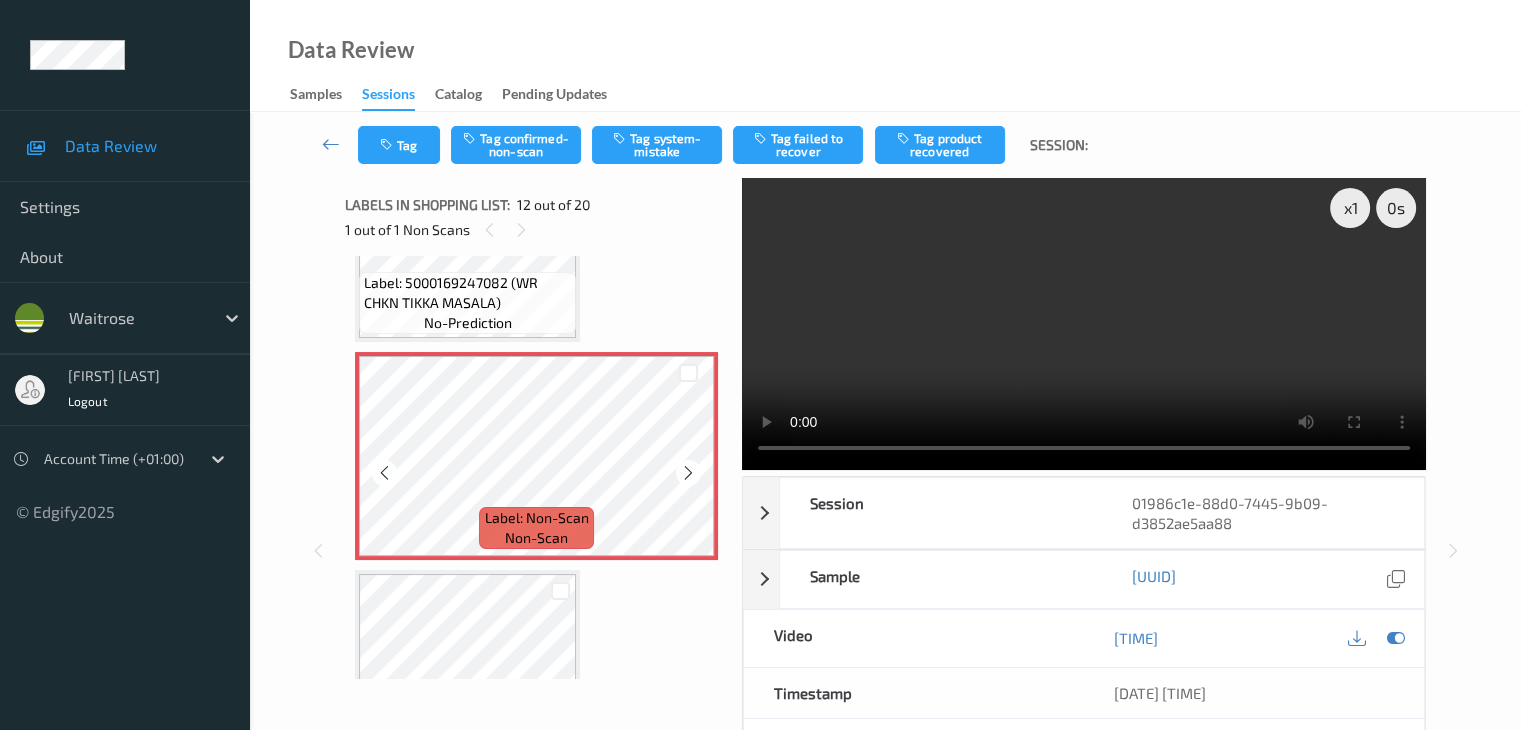 scroll, scrollTop: 2290, scrollLeft: 0, axis: vertical 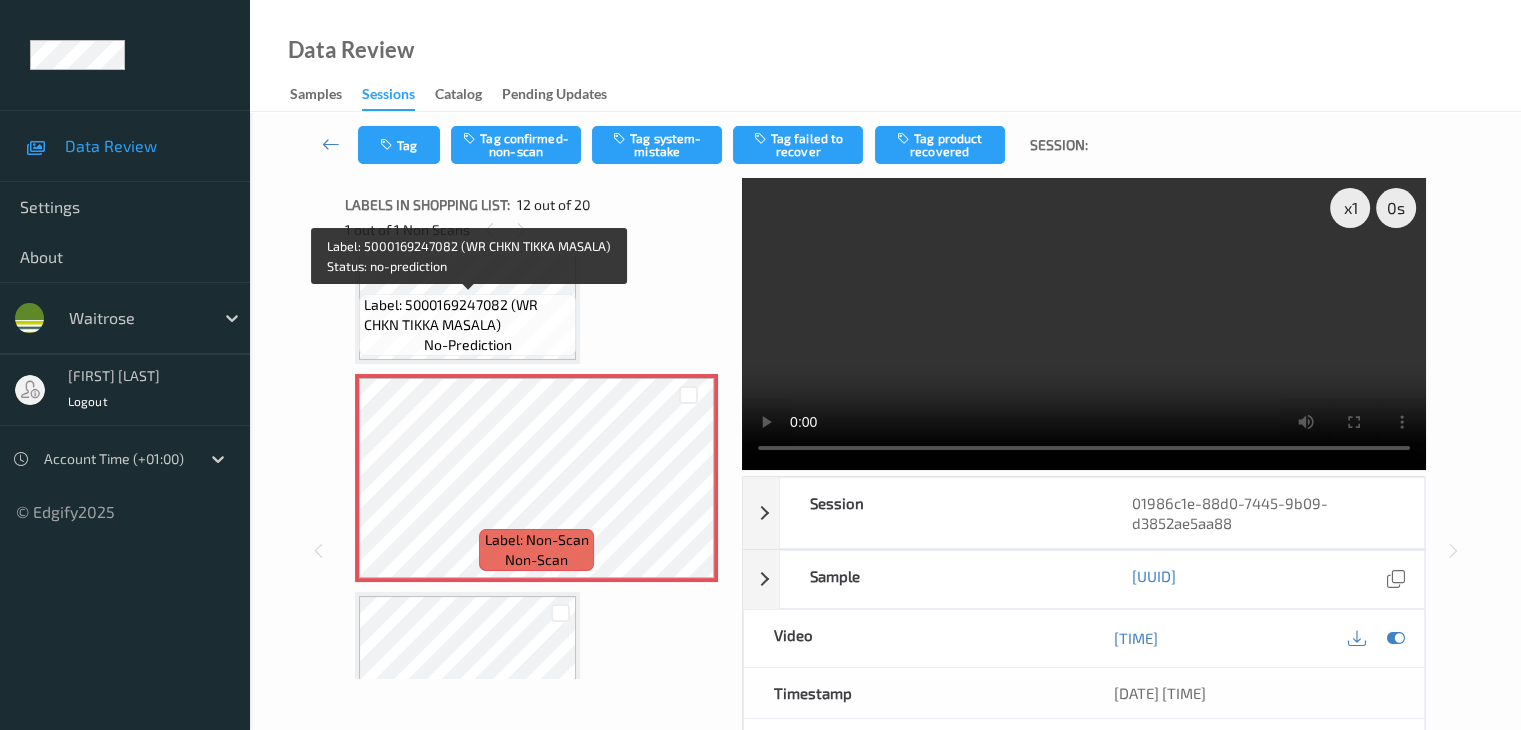 click on "Label: 5000169247082 (WR CHKN TIKKA MASALA)" at bounding box center (467, 315) 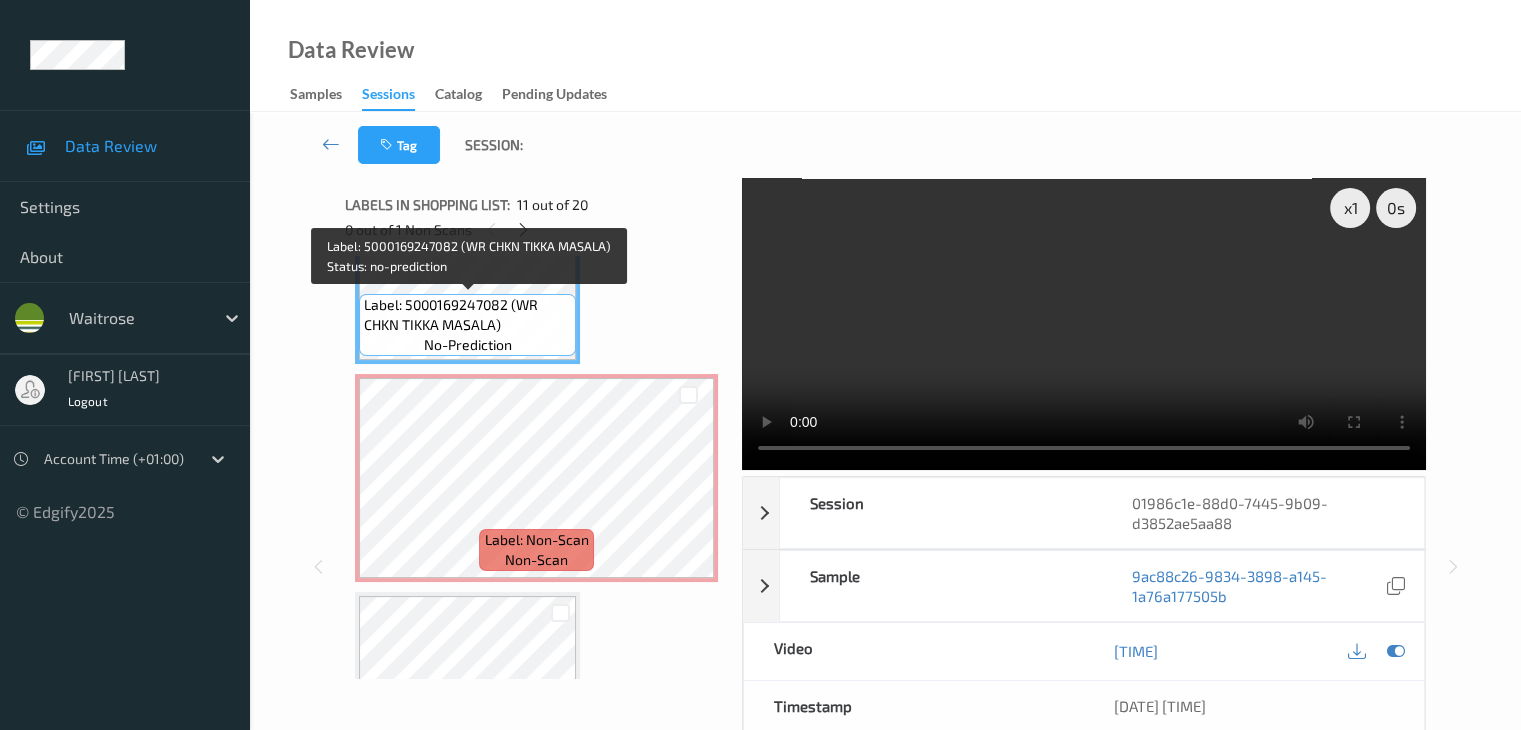 click on "Label: 5000169247082 (WR CHKN TIKKA MASALA)" at bounding box center [467, 315] 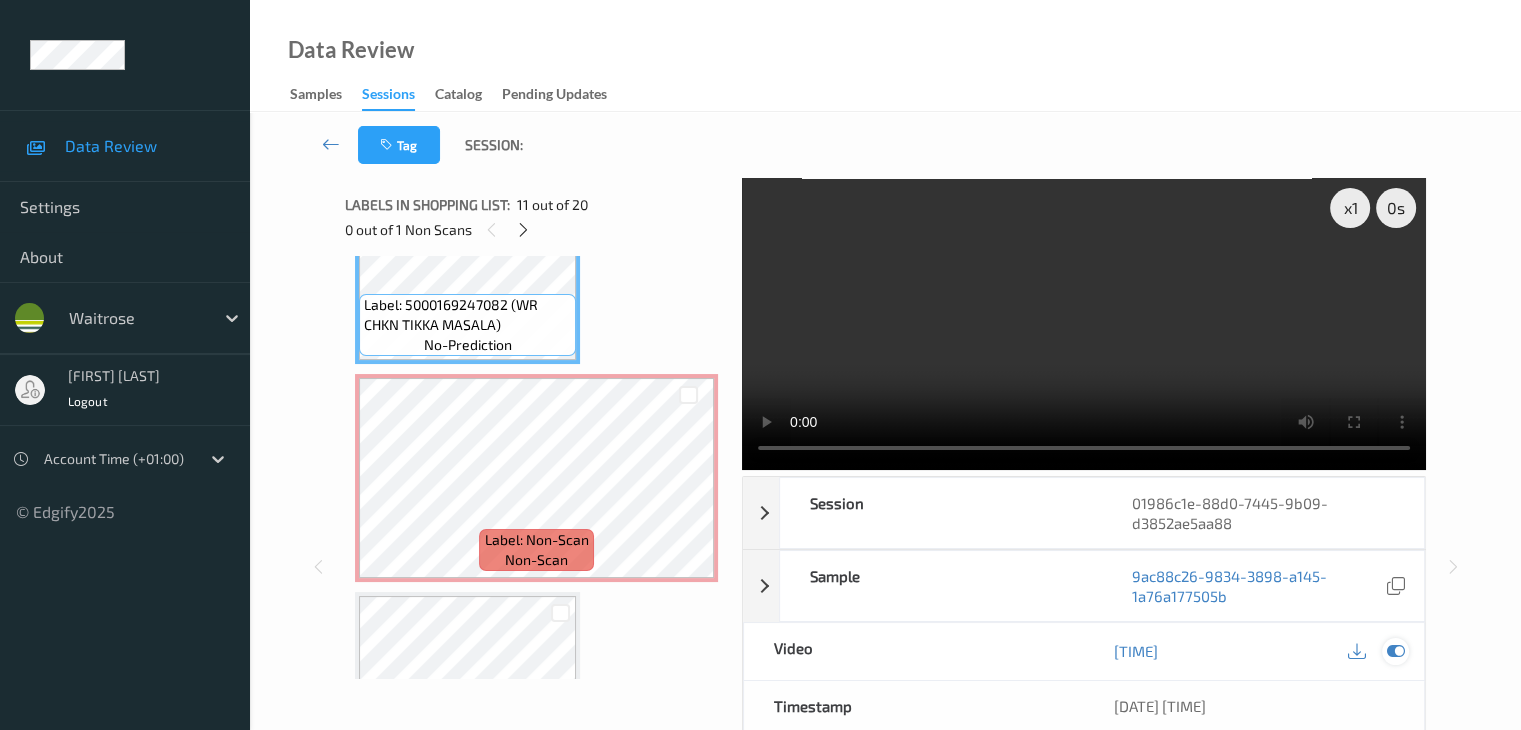 click at bounding box center (1395, 651) 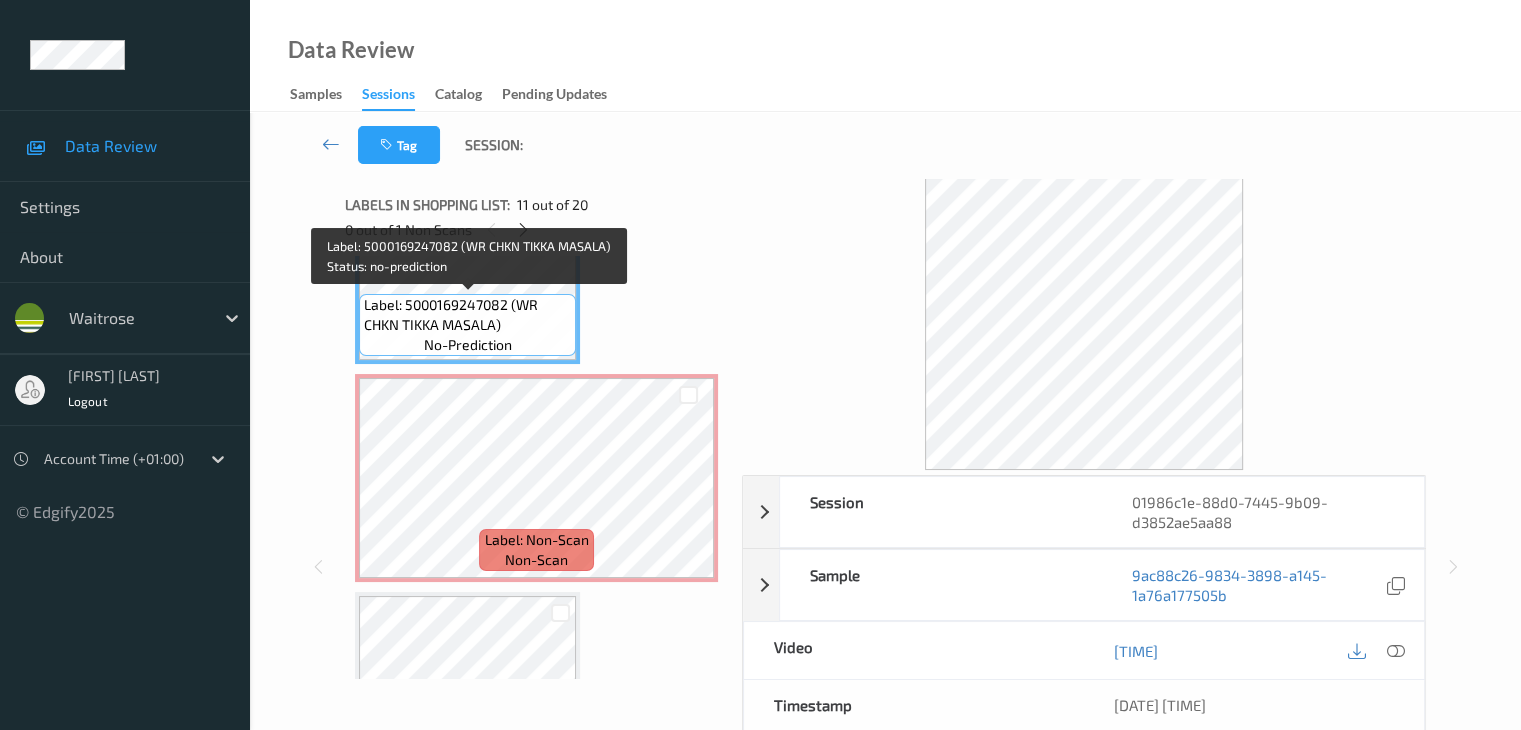 click on "Label: 5000169247082 (WR CHKN TIKKA MASALA)" at bounding box center (467, 315) 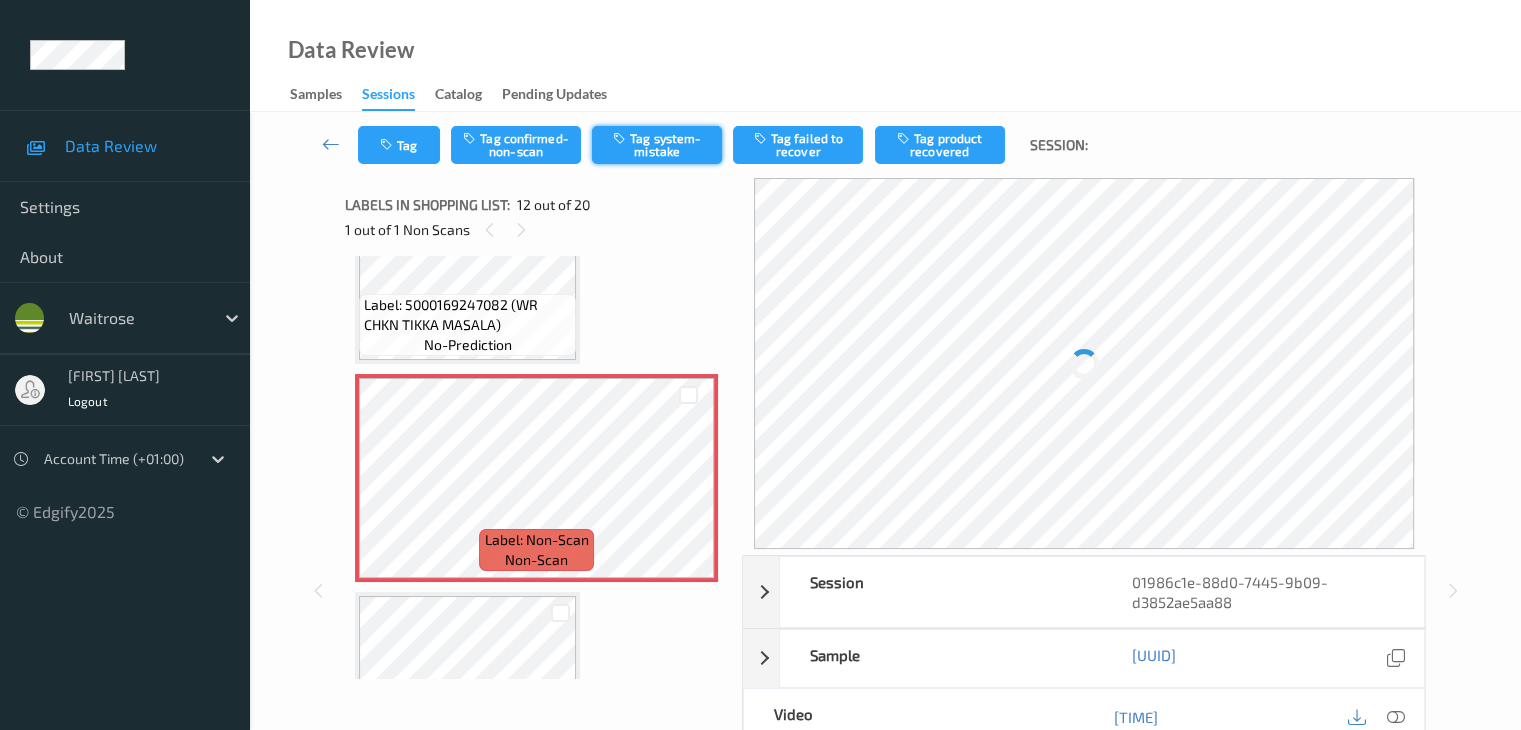 click on "Tag   system-mistake" at bounding box center (657, 145) 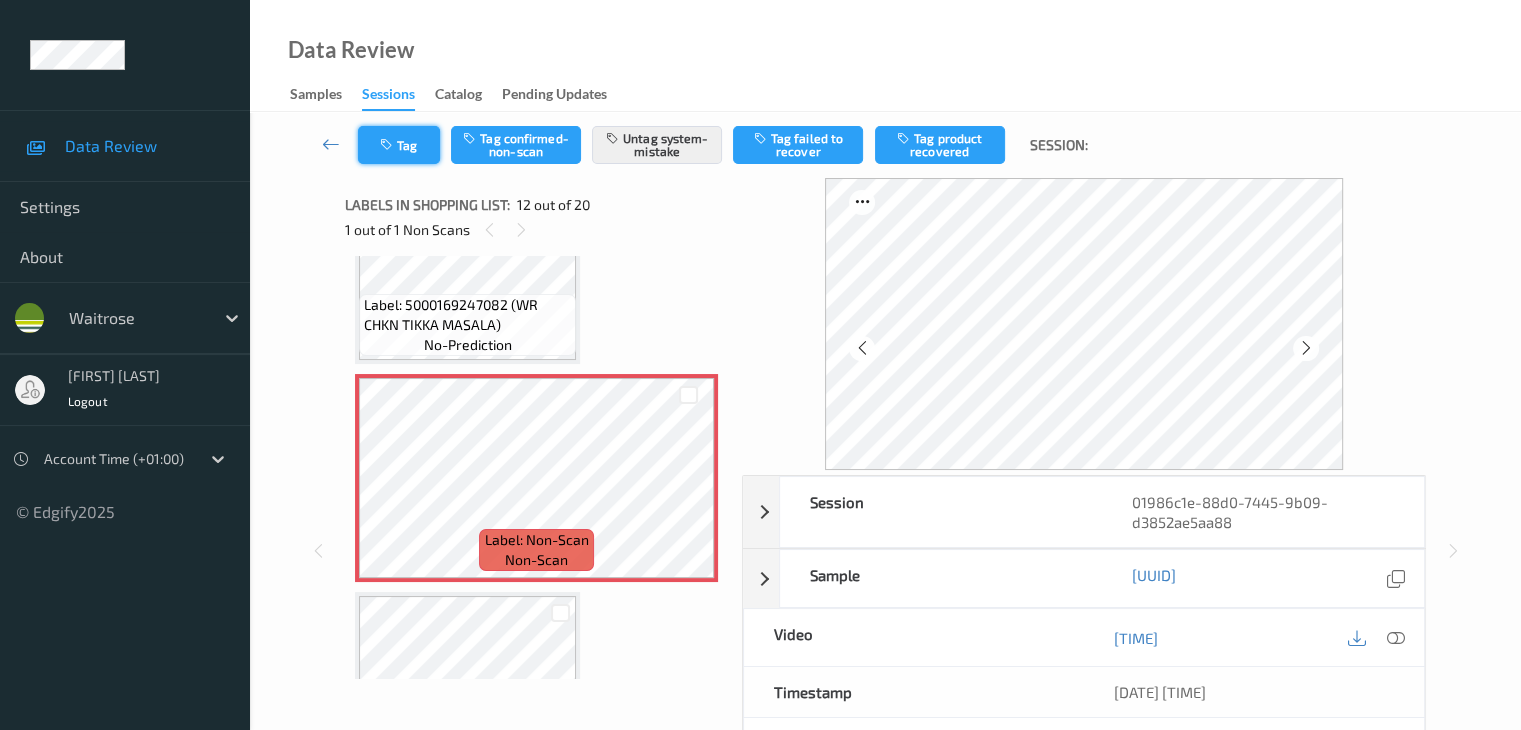 click on "Tag" at bounding box center [399, 145] 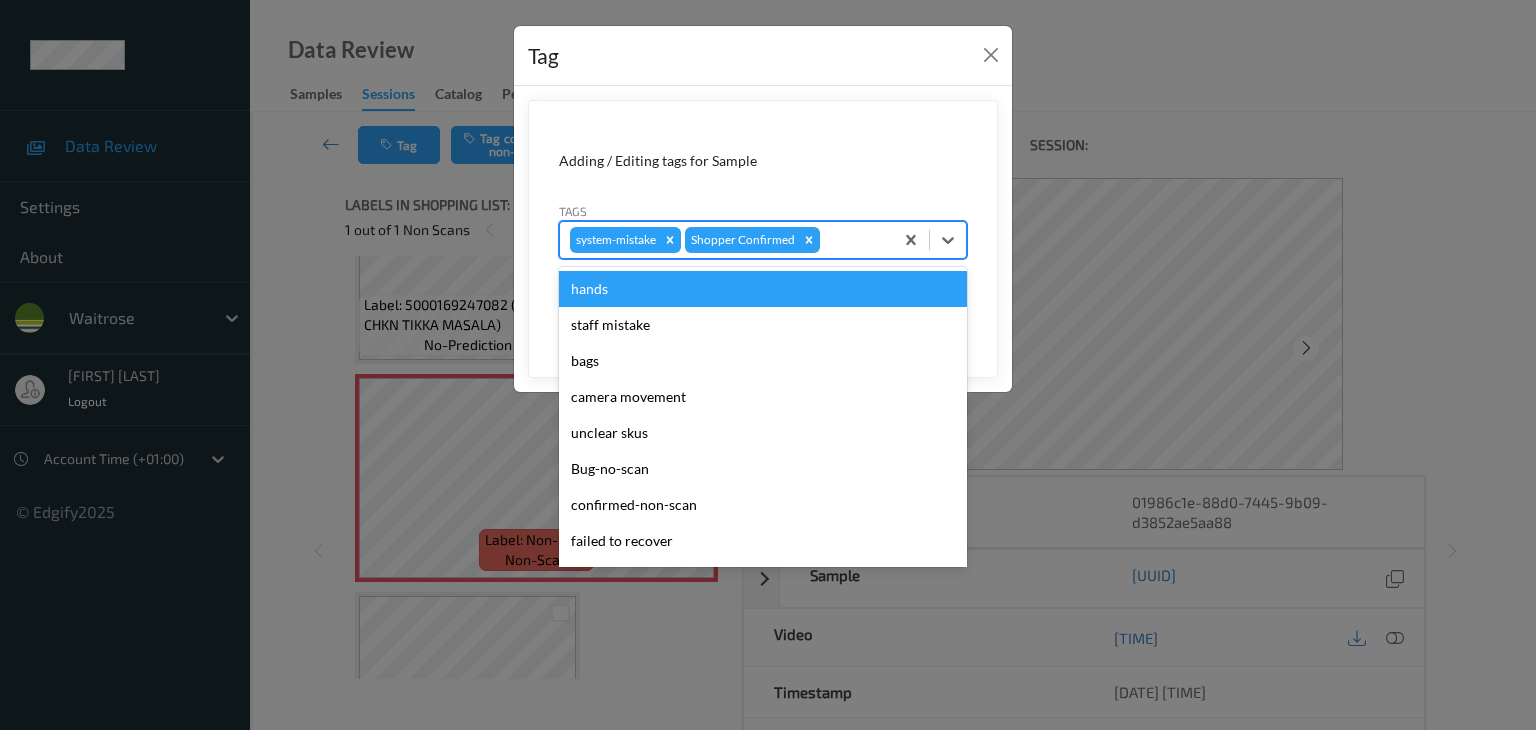 click at bounding box center (853, 240) 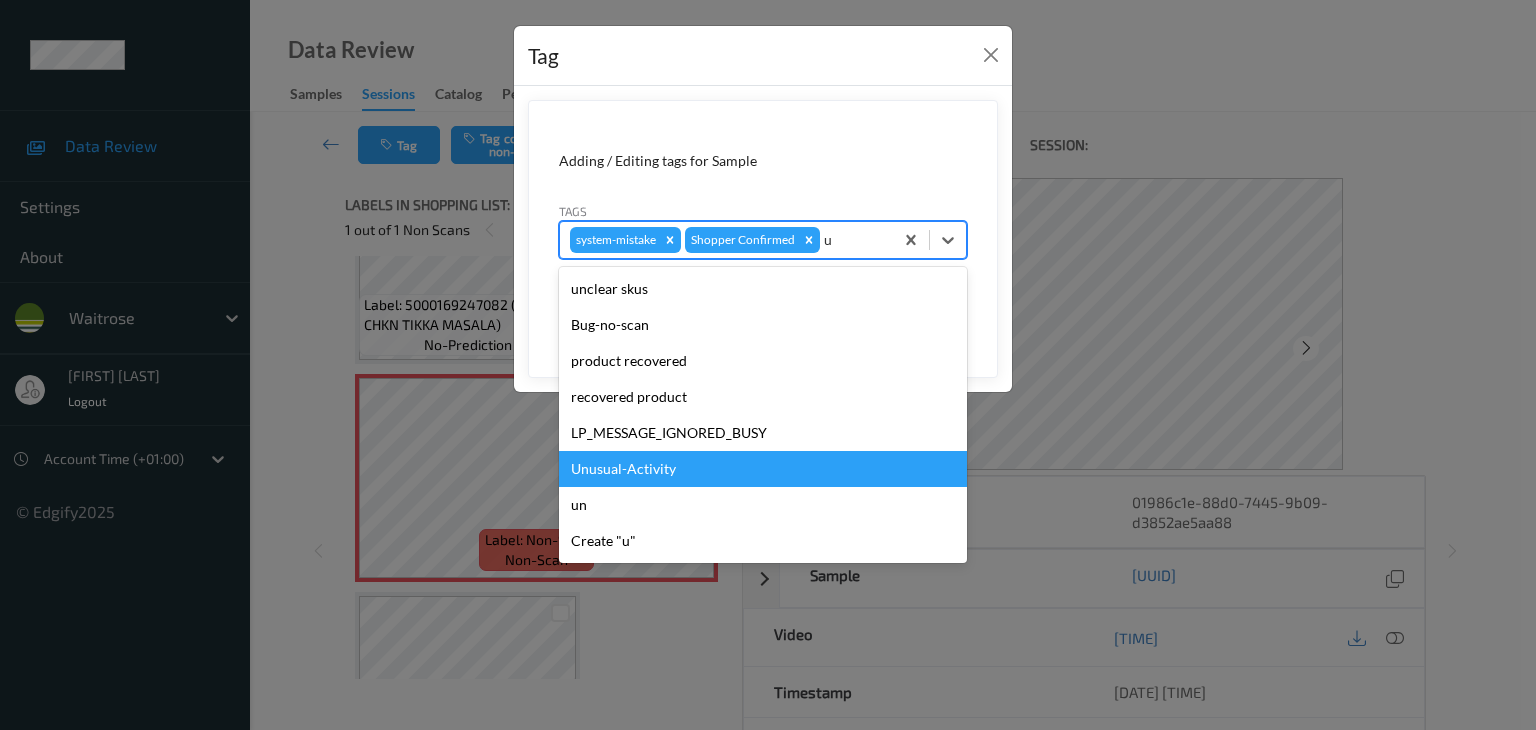 click on "Unusual-Activity" at bounding box center (763, 469) 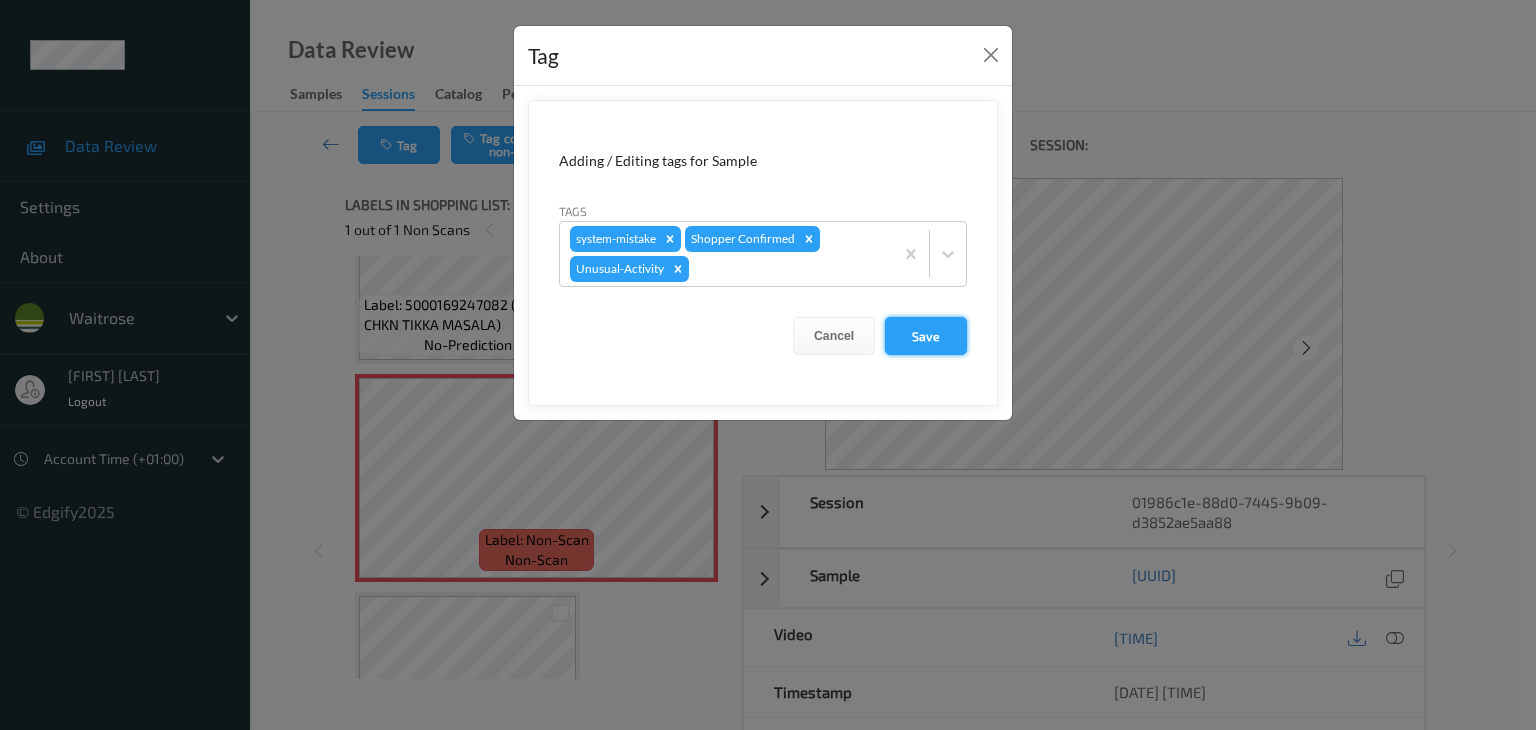 click on "Save" at bounding box center (926, 336) 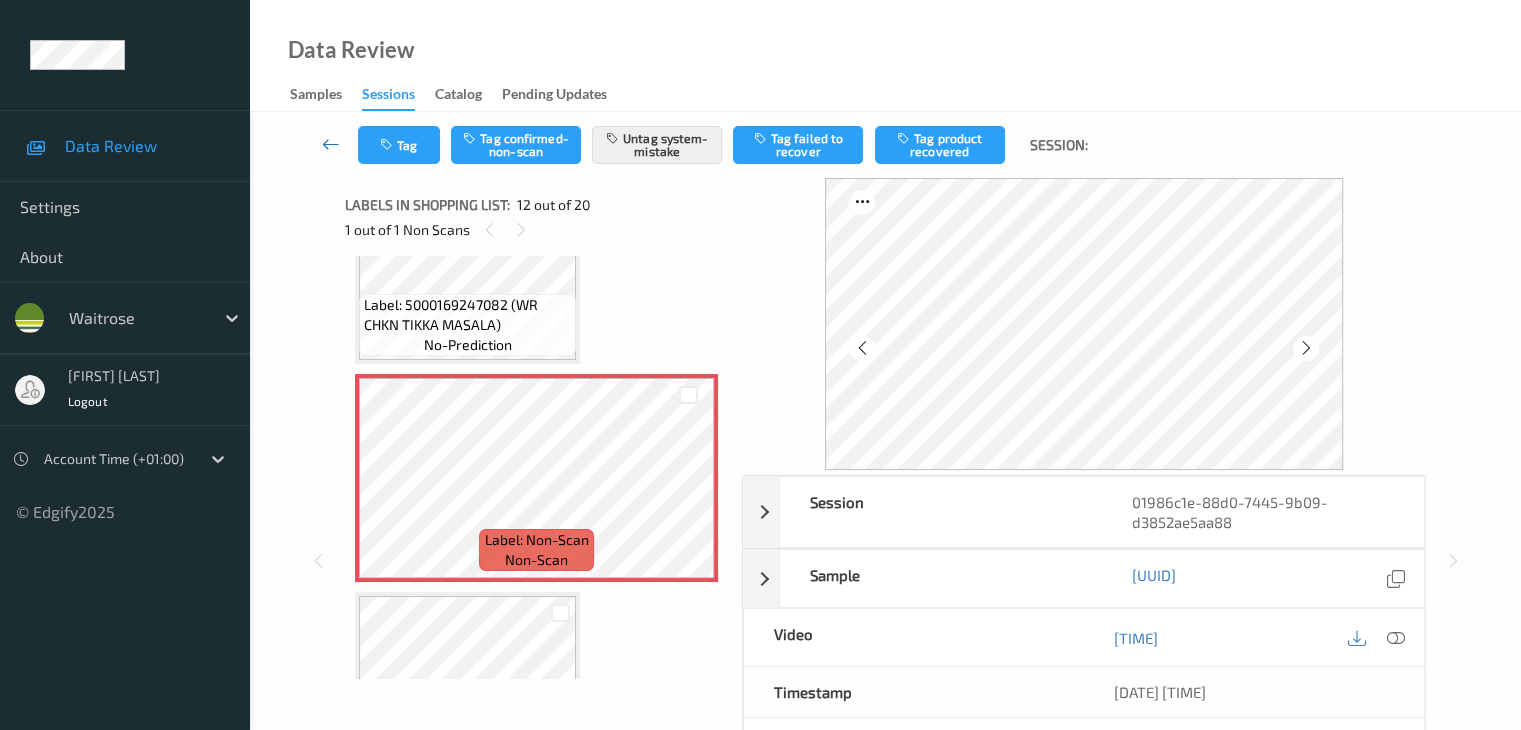 click at bounding box center [331, 144] 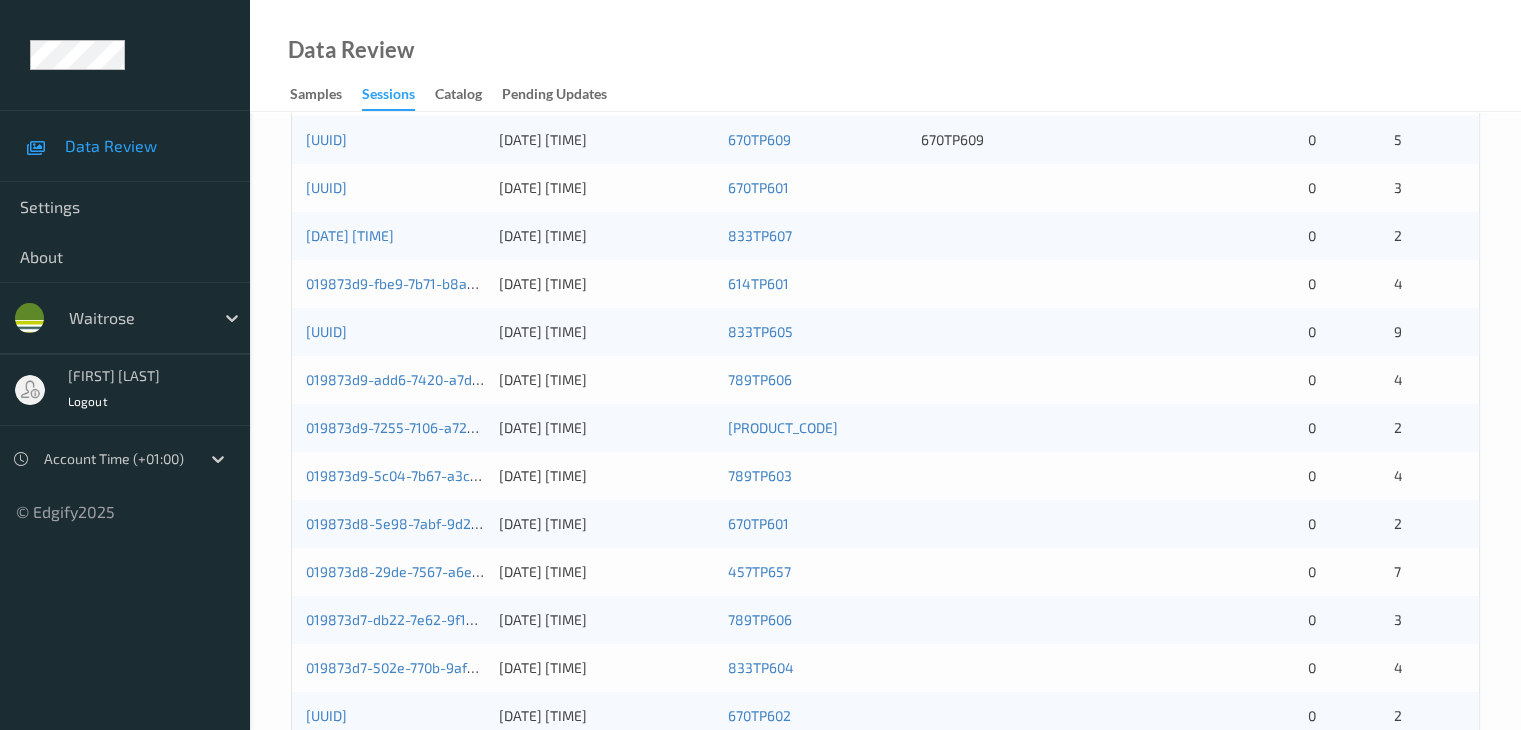 scroll, scrollTop: 700, scrollLeft: 0, axis: vertical 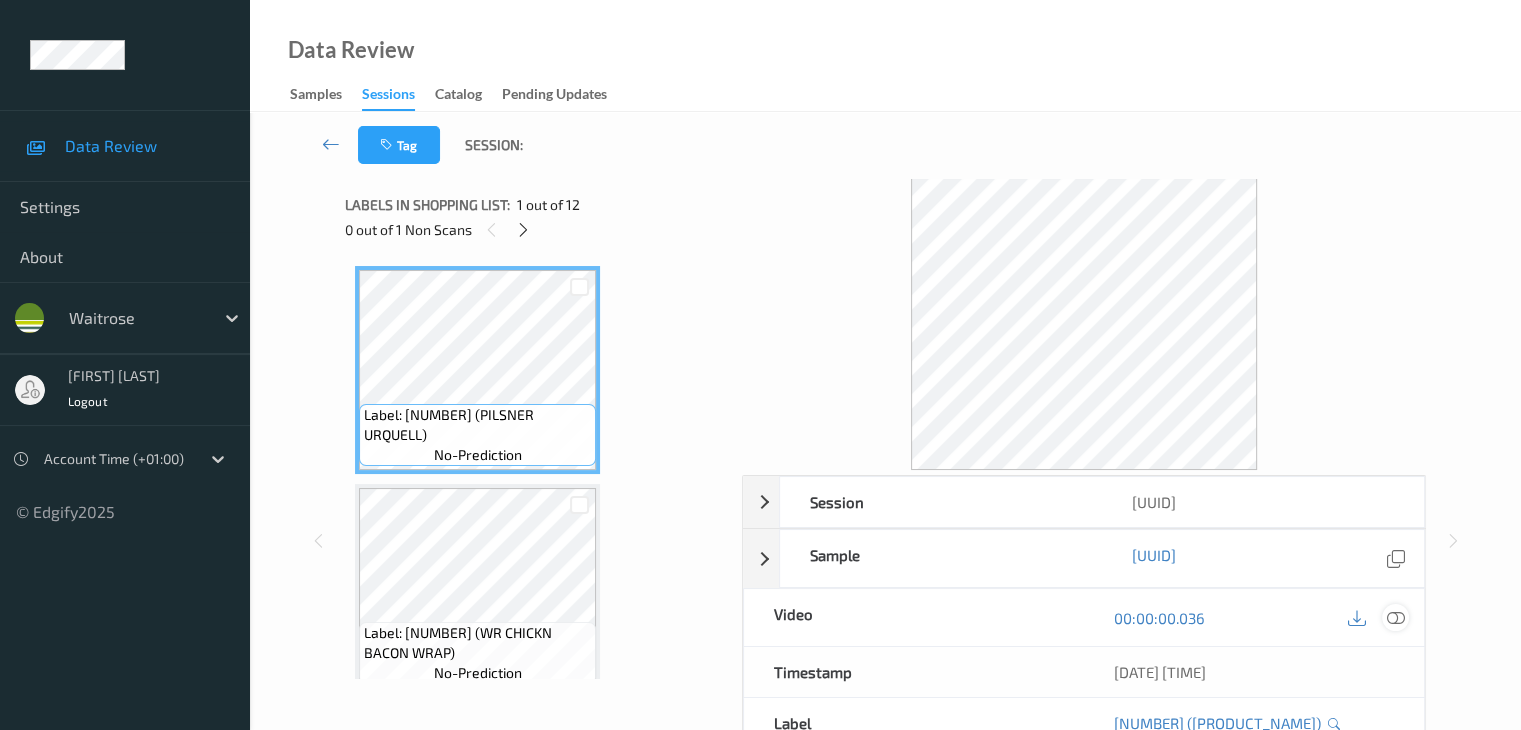 click at bounding box center [1395, 618] 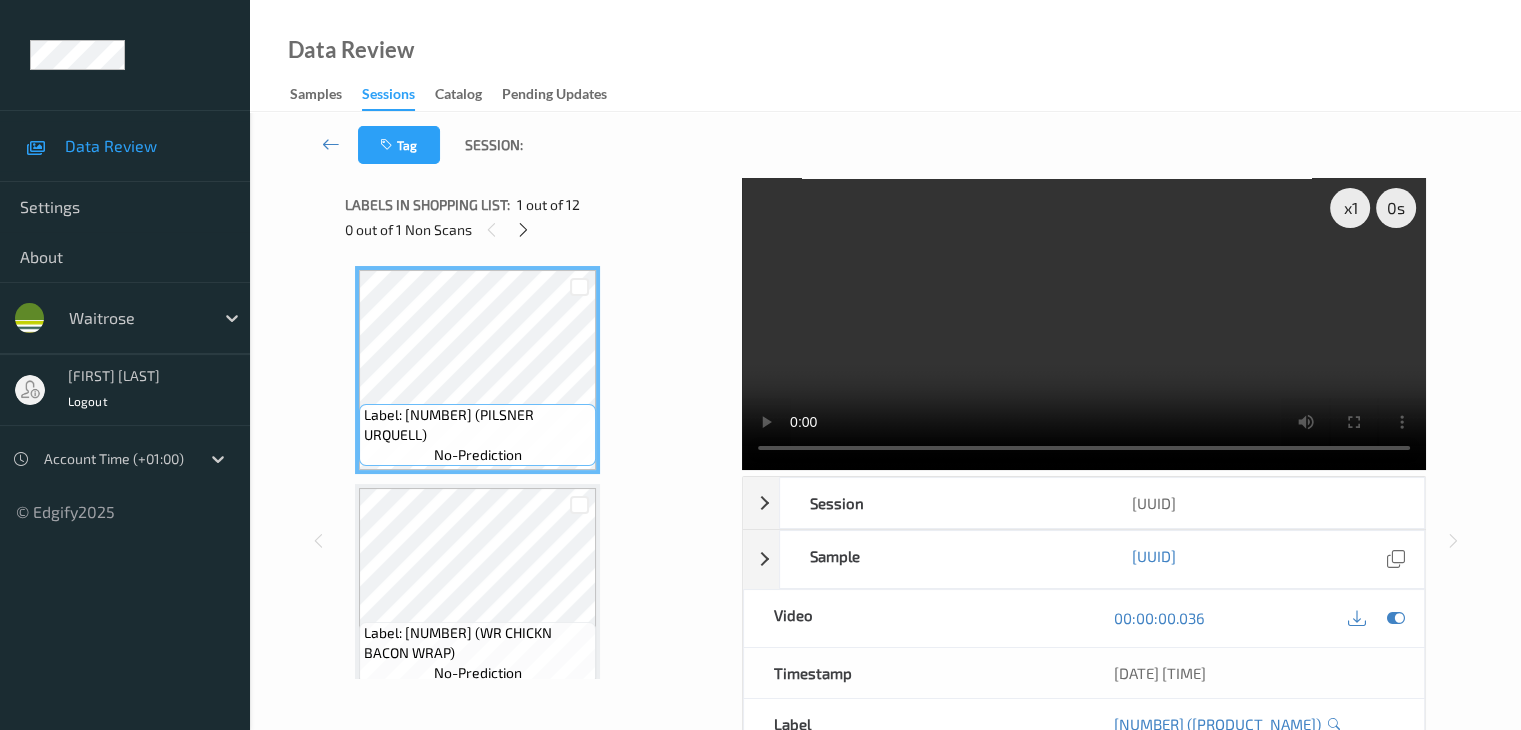 type 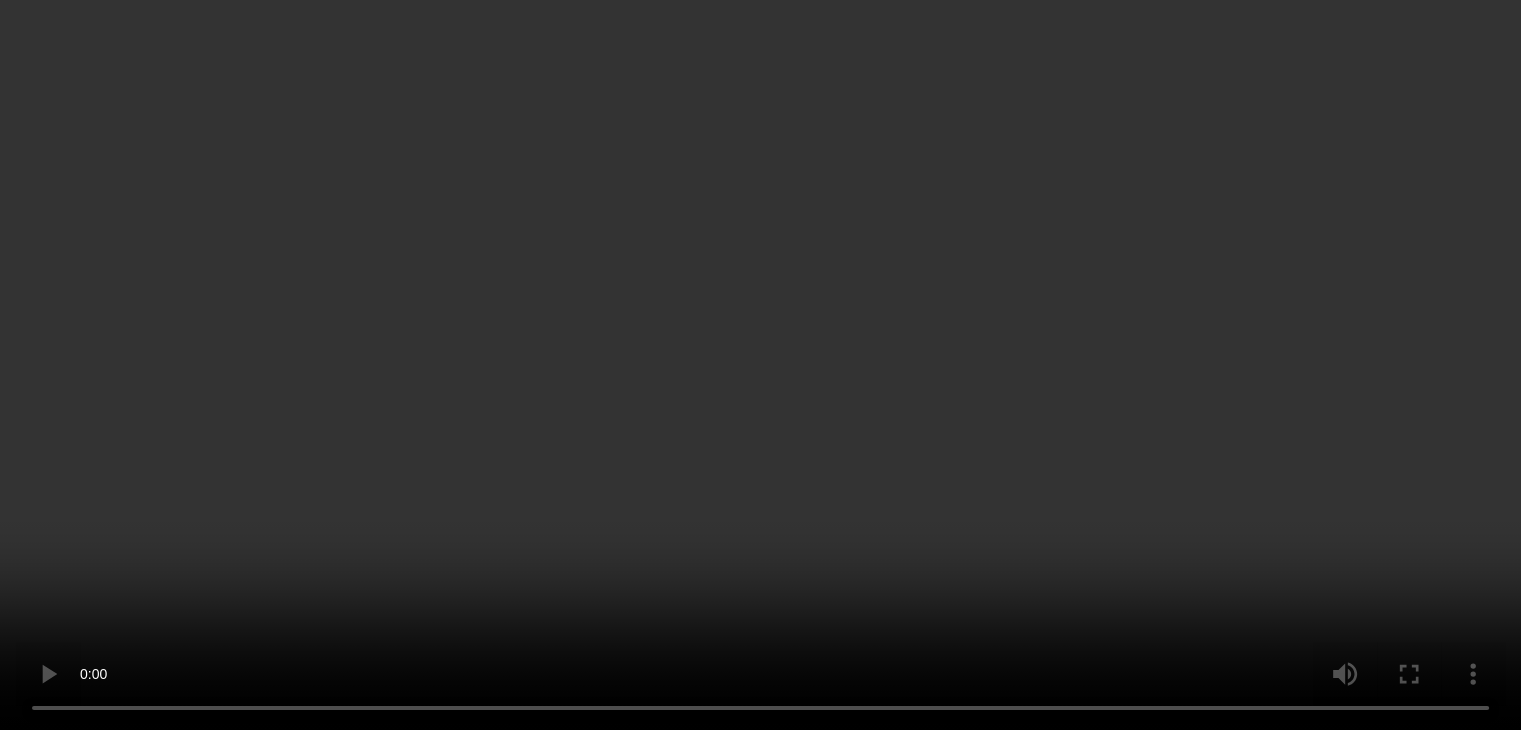scroll, scrollTop: 1100, scrollLeft: 0, axis: vertical 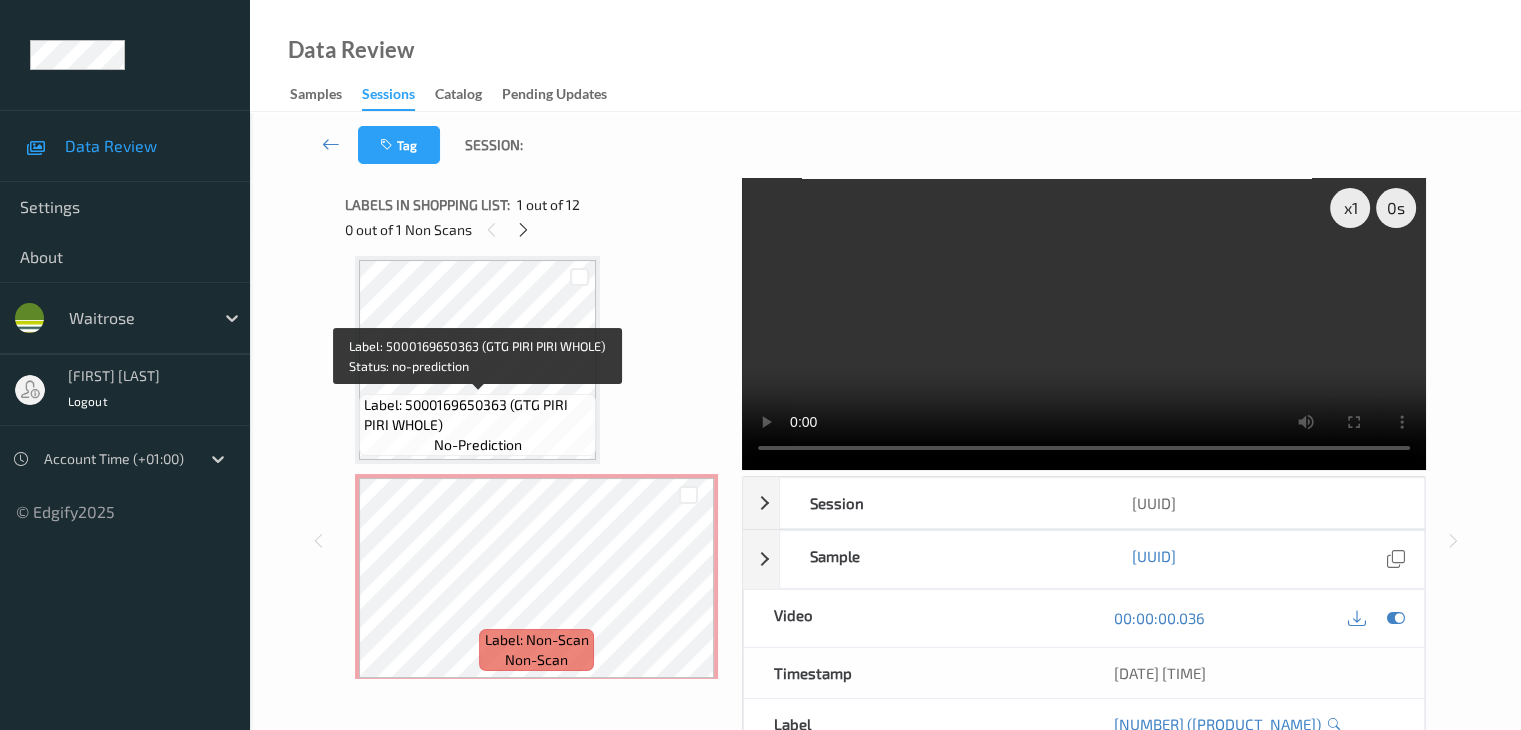 click on "Label: 5000169650363 (GTG PIRI PIRI WHOLE)" at bounding box center [477, 415] 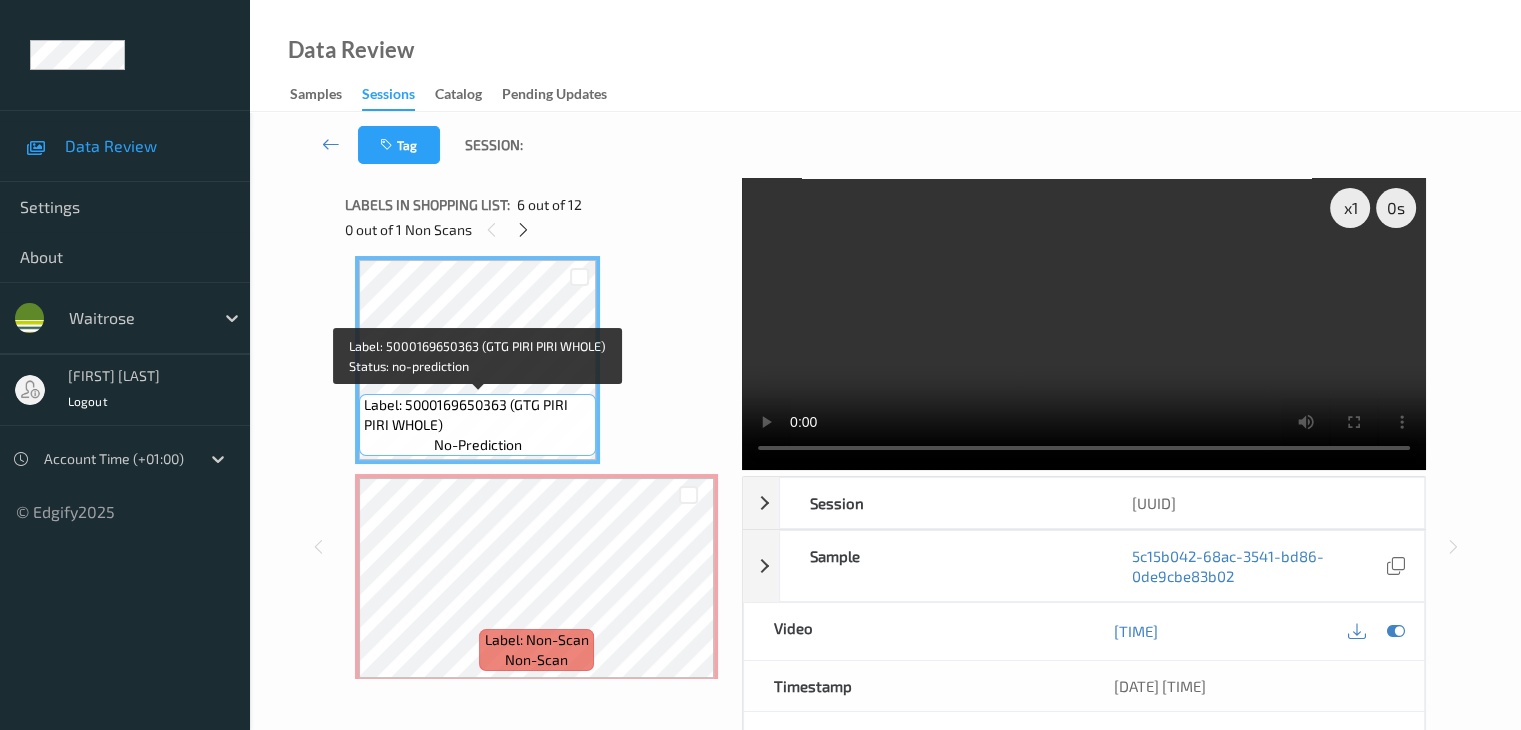 click on "Label: 5000169650363 (GTG PIRI PIRI WHOLE)" at bounding box center [477, 415] 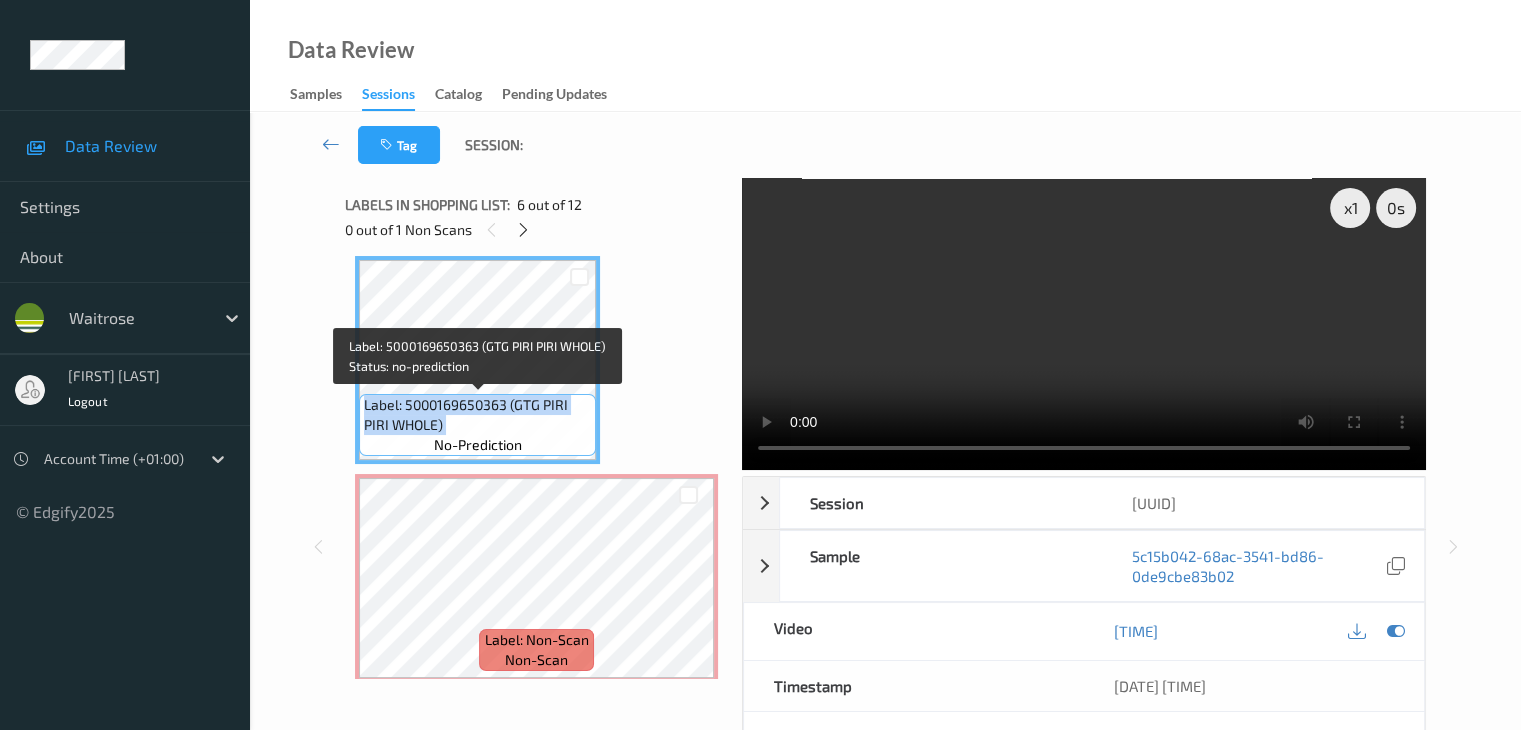 click on "Label: 5000169650363 (GTG PIRI PIRI WHOLE)" at bounding box center (477, 415) 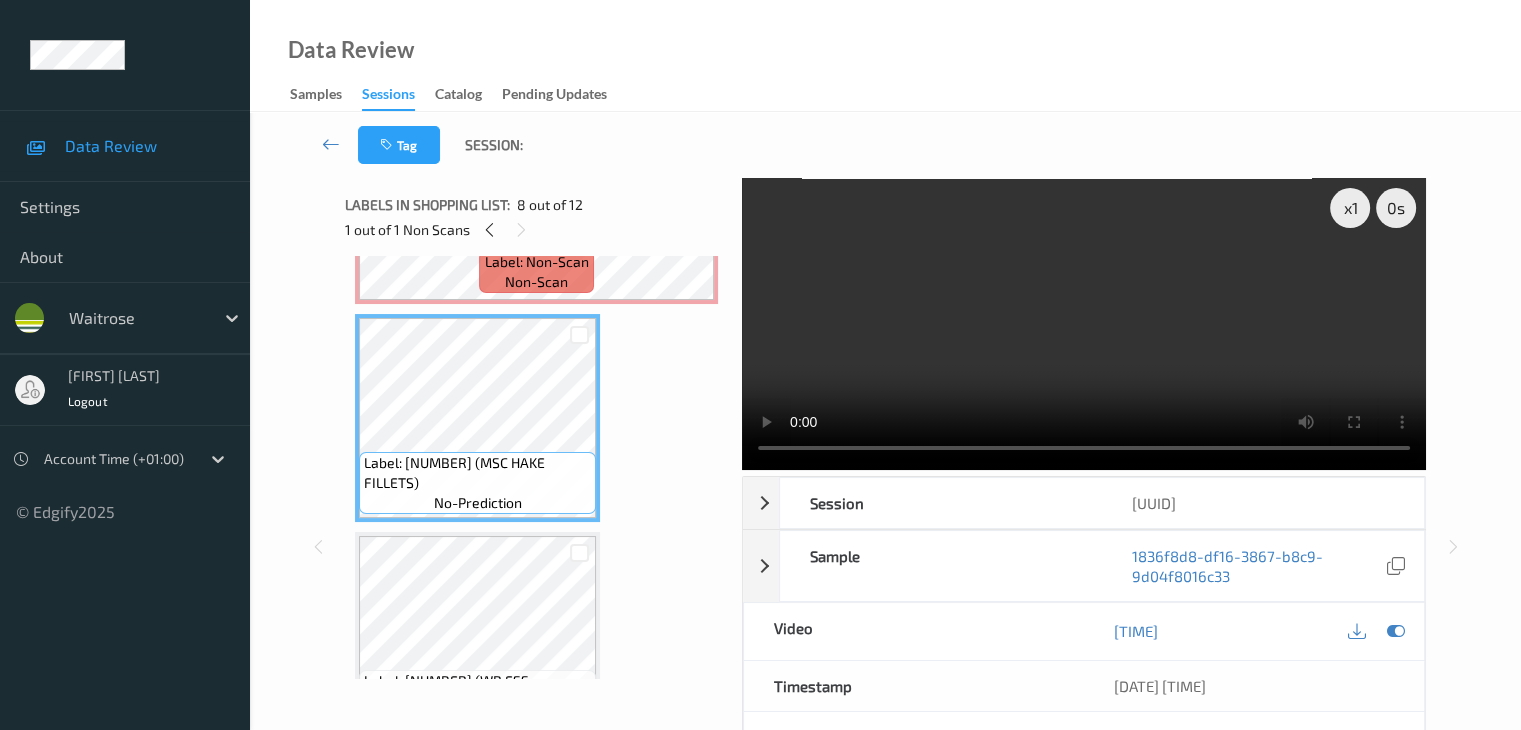 scroll, scrollTop: 1600, scrollLeft: 0, axis: vertical 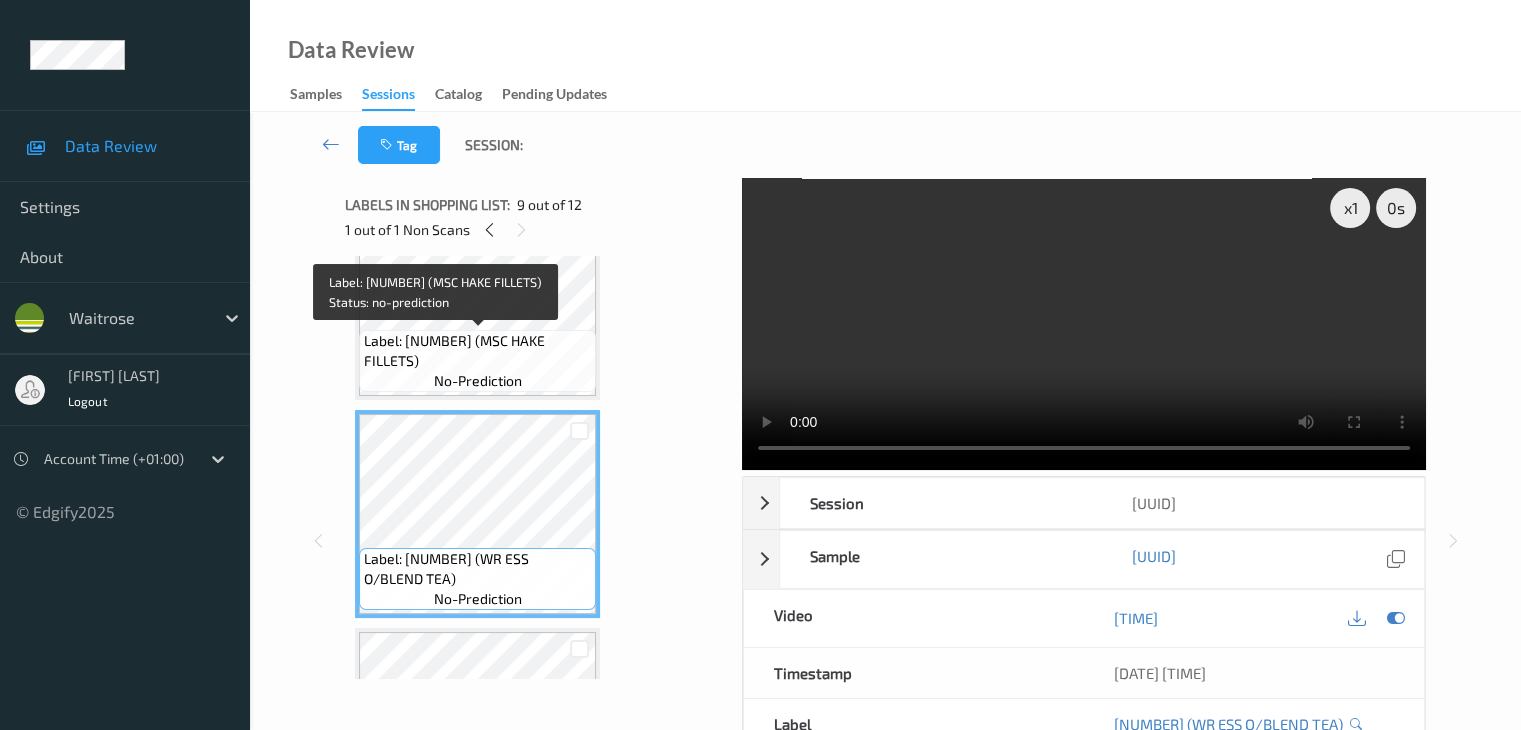 click on "Label: 10027690200983400210 (MSC HAKE FILLETS)" at bounding box center [477, 351] 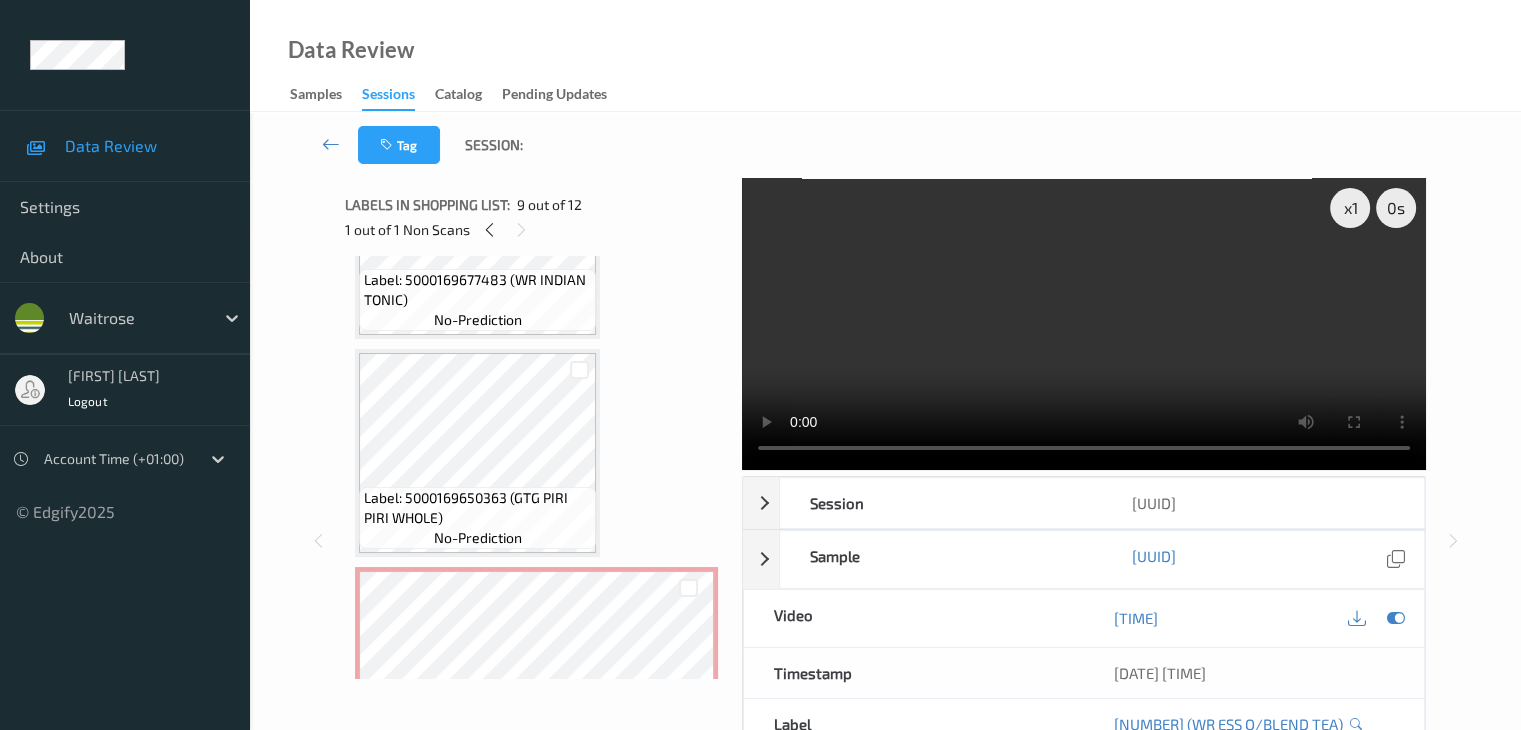 scroll, scrollTop: 1000, scrollLeft: 0, axis: vertical 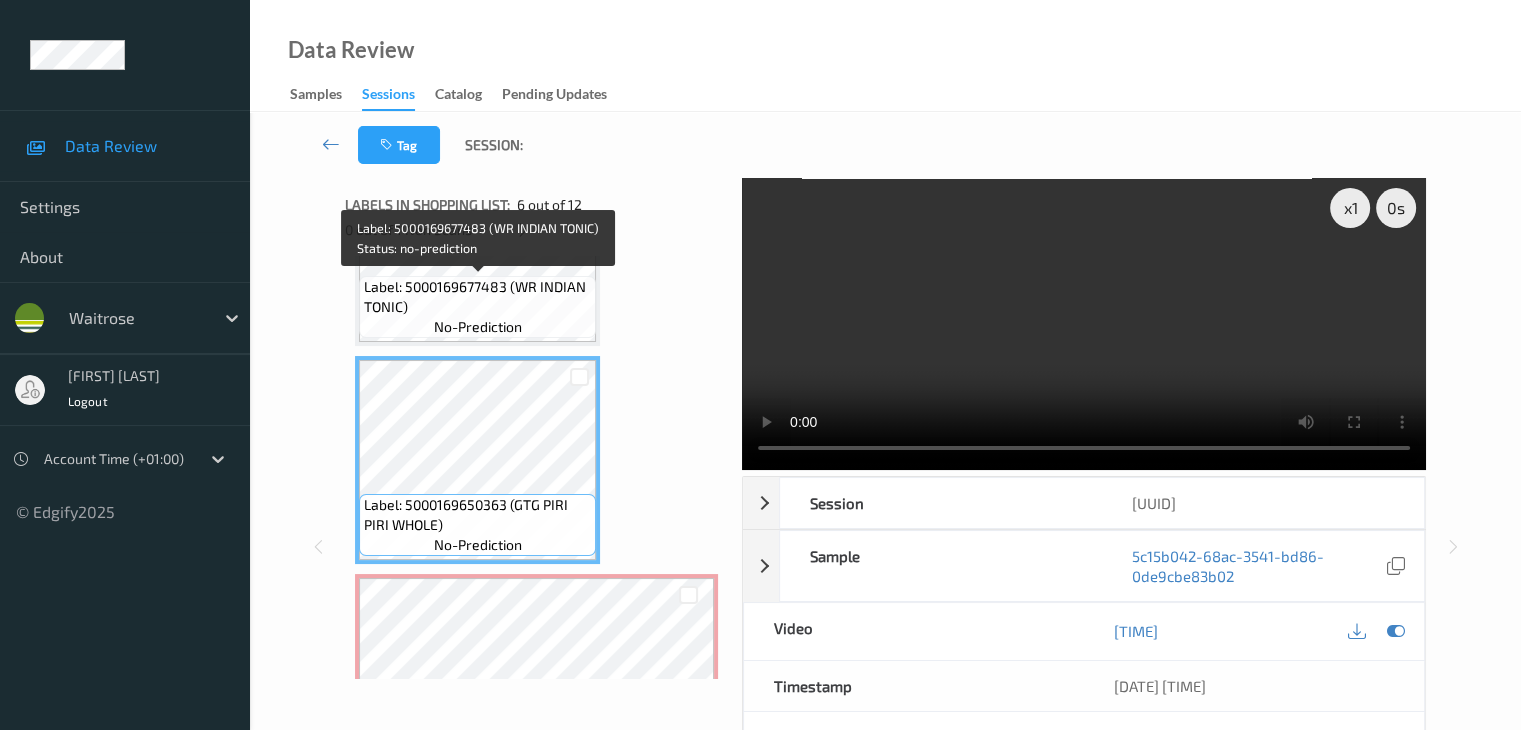 click on "Label: 5000169677483 (WR INDIAN TONIC) no-prediction" at bounding box center (477, 307) 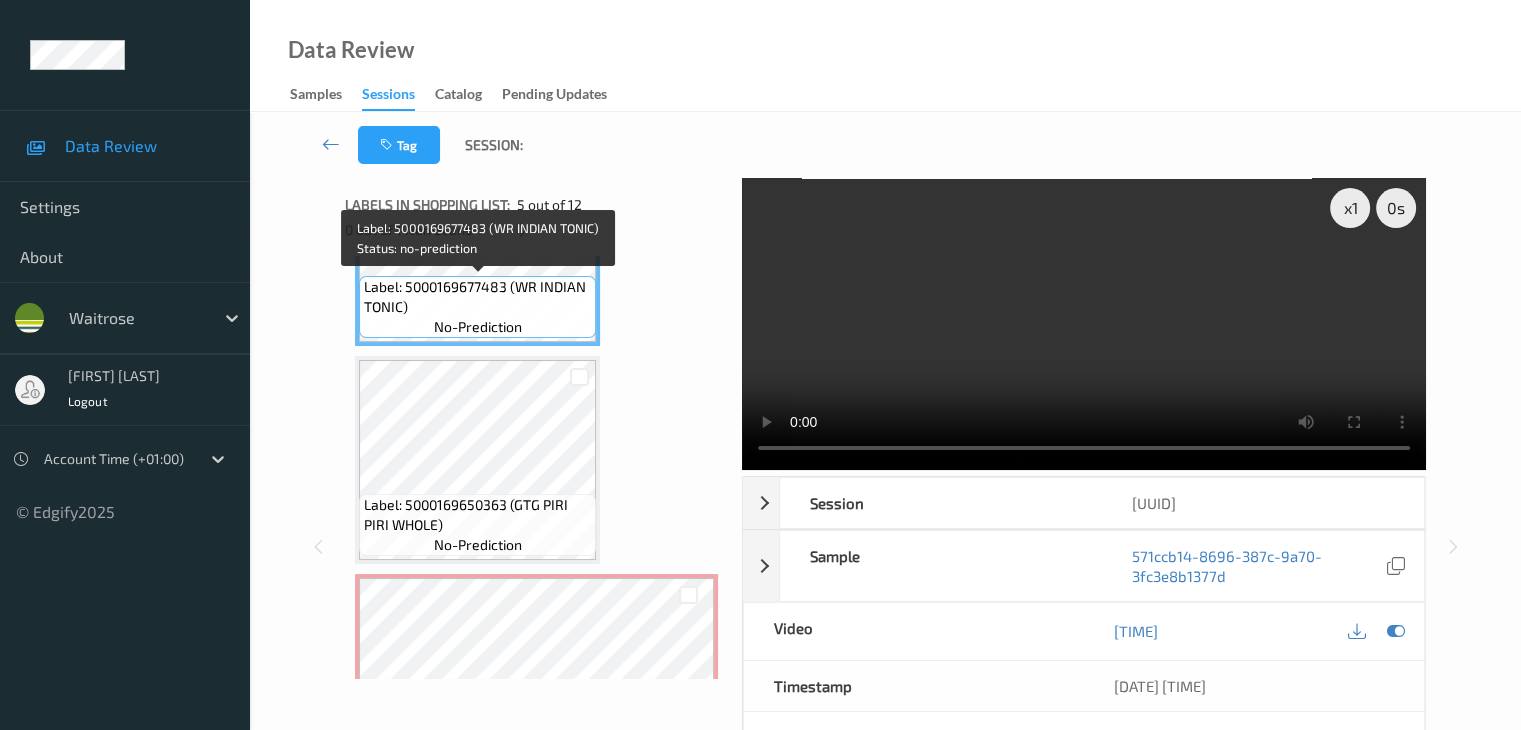 click on "Label: 5000169677483 (WR INDIAN TONIC) no-prediction" at bounding box center (477, 307) 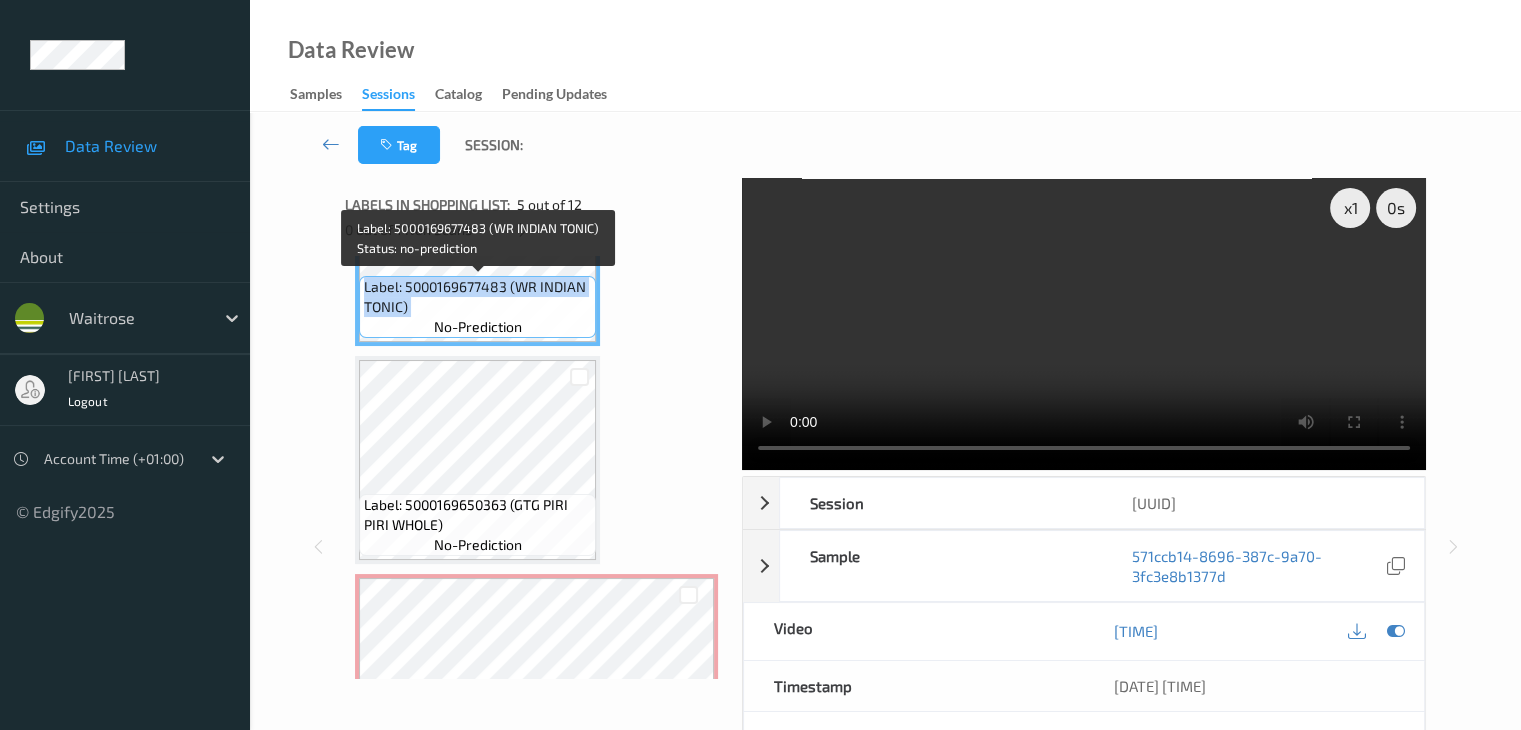 click on "Label: 5000169677483 (WR INDIAN TONIC) no-prediction" at bounding box center [477, 307] 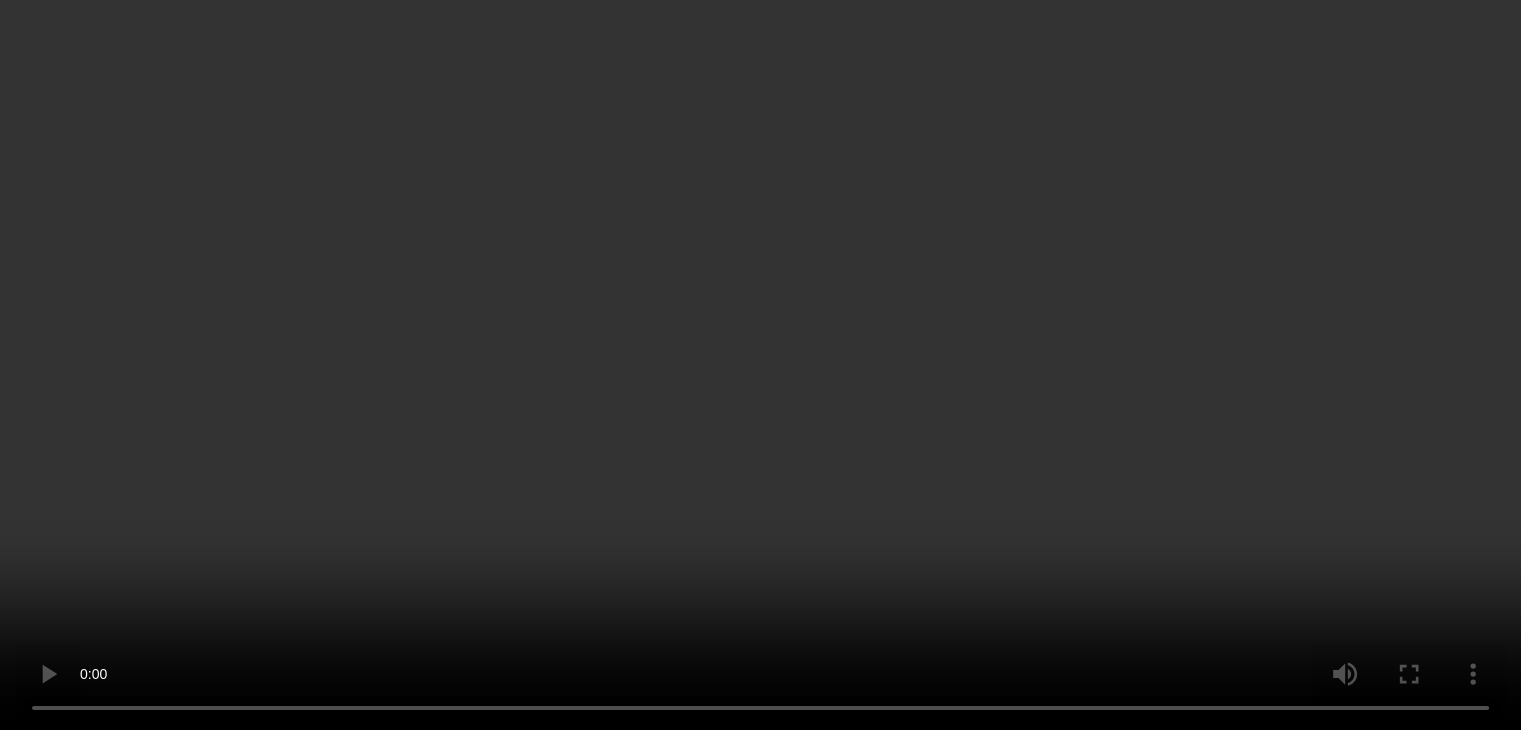 scroll, scrollTop: 1300, scrollLeft: 0, axis: vertical 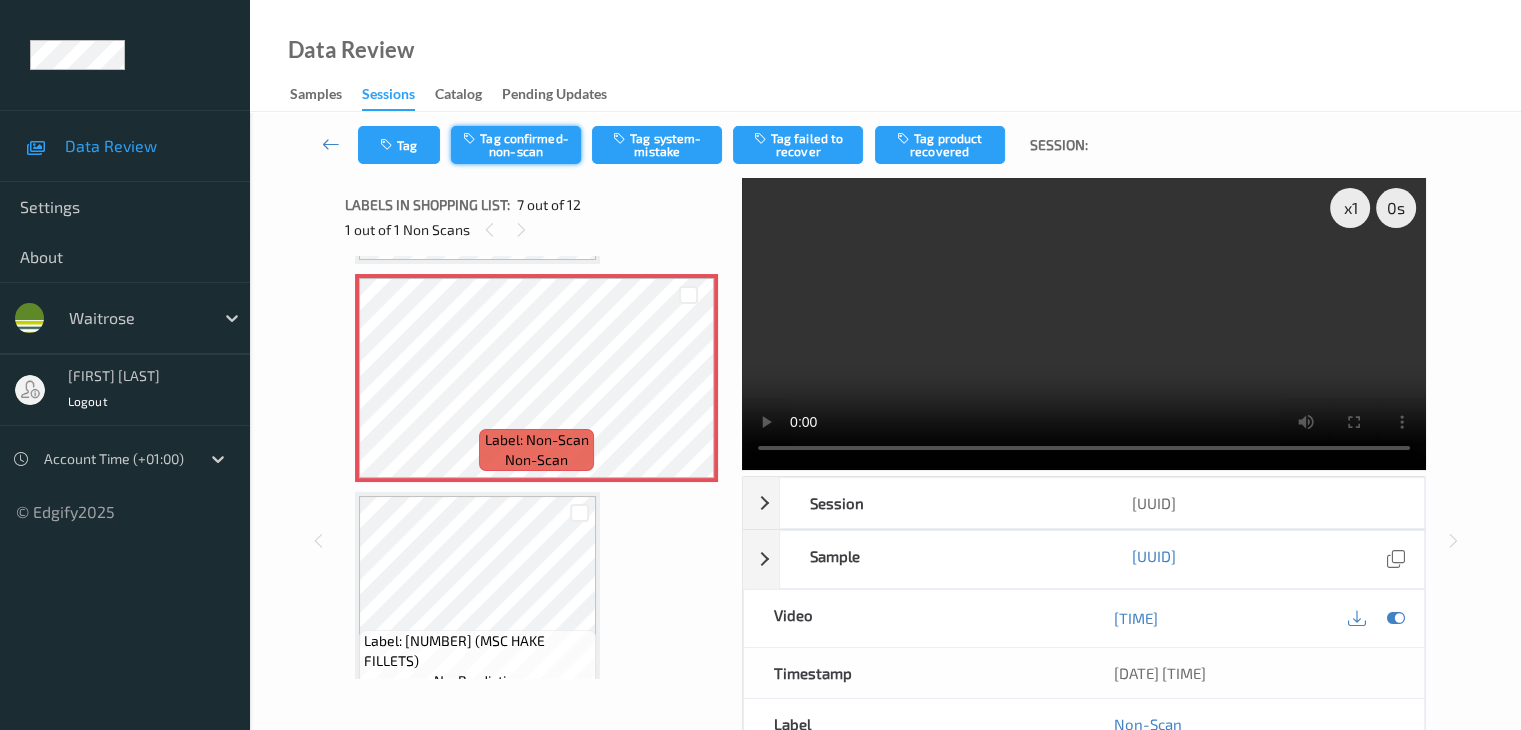 click on "Tag   confirmed-non-scan" at bounding box center (516, 145) 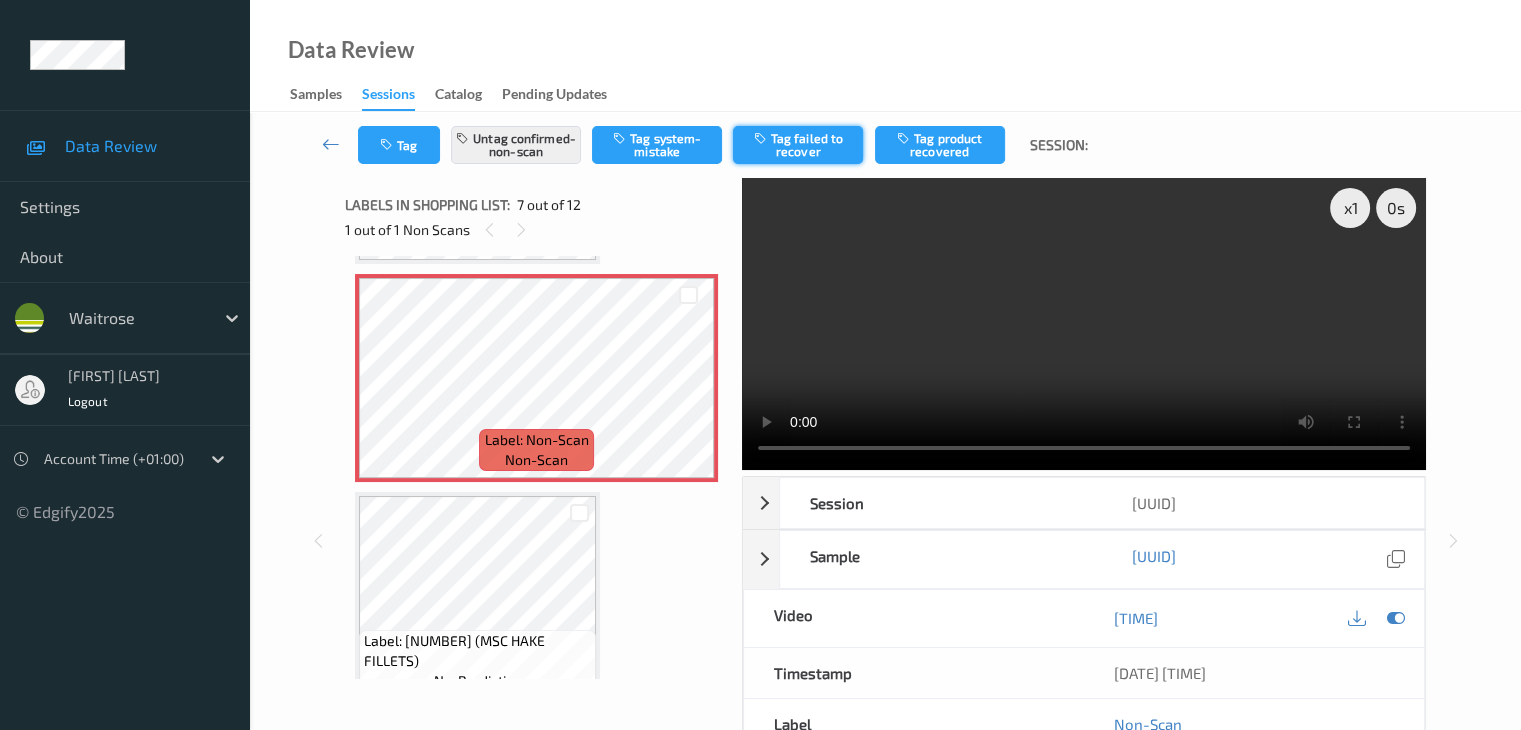 click on "Tag   failed to recover" at bounding box center [798, 145] 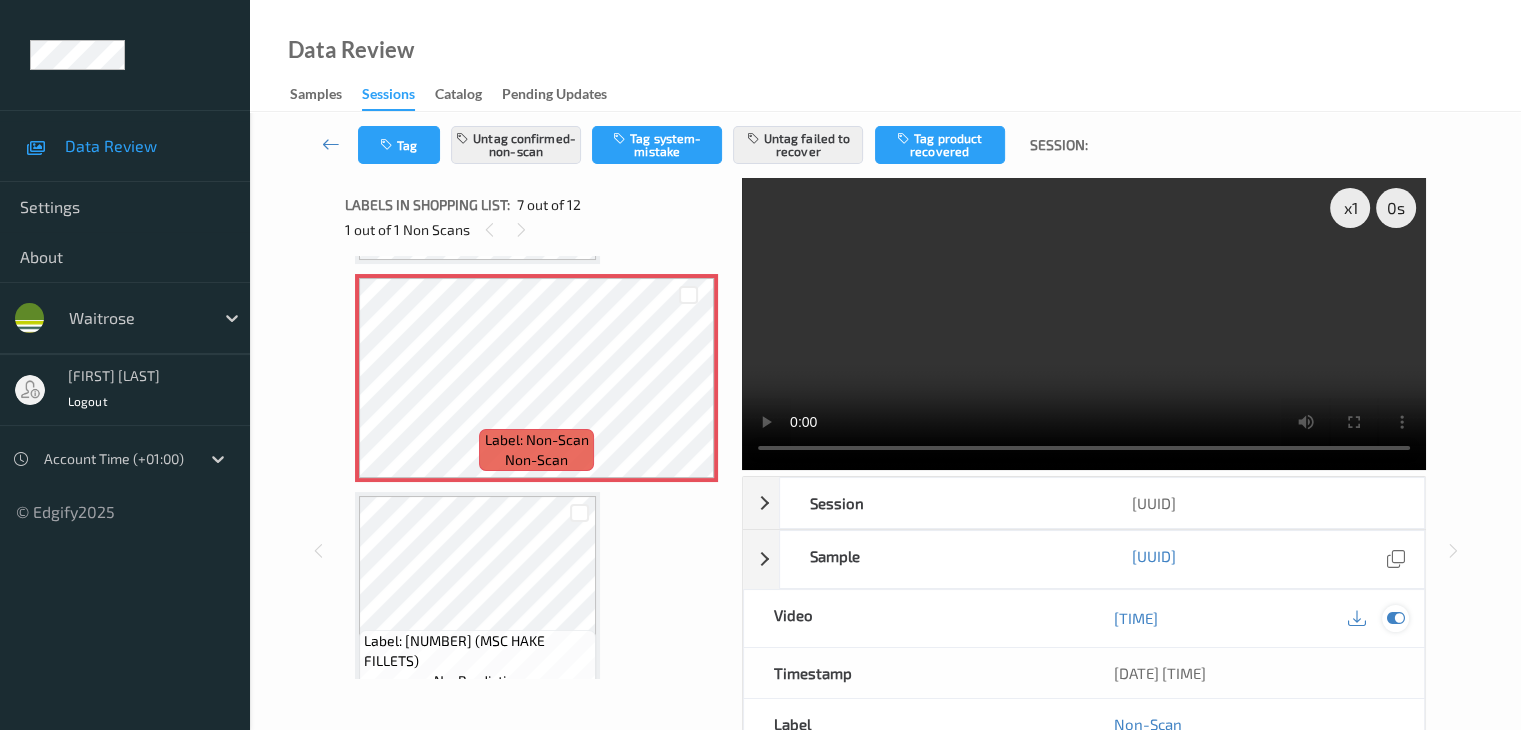 click at bounding box center [1395, 618] 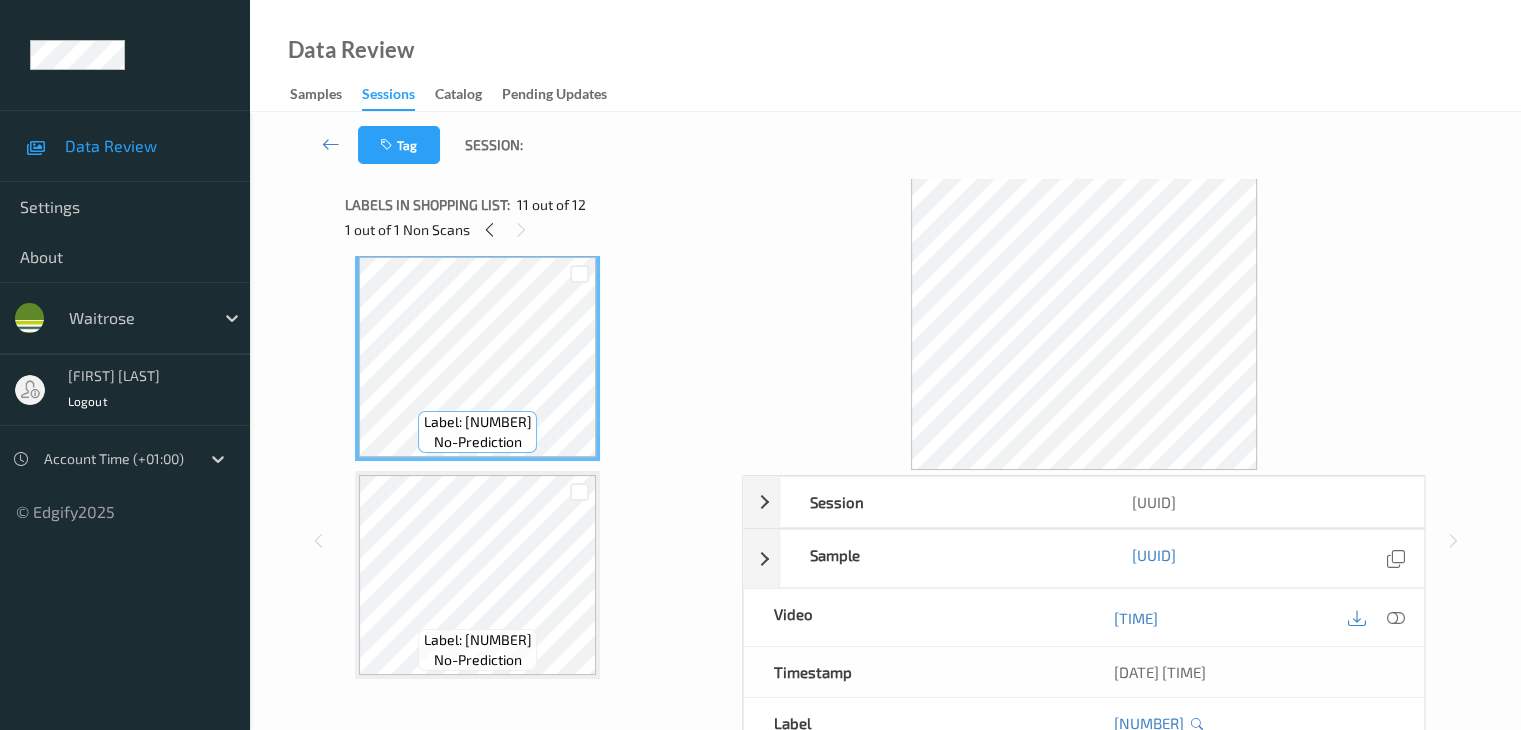 scroll, scrollTop: 2203, scrollLeft: 0, axis: vertical 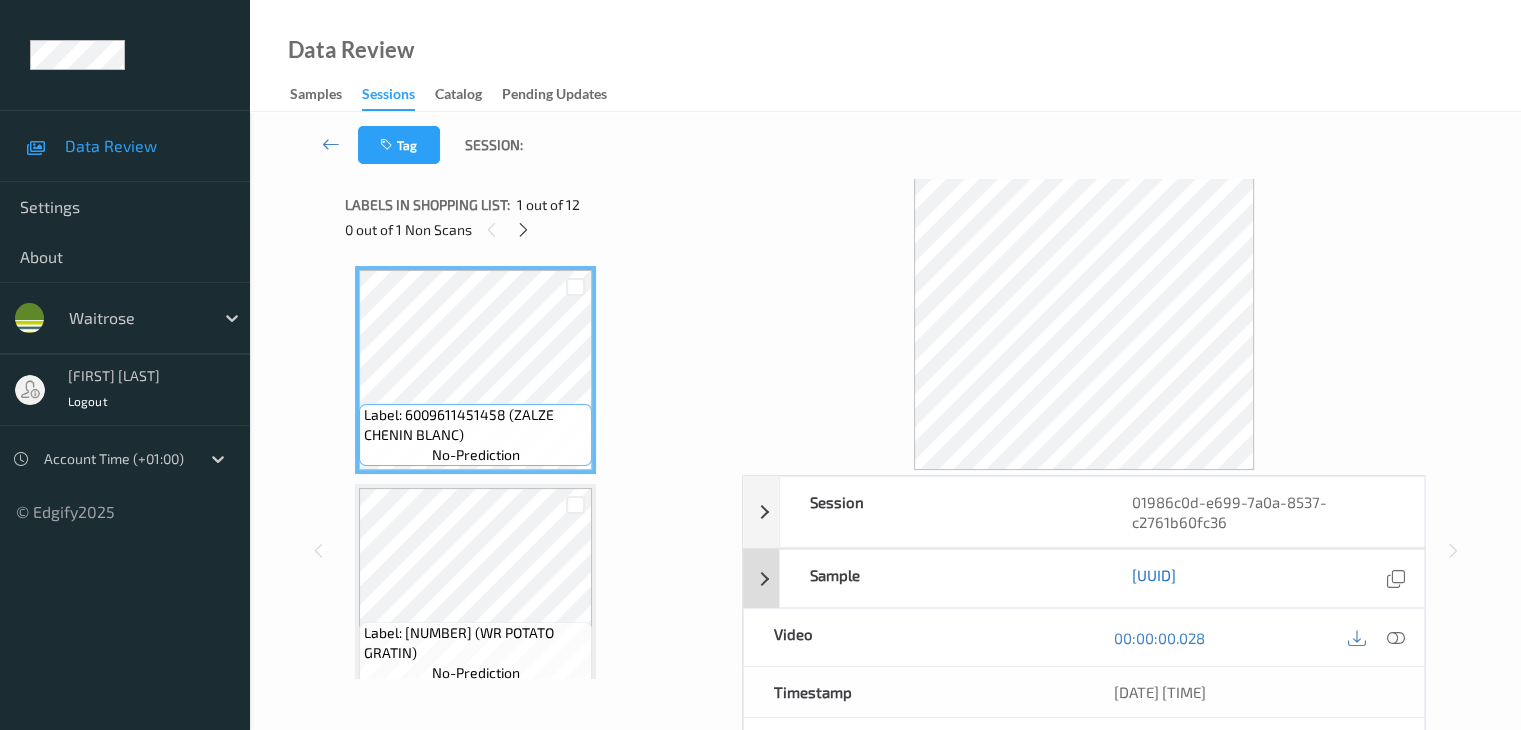 drag, startPoint x: 1396, startPoint y: 647, endPoint x: 1296, endPoint y: 597, distance: 111.8034 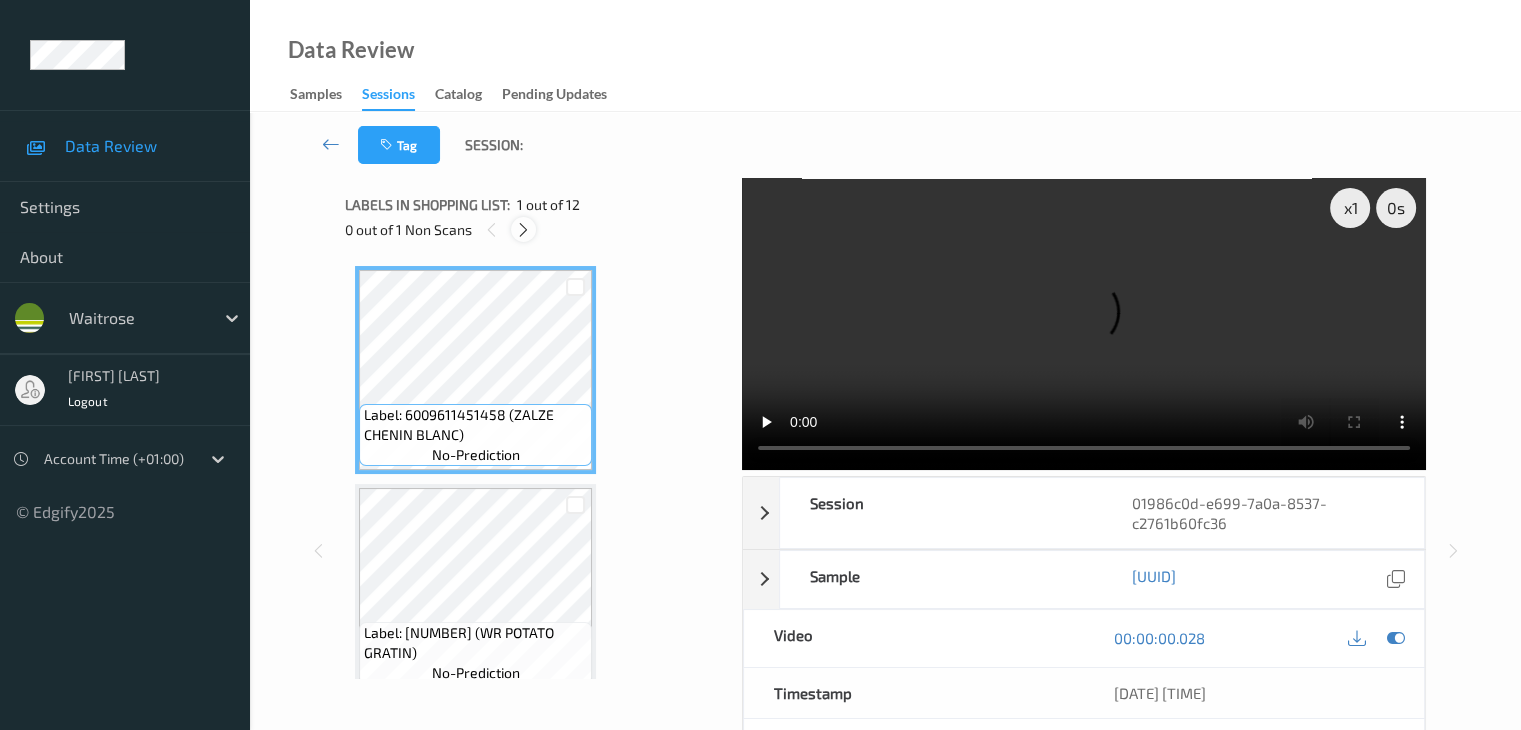 click at bounding box center [523, 230] 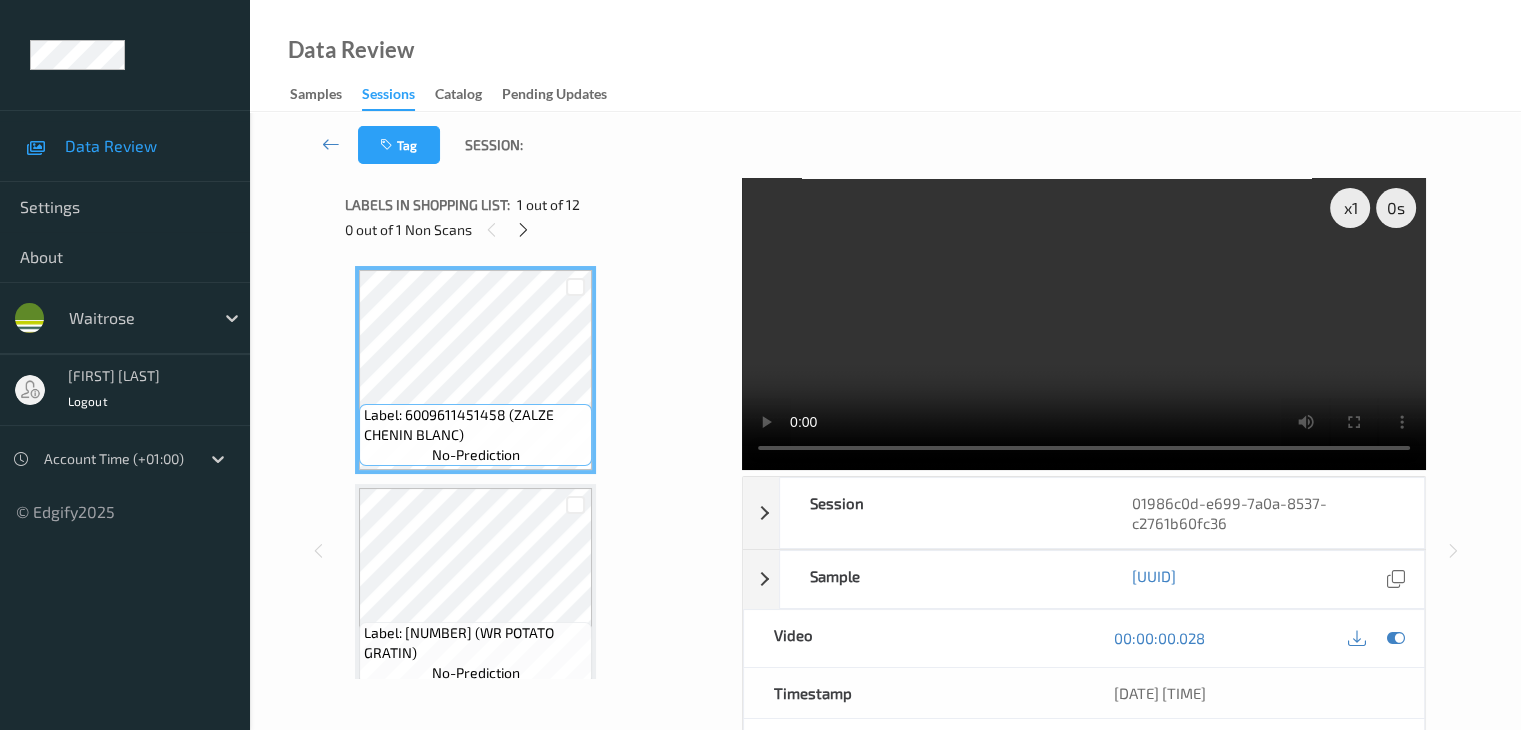 scroll, scrollTop: 228, scrollLeft: 0, axis: vertical 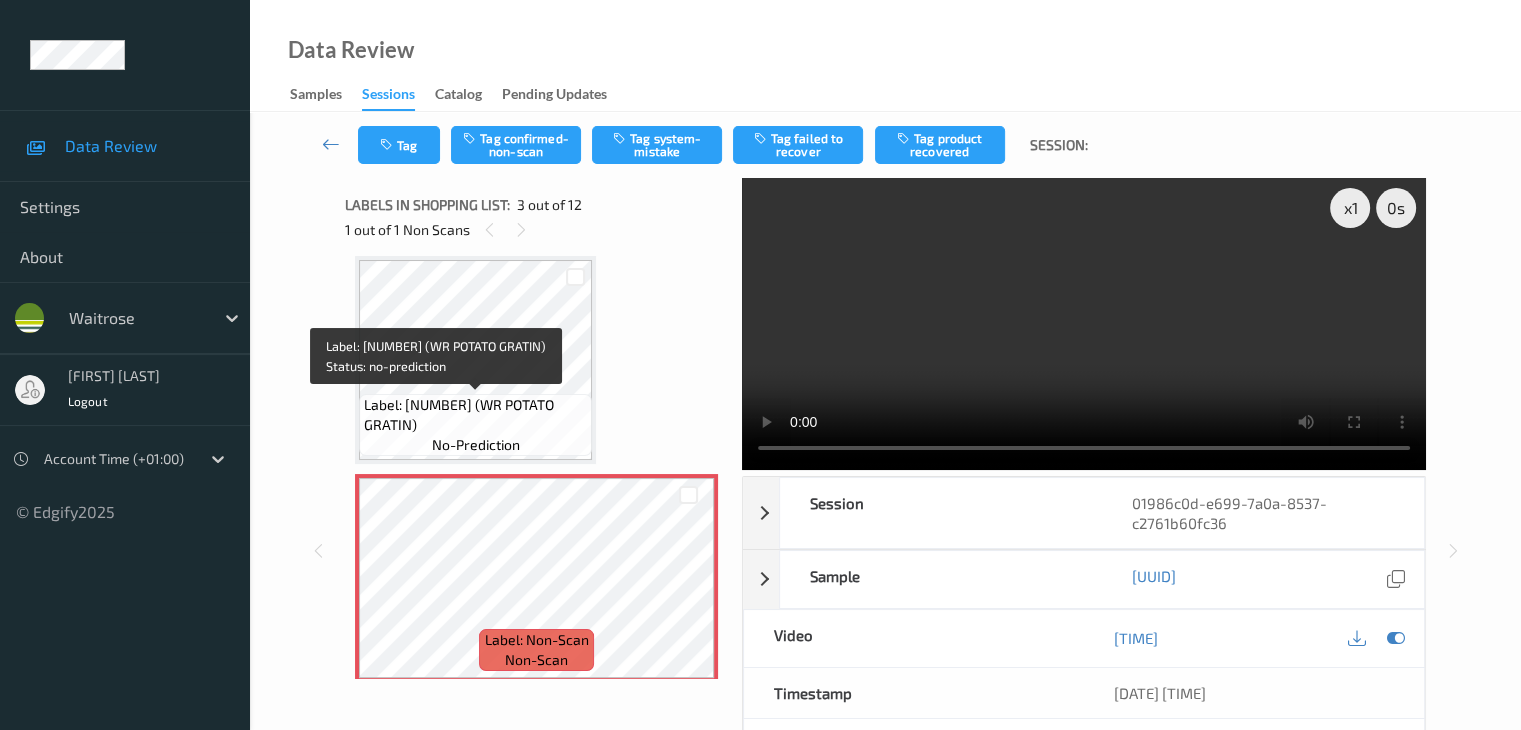 click on "Label: 10500016966043000119 (WR POTATO GRATIN)" at bounding box center (475, 415) 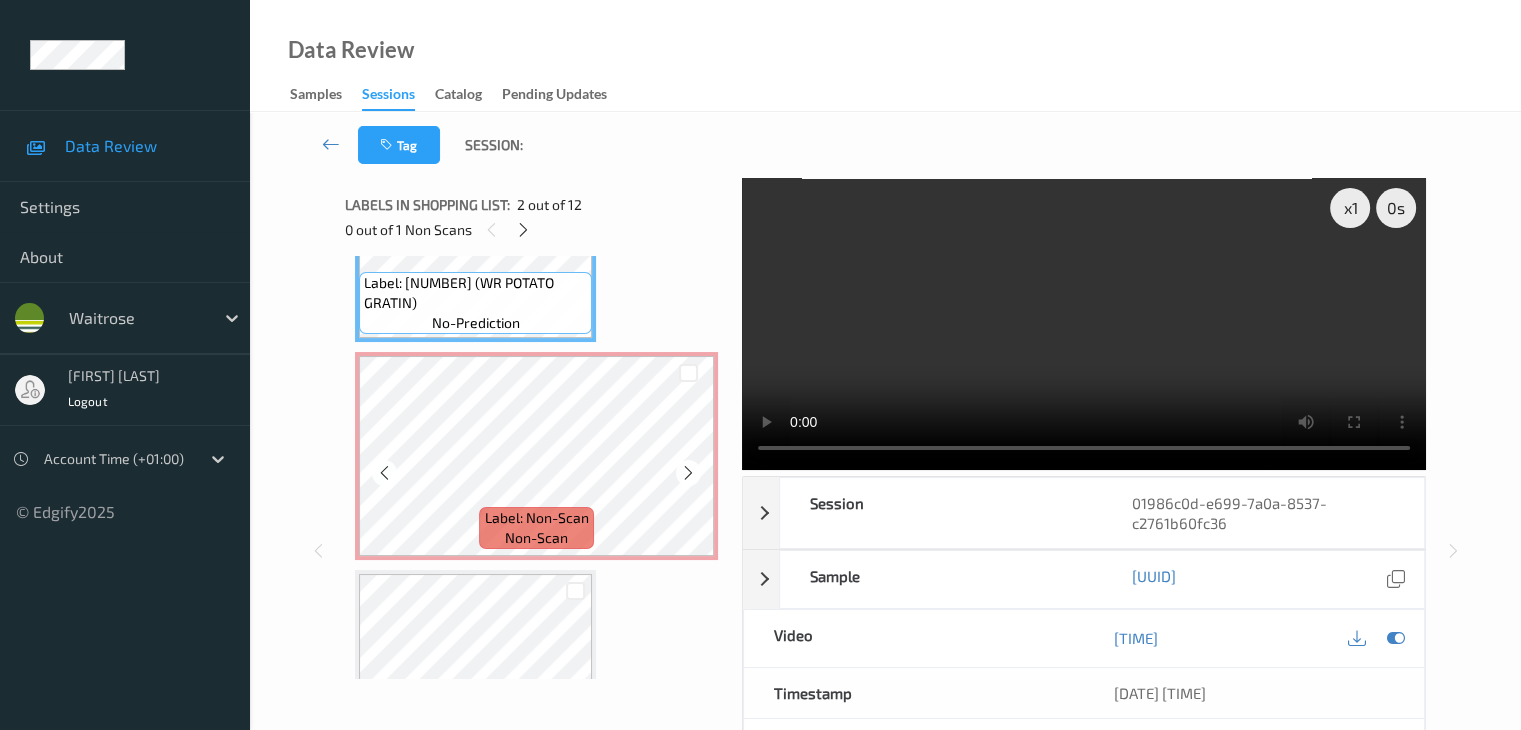 scroll, scrollTop: 228, scrollLeft: 0, axis: vertical 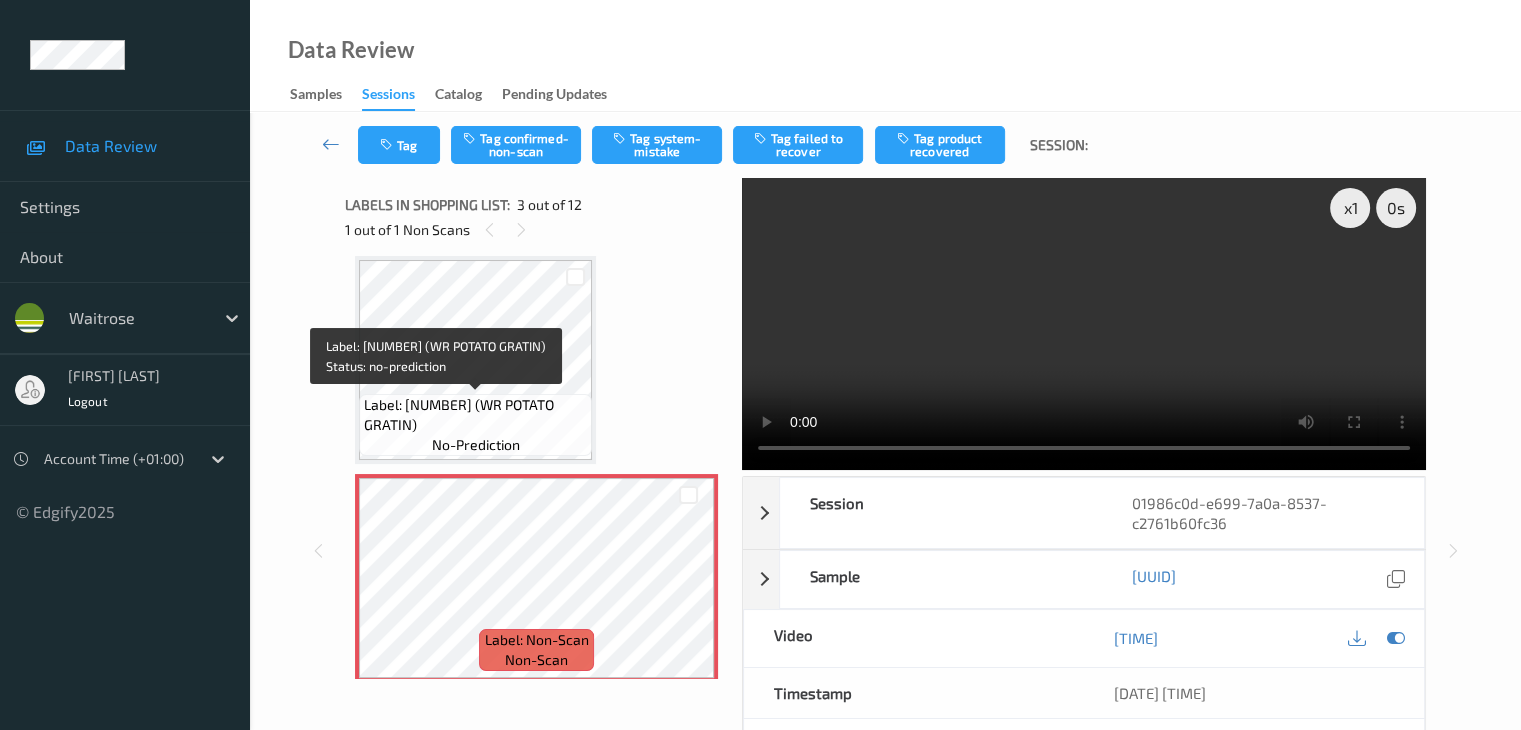 click on "Label: 10500016966043000119 (WR POTATO GRATIN) no-prediction" at bounding box center [475, 425] 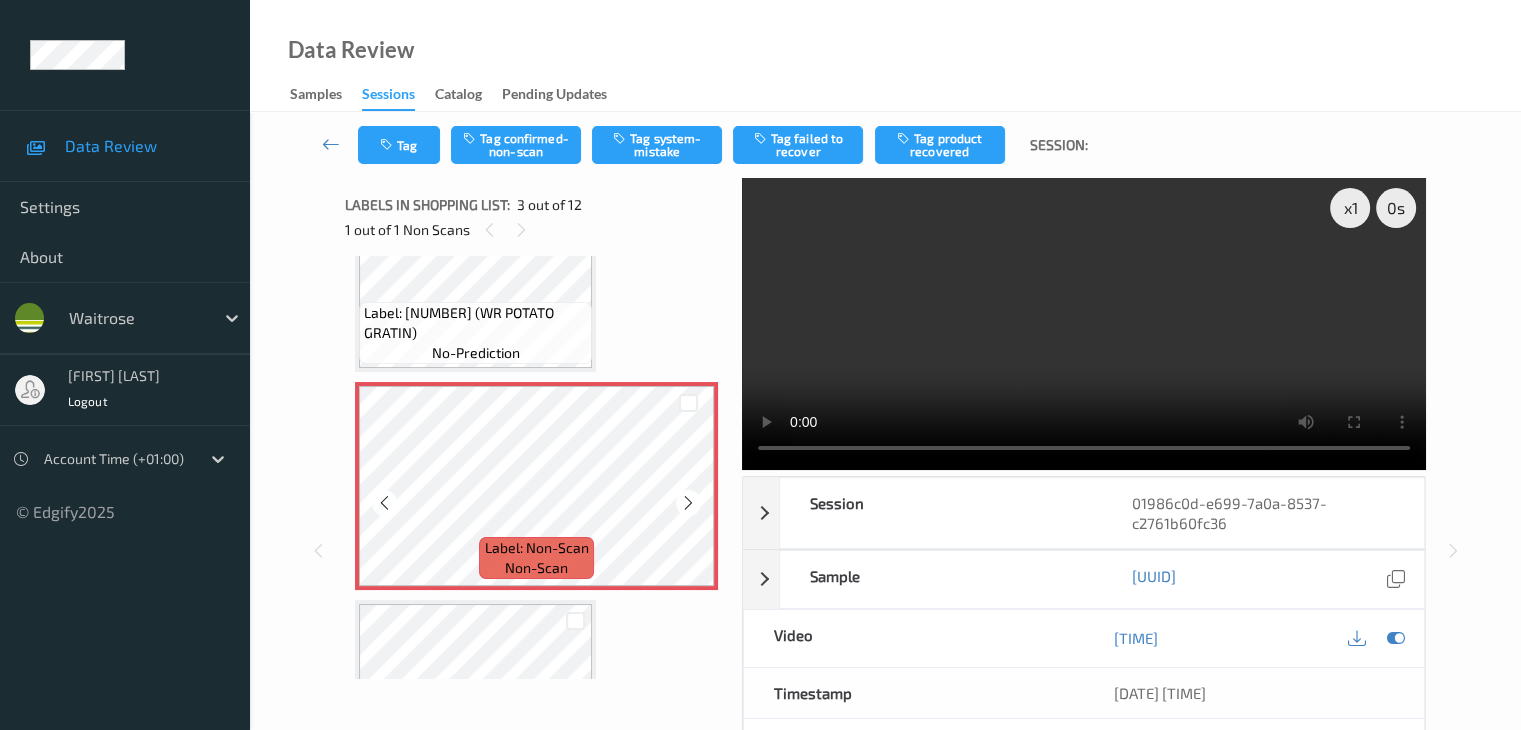 scroll, scrollTop: 428, scrollLeft: 0, axis: vertical 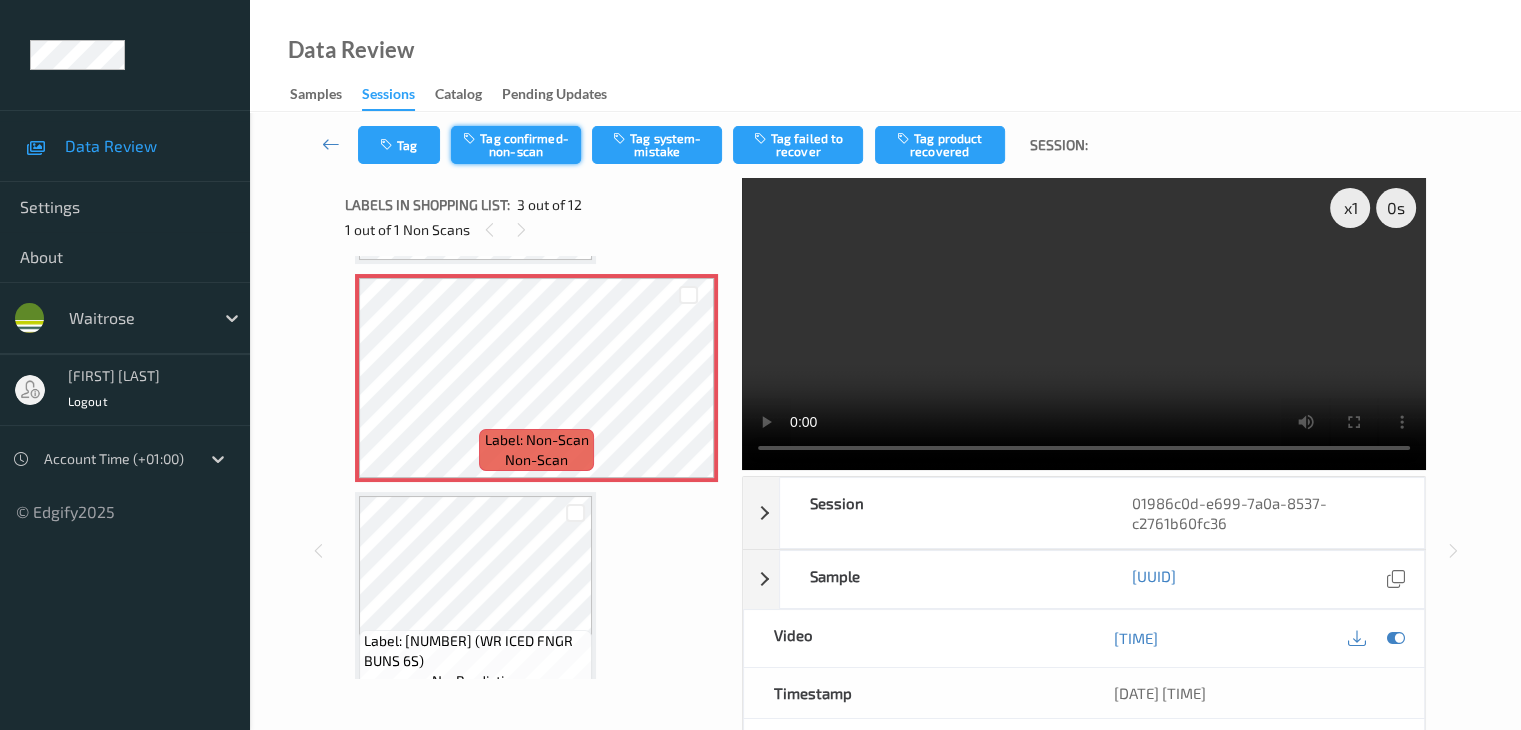 click on "Tag   confirmed-non-scan" at bounding box center (516, 145) 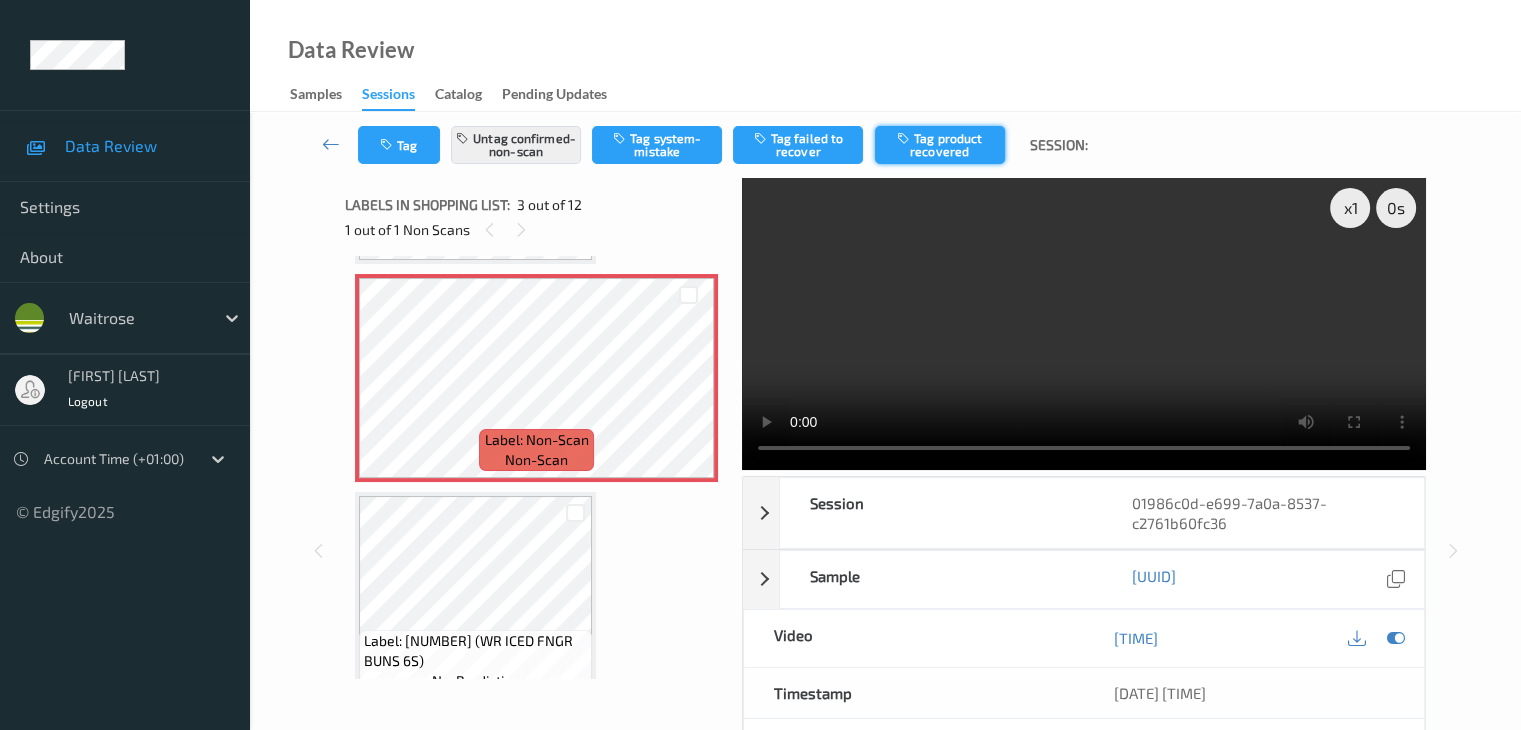 click on "Tag   product recovered" at bounding box center [940, 145] 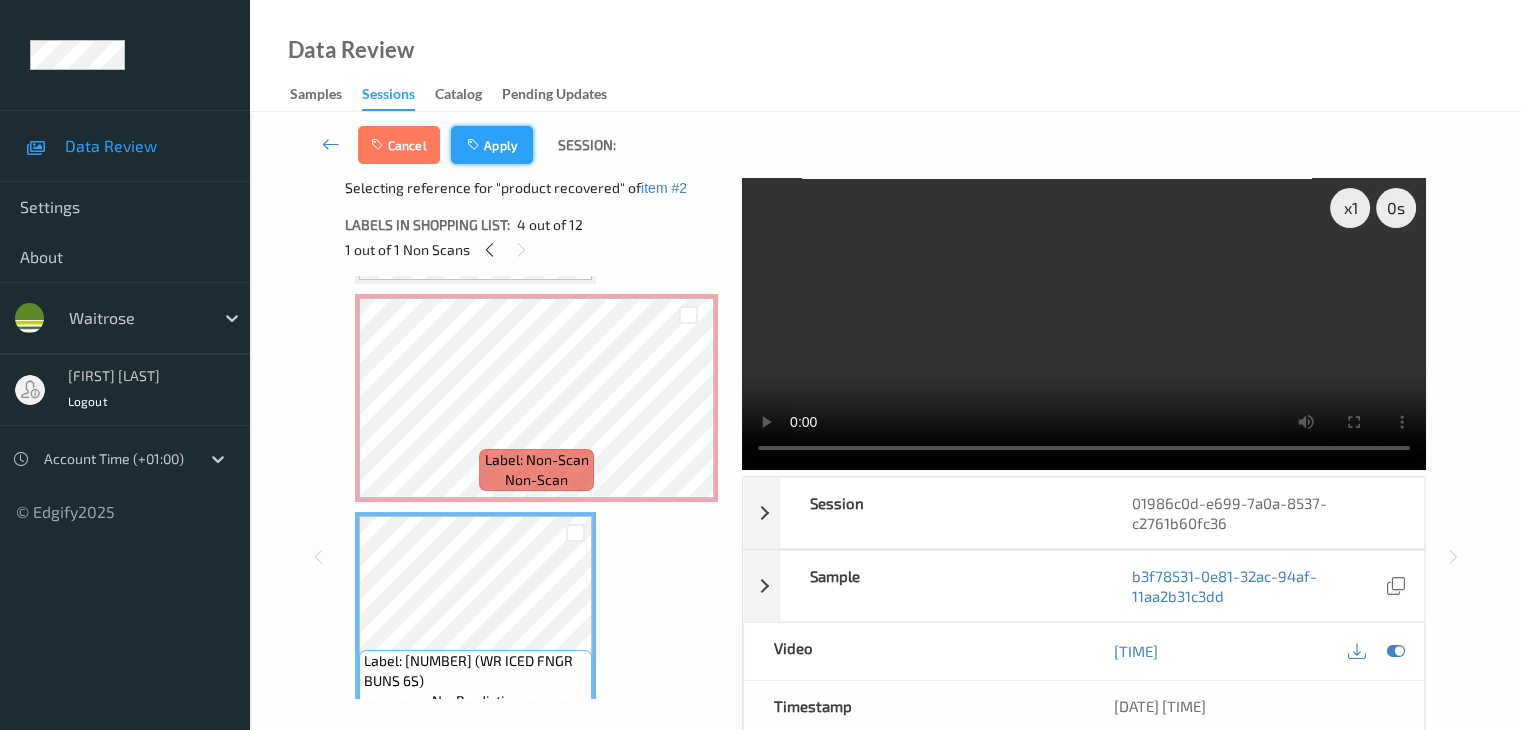 click on "Apply" at bounding box center [492, 145] 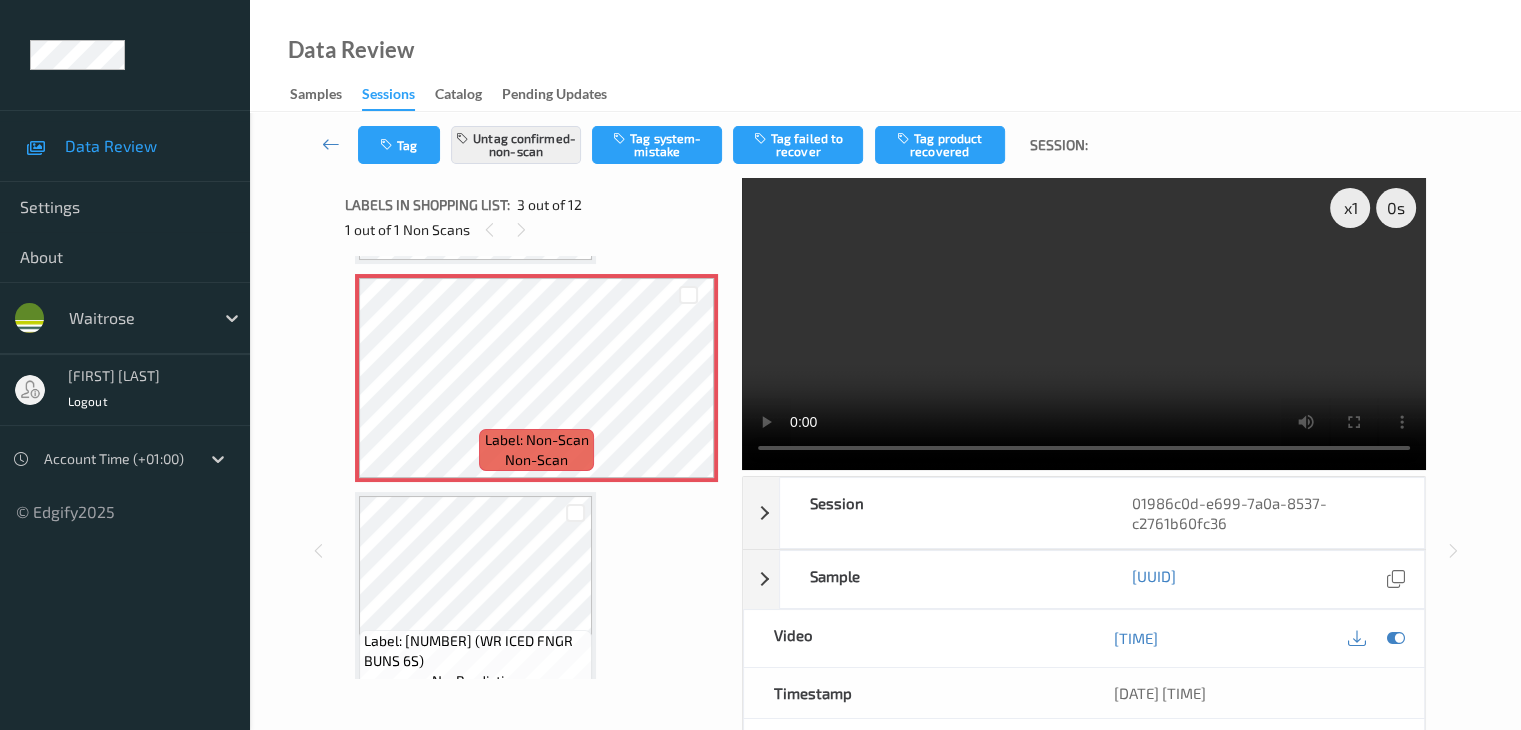 scroll, scrollTop: 228, scrollLeft: 0, axis: vertical 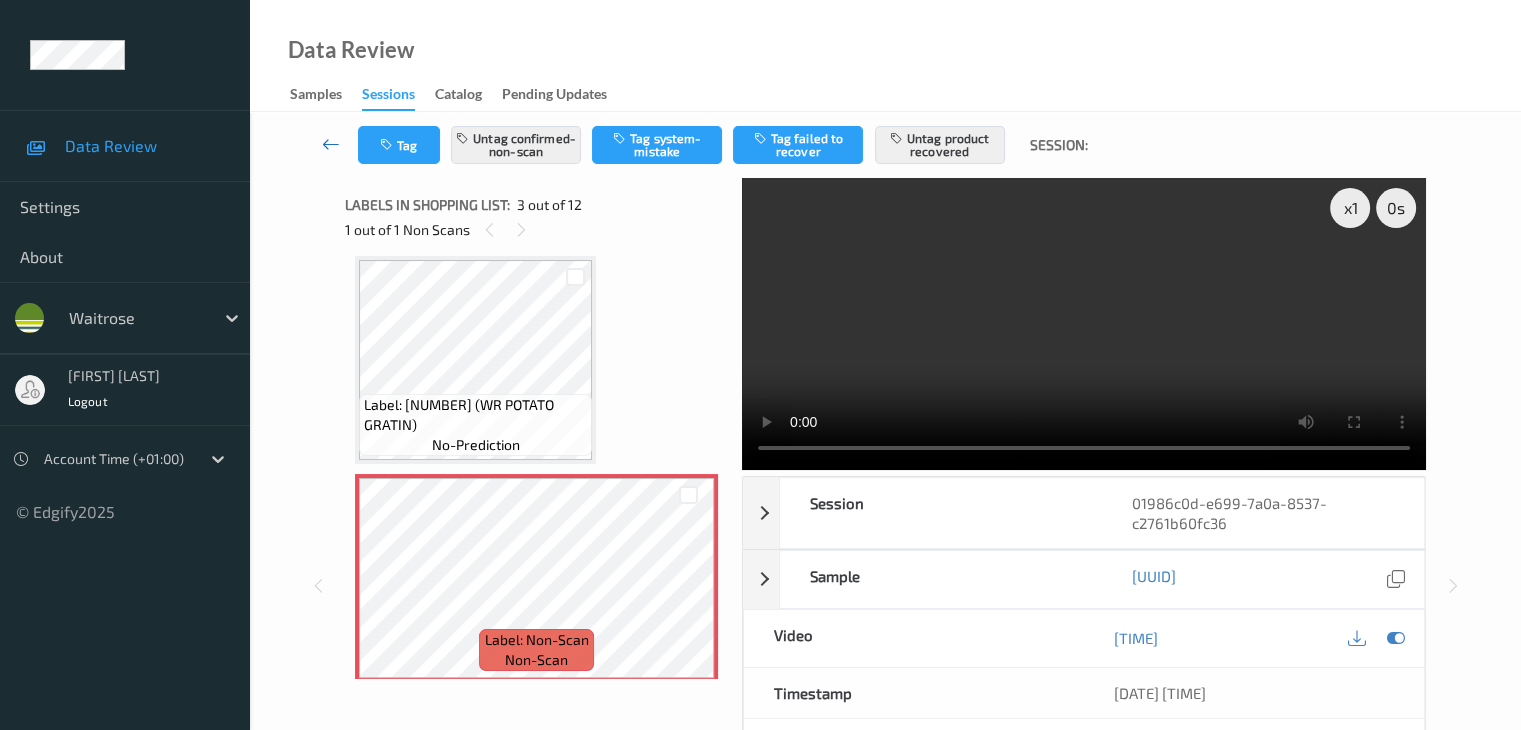 click at bounding box center [331, 144] 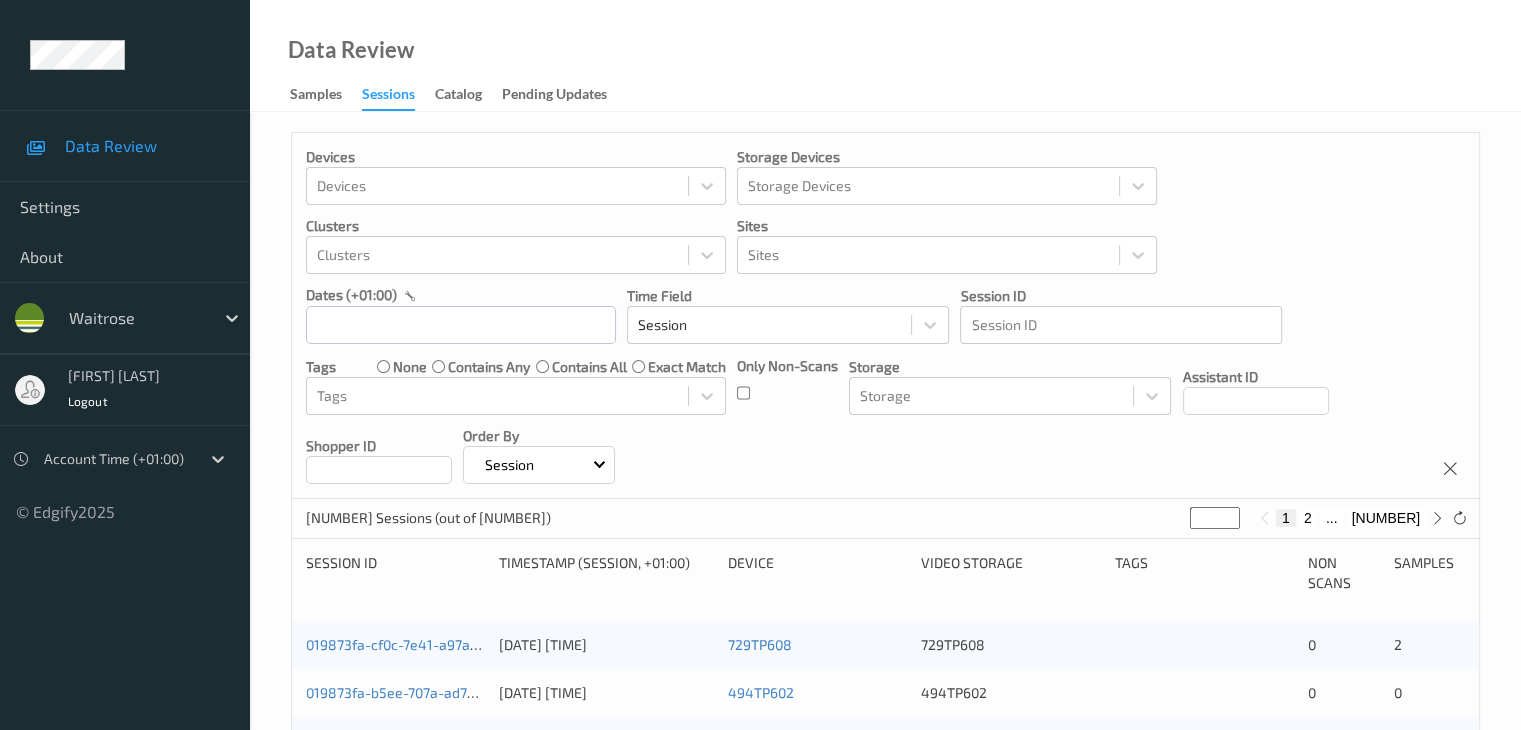 scroll, scrollTop: 100, scrollLeft: 0, axis: vertical 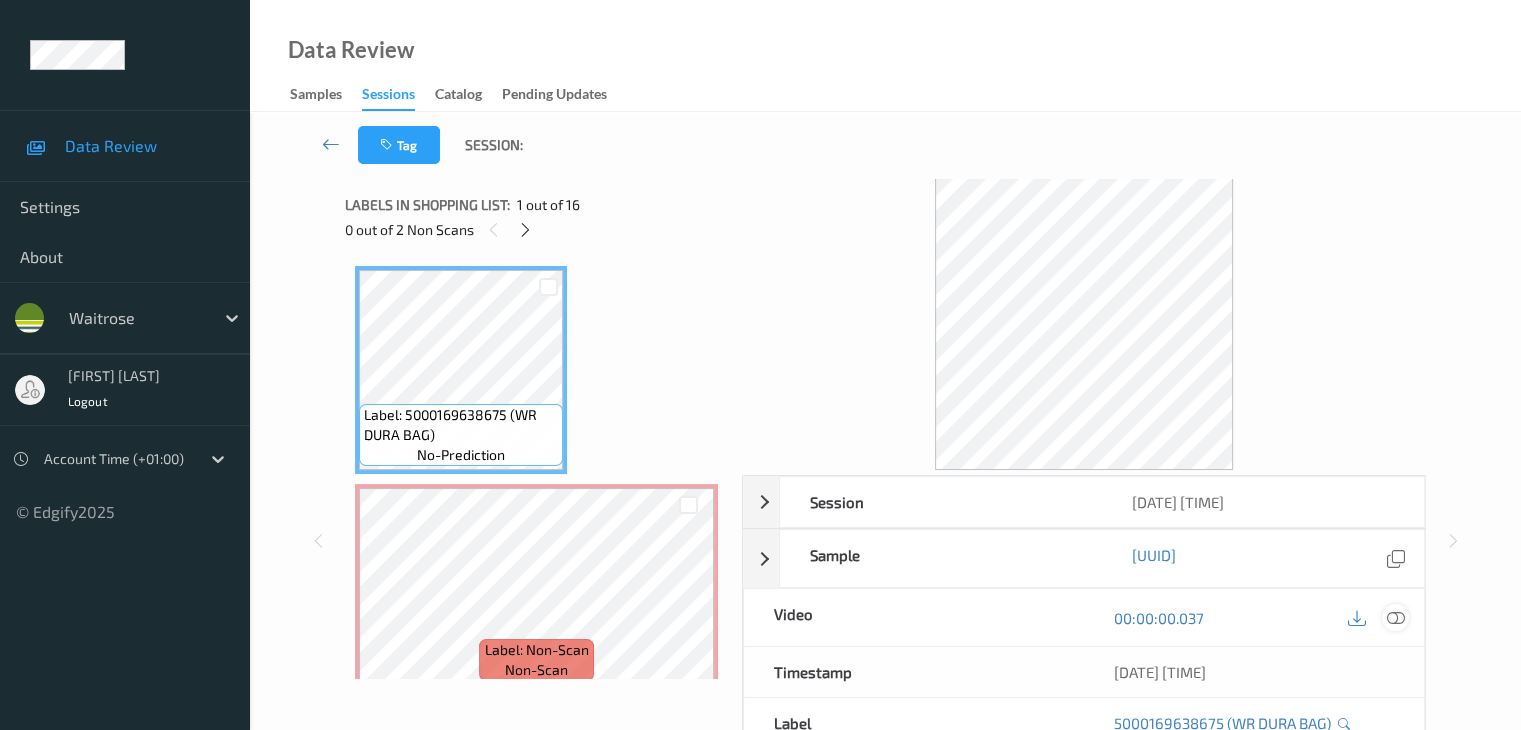 click at bounding box center [1395, 618] 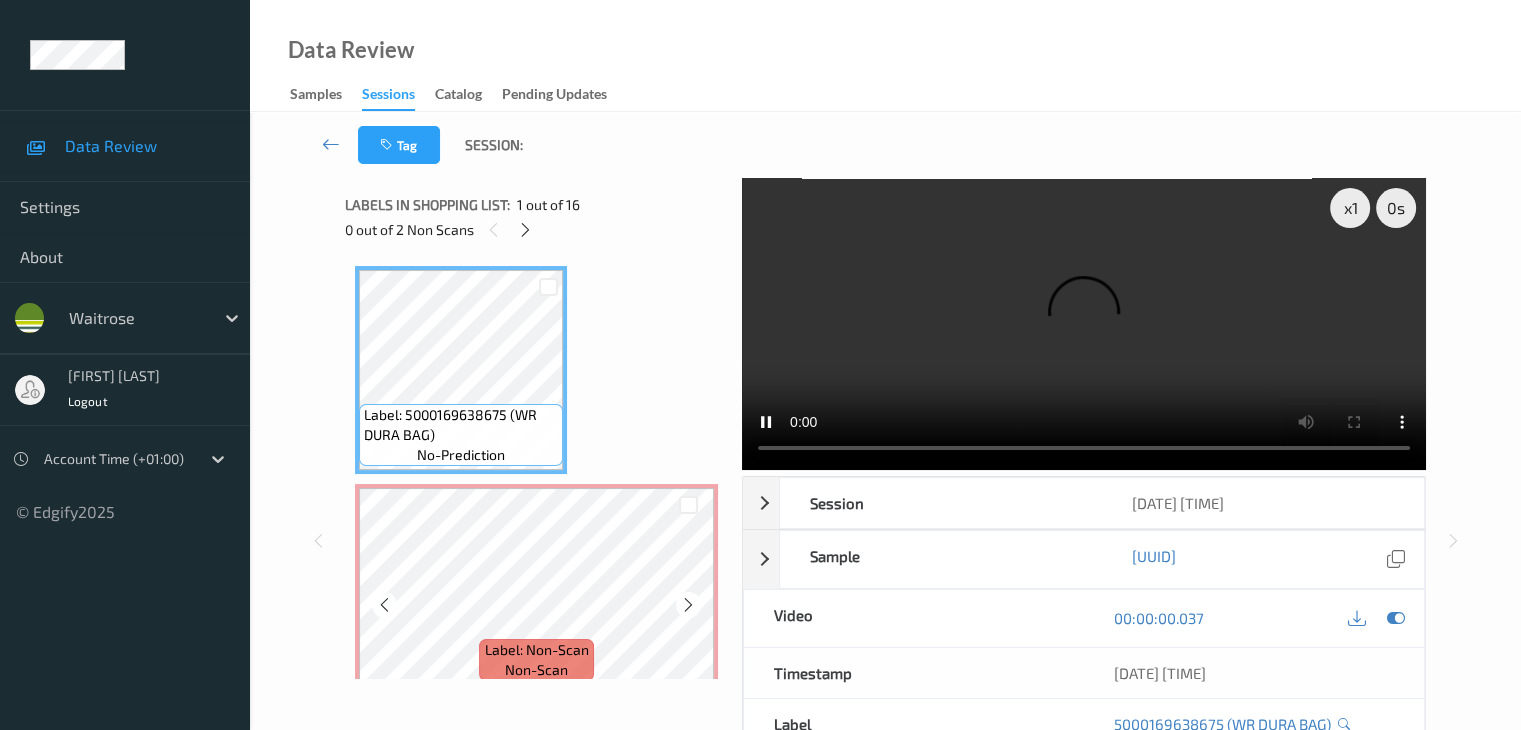 scroll, scrollTop: 100, scrollLeft: 0, axis: vertical 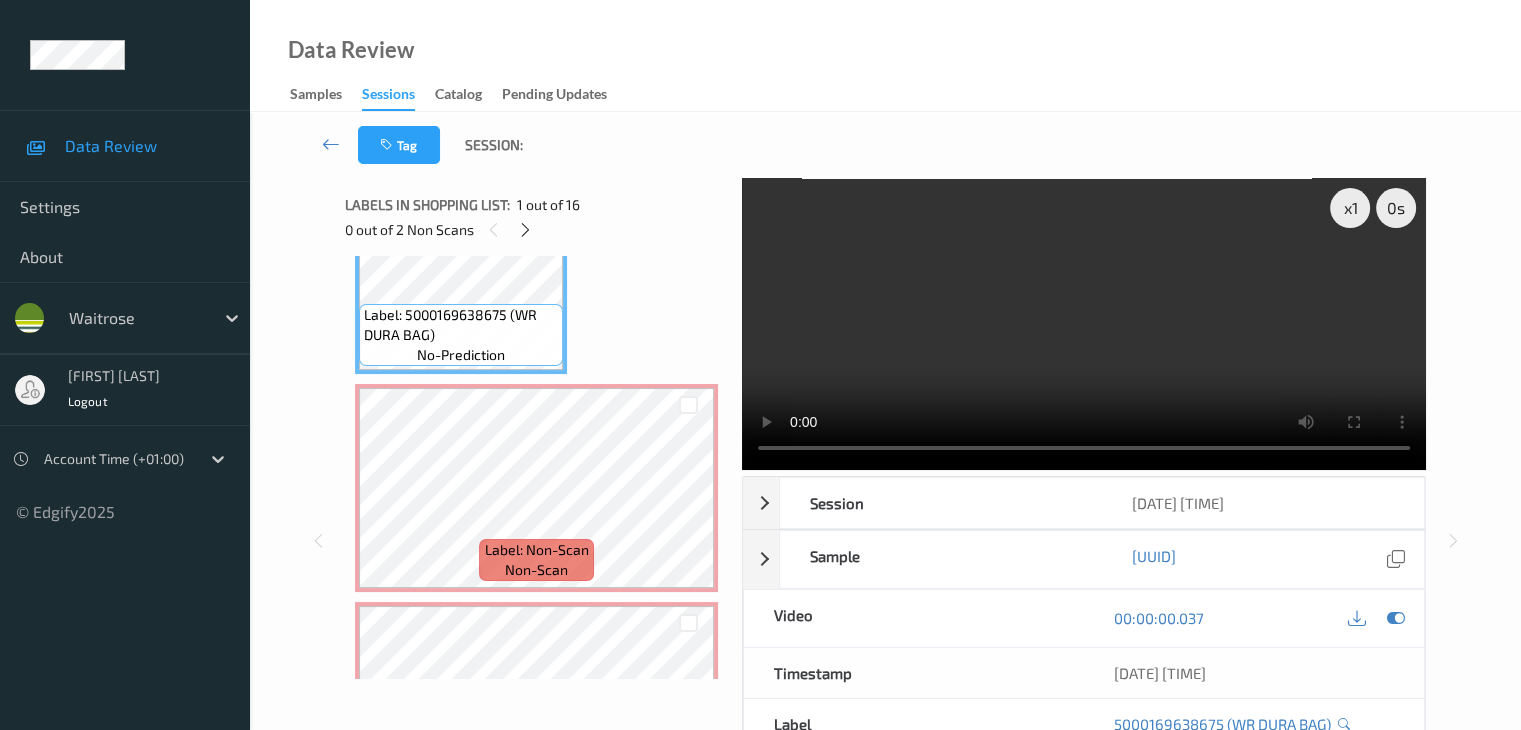 type 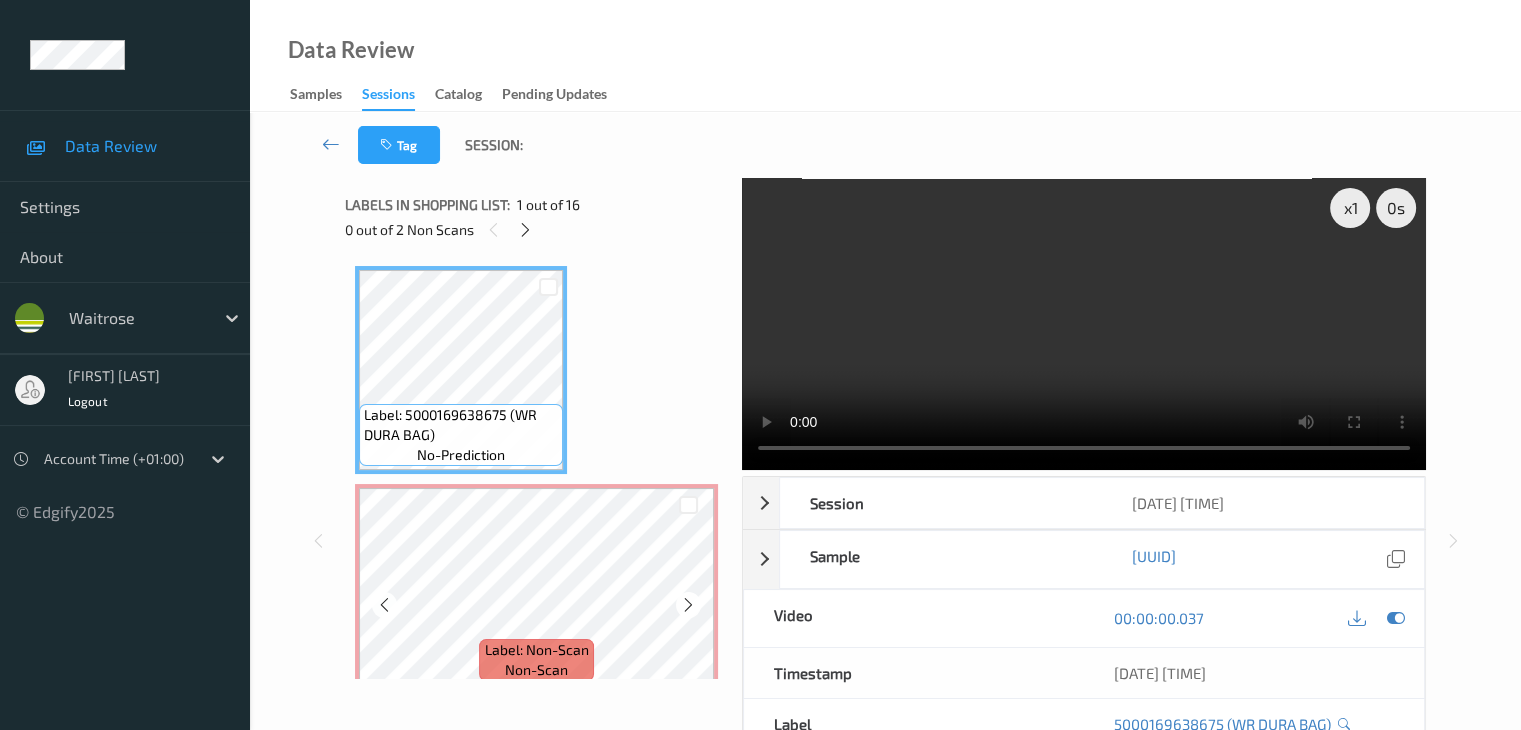 scroll, scrollTop: 200, scrollLeft: 0, axis: vertical 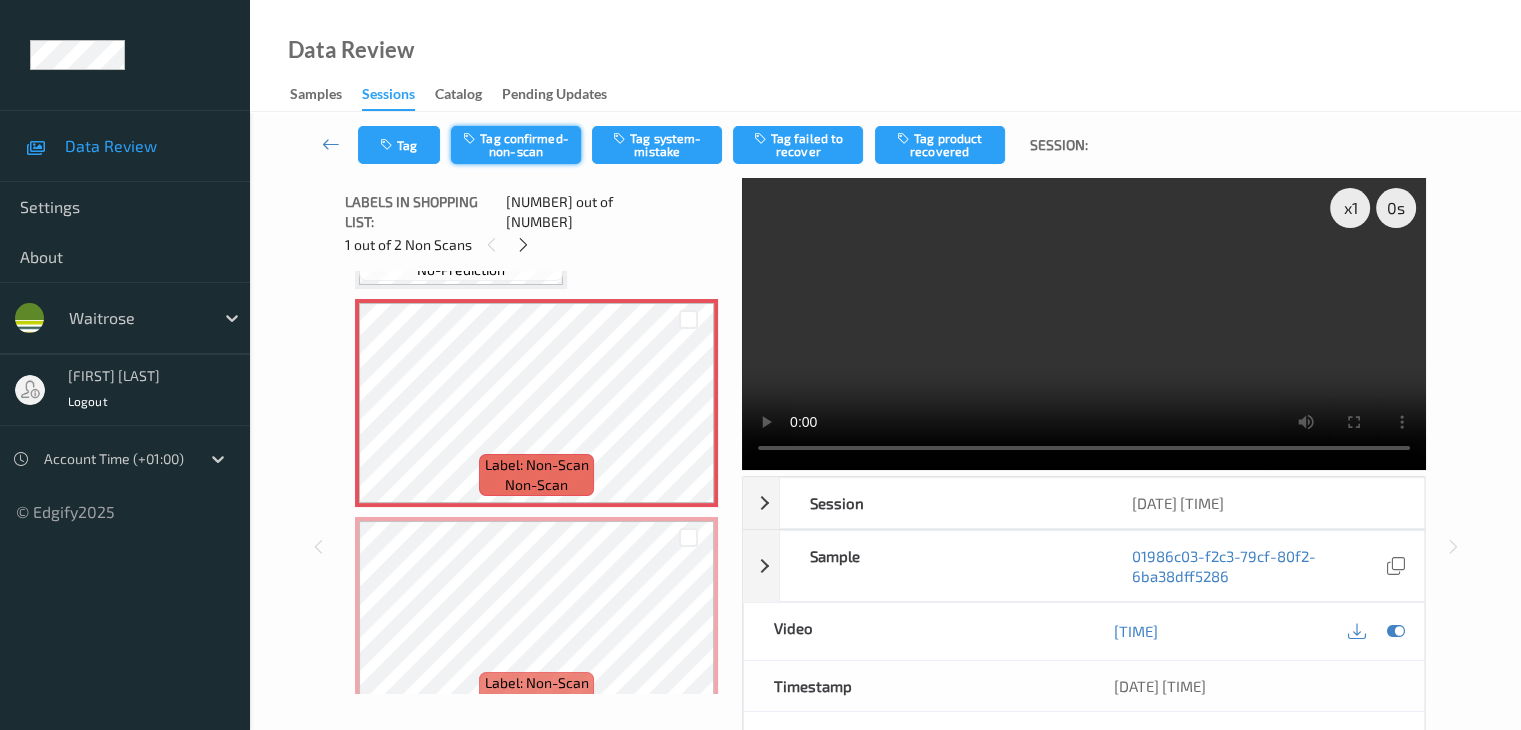click on "Tag   confirmed-non-scan" at bounding box center (516, 145) 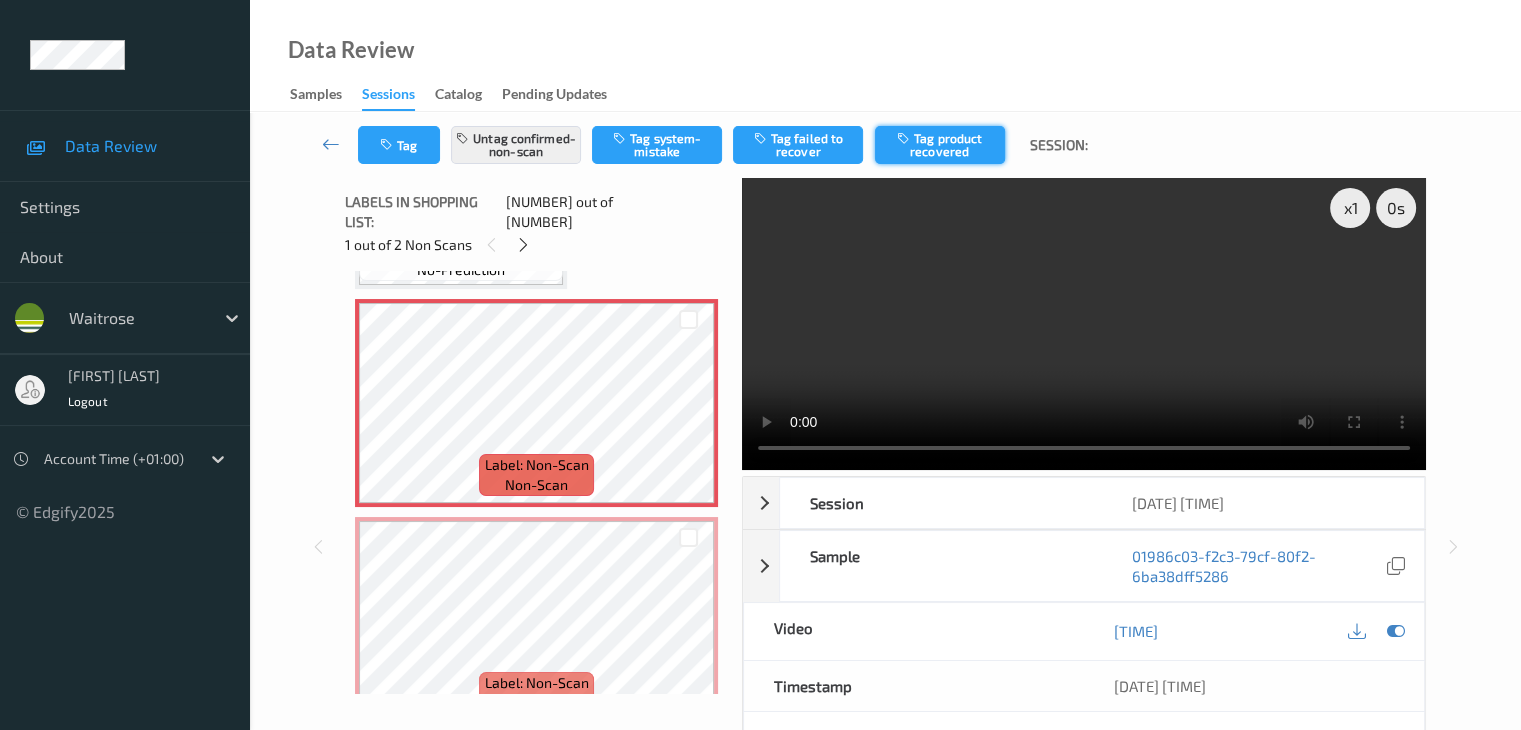 click on "Tag   product recovered" at bounding box center (940, 145) 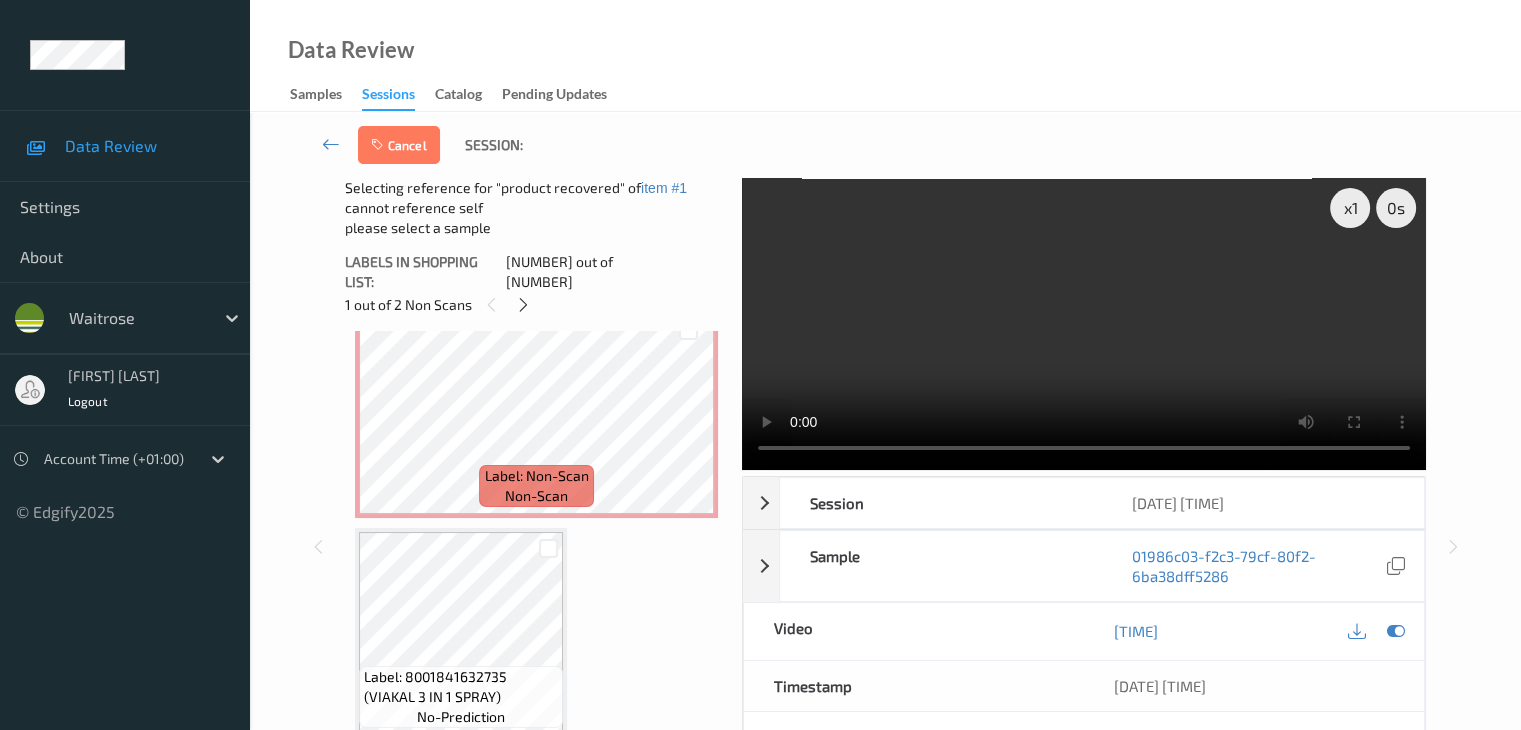 scroll, scrollTop: 500, scrollLeft: 0, axis: vertical 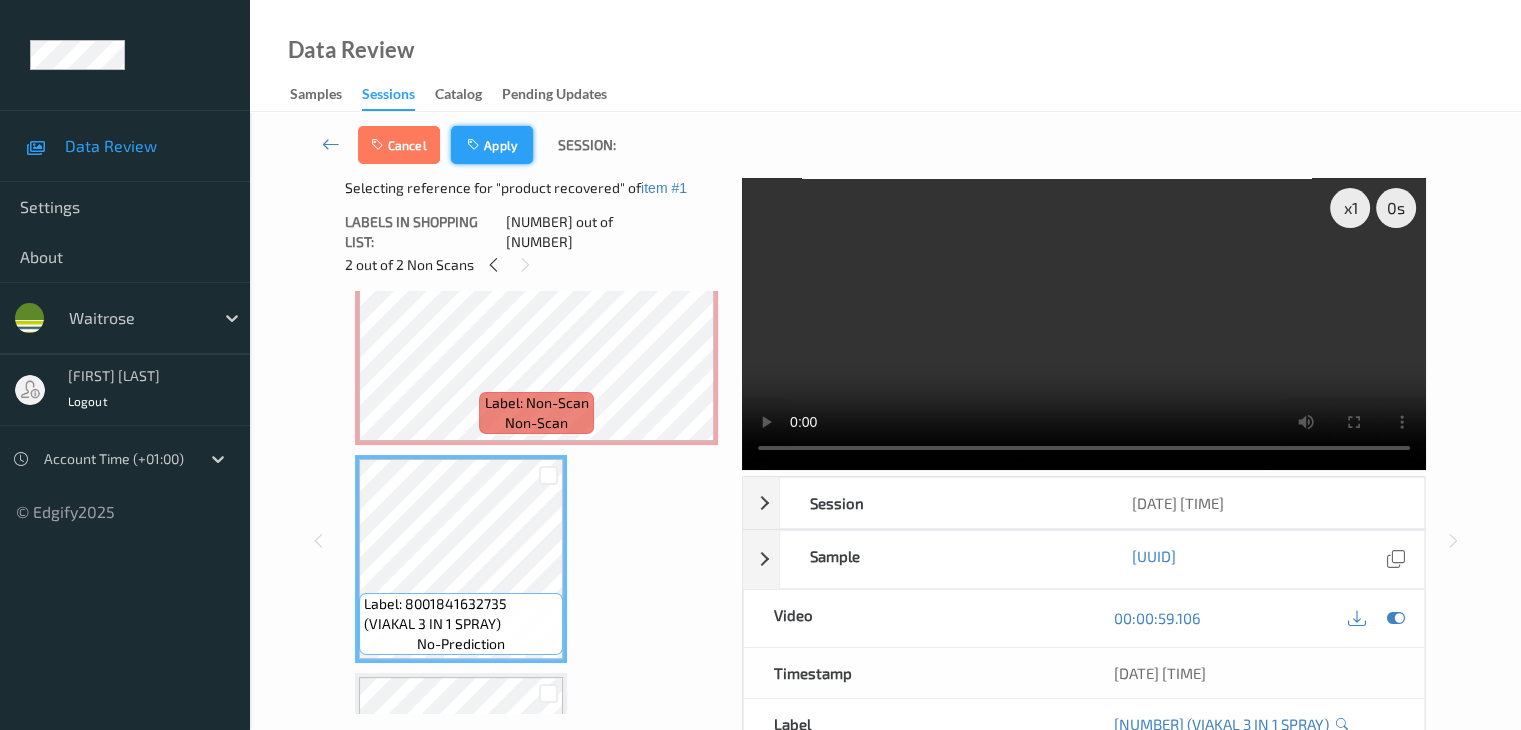 click on "Apply" at bounding box center (492, 145) 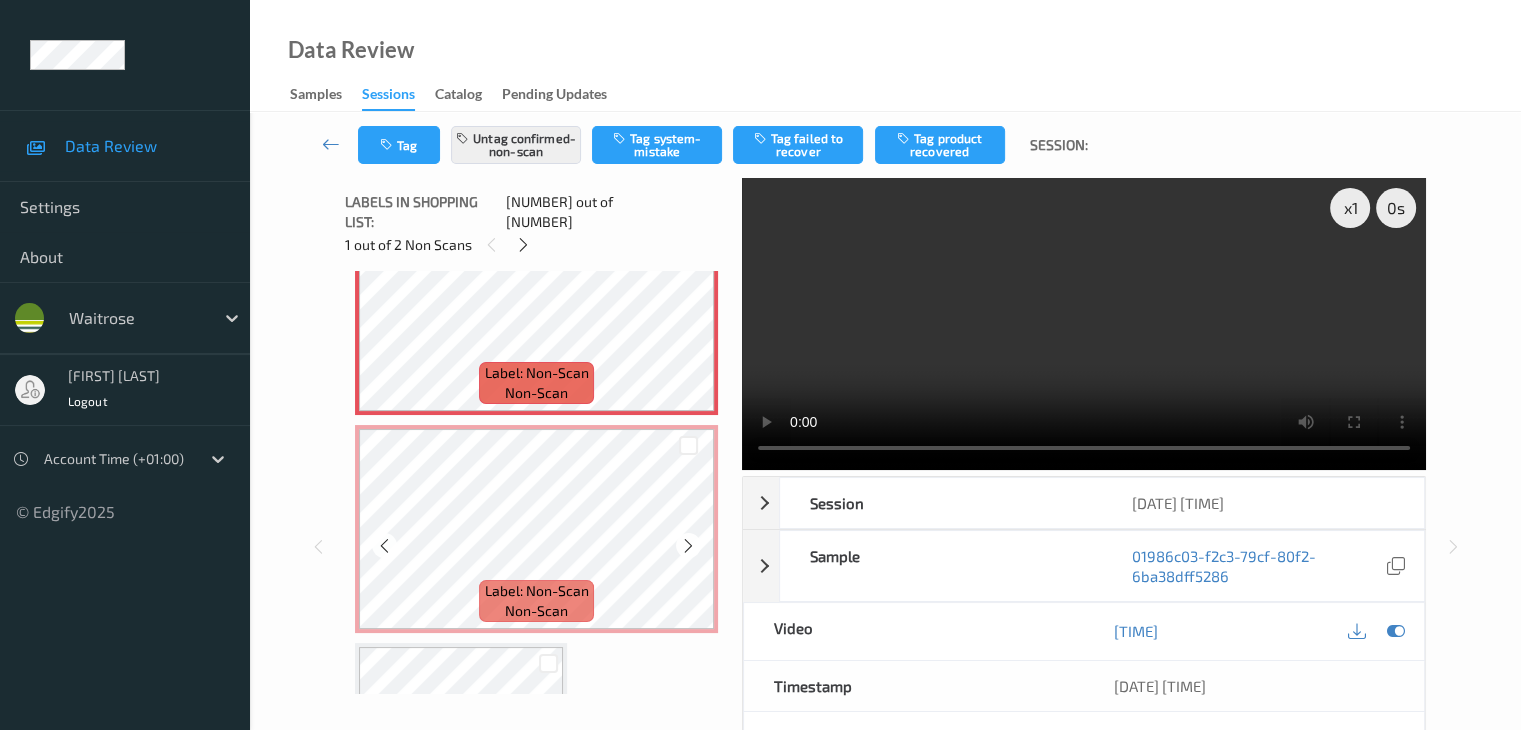 scroll, scrollTop: 310, scrollLeft: 0, axis: vertical 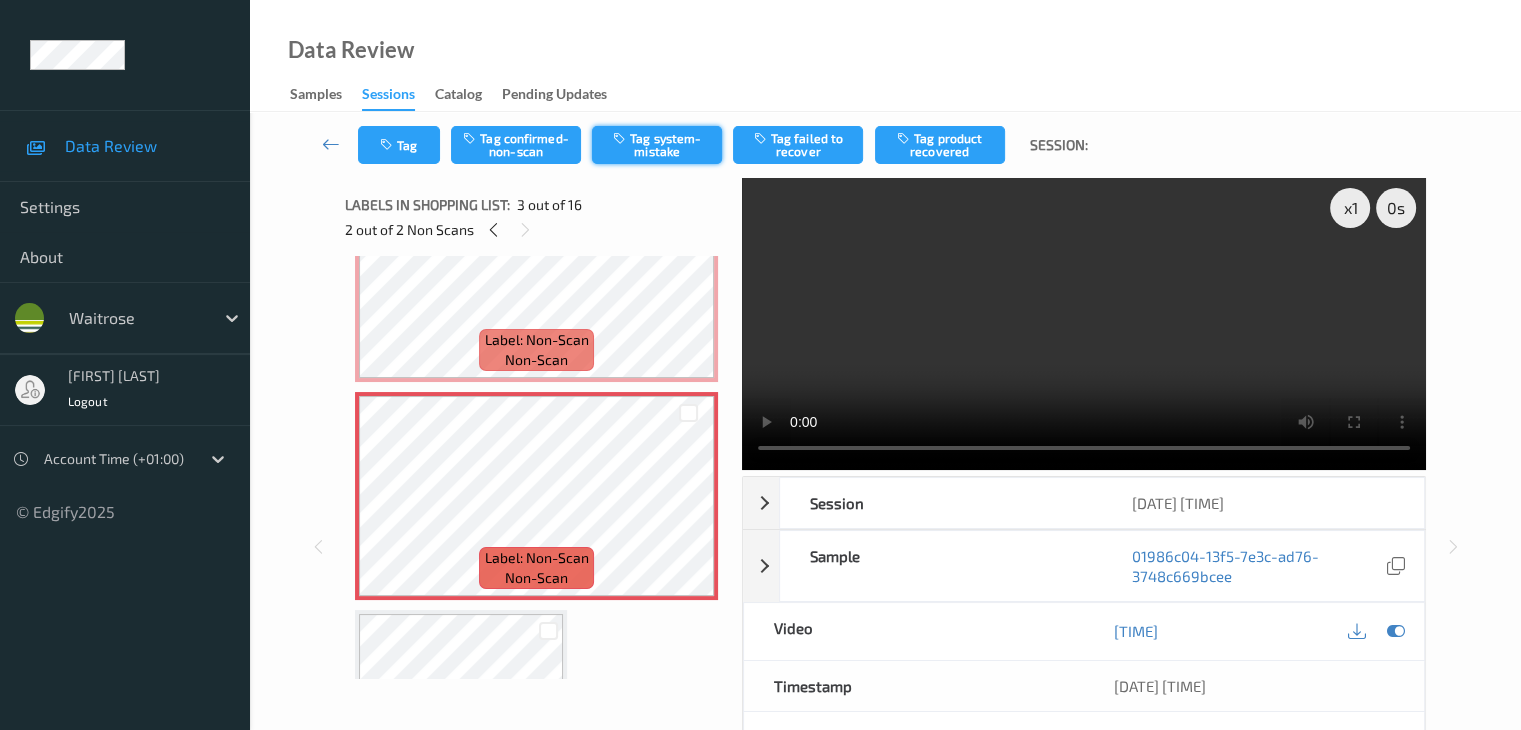 click on "Tag   system-mistake" at bounding box center [657, 145] 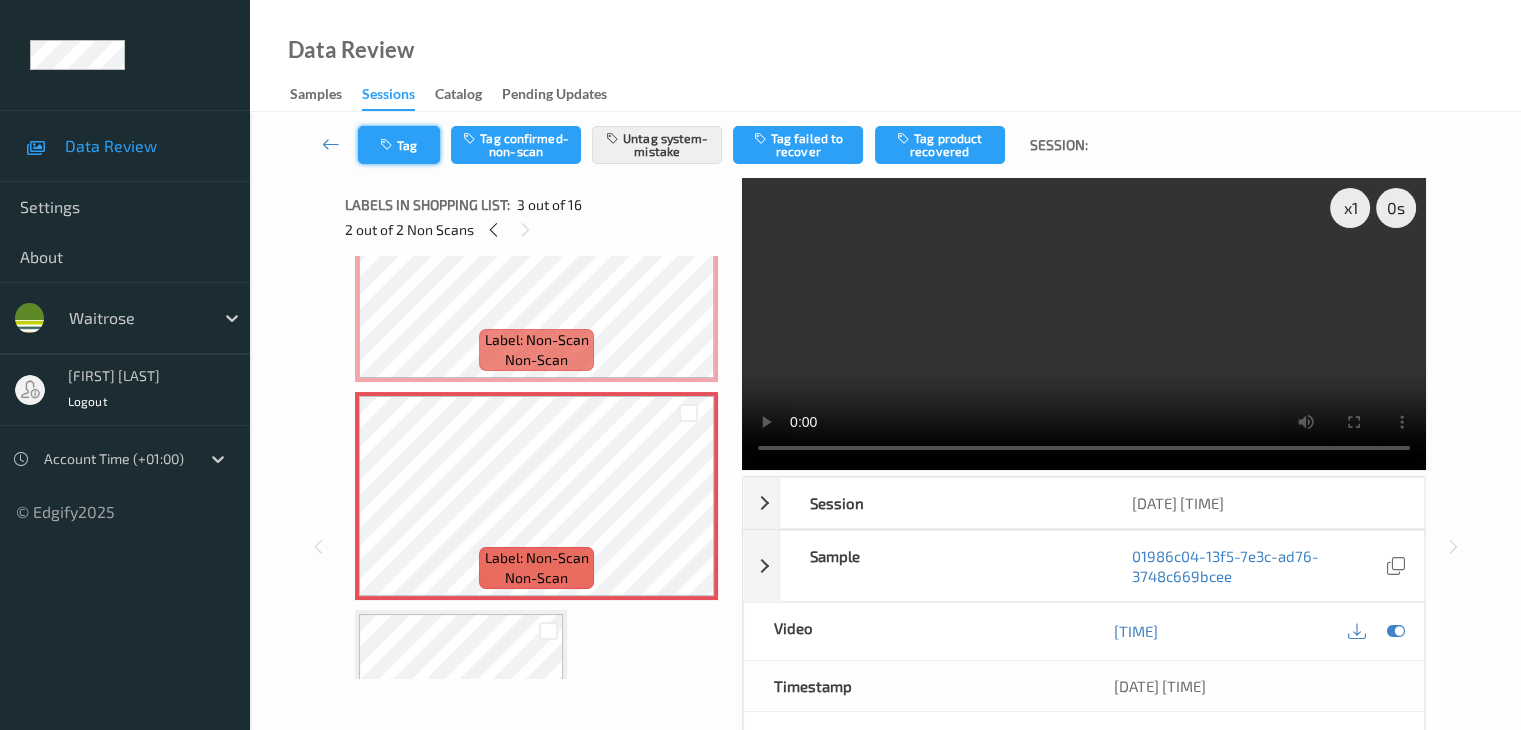 click on "Tag" at bounding box center (399, 145) 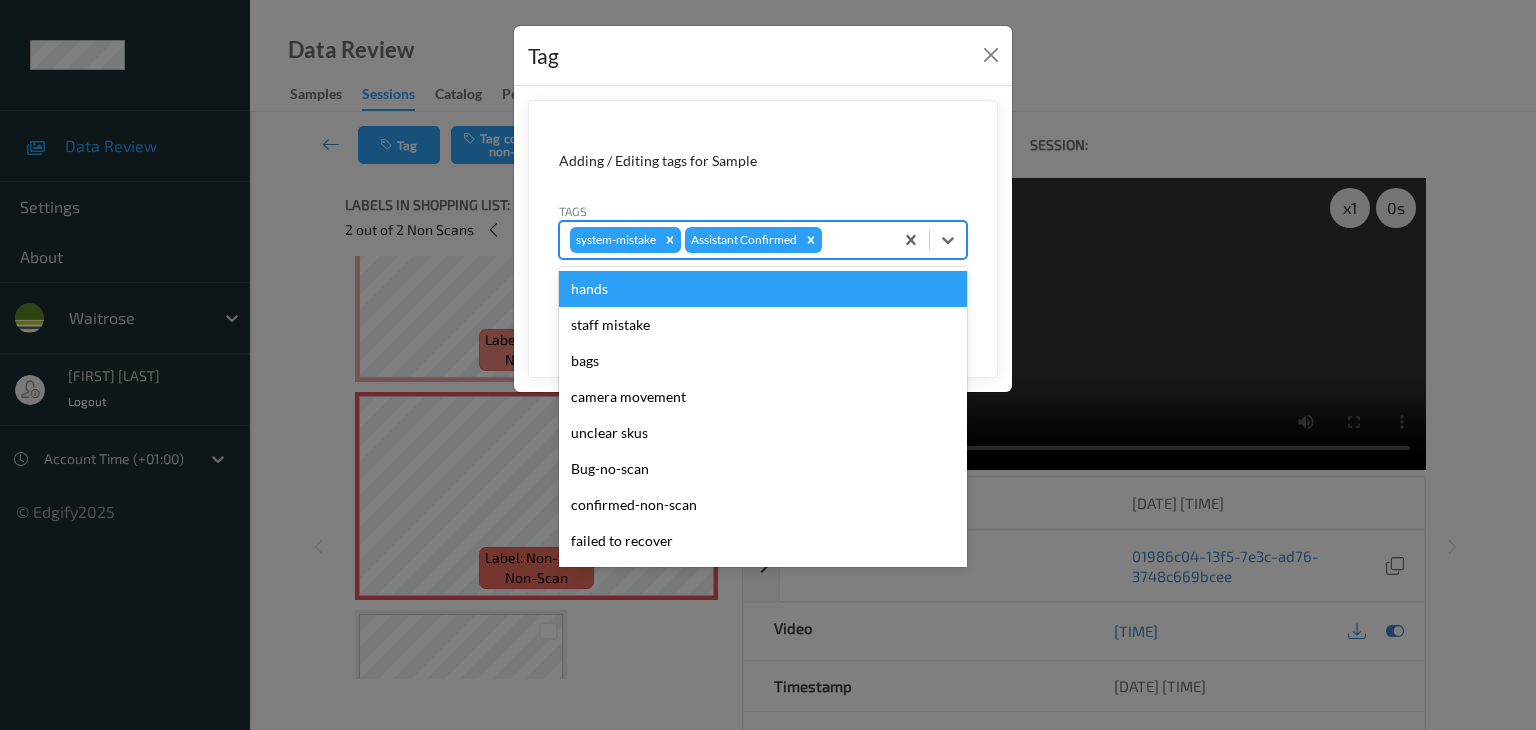 click at bounding box center (854, 240) 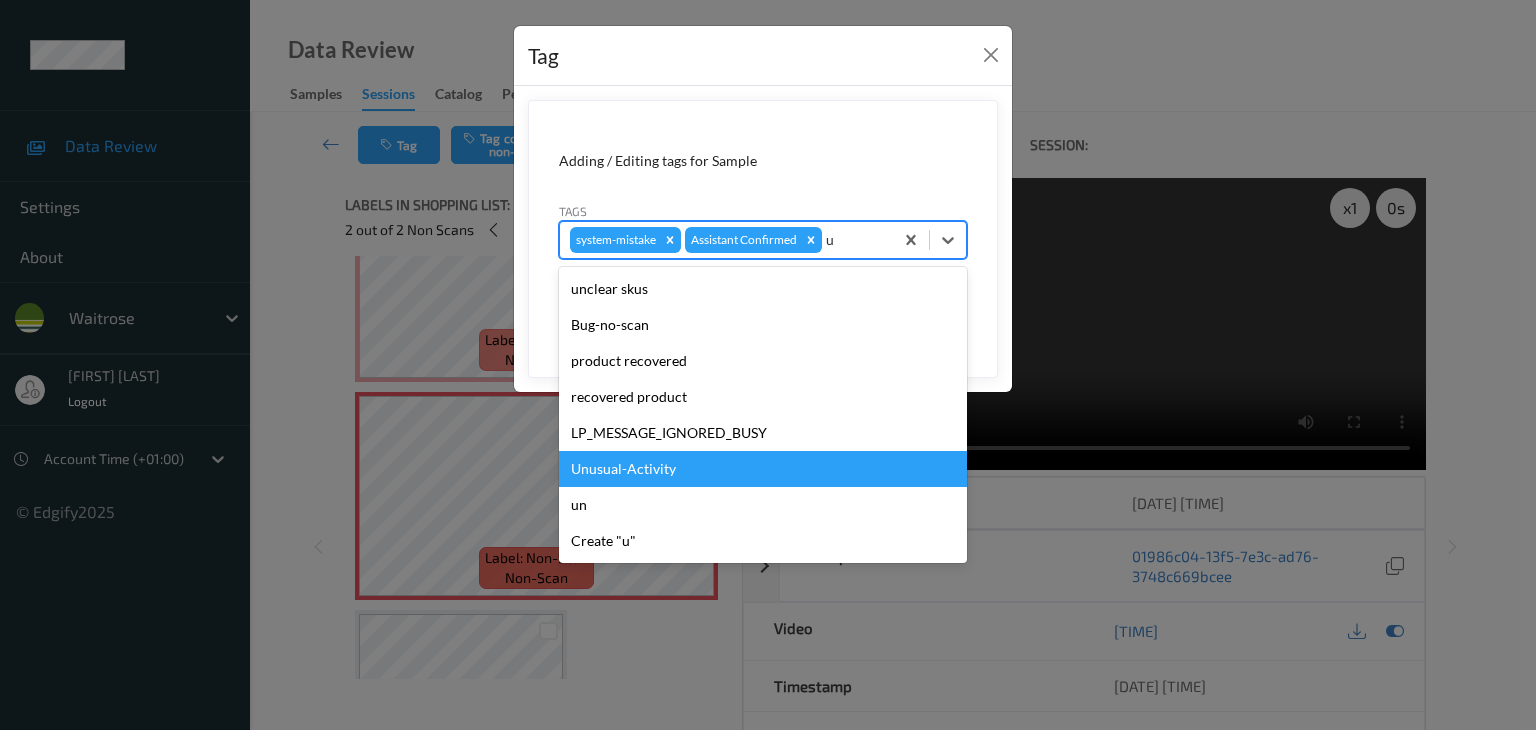 click on "Unusual-Activity" at bounding box center (763, 469) 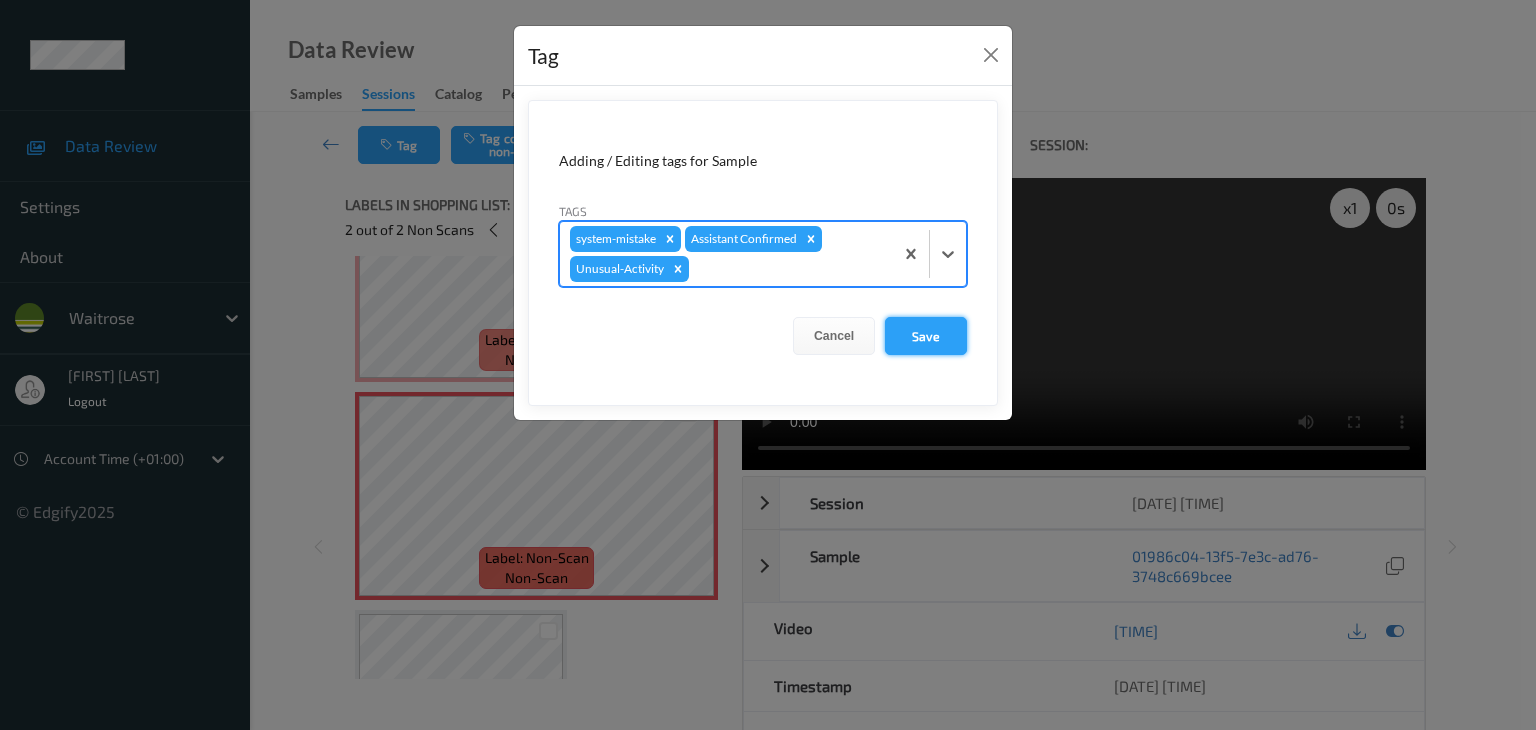 click on "Save" at bounding box center [926, 336] 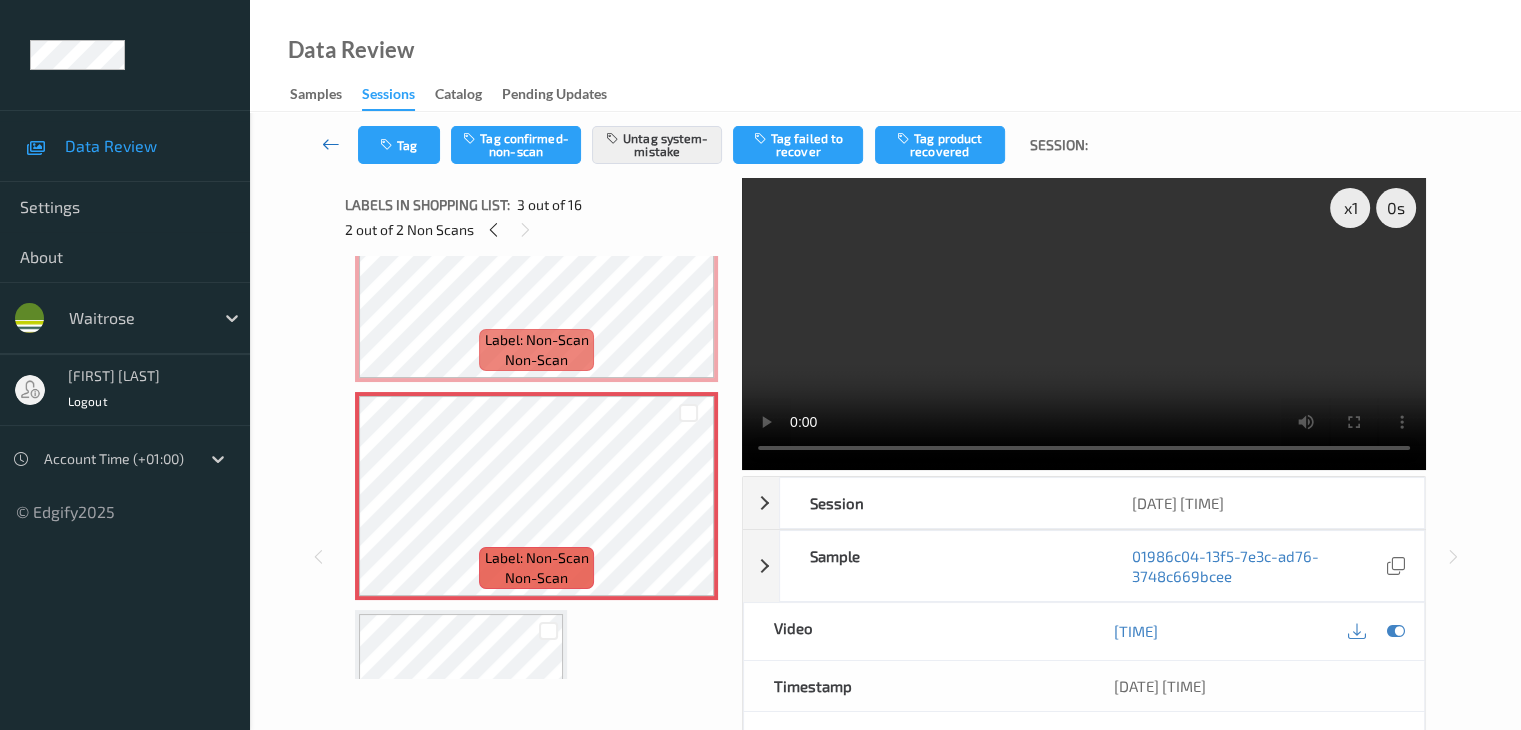 click at bounding box center (331, 144) 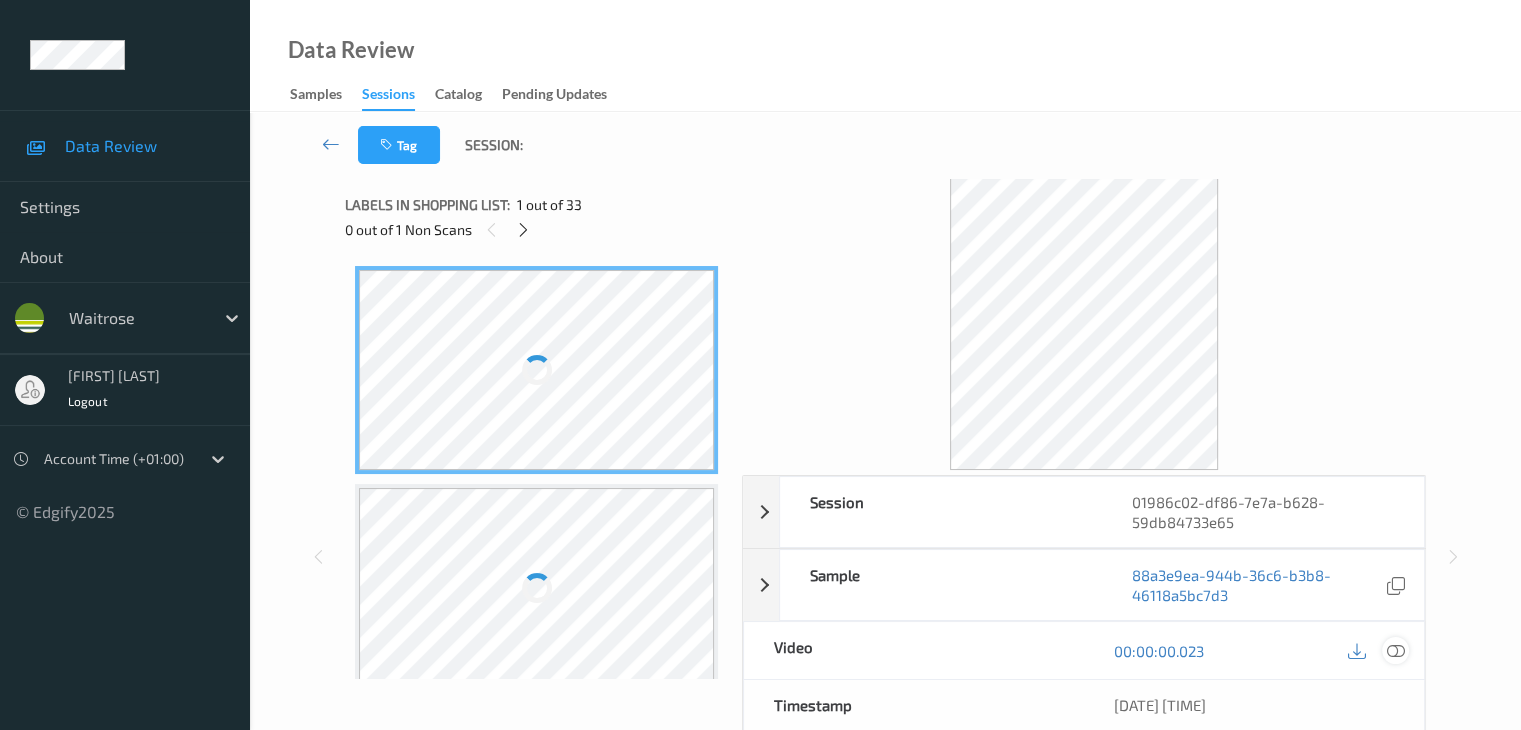 click at bounding box center (1395, 651) 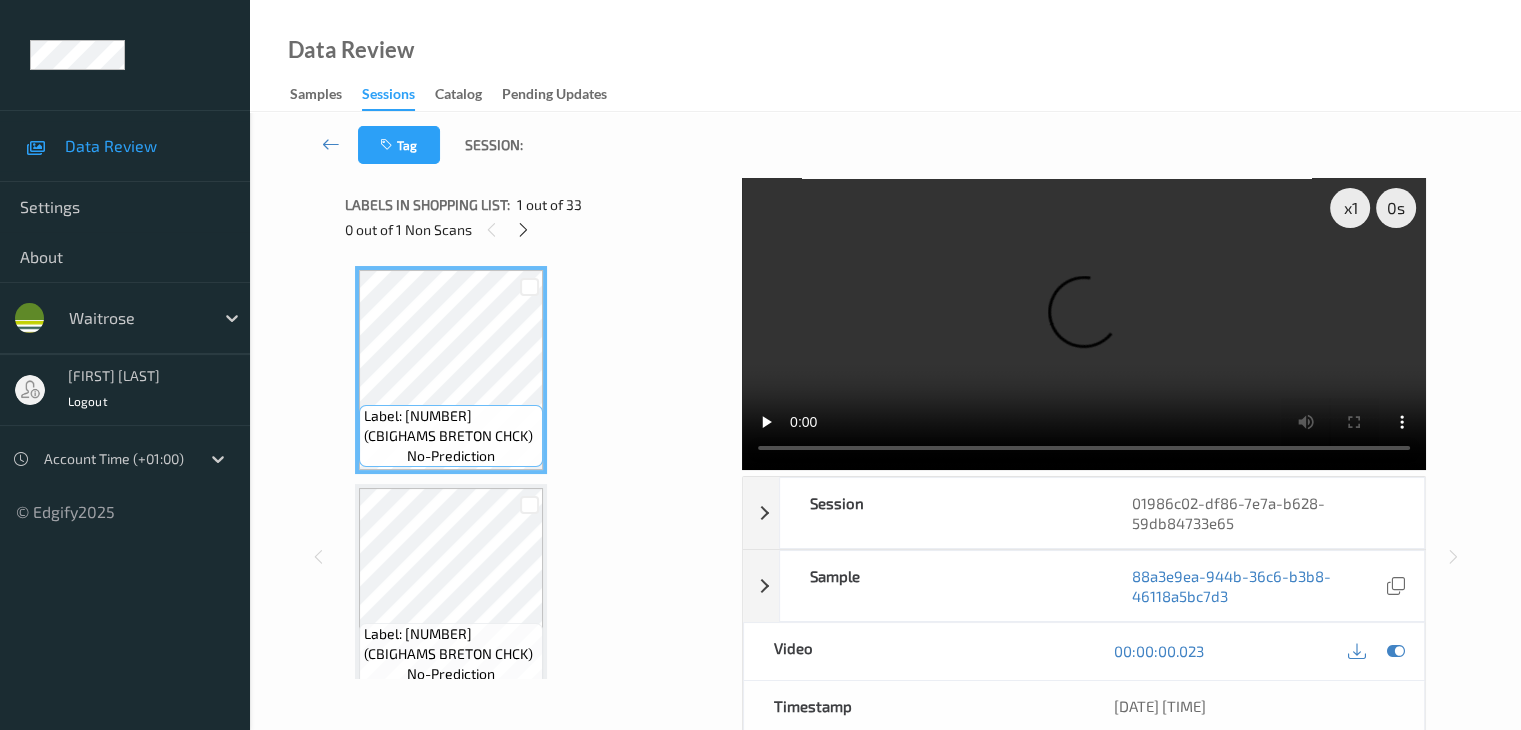 type 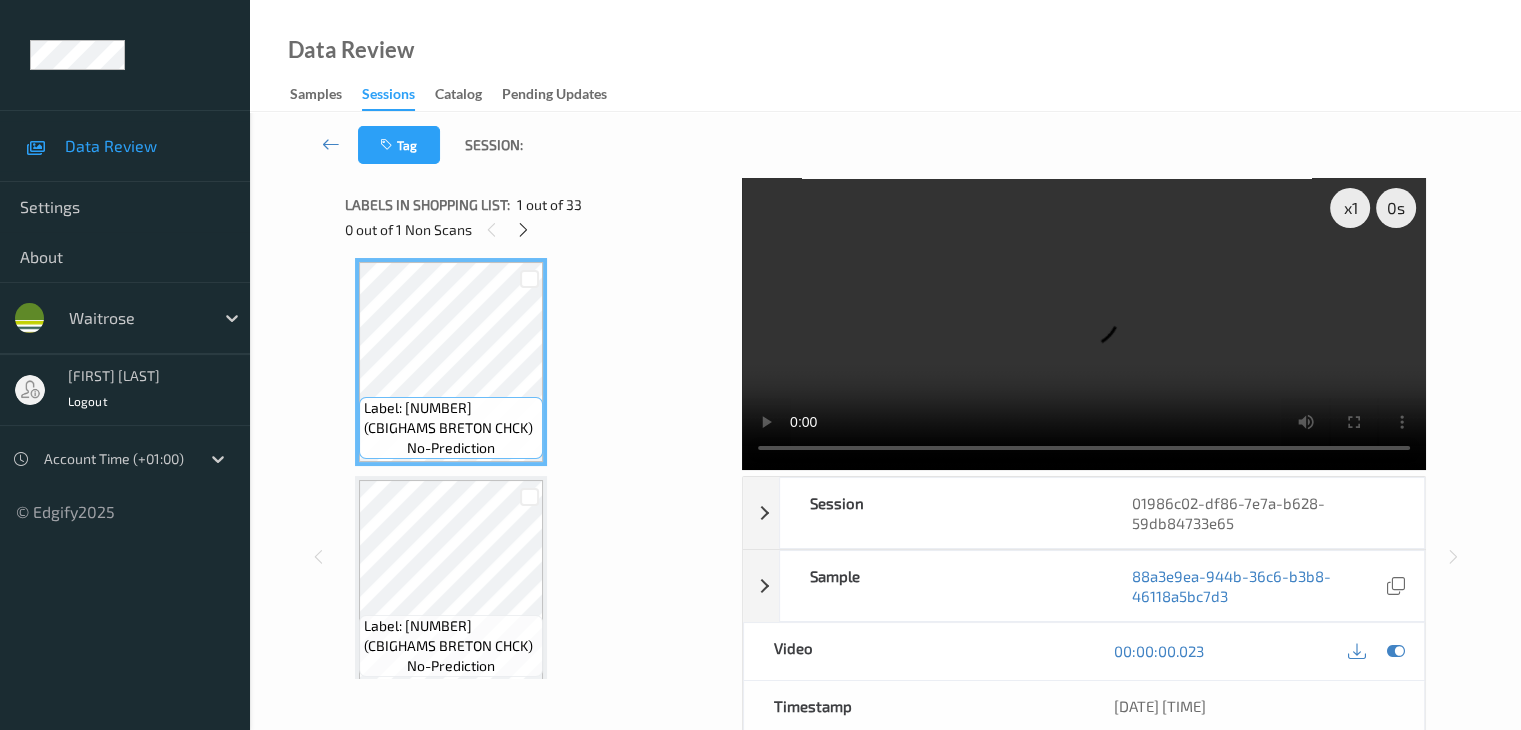 scroll, scrollTop: 0, scrollLeft: 0, axis: both 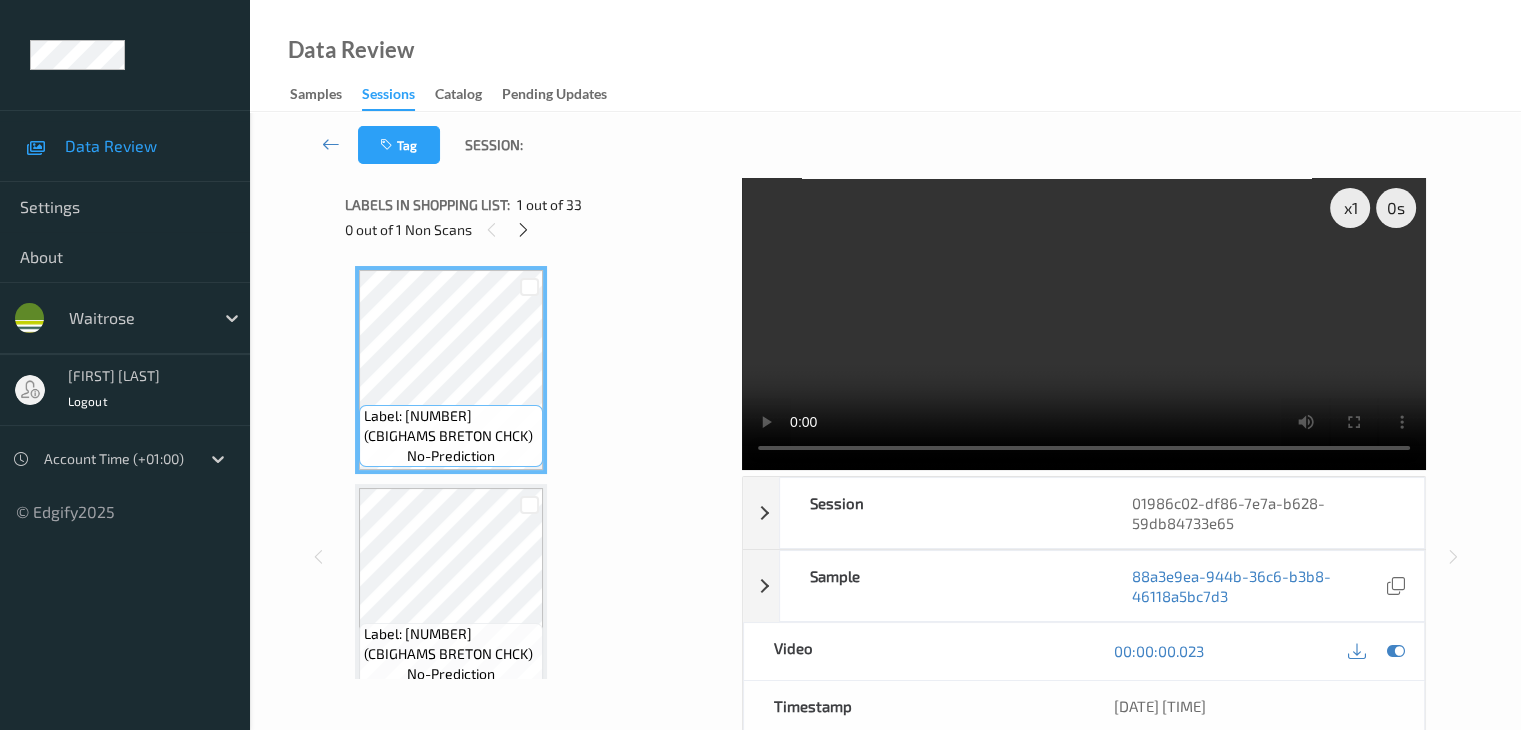 drag, startPoint x: 526, startPoint y: 229, endPoint x: 567, endPoint y: 315, distance: 95.27329 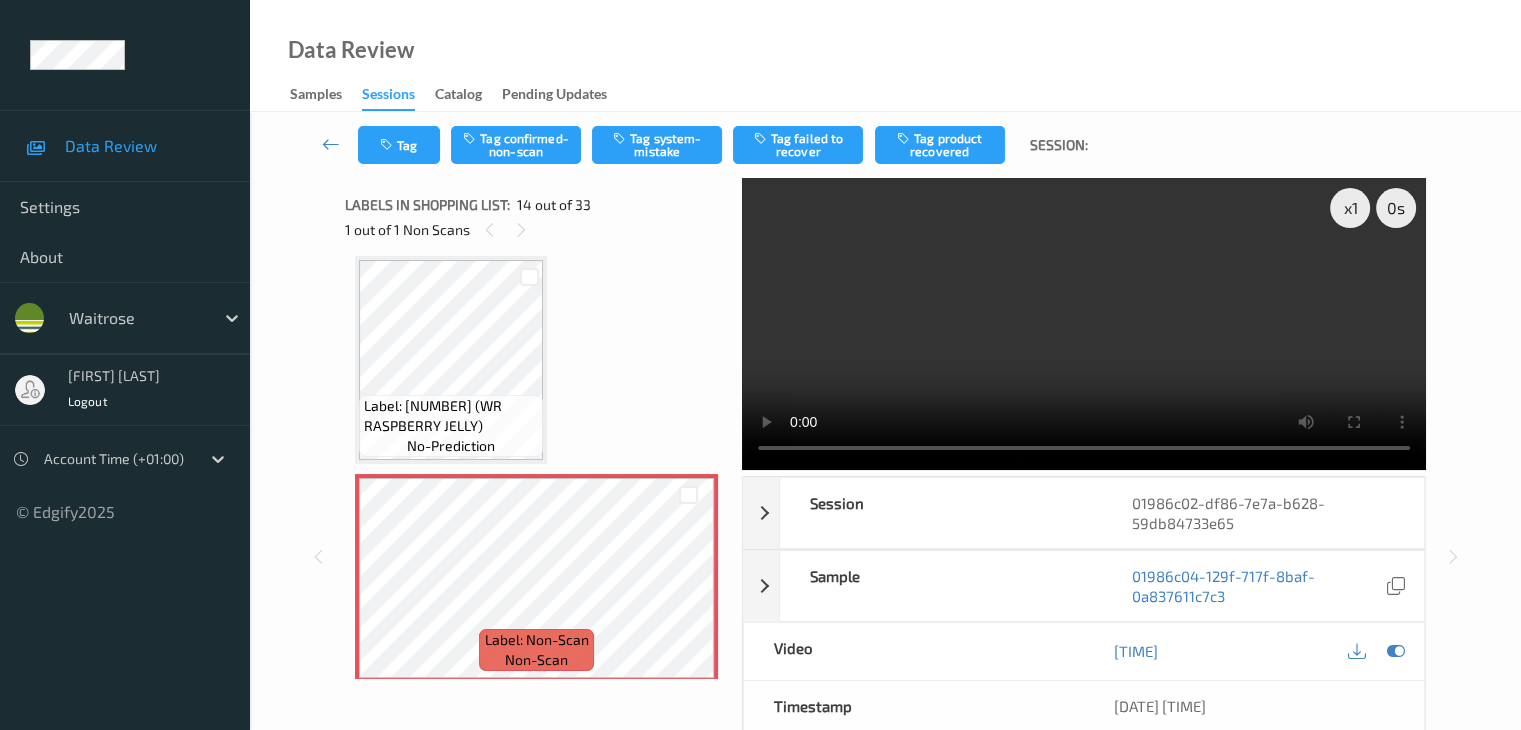 scroll, scrollTop: 2726, scrollLeft: 0, axis: vertical 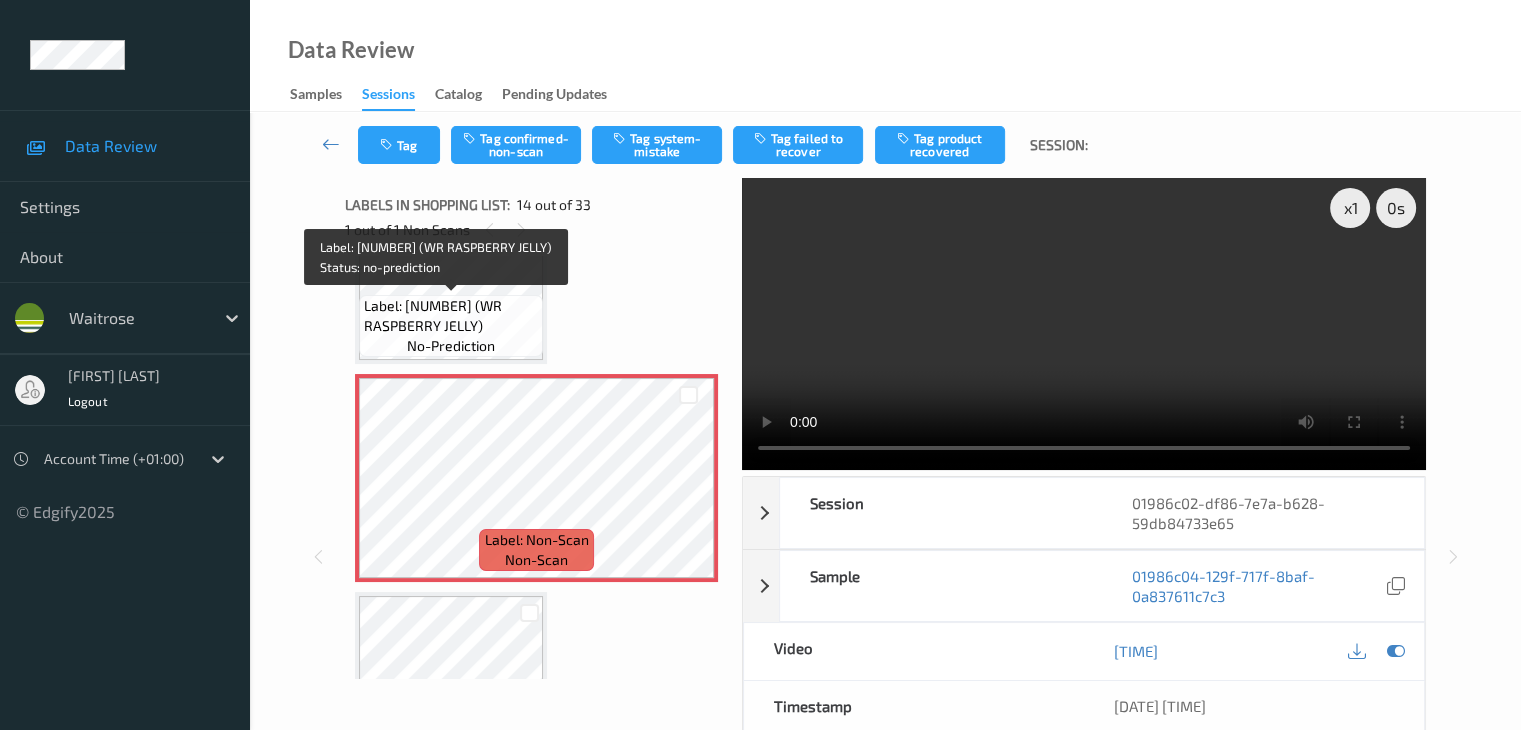 click on "Label: 5000169328705 (WR RASPBERRY JELLY)" at bounding box center [451, 316] 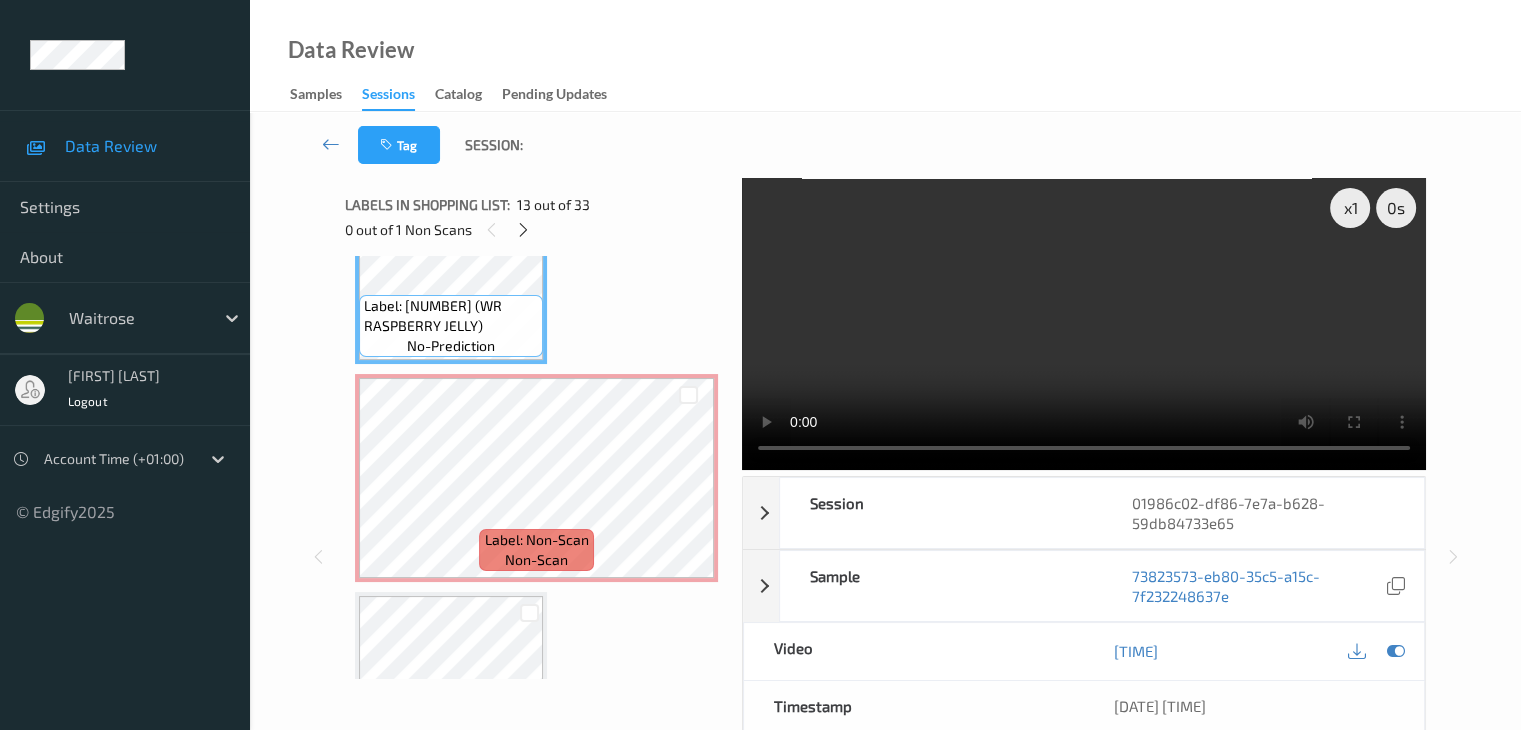 click on "no-prediction" at bounding box center [451, 346] 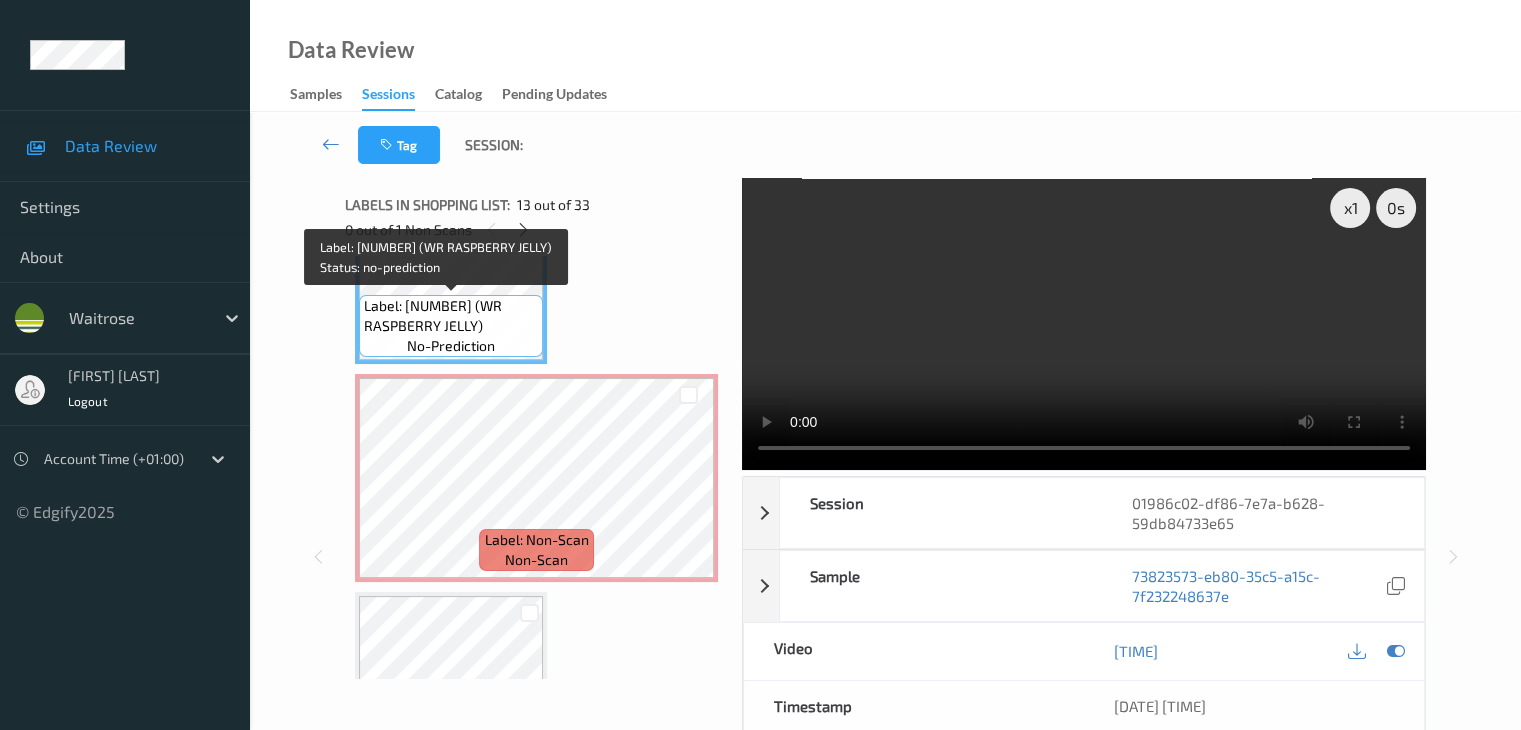 click on "no-prediction" at bounding box center [451, 346] 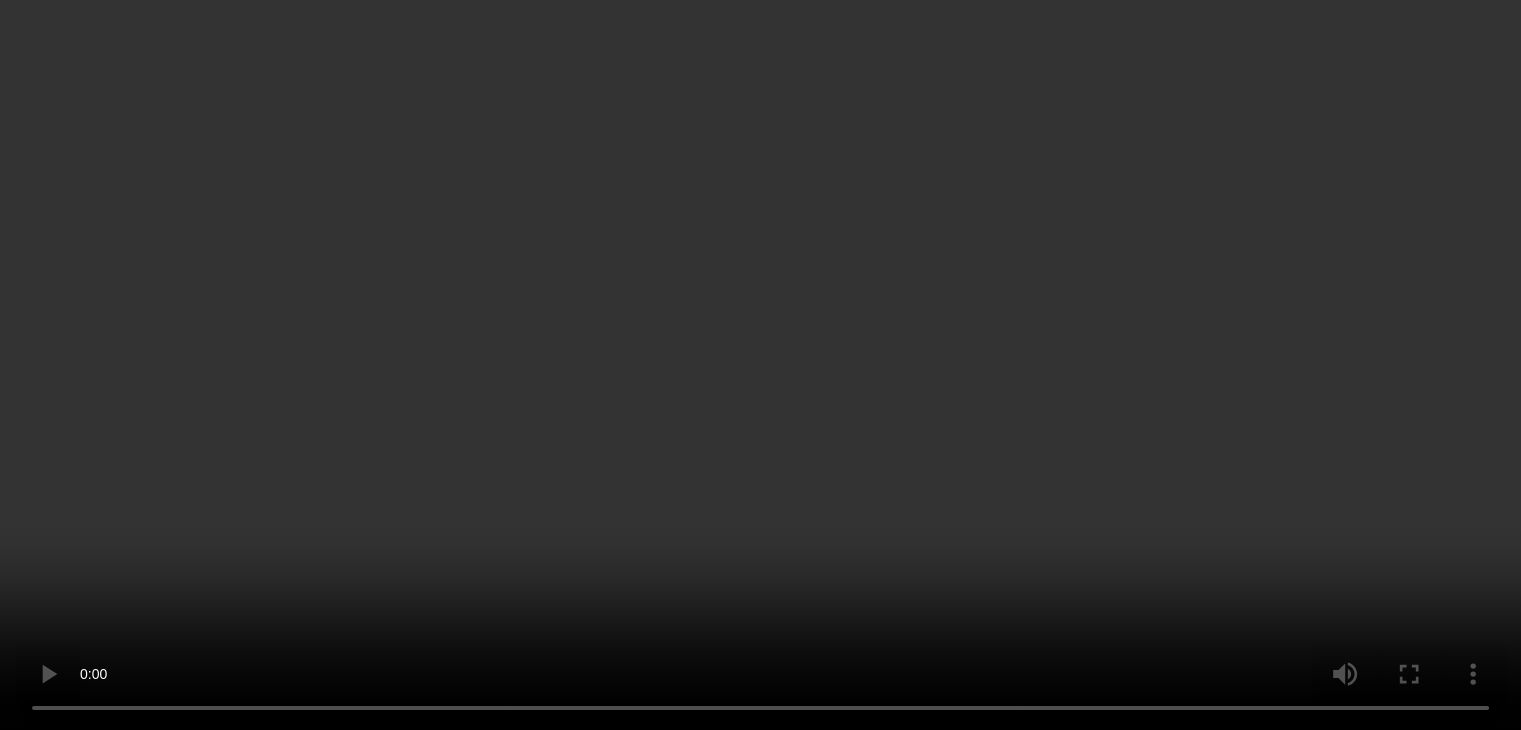 scroll, scrollTop: 3026, scrollLeft: 0, axis: vertical 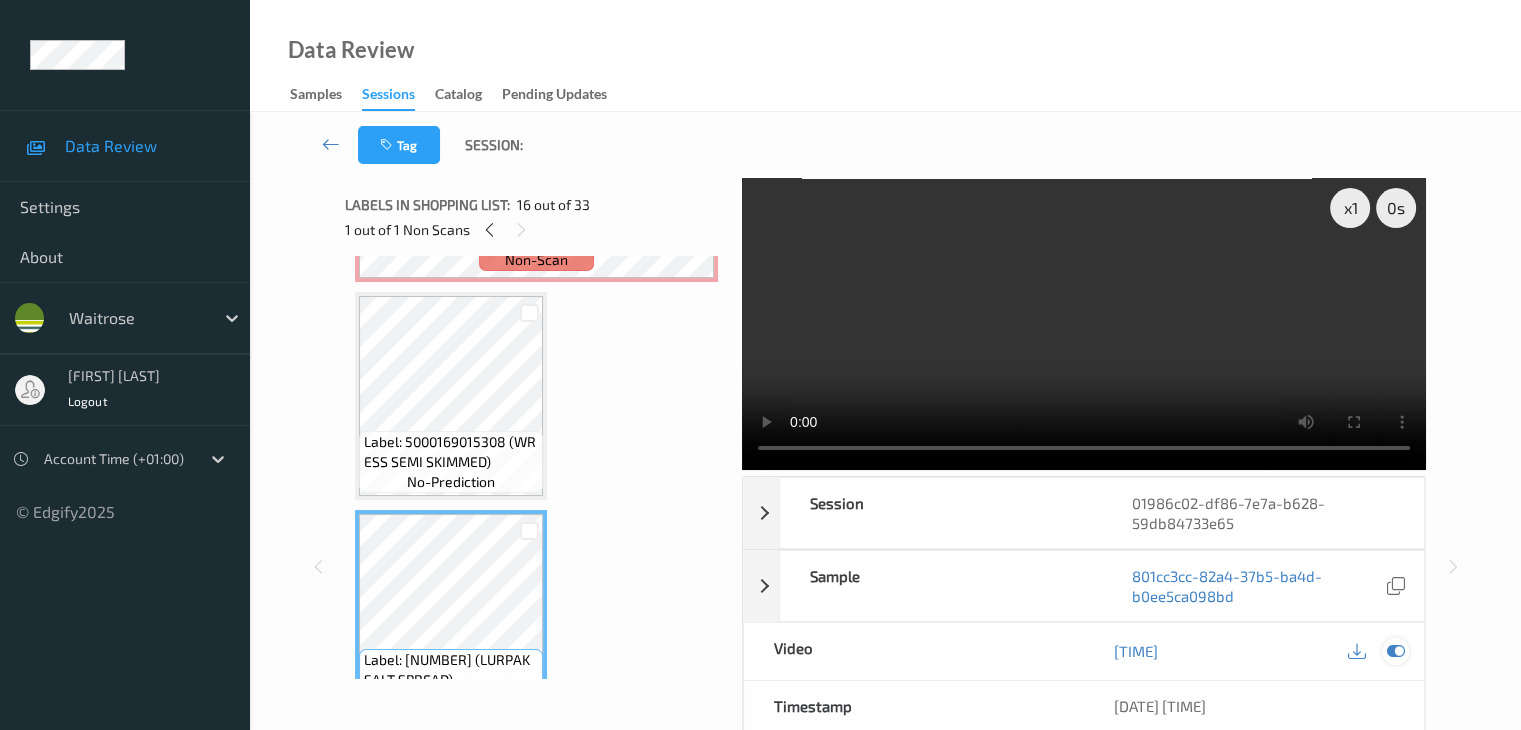 click at bounding box center (1395, 651) 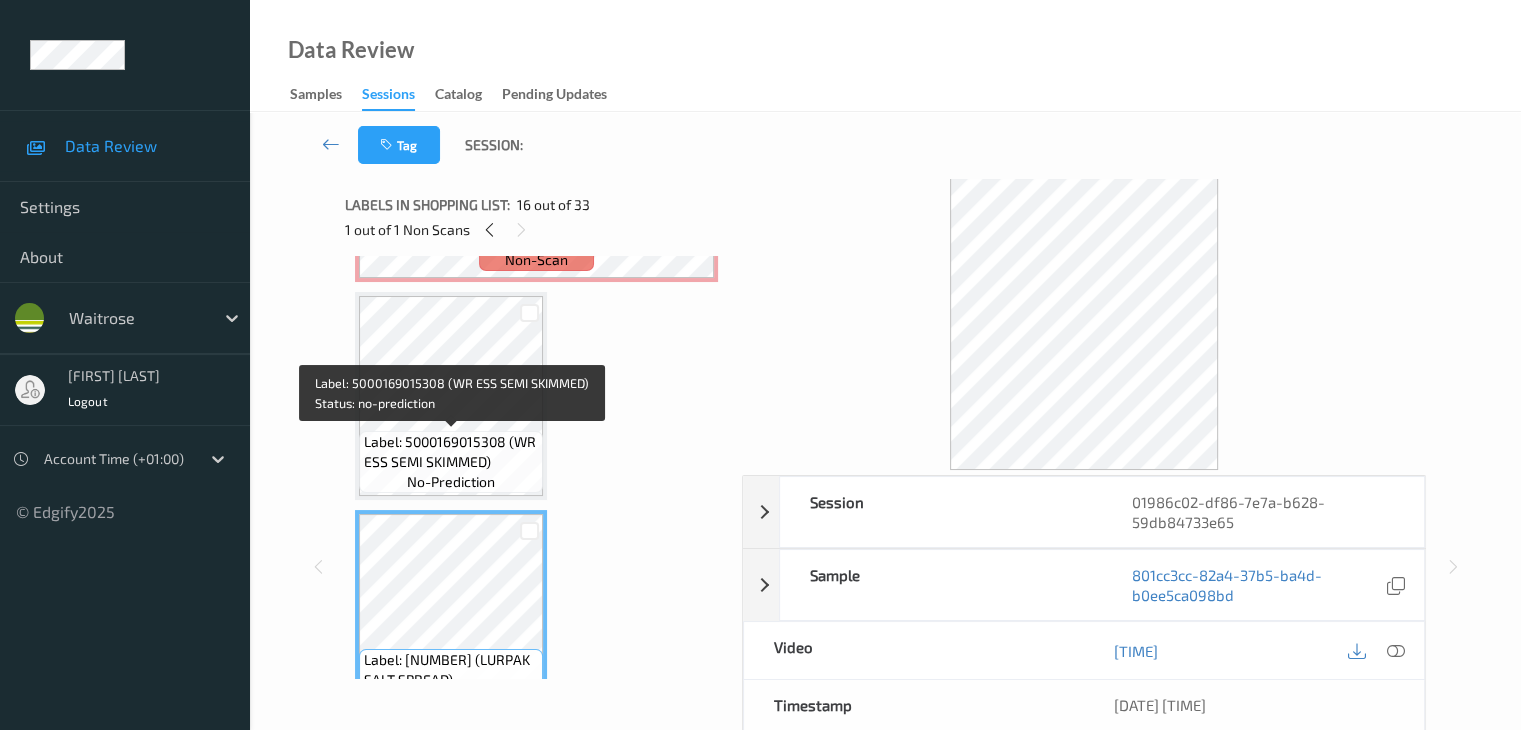 click on "Label: 5000169015308 (WR ESS SEMI SKIMMED)" at bounding box center (451, 452) 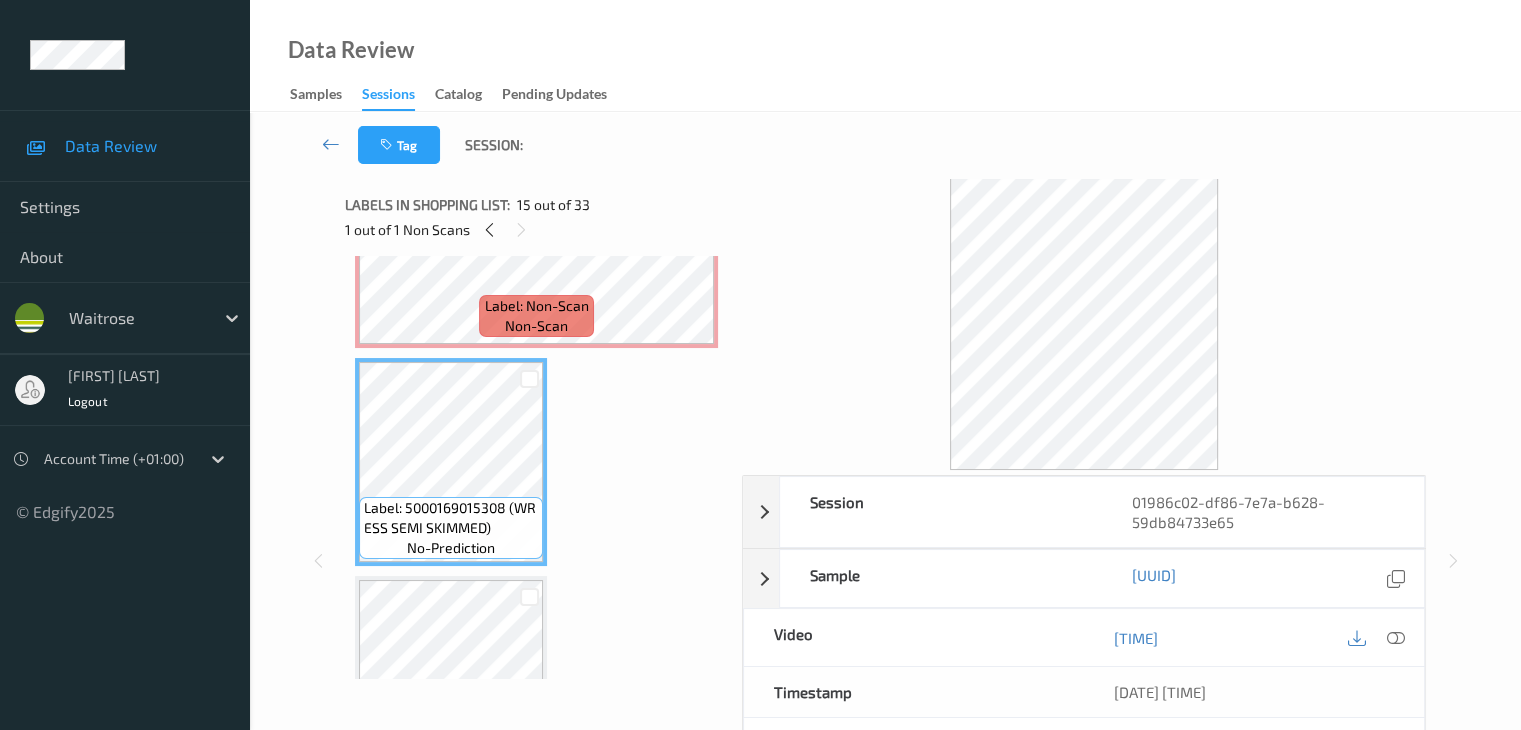 scroll, scrollTop: 2926, scrollLeft: 0, axis: vertical 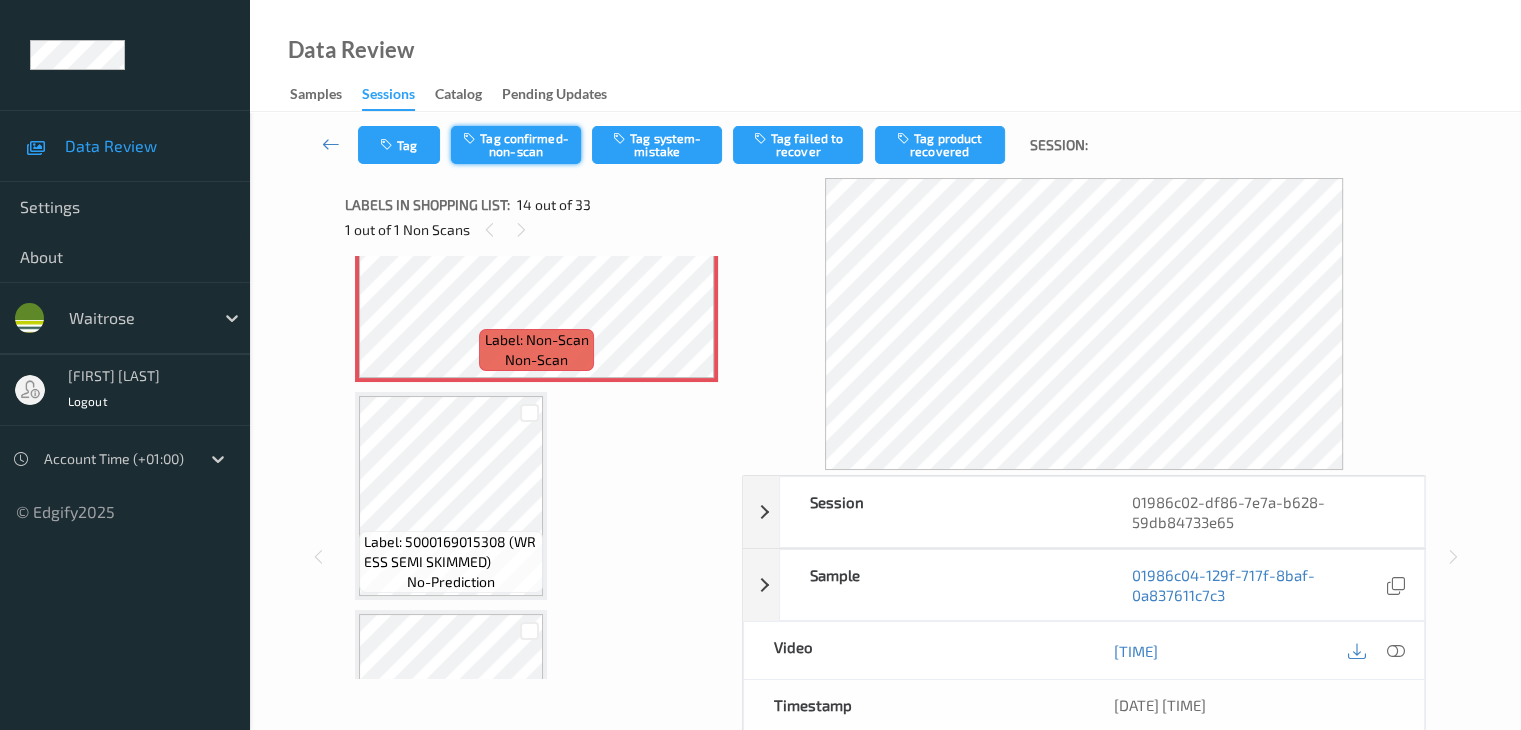 click on "Tag   confirmed-non-scan" at bounding box center [516, 145] 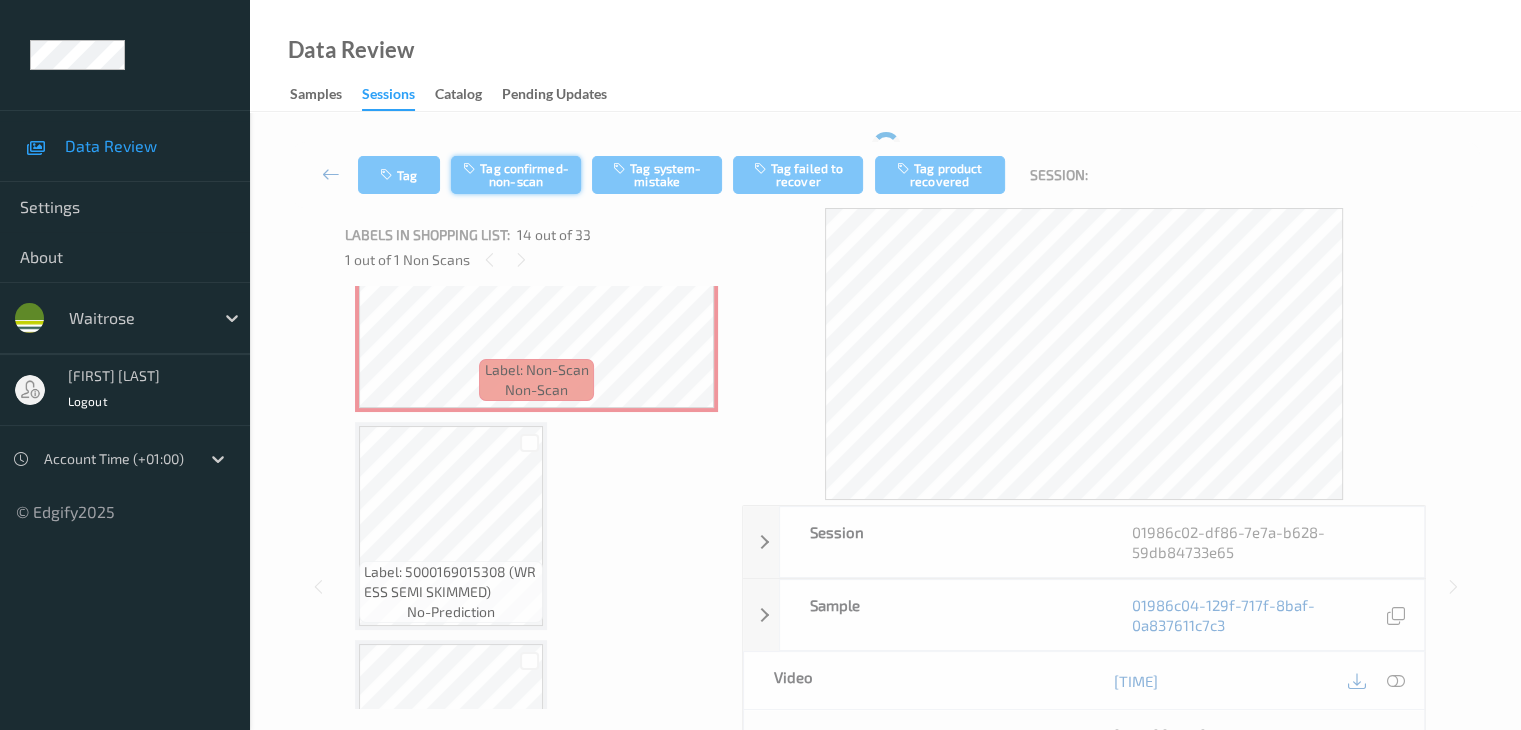 type 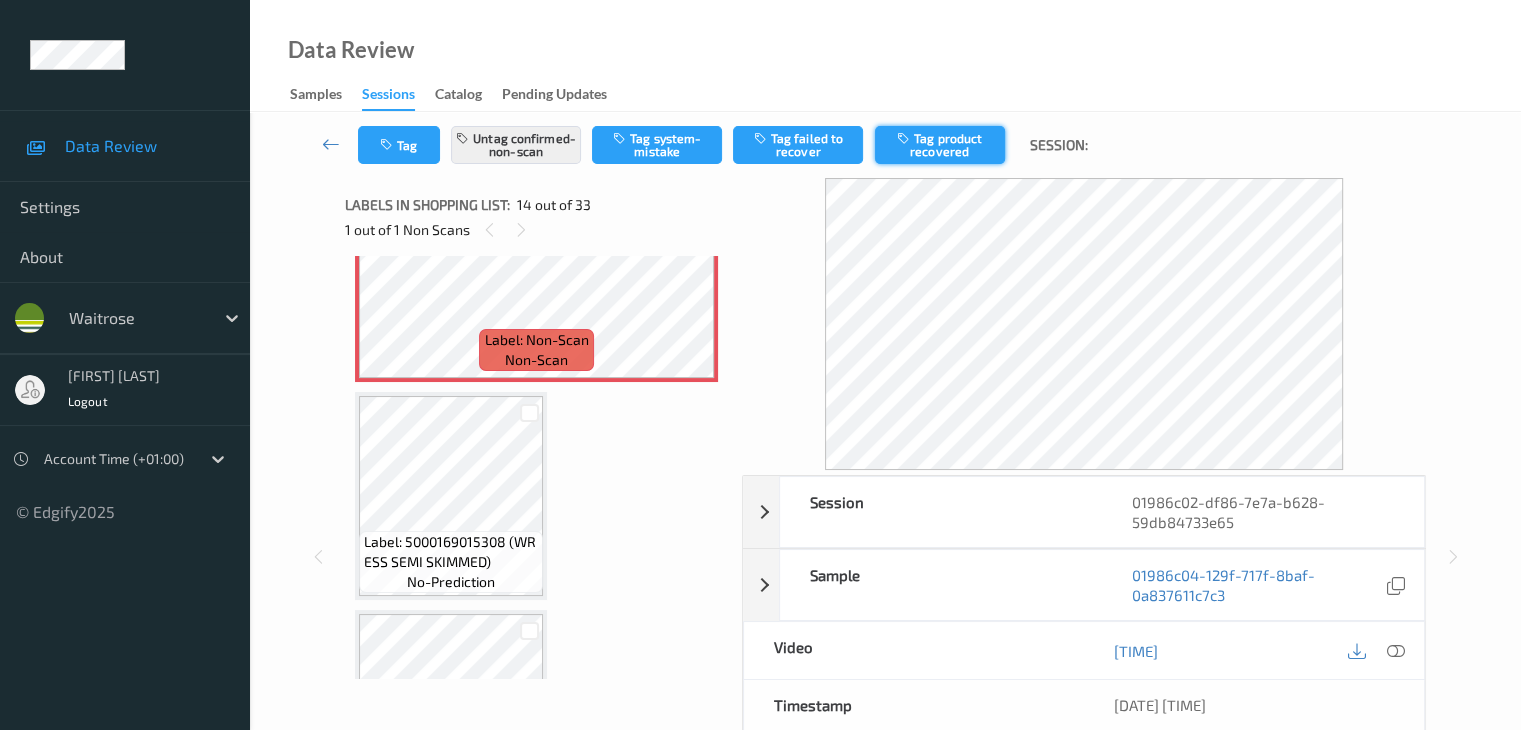 click on "Tag   product recovered" at bounding box center (940, 145) 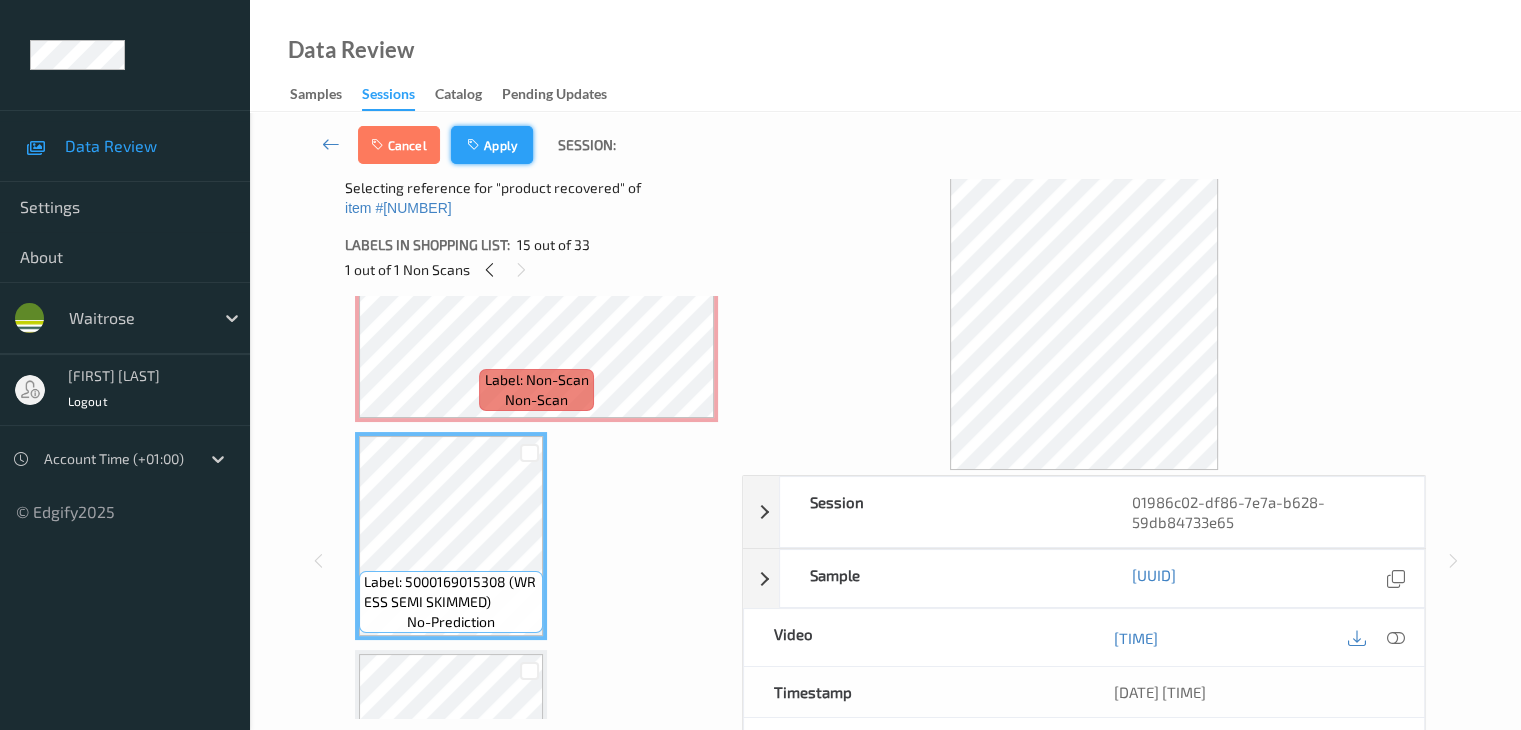 click on "Apply" at bounding box center [492, 145] 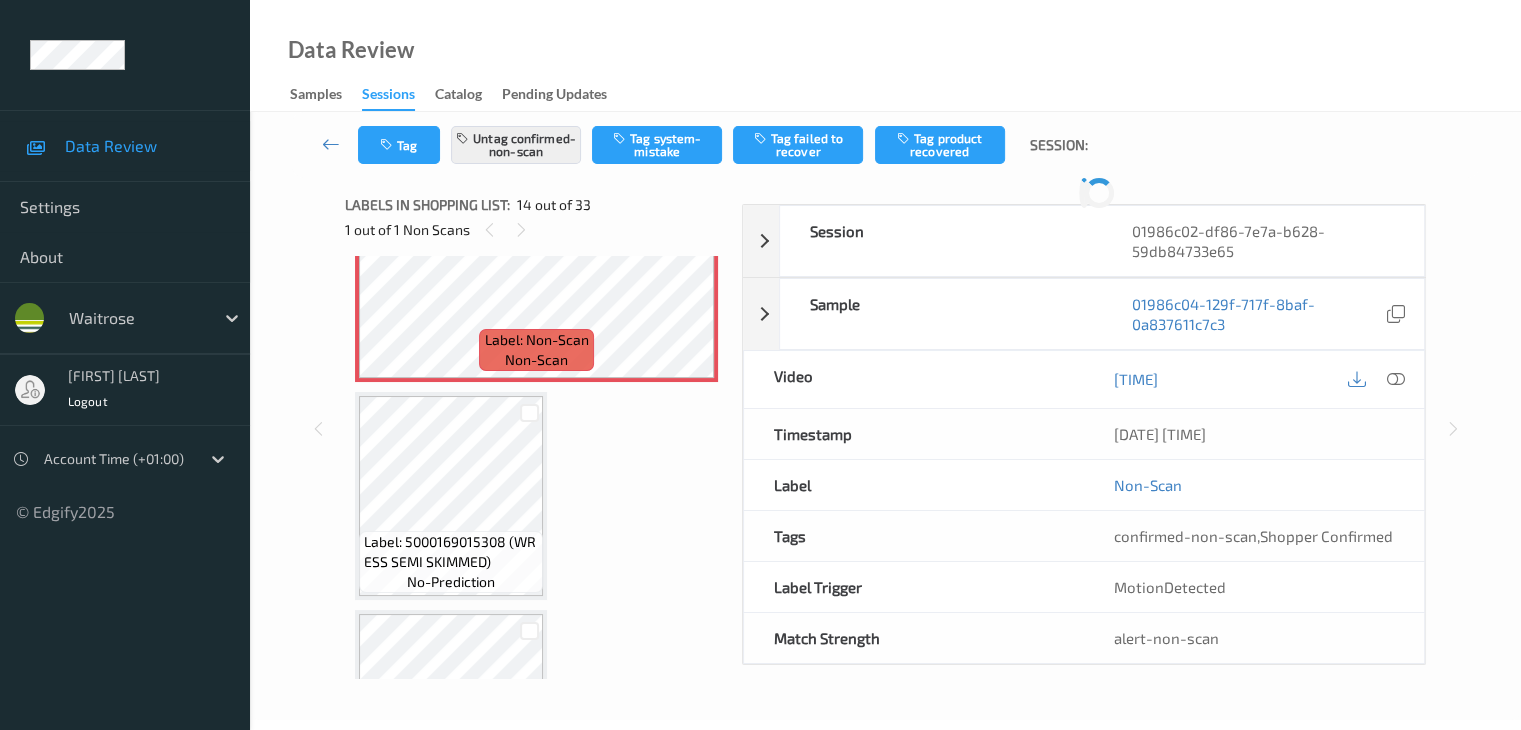 scroll, scrollTop: 2626, scrollLeft: 0, axis: vertical 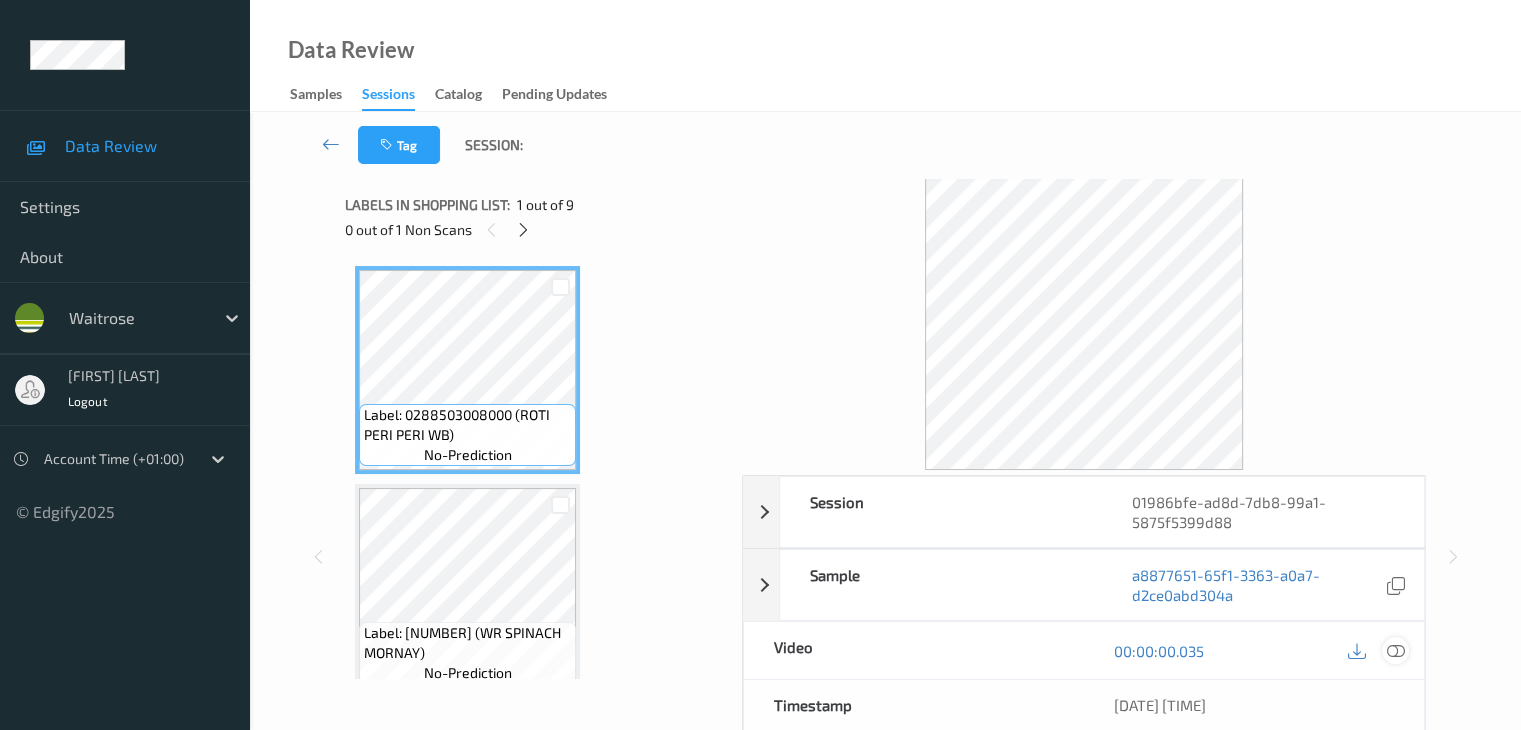 click at bounding box center (1395, 651) 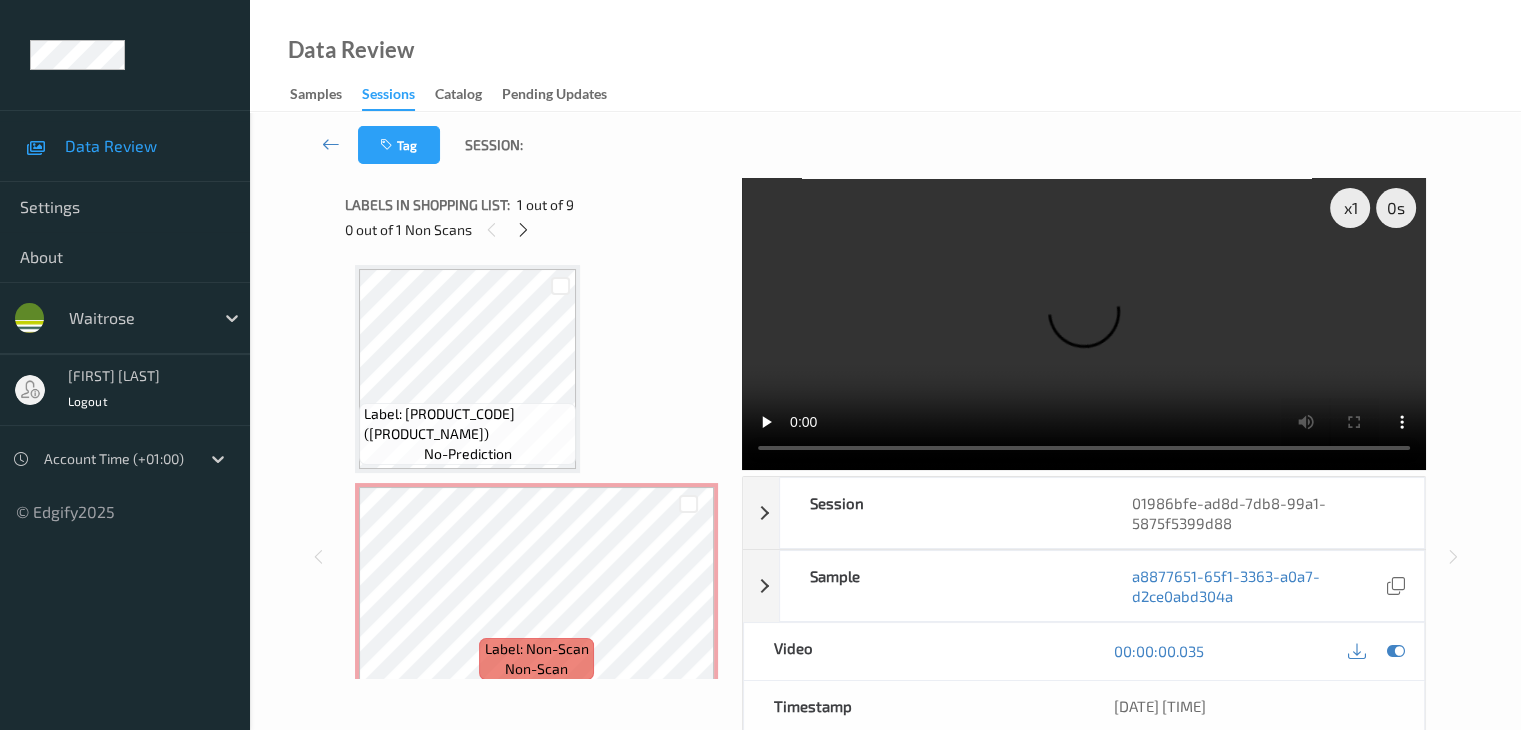scroll, scrollTop: 900, scrollLeft: 0, axis: vertical 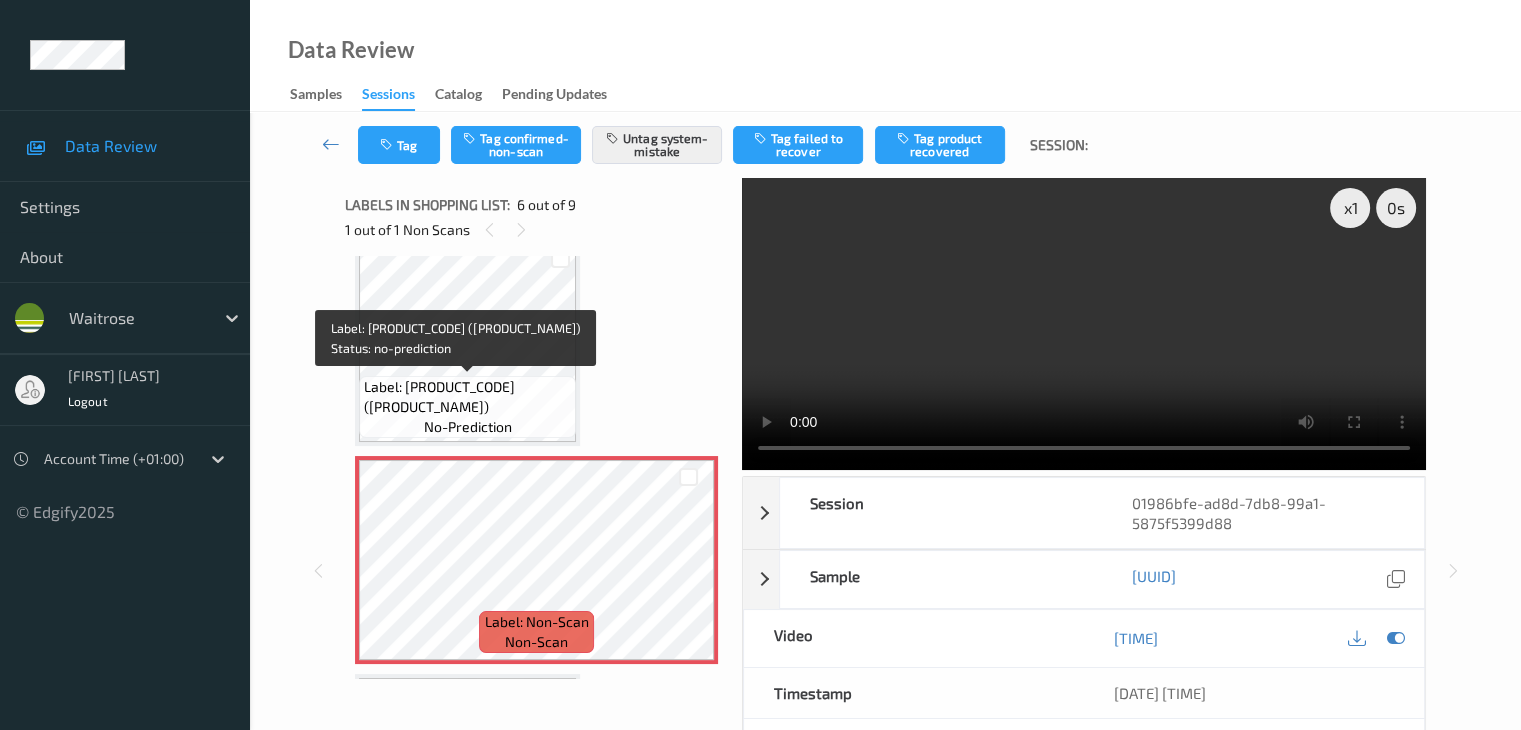 click on "Label: [NUMBER] (SML WHITE BAGUETTE)" at bounding box center (467, 397) 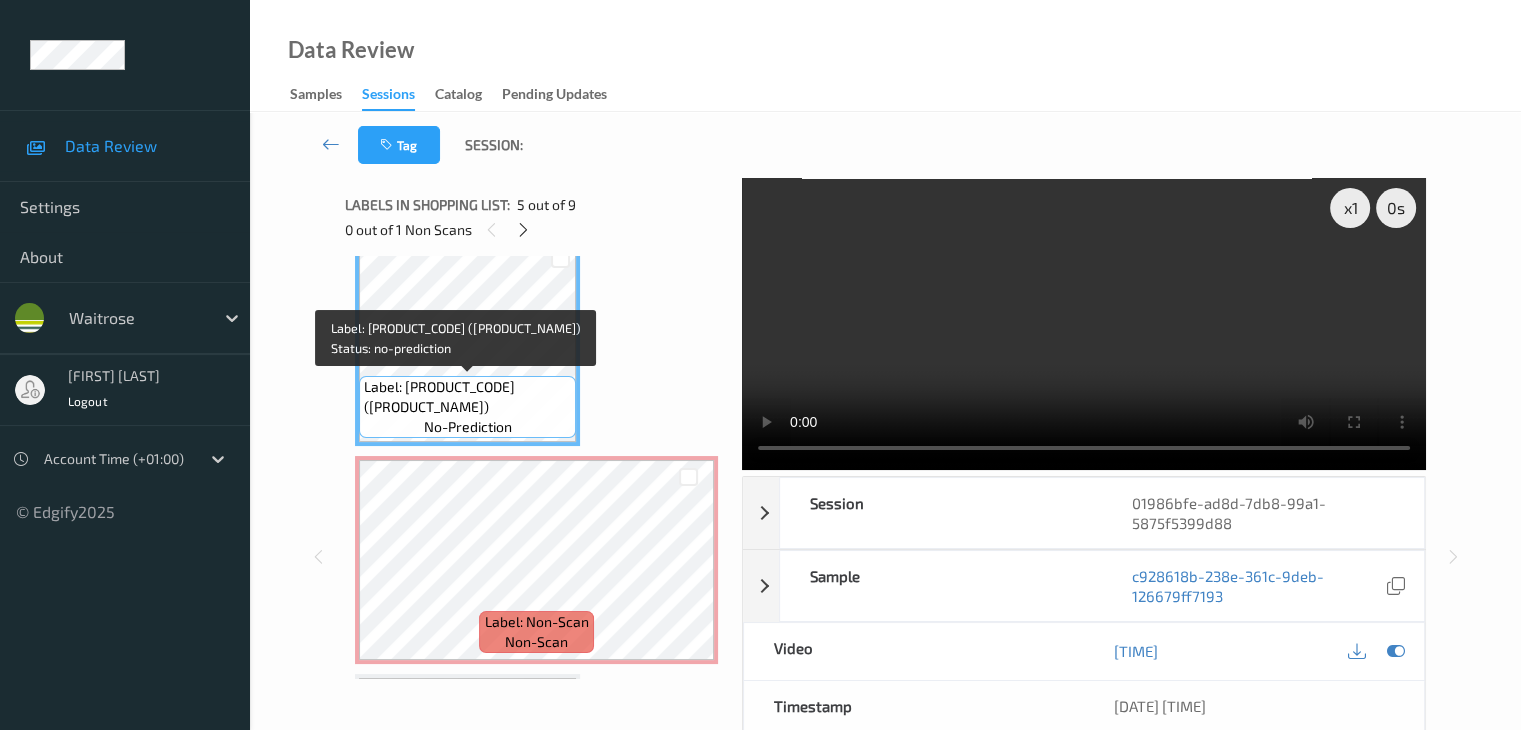 click on "Label: [NUMBER] (SML WHITE BAGUETTE)" at bounding box center (467, 397) 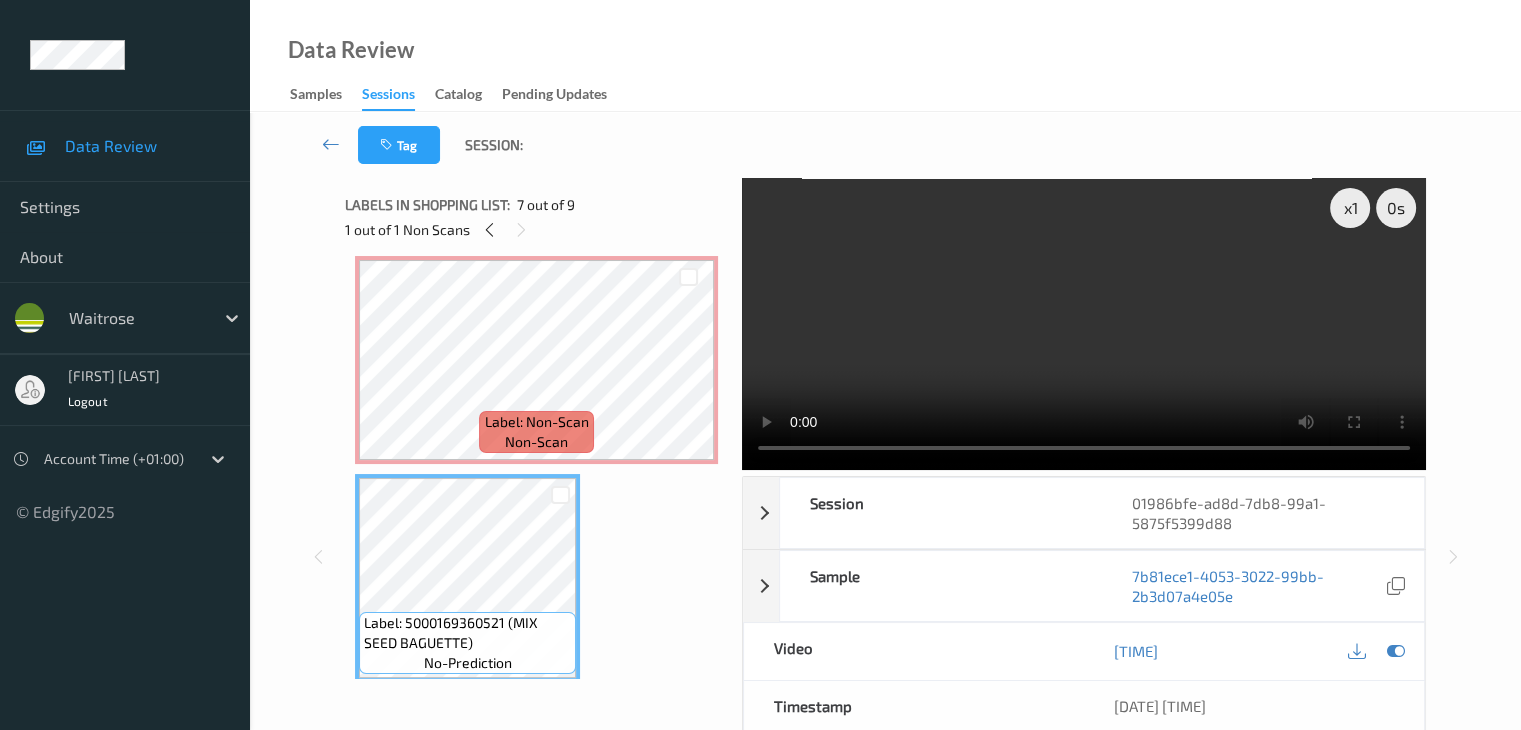 scroll, scrollTop: 1000, scrollLeft: 0, axis: vertical 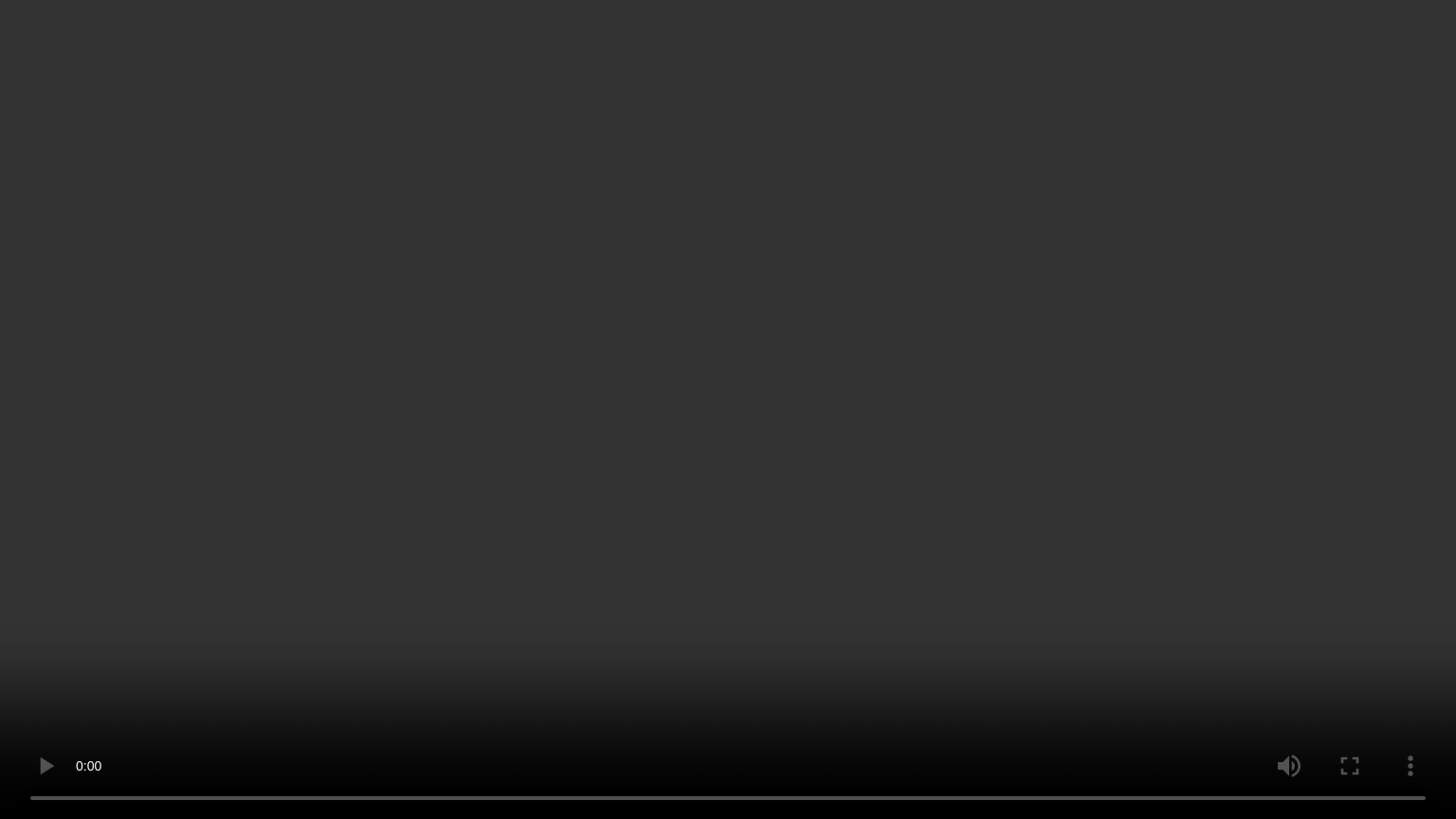 type 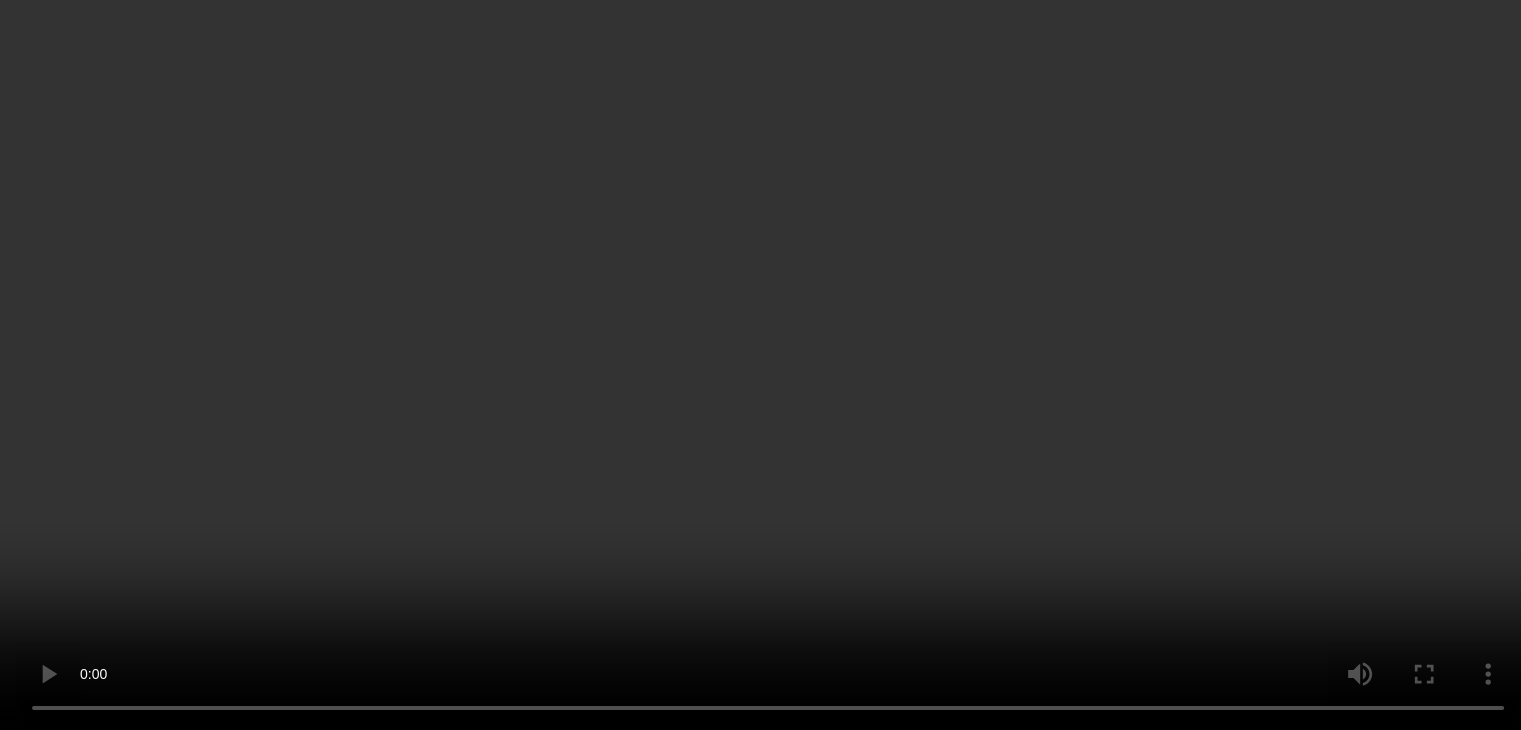 scroll, scrollTop: 1200, scrollLeft: 0, axis: vertical 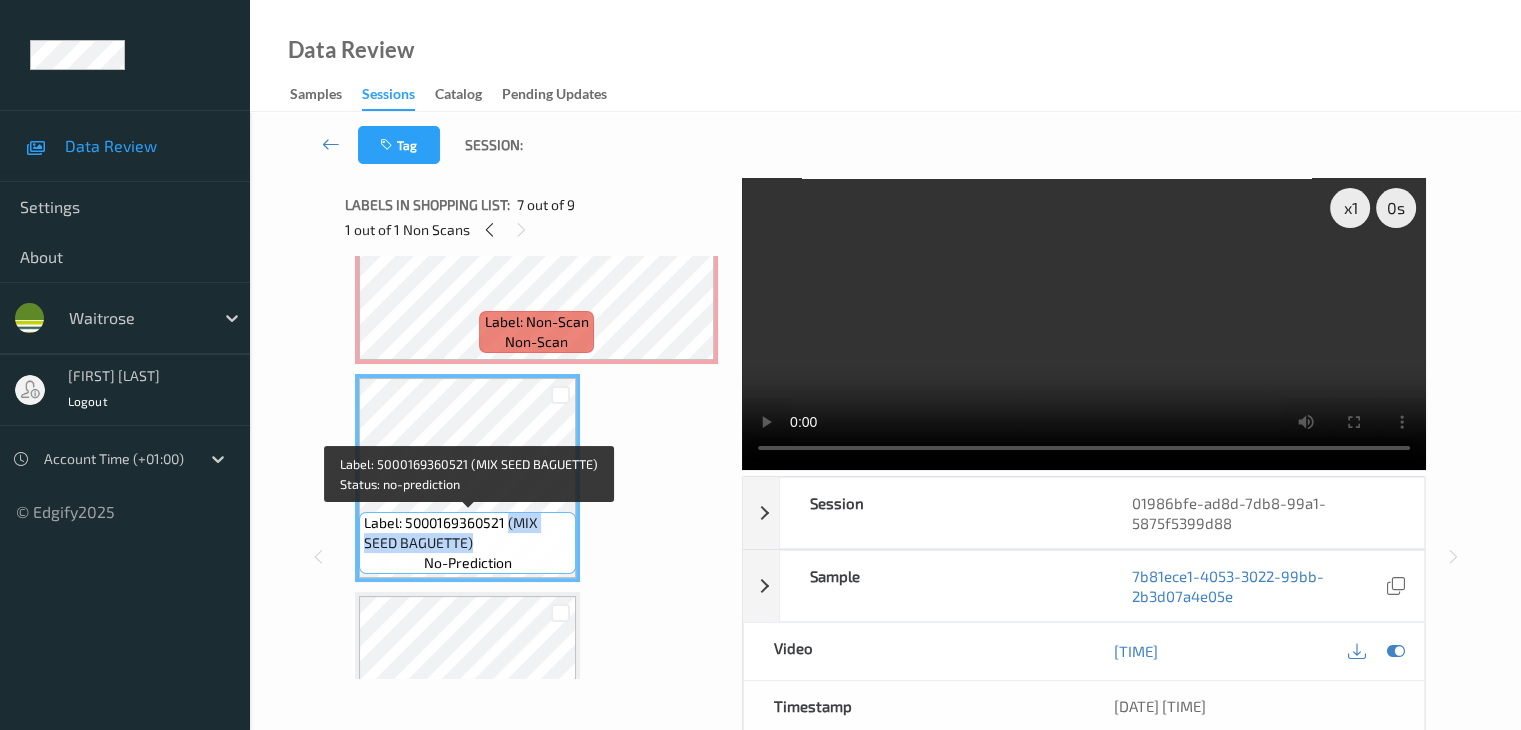 click on "Label: 5000169360521 (MIX SEED BAGUETTE)" at bounding box center [467, 533] 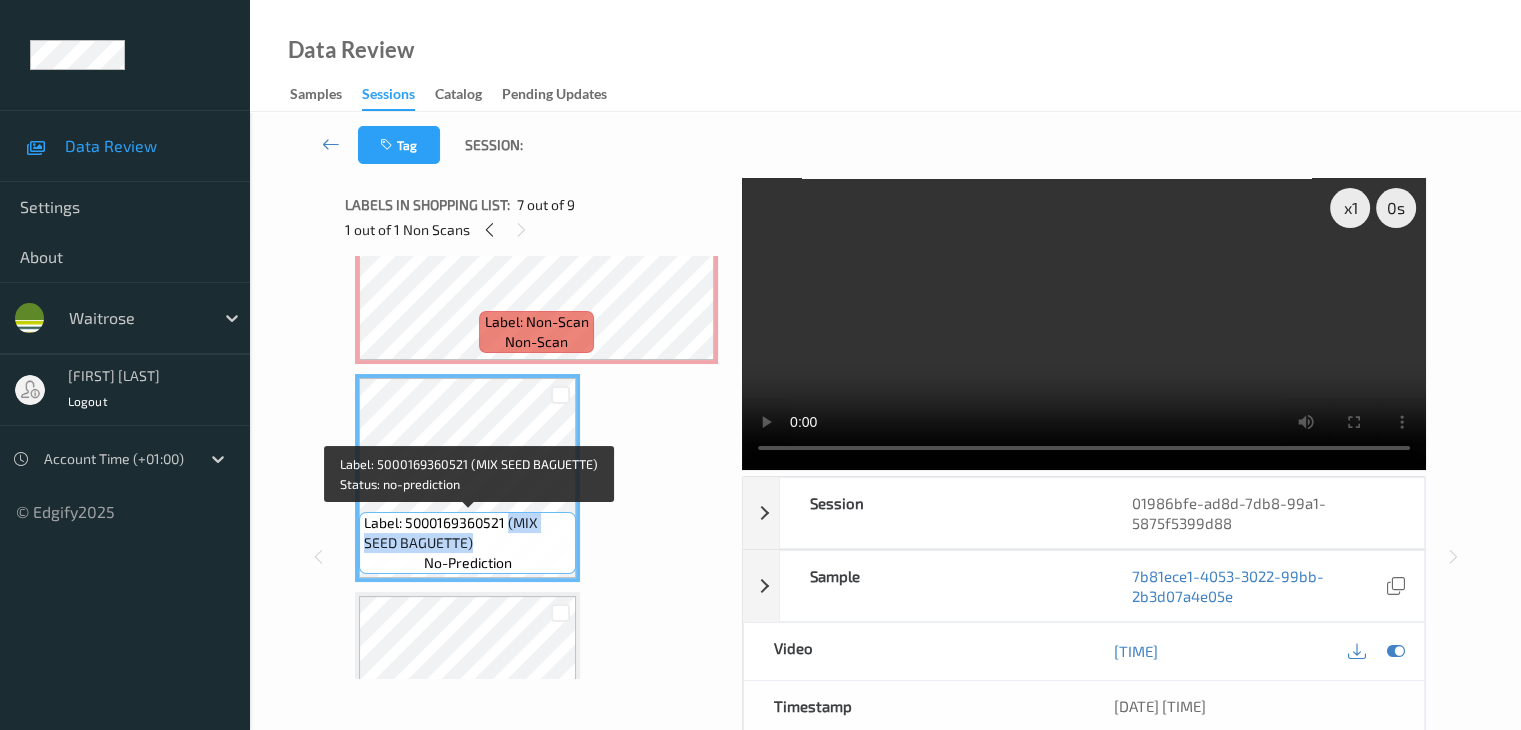 copy on "(MIX SEED BAGUETTE)" 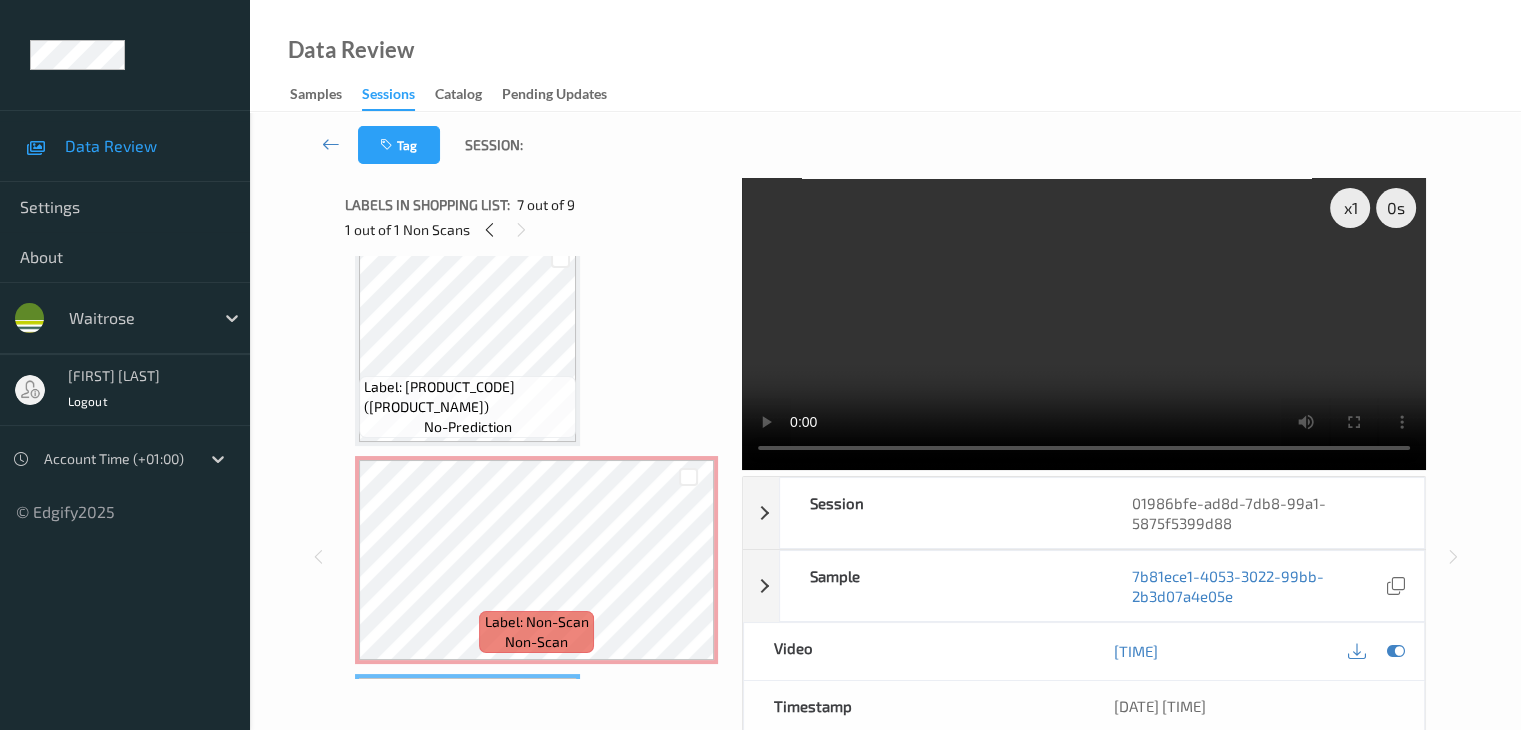 scroll, scrollTop: 900, scrollLeft: 0, axis: vertical 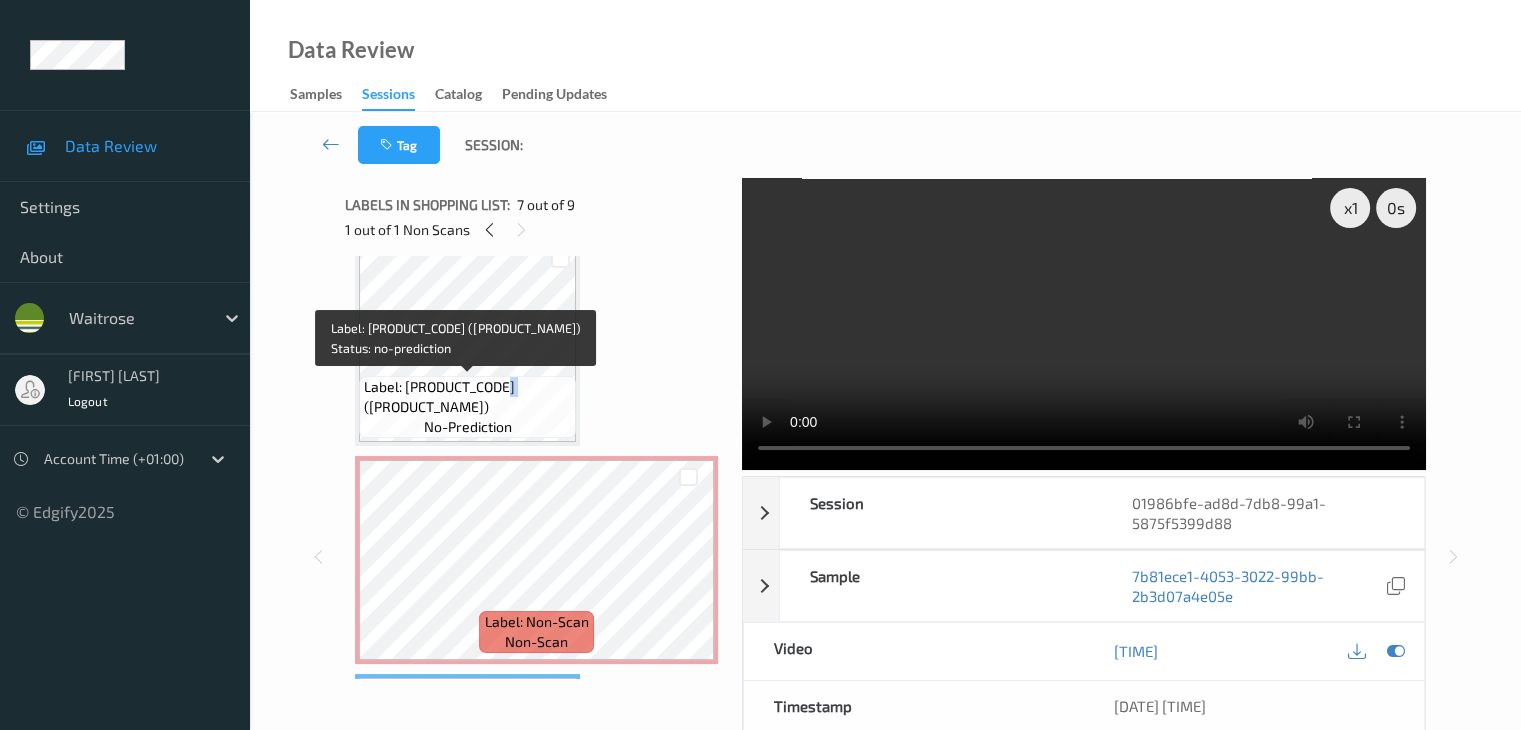 click on "Label: [NUMBER] (SML WHITE BAGUETTE)" at bounding box center (467, 397) 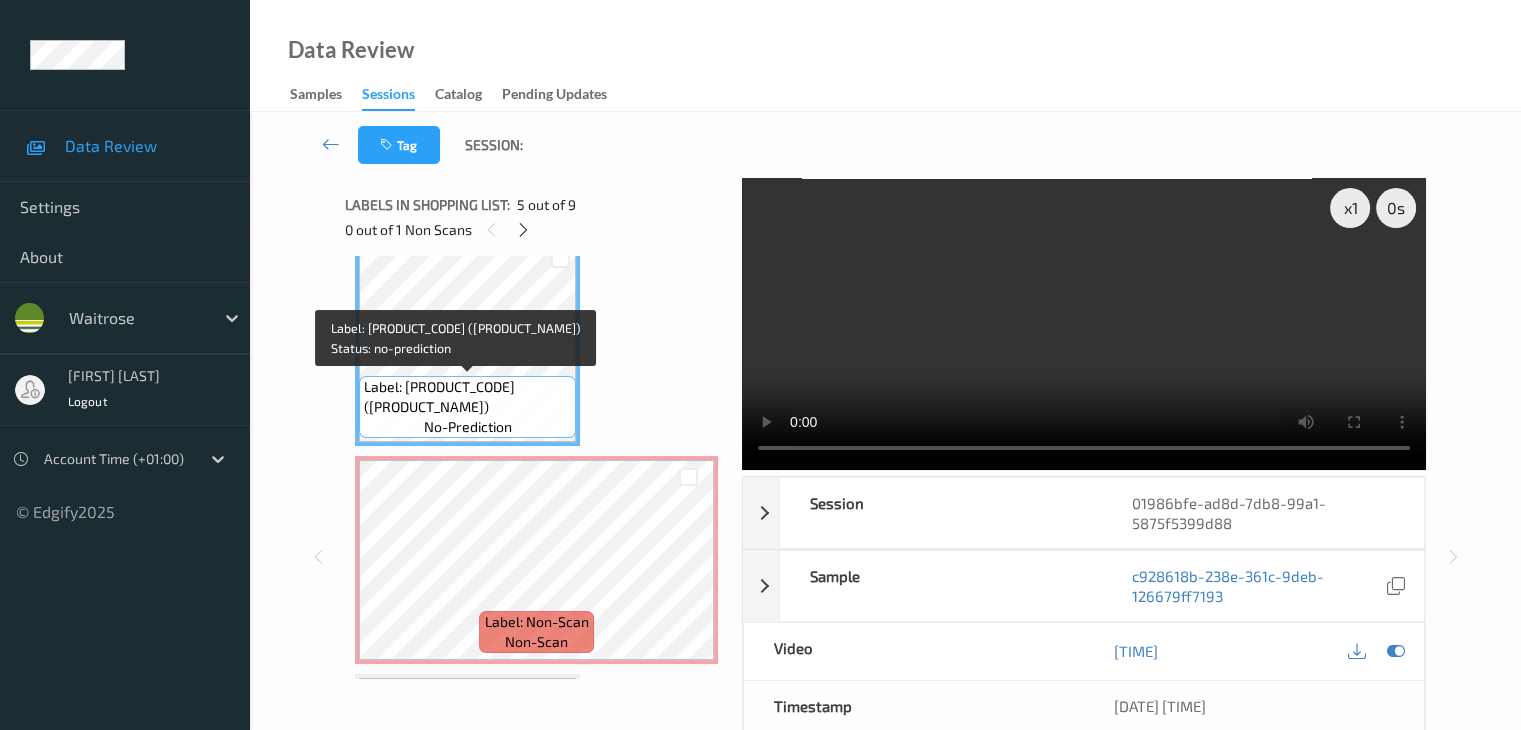 click on "Label: [NUMBER] (SML WHITE BAGUETTE)" at bounding box center [467, 397] 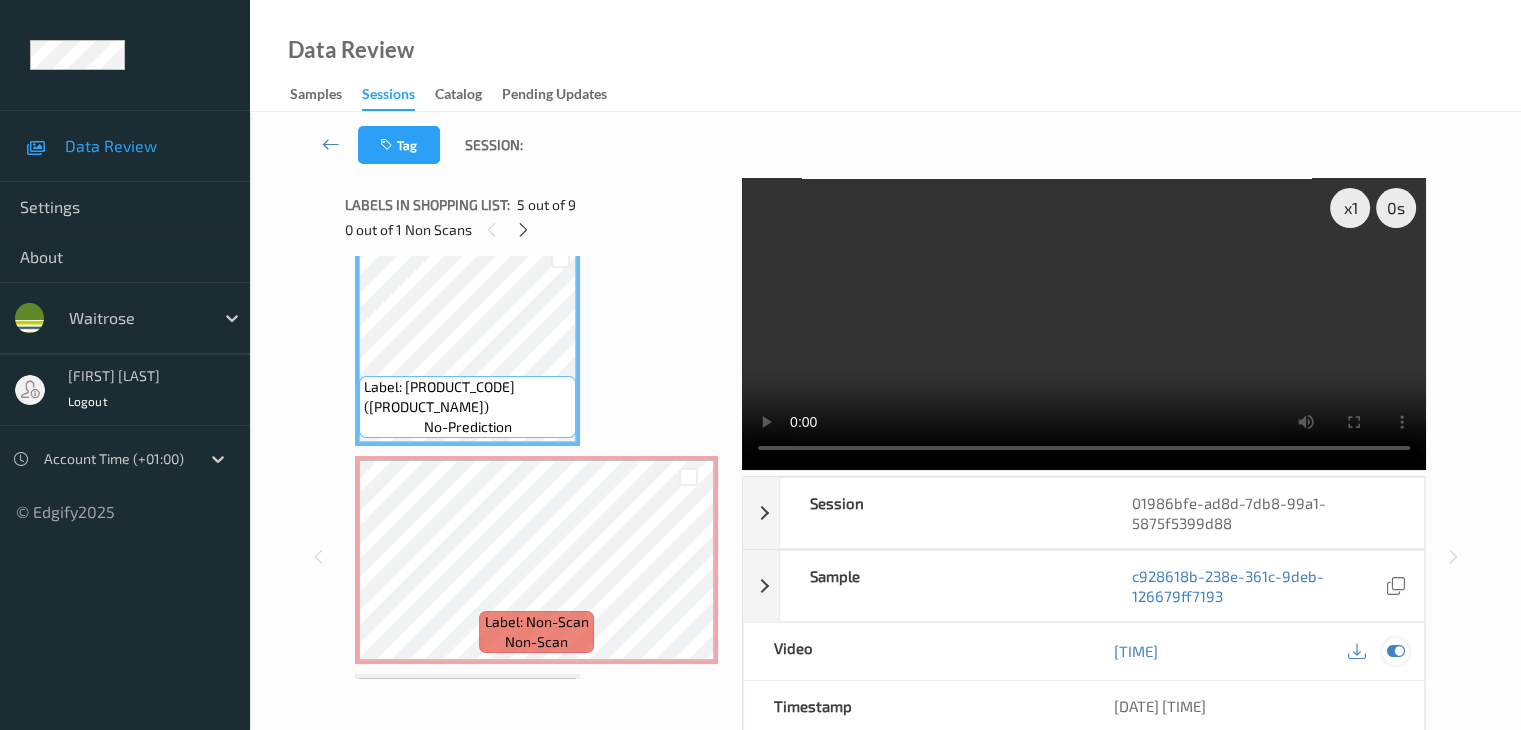 click at bounding box center (1395, 651) 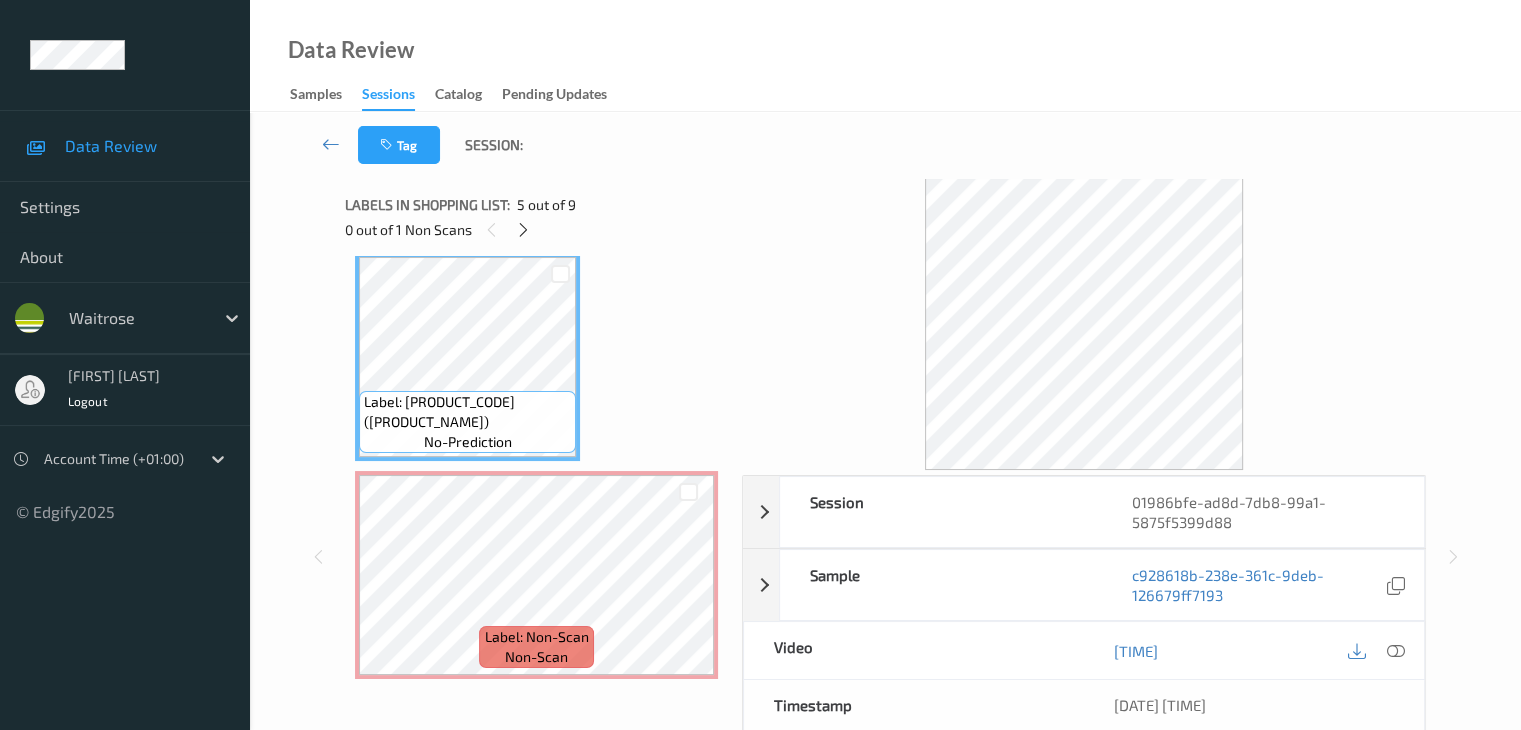 scroll, scrollTop: 1000, scrollLeft: 0, axis: vertical 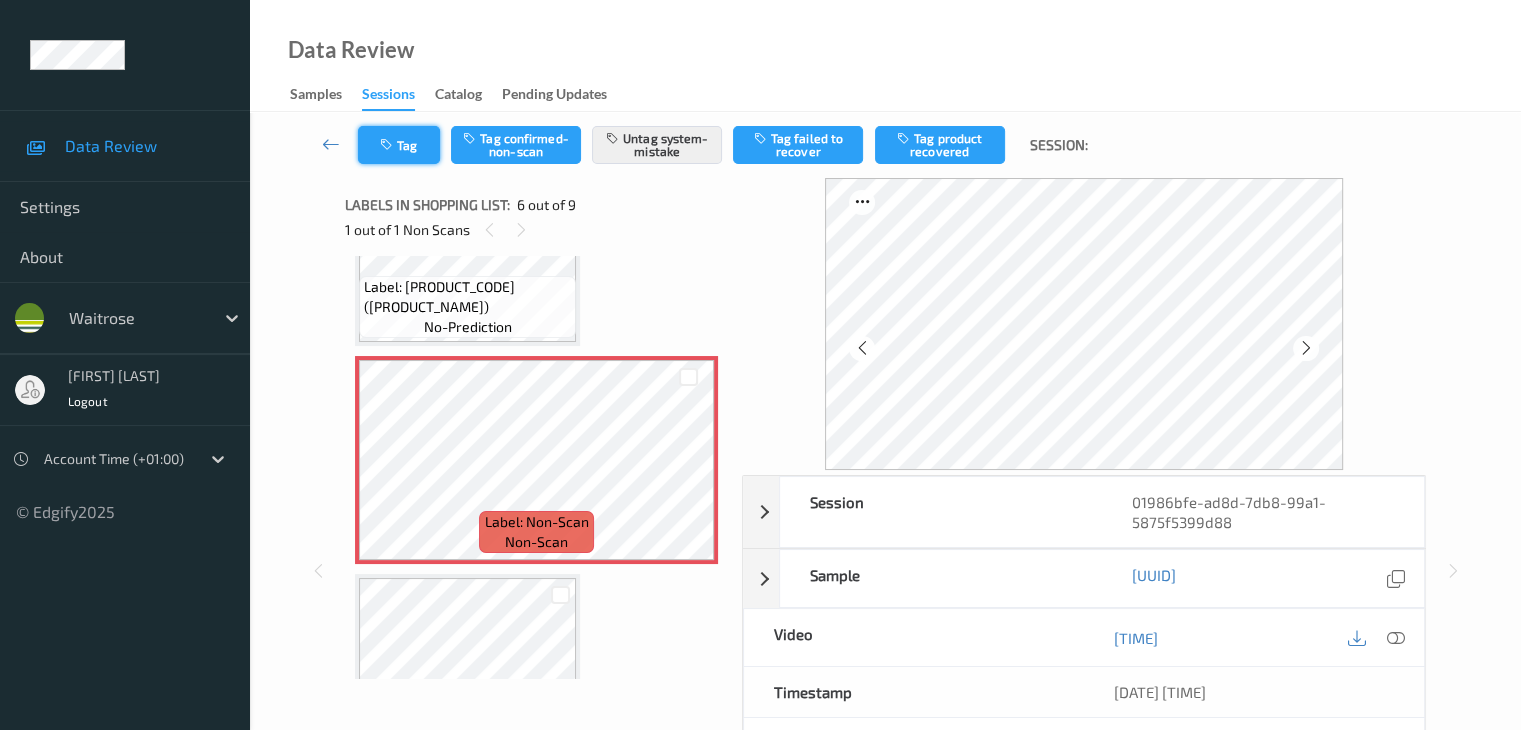 click on "Tag" at bounding box center [399, 145] 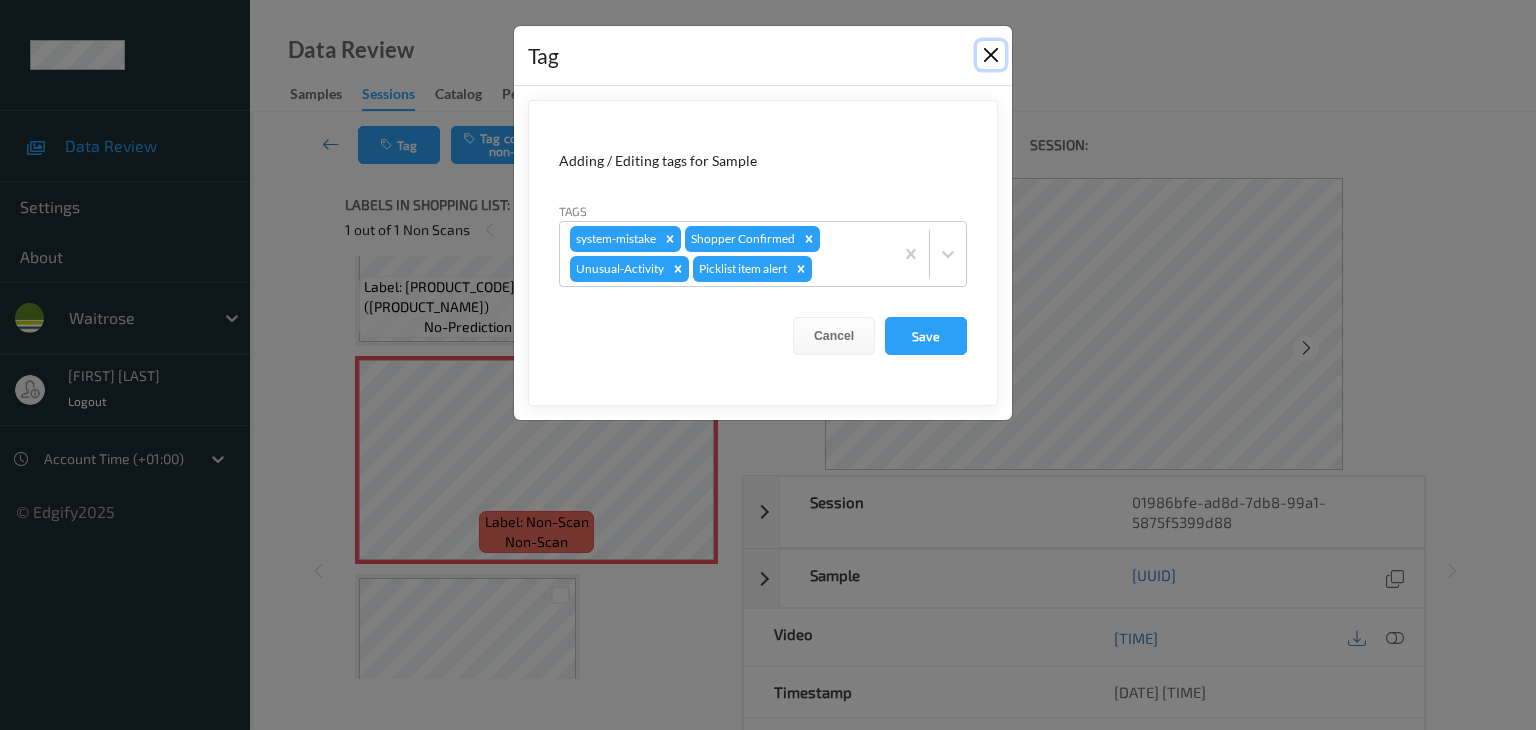 click at bounding box center [991, 55] 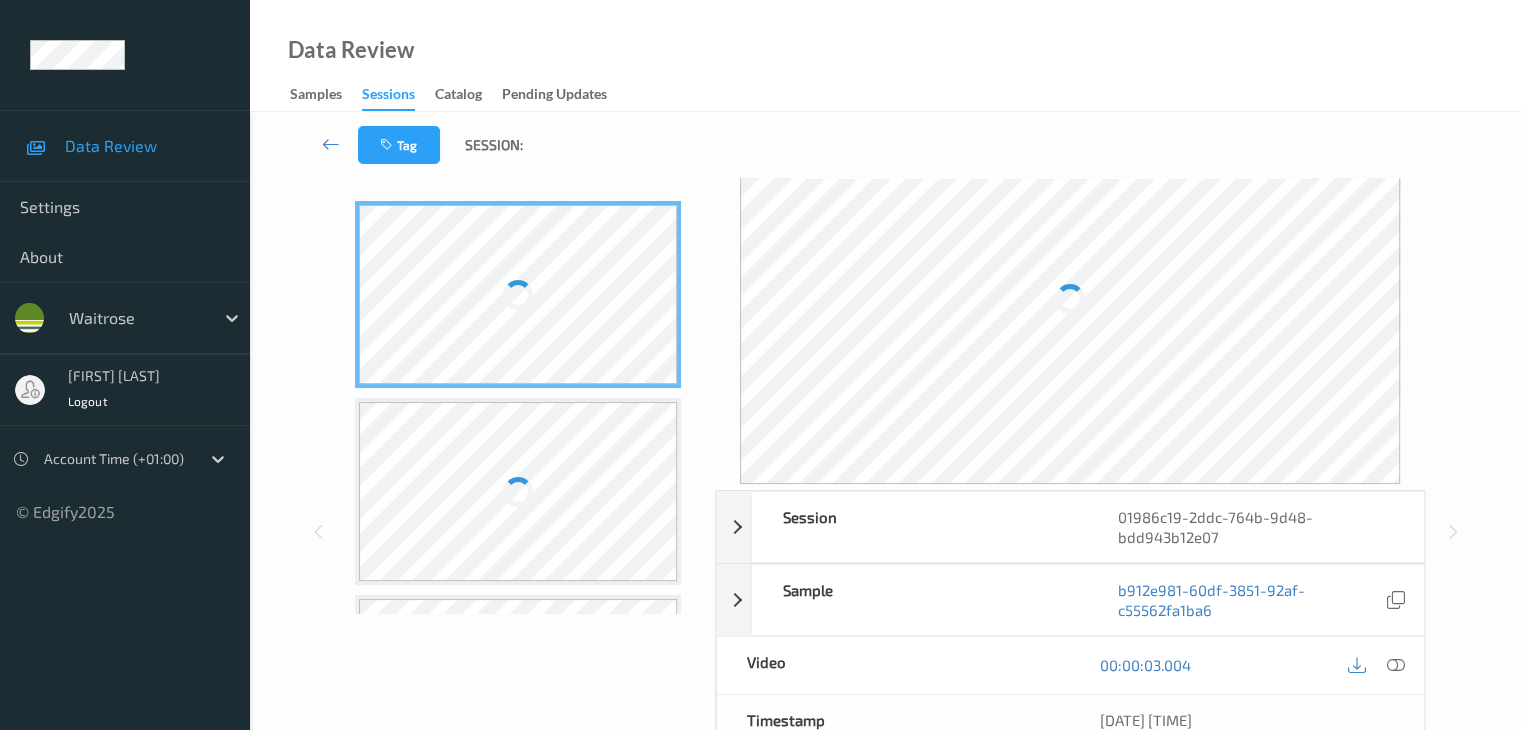 scroll, scrollTop: 100, scrollLeft: 0, axis: vertical 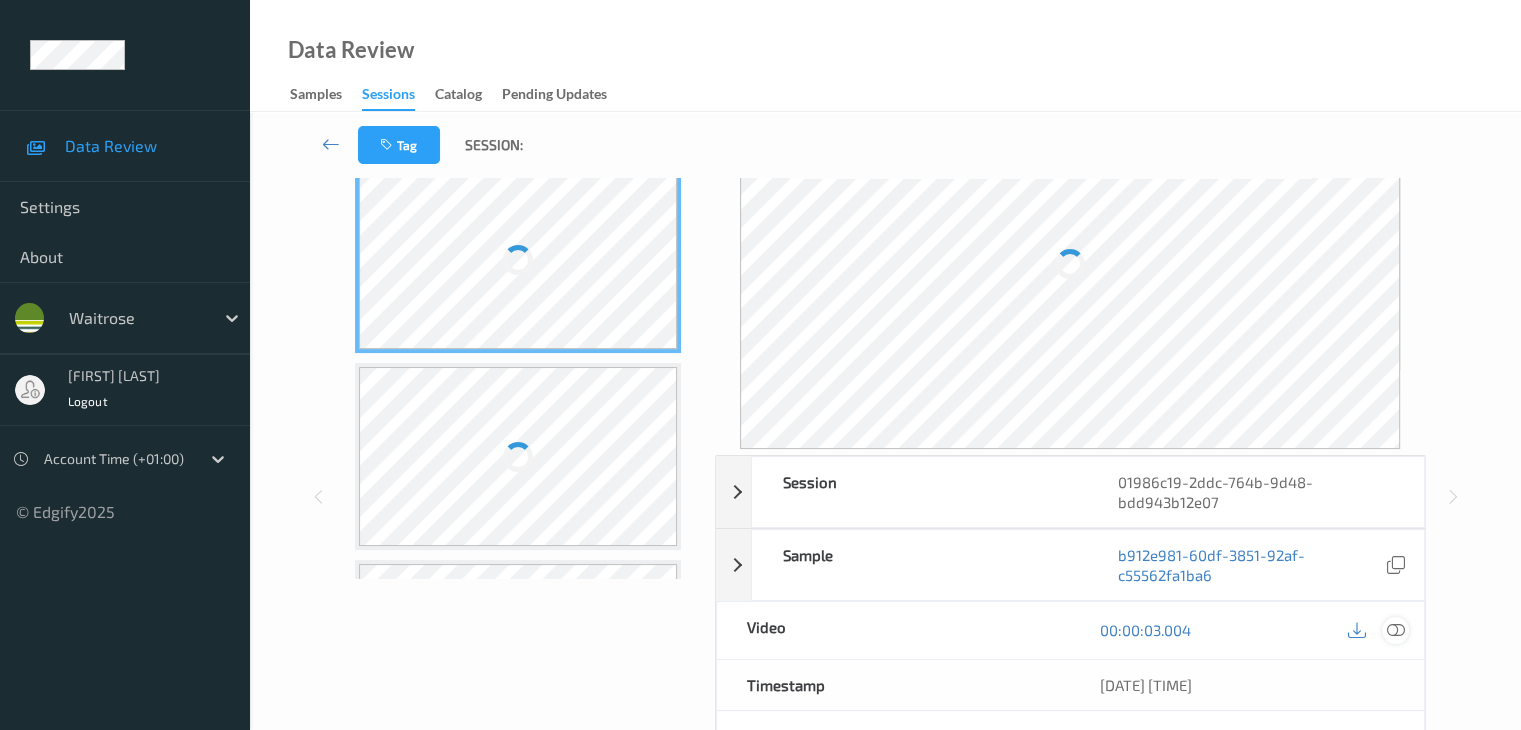 click at bounding box center [1395, 630] 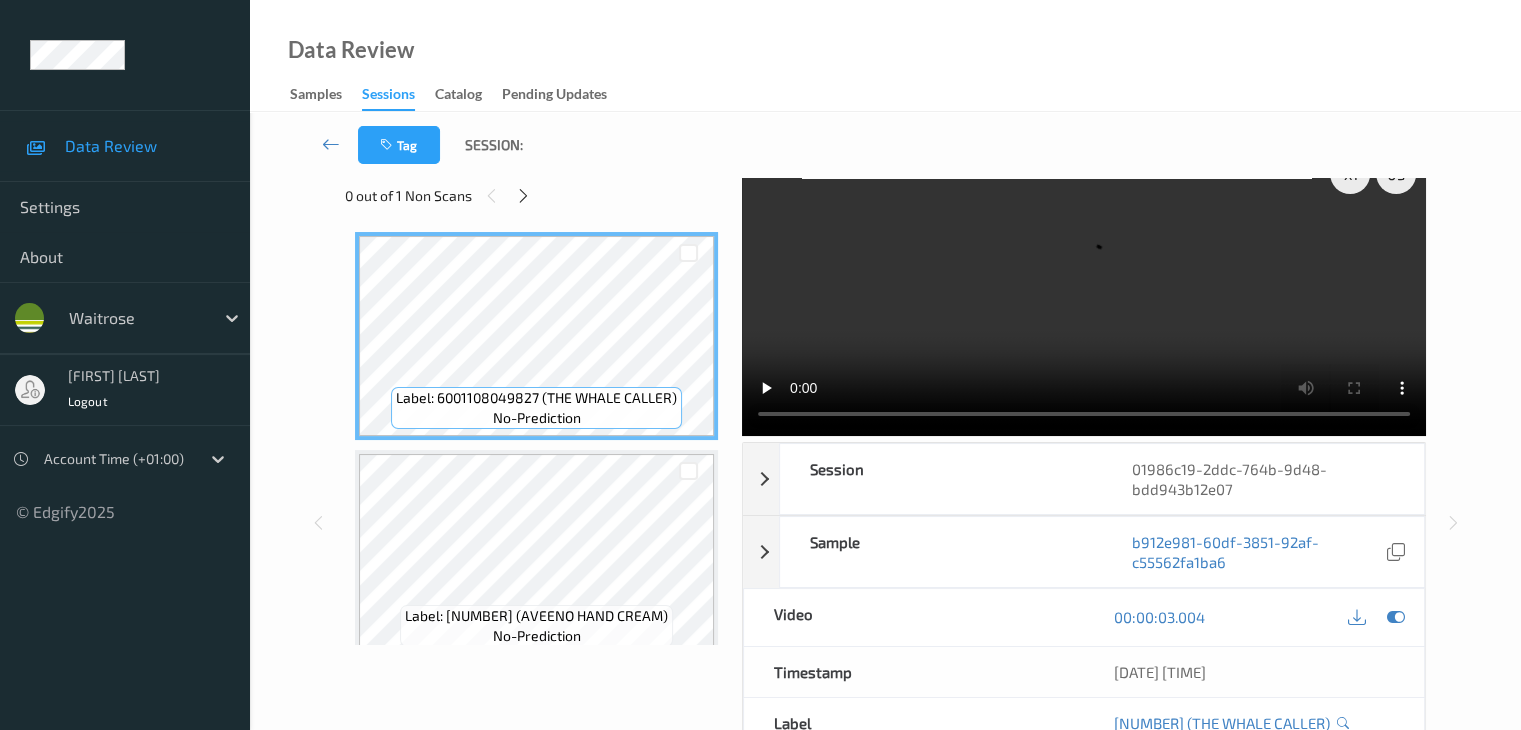 scroll, scrollTop: 0, scrollLeft: 0, axis: both 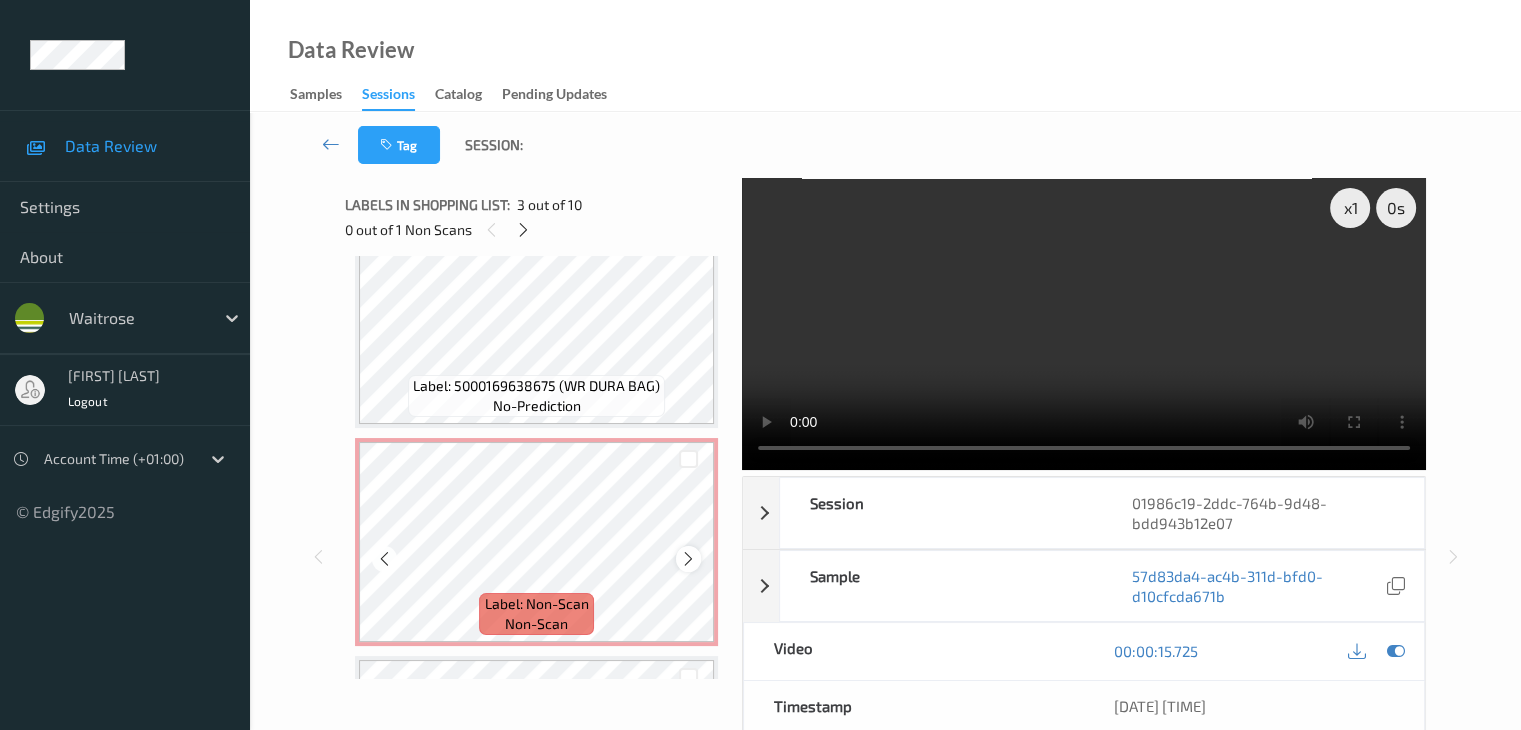 click at bounding box center [688, 559] 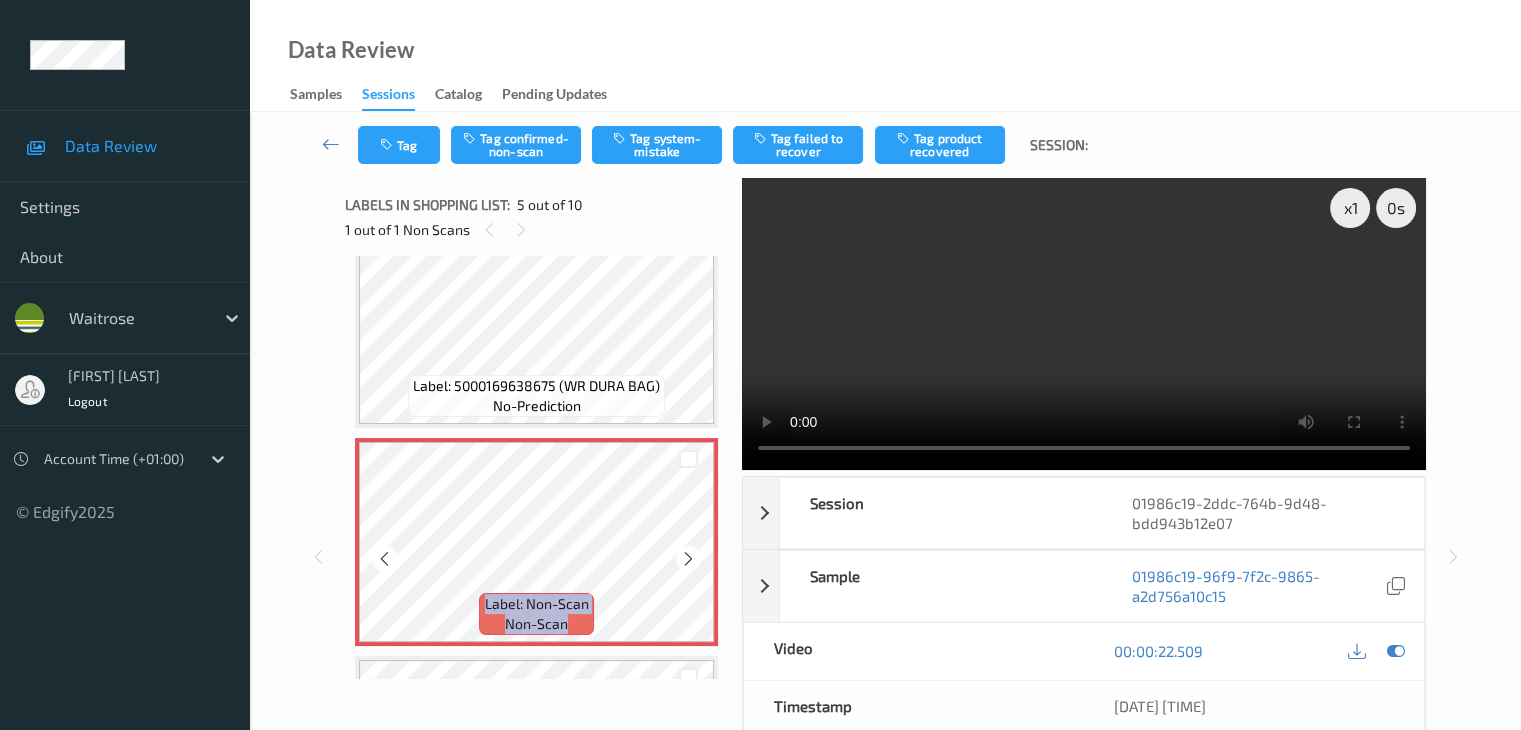 click at bounding box center (688, 559) 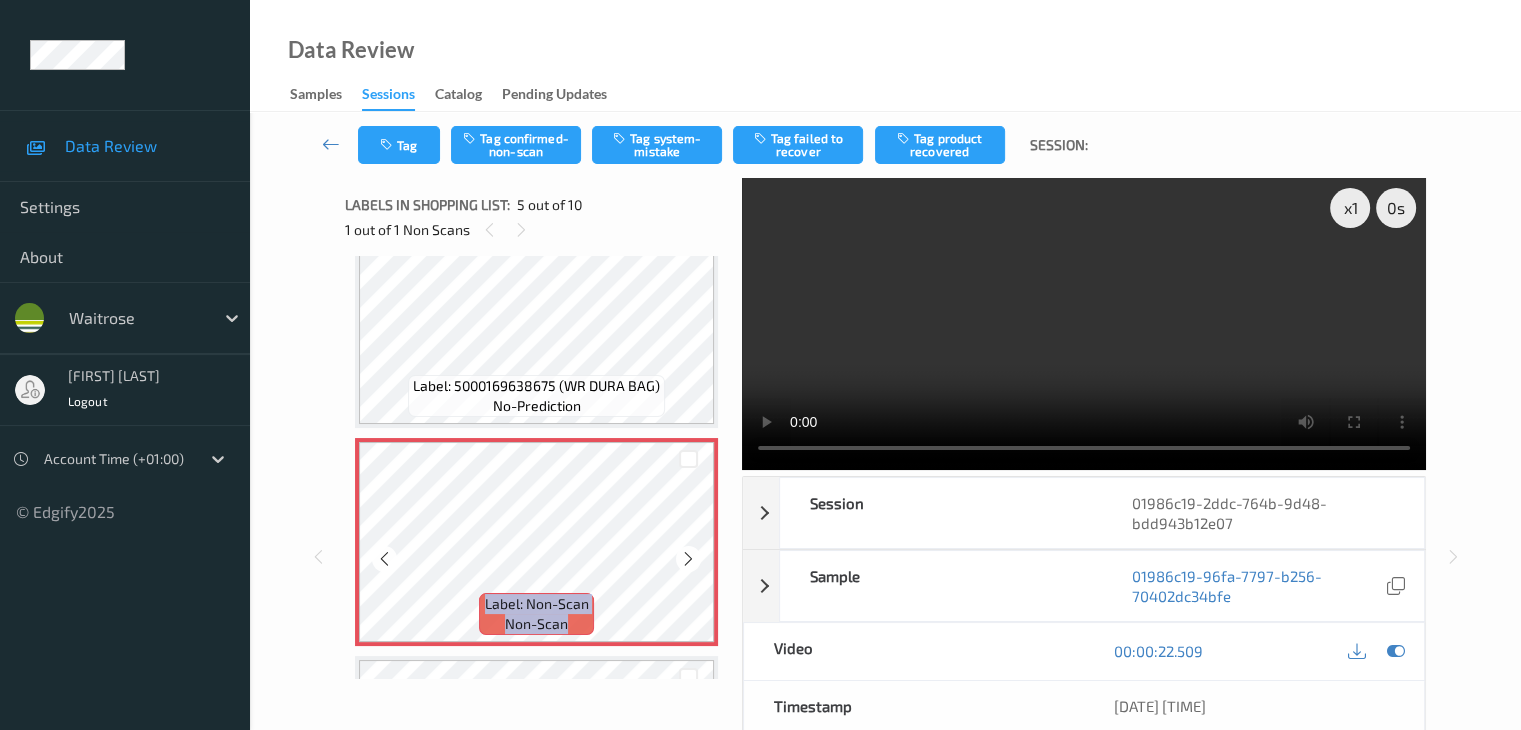 click at bounding box center [688, 559] 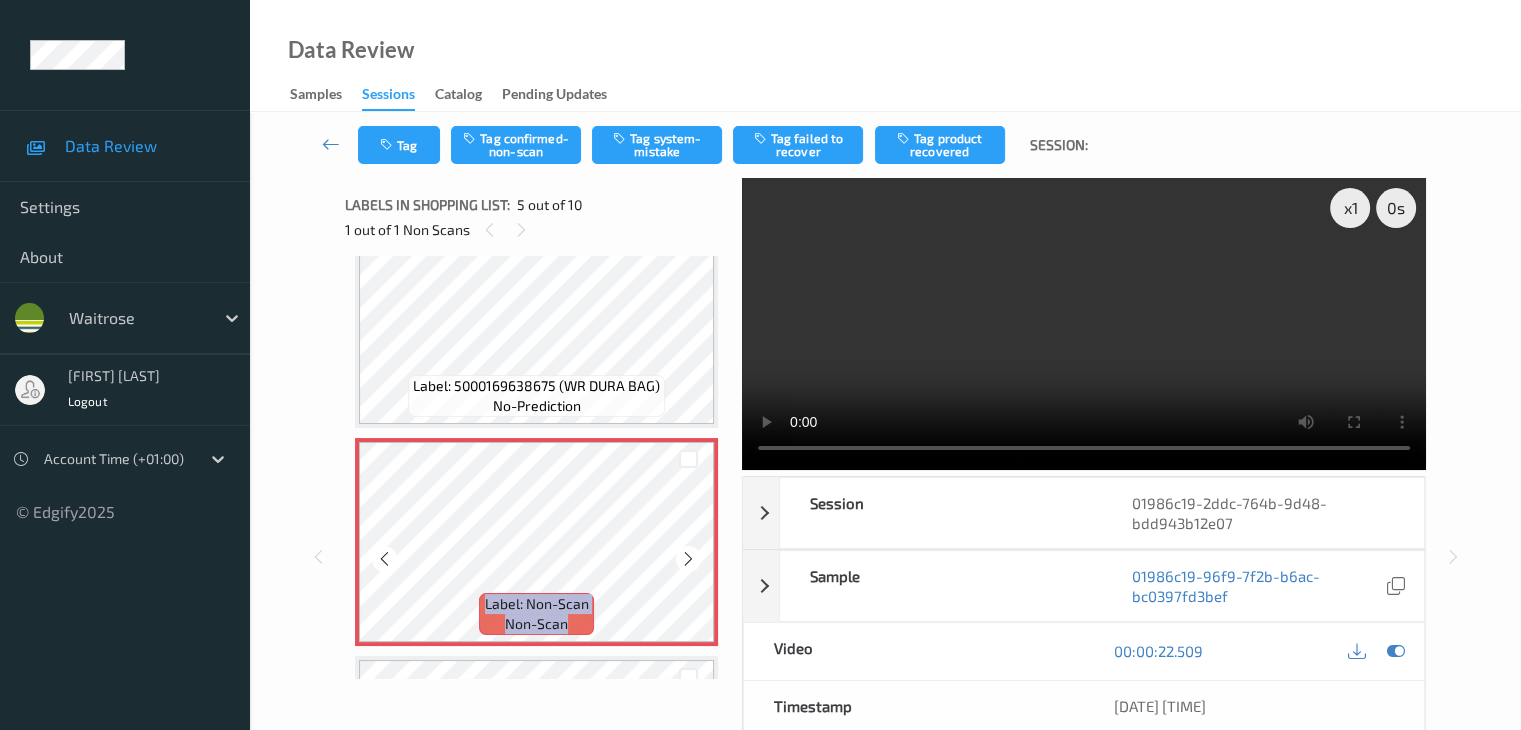 click at bounding box center [688, 559] 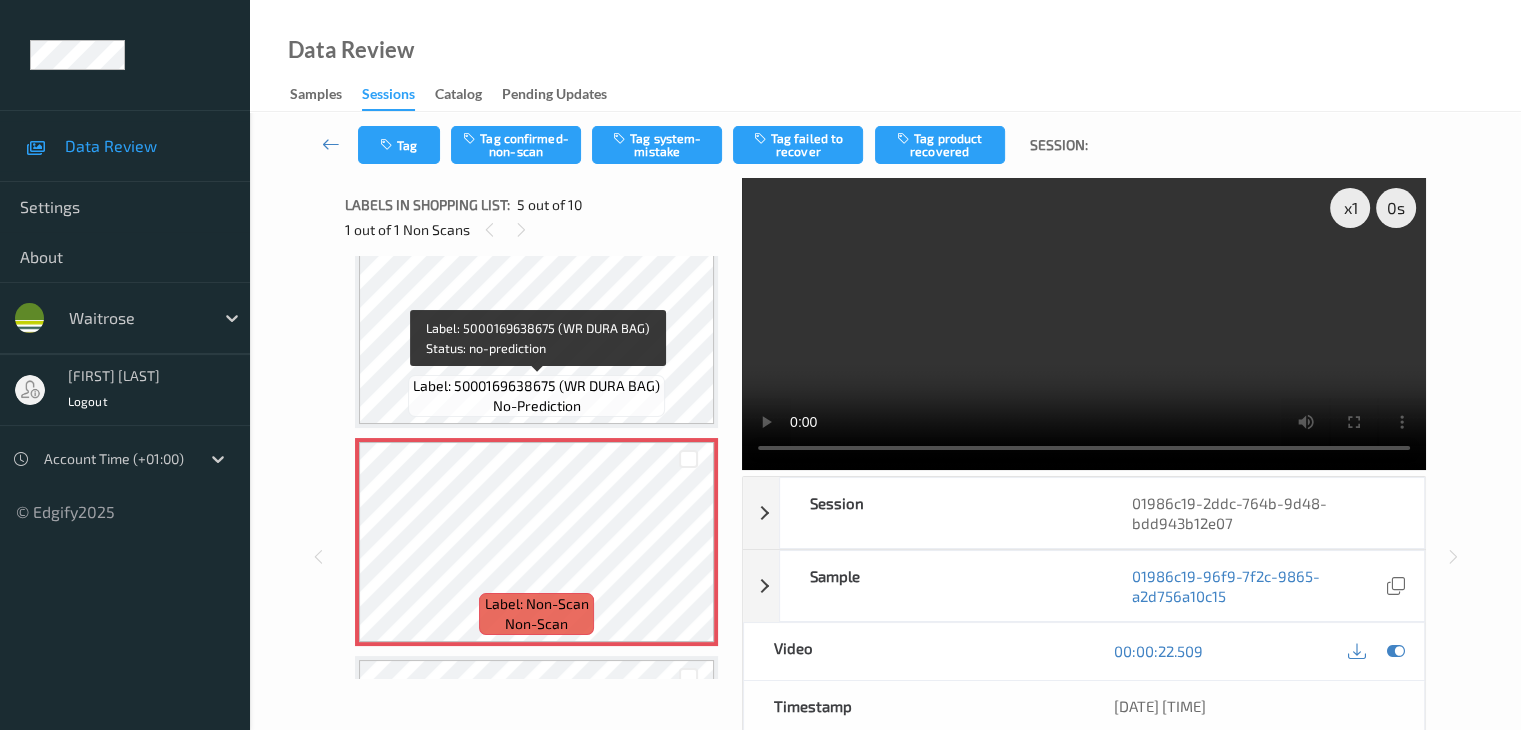 click on "Label: 5000169638675 (WR DURA BAG)" at bounding box center [536, 386] 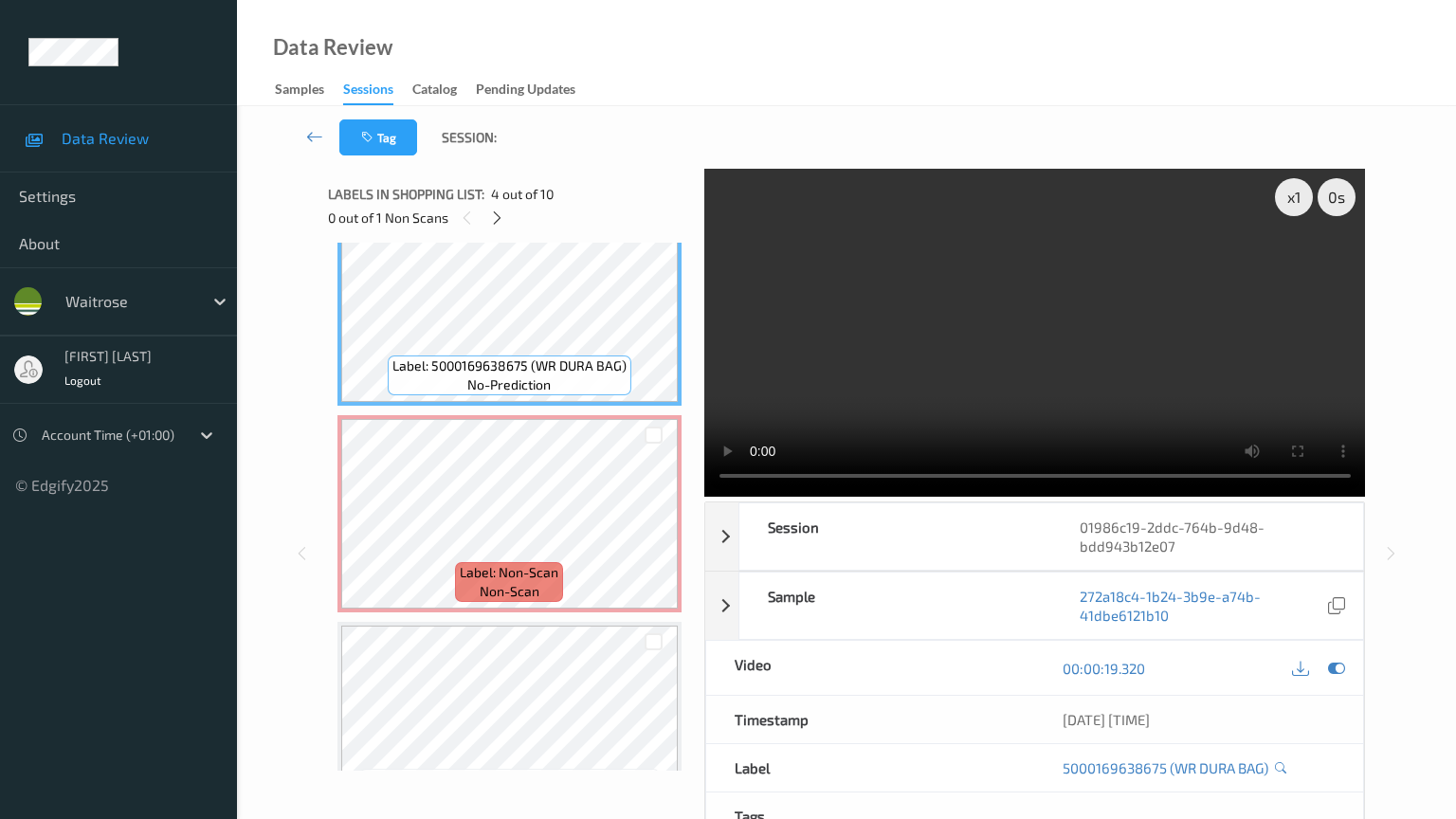 type 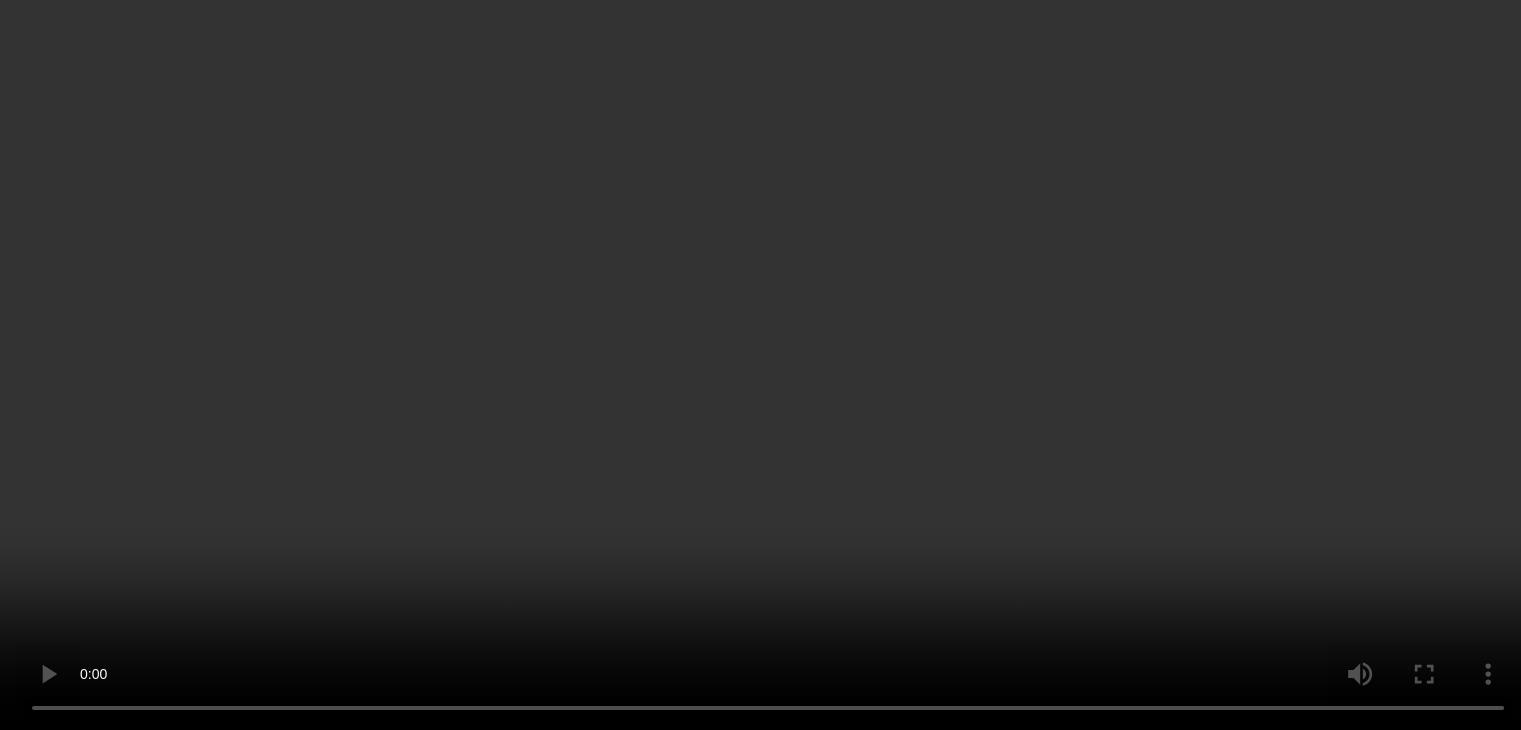 scroll, scrollTop: 900, scrollLeft: 0, axis: vertical 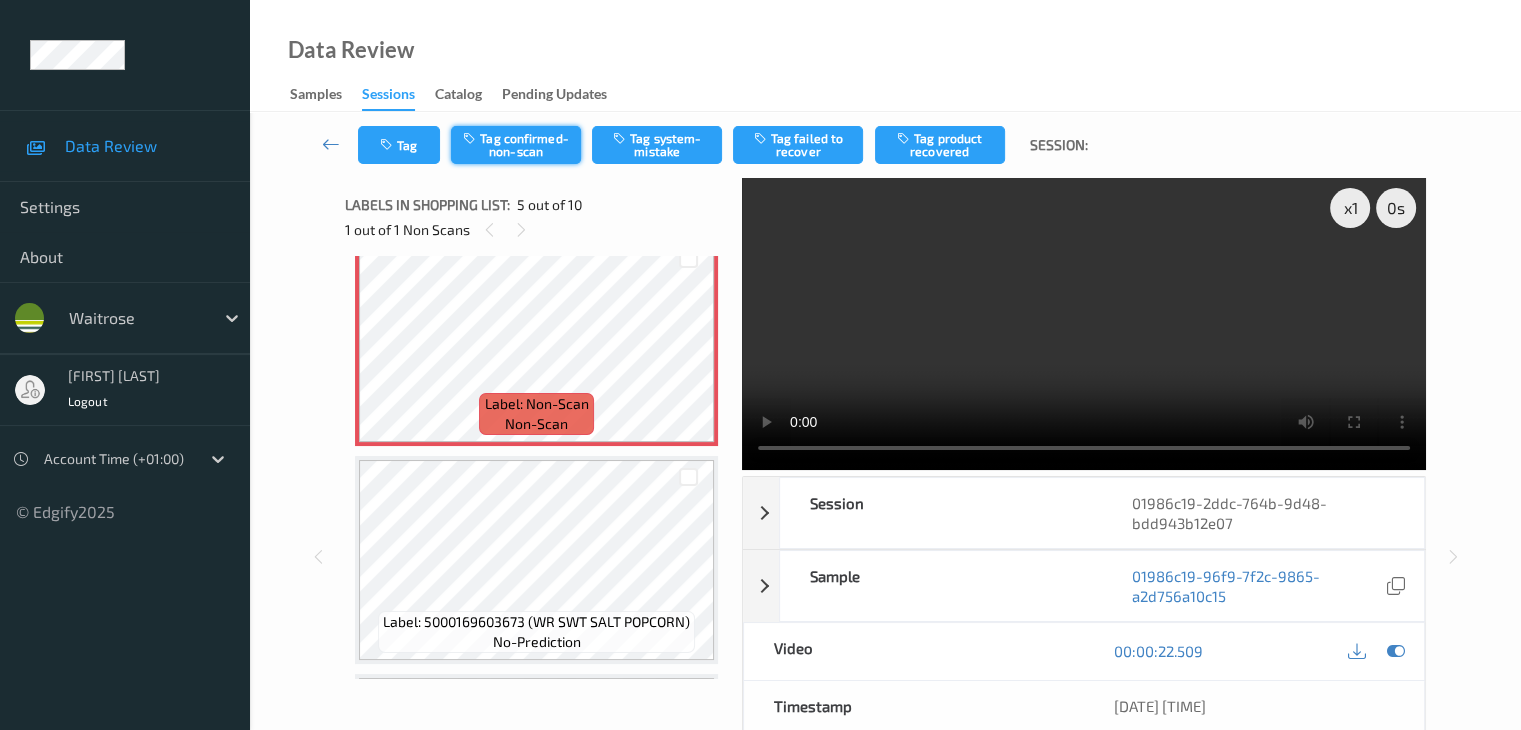 drag, startPoint x: 533, startPoint y: 155, endPoint x: 640, endPoint y: 161, distance: 107.16809 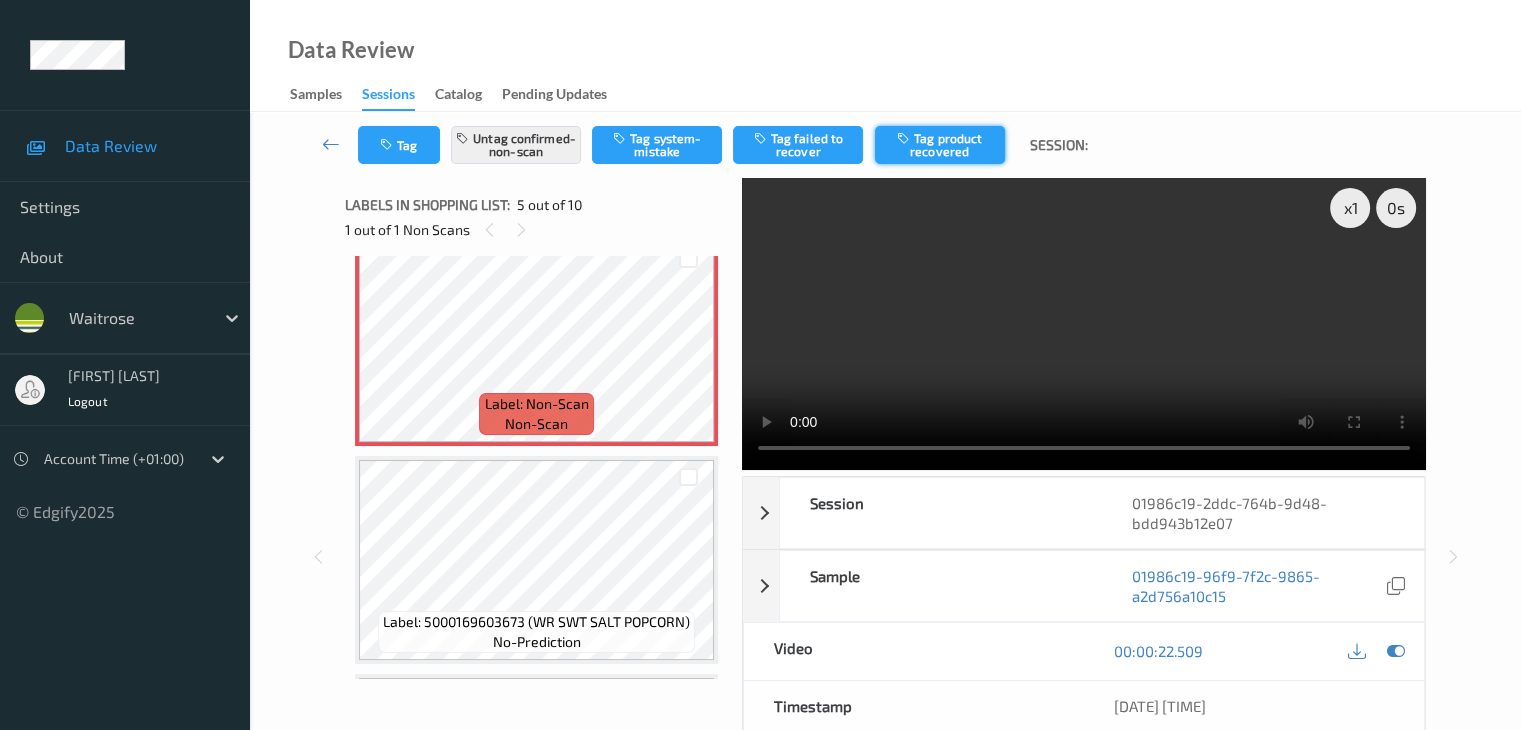click on "Tag   product recovered" at bounding box center [940, 145] 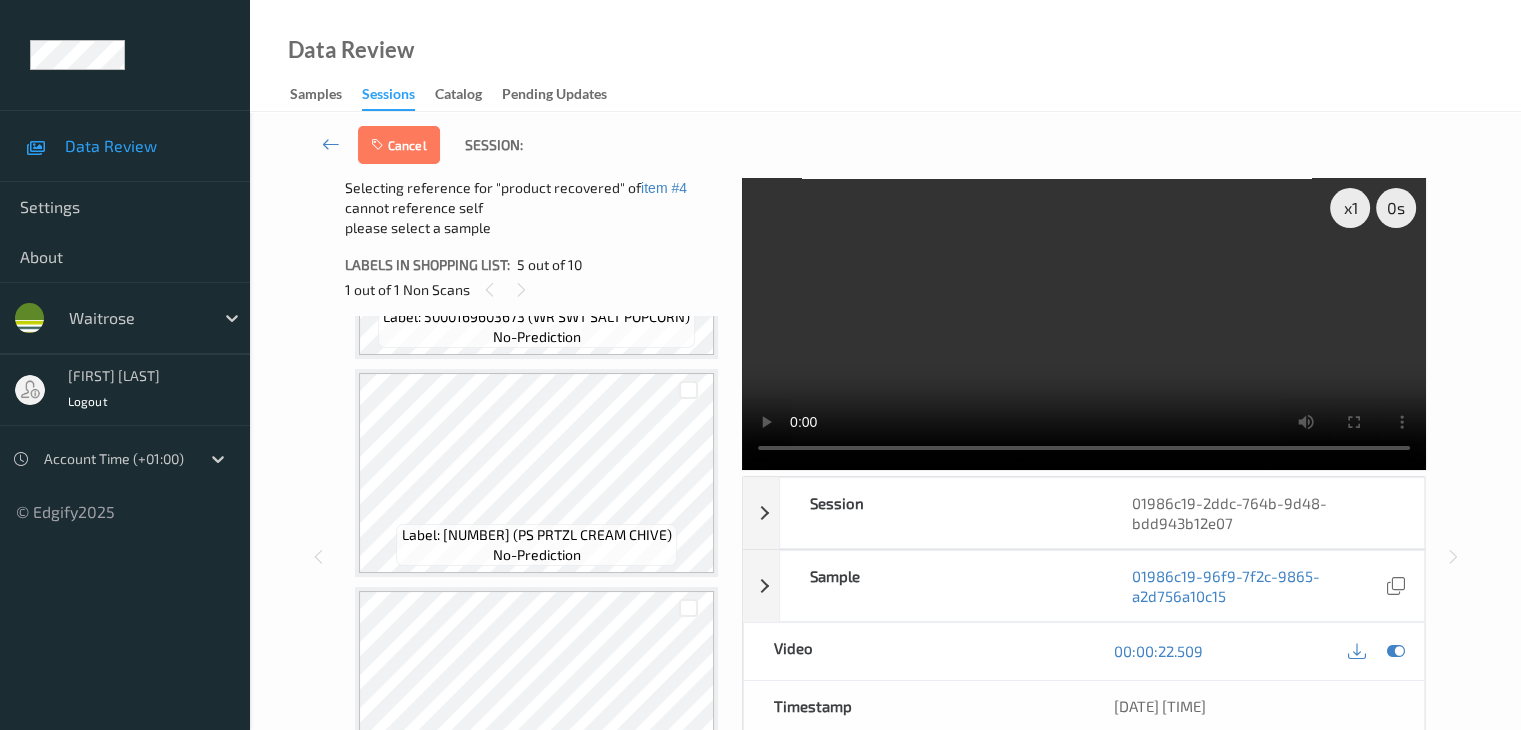 scroll, scrollTop: 1300, scrollLeft: 0, axis: vertical 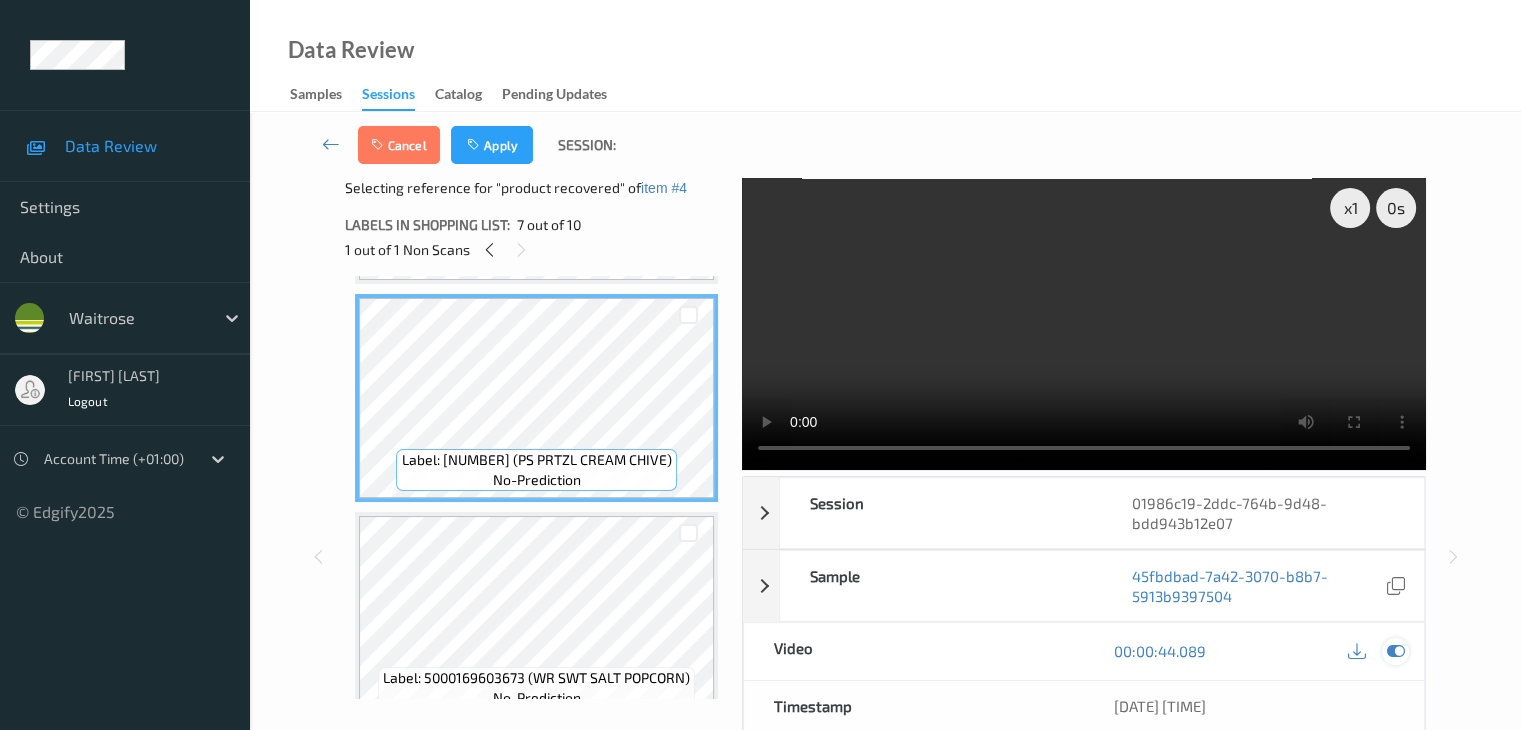 click at bounding box center [1395, 651] 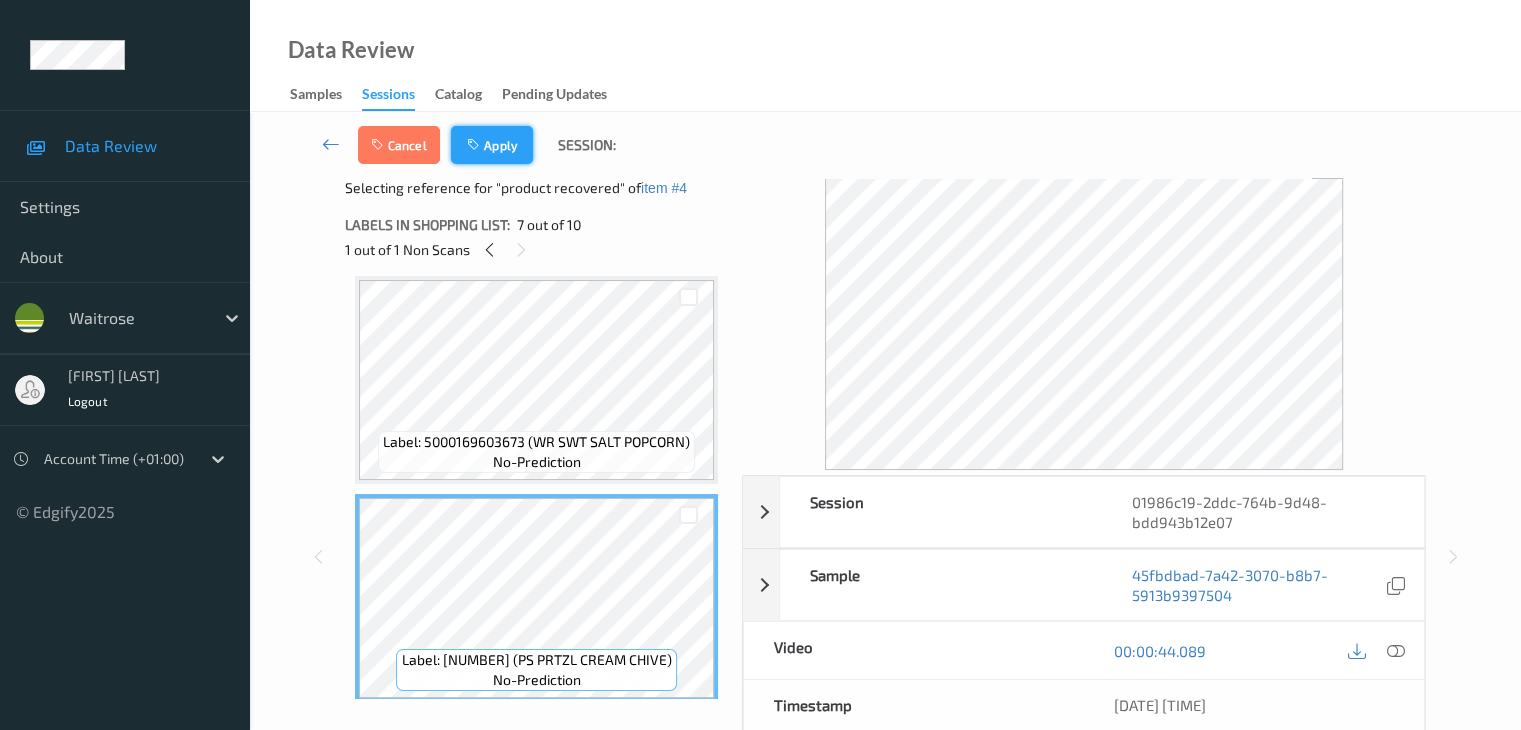 click on "Apply" at bounding box center [492, 145] 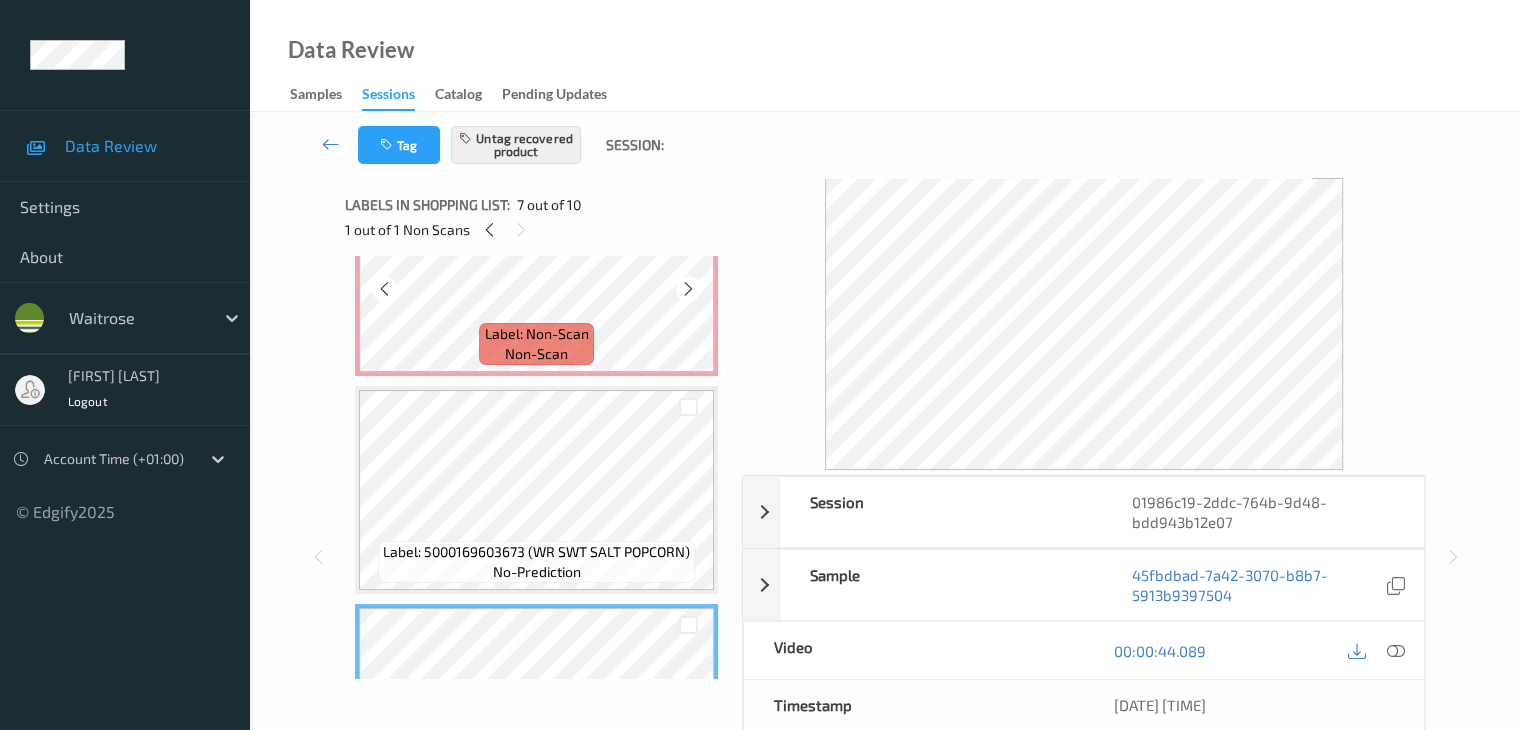 scroll, scrollTop: 964, scrollLeft: 0, axis: vertical 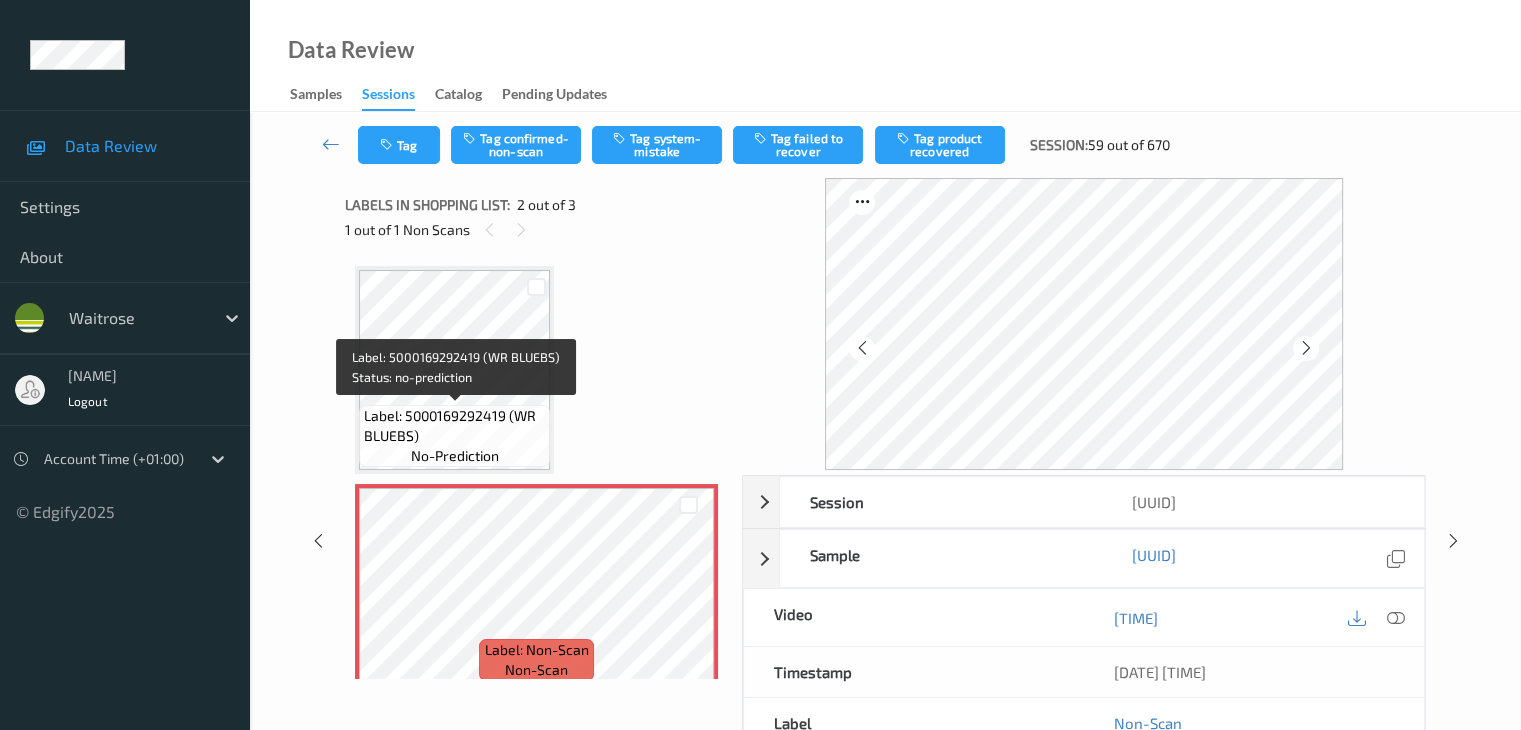 click on "Label: 5000169292419 (WR BLUEBS)" at bounding box center [454, 426] 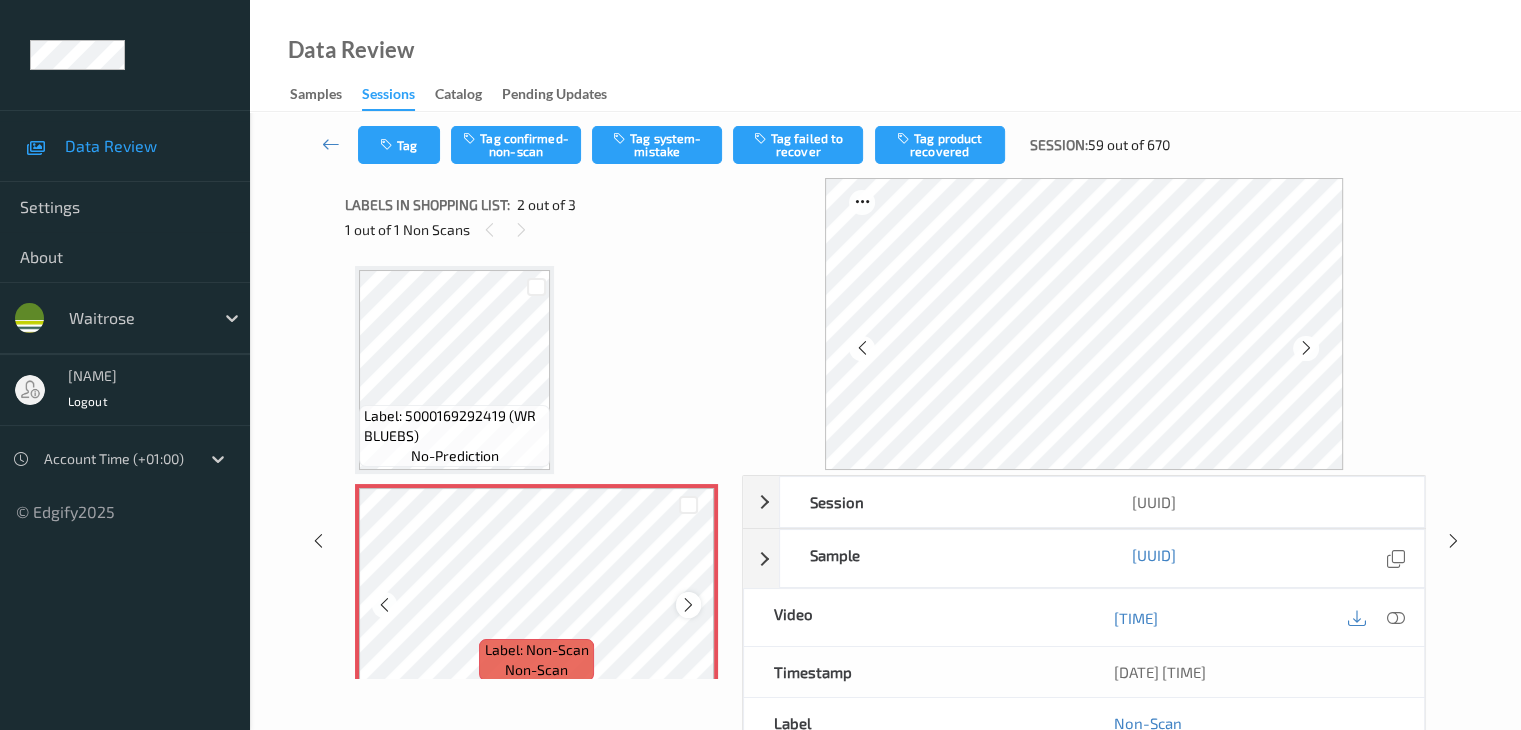 click at bounding box center [688, 605] 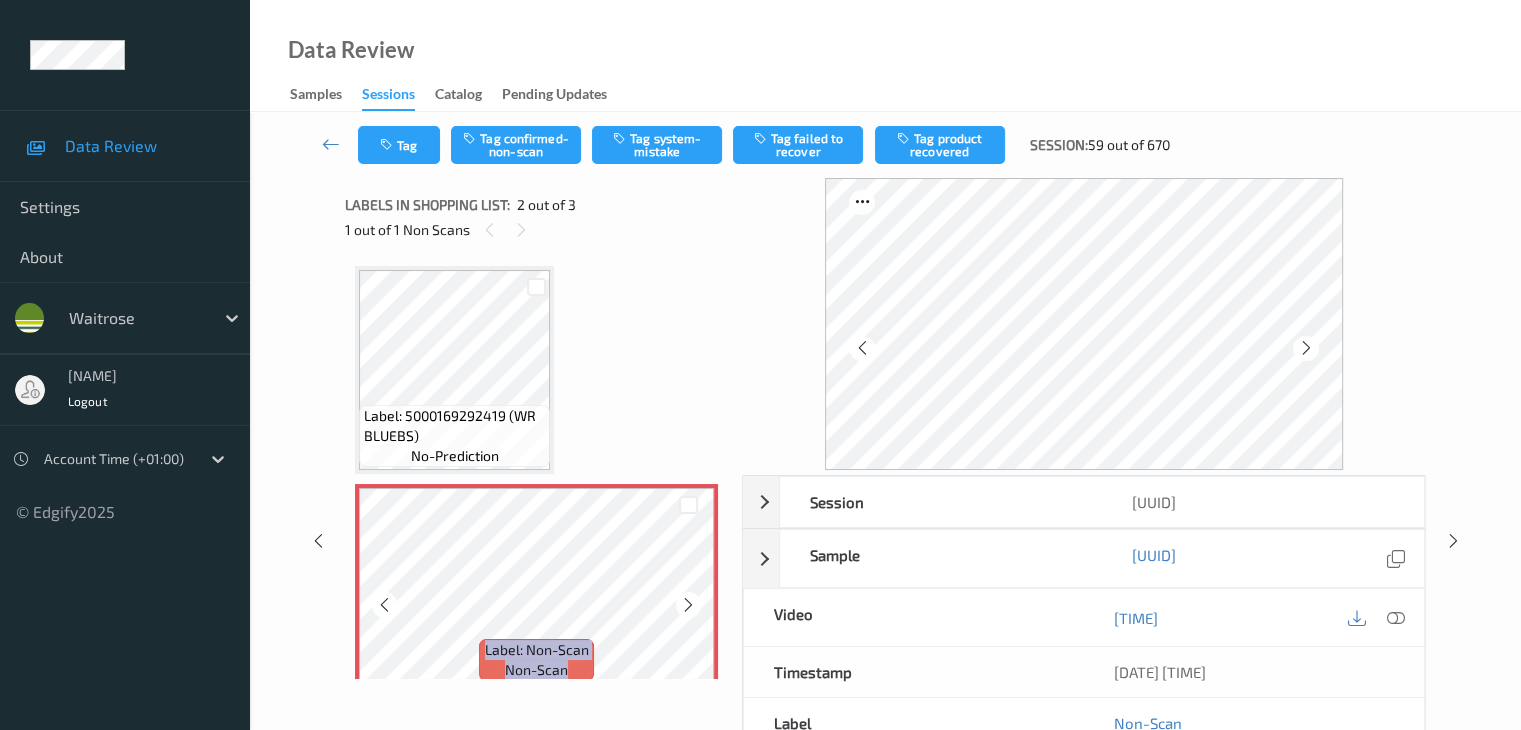 click at bounding box center (688, 605) 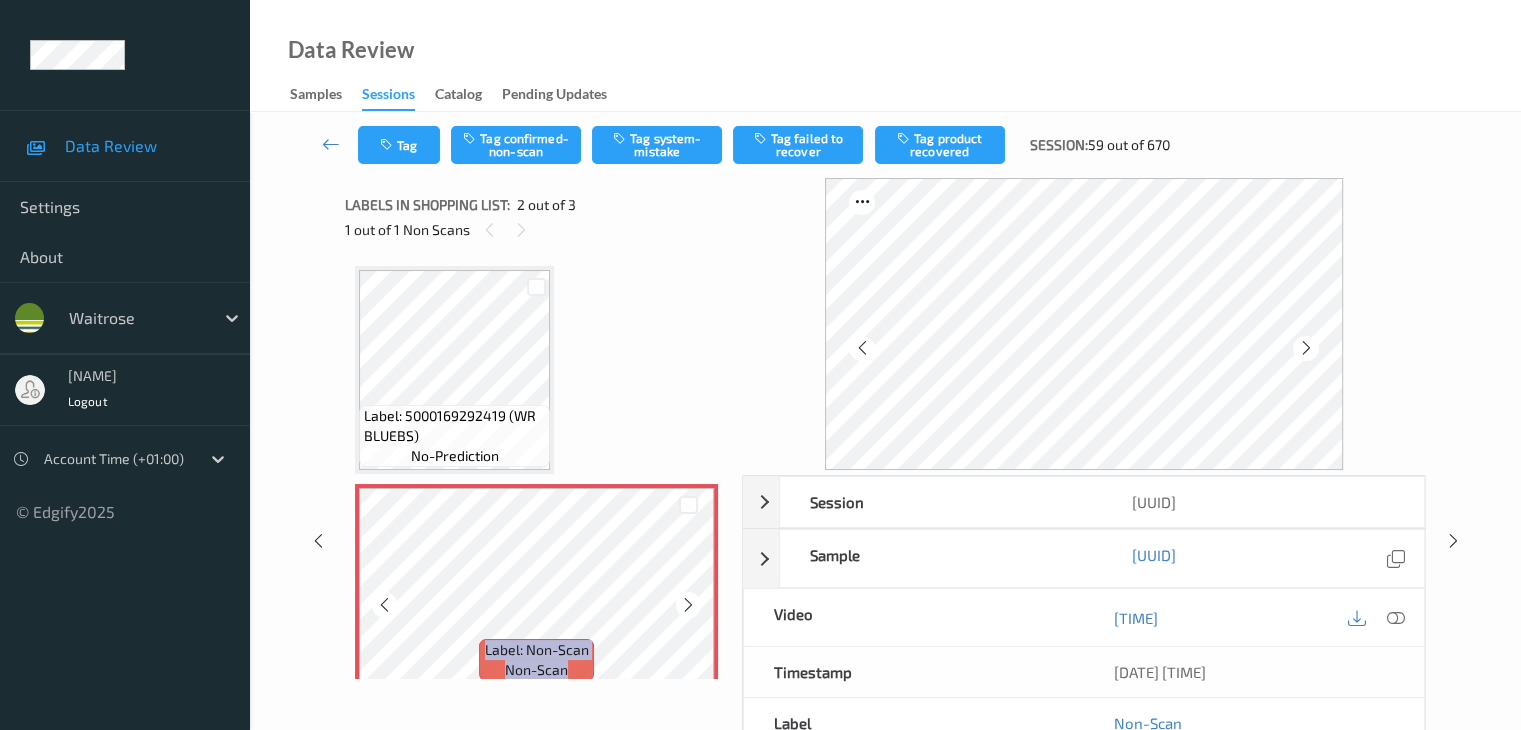 click at bounding box center [688, 605] 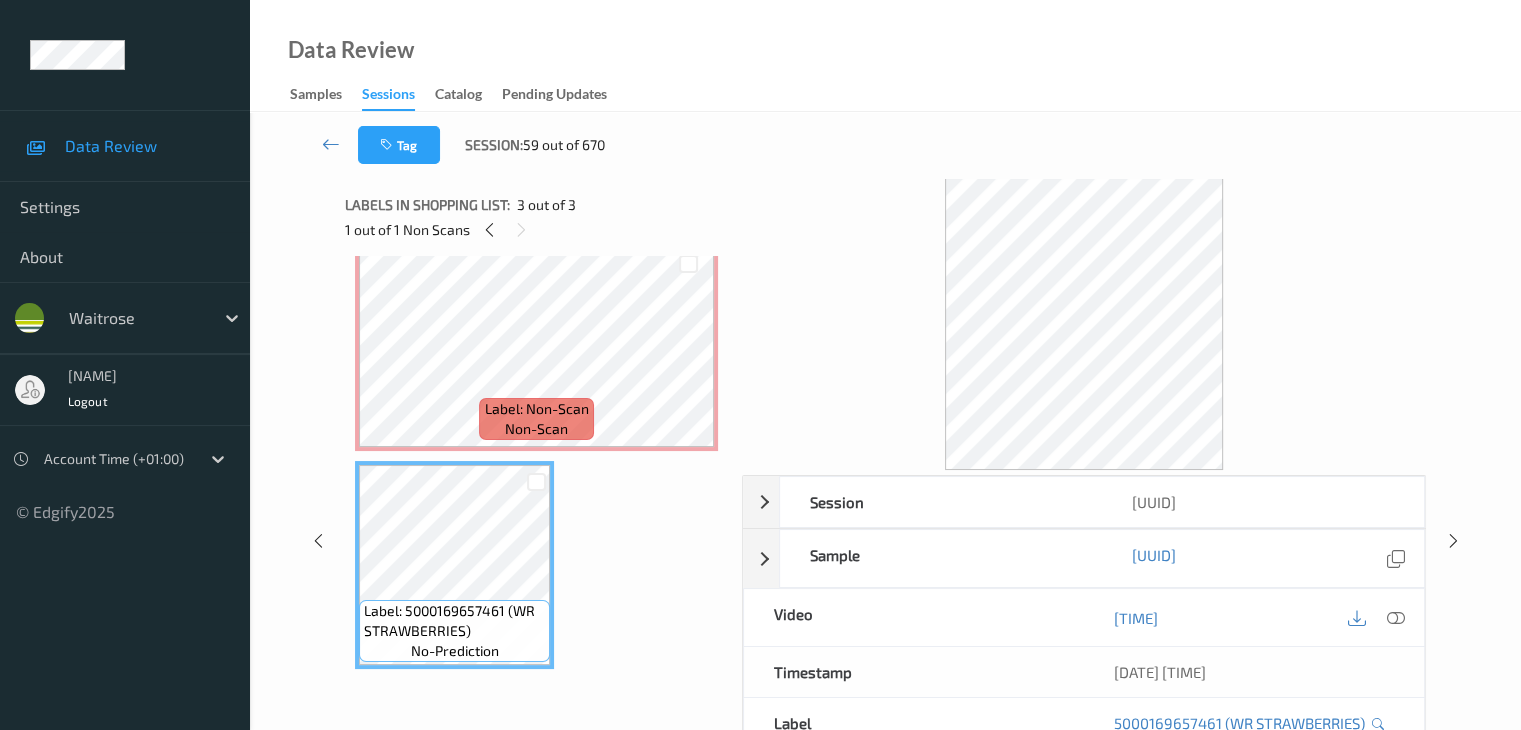 scroll, scrollTop: 141, scrollLeft: 0, axis: vertical 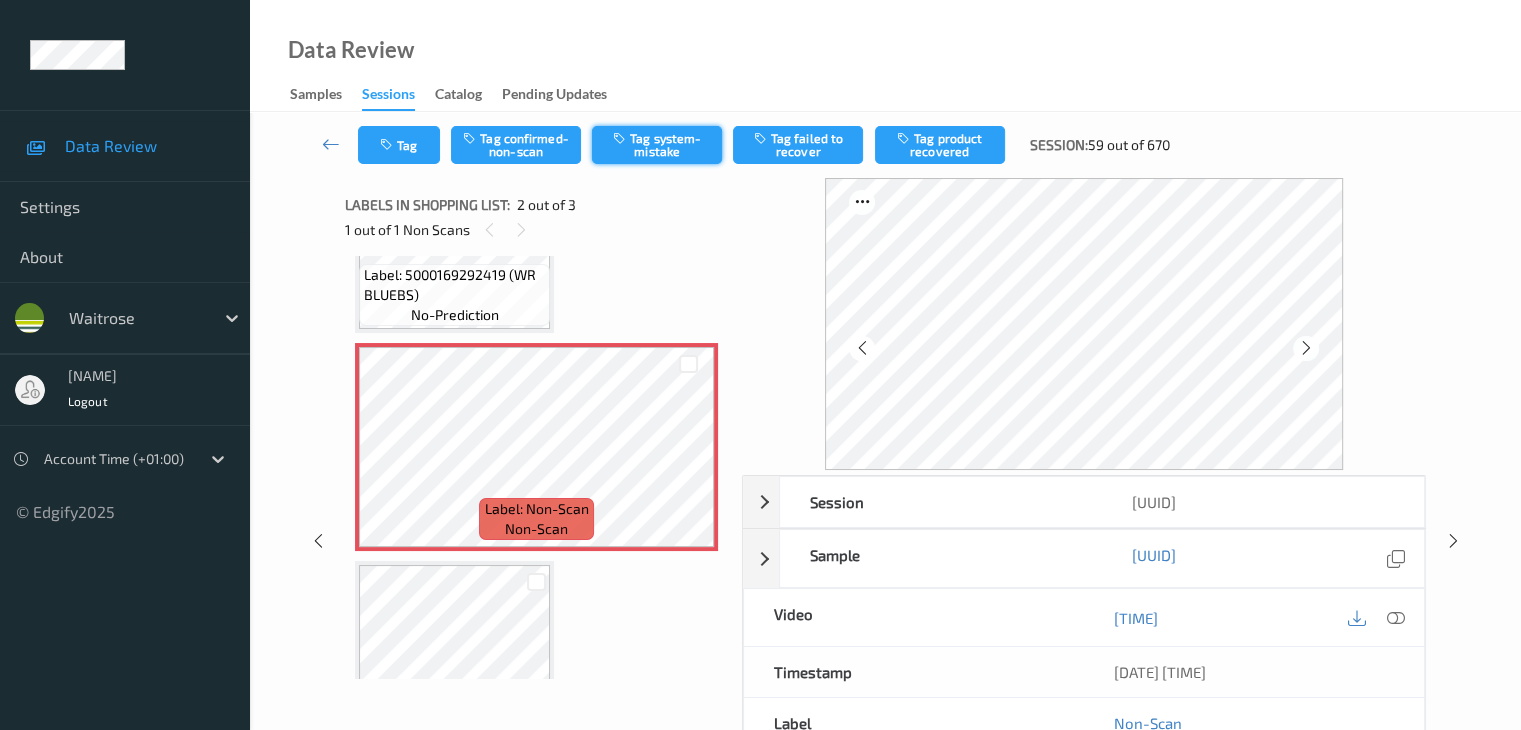 click on "Tag   system-mistake" at bounding box center [657, 145] 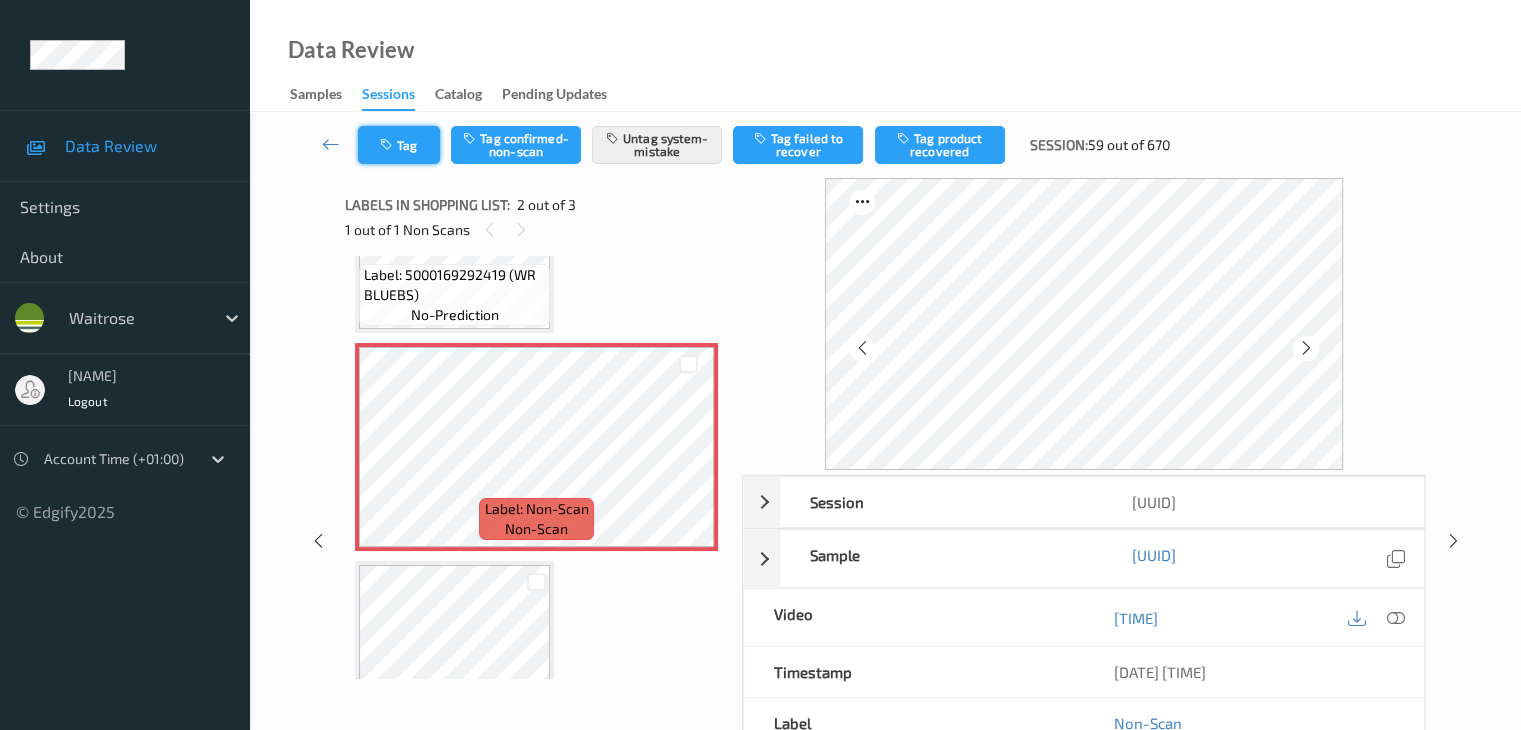 click on "Tag" at bounding box center (399, 145) 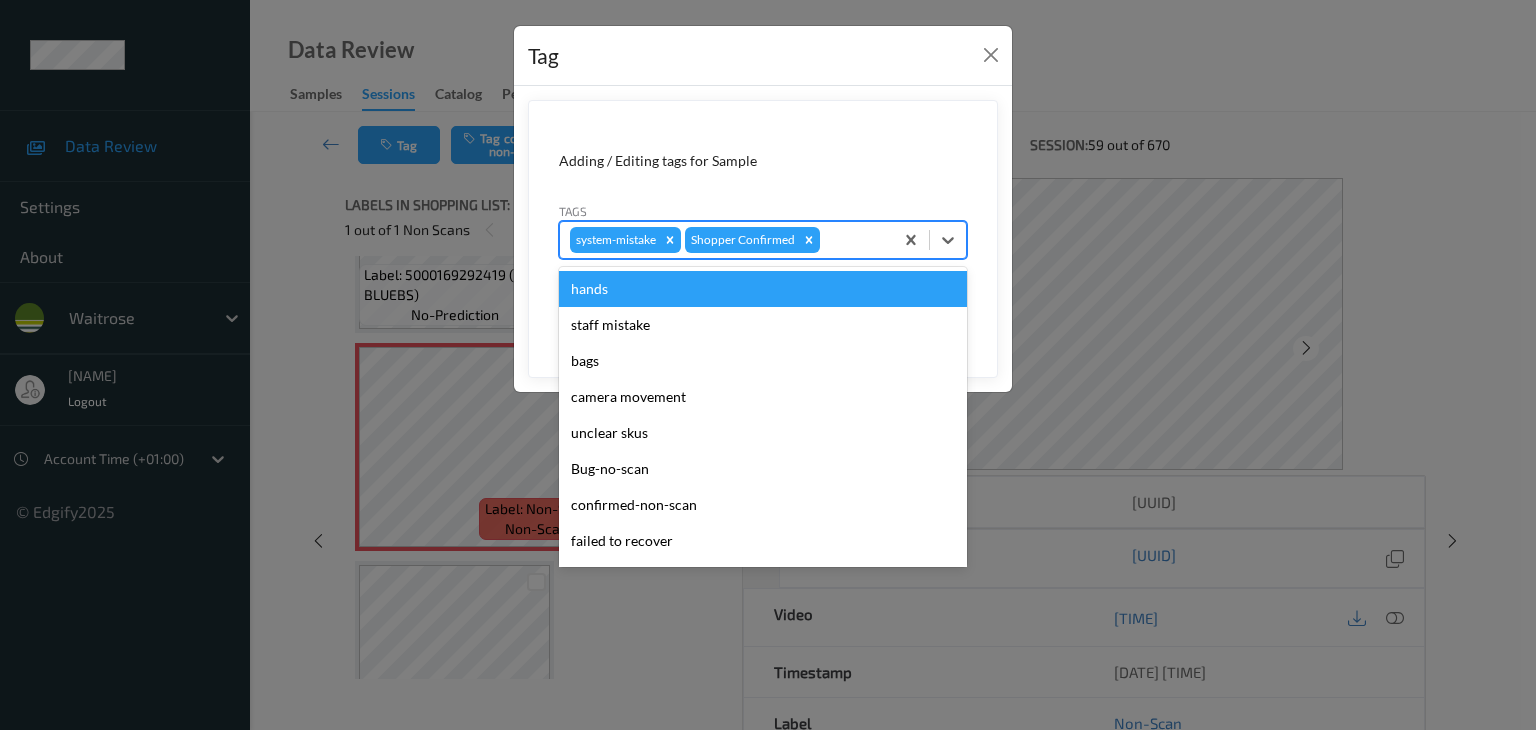 click on "system-mistake Shopper Confirmed" at bounding box center (726, 240) 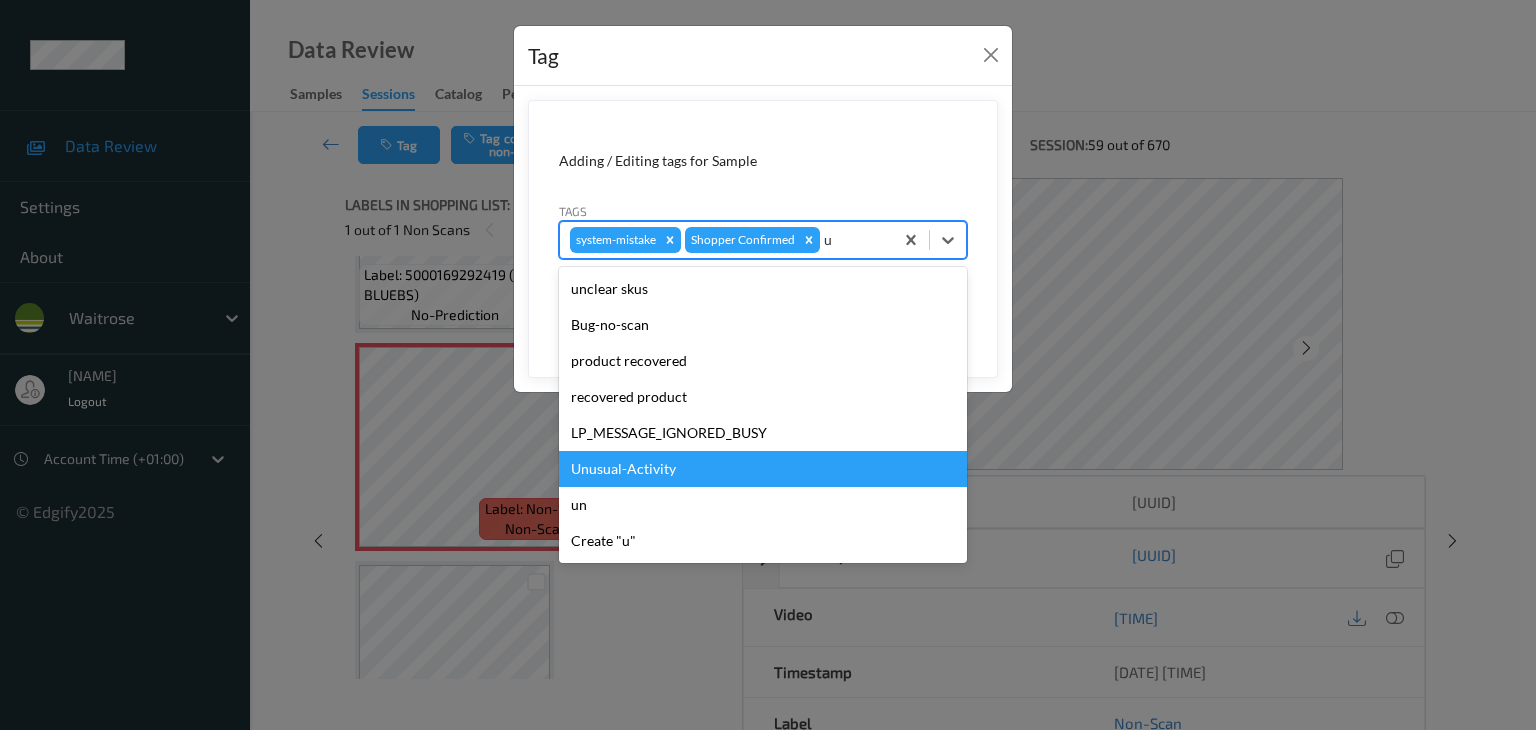 click on "Unusual-Activity" at bounding box center (763, 469) 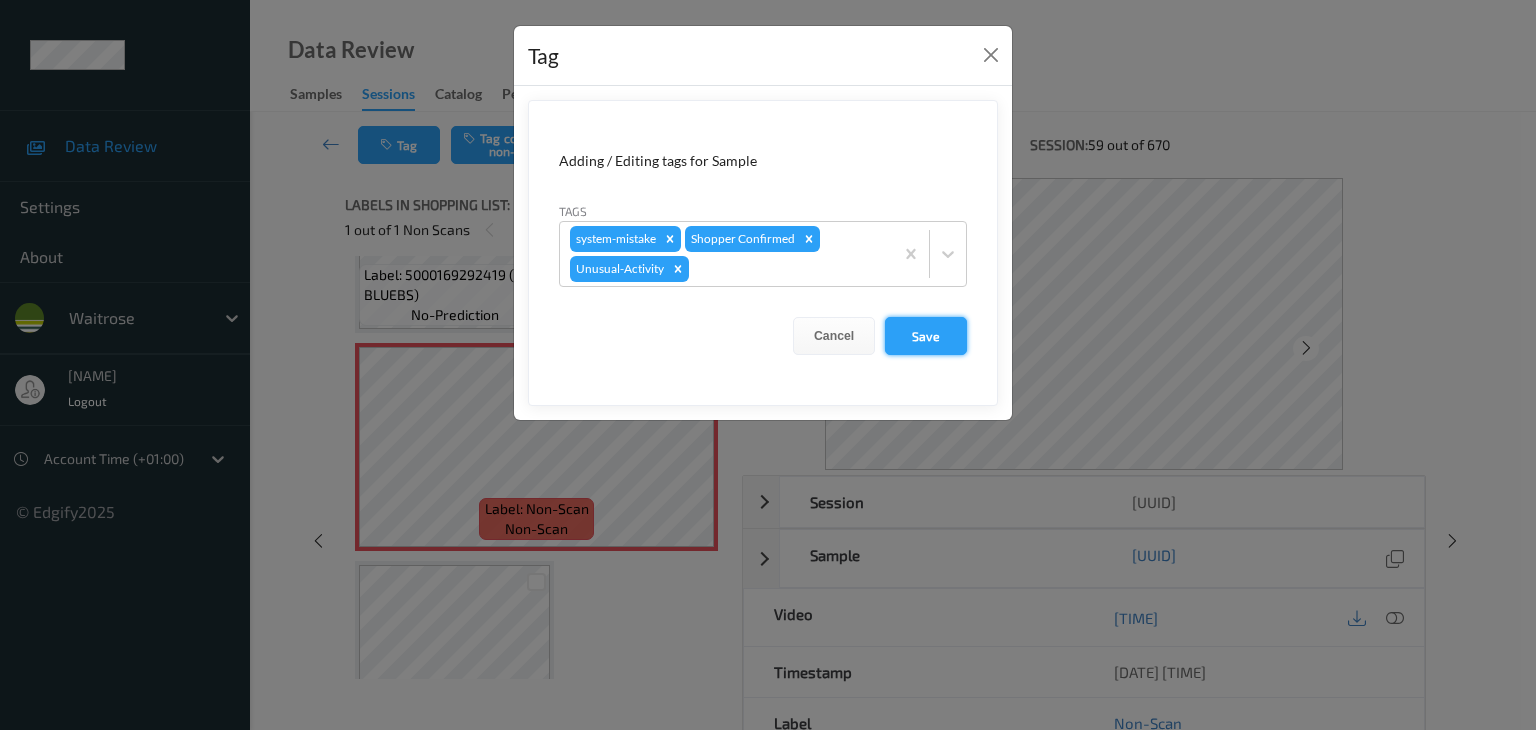 click on "Save" at bounding box center [926, 336] 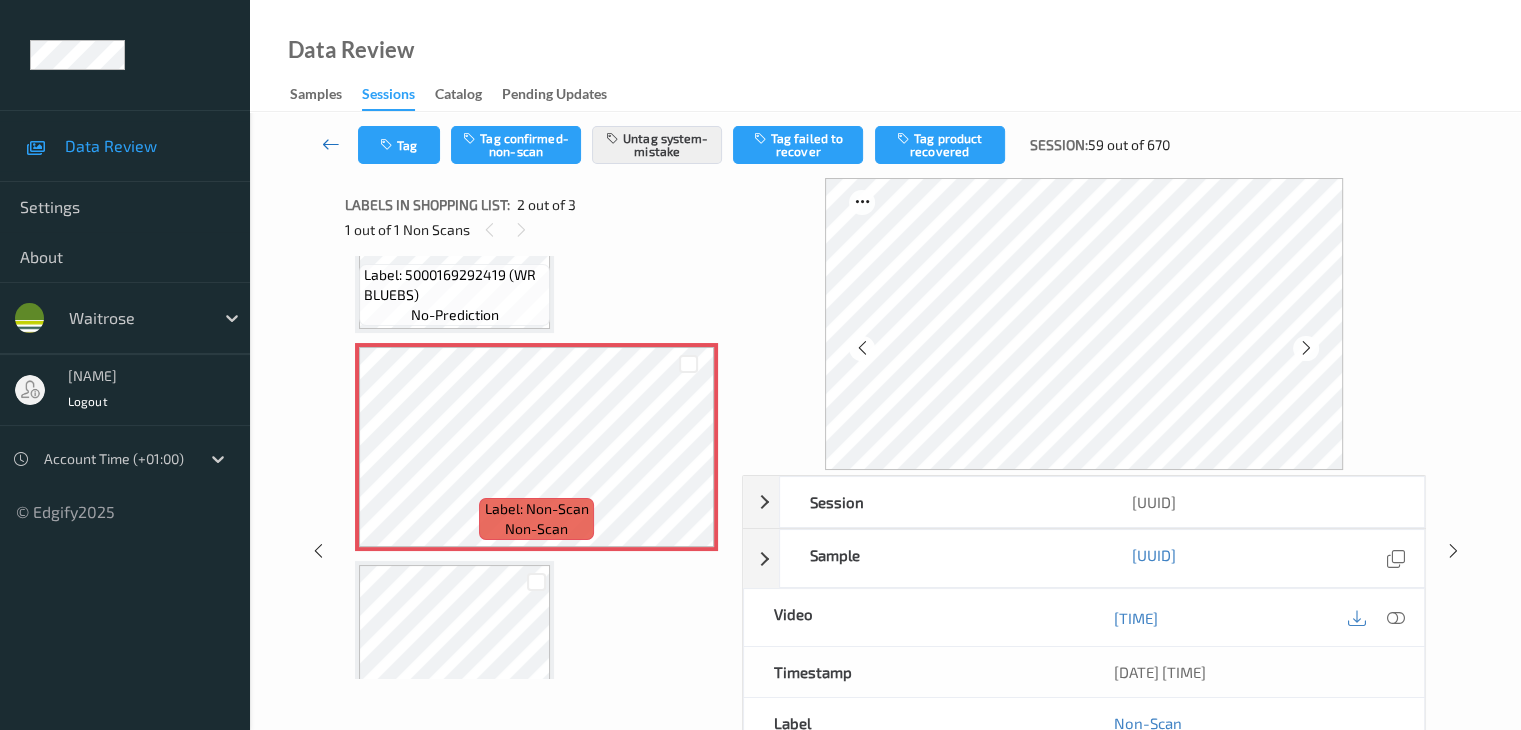 click at bounding box center (331, 144) 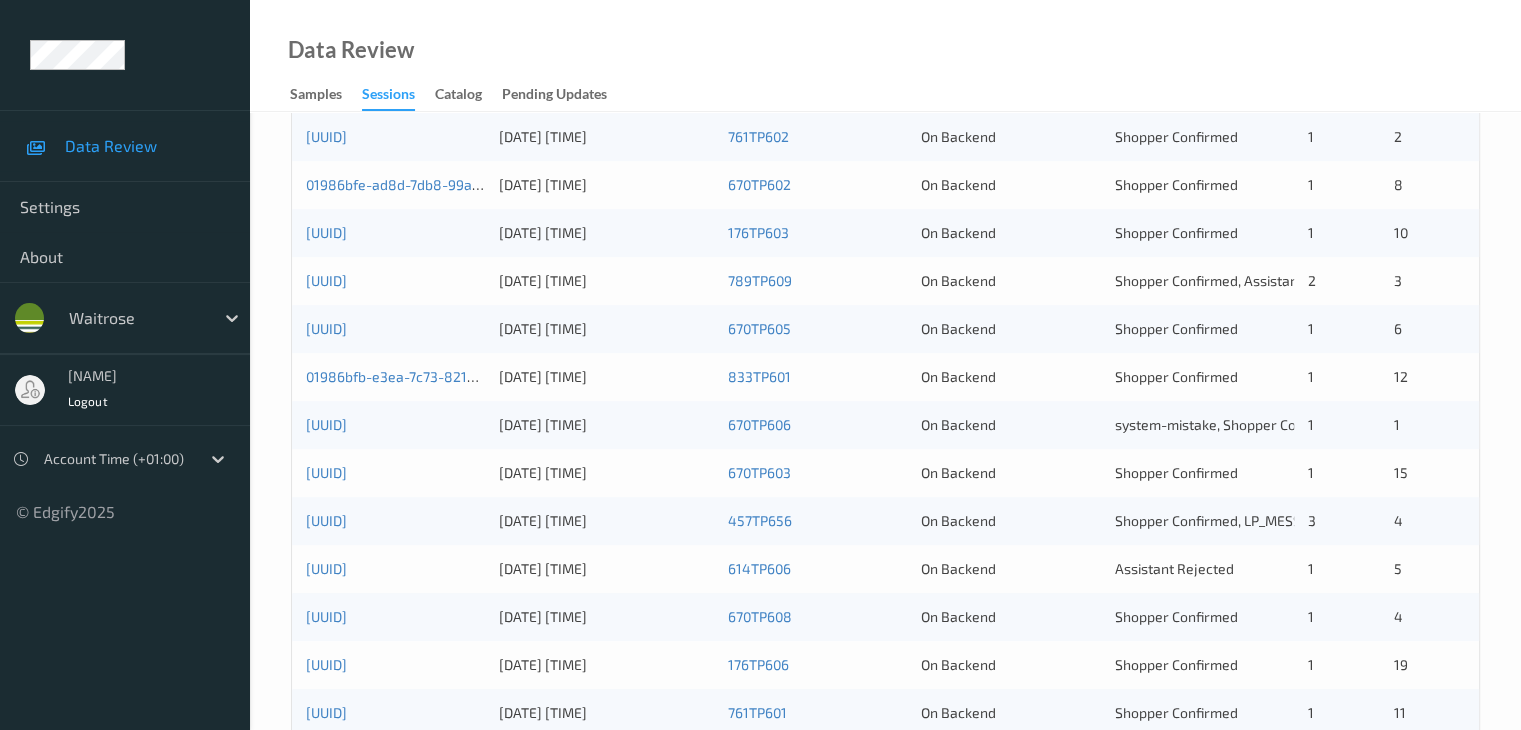 scroll, scrollTop: 400, scrollLeft: 0, axis: vertical 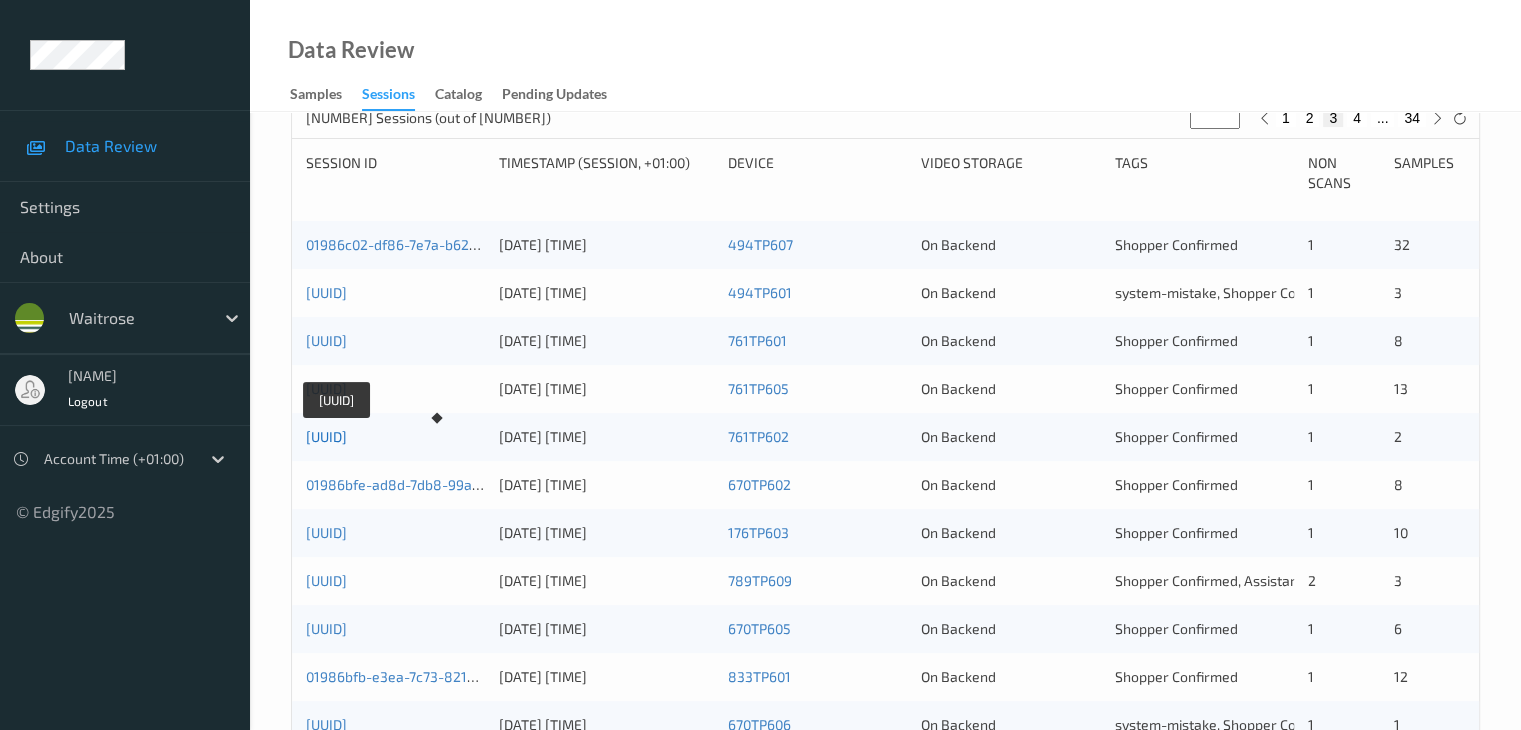 click on "[UUID]" at bounding box center [326, 436] 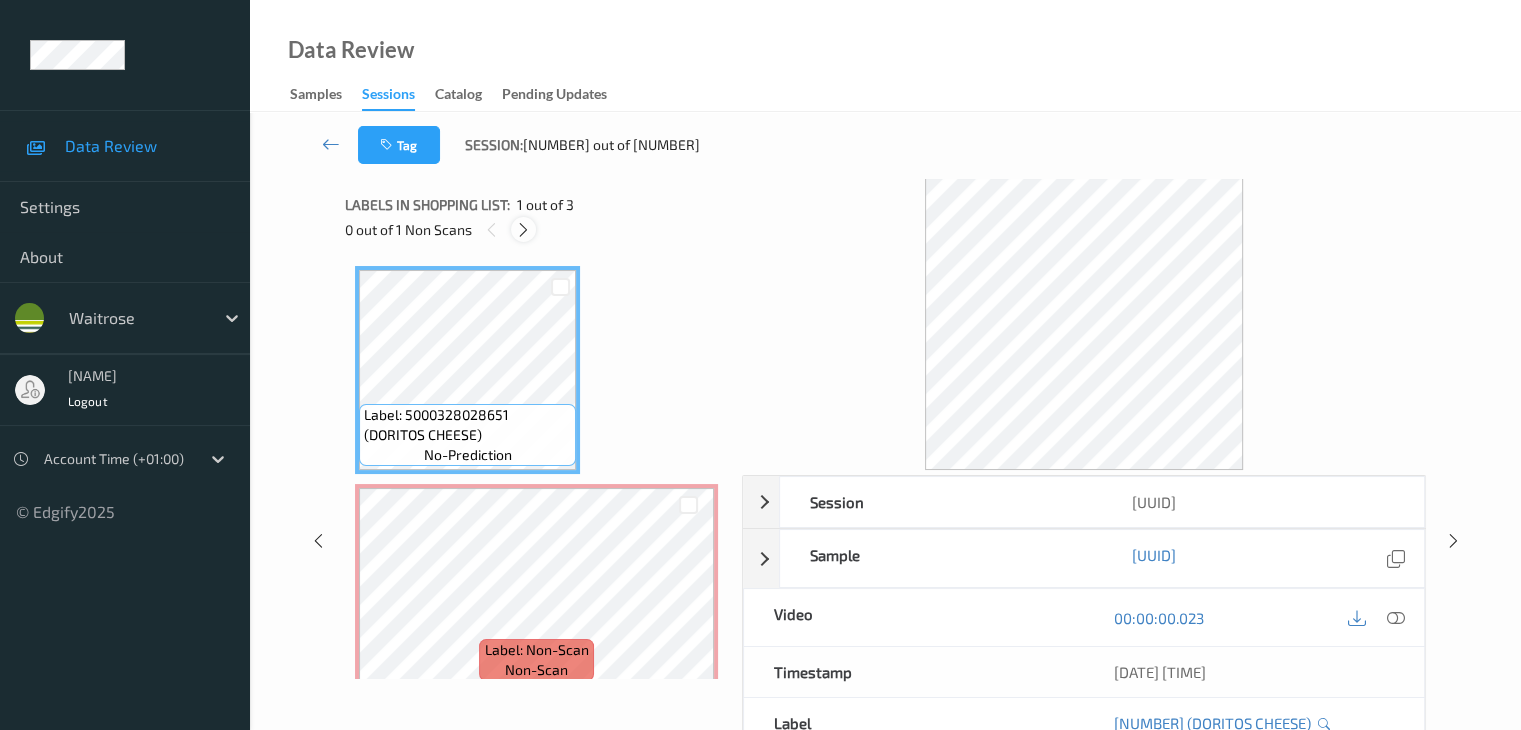 click at bounding box center [523, 230] 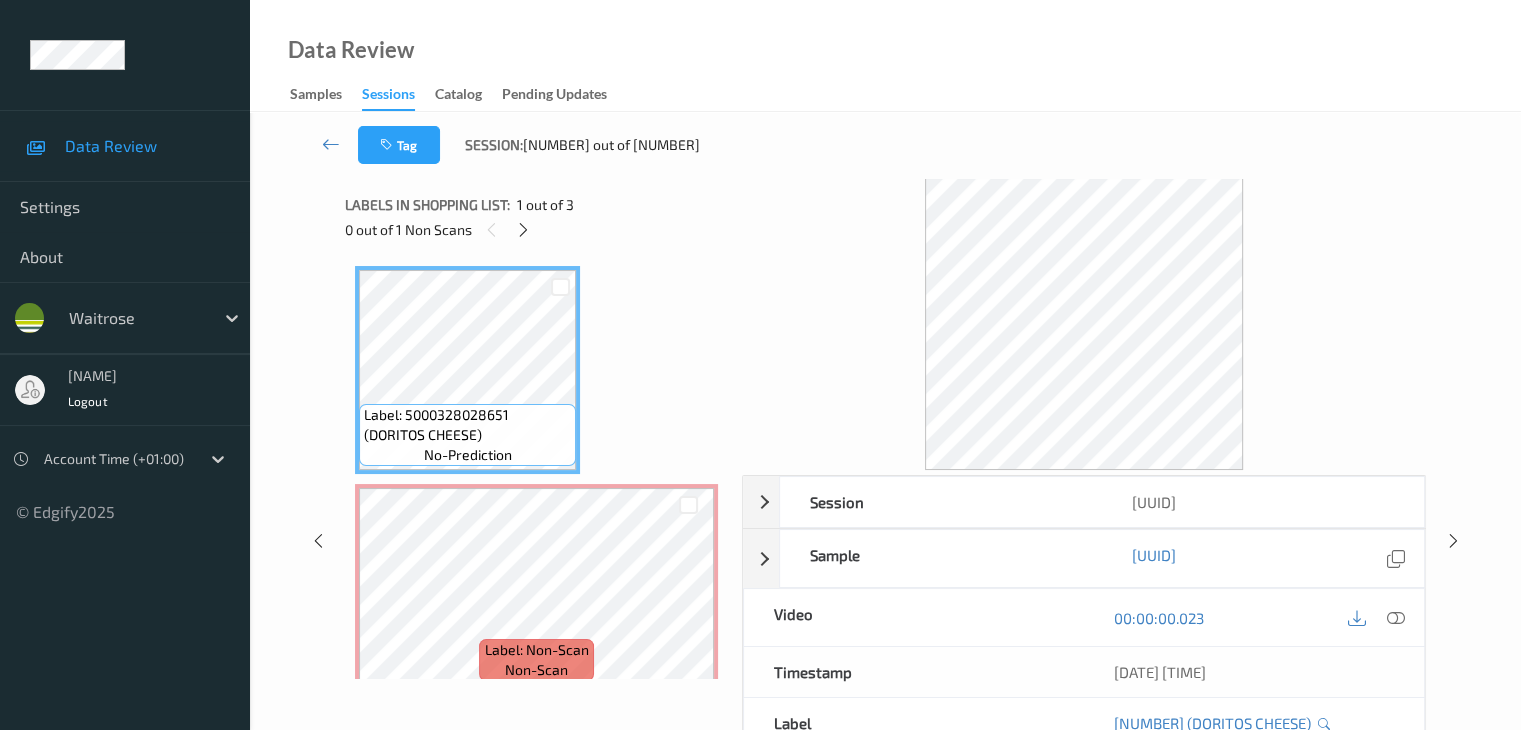scroll, scrollTop: 10, scrollLeft: 0, axis: vertical 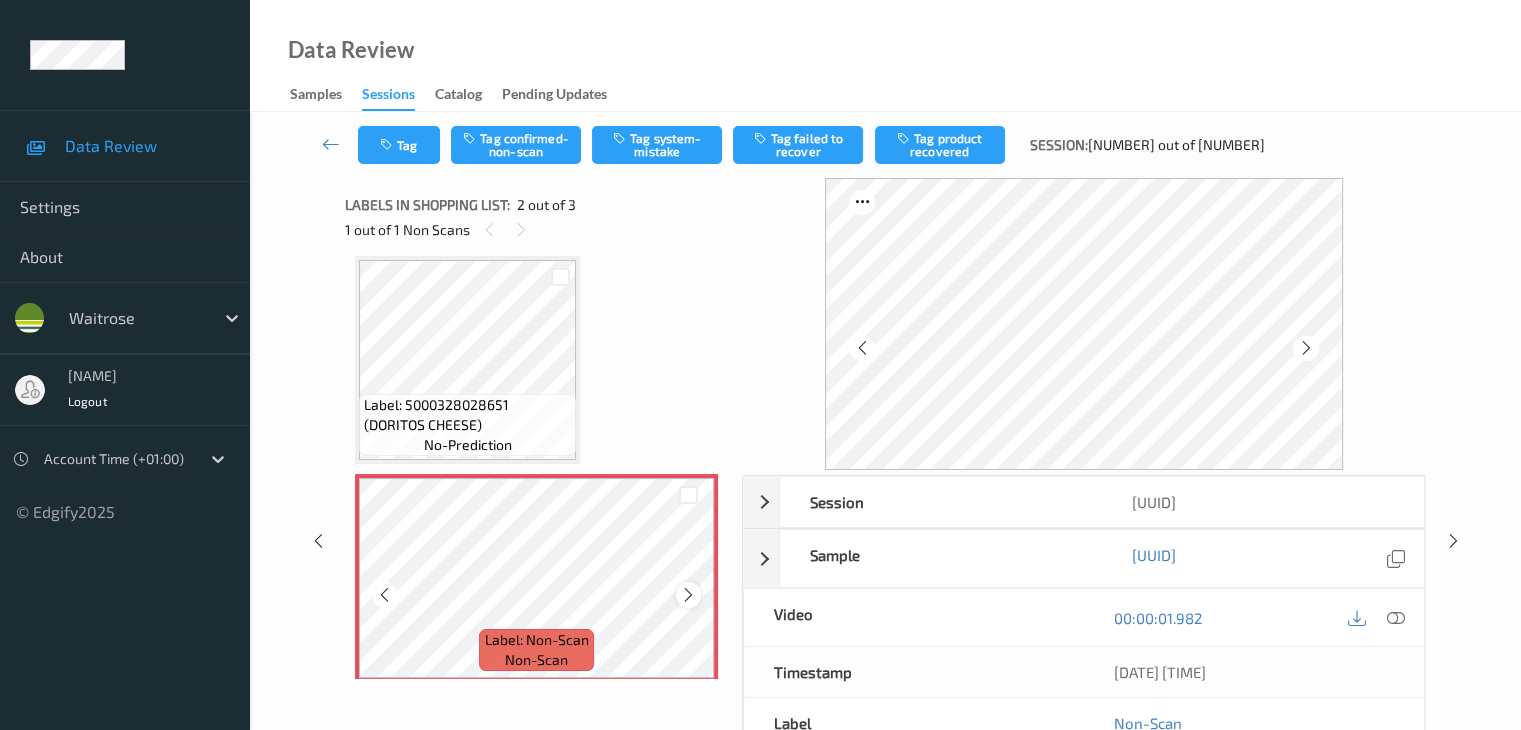 click at bounding box center (688, 595) 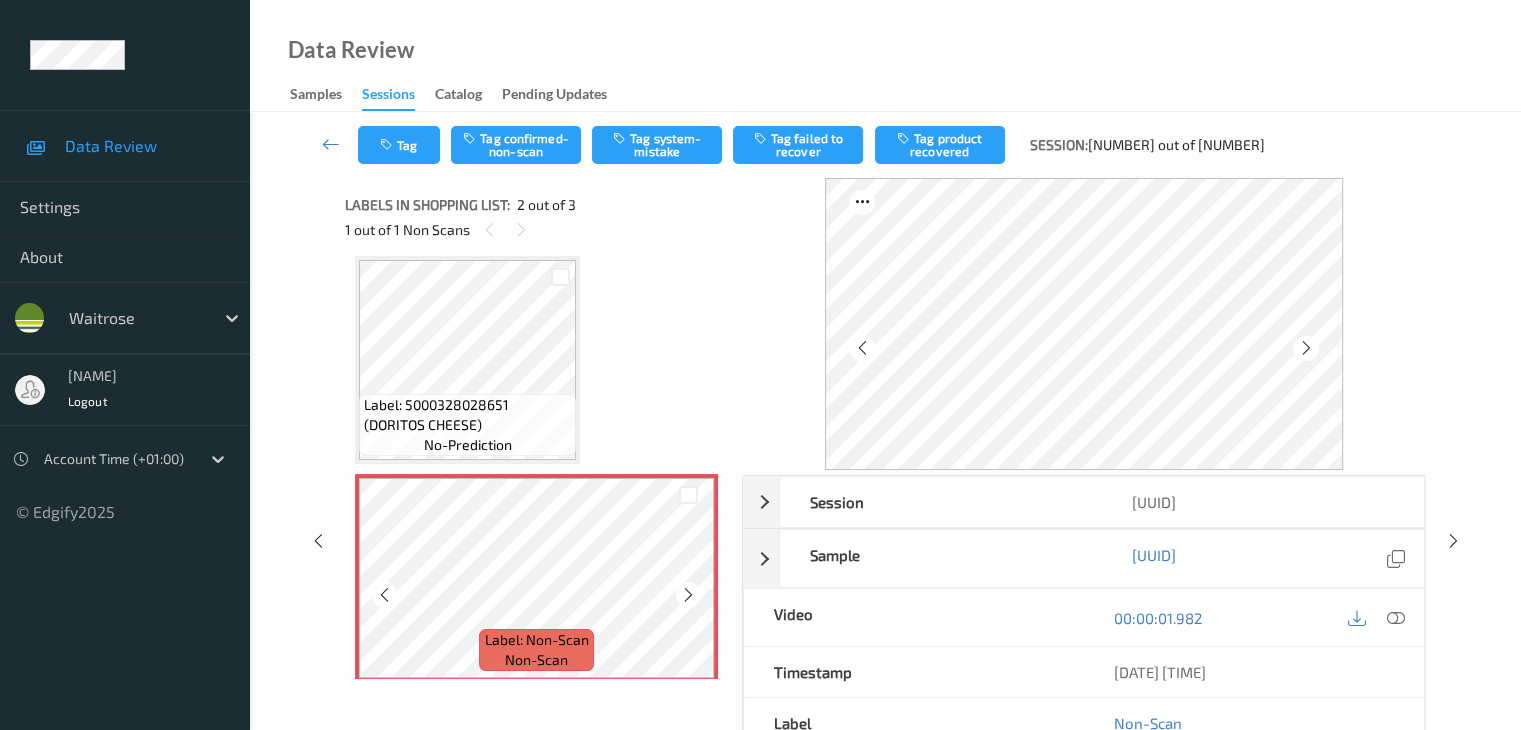 click at bounding box center [688, 595] 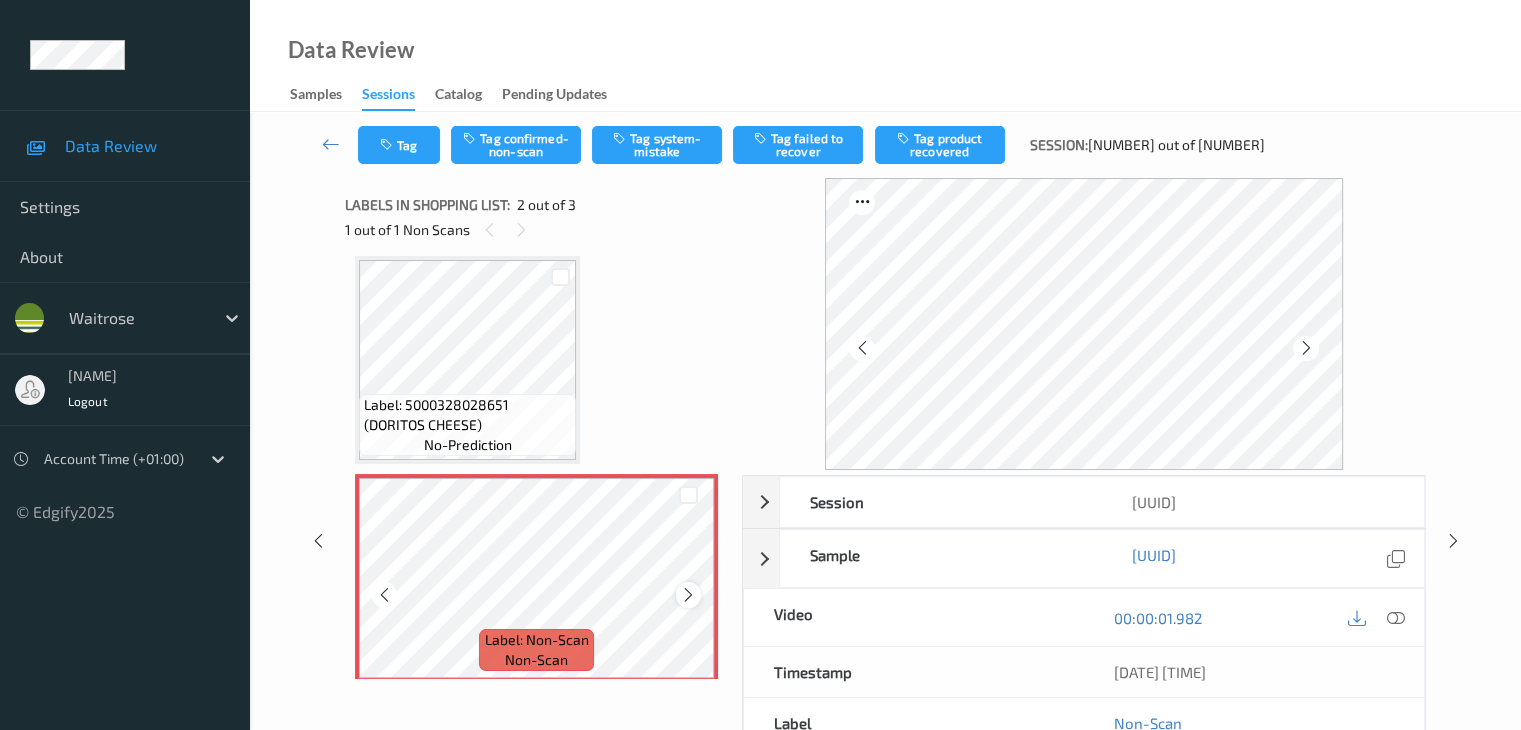 scroll, scrollTop: 210, scrollLeft: 0, axis: vertical 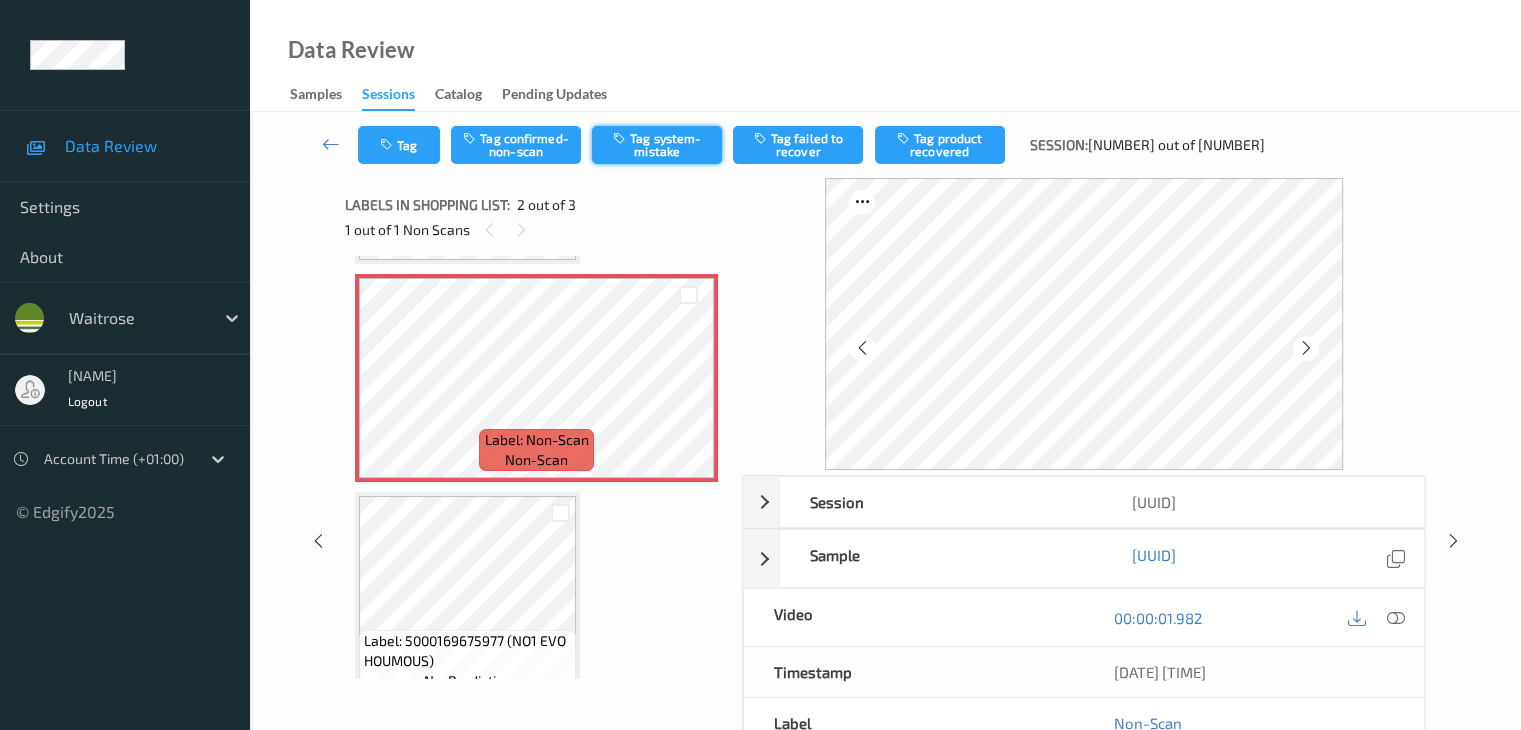 click on "Tag   system-mistake" at bounding box center [657, 145] 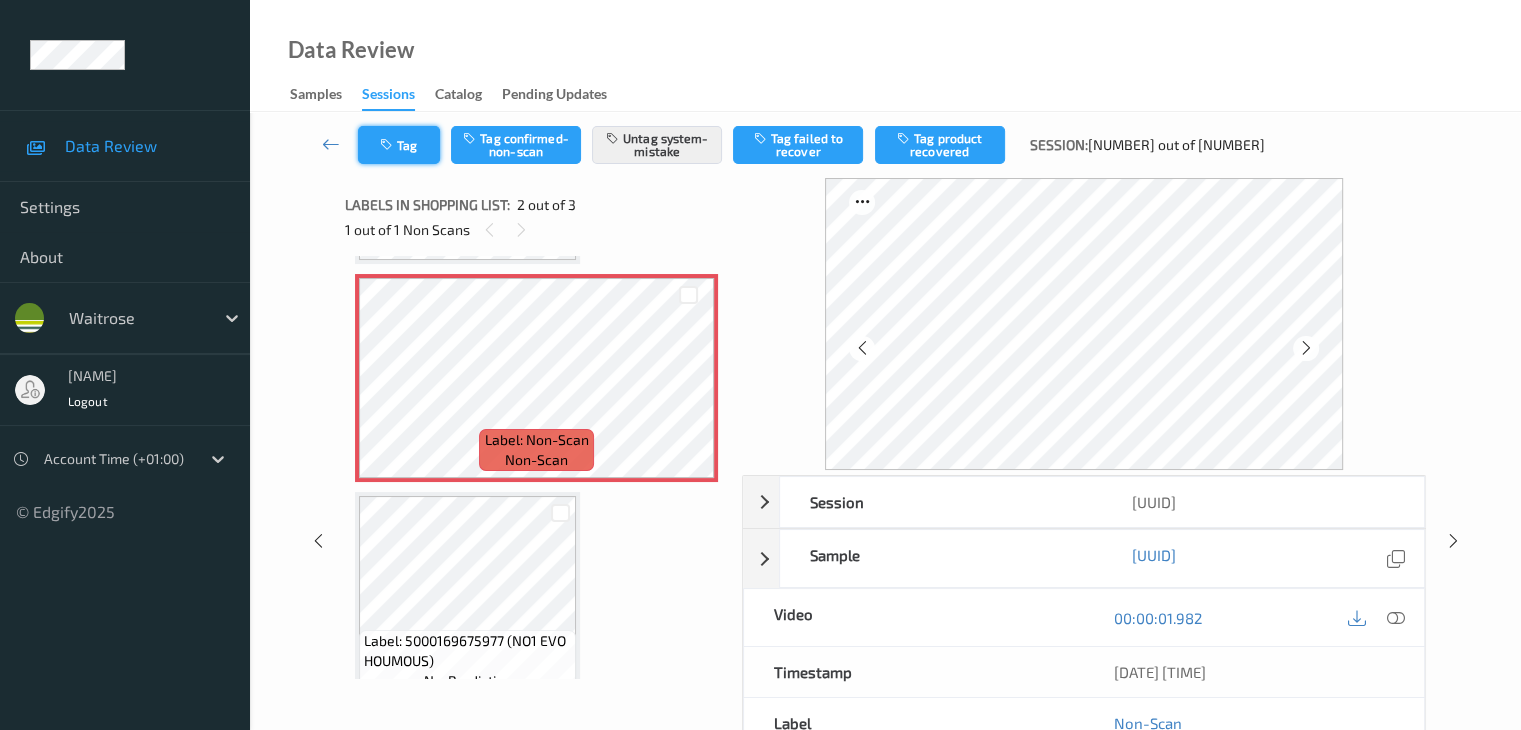 click on "Tag" at bounding box center (399, 145) 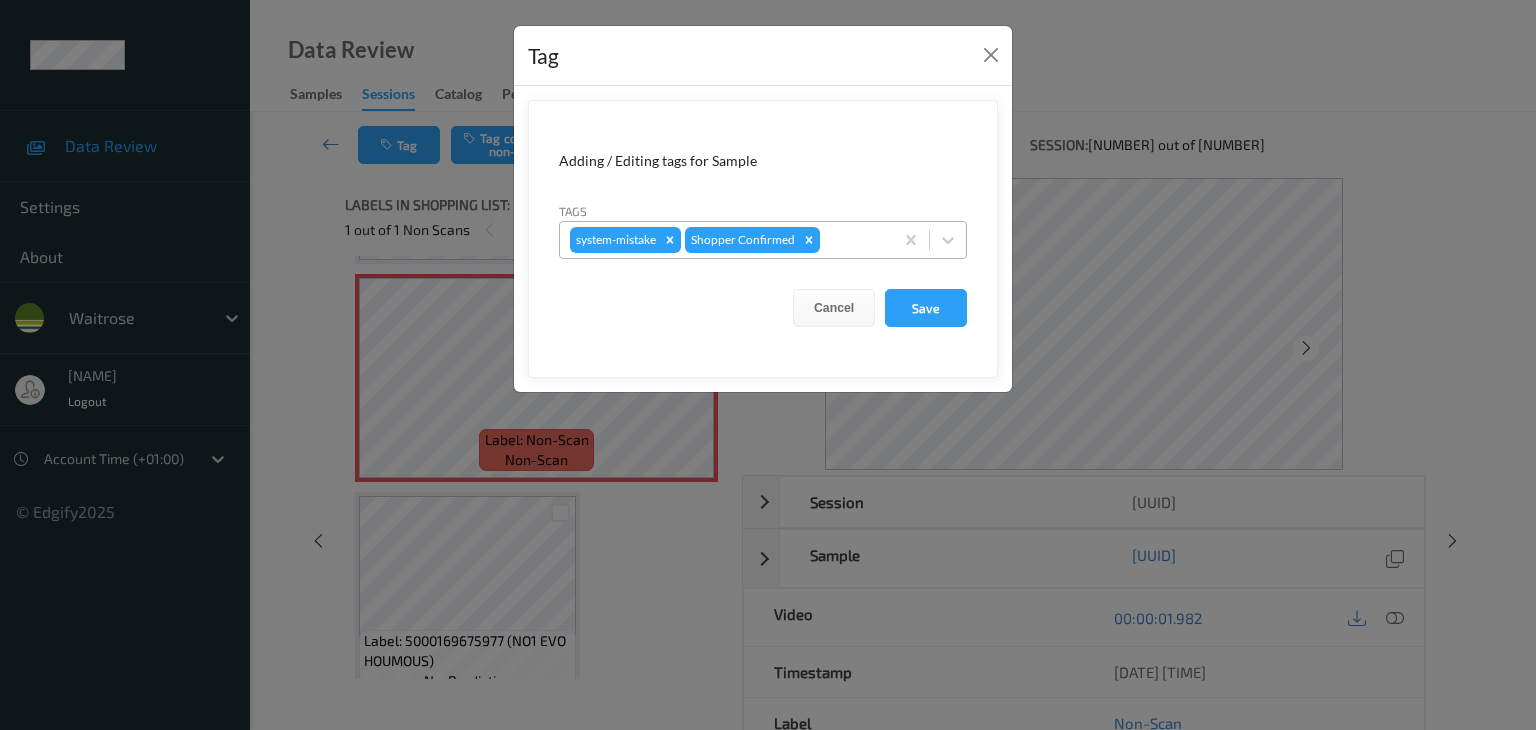 click at bounding box center [853, 240] 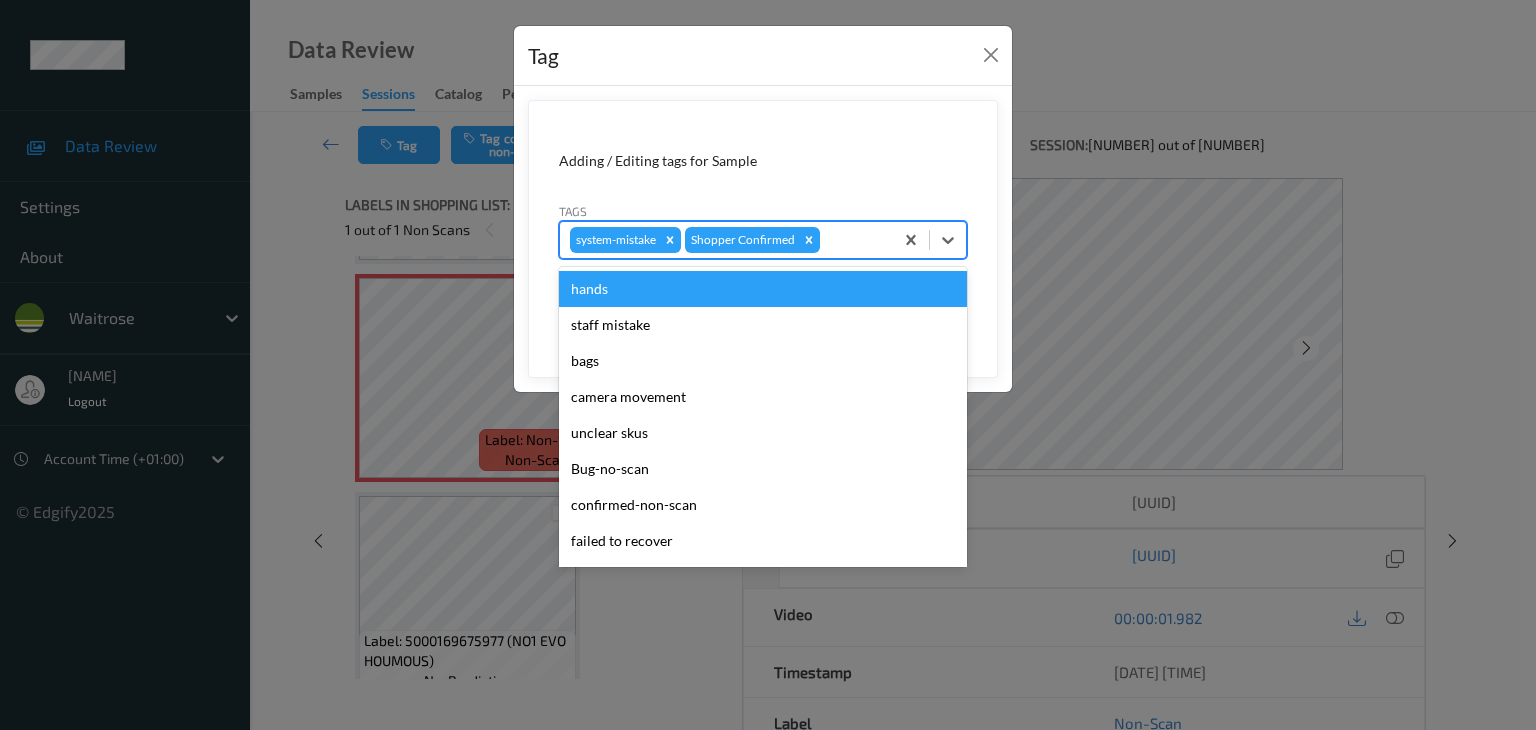 type on "u" 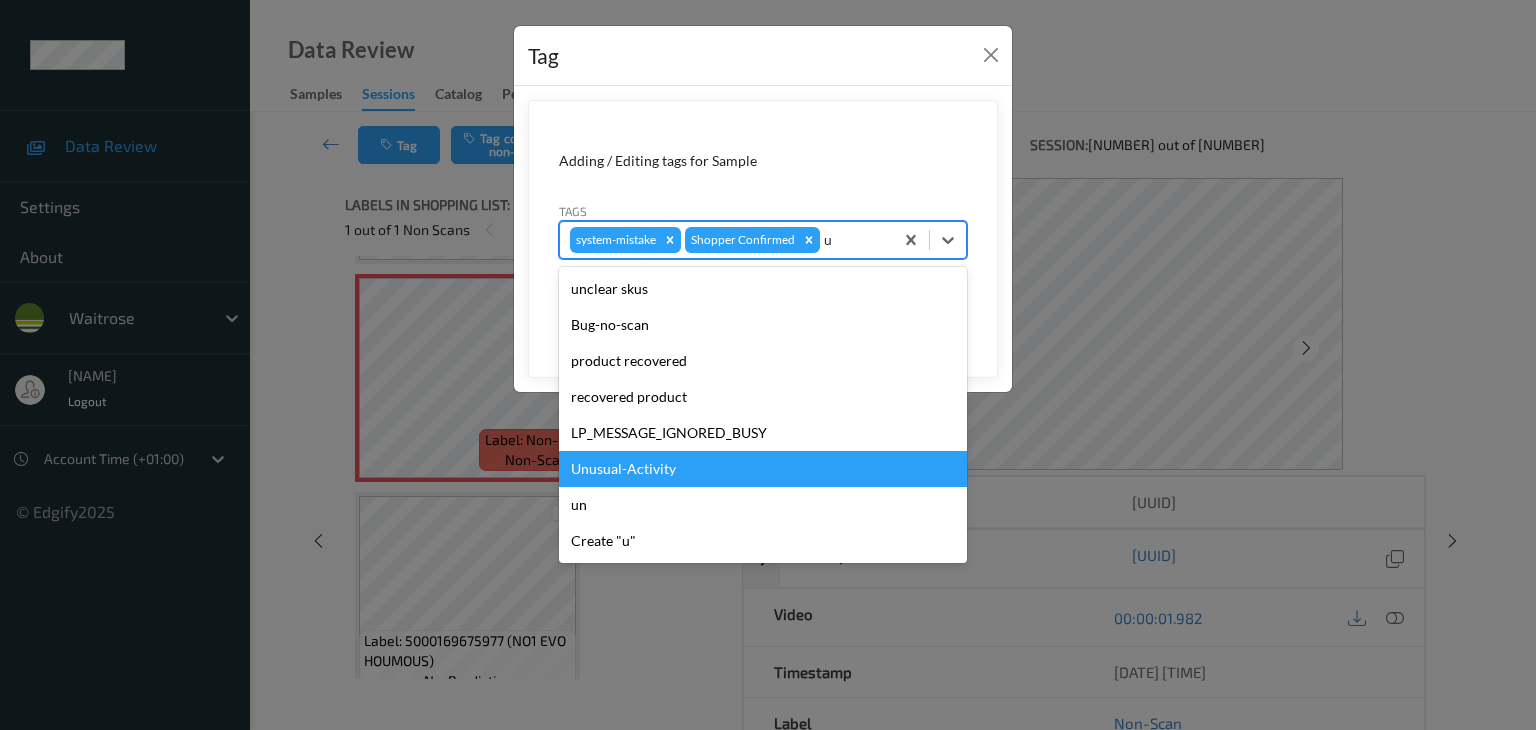 click on "Unusual-Activity" at bounding box center [763, 469] 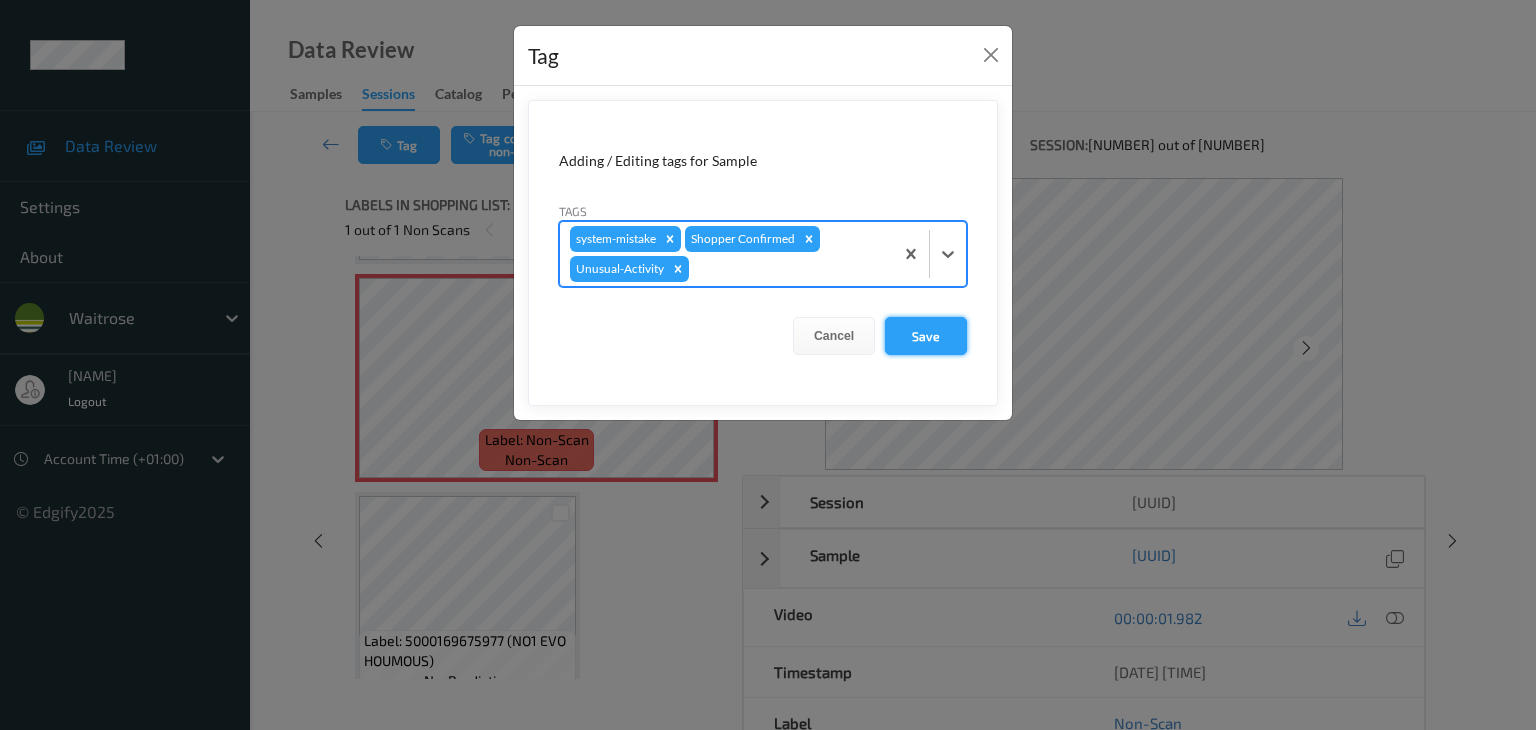 click on "Save" at bounding box center [926, 336] 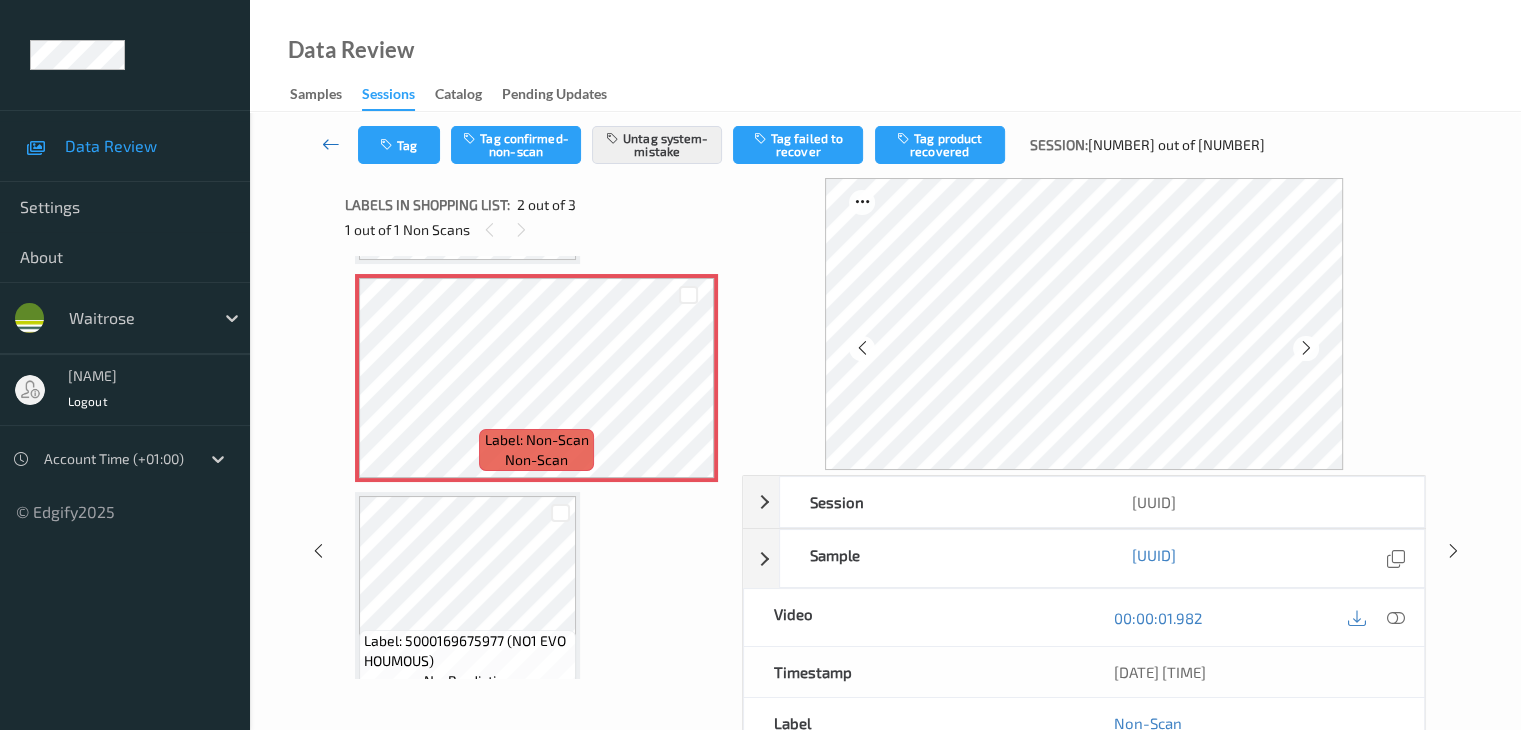 click at bounding box center (331, 144) 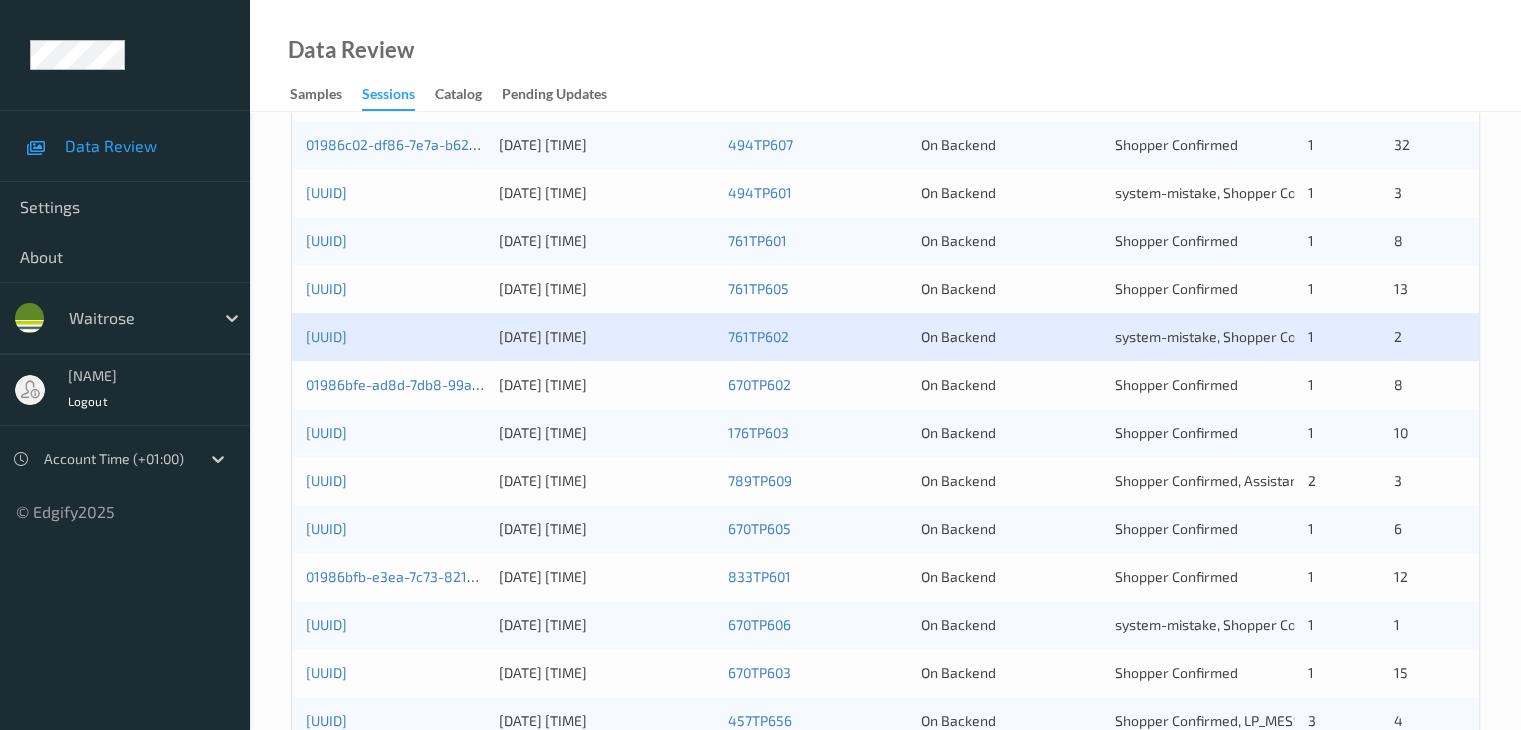 scroll, scrollTop: 200, scrollLeft: 0, axis: vertical 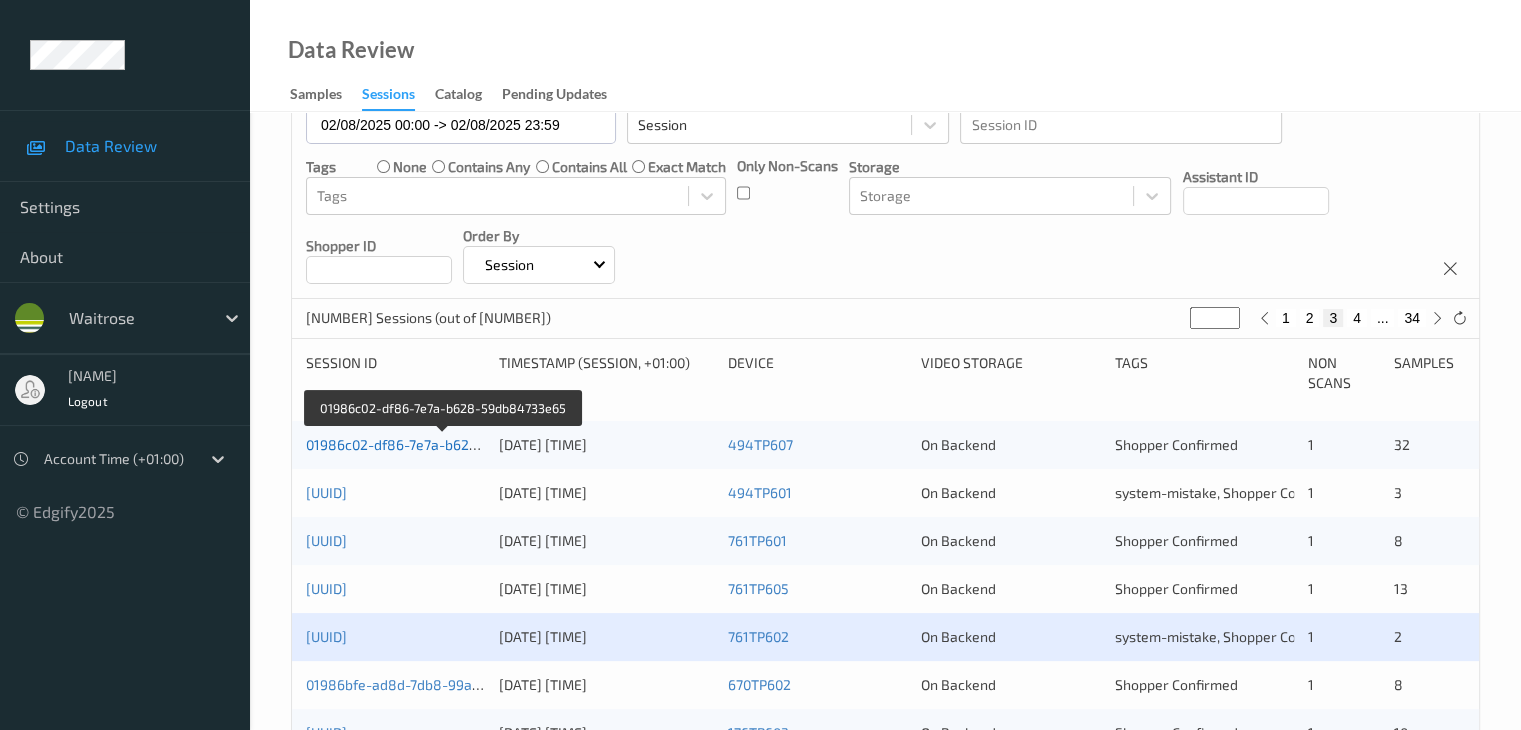 click on "01986c02-df86-7e7a-b628-59db84733e65" at bounding box center (443, 444) 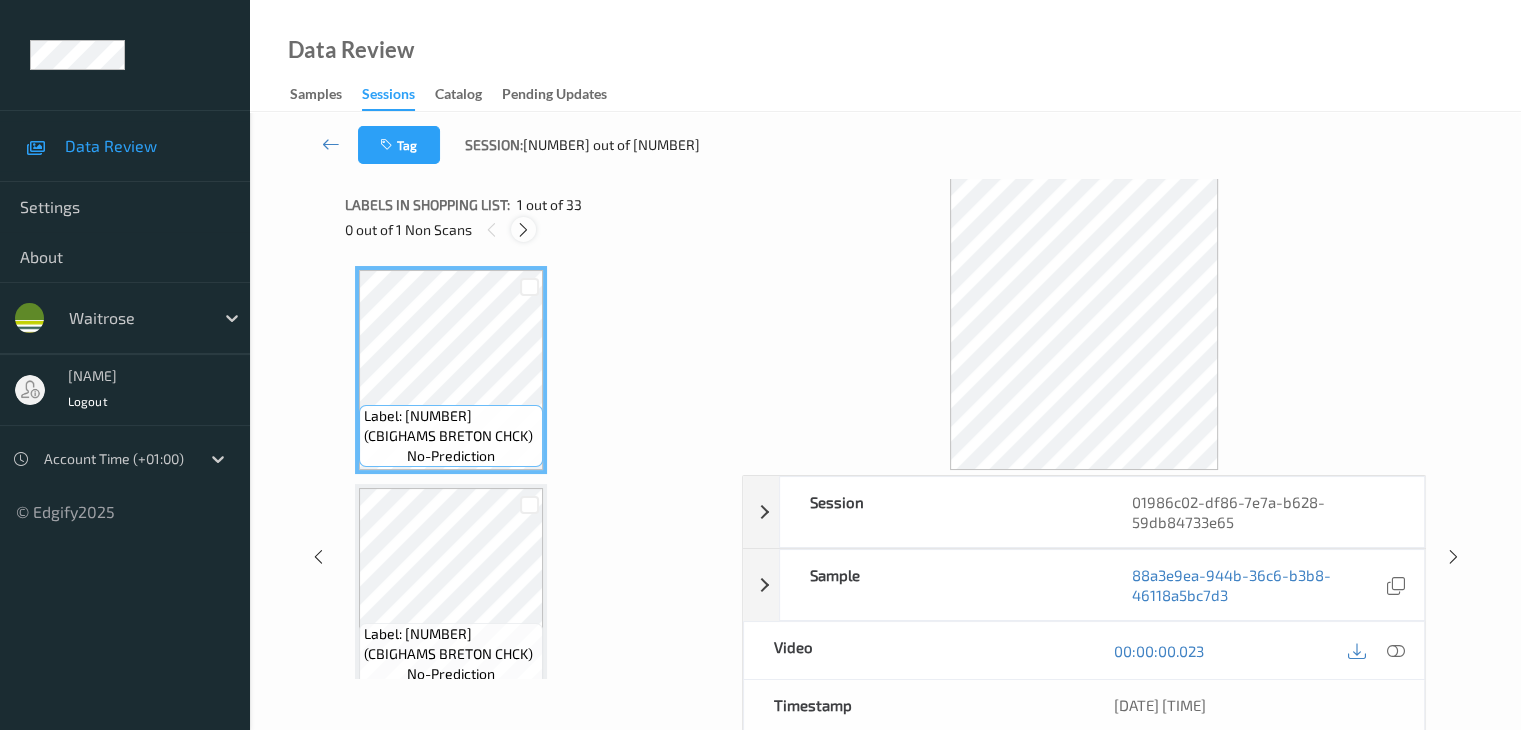 click at bounding box center [523, 230] 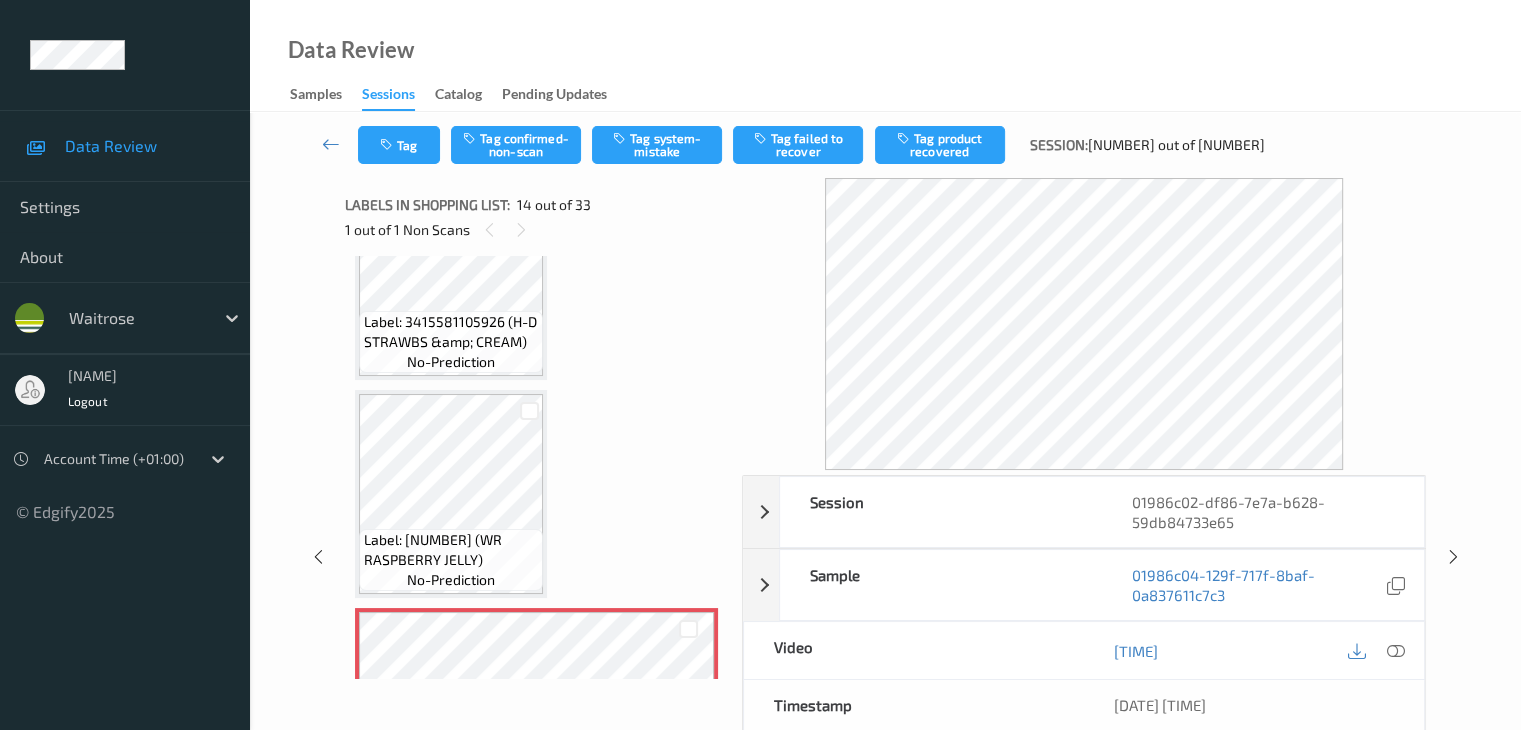 scroll, scrollTop: 2426, scrollLeft: 0, axis: vertical 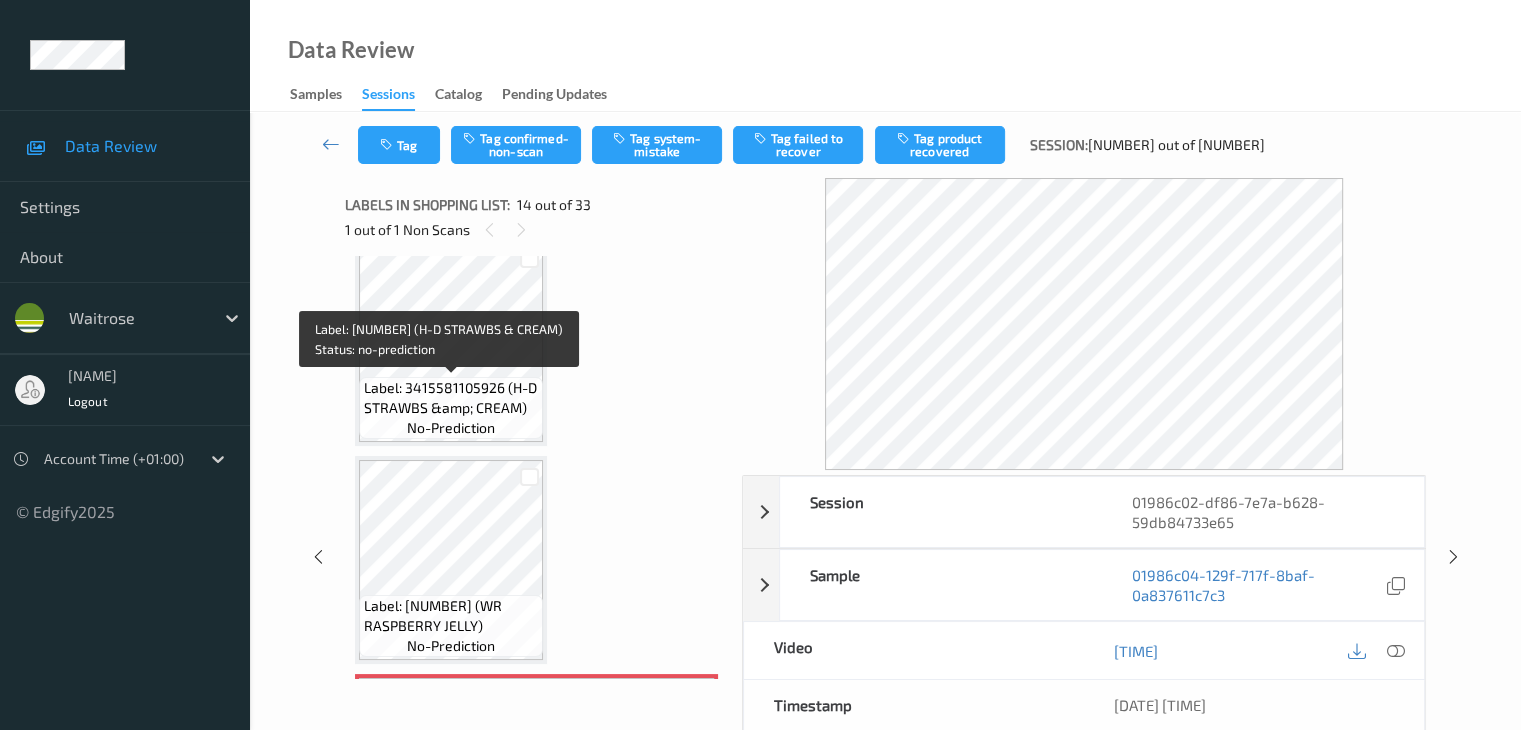 click on "Label: 3415581105926 (H-D STRAWBS &amp; CREAM)" at bounding box center [451, 398] 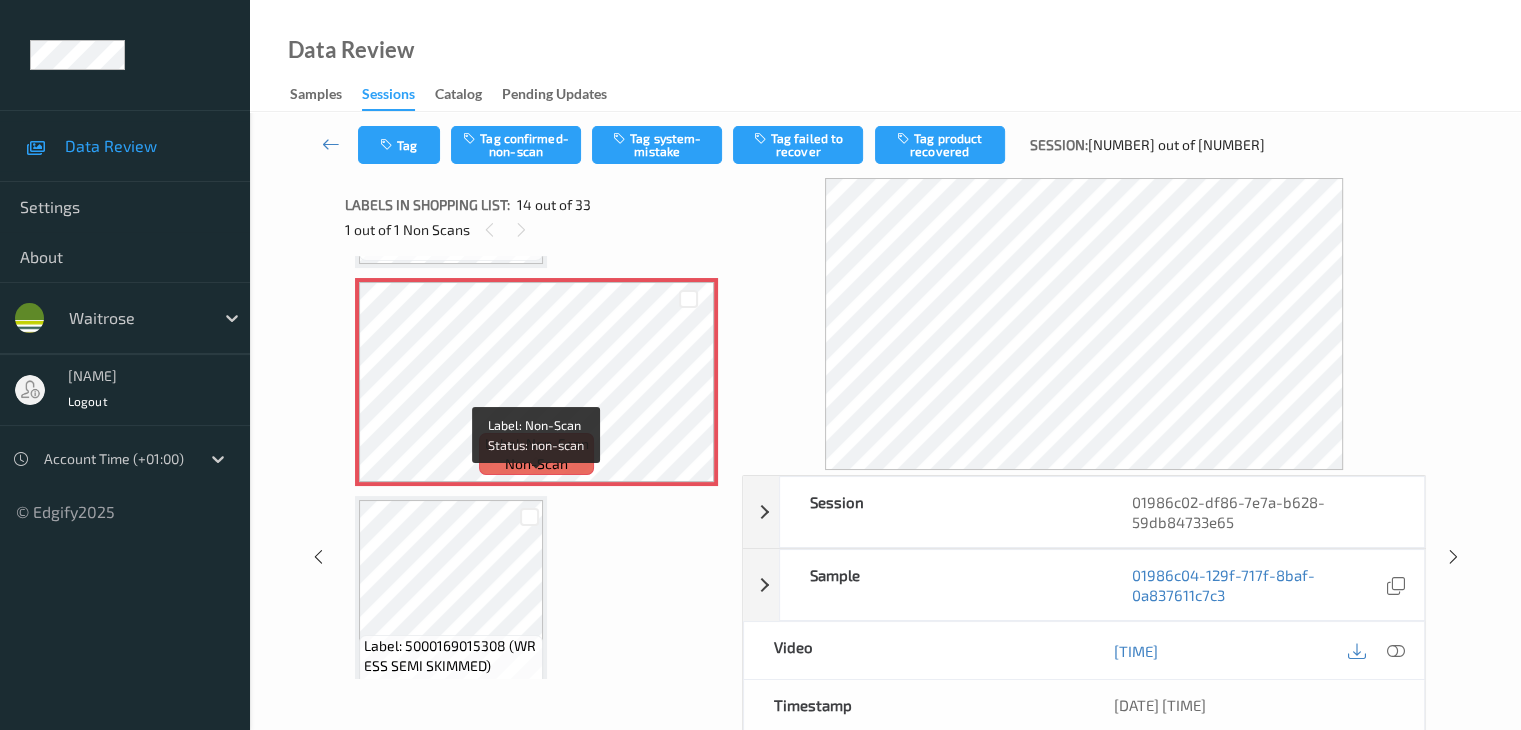 scroll, scrollTop: 2826, scrollLeft: 0, axis: vertical 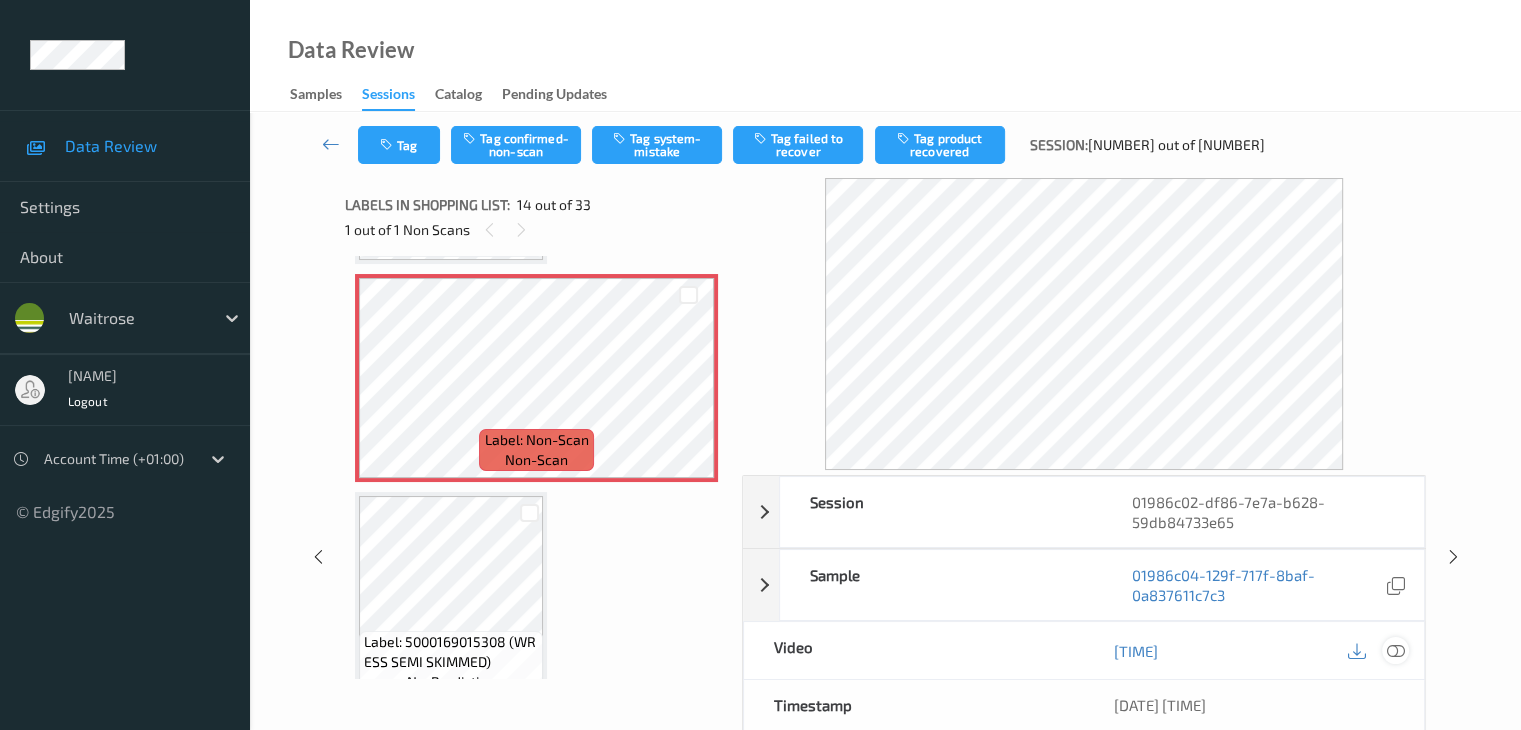 click at bounding box center [1395, 651] 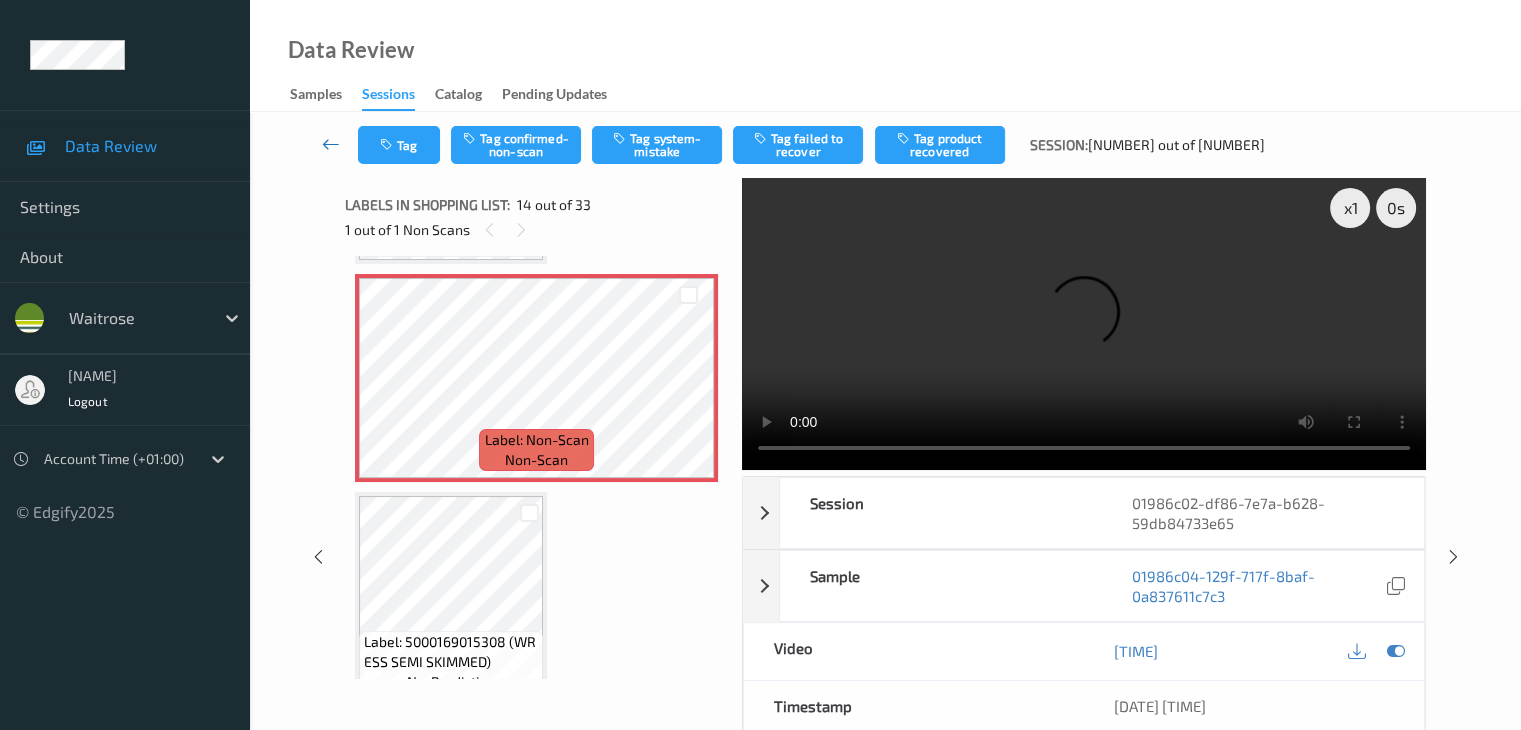 click at bounding box center (331, 145) 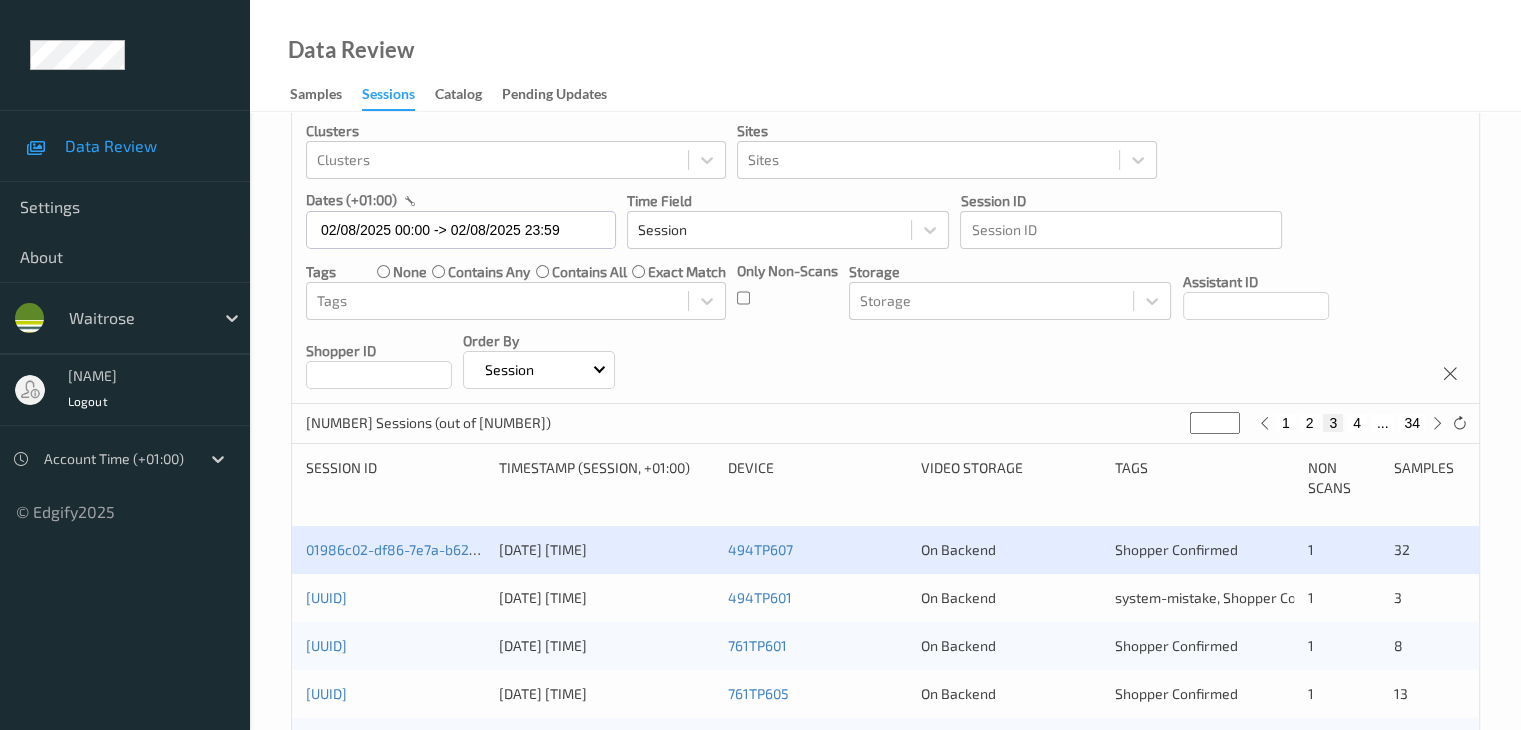 scroll, scrollTop: 200, scrollLeft: 0, axis: vertical 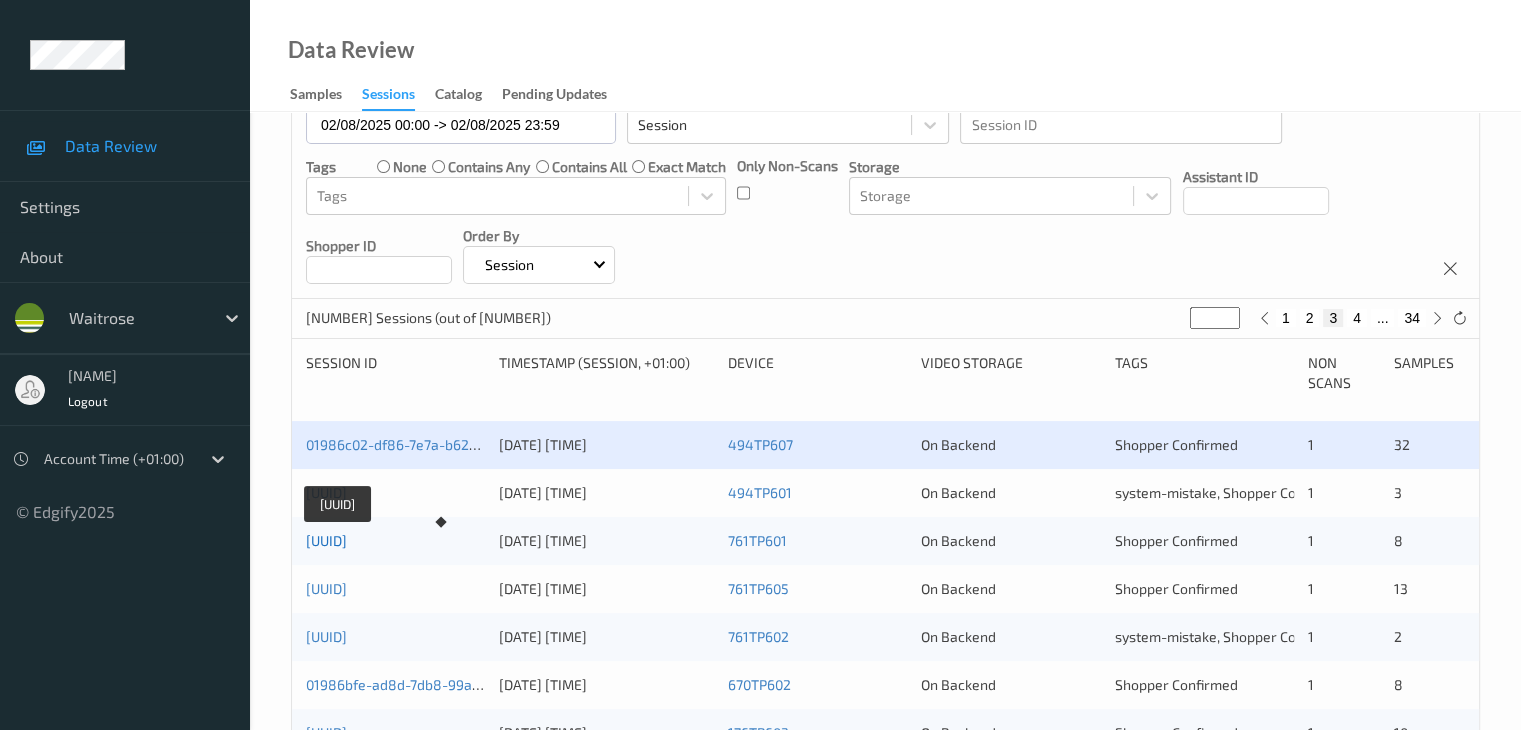 click on "[UUID]" at bounding box center (326, 540) 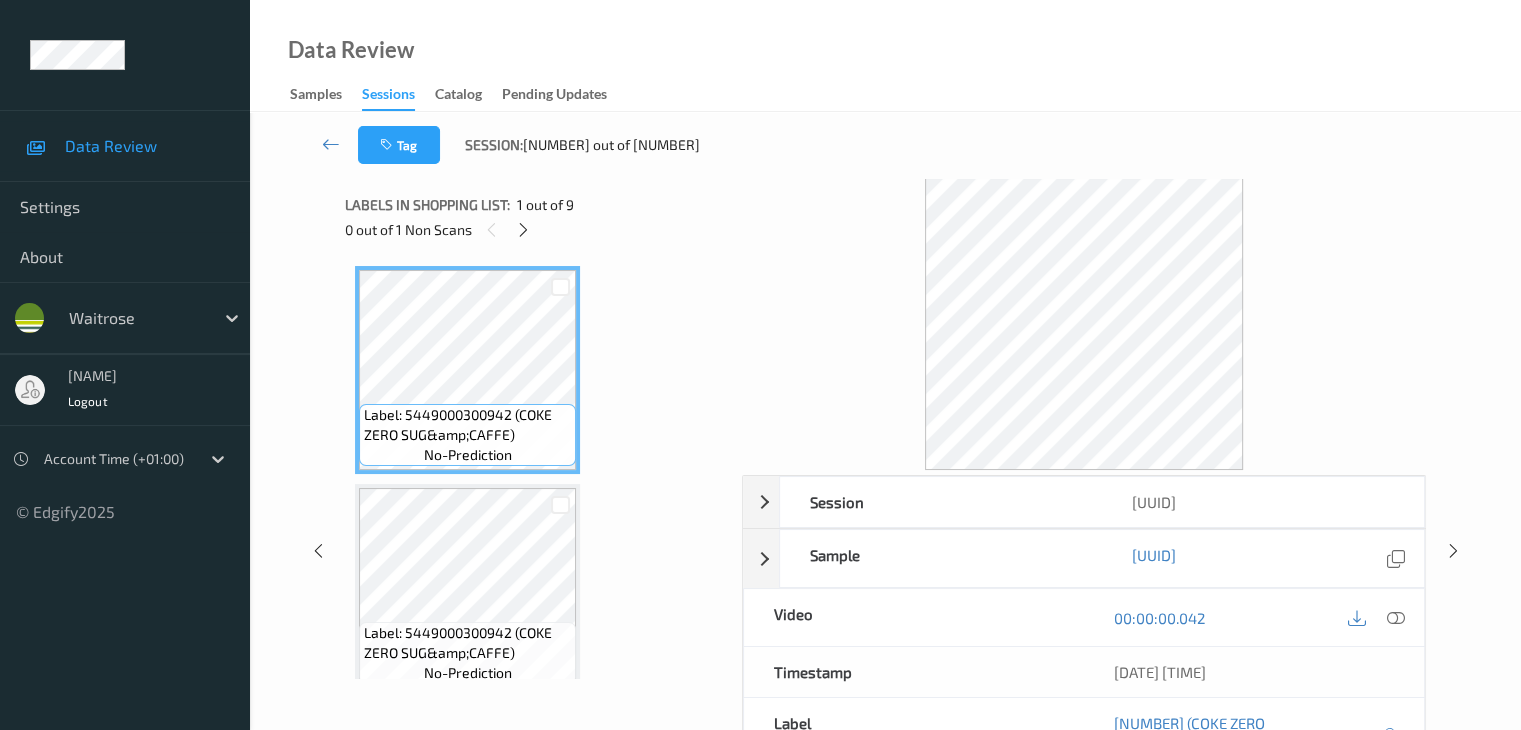 scroll, scrollTop: 0, scrollLeft: 0, axis: both 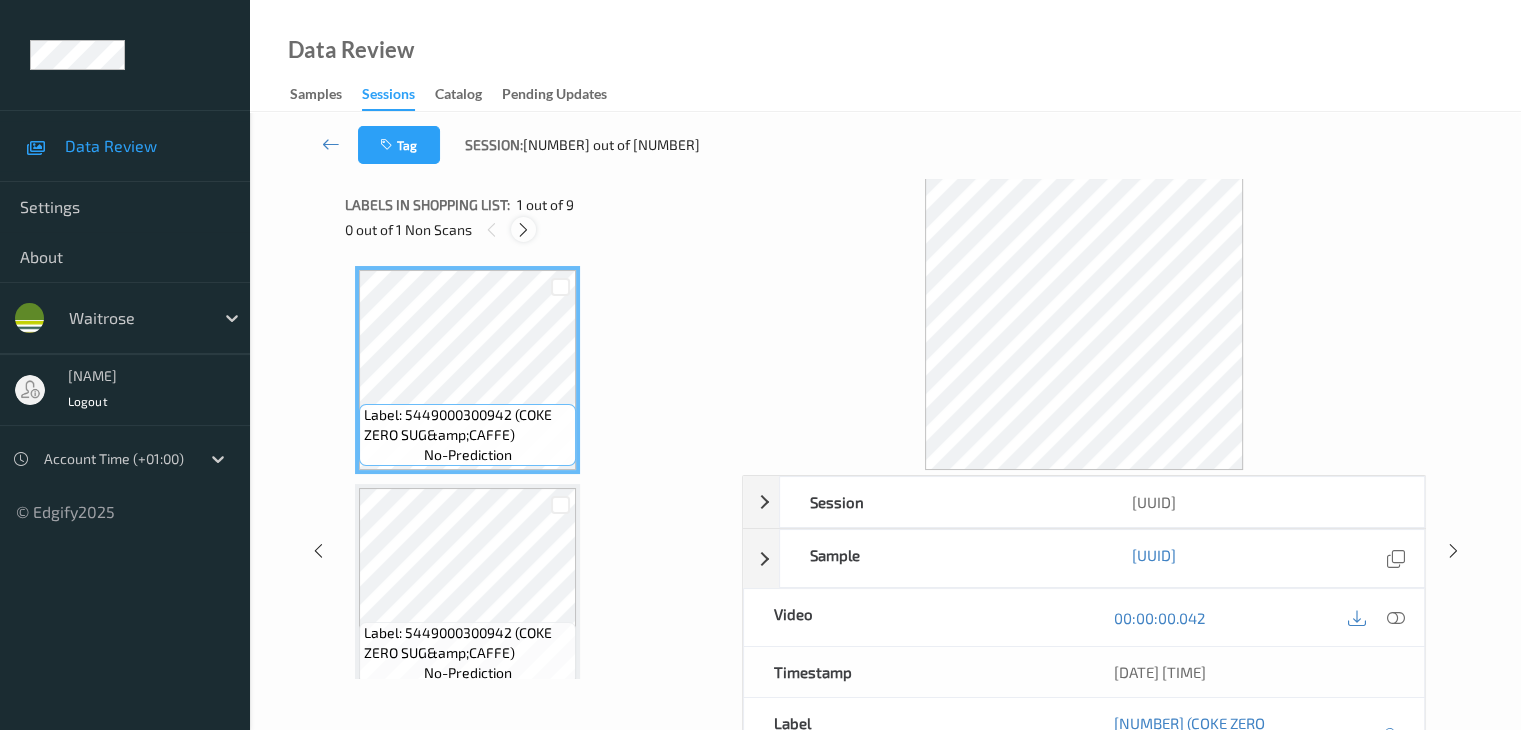 click at bounding box center (523, 229) 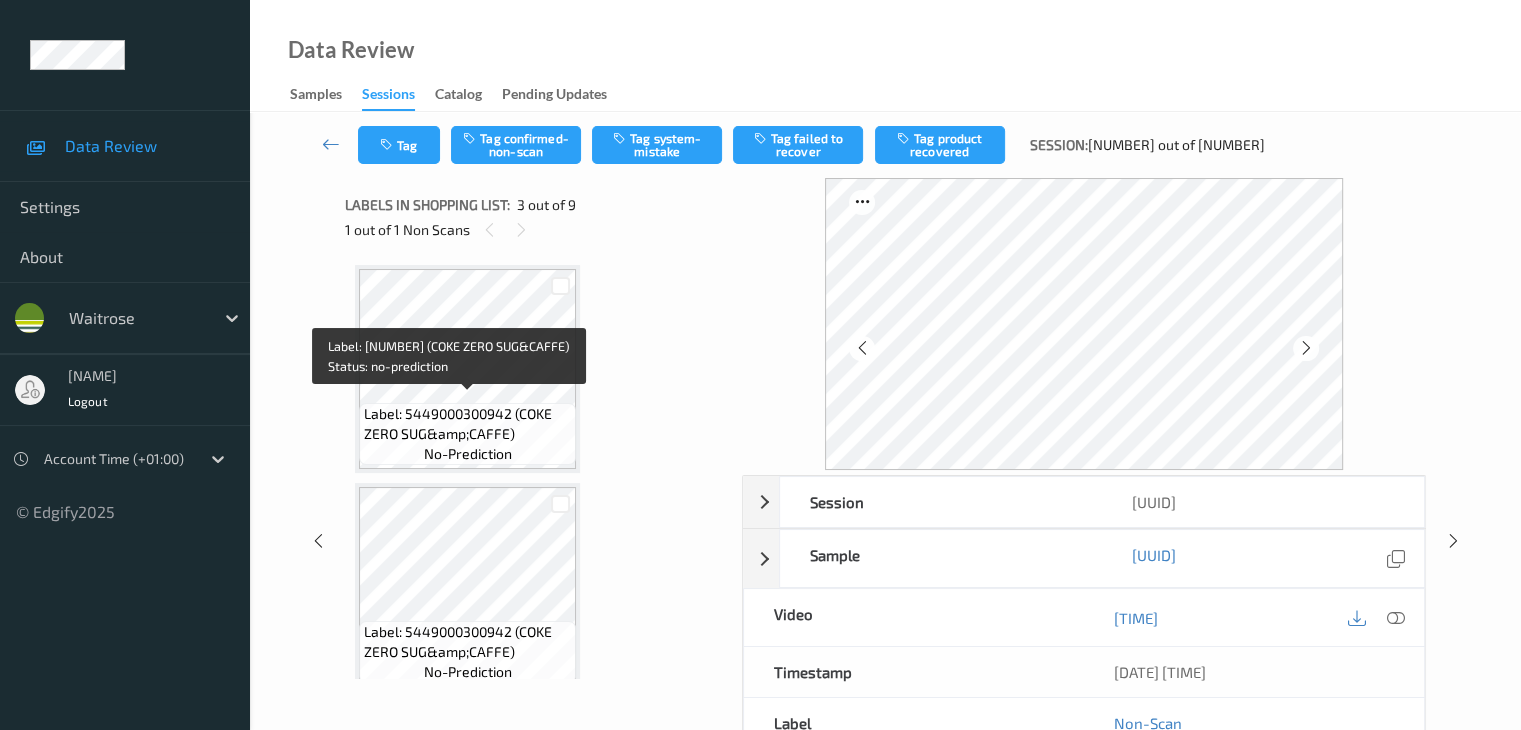 scroll, scrollTop: 0, scrollLeft: 0, axis: both 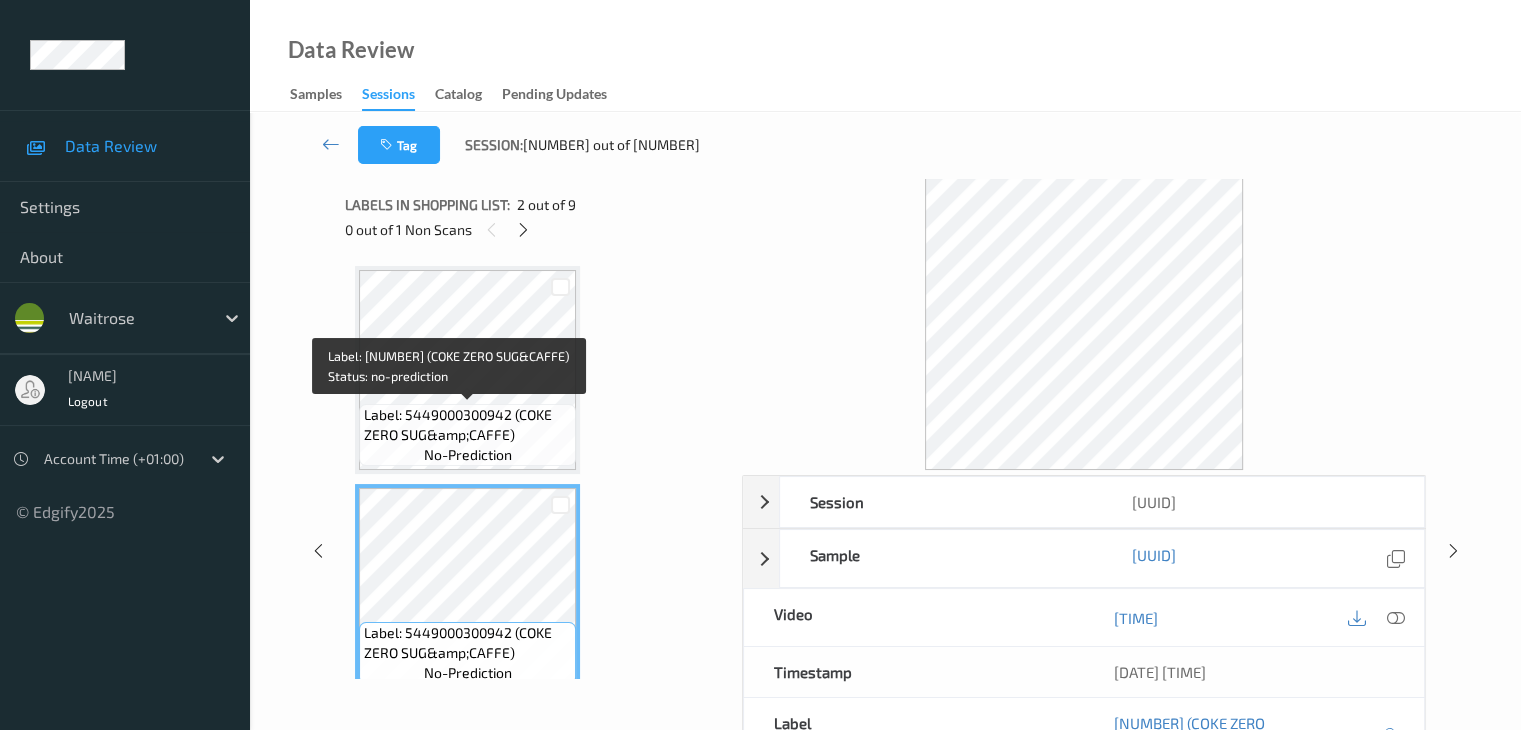 click on "Label: 5449000300942 (COKE ZERO SUG&amp;CAFFE)" at bounding box center (467, 425) 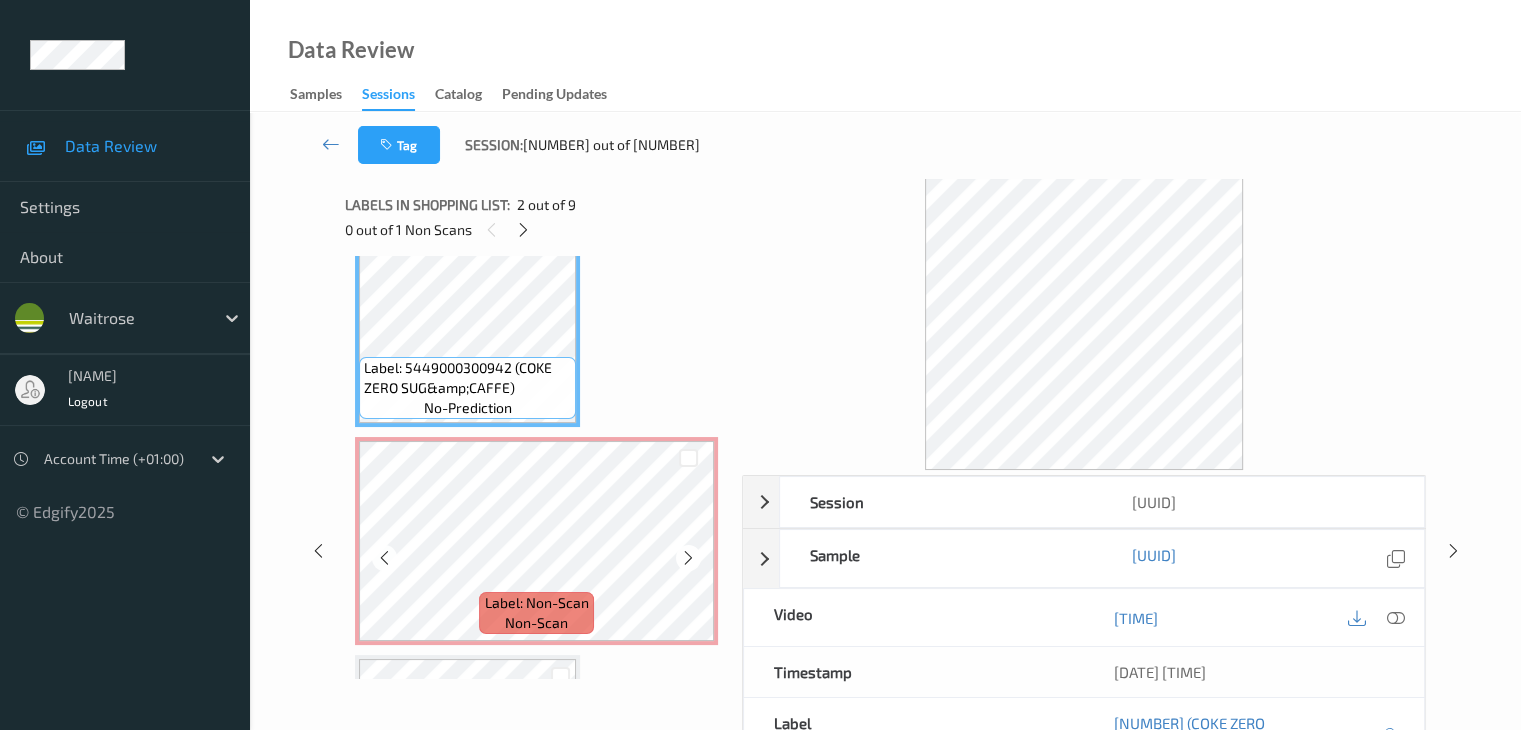 scroll, scrollTop: 300, scrollLeft: 0, axis: vertical 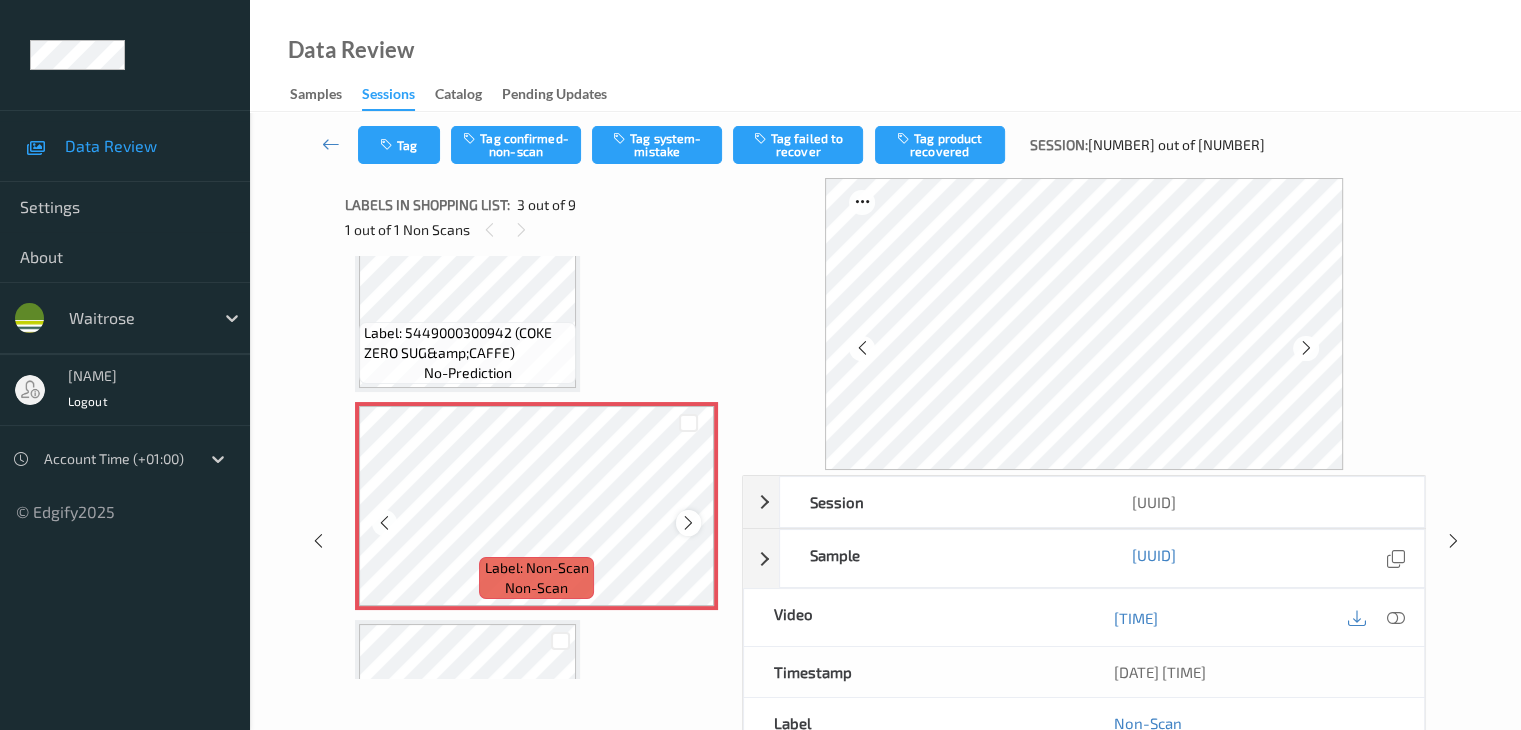 click at bounding box center [688, 523] 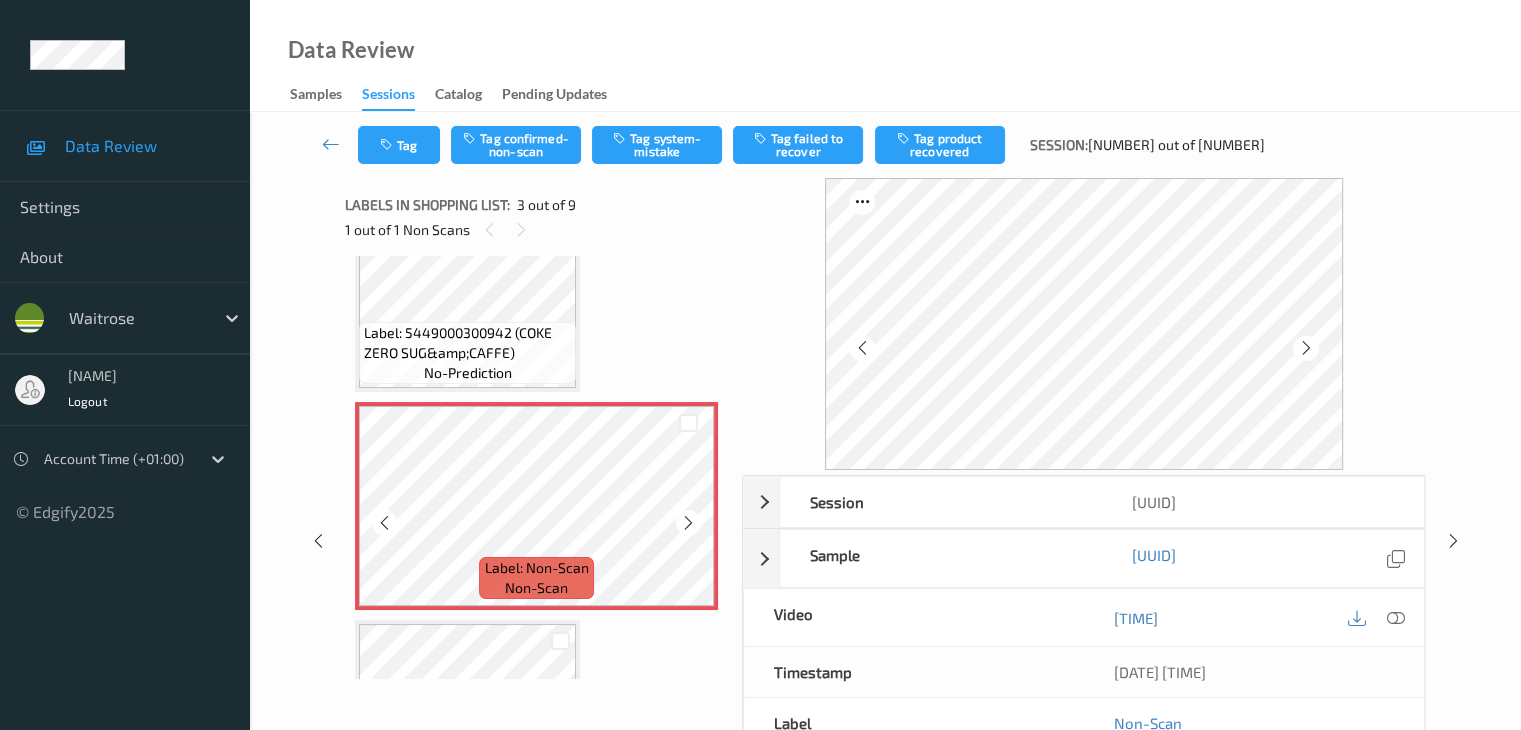 click at bounding box center (688, 523) 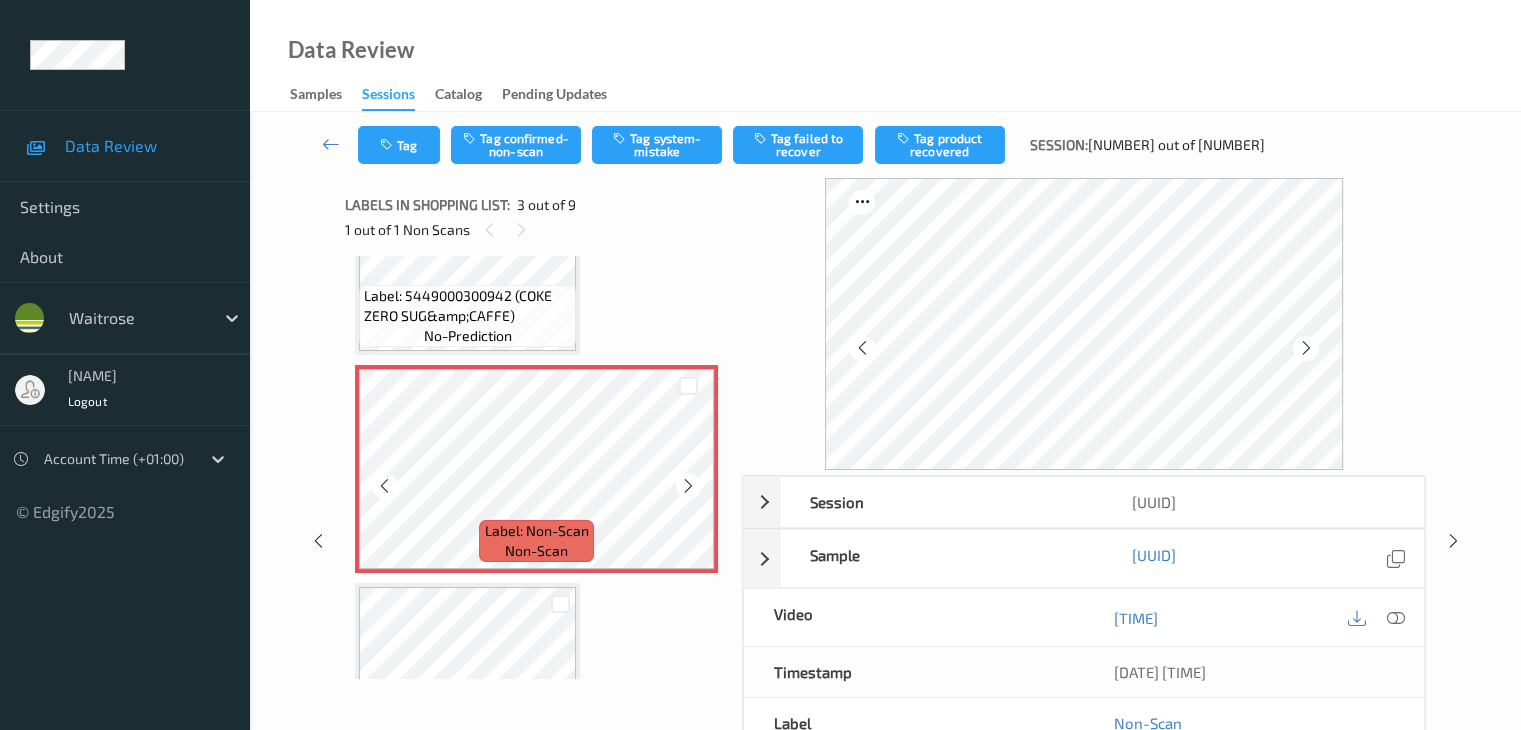 scroll, scrollTop: 500, scrollLeft: 0, axis: vertical 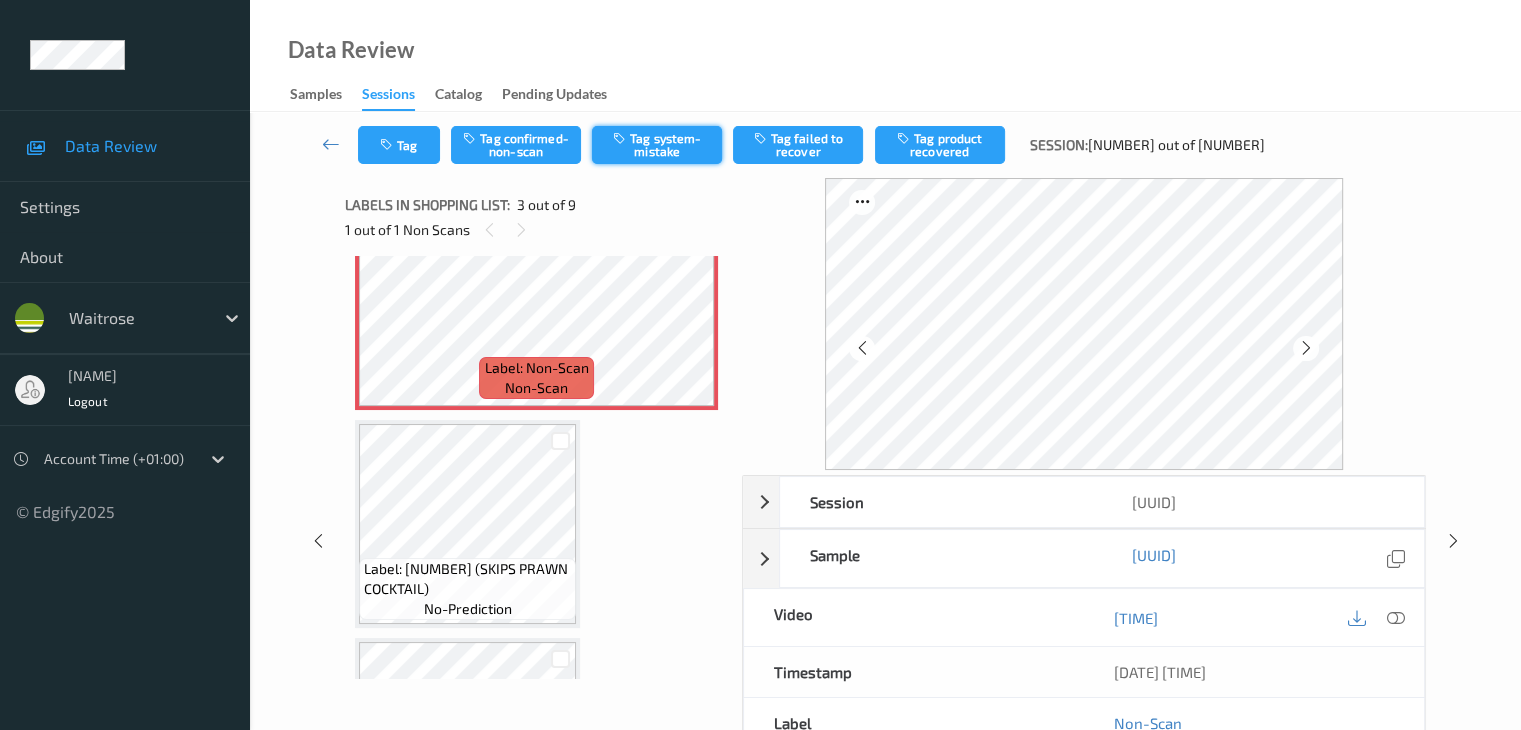 click on "Tag   system-mistake" at bounding box center (657, 145) 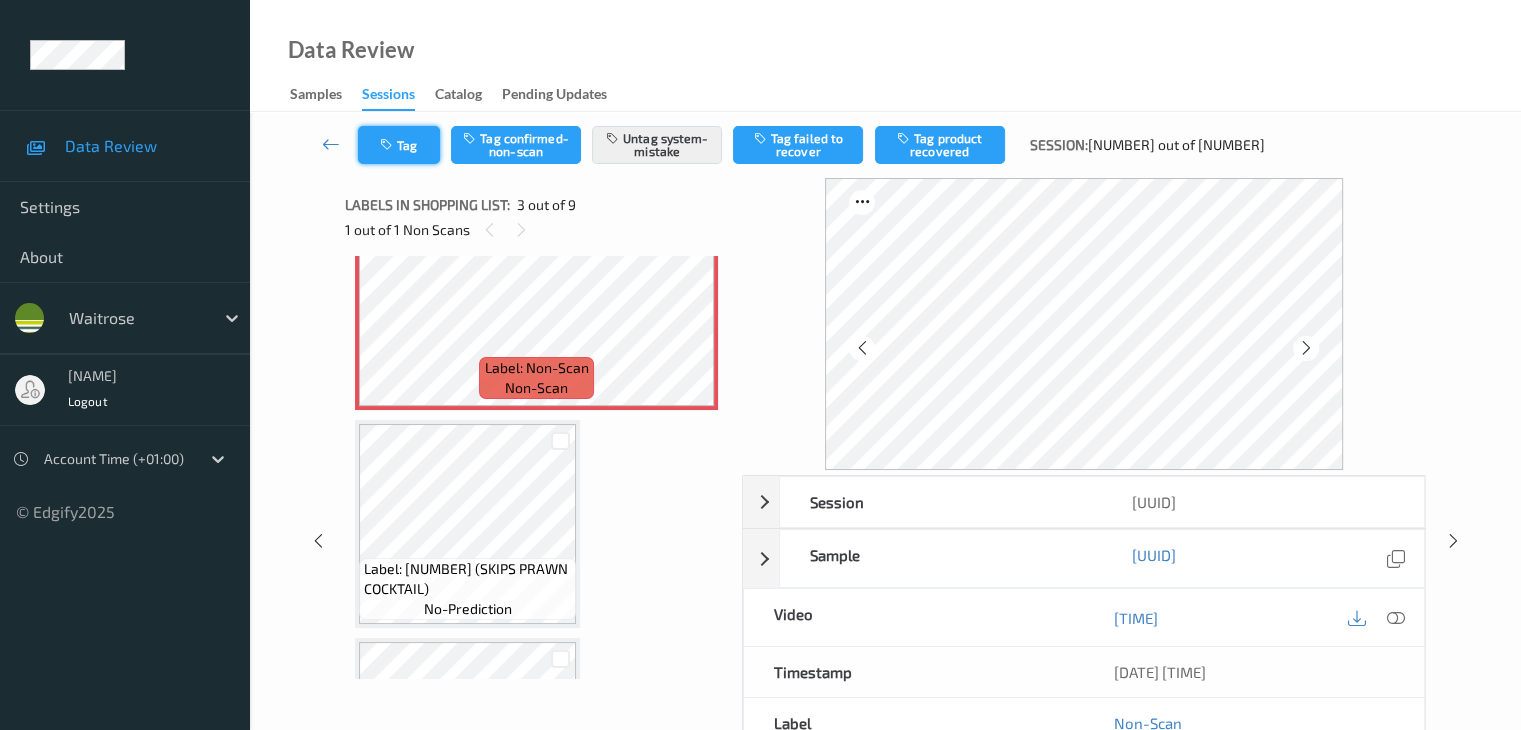 click on "Tag" at bounding box center (399, 145) 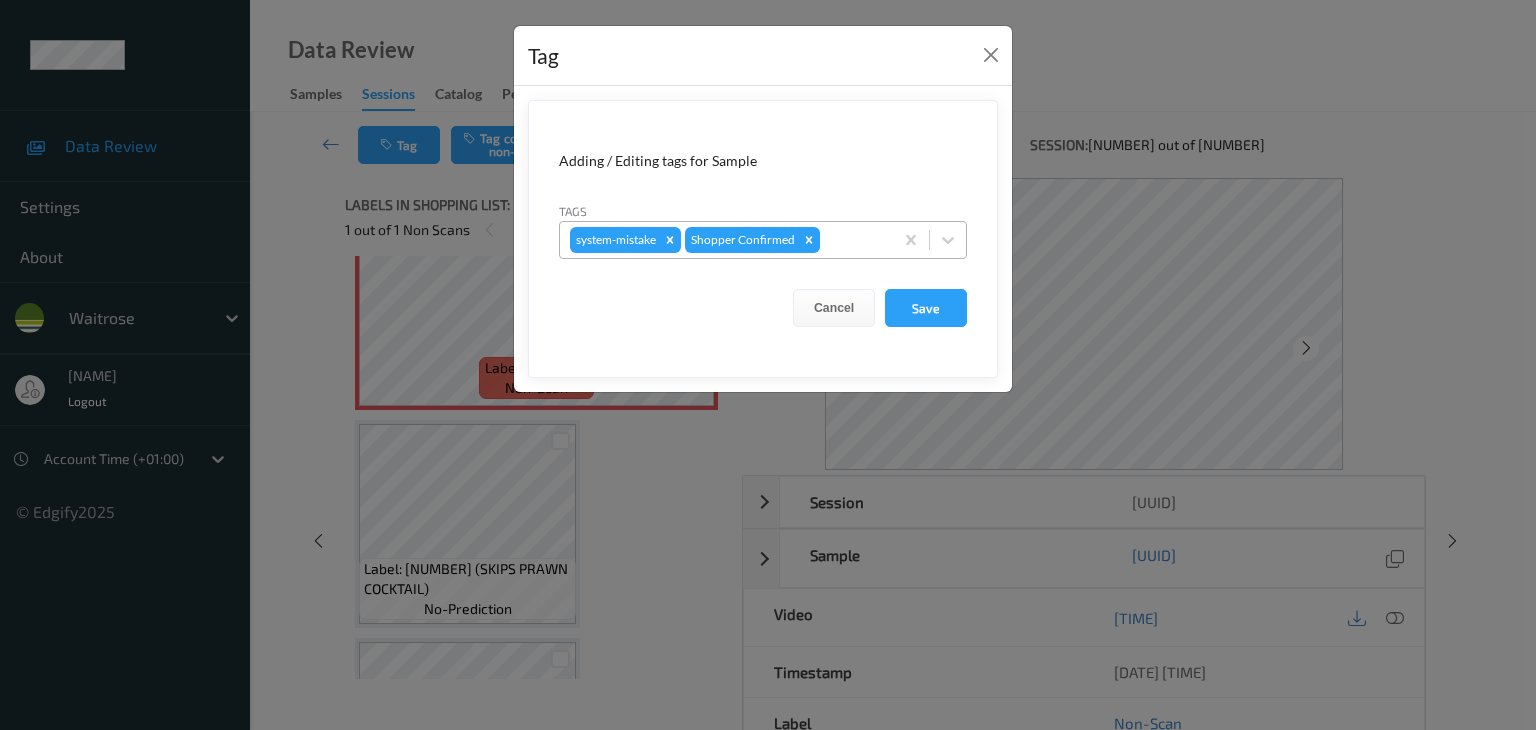click at bounding box center (853, 240) 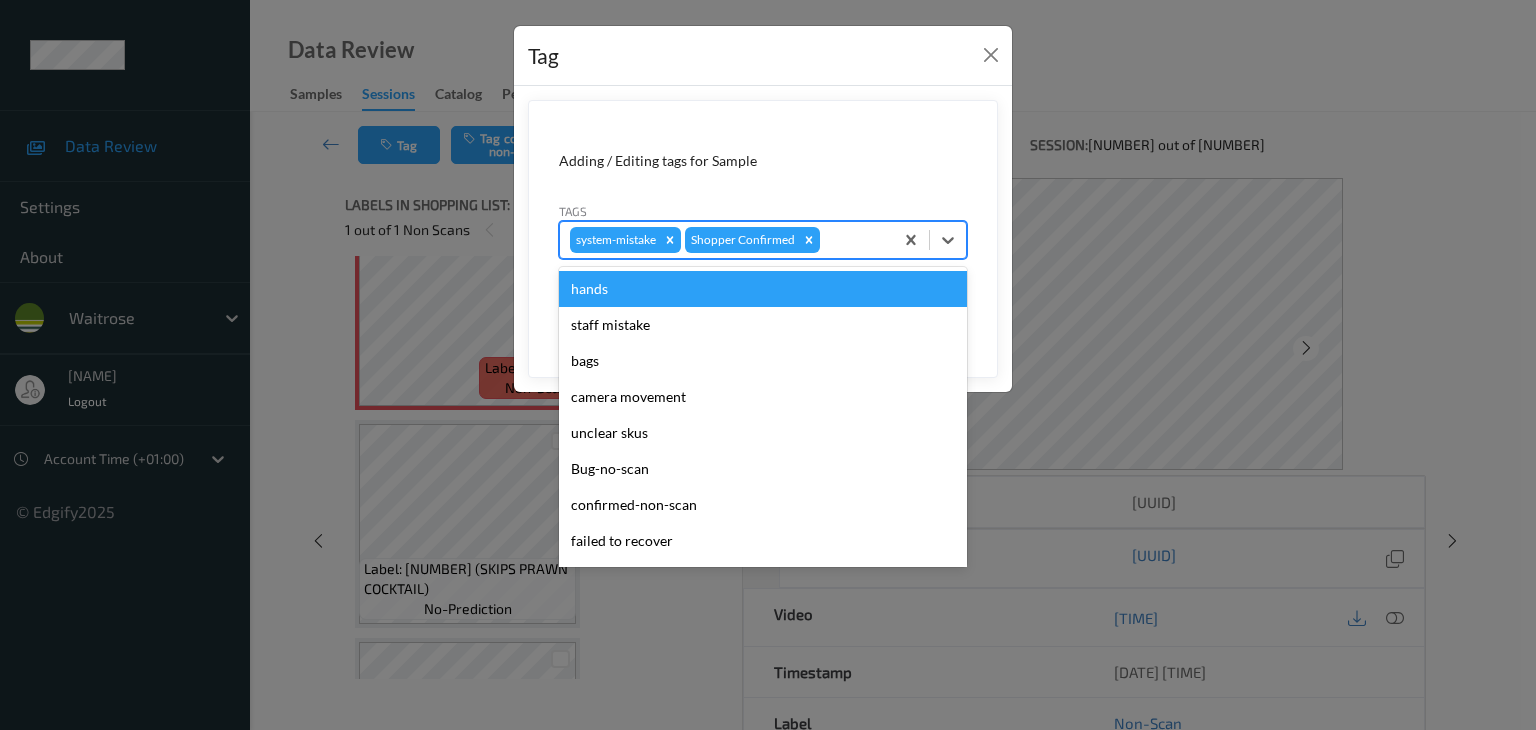 type on "u" 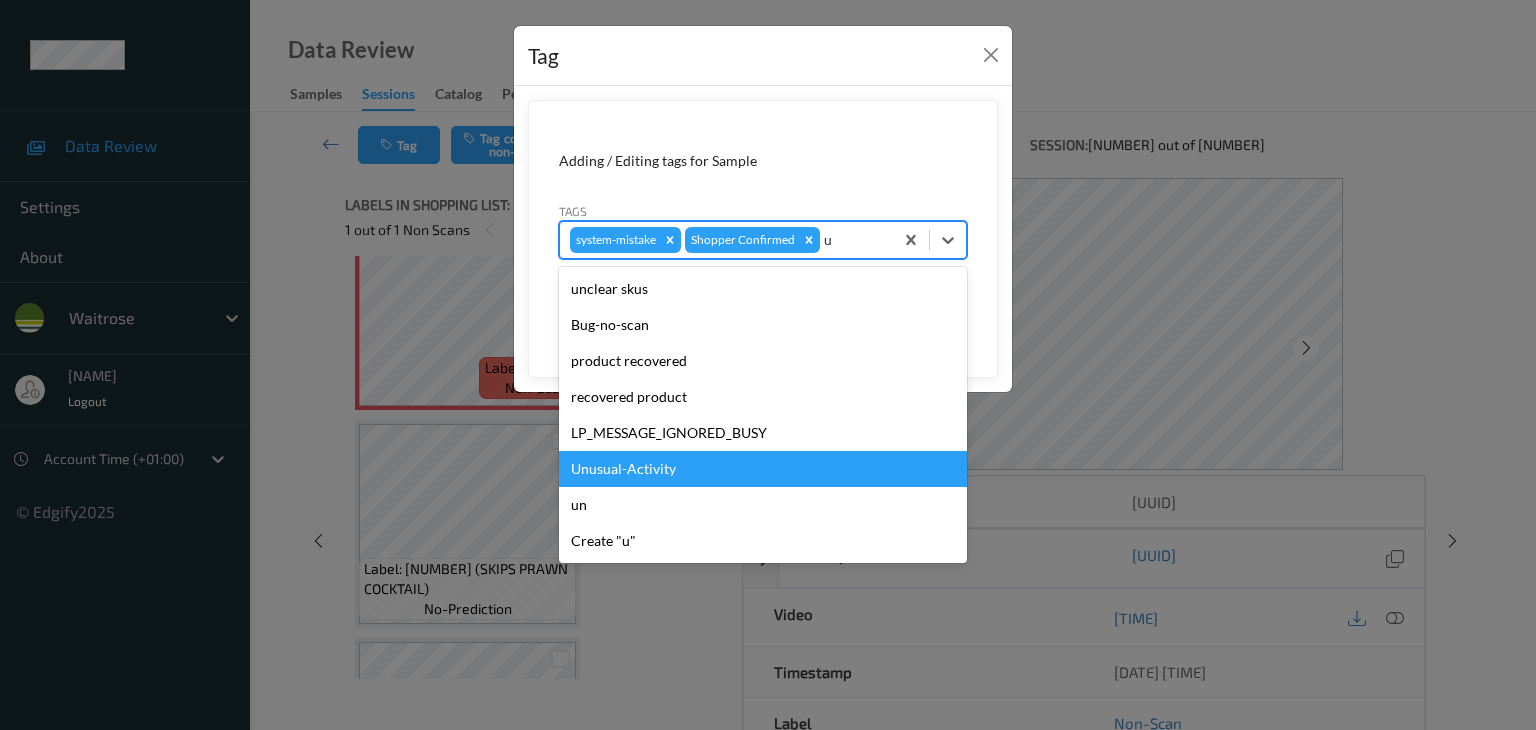click on "Unusual-Activity" at bounding box center (763, 469) 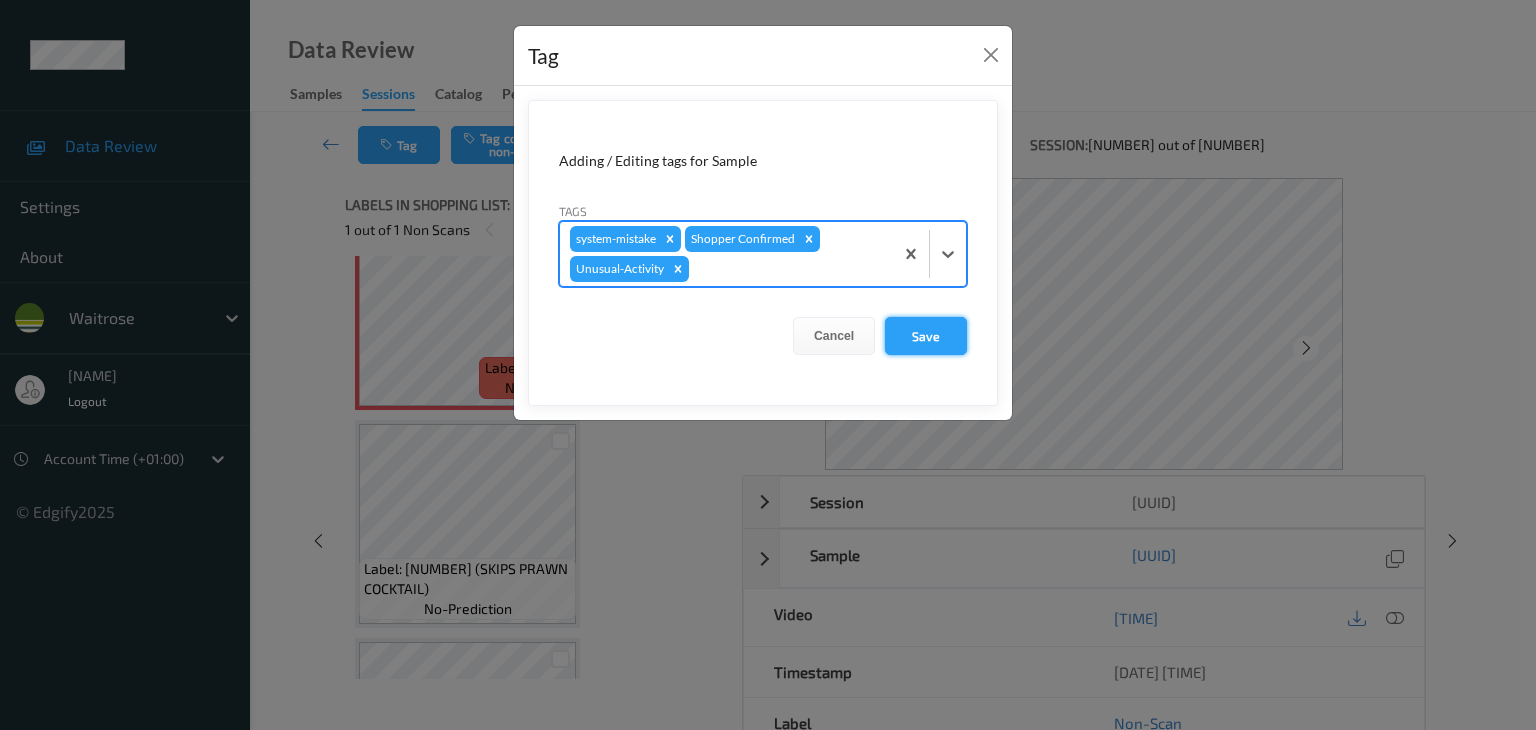click on "Save" at bounding box center [926, 336] 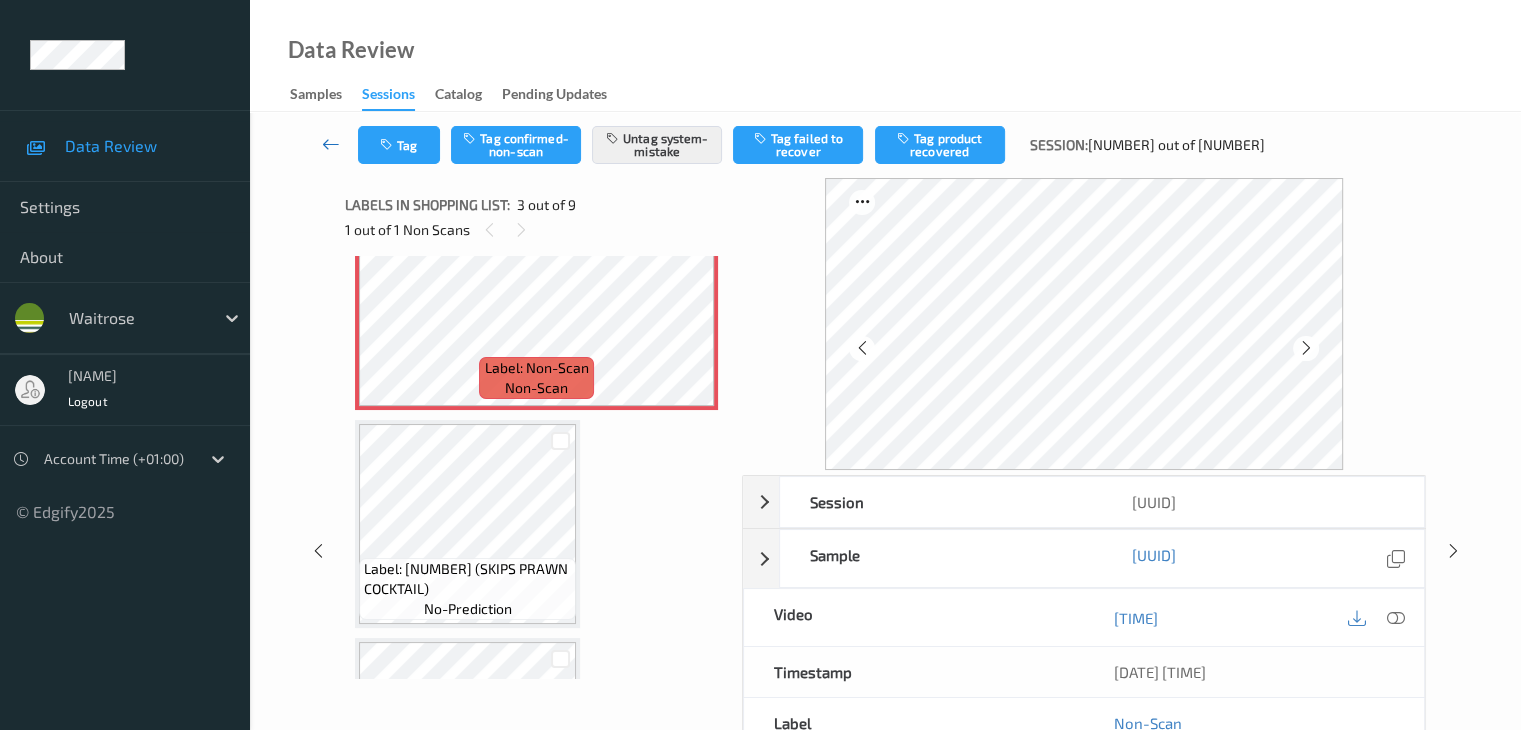 click at bounding box center [331, 144] 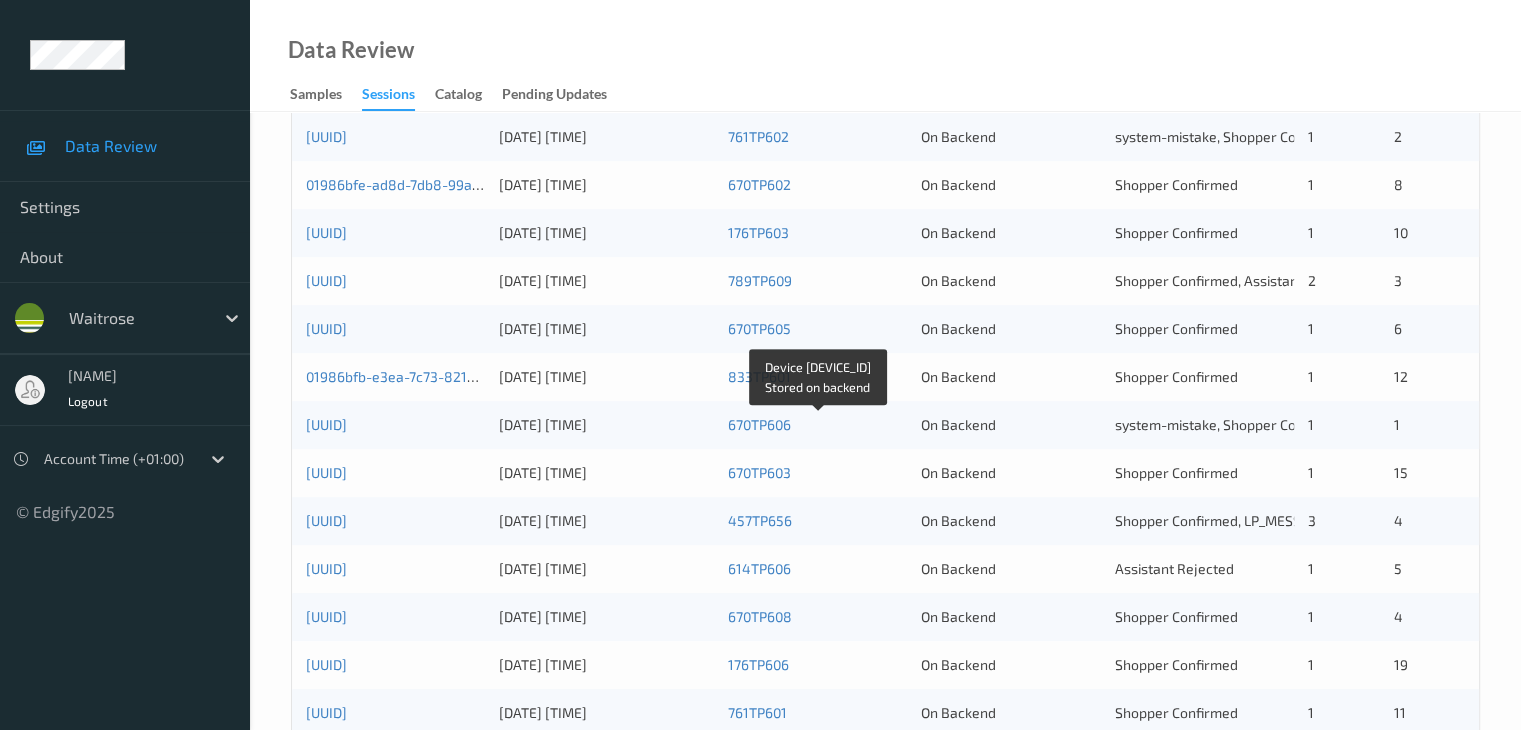 scroll, scrollTop: 500, scrollLeft: 0, axis: vertical 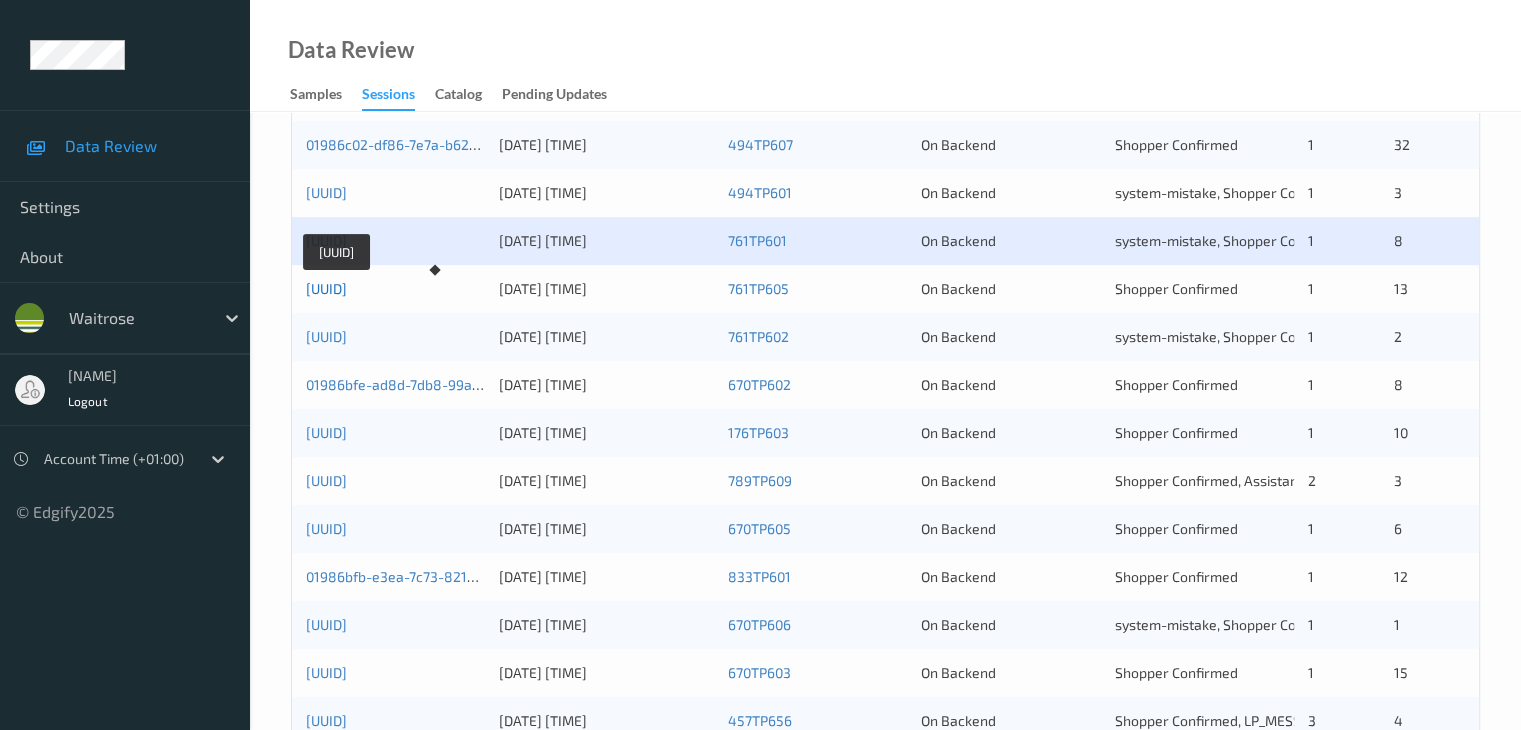 click on "[UUID]" at bounding box center (326, 288) 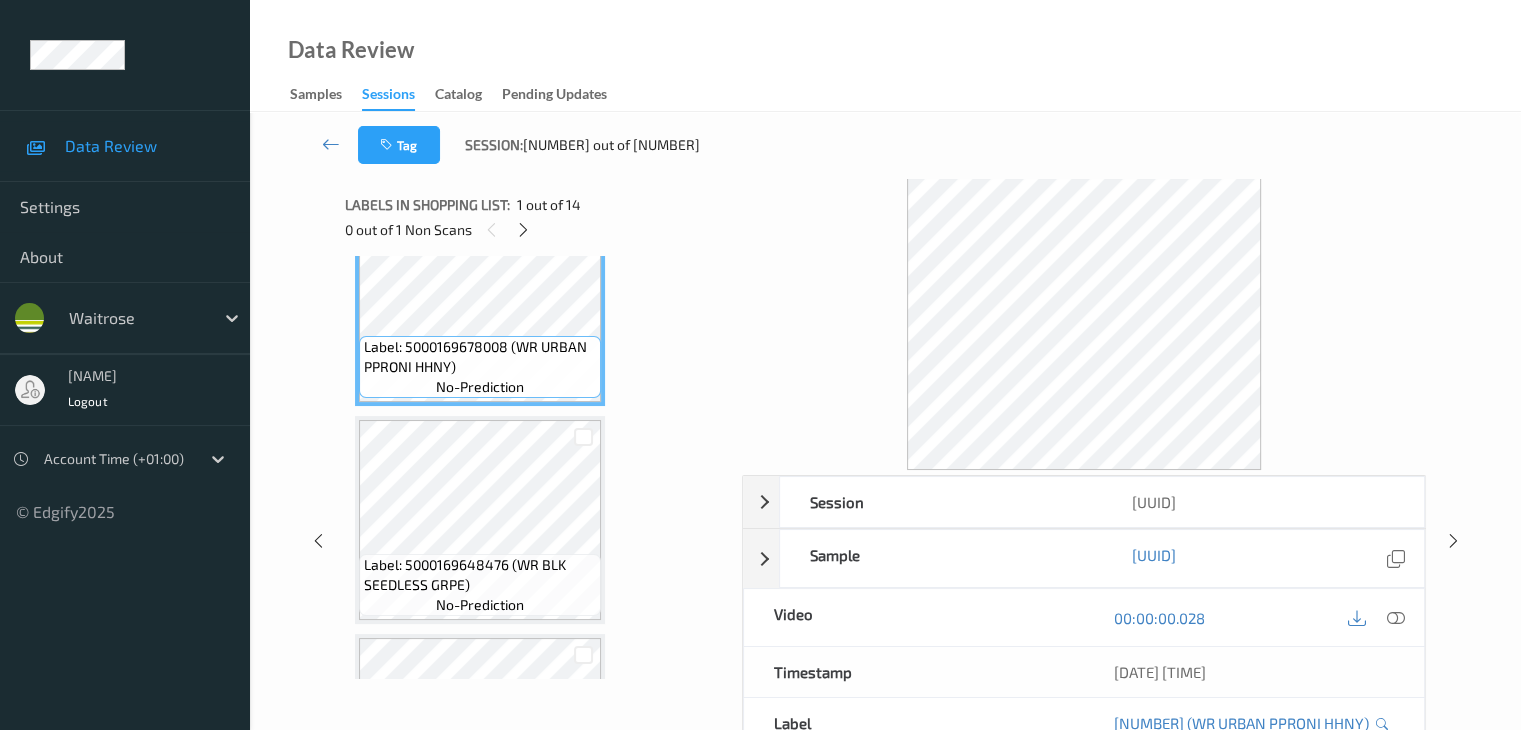 scroll, scrollTop: 100, scrollLeft: 0, axis: vertical 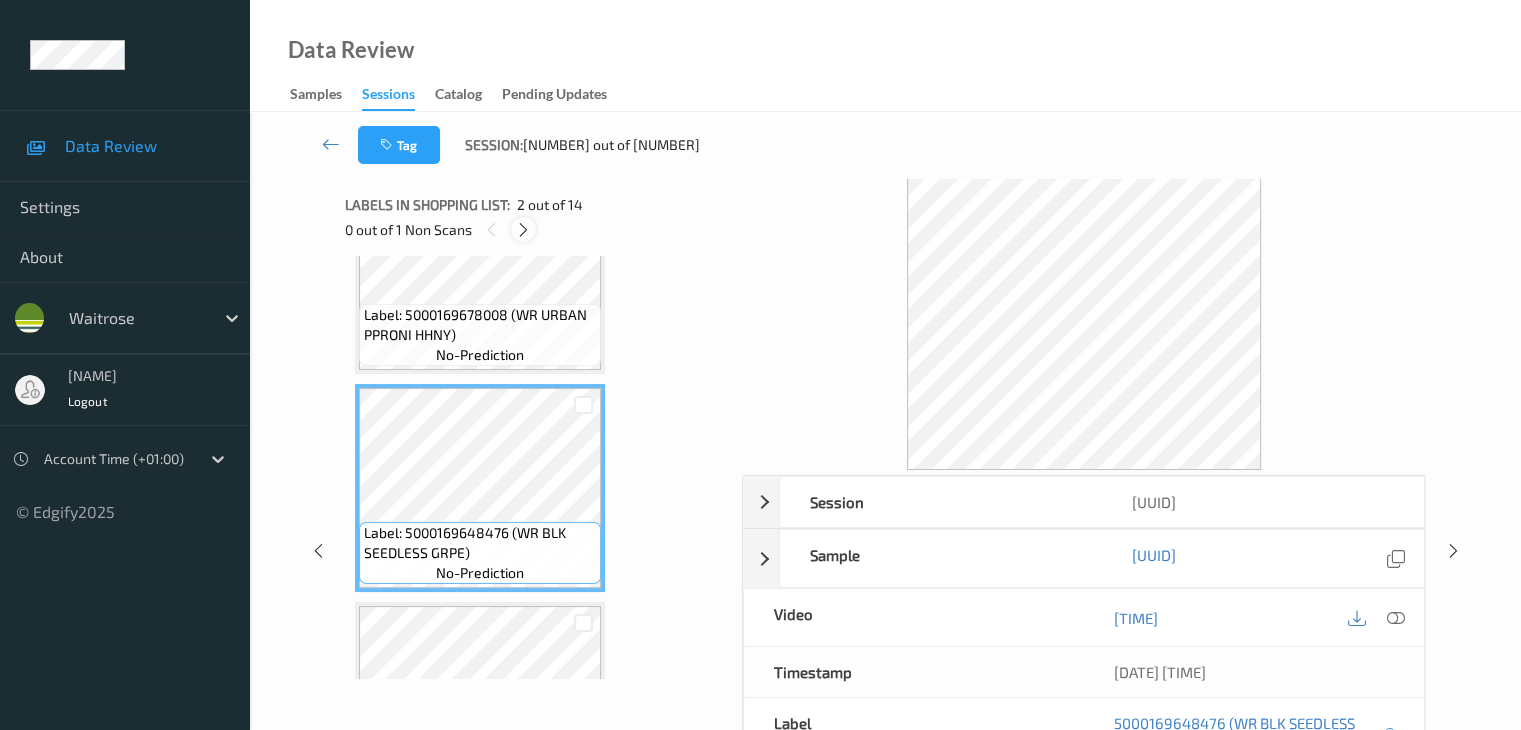 click at bounding box center [523, 230] 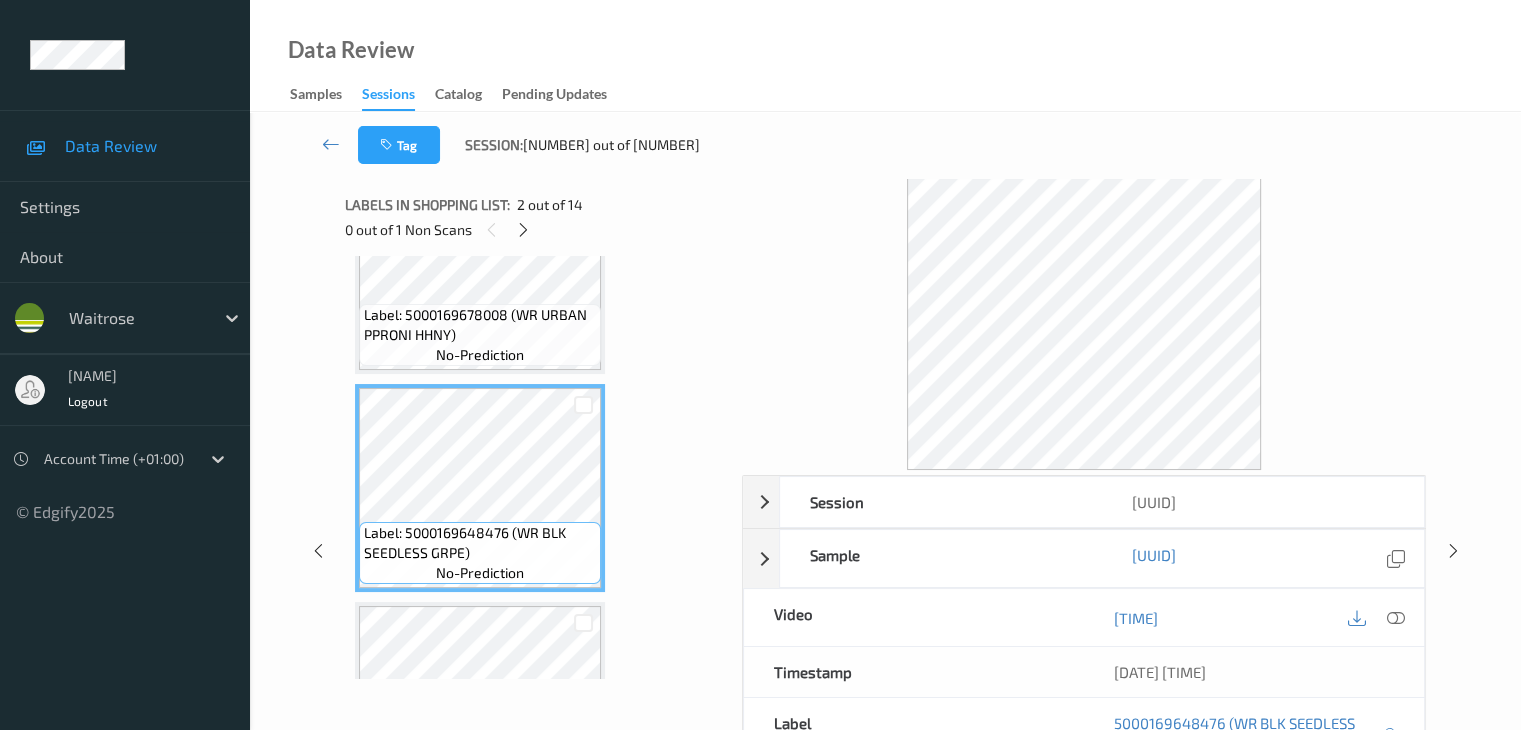 scroll, scrollTop: 1972, scrollLeft: 0, axis: vertical 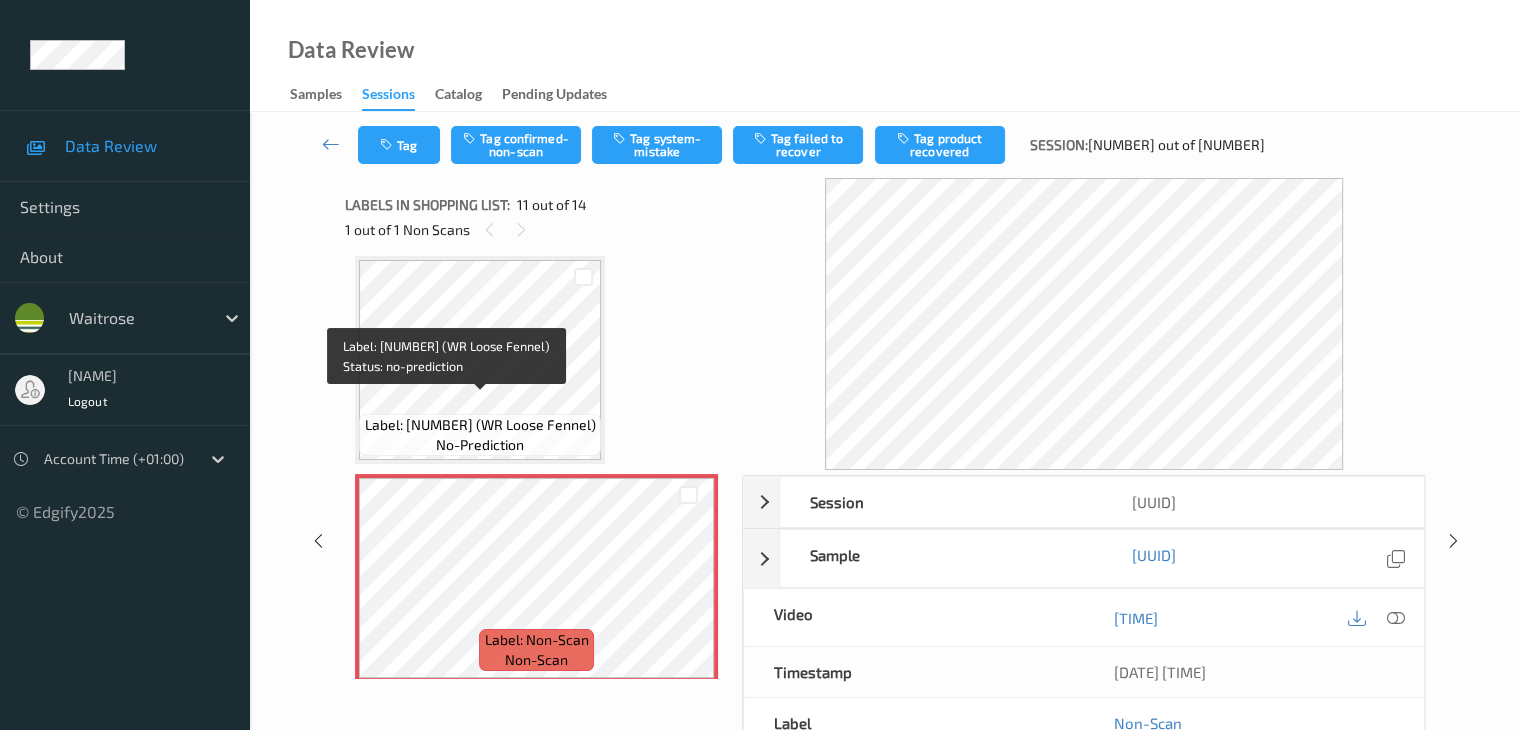 click on "Label: [NUMBER] (WR Loose Fennel)" at bounding box center [480, 425] 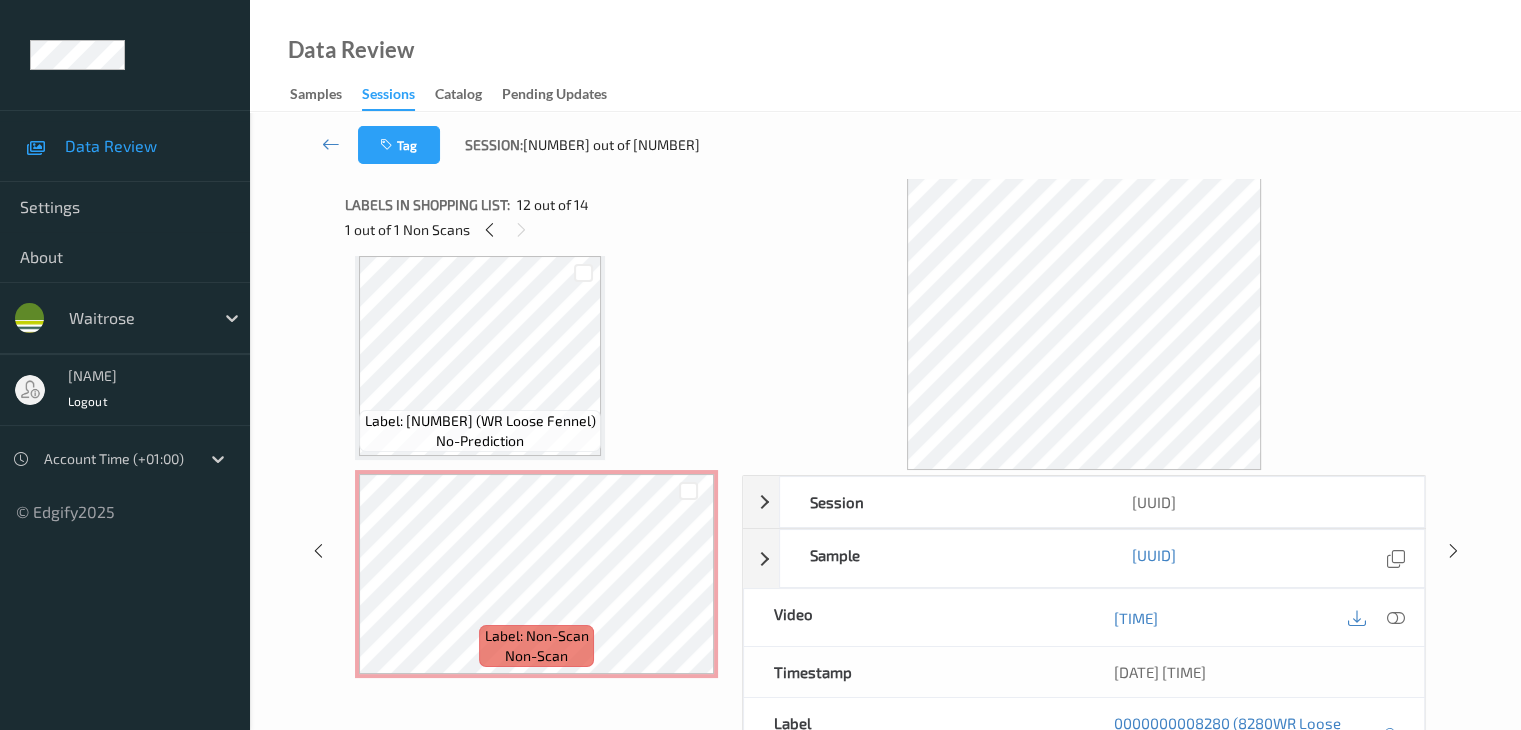 scroll, scrollTop: 1972, scrollLeft: 0, axis: vertical 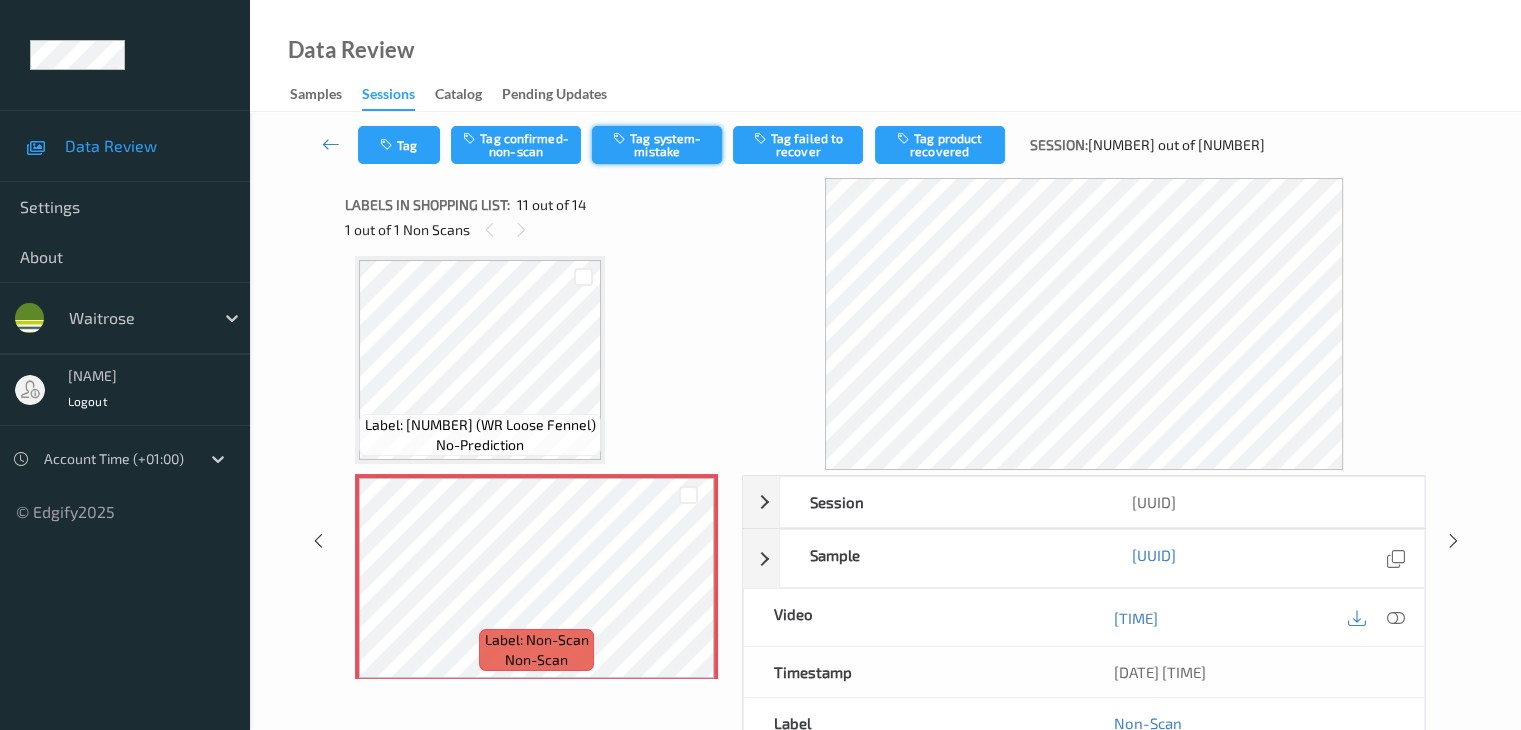 click on "Tag   system-mistake" at bounding box center (657, 145) 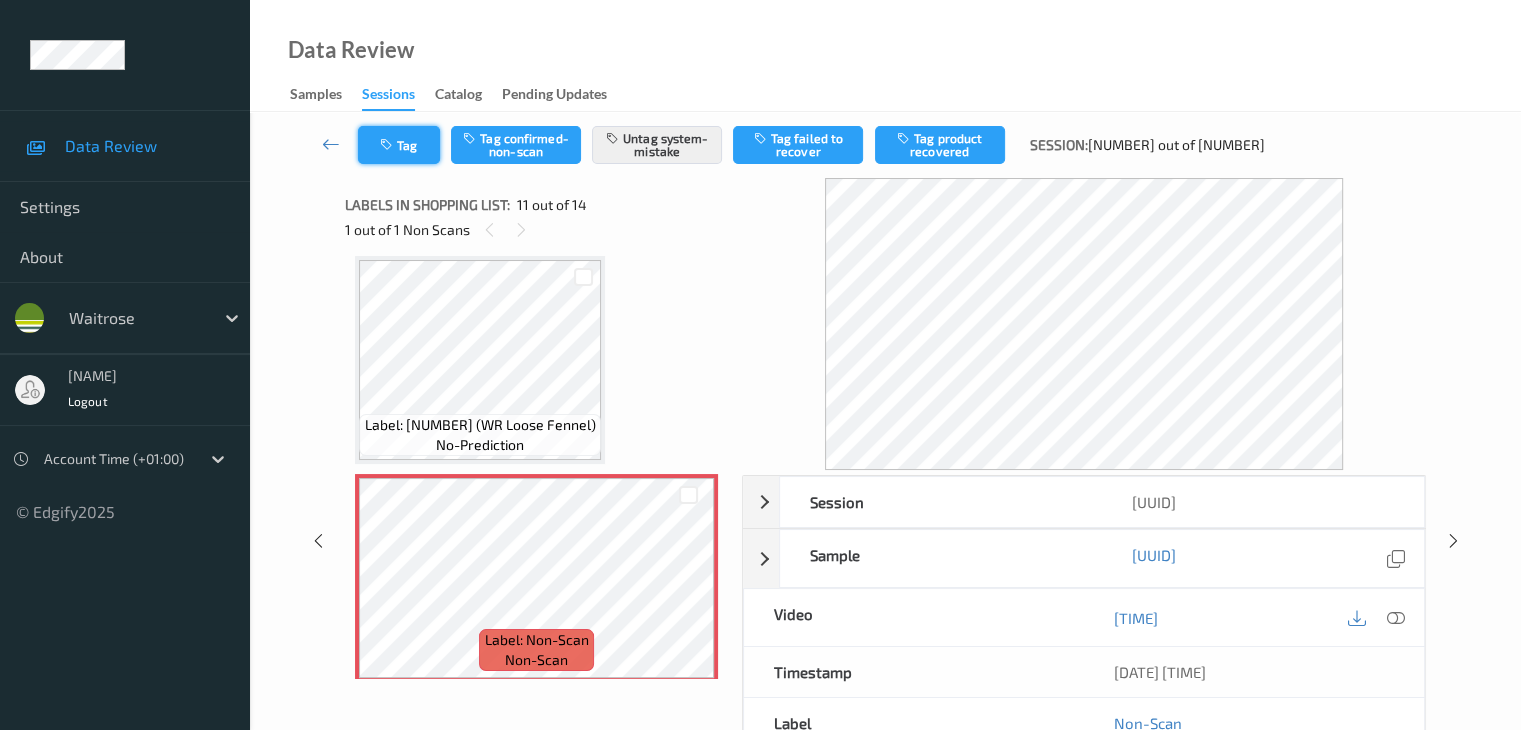 click on "Tag" at bounding box center [399, 145] 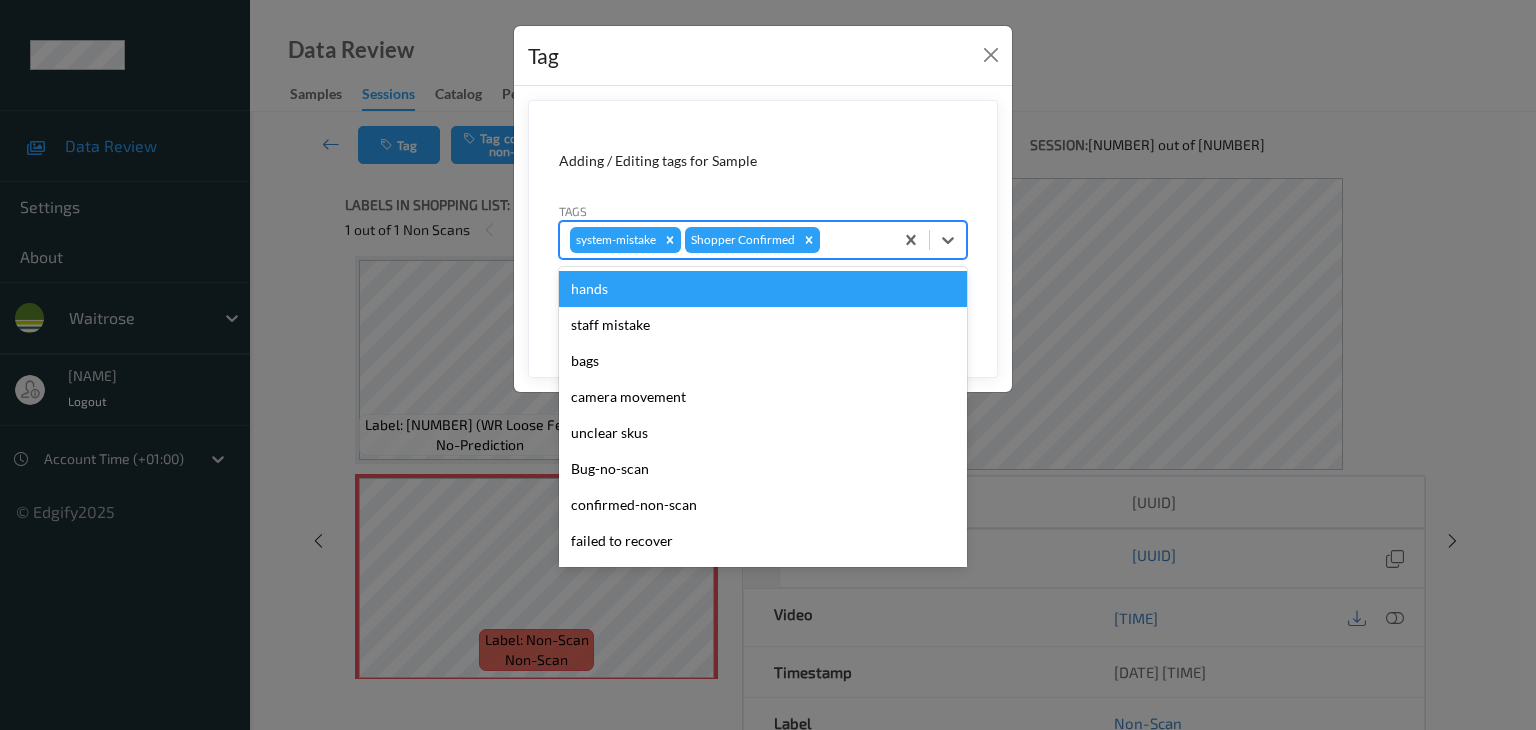 click at bounding box center (853, 240) 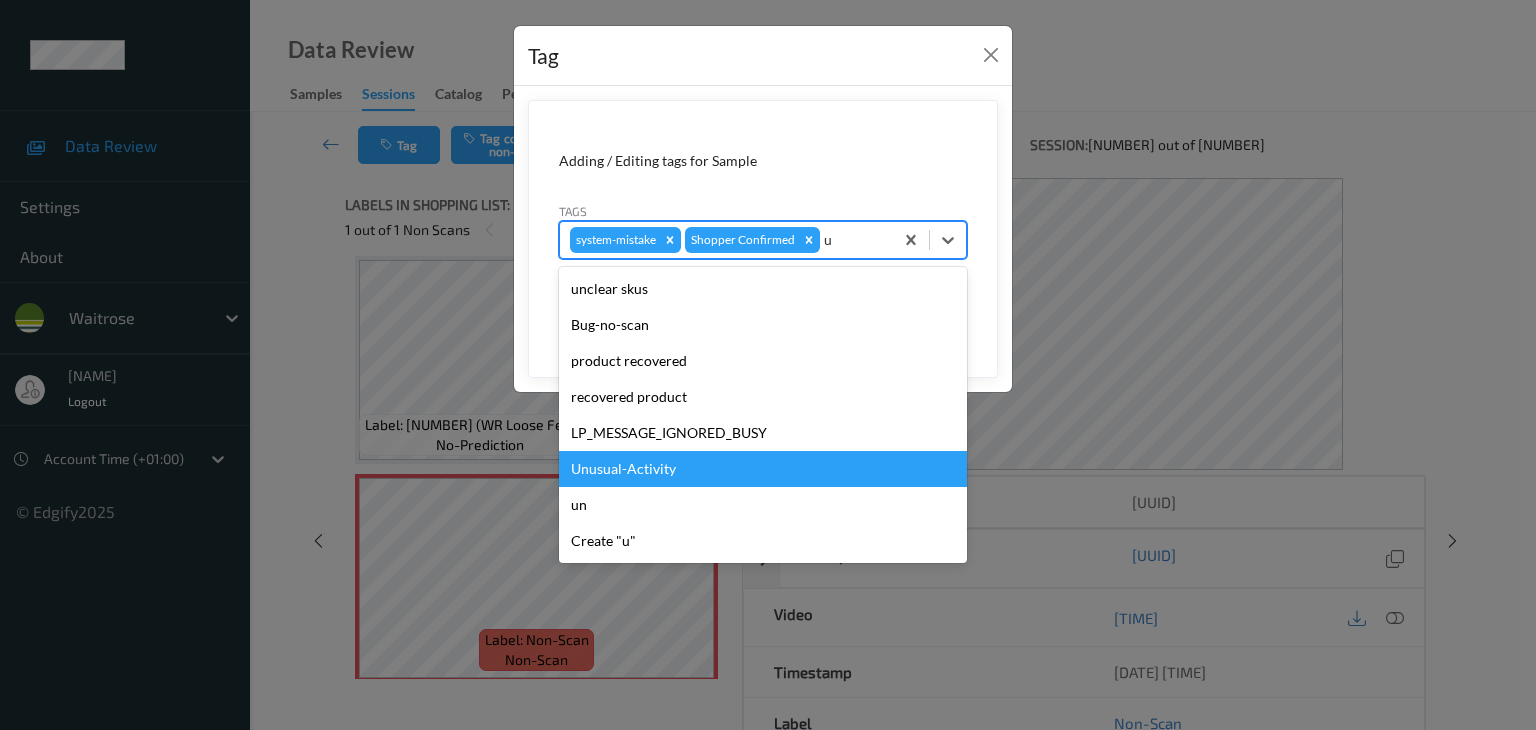 click on "Unusual-Activity" at bounding box center [763, 469] 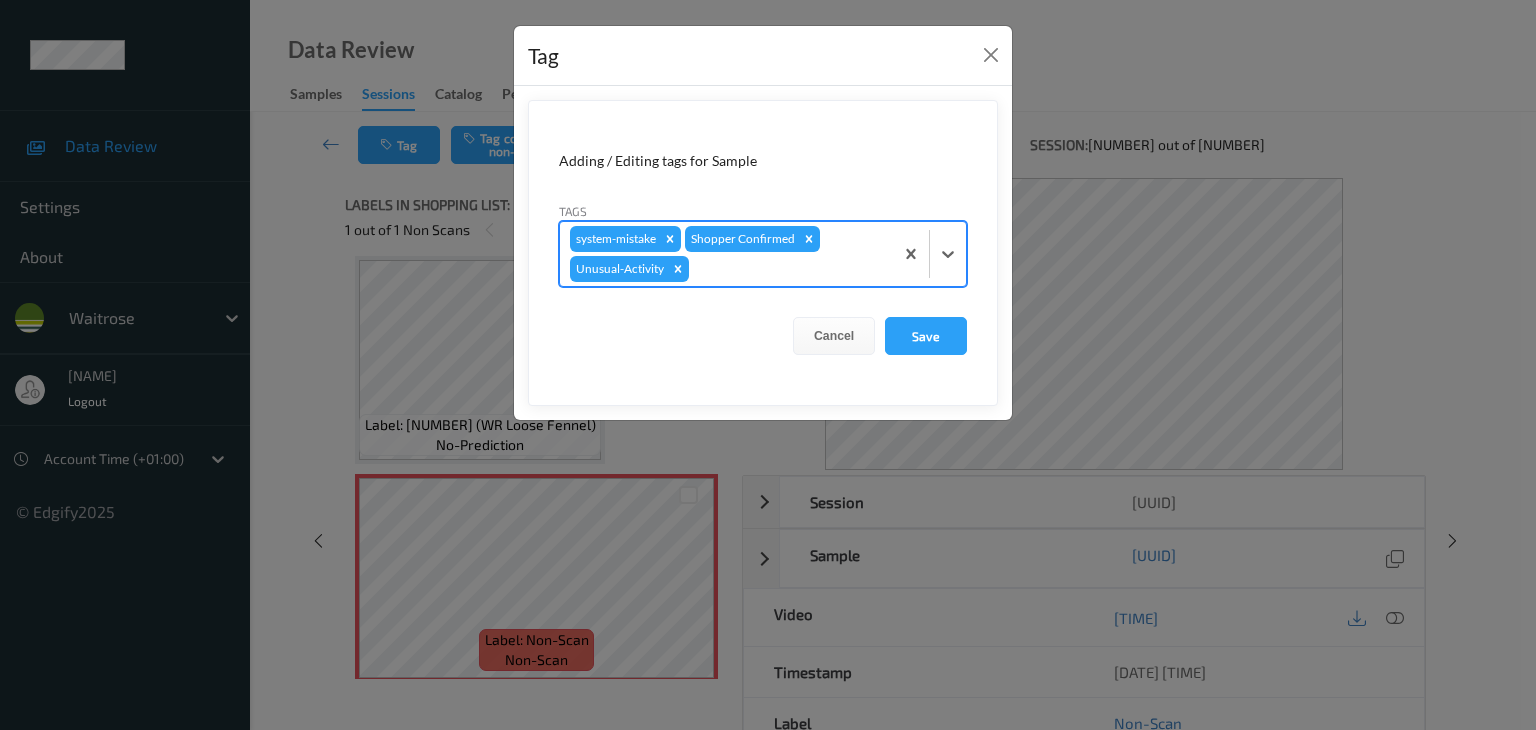 type on "p" 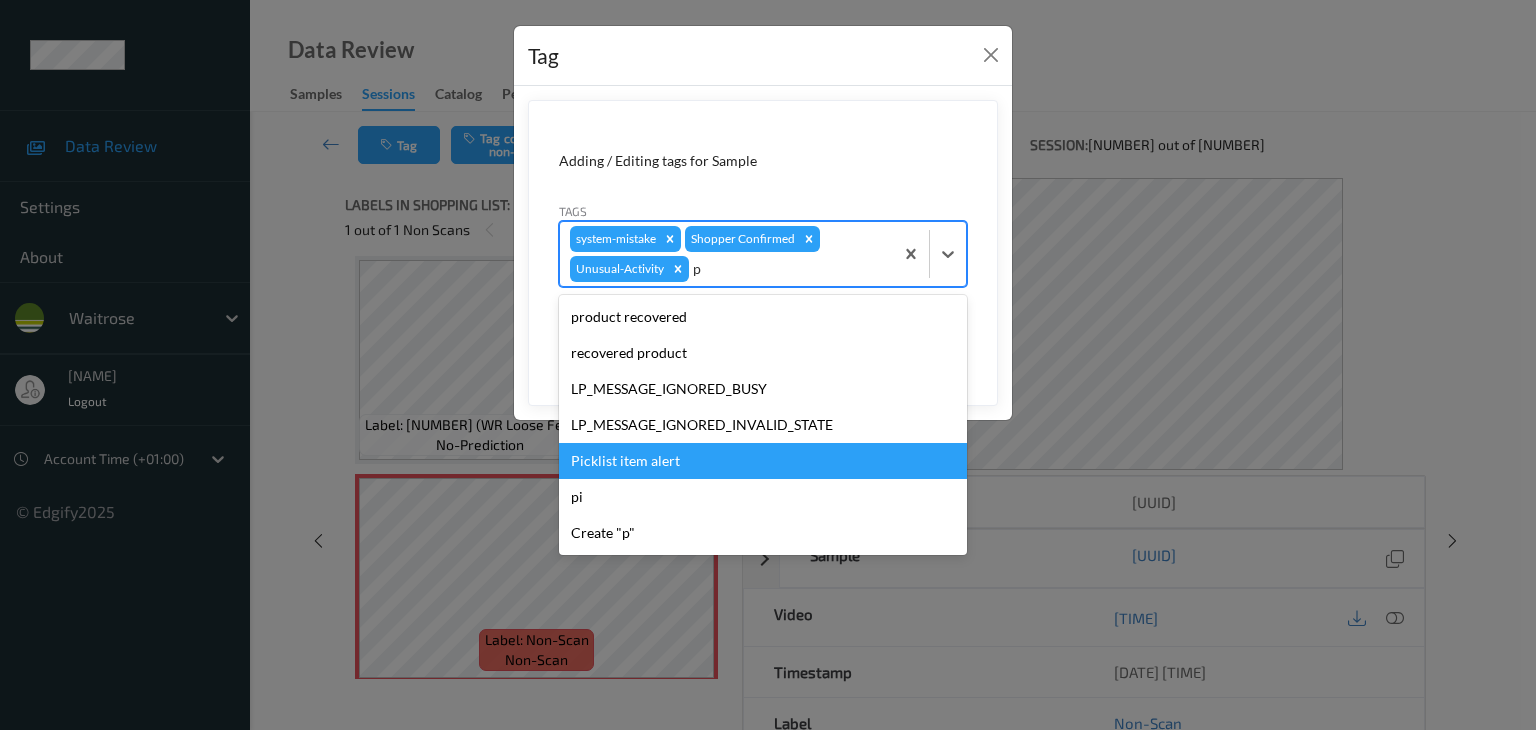 click on "Picklist item alert" at bounding box center (763, 461) 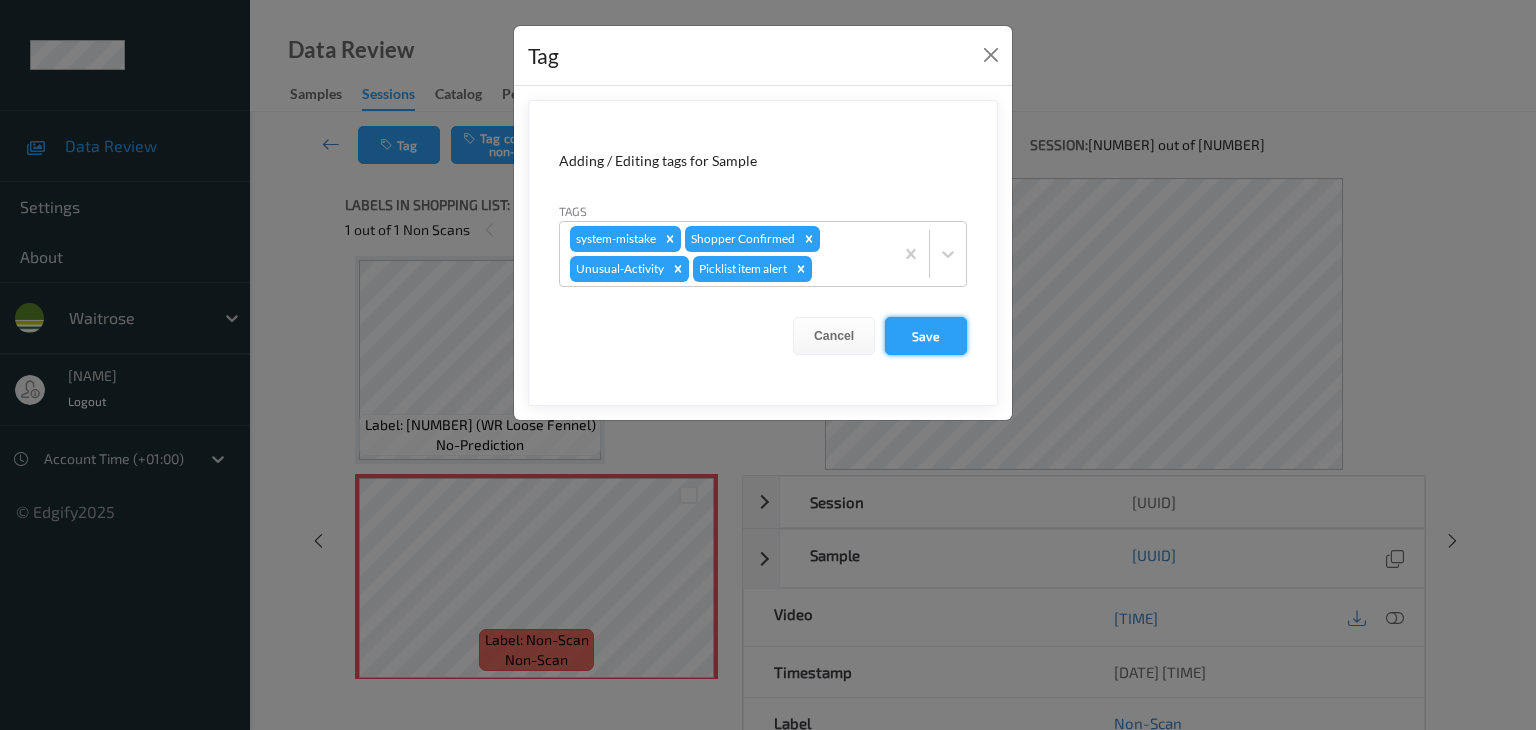click on "Save" at bounding box center (926, 336) 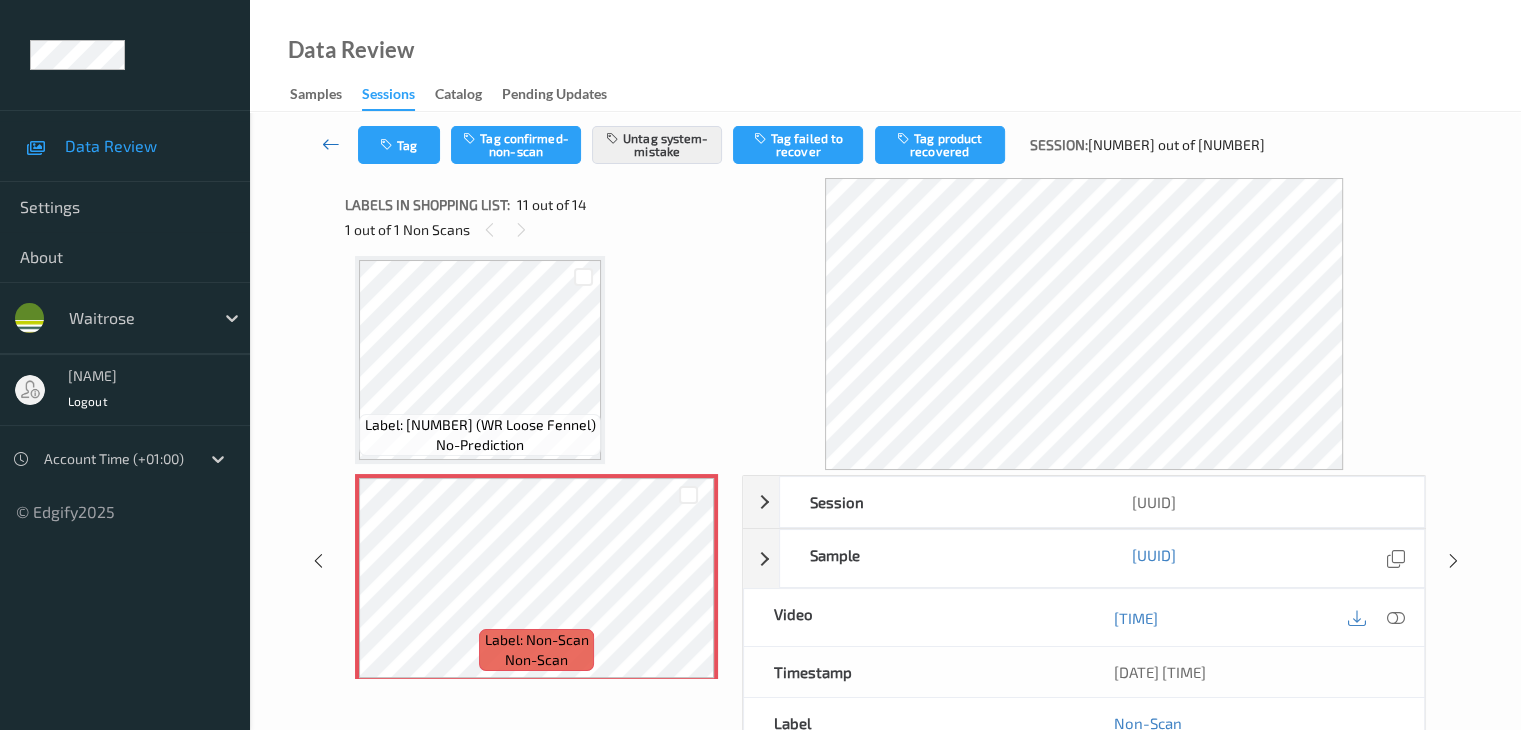 click at bounding box center (331, 144) 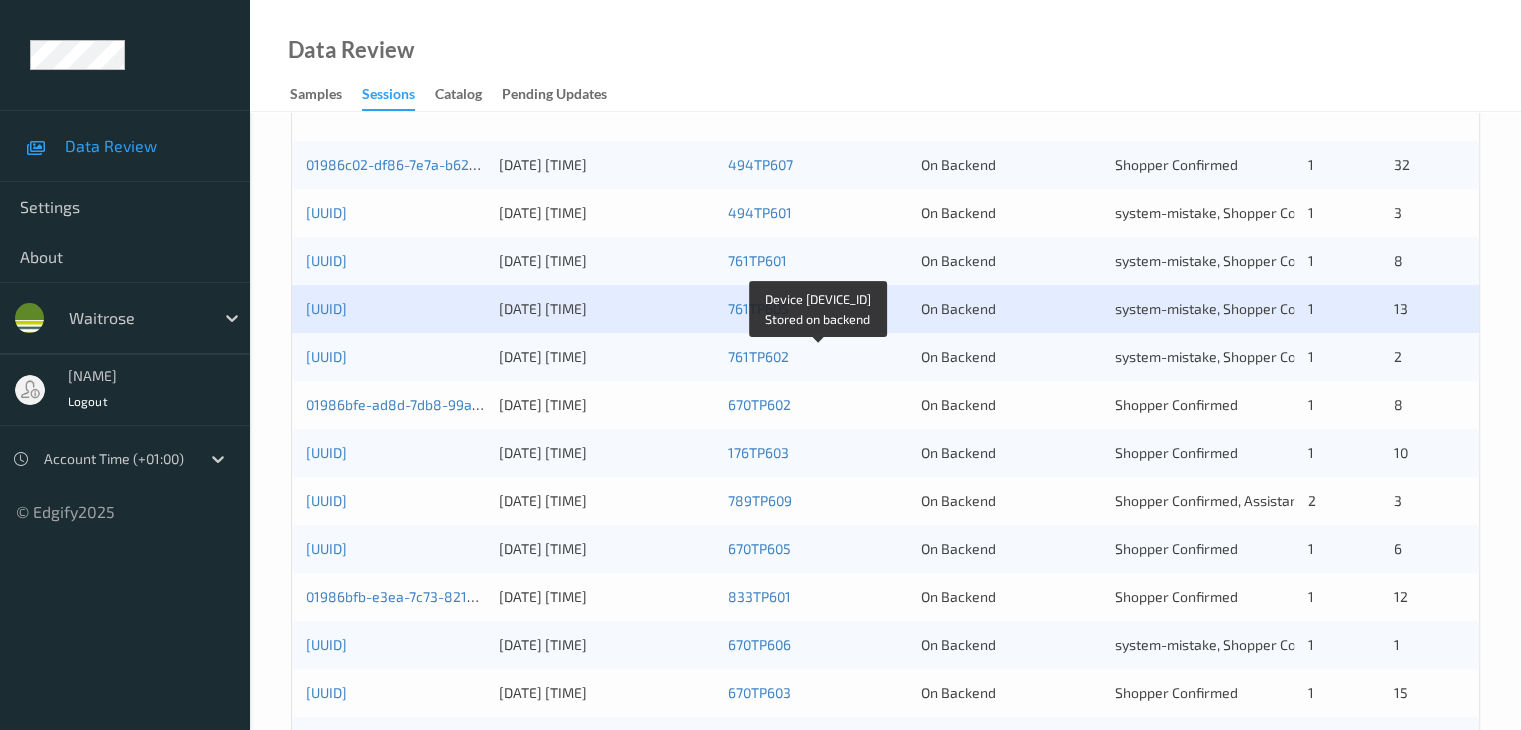scroll, scrollTop: 500, scrollLeft: 0, axis: vertical 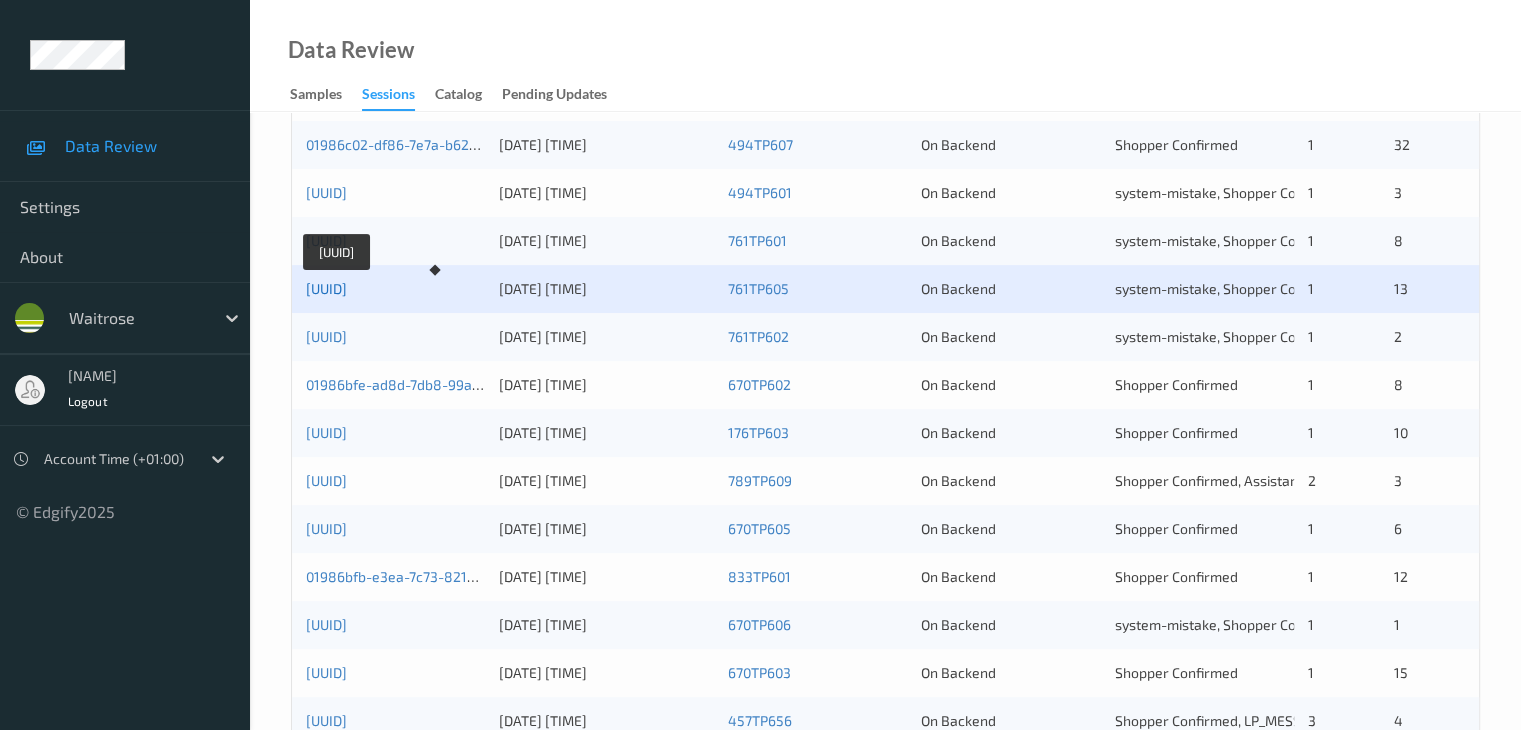 click on "[UUID]" at bounding box center (326, 288) 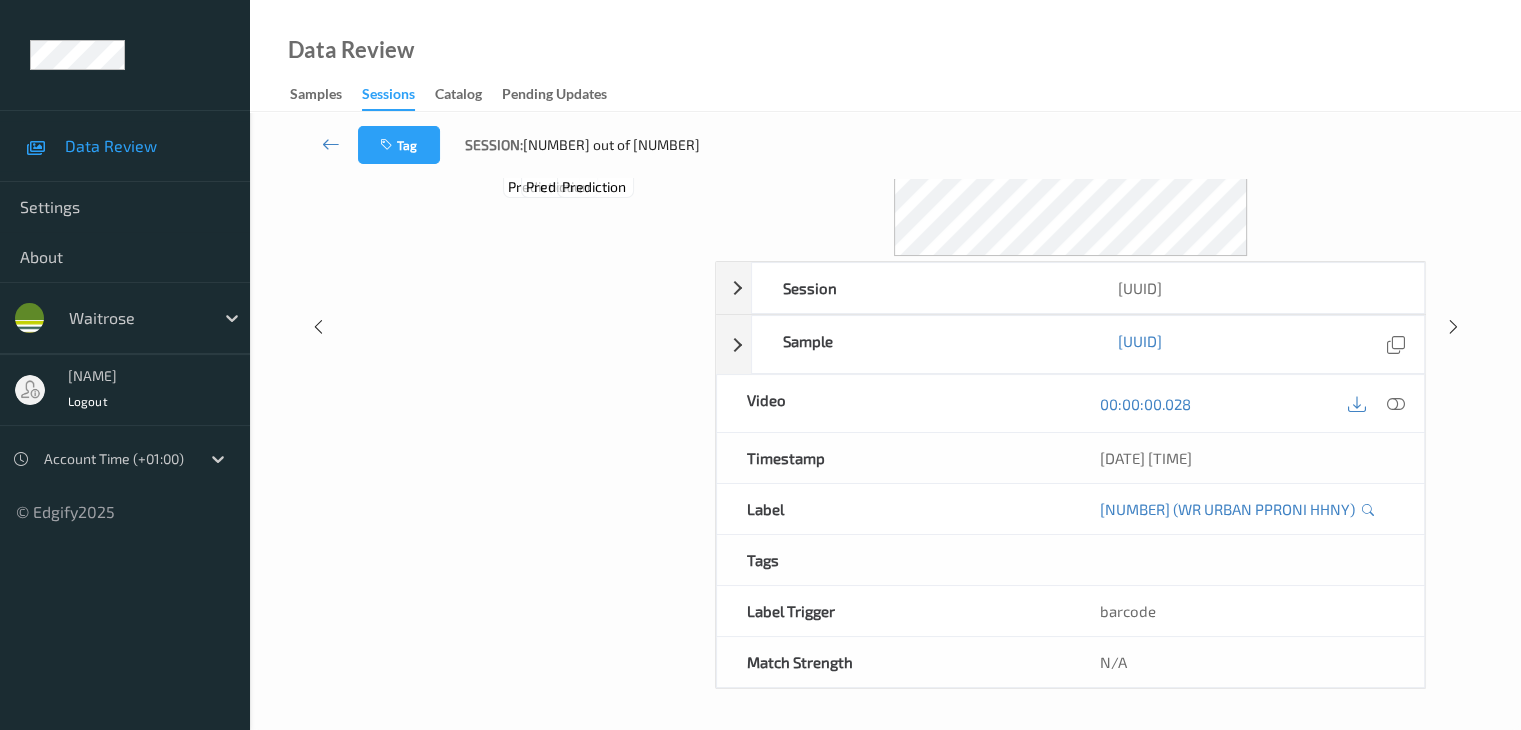 scroll, scrollTop: 0, scrollLeft: 0, axis: both 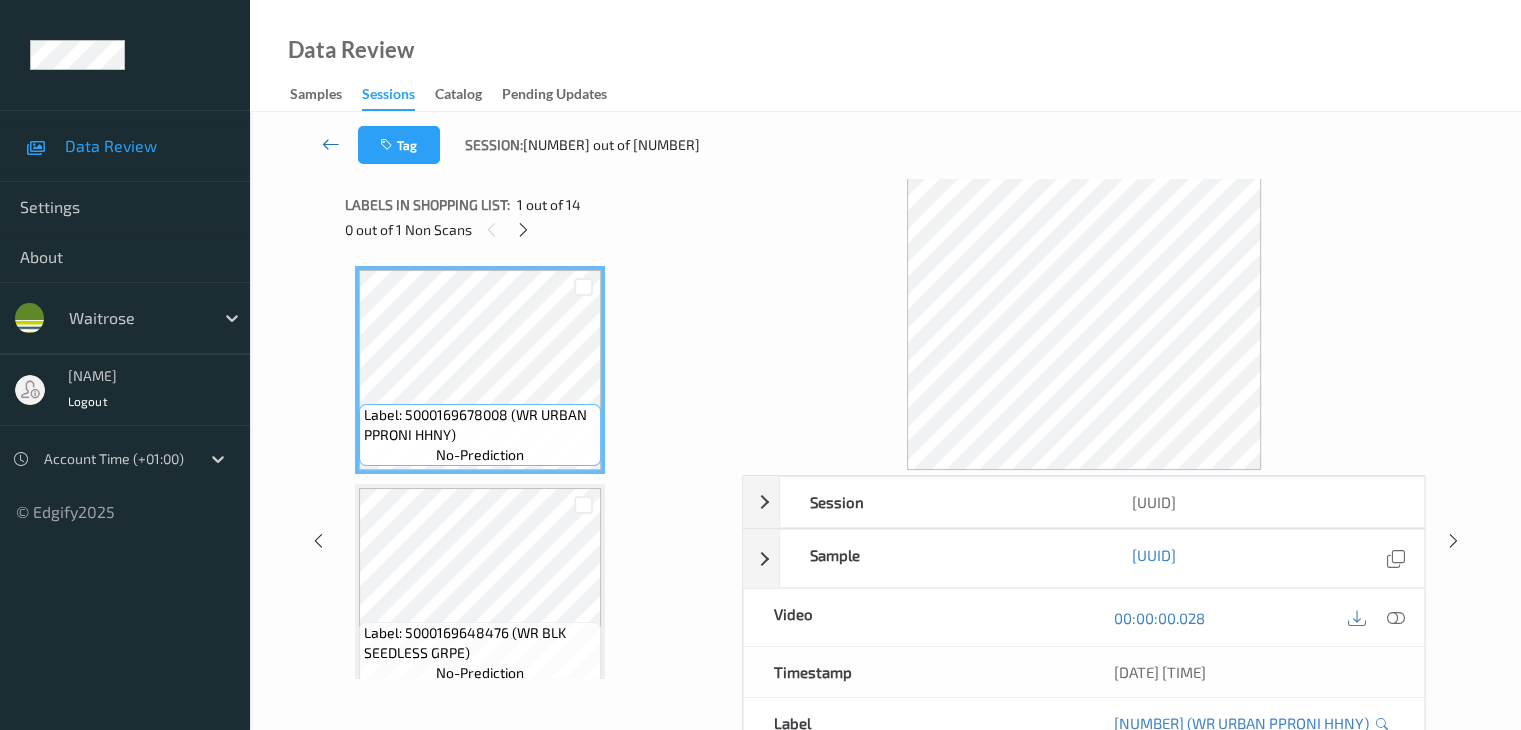 click at bounding box center (331, 144) 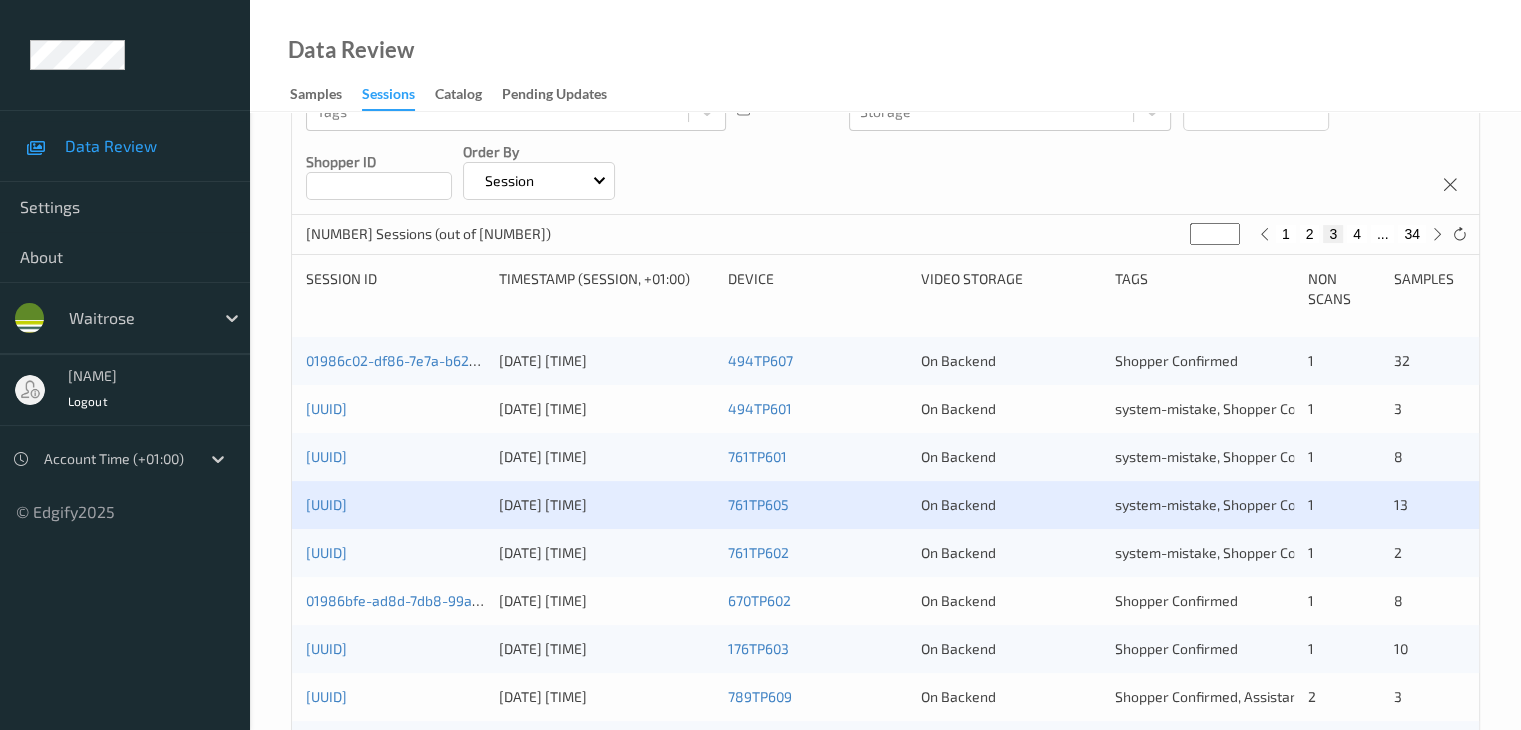 scroll, scrollTop: 300, scrollLeft: 0, axis: vertical 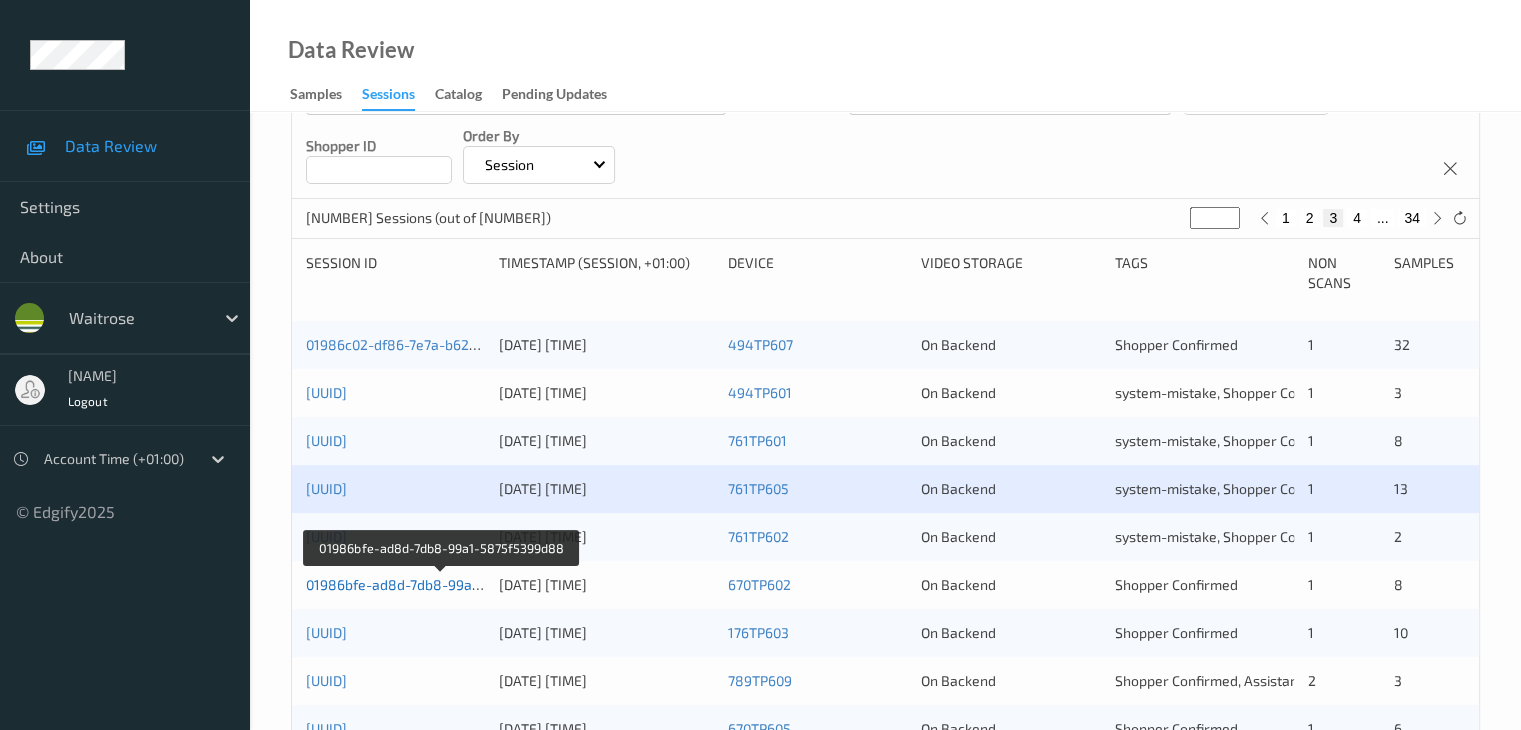 click on "01986bfe-ad8d-7db8-99a1-5875f5399d88" at bounding box center (442, 584) 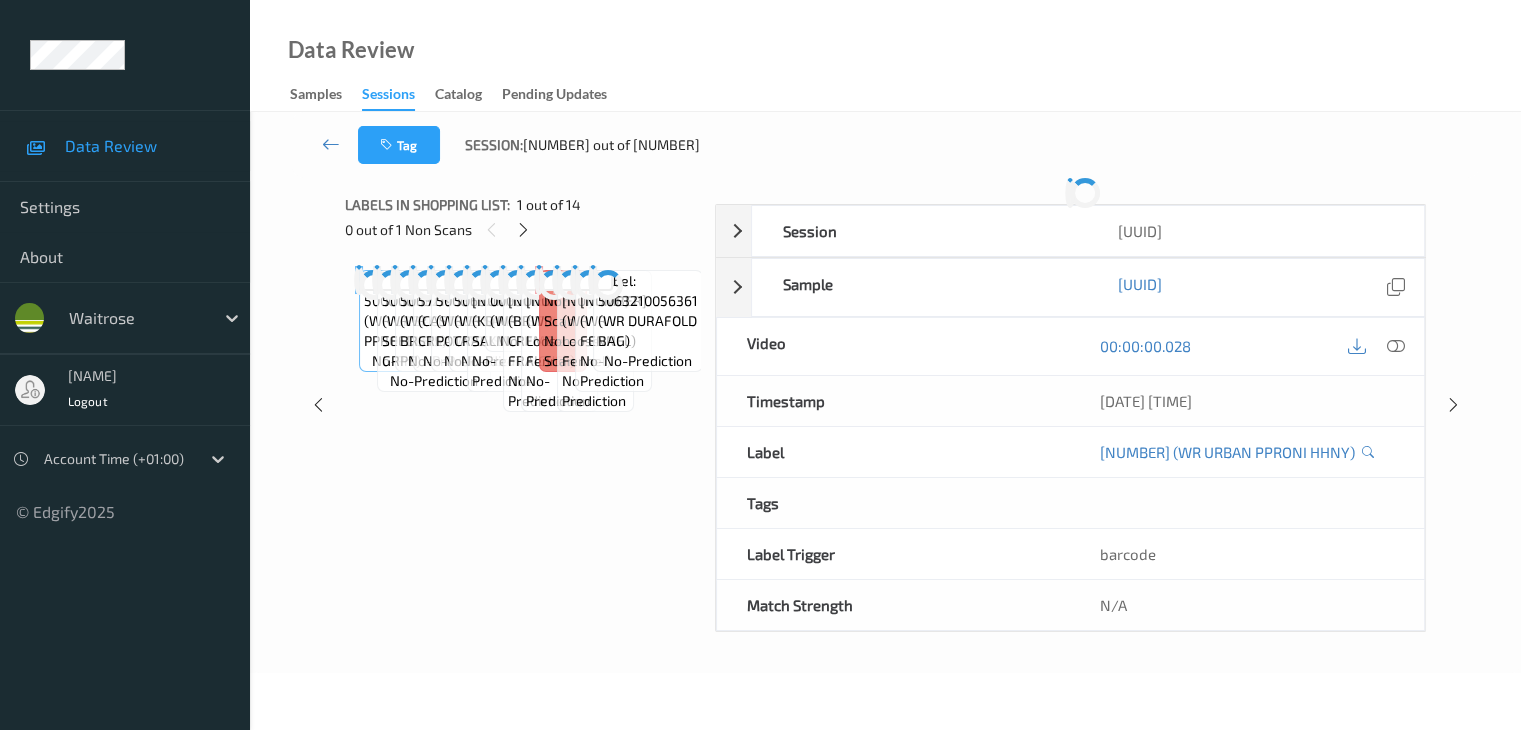 scroll, scrollTop: 0, scrollLeft: 0, axis: both 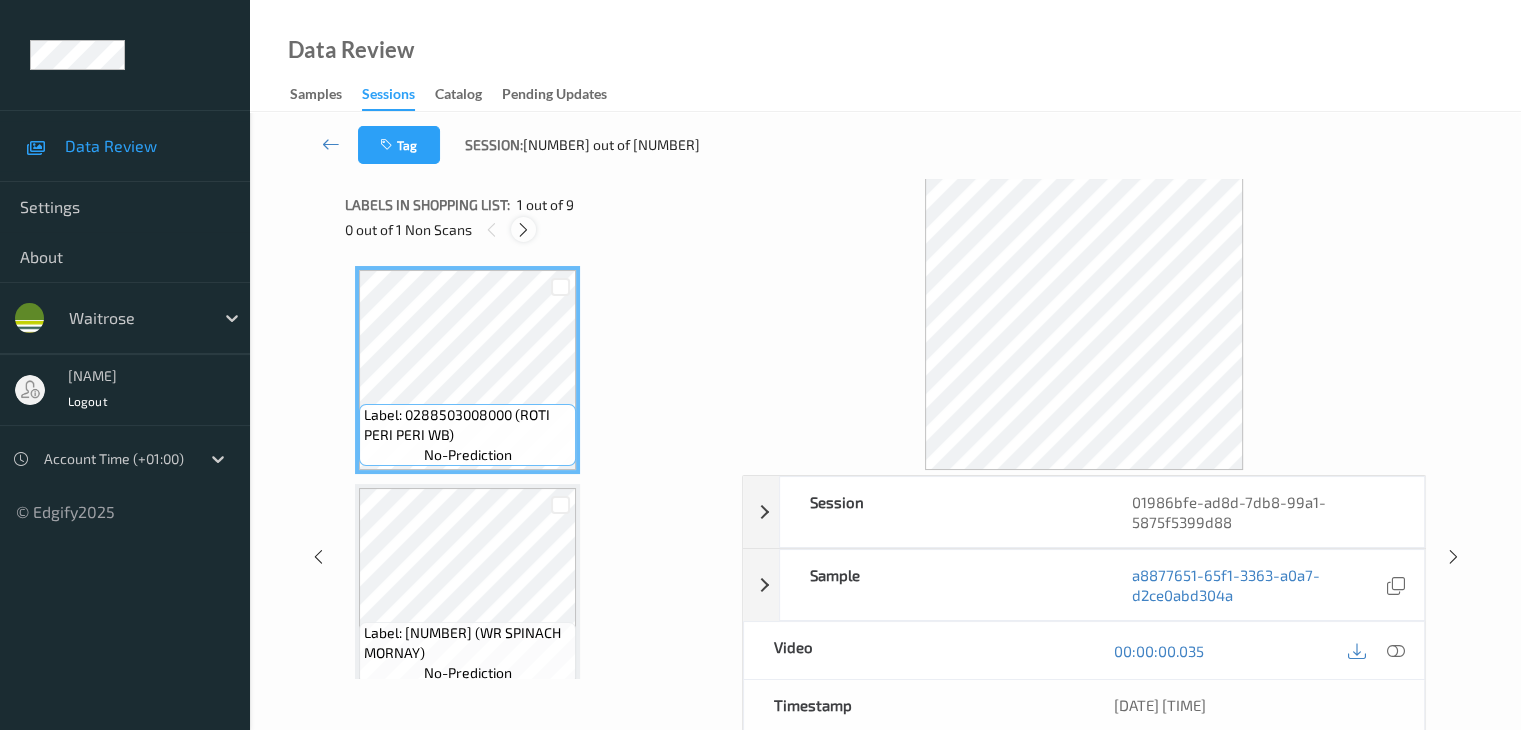 click at bounding box center (523, 230) 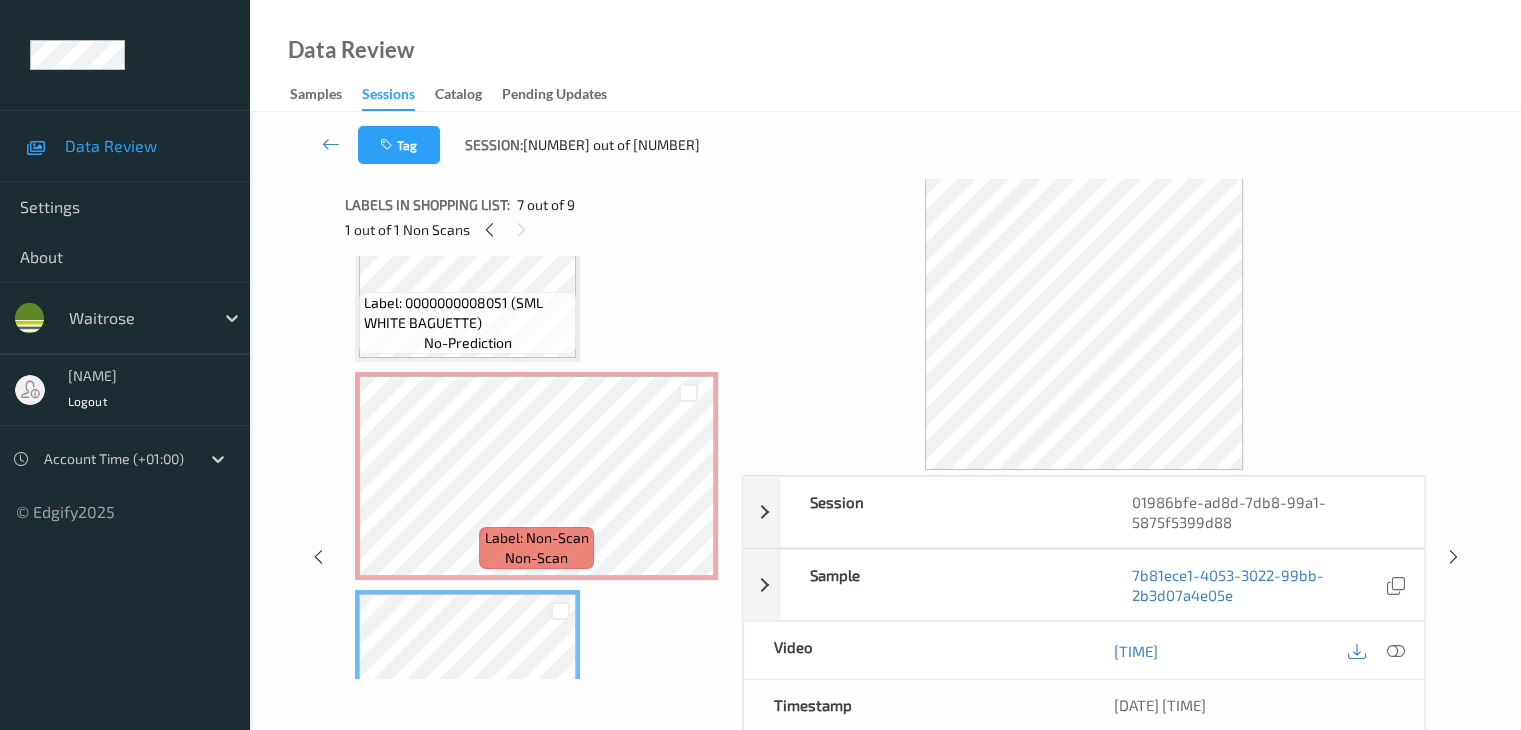 scroll, scrollTop: 982, scrollLeft: 0, axis: vertical 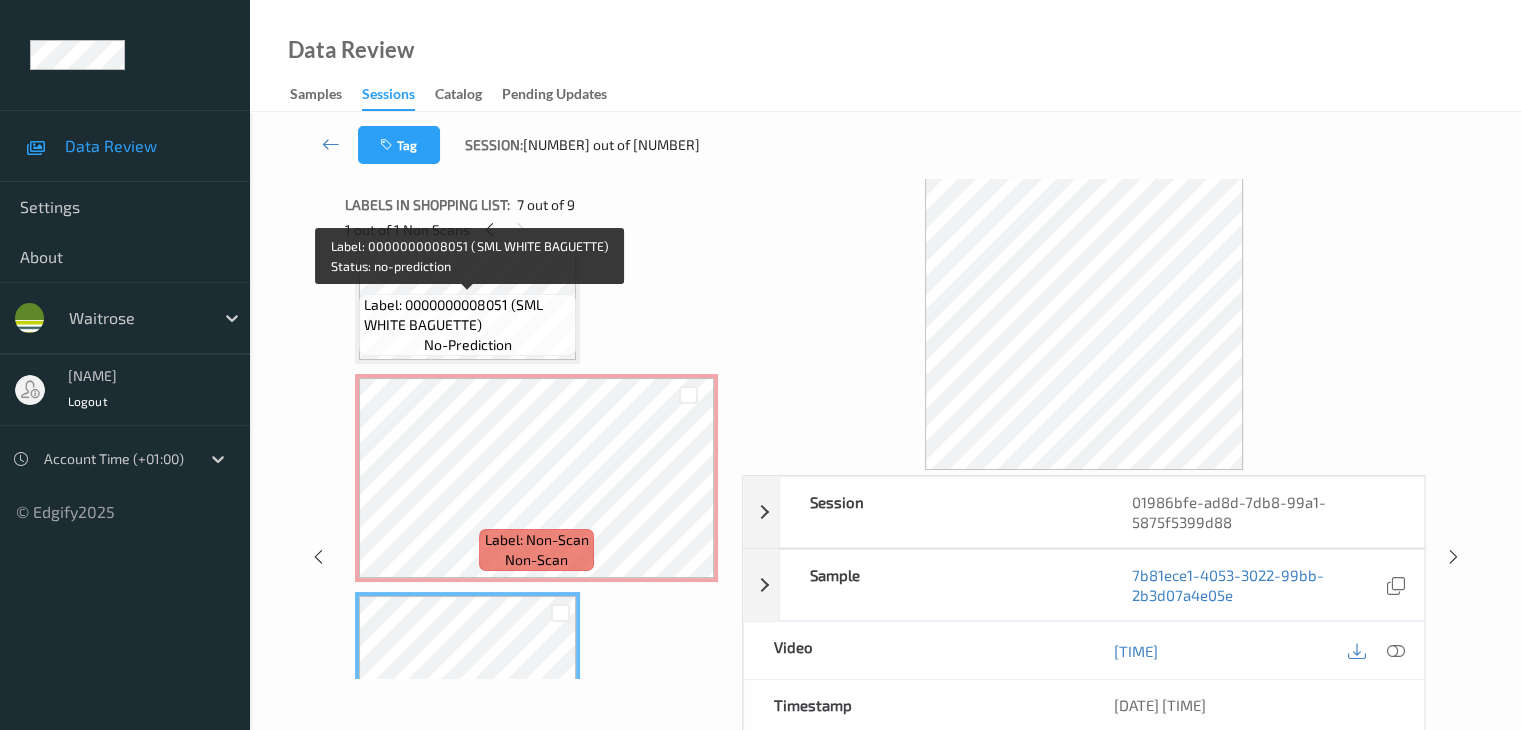 click on "Label: 0000000008051 (SML WHITE BAGUETTE)" at bounding box center (467, 315) 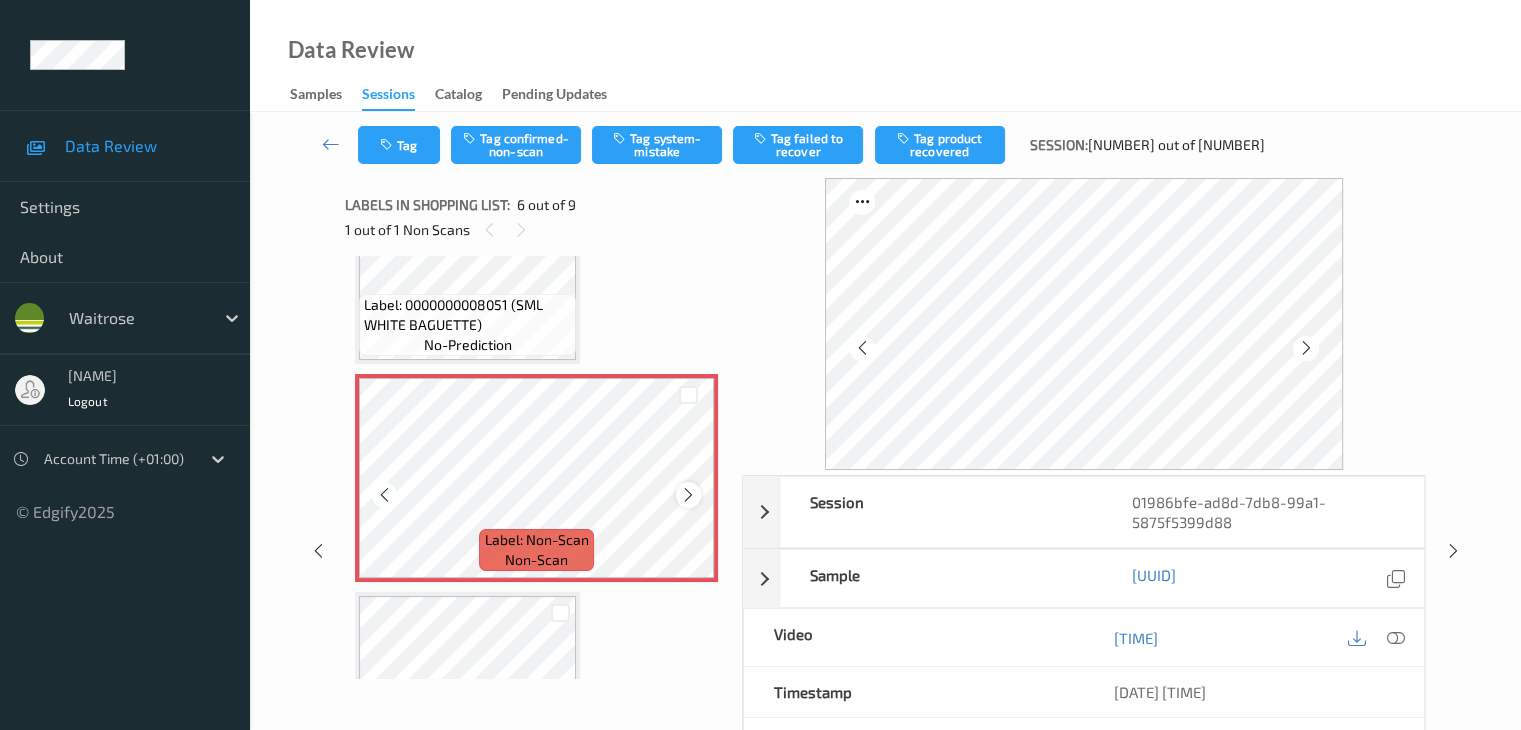 click at bounding box center (688, 495) 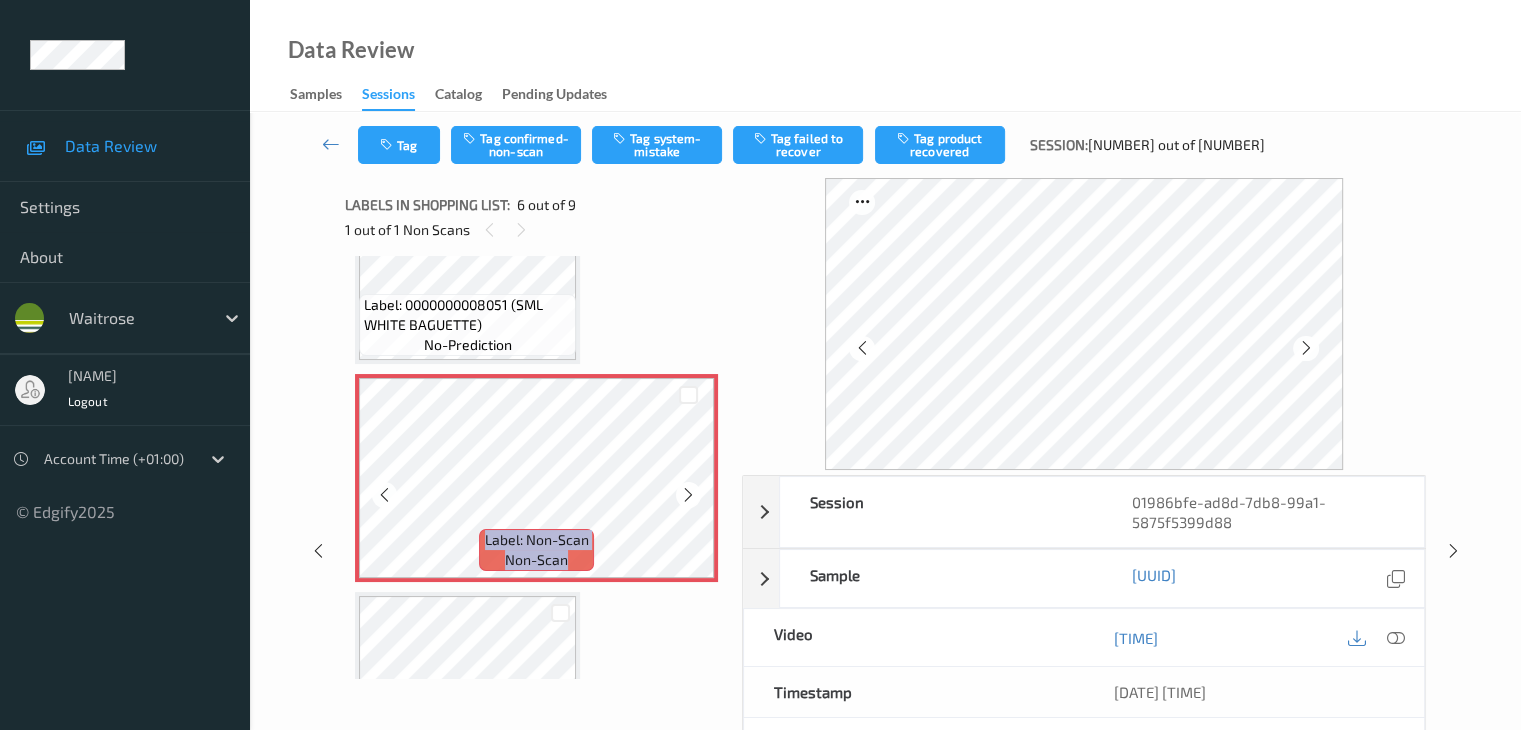 click at bounding box center [688, 495] 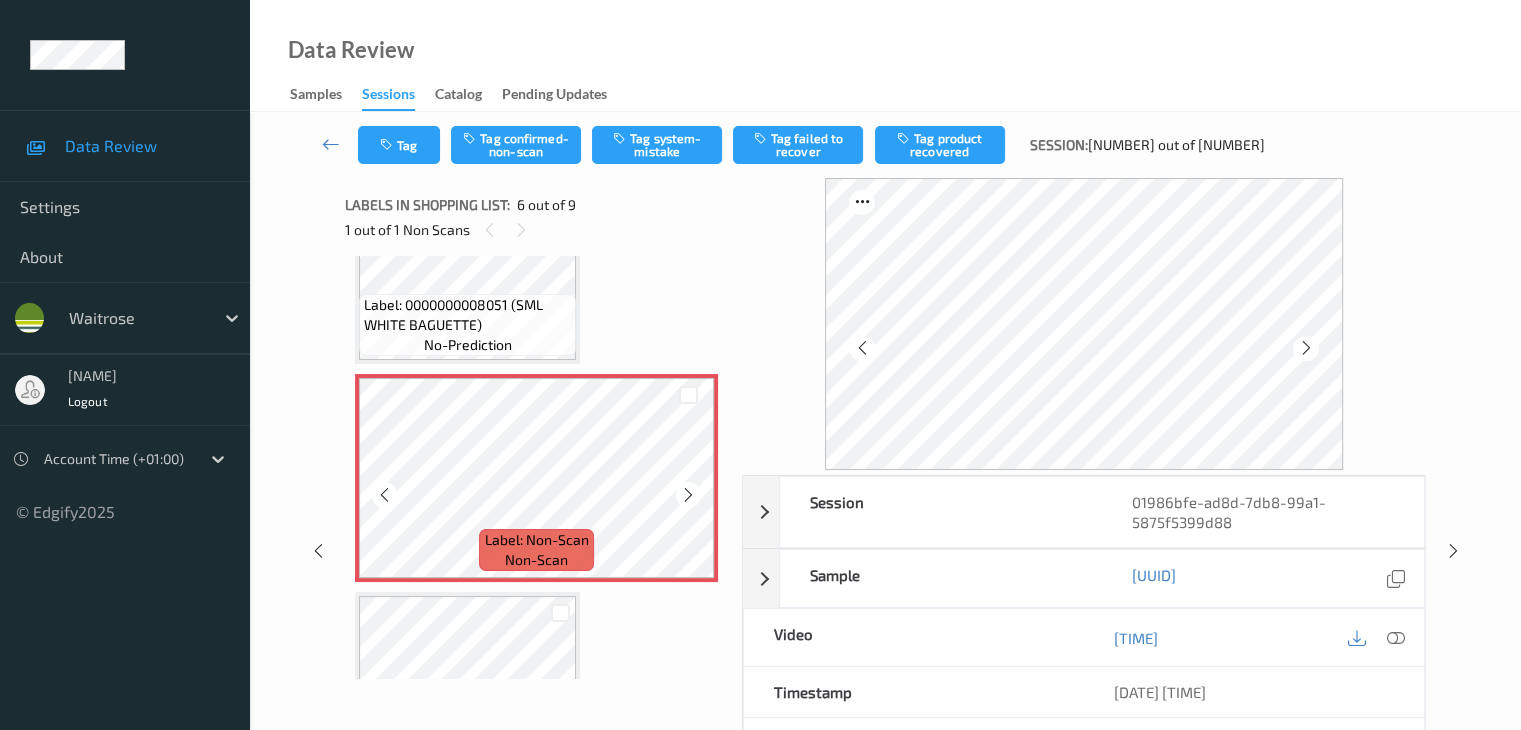 click at bounding box center [688, 495] 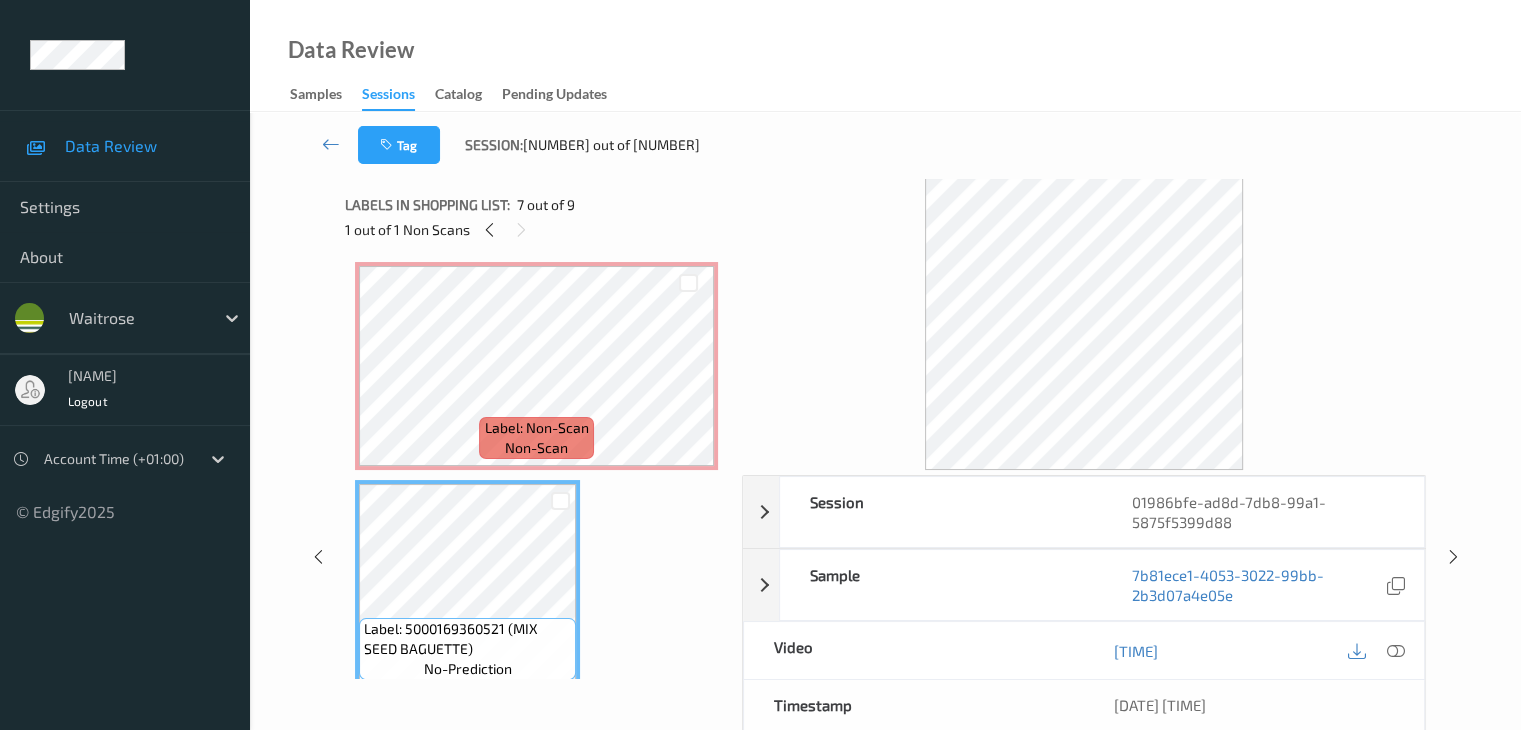 scroll, scrollTop: 982, scrollLeft: 0, axis: vertical 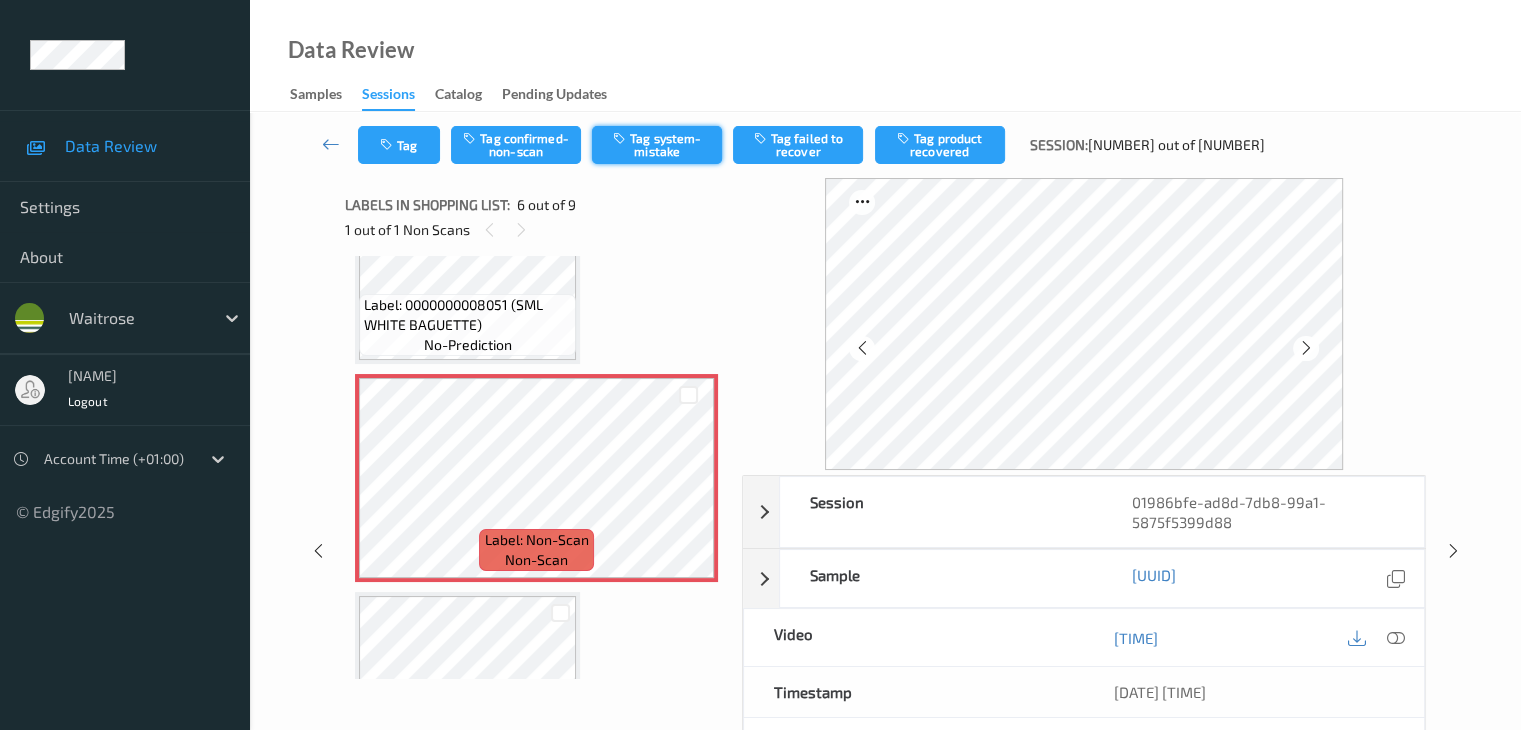 click on "Tag   system-mistake" at bounding box center (657, 145) 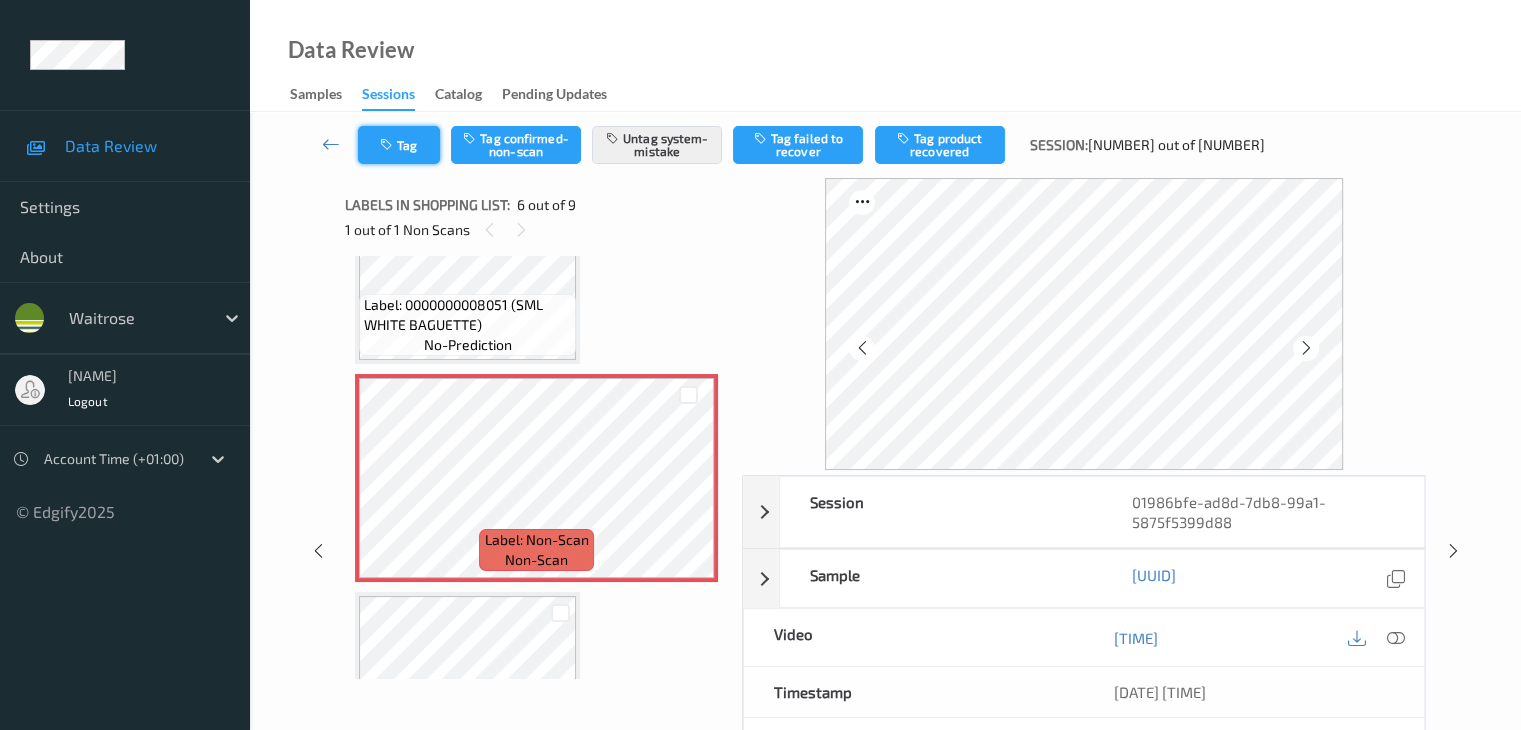 click on "Tag" at bounding box center (399, 145) 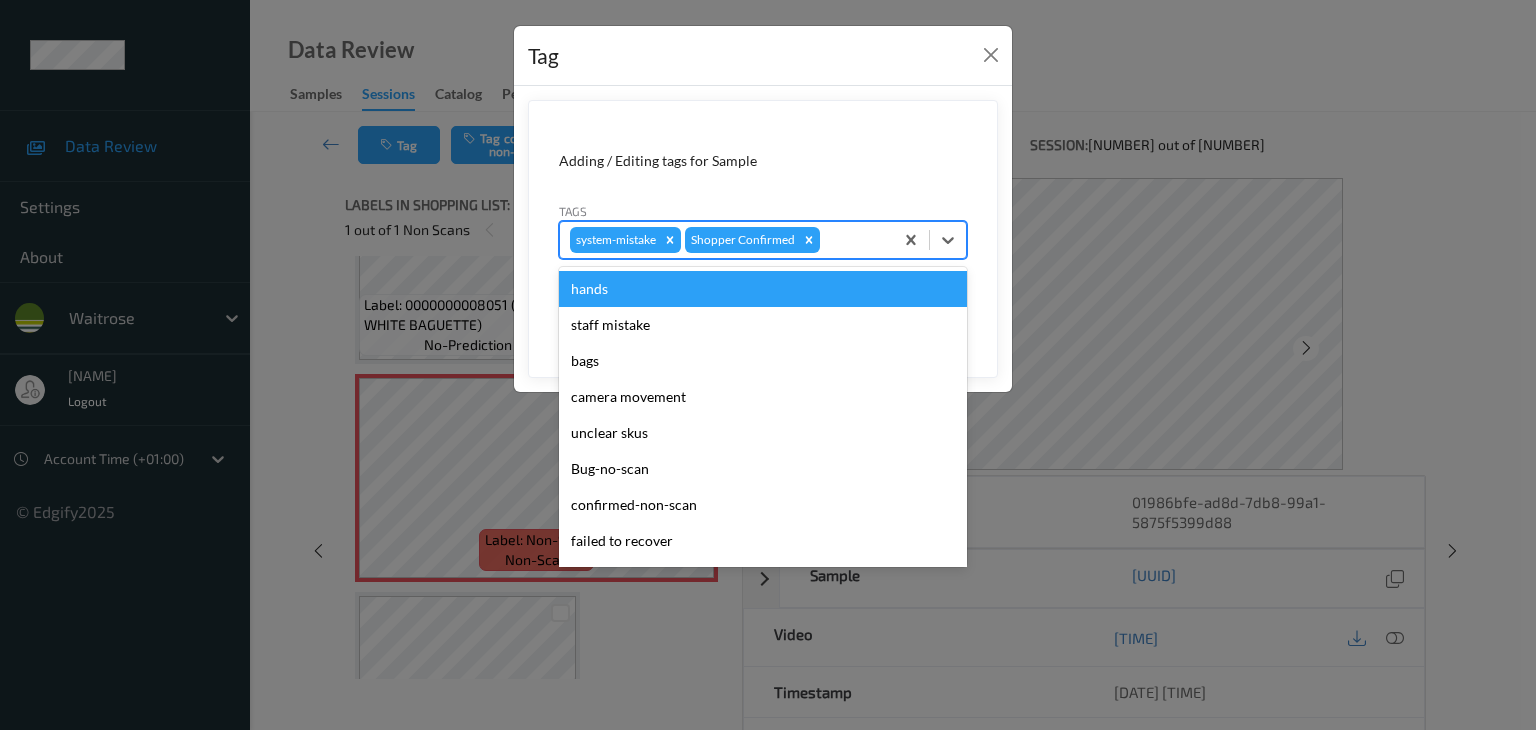 click at bounding box center [853, 240] 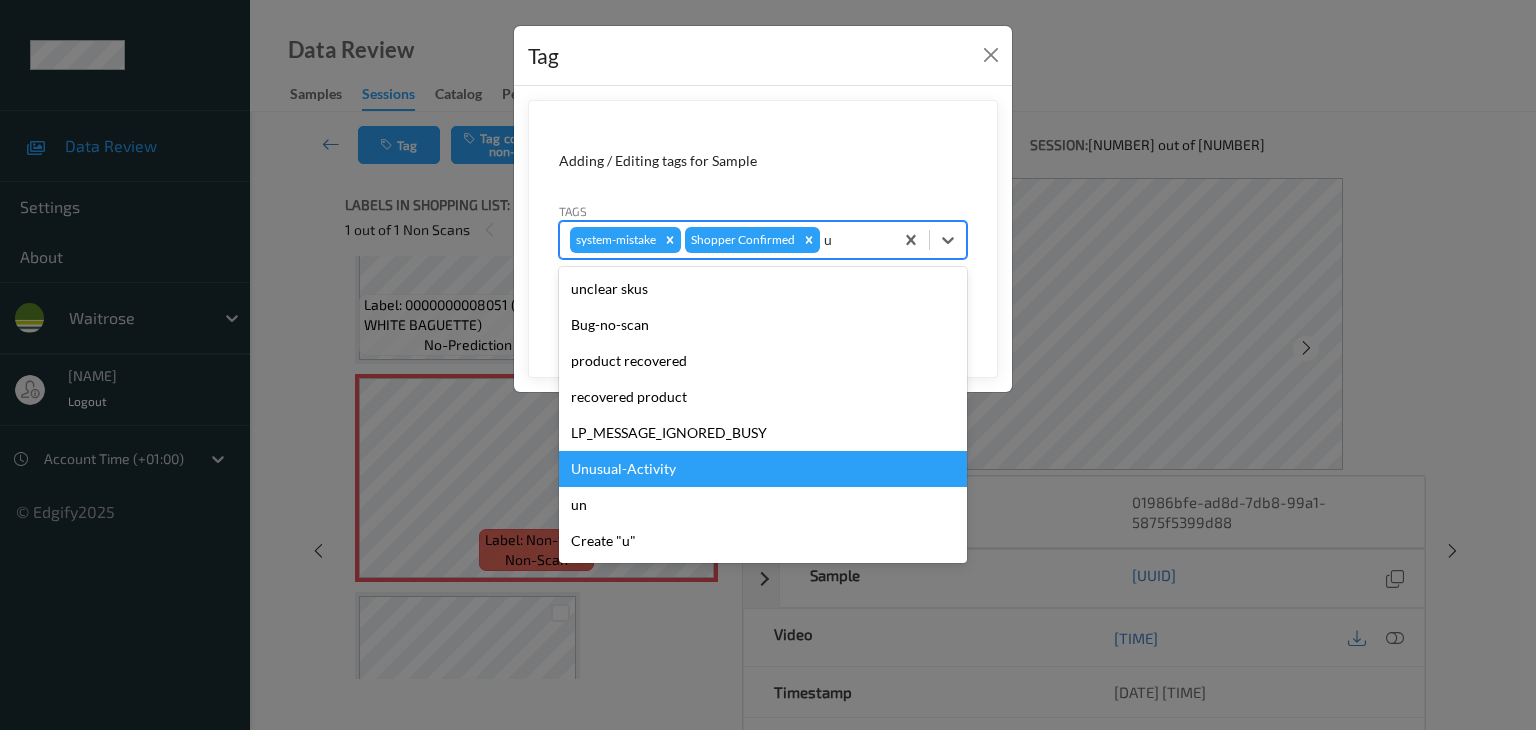 click on "Unusual-Activity" at bounding box center [763, 469] 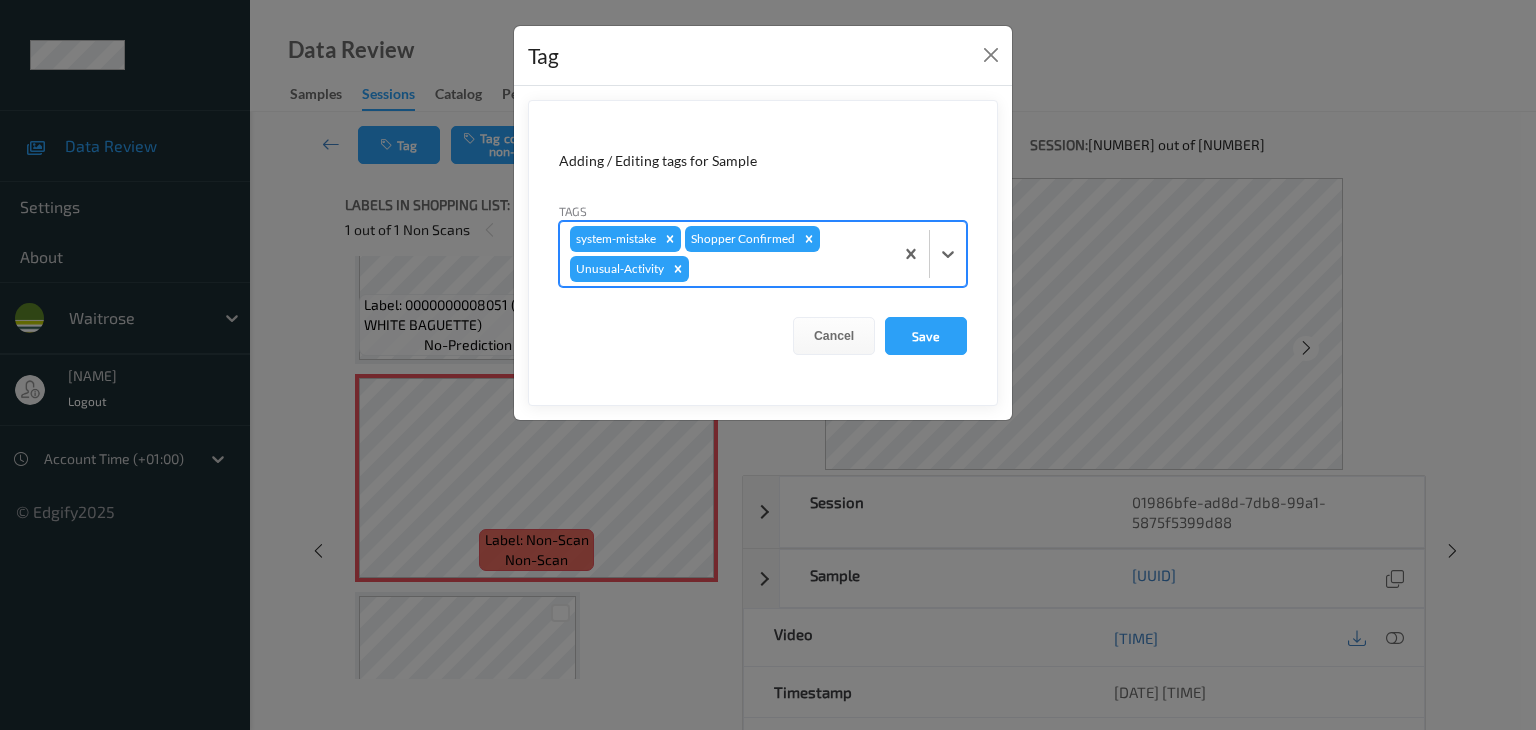 type on "p" 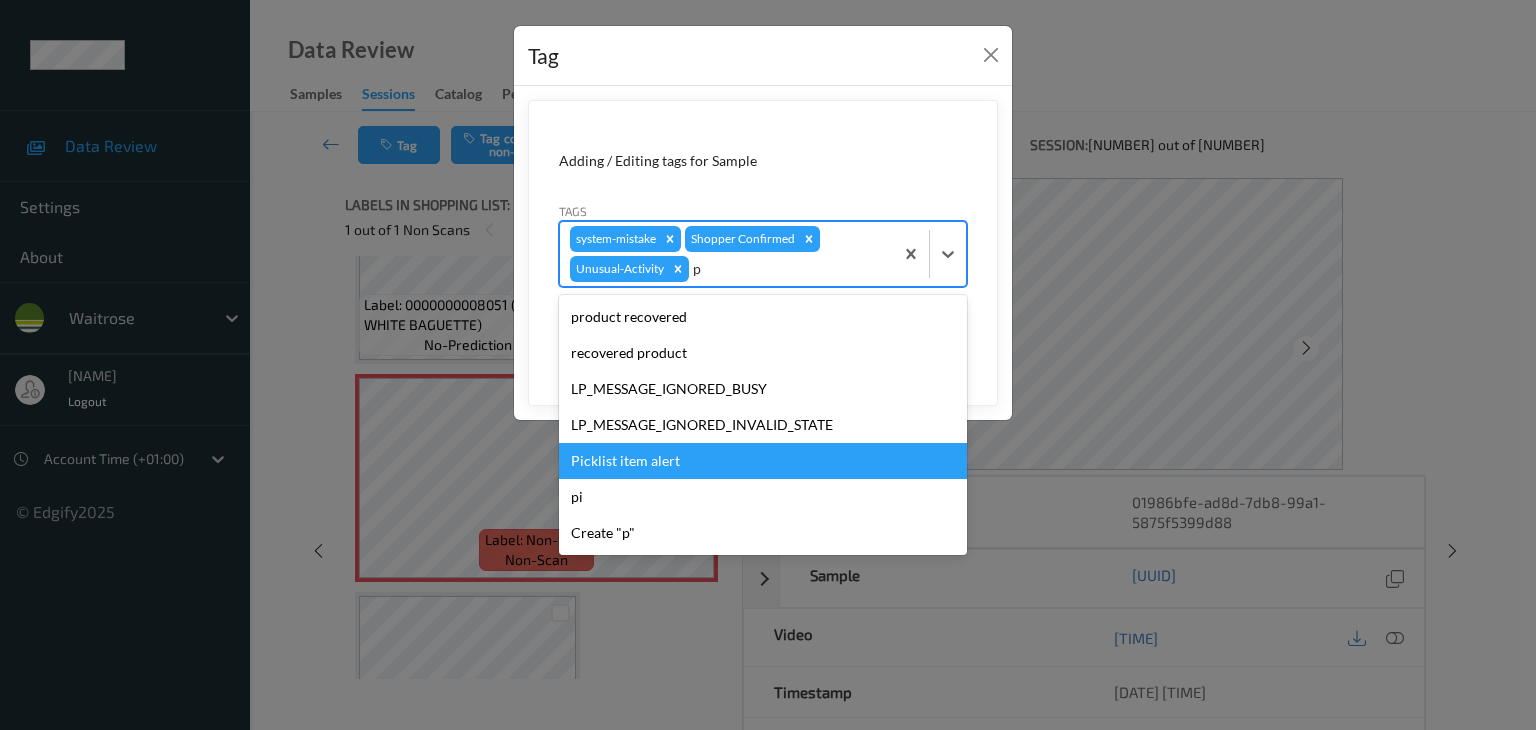 click on "Picklist item alert" at bounding box center [763, 461] 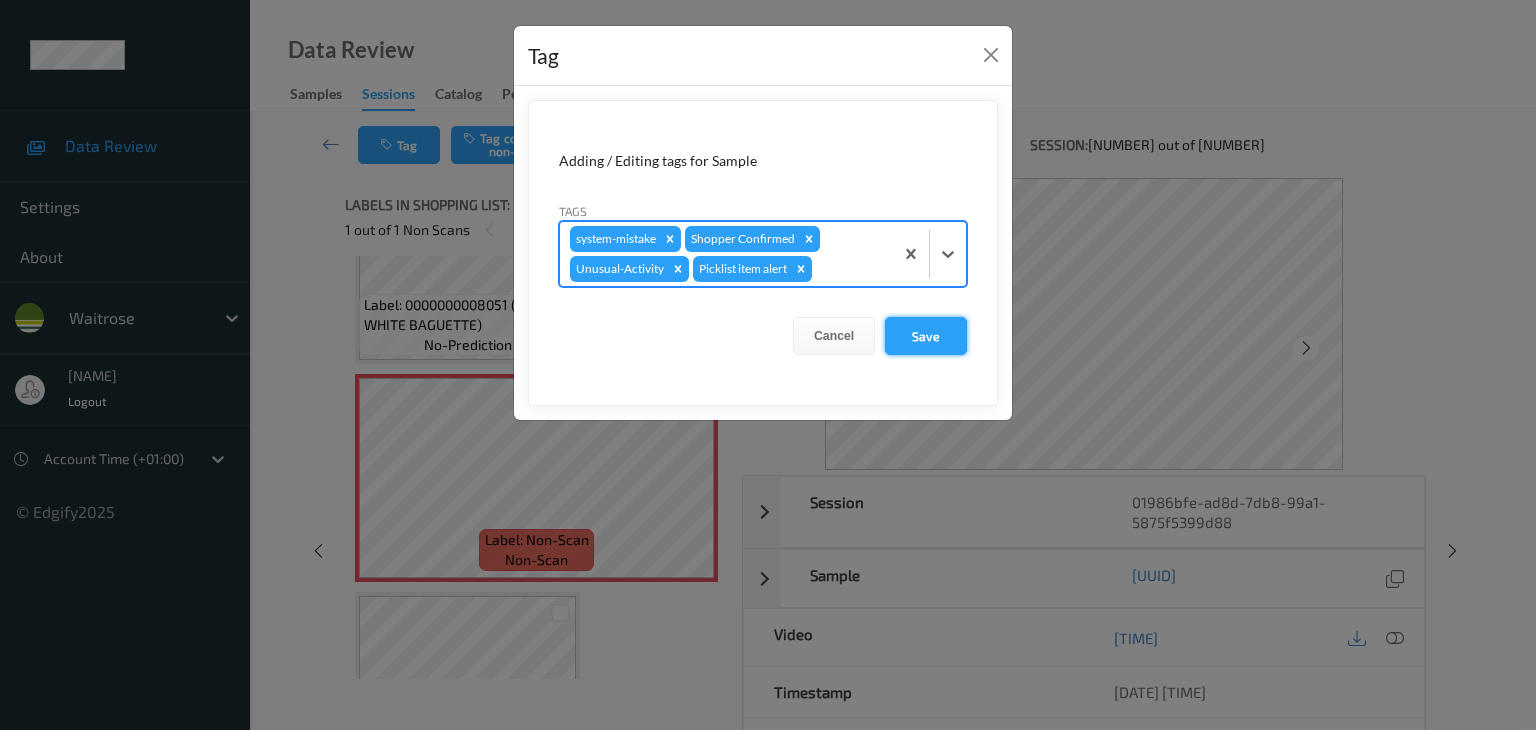 click on "Save" at bounding box center [926, 336] 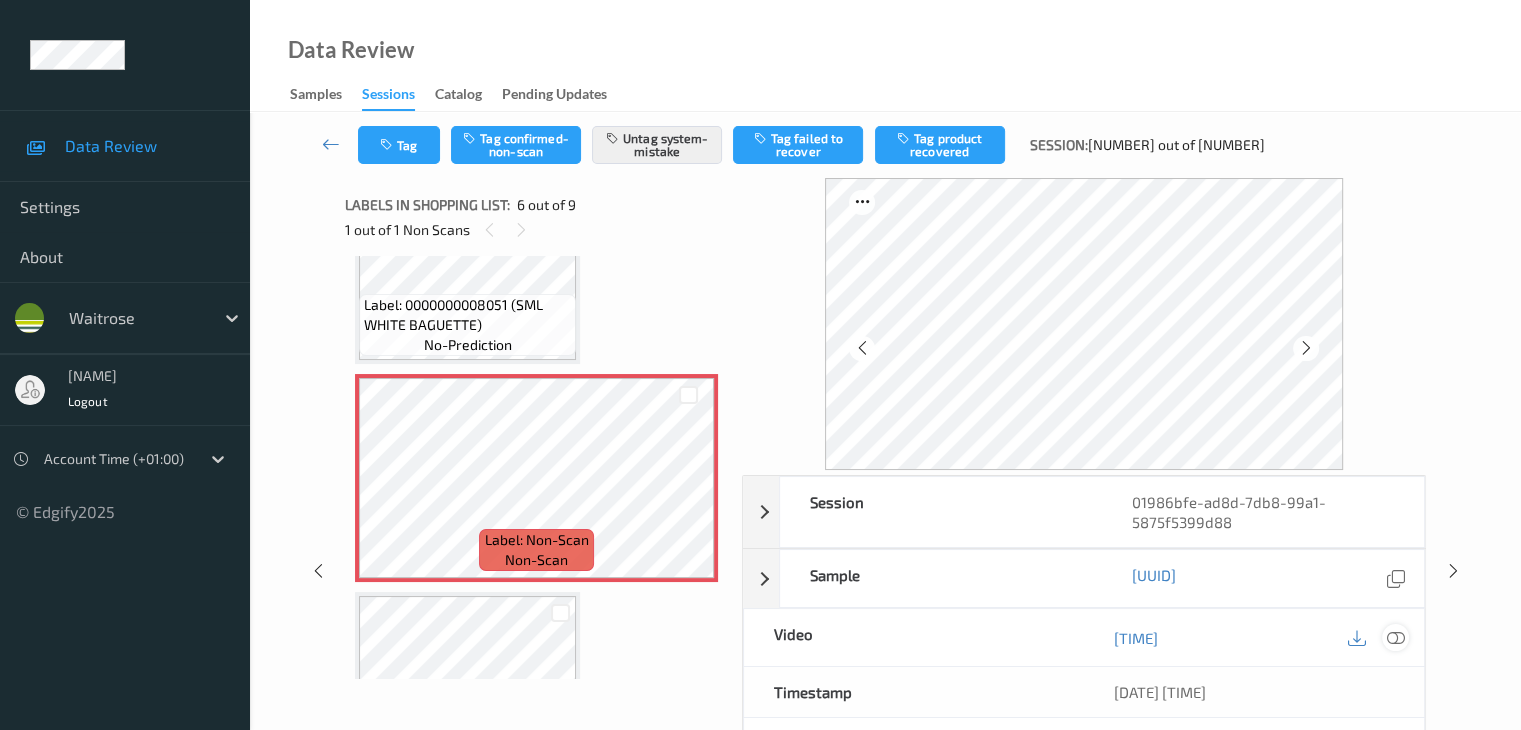 click at bounding box center [1395, 638] 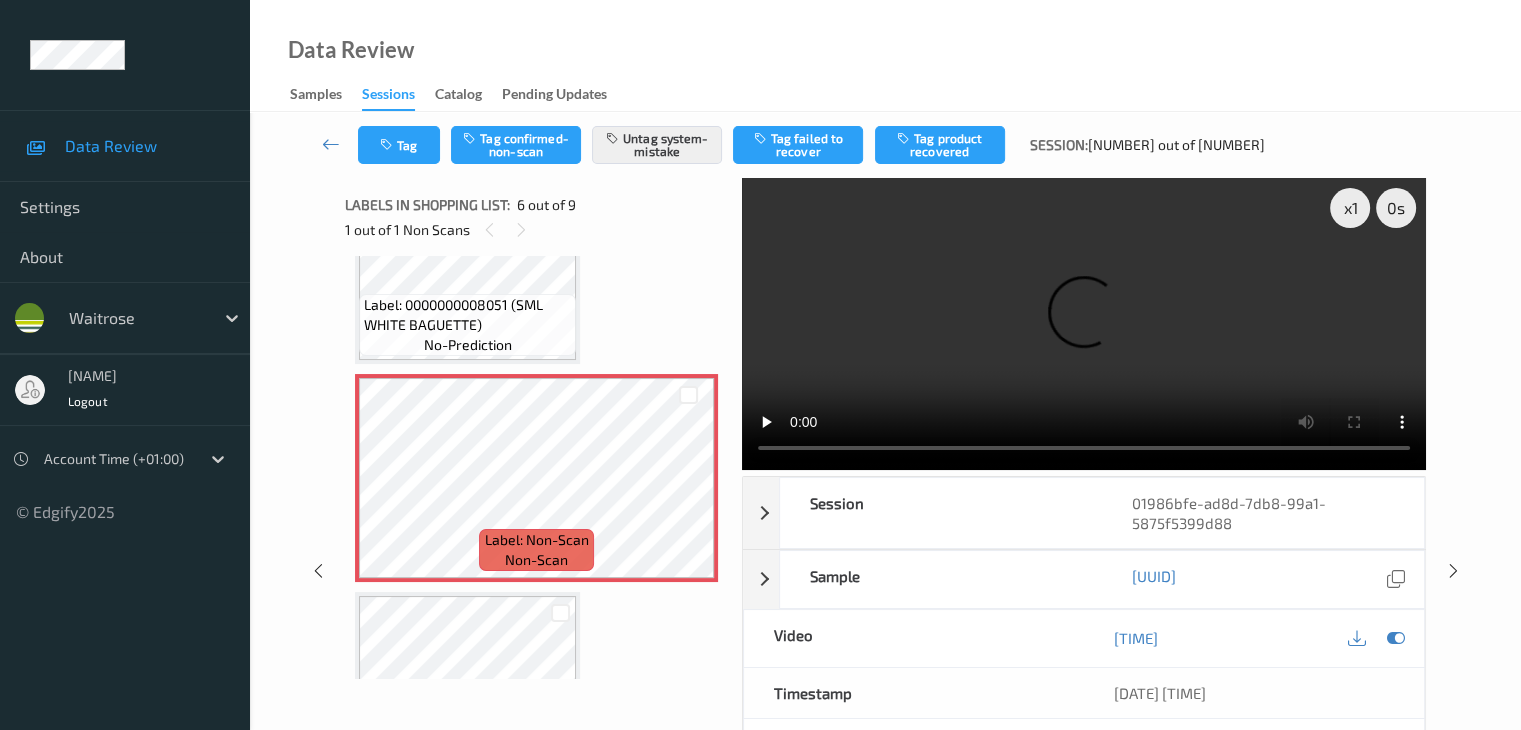type 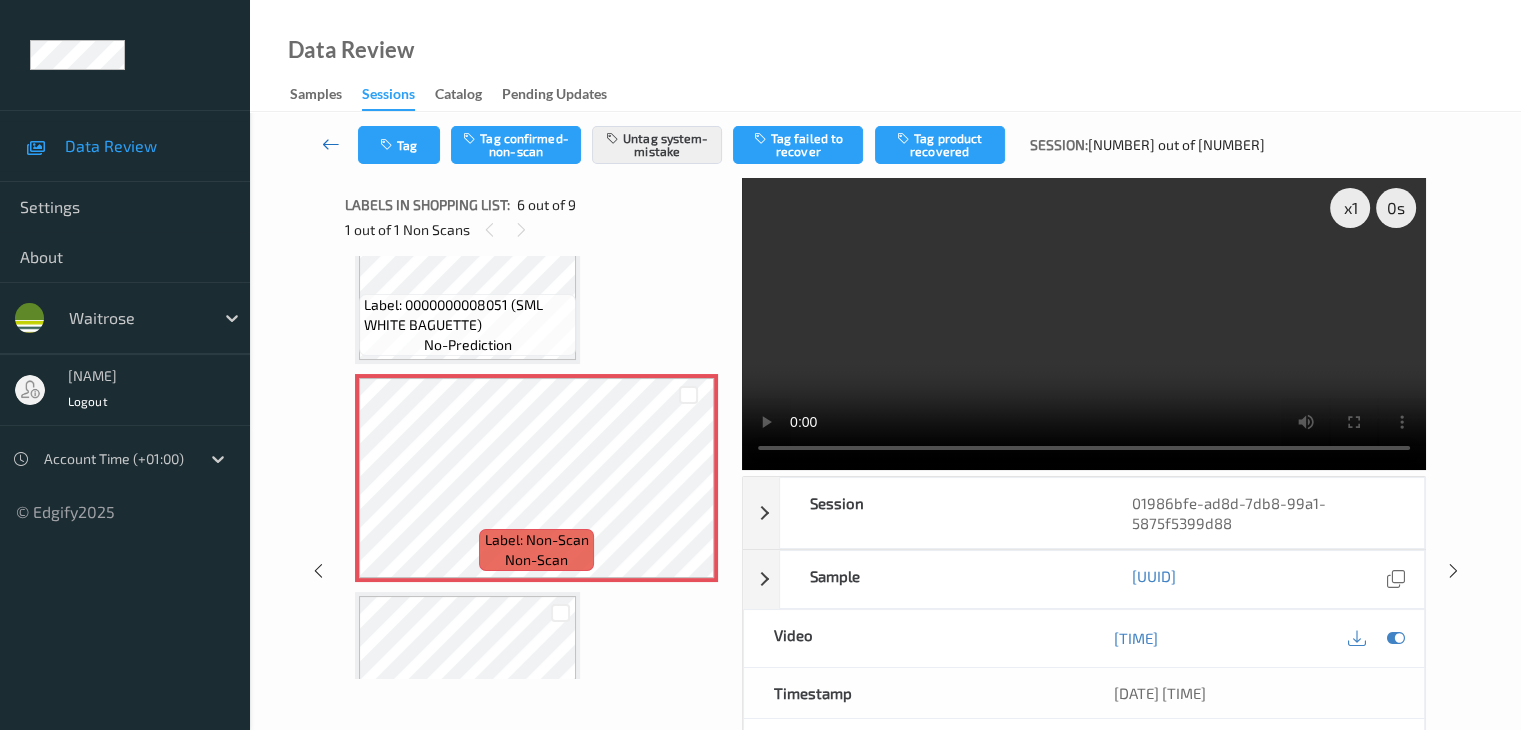 click at bounding box center (331, 144) 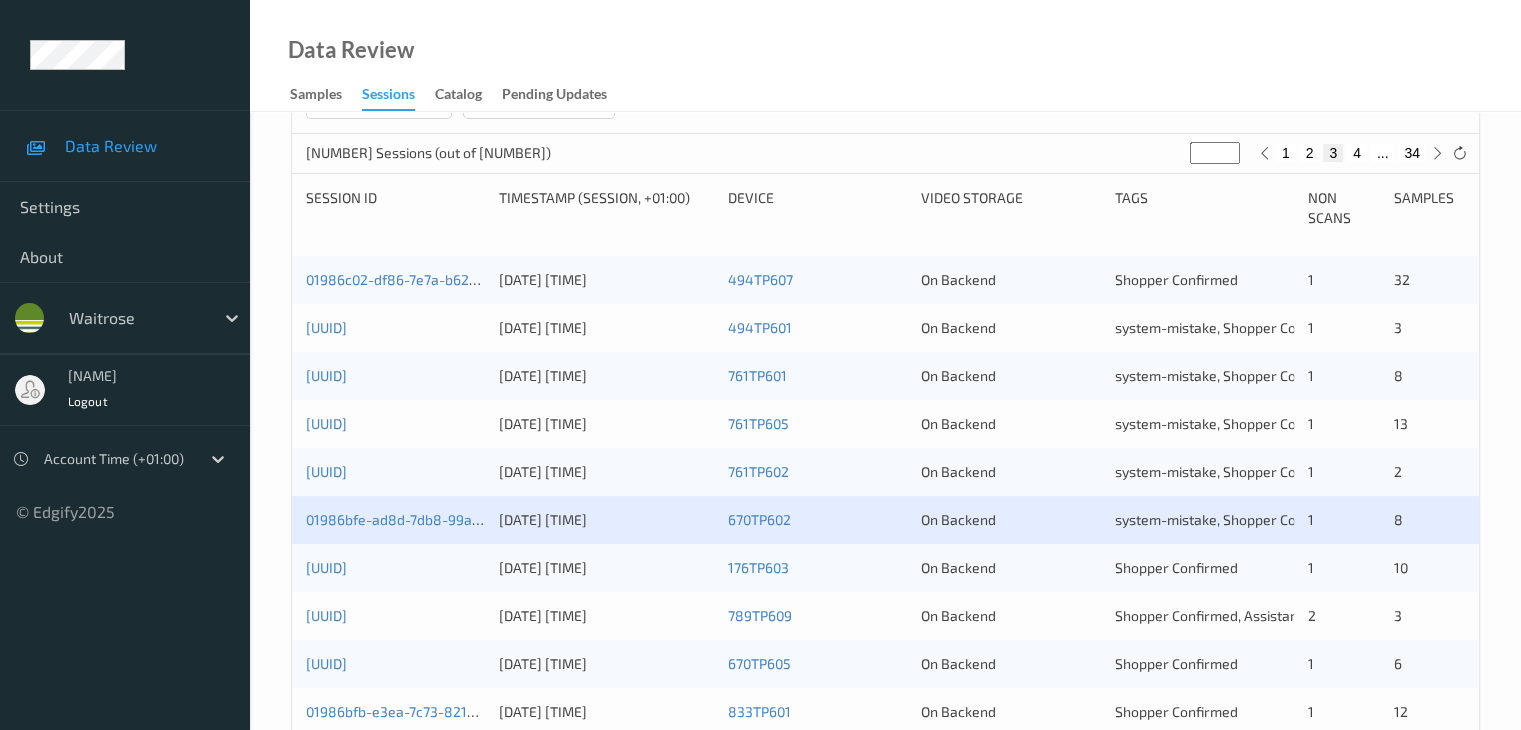 scroll, scrollTop: 400, scrollLeft: 0, axis: vertical 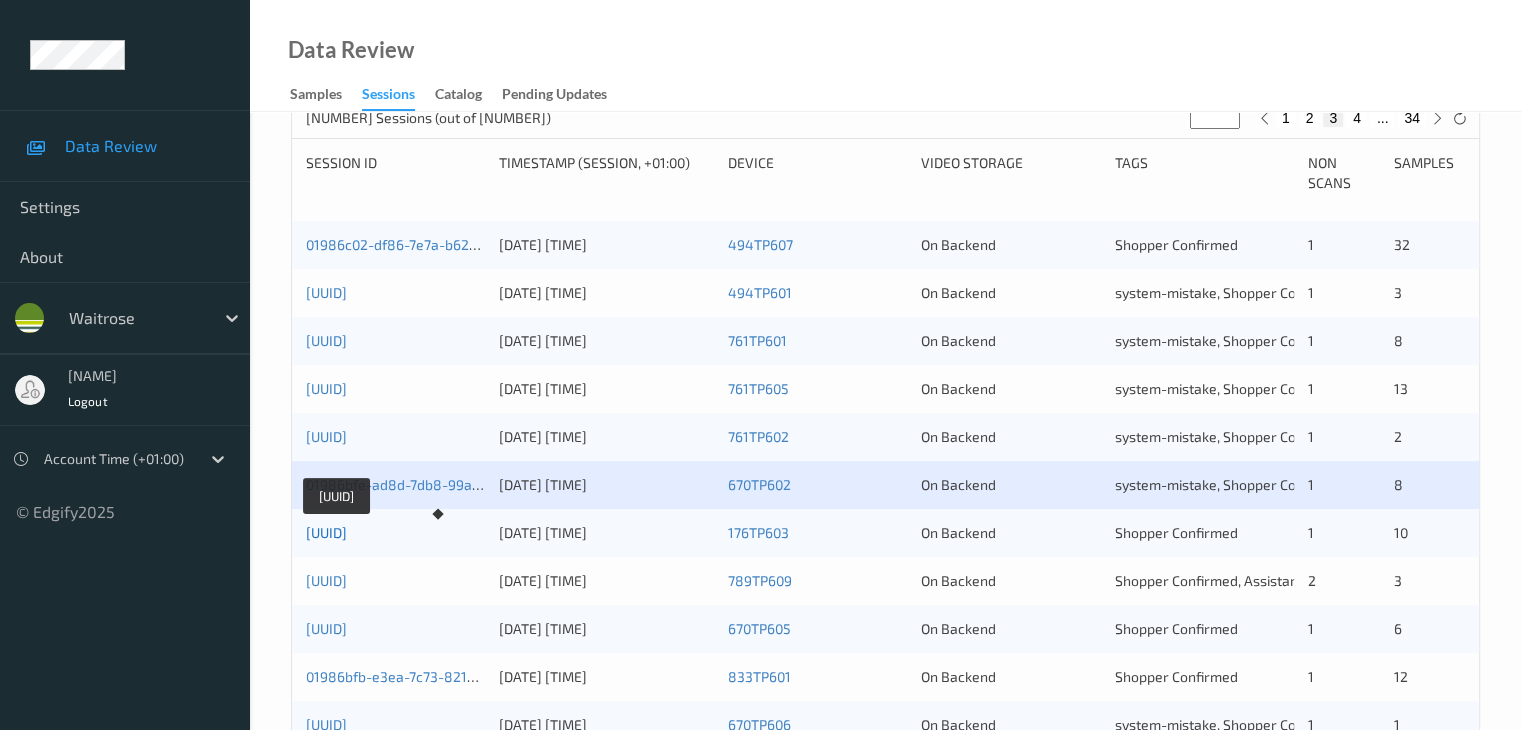click on "[UUID]" at bounding box center (326, 532) 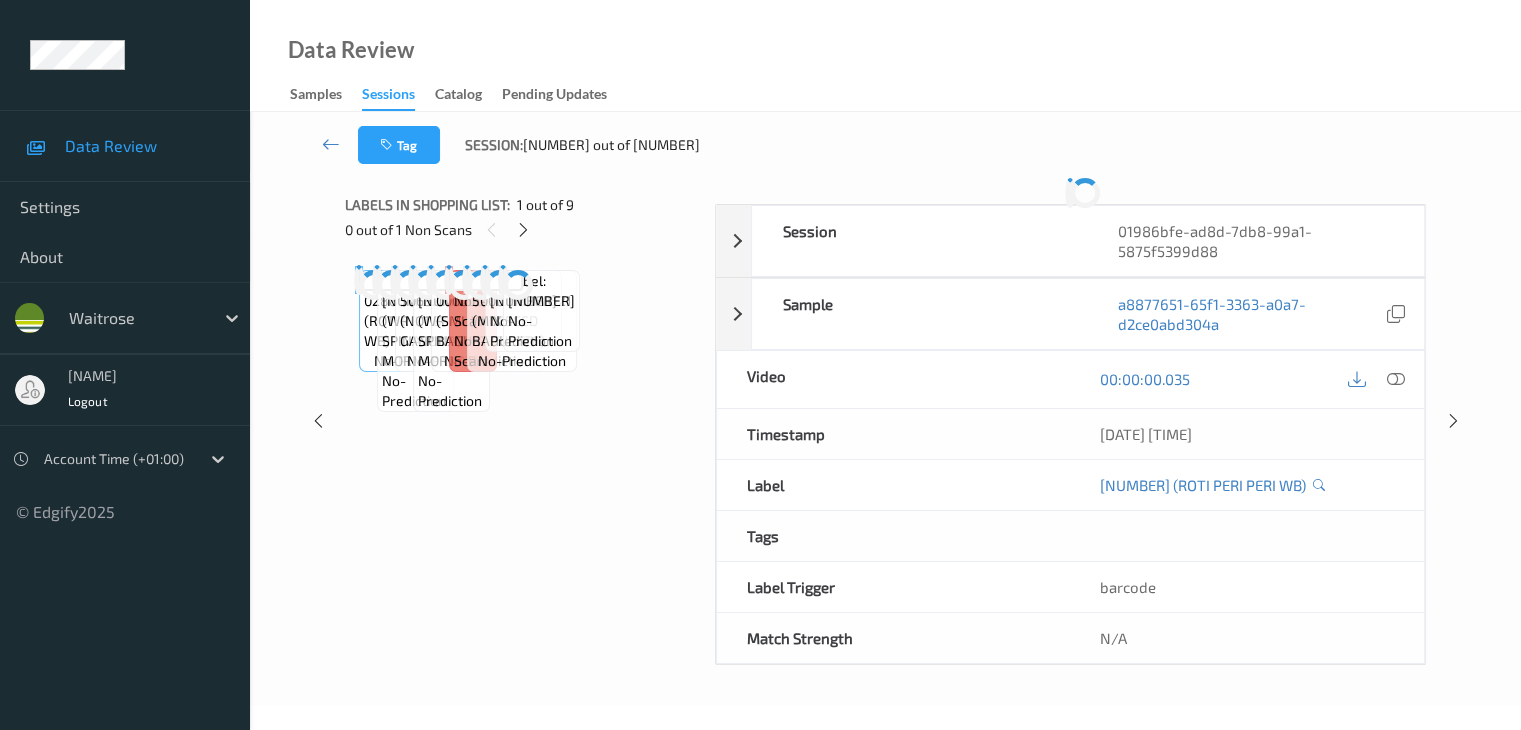 scroll, scrollTop: 0, scrollLeft: 0, axis: both 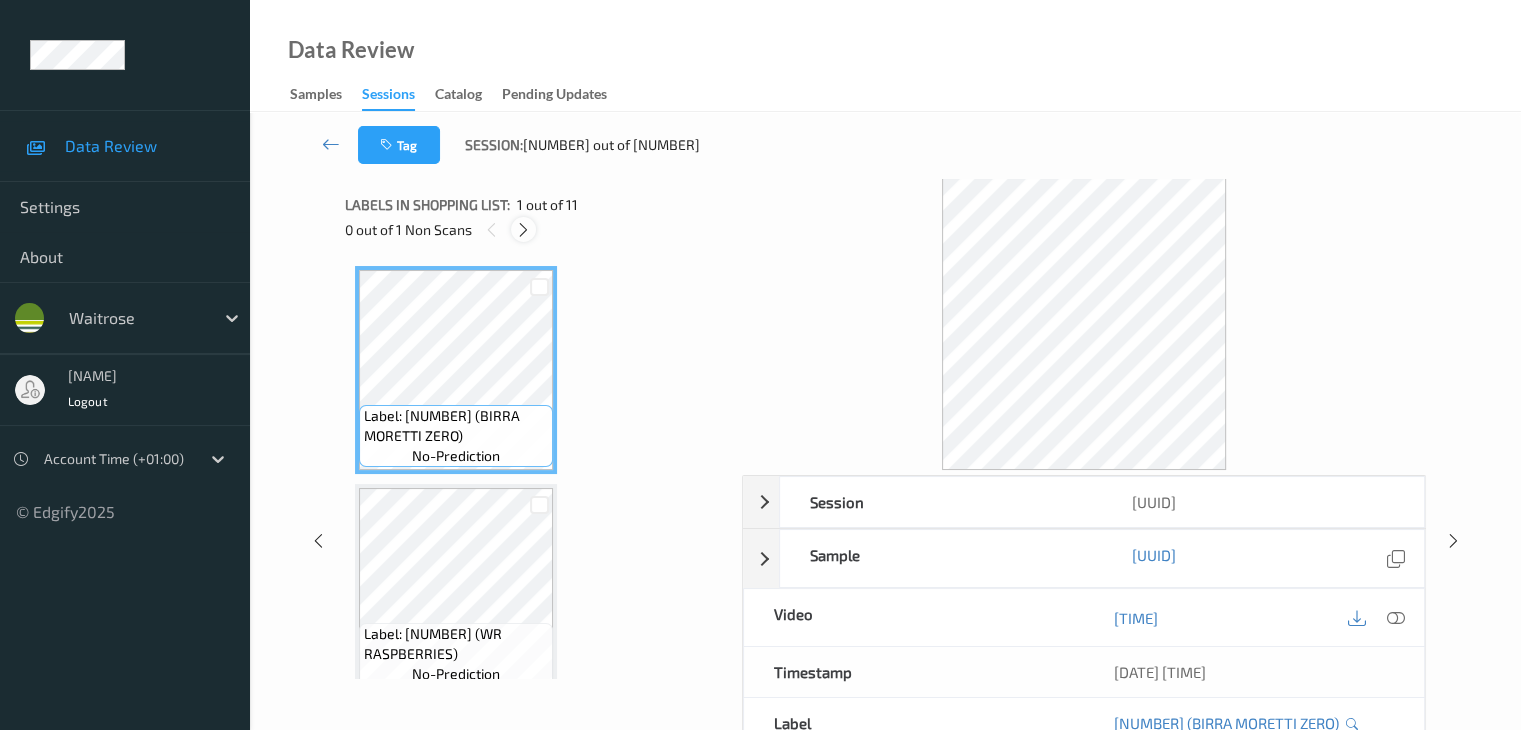 click at bounding box center (523, 230) 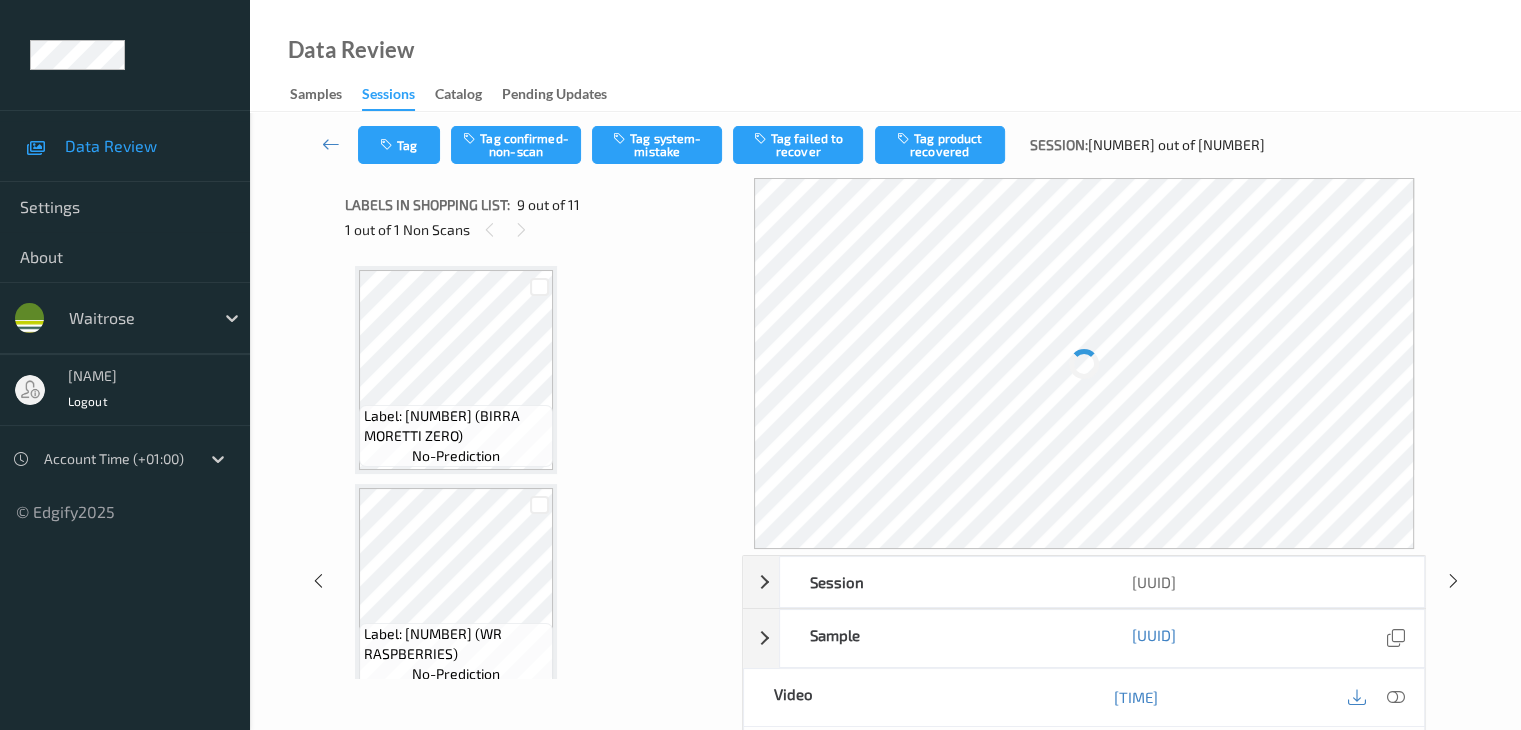 scroll, scrollTop: 1536, scrollLeft: 0, axis: vertical 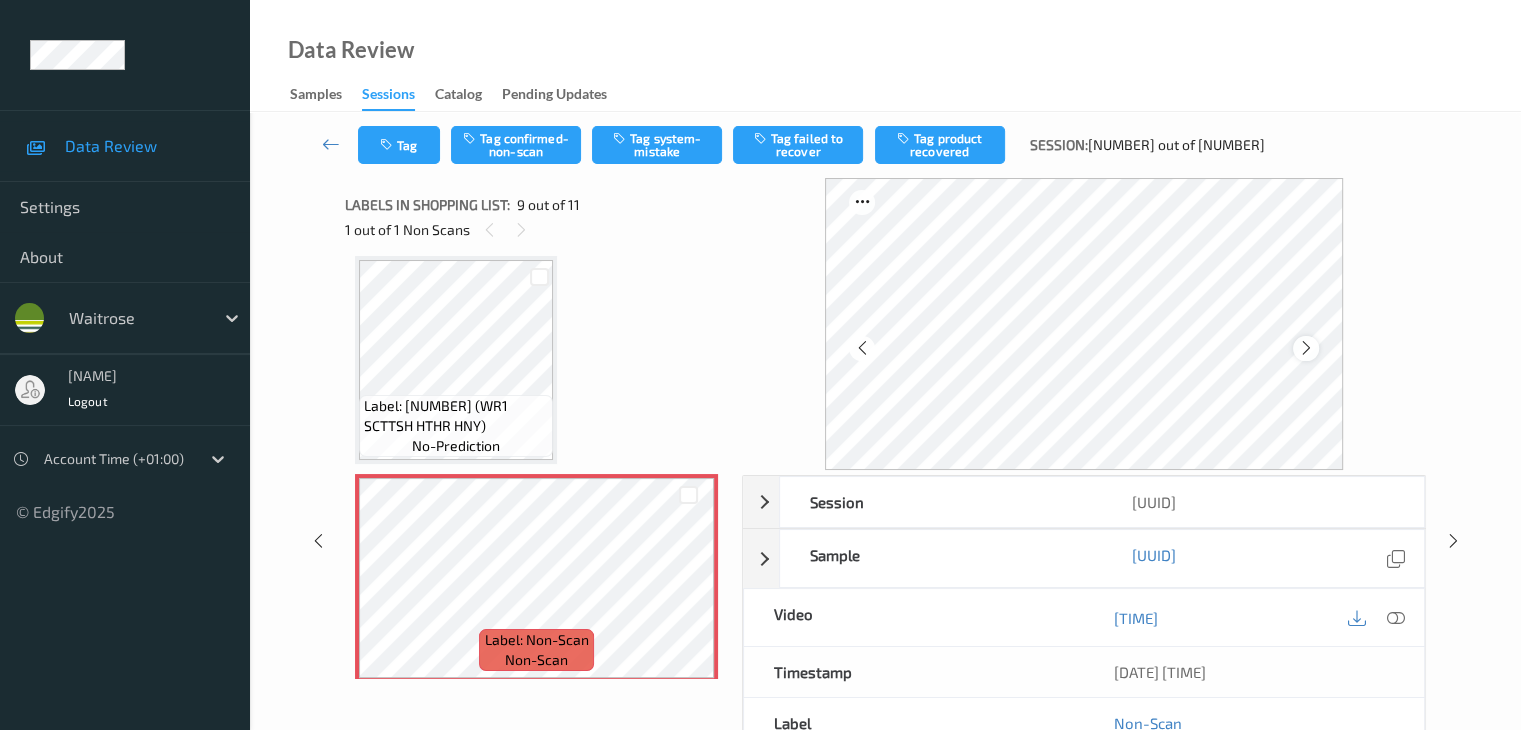 click at bounding box center [1306, 348] 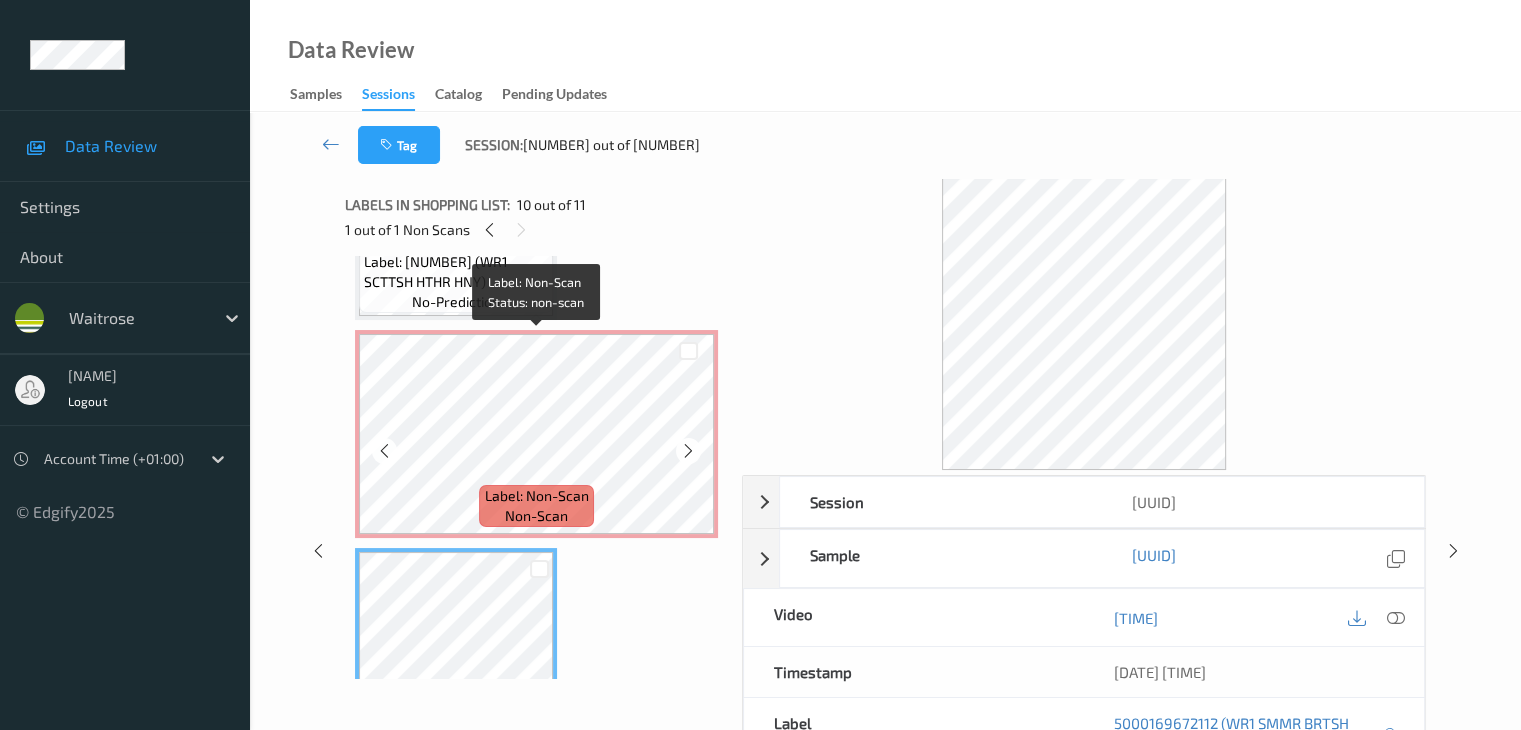 scroll, scrollTop: 1636, scrollLeft: 0, axis: vertical 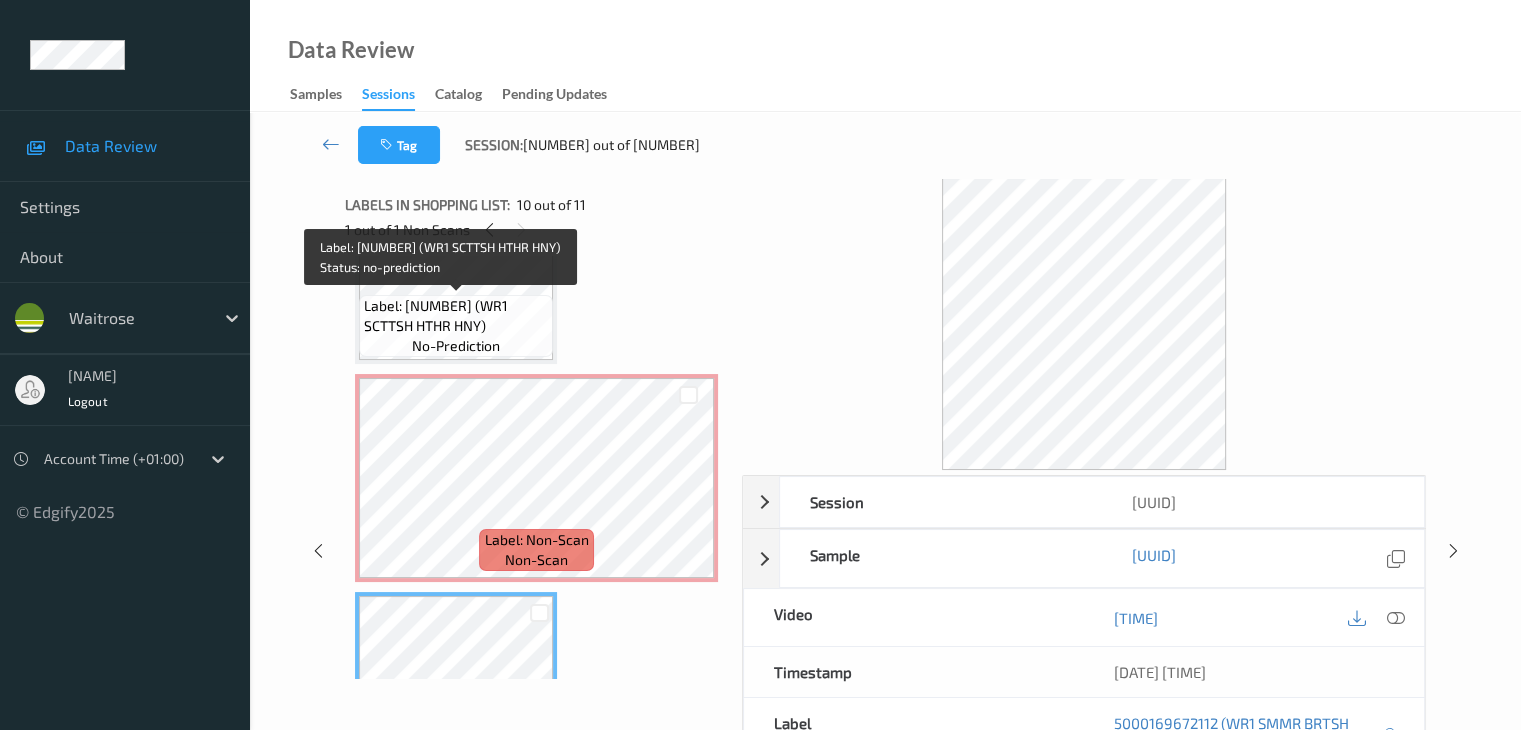 click on "Label: [NUMBER] (WR1 SCTTSH HTHR HNY)" at bounding box center [456, 316] 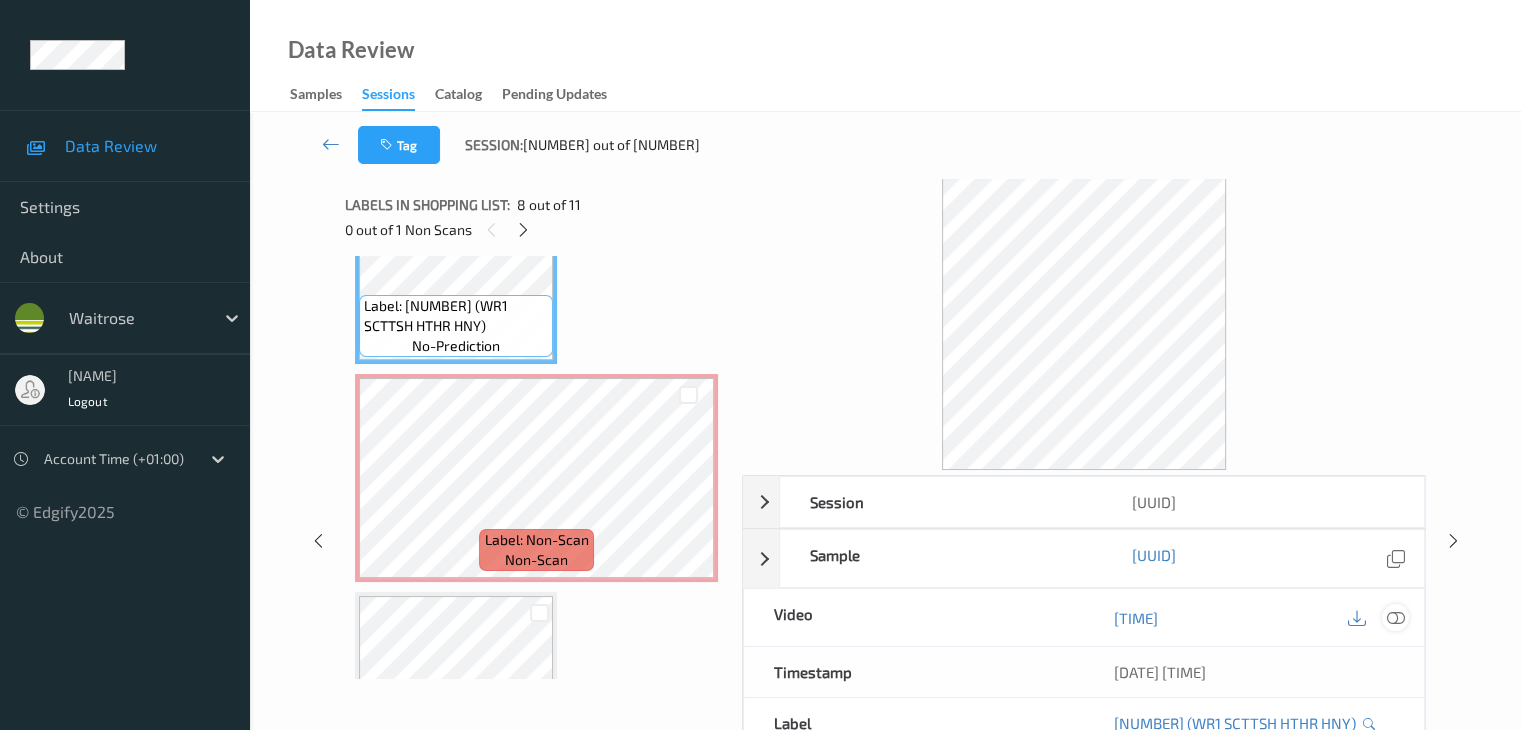 click at bounding box center [1395, 618] 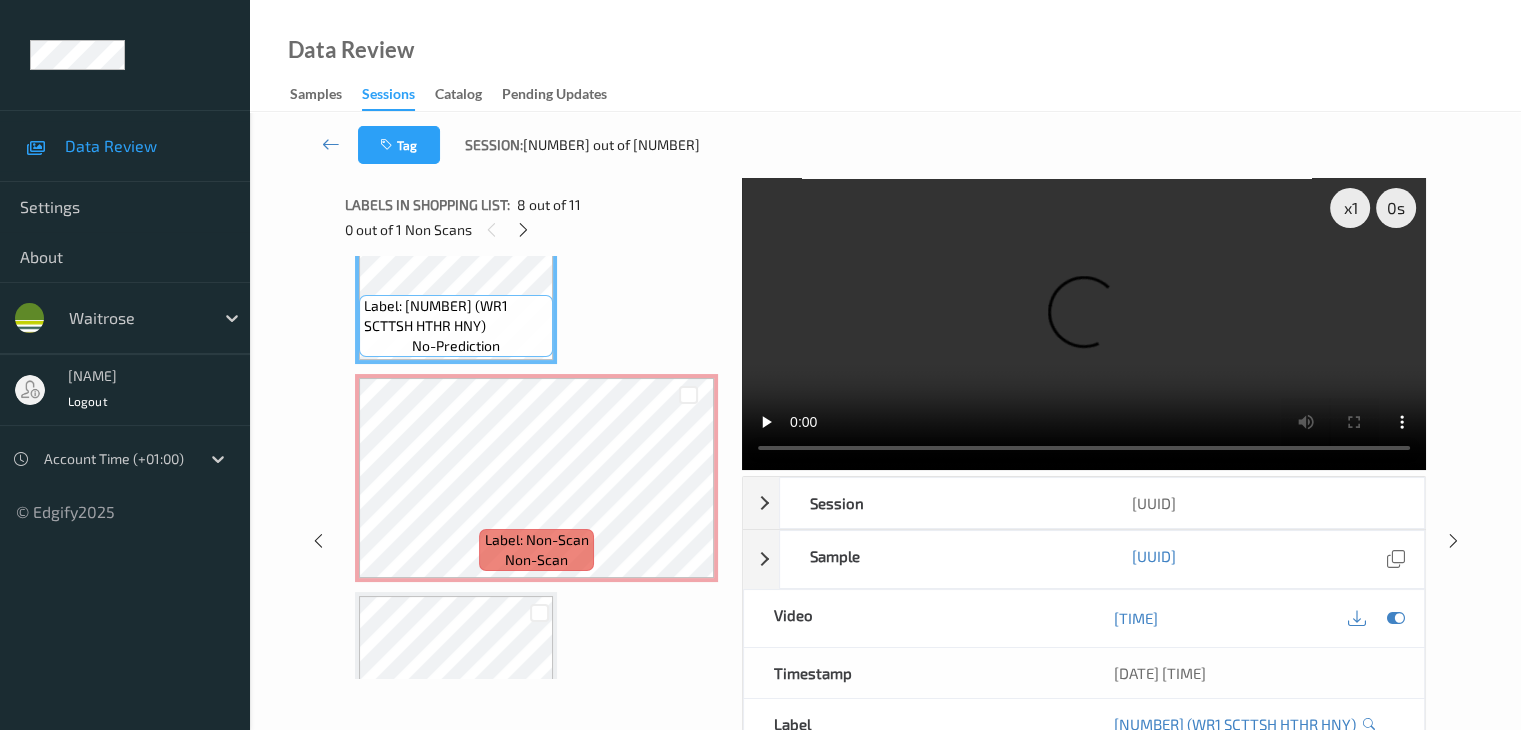 type 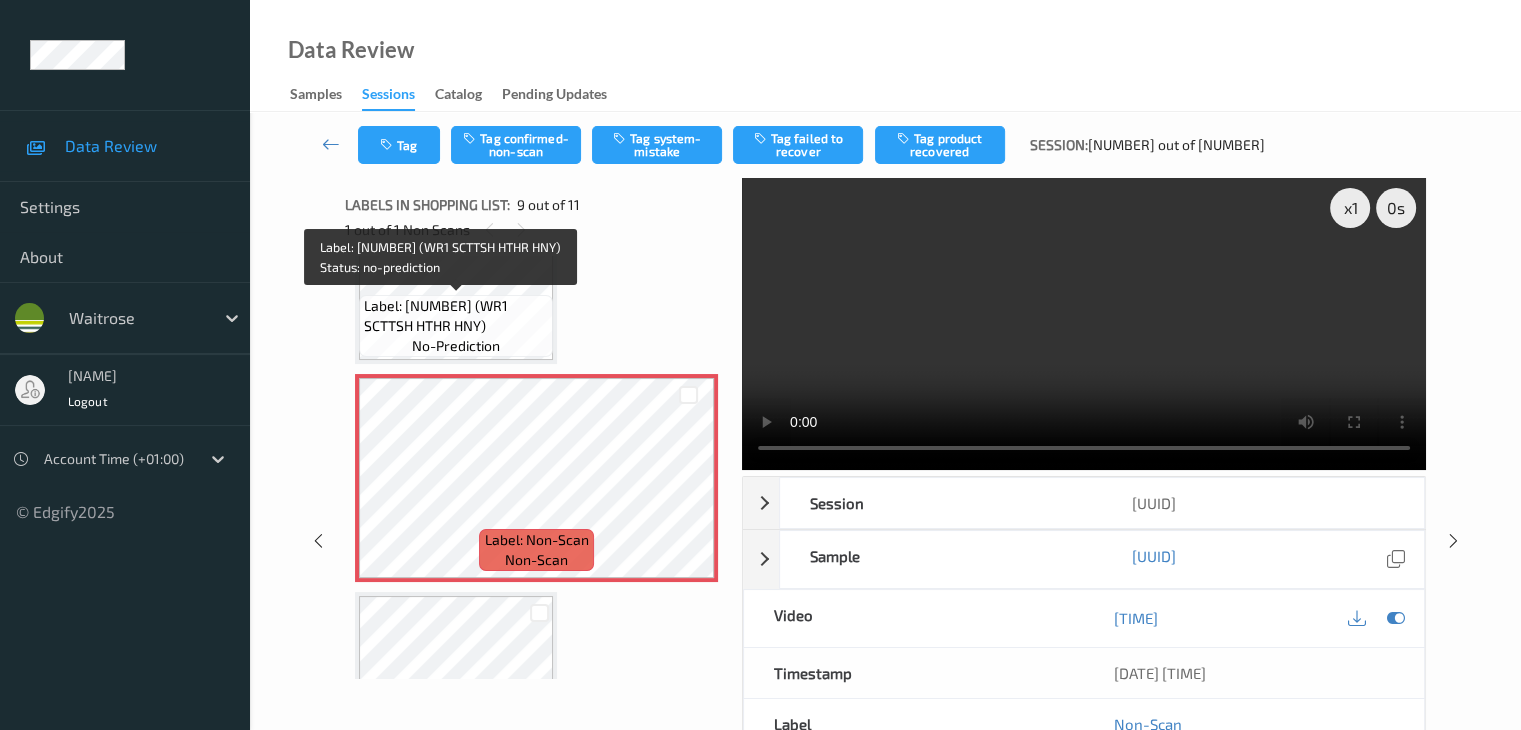 click on "no-prediction" at bounding box center [456, 346] 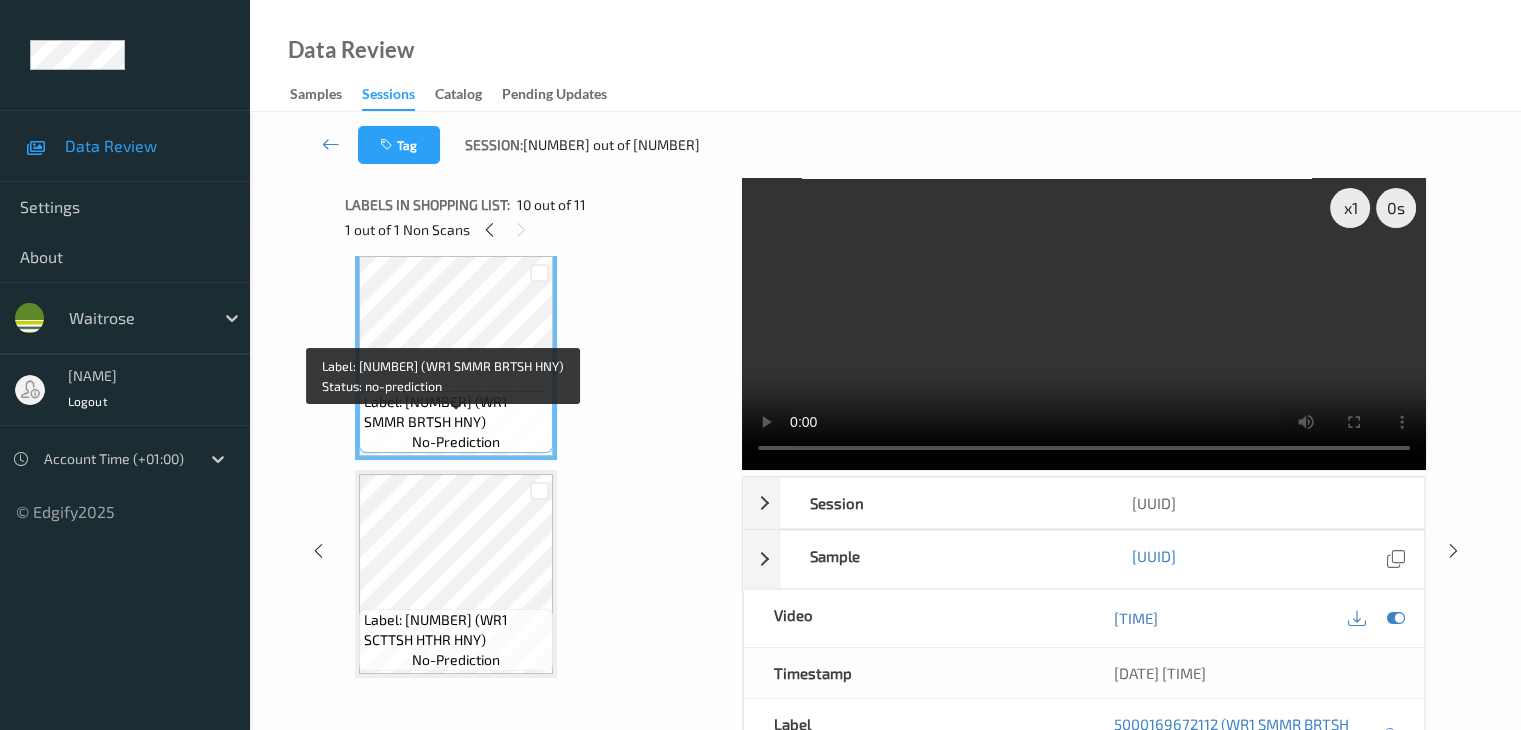 scroll, scrollTop: 1985, scrollLeft: 0, axis: vertical 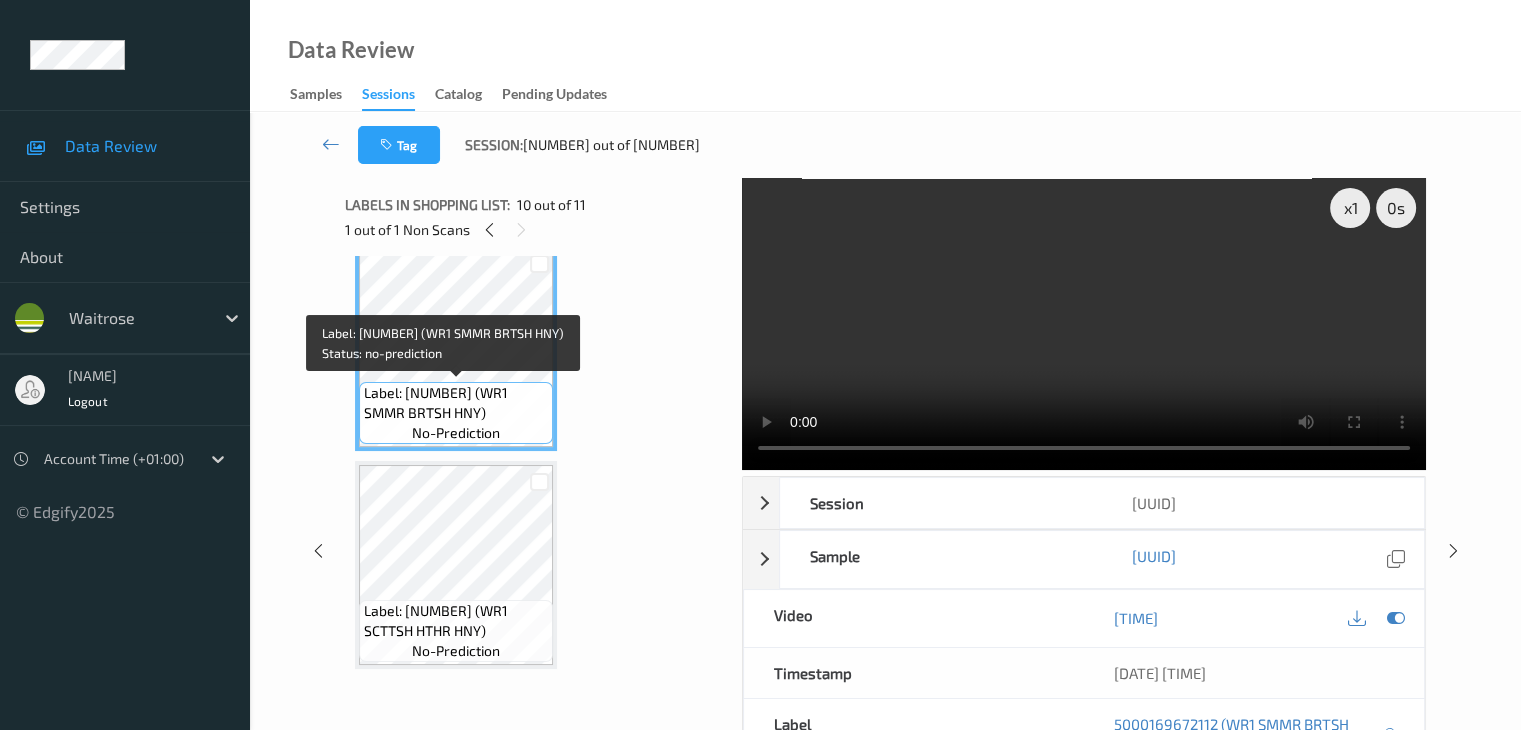 click on "Label: [NUMBER] (WR1 SMMR BRTSH HNY) no-prediction" at bounding box center [456, 413] 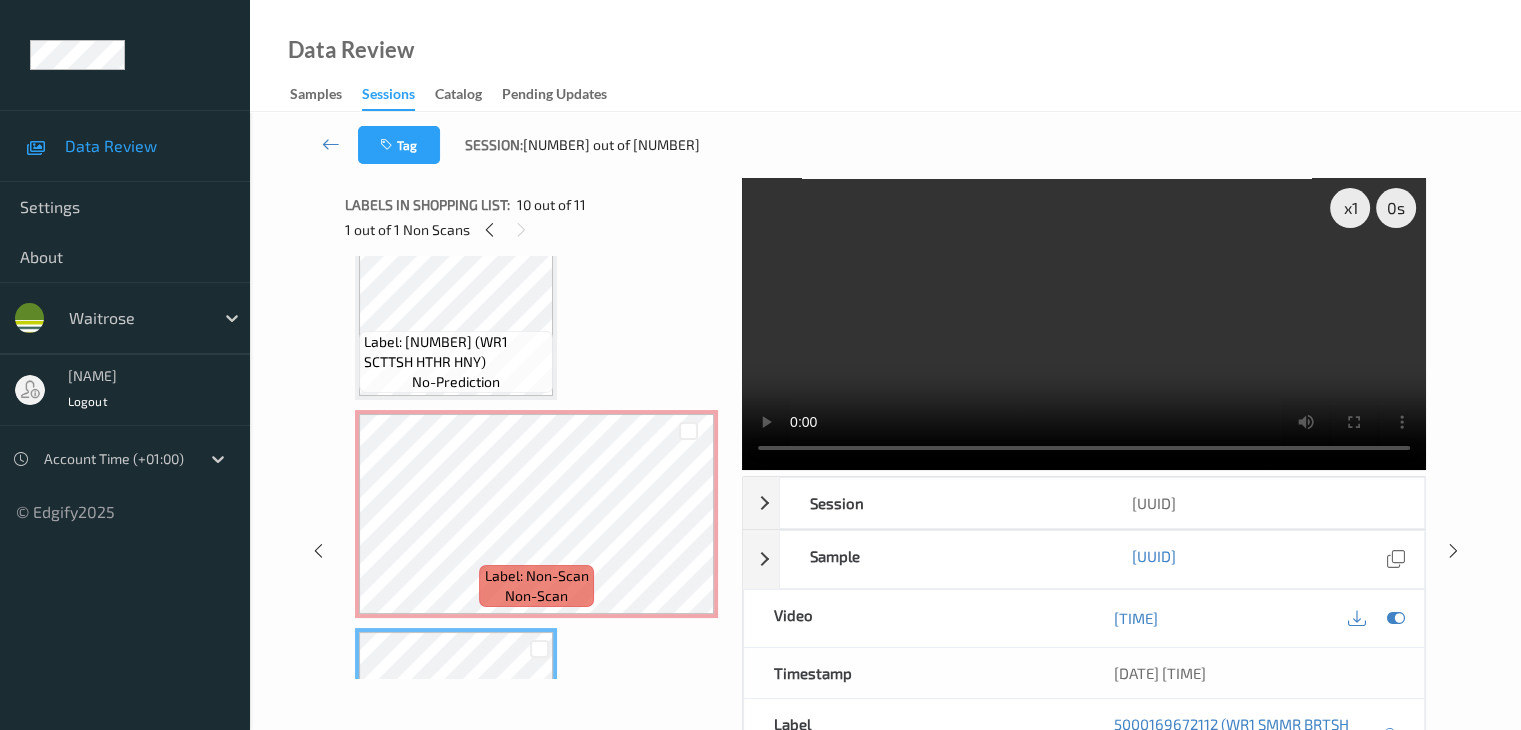 scroll, scrollTop: 1585, scrollLeft: 0, axis: vertical 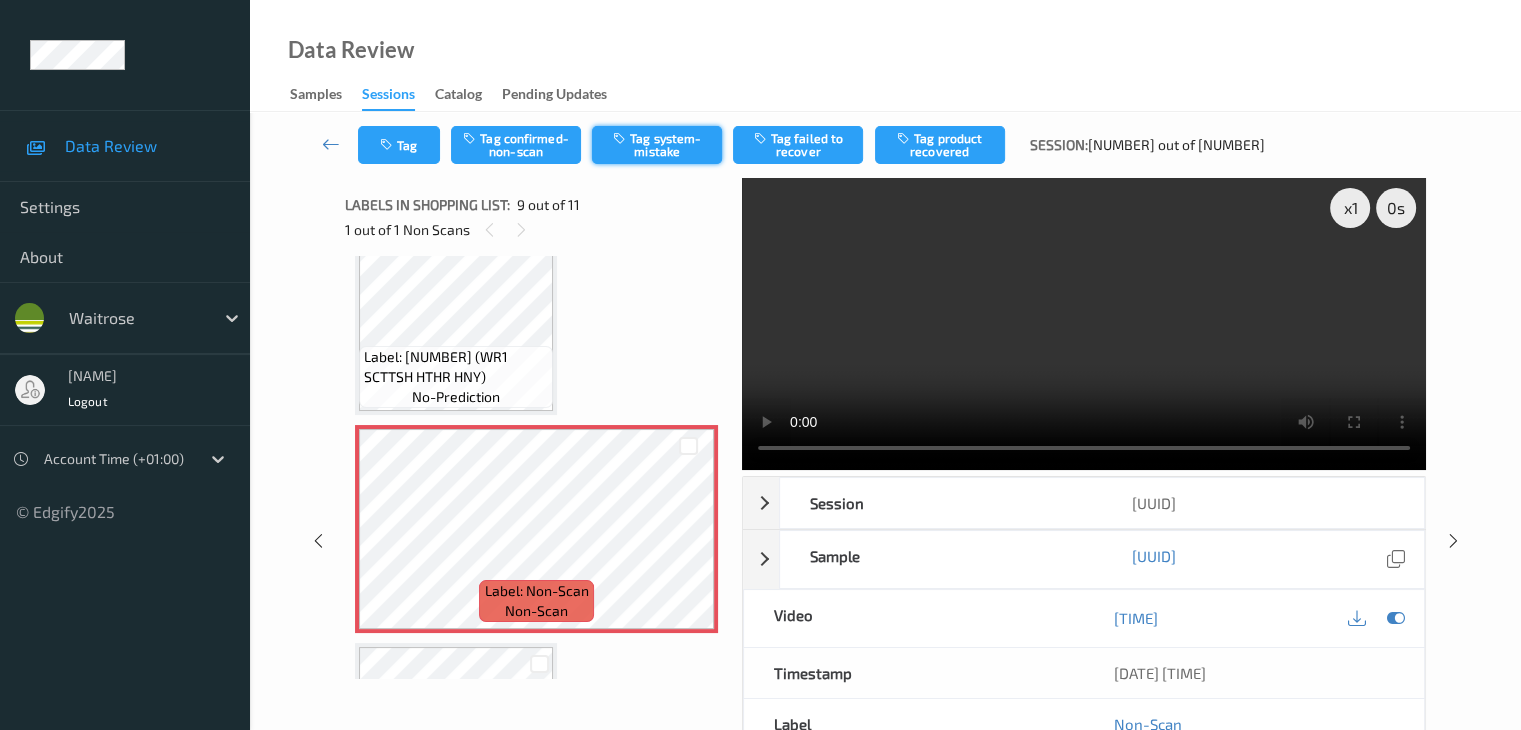 click on "Tag   system-mistake" at bounding box center [657, 145] 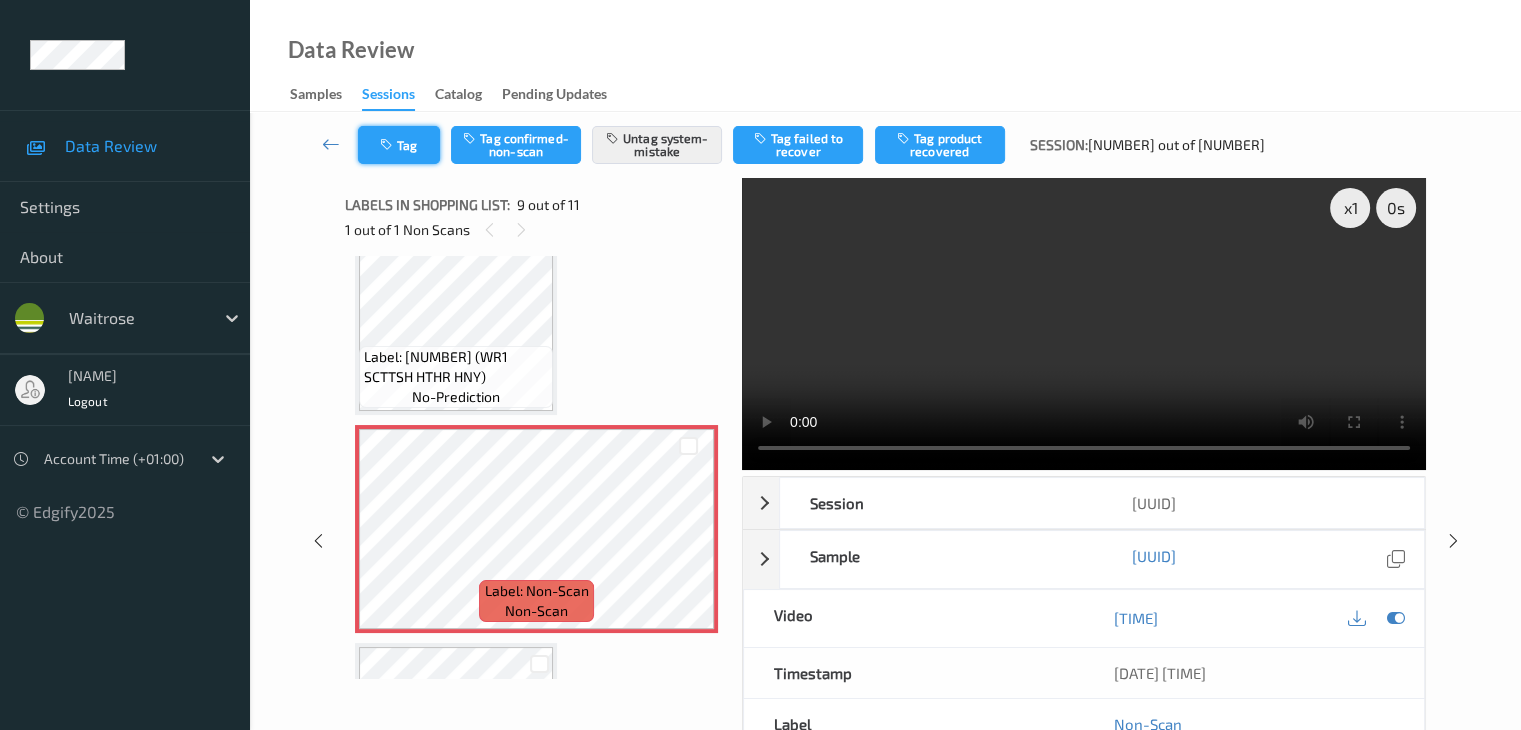 click on "Tag" at bounding box center (399, 145) 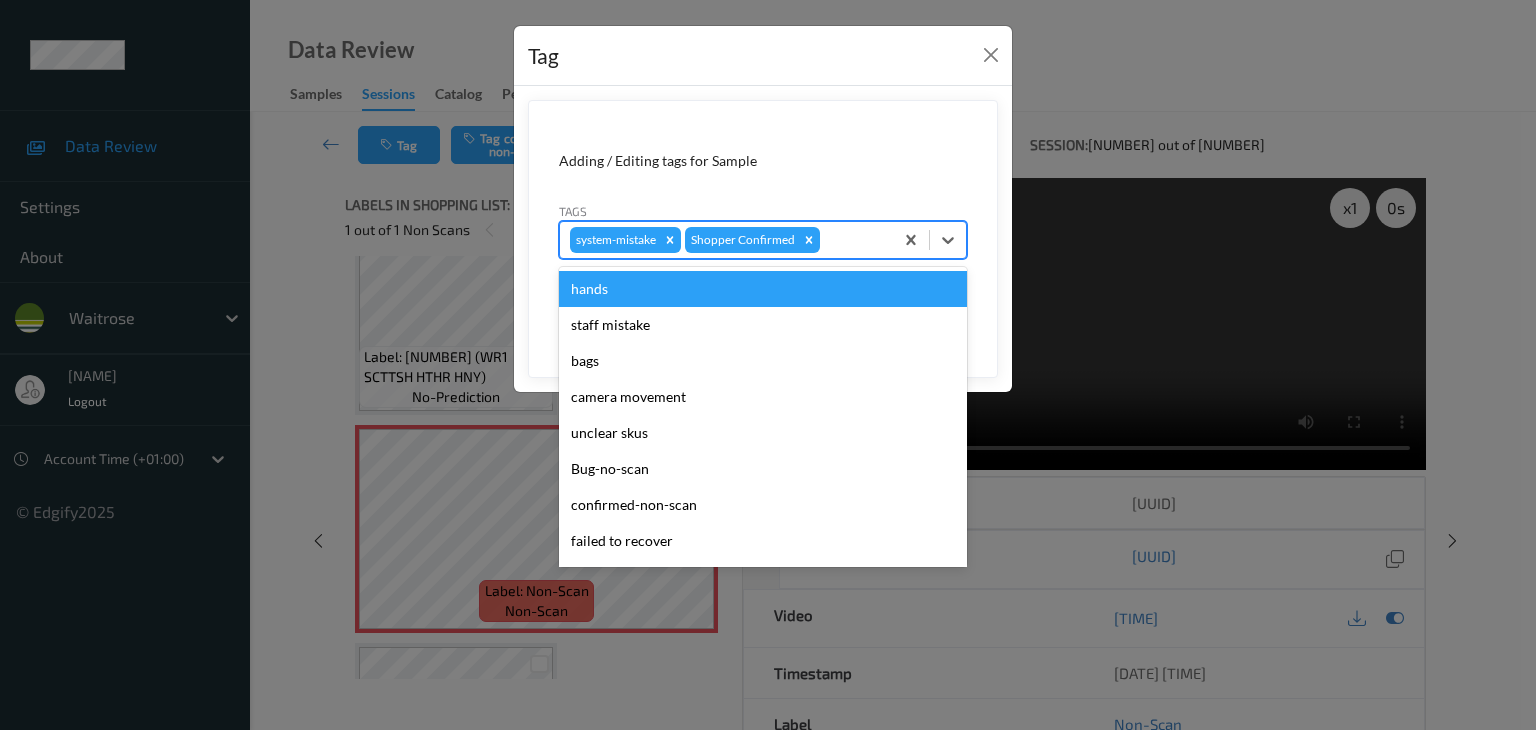 click at bounding box center [853, 240] 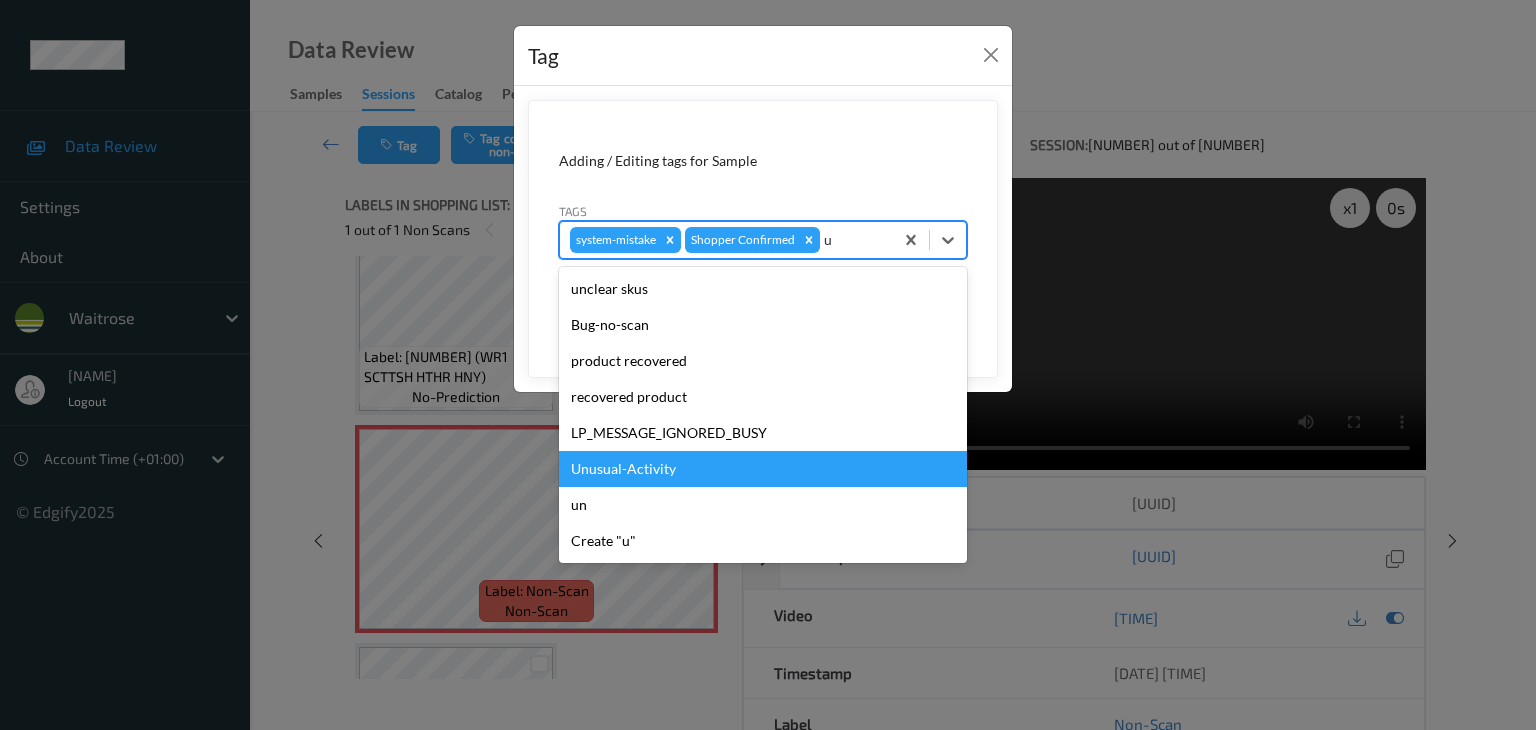 click on "Unusual-Activity" at bounding box center [763, 469] 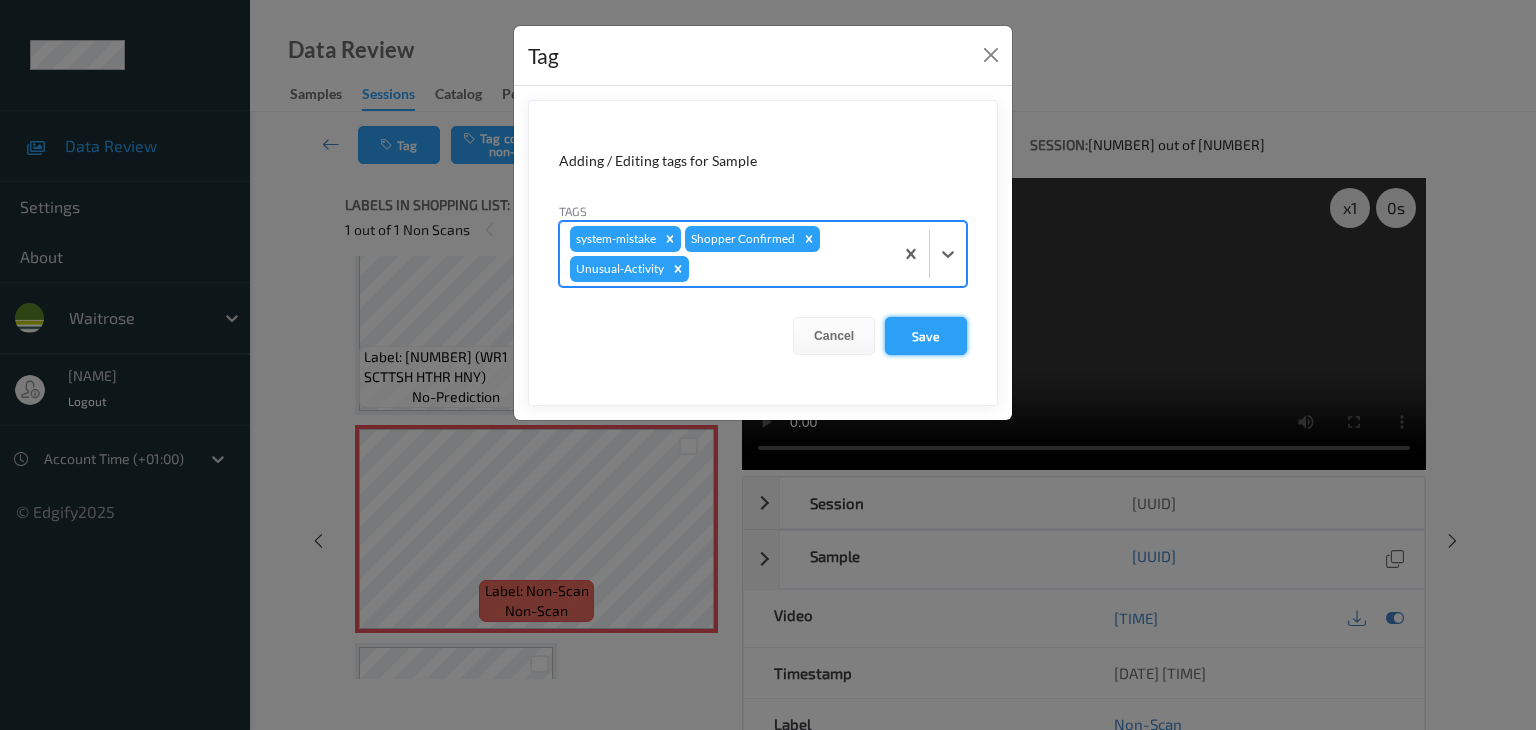 click on "Save" at bounding box center (926, 336) 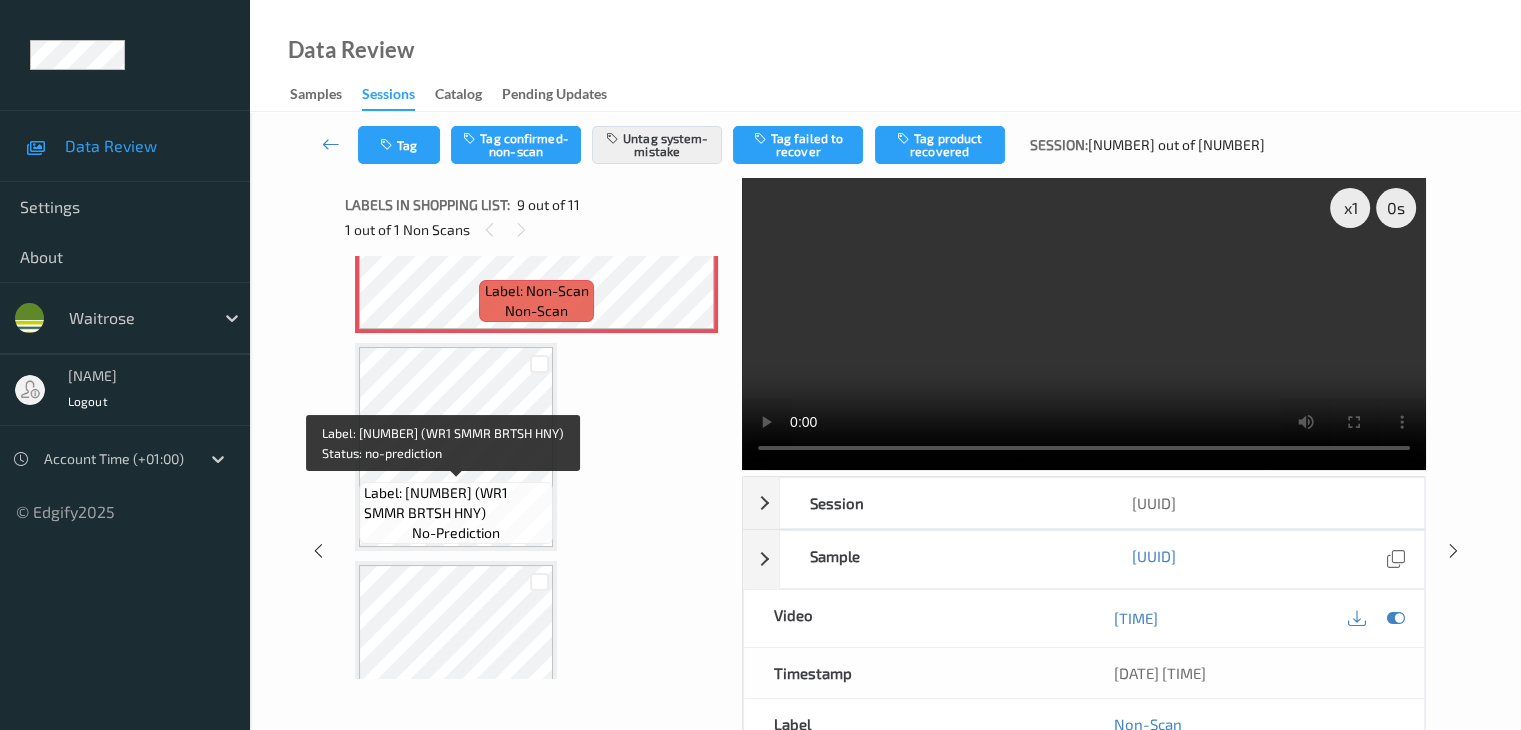 click on "Label: [NUMBER] (WR1 SMMR BRTSH HNY)" at bounding box center [456, 503] 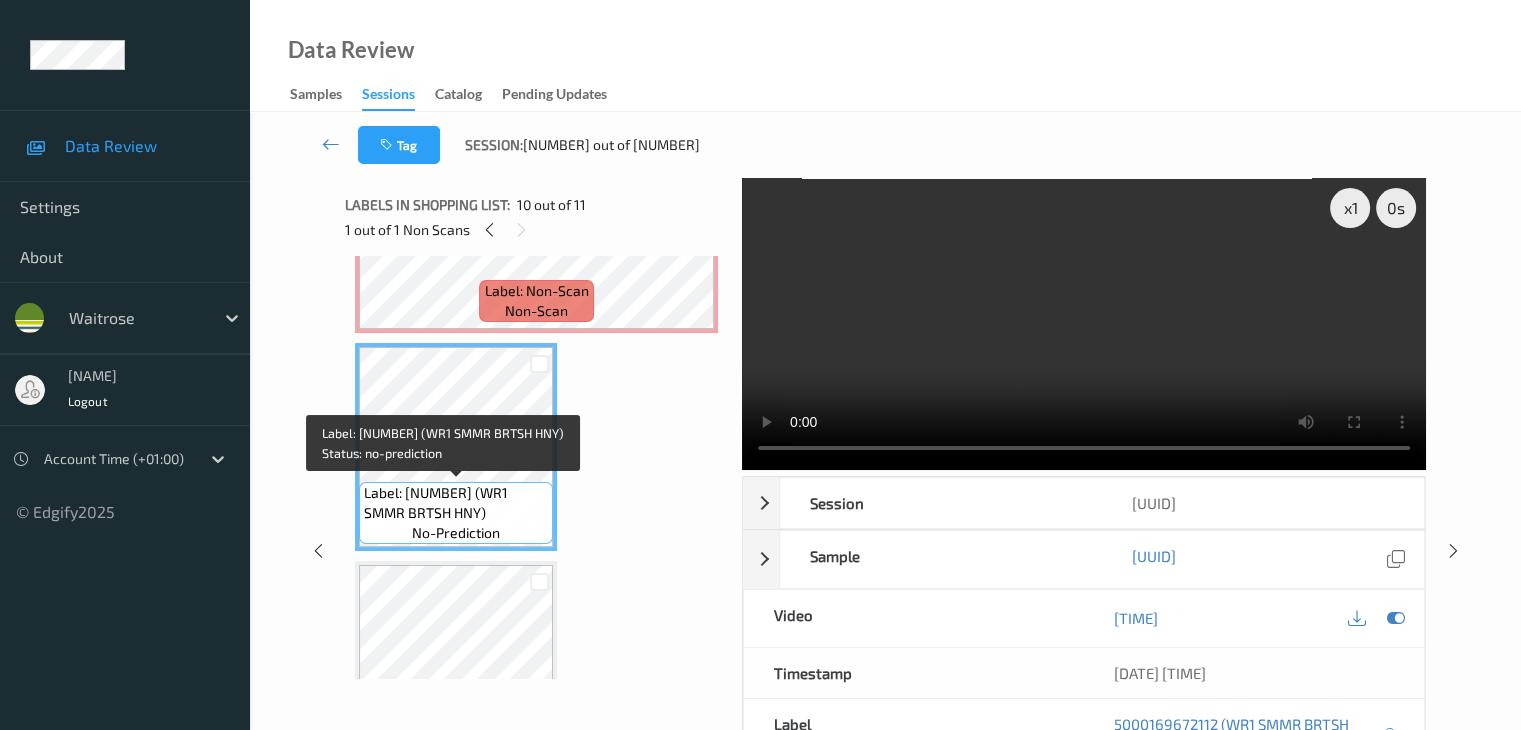 scroll, scrollTop: 1985, scrollLeft: 0, axis: vertical 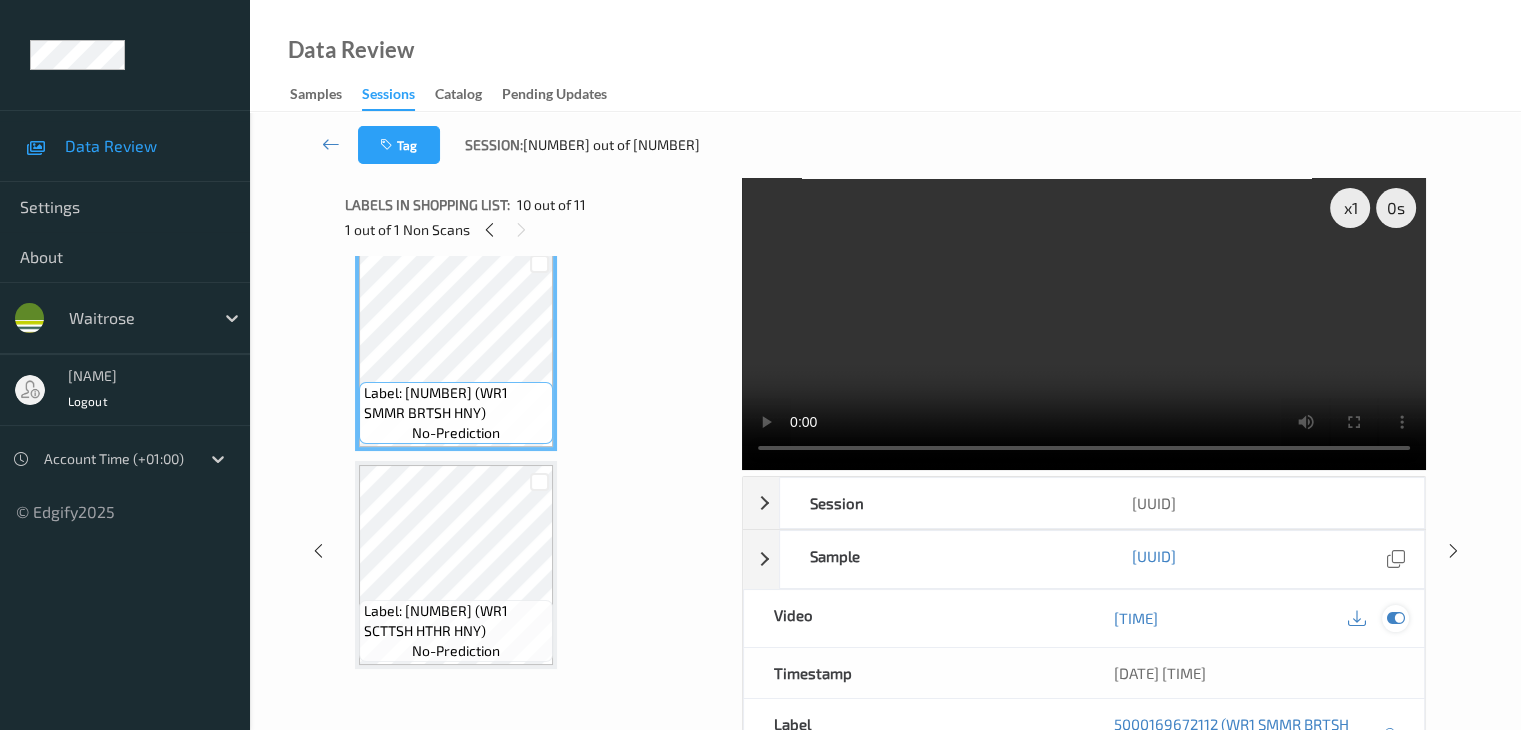 click at bounding box center (1395, 618) 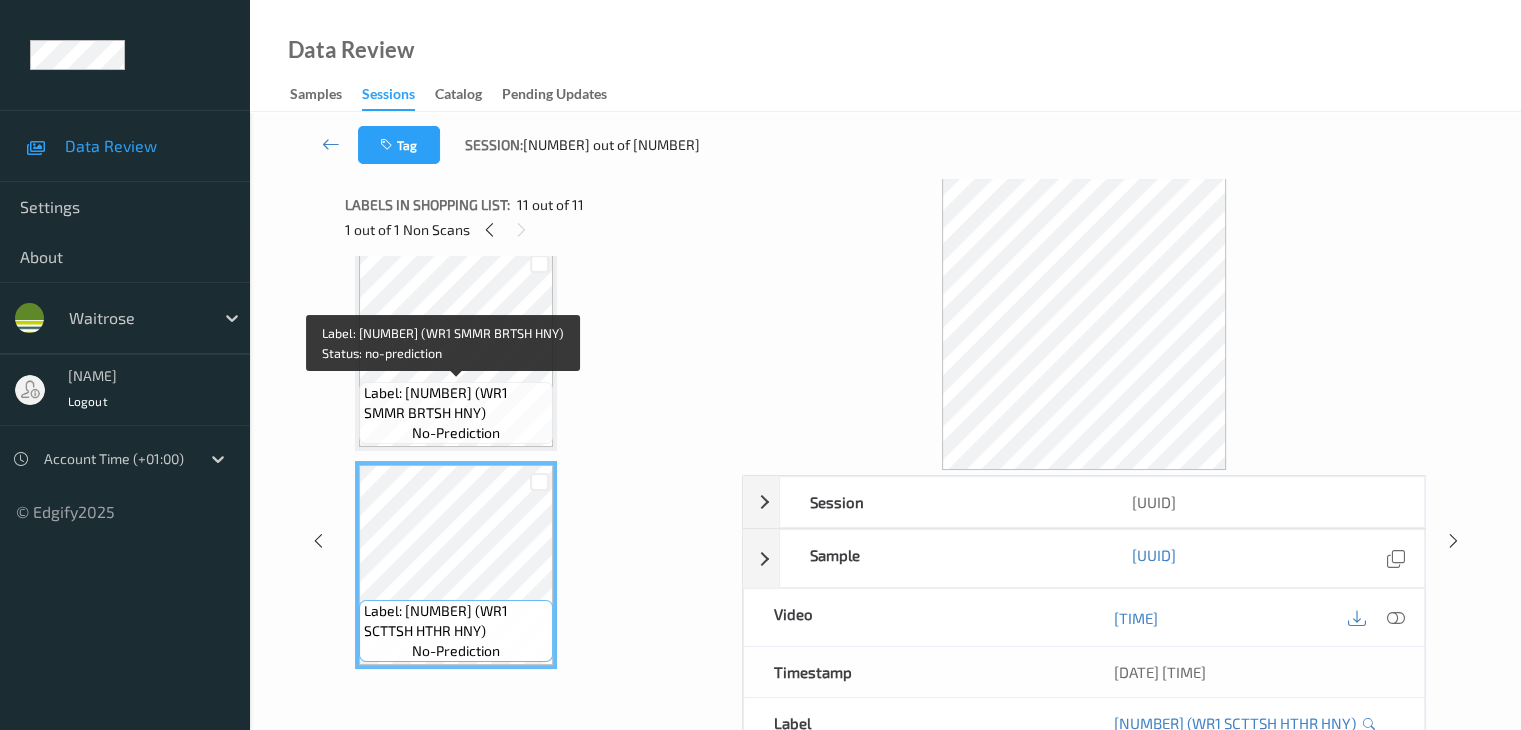 click on "Label: [NUMBER] (WR1 SMMR BRTSH HNY)" at bounding box center [456, 403] 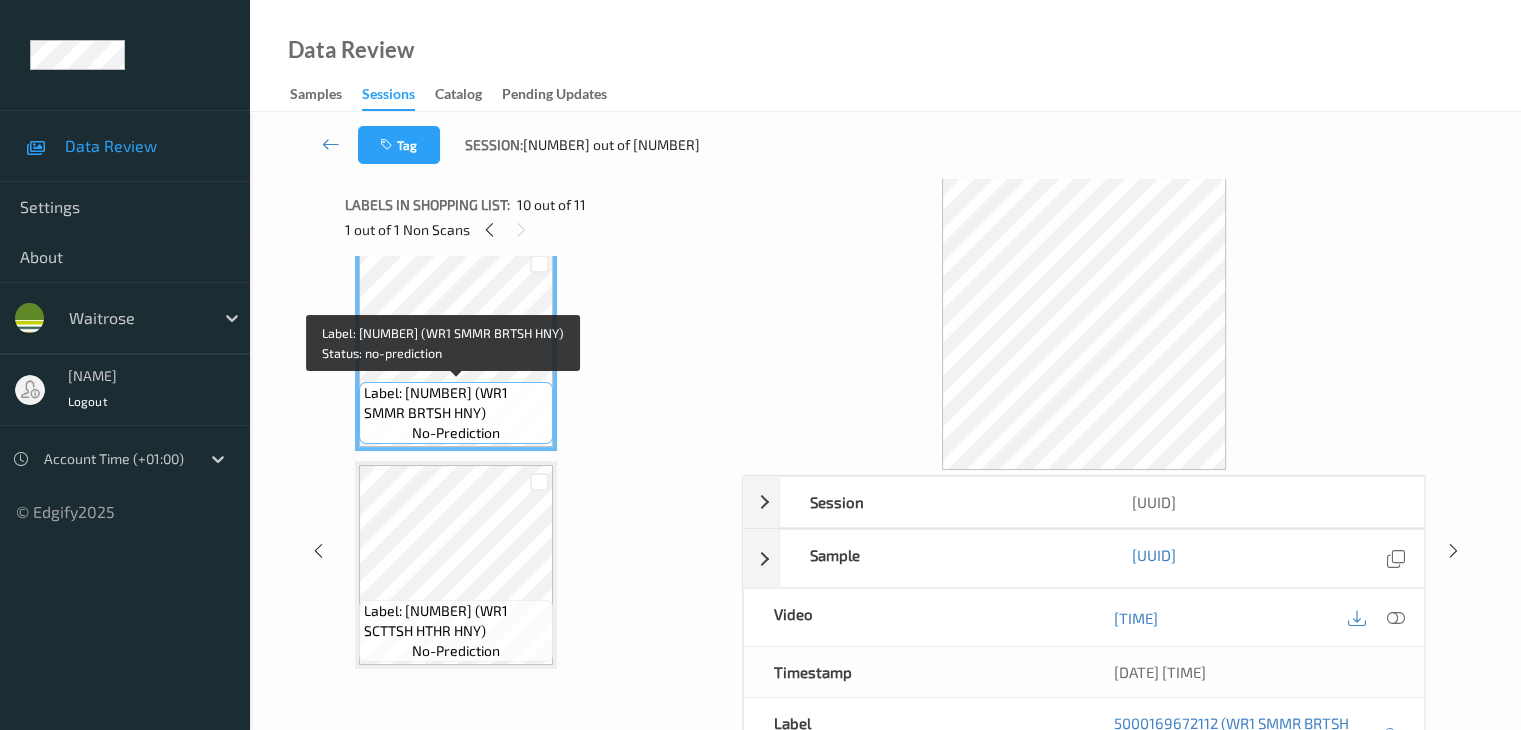 click on "Label: [NUMBER] (WR1 SMMR BRTSH HNY)" at bounding box center [456, 403] 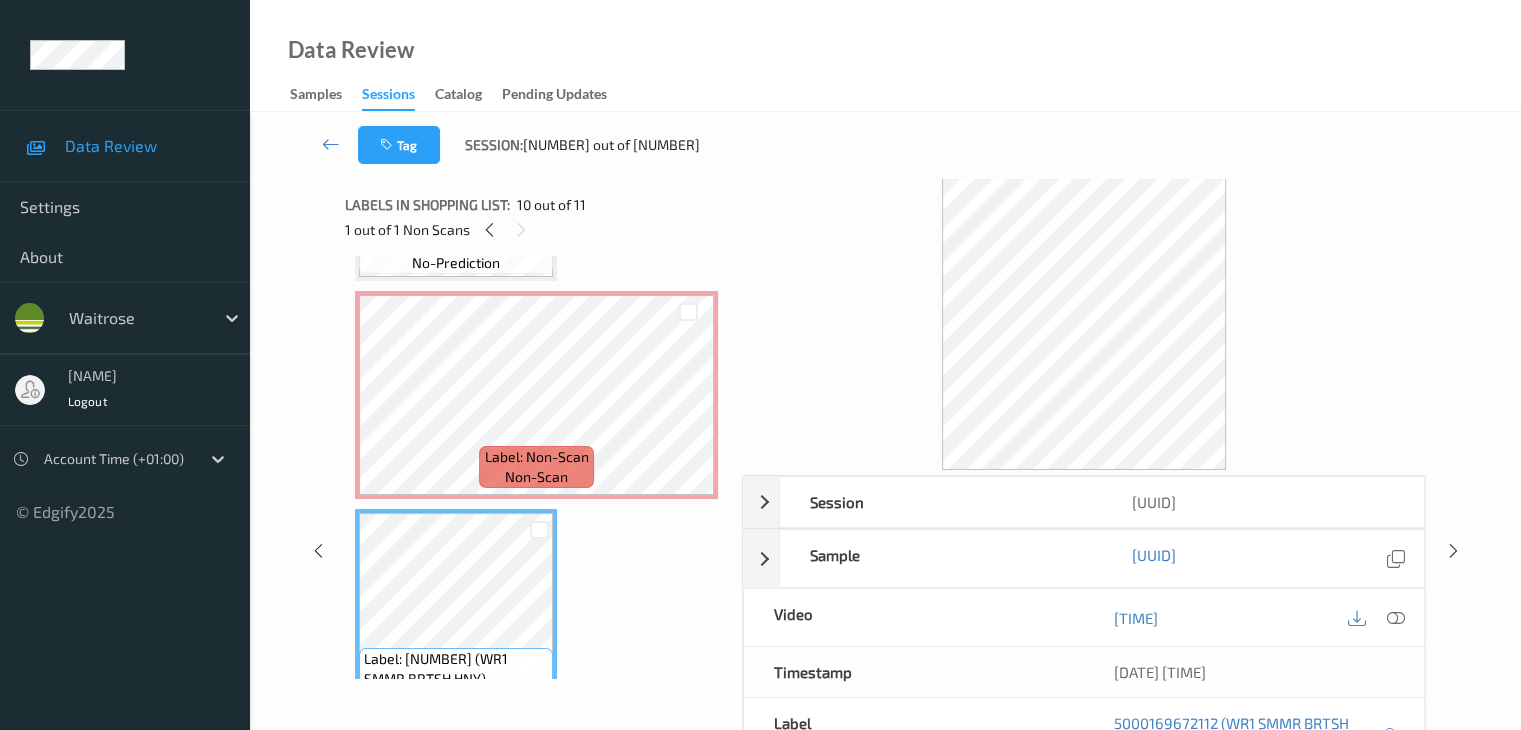 scroll, scrollTop: 1685, scrollLeft: 0, axis: vertical 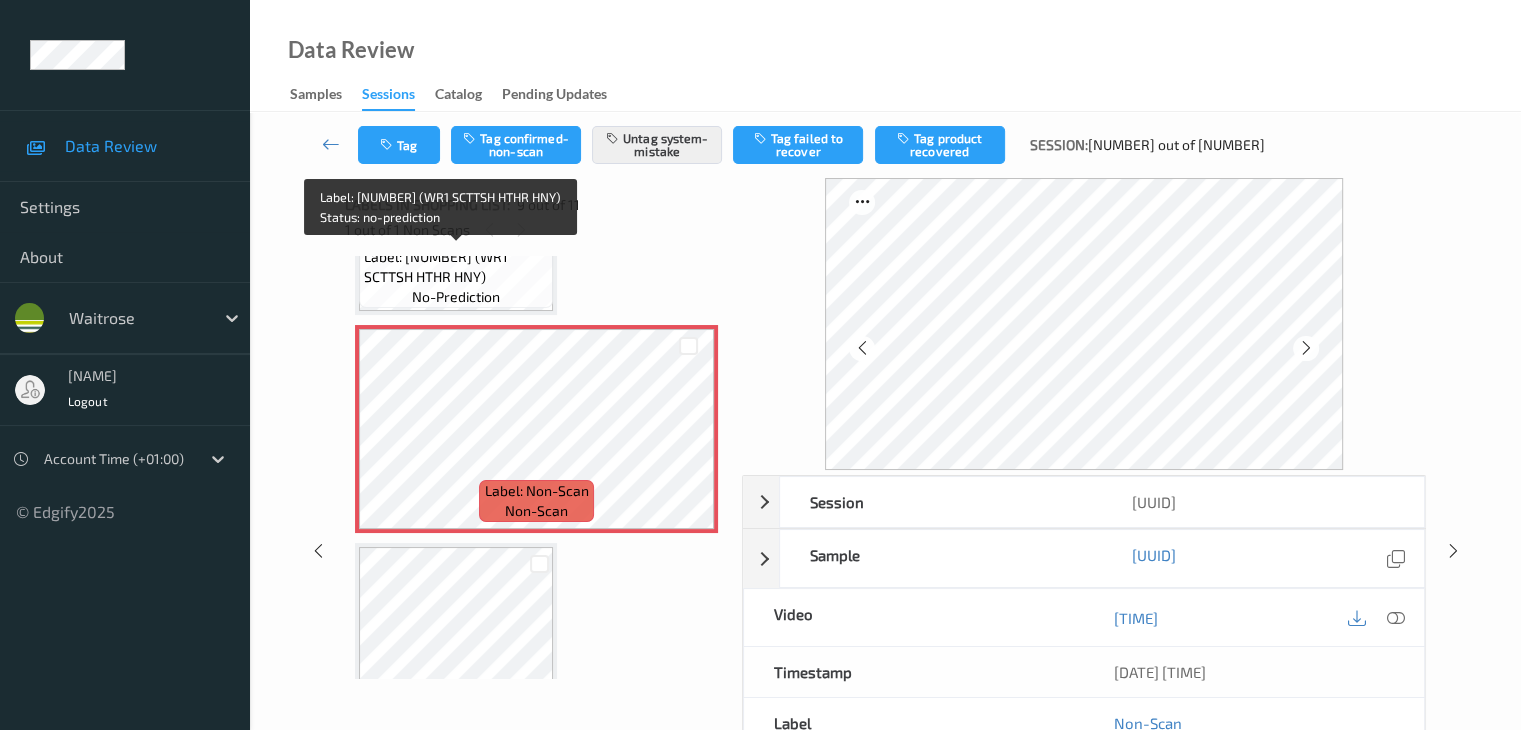 click on "Label: [NUMBER] (WR1 SCTTSH HTHR HNY) no-prediction" at bounding box center (456, 277) 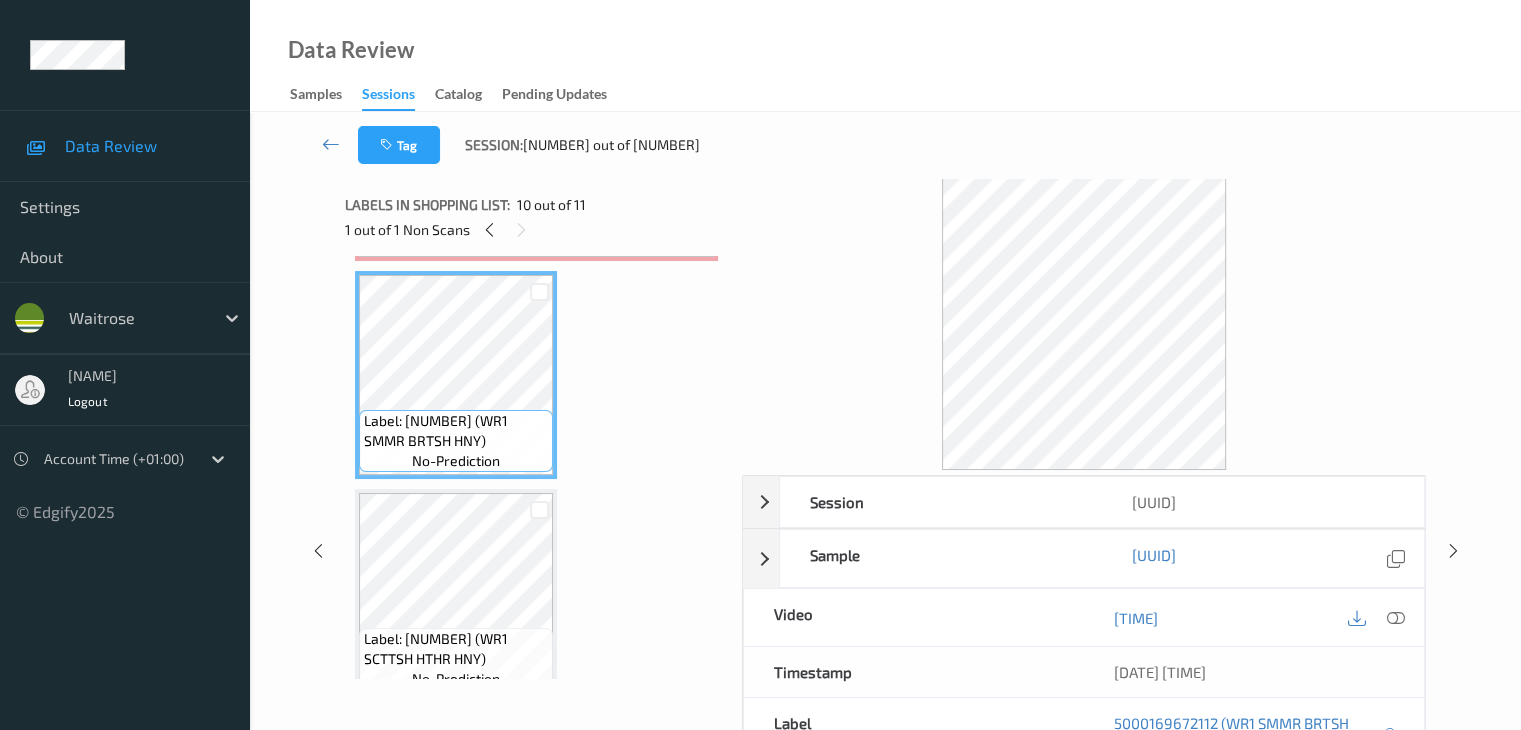 scroll, scrollTop: 1985, scrollLeft: 0, axis: vertical 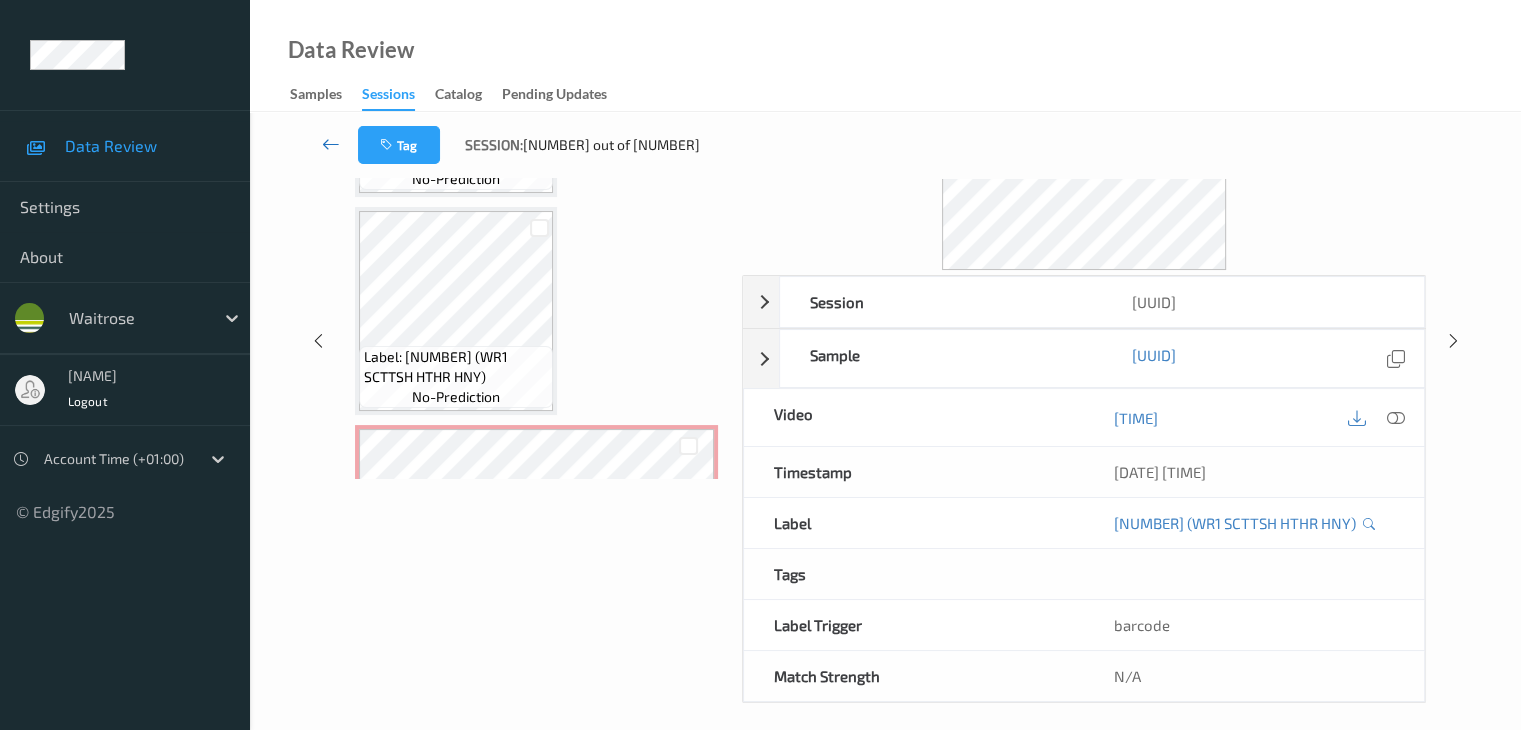 click at bounding box center [331, 144] 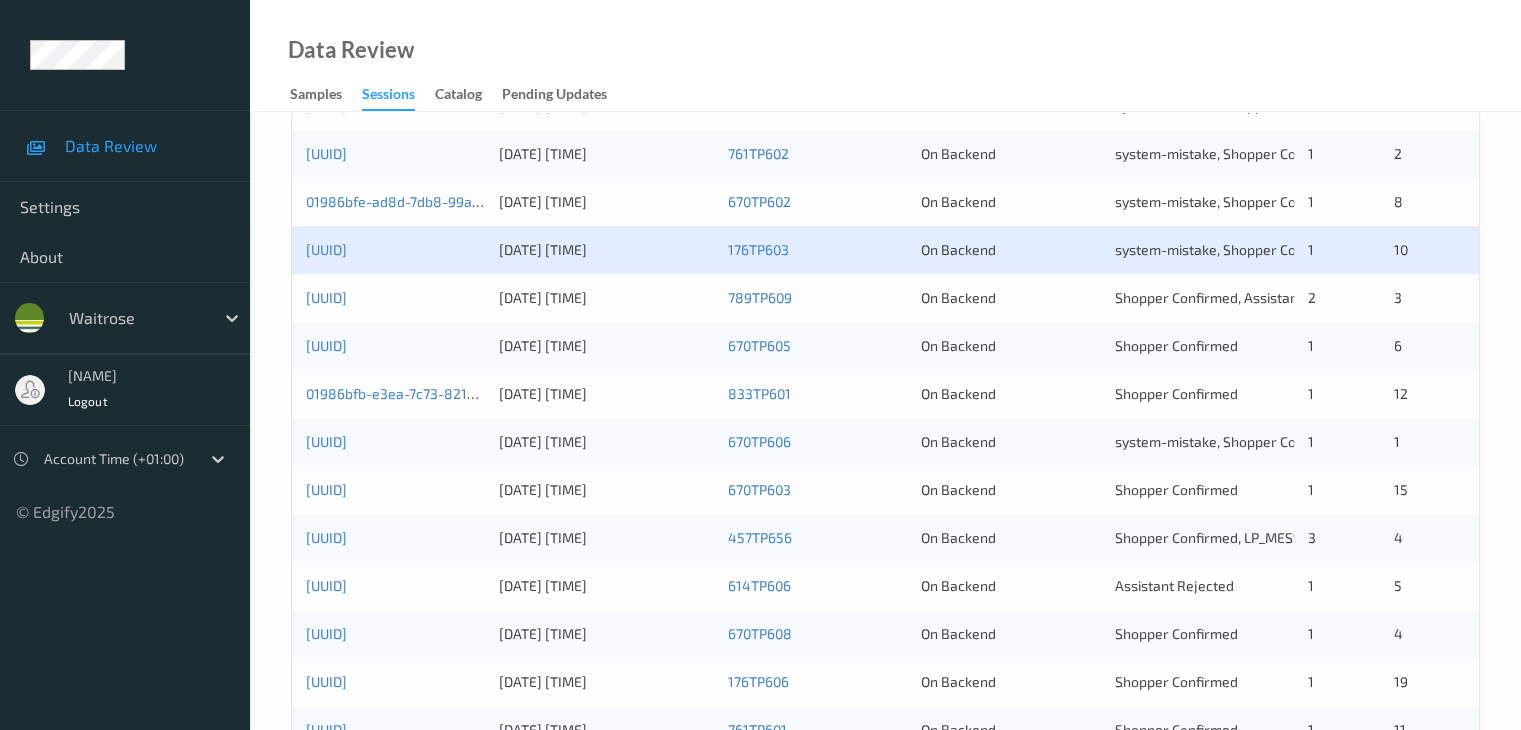 scroll, scrollTop: 700, scrollLeft: 0, axis: vertical 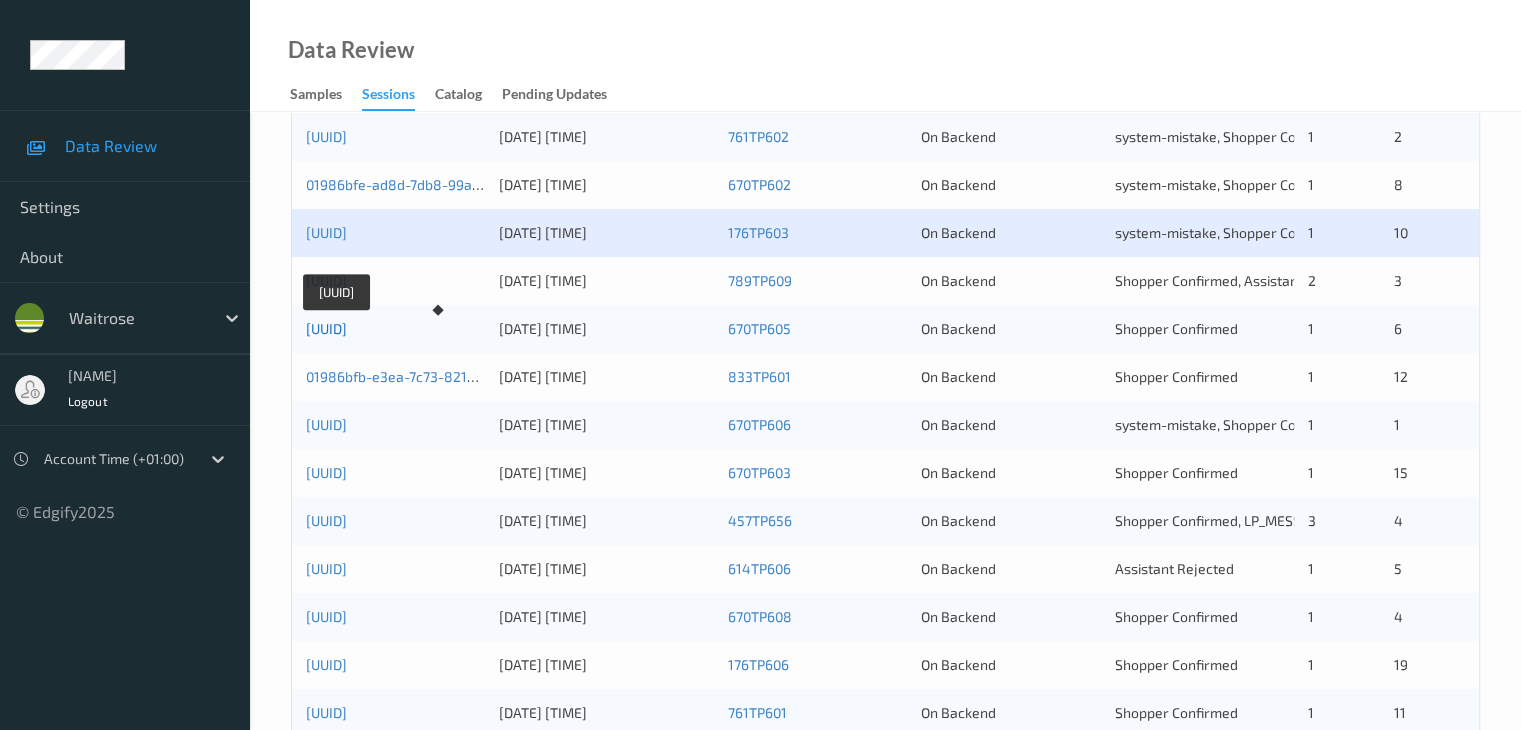 click on "[UUID]" at bounding box center (326, 328) 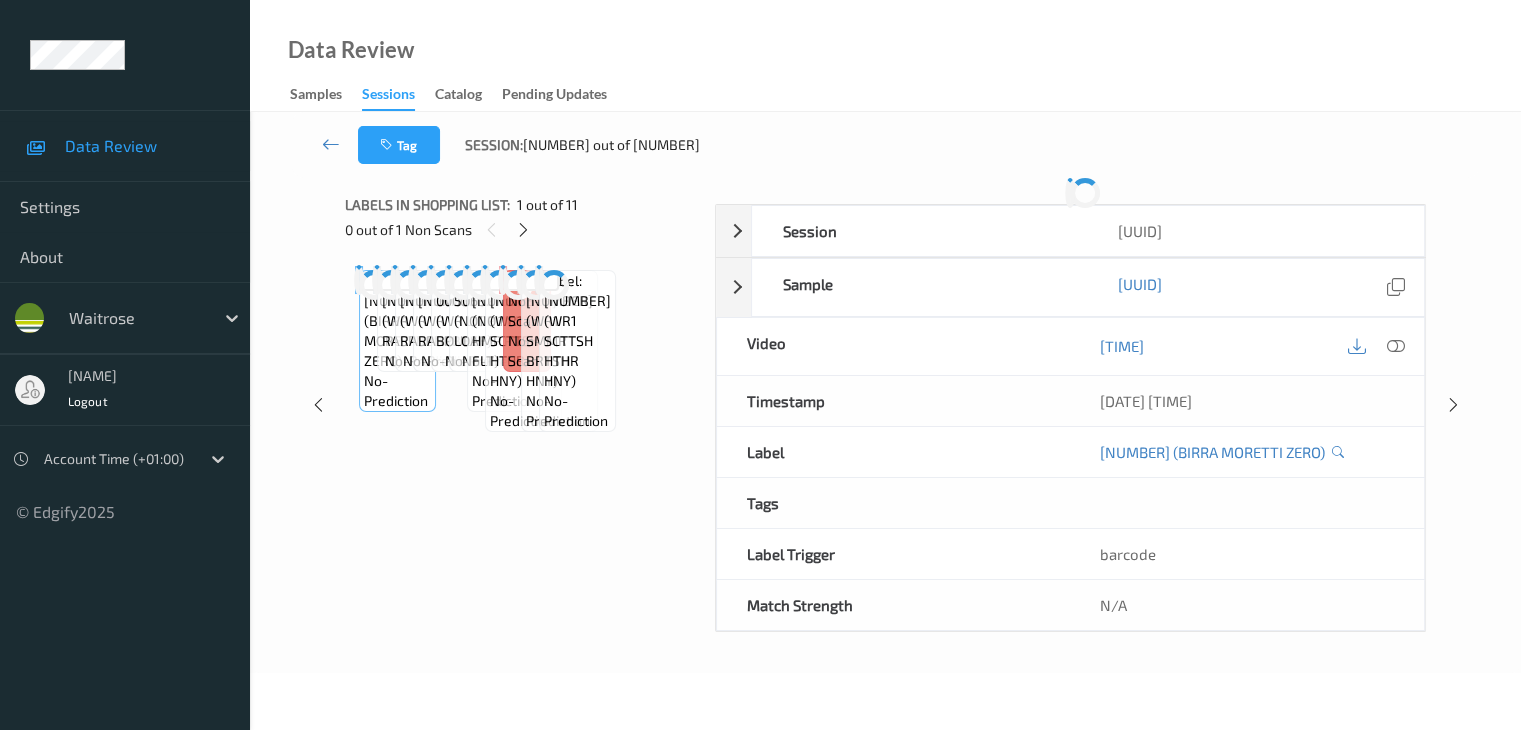 scroll, scrollTop: 0, scrollLeft: 0, axis: both 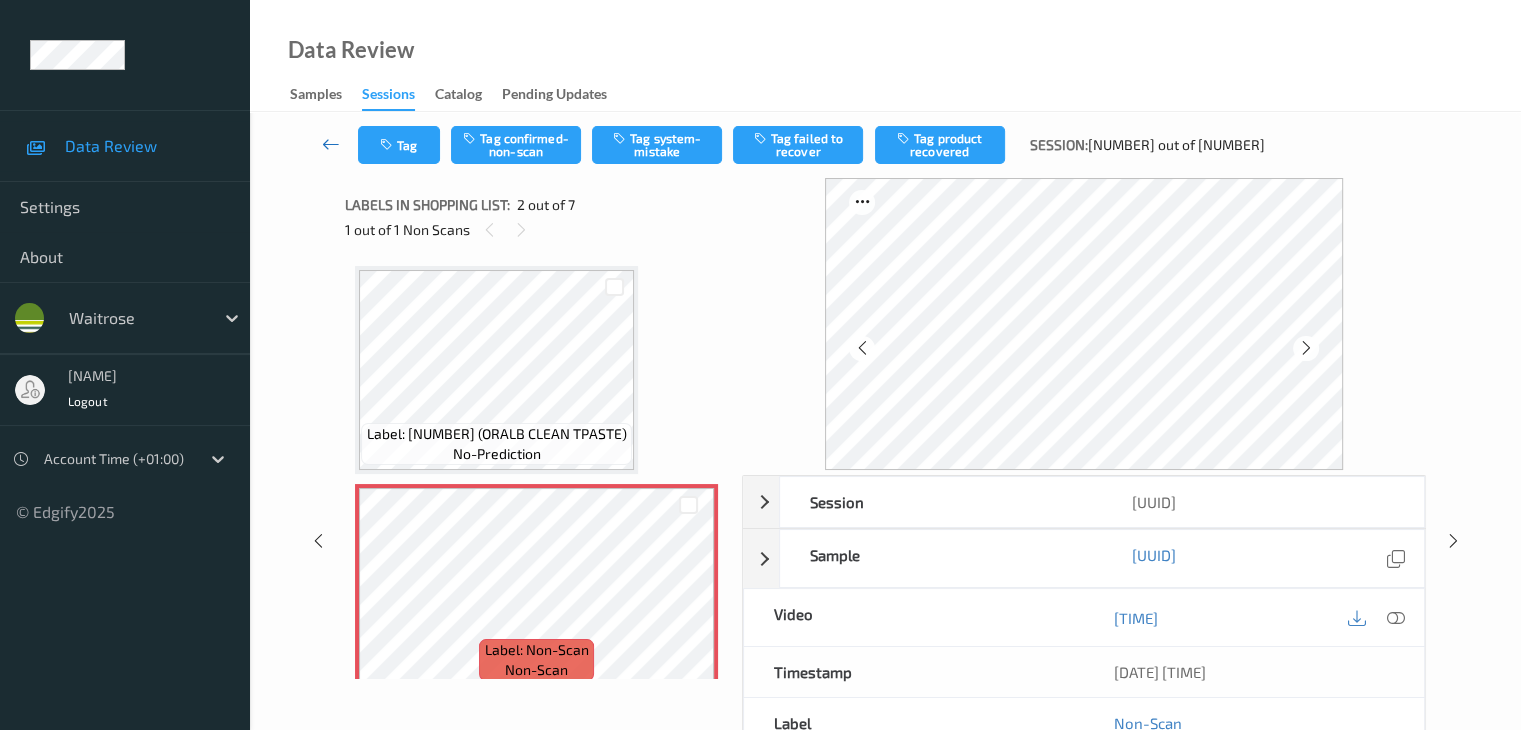 click at bounding box center [331, 144] 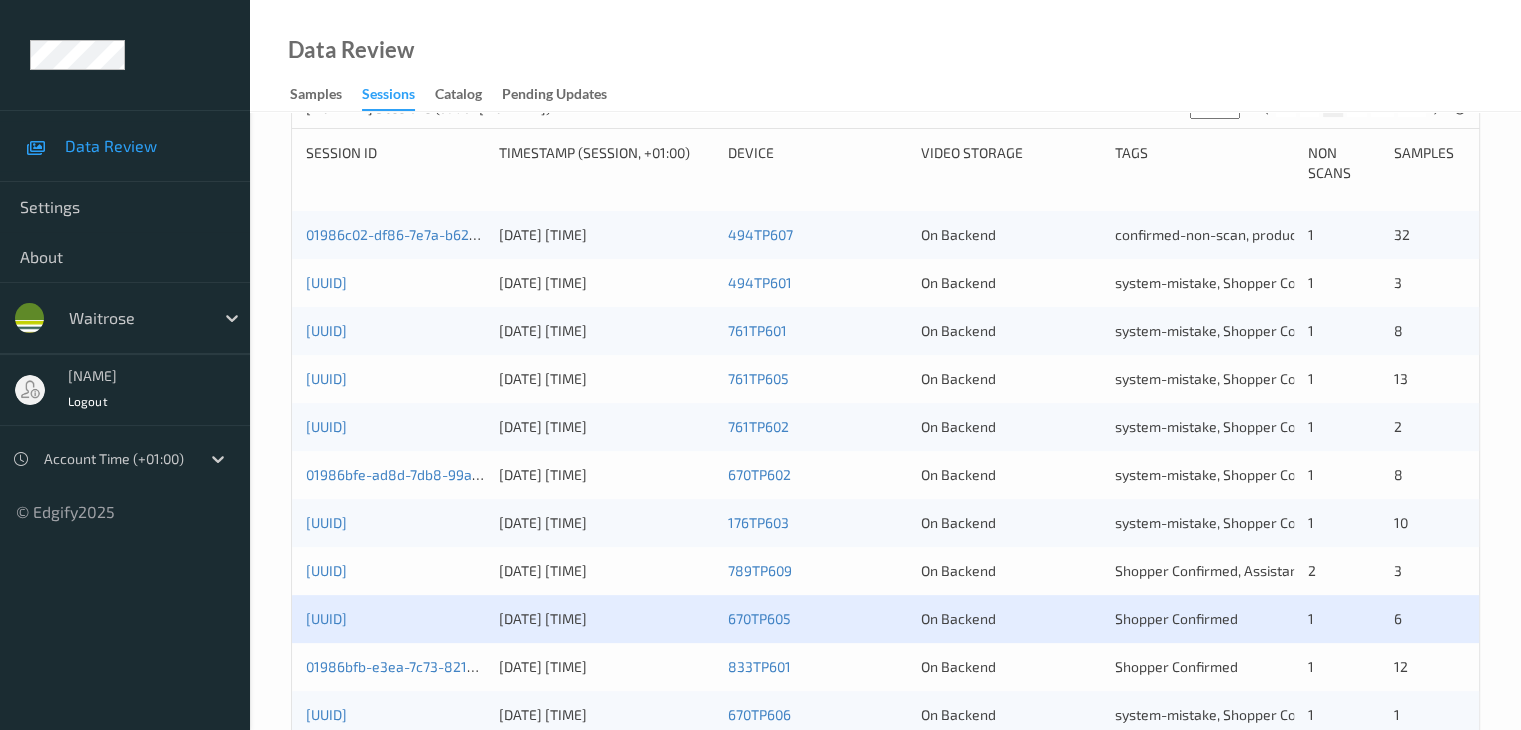 scroll, scrollTop: 600, scrollLeft: 0, axis: vertical 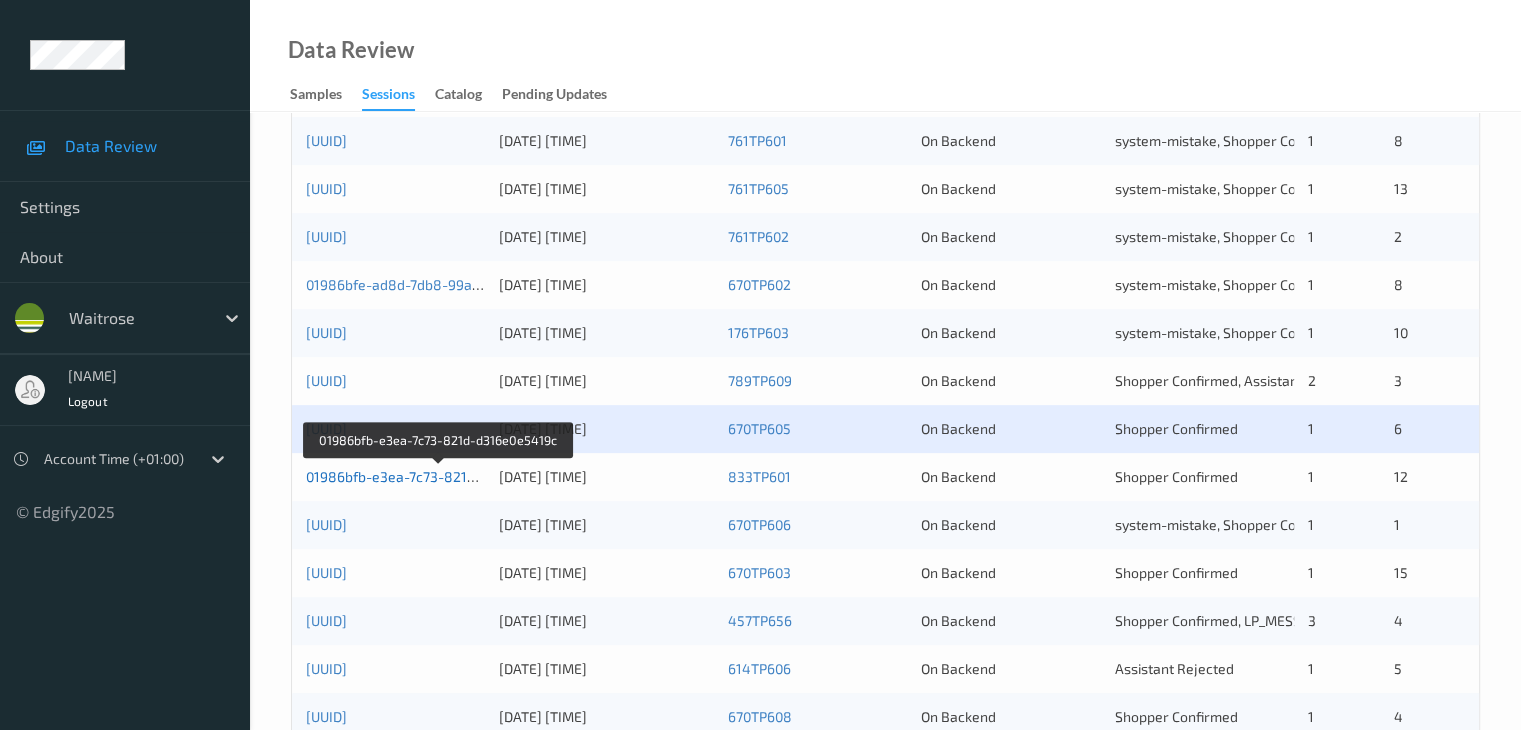 click on "01986bfb-e3ea-7c73-821d-d316e0e5419c" at bounding box center [439, 476] 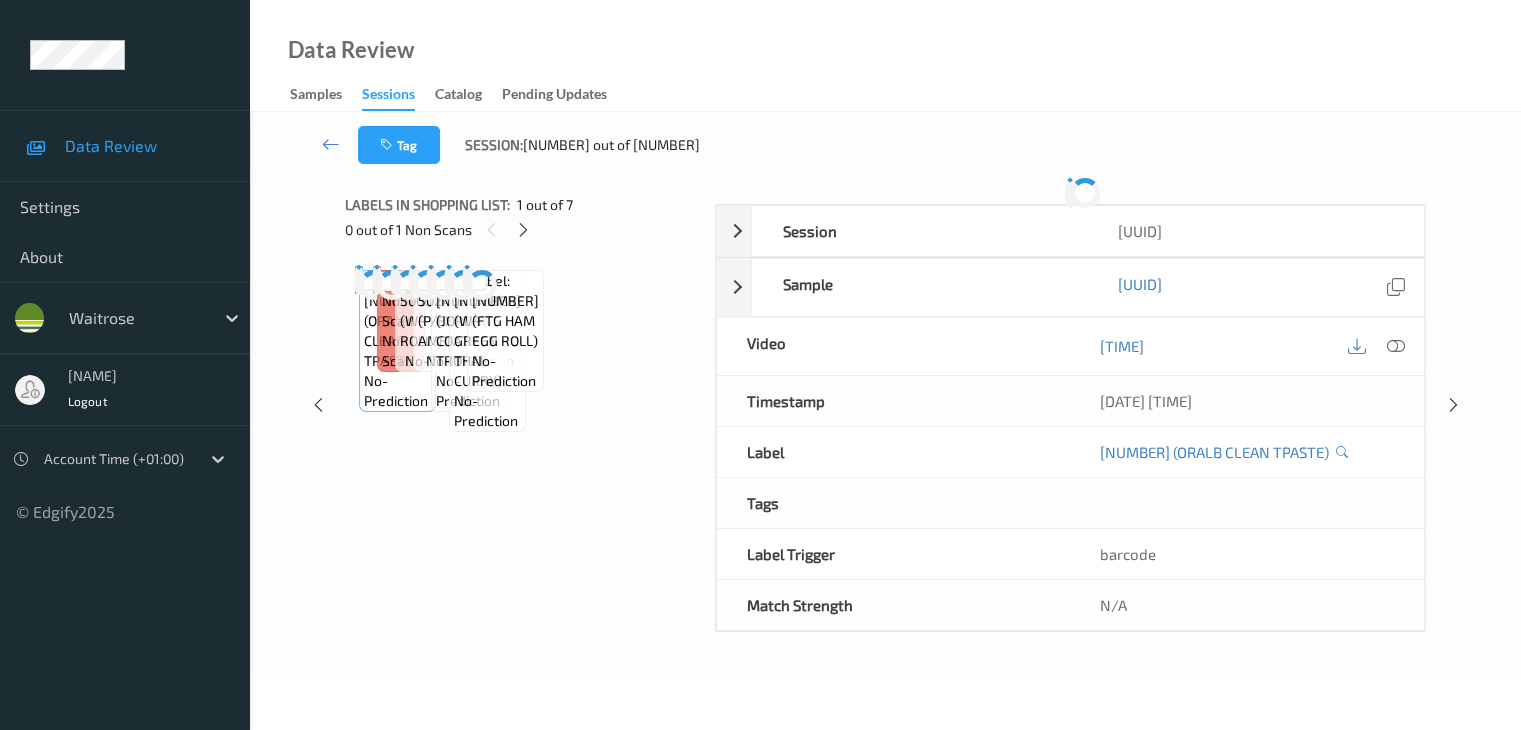 scroll, scrollTop: 0, scrollLeft: 0, axis: both 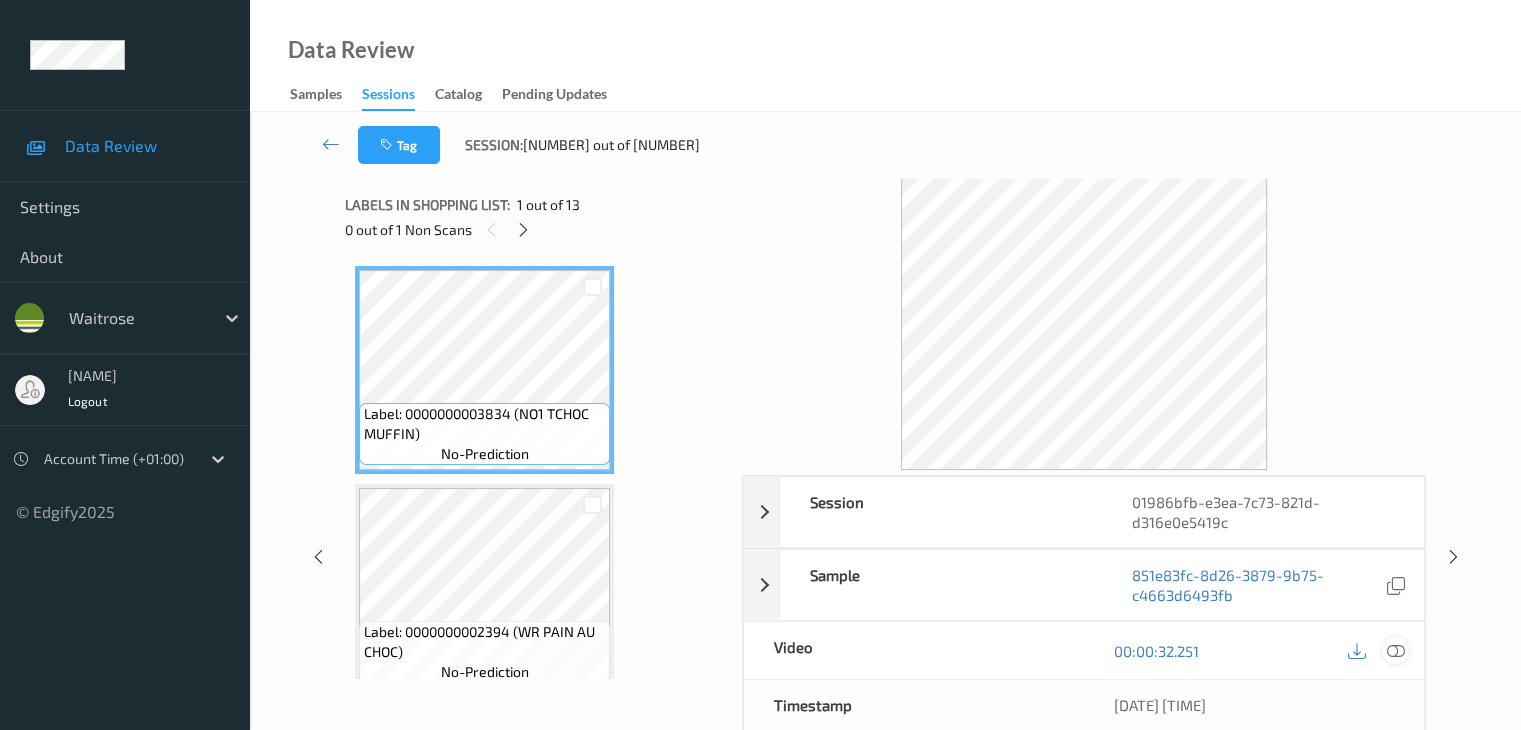 click at bounding box center [1395, 651] 